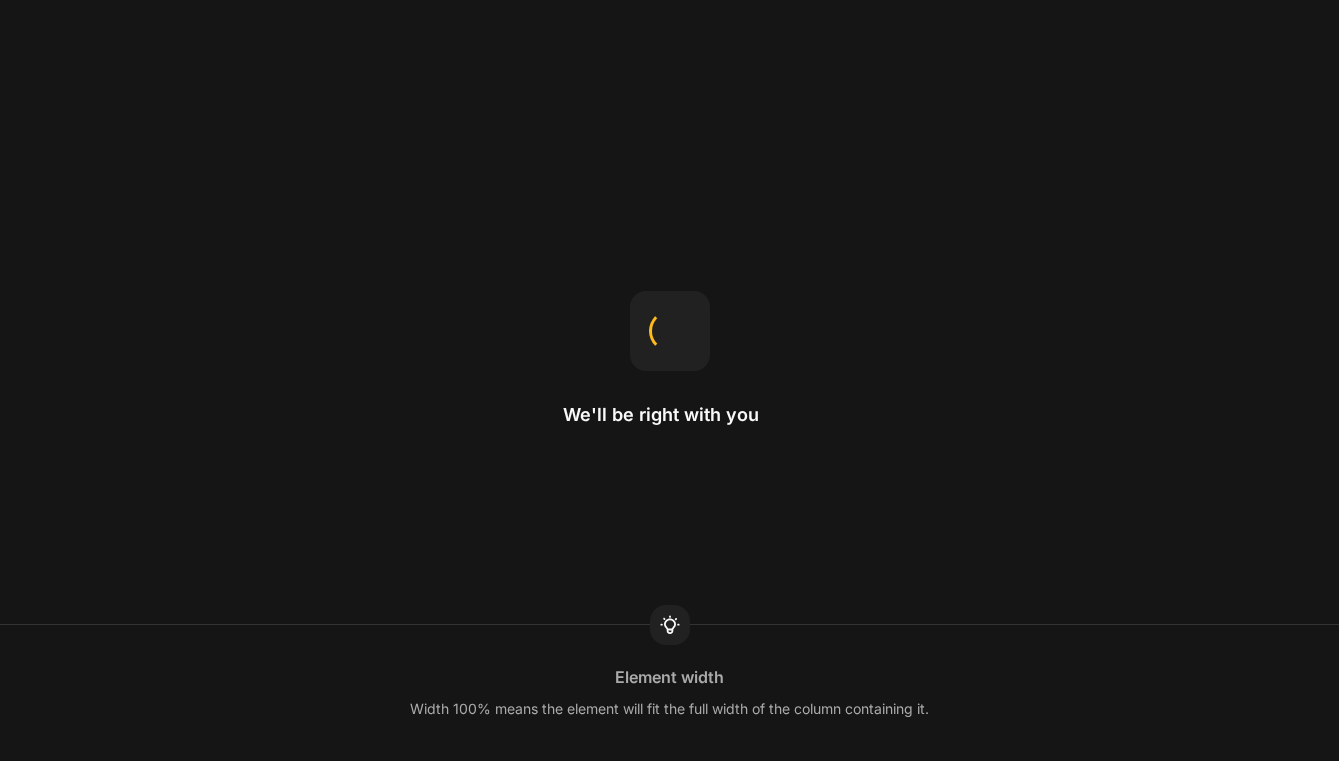 scroll, scrollTop: 0, scrollLeft: 0, axis: both 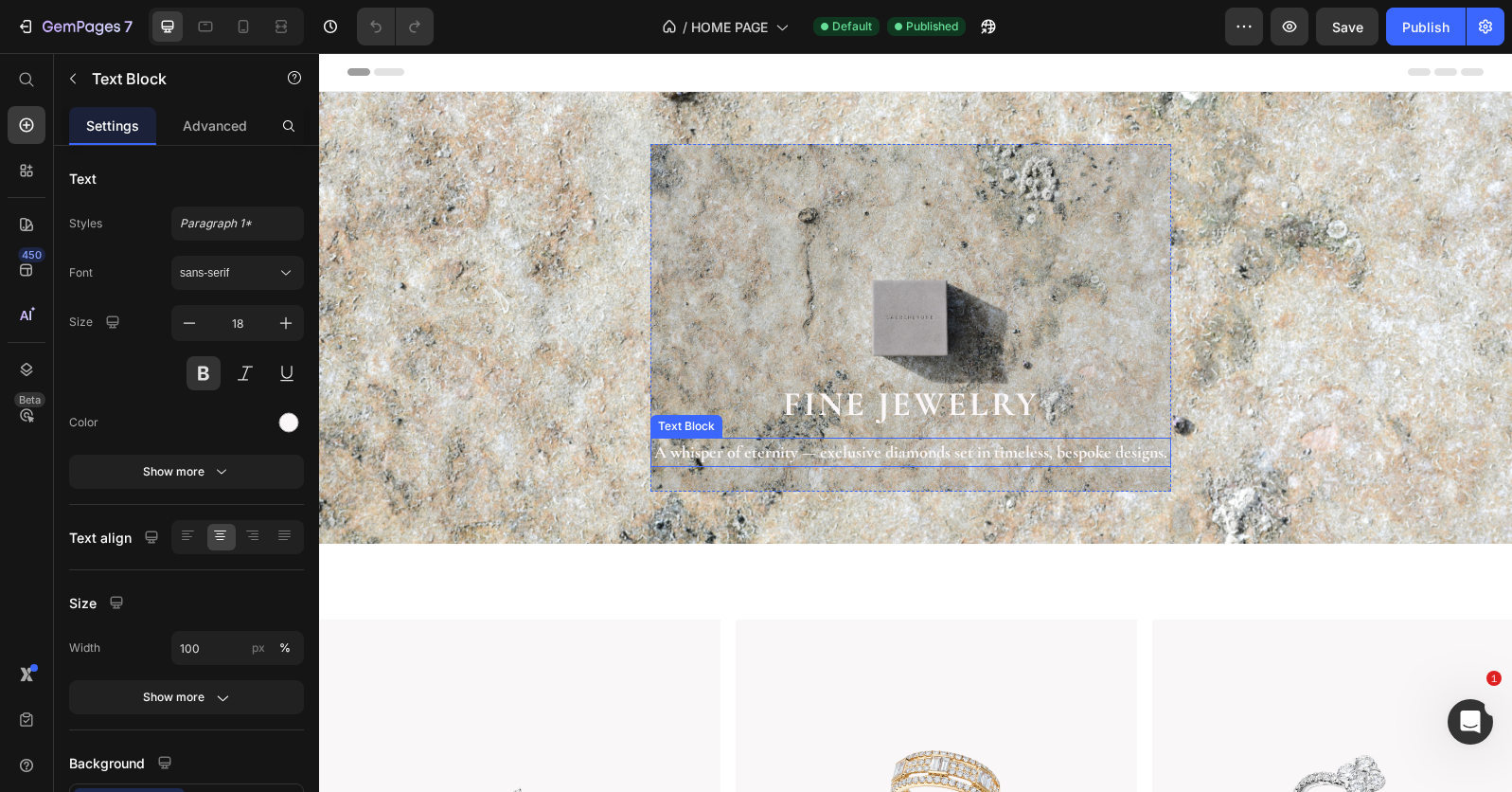 click on "A whisper of eternity — exclusive diamonds set in timeless, bespoke designs." at bounding box center [911, 452] 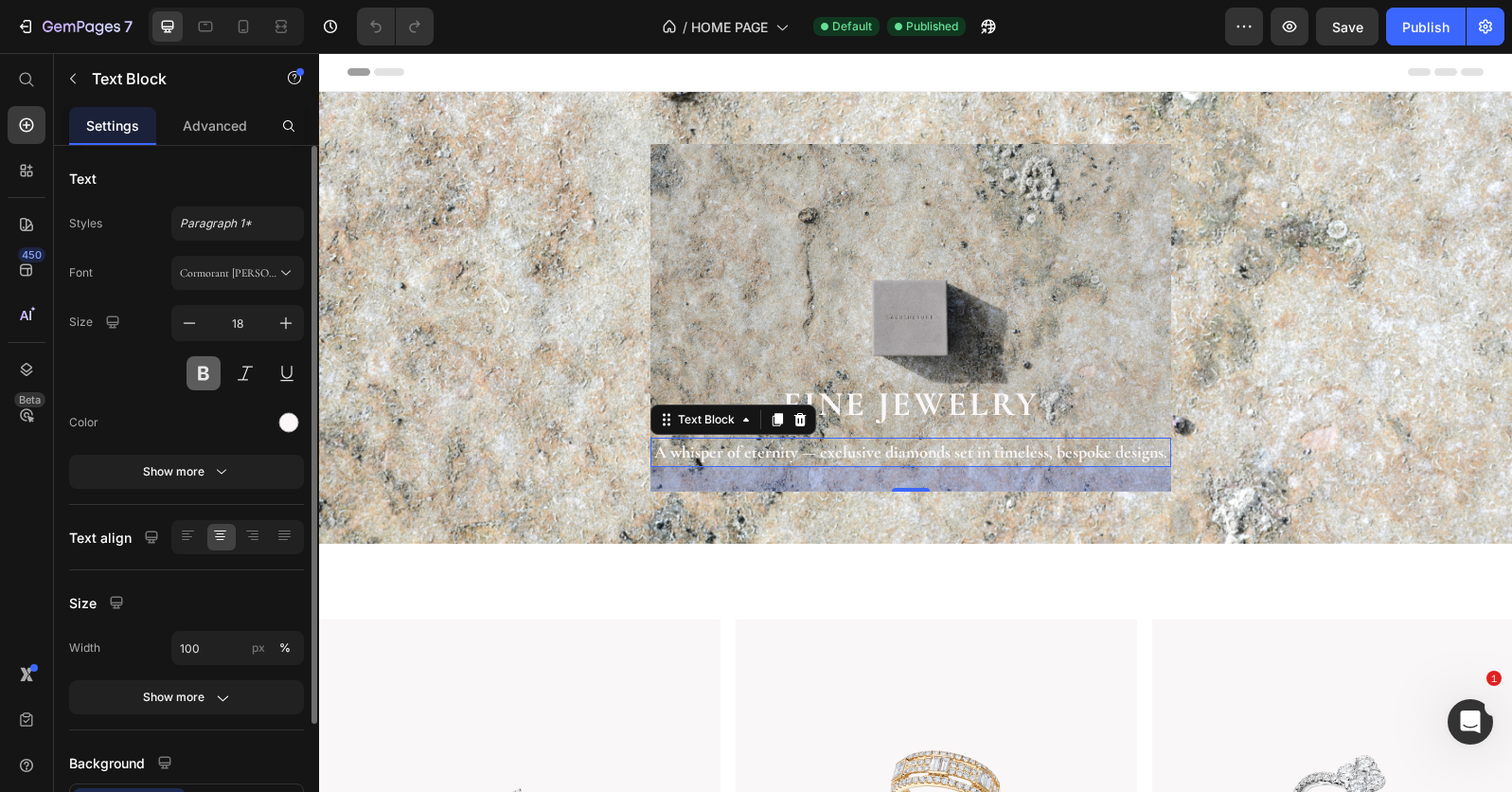 click at bounding box center [204, 373] 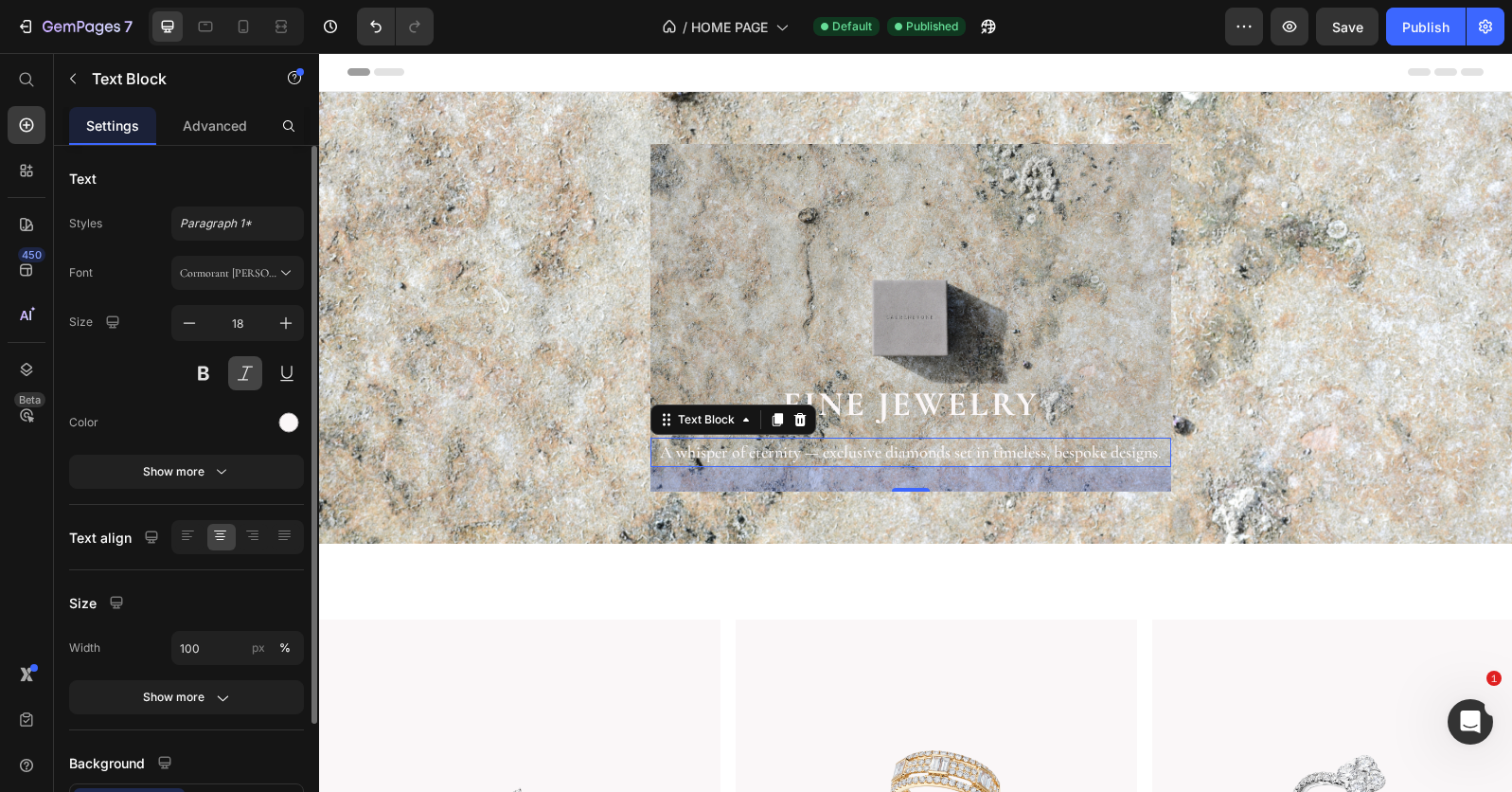 click at bounding box center (245, 373) 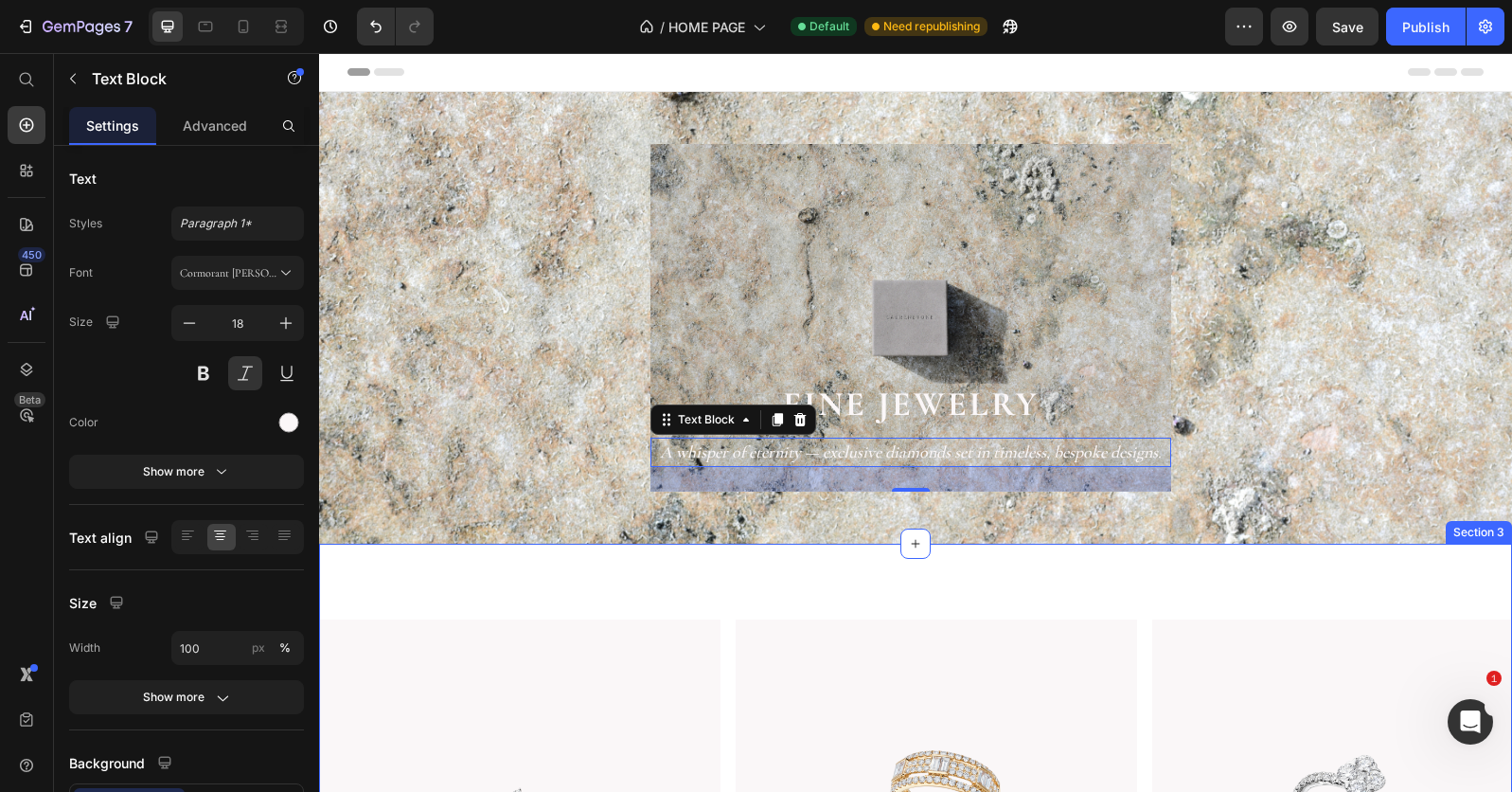 click on "Image Image Image Image Image Image
Carousel Section 3" at bounding box center [916, 836] 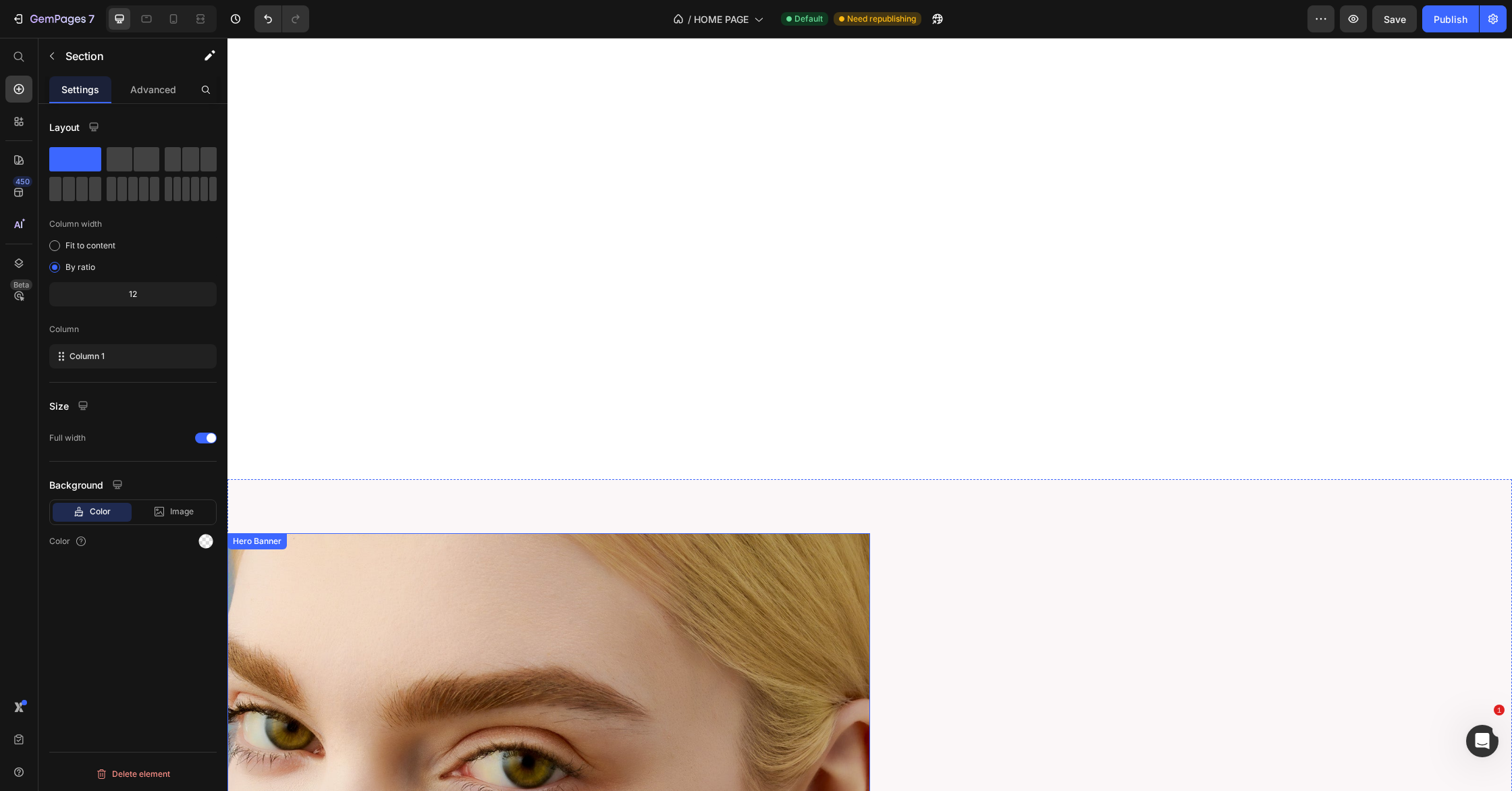 scroll, scrollTop: 4303, scrollLeft: 0, axis: vertical 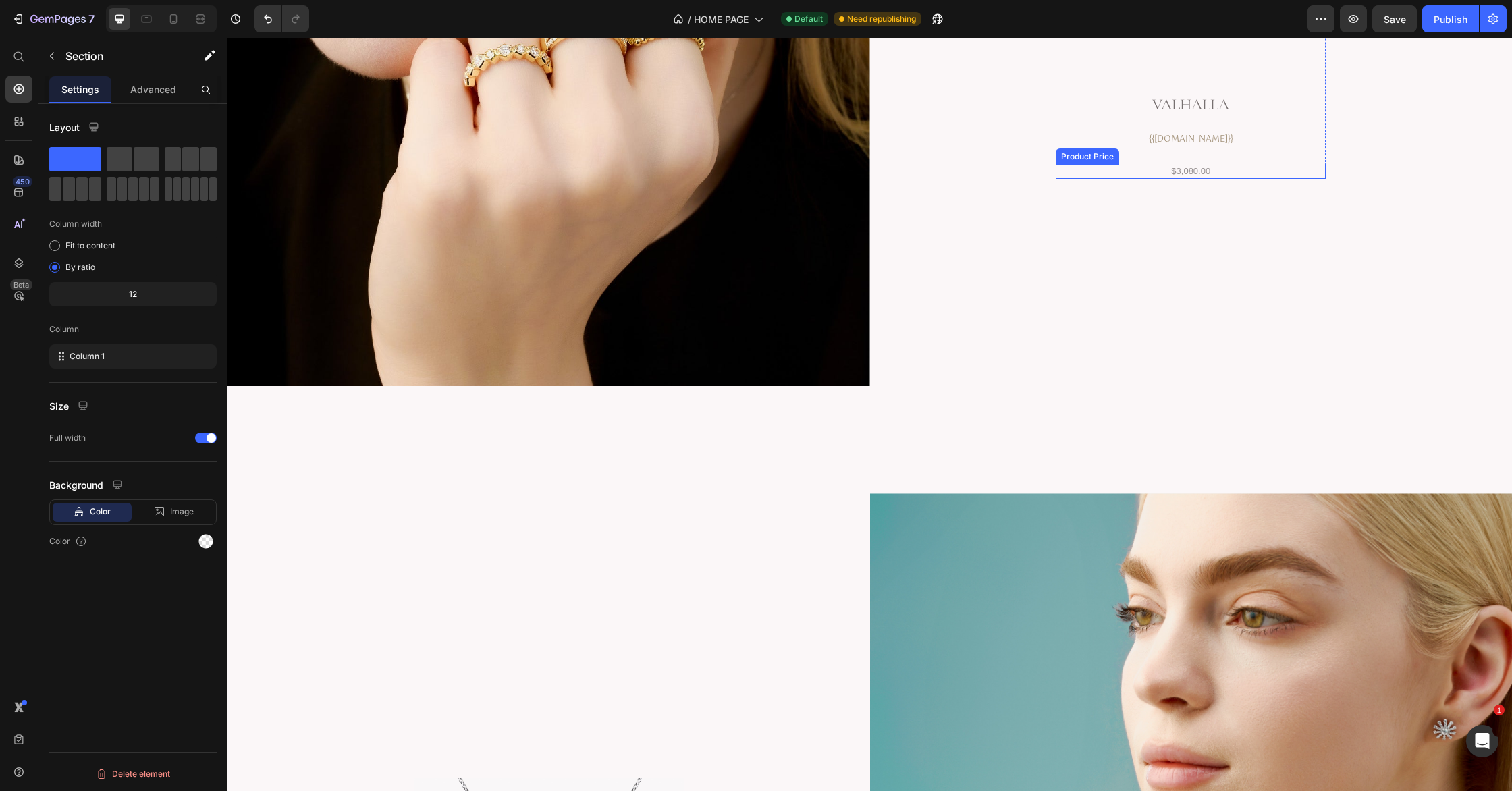 click on "$3,080.00" at bounding box center (1191, 171) 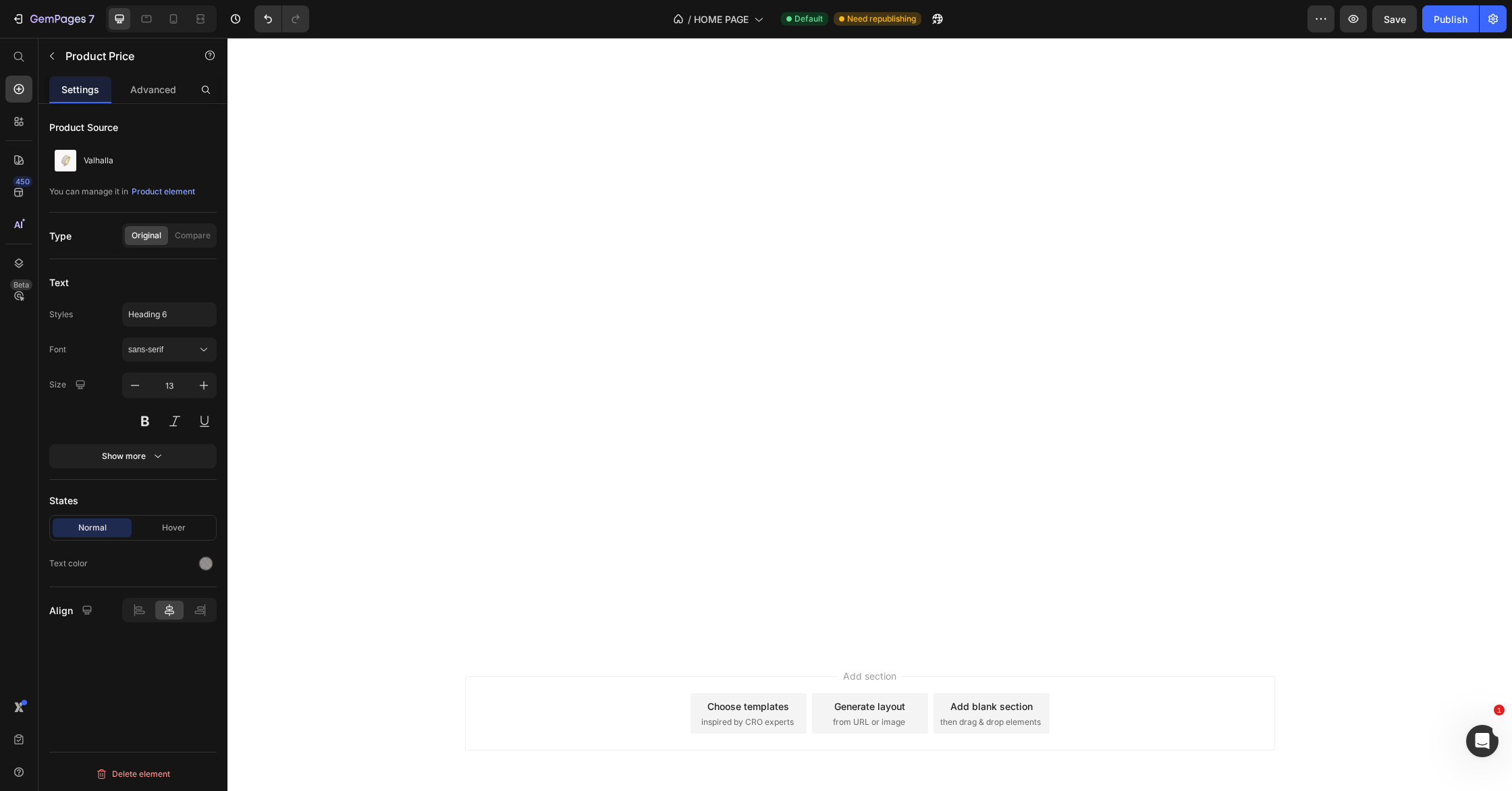 scroll, scrollTop: 0, scrollLeft: 0, axis: both 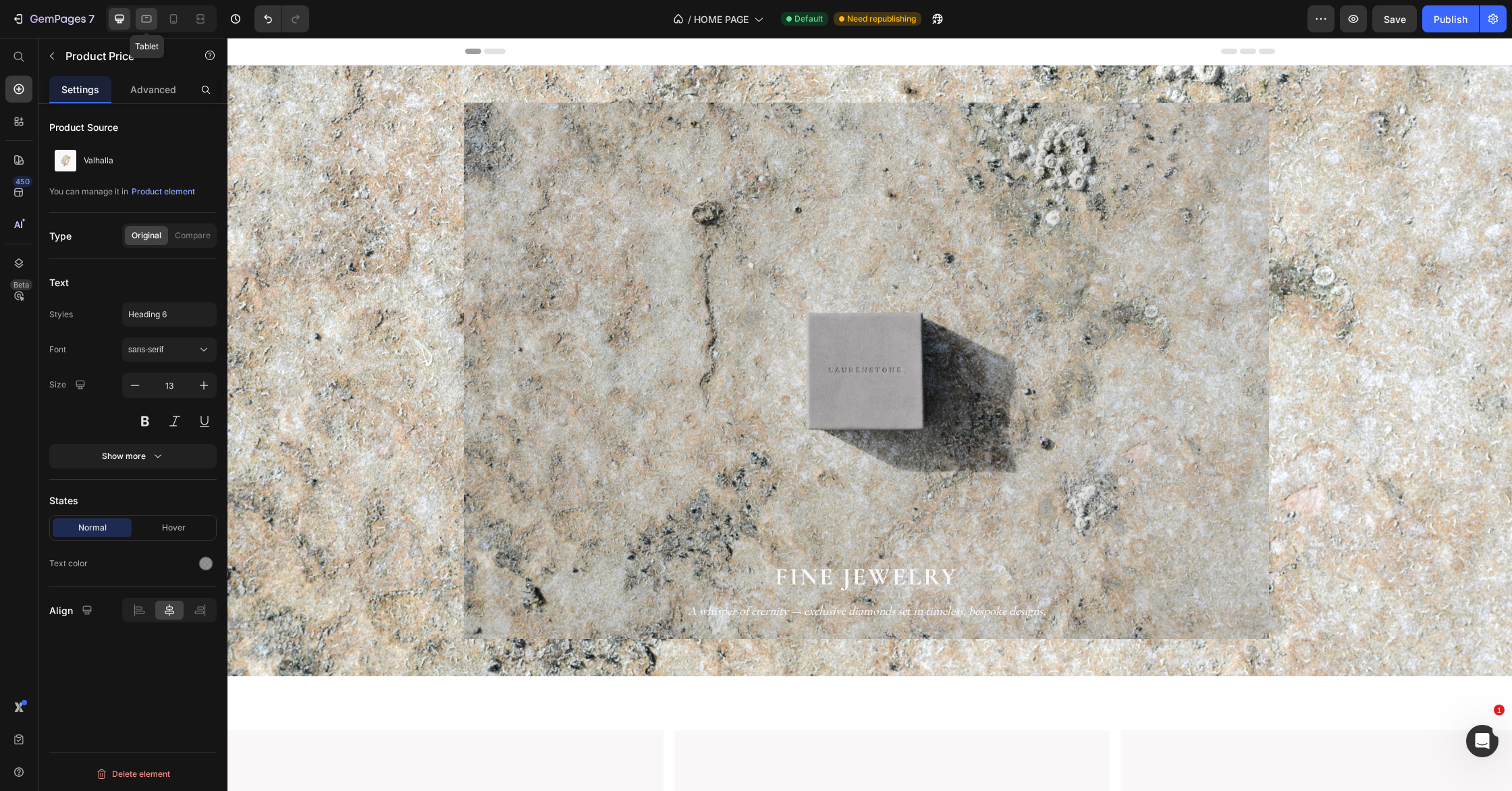 click 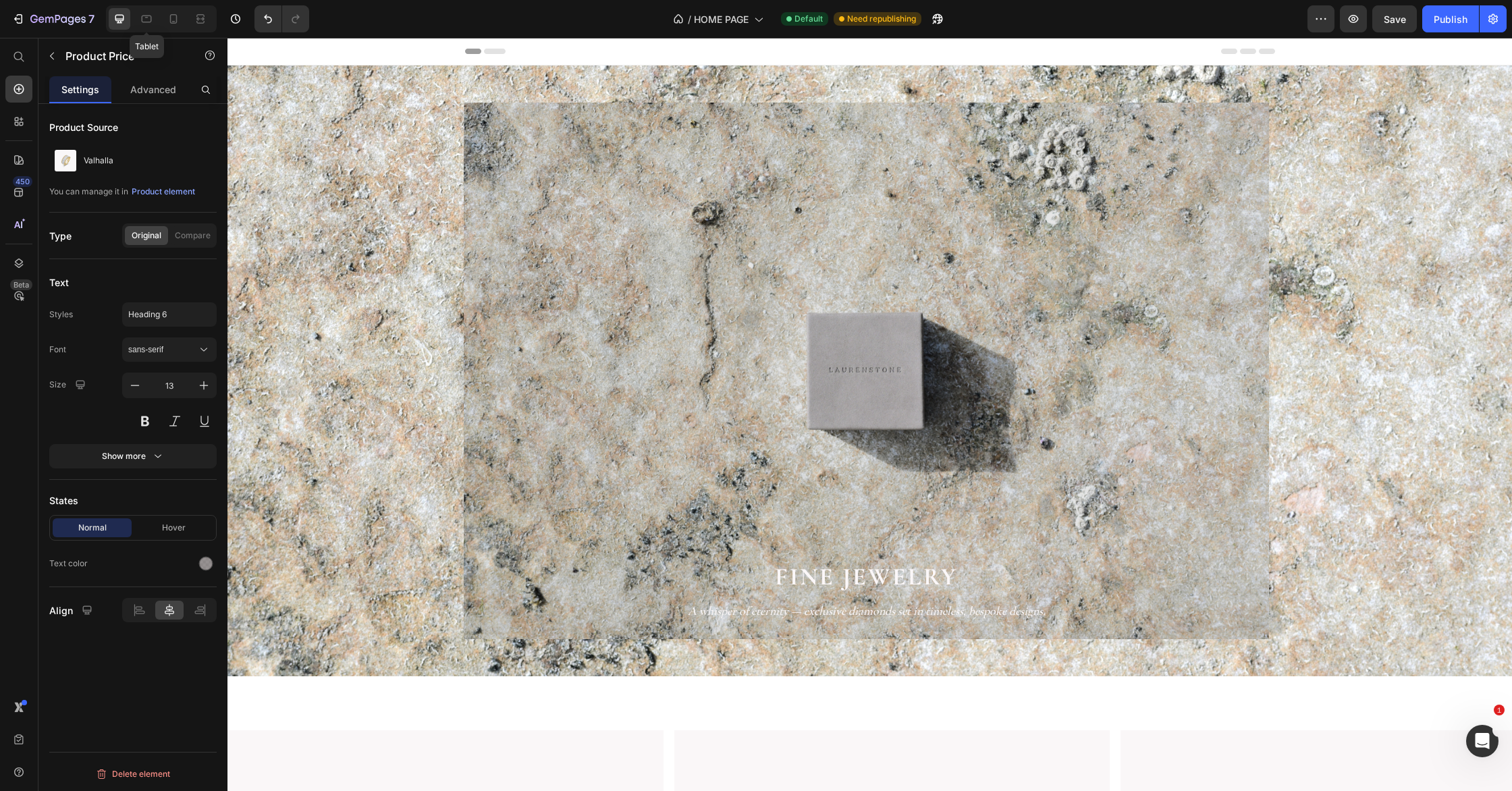 type on "18" 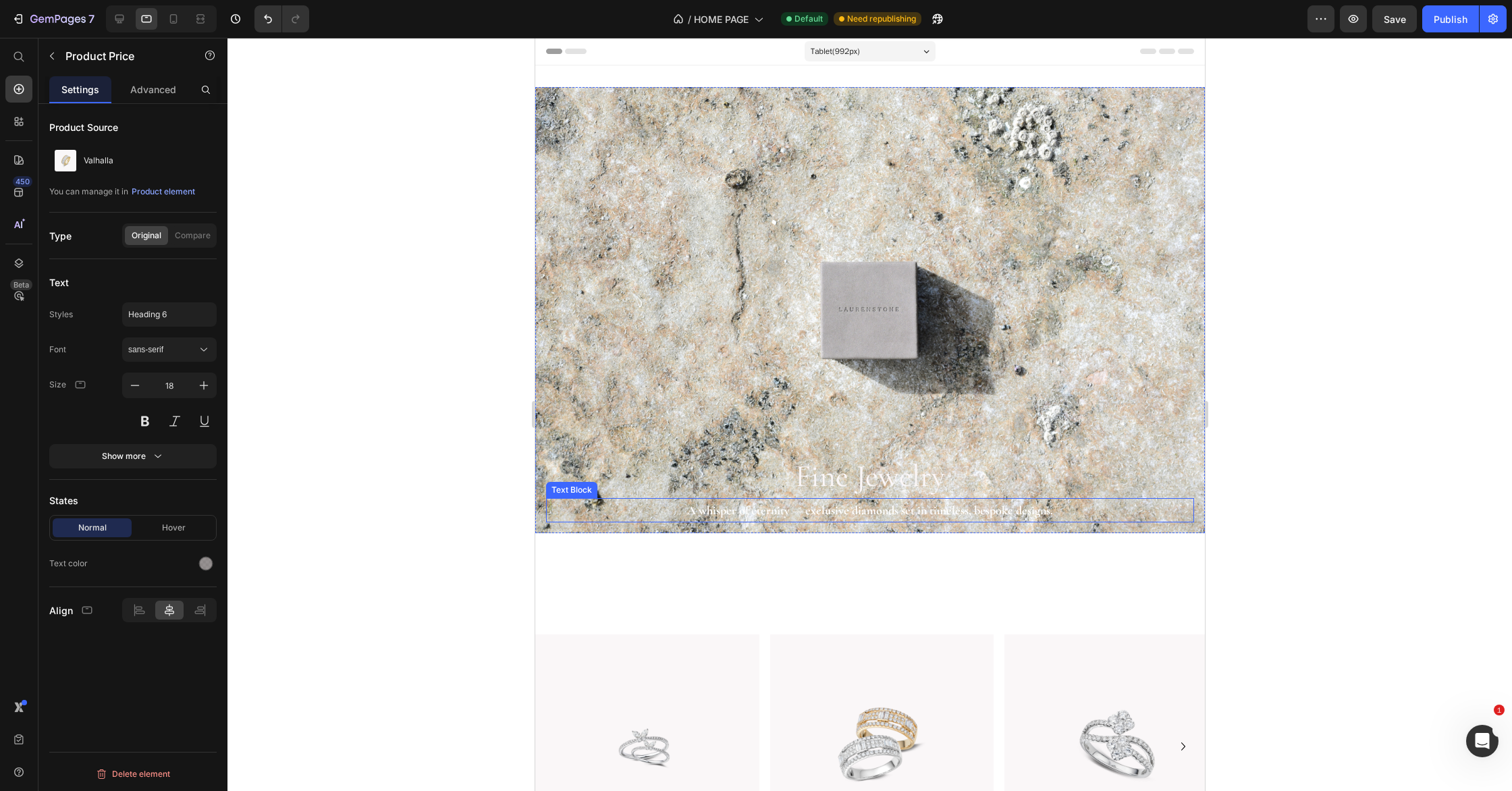 click on "A whisper of eternity — exclusive diamonds set in timeless, bespoke designs." at bounding box center [869, 510] 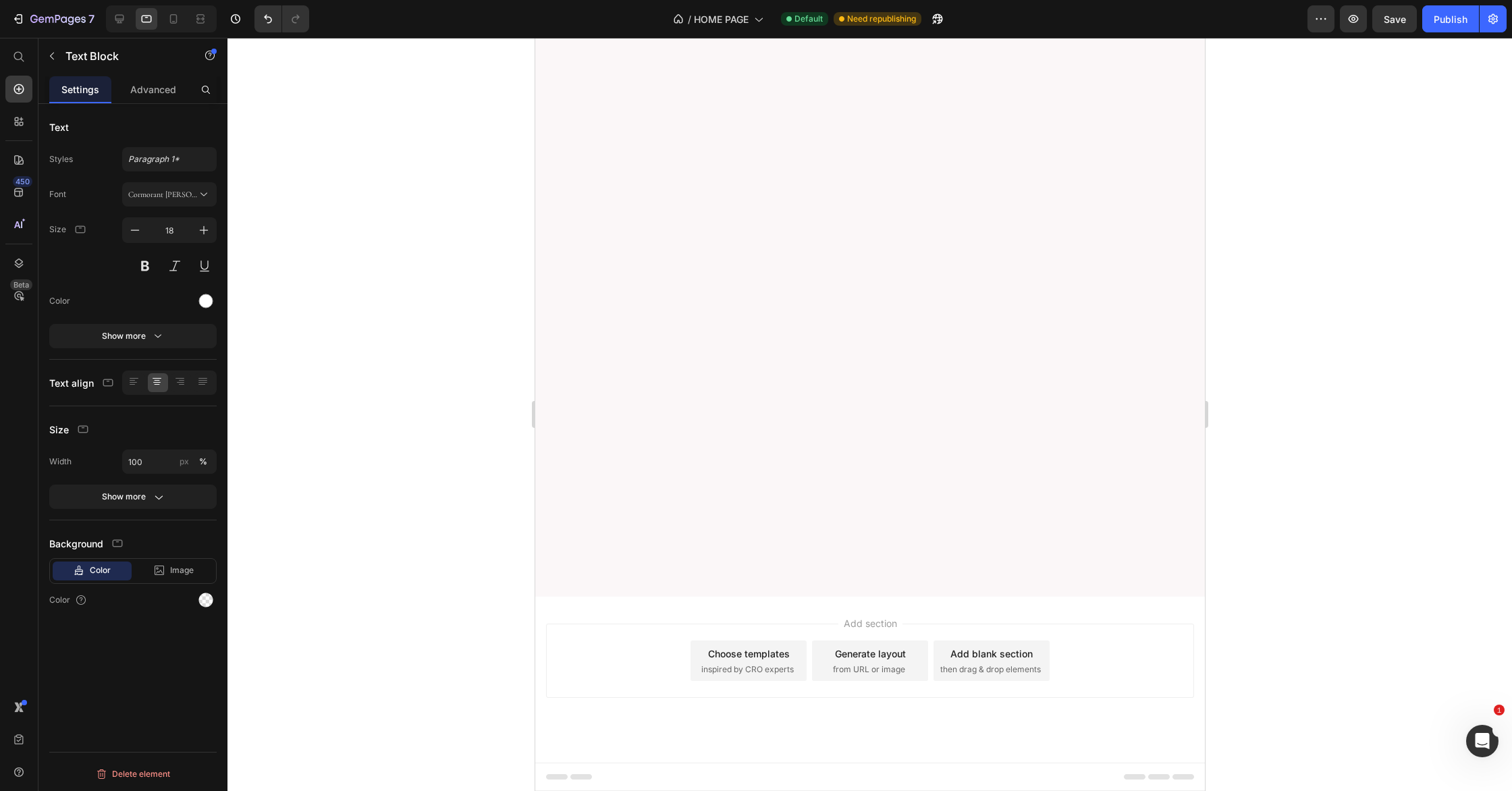 scroll, scrollTop: 1434, scrollLeft: 0, axis: vertical 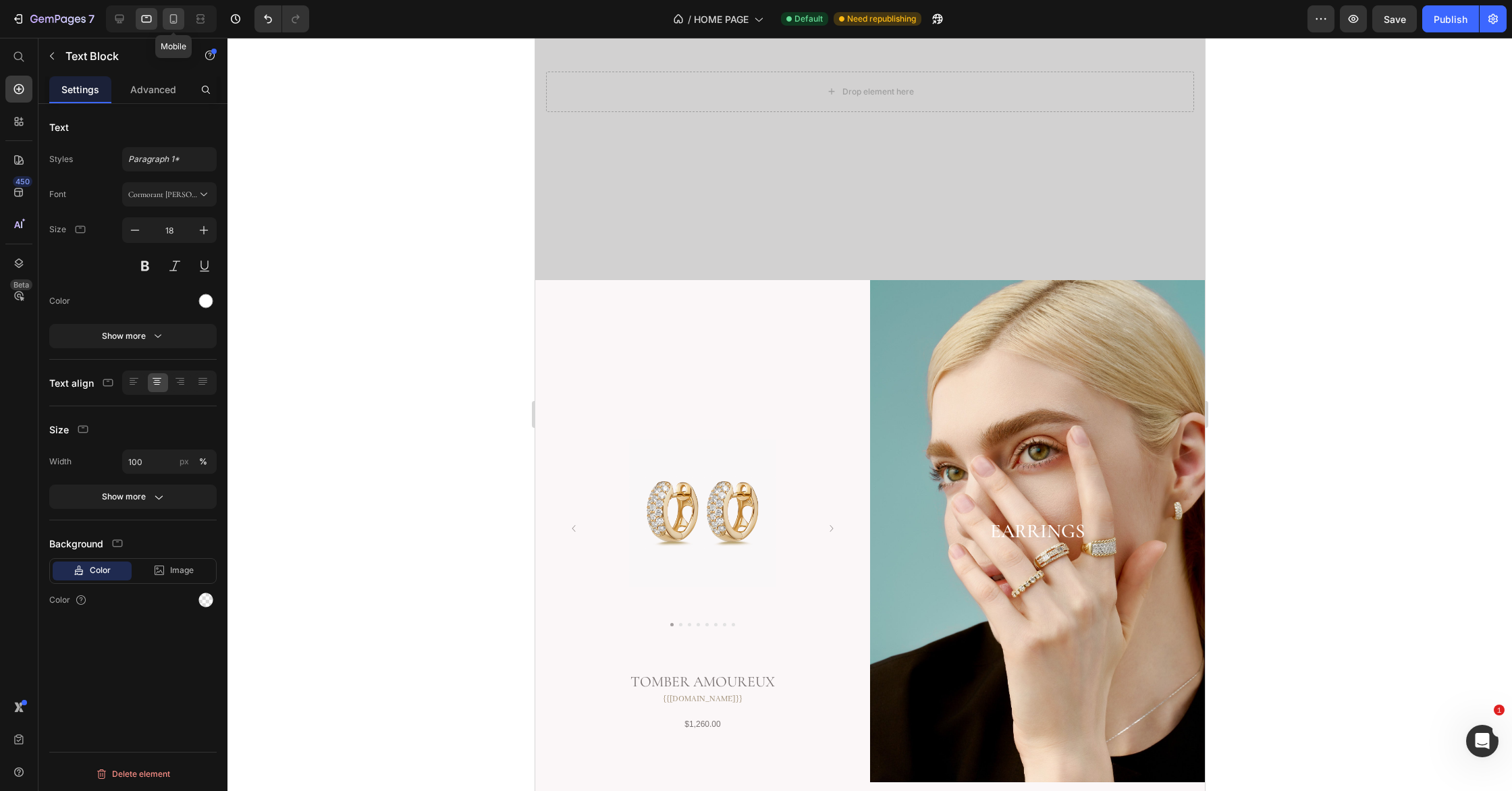 click 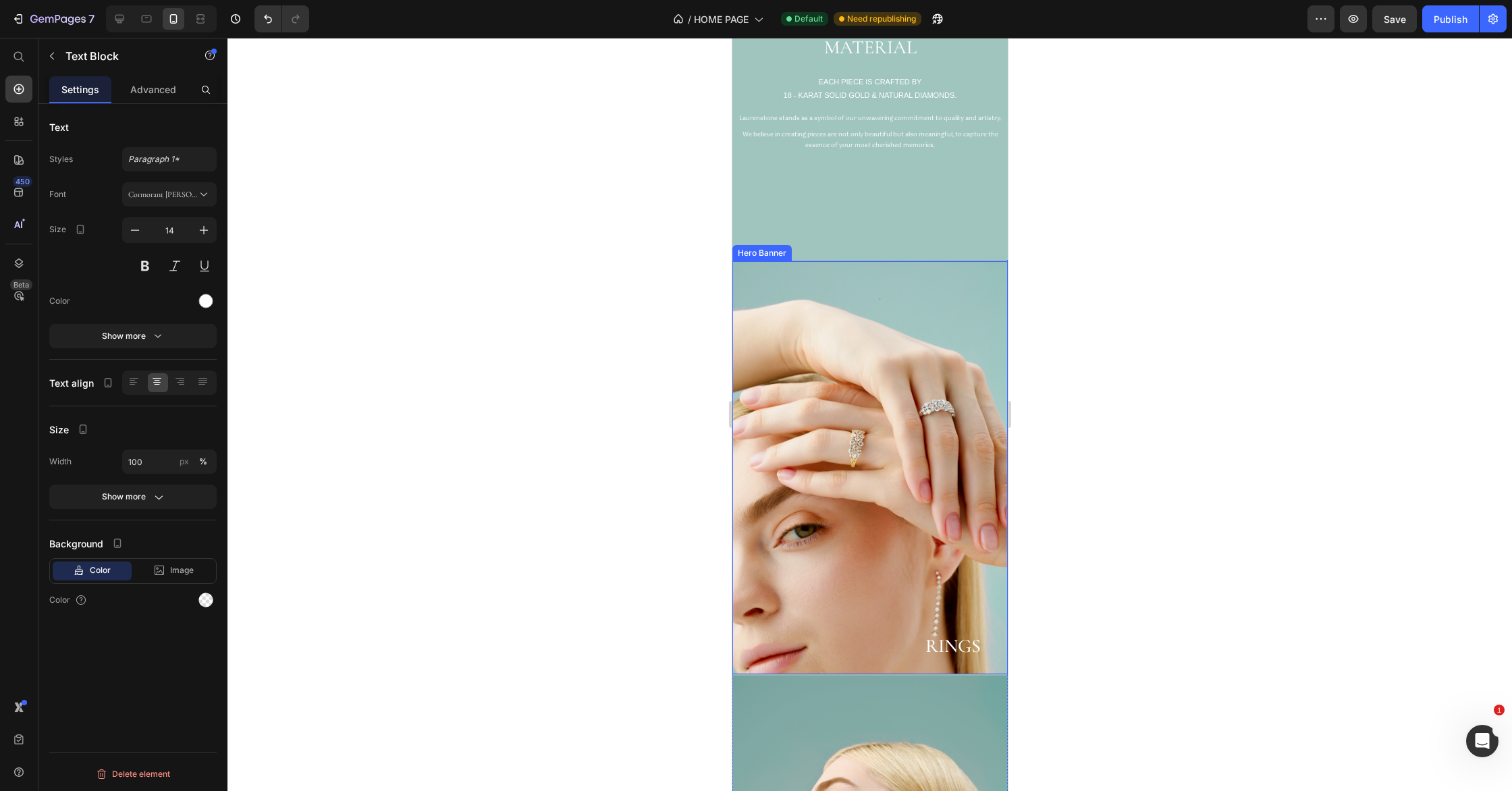 scroll, scrollTop: 613, scrollLeft: 0, axis: vertical 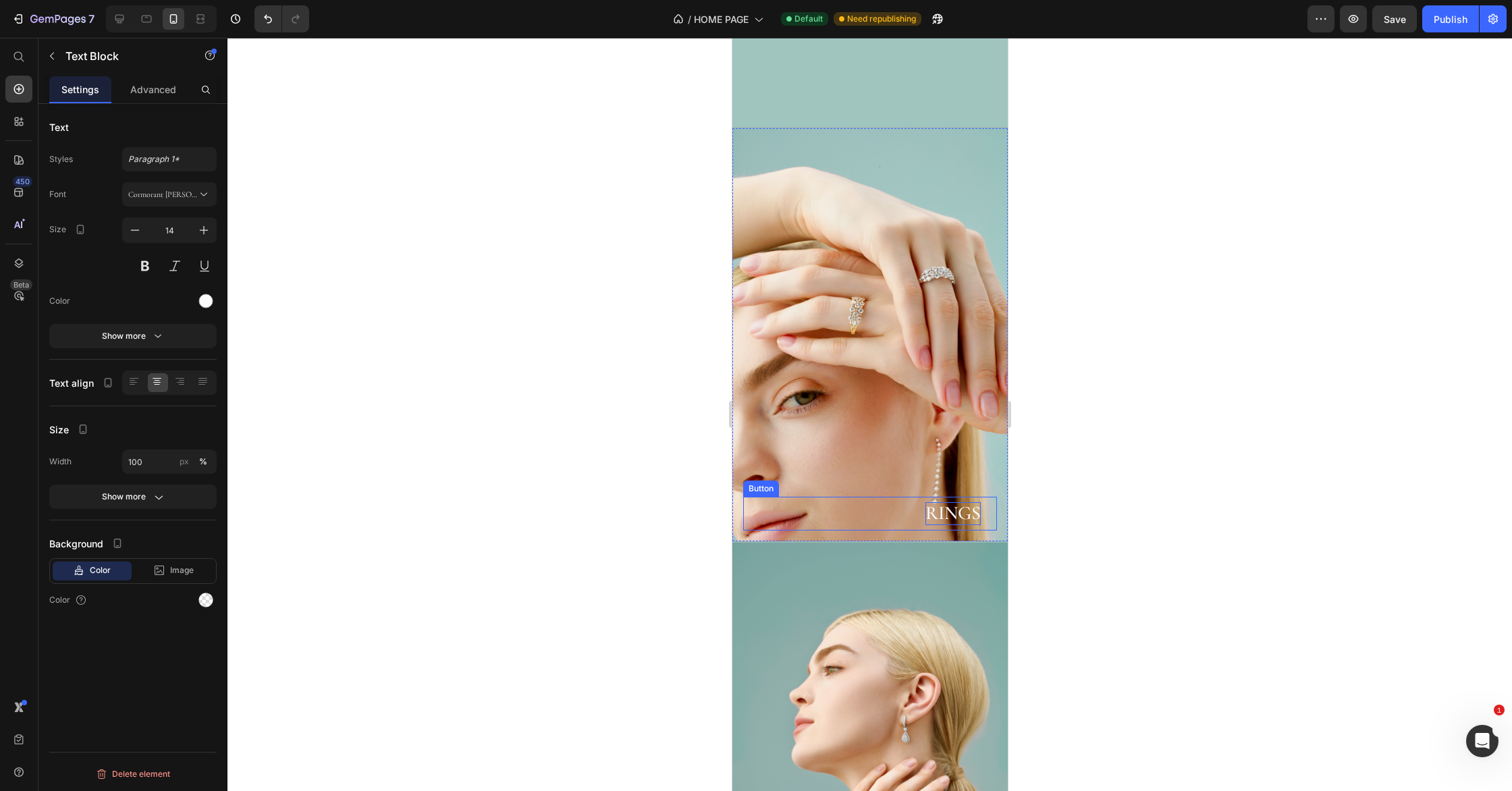 click on "Rings" at bounding box center [952, 514] 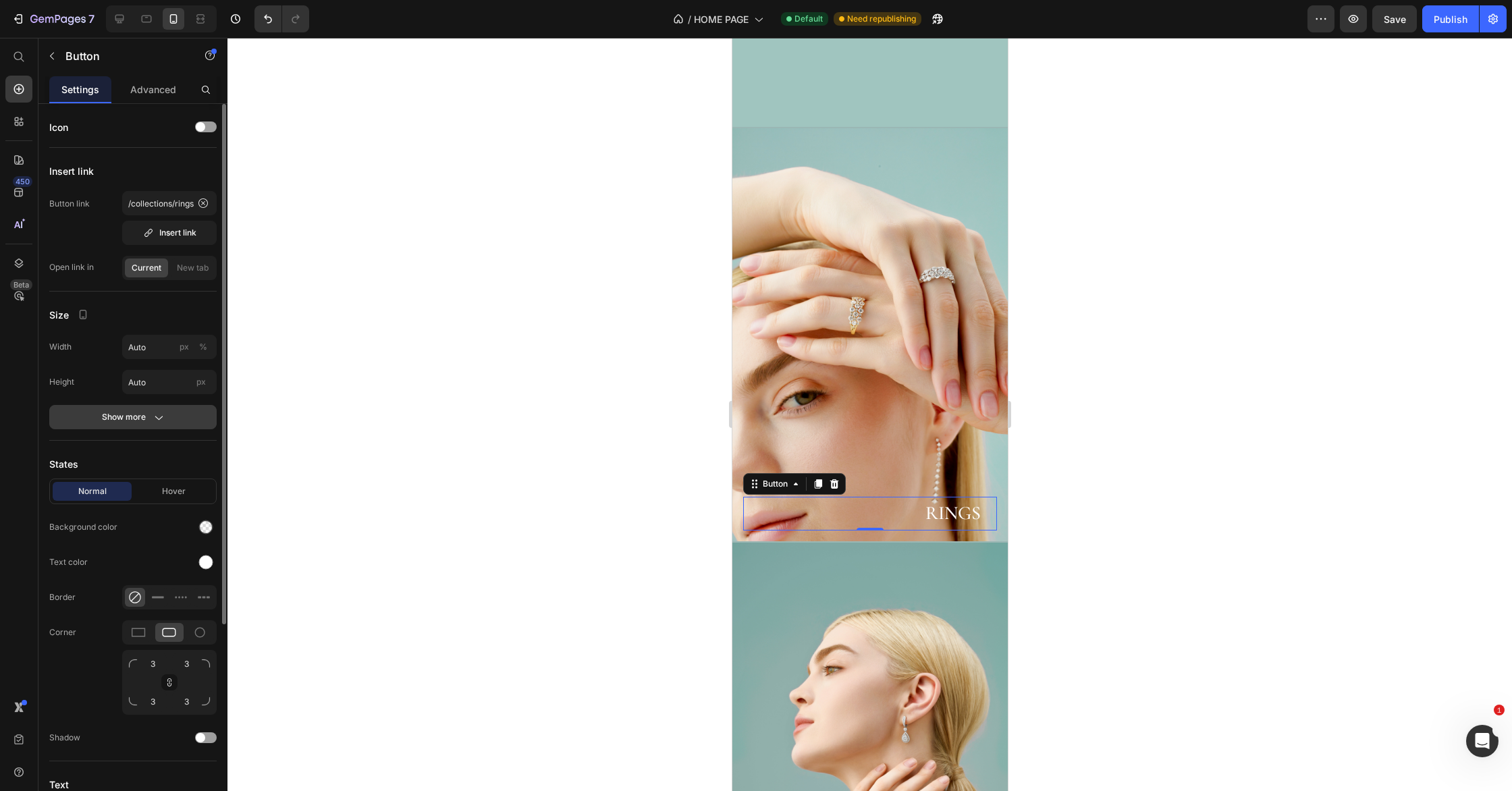 click 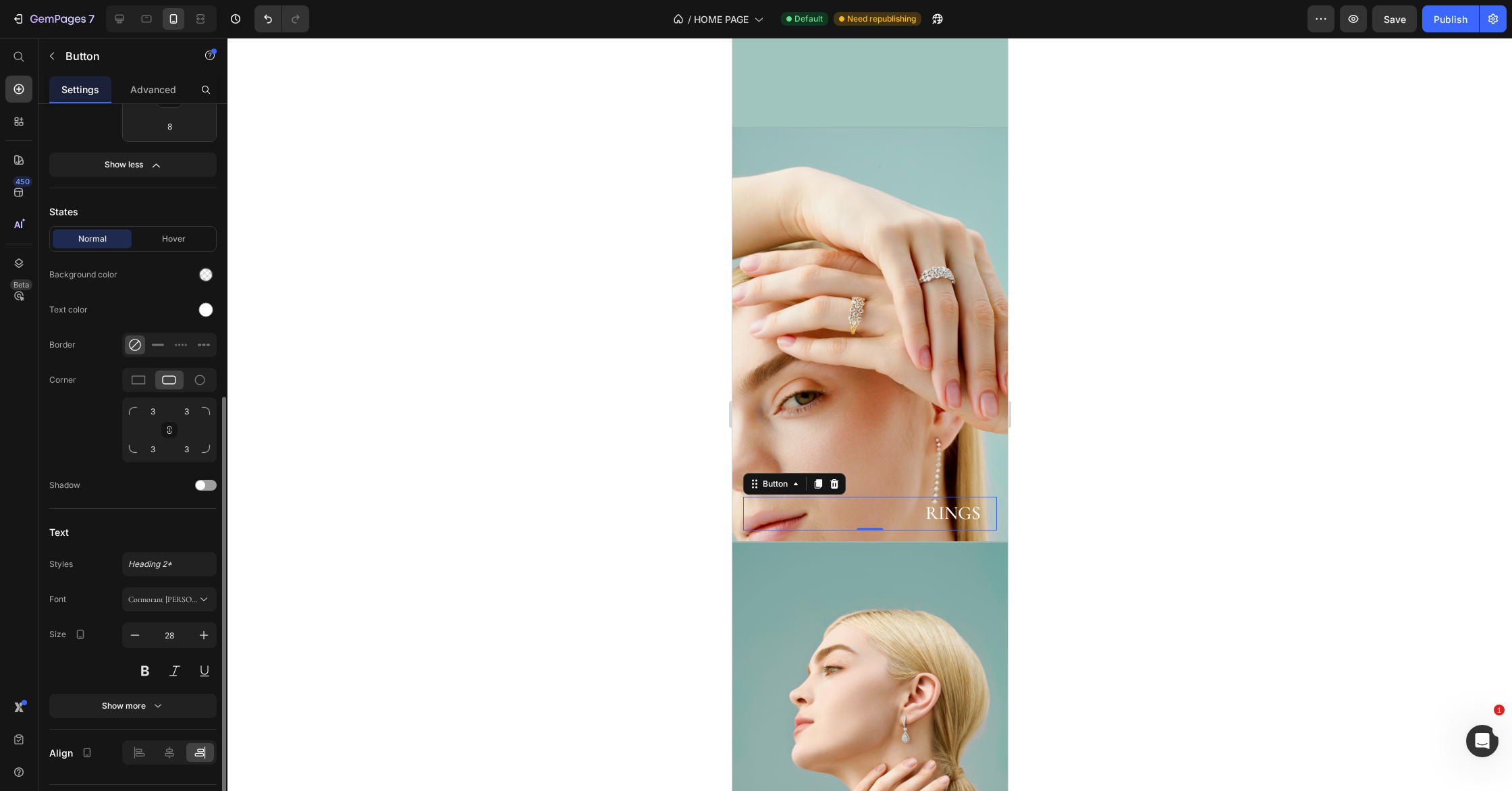 scroll, scrollTop: 420, scrollLeft: 0, axis: vertical 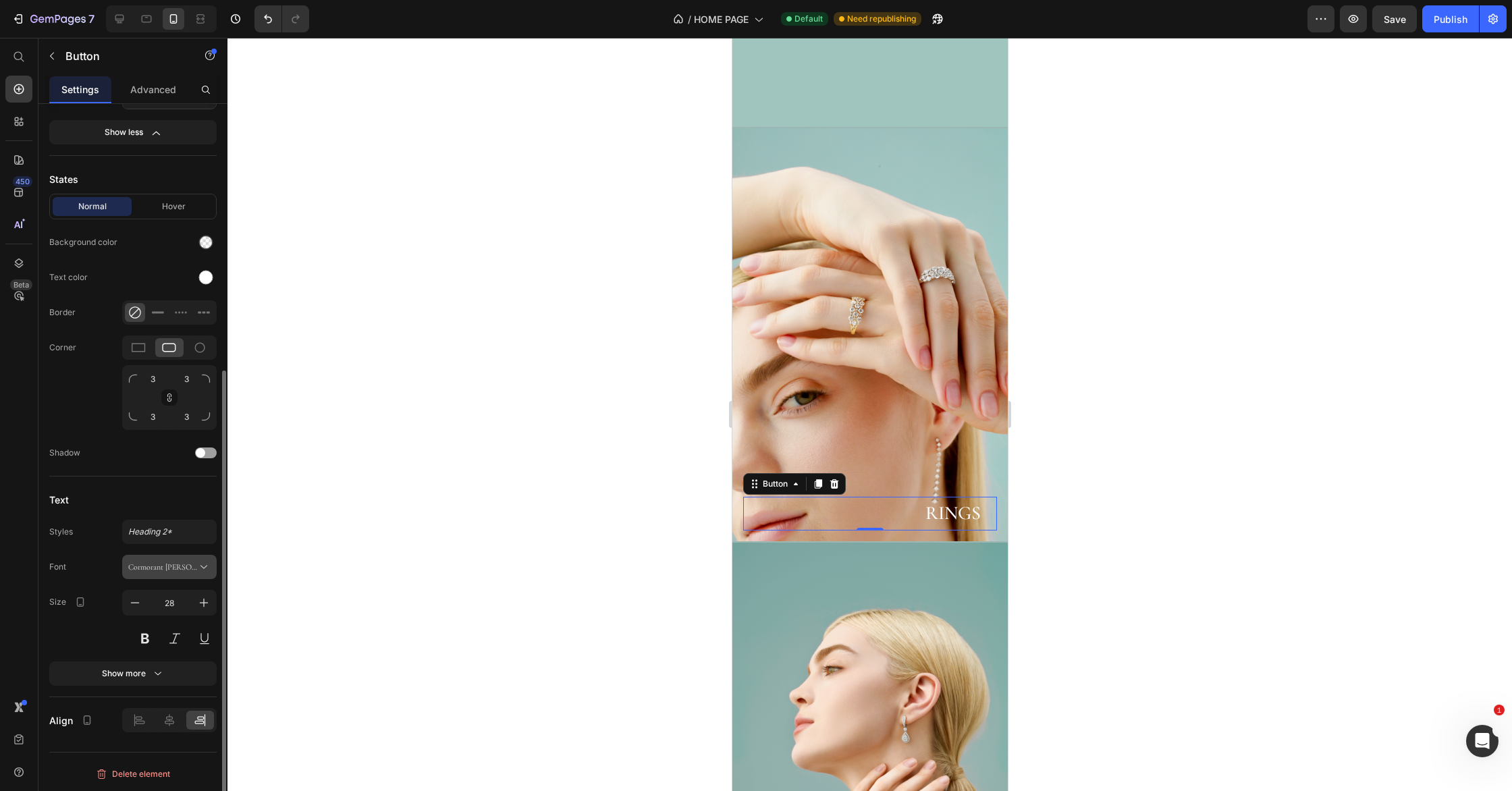 click on "Cormorant [PERSON_NAME]" at bounding box center [163, 567] 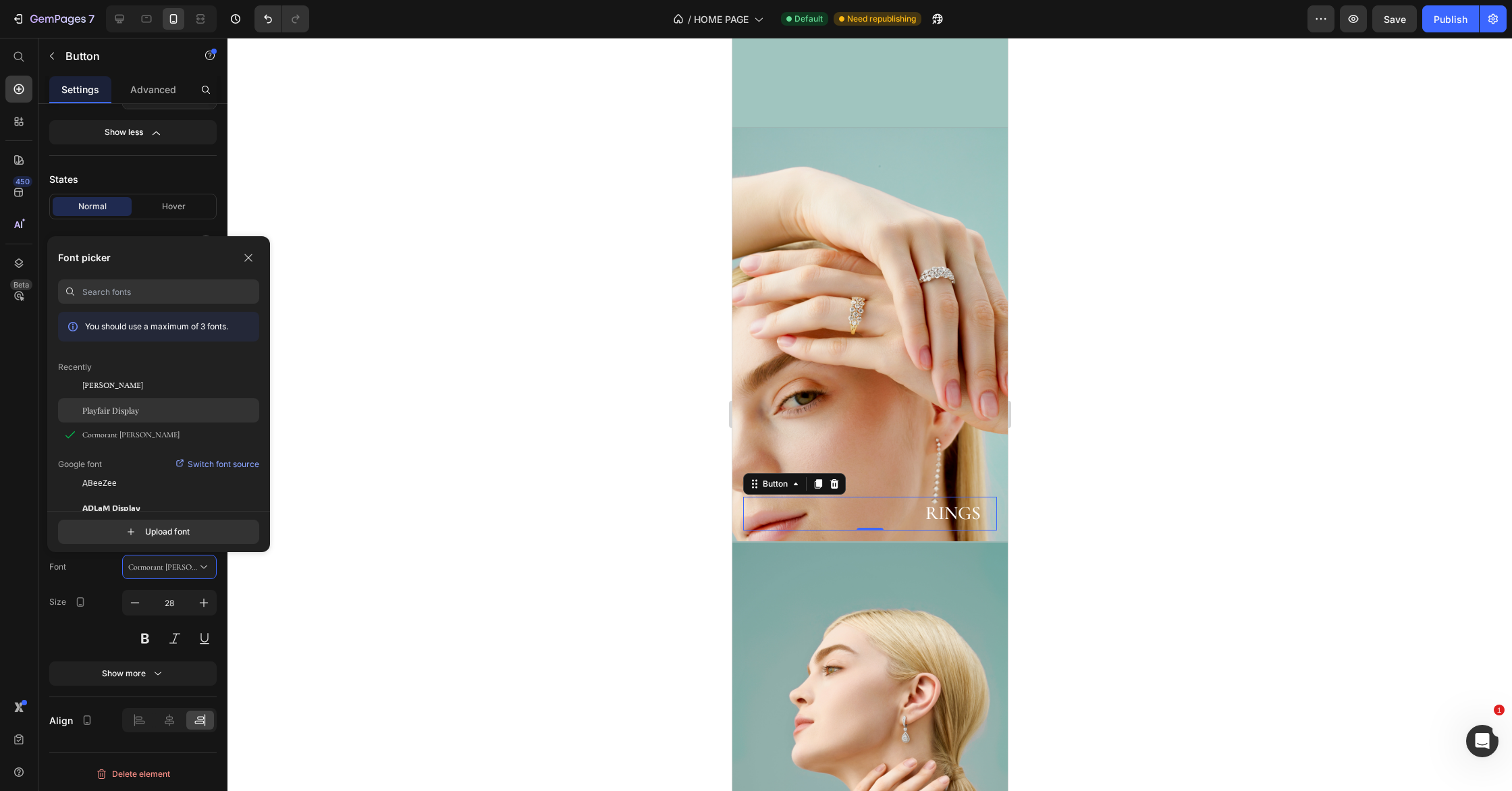 click on "Playfair Display" 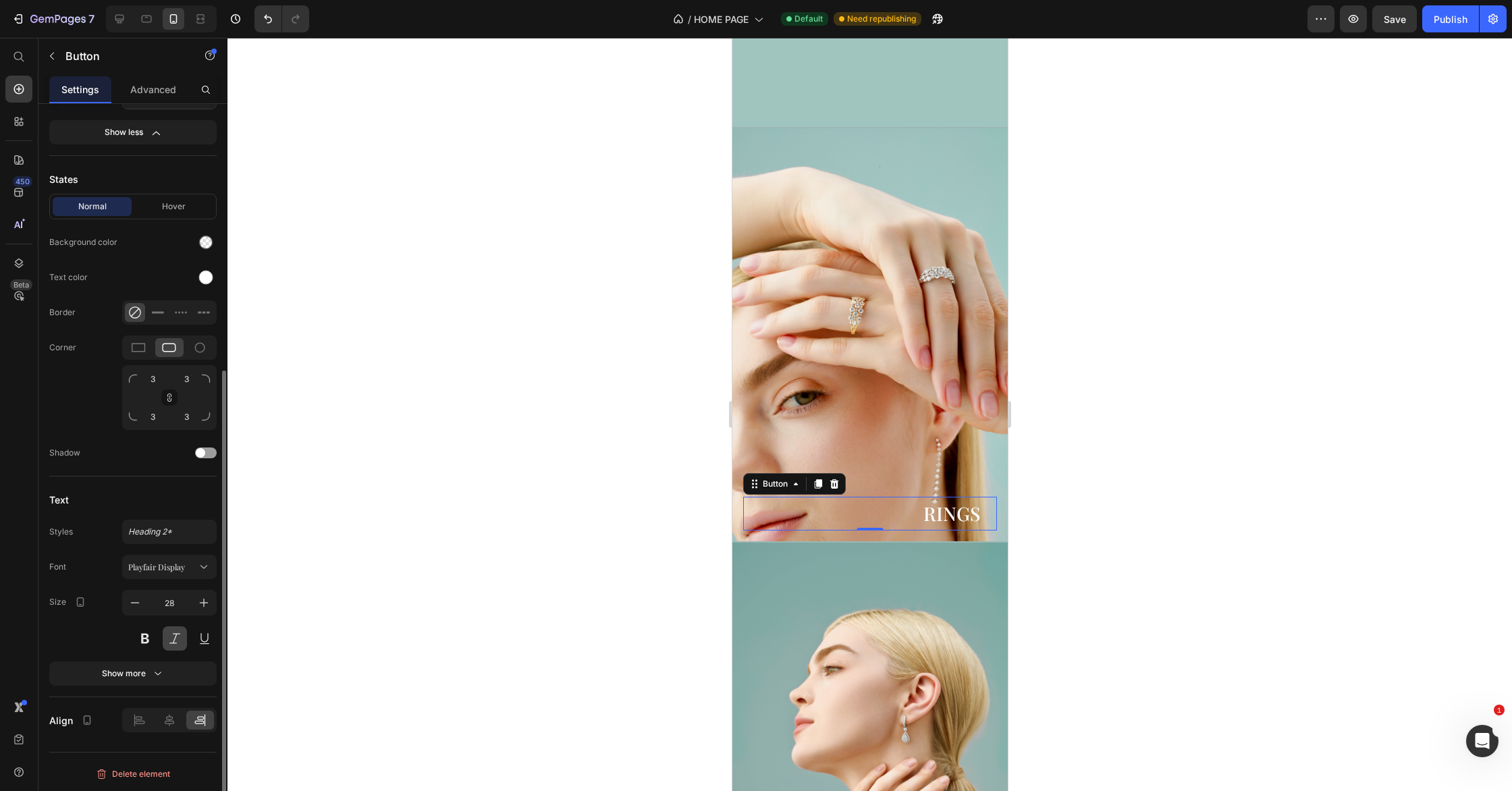 click at bounding box center [175, 638] 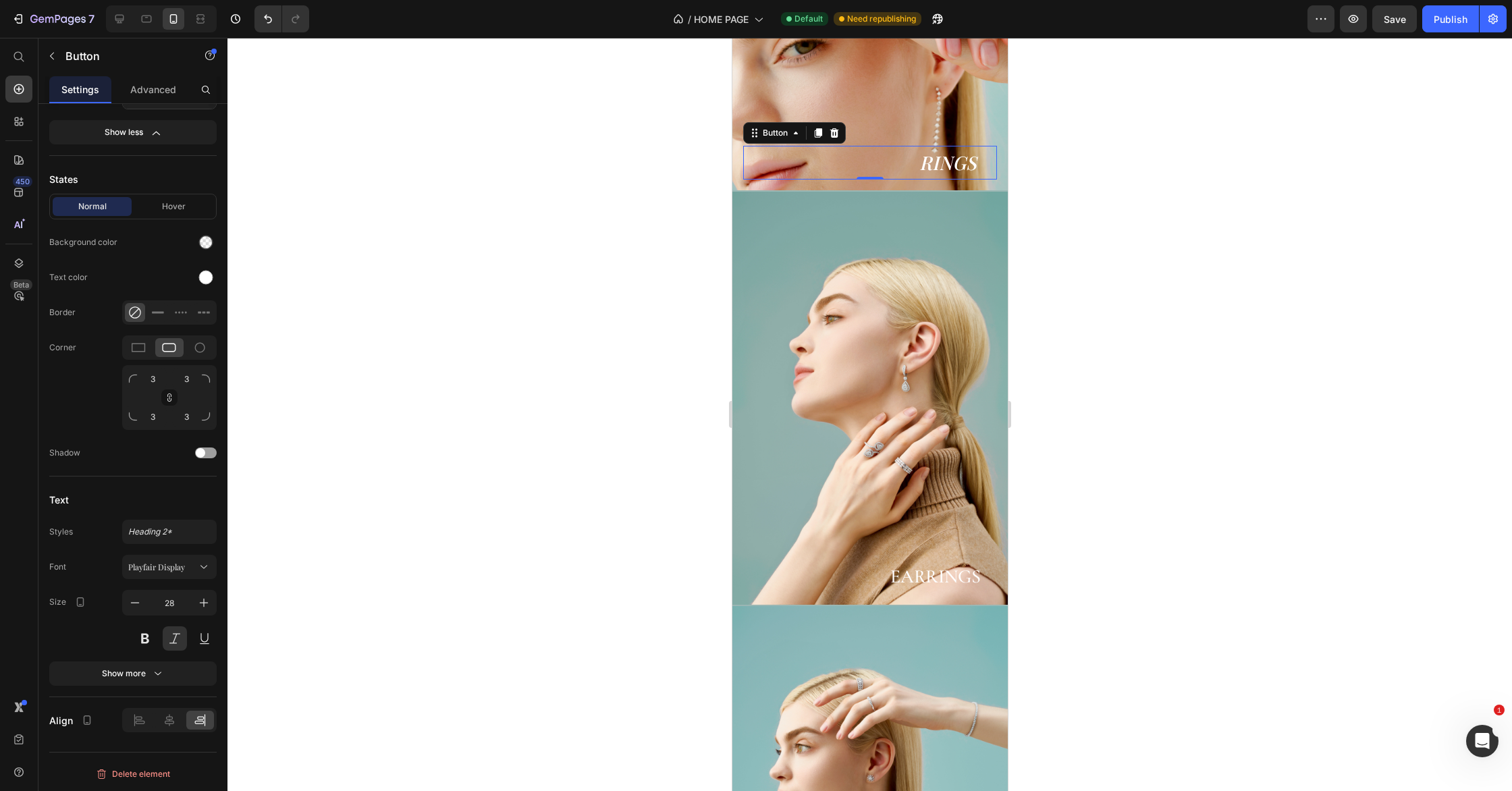 scroll, scrollTop: 973, scrollLeft: 0, axis: vertical 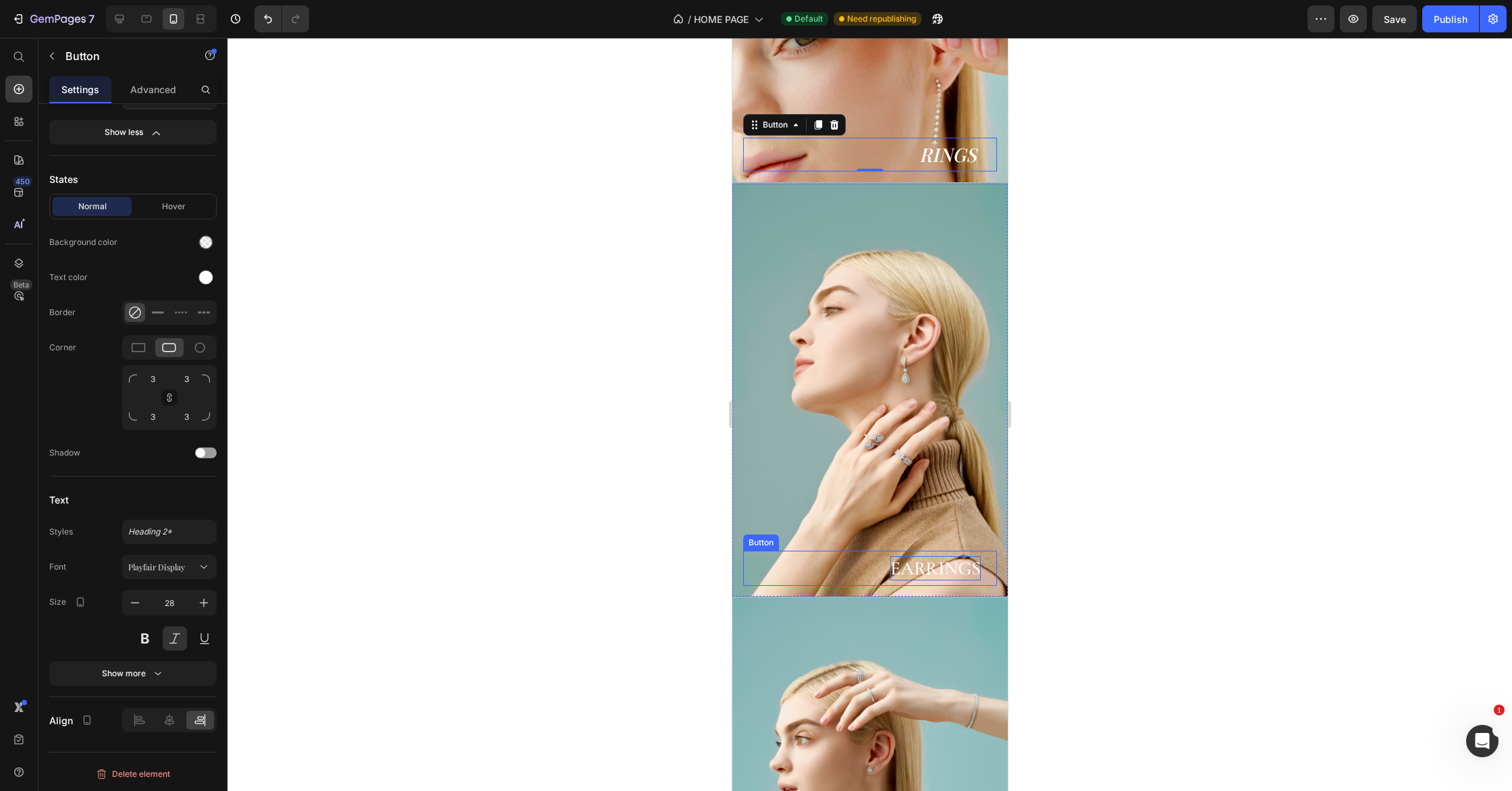 click on "Earrings" at bounding box center (935, 568) 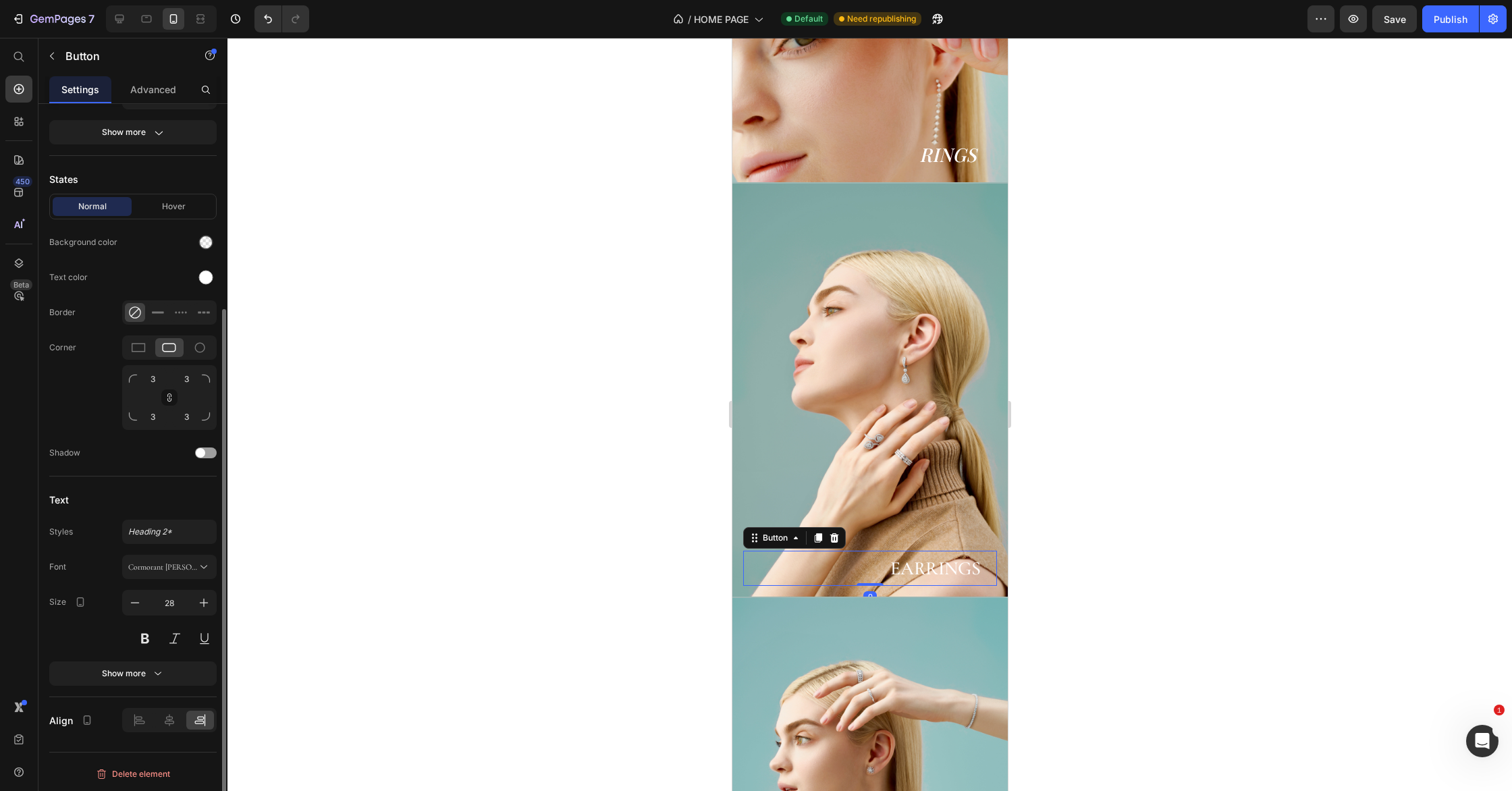scroll, scrollTop: 285, scrollLeft: 0, axis: vertical 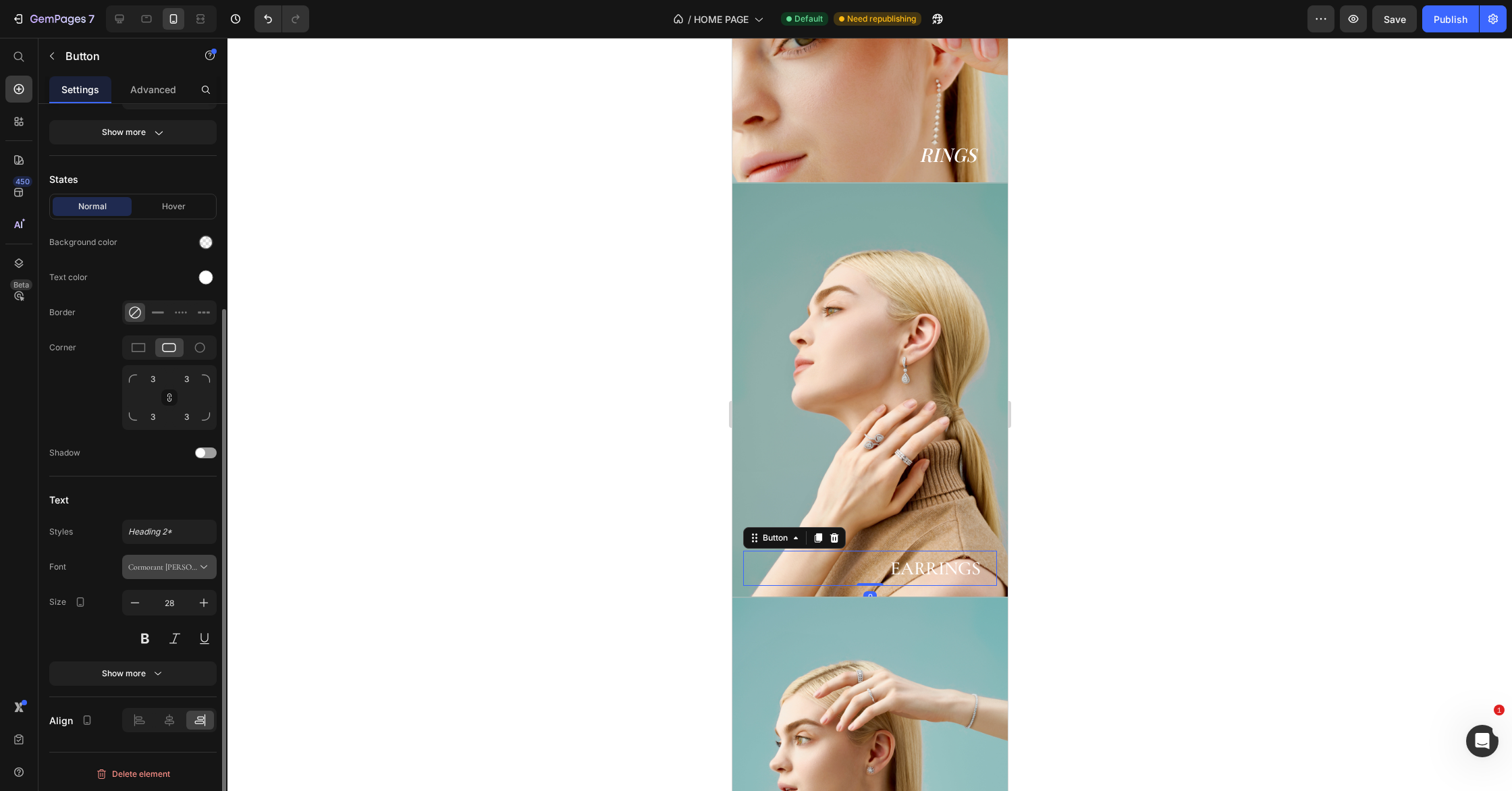 click on "Cormorant [PERSON_NAME]" at bounding box center (163, 567) 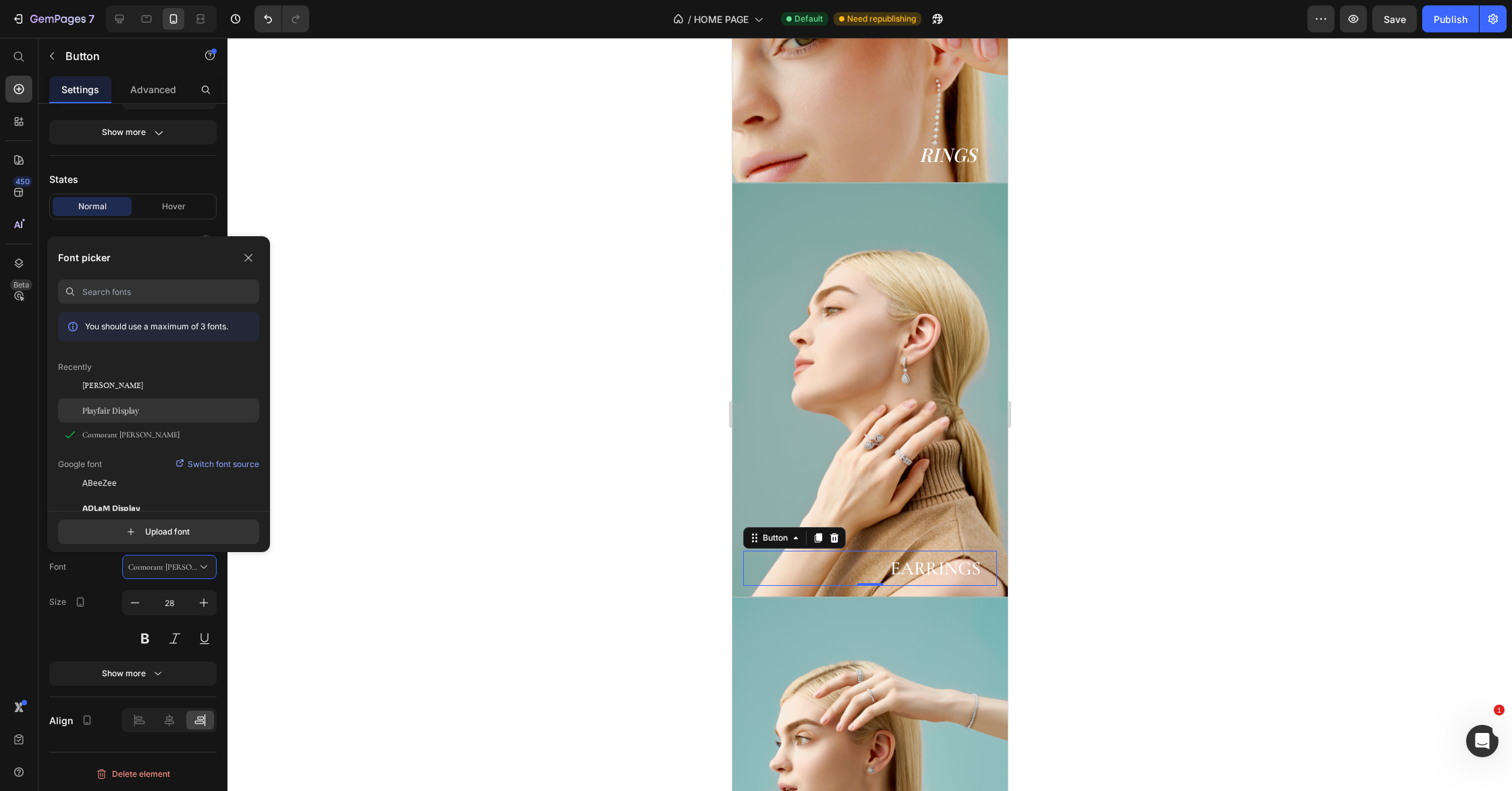 click on "Playfair Display" at bounding box center (111, 410) 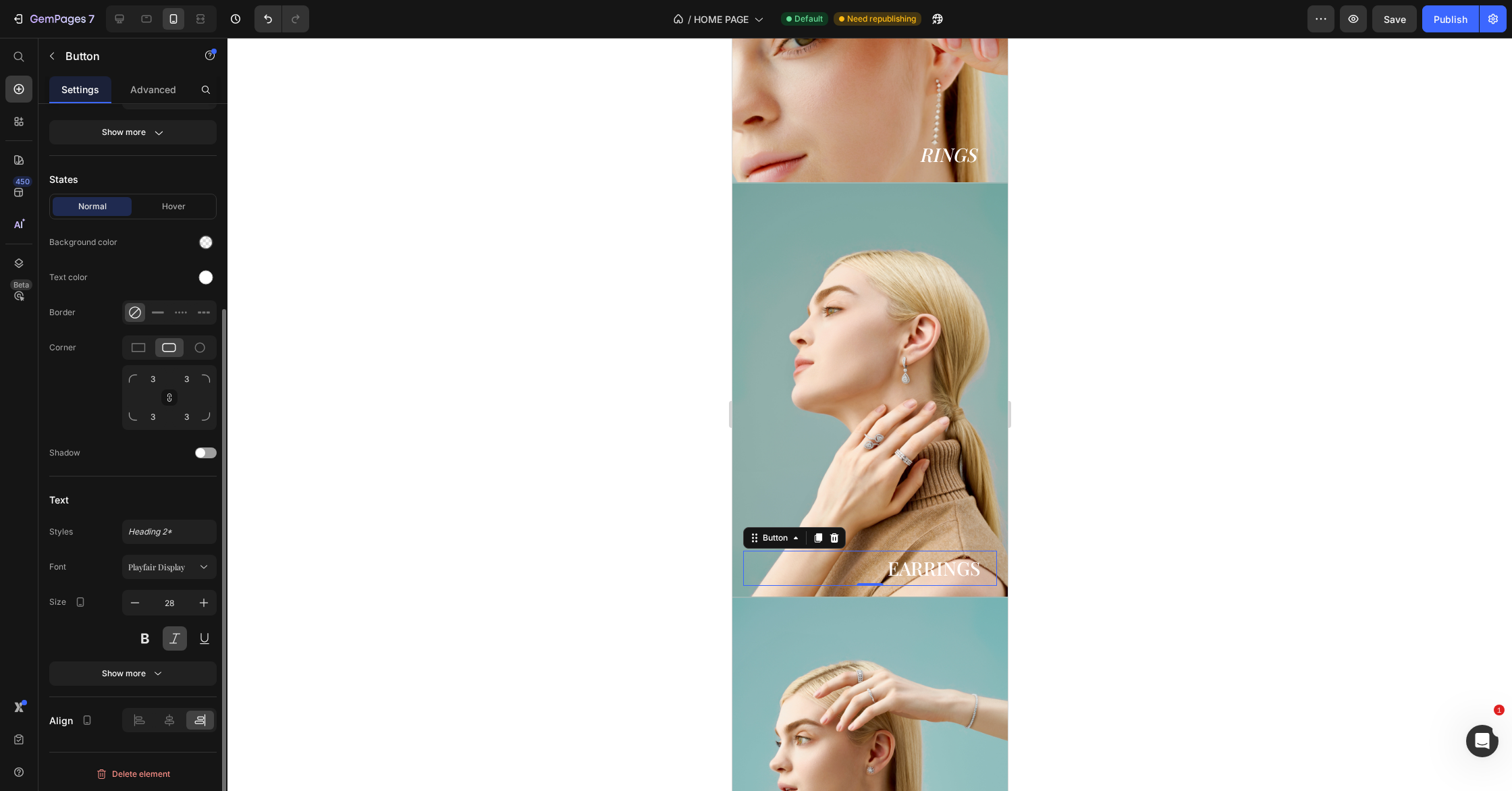 click at bounding box center (175, 638) 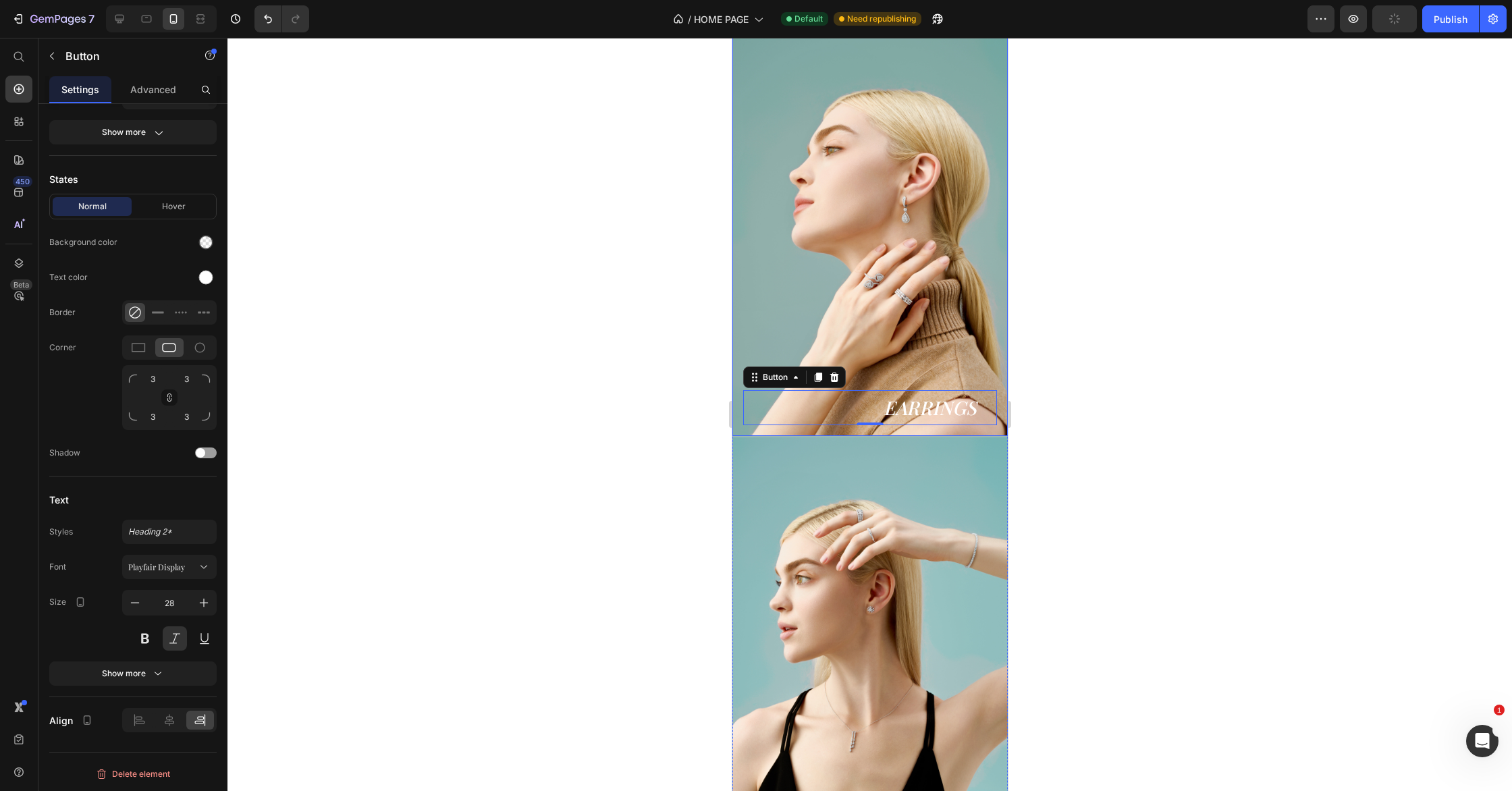 scroll, scrollTop: 1893, scrollLeft: 0, axis: vertical 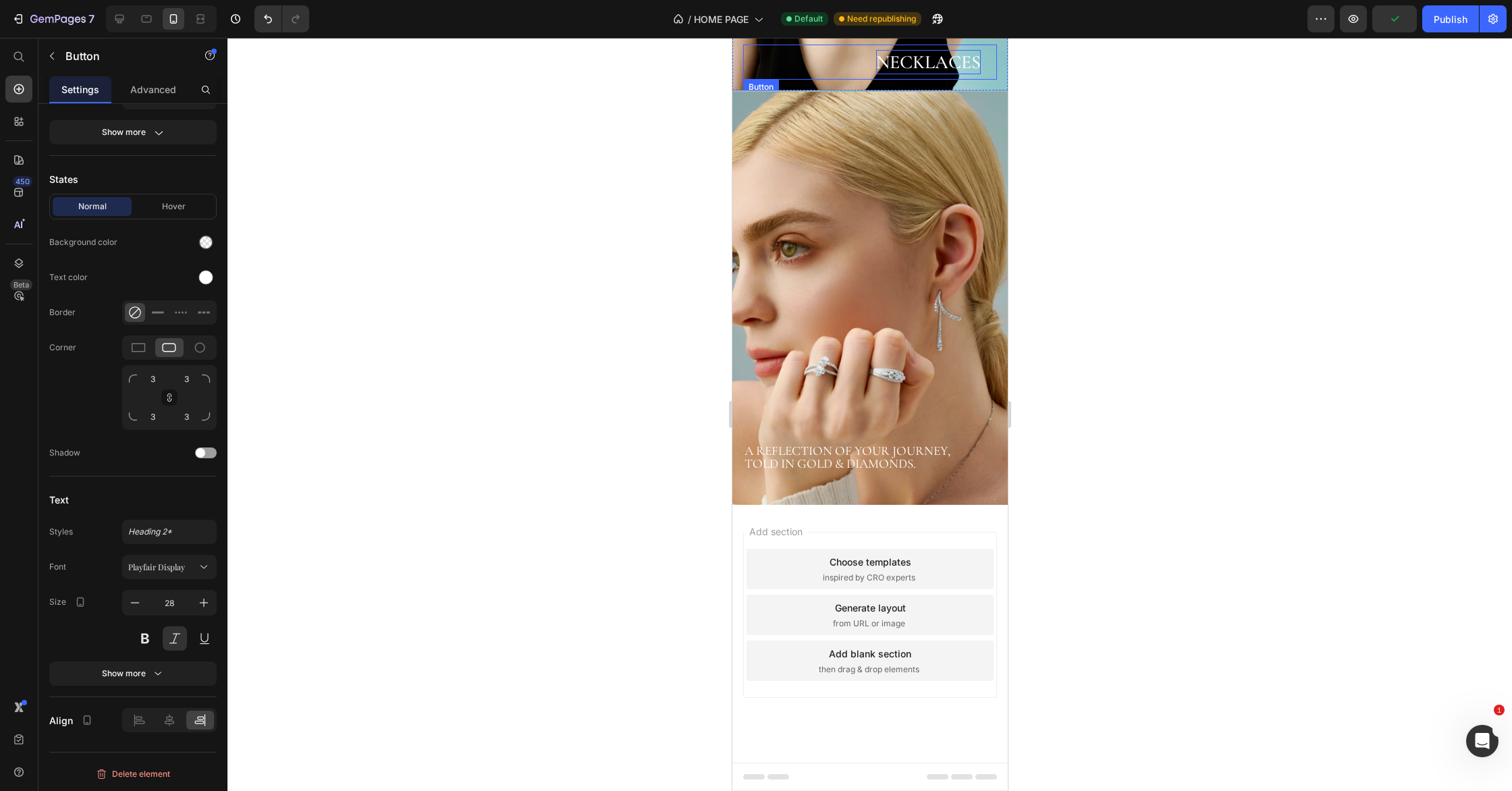 click on "Necklaces" at bounding box center [927, 62] 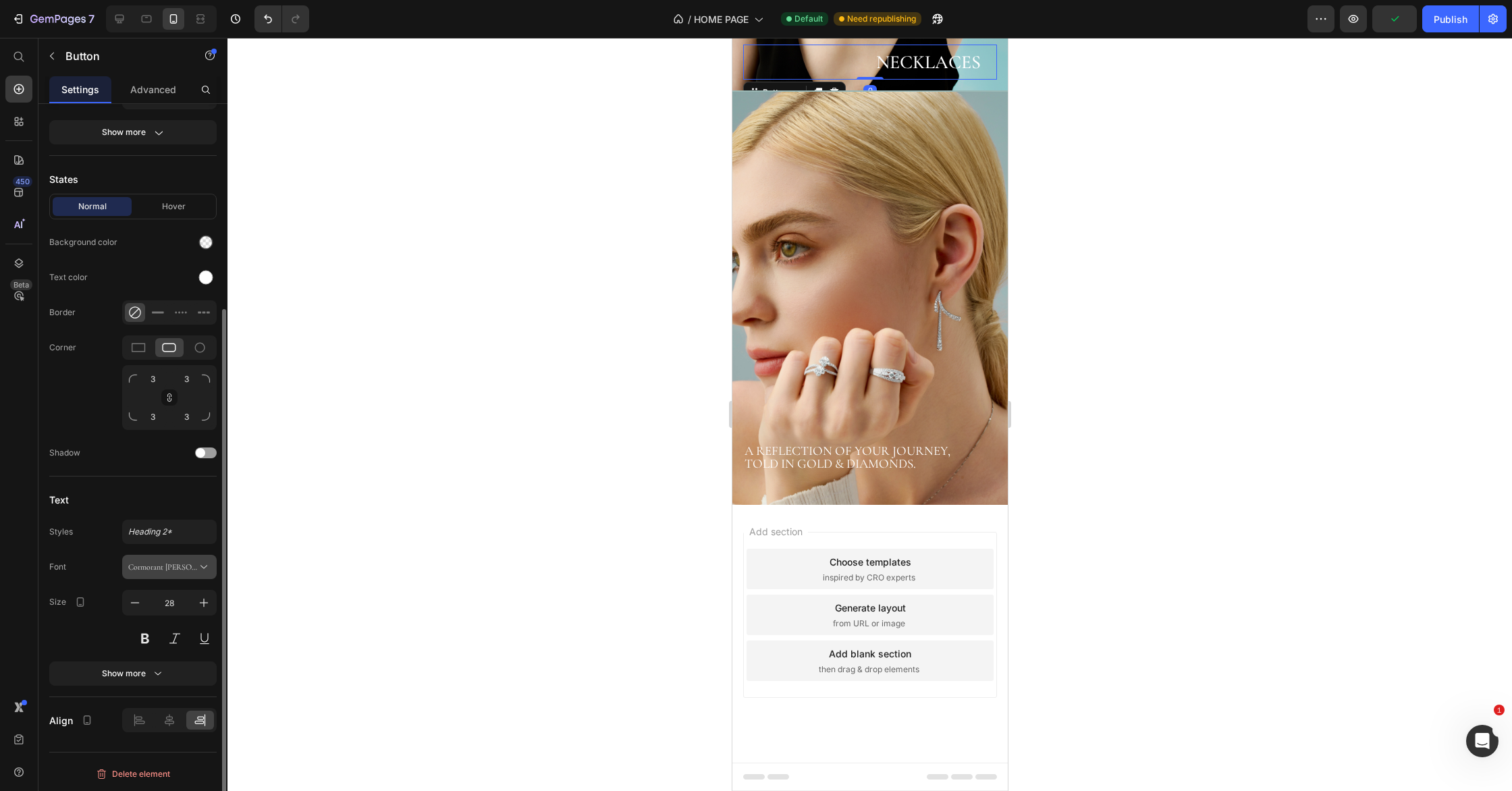 drag, startPoint x: 171, startPoint y: 568, endPoint x: 171, endPoint y: 576, distance: 8 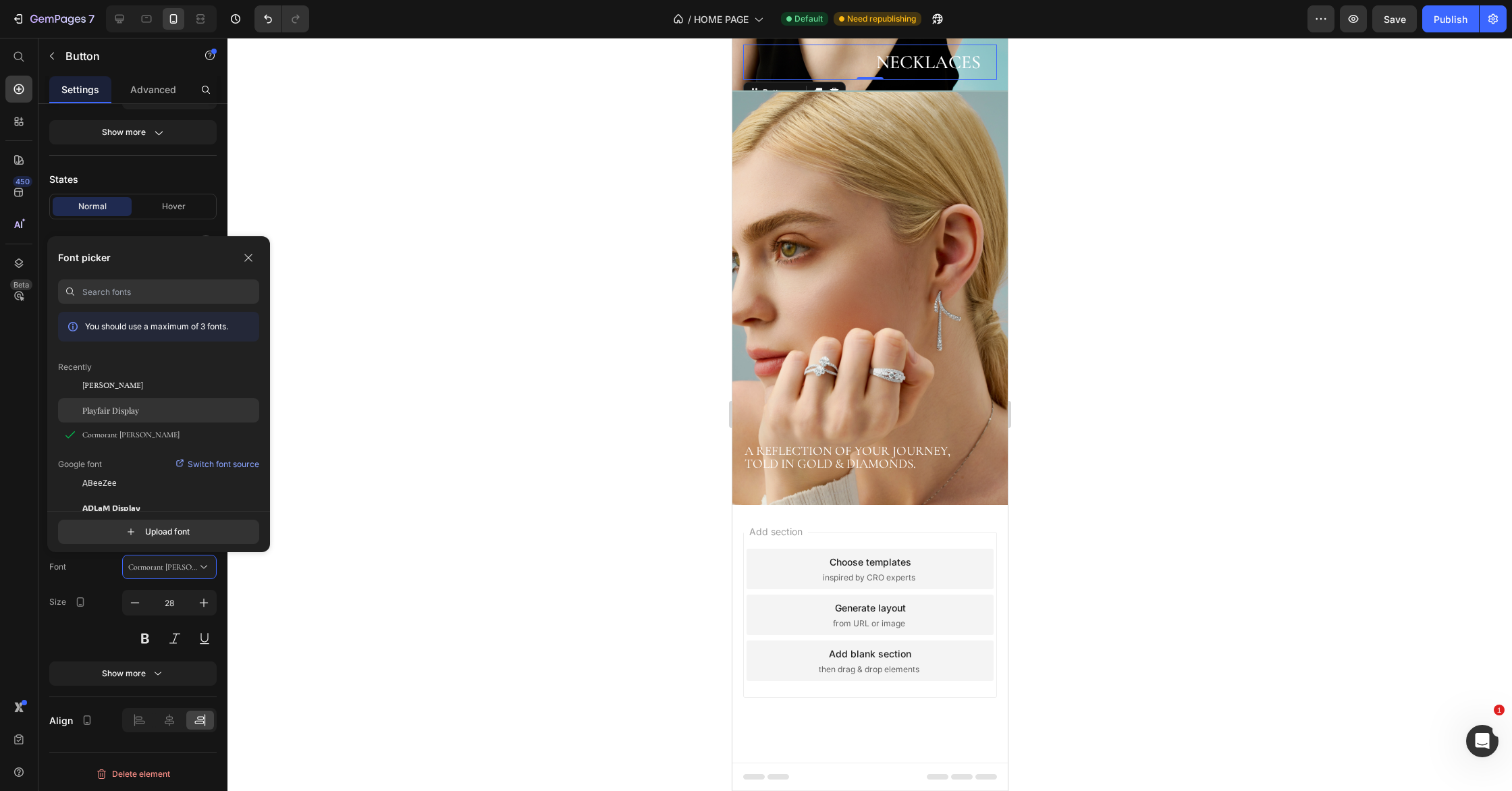 click on "Playfair Display" 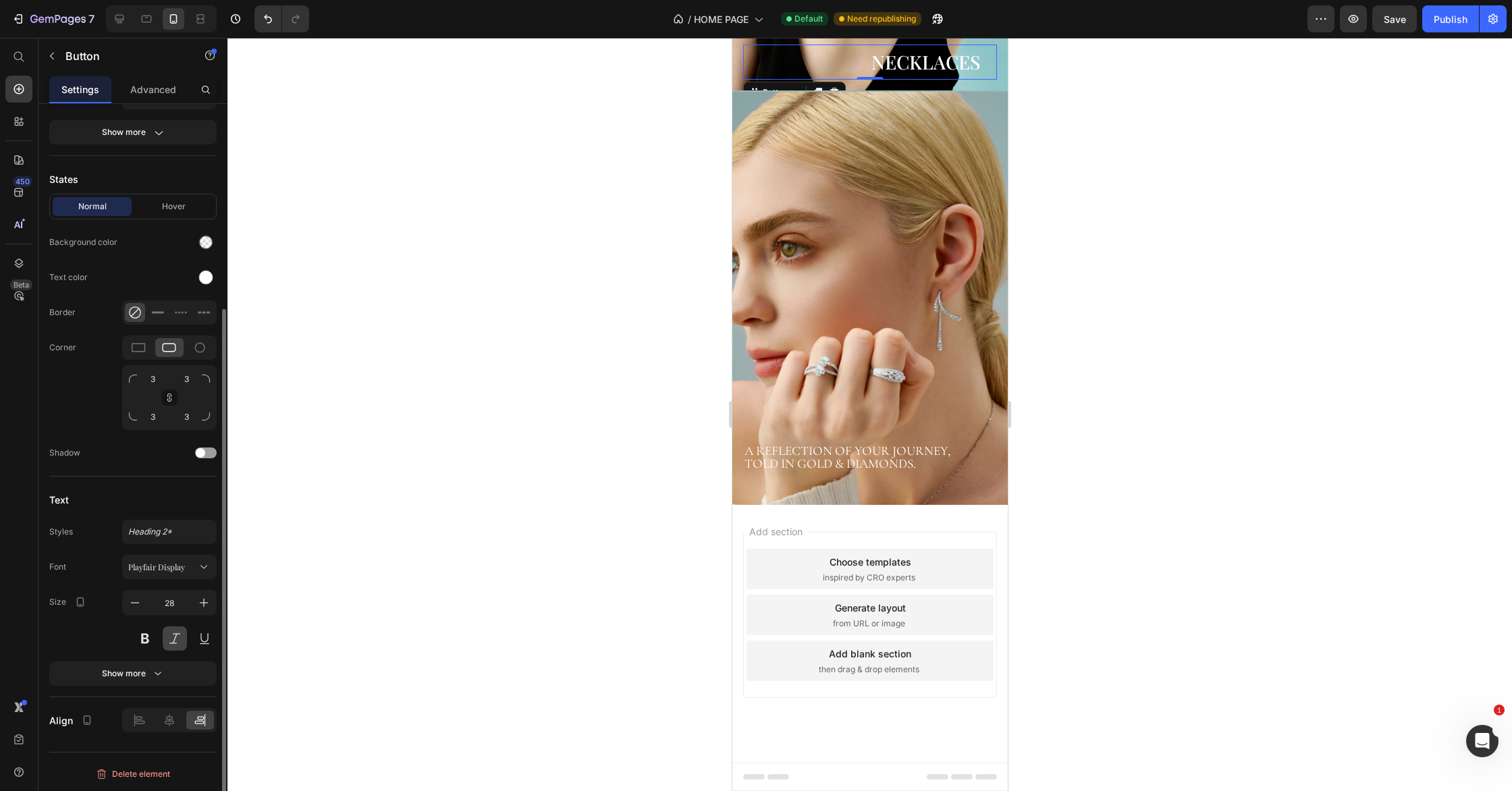 click at bounding box center [175, 638] 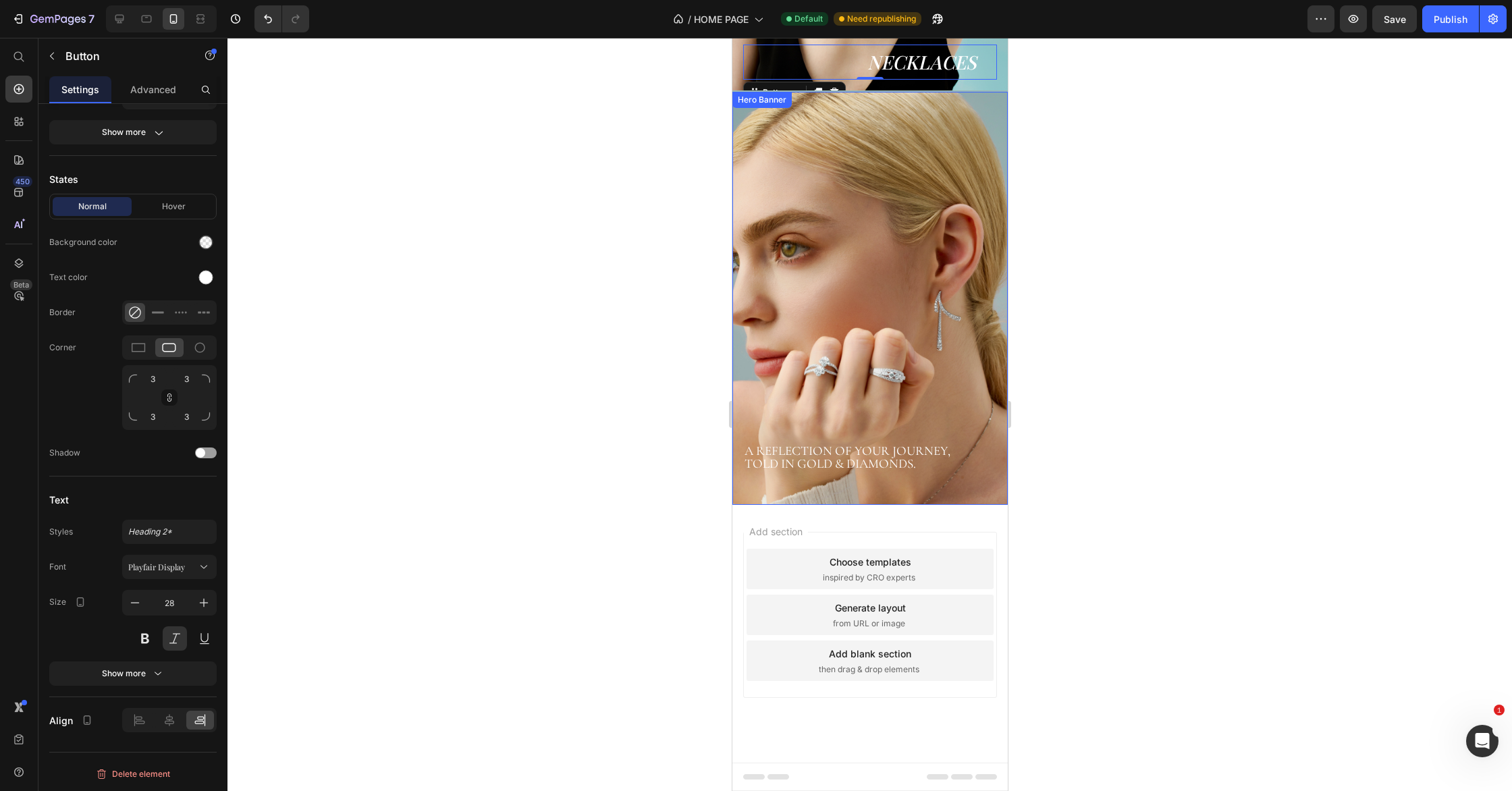 click on "TOLD IN GOLD & DIAMONDS." at bounding box center [830, 463] 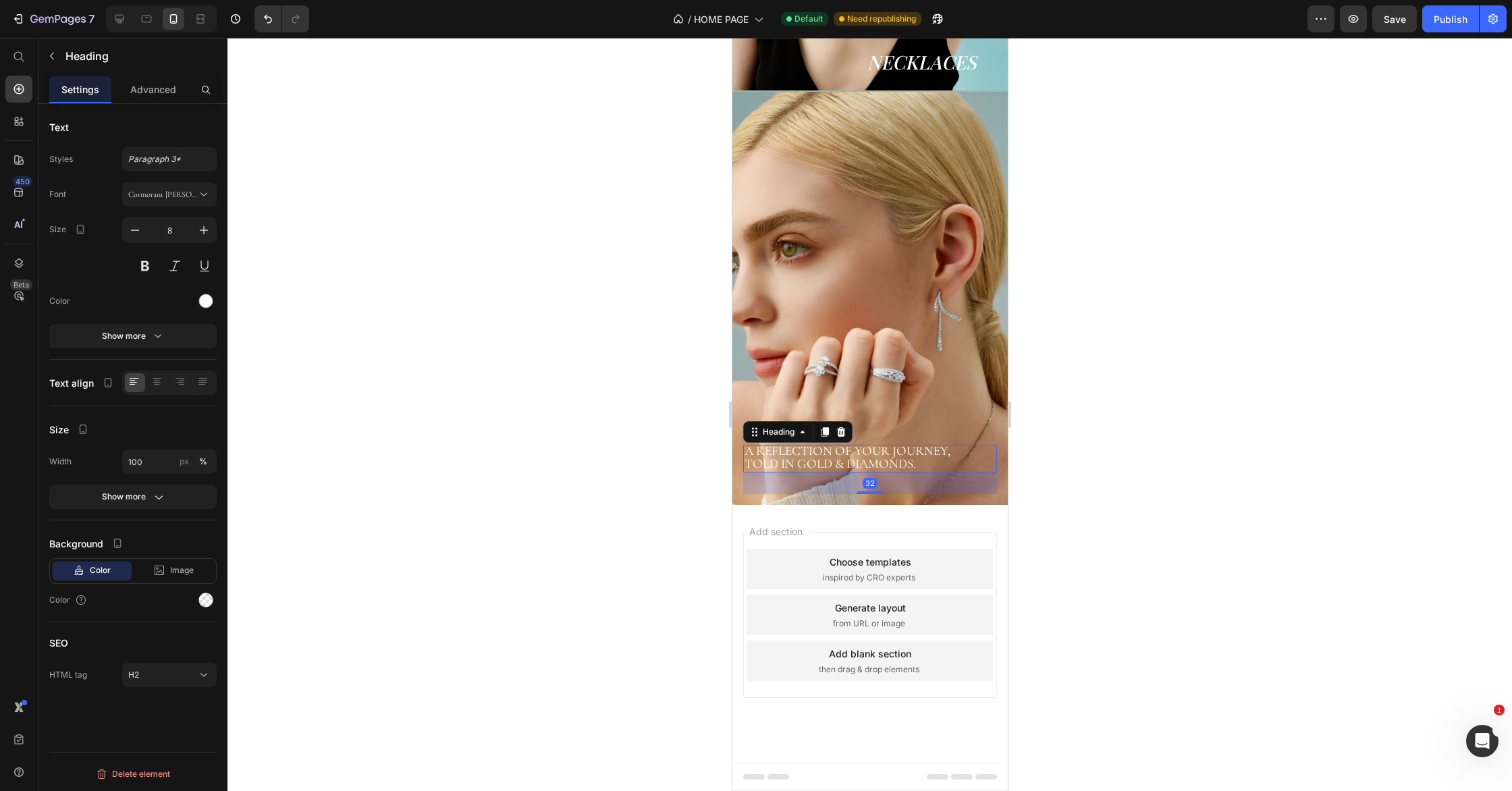 scroll, scrollTop: 0, scrollLeft: 0, axis: both 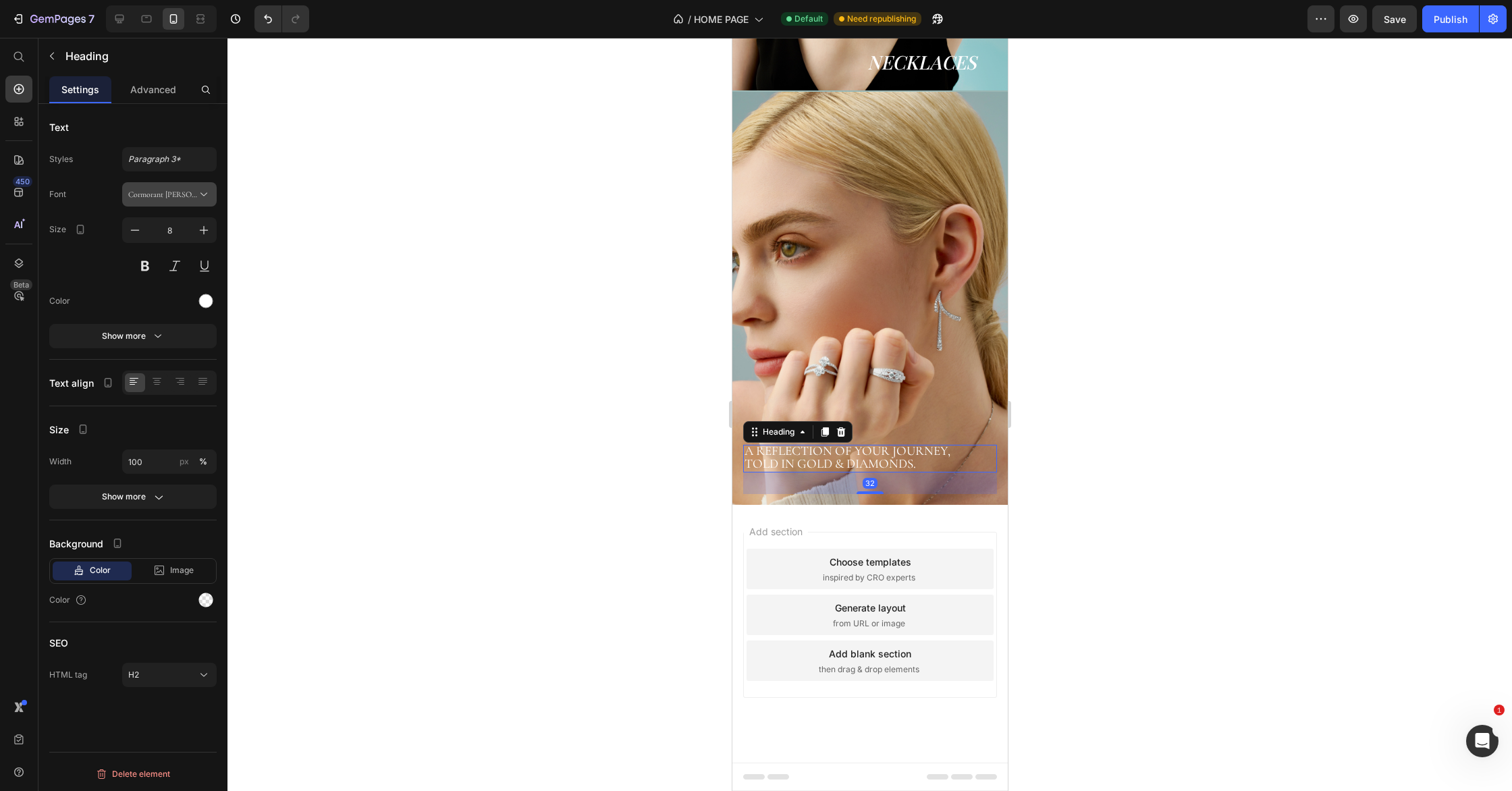 click on "Cormorant [PERSON_NAME]" at bounding box center (163, 194) 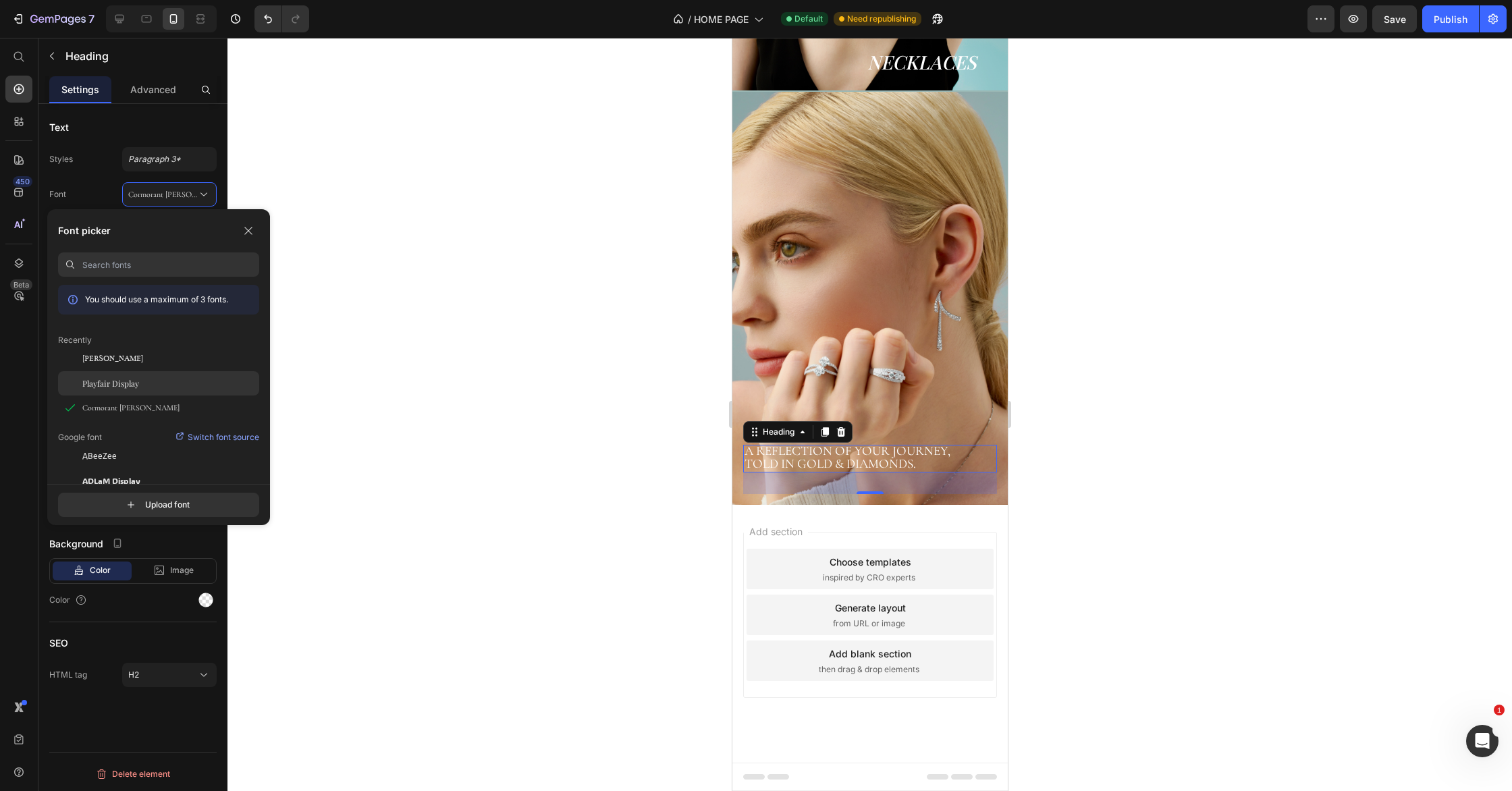 click on "Playfair Display" 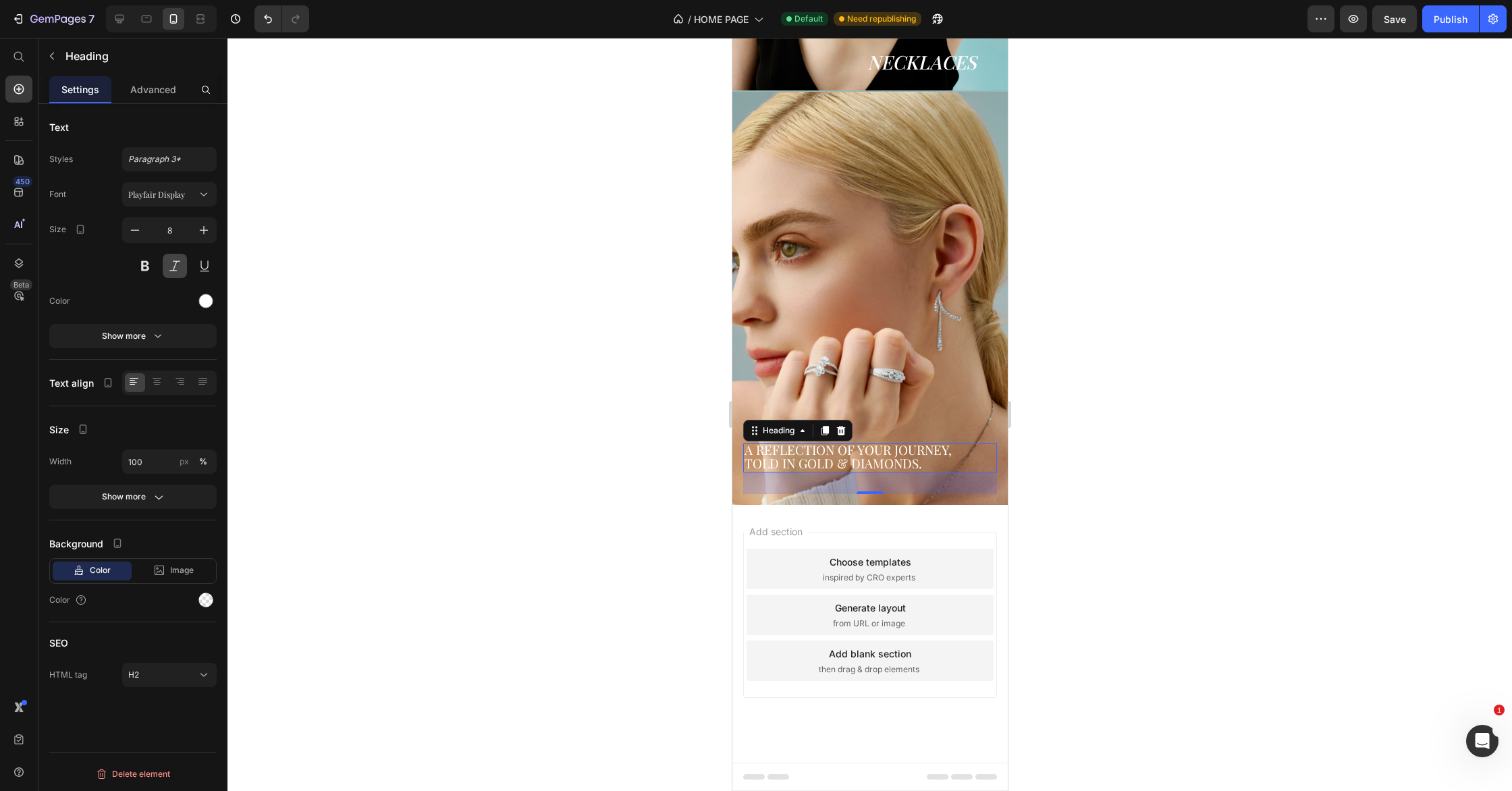 click at bounding box center [175, 266] 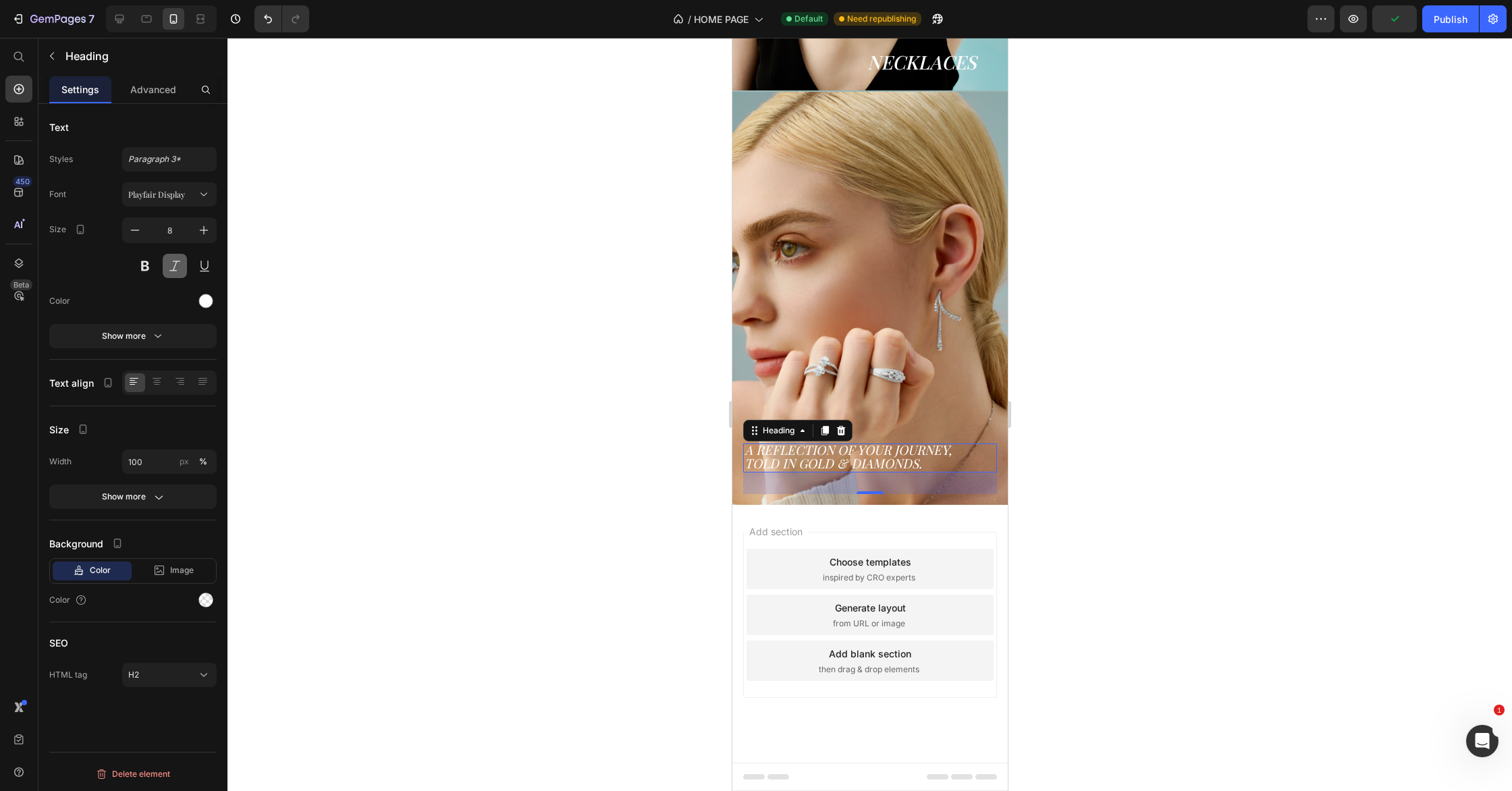 click at bounding box center (175, 266) 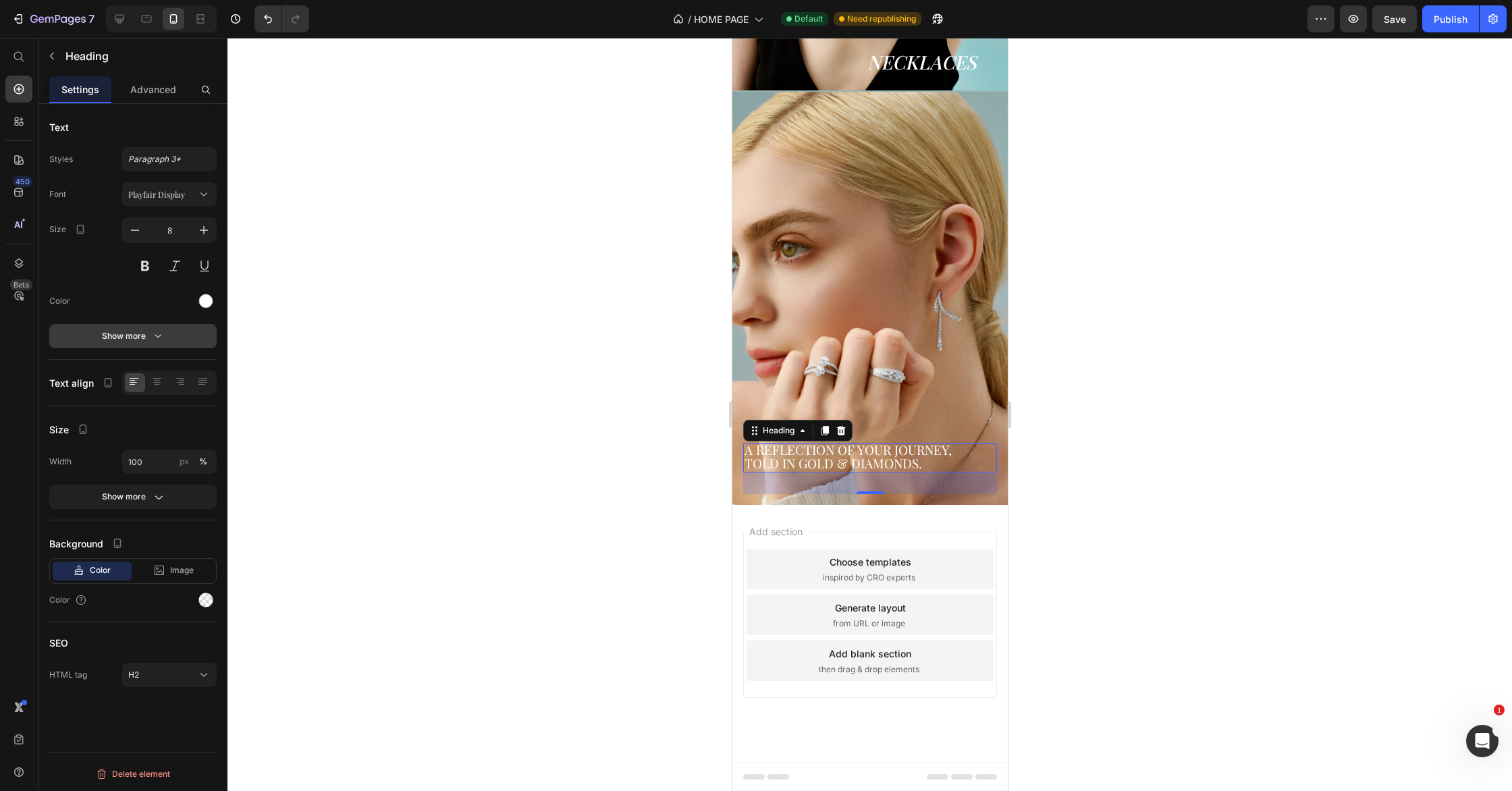 click on "Show more" at bounding box center [133, 336] 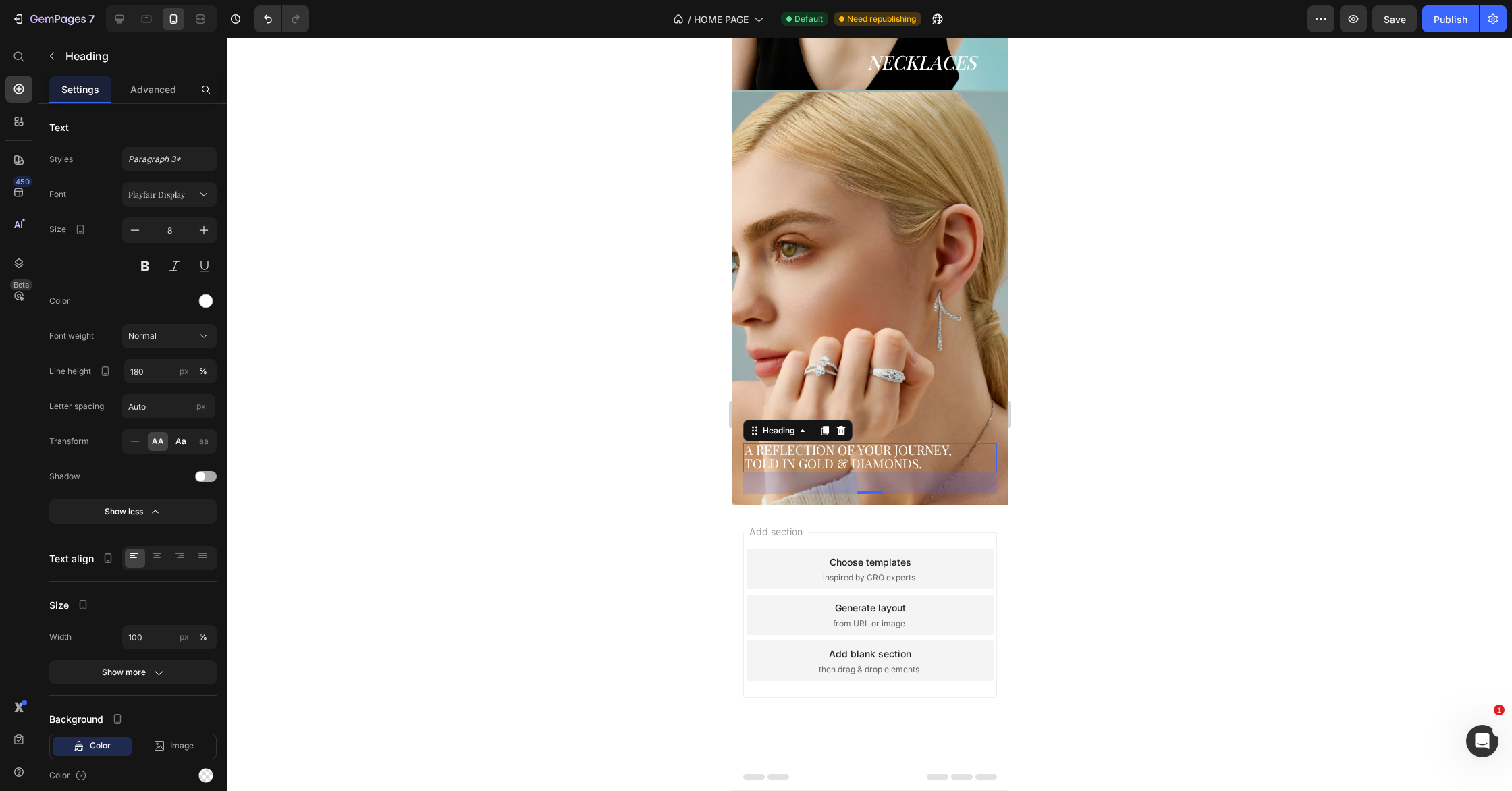 click on "Aa" 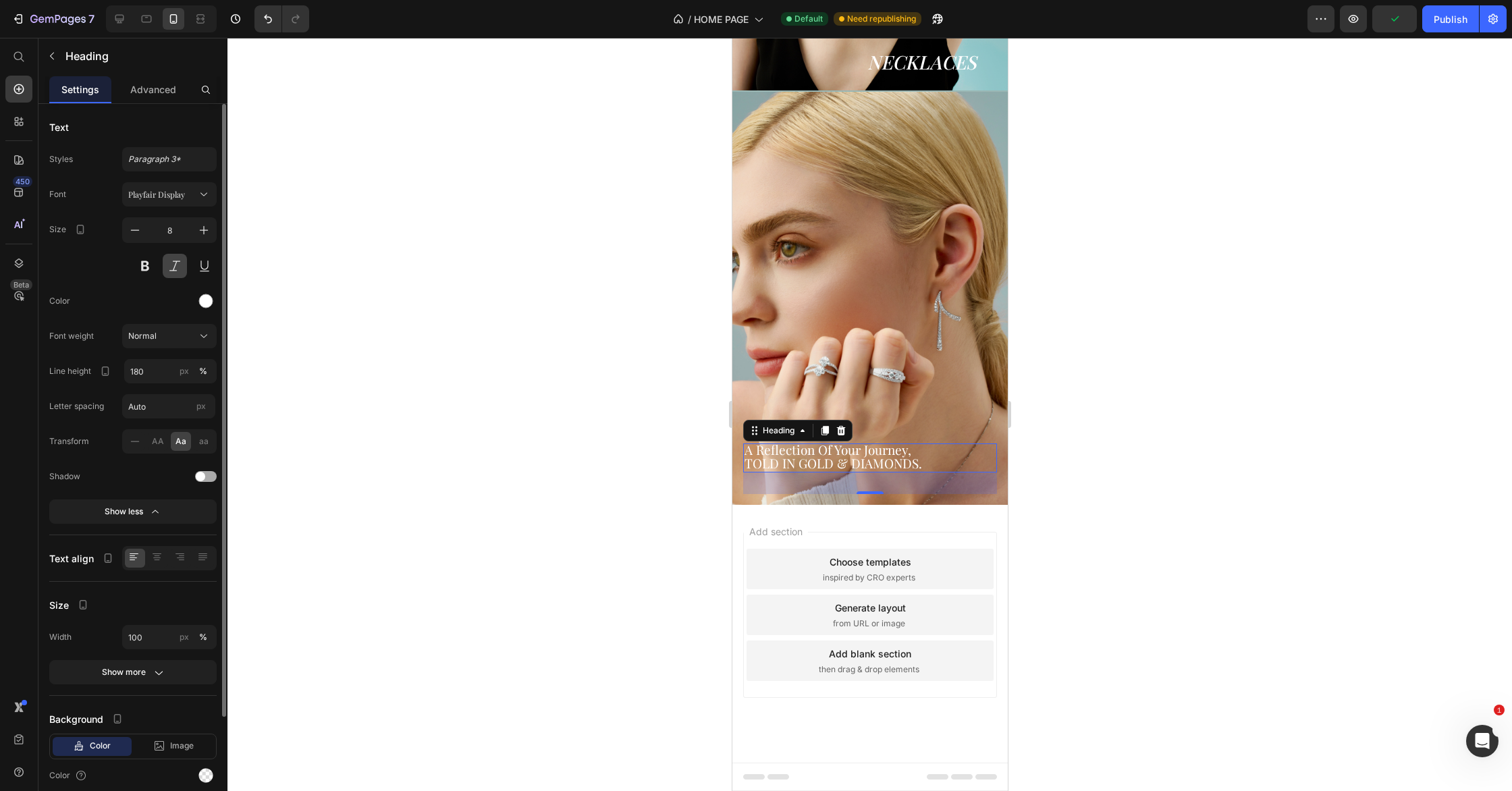 click at bounding box center [175, 266] 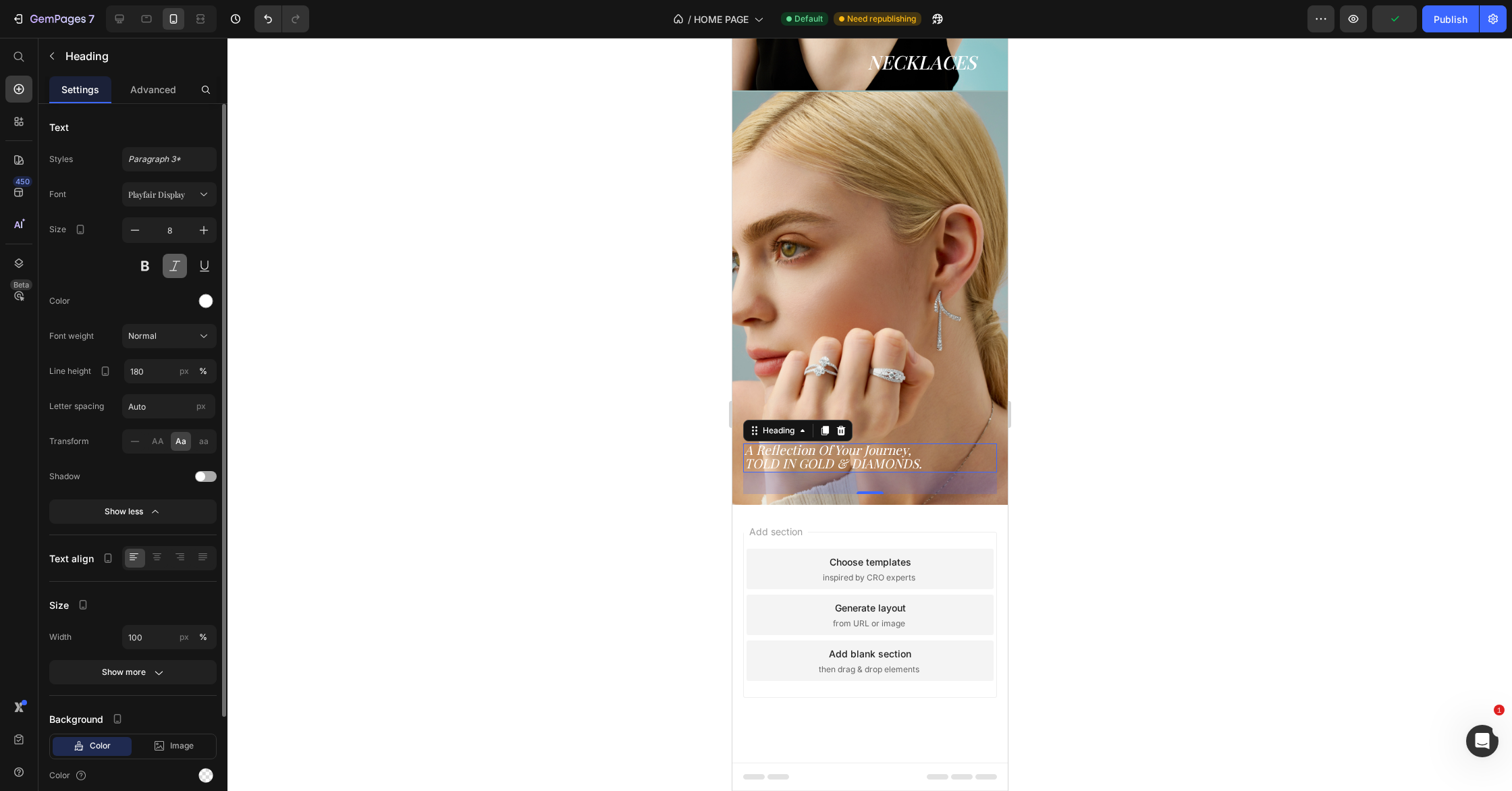 click at bounding box center [175, 266] 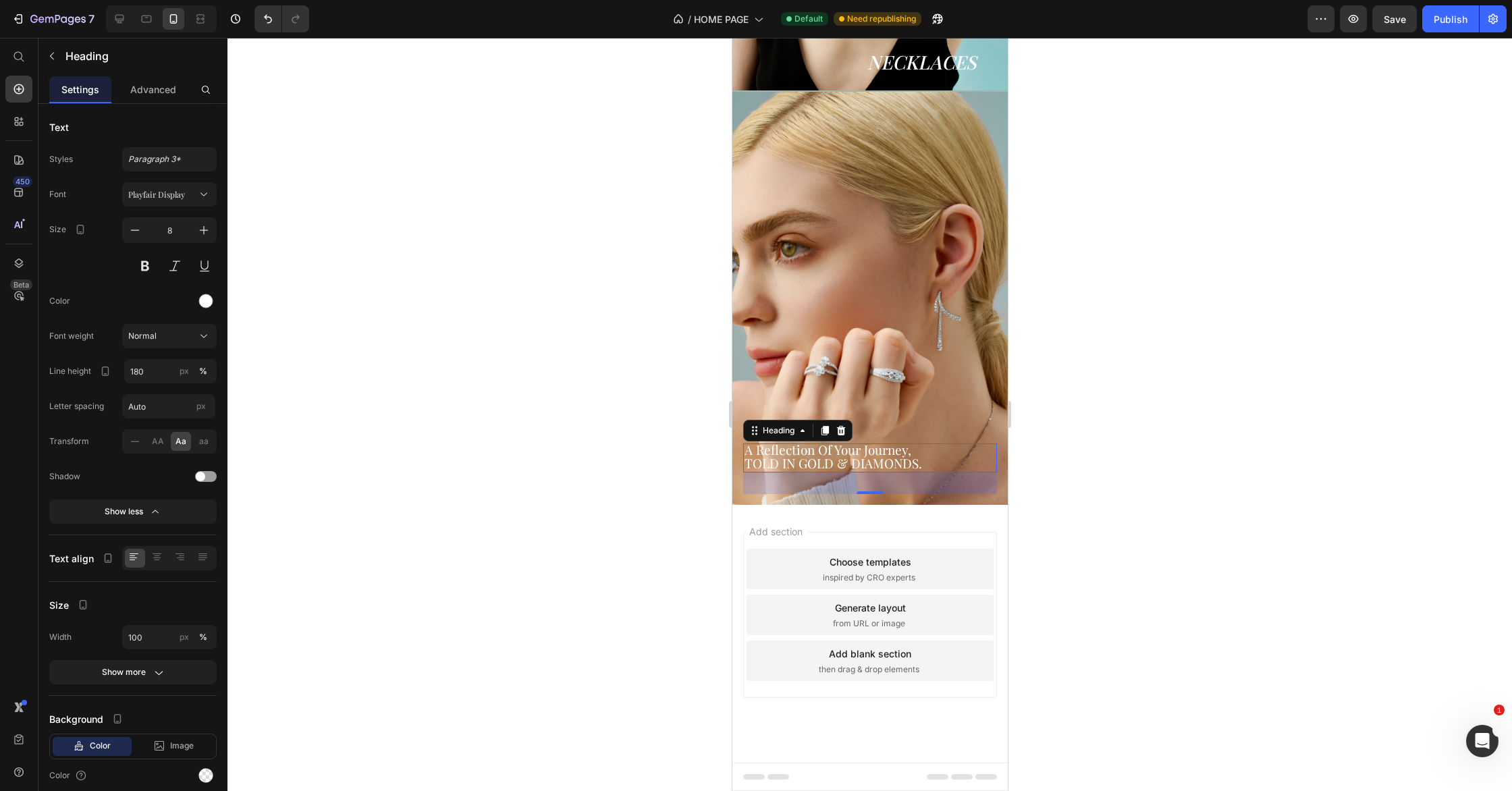 click 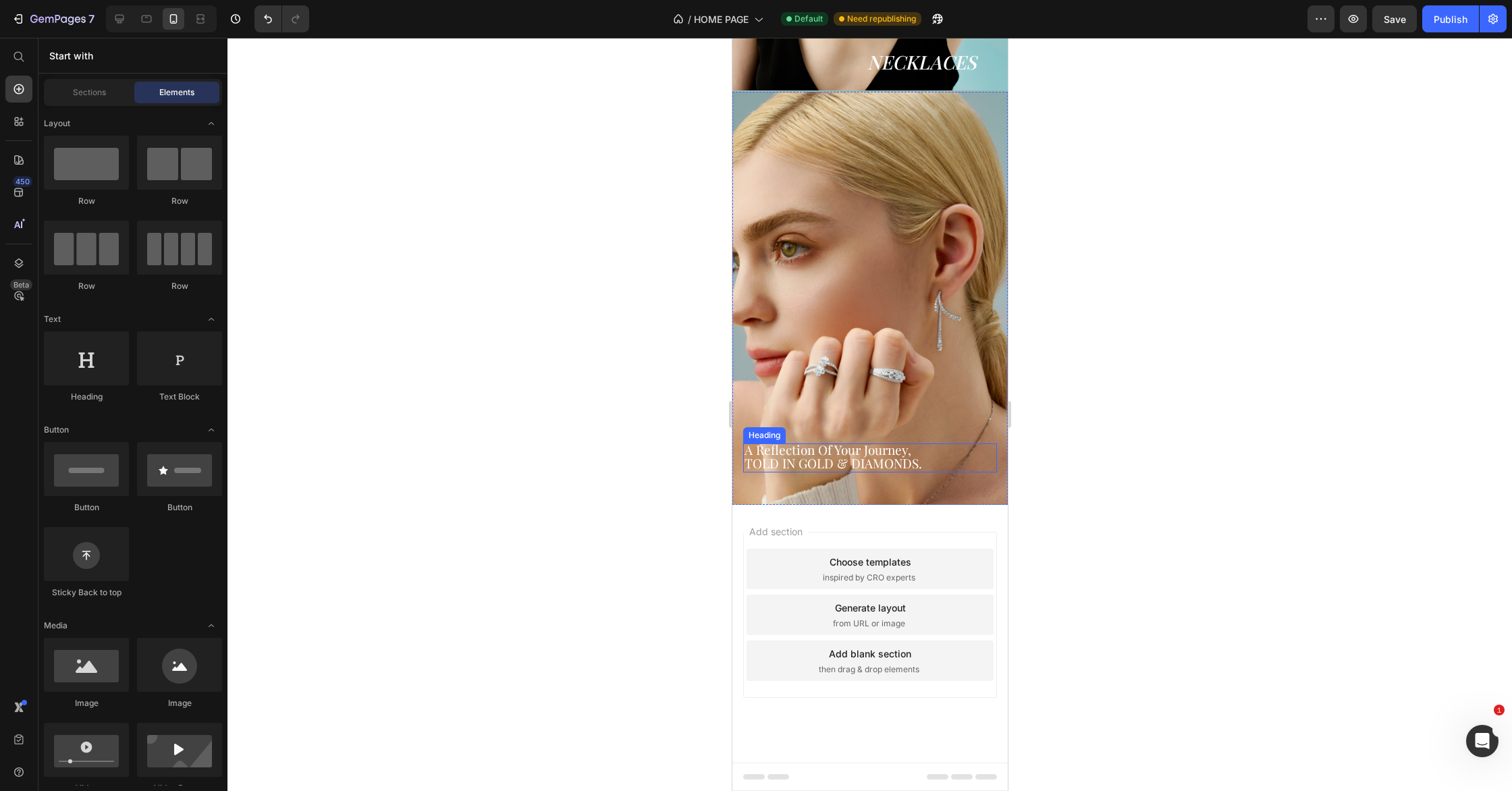 click on "TOLD IN GOLD & DIAMONDS." at bounding box center [832, 463] 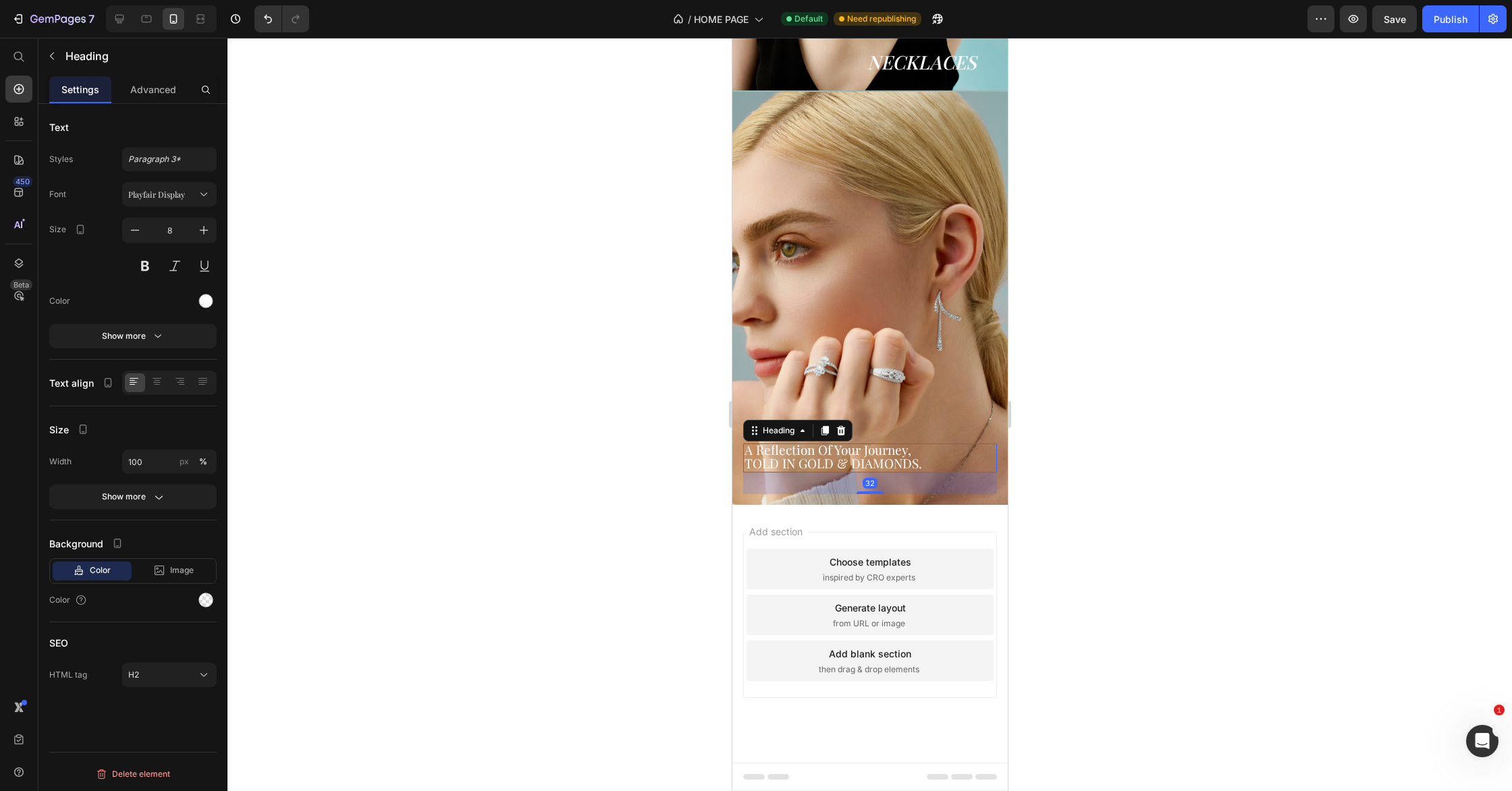 click 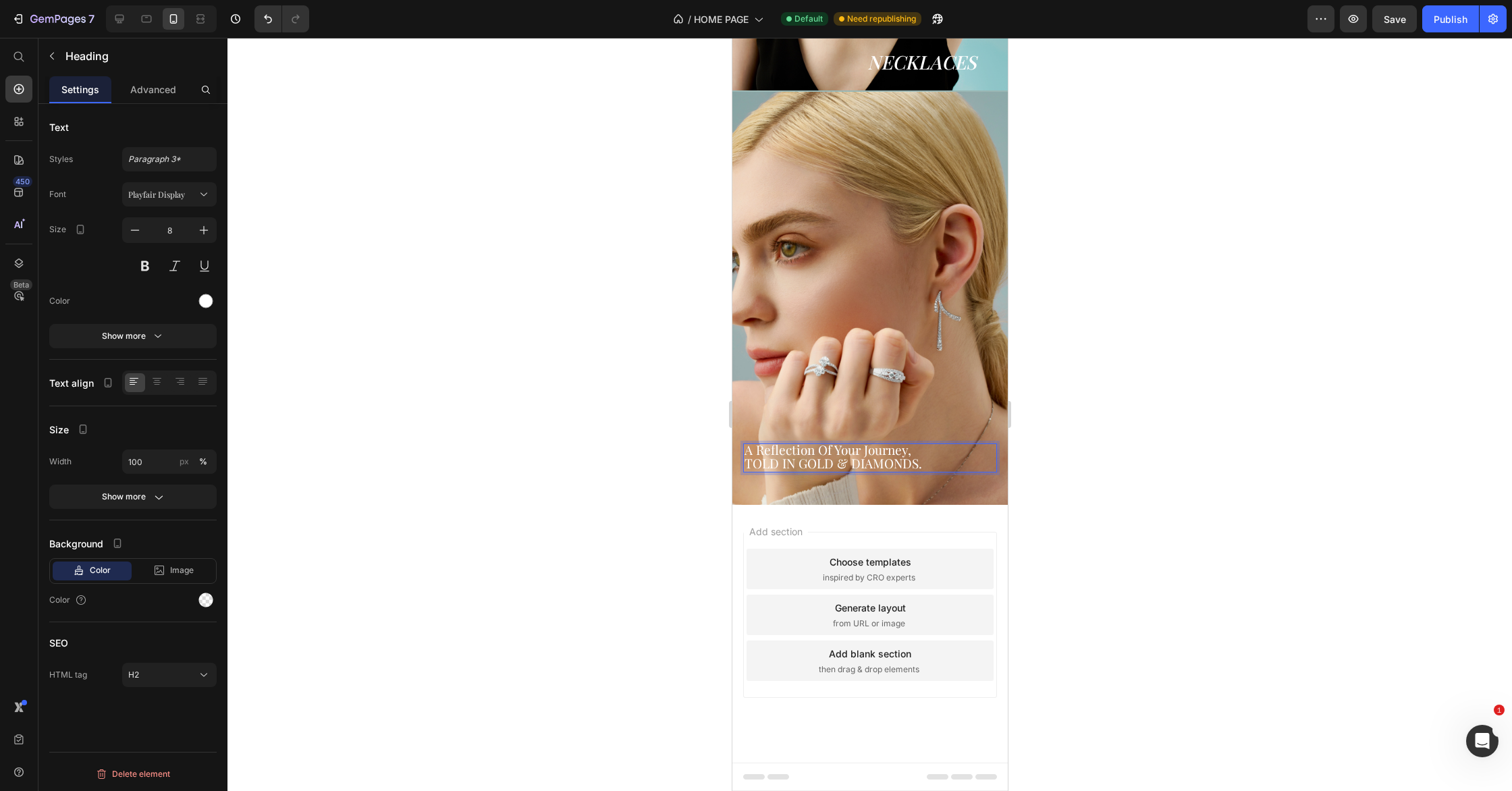 click on "TOLD IN GOLD & DIAMONDS." at bounding box center (832, 463) 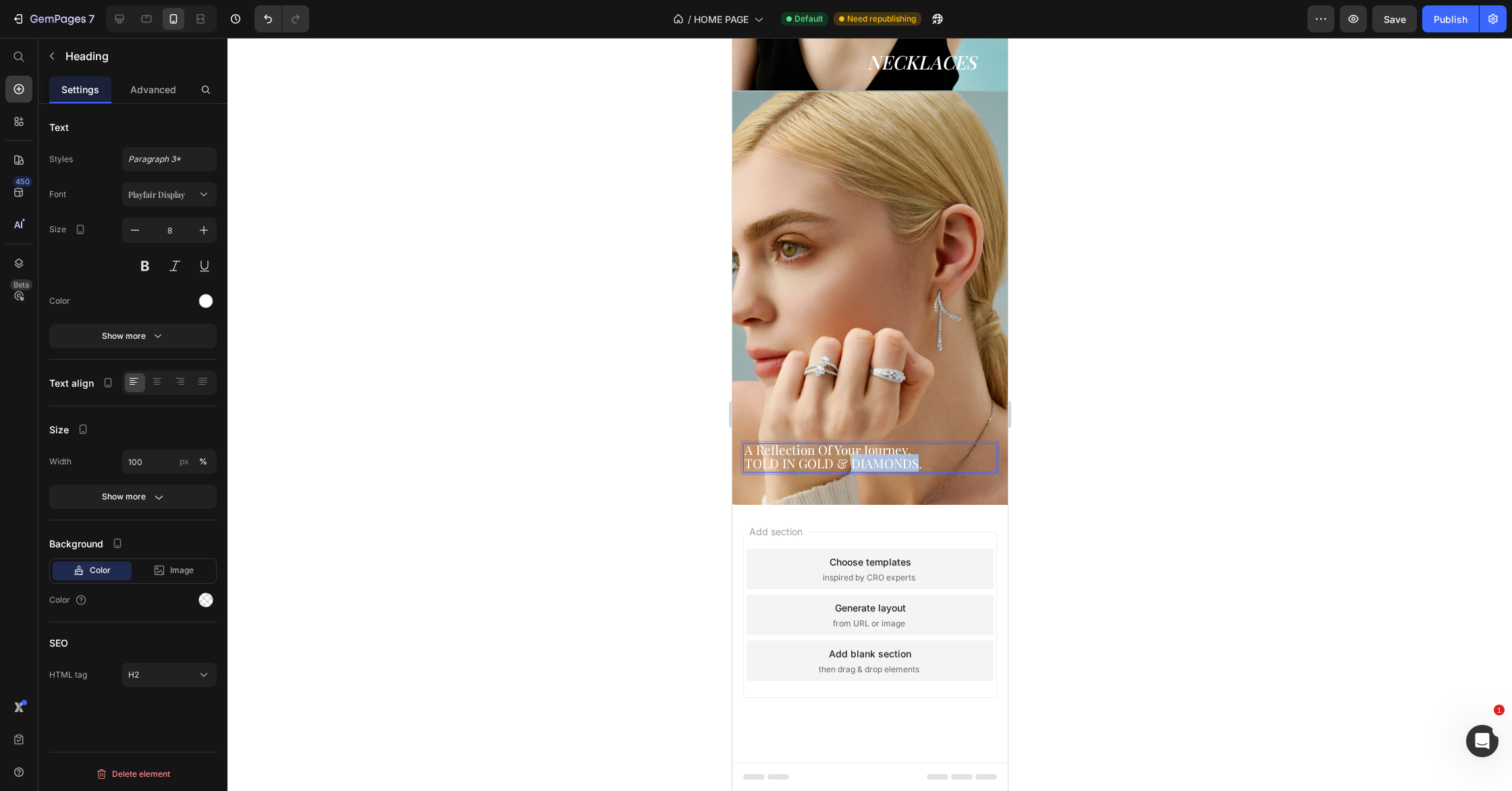 click on "TOLD IN GOLD & DIAMONDS." at bounding box center [832, 463] 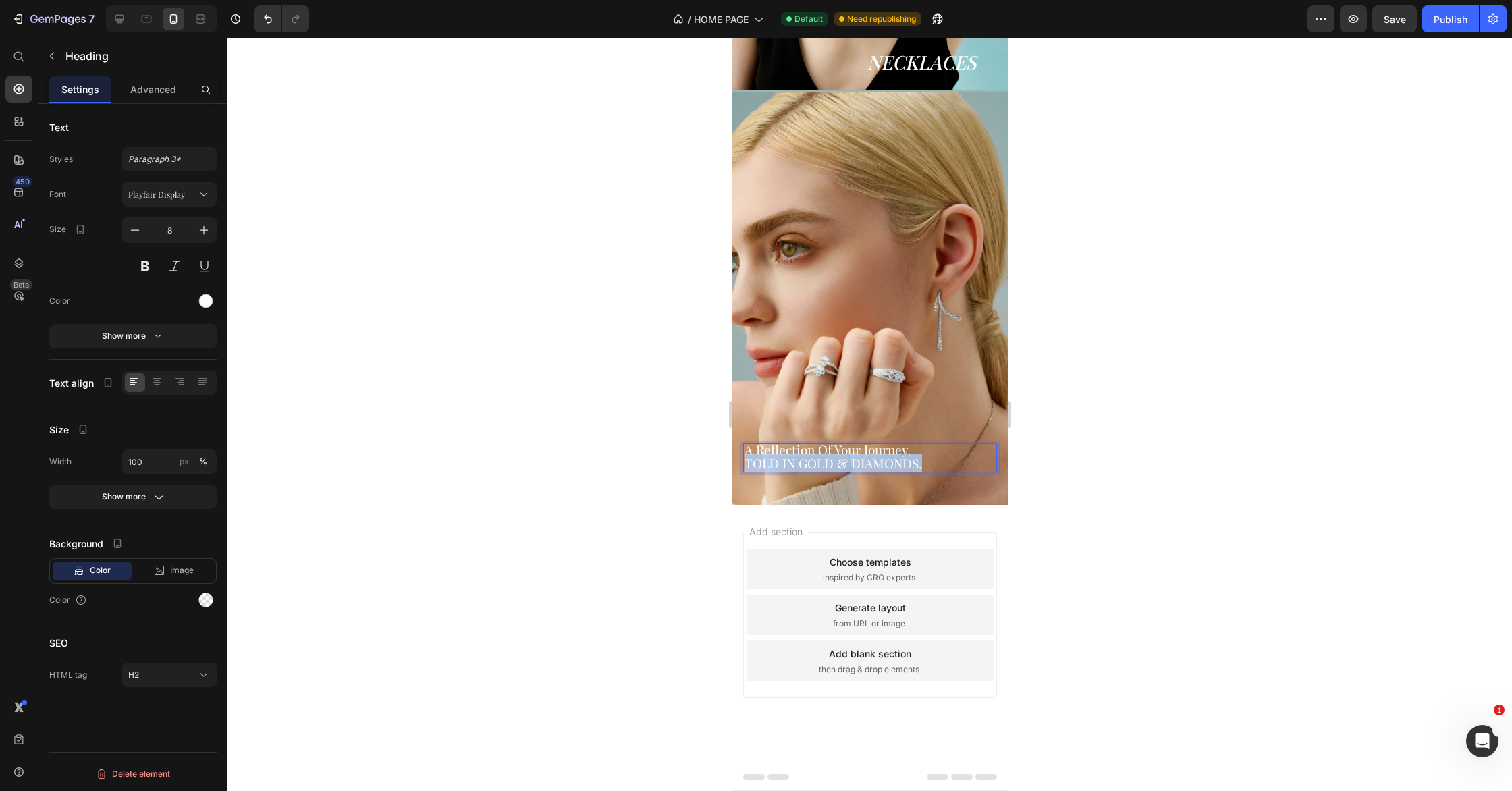 click on "TOLD IN GOLD & DIAMONDS." at bounding box center (832, 463) 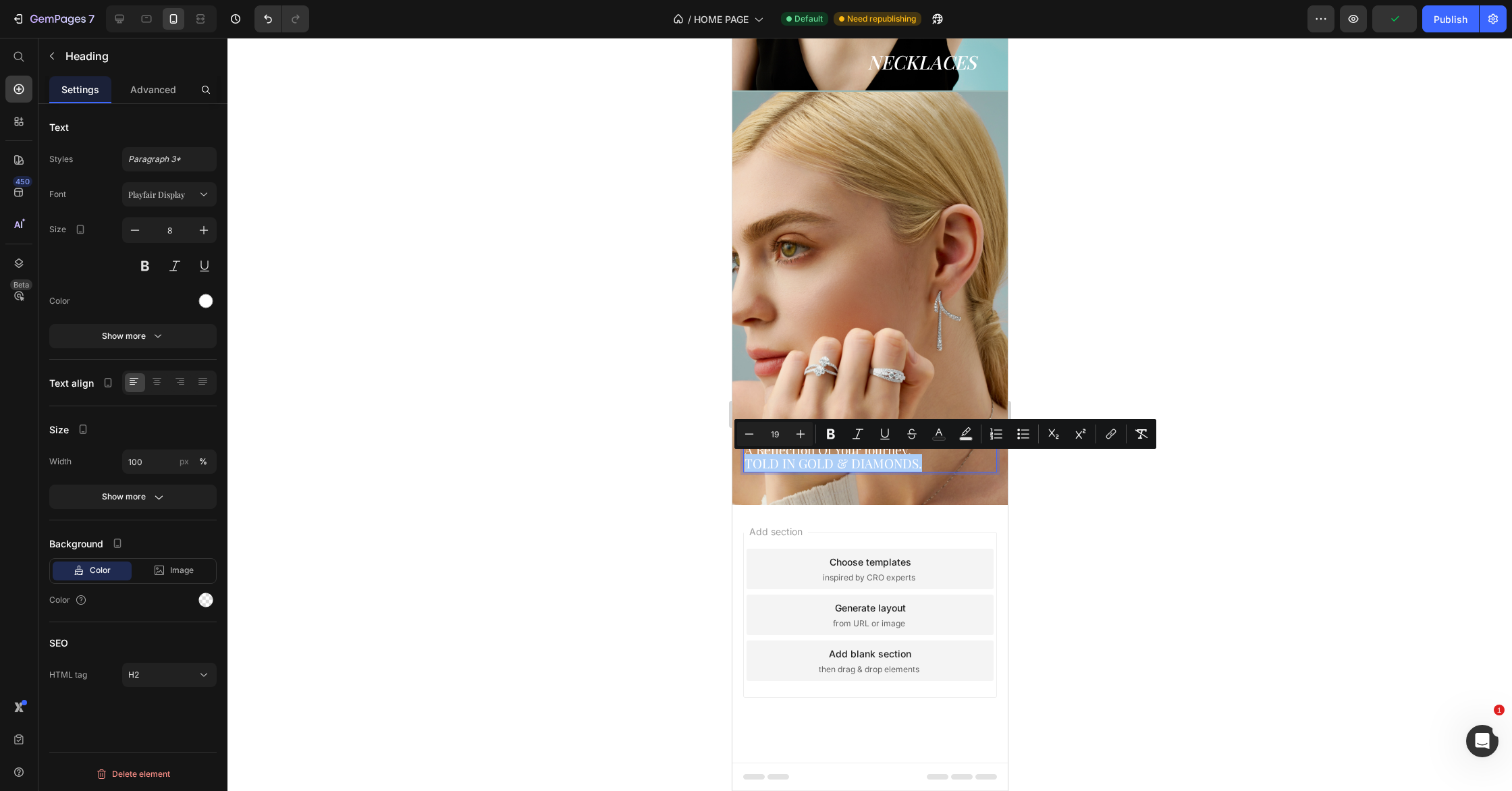 click 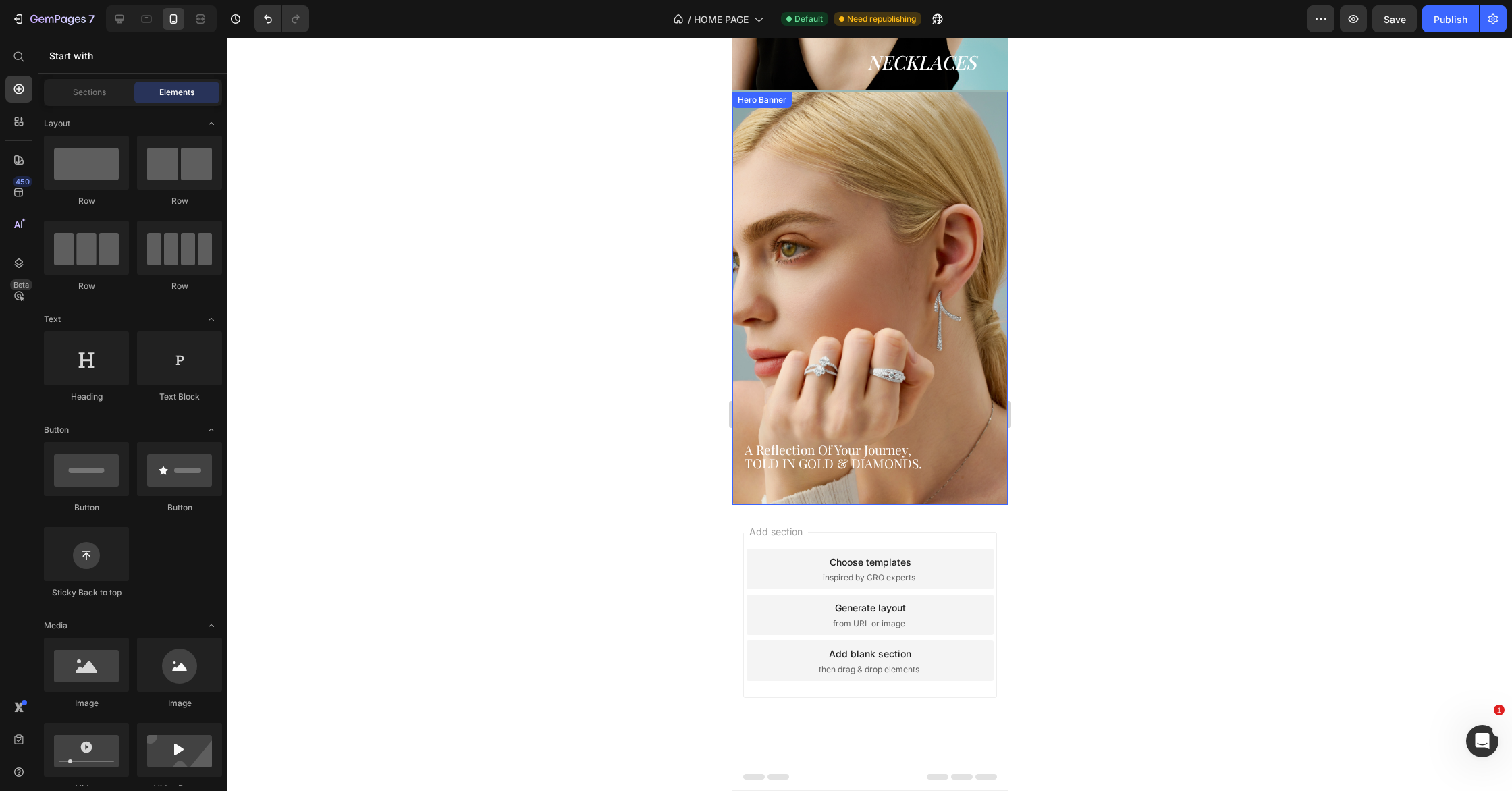 click 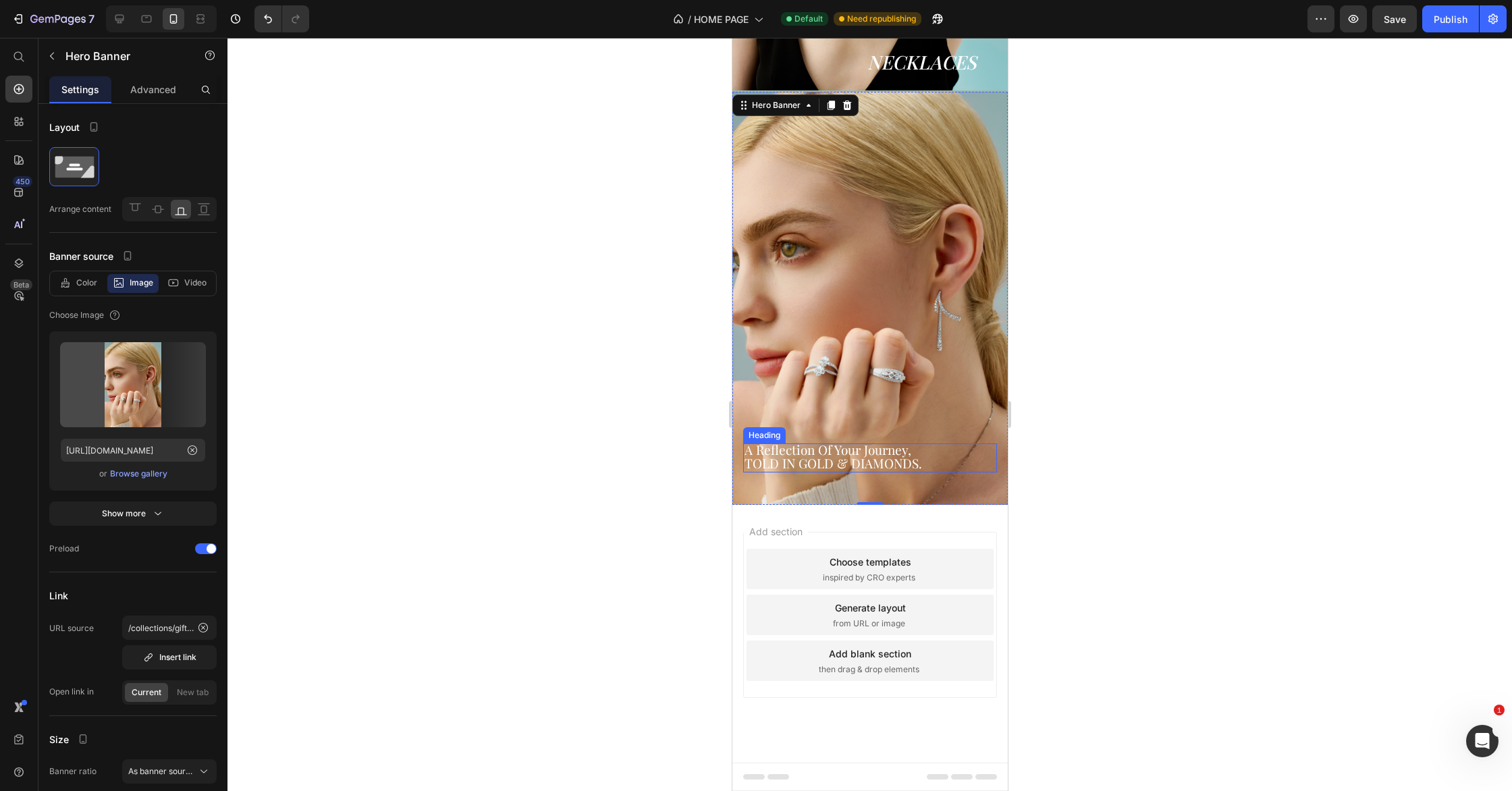 click on "TOLD IN GOLD & DIAMONDS." at bounding box center (832, 463) 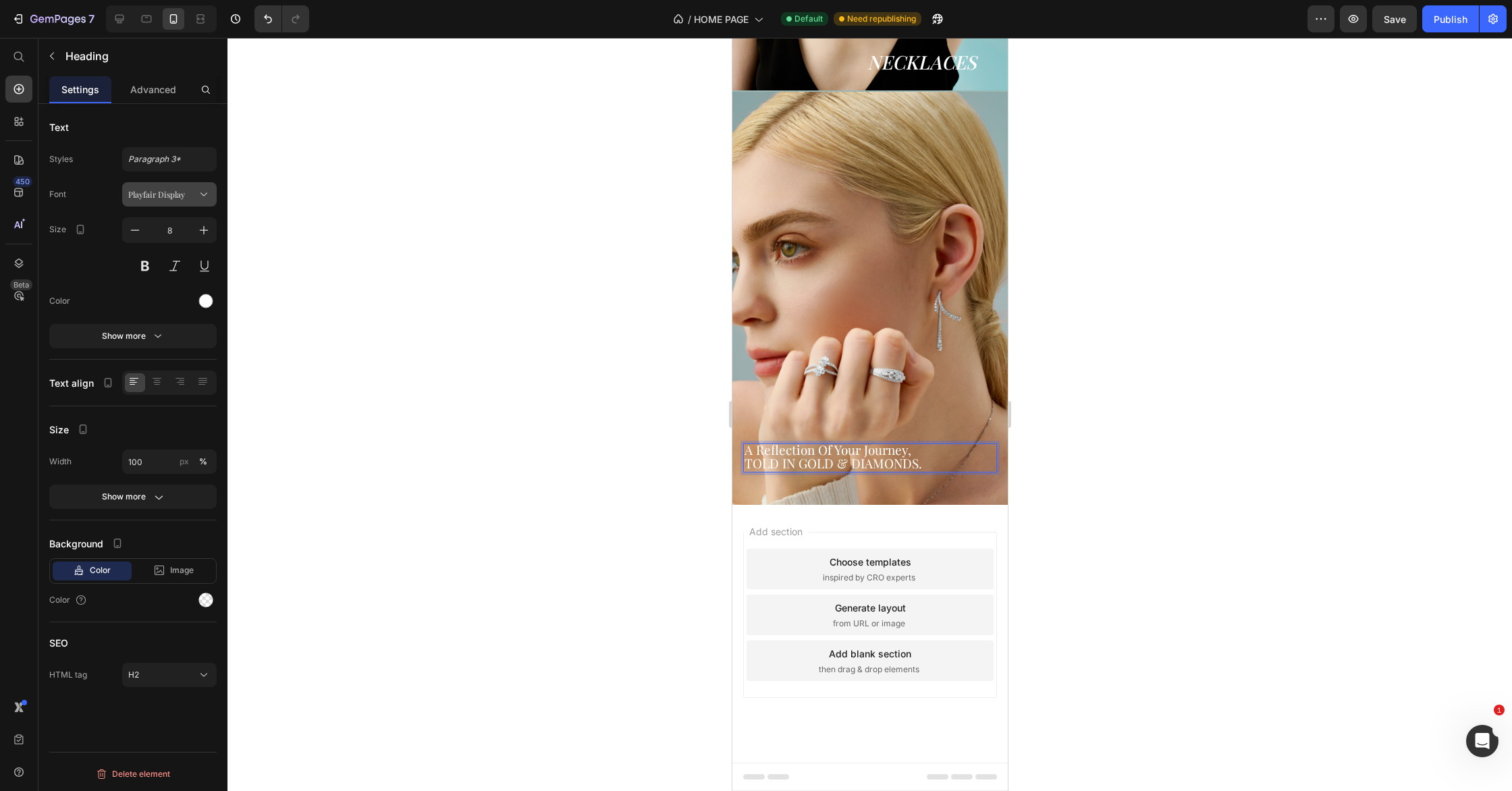 click on "Playfair Display" at bounding box center (163, 194) 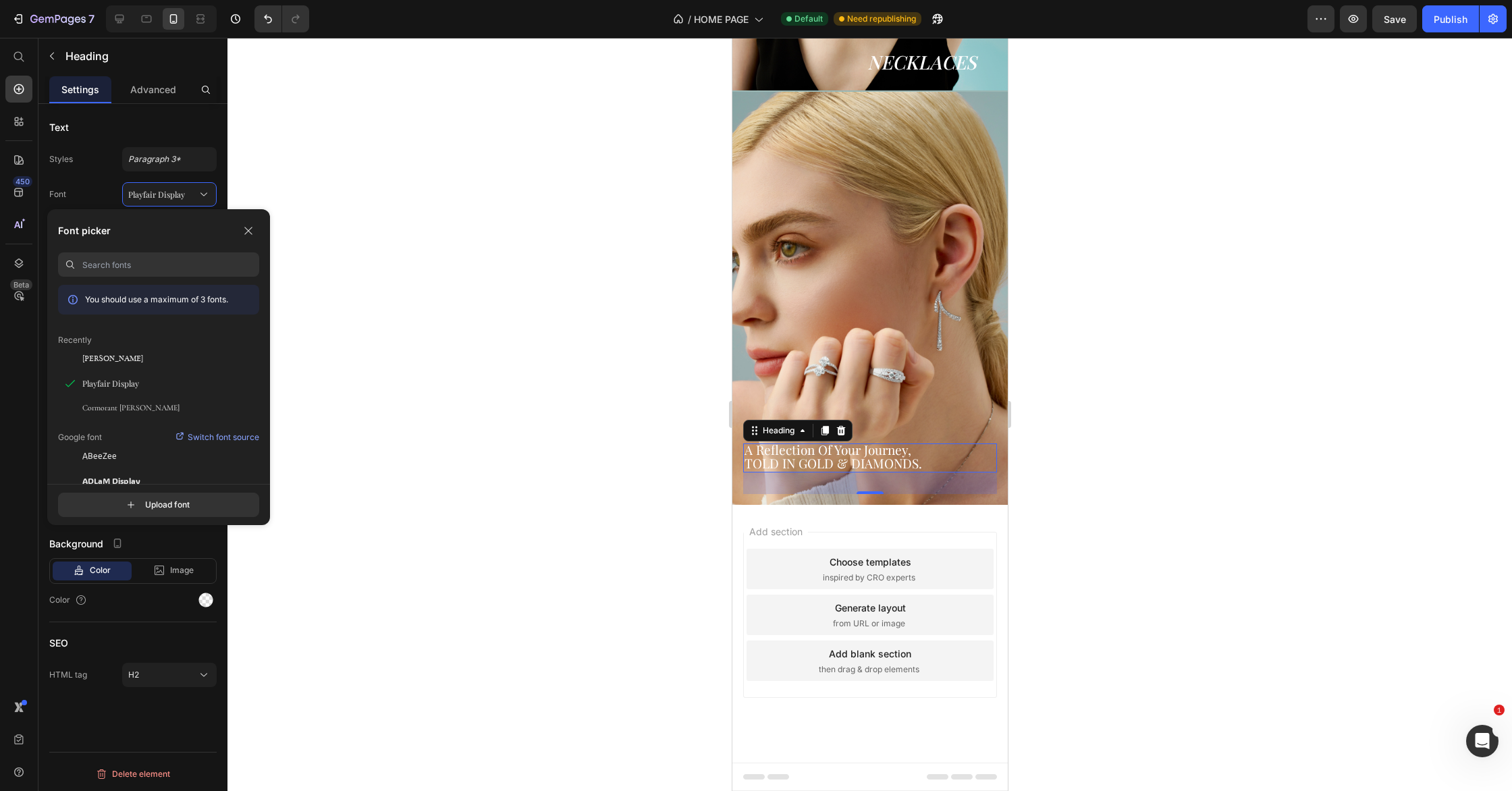 click at bounding box center [171, 265] 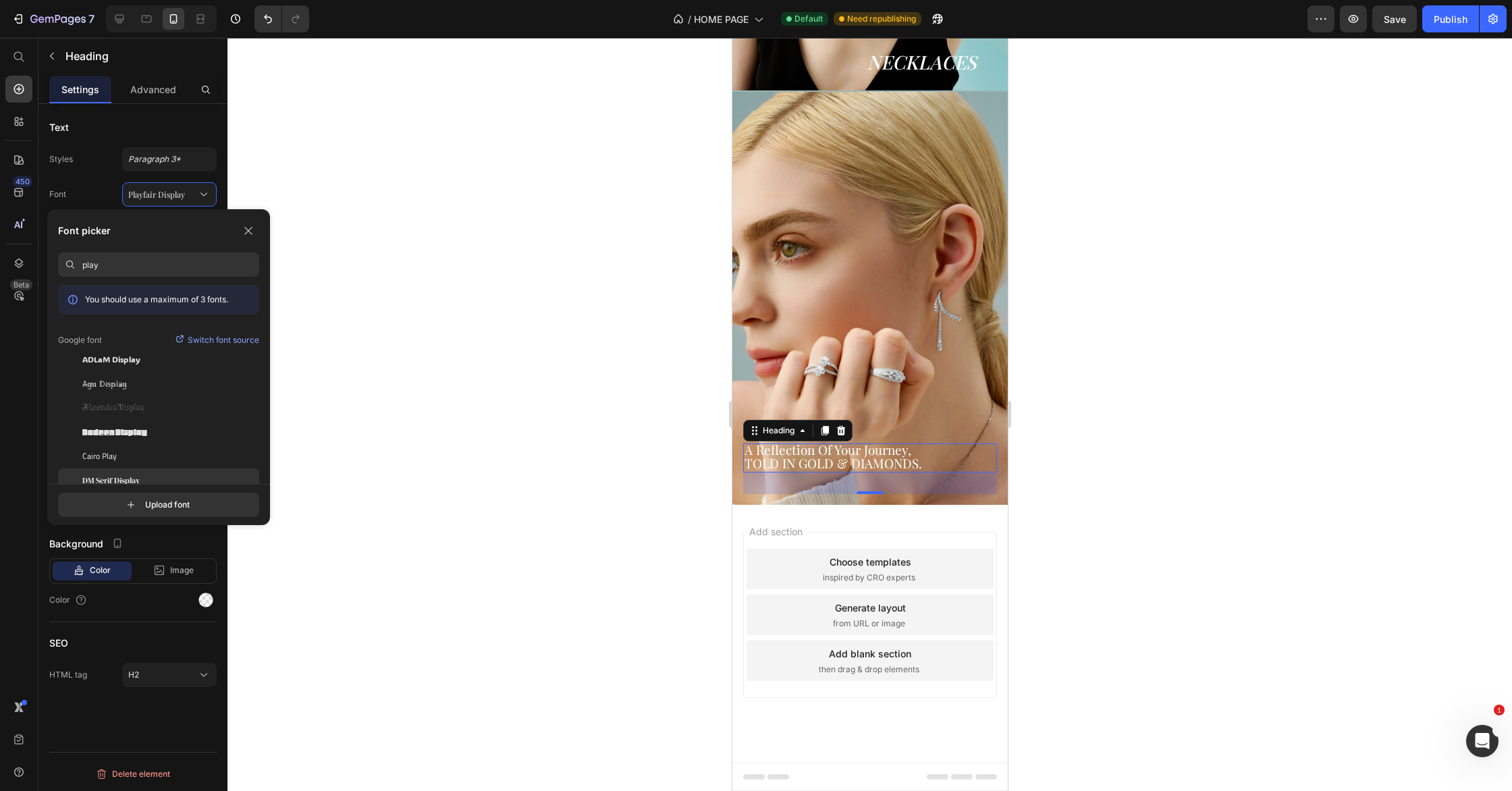 type on "play" 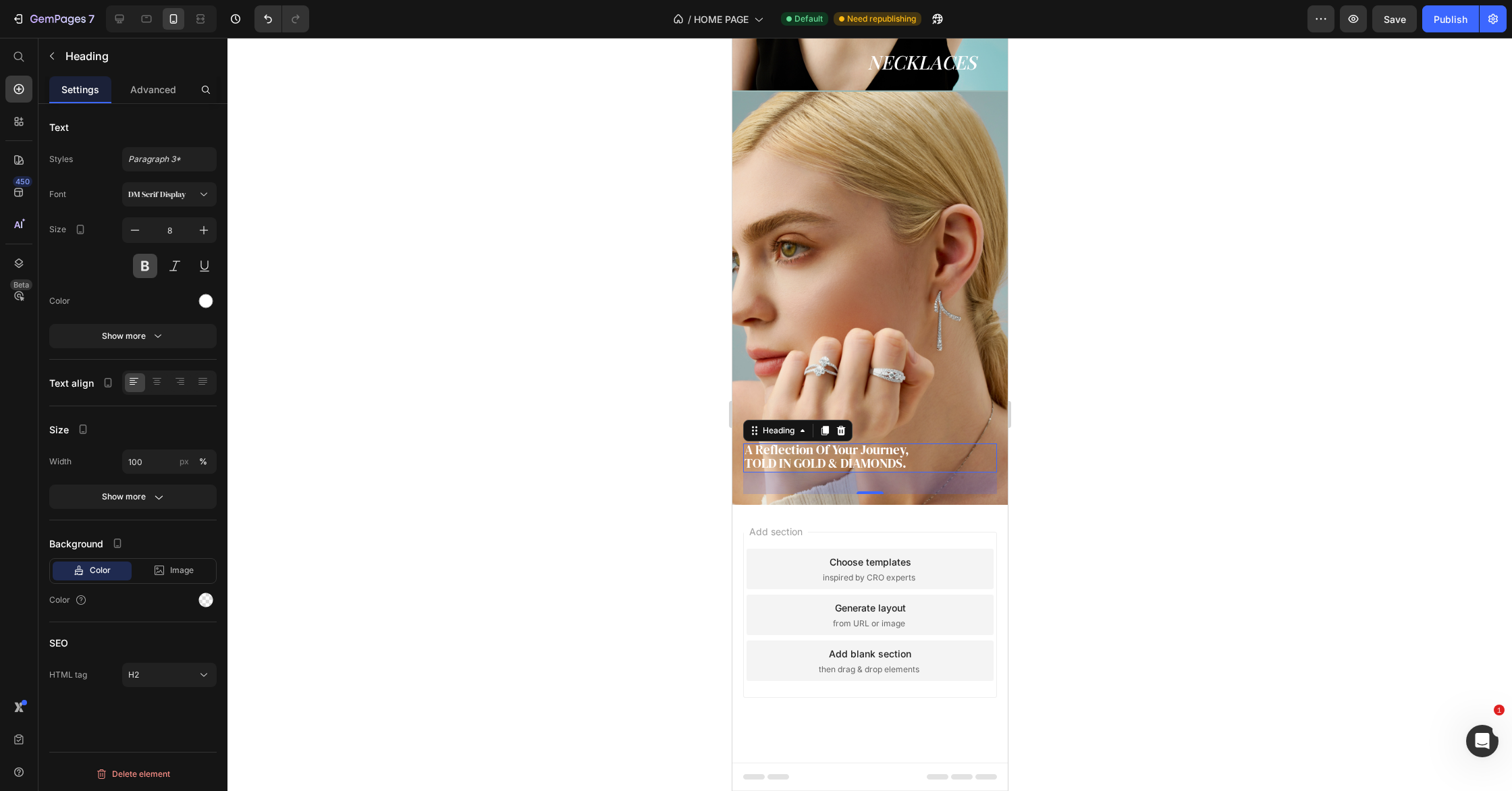 click at bounding box center [145, 266] 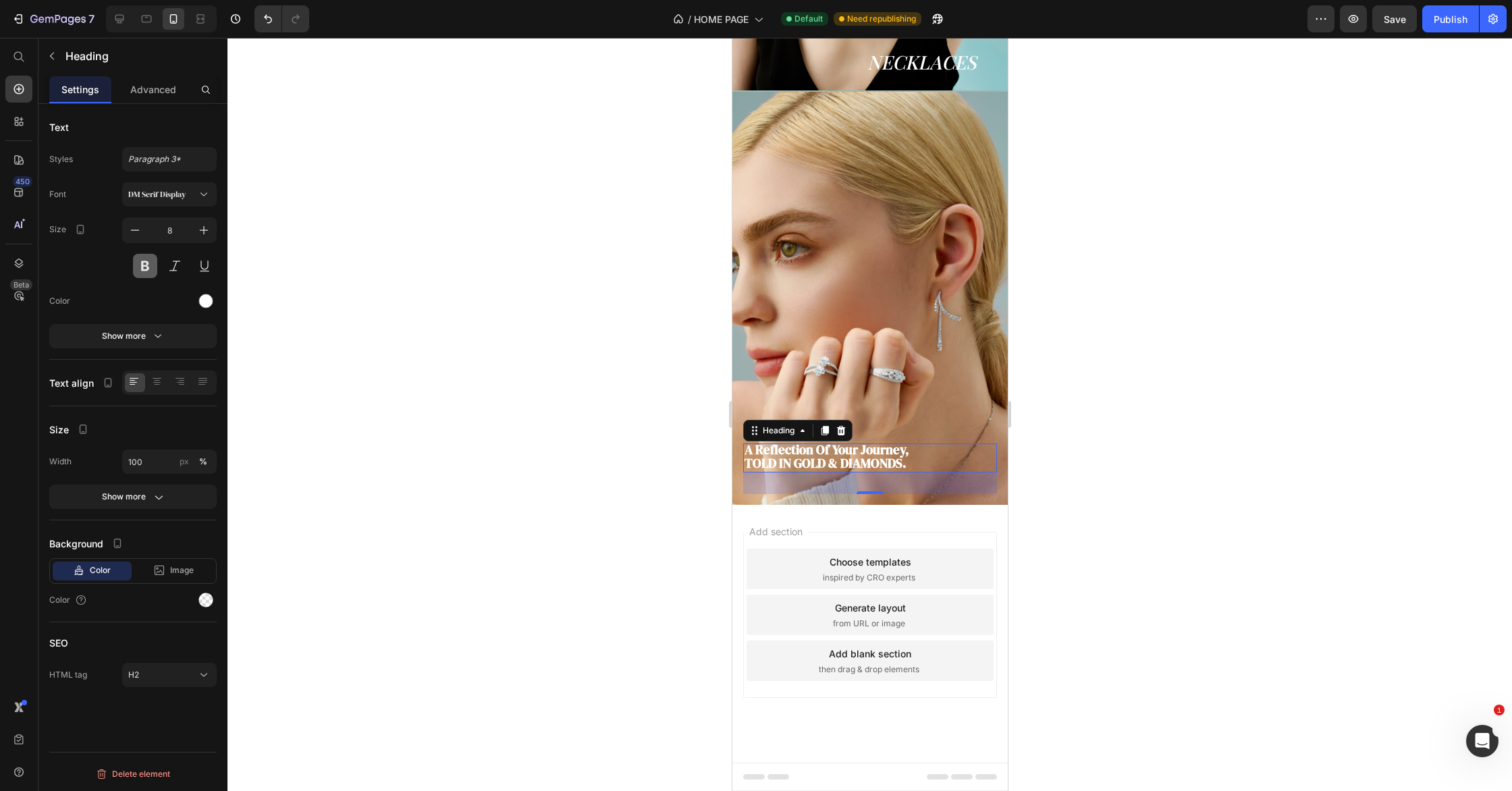 click at bounding box center [145, 266] 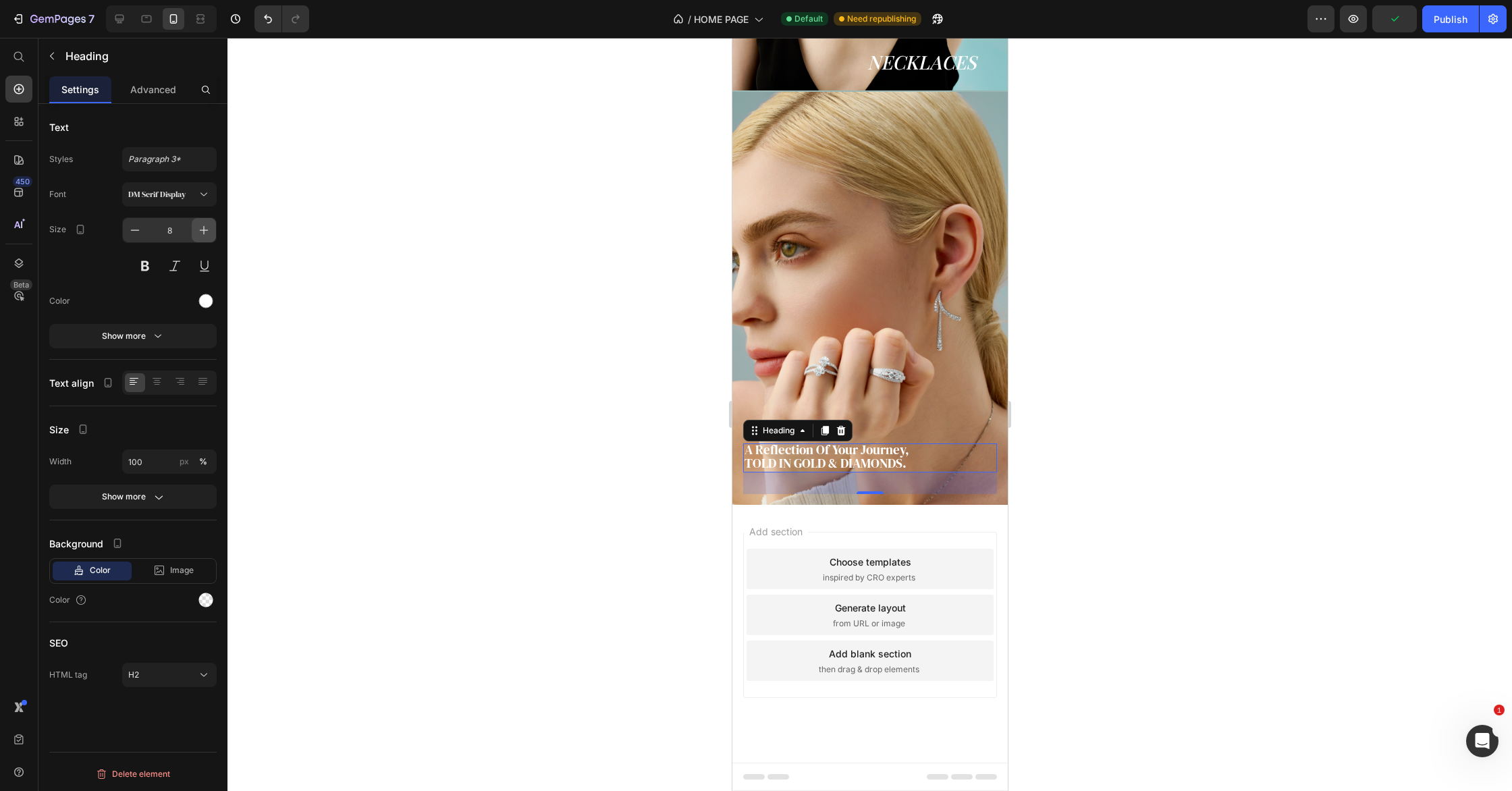 click 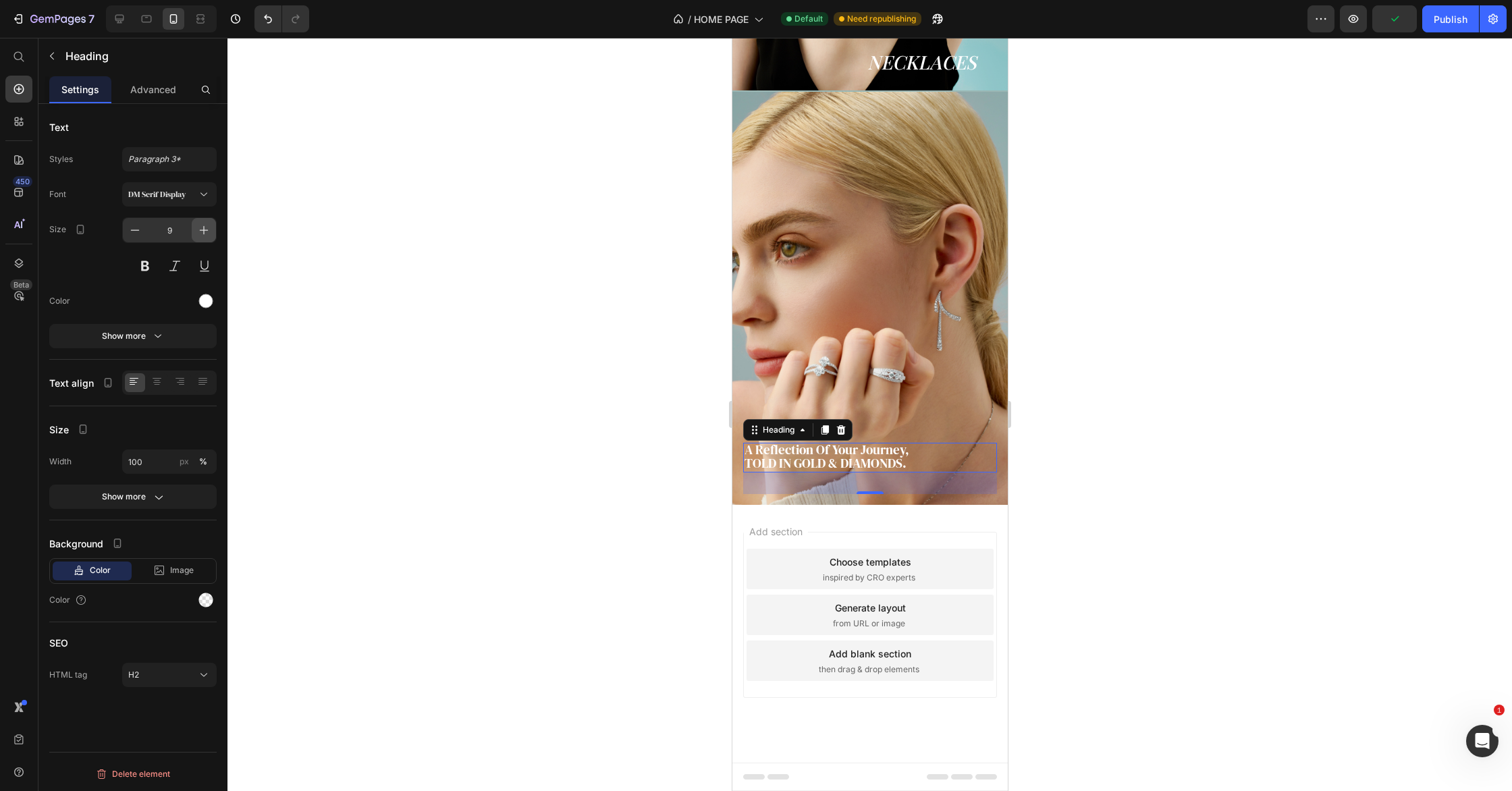 click 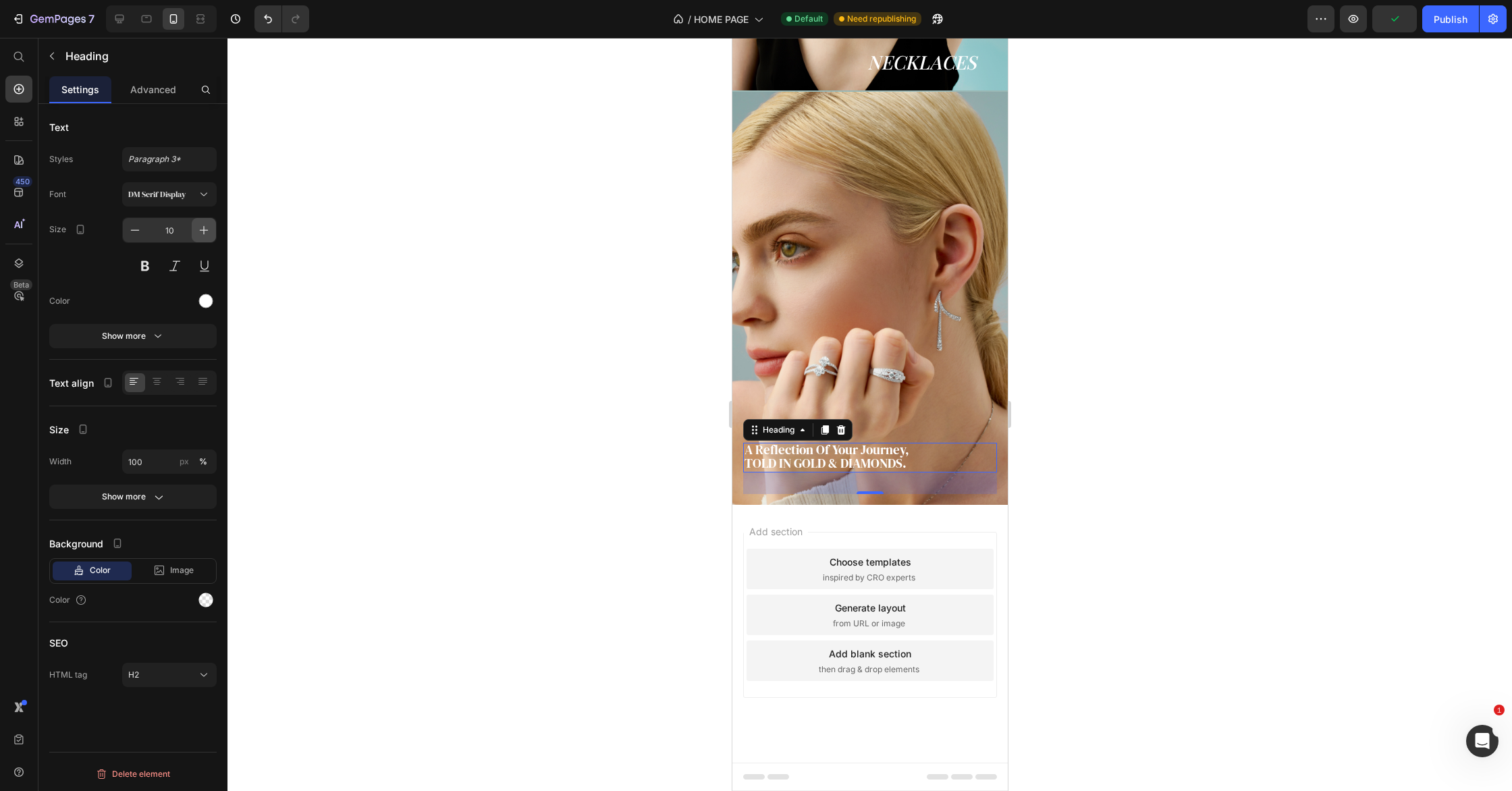 click 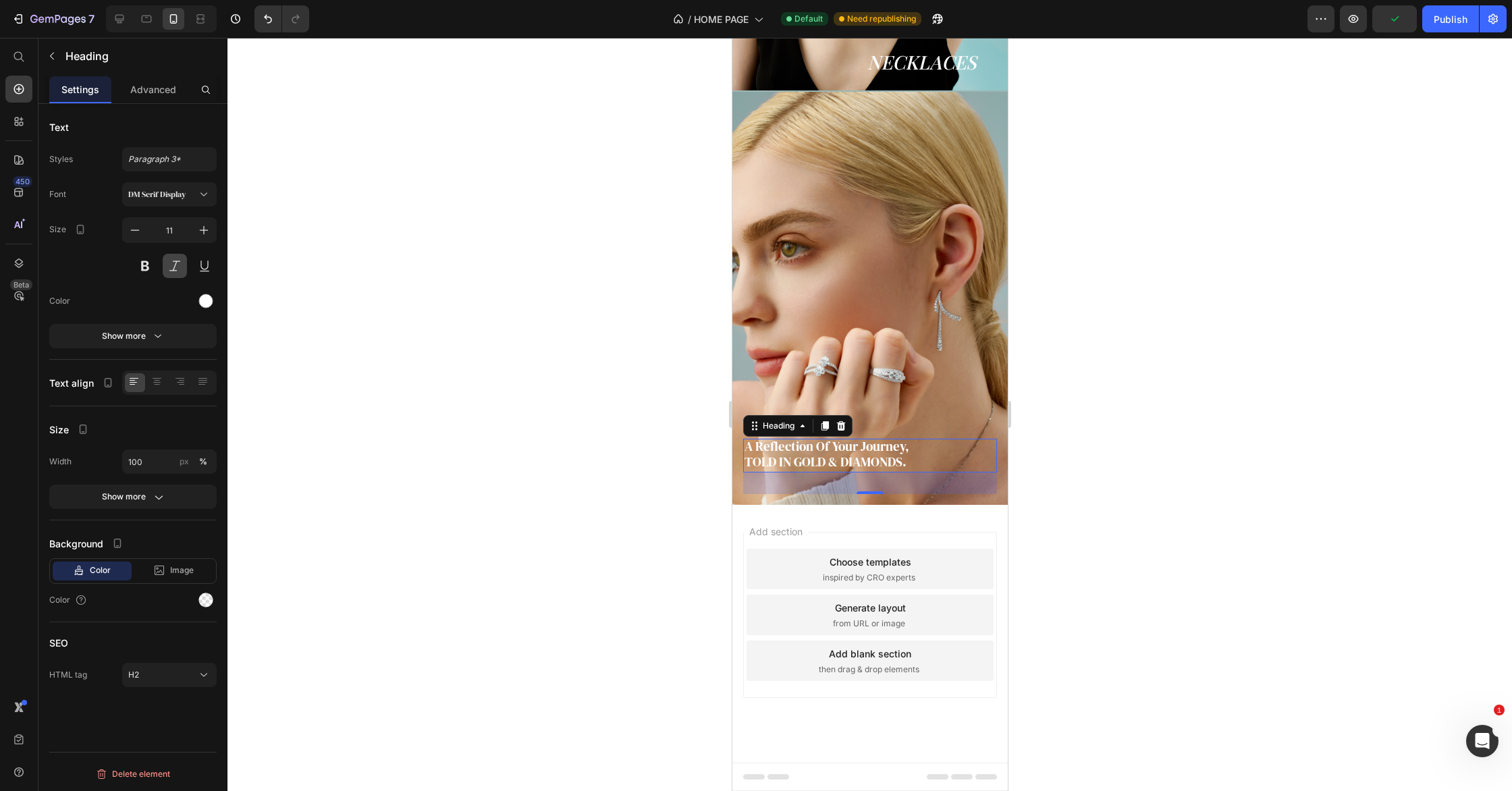 click at bounding box center (175, 266) 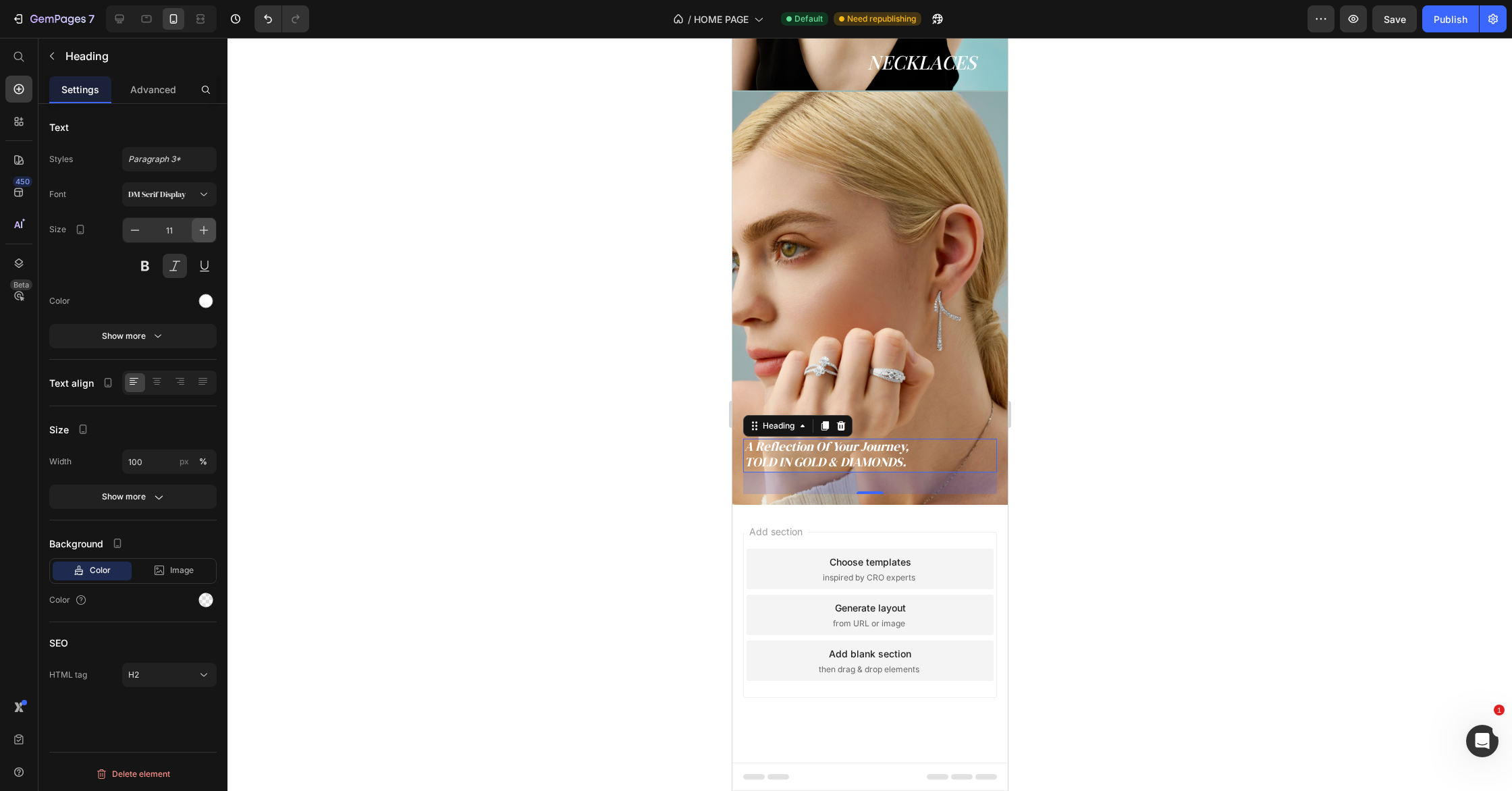 click 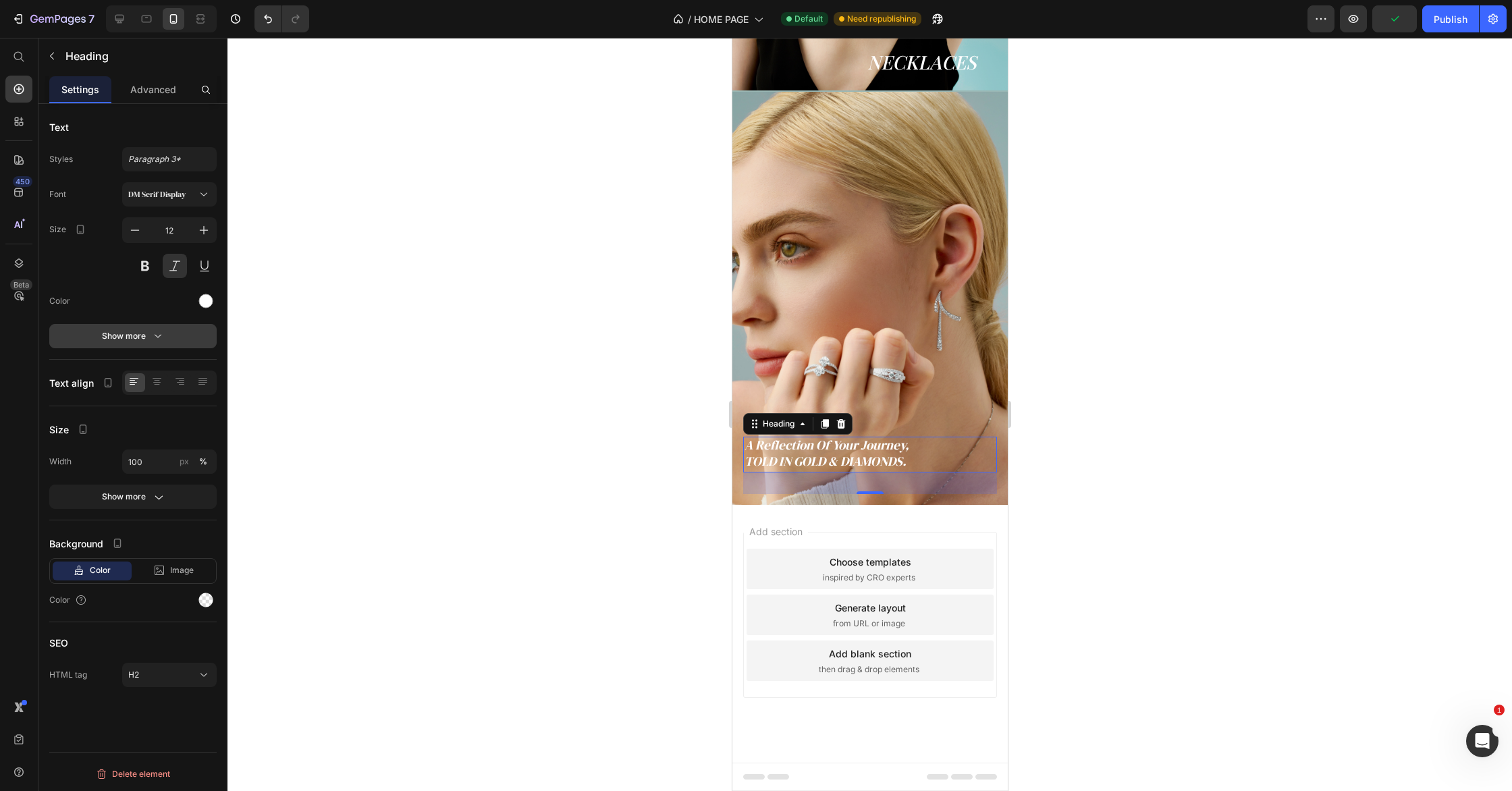 click on "Show more" at bounding box center [133, 336] 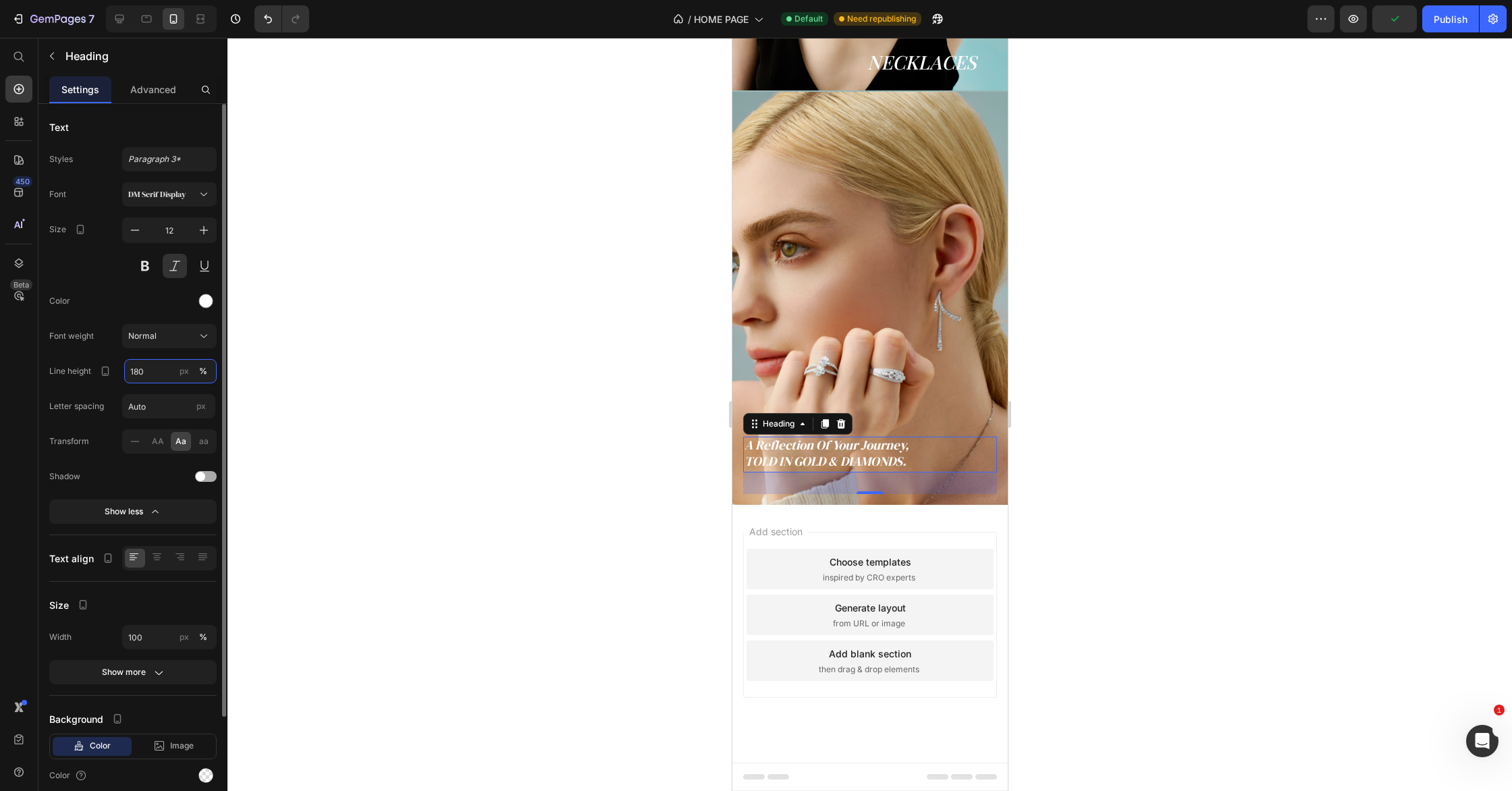 click on "180" at bounding box center (170, 371) 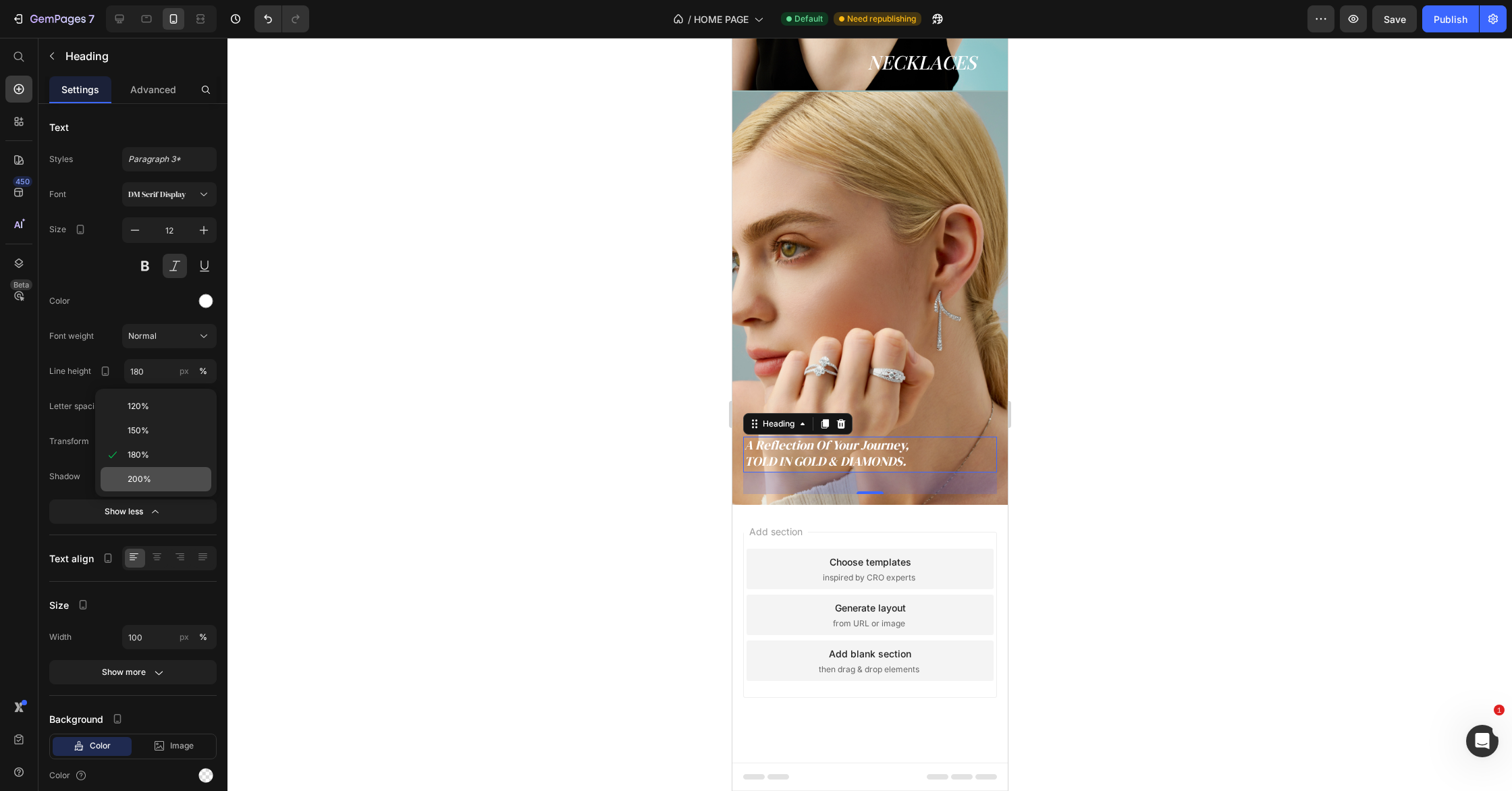 click on "200%" at bounding box center (167, 479) 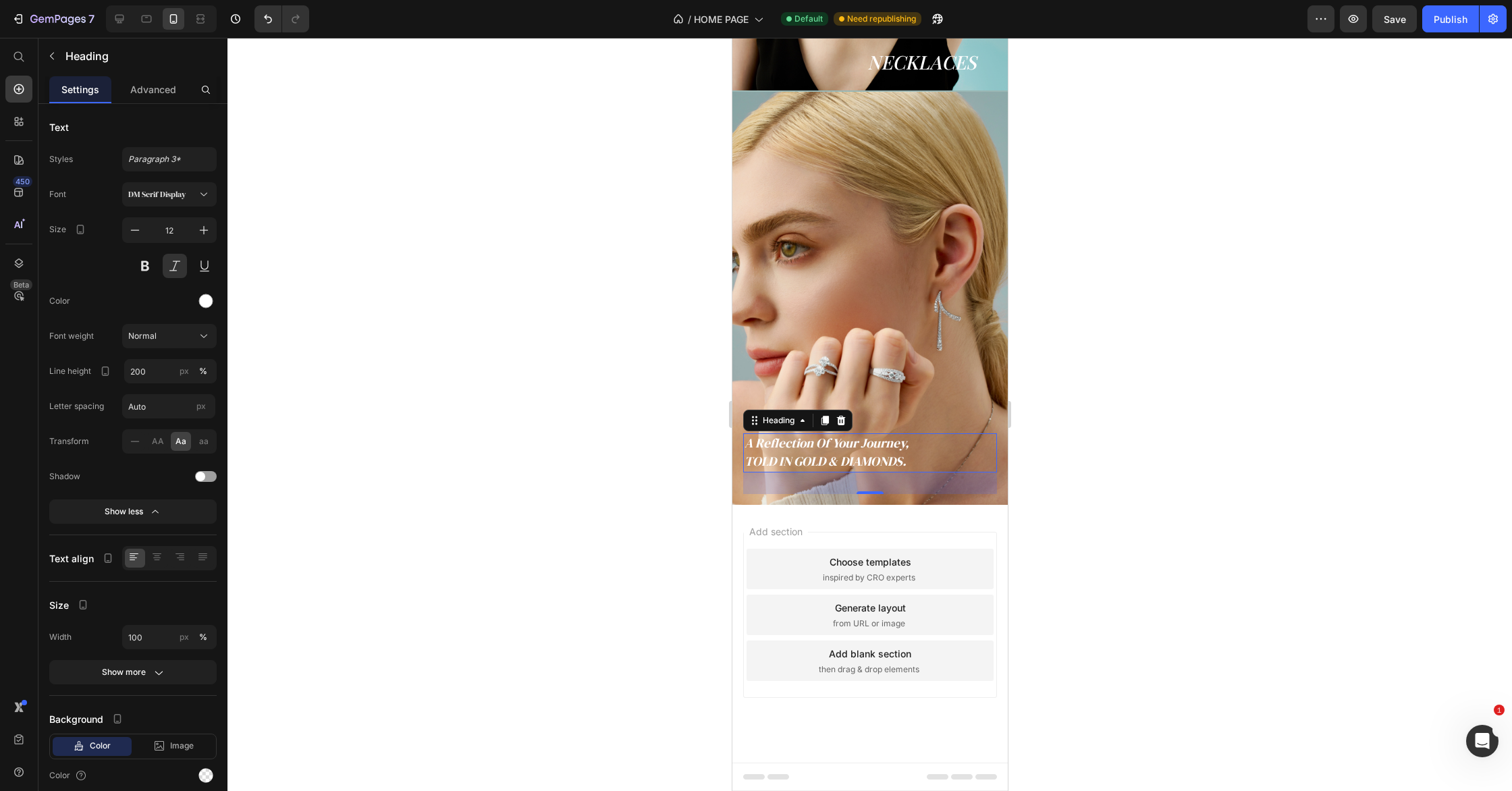 click 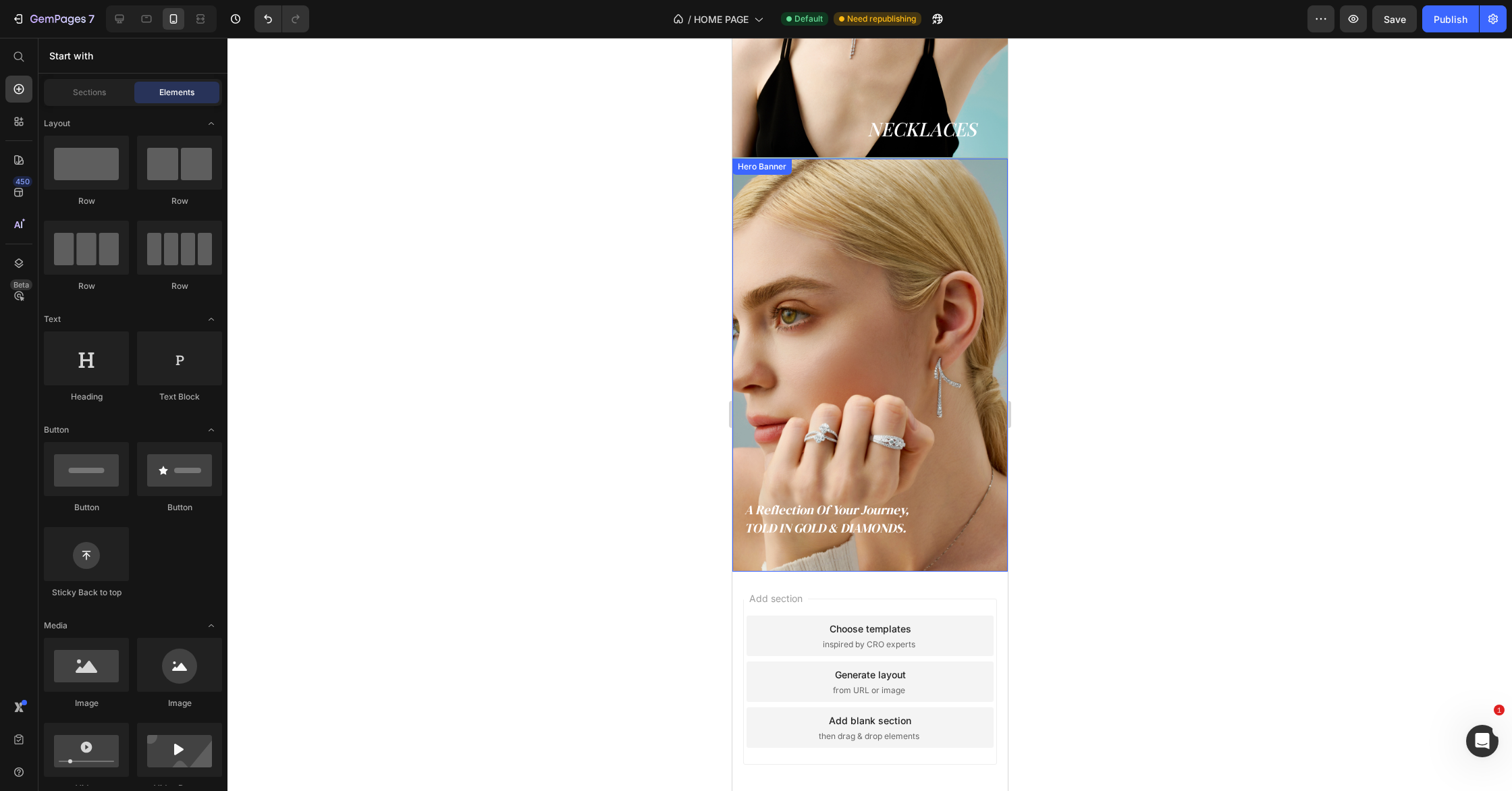 scroll, scrollTop: 1803, scrollLeft: 0, axis: vertical 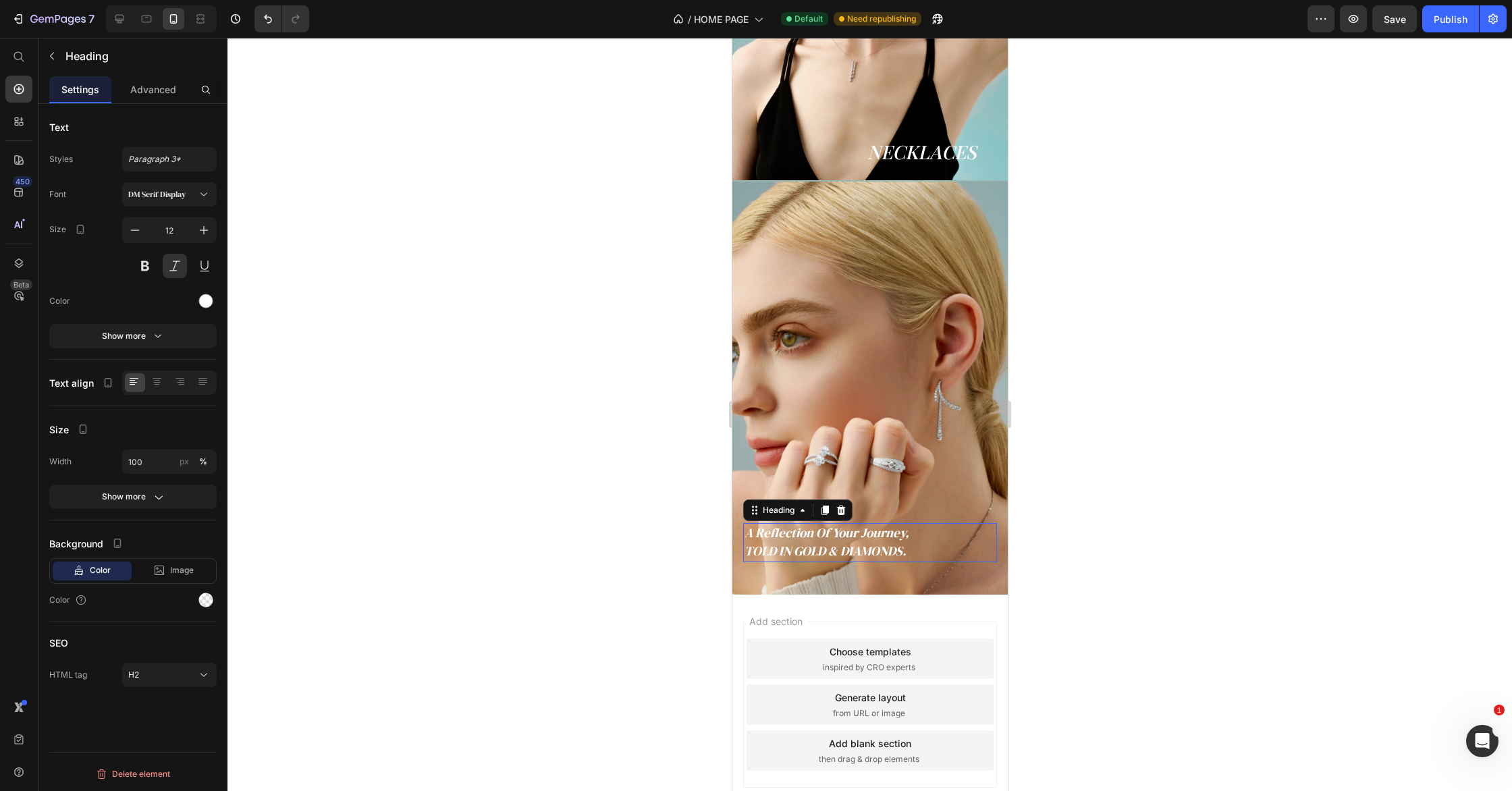 click on "⁠⁠⁠⁠⁠⁠⁠ a reflection   of your journey, TOLD IN GOLD & DIAMONDS." at bounding box center [869, 543] 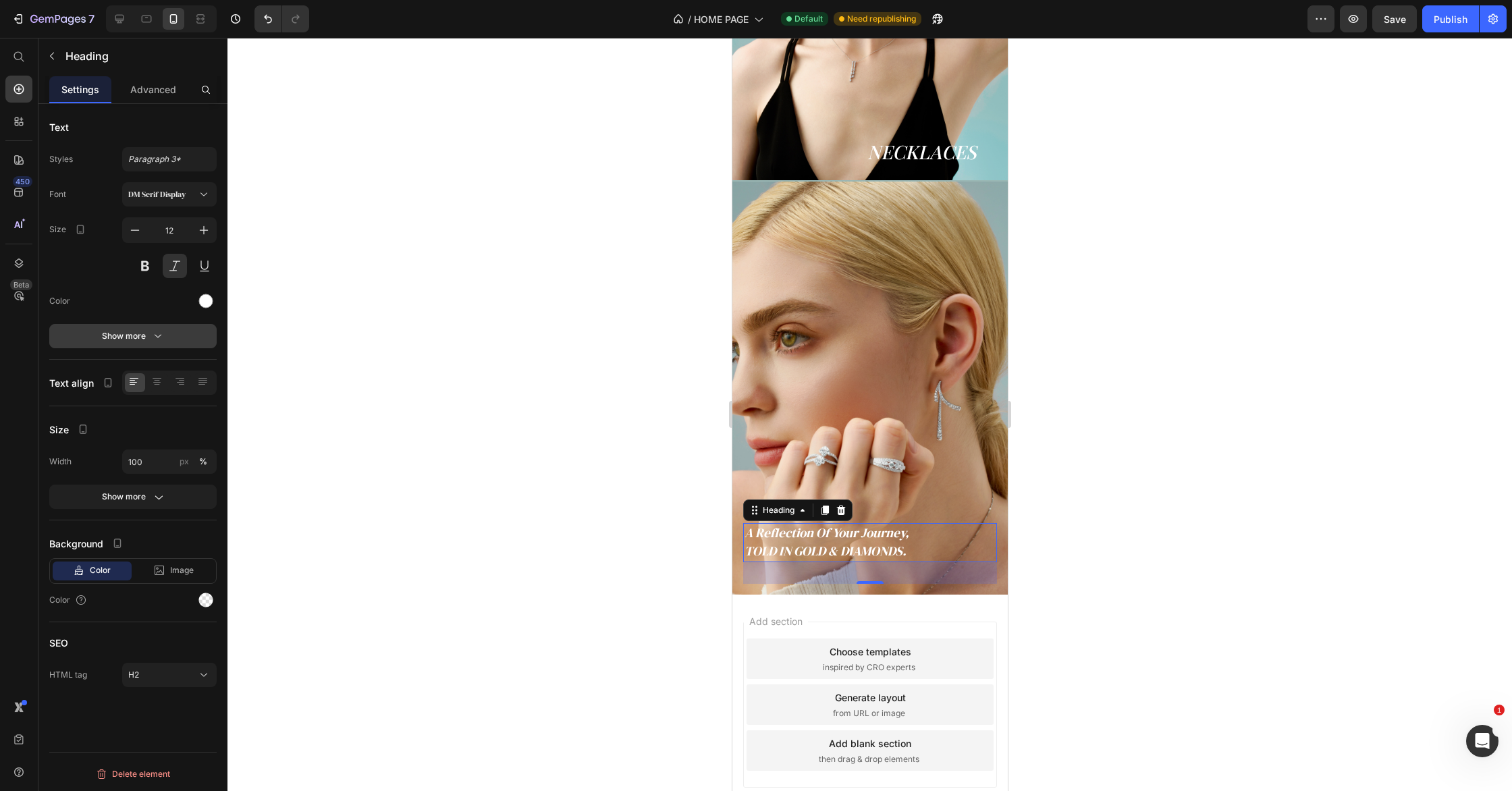 click 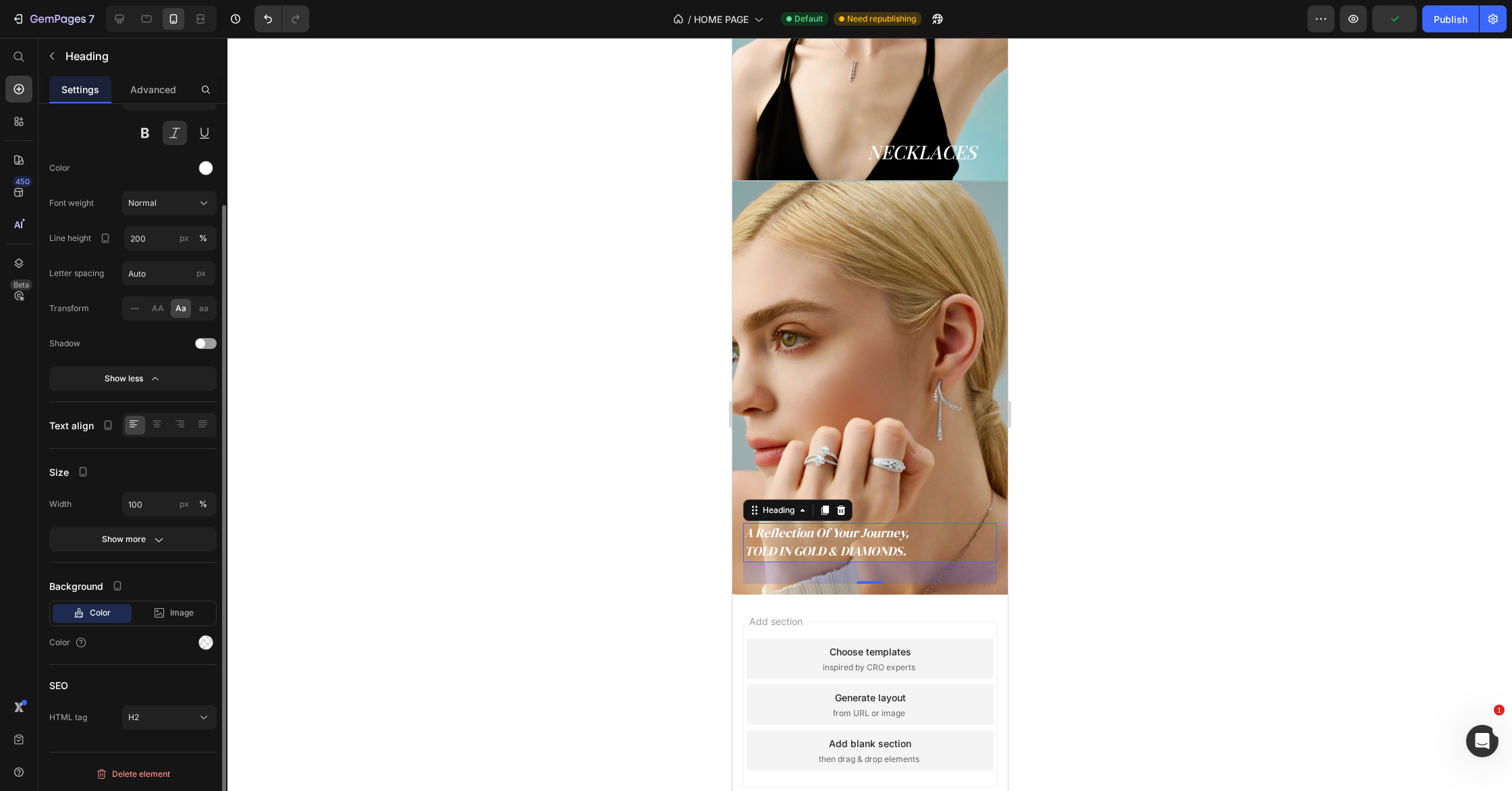 scroll, scrollTop: 0, scrollLeft: 0, axis: both 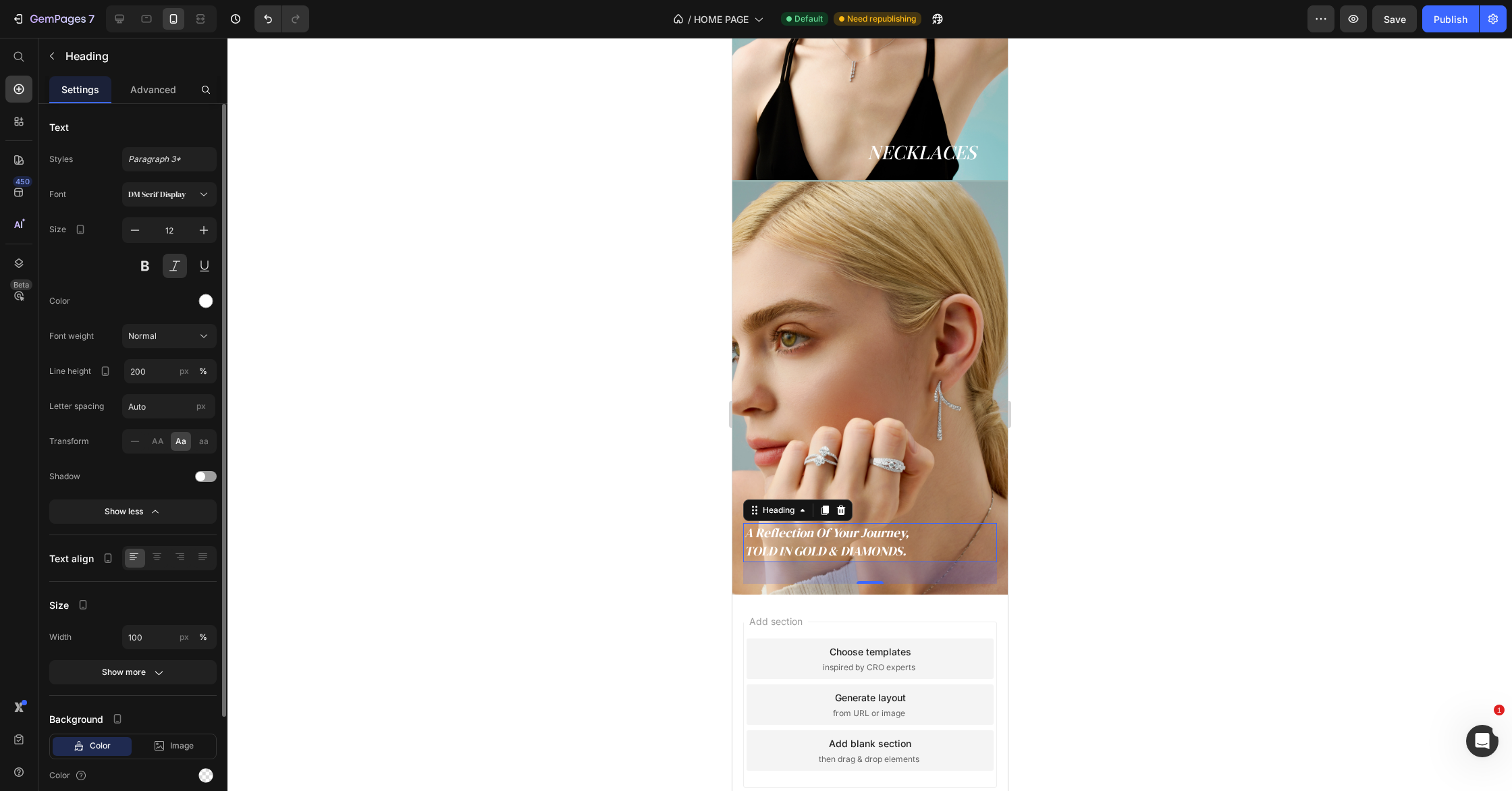 click 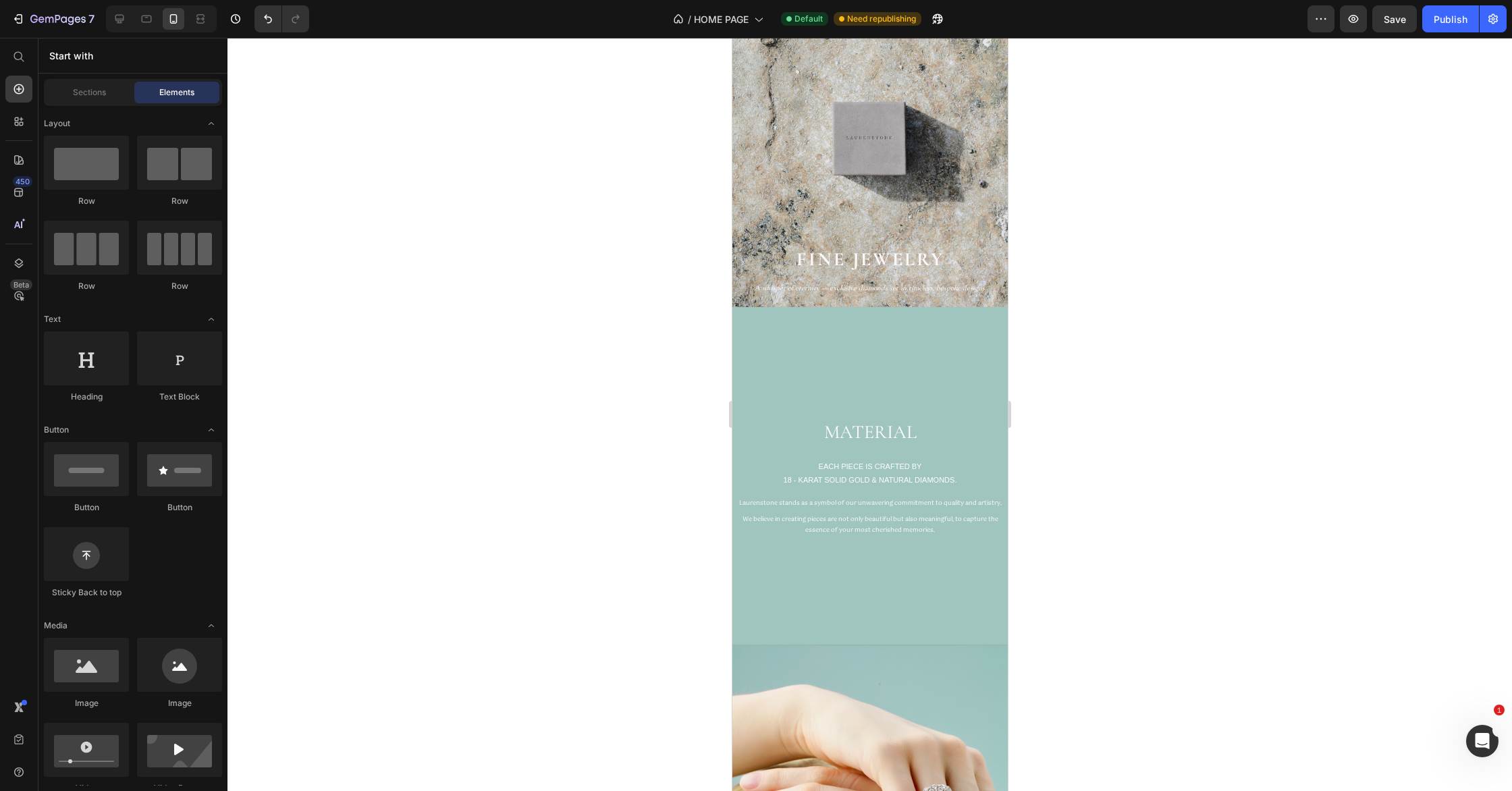scroll, scrollTop: 97, scrollLeft: 0, axis: vertical 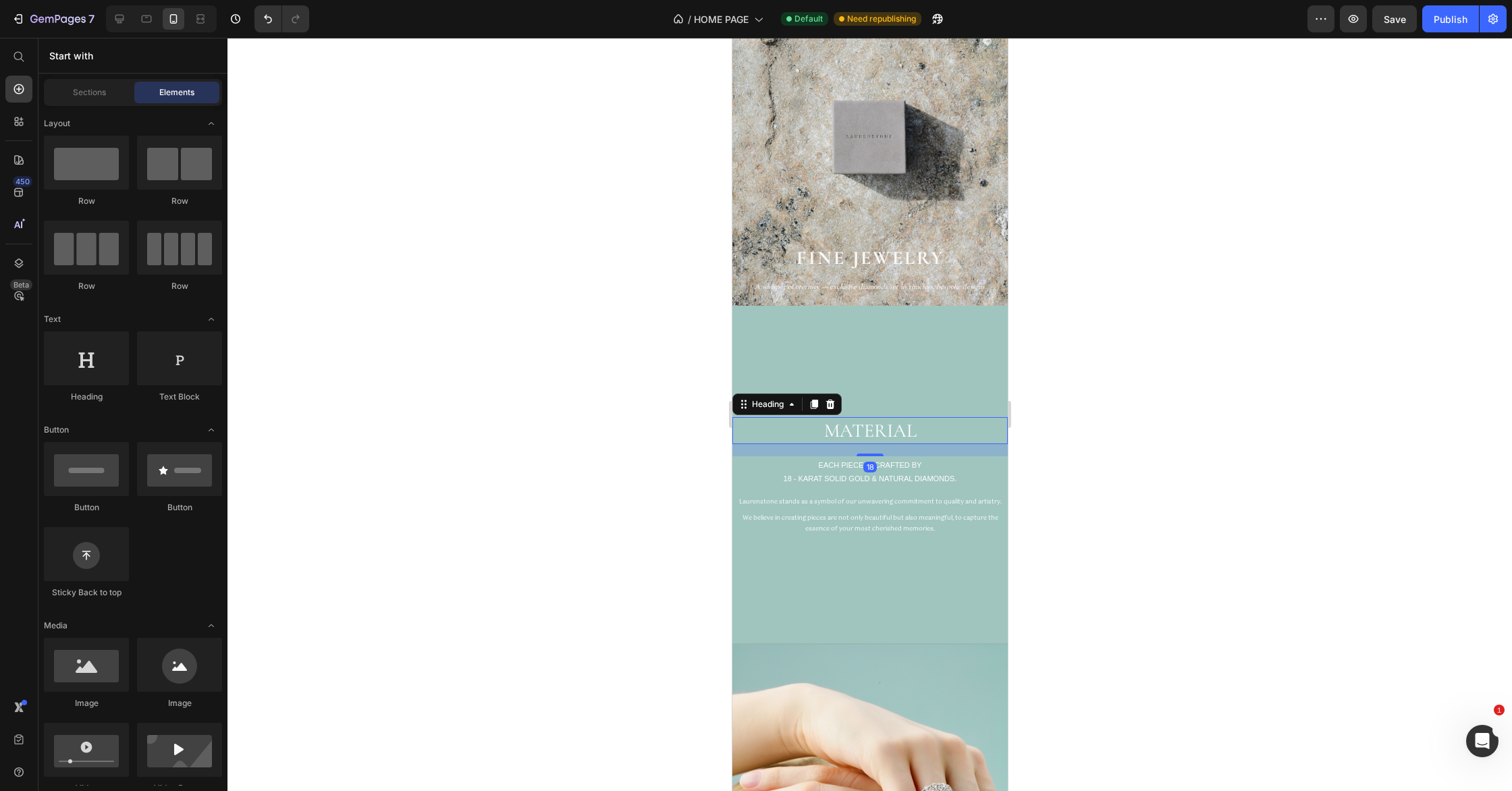 click on "MATERIAL" at bounding box center [869, 431] 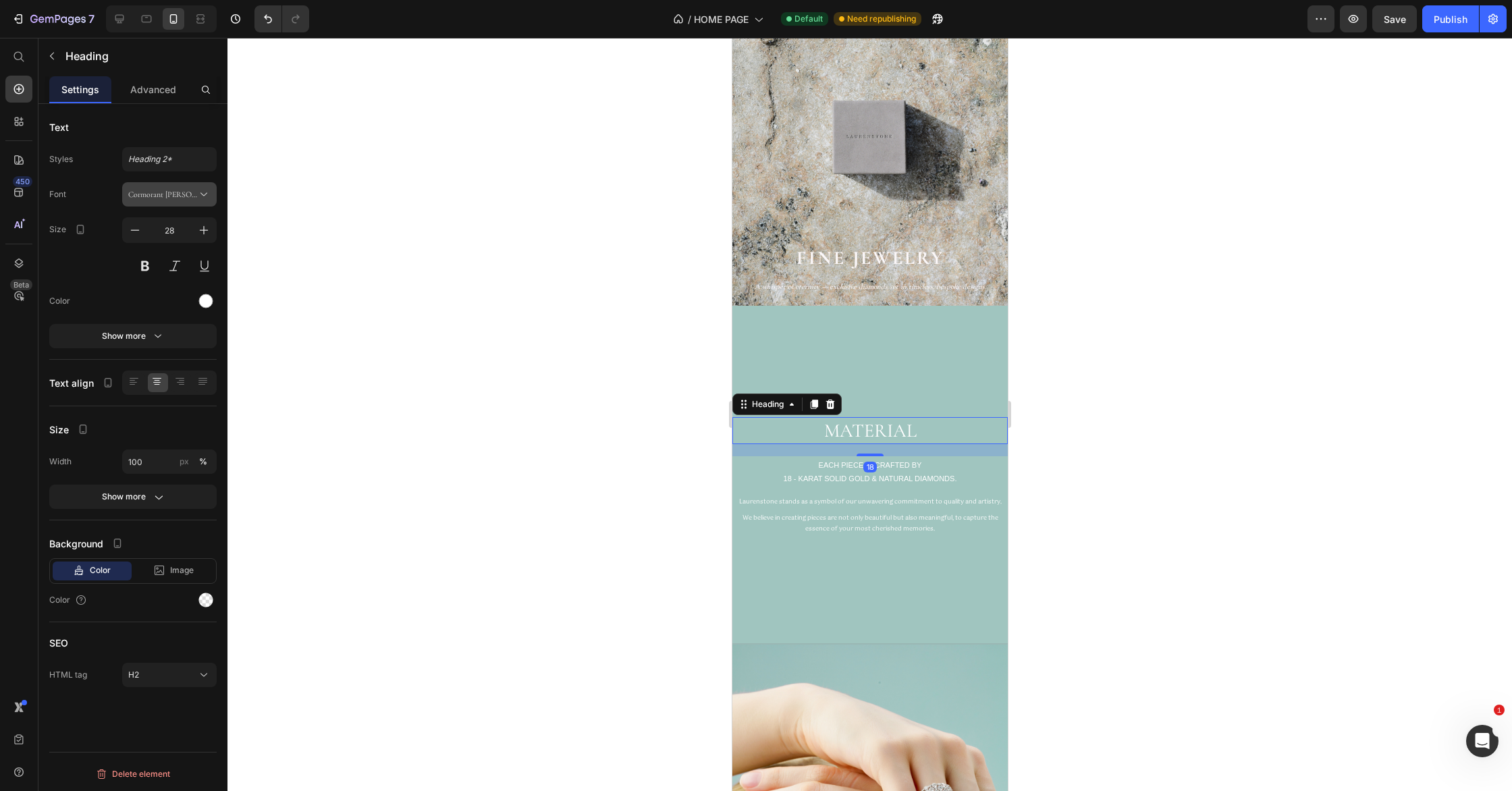 click on "Cormorant [PERSON_NAME]" at bounding box center (163, 194) 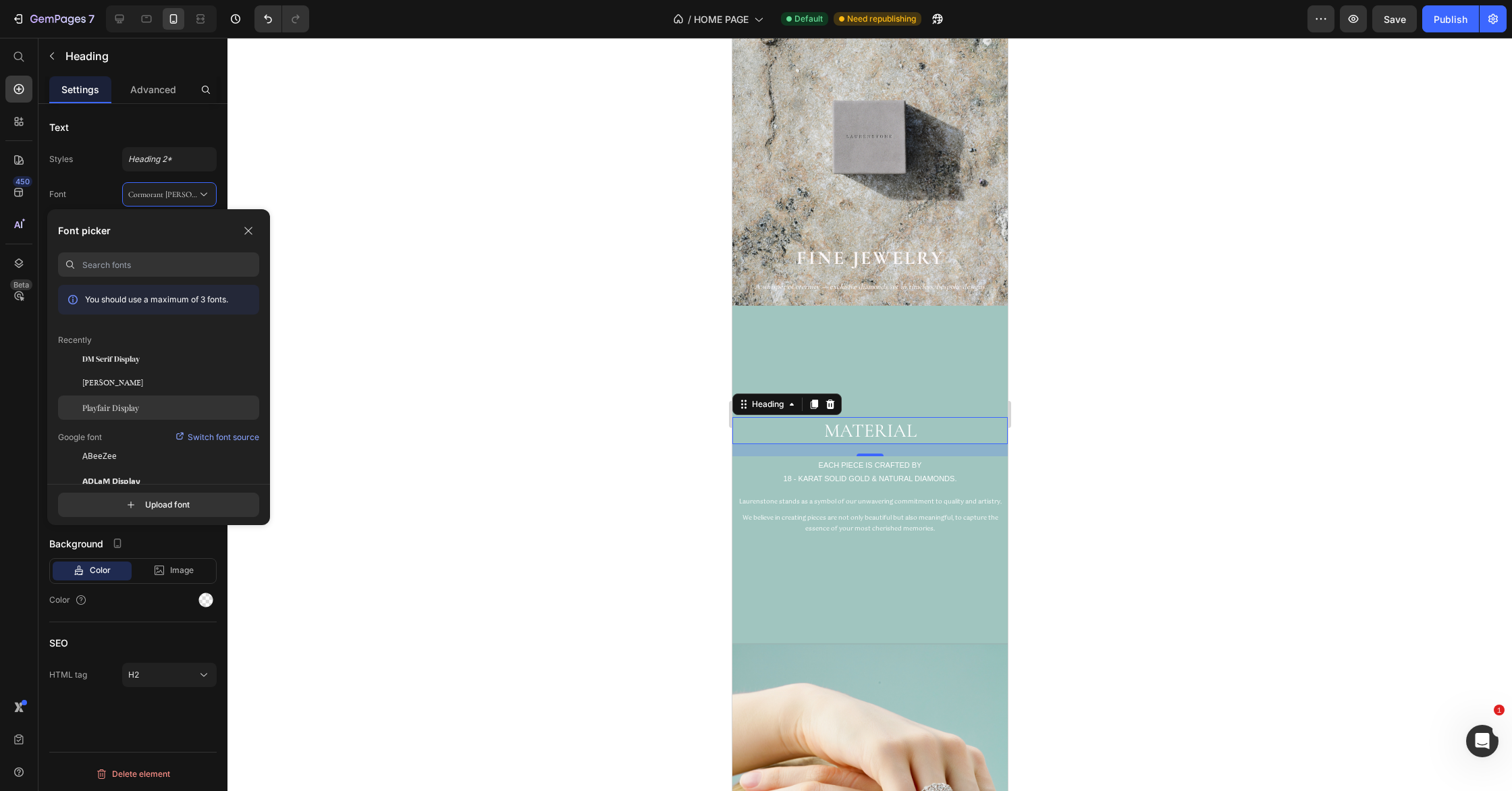 click on "Playfair Display" 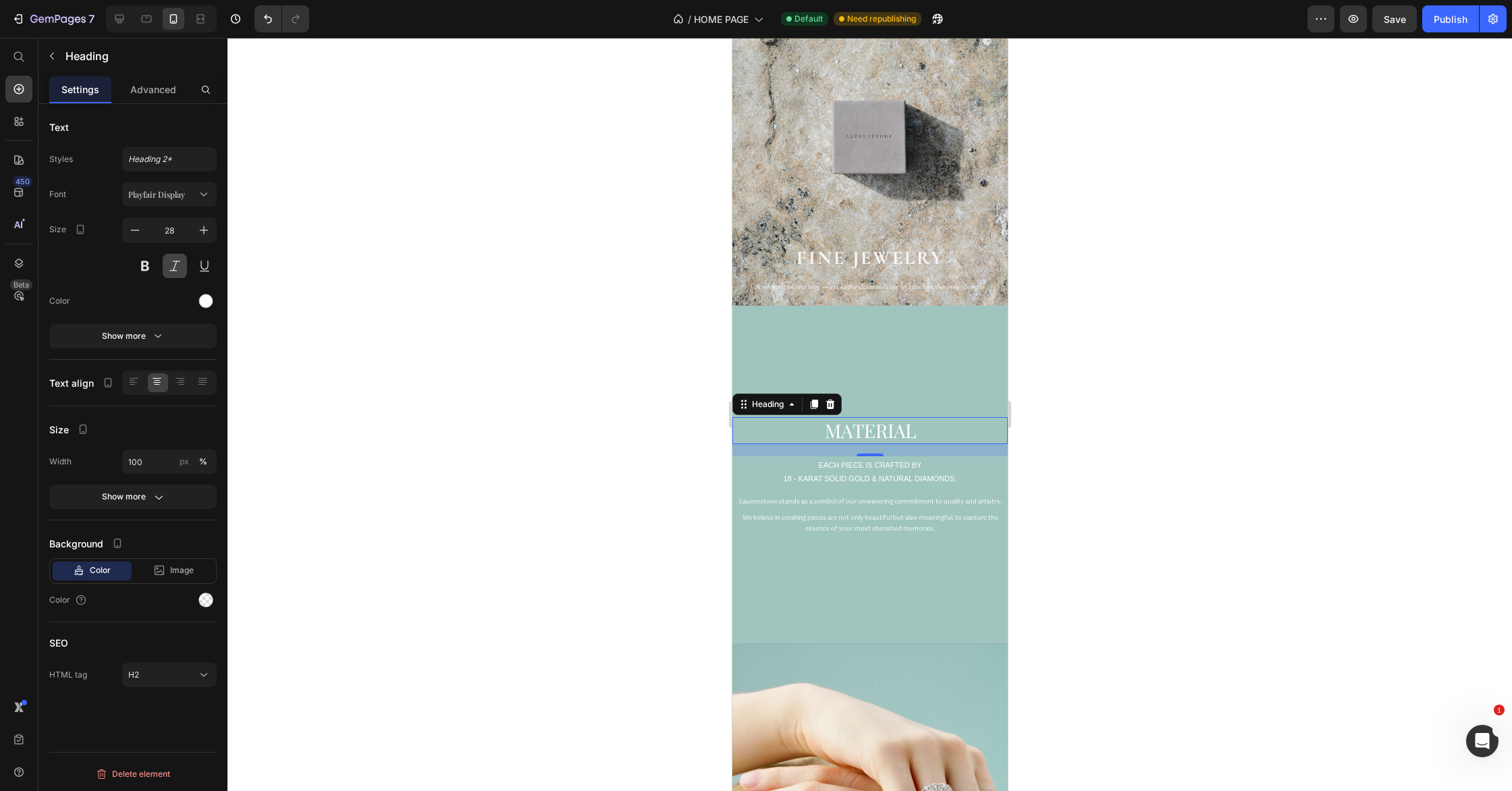 click at bounding box center (175, 266) 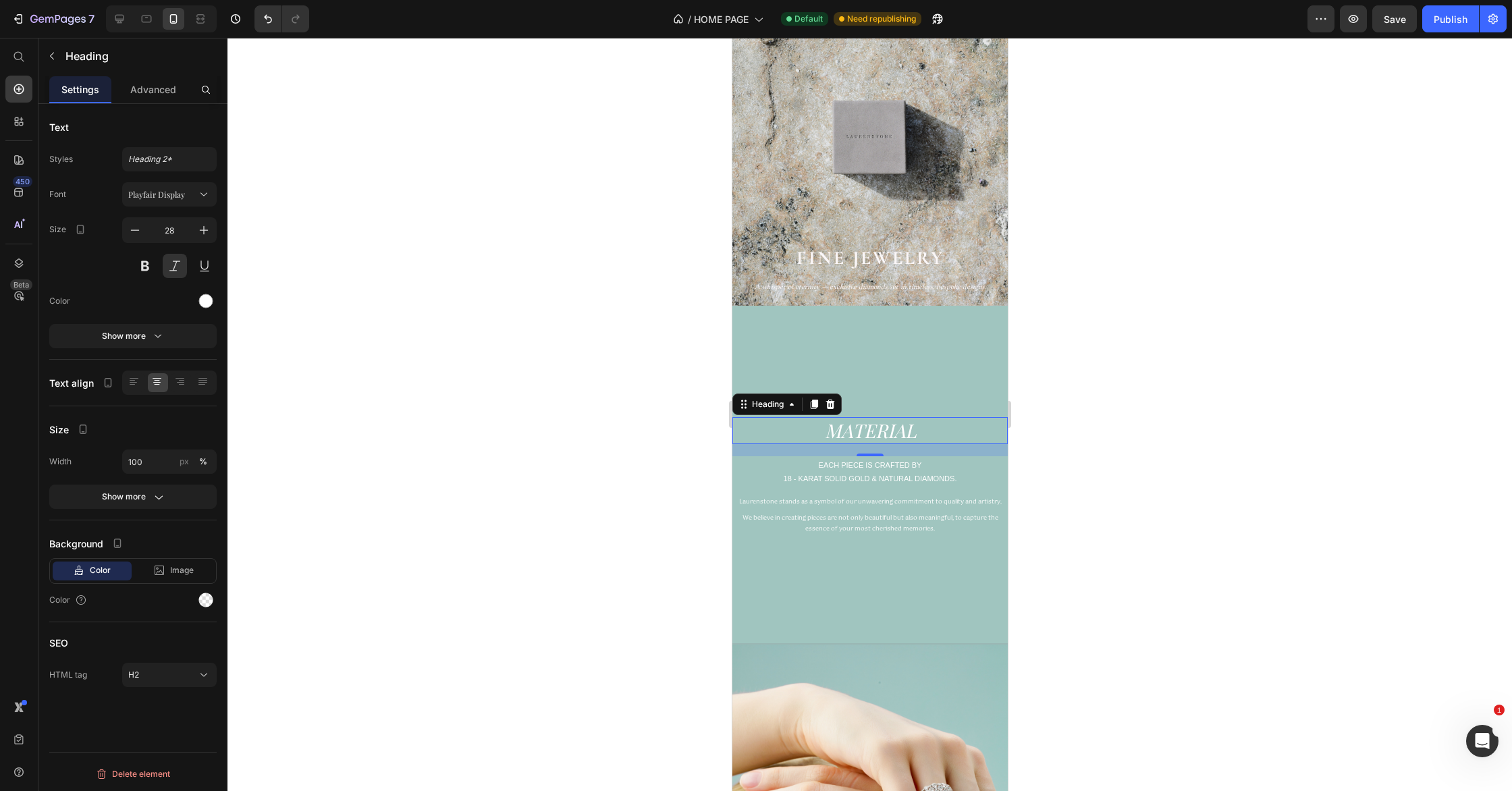 click 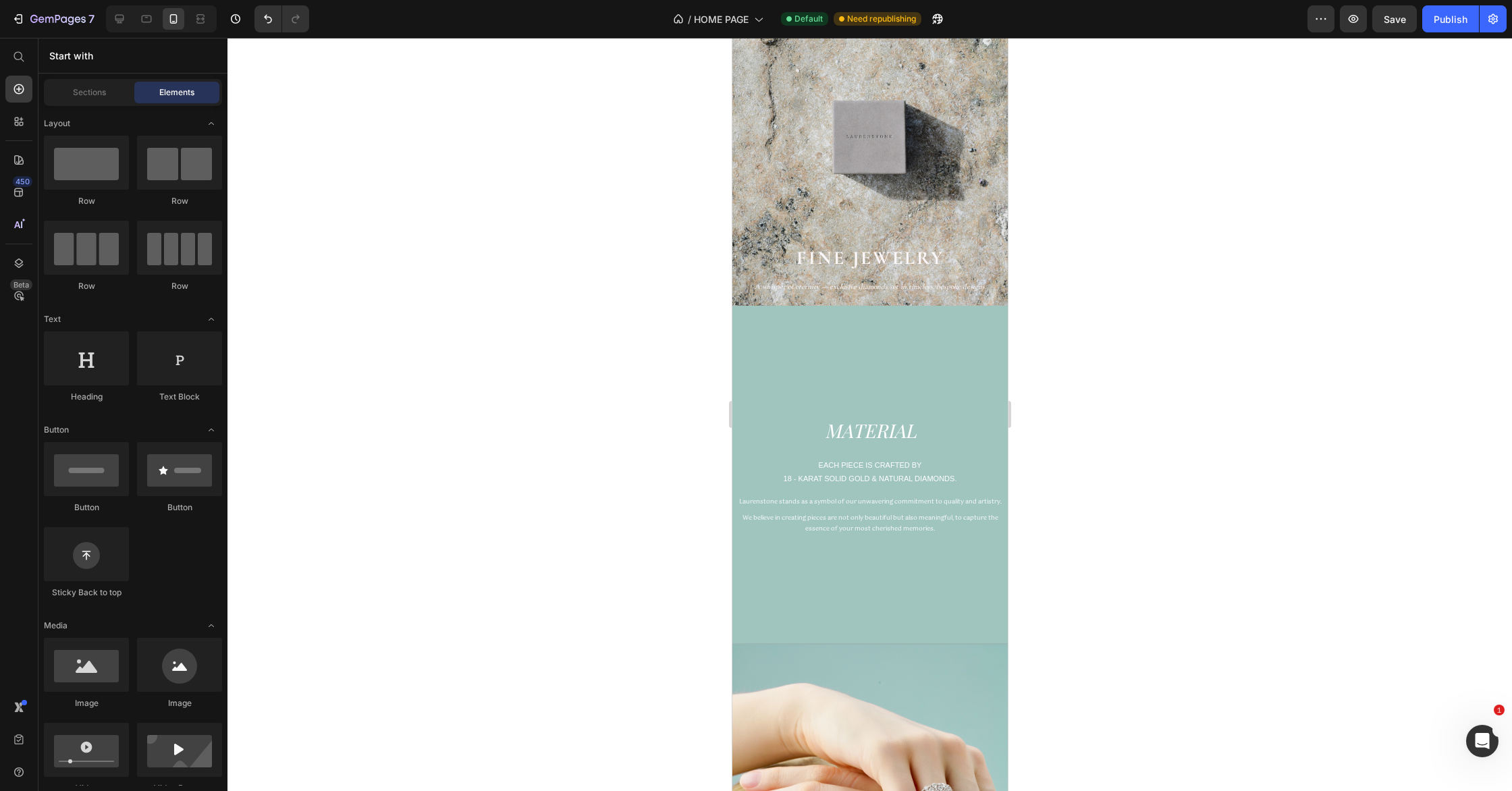 click 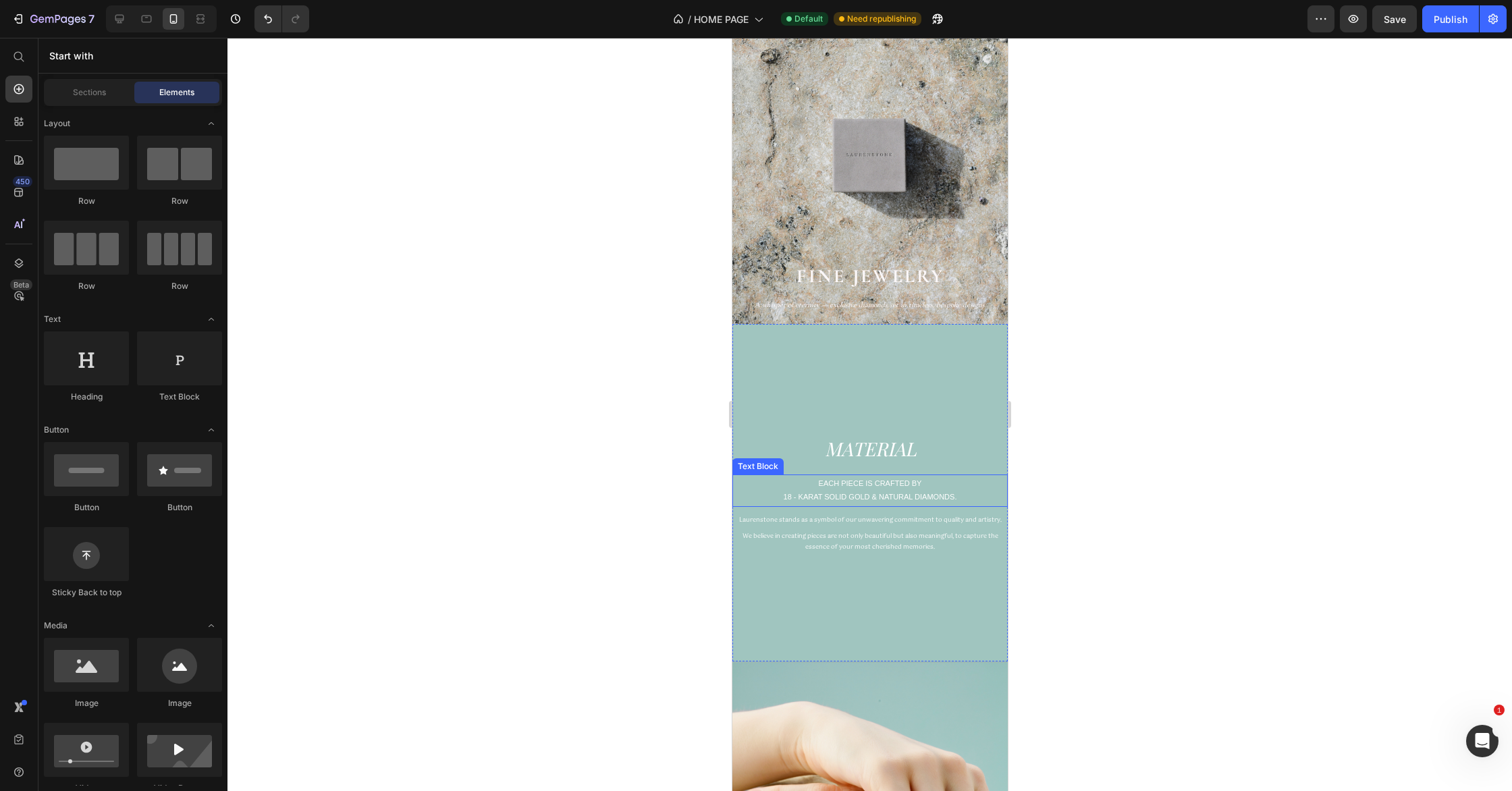 scroll, scrollTop: 76, scrollLeft: 0, axis: vertical 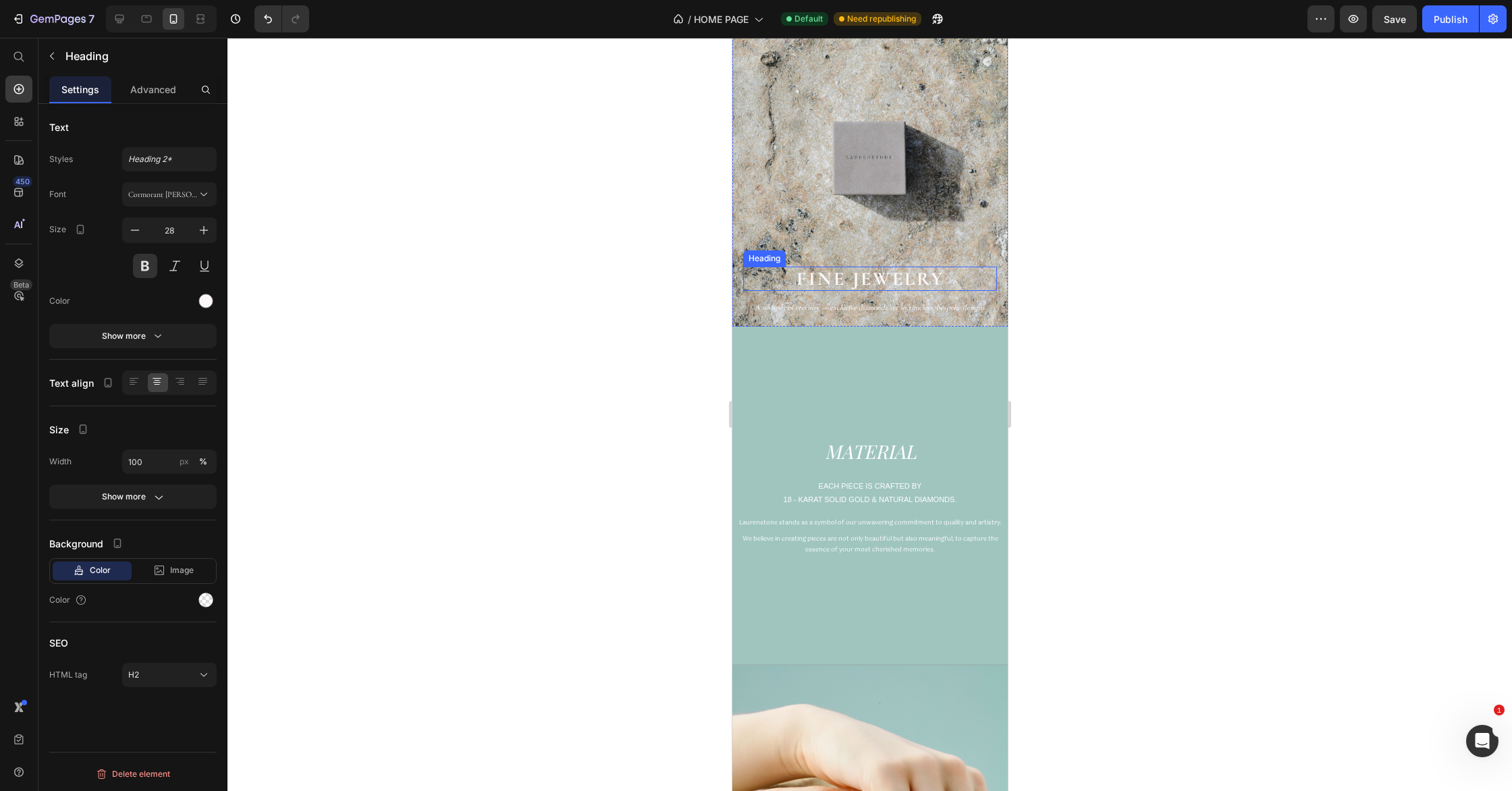 click on "Fine Jewelry" at bounding box center [869, 279] 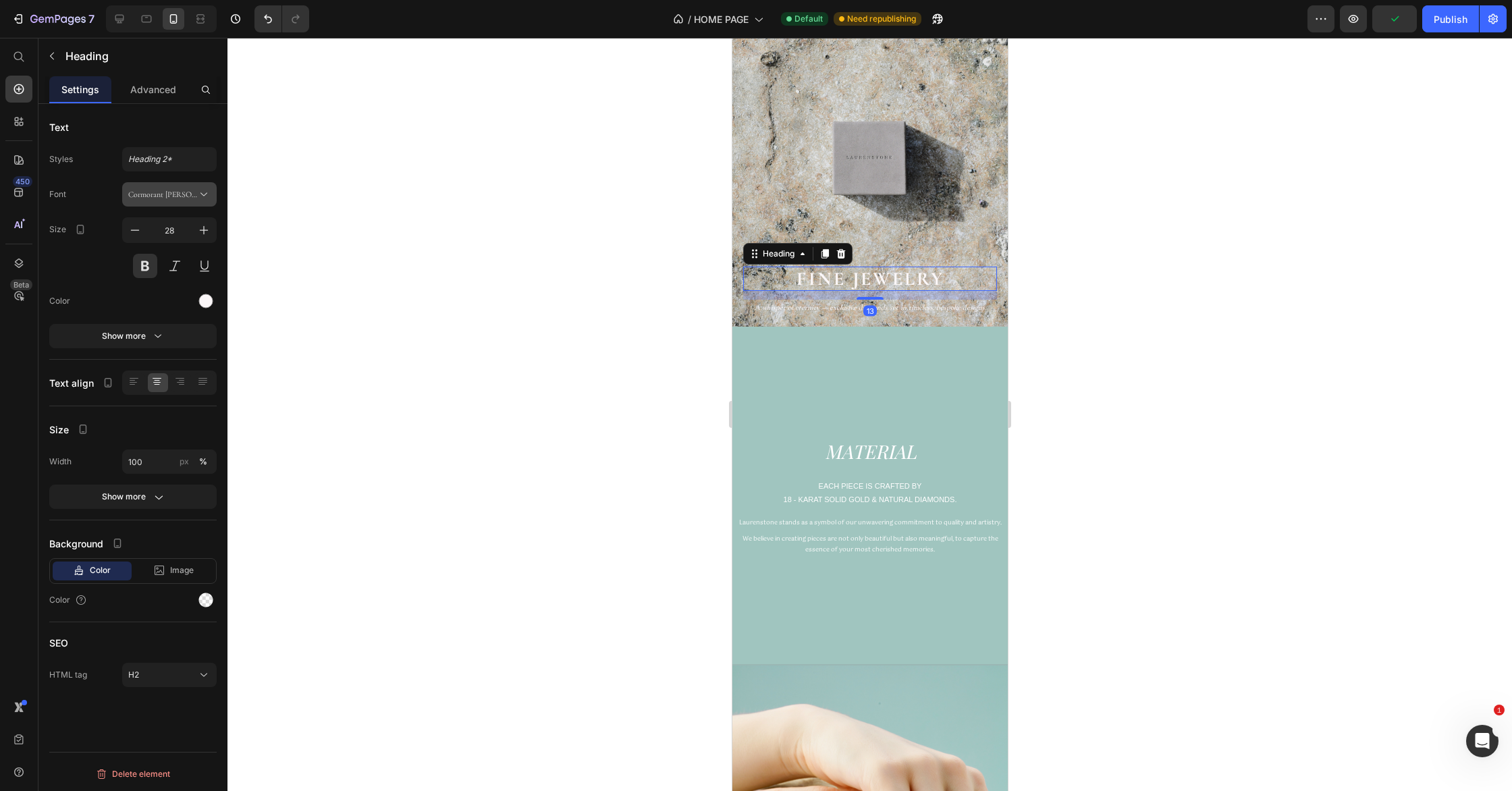 click on "Cormorant [PERSON_NAME]" at bounding box center (163, 194) 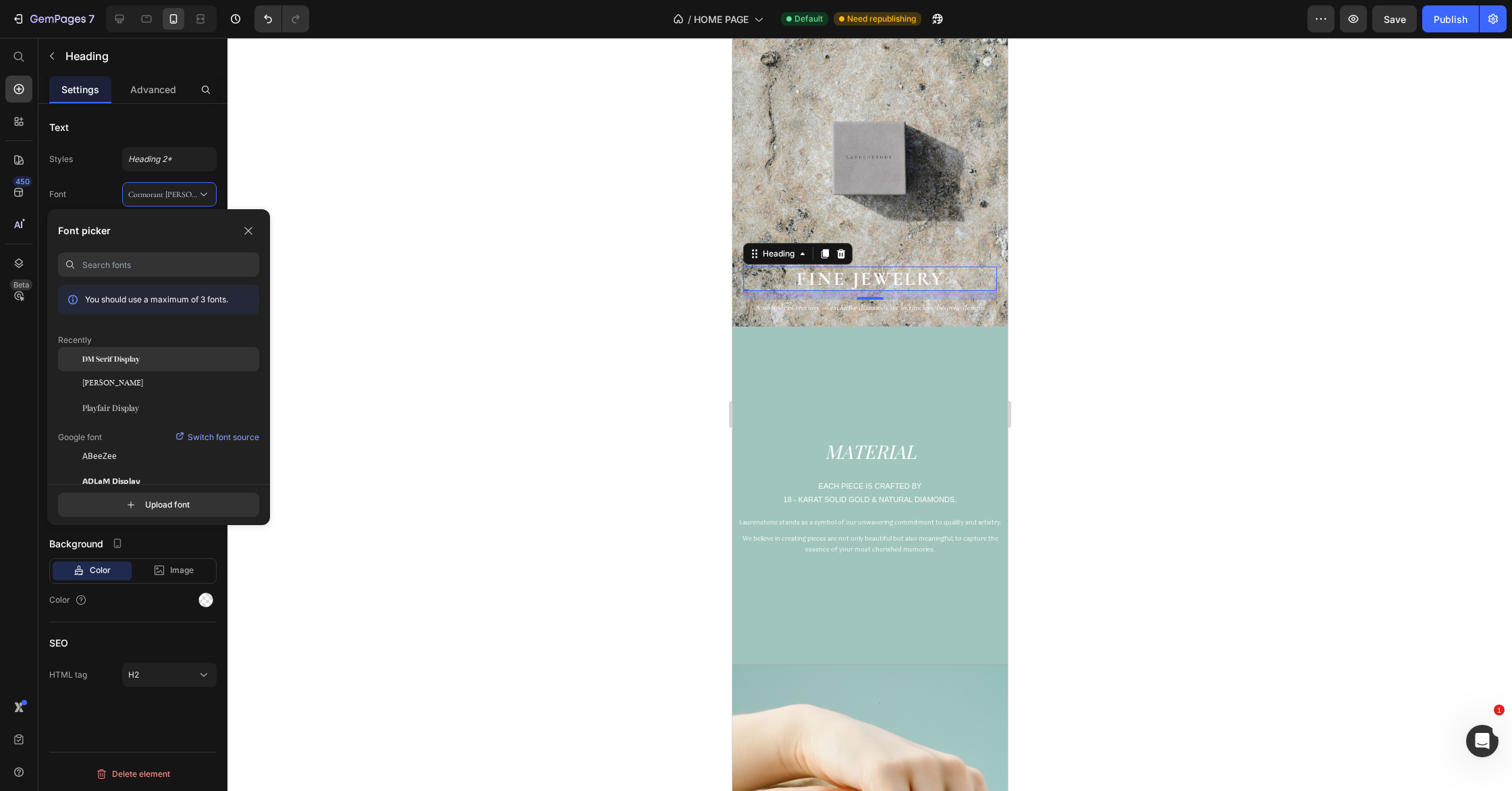 click on "DM Serif Display" 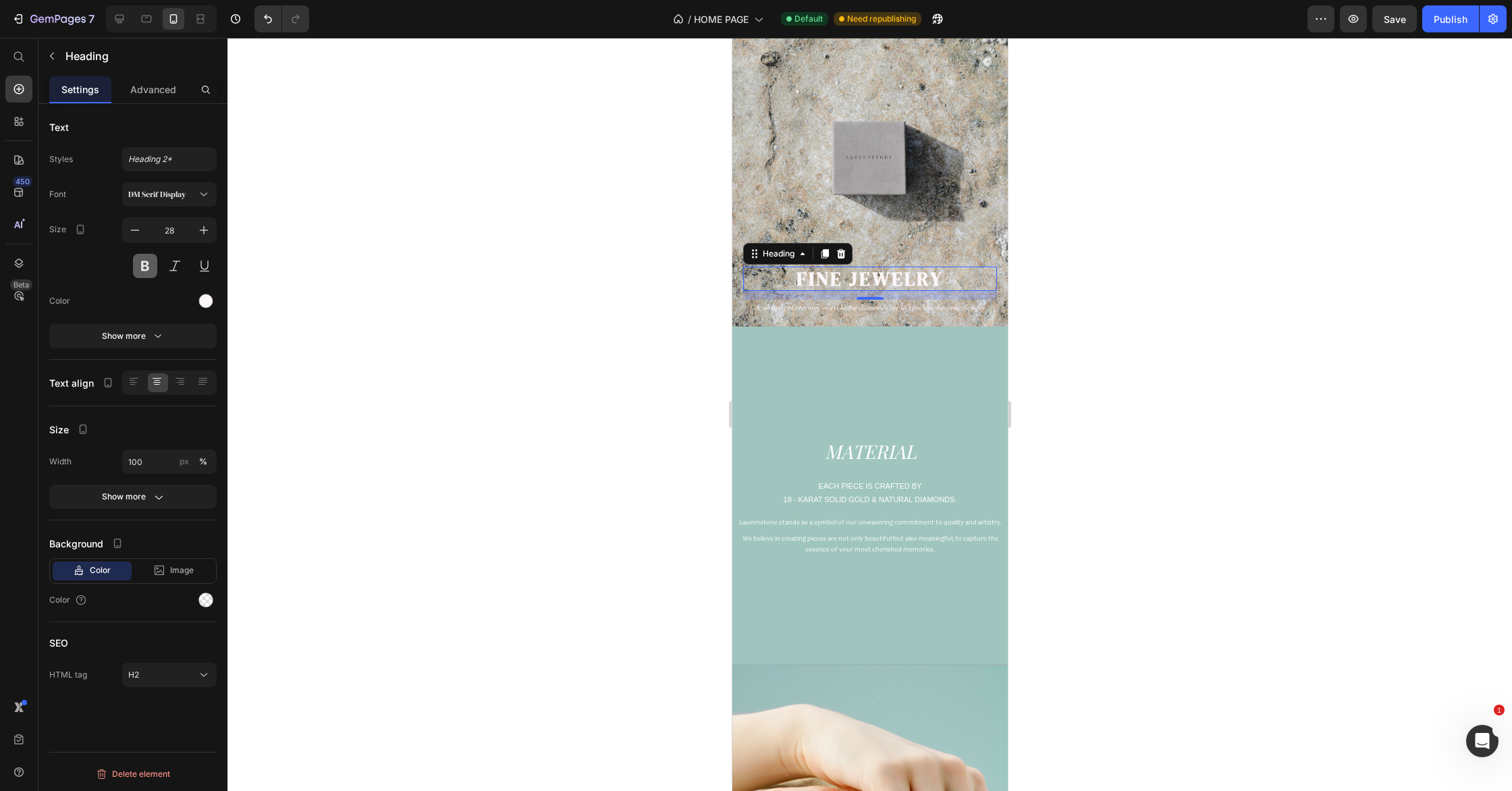 click at bounding box center (145, 266) 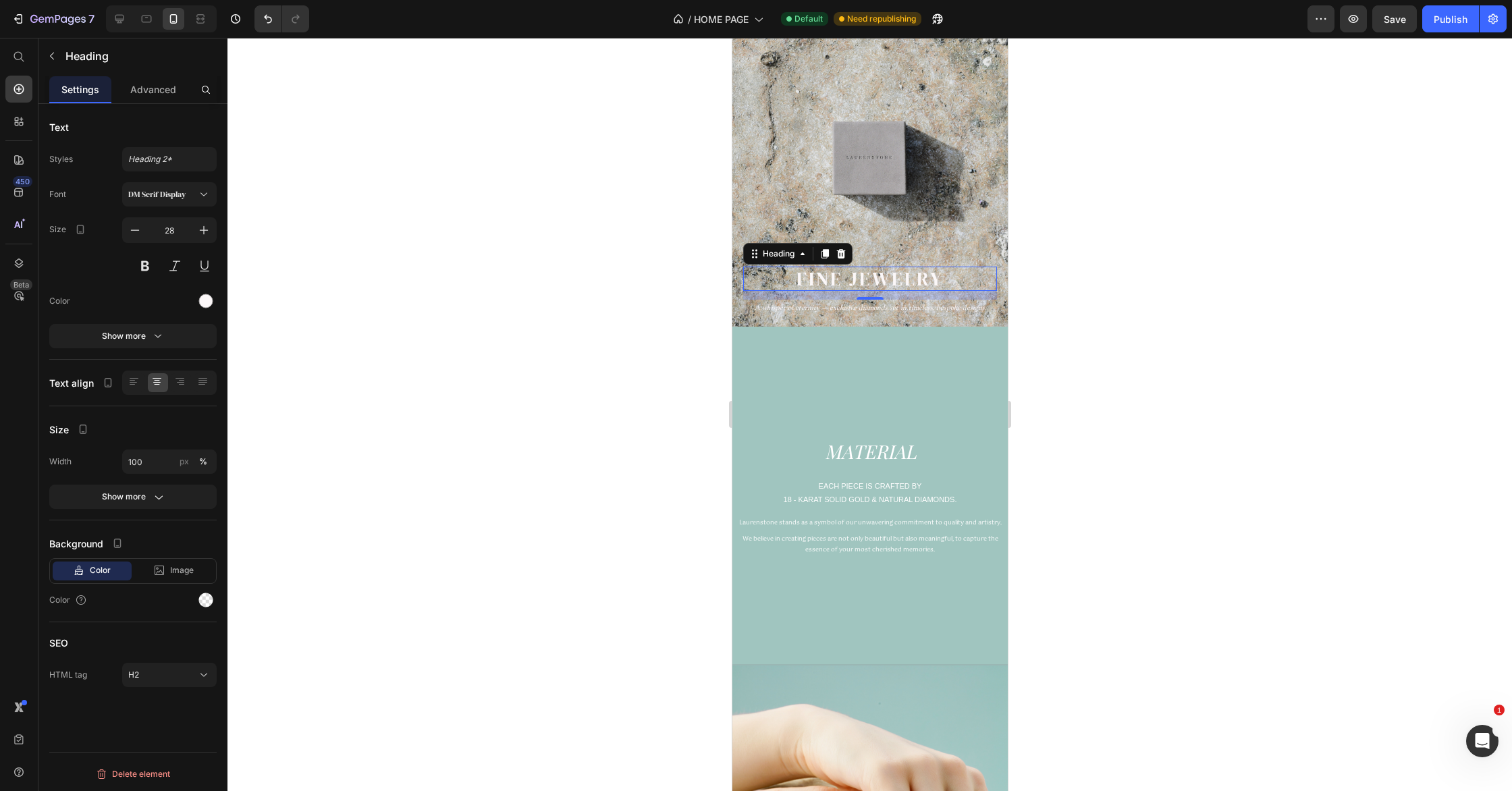 click 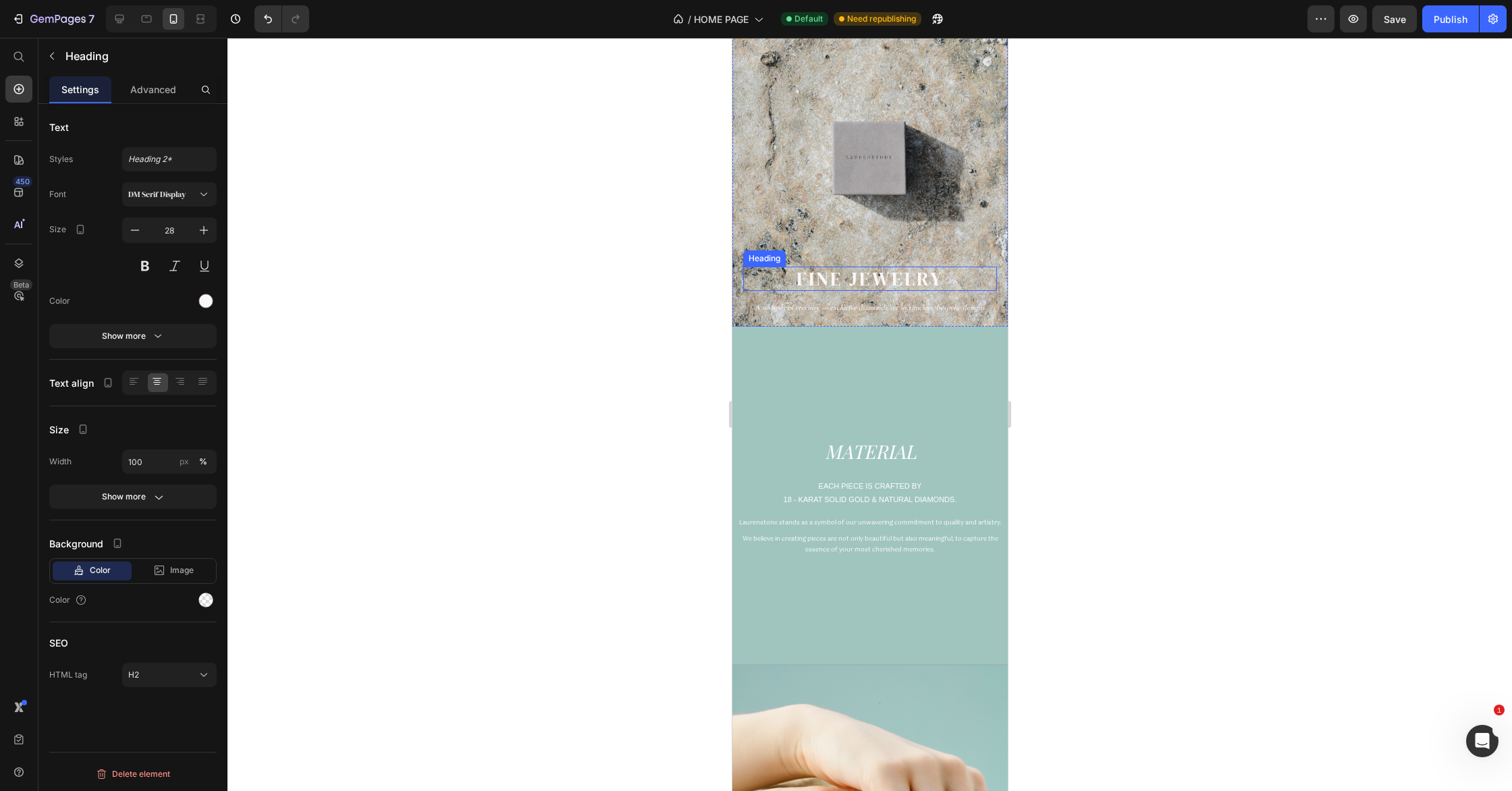 click on "Fine Jewelry" at bounding box center [869, 279] 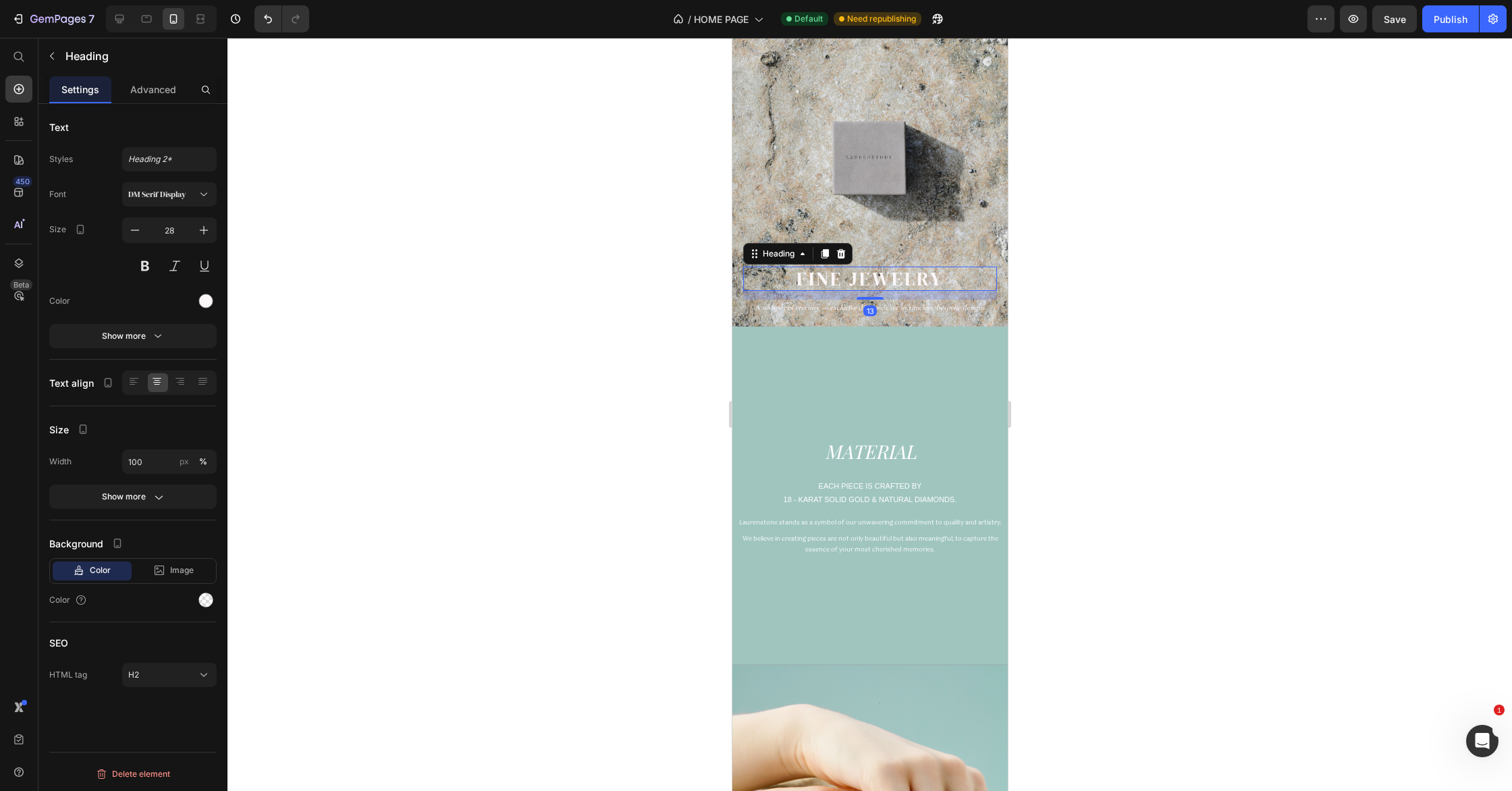 click 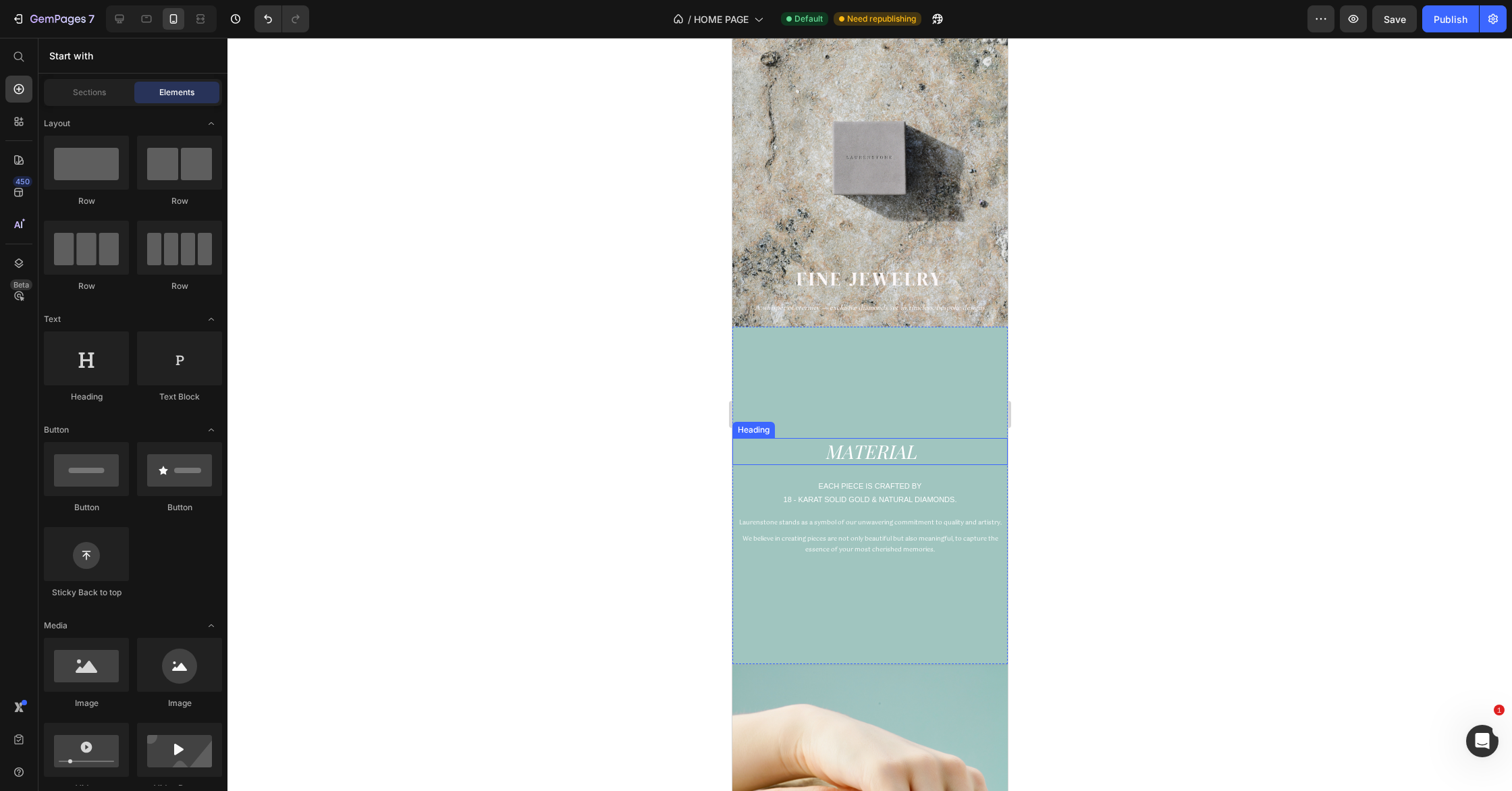 scroll, scrollTop: 0, scrollLeft: 0, axis: both 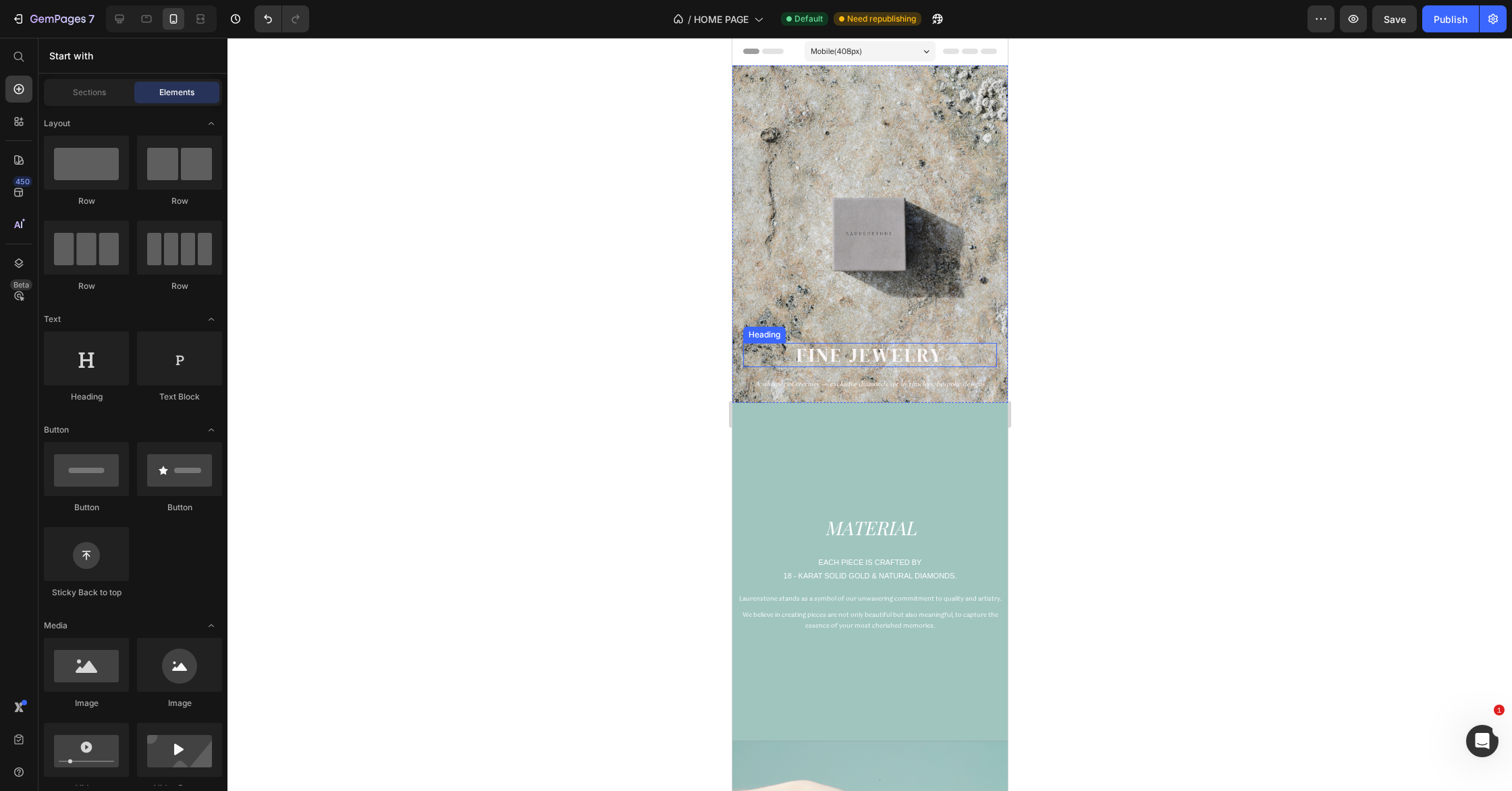 drag, startPoint x: 913, startPoint y: 354, endPoint x: 905, endPoint y: 357, distance: 8.544004 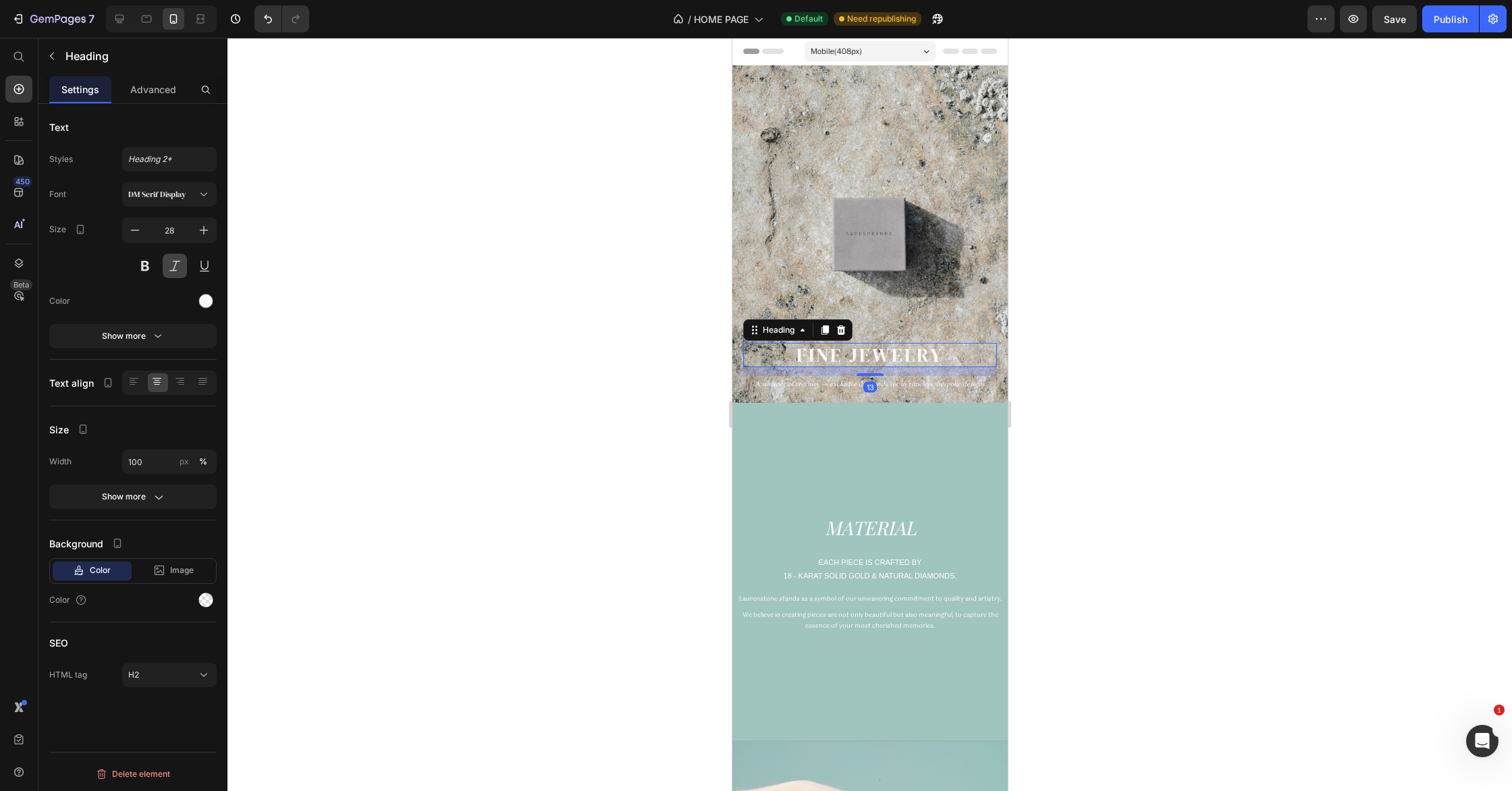 click at bounding box center [175, 266] 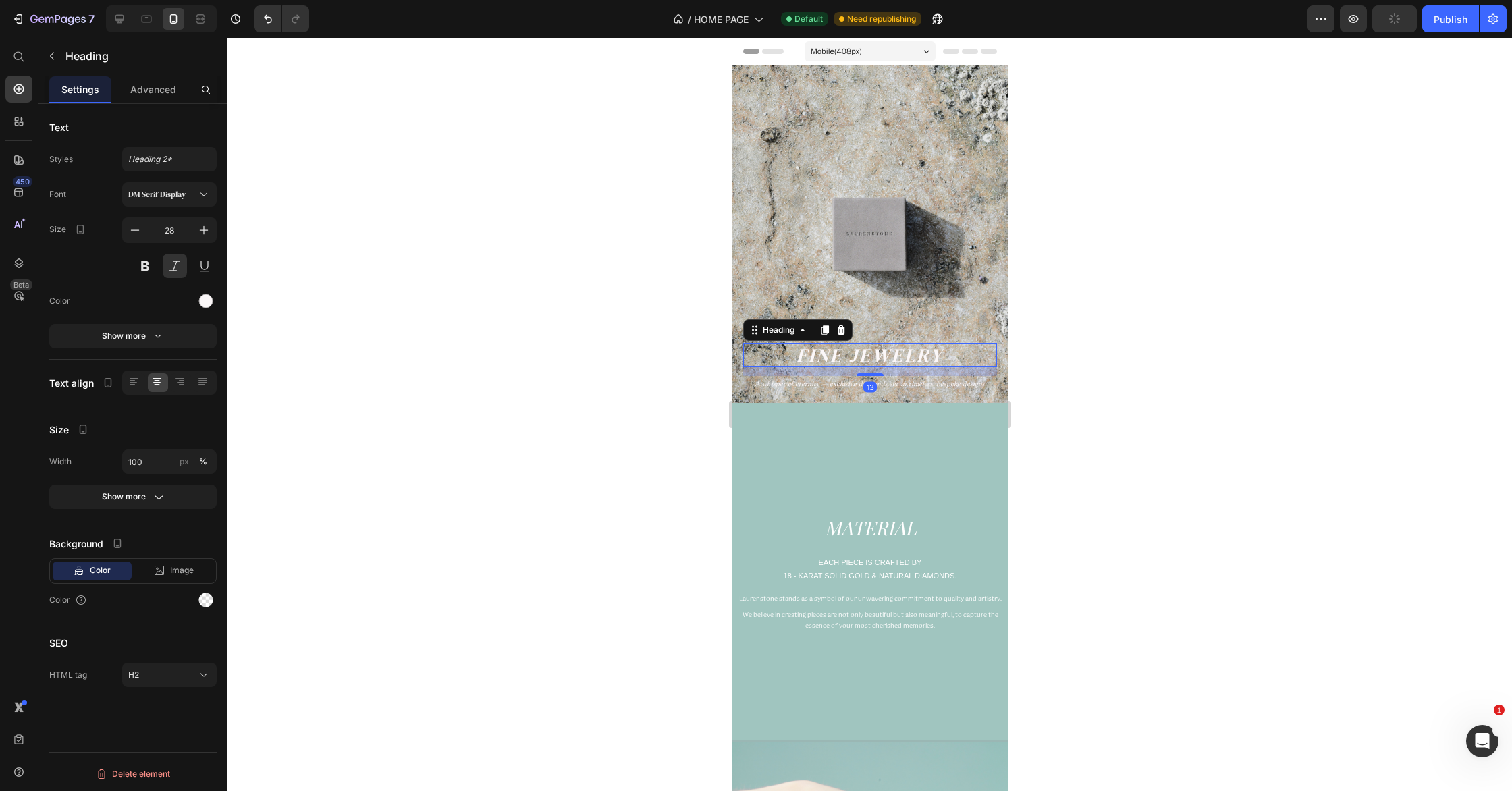 drag, startPoint x: 467, startPoint y: 457, endPoint x: 689, endPoint y: 479, distance: 223.08743 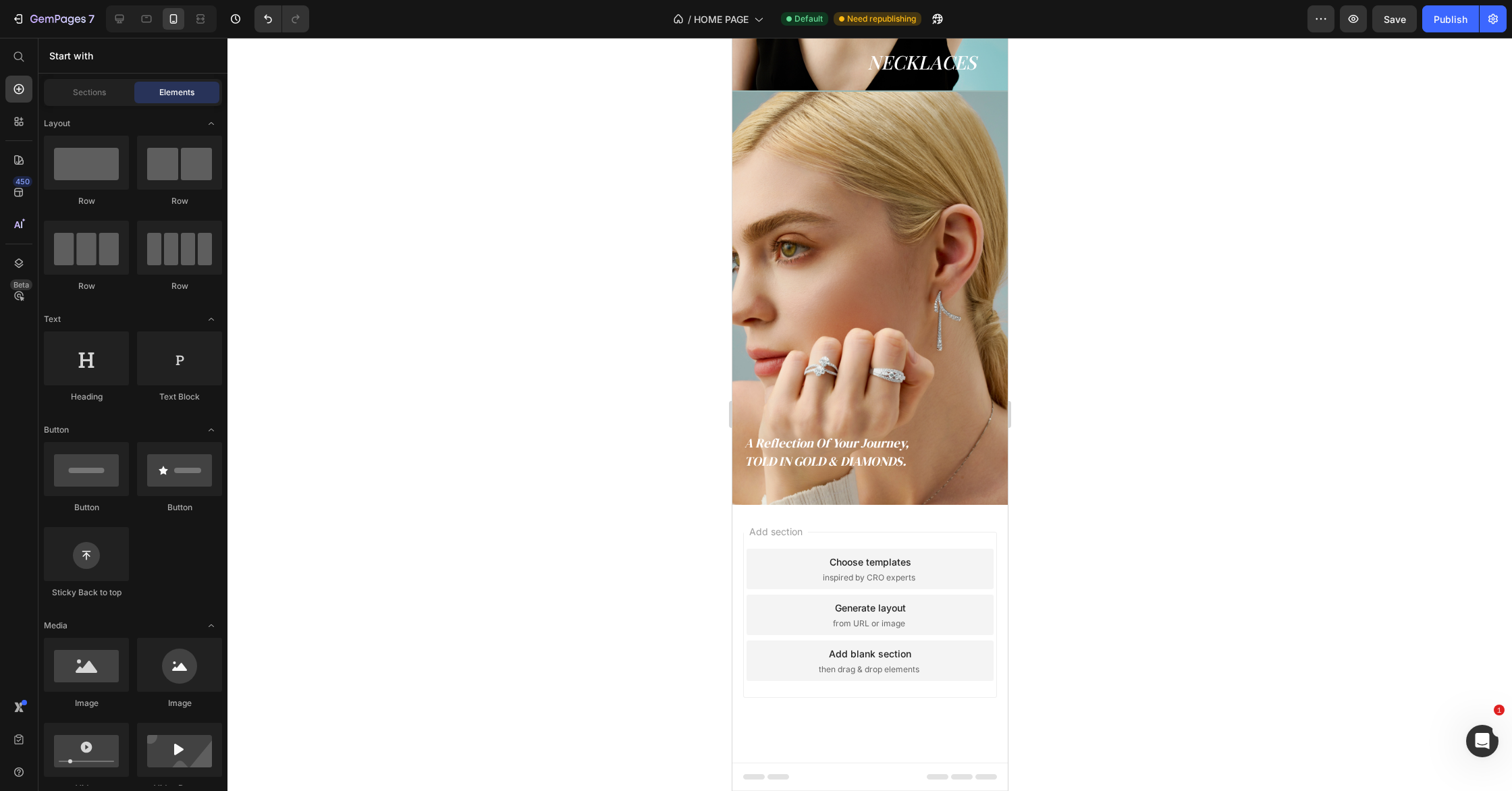 scroll, scrollTop: 0, scrollLeft: 0, axis: both 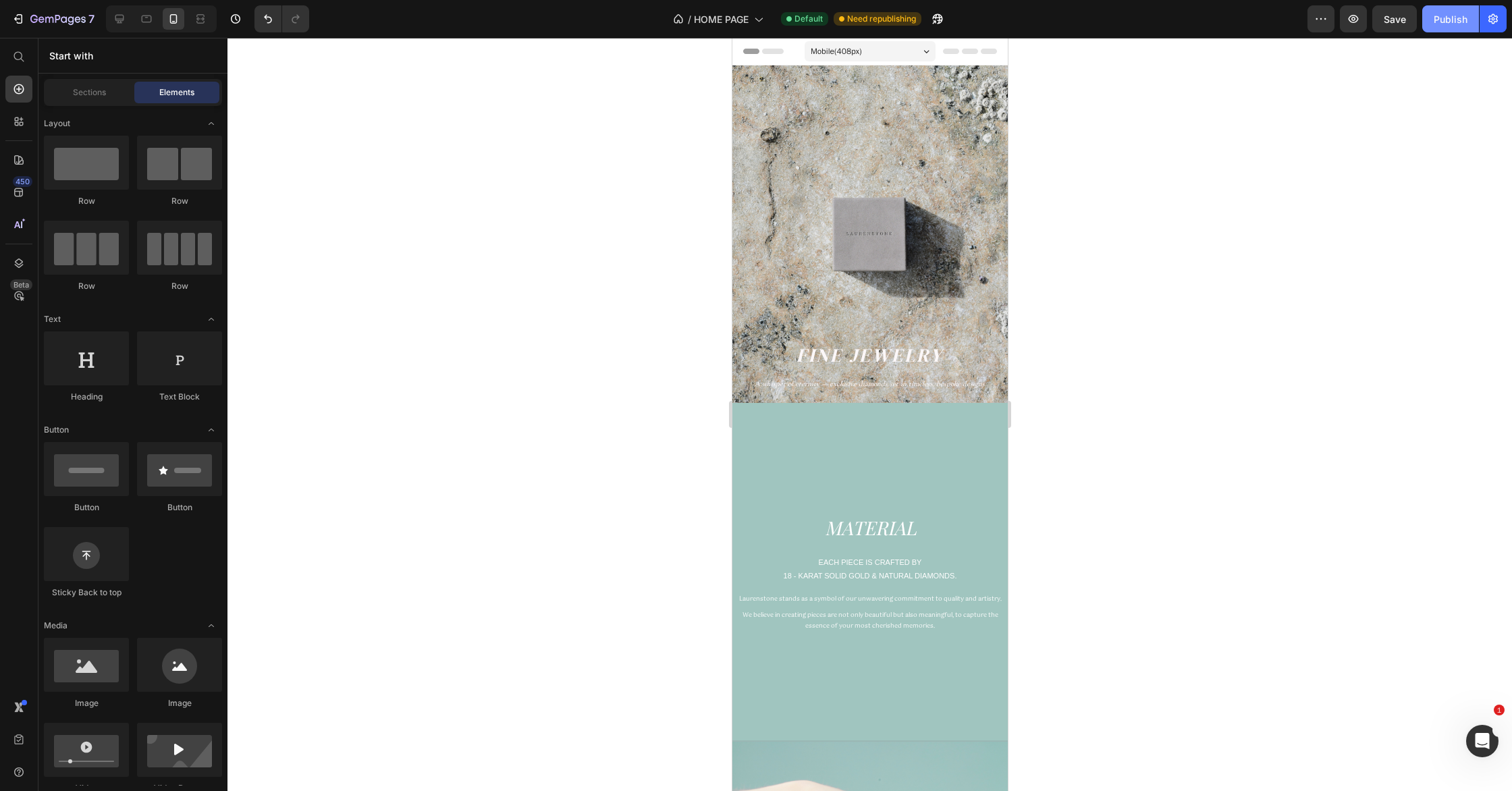 click on "Publish" at bounding box center [1451, 19] 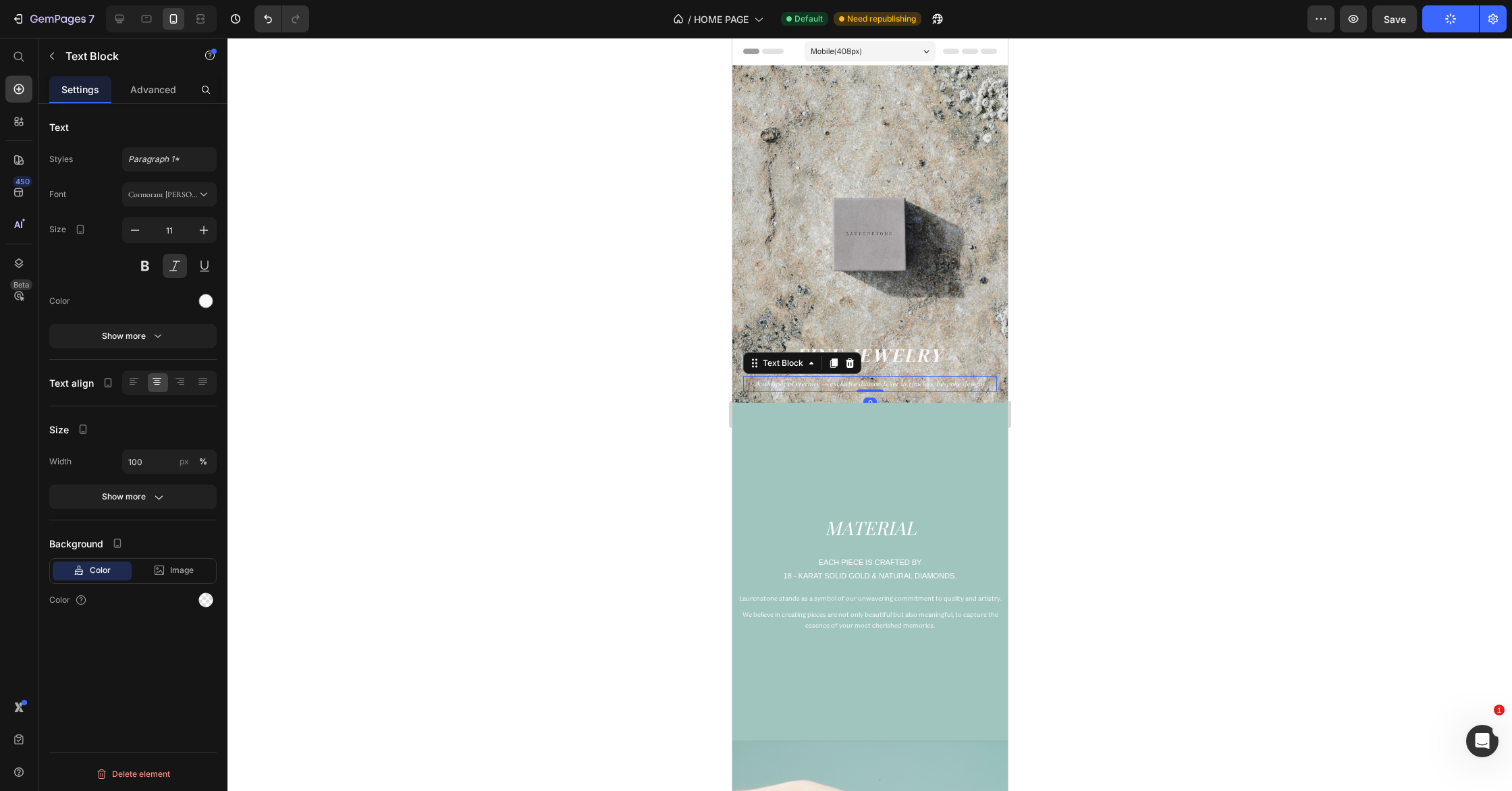 click on "A whisper of eternity — exclusive diamonds set in timeless, bespoke designs." at bounding box center [869, 384] 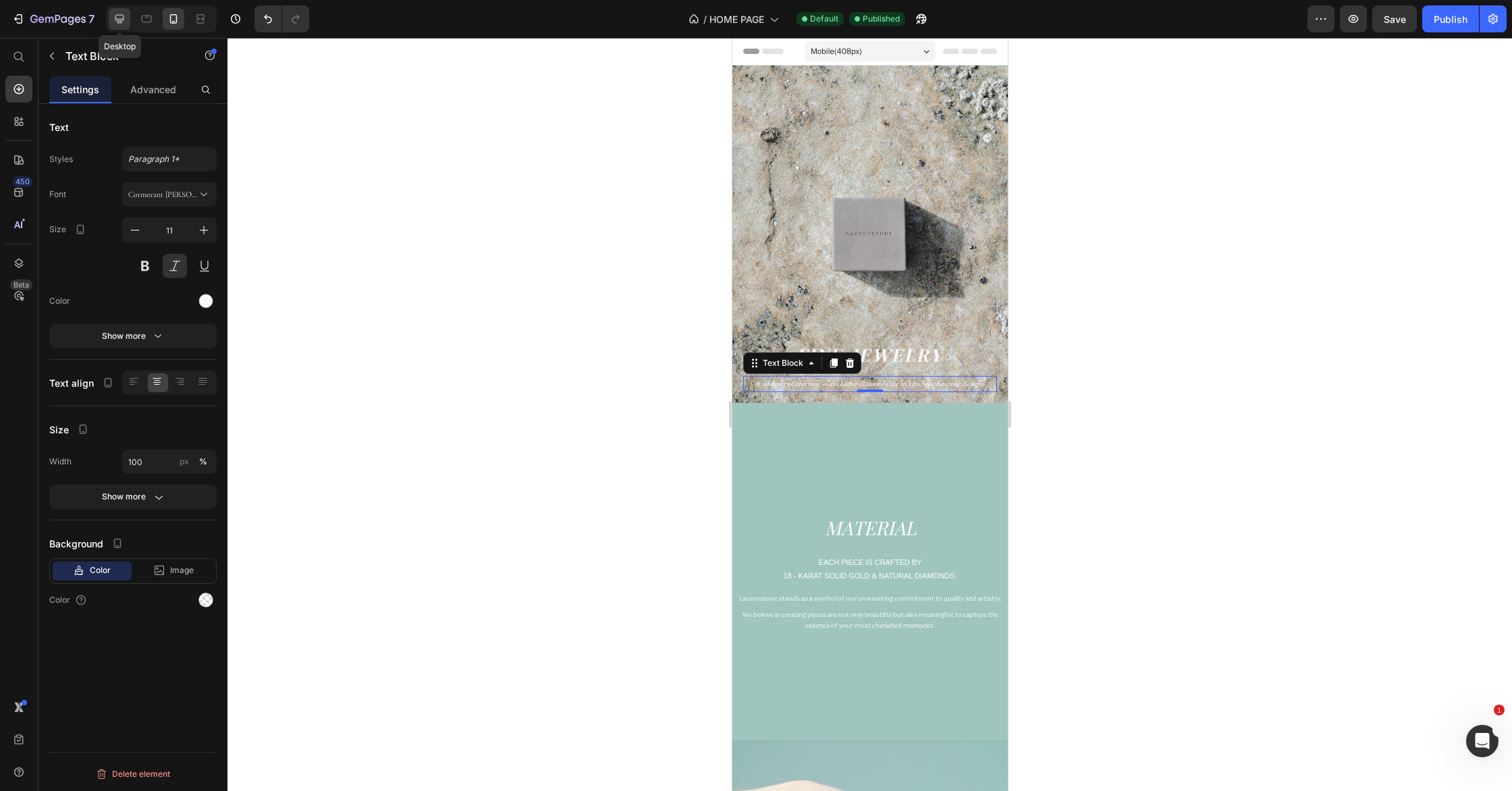 click 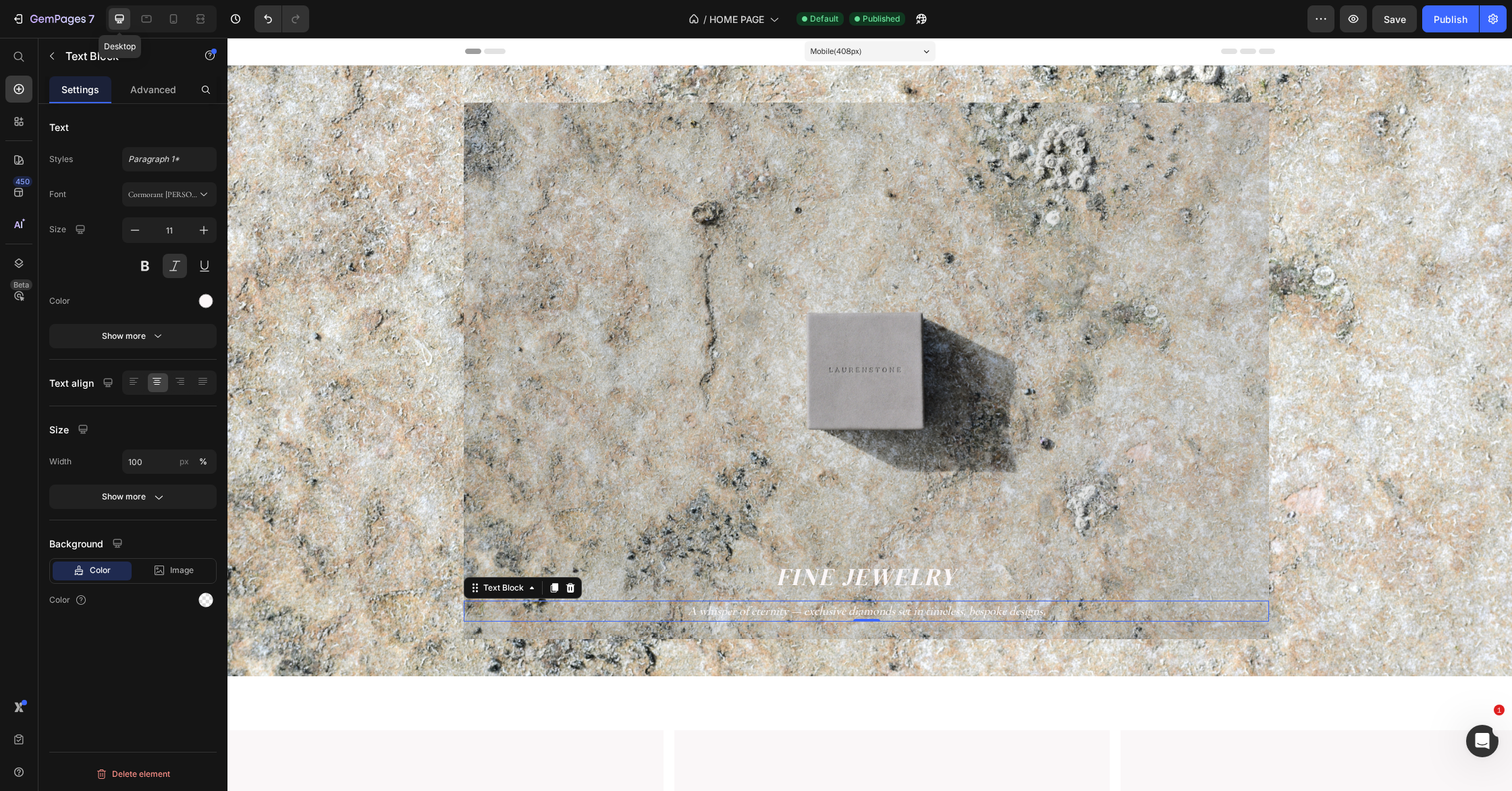 type on "18" 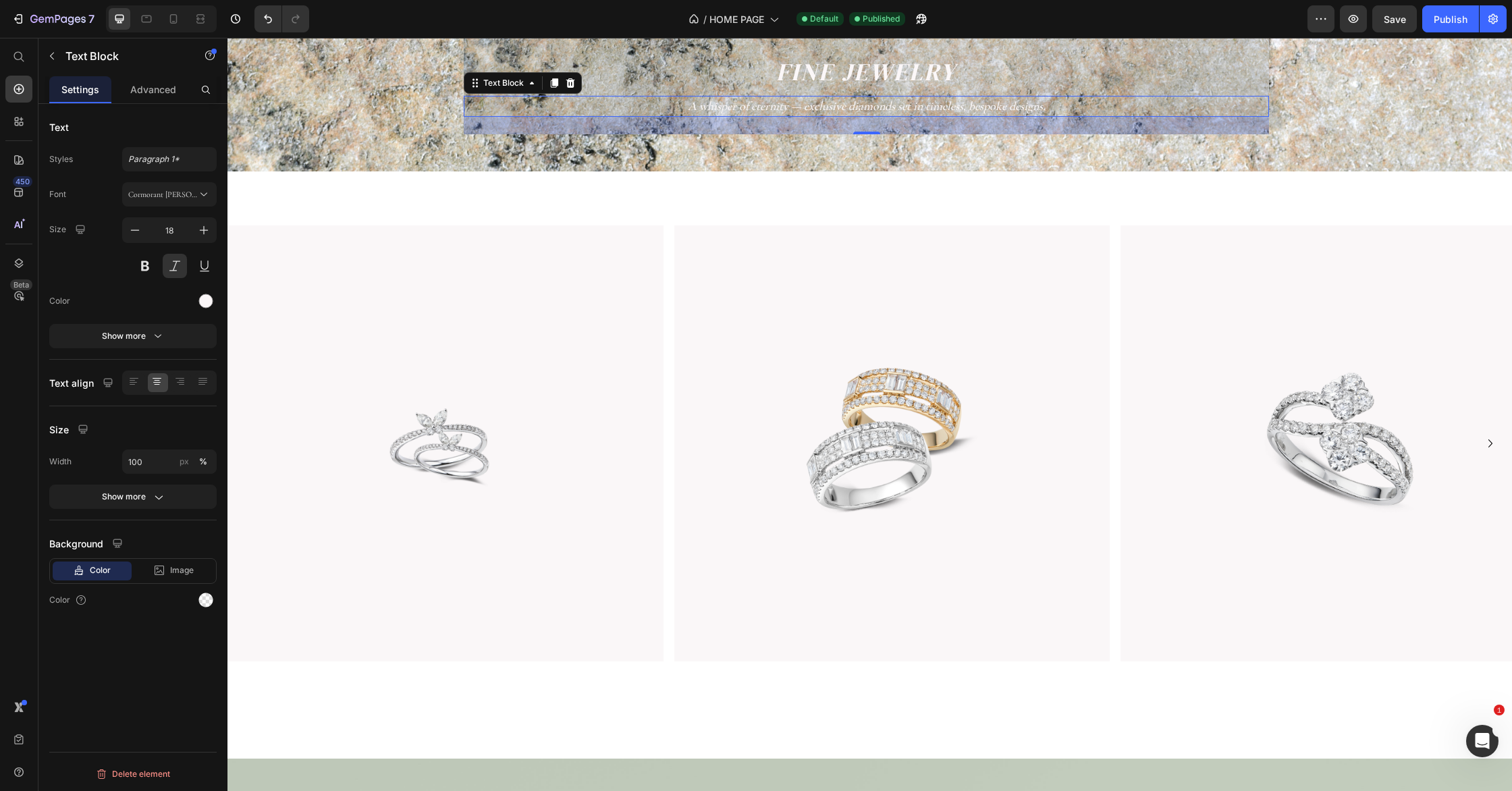 scroll, scrollTop: 516, scrollLeft: 0, axis: vertical 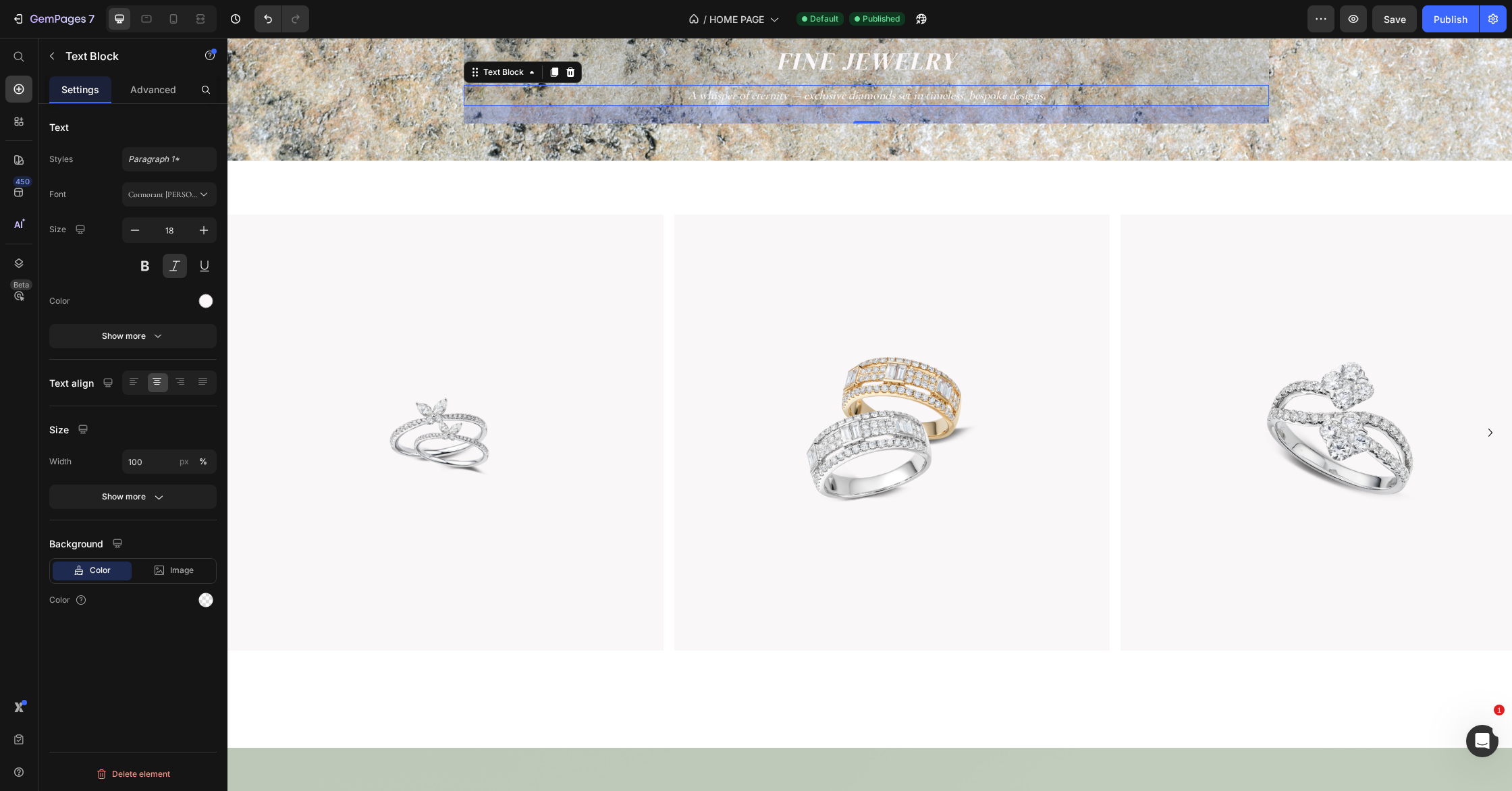 click on "A whisper of eternity — exclusive diamonds set in timeless, bespoke designs." at bounding box center (866, 95) 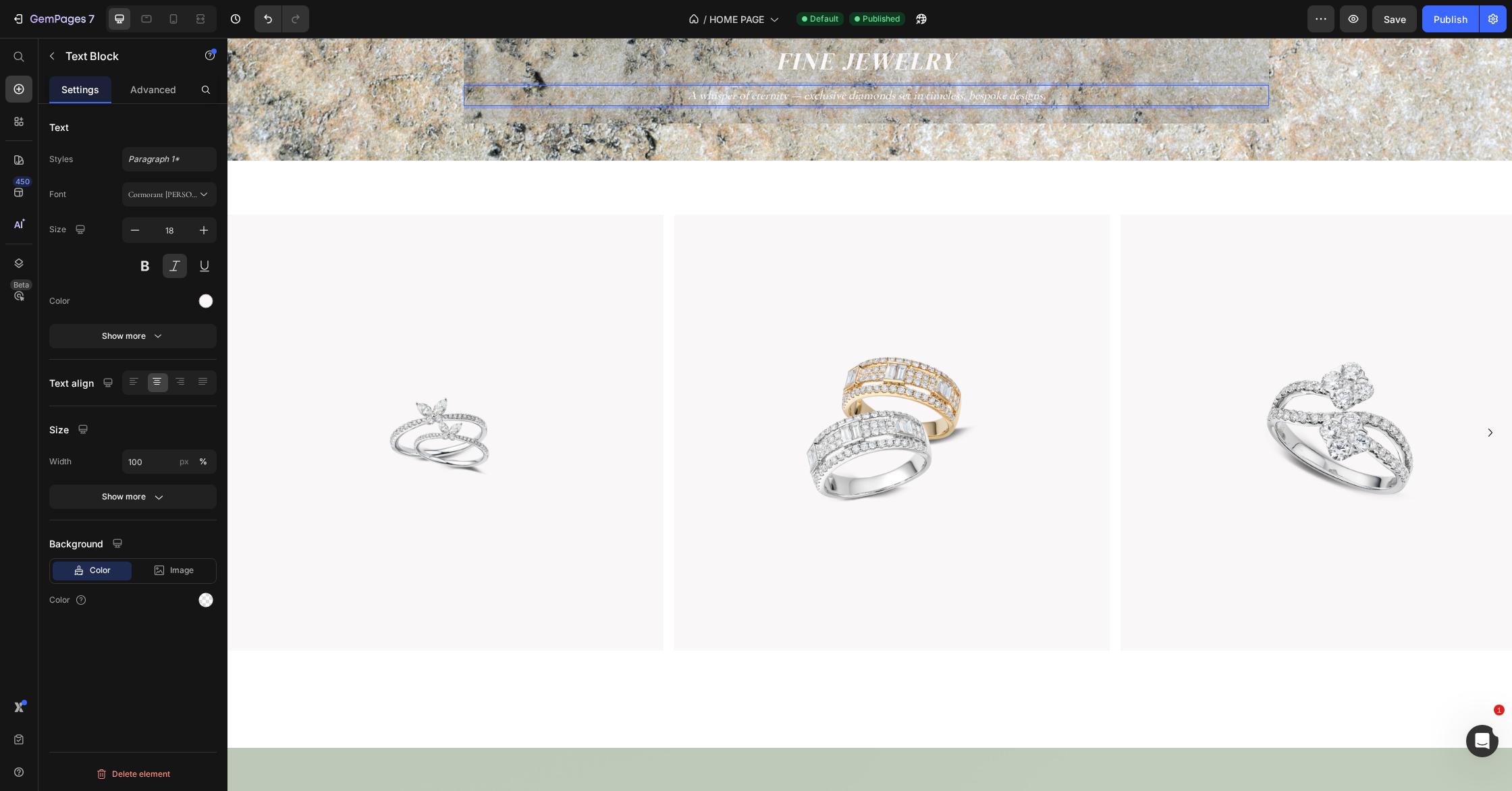 click on "A whisper of eternity — exclusive diamonds set in timeless, bespoke designs." at bounding box center (866, 95) 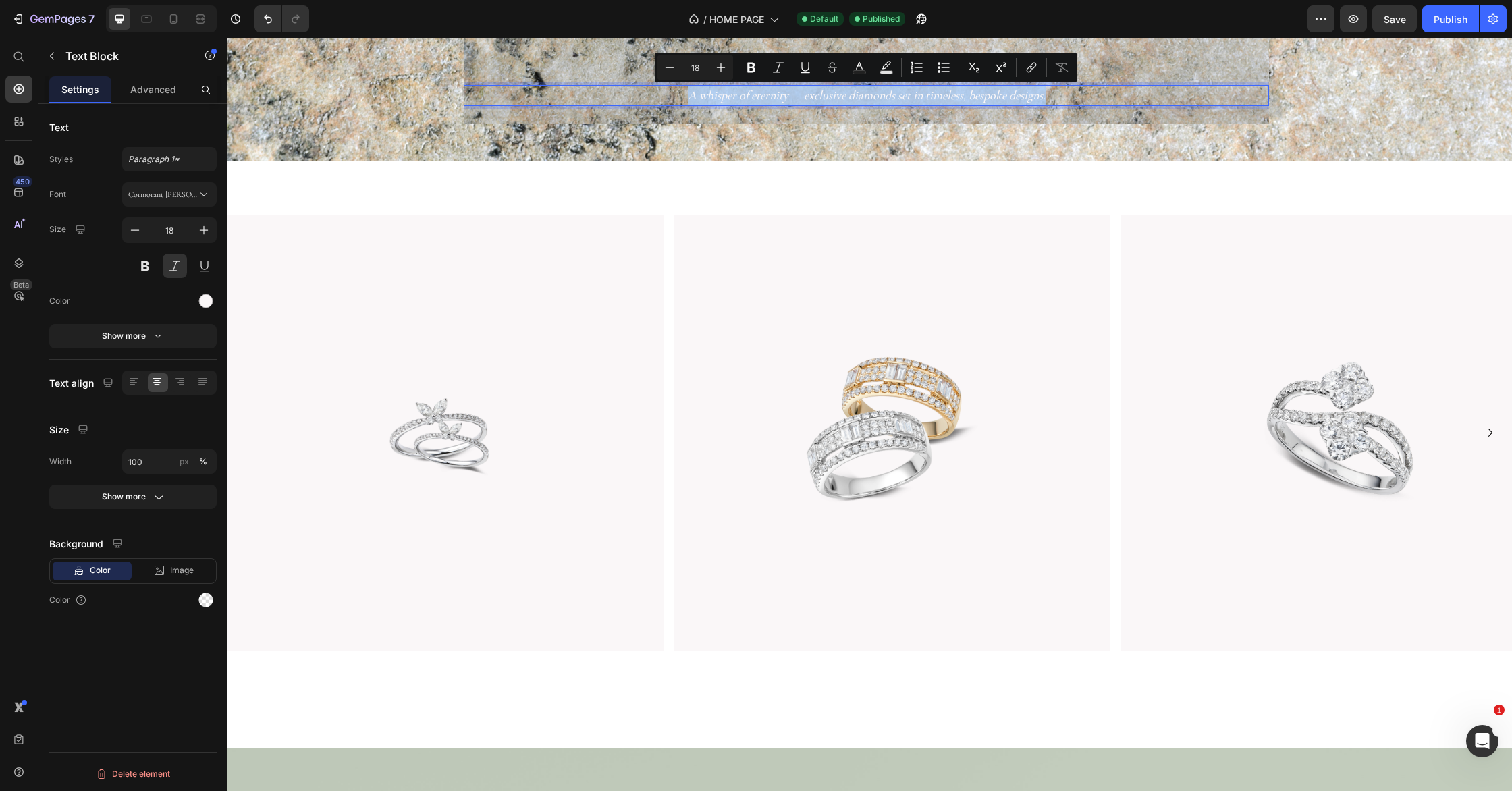 drag, startPoint x: 1147, startPoint y: 99, endPoint x: 620, endPoint y: 88, distance: 527.11479 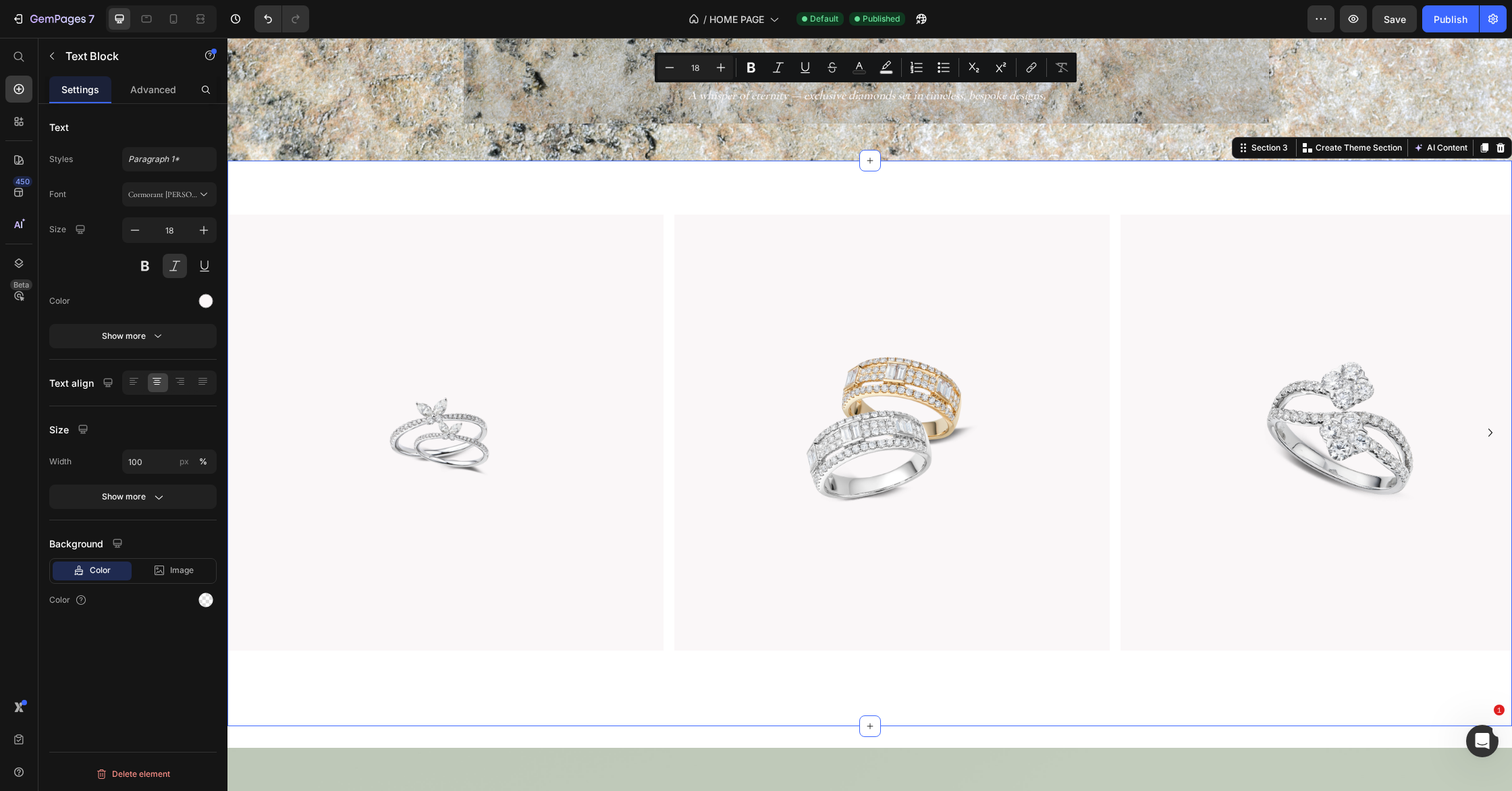 click on "Image Image Image Image Image Image
Carousel Section 3   Create Theme Section AI Content Write with GemAI What would you like to describe here? Tone and Voice Persuasive Product Show more Generate" at bounding box center [869, 443] 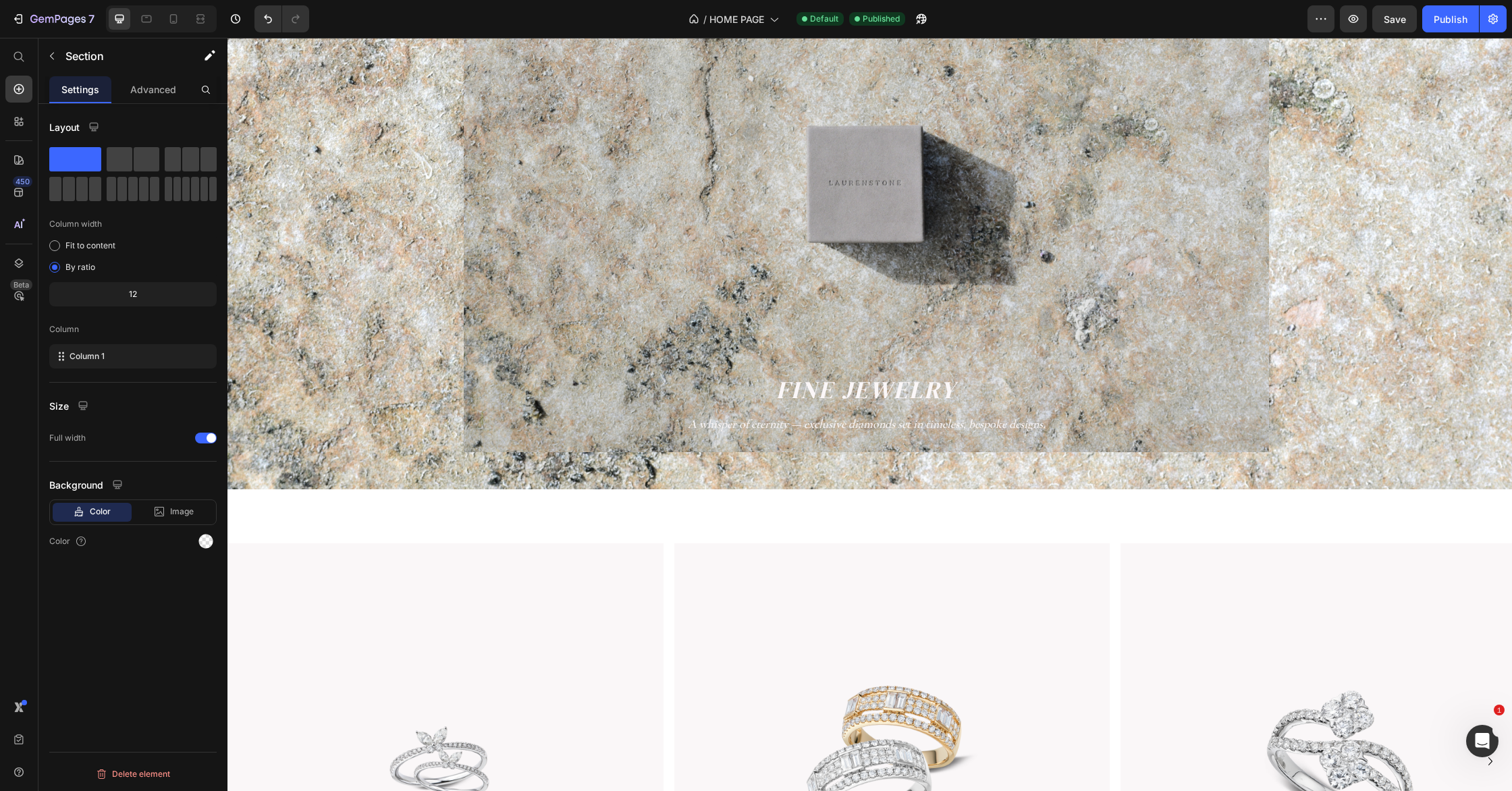 scroll, scrollTop: 0, scrollLeft: 0, axis: both 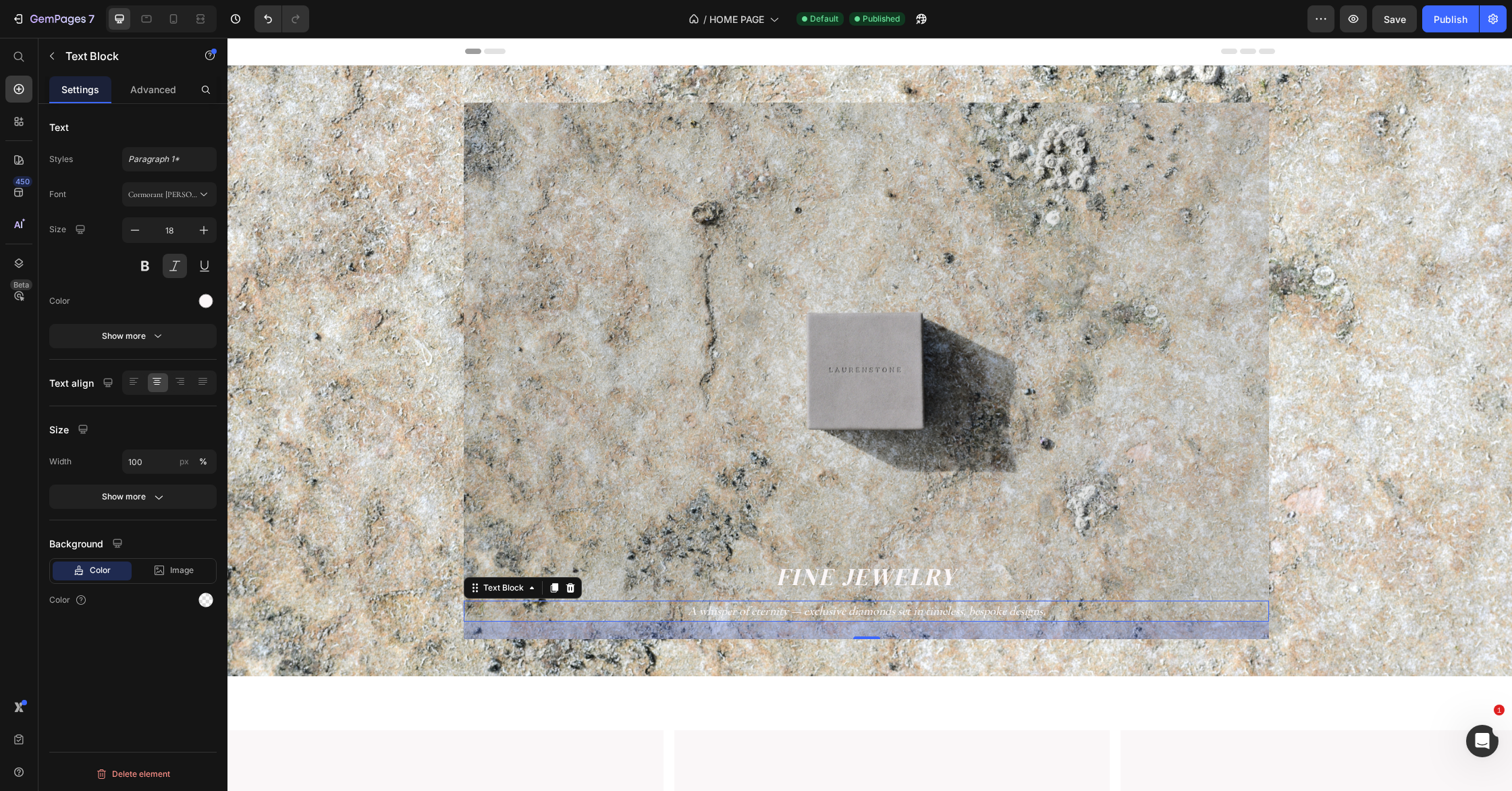click on "A whisper of eternity — exclusive diamonds set in timeless, bespoke designs." at bounding box center (866, 611) 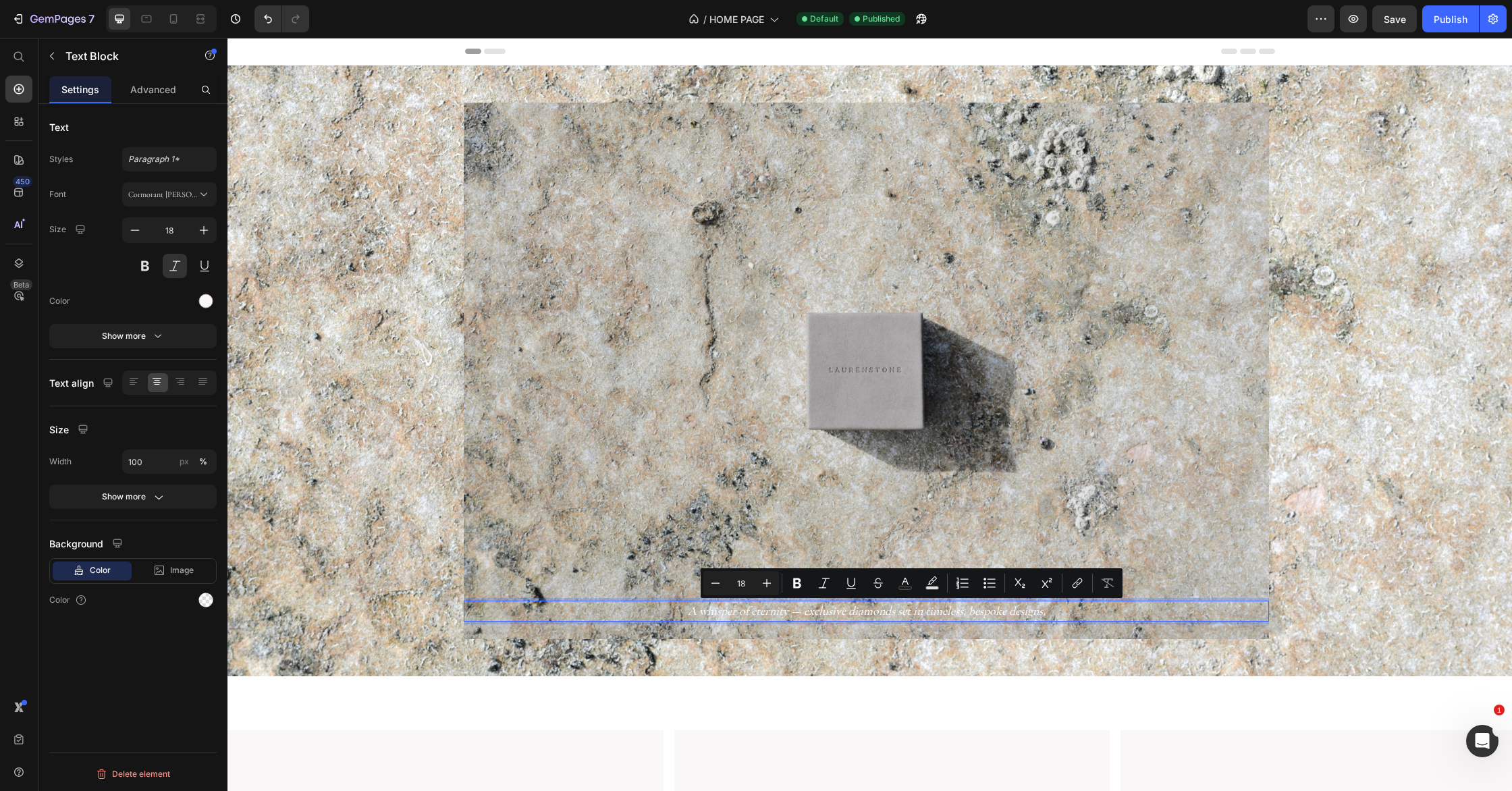 click on "A whisper of eternity — exclusive diamonds set in timeless, bespoke designs." at bounding box center [866, 611] 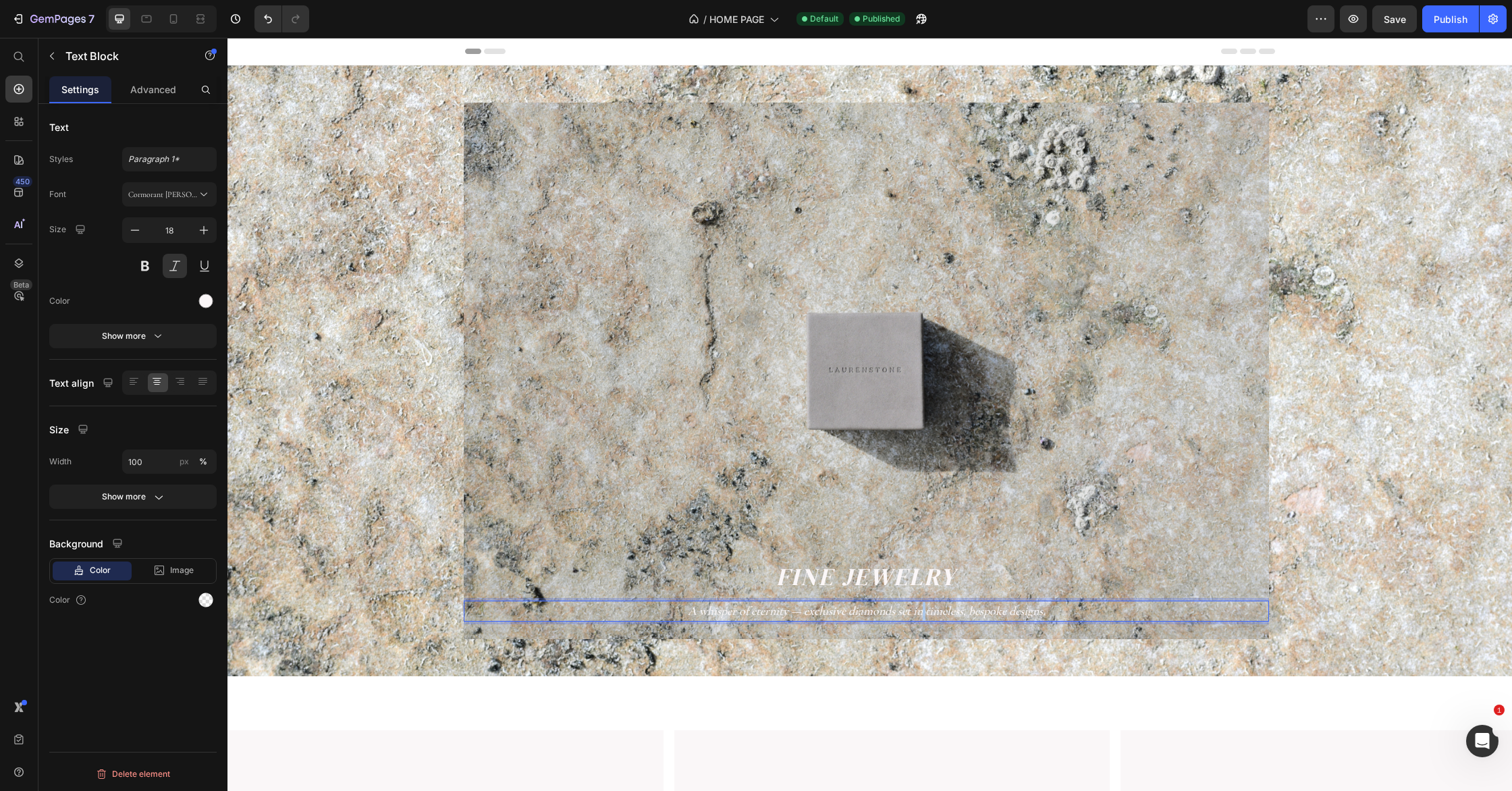 drag, startPoint x: 920, startPoint y: 611, endPoint x: 983, endPoint y: 612, distance: 63.00794 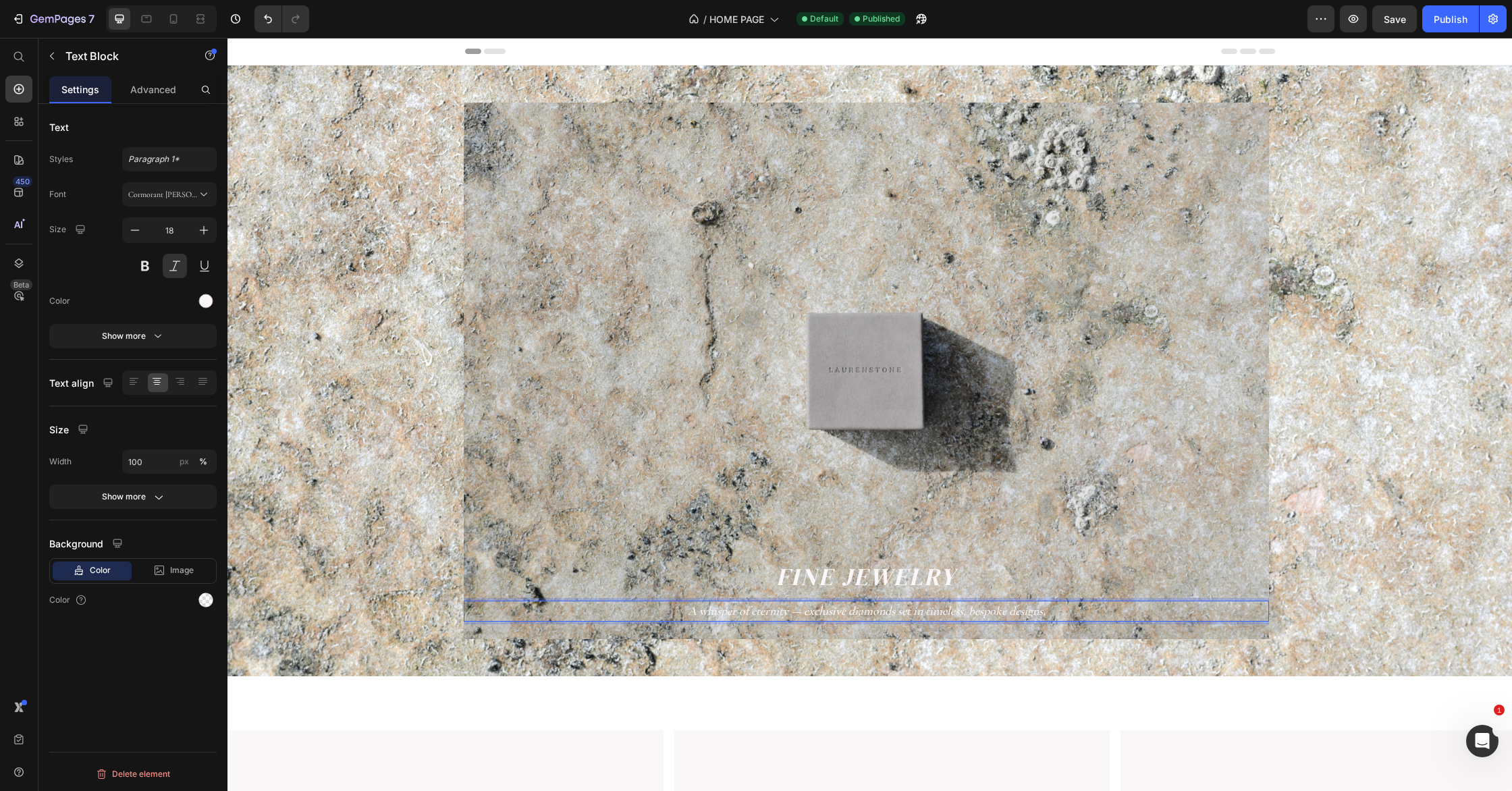 drag, startPoint x: 1075, startPoint y: 610, endPoint x: 1084, endPoint y: 611, distance: 9.055385 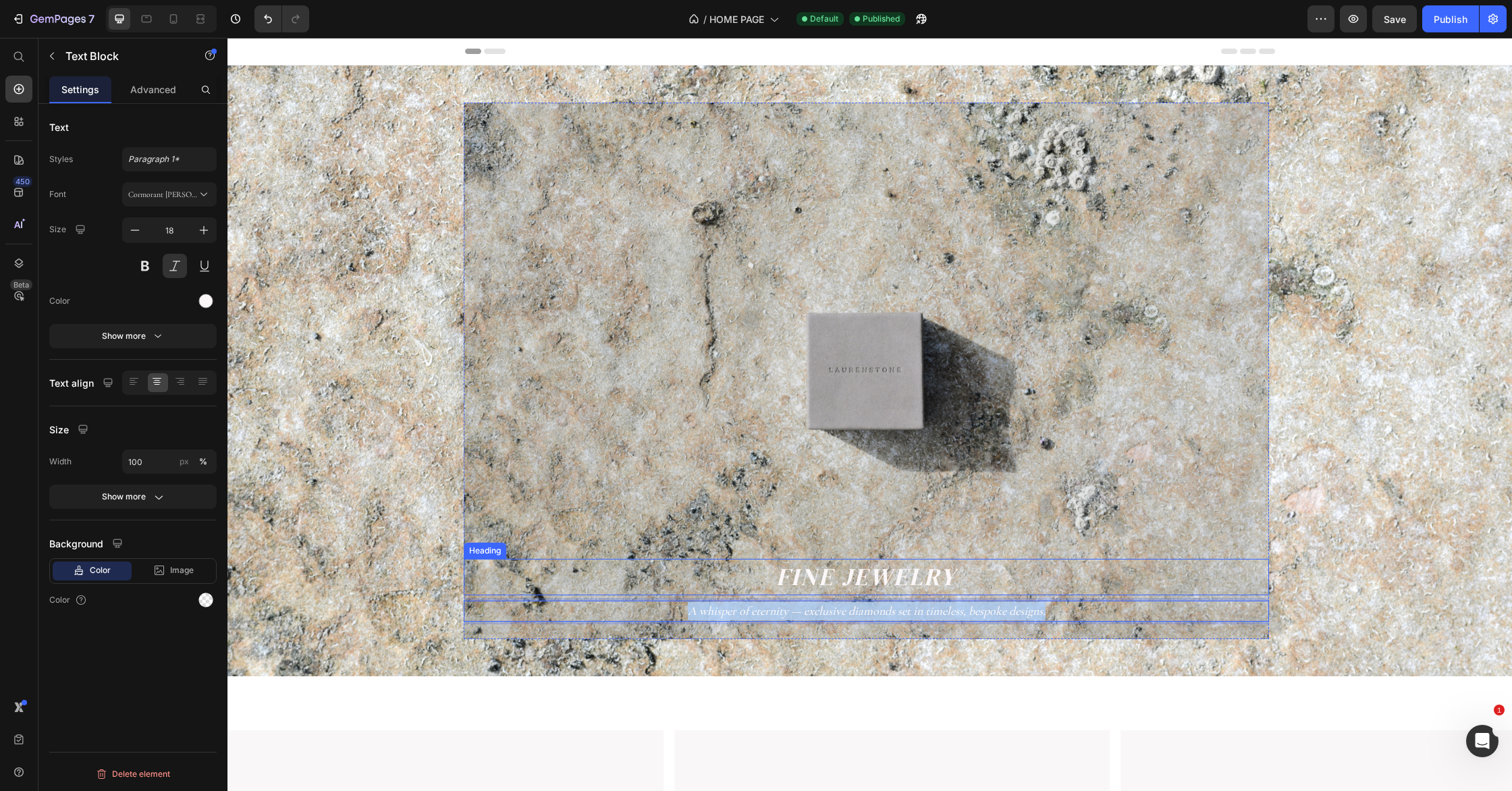 drag, startPoint x: 1089, startPoint y: 611, endPoint x: 450, endPoint y: 583, distance: 639.6132 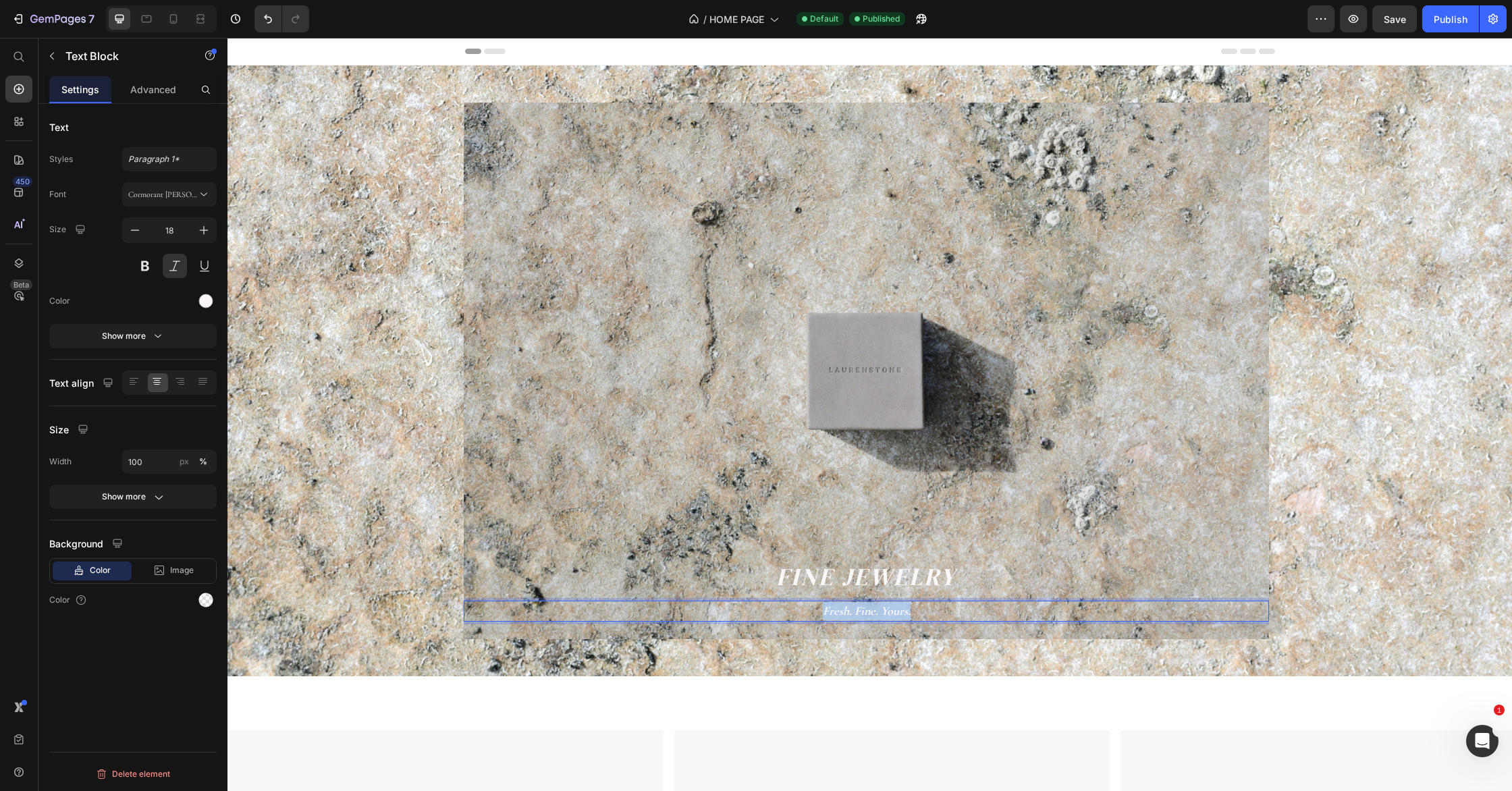 drag, startPoint x: 903, startPoint y: 611, endPoint x: 776, endPoint y: 609, distance: 127.01575 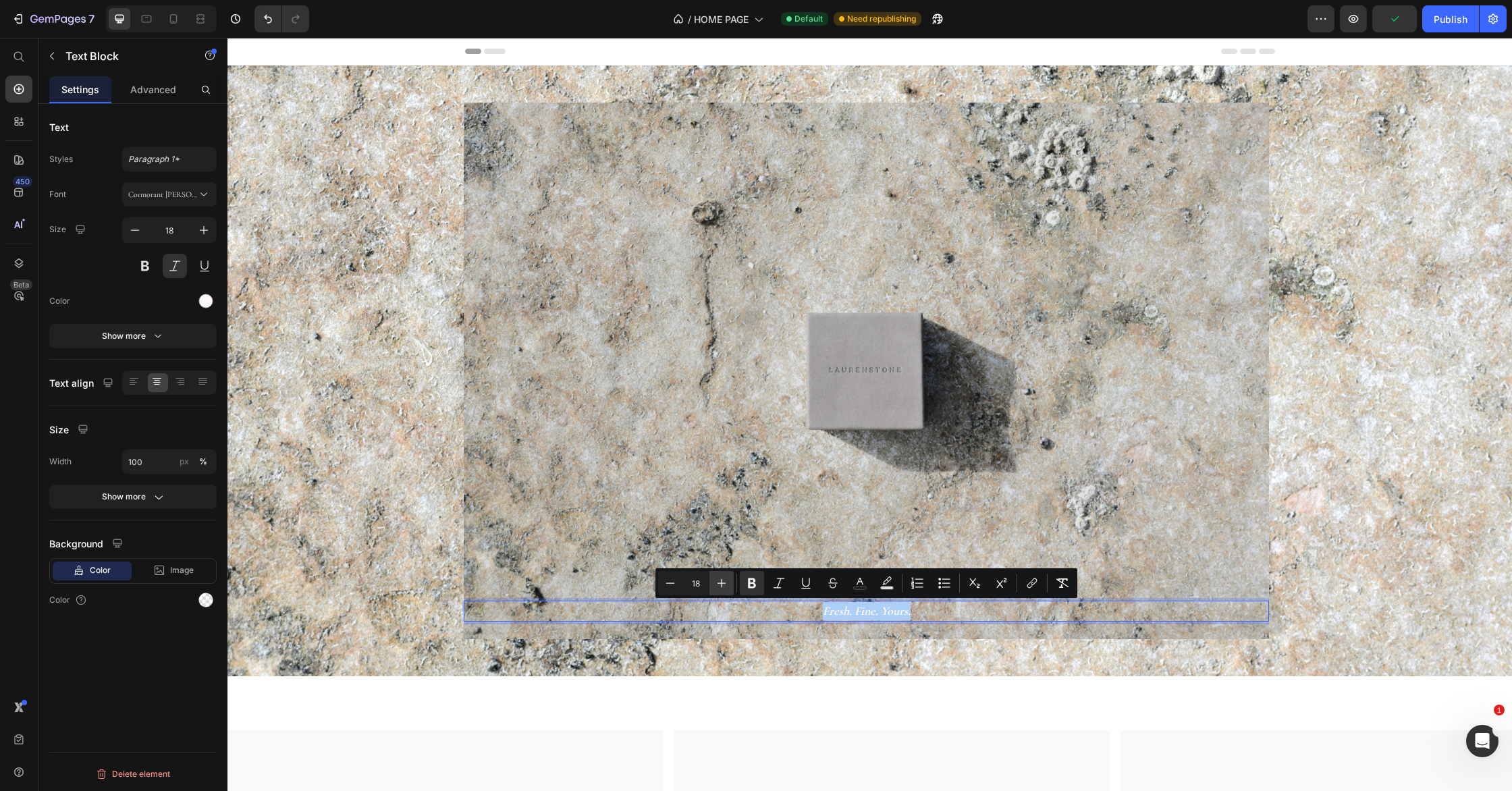 click 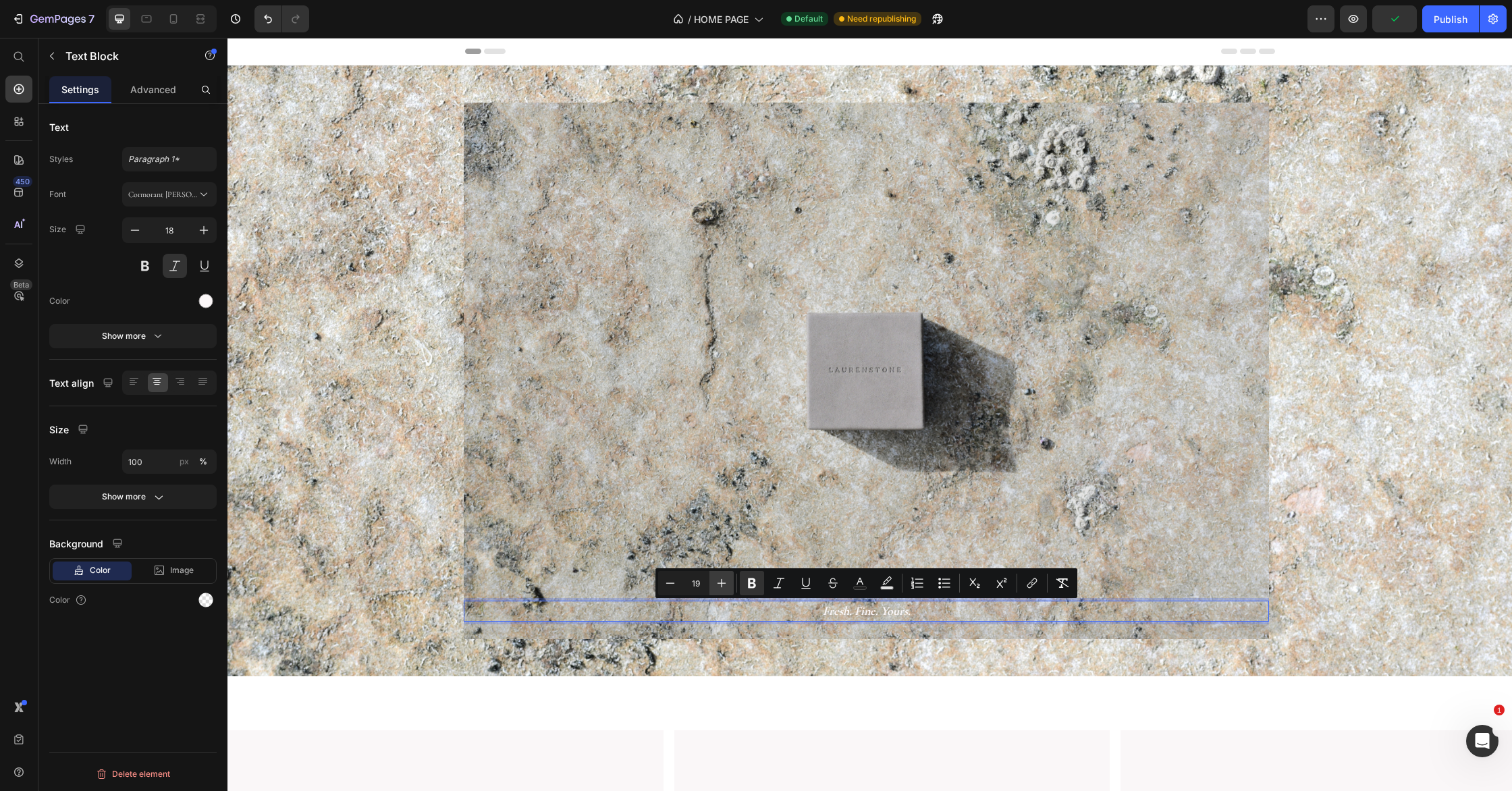 click 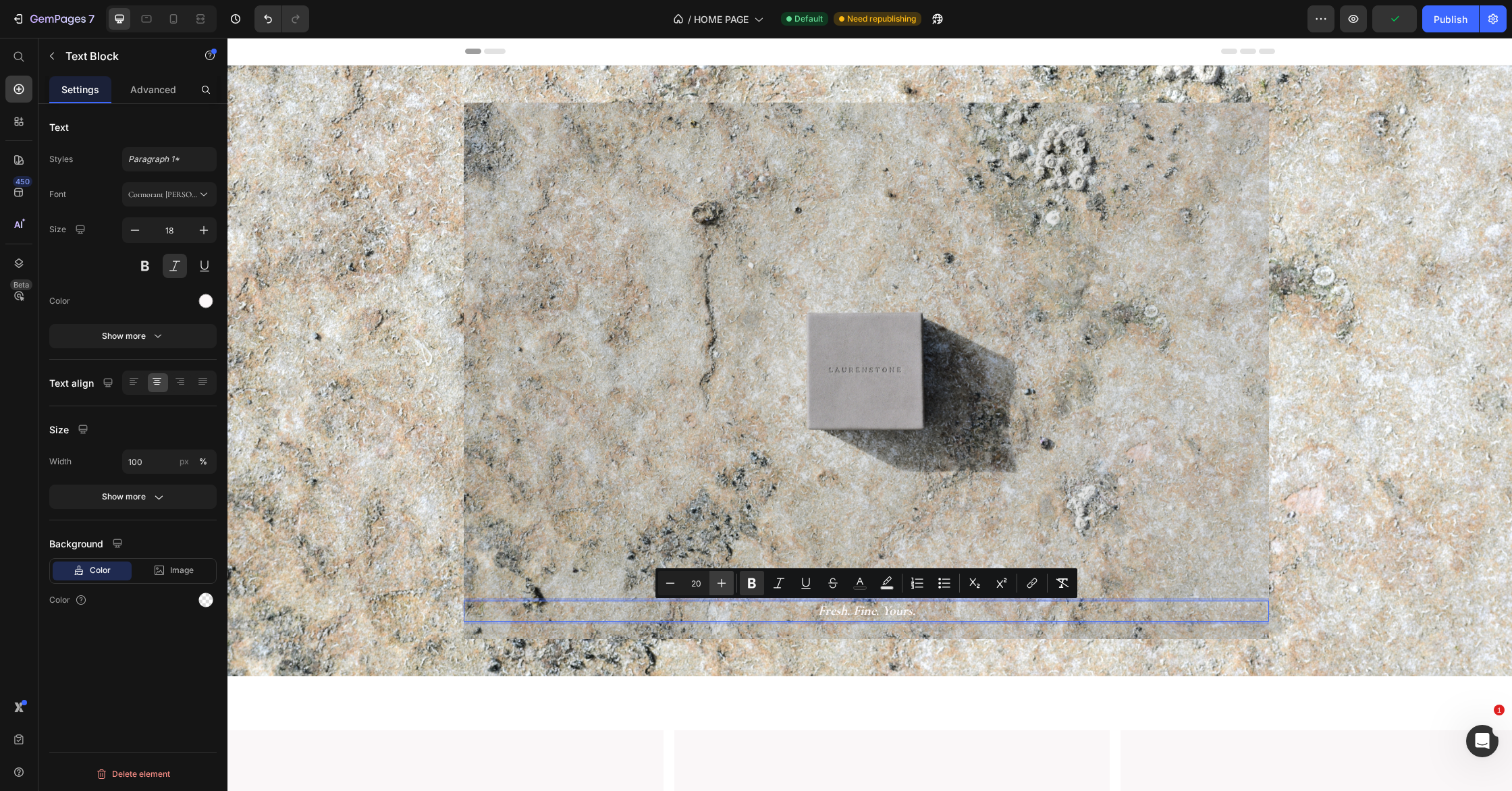 click 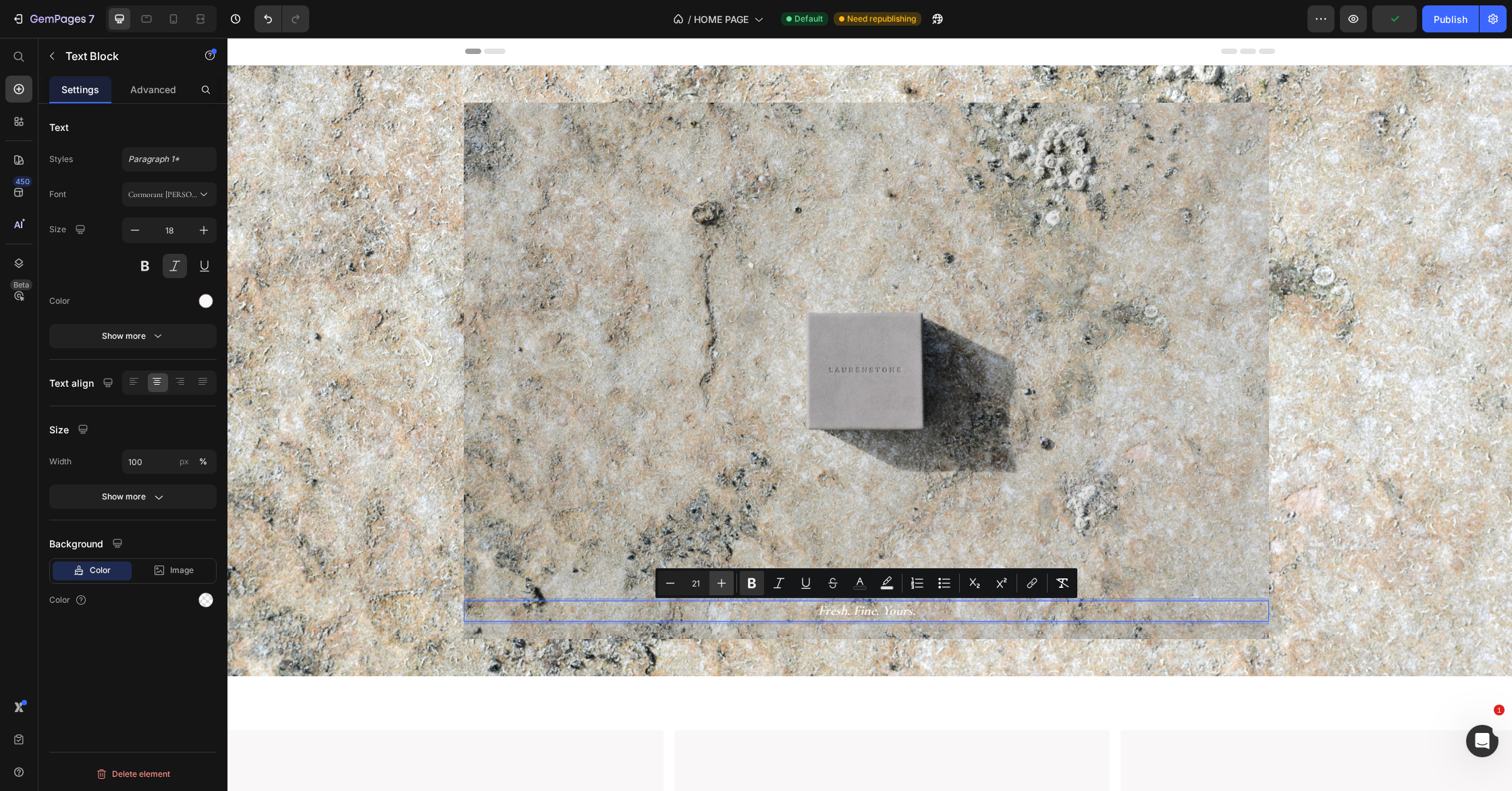 click 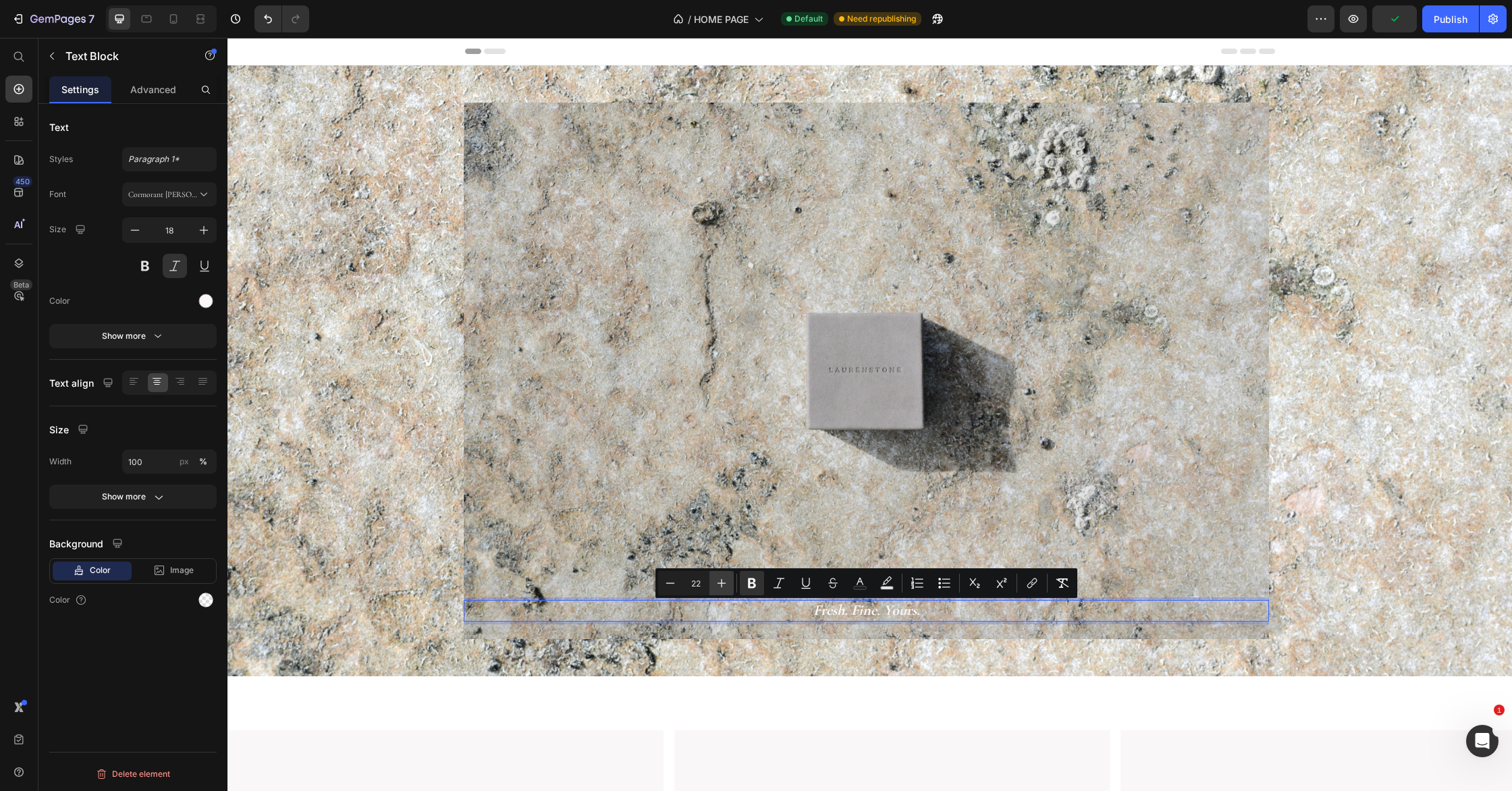 click 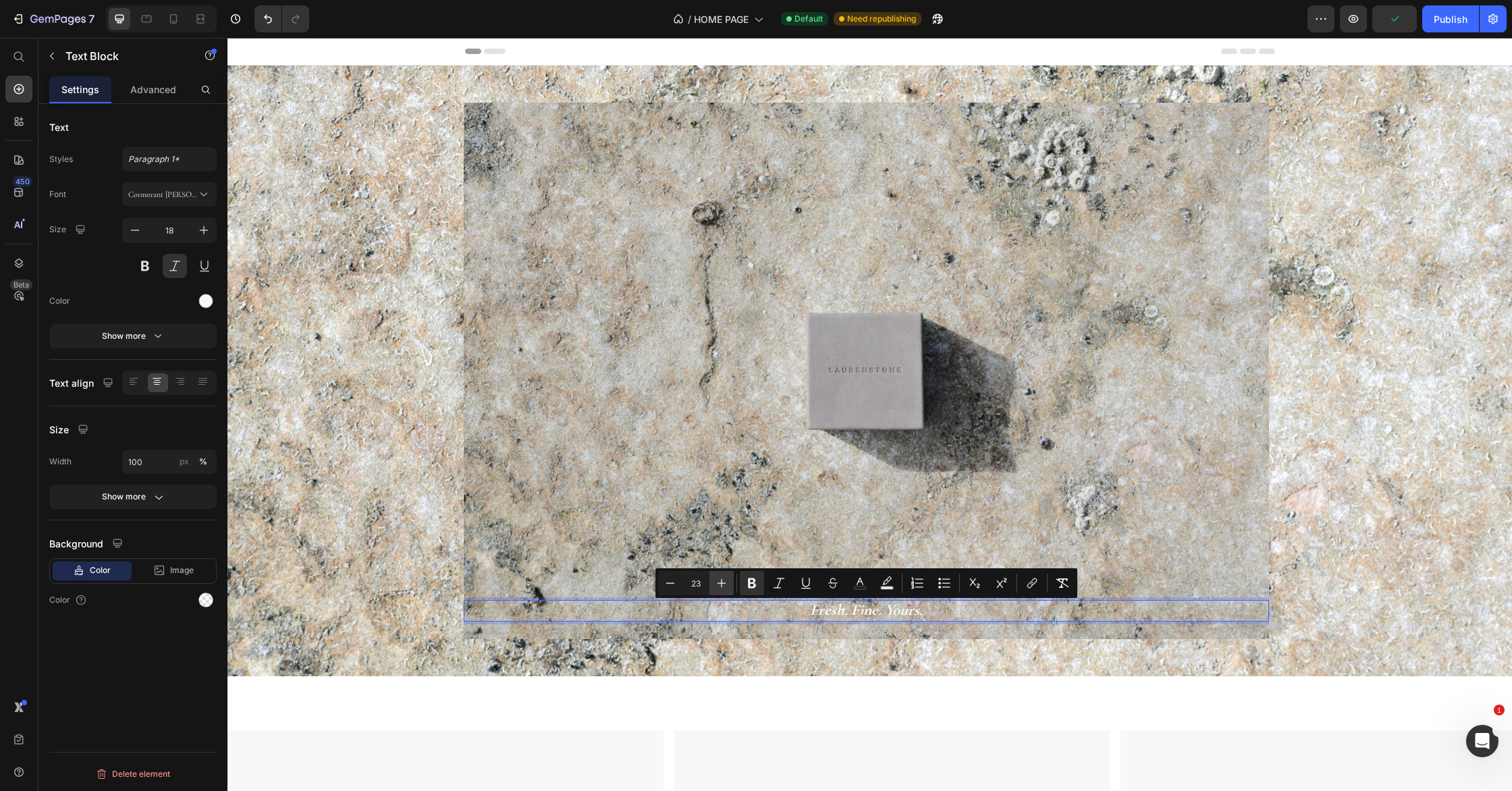 click 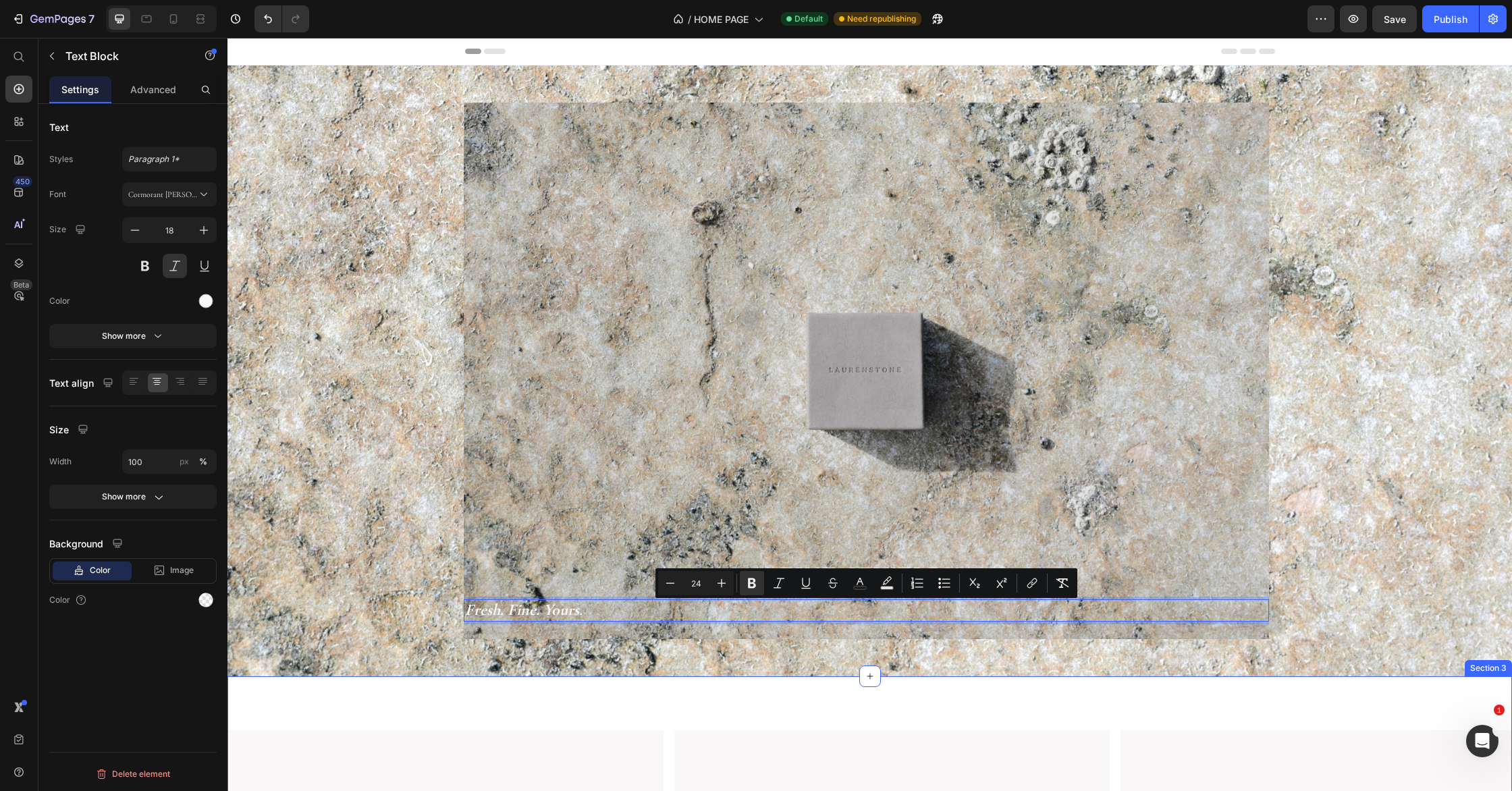 drag, startPoint x: 488, startPoint y: 701, endPoint x: 500, endPoint y: 694, distance: 13.89244 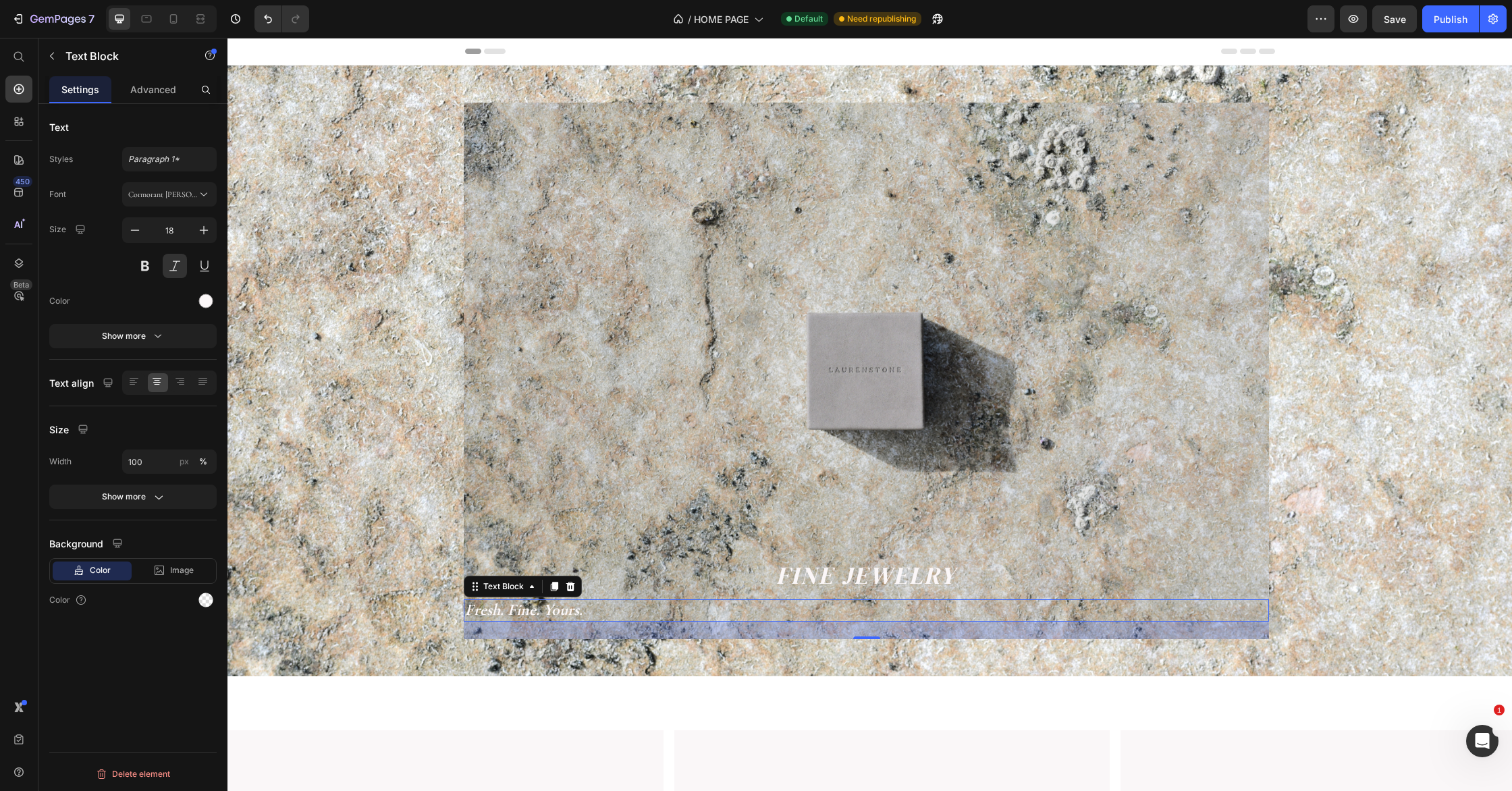 click on "Fresh. Fine. Yours." at bounding box center [866, 610] 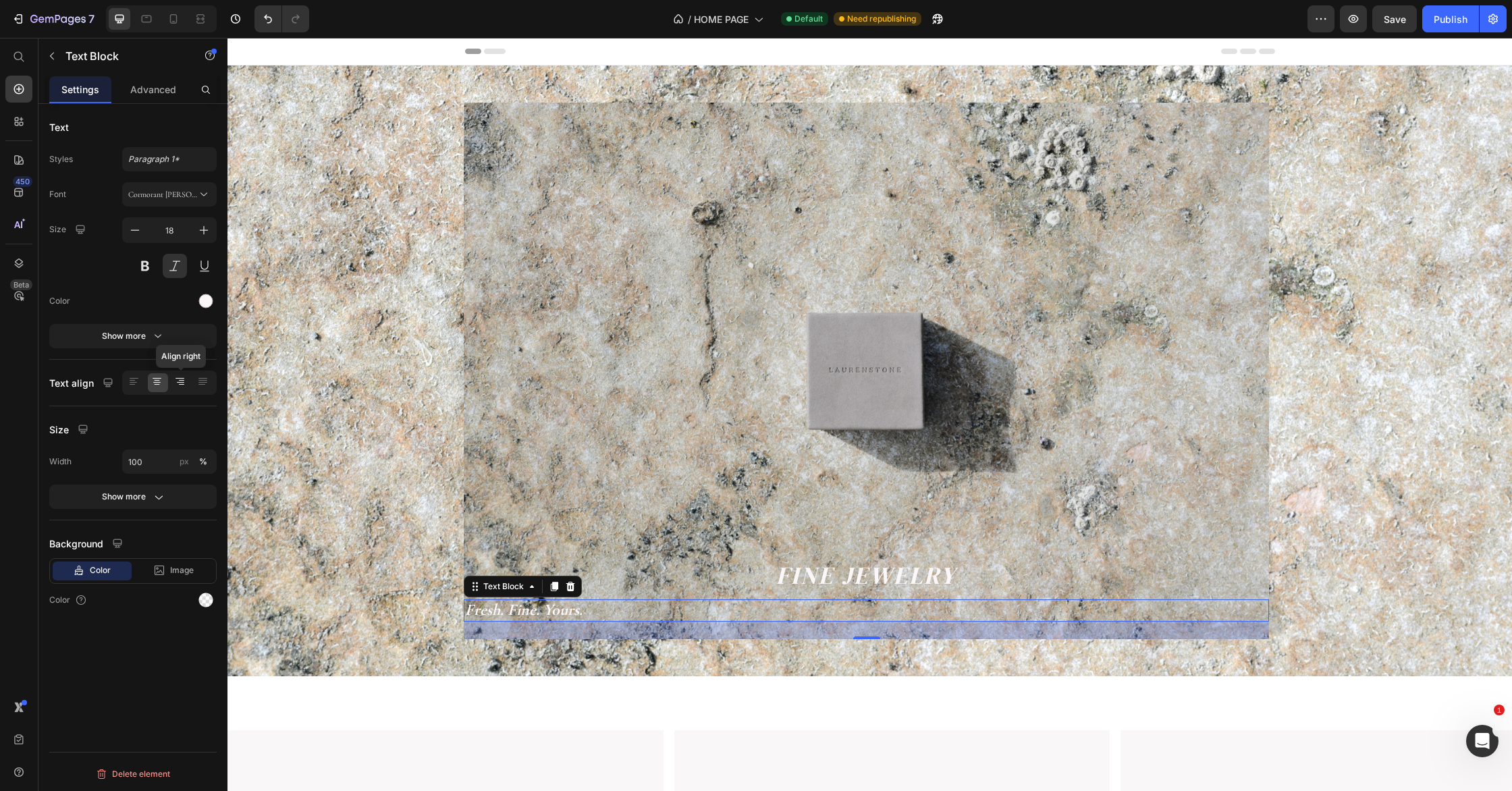 click 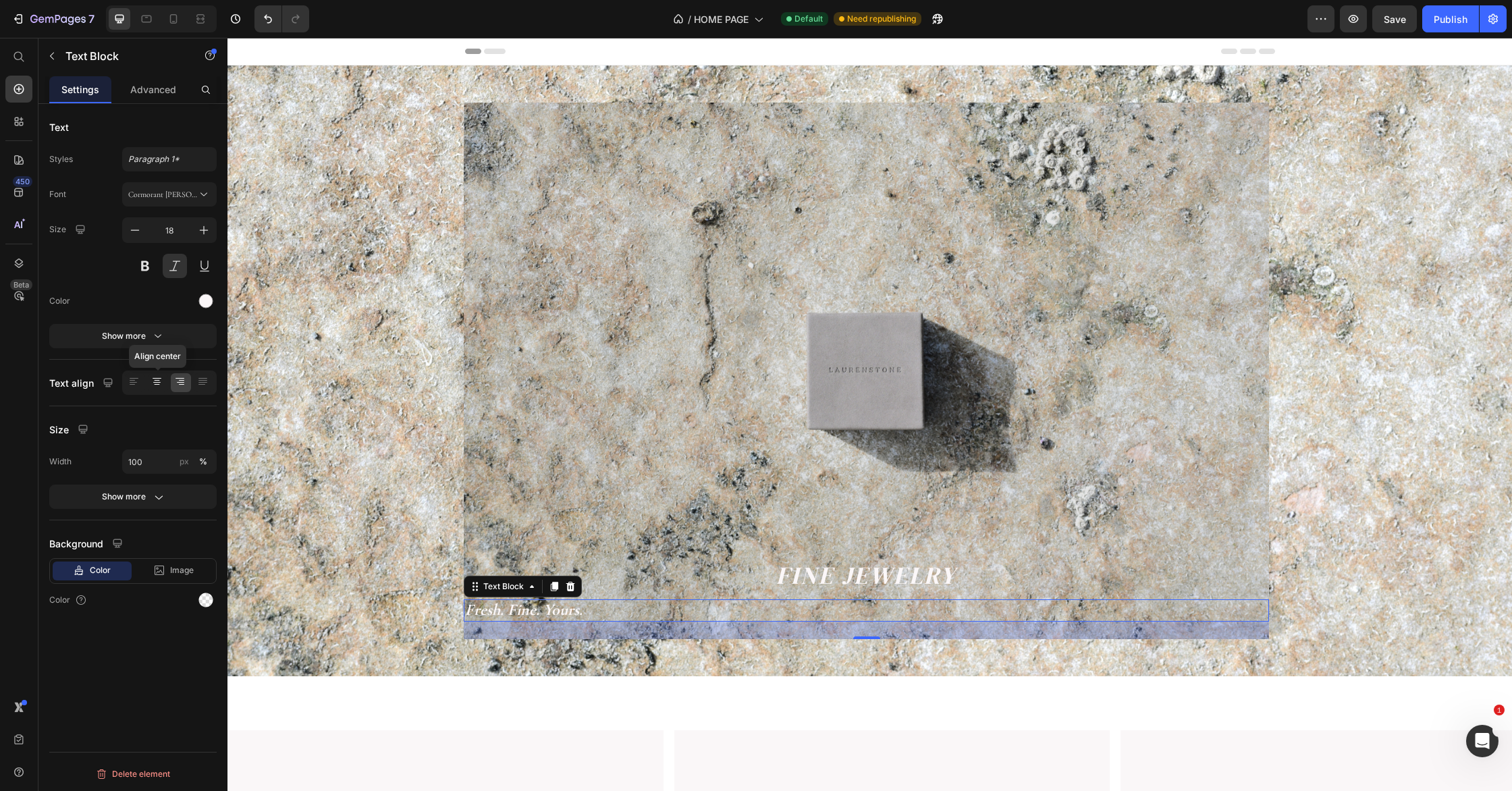 click 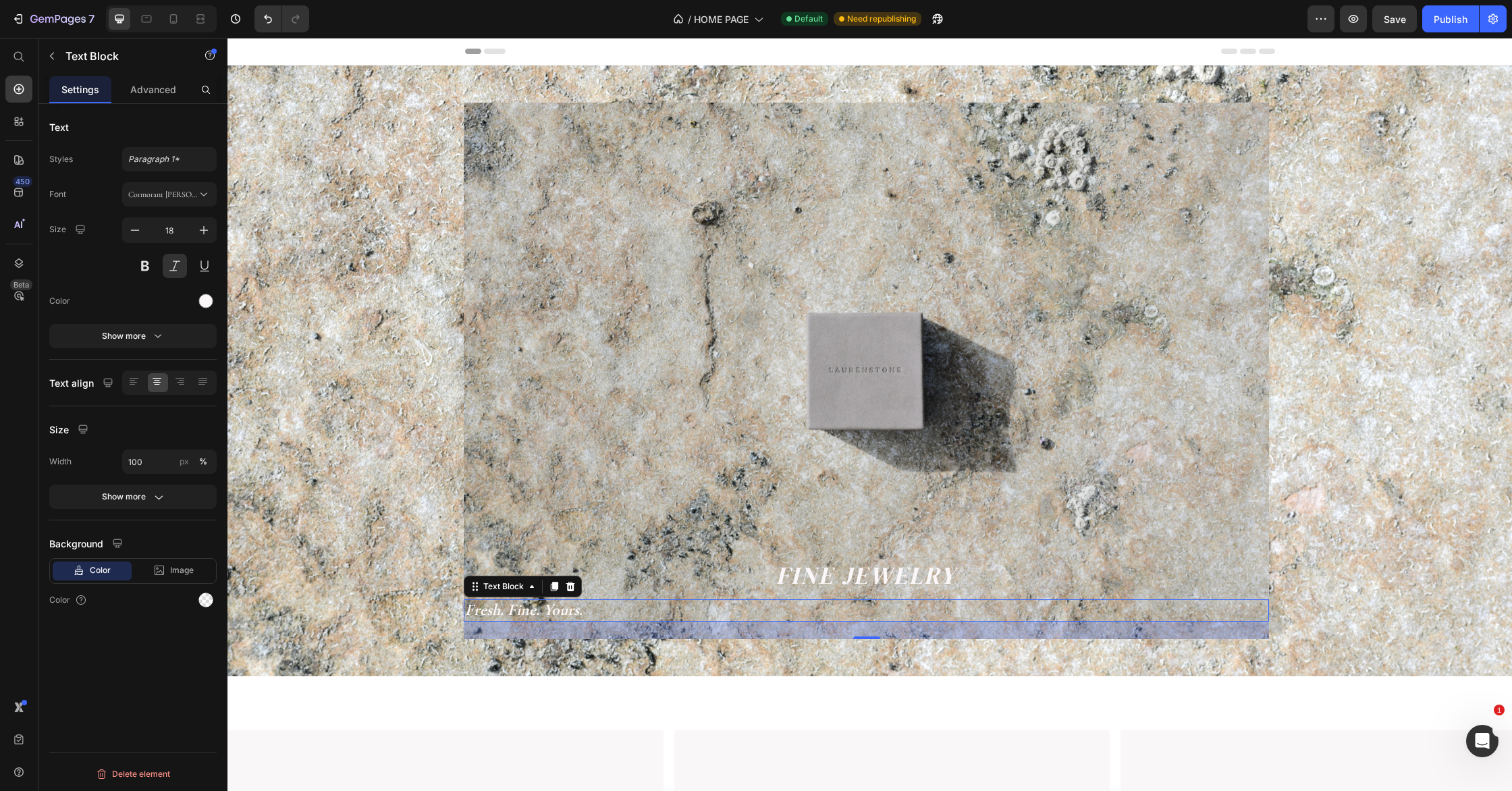 click on "Fresh. Fine. Yours." at bounding box center (866, 610) 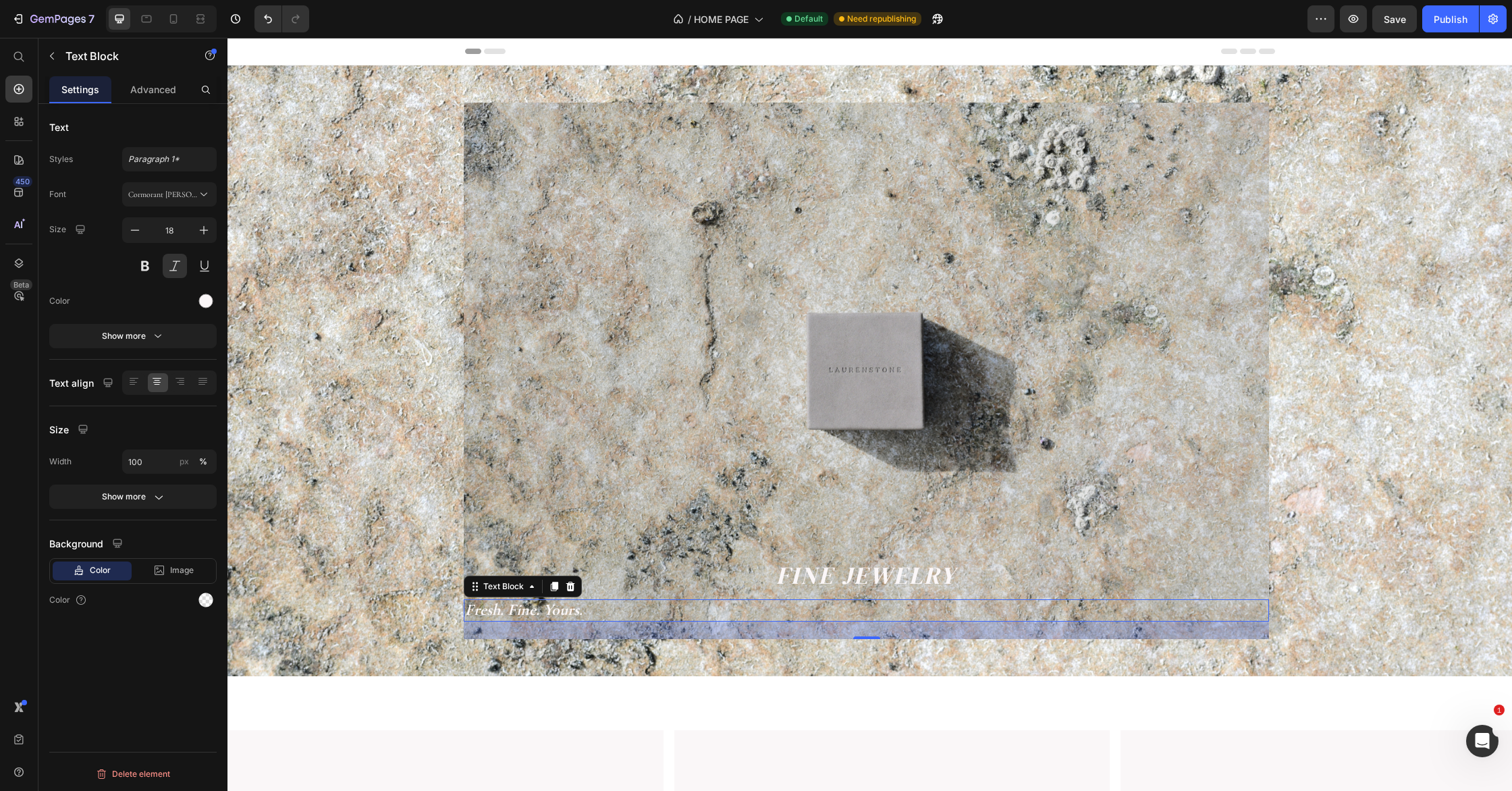 click on "Fresh. Fine. Yours." at bounding box center [866, 610] 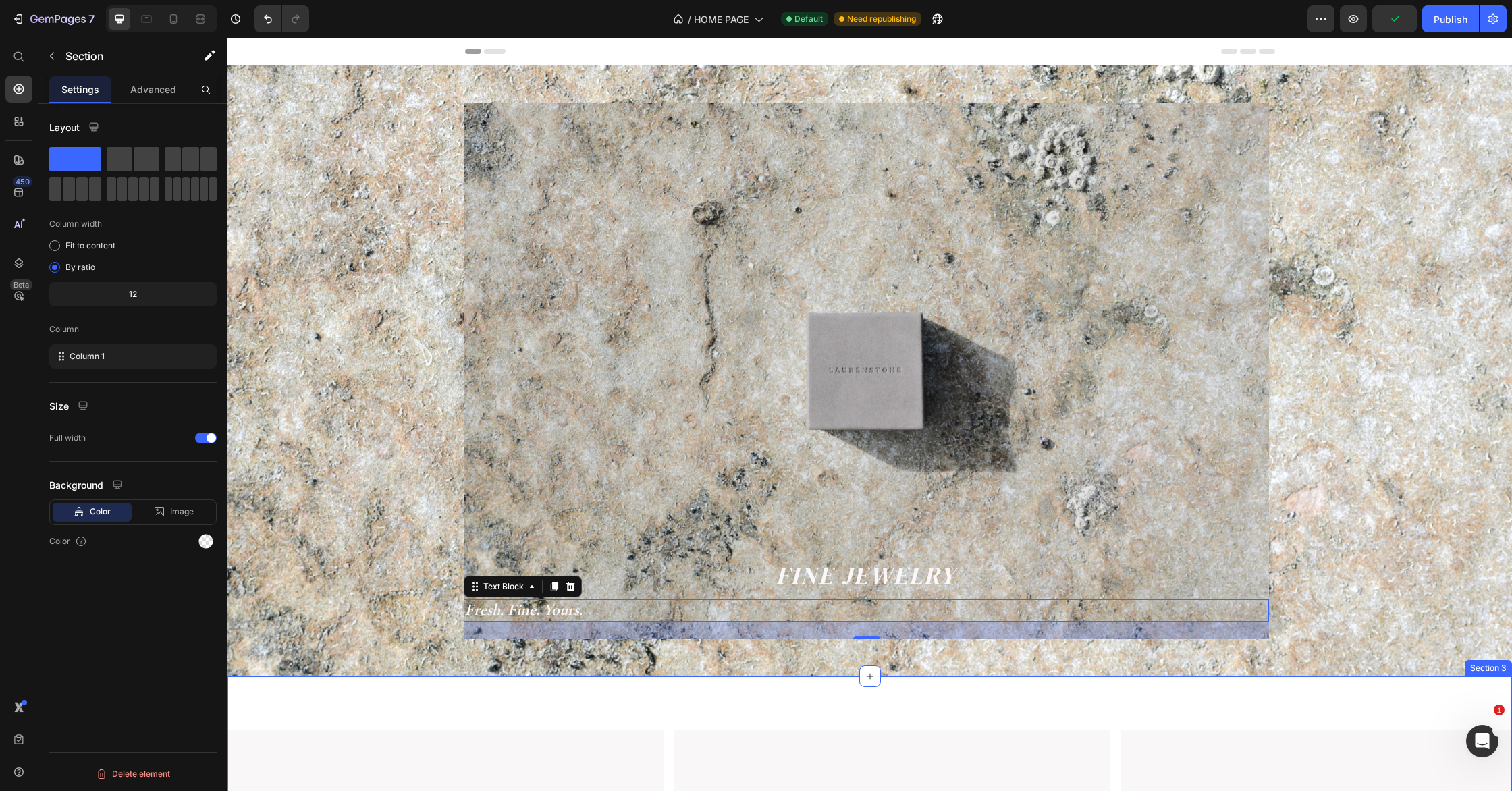 click on "Image Image Image Image Image Image
Carousel Section 3" at bounding box center (869, 959) 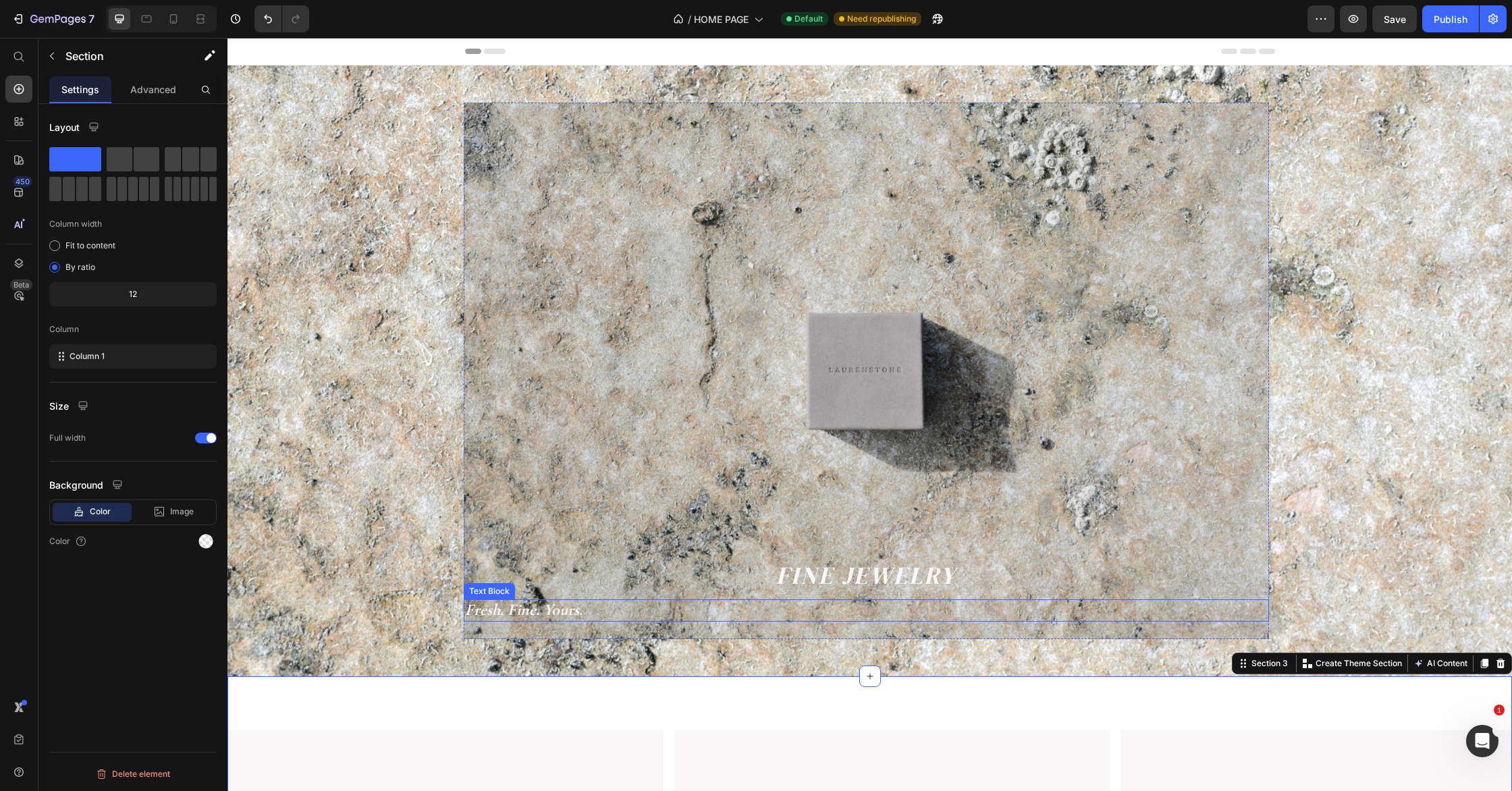 click on "Fresh. Fine. Yours." at bounding box center [866, 610] 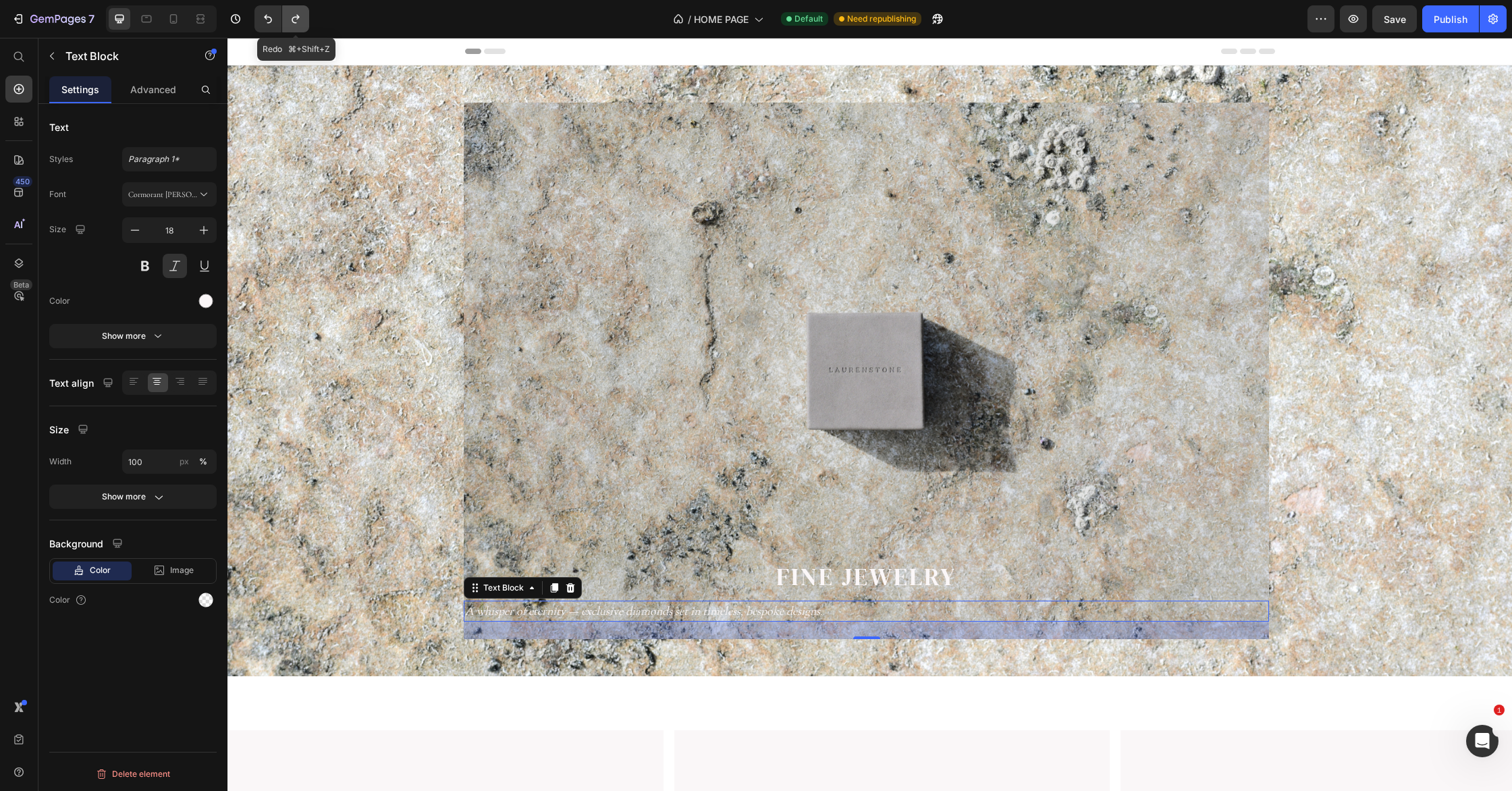 click 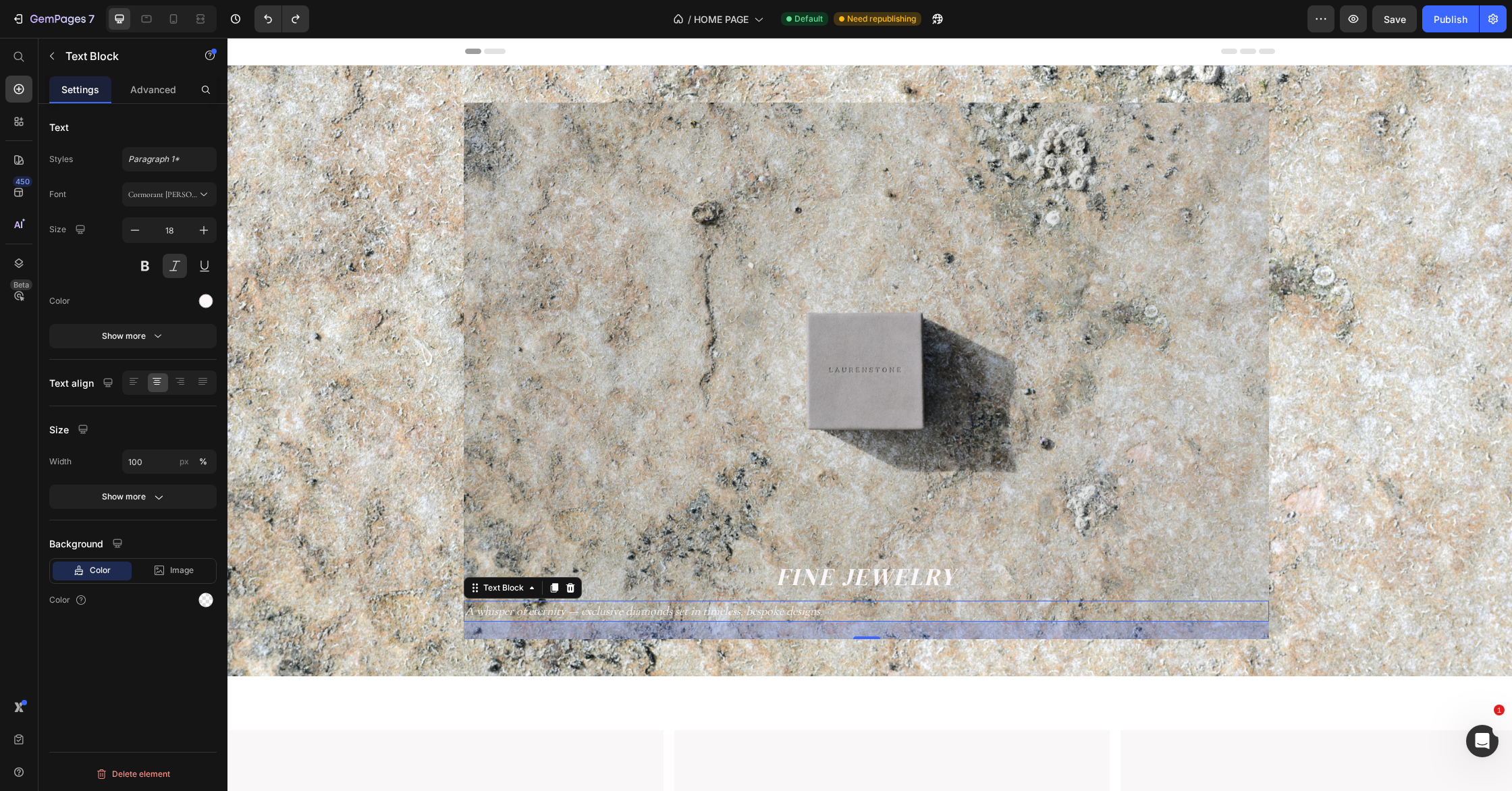 click on "26" at bounding box center (866, 630) 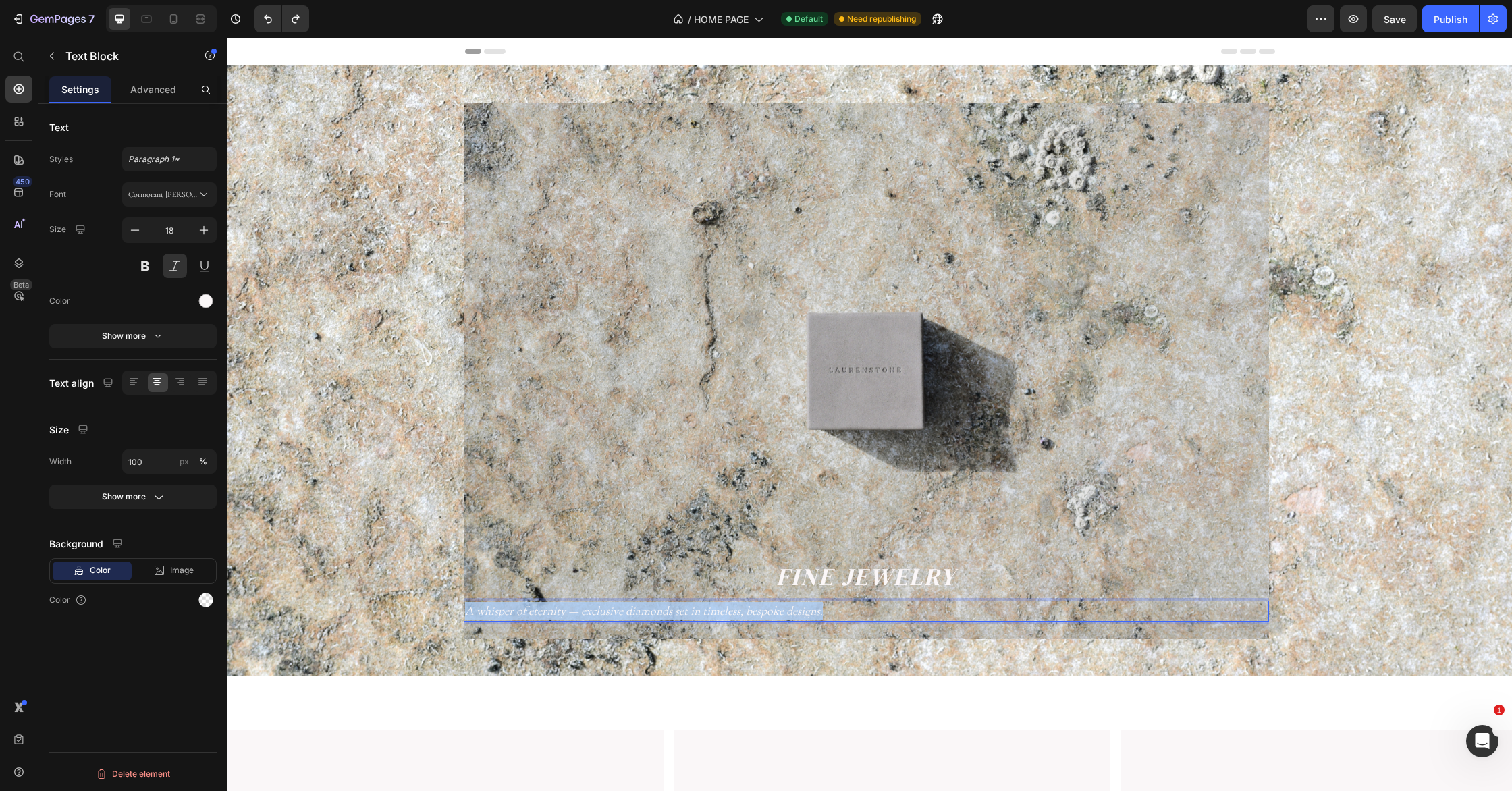 click on "A whisper of eternity — exclusive diamonds set in timeless, bespoke designs." at bounding box center [644, 611] 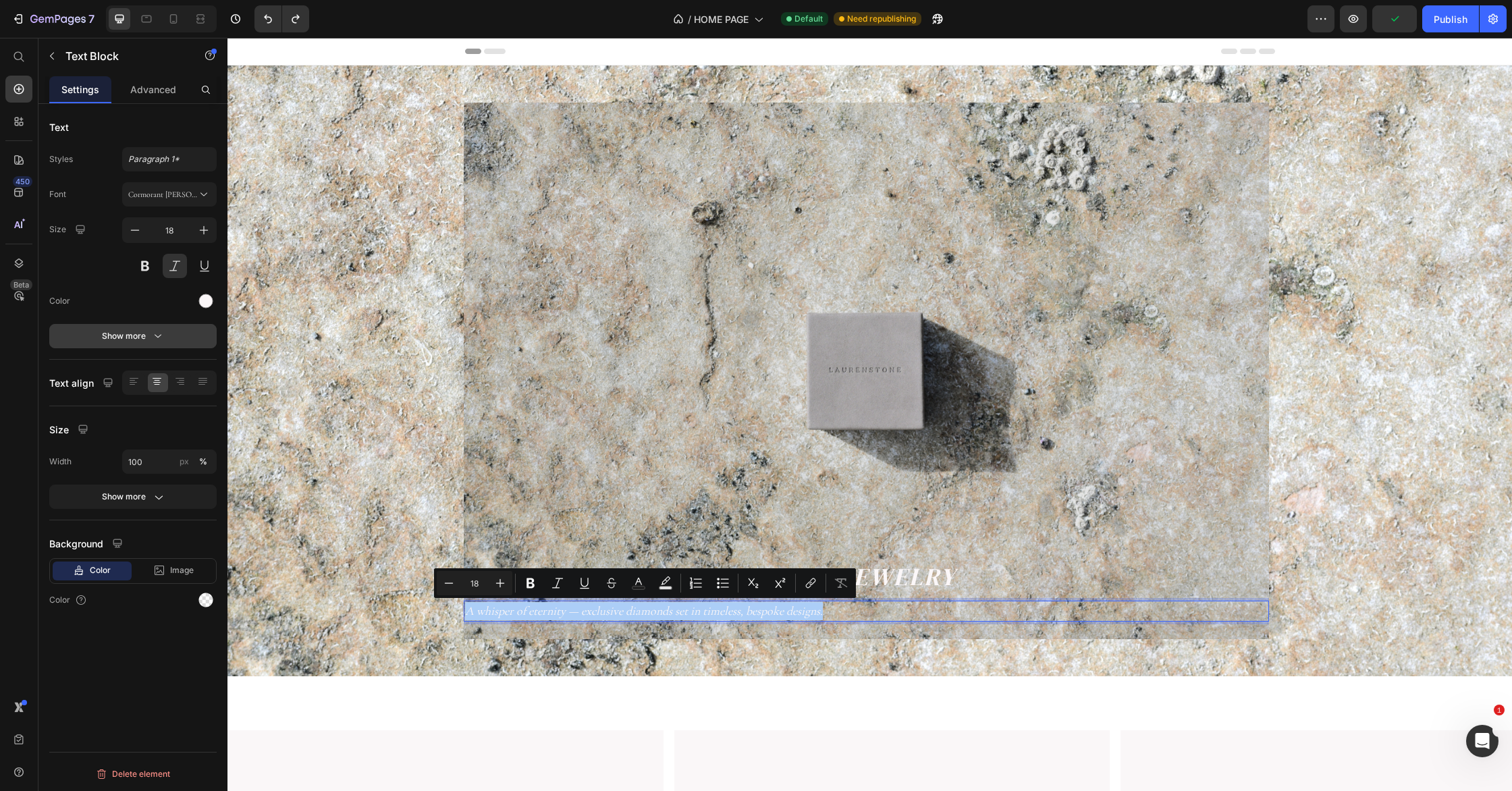 click on "Show more" at bounding box center [133, 336] 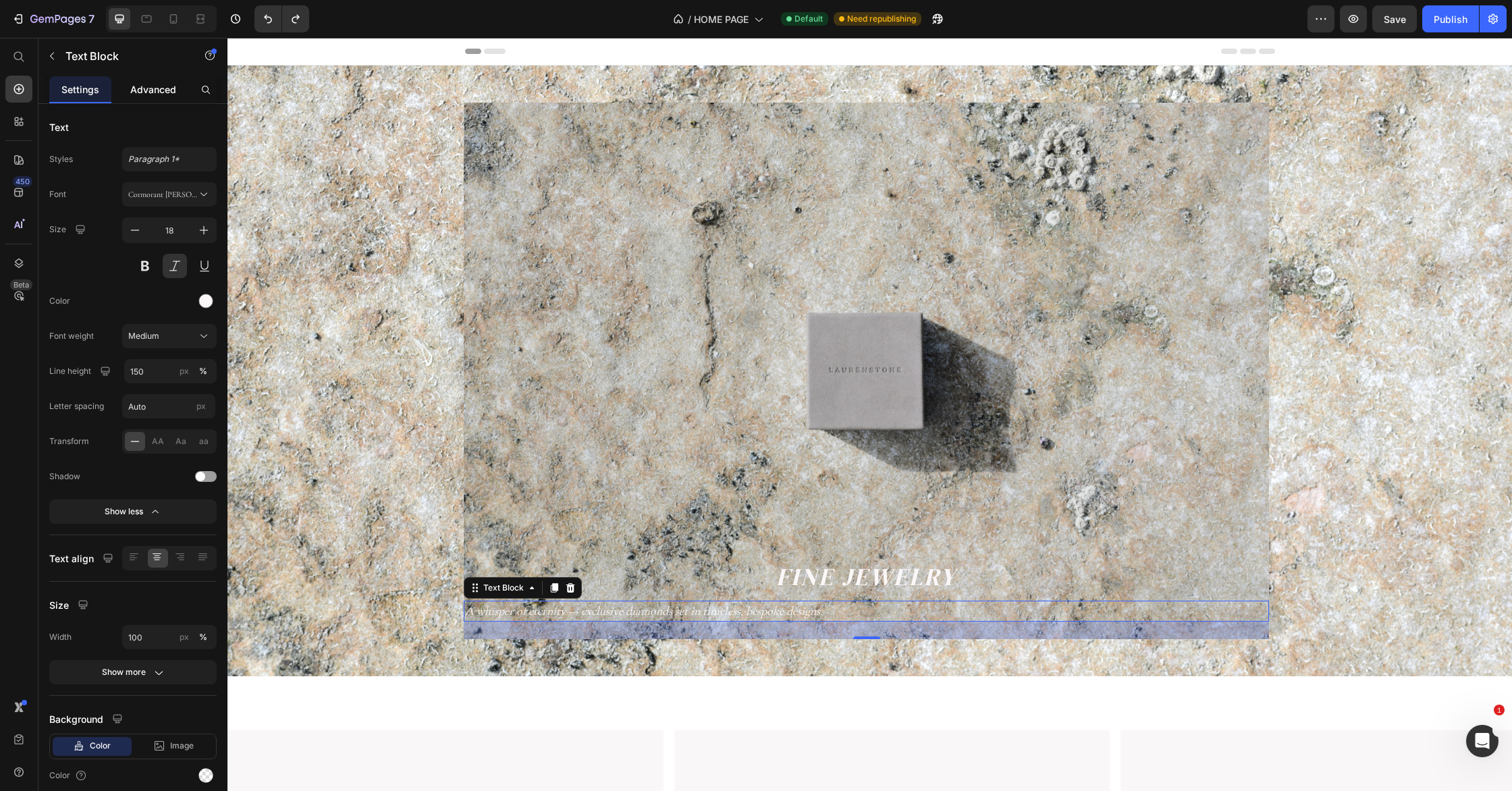 click on "Advanced" at bounding box center [153, 89] 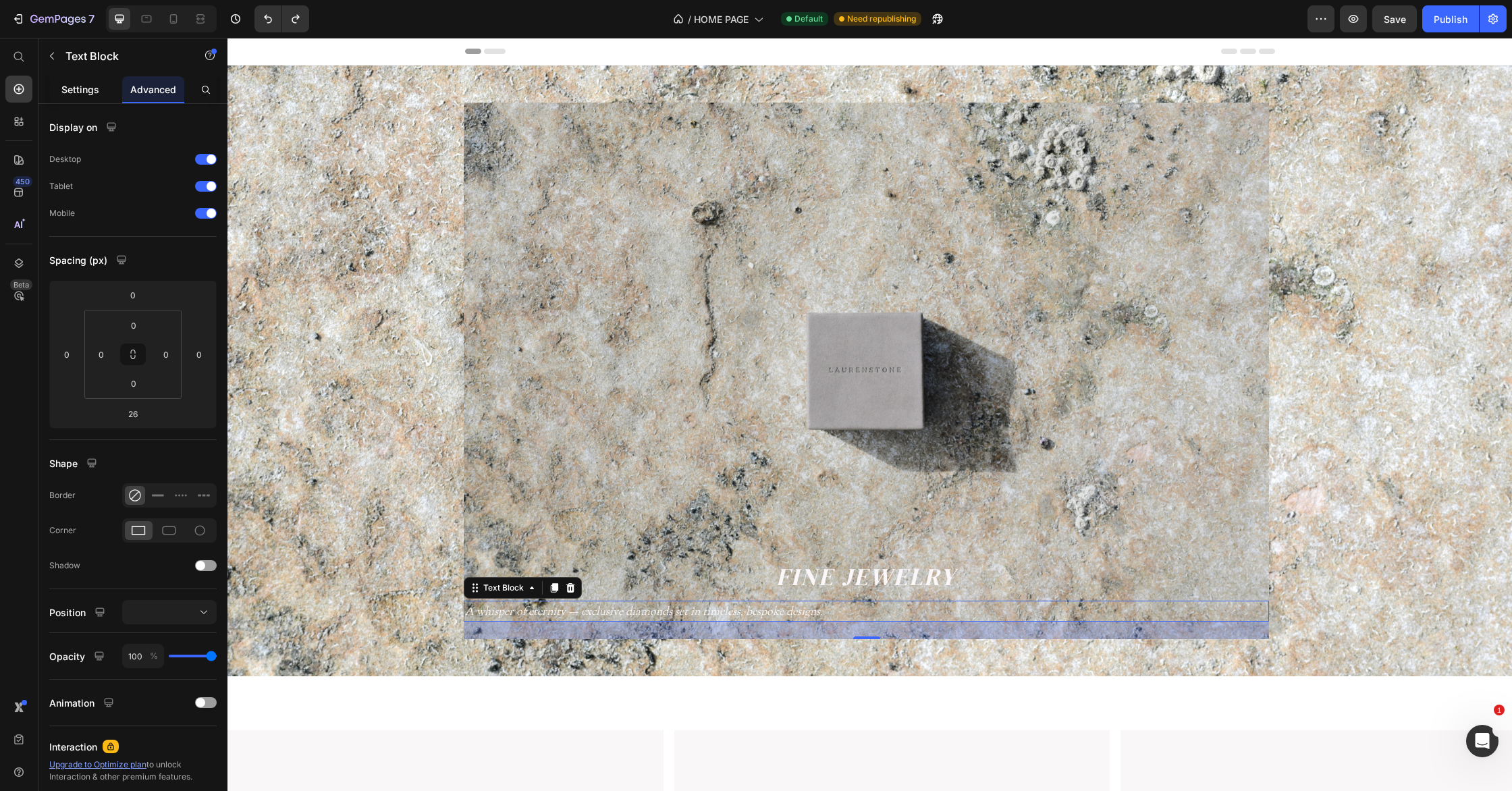 click on "Settings" at bounding box center (80, 89) 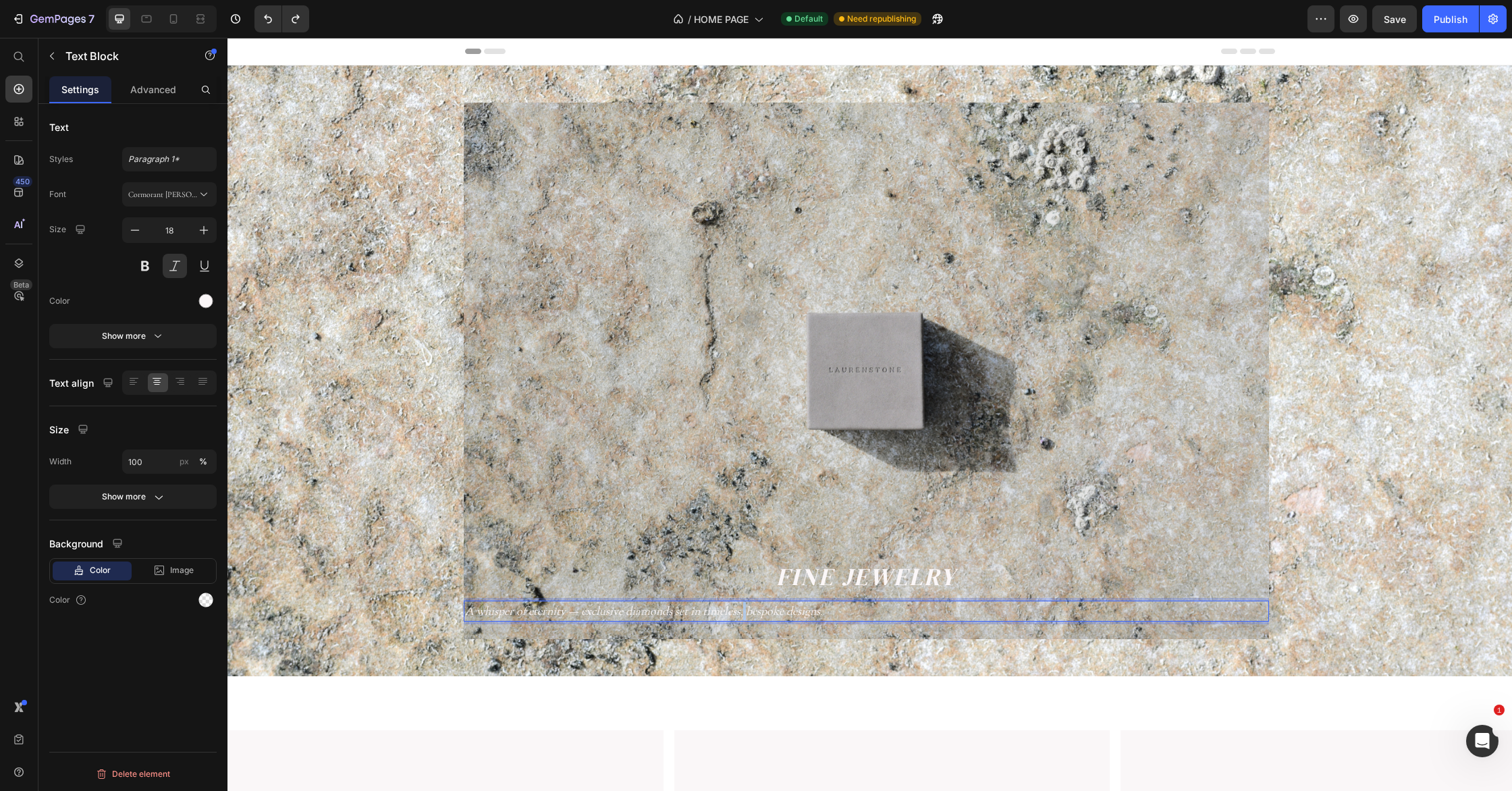 click on "A whisper of eternity — exclusive diamonds set in timeless, bespoke designs." at bounding box center [644, 611] 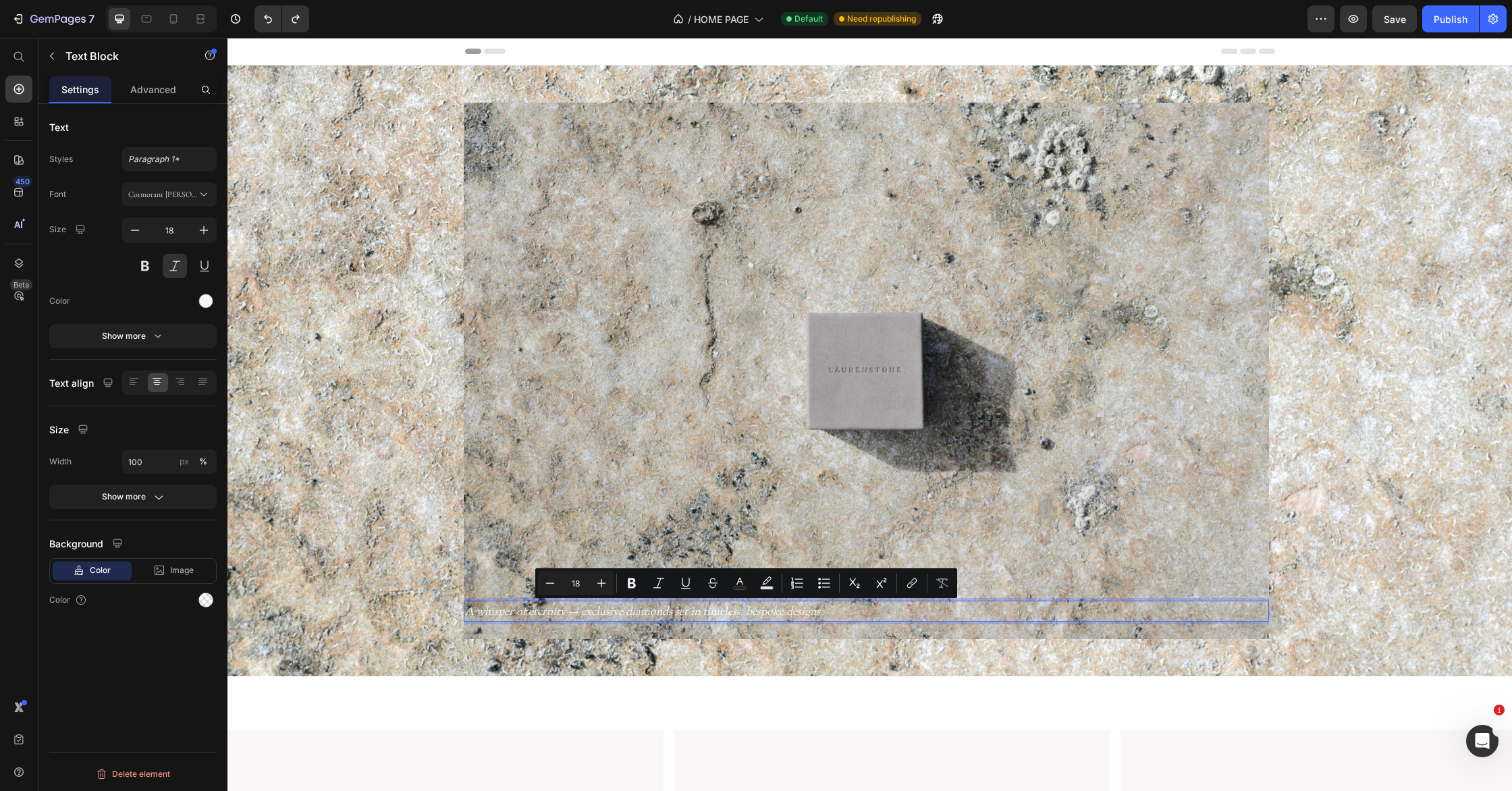 click on "A whisper of eternity — exclusive diamonds set in timeless, bespoke designs." at bounding box center (866, 611) 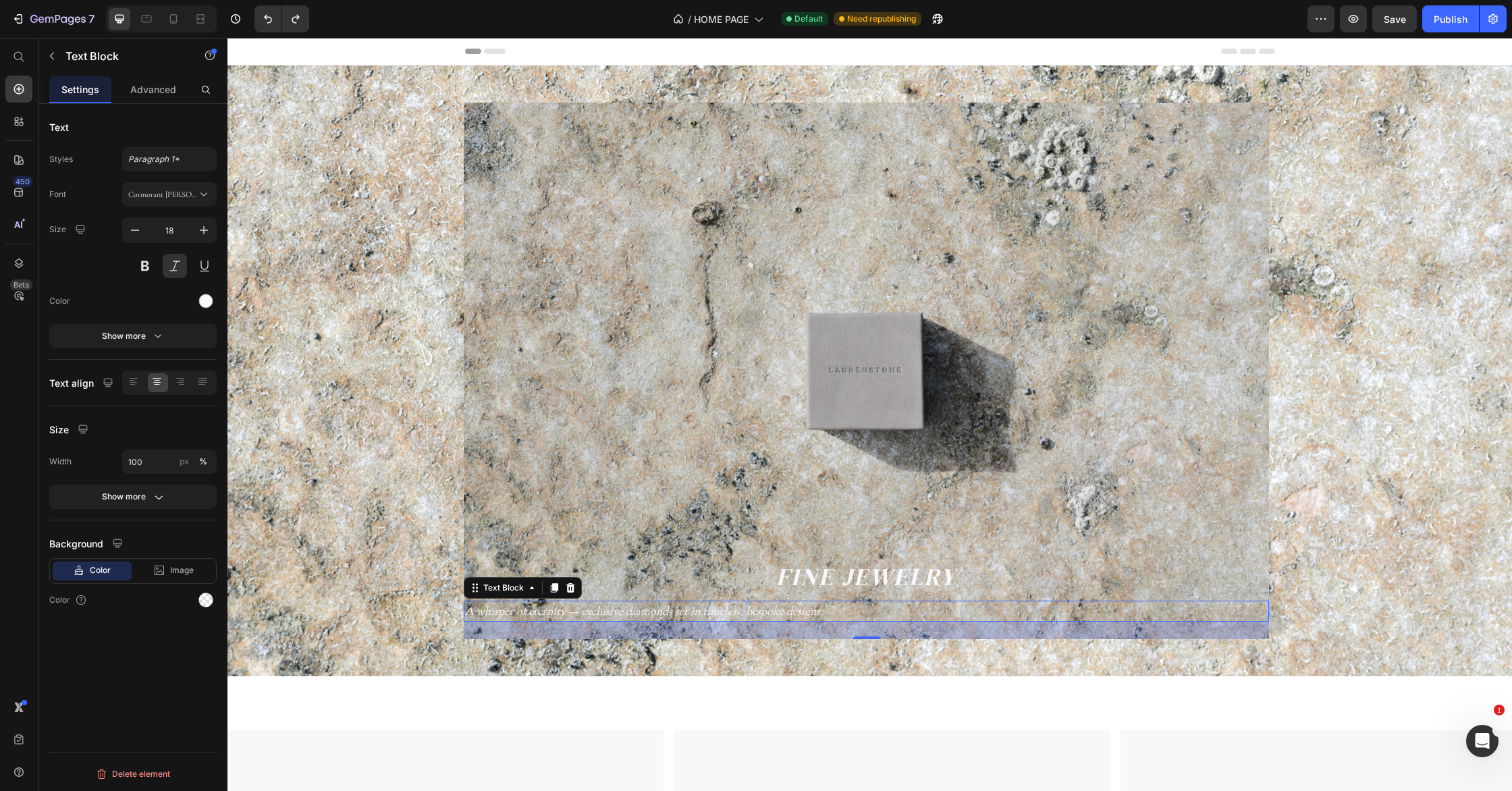 click on "A whisper of eternity — exclusive diamonds set in timeless, bespoke designs." at bounding box center [866, 611] 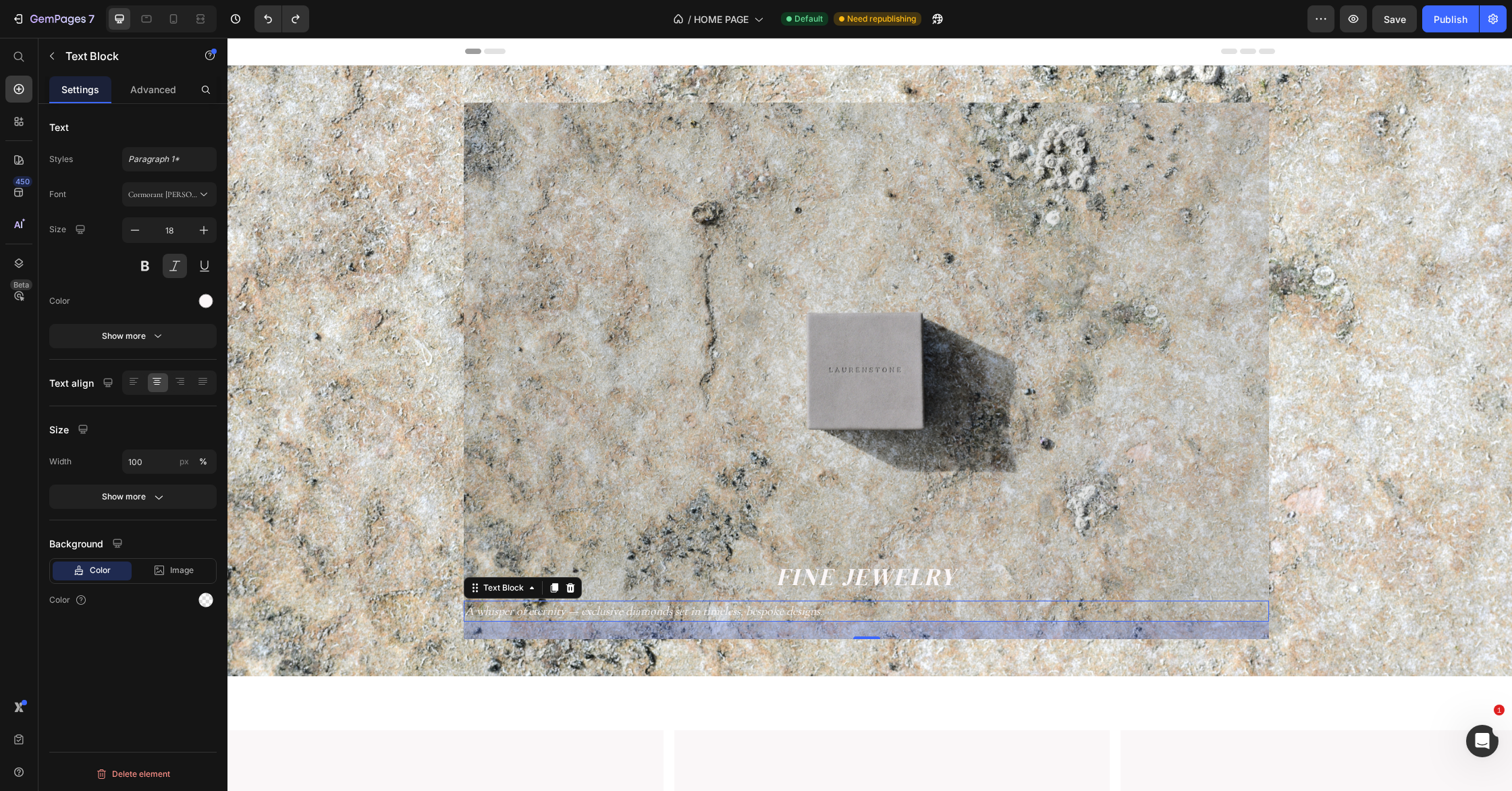 click on "A whisper of eternity — exclusive diamonds set in timeless, bespoke designs." at bounding box center [644, 611] 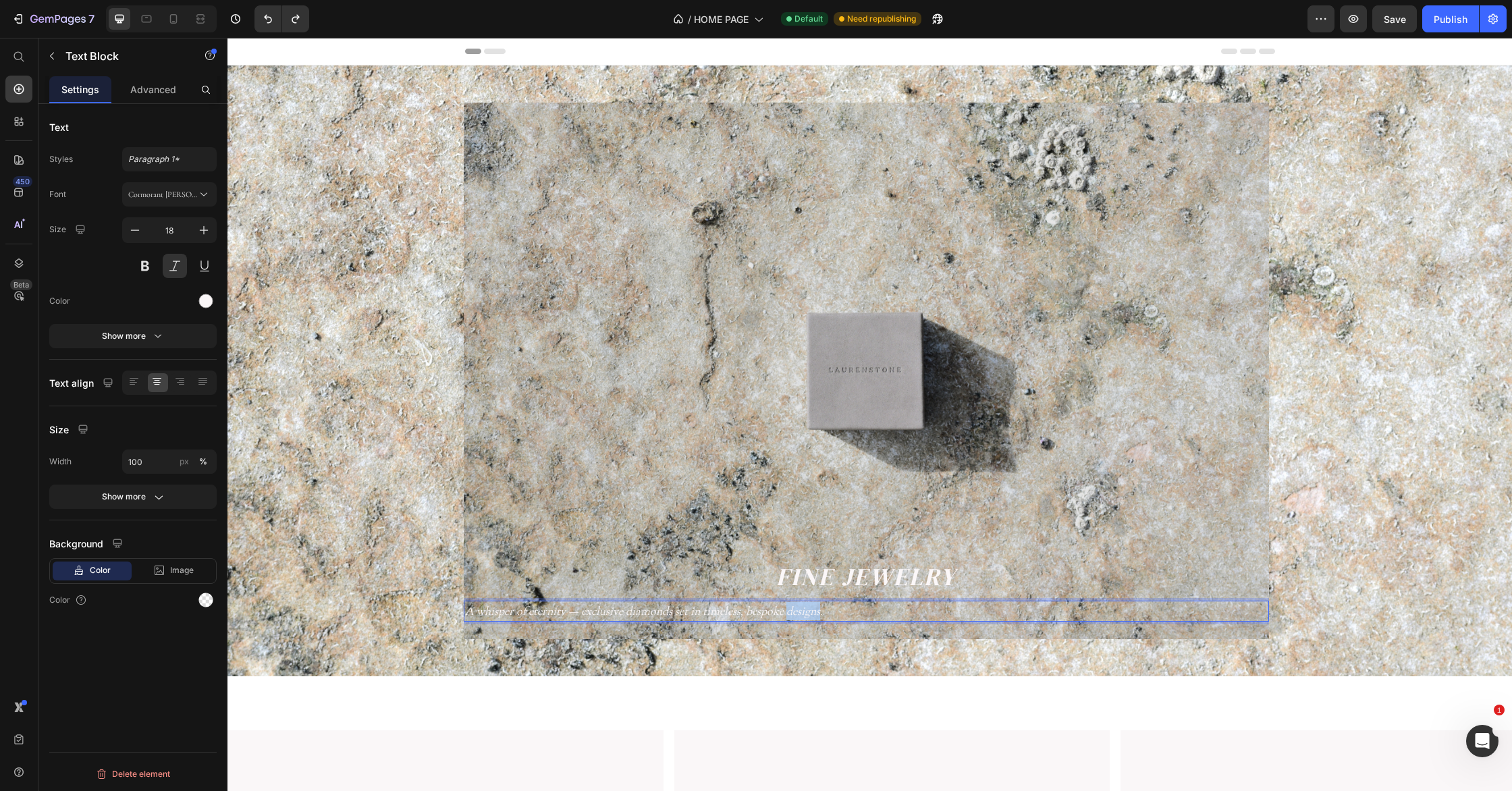 click on "A whisper of eternity — exclusive diamonds set in timeless, bespoke designs." at bounding box center (644, 611) 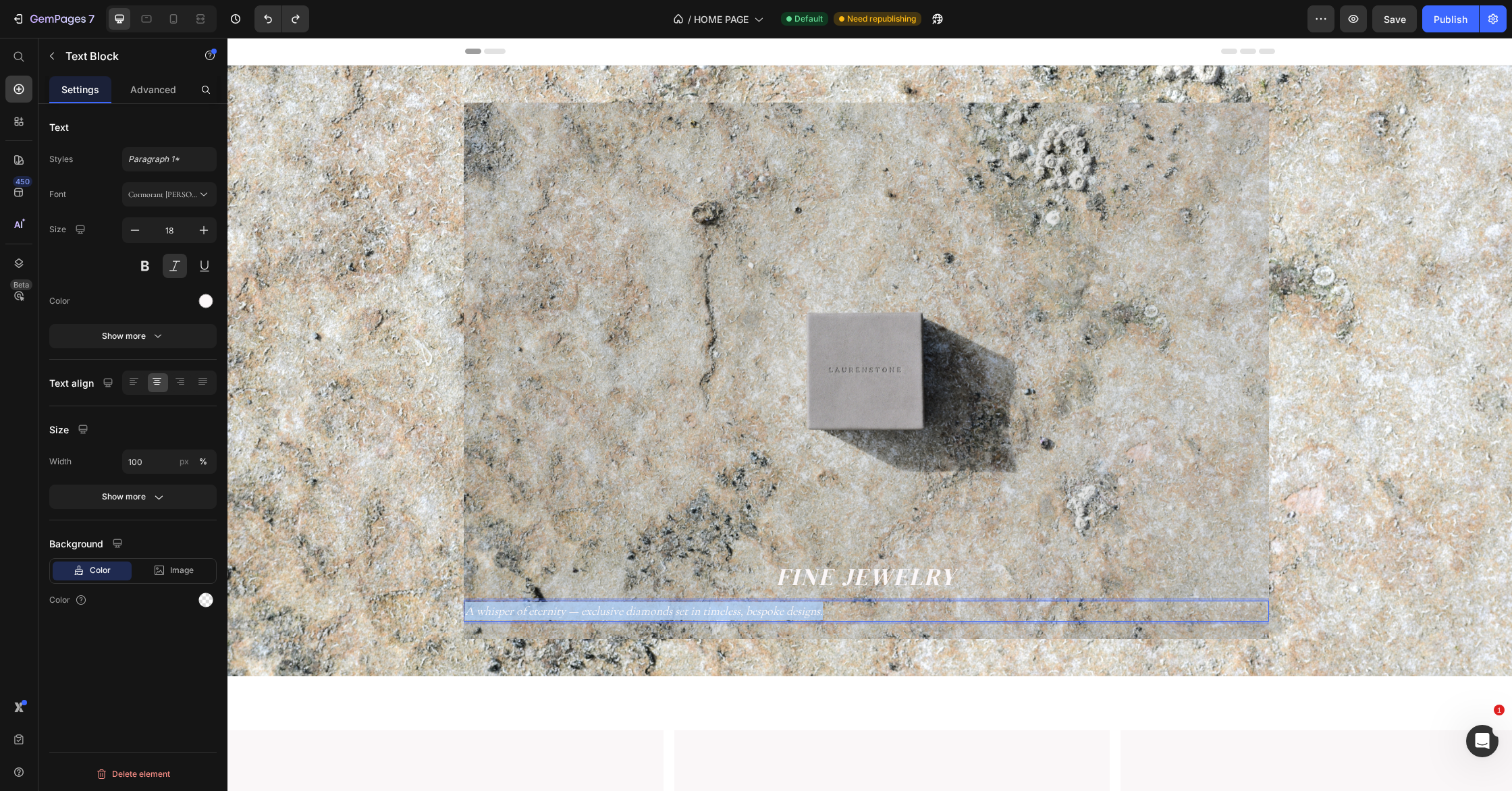 click on "A whisper of eternity — exclusive diamonds set in timeless, bespoke designs." at bounding box center (644, 611) 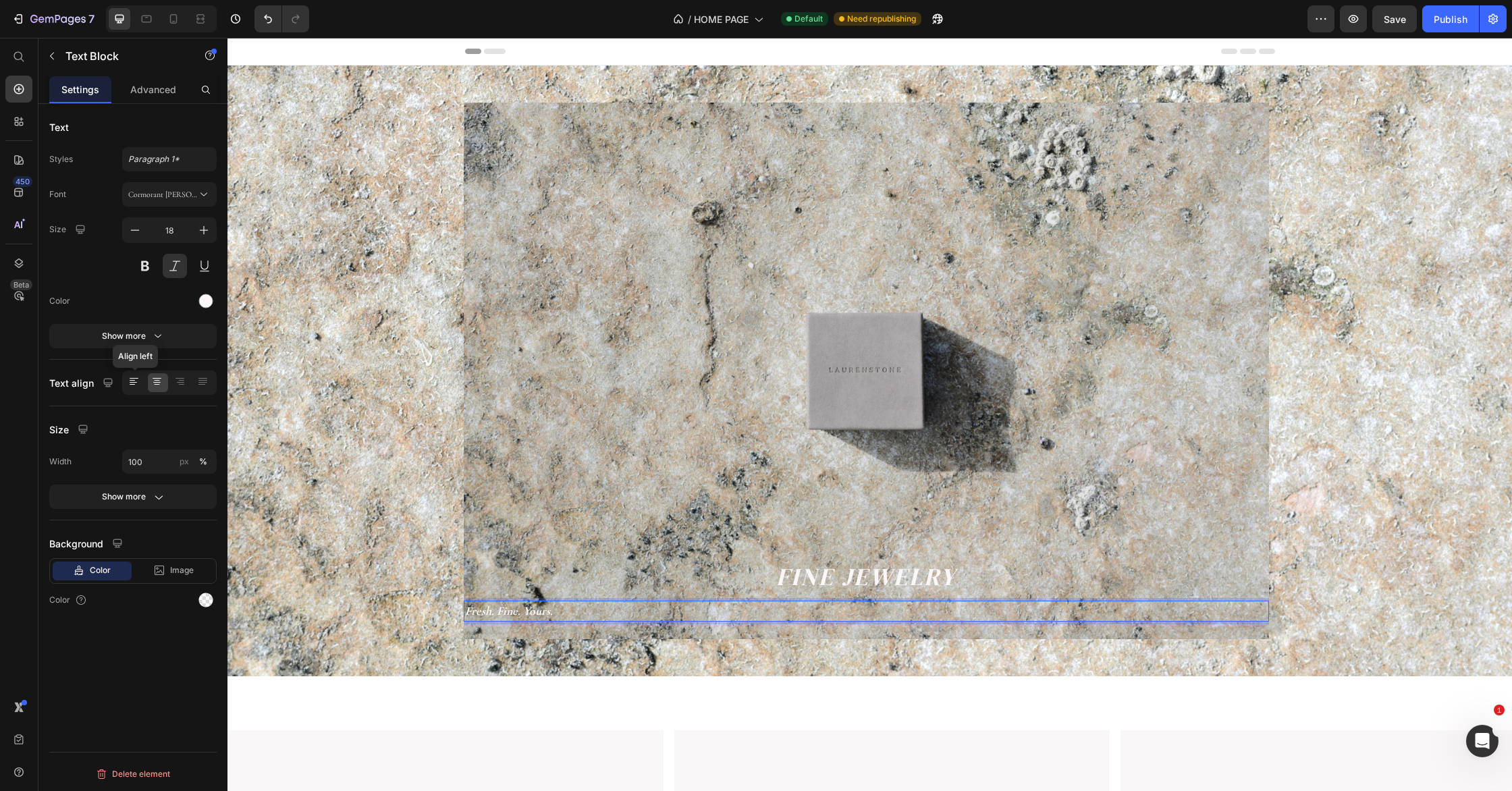 click 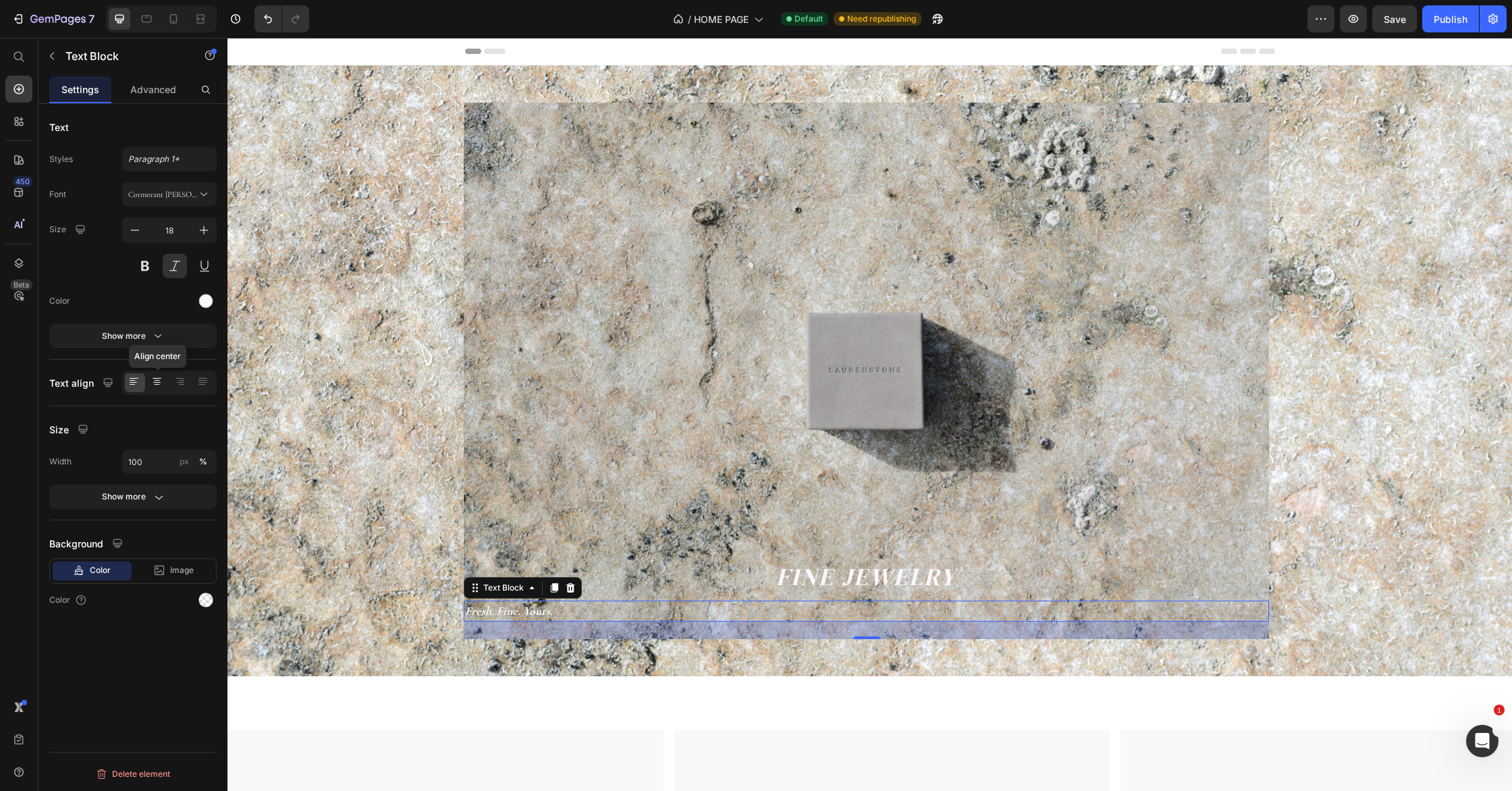 click 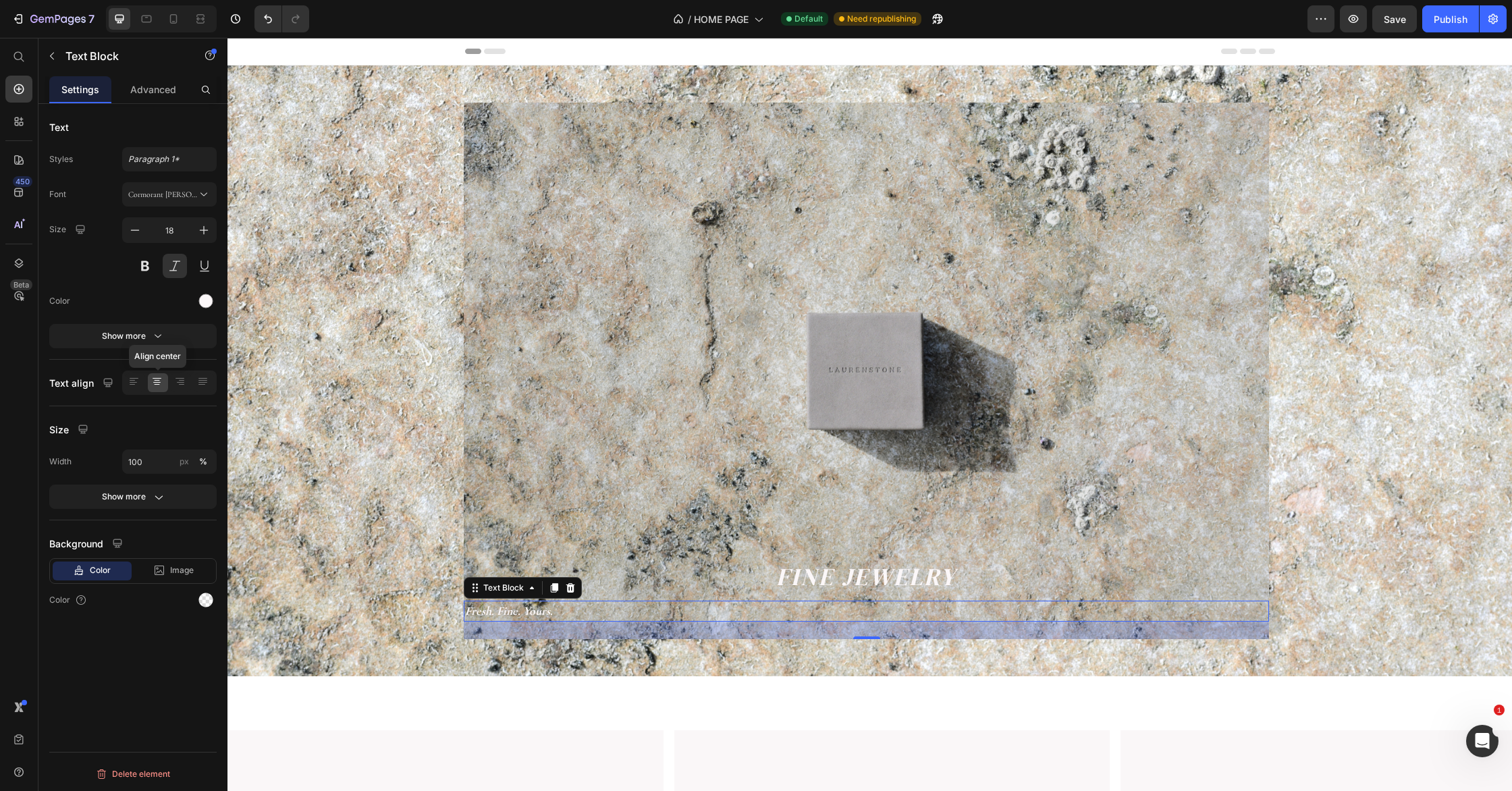 click 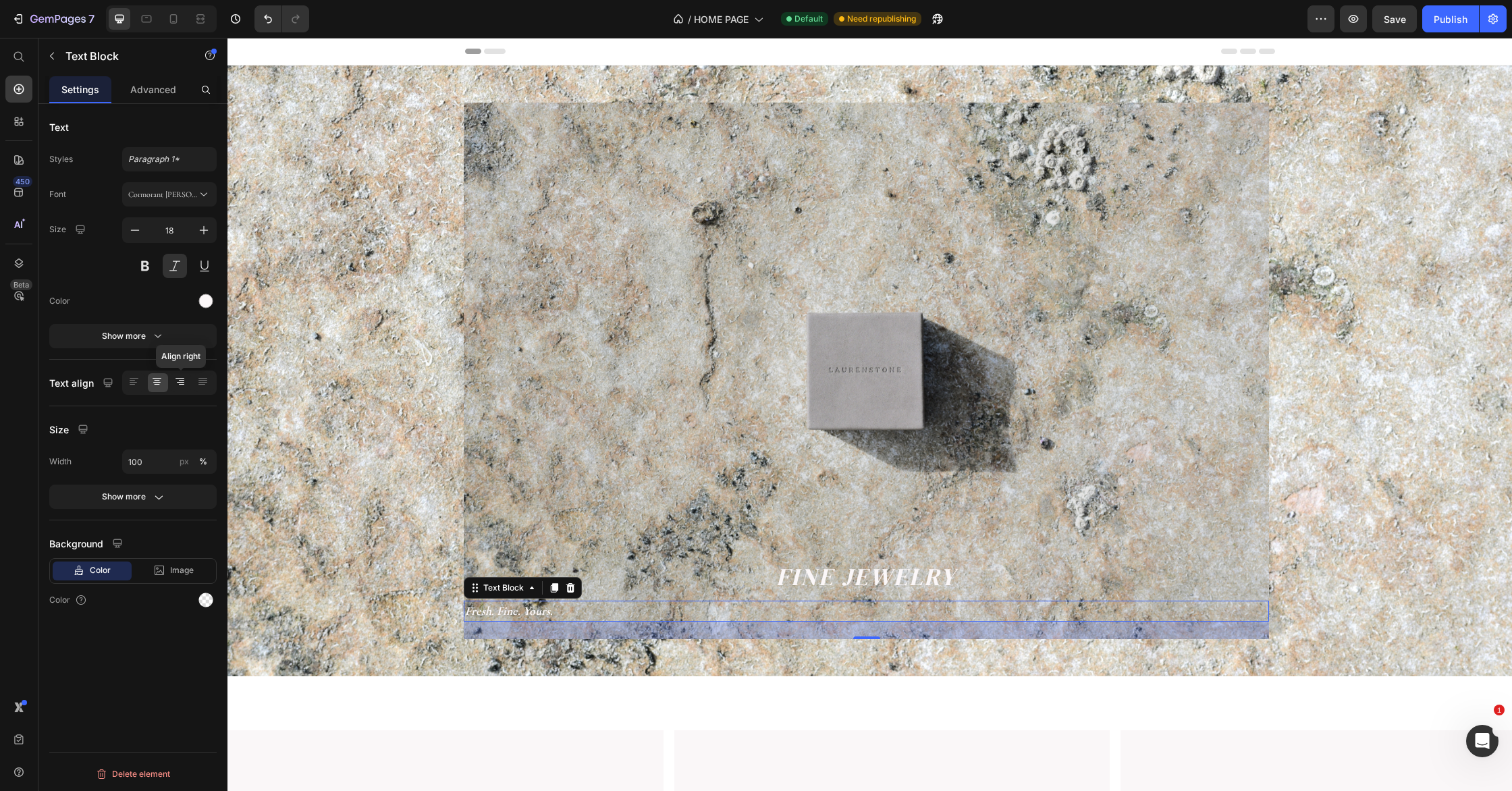 click 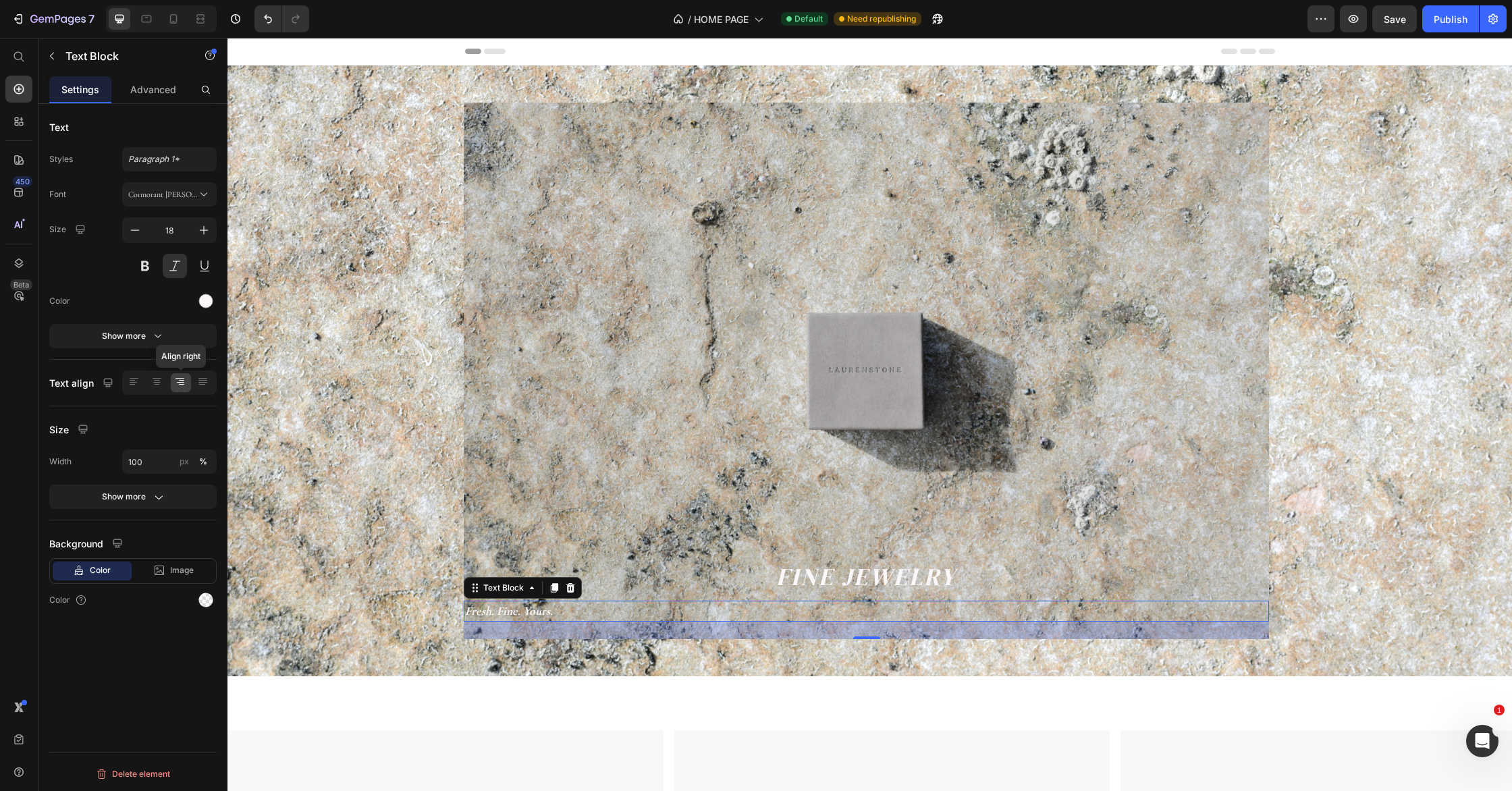 click 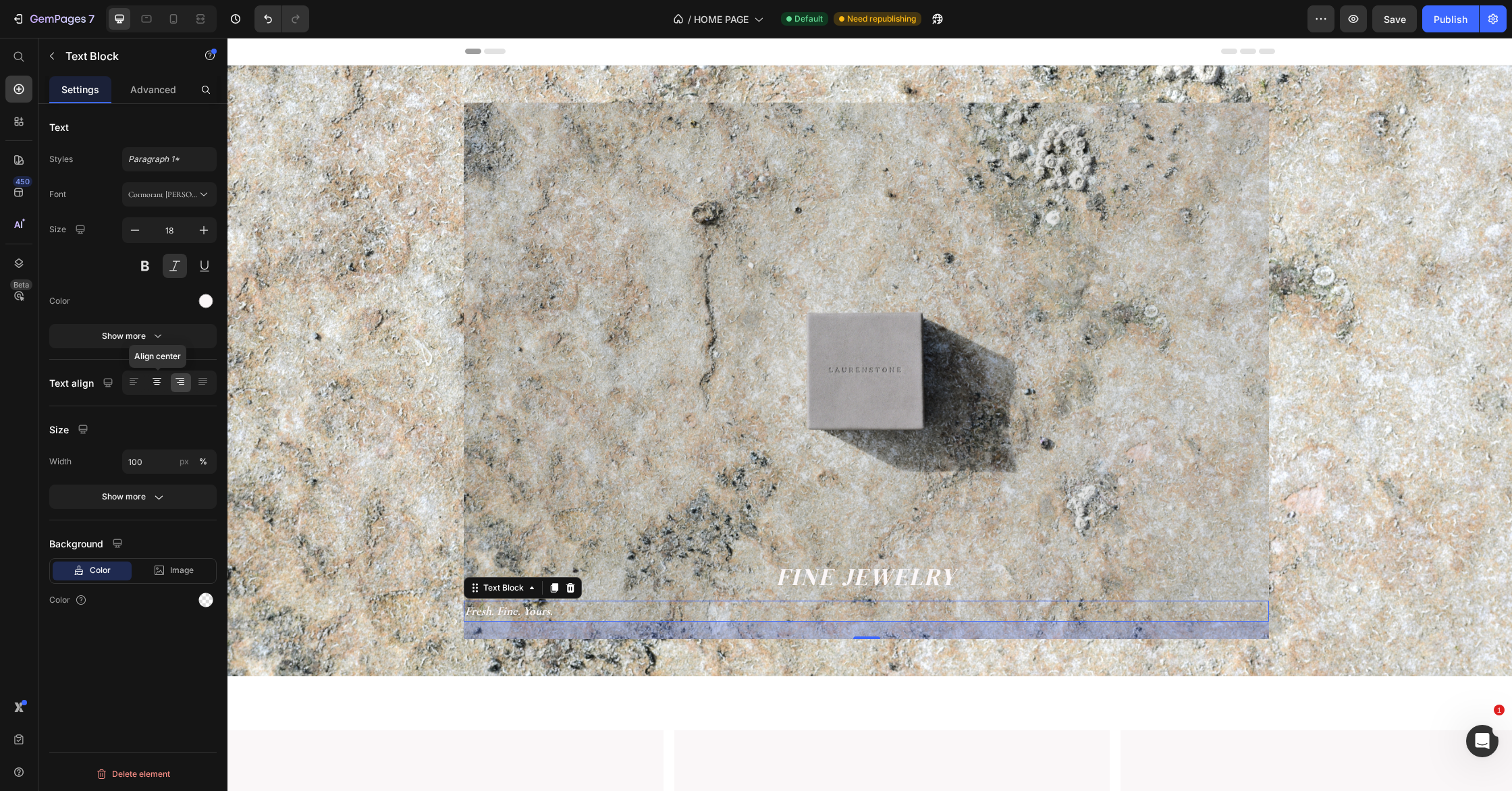 click 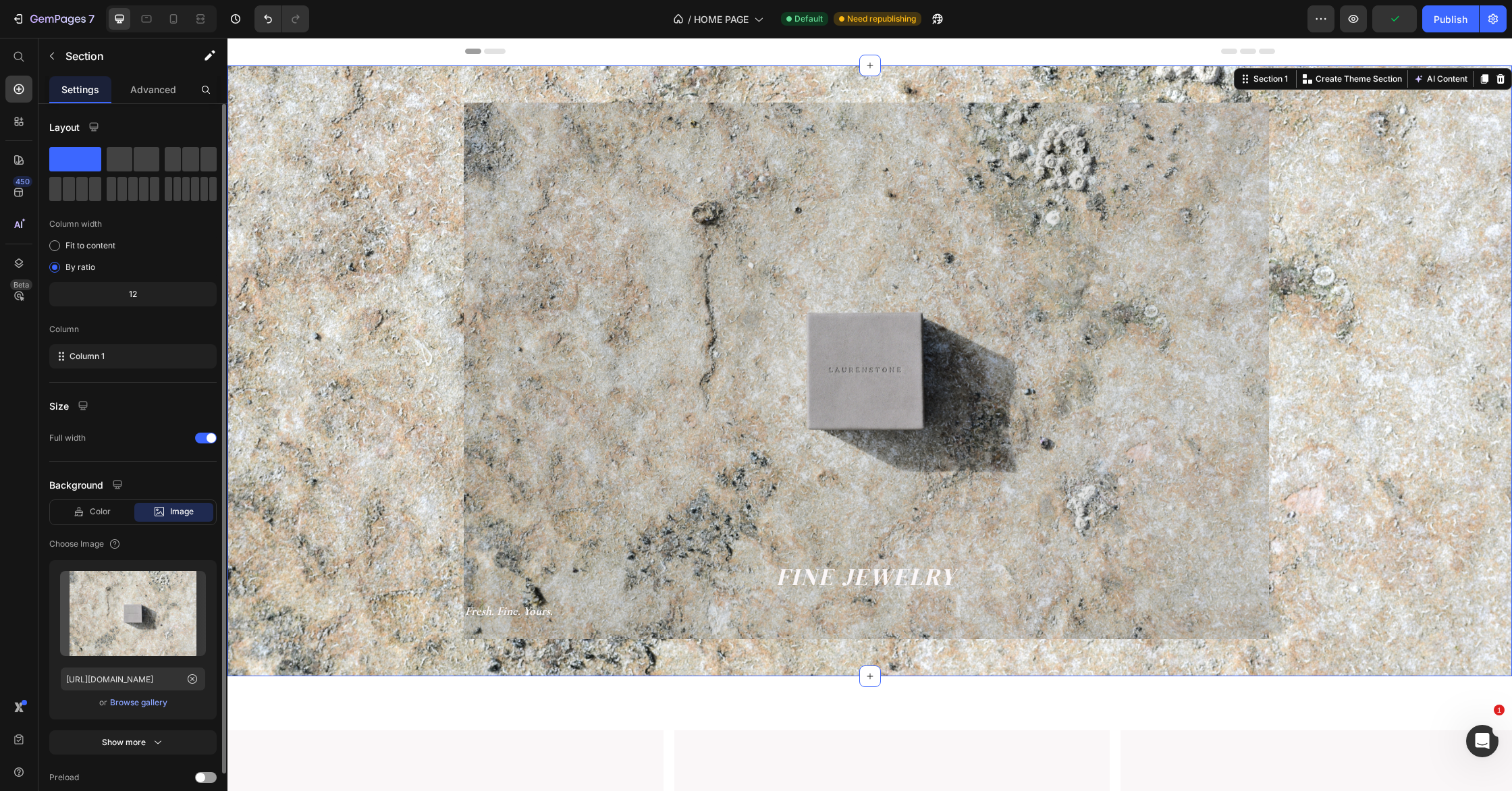 click on "Fine Jewelry Heading Fresh. Fine. Yours. Text Block Hero Banner Section 1   Create Theme Section AI Content Write with GemAI What would you like to describe here? Tone and Voice Persuasive Product Koselig Show more Generate" at bounding box center (869, 371) 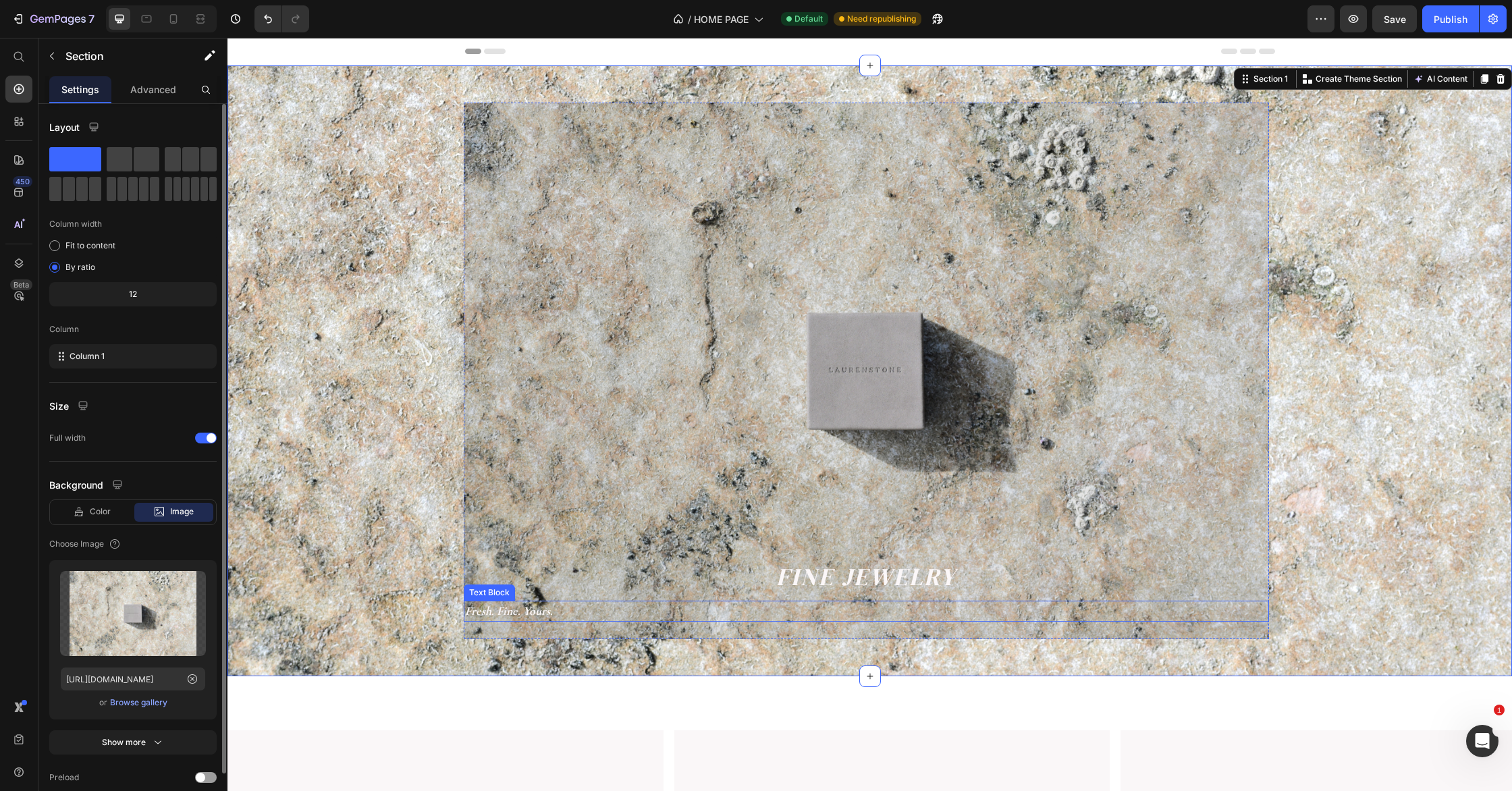 click on "Fresh. Fine. Yours." at bounding box center (509, 611) 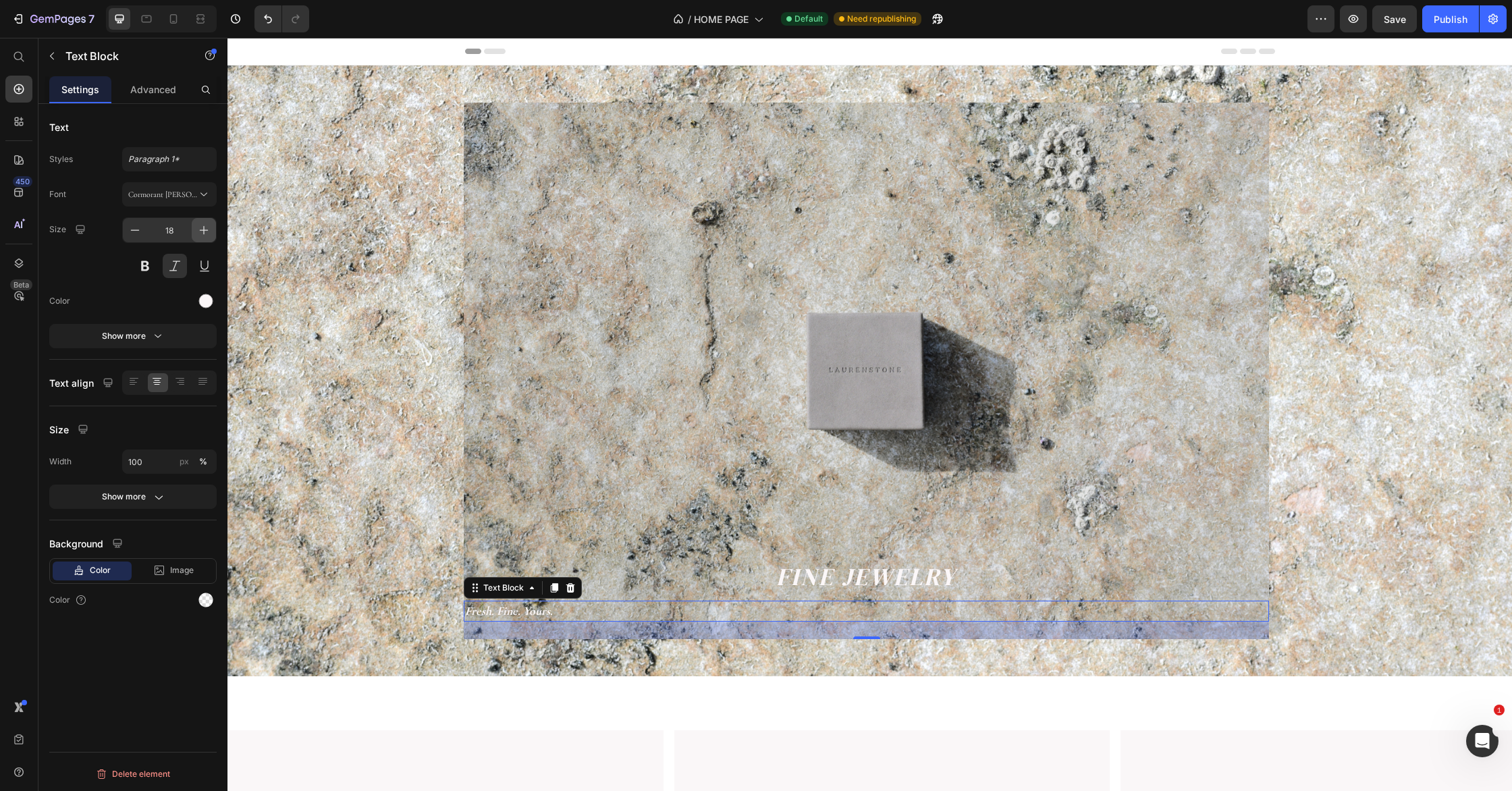 click 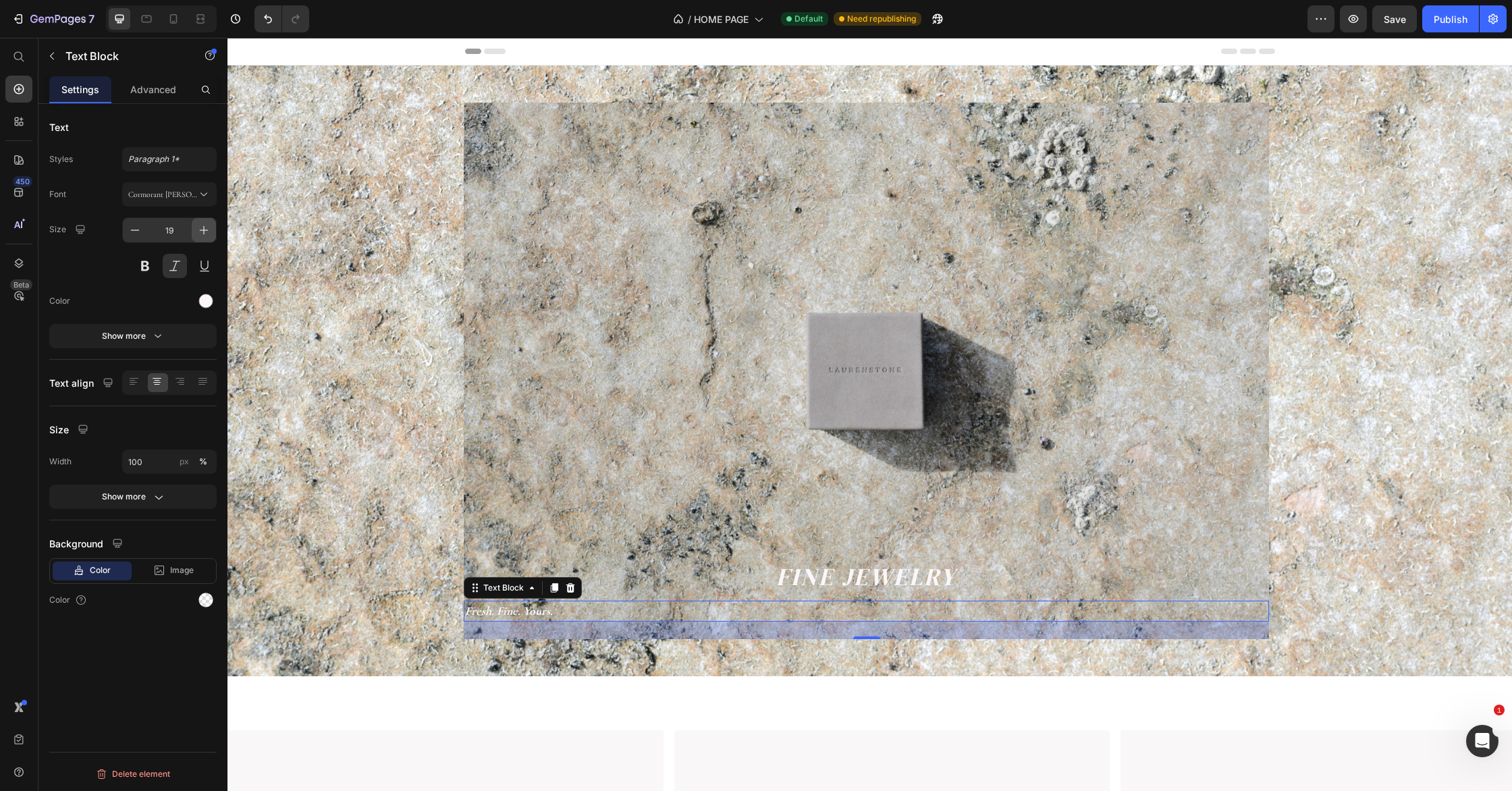 click 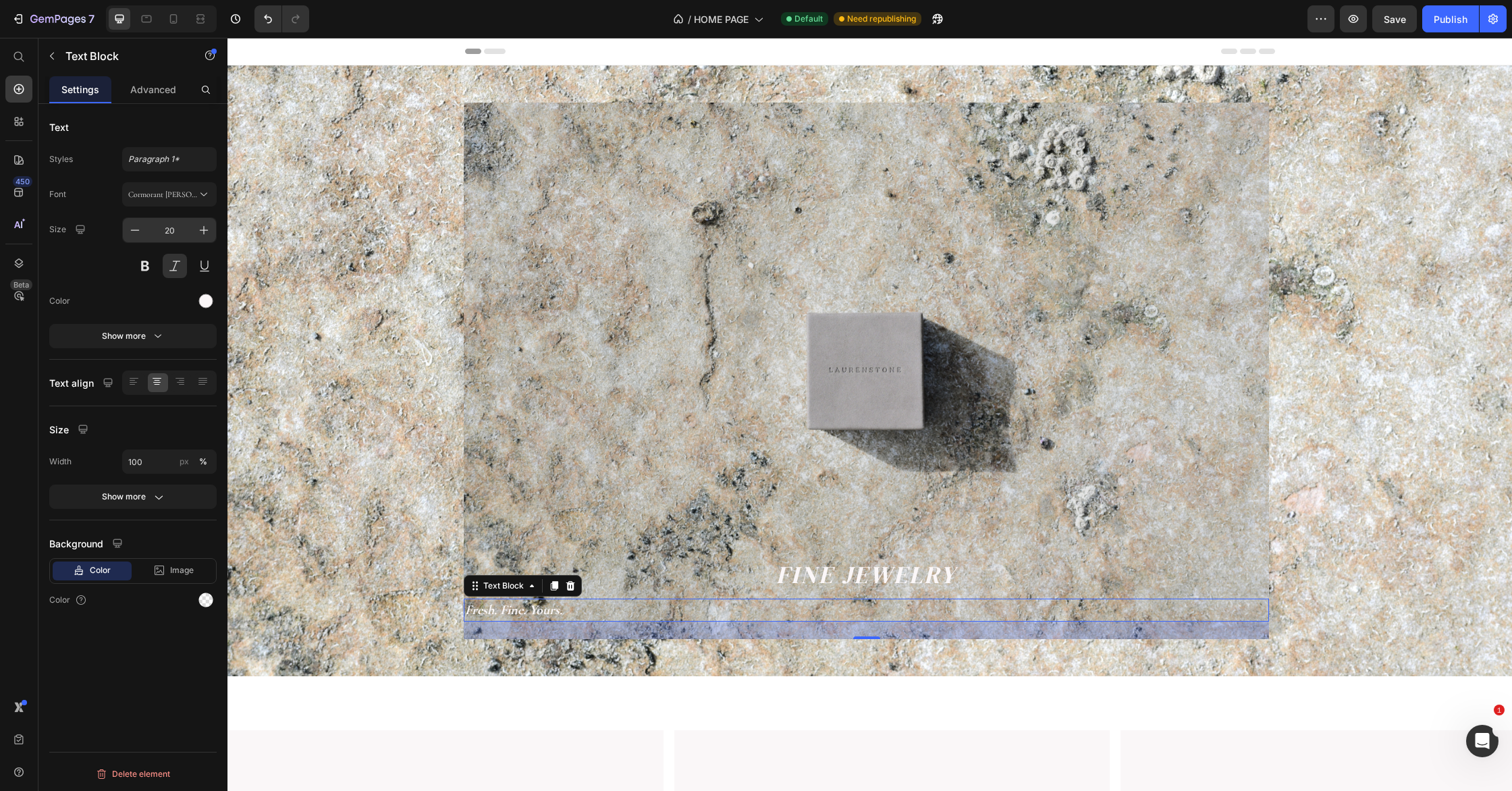 drag, startPoint x: 198, startPoint y: 231, endPoint x: 184, endPoint y: 239, distance: 16.124515 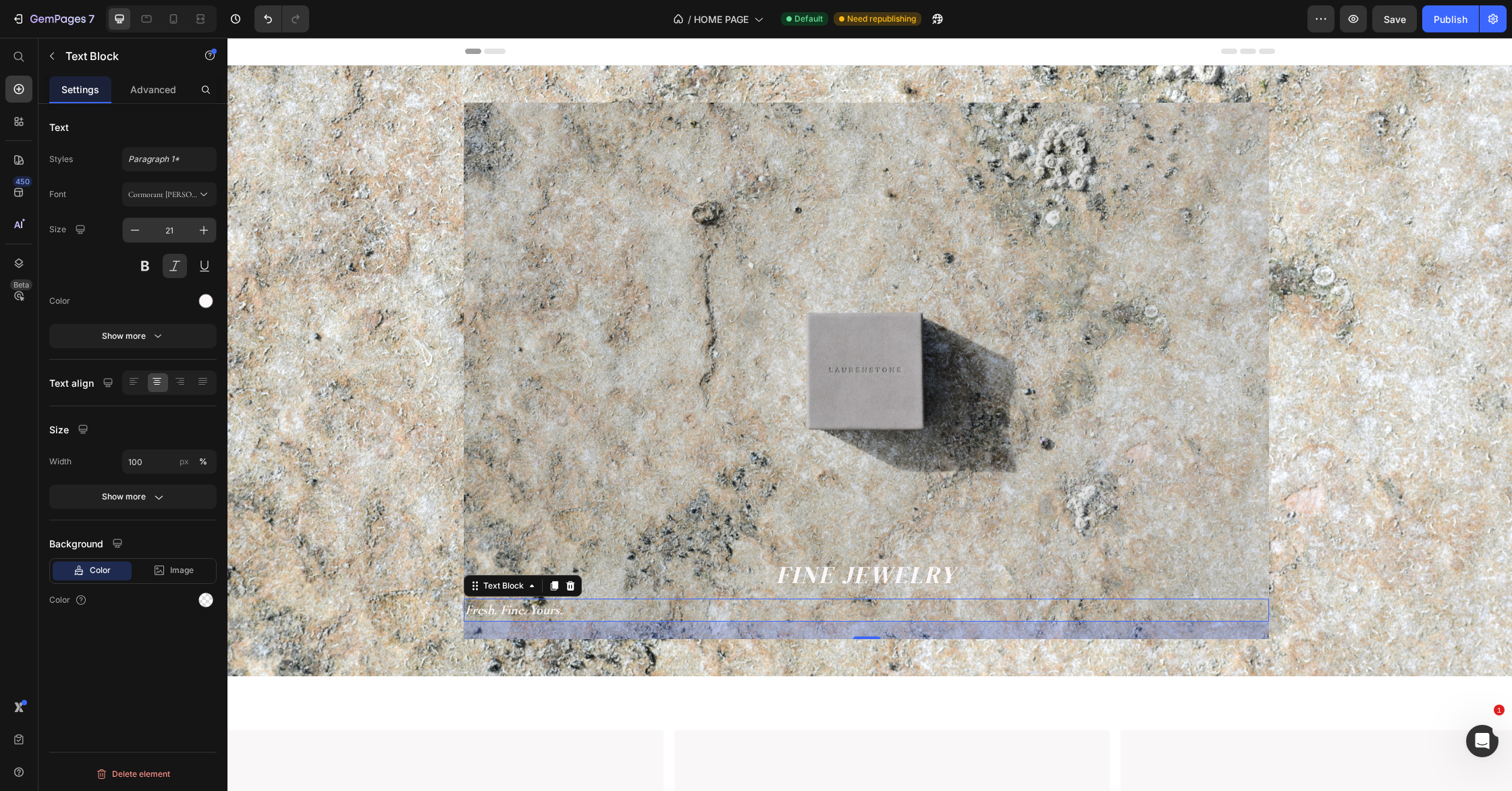 click 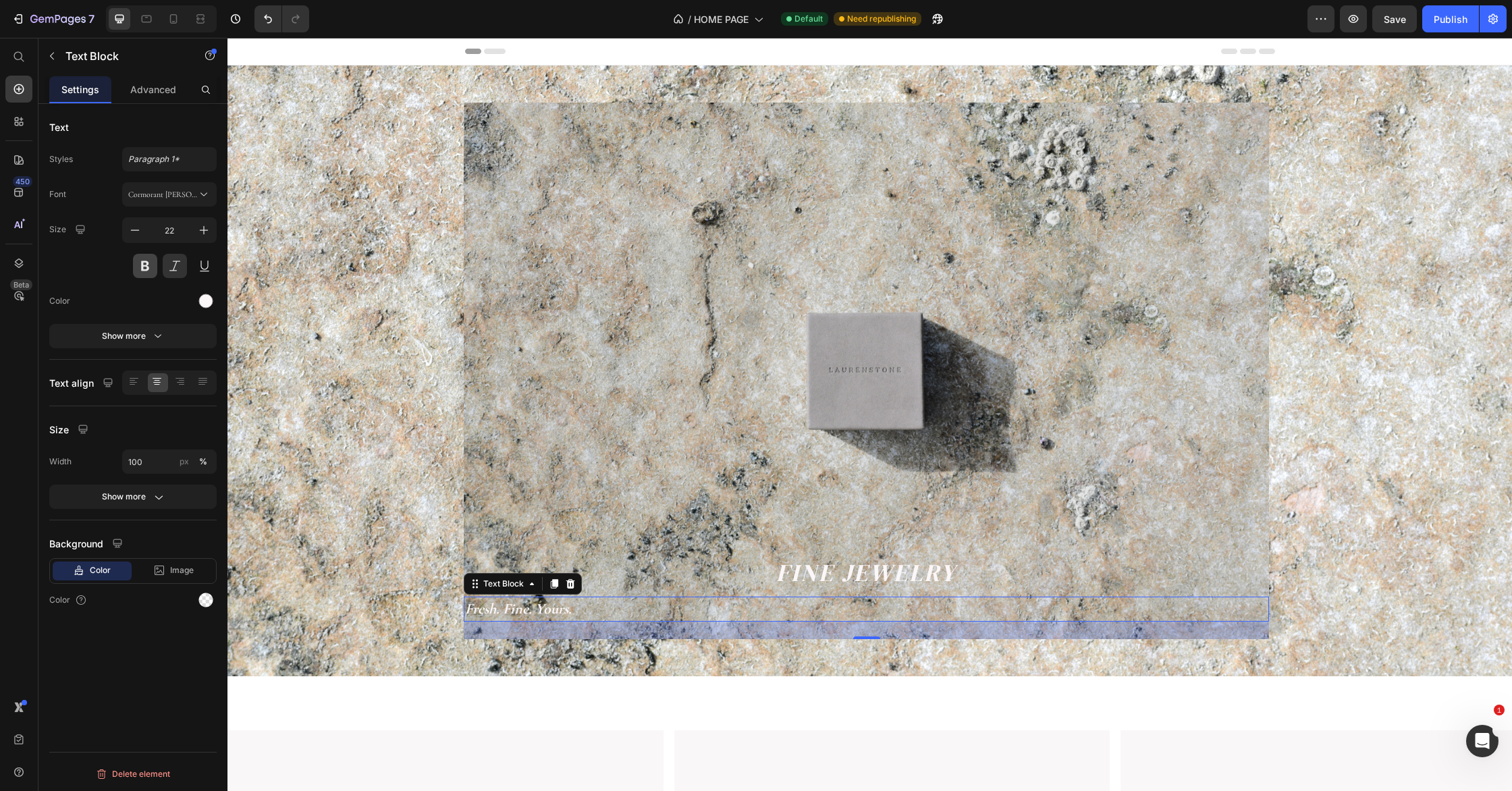 click at bounding box center (145, 266) 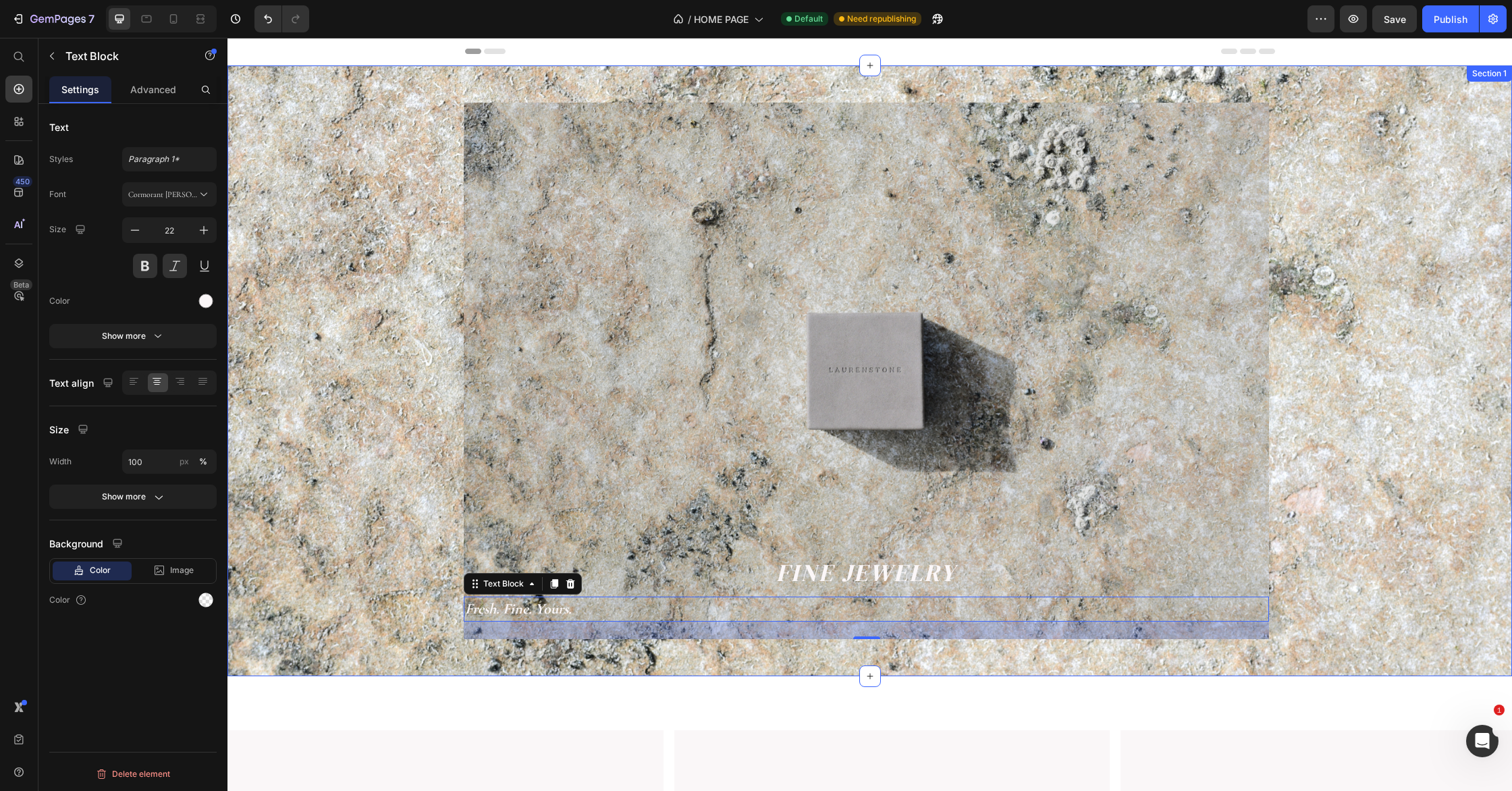 click on "Fine Jewelry Heading Fresh. Fine. Yours. Text Block   26 Hero Banner Section 1" at bounding box center (869, 371) 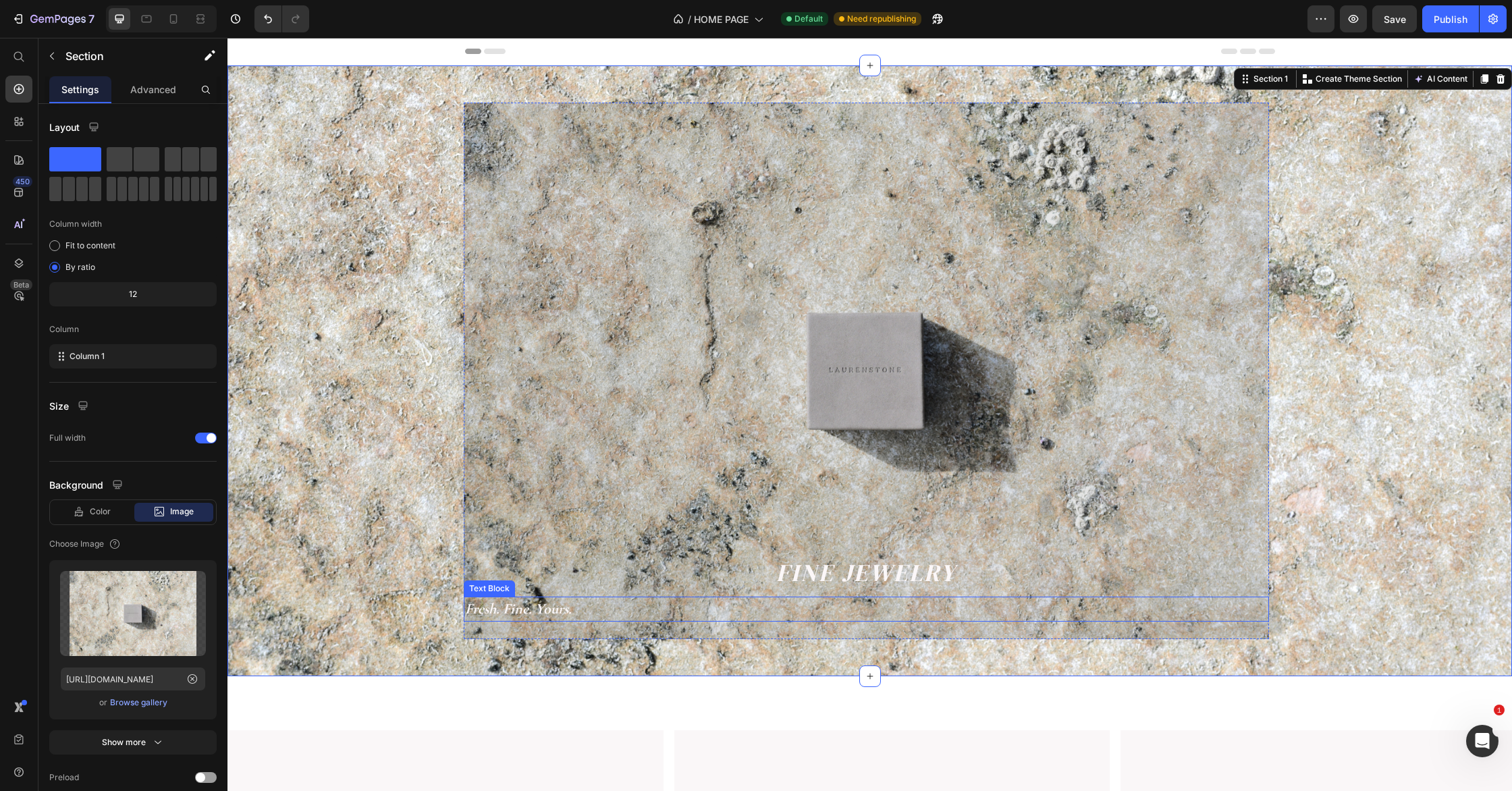 click on "Fresh. Fine. Yours." at bounding box center (866, 609) 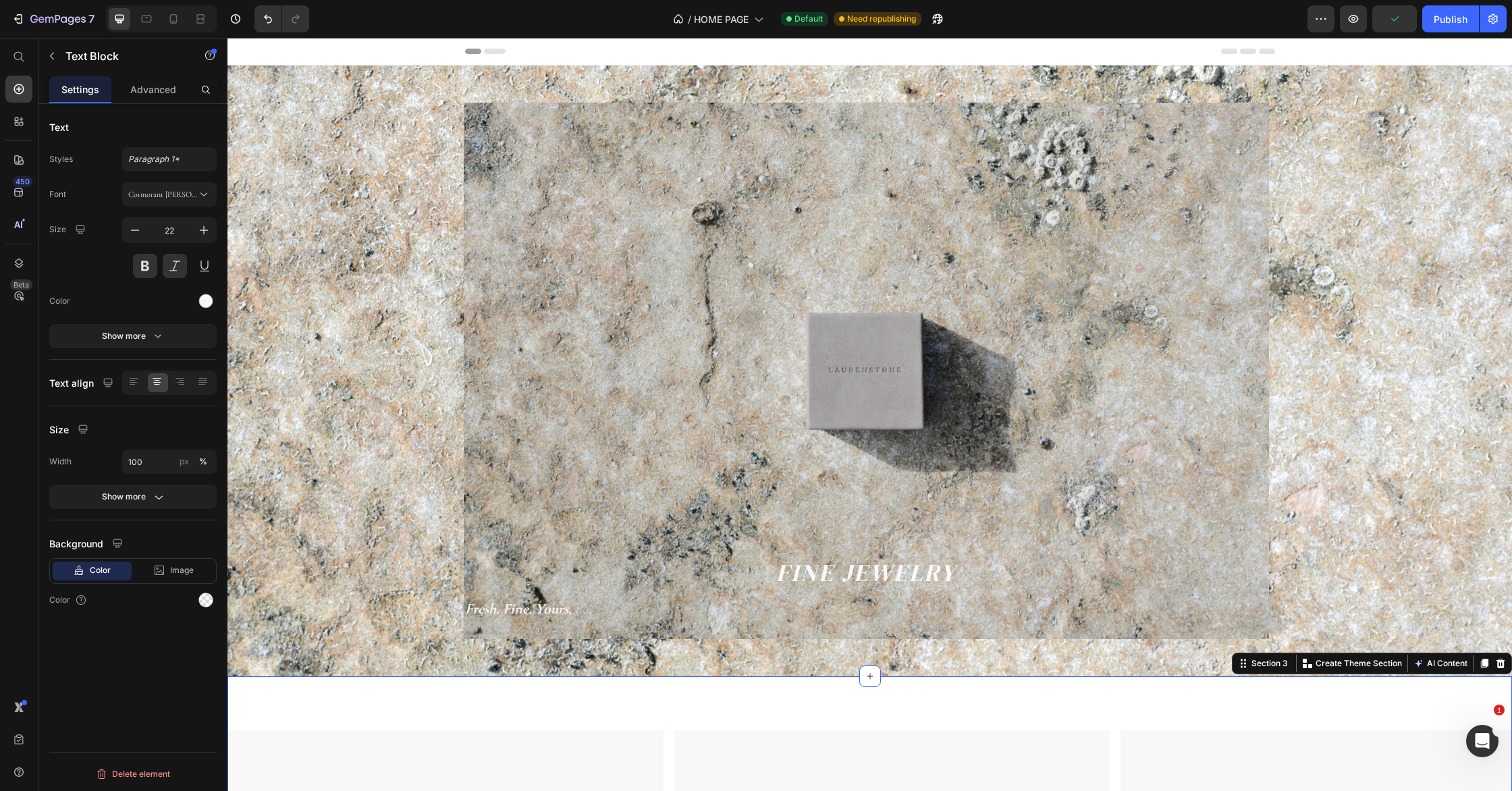 click on "Image Image Image Image Image Image
Carousel Section 3   Create Theme Section AI Content Write with GemAI What would you like to describe here? Tone and Voice Persuasive Product Koselig Show more Generate" at bounding box center (869, 959) 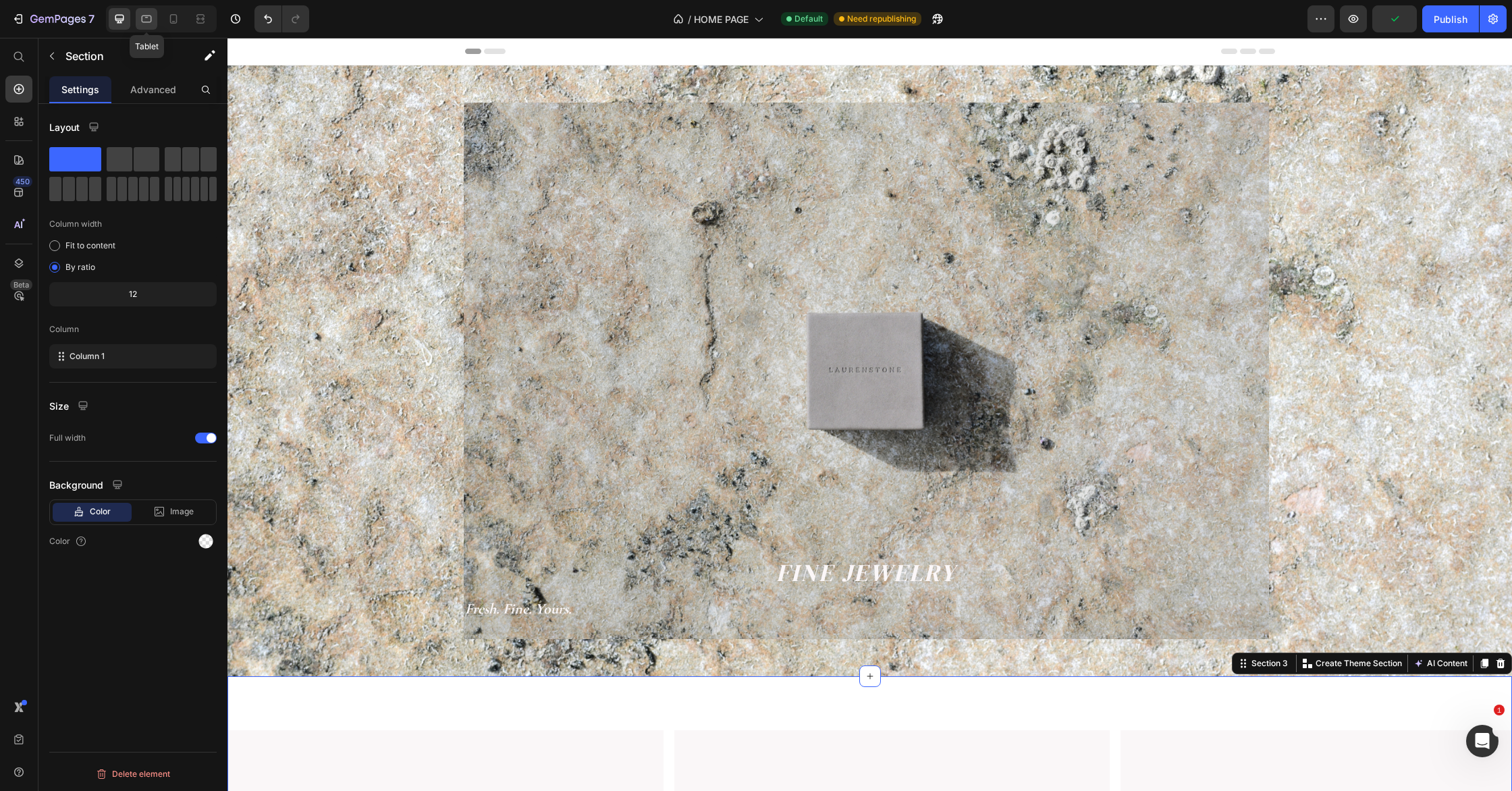 click 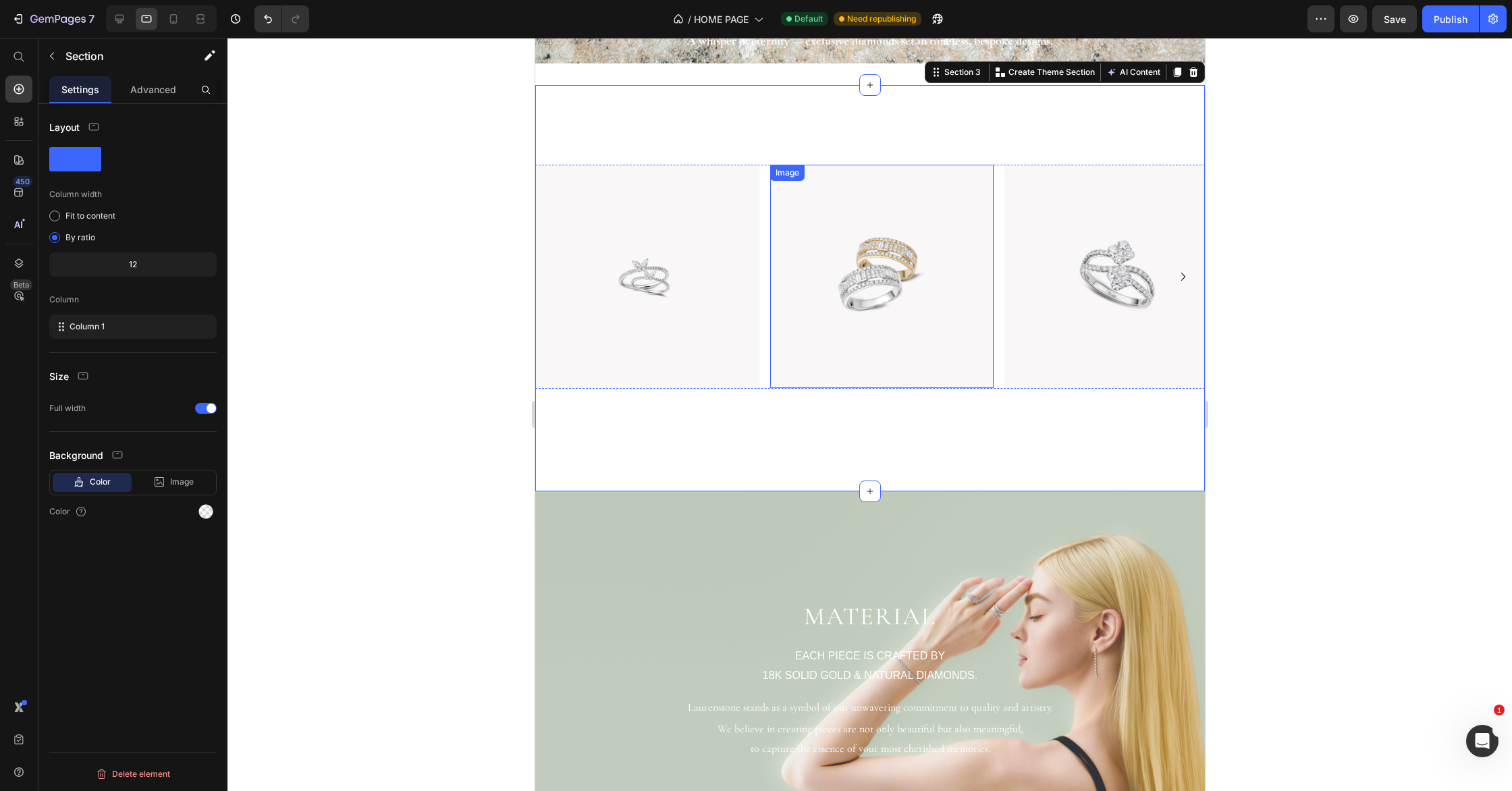 scroll, scrollTop: 0, scrollLeft: 0, axis: both 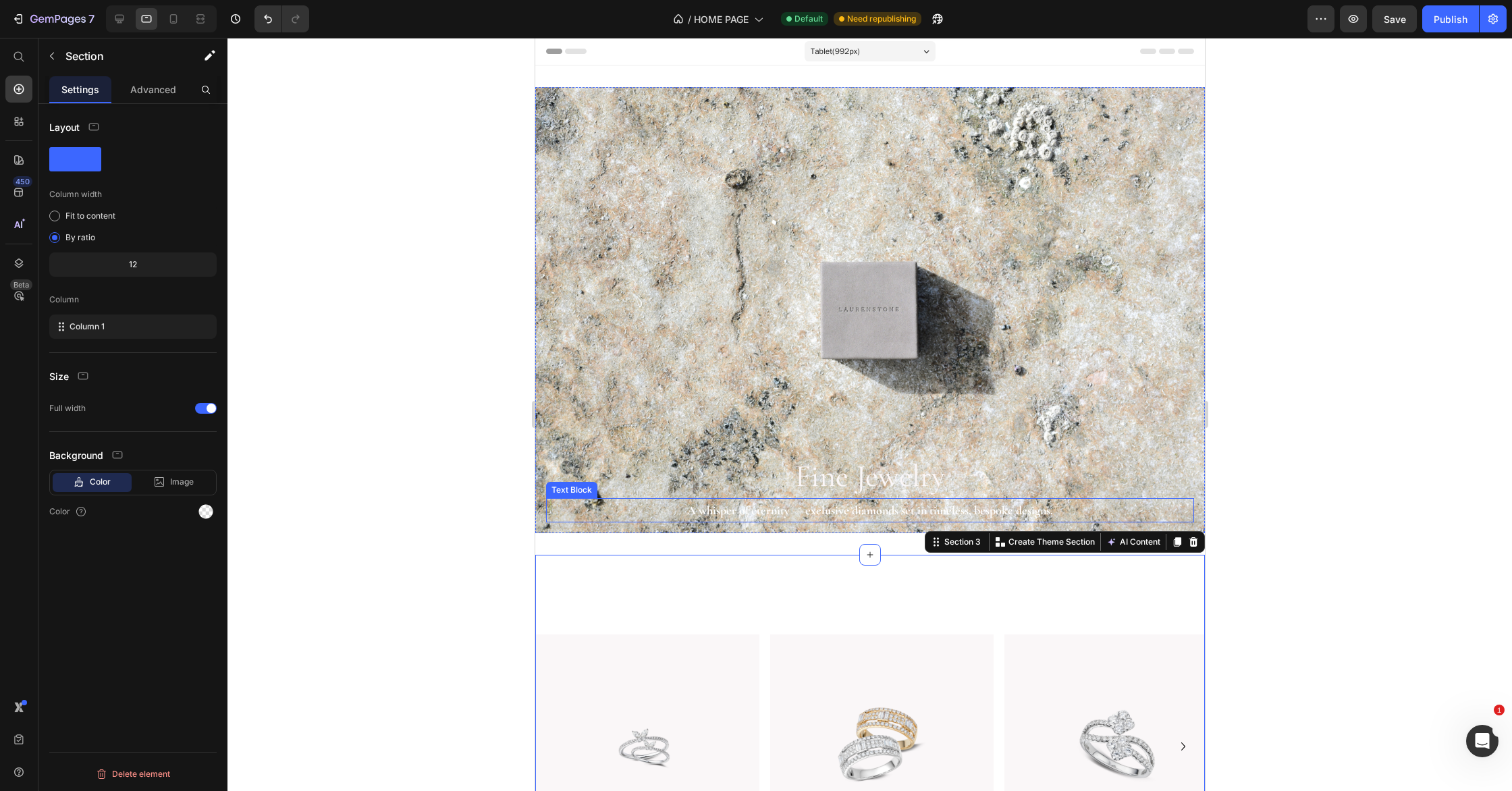 click on "A whisper of eternity — exclusive diamonds set in timeless, bespoke designs." at bounding box center [869, 510] 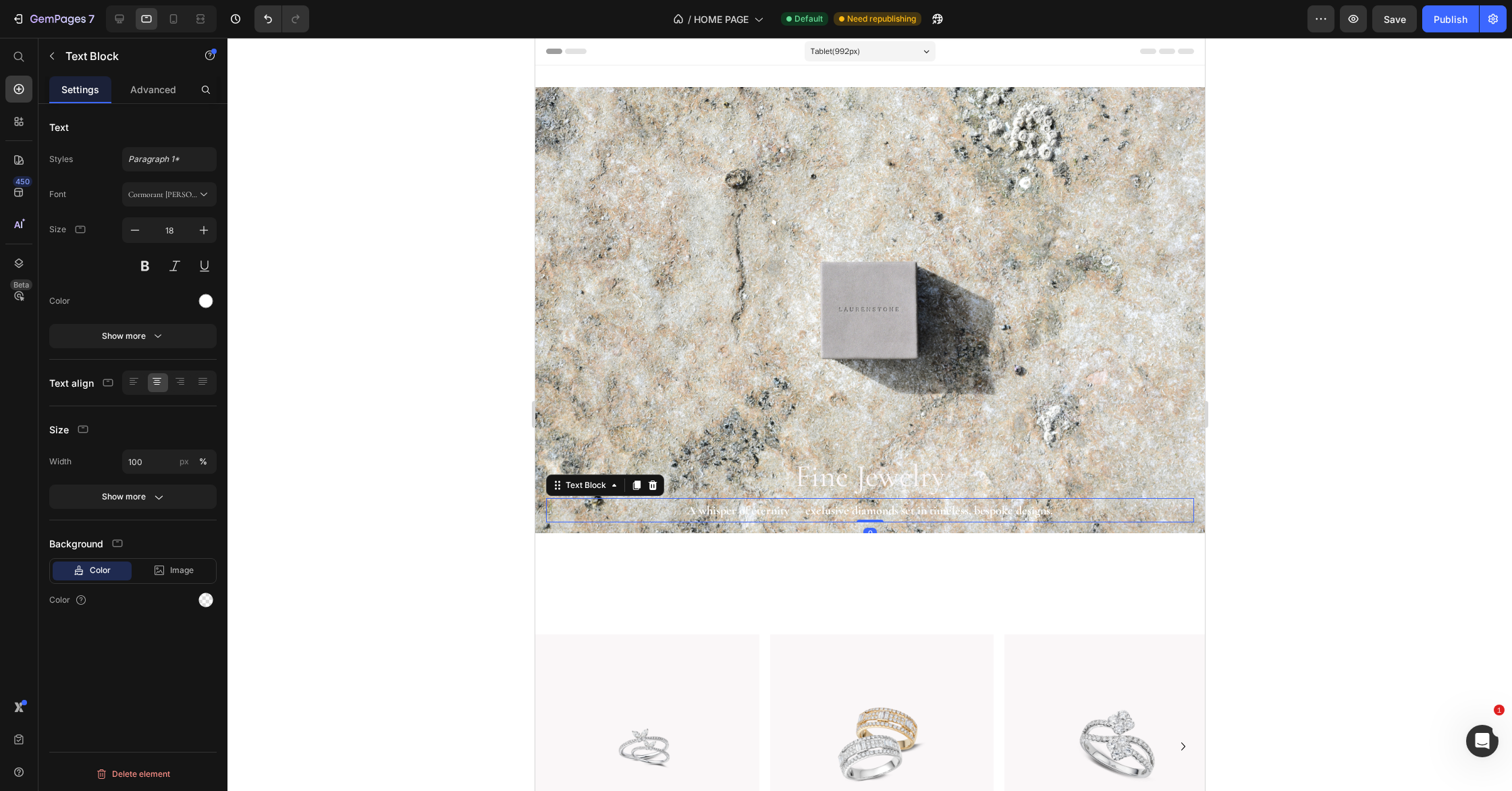 click on "A whisper of eternity — exclusive diamonds set in timeless, bespoke designs." at bounding box center (869, 510) 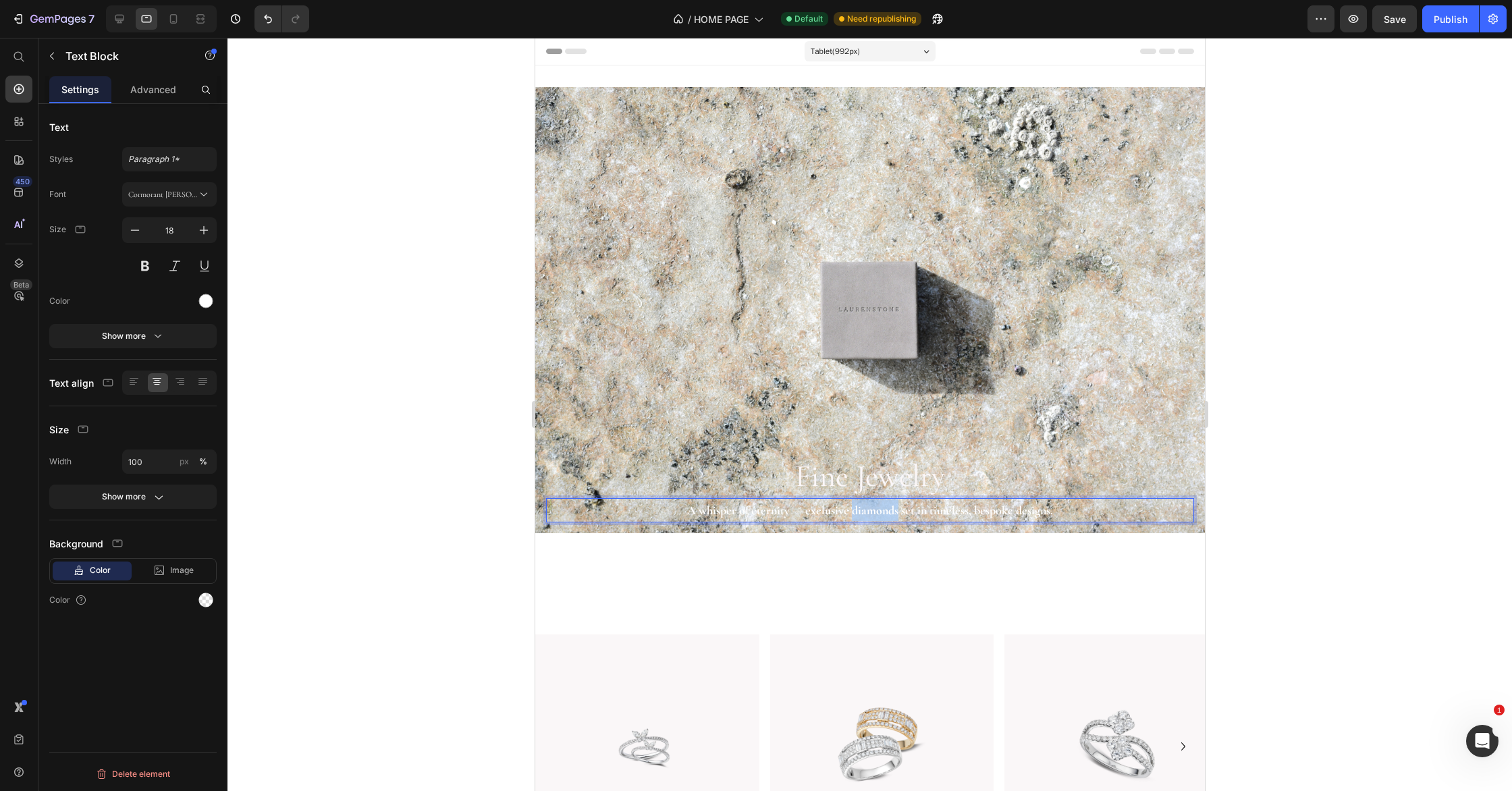click on "A whisper of eternity — exclusive diamonds set in timeless, bespoke designs." at bounding box center (869, 510) 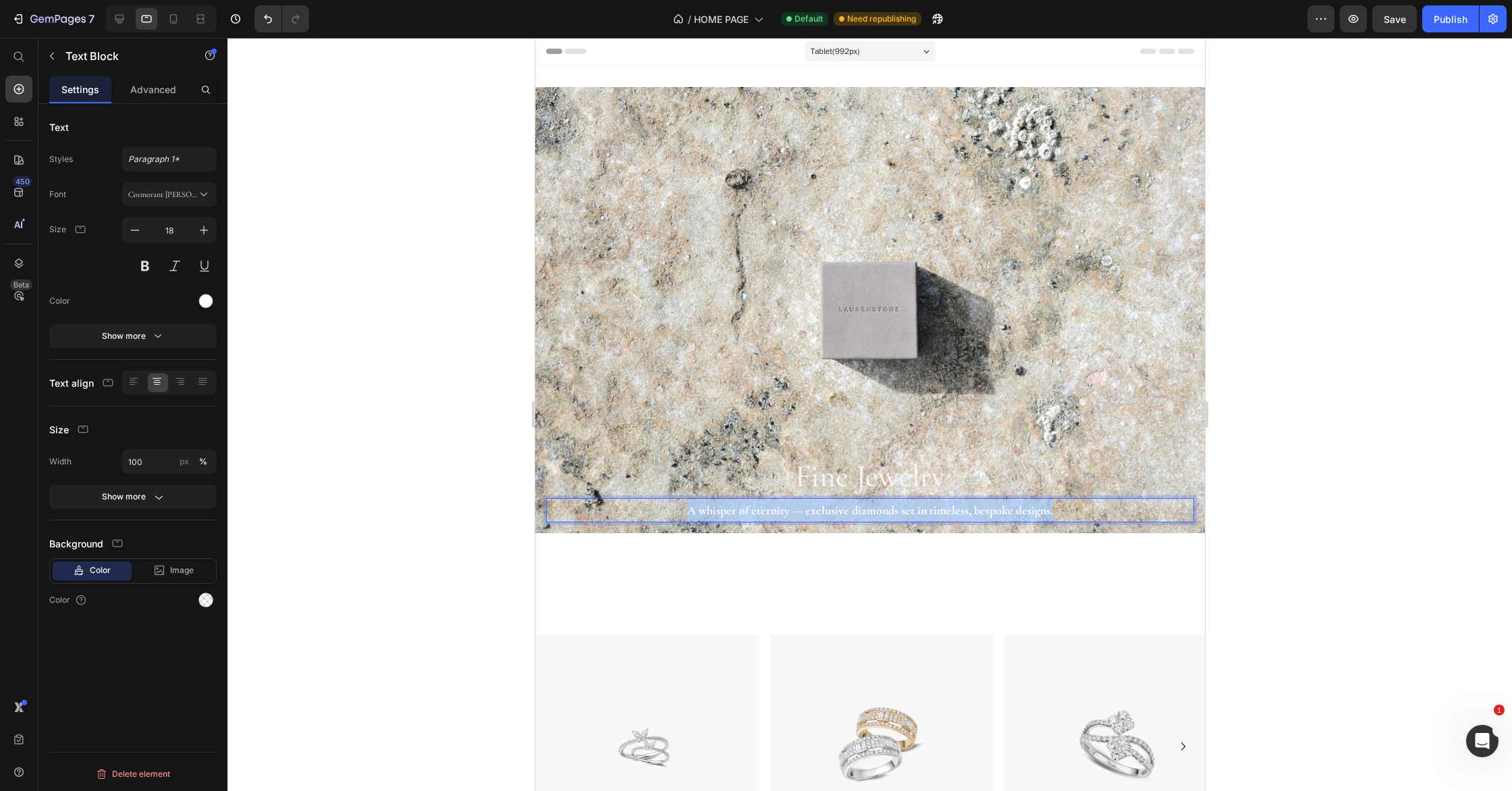 click on "A whisper of eternity — exclusive diamonds set in timeless, bespoke designs." at bounding box center [869, 510] 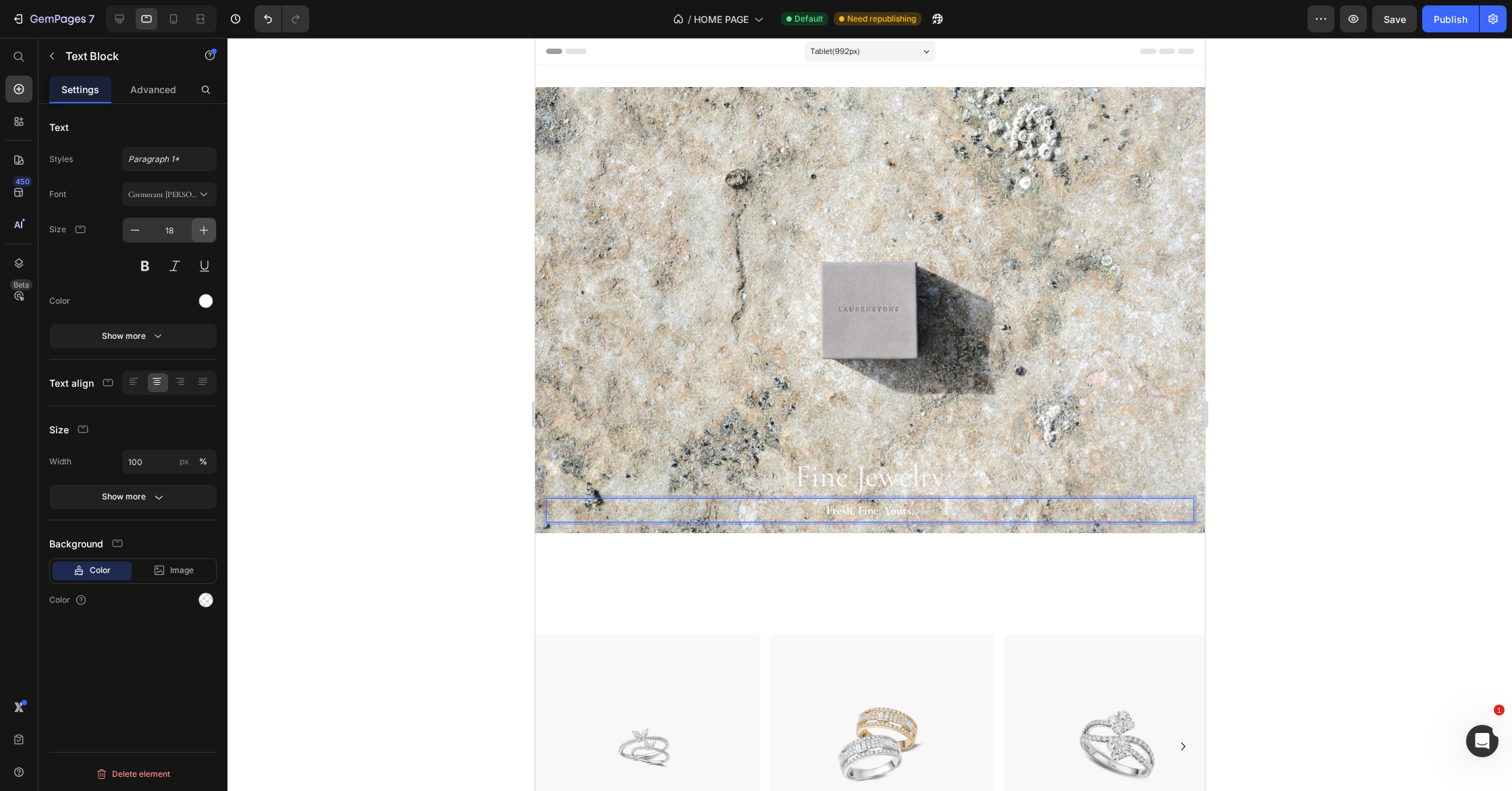 click 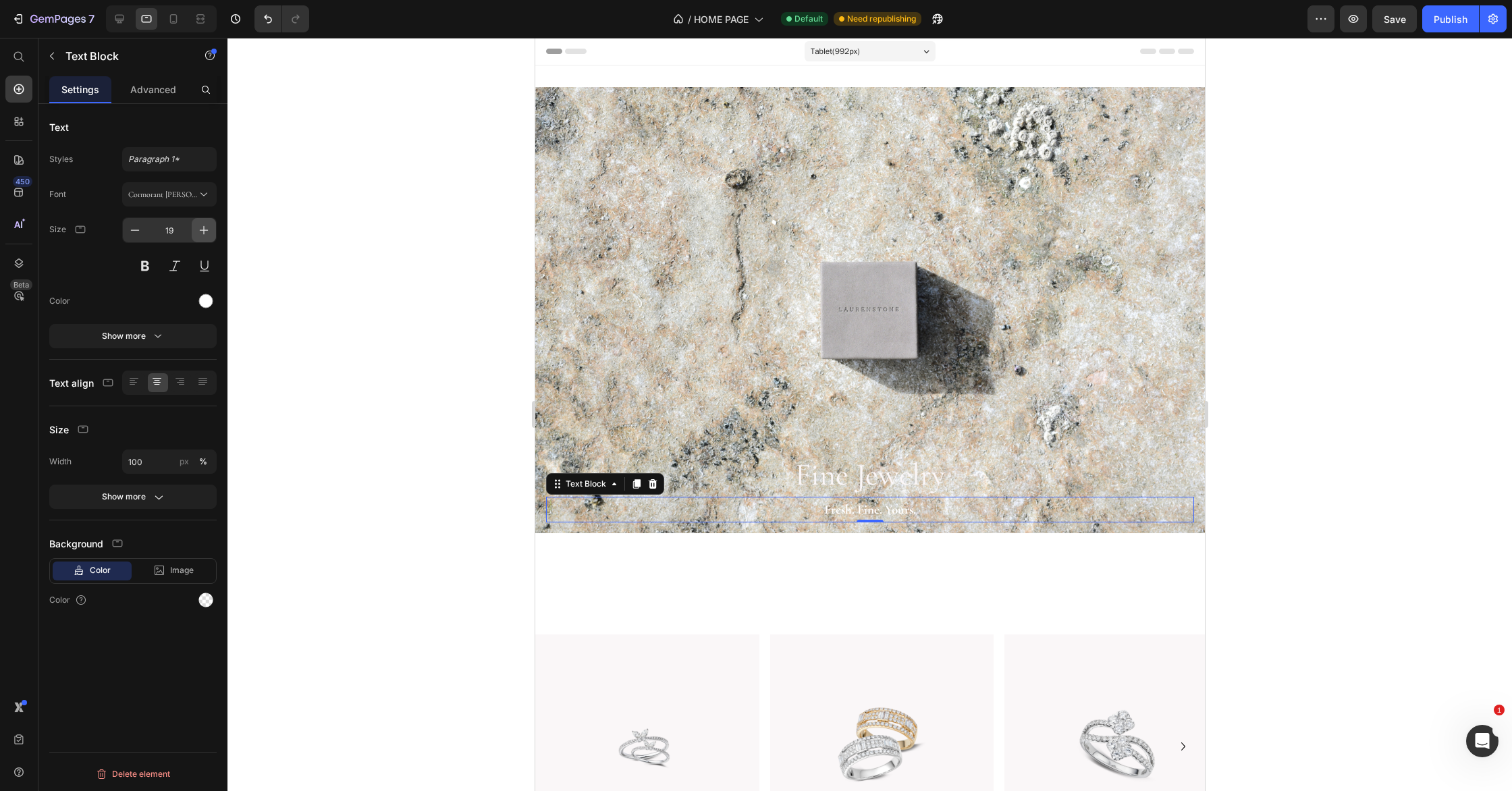 click 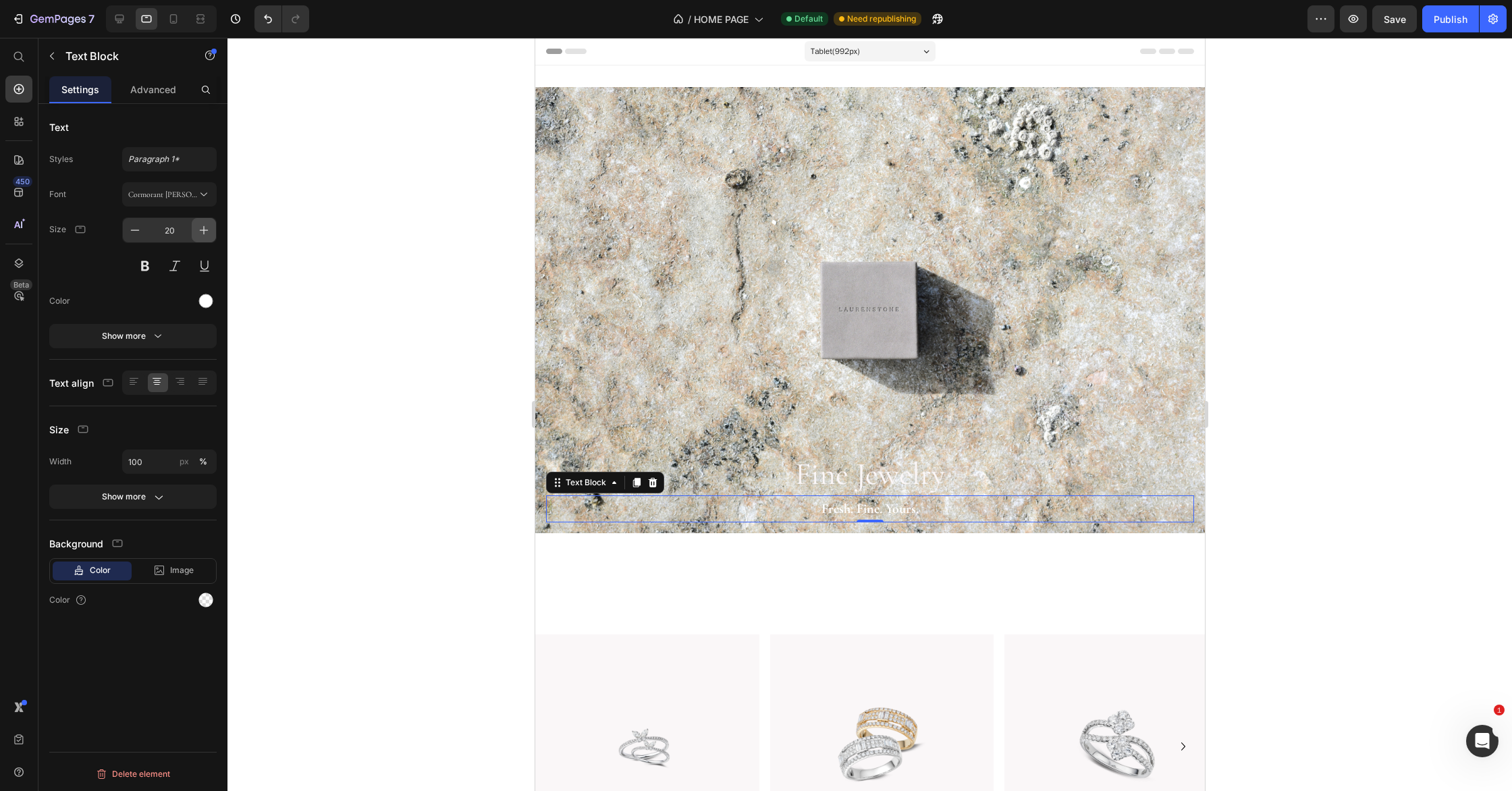 click 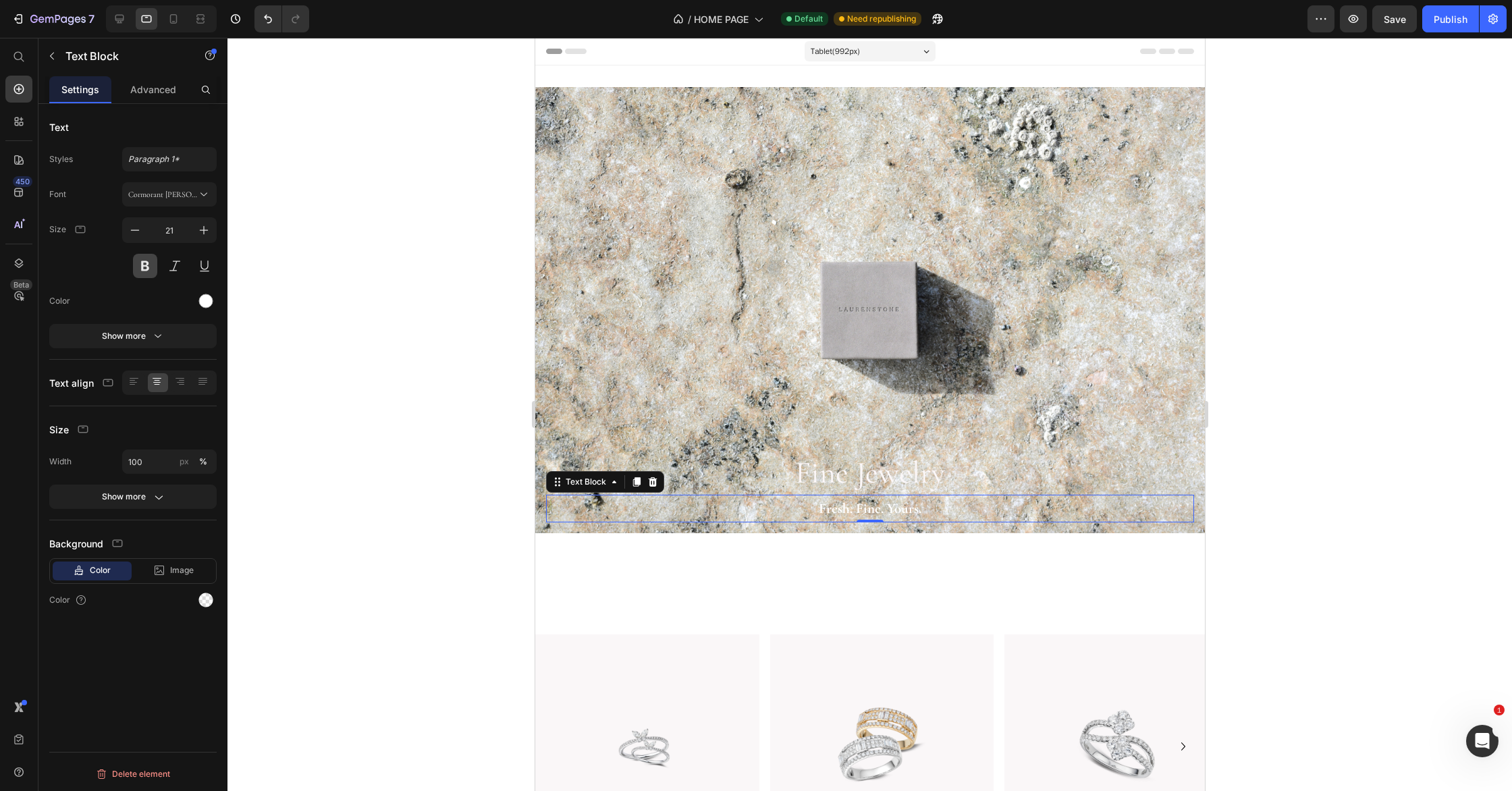 click at bounding box center (145, 266) 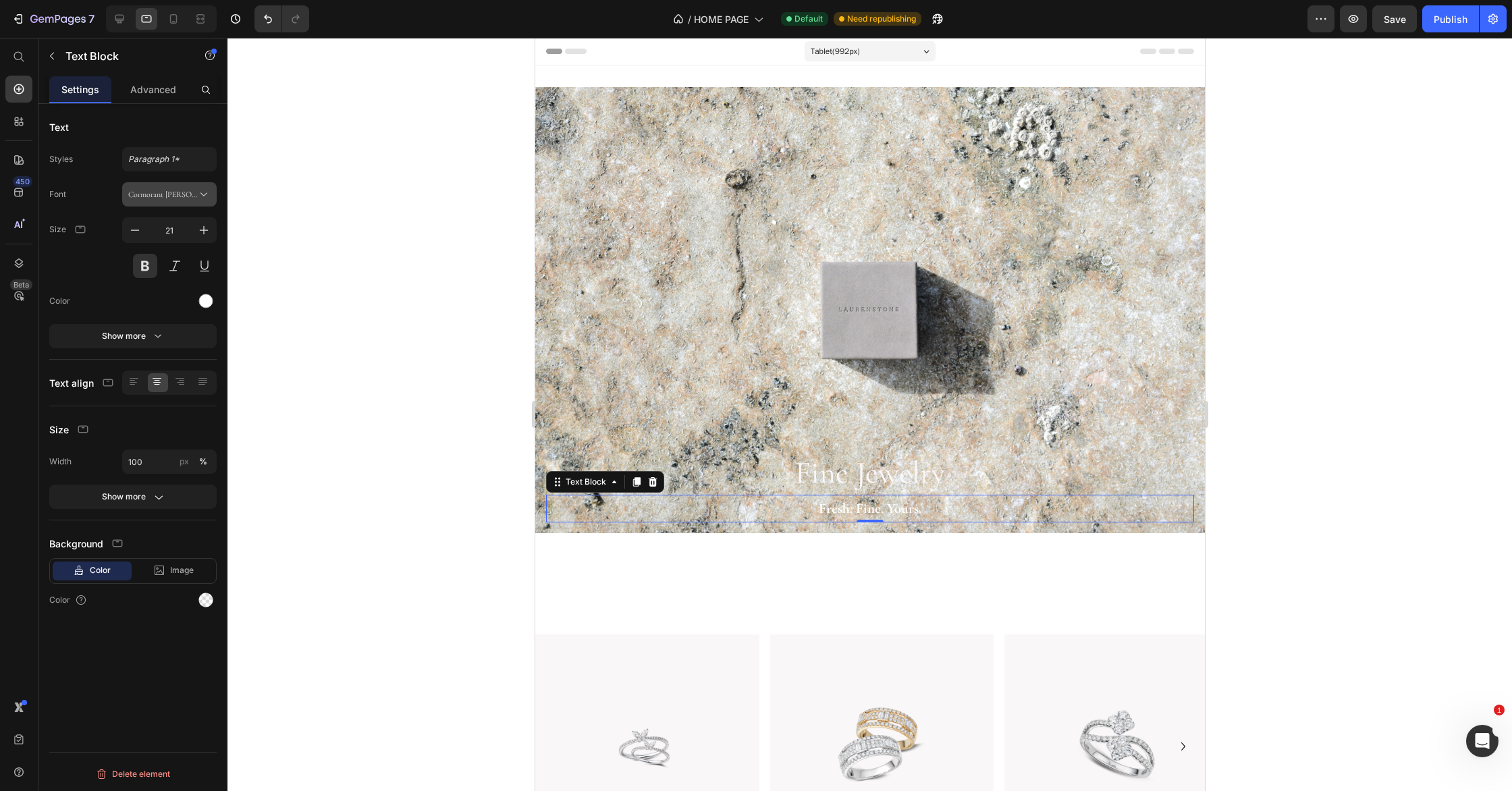 click on "Cormorant [PERSON_NAME]" at bounding box center [163, 194] 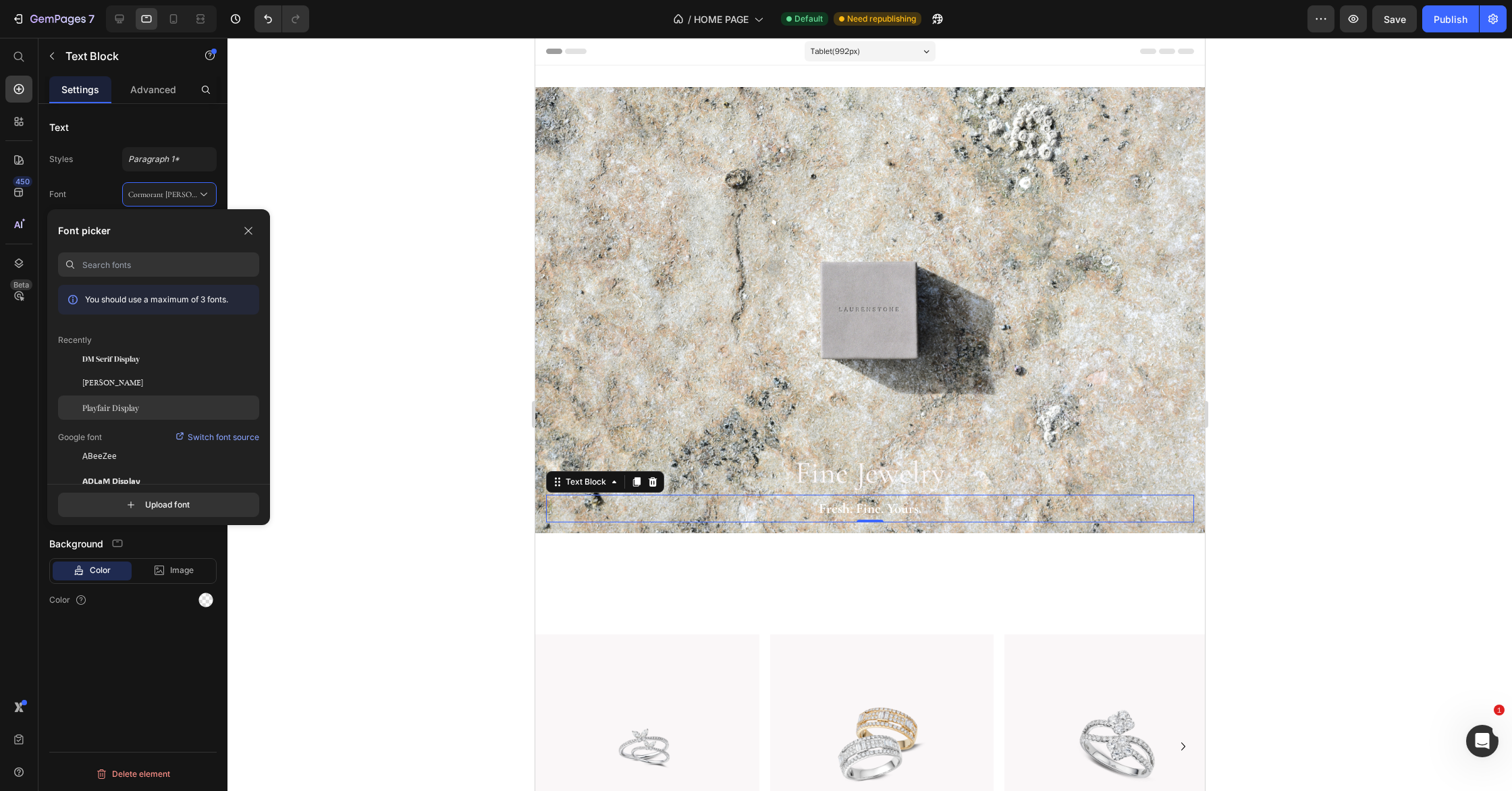 click on "Playfair Display" 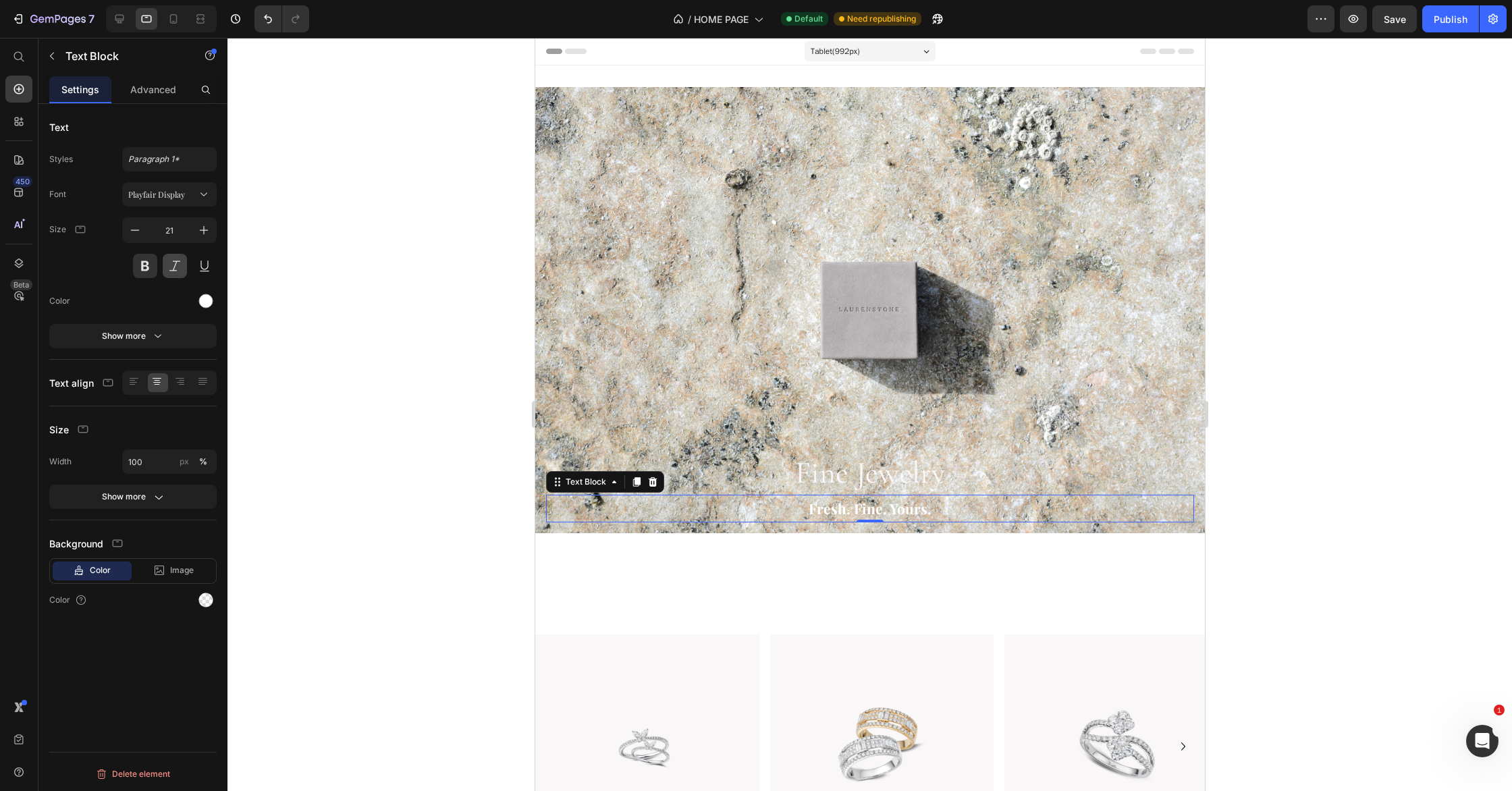 click at bounding box center (175, 266) 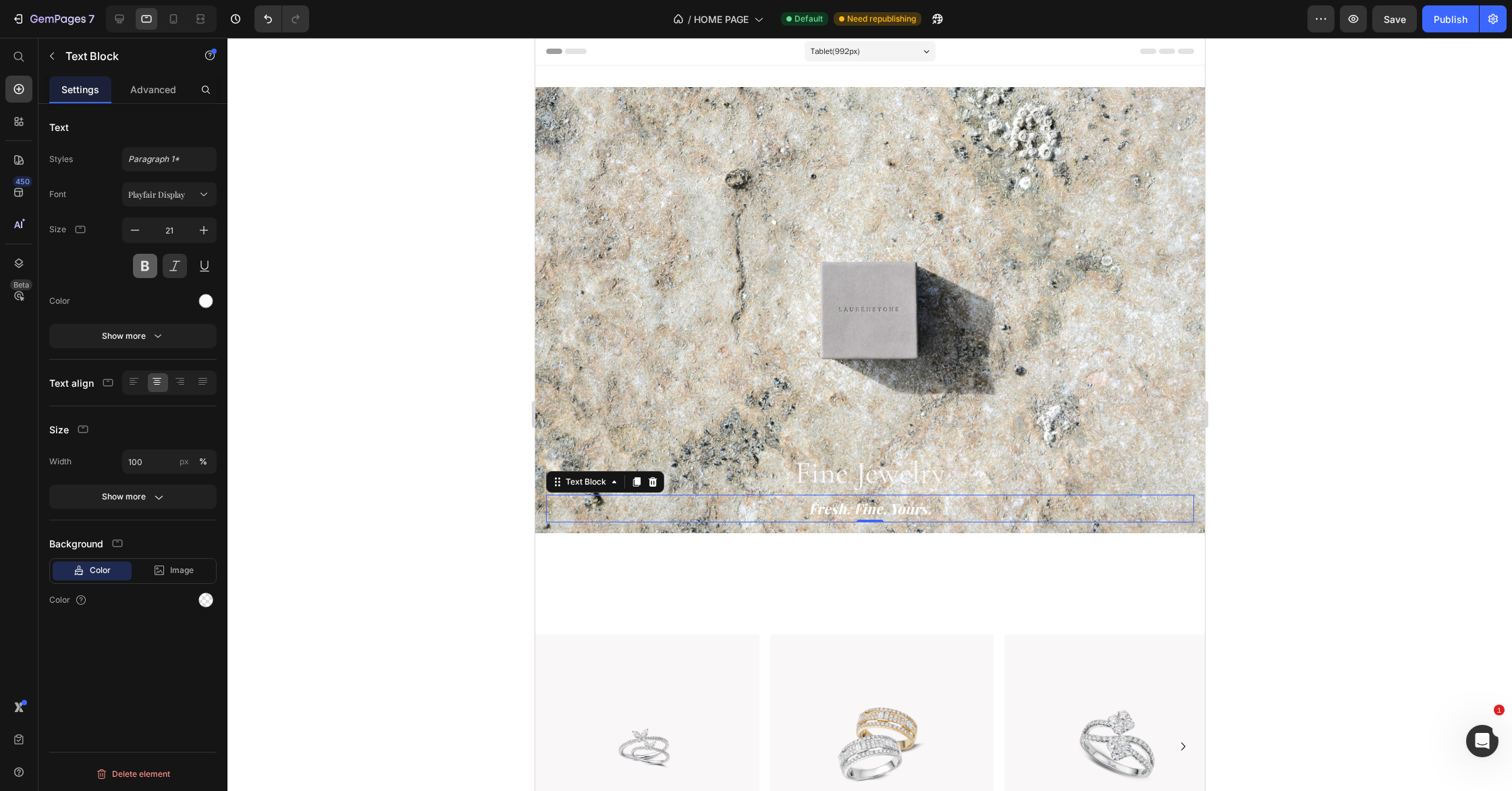 click at bounding box center [145, 266] 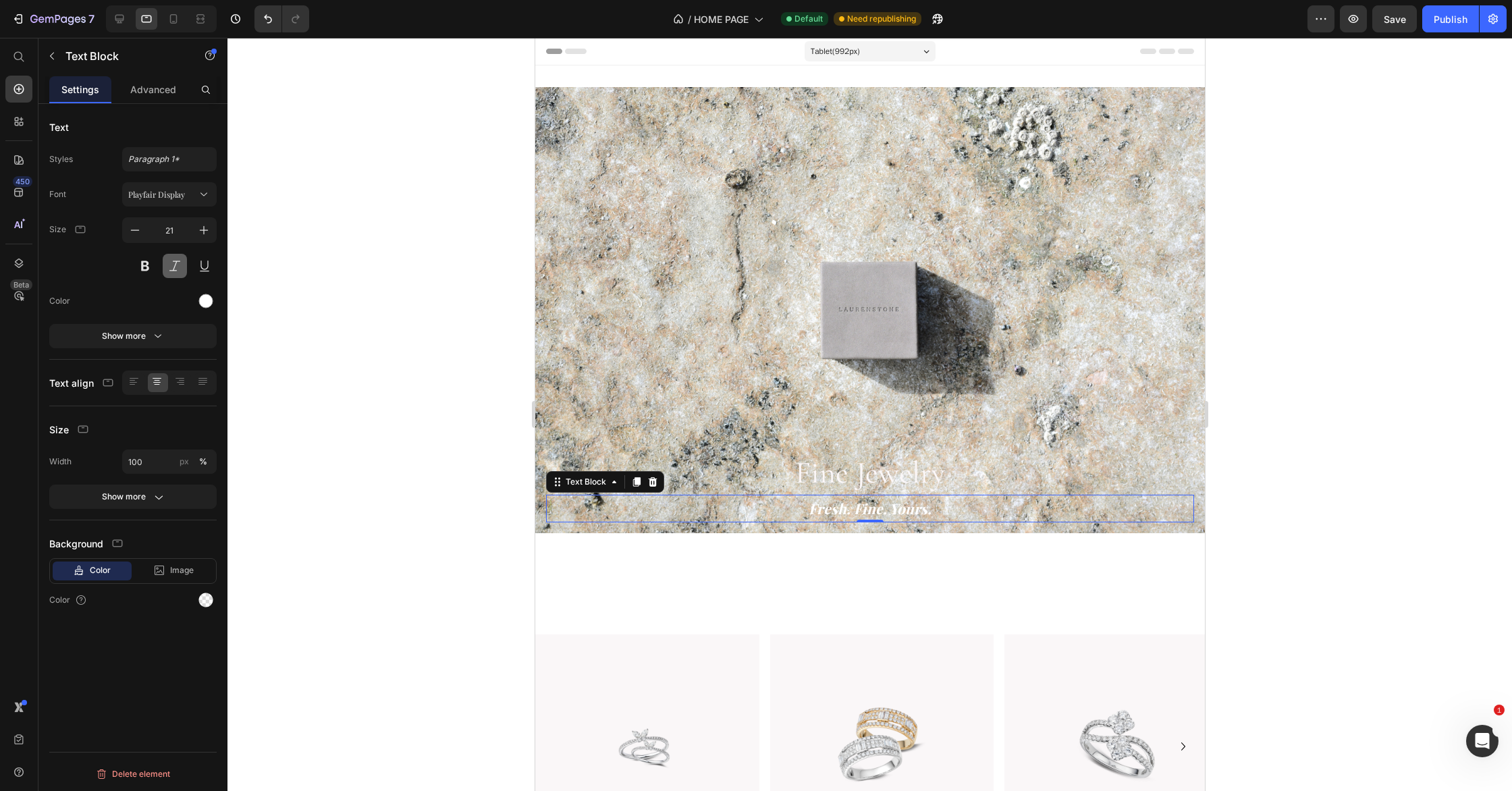 click at bounding box center [175, 266] 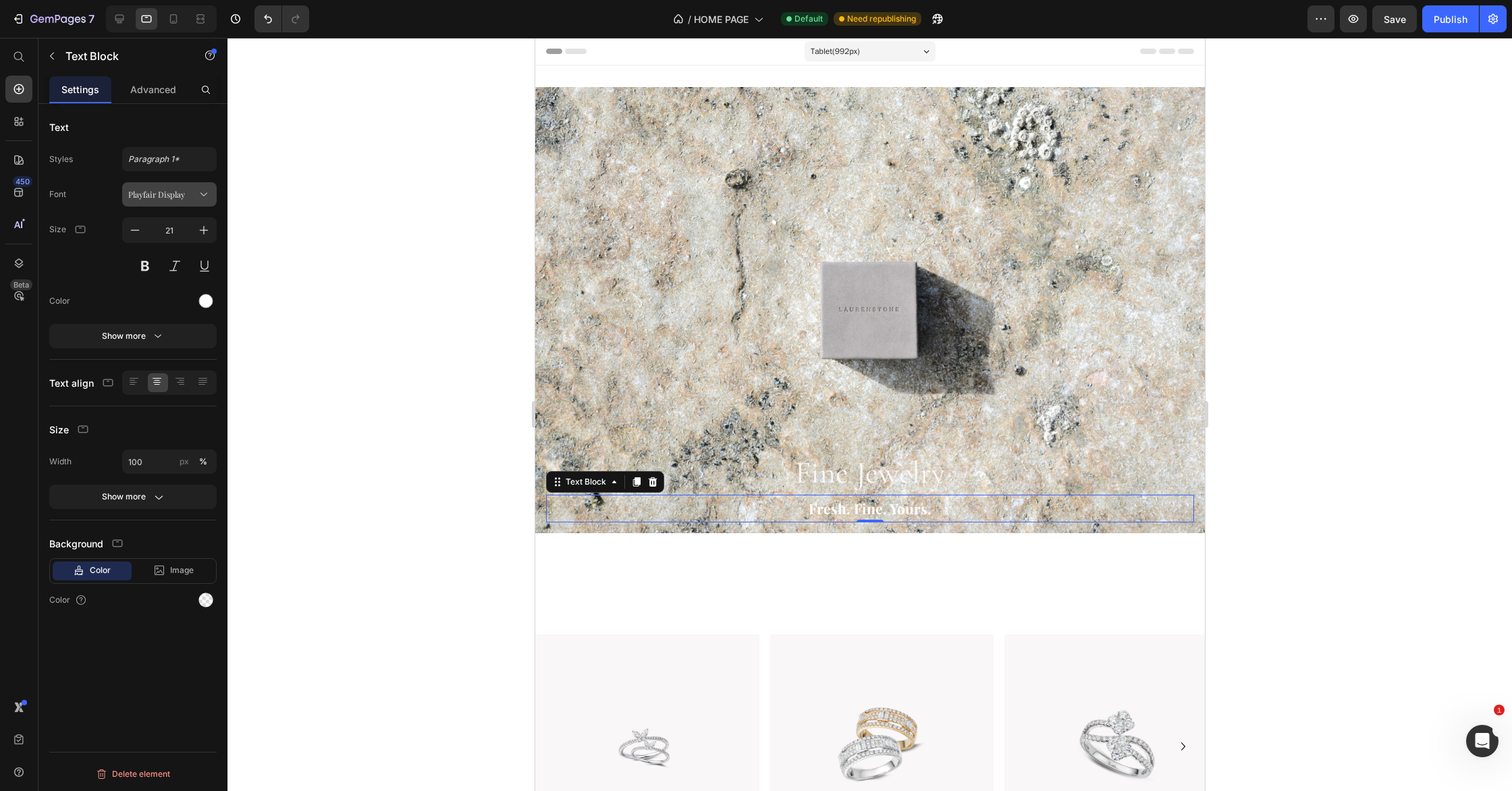 click on "Playfair Display" at bounding box center [169, 194] 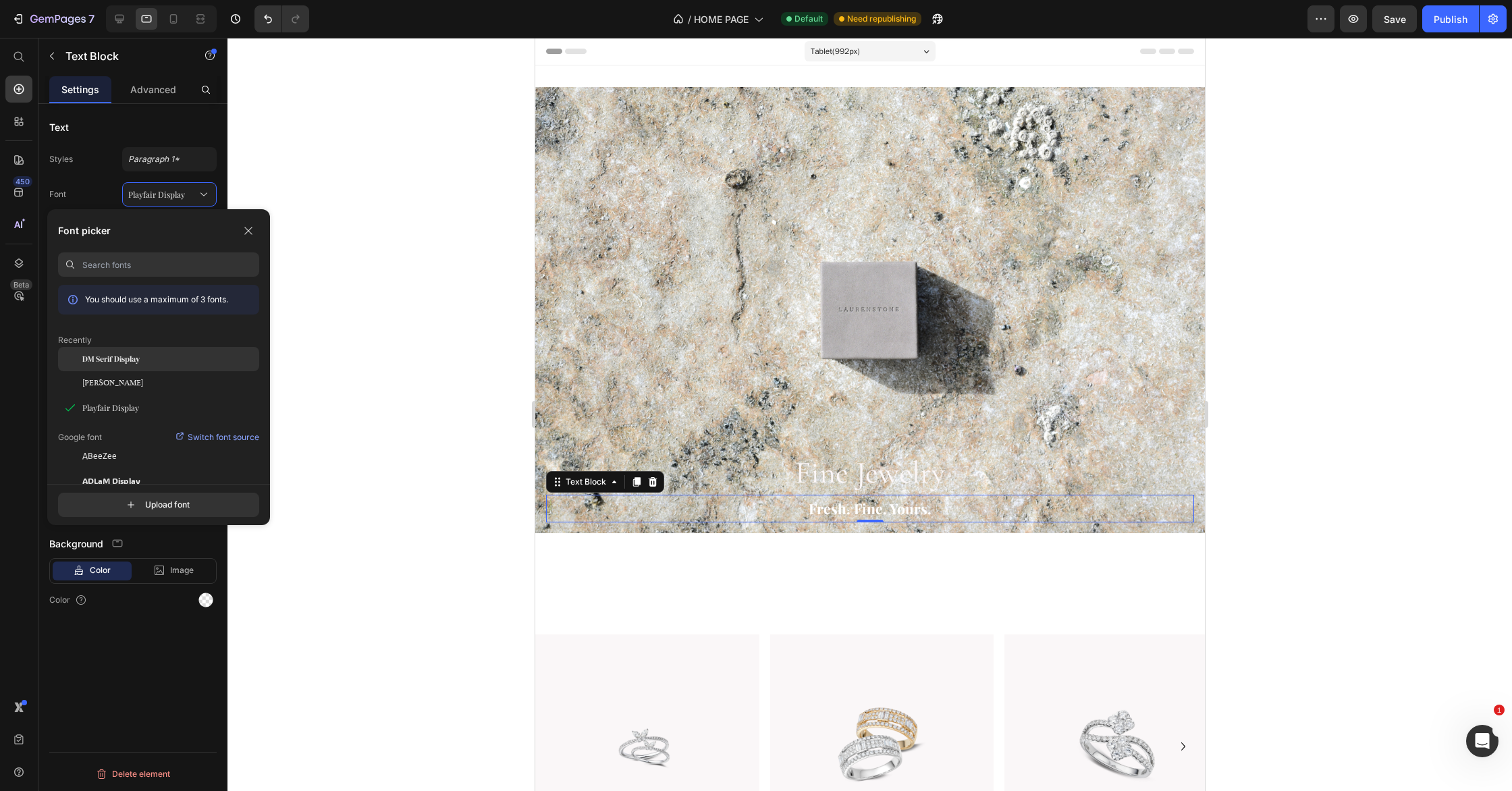click on "DM Serif Display" 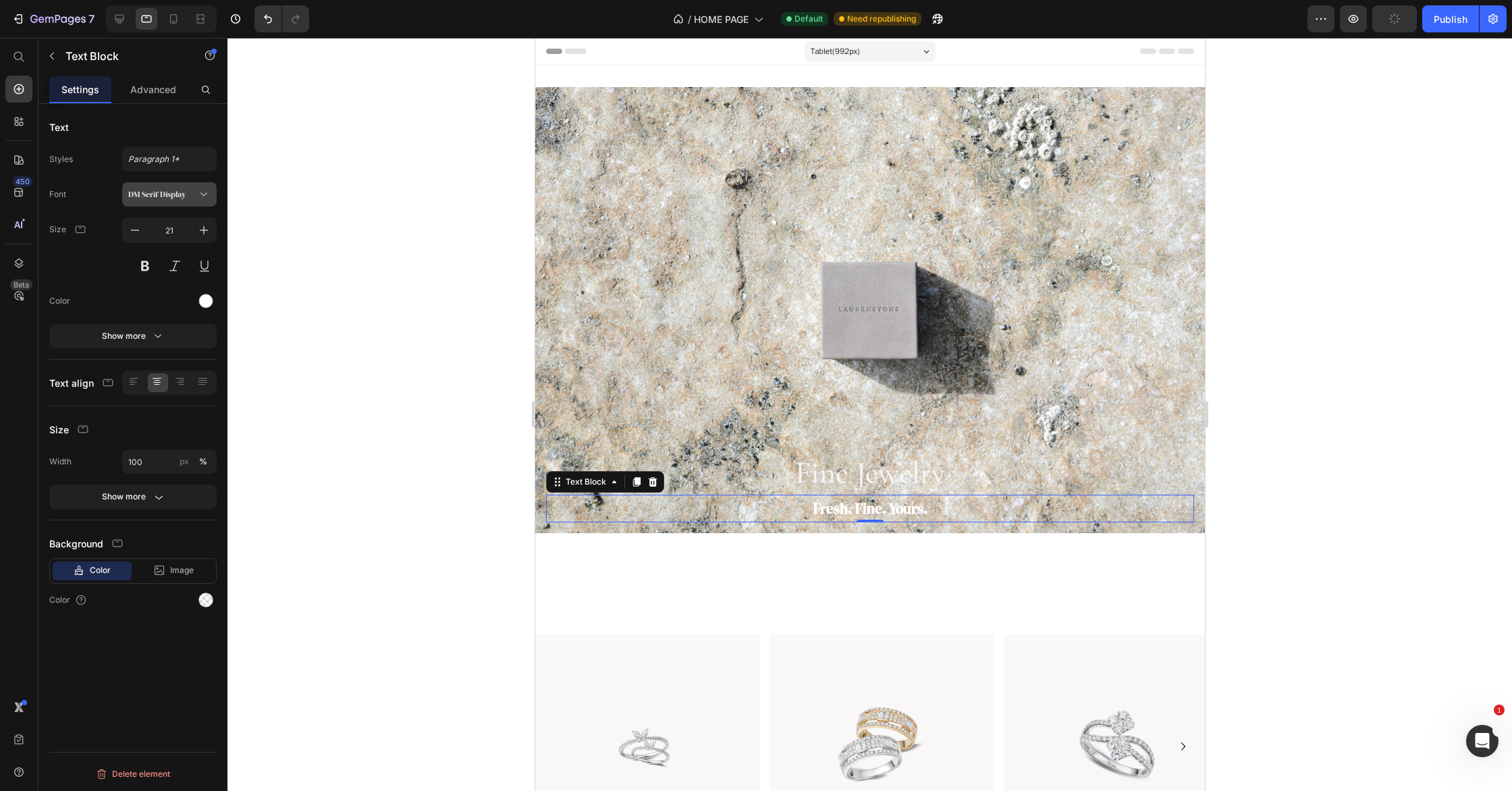 click on "DM Serif Display" at bounding box center [163, 194] 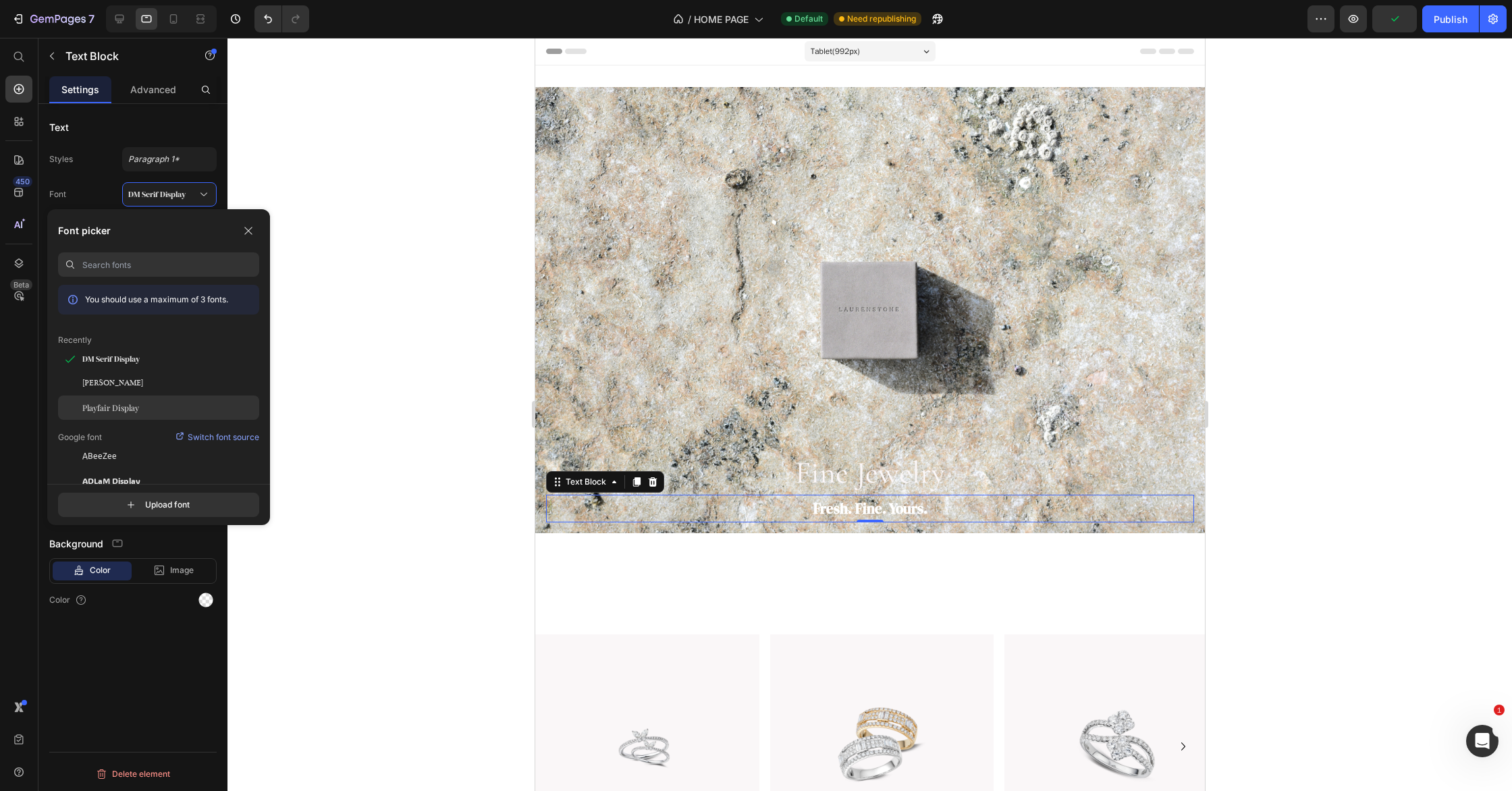 click on "Playfair Display" 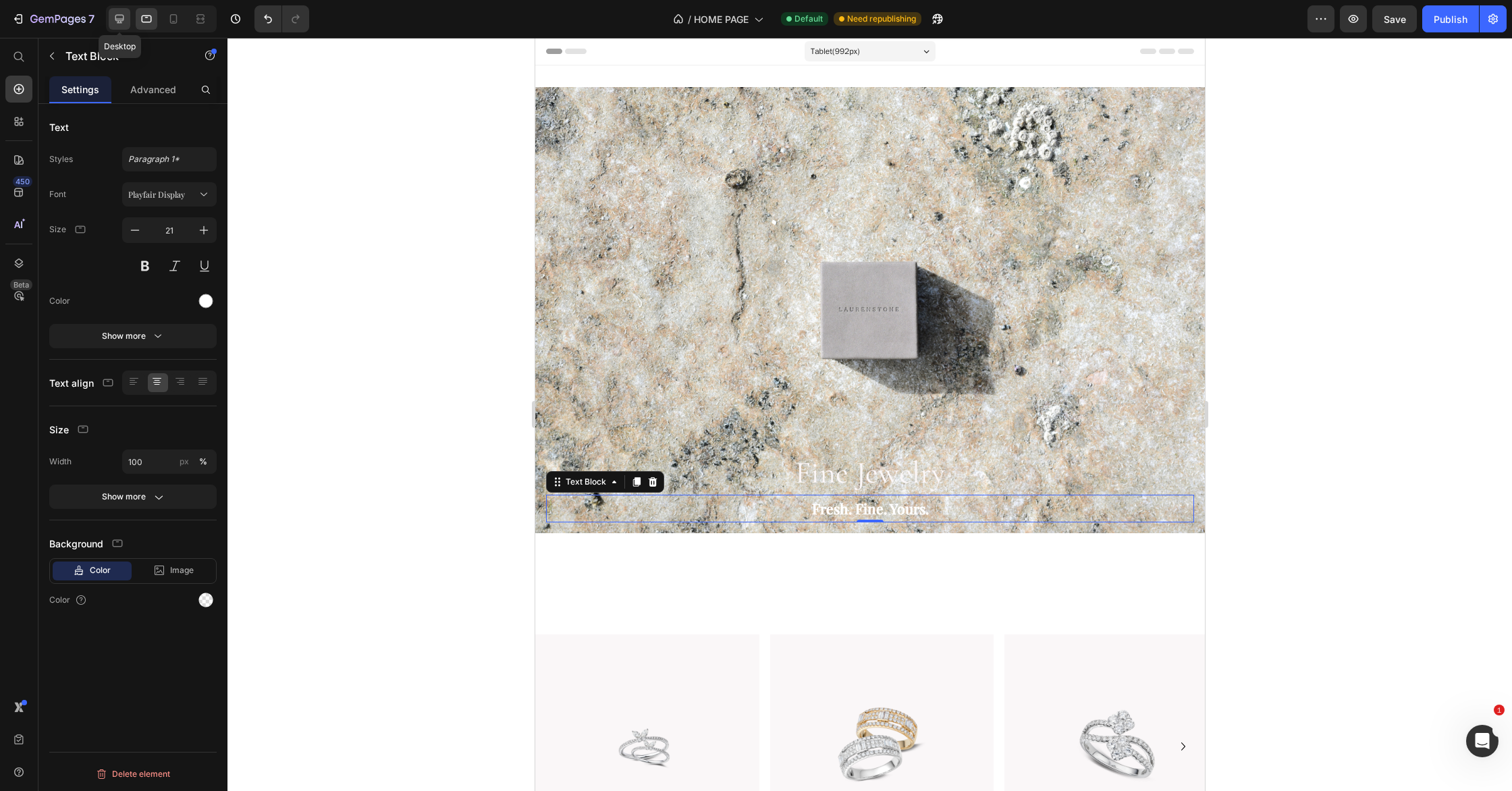 click 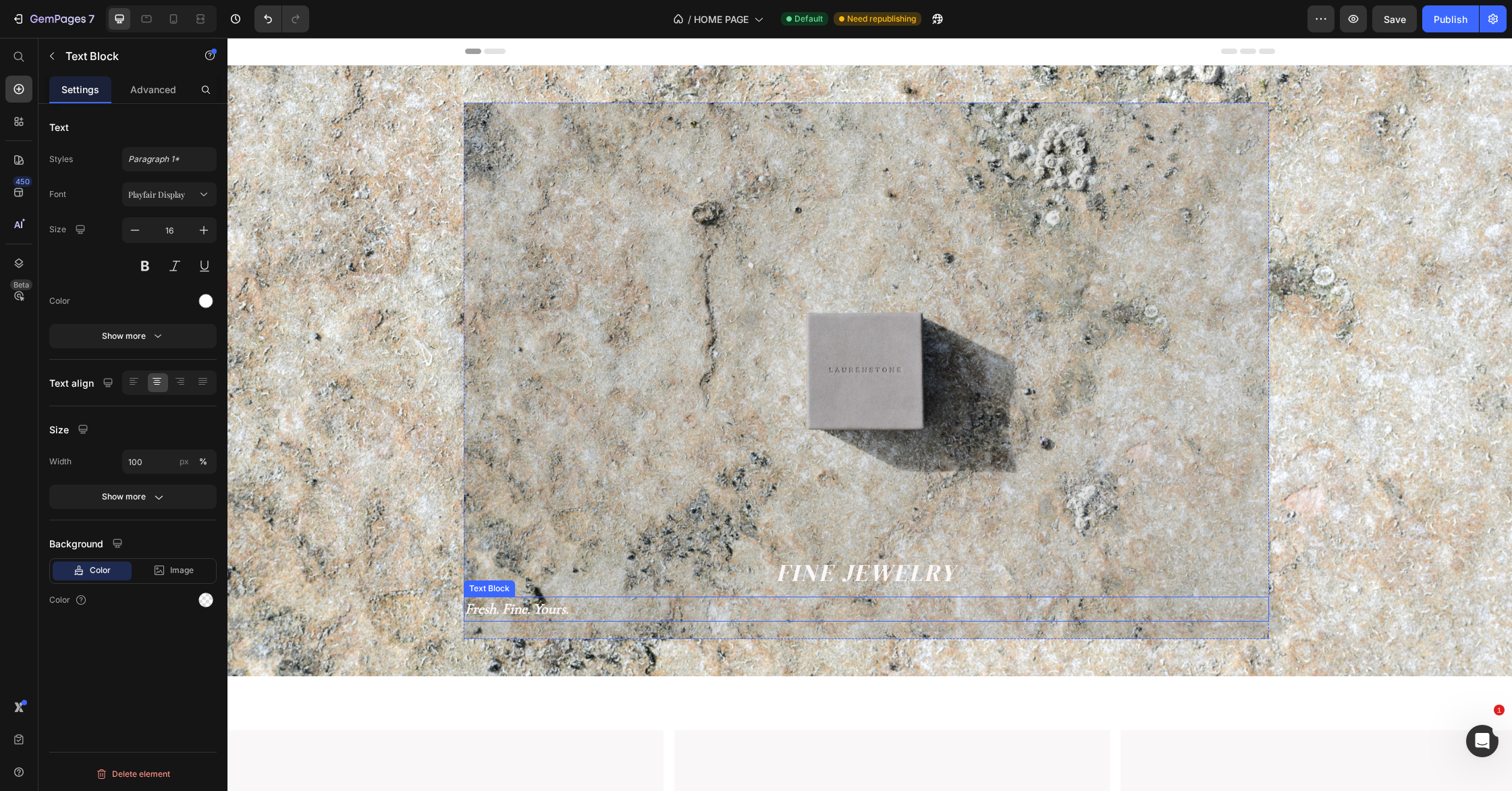 click on "Fresh. Fine. Yours." at bounding box center [516, 609] 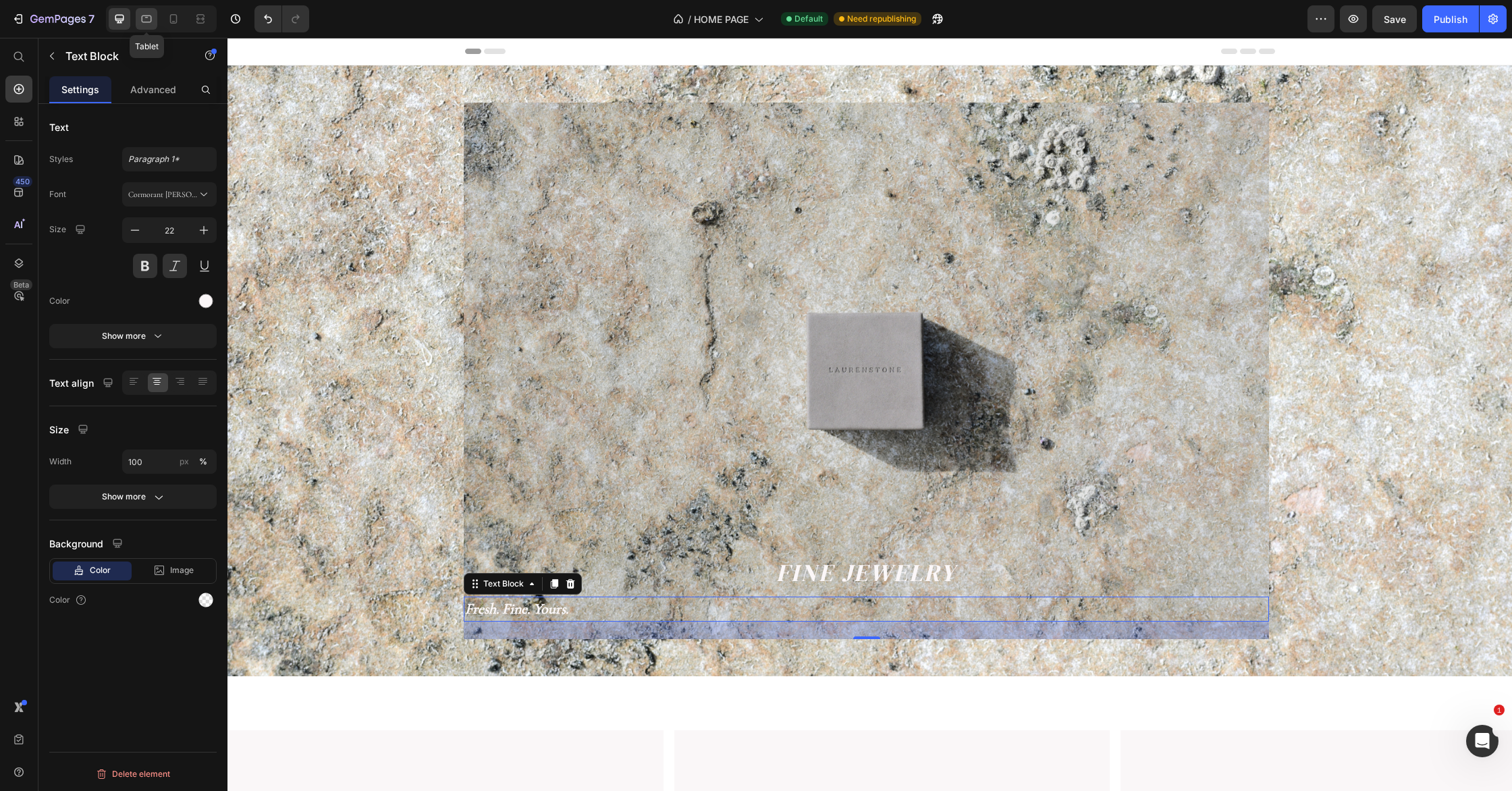click 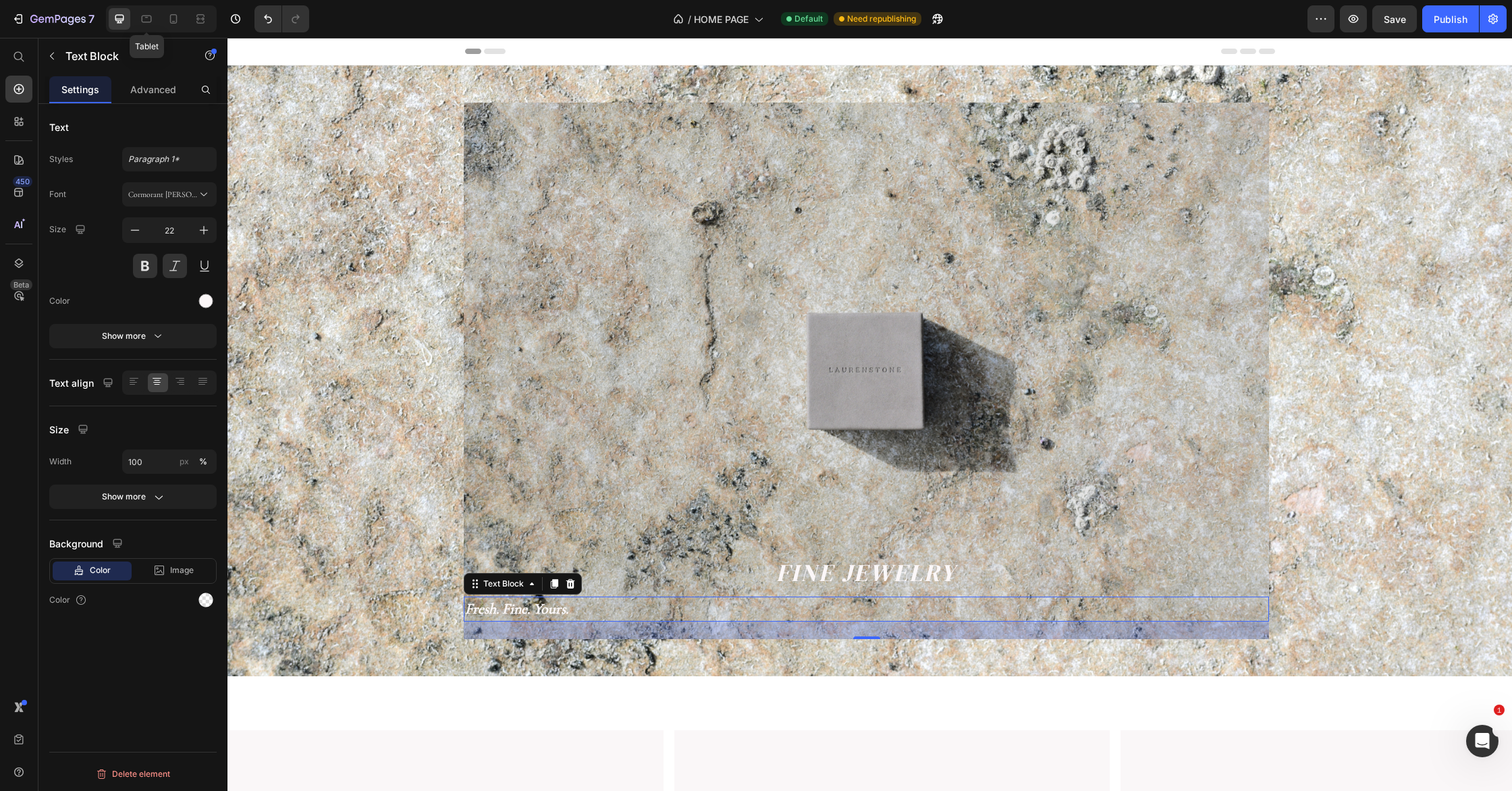 type on "16" 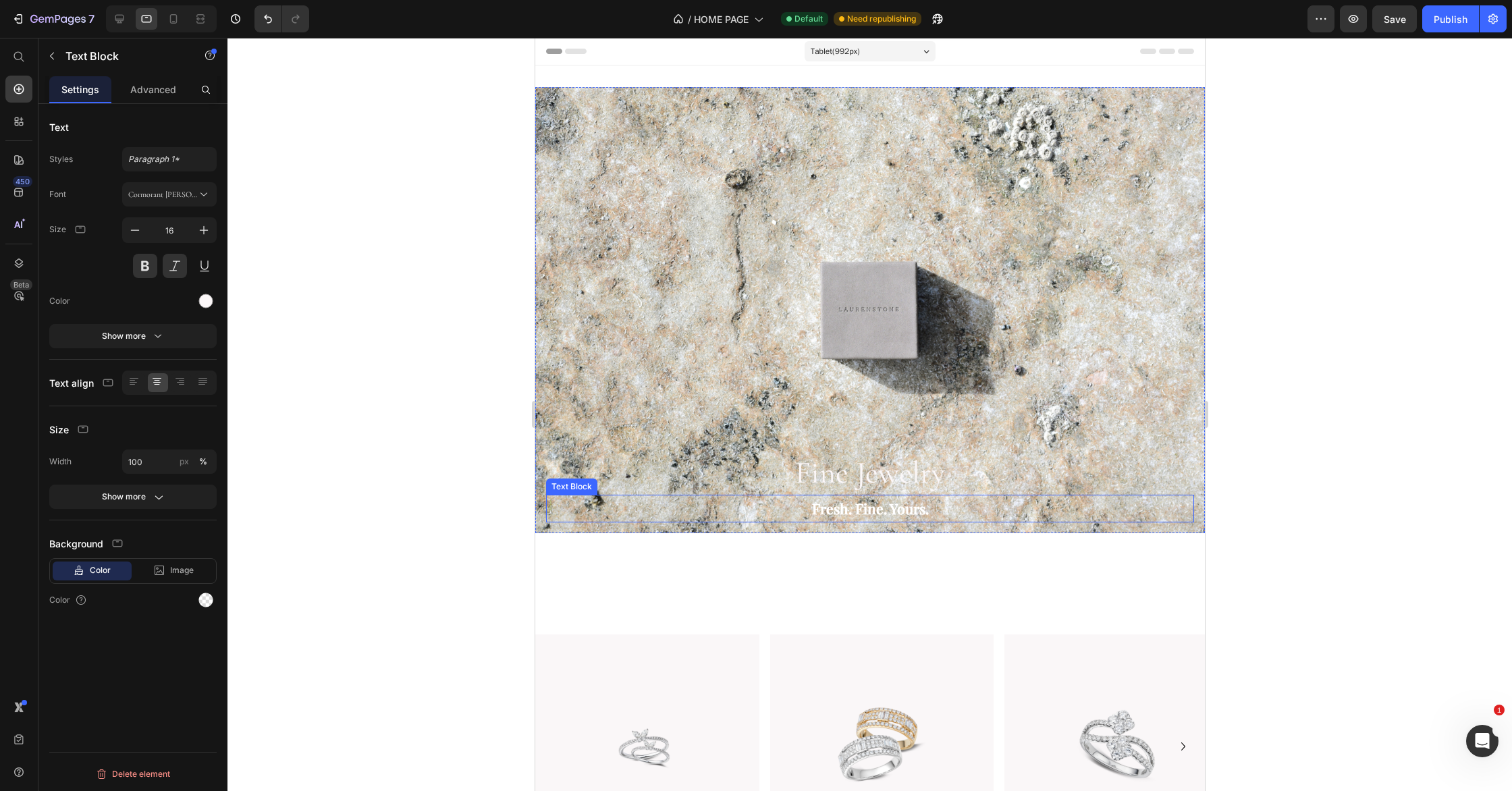 click on "Fresh. Fine. Yours." at bounding box center (869, 508) 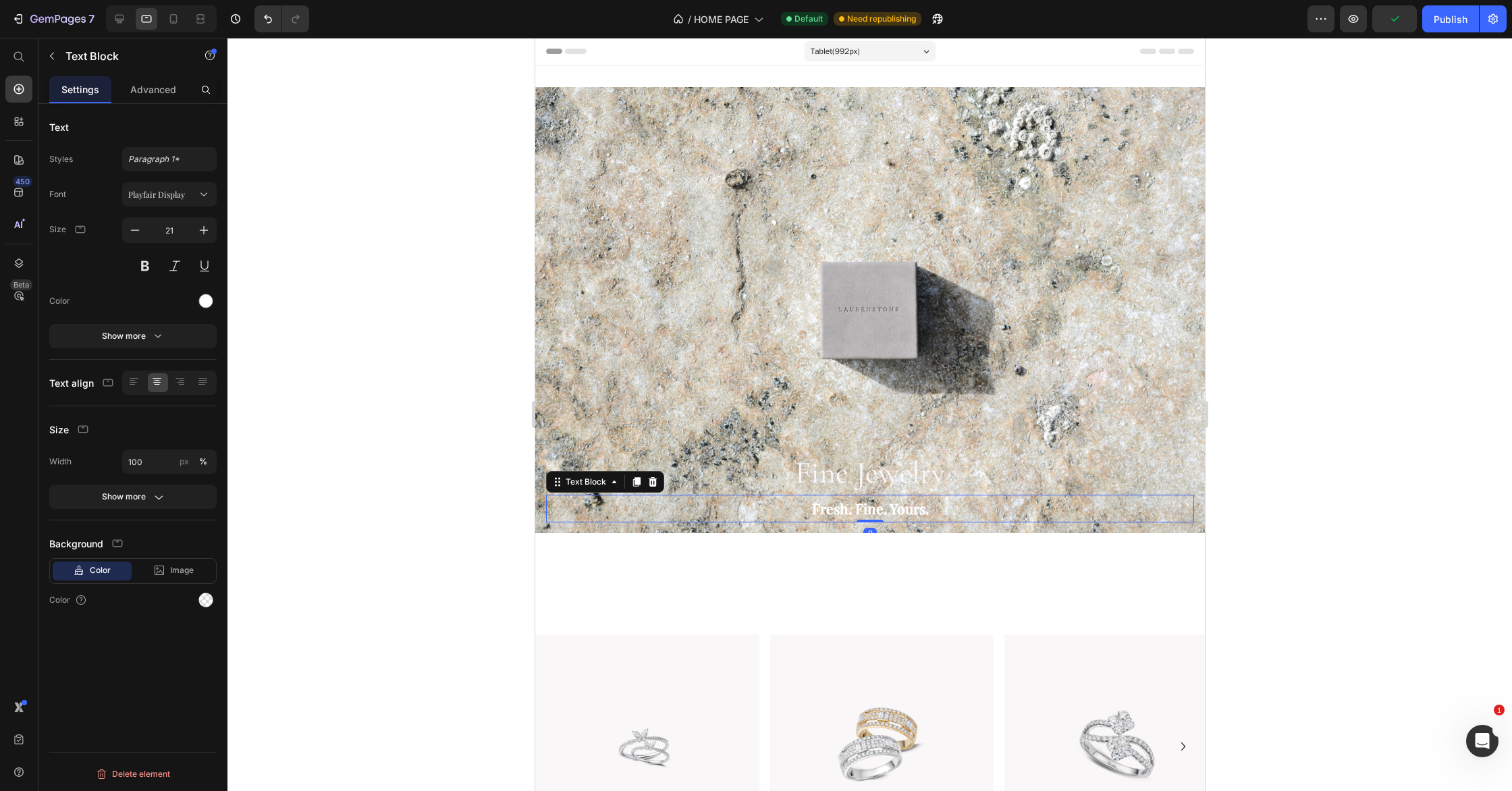drag, startPoint x: 186, startPoint y: 189, endPoint x: 186, endPoint y: 211, distance: 22 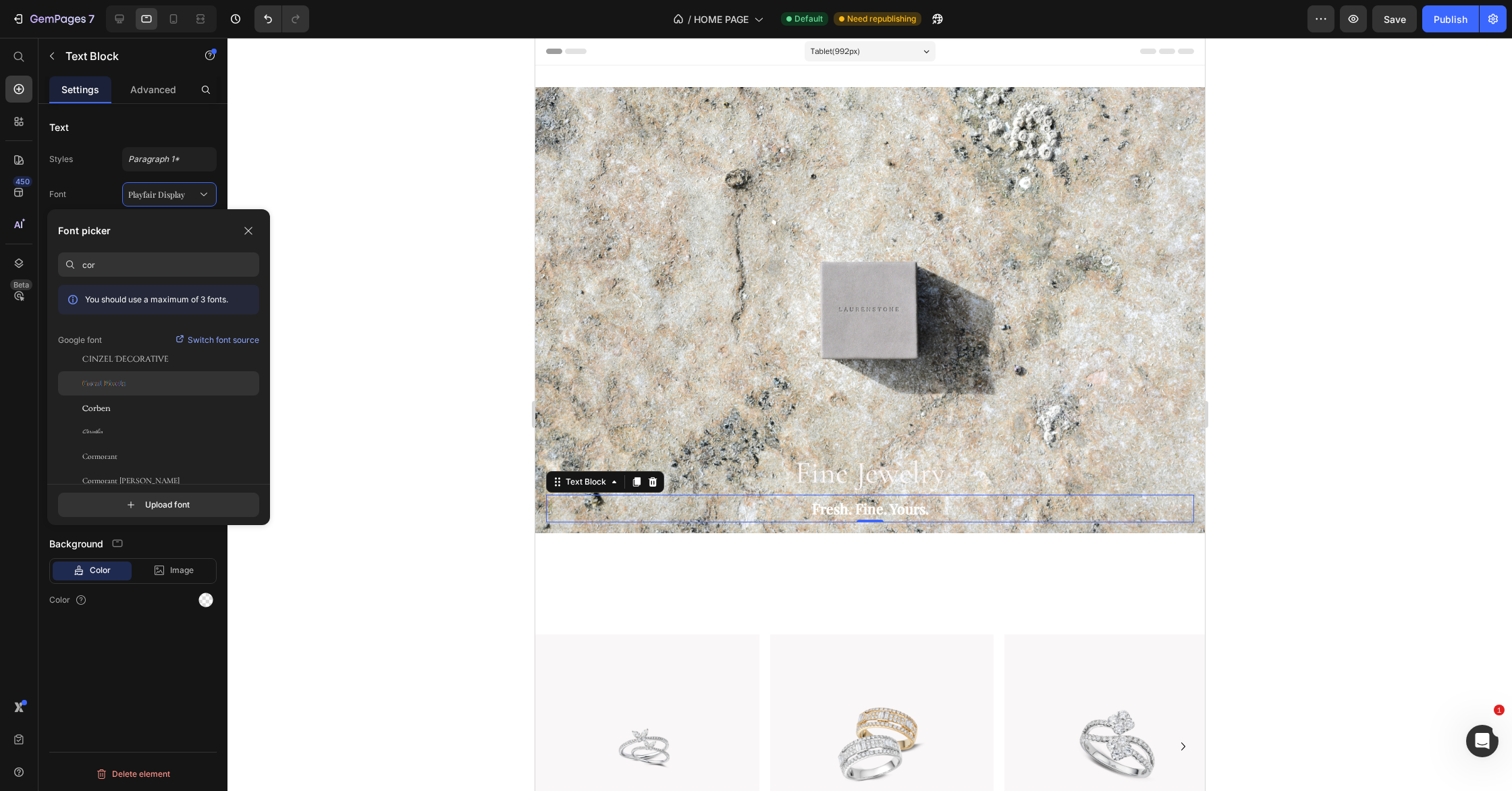 type on "cor" 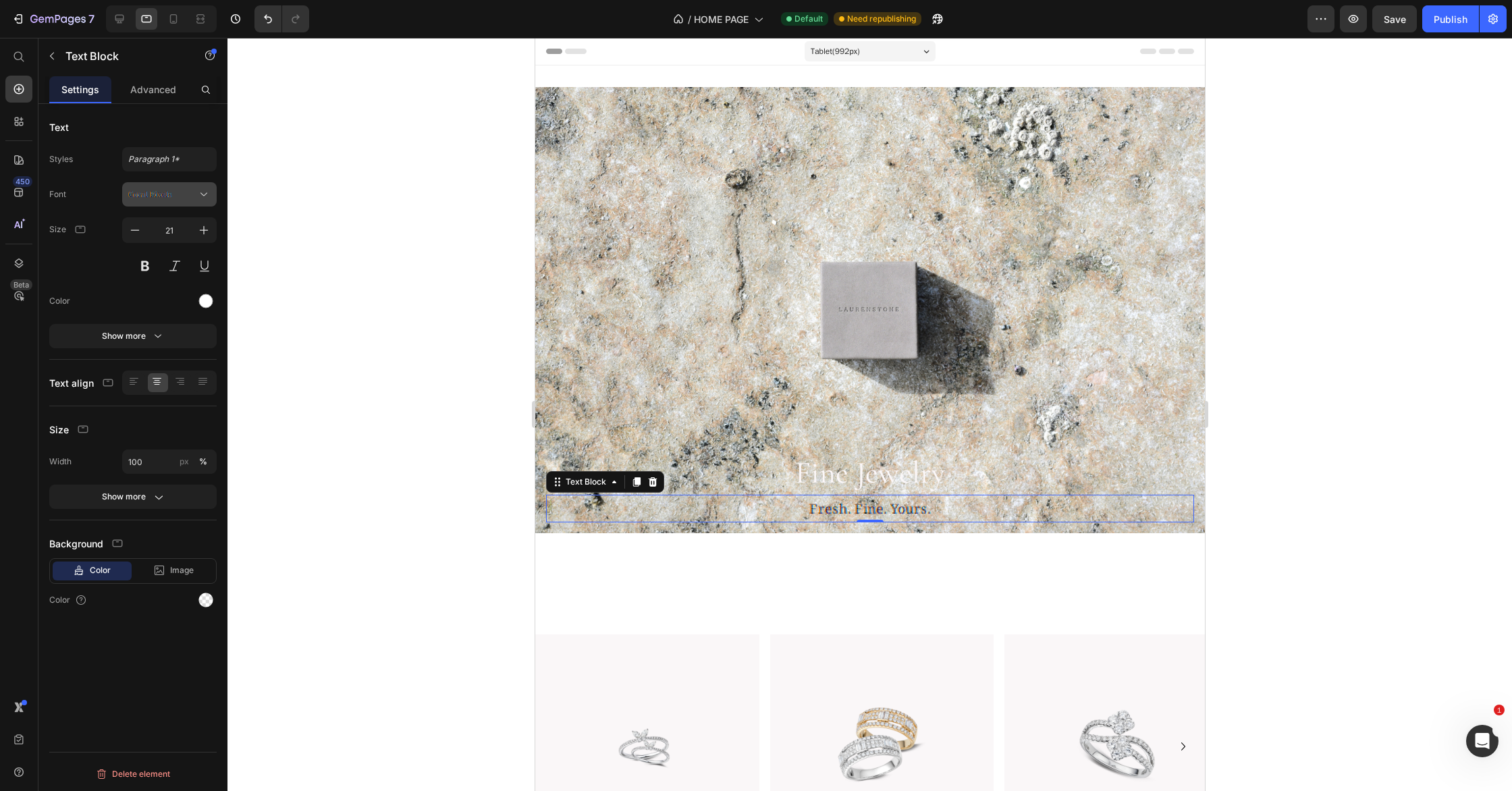 click on "Coral Pixels" at bounding box center [163, 194] 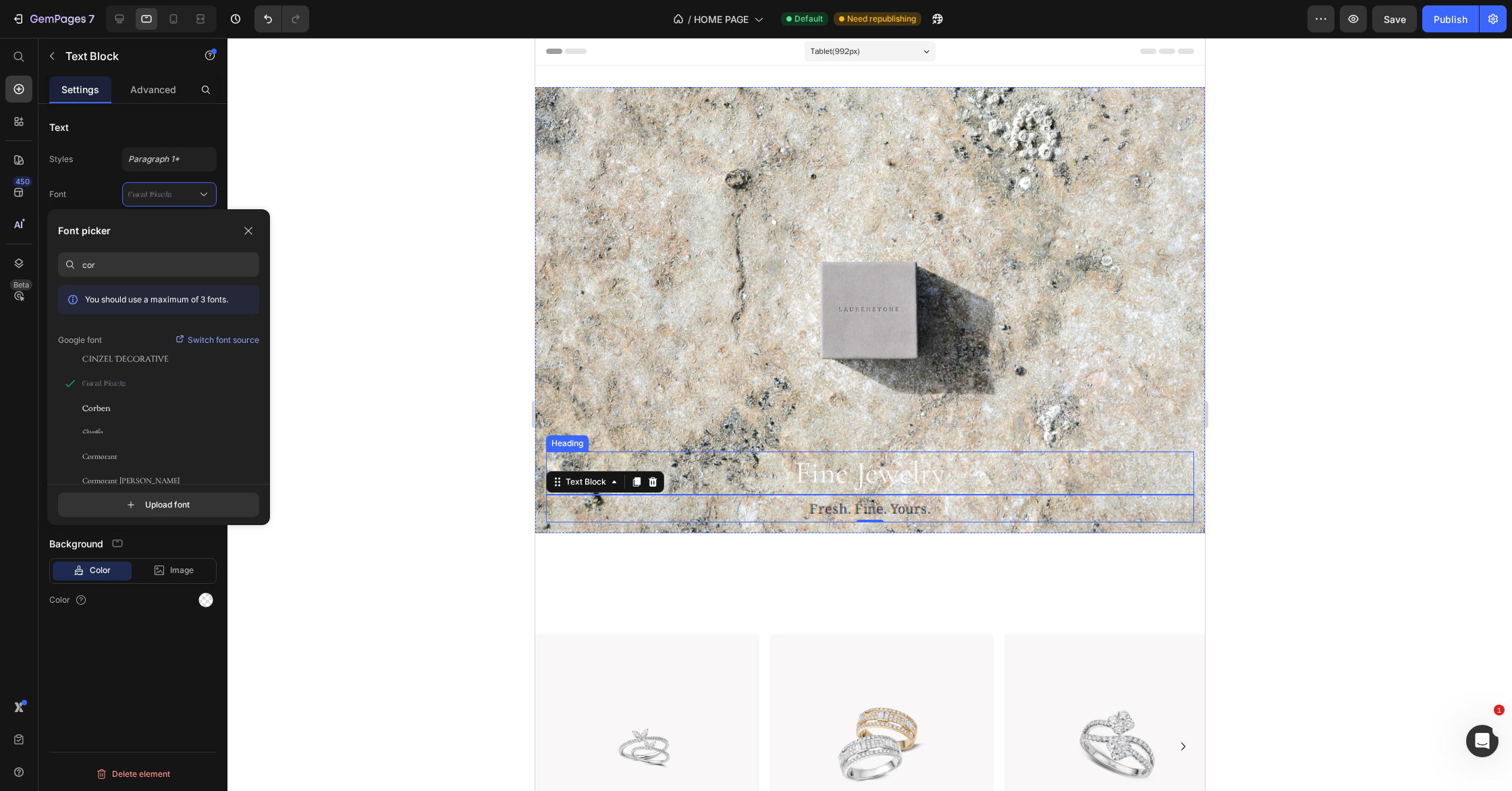 click on "Fine Jewelry" at bounding box center [869, 473] 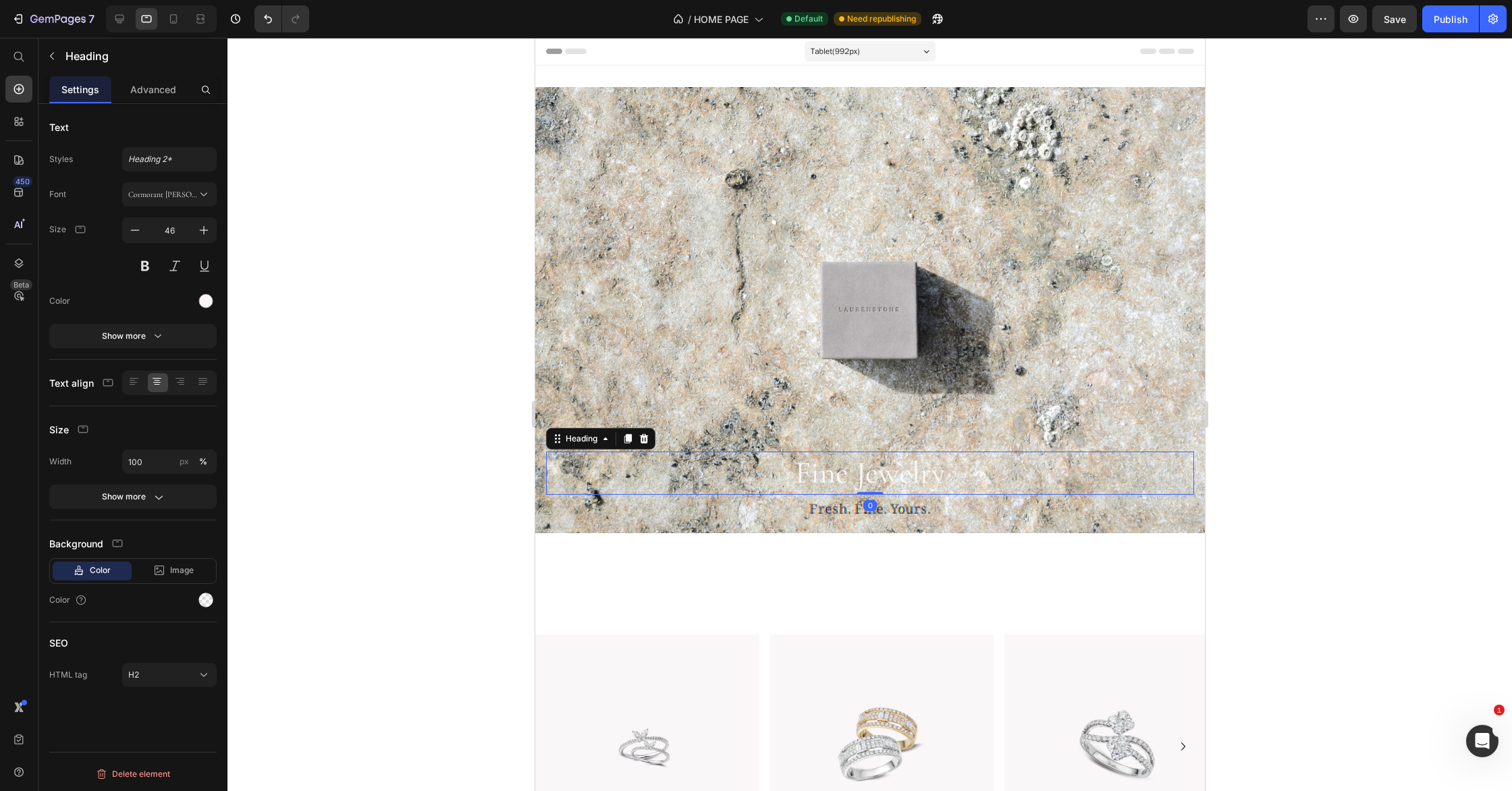 drag, startPoint x: 194, startPoint y: 194, endPoint x: 202, endPoint y: 208, distance: 16.12452 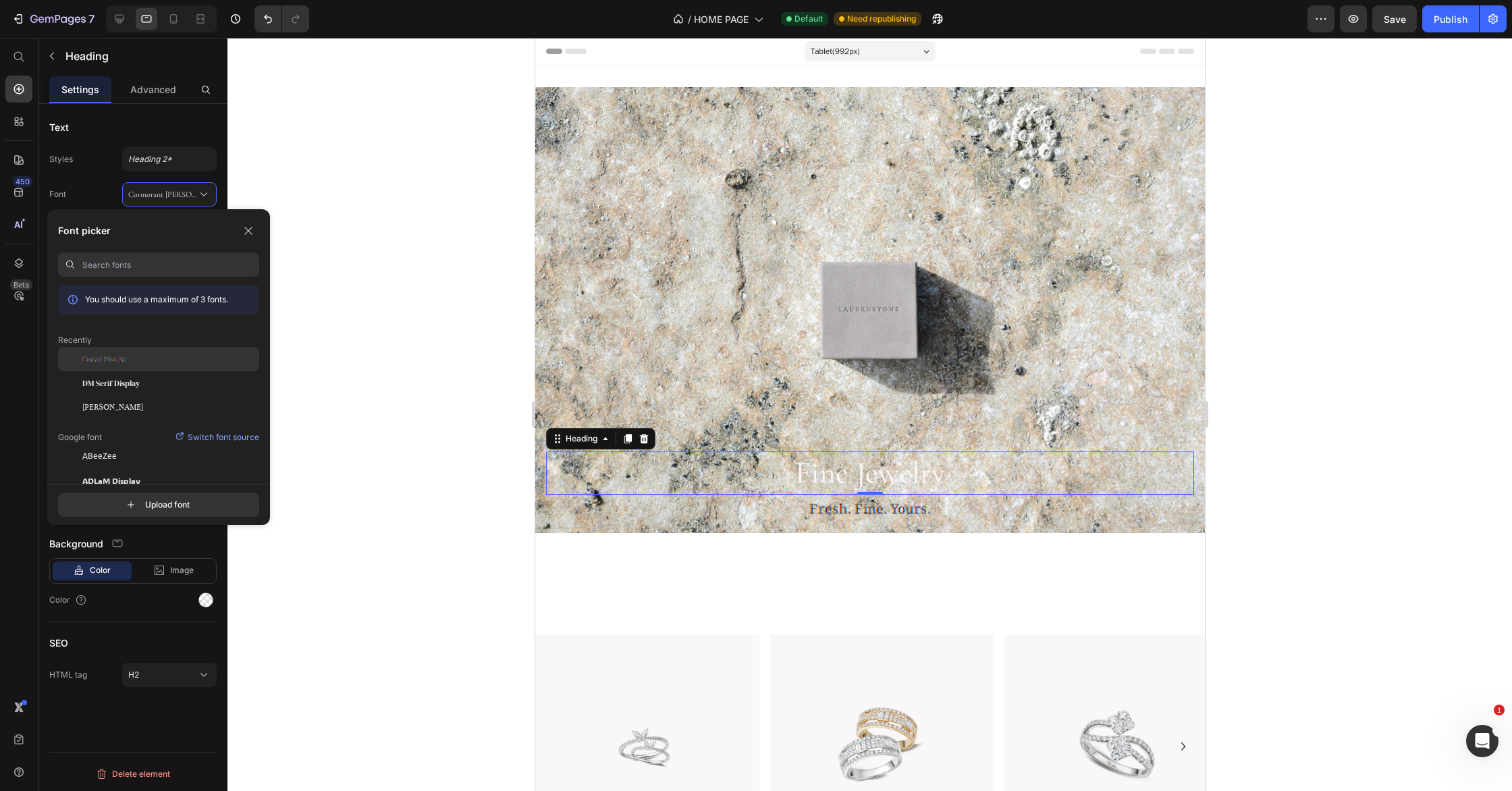 click on "Coral Pixels" 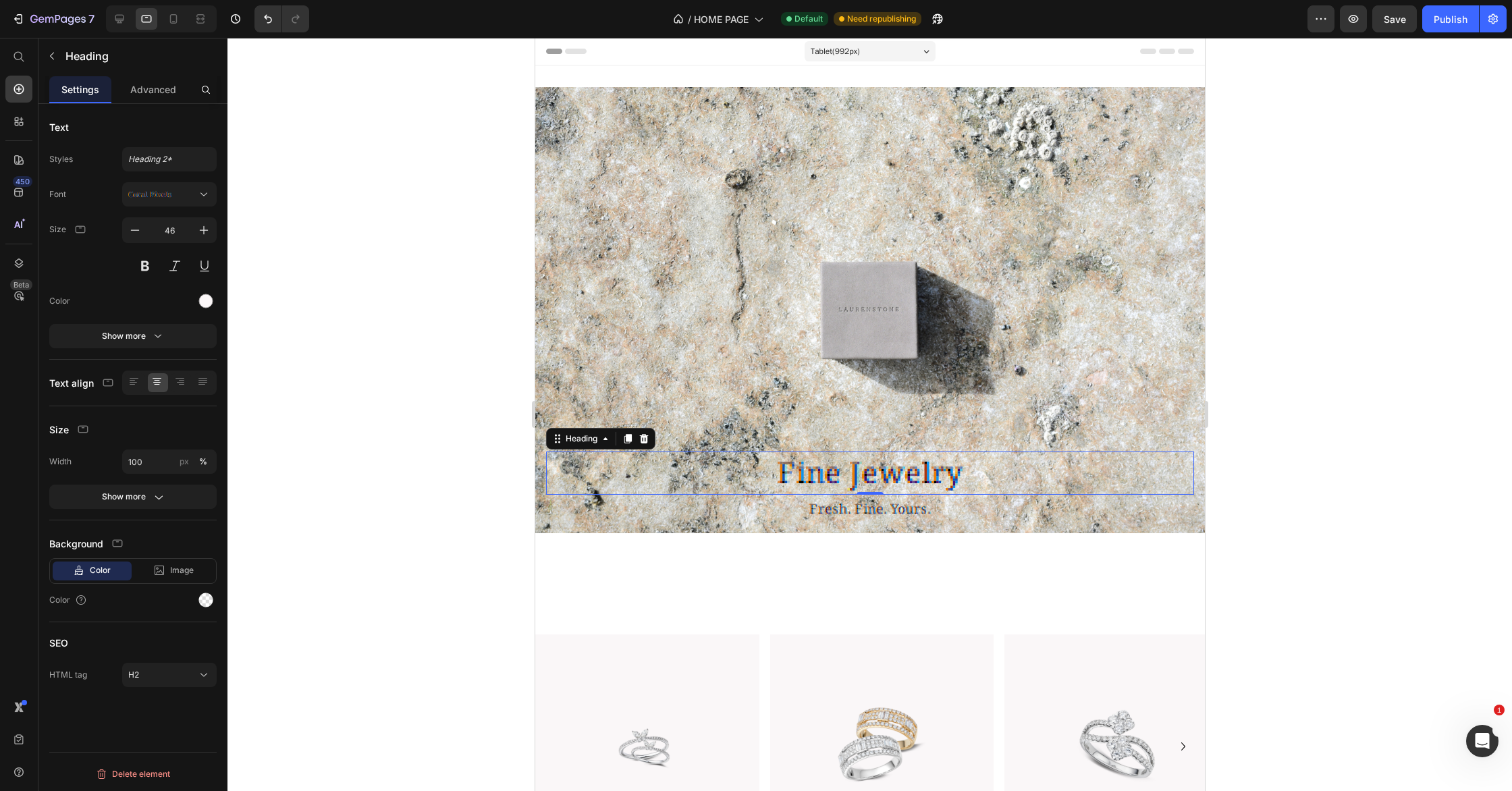 click 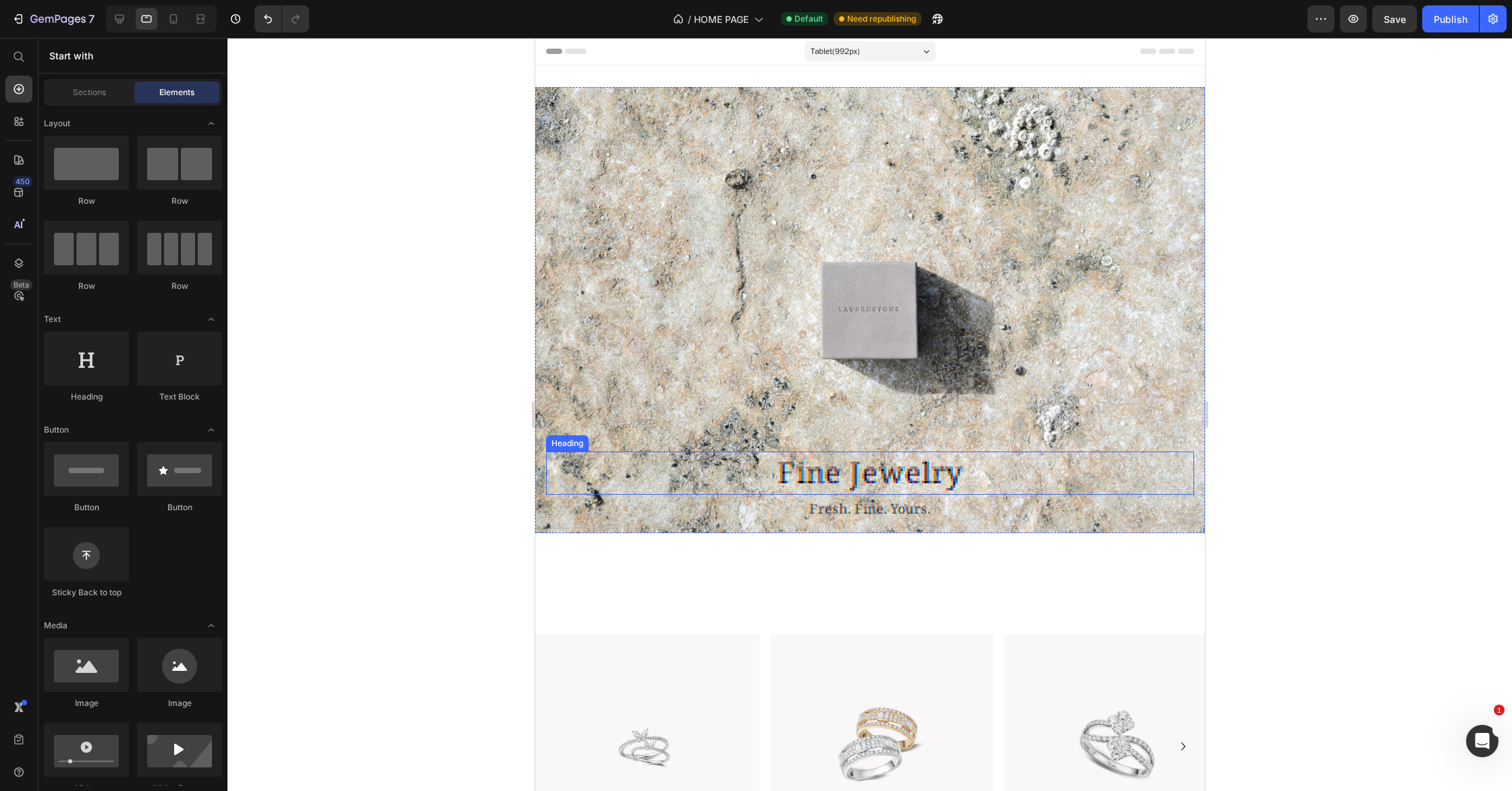 click on "Fine Jewelry" at bounding box center [869, 473] 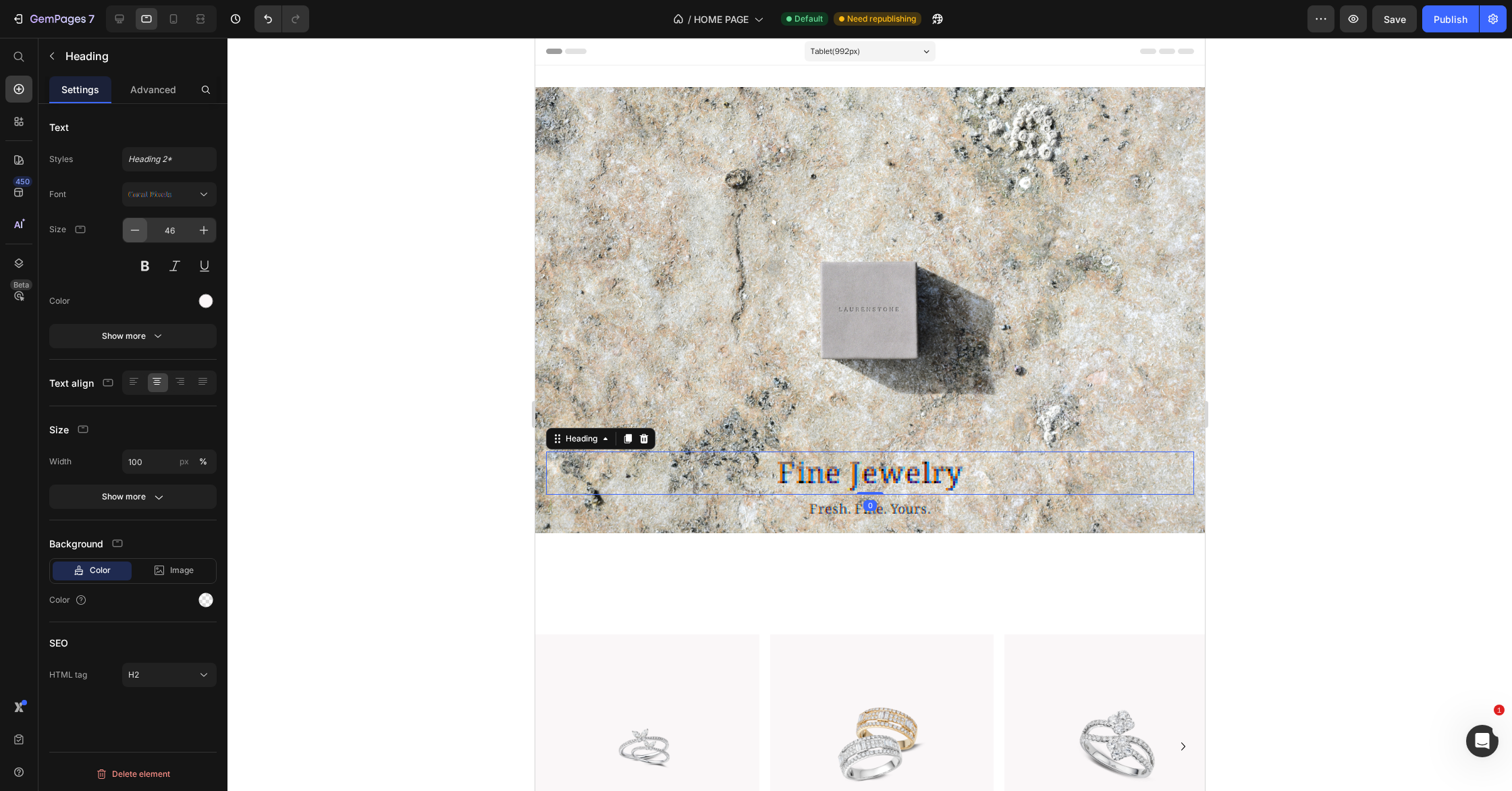 click 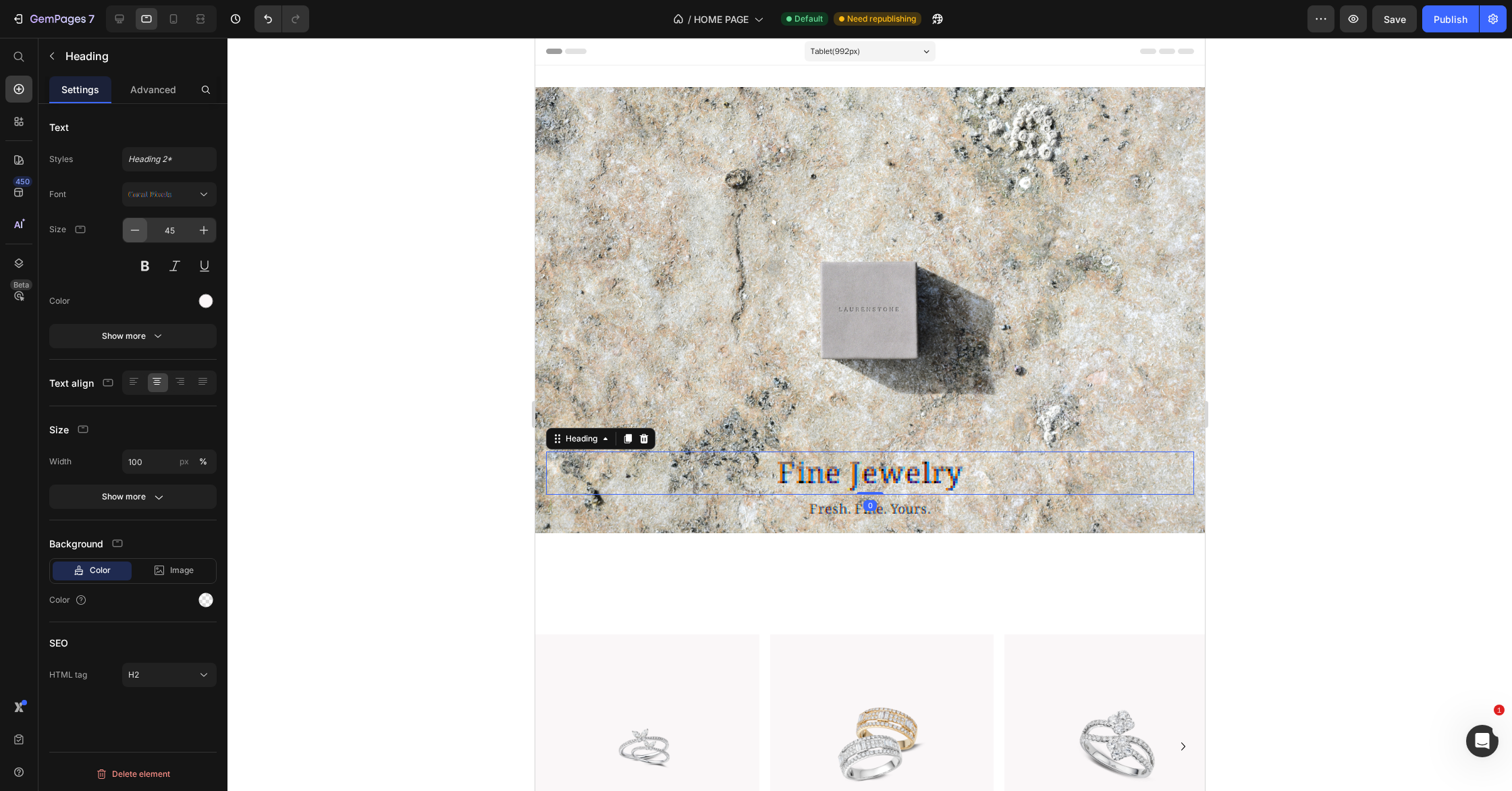 click 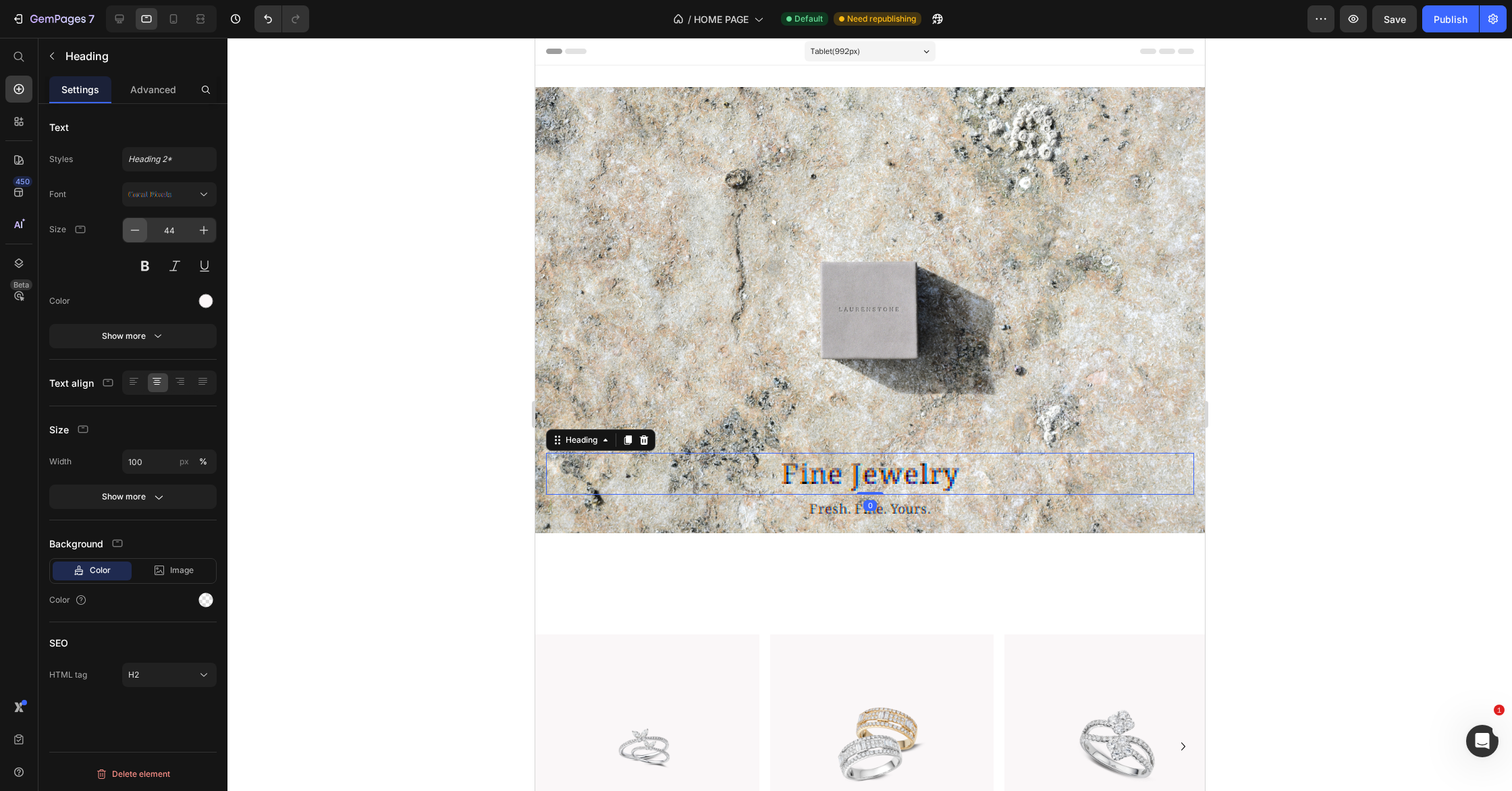 click 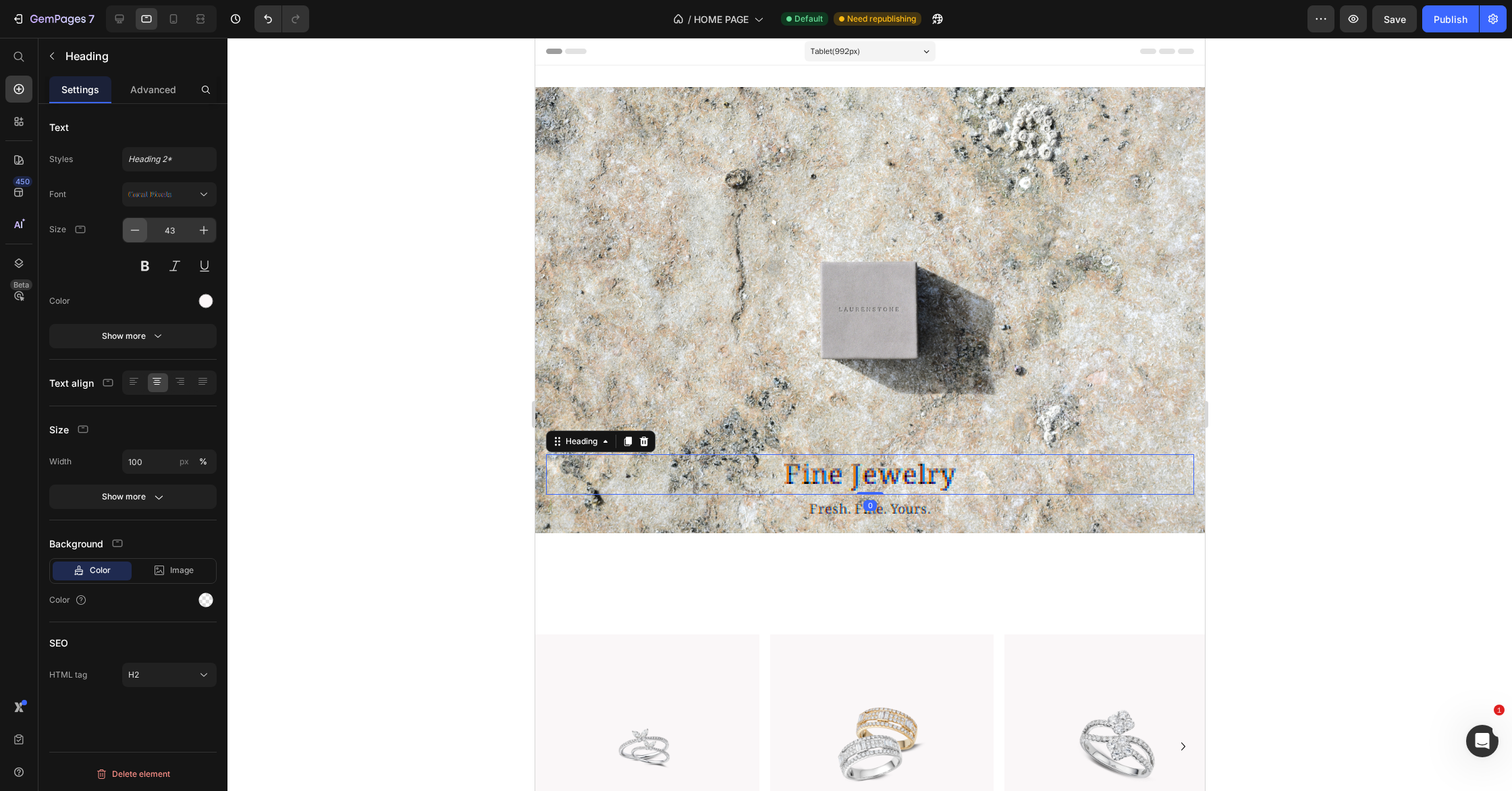 click 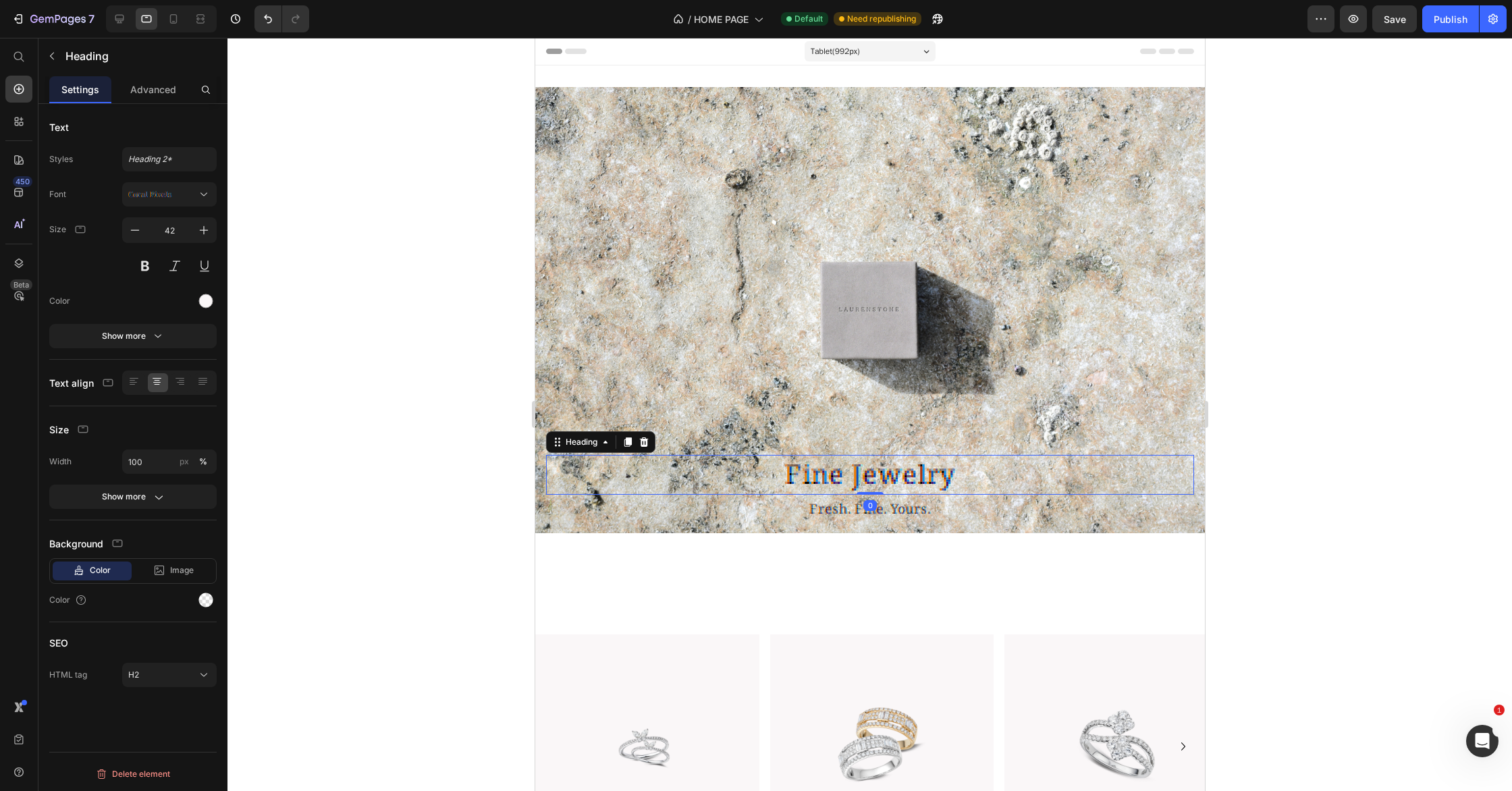drag, startPoint x: 133, startPoint y: 230, endPoint x: 240, endPoint y: 269, distance: 113.88591 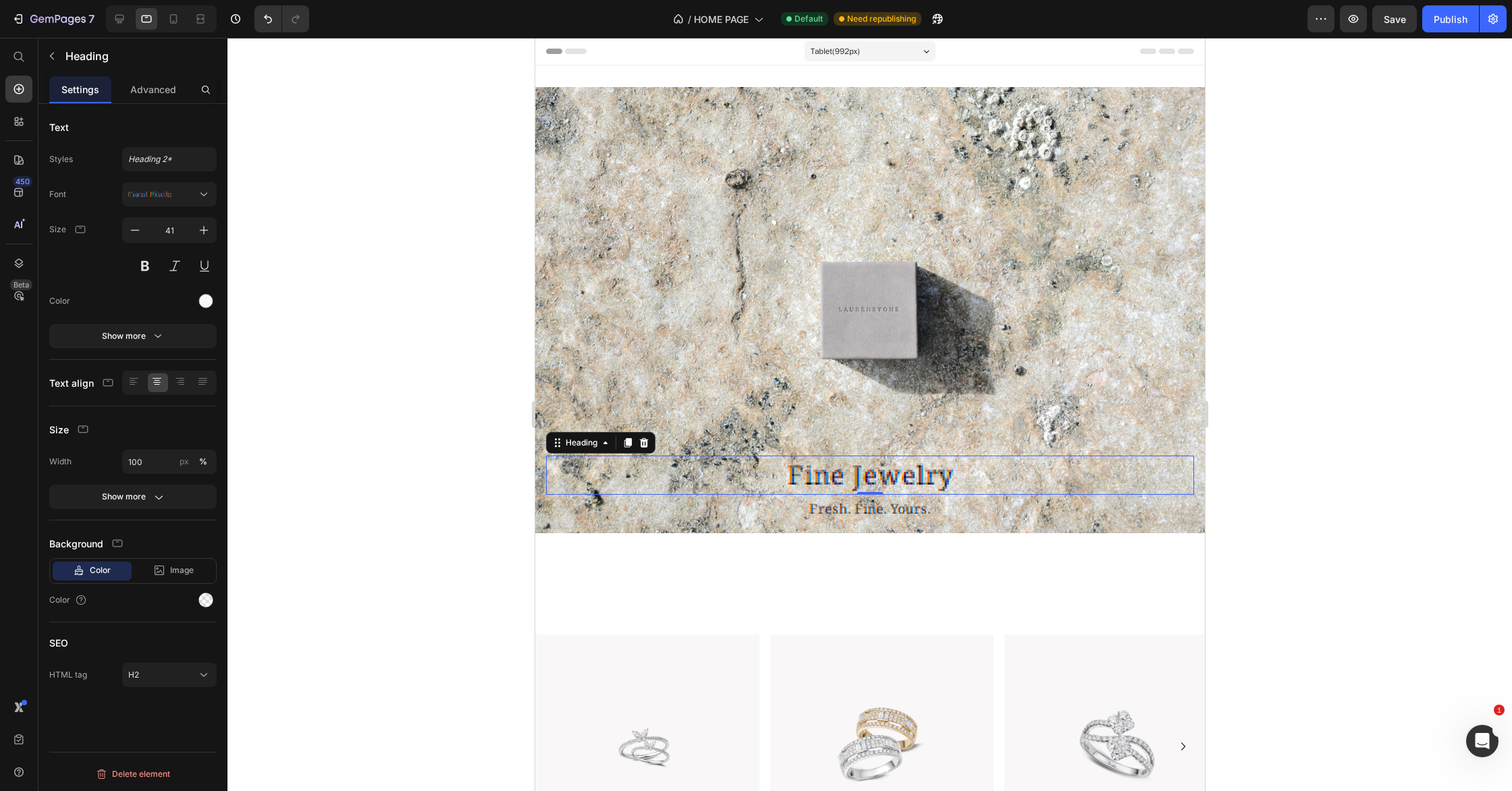 click 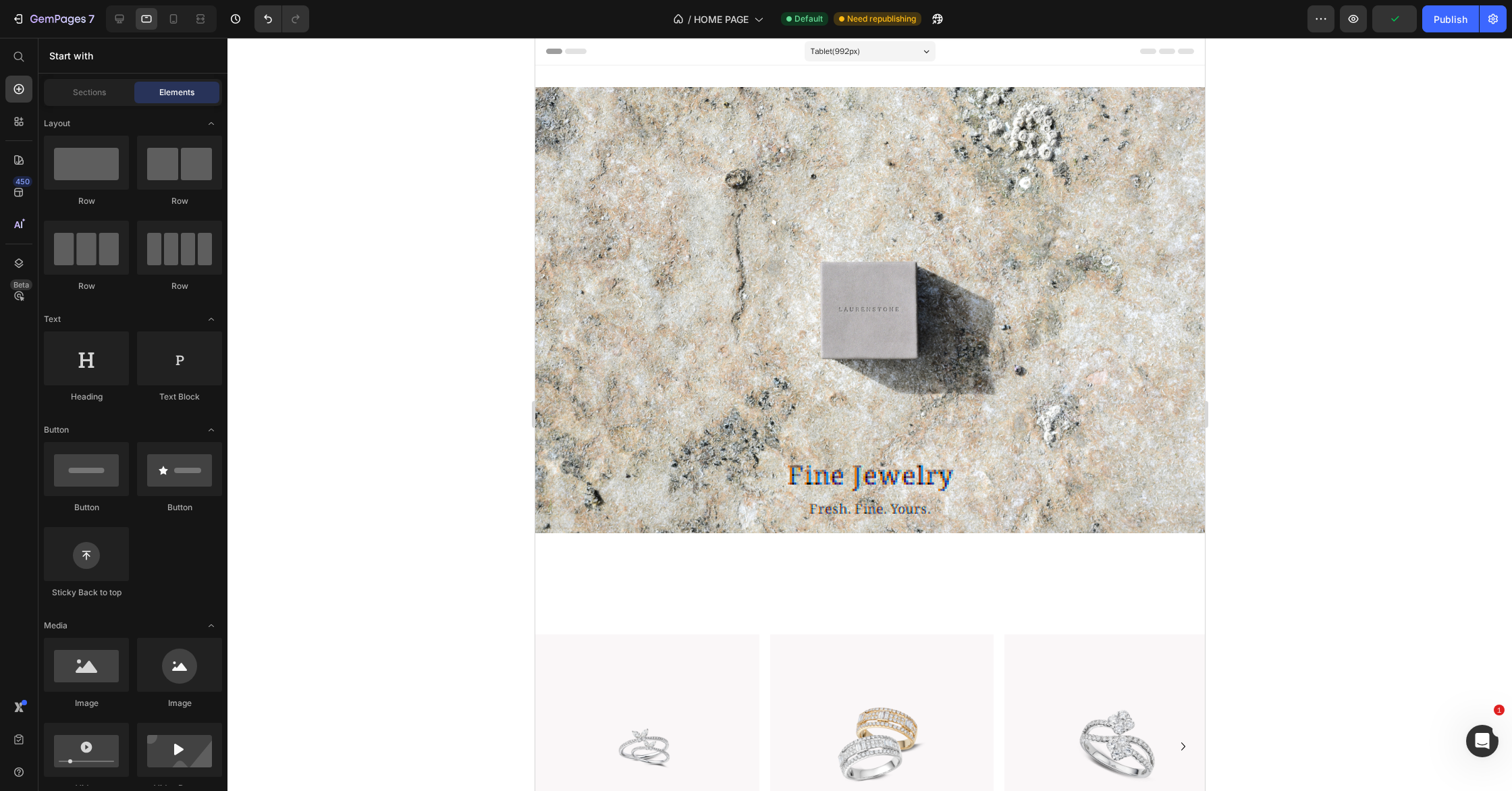click at bounding box center (161, 19) 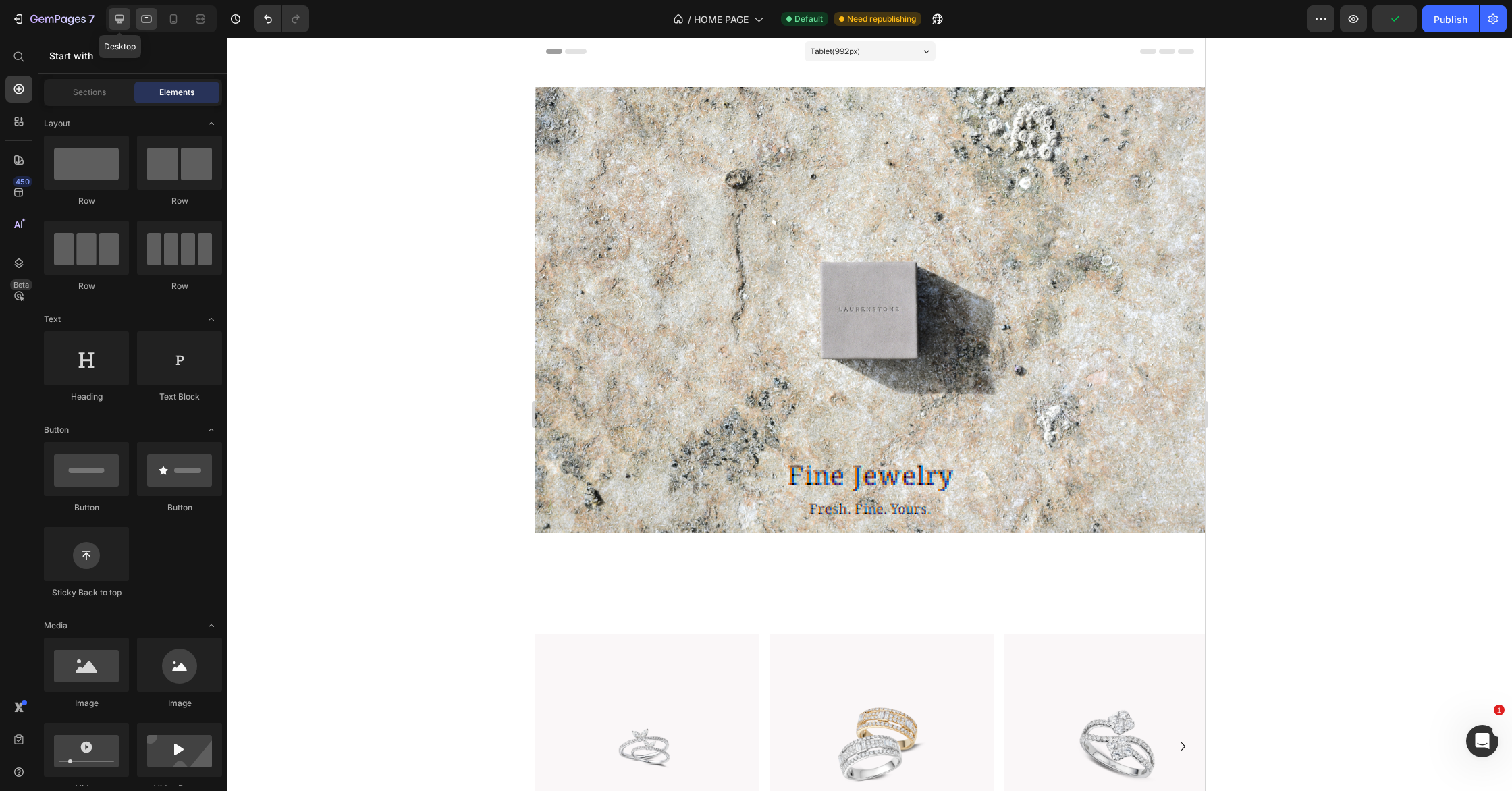 click 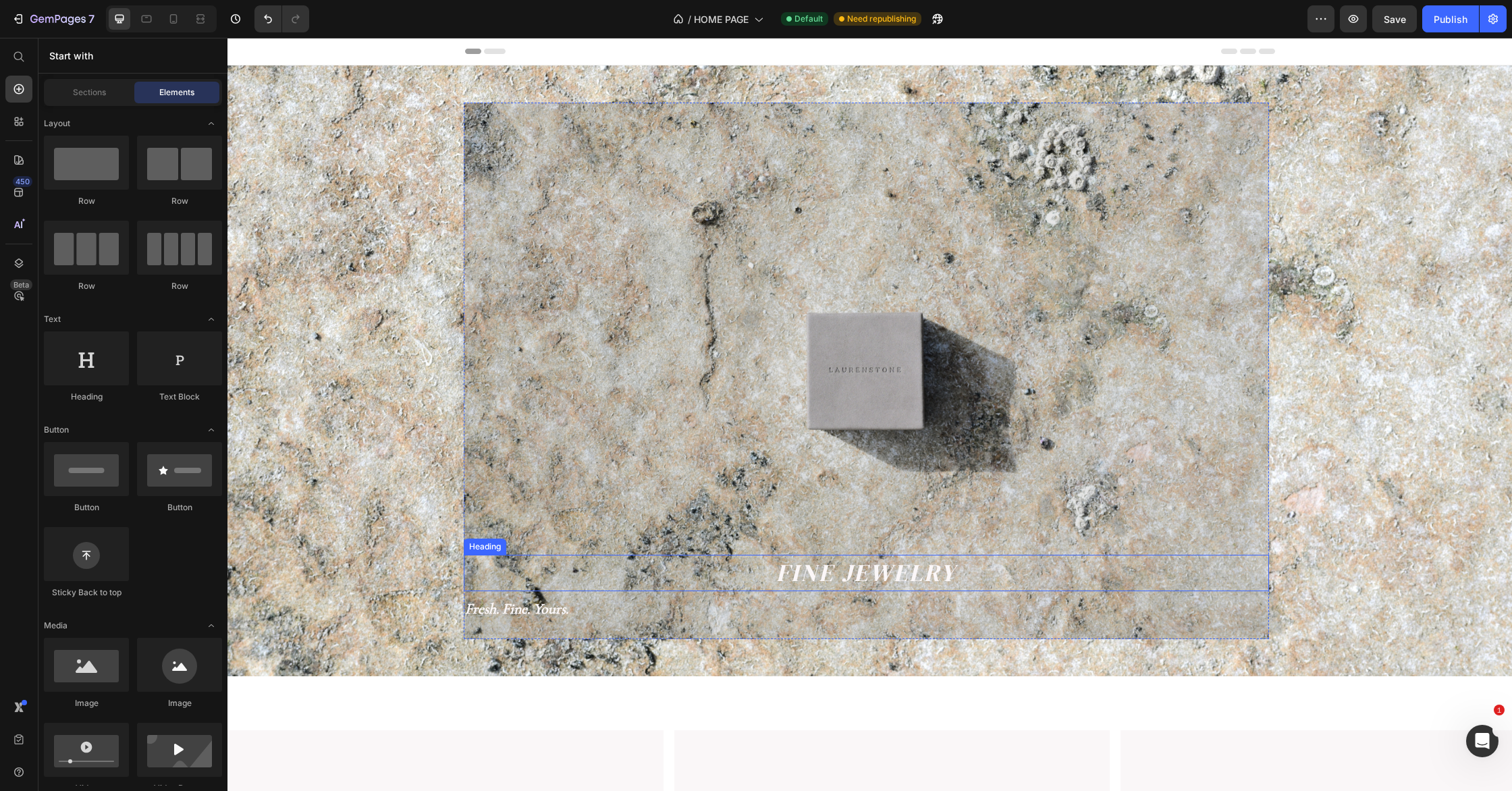 click on "Fine Jewelry" at bounding box center (866, 573) 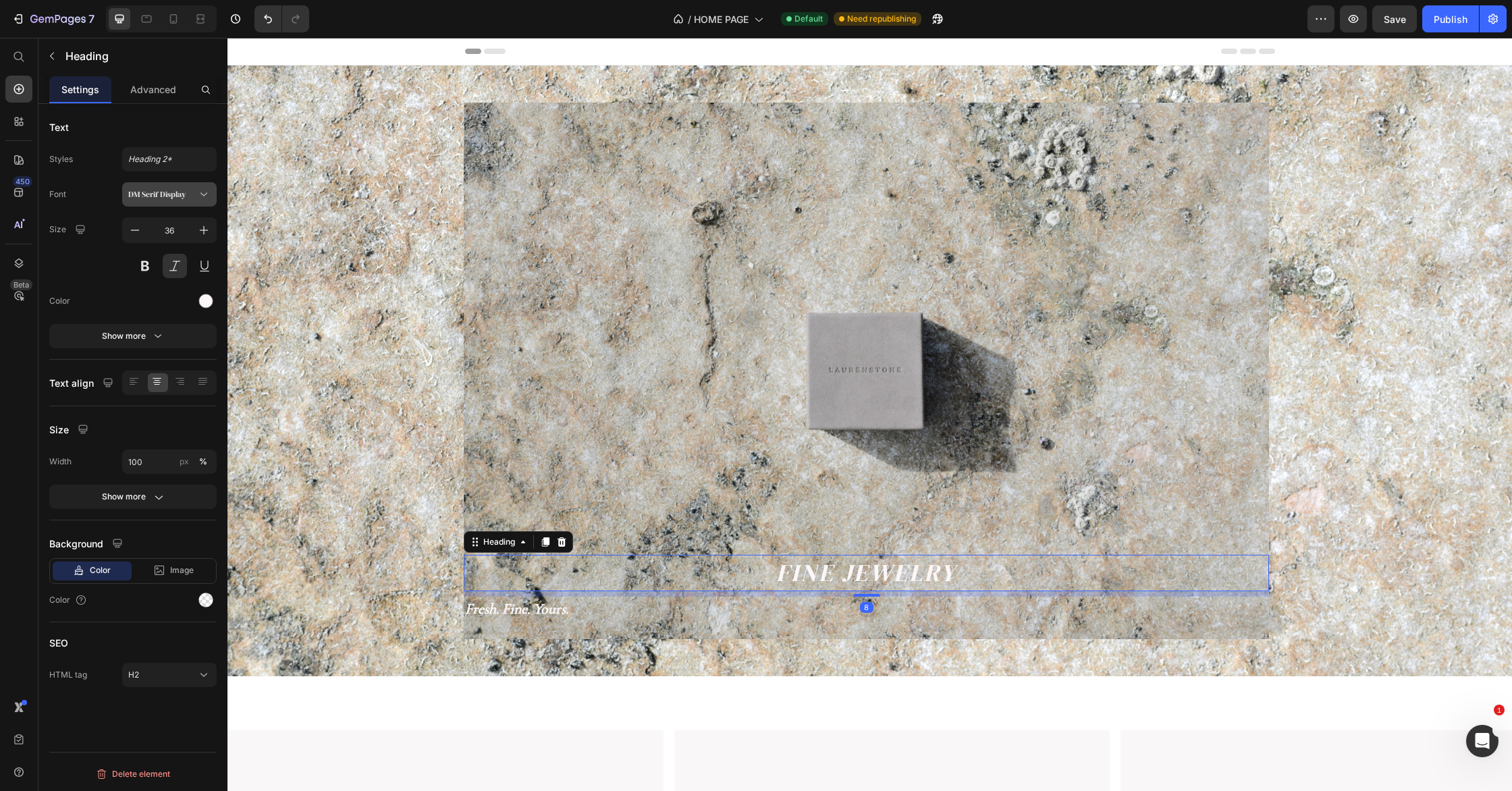 click on "DM Serif Display" at bounding box center (163, 194) 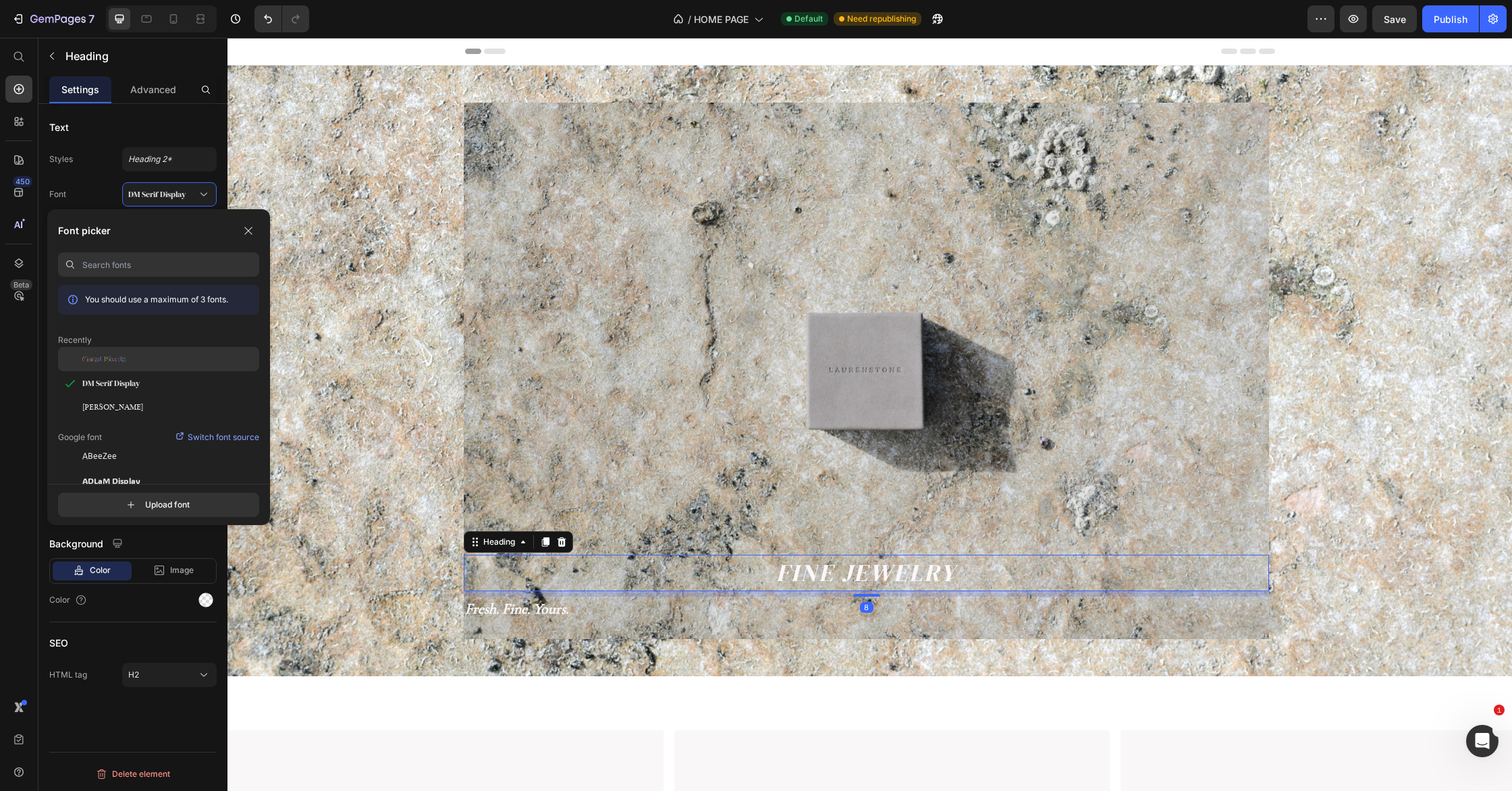 click on "Coral Pixels" 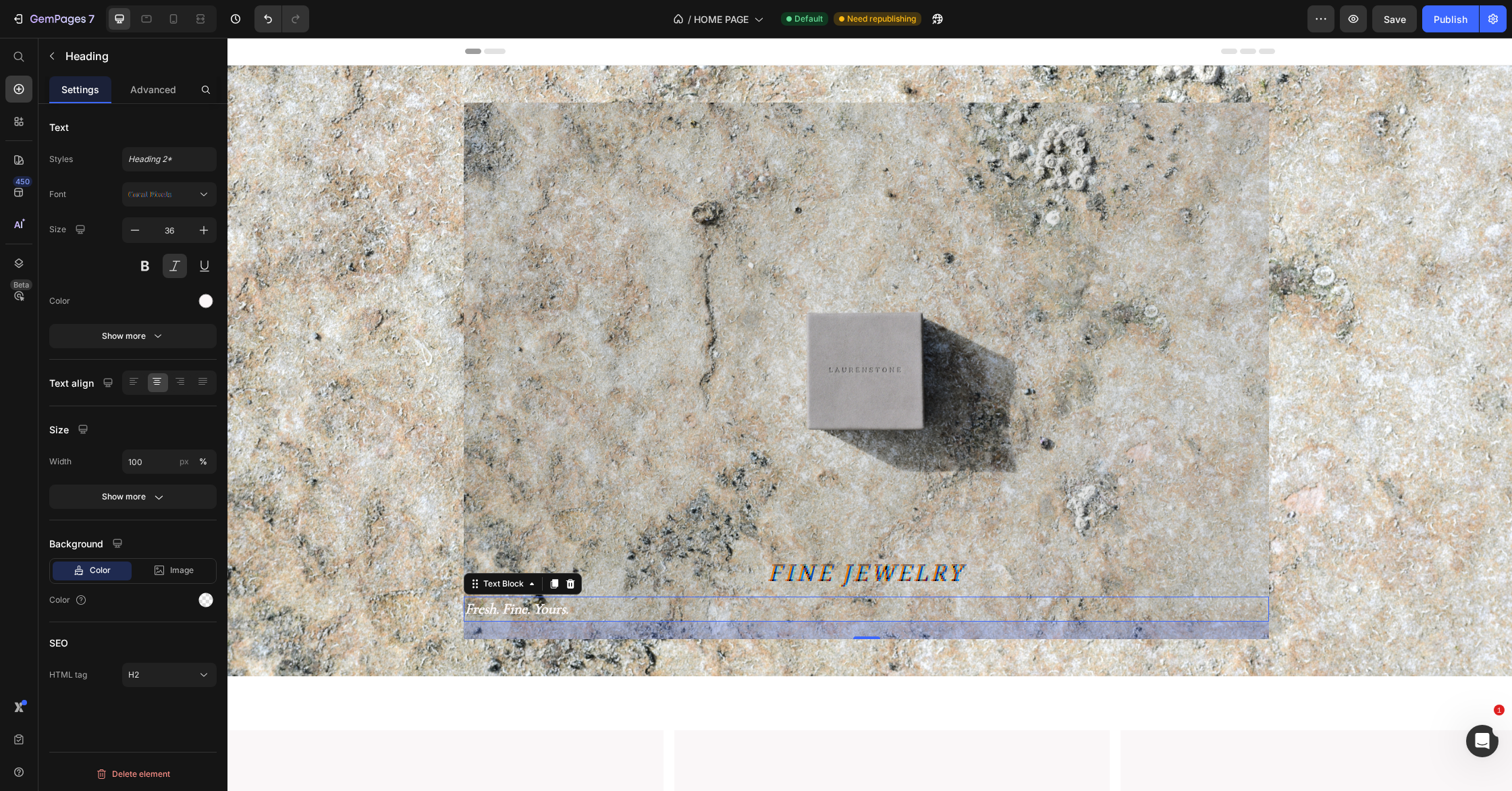 click on "Fresh. Fine. Yours." at bounding box center [866, 609] 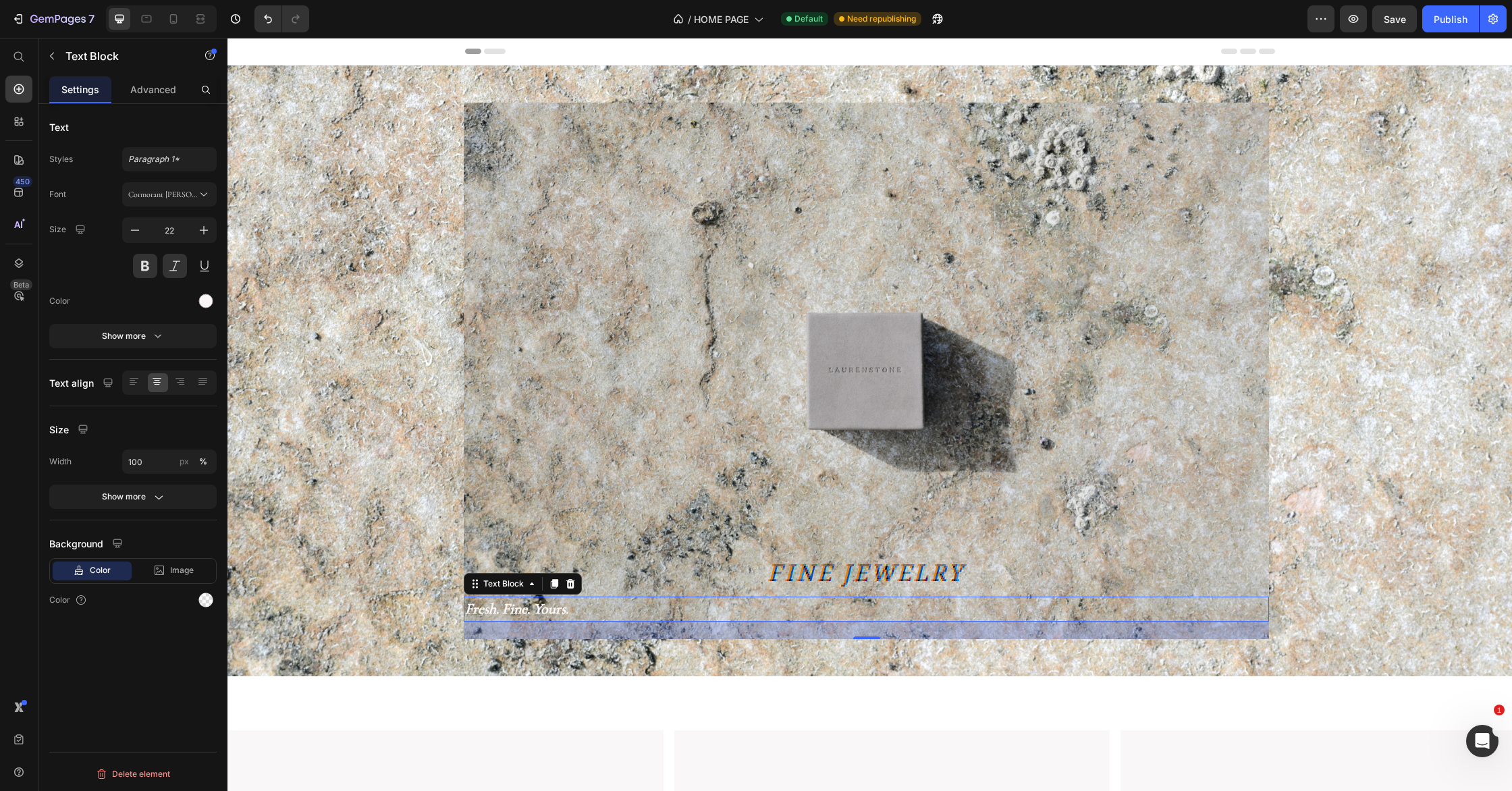 click on "Fresh. Fine. Yours." at bounding box center [866, 609] 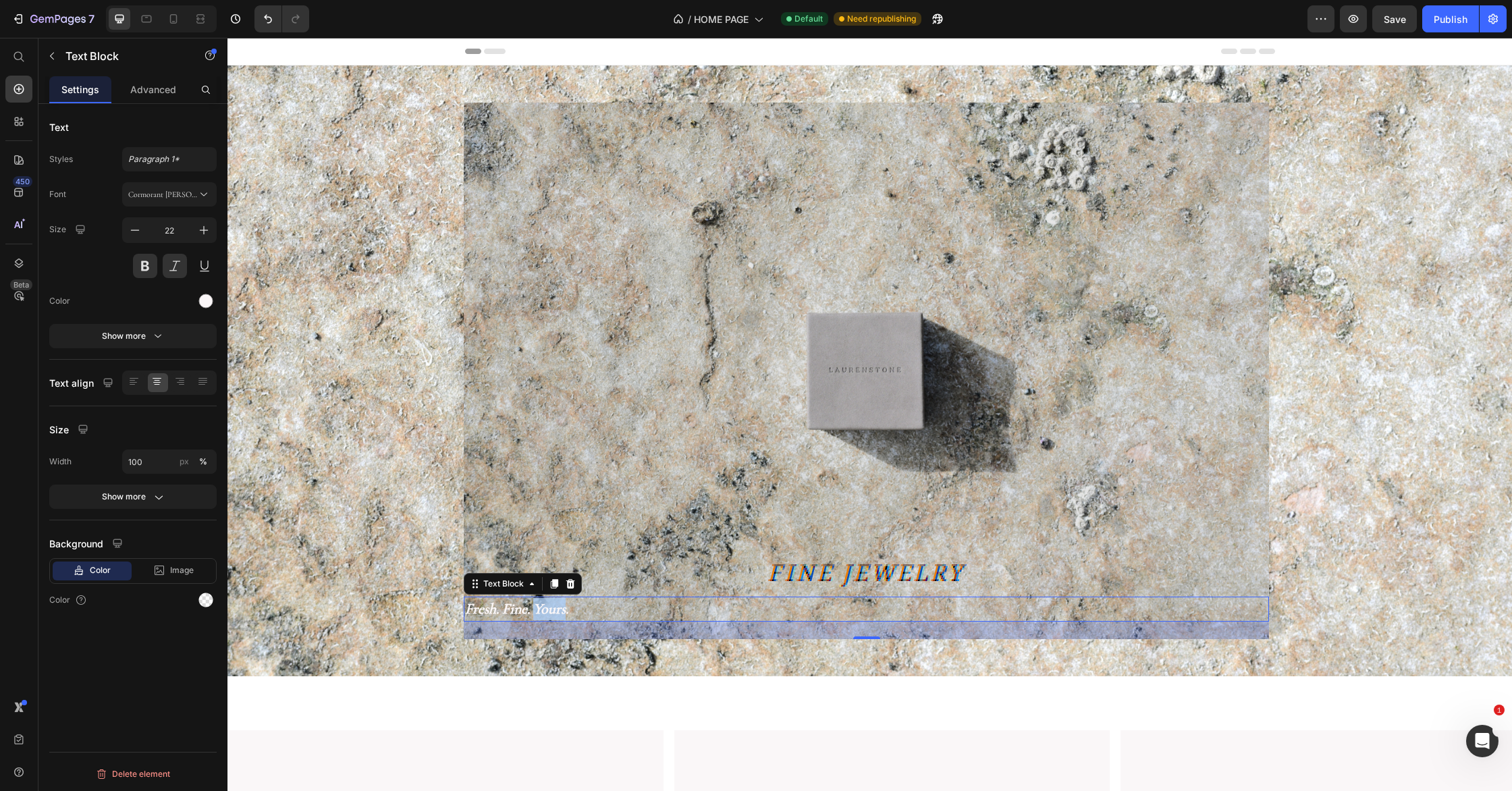 click on "Fresh. Fine. Yours." at bounding box center [516, 609] 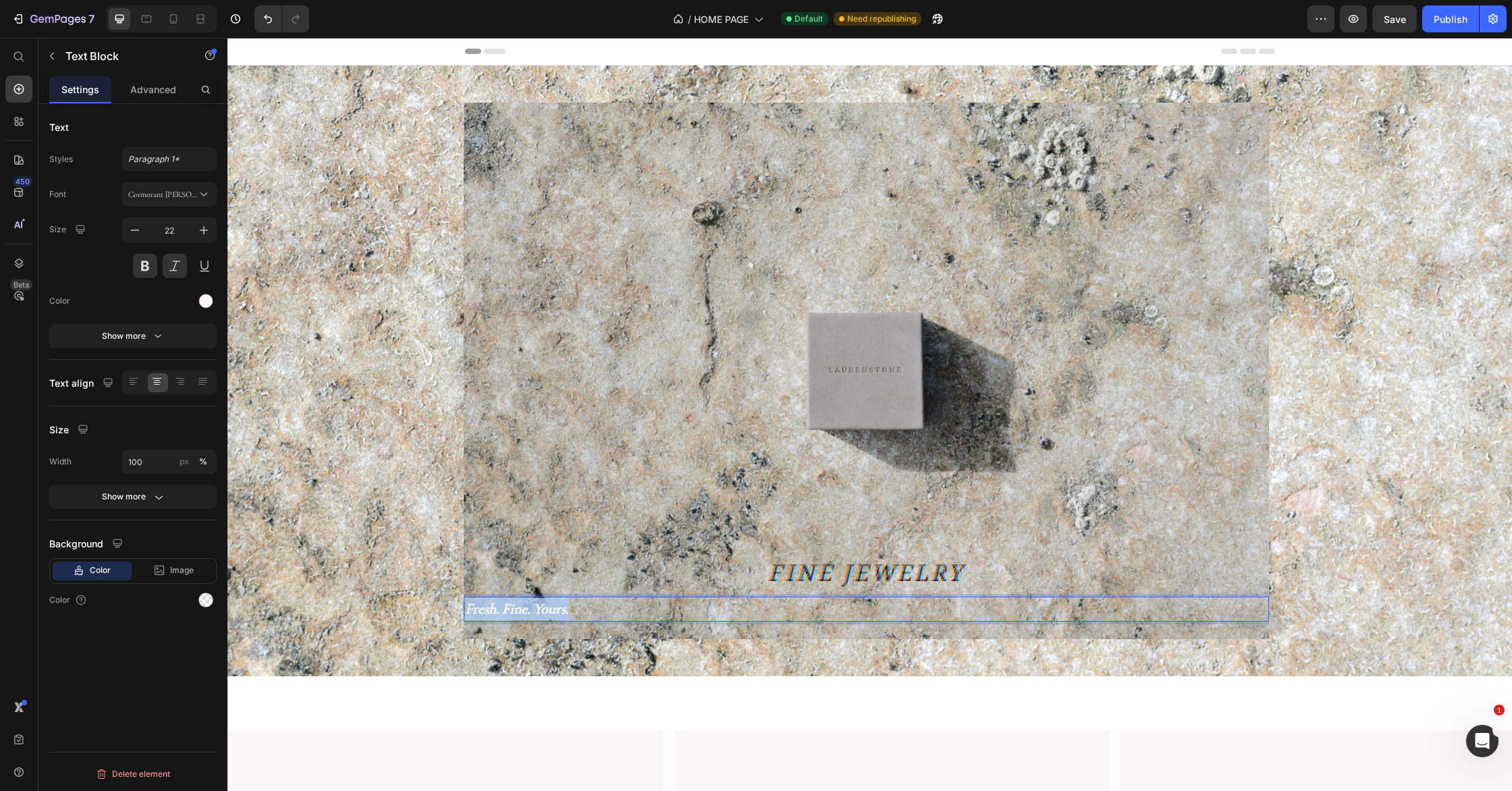 click on "Fresh. Fine. Yours." at bounding box center (516, 609) 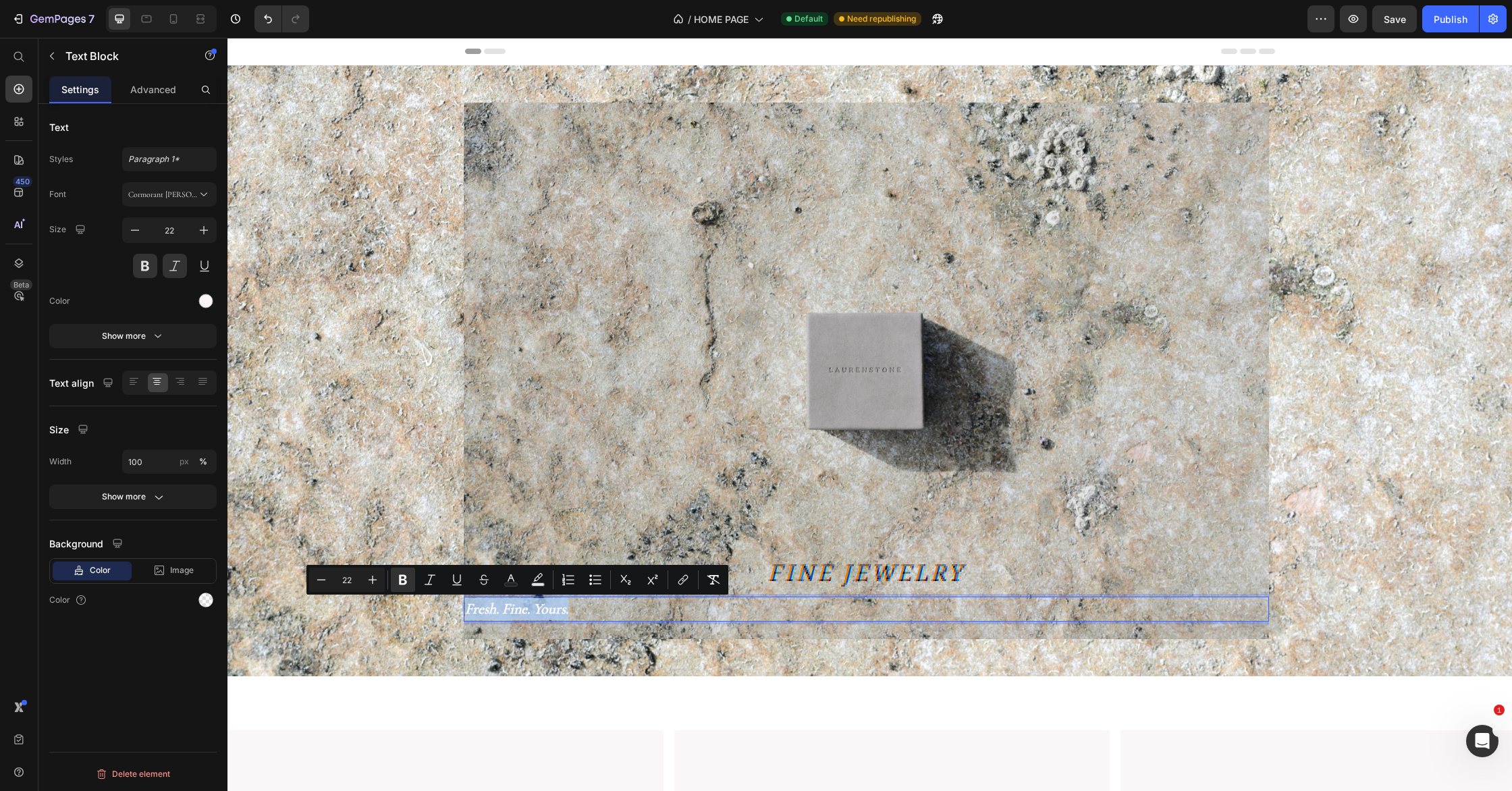 copy on "Fresh. Fine. Yours." 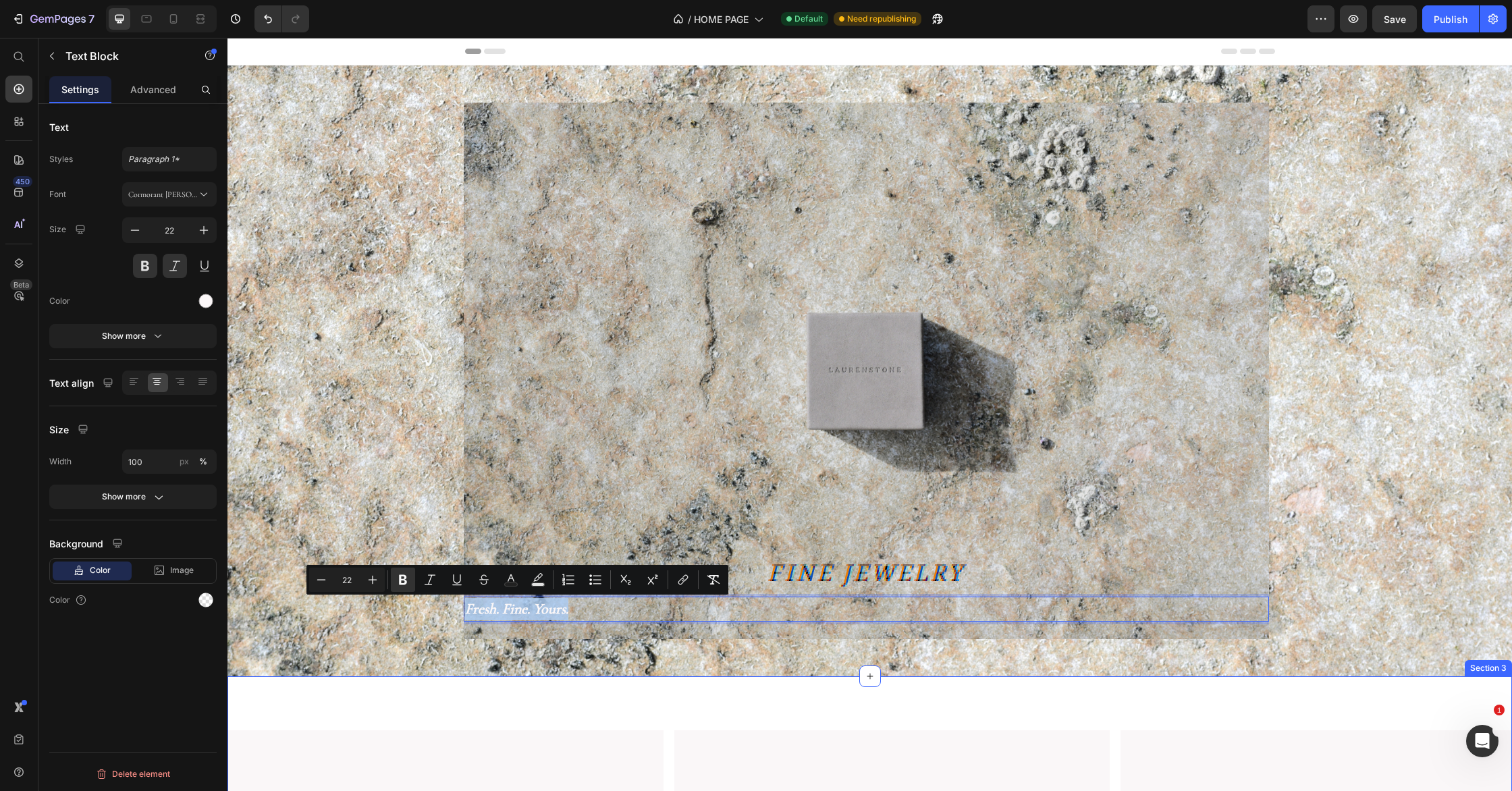 click on "Image Image Image Image Image Image
Carousel Section 3" at bounding box center [869, 959] 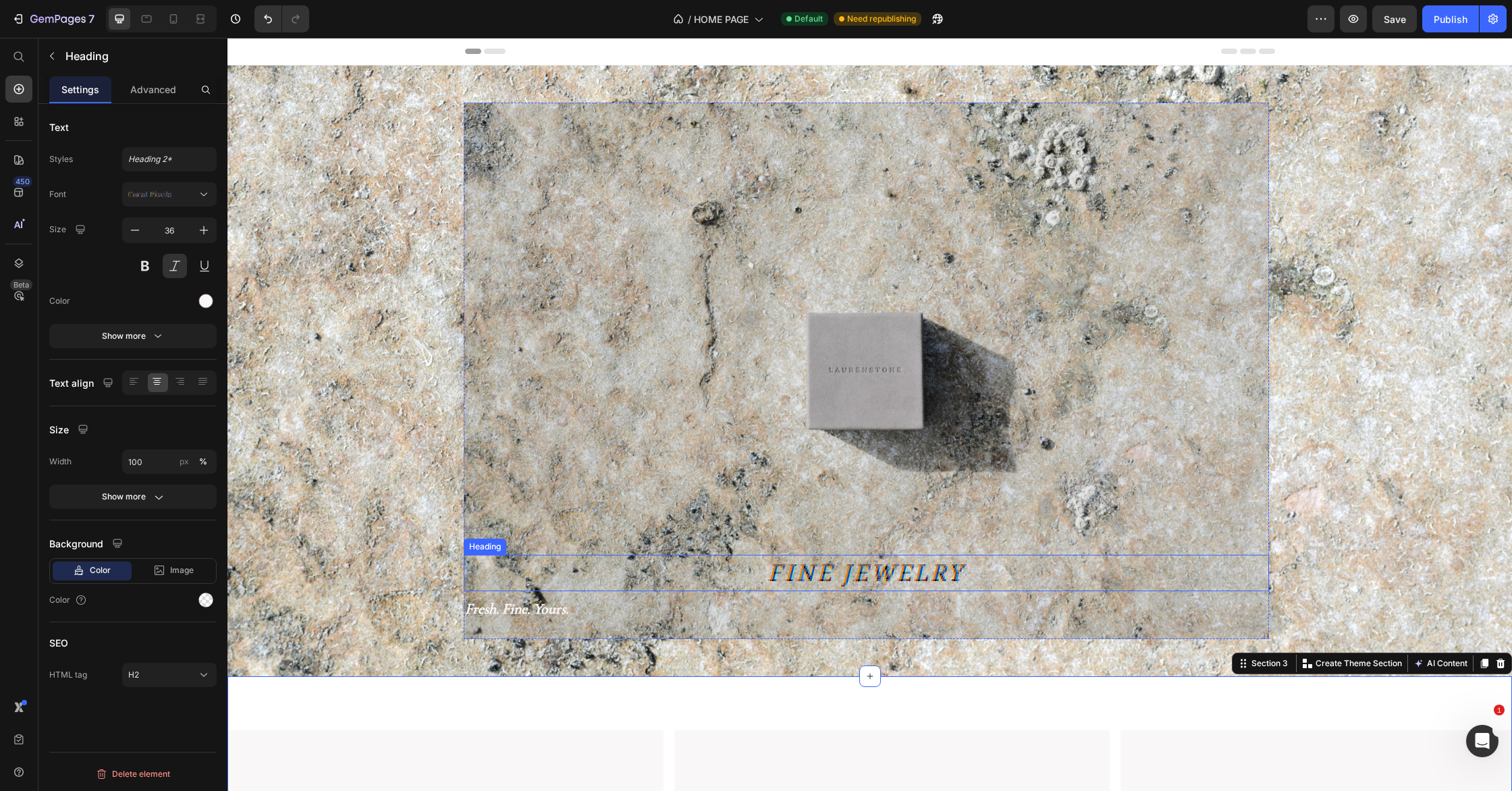 click on "Fine Jewelry" at bounding box center (866, 573) 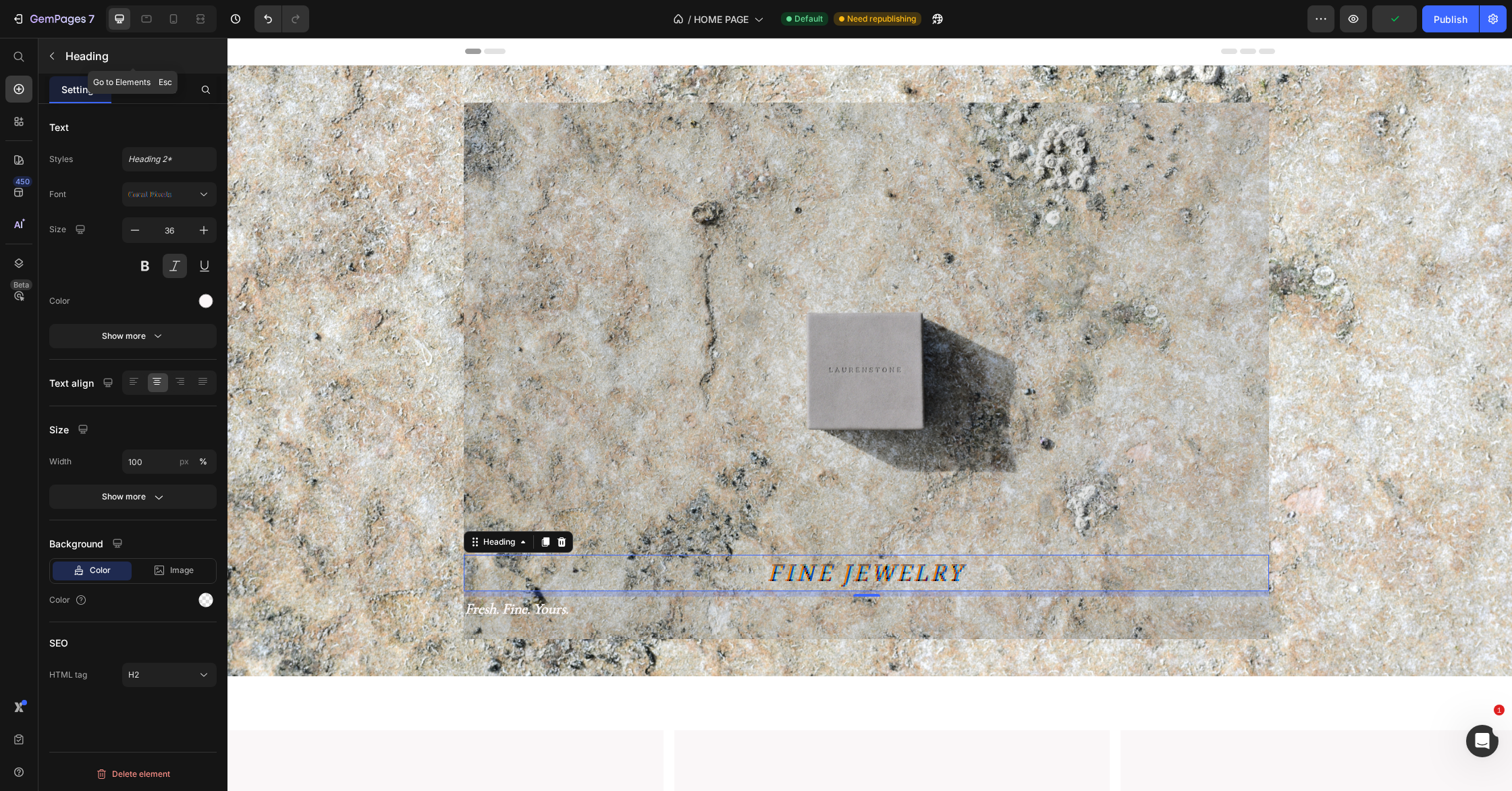 click on "Heading" at bounding box center [145, 56] 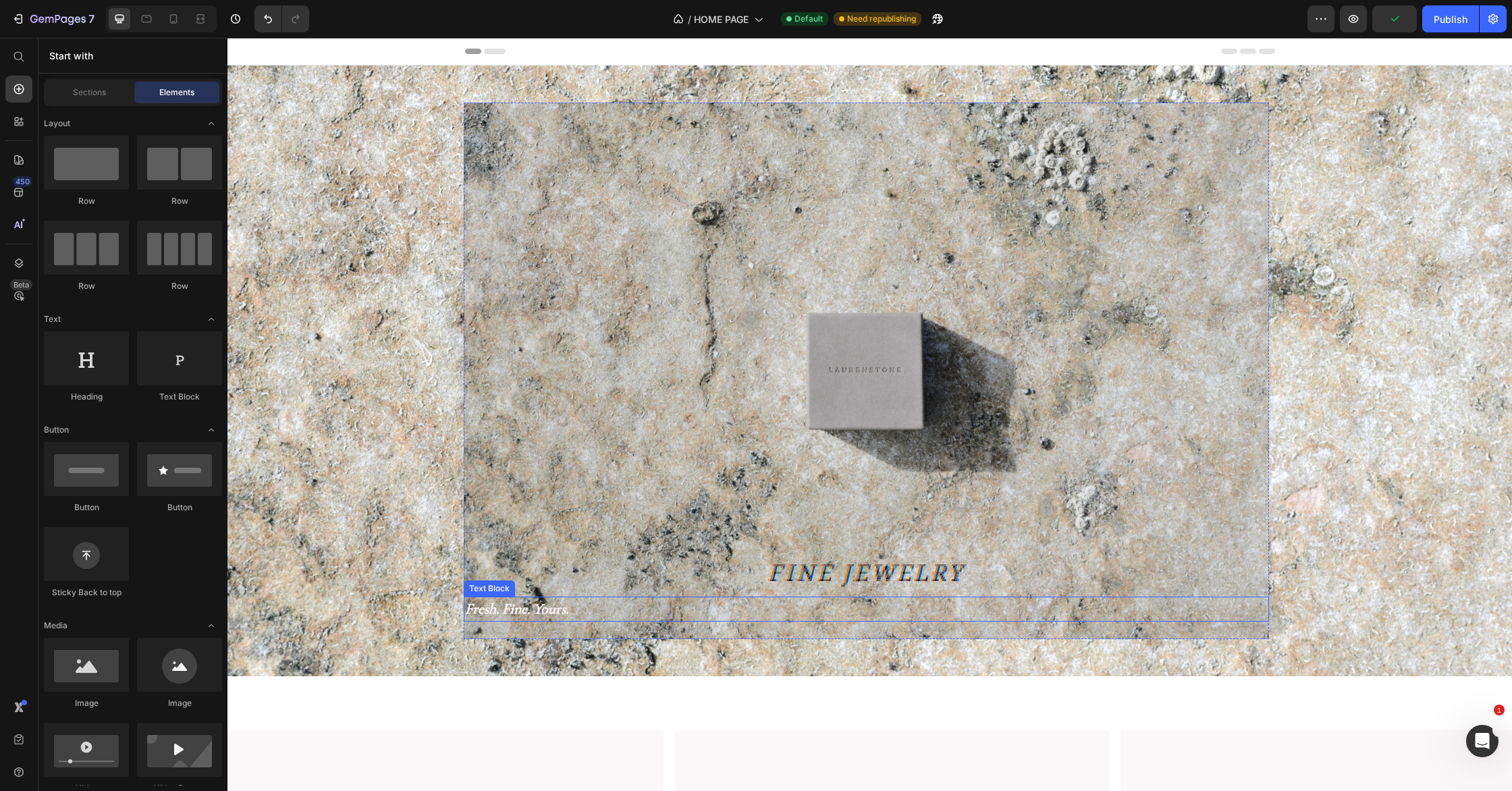 click on "Fresh. Fine. Yours." at bounding box center (866, 609) 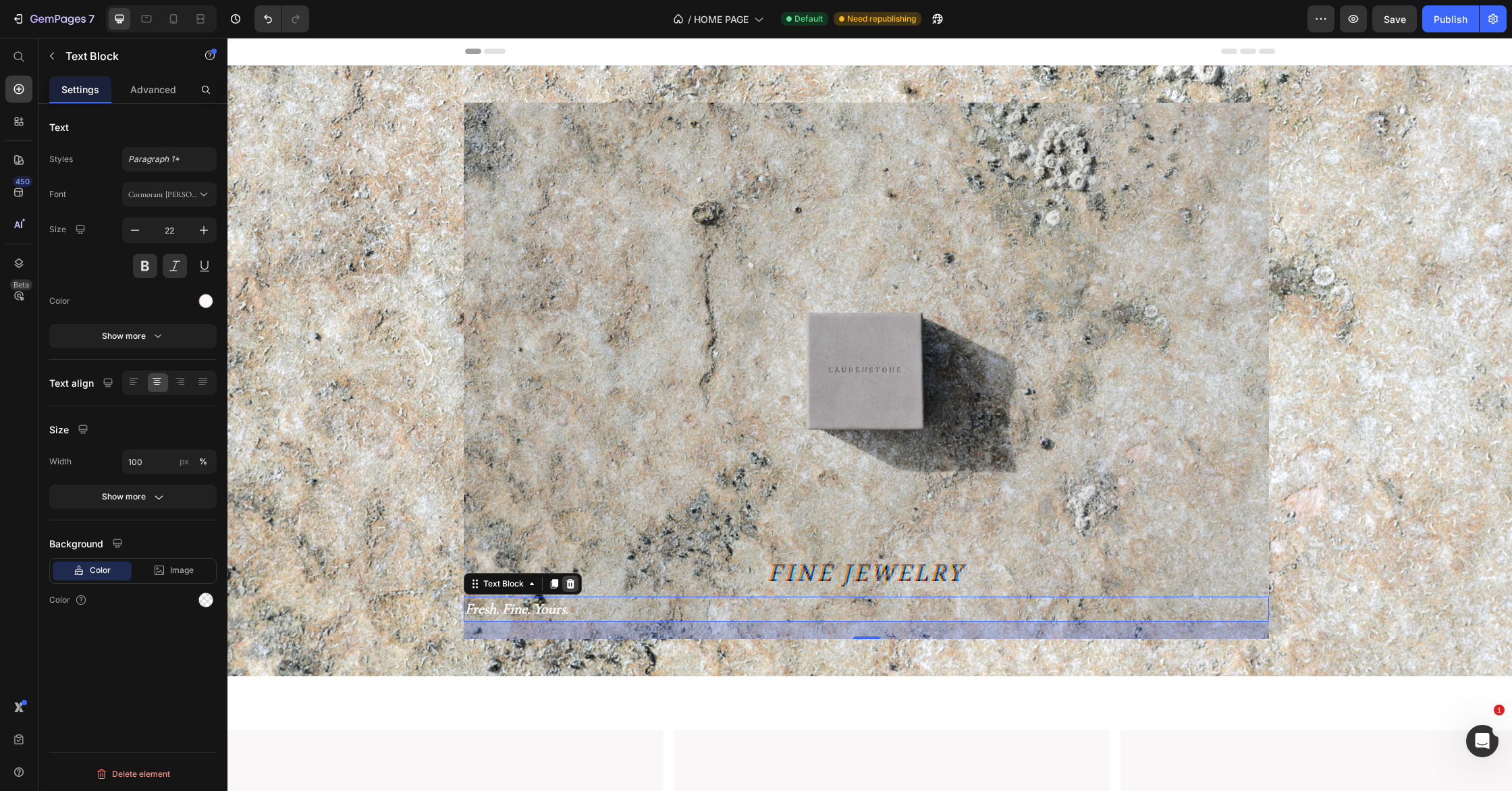 click 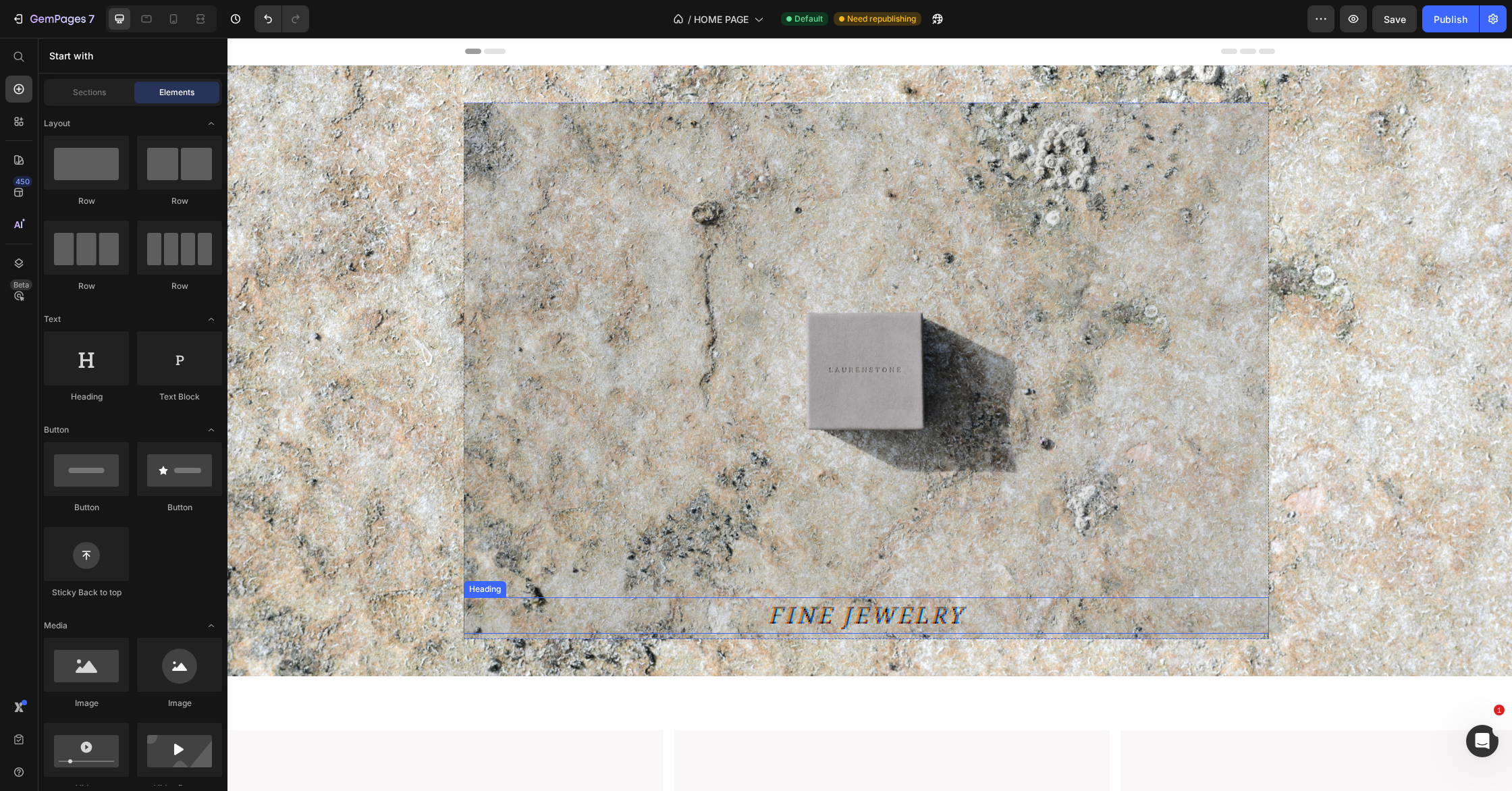 click on "Fine Jewelry" at bounding box center (866, 616) 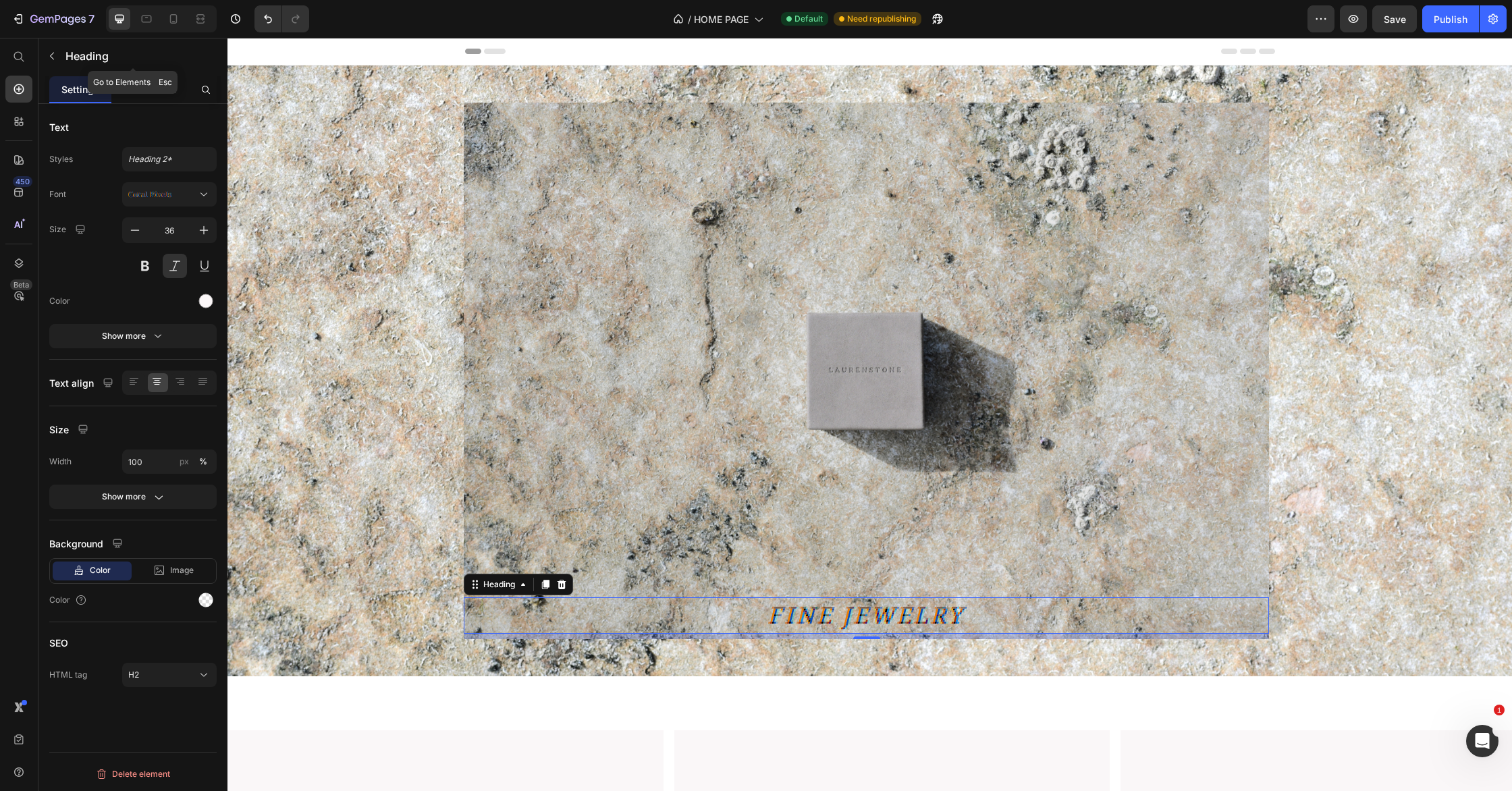 drag, startPoint x: 52, startPoint y: 59, endPoint x: 84, endPoint y: 80, distance: 38.27532 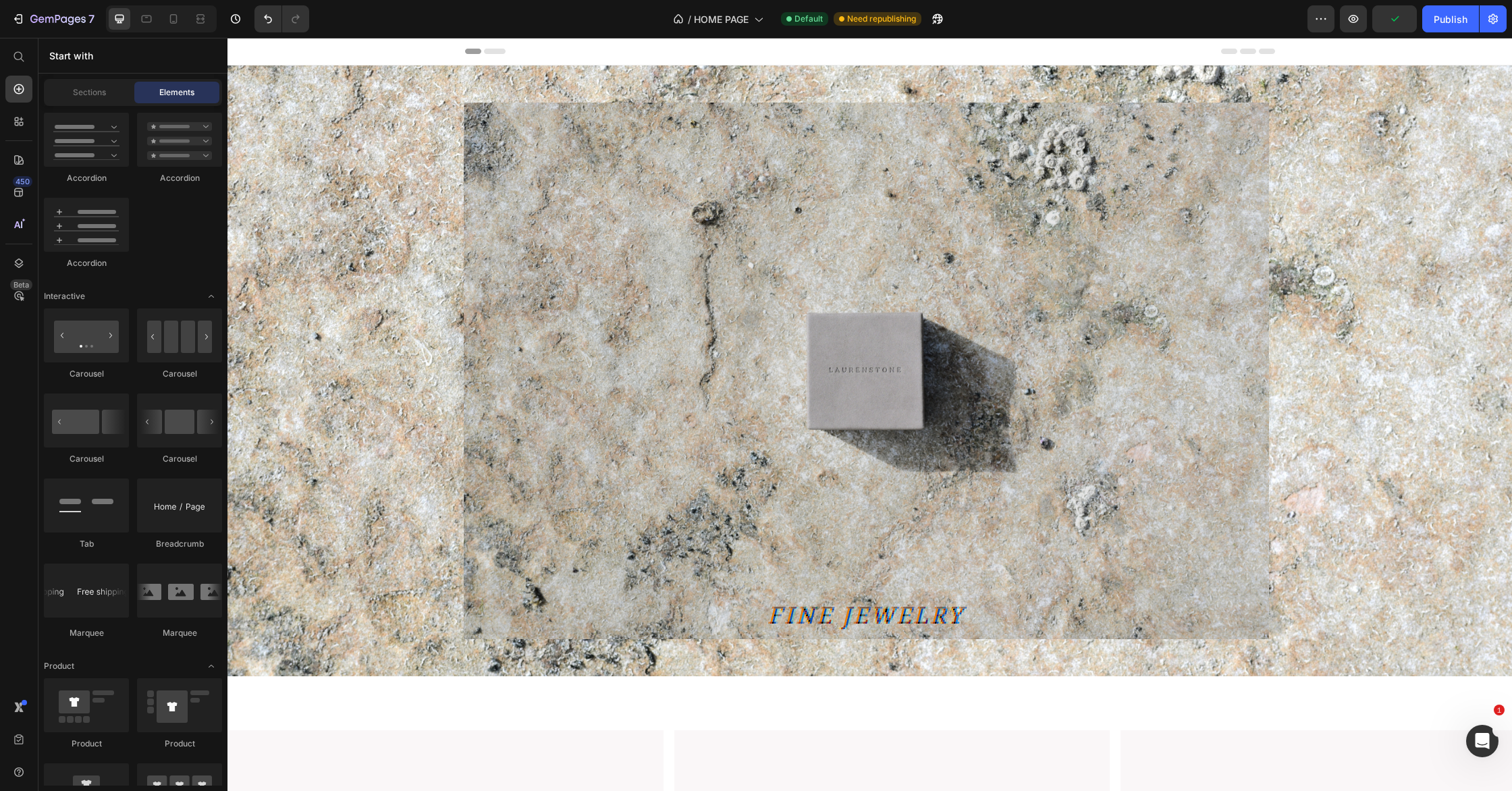 scroll, scrollTop: 0, scrollLeft: 0, axis: both 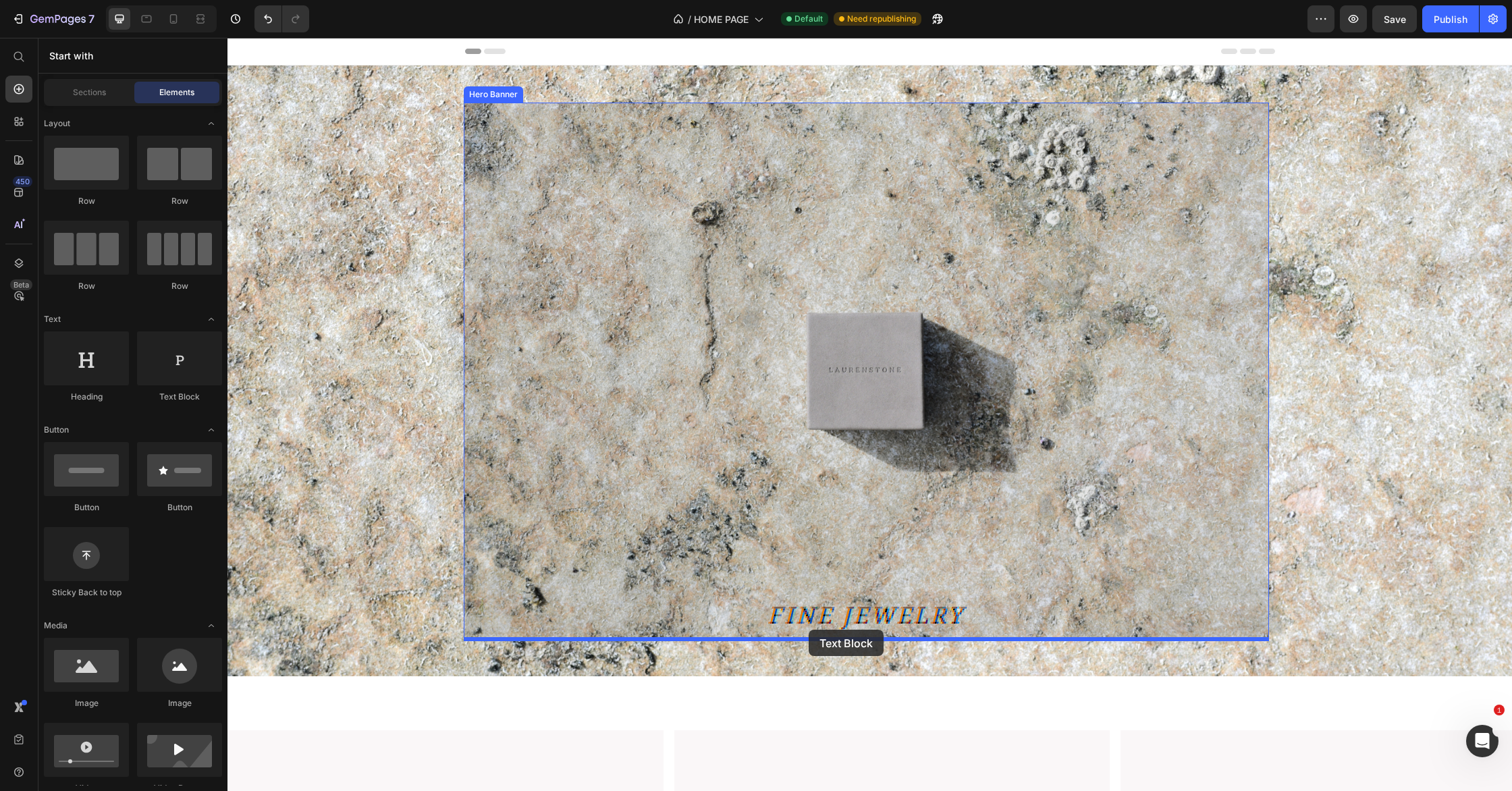 drag, startPoint x: 440, startPoint y: 412, endPoint x: 809, endPoint y: 630, distance: 428.58488 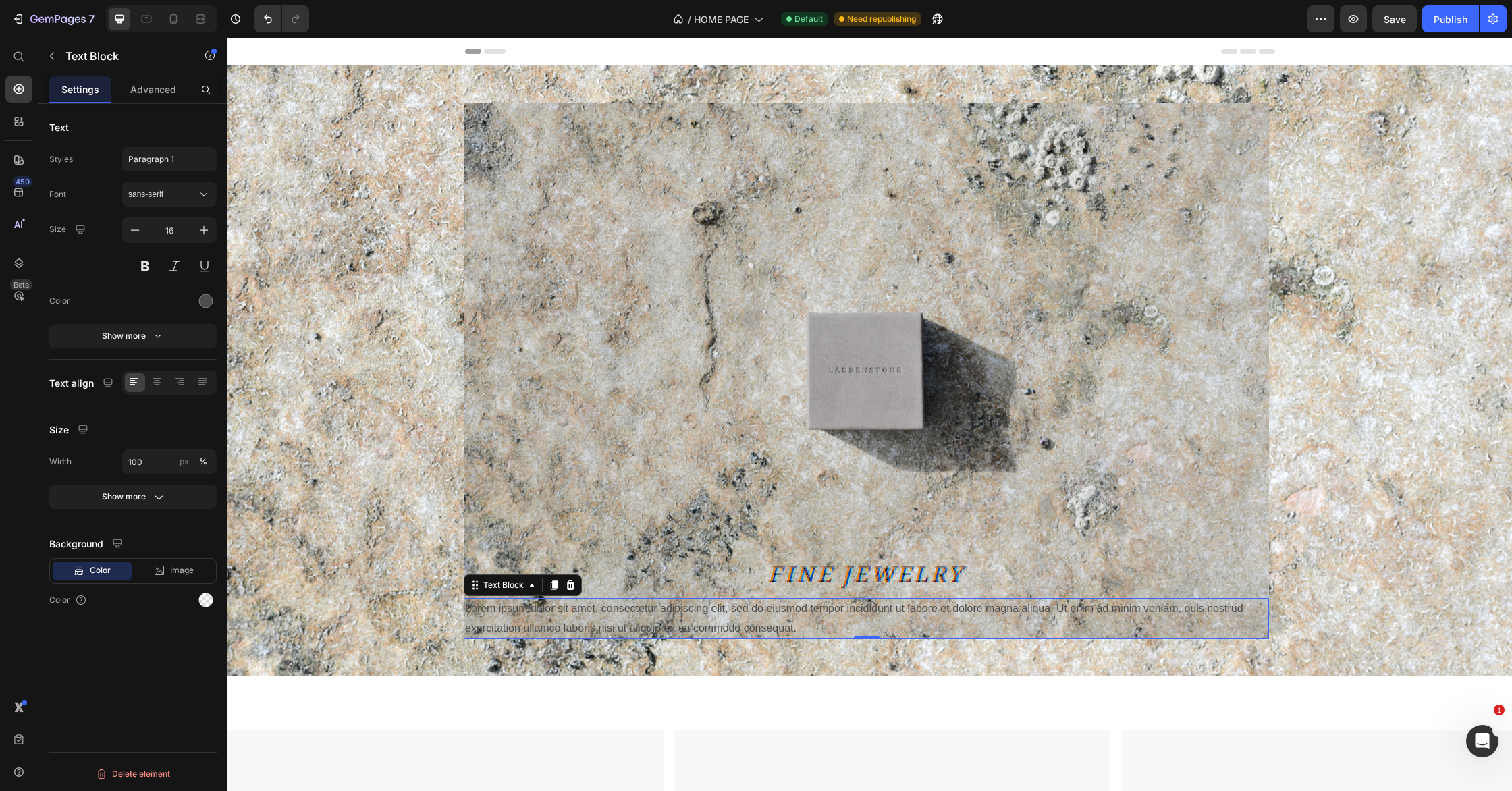 click on "Lorem ipsum dolor sit amet, consectetur adipiscing elit, sed do eiusmod tempor incididunt ut labore et dolore magna aliqua. Ut enim ad minim veniam, quis nostrud exercitation ullamco laboris nisi ut aliquip ex ea commodo consequat." at bounding box center [866, 619] 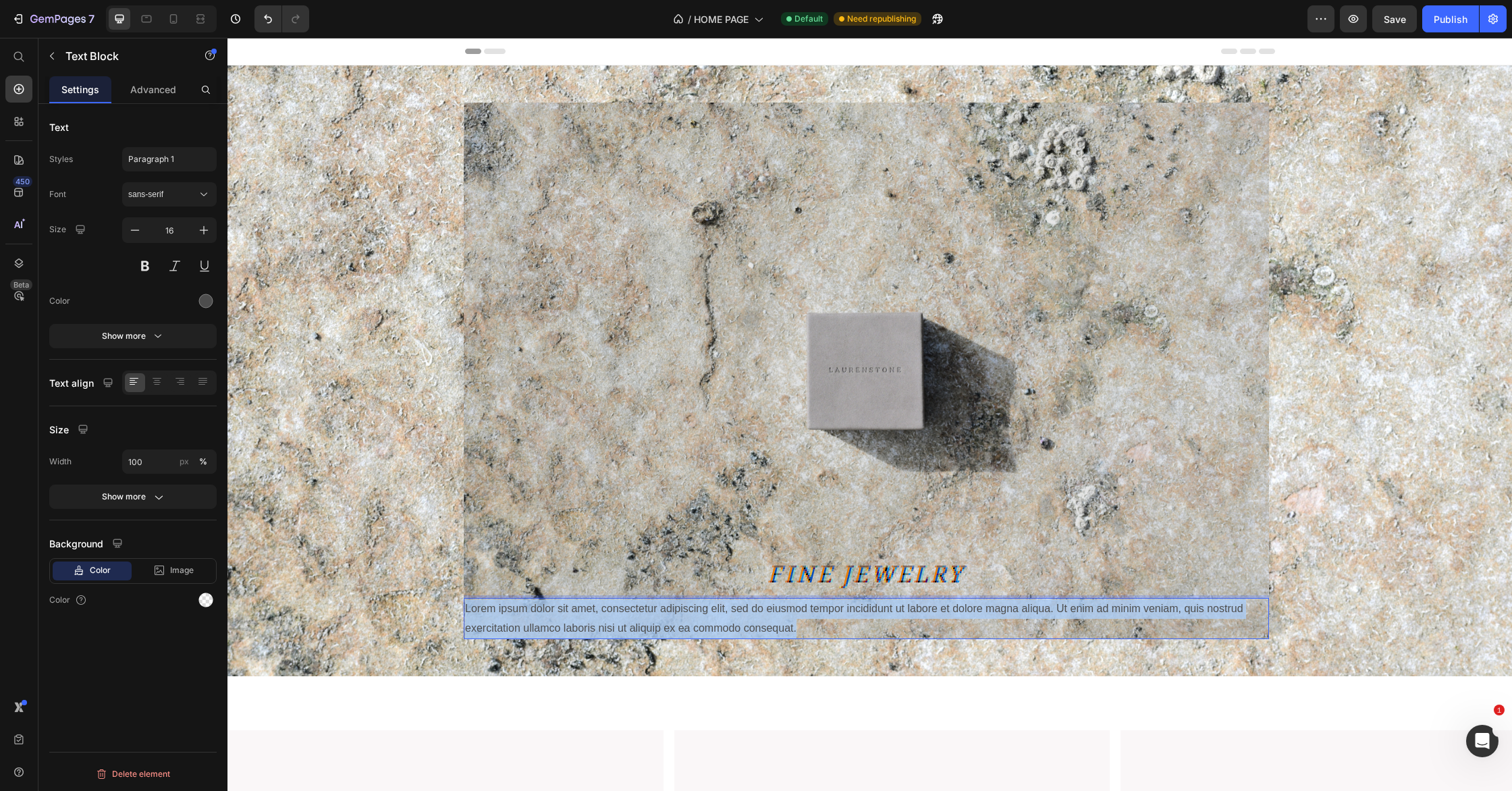click on "Lorem ipsum dolor sit amet, consectetur adipiscing elit, sed do eiusmod tempor incididunt ut labore et dolore magna aliqua. Ut enim ad minim veniam, quis nostrud exercitation ullamco laboris nisi ut aliquip ex ea commodo consequat." at bounding box center [866, 619] 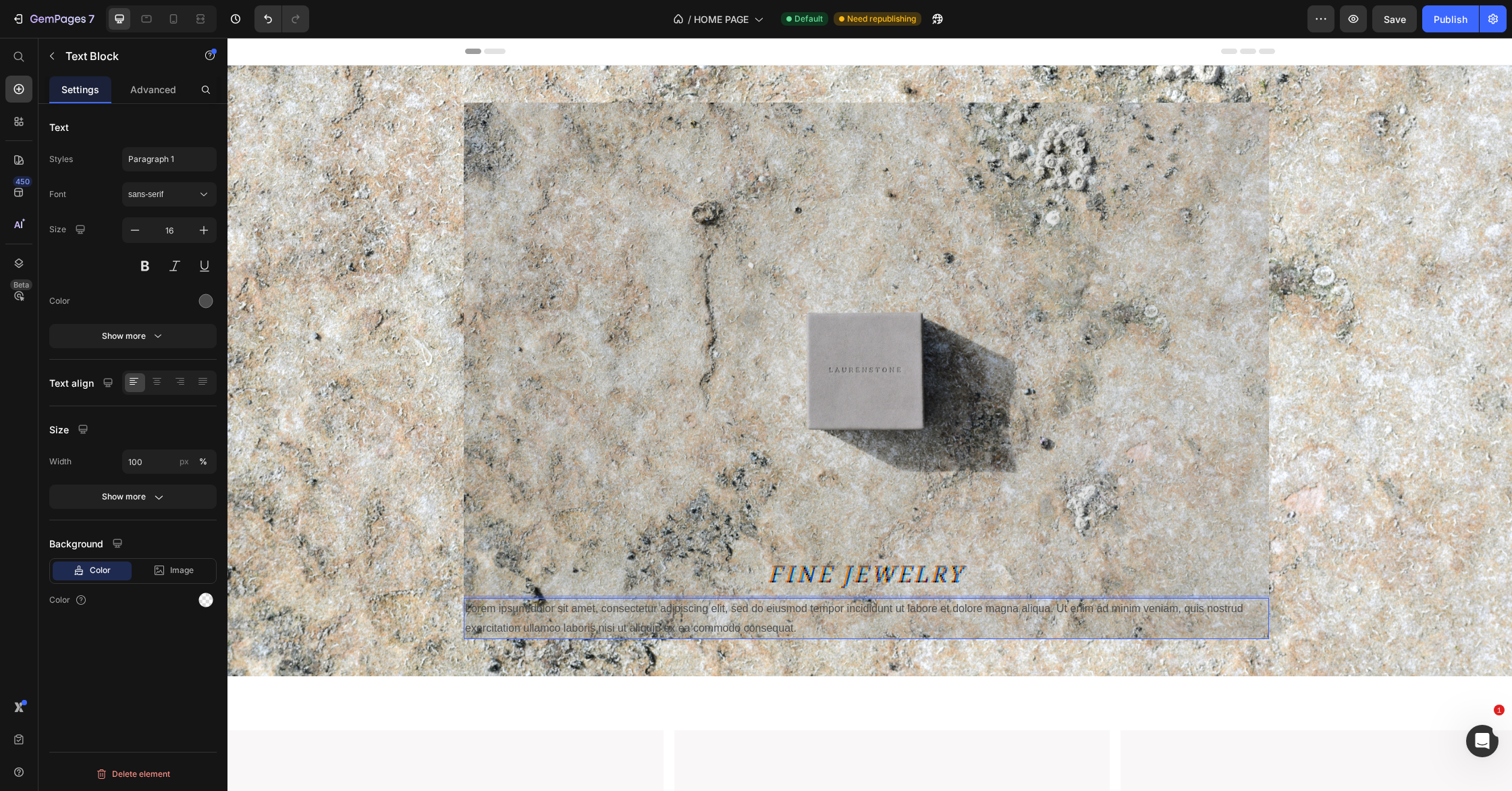 click on "Lorem ipsum dolor sit amet, consectetur adipiscing elit, sed do eiusmod tempor incididunt ut labore et dolore magna aliqua. Ut enim ad minim veniam, quis nostrud exercitation ullamco laboris nisi ut aliquip ex ea commodo consequat." at bounding box center [866, 619] 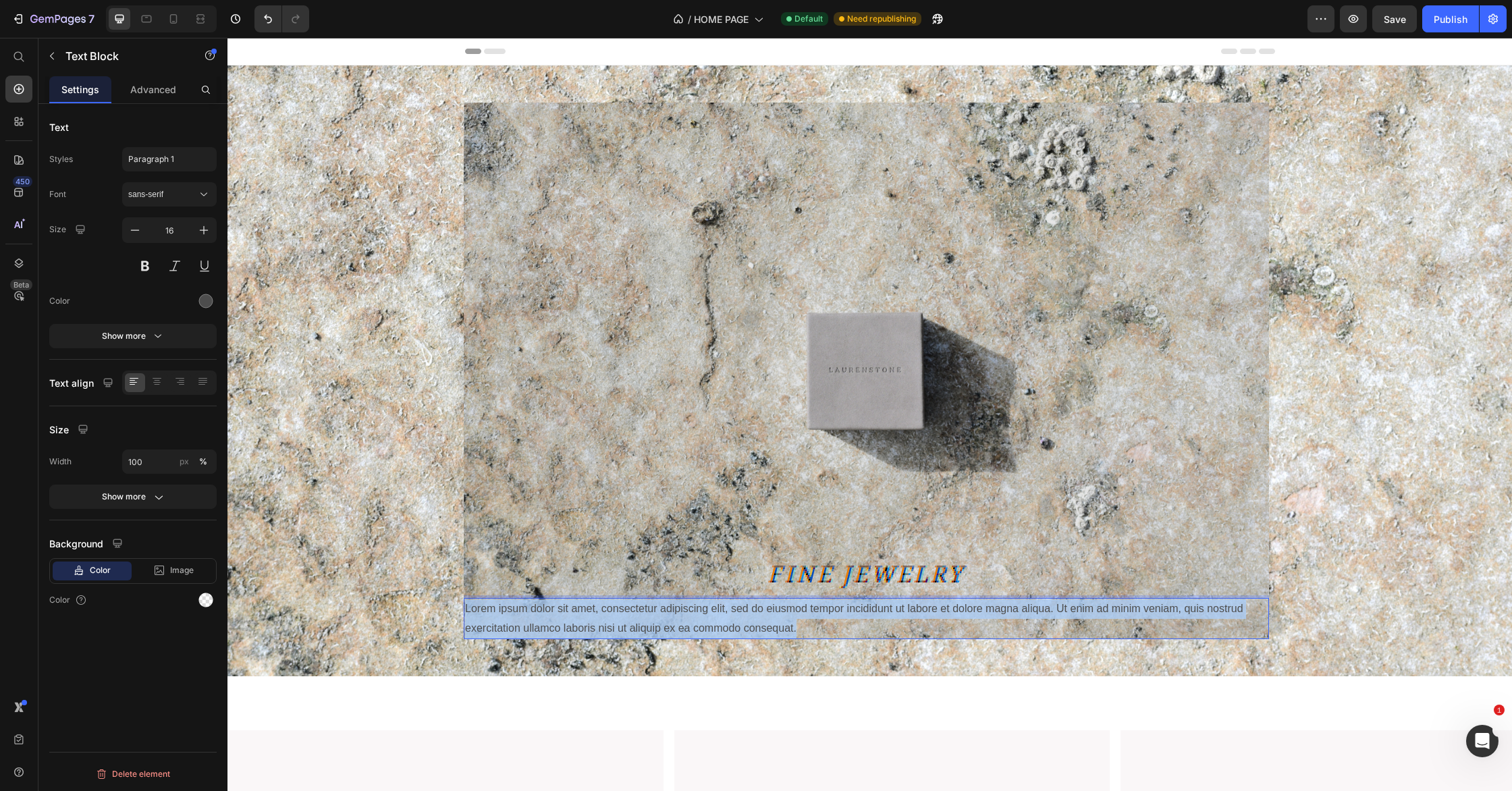 click on "Lorem ipsum dolor sit amet, consectetur adipiscing elit, sed do eiusmod tempor incididunt ut labore et dolore magna aliqua. Ut enim ad minim veniam, quis nostrud exercitation ullamco laboris nisi ut aliquip ex ea commodo consequat." at bounding box center [866, 619] 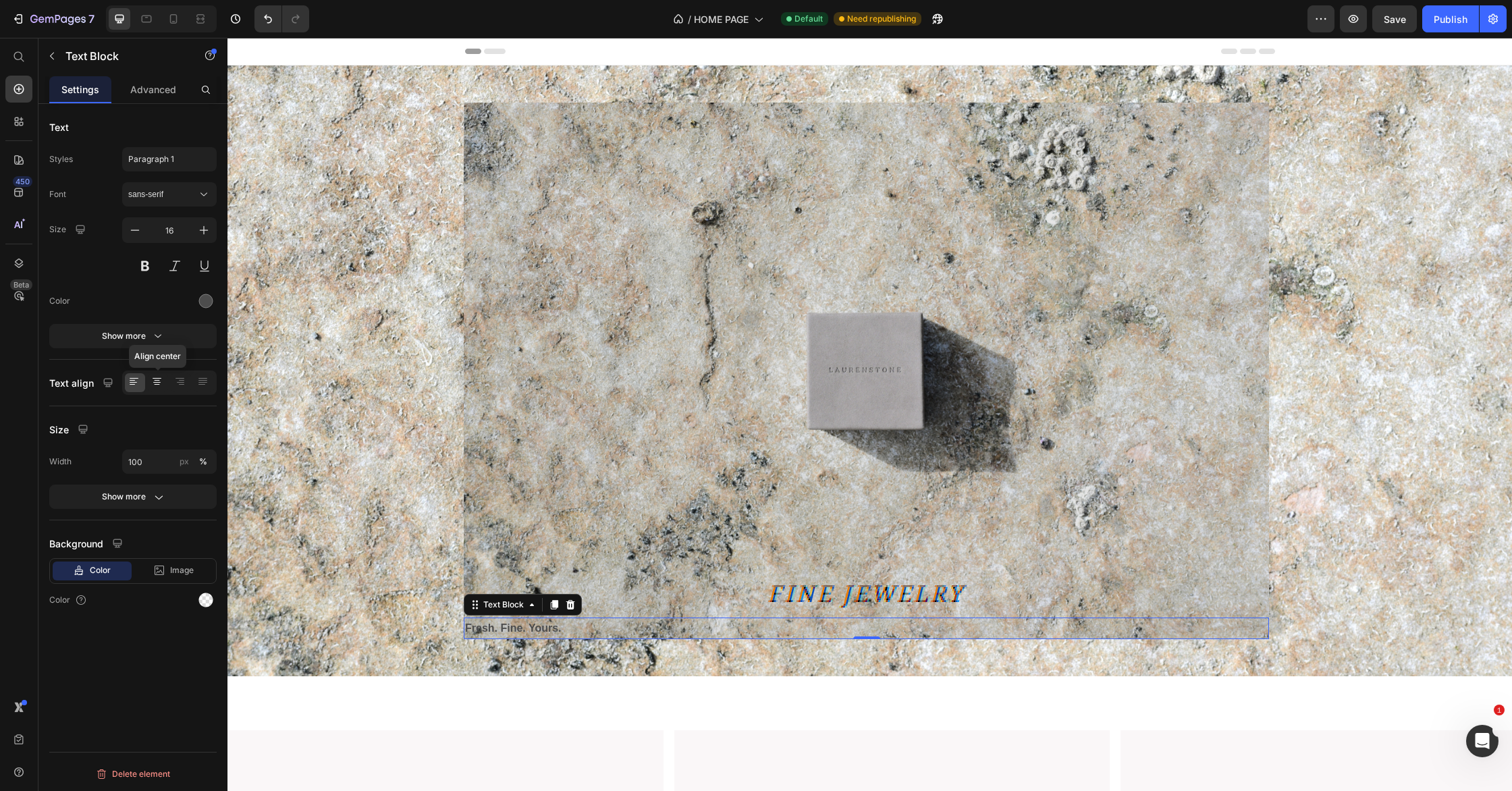 click 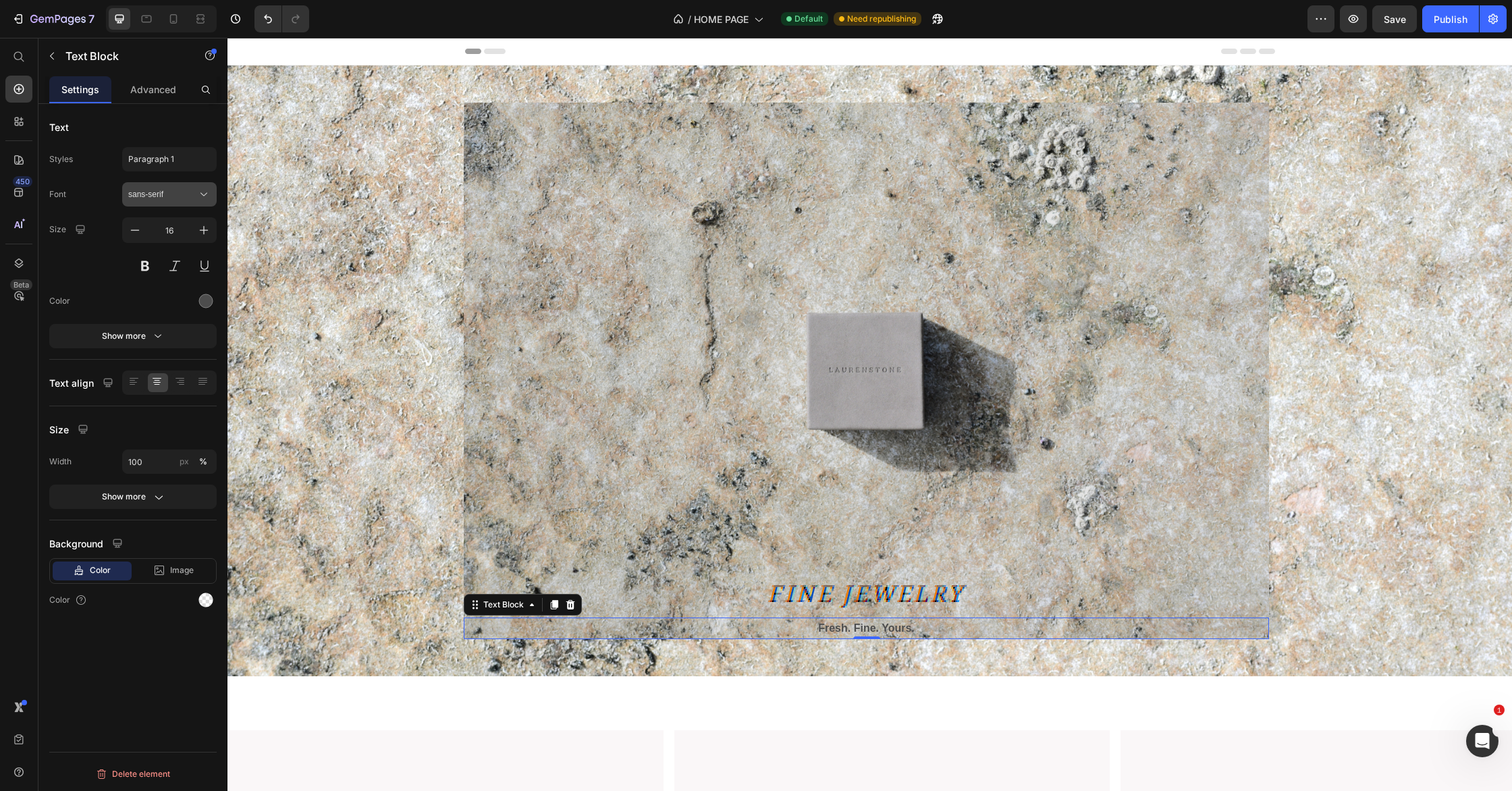 click on "sans-serif" at bounding box center (169, 194) 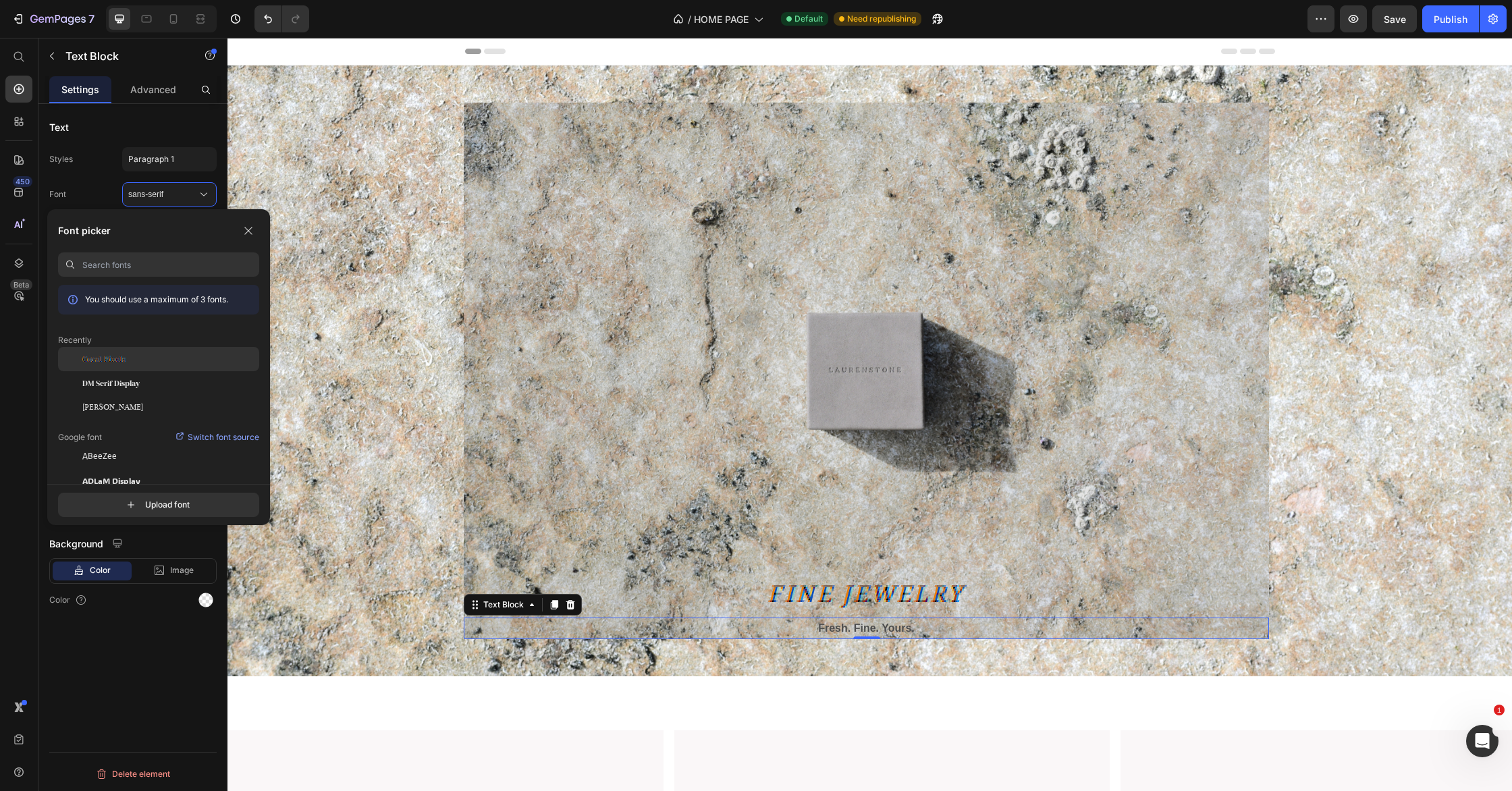 click on "Coral Pixels" 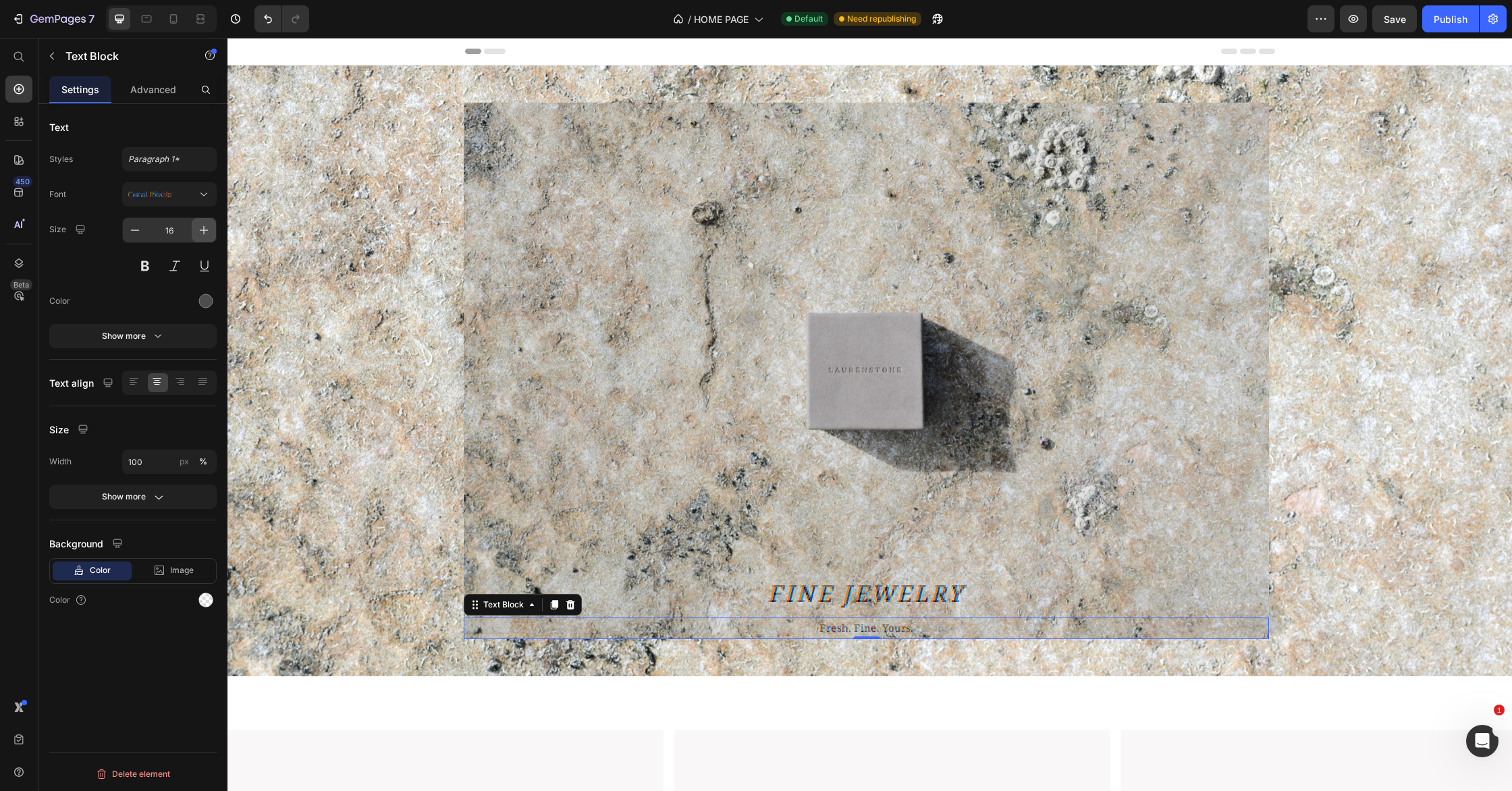 click 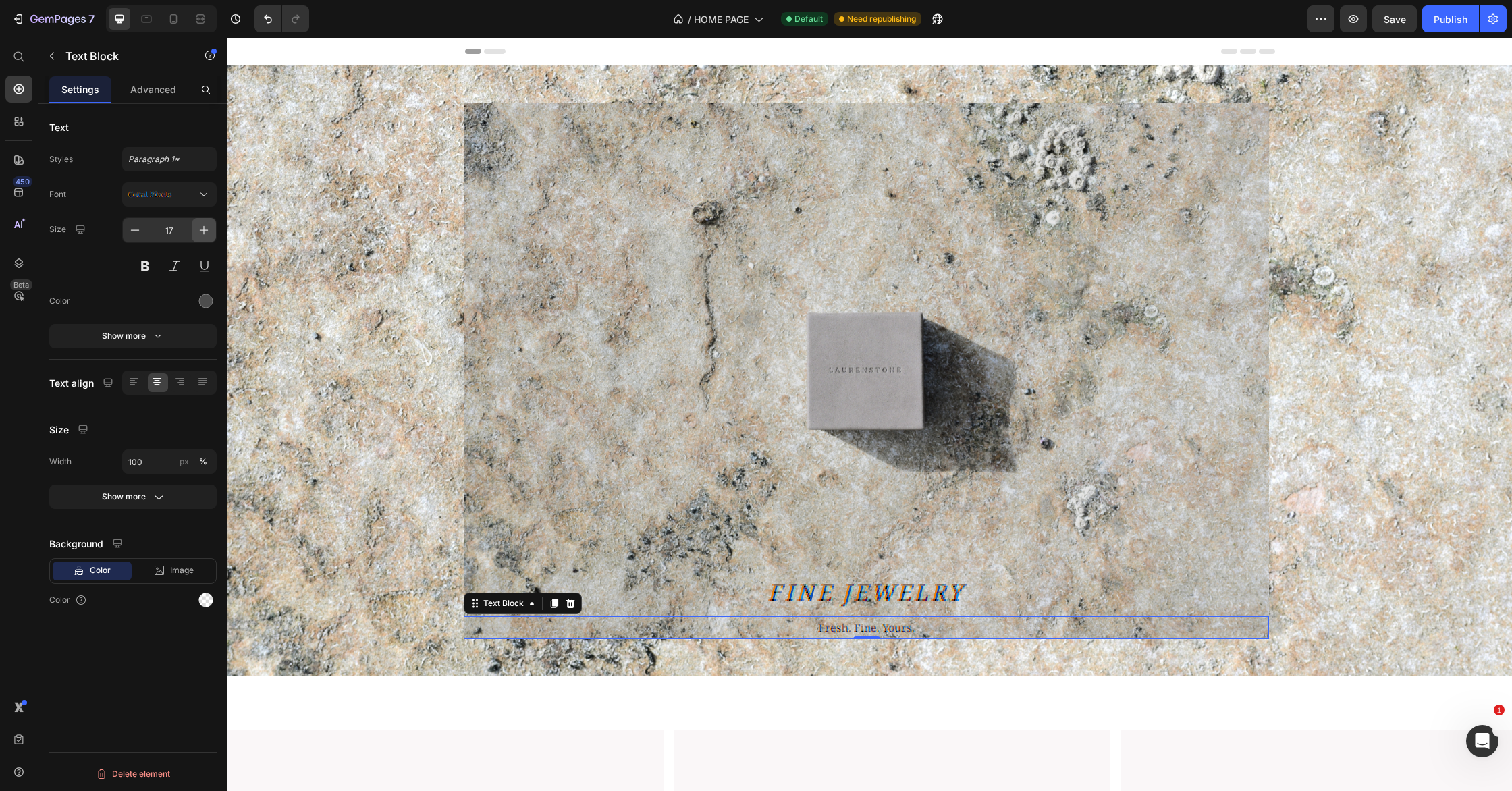 click 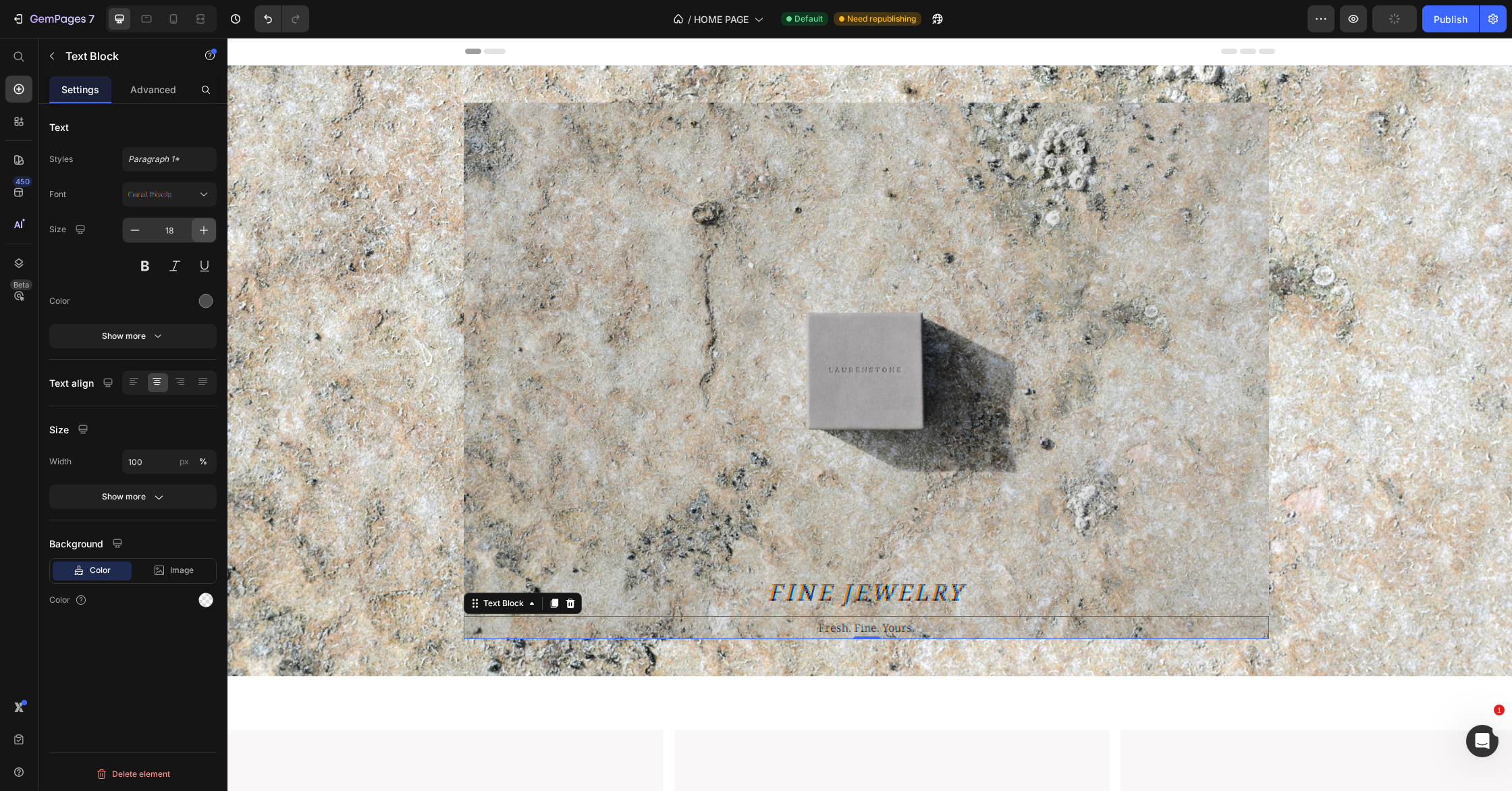 click 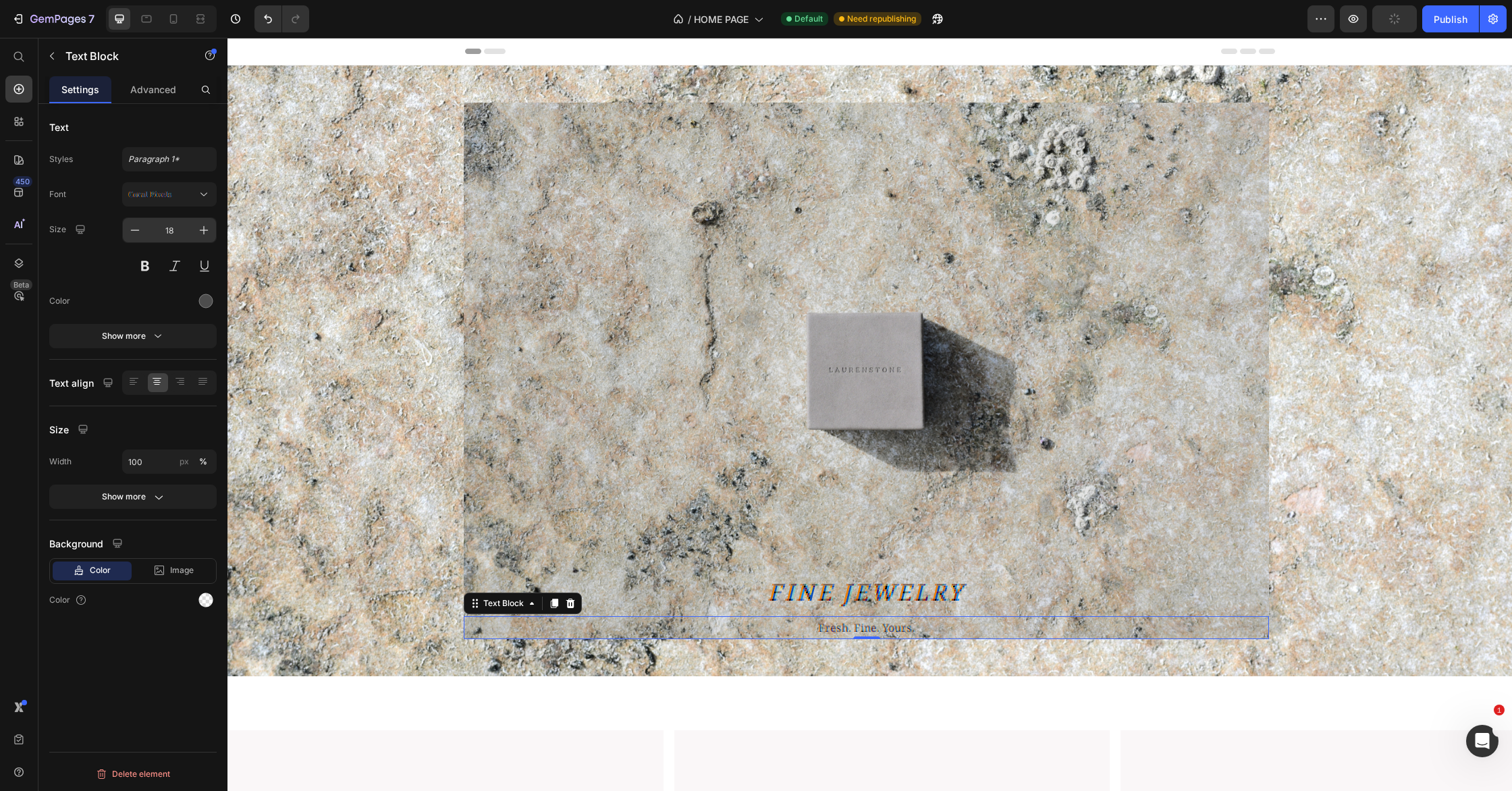 type on "19" 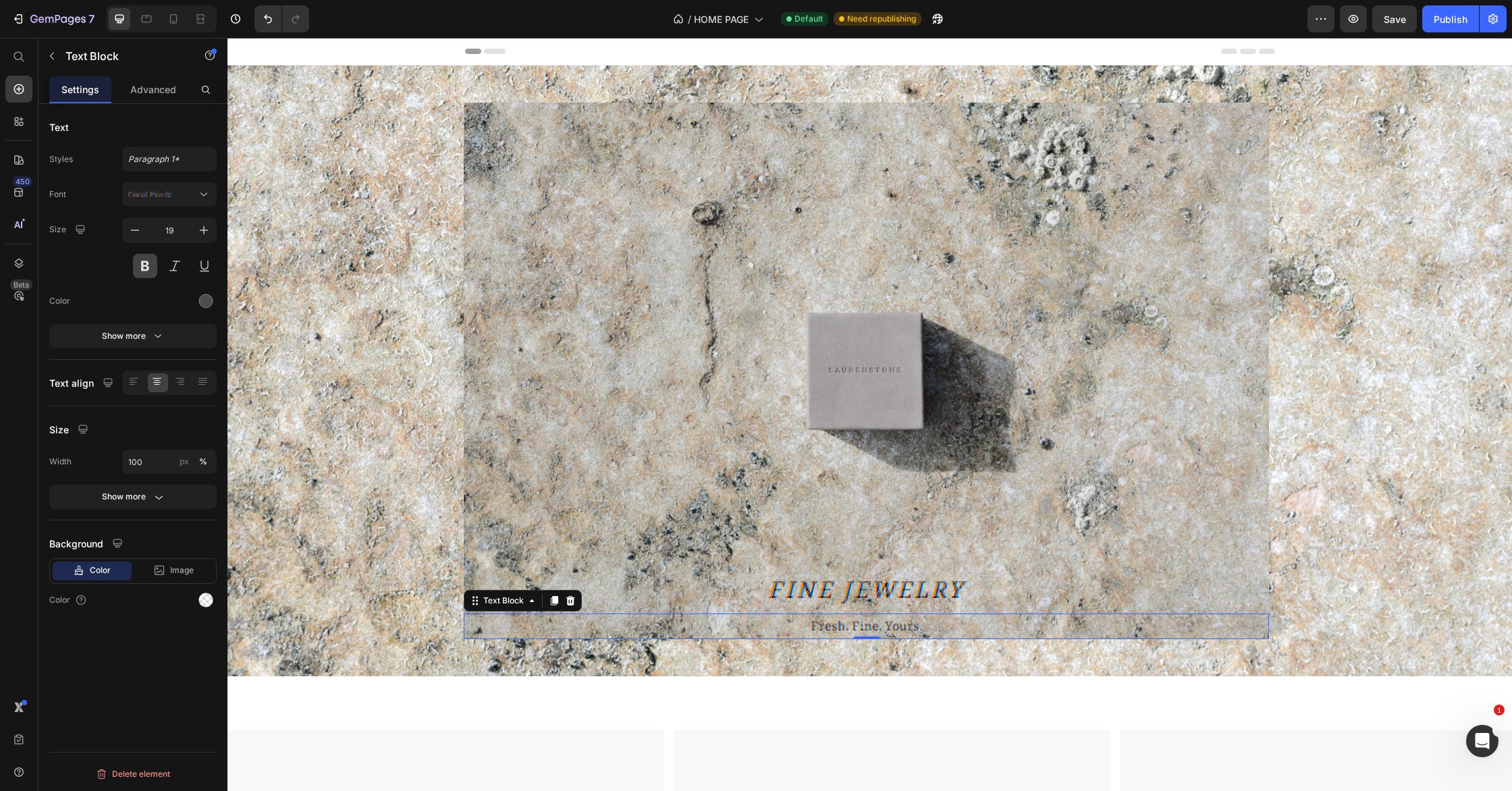 click at bounding box center (145, 266) 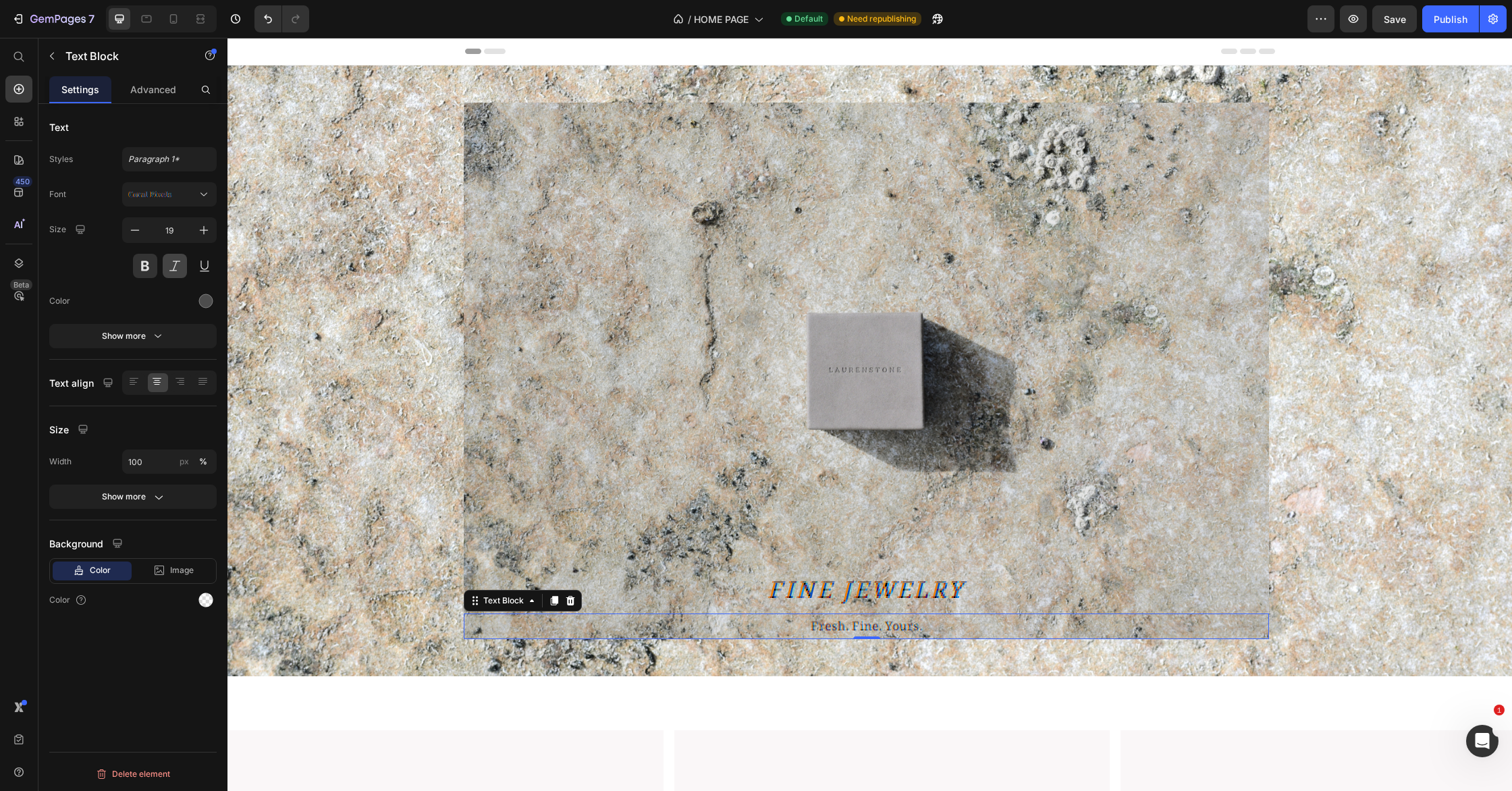 click at bounding box center [175, 266] 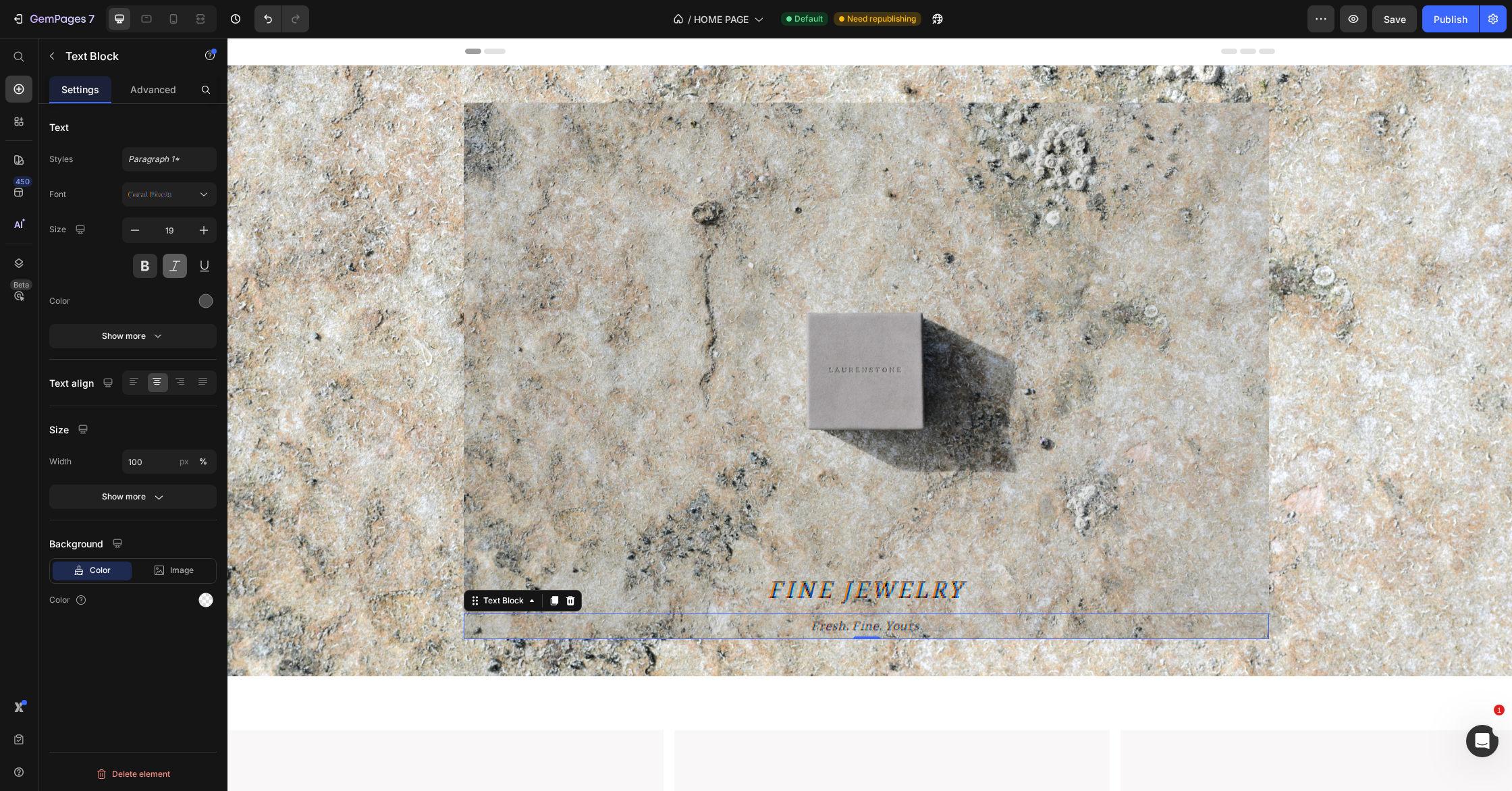 click at bounding box center [175, 266] 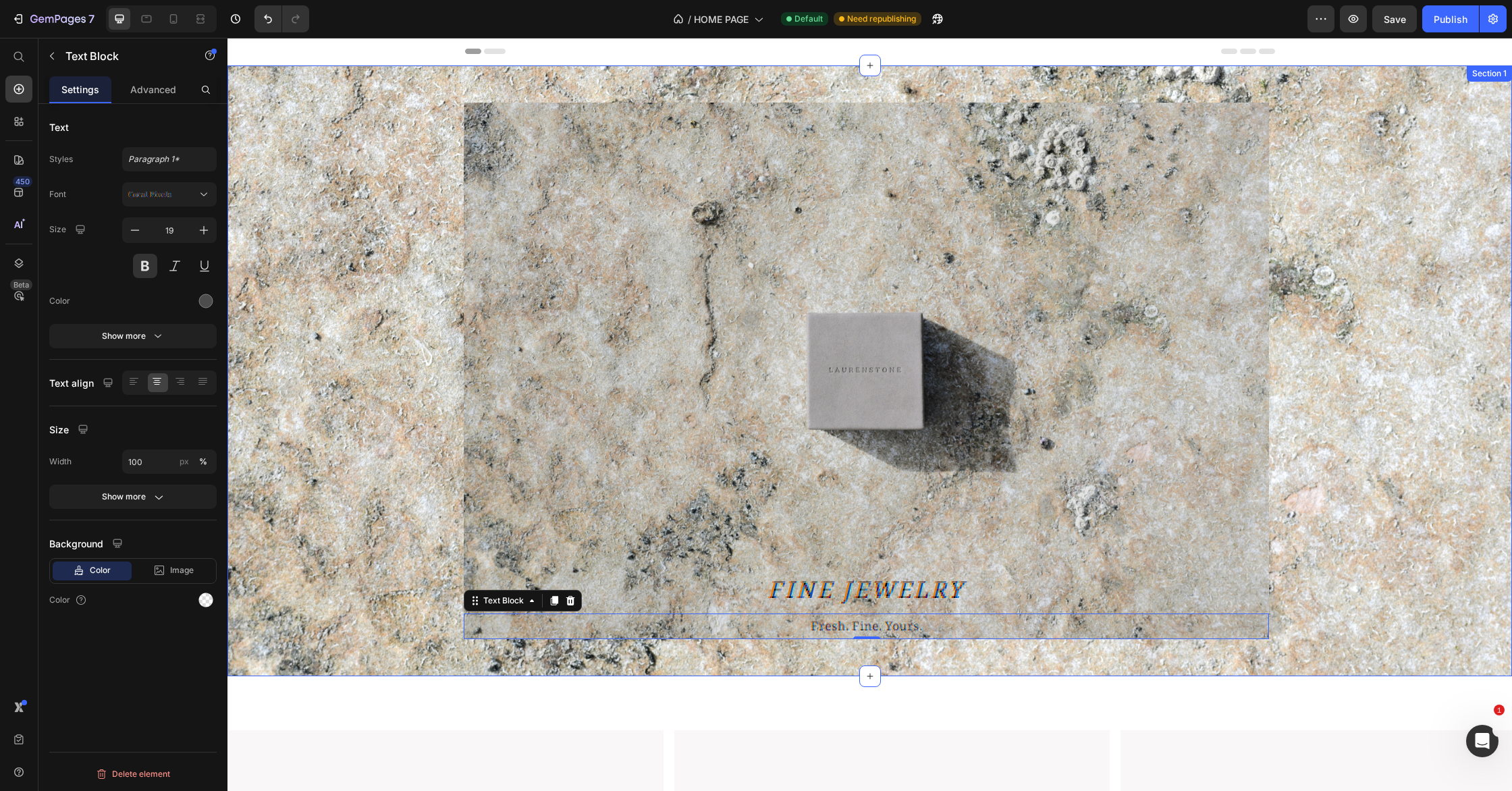 click on "Fine Jewelry Heading Fresh. Fine. Yours. Text Block   0 Hero Banner Section 1" at bounding box center (869, 371) 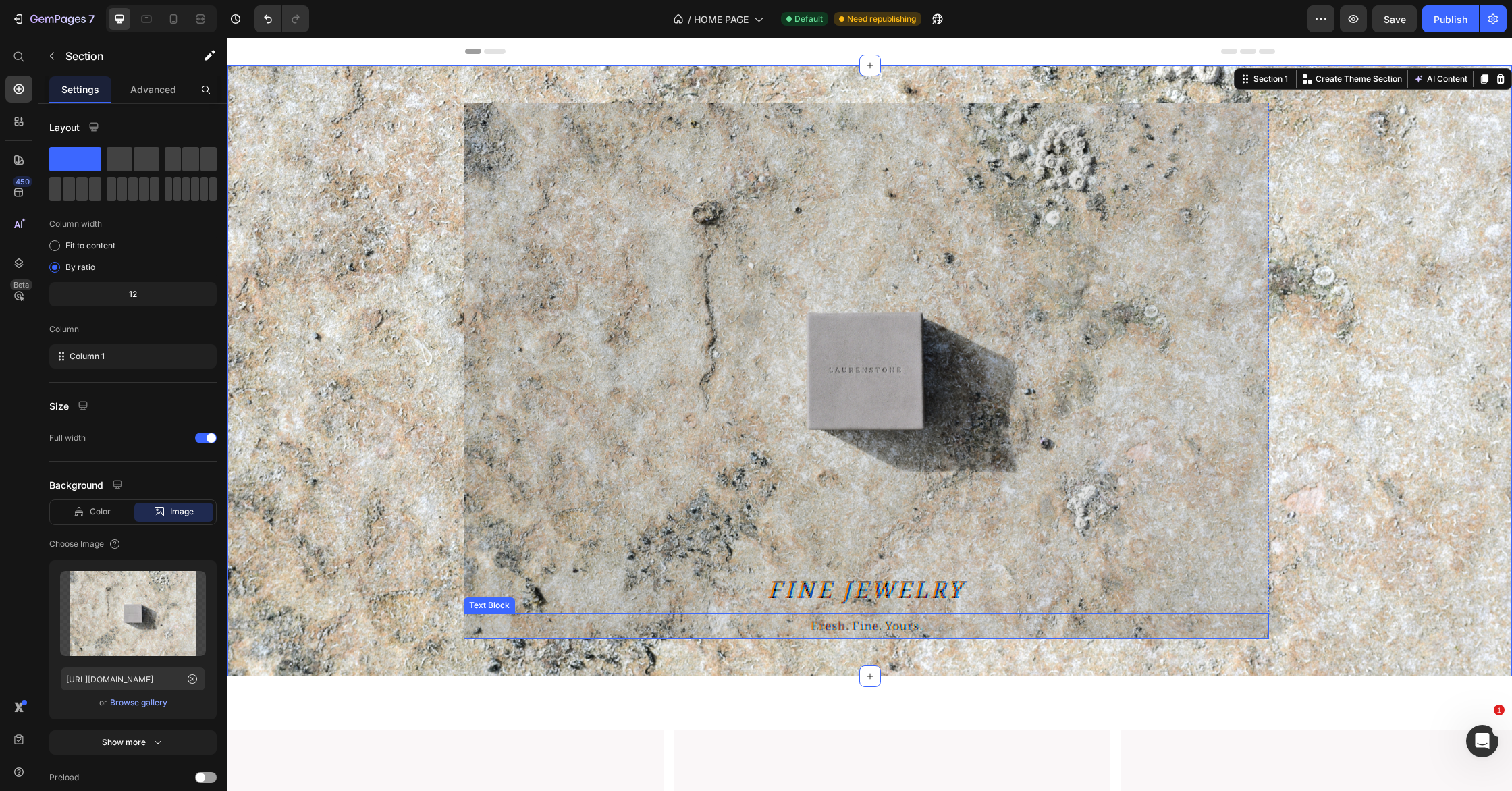 click on "Fresh. Fine. Yours." at bounding box center [866, 626] 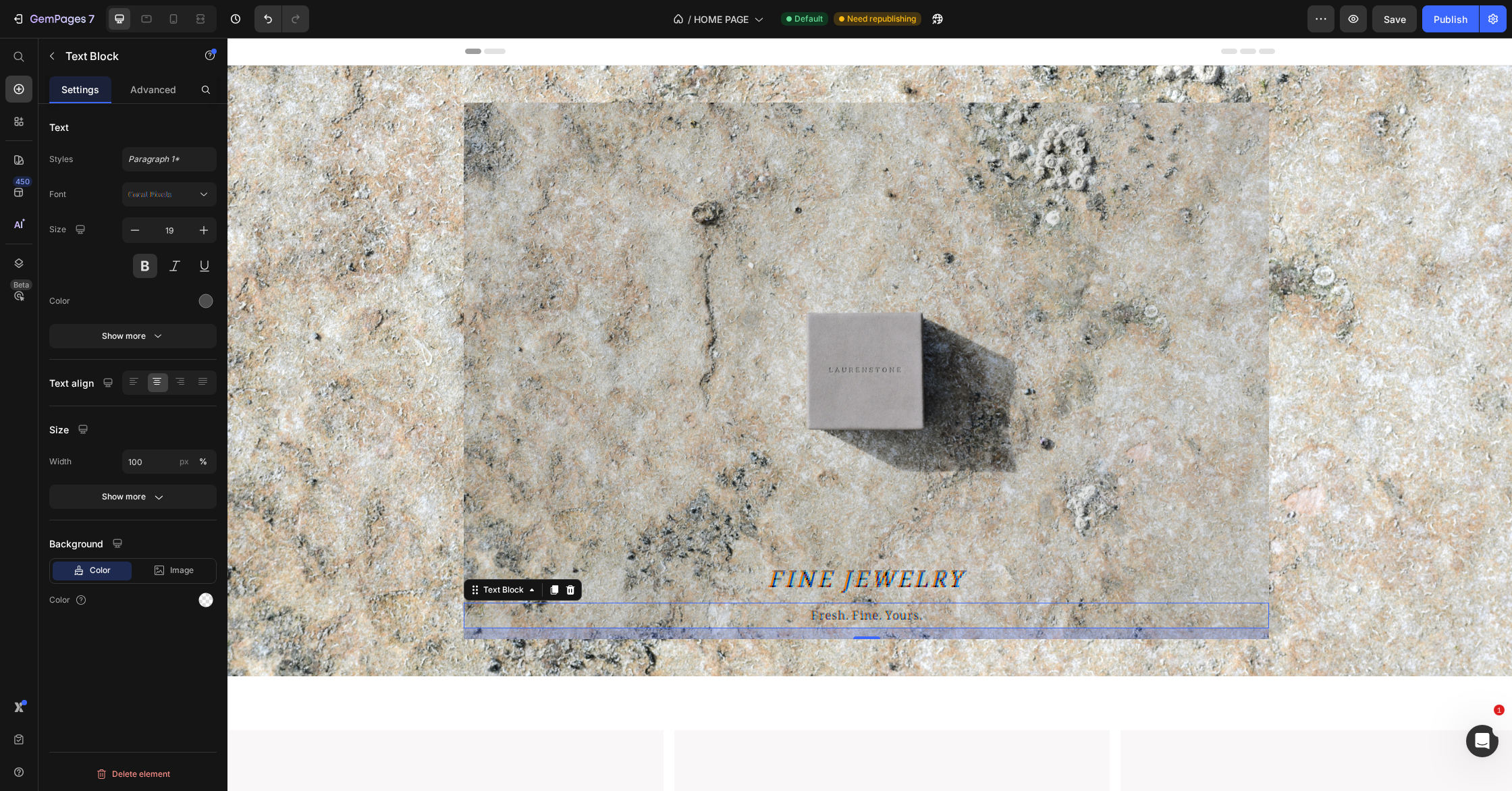 drag, startPoint x: 875, startPoint y: 639, endPoint x: 878, endPoint y: 650, distance: 11.40175 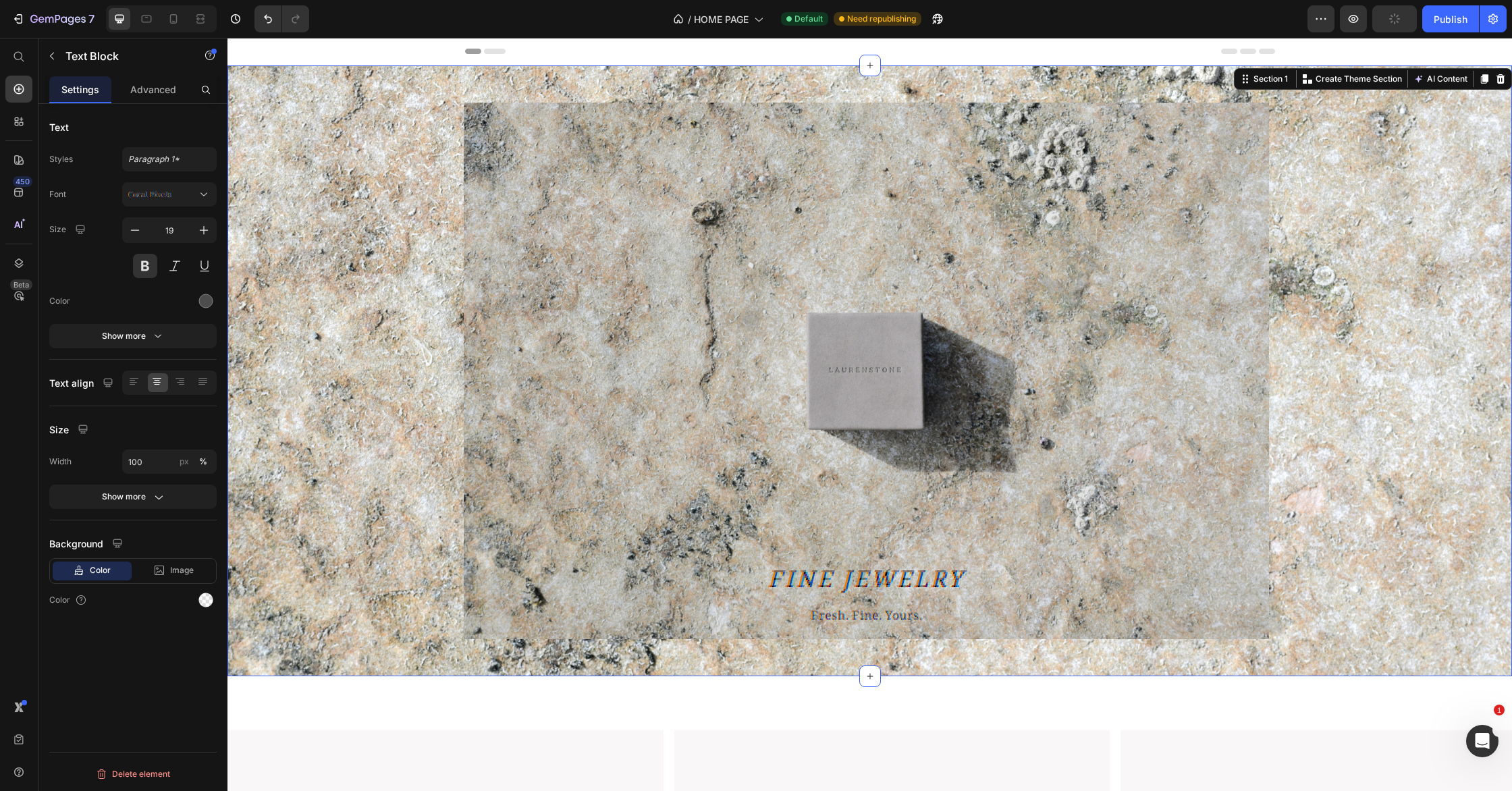 click on "Fine Jewelry Heading Fresh. Fine. Yours. Text Block Hero Banner Section 1   Create Theme Section AI Content Write with GemAI What would you like to describe here? Tone and Voice Persuasive Product Koselig Show more Generate" at bounding box center (869, 371) 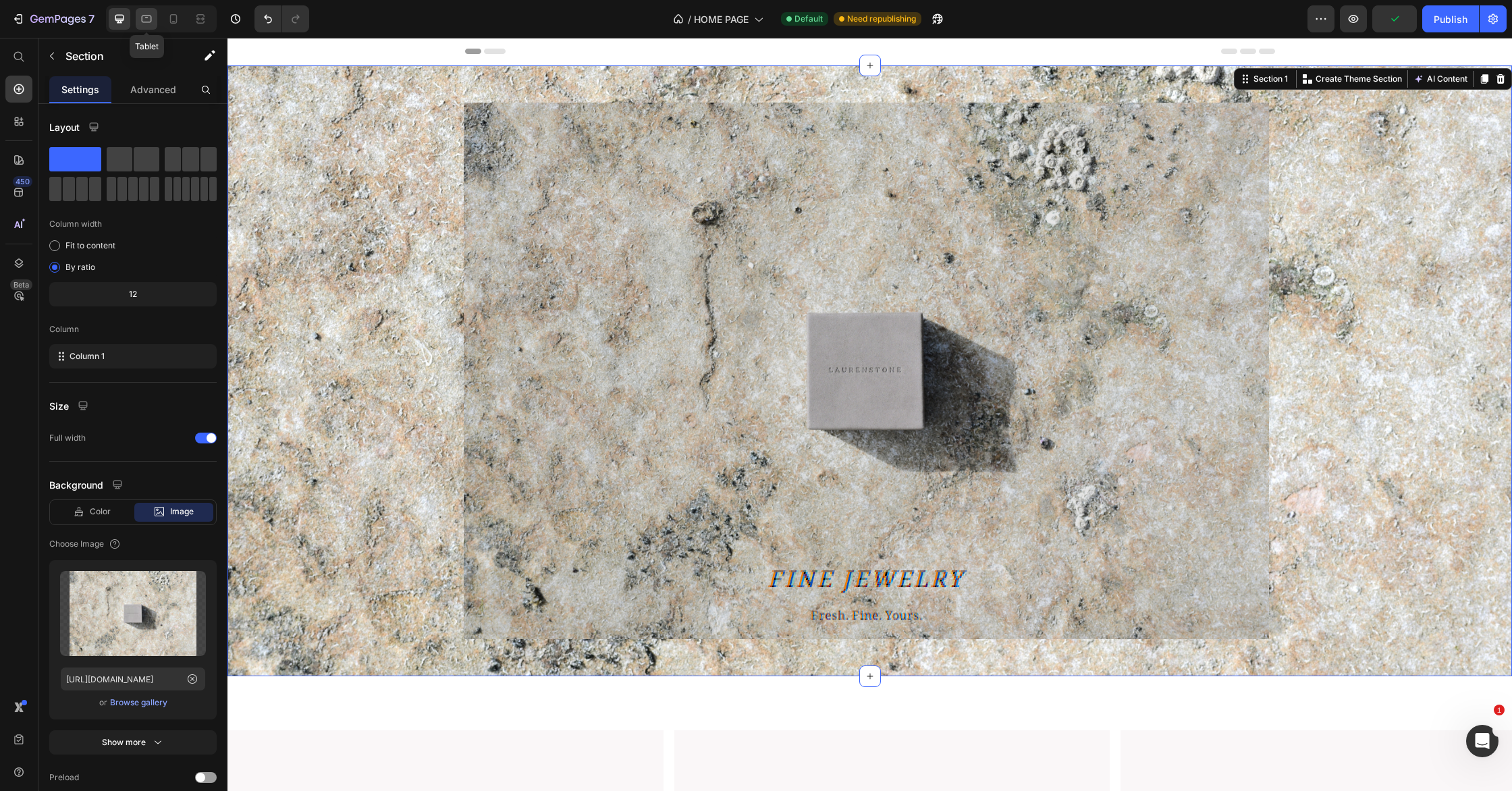 click 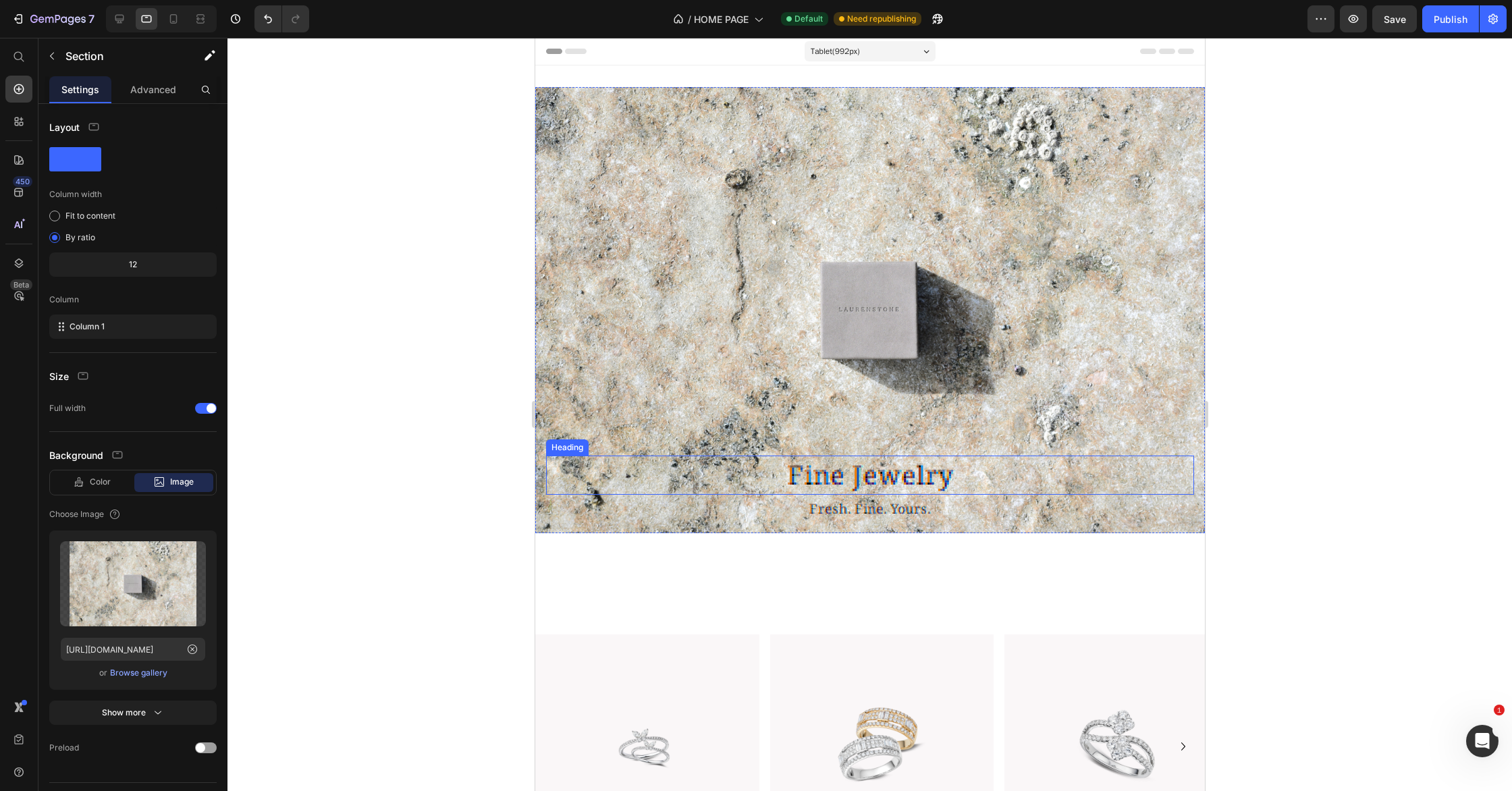 click on "Fine Jewelry" at bounding box center [869, 474] 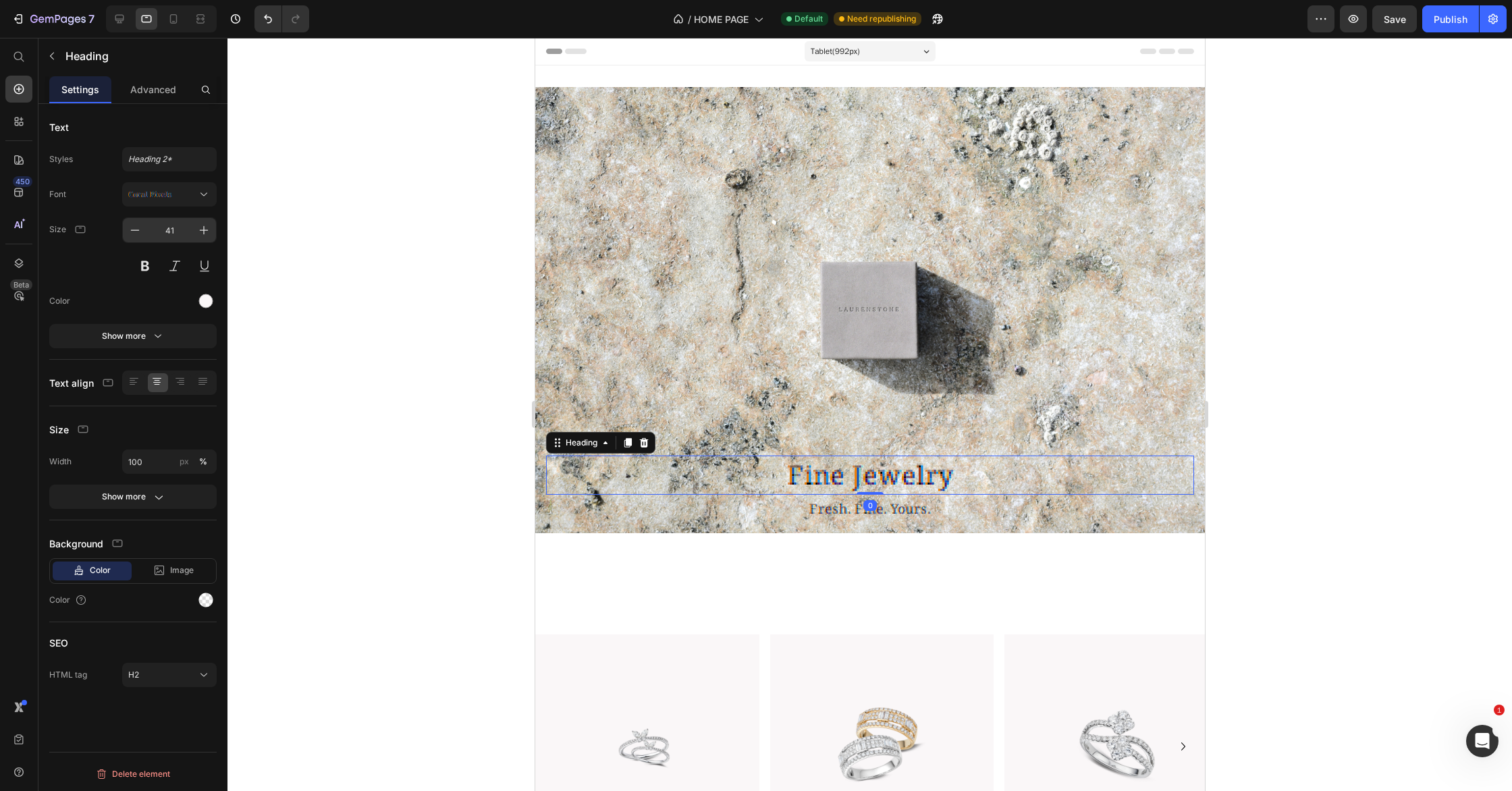 click on "41" at bounding box center [169, 230] 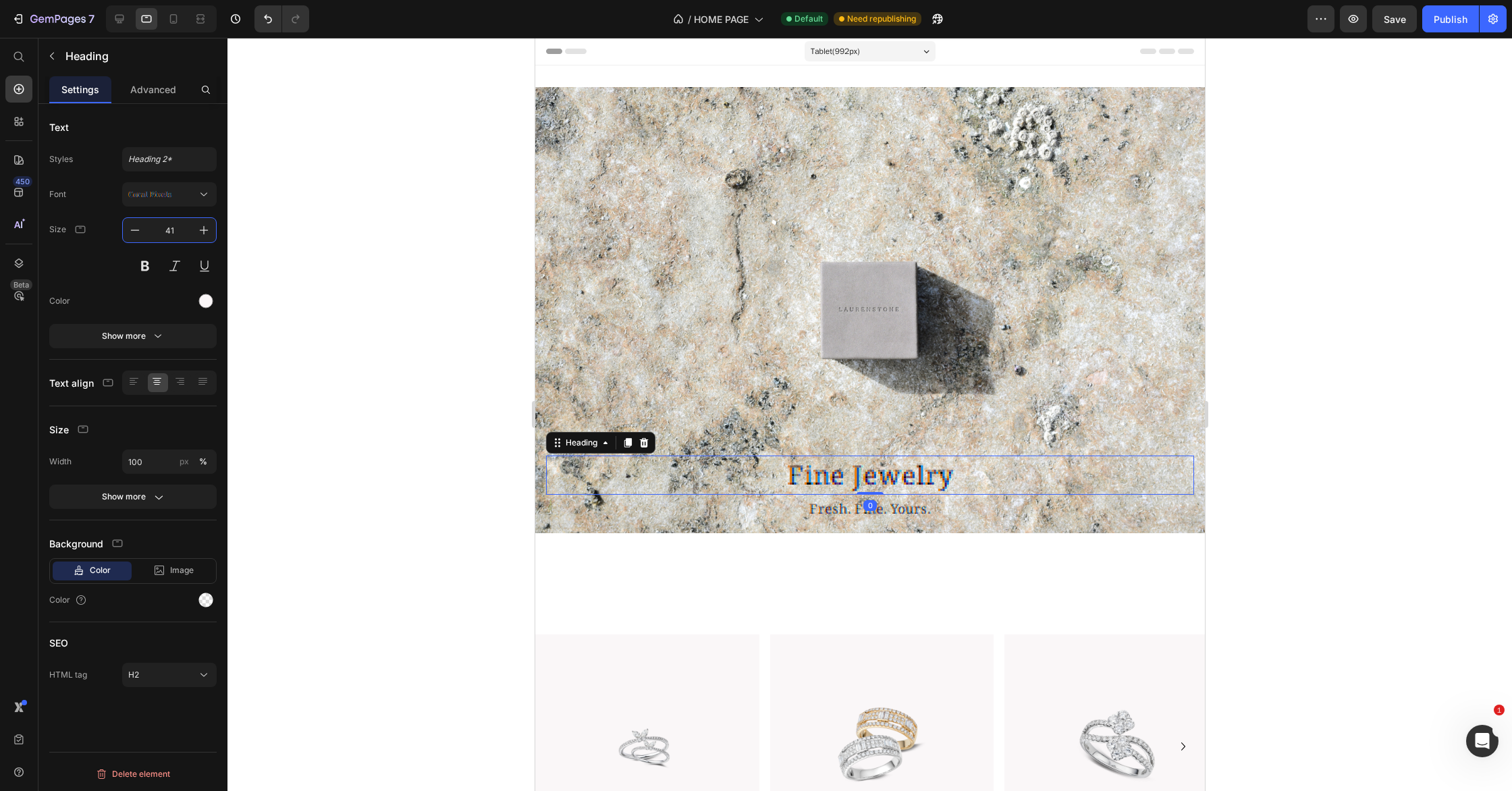 click on "41" at bounding box center [169, 230] 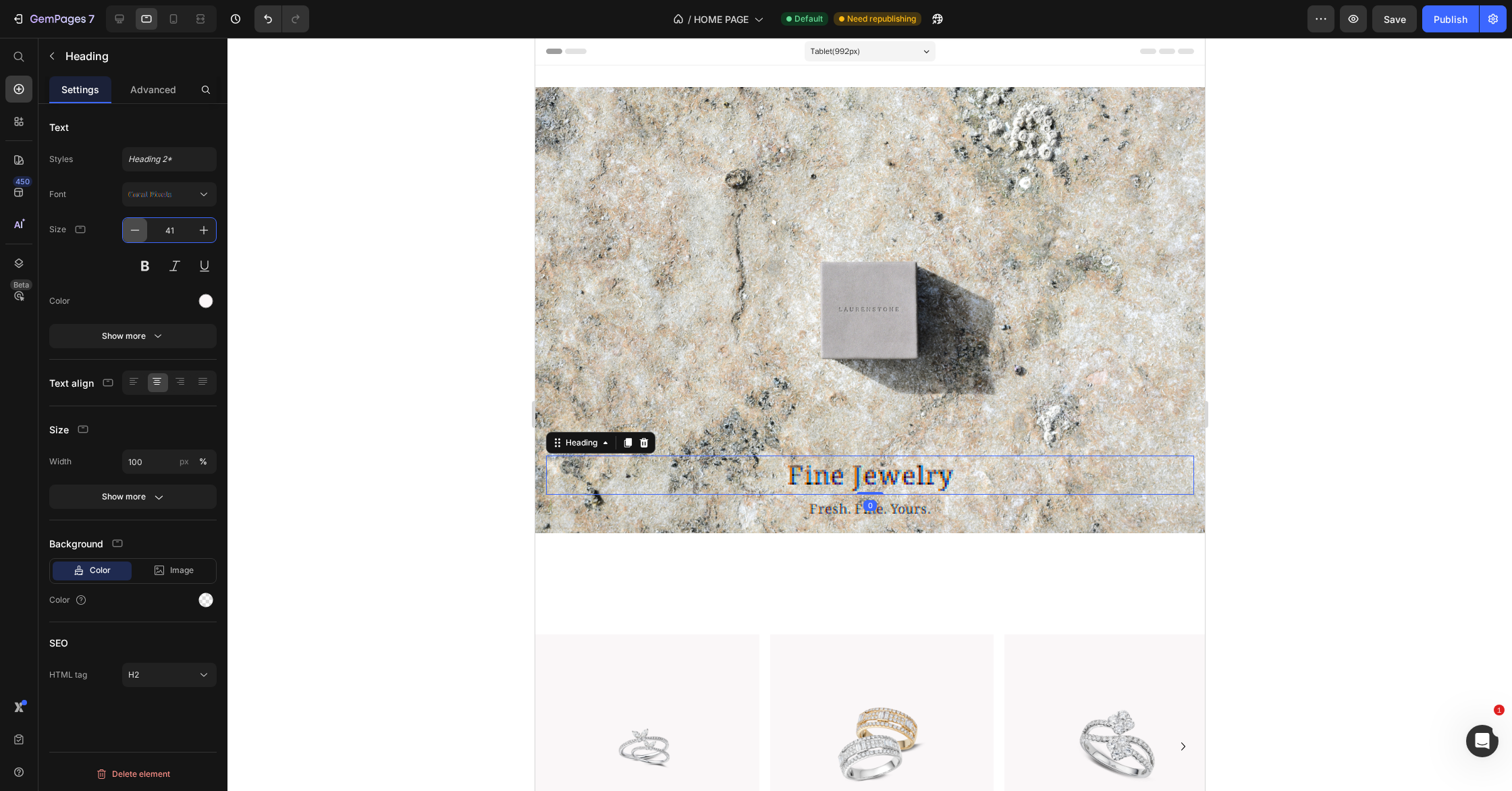 click 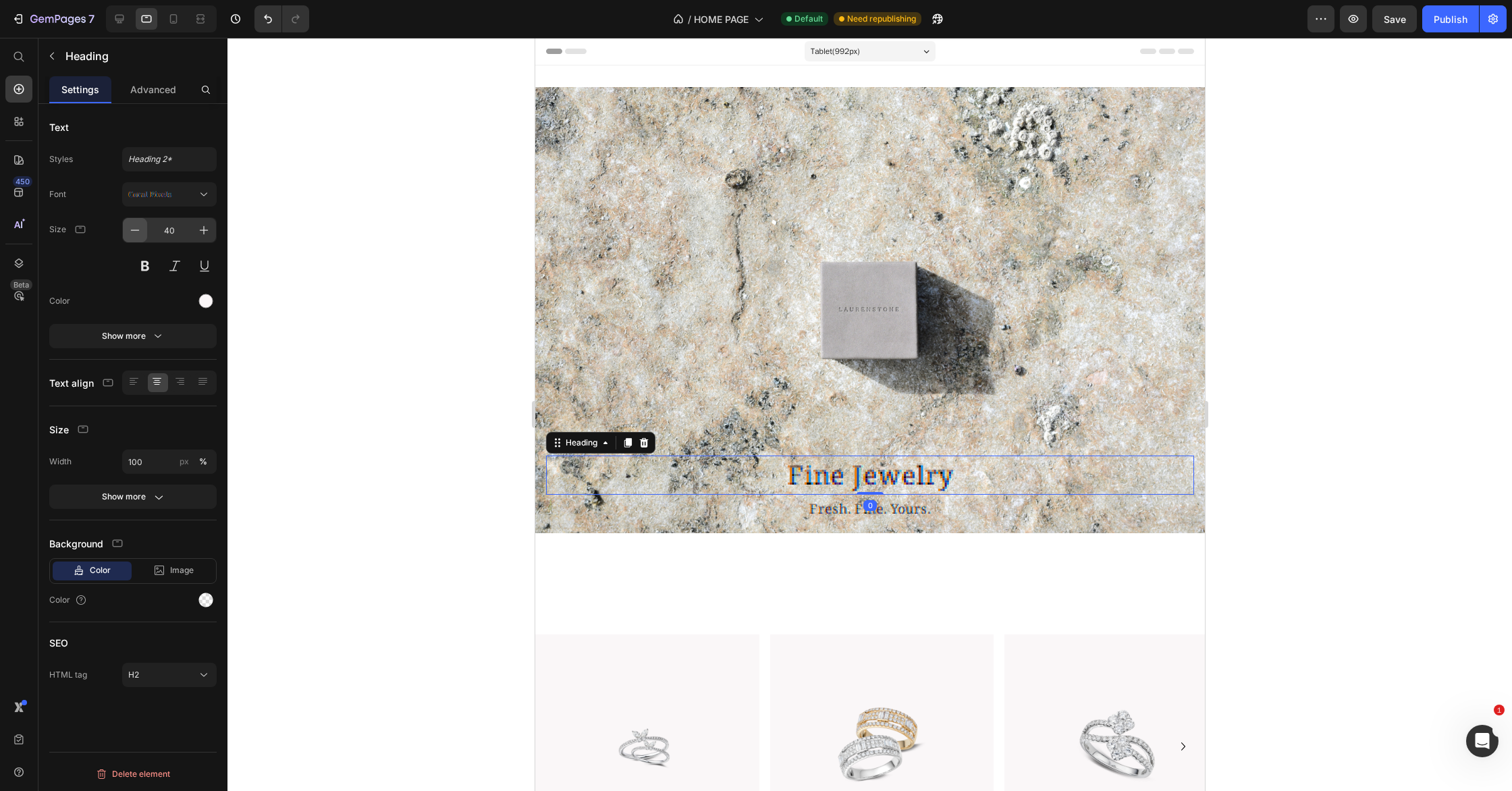 click 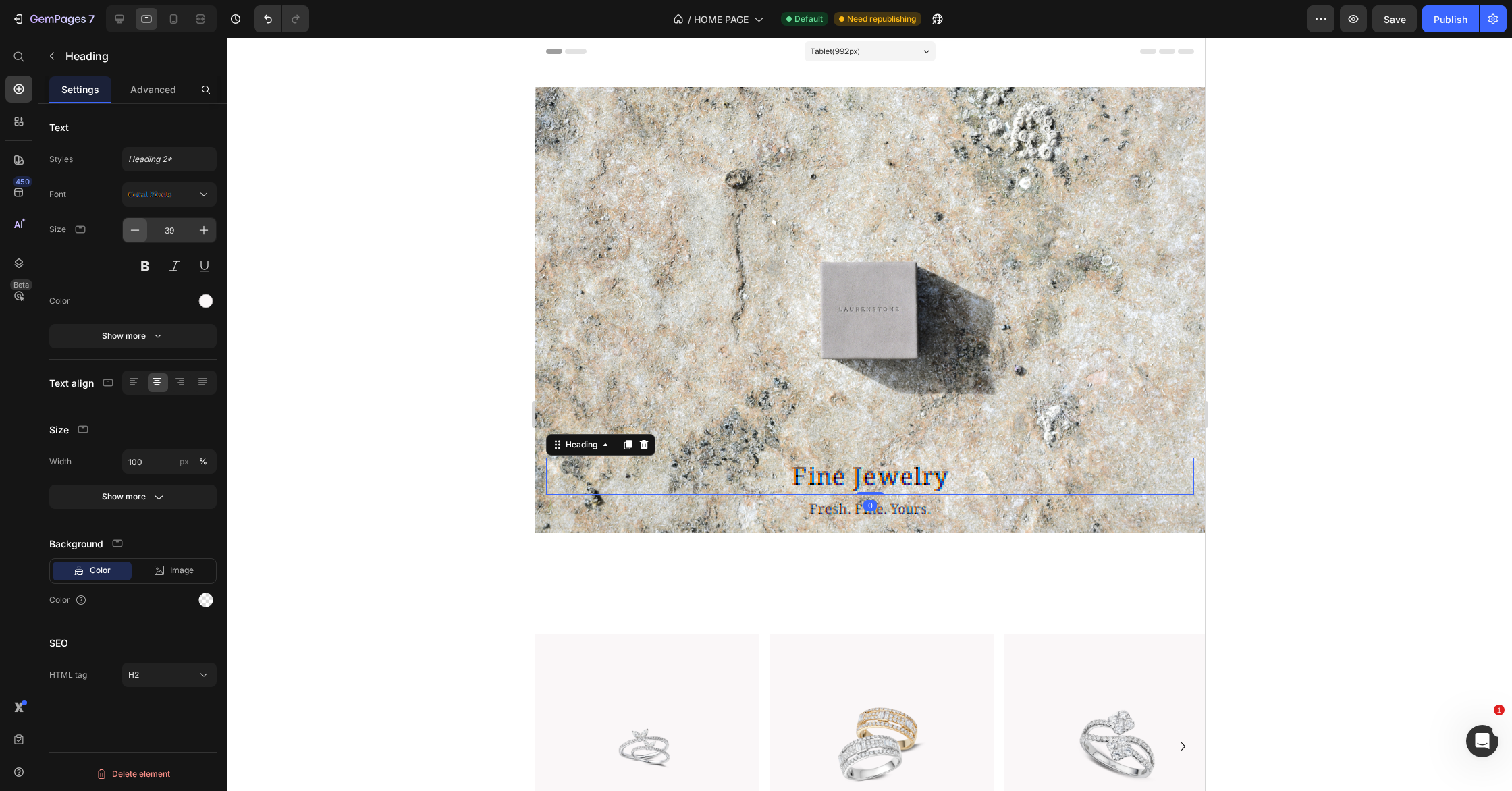 click 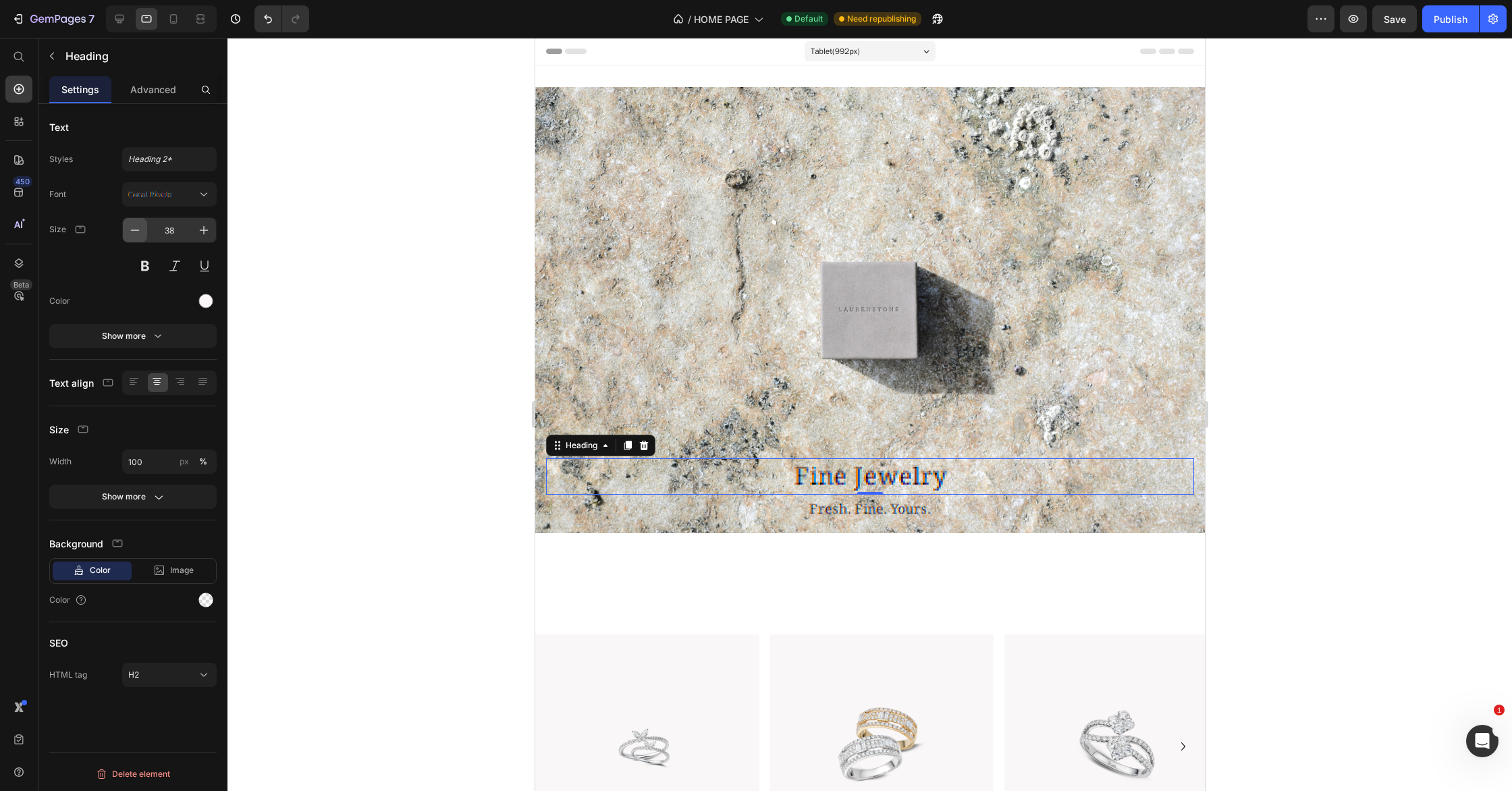 click at bounding box center [135, 230] 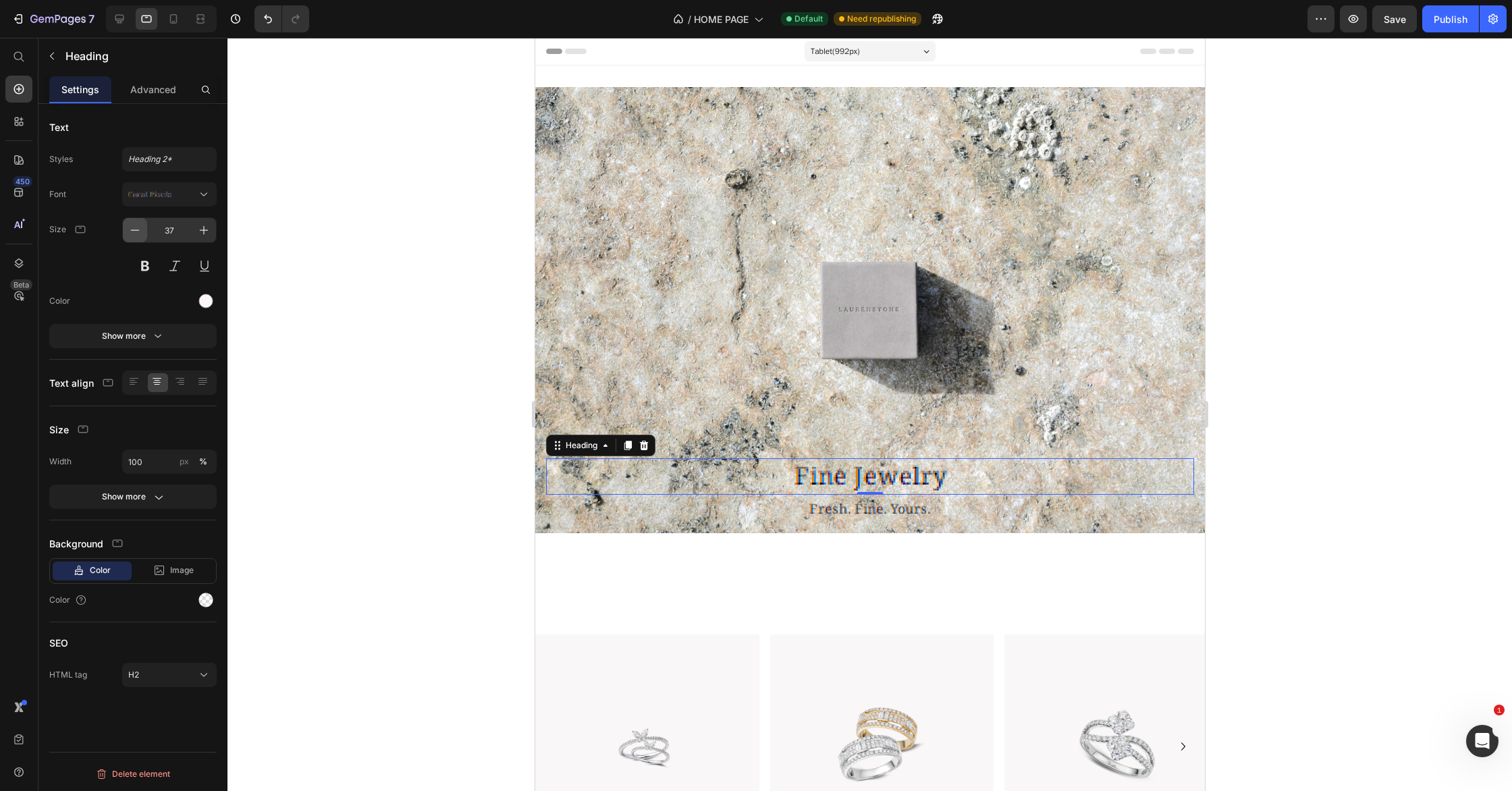 click at bounding box center [135, 230] 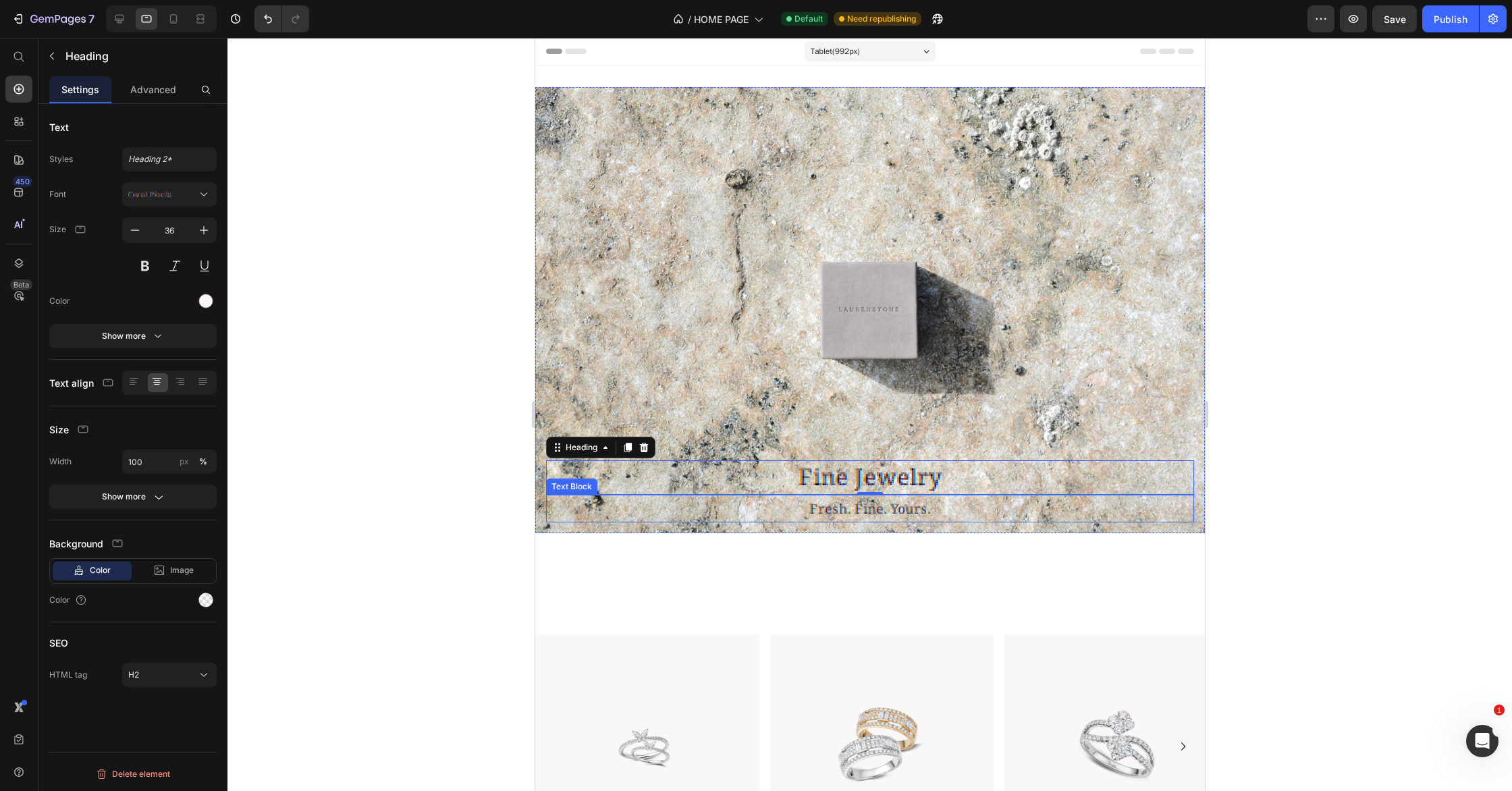 drag, startPoint x: 961, startPoint y: 510, endPoint x: 970, endPoint y: 510, distance: 9 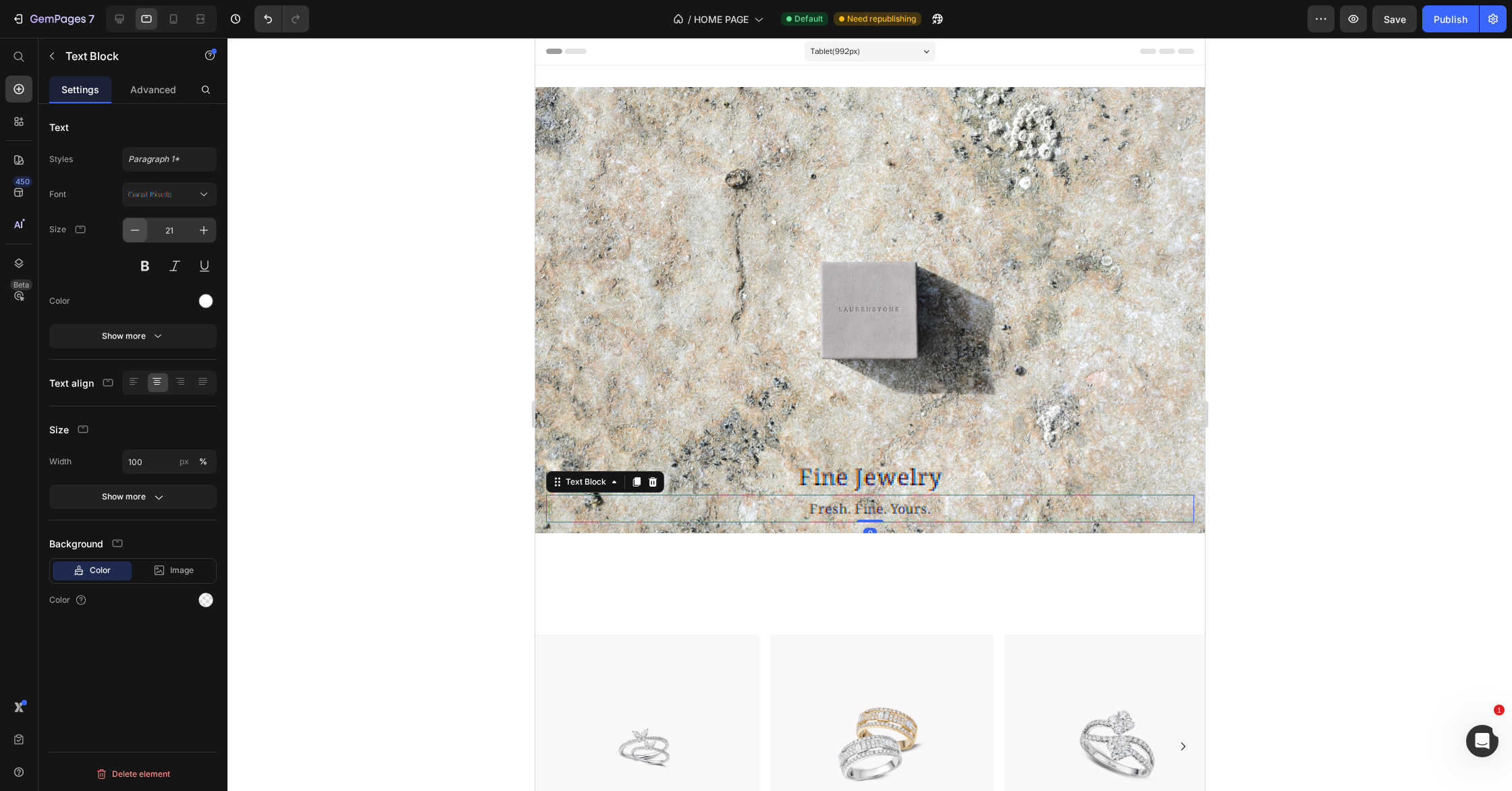 click 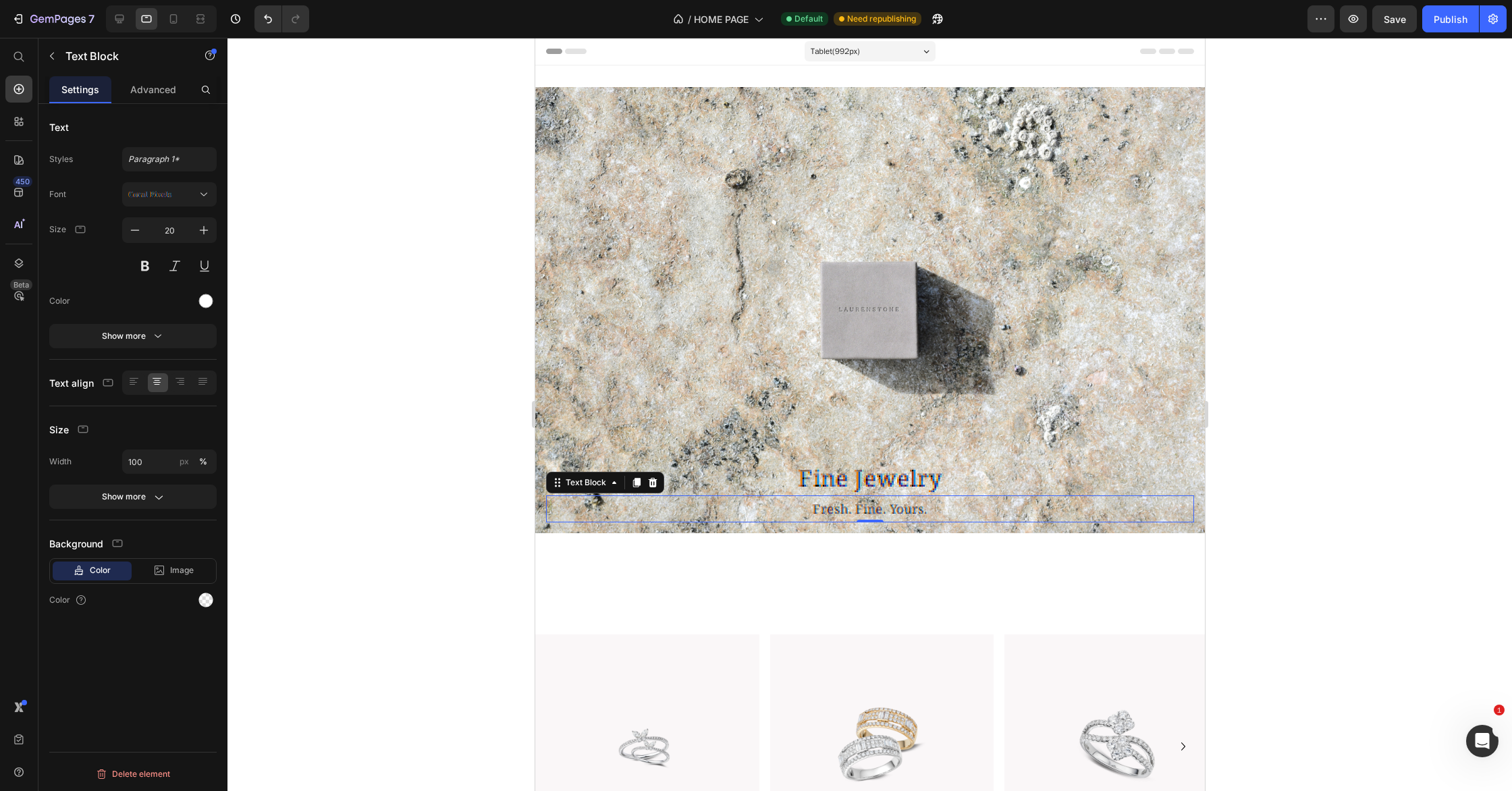 click 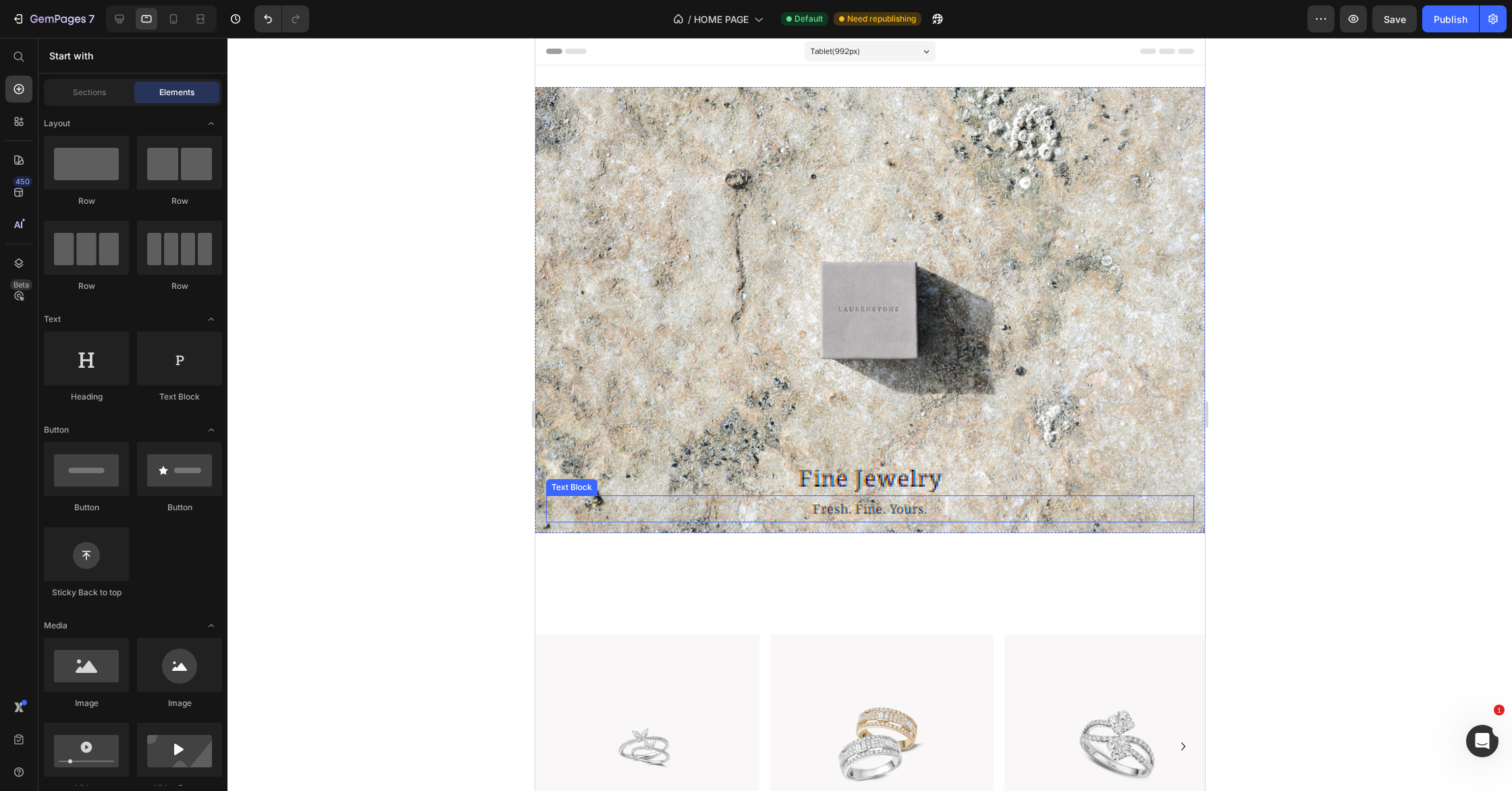 drag, startPoint x: 948, startPoint y: 512, endPoint x: 923, endPoint y: 524, distance: 27.73085 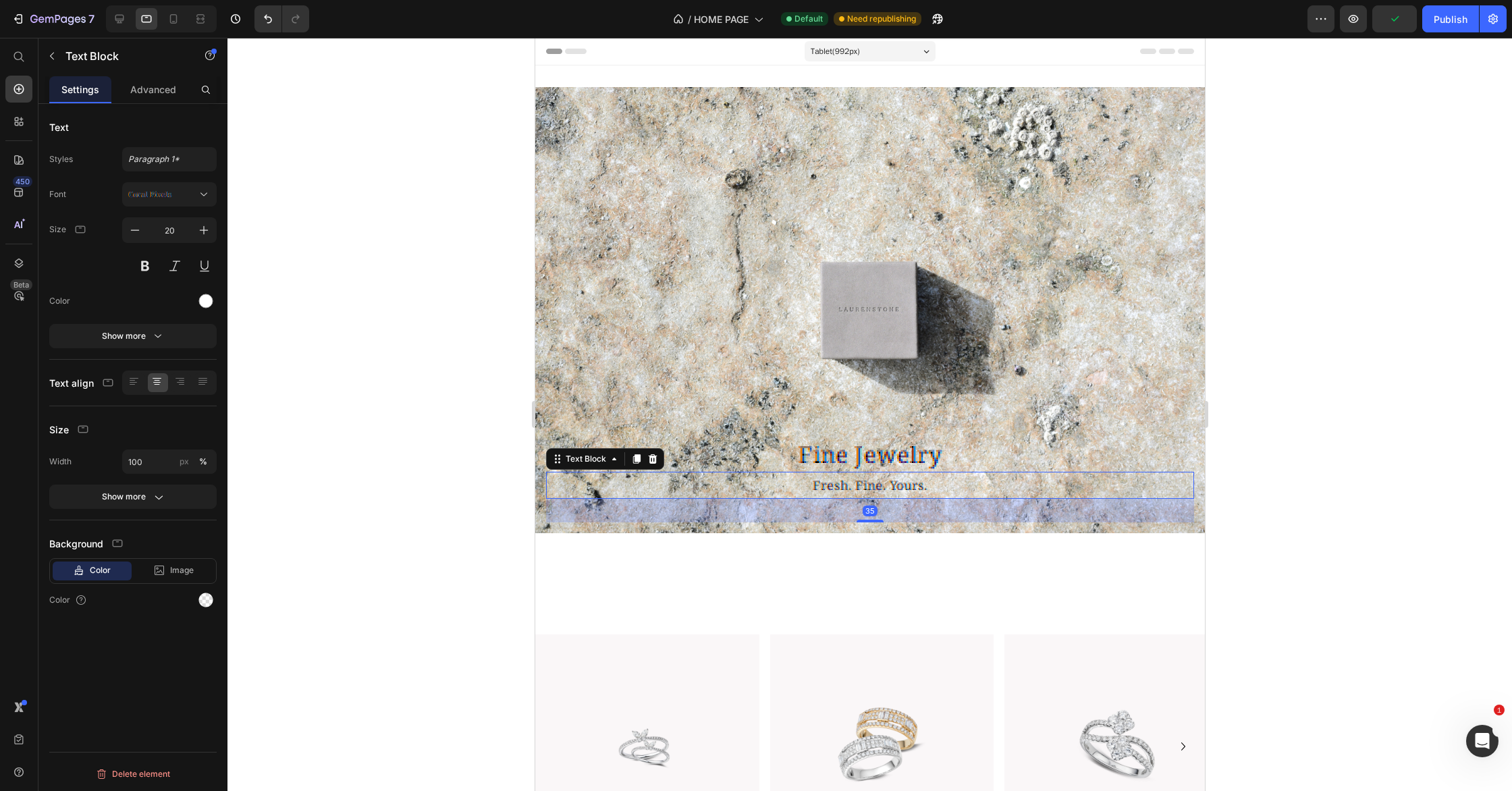 drag, startPoint x: 871, startPoint y: 521, endPoint x: 1099, endPoint y: 503, distance: 228.70942 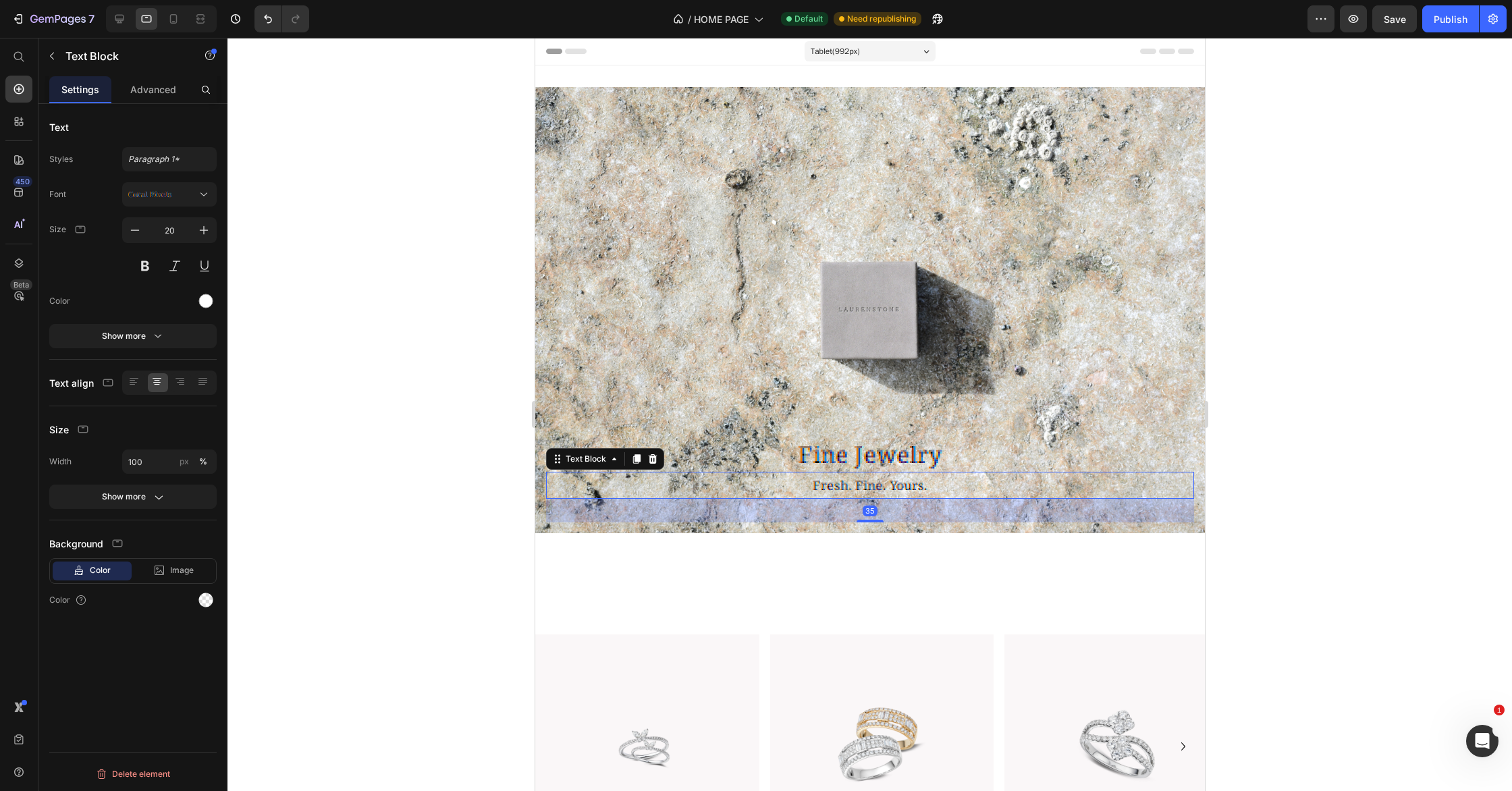 drag, startPoint x: 1336, startPoint y: 460, endPoint x: 1321, endPoint y: 460, distance: 15 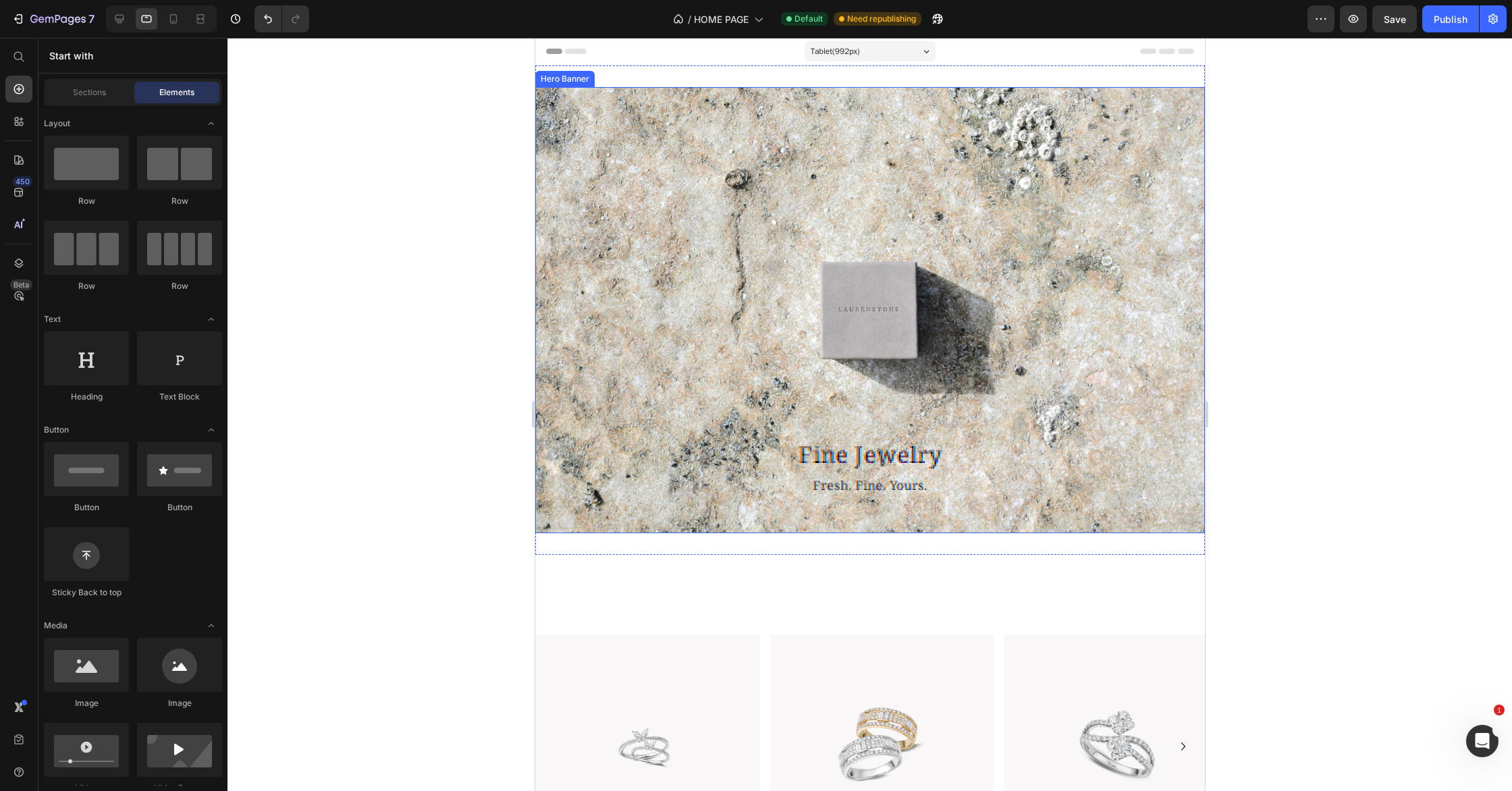 click on "Fresh. Fine. Yours." at bounding box center [869, 485] 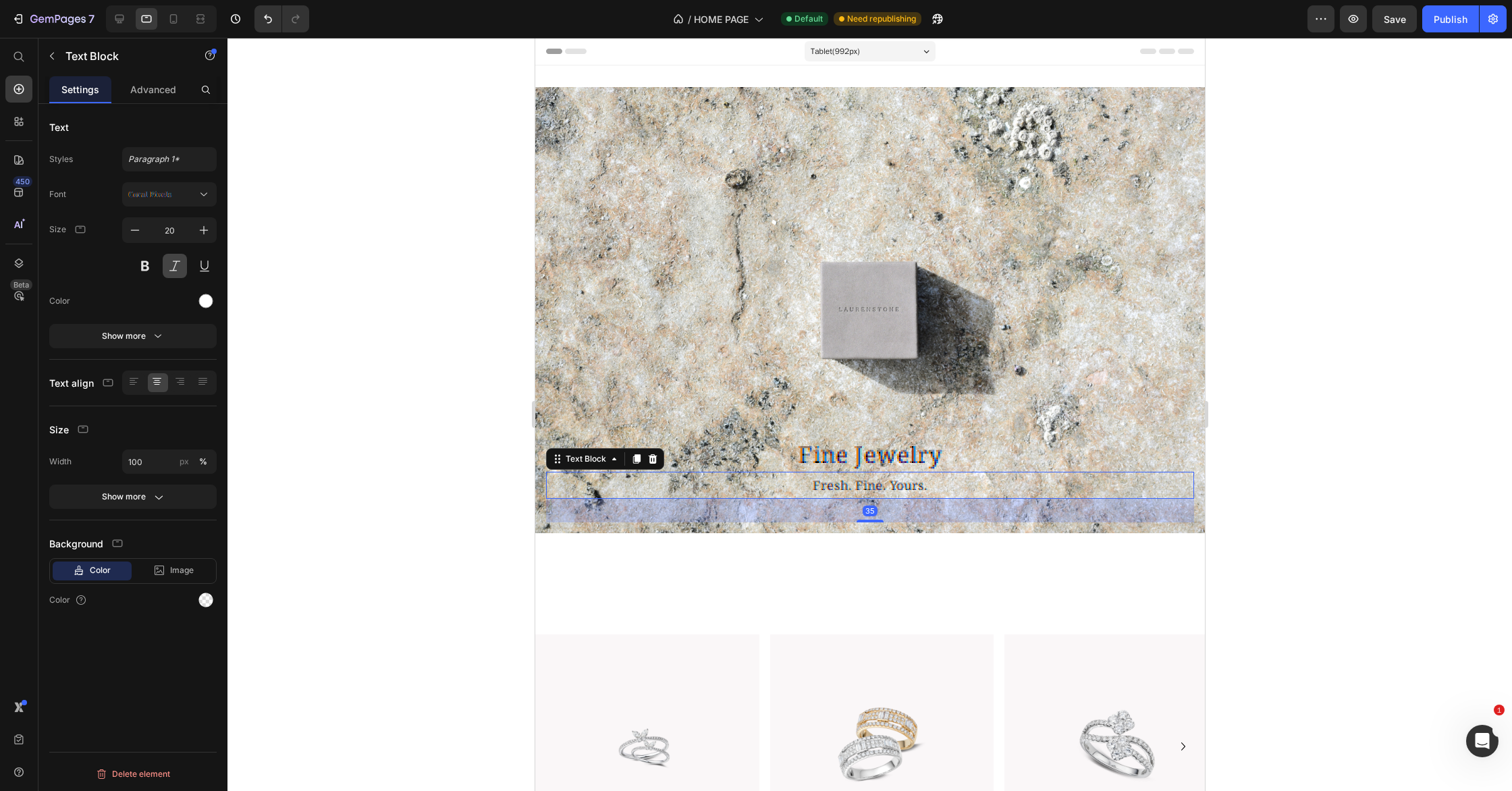 click at bounding box center [175, 266] 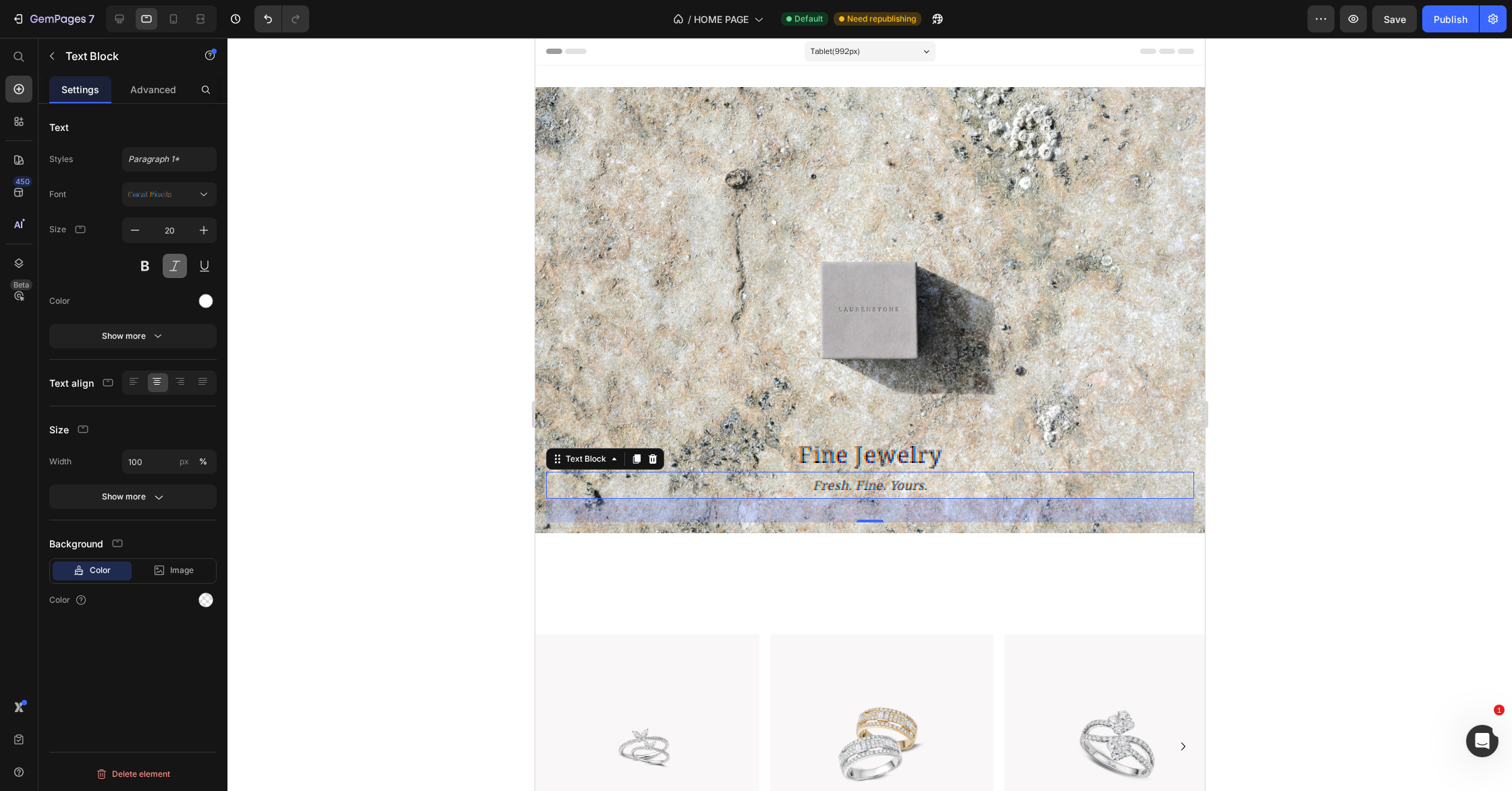 click at bounding box center (175, 266) 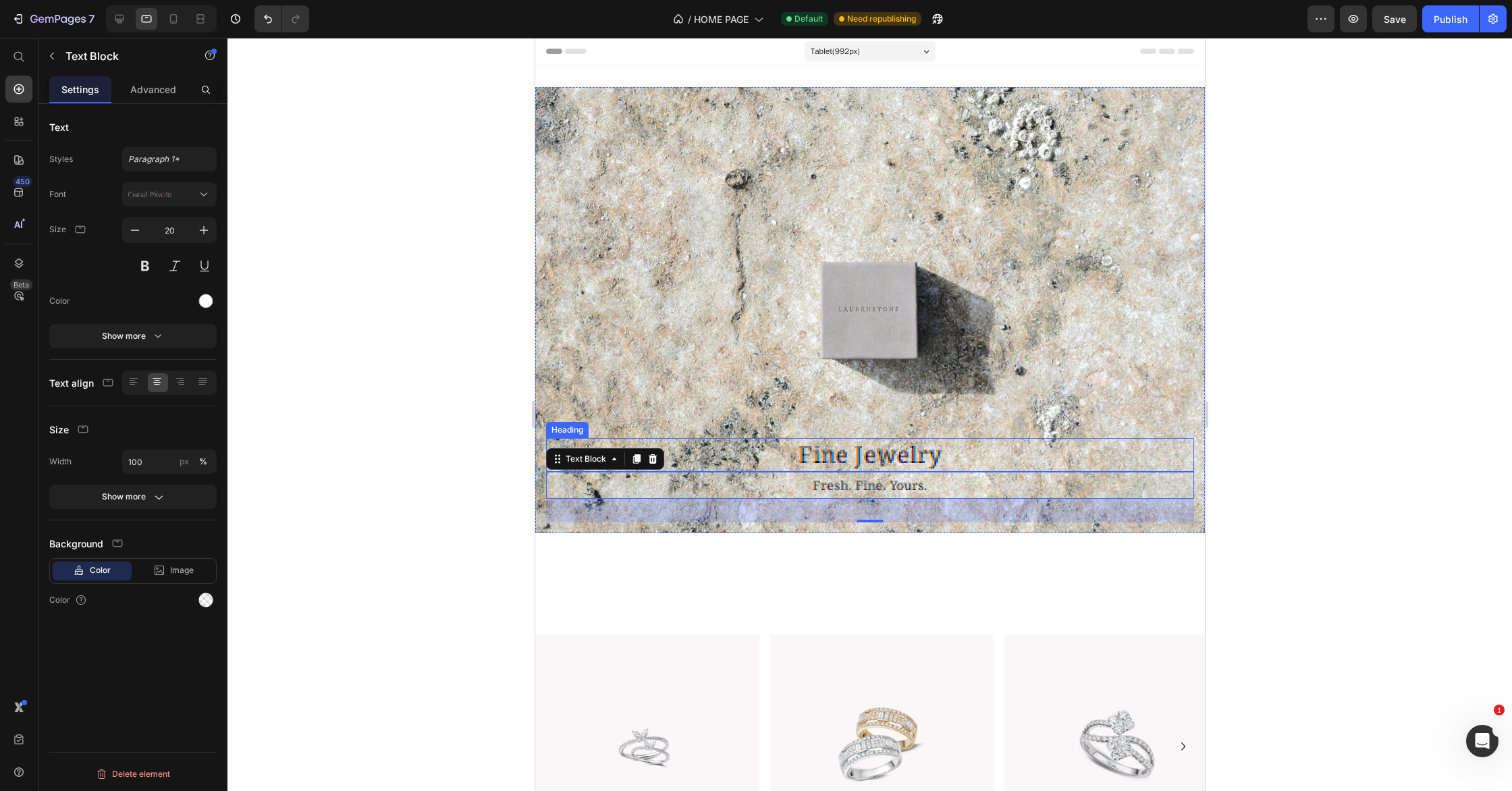click on "Fine Jewelry" at bounding box center [869, 455] 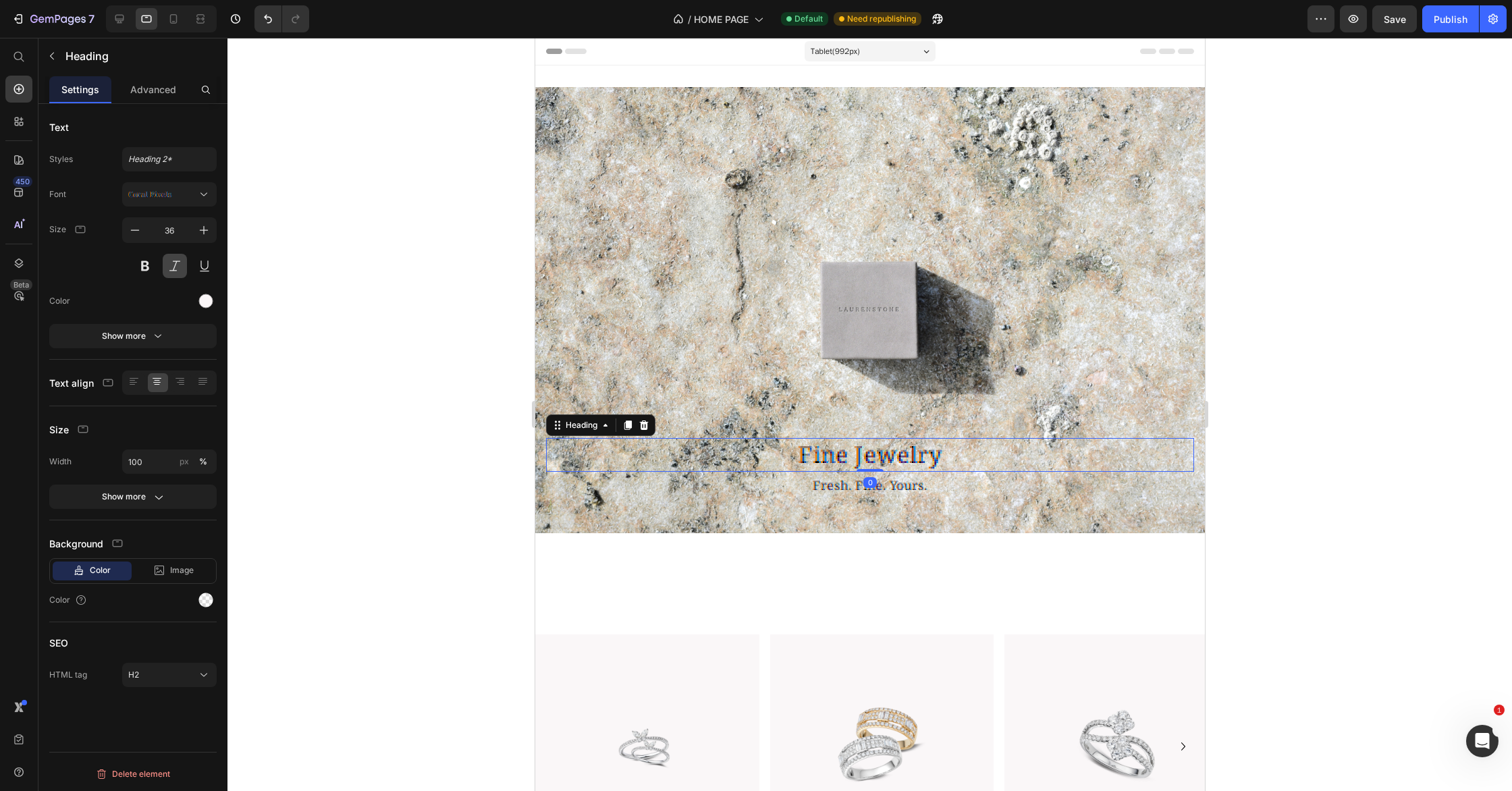click at bounding box center (175, 266) 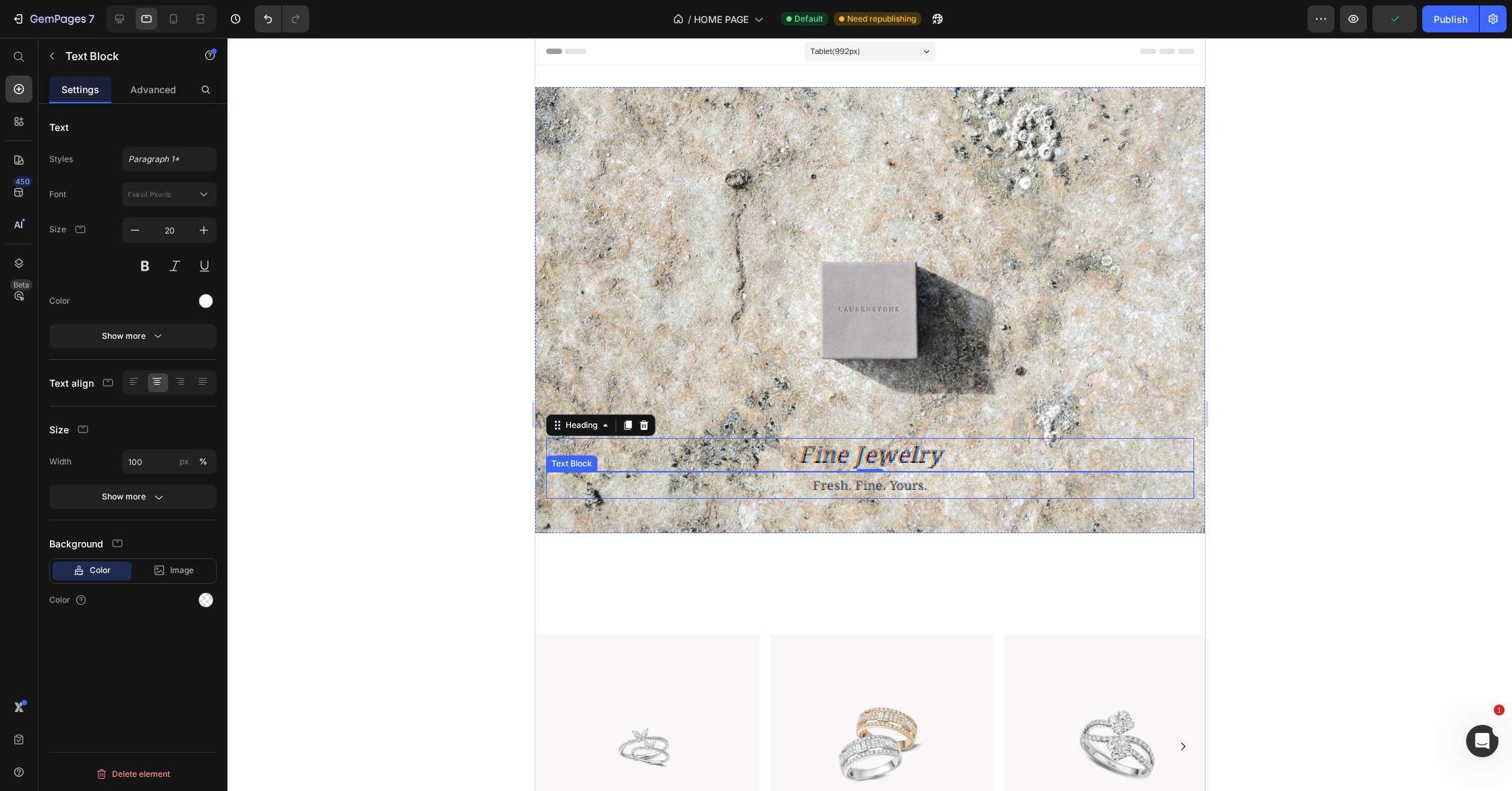 drag, startPoint x: 896, startPoint y: 490, endPoint x: 942, endPoint y: 489, distance: 46.010868 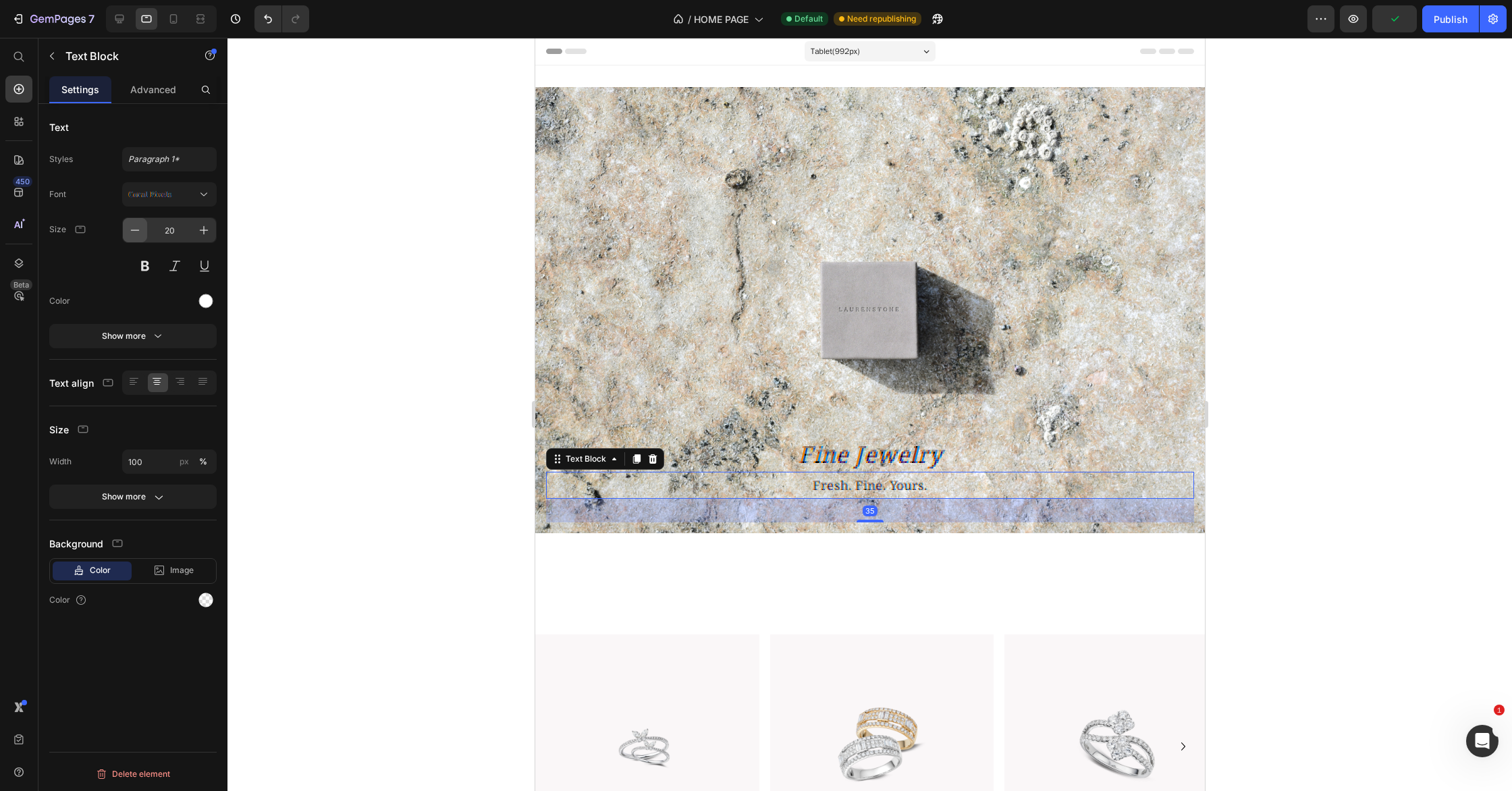 click at bounding box center [135, 230] 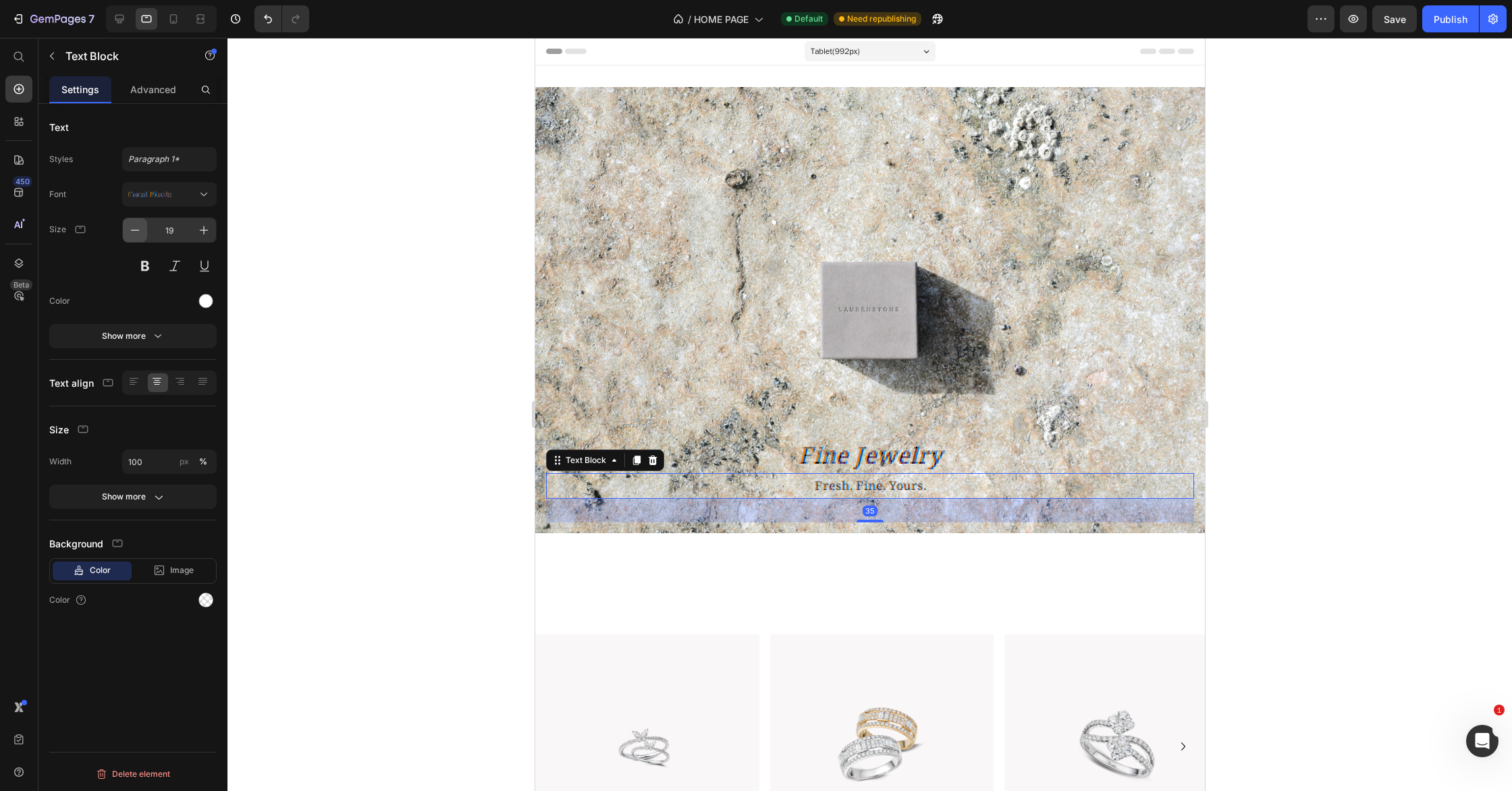click at bounding box center (135, 230) 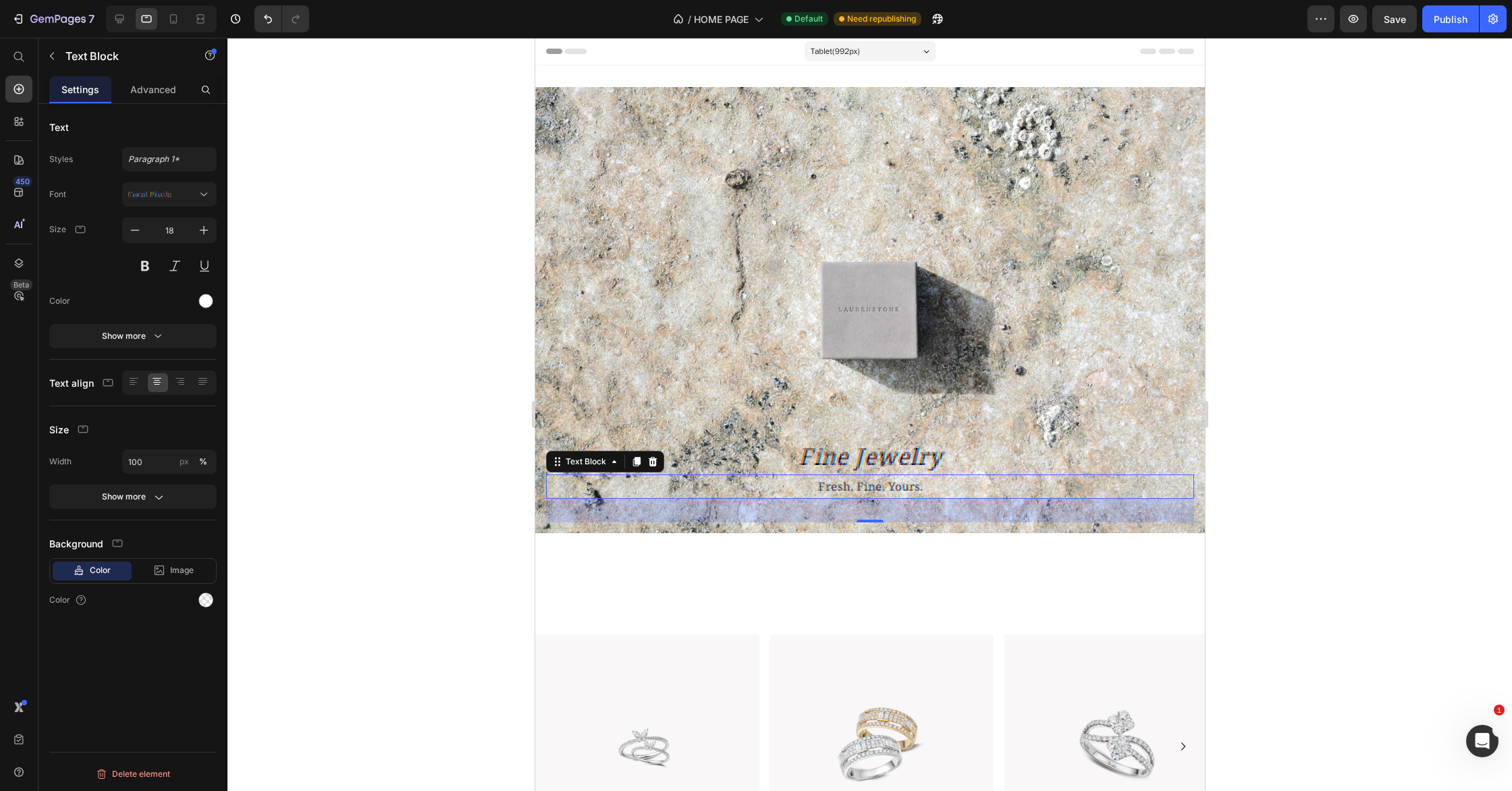 click 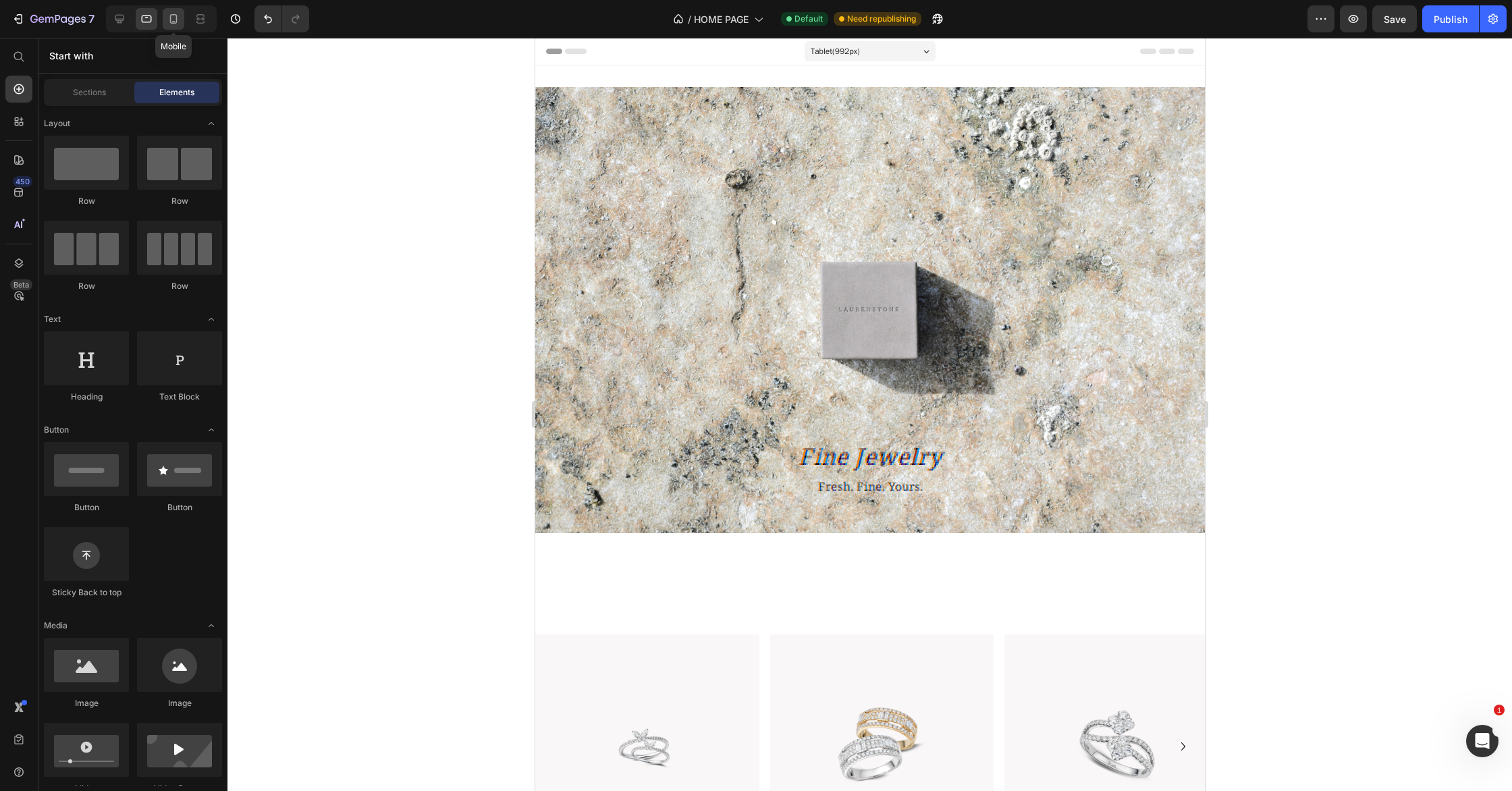 click 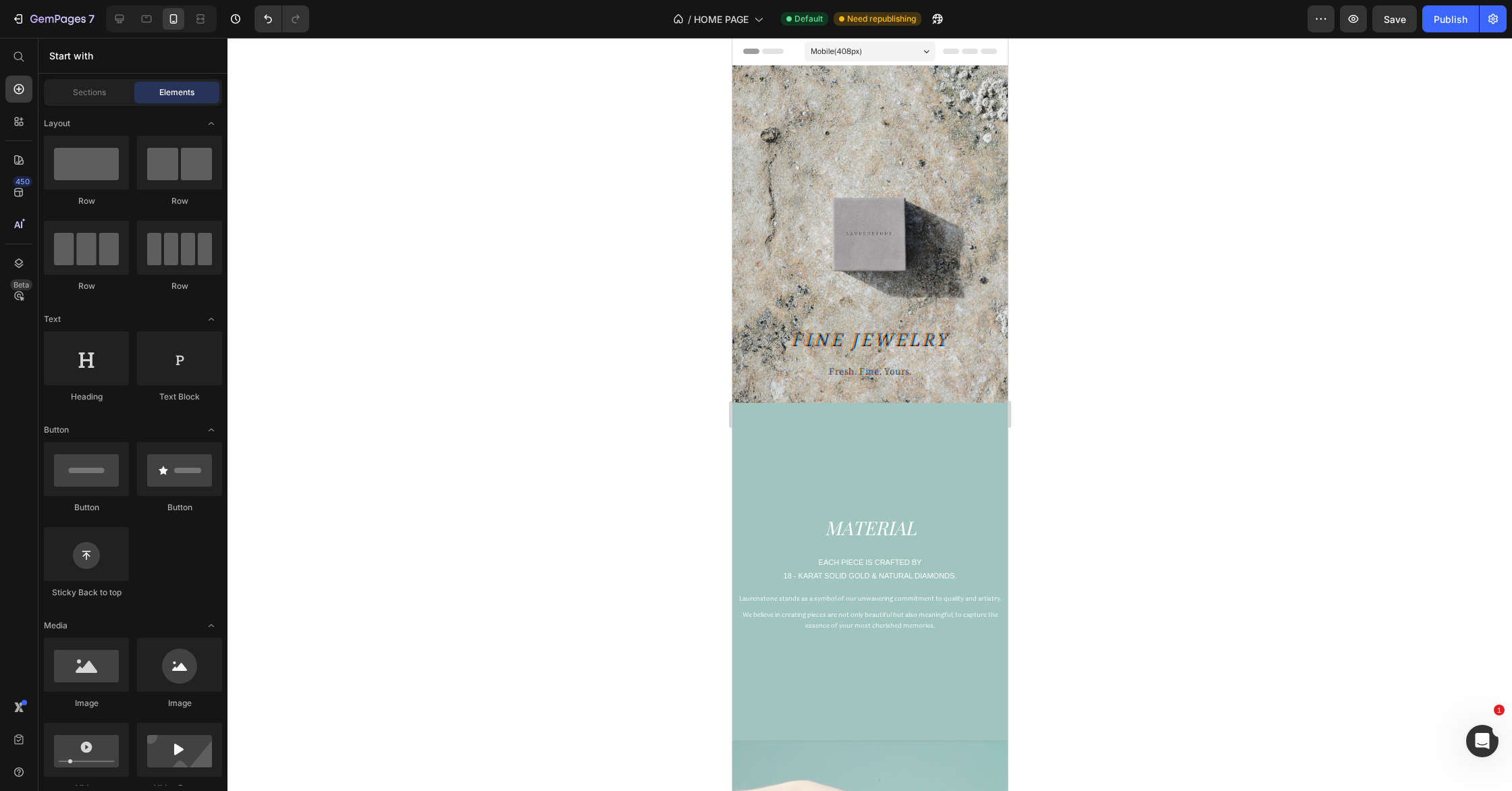 click 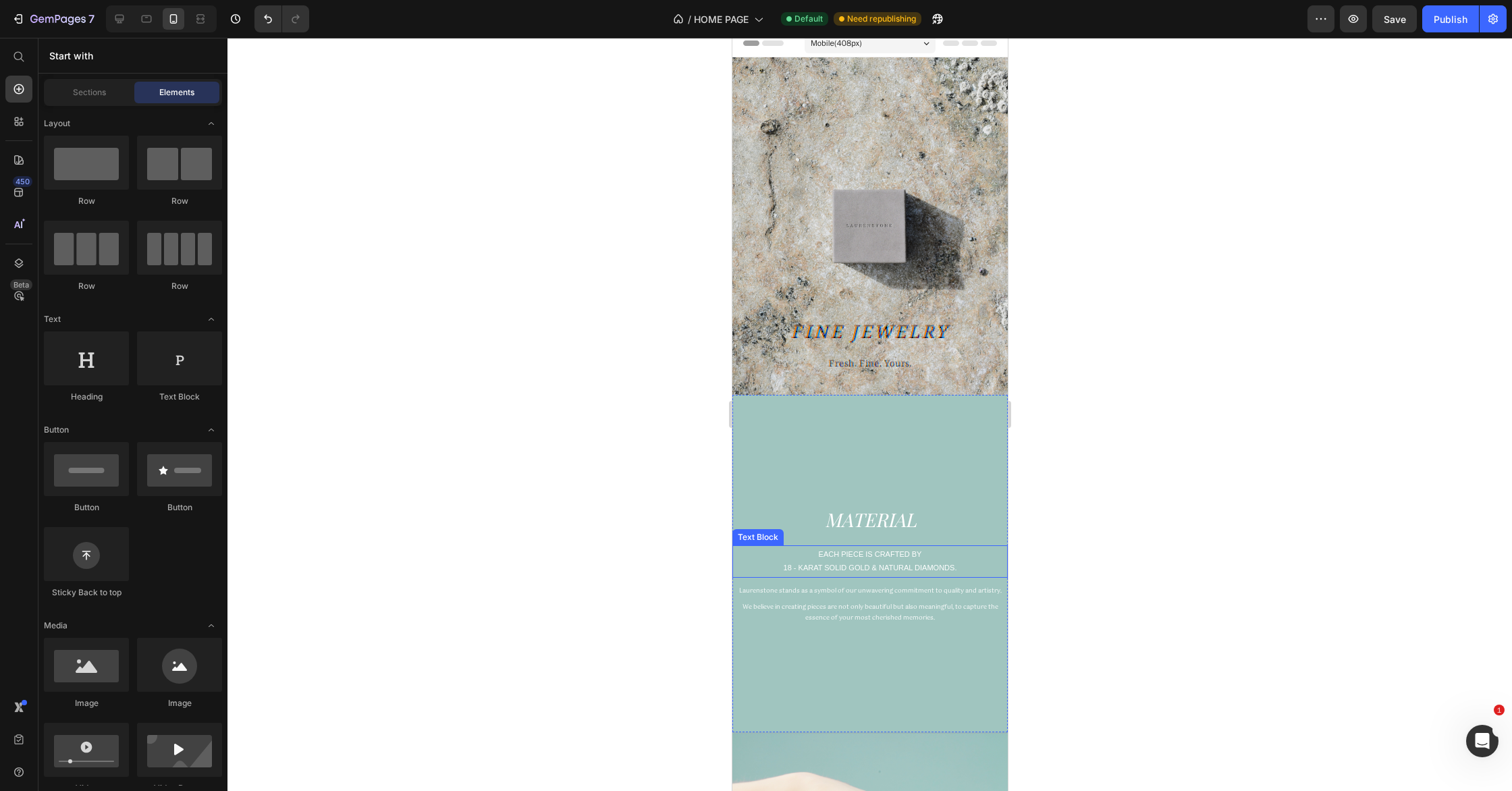 scroll, scrollTop: 7, scrollLeft: 0, axis: vertical 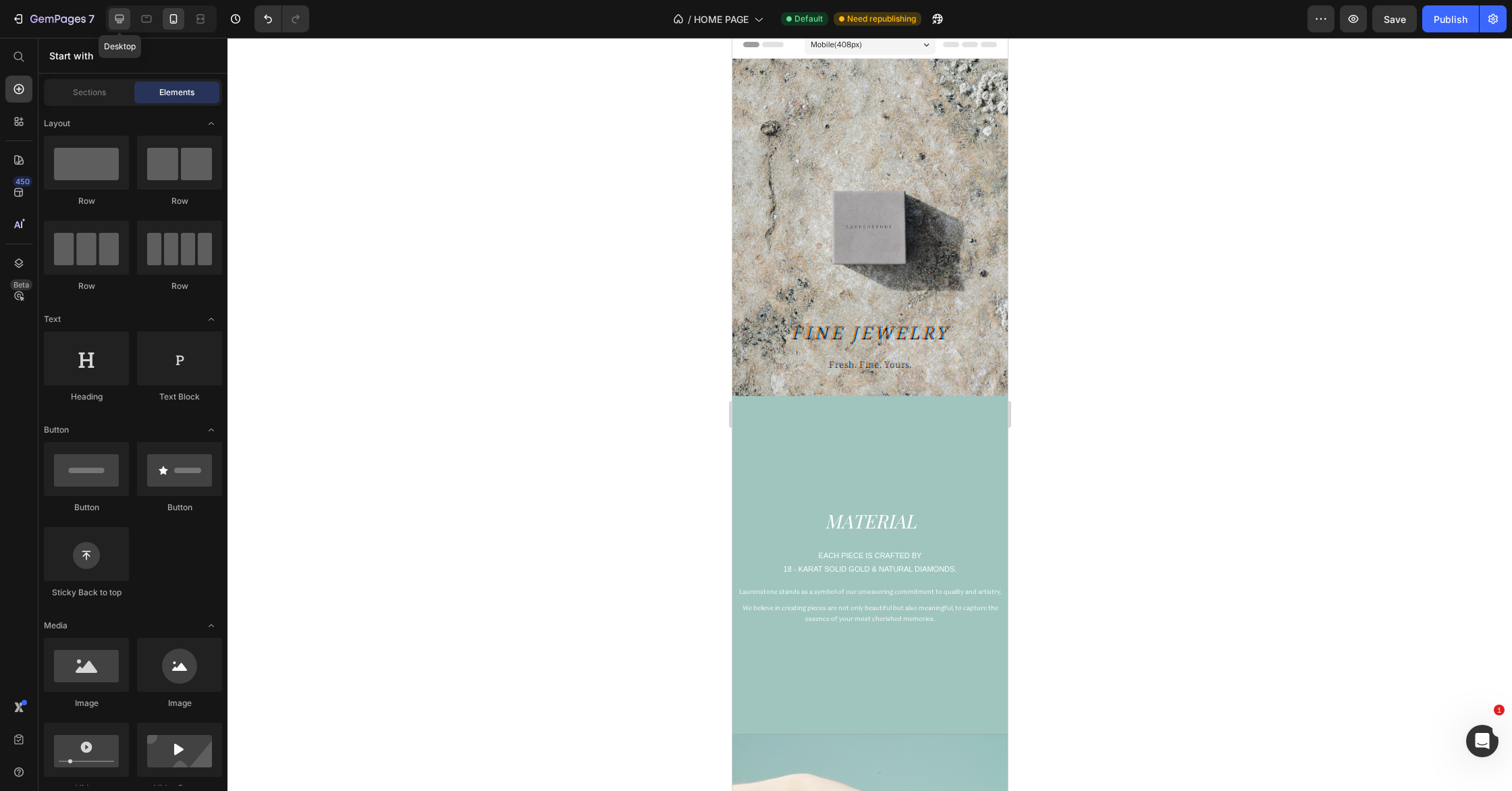 click 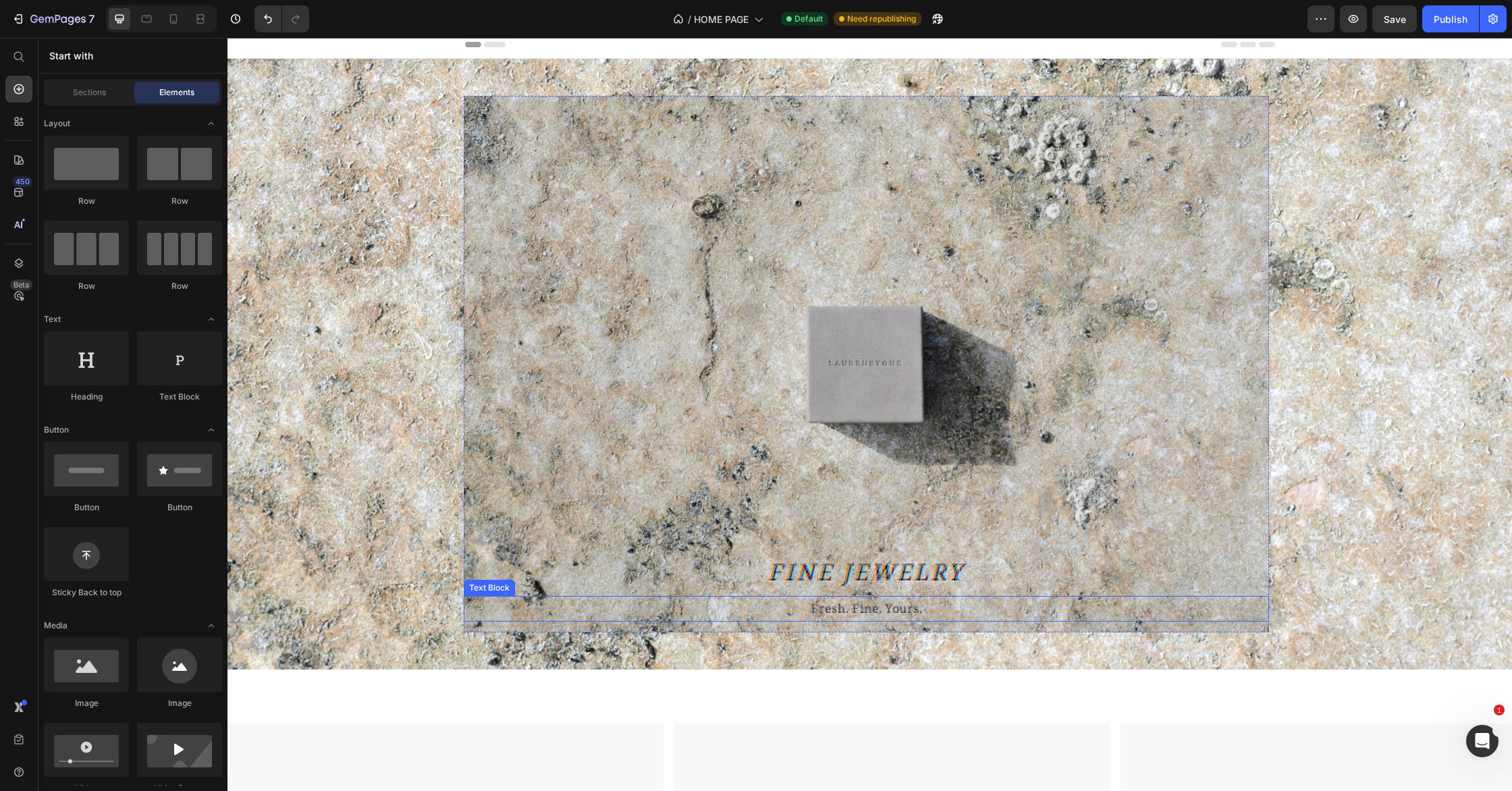 click on "Fresh. Fine. Yours." at bounding box center (866, 608) 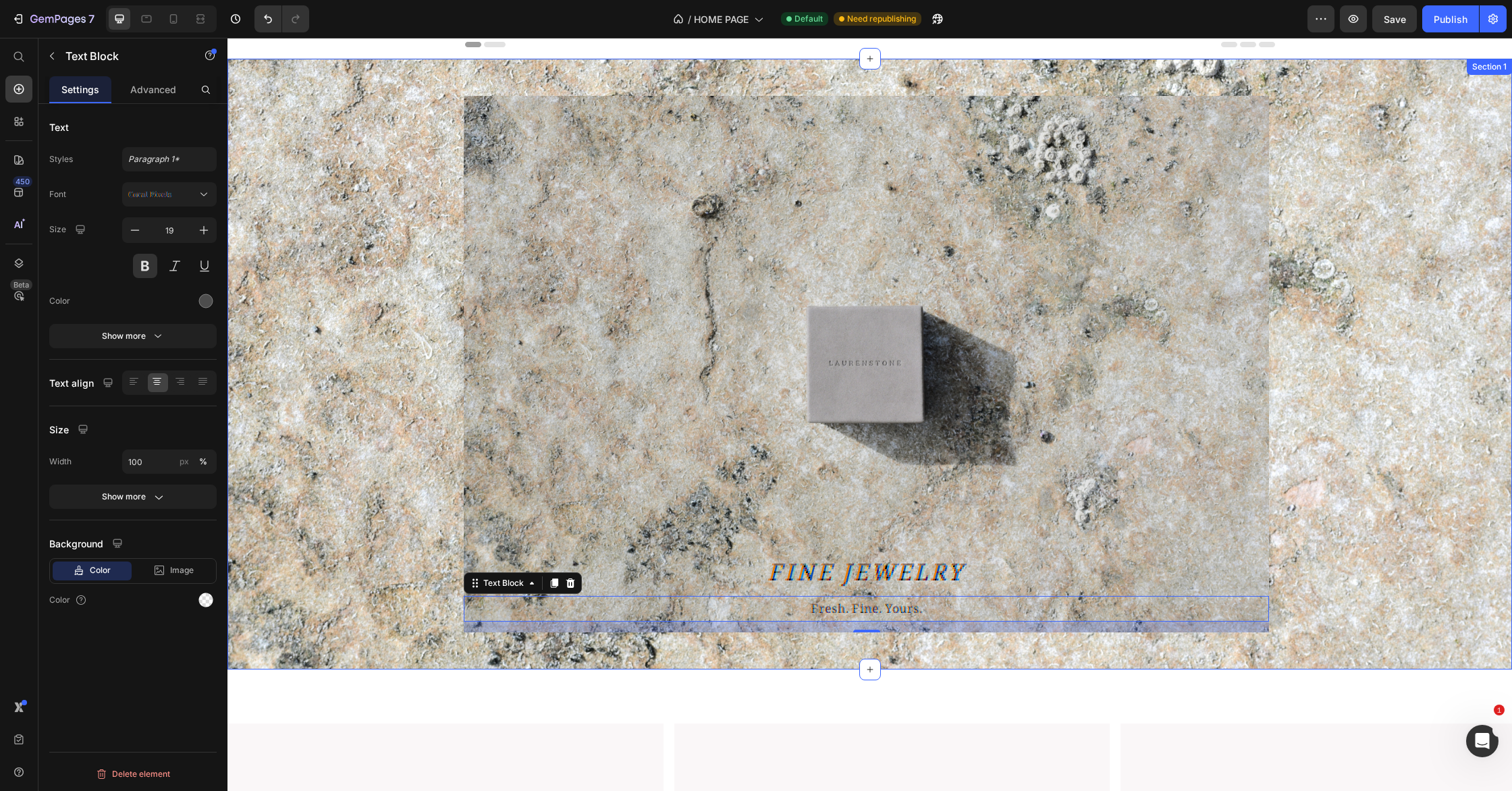 click on "Fine Jewelry Heading Fresh. Fine. Yours. Text Block   16 Hero Banner Section 1" at bounding box center [869, 364] 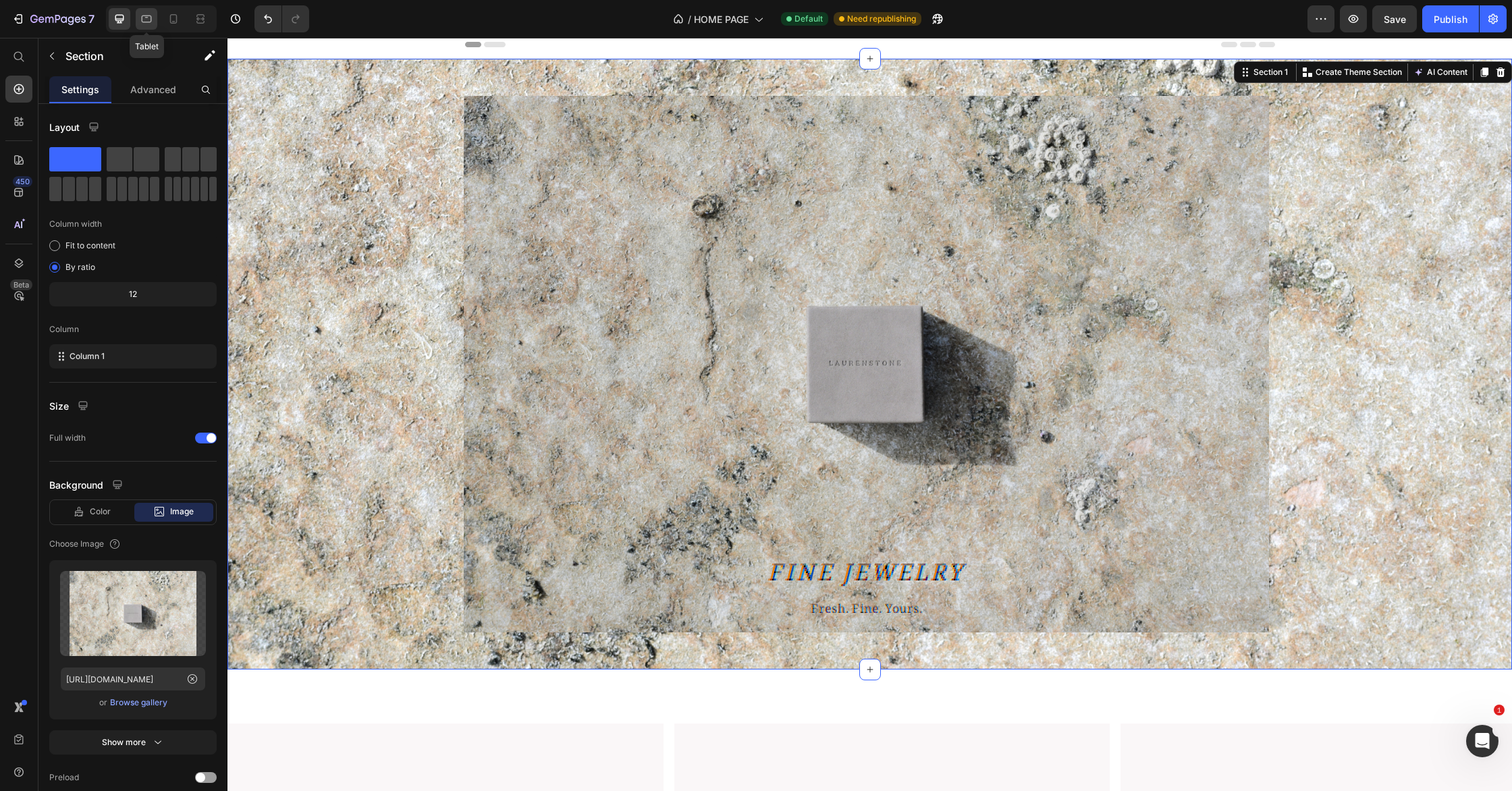 click 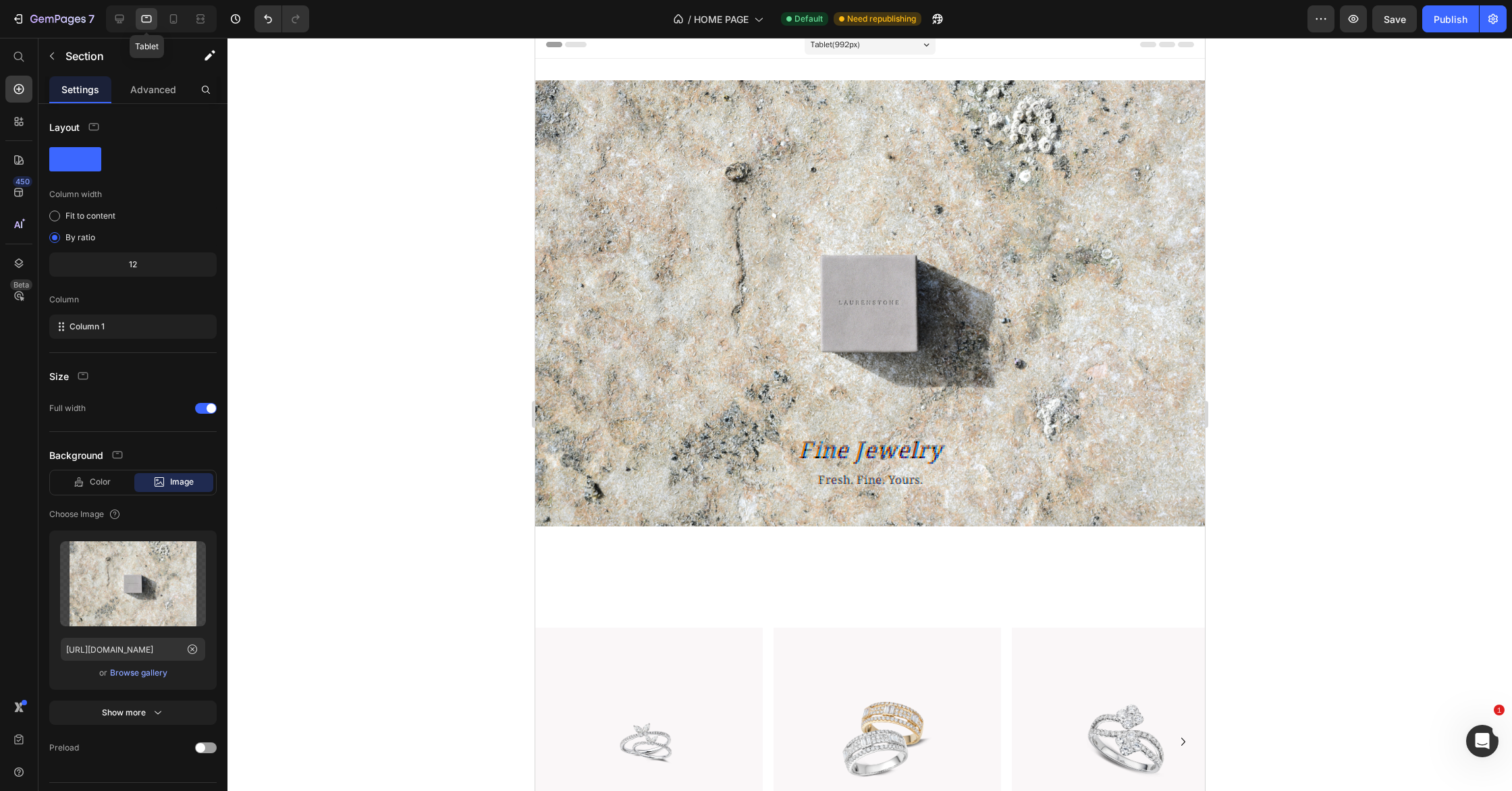 scroll, scrollTop: 0, scrollLeft: 0, axis: both 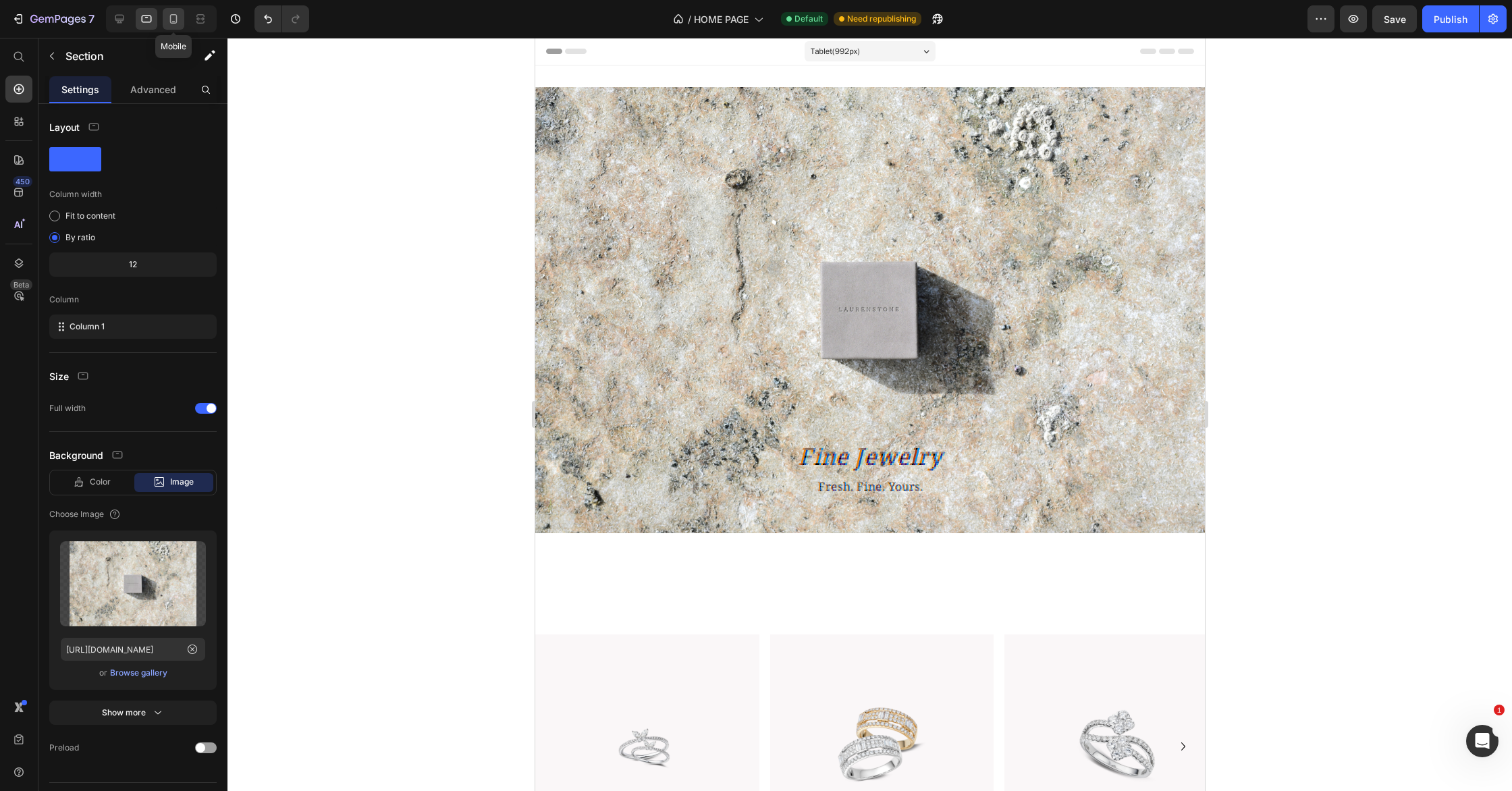 click 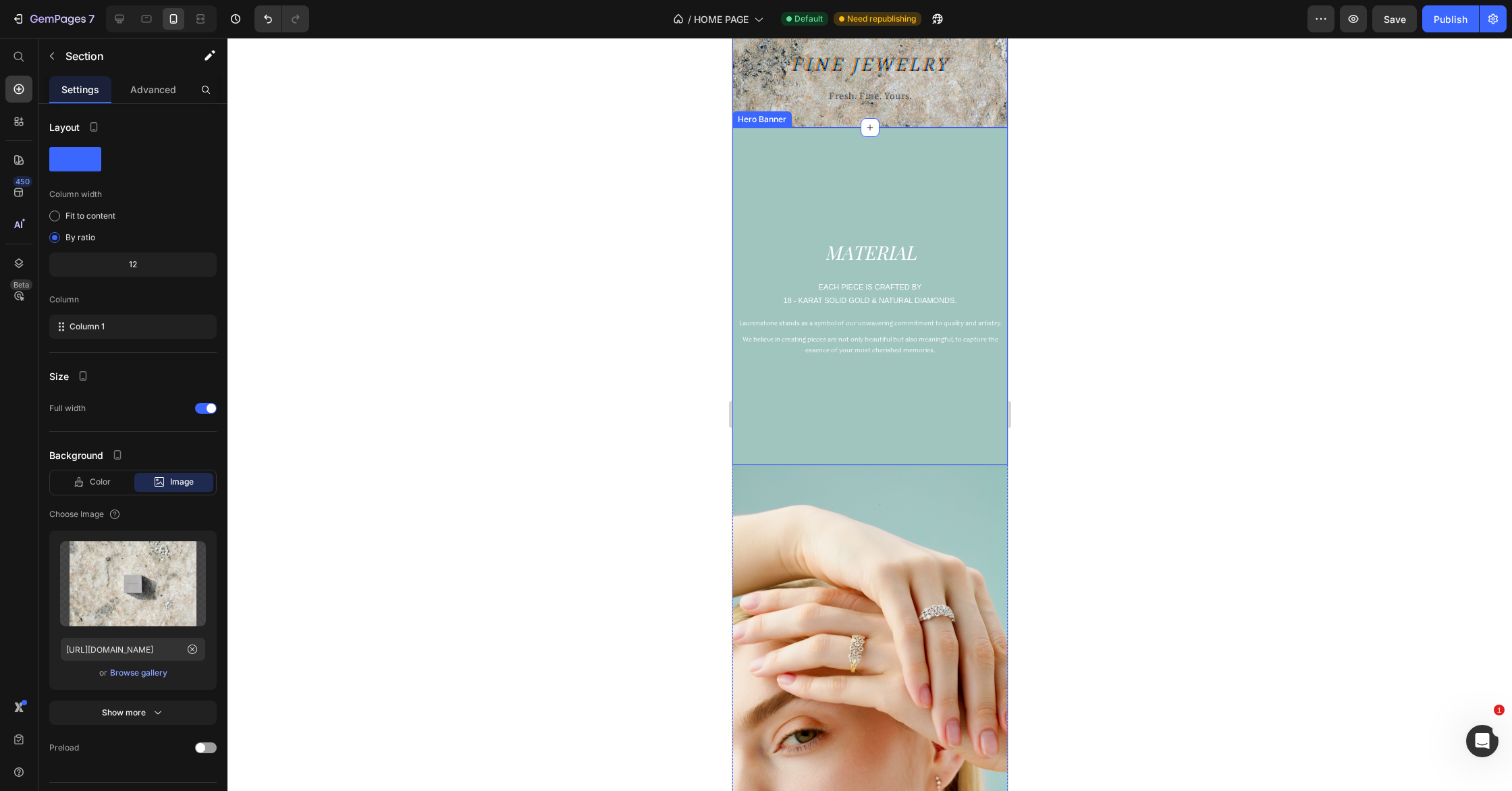 scroll, scrollTop: 330, scrollLeft: 0, axis: vertical 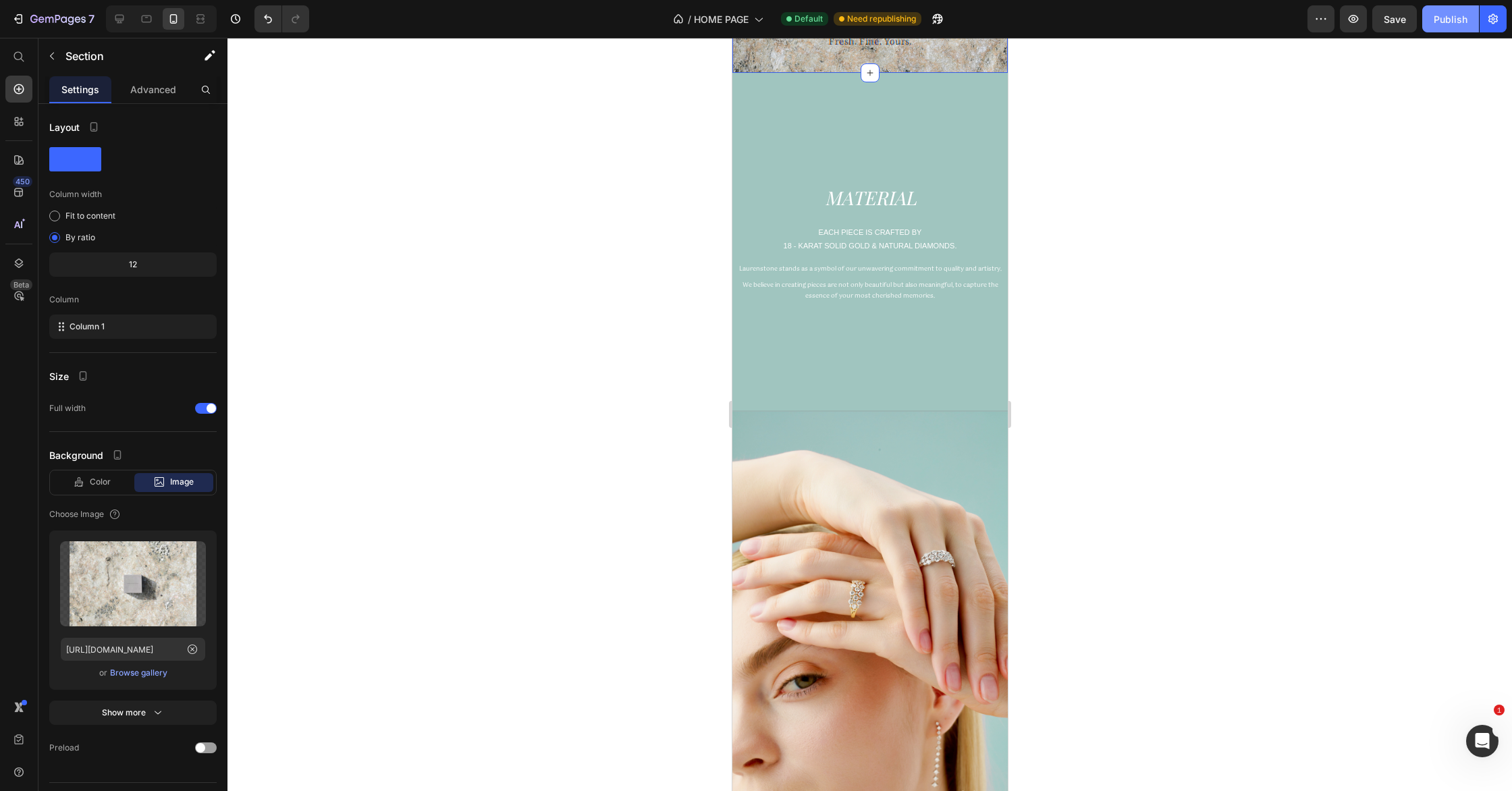 click on "Publish" at bounding box center (1451, 19) 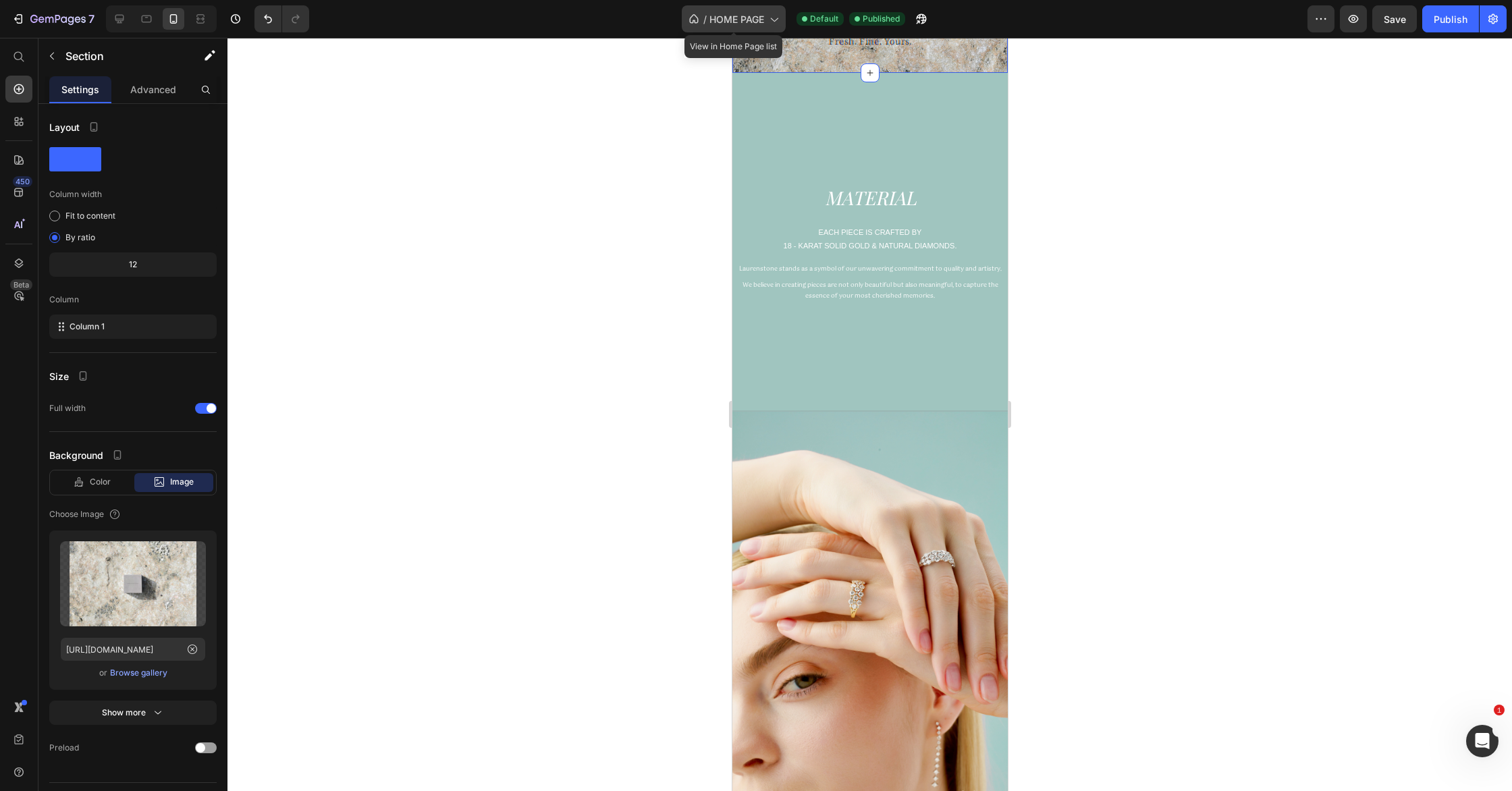 click on "HOME PAGE" at bounding box center (736, 19) 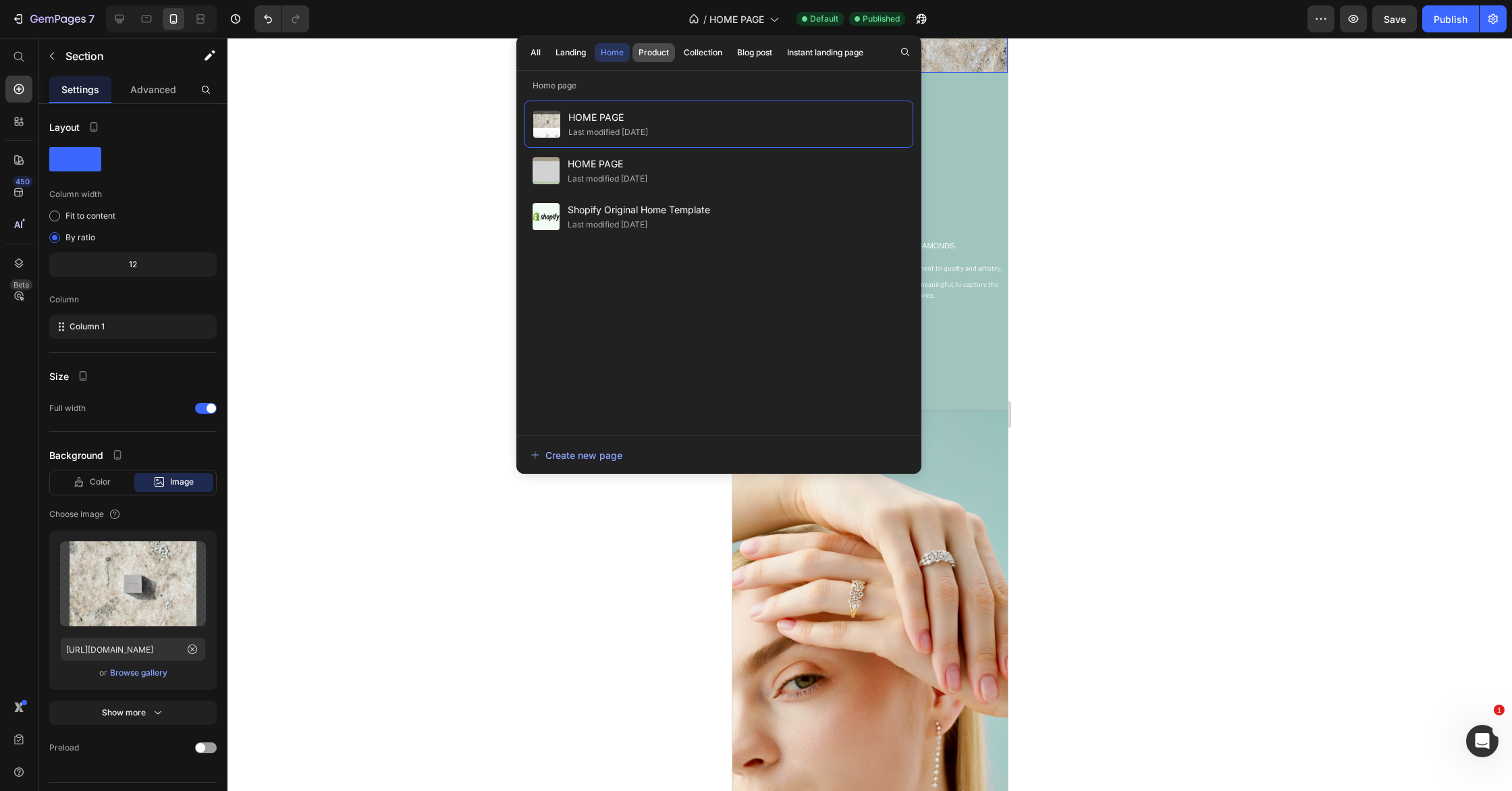 click on "Product" at bounding box center (653, 53) 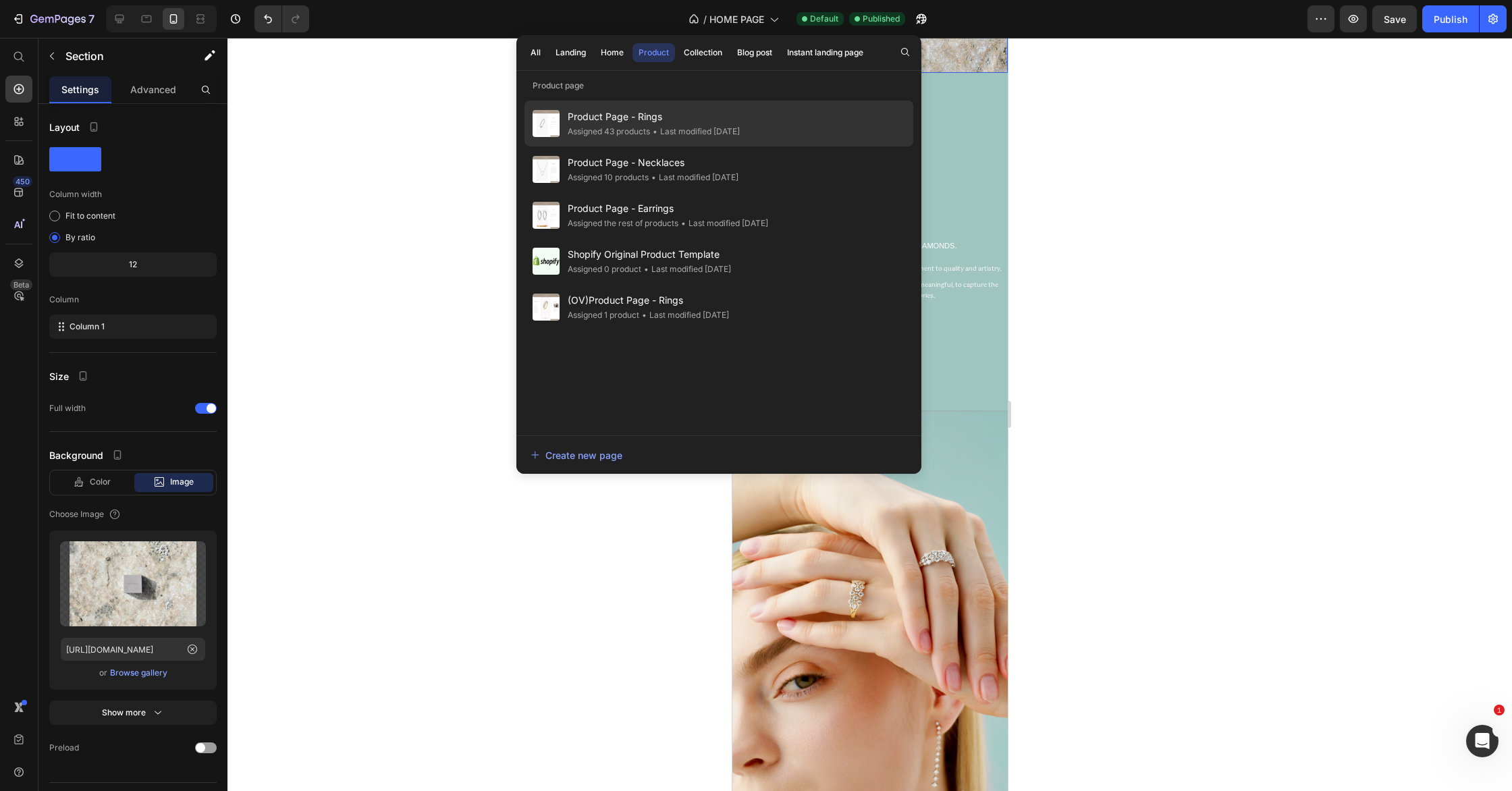 drag, startPoint x: 677, startPoint y: 117, endPoint x: 664, endPoint y: 119, distance: 13.152946 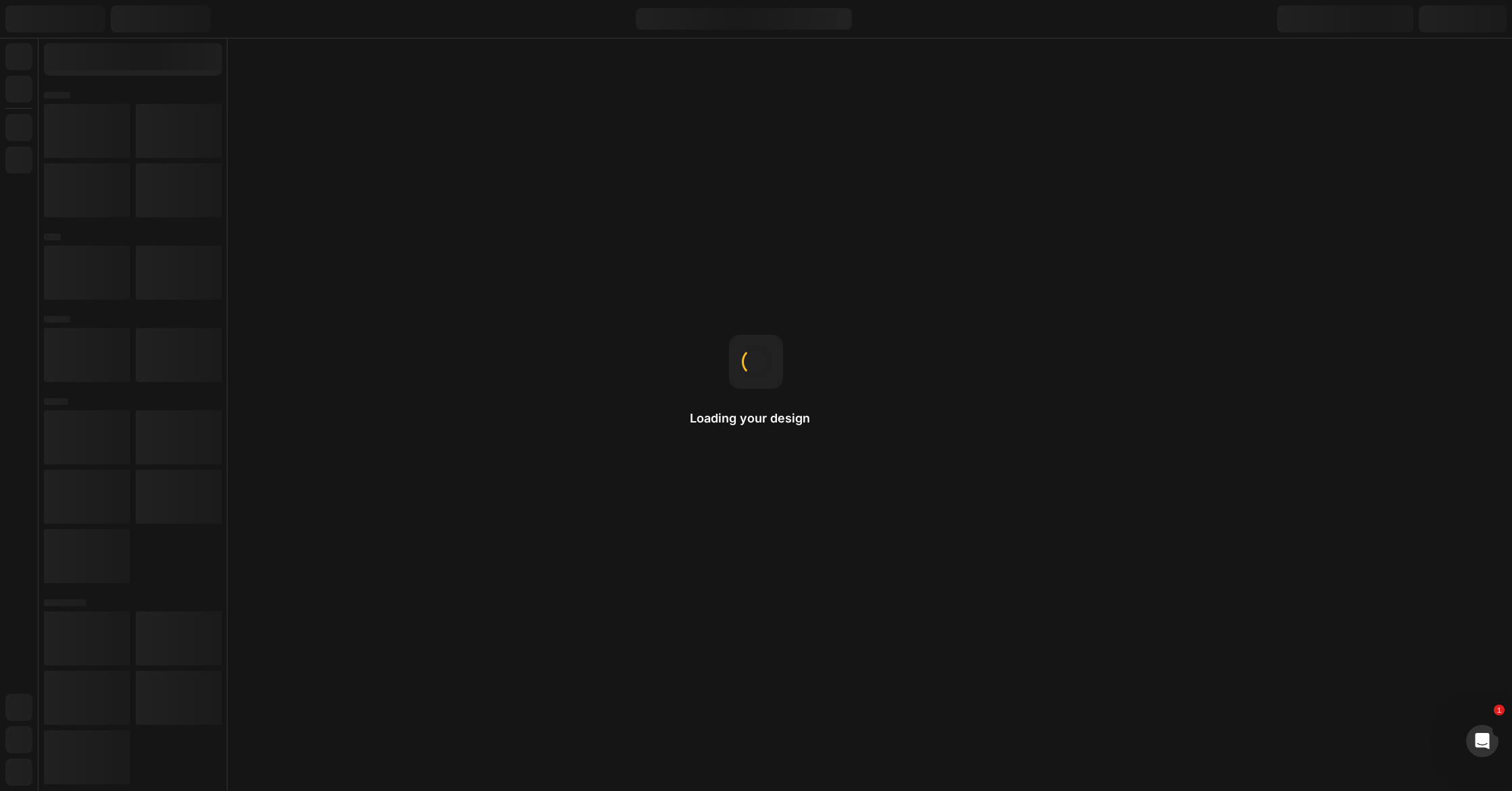 scroll, scrollTop: 0, scrollLeft: 0, axis: both 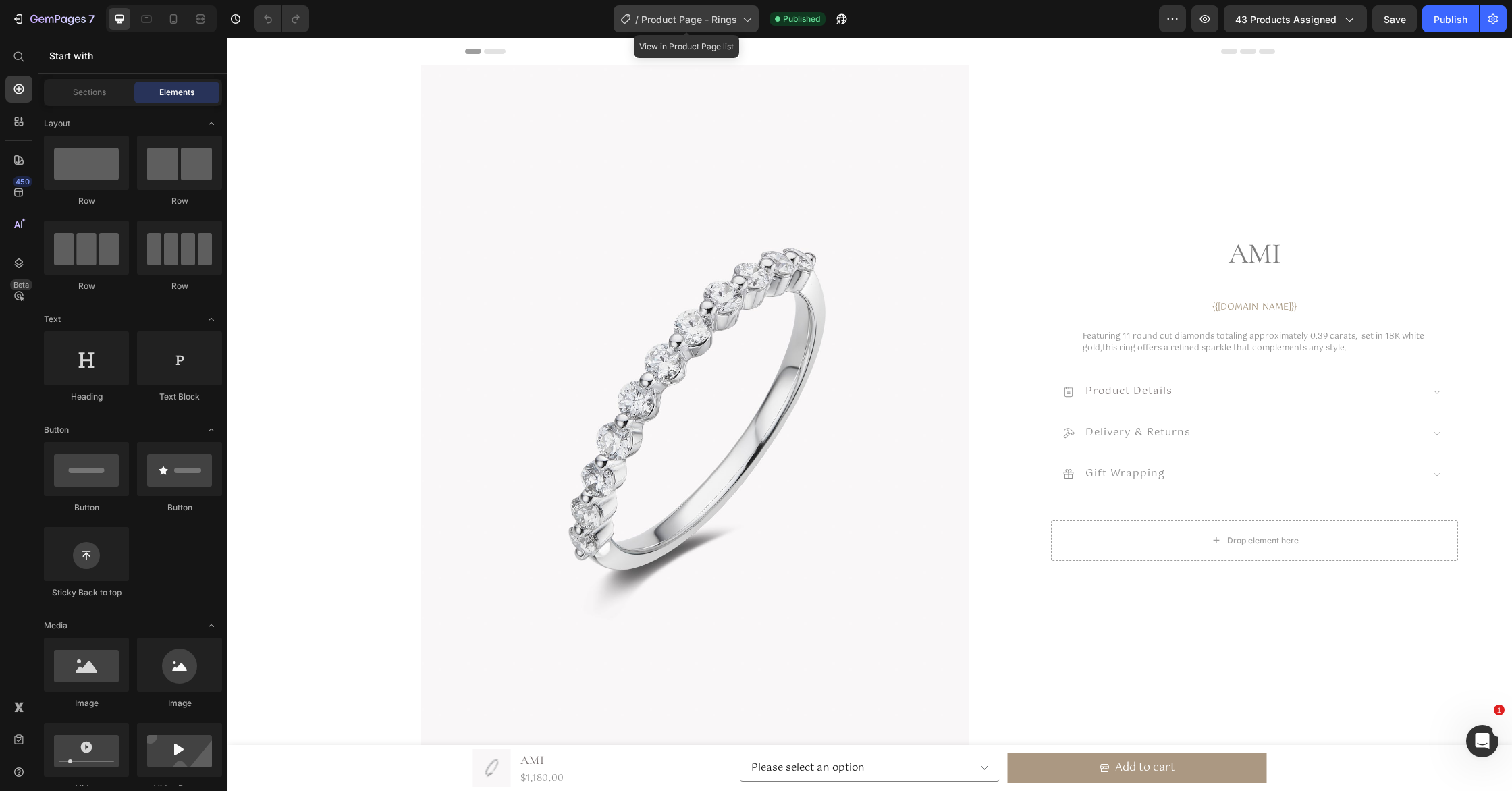 click on "/  Product Page - Rings" 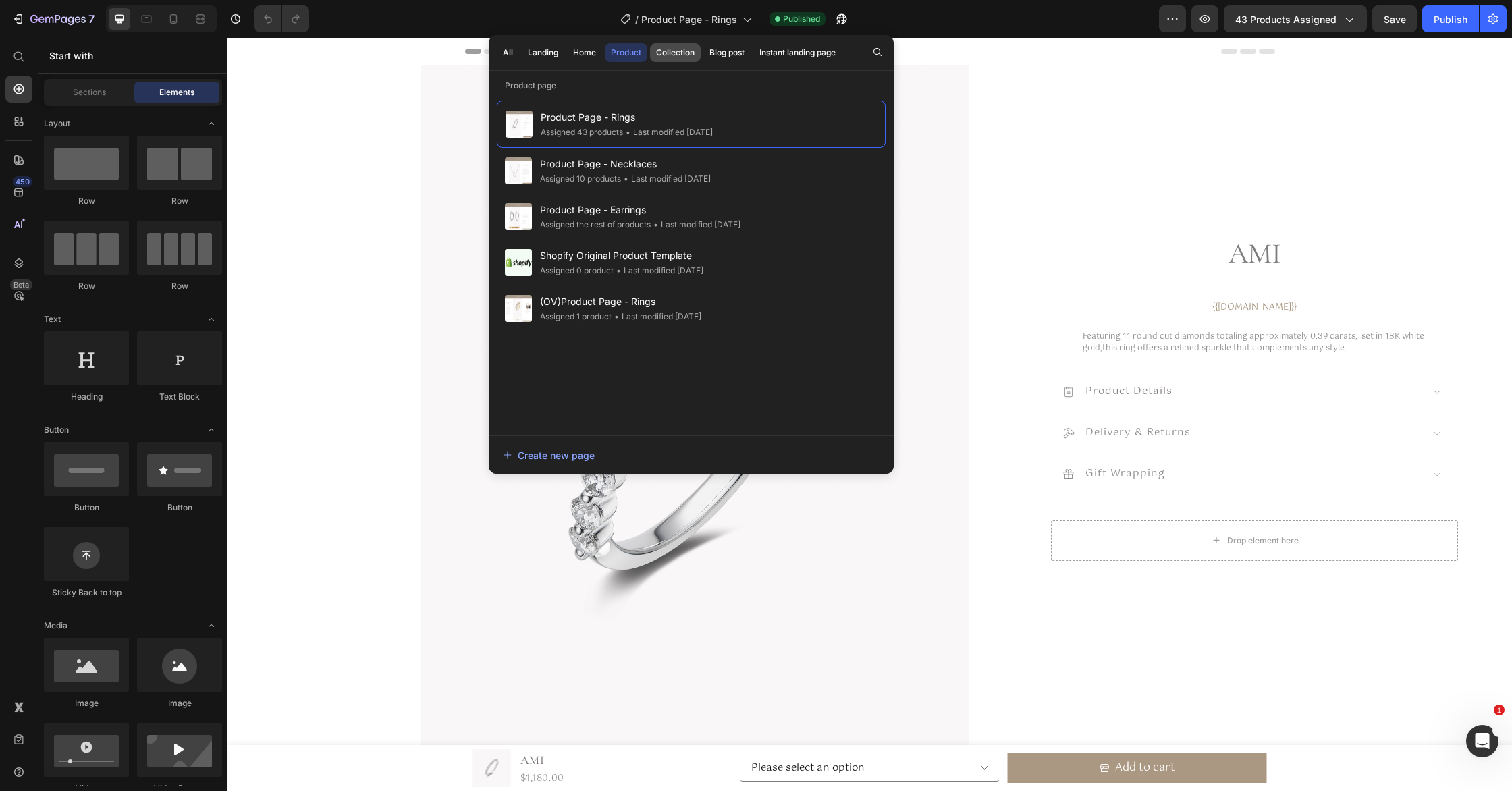 click on "Collection" at bounding box center [675, 53] 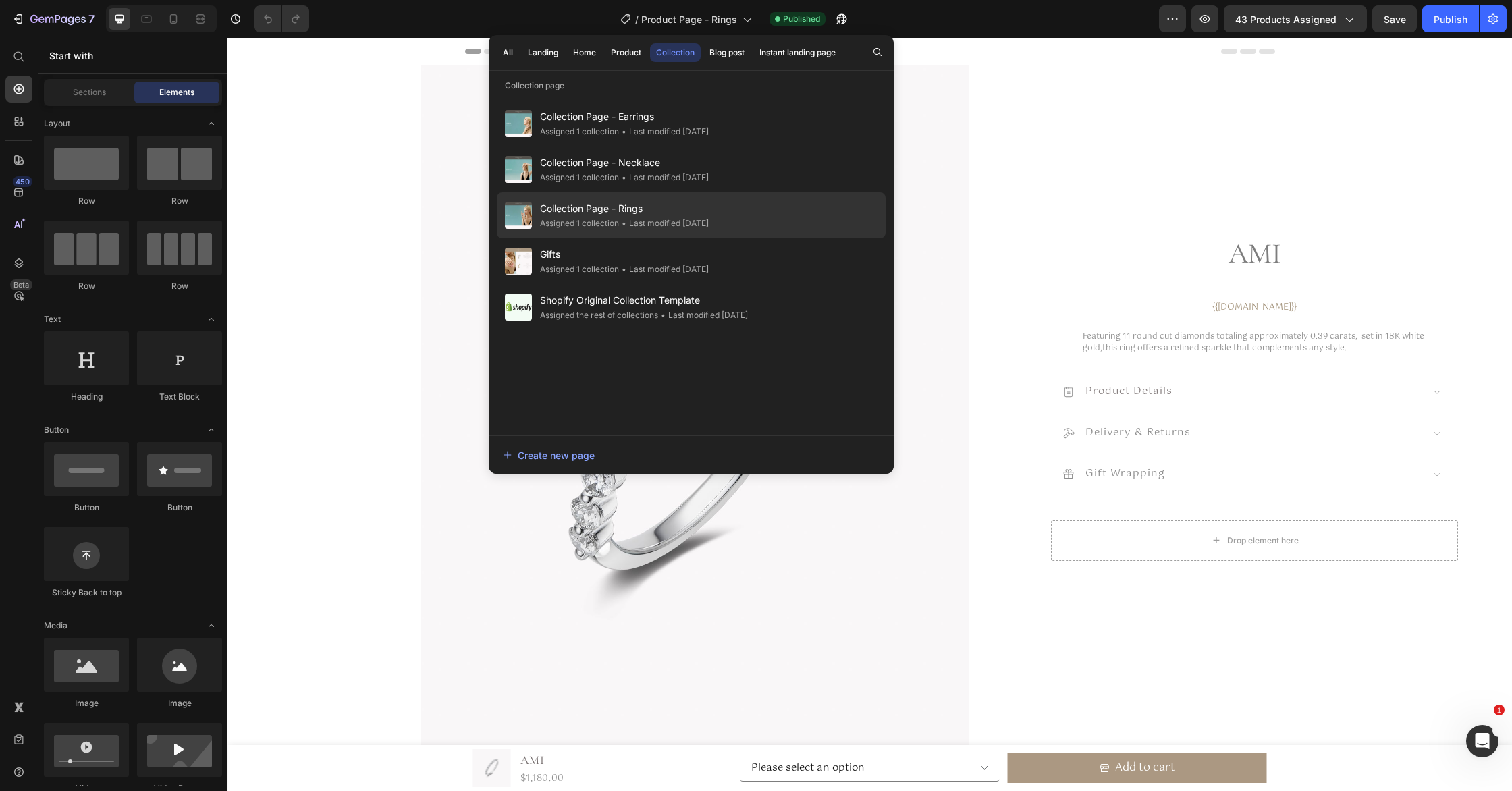 click on "• Last modified 2 months ago" 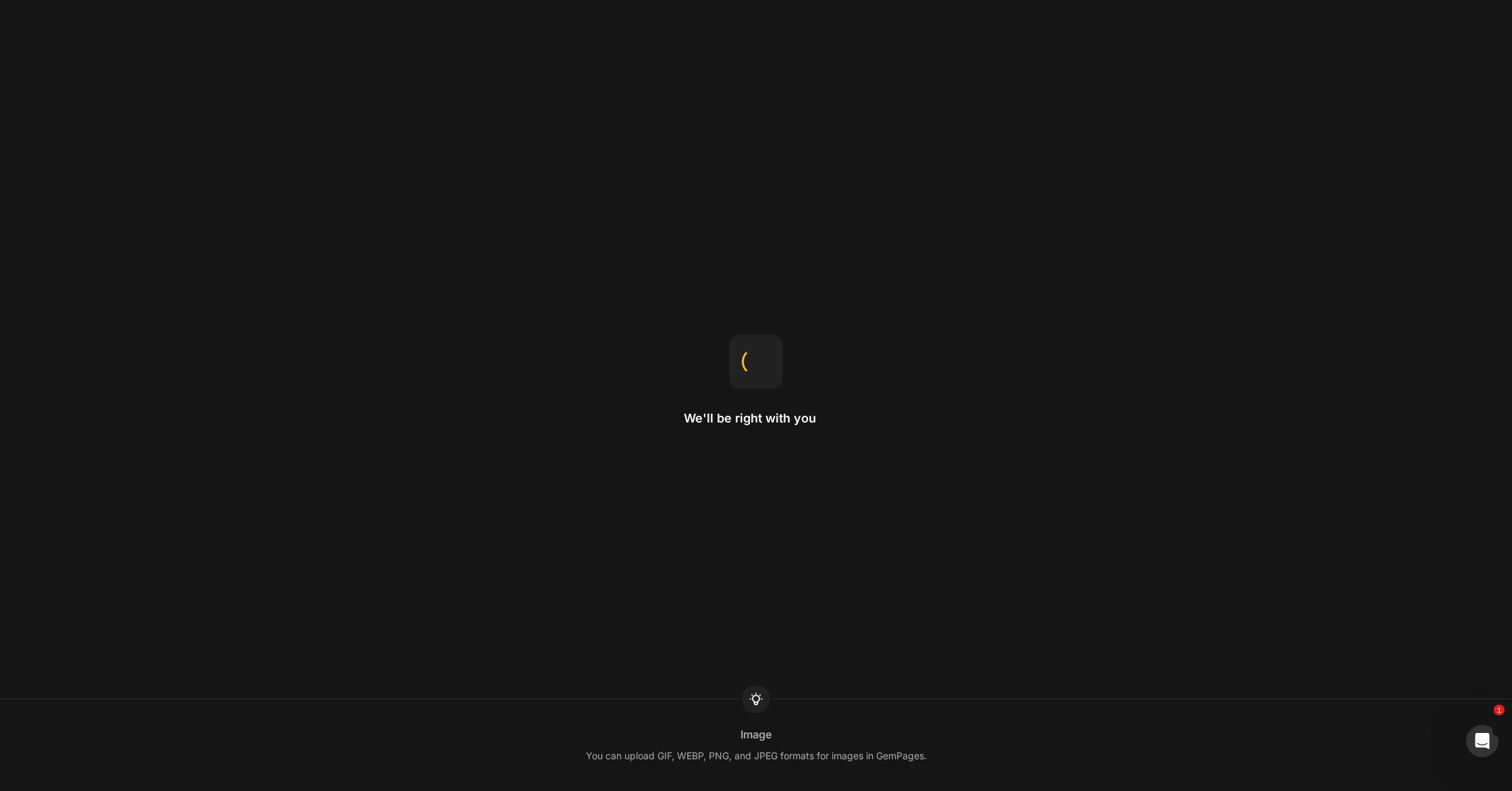 scroll, scrollTop: 0, scrollLeft: 0, axis: both 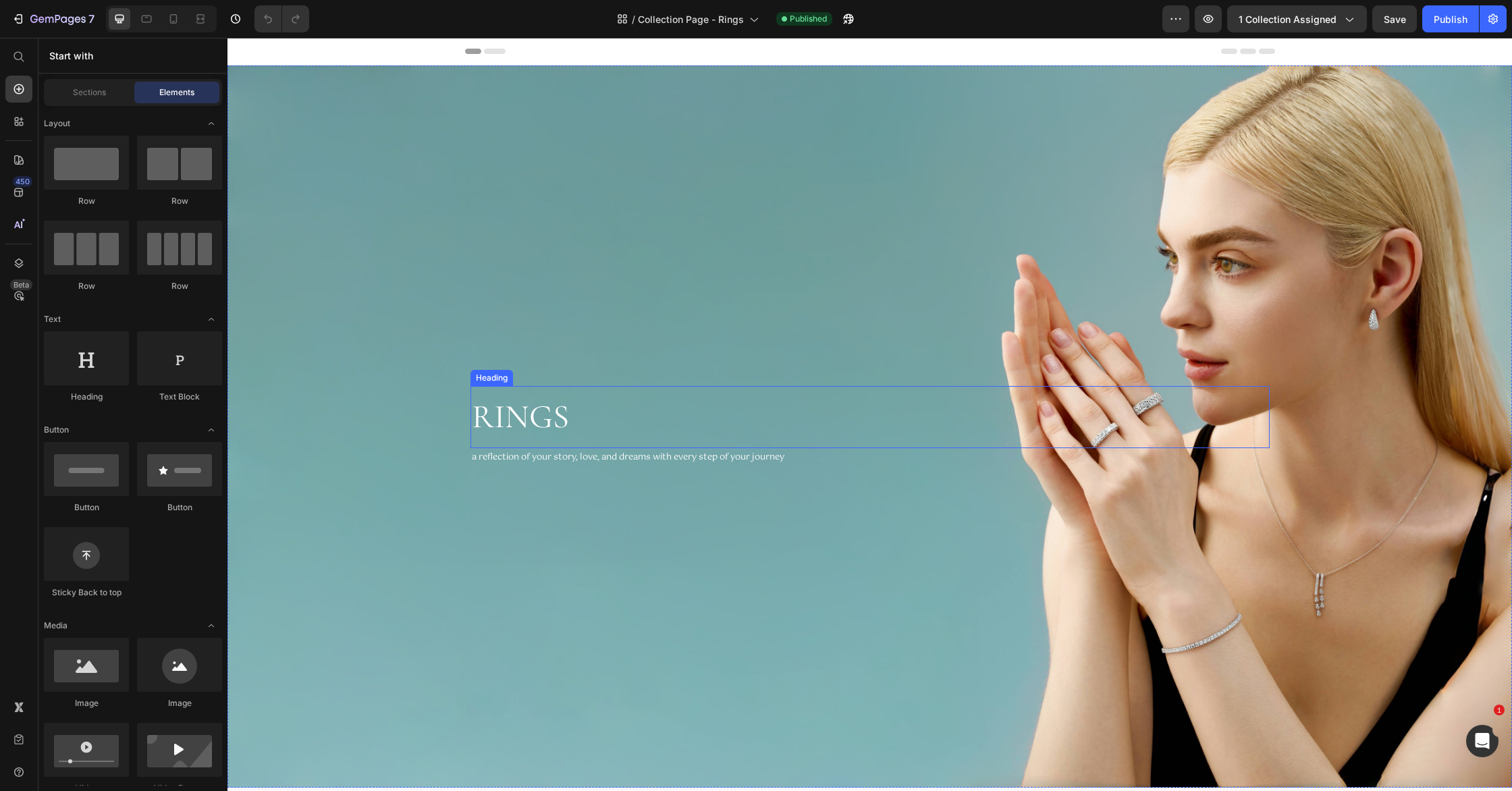 click on "Rings" at bounding box center [870, 417] 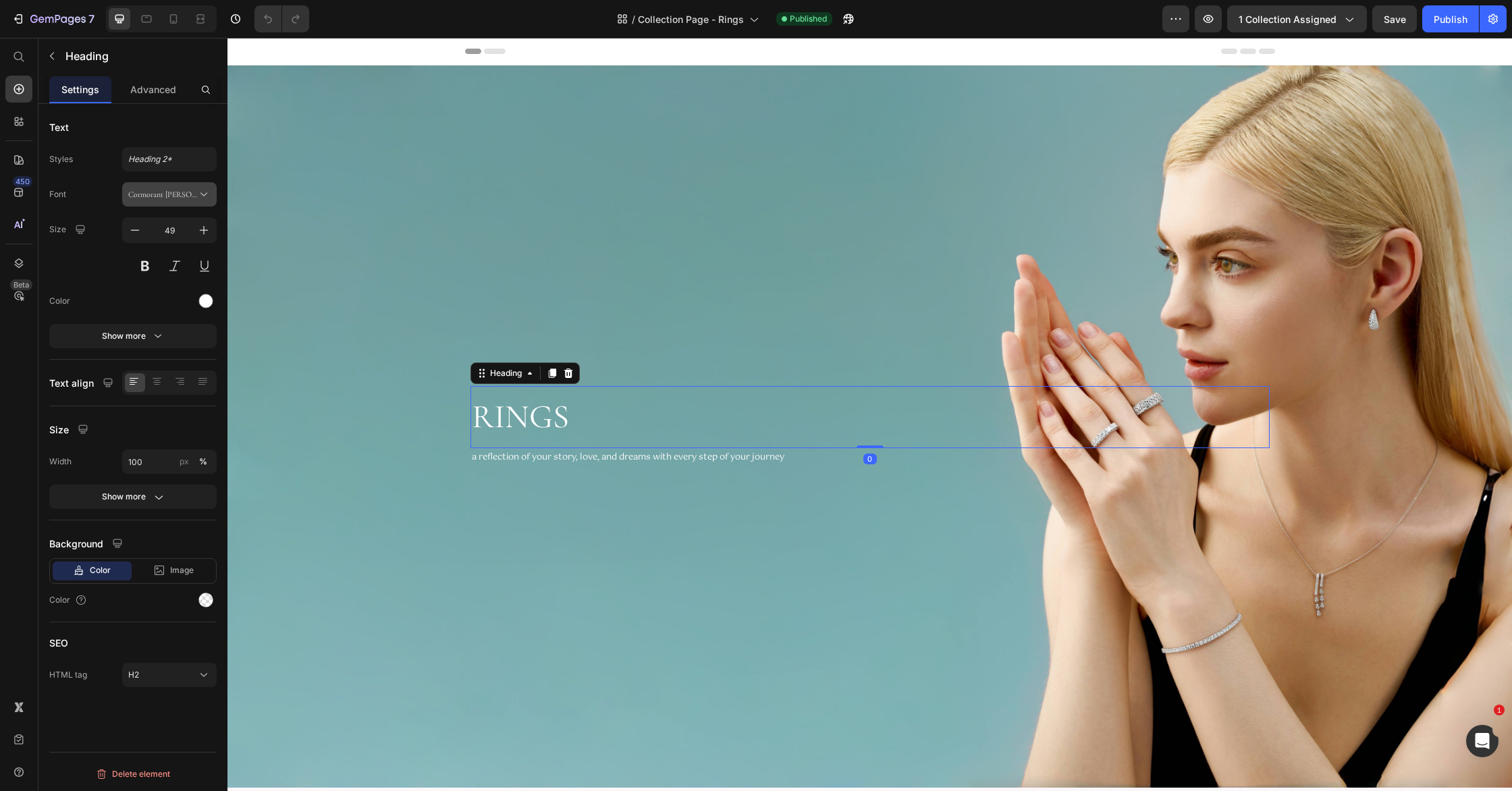click on "Cormorant [PERSON_NAME]" at bounding box center [163, 194] 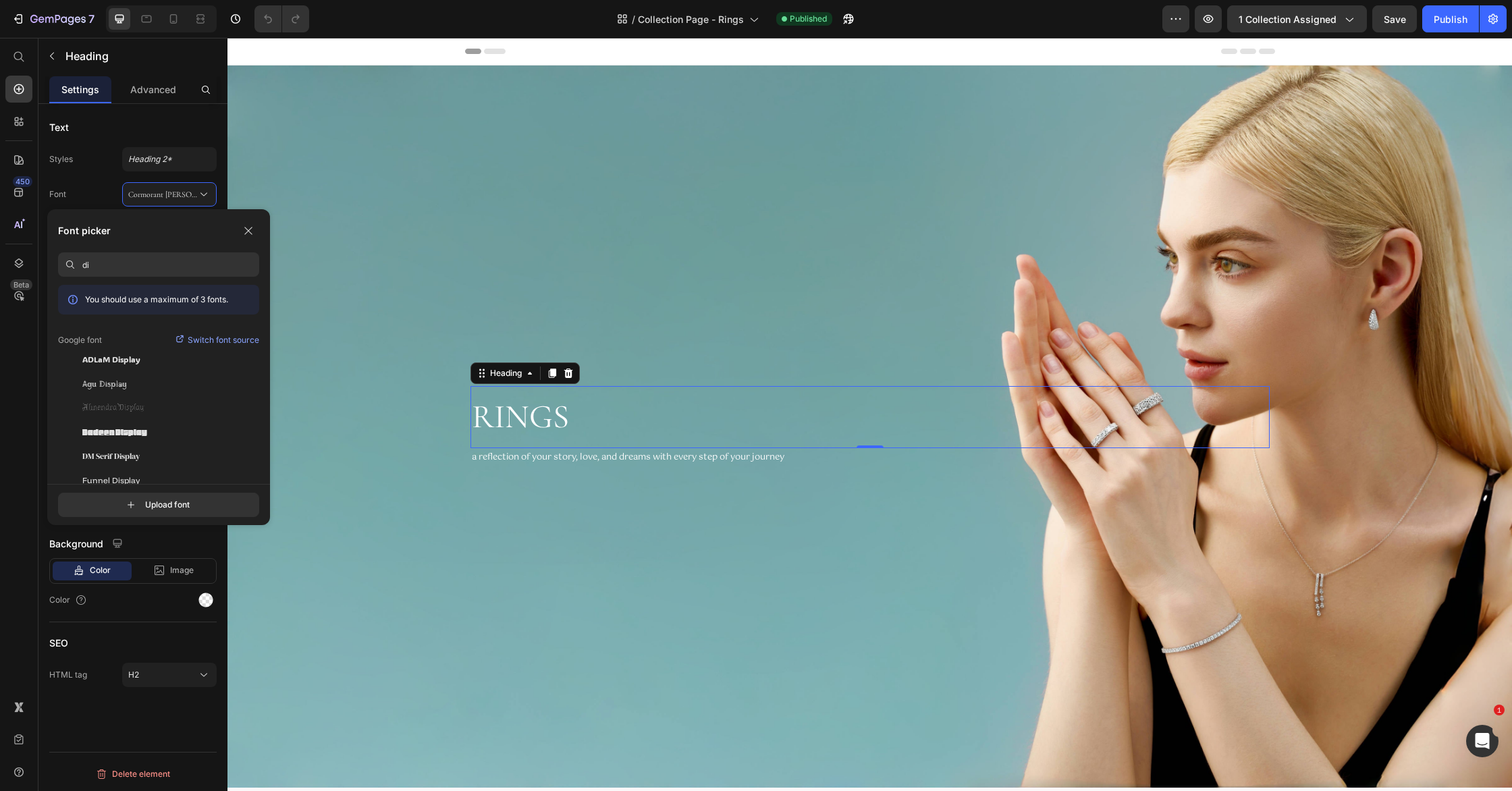 type on "d" 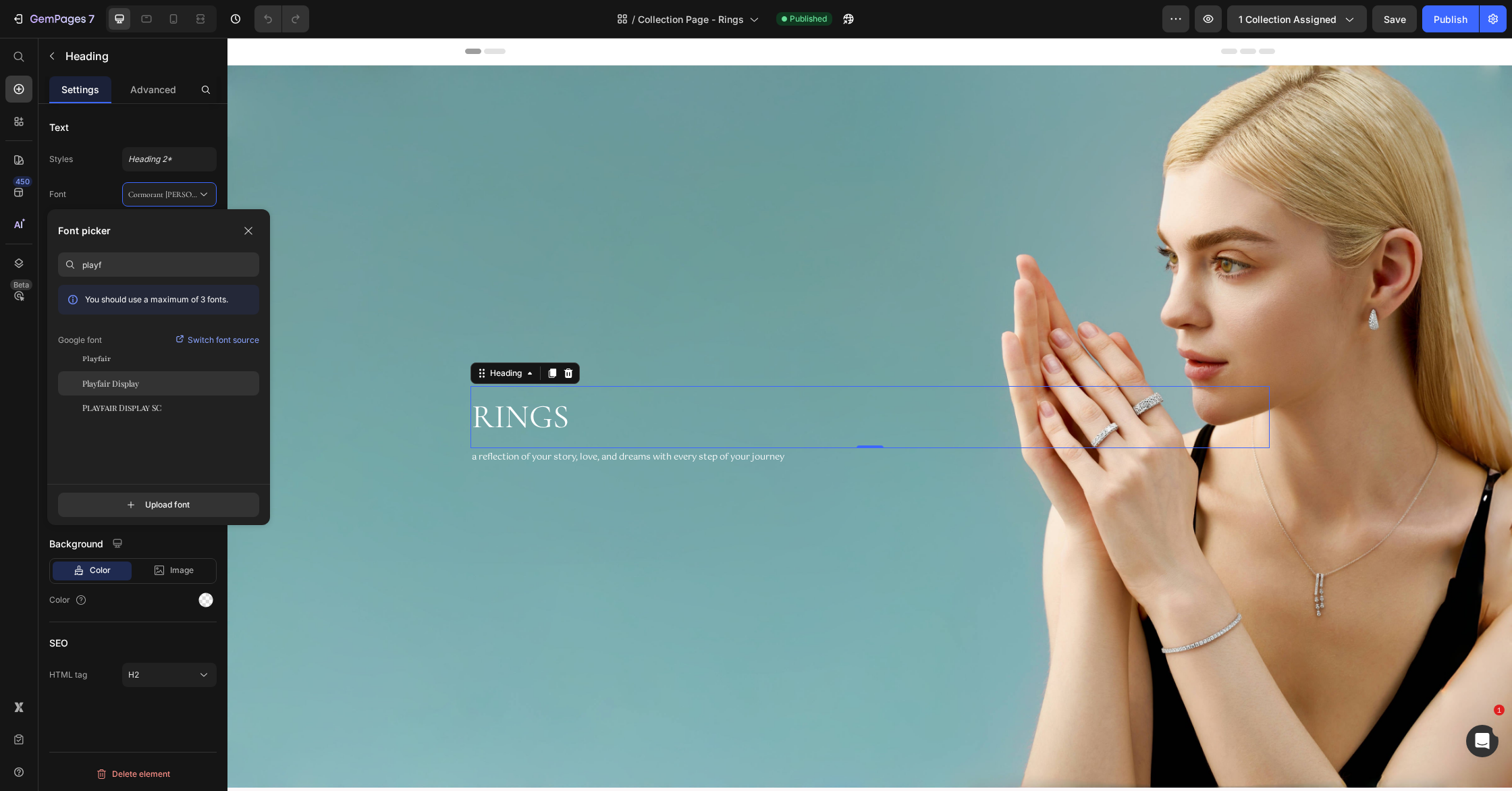 type on "playf" 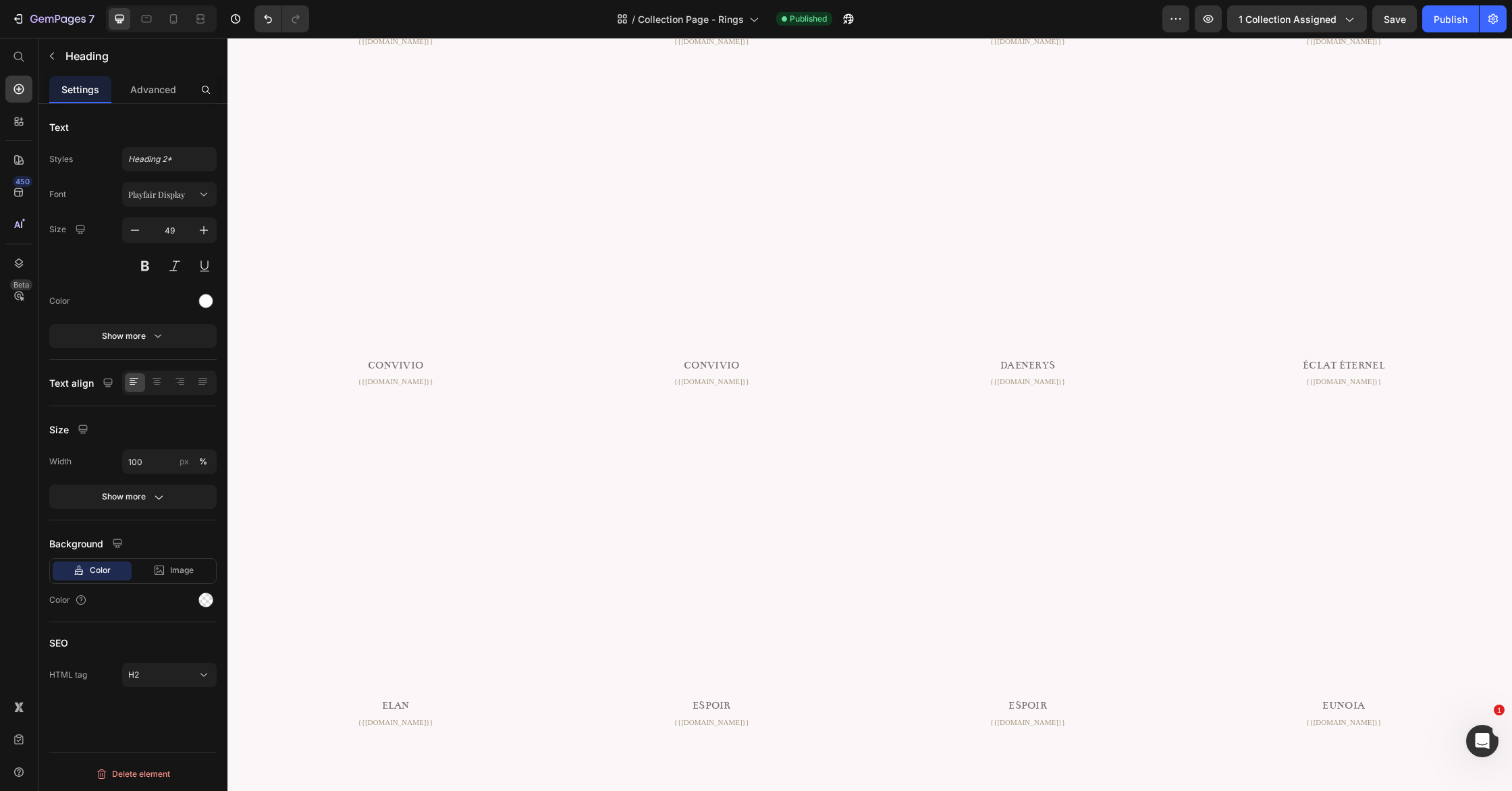 scroll, scrollTop: 840, scrollLeft: 0, axis: vertical 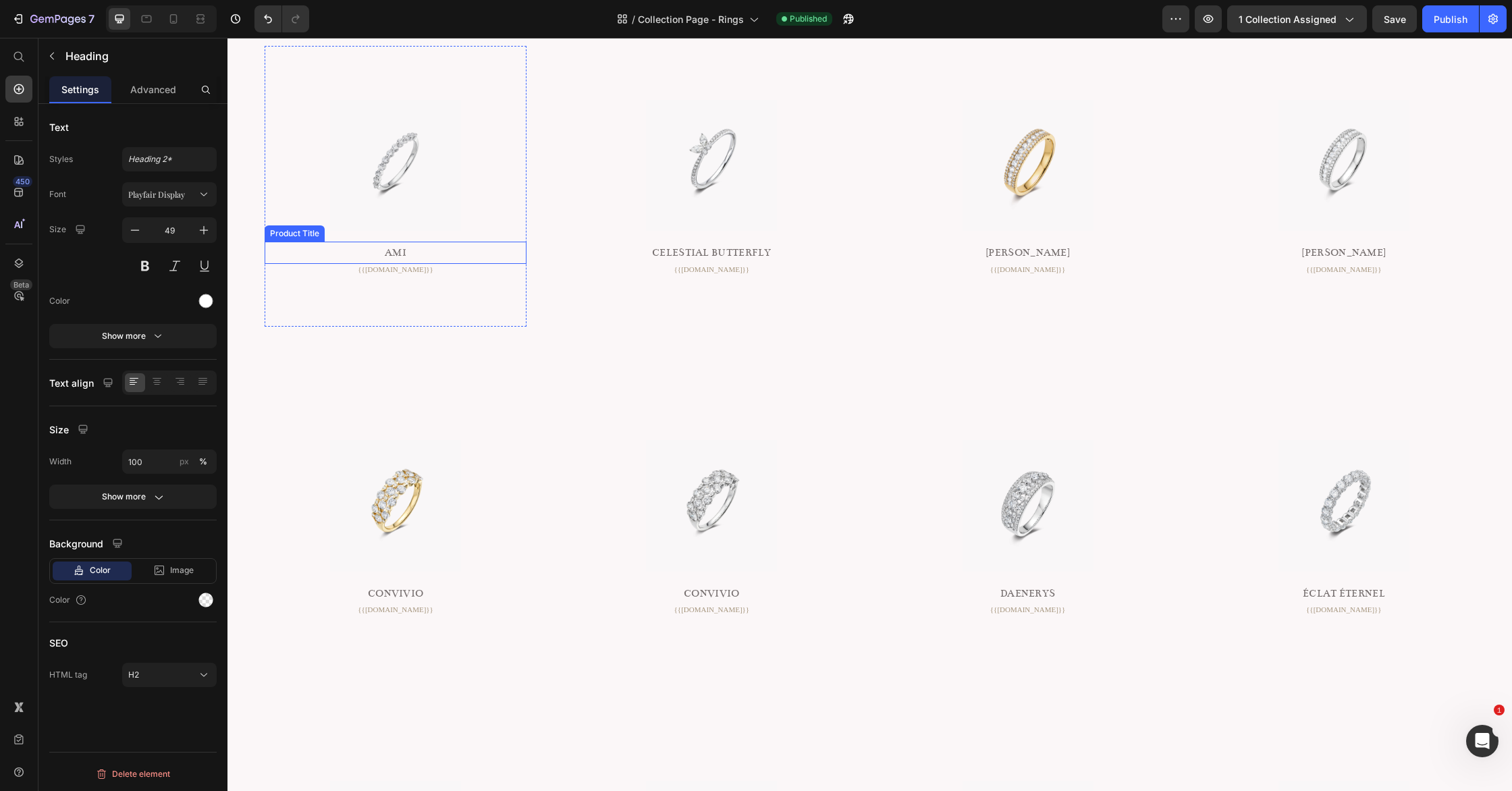 click on "Ami" at bounding box center (396, 252) 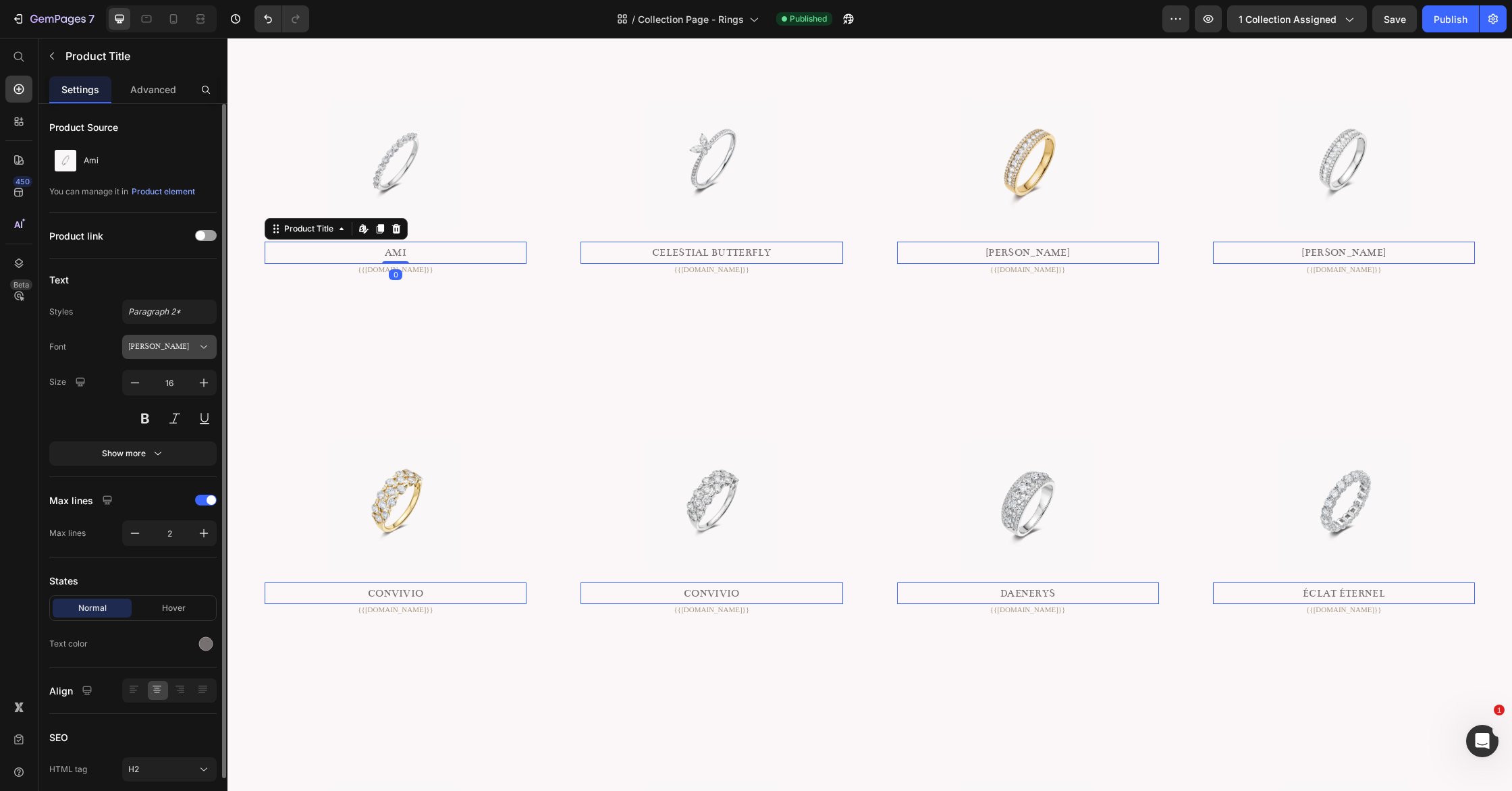click on "[PERSON_NAME]" at bounding box center [163, 347] 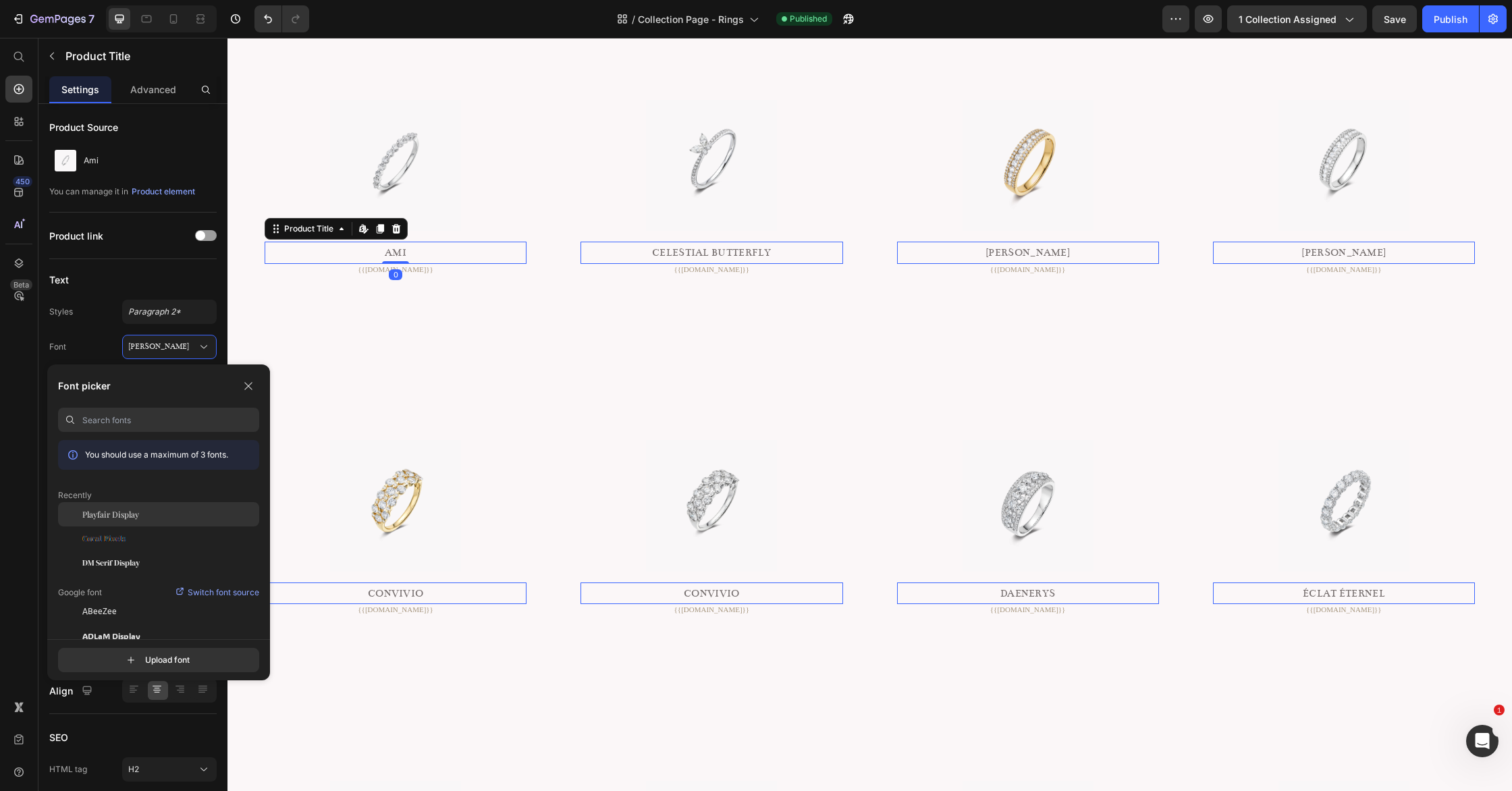 click on "Playfair Display" 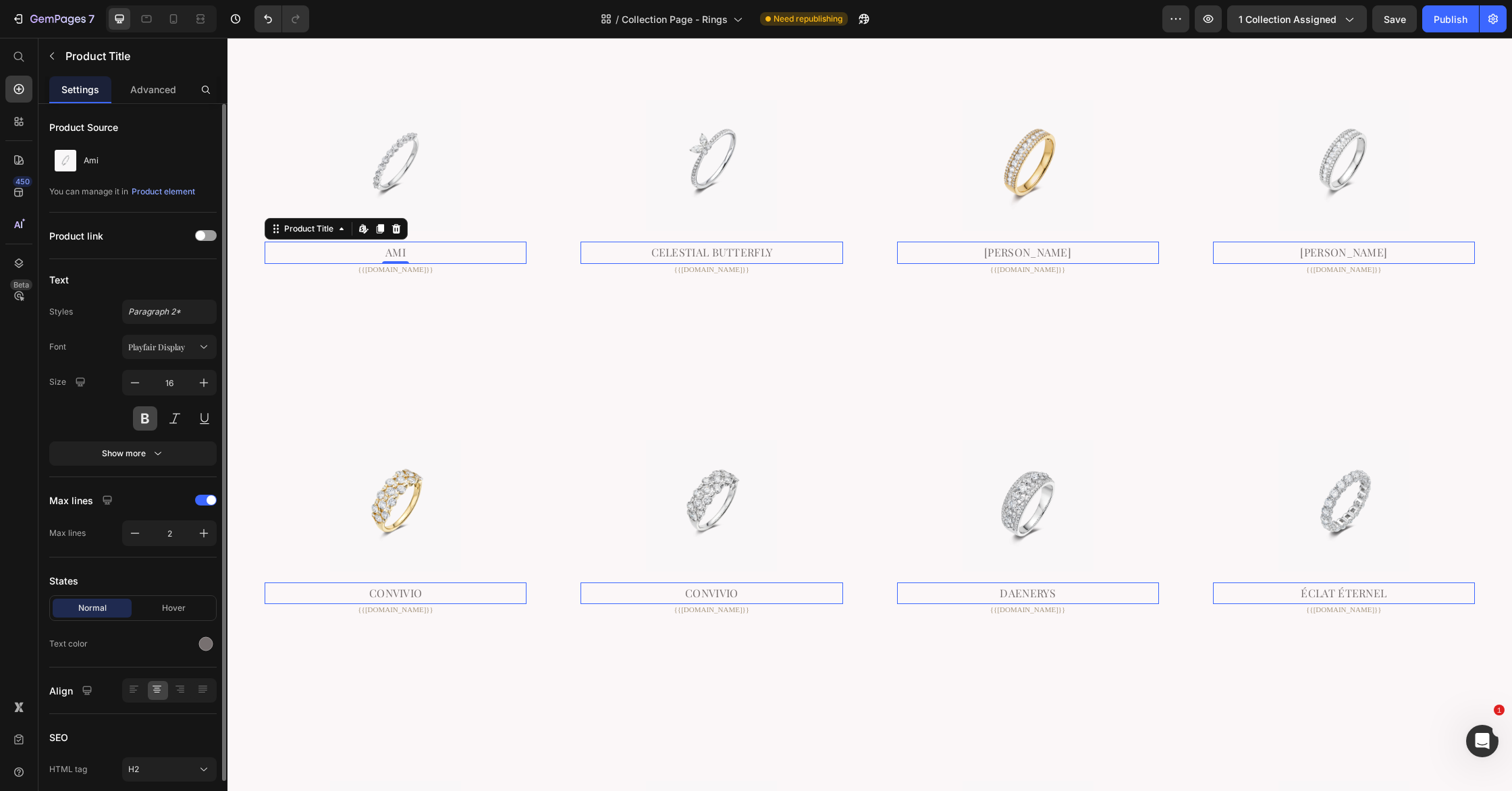 click at bounding box center [145, 418] 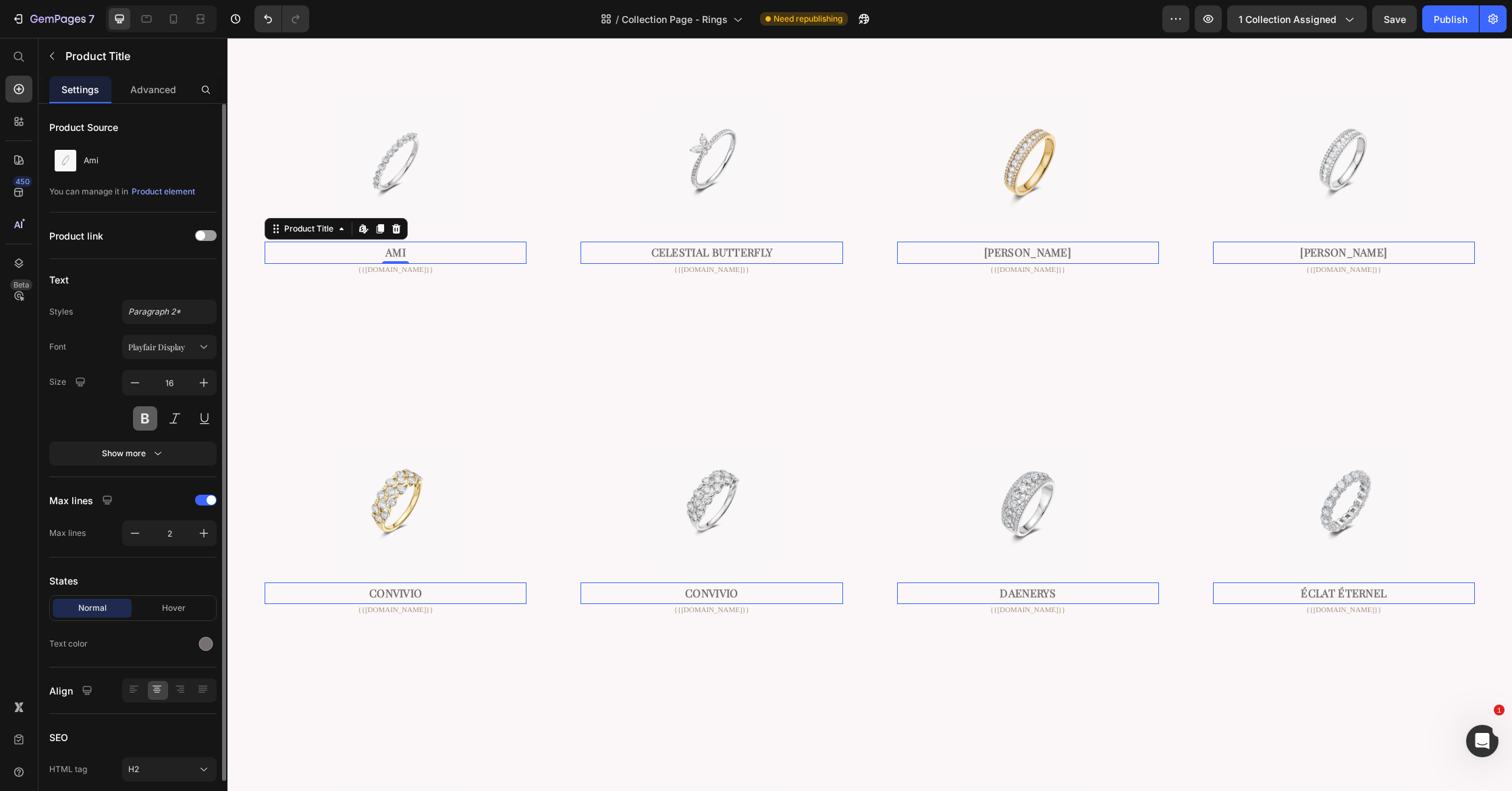 click at bounding box center (145, 418) 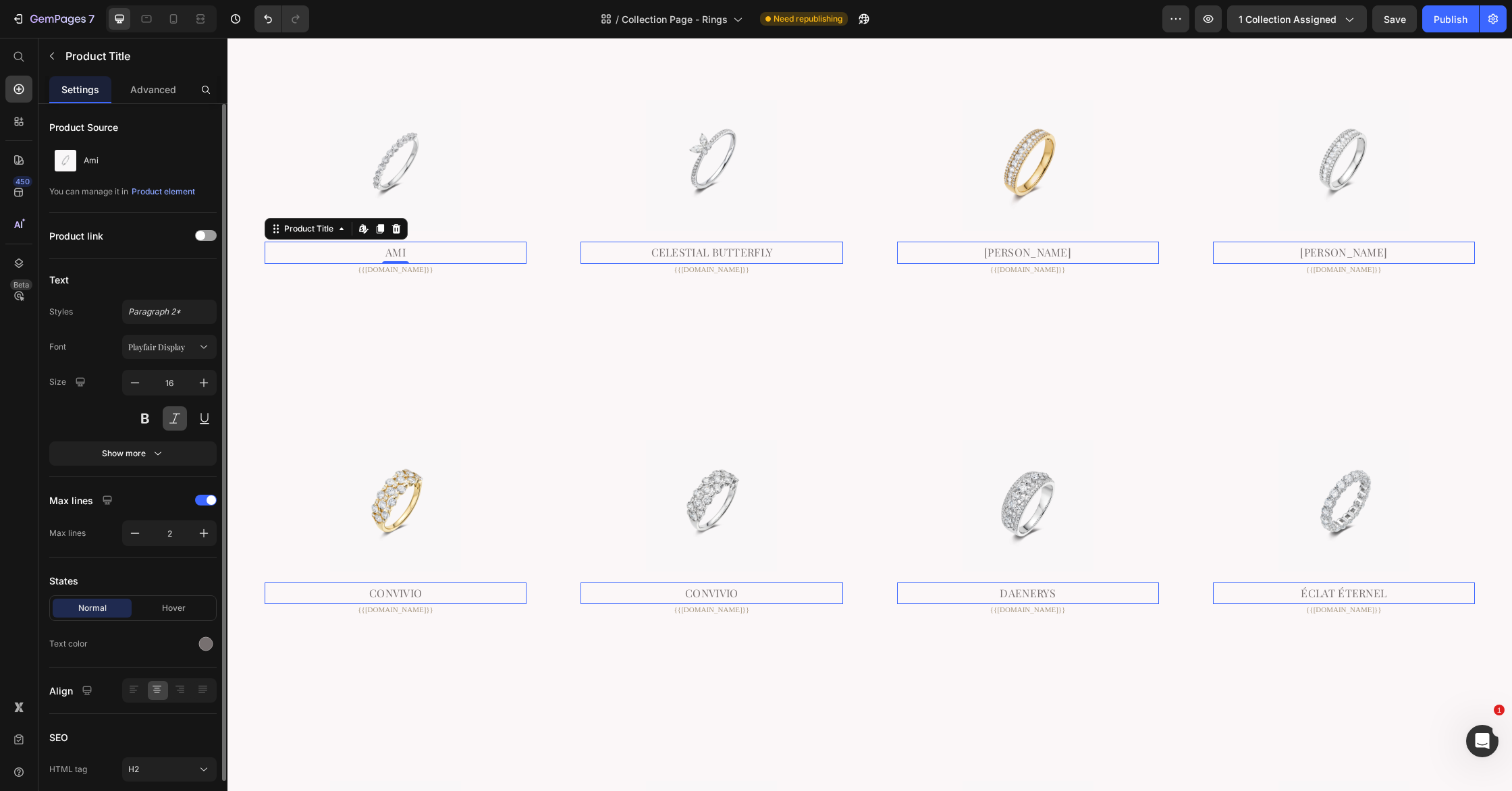 click at bounding box center (175, 418) 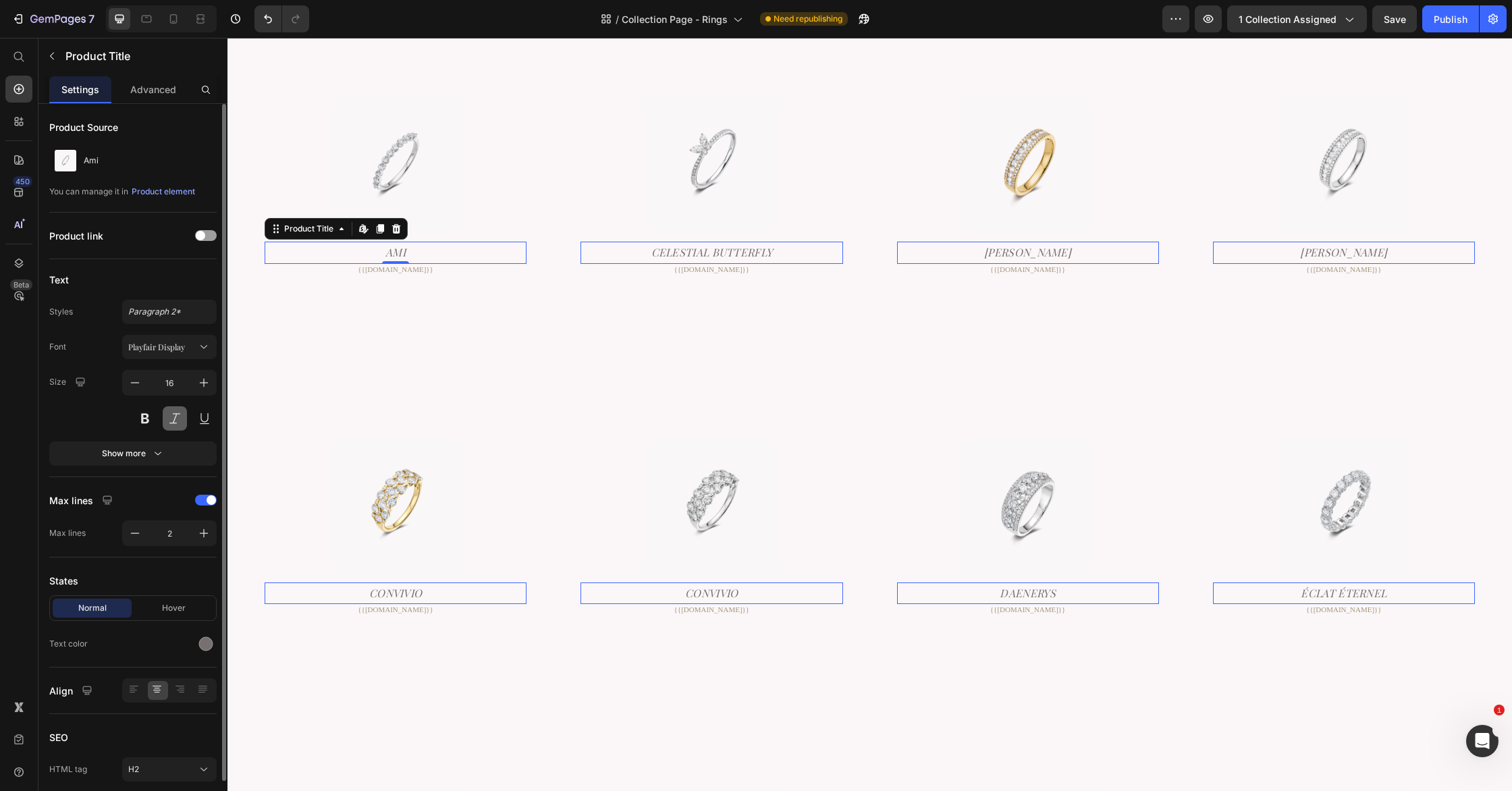 click at bounding box center [175, 418] 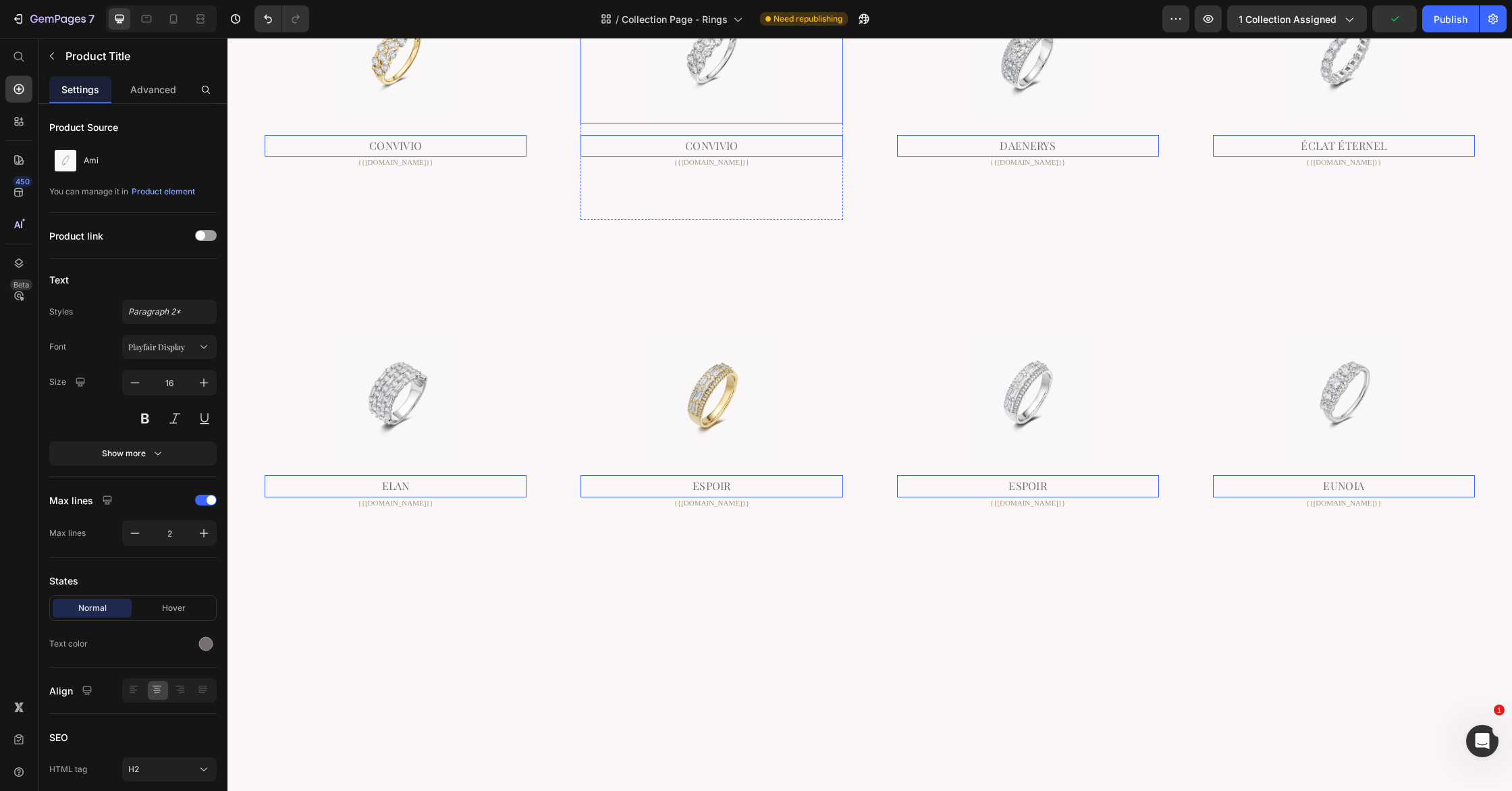scroll, scrollTop: 1379, scrollLeft: 0, axis: vertical 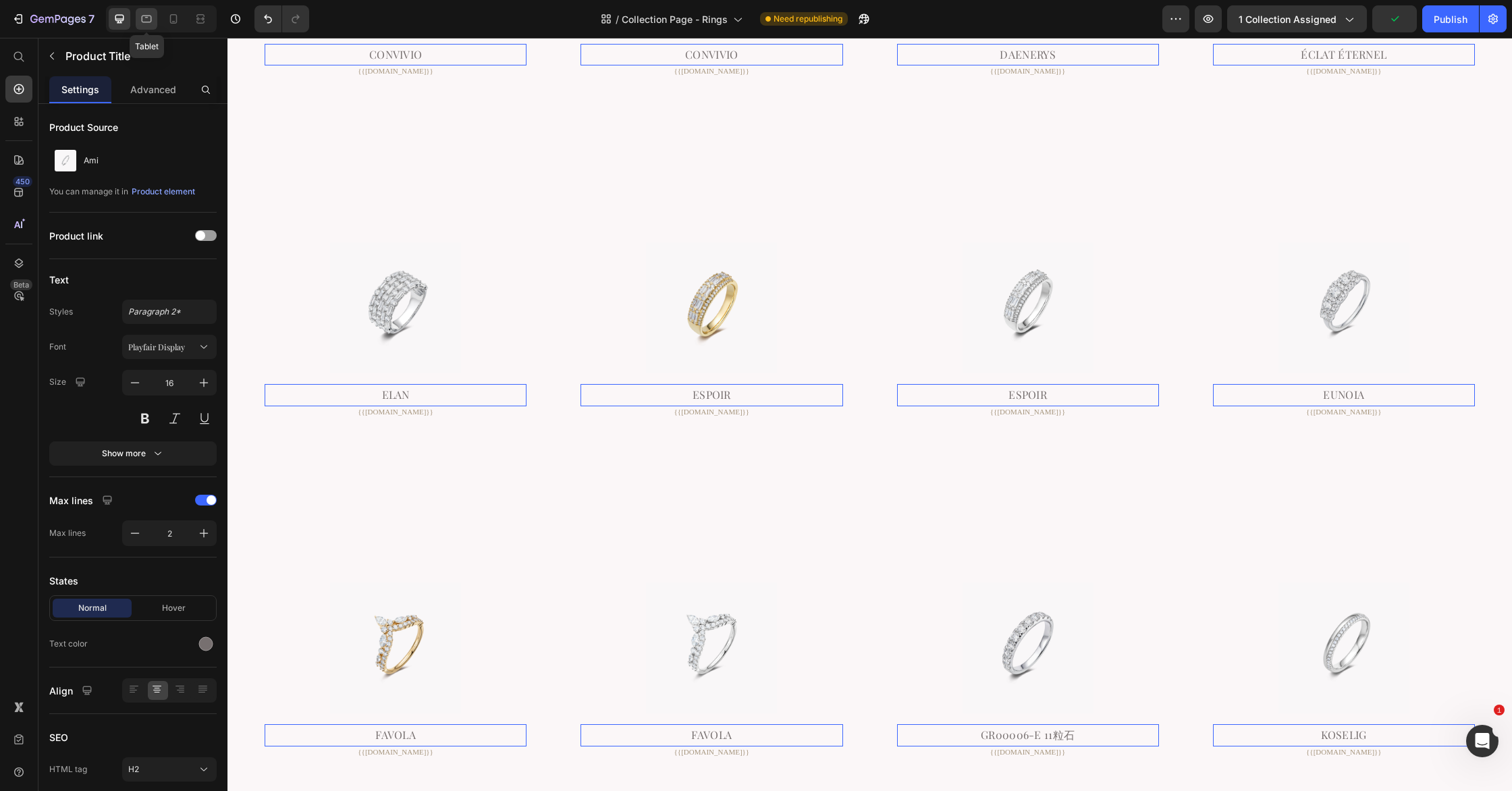 click 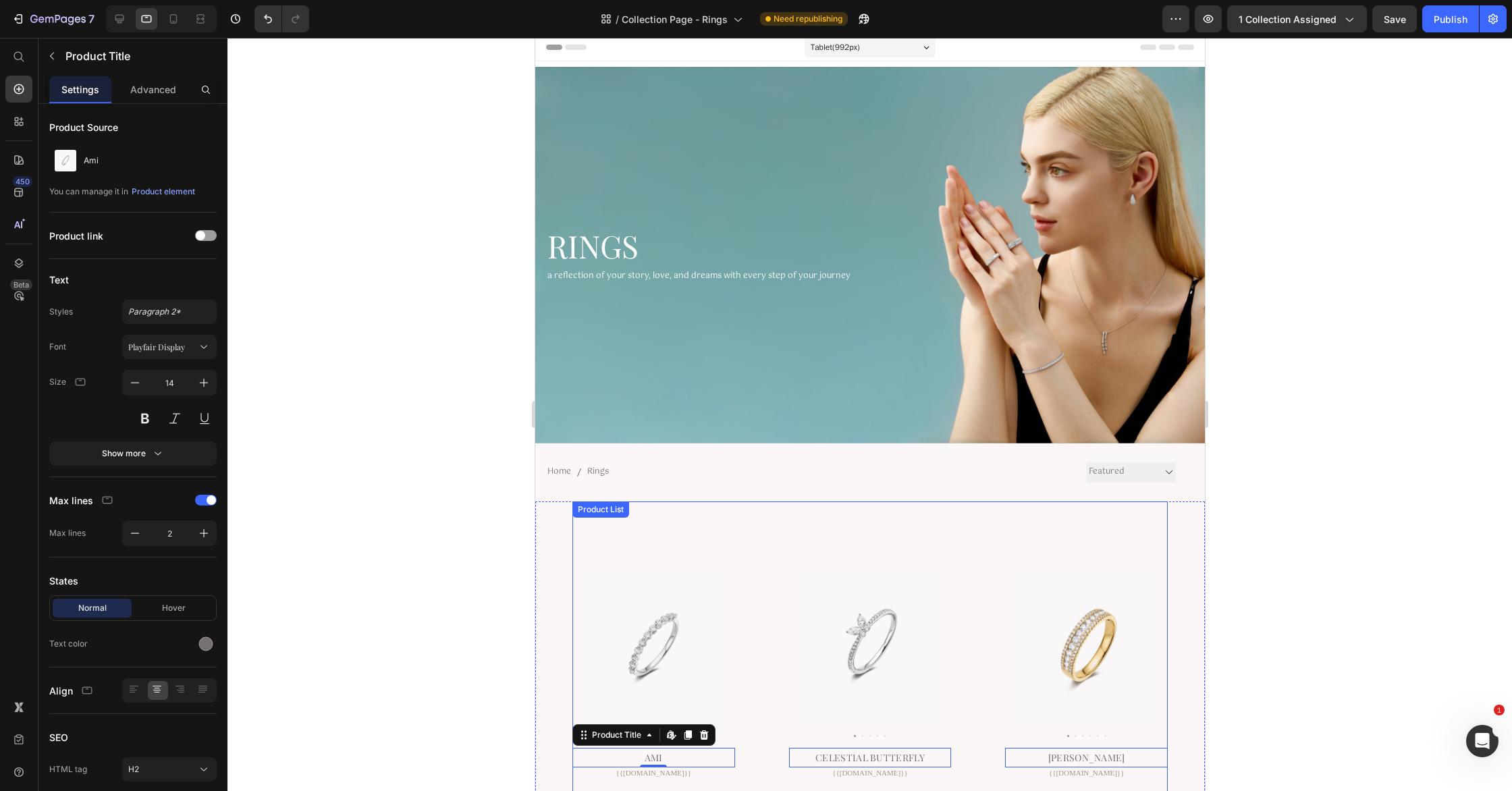 scroll, scrollTop: 0, scrollLeft: 0, axis: both 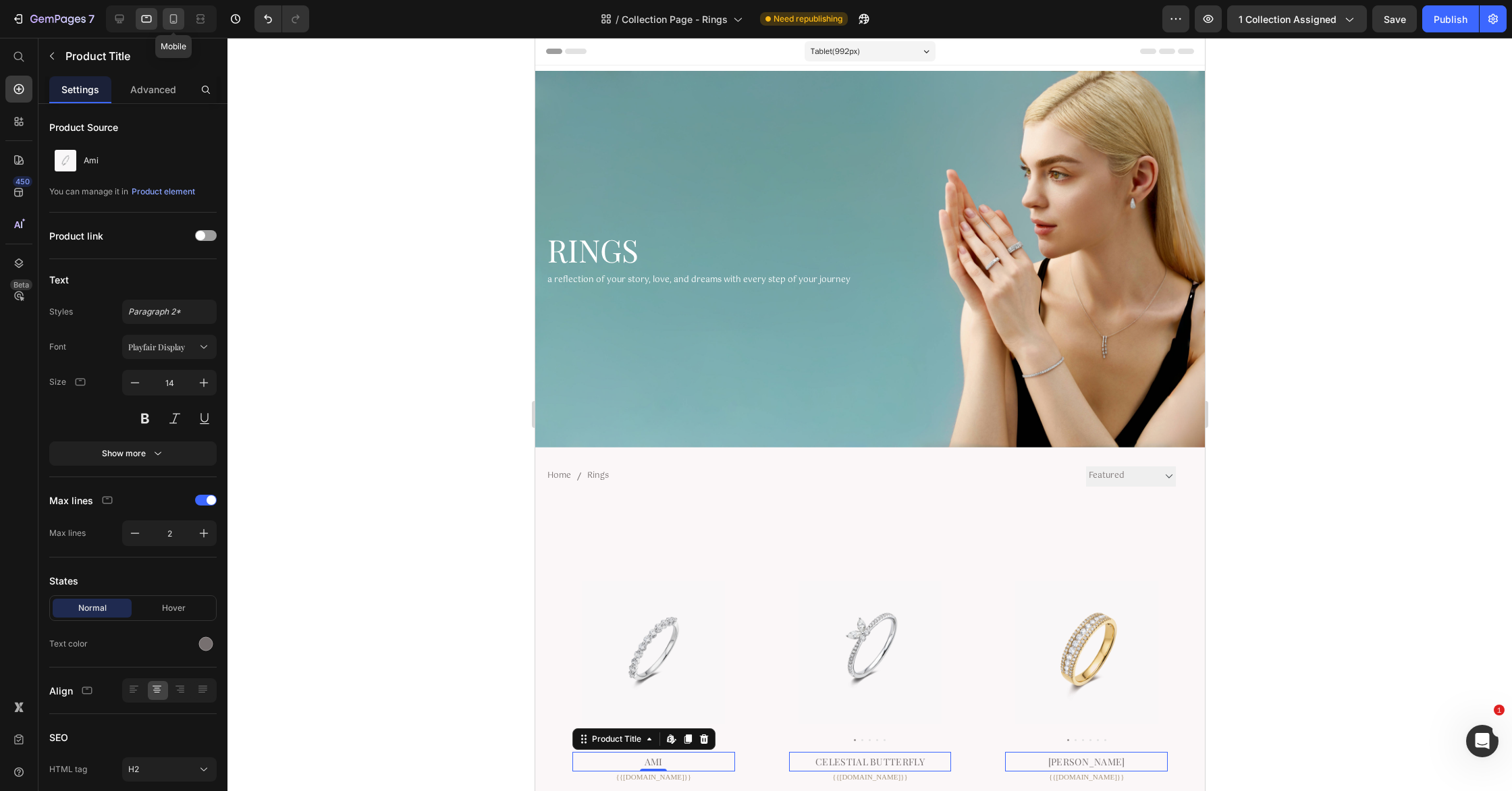 click 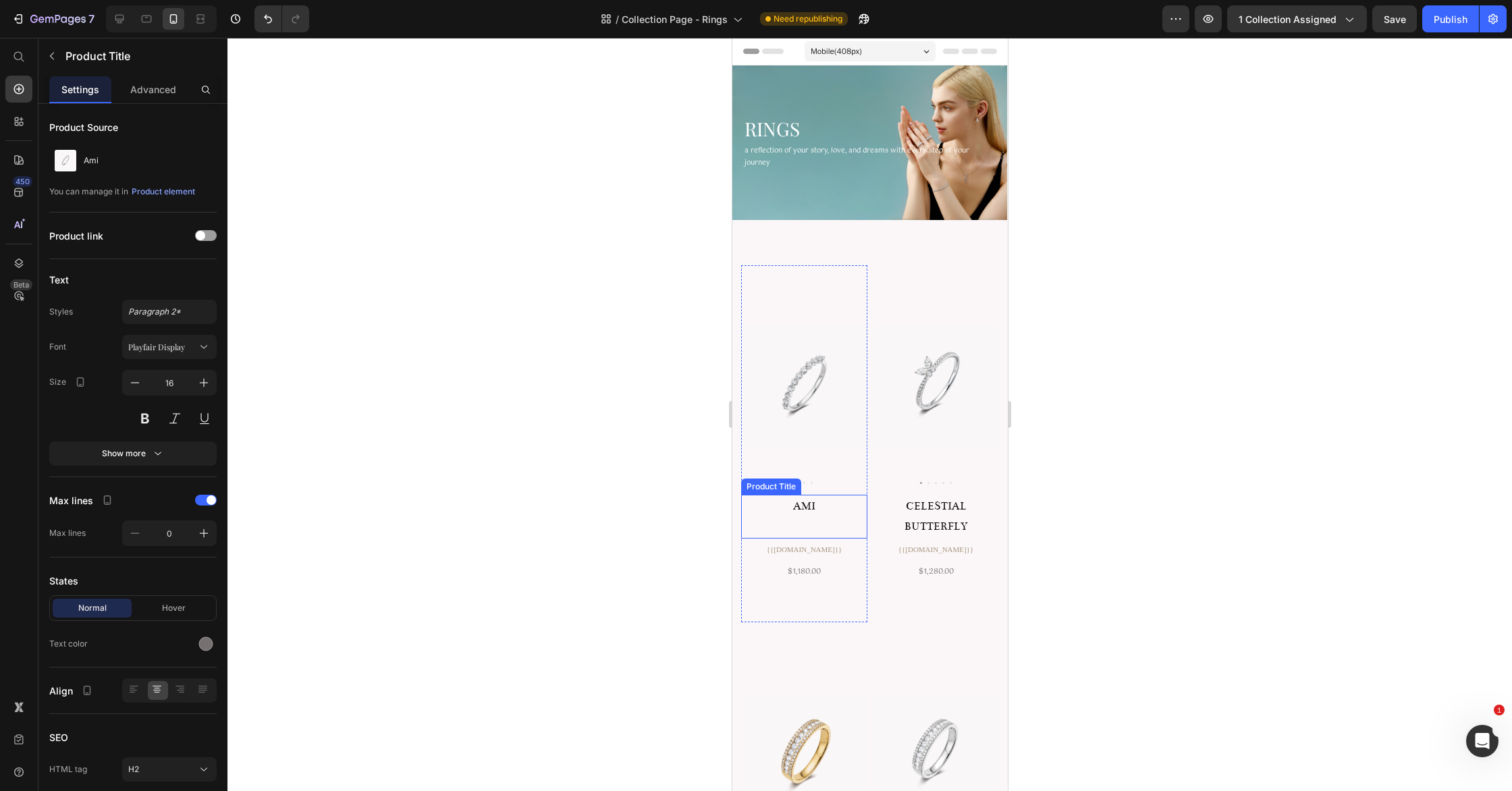 click on "Ami" at bounding box center [803, 506] 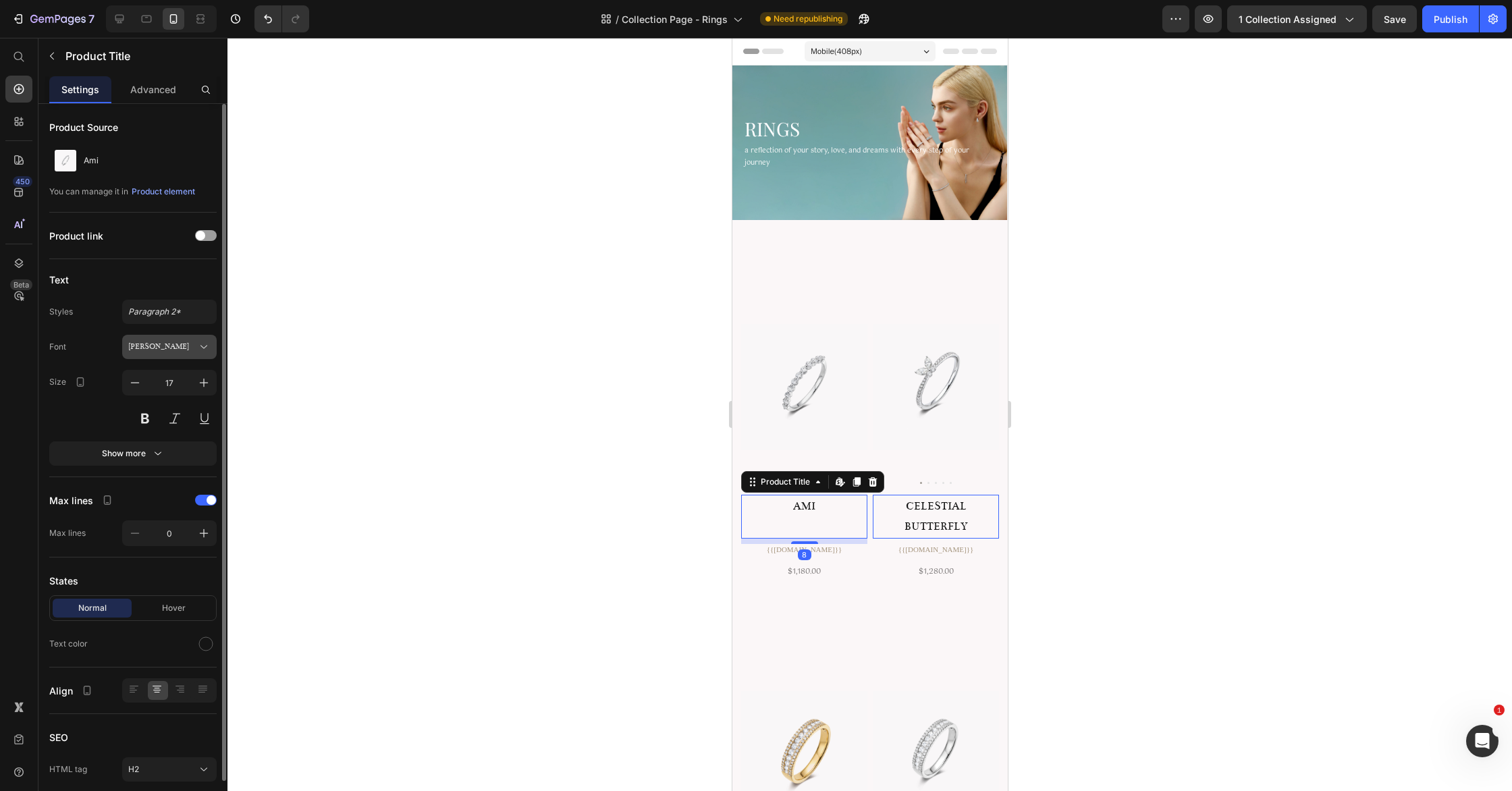 click on "[PERSON_NAME]" at bounding box center (163, 347) 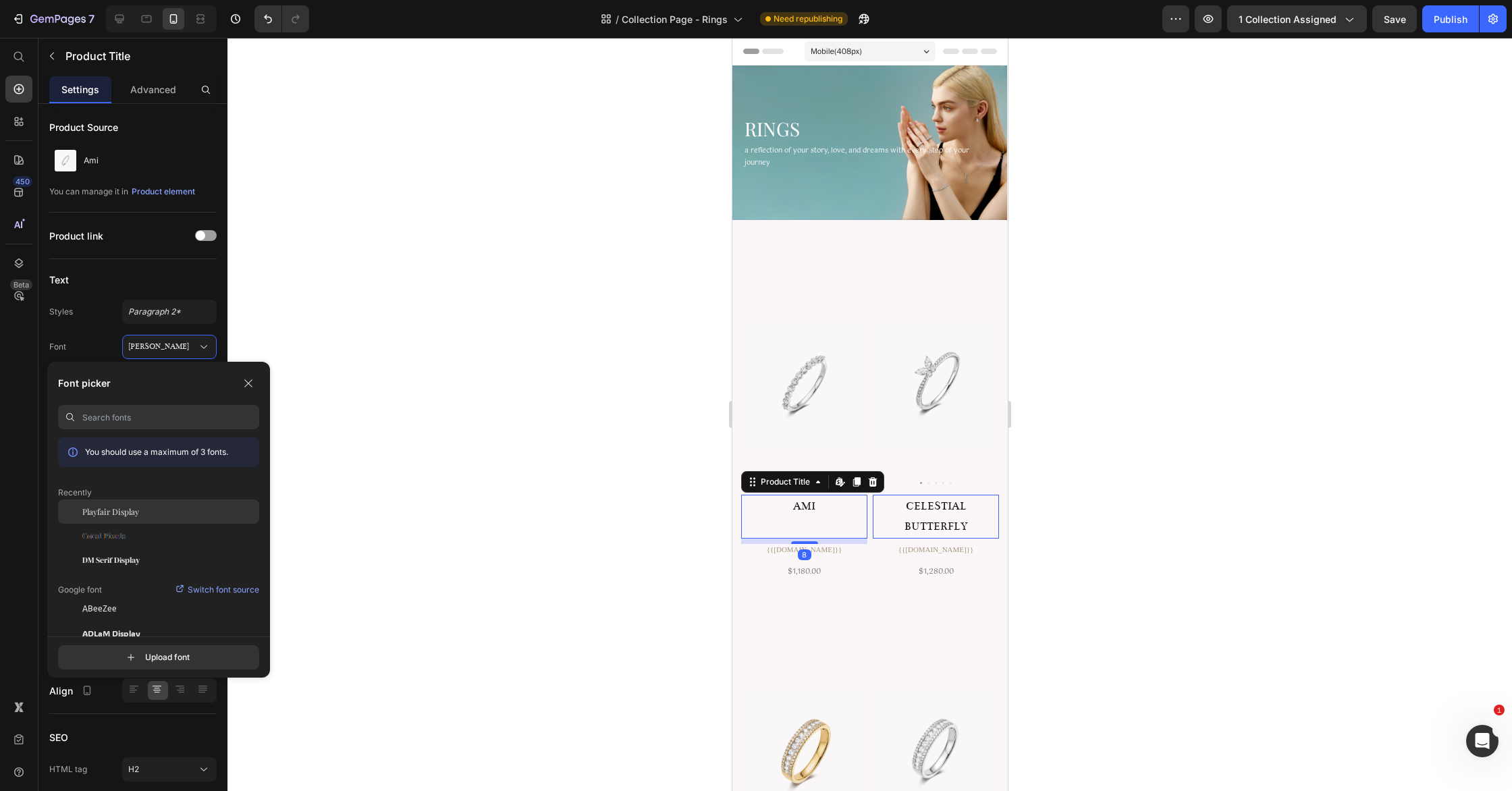 click on "Playfair Display" 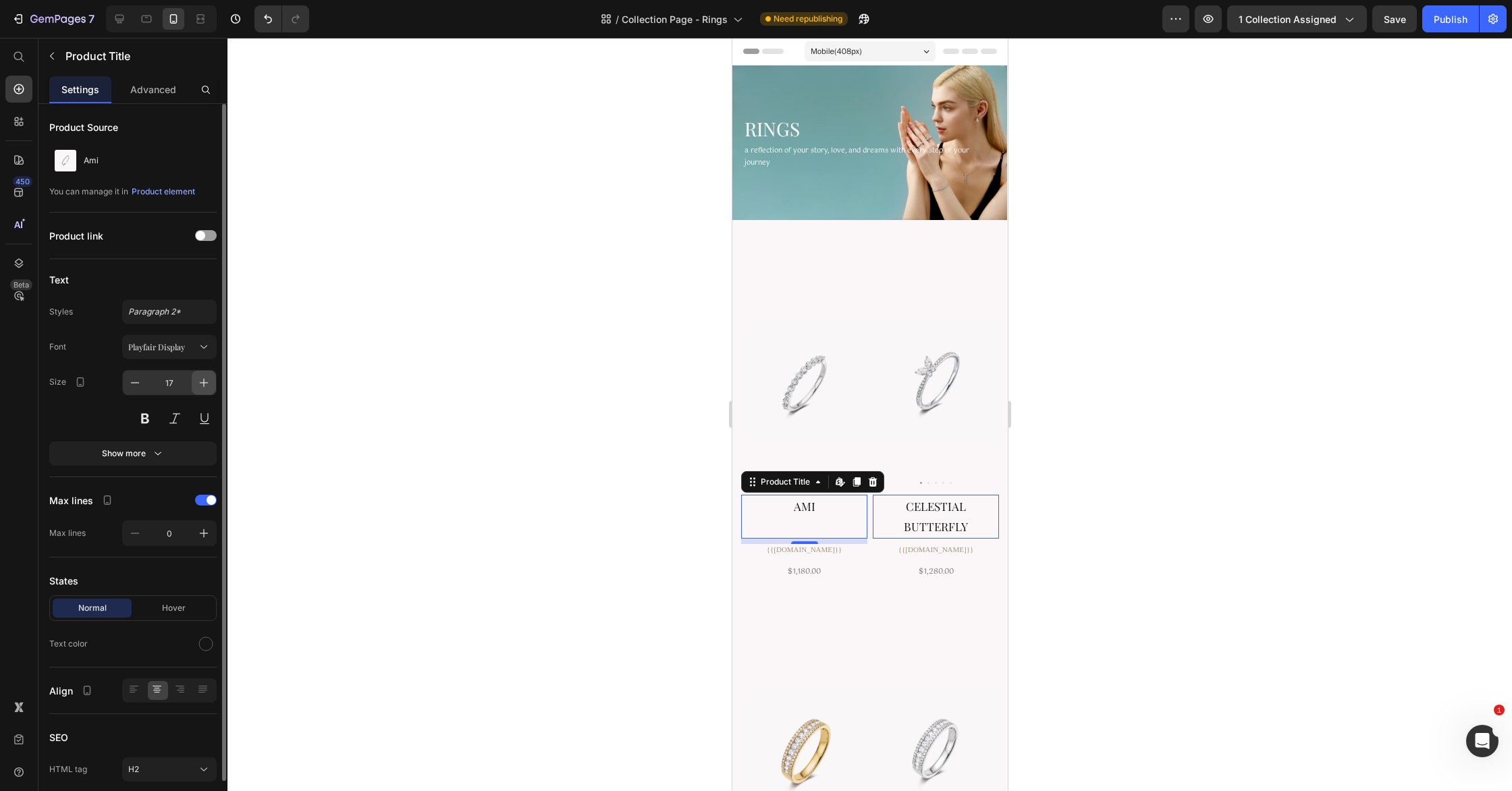 click 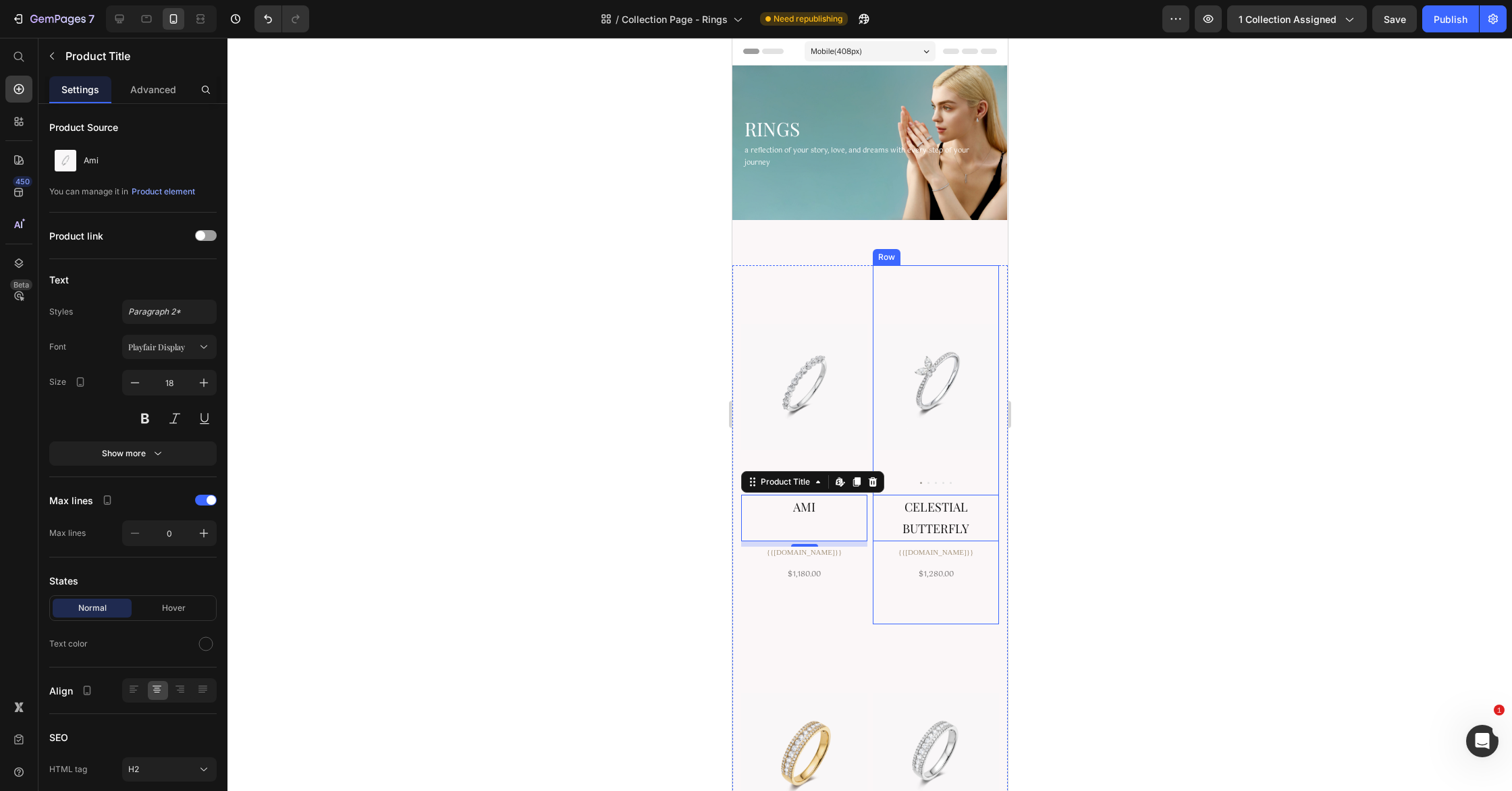 click 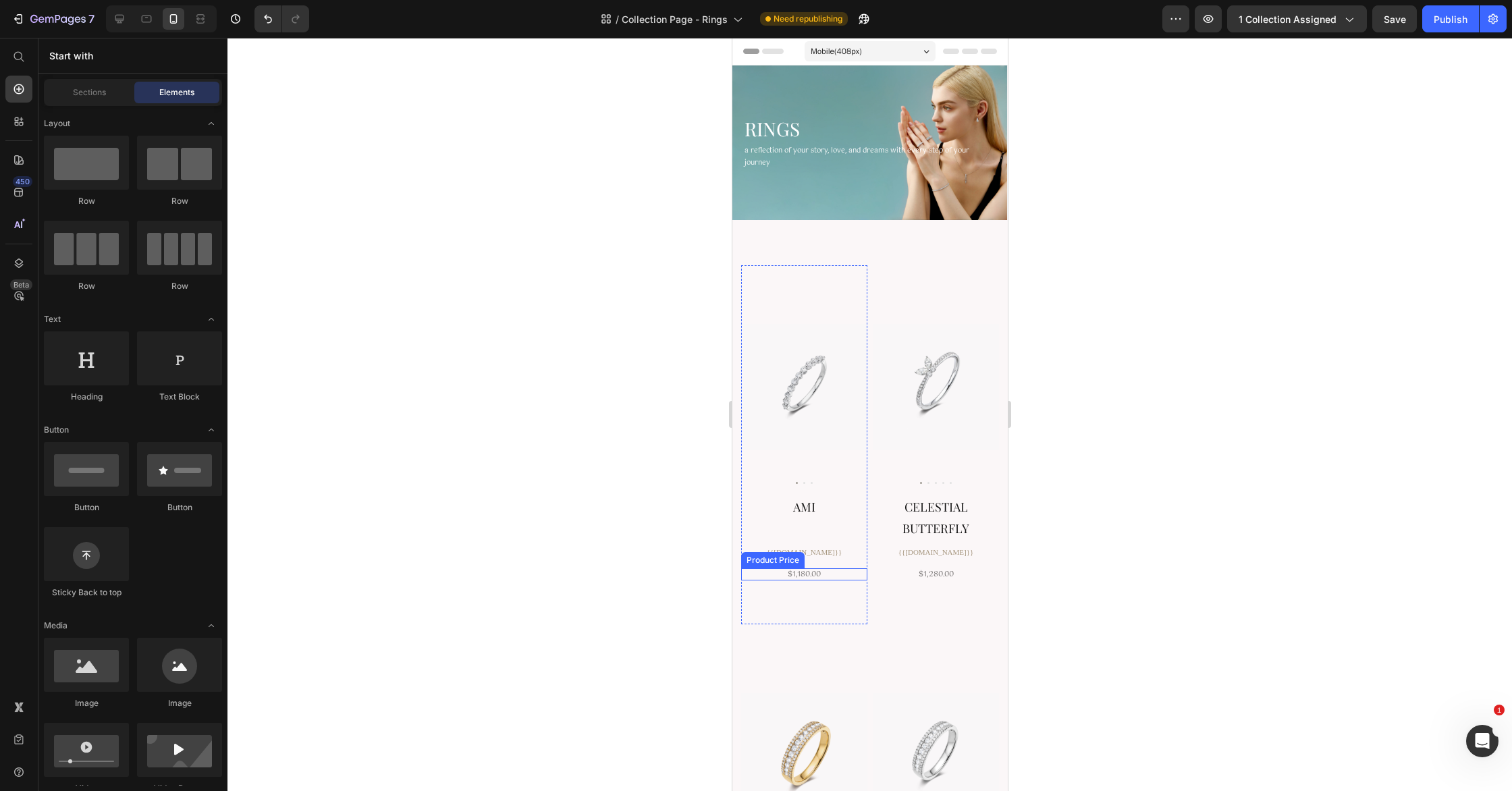 click on "$1,180.00" at bounding box center [803, 574] 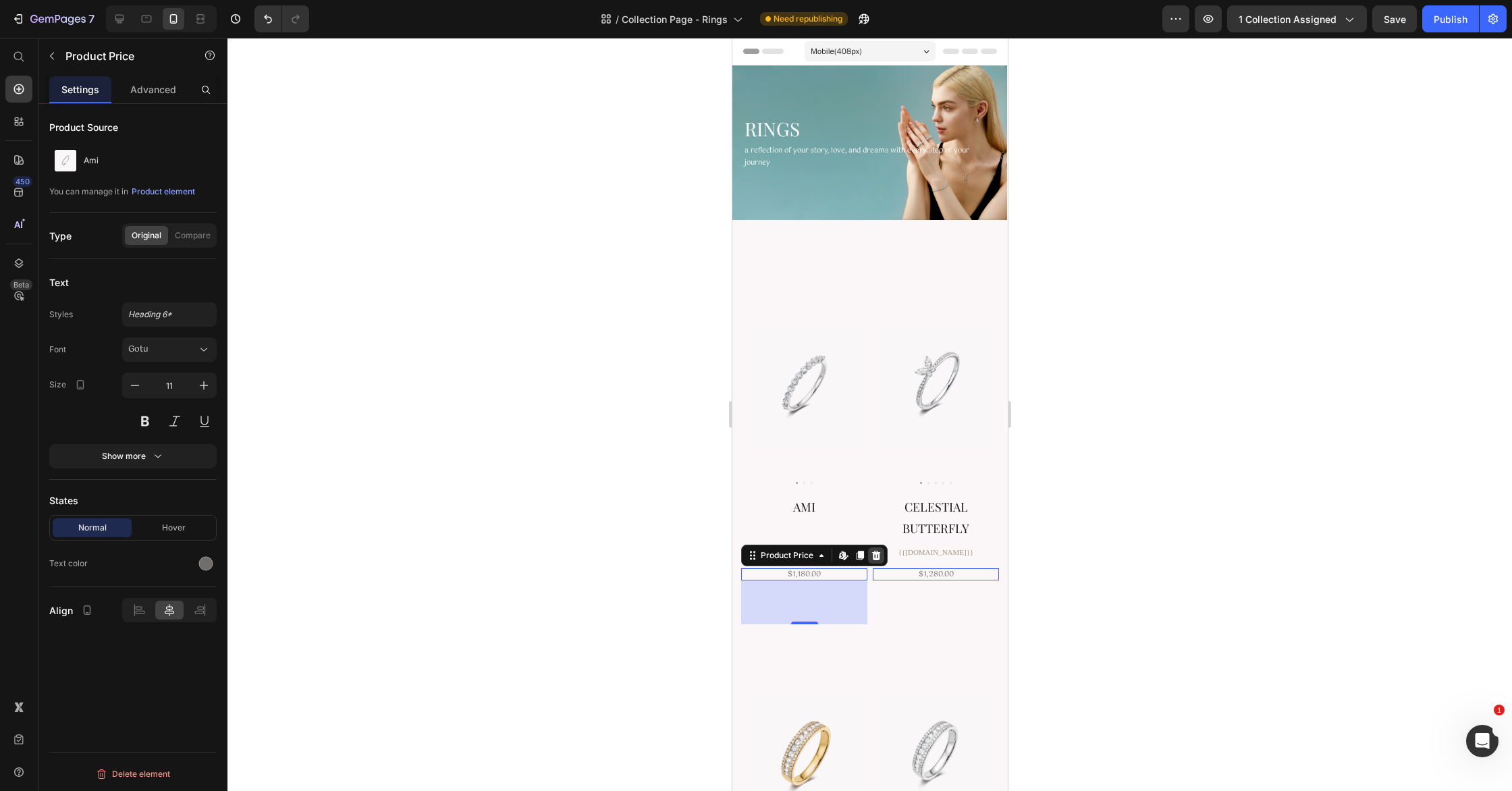 click 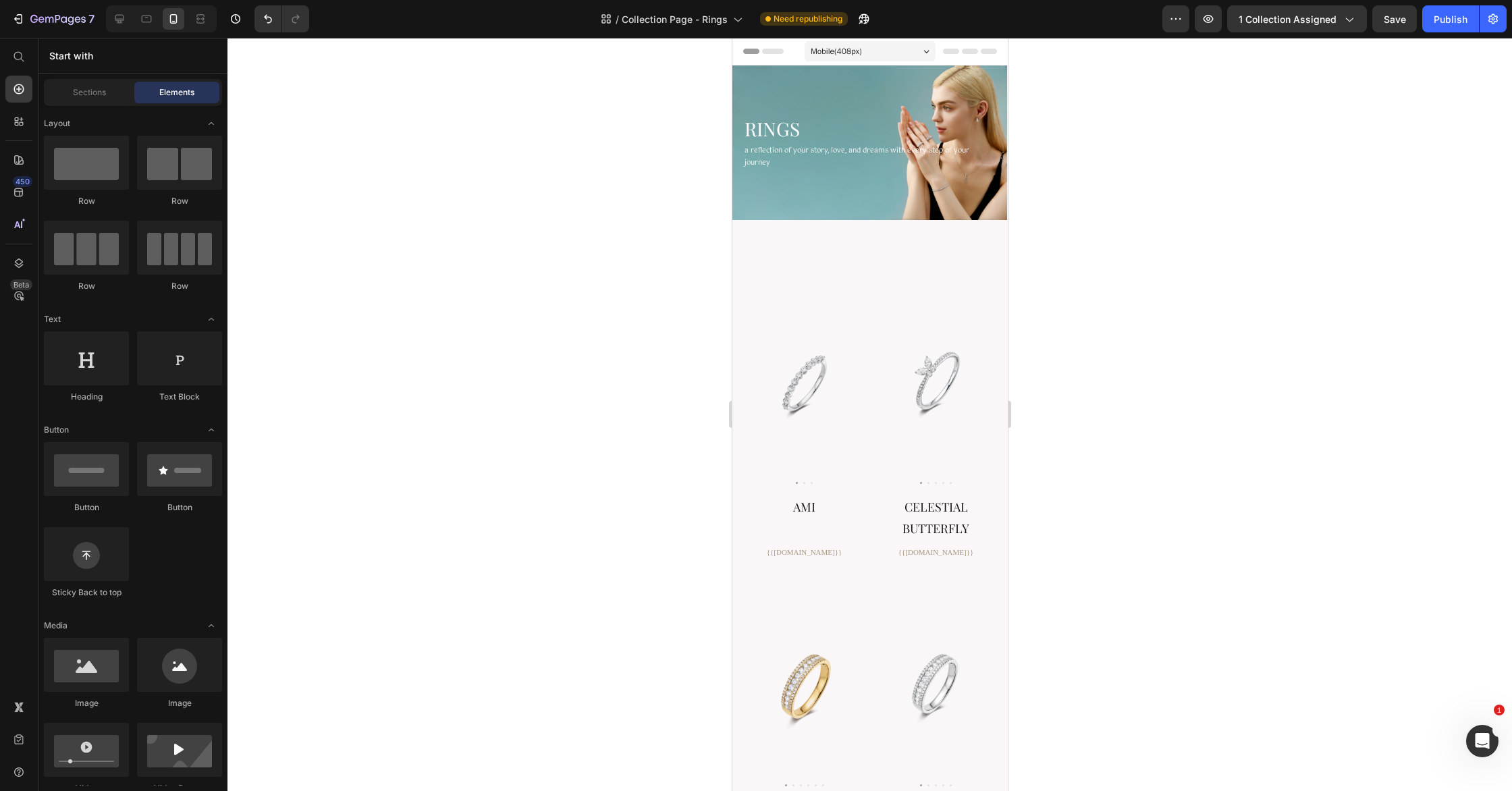 click 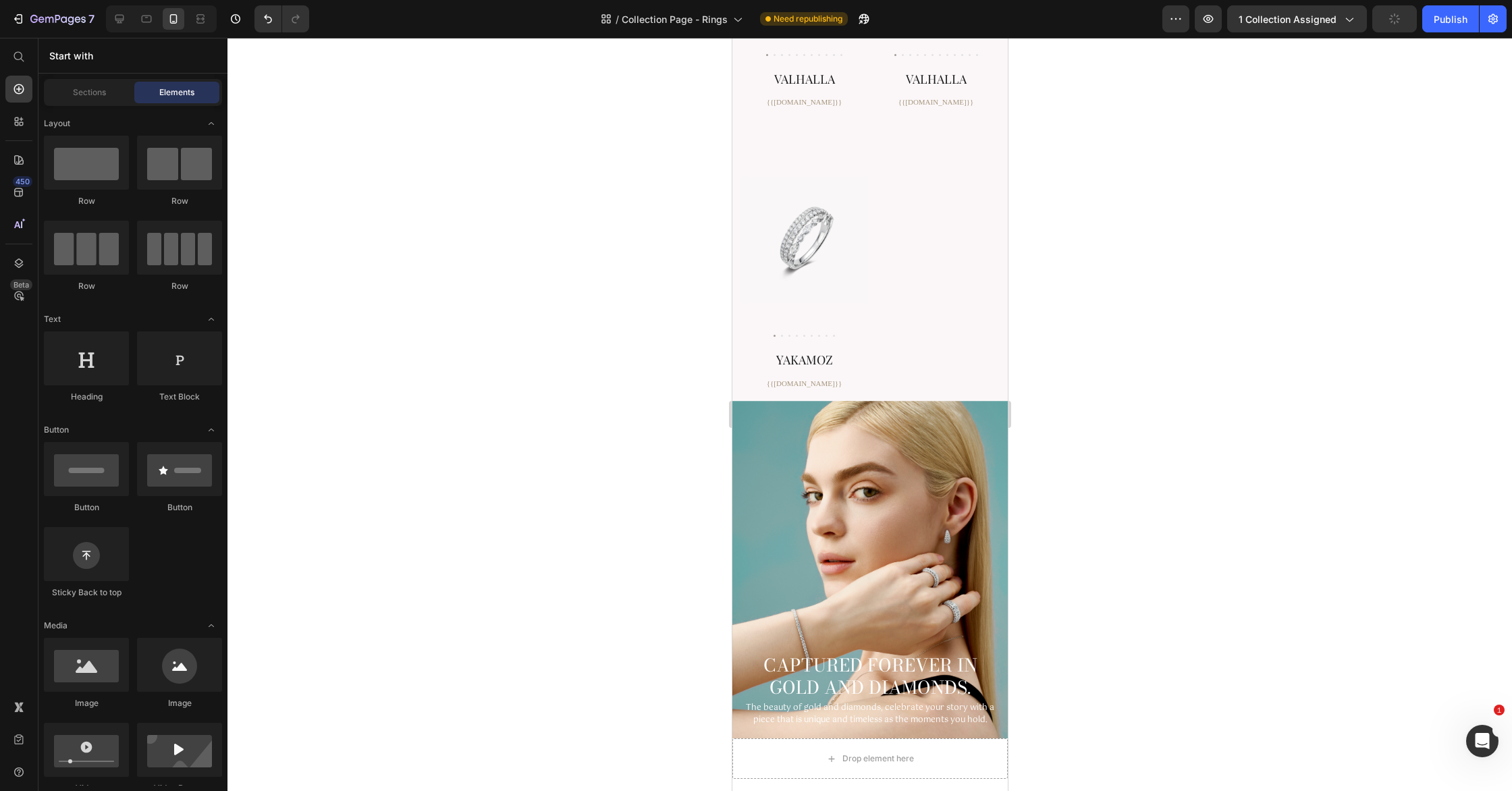 scroll, scrollTop: 6355, scrollLeft: 0, axis: vertical 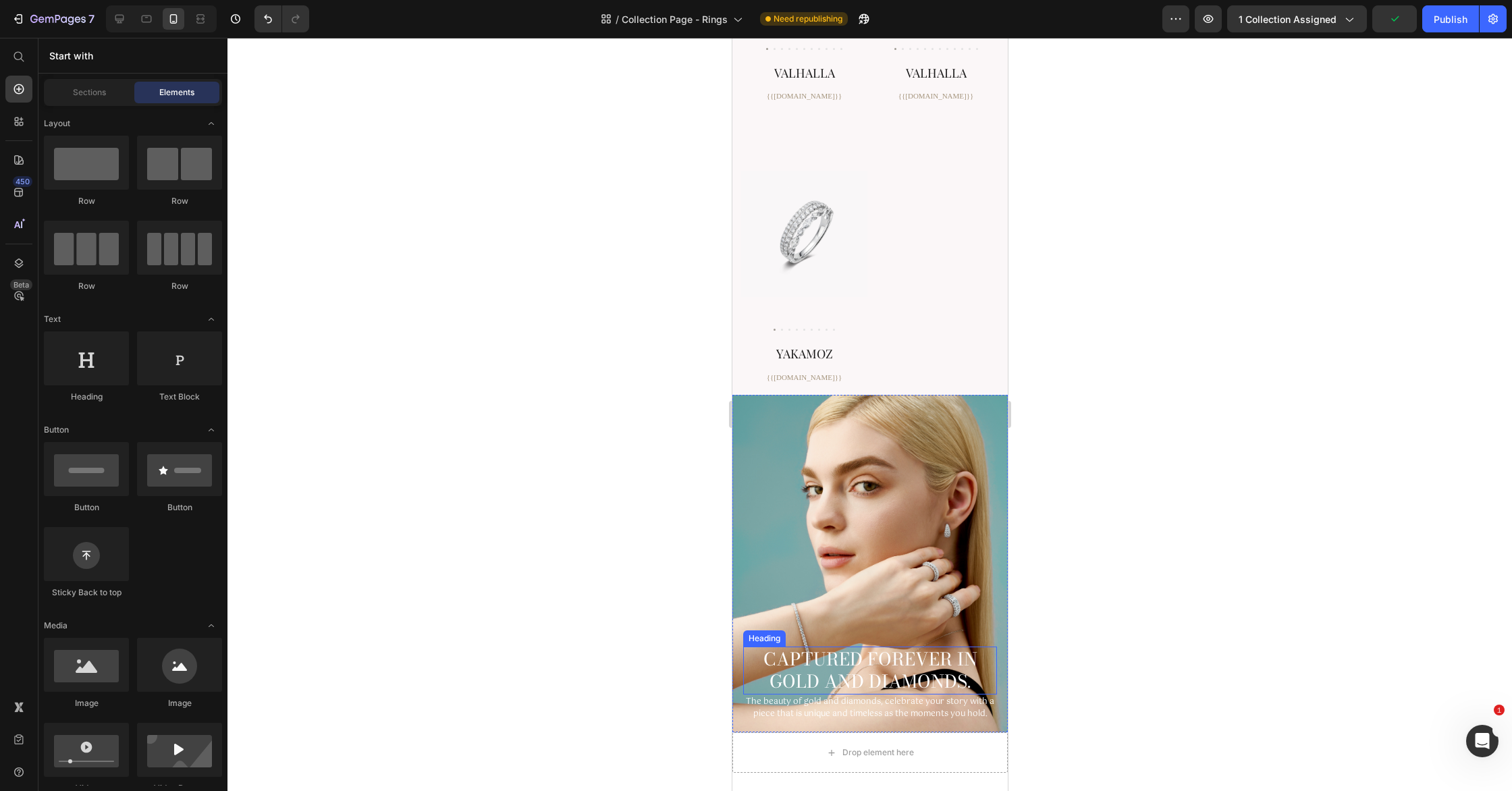 click on "Captured forever in Gold and DiamondS." at bounding box center (869, 671) 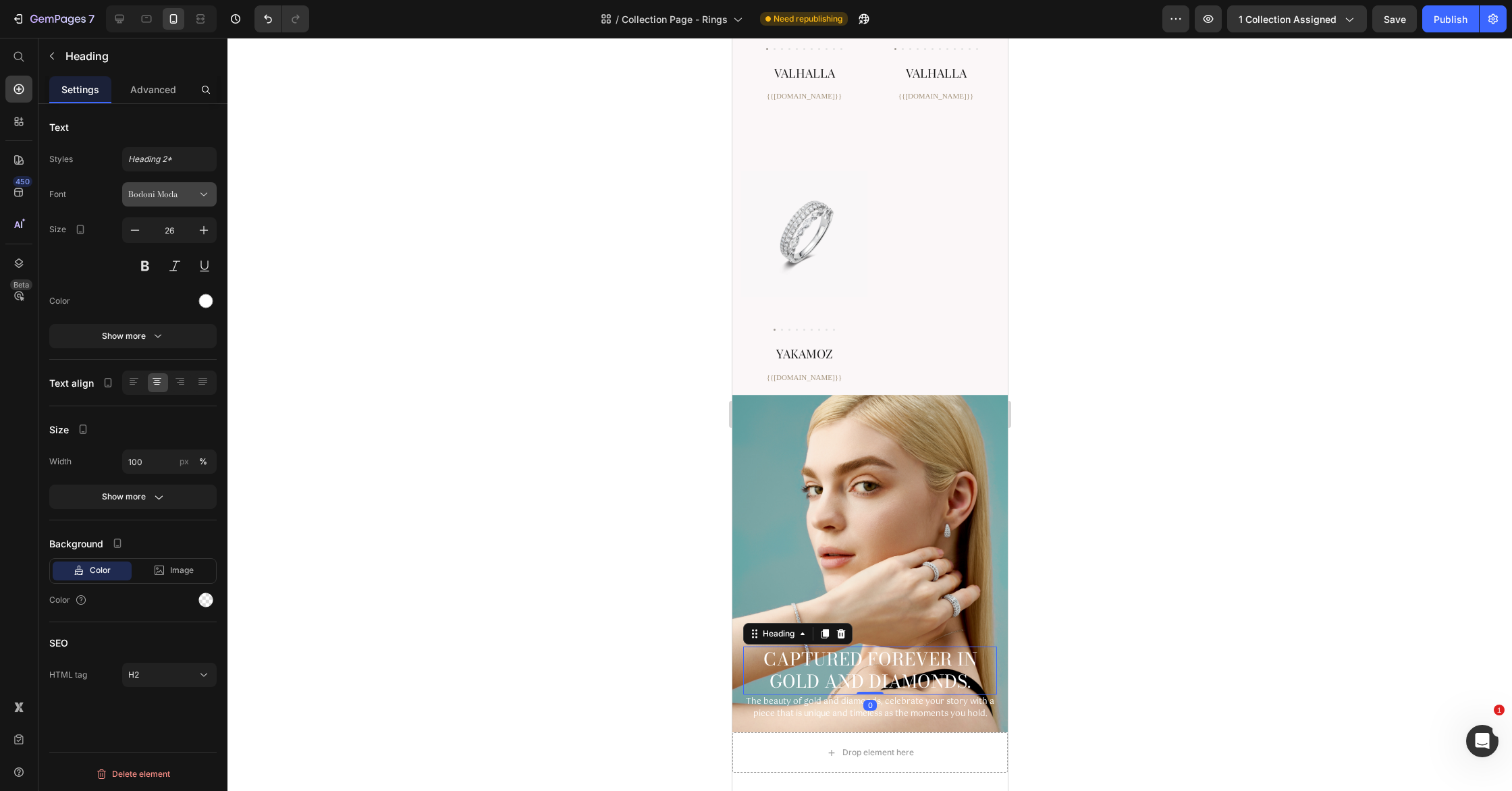 click on "Bodoni Moda" at bounding box center [163, 194] 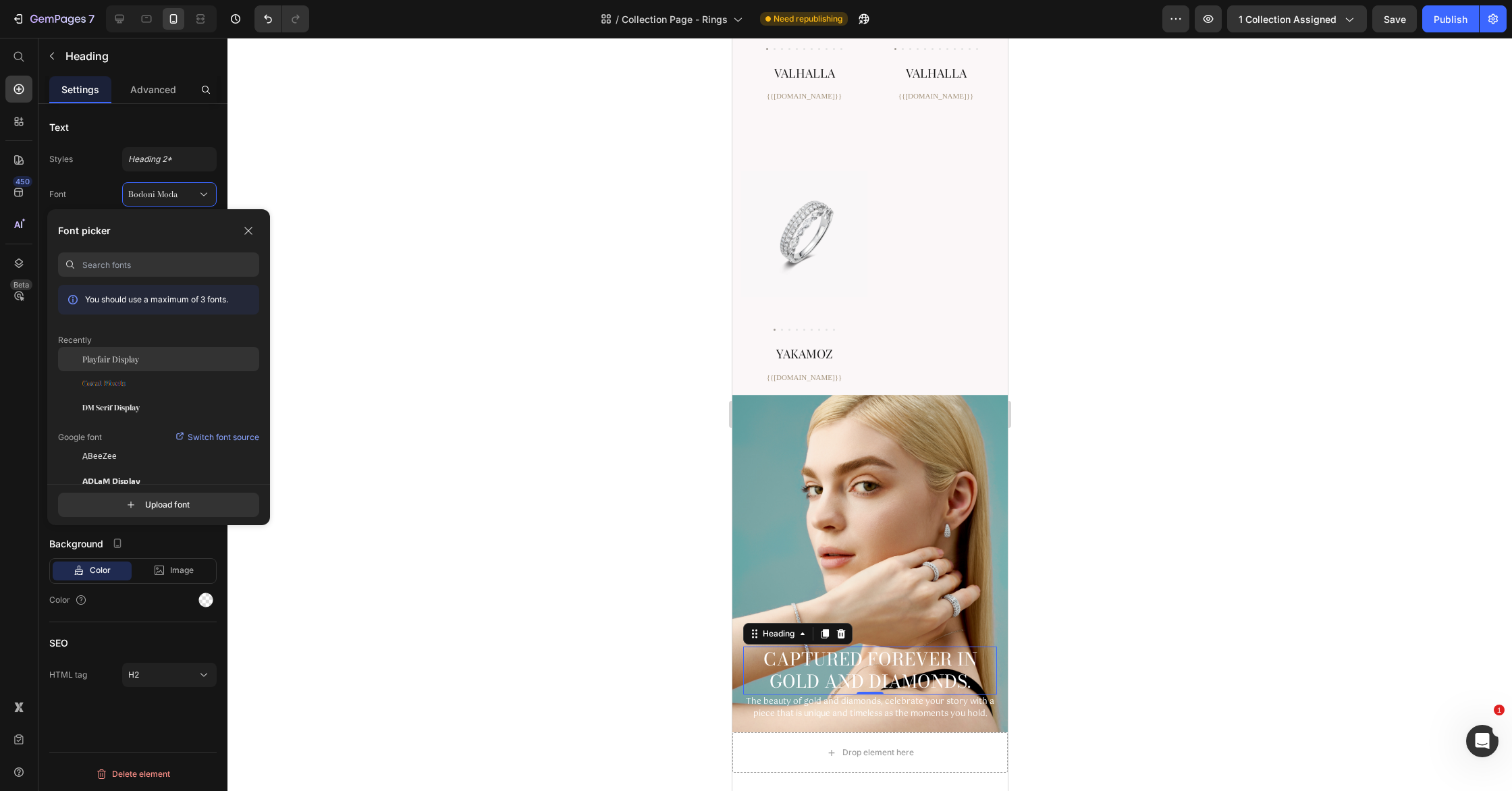 click on "Playfair Display" 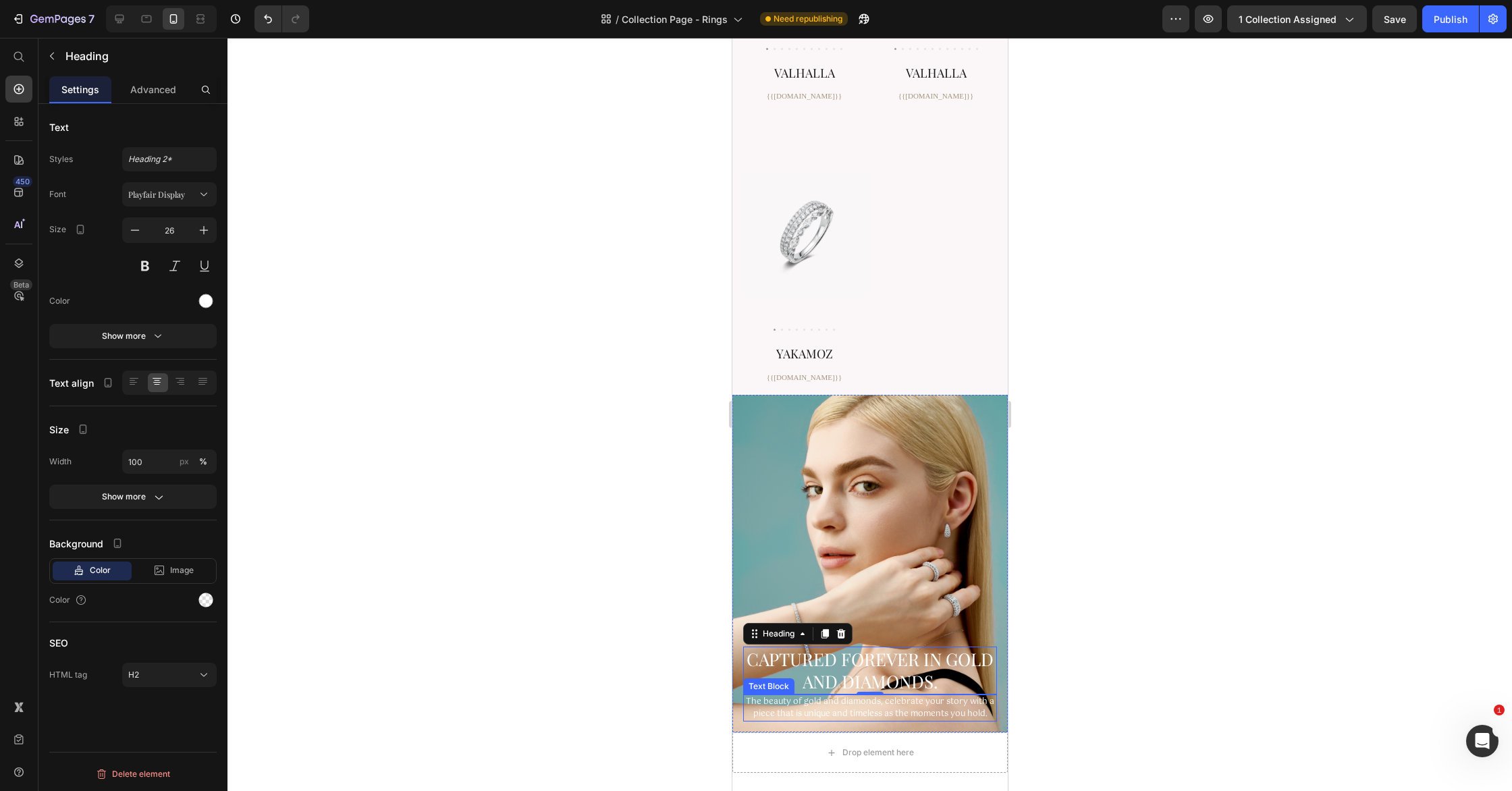 click on "The beauty of gold and diamonds, celebrate your story with a piece that is unique and timeless as the moments you hold." at bounding box center [869, 708] 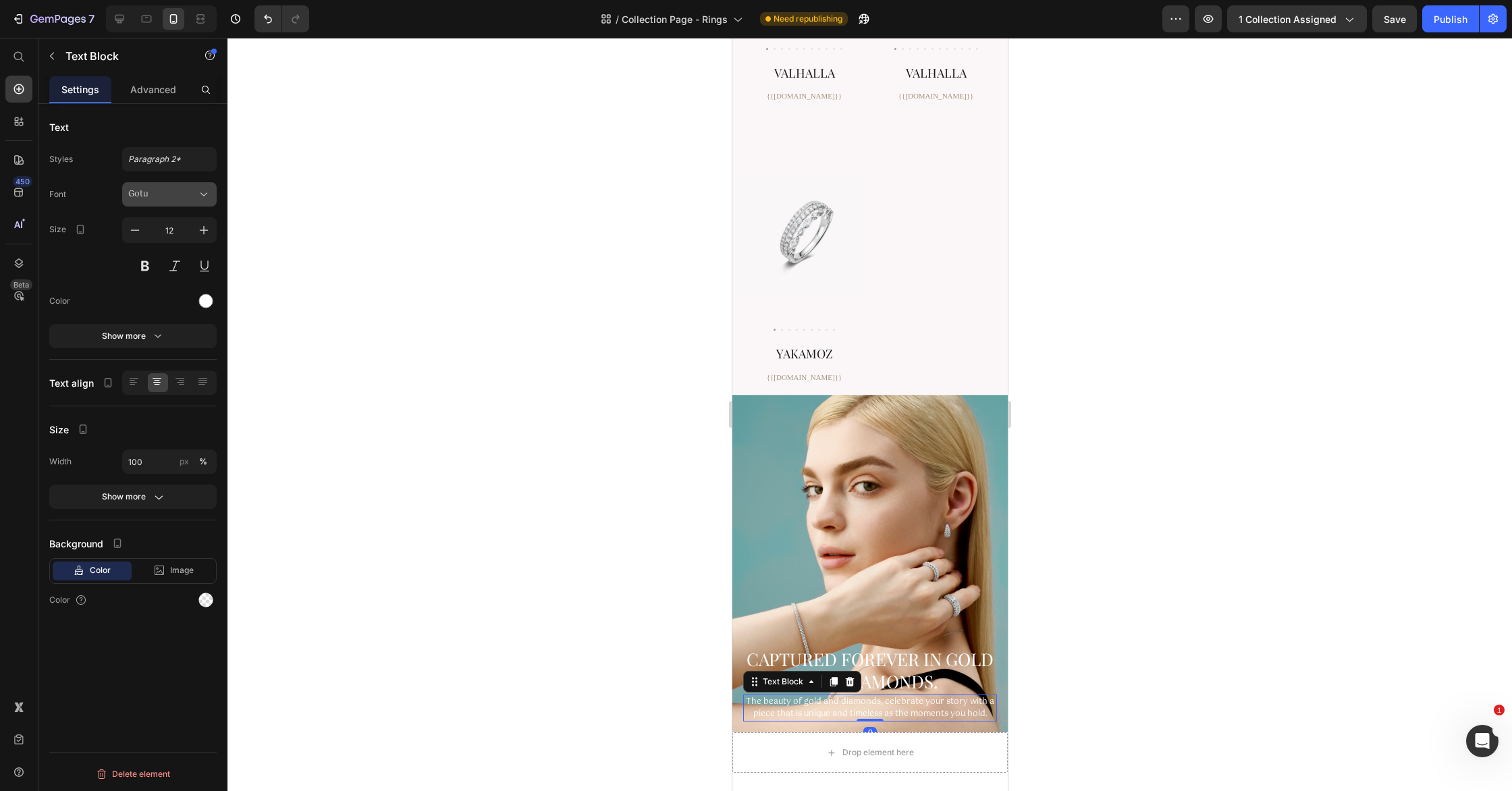 click on "Gotu" at bounding box center (163, 194) 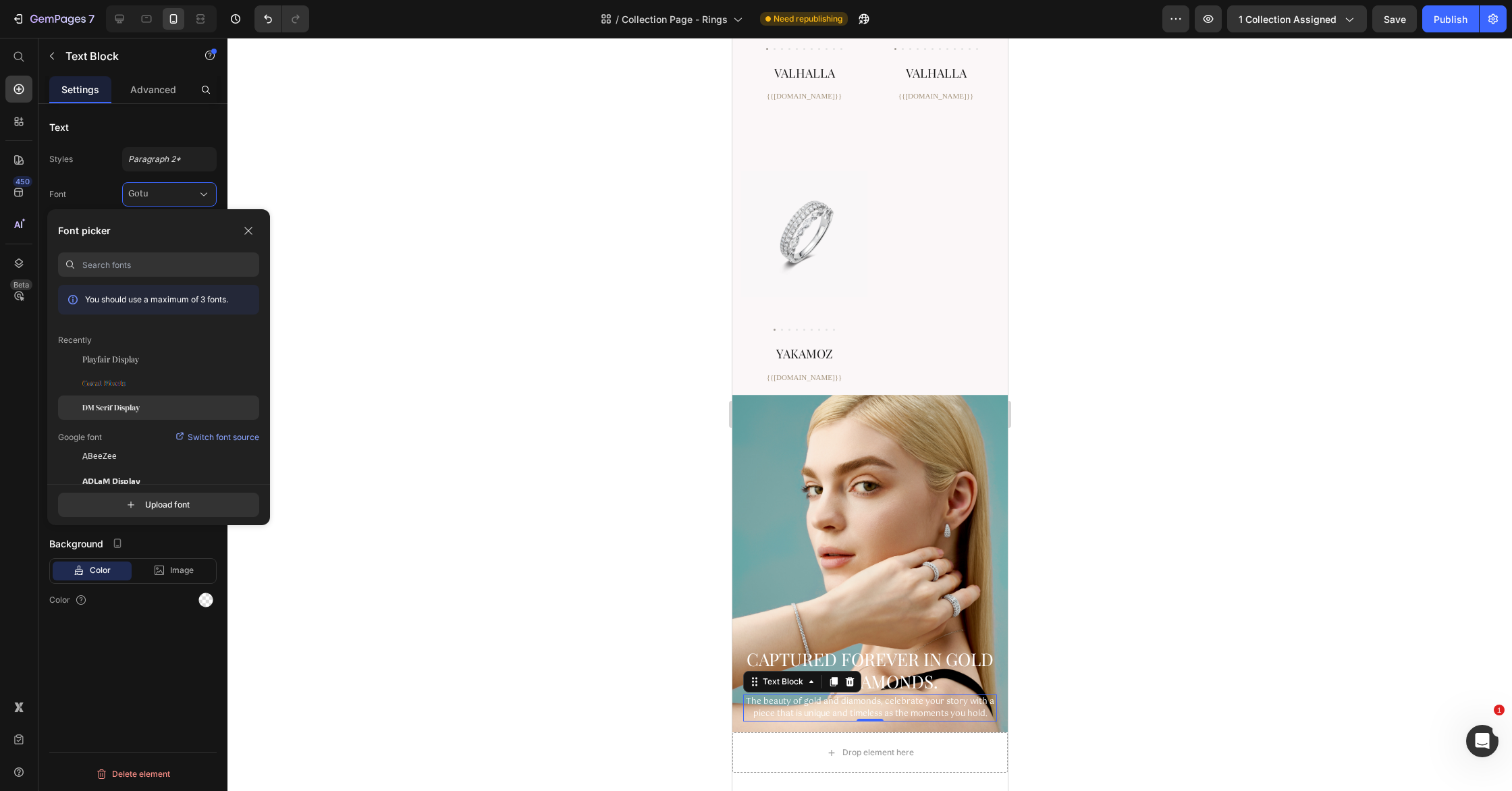 click on "DM Serif Display" 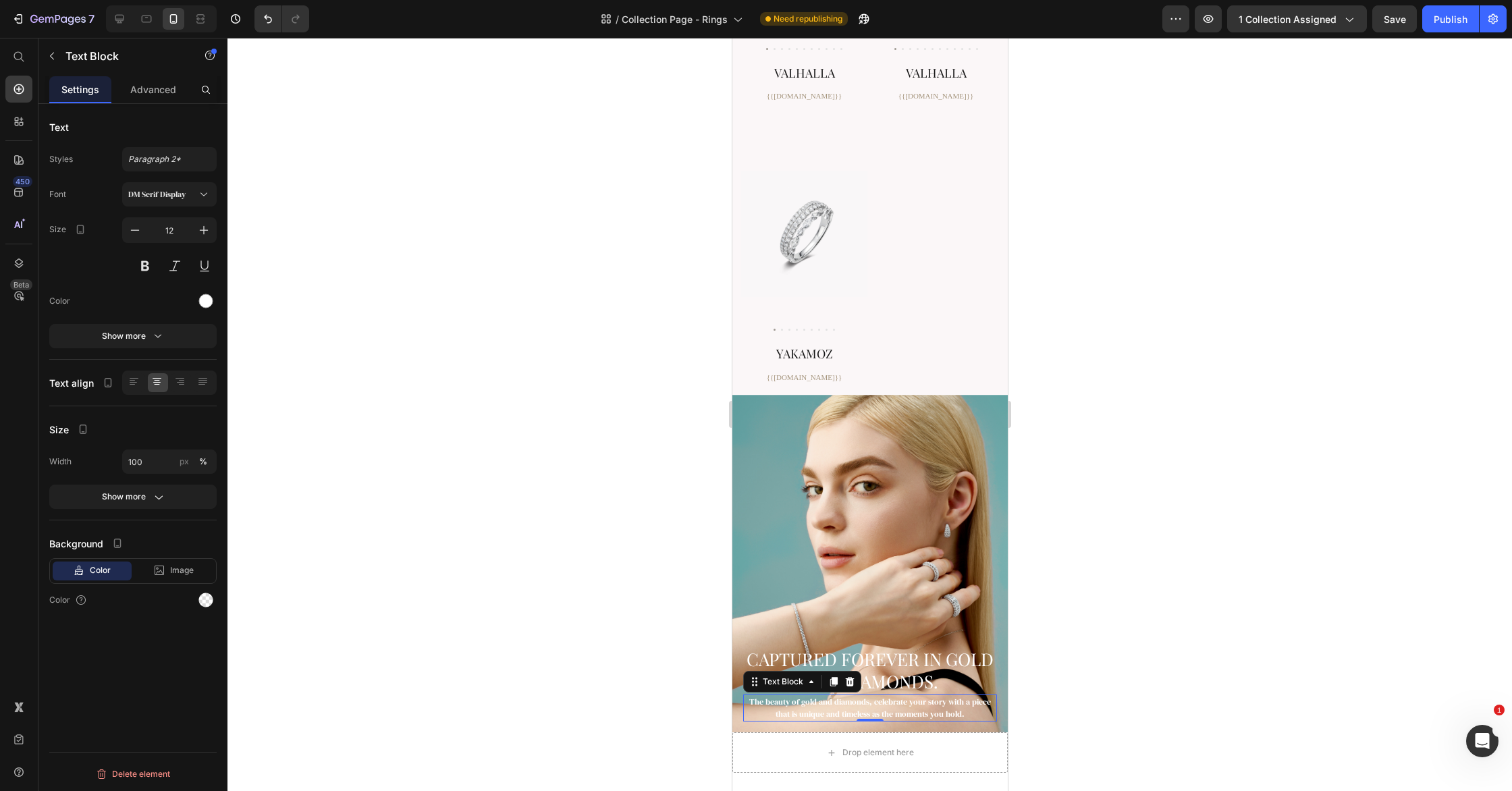 click 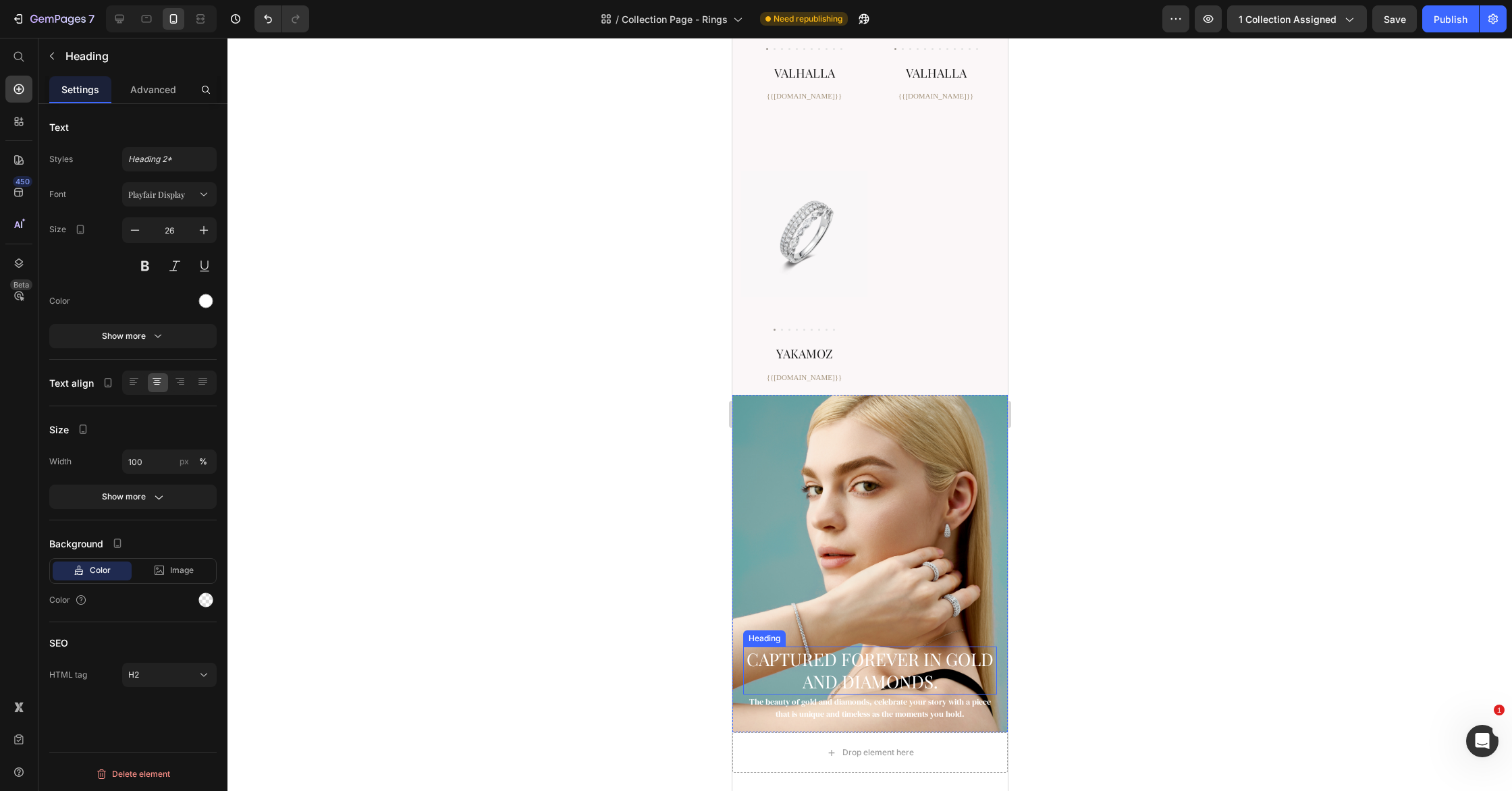 click on "Captured forever in Gold and DiamondS." at bounding box center [869, 671] 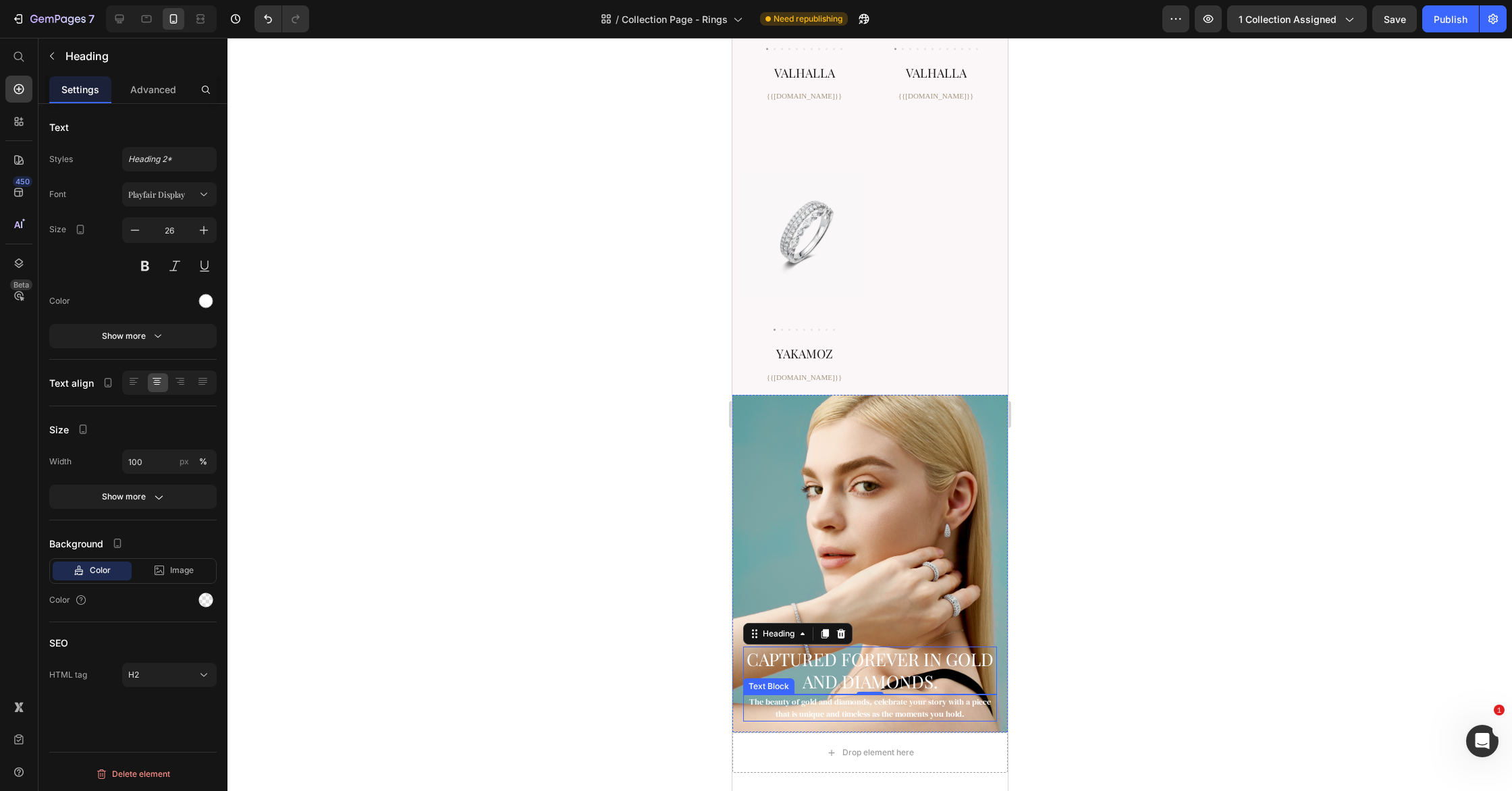 click on "The beauty of gold and diamonds, celebrate your story with a piece that is unique and timeless as the moments you hold." at bounding box center (869, 708) 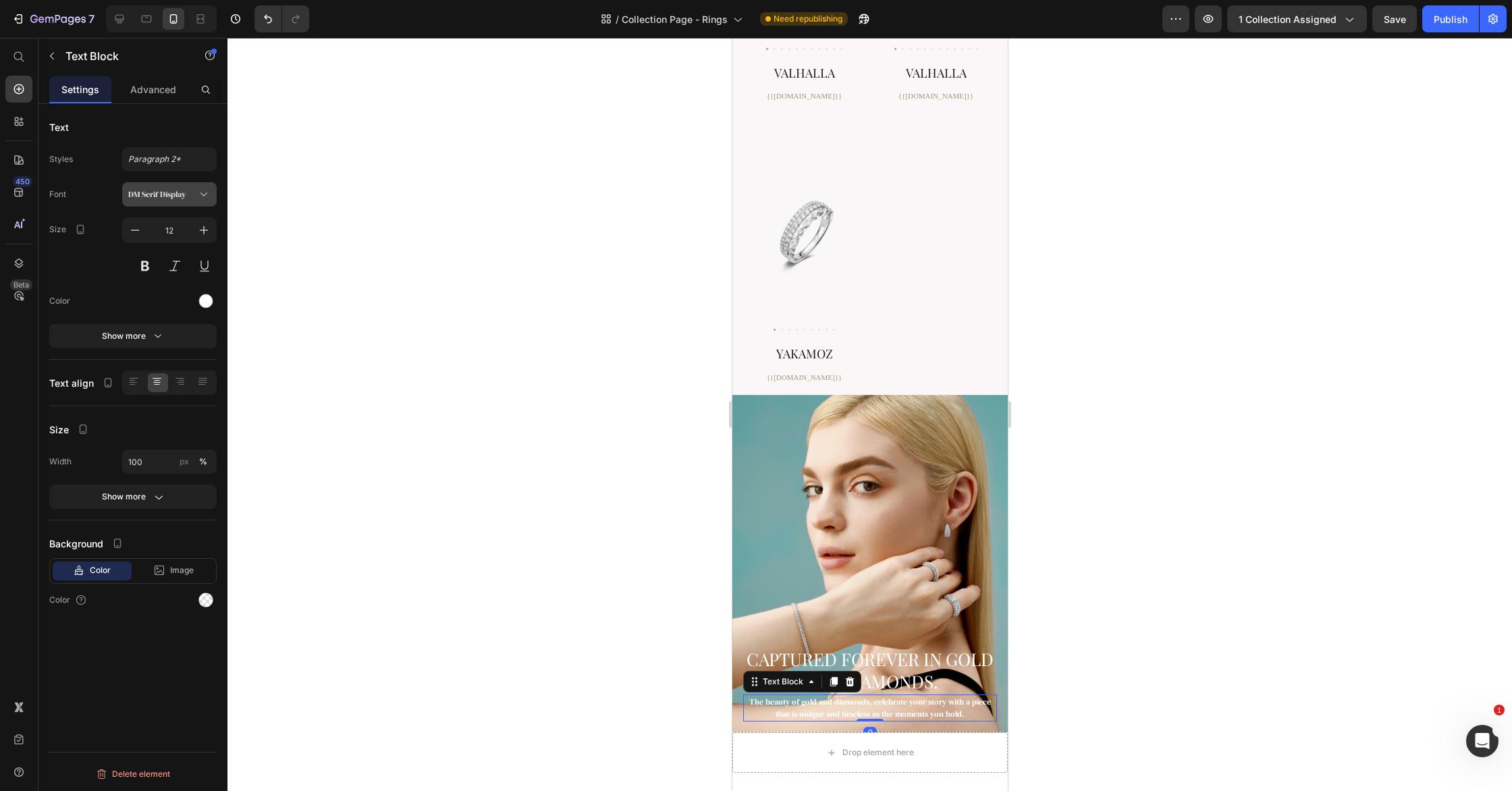 click on "DM Serif Display" at bounding box center [163, 194] 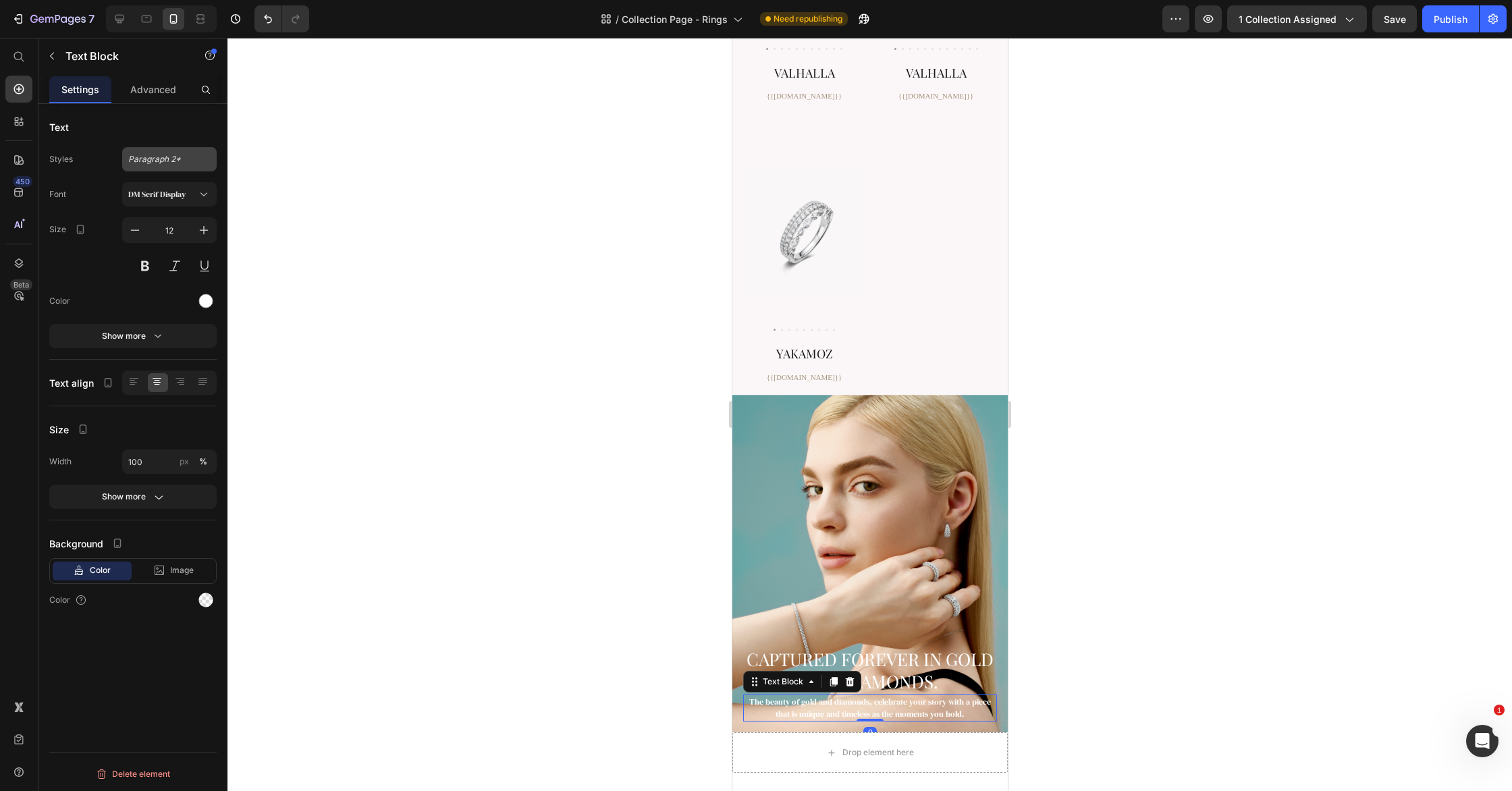 click on "Paragraph 2*" 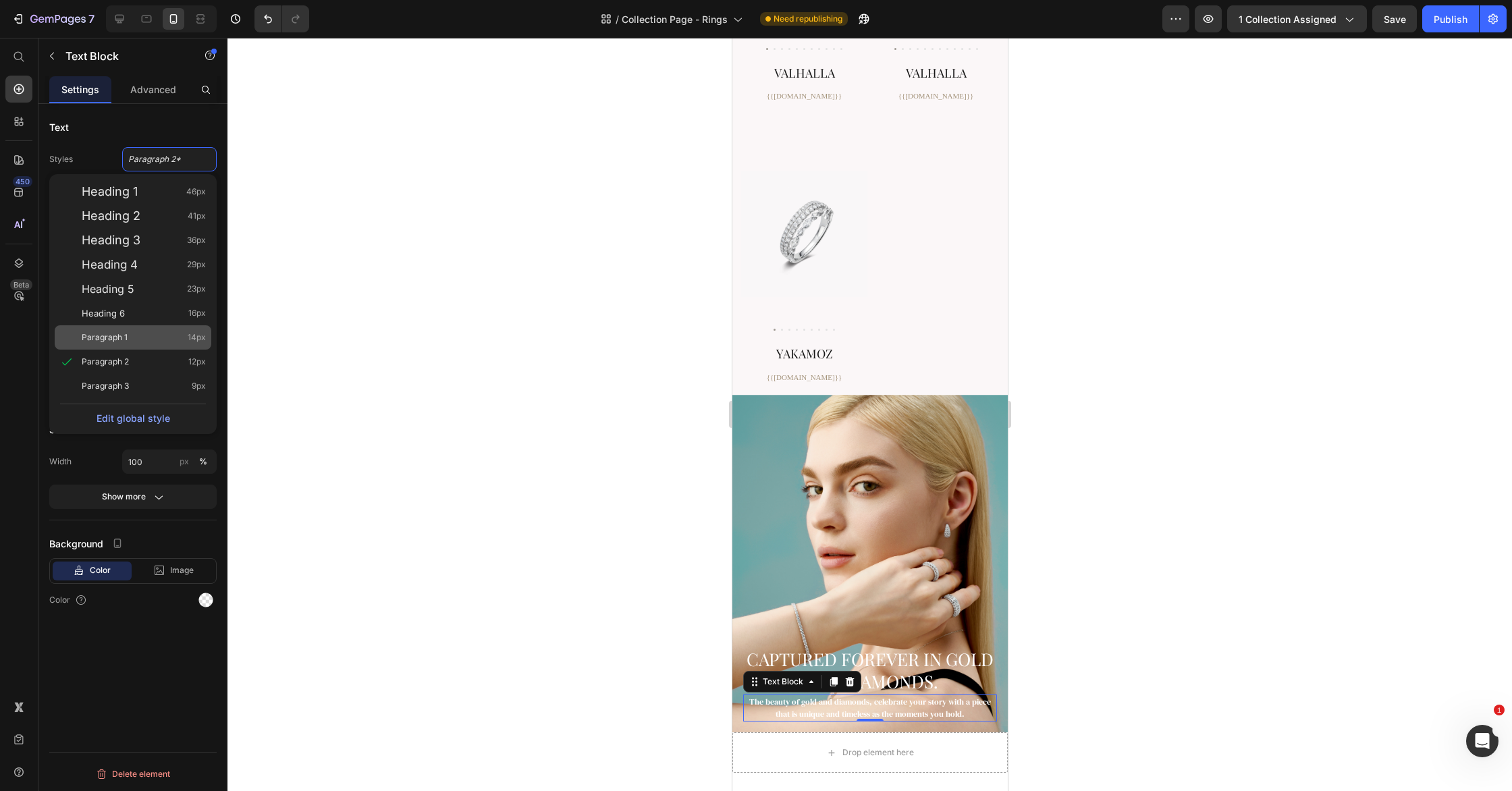 click on "Paragraph 1 14px" at bounding box center (144, 337) 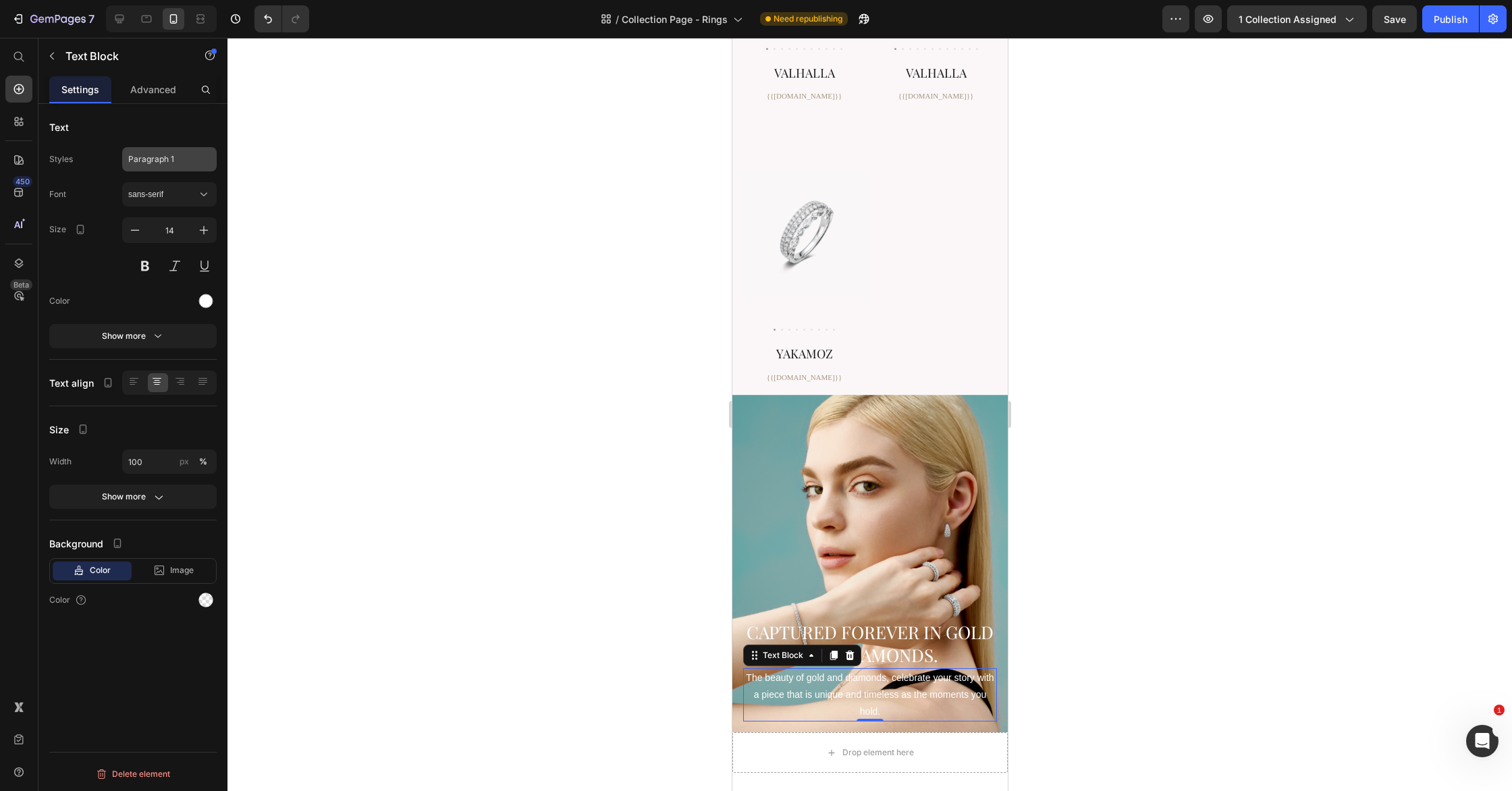 click on "Paragraph 1" 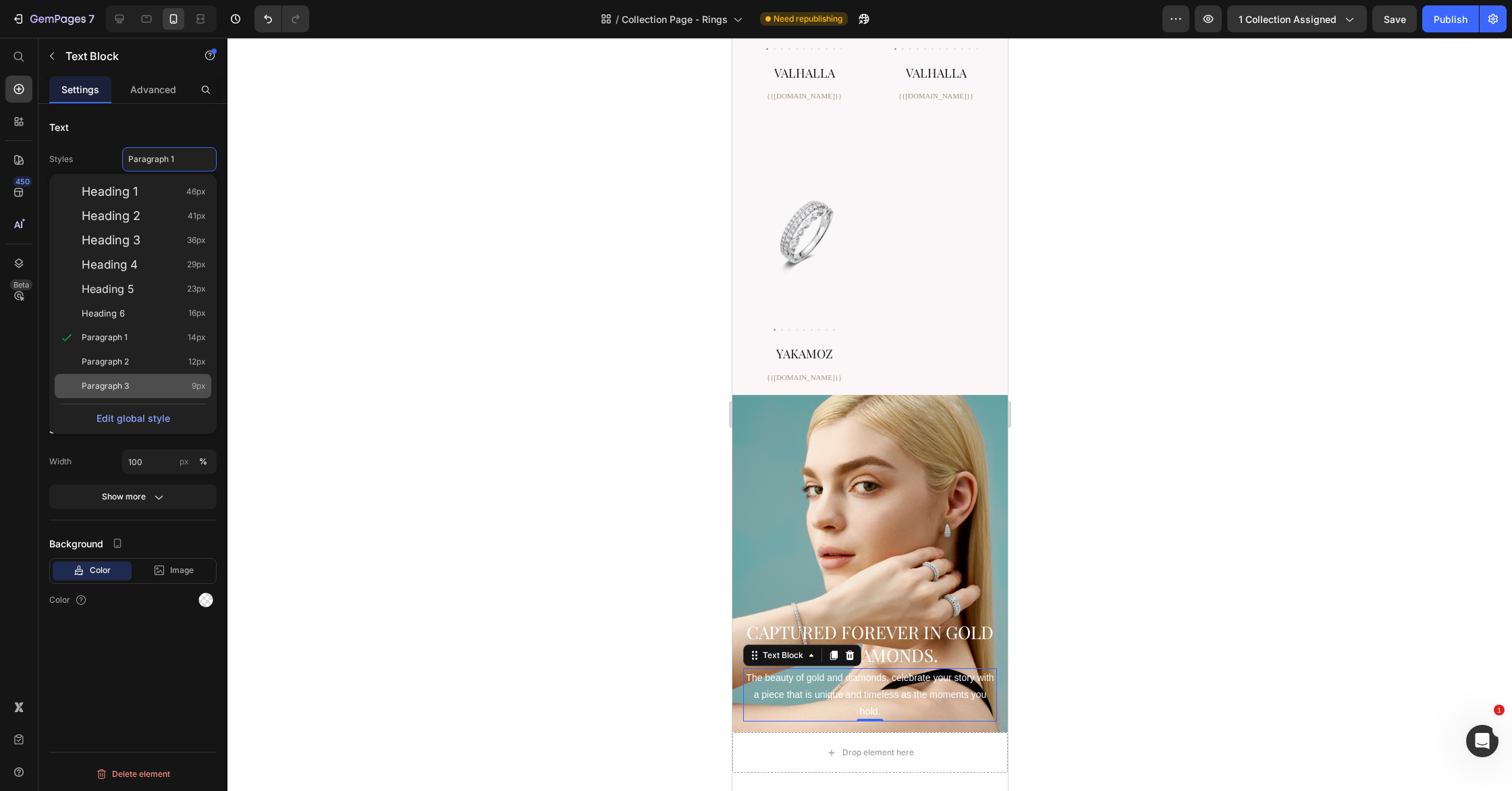 click on "Paragraph 3 9px" at bounding box center [144, 386] 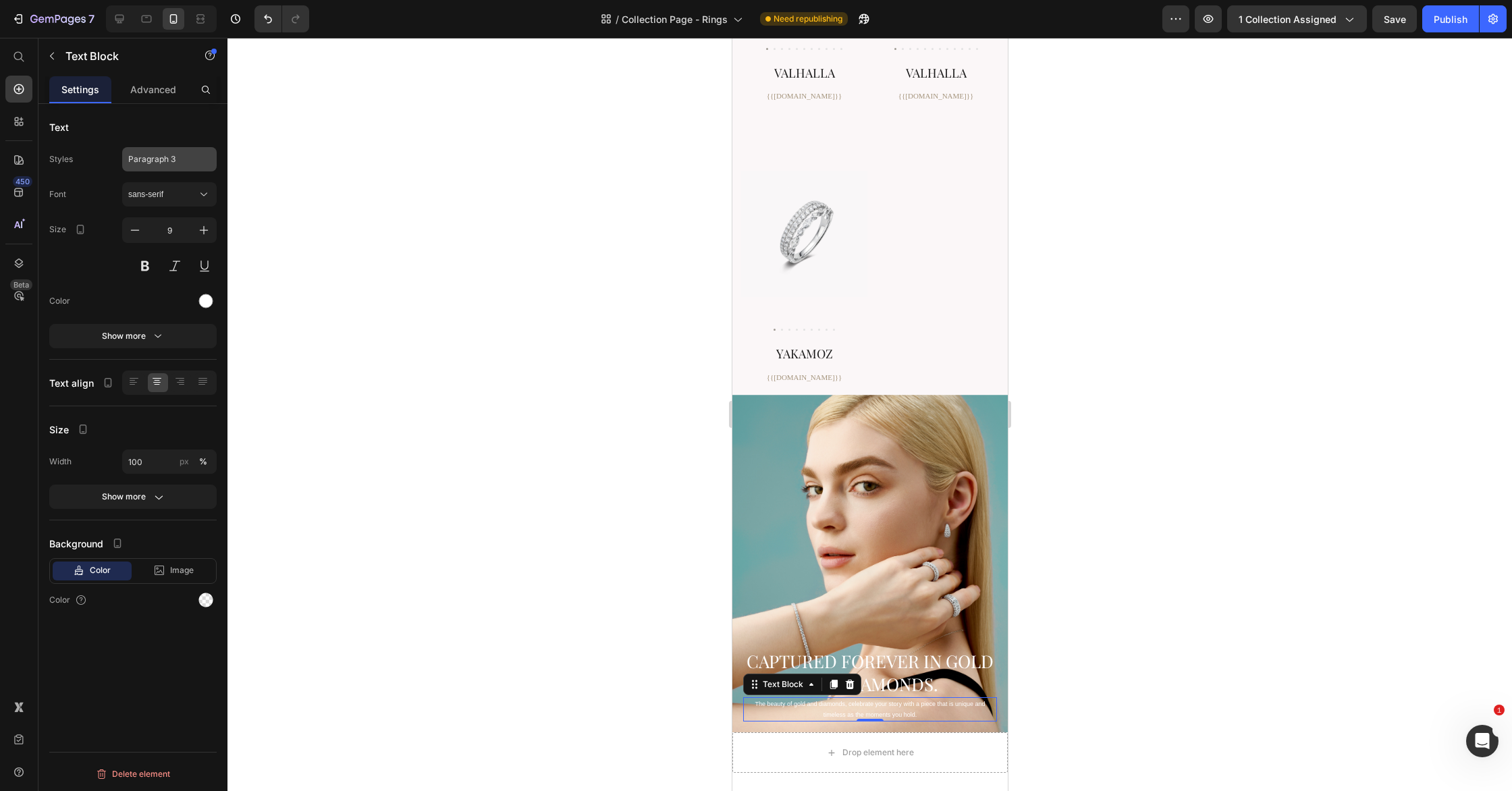 click on "Paragraph 3" at bounding box center [169, 159] 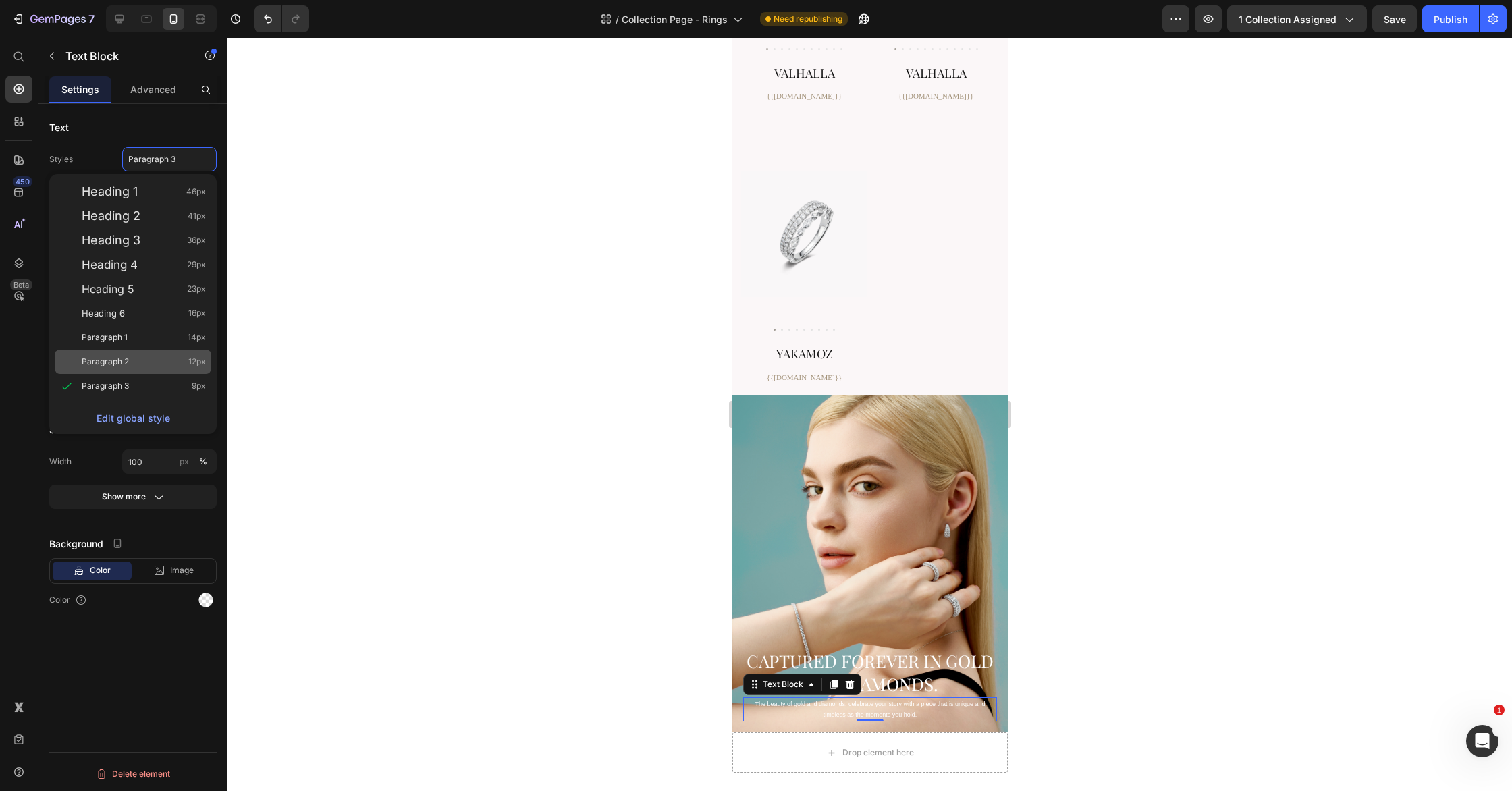 click on "Paragraph 2 12px" 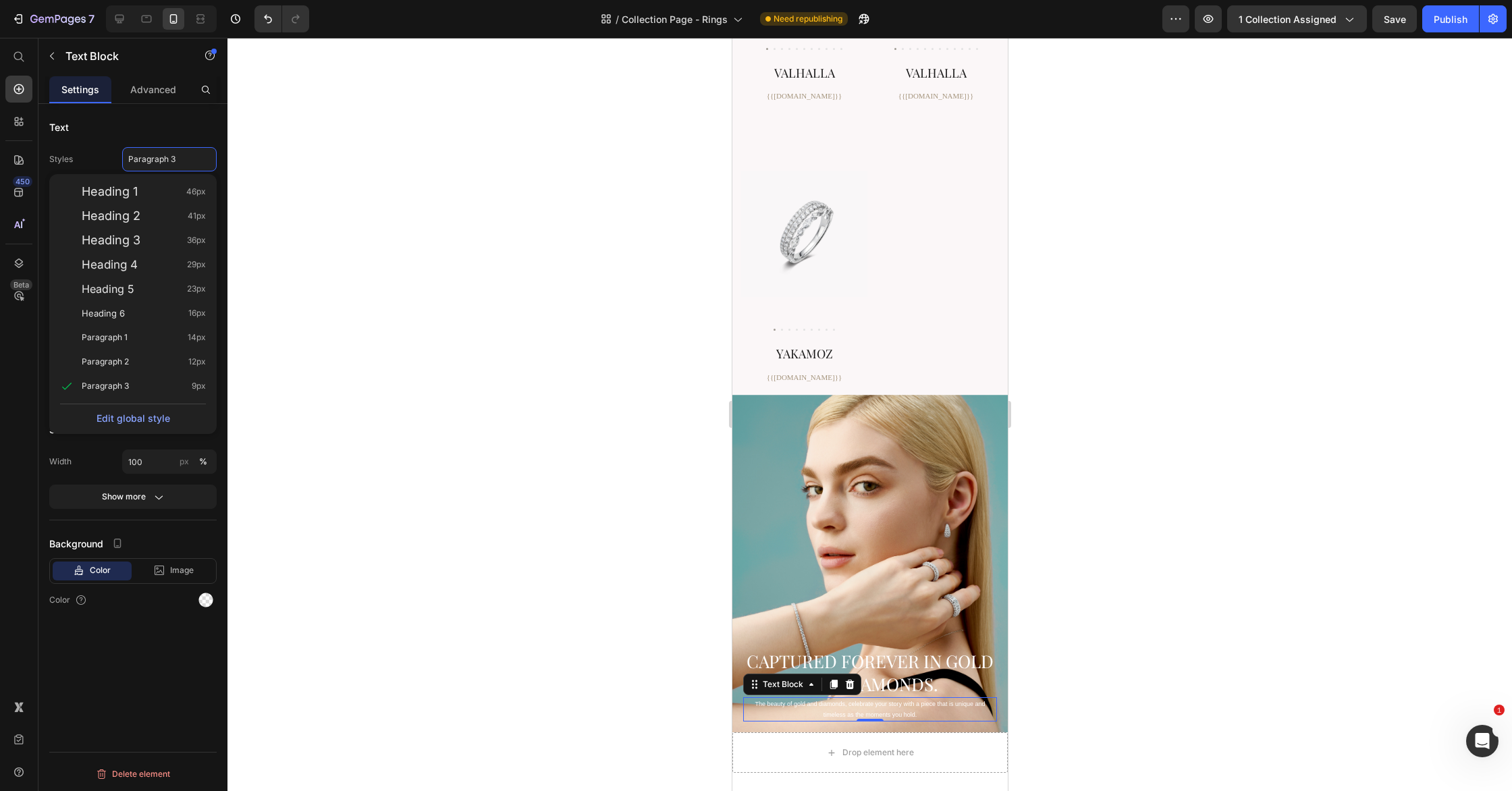 type on "12" 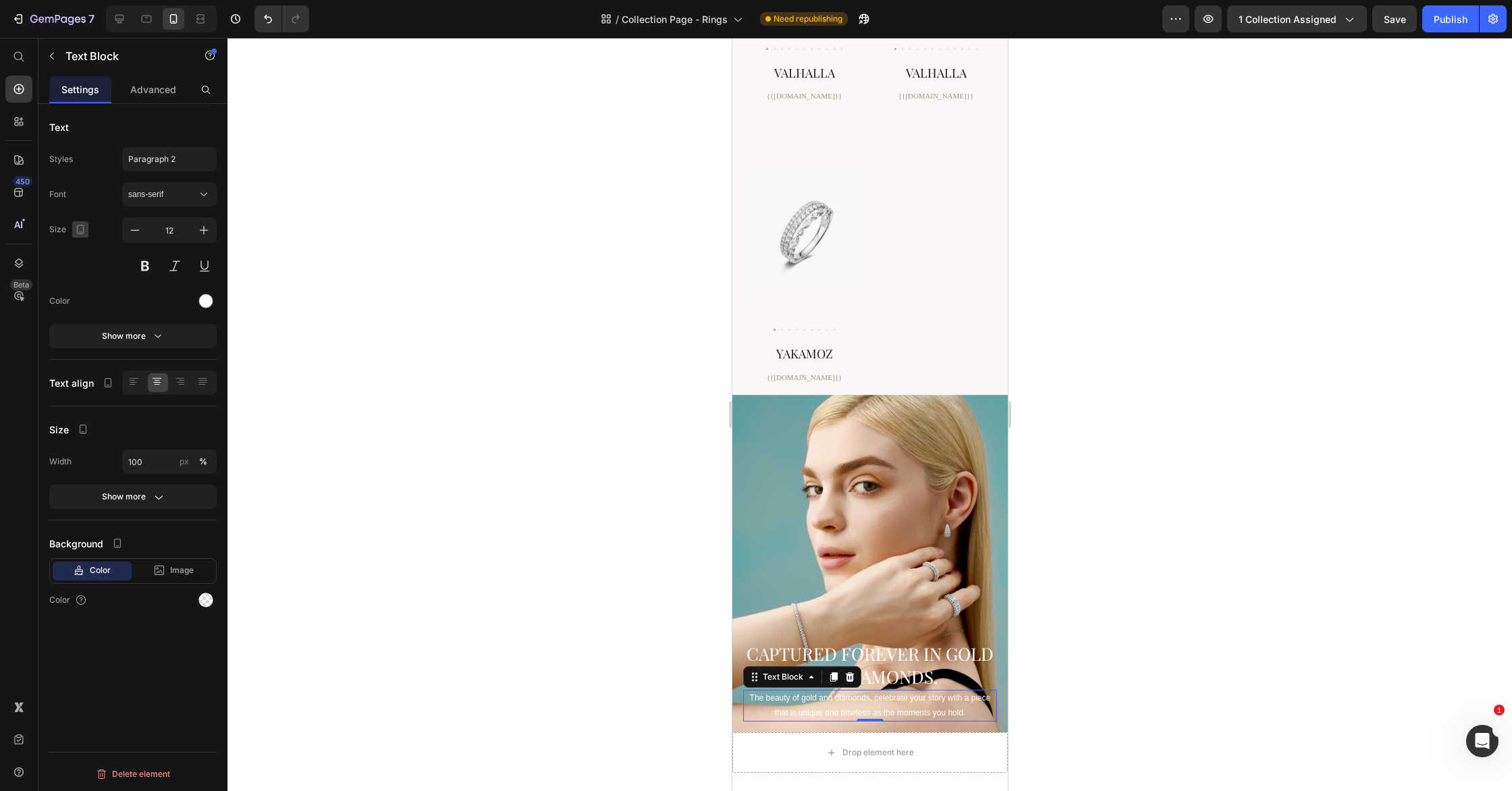 click 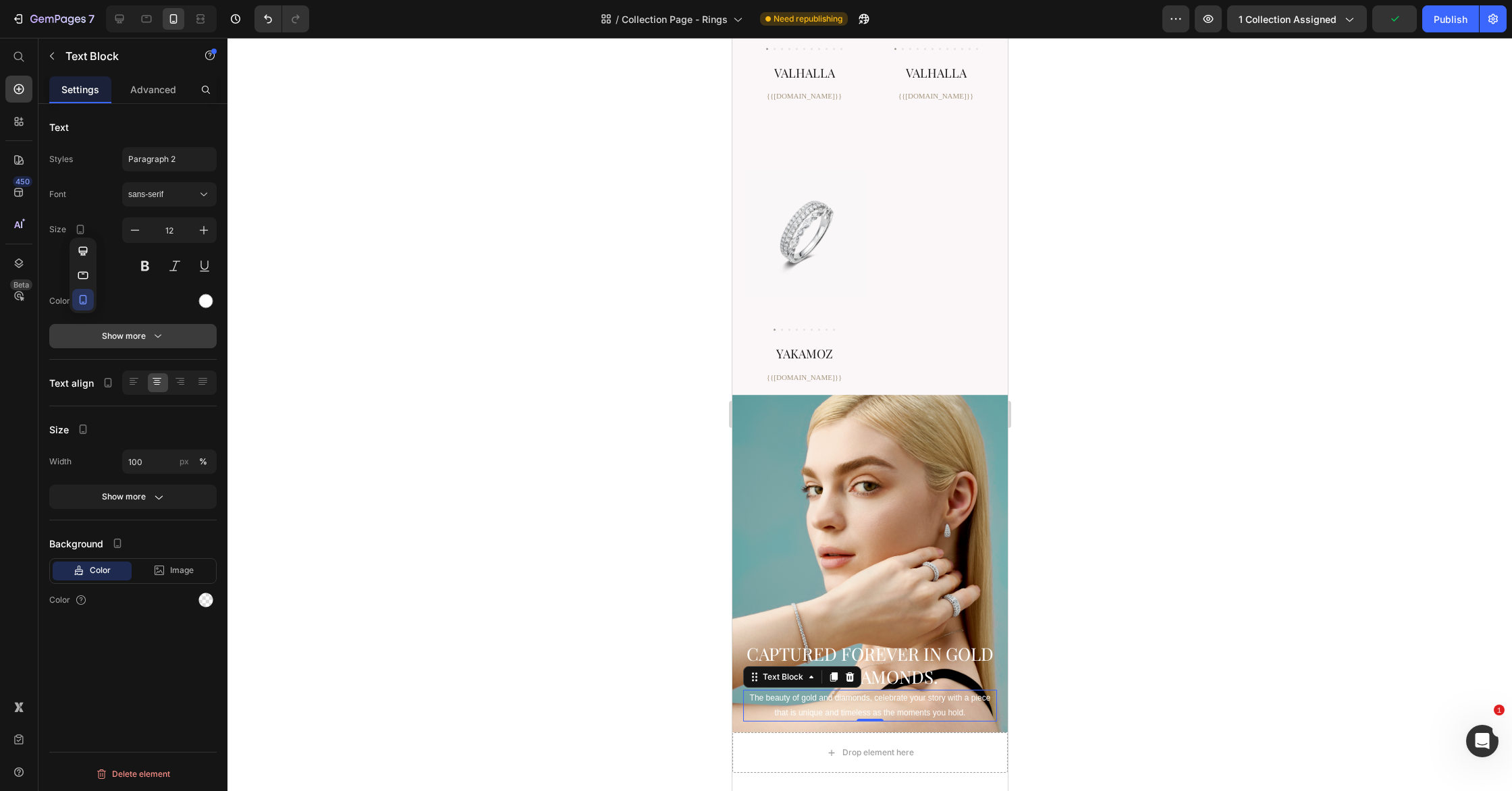 click 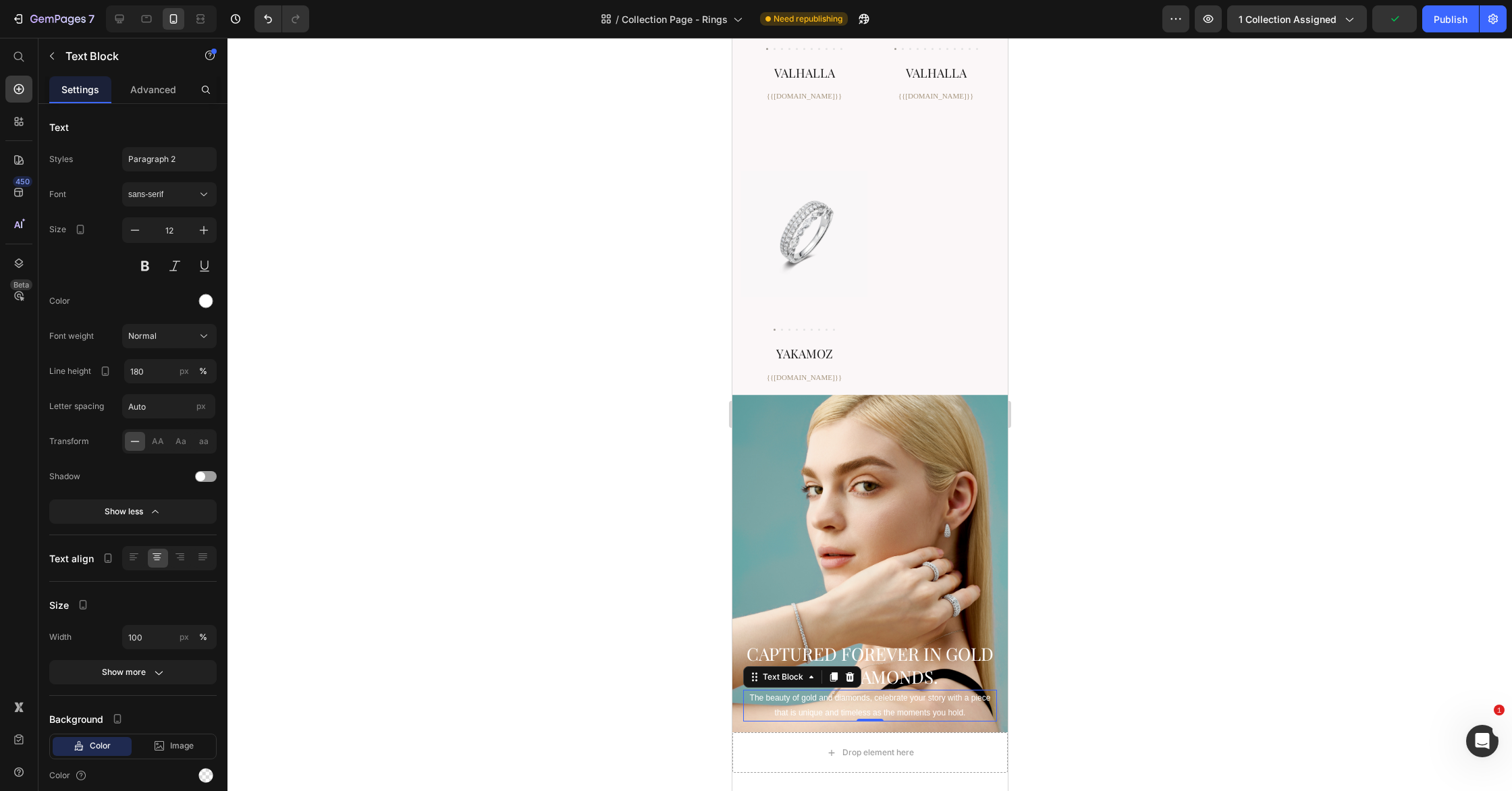 click 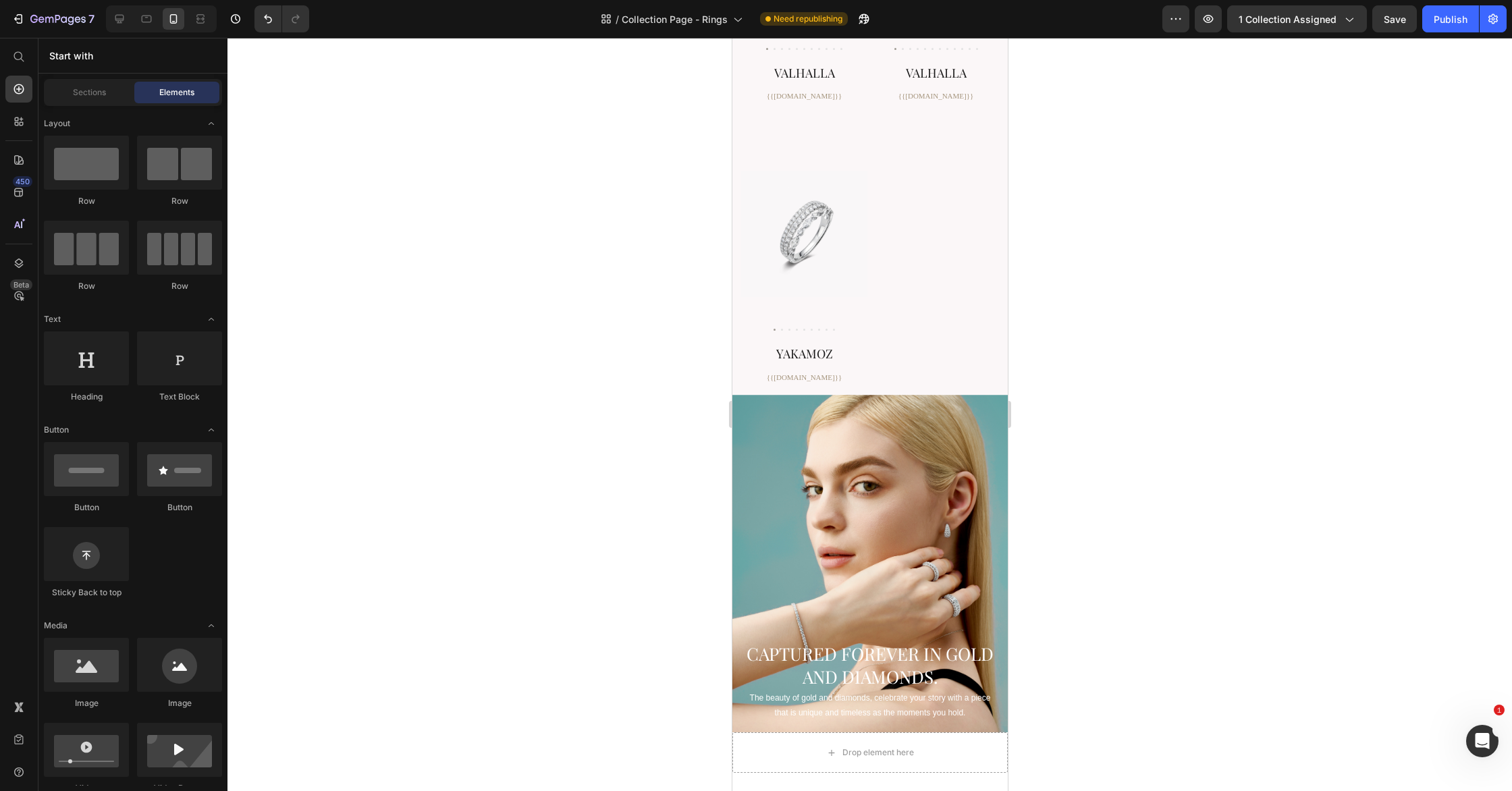 click 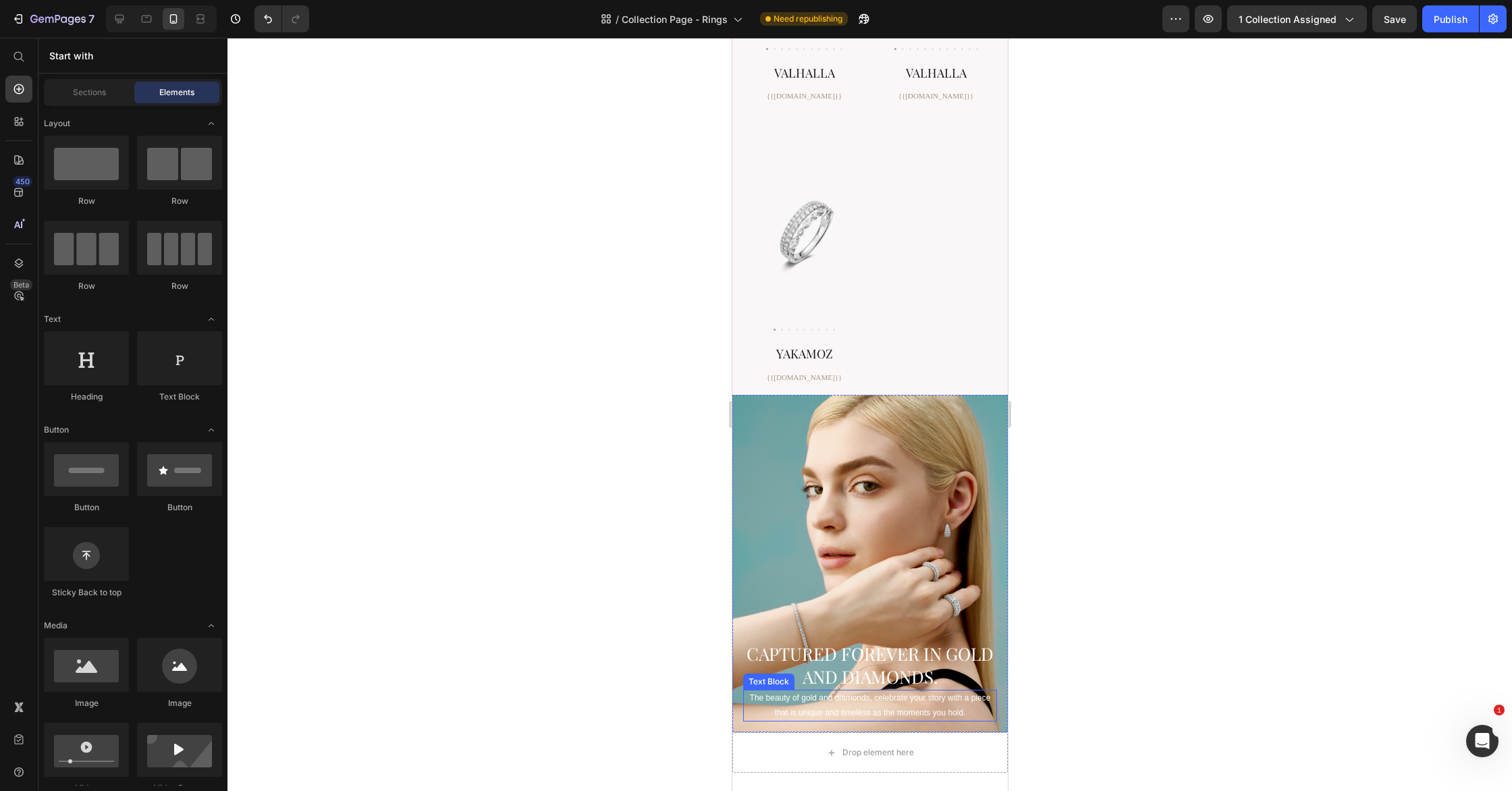 click on "The beauty of gold and diamonds, celebrate your story with a piece that is unique and timeless as the moments you hold." at bounding box center [869, 705] 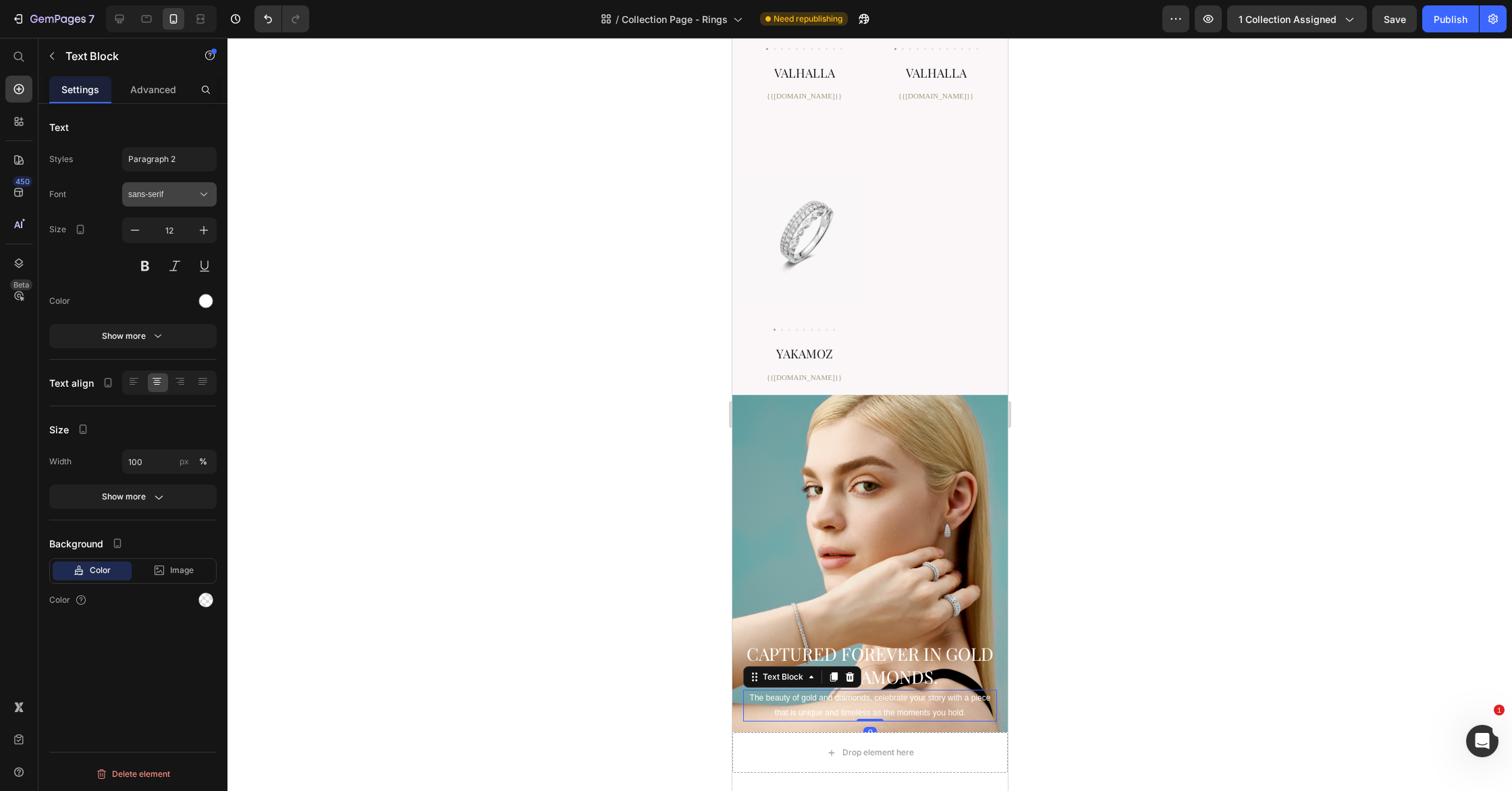 click on "sans-serif" at bounding box center (163, 194) 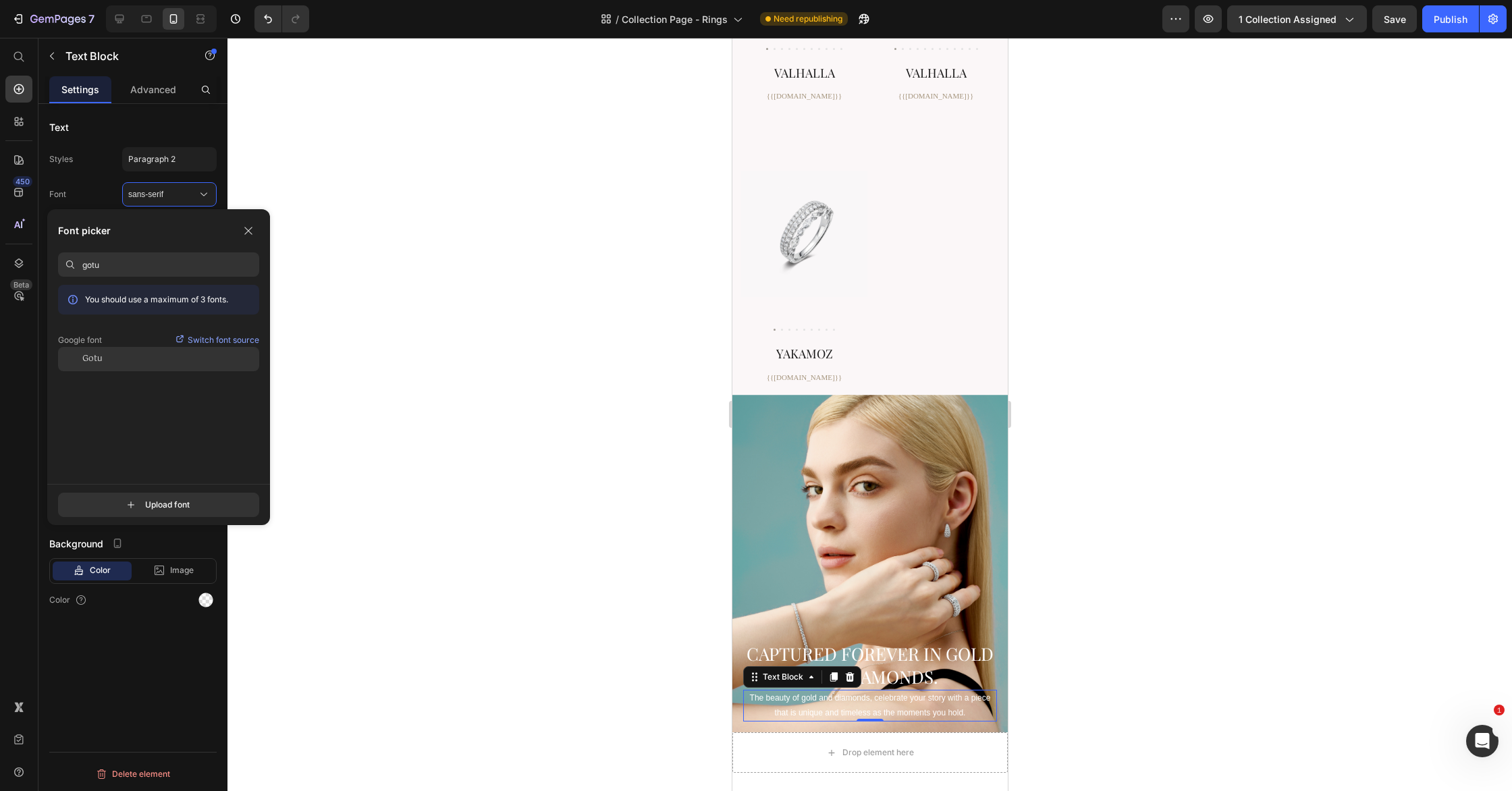 type on "gotu" 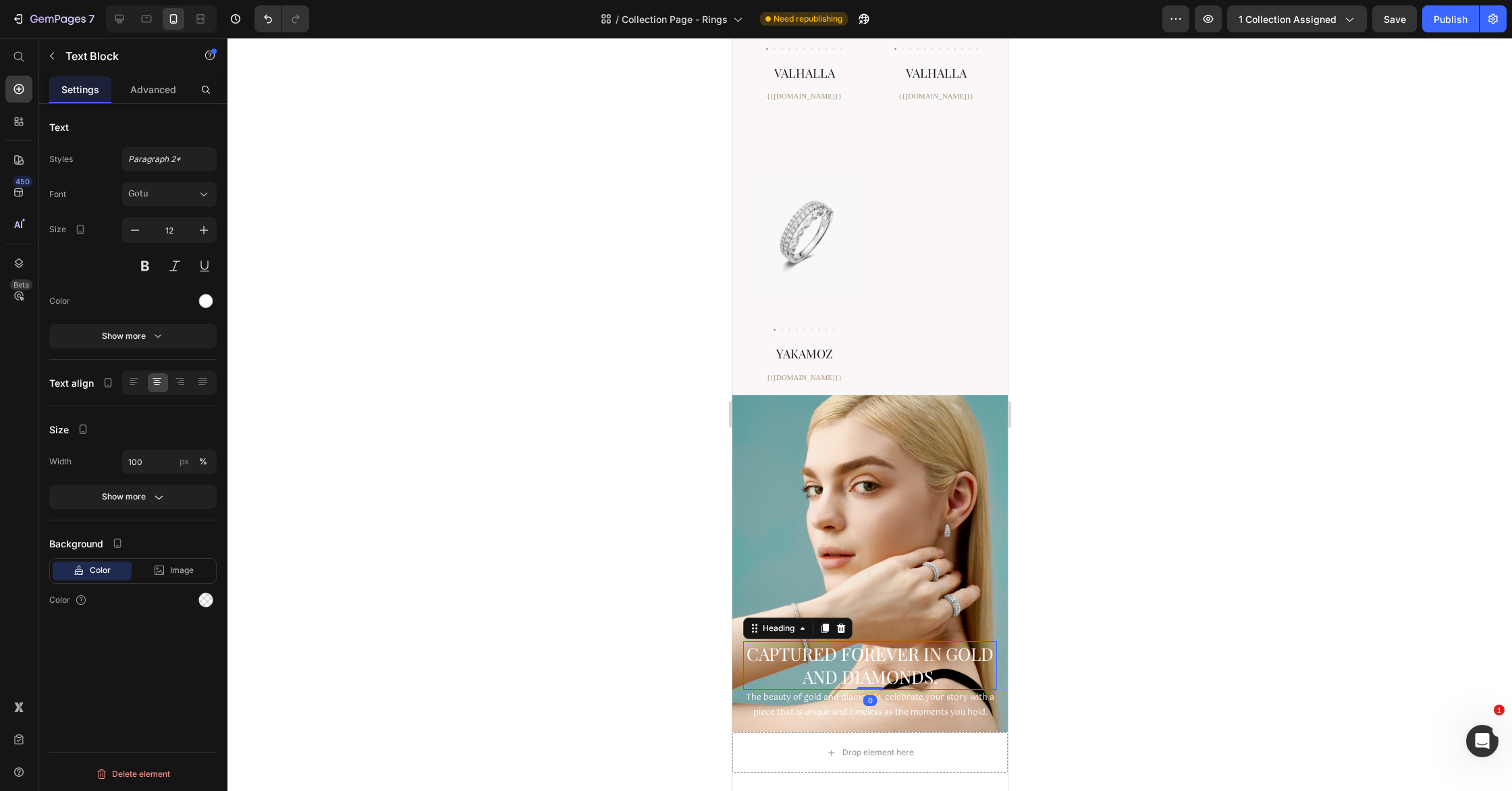 click on "Captured forever in Gold and DiamondS." at bounding box center (869, 665) 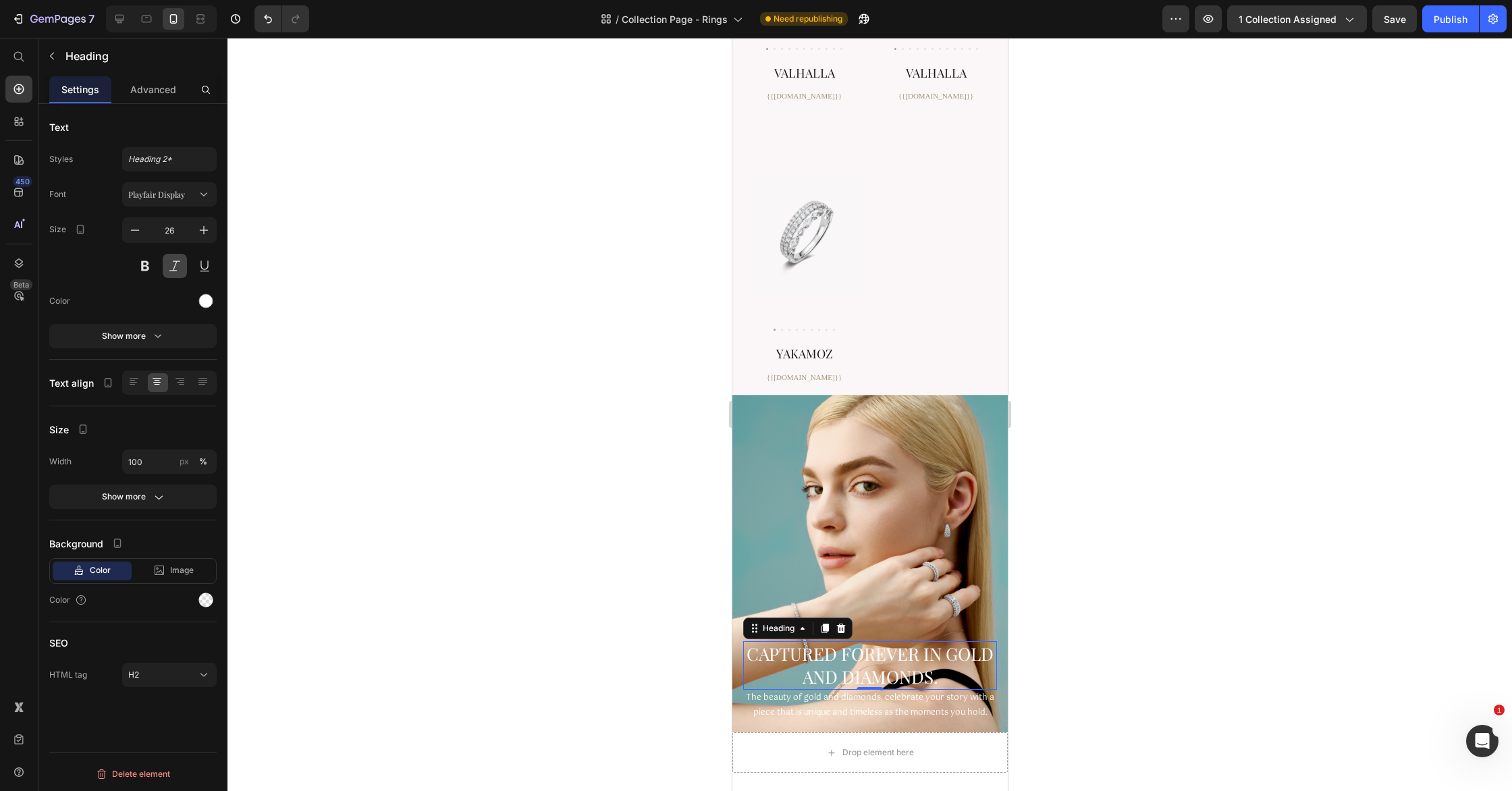 click at bounding box center [175, 266] 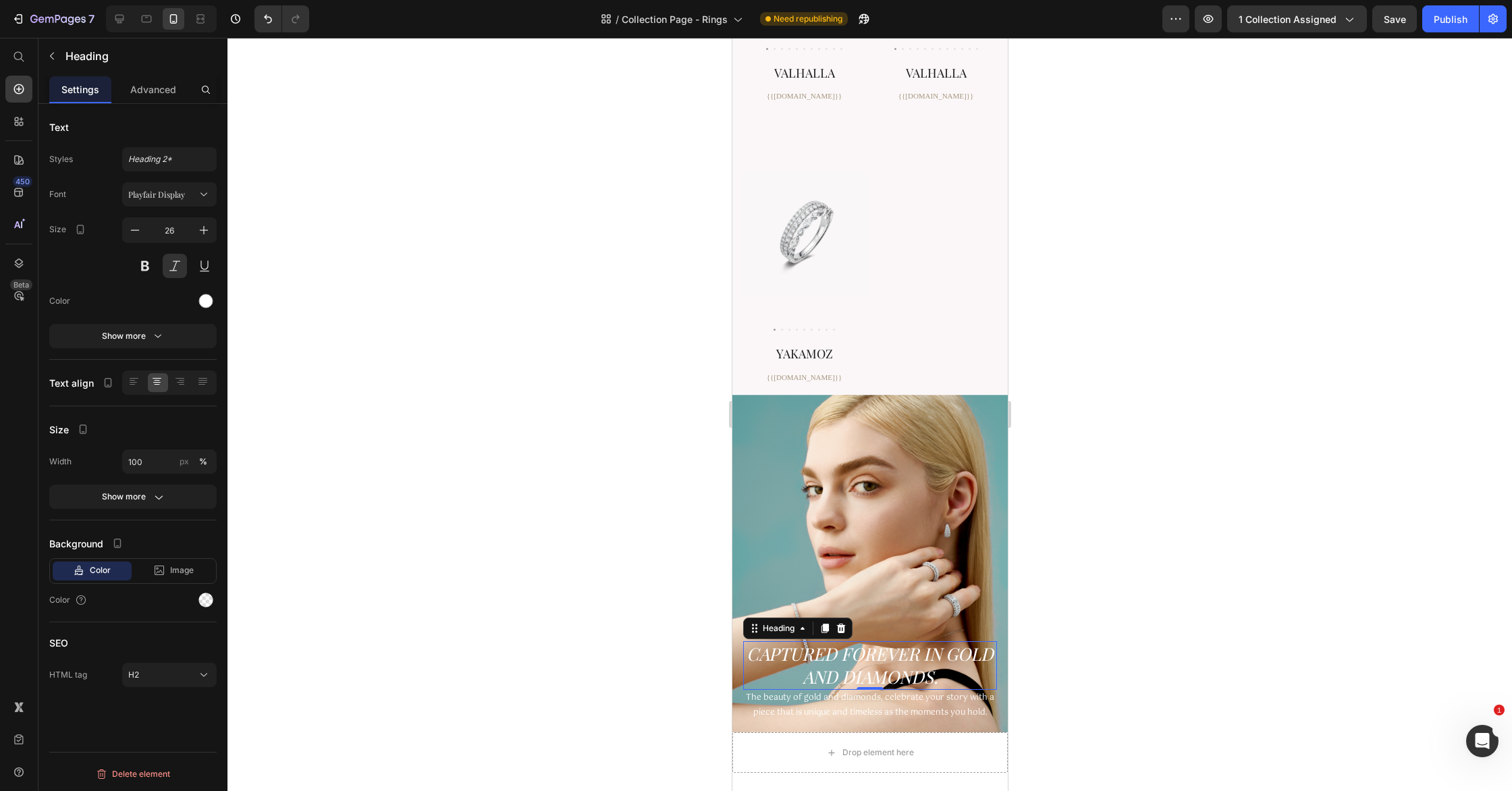 drag, startPoint x: 1131, startPoint y: 459, endPoint x: 1288, endPoint y: 297, distance: 225.59477 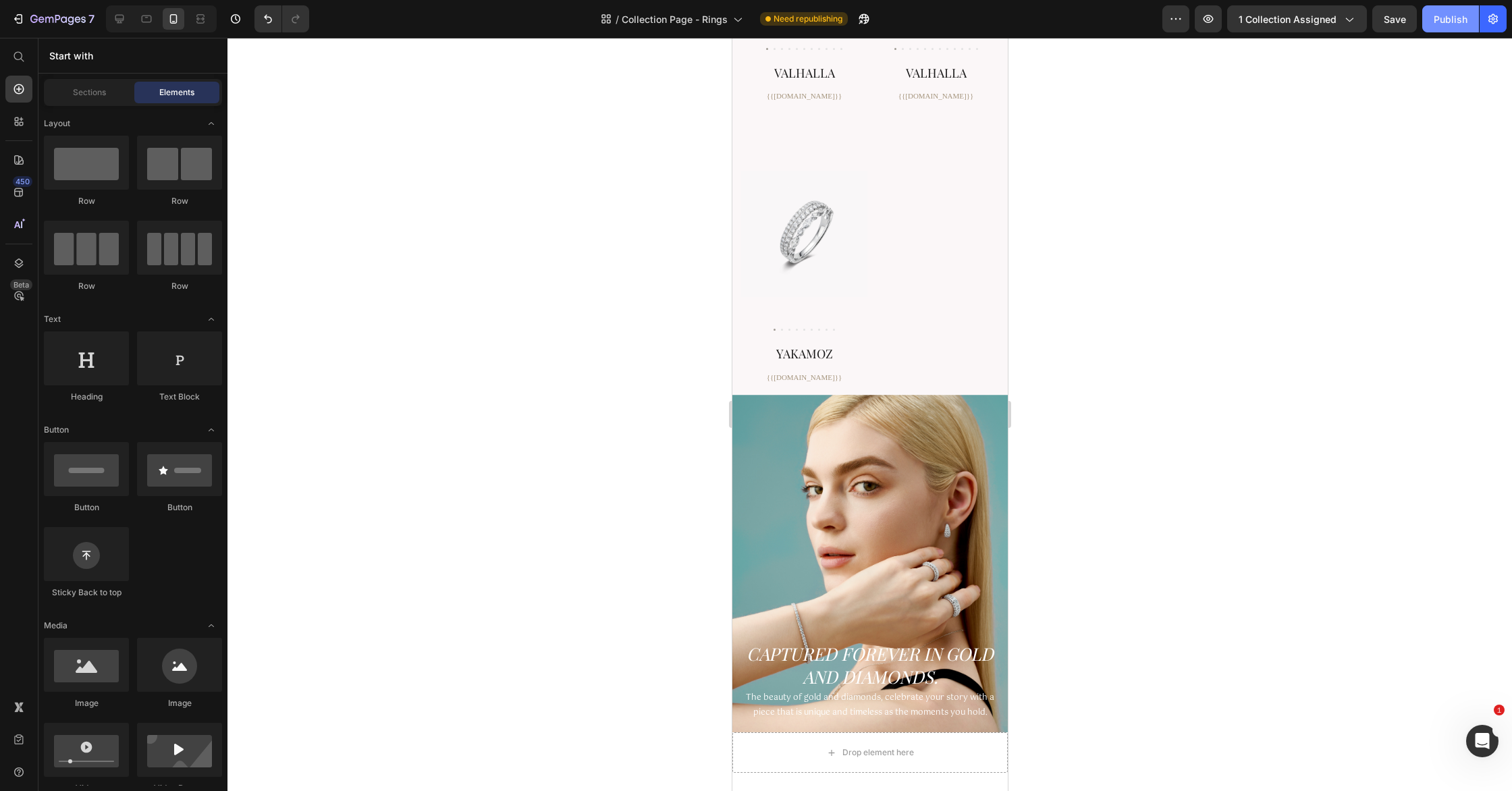 click on "Publish" at bounding box center [1451, 19] 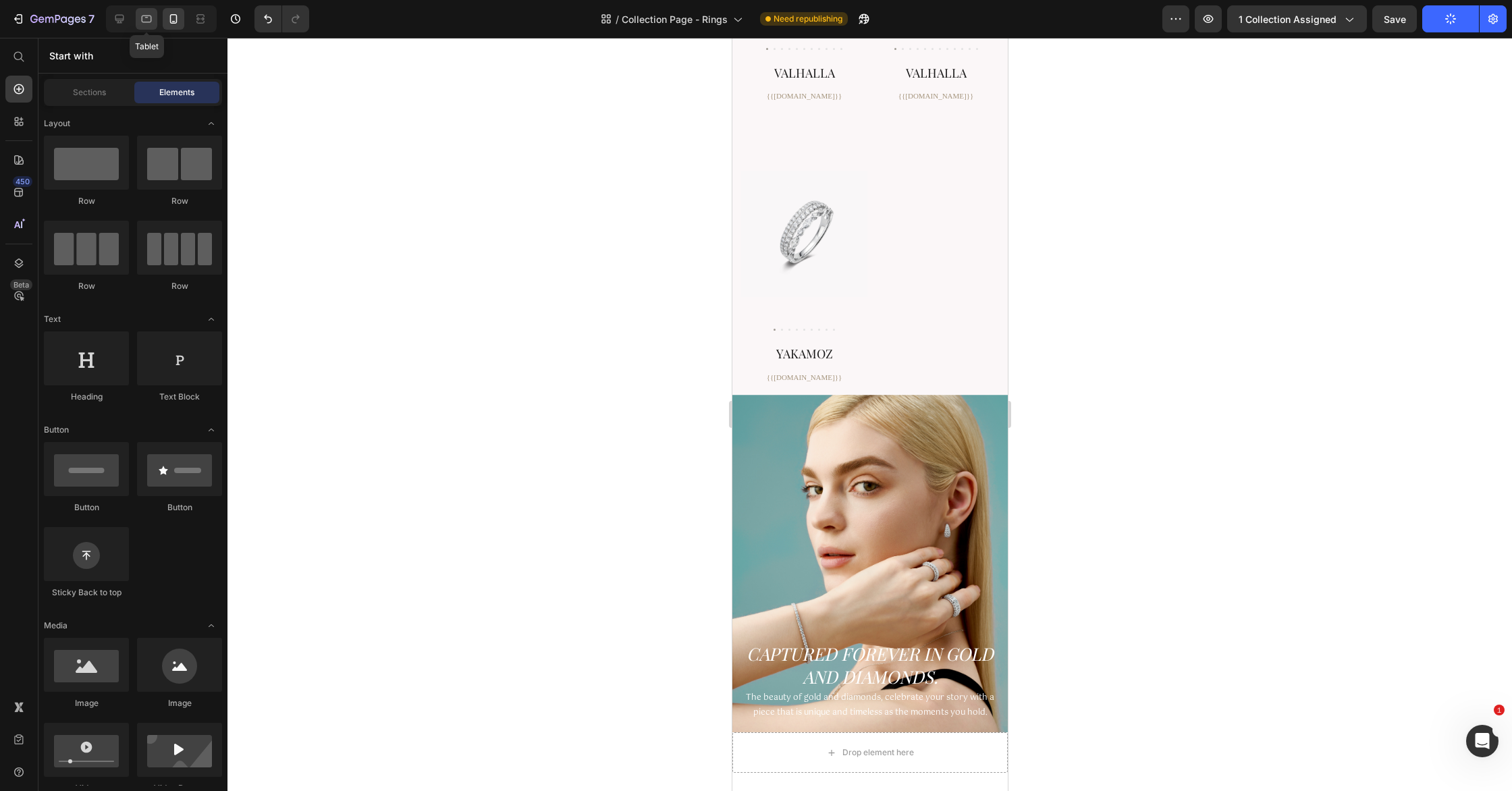 drag, startPoint x: 73, startPoint y: 267, endPoint x: 146, endPoint y: 22, distance: 255.64428 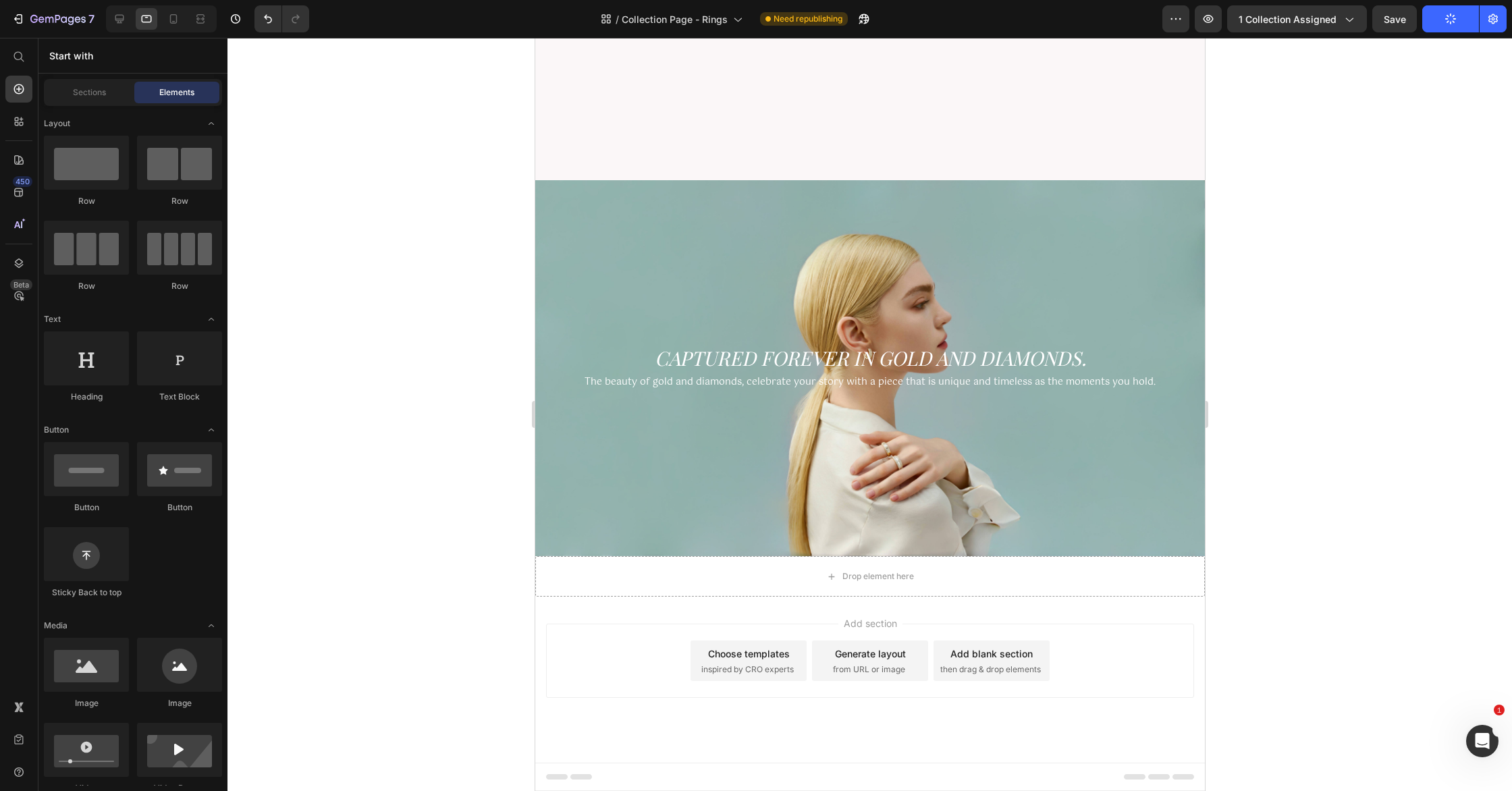 scroll, scrollTop: 5690, scrollLeft: 0, axis: vertical 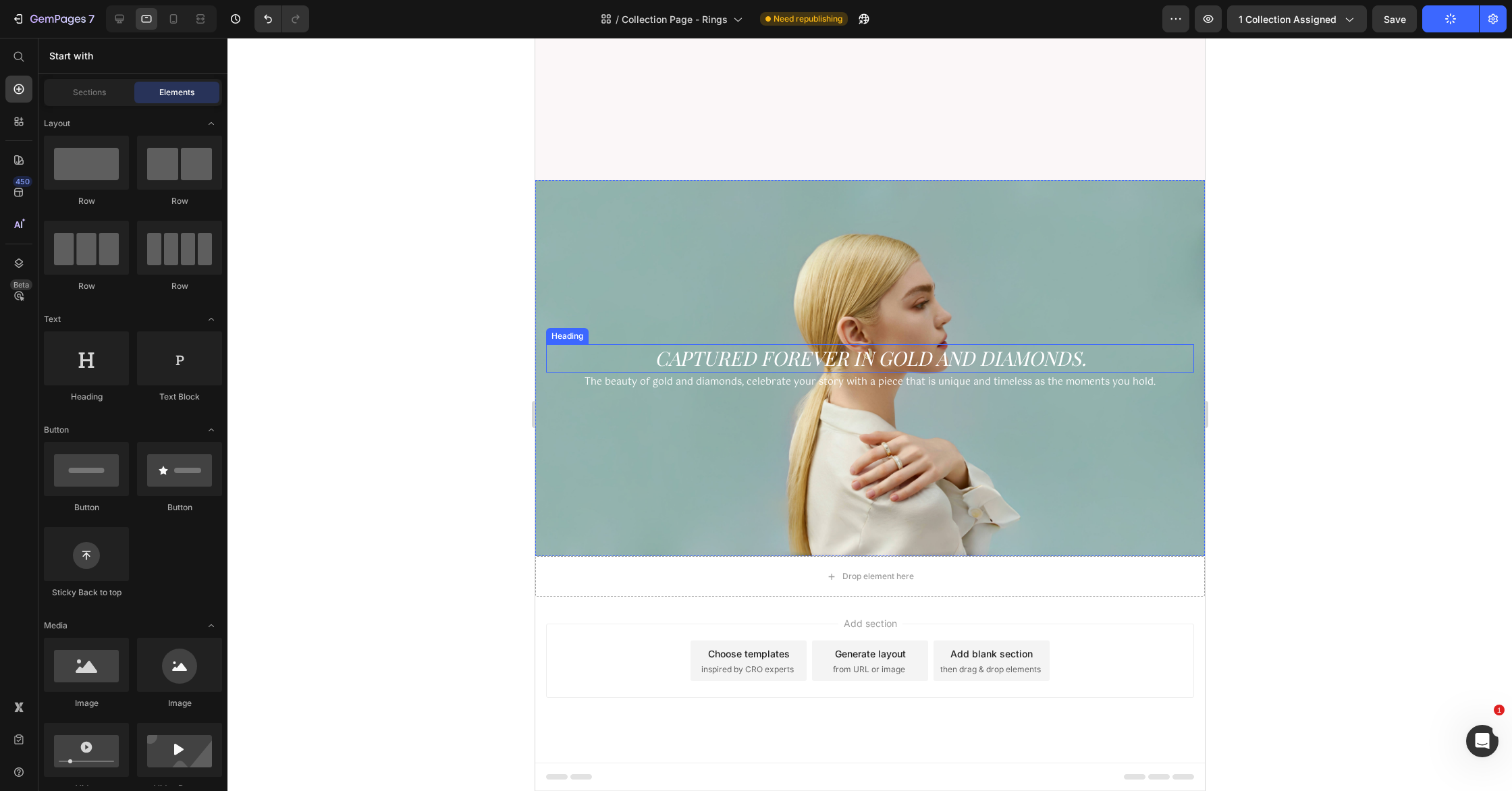 click on "Captured forever in Gold and DiamondS." at bounding box center [869, 358] 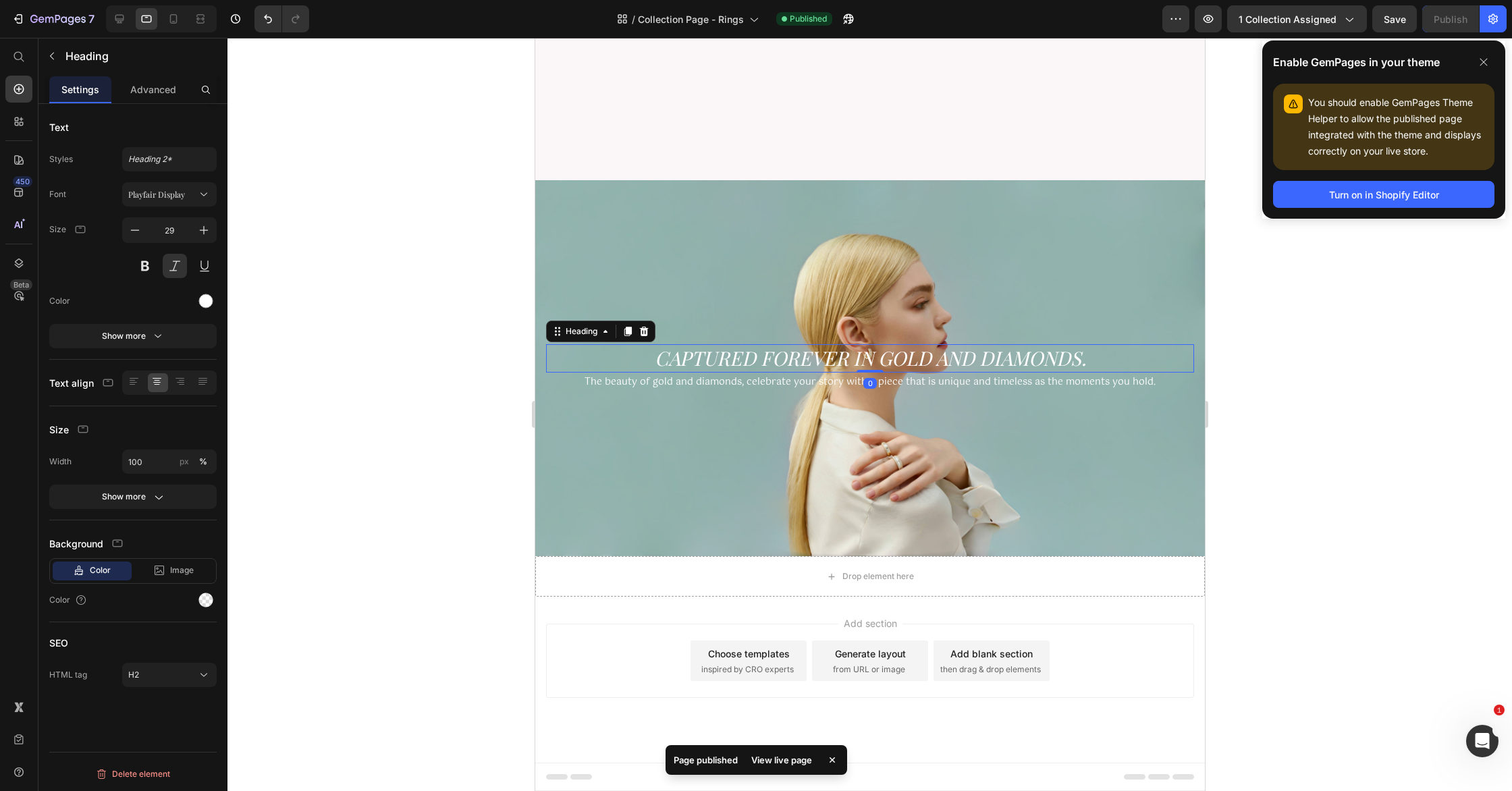 click 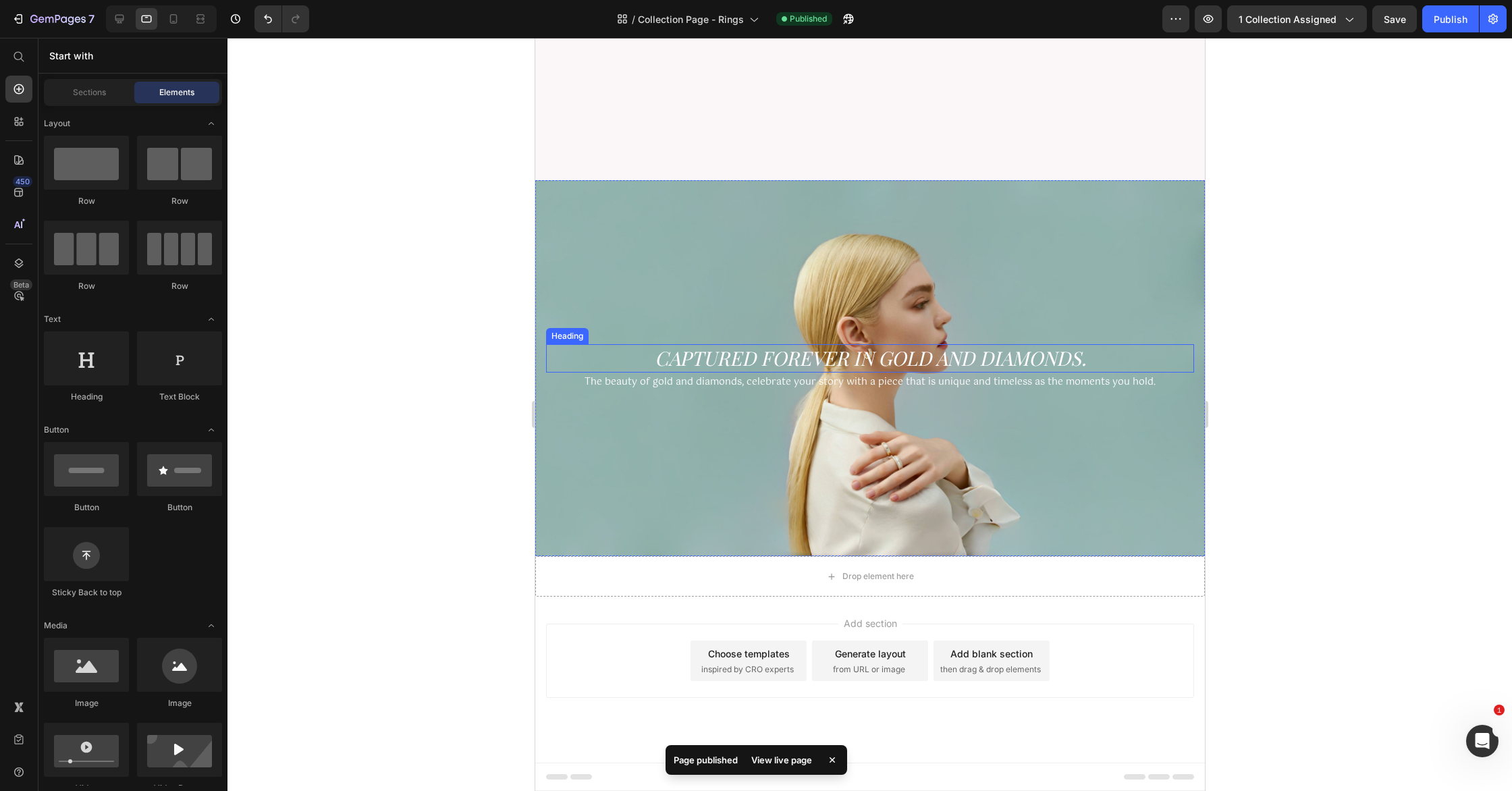 click on "Captured forever in Gold and DiamondS." at bounding box center [869, 358] 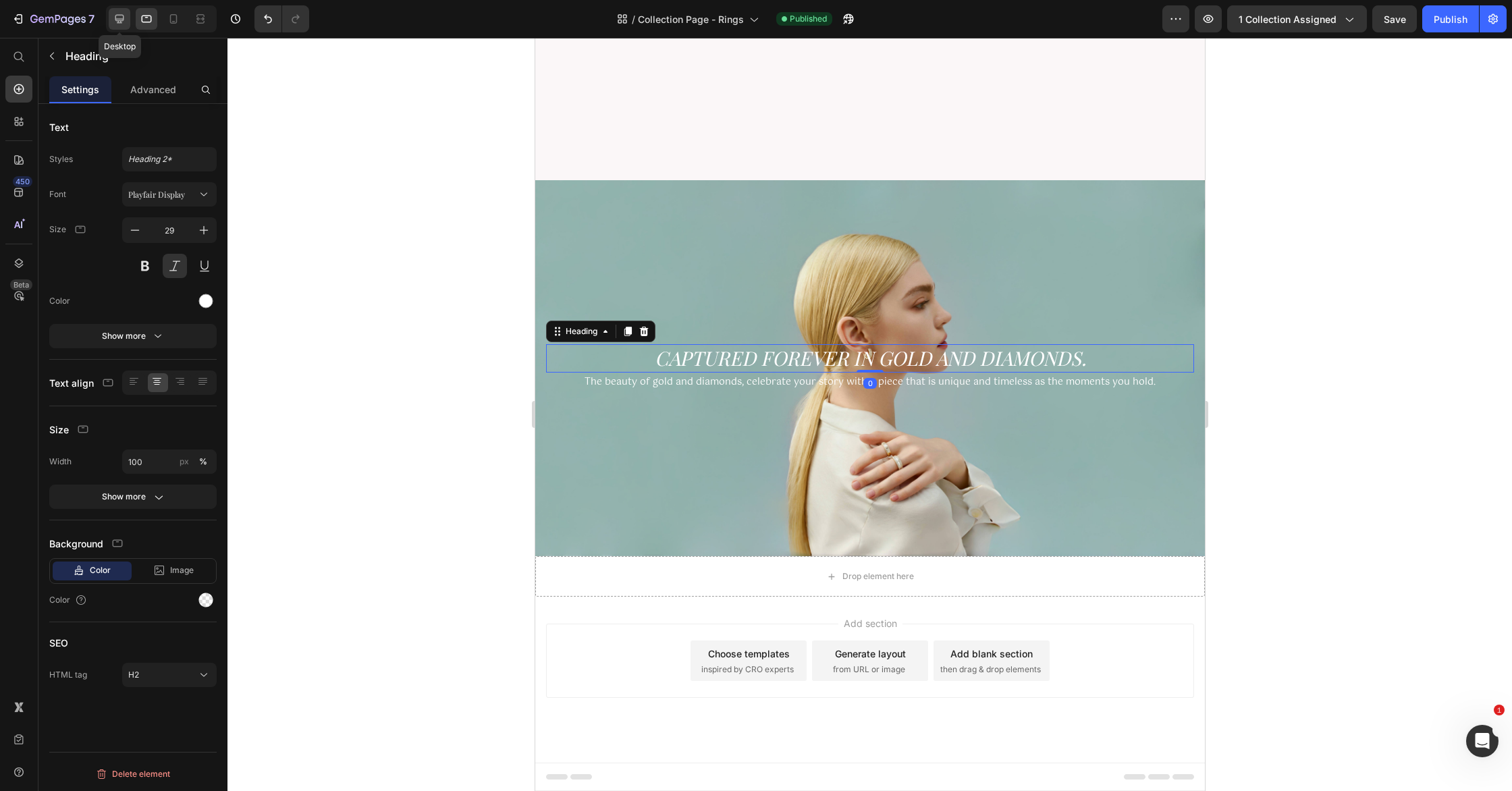 click 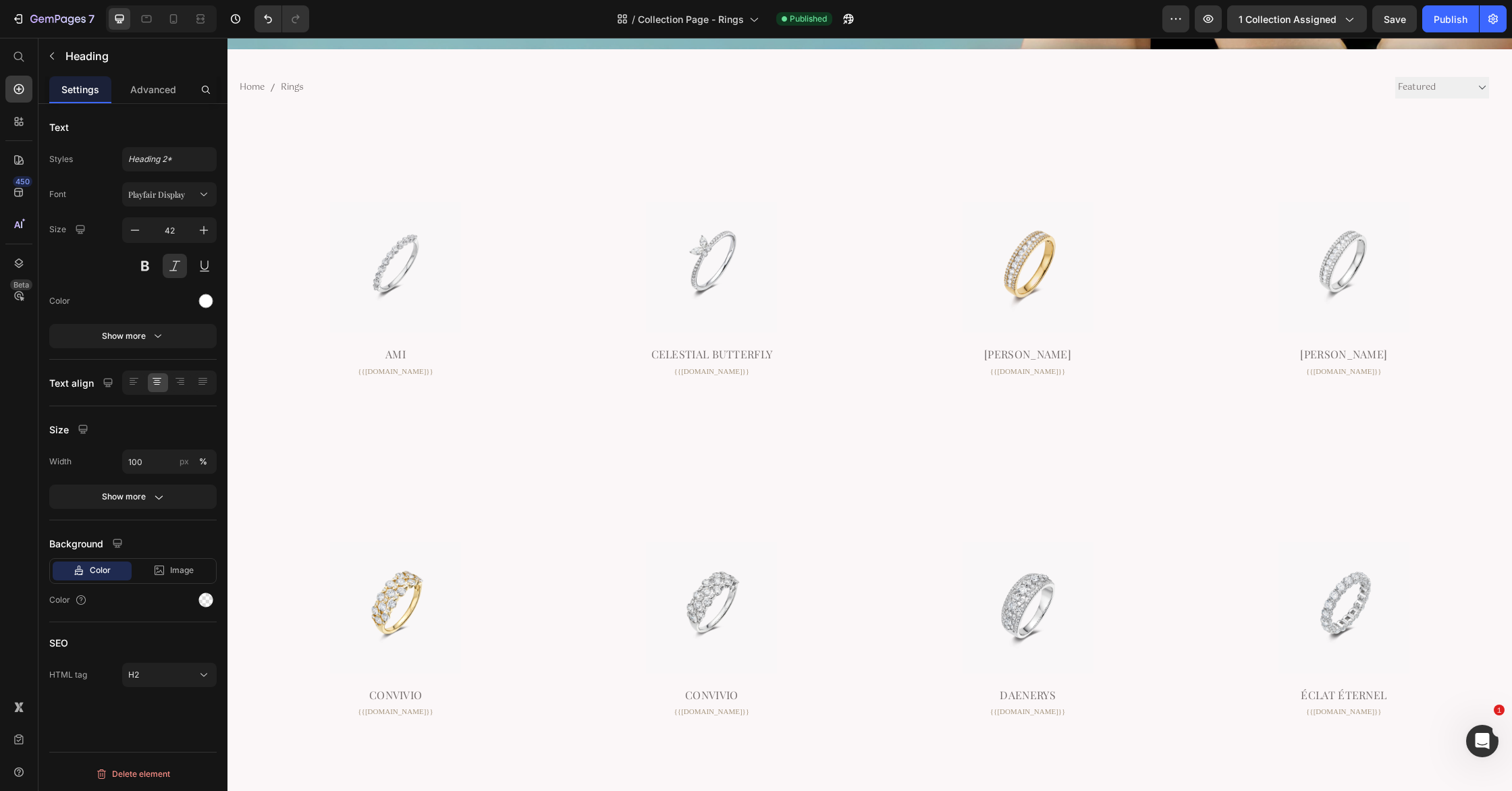 scroll, scrollTop: 567, scrollLeft: 0, axis: vertical 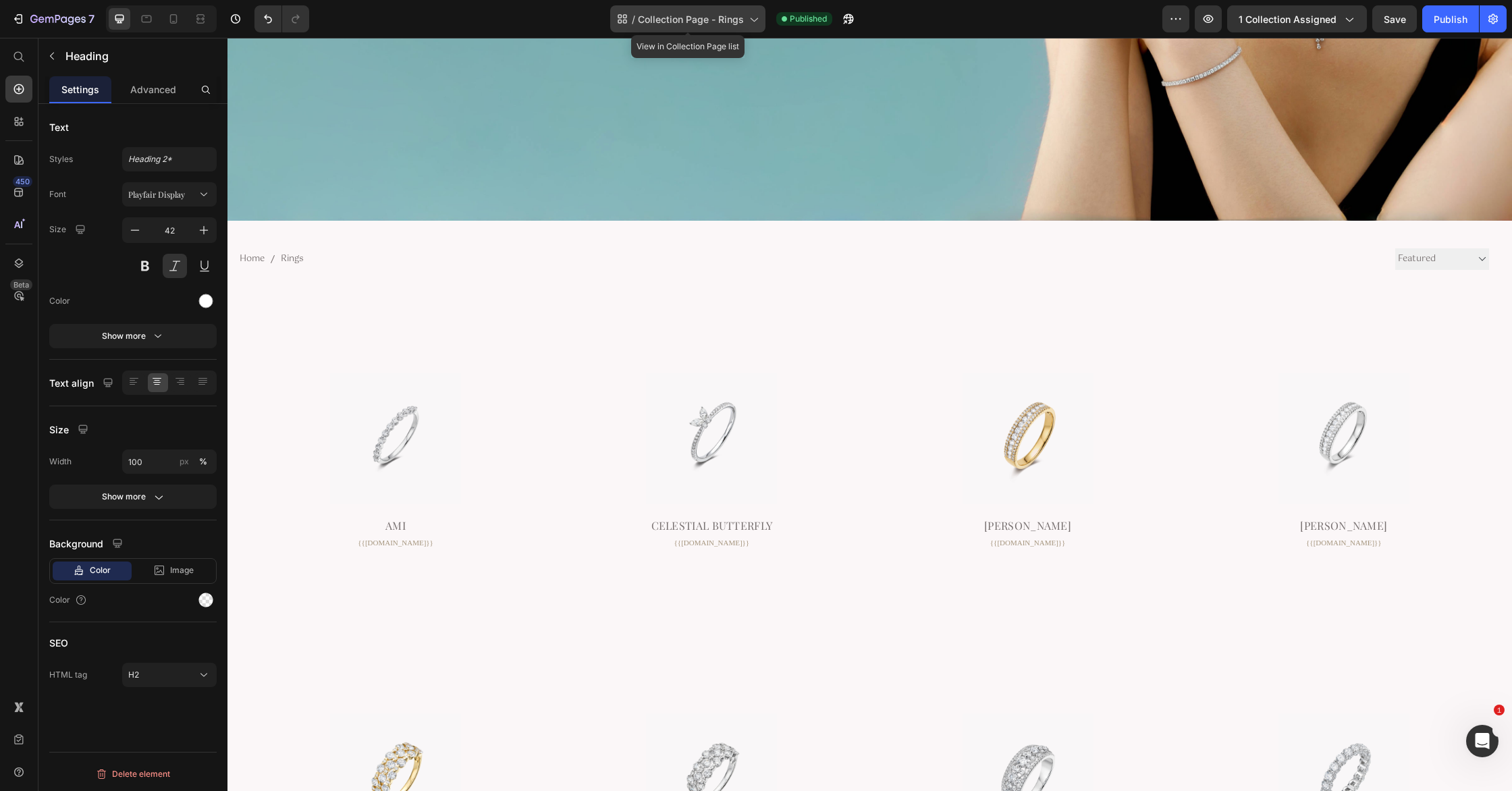 click on "/  Collection Page - Rings" 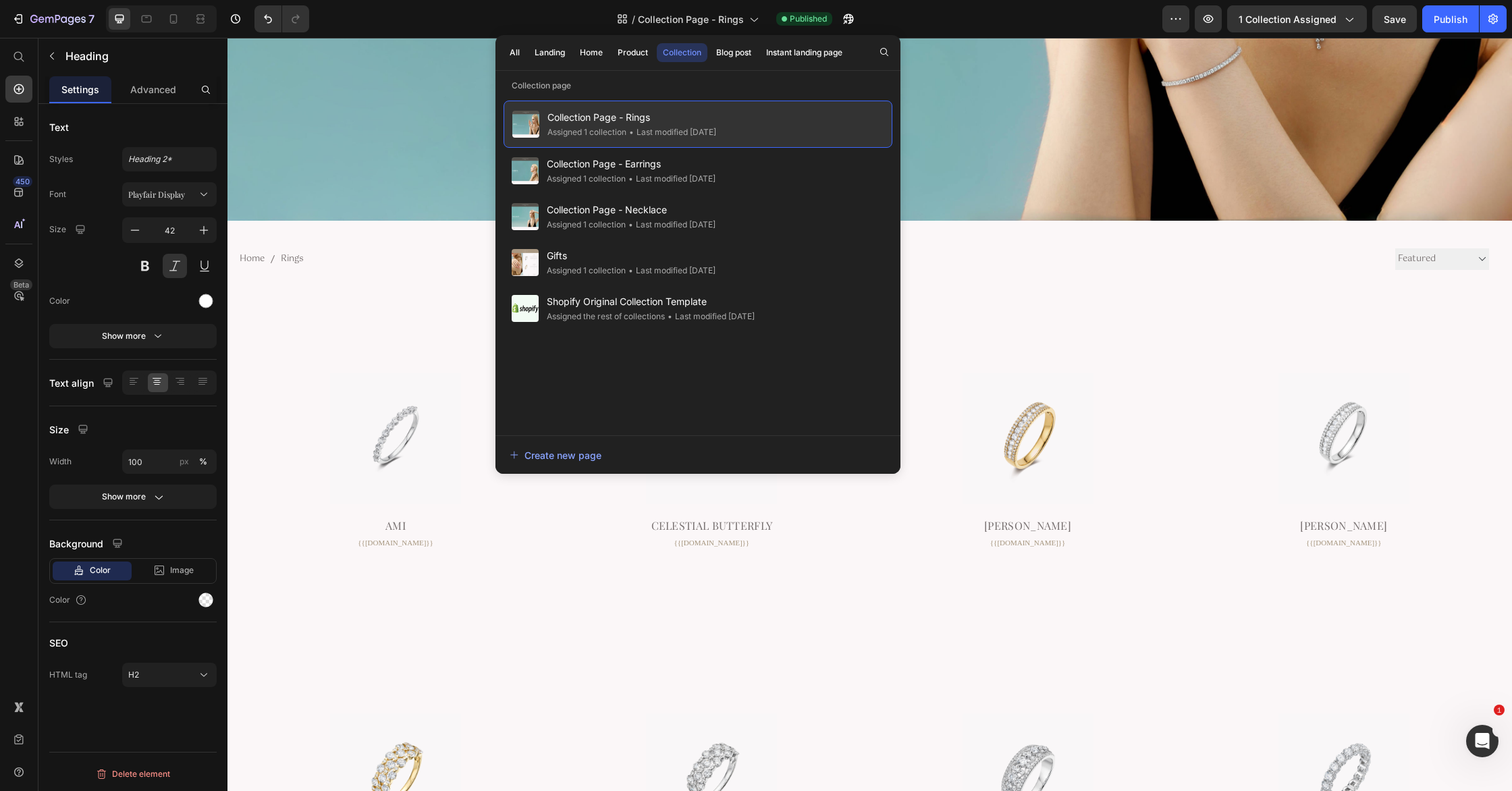 drag, startPoint x: 651, startPoint y: 175, endPoint x: 630, endPoint y: 171, distance: 21.377558 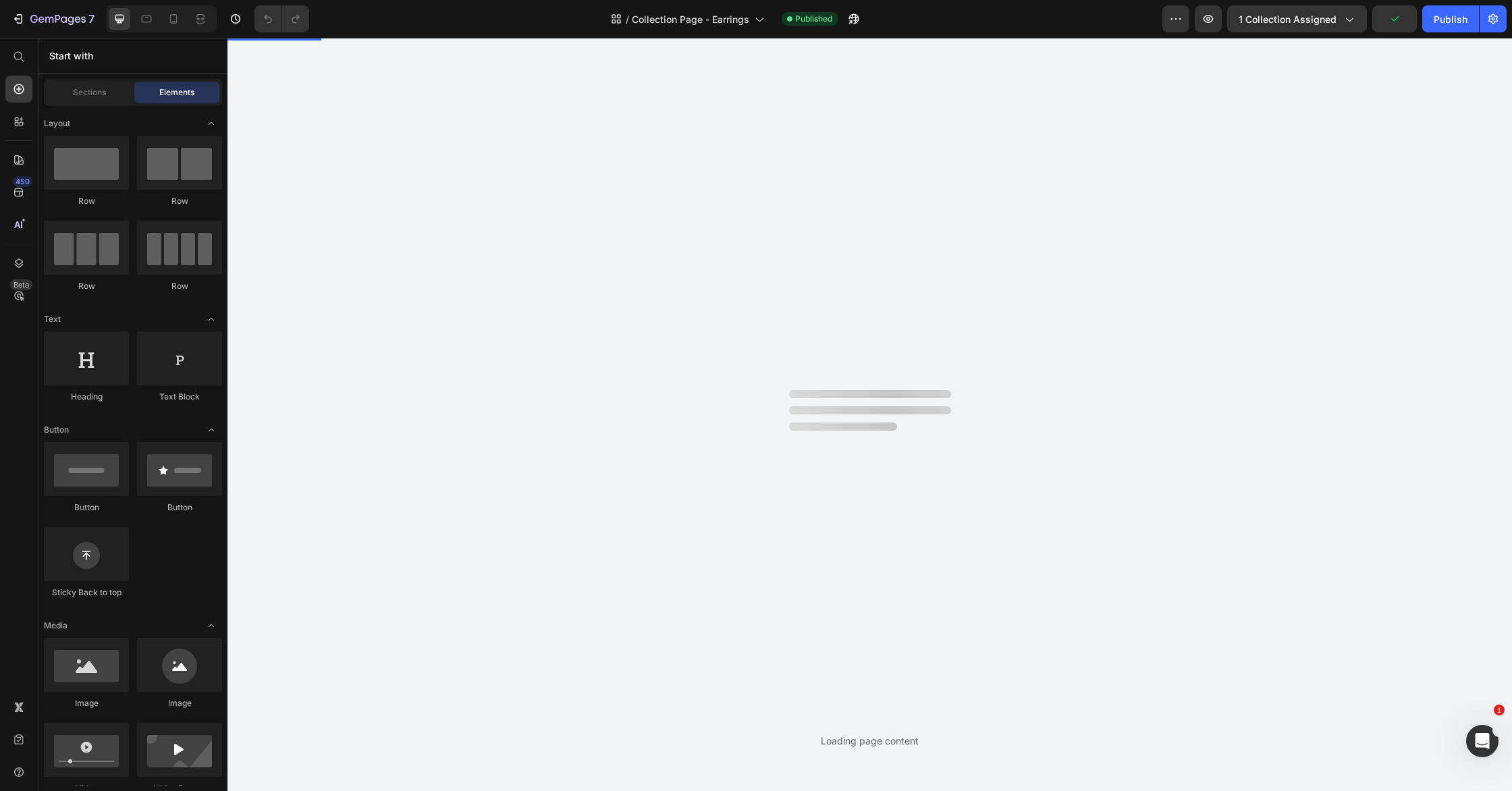 scroll, scrollTop: 0, scrollLeft: 0, axis: both 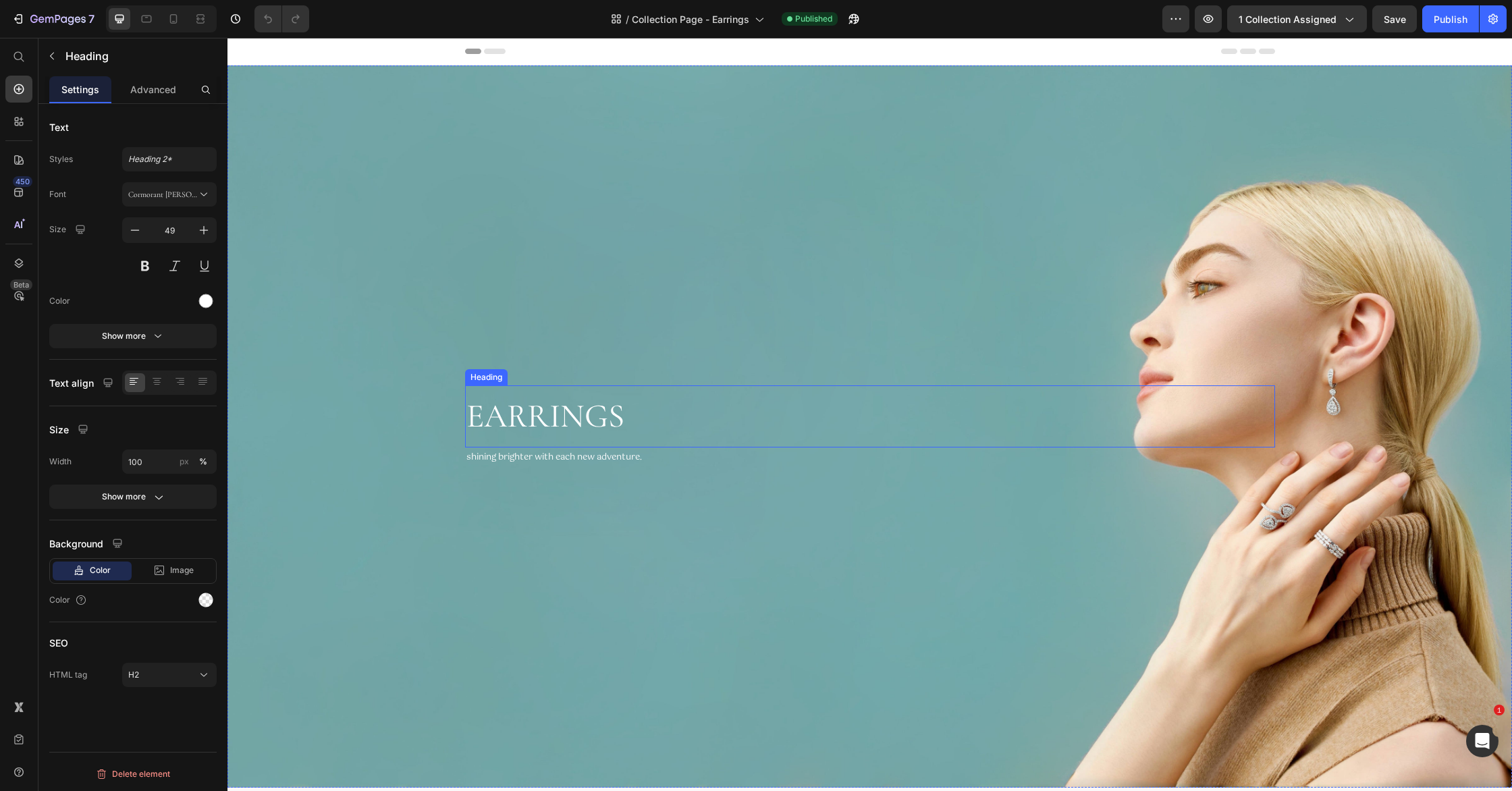 click on "Earrings" at bounding box center [870, 416] 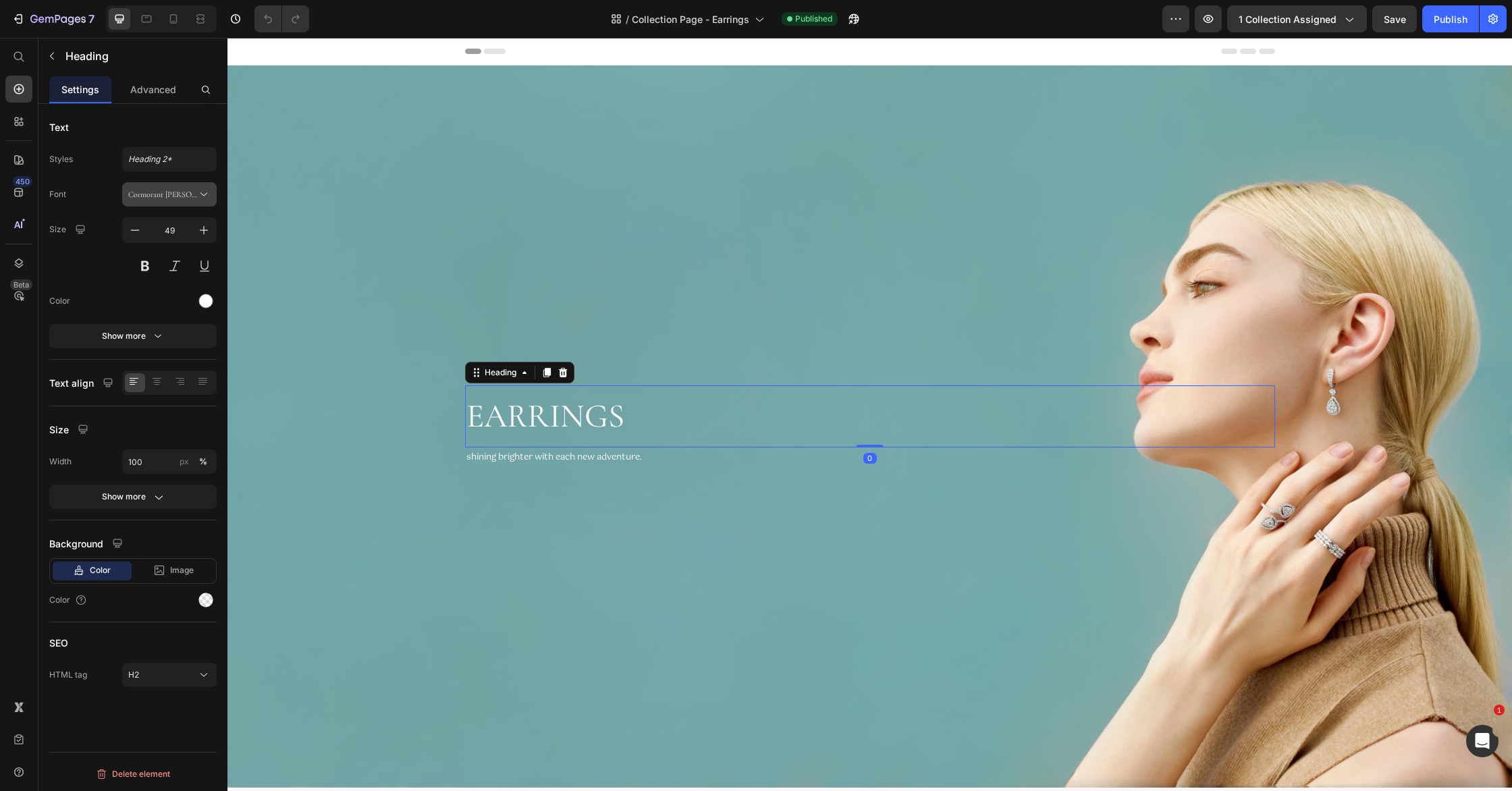 click on "Cormorant [PERSON_NAME]" at bounding box center (163, 194) 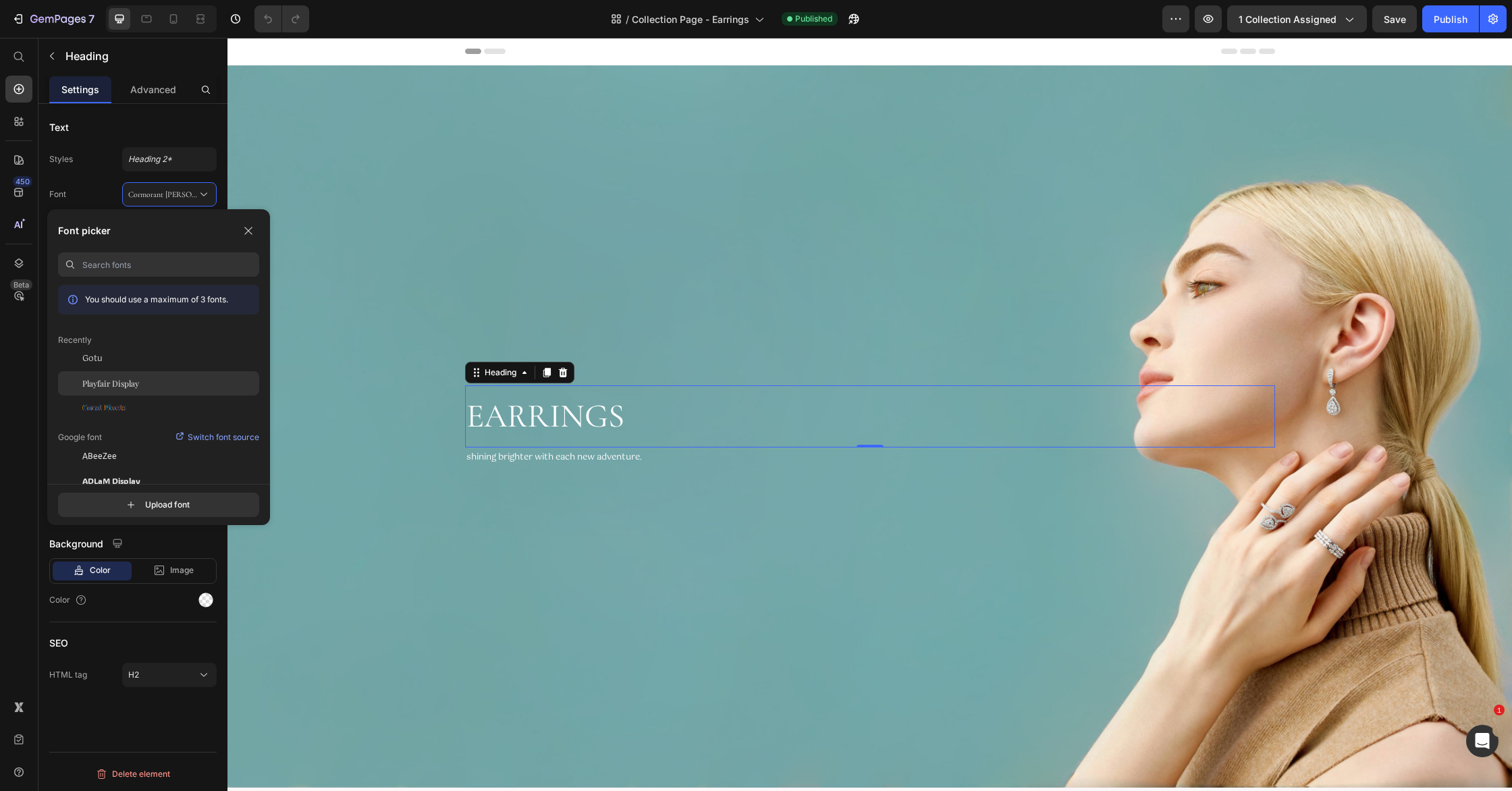 click on "Playfair Display" 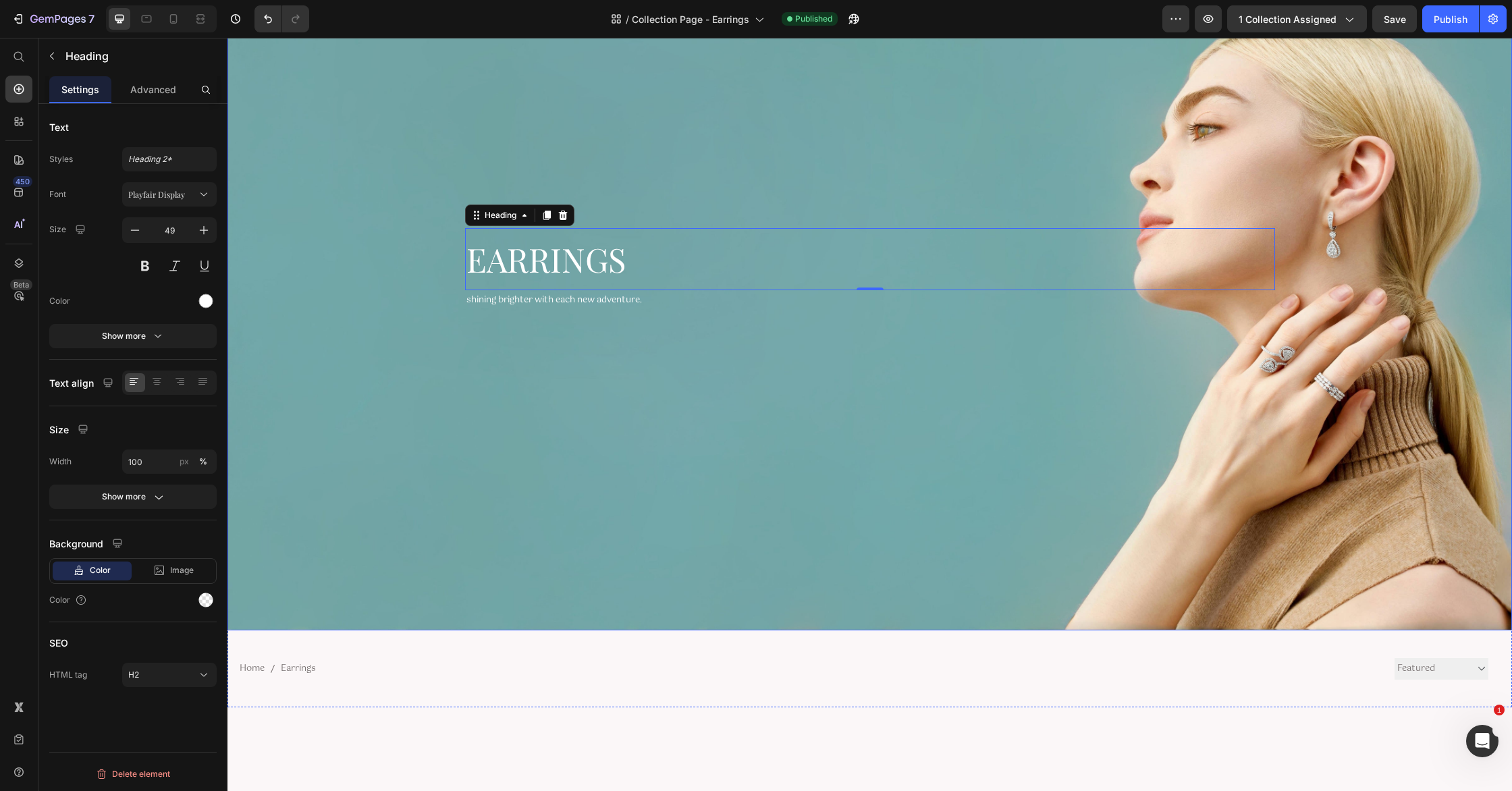 scroll, scrollTop: 660, scrollLeft: 0, axis: vertical 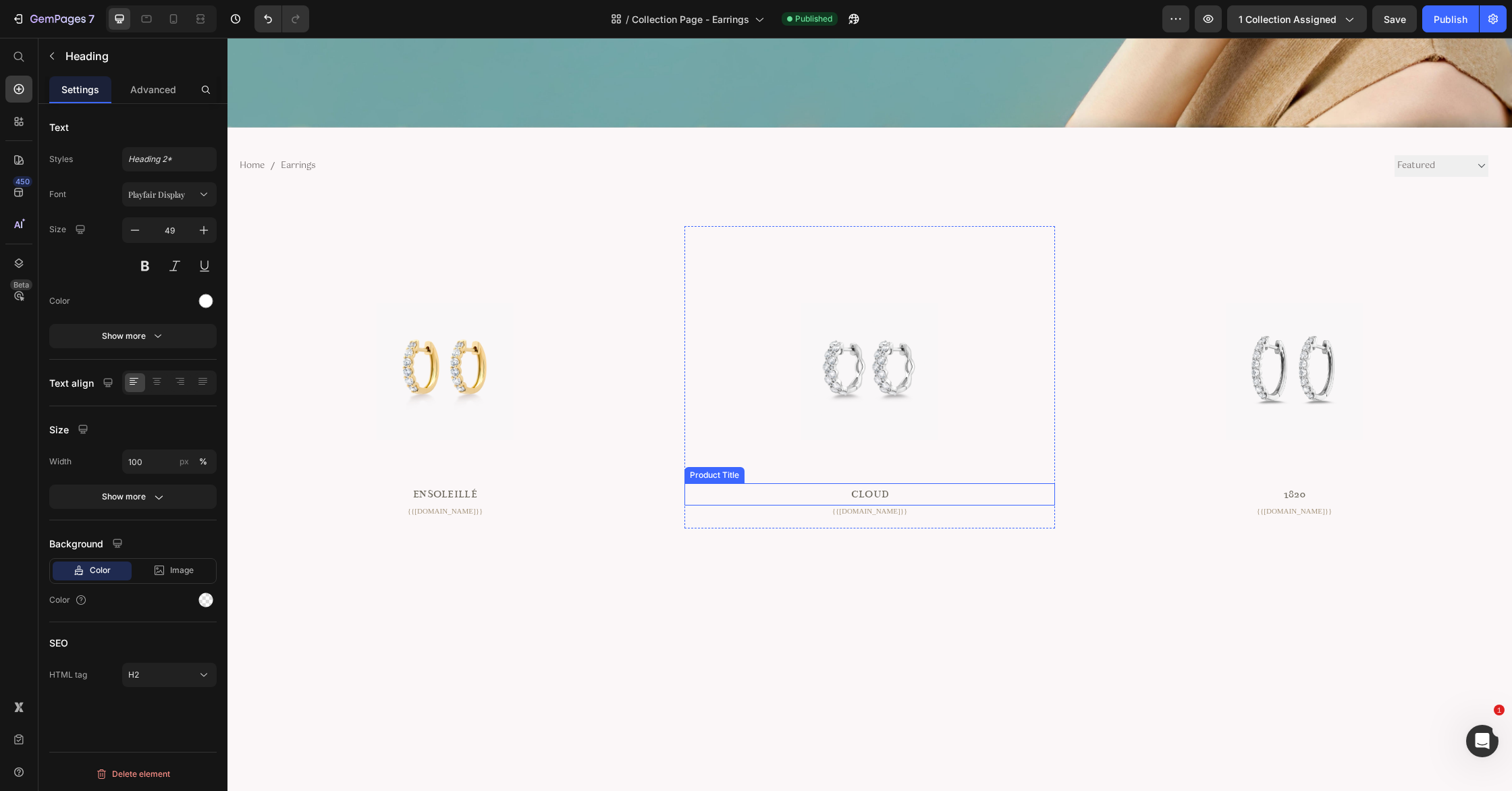 click on "Cloud" at bounding box center (445, 494) 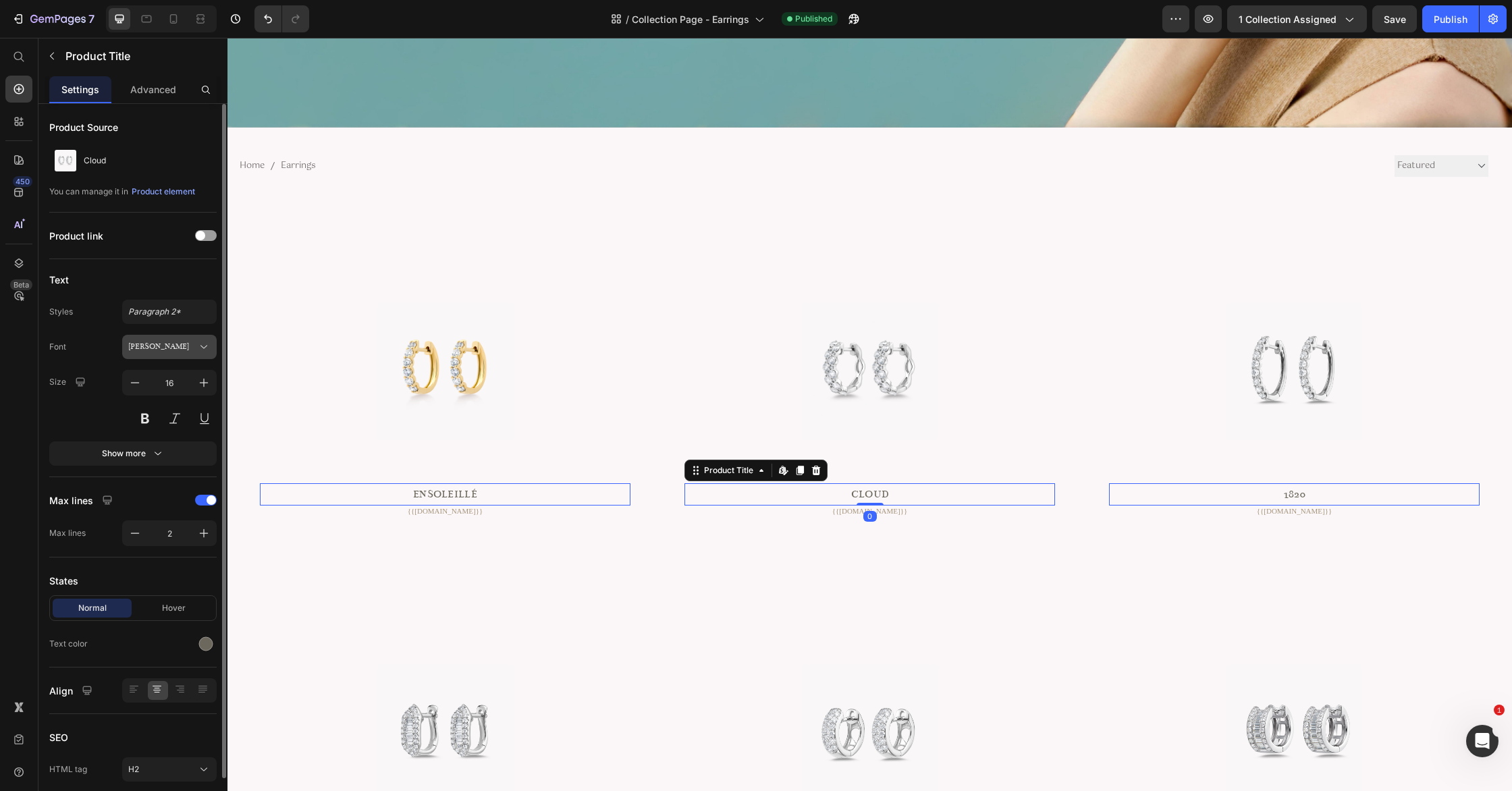 click on "[PERSON_NAME]" at bounding box center [163, 347] 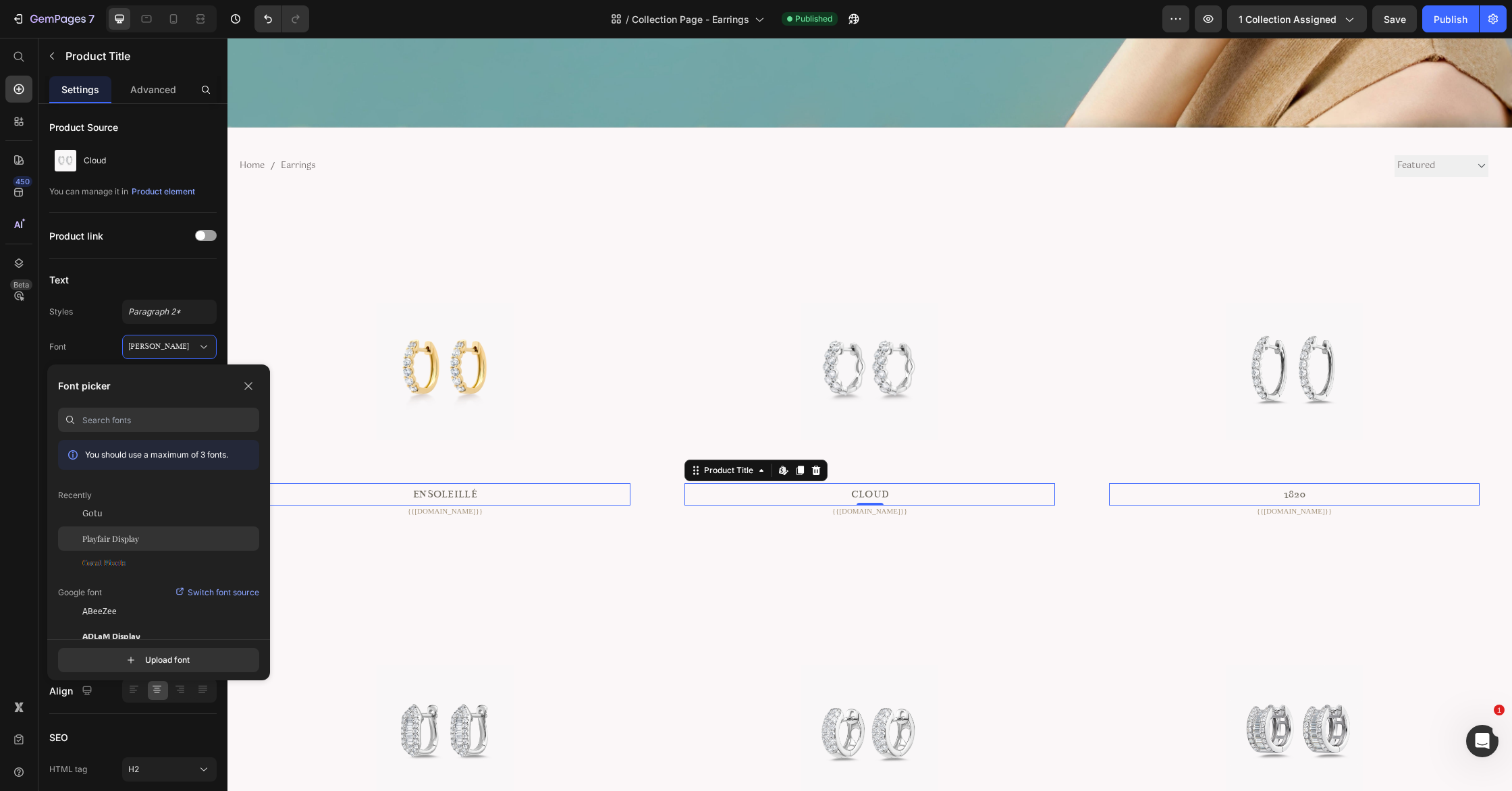 click on "Playfair Display" 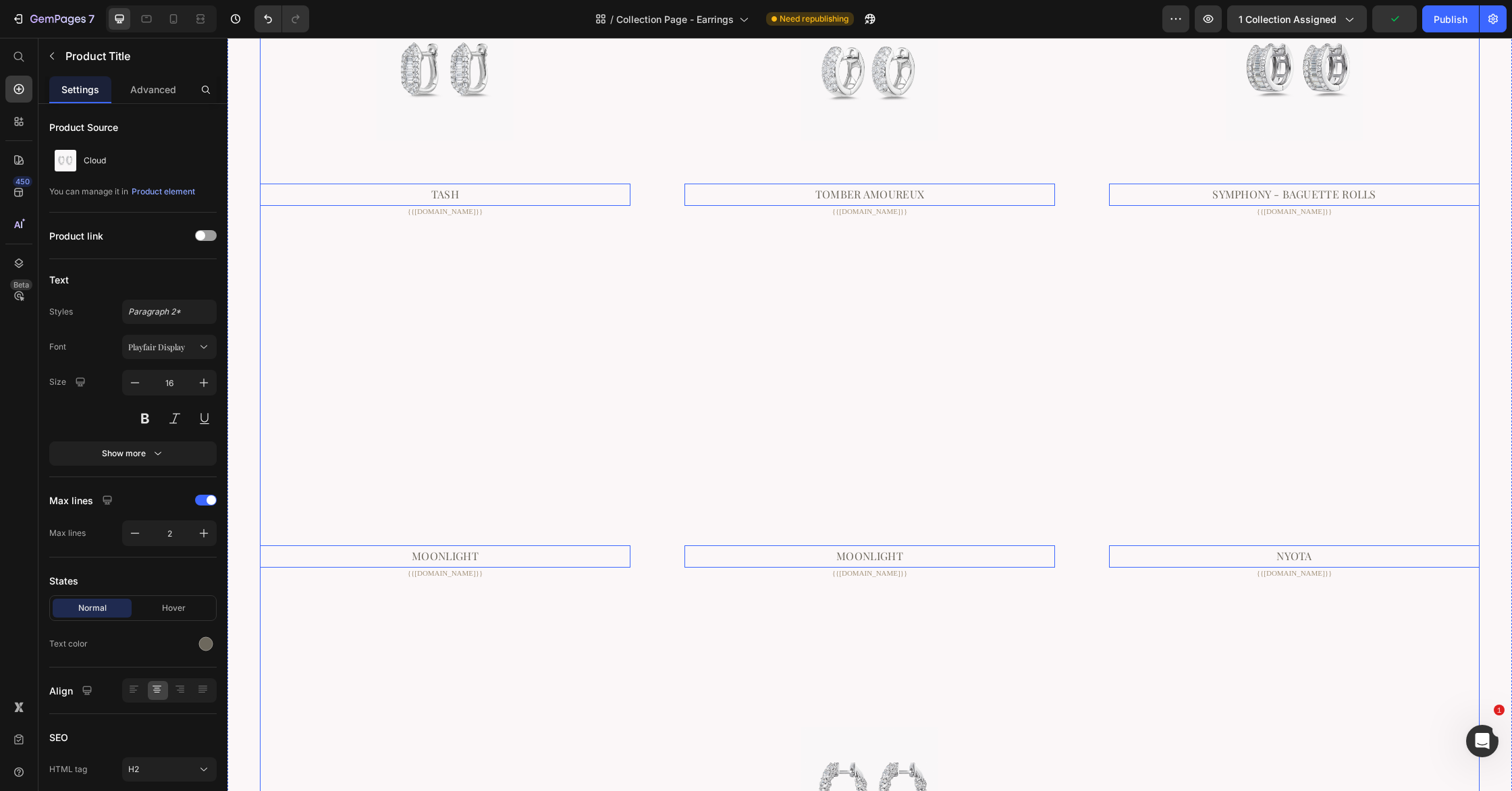 scroll, scrollTop: 4326, scrollLeft: 0, axis: vertical 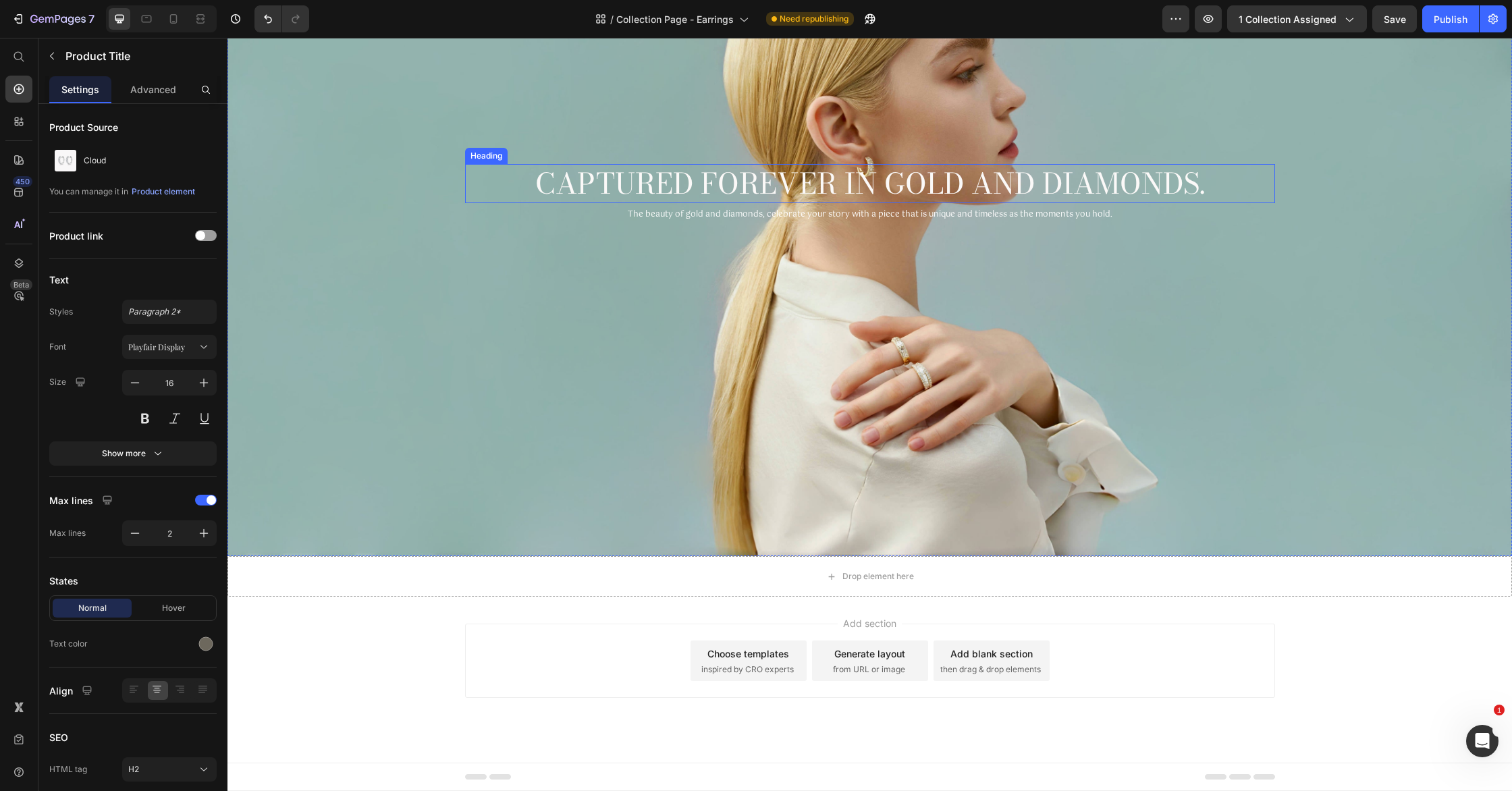 click on "Captured forever in Gold and Diamonds." at bounding box center (870, 184) 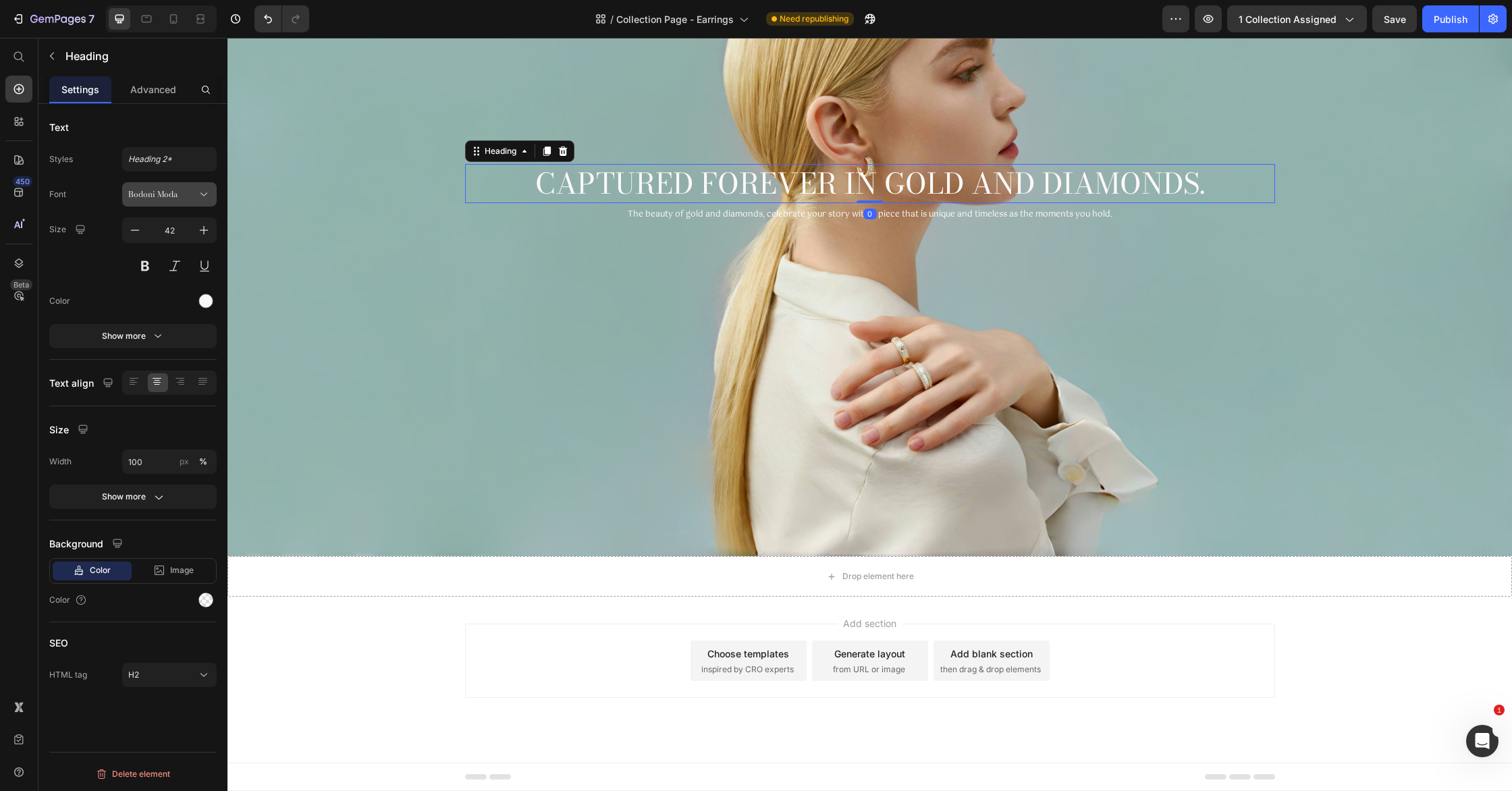 click on "Bodoni Moda" at bounding box center [163, 194] 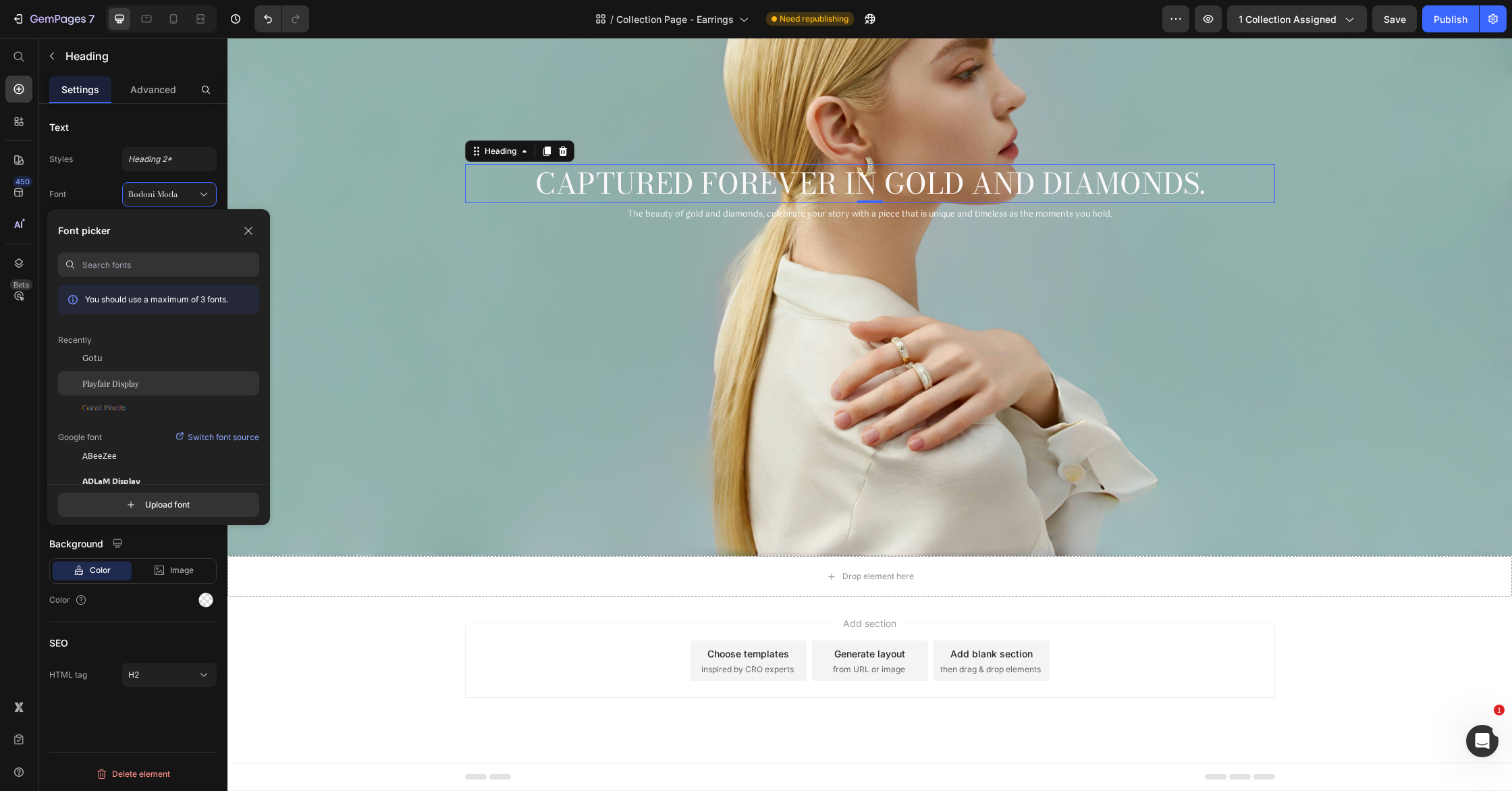 click on "Playfair Display" 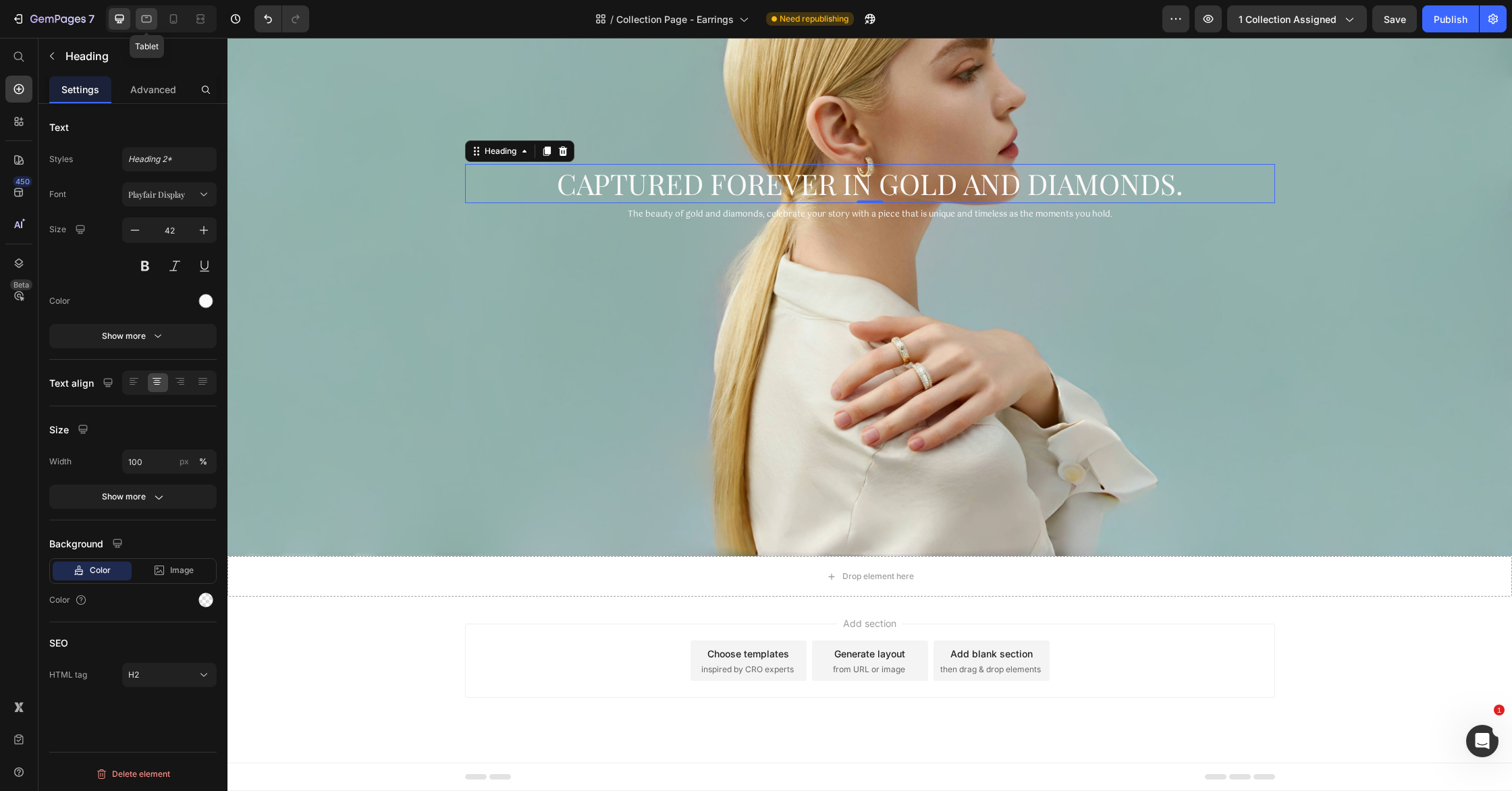 click 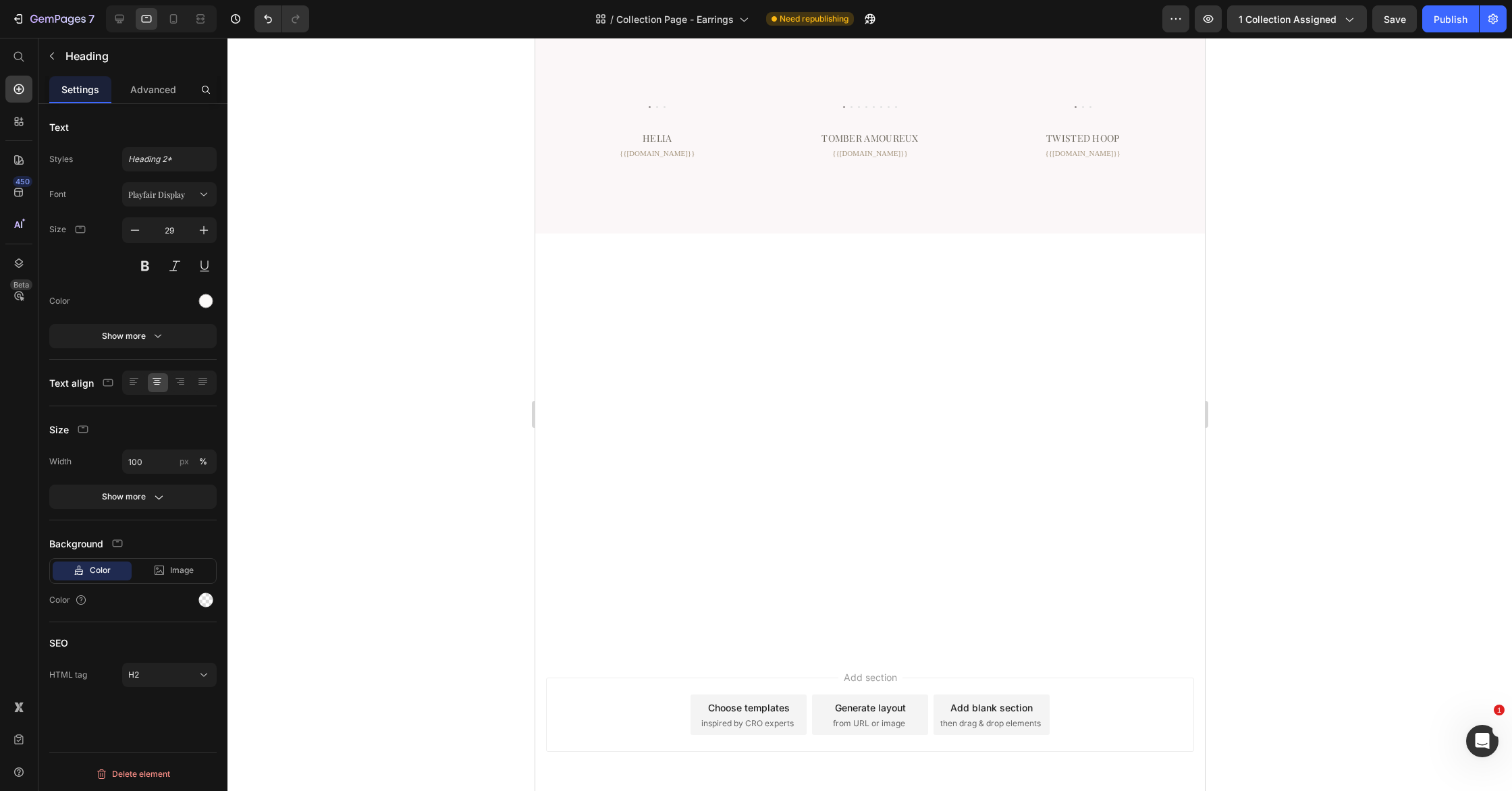 scroll, scrollTop: 530, scrollLeft: 0, axis: vertical 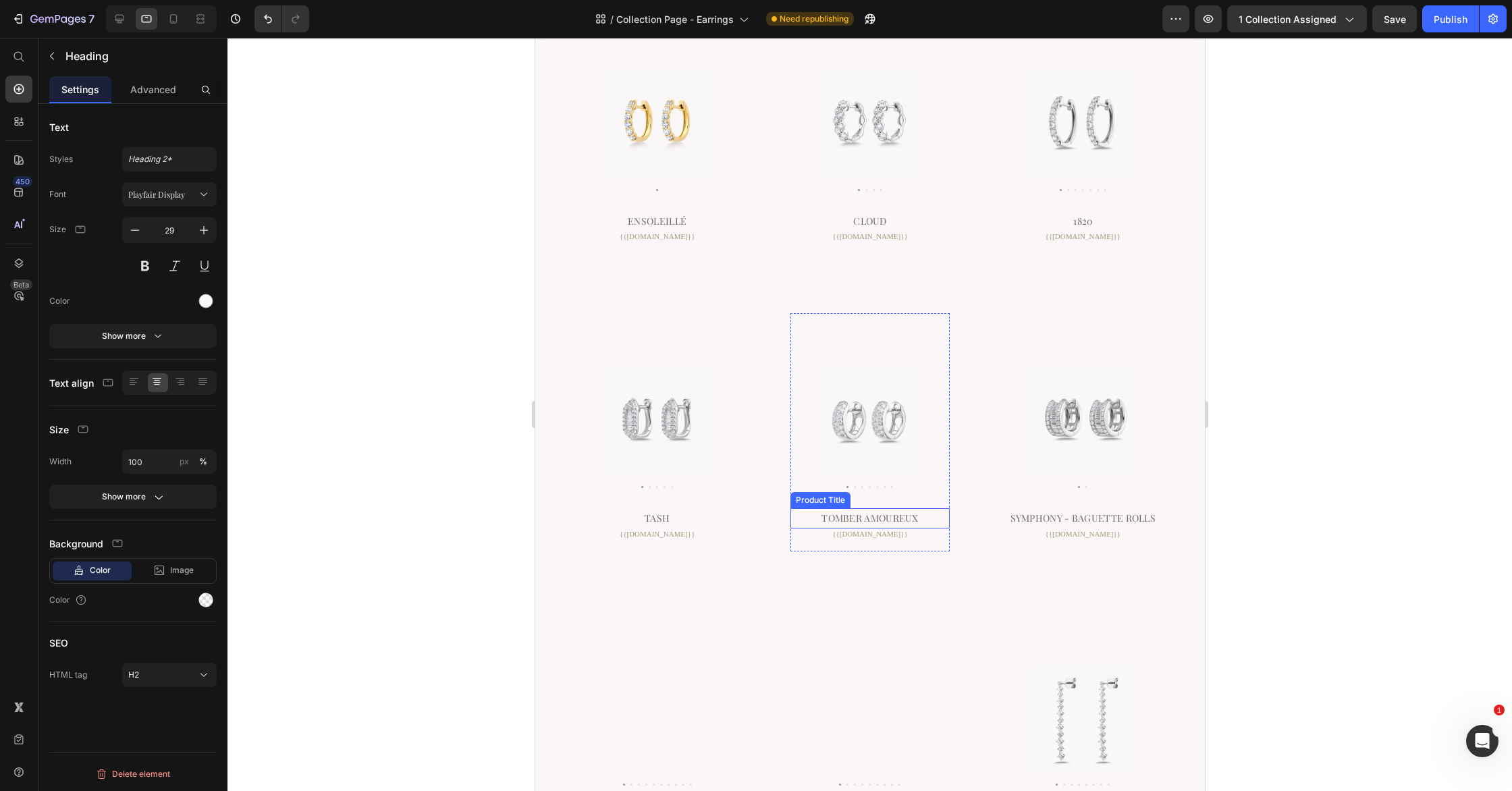 click on "Tomber Amoureux" at bounding box center [656, 221] 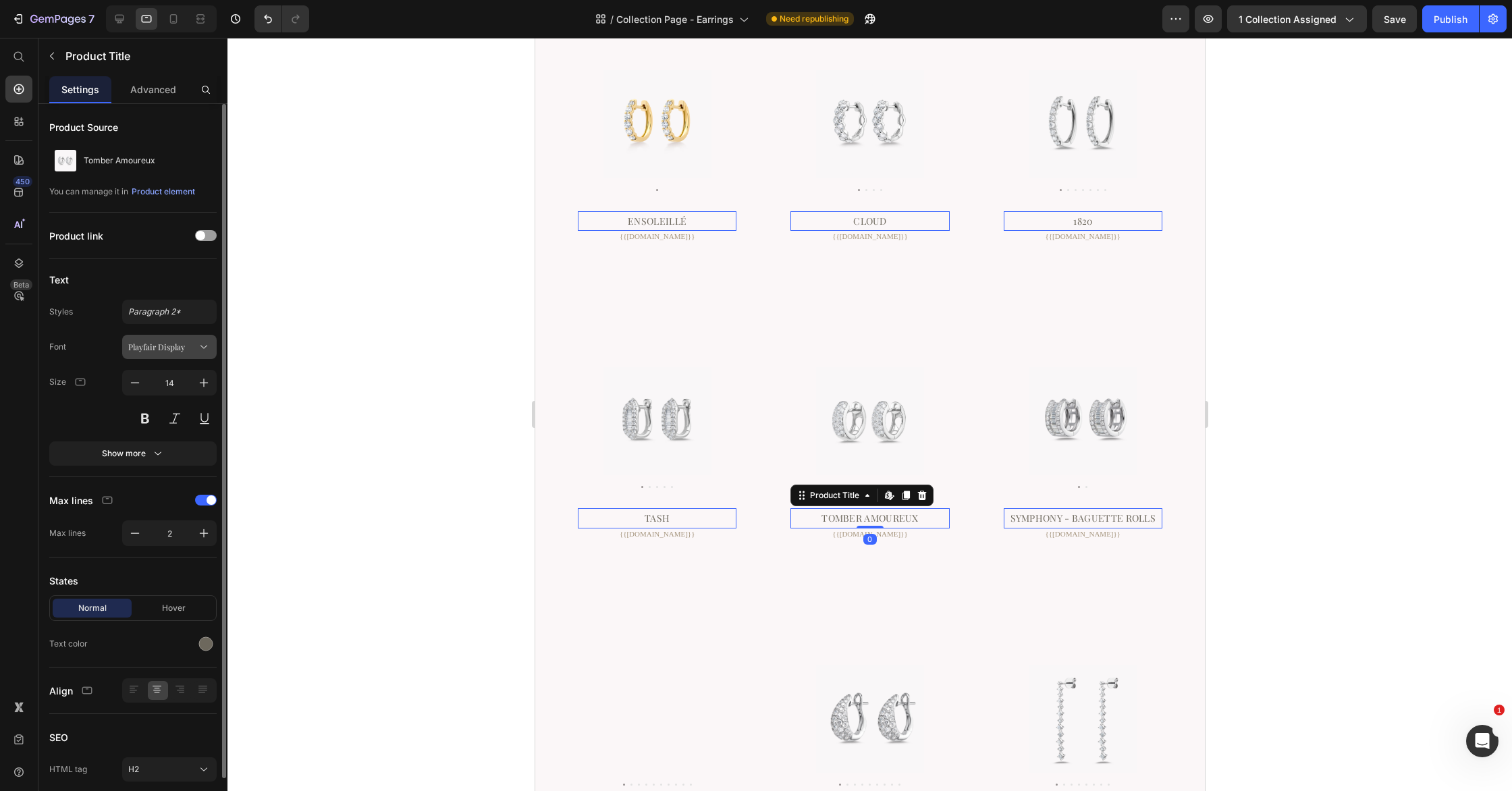 click on "Playfair Display" at bounding box center [163, 347] 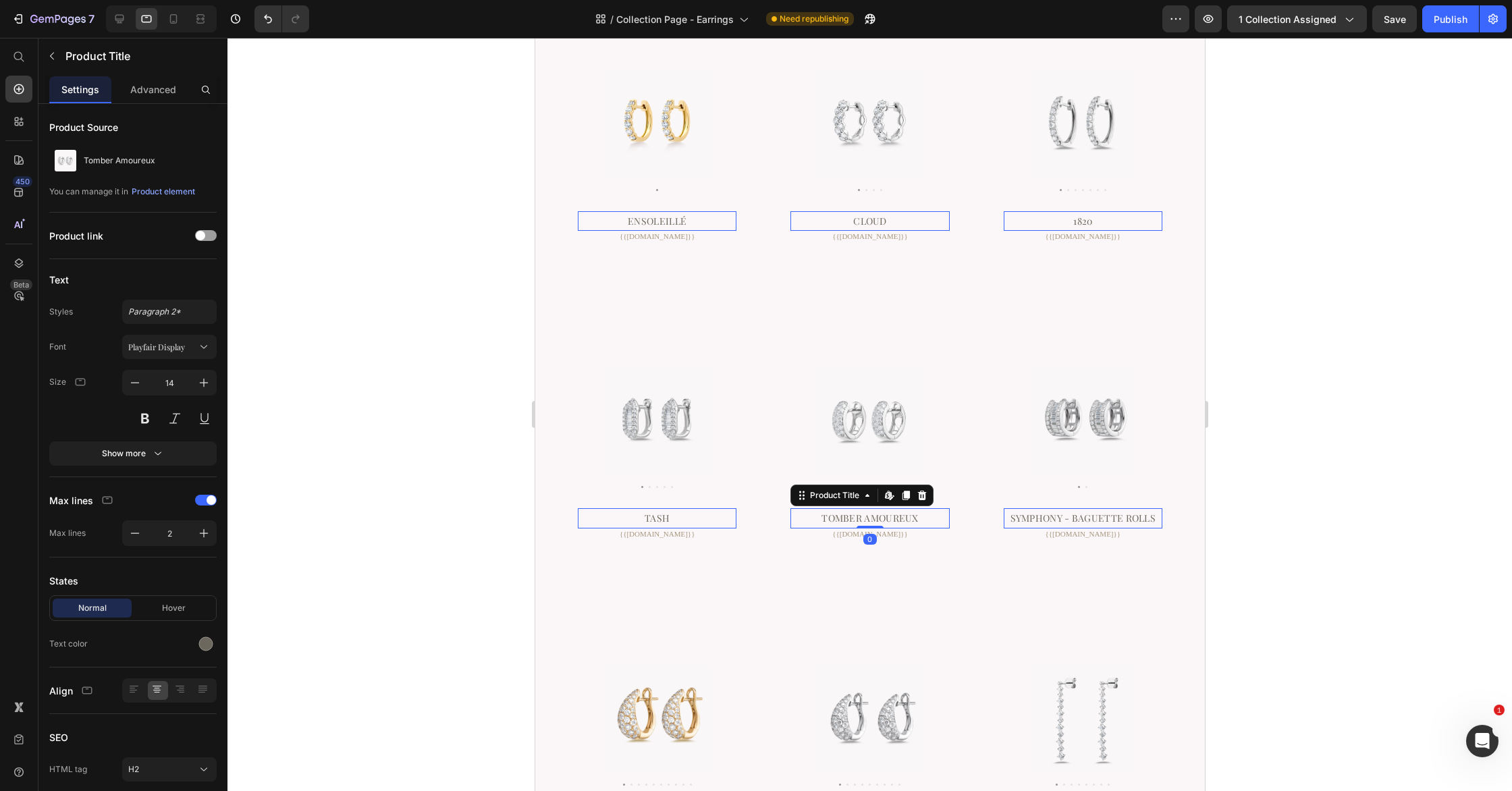 click 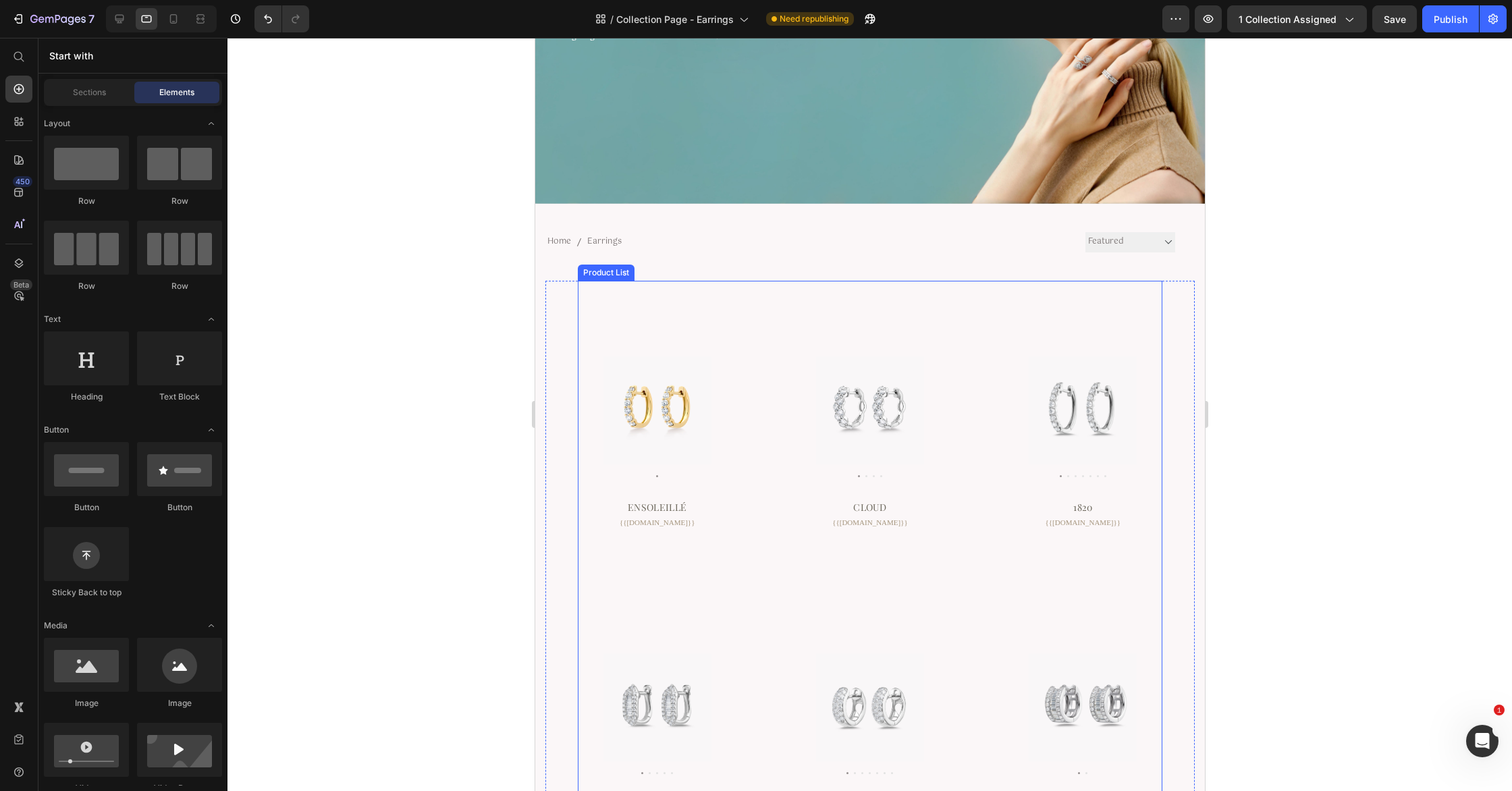 scroll, scrollTop: 250, scrollLeft: 0, axis: vertical 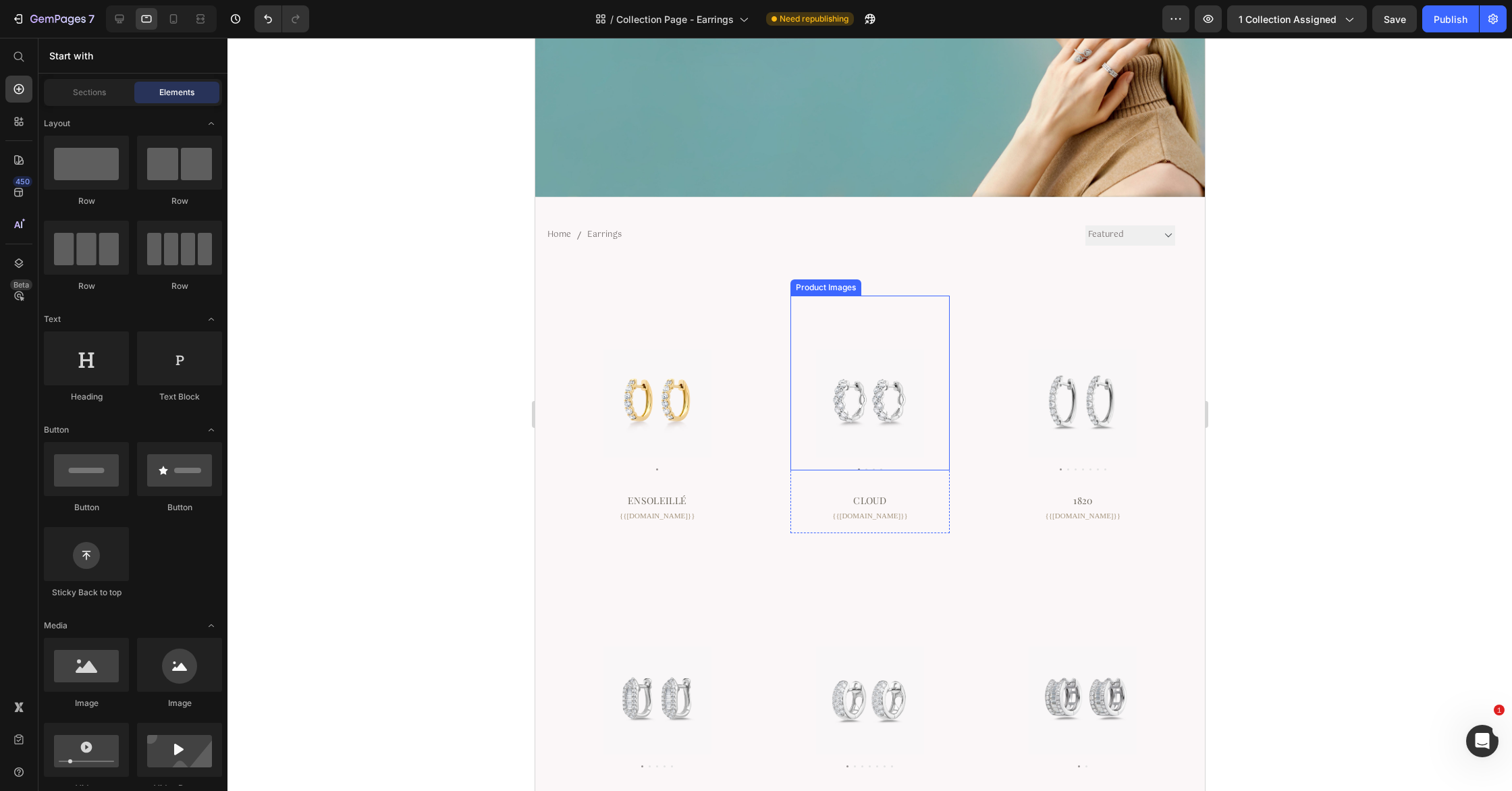click at bounding box center [869, 404] 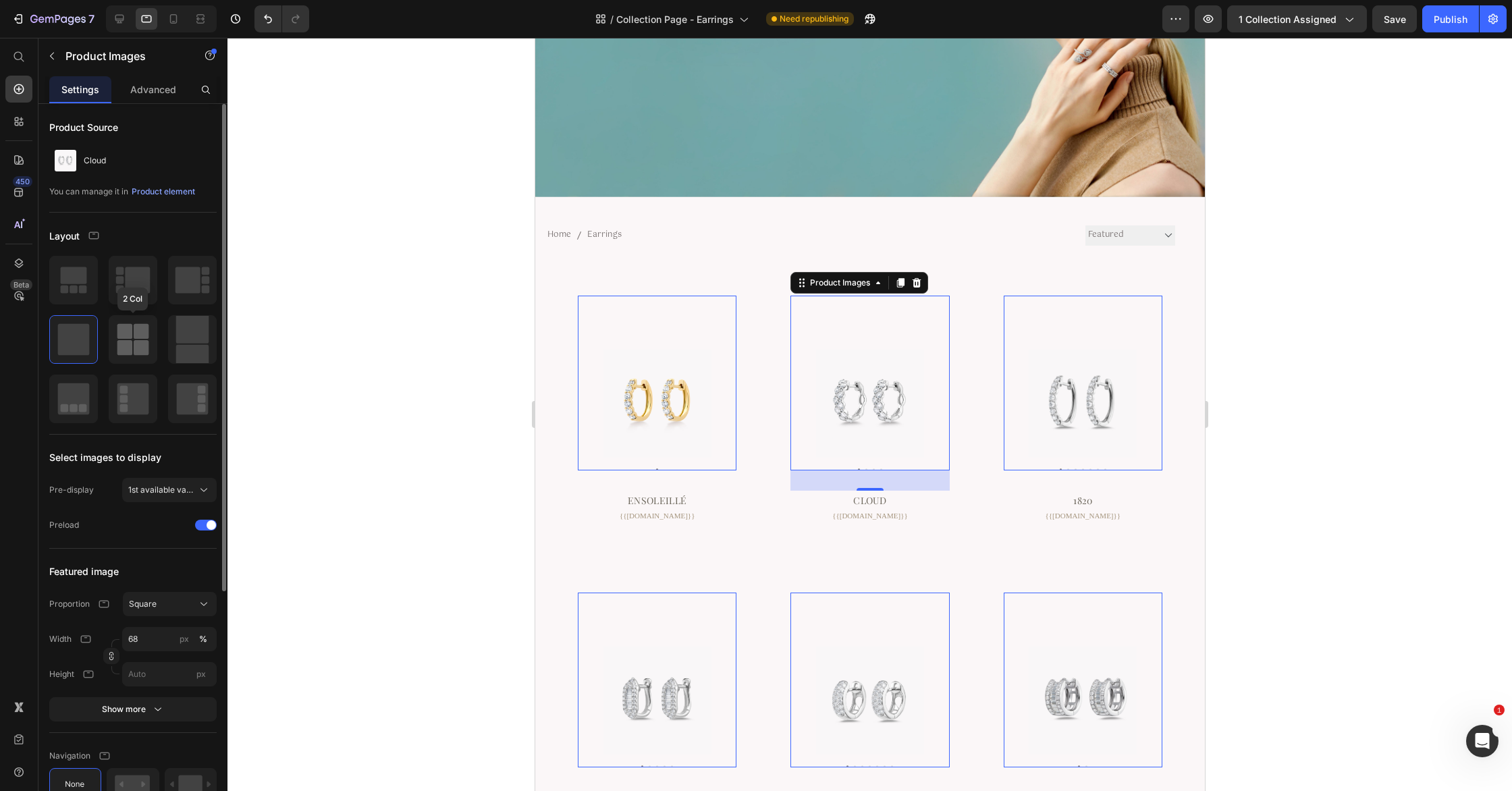 click 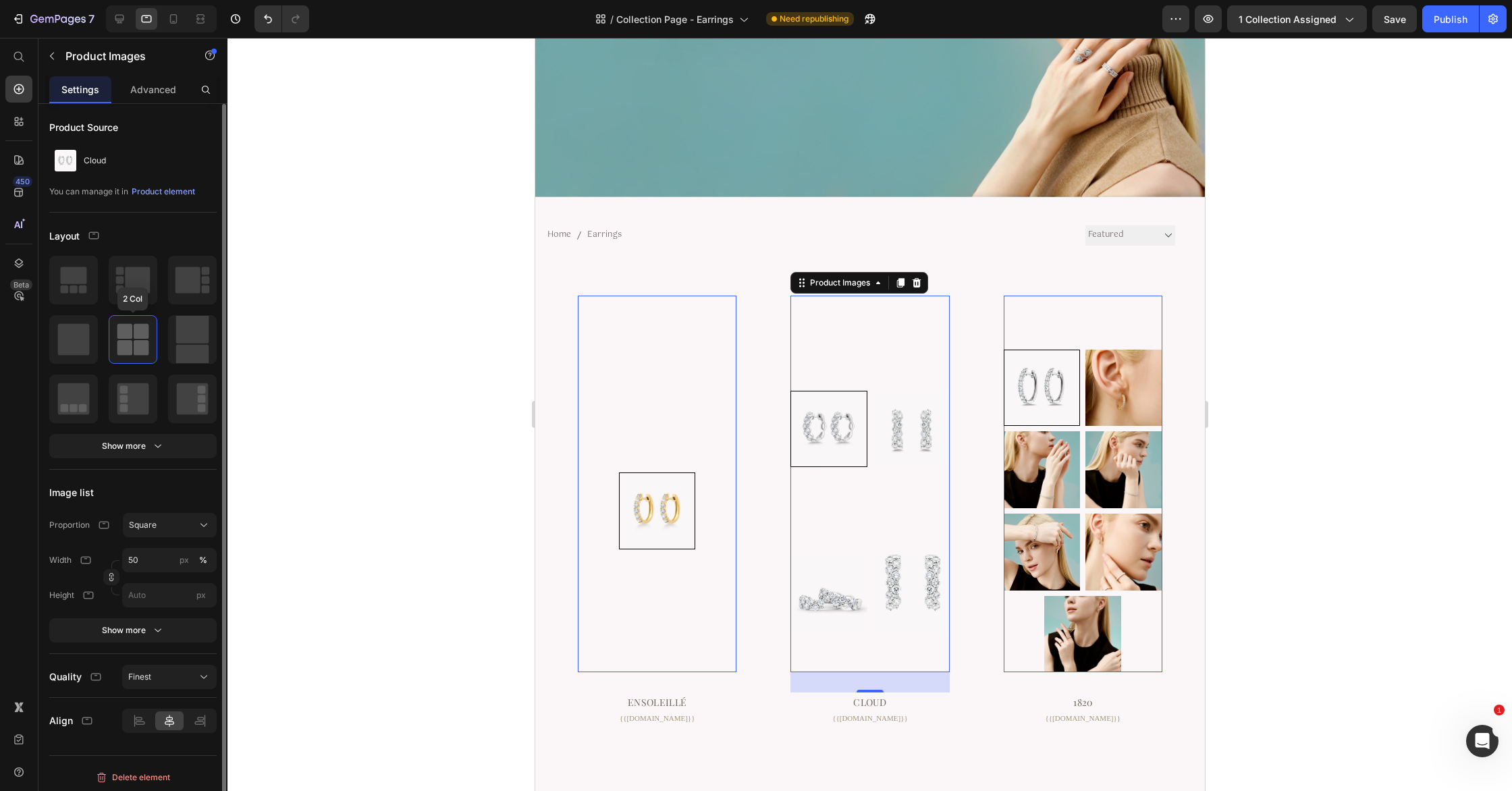 click 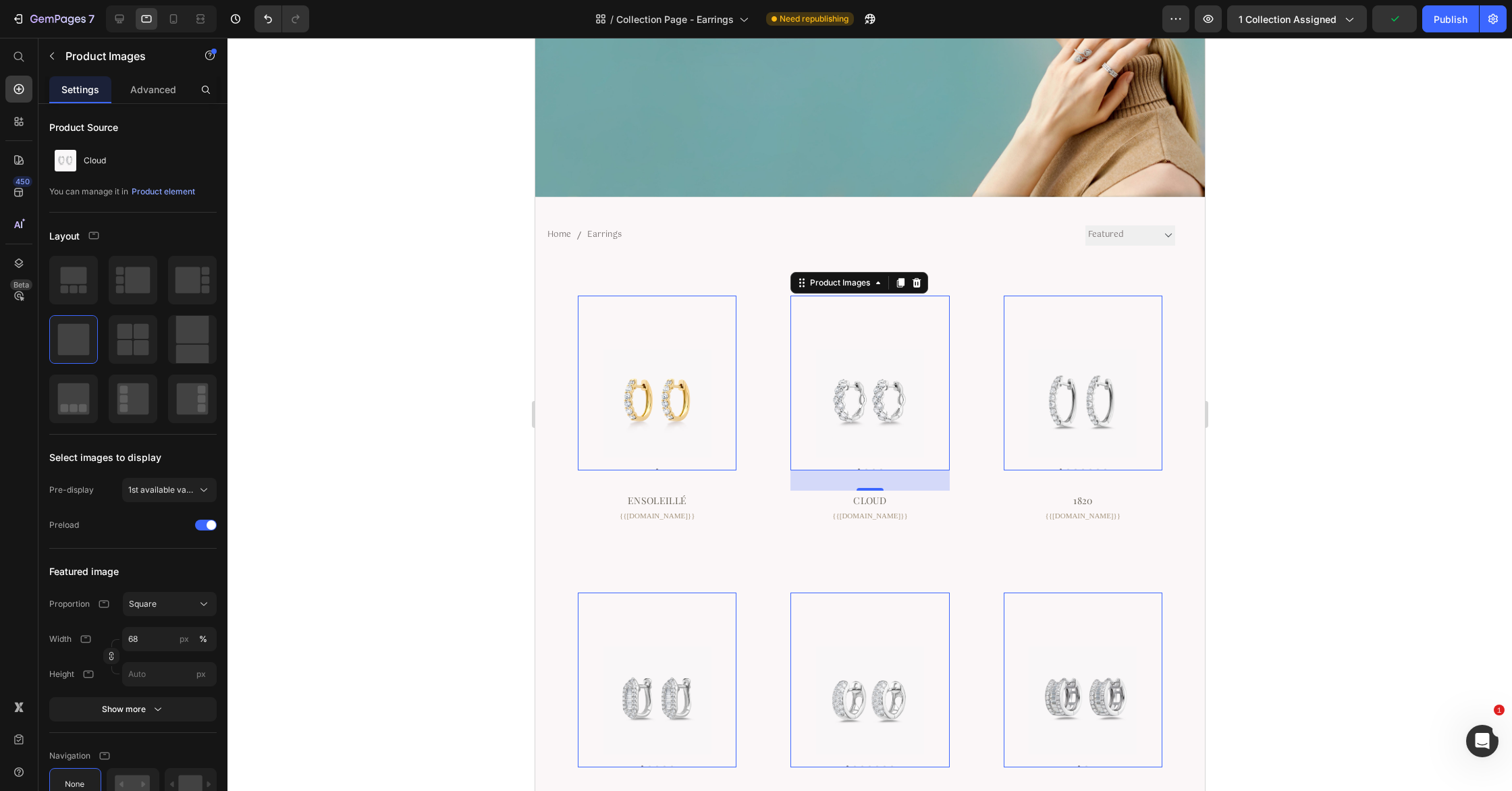 click 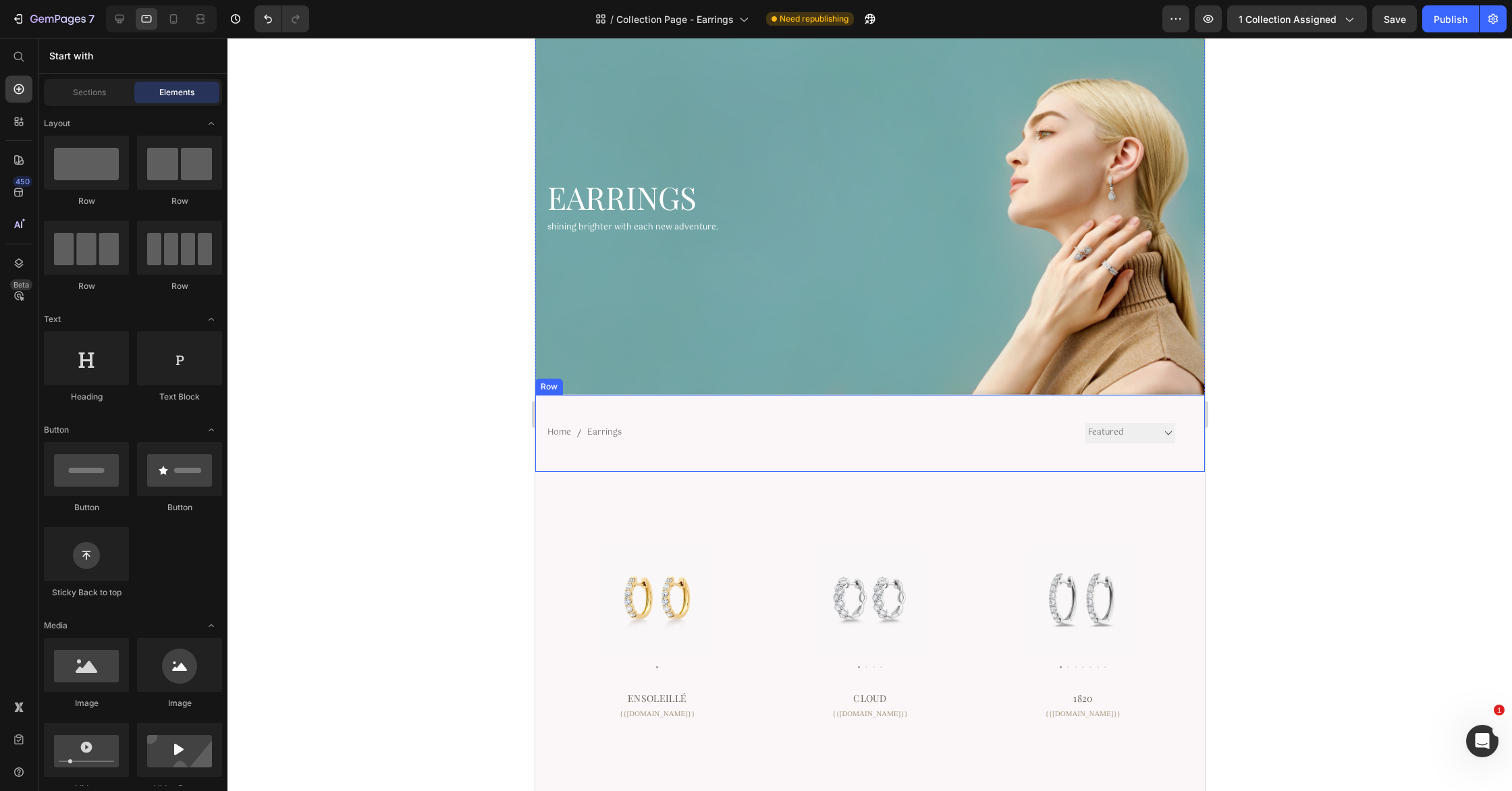 scroll, scrollTop: 50, scrollLeft: 0, axis: vertical 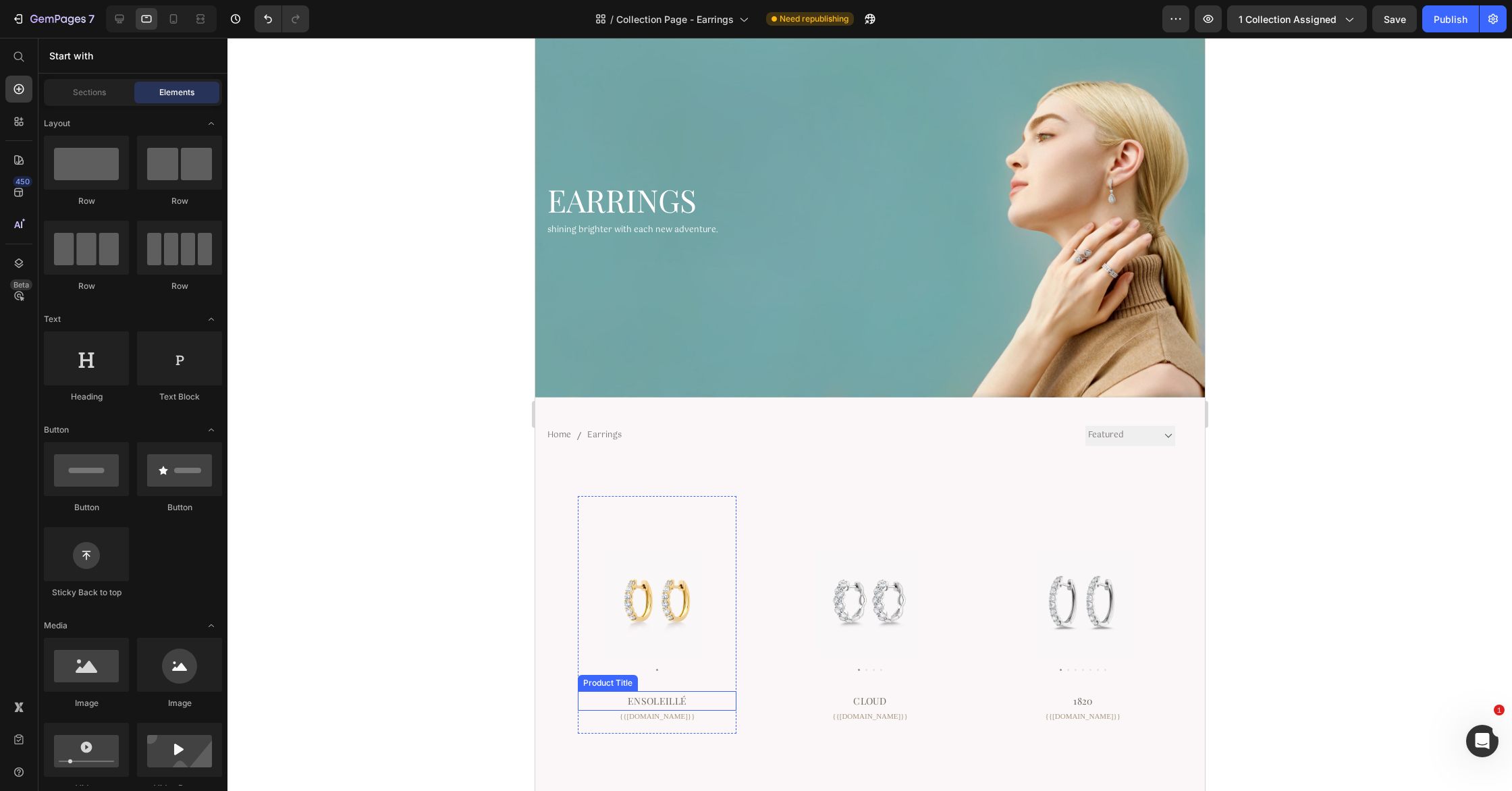 click on "Ensoleillé" at bounding box center [656, 701] 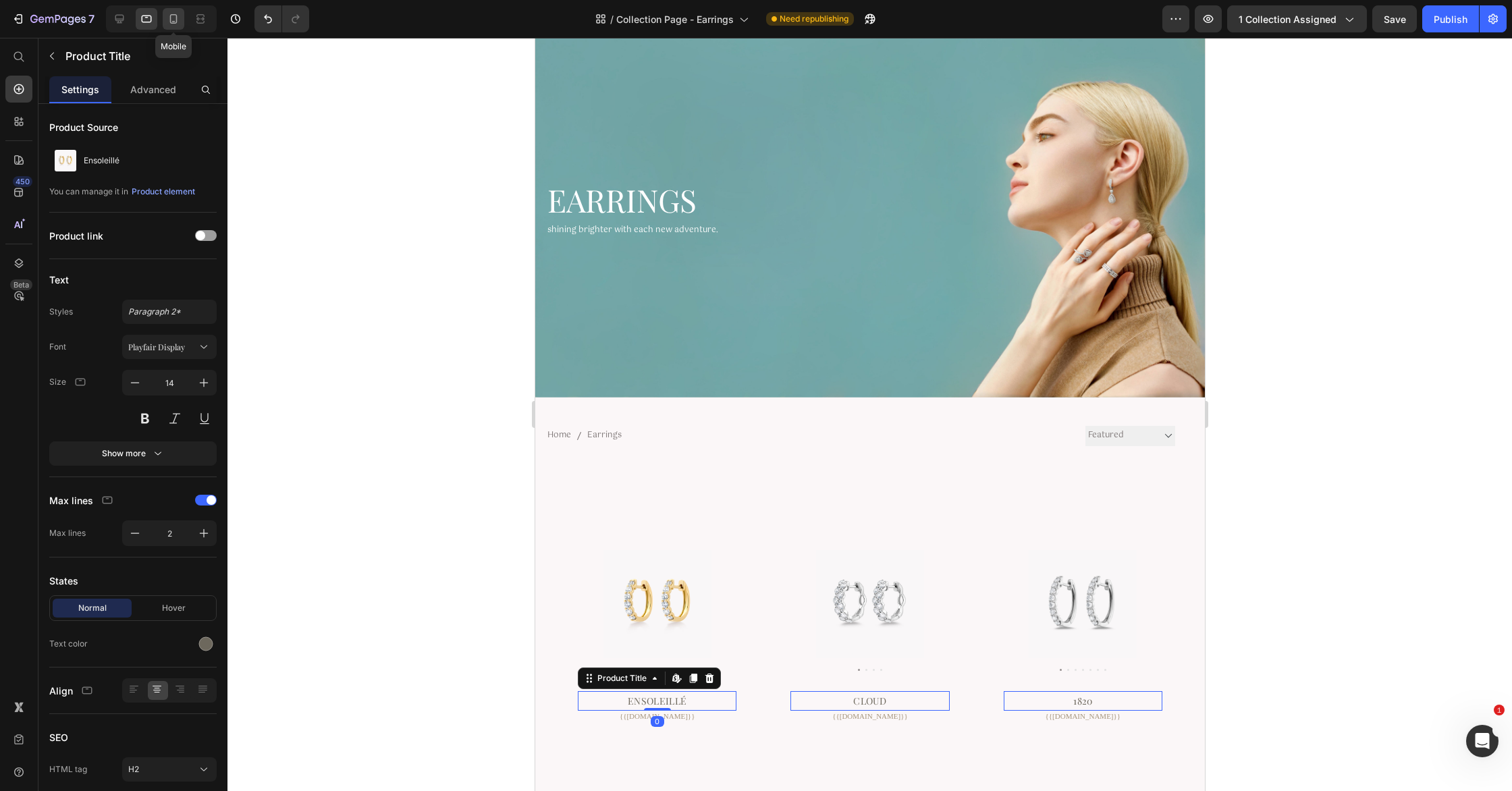 click 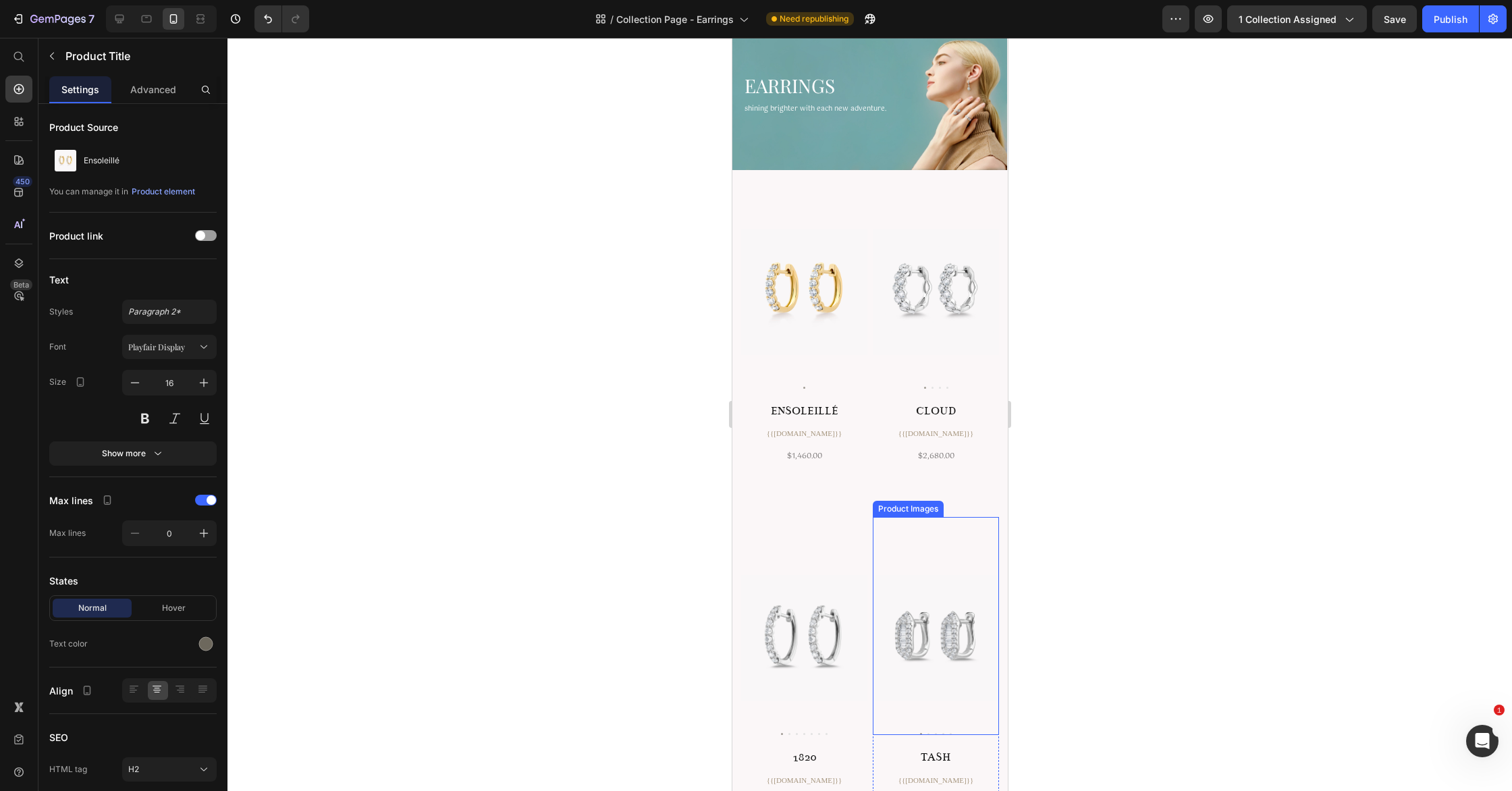 scroll, scrollTop: 3, scrollLeft: 0, axis: vertical 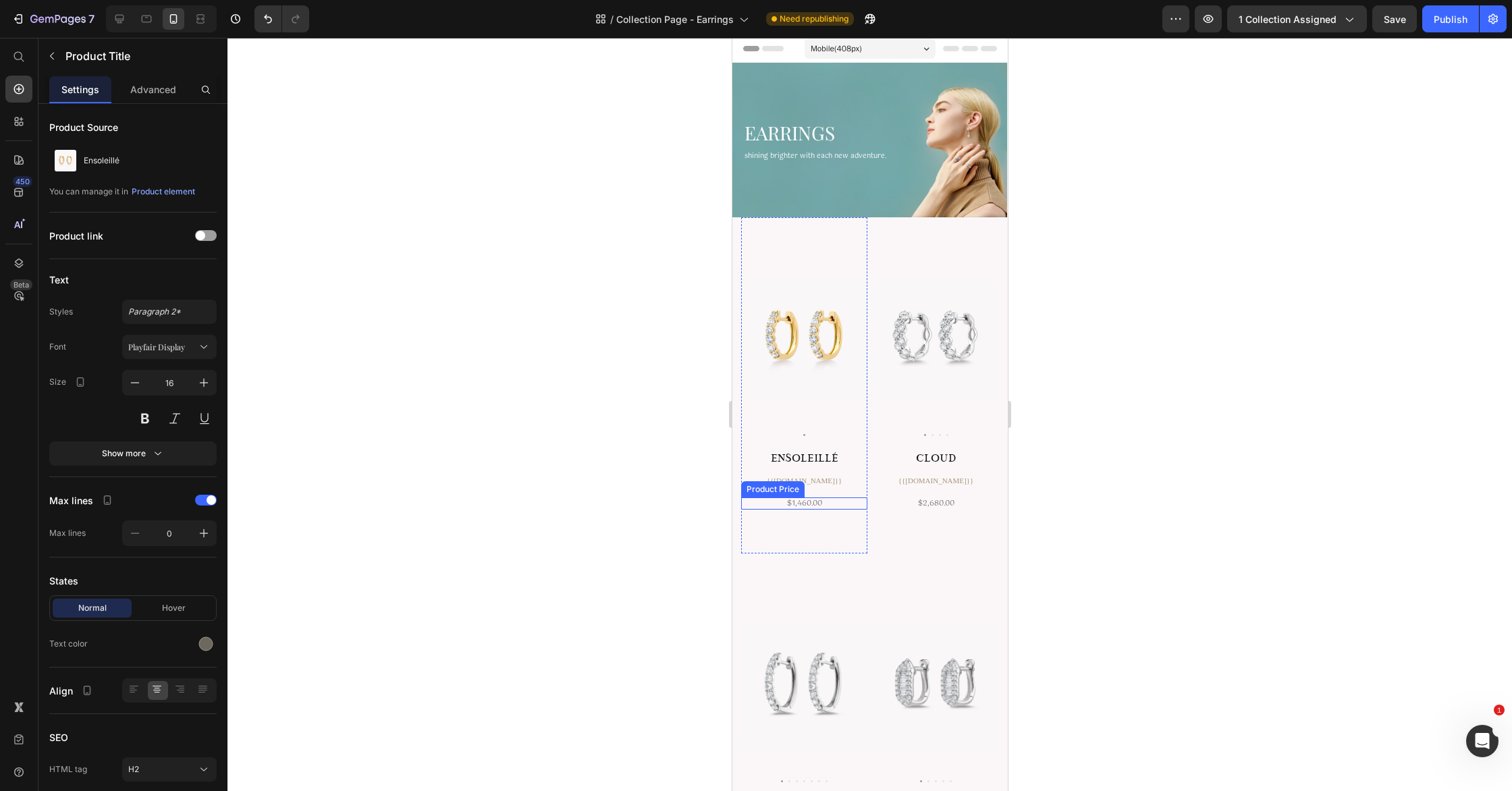 click on "$1,460.00" at bounding box center (803, 503) 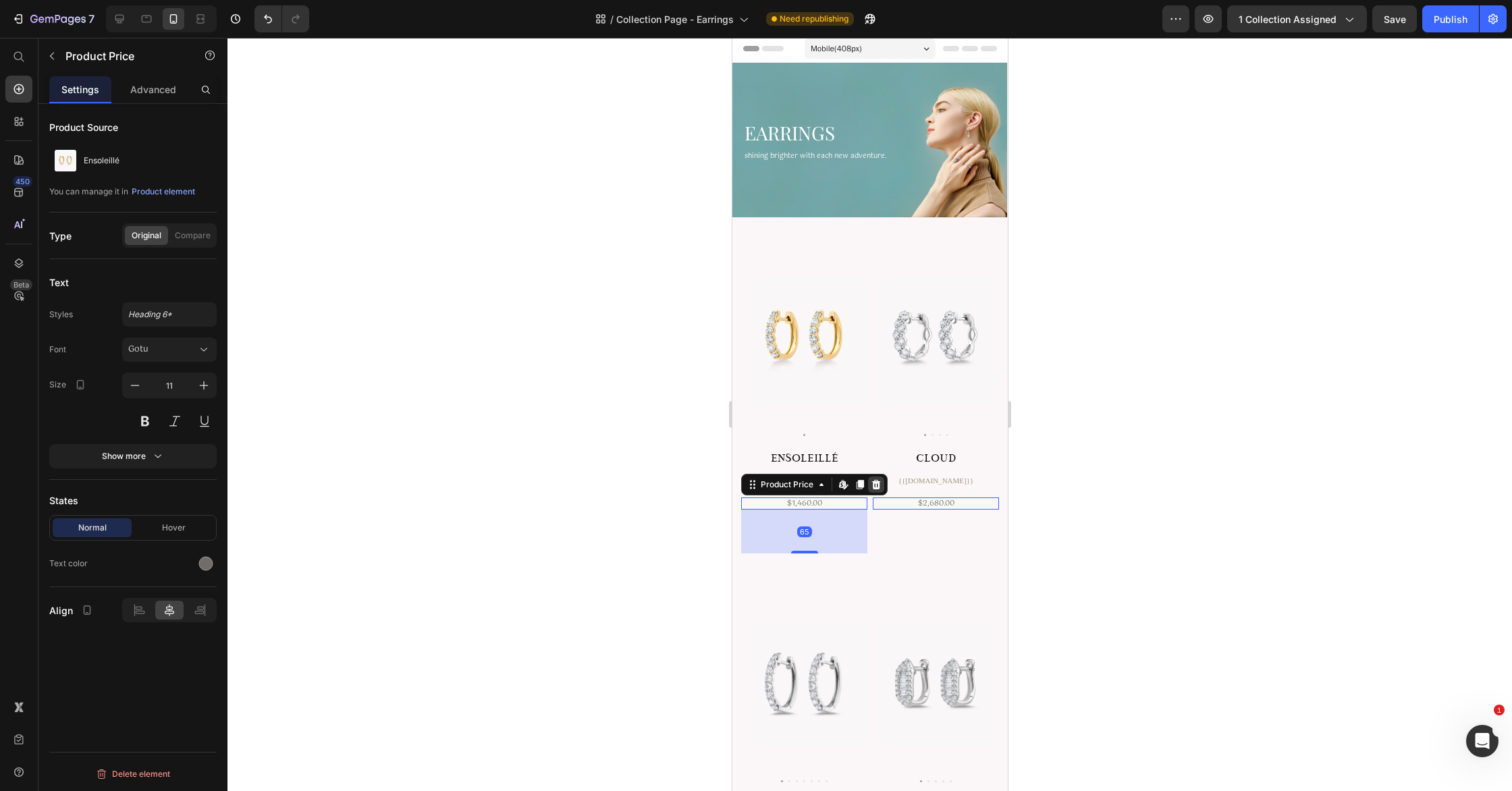 click 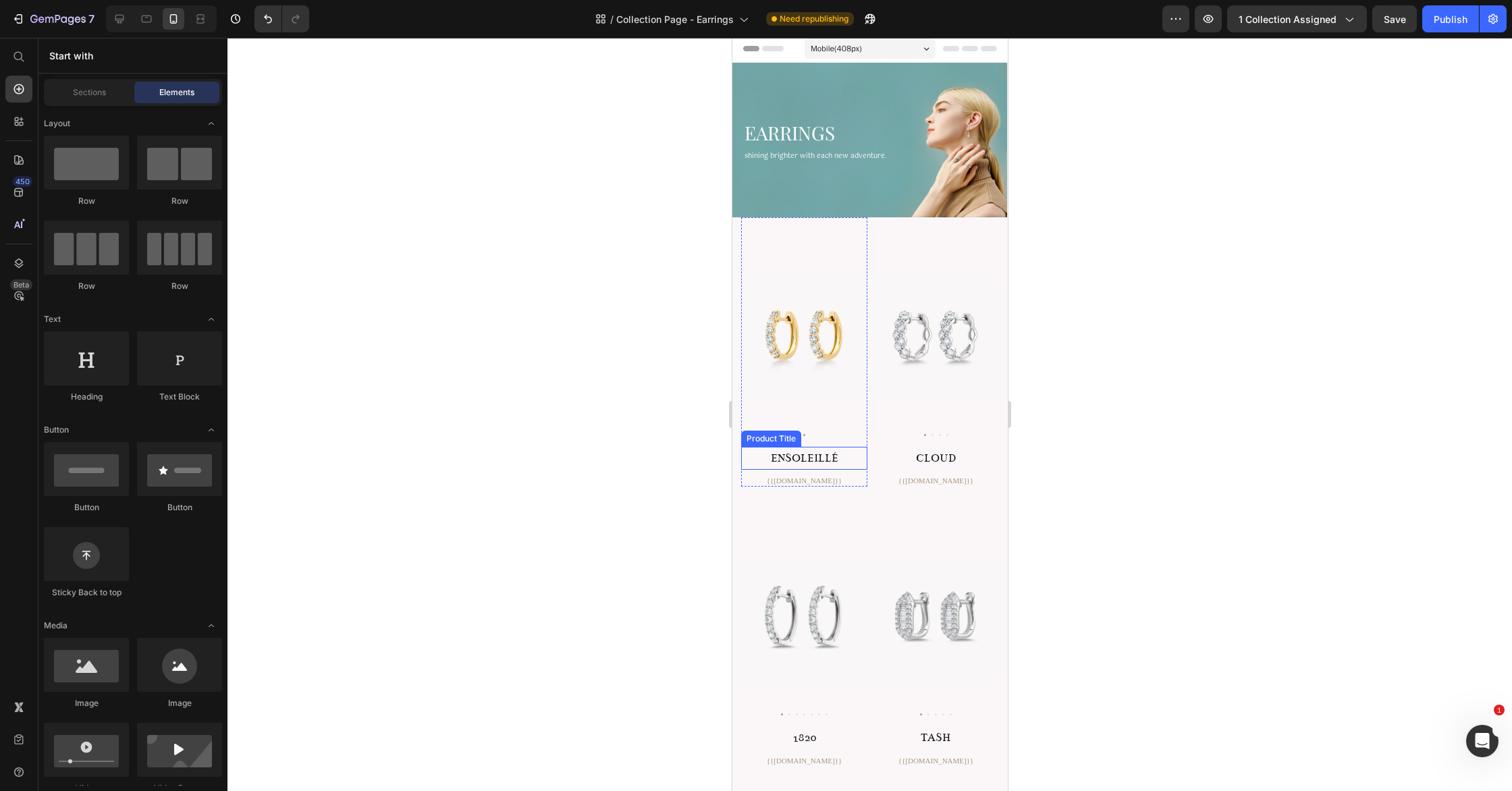 click on "Ensoleillé" at bounding box center [803, 458] 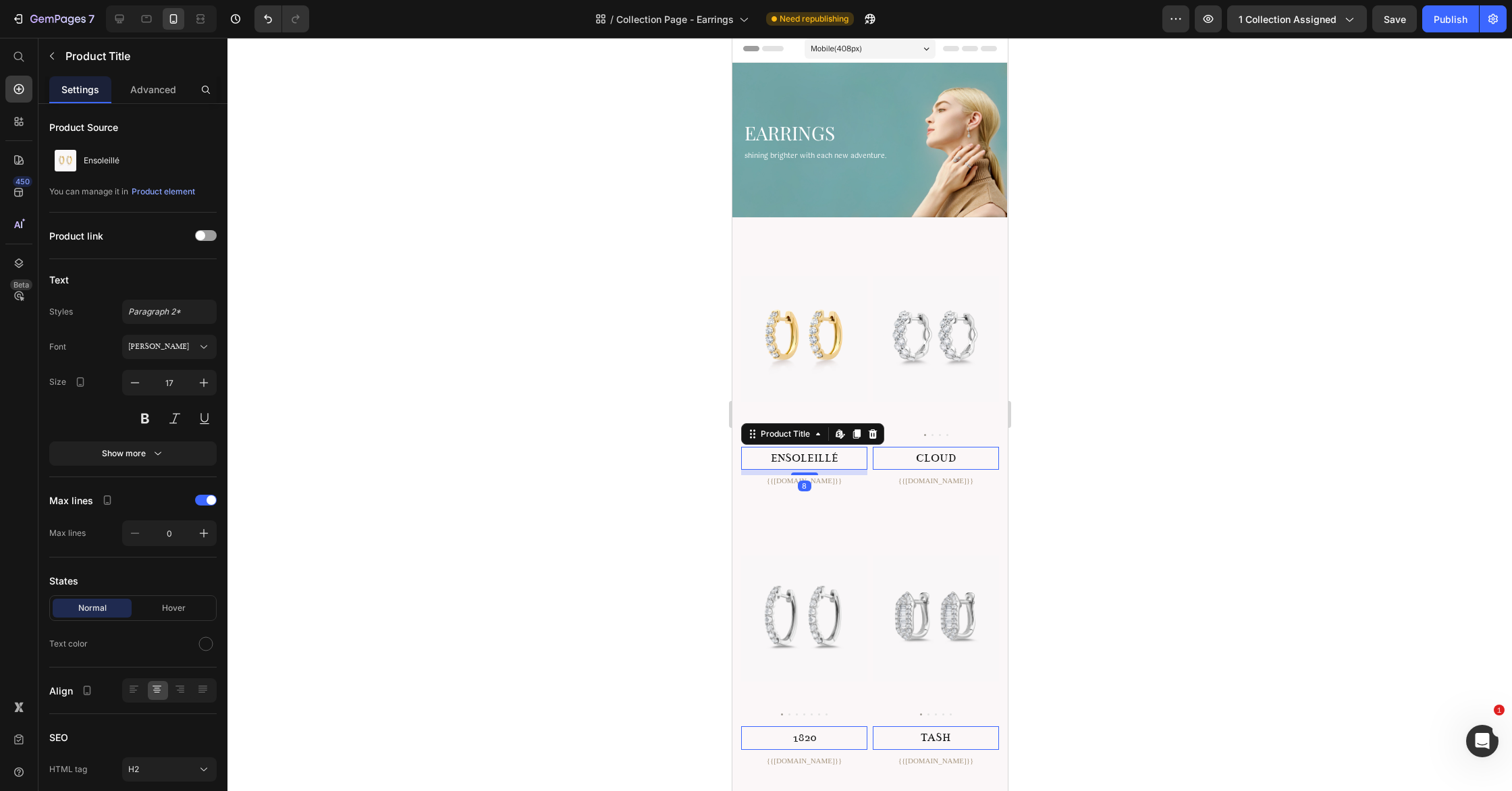 drag, startPoint x: 145, startPoint y: 350, endPoint x: 163, endPoint y: 382, distance: 36.71512 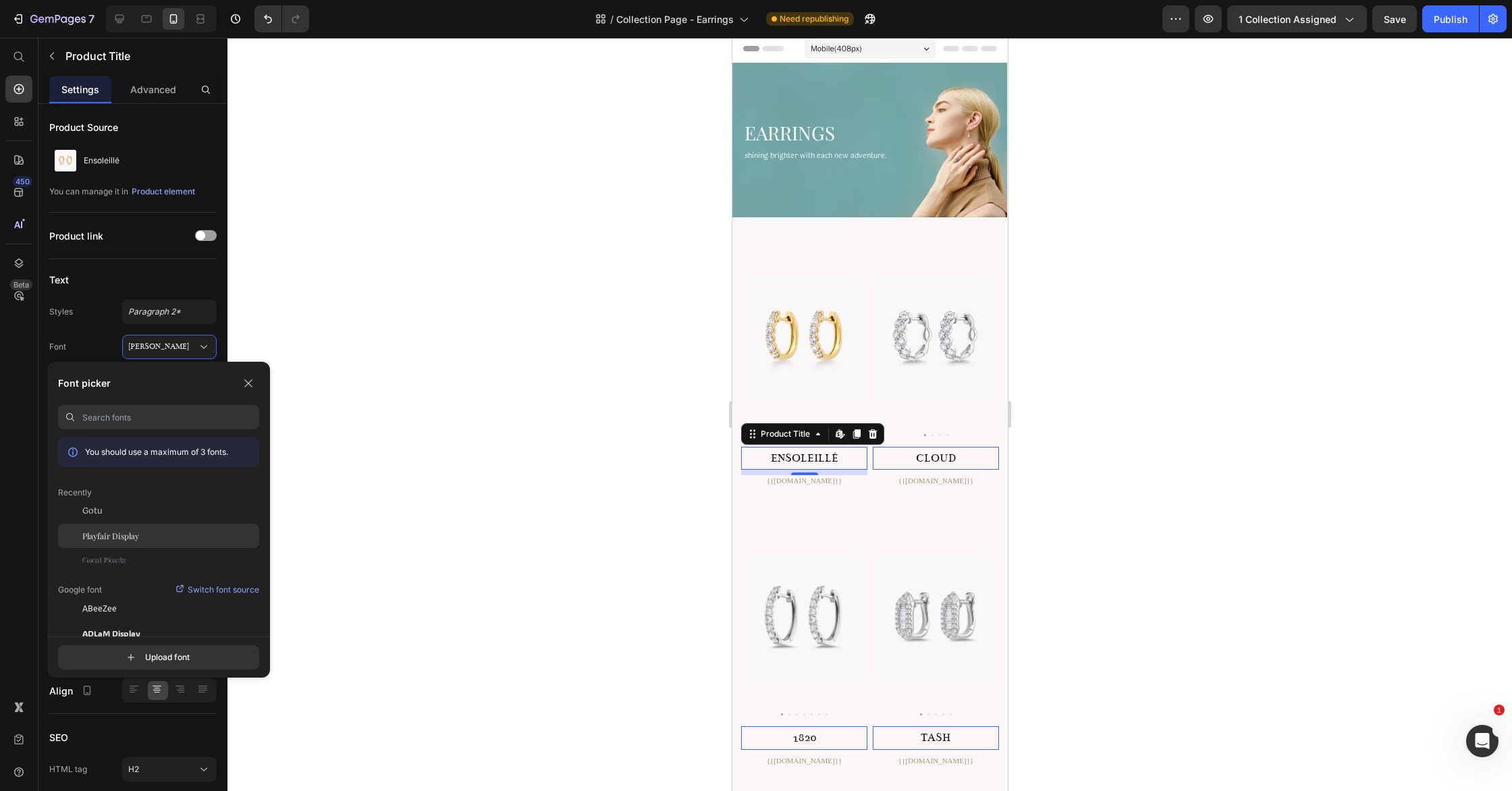 drag, startPoint x: 173, startPoint y: 533, endPoint x: 192, endPoint y: 532, distance: 19.026298 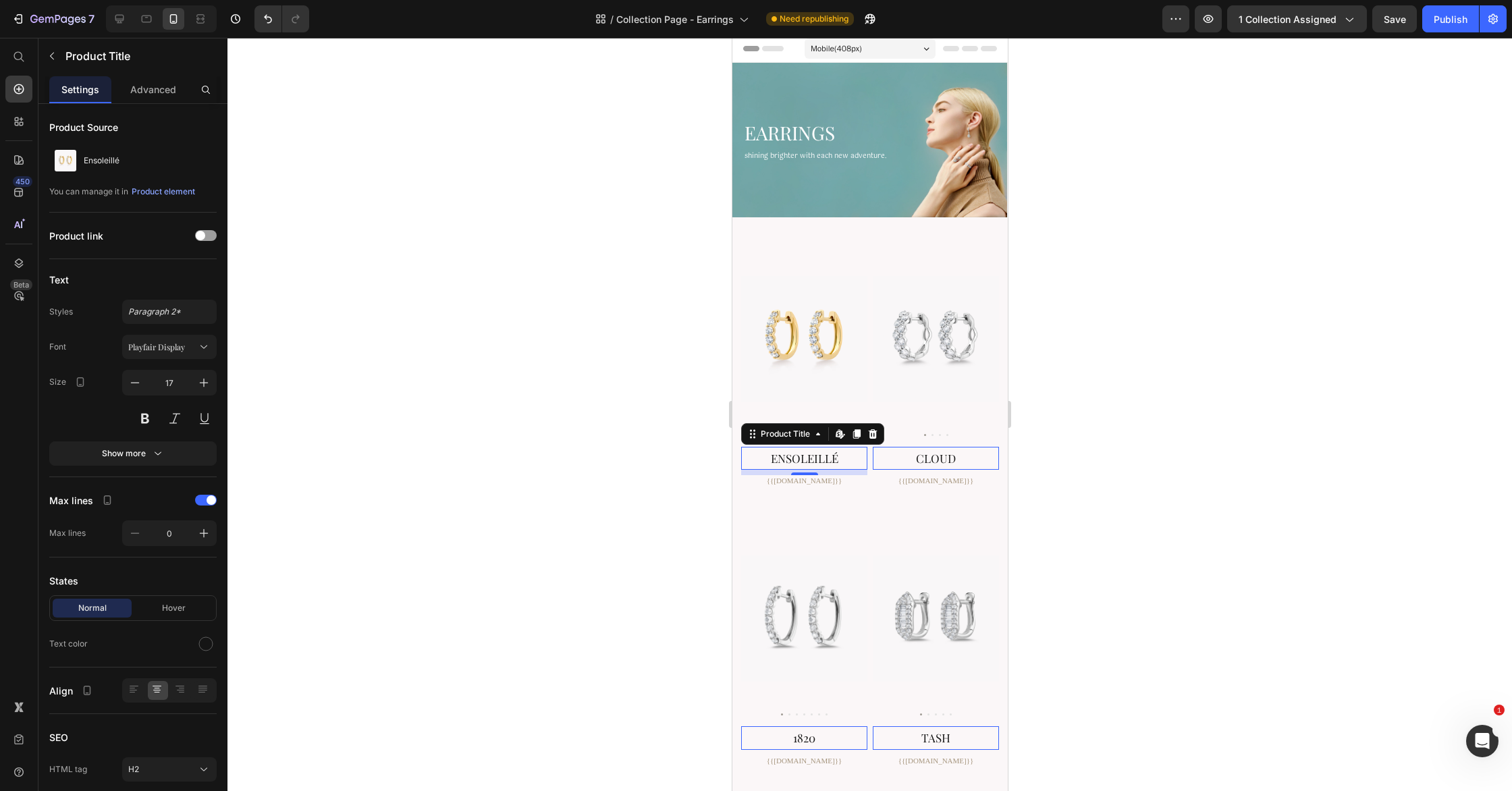 click 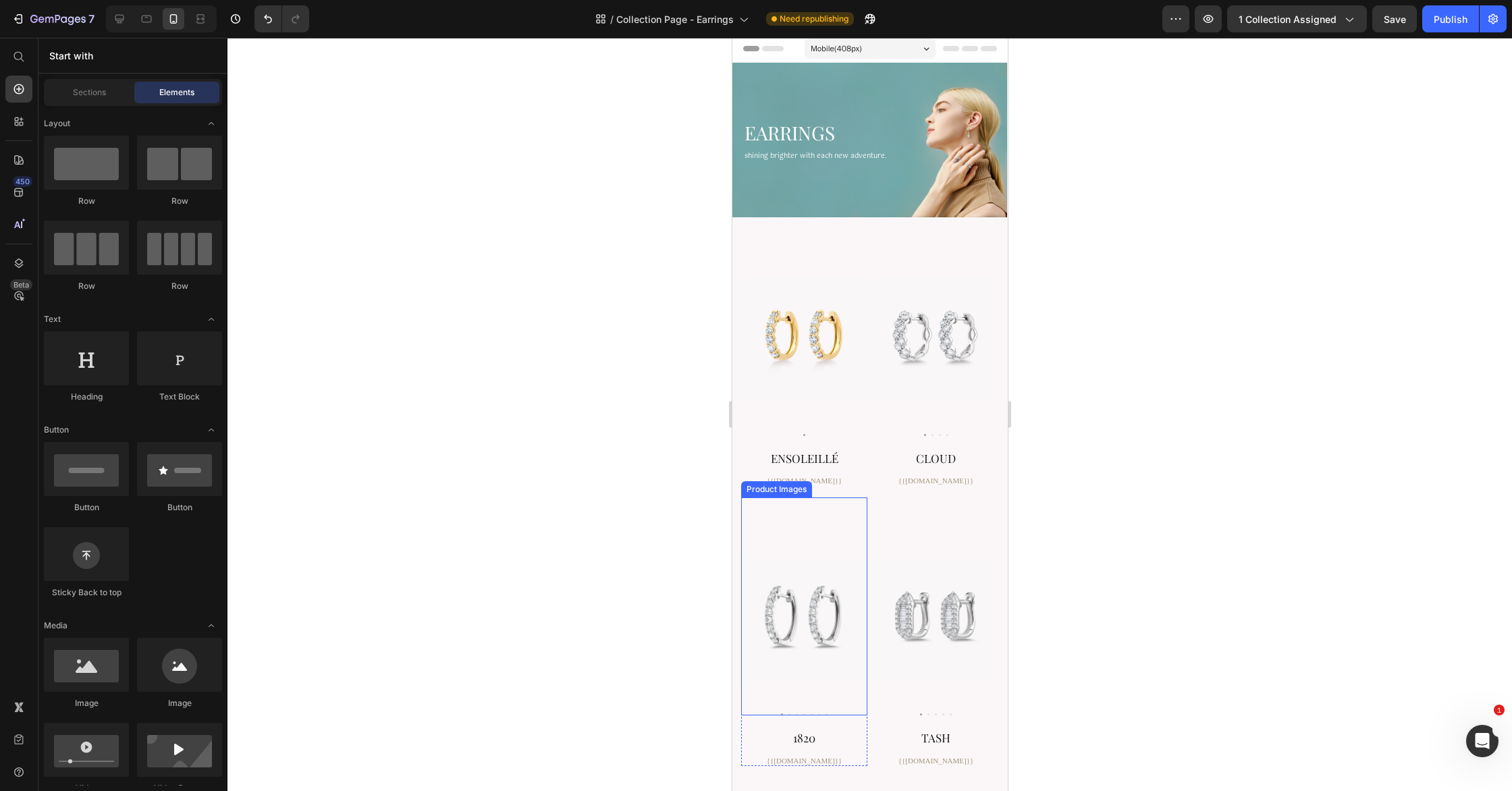 scroll, scrollTop: 0, scrollLeft: 0, axis: both 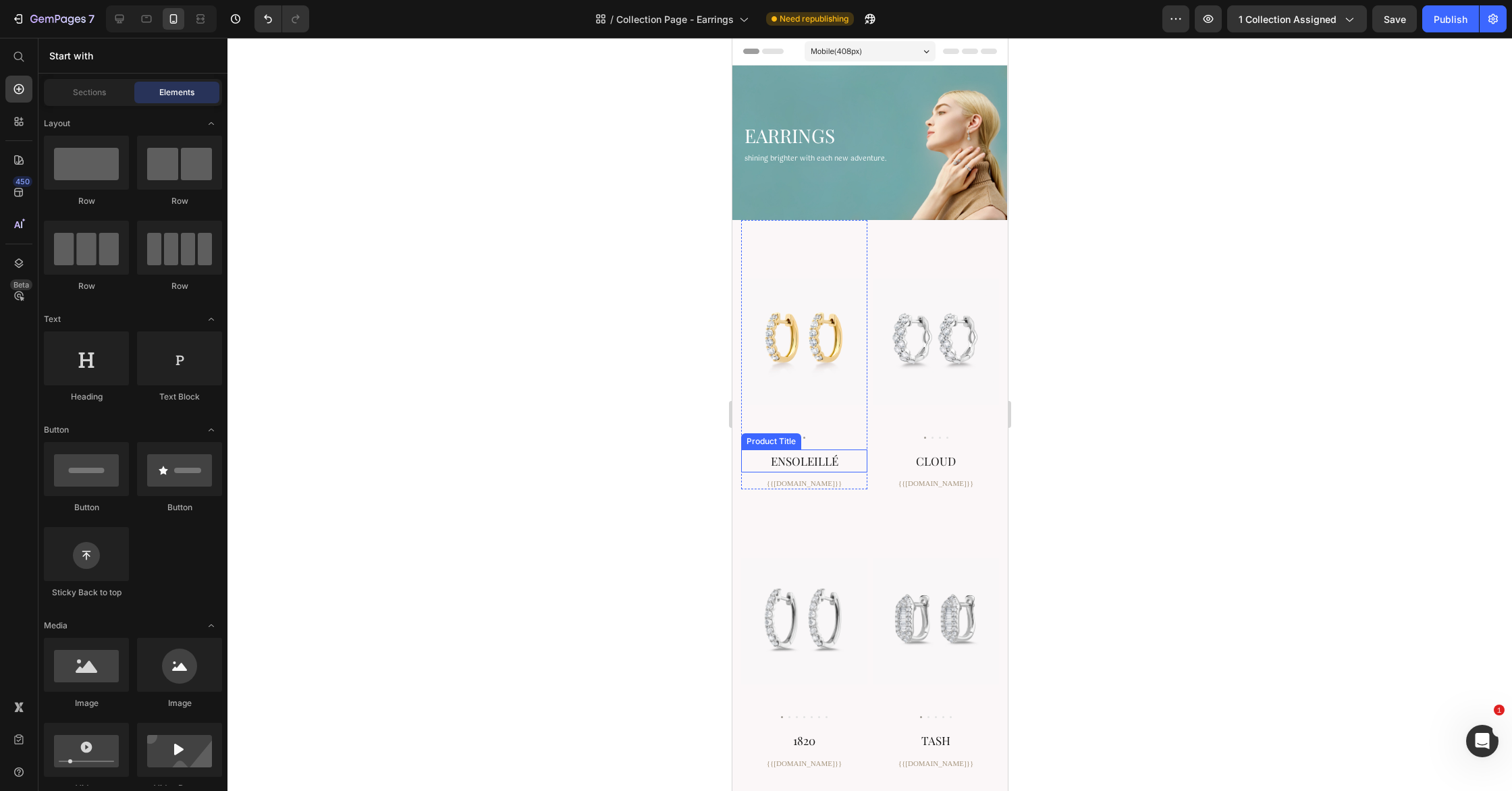 click on "Ensoleillé" at bounding box center [803, 461] 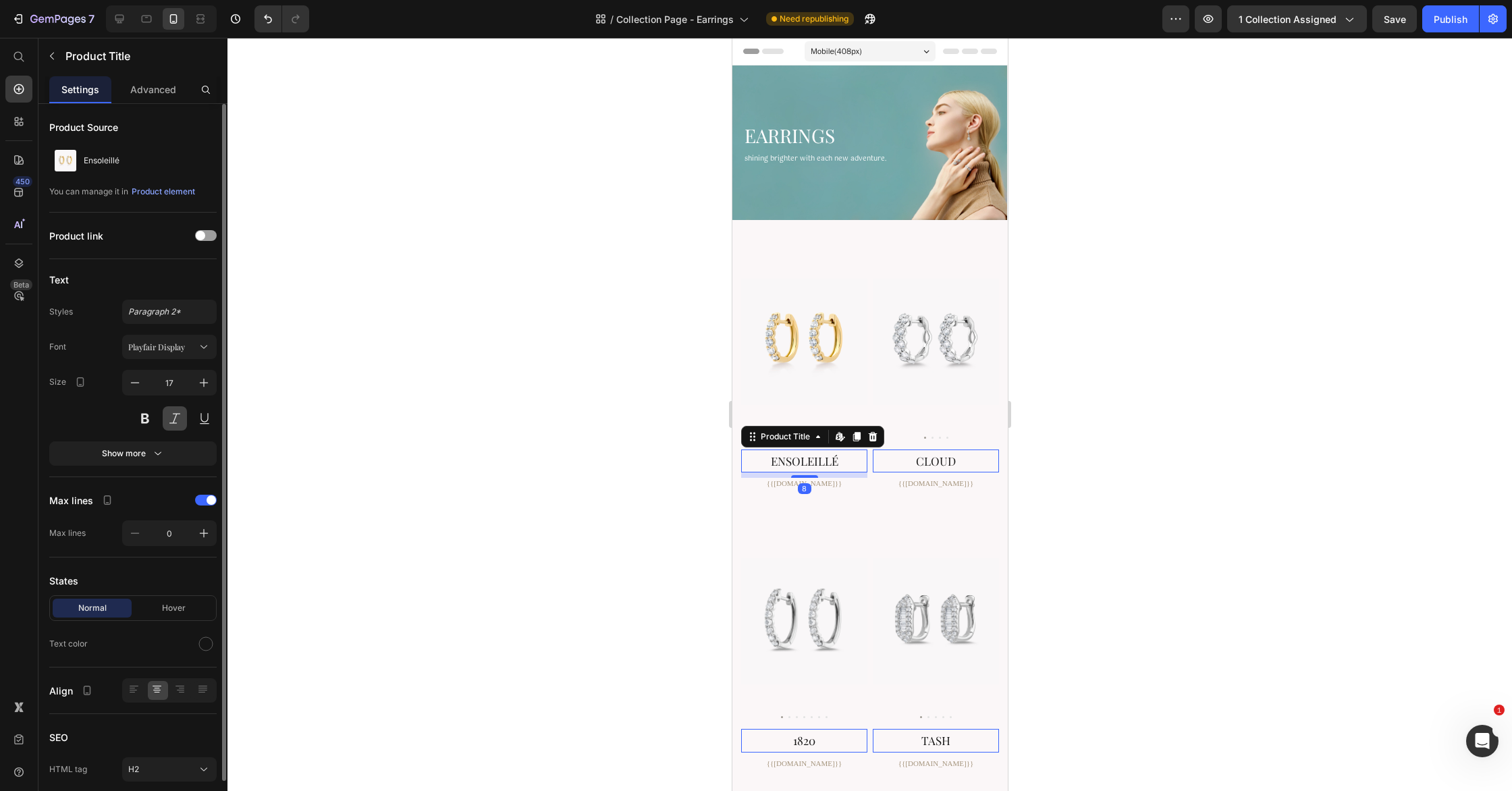 click at bounding box center [175, 418] 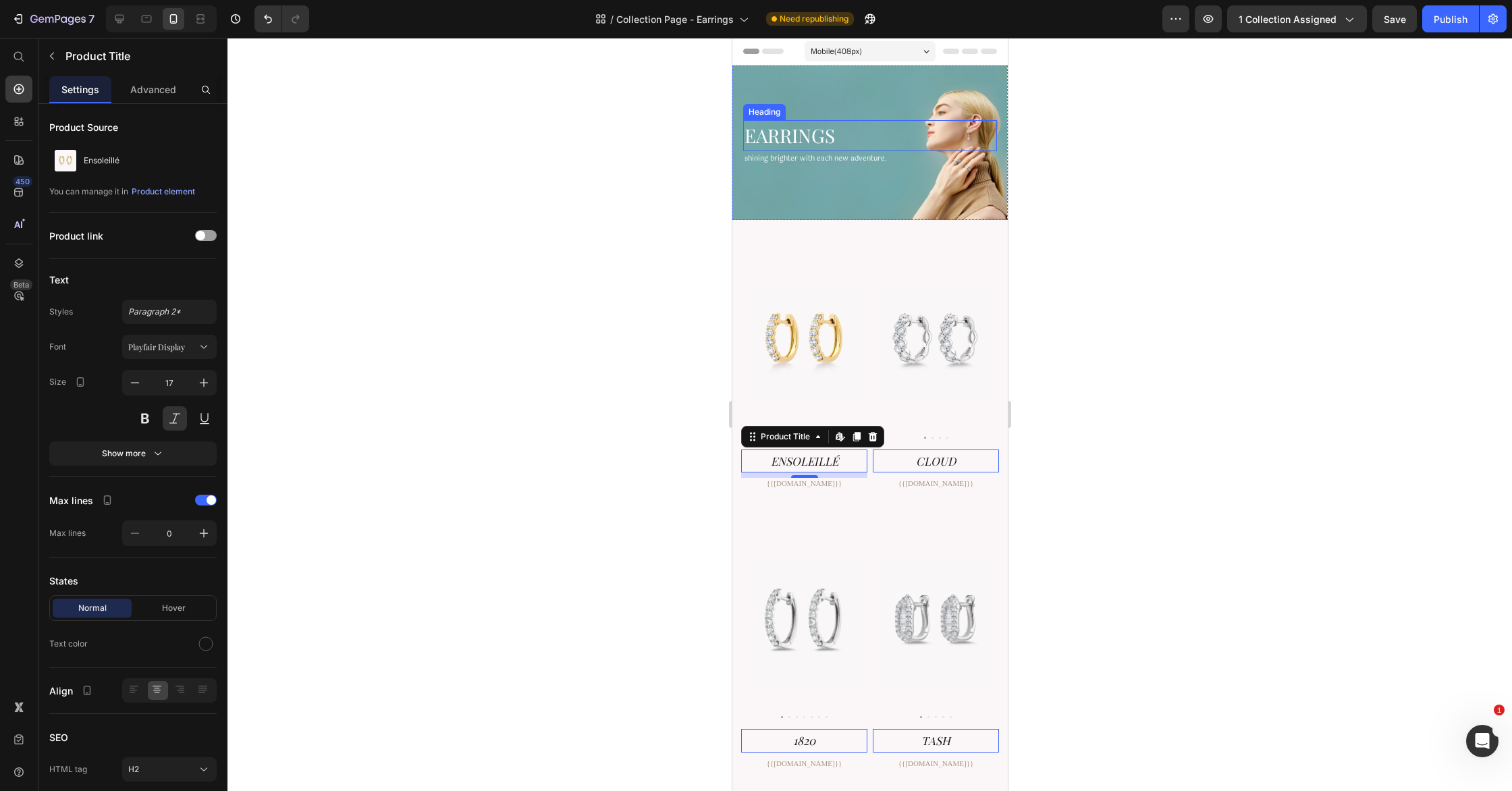 click on "Earrings" at bounding box center [869, 136] 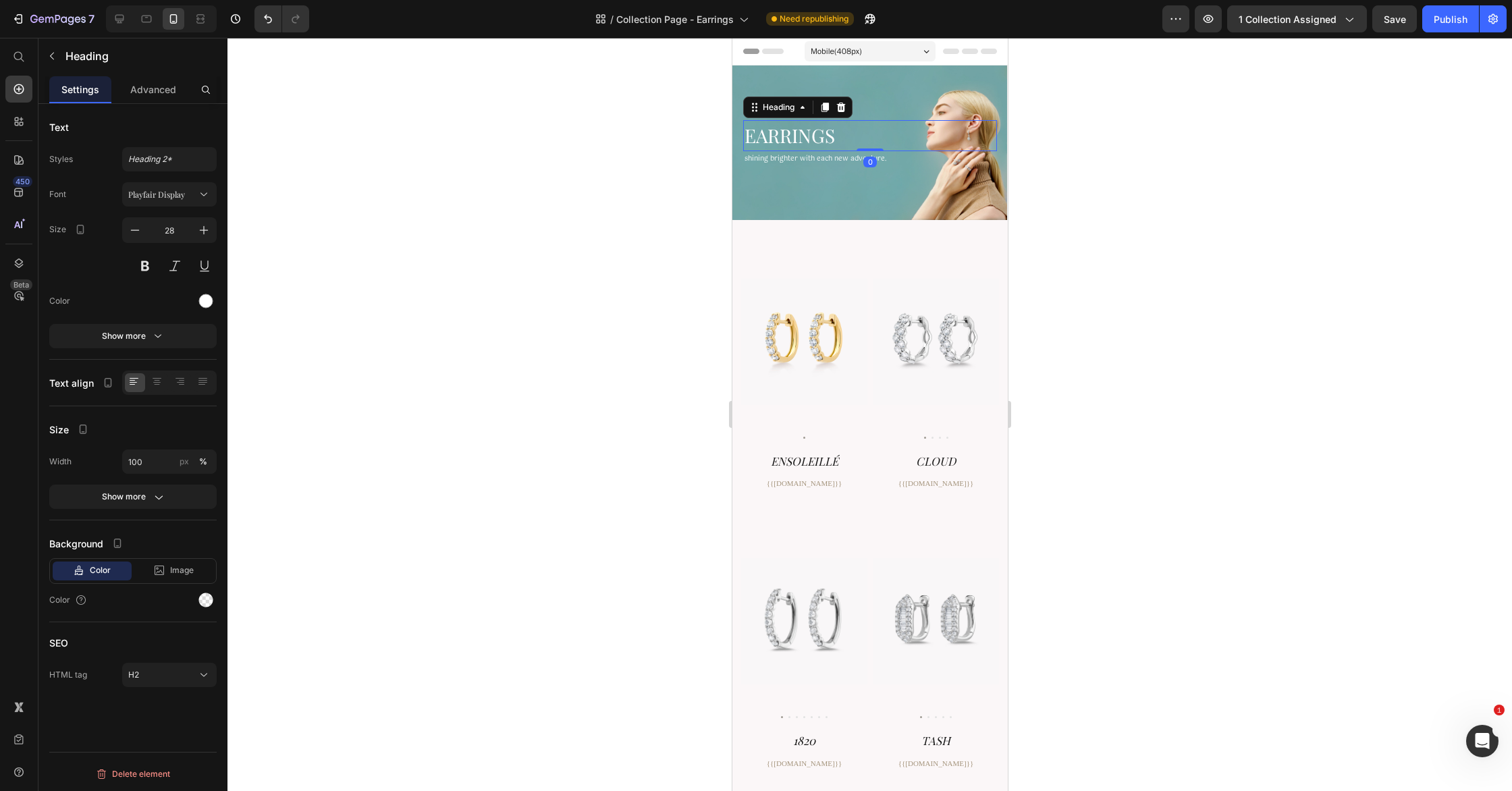 click 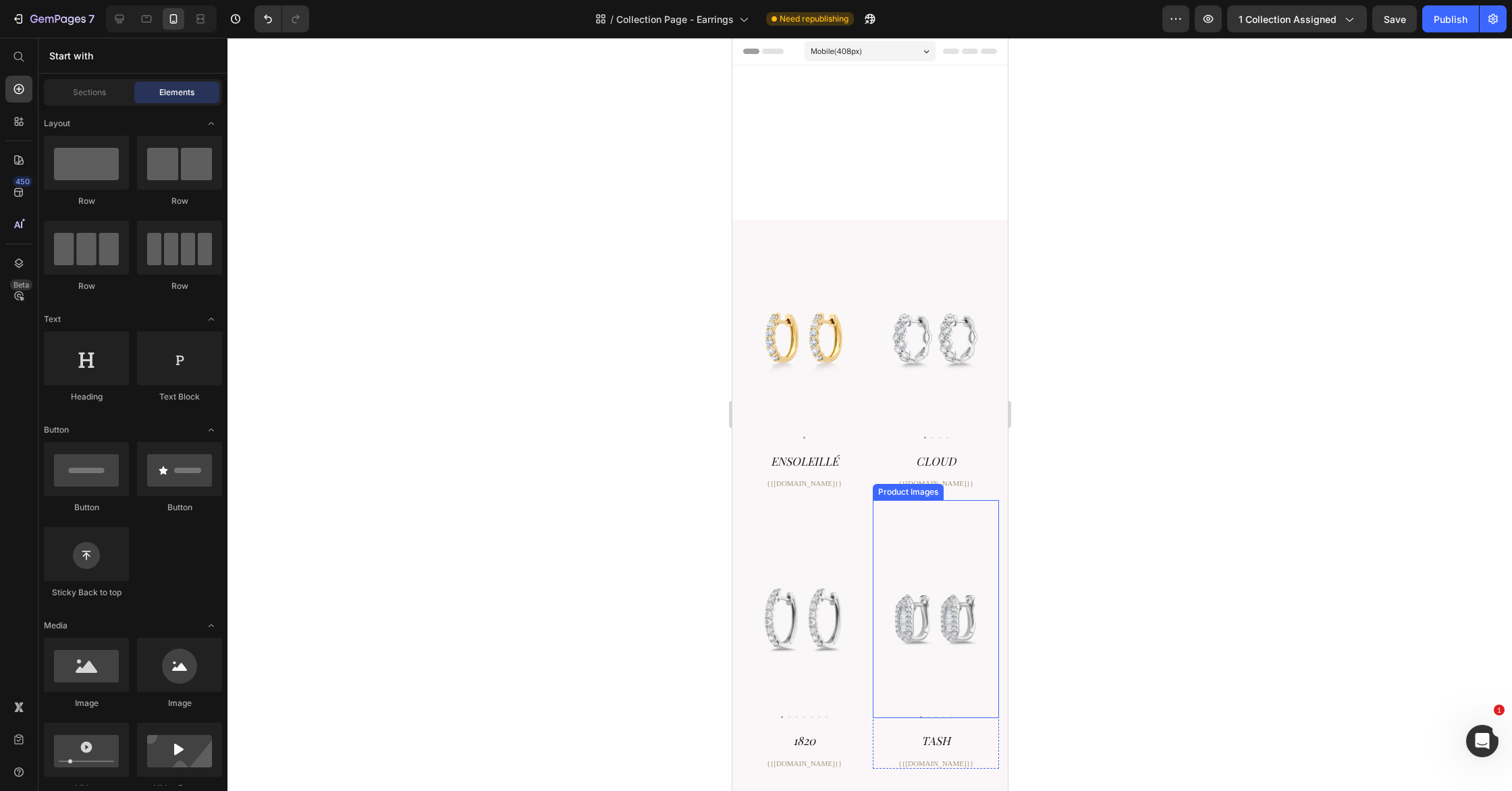 scroll, scrollTop: 4052, scrollLeft: 0, axis: vertical 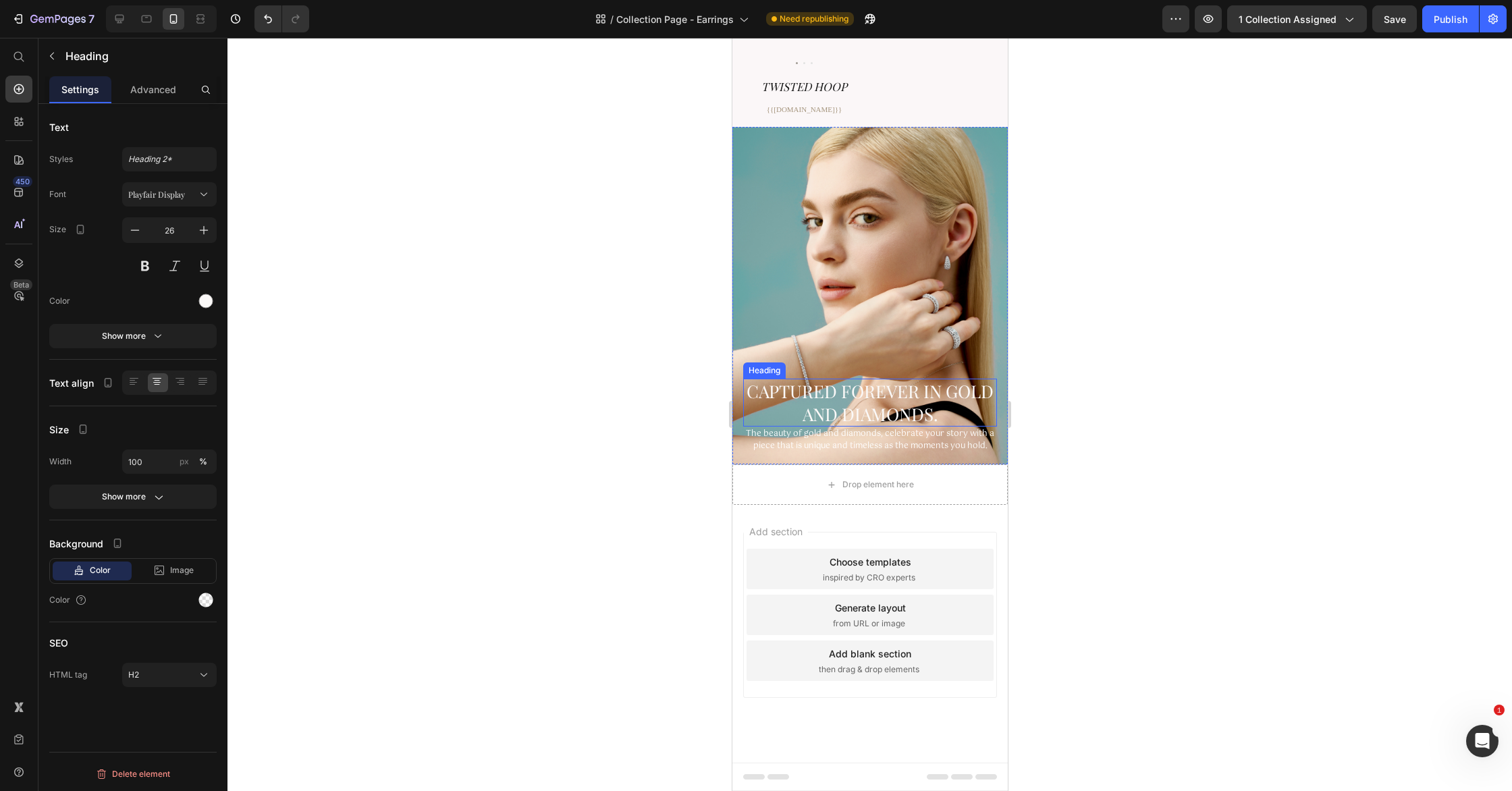 click on "Captured forever in Gold and Diamonds." at bounding box center [869, 403] 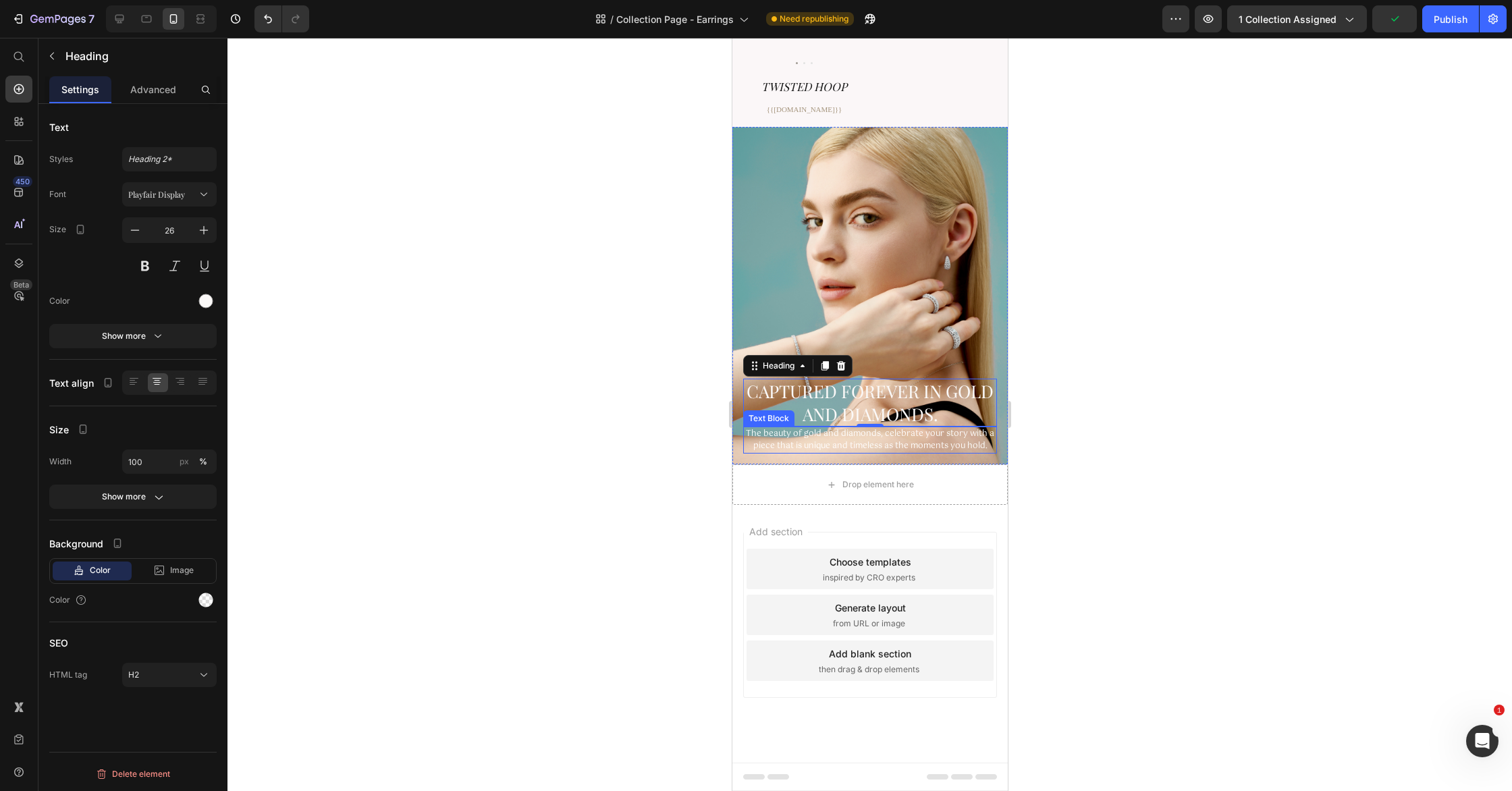 click 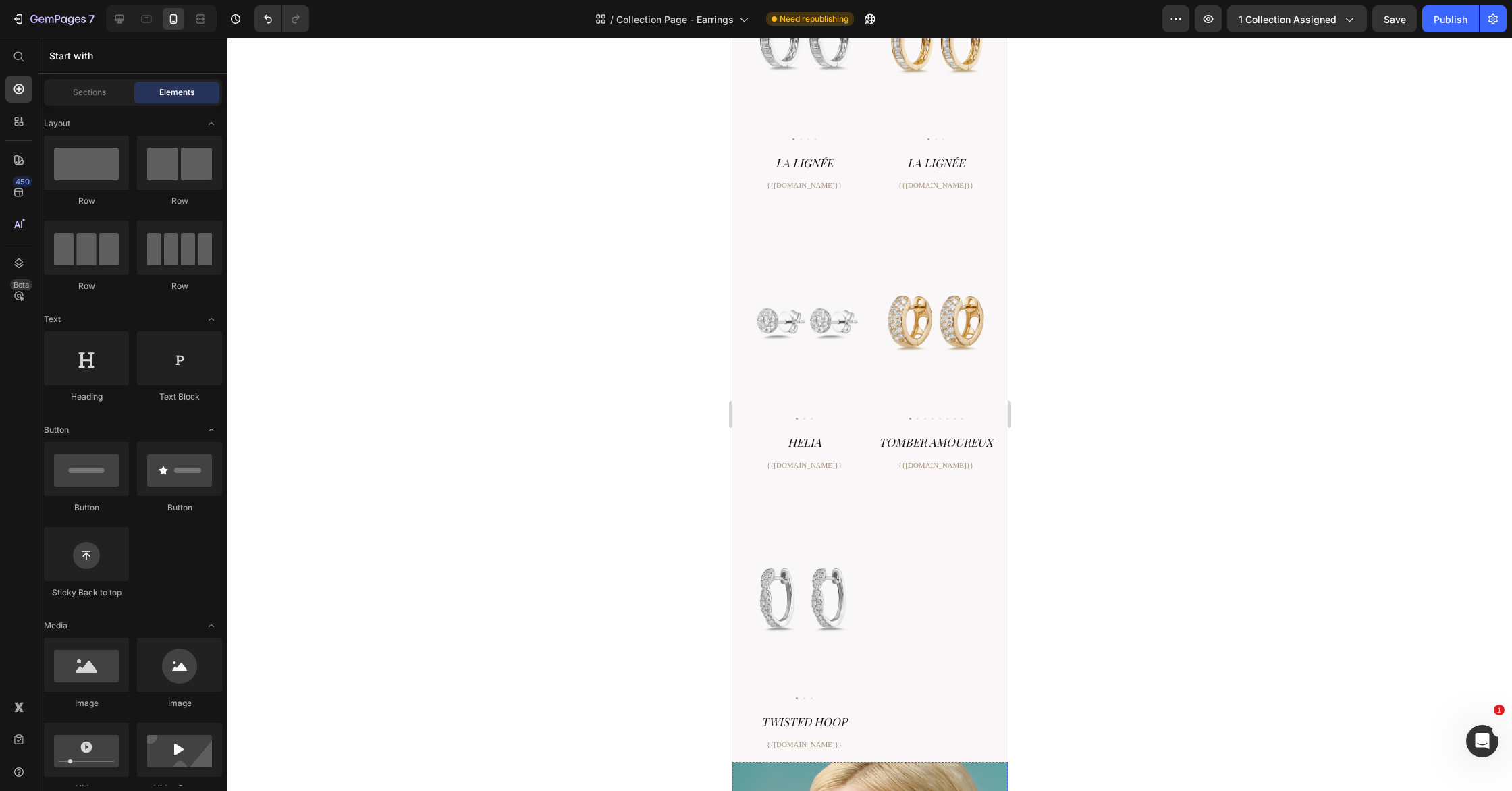 scroll, scrollTop: 3416, scrollLeft: 0, axis: vertical 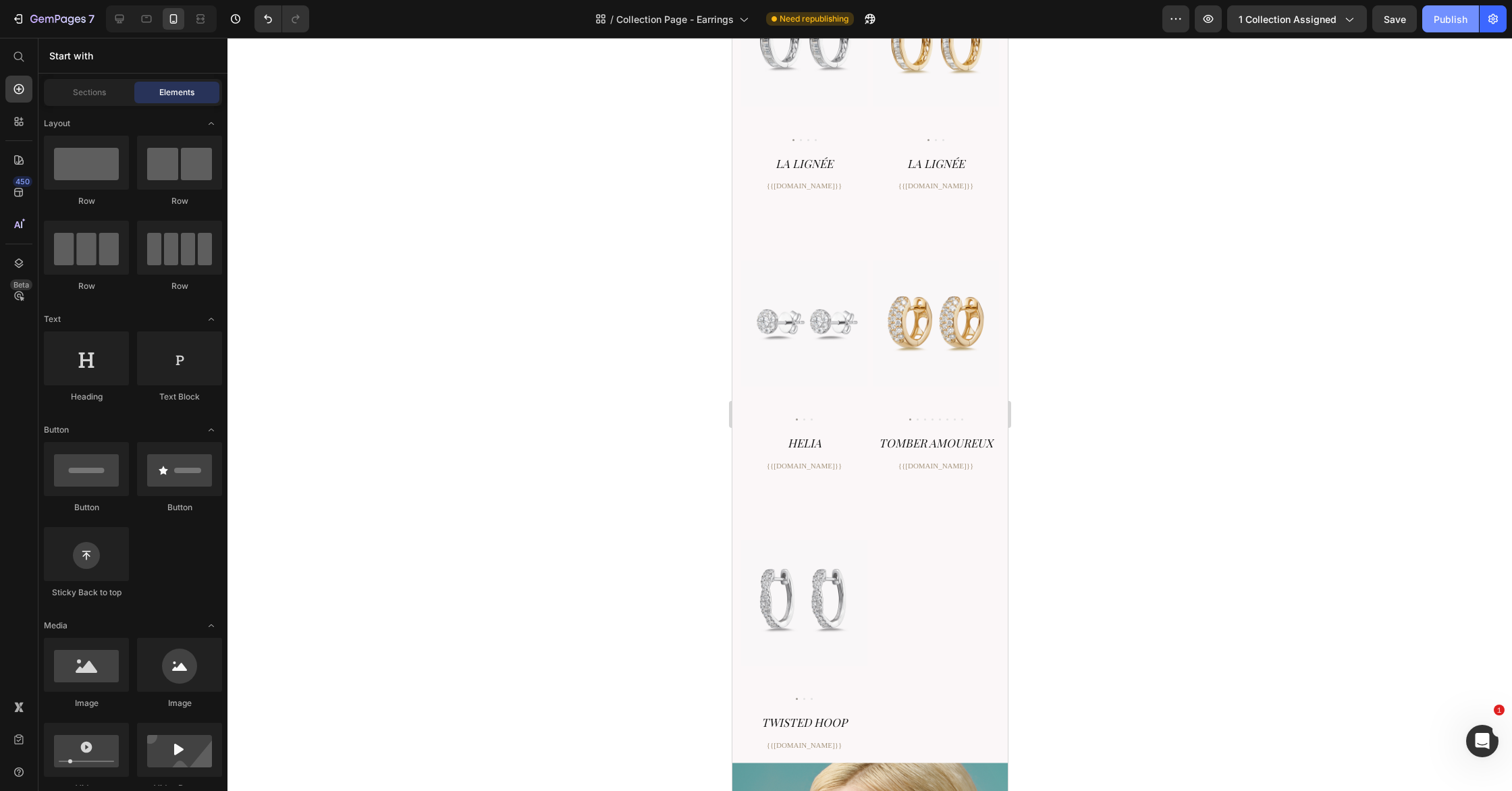 click on "Publish" at bounding box center [1451, 19] 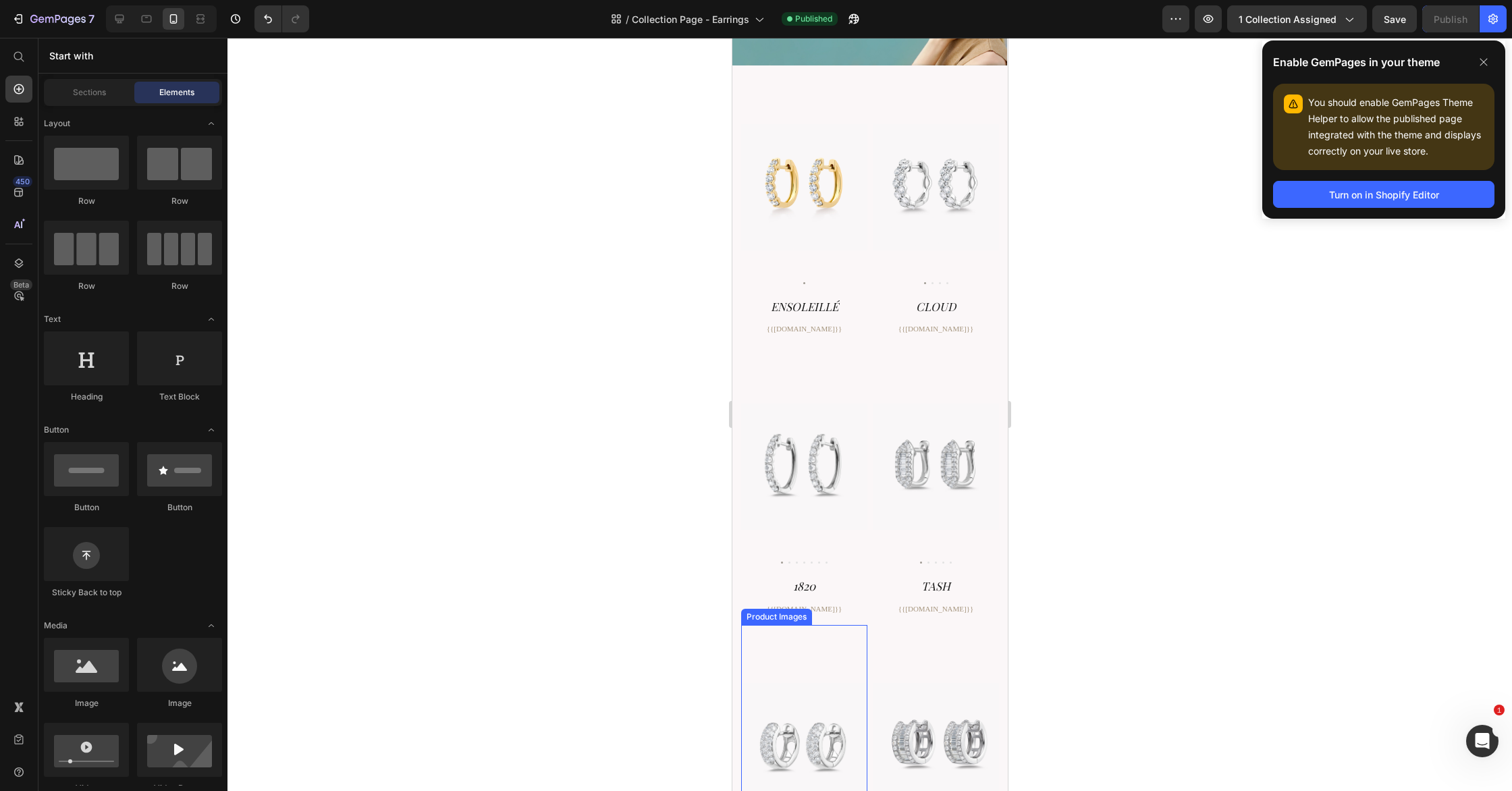 scroll, scrollTop: 0, scrollLeft: 0, axis: both 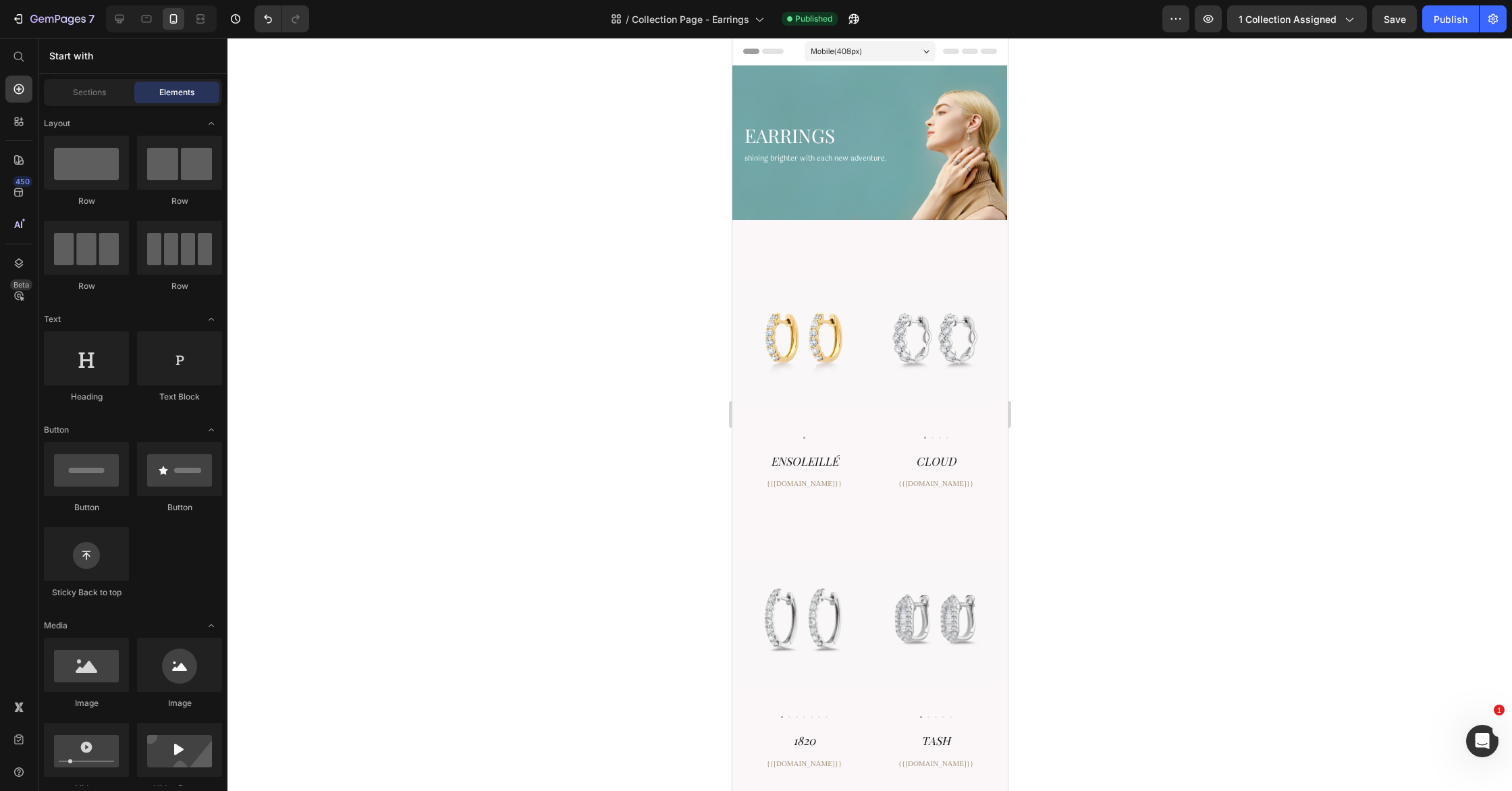 click 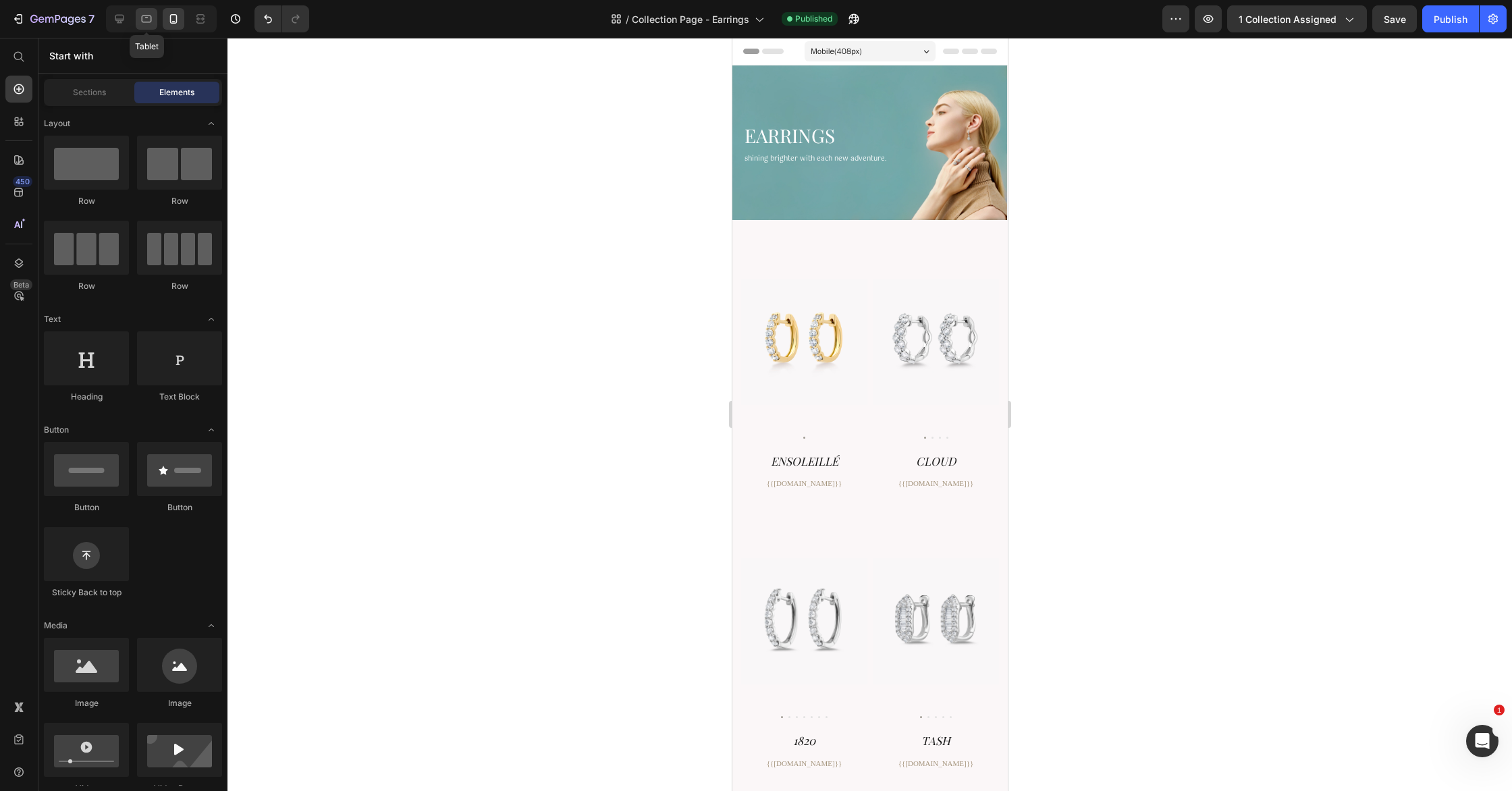 drag, startPoint x: 151, startPoint y: 20, endPoint x: 194, endPoint y: 38, distance: 46.615448 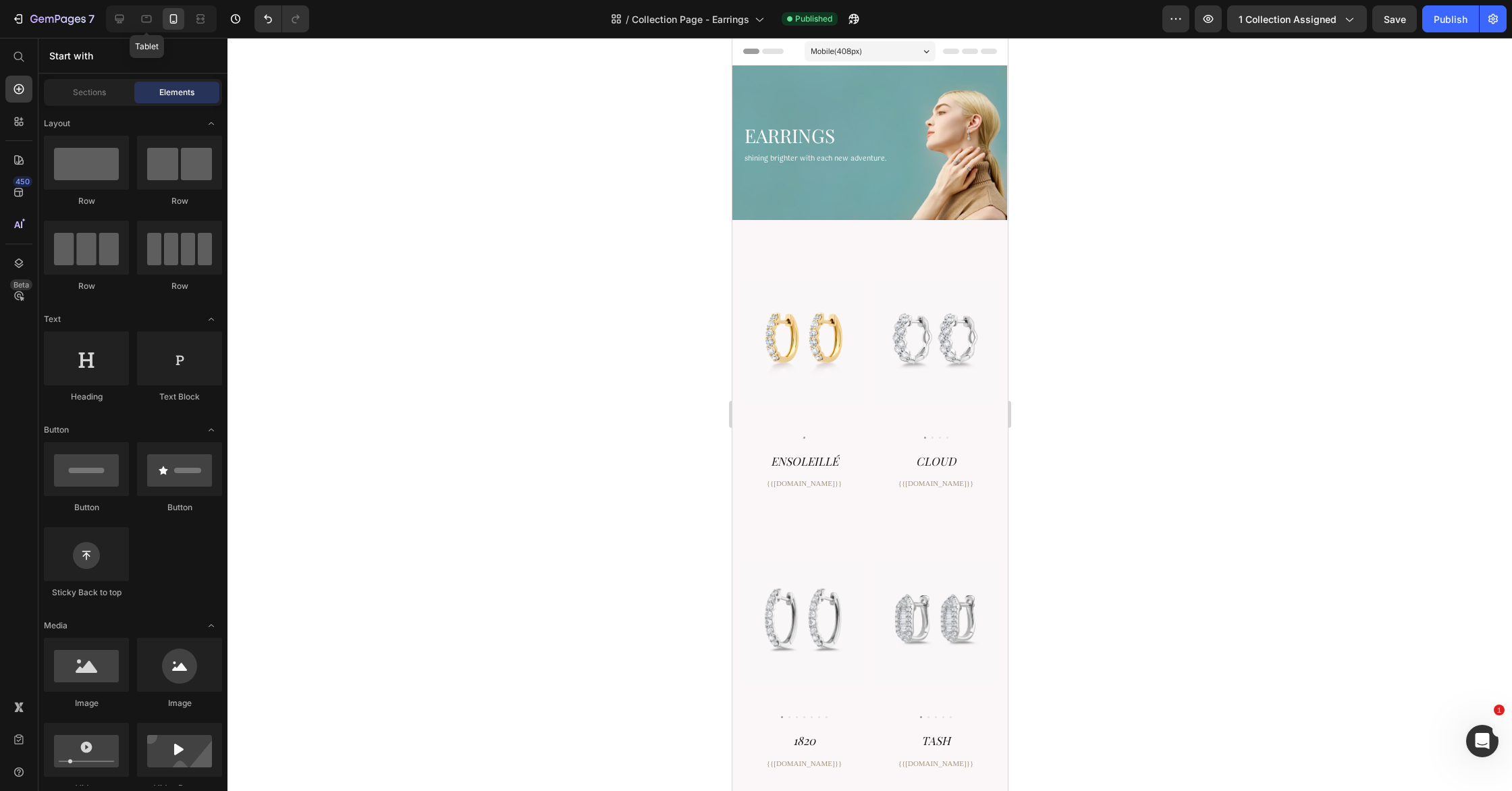 click 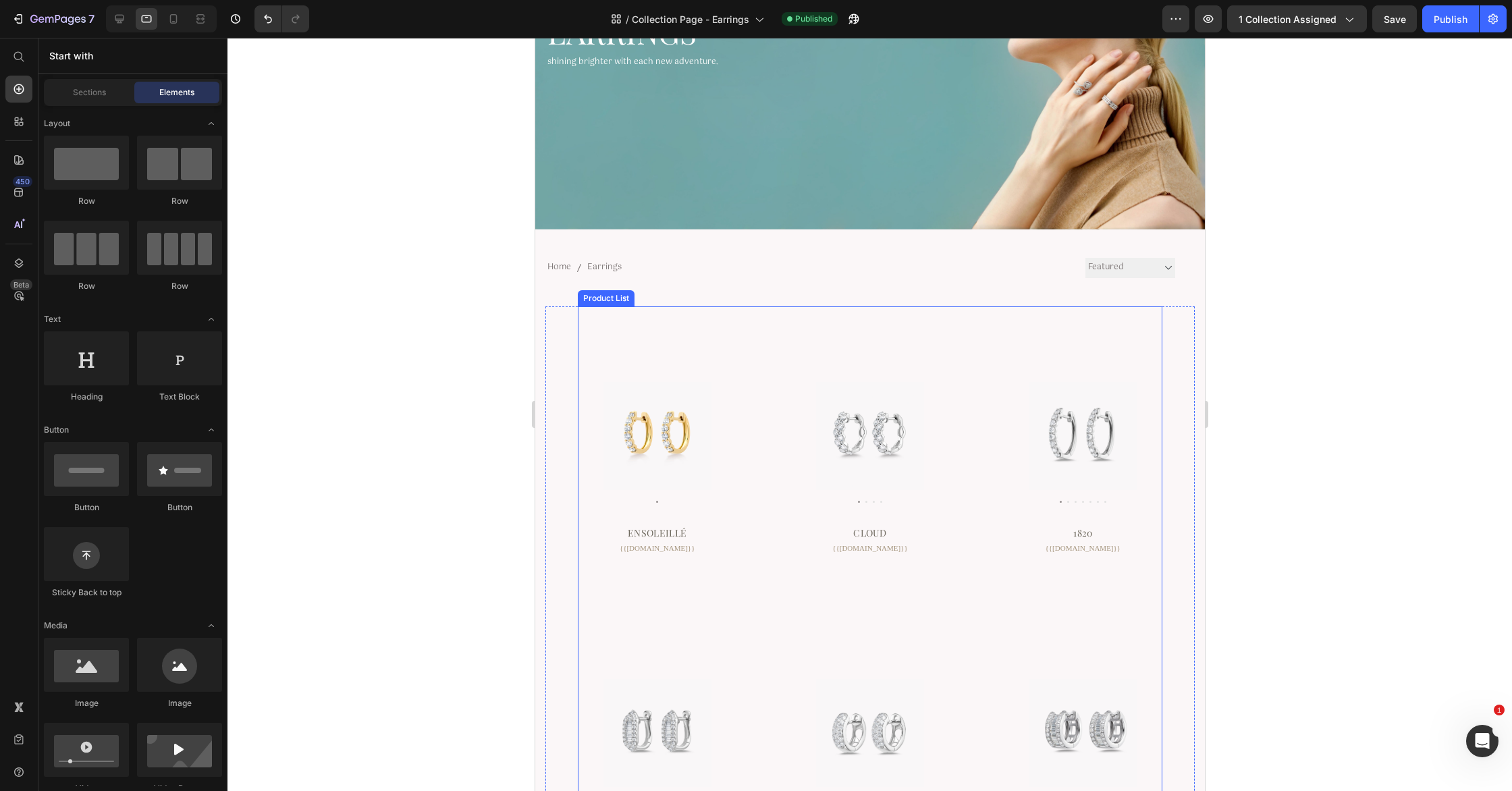 scroll, scrollTop: 219, scrollLeft: 0, axis: vertical 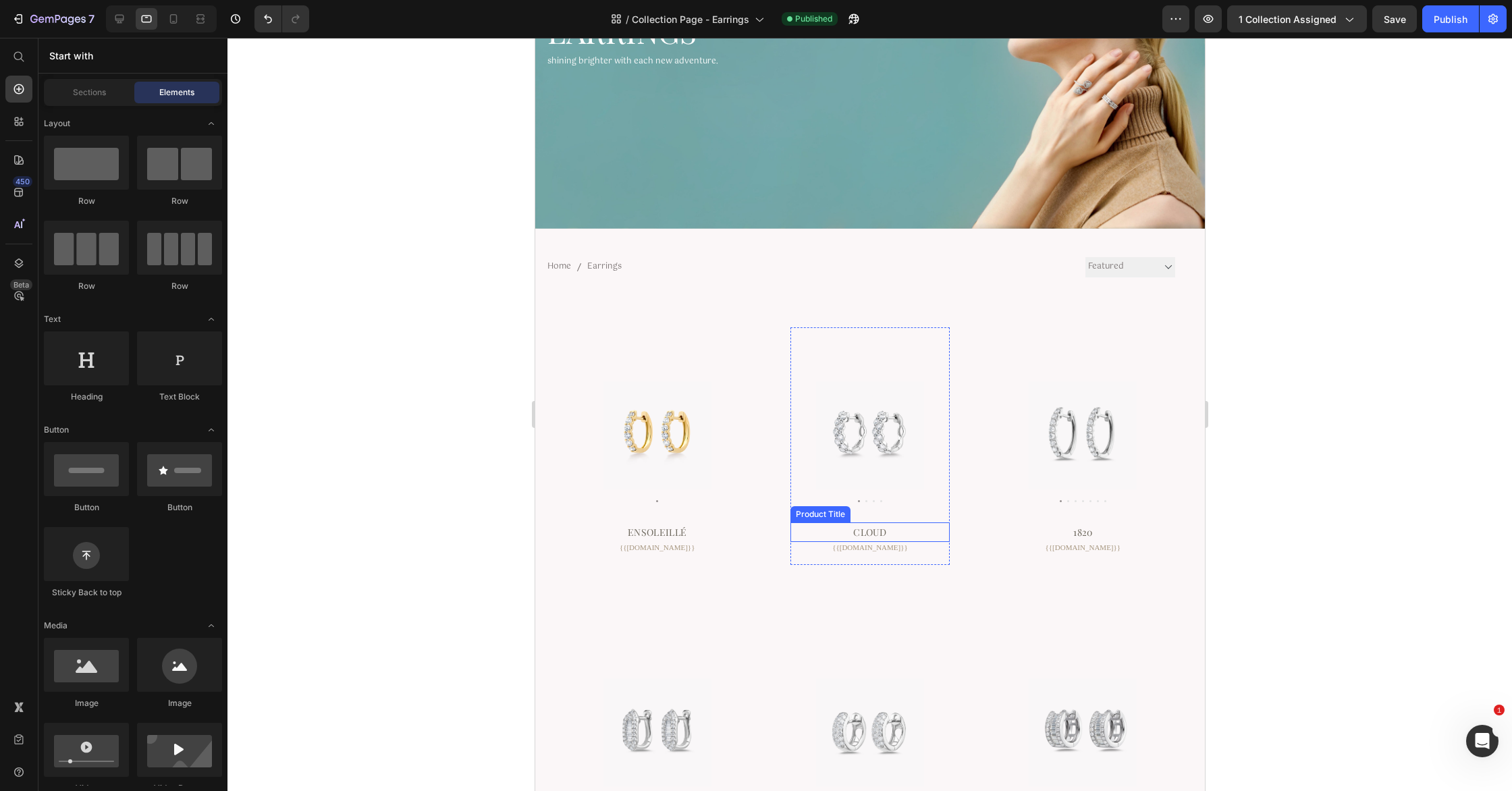 click on "Cloud" at bounding box center (656, 532) 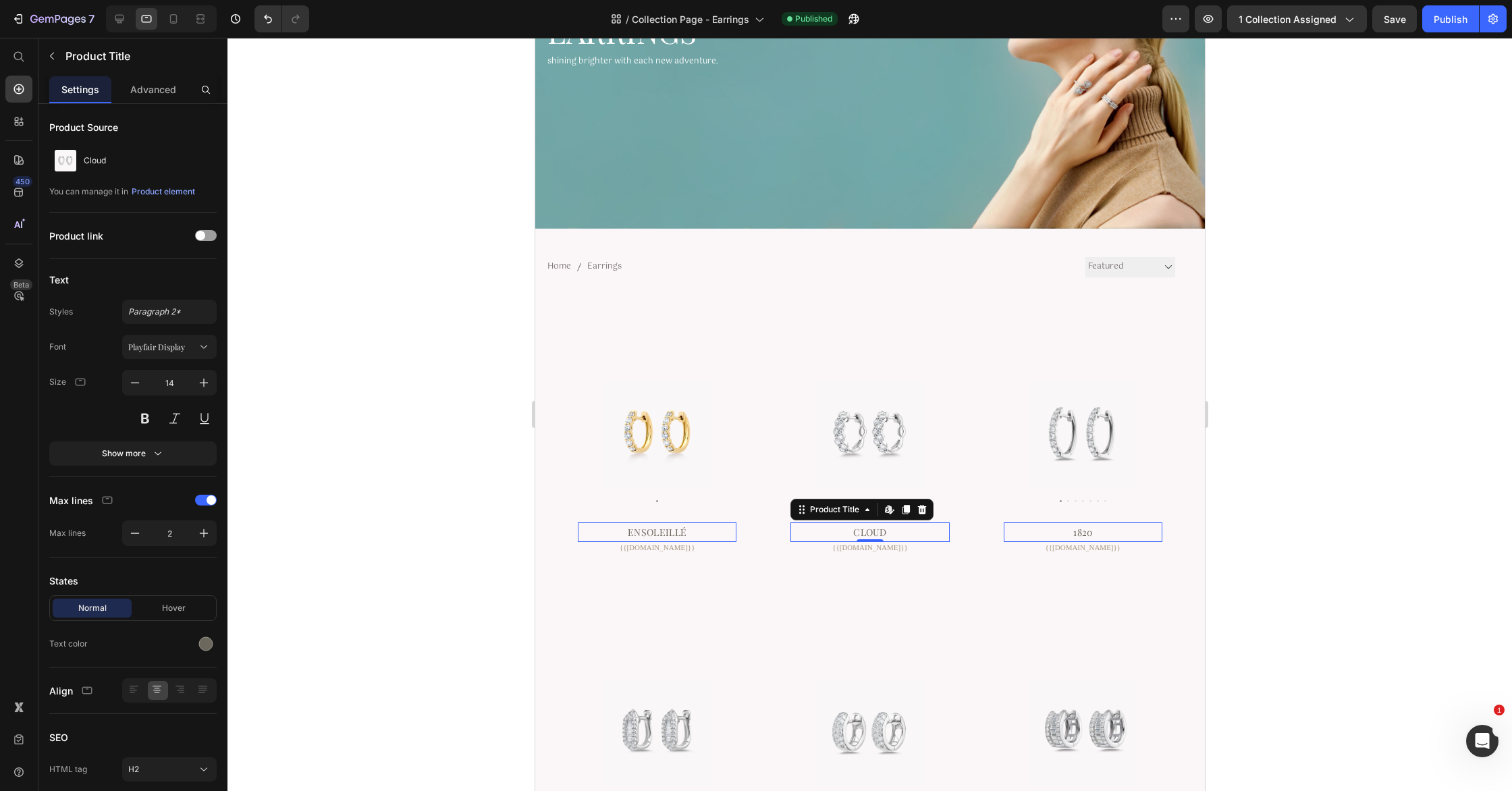 drag, startPoint x: 295, startPoint y: 350, endPoint x: 179, endPoint y: 223, distance: 172.00291 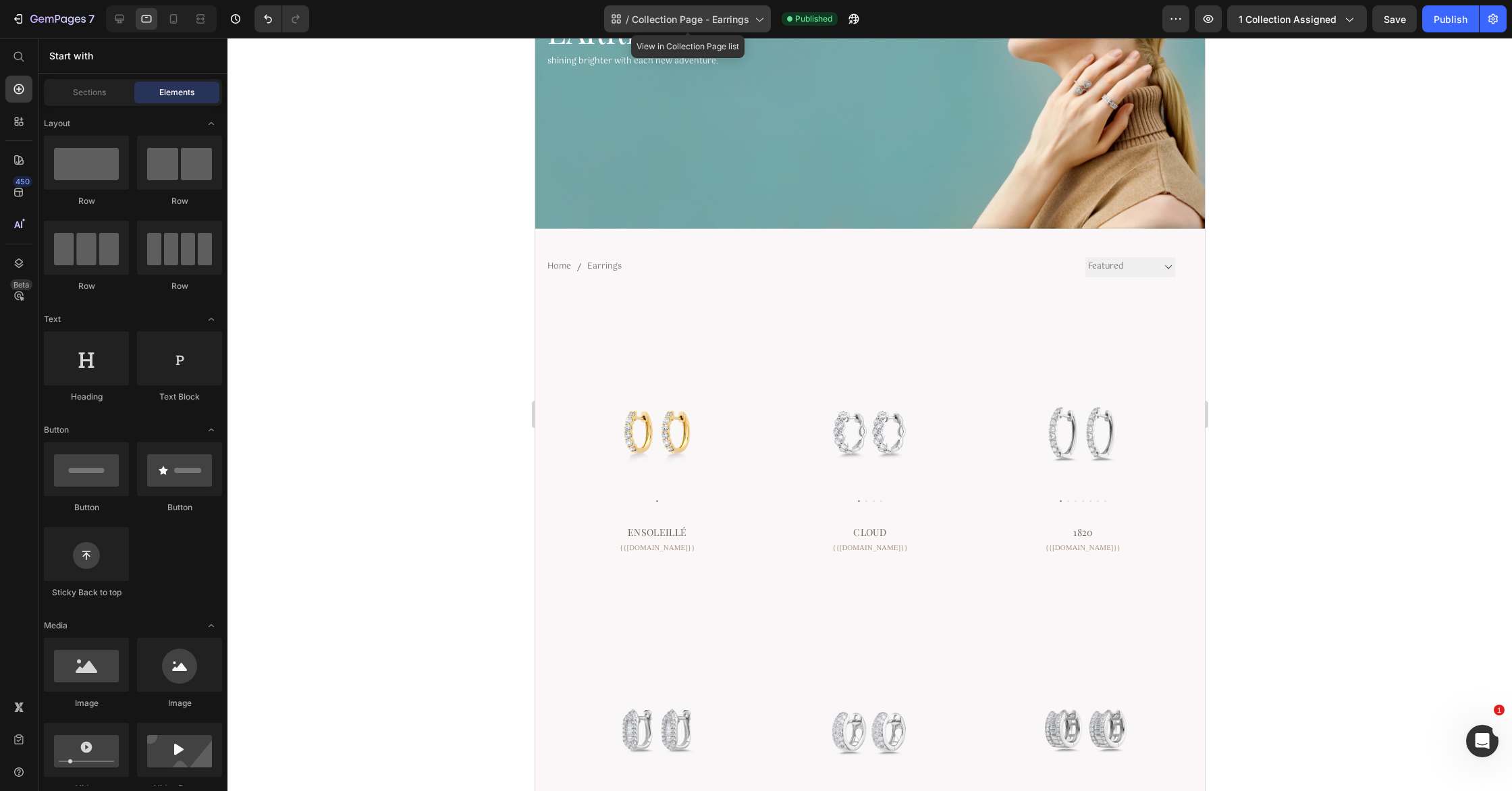 click on "Collection Page - Earrings" at bounding box center (691, 19) 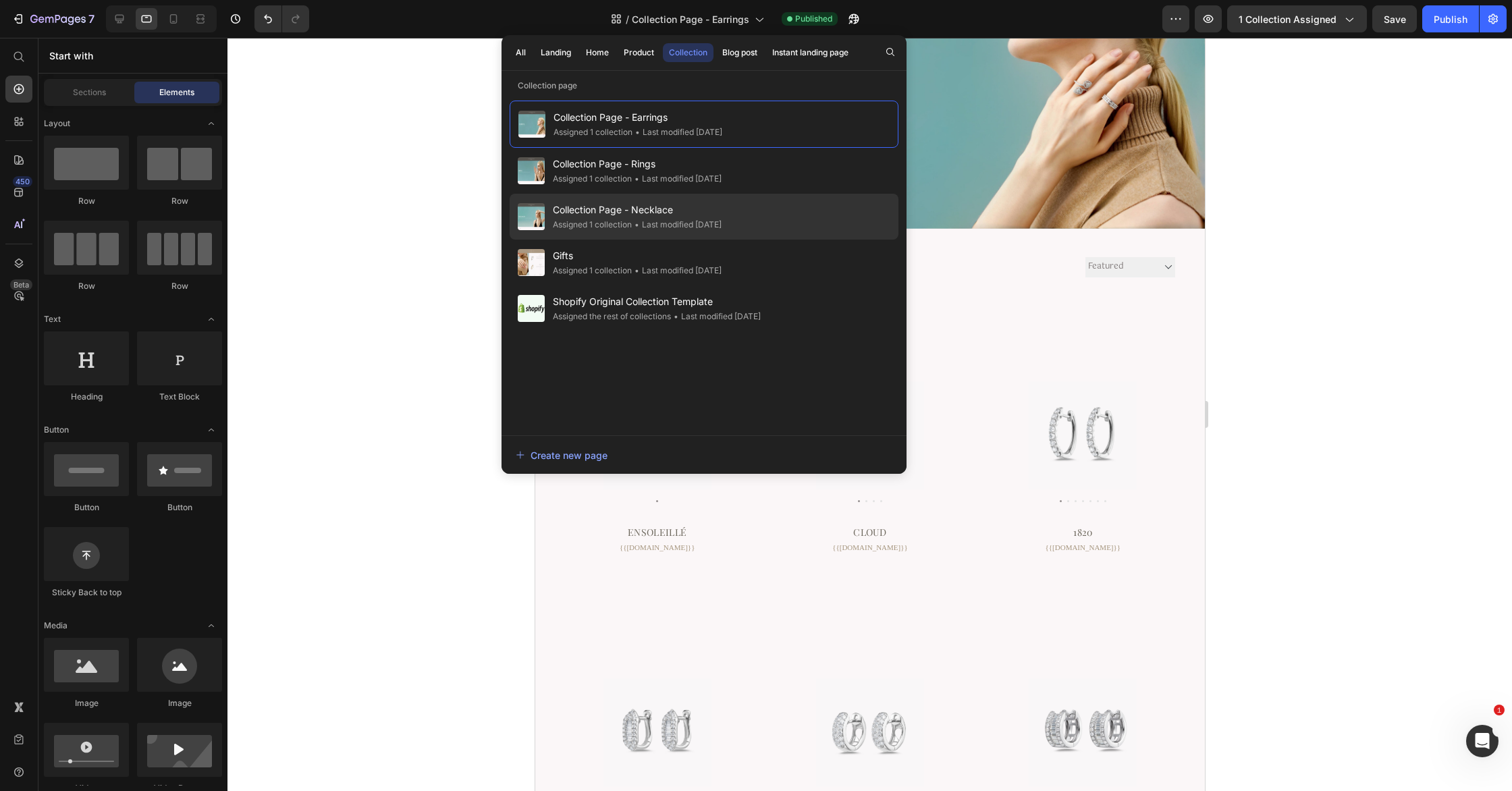 click on "Collection Page - Necklace" at bounding box center (637, 210) 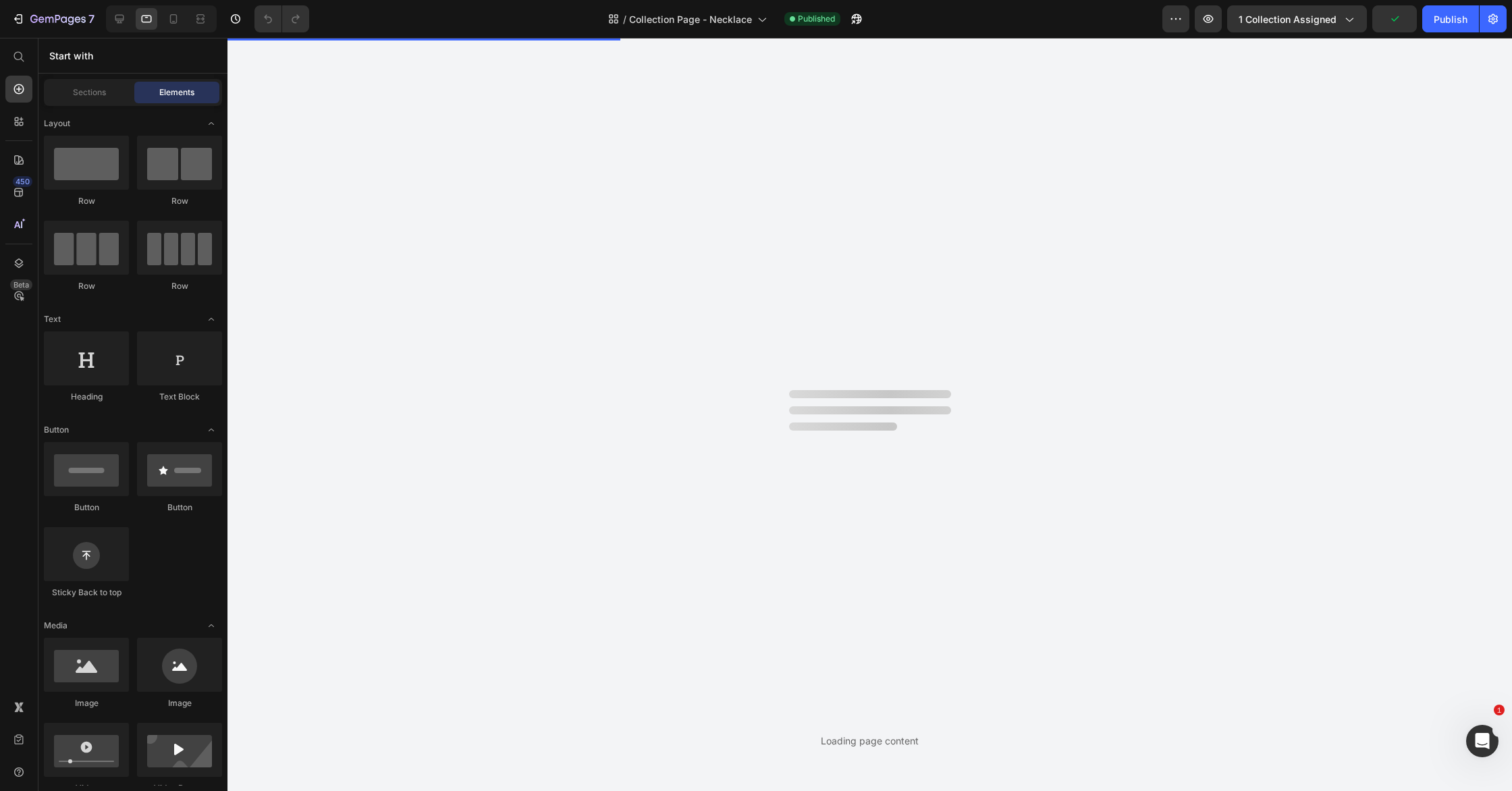 scroll, scrollTop: 0, scrollLeft: 0, axis: both 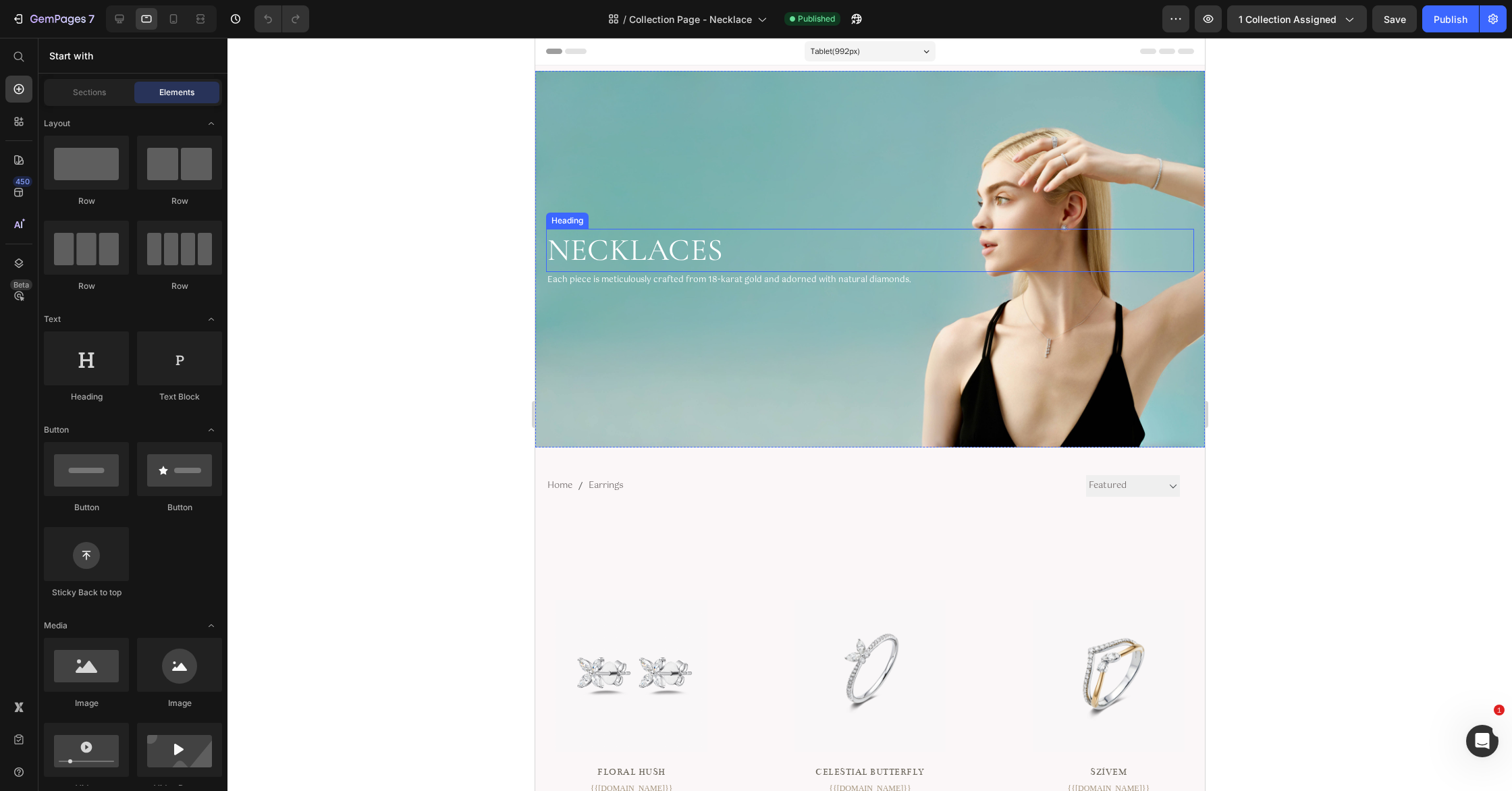 click on "Necklaces" at bounding box center (869, 250) 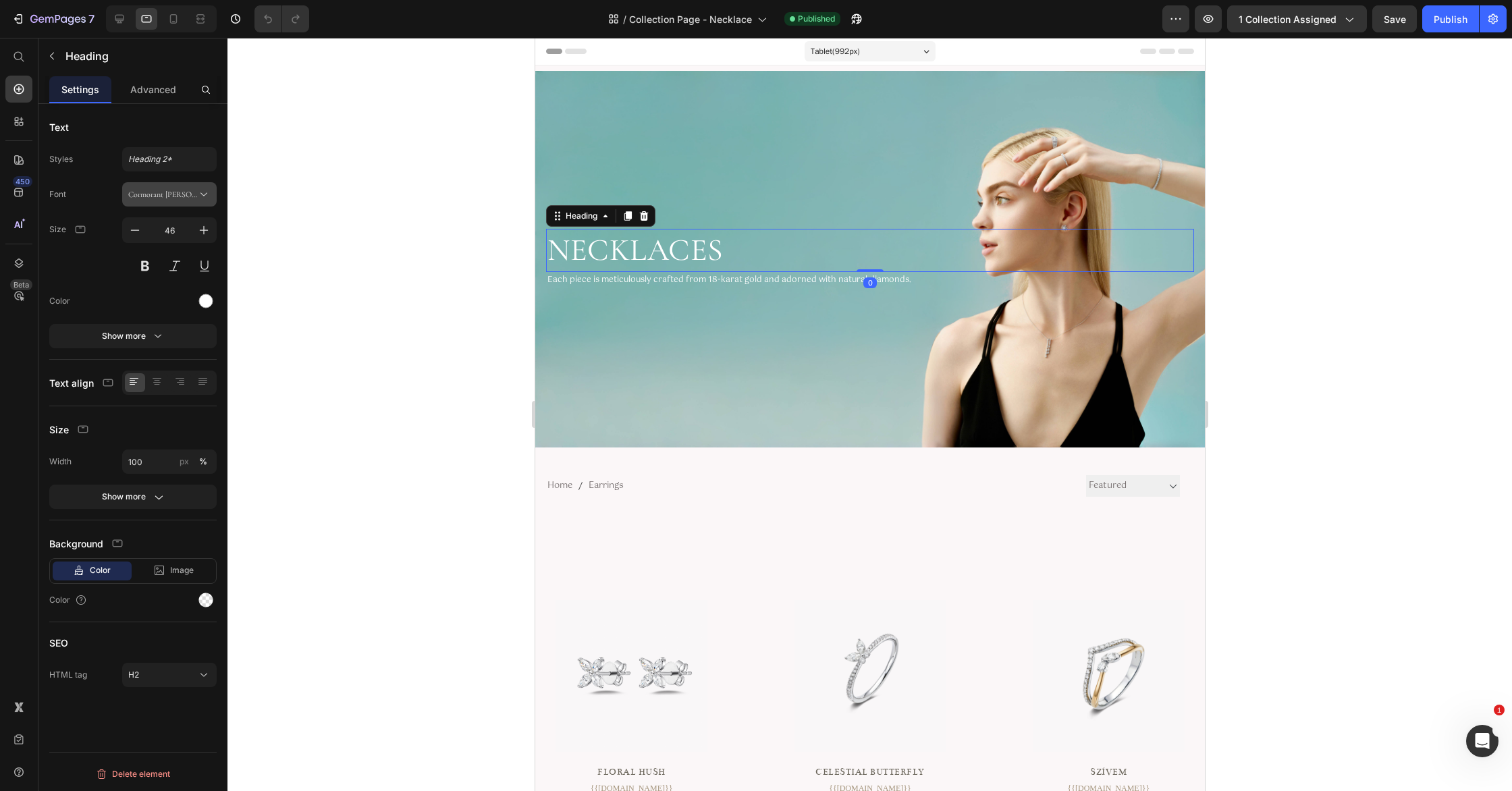 drag, startPoint x: 188, startPoint y: 207, endPoint x: 191, endPoint y: 198, distance: 9.48683 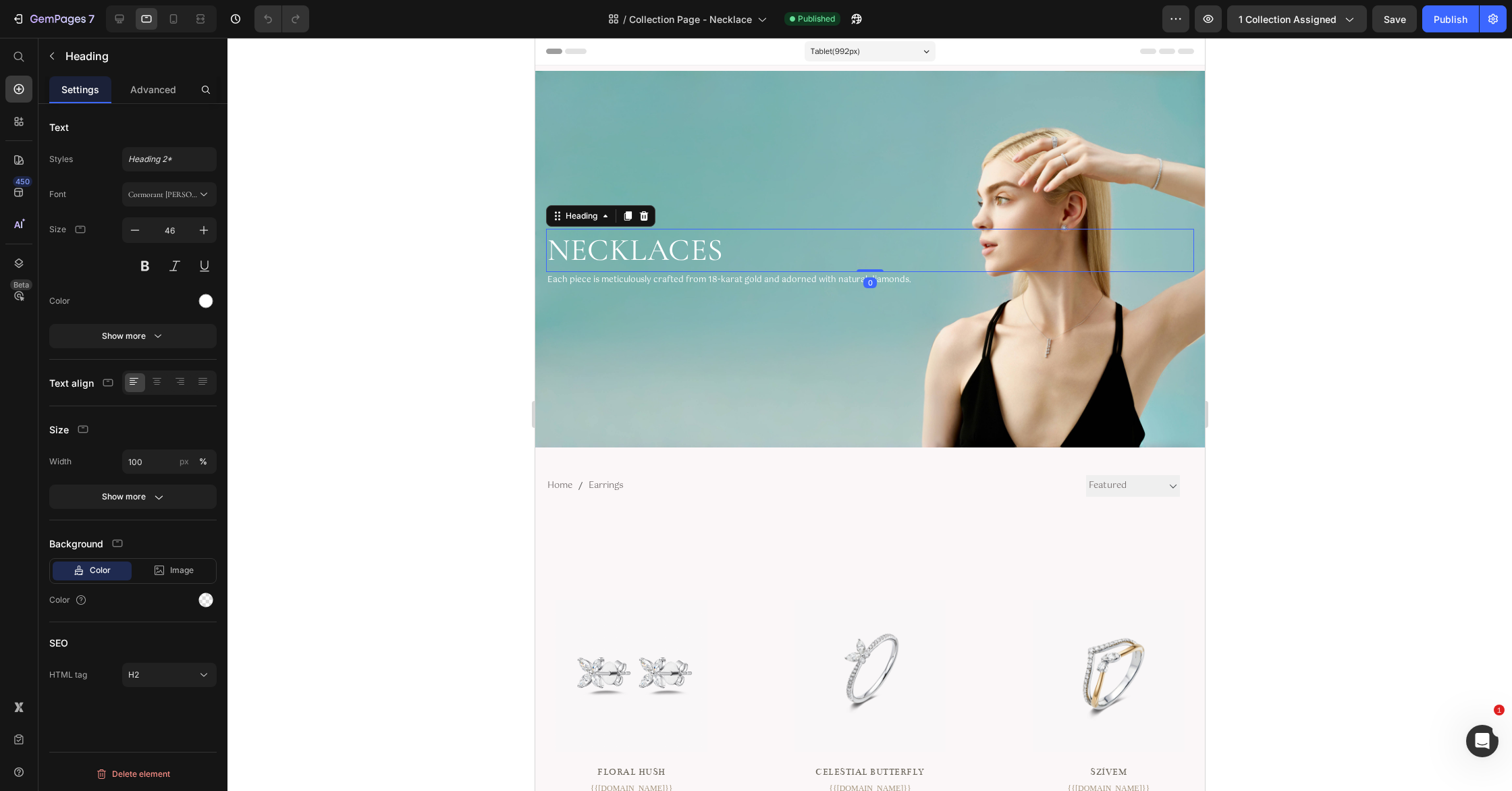 drag, startPoint x: 190, startPoint y: 194, endPoint x: 209, endPoint y: 224, distance: 35.510562 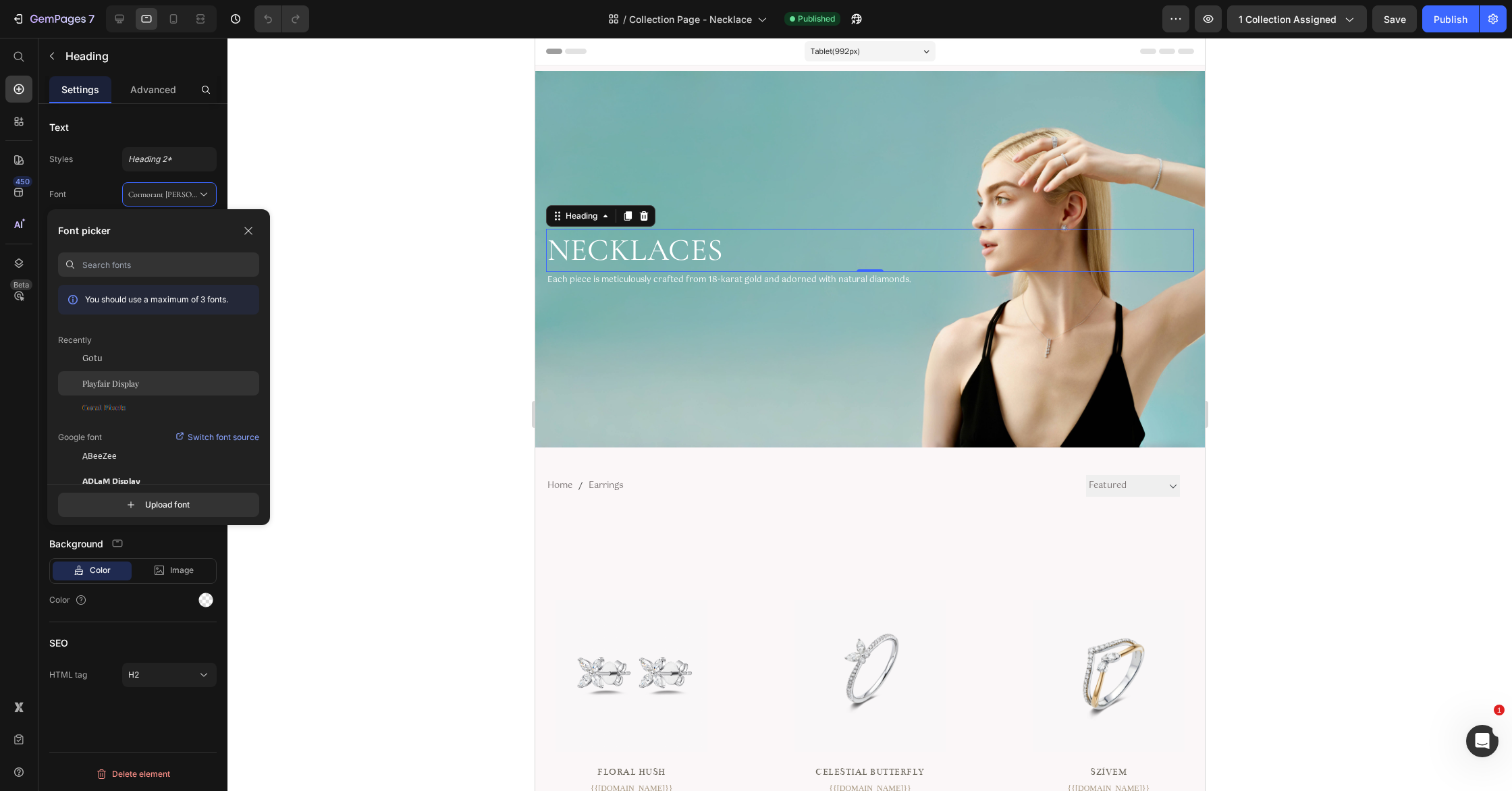 click on "Playfair Display" 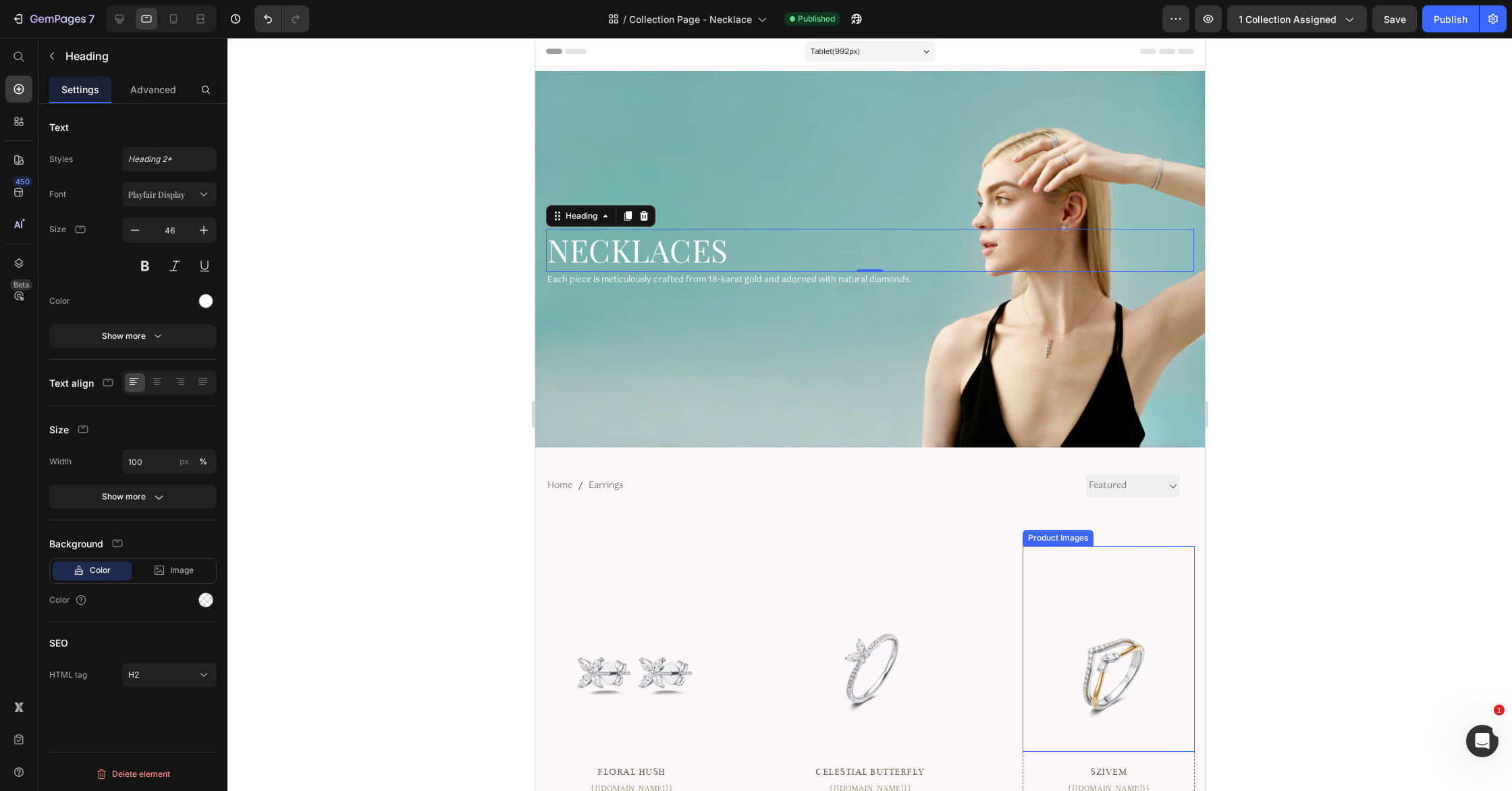scroll, scrollTop: 302, scrollLeft: 0, axis: vertical 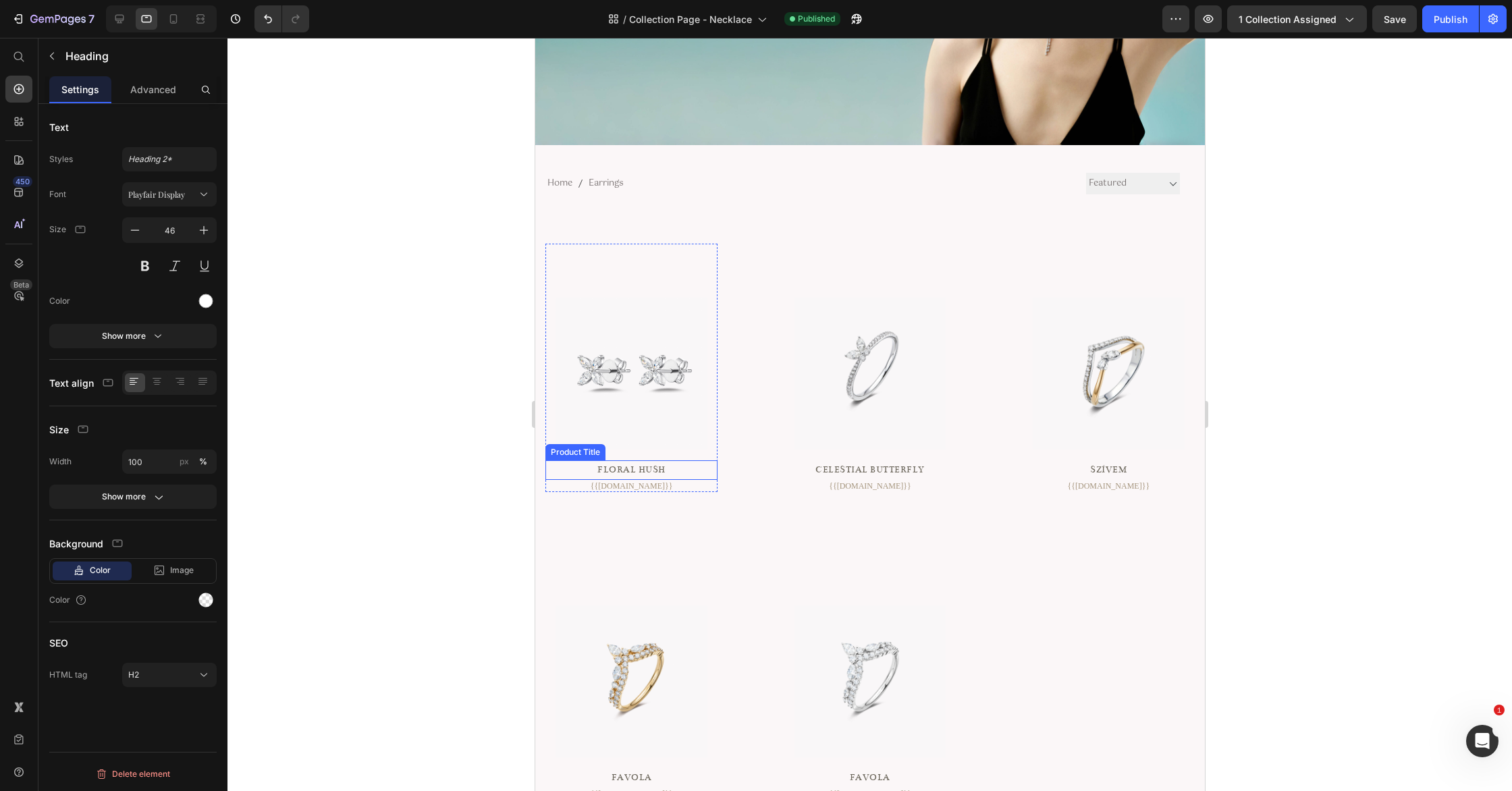 click on "Floral Hush" at bounding box center [630, 470] 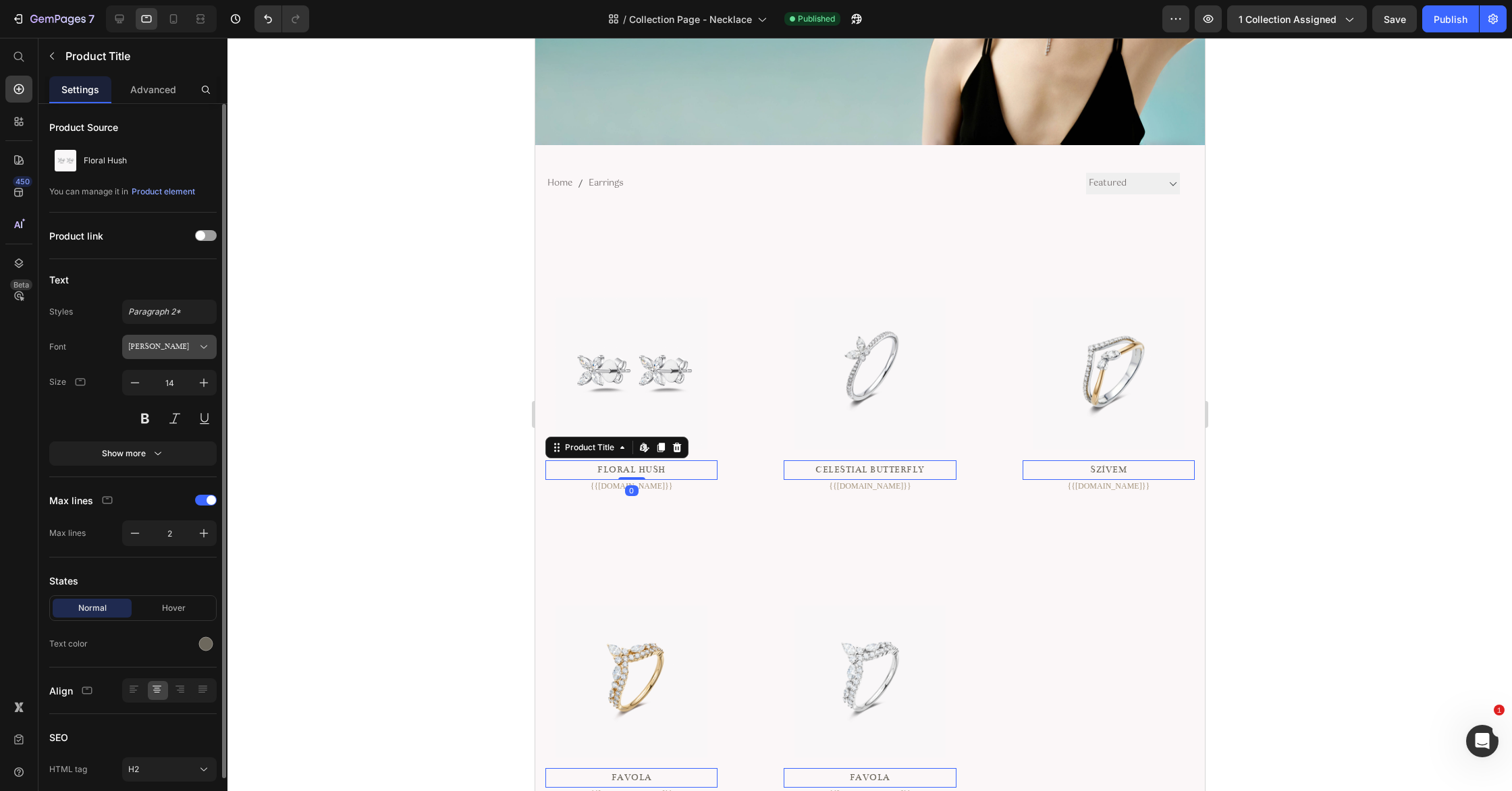 click on "[PERSON_NAME]" at bounding box center [163, 347] 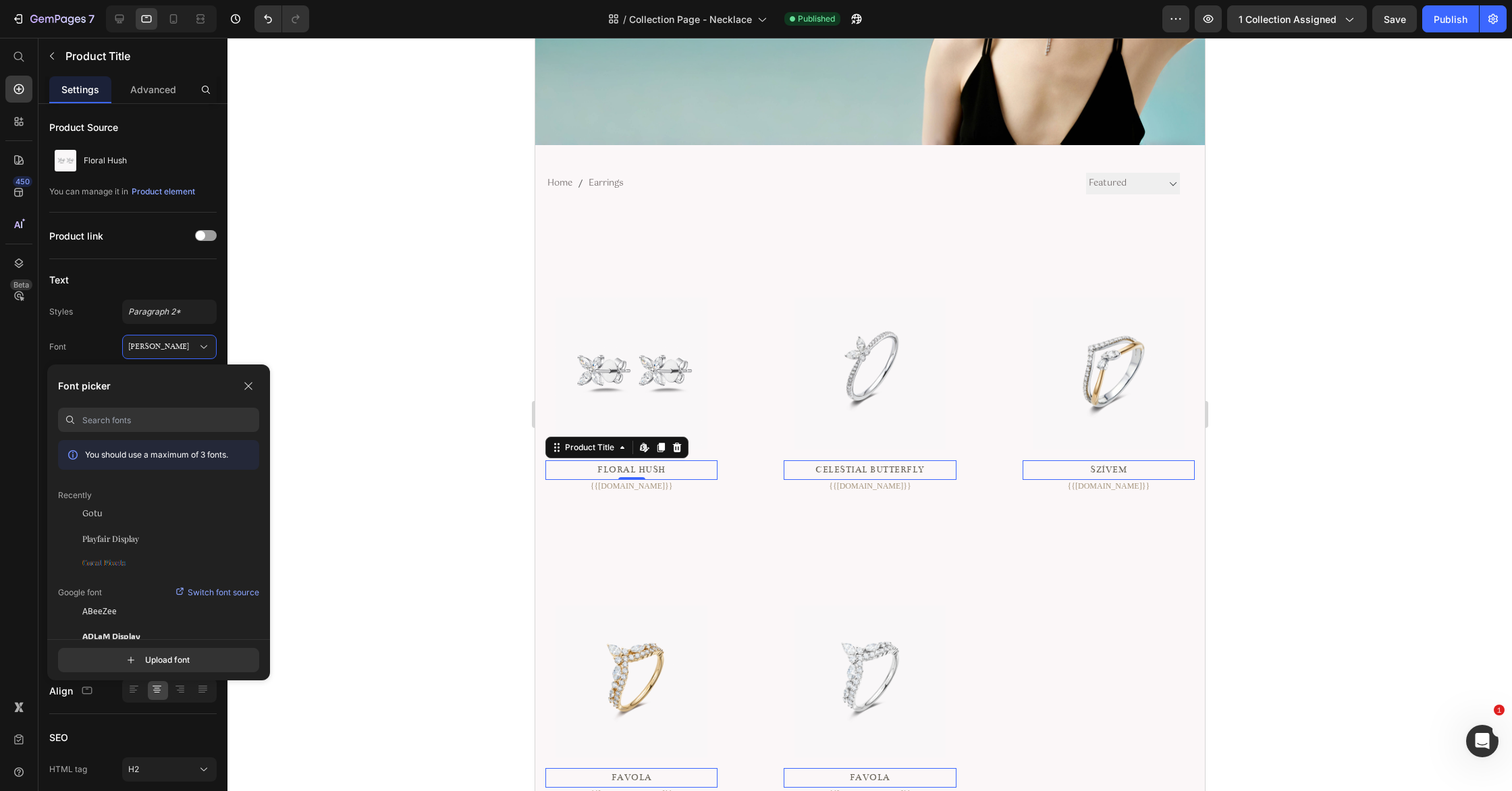 drag, startPoint x: 171, startPoint y: 538, endPoint x: 397, endPoint y: 536, distance: 226.00885 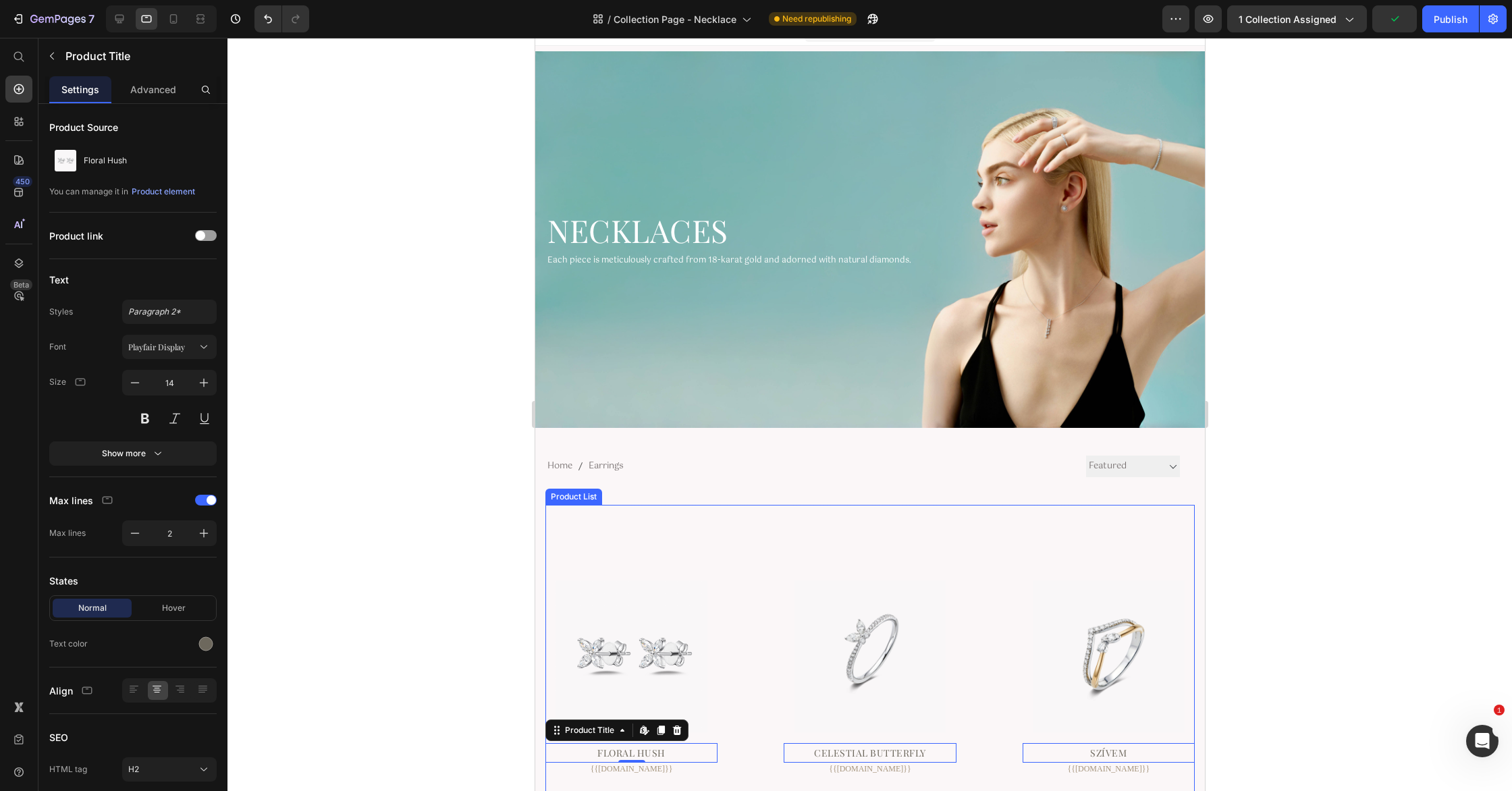 scroll, scrollTop: 0, scrollLeft: 0, axis: both 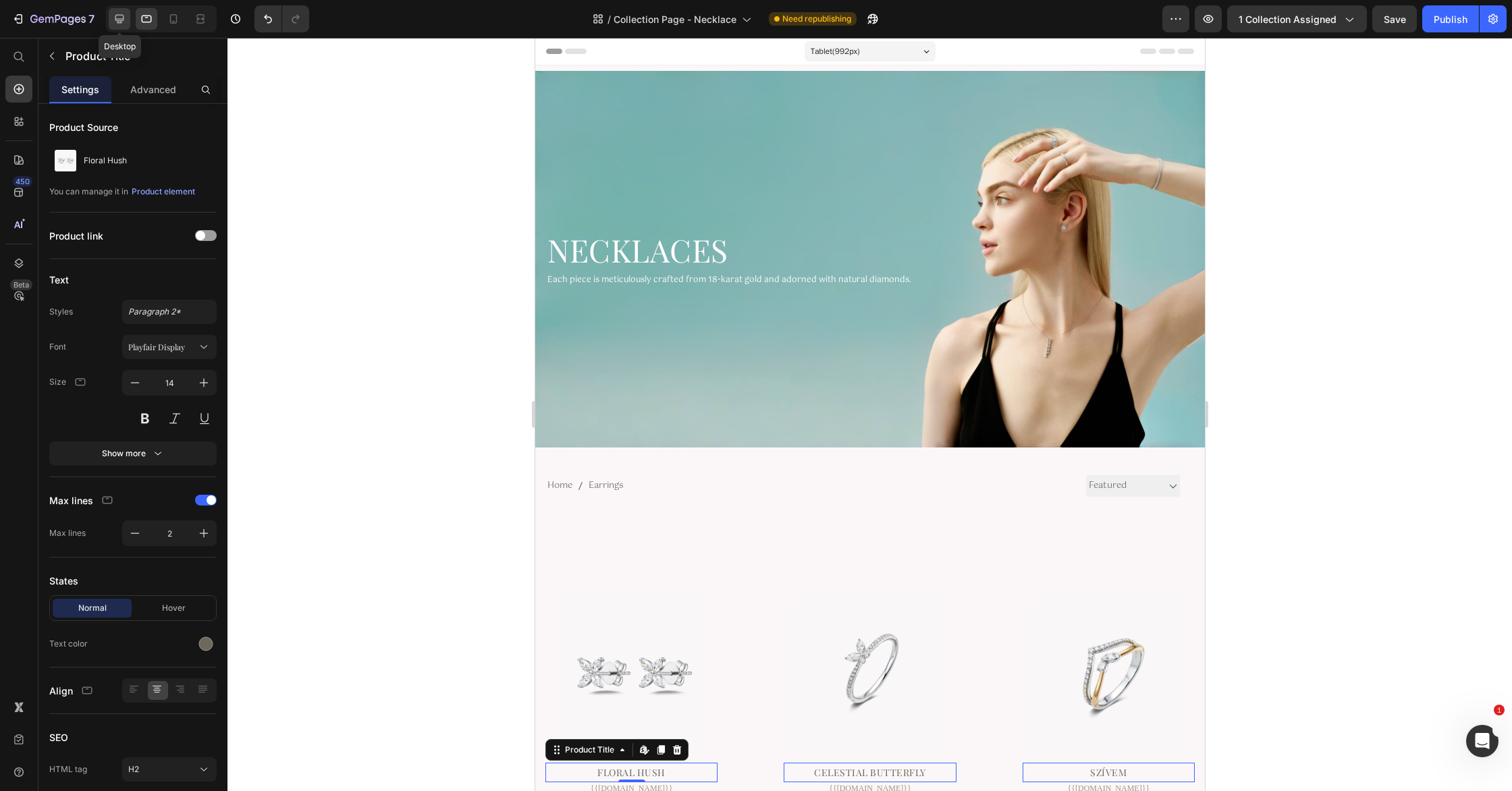 click 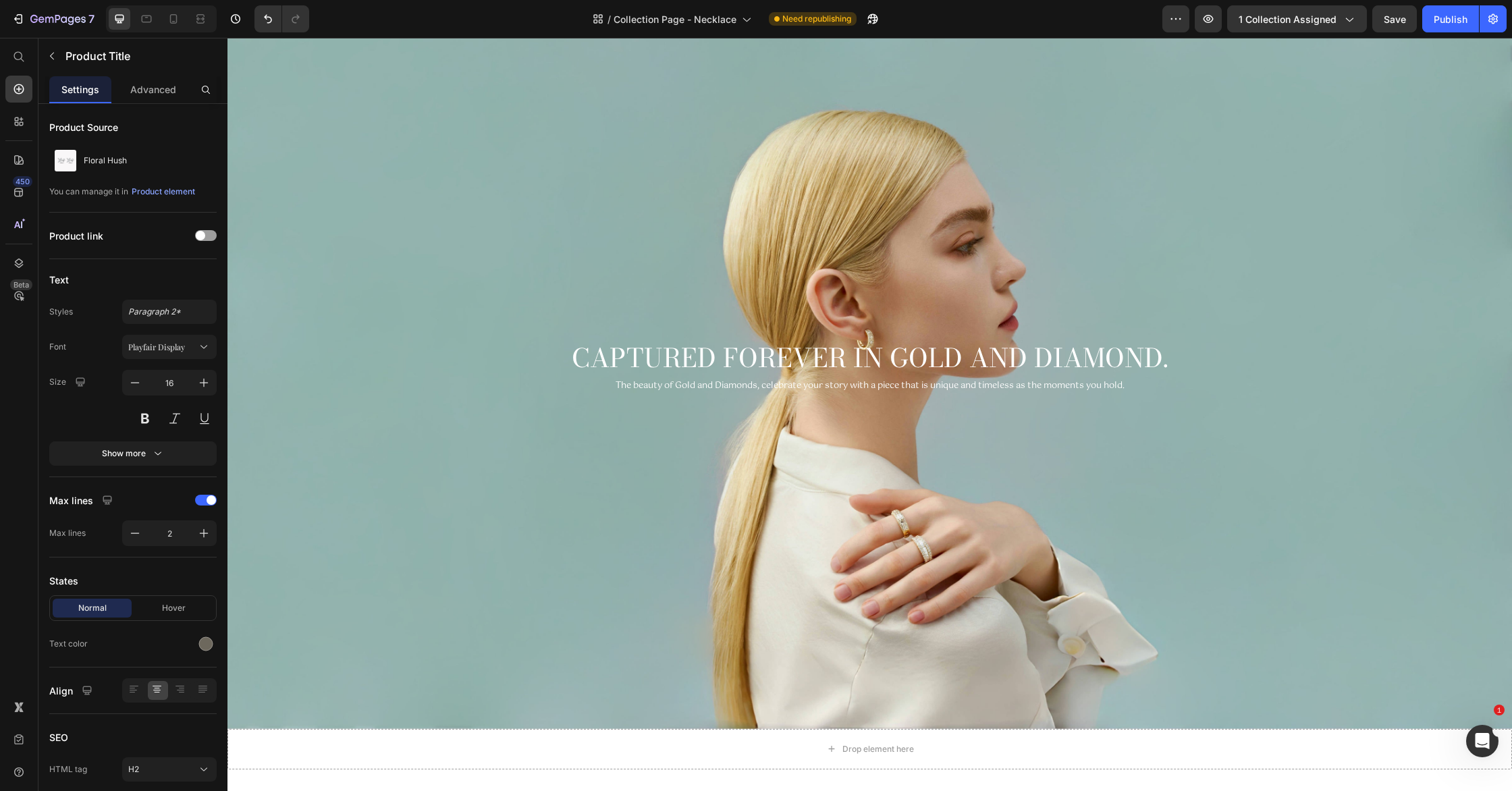 scroll, scrollTop: 1682, scrollLeft: 0, axis: vertical 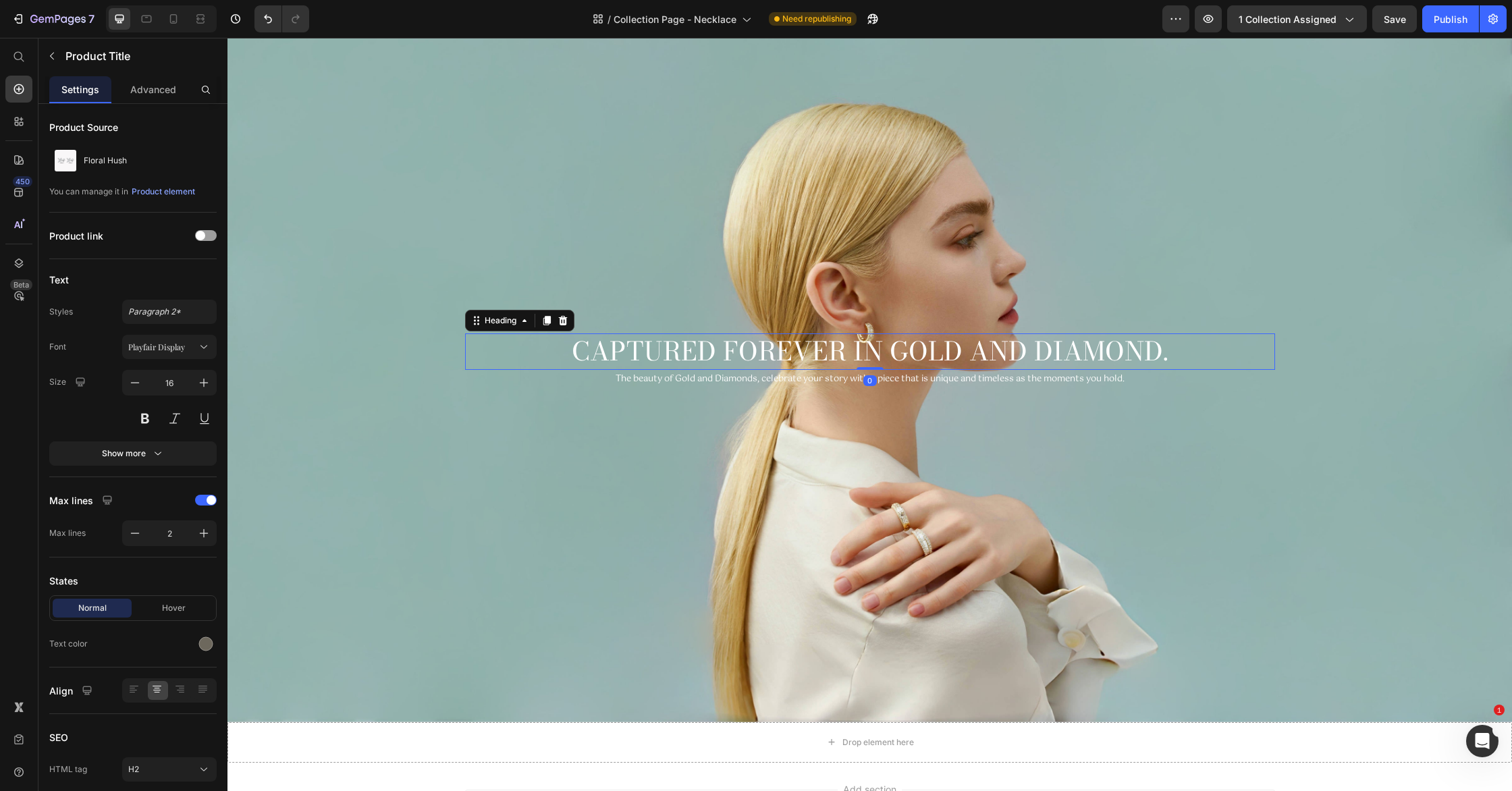 click on "Captured forever in Gold and Diamond." at bounding box center [870, 351] 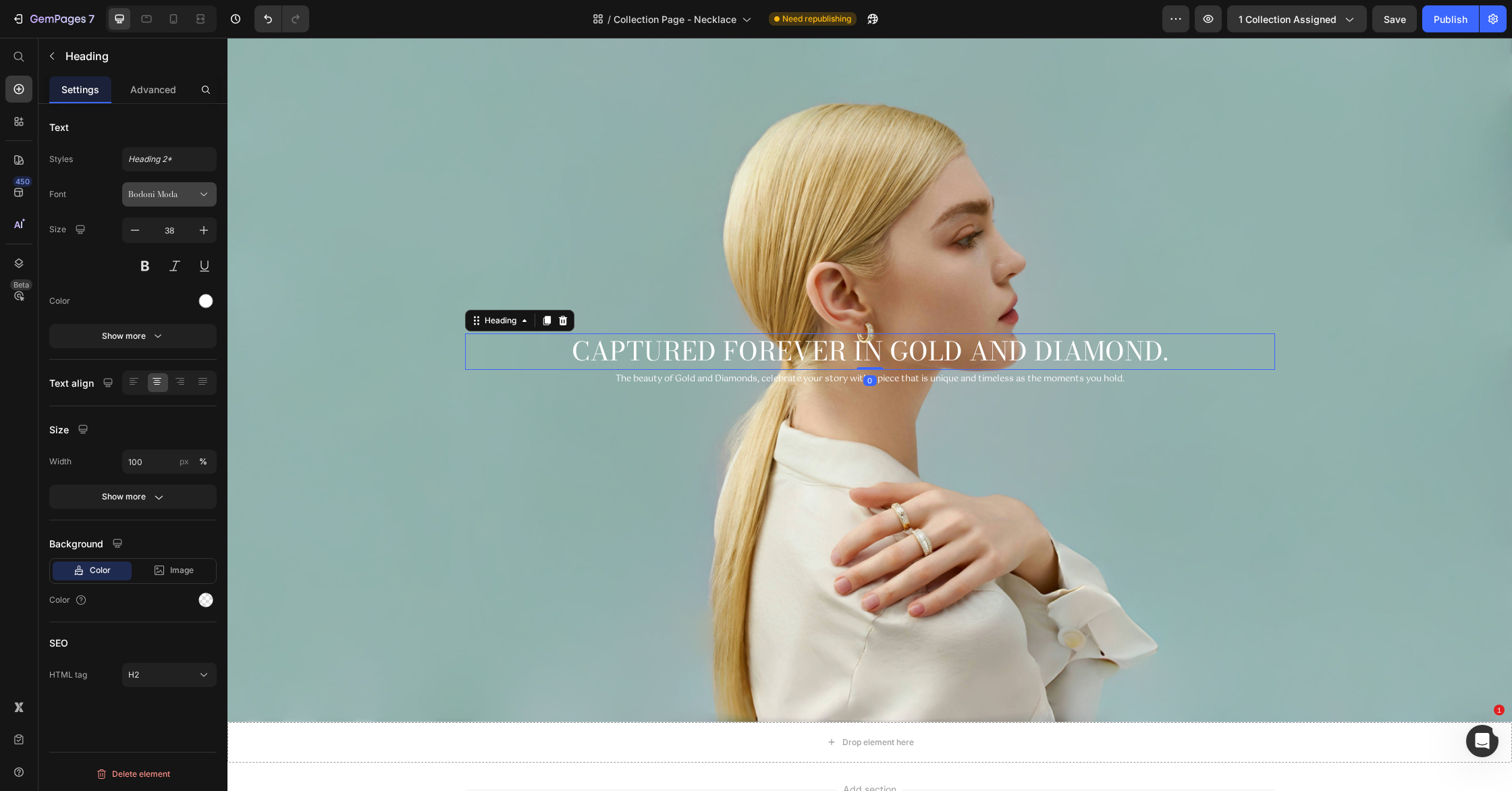 click on "Bodoni Moda" at bounding box center (163, 194) 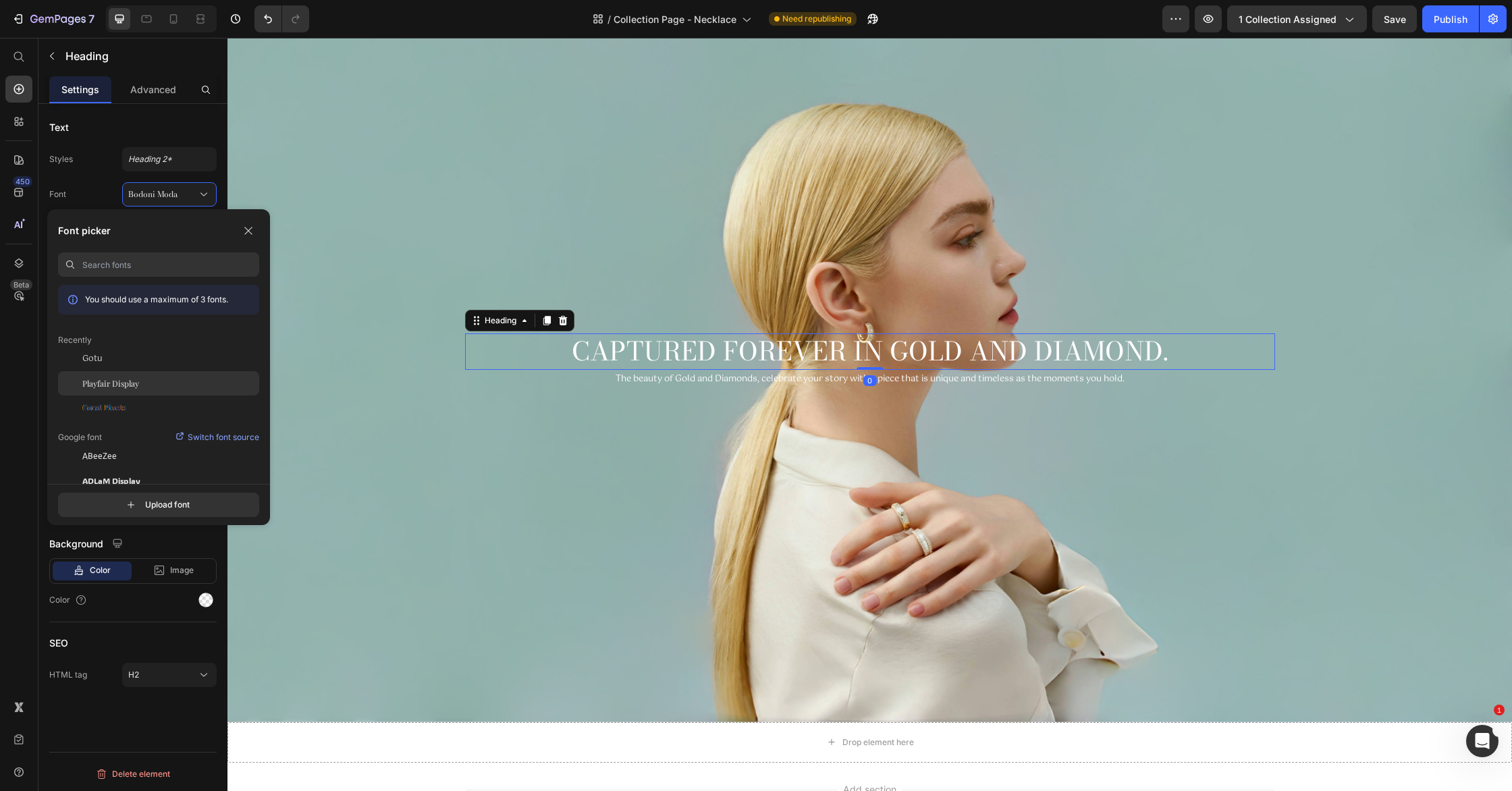 click on "Playfair Display" 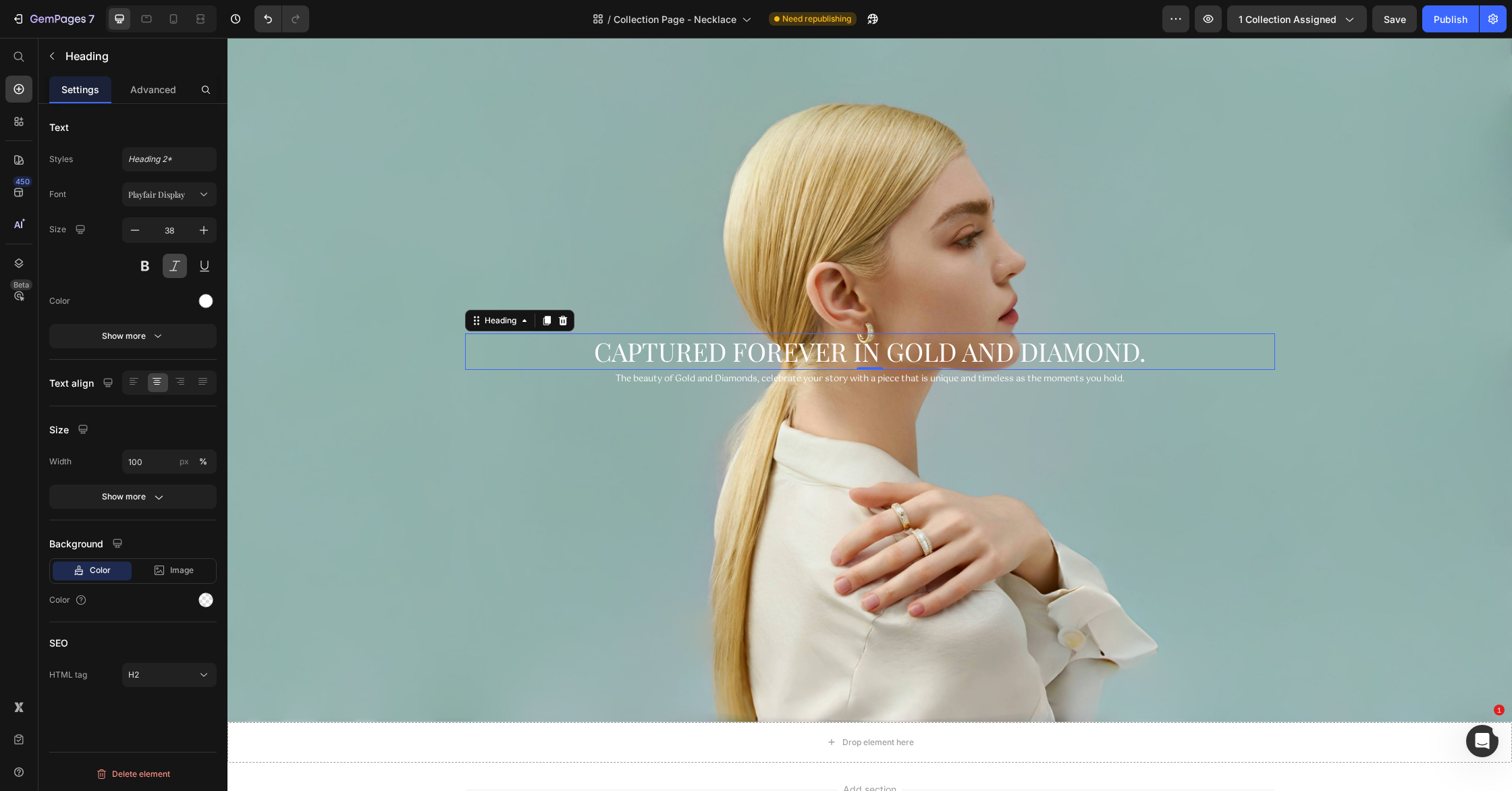 click at bounding box center [175, 266] 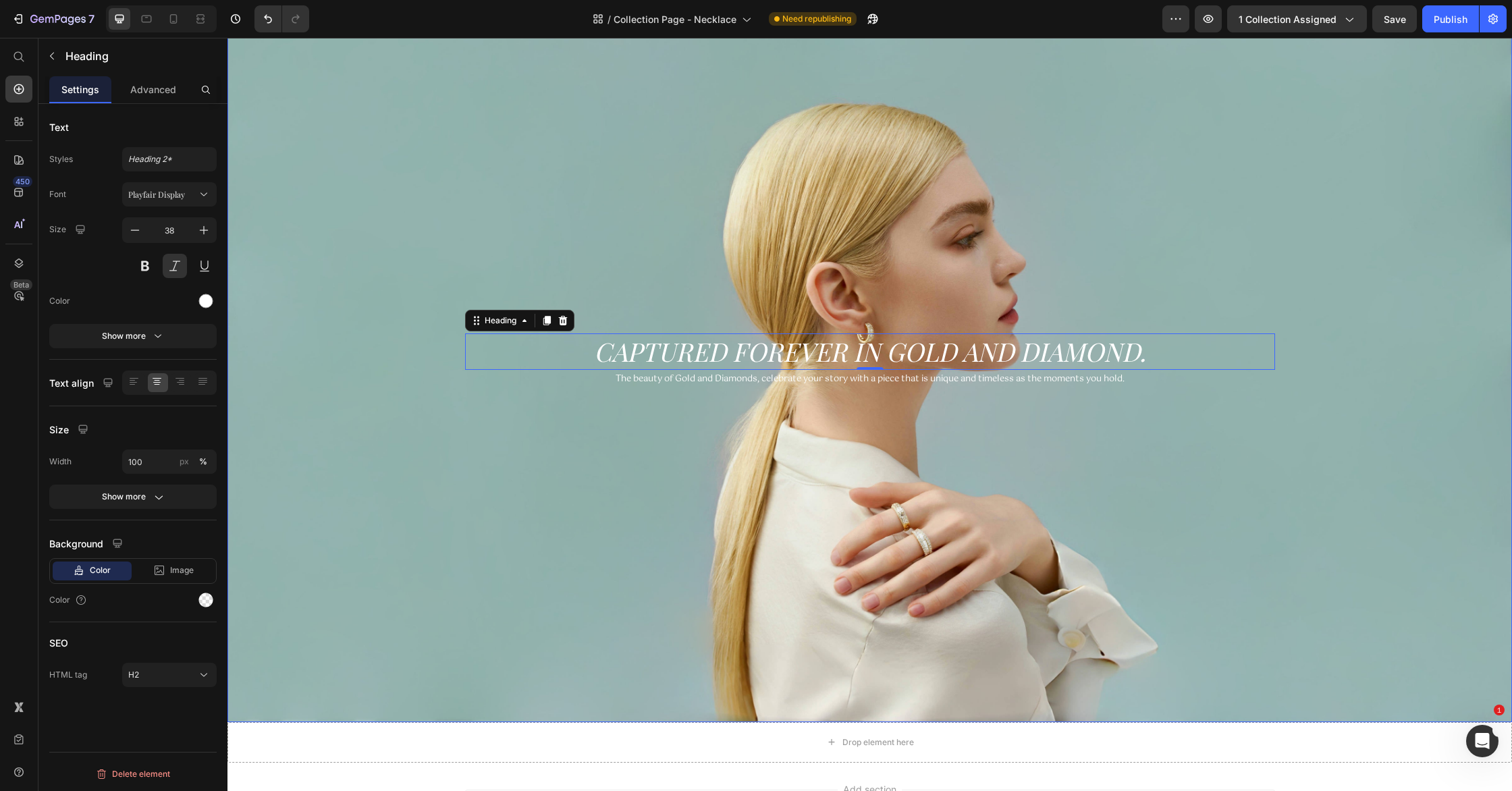 drag, startPoint x: 365, startPoint y: 115, endPoint x: 256, endPoint y: 86, distance: 112.7918 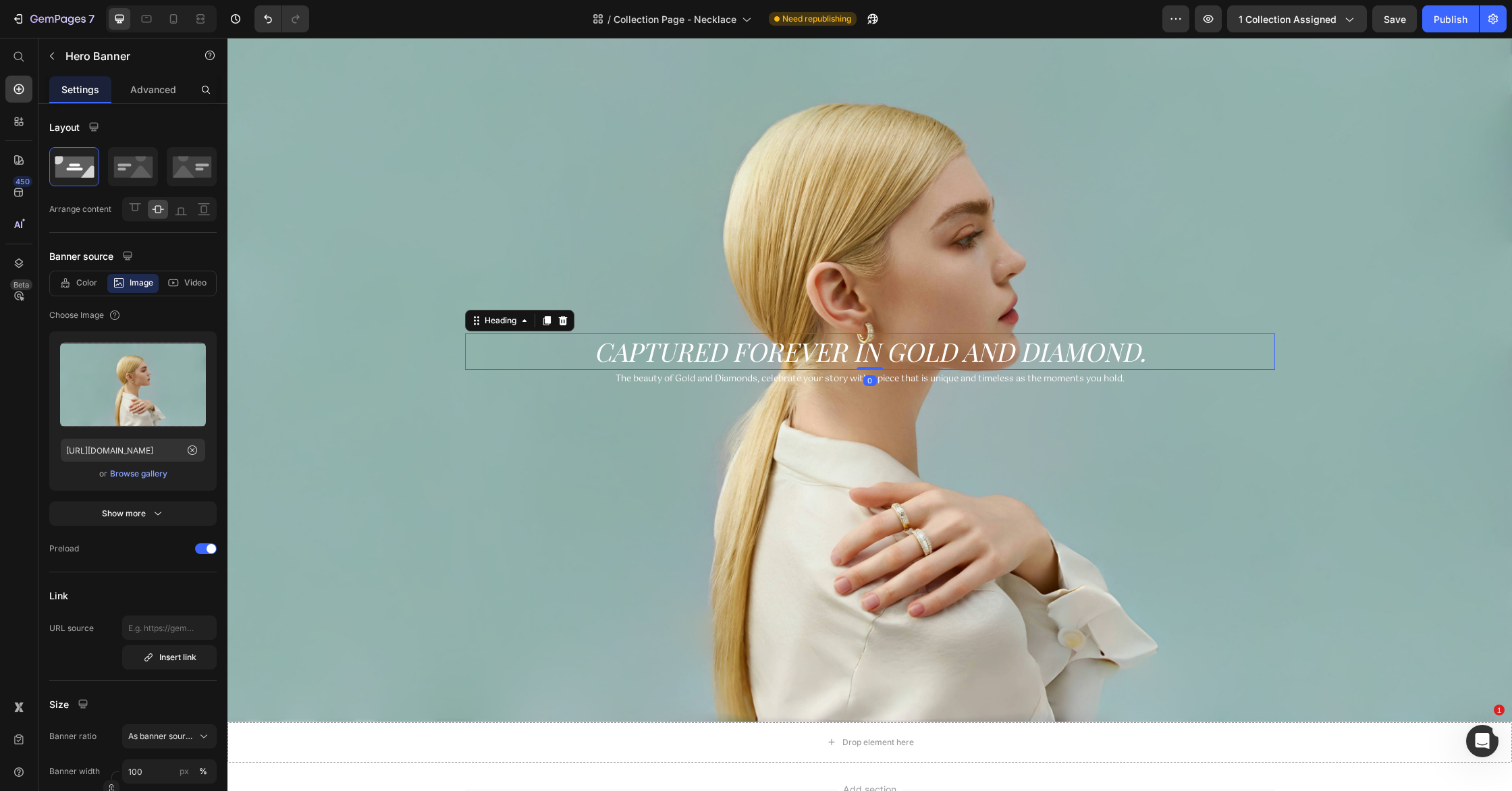 click on "Captured forever in Gold and Diamond." at bounding box center [870, 351] 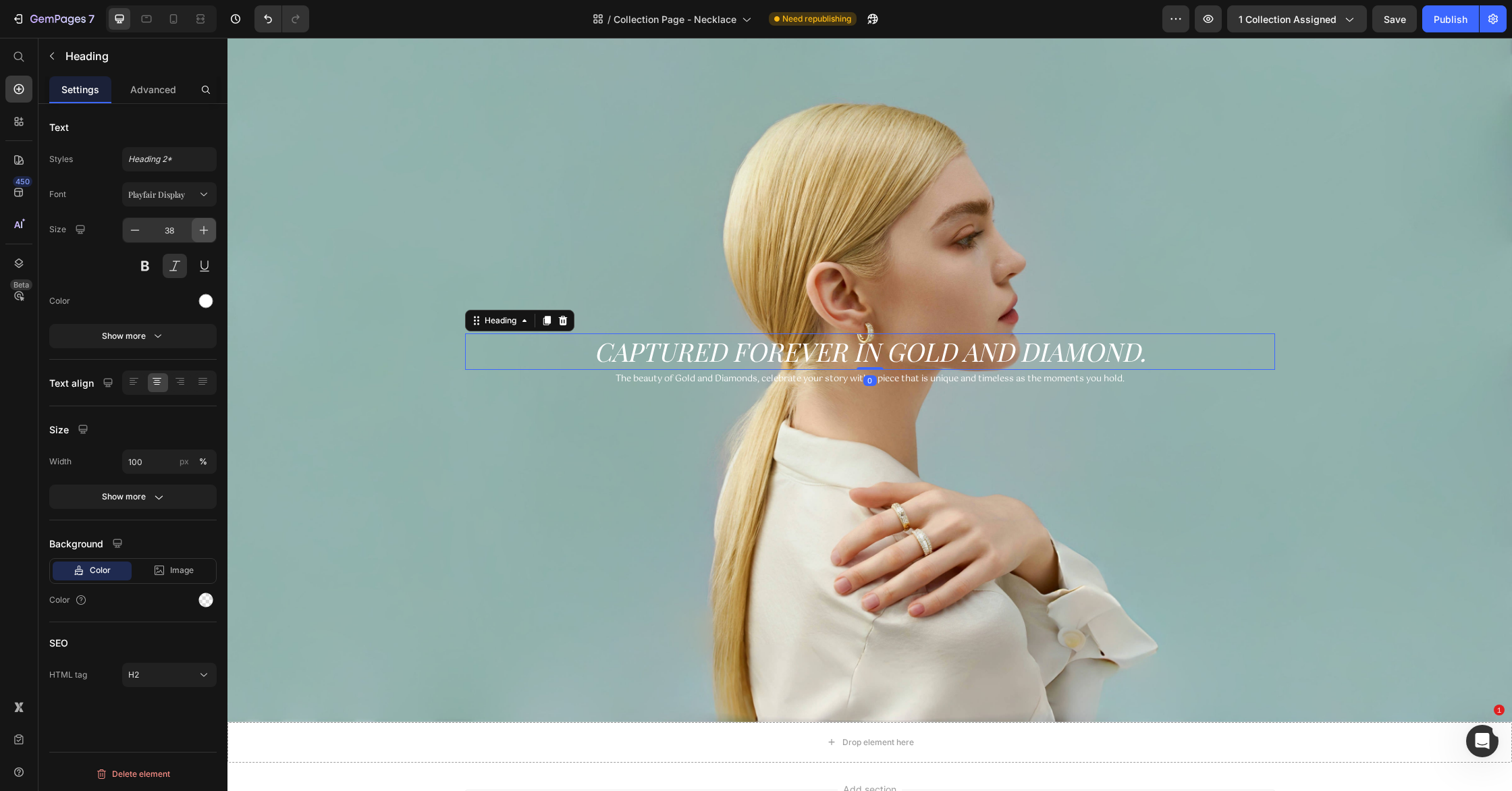 click 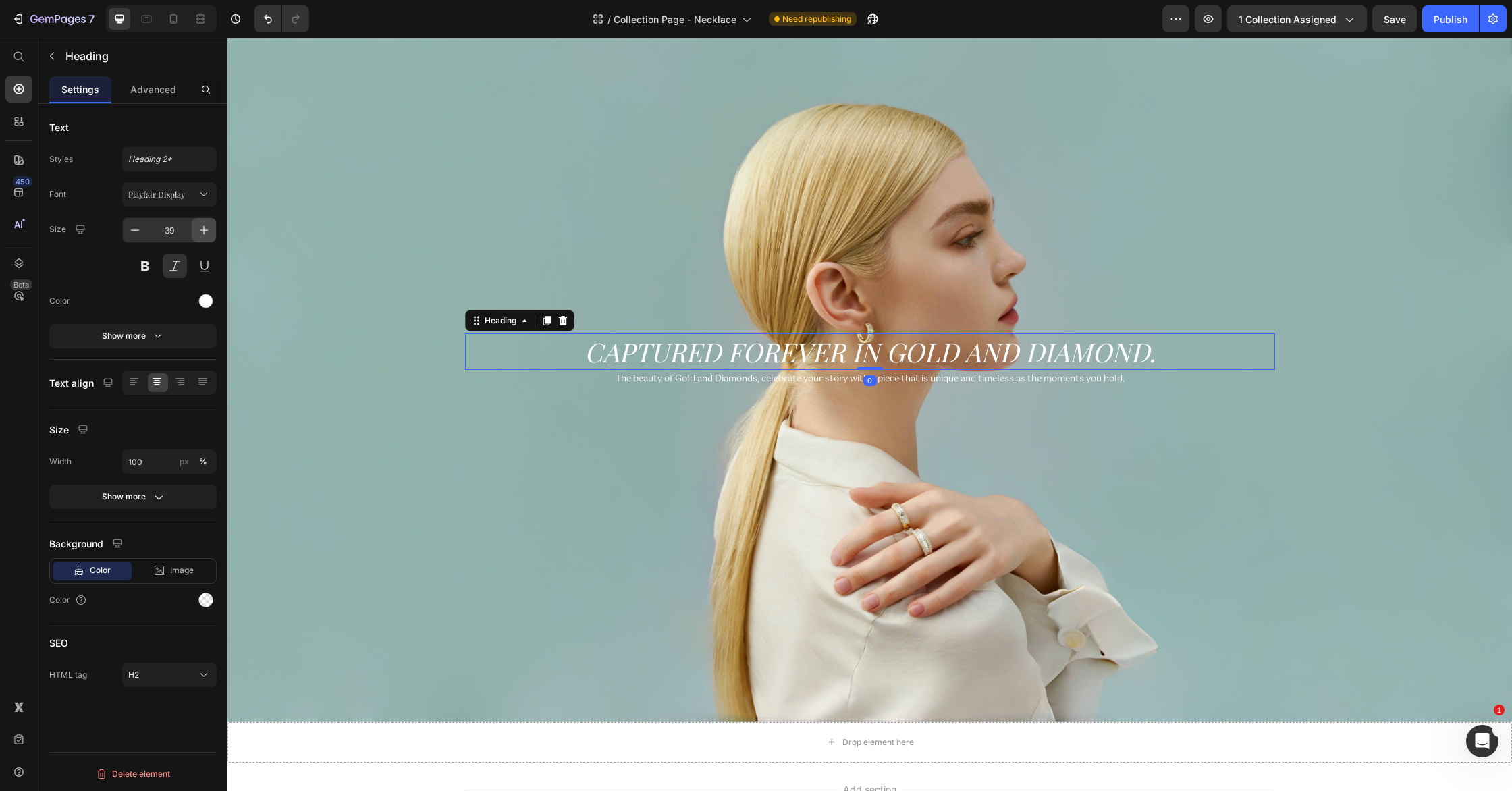 click 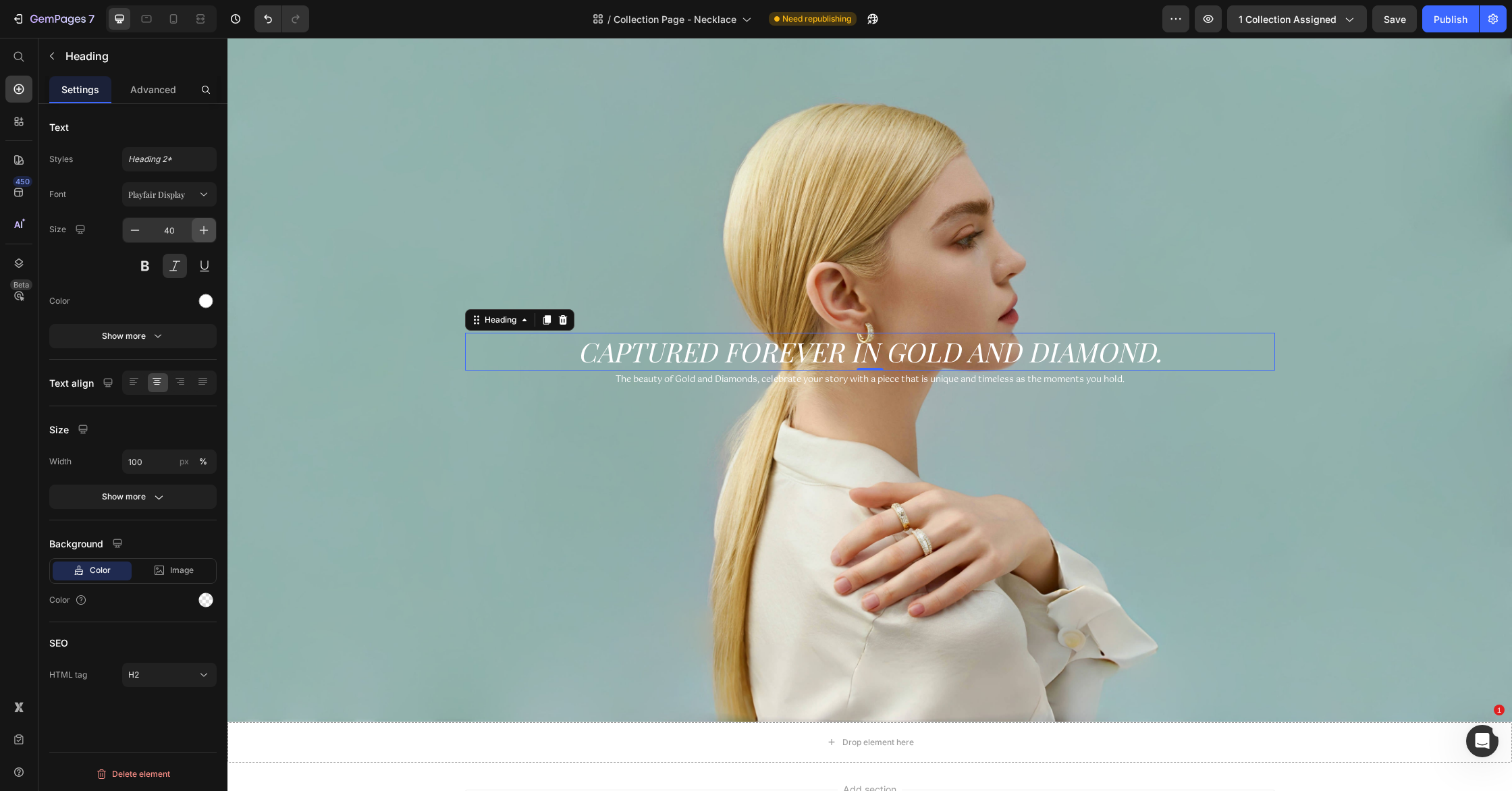 click 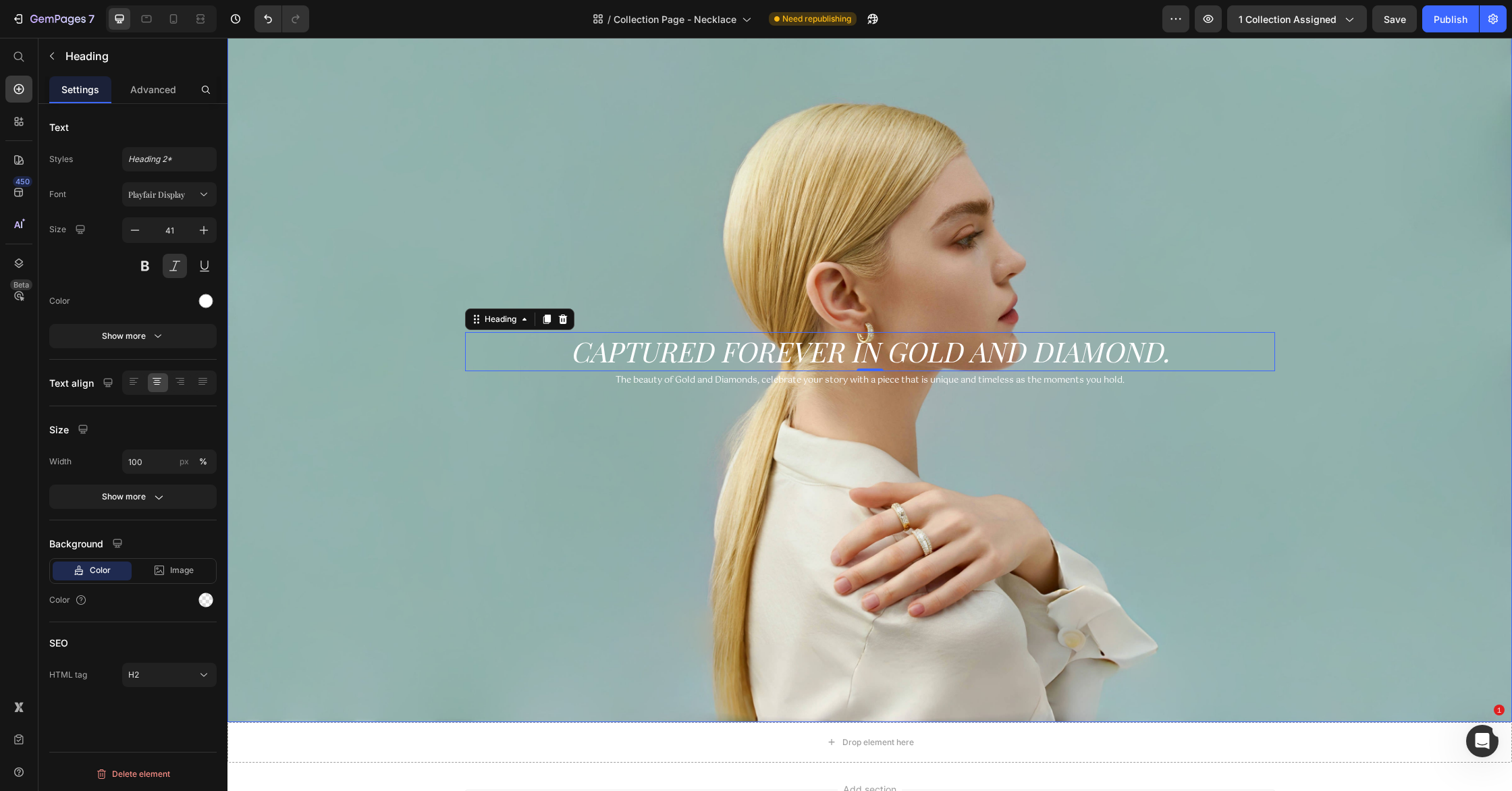 click at bounding box center [869, 361] 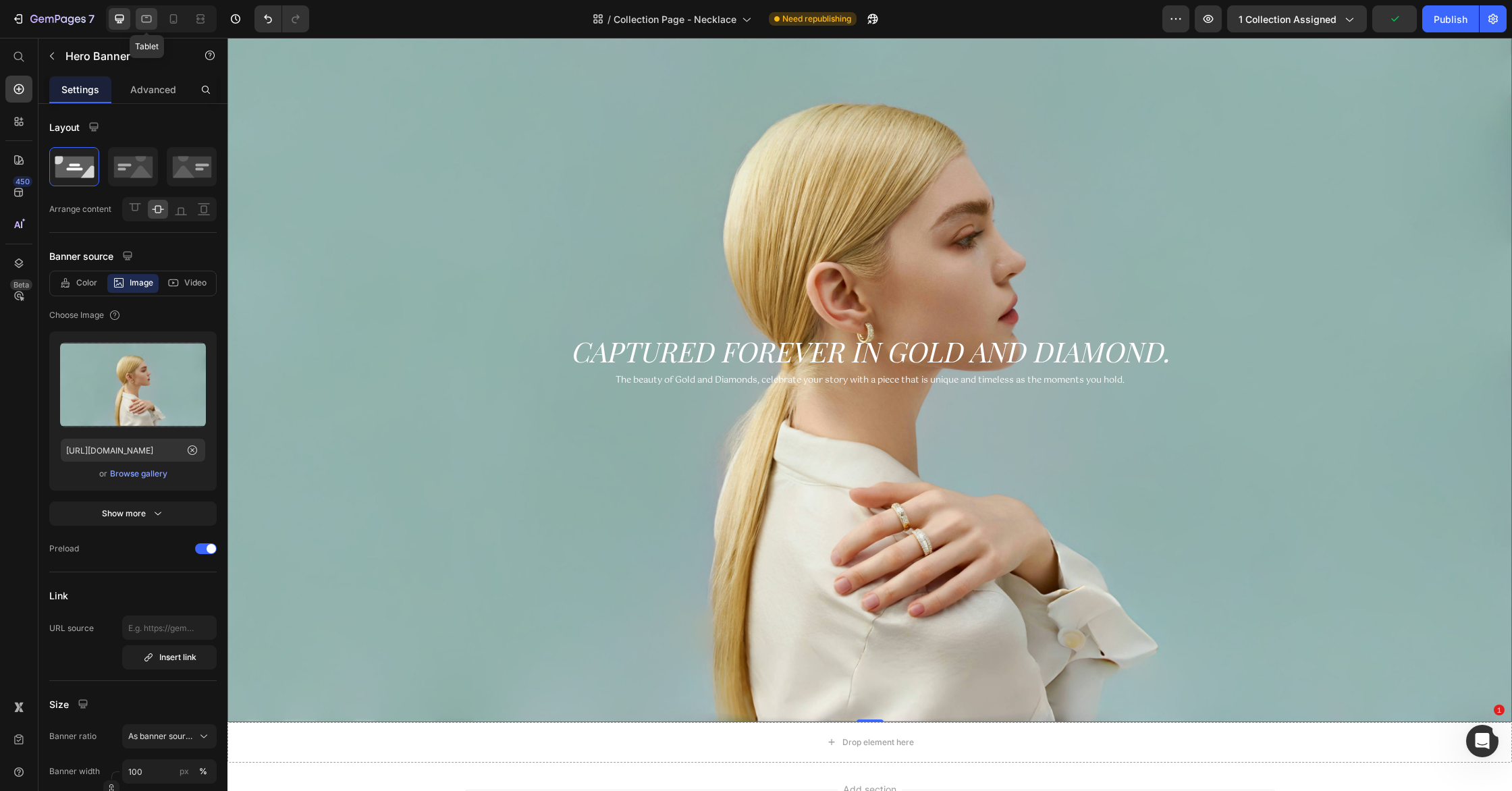 click 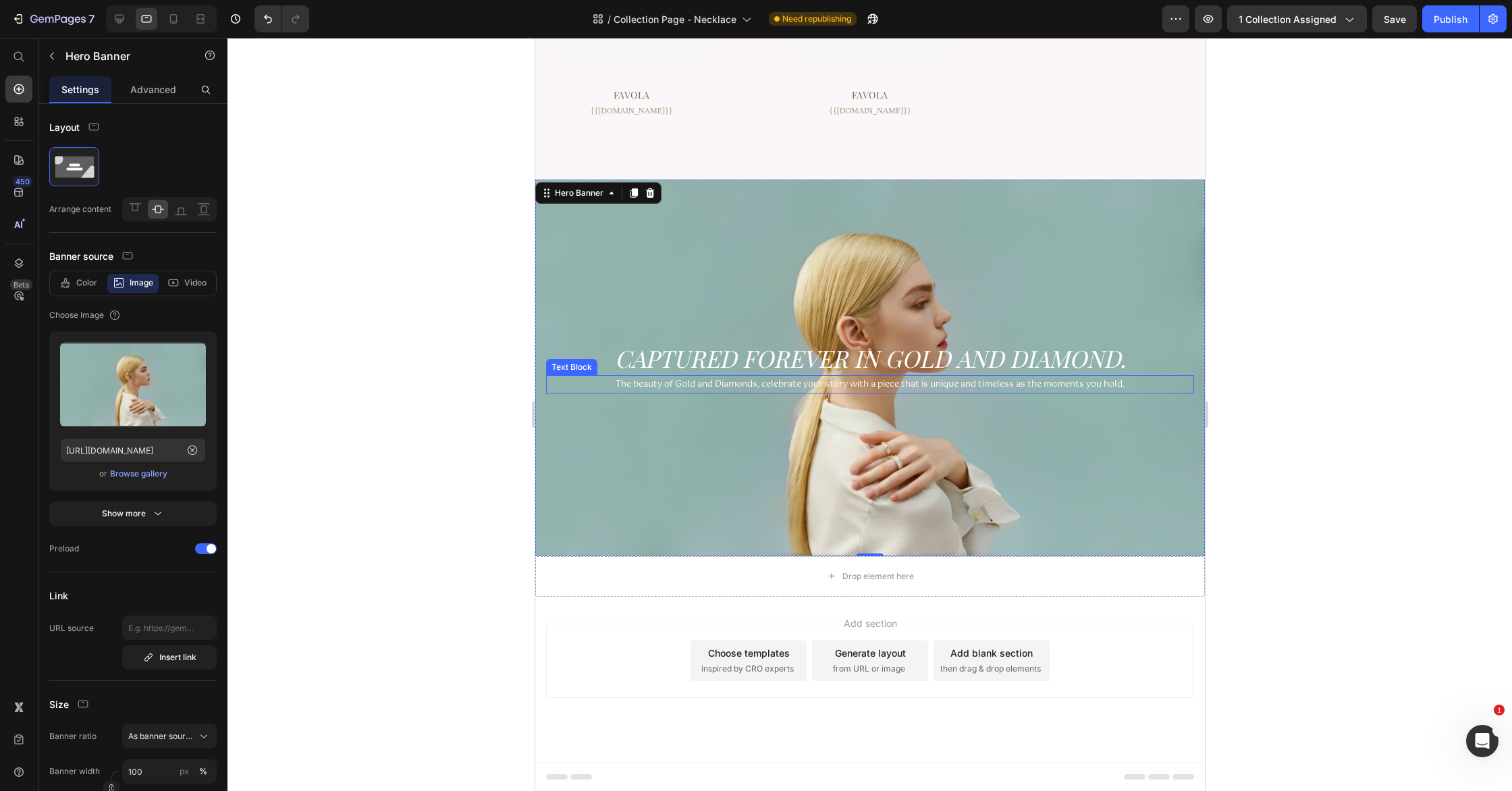 scroll, scrollTop: 438, scrollLeft: 0, axis: vertical 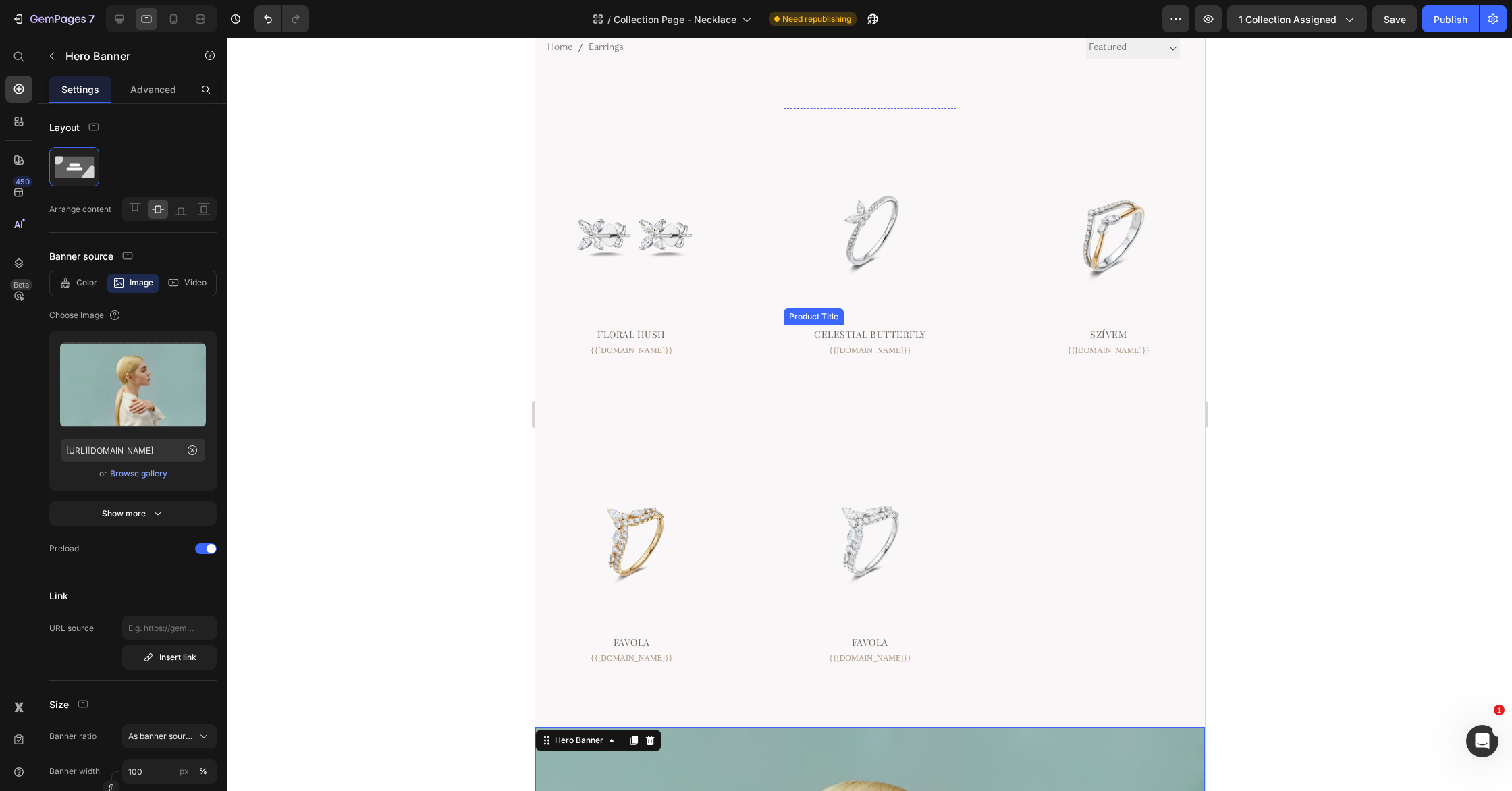 click on "Celestial Butterfly" at bounding box center (630, 334) 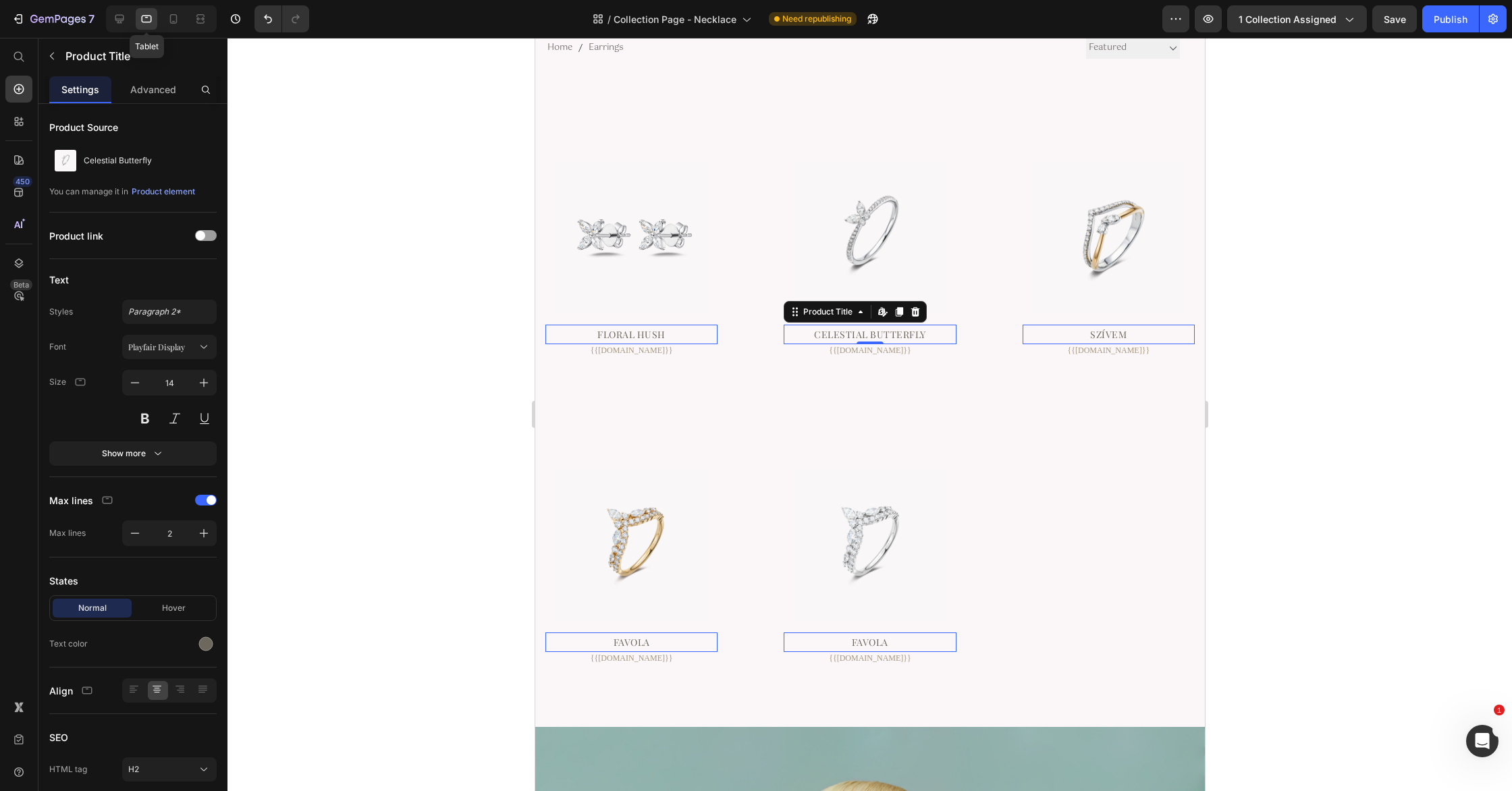 click 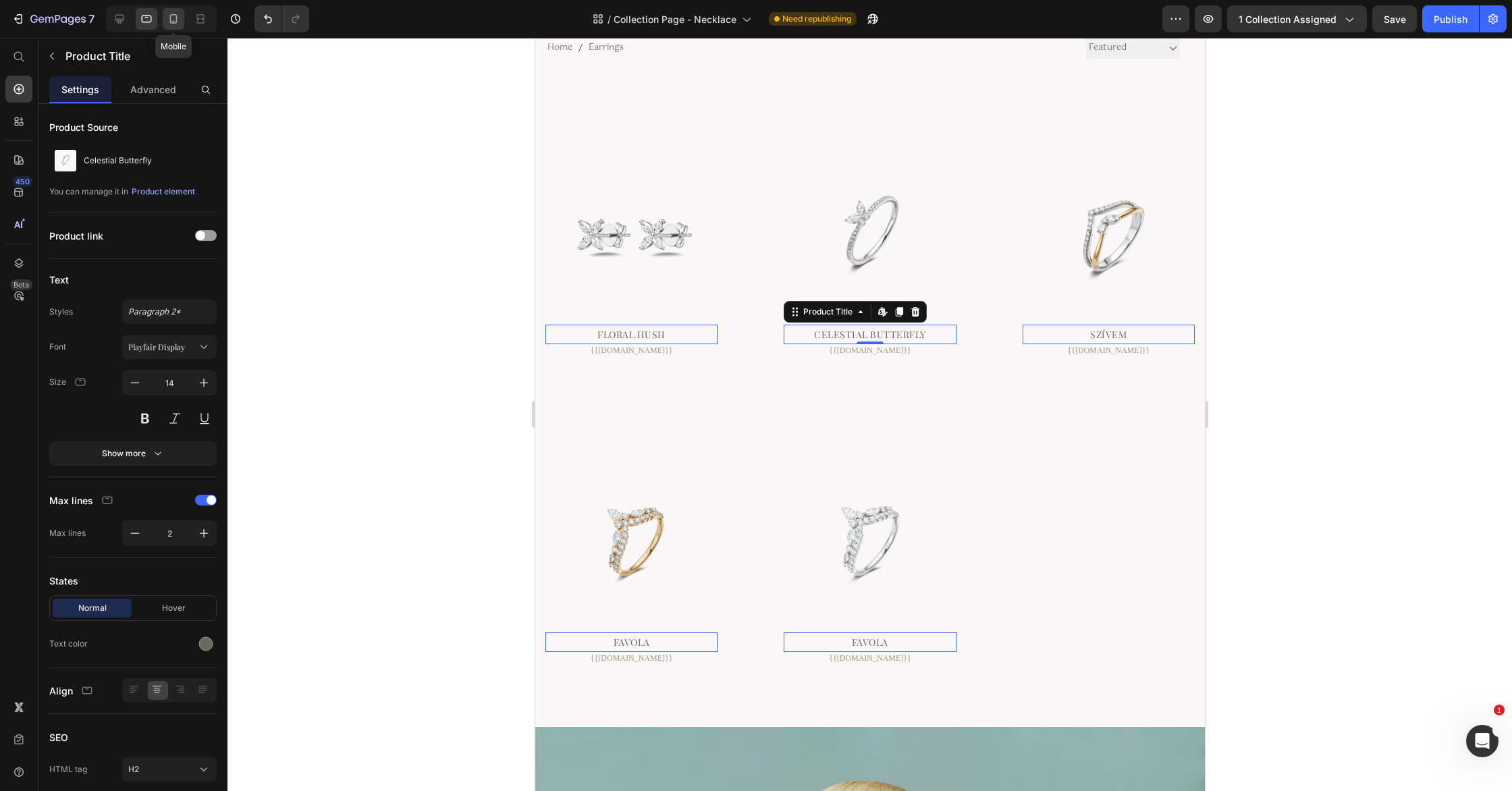click 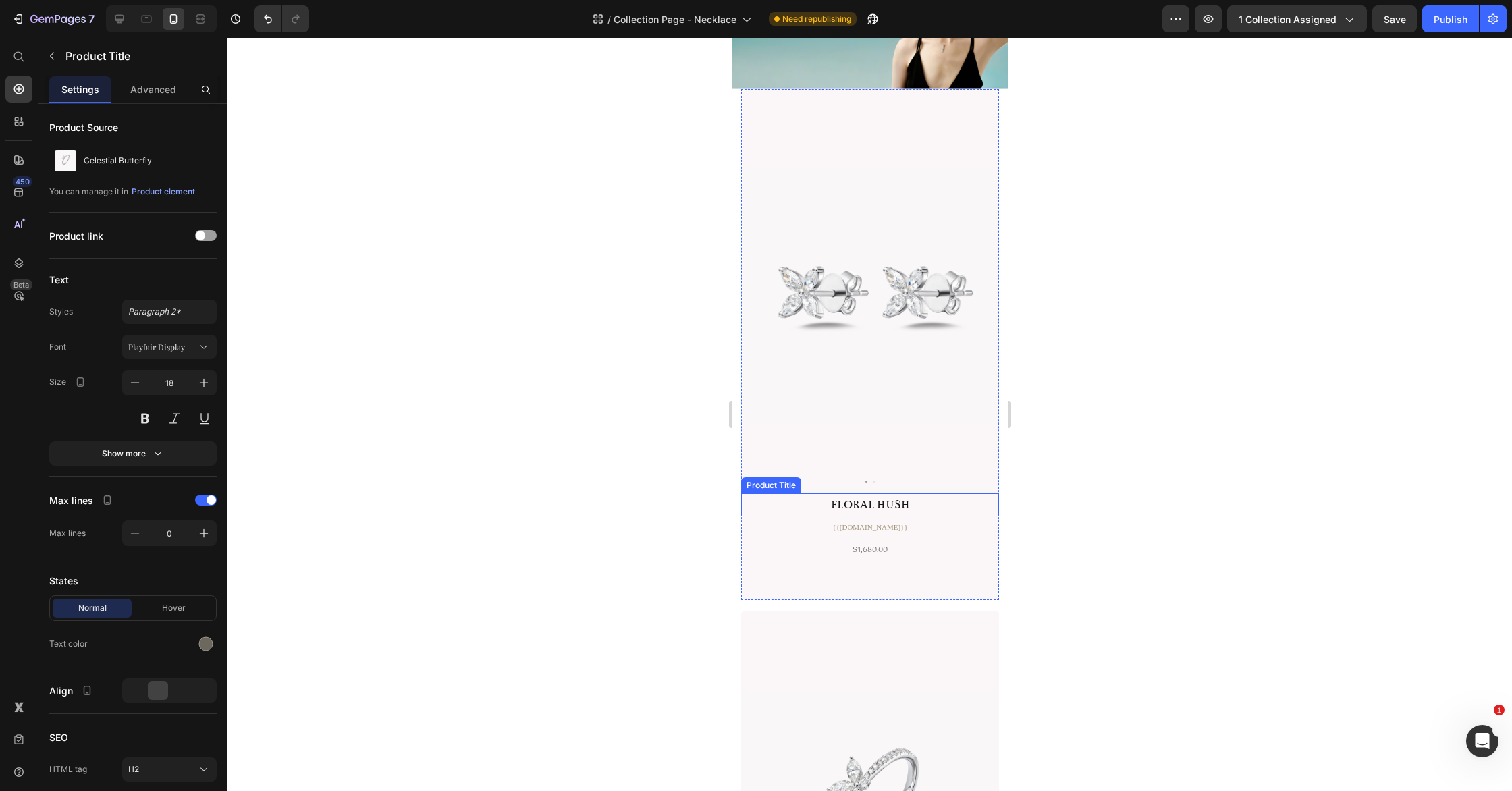 scroll, scrollTop: 132, scrollLeft: 0, axis: vertical 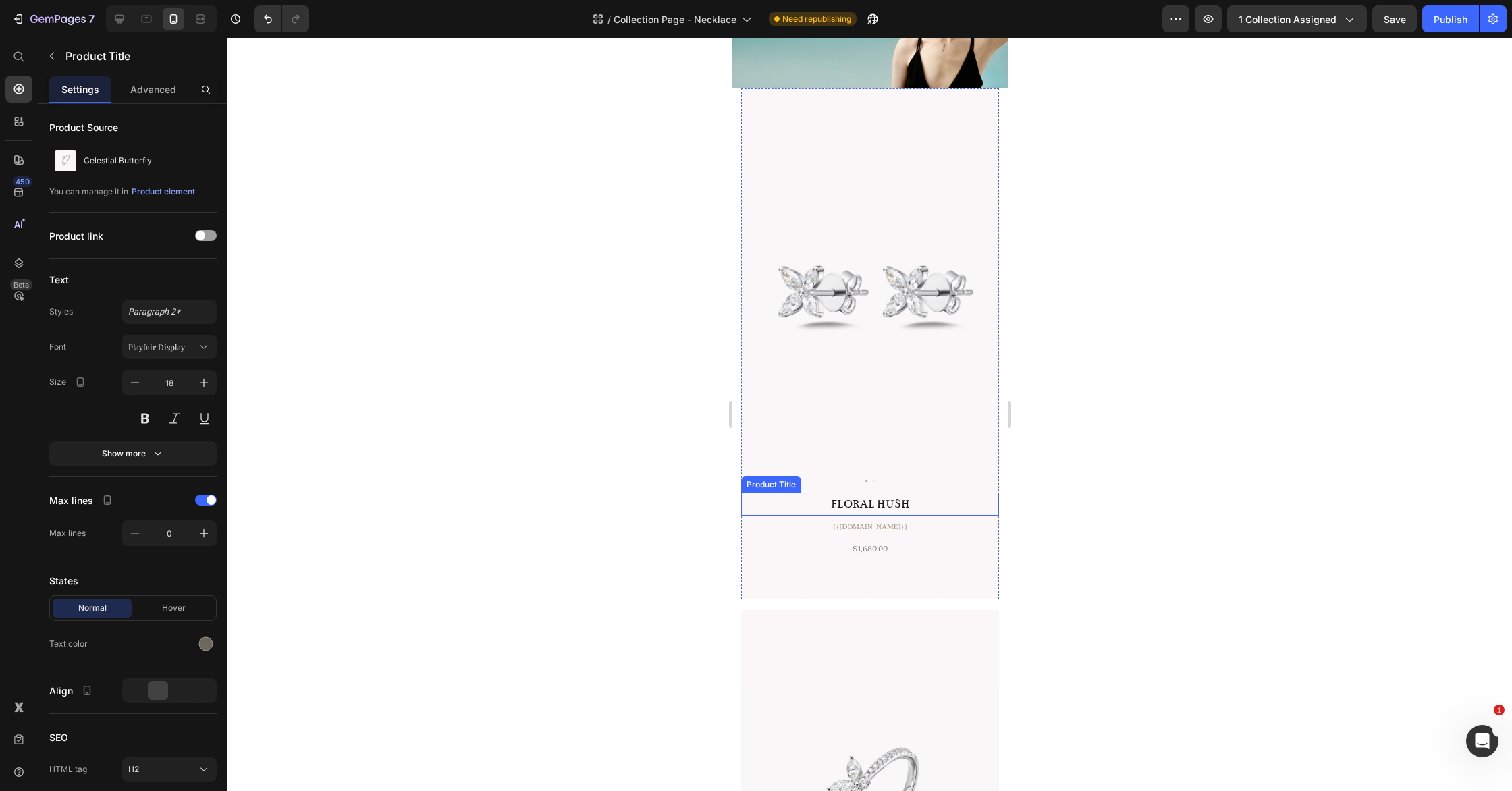 click on "Floral Hush" at bounding box center [869, 504] 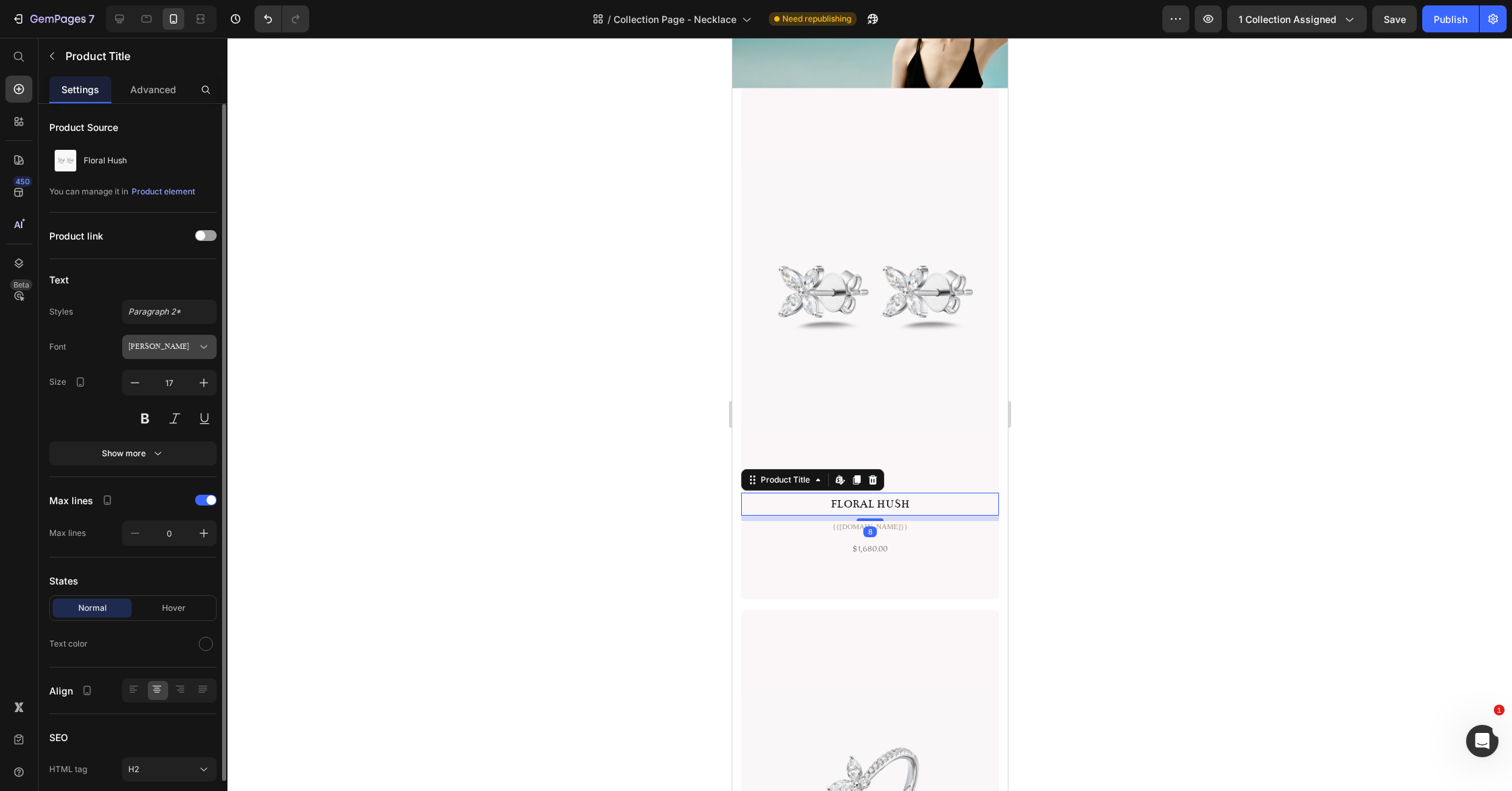 click on "[PERSON_NAME]" at bounding box center [163, 347] 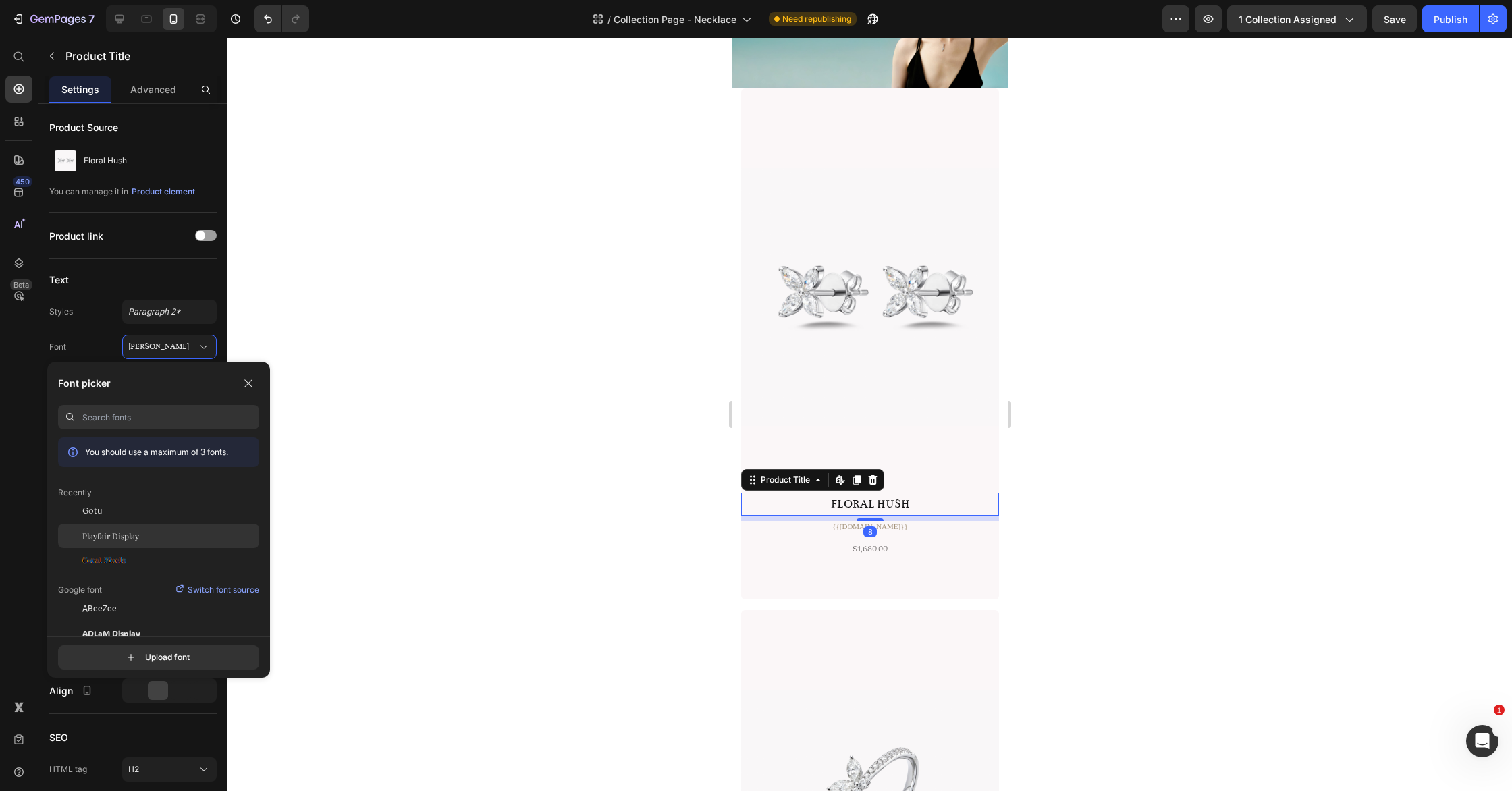 click on "Playfair Display" 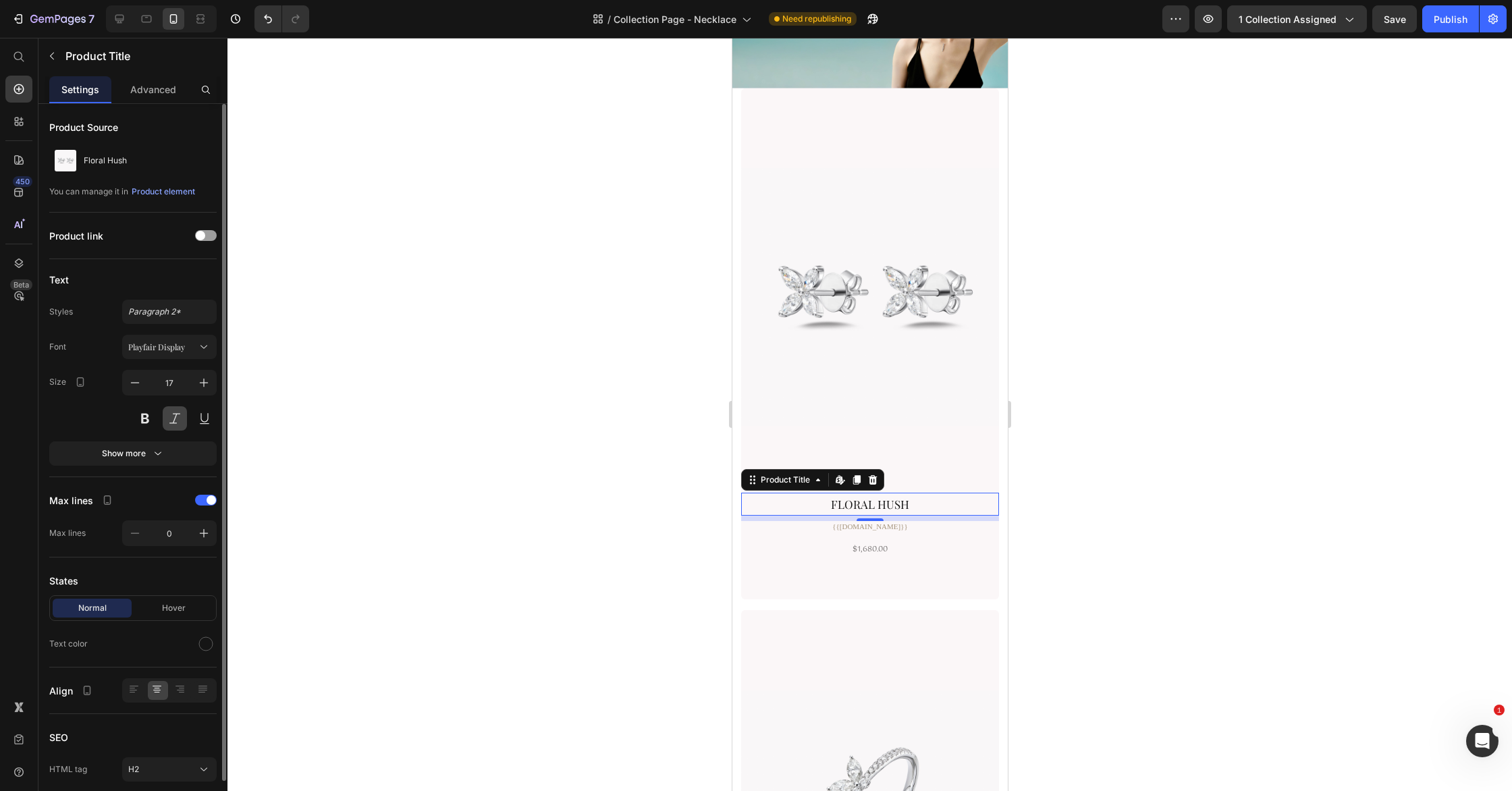 click at bounding box center (175, 418) 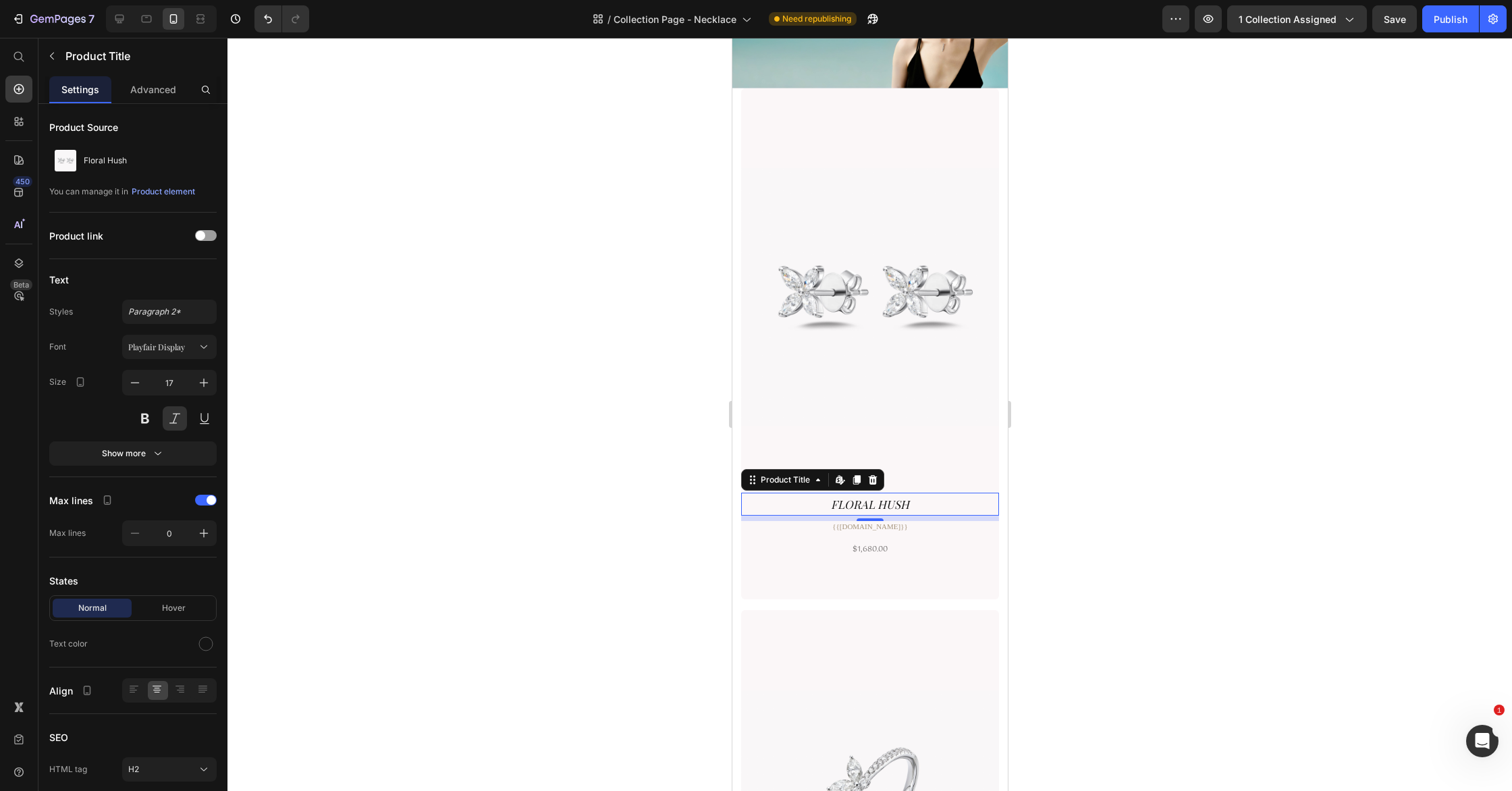 drag, startPoint x: 429, startPoint y: 483, endPoint x: 678, endPoint y: 505, distance: 249.97 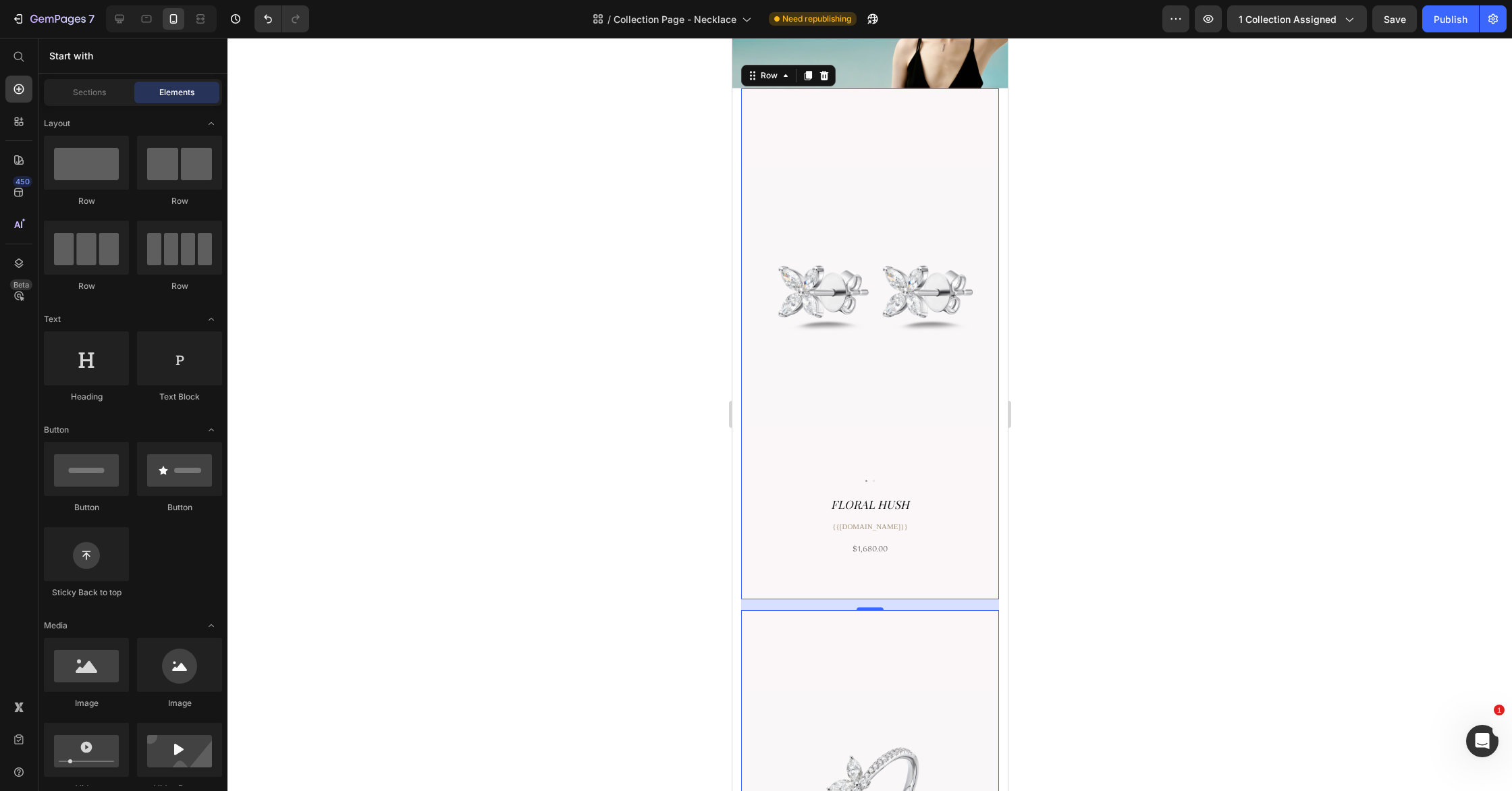 click on "Product Images Floral Hush Product Title {{product.metafields.custom.gold}} Custom Code $1,680.00 Product Price Row   0" at bounding box center (869, 344) 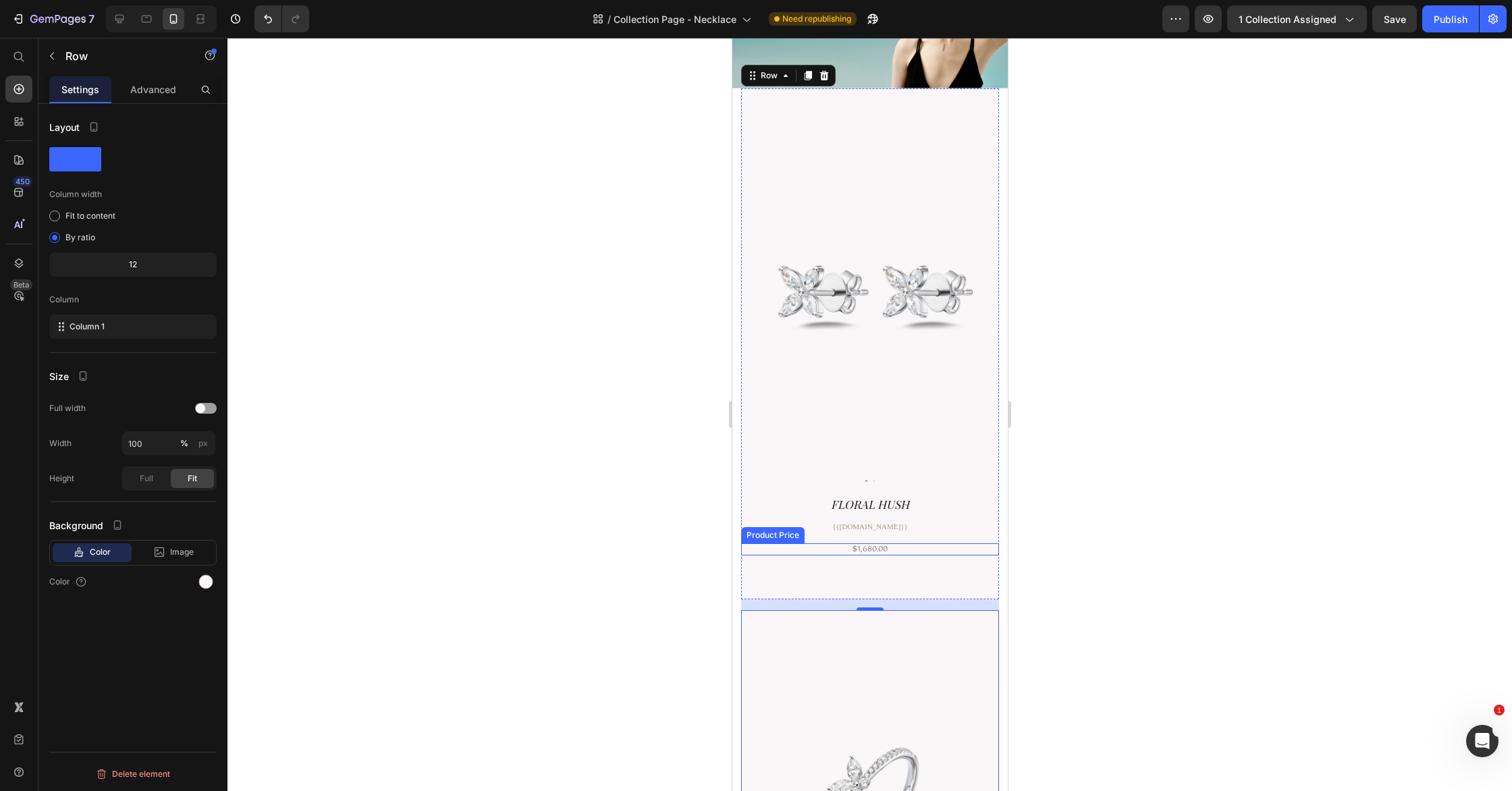 click on "$1,680.00" at bounding box center (869, 549) 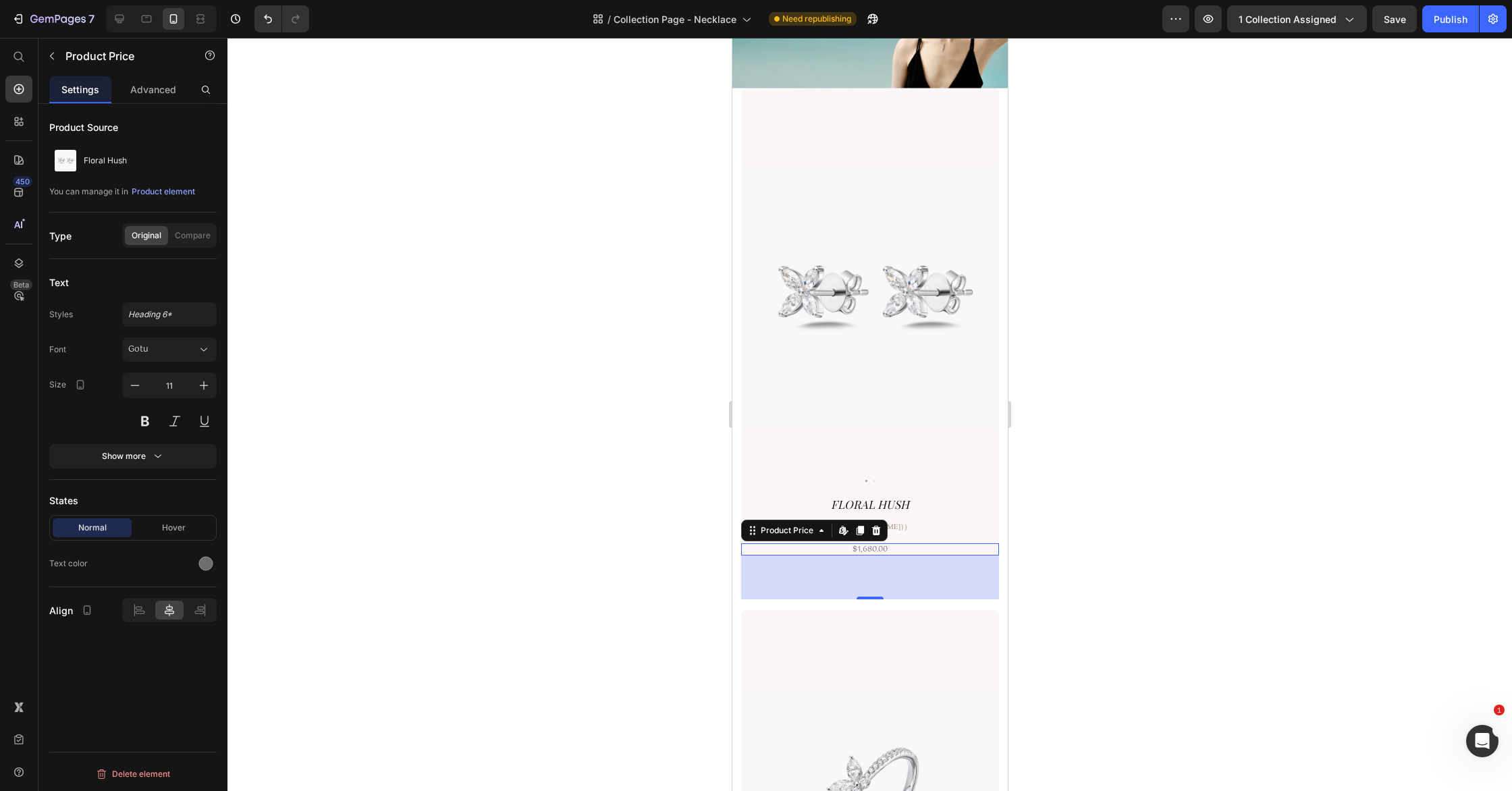 click 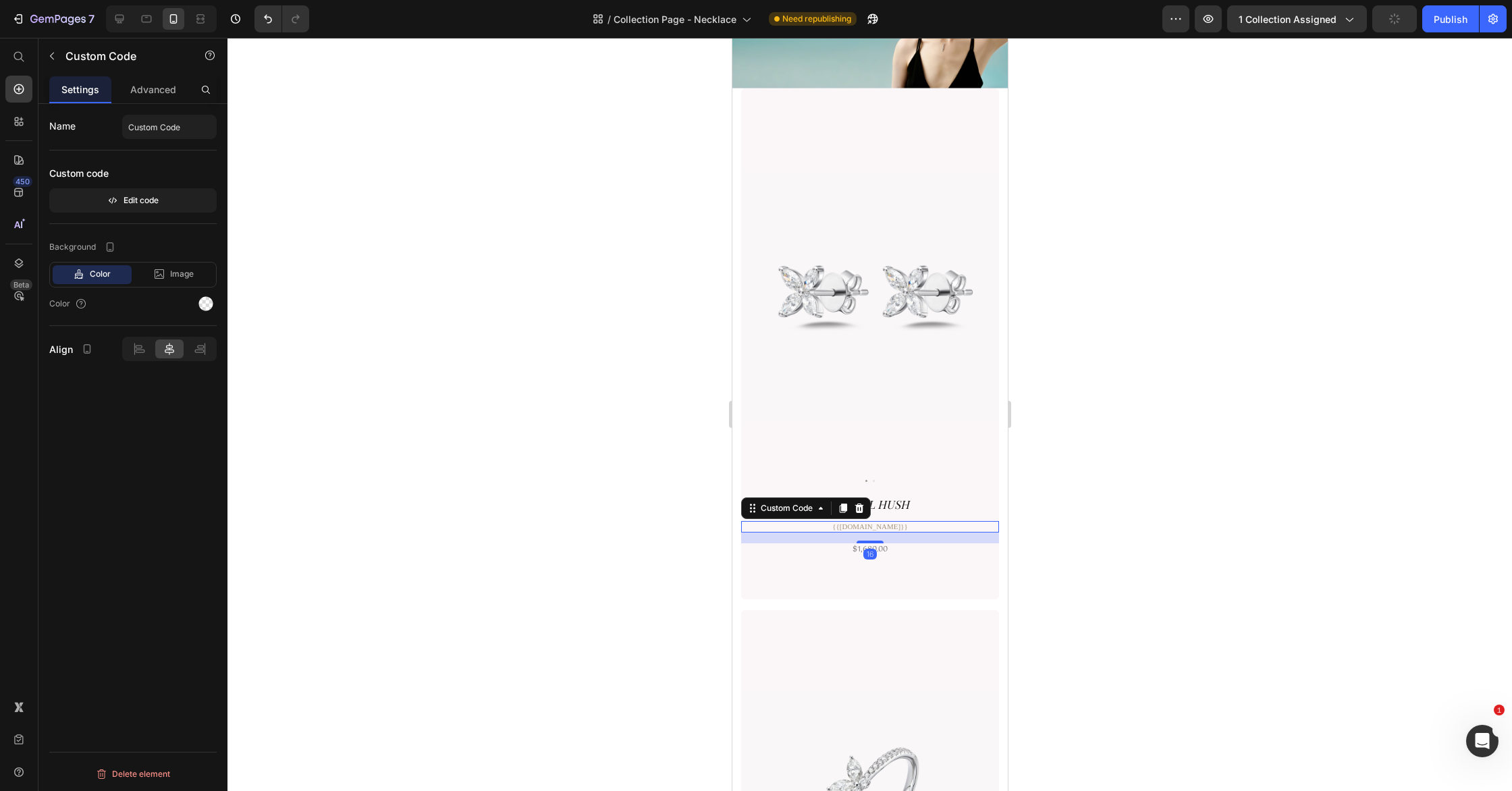 click on "{{[DOMAIN_NAME]}}" at bounding box center (869, 526) 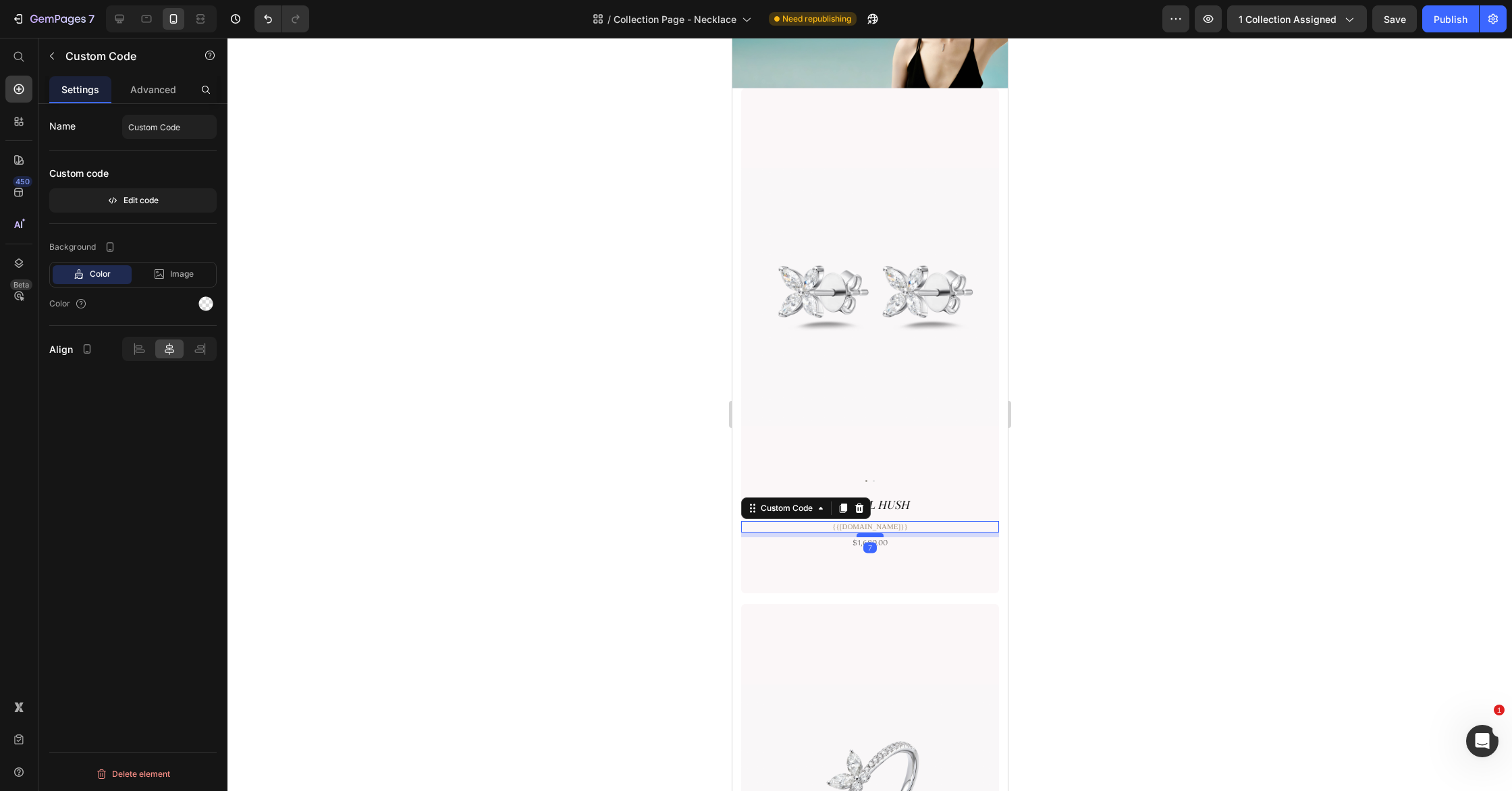 click at bounding box center [869, 535] 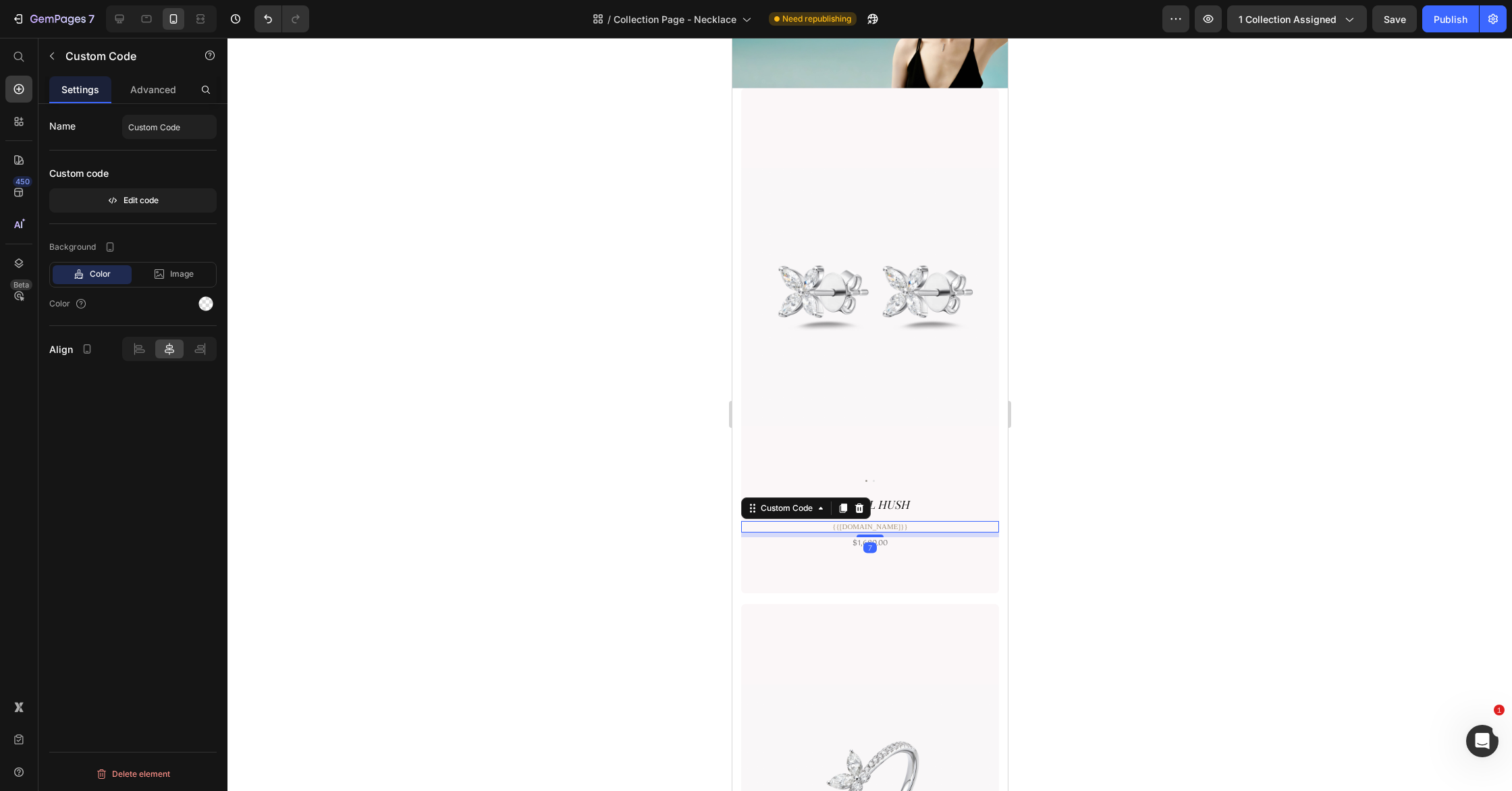 click 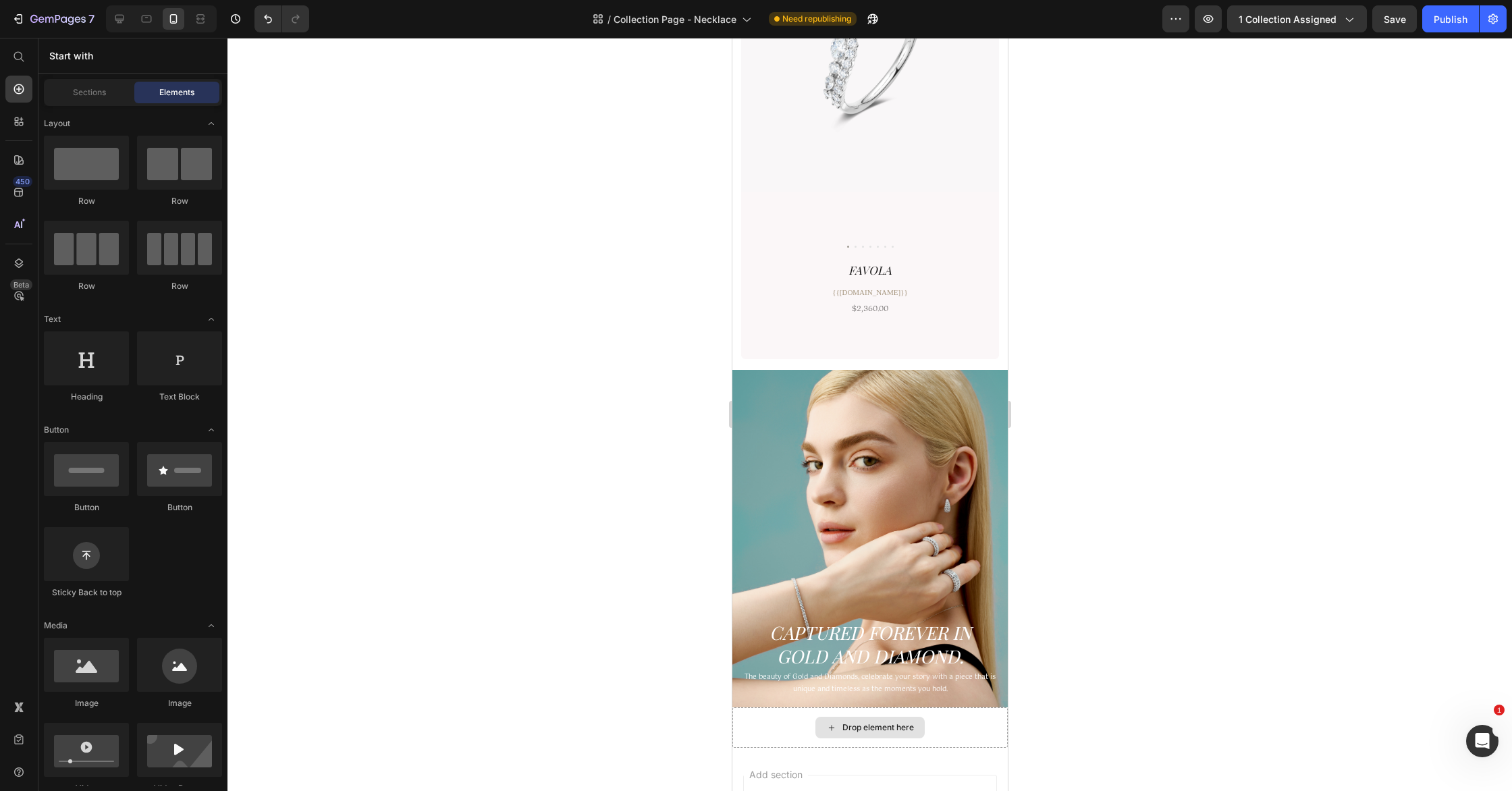 scroll, scrollTop: 2528, scrollLeft: 0, axis: vertical 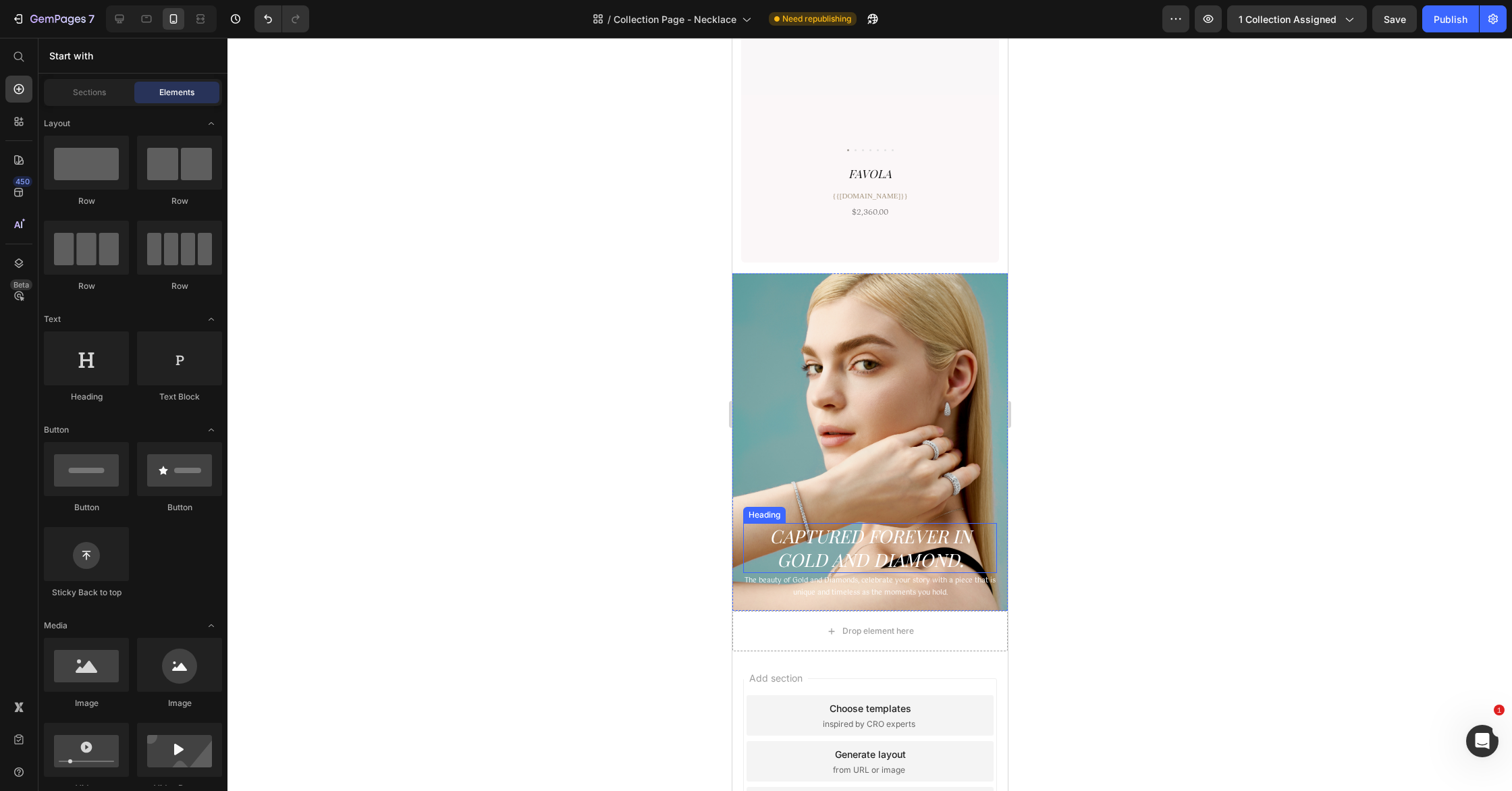 click on "Captured forever in Gold and Diamond." at bounding box center (869, 548) 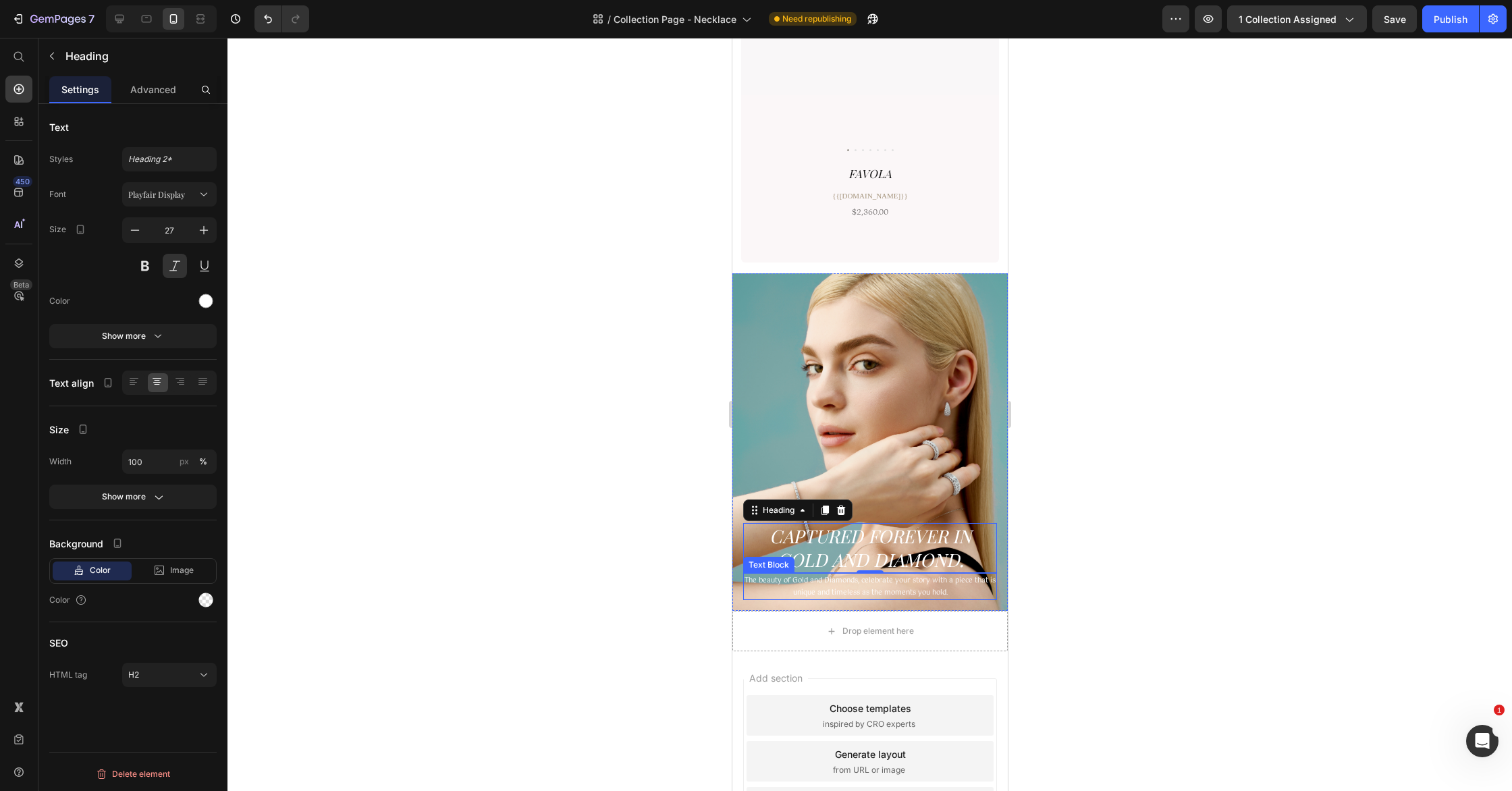 click on "The beauty of Gold and Diamonds, celebrate your story with a piece that is unique and timeless as the moments you hold." at bounding box center [869, 587] 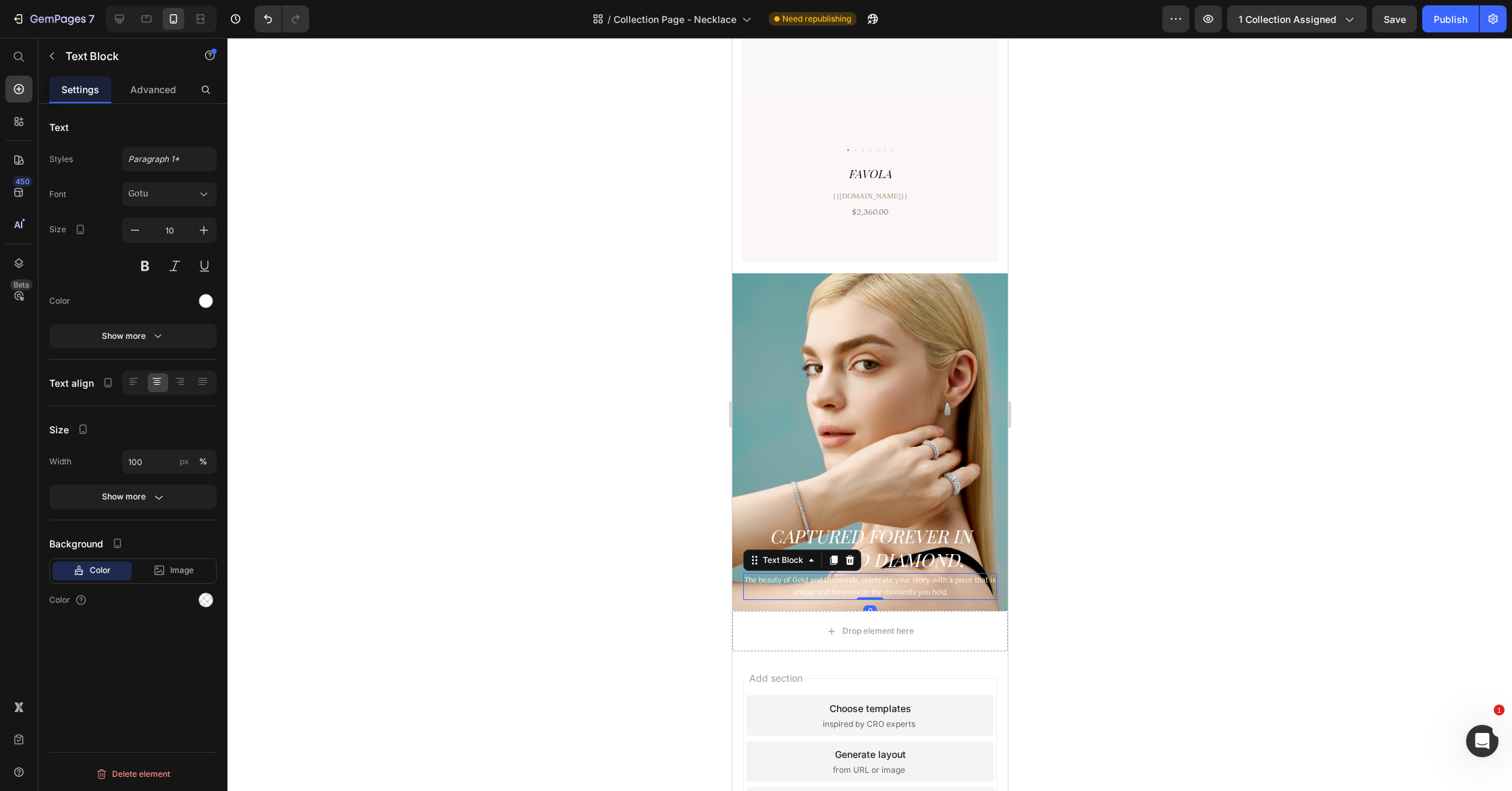 click 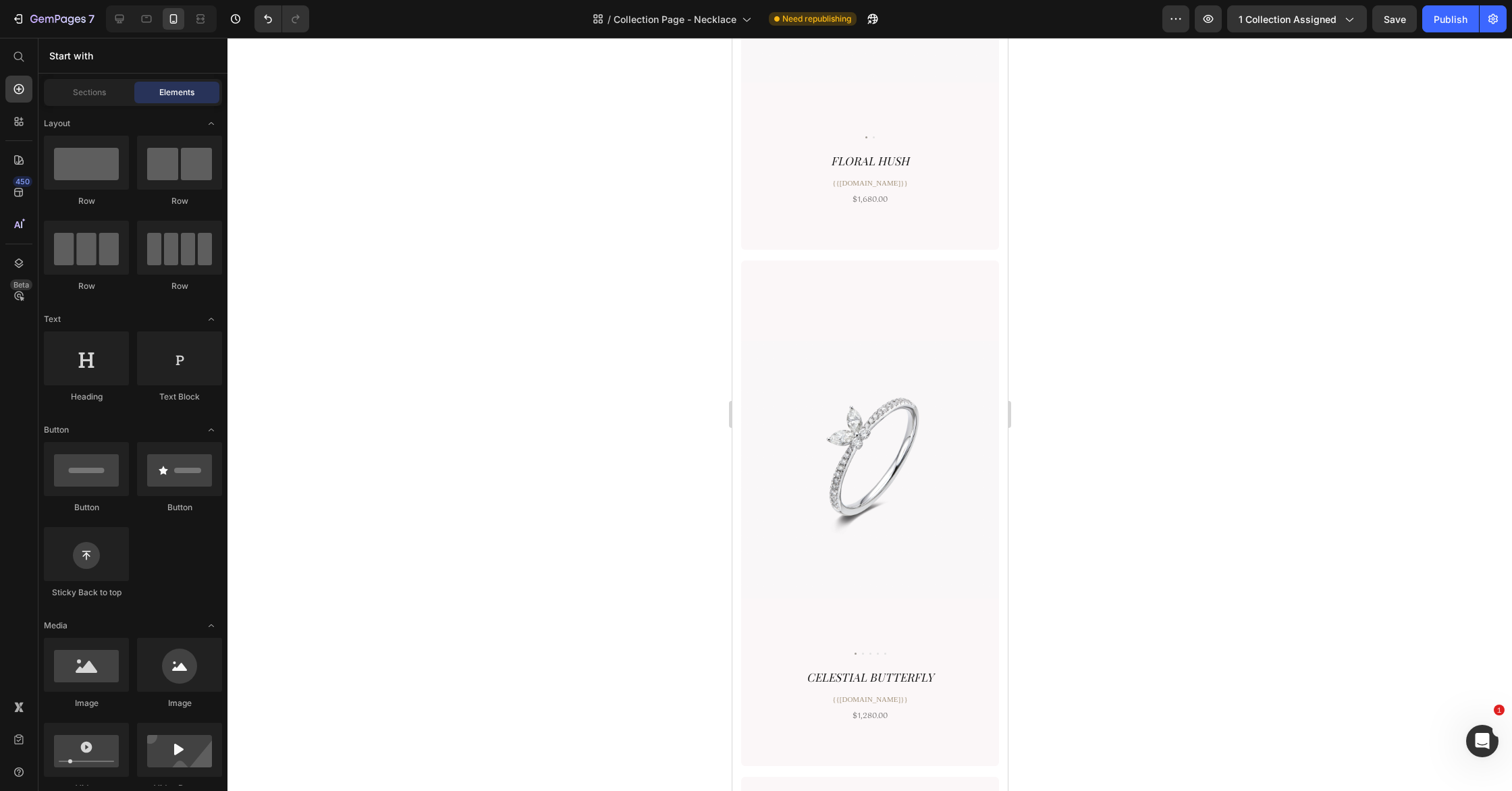 scroll, scrollTop: 0, scrollLeft: 0, axis: both 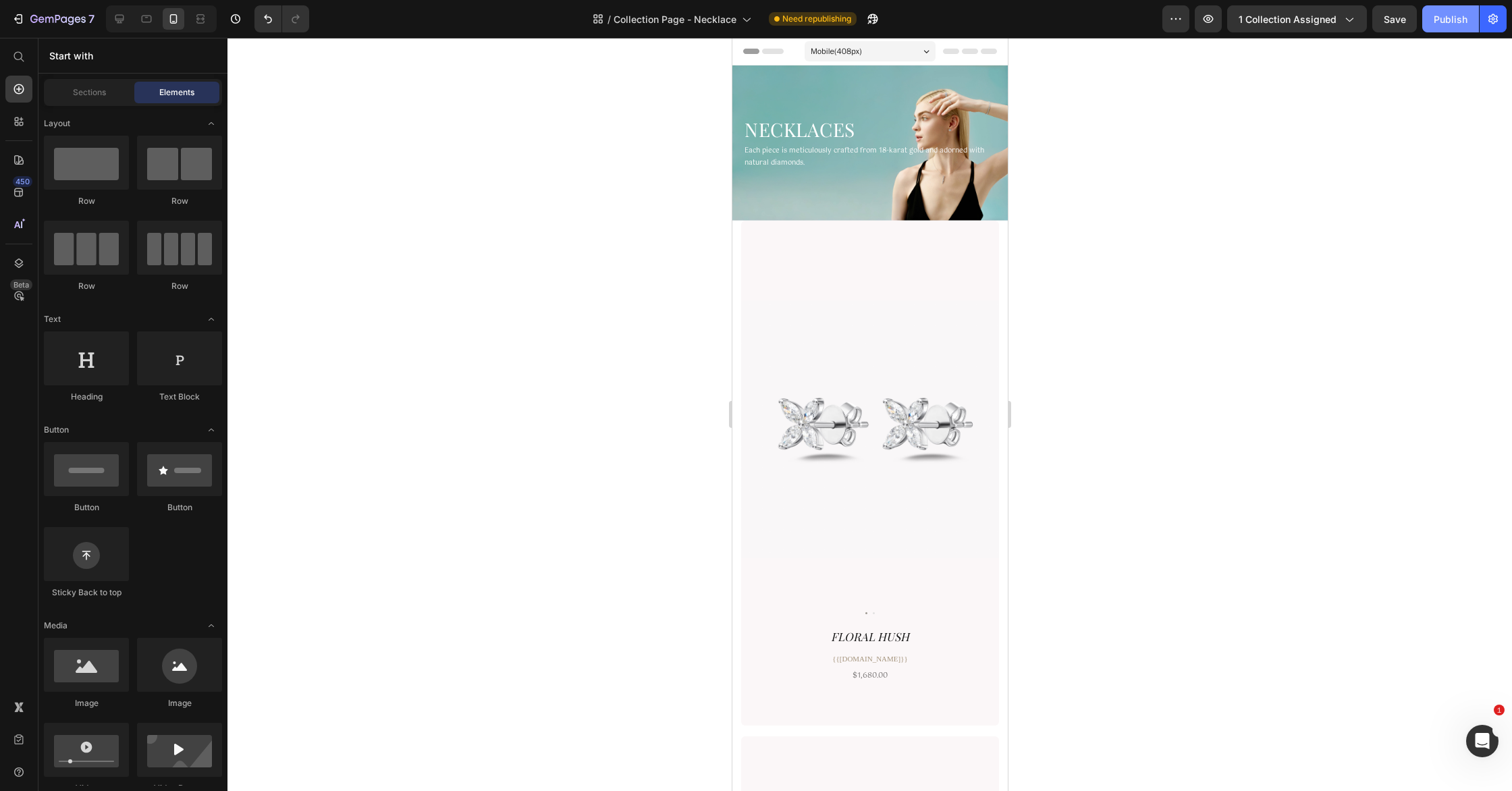 click on "Publish" at bounding box center (1451, 19) 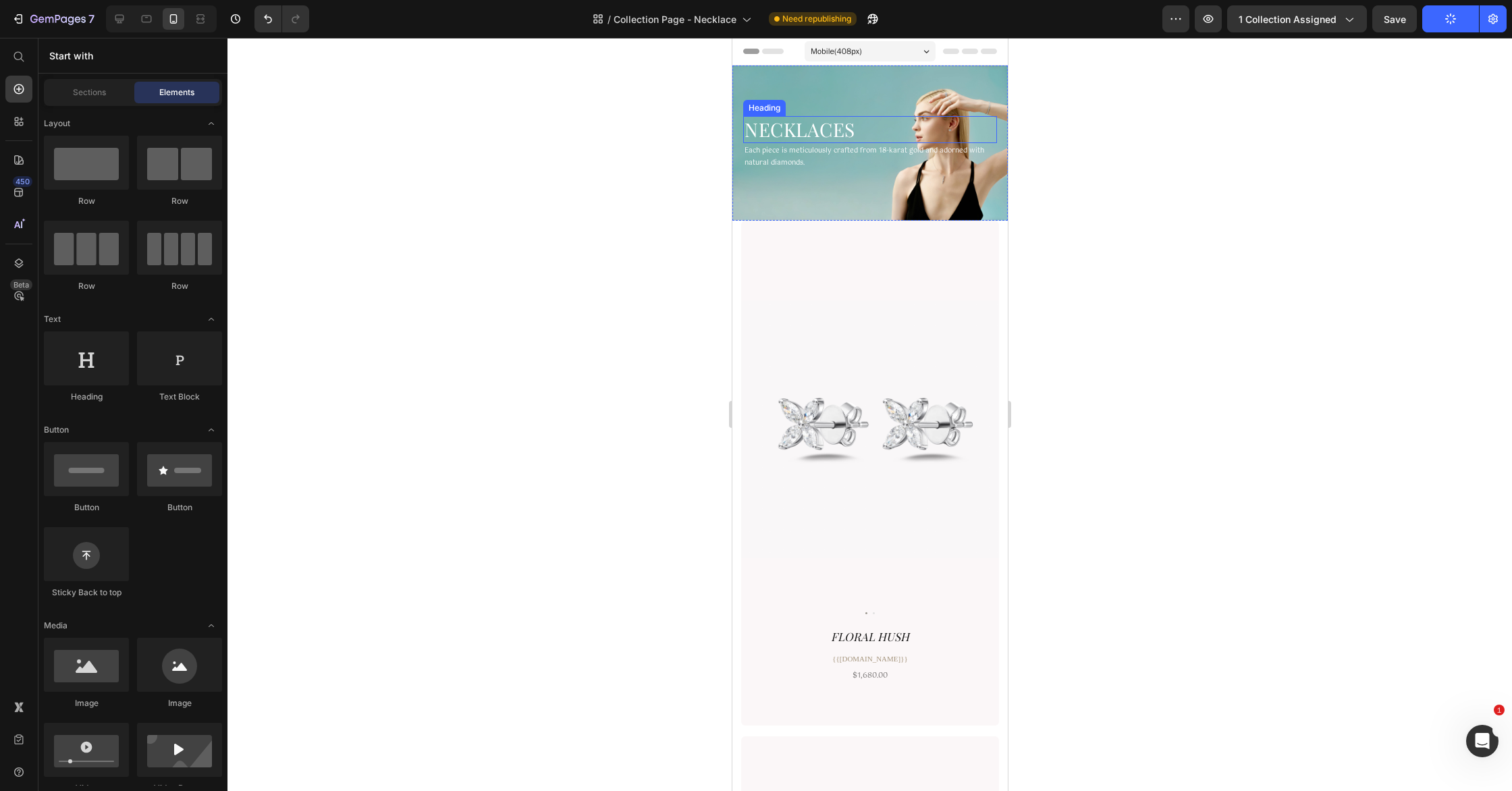 click on "Necklaces" at bounding box center (869, 130) 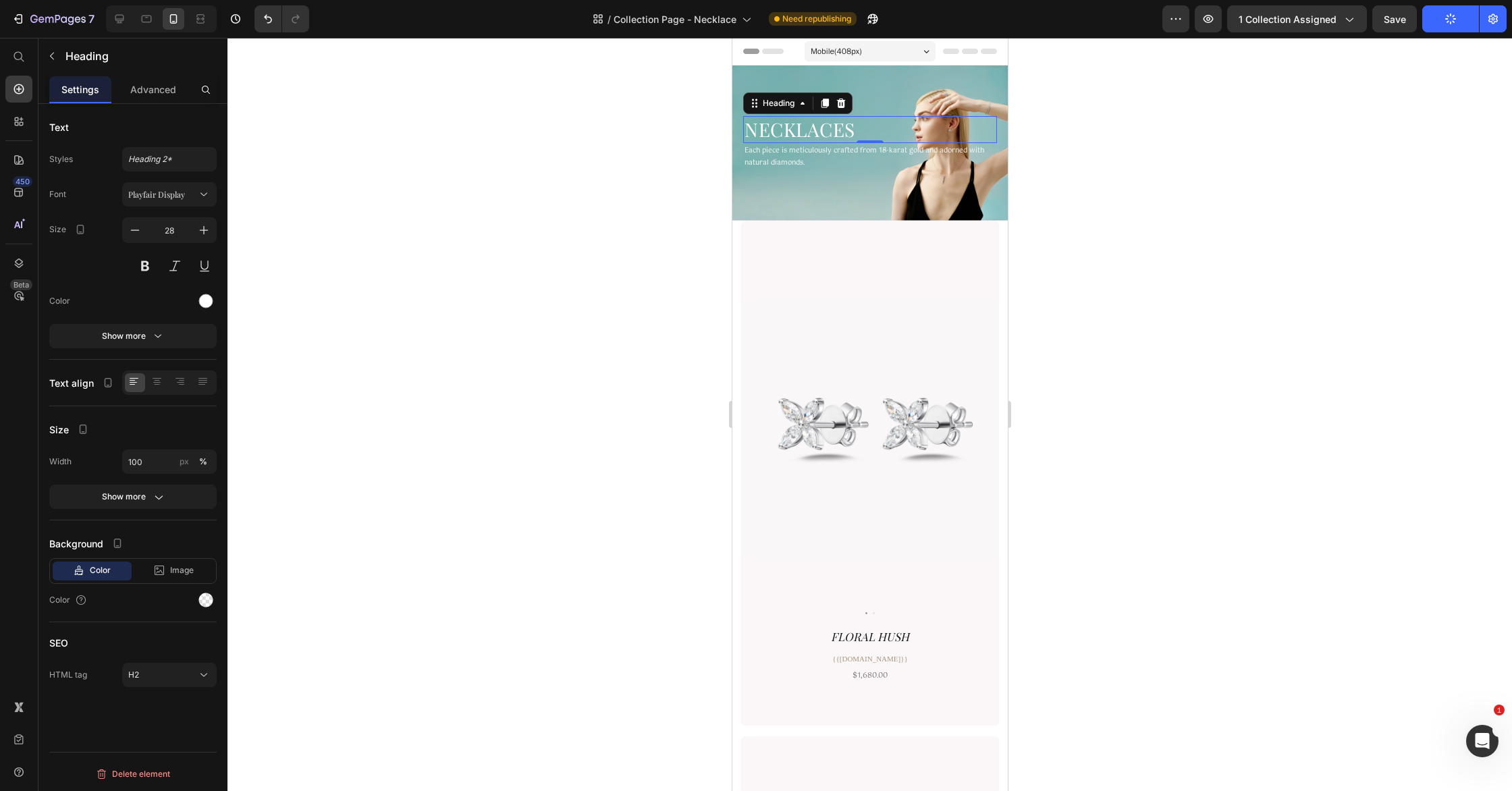 click 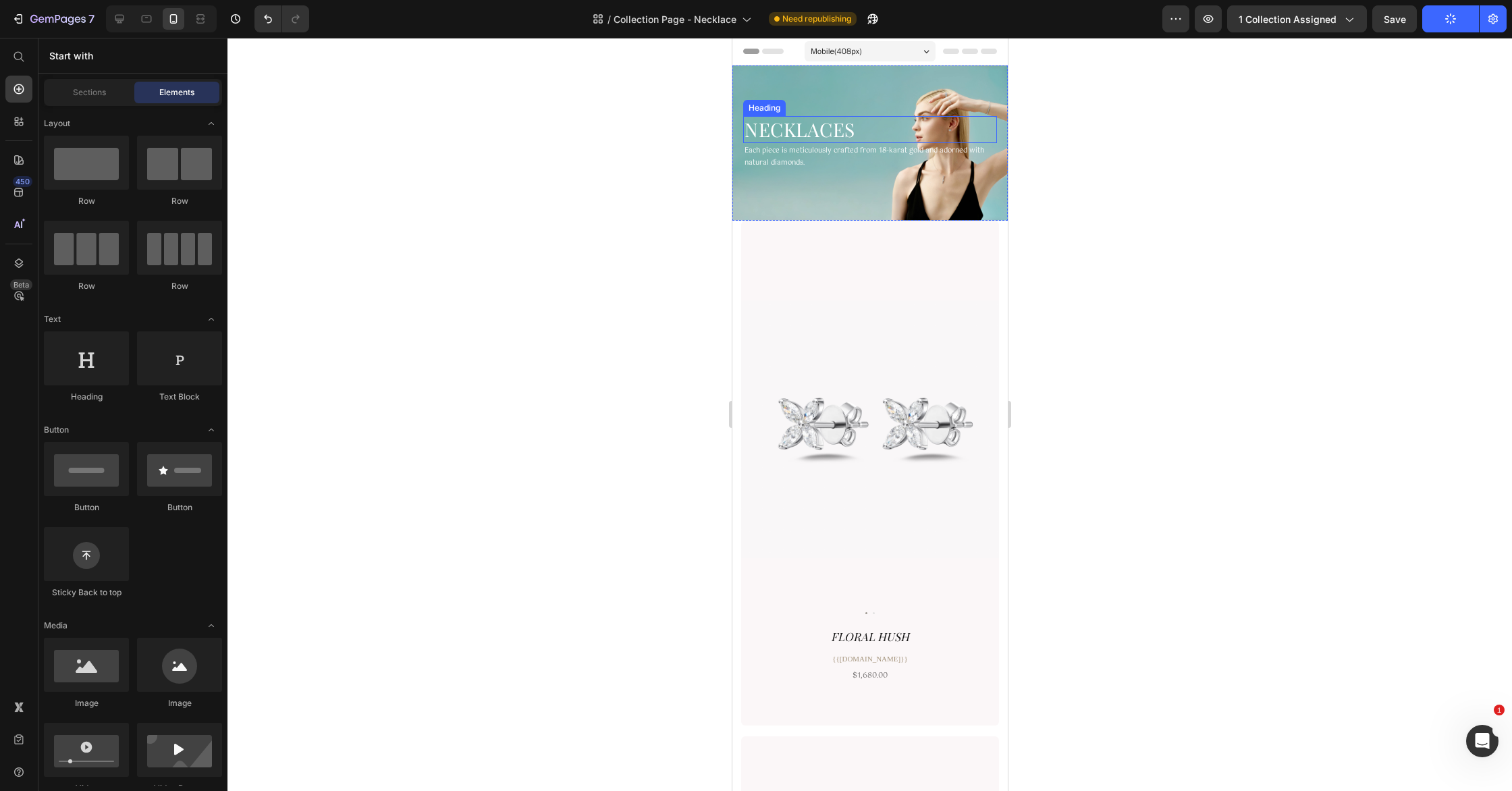 click on "Necklaces" at bounding box center [869, 130] 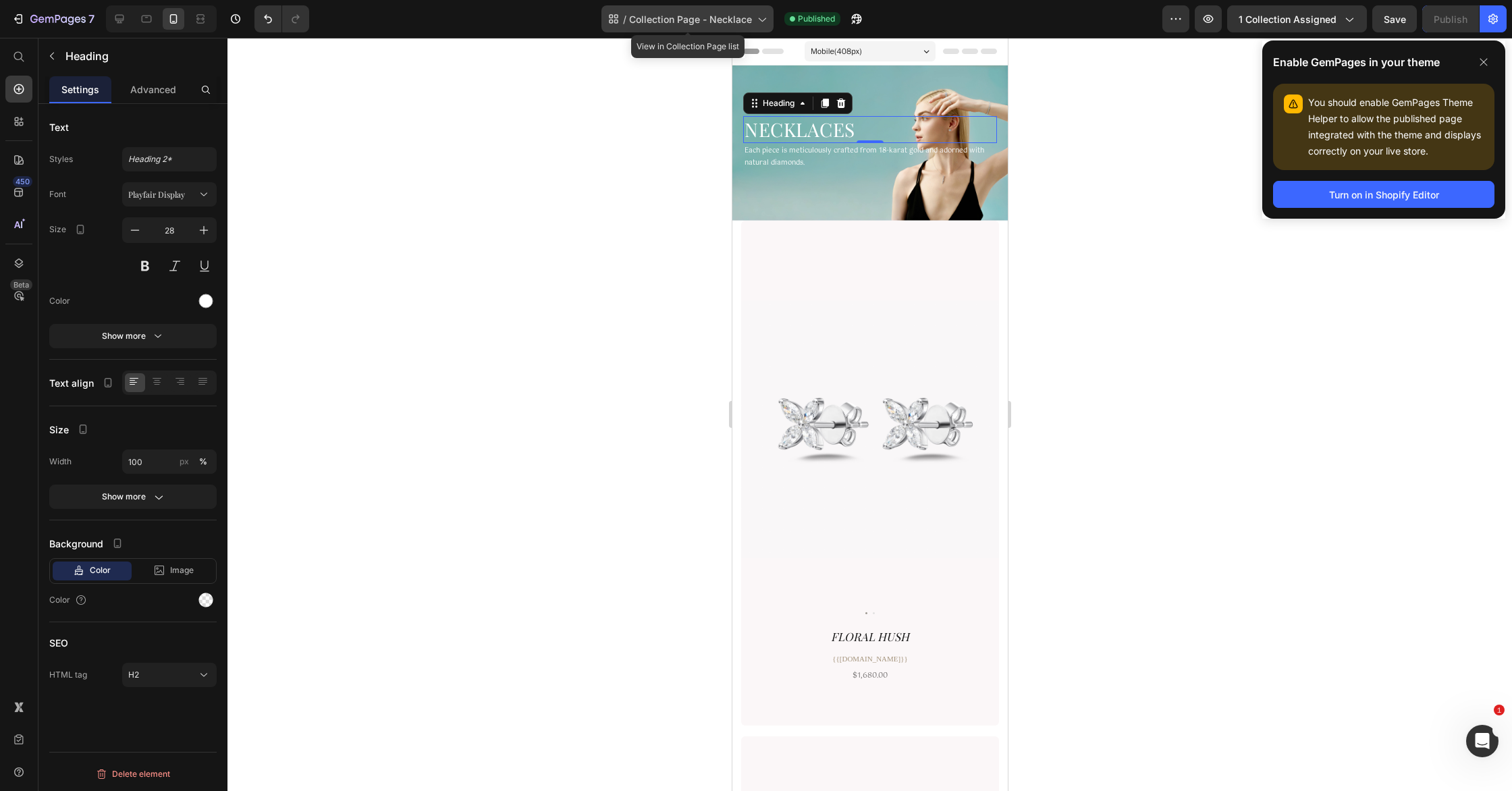 click on "Collection Page - Necklace" at bounding box center [691, 19] 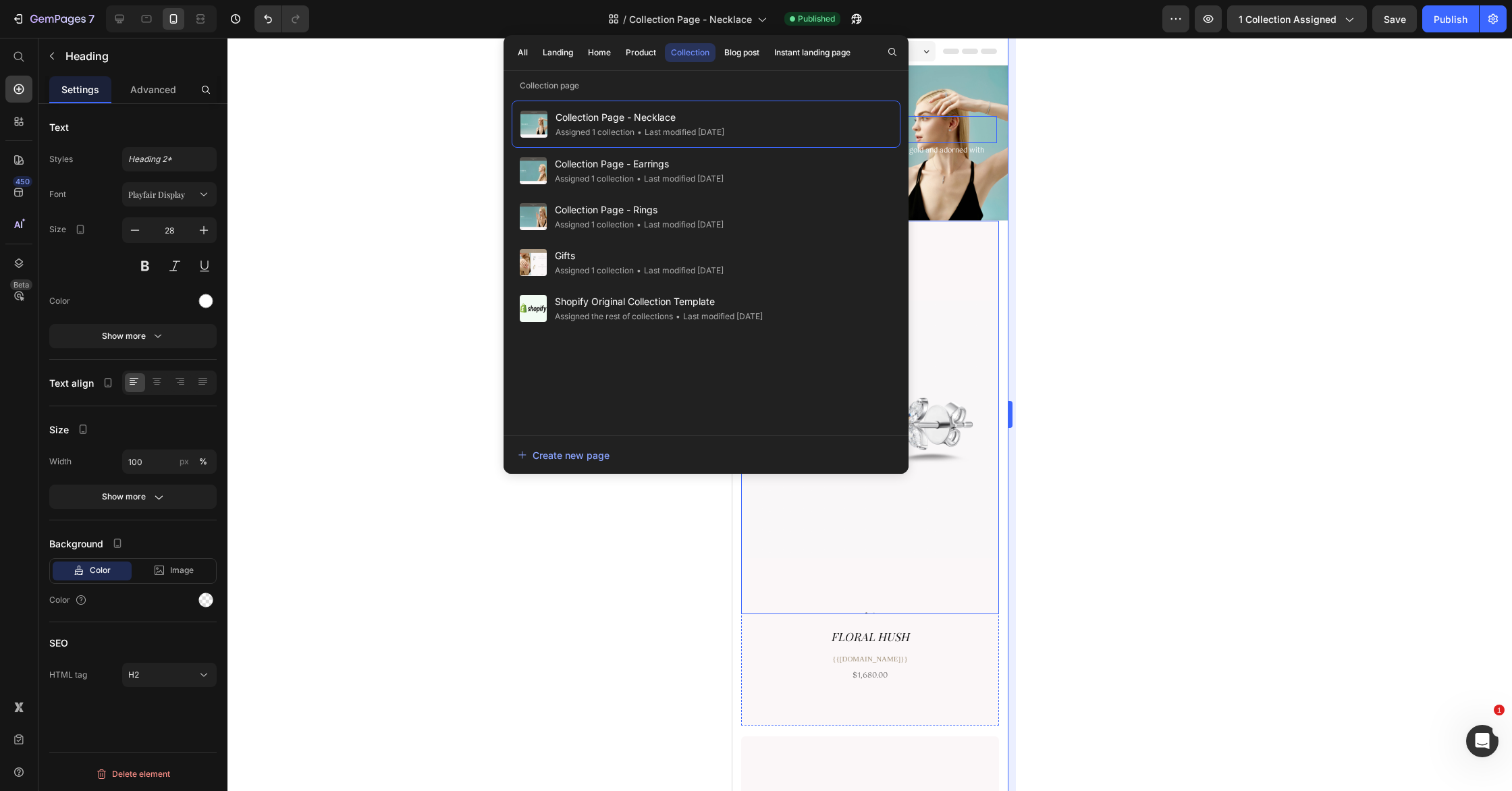 drag, startPoint x: 203, startPoint y: 191, endPoint x: 1013, endPoint y: 240, distance: 811.4807 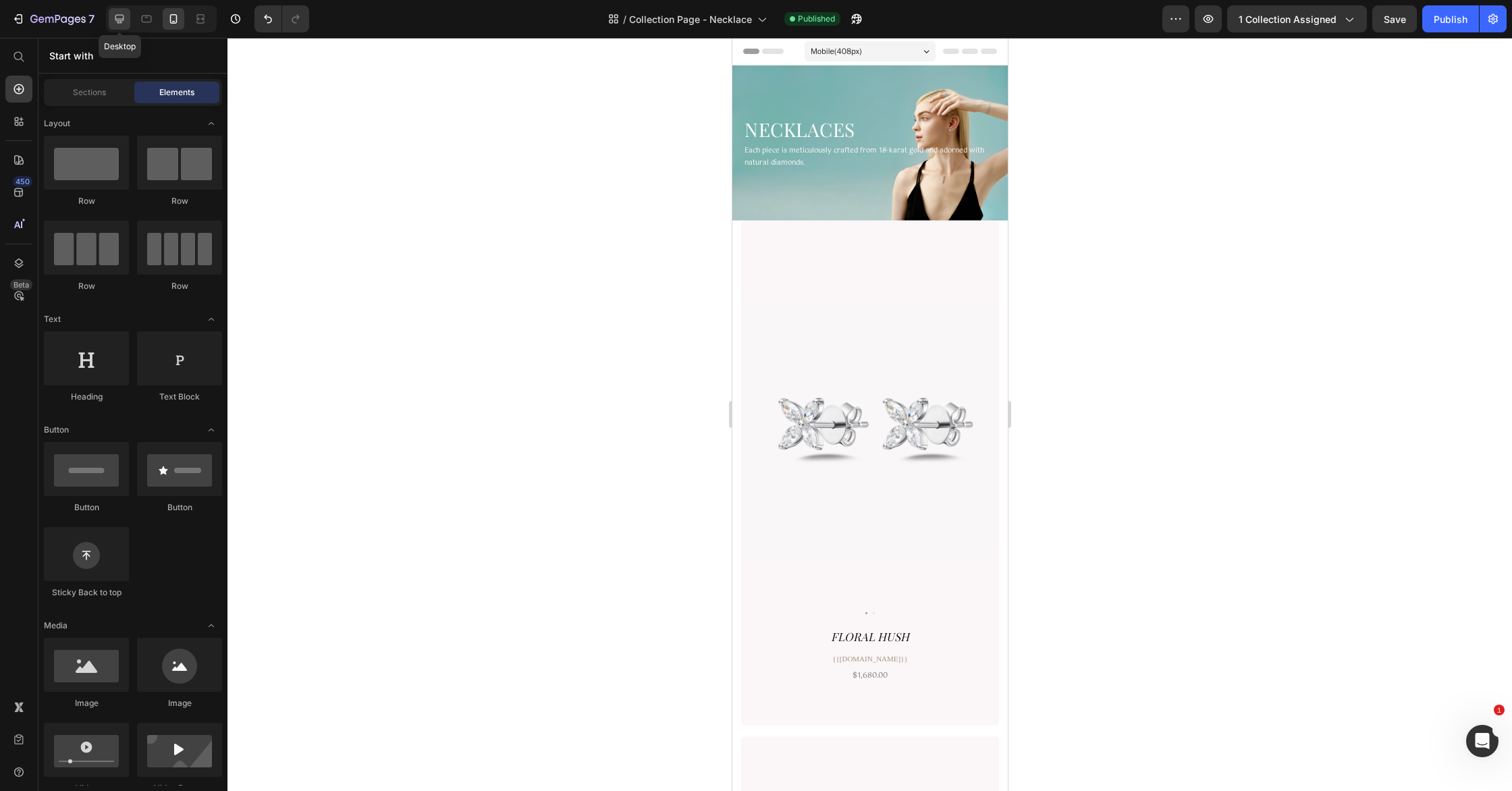 click 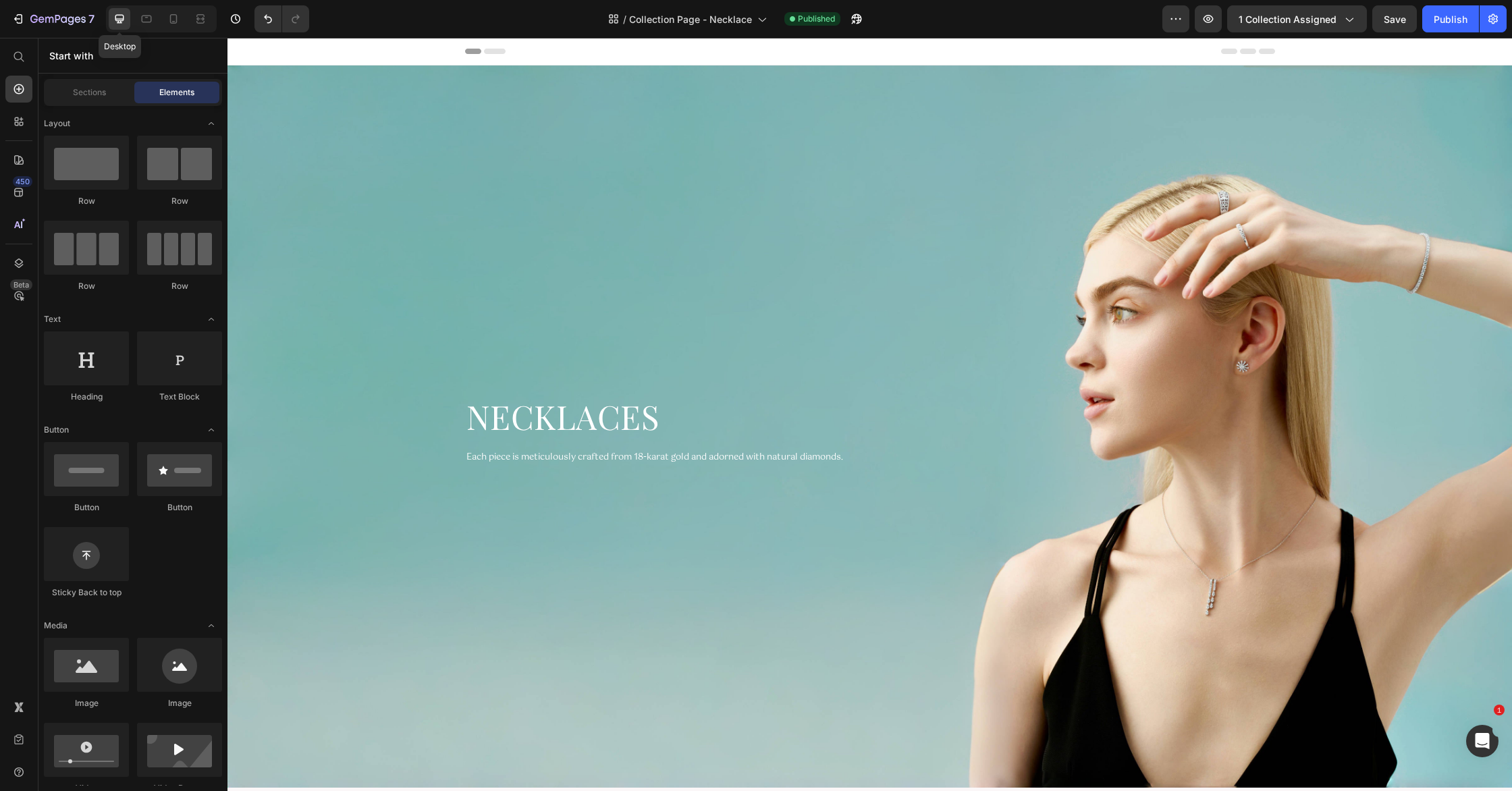 drag, startPoint x: 116, startPoint y: 9, endPoint x: 225, endPoint y: 145, distance: 174.28999 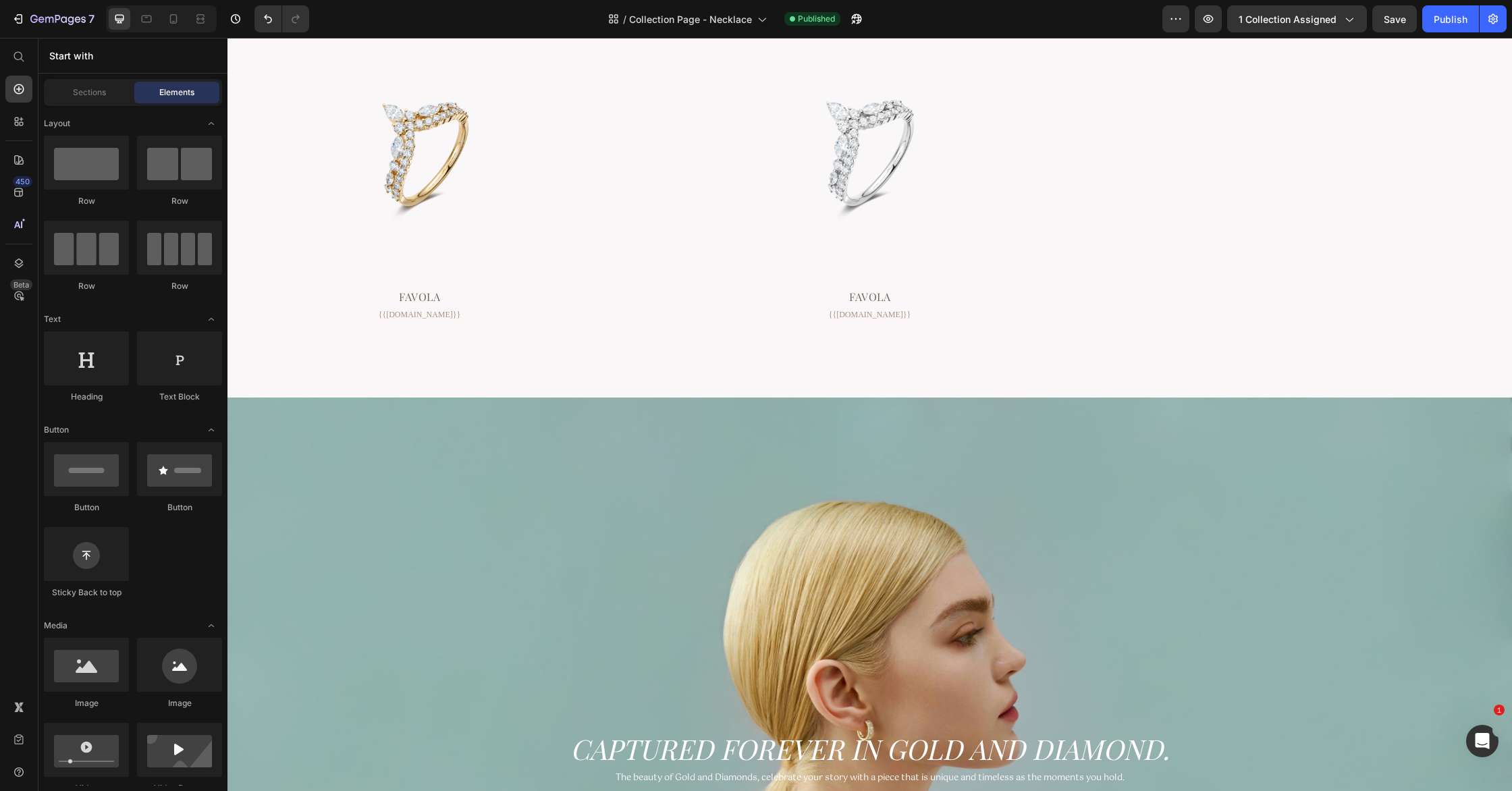 scroll, scrollTop: 1225, scrollLeft: 0, axis: vertical 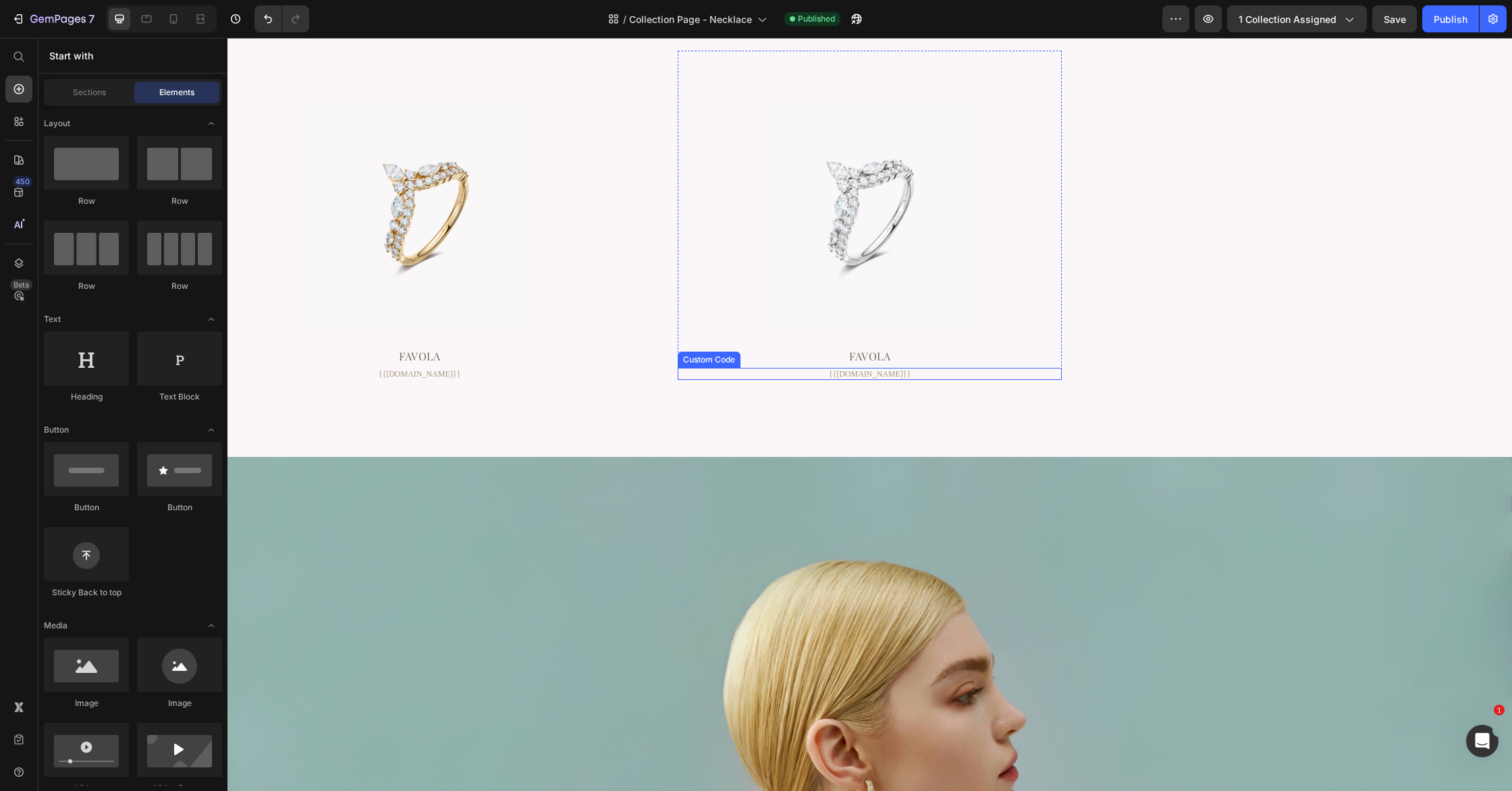 click on "{{[DOMAIN_NAME]}}" at bounding box center [419, -15] 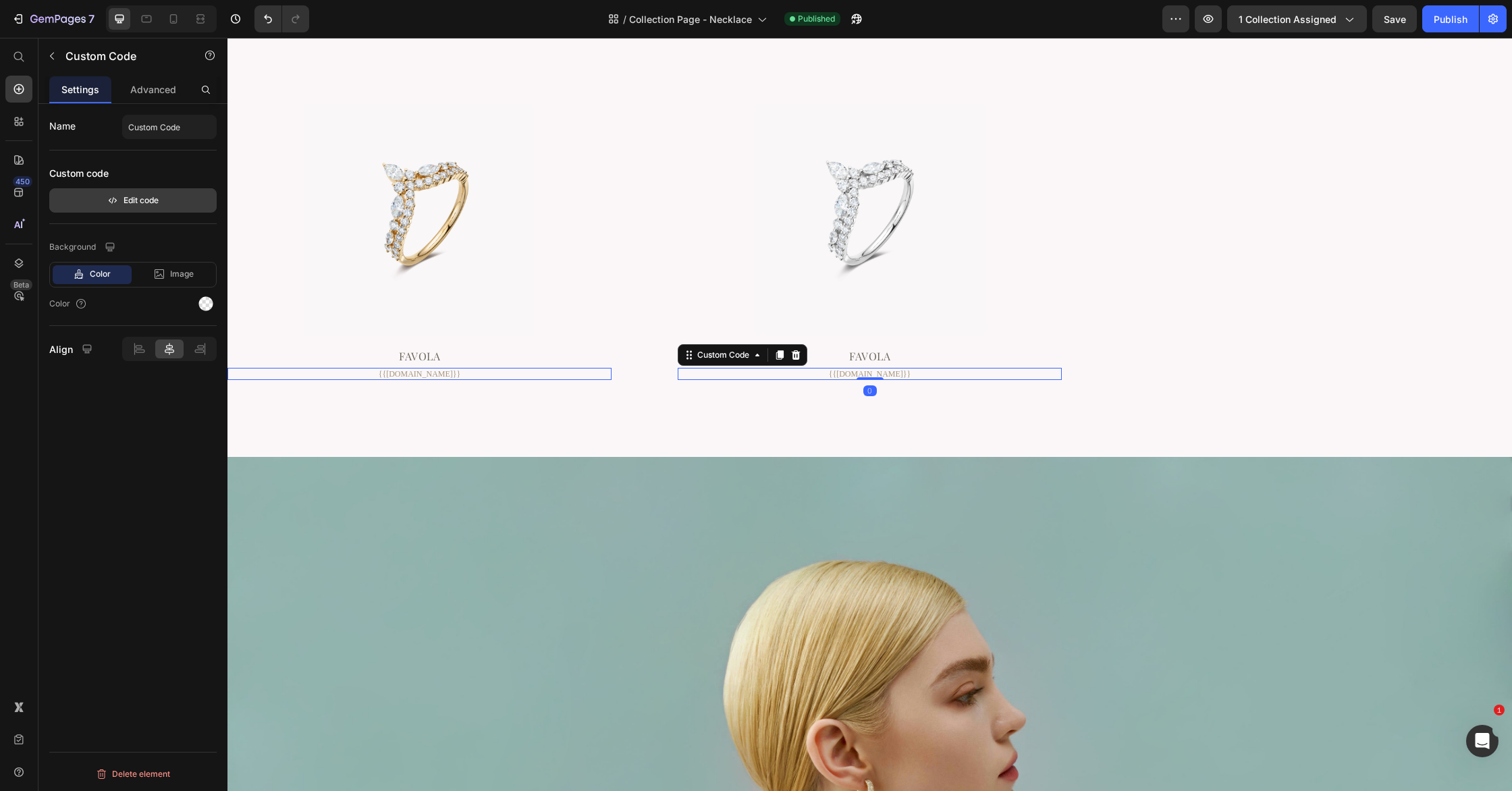 click on "Edit code" at bounding box center [133, 200] 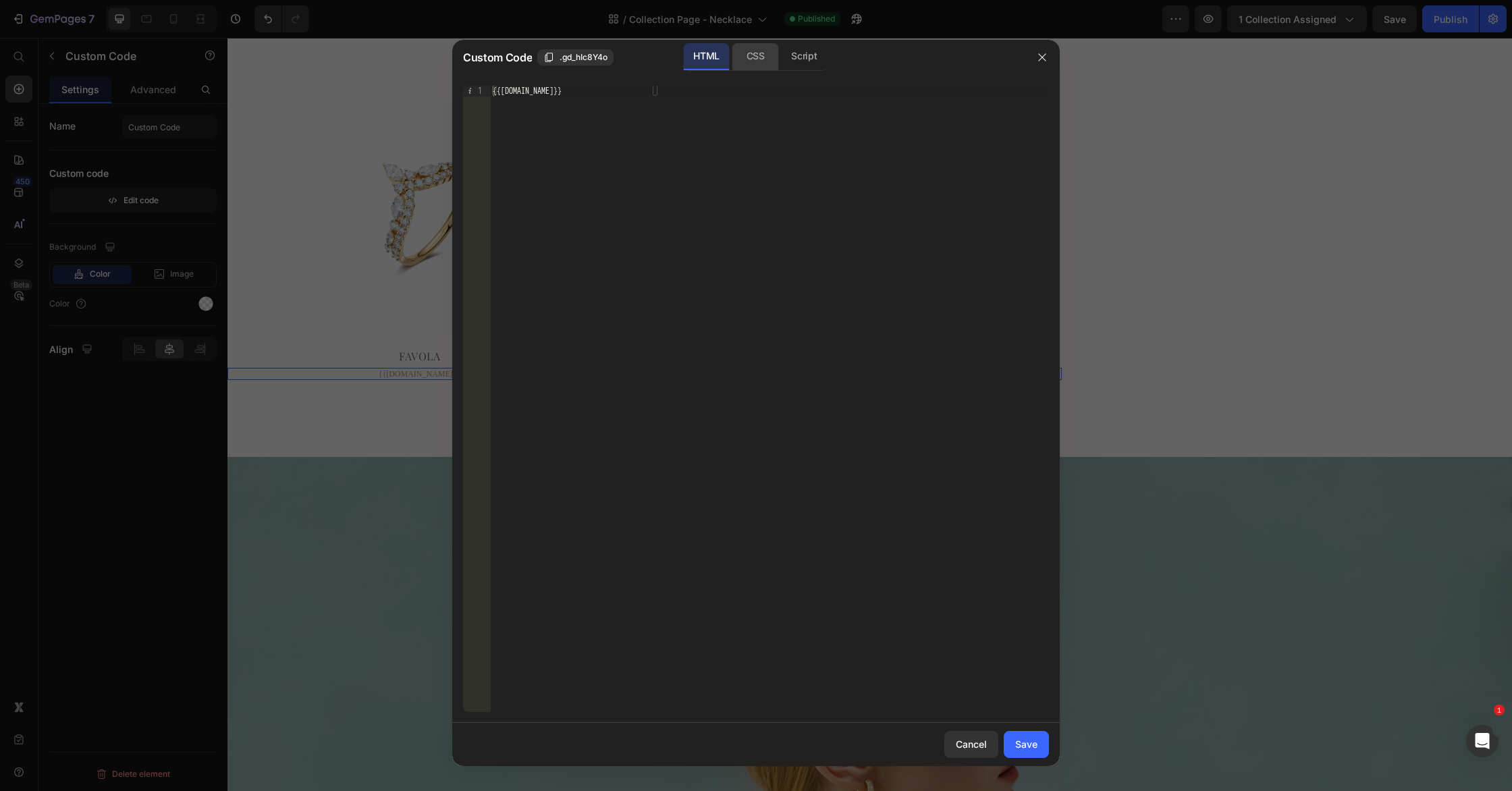 click on "CSS" 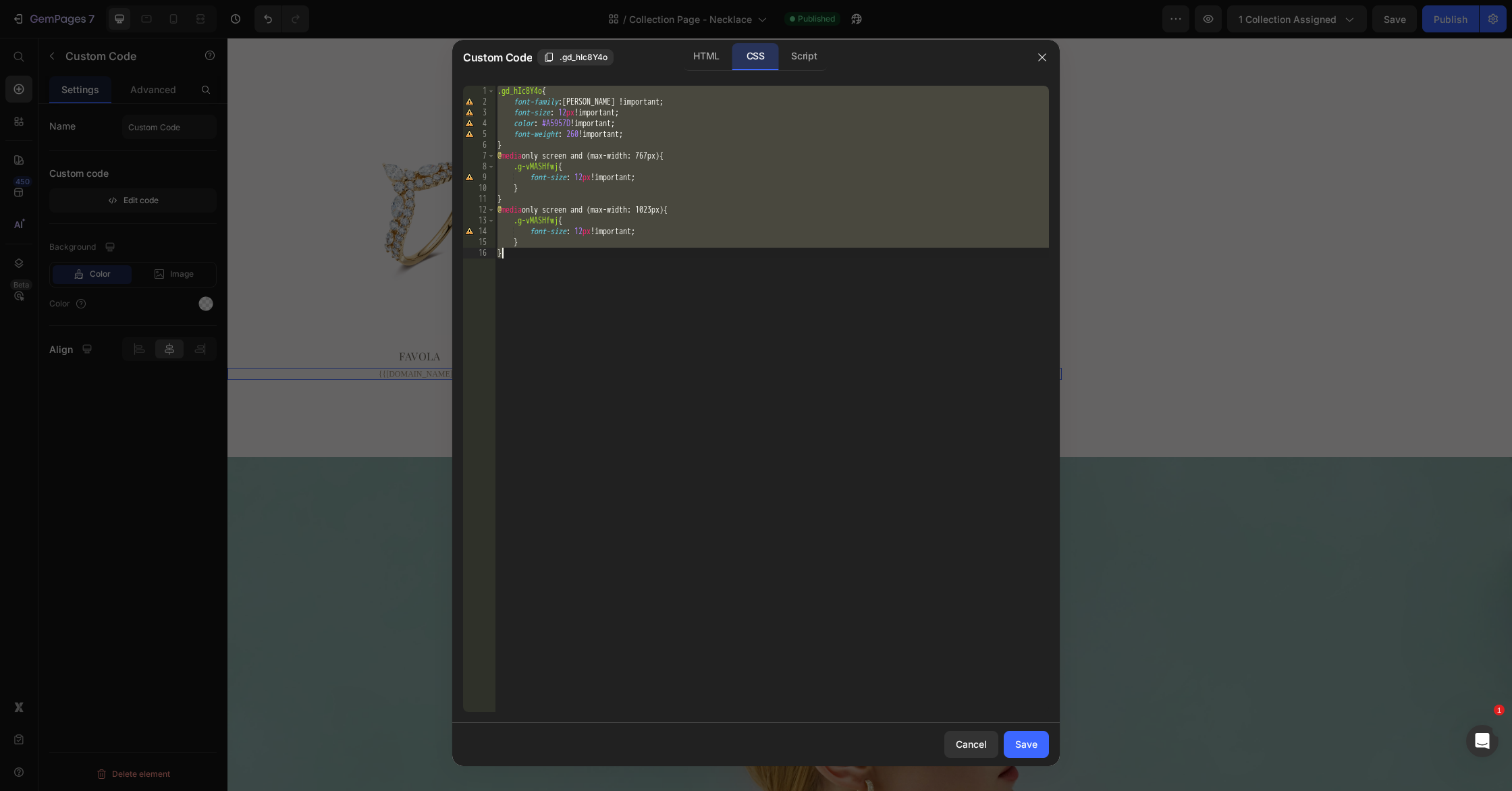 click on ".gd_hIc8Y4o {      font-family :  Amiri !important ;      font-size :   12 px  !important ;      color :   #A5957D  !important ;      font-weight :   260  !important ; } @ media  only screen and (max-width: 767px)  {      .g-vMASHfwj {           font-size :   12 px  !important ;      } } @ media  only screen and (max-width: 1023px)  {      .g-vMASHfwj {           font-size :   12 px  !important ;      } }" at bounding box center [772, 410] 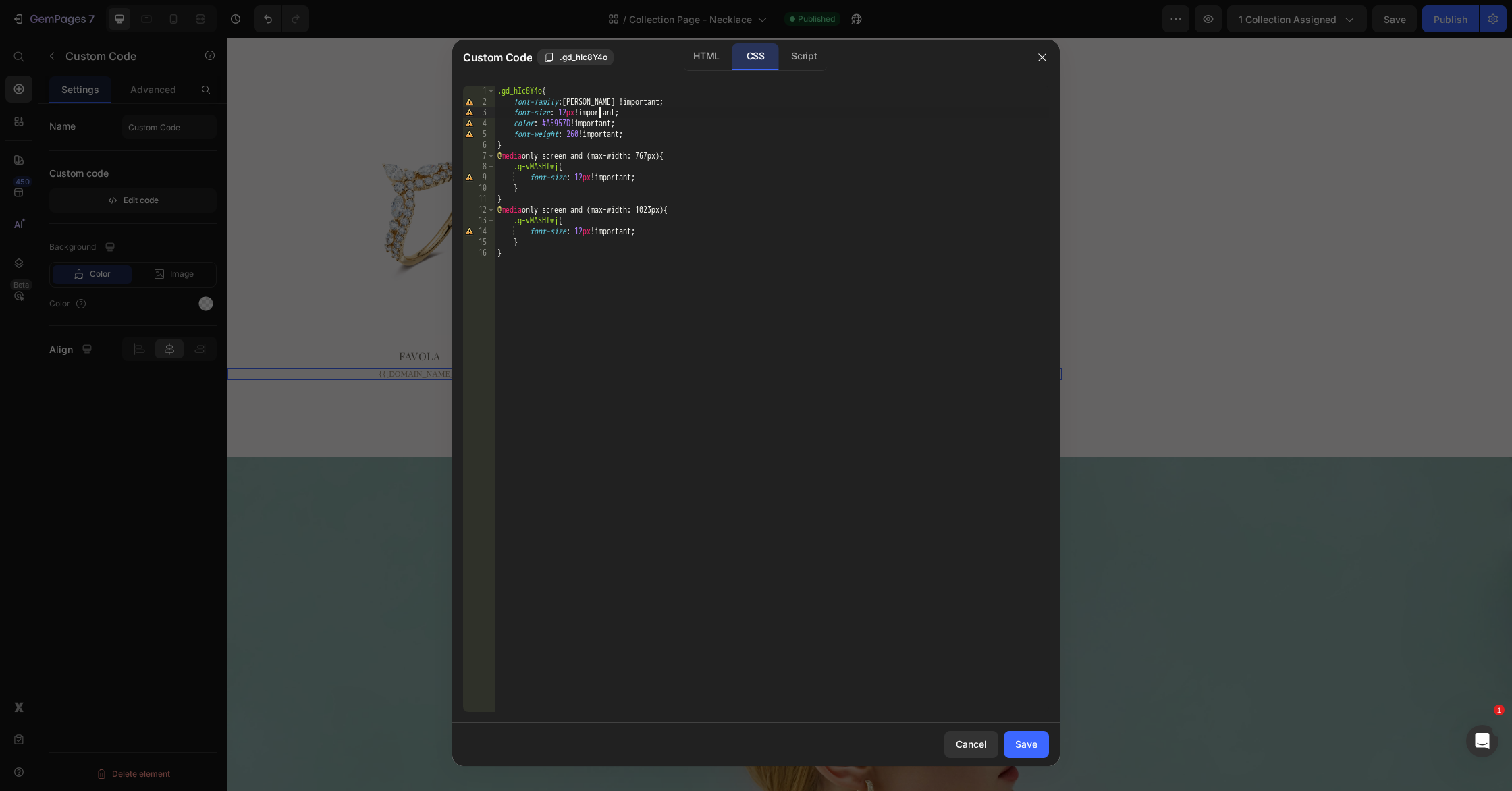 click on ".gd_hIc8Y4o {      font-family :  Amiri !important ;      font-size :   12 px  !important ;      color :   #A5957D  !important ;      font-weight :   260  !important ; } @ media  only screen and (max-width: 767px)  {      .g-vMASHfwj {           font-size :   12 px  !important ;      } } @ media  only screen and (max-width: 1023px)  {      .g-vMASHfwj {           font-size :   12 px  !important ;      } }" at bounding box center (772, 410) 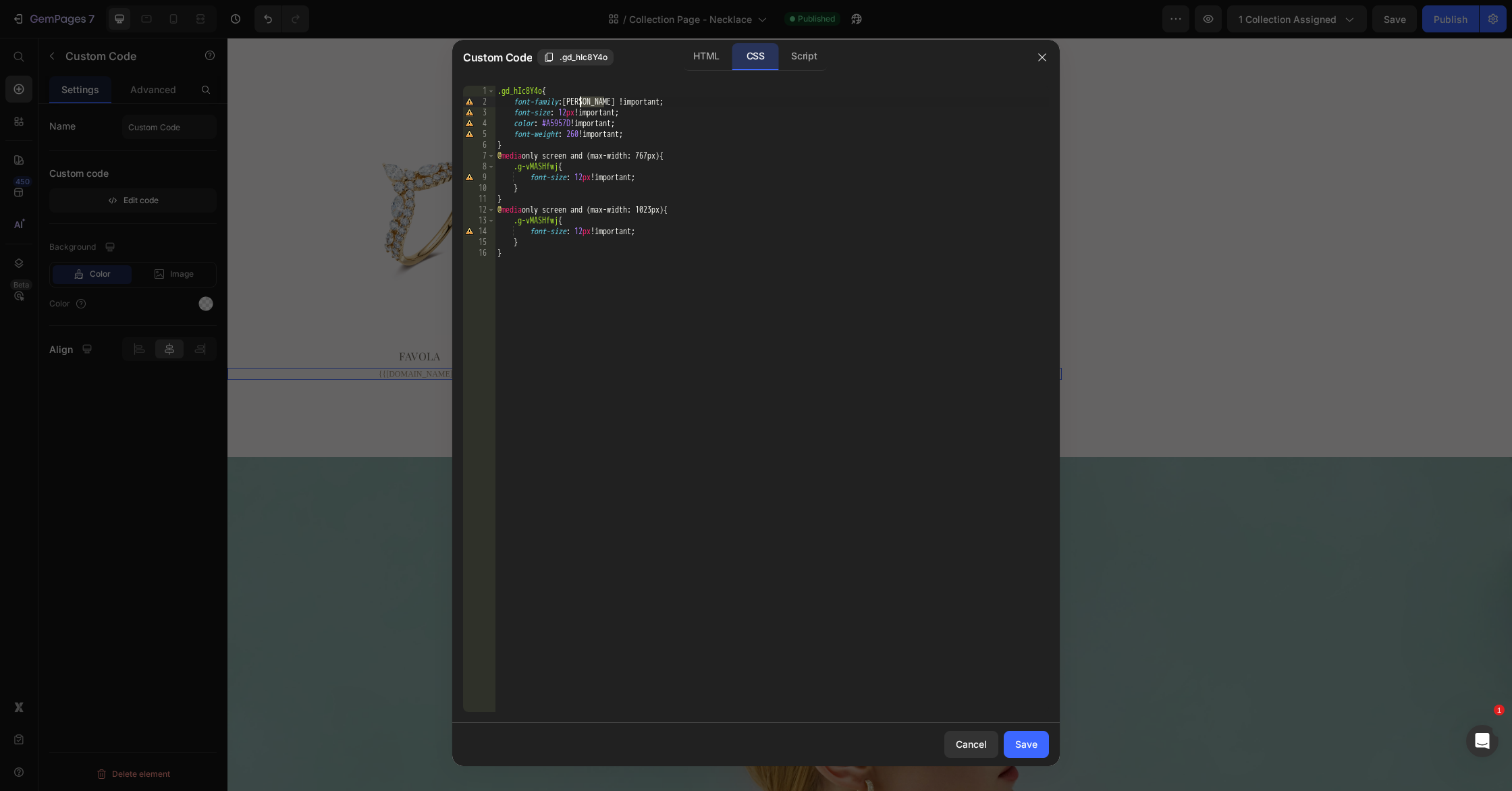 drag, startPoint x: 605, startPoint y: 104, endPoint x: 583, endPoint y: 104, distance: 22 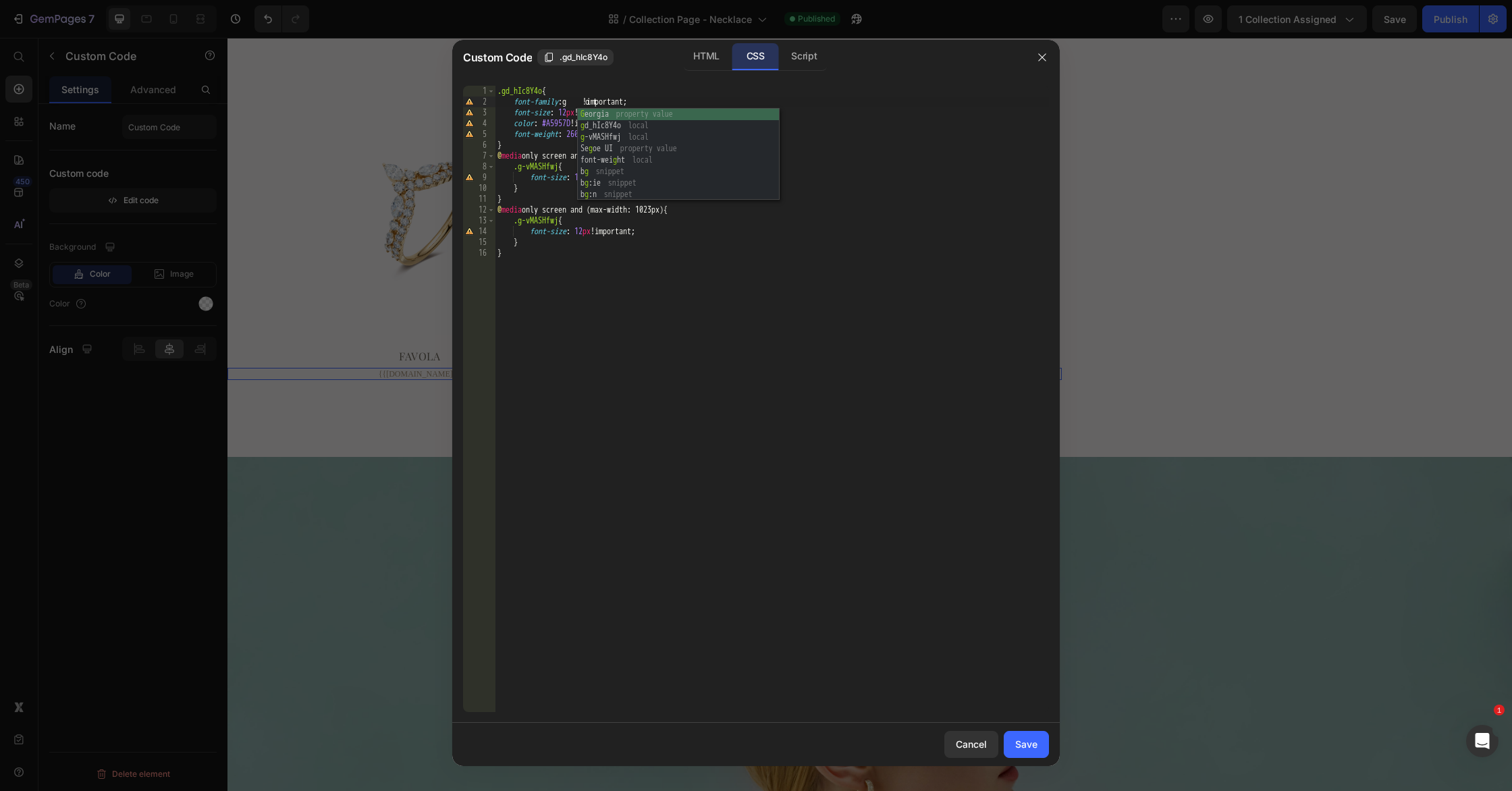 scroll, scrollTop: 0, scrollLeft: 1, axis: horizontal 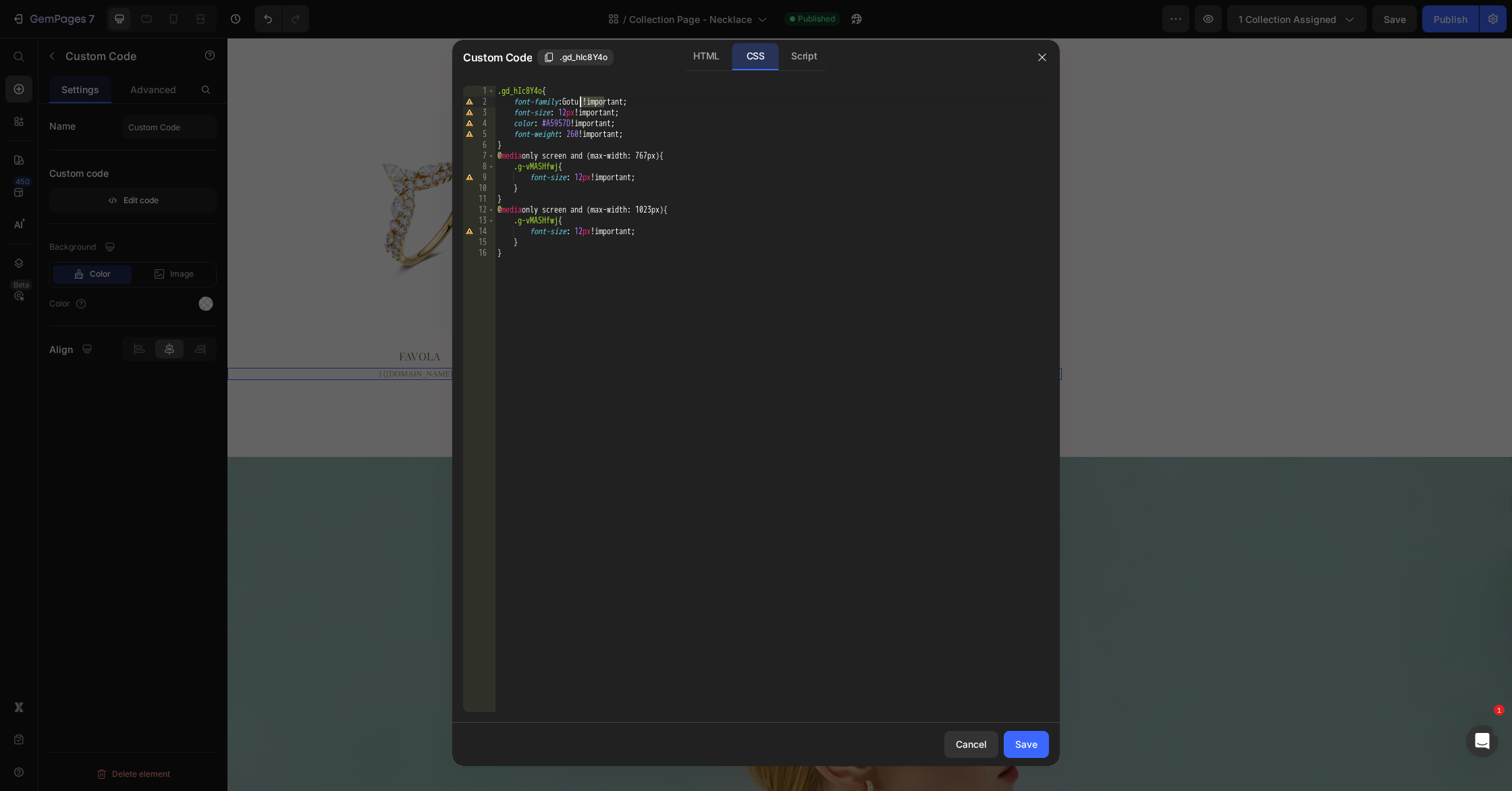 drag, startPoint x: 601, startPoint y: 100, endPoint x: 749, endPoint y: 112, distance: 148.48569 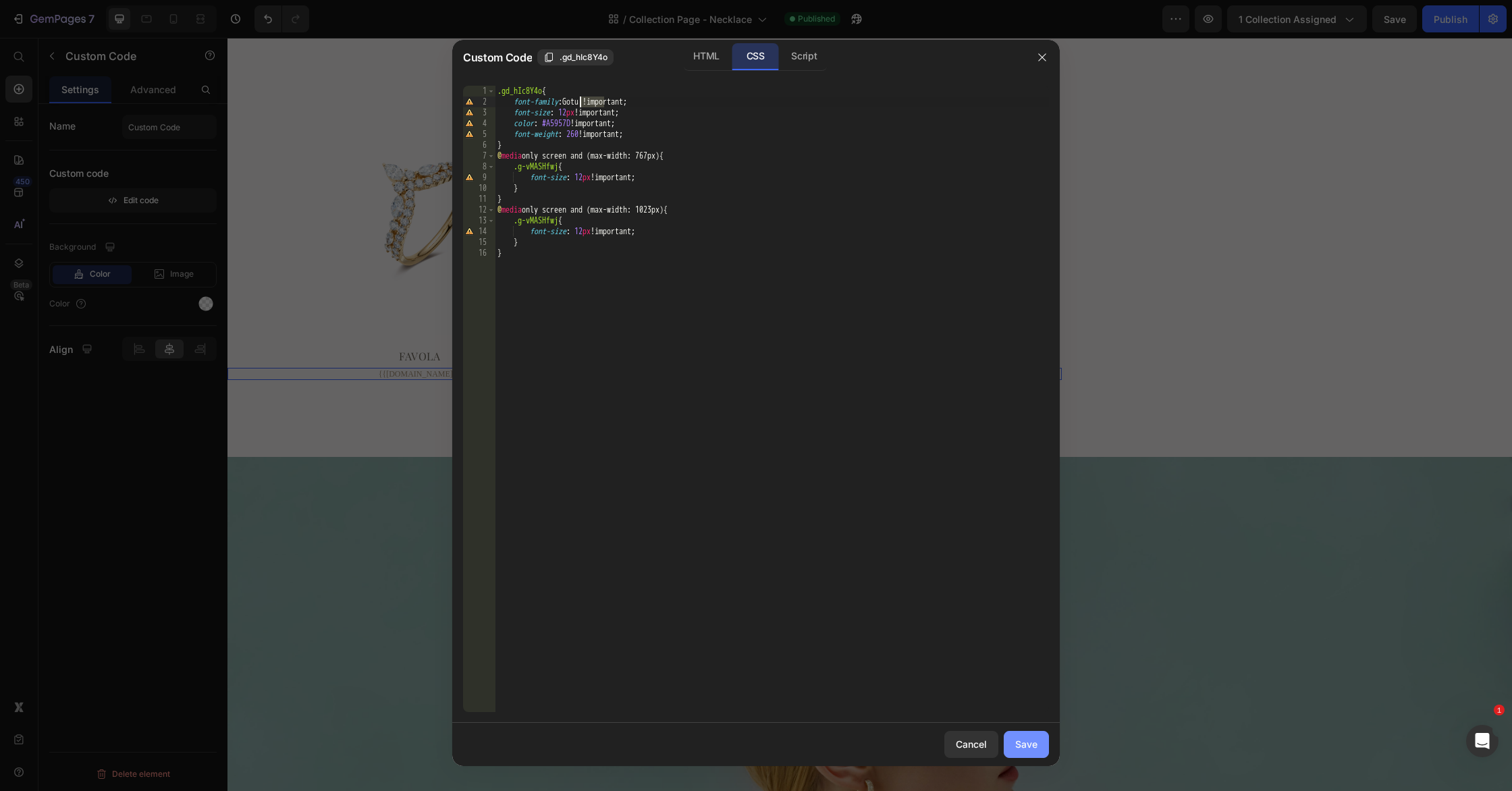 type on "font-family: Gotu !important;" 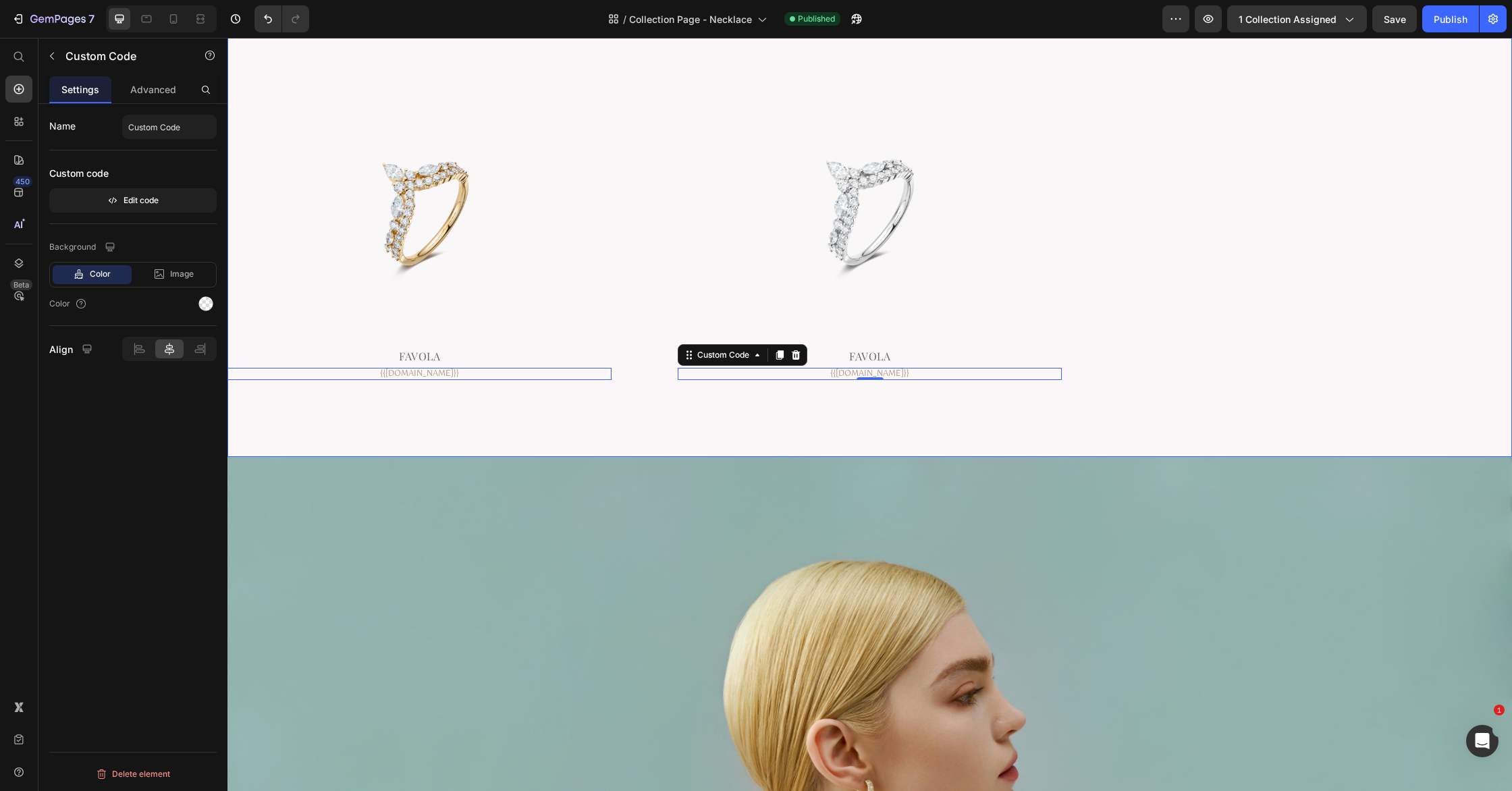 click on "Product Images Floral Hush Product Title {{product.metafields.custom.gold}} Custom Code   0 Row Product Images Celestial Butterfly Product Title {{product.metafields.custom.gold}} Custom Code   0 Row Product Images Szívem Product Title {{product.metafields.custom.gold}} Custom Code   0 Row Product Images Favola Product Title {{product.metafields.custom.gold}} Custom Code   0 Row Product Images Favola Product Title {{product.metafields.custom.gold}} Custom Code   0 Row" at bounding box center [869, 20] 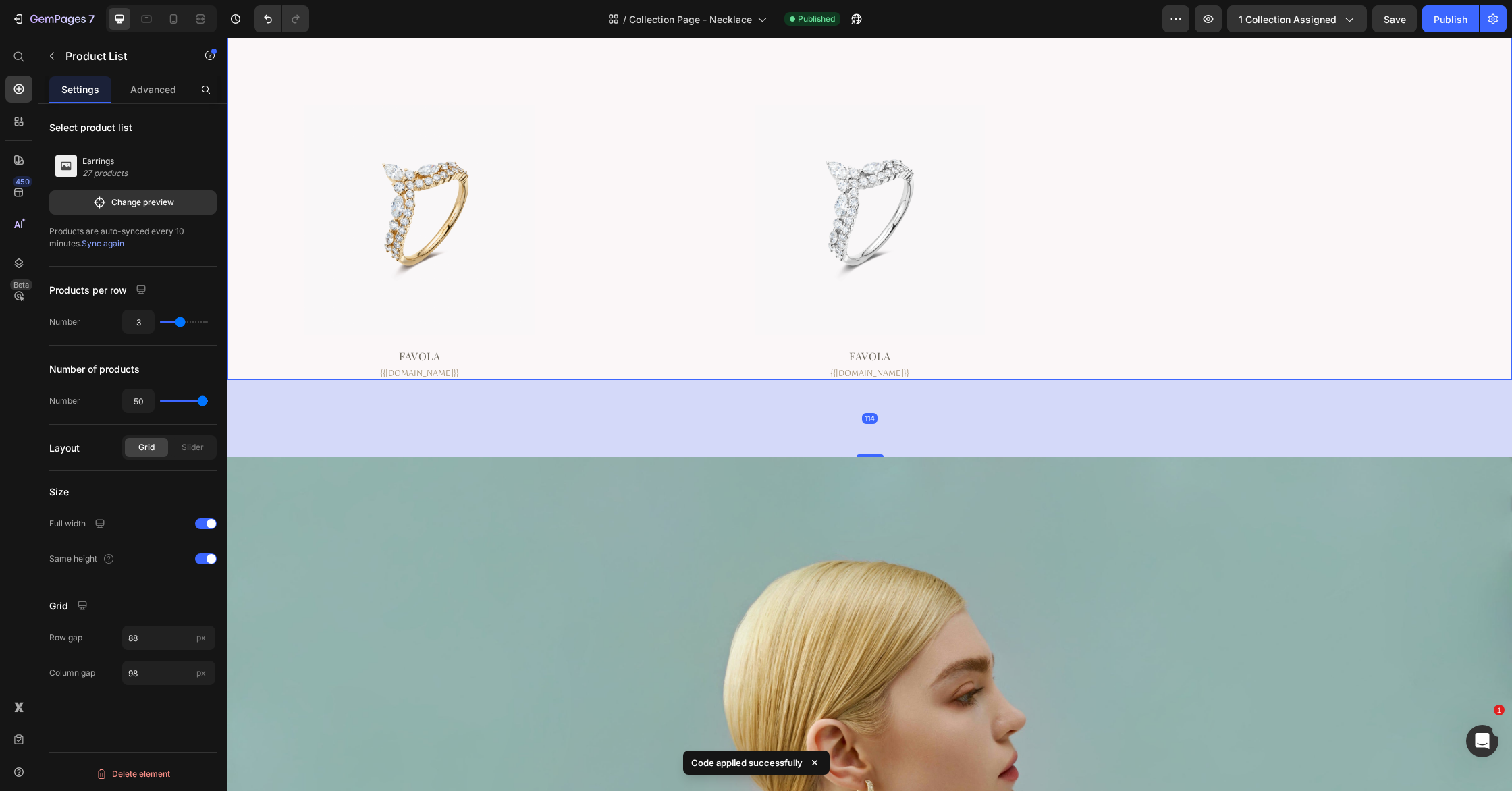 click on "Product Images Floral Hush Product Title {{product.metafields.custom.gold}} Custom Code Row Product Images Celestial Butterfly Product Title {{product.metafields.custom.gold}} Custom Code Row Product Images Szívem Product Title {{product.metafields.custom.gold}} Custom Code Row Product Images Favola Product Title {{product.metafields.custom.gold}} Custom Code Row Product Images Favola Product Title {{product.metafields.custom.gold}} Custom Code Row" at bounding box center [869, 20] 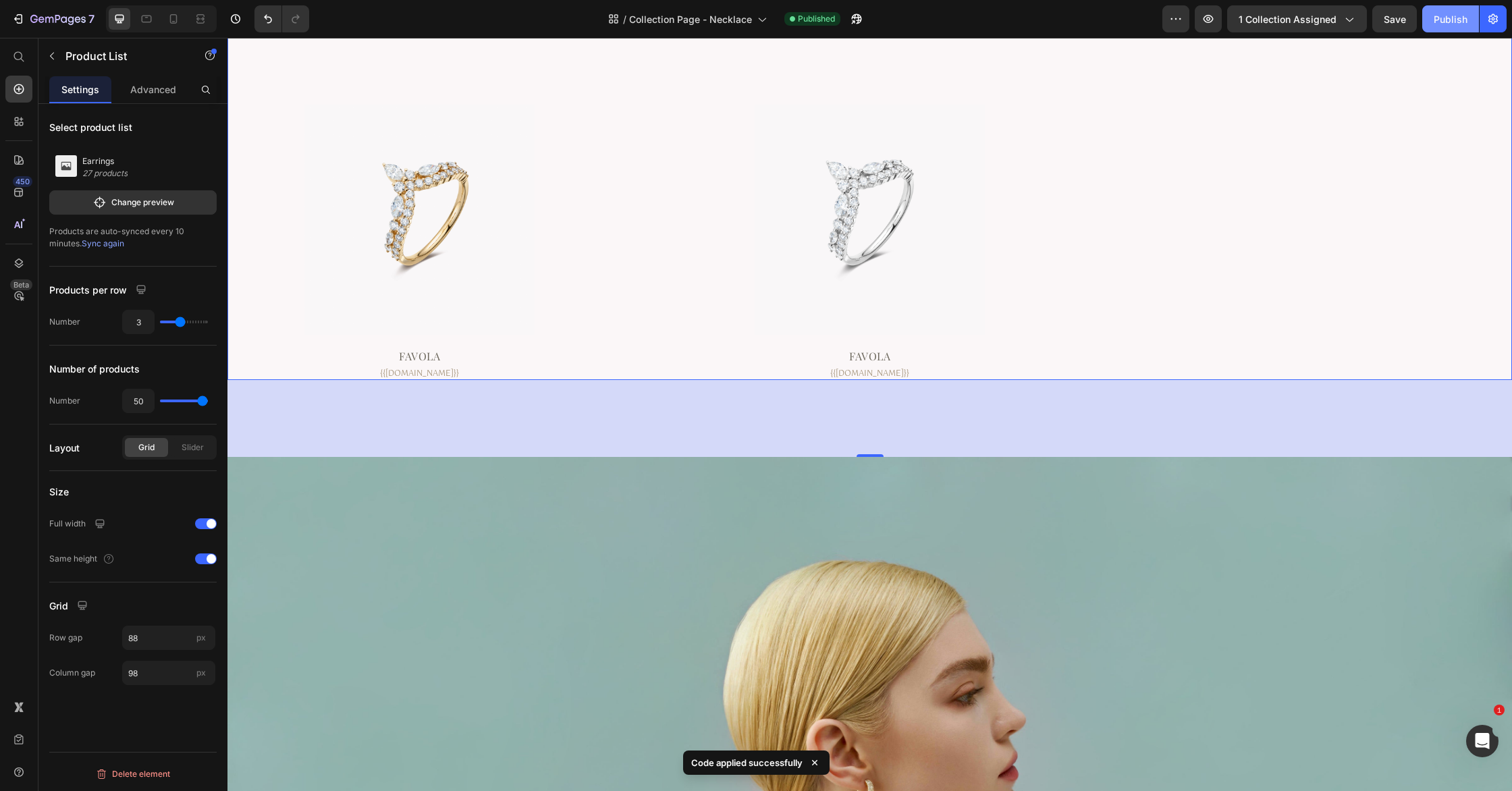 click on "Publish" at bounding box center (1451, 19) 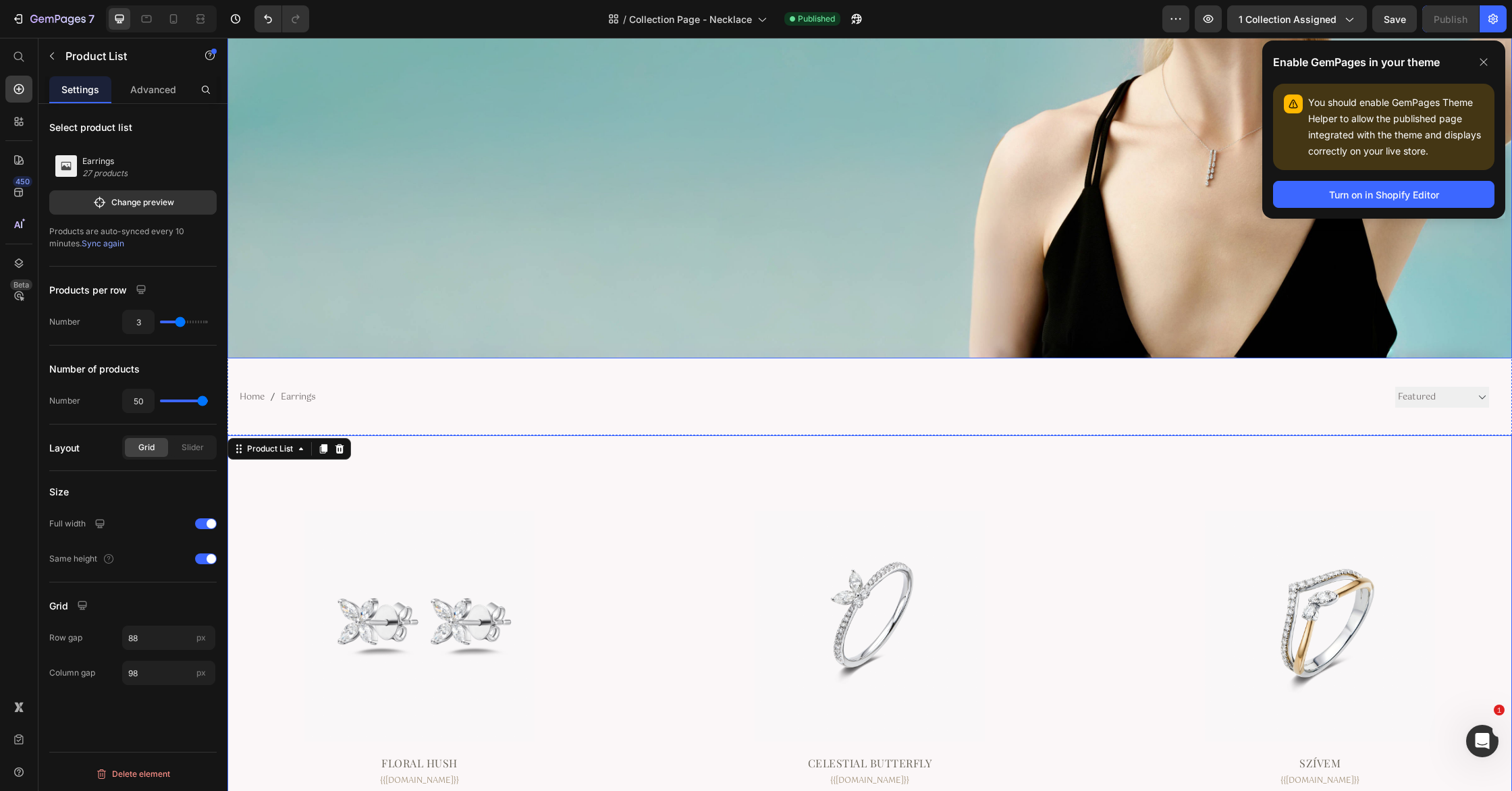 scroll, scrollTop: 908, scrollLeft: 0, axis: vertical 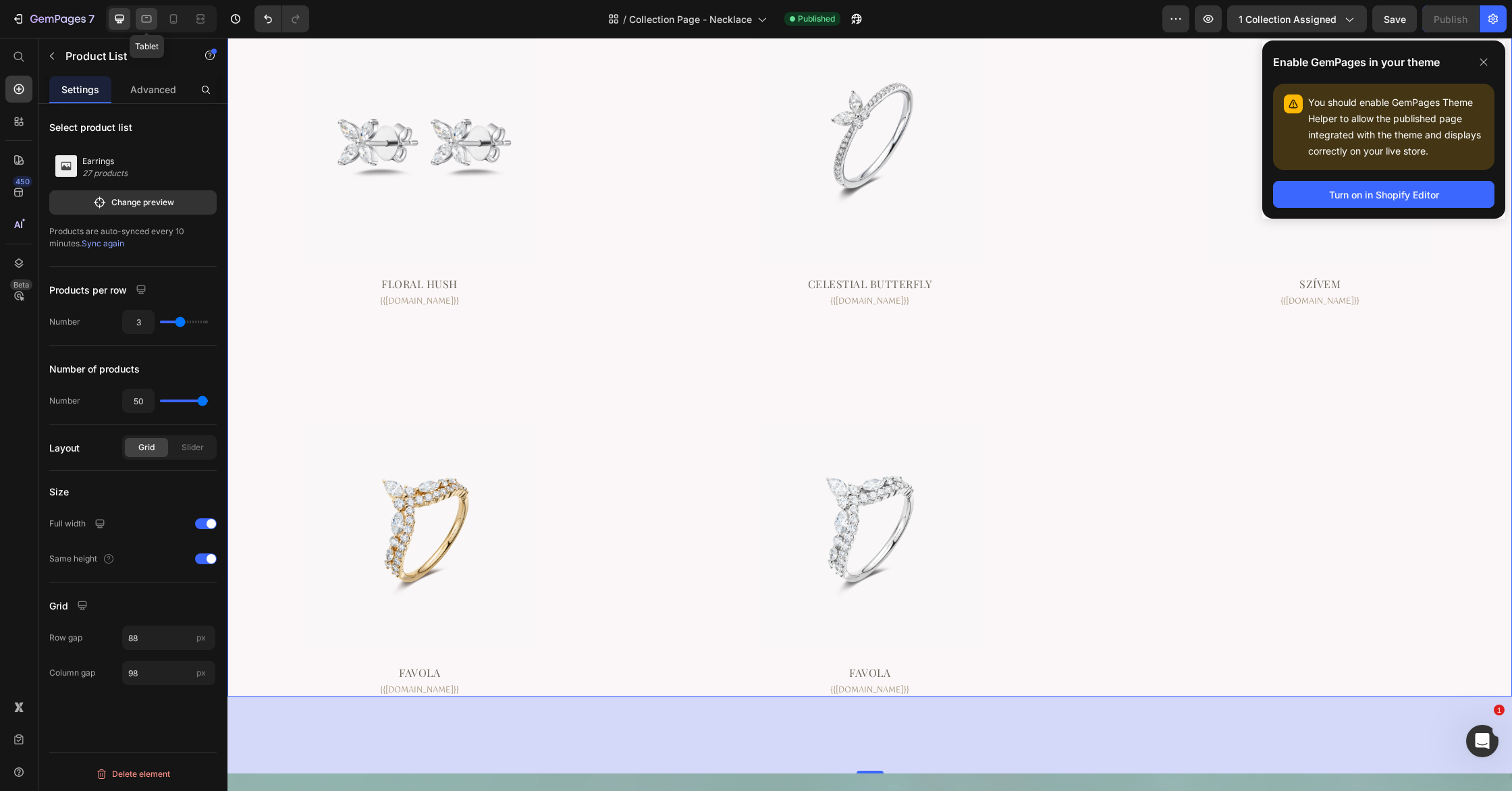 click 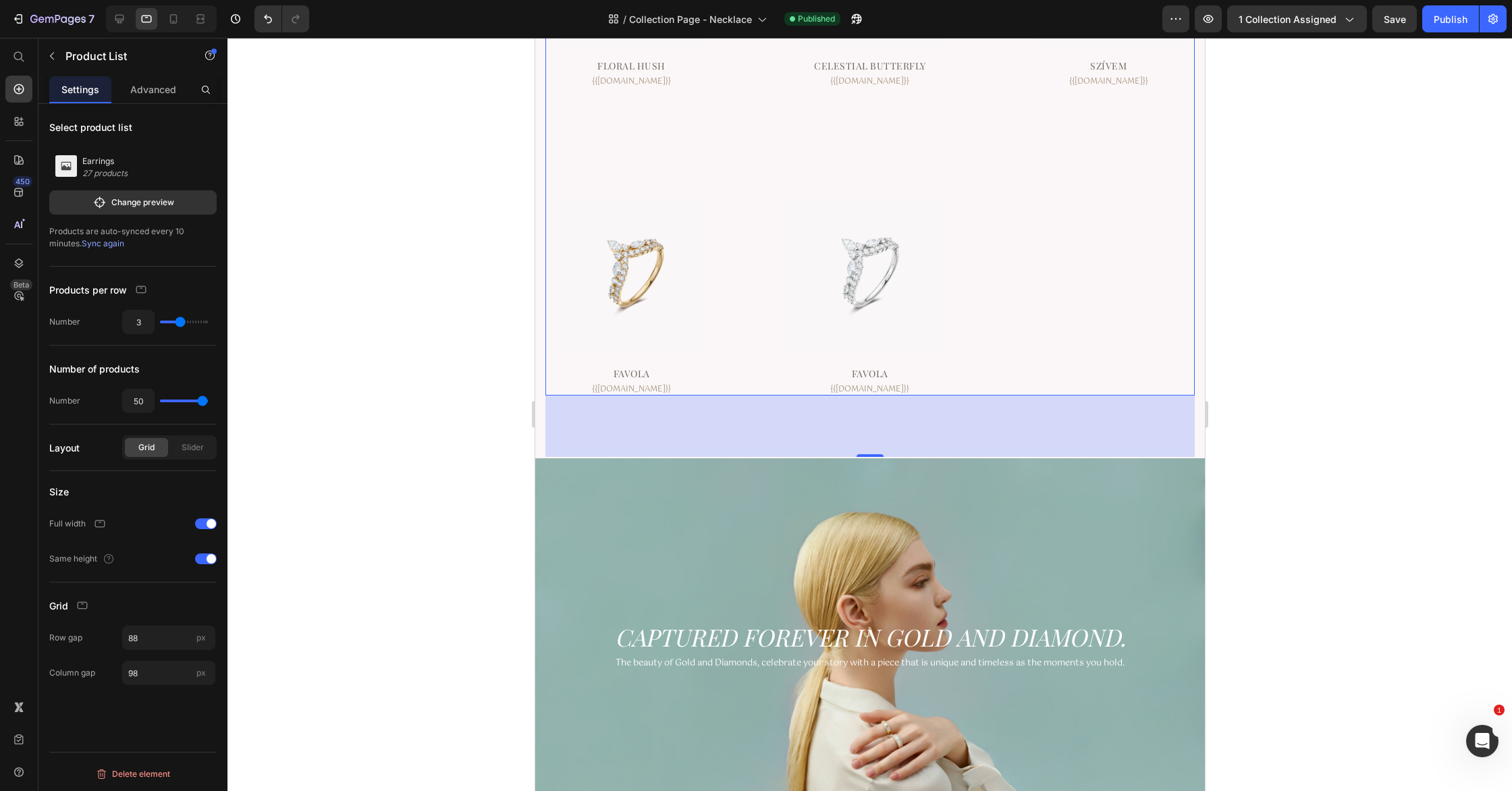 scroll, scrollTop: 439, scrollLeft: 0, axis: vertical 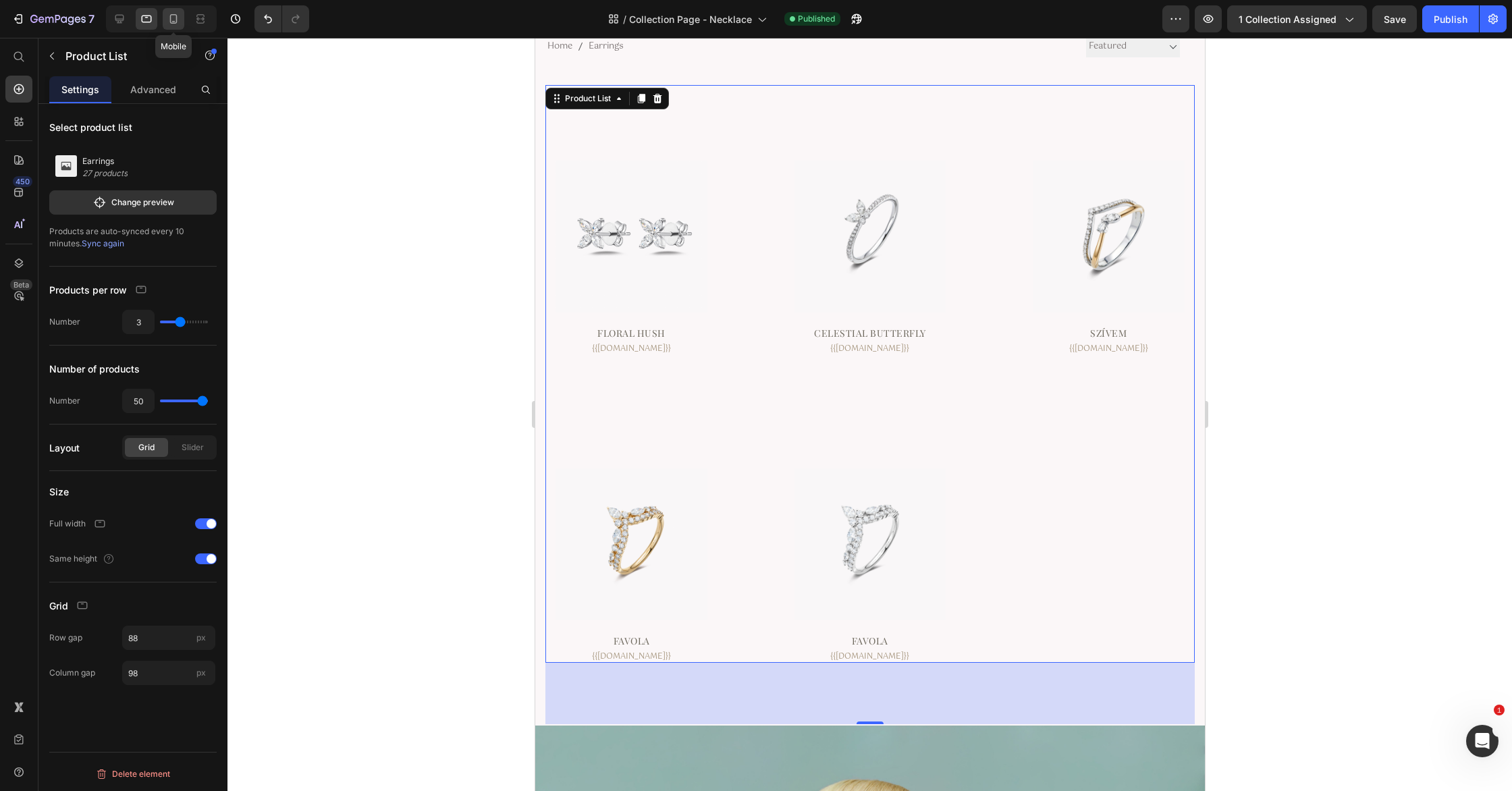 drag, startPoint x: 176, startPoint y: 17, endPoint x: 183, endPoint y: 19, distance: 7.28011 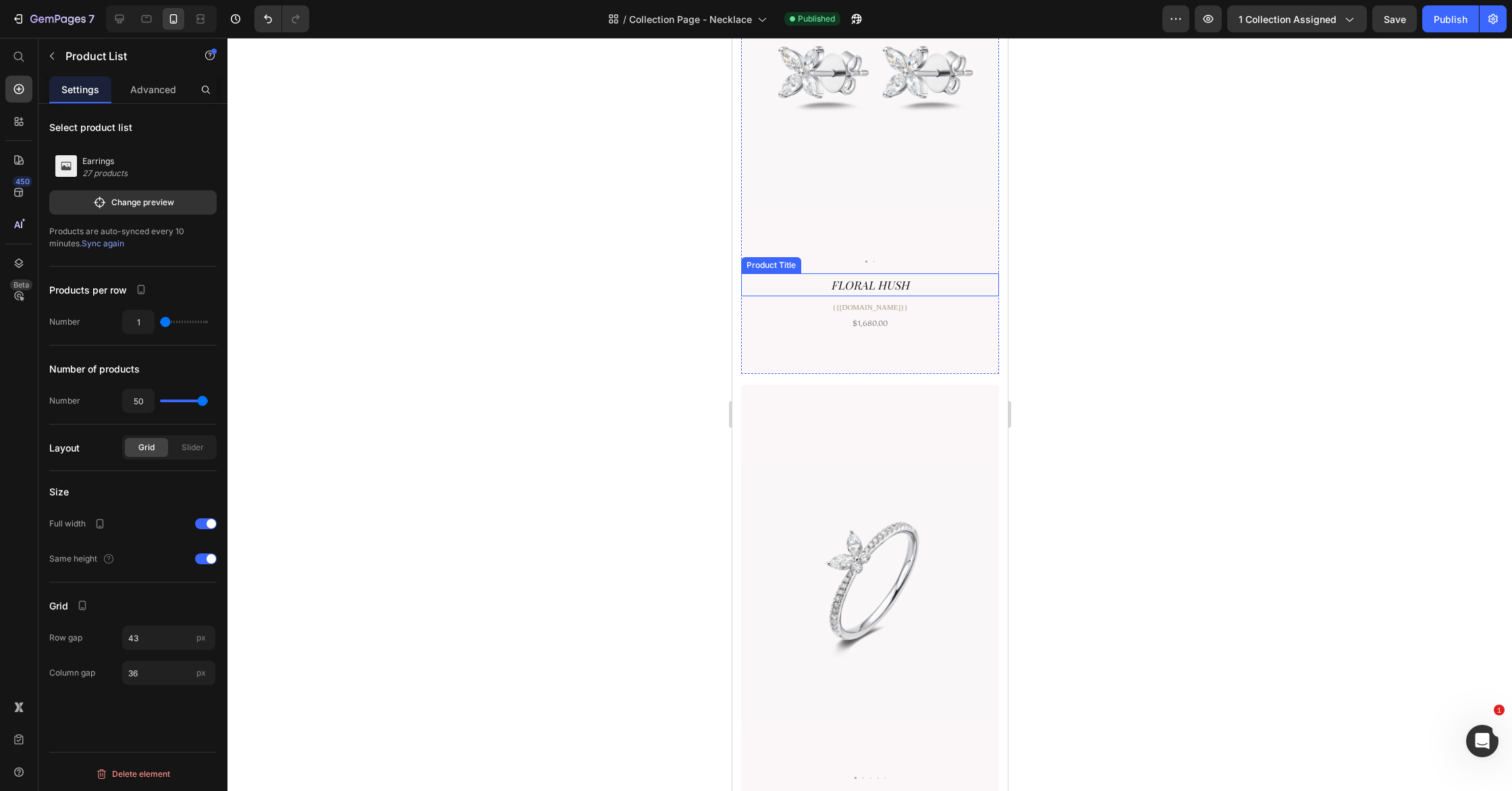 scroll, scrollTop: 304, scrollLeft: 0, axis: vertical 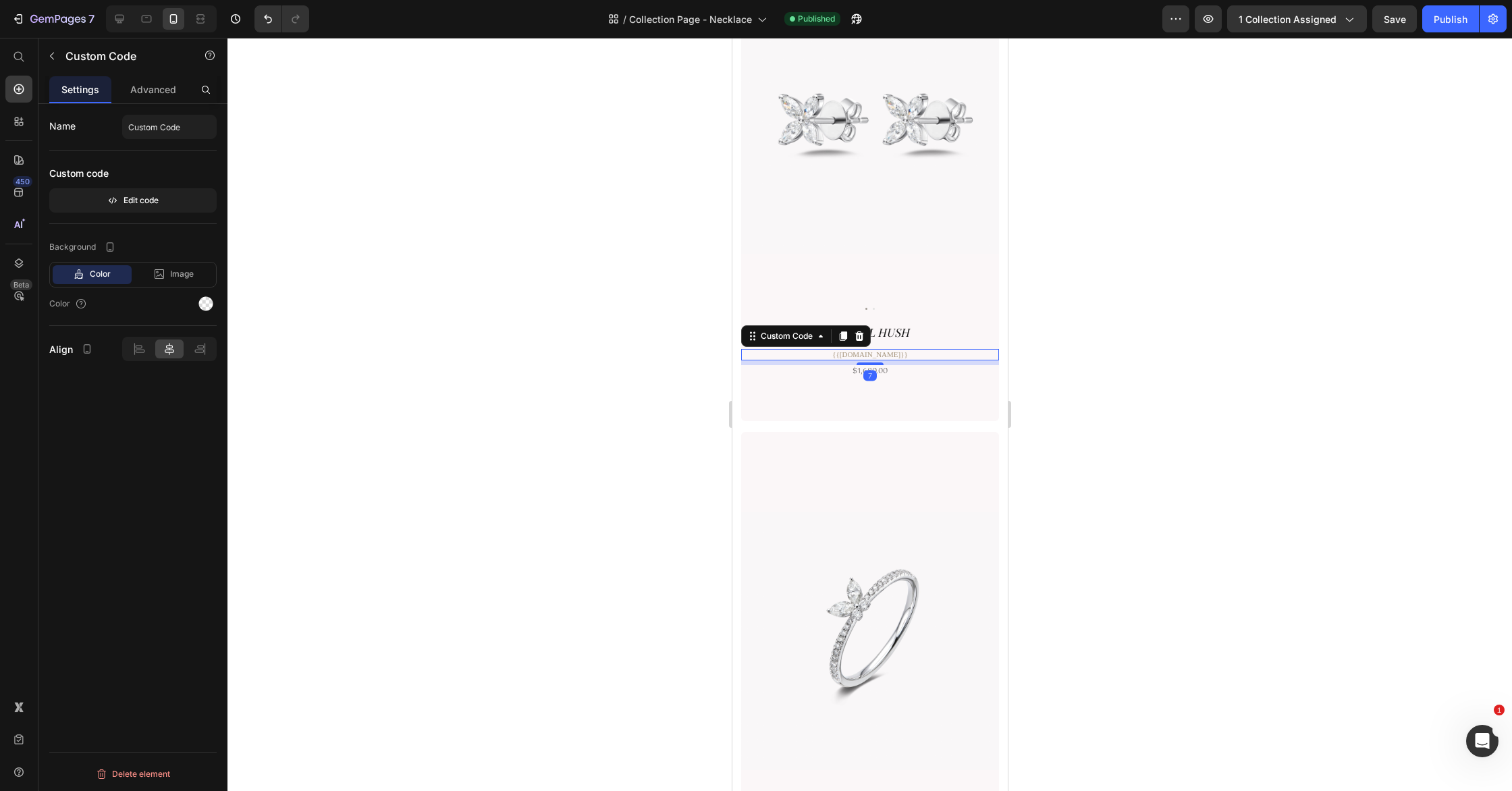 click on "{{[DOMAIN_NAME]}}" at bounding box center (869, 354) 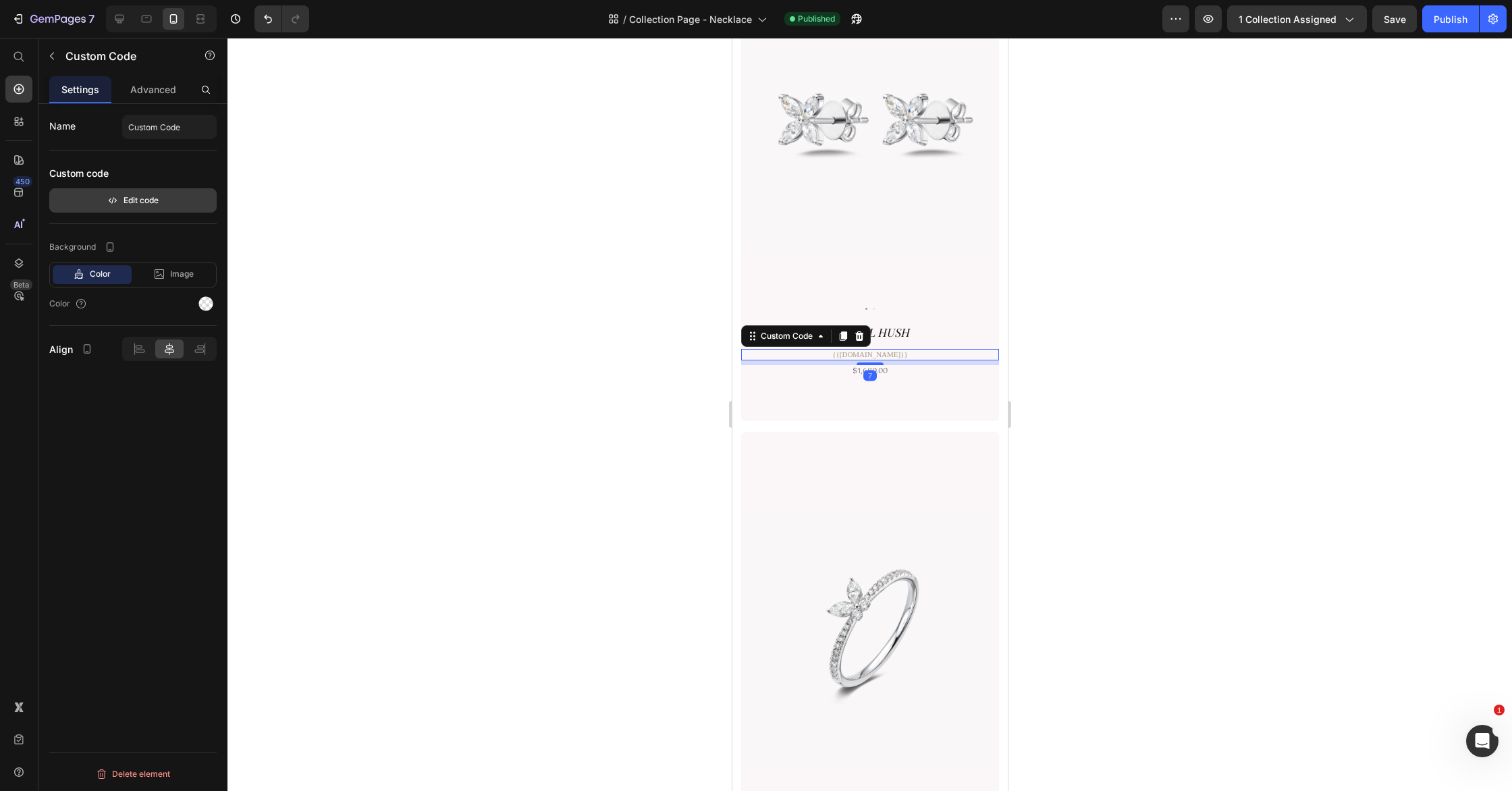 click on "Edit code" at bounding box center [133, 200] 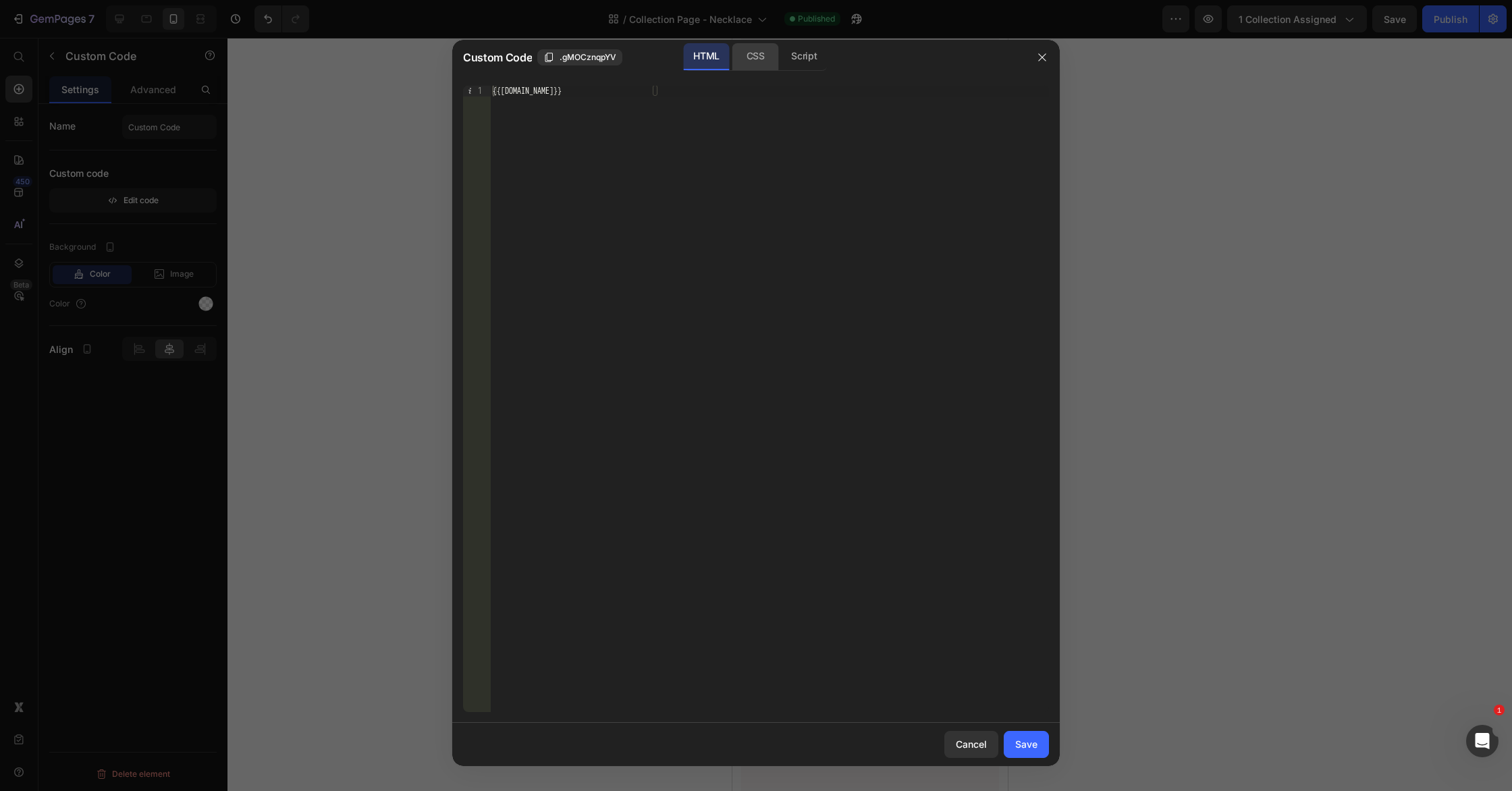drag, startPoint x: 746, startPoint y: 61, endPoint x: 736, endPoint y: 66, distance: 11.18034 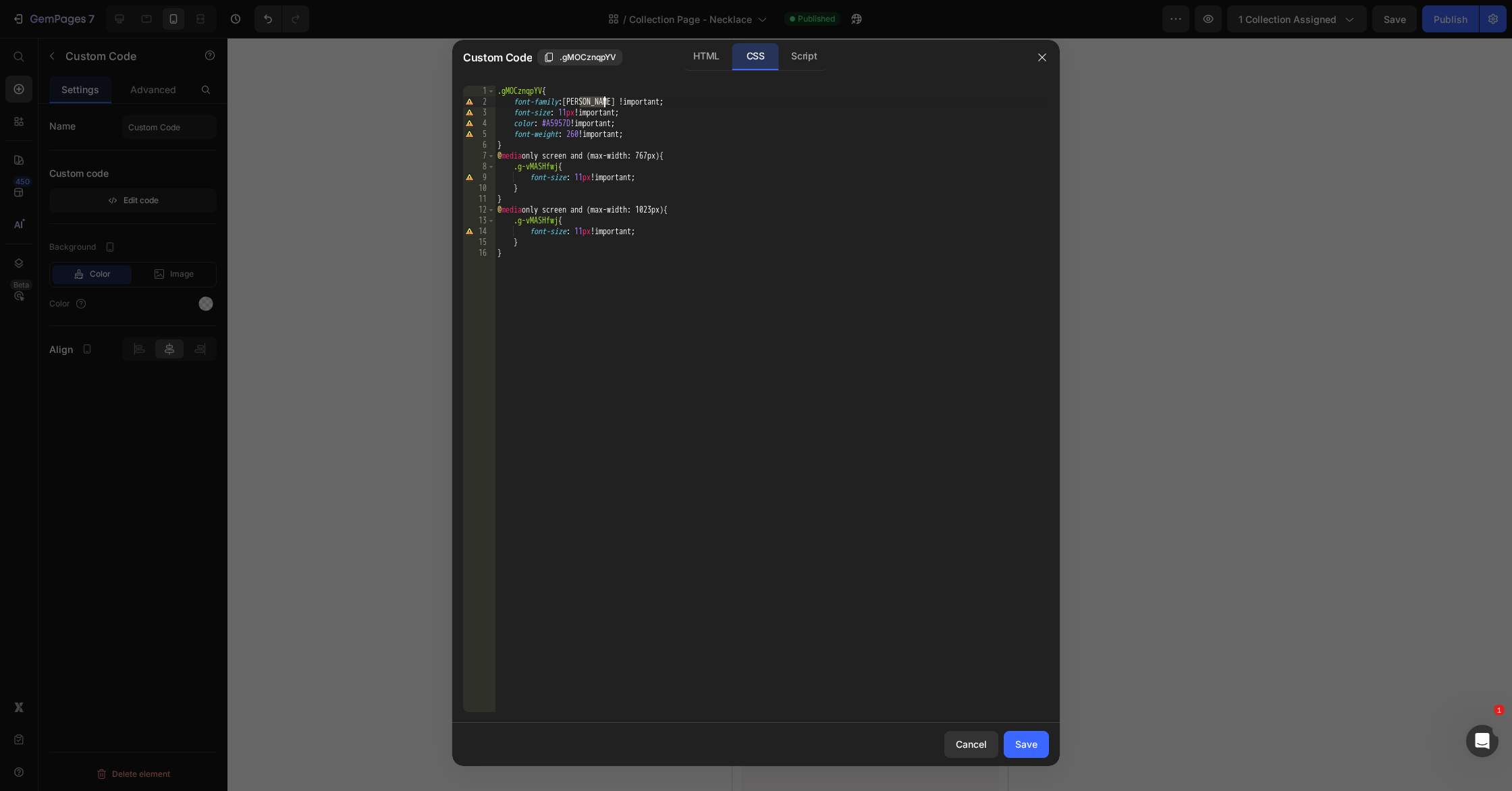 drag, startPoint x: 579, startPoint y: 101, endPoint x: 659, endPoint y: 99, distance: 80.025 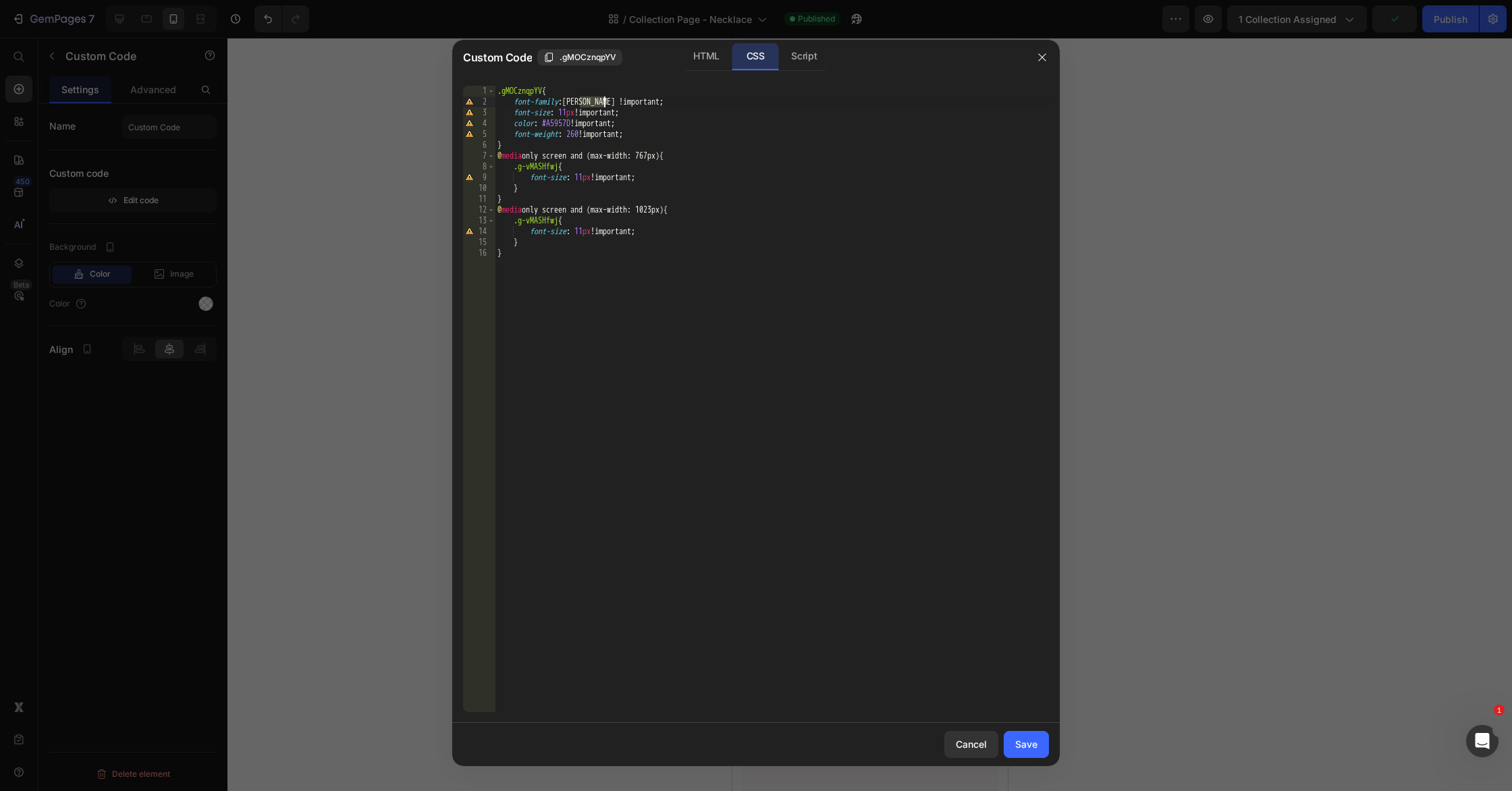 paste on "Gotu" 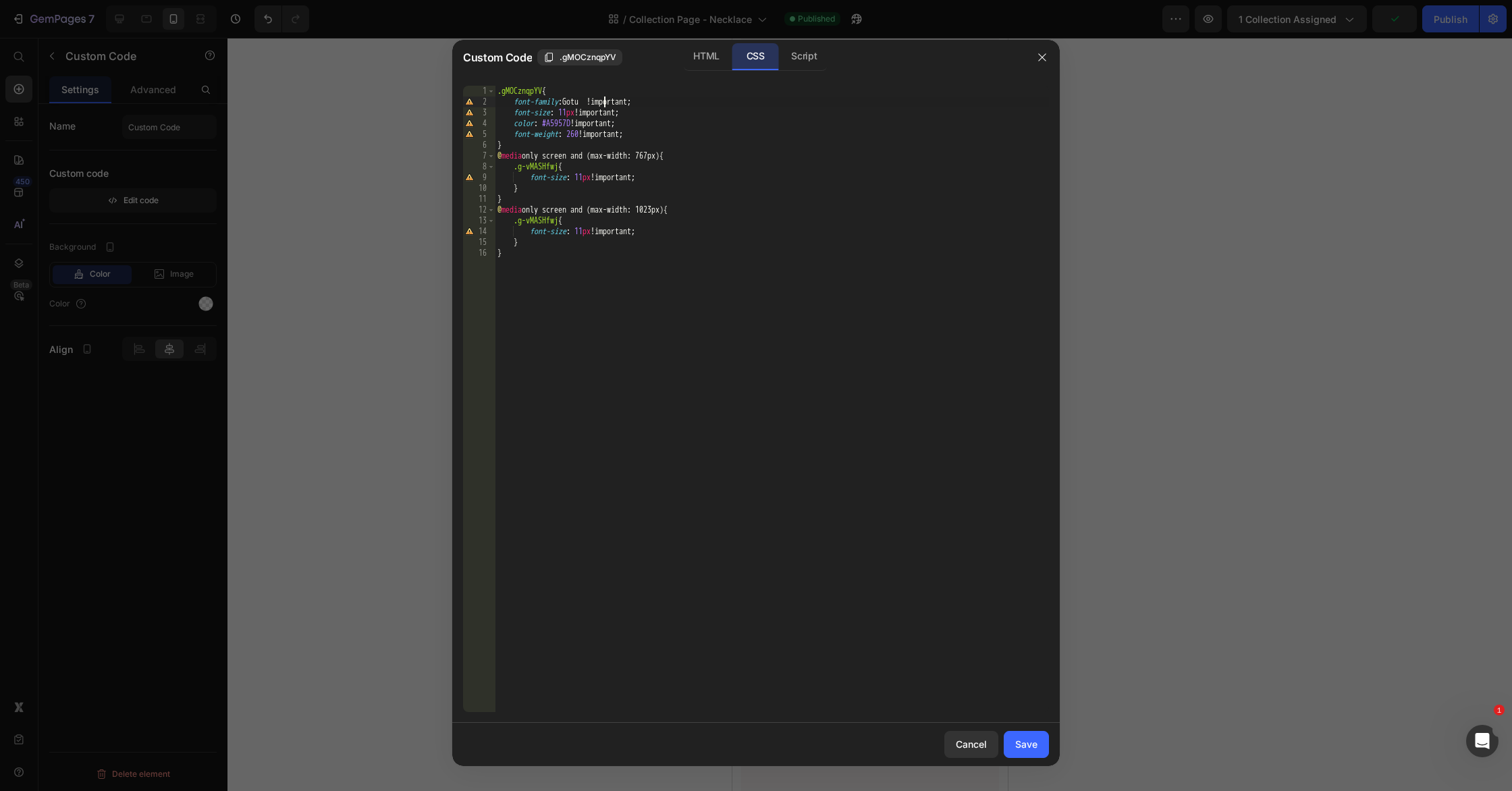 type on "font-family: Gotu !important;" 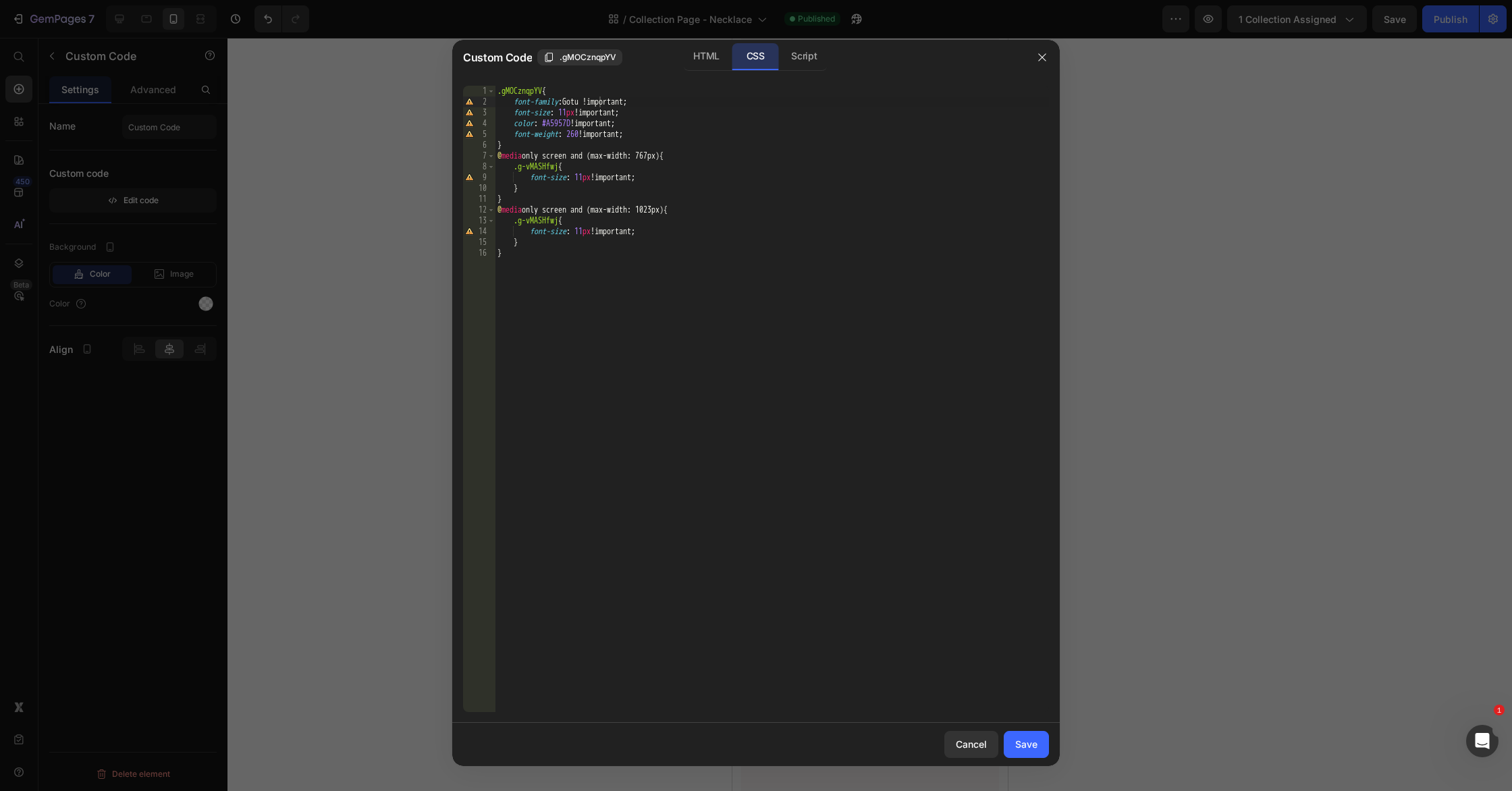 click on "Save" 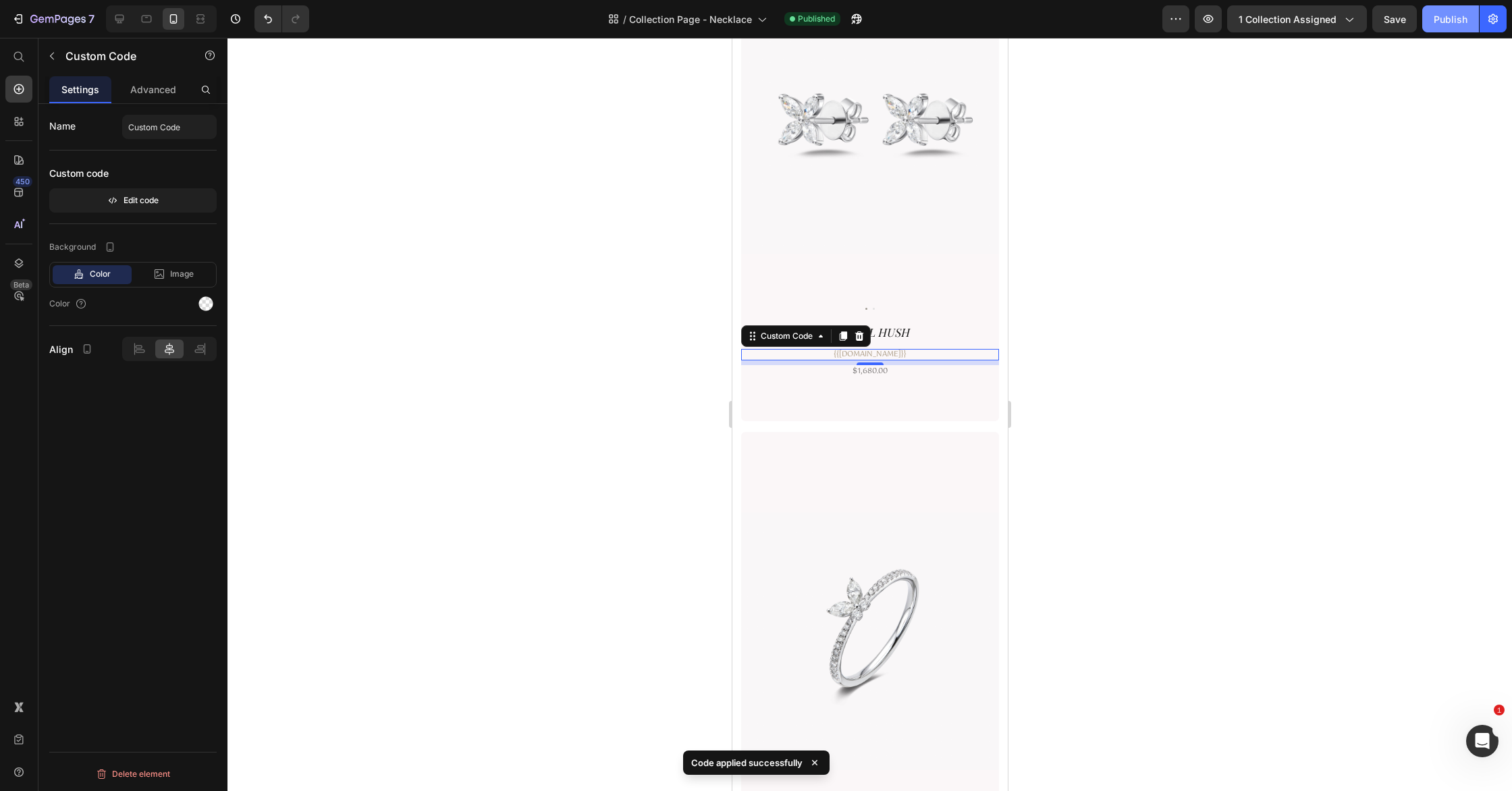 click on "Publish" 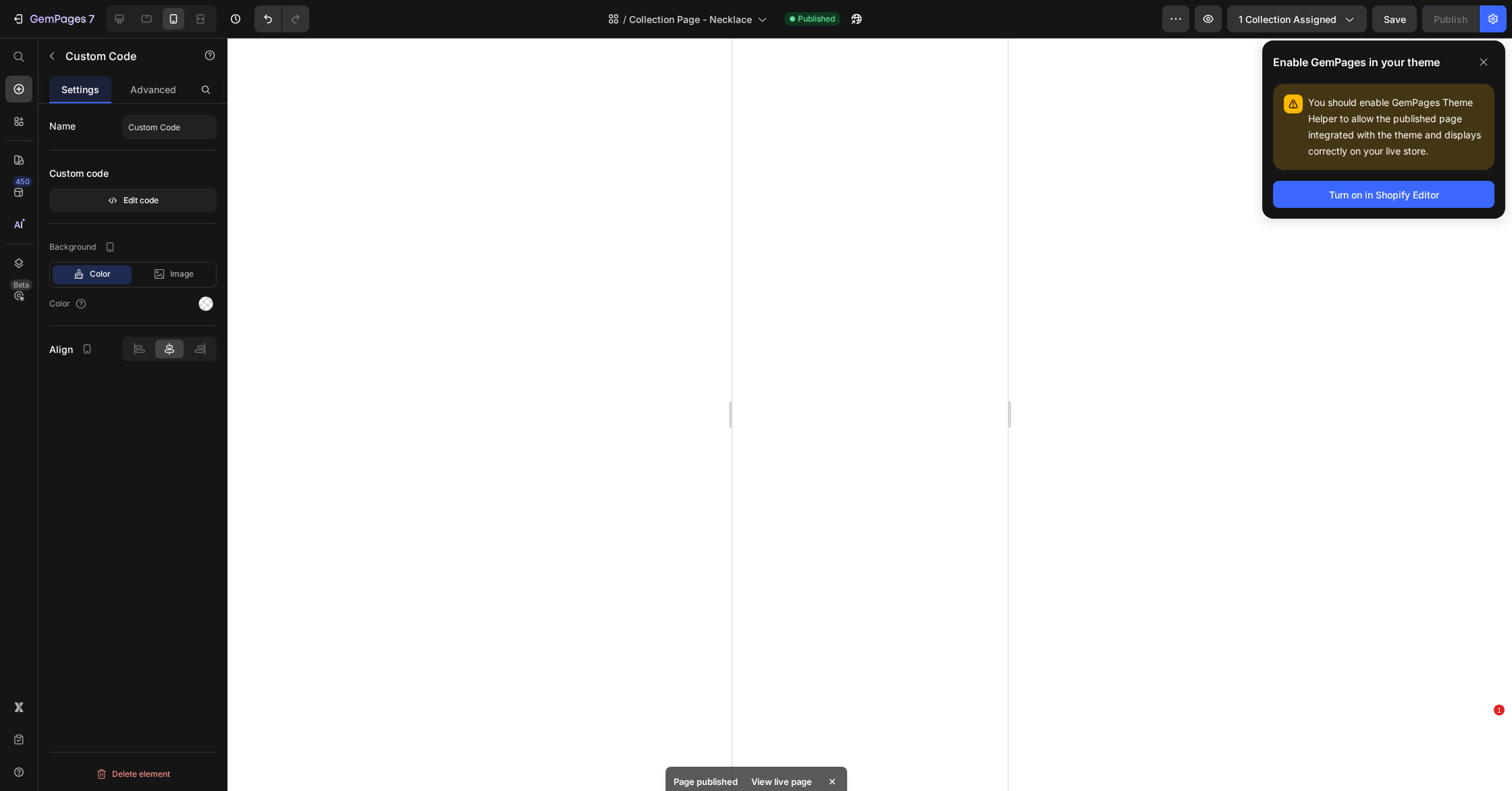 scroll, scrollTop: 0, scrollLeft: 0, axis: both 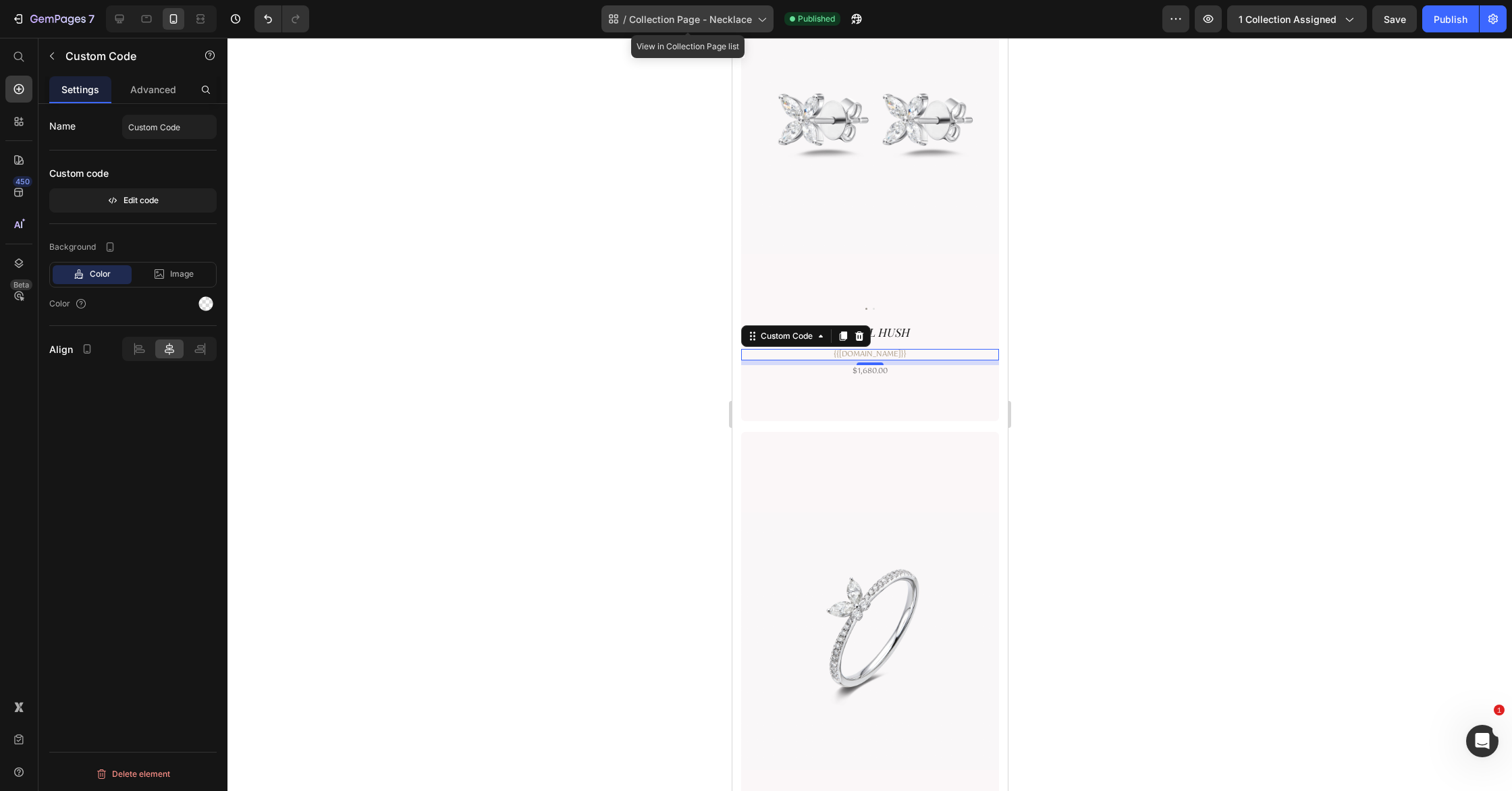 click on "Collection Page - Necklace" at bounding box center (691, 19) 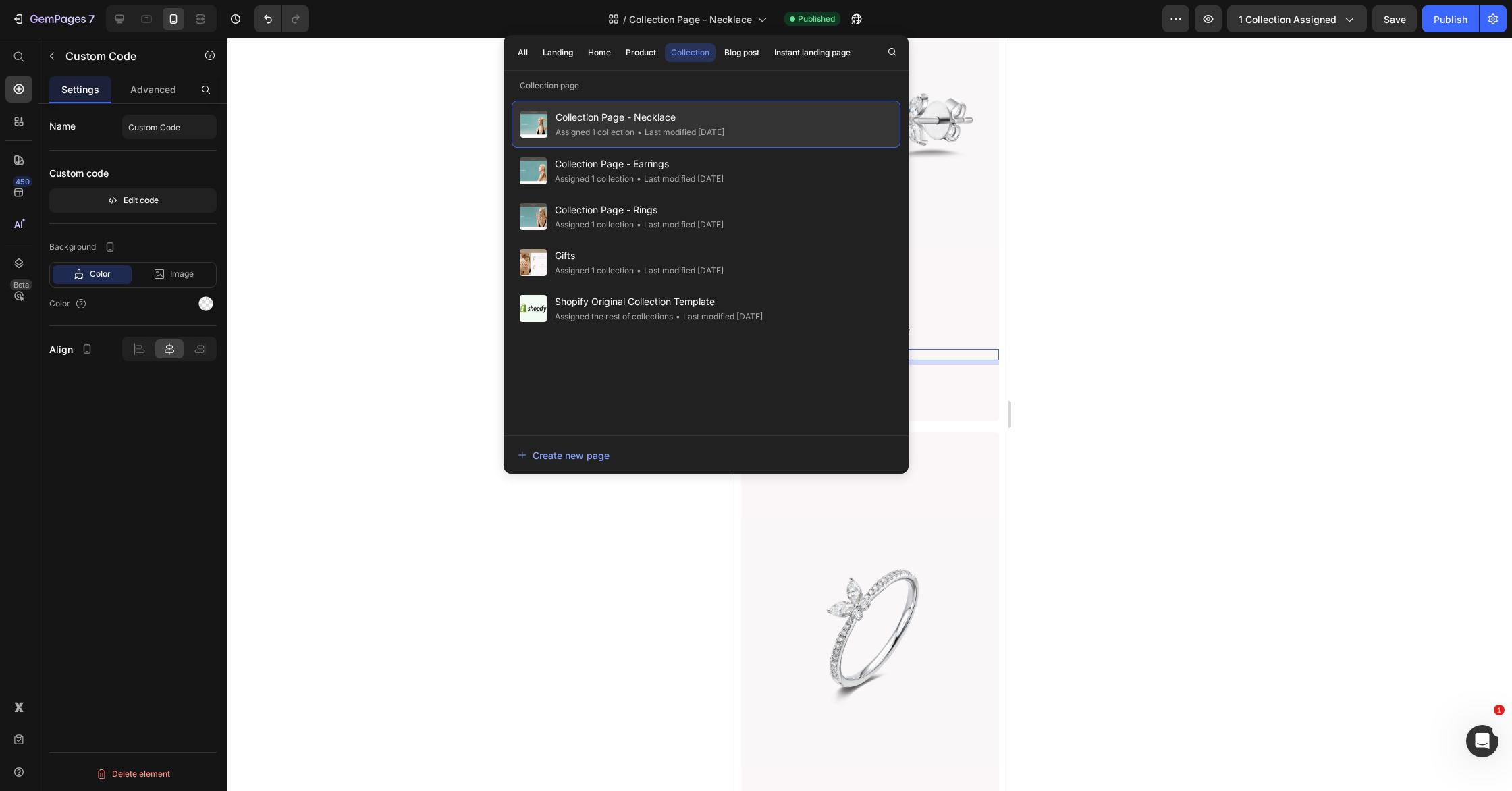 click on "Collection Page - Earrings Assigned 1 collection • Last modified 2 months ago" 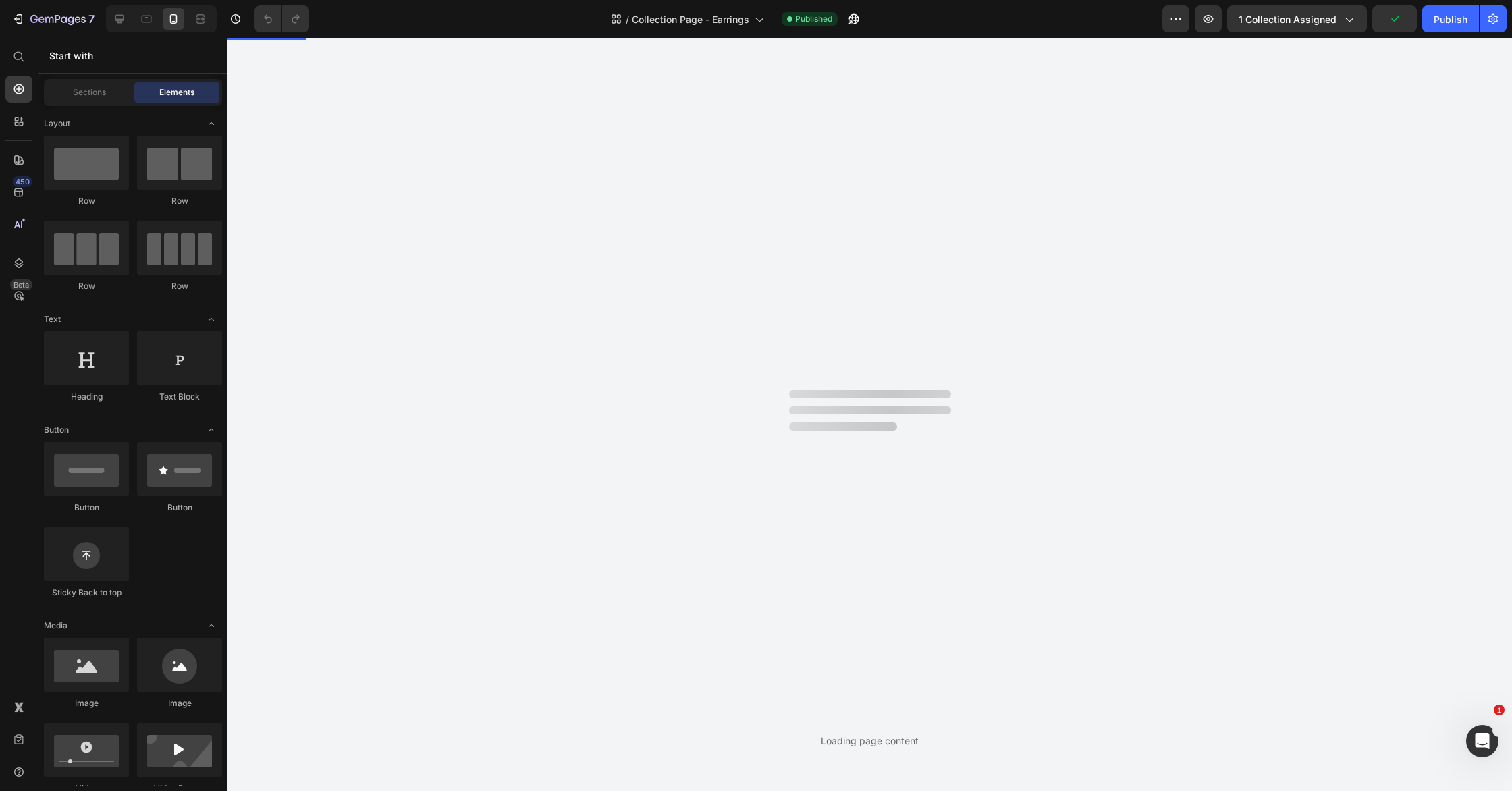 scroll, scrollTop: 0, scrollLeft: 0, axis: both 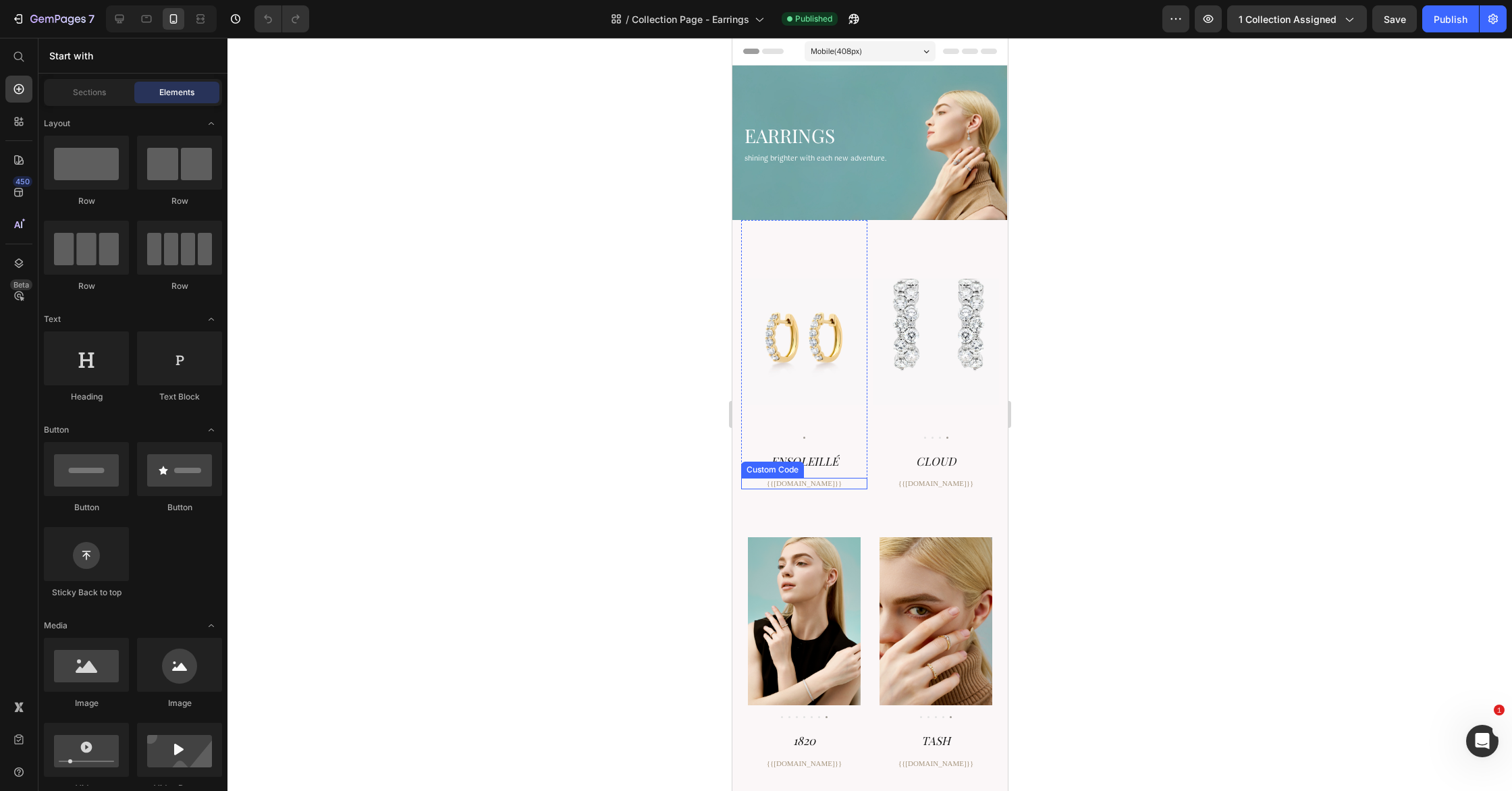 click on "{{[DOMAIN_NAME]}}" at bounding box center (803, 483) 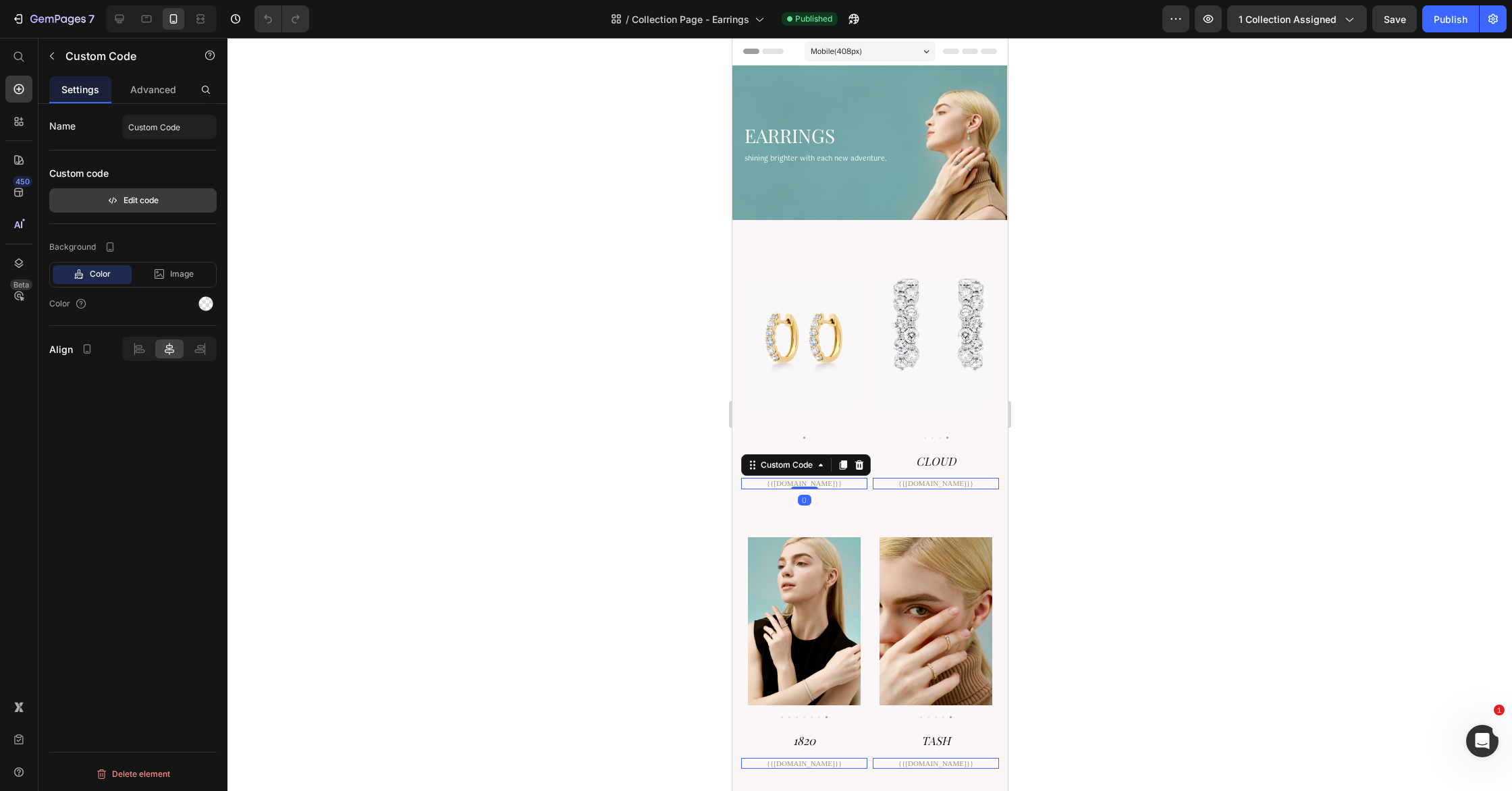 click on "Edit code" at bounding box center [133, 200] 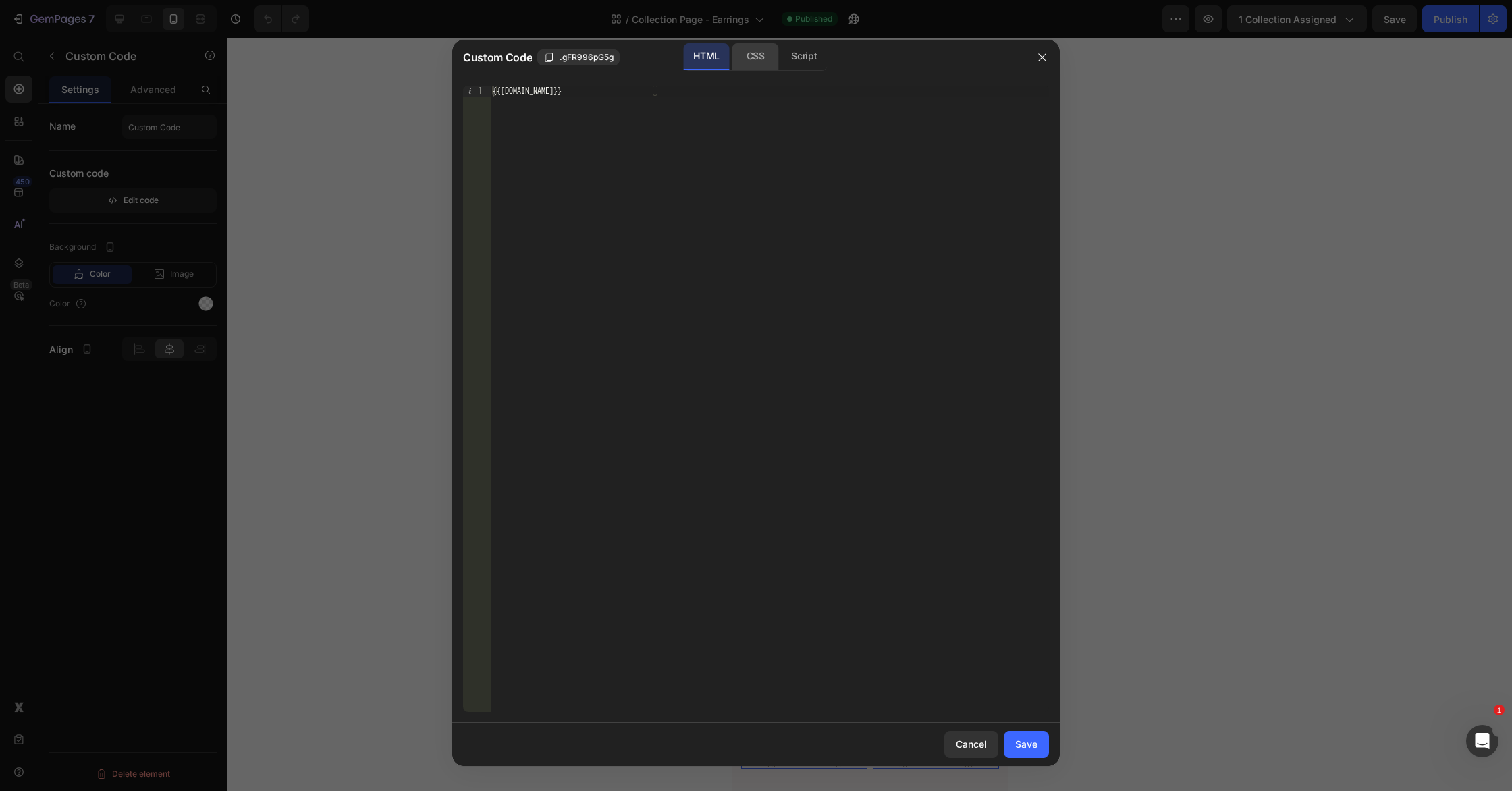 click on "CSS" 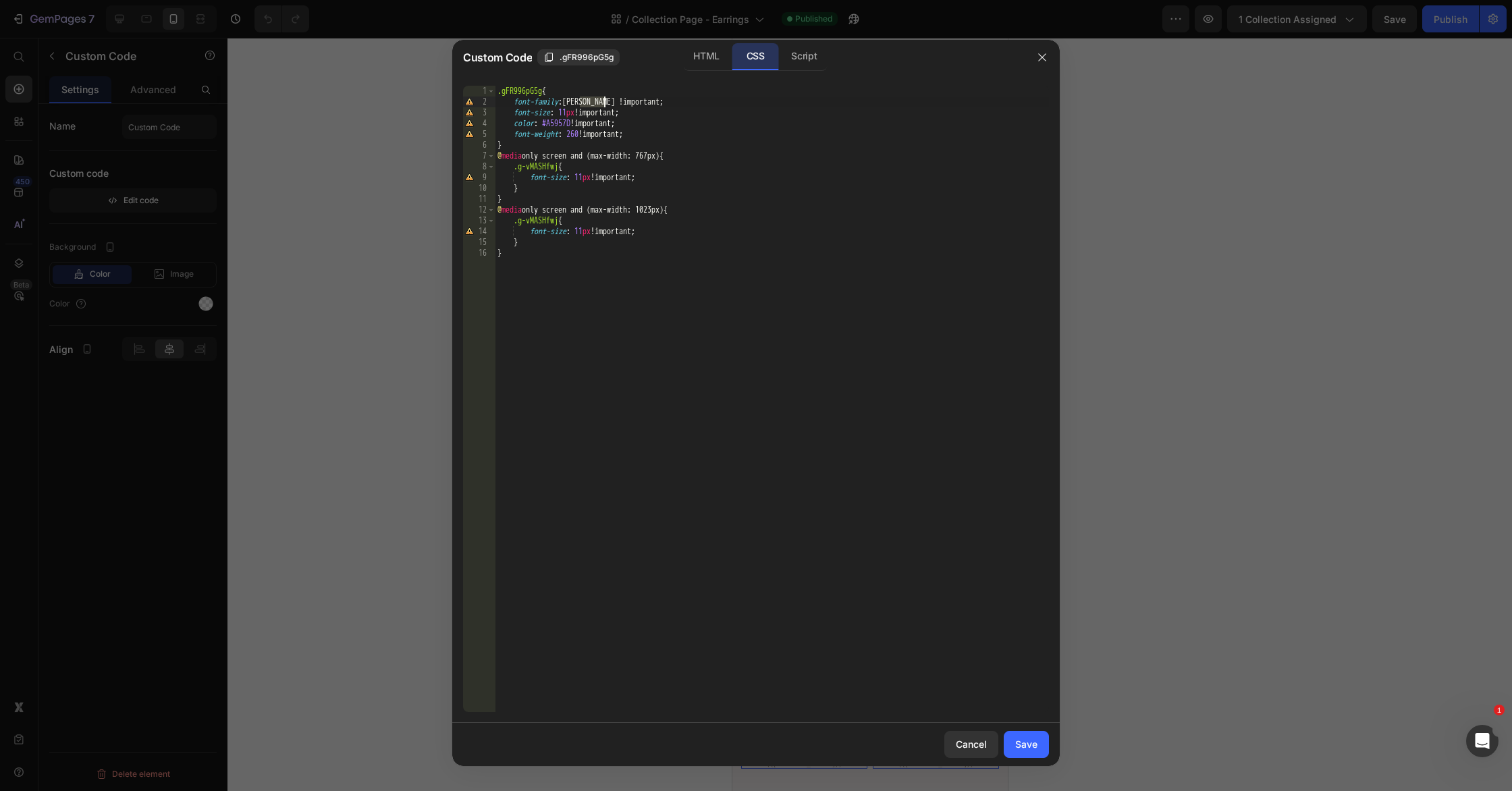 drag, startPoint x: 582, startPoint y: 101, endPoint x: 623, endPoint y: 101, distance: 41 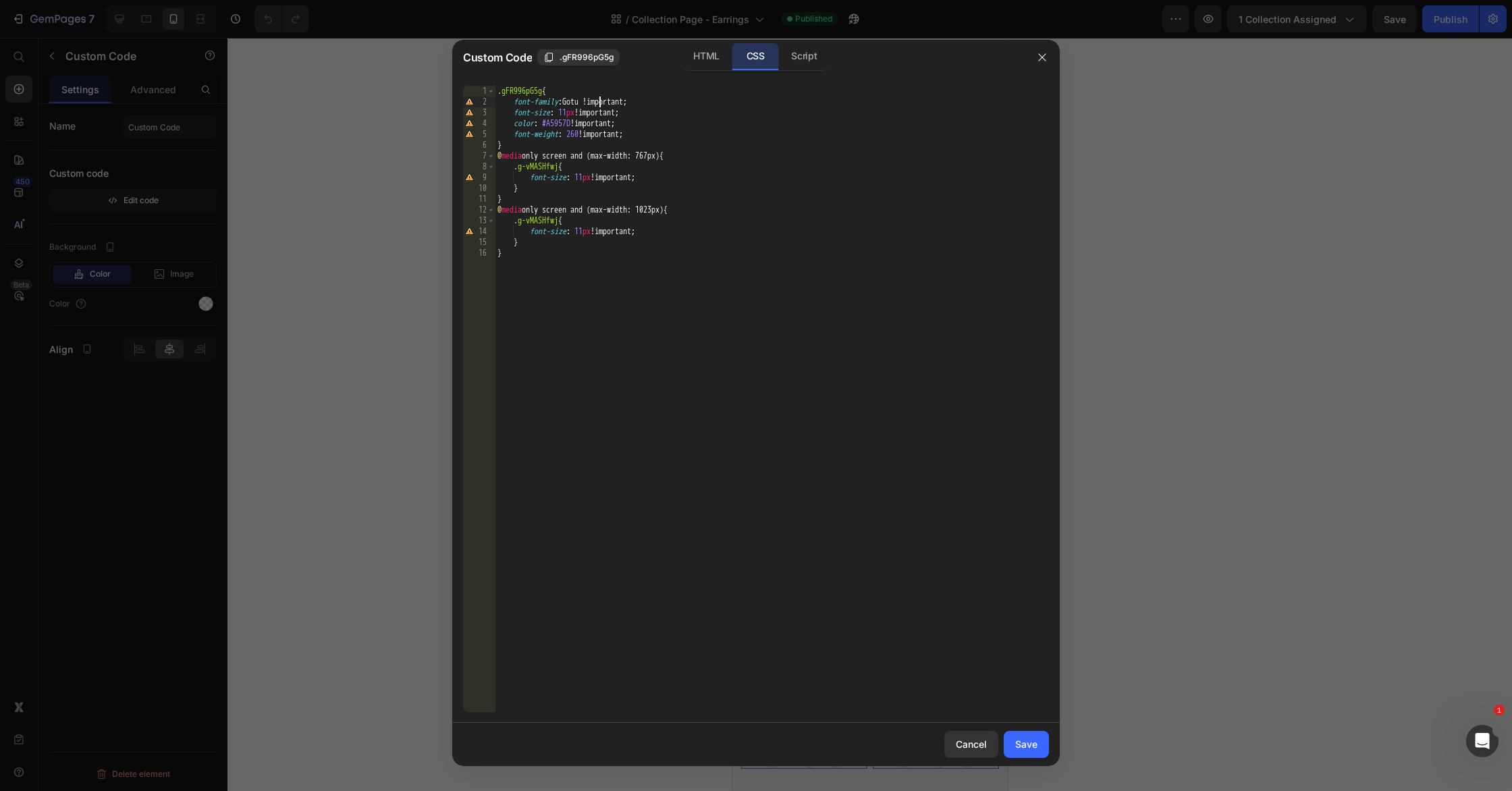 click on ".gFR996pG5g {      font-family :  Gotu !important ;      font-size :   11 px  !important ;      color :   #A5957D  !important ;      font-weight :   260  !important ; } @ media  only screen and (max-width: 767px)  {      .g-vMASHfwj {           font-size :   11 px  !important ;      } } @ media  only screen and (max-width: 1023px)  {      .g-vMASHfwj {           font-size :   11 px  !important ;      } }" at bounding box center [772, 410] 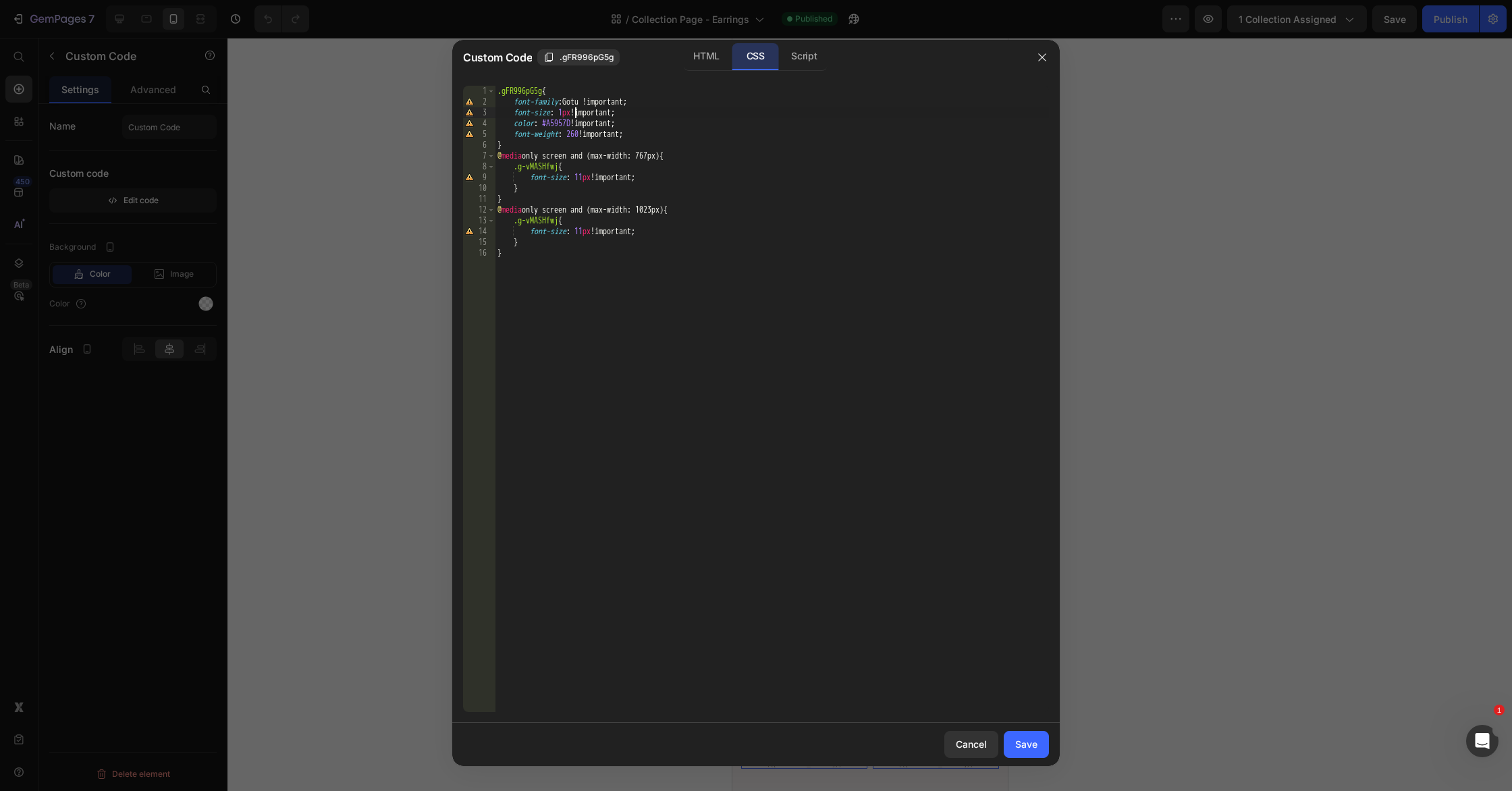 scroll, scrollTop: 0, scrollLeft: 6, axis: horizontal 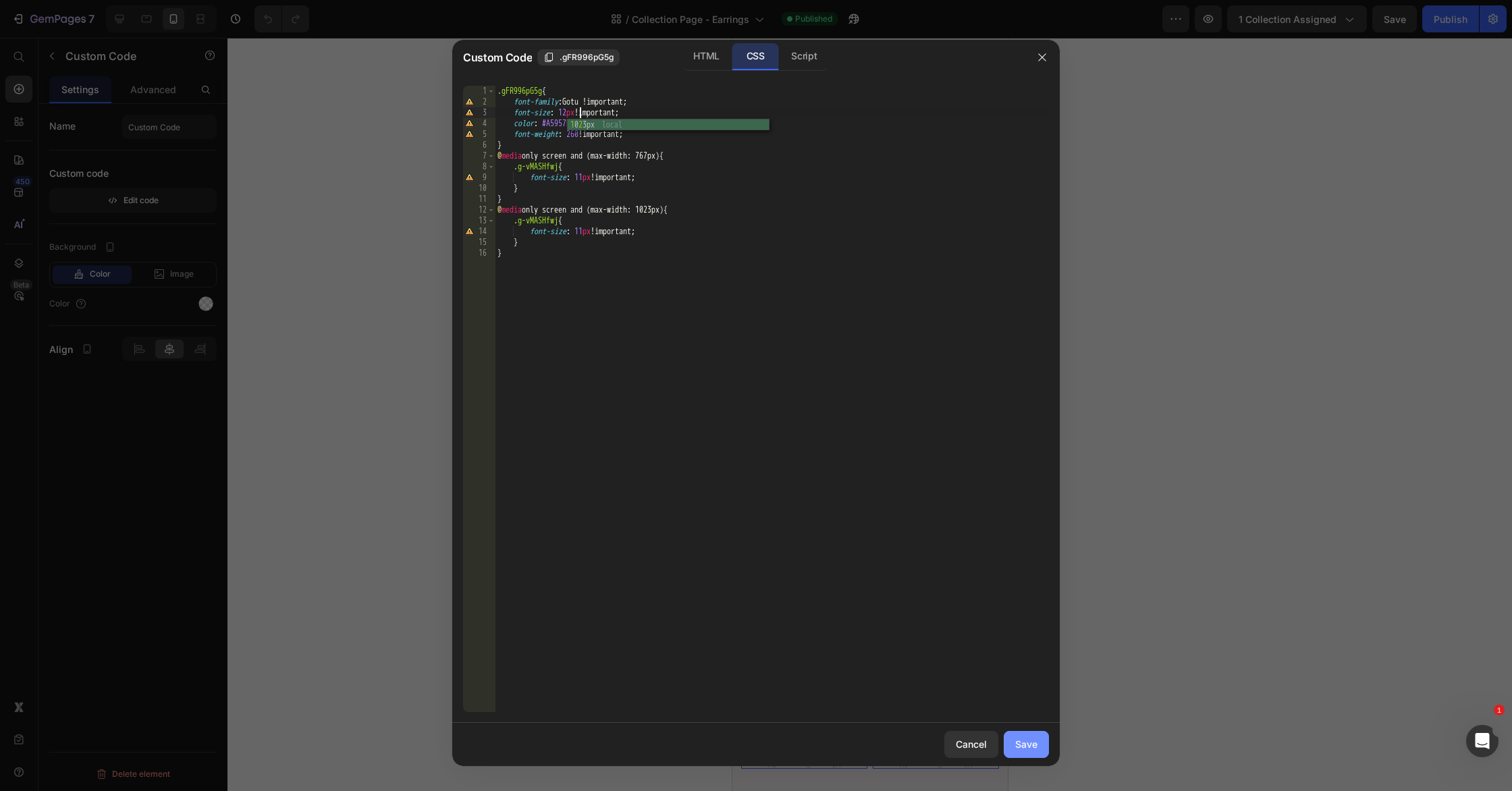 type on "font-size: 12px !important;" 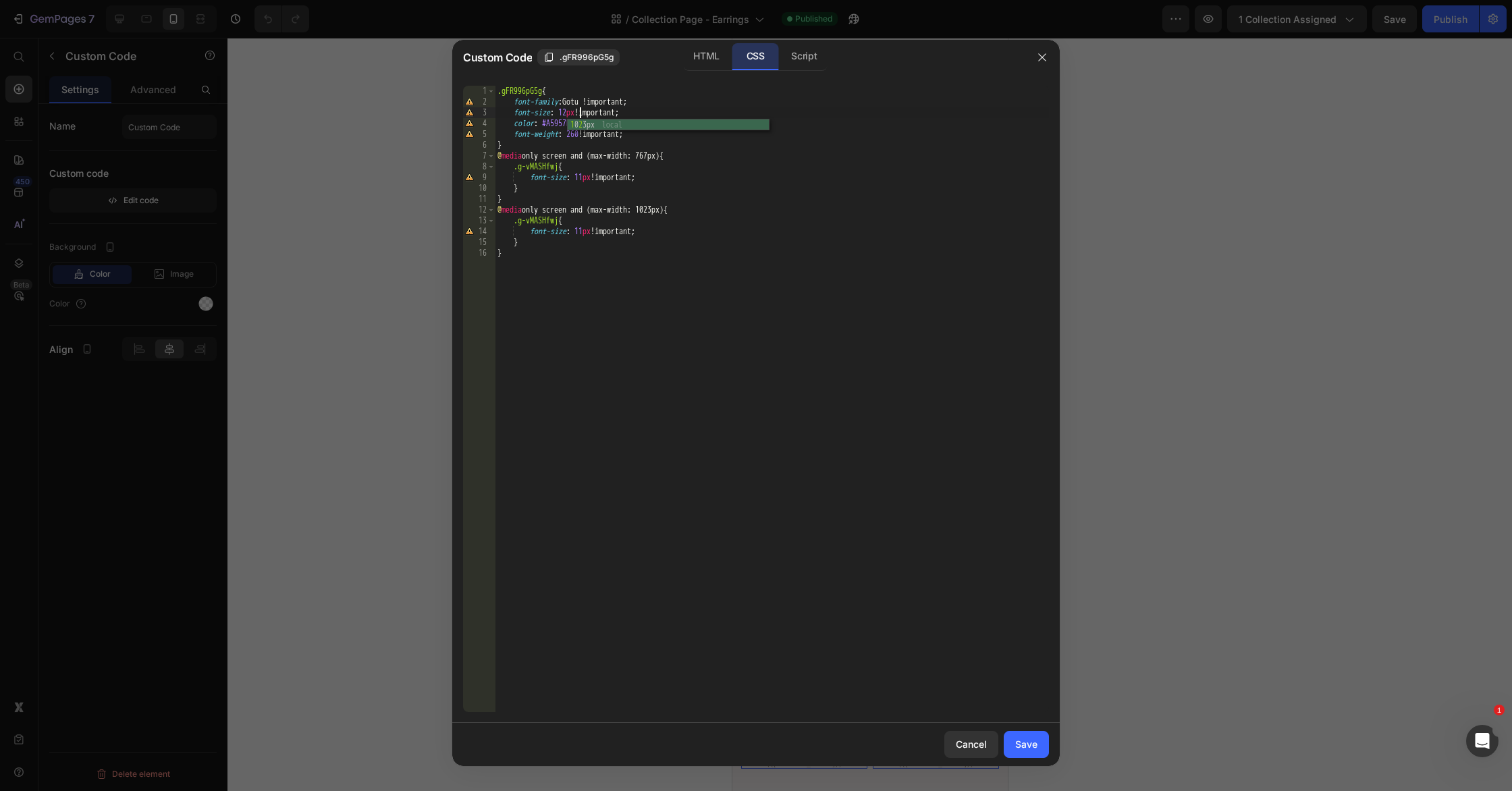 click on "Save" 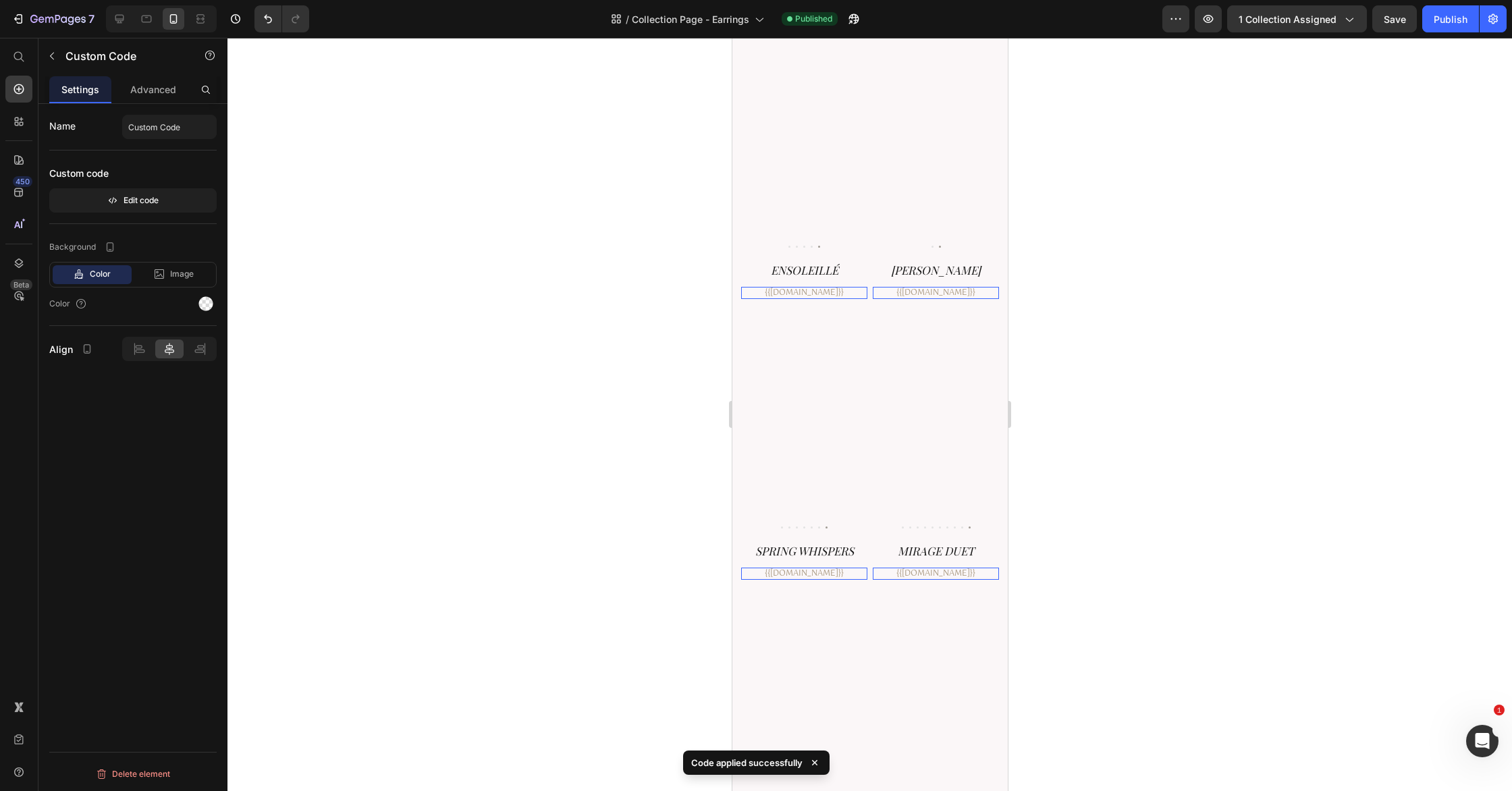 scroll, scrollTop: 2958, scrollLeft: 0, axis: vertical 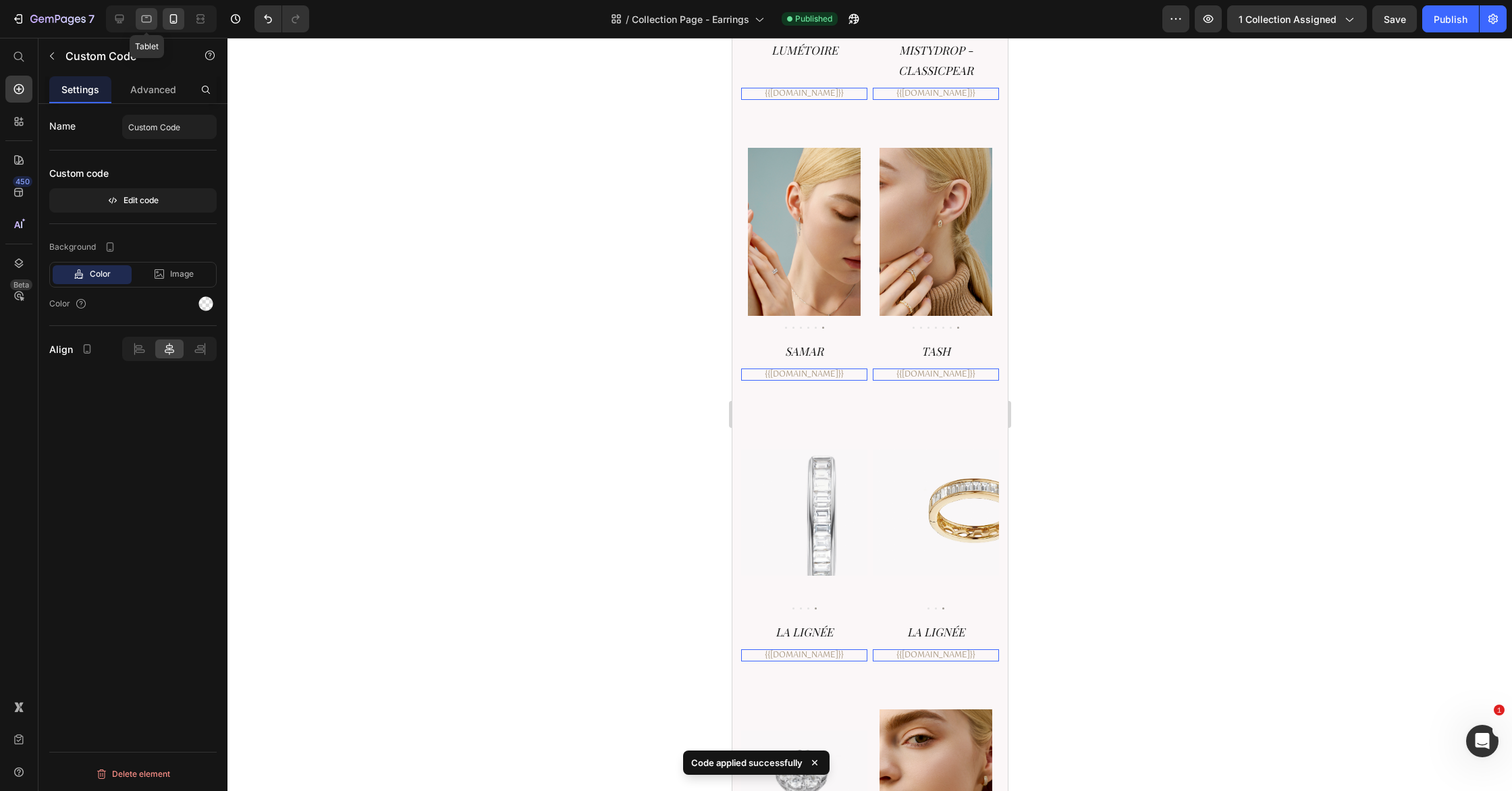 click 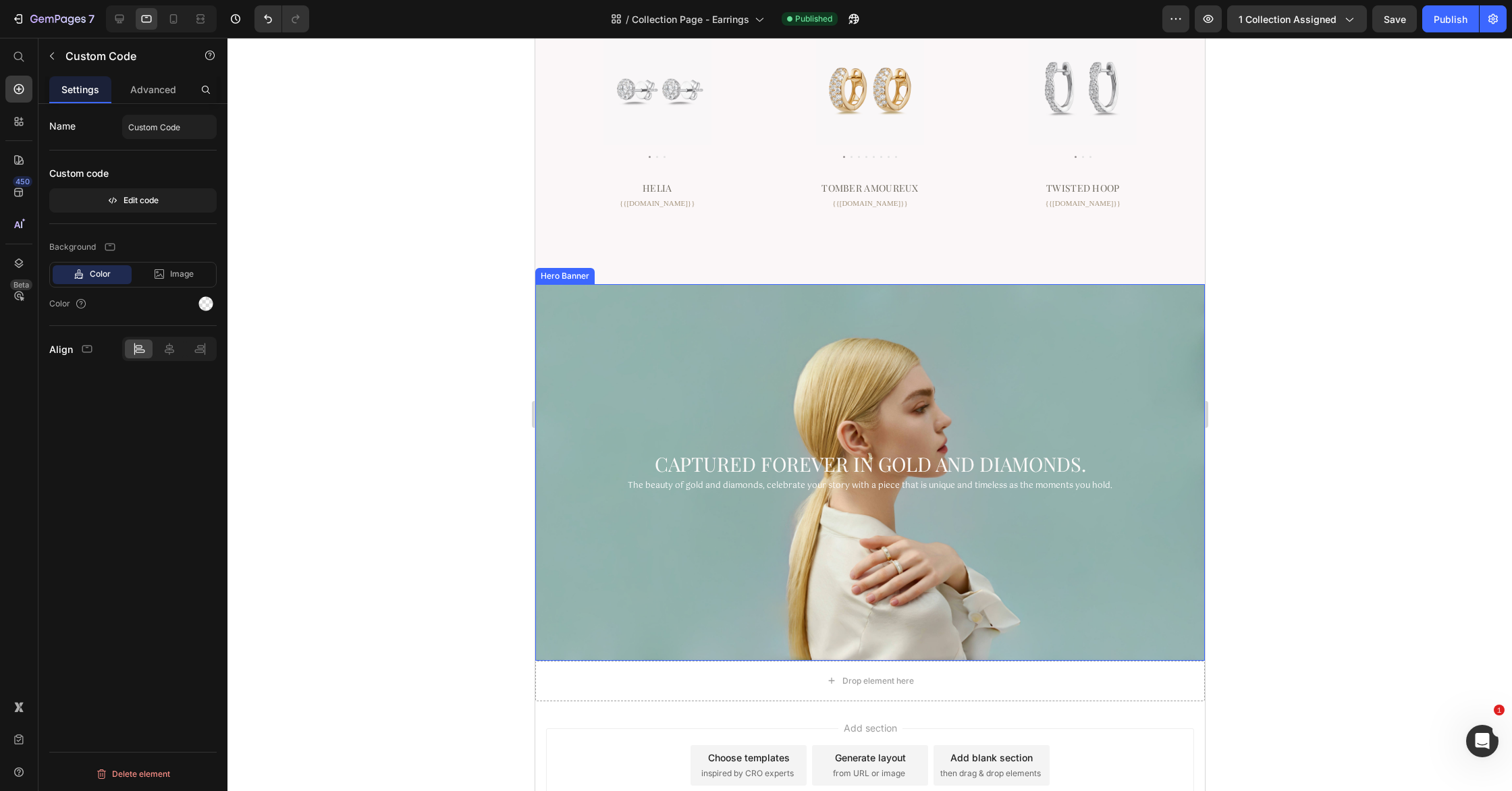 scroll, scrollTop: 2520, scrollLeft: 0, axis: vertical 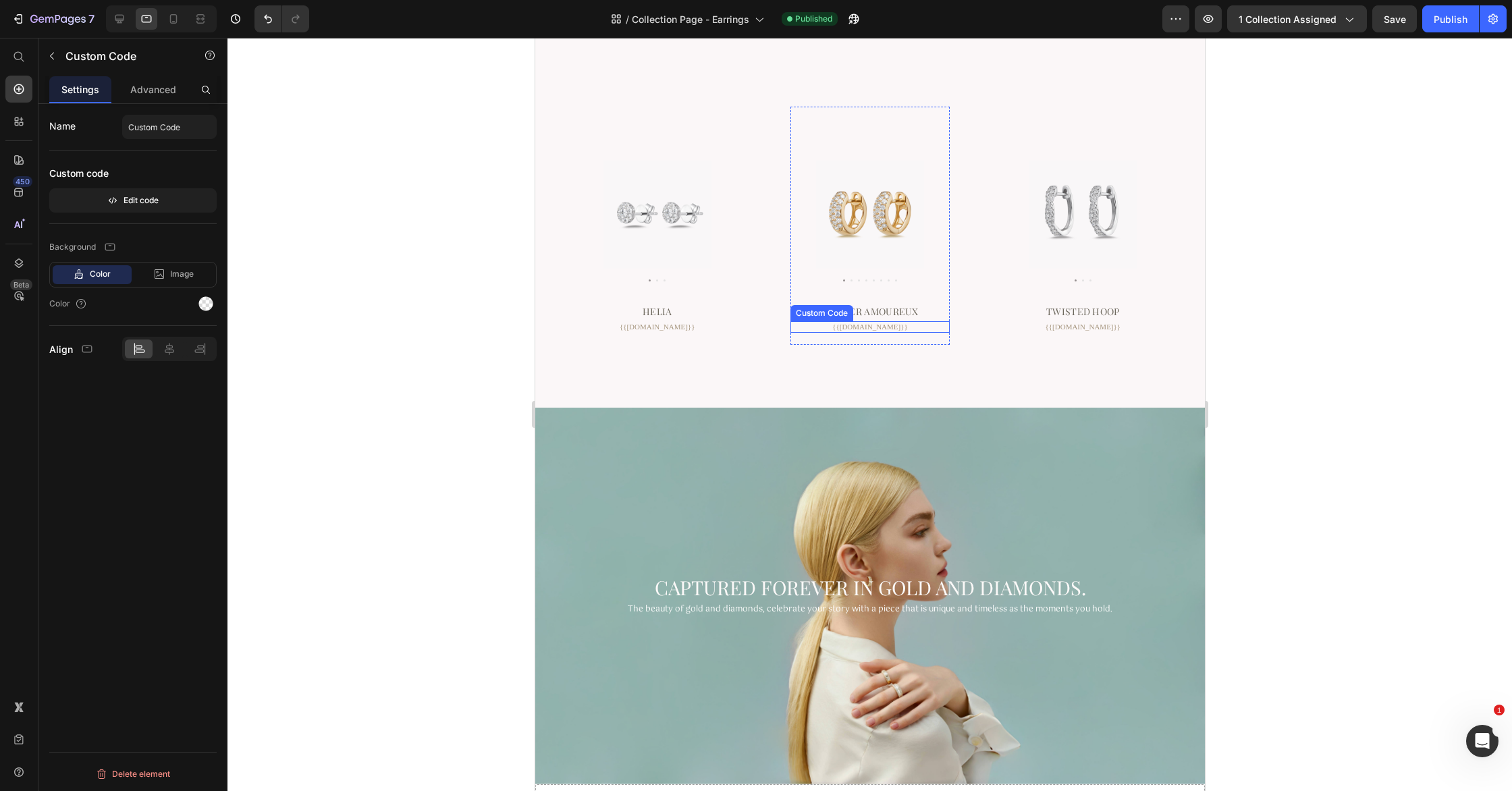 click on "{{[DOMAIN_NAME]}}" at bounding box center [656, -2052] 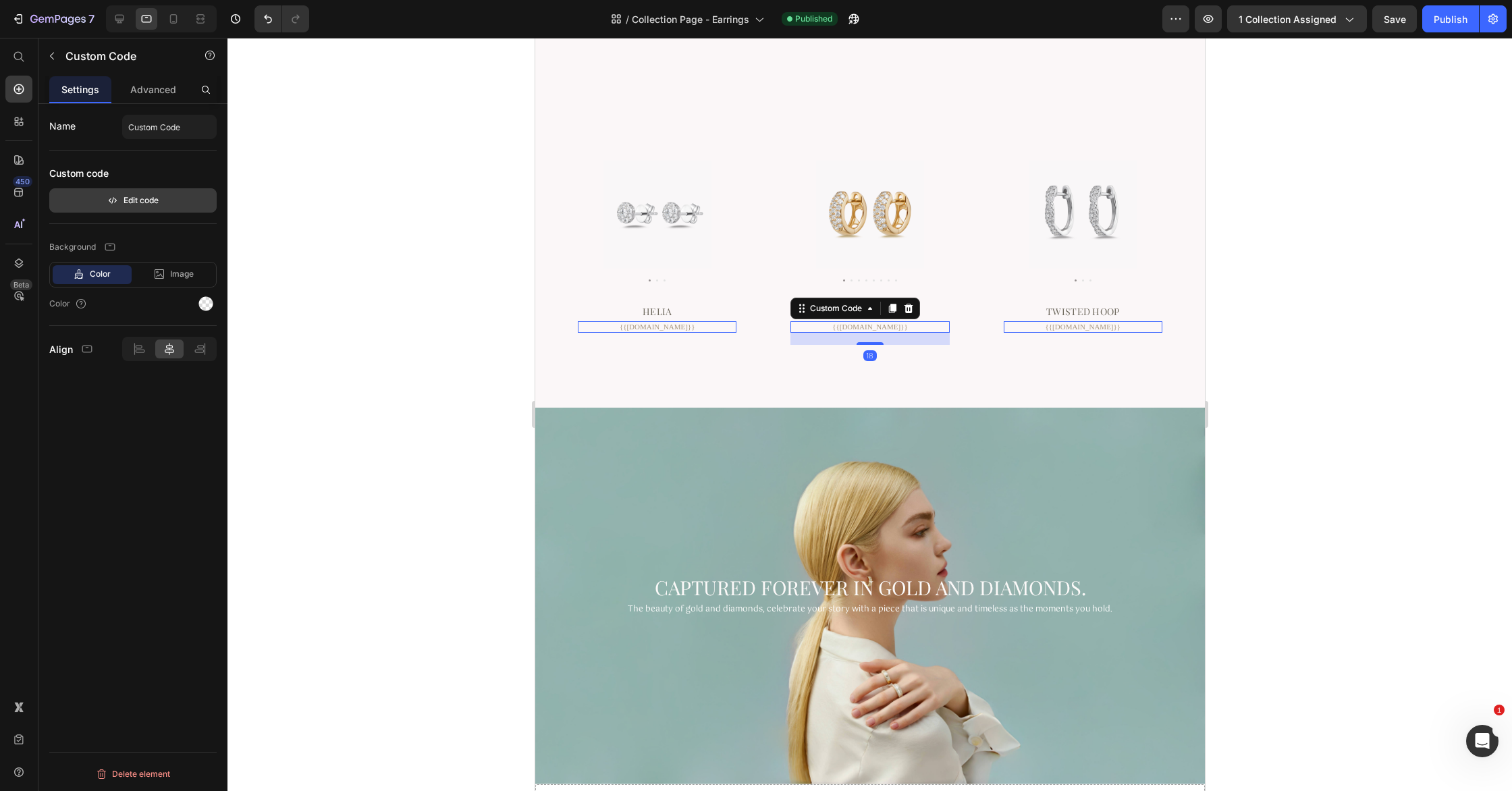 click on "Edit code" at bounding box center [133, 200] 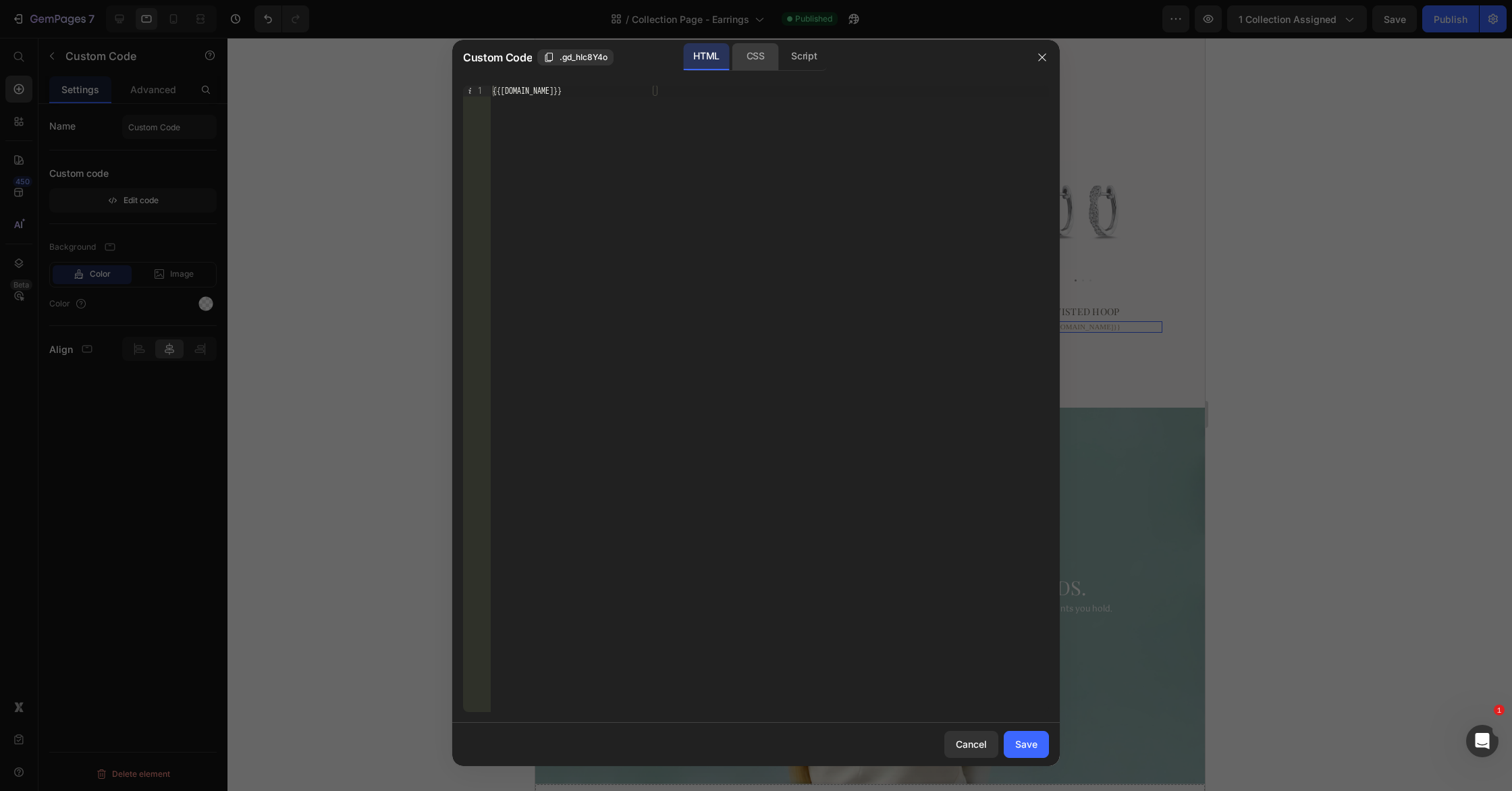 click on "CSS" 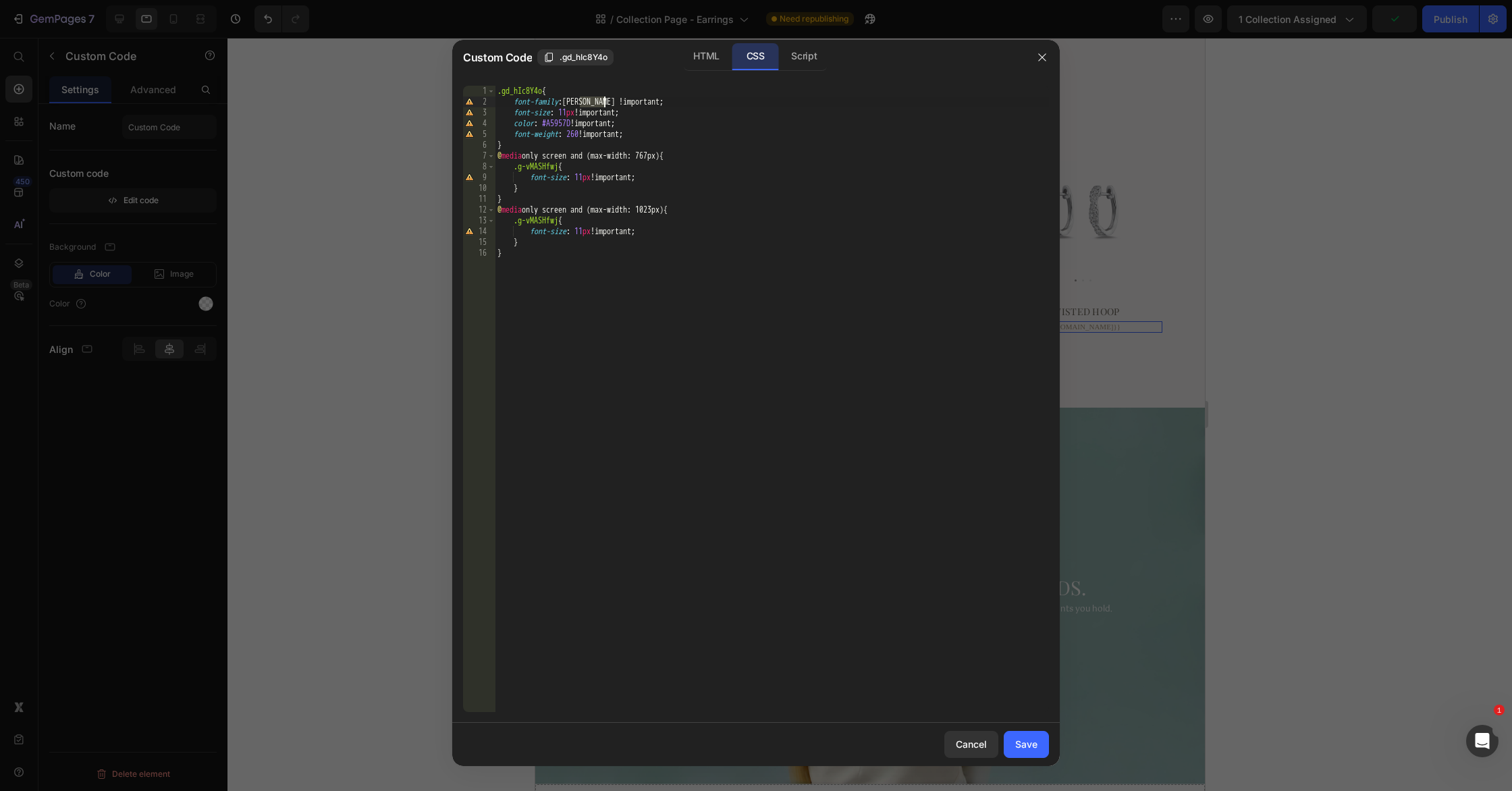 drag, startPoint x: 580, startPoint y: 102, endPoint x: 609, endPoint y: 103, distance: 29.0172 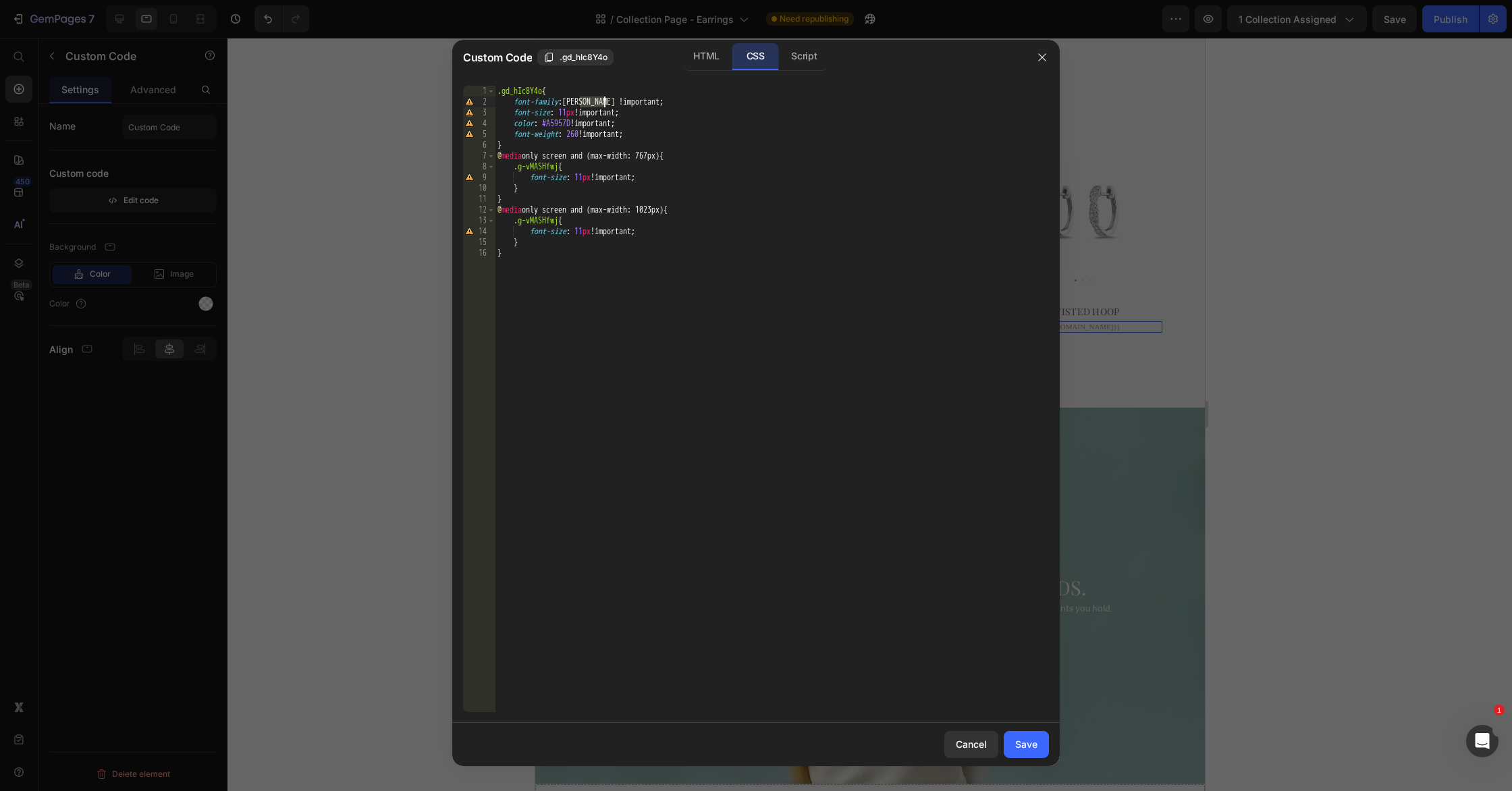 paste on "Gotu" 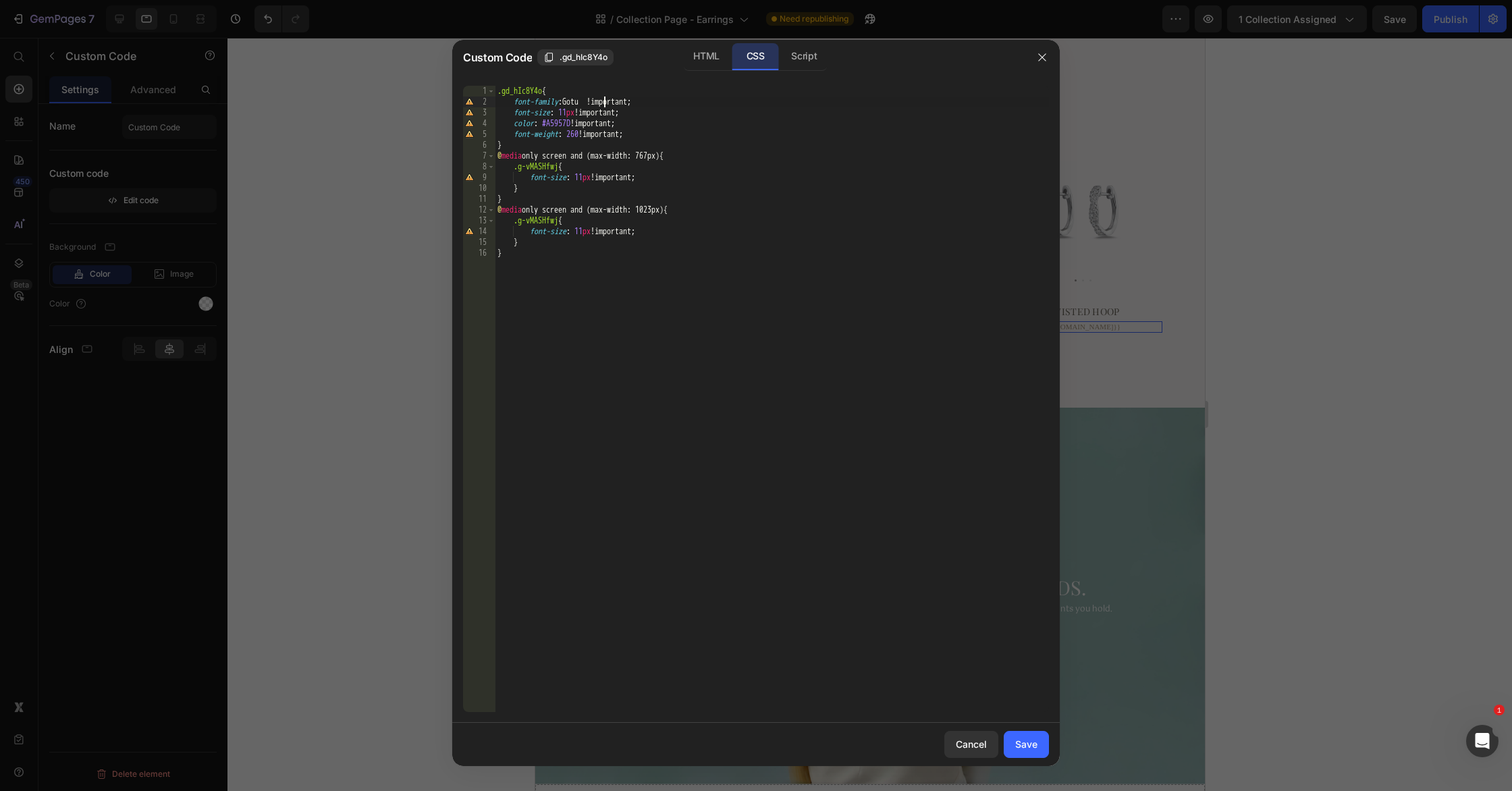type on "font-family: Gotu !important;" 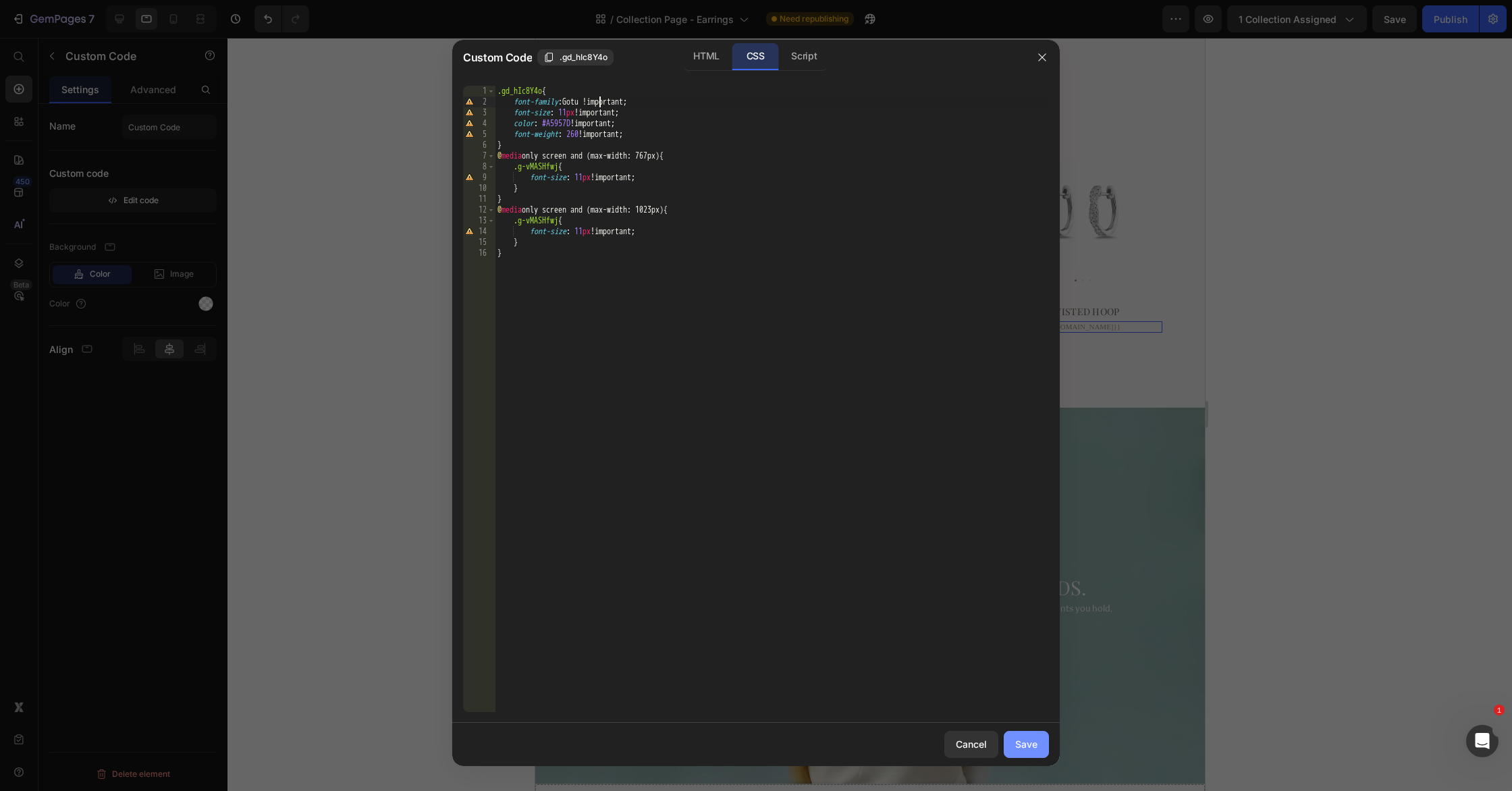 click on "Save" at bounding box center (1026, 744) 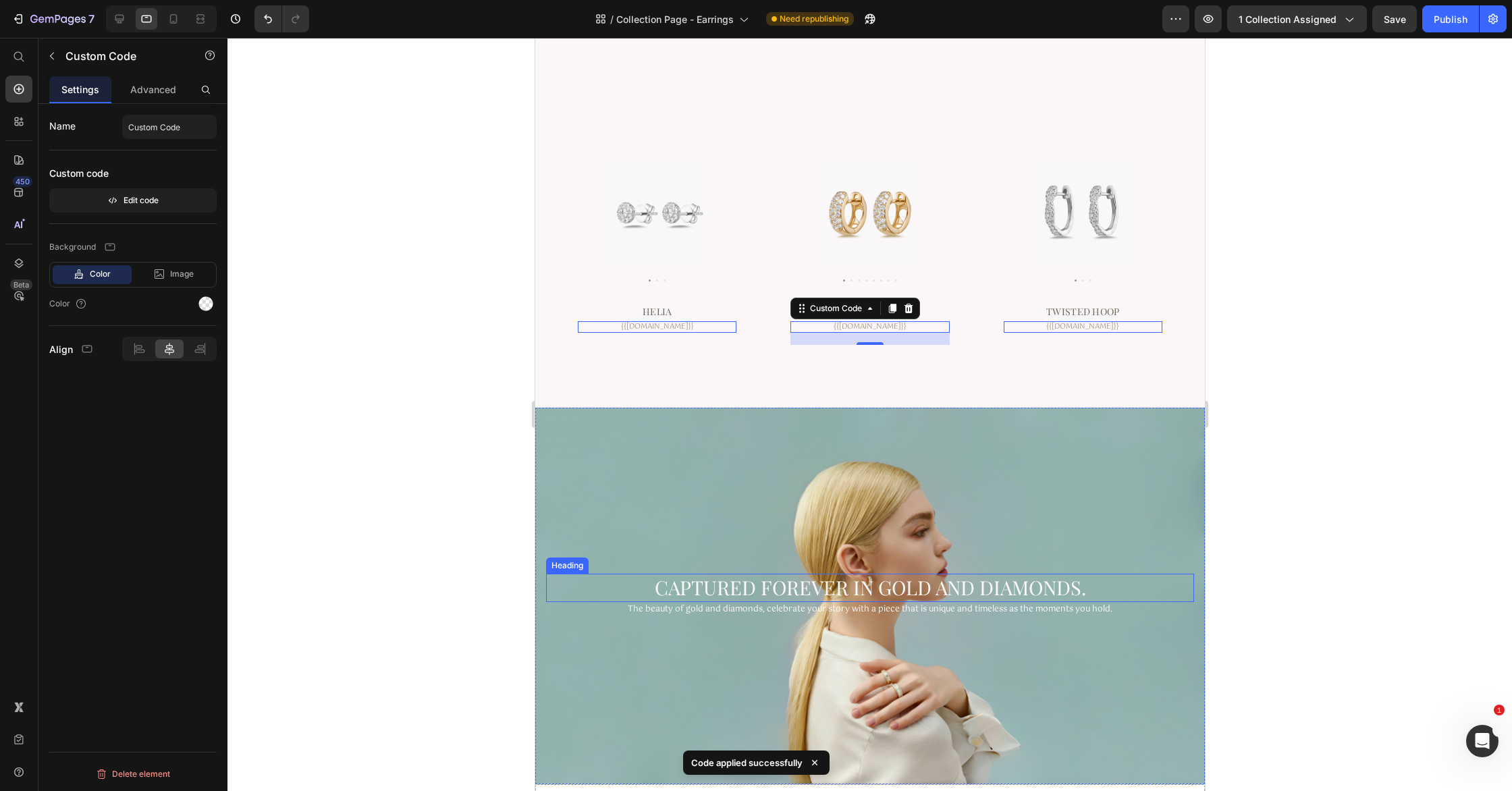 click on "Captured forever in Gold and Diamonds." at bounding box center (869, 588) 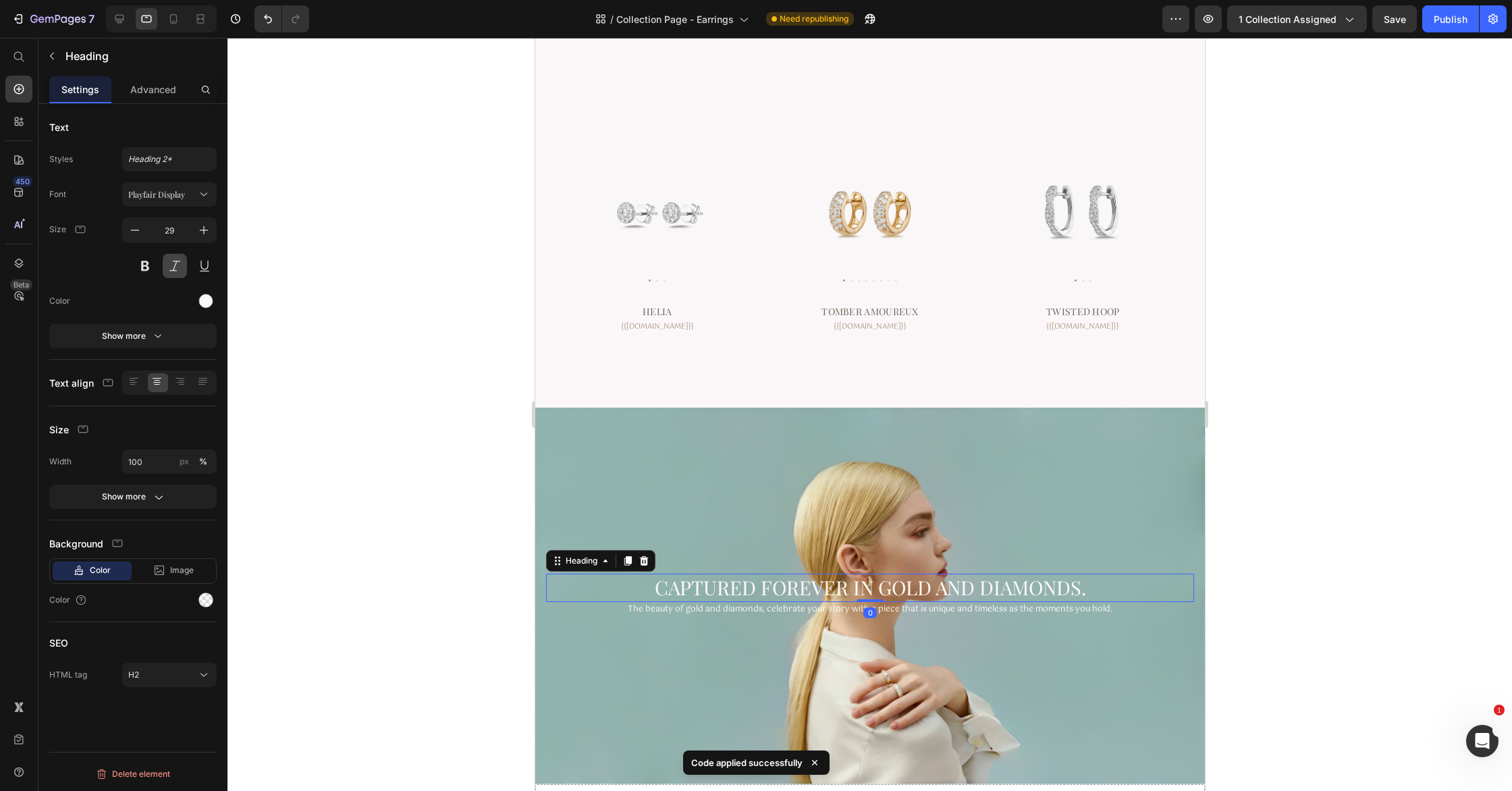 click at bounding box center (175, 266) 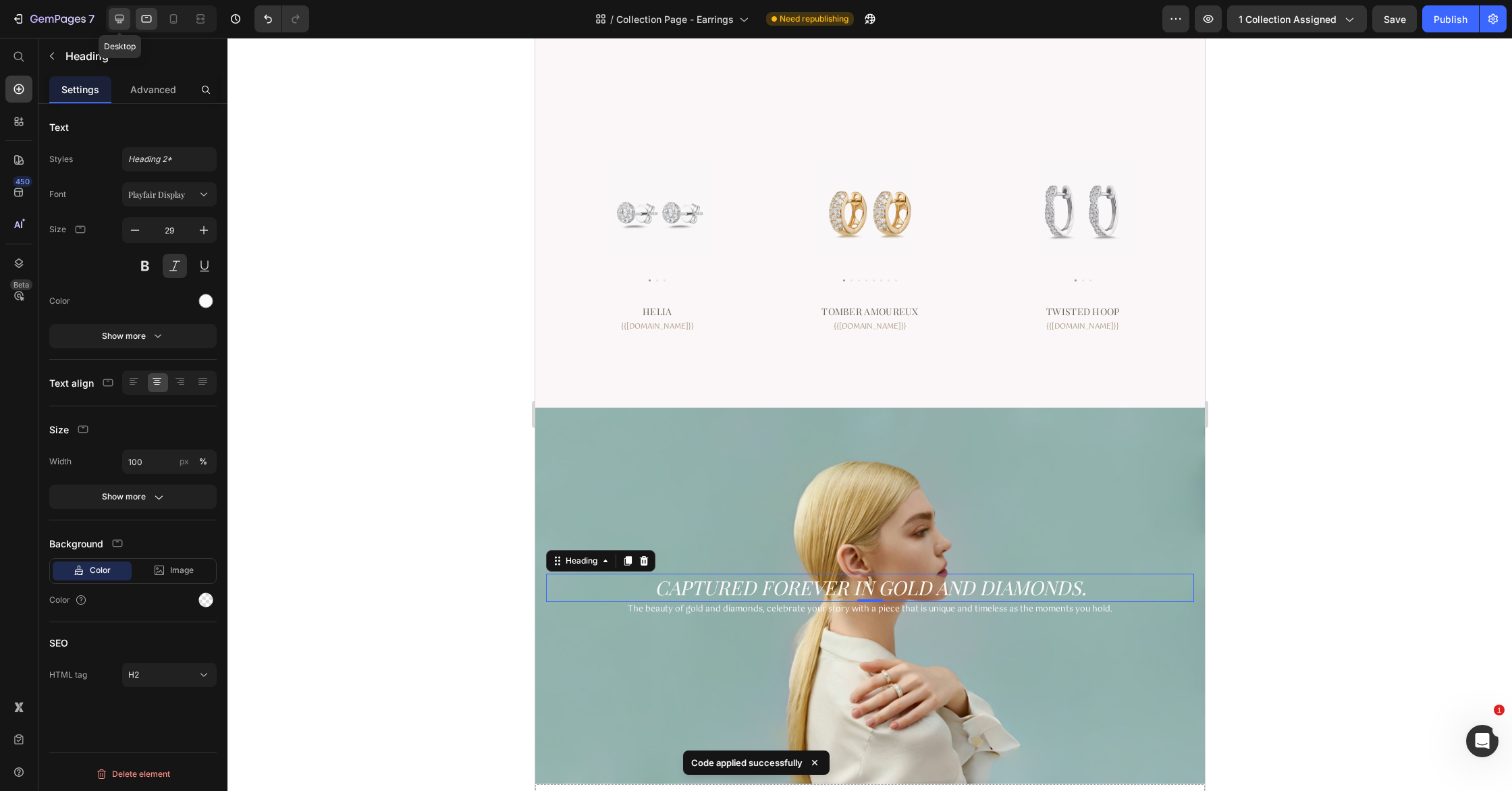 click 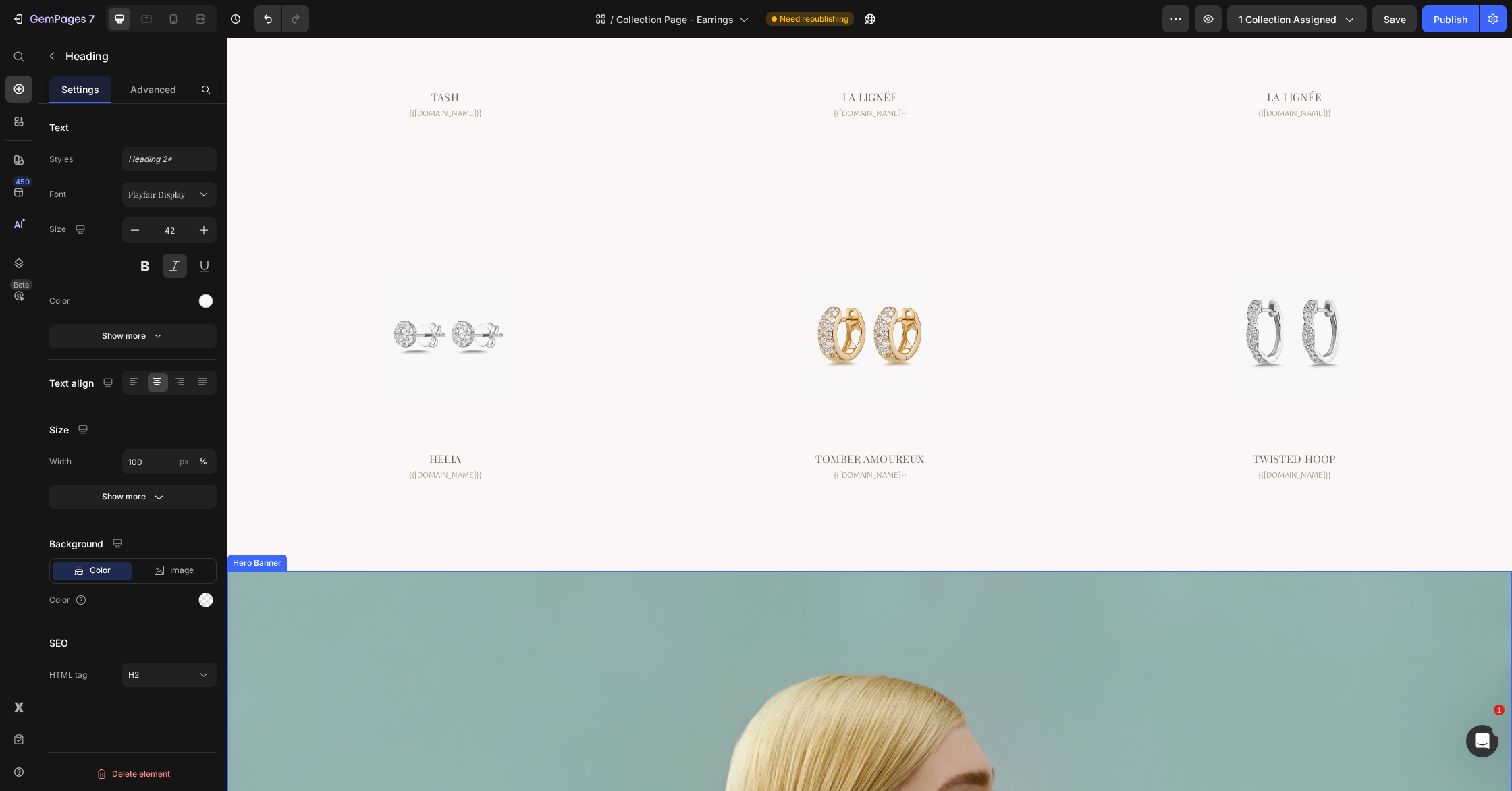 scroll, scrollTop: 2915, scrollLeft: 0, axis: vertical 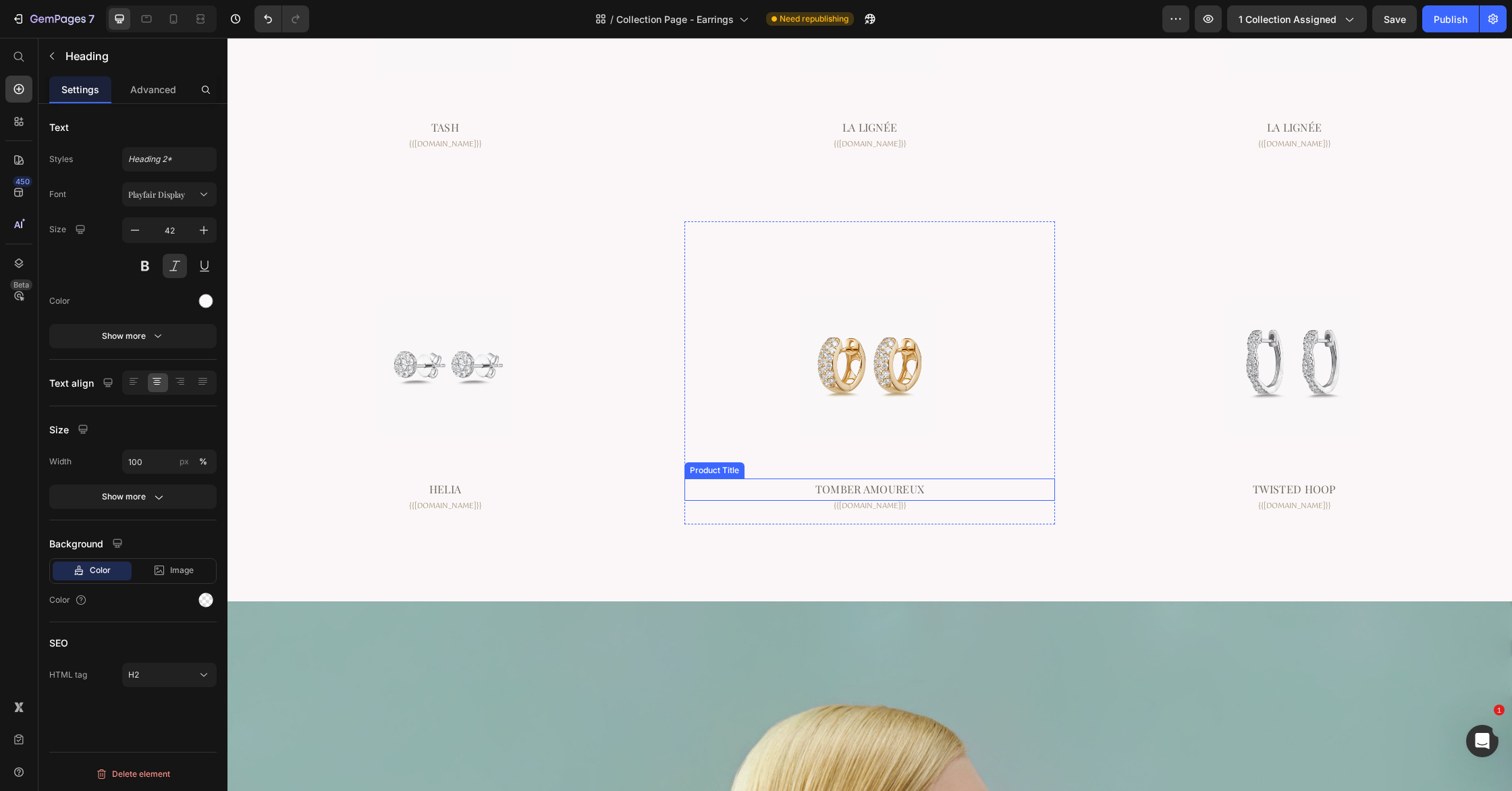 click on "Tomber Amoureux" at bounding box center (445, -2405) 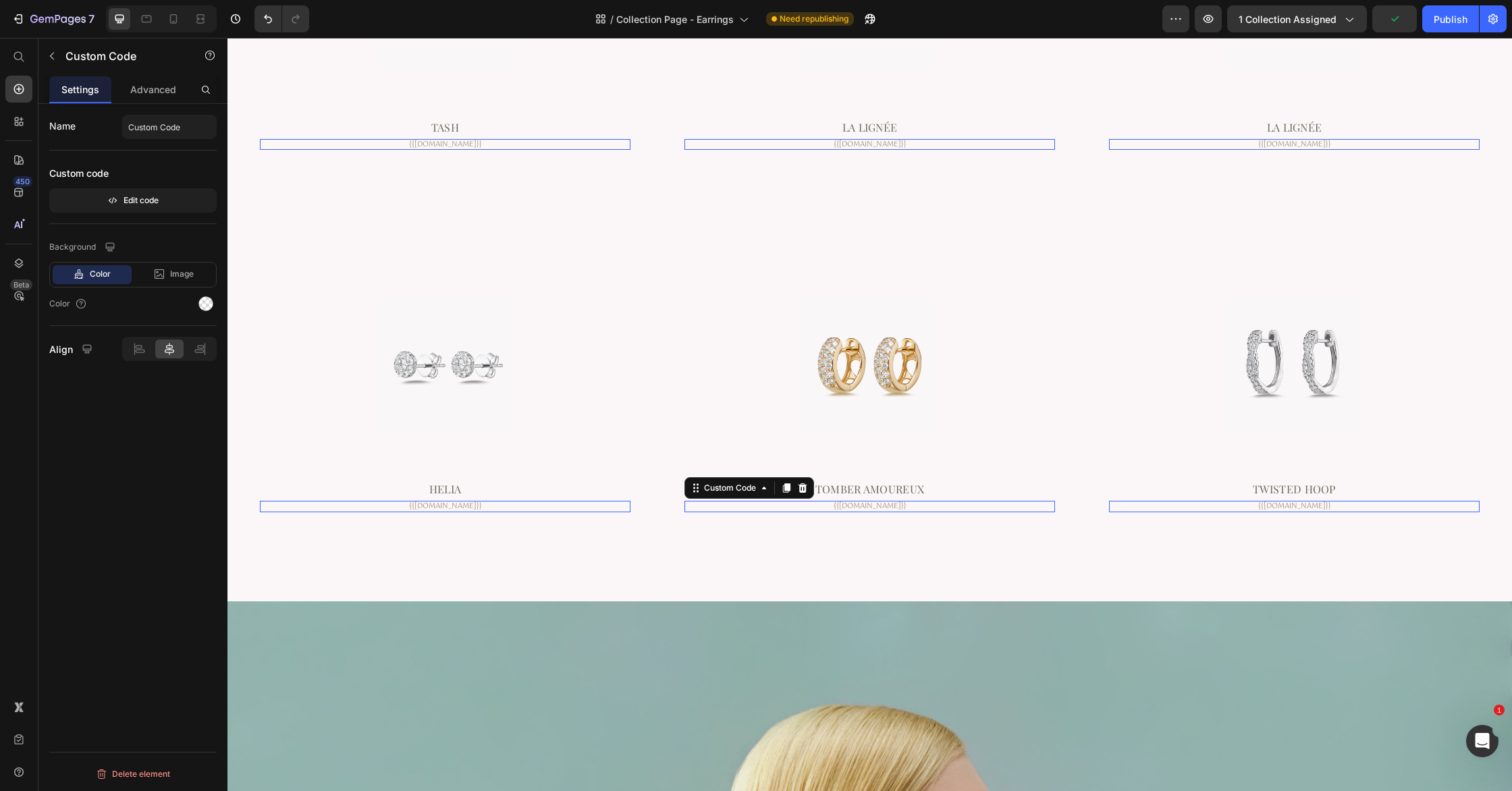 click on "{{[DOMAIN_NAME]}}" at bounding box center [445, -2389] 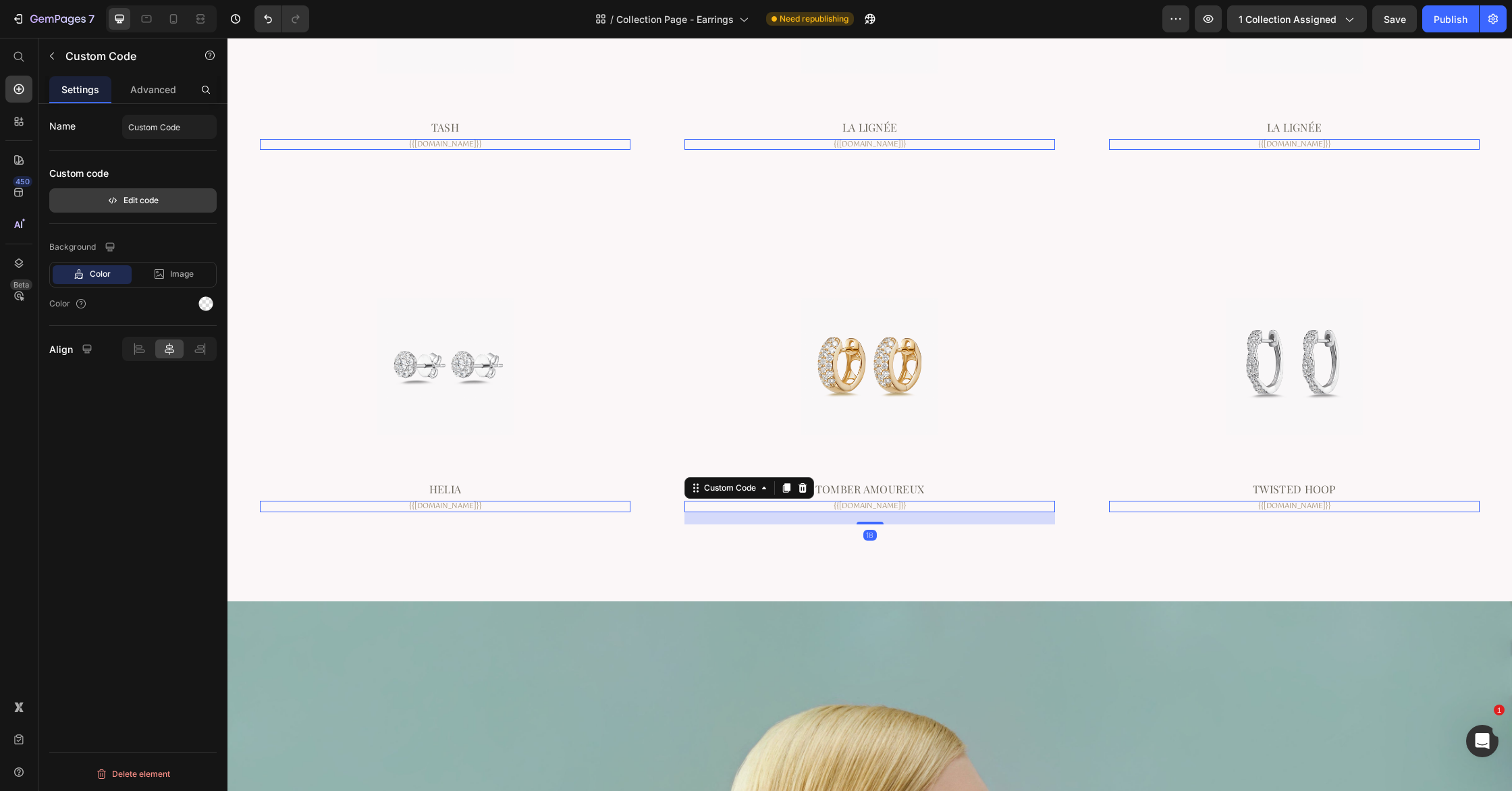 click on "Edit code" at bounding box center [133, 200] 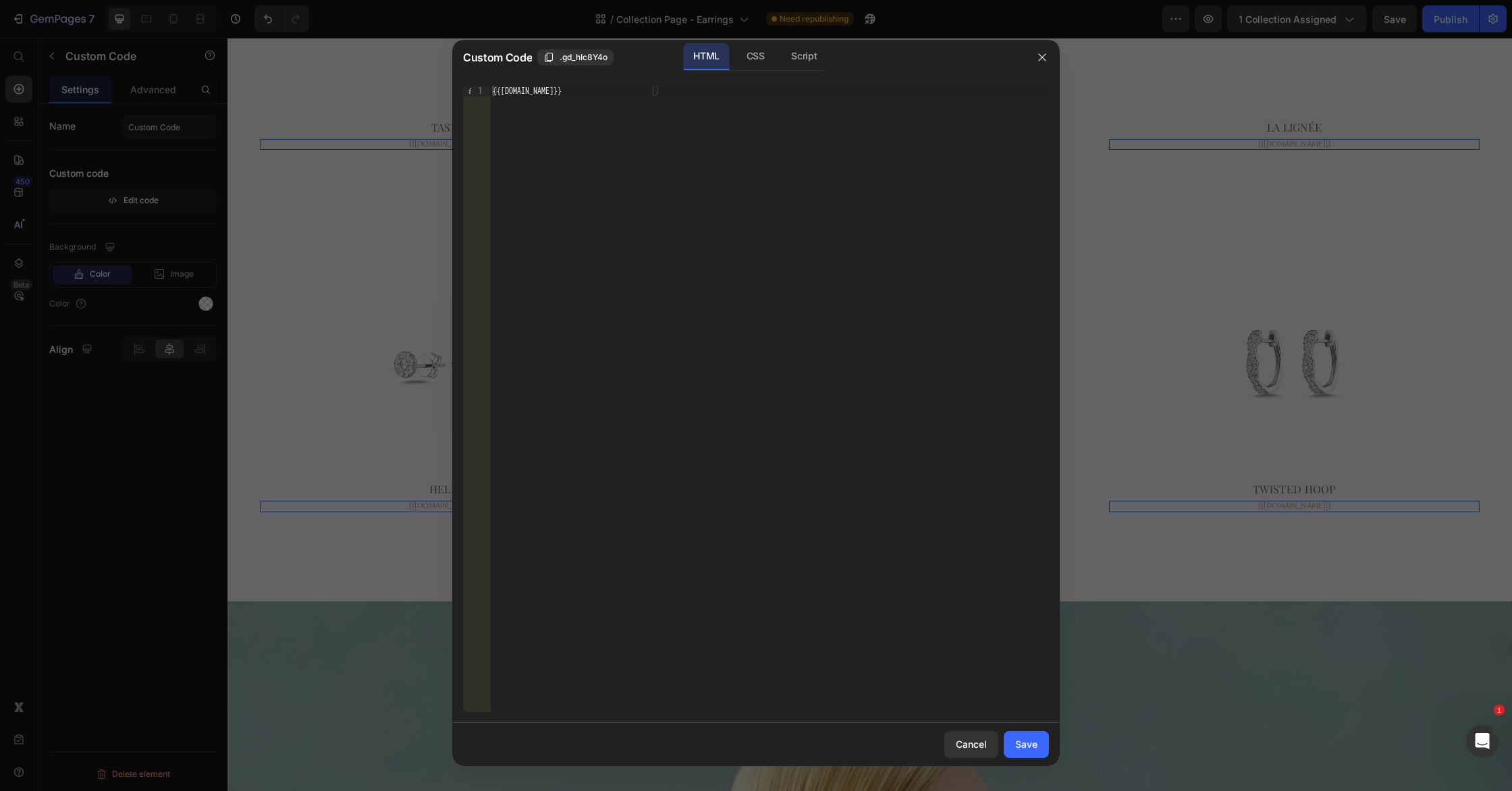 drag, startPoint x: 763, startPoint y: 60, endPoint x: 759, endPoint y: 80, distance: 20.396078 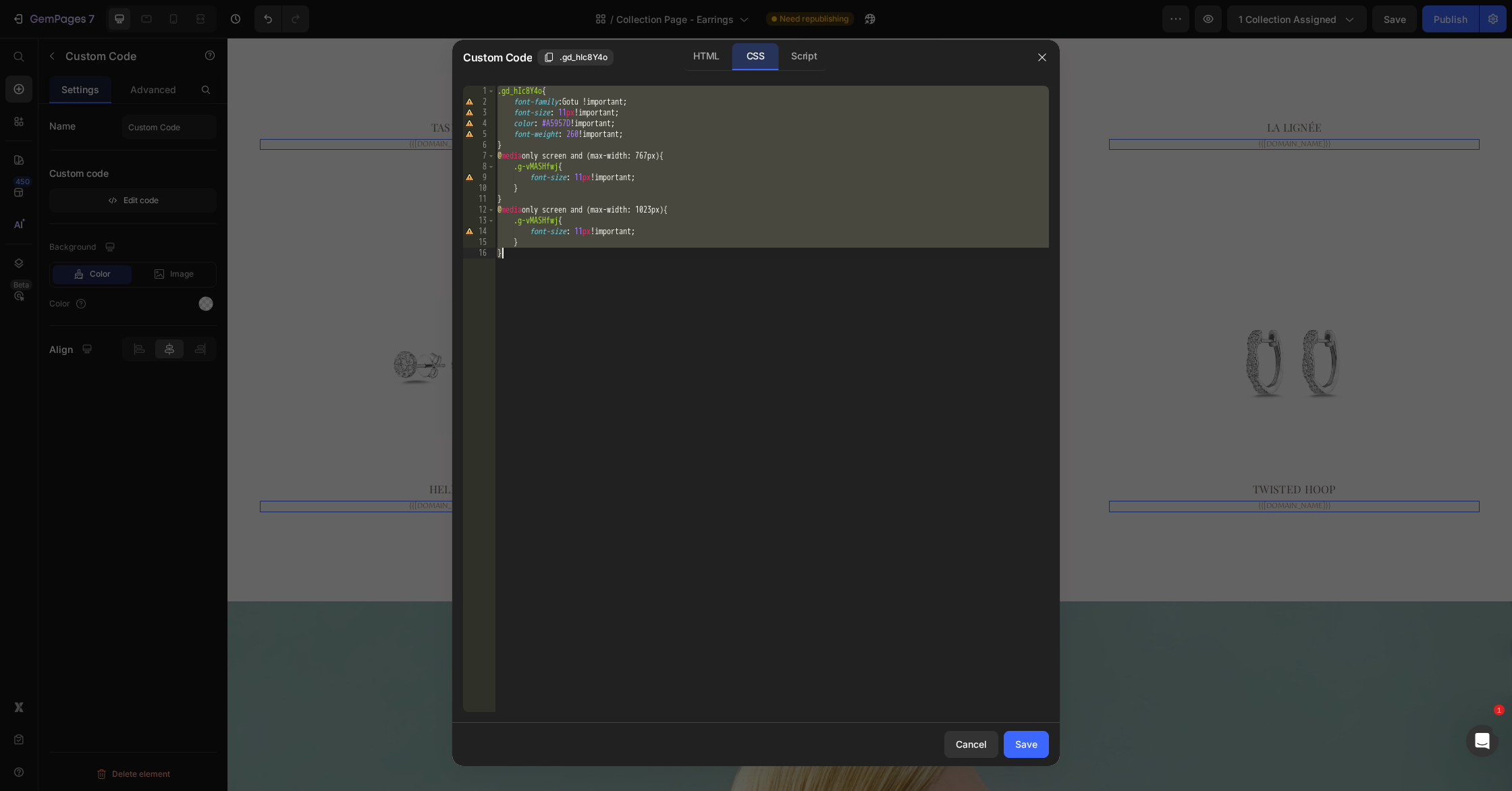 drag, startPoint x: 582, startPoint y: 115, endPoint x: 698, endPoint y: 143, distance: 119.33147 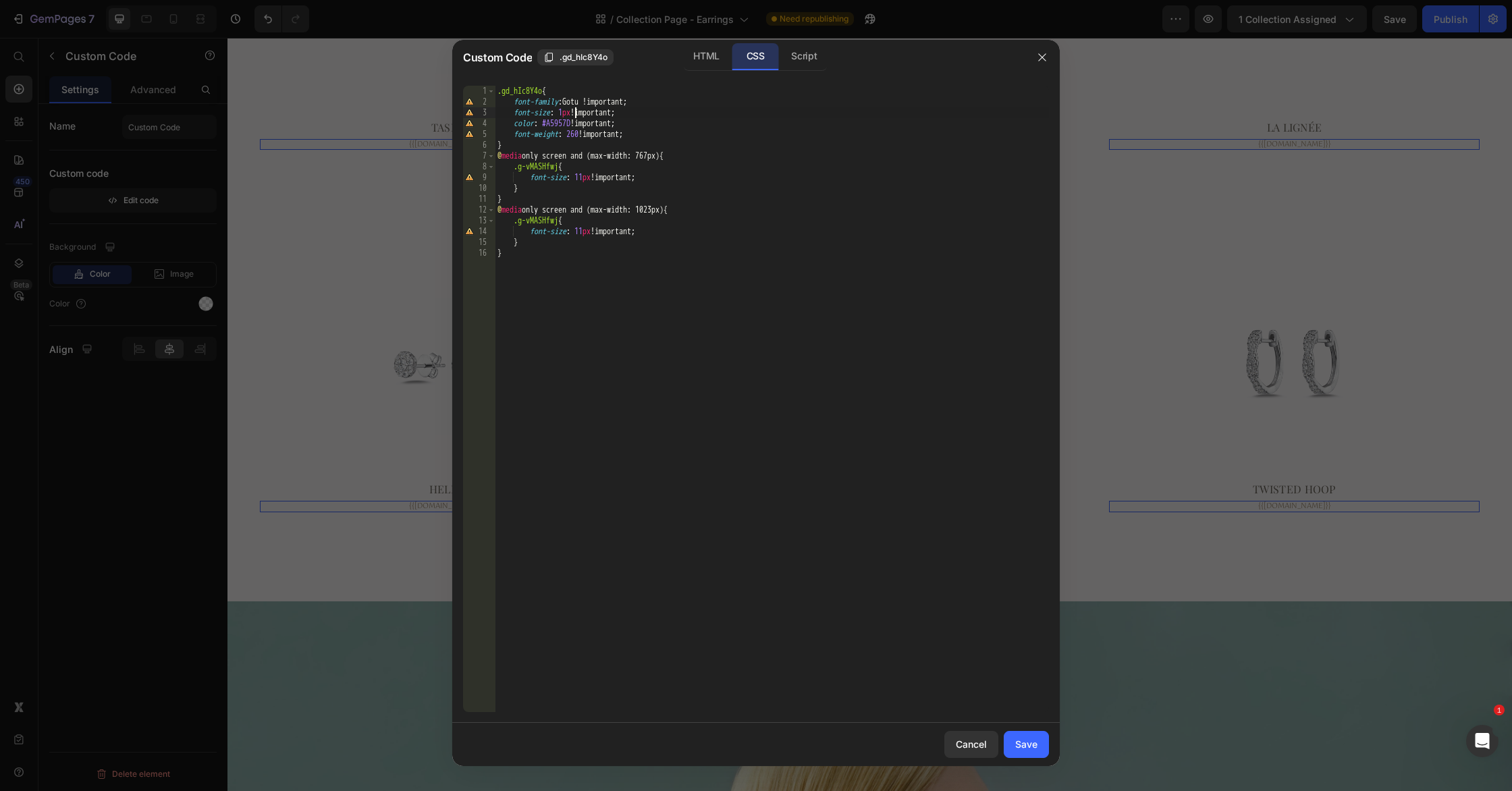 scroll, scrollTop: 0, scrollLeft: 6, axis: horizontal 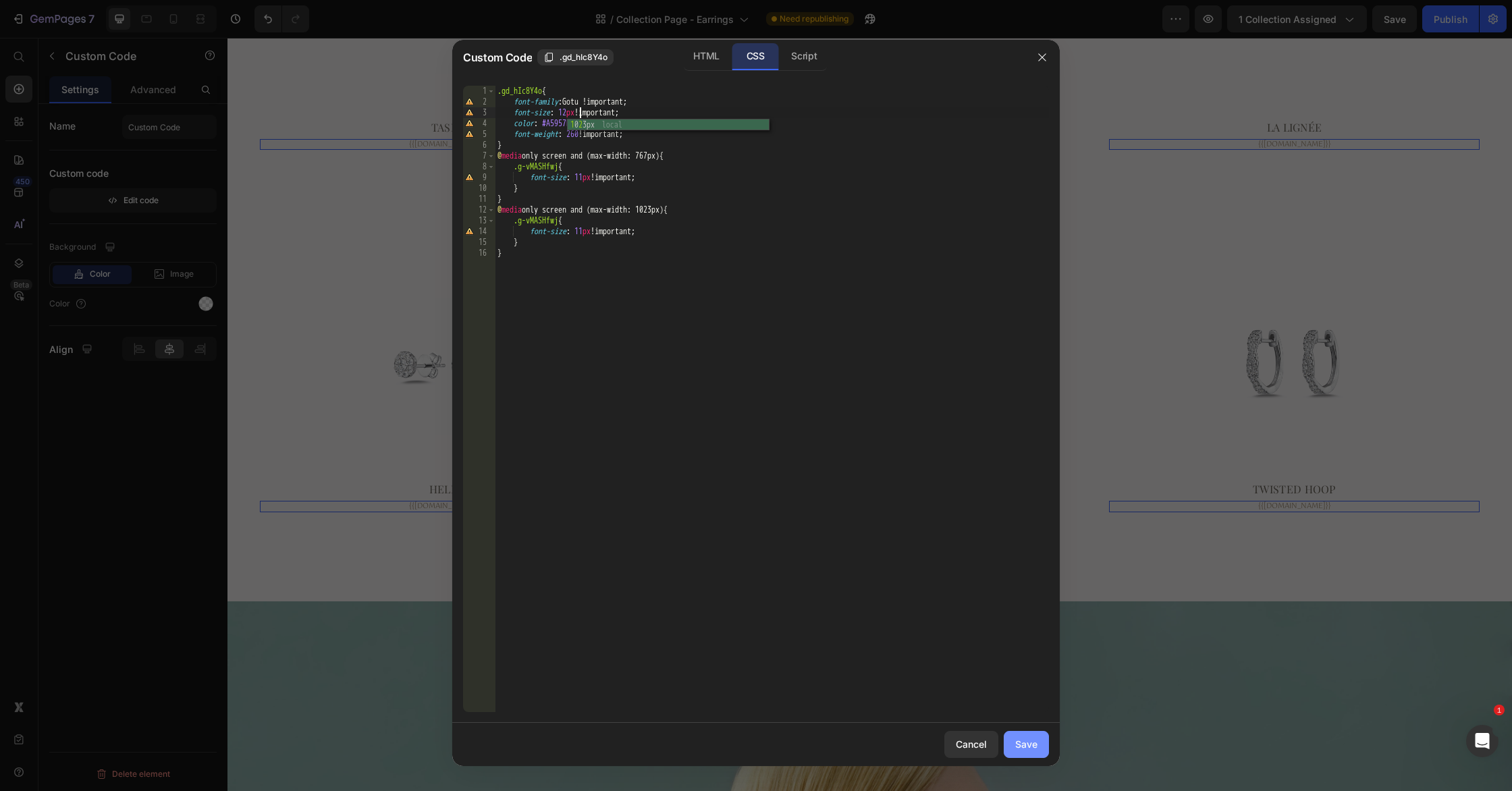 type on "font-size: 12px !important;" 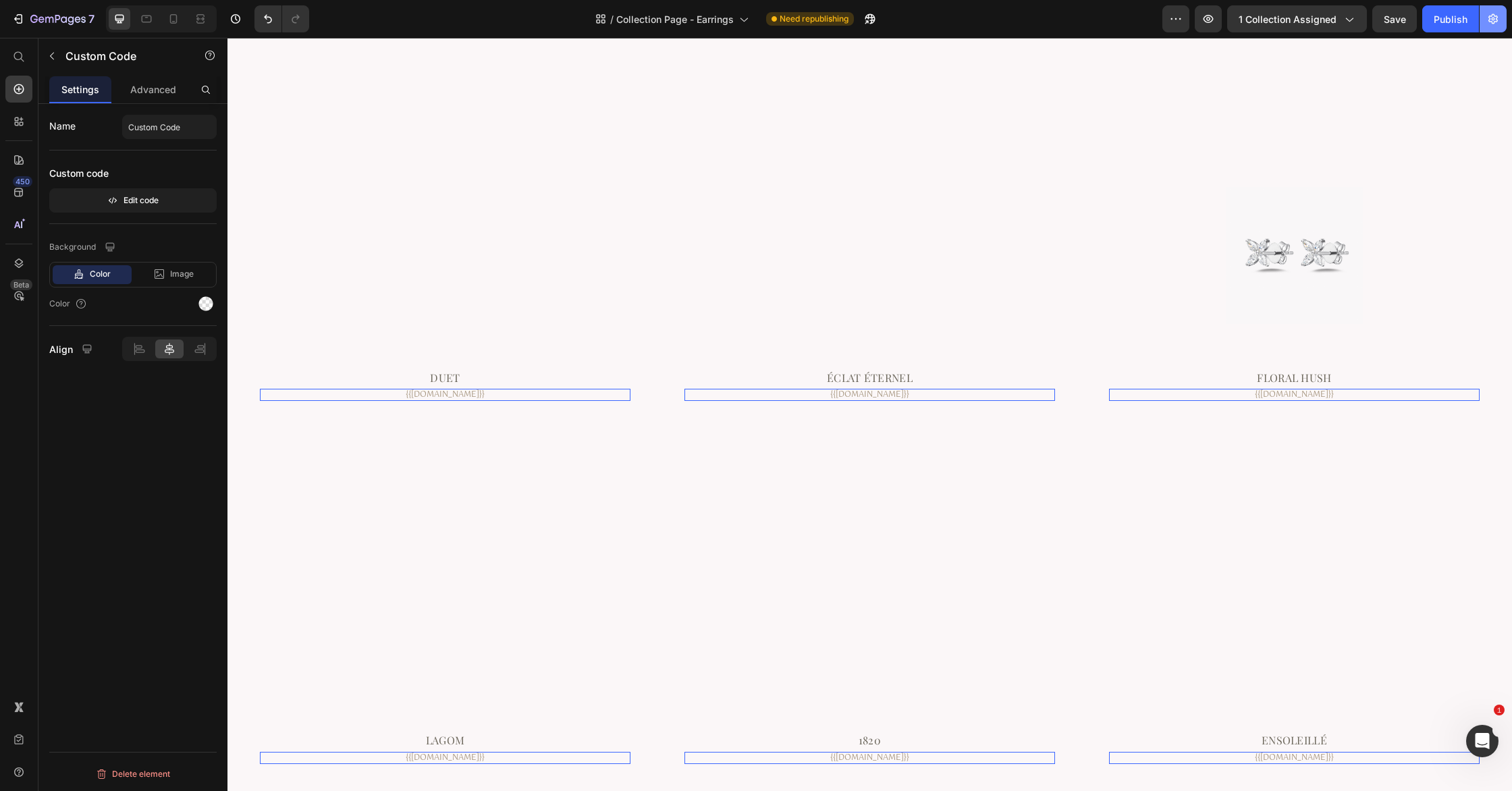 scroll, scrollTop: 0, scrollLeft: 0, axis: both 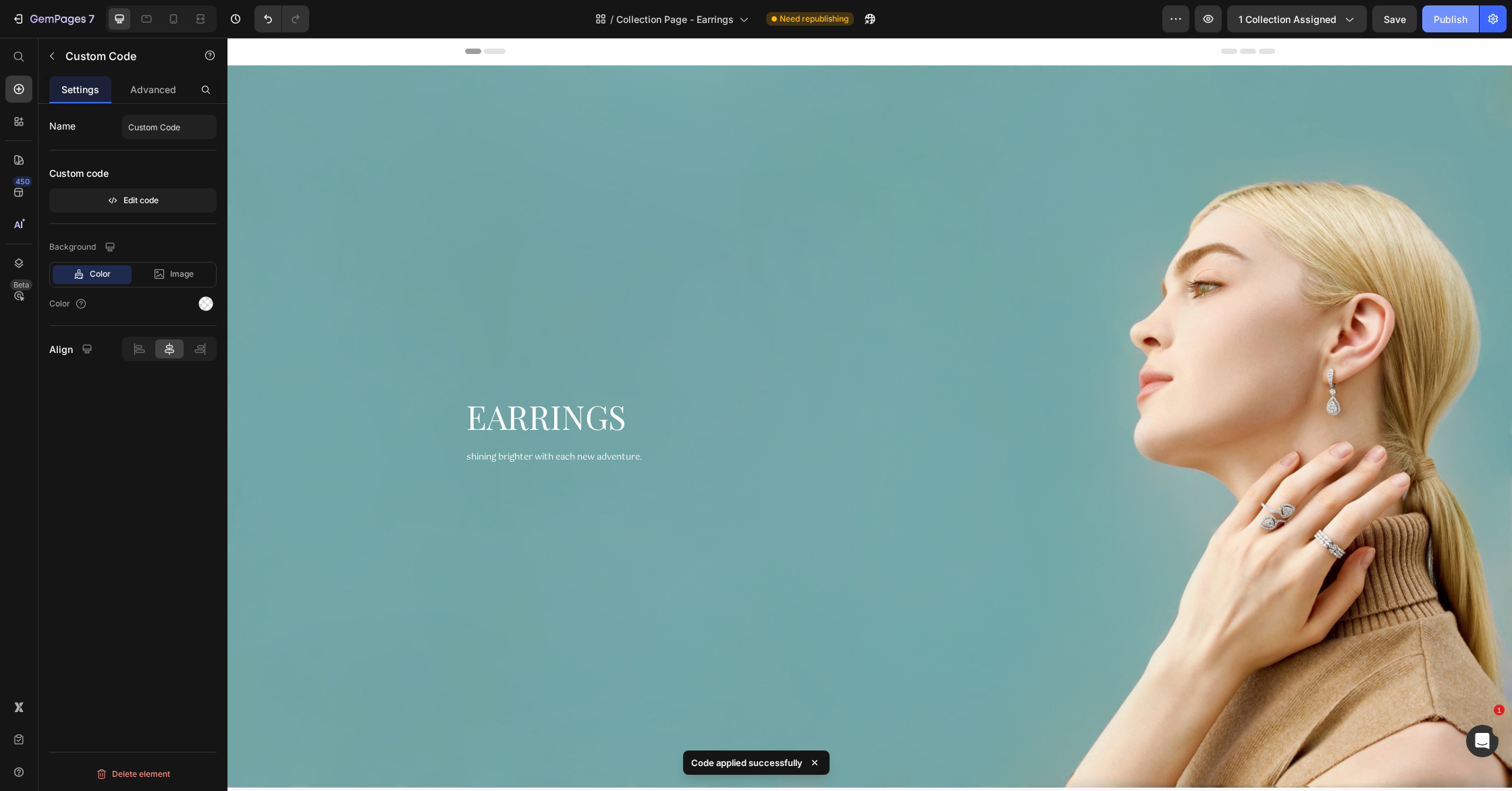 click on "Publish" at bounding box center (1451, 19) 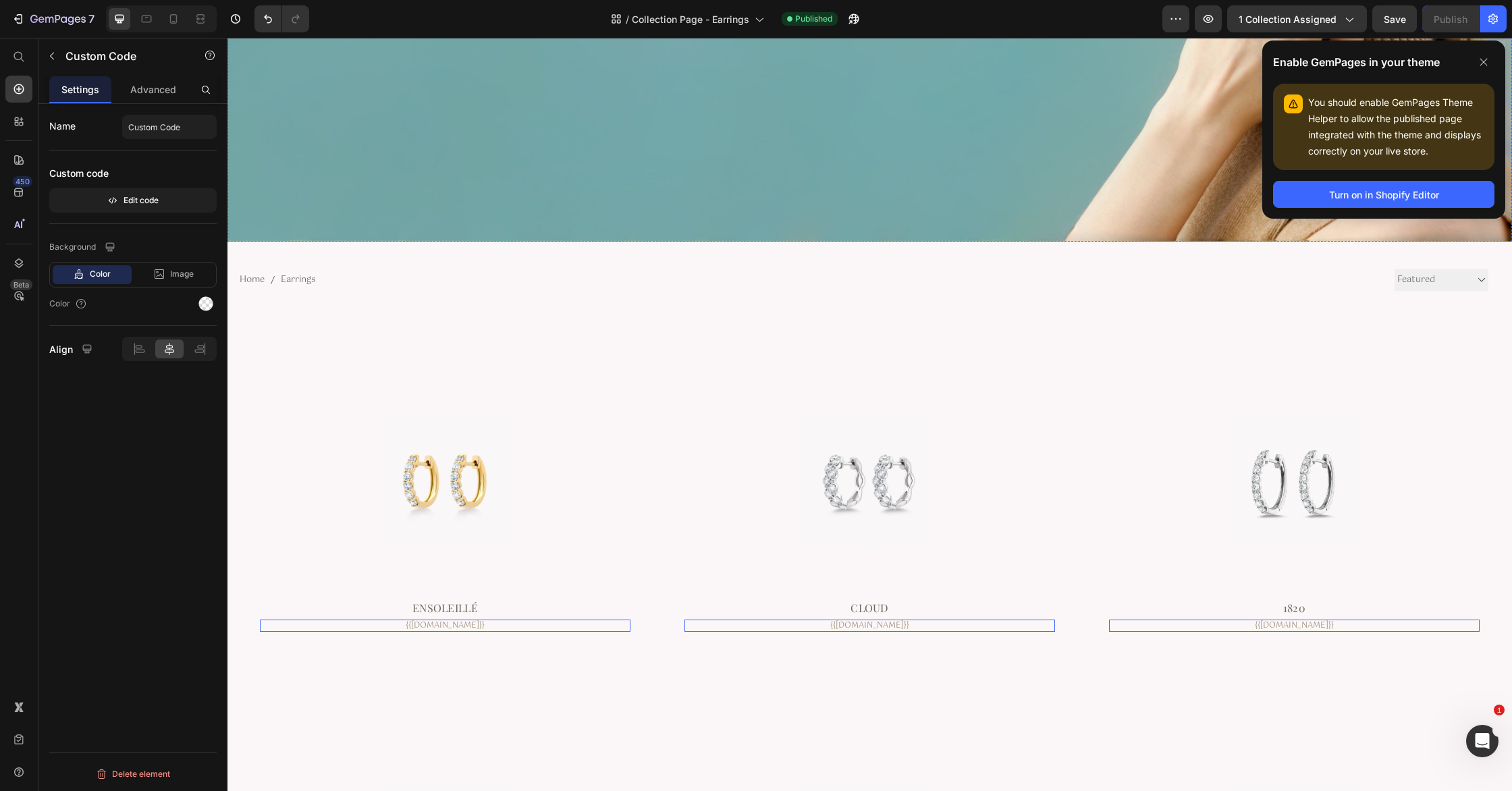 scroll, scrollTop: 753, scrollLeft: 0, axis: vertical 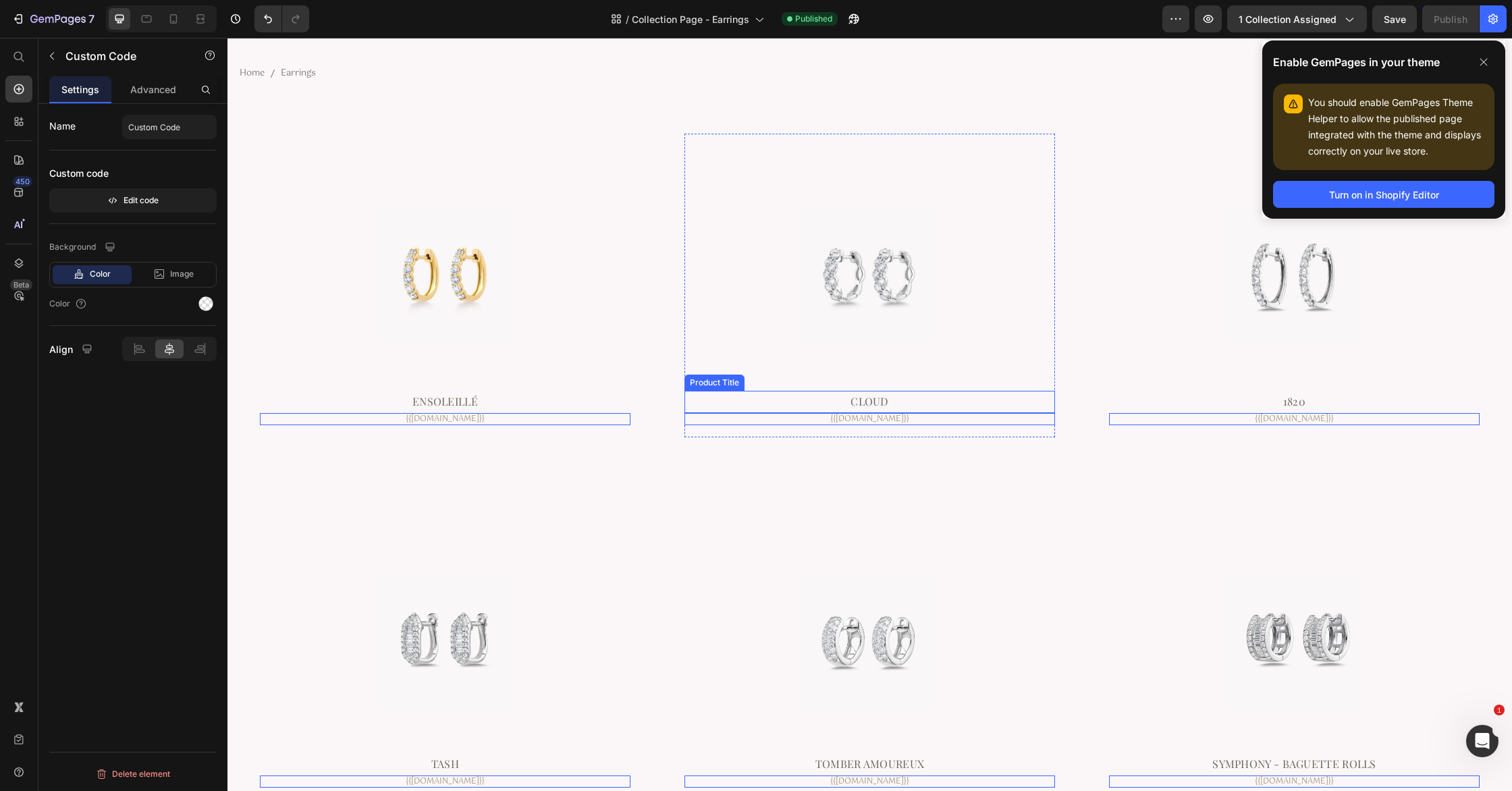 click on "Cloud" at bounding box center [445, 402] 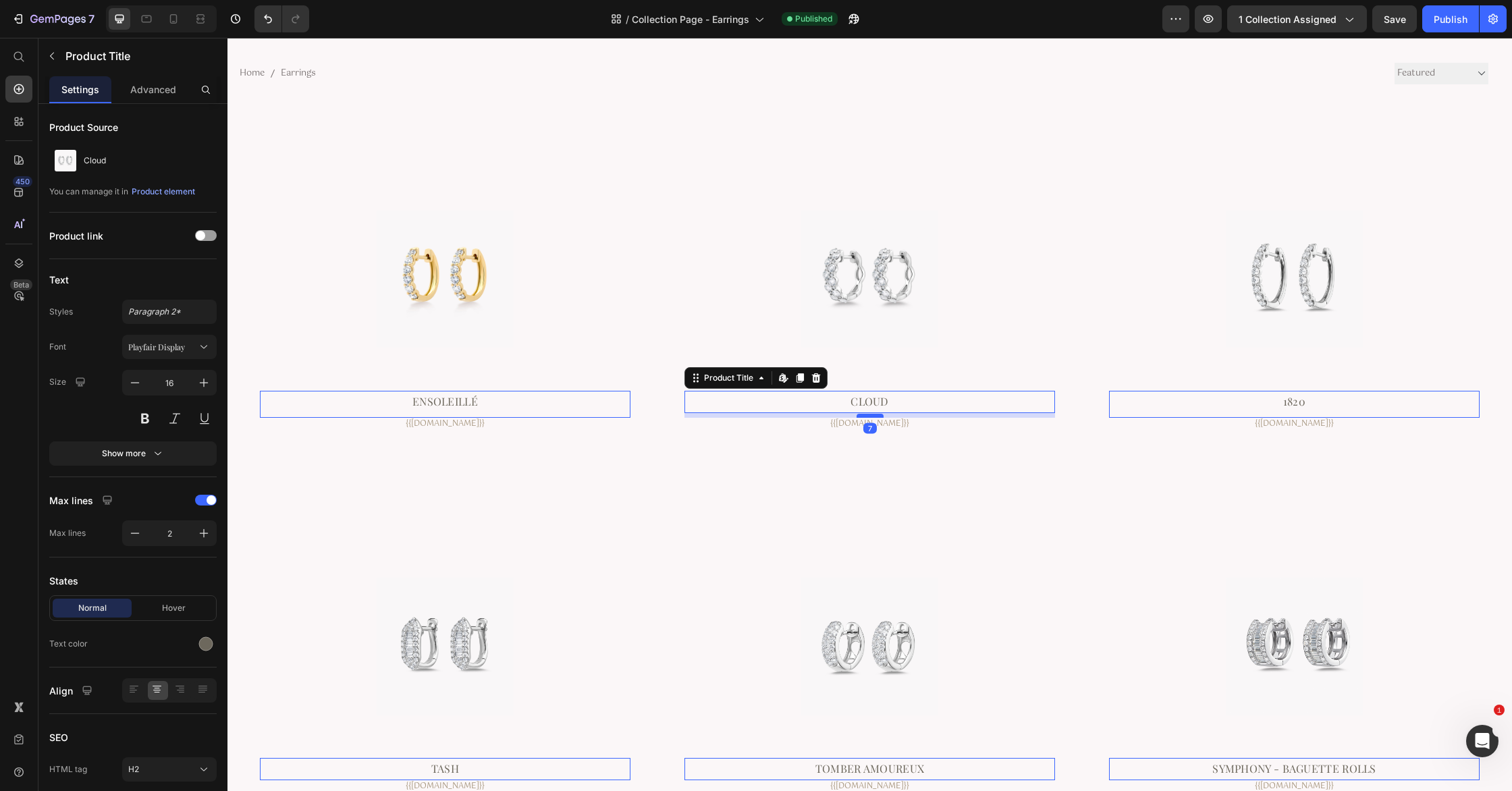click at bounding box center (227, 38) 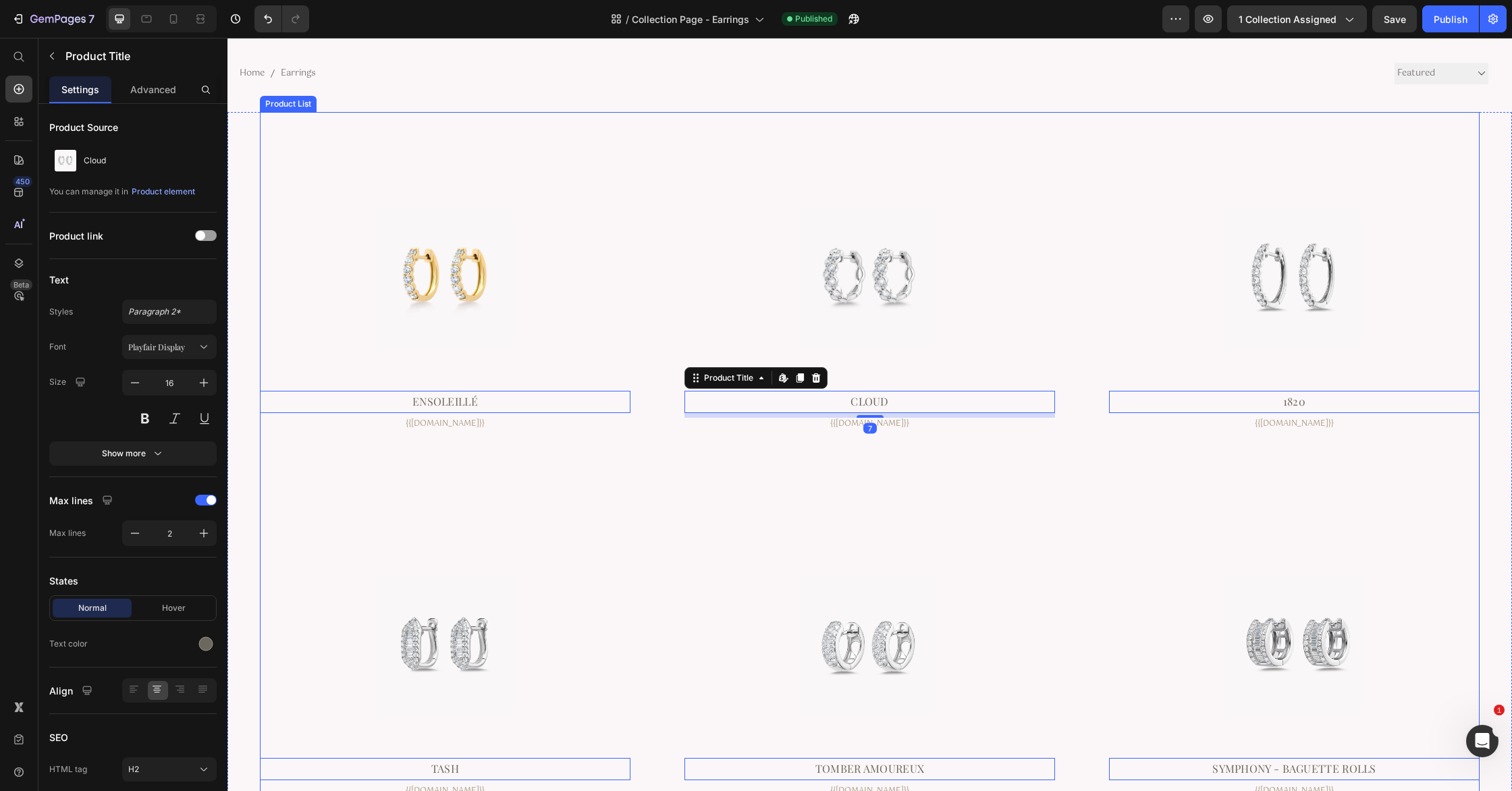 click on "Product Images Ensoleillé Product Title   Edit content in Shopify 0 {{product.metafields.custom.gold}} Custom Code Row Product Images Cloud Product Title   Edit content in Shopify 7 {{product.metafields.custom.gold}} Custom Code Row Product Images 1820 Product Title   Edit content in Shopify 0 {{product.metafields.custom.gold}} Custom Code Row Product Images Tash Product Title   Edit content in Shopify 0 {{product.metafields.custom.gold}} Custom Code Row Product Images Tomber Amoureux Product Title   Edit content in Shopify 0 {{product.metafields.custom.gold}} Custom Code Row Product Images Symphony - Baguette Rolls Product Title   Edit content in Shopify 0 {{product.metafields.custom.gold}} Custom Code Row Product Images Moonlight Product Title   Edit content in Shopify 0 {{product.metafields.custom.gold}} Custom Code Row Product Images Moonlight Product Title   Edit content in Shopify 0 {{product.metafields.custom.gold}} Custom Code Row Product Images Nyota Product Title   Edit content in Shopify 0 Row   0" at bounding box center (869, 1758) 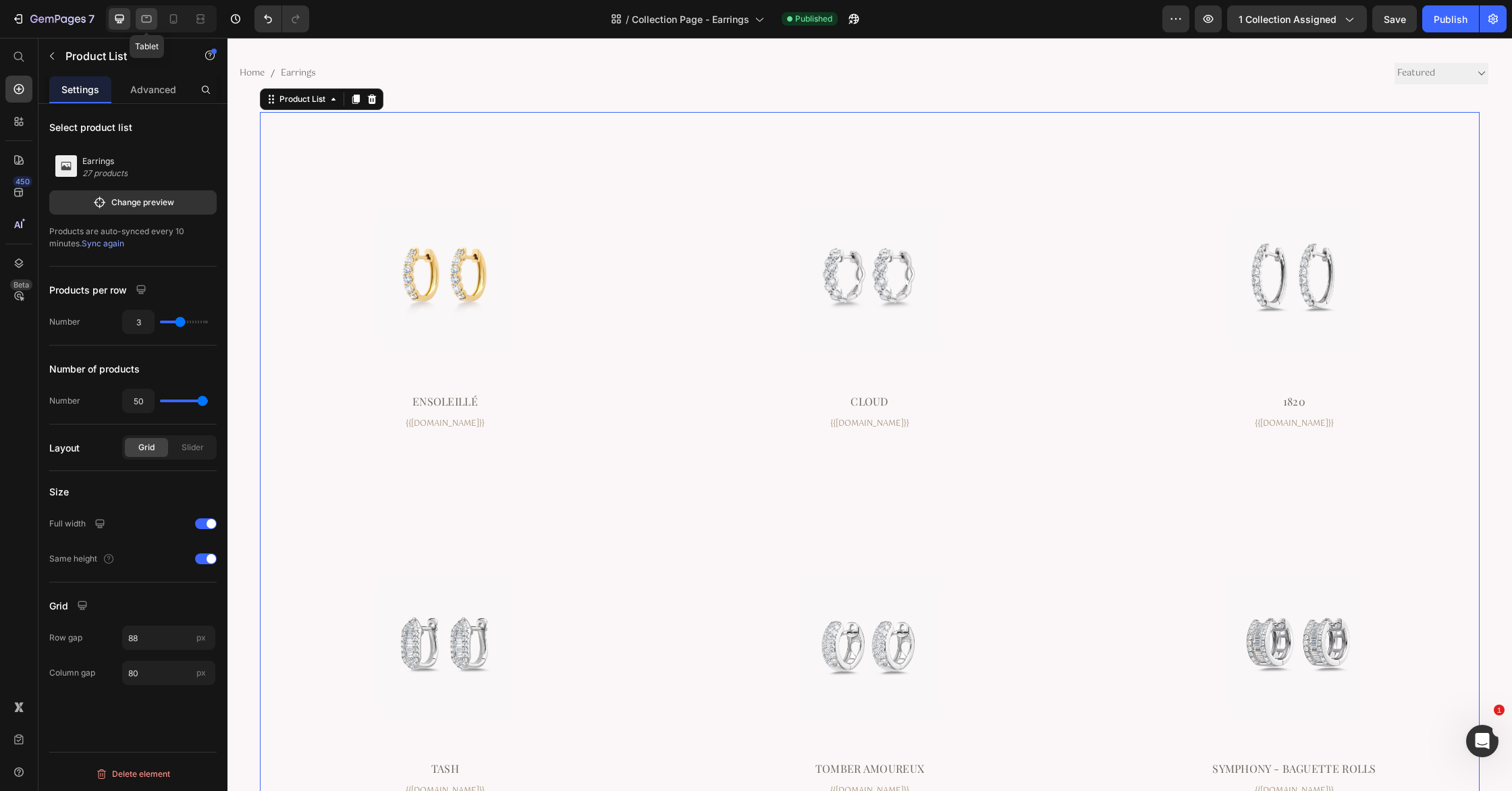 click 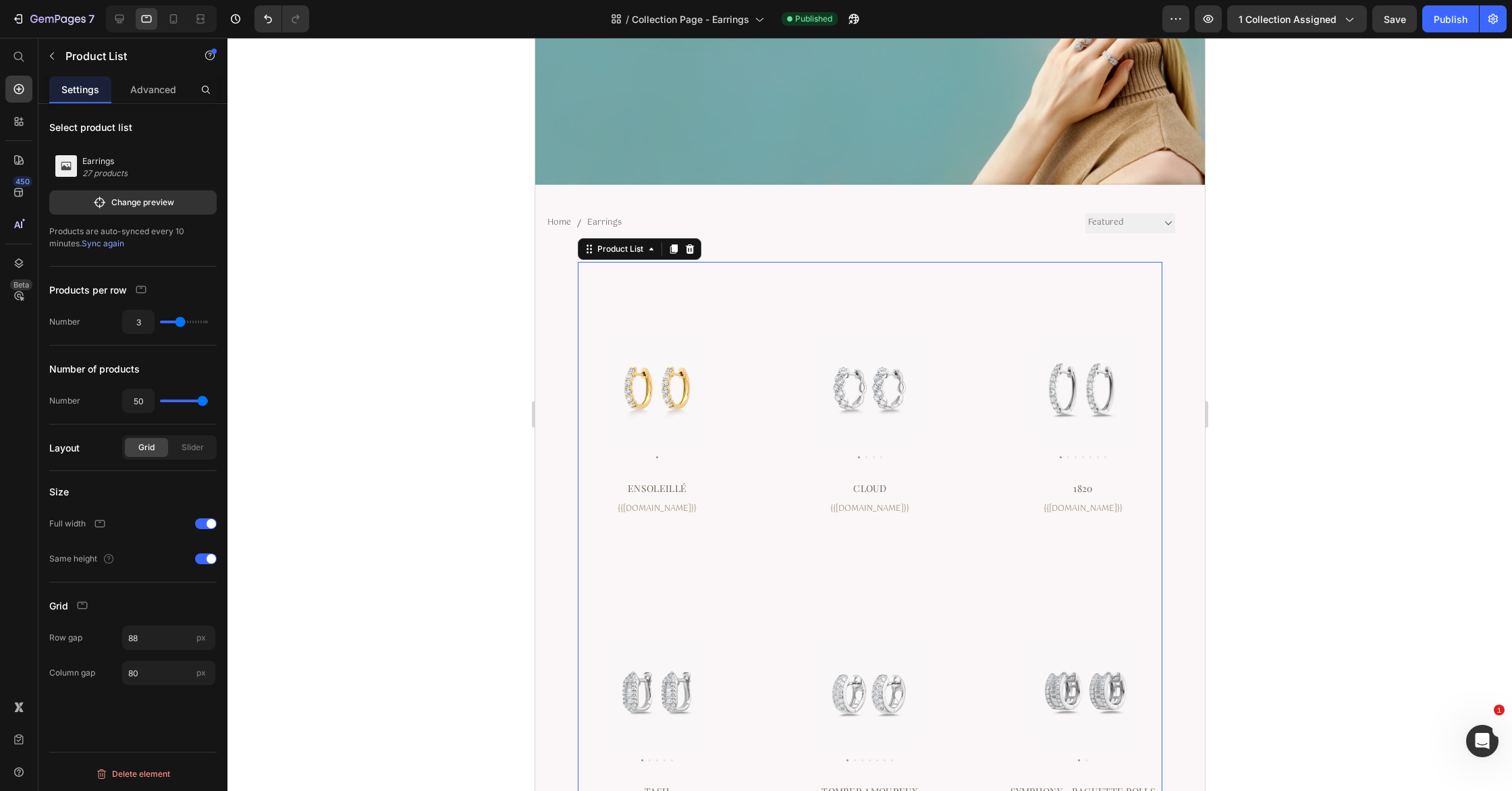 scroll, scrollTop: 249, scrollLeft: 0, axis: vertical 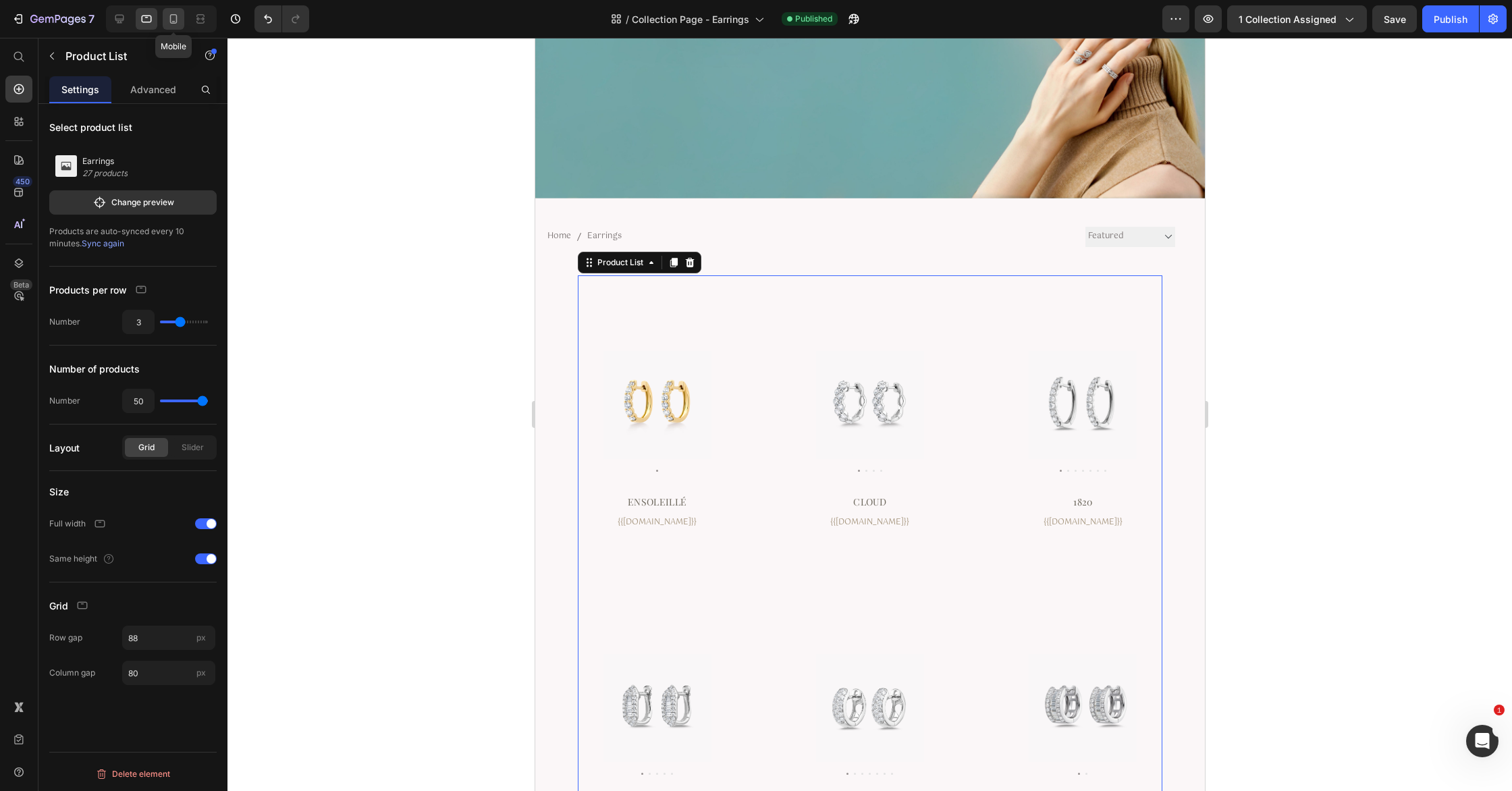 click 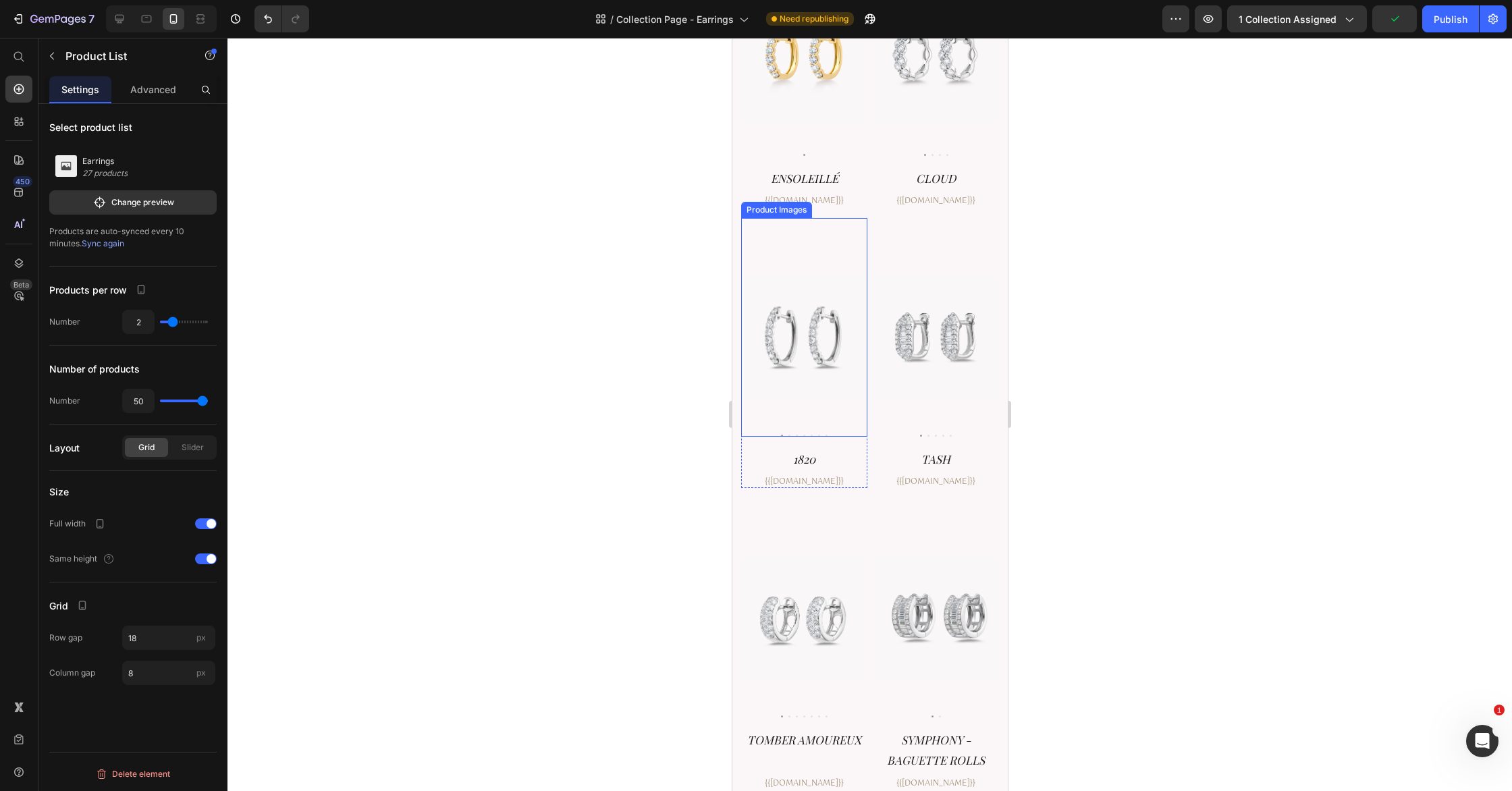 scroll, scrollTop: 284, scrollLeft: 0, axis: vertical 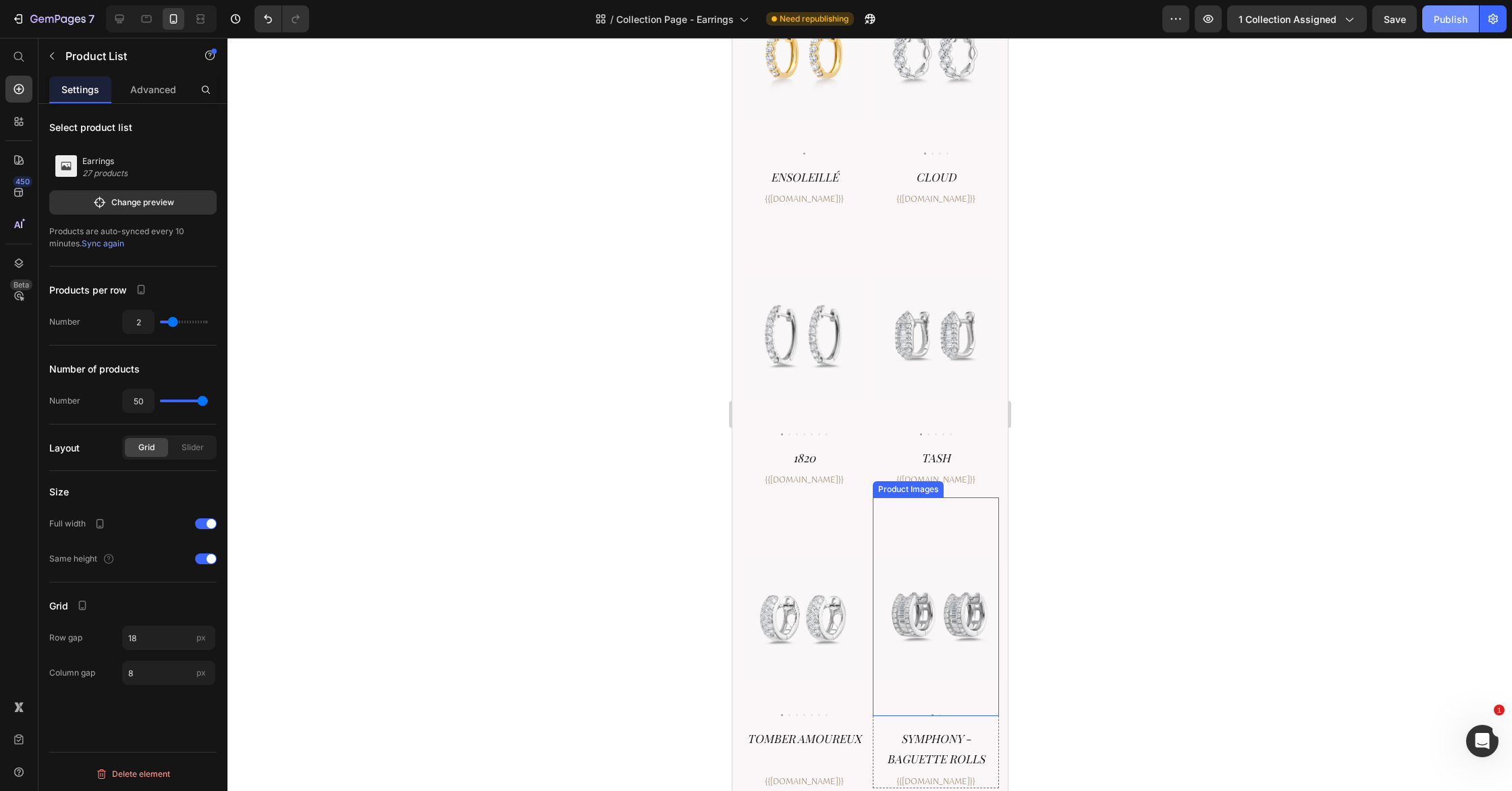 click on "Publish" at bounding box center [1451, 19] 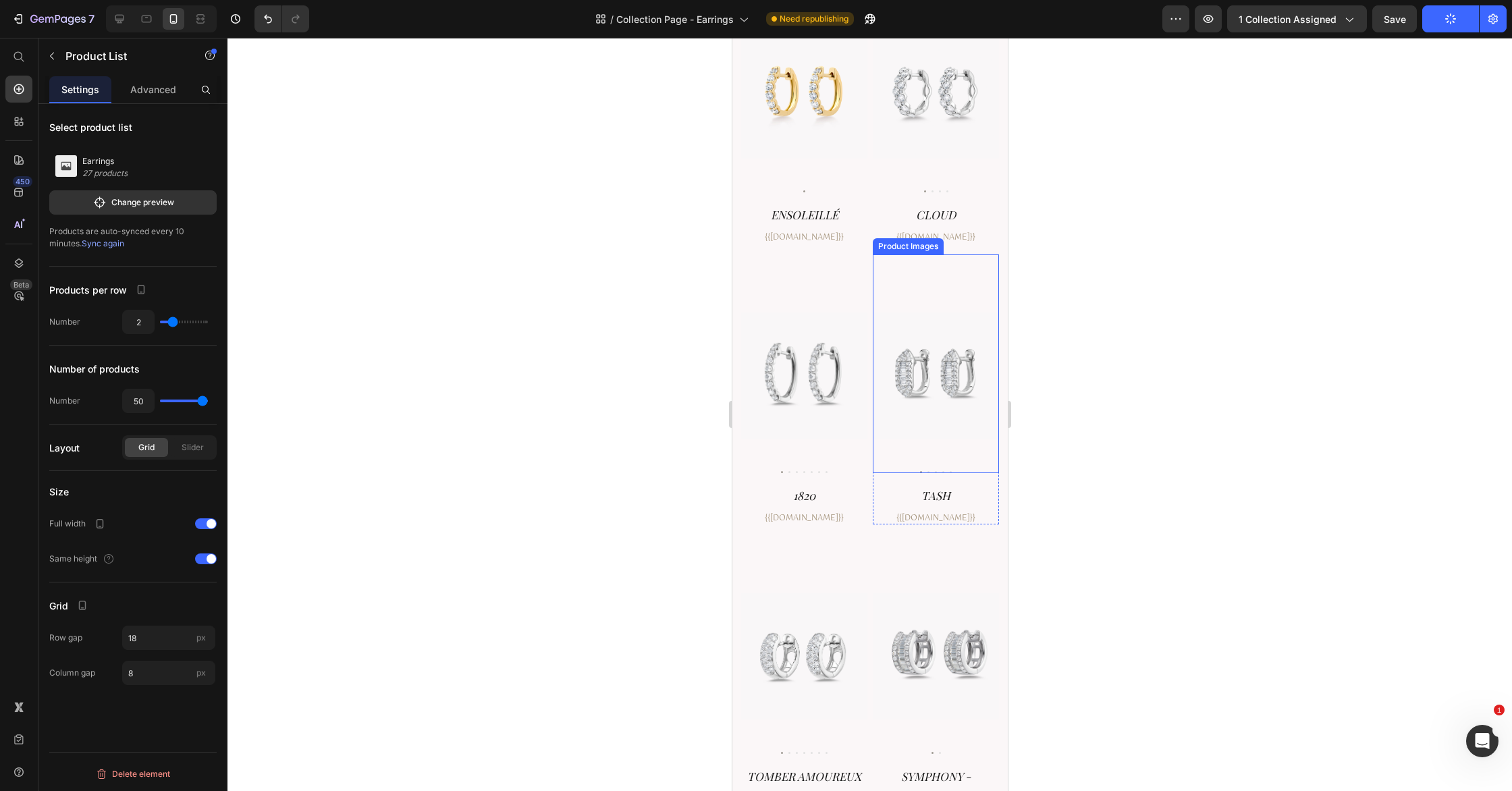 scroll, scrollTop: 0, scrollLeft: 0, axis: both 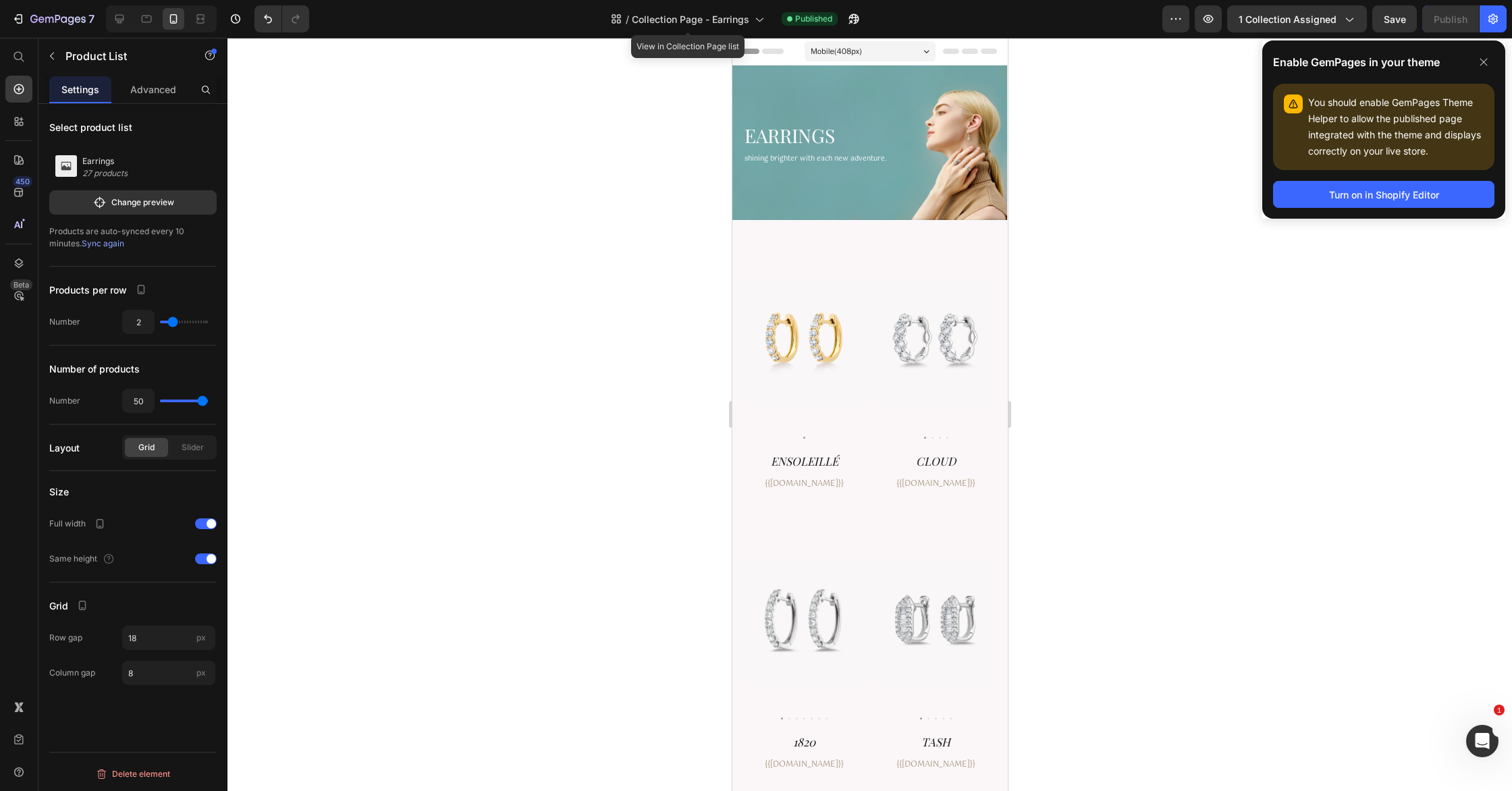 click 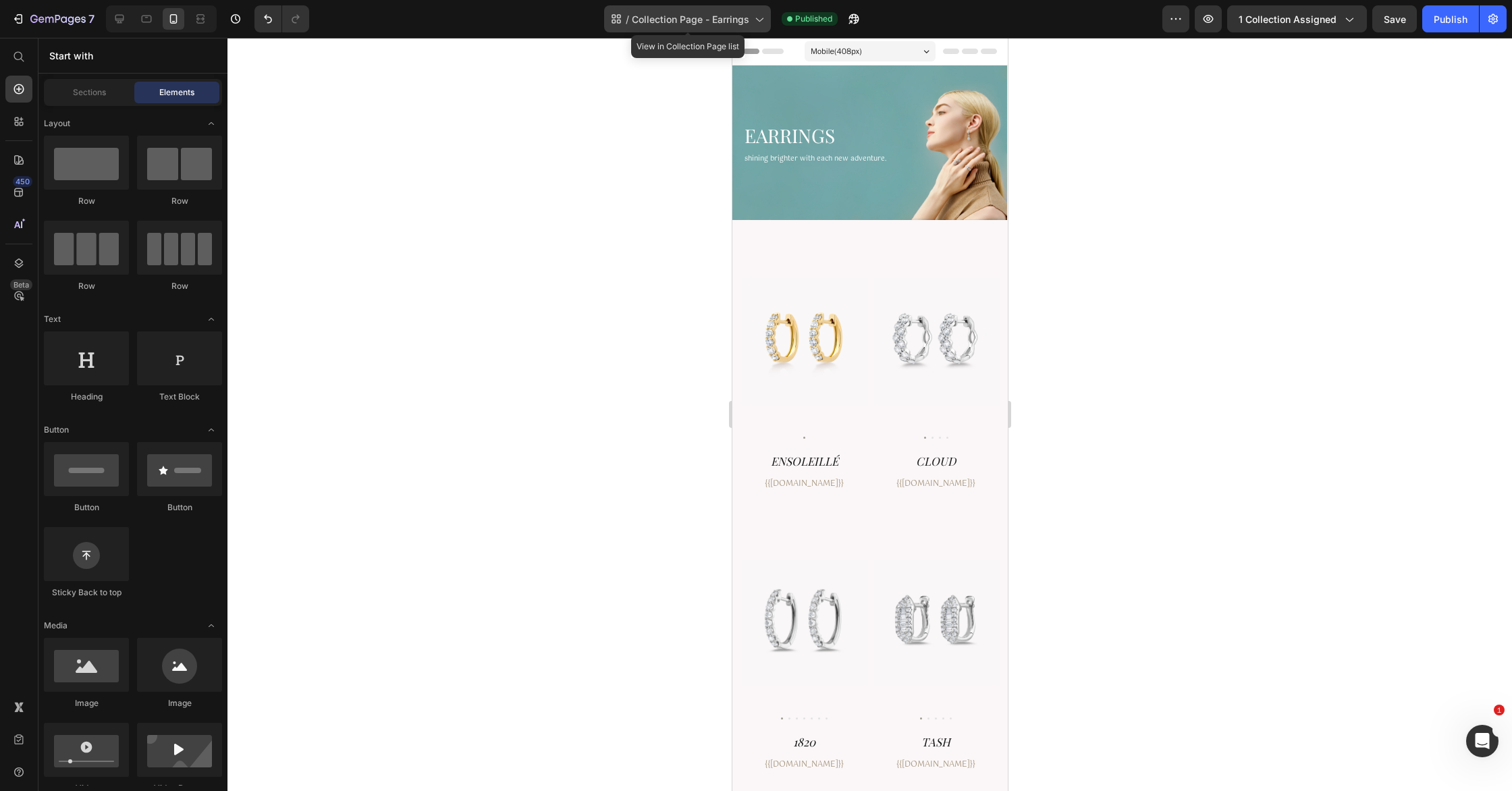click on "Collection Page - Earrings" at bounding box center (691, 19) 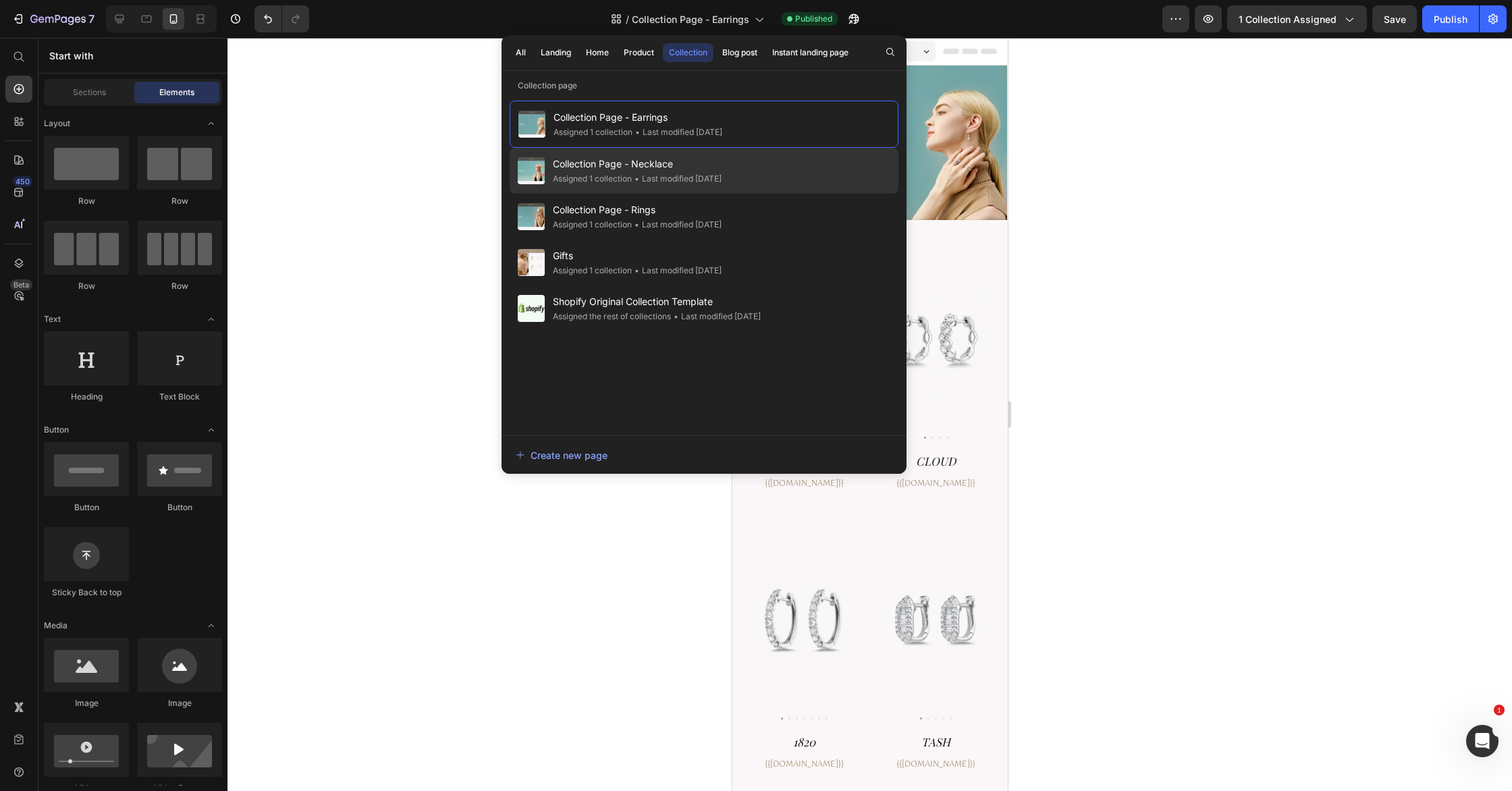 click on "Collection Page - Rings" at bounding box center (637, 210) 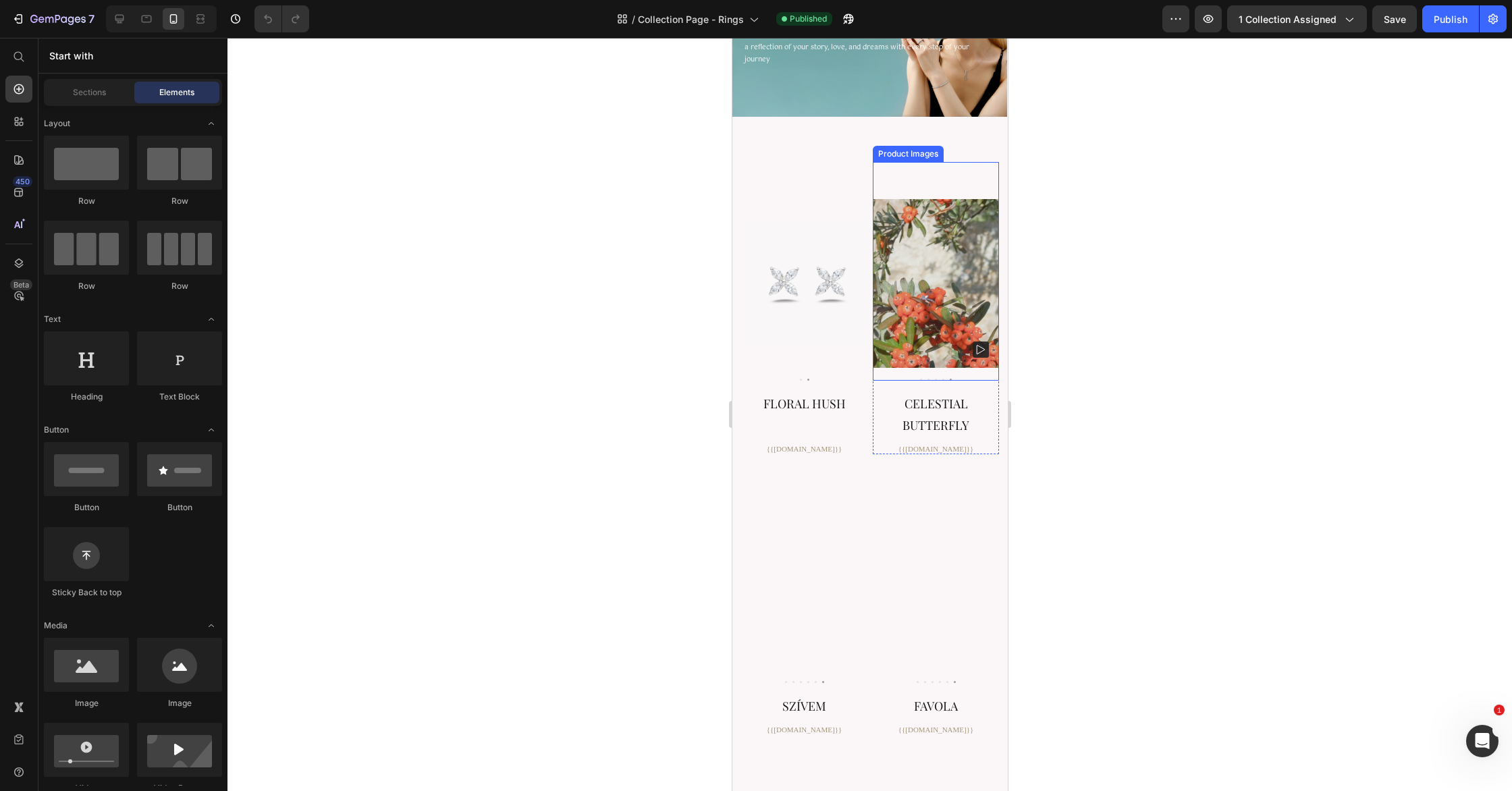 scroll, scrollTop: 107, scrollLeft: 0, axis: vertical 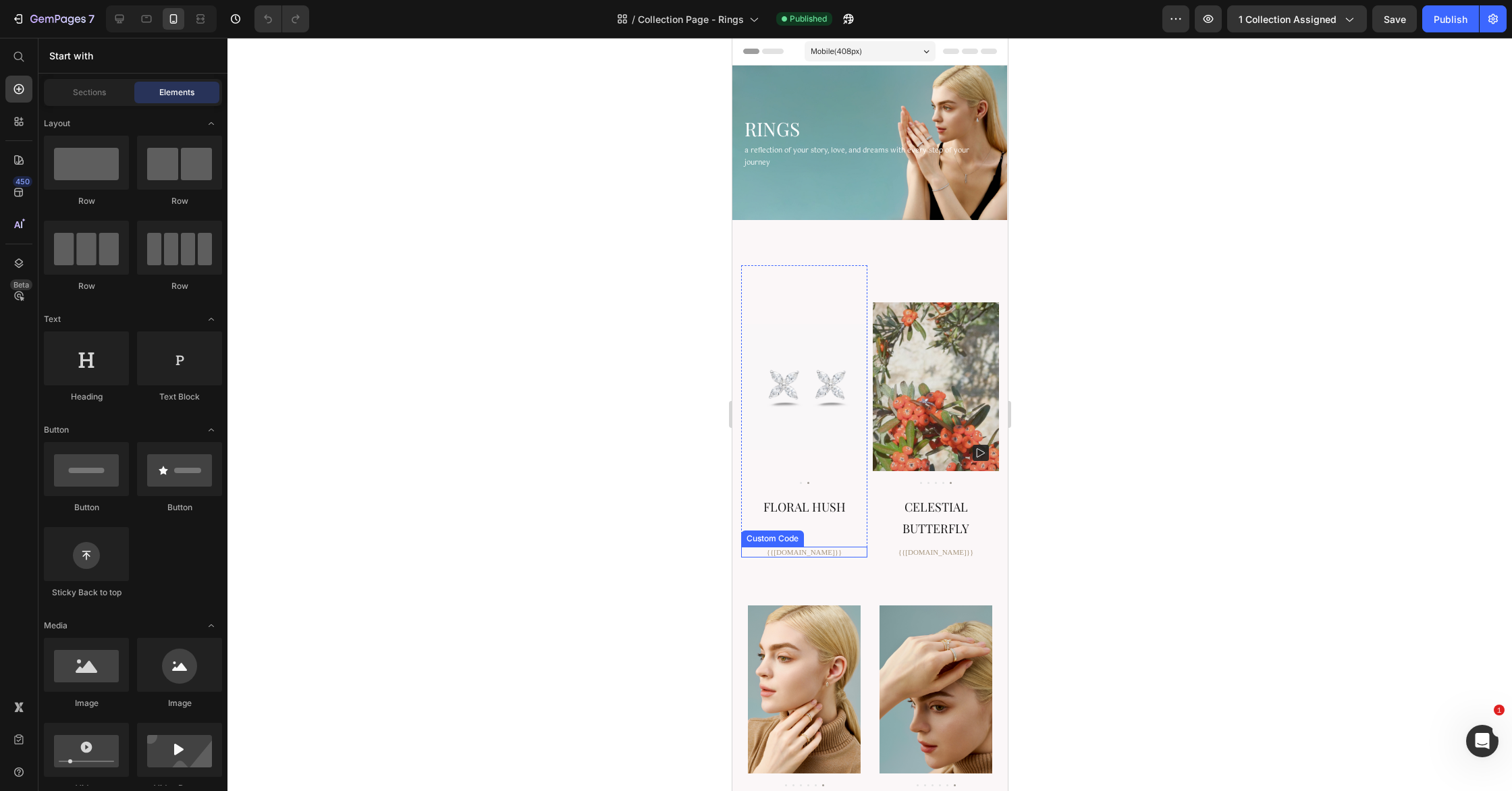 click on "Mobile  ( 408 px) iPhone 13 Mini iPhone 13 Pro iPhone 11 Pro Max iPhone 15 Pro Max Pixel 7 Galaxy S8+ Galaxy S20 Ultra iPad Mini iPad Air iPad Pro Header Rings Heading a reflection of your story, love, and dreams with every step of your journey Text Block Hero Banner Section 1 Home
Earrings Breadcrumb Sorting Best selling Featured Alphabetically, A-Z Alphabetically, Z-A Price, low to high Price, high to low Date, new to old Date, old to new Collection Toolbar Row Section 2 Product Images Floral Hush Product Title {{product.metafields.custom.gold}} Custom Code Row Product Images Celestial Butterfly Product Title {{product.metafields.custom.gold}} Custom Code Row Product Images Szívem Product Title {{product.metafields.custom.gold}} Custom Code Row Product Images Favola Product Title {{product.metafields.custom.gold}} Custom Code Row Product Images Favola Product Title {{product.metafields.custom.gold}} Custom Code Row Product List Row Product Images" at bounding box center (869, 917) 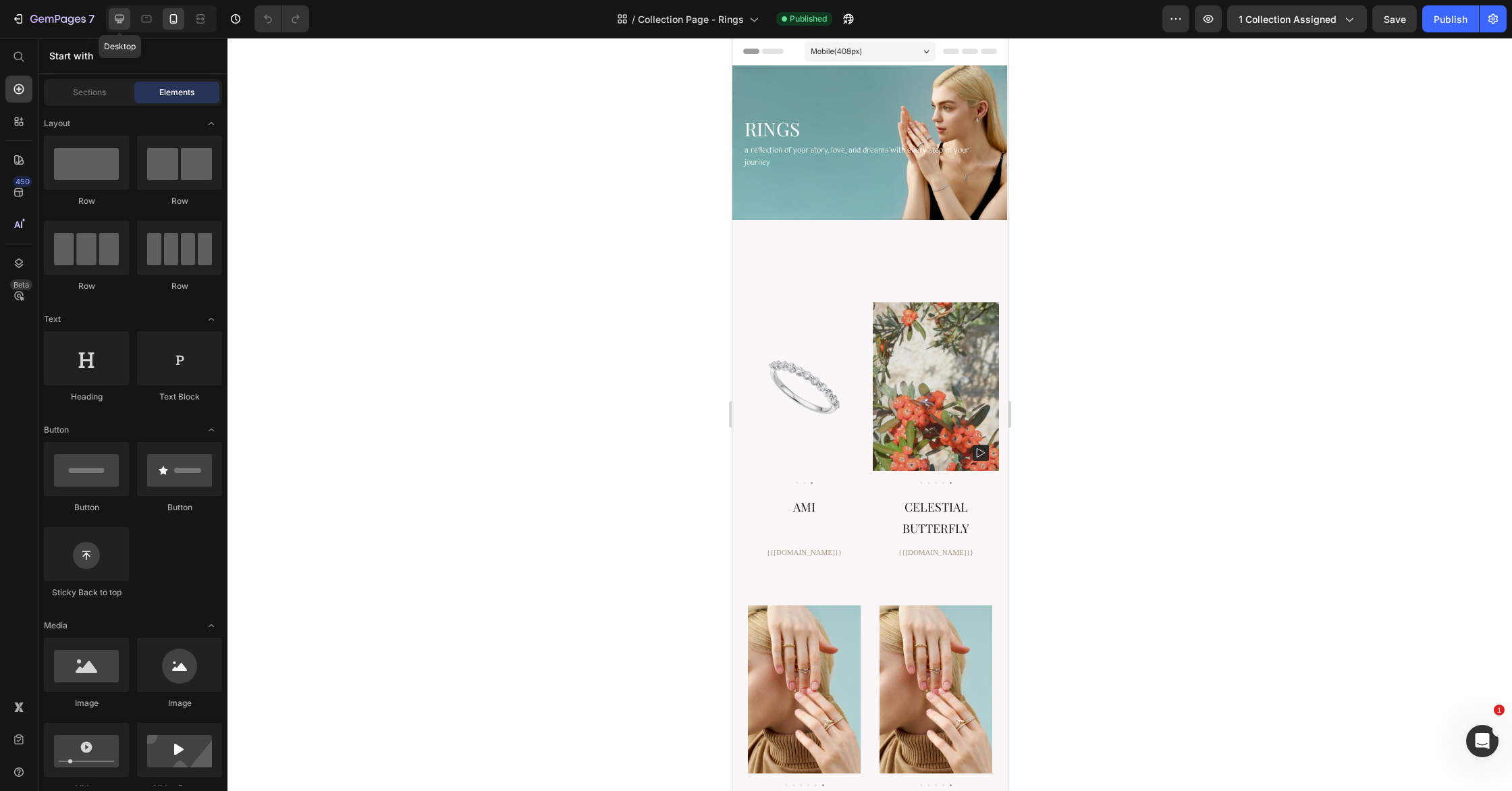 click 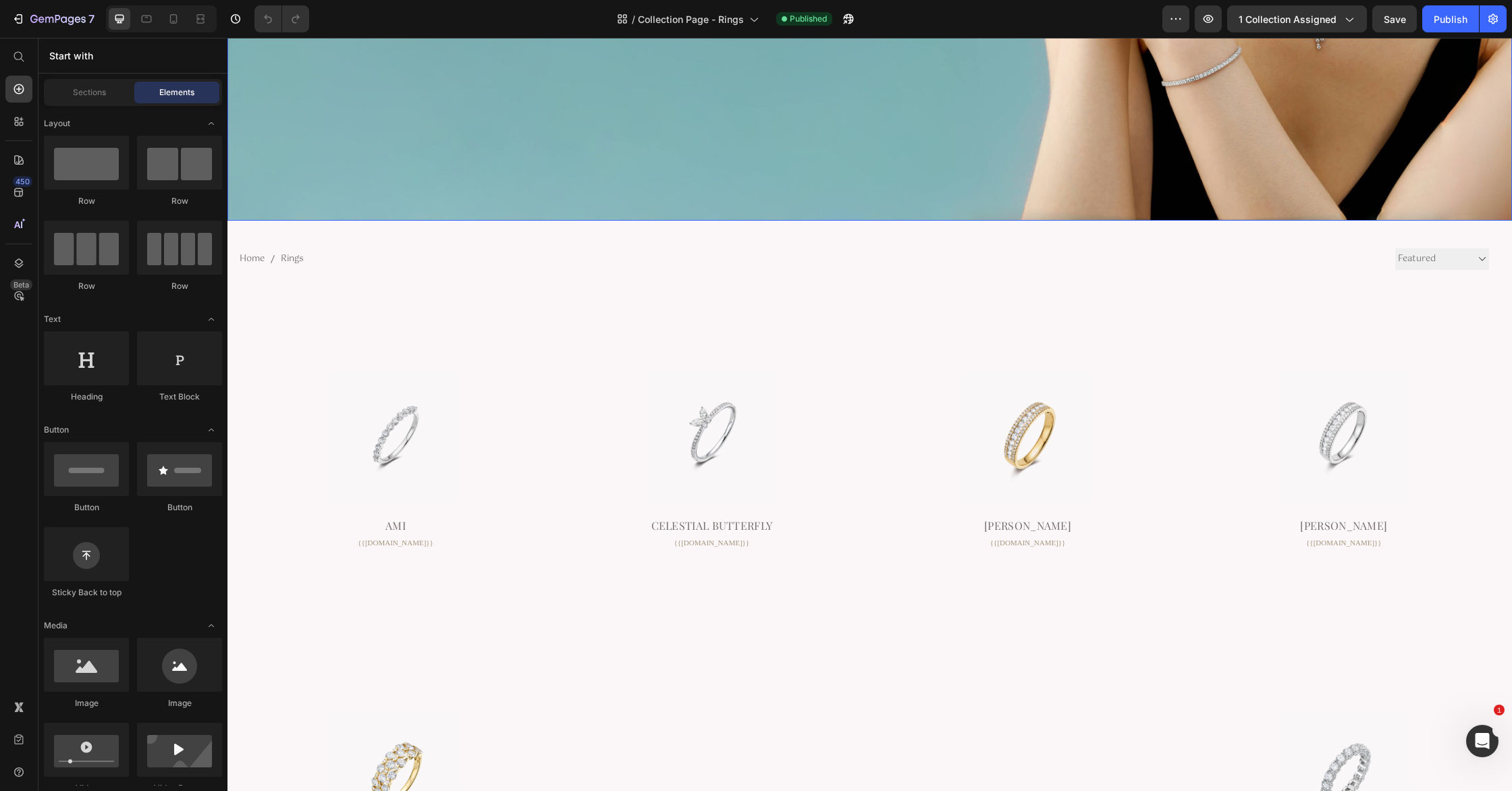 scroll, scrollTop: 623, scrollLeft: 0, axis: vertical 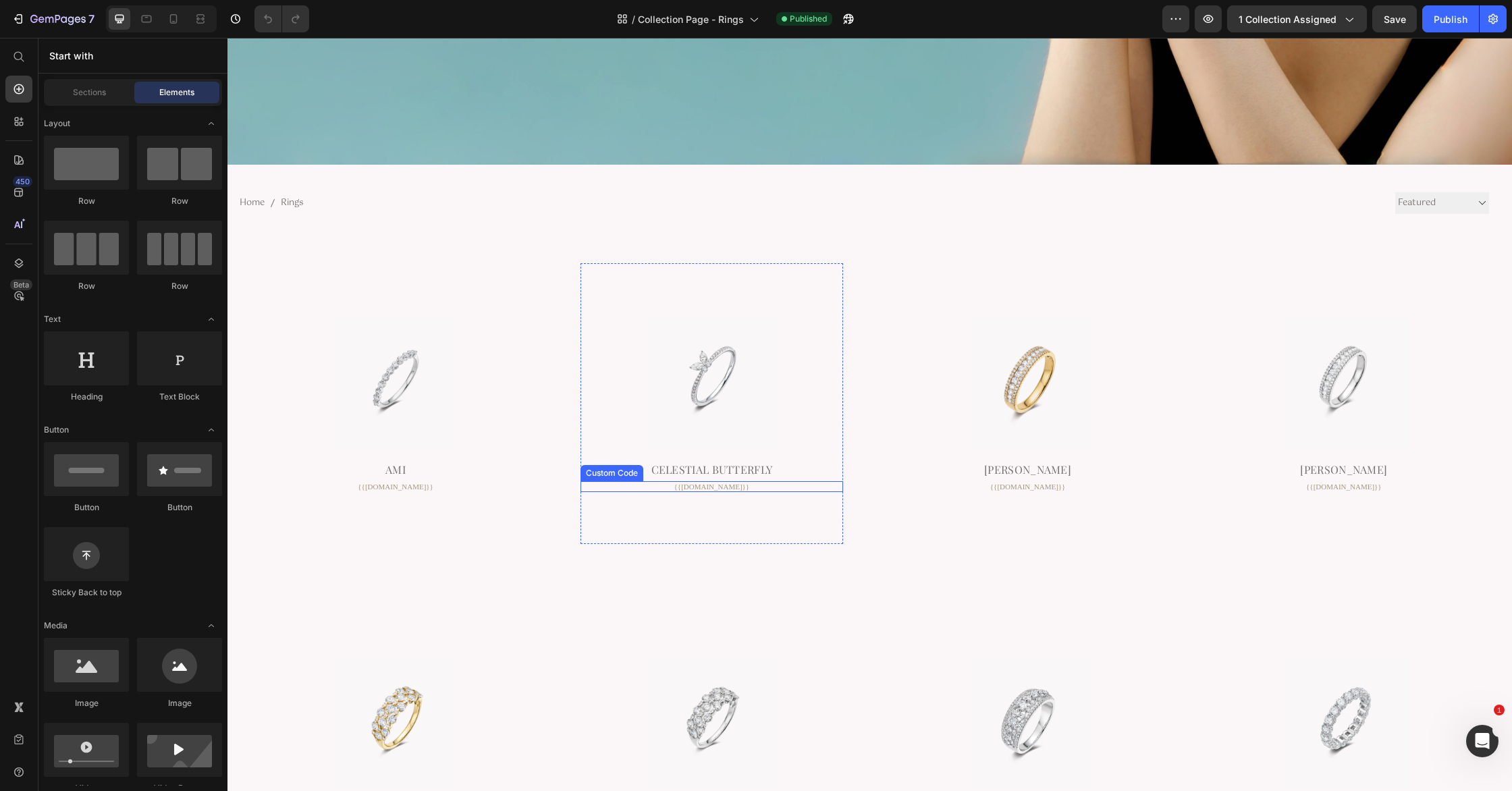 click on "{{[DOMAIN_NAME]}}" at bounding box center (396, 487) 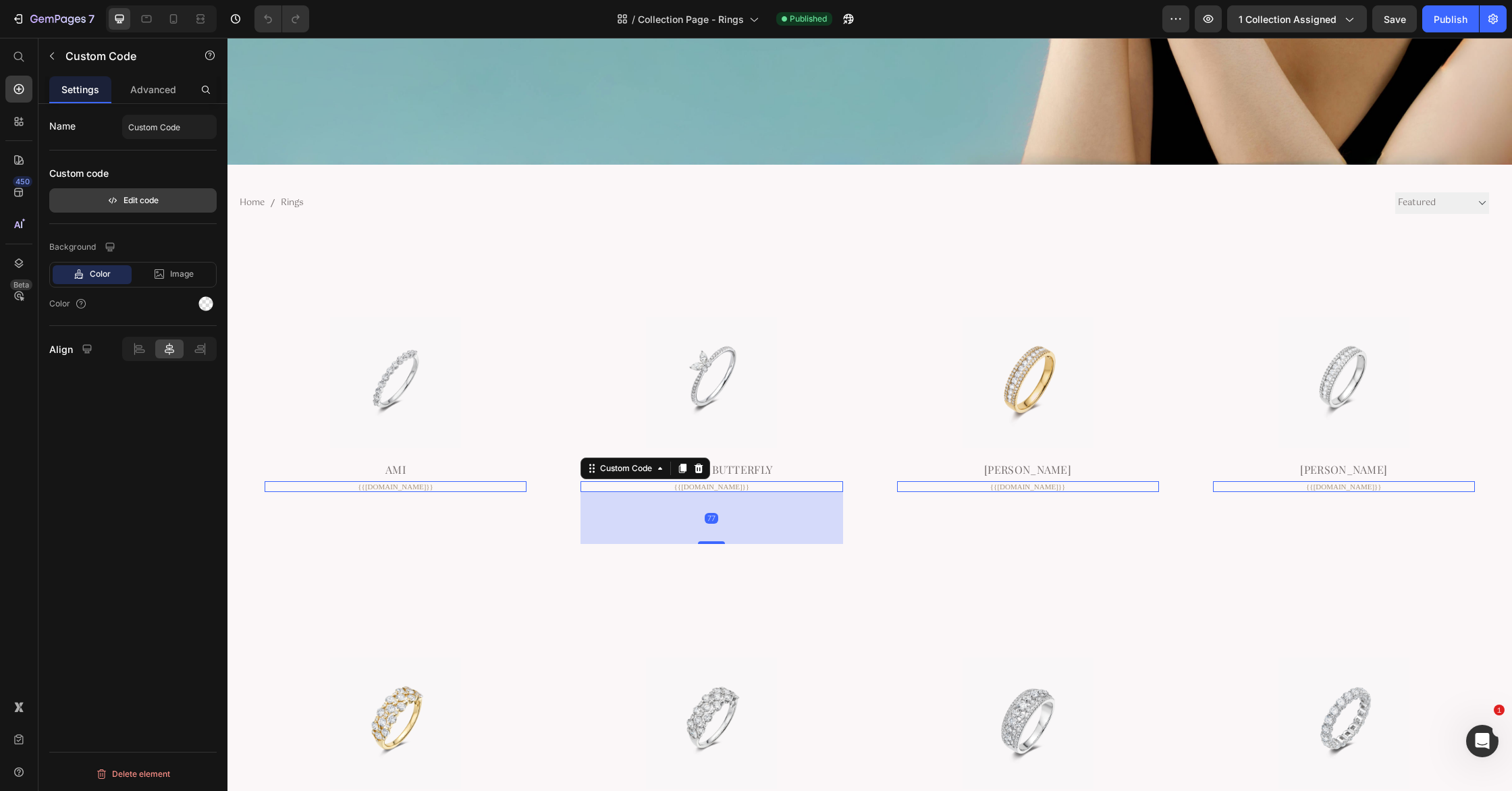 click on "Edit code" at bounding box center [133, 200] 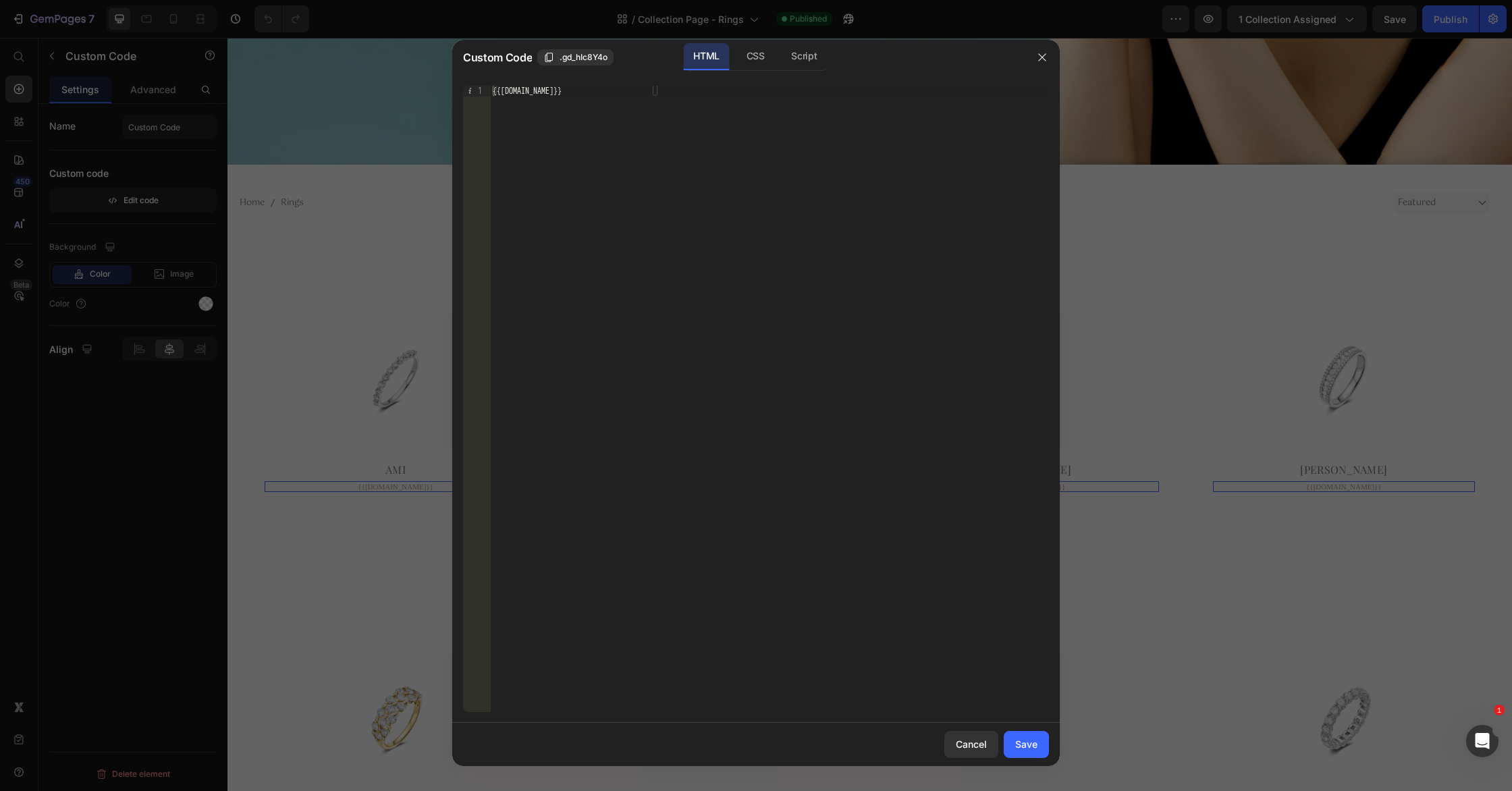 drag, startPoint x: 749, startPoint y: 53, endPoint x: 738, endPoint y: 82, distance: 31.016125 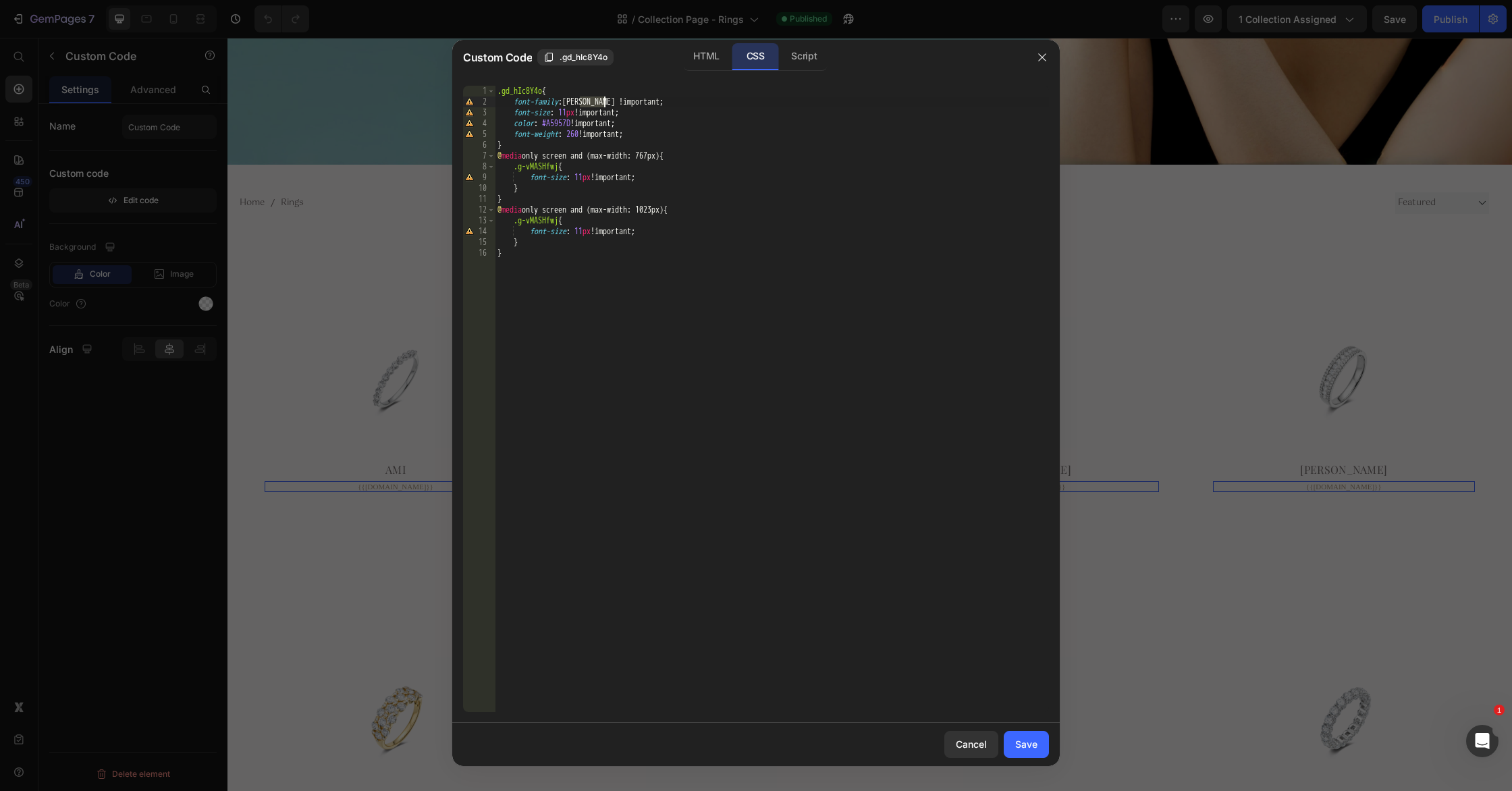 drag, startPoint x: 581, startPoint y: 101, endPoint x: 618, endPoint y: 103, distance: 37.054015 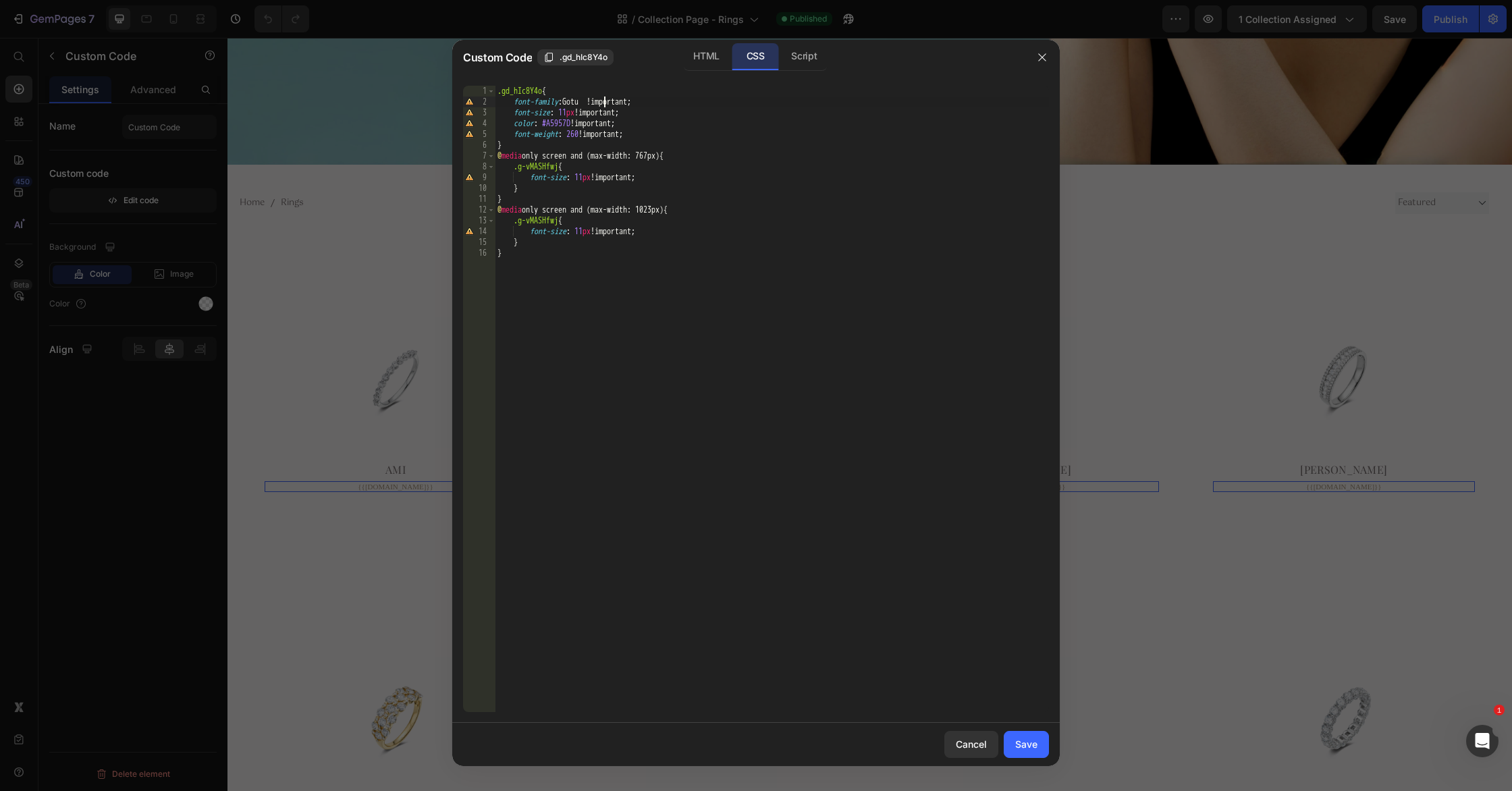 drag, startPoint x: 578, startPoint y: 112, endPoint x: 699, endPoint y: 116, distance: 121.0661 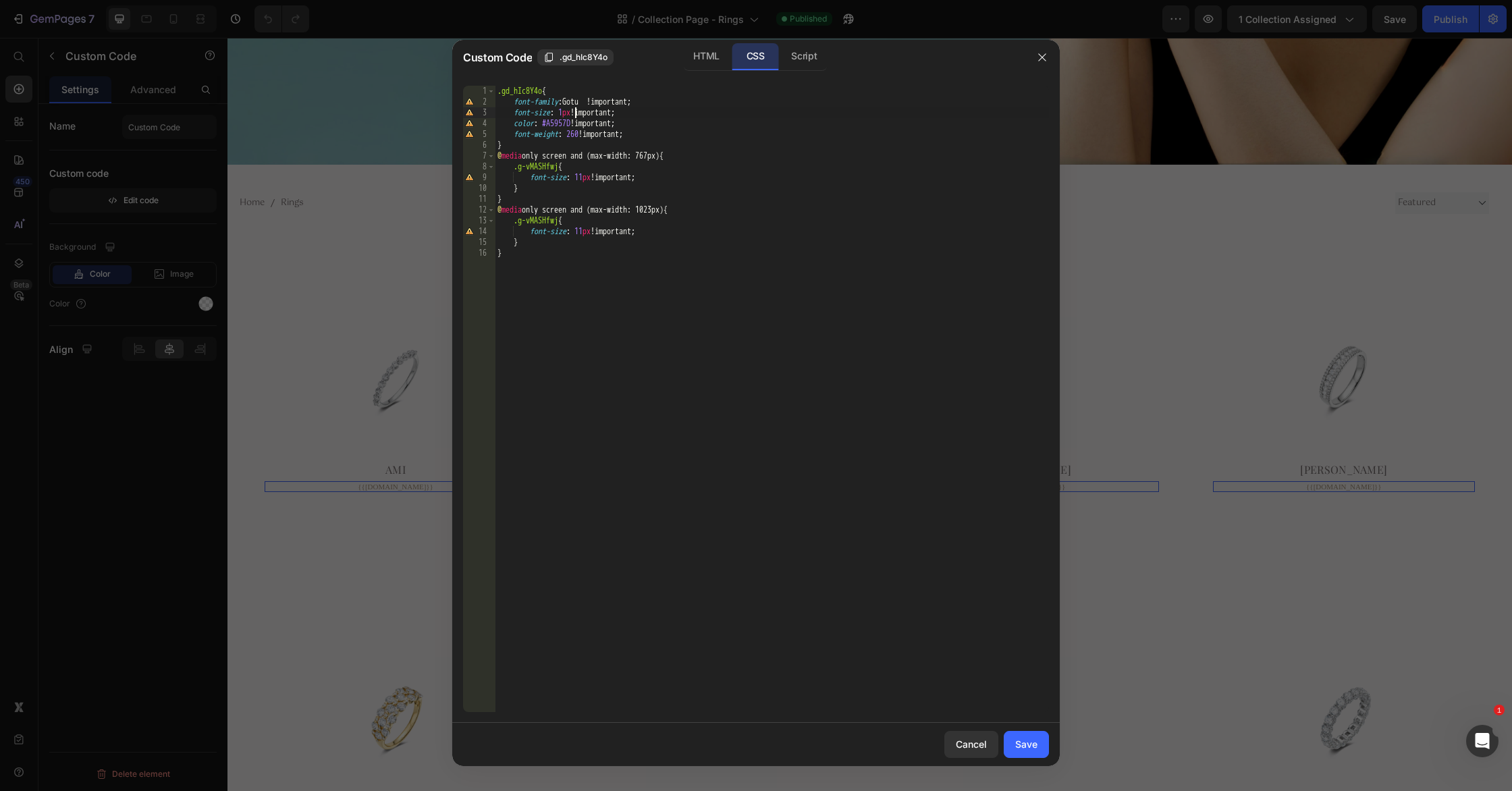 scroll, scrollTop: 0, scrollLeft: 6, axis: horizontal 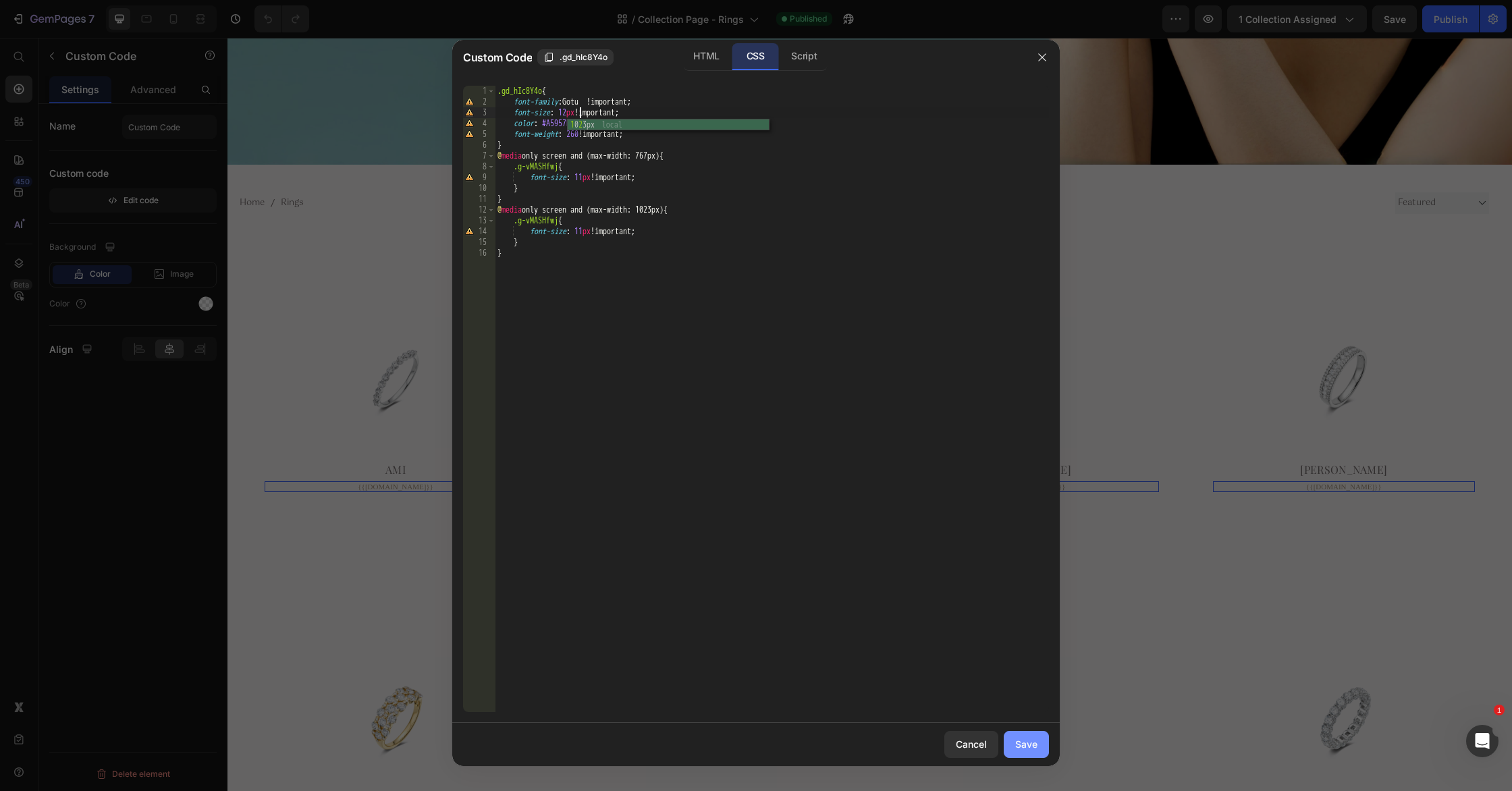 type on "font-size: 12px !important;" 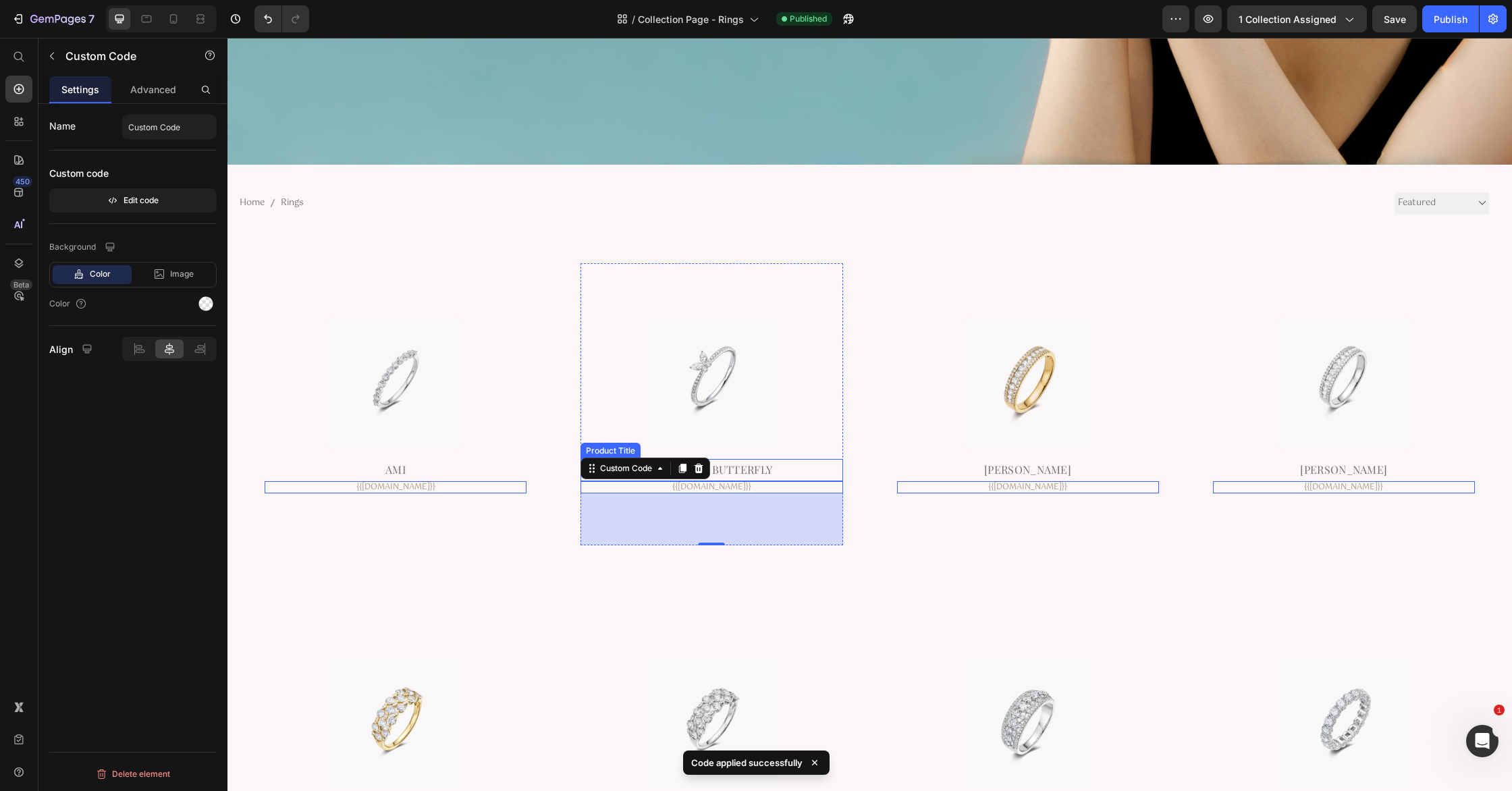 click on "Celestial Butterfly" at bounding box center (396, 470) 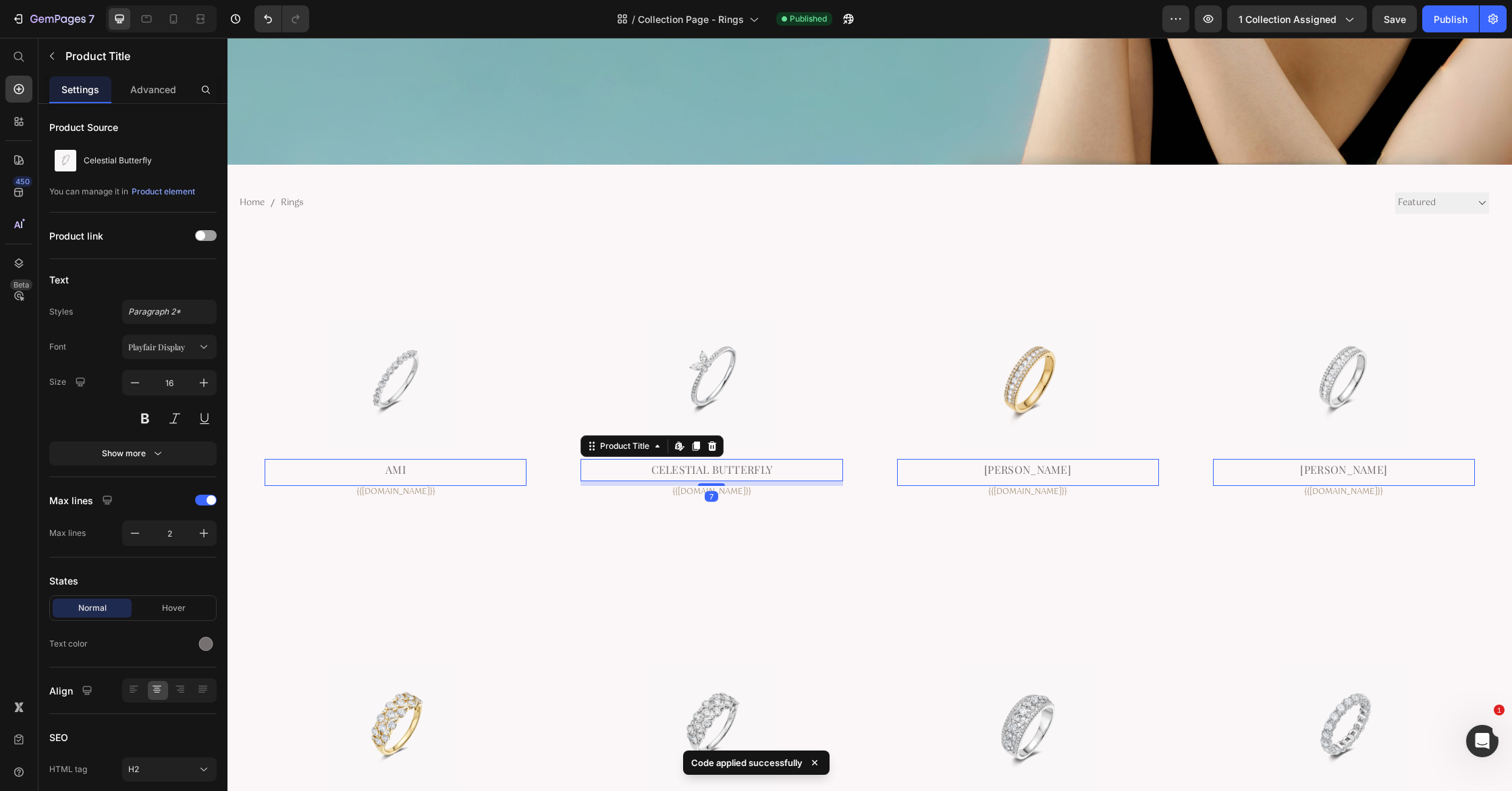 drag, startPoint x: 717, startPoint y: 478, endPoint x: 695, endPoint y: 420, distance: 62.03225 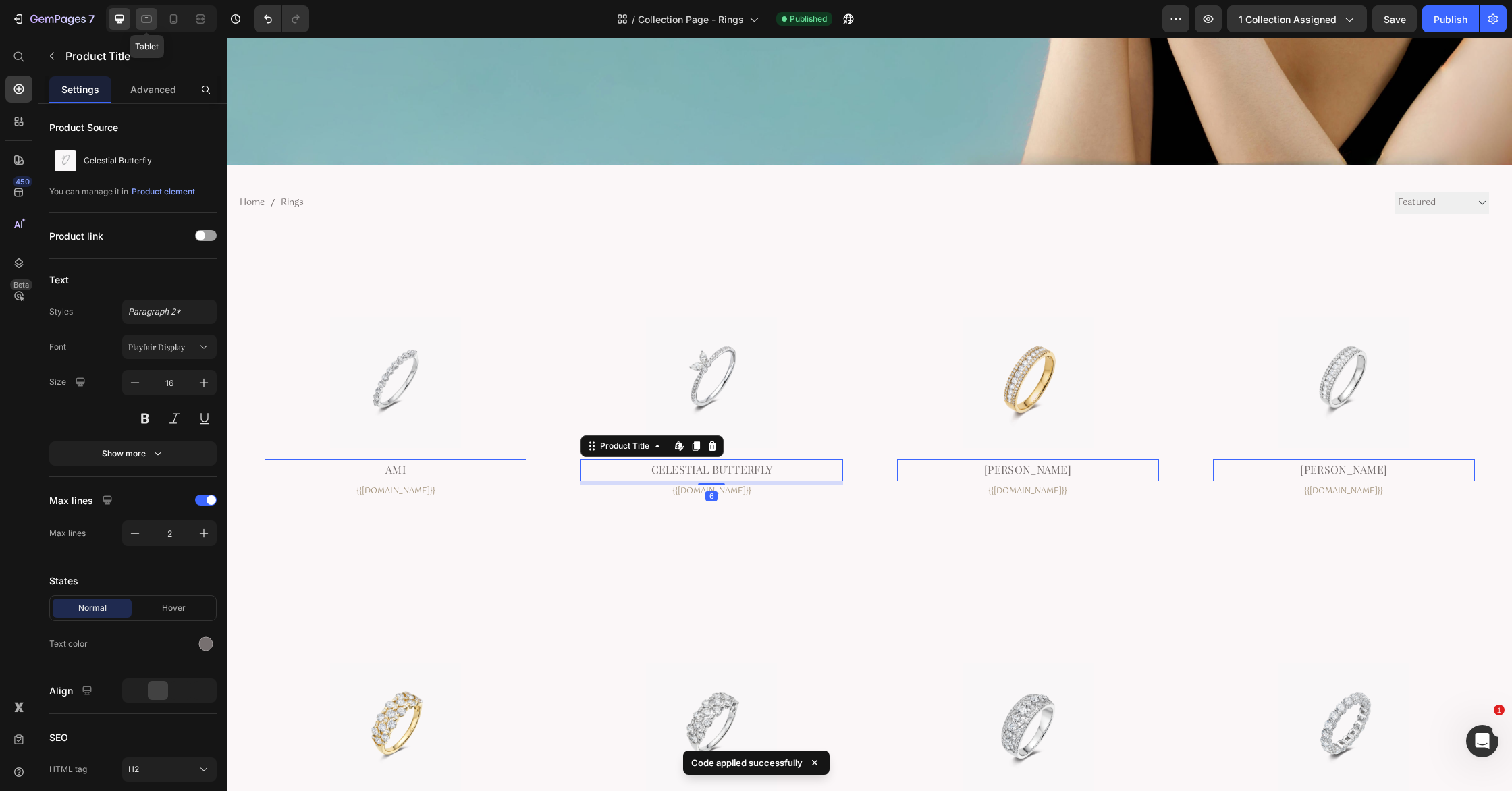 click 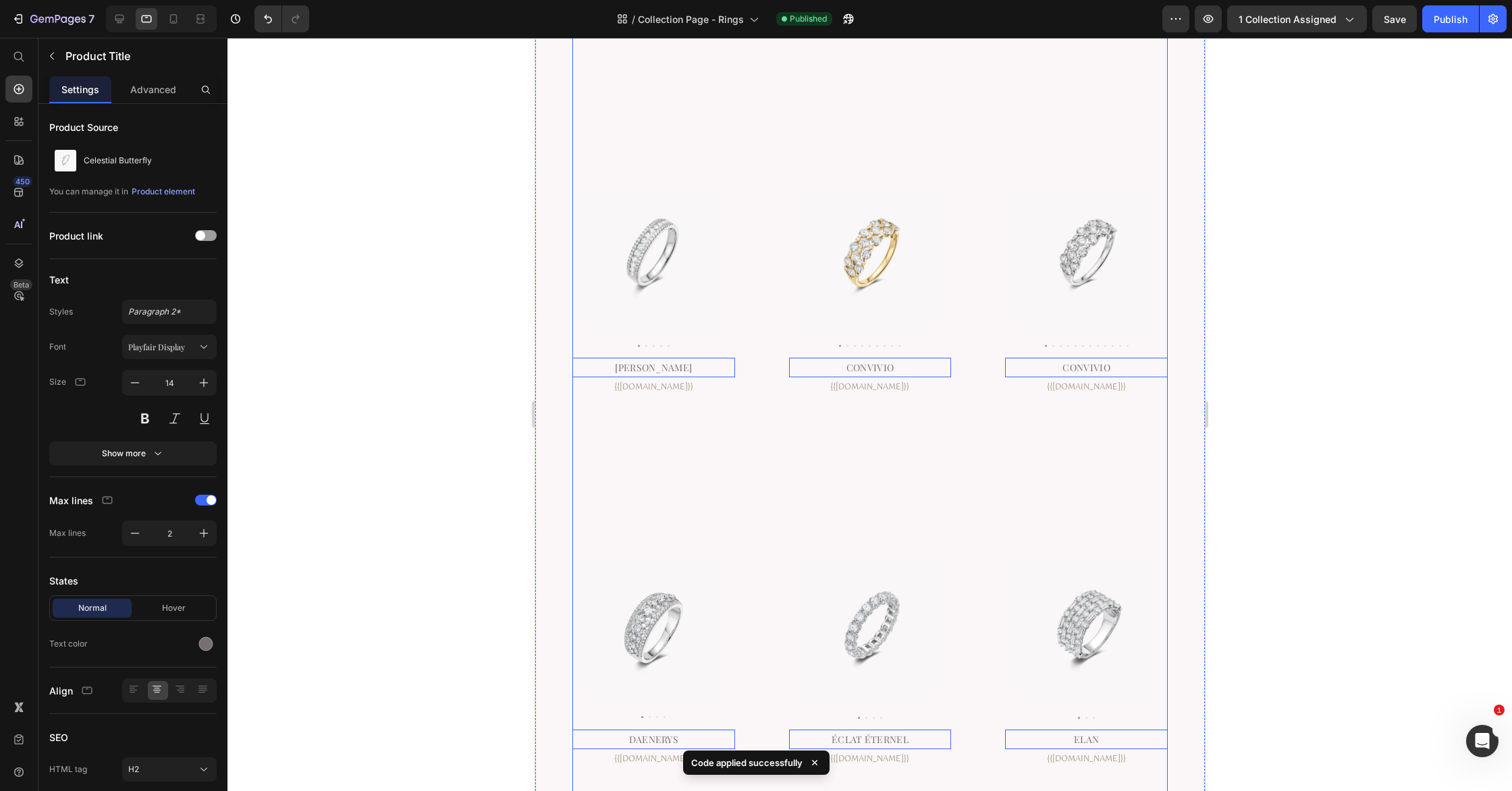 scroll, scrollTop: 666, scrollLeft: 0, axis: vertical 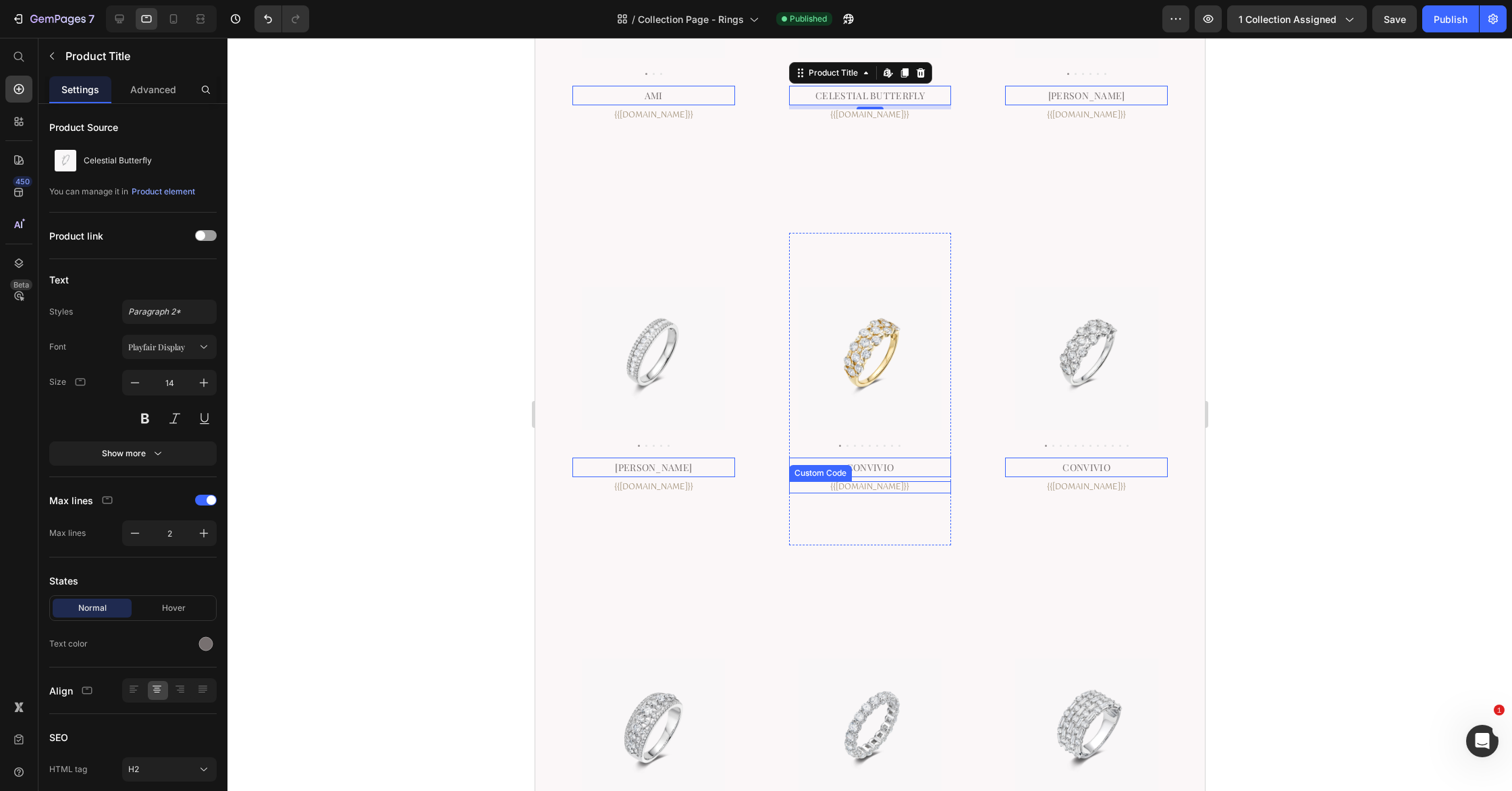 click on "{{[DOMAIN_NAME]}}" at bounding box center (653, 115) 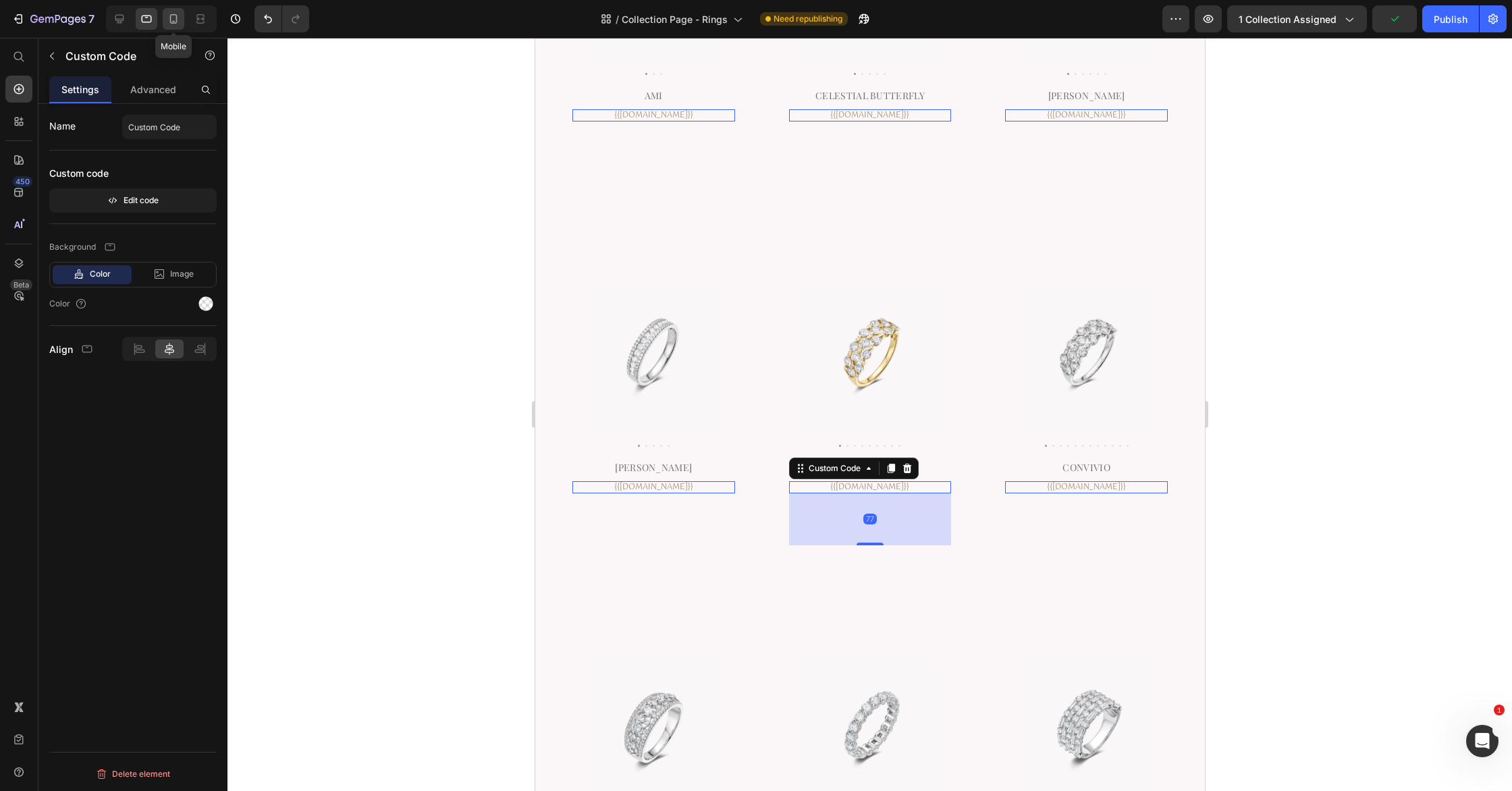 click 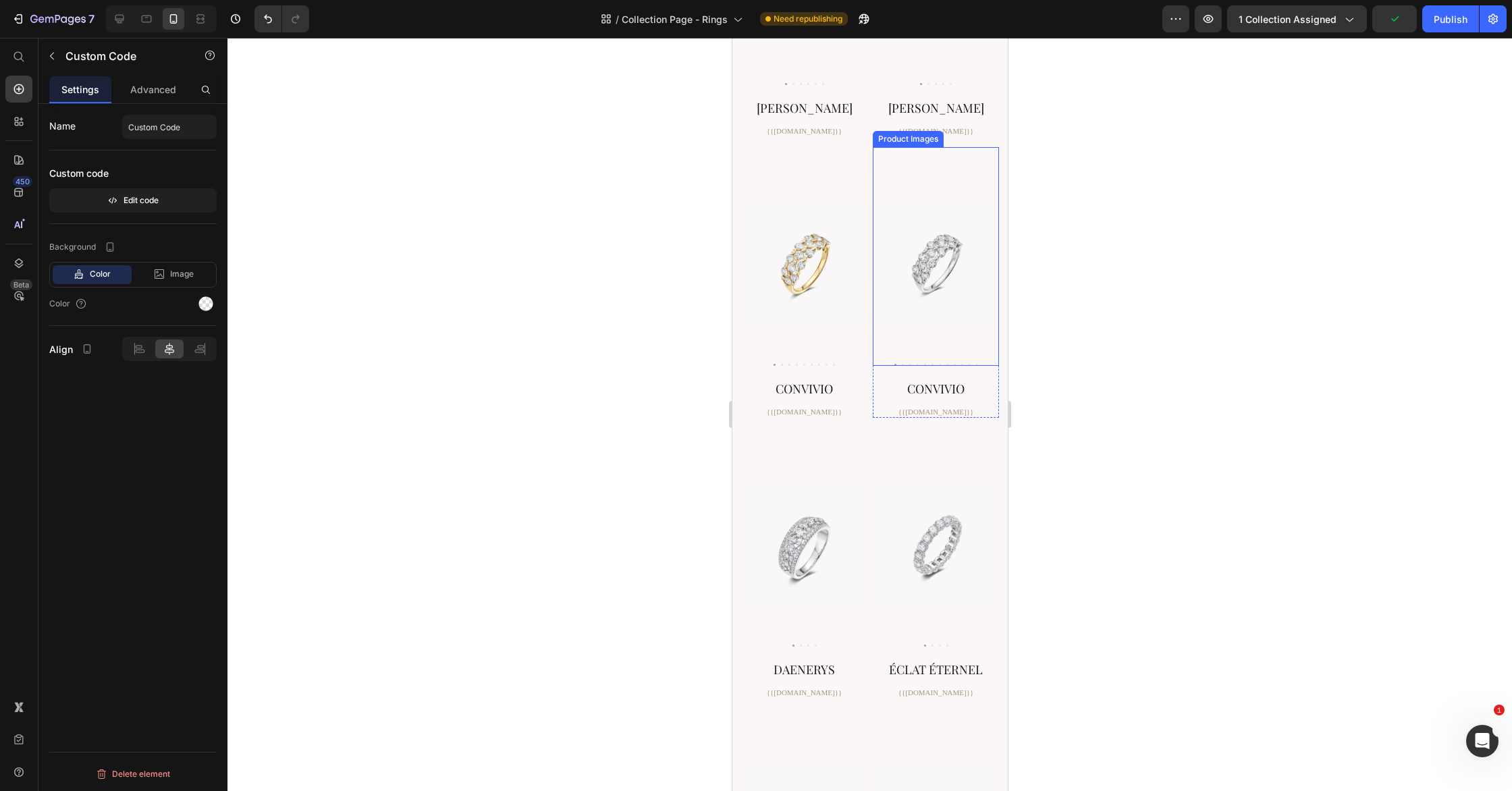 scroll, scrollTop: 619, scrollLeft: 0, axis: vertical 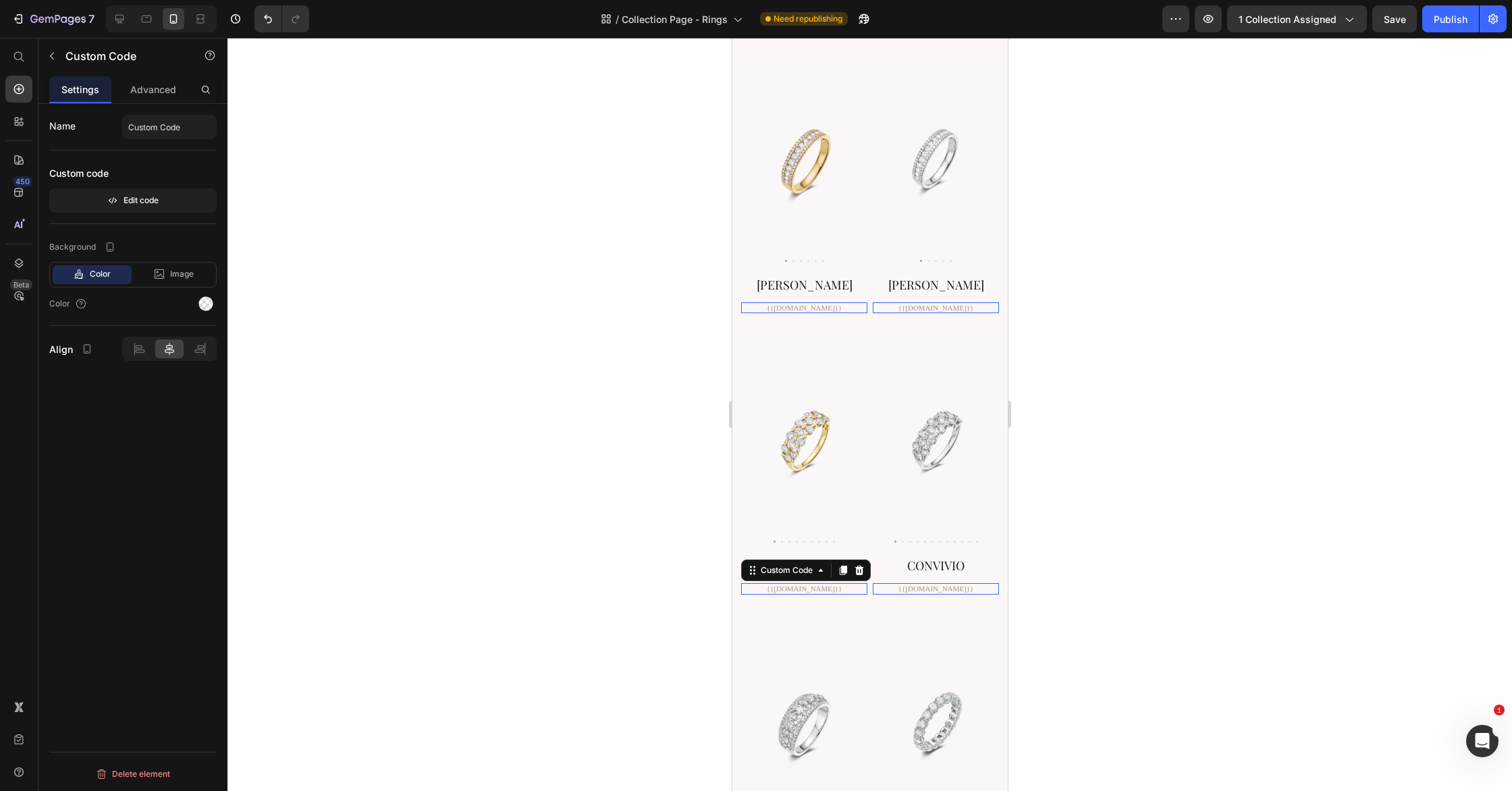 click on "{{[DOMAIN_NAME]}}" at bounding box center (803, 27) 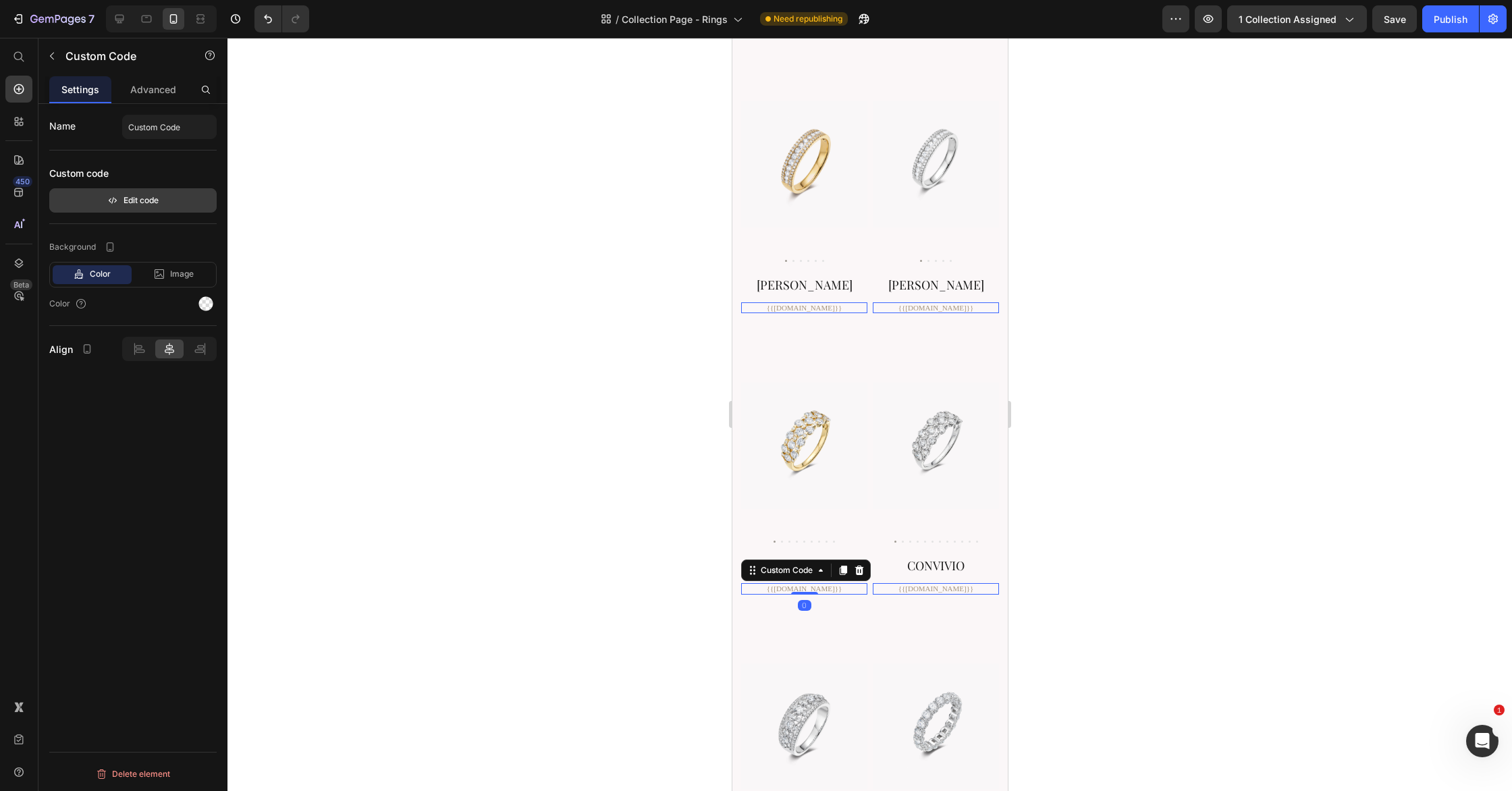 click on "Edit code" at bounding box center [133, 200] 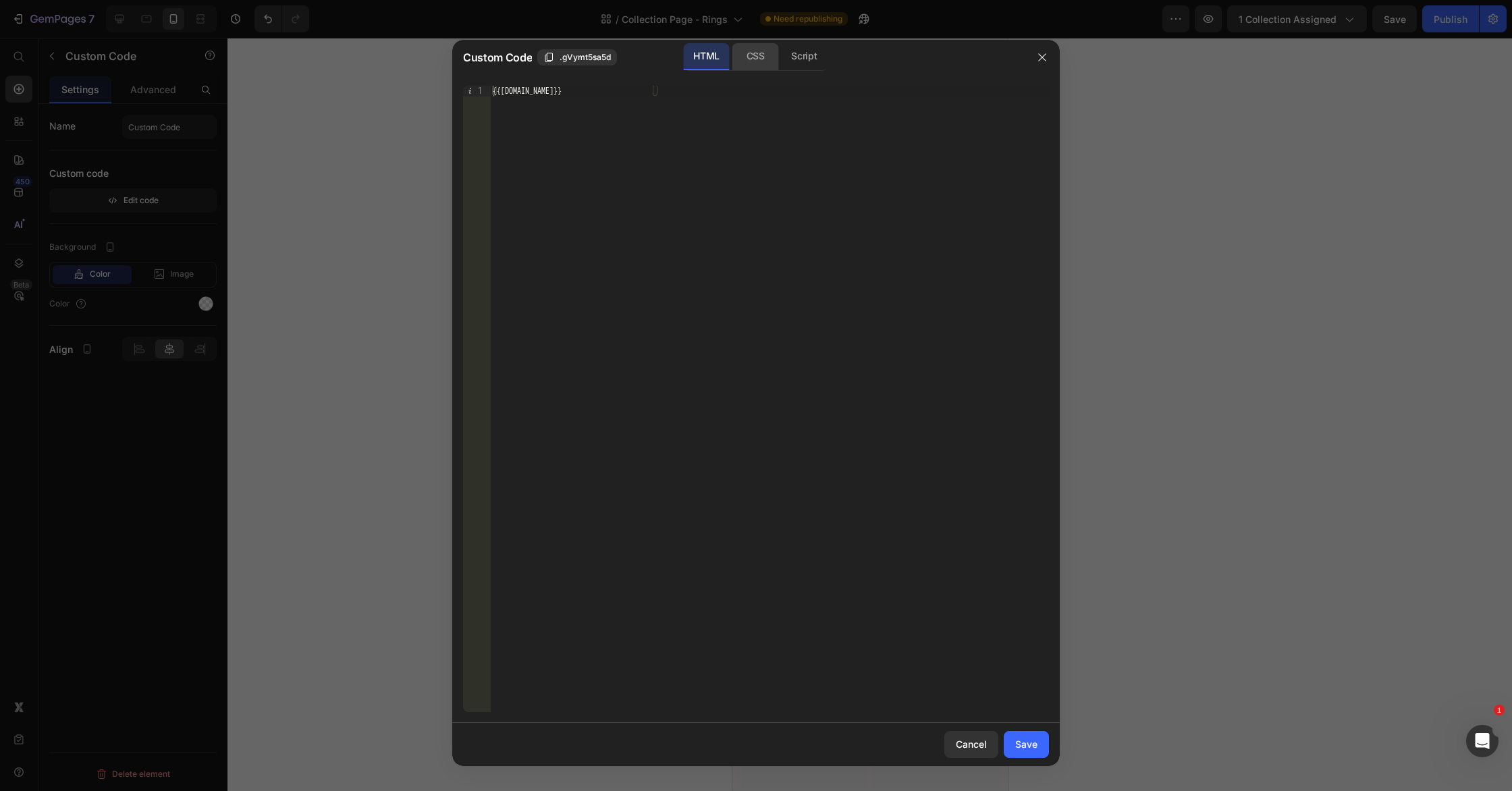 click on "CSS" 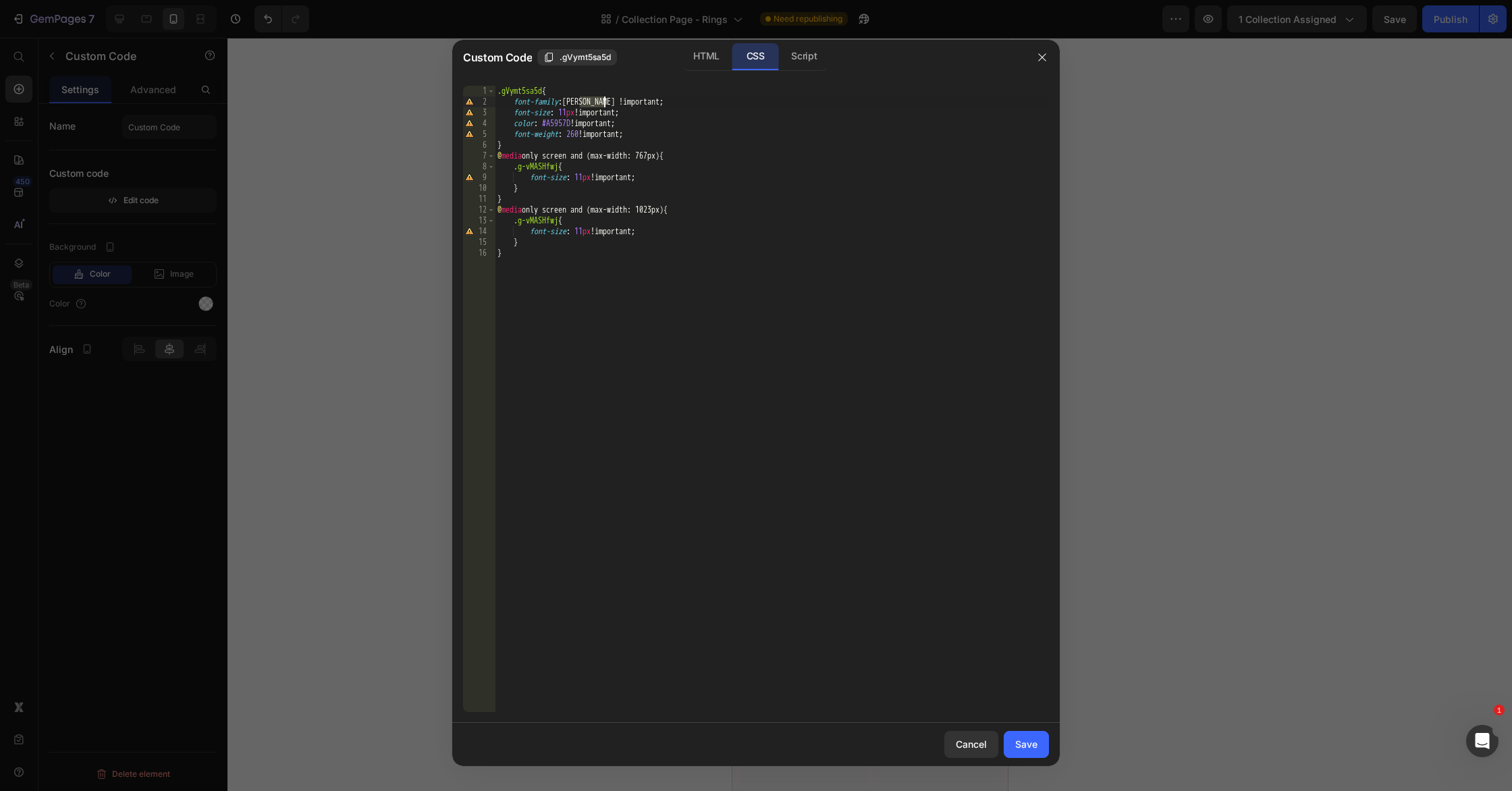 drag, startPoint x: 579, startPoint y: 103, endPoint x: 609, endPoint y: 107, distance: 30.26549 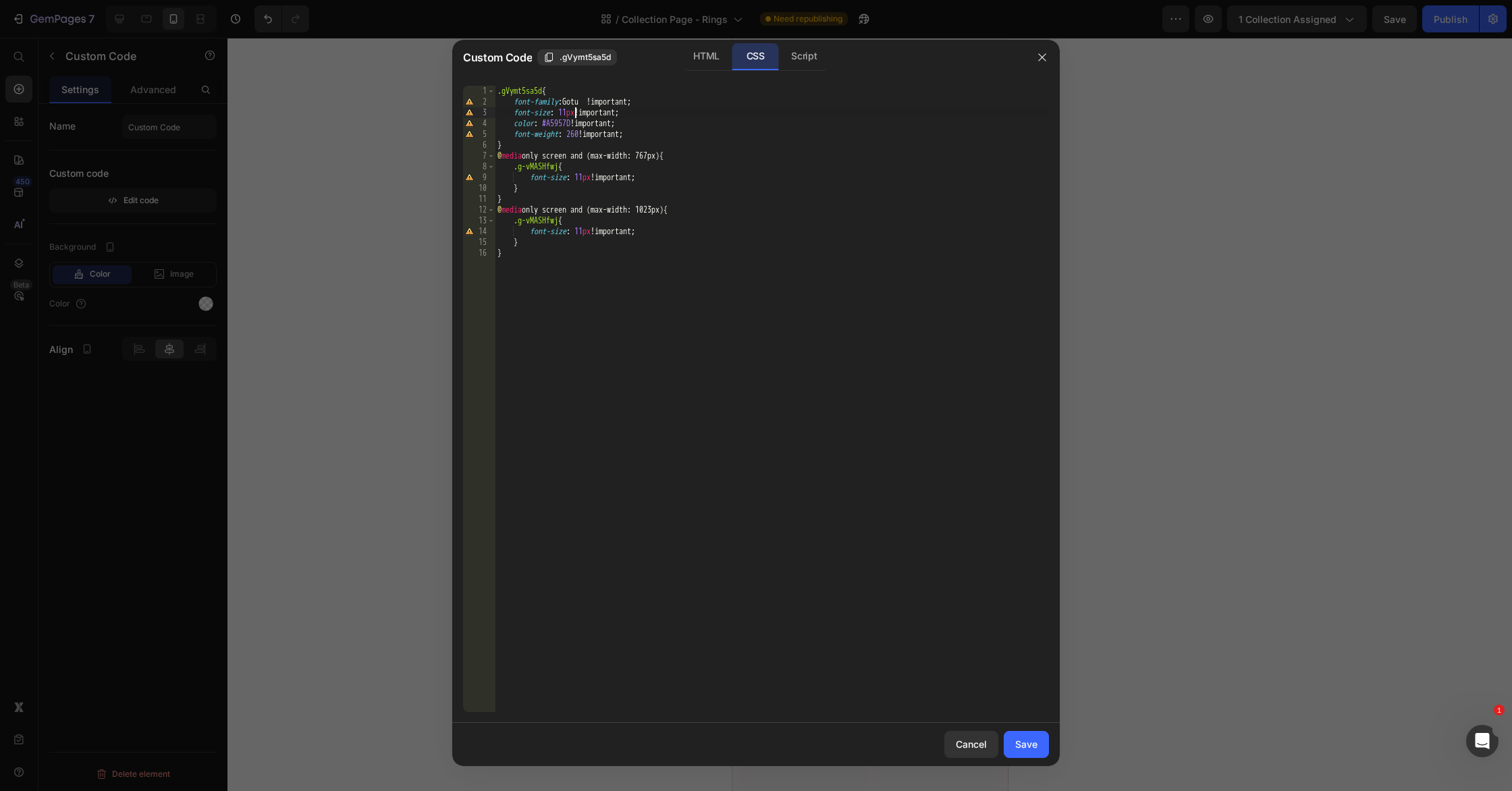 drag, startPoint x: 578, startPoint y: 107, endPoint x: 661, endPoint y: 134, distance: 87.28115 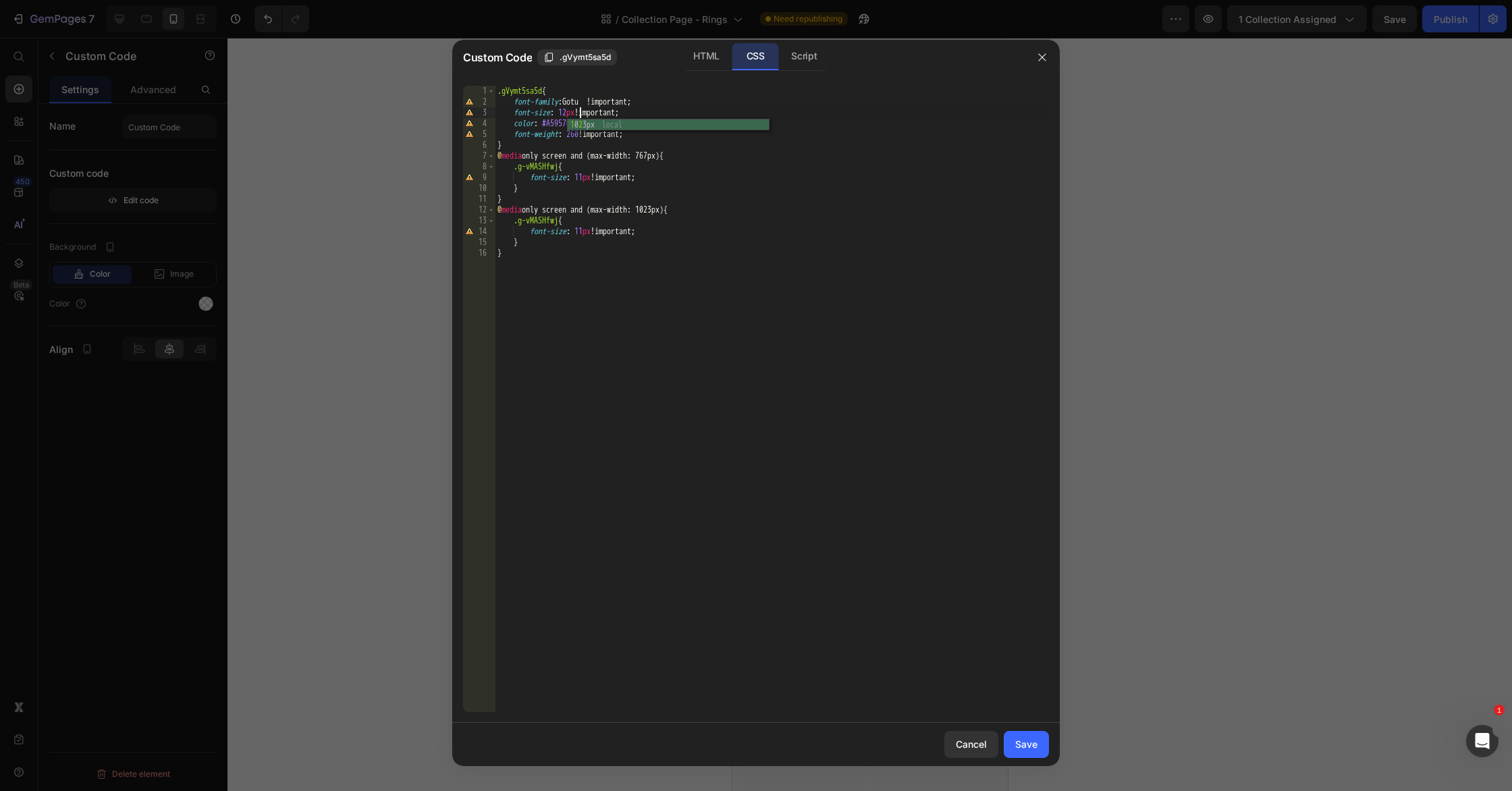 scroll, scrollTop: 0, scrollLeft: 6, axis: horizontal 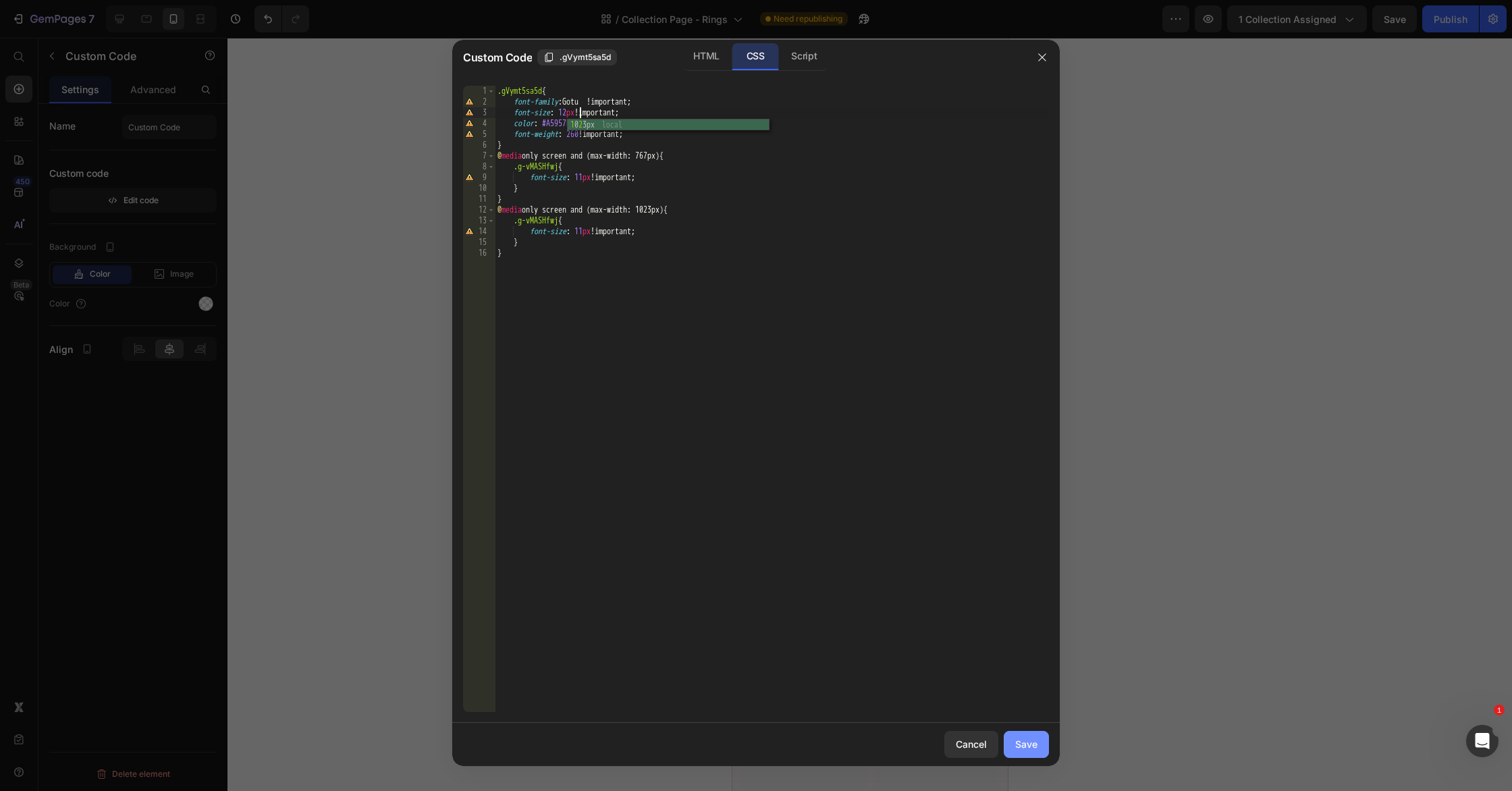 type on "font-size: 12px !important;" 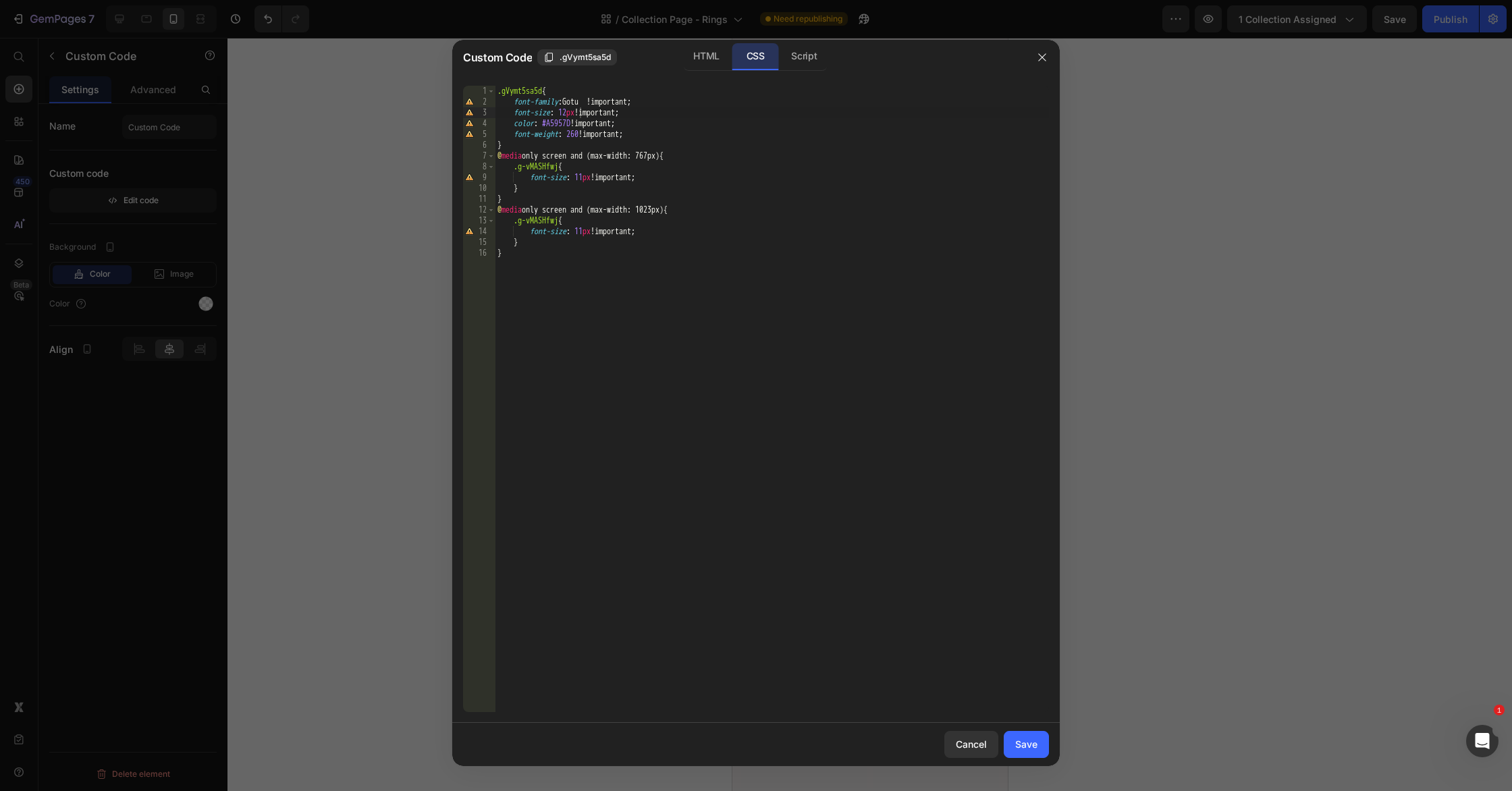 drag, startPoint x: 1036, startPoint y: 746, endPoint x: 1052, endPoint y: 740, distance: 17.088007 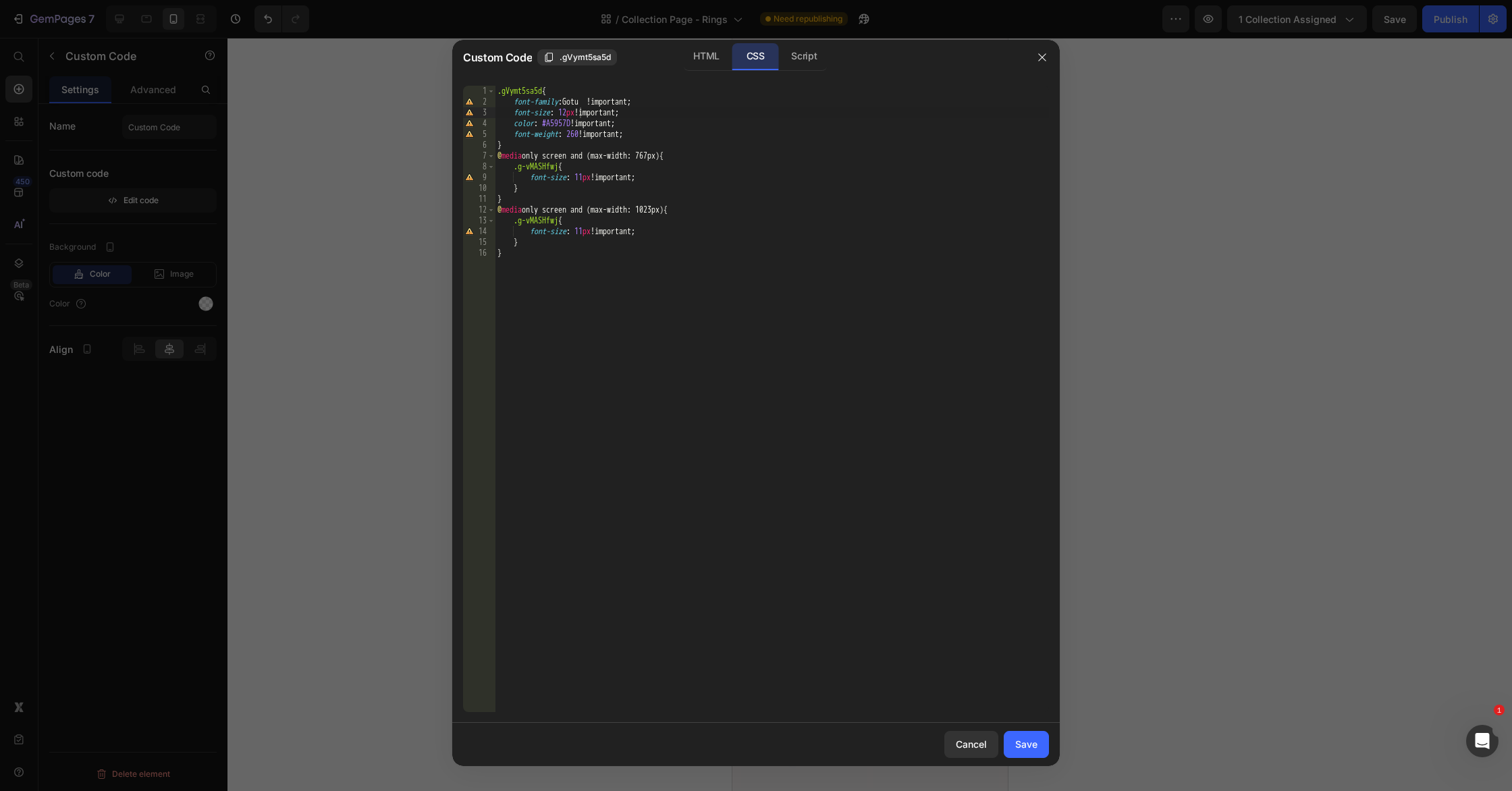 scroll, scrollTop: 620, scrollLeft: 0, axis: vertical 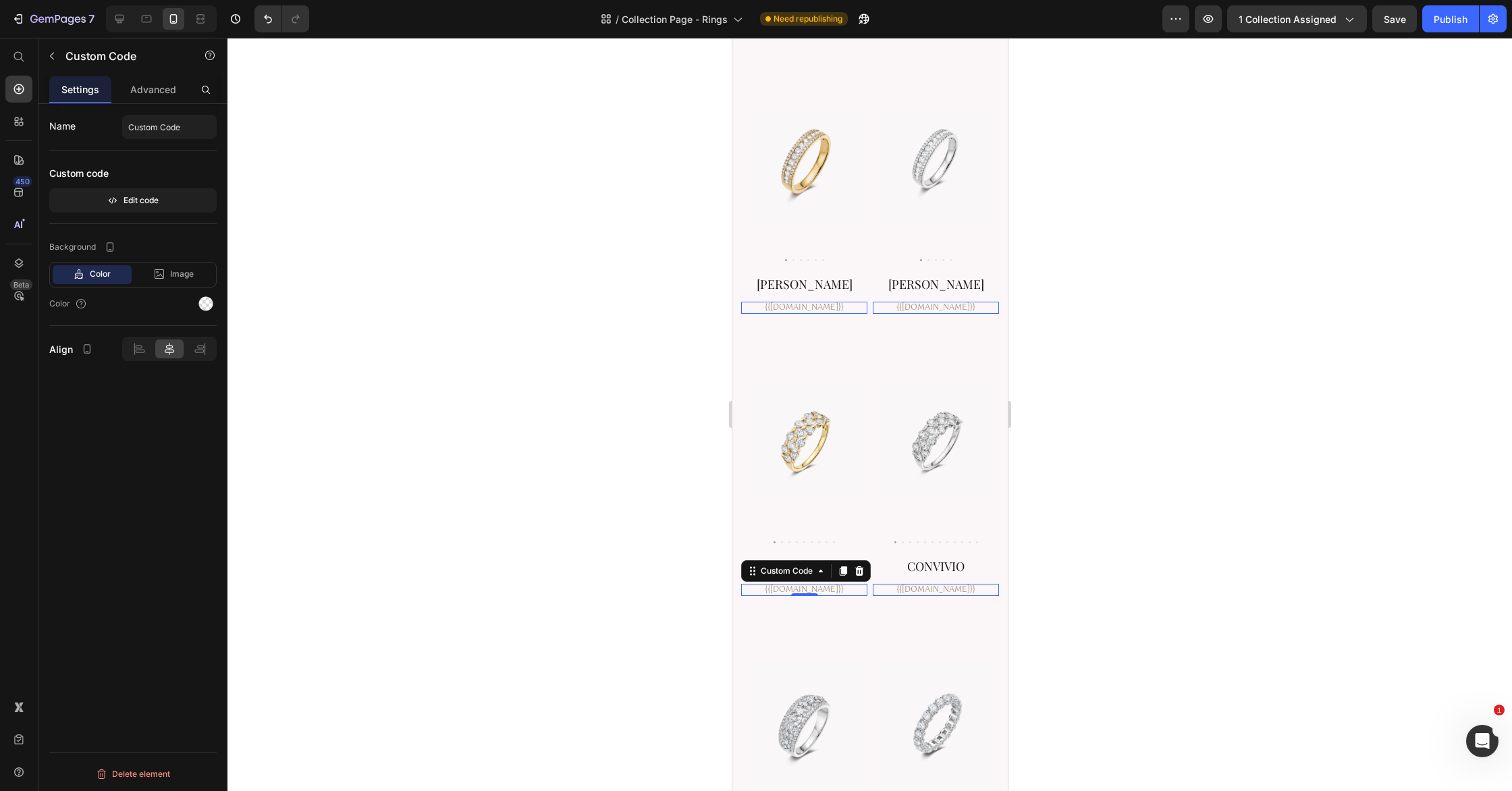 click 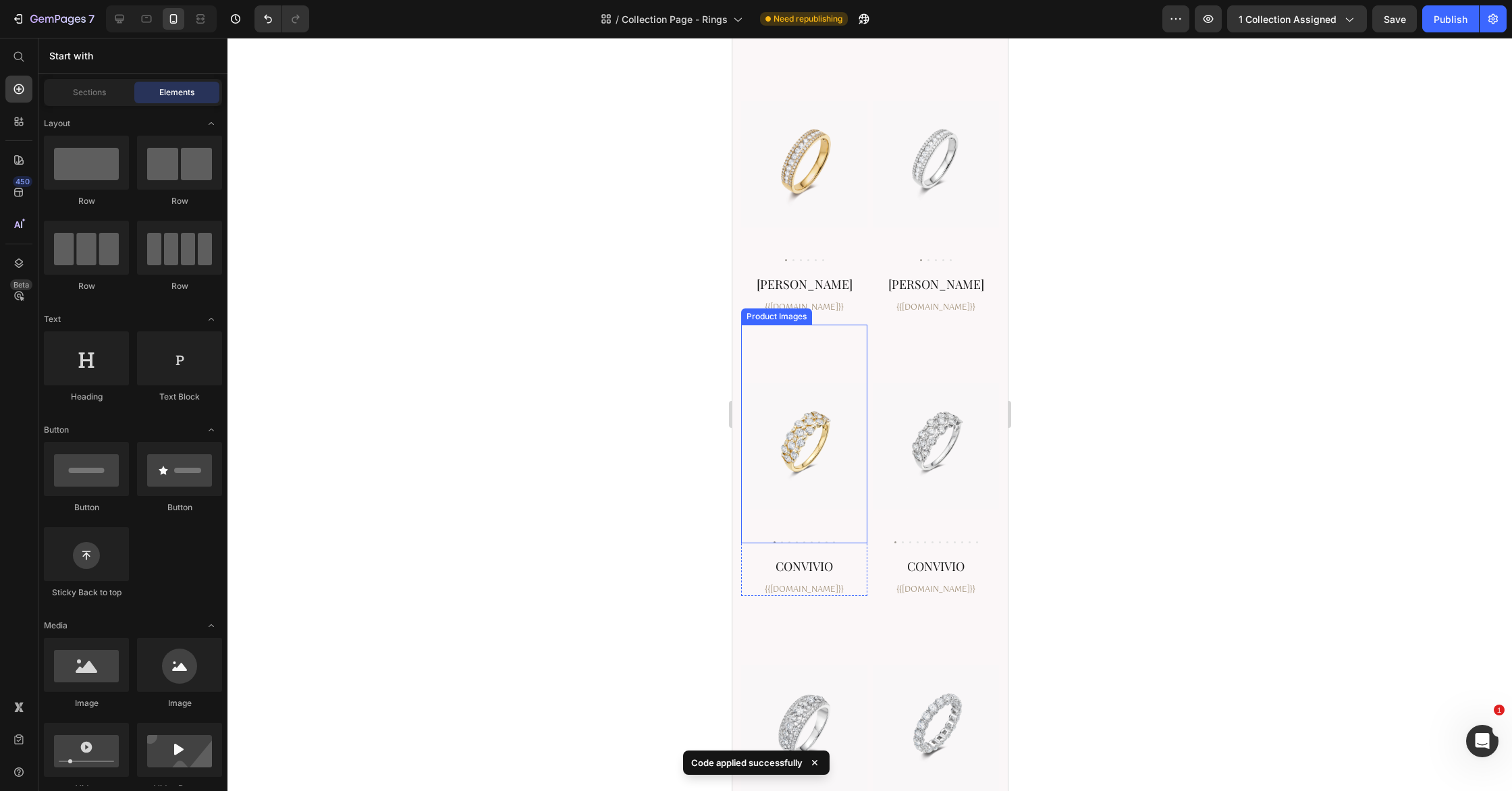 scroll, scrollTop: 0, scrollLeft: 0, axis: both 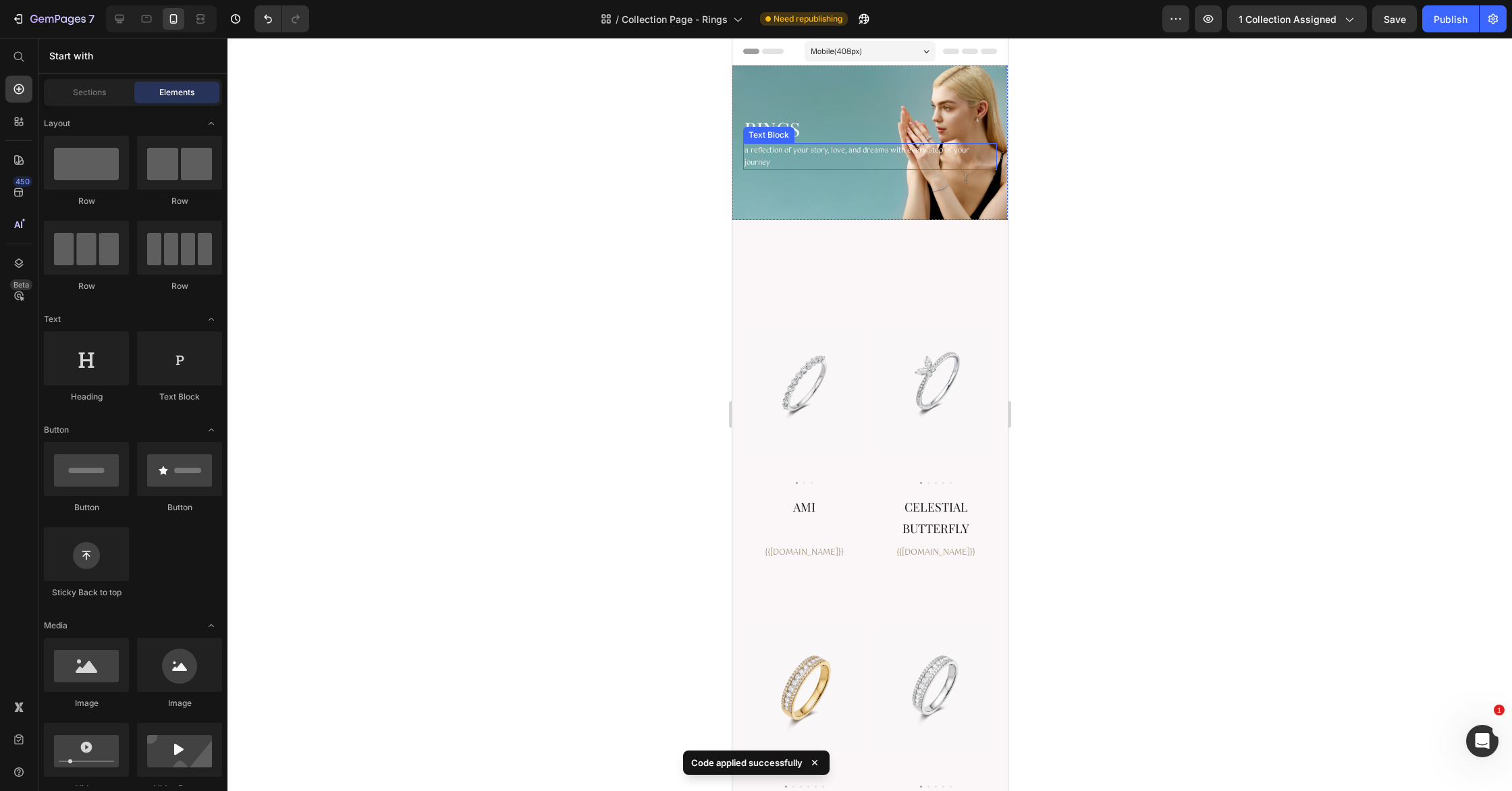 click on "a reflection of your story, love, and dreams with every step of your journey" at bounding box center [869, 157] 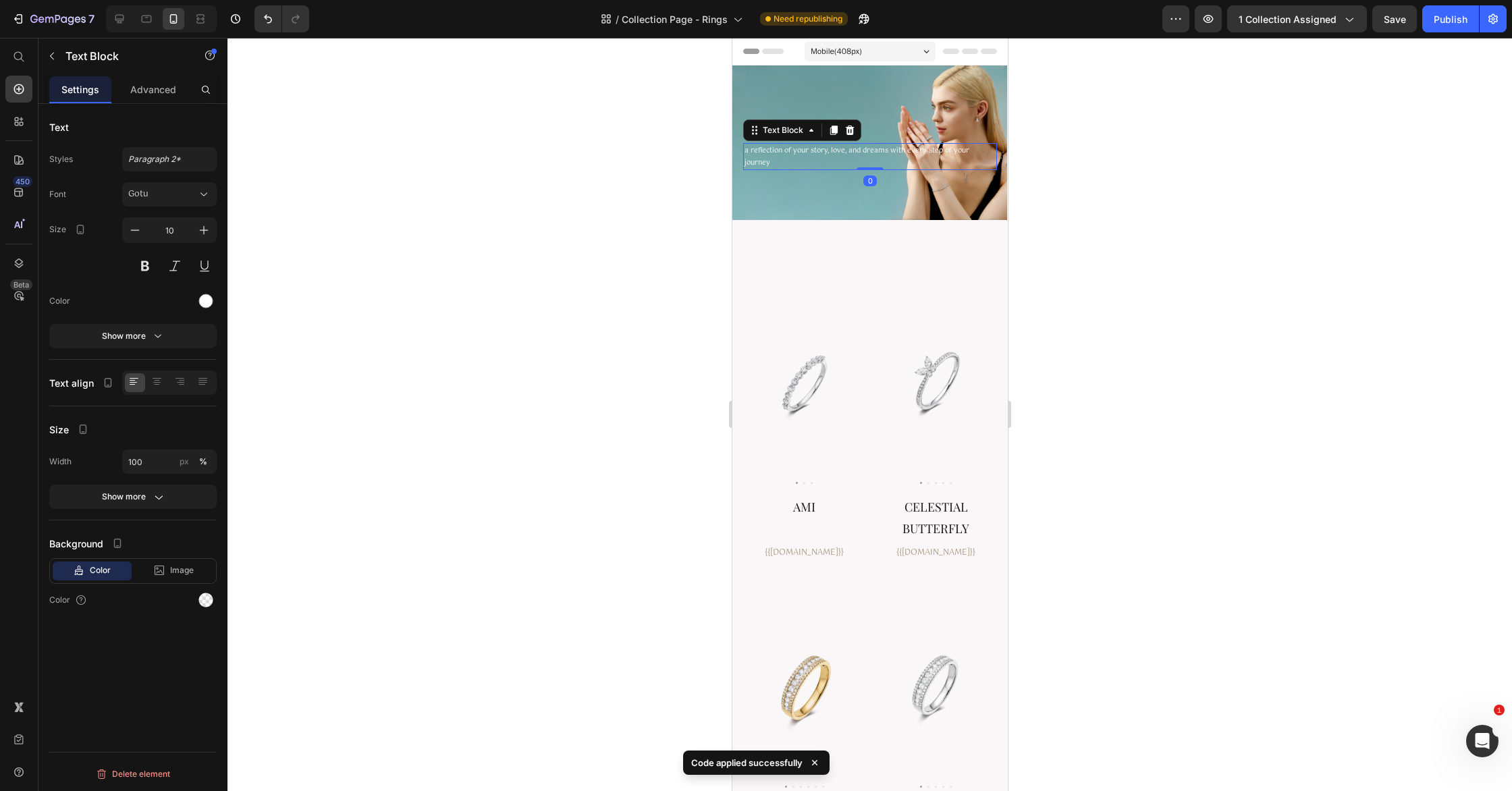 click on "a reflection of your story, love, and dreams with every step of your journey" at bounding box center (869, 157) 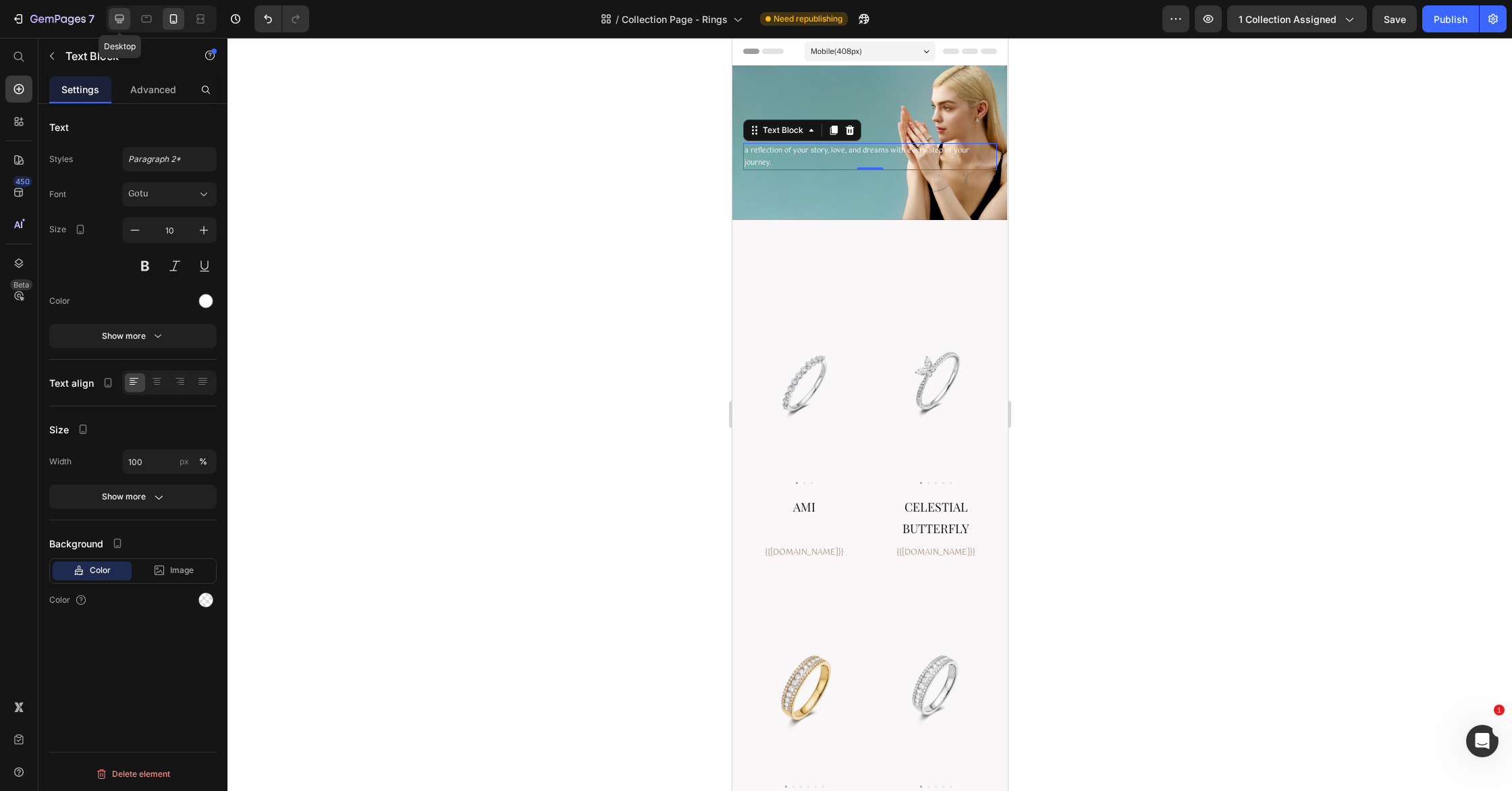 click 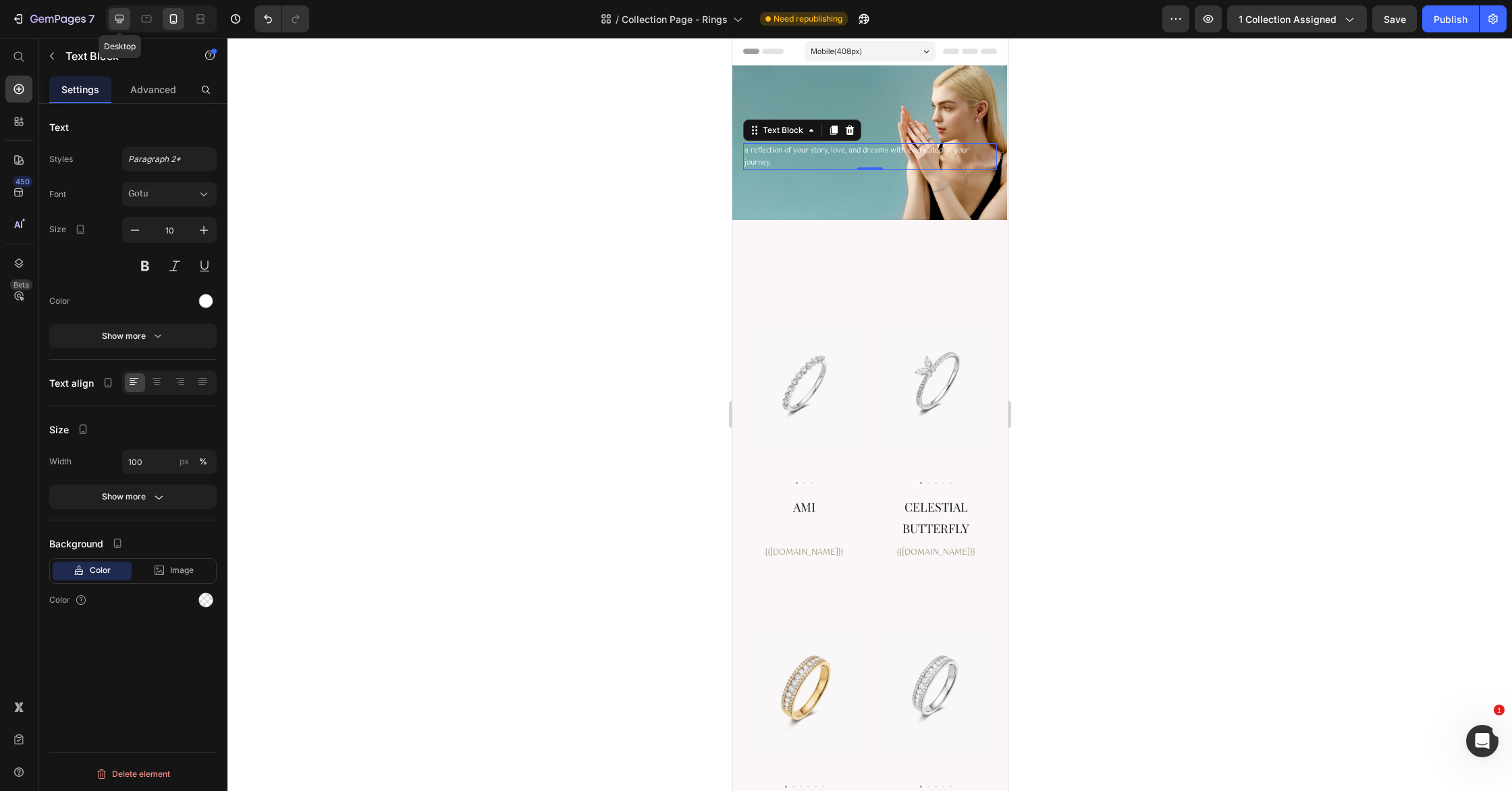 type on "13" 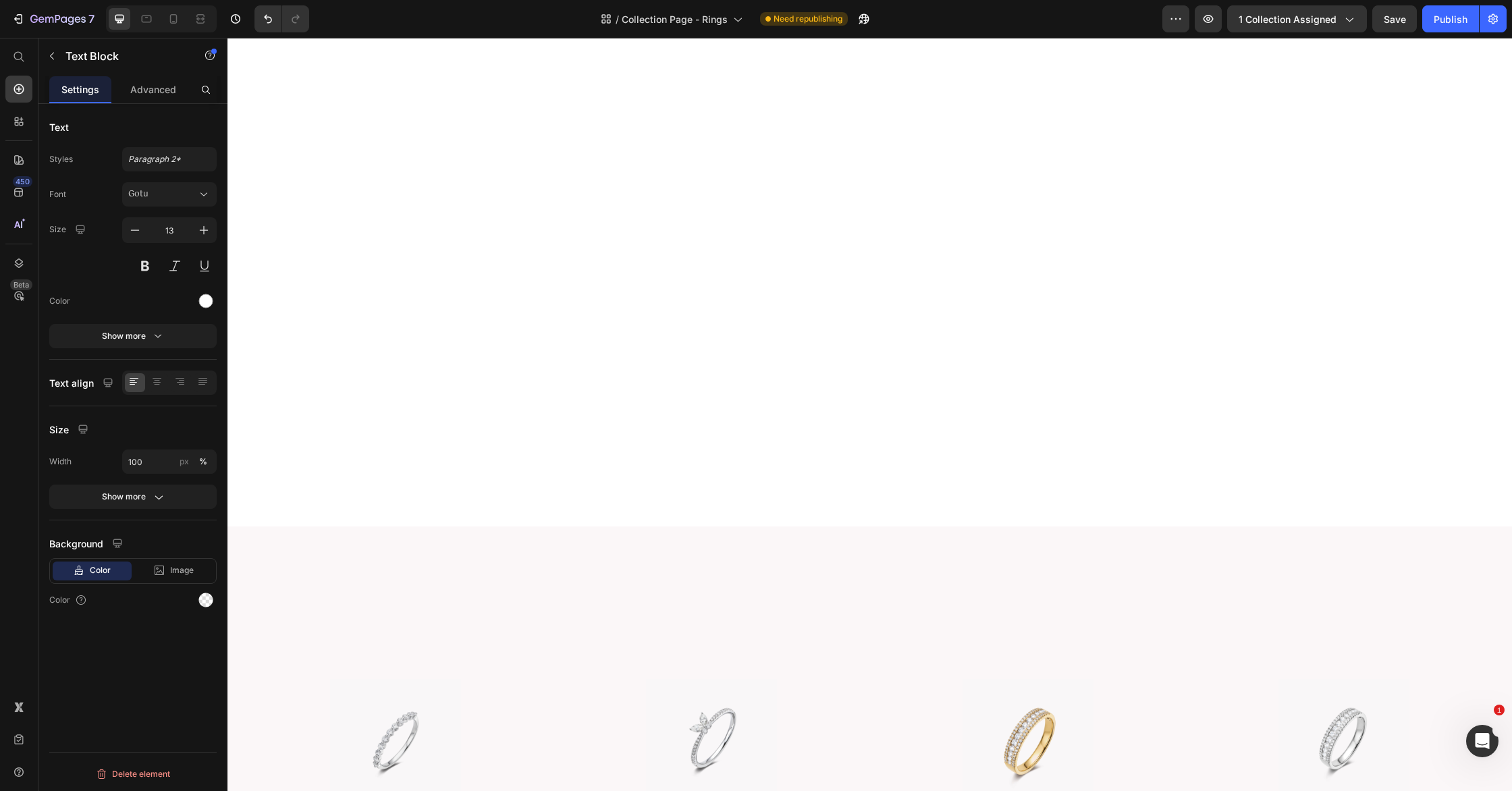 scroll, scrollTop: 3661, scrollLeft: 0, axis: vertical 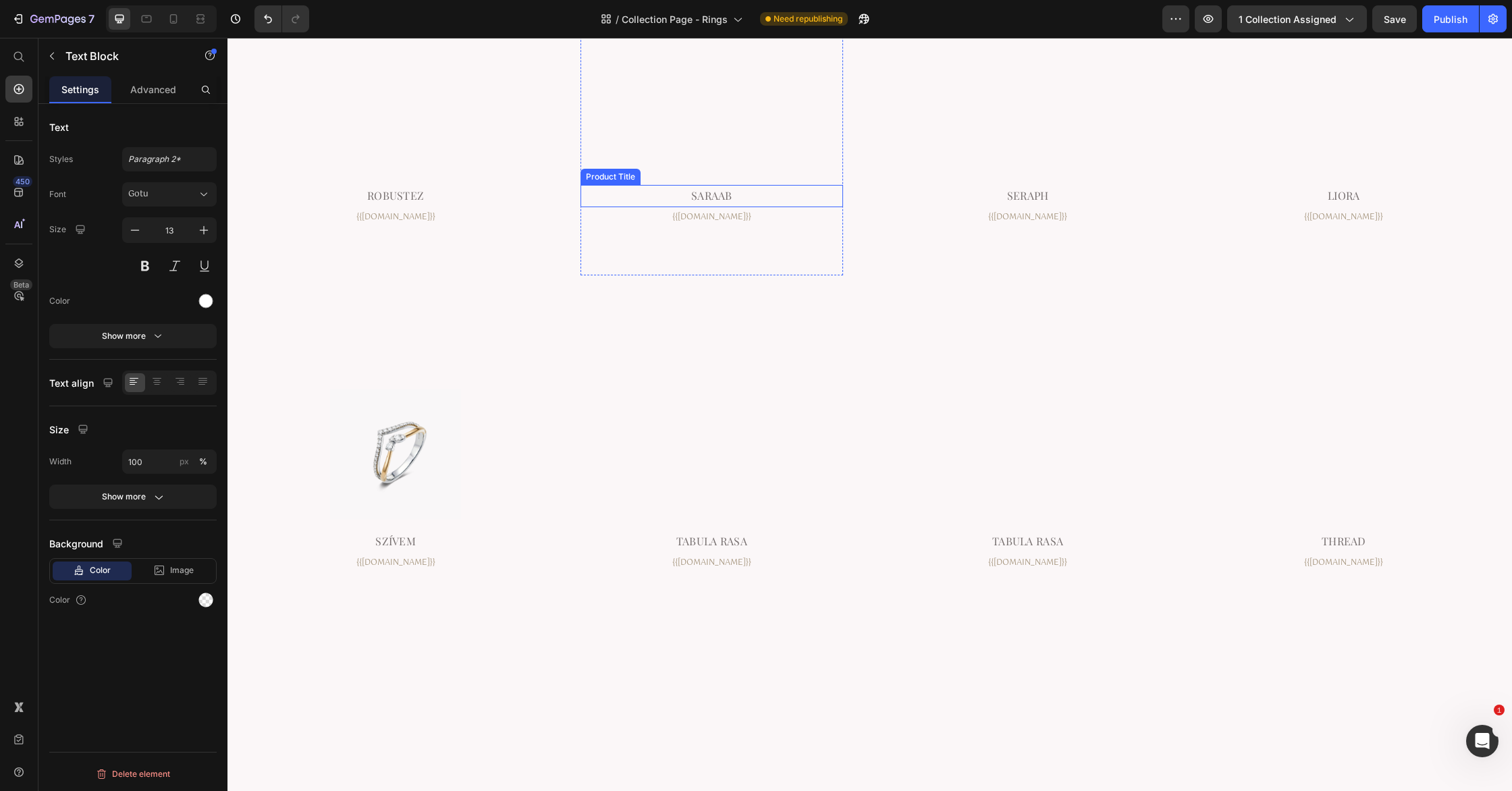 click on "Saraab" at bounding box center [396, -2568] 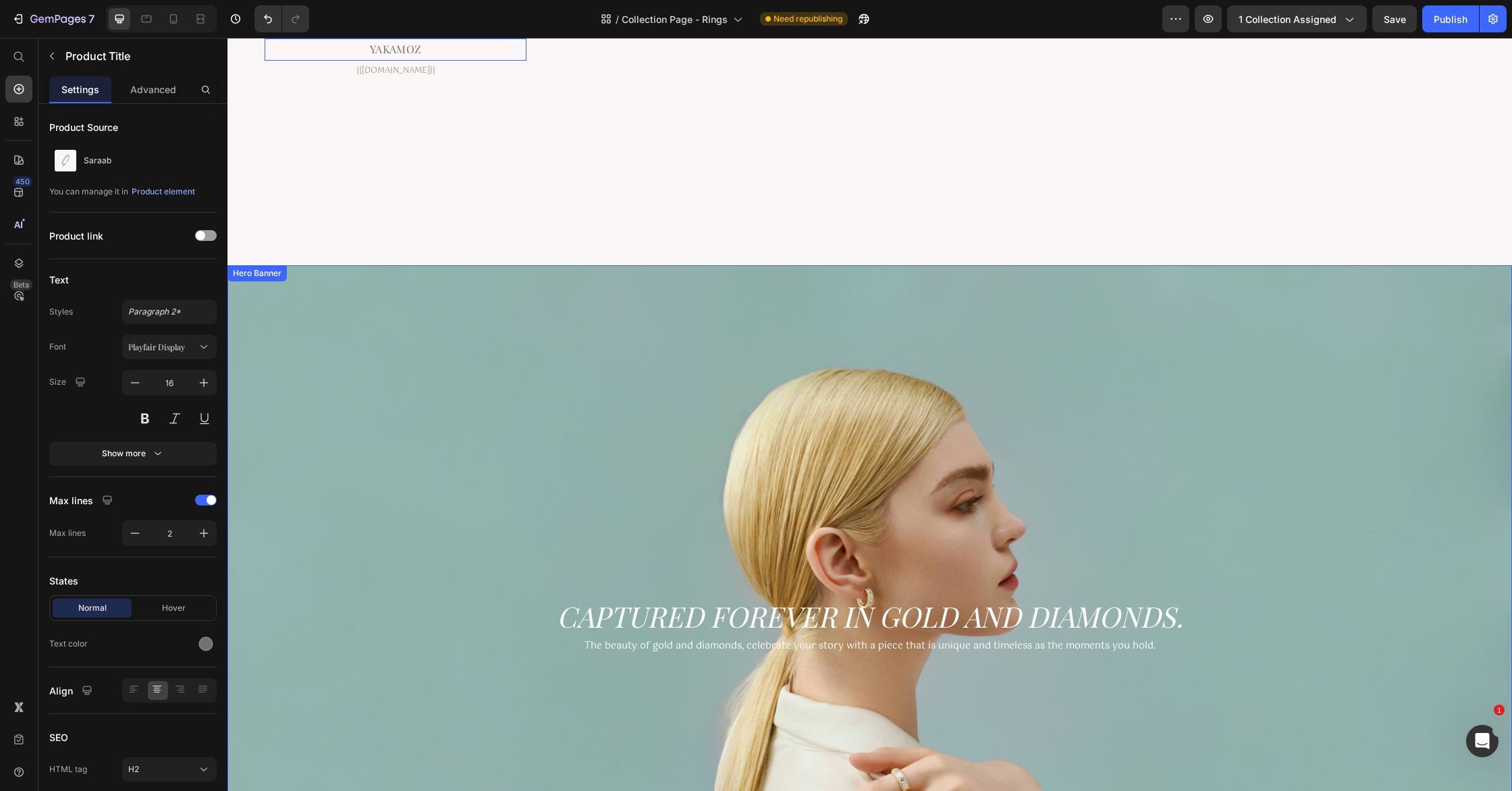 scroll, scrollTop: 4544, scrollLeft: 0, axis: vertical 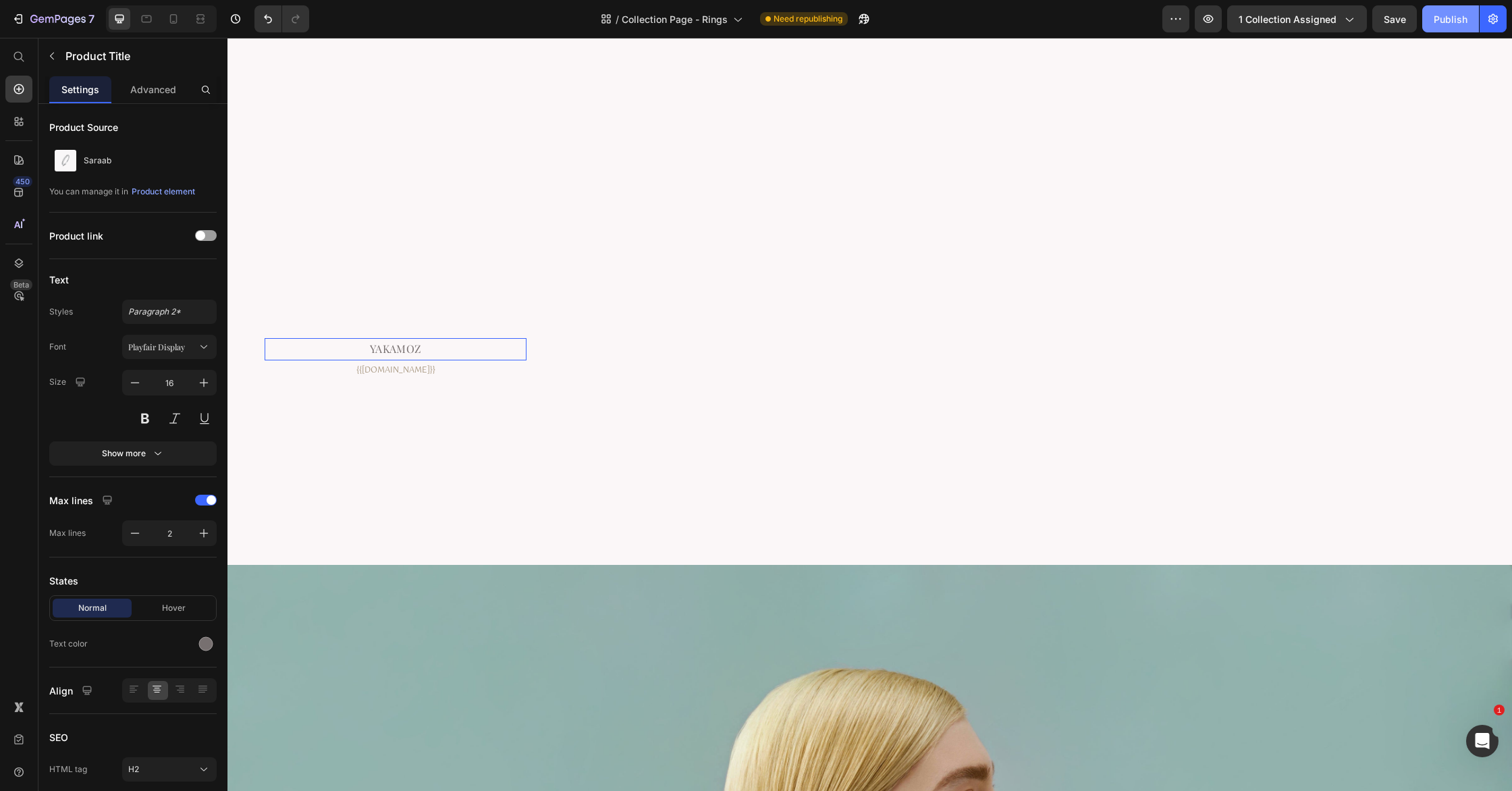 click on "Publish" at bounding box center [1451, 19] 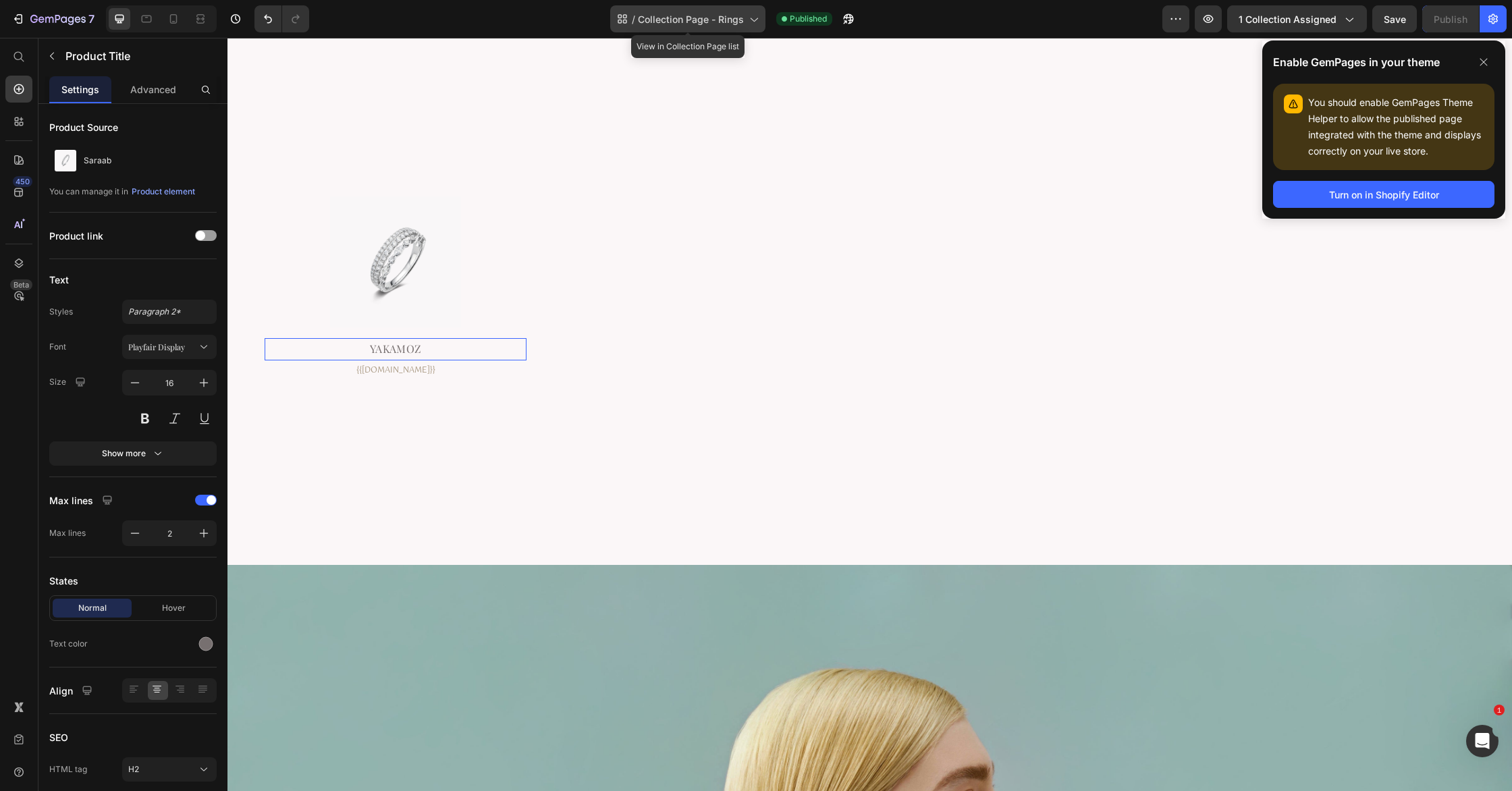 click on "Collection Page - Rings" at bounding box center (691, 19) 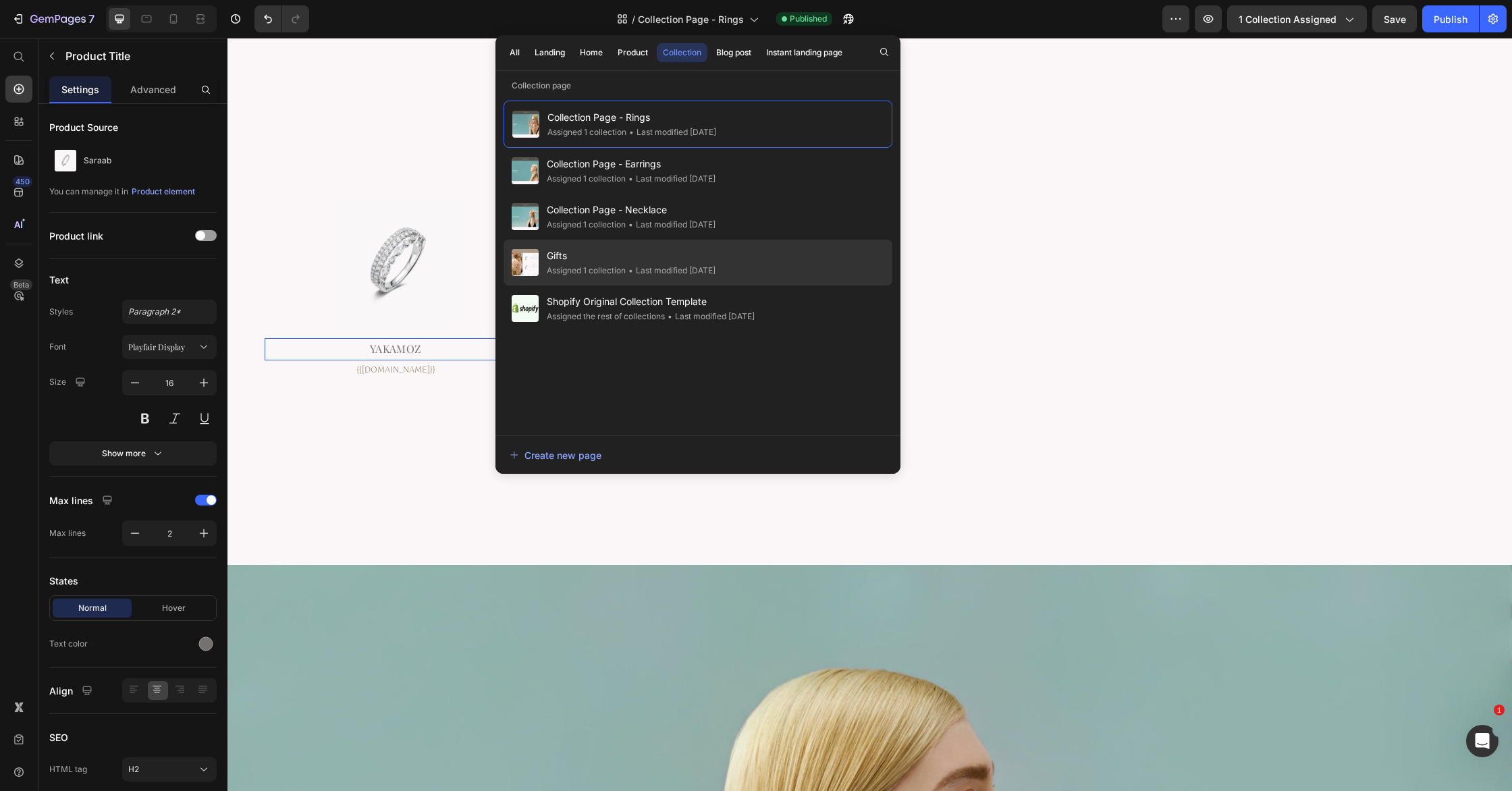 click on "Gifts Assigned 1 collection • Last modified 3 months ago" 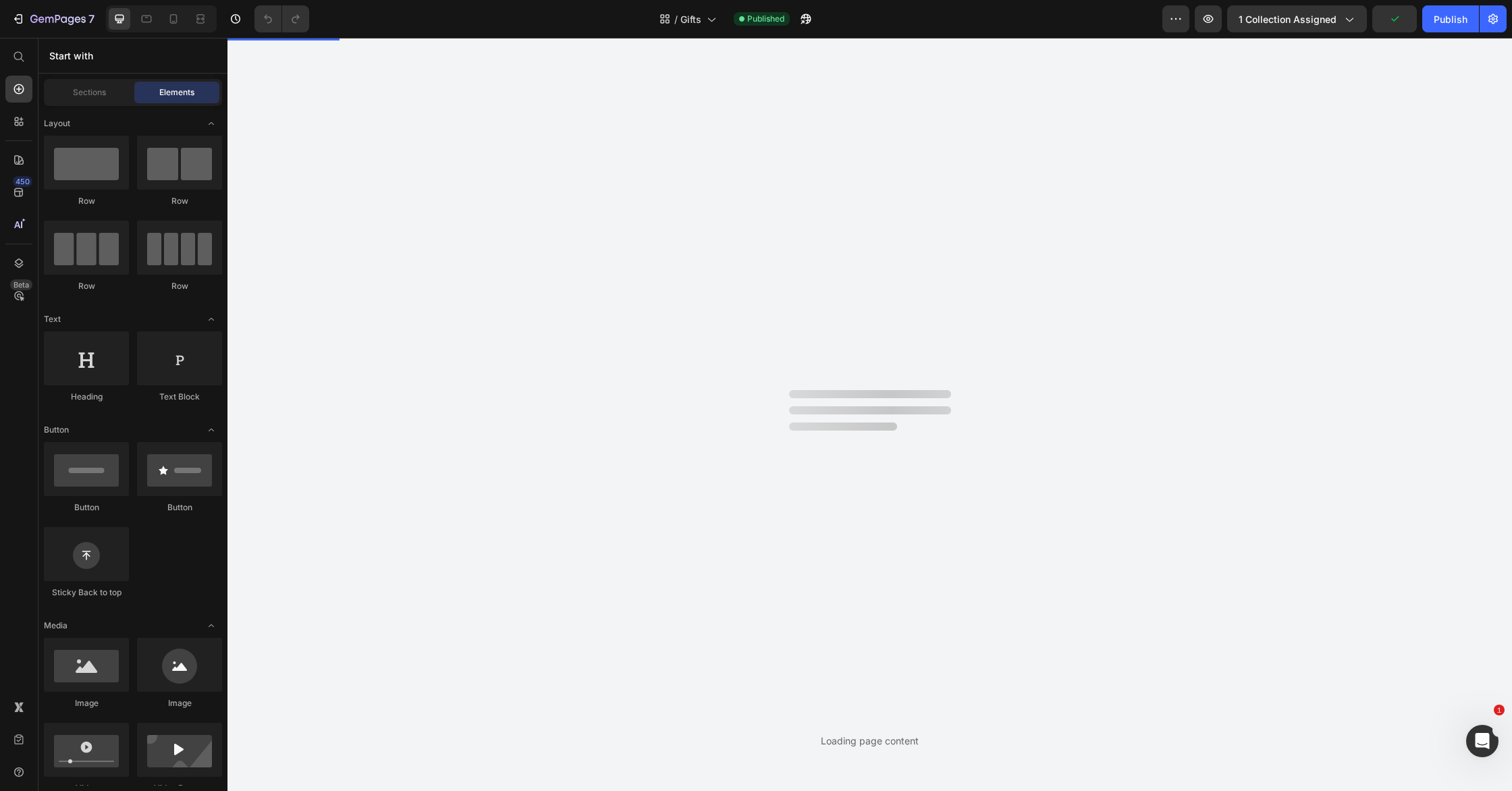 scroll, scrollTop: 0, scrollLeft: 0, axis: both 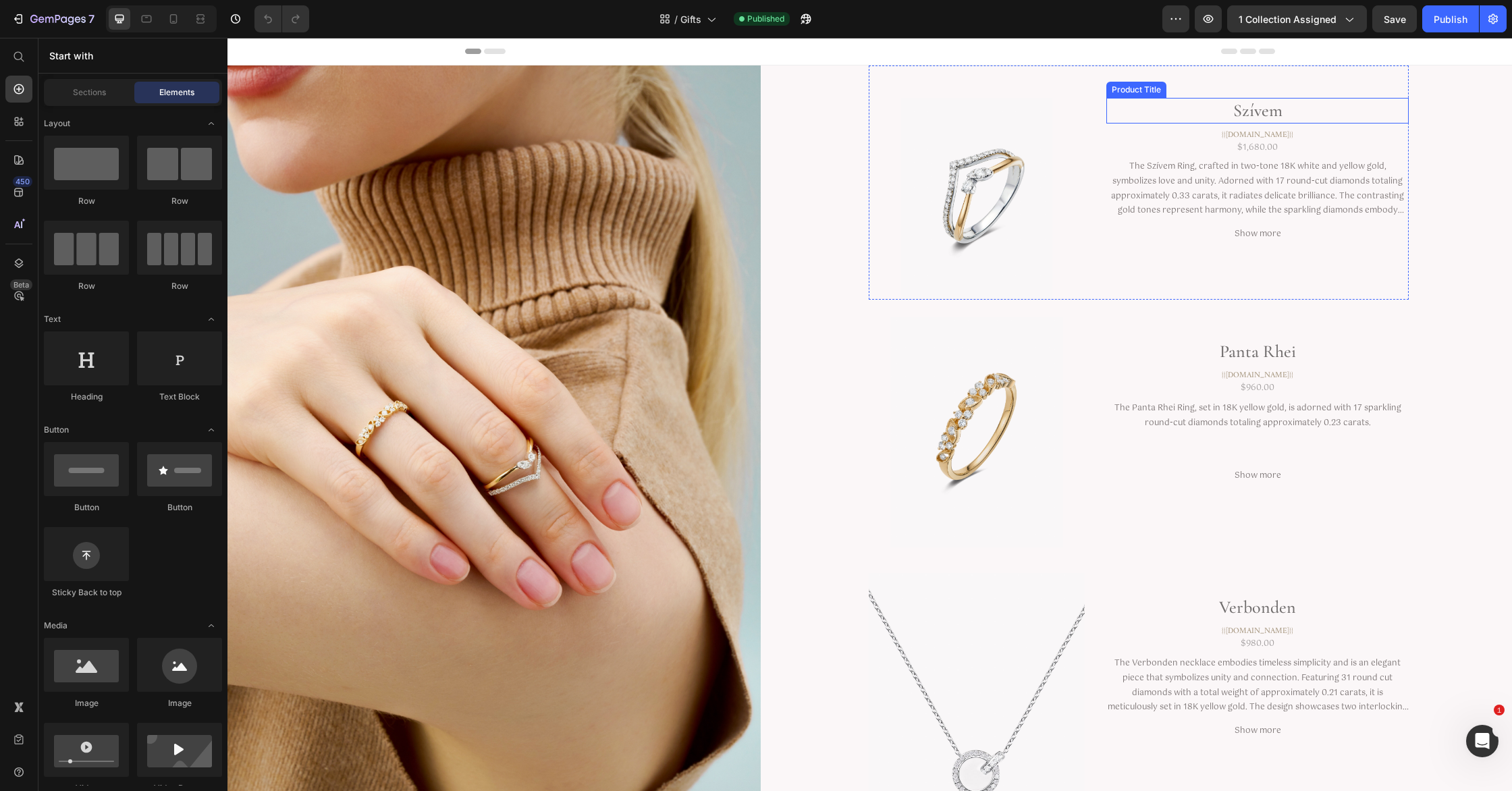 click on "Szívem" at bounding box center [1258, 111] 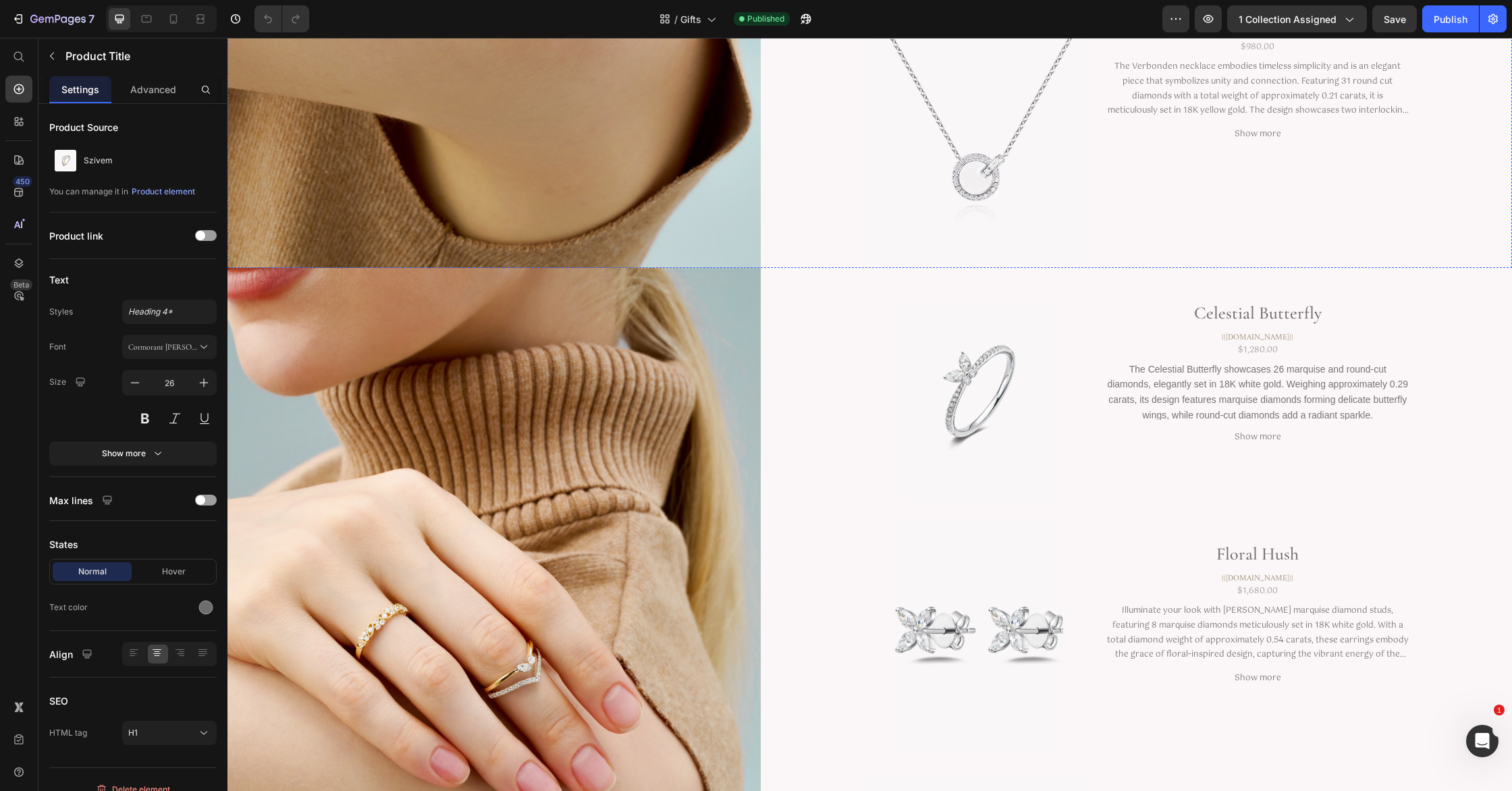 scroll, scrollTop: 854, scrollLeft: 0, axis: vertical 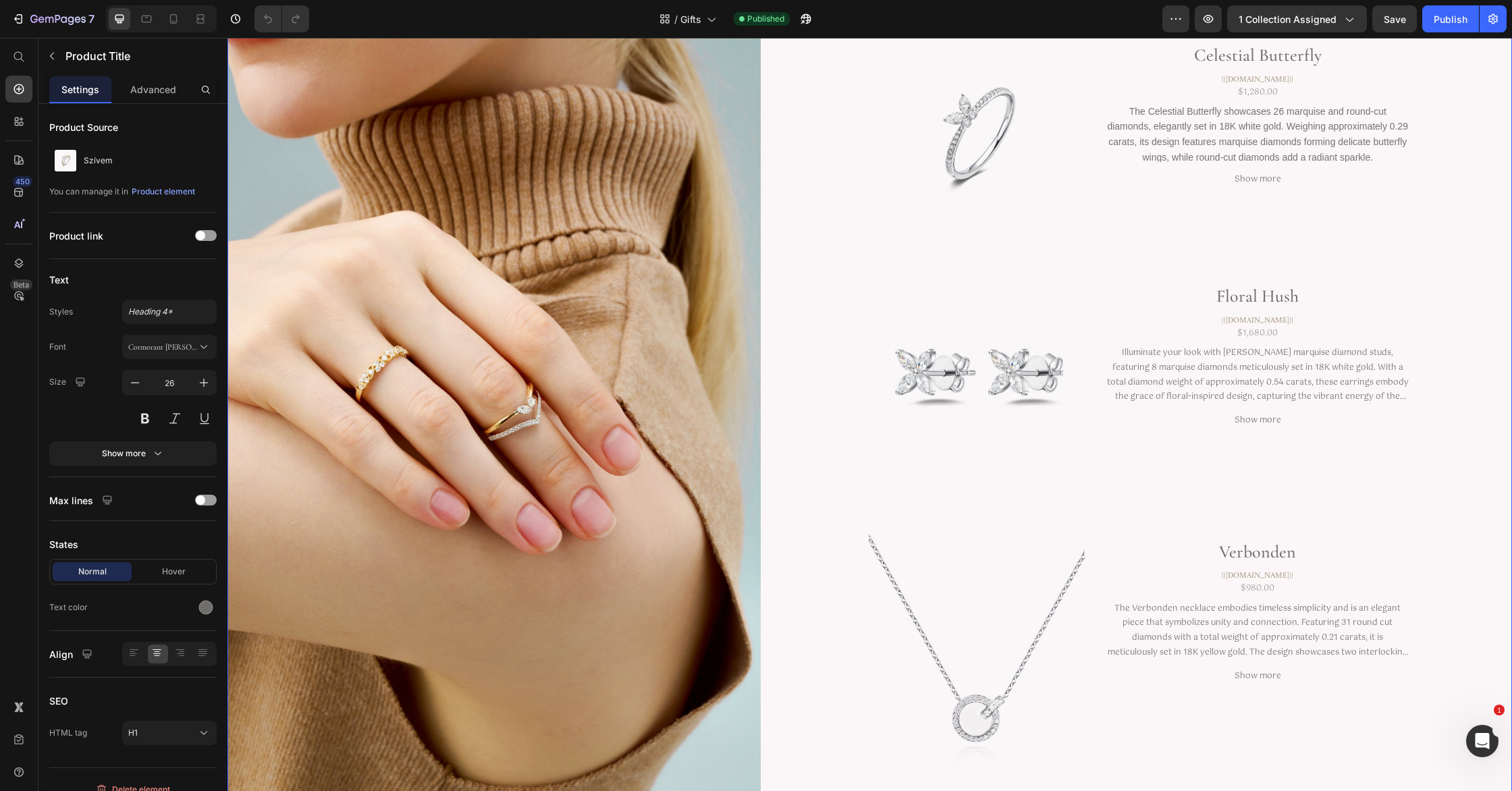 click on "Product Images Celestial Butterfly Product Title {{product.metafields.custom.gold}} Custom Code $1,280.00 Product Price Row The Celestial Butterfly showcases 26 marquise and round-cut diamonds, elegantly set in 18K white gold. Weighing approximately 0.29 carats, its design features marquise diamonds forming delicate butterfly wings, while round-cut diamonds add a radiant sparkle. Show more Product Description Product Product Images Floral Hush Product Title {{product.metafields.custom.gold}} Custom Code $1,680.00 Product Price Row Illuminate your look with Floral Hush marquise diamond studs, featuring 8 marquise diamonds meticulously set in 18K white gold. With a total diamond weight of approximately 0.54 carats, these earrings embody the grace of floral-inspired design, capturing the vibrant energy of the season with timeless elegance. Show more Product Description Product Product Images Verbonden Product Title {{product.metafields.custom.gold}} Custom Code $980.00 Product Price Row
Show more Product" at bounding box center [1139, 410] 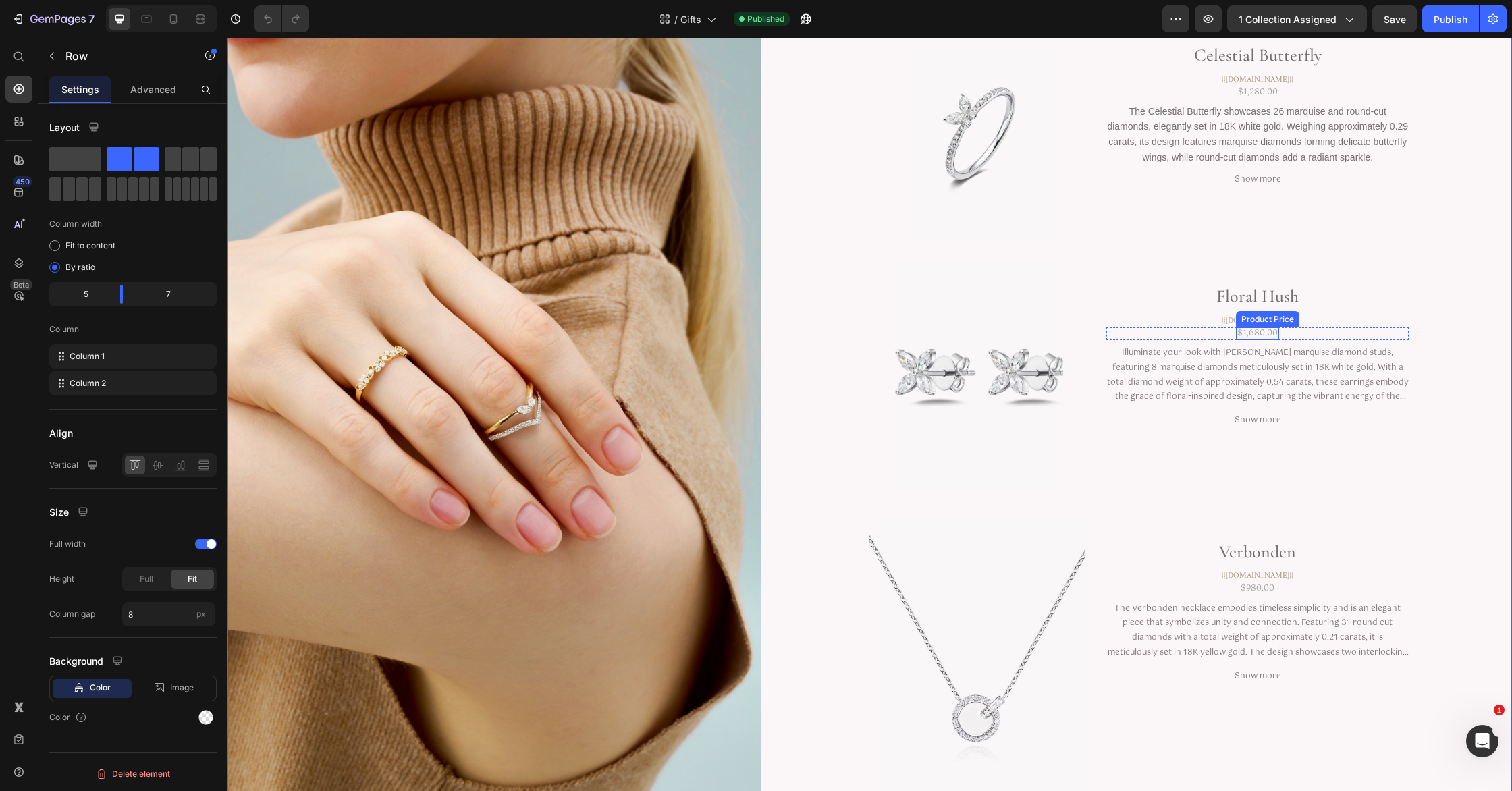 click on "Product Price" at bounding box center (1268, 319) 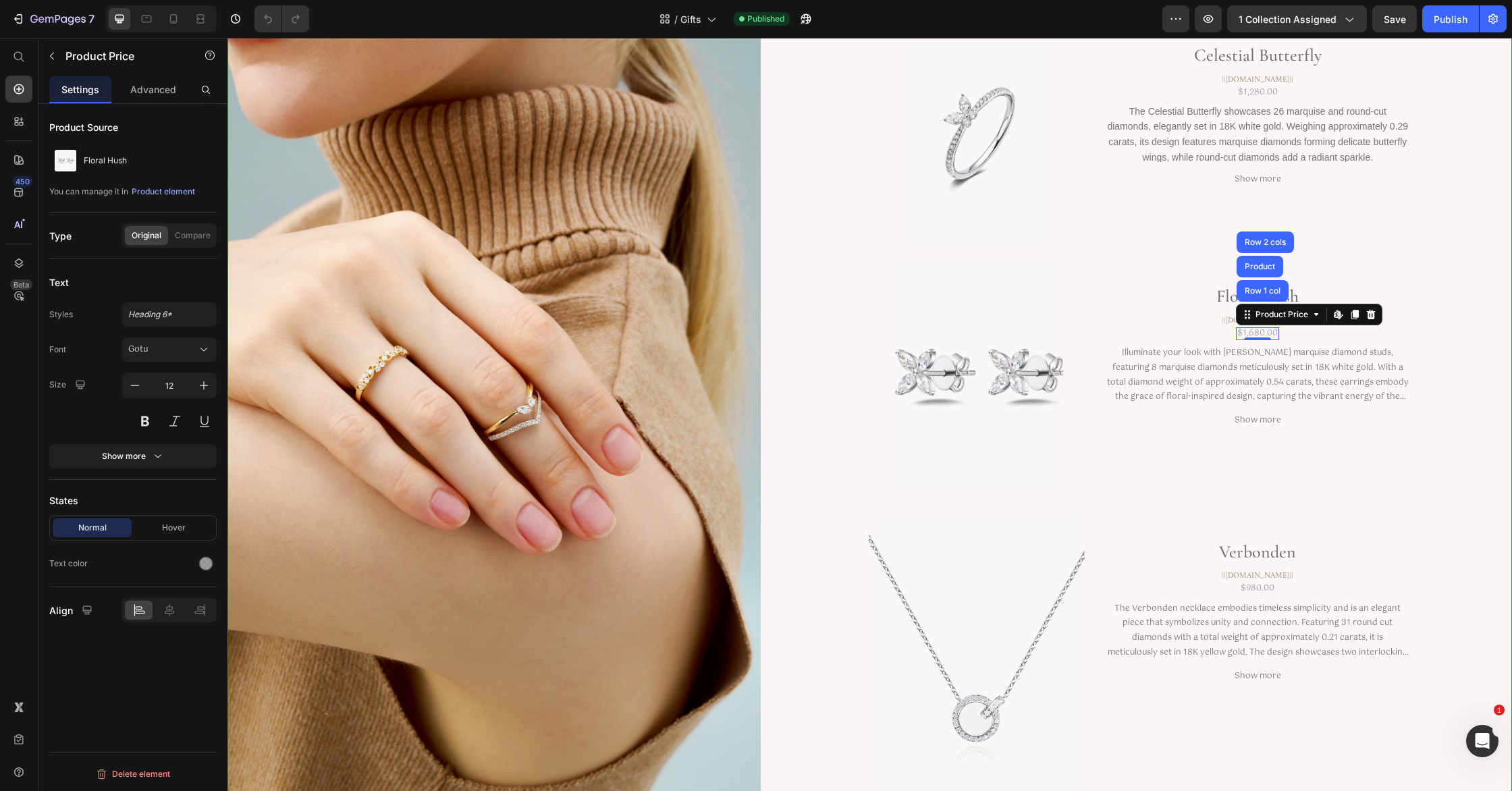 click on "Product Images Celestial Butterfly Product Title {{product.metafields.custom.gold}} Custom Code $1,280.00 Product Price Row The Celestial Butterfly showcases 26 marquise and round-cut diamonds, elegantly set in 18K white gold. Weighing approximately 0.29 carats, its design features marquise diamonds forming delicate butterfly wings, while round-cut diamonds add a radiant sparkle. Show more Product Description Product Product Images Floral Hush Product Title {{product.metafields.custom.gold}} Custom Code $1,680.00 Product Price Row 1 col Product Row 2 cols   Edit content in Shopify 0 Row Illuminate your look with Floral Hush marquise diamond studs, featuring 8 marquise diamonds meticulously set in 18K white gold. With a total diamond weight of approximately 0.54 carats, these earrings embody the grace of floral-inspired design, capturing the vibrant energy of the season with timeless elegance. Show more Product Description Product Product Images Verbonden Product Title {{product.metafields.custom.gold}} Row" at bounding box center (1139, 410) 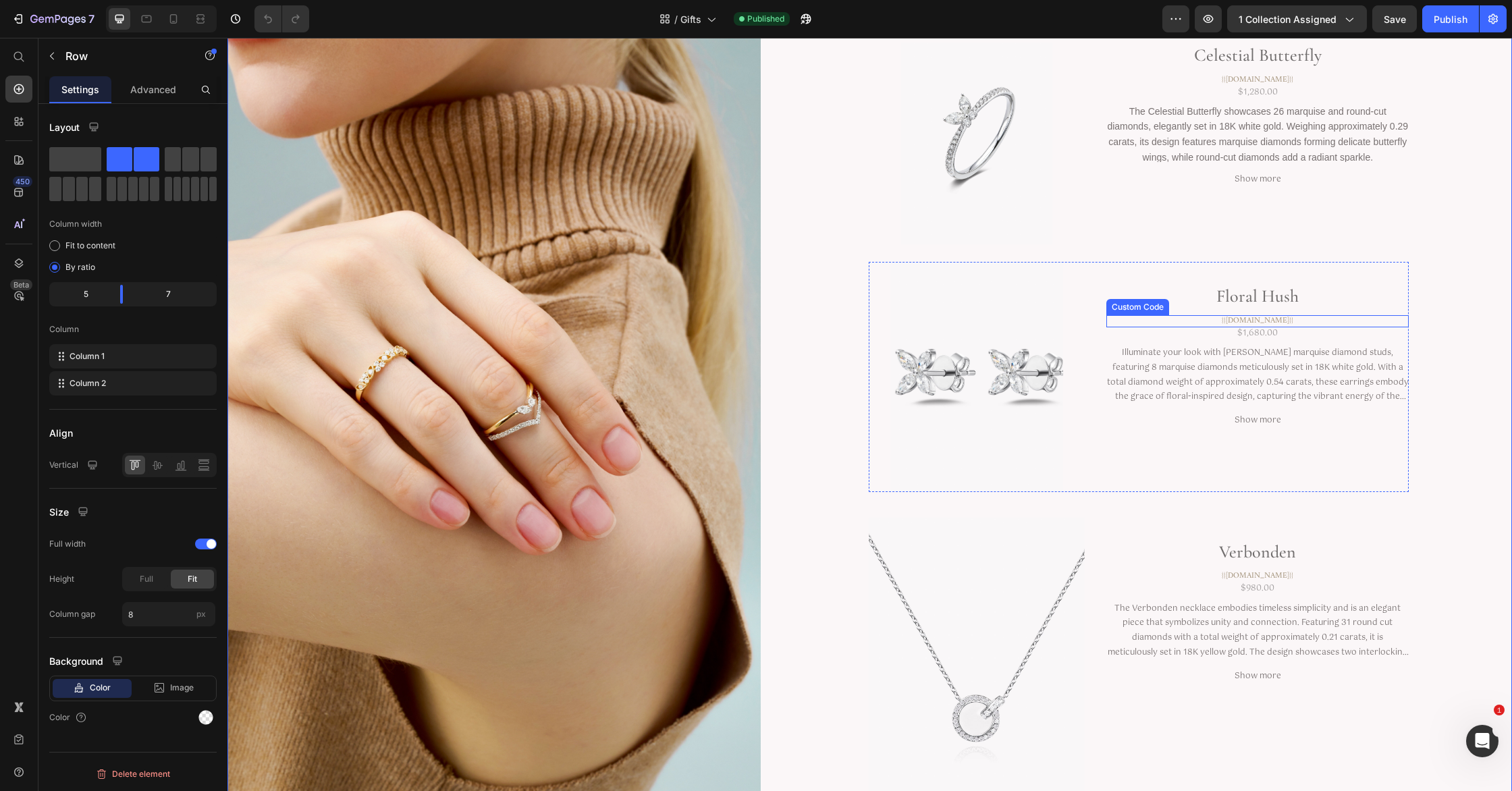 click on "{{[DOMAIN_NAME]}}" at bounding box center [1258, 321] 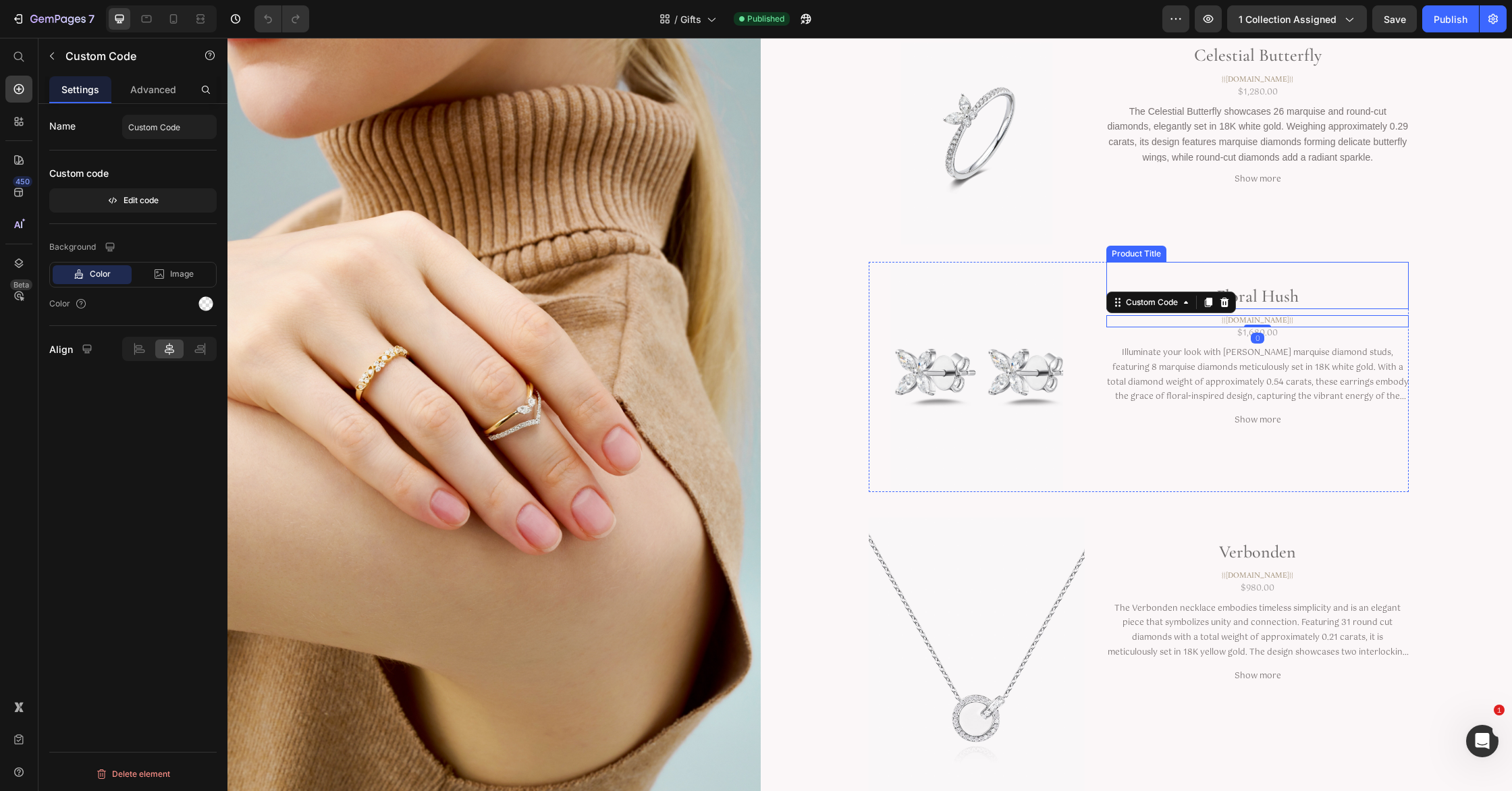 click on "Floral Hush" at bounding box center (1258, 296) 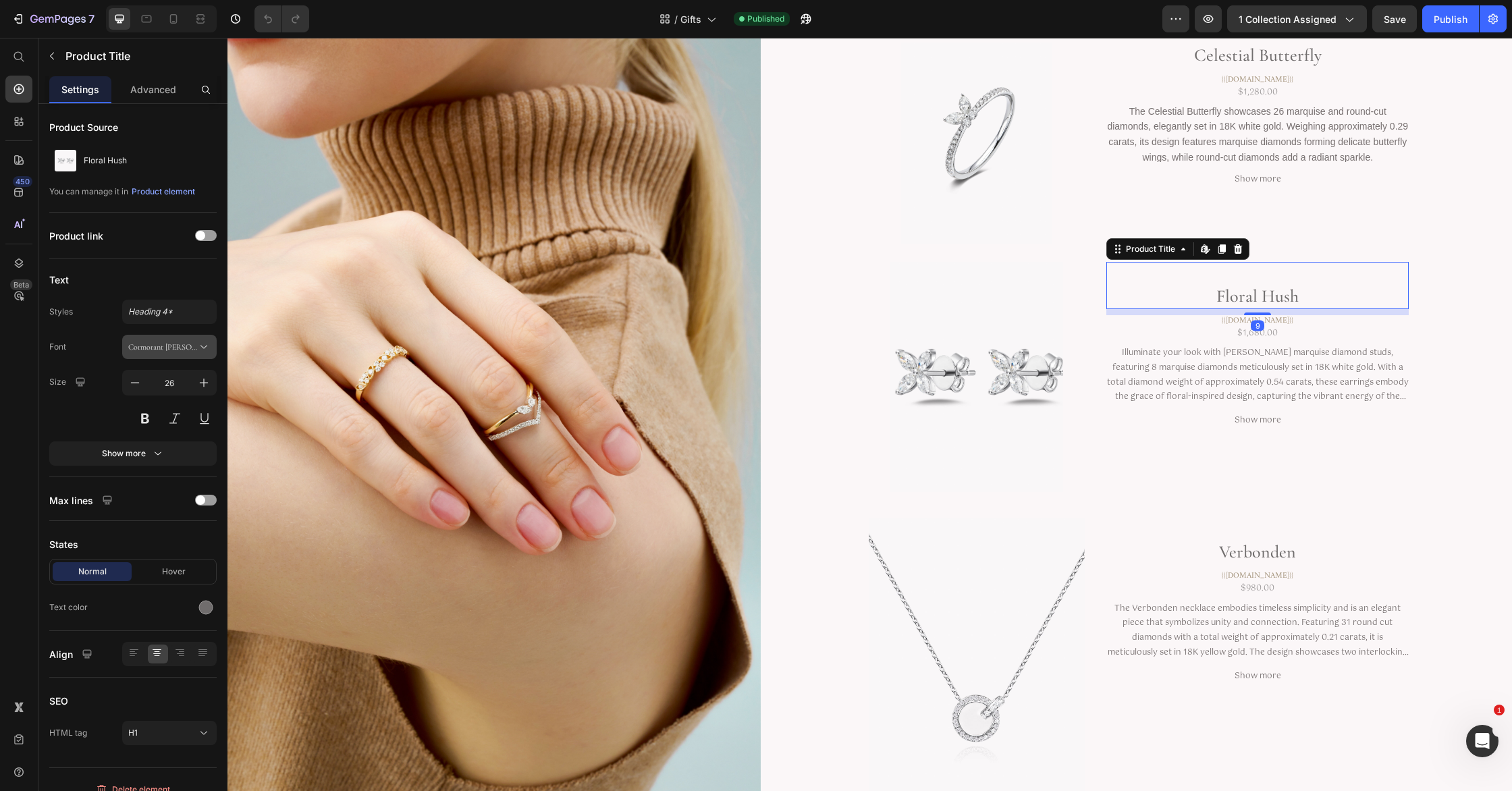 click on "Cormorant [PERSON_NAME]" at bounding box center [169, 347] 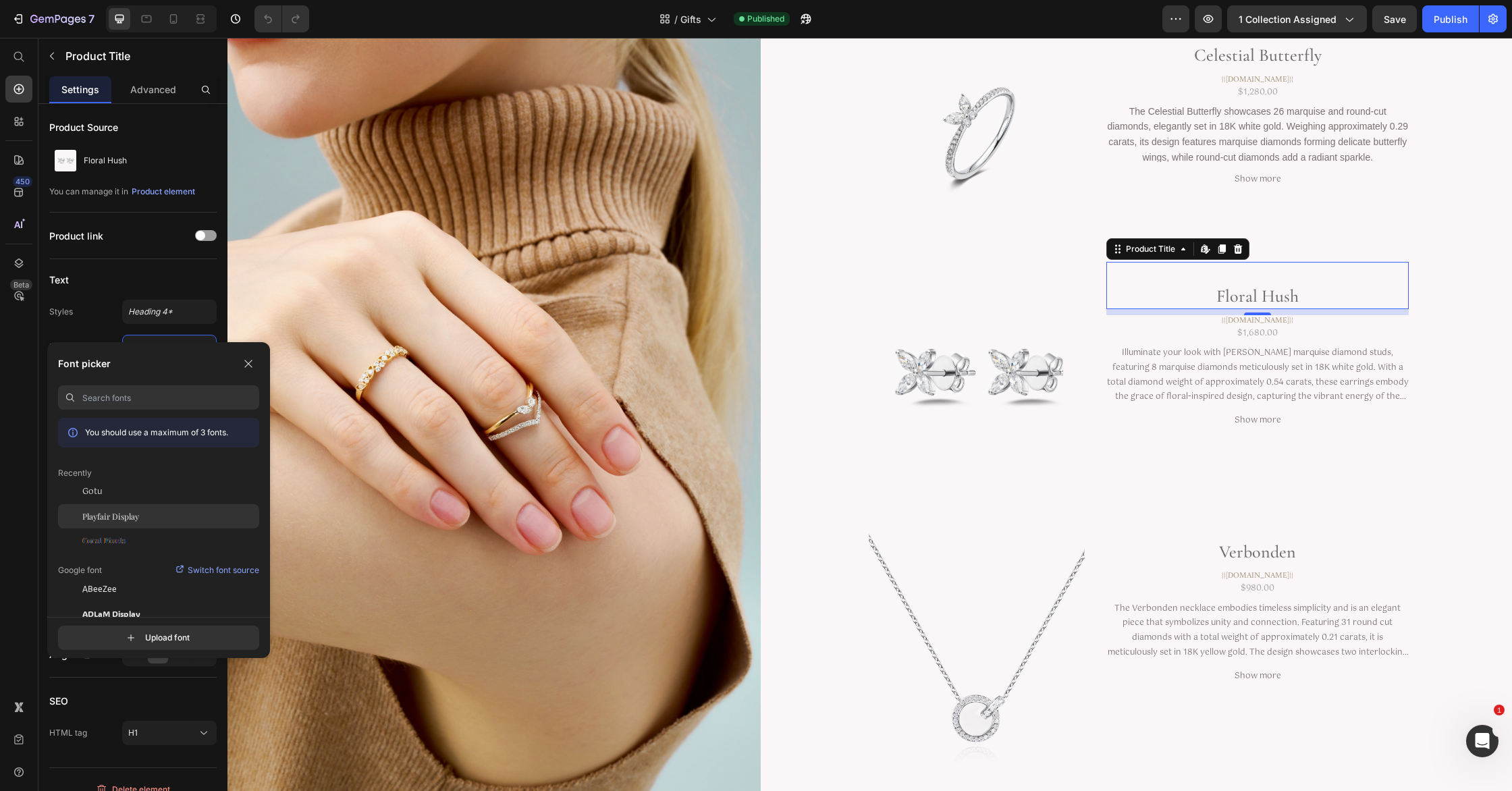click on "Playfair Display" 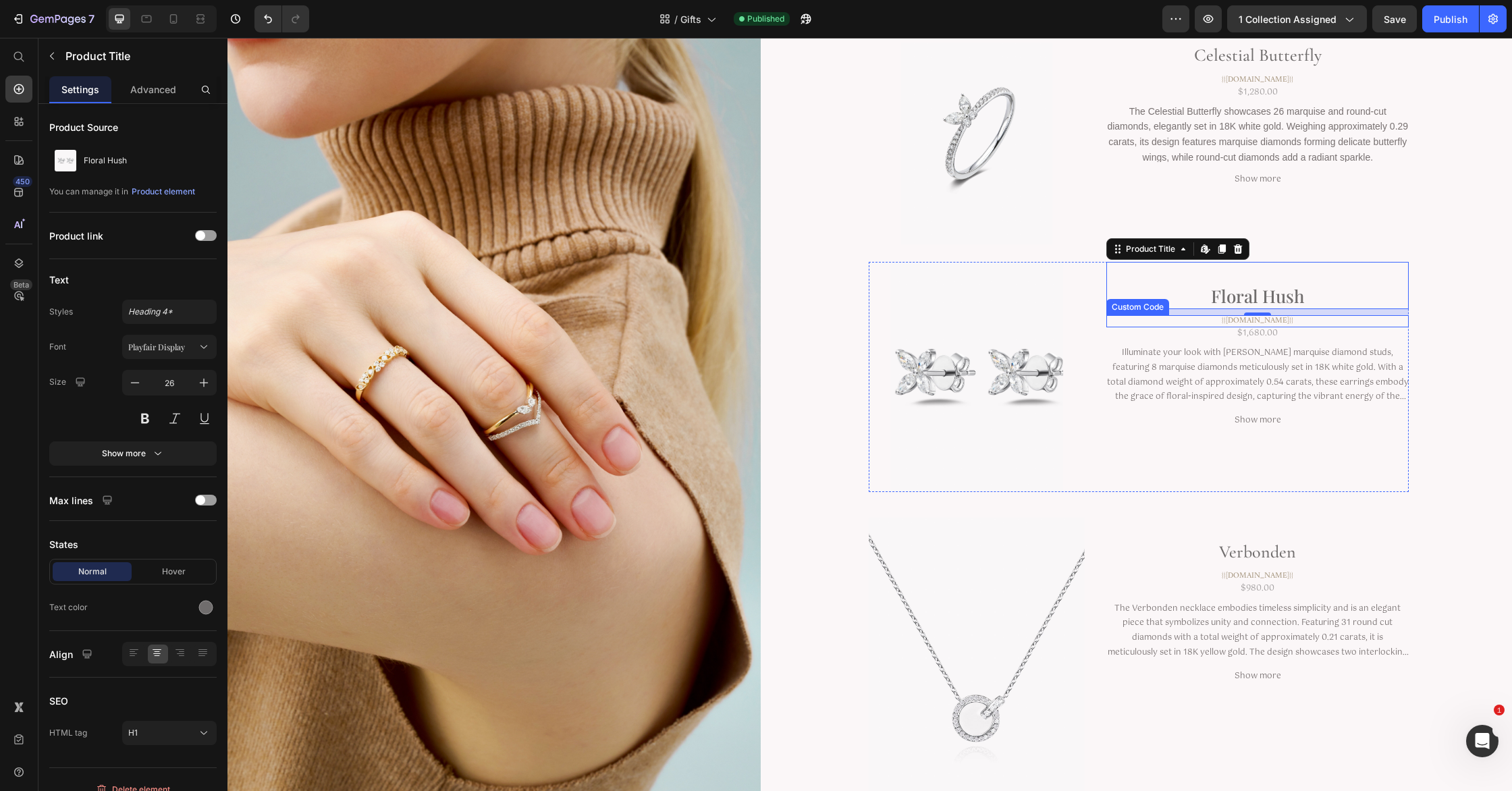 click on "{{[DOMAIN_NAME]}}" at bounding box center (1258, 321) 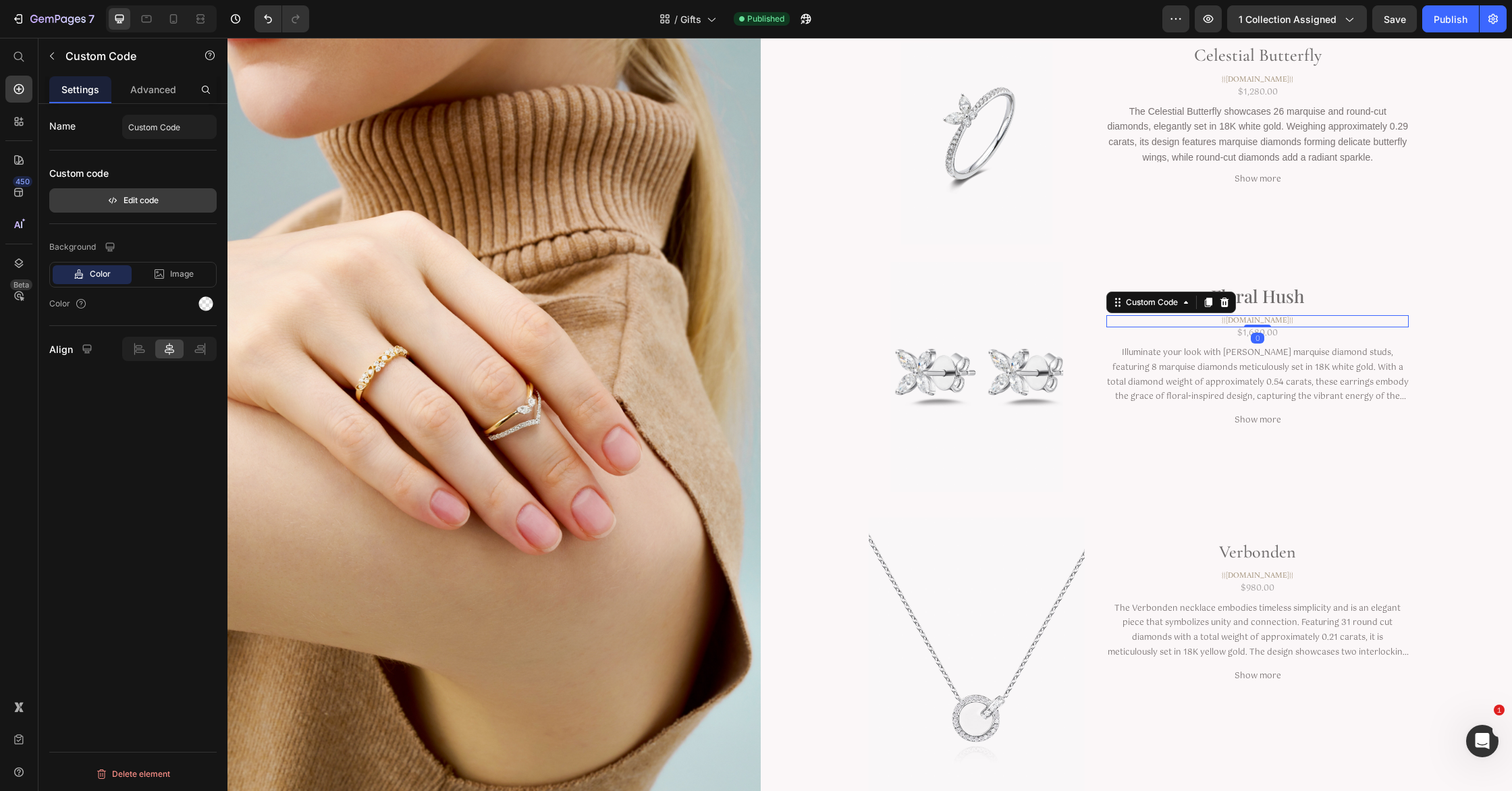 click on "Edit code" at bounding box center [133, 200] 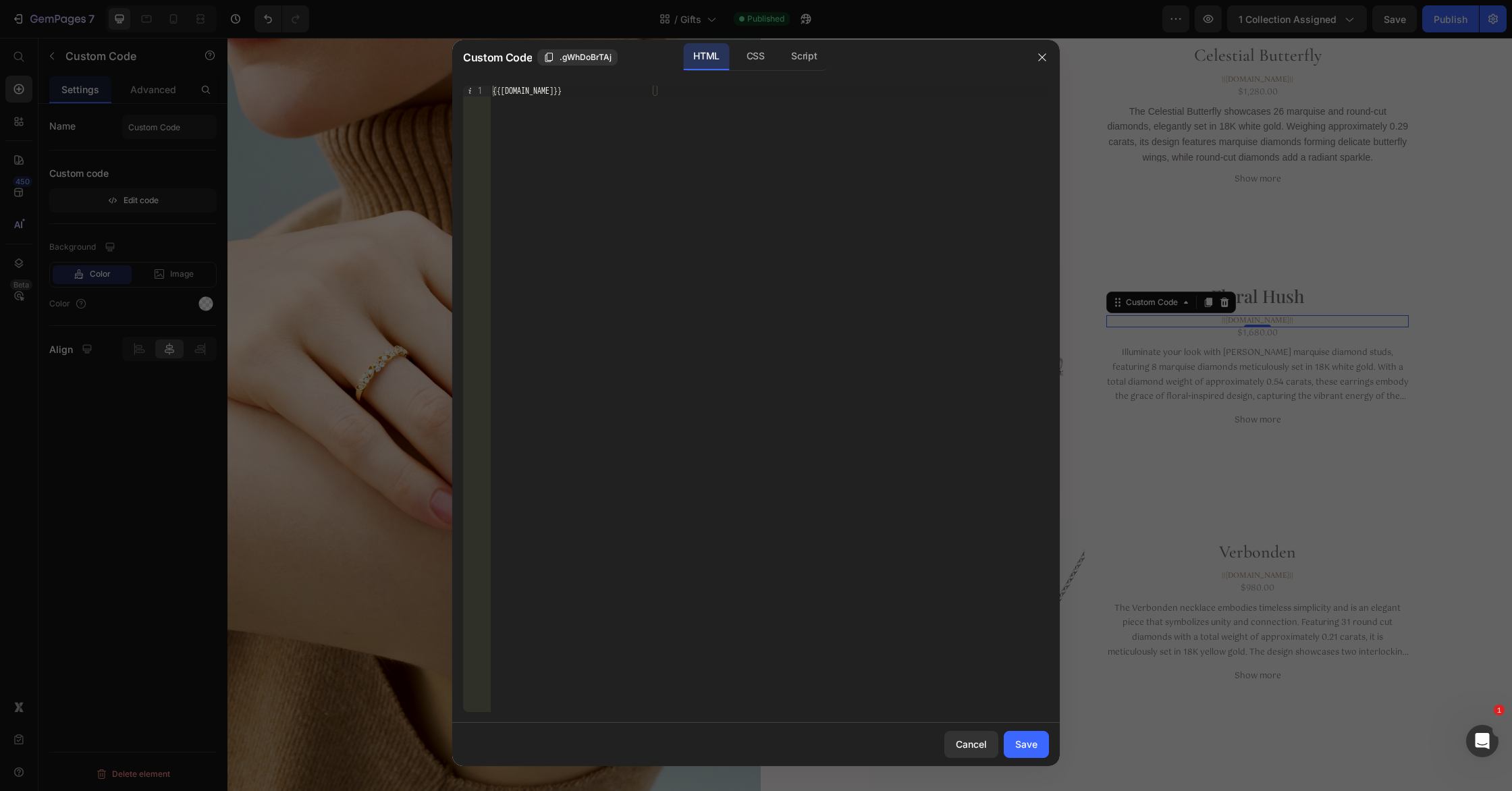 click on "HTML CSS Script" at bounding box center (755, 57) 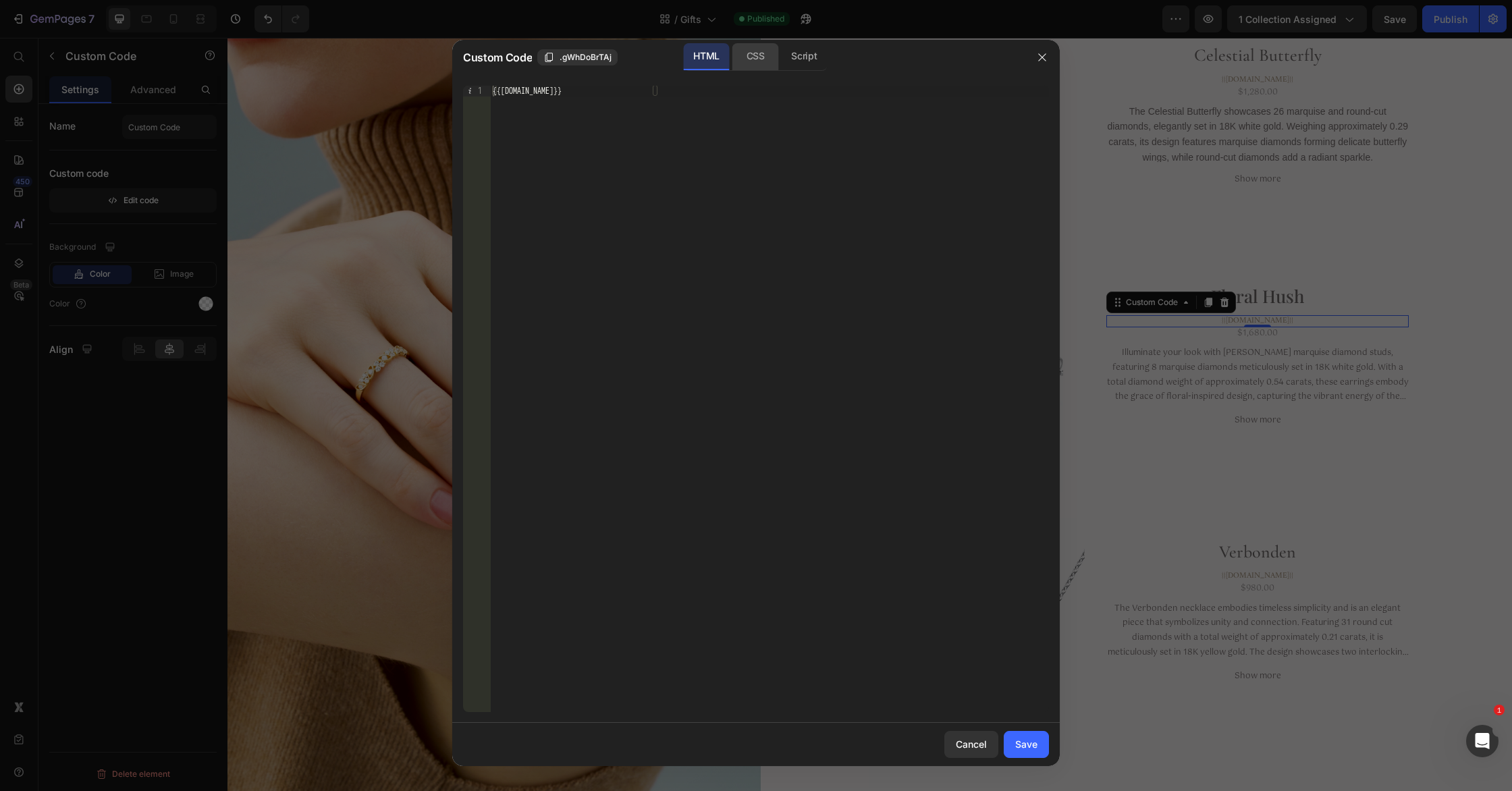 click on "CSS" 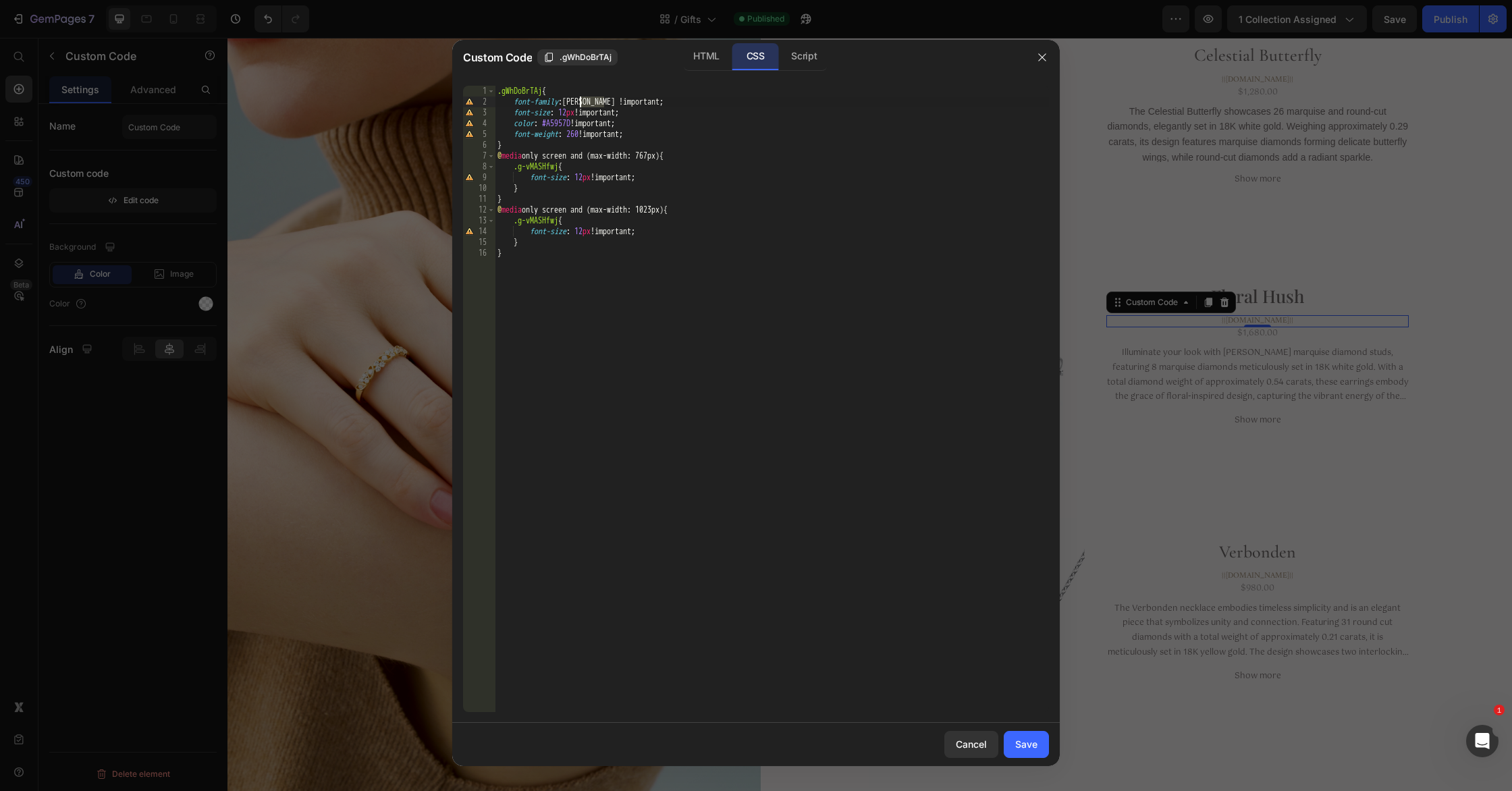 drag, startPoint x: 603, startPoint y: 102, endPoint x: 578, endPoint y: 103, distance: 25.019992 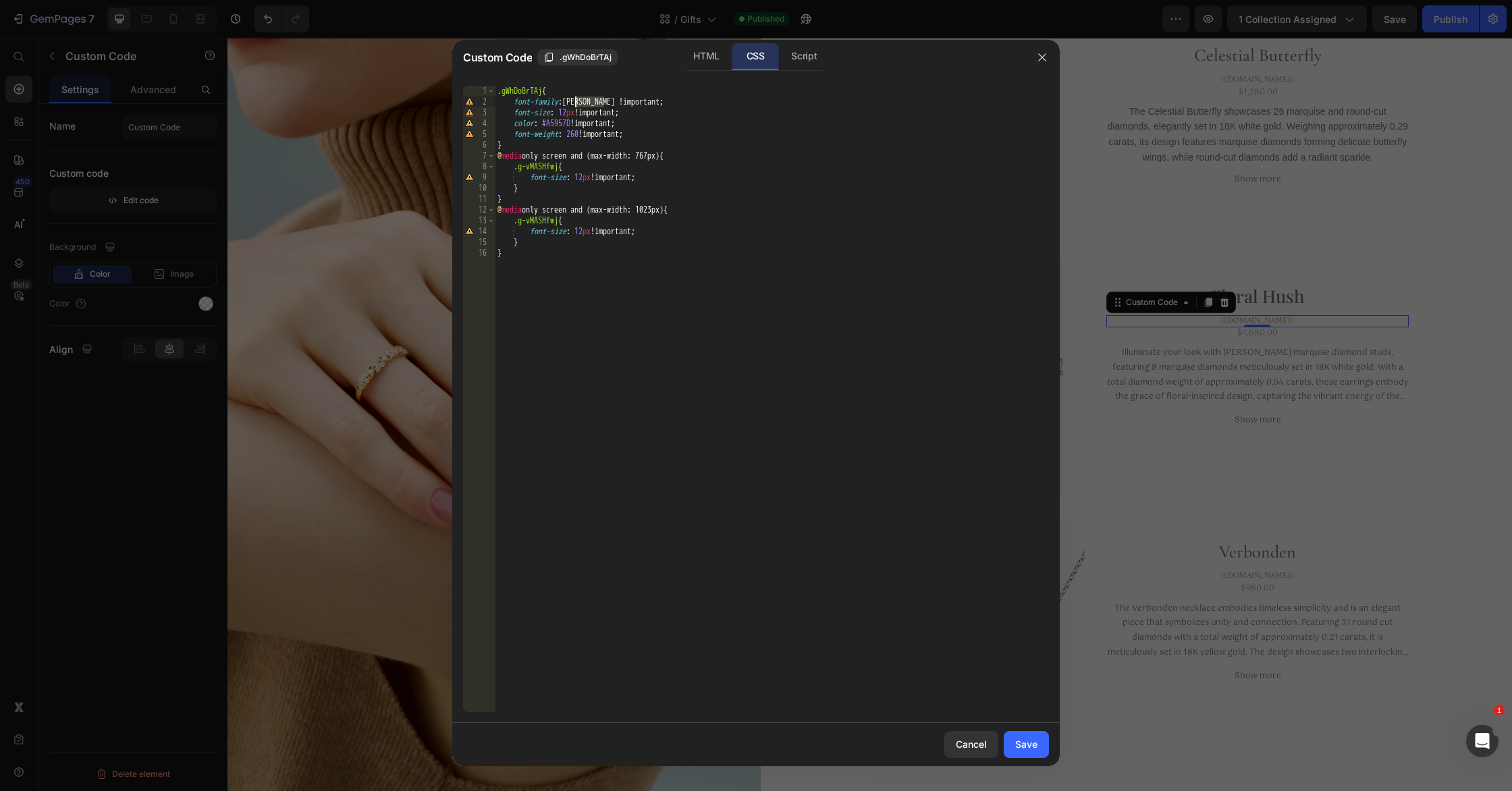 paste on "Gotu" 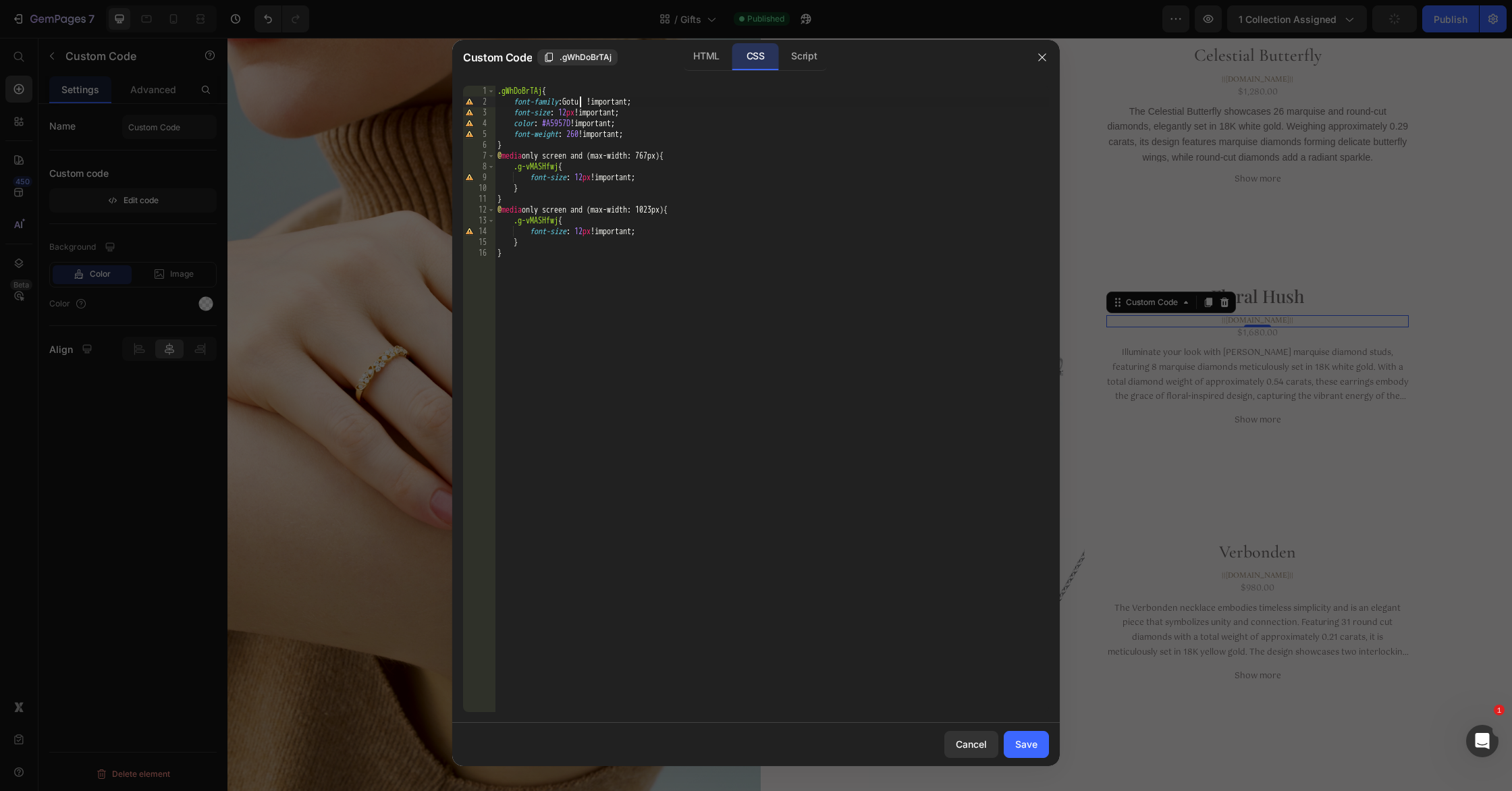 scroll, scrollTop: 0, scrollLeft: 6, axis: horizontal 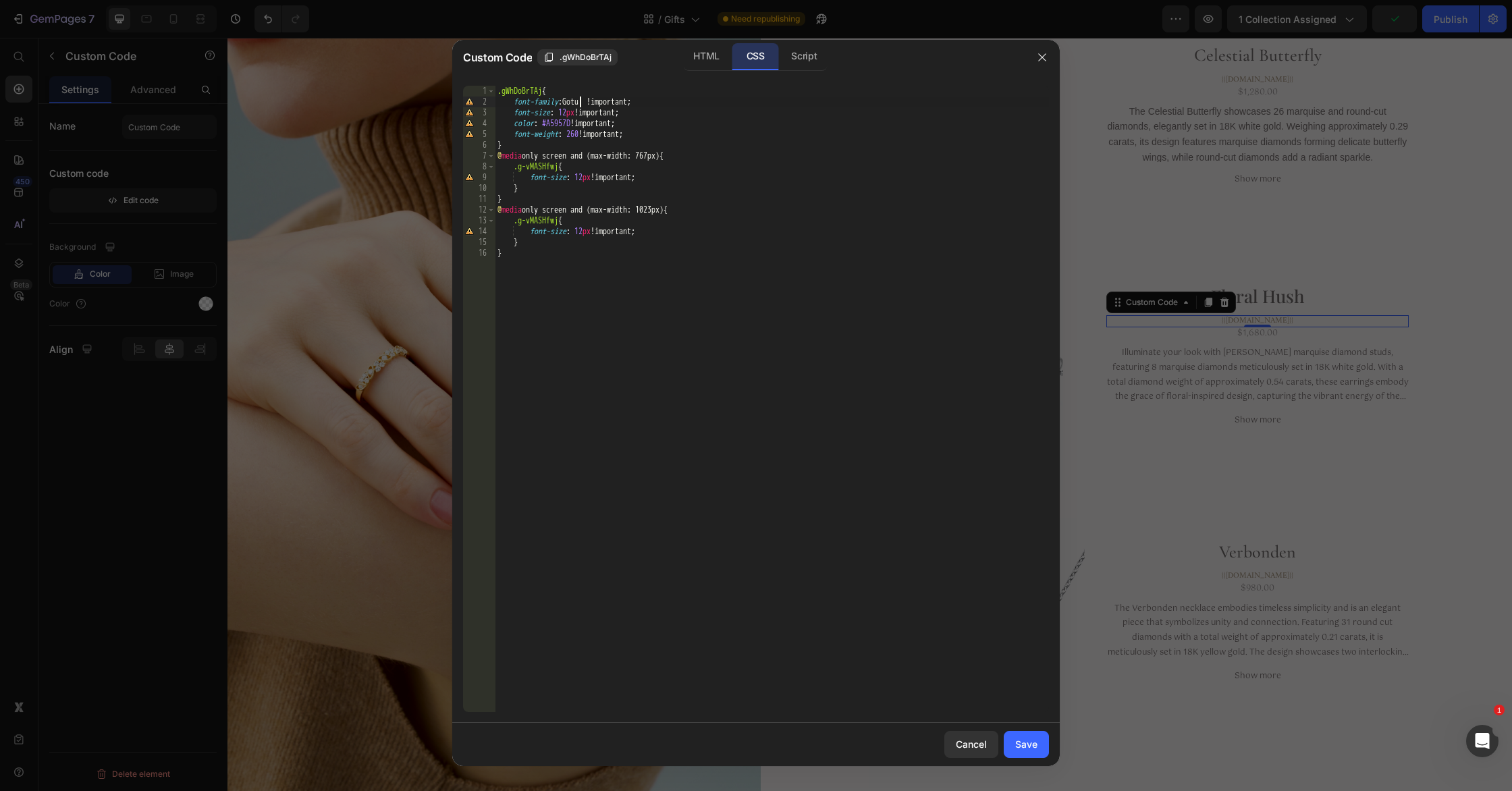 drag, startPoint x: 610, startPoint y: 103, endPoint x: 691, endPoint y: 109, distance: 81.221918 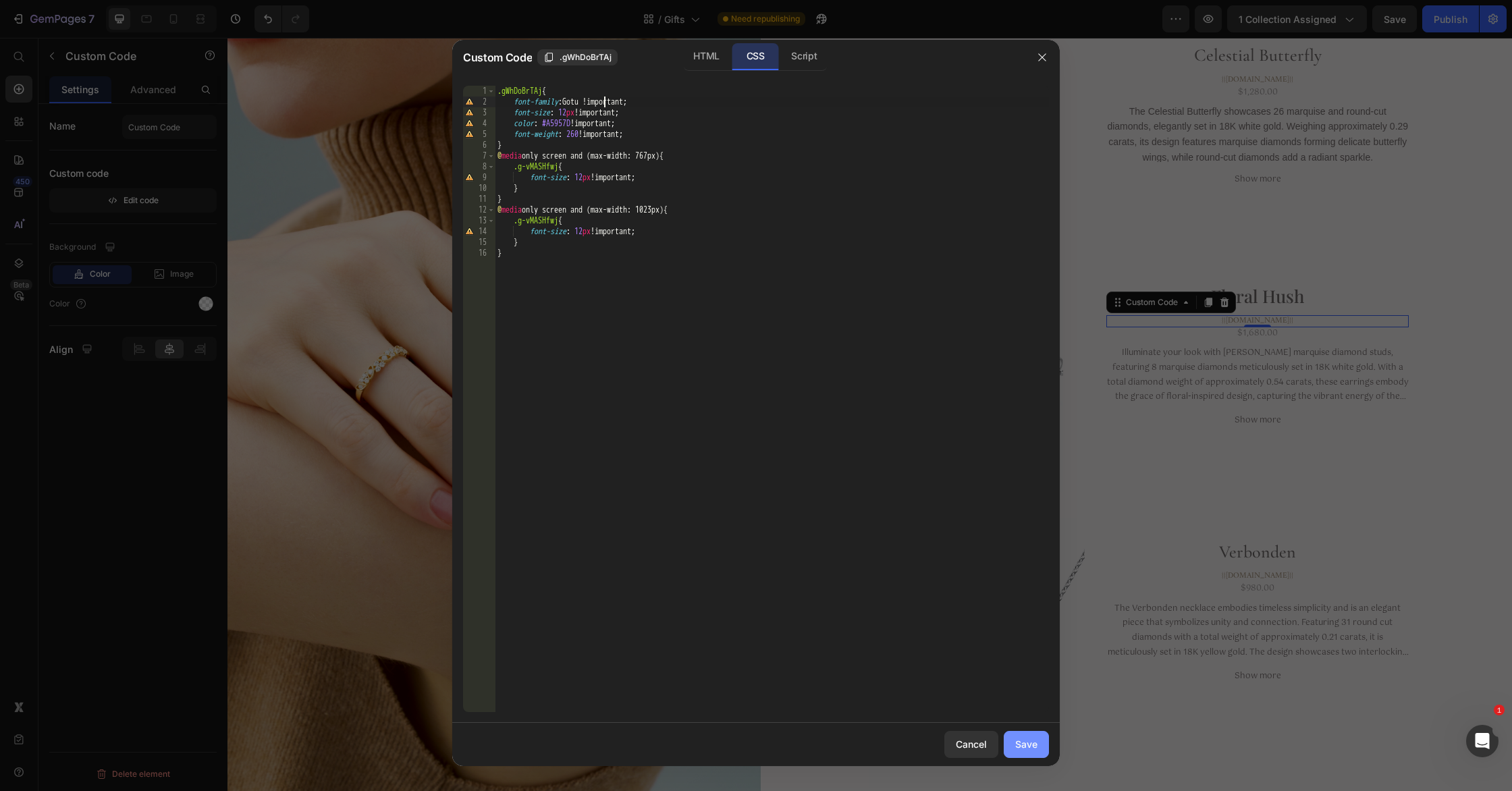 type on "font-family: Gotu !important;" 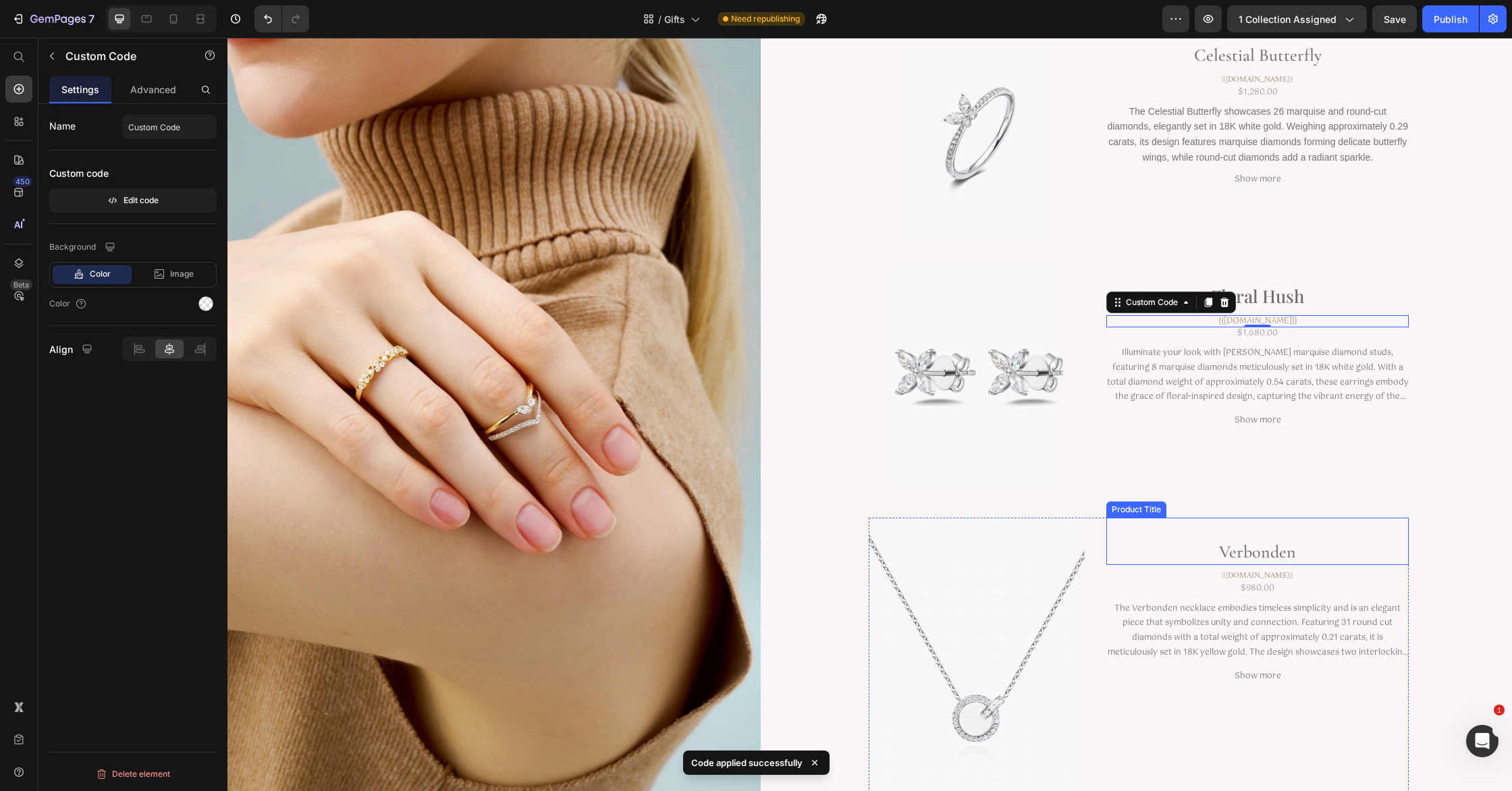 click on "Verbonden" at bounding box center [1258, 552] 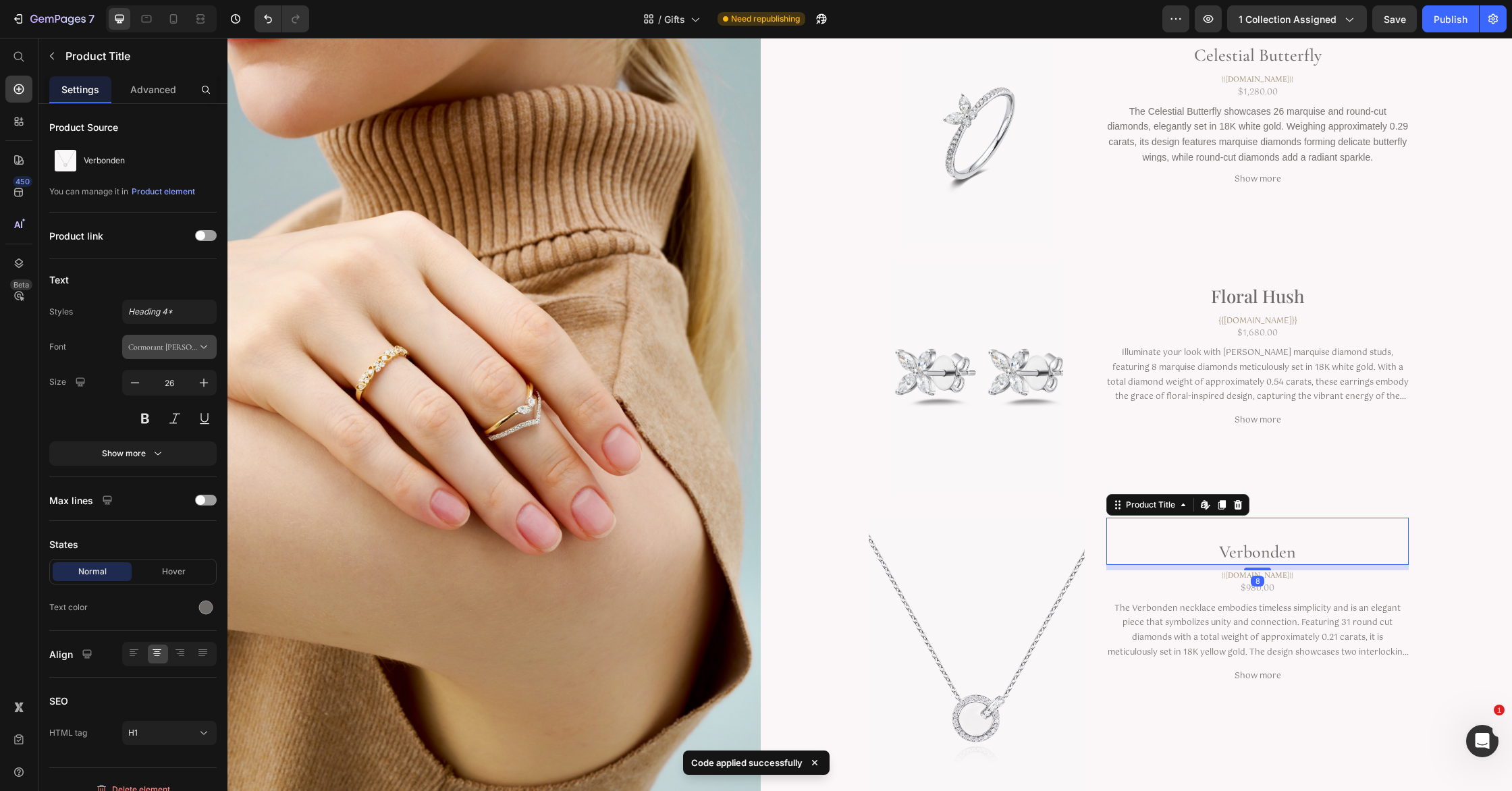 click on "Cormorant [PERSON_NAME]" at bounding box center (163, 347) 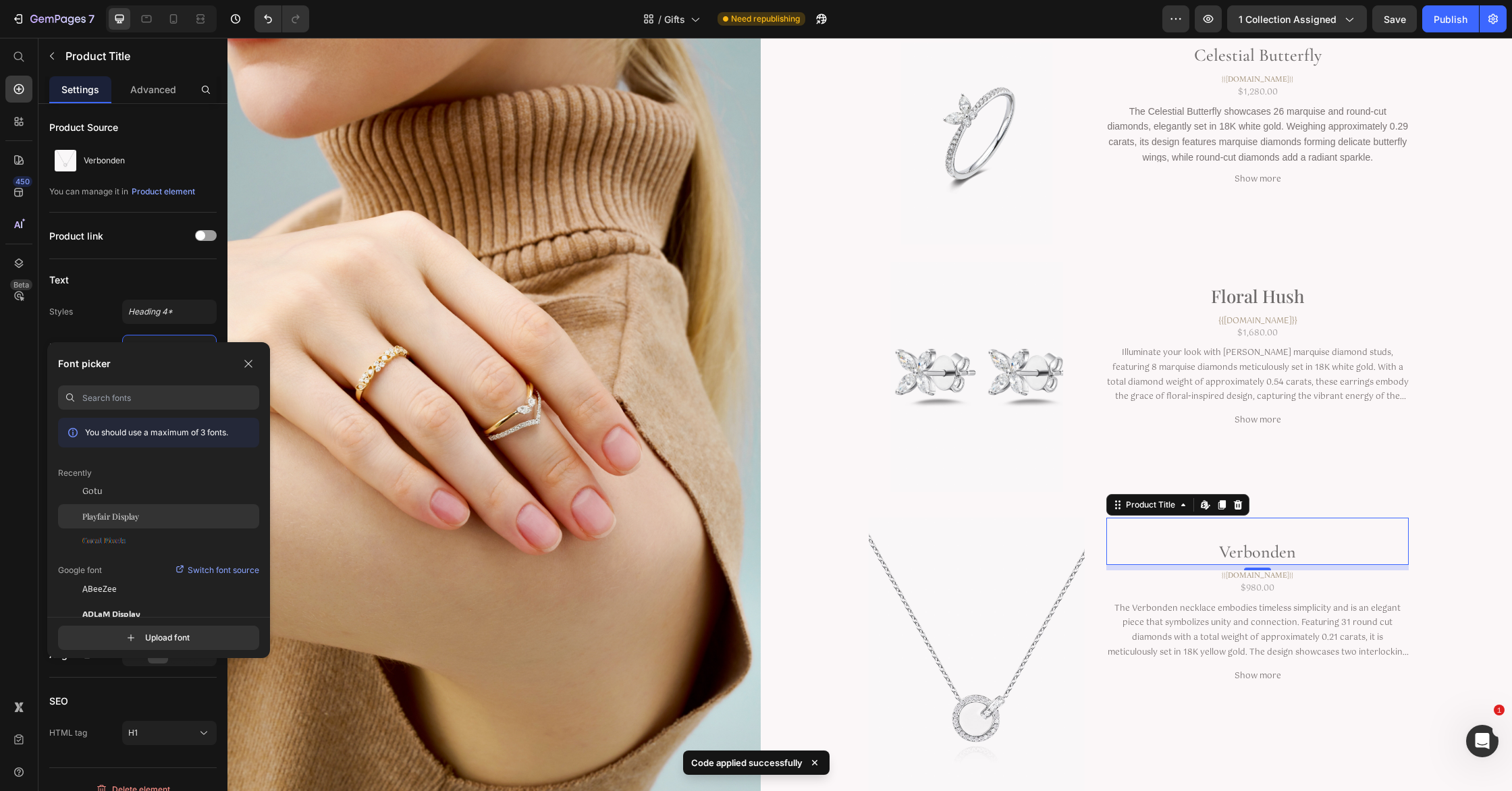 click on "Playfair Display" 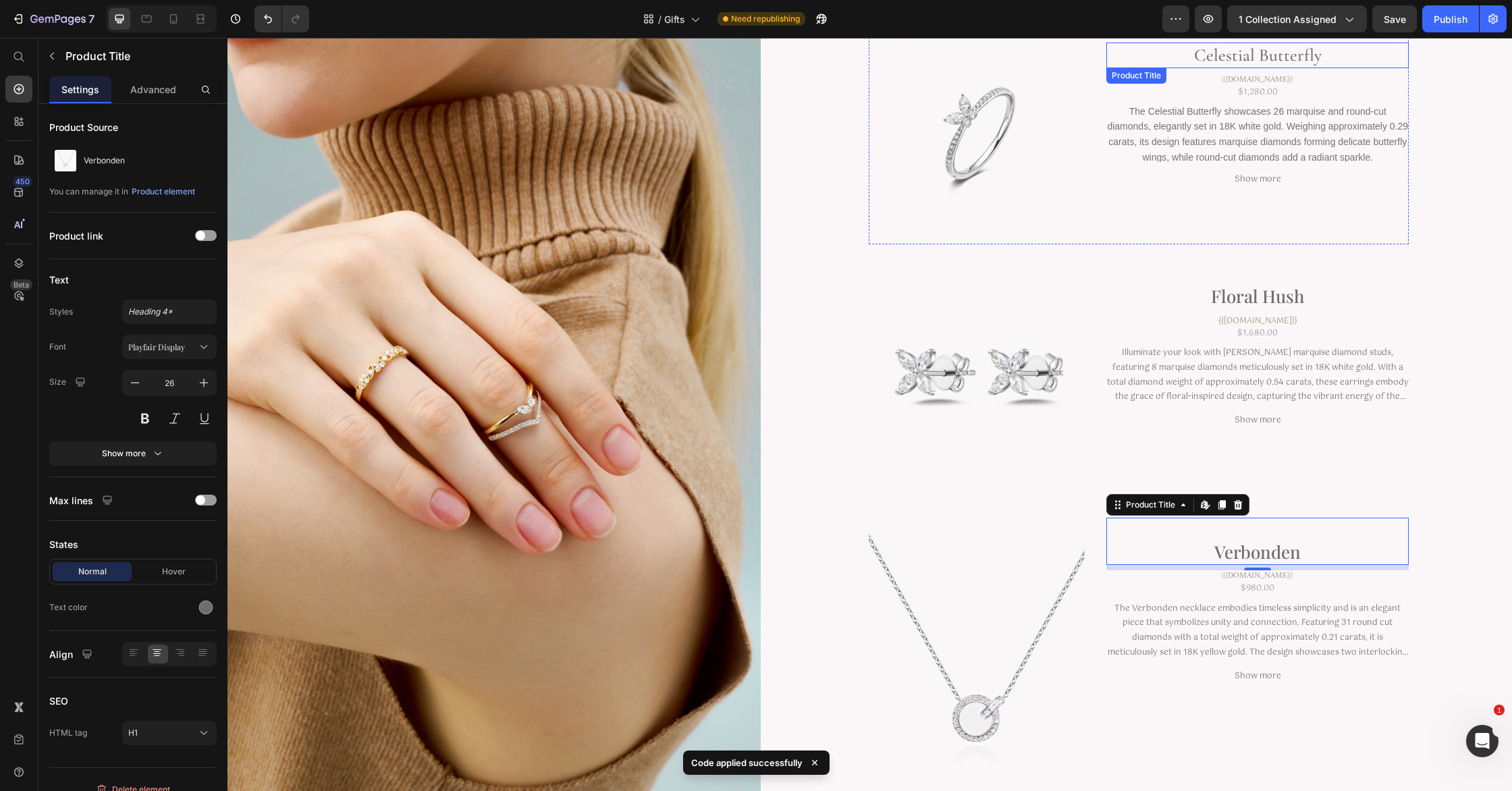 click on "Celestial Butterfly" at bounding box center (1258, 55) 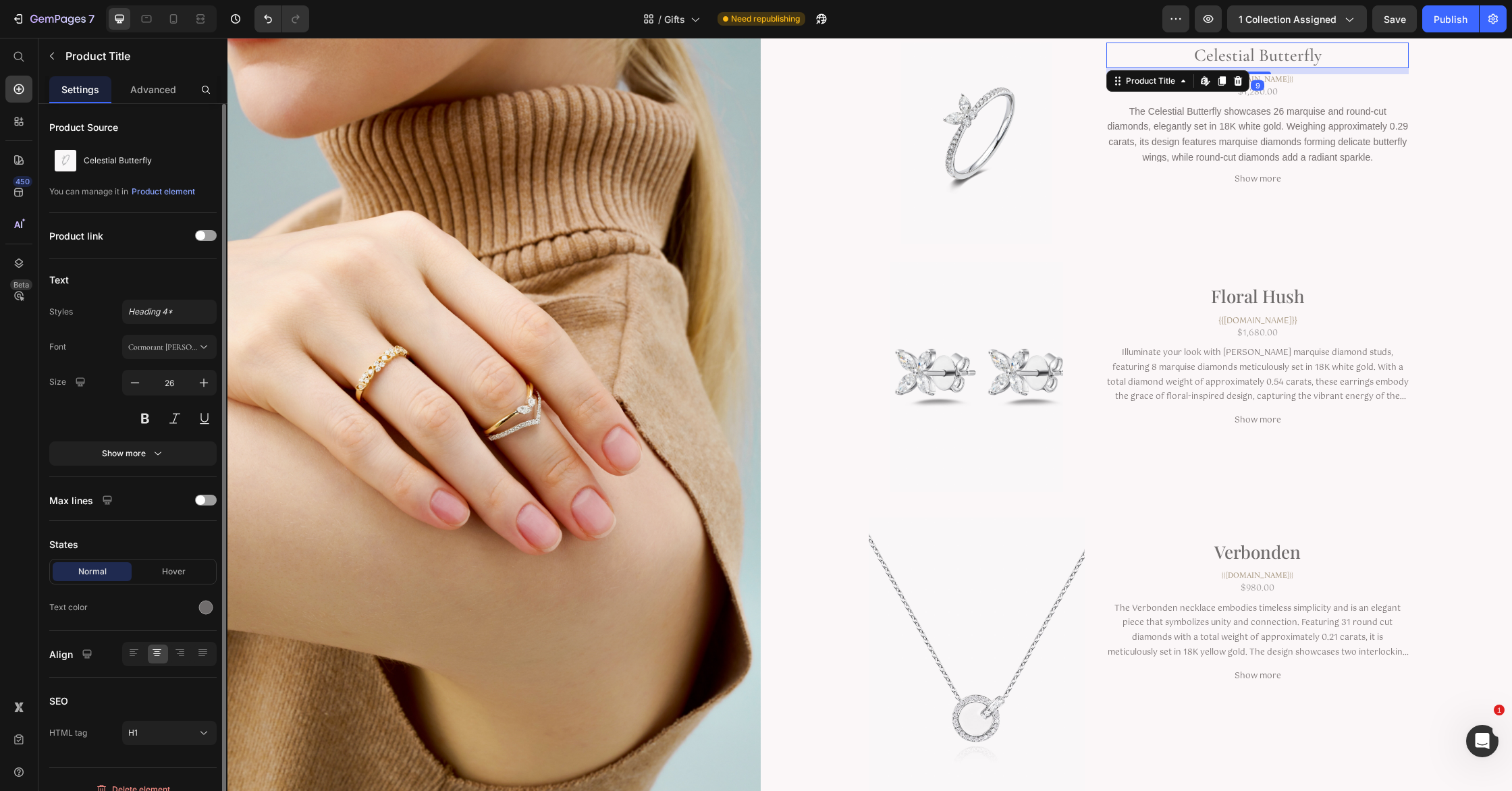 click on "Cormorant [PERSON_NAME]" at bounding box center [169, 347] 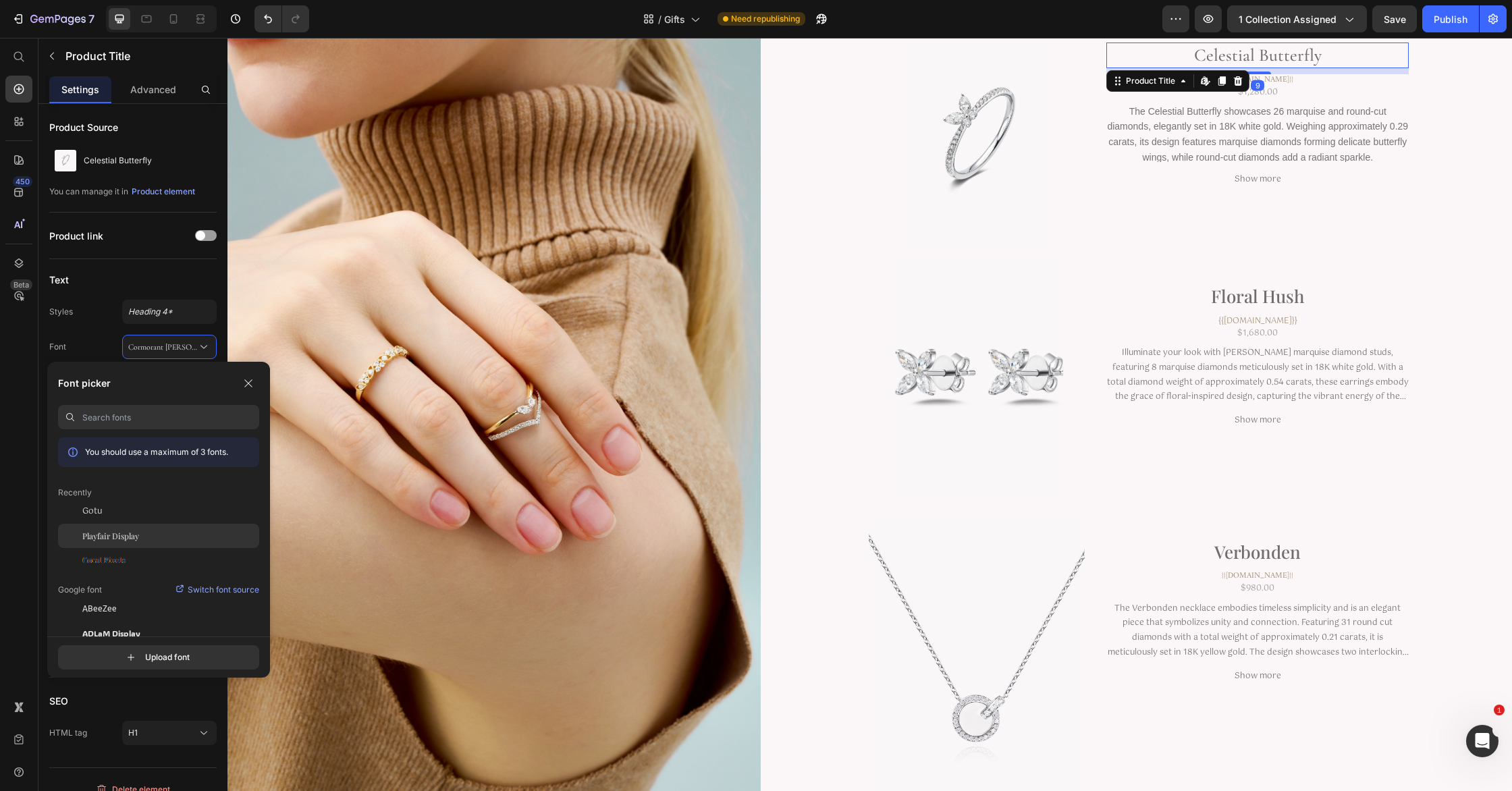 click on "Playfair Display" 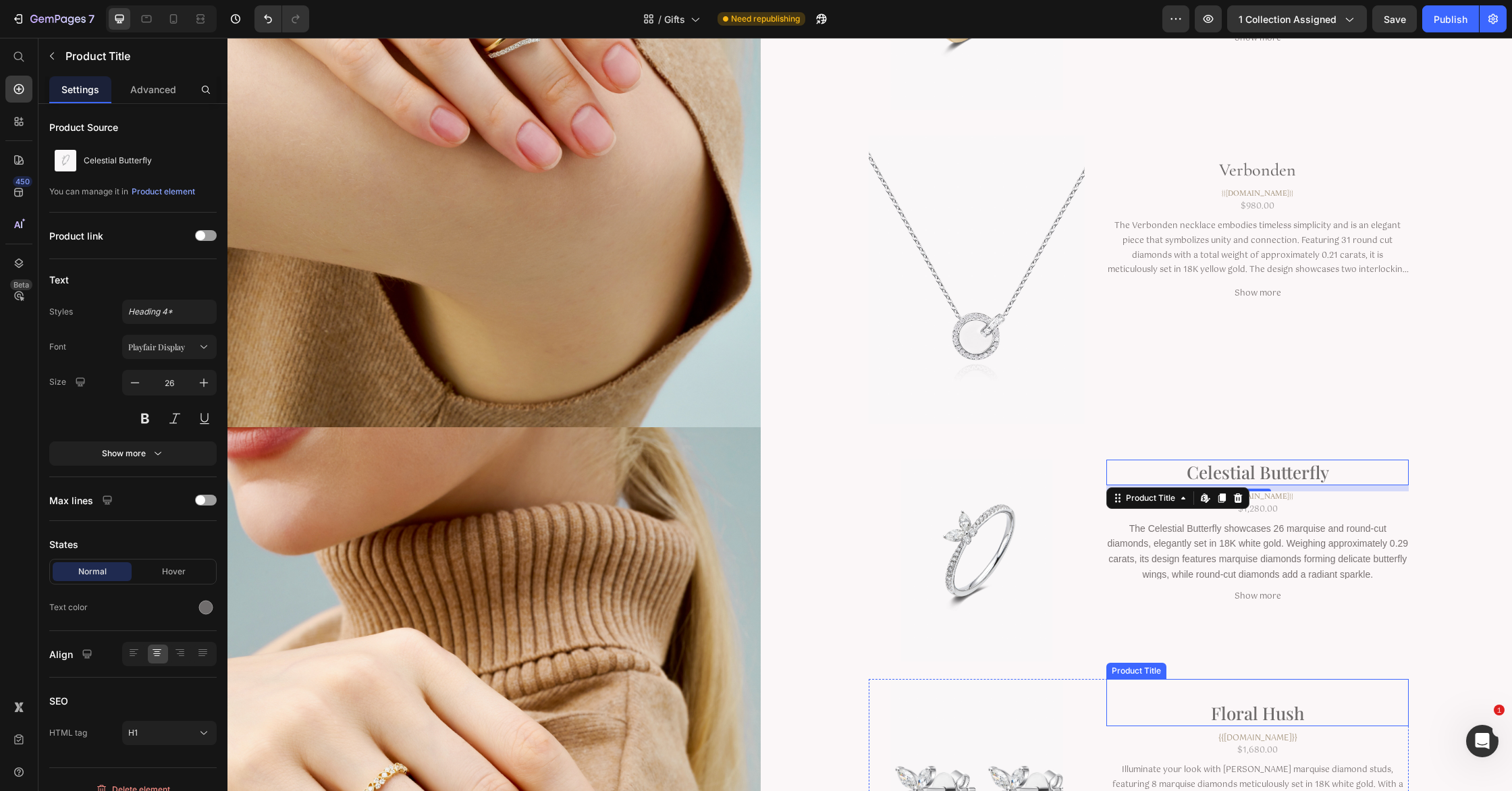 scroll, scrollTop: 143, scrollLeft: 0, axis: vertical 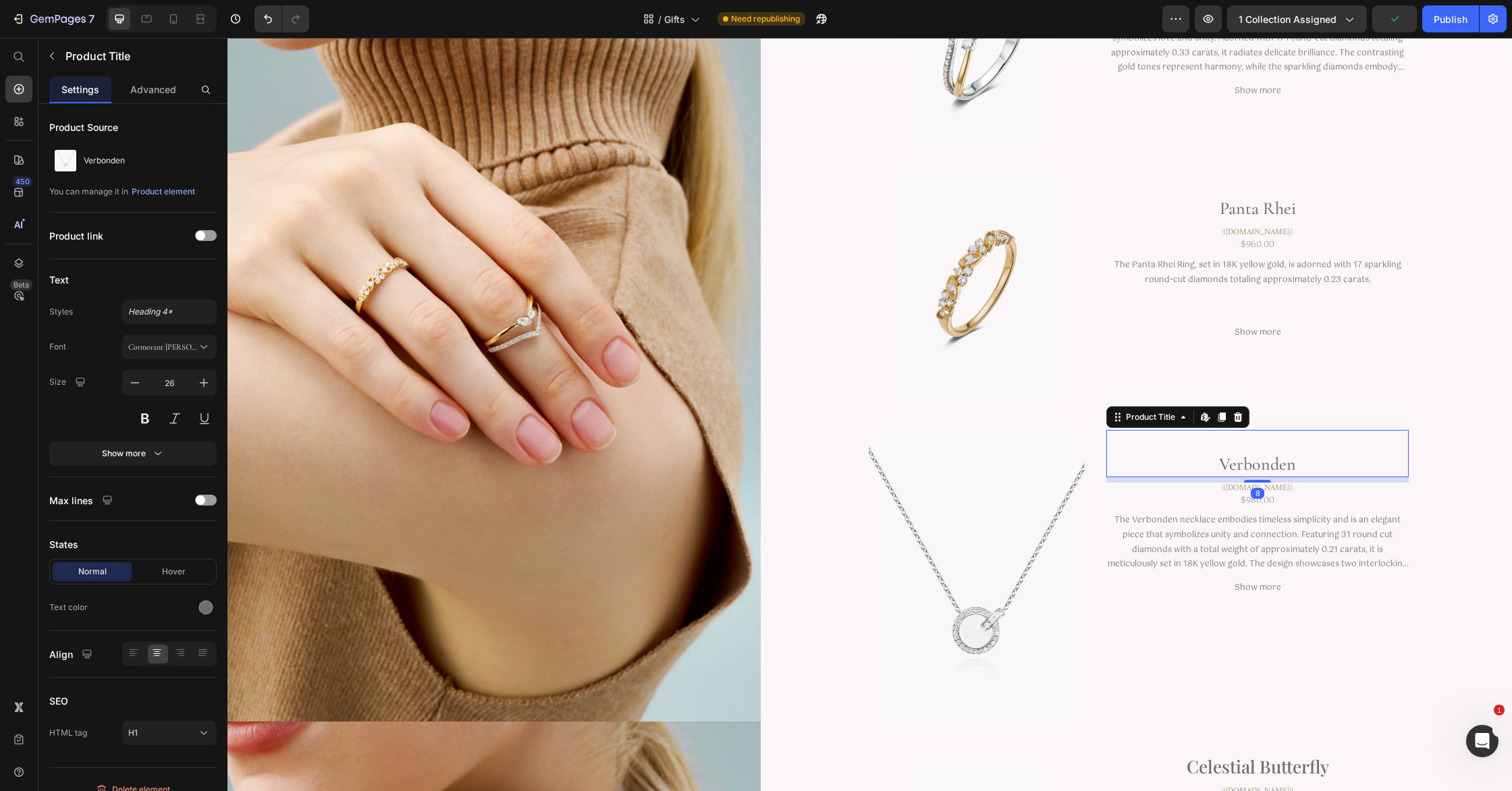 click on "Verbonden" at bounding box center (1258, 464) 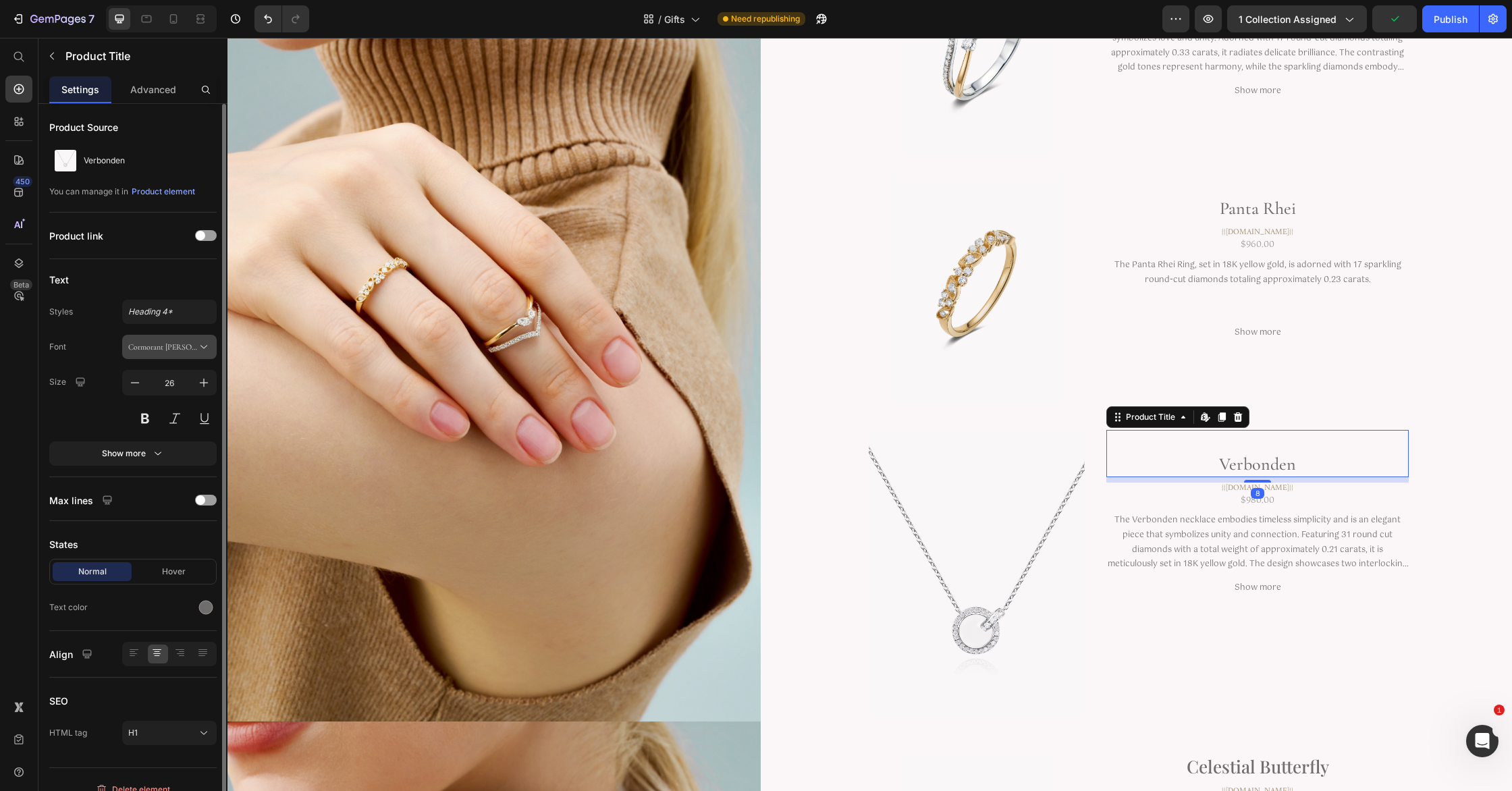 click on "Cormorant [PERSON_NAME]" at bounding box center [163, 347] 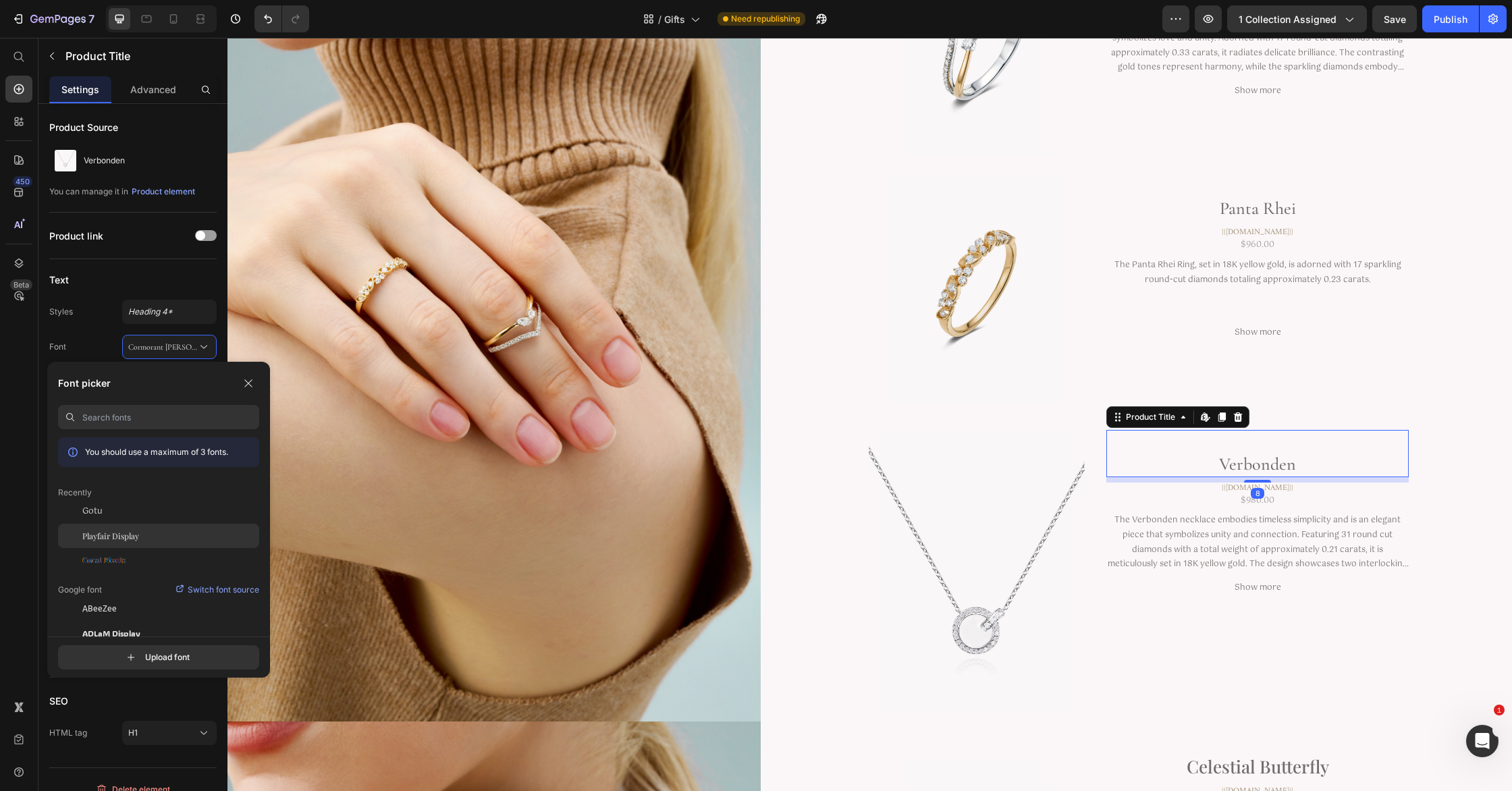 click on "Playfair Display" 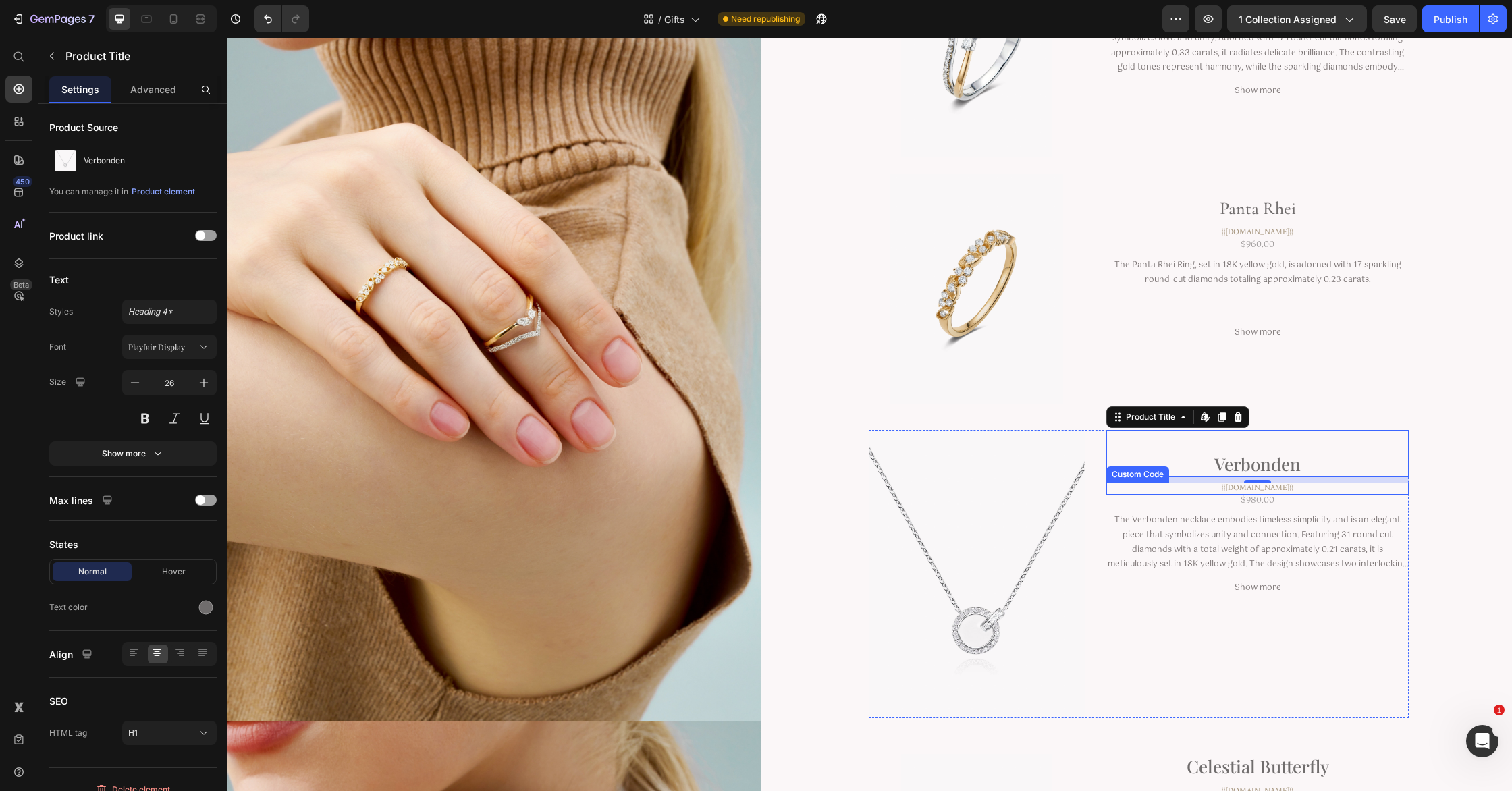 click on "{{[DOMAIN_NAME]}}" at bounding box center [1258, 489] 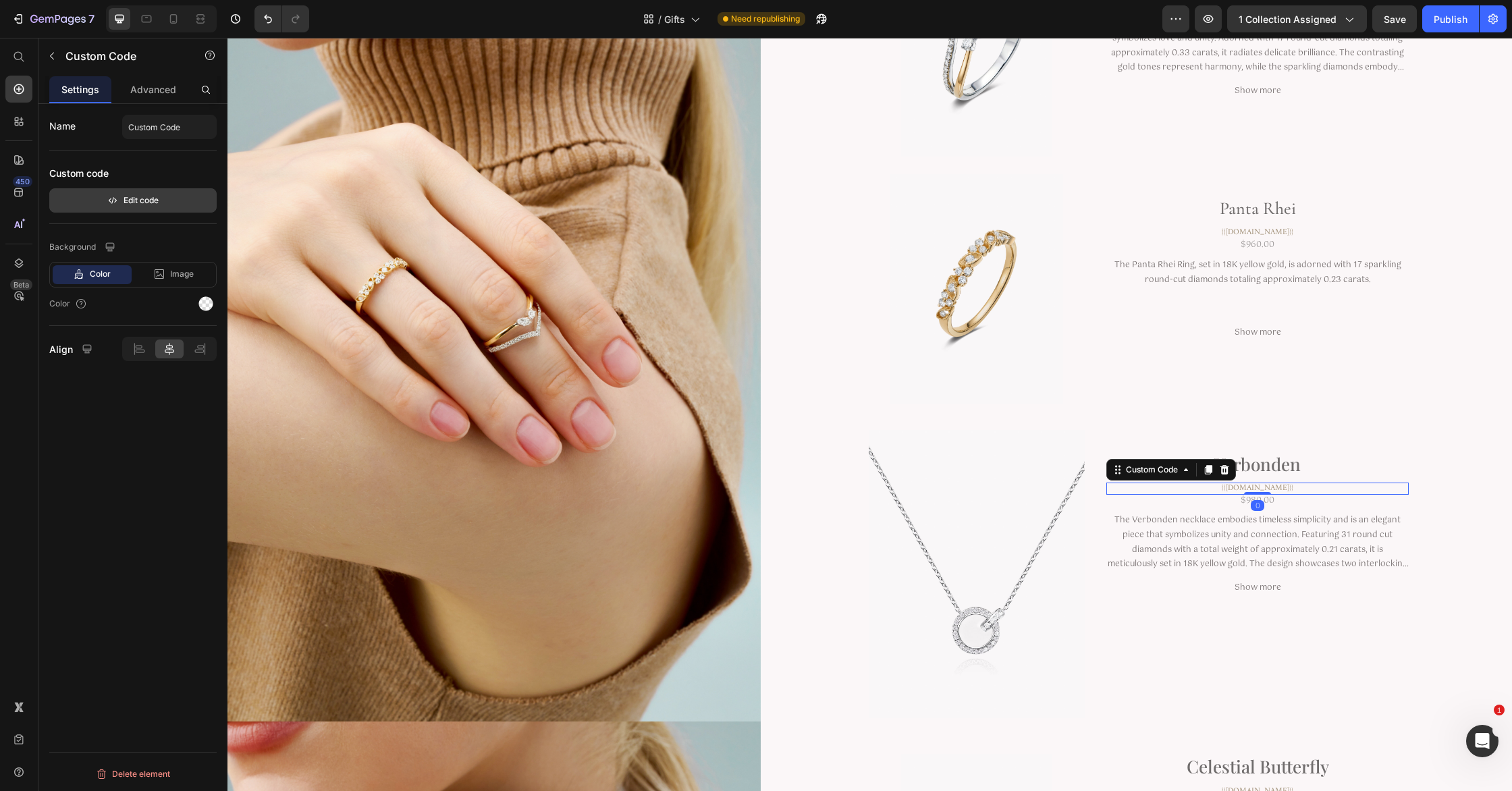 click on "Edit code" at bounding box center (133, 200) 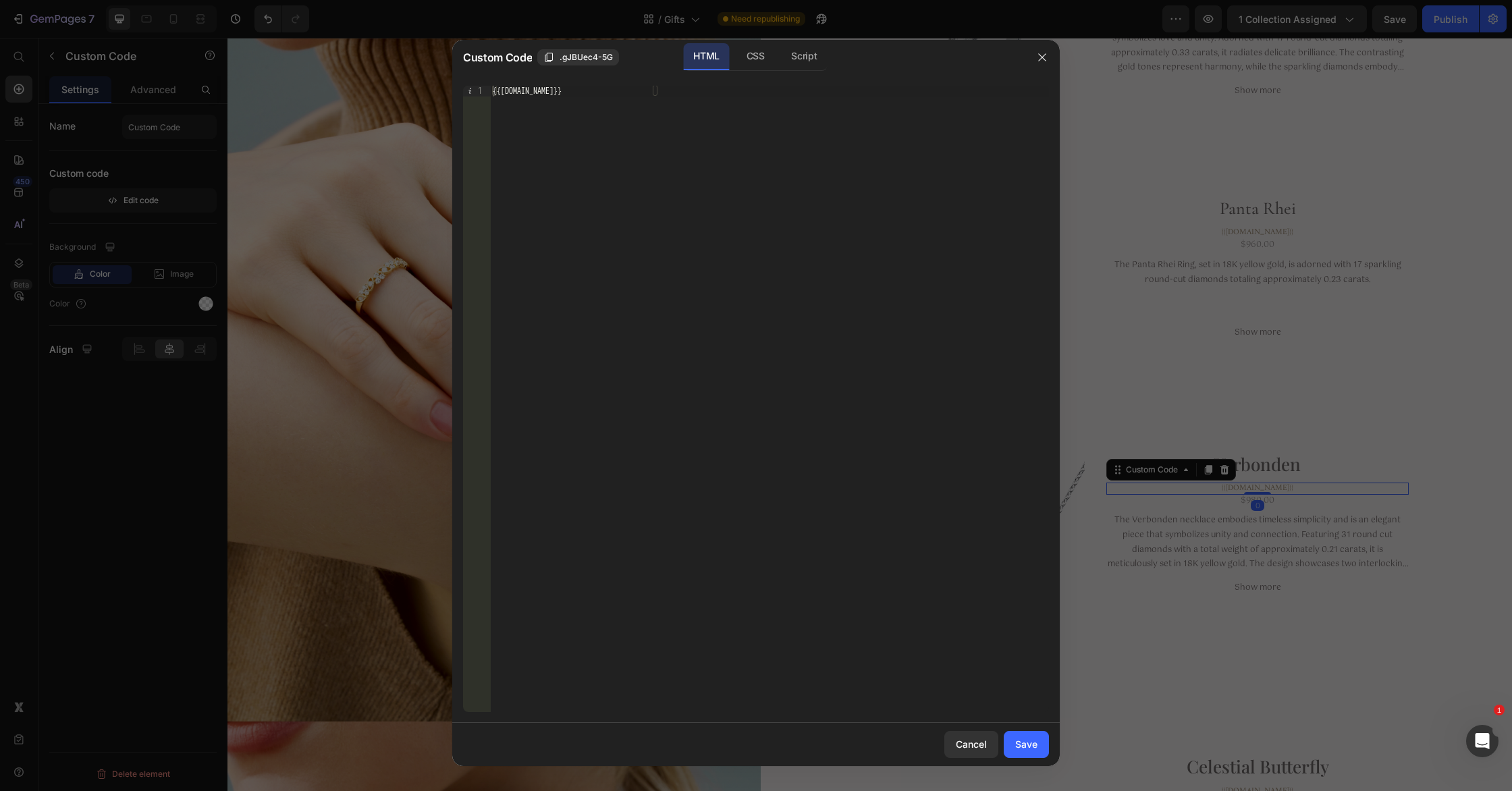 drag, startPoint x: 763, startPoint y: 59, endPoint x: 666, endPoint y: 102, distance: 106.10372 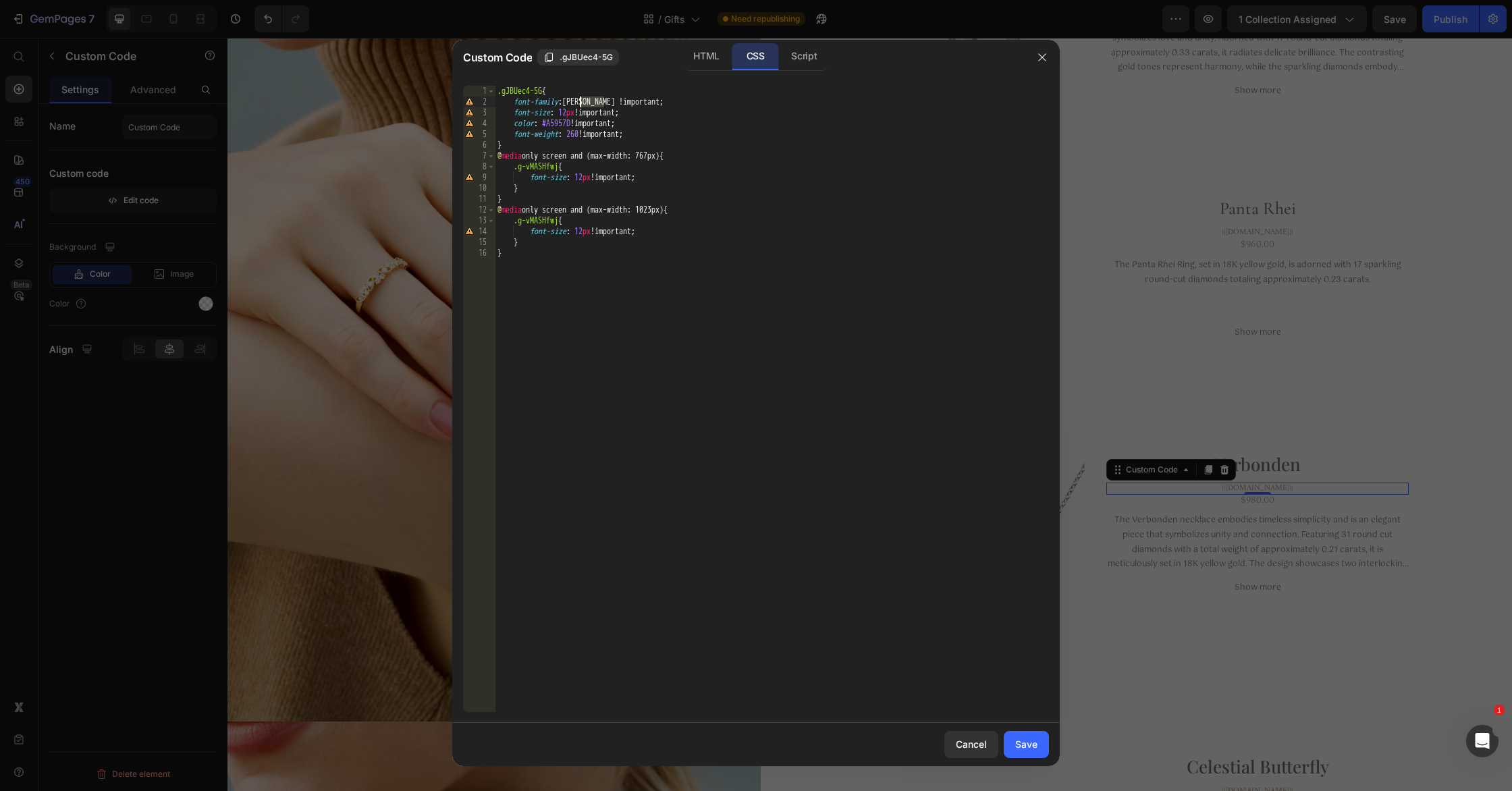 drag, startPoint x: 605, startPoint y: 103, endPoint x: 622, endPoint y: 106, distance: 17.262677 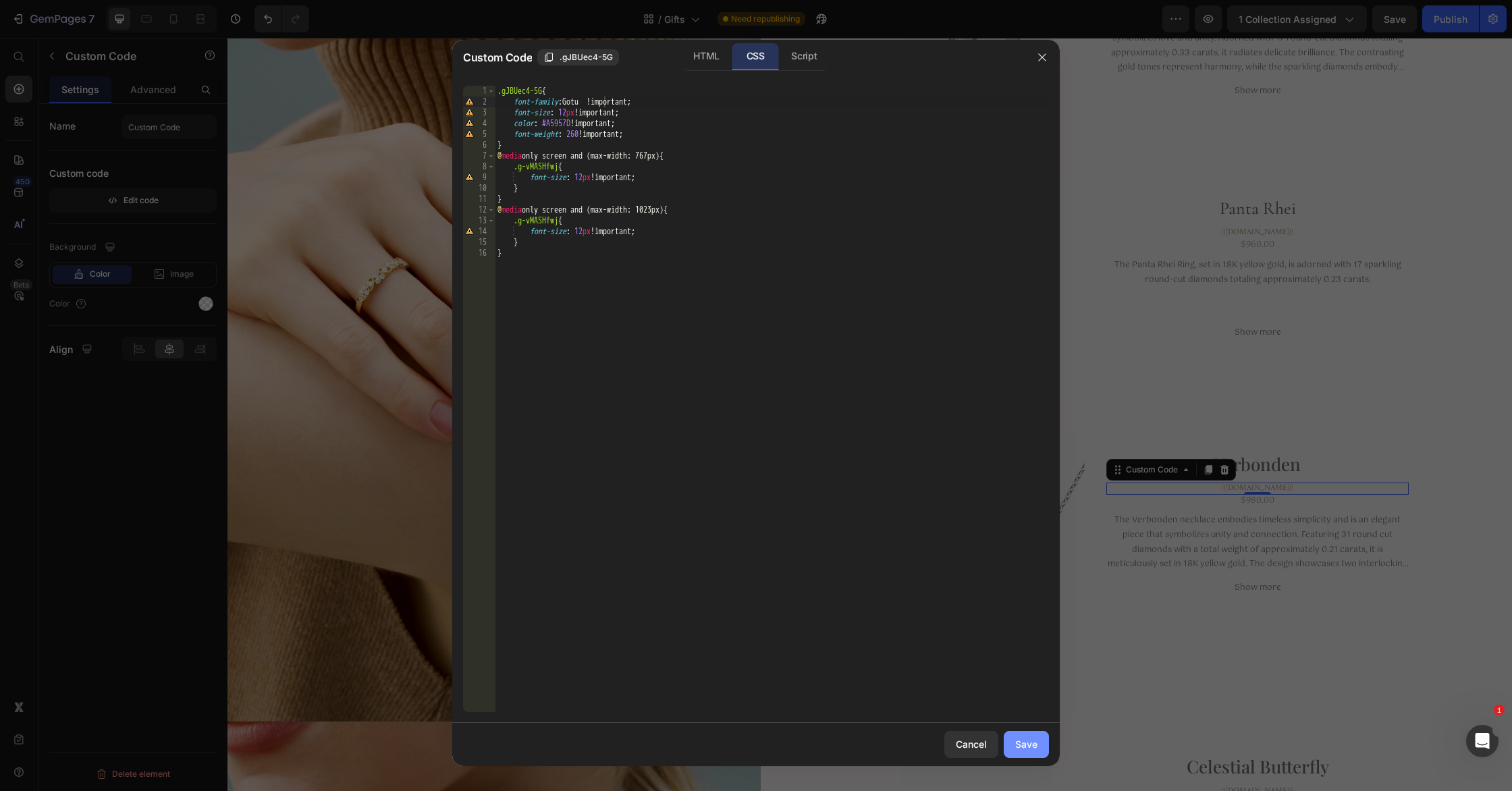 click on "Save" 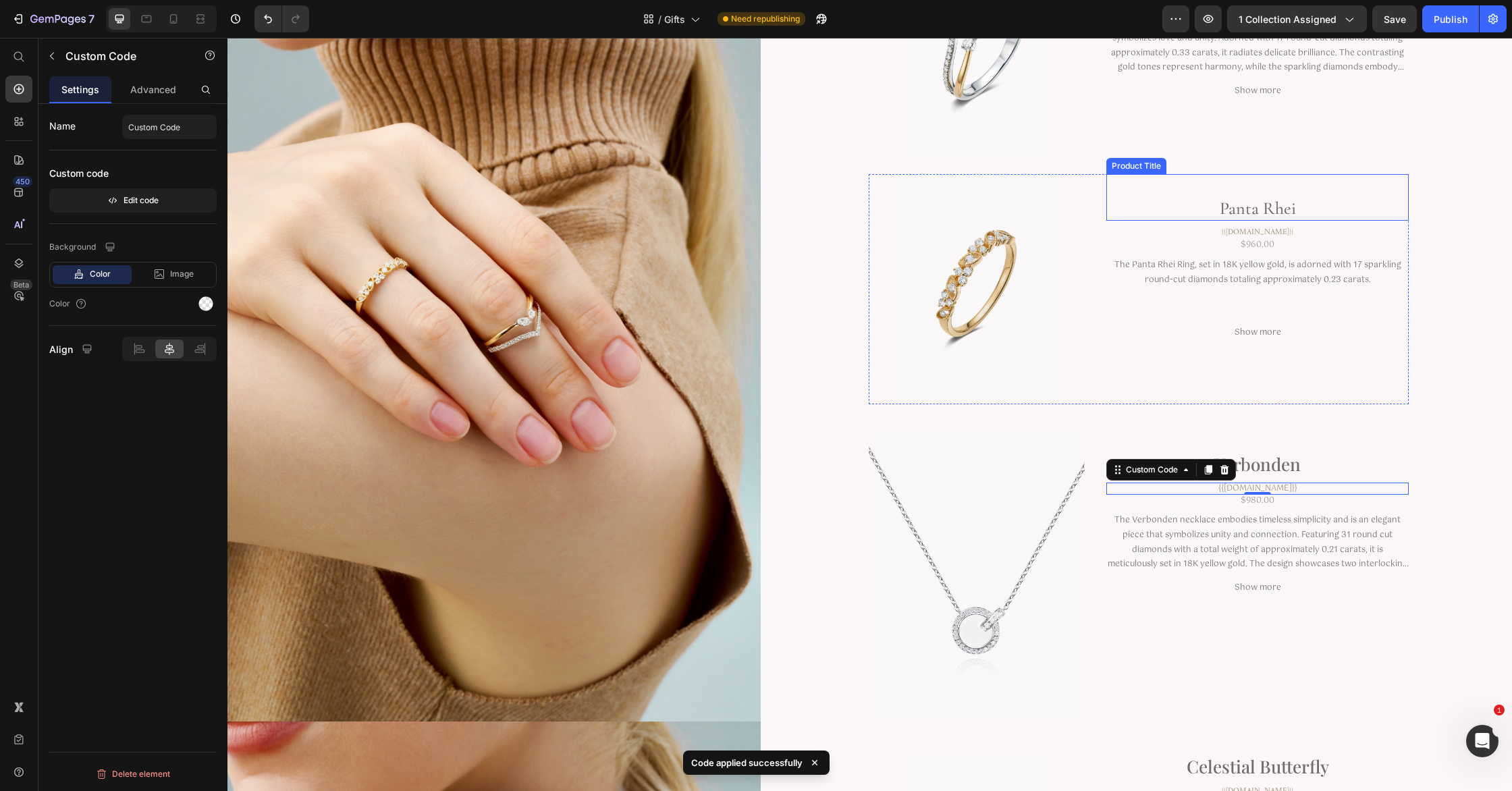 click on "Panta Rhei" at bounding box center (1258, 209) 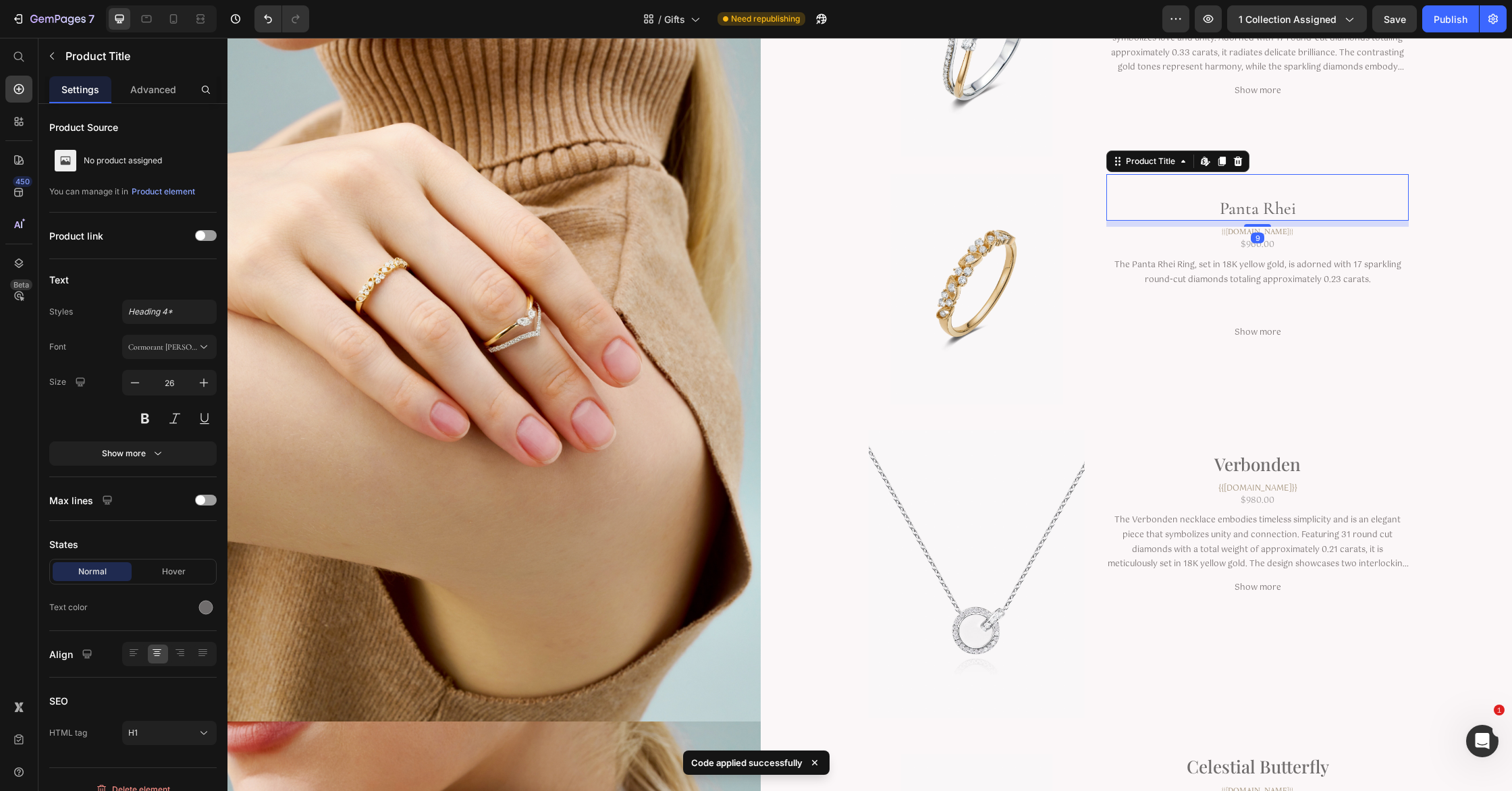 scroll, scrollTop: 140, scrollLeft: 0, axis: vertical 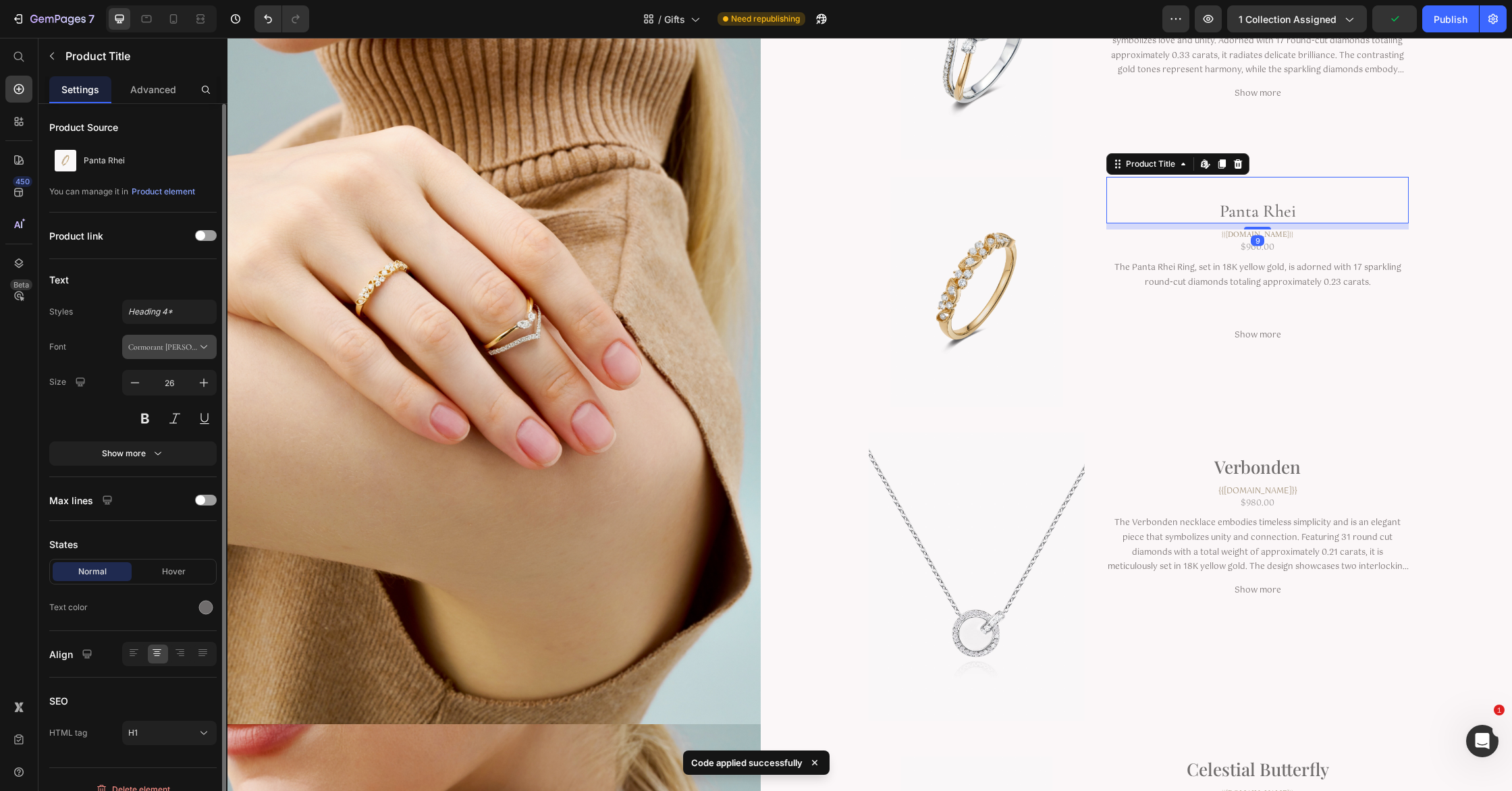 click on "Cormorant [PERSON_NAME]" at bounding box center (163, 347) 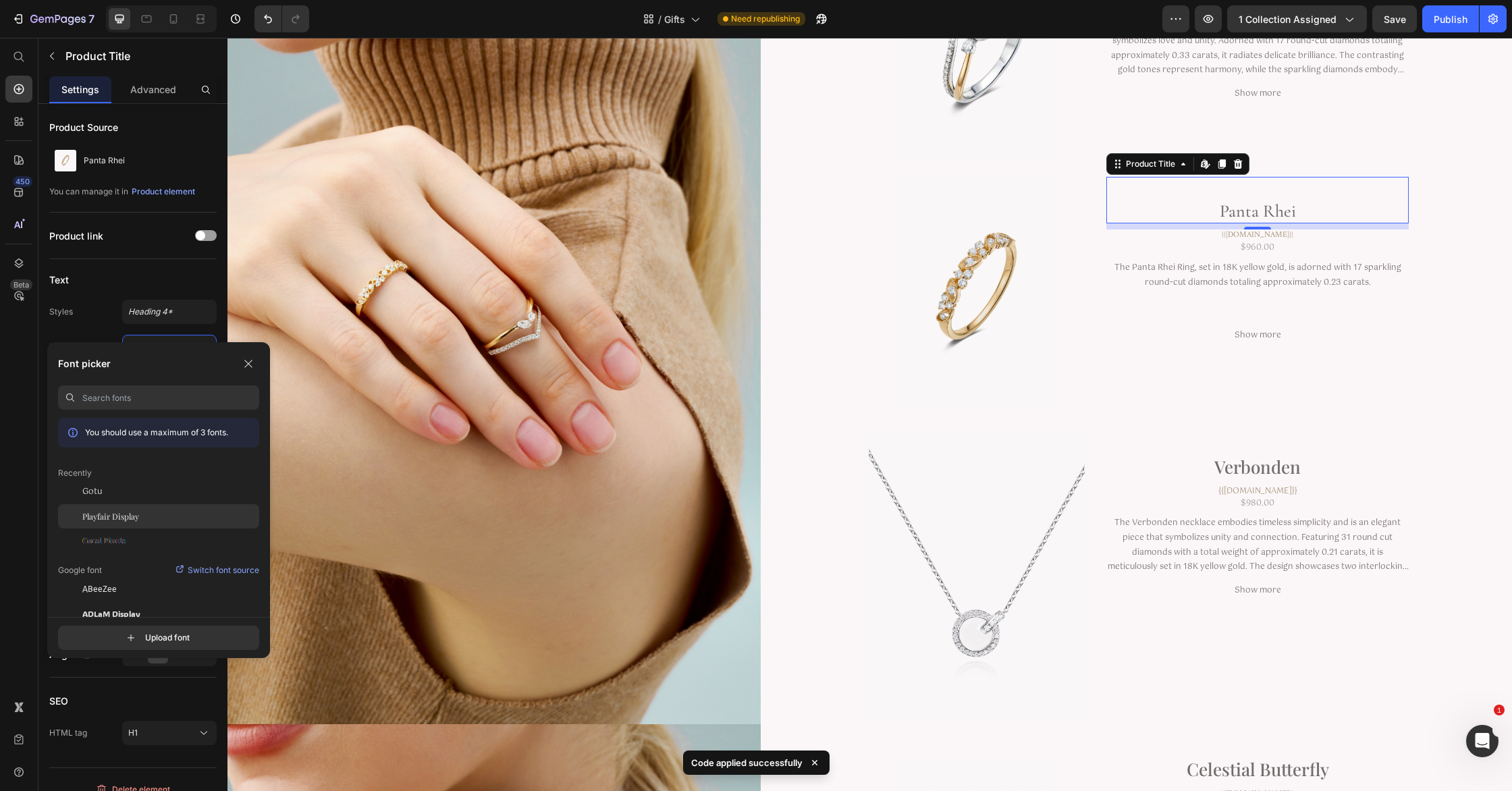 click on "Playfair Display" 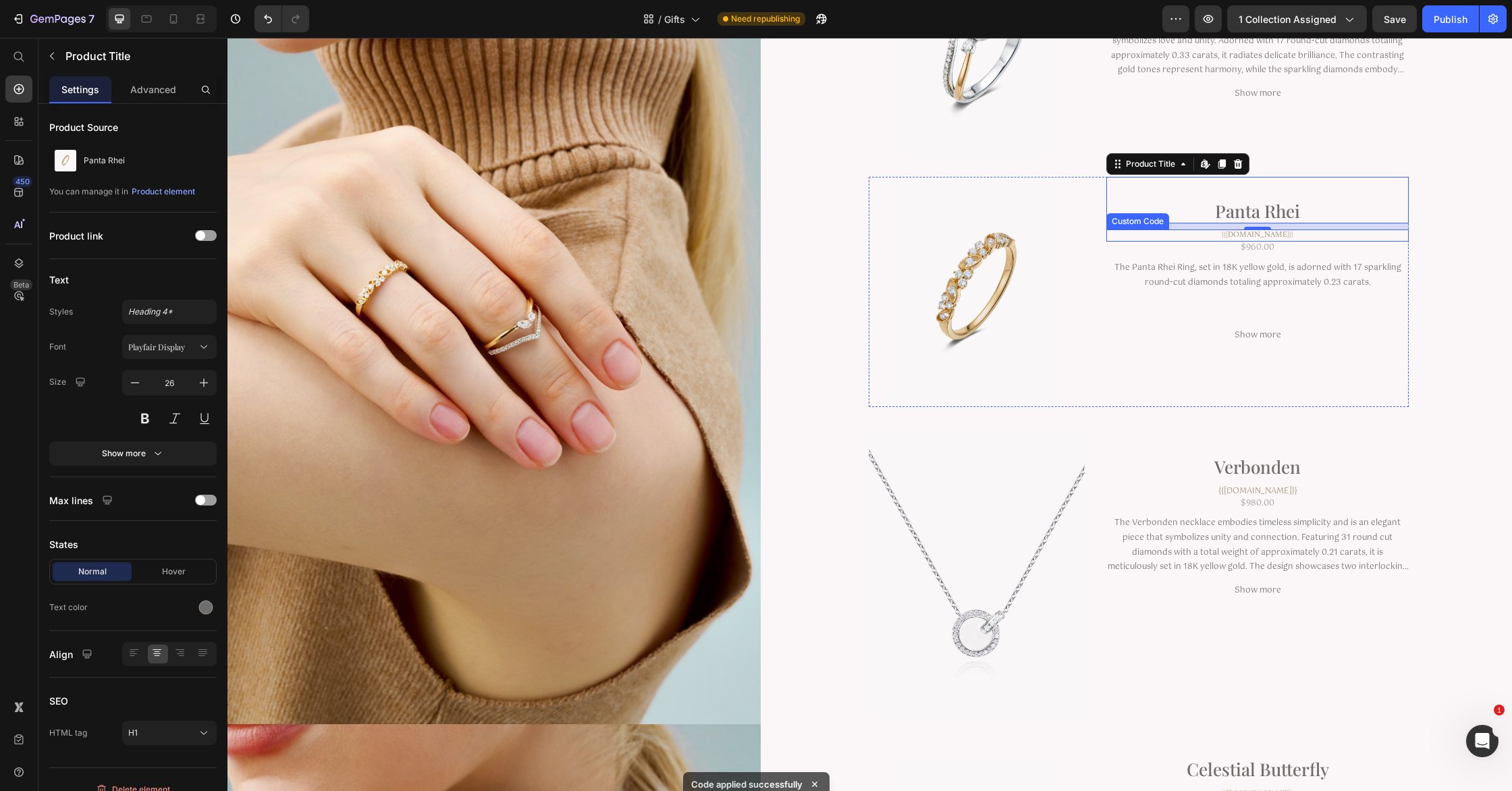 click on "{{[DOMAIN_NAME]}}" at bounding box center (1258, 236) 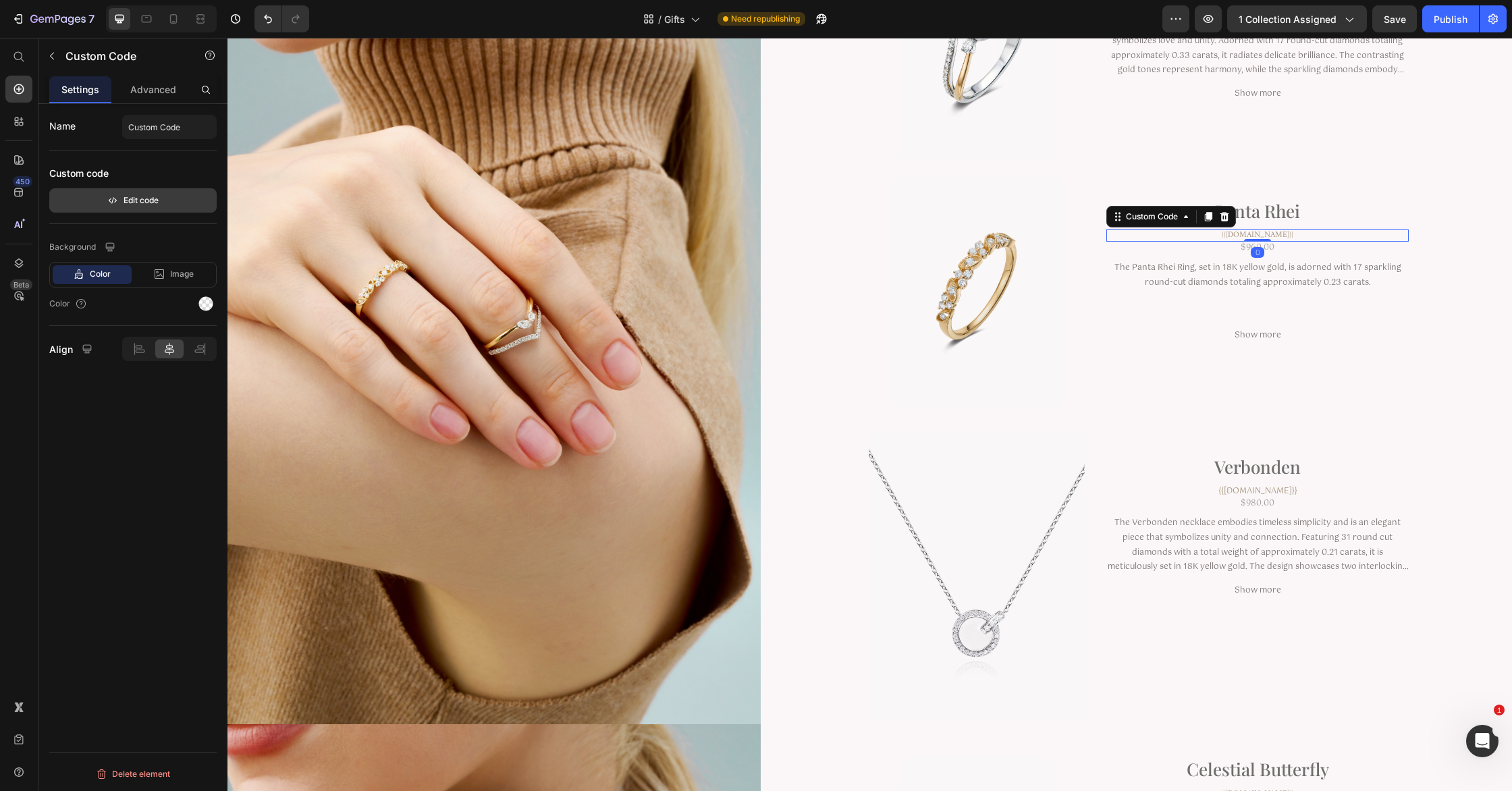 click on "Edit code" at bounding box center [133, 200] 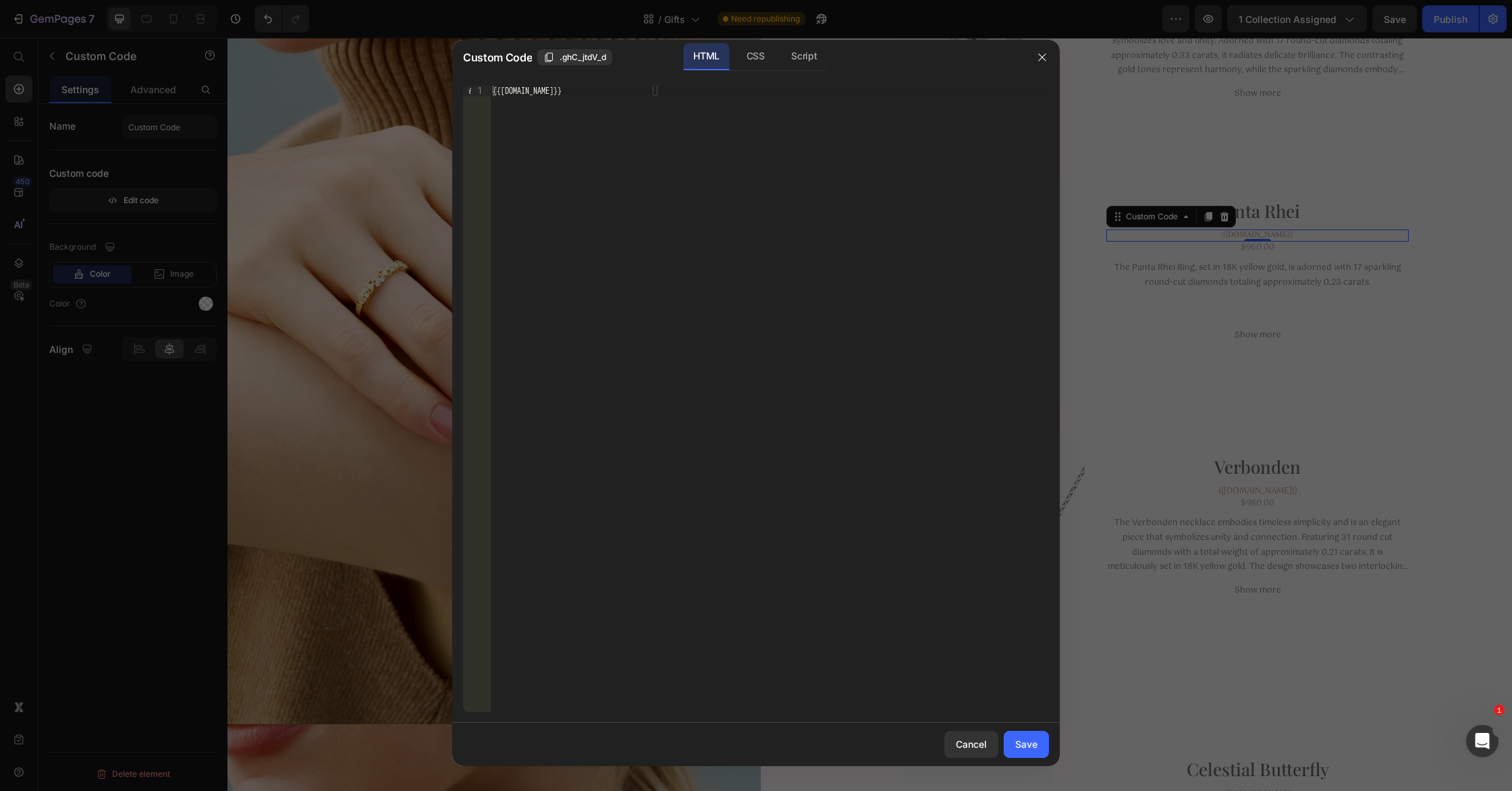 drag, startPoint x: 751, startPoint y: 61, endPoint x: 745, endPoint y: 71, distance: 11.661904 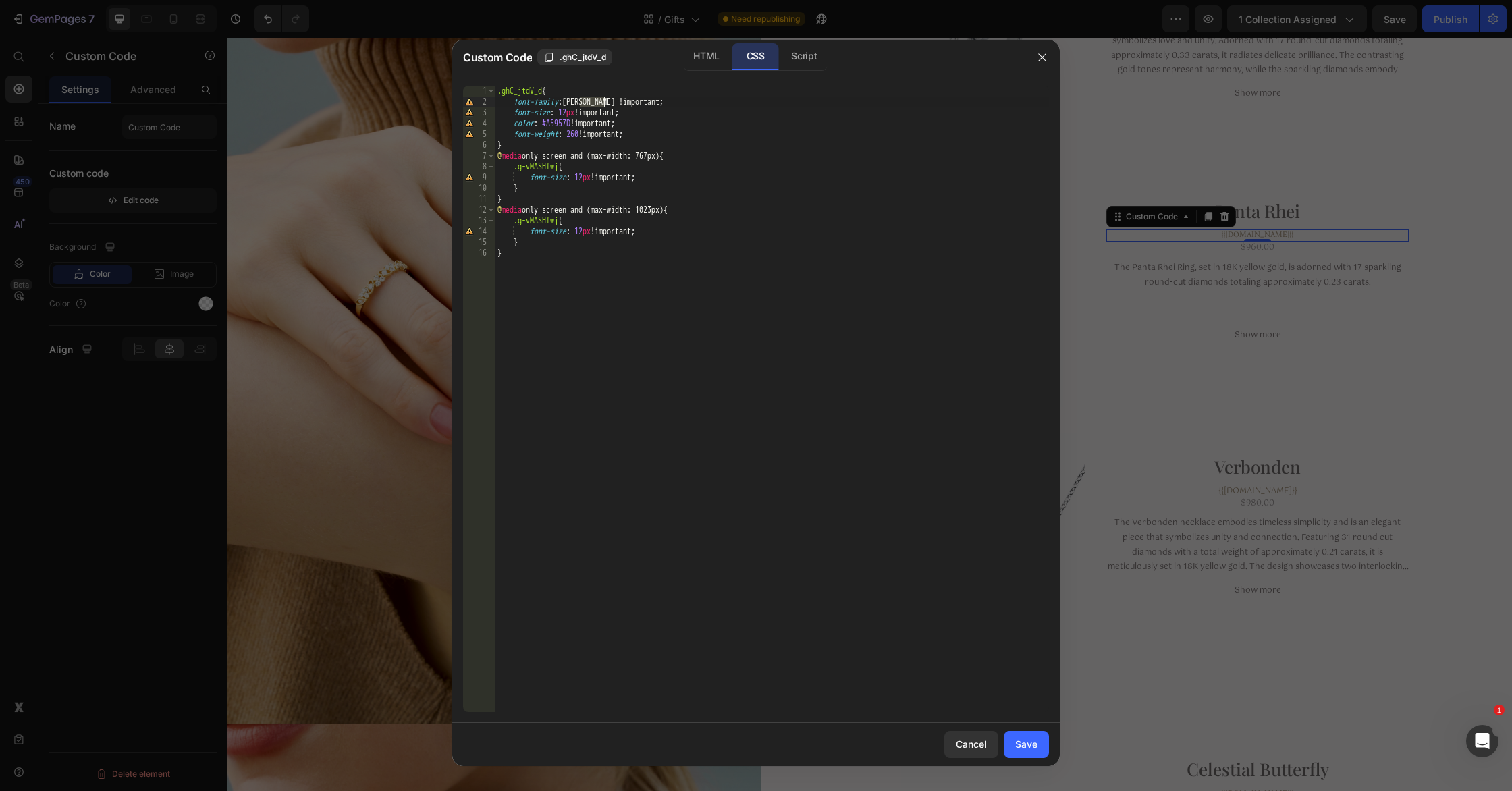 drag, startPoint x: 582, startPoint y: 101, endPoint x: 603, endPoint y: 103, distance: 21.09502 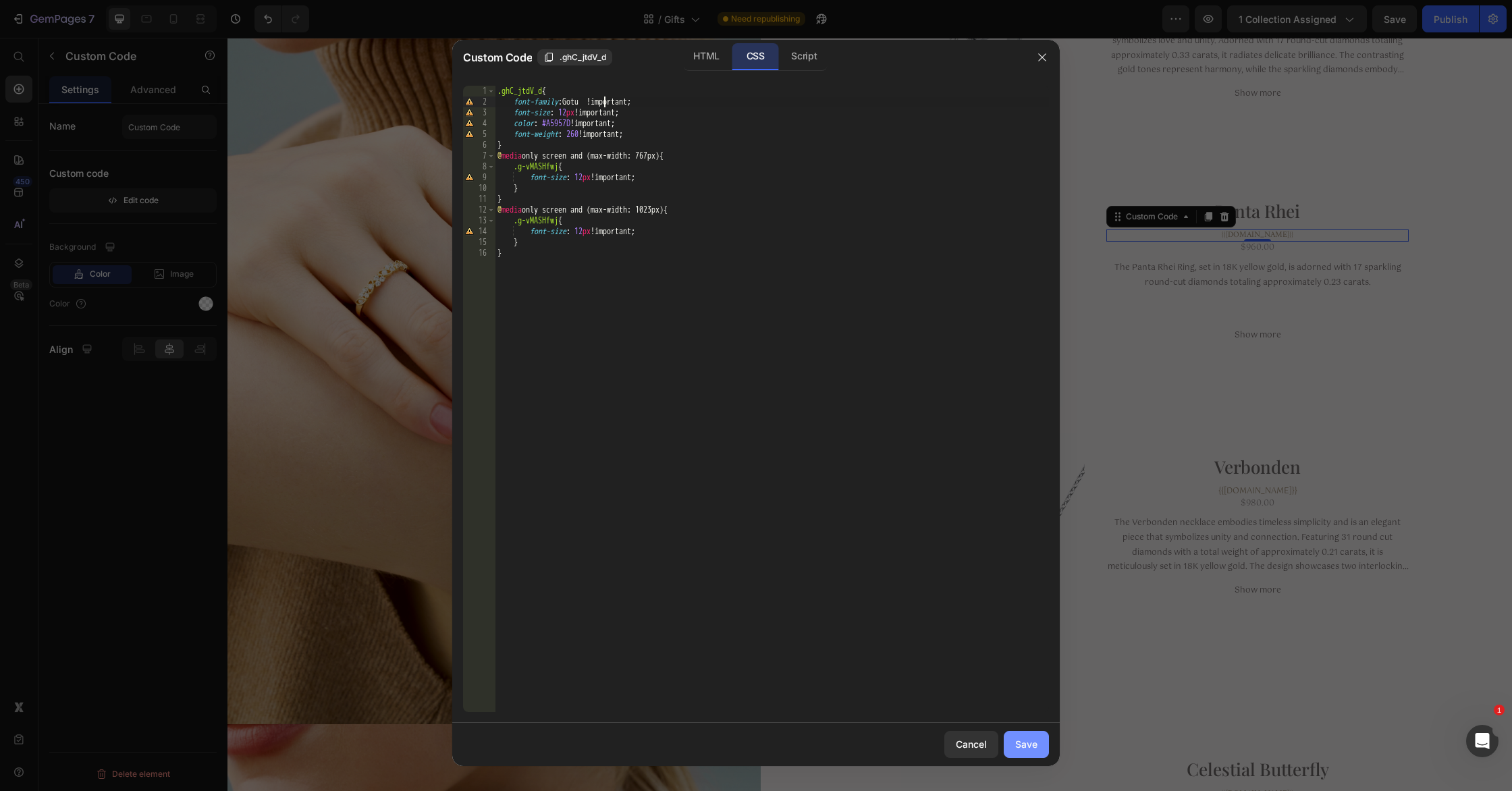 click on "Save" at bounding box center (1026, 744) 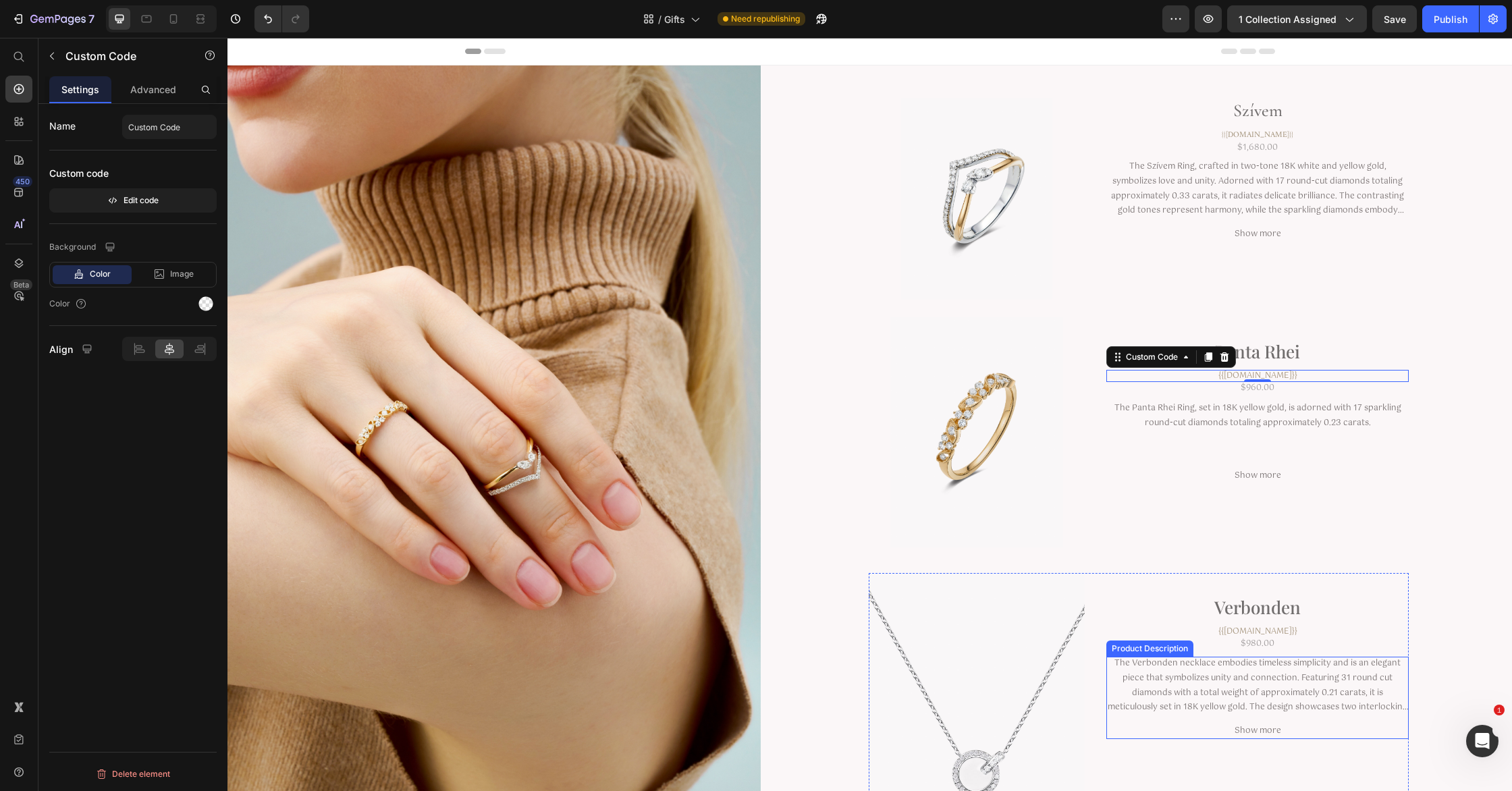 scroll, scrollTop: 1, scrollLeft: 0, axis: vertical 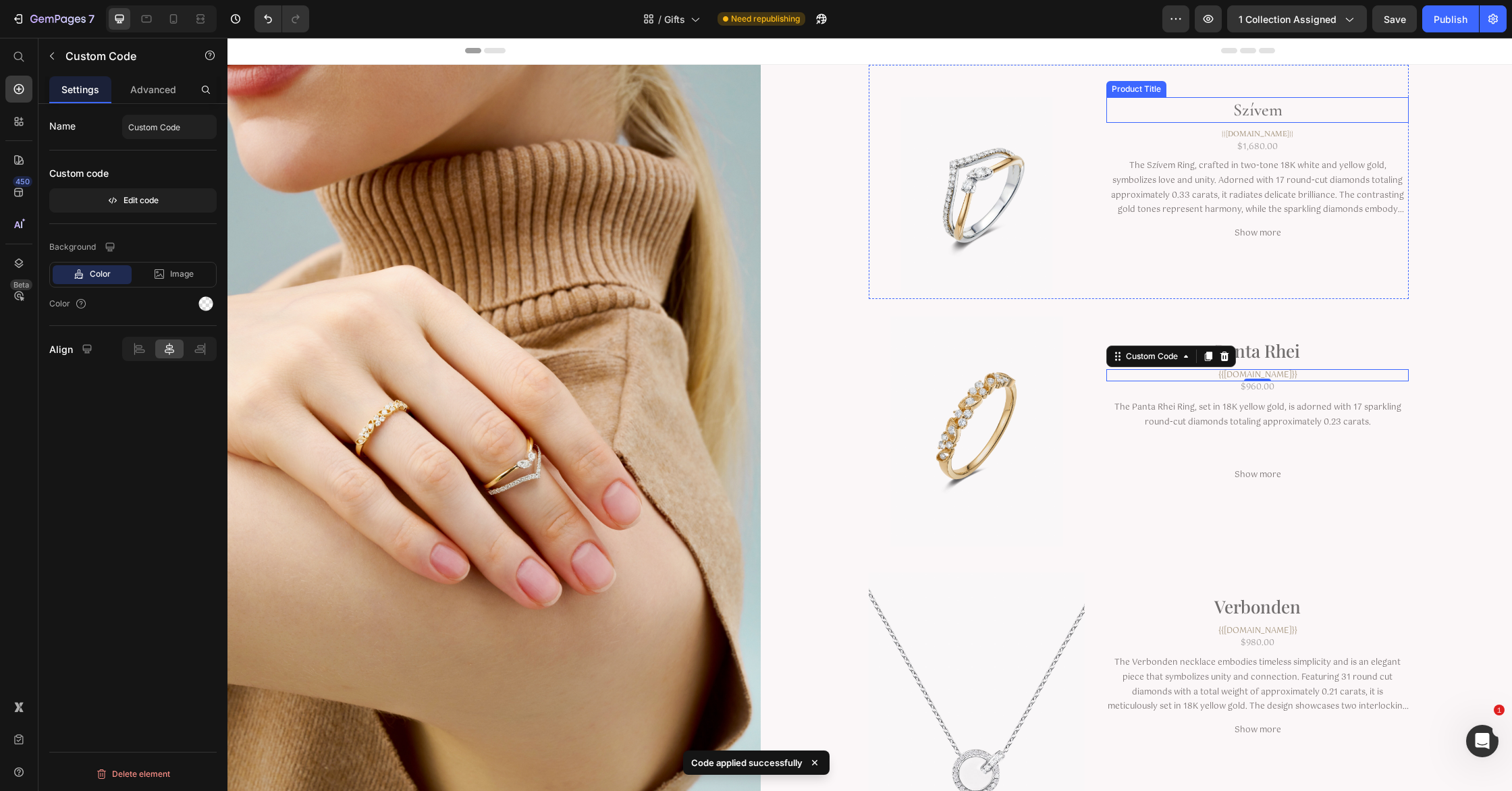 click on "Szívem" at bounding box center (1258, 110) 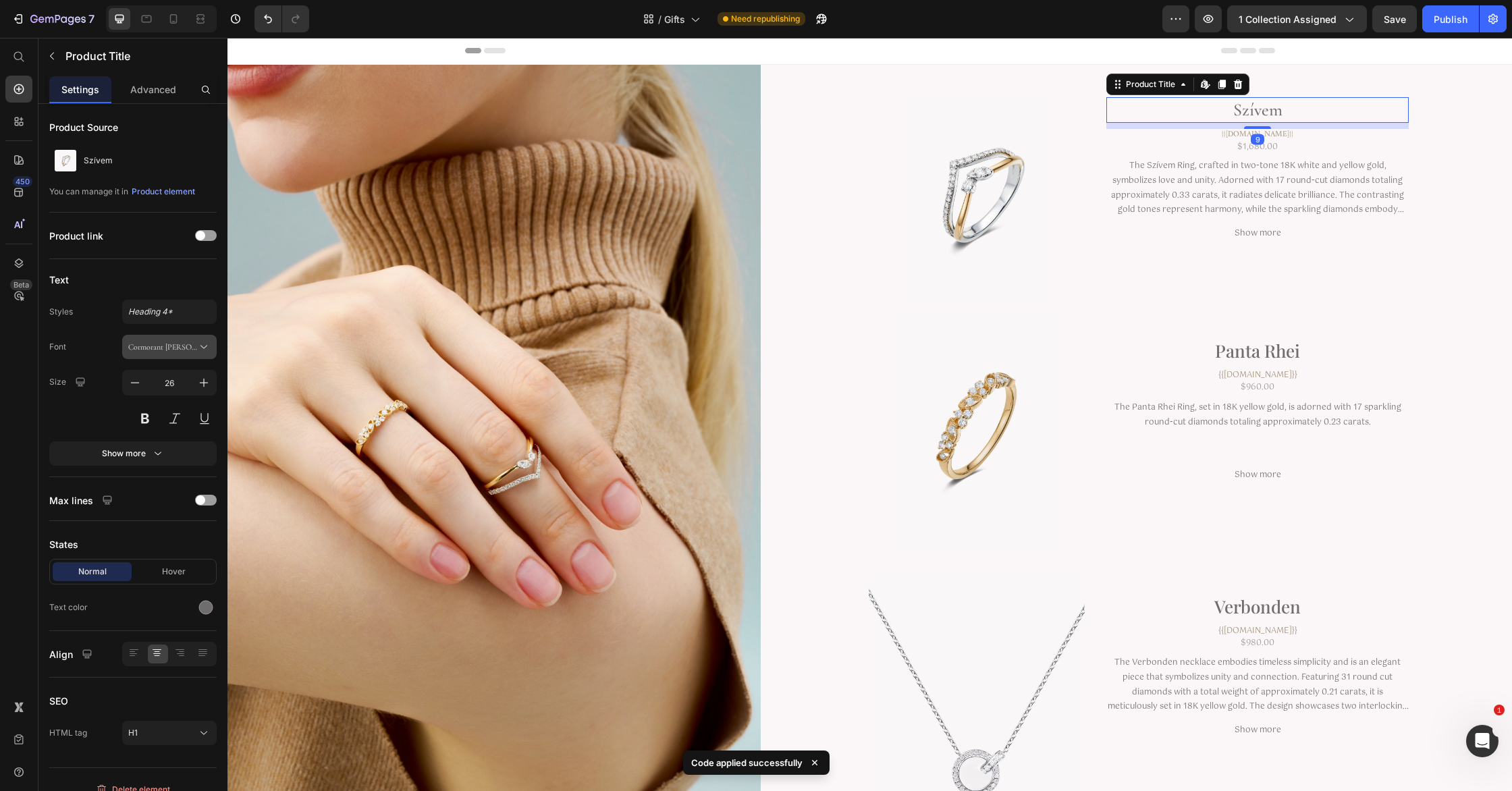 click on "Cormorant [PERSON_NAME]" at bounding box center (163, 347) 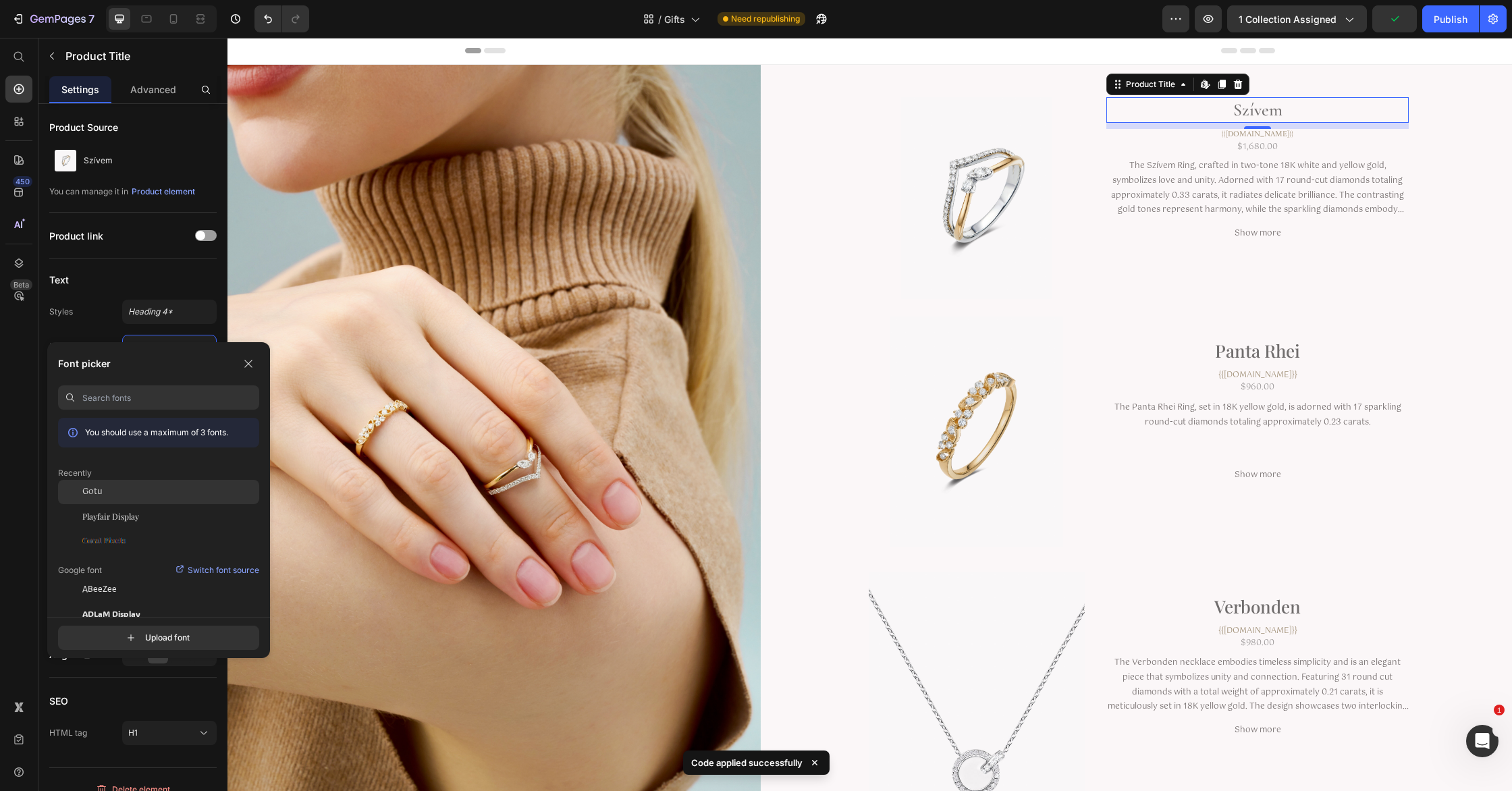 drag, startPoint x: 128, startPoint y: 522, endPoint x: 149, endPoint y: 493, distance: 35.805028 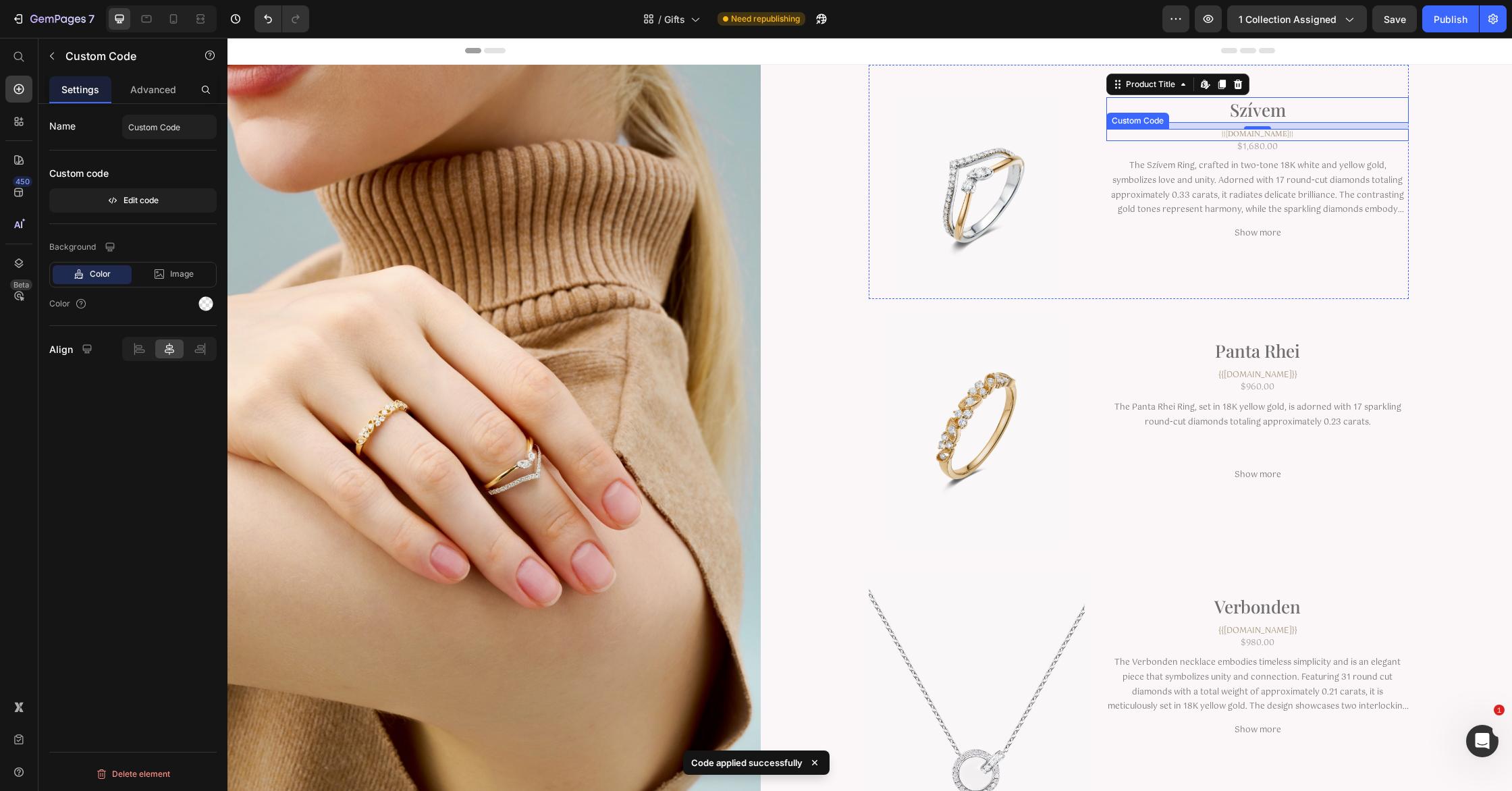 click on "{{[DOMAIN_NAME]}}" at bounding box center (1258, 135) 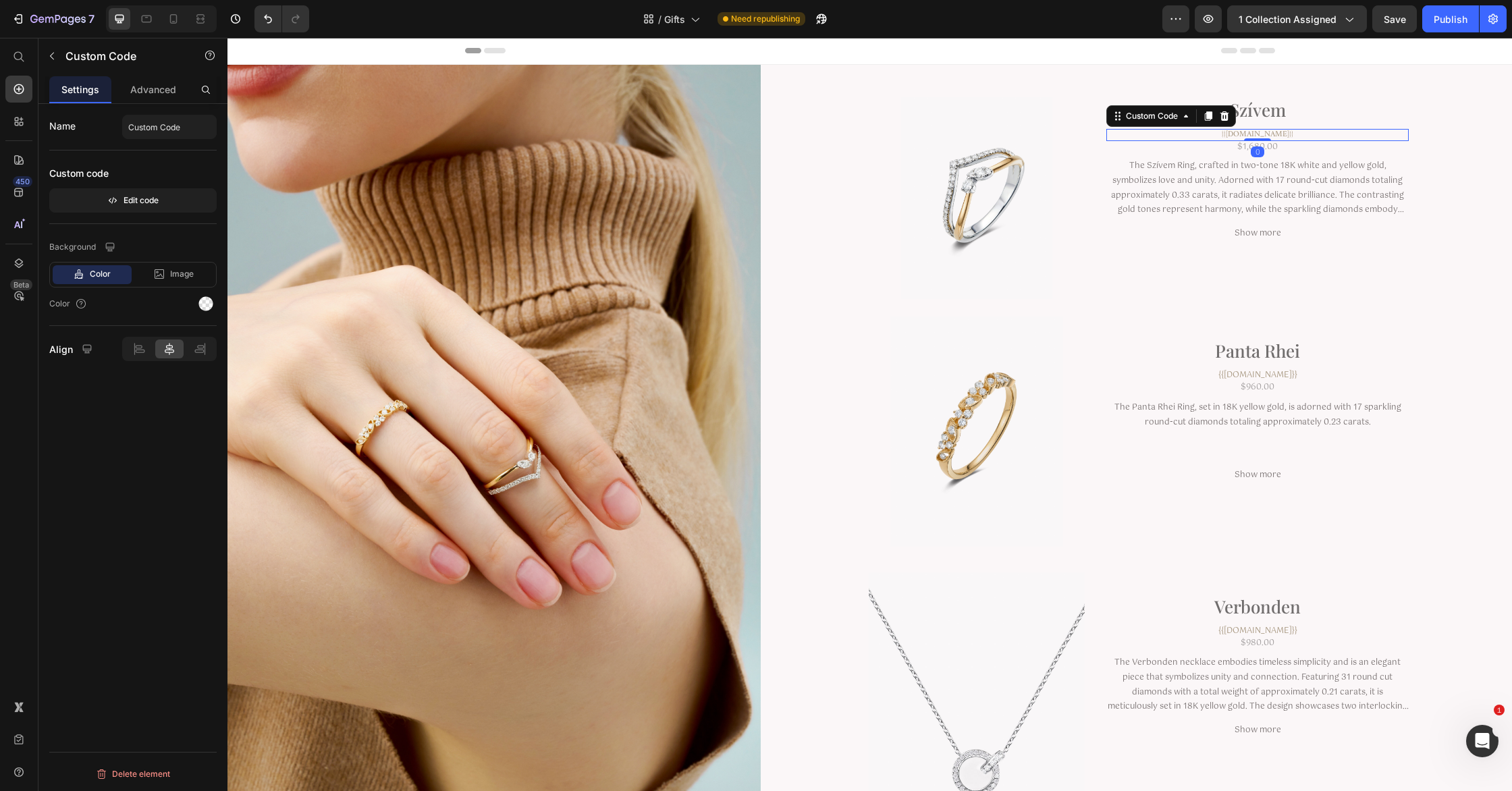 drag, startPoint x: 142, startPoint y: 94, endPoint x: 148, endPoint y: 108, distance: 15.23155 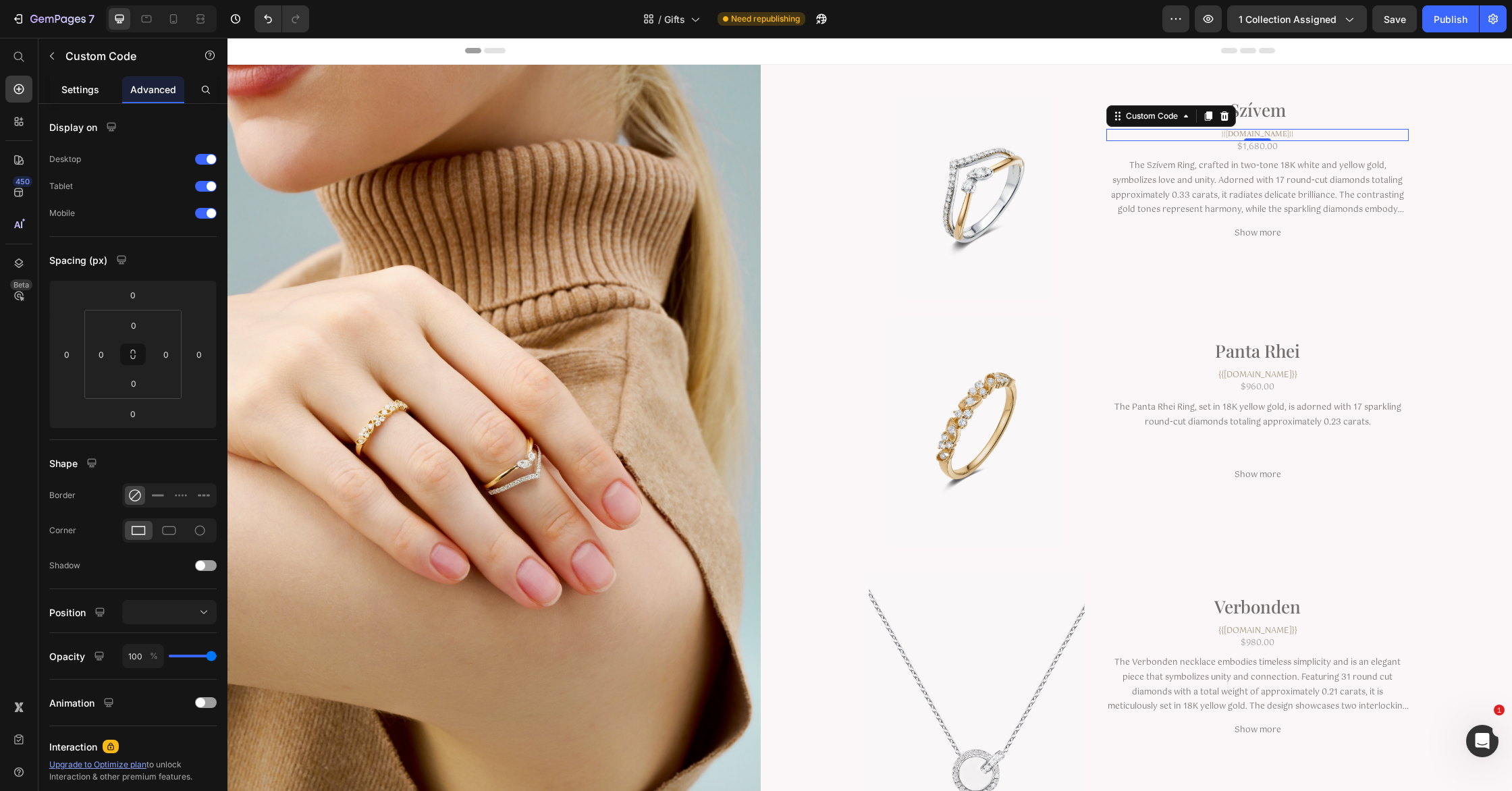 click on "Settings" at bounding box center [80, 89] 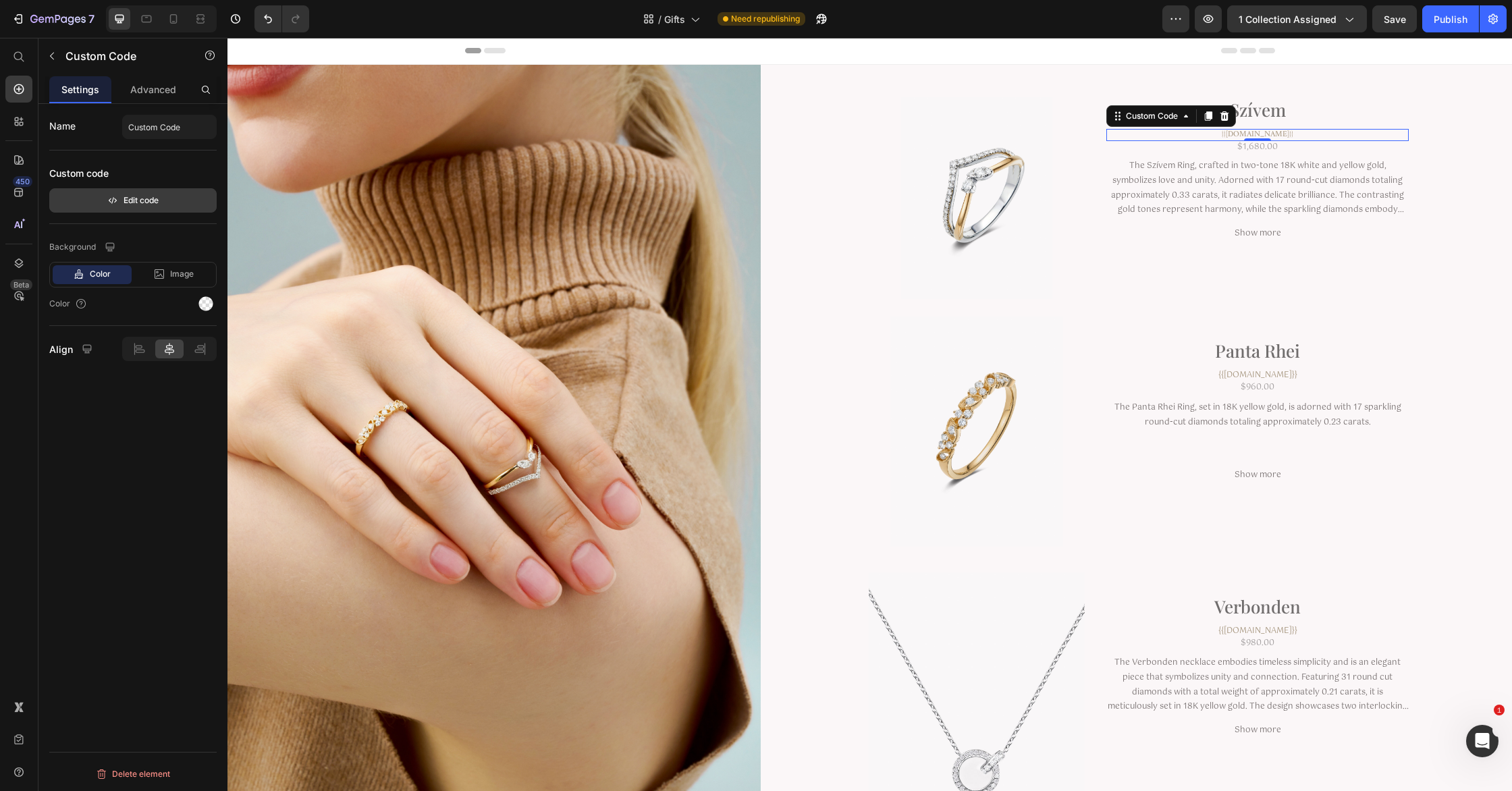 click on "Edit code" at bounding box center (133, 200) 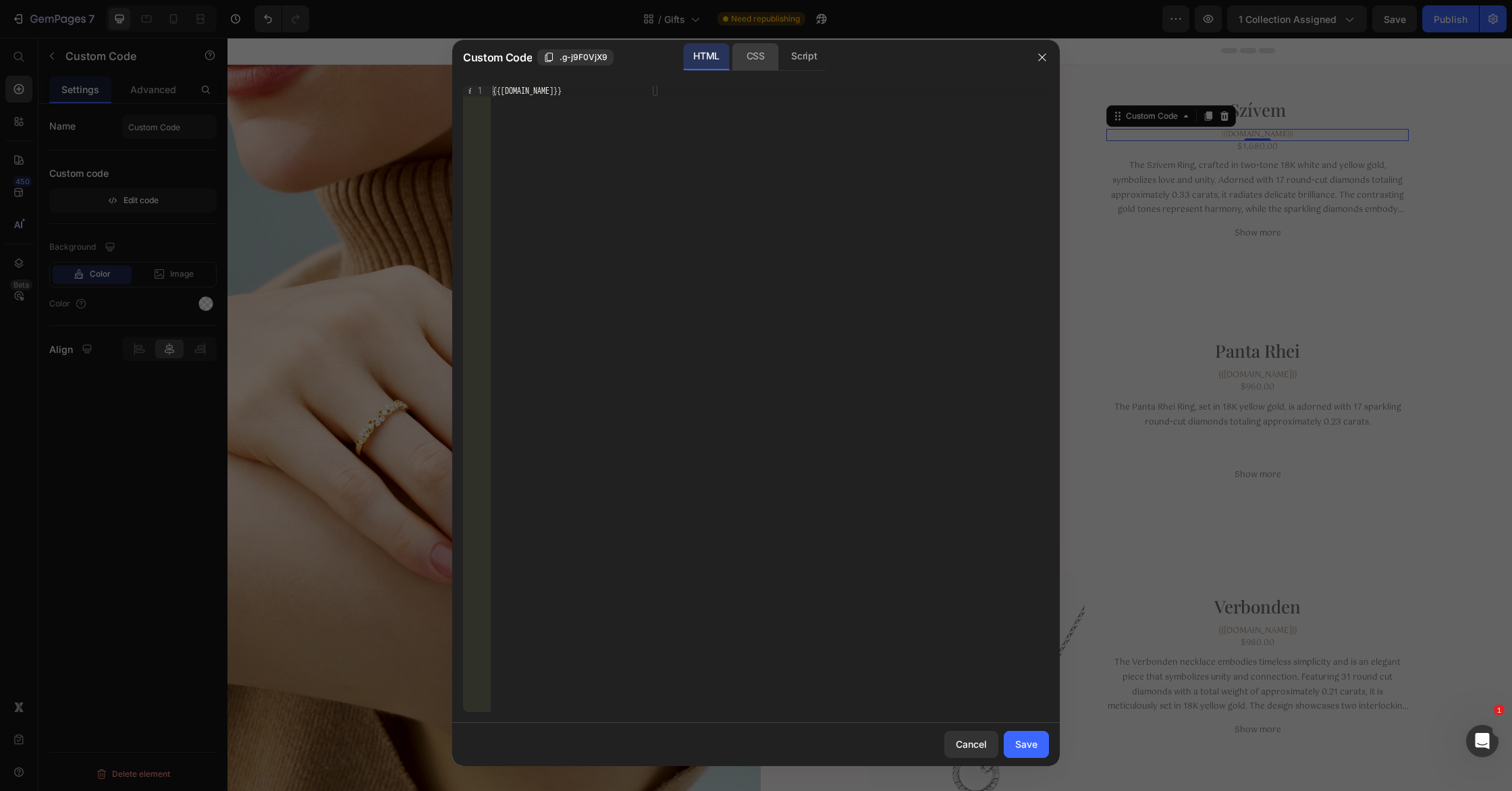 drag, startPoint x: 758, startPoint y: 52, endPoint x: 761, endPoint y: 103, distance: 51.08816 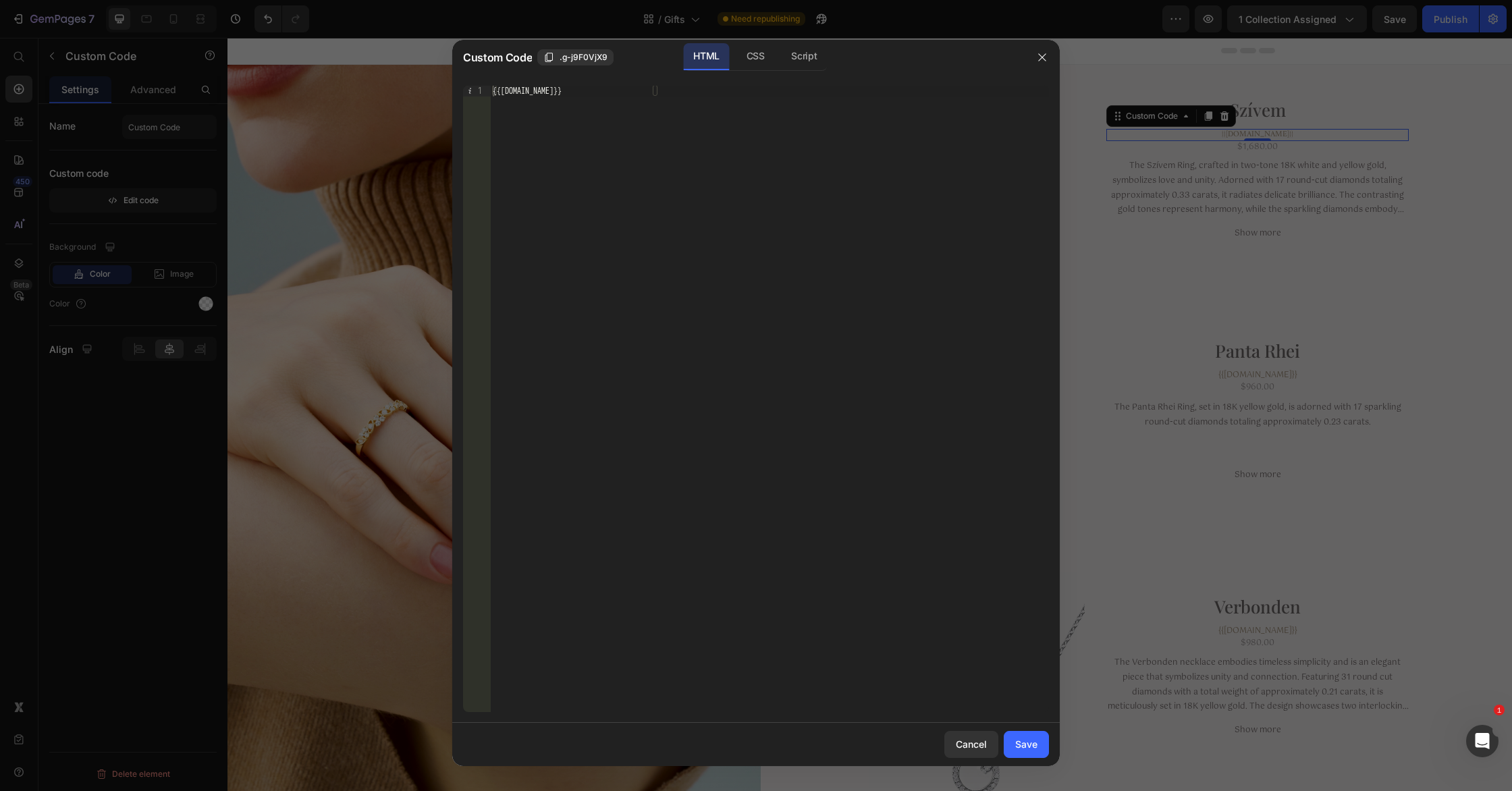 click on "CSS" 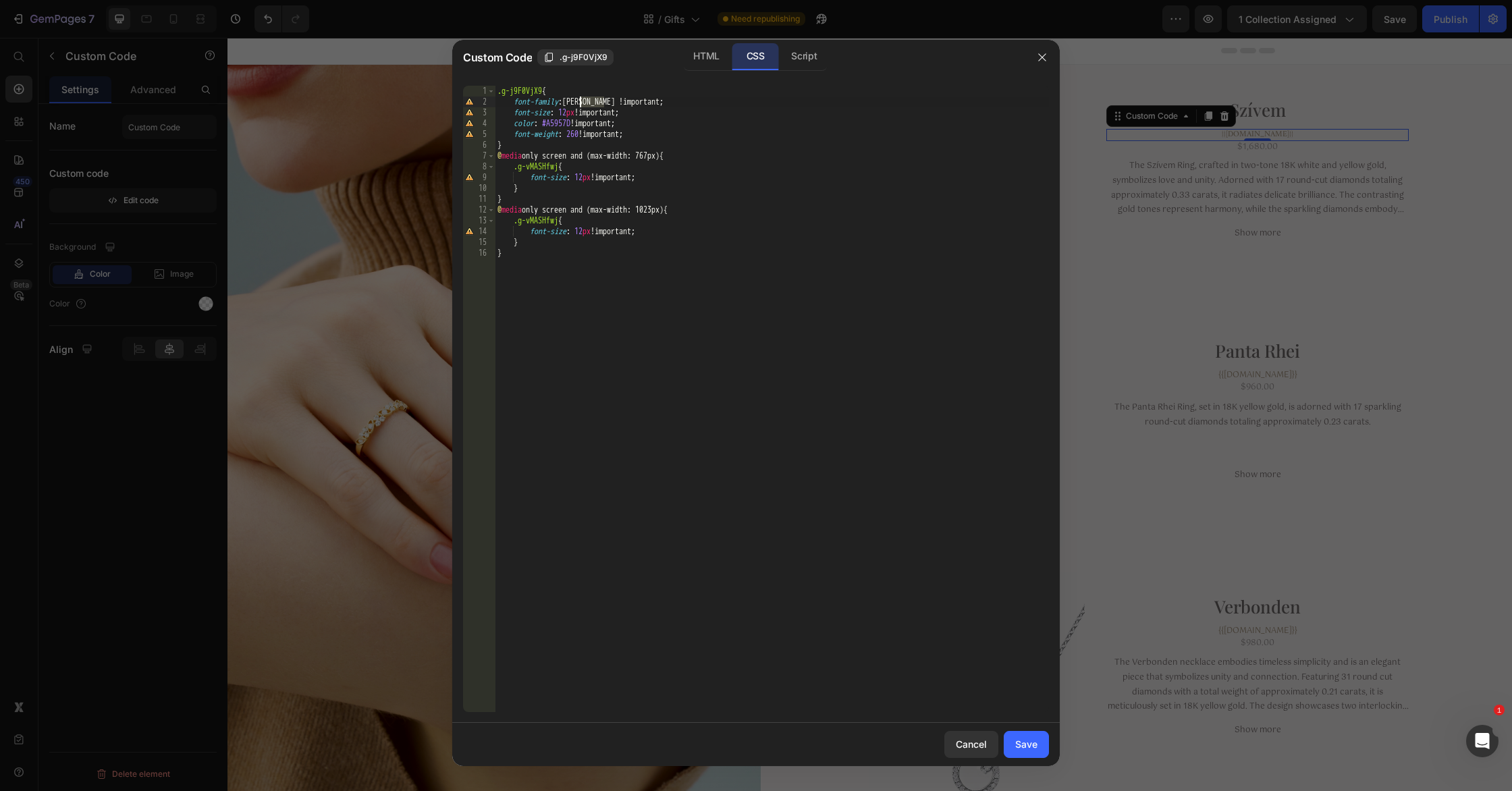 drag, startPoint x: 605, startPoint y: 102, endPoint x: 584, endPoint y: 103, distance: 21.0238 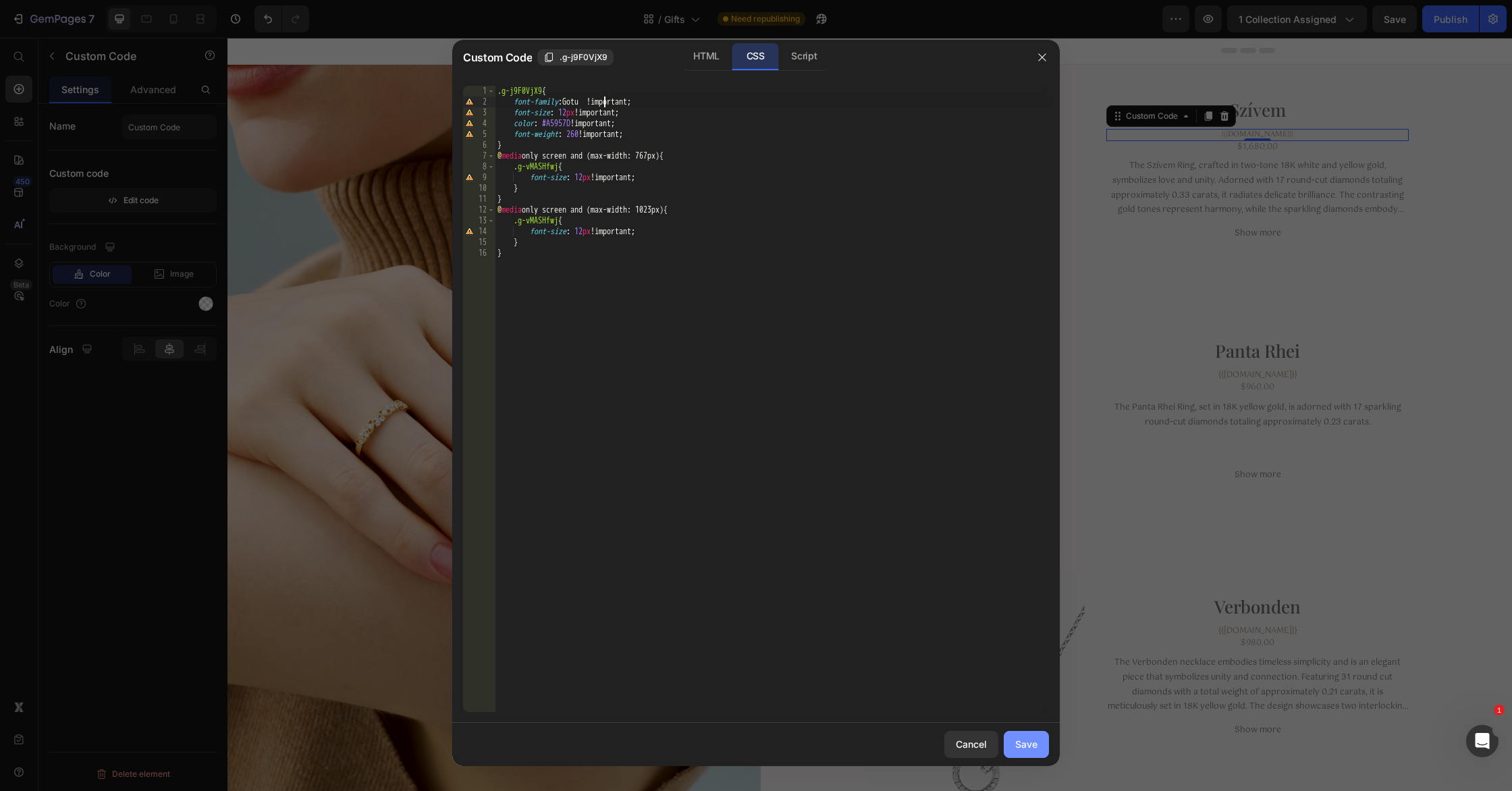 click on "Save" at bounding box center (1026, 744) 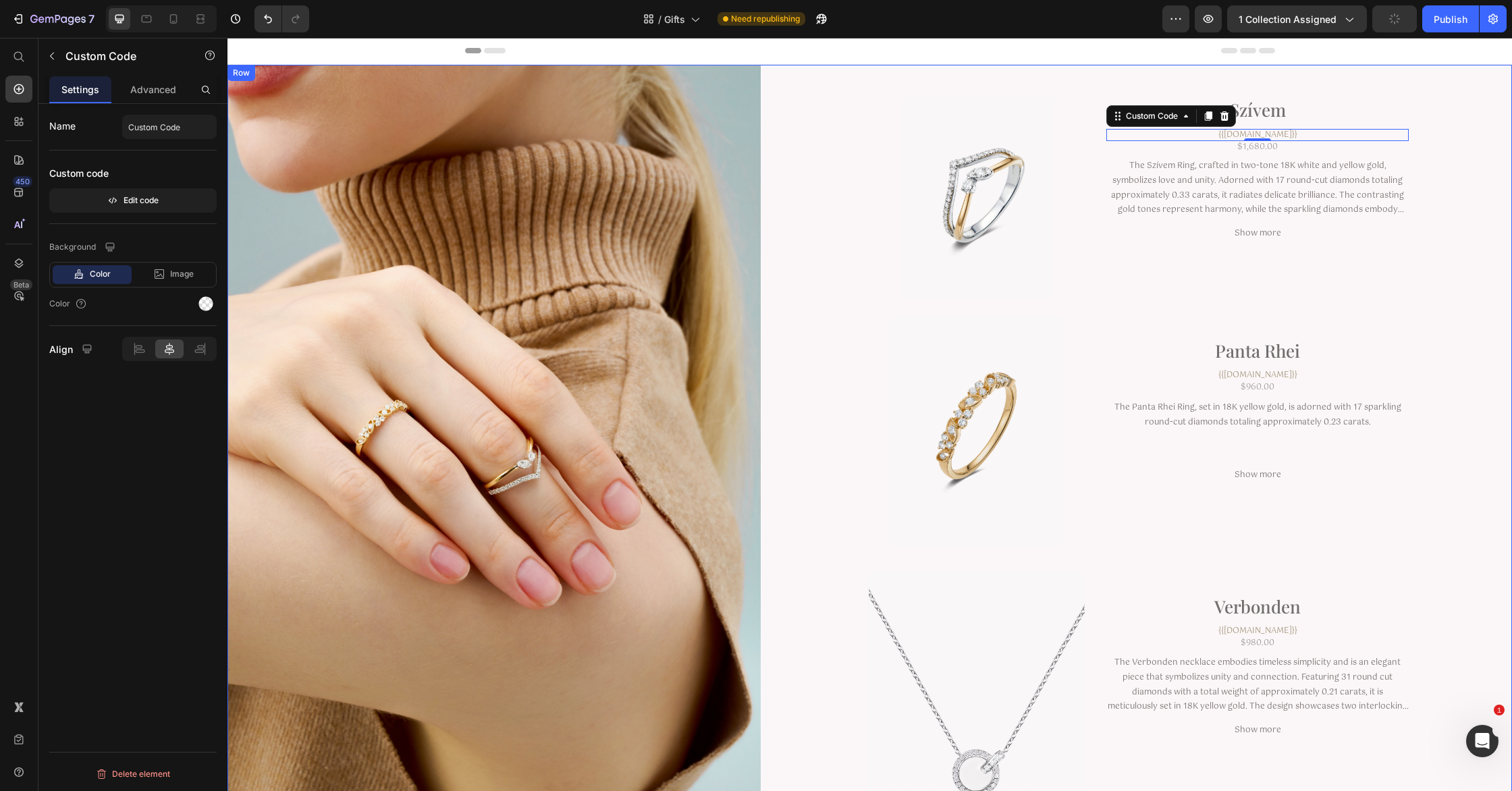 scroll, scrollTop: 0, scrollLeft: 0, axis: both 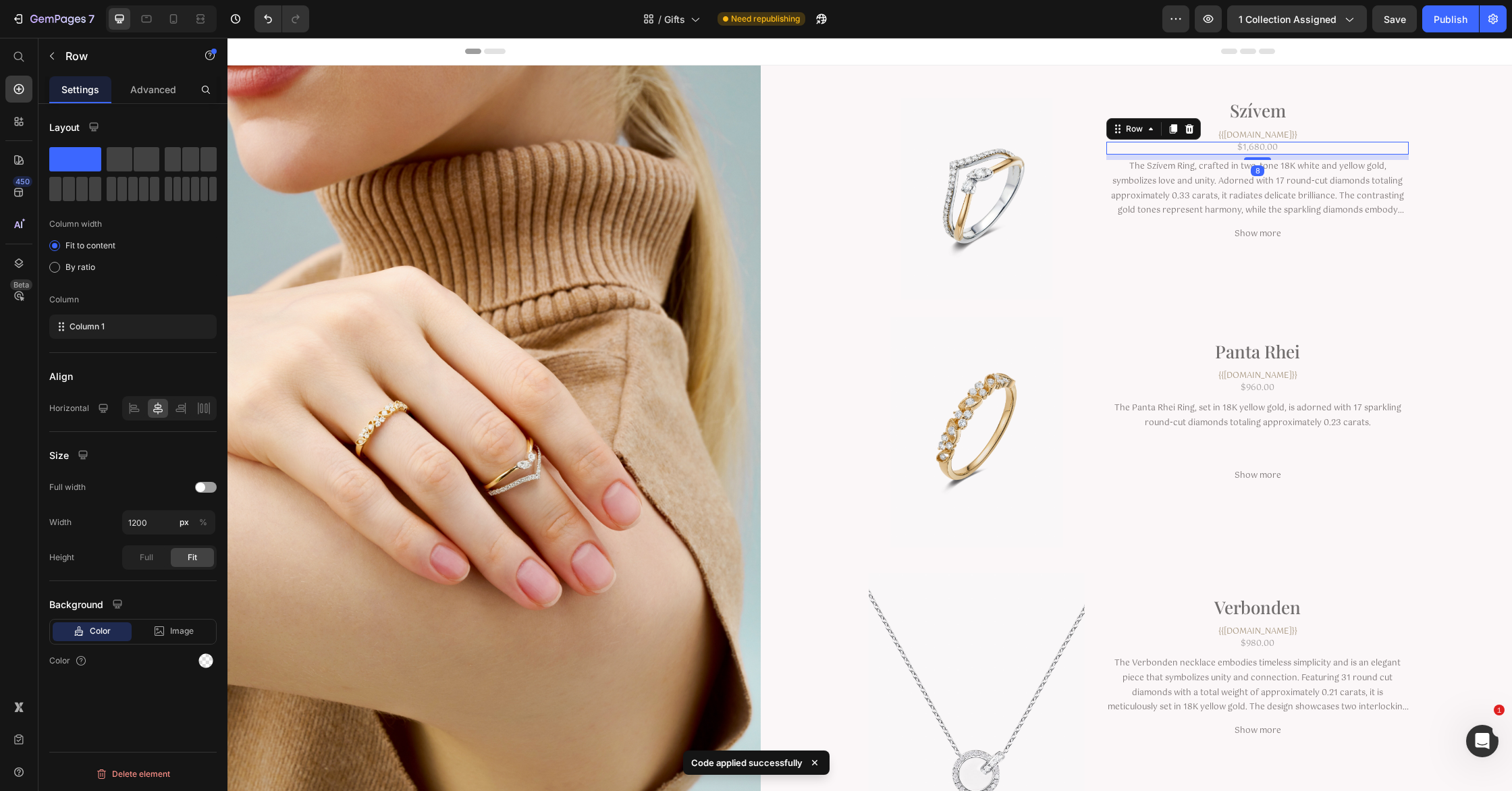 click on "$1,680.00 Product Price Row   8" at bounding box center (1258, 148) 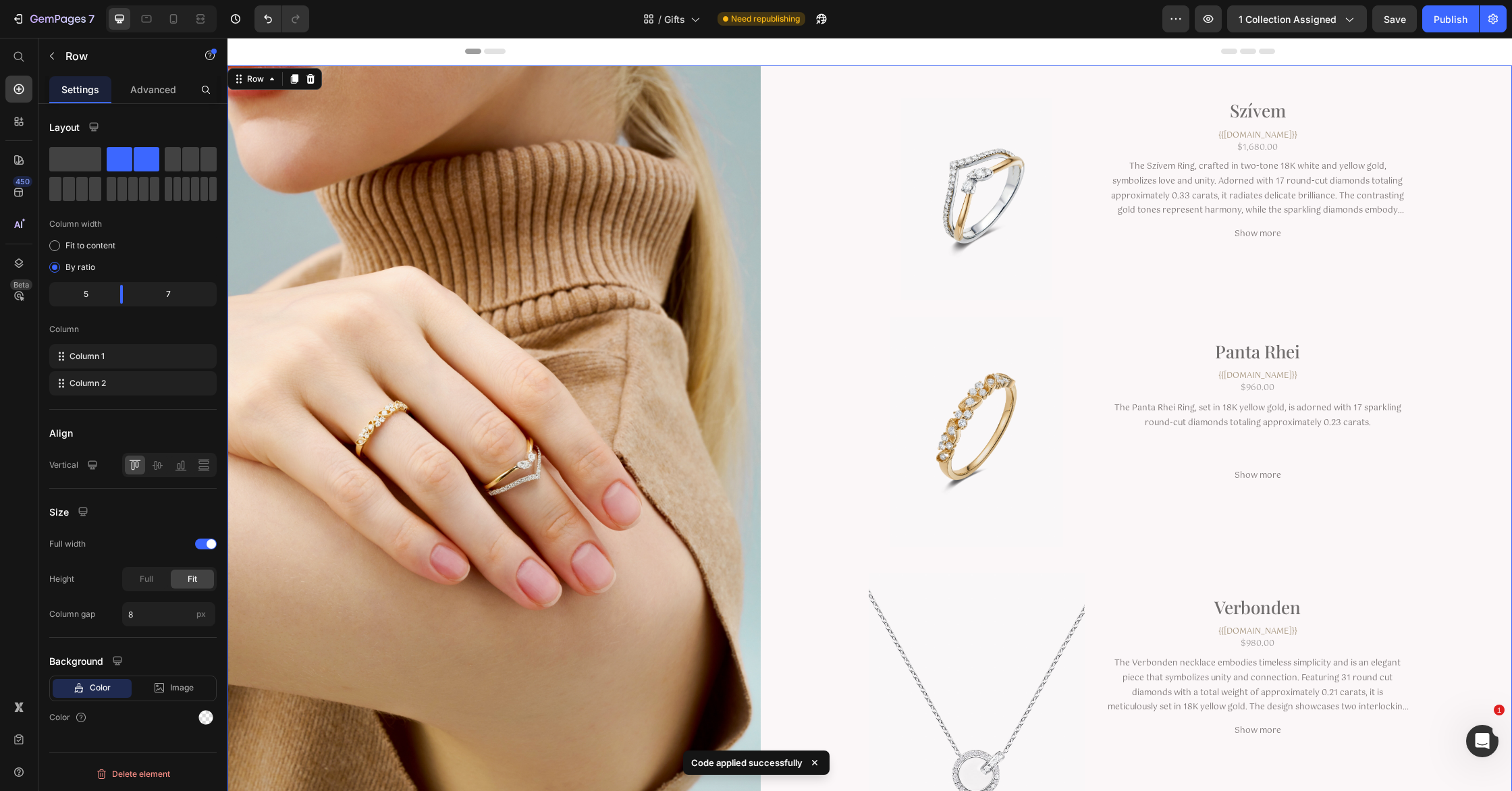 drag, startPoint x: 1494, startPoint y: 291, endPoint x: 1482, endPoint y: 294, distance: 12.369317 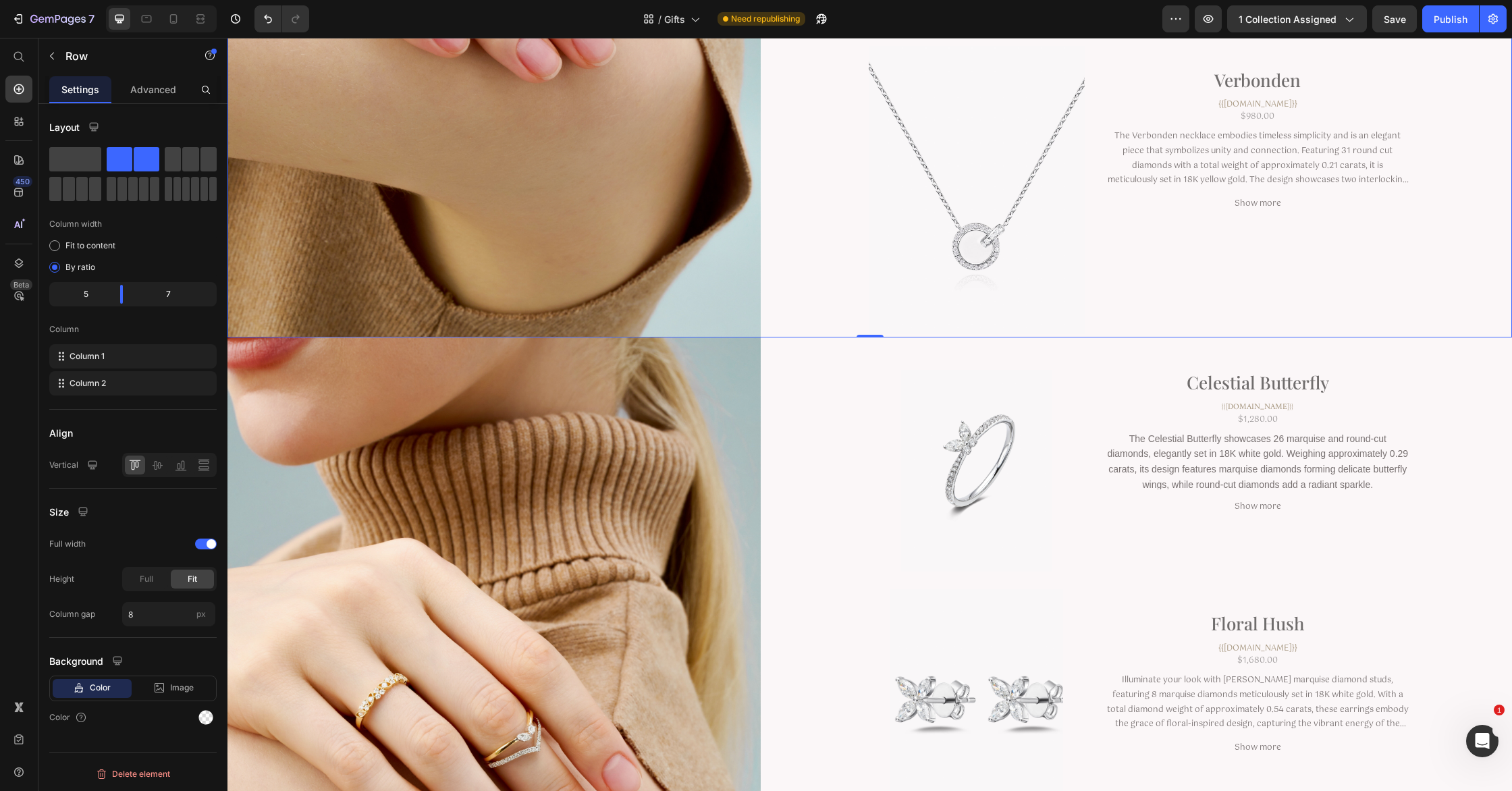 scroll, scrollTop: 841, scrollLeft: 0, axis: vertical 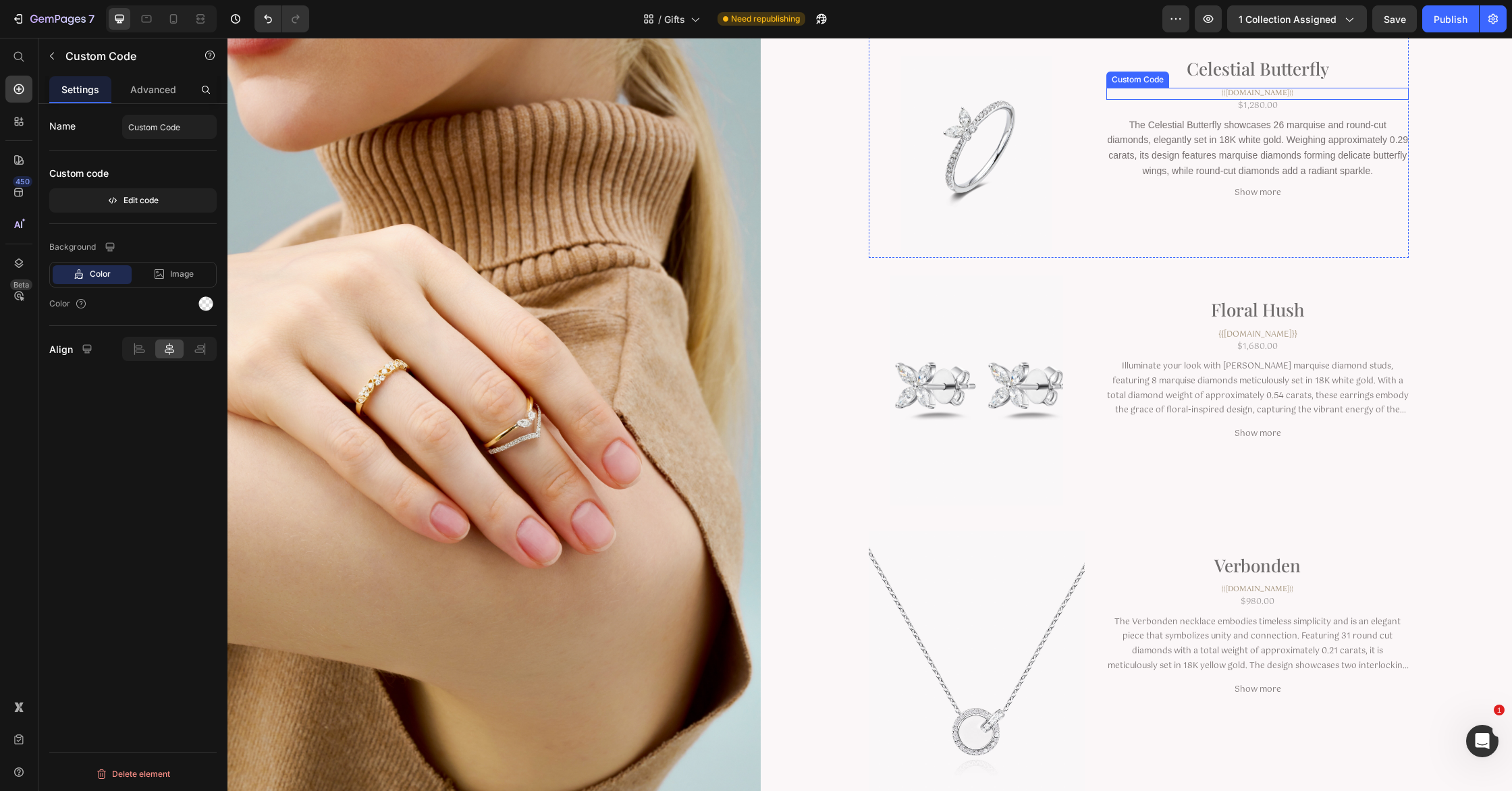 click on "{{[DOMAIN_NAME]}}" at bounding box center (1258, 94) 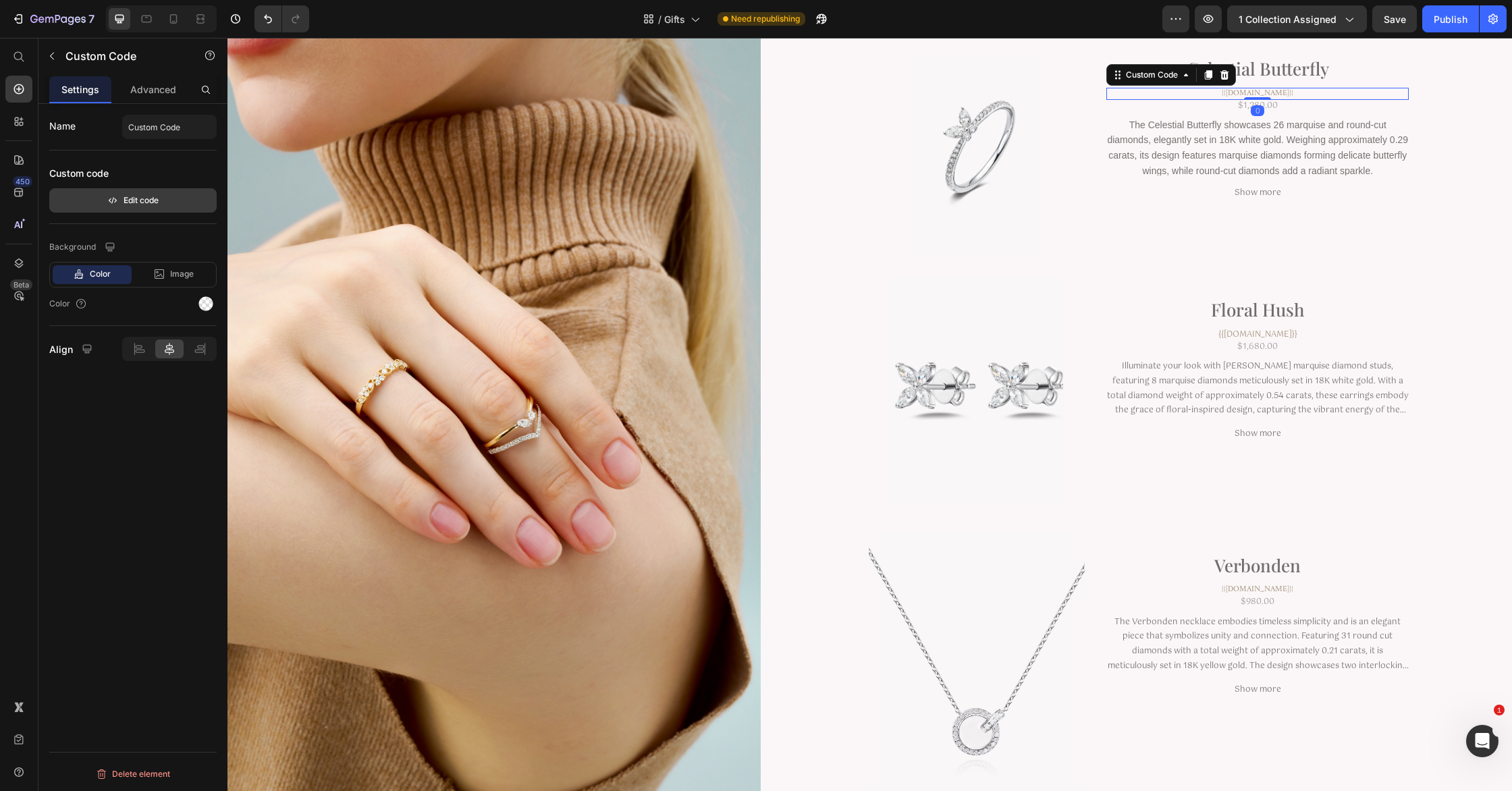 click on "Edit code" at bounding box center [133, 200] 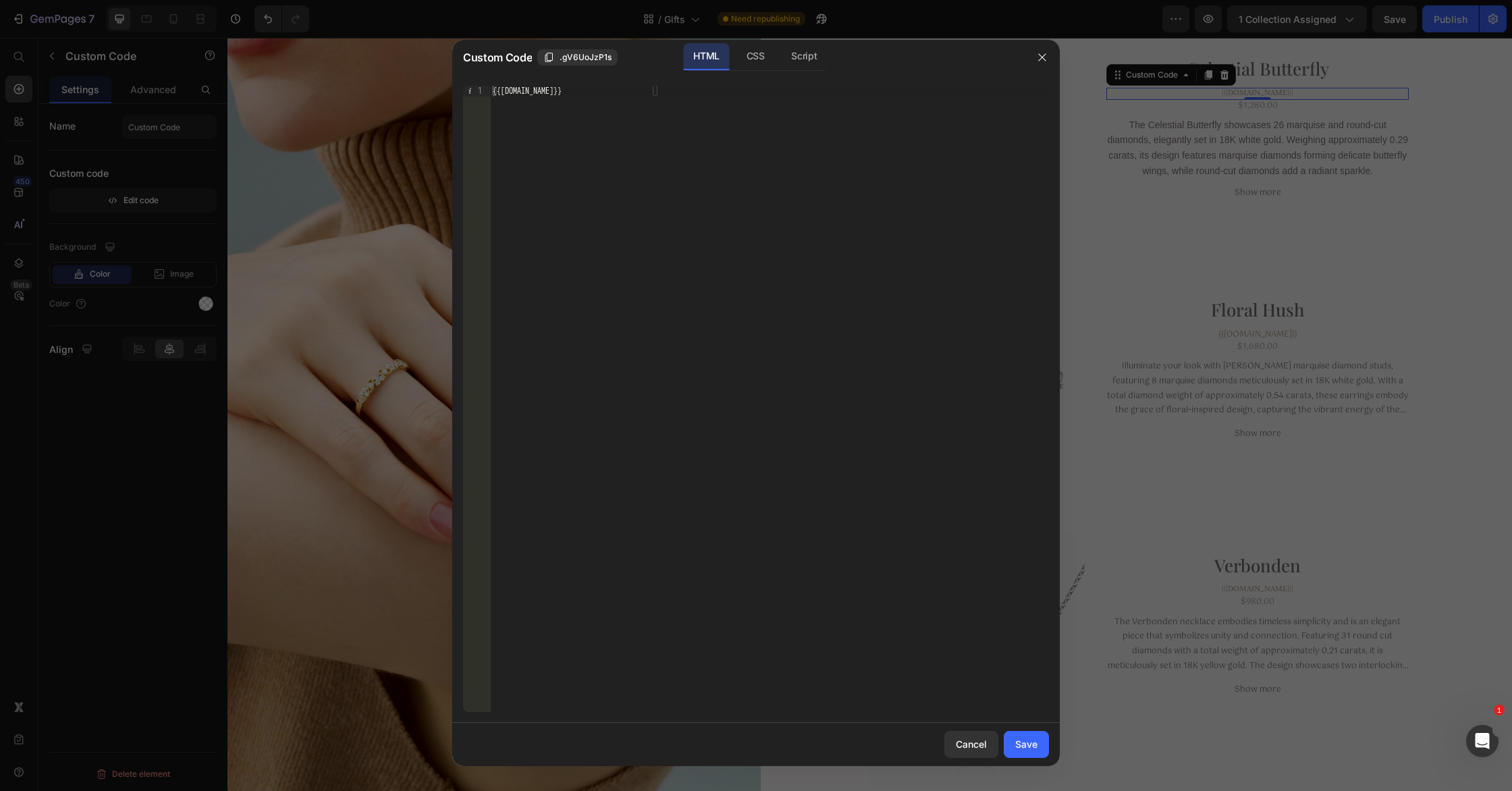 drag, startPoint x: 740, startPoint y: 61, endPoint x: 708, endPoint y: 92, distance: 44.553339 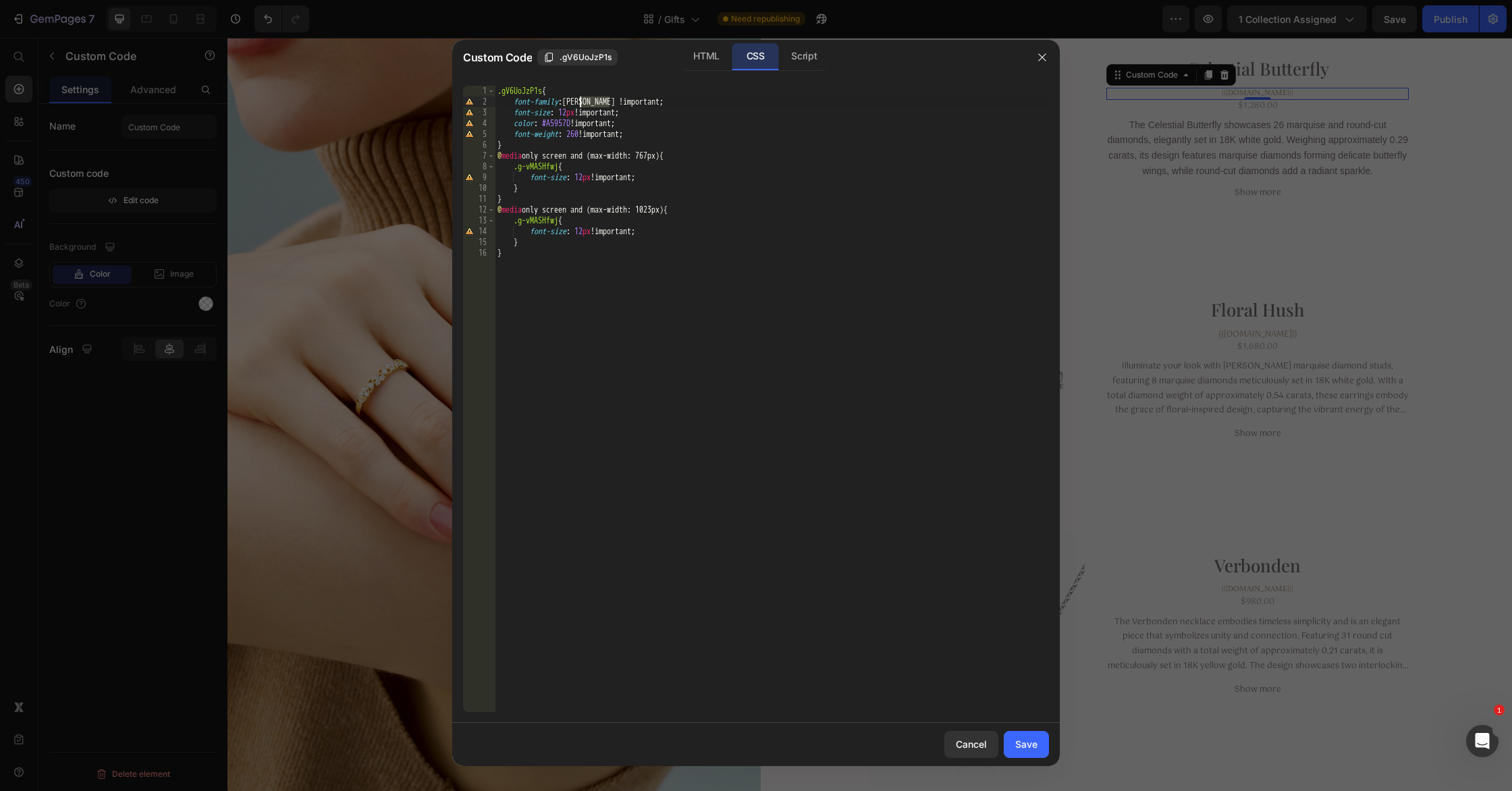 drag, startPoint x: 607, startPoint y: 100, endPoint x: 630, endPoint y: 100, distance: 23 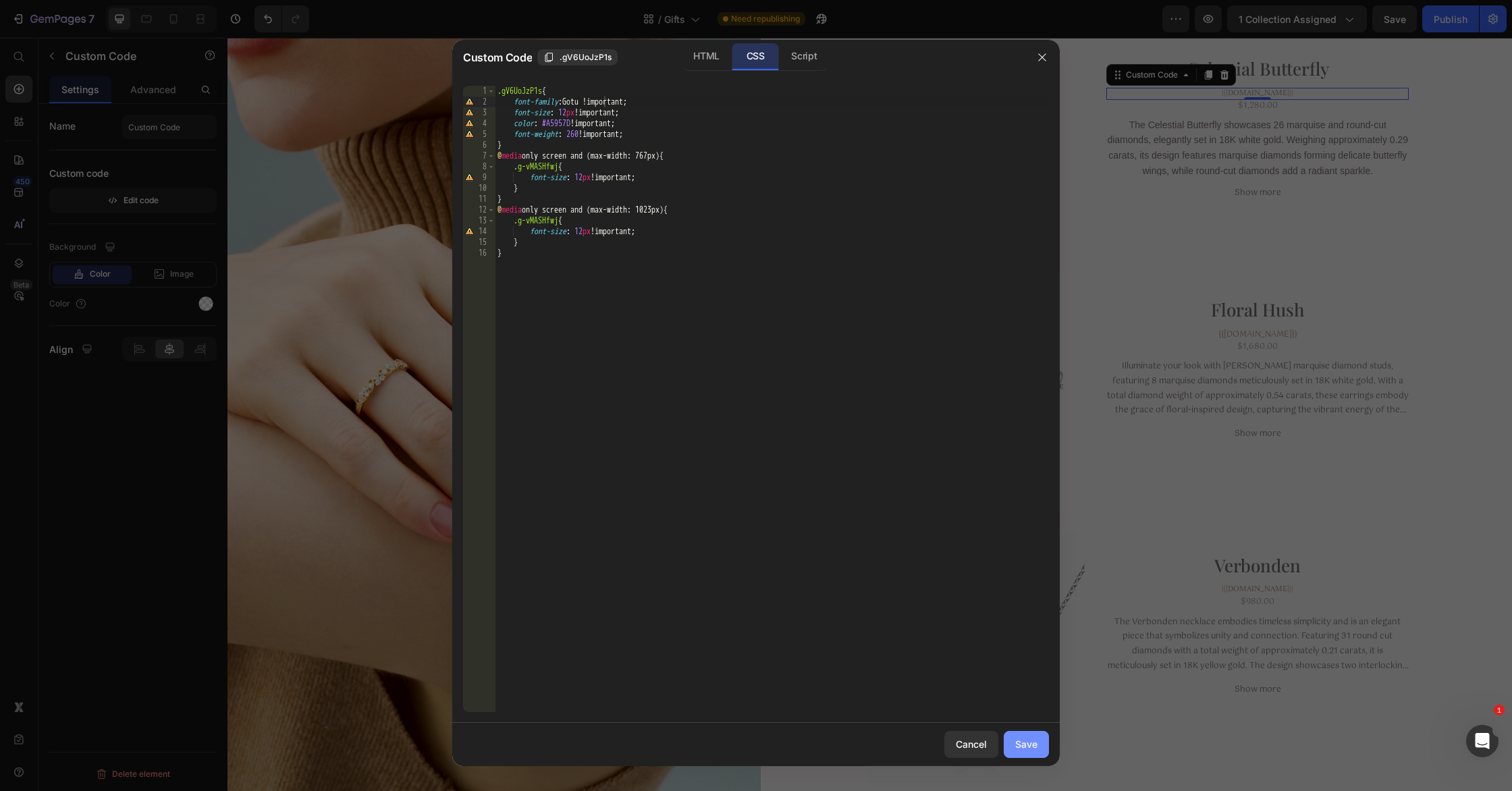 click on "Save" at bounding box center [1026, 744] 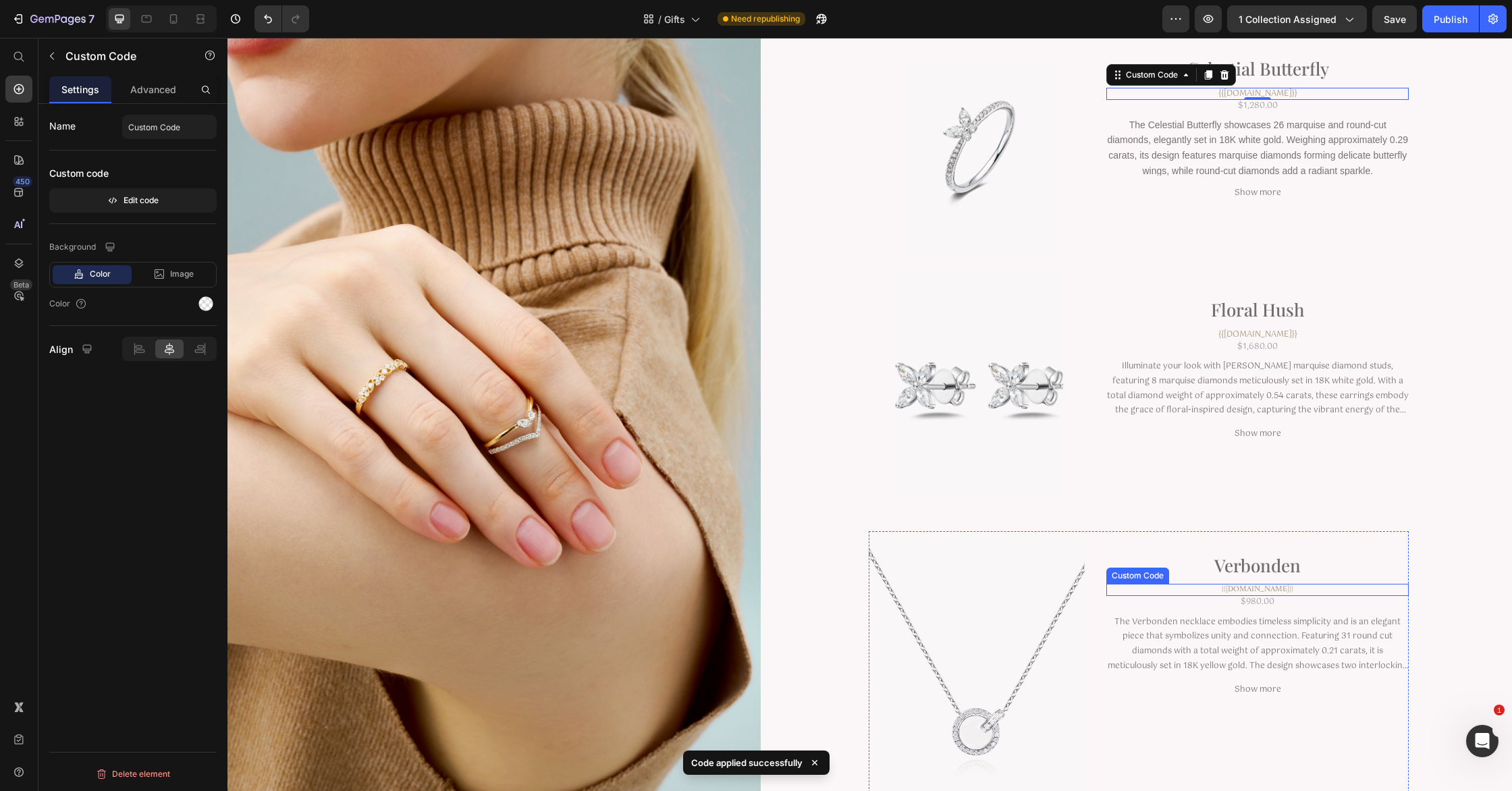 click on "{{[DOMAIN_NAME]}}" at bounding box center [1258, 590] 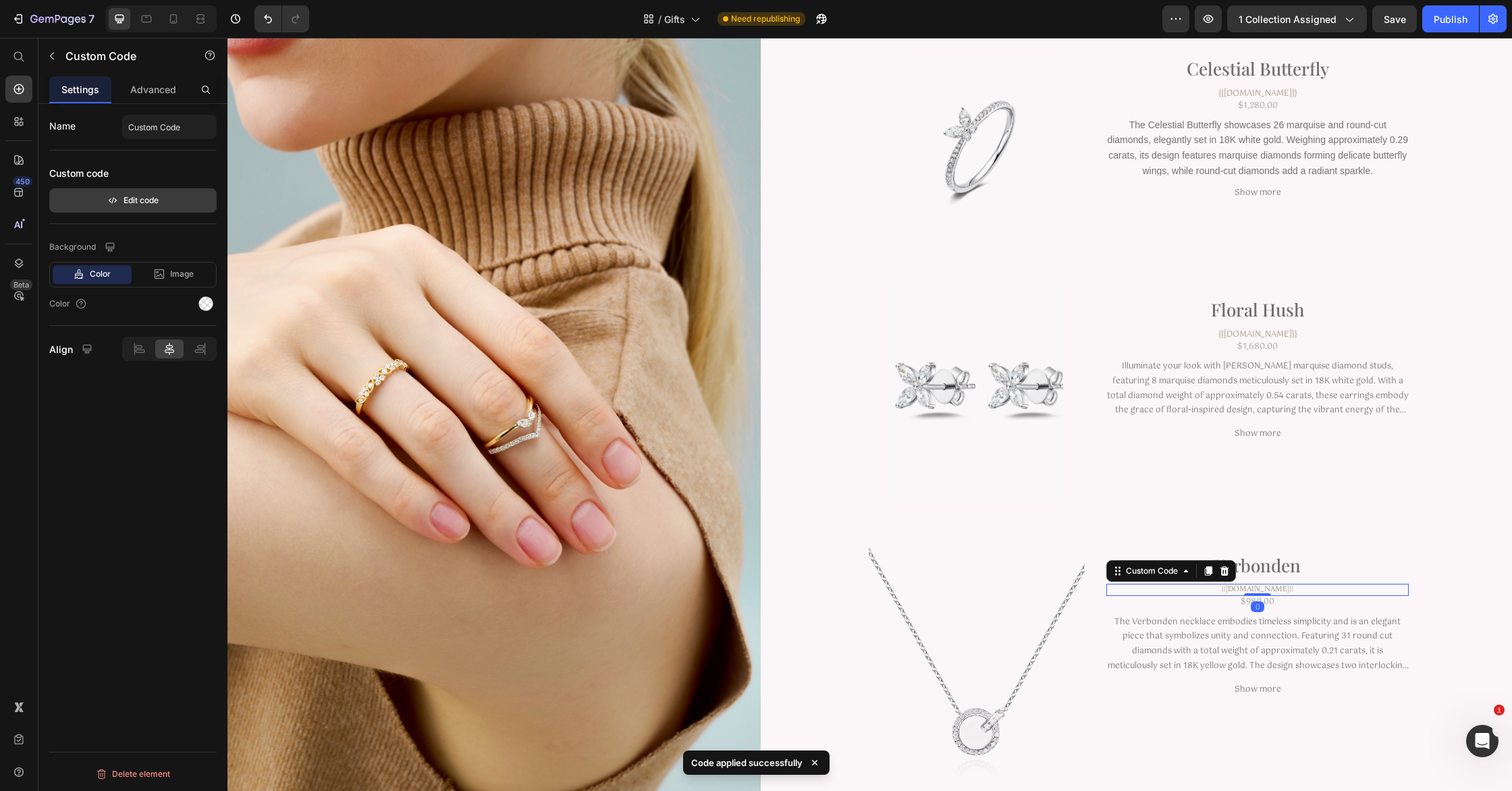 click on "Edit code" at bounding box center [133, 200] 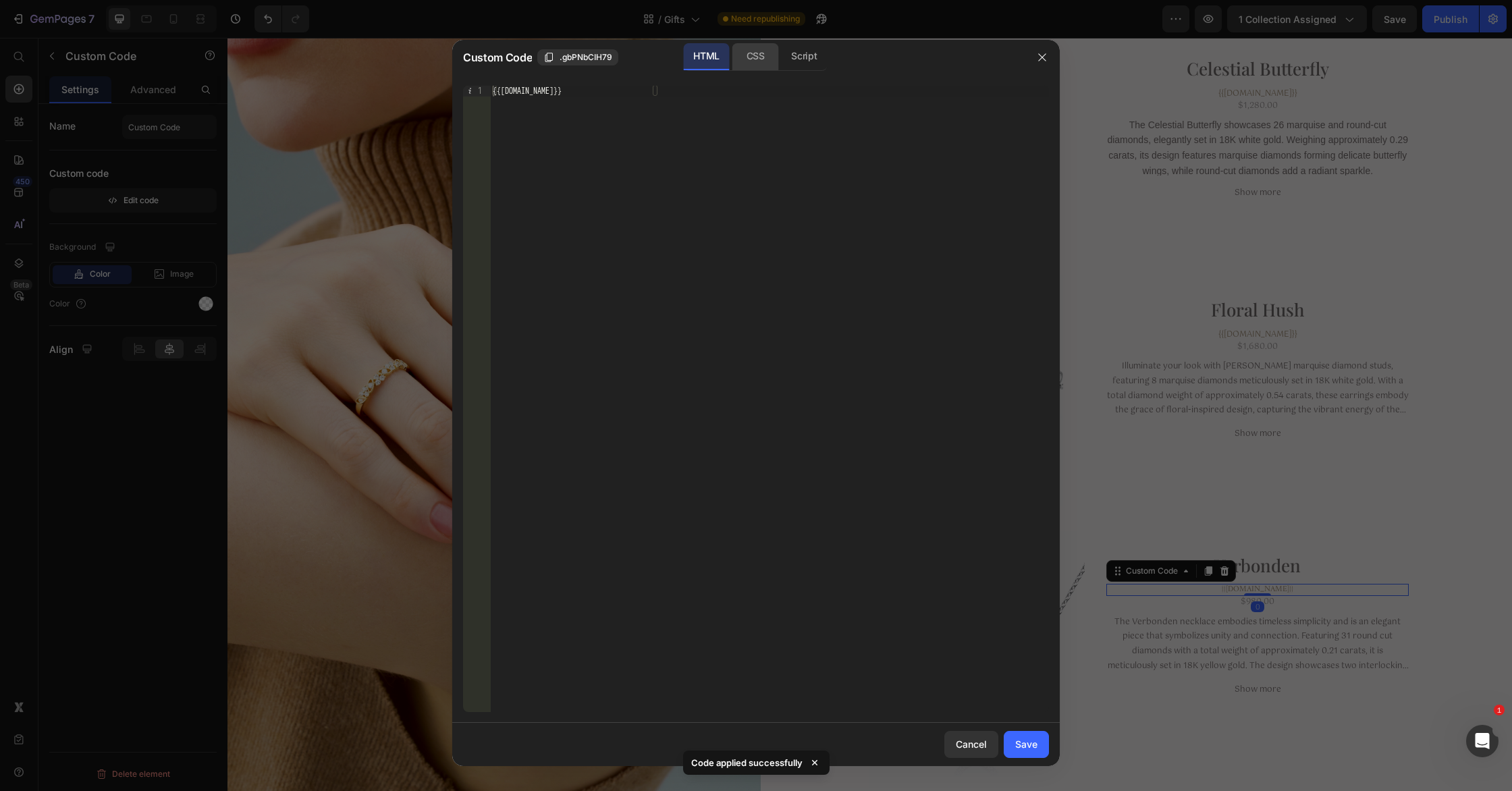 click on "CSS" 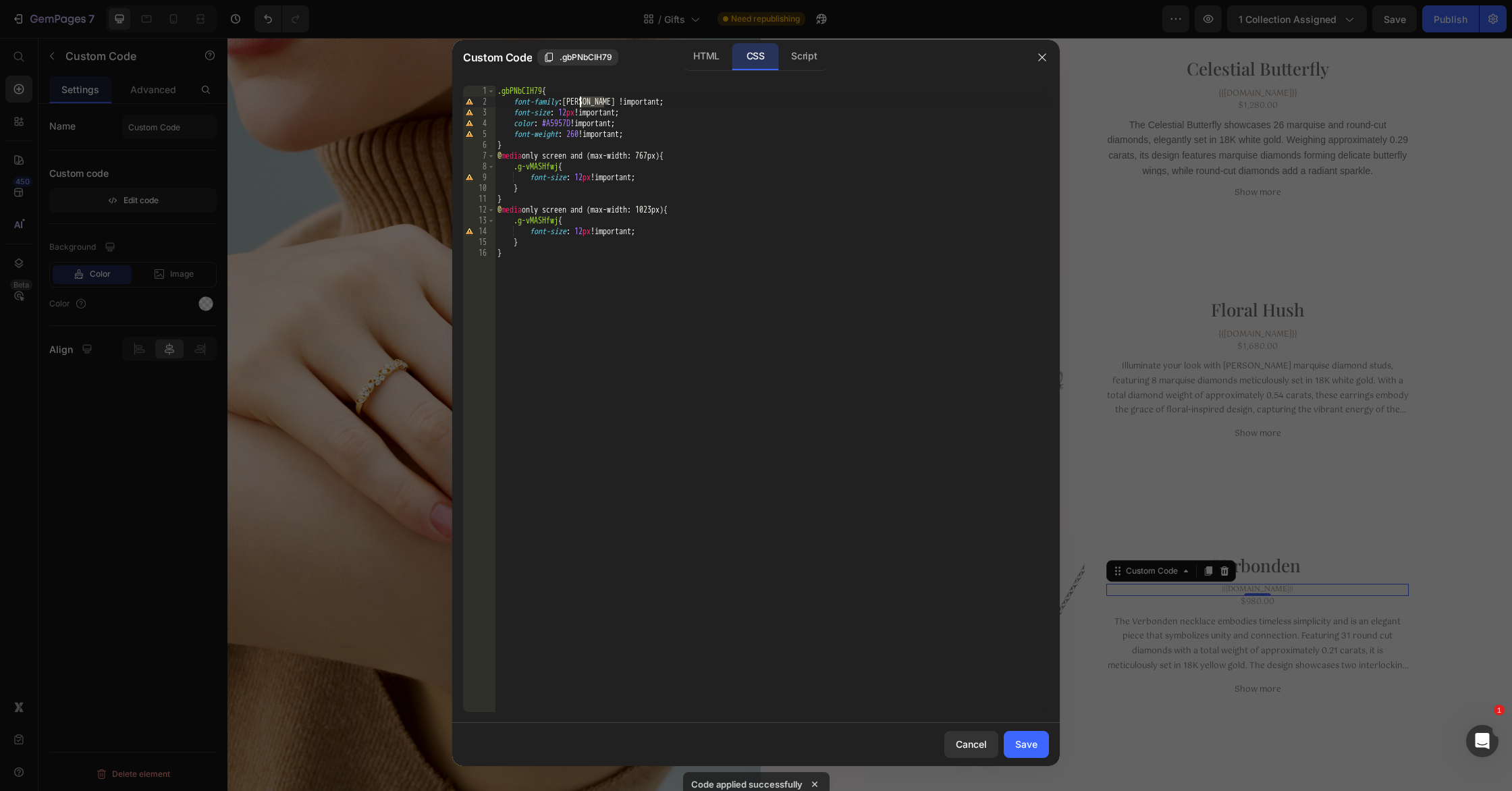 drag, startPoint x: 604, startPoint y: 102, endPoint x: 614, endPoint y: 109, distance: 12.206556 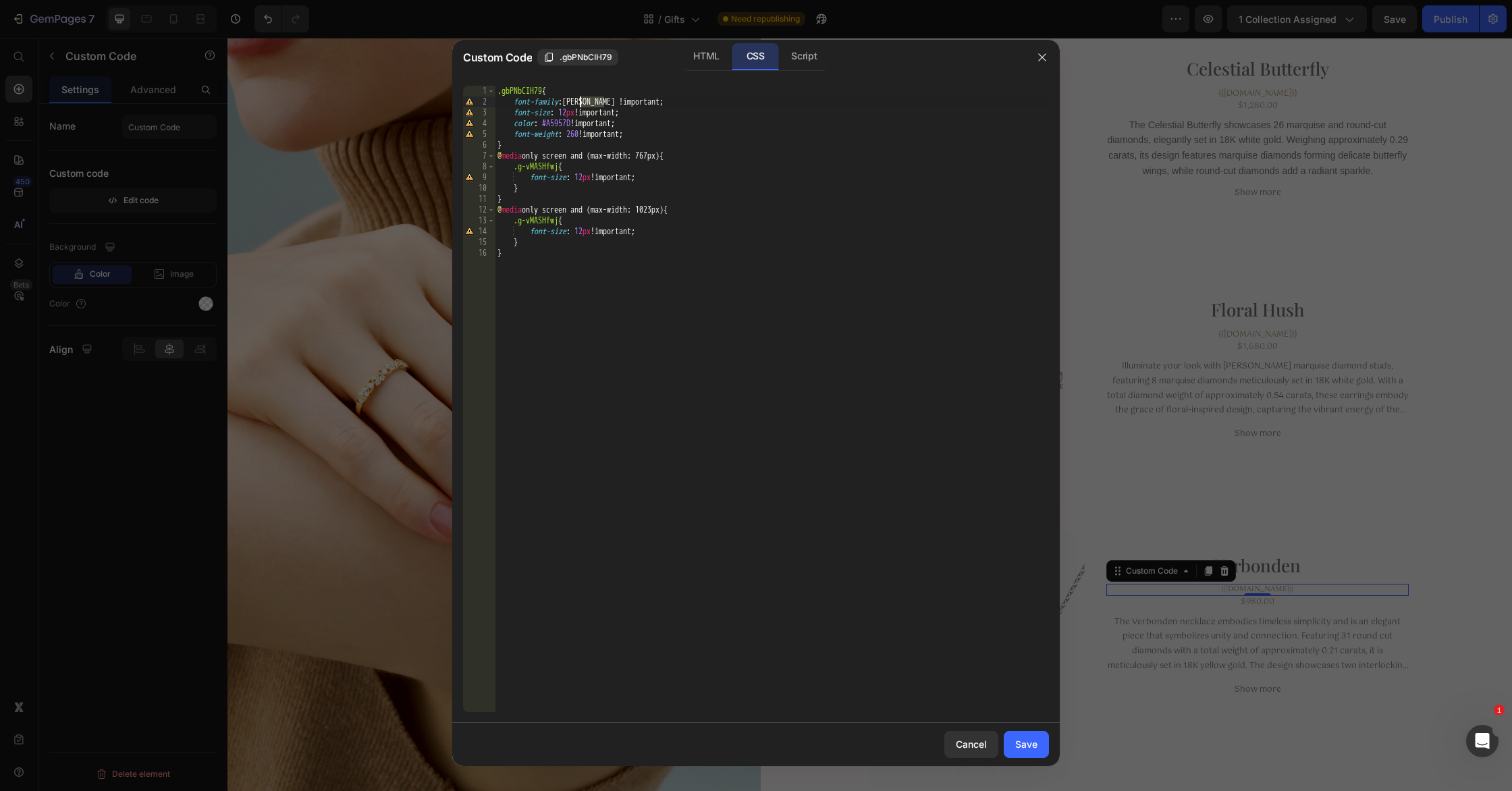 paste on "Gotu" 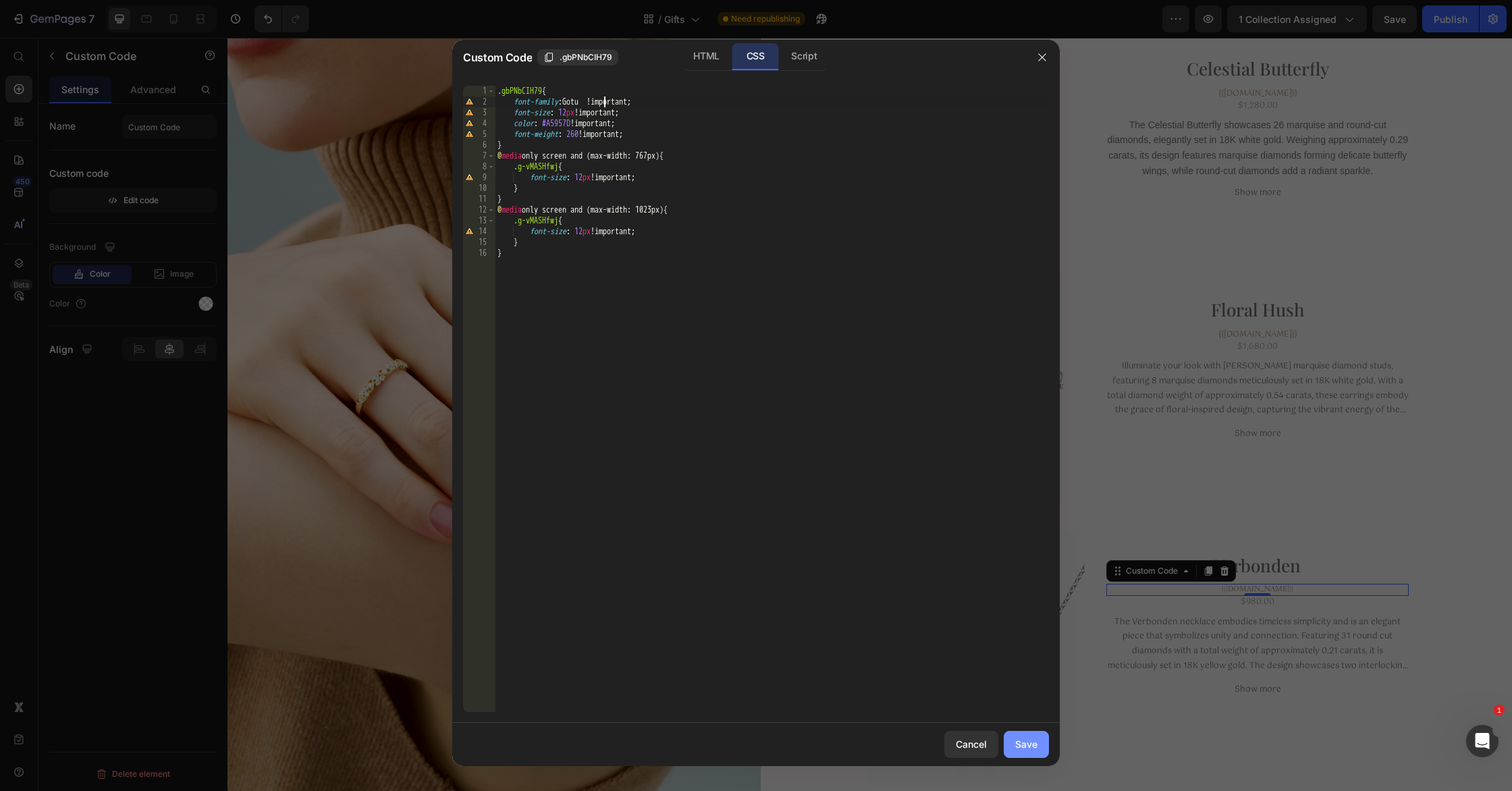 click on "Save" 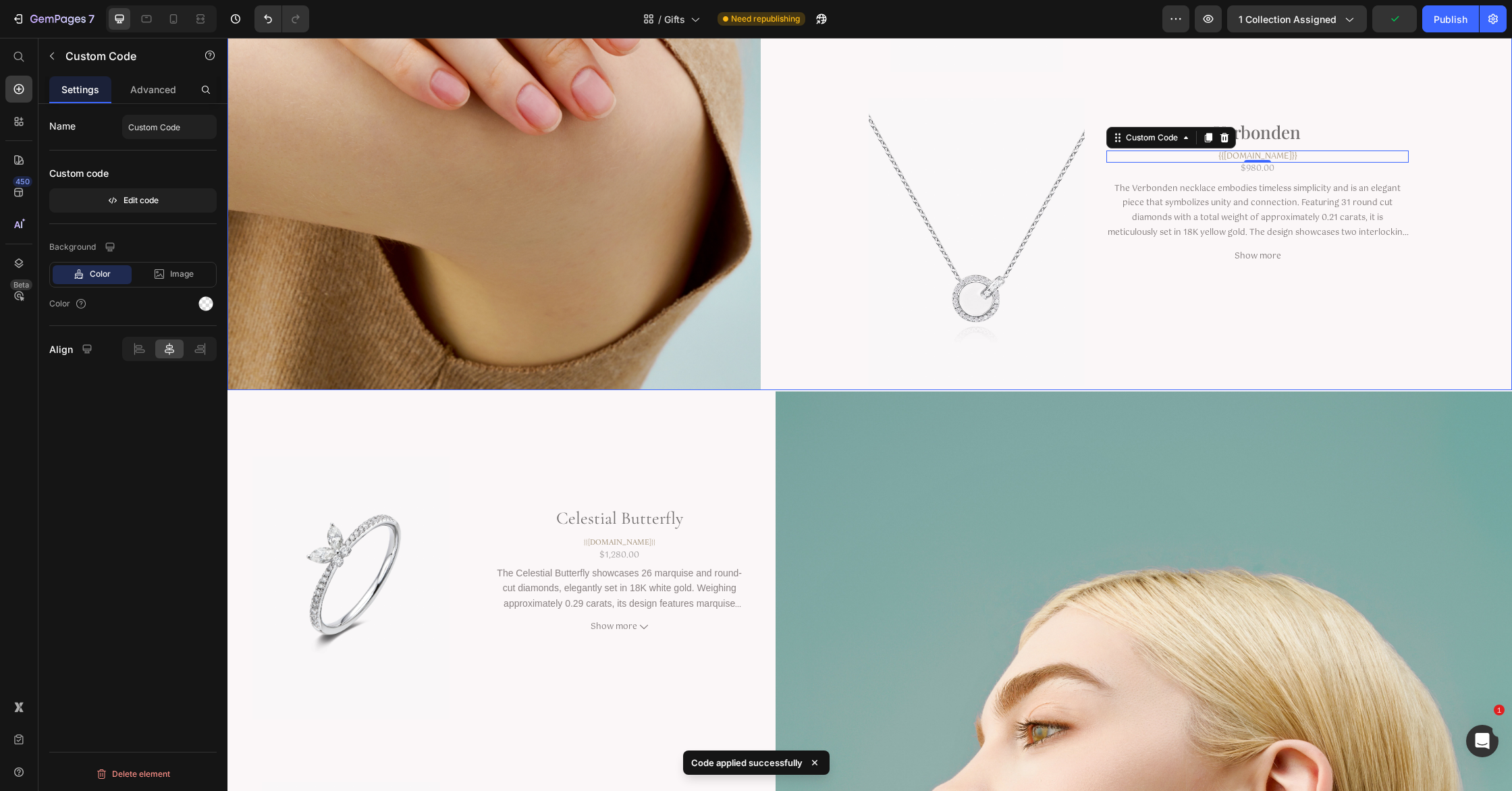 scroll, scrollTop: 1293, scrollLeft: 0, axis: vertical 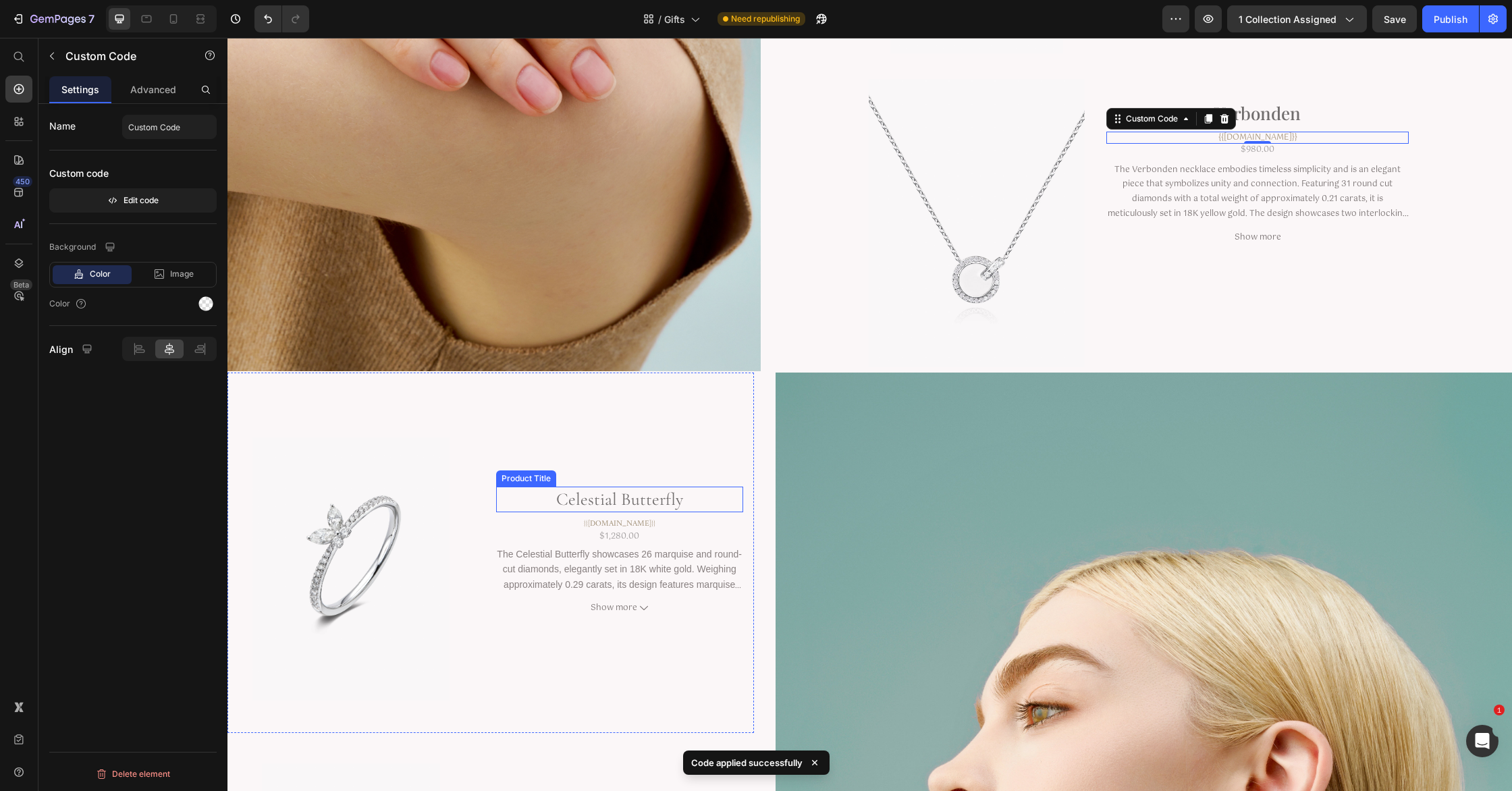 click on "Celestial Butterfly" at bounding box center [620, 499] 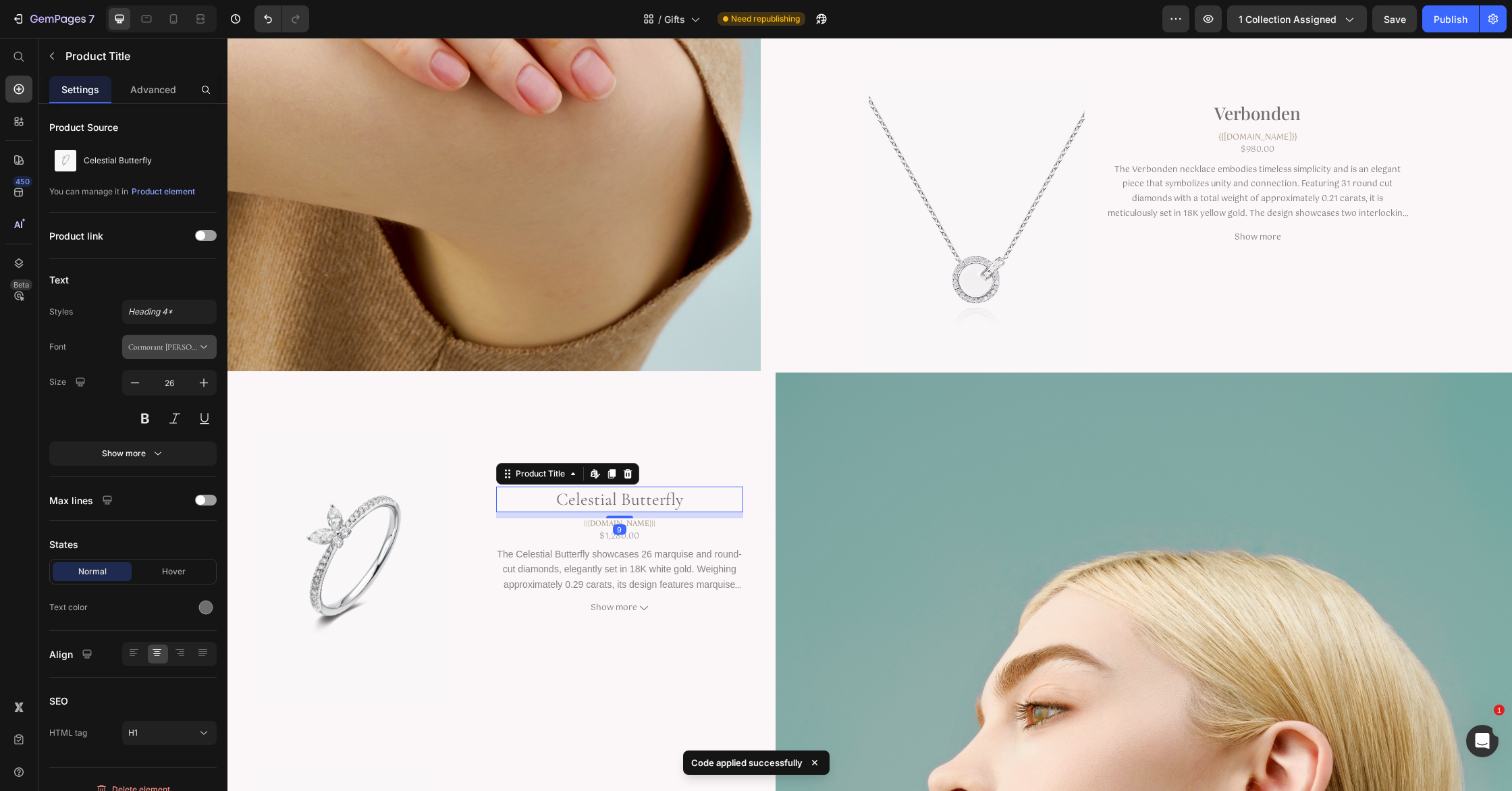 click on "Cormorant [PERSON_NAME]" at bounding box center [169, 347] 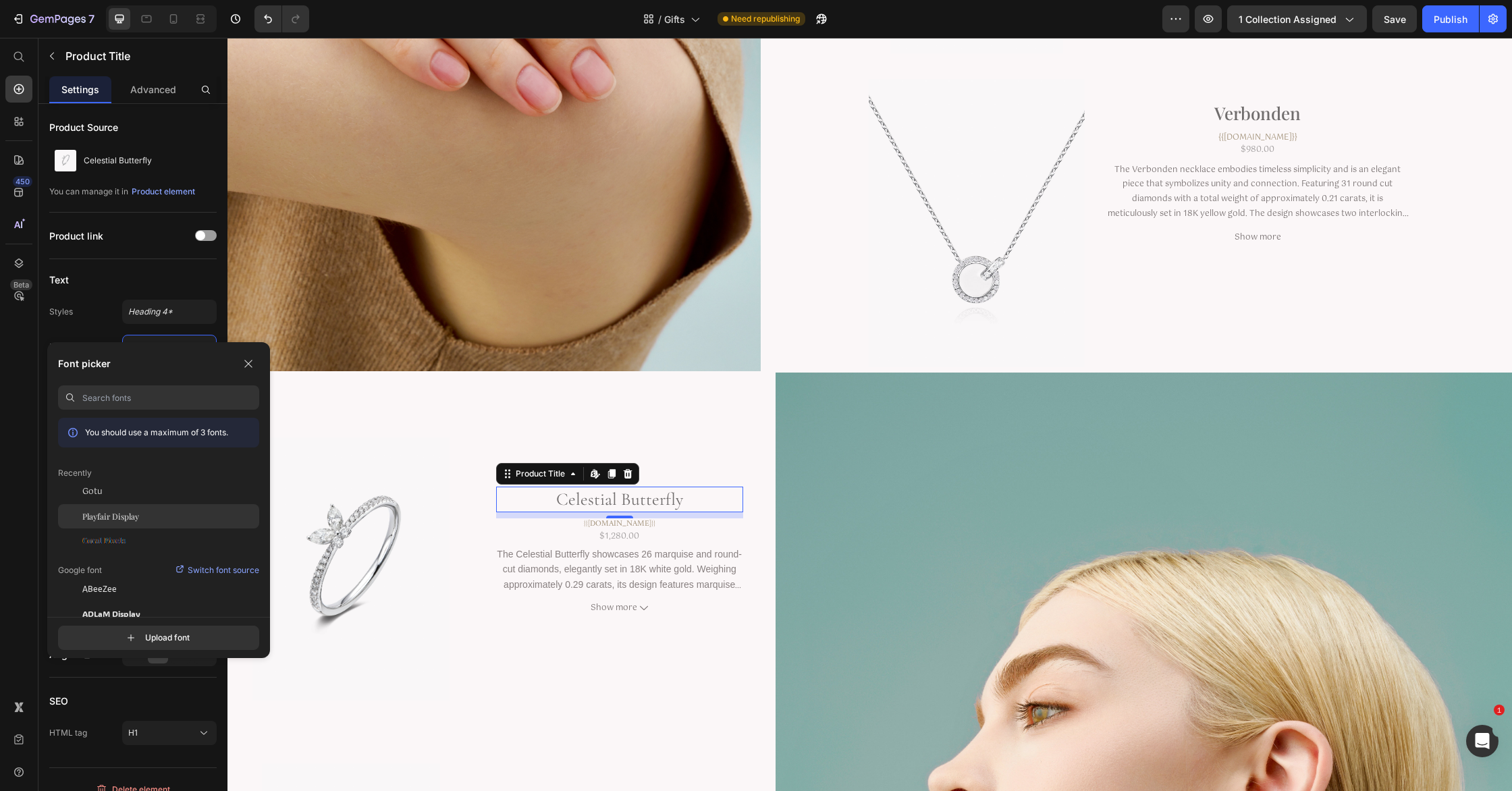 click on "Playfair Display" 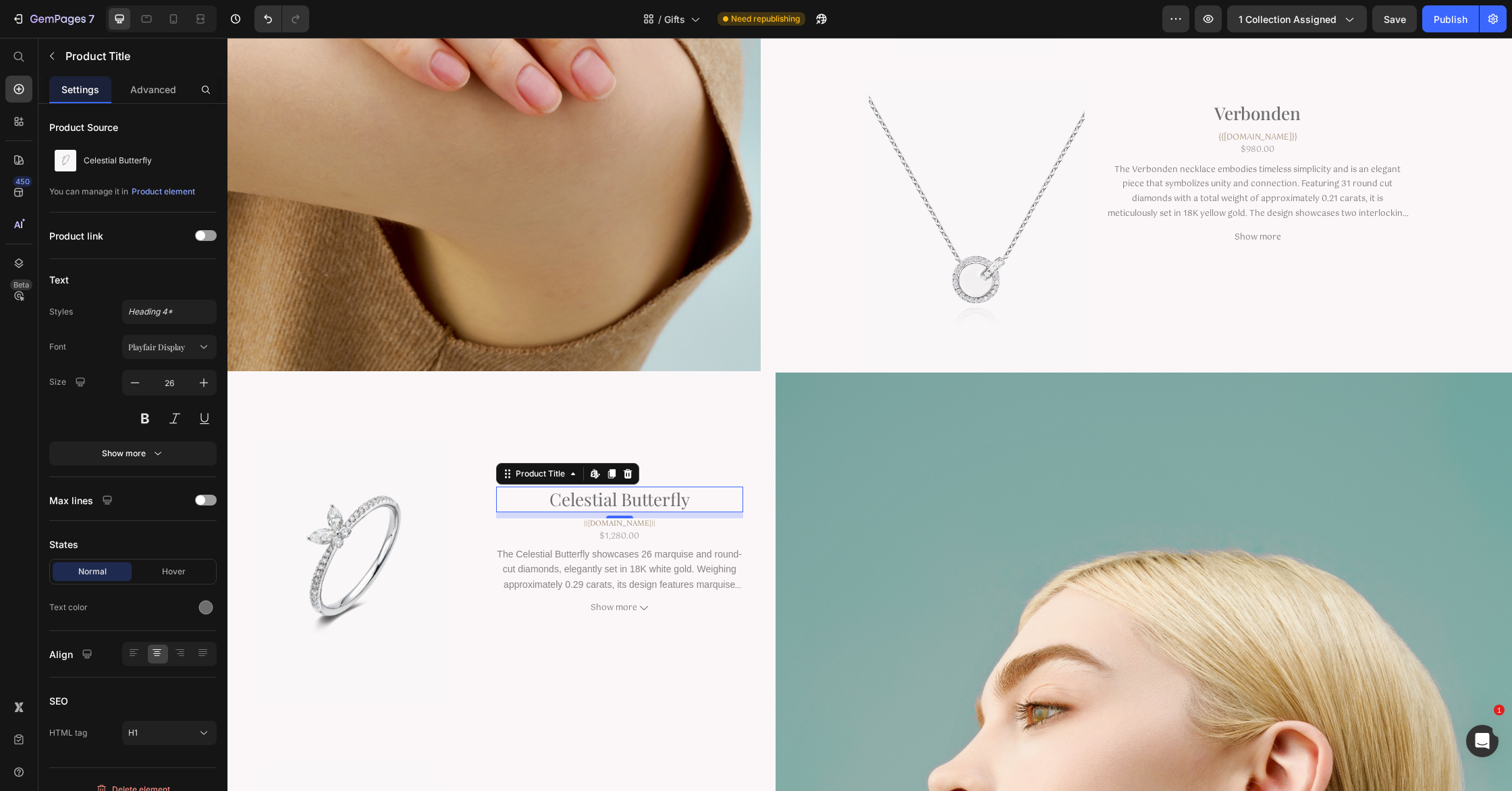 click on "$1,280.00 Product Price Row" at bounding box center (620, 537) 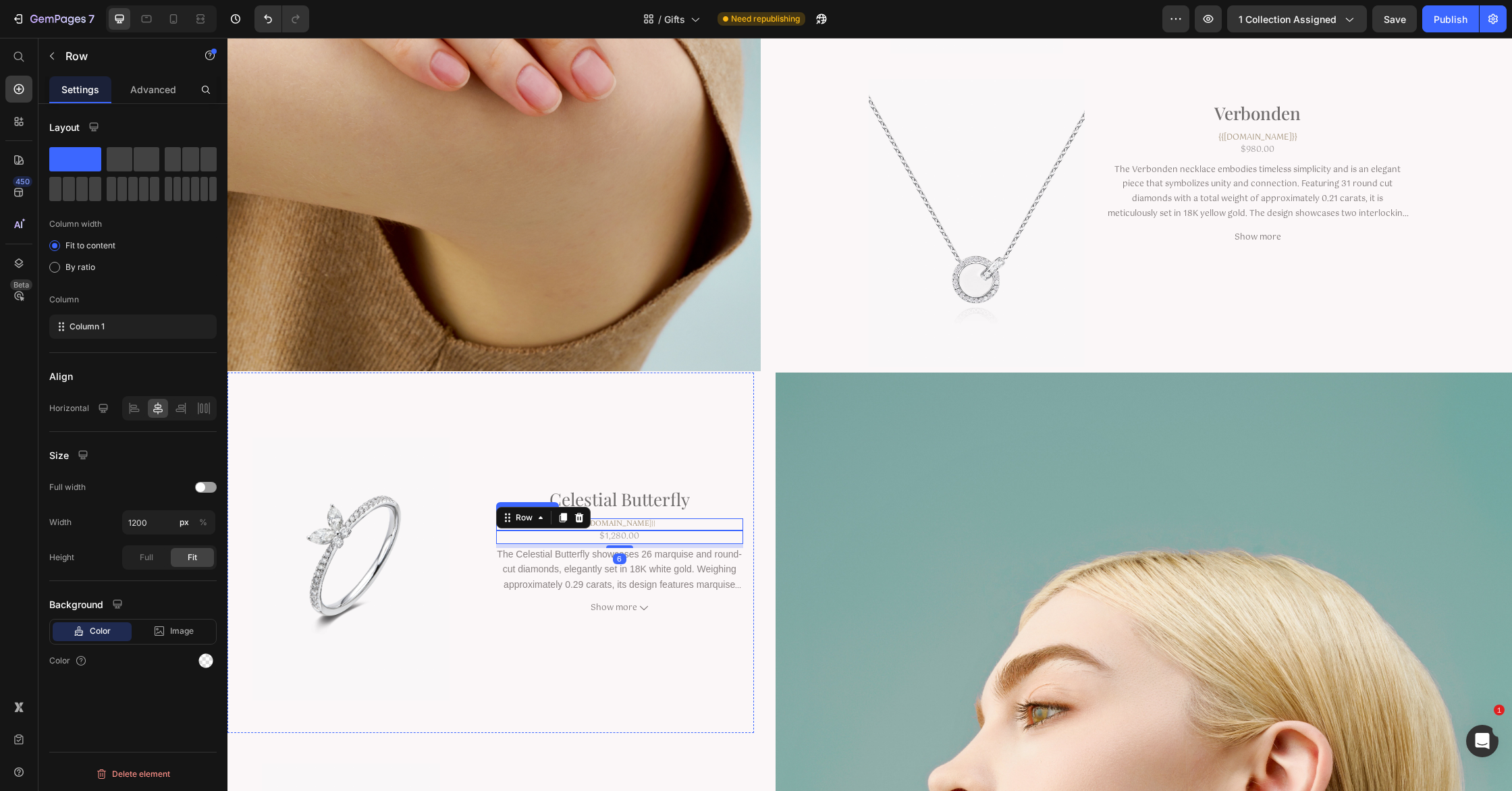 click on "{{[DOMAIN_NAME]}}" at bounding box center [620, 524] 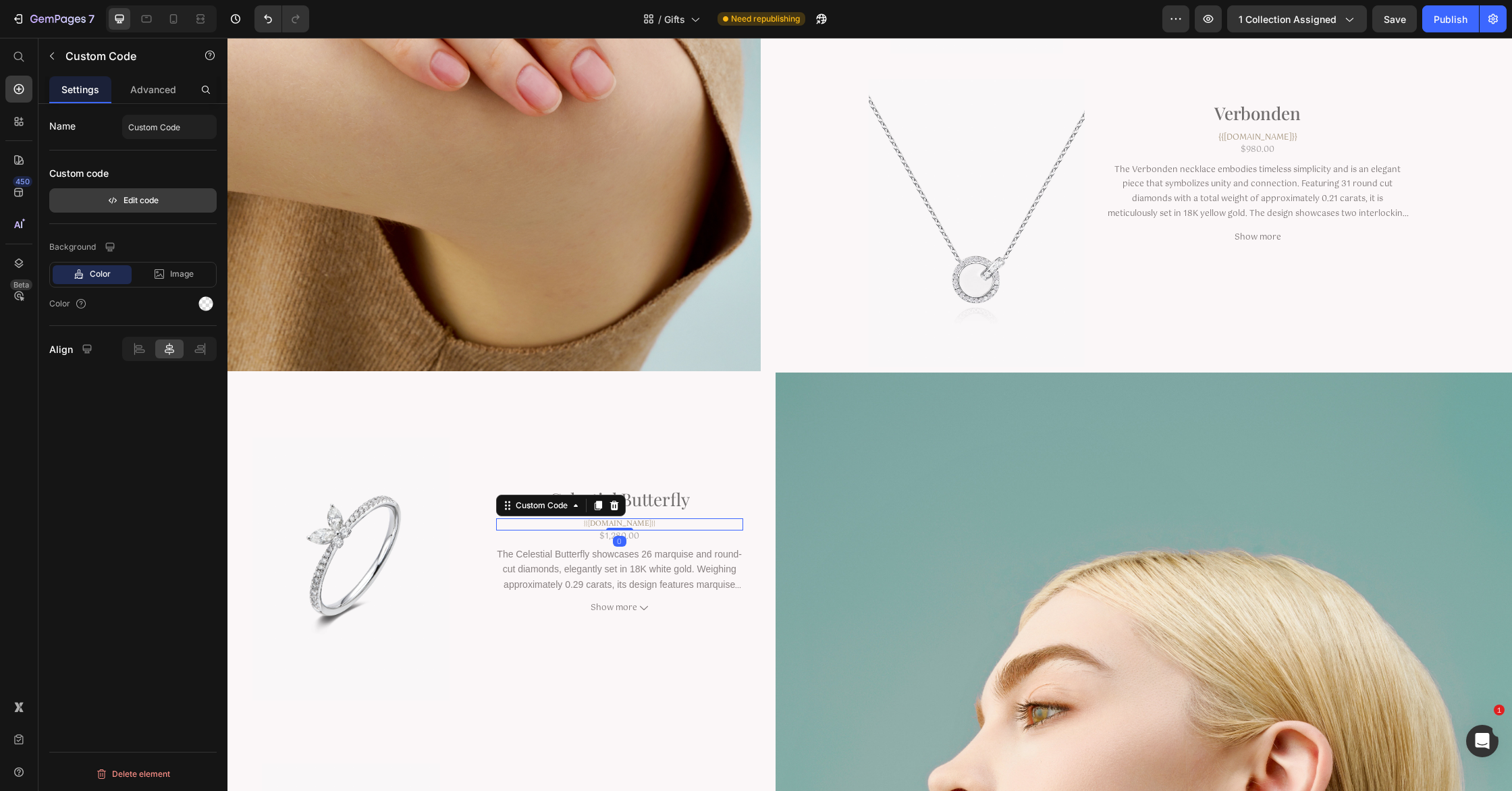 click on "Edit code" at bounding box center (133, 200) 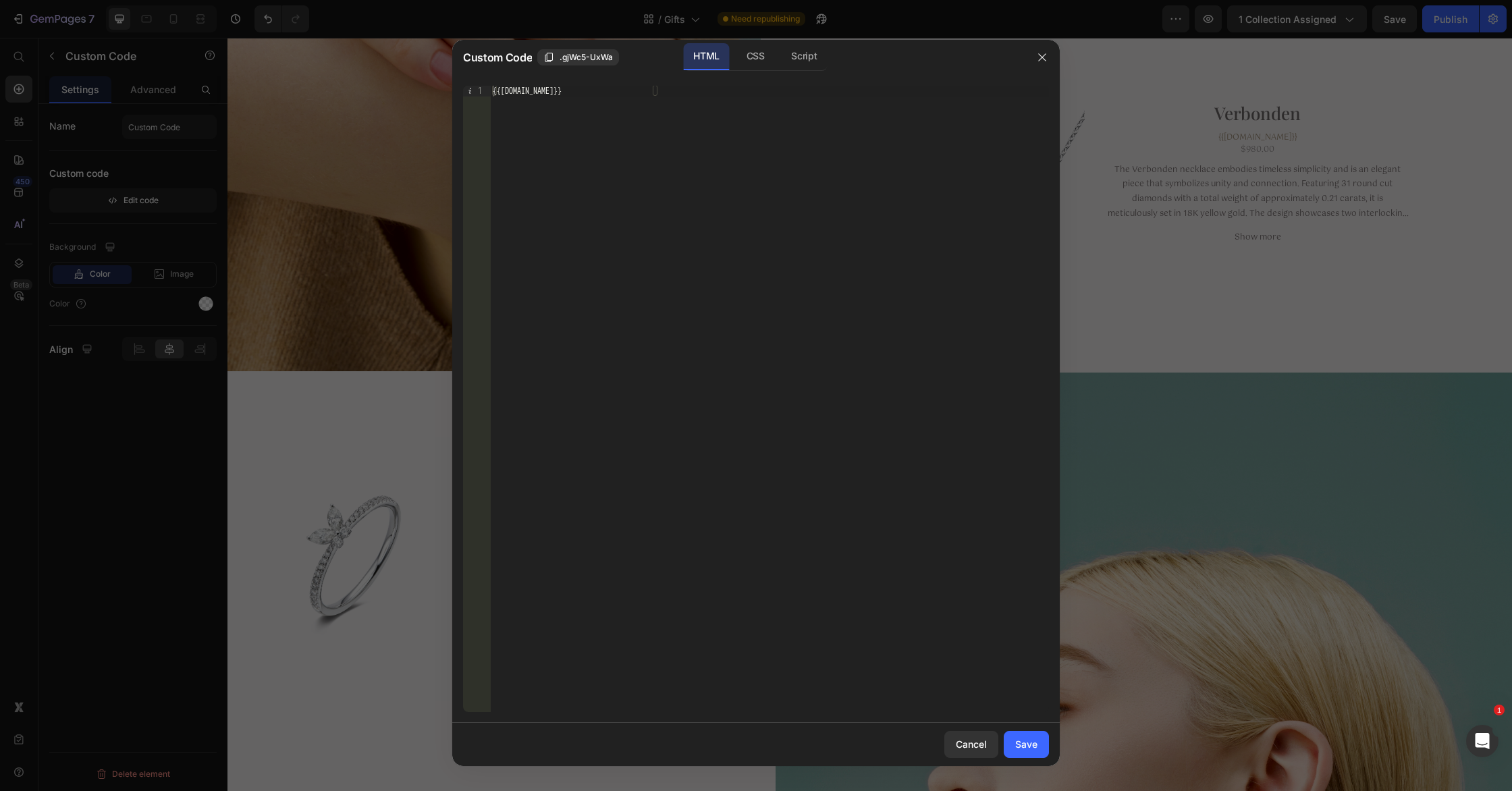 drag, startPoint x: 765, startPoint y: 60, endPoint x: 735, endPoint y: 93, distance: 44.59821 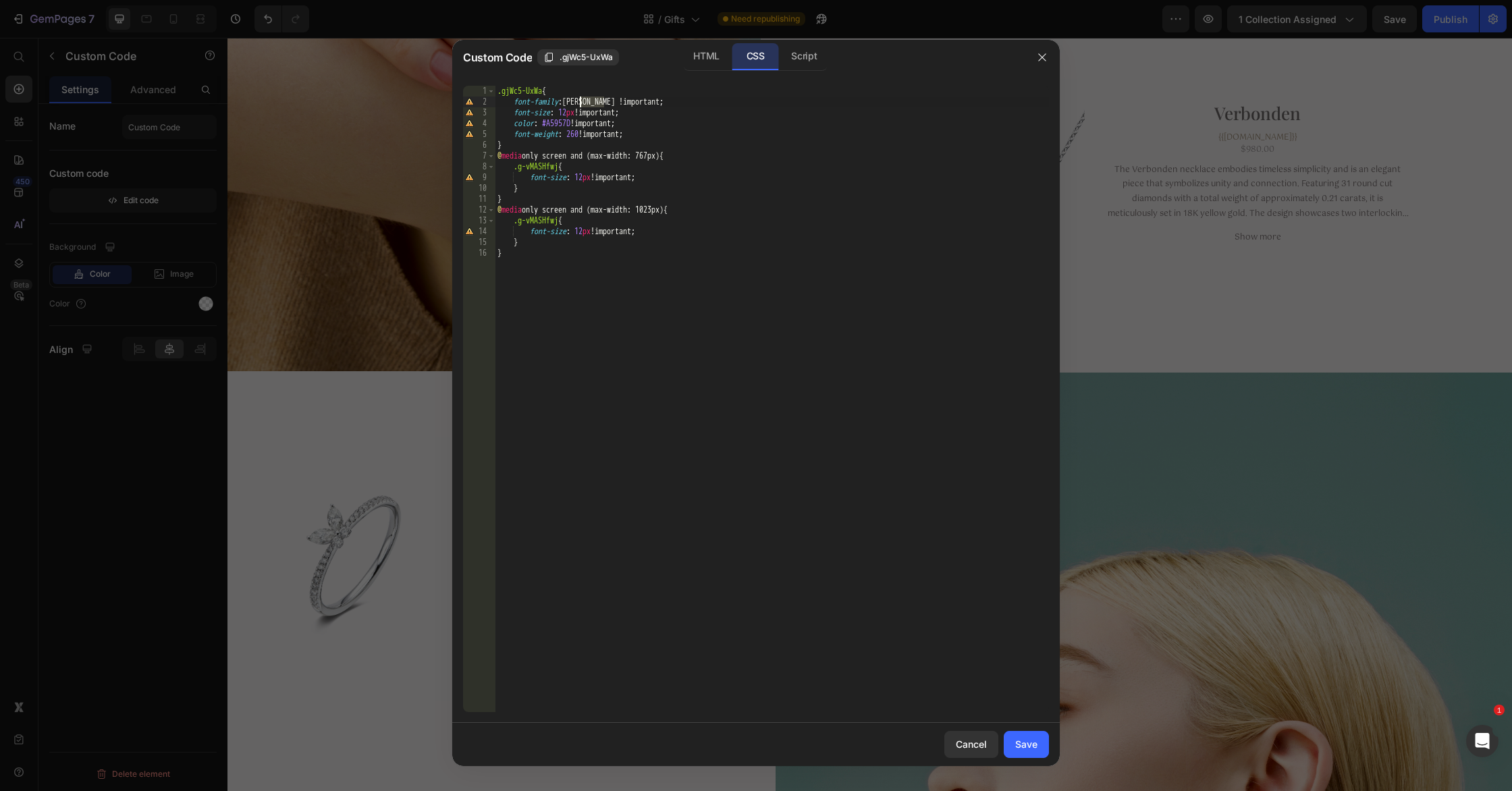 drag, startPoint x: 604, startPoint y: 101, endPoint x: 652, endPoint y: 125, distance: 53.66563 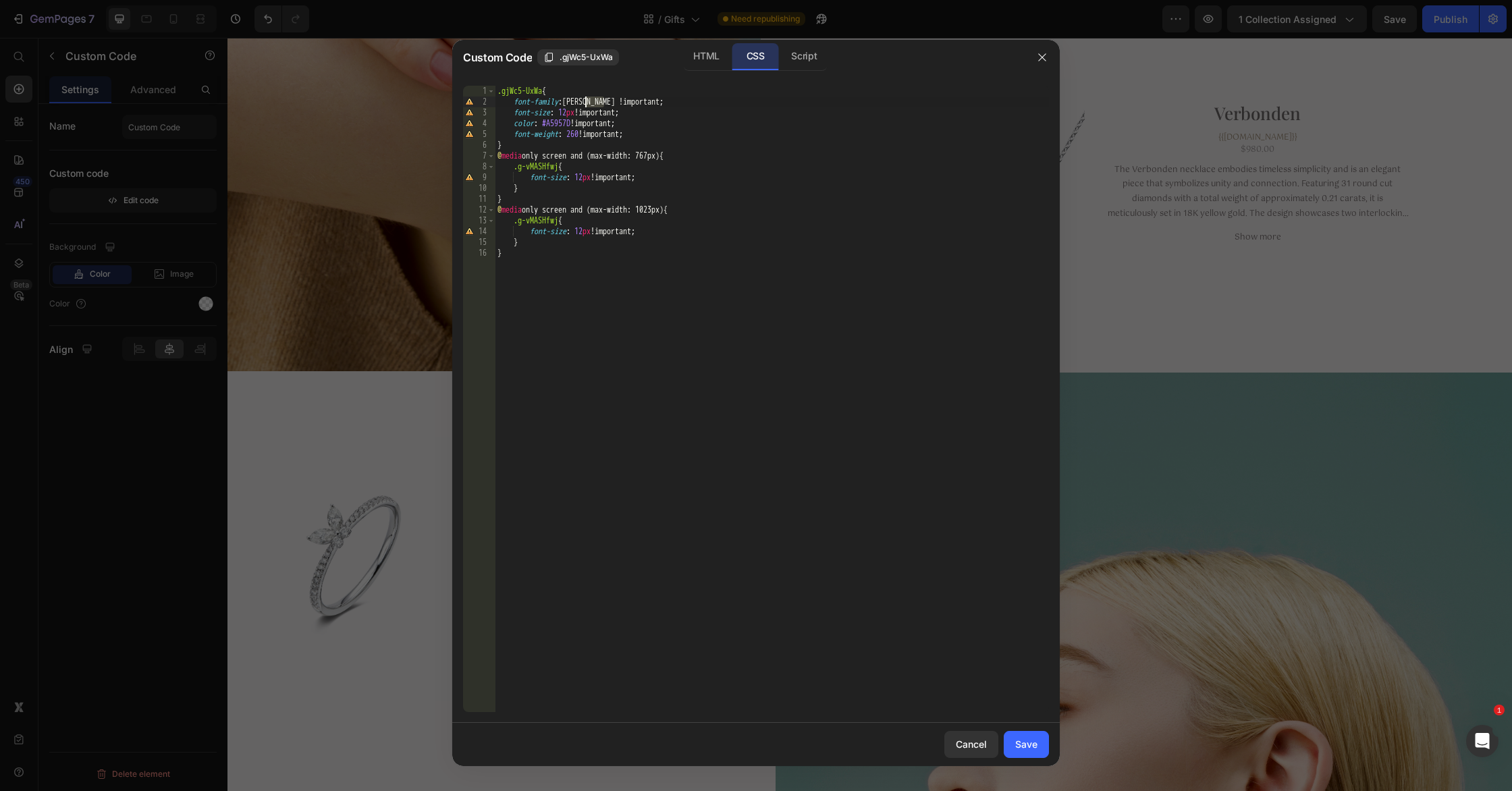 paste on "Gotu" 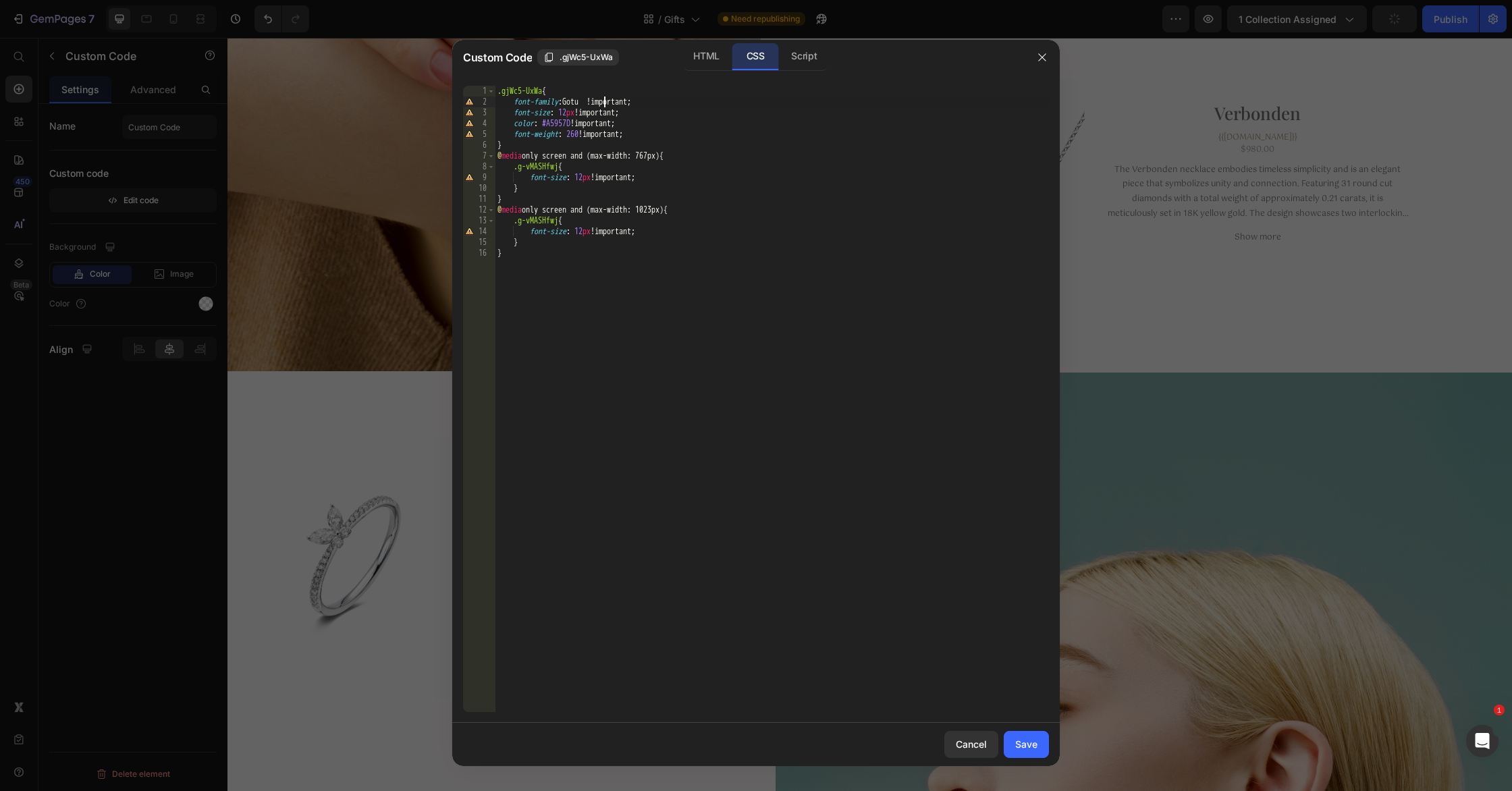 type on "font-family: Gotu !important;" 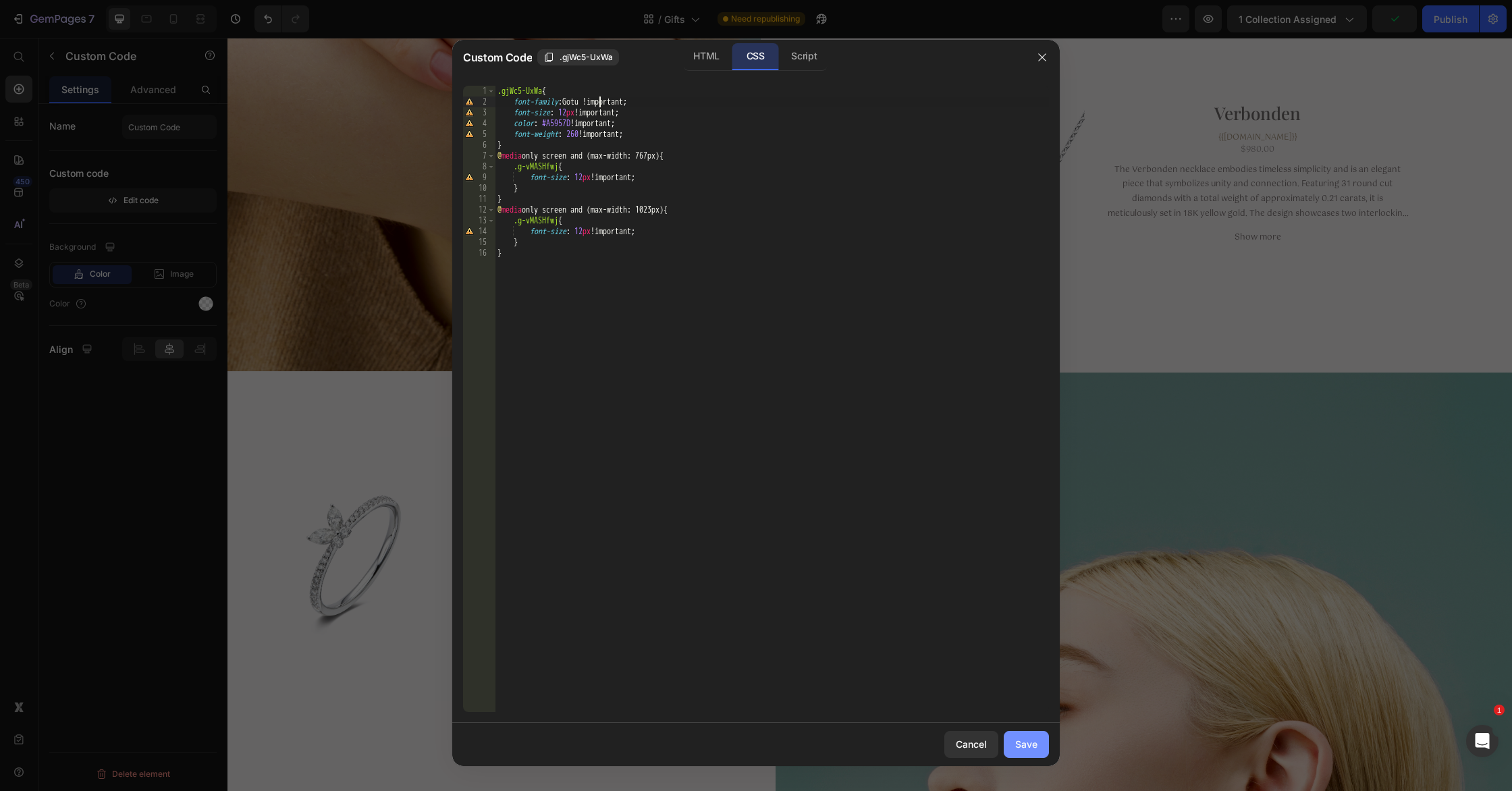 click on "Save" at bounding box center [1026, 744] 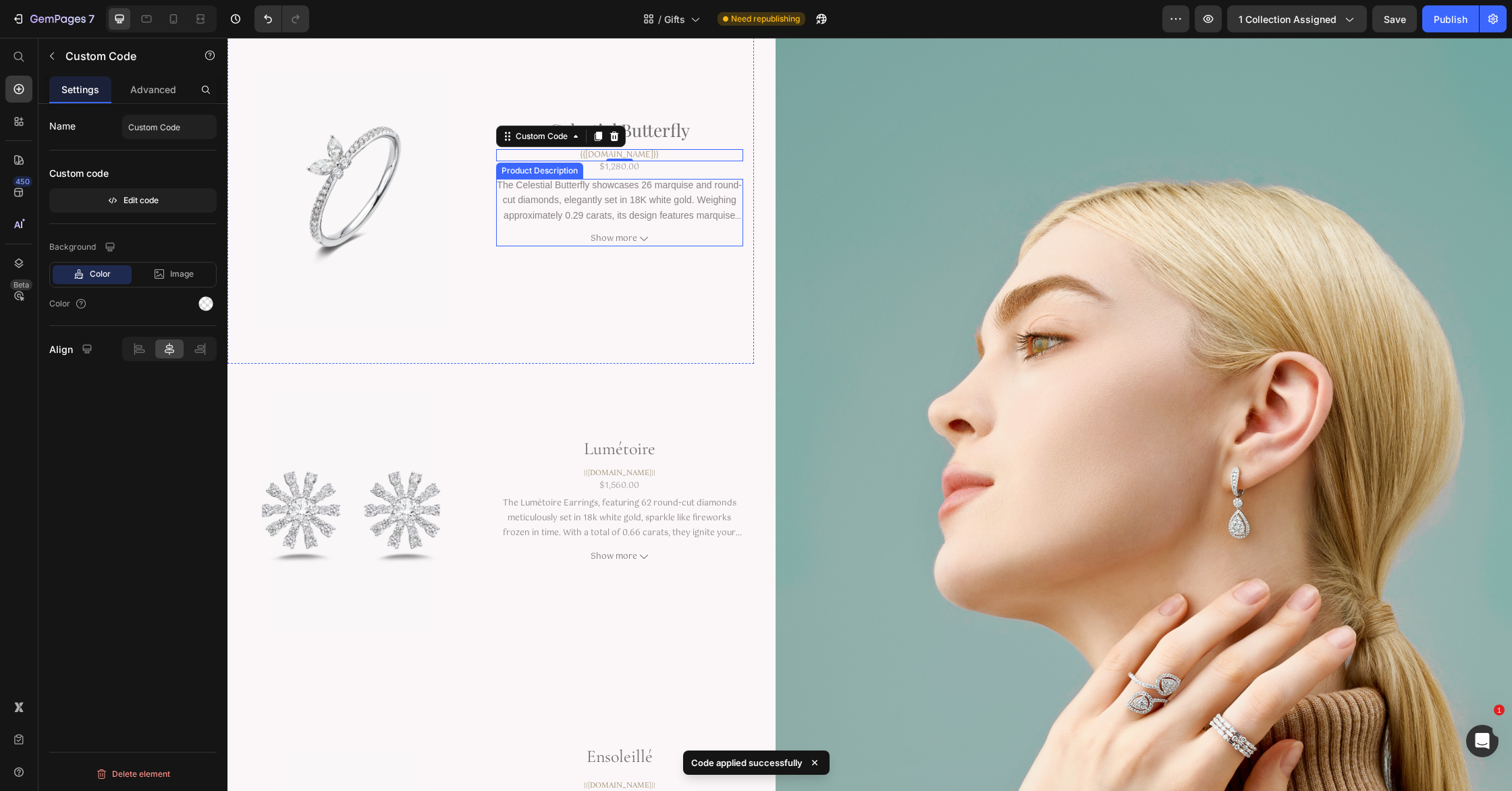 scroll, scrollTop: 1671, scrollLeft: 0, axis: vertical 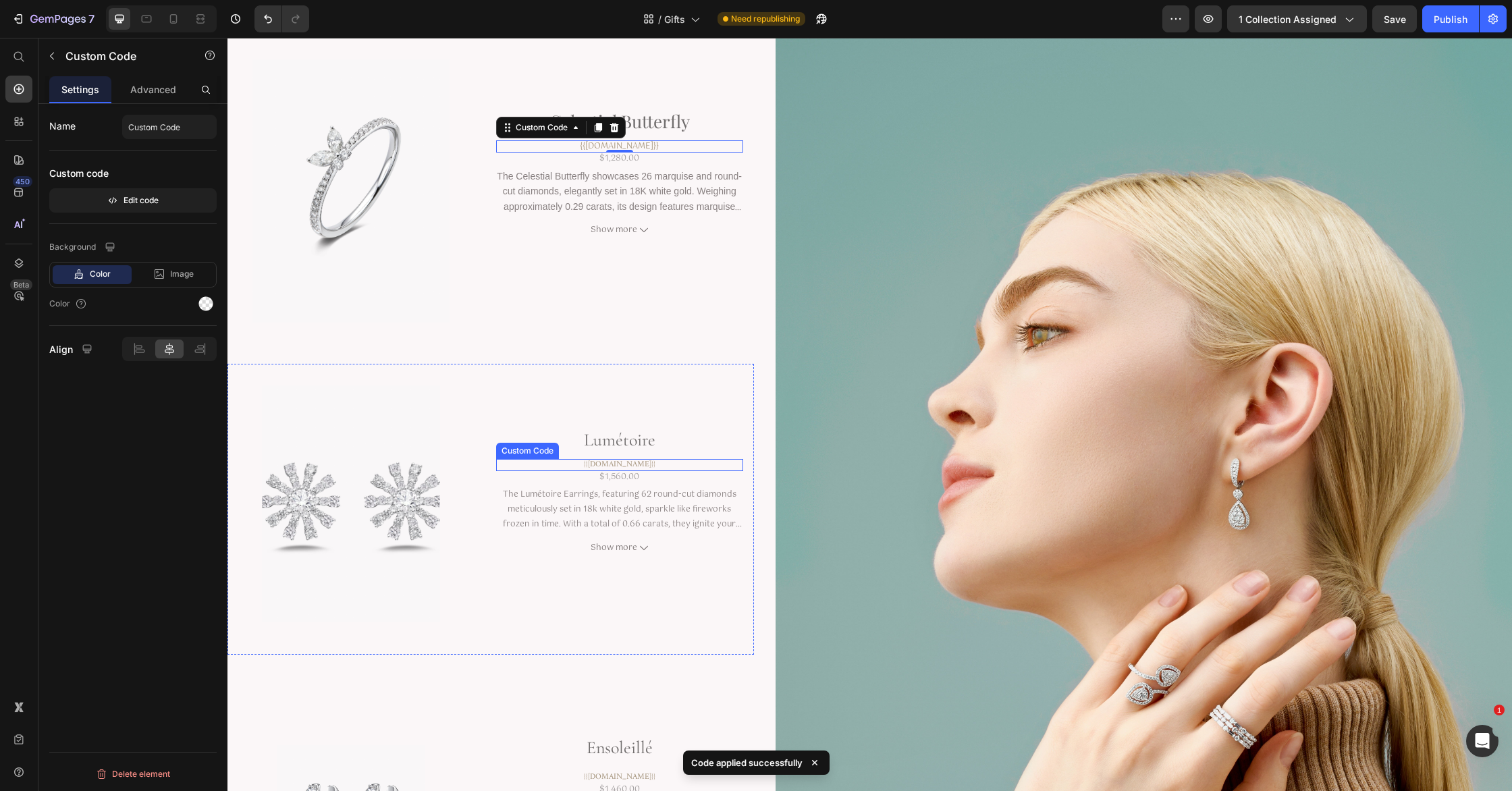click on "{{[DOMAIN_NAME]}}" at bounding box center (620, 465) 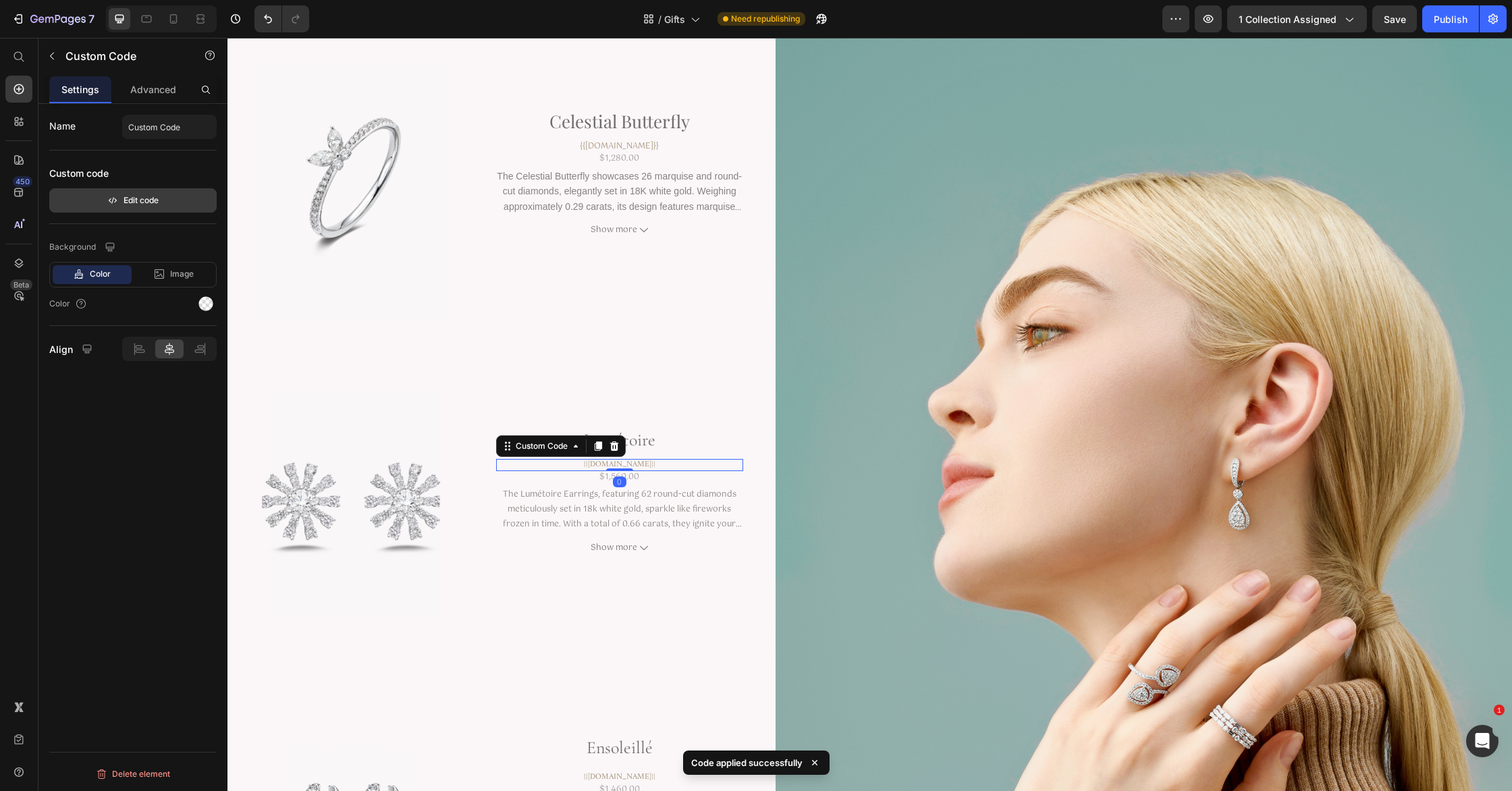 click on "Edit code" at bounding box center (133, 200) 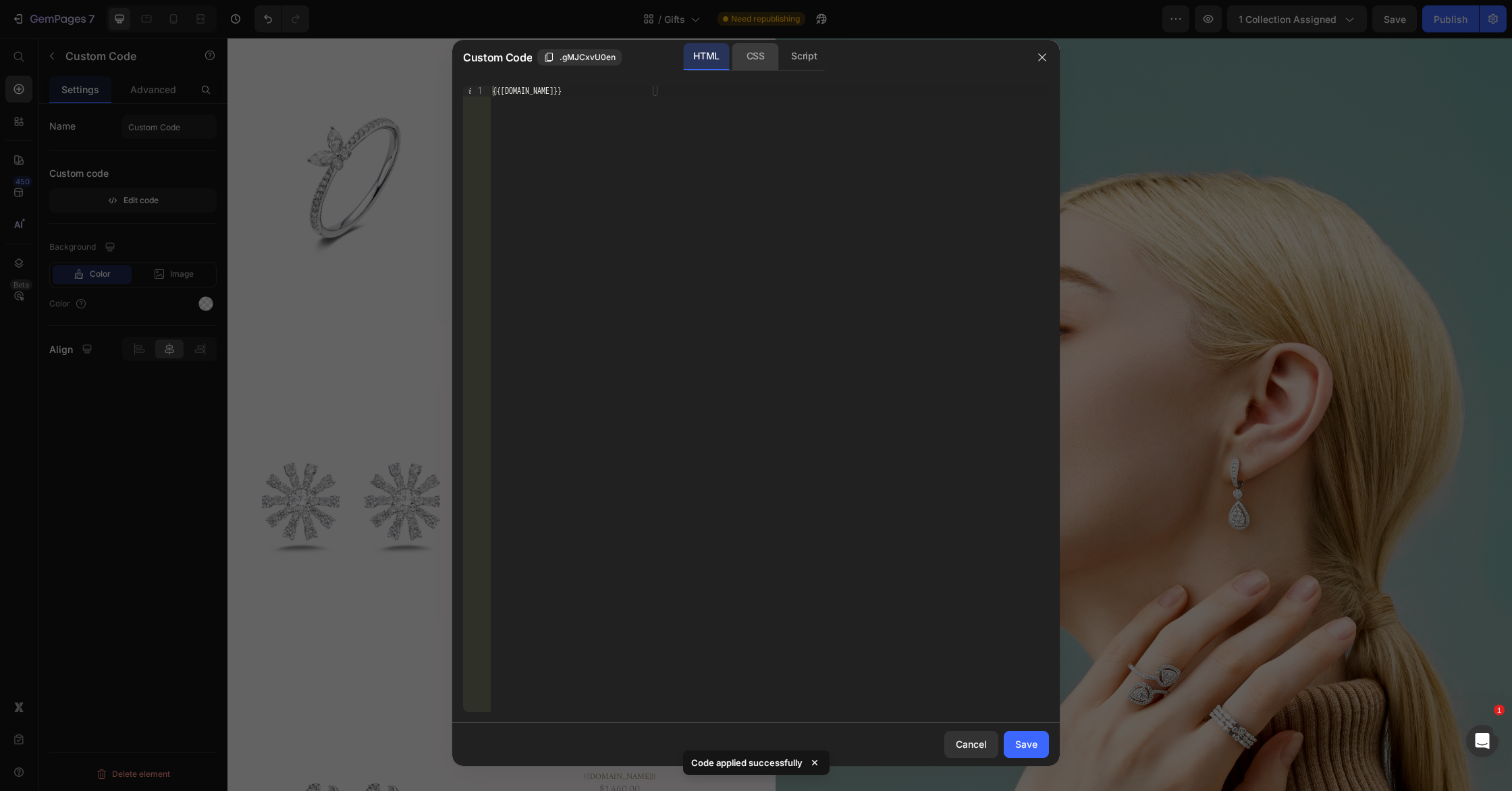 click on "CSS" 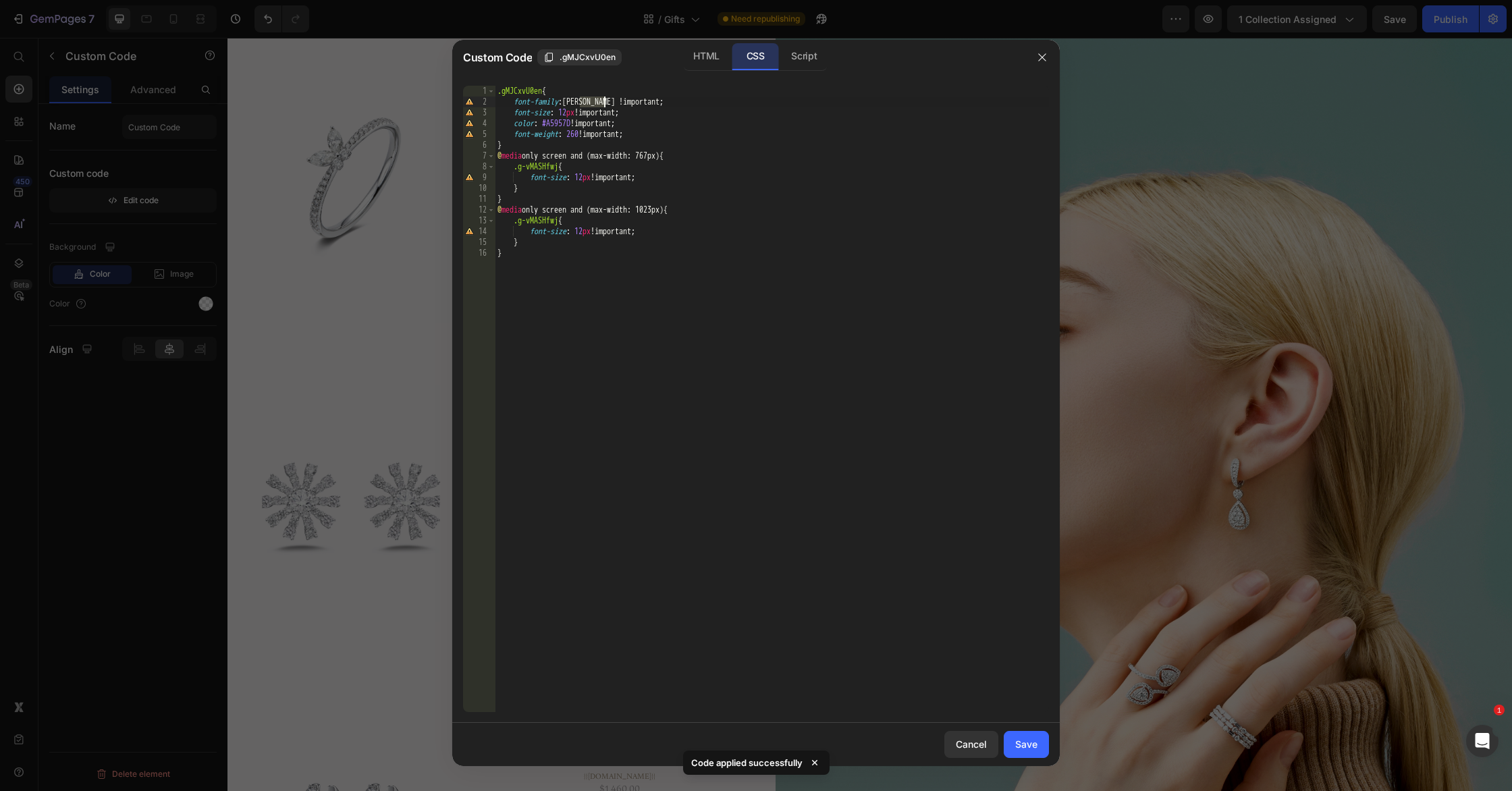 drag, startPoint x: 581, startPoint y: 101, endPoint x: 655, endPoint y: 121, distance: 76.65507 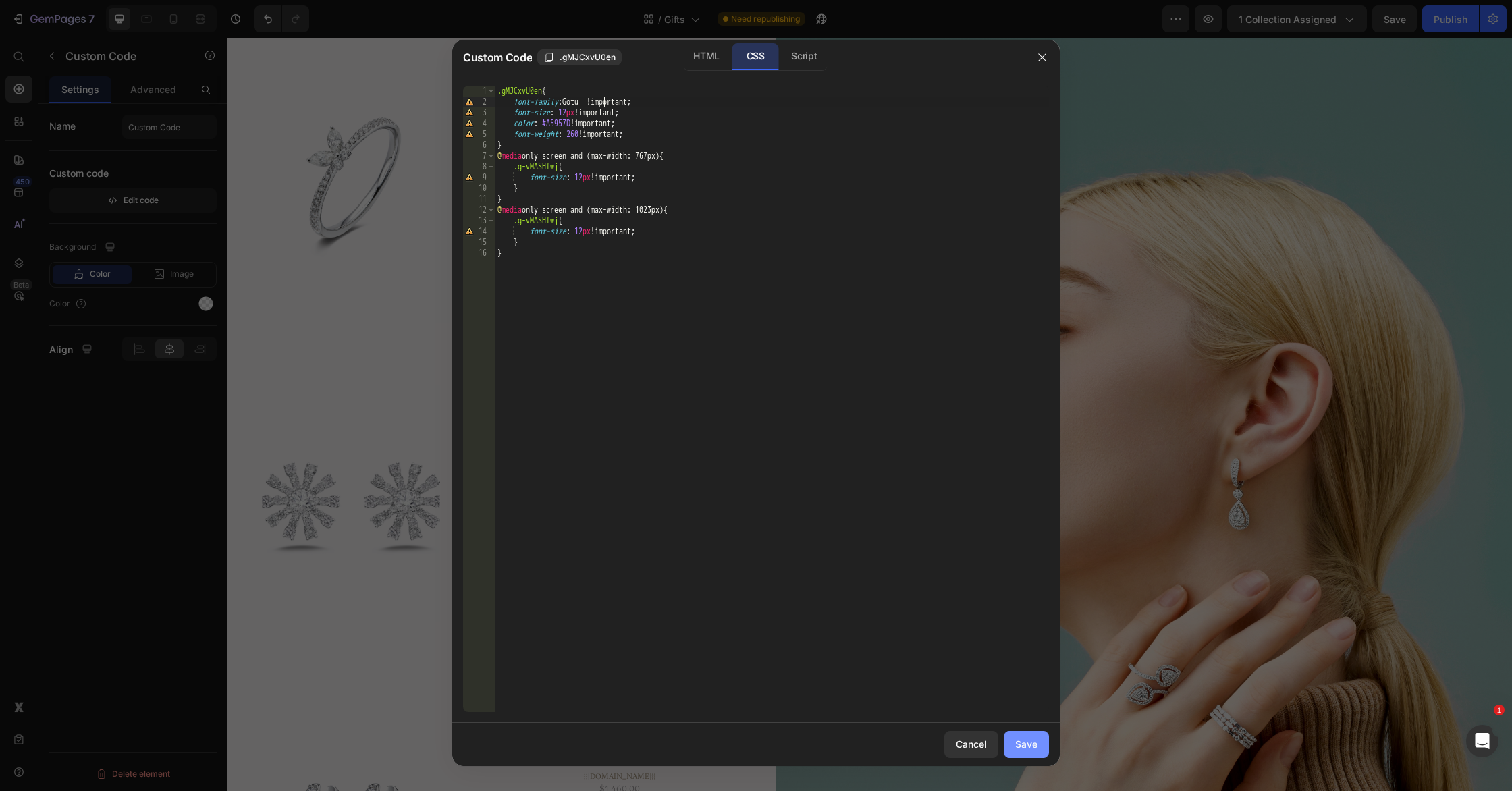 click on "Save" at bounding box center [1026, 744] 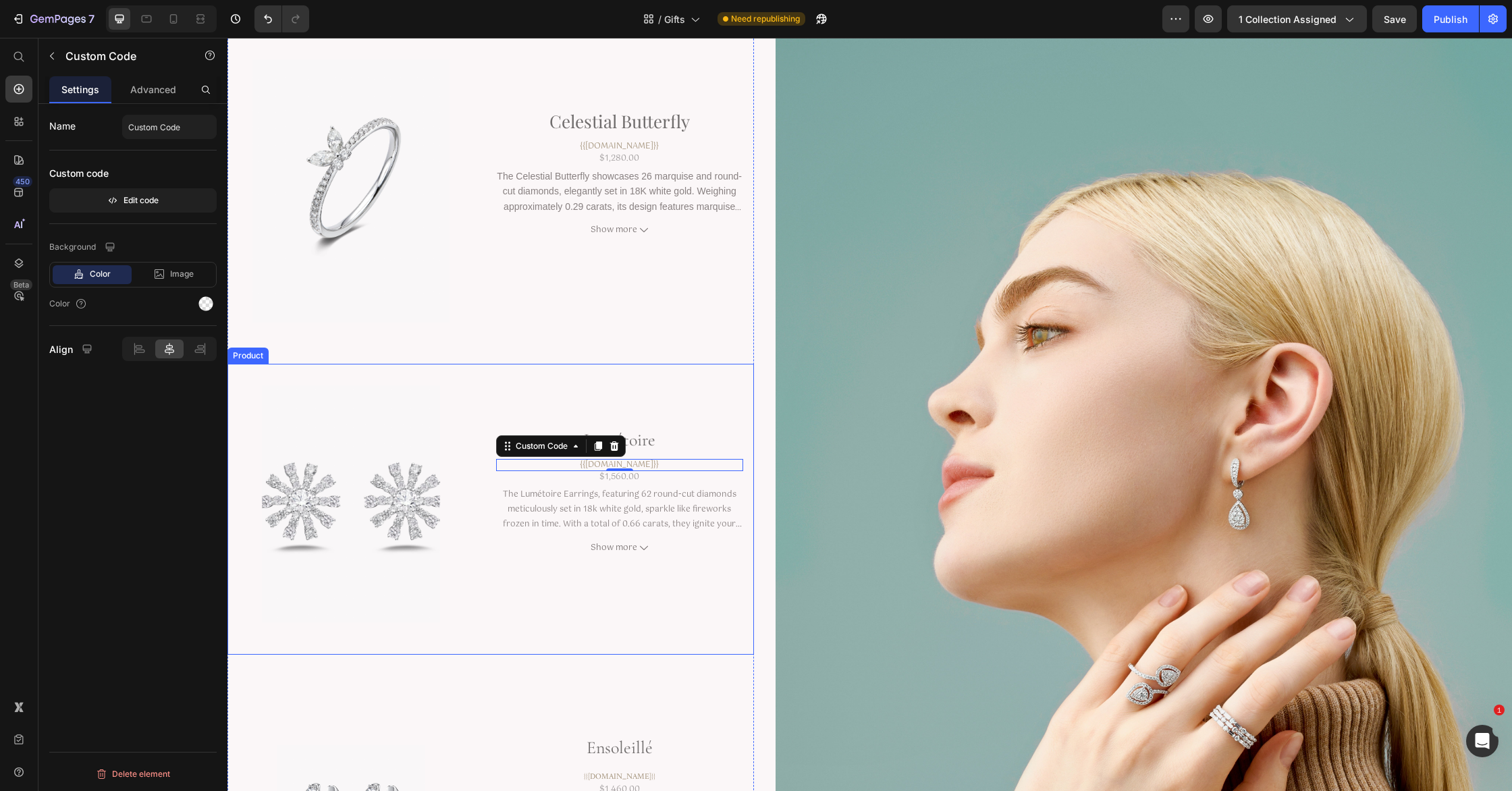 click on "Lumétoire" at bounding box center (620, 440) 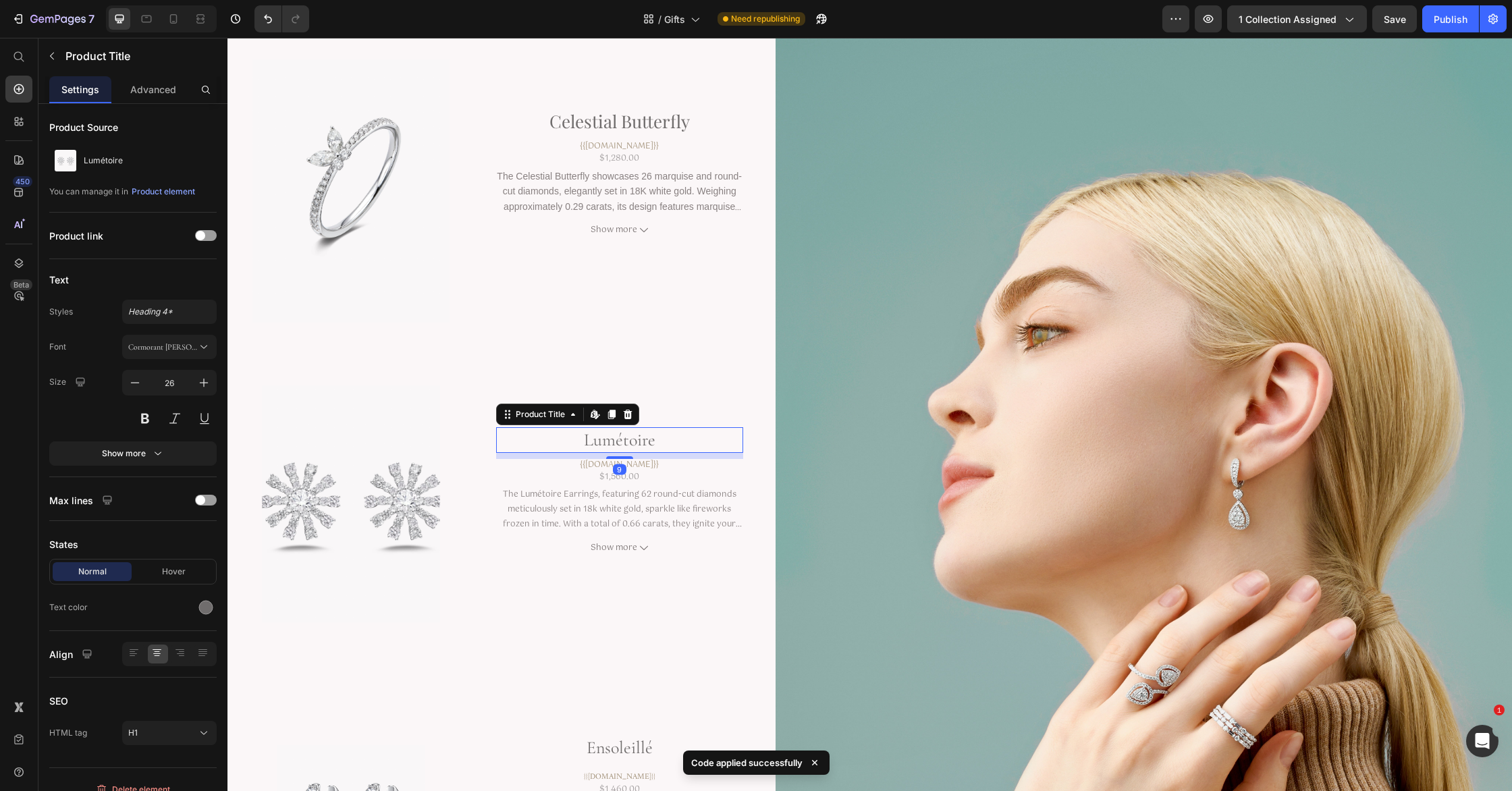 drag, startPoint x: 178, startPoint y: 341, endPoint x: 256, endPoint y: 346, distance: 78.160092 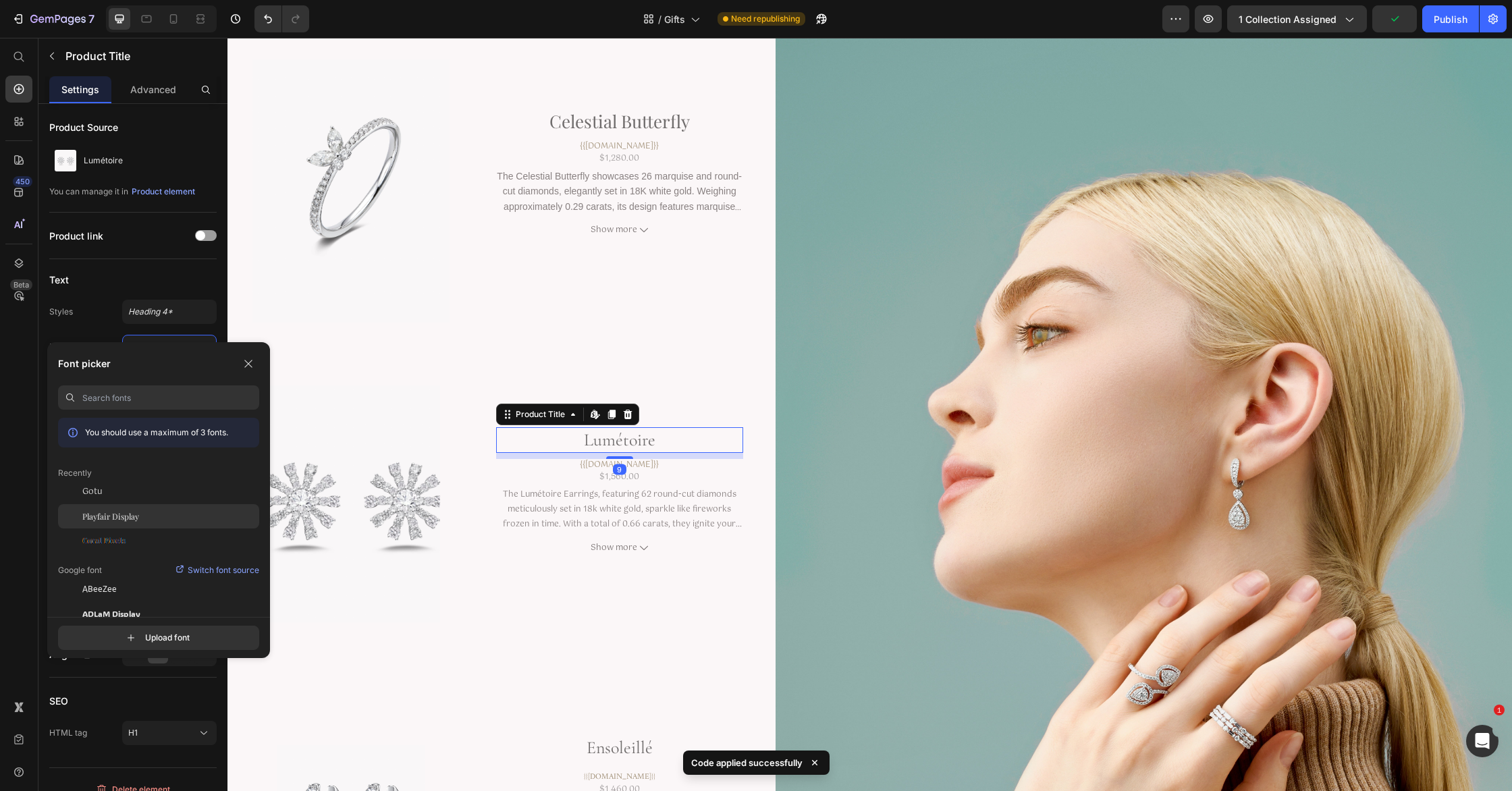 click on "Playfair Display" 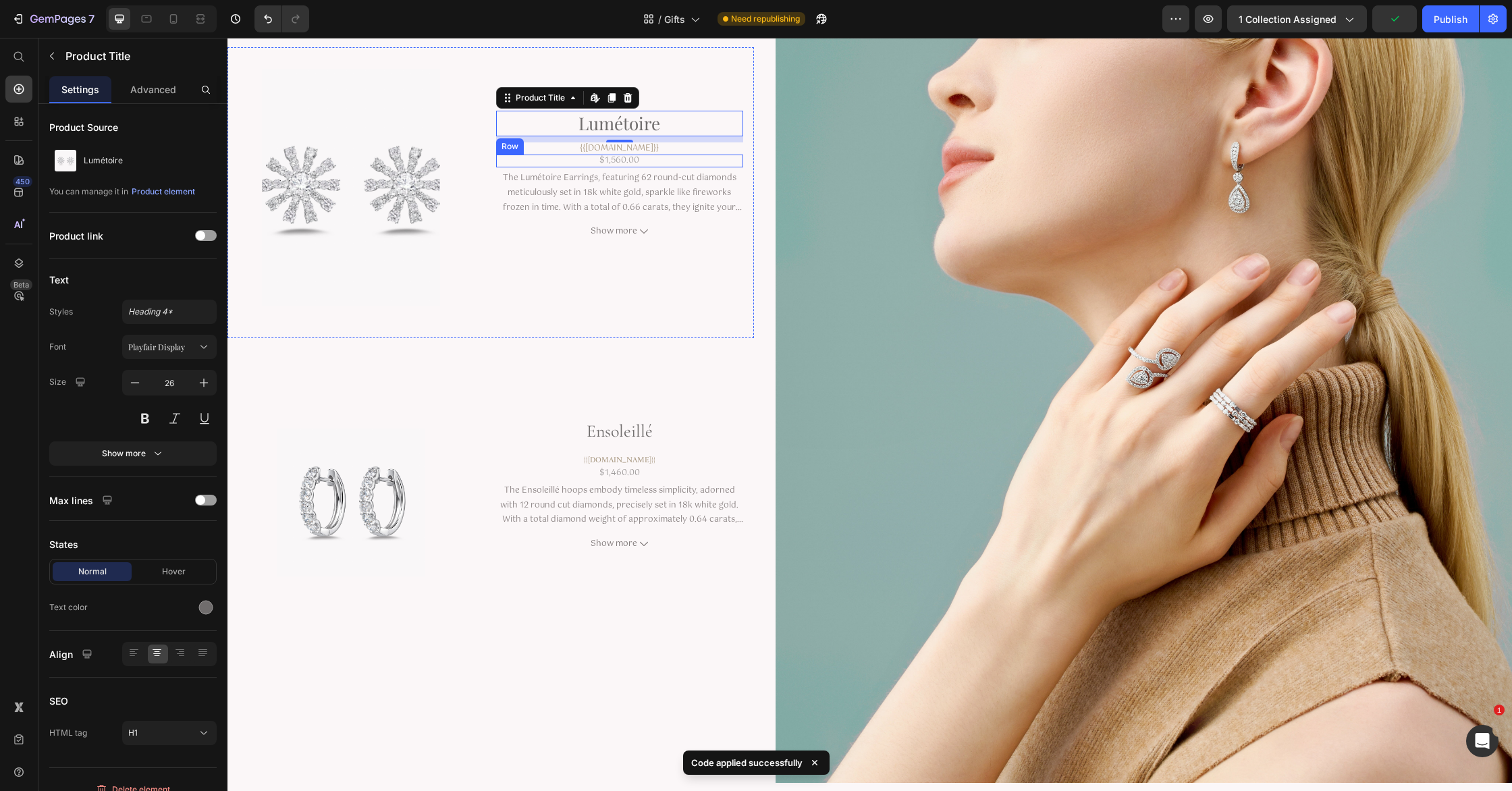 scroll, scrollTop: 1989, scrollLeft: 0, axis: vertical 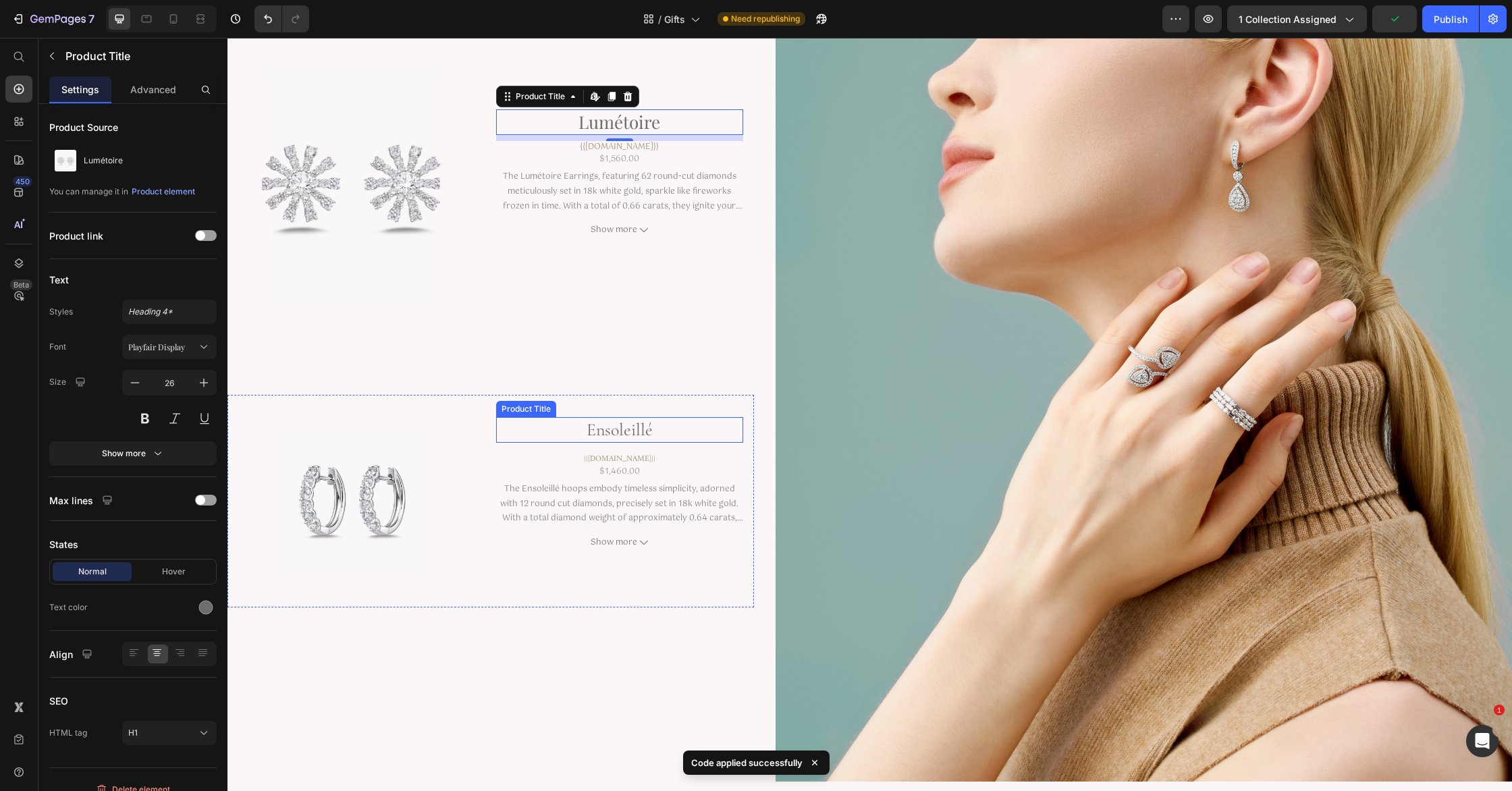 click on "Ensoleillé" at bounding box center (620, 430) 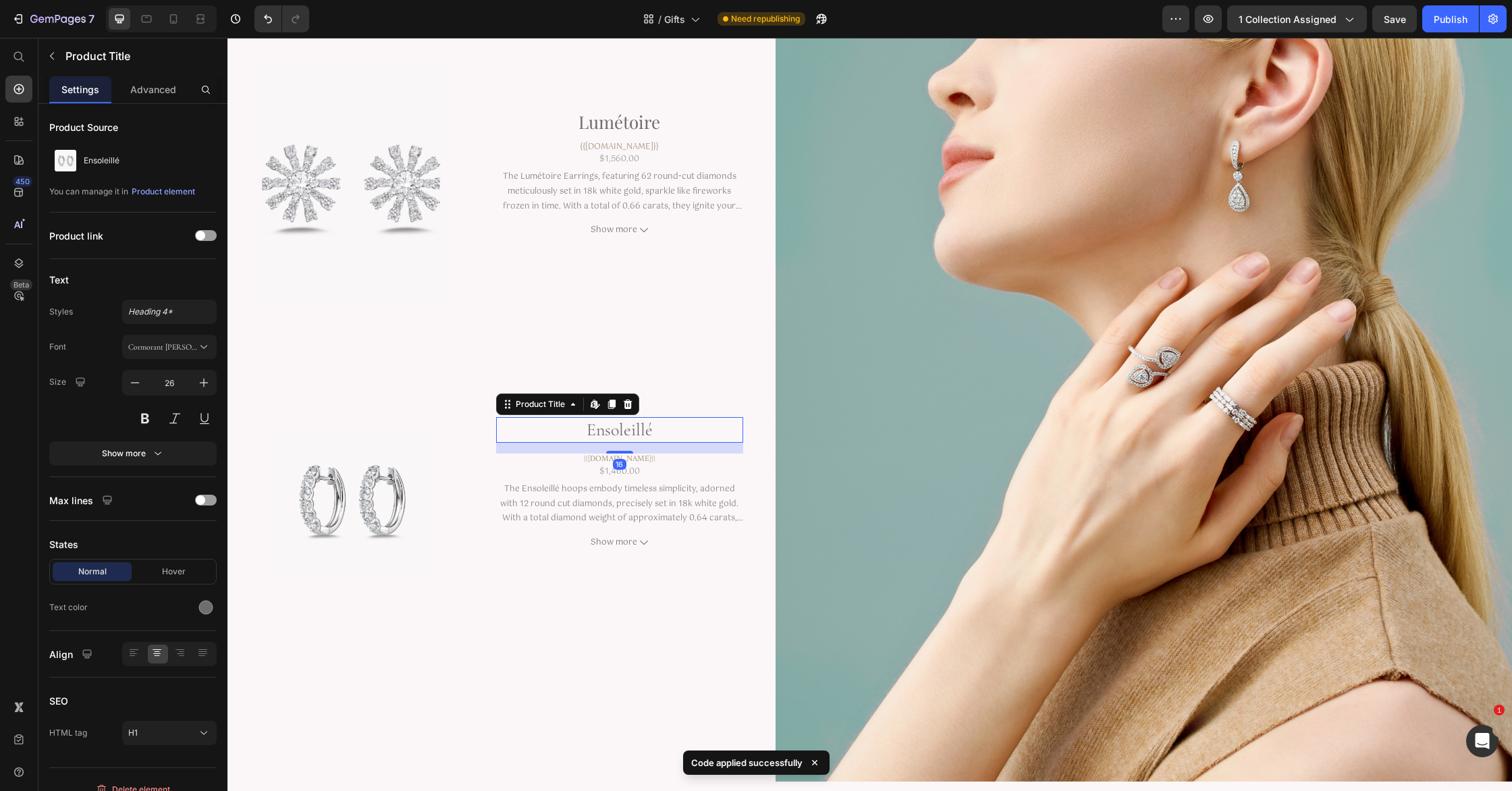 drag, startPoint x: 157, startPoint y: 349, endPoint x: 184, endPoint y: 369, distance: 33.6006 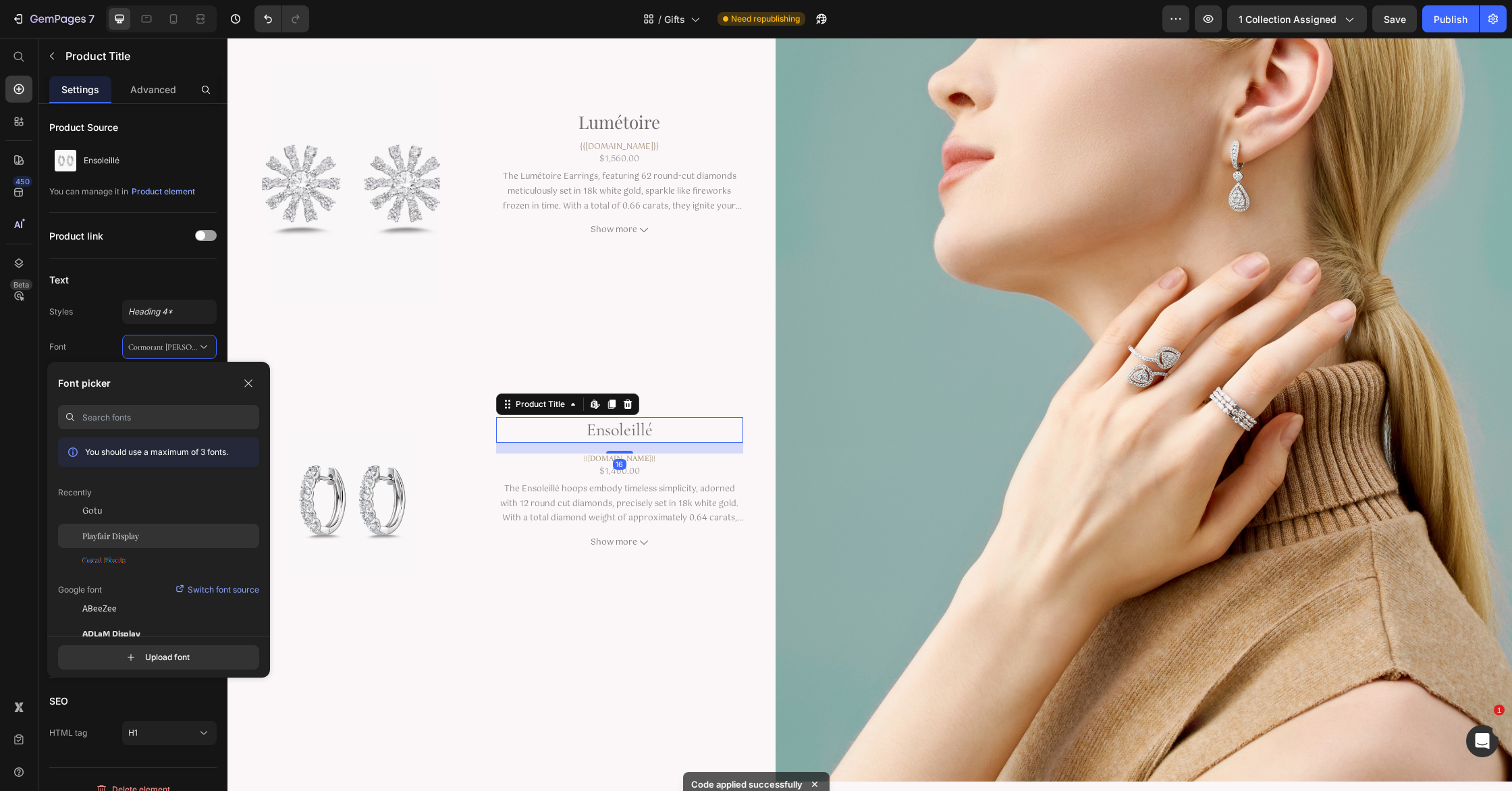 click on "Playfair Display" 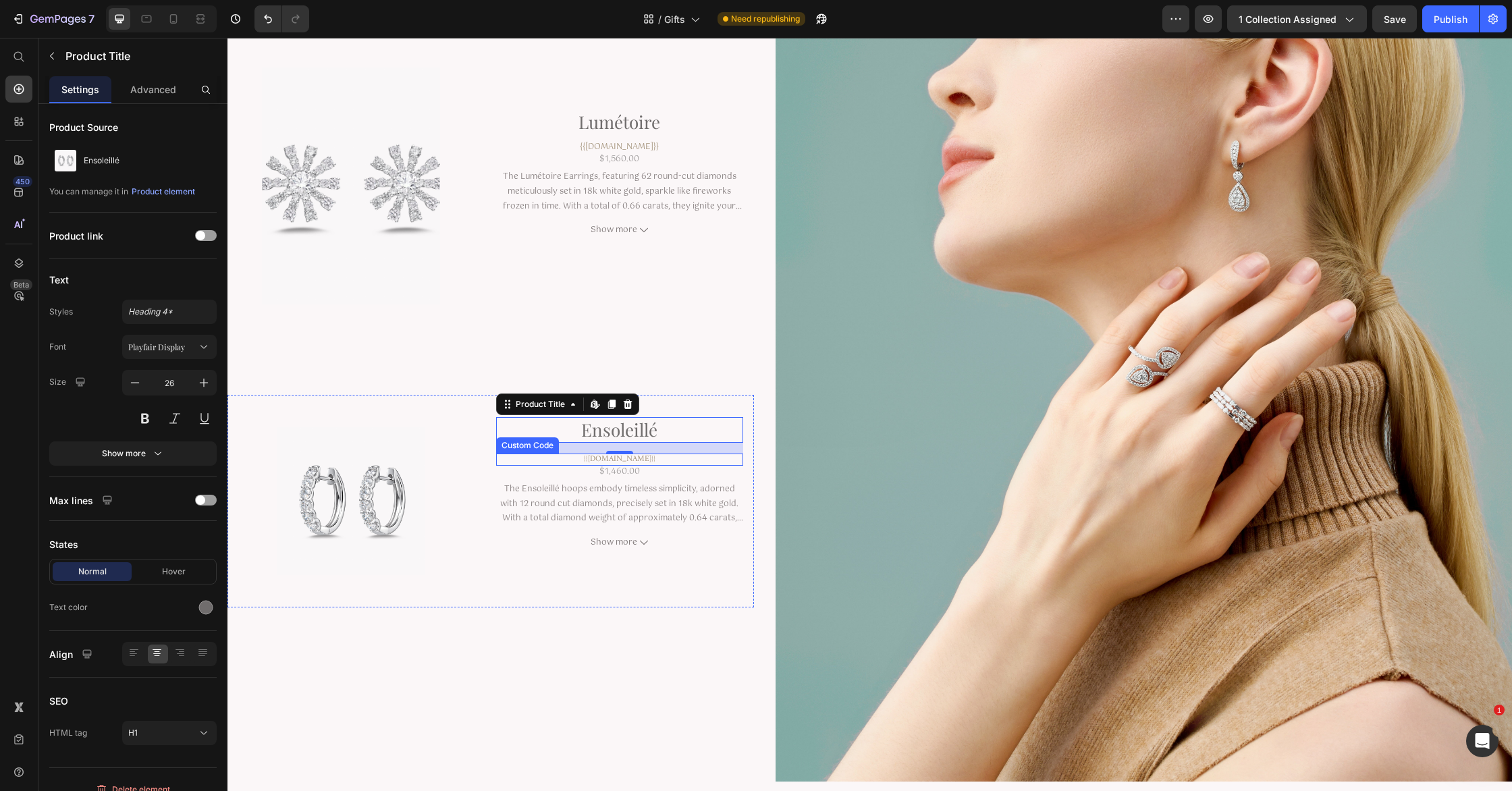 click on "{{[DOMAIN_NAME]}}" at bounding box center (620, 460) 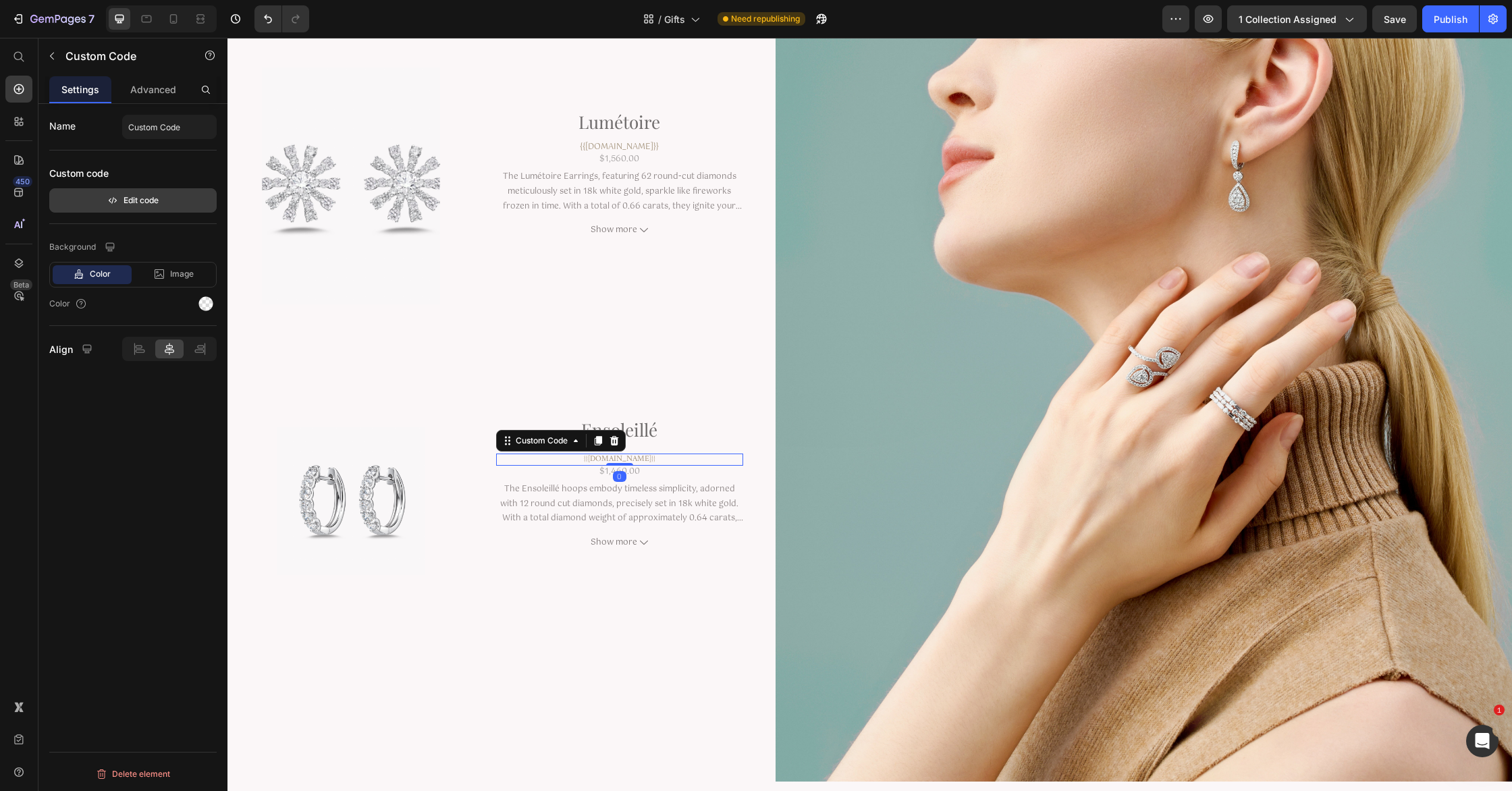 click on "Edit code" at bounding box center [133, 200] 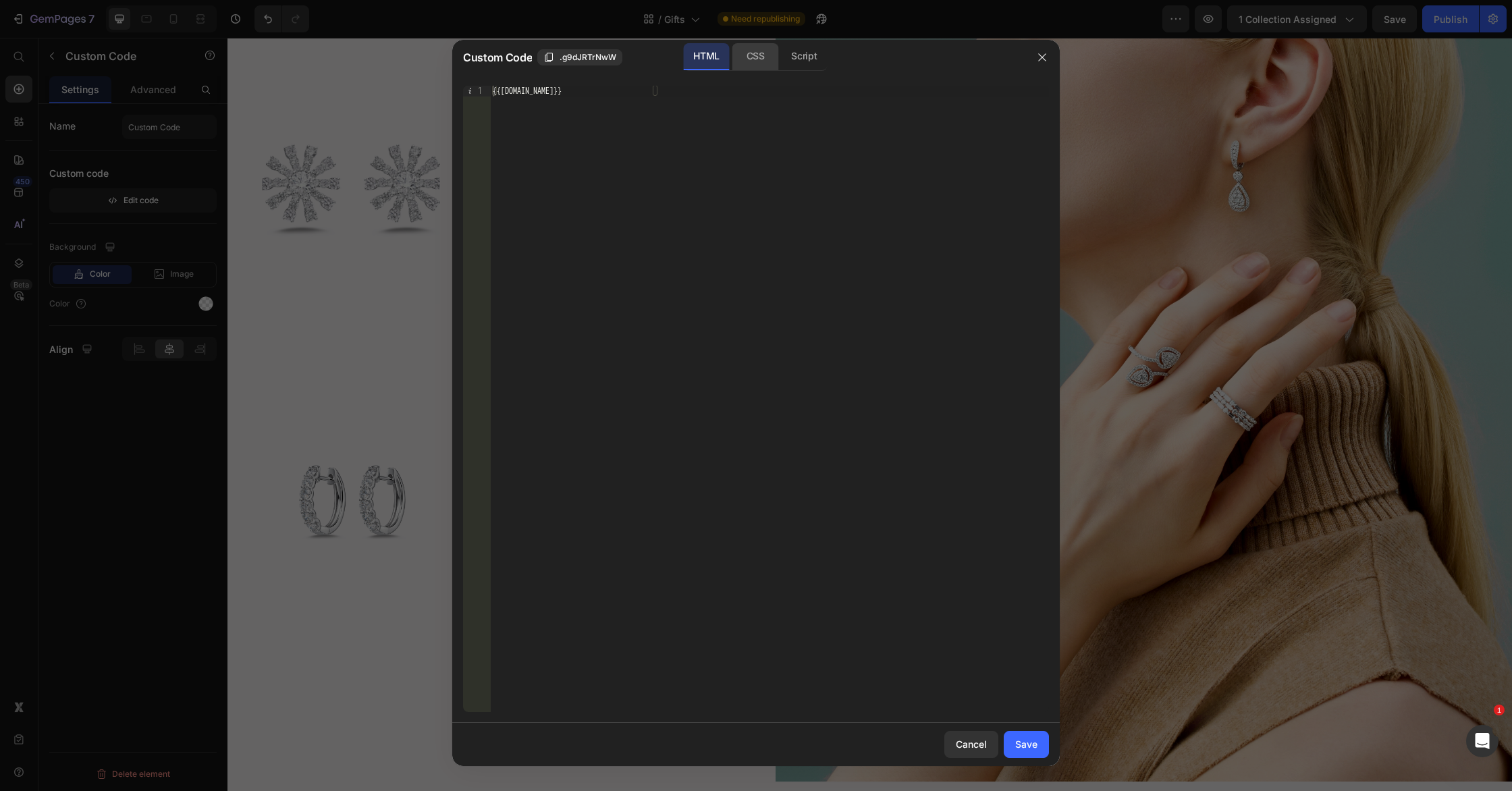 click on "CSS" 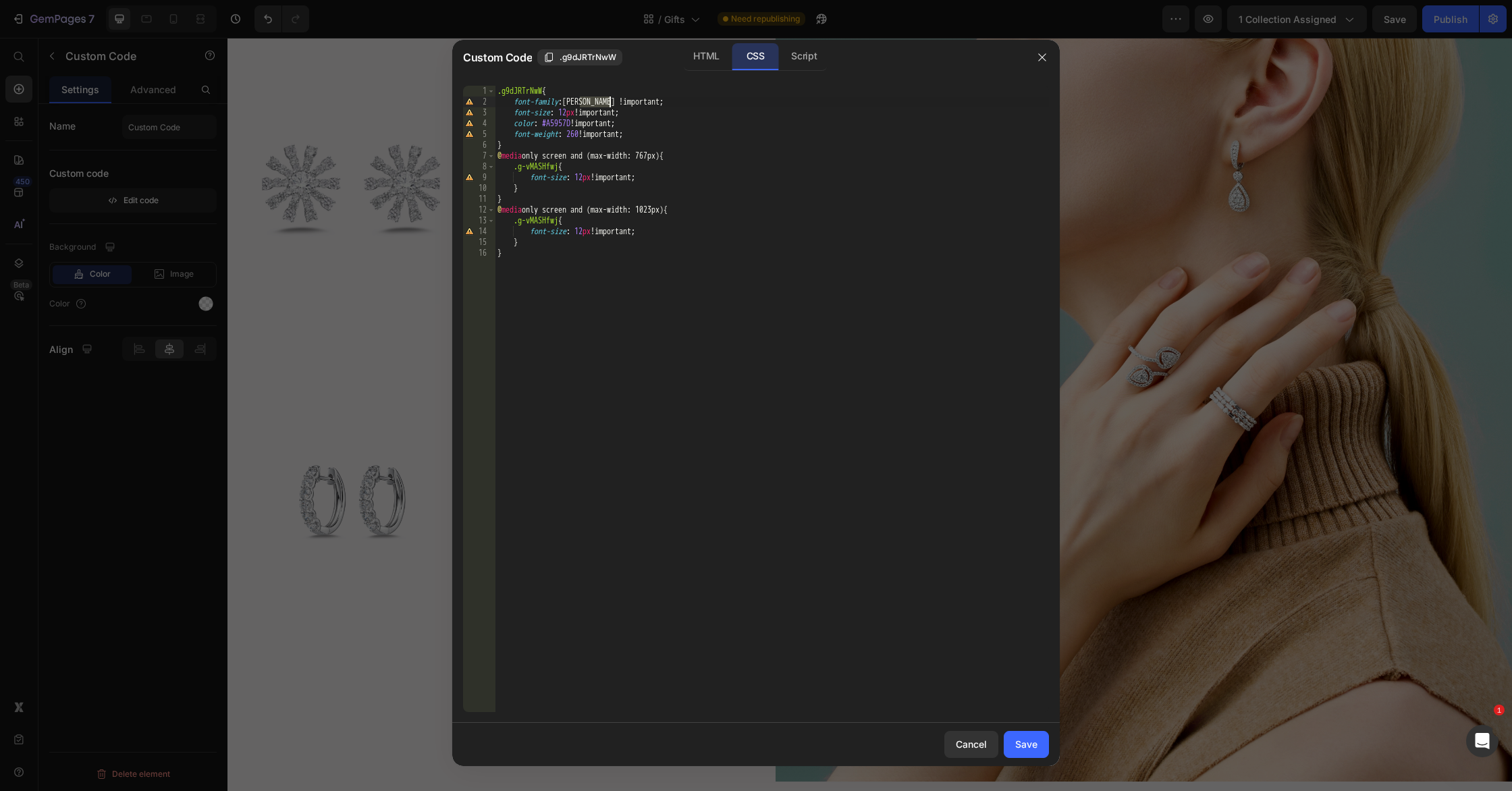 drag, startPoint x: 582, startPoint y: 99, endPoint x: 608, endPoint y: 101, distance: 26.07681 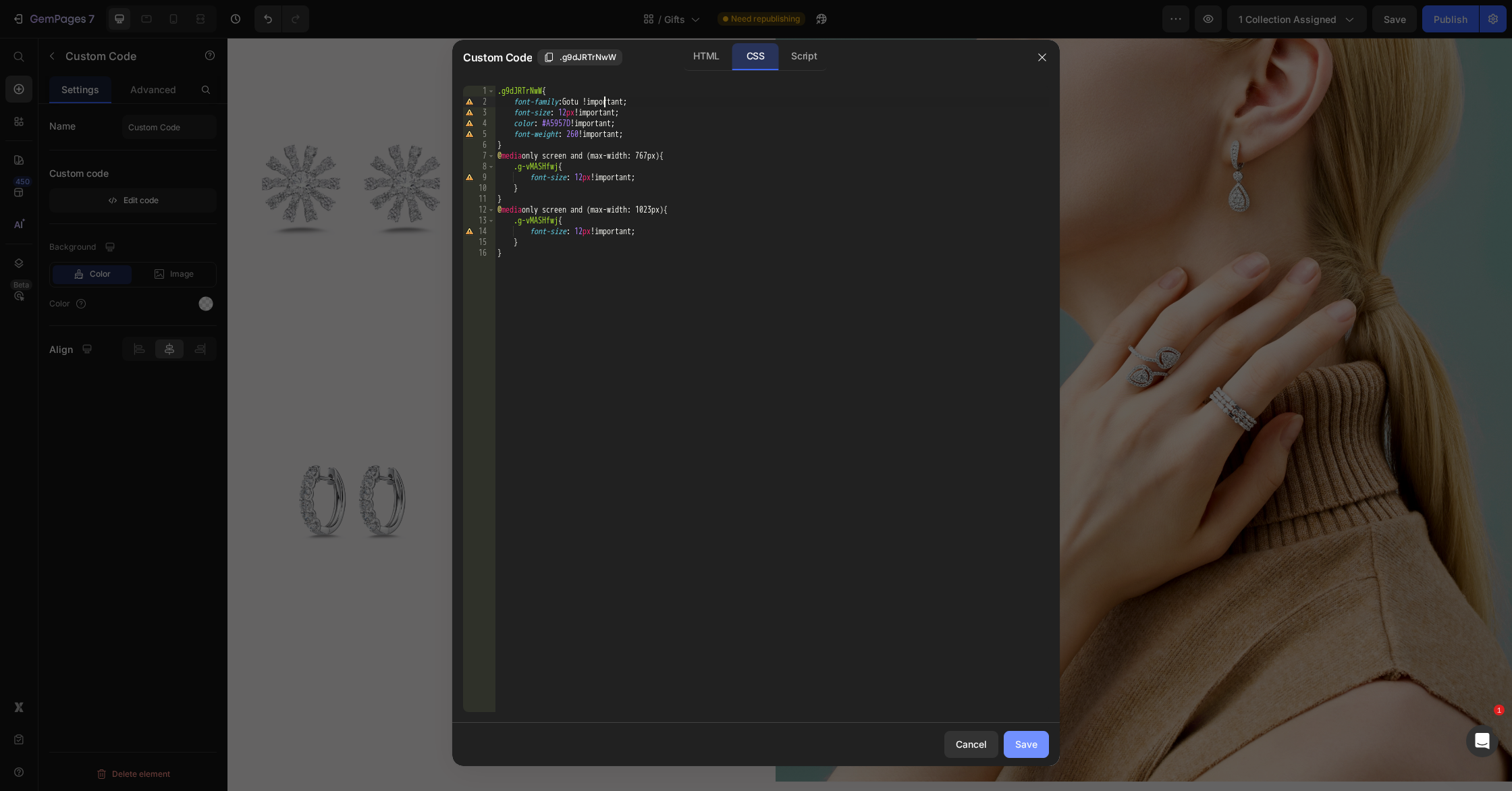 click on "Save" at bounding box center [1026, 744] 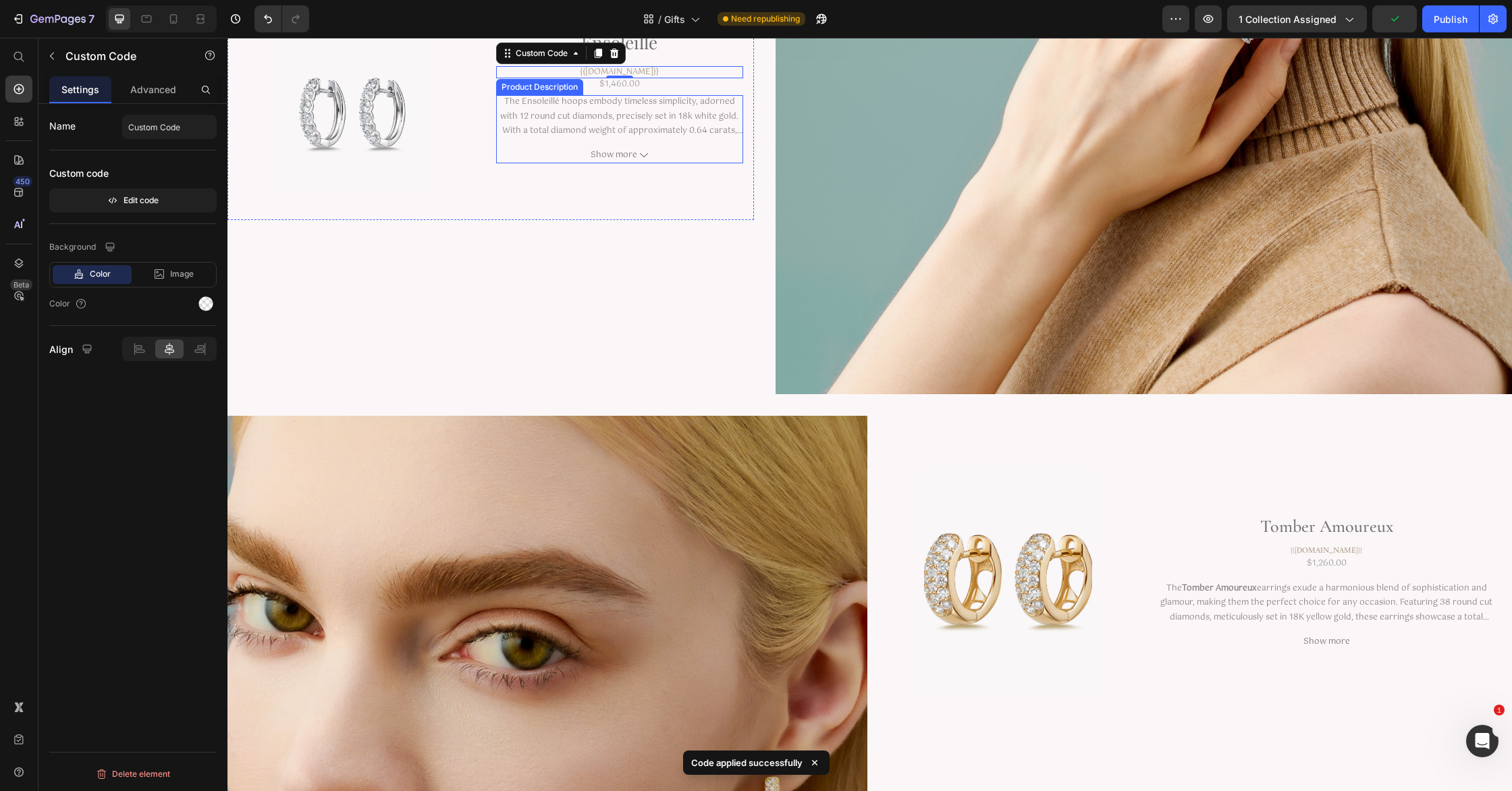 scroll, scrollTop: 2509, scrollLeft: 0, axis: vertical 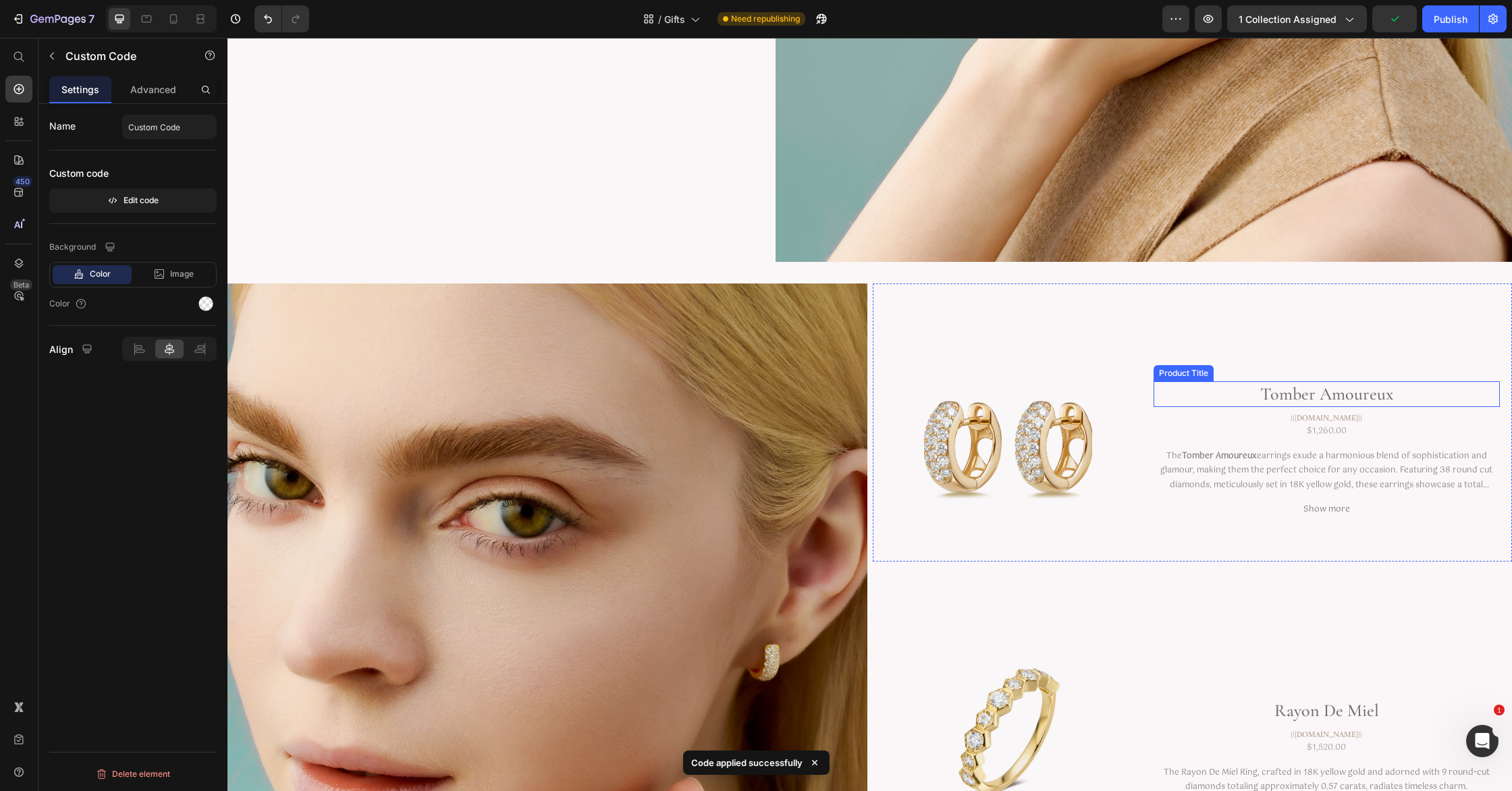 click on "Tomber Amoureux" at bounding box center (1326, 394) 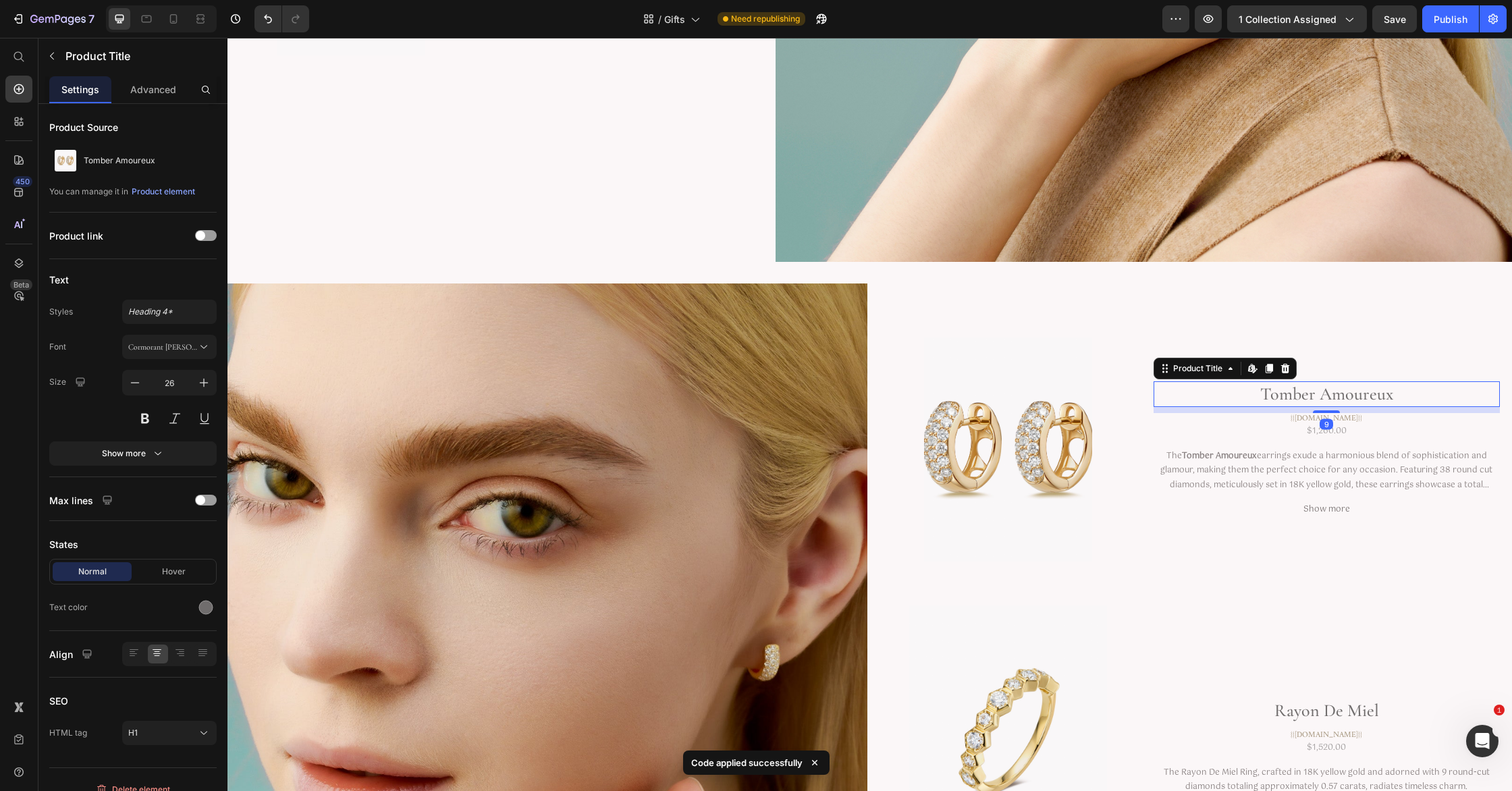 drag, startPoint x: 157, startPoint y: 344, endPoint x: 202, endPoint y: 366, distance: 50.08992 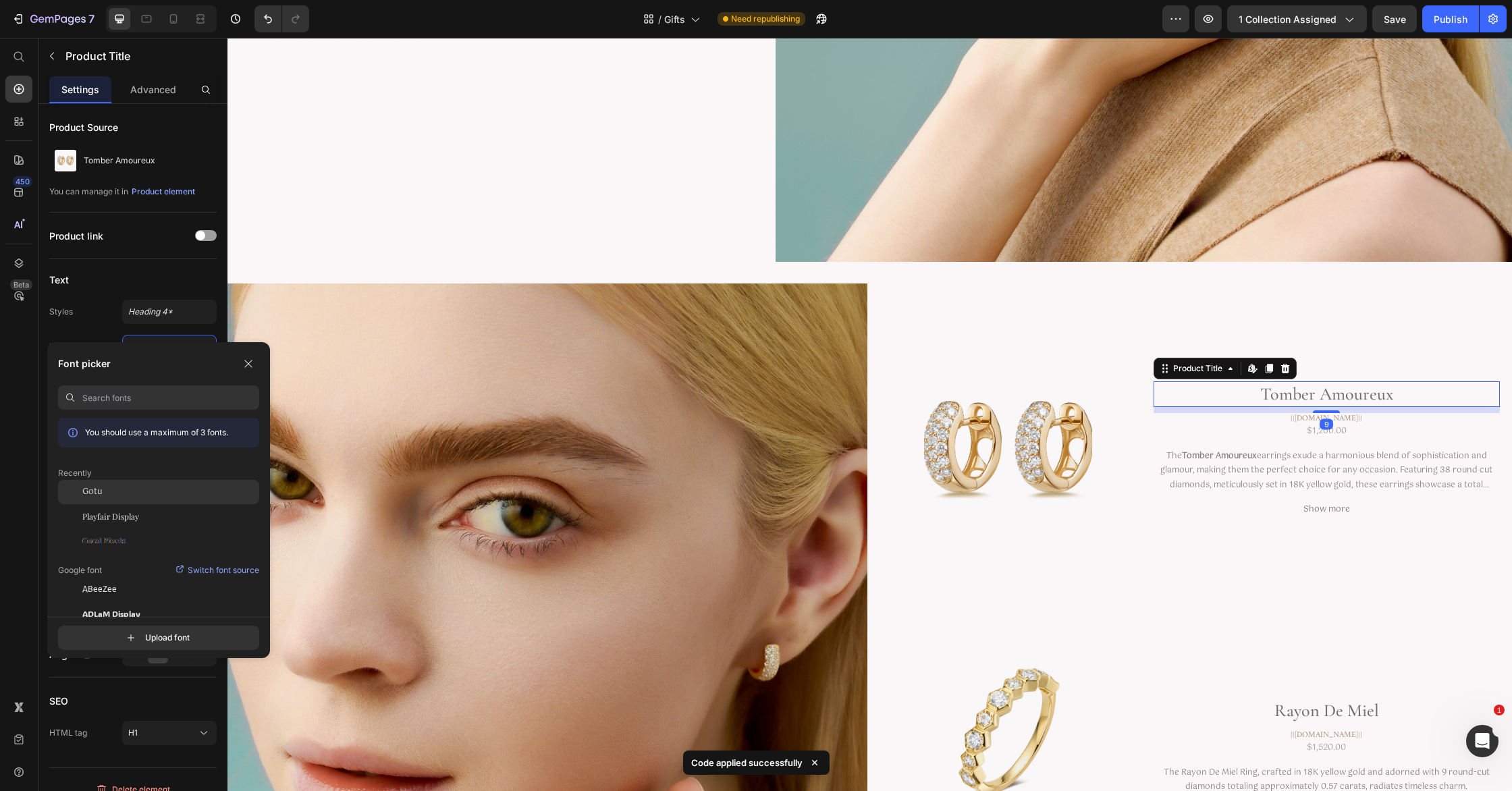 drag, startPoint x: 184, startPoint y: 508, endPoint x: 209, endPoint y: 500, distance: 26.248809 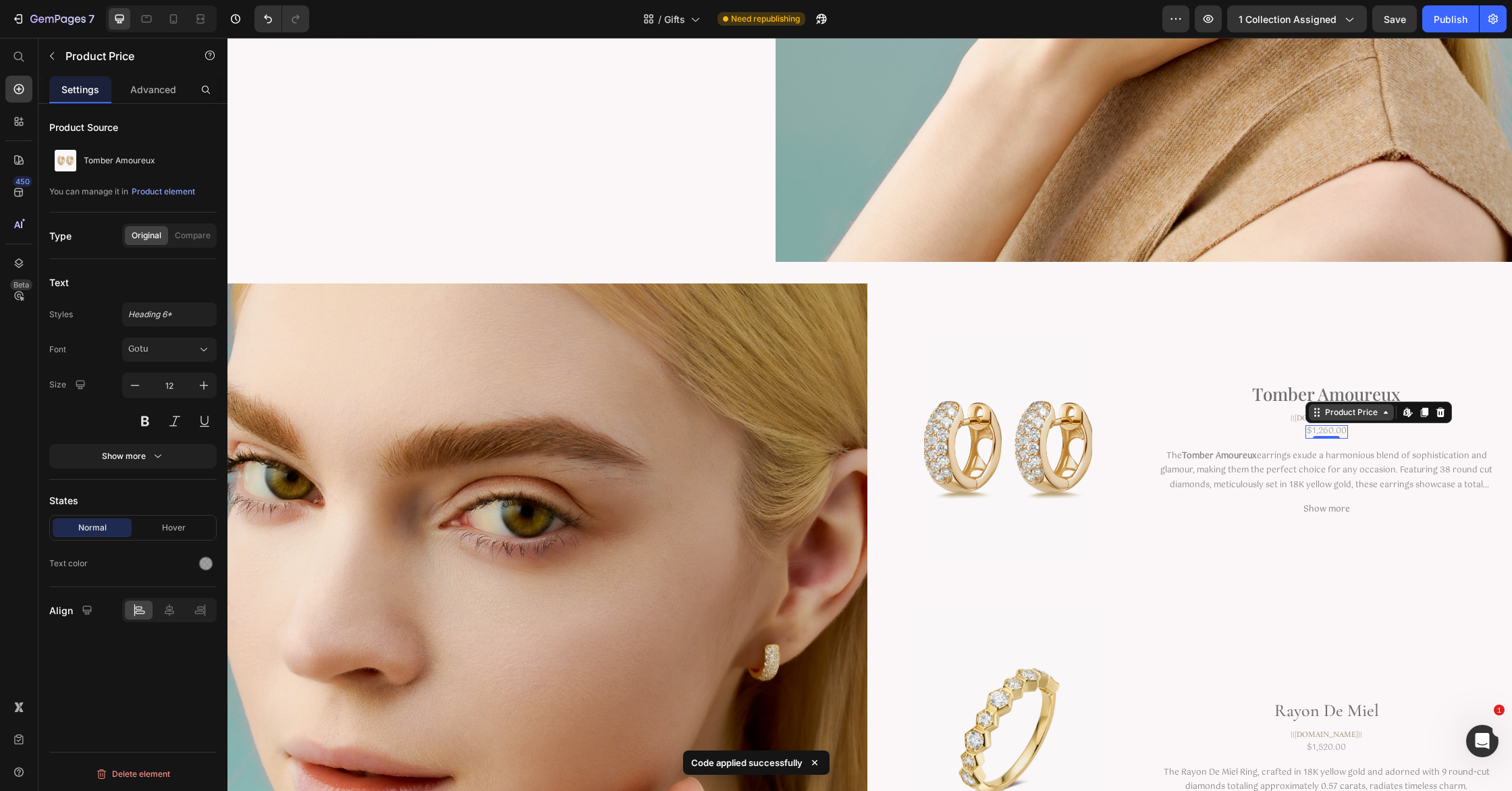 click on "Product Price   Edit content in Shopify" at bounding box center (1378, 412) 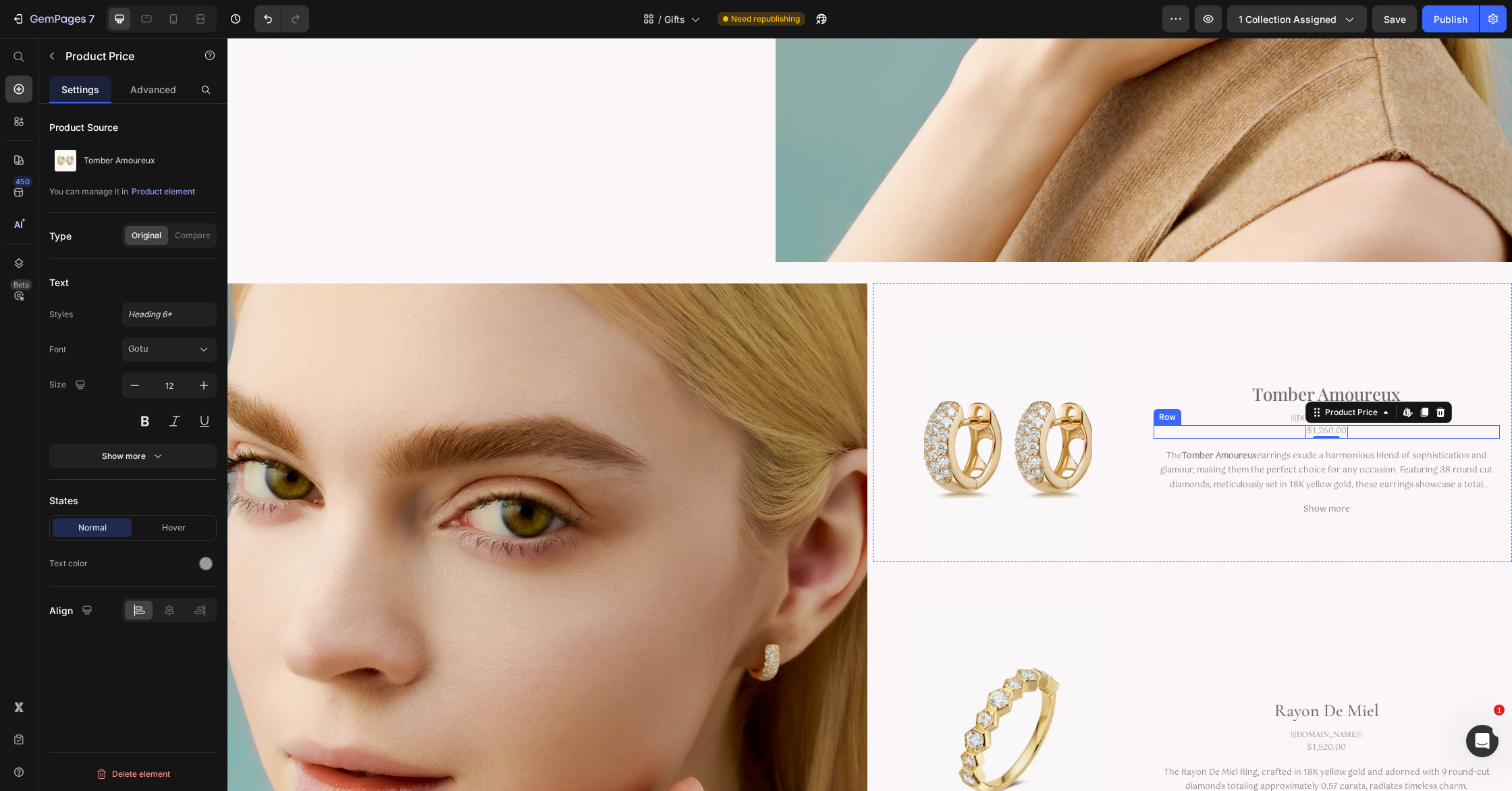 click on "$1,260.00 Product Price   Edit content in Shopify 0 Row" at bounding box center [1326, 432] 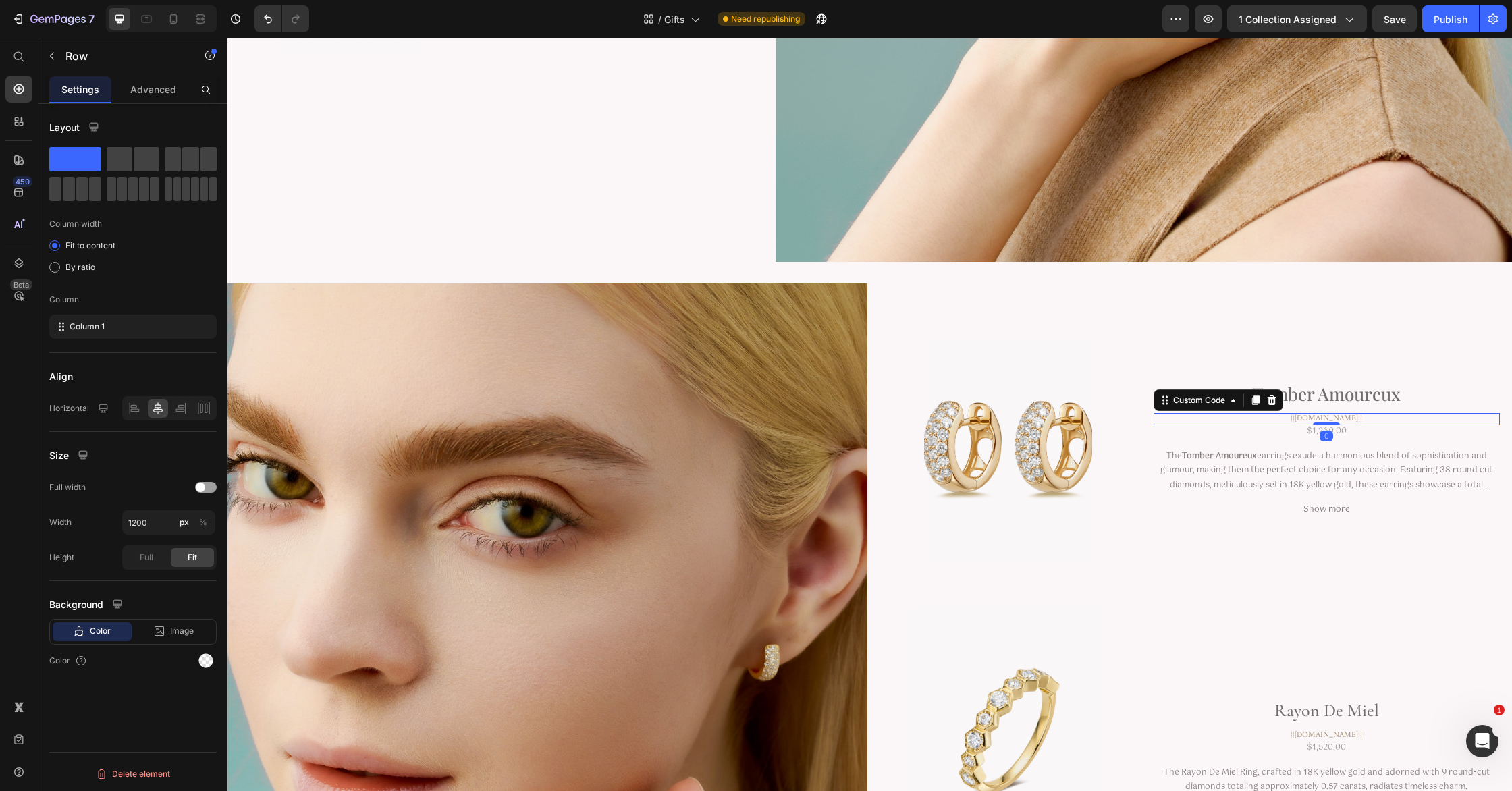 click on "{{[DOMAIN_NAME]}}" at bounding box center (1326, 419) 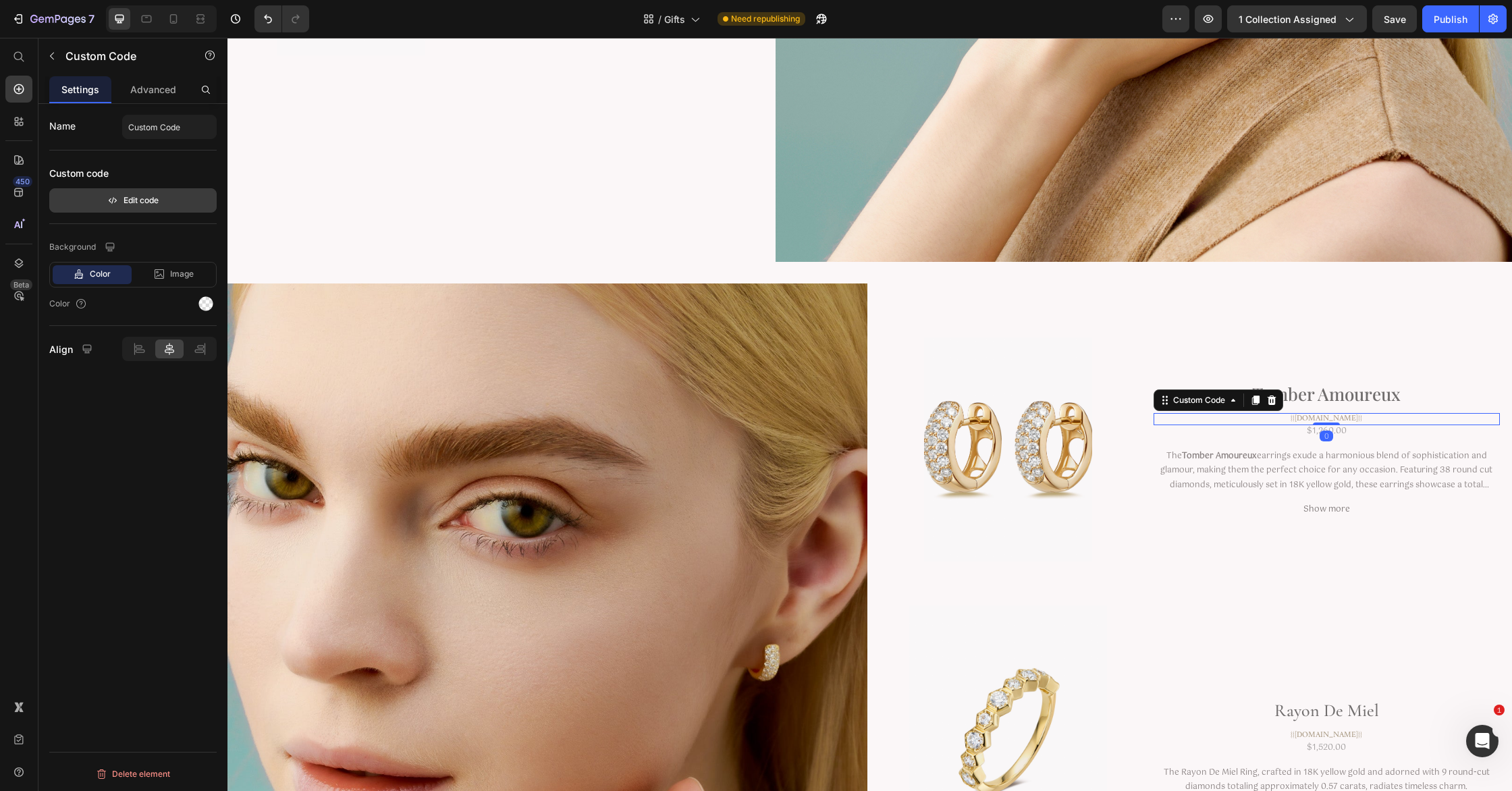 click on "Edit code" at bounding box center [133, 200] 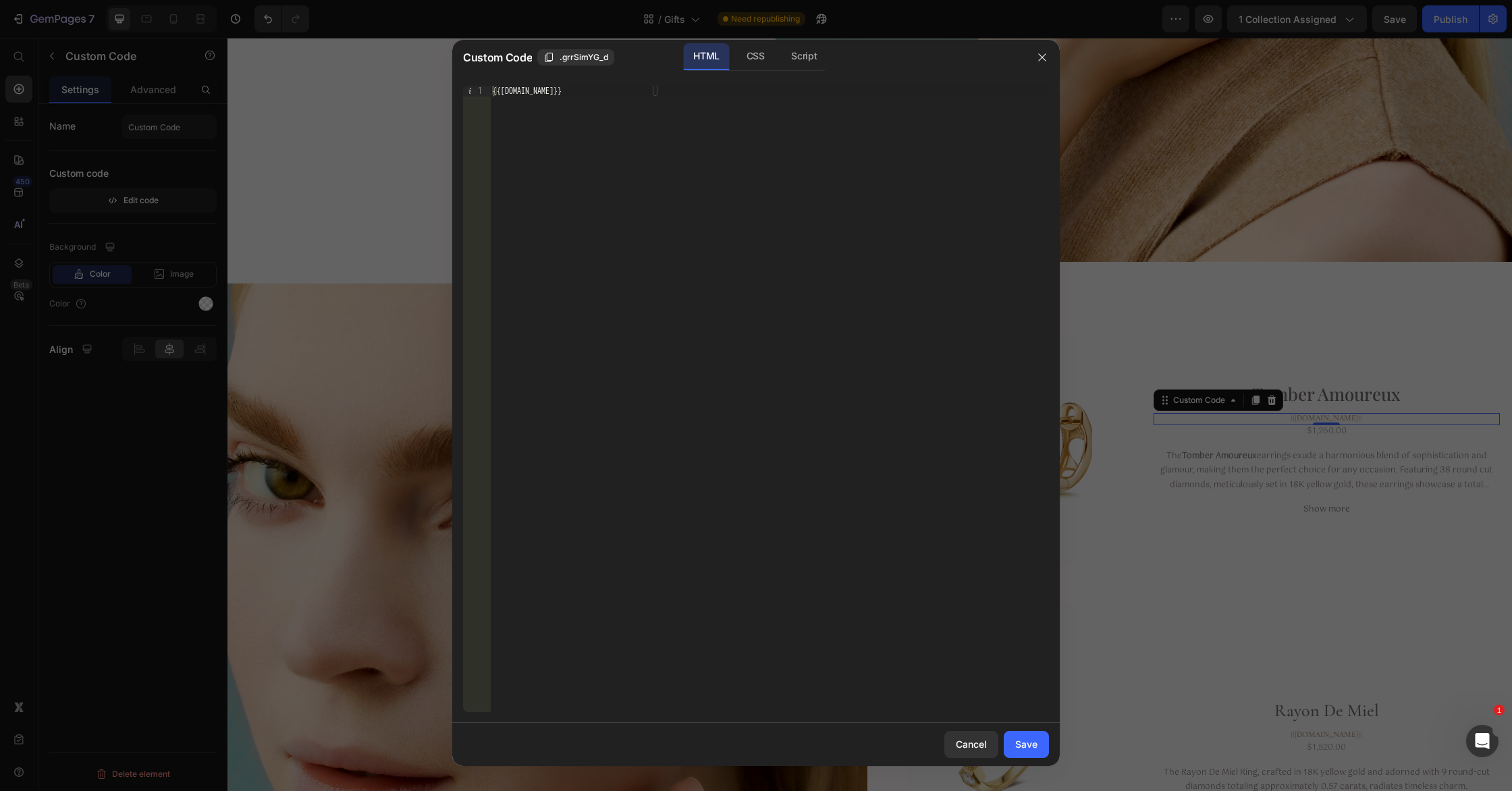 drag, startPoint x: 737, startPoint y: 67, endPoint x: 690, endPoint y: 82, distance: 49.33559 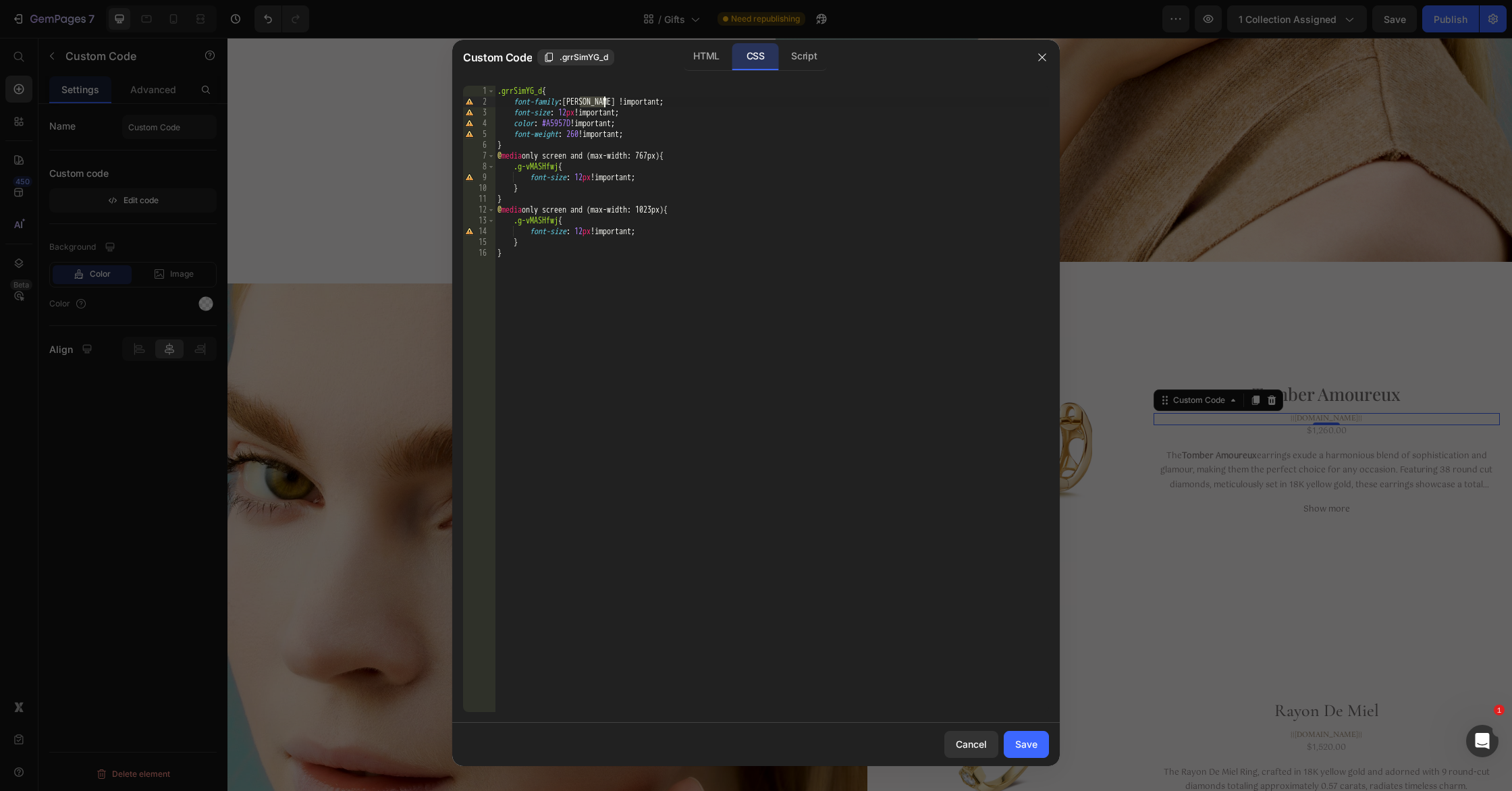 drag, startPoint x: 578, startPoint y: 105, endPoint x: 664, endPoint y: 144, distance: 94.42987 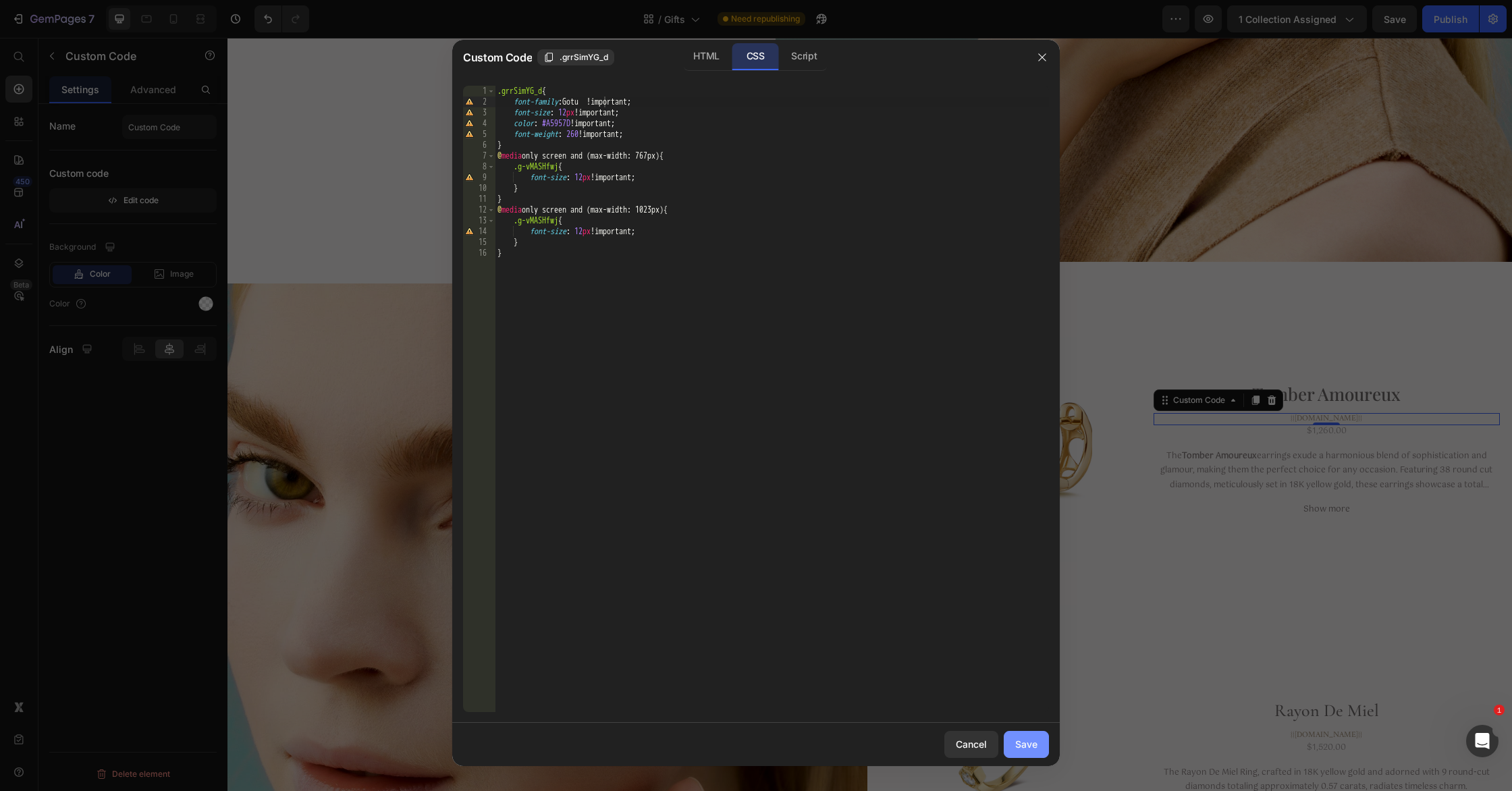 click on "Save" at bounding box center [1026, 744] 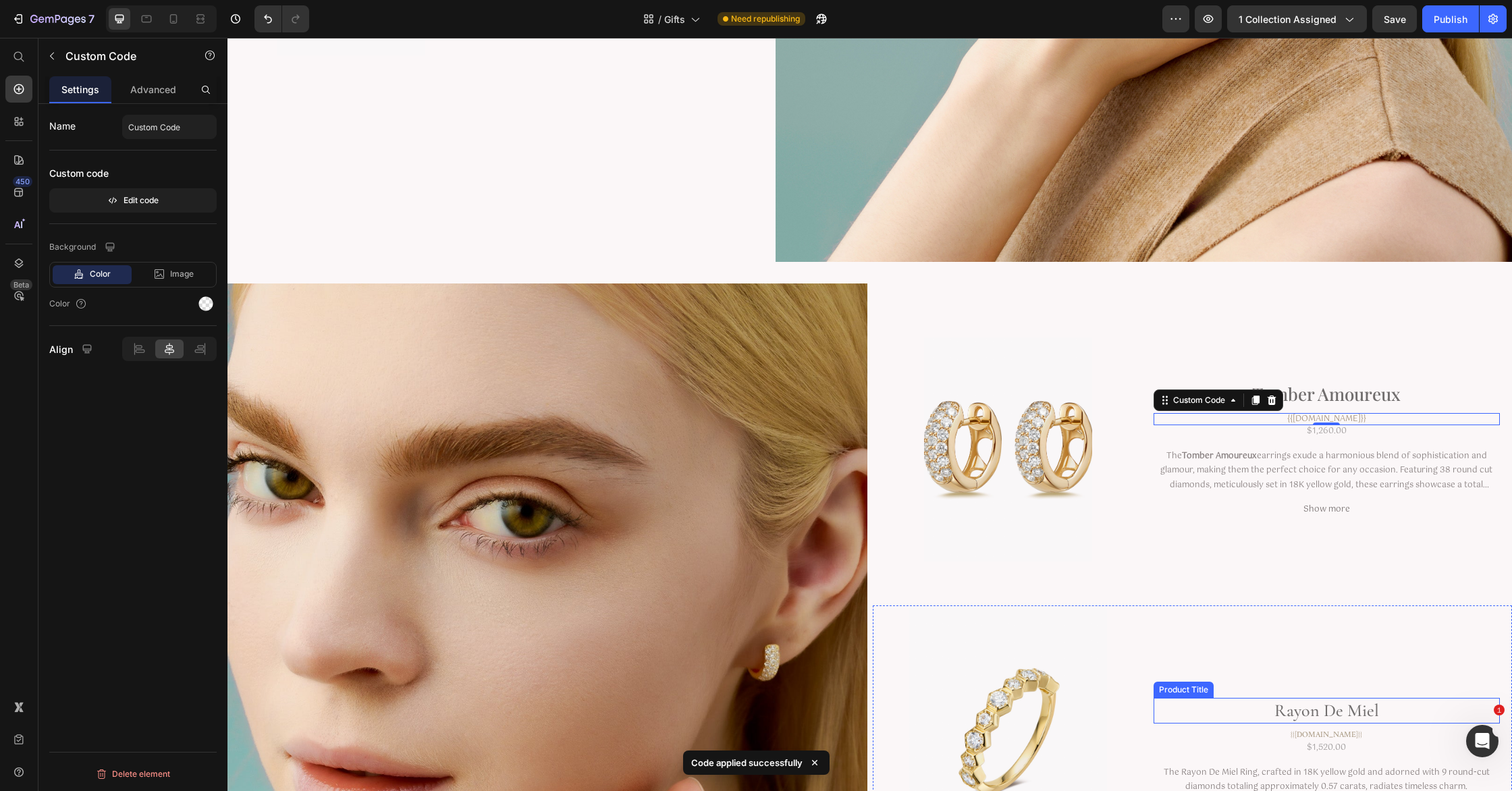 click on "Rayon De Miel" at bounding box center (1326, 711) 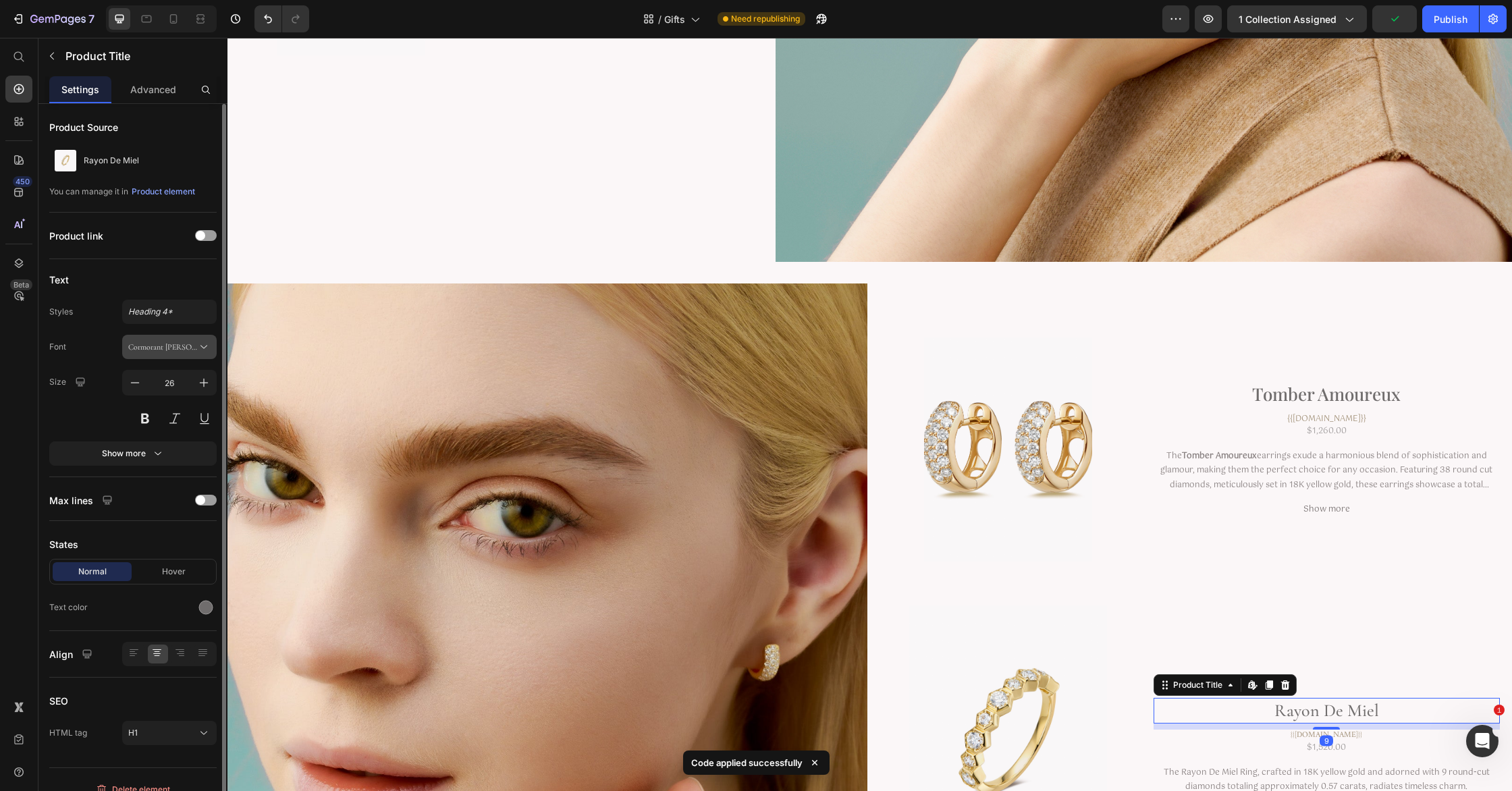 click on "Cormorant [PERSON_NAME]" at bounding box center (163, 347) 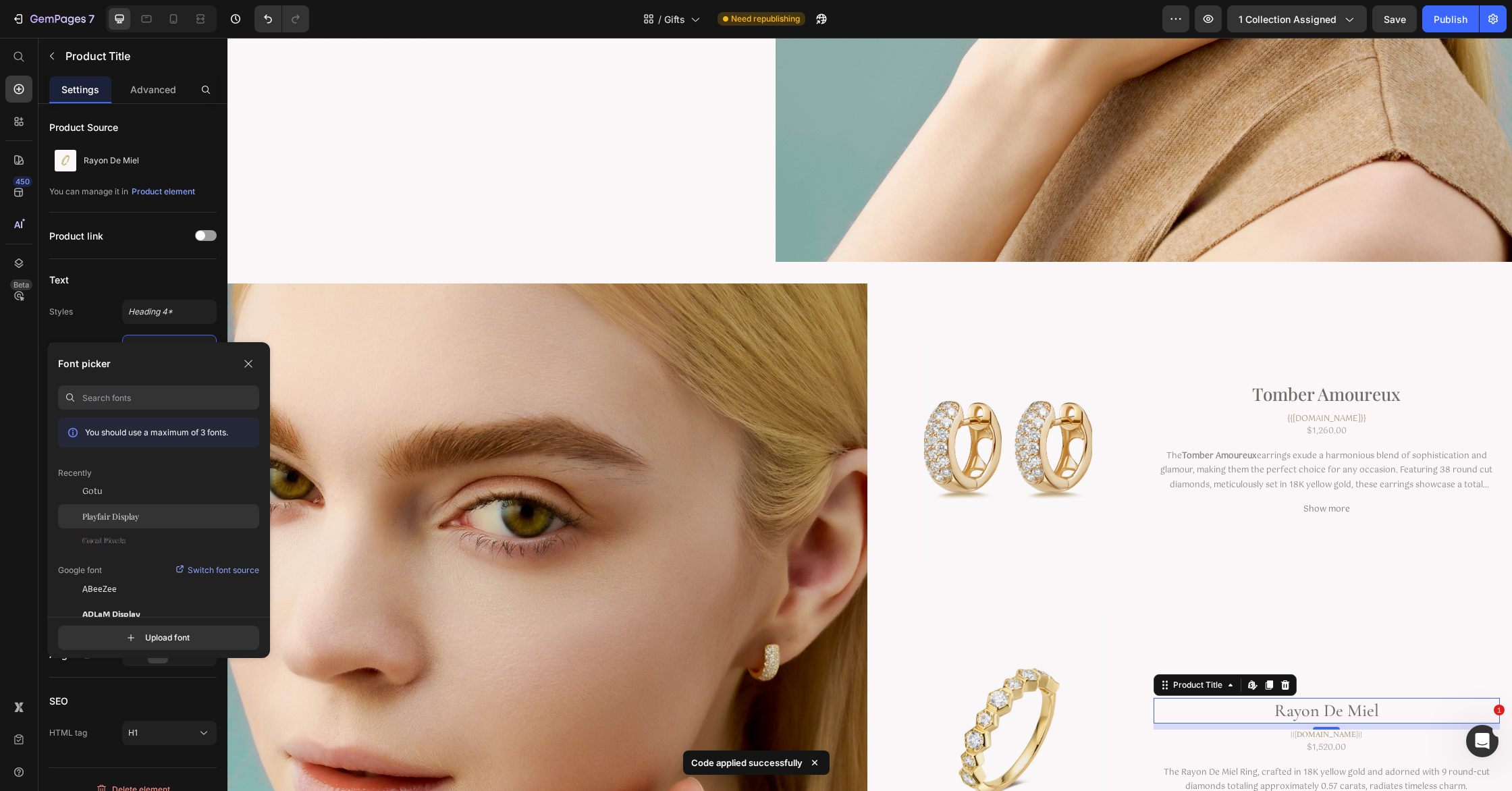 drag, startPoint x: 191, startPoint y: 512, endPoint x: 199, endPoint y: 508, distance: 8.944272 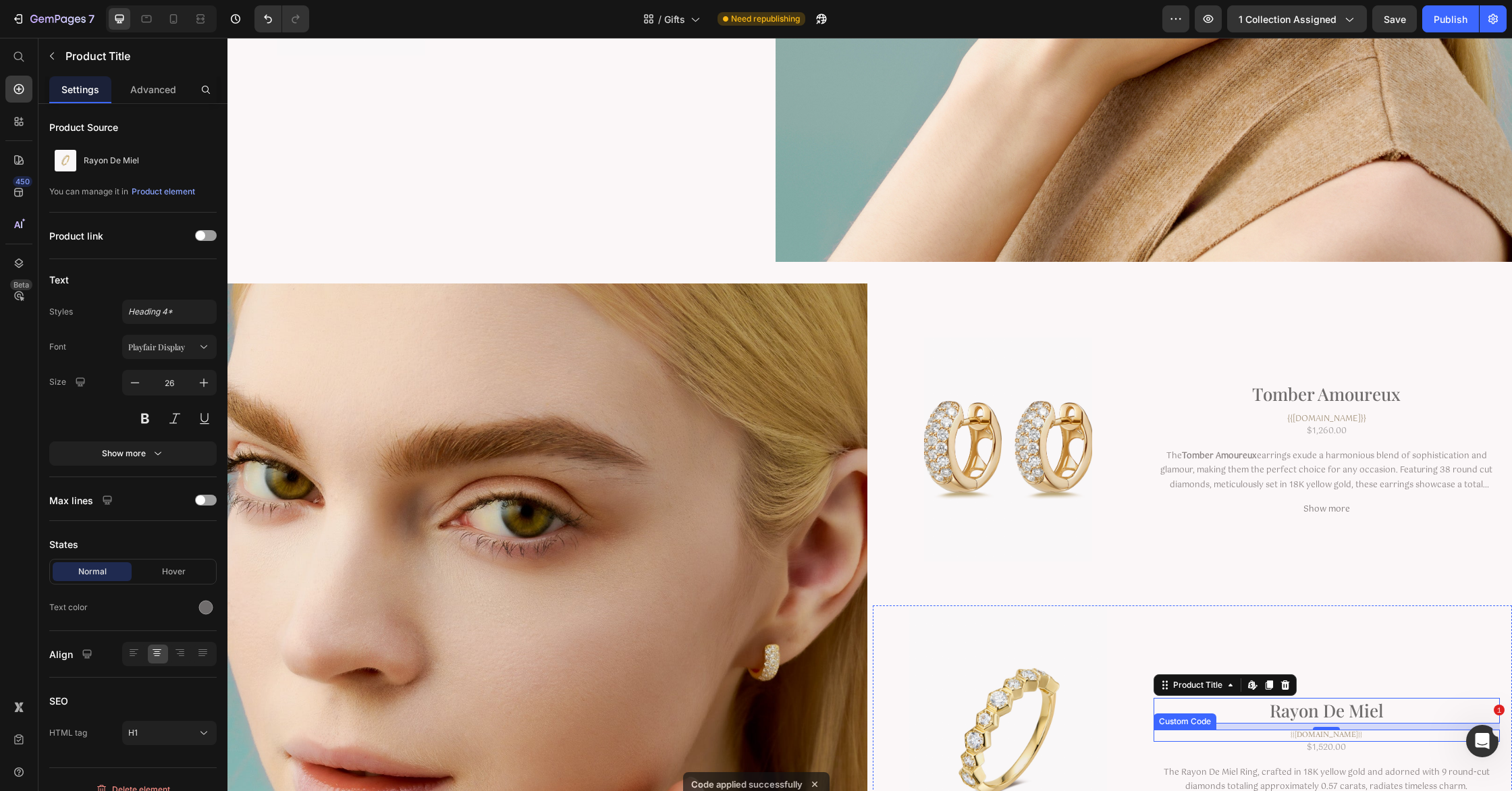 click on "{{[DOMAIN_NAME]}}" at bounding box center [1326, 736] 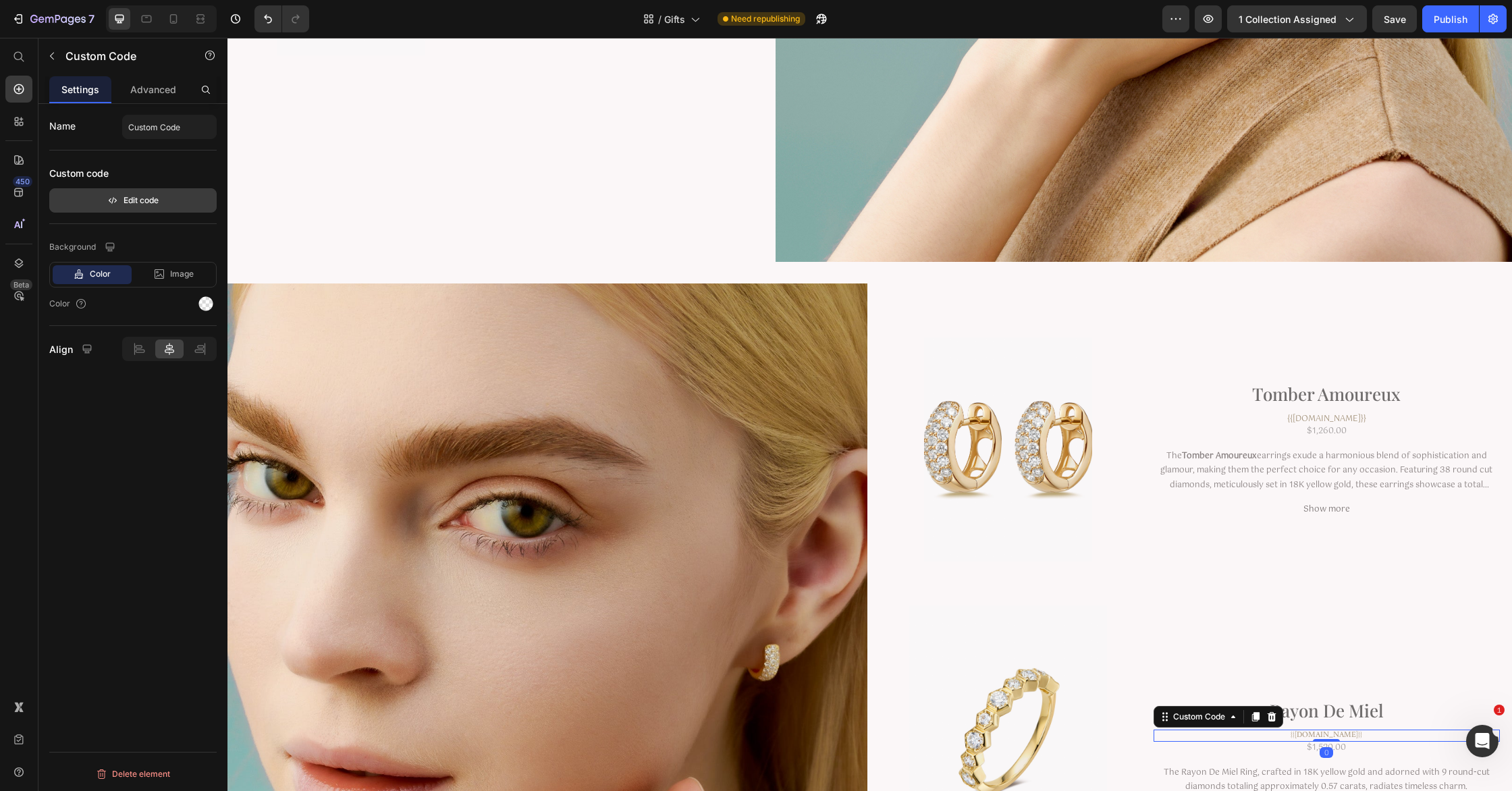click on "Edit code" at bounding box center [133, 200] 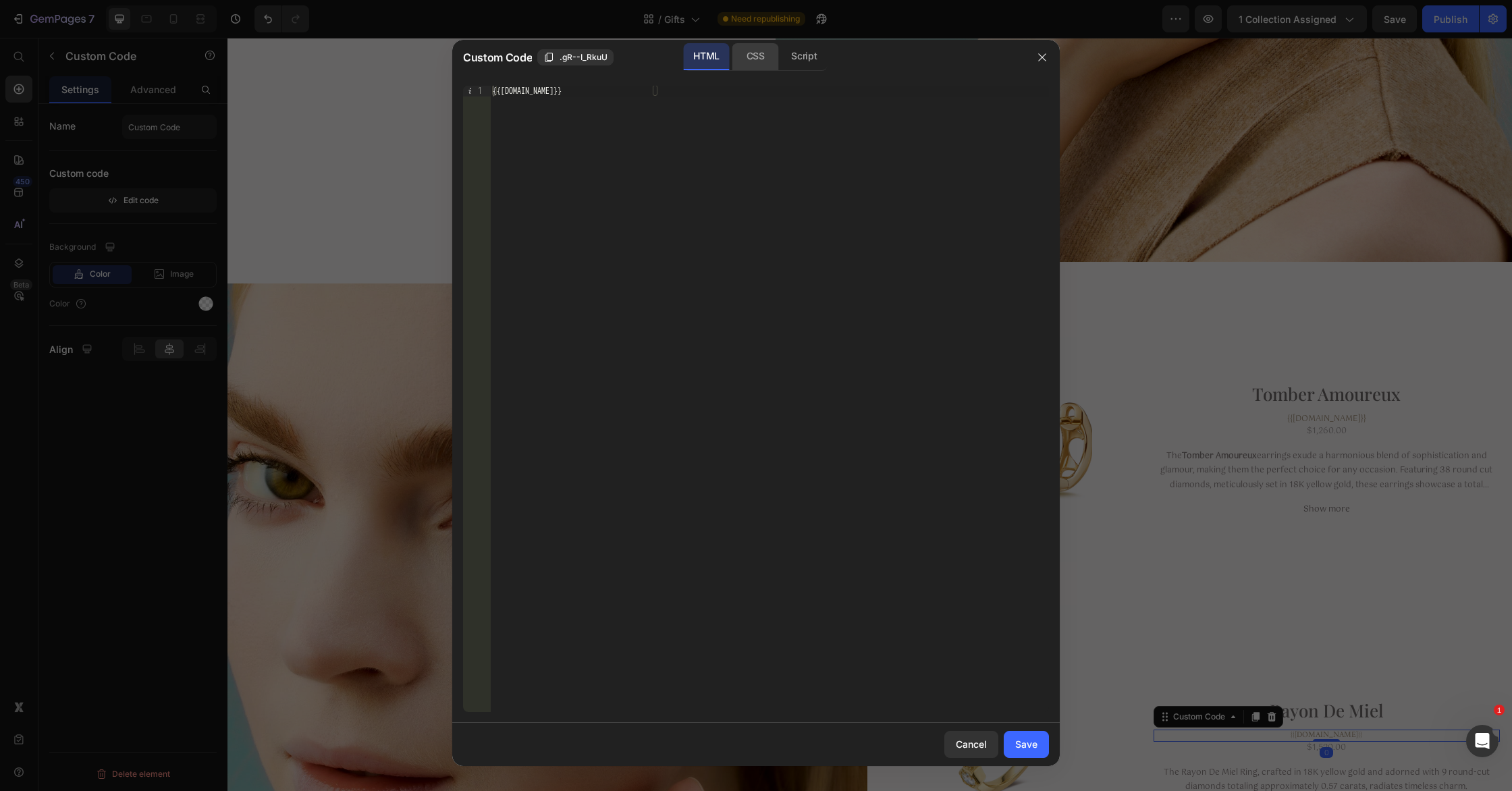 click on "CSS" 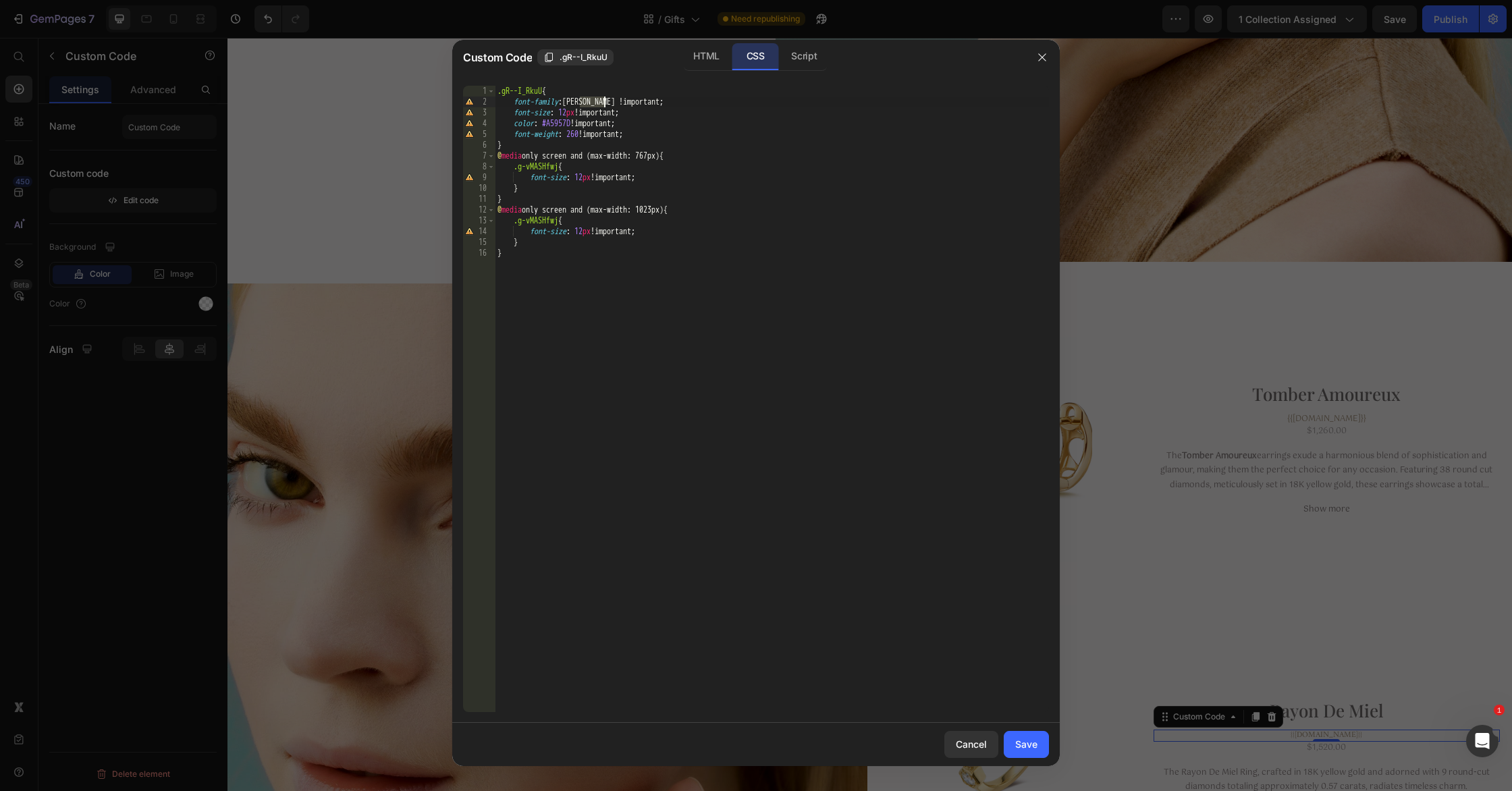 drag, startPoint x: 580, startPoint y: 101, endPoint x: 618, endPoint y: 115, distance: 40.496913 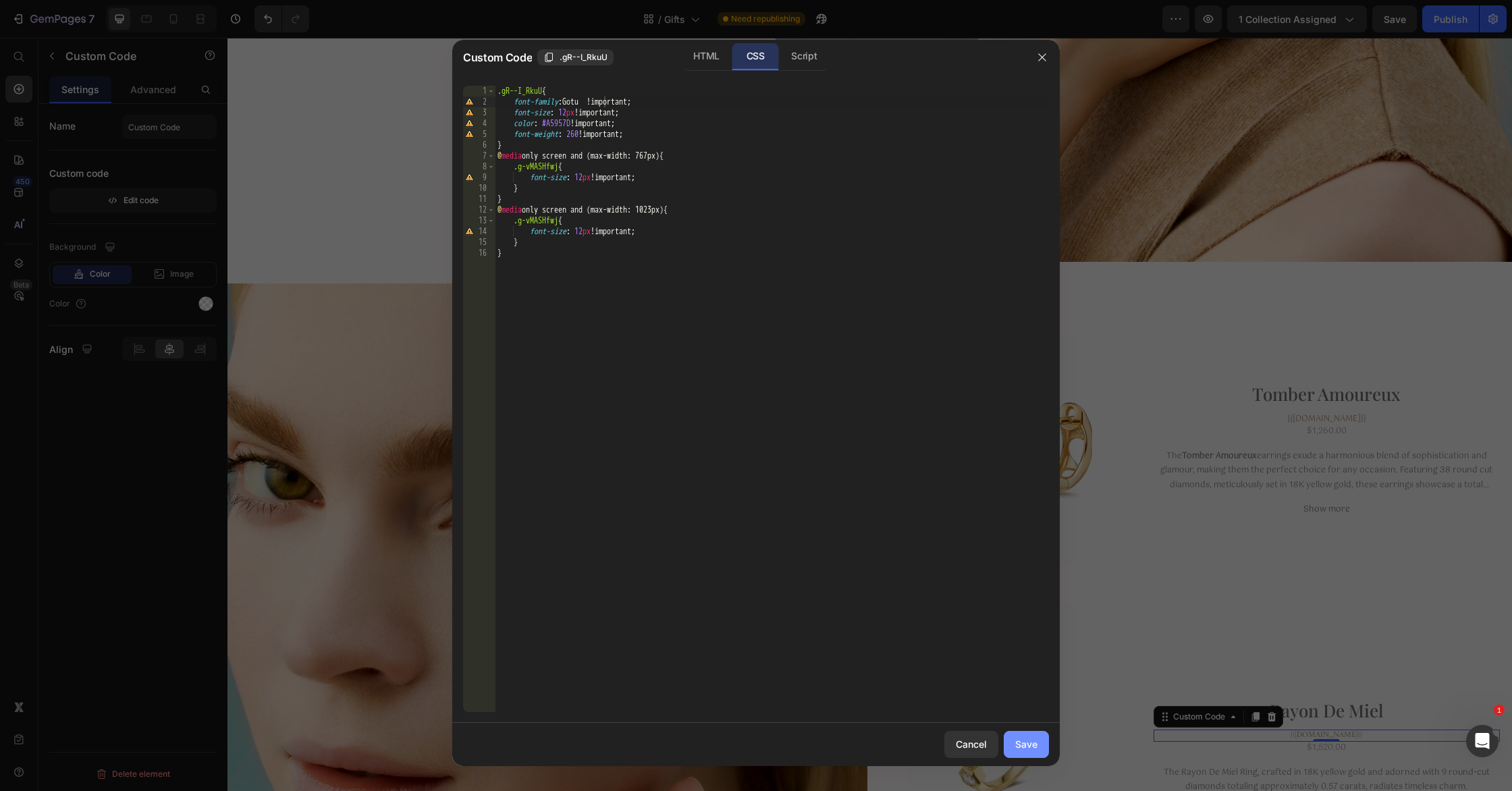 drag, startPoint x: 1020, startPoint y: 736, endPoint x: 867, endPoint y: 668, distance: 167.43058 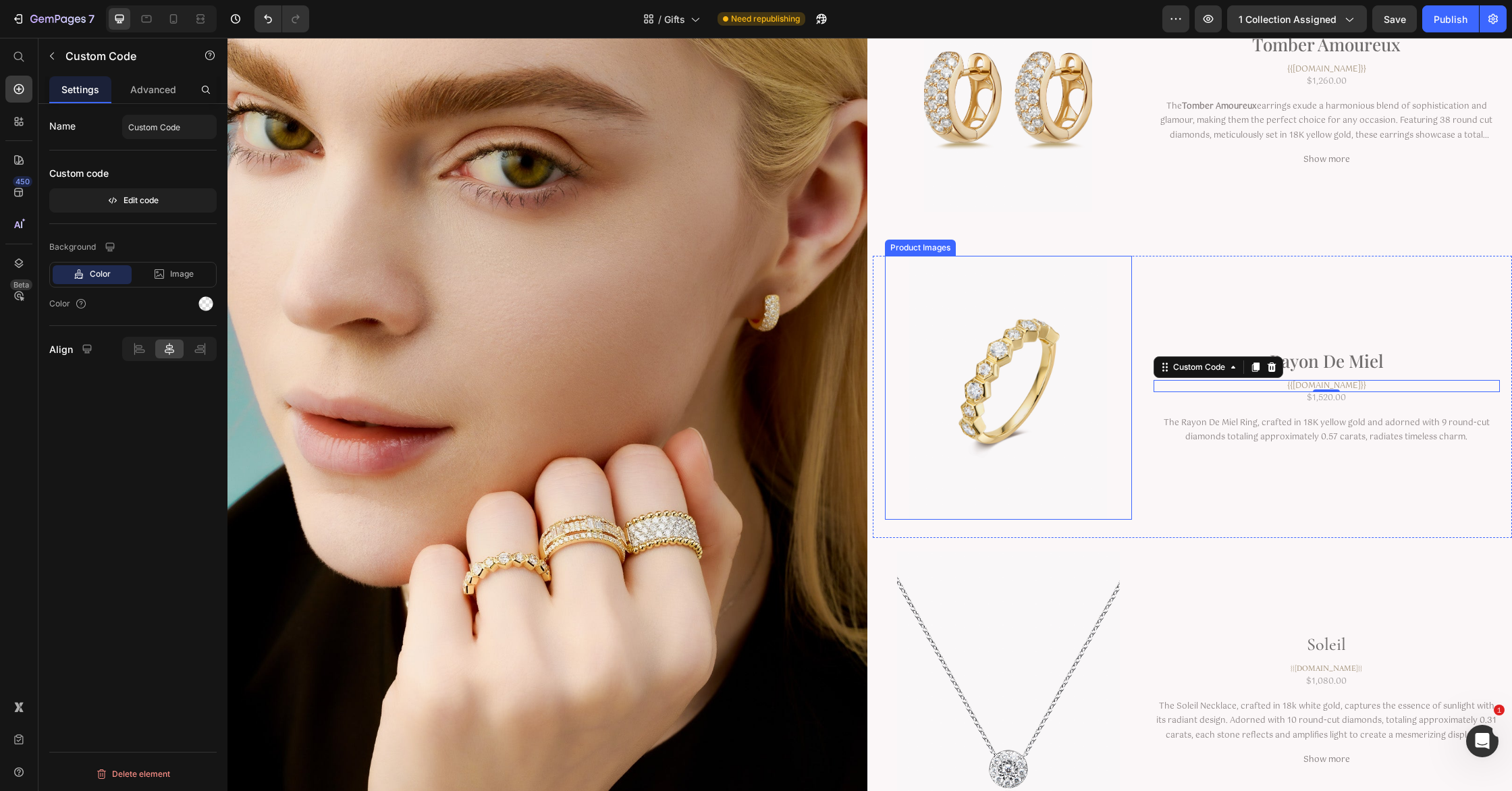 scroll, scrollTop: 2862, scrollLeft: 0, axis: vertical 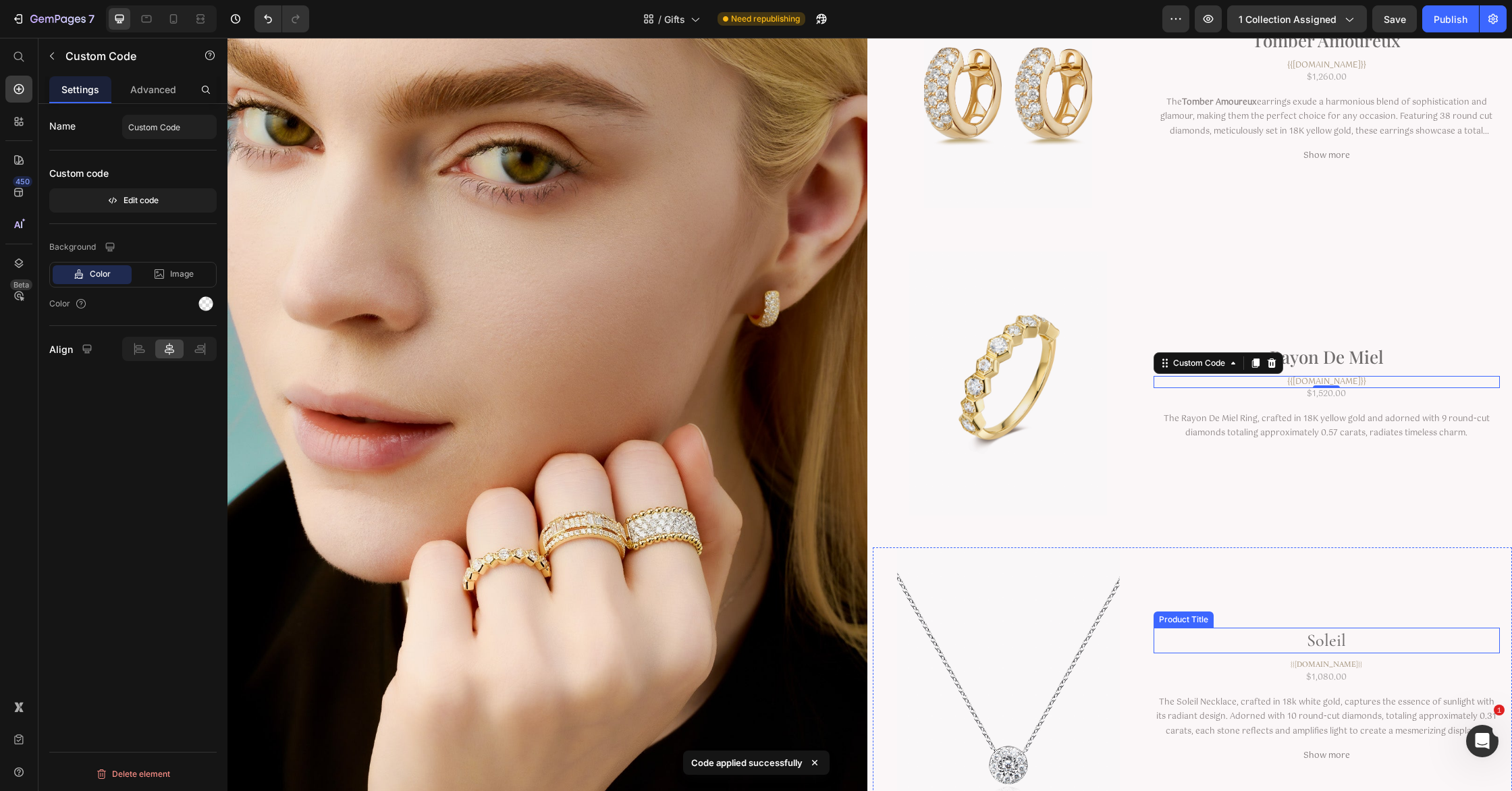 click on "Soleil" at bounding box center (1326, 640) 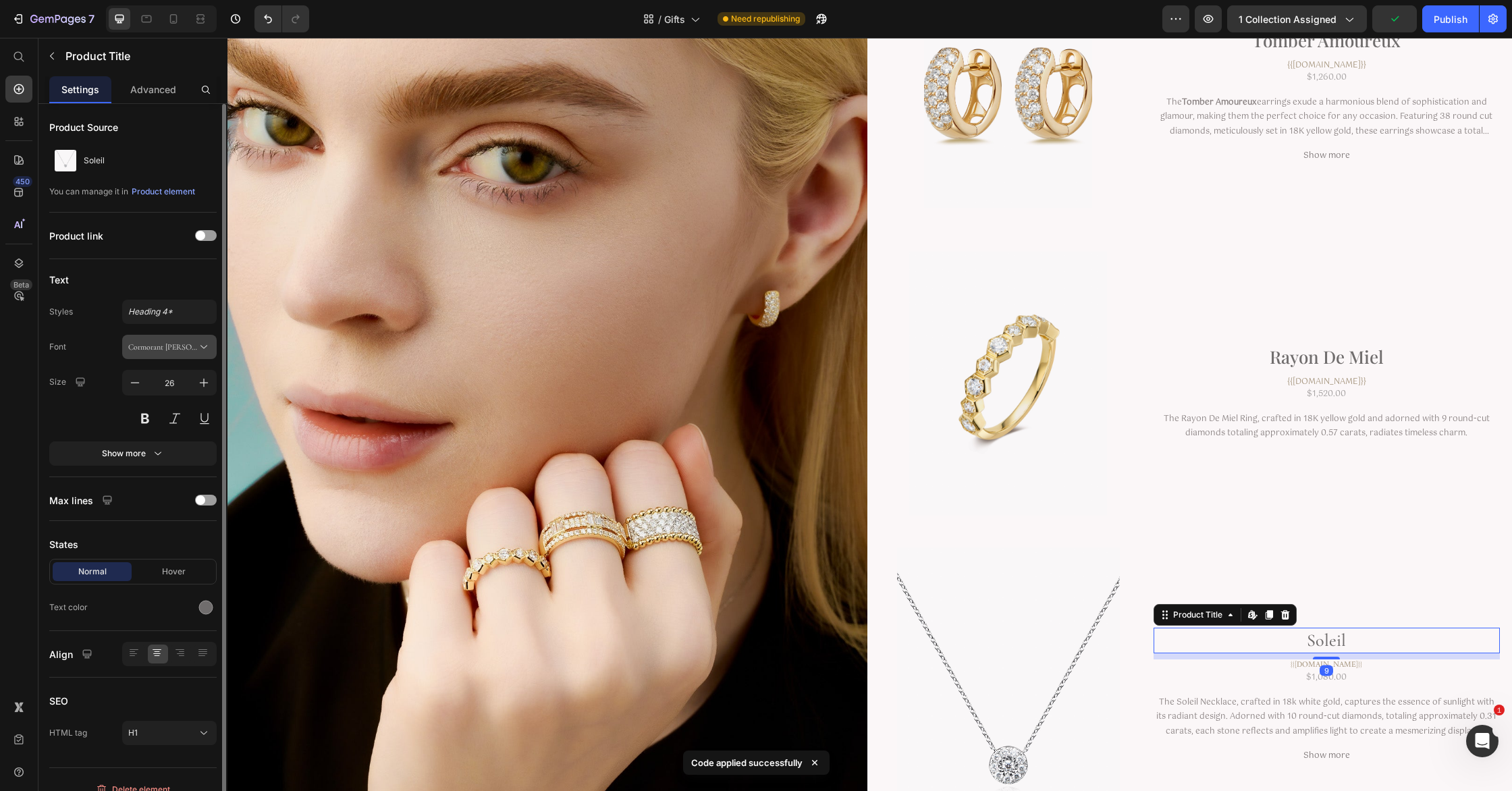 click on "Cormorant [PERSON_NAME]" at bounding box center [163, 347] 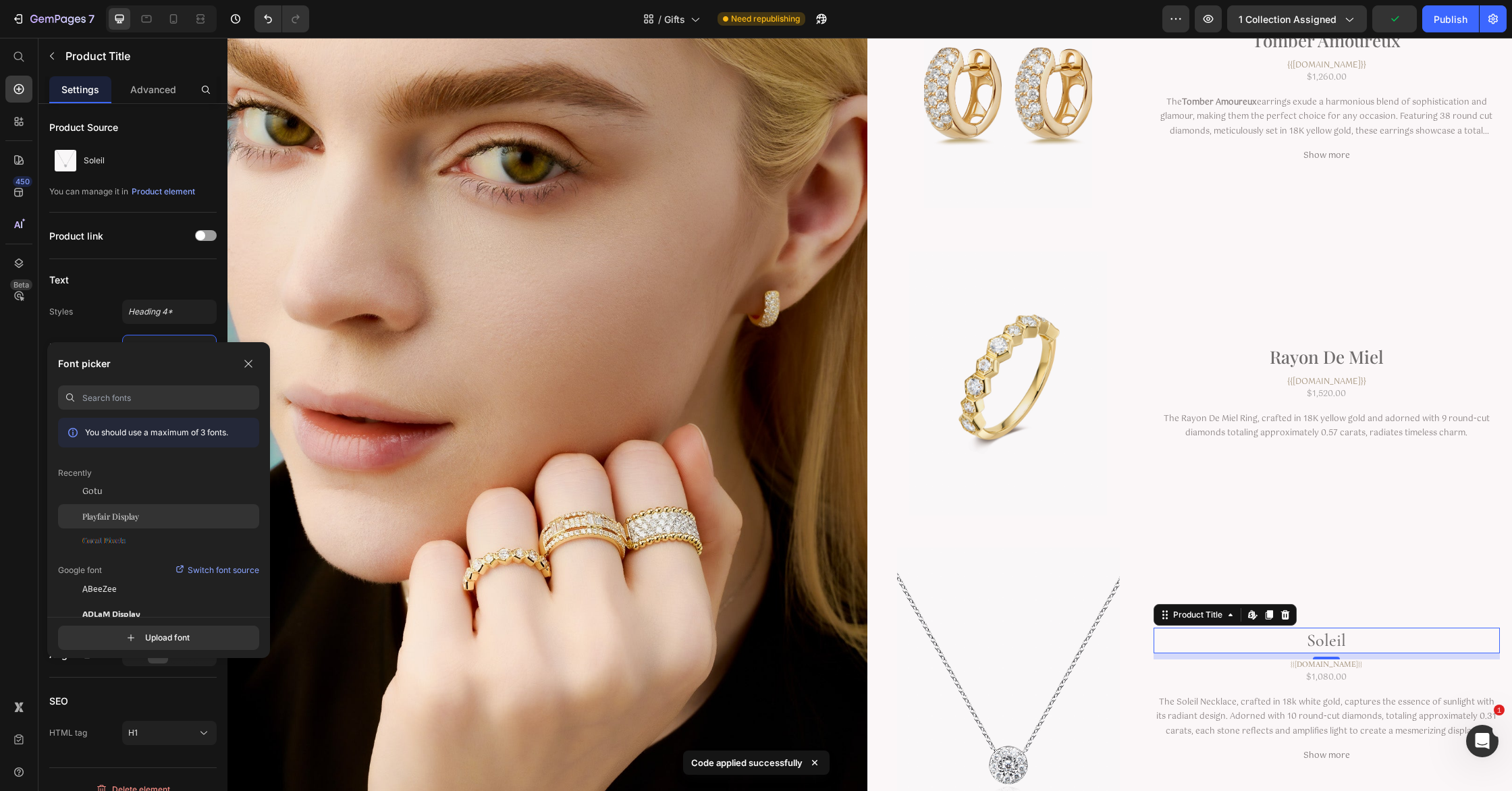 click on "Playfair Display" 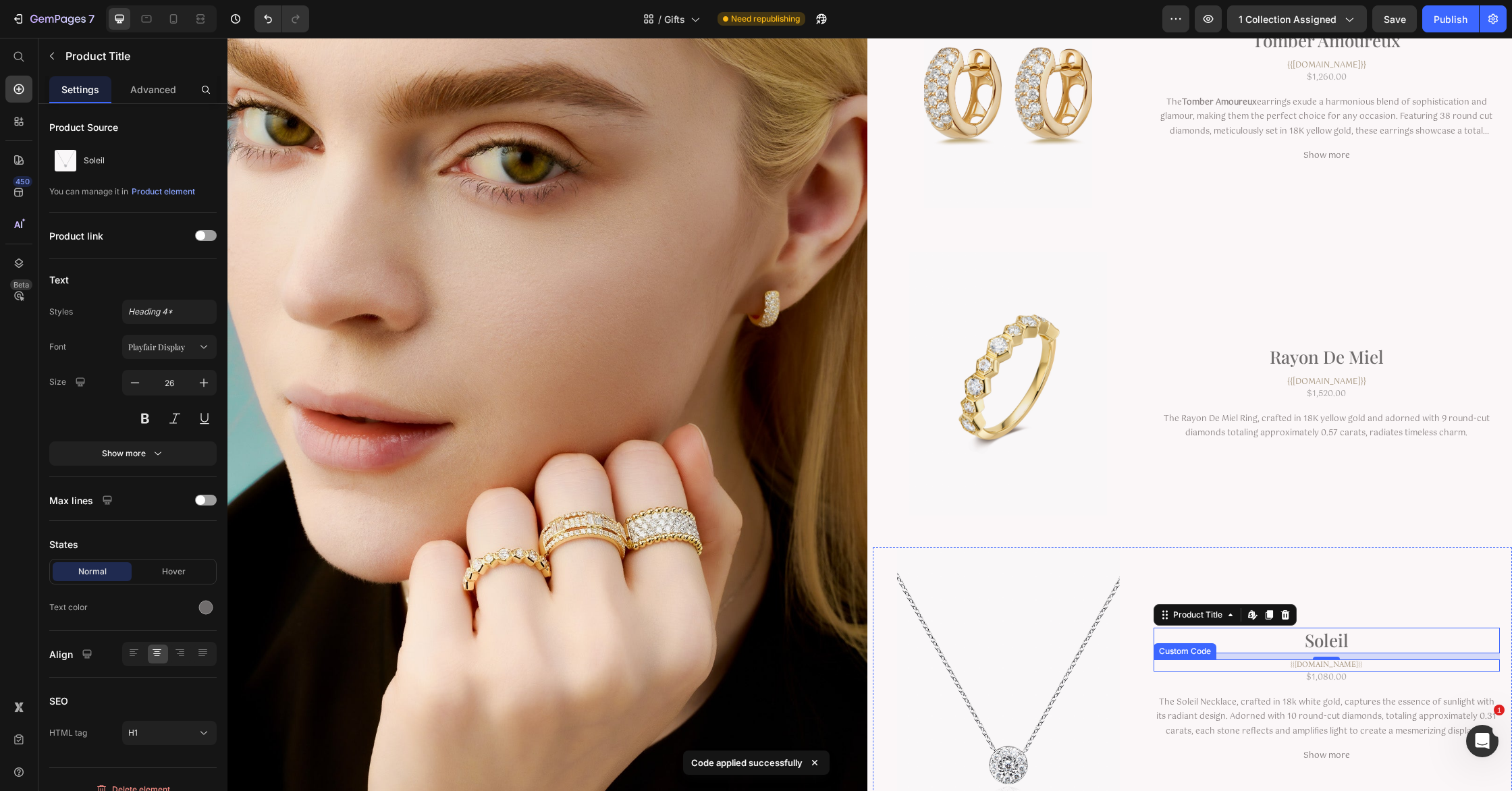 click on "{{[DOMAIN_NAME]}}" at bounding box center [1326, 665] 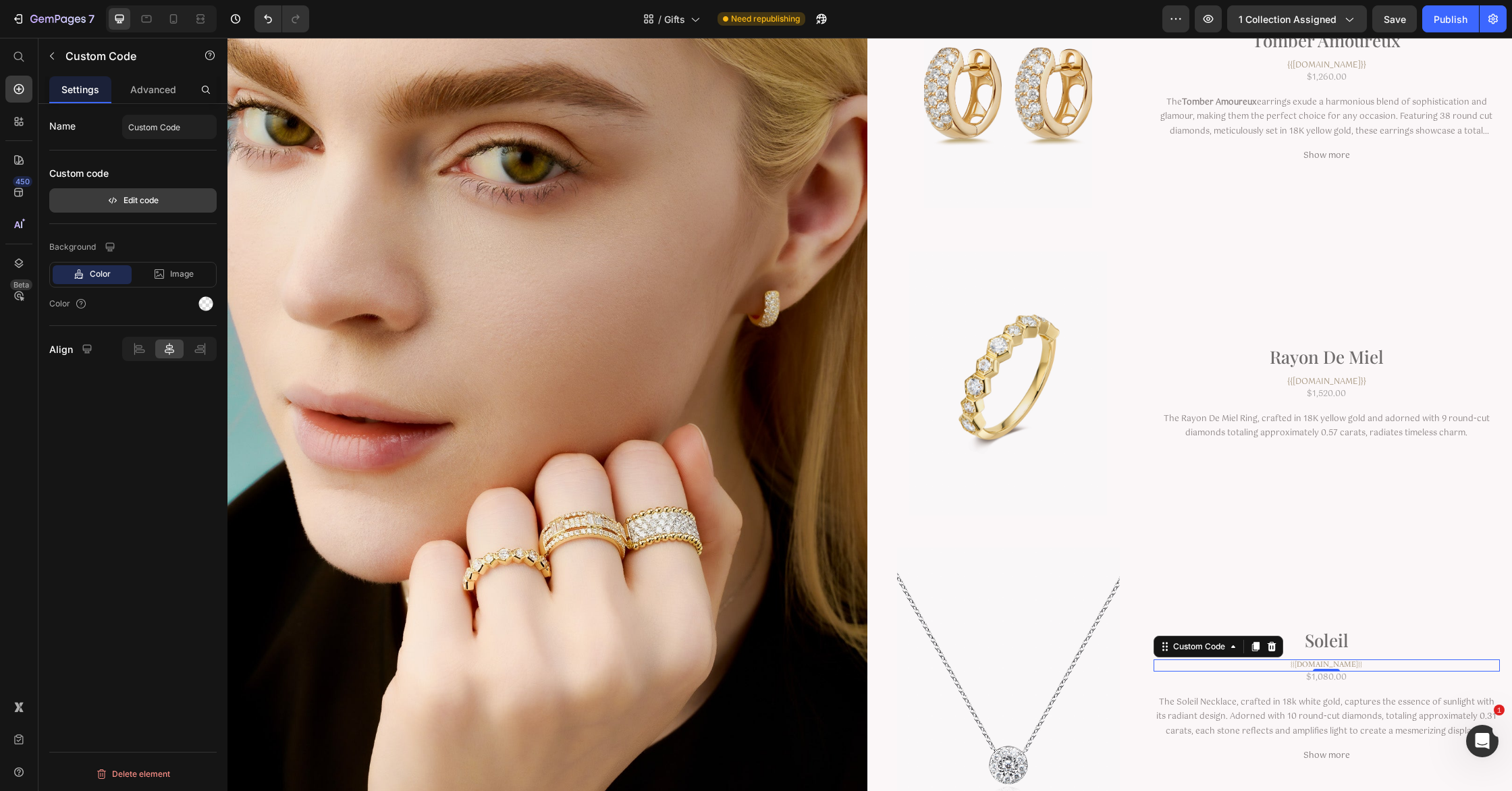 click 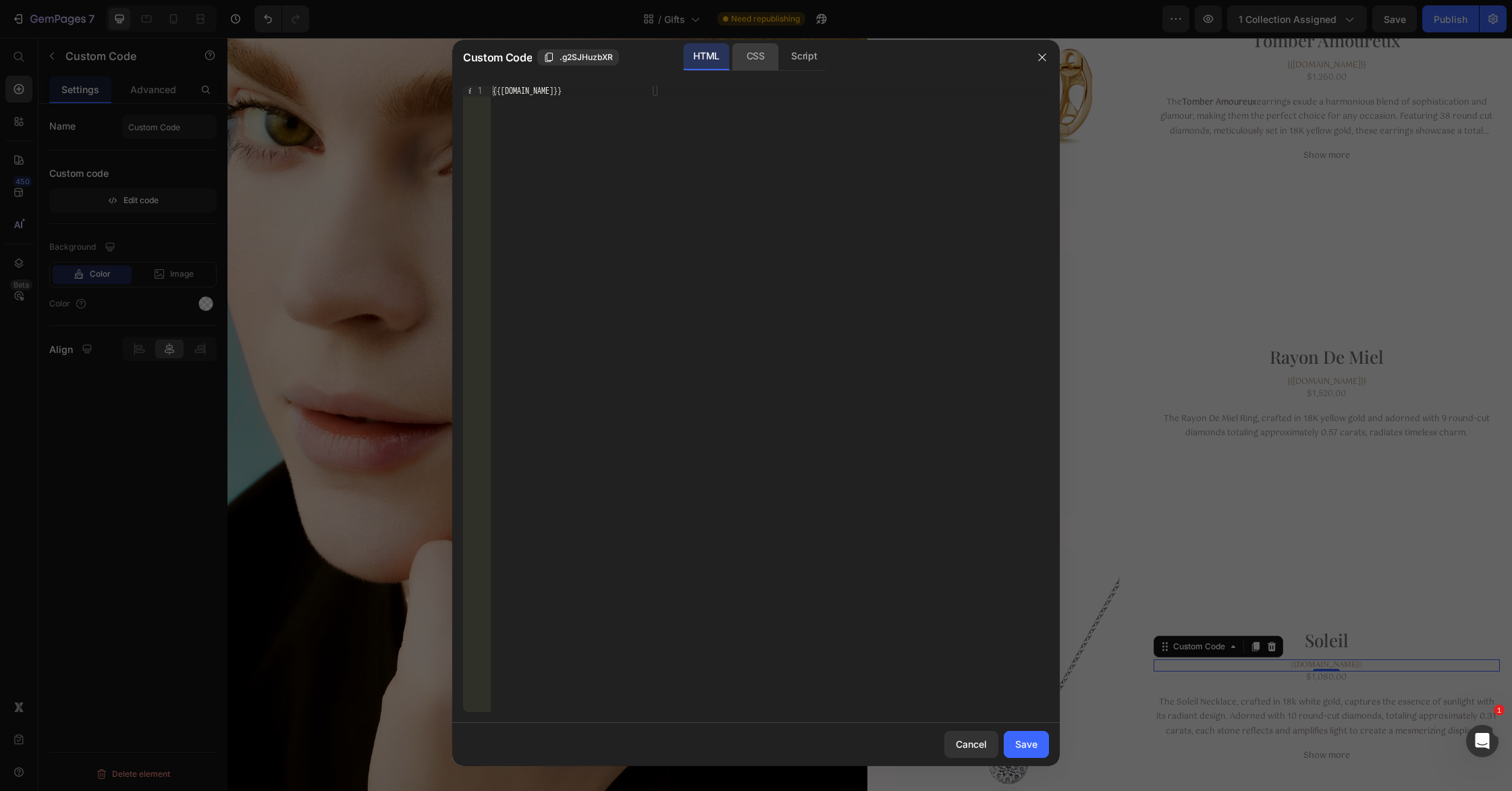 click on "CSS" 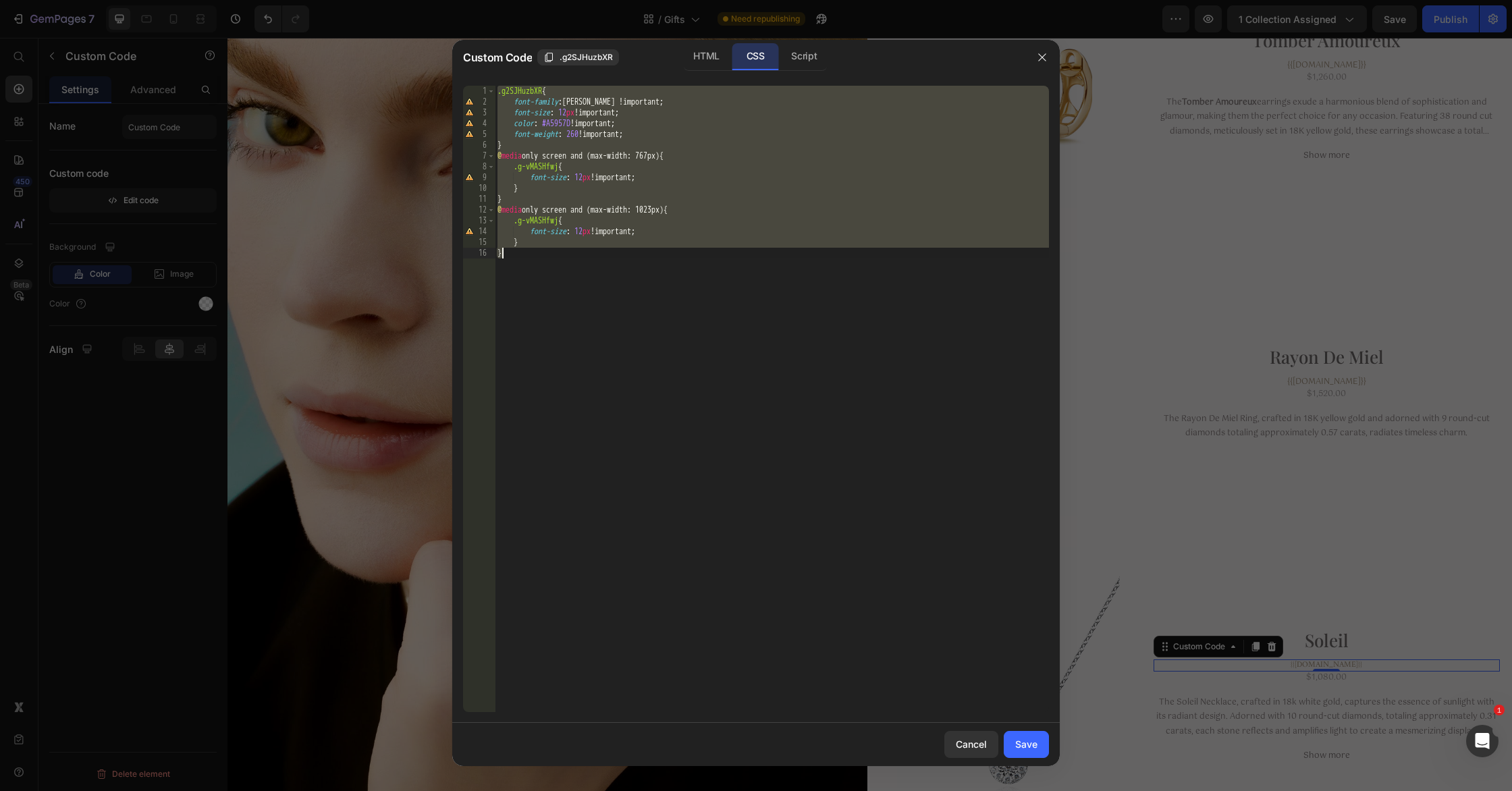 click on ".g2SJHuzbXR {      font-family :  Amiri !important ;      font-size :   12 px  !important ;      color :   #A5957D  !important ;      font-weight :   260  !important ; } @ media  only screen and (max-width: 767px)  {      .g-vMASHfwj {           font-size :   12 px  !important ;      } } @ media  only screen and (max-width: 1023px)  {      .g-vMASHfwj {           font-size :   12 px  !important ;      } }" at bounding box center (772, 410) 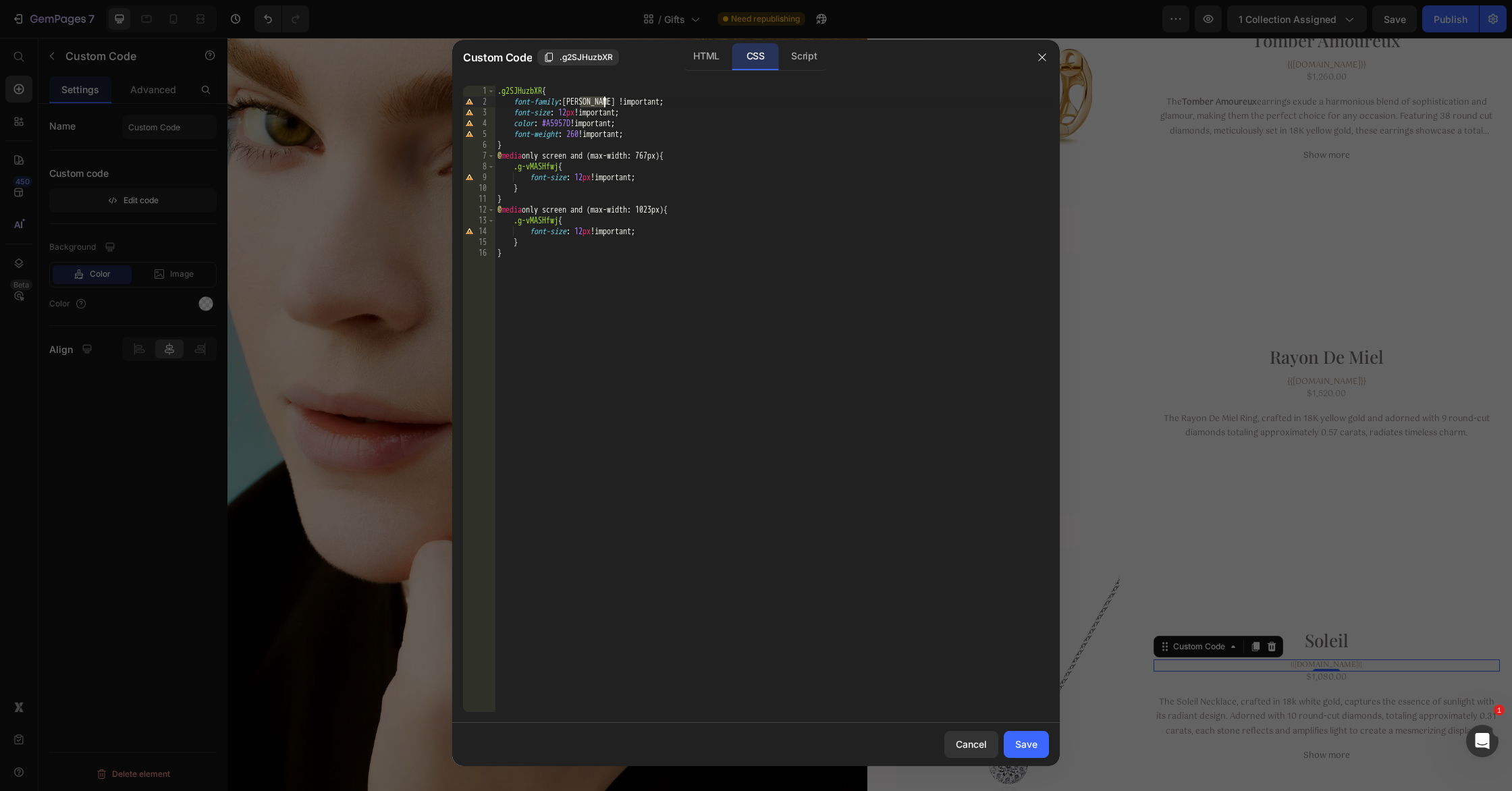 paste on "Gotu" 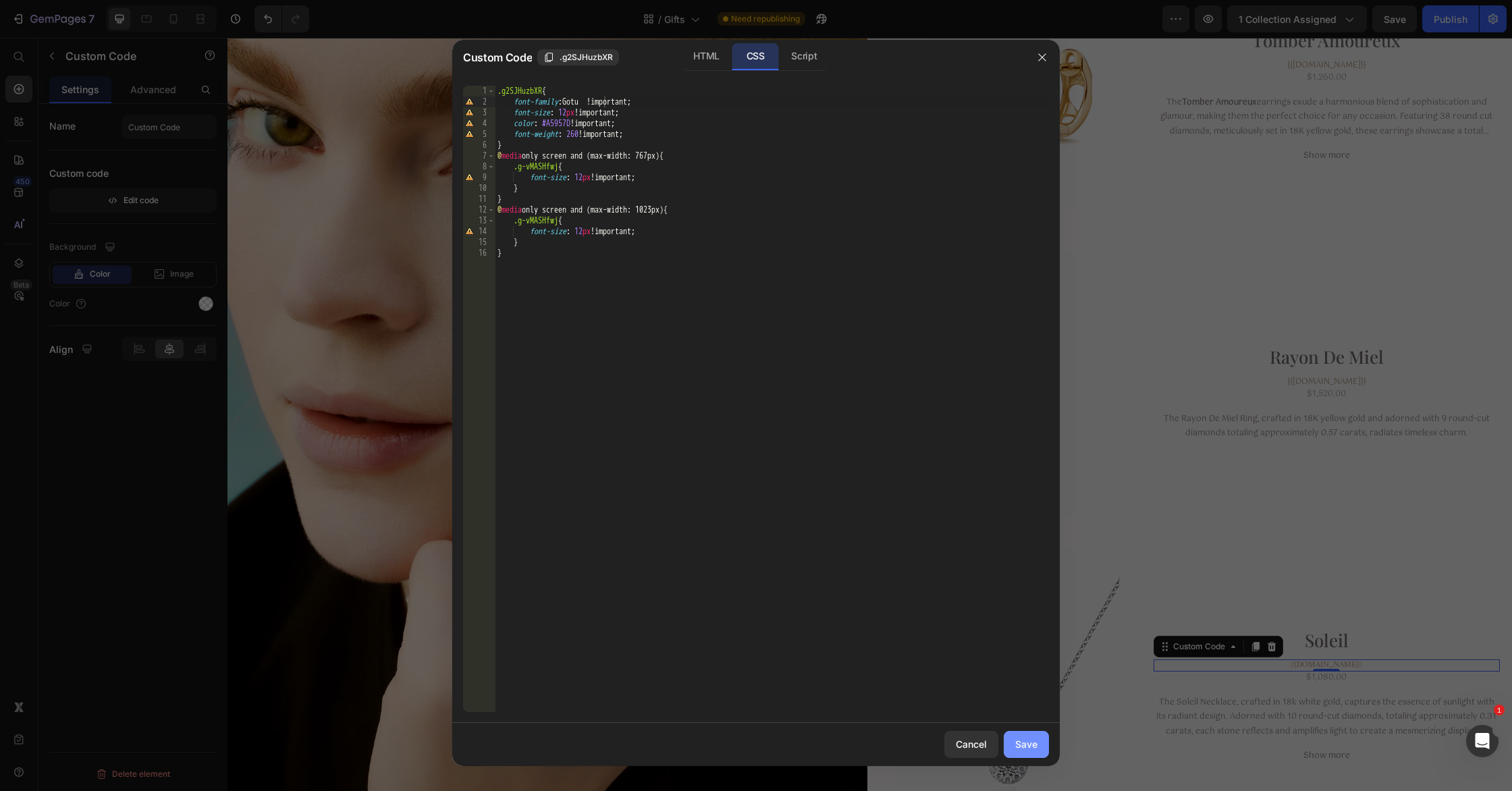 click on "Save" 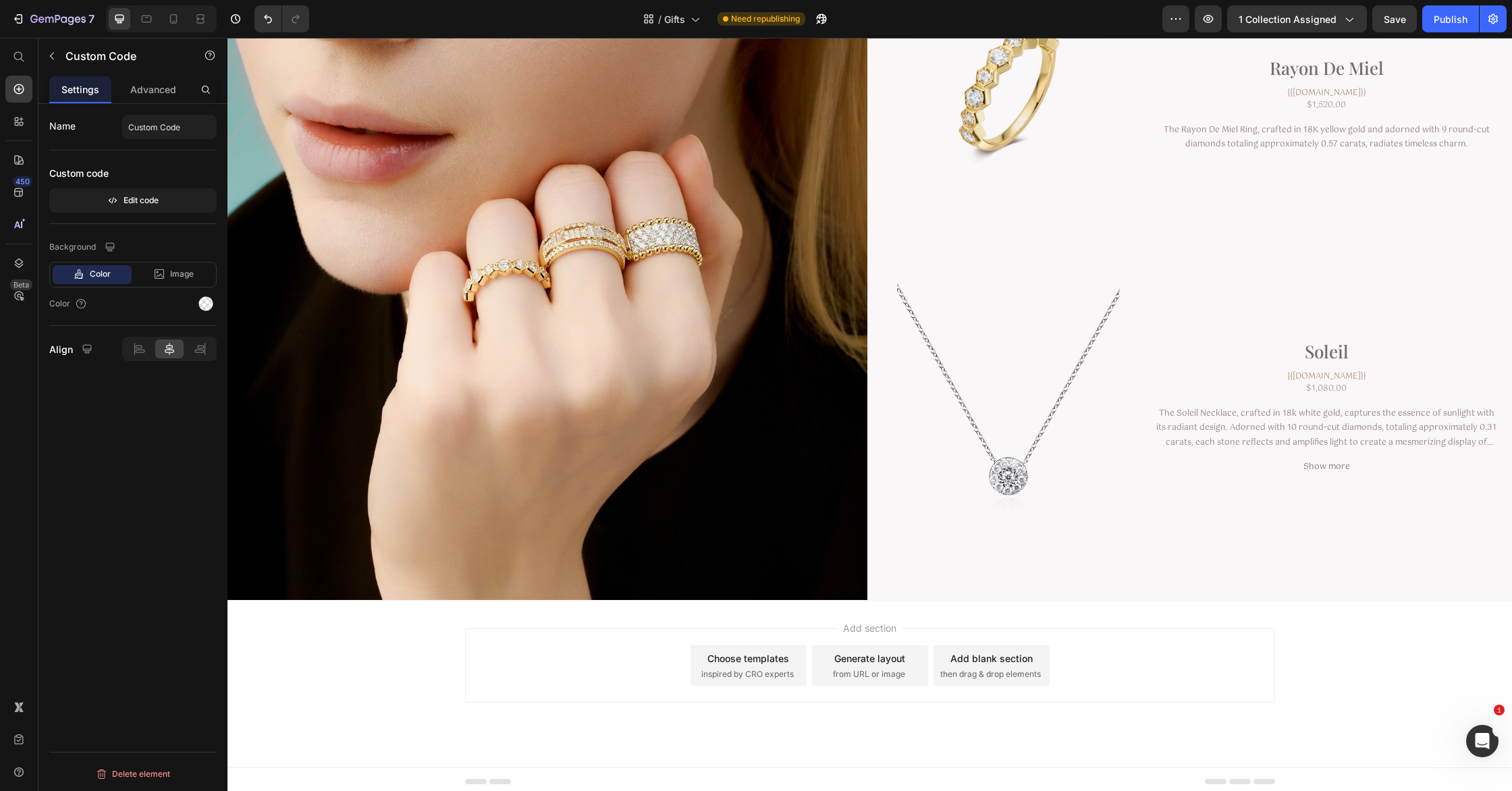 scroll, scrollTop: 3156, scrollLeft: 0, axis: vertical 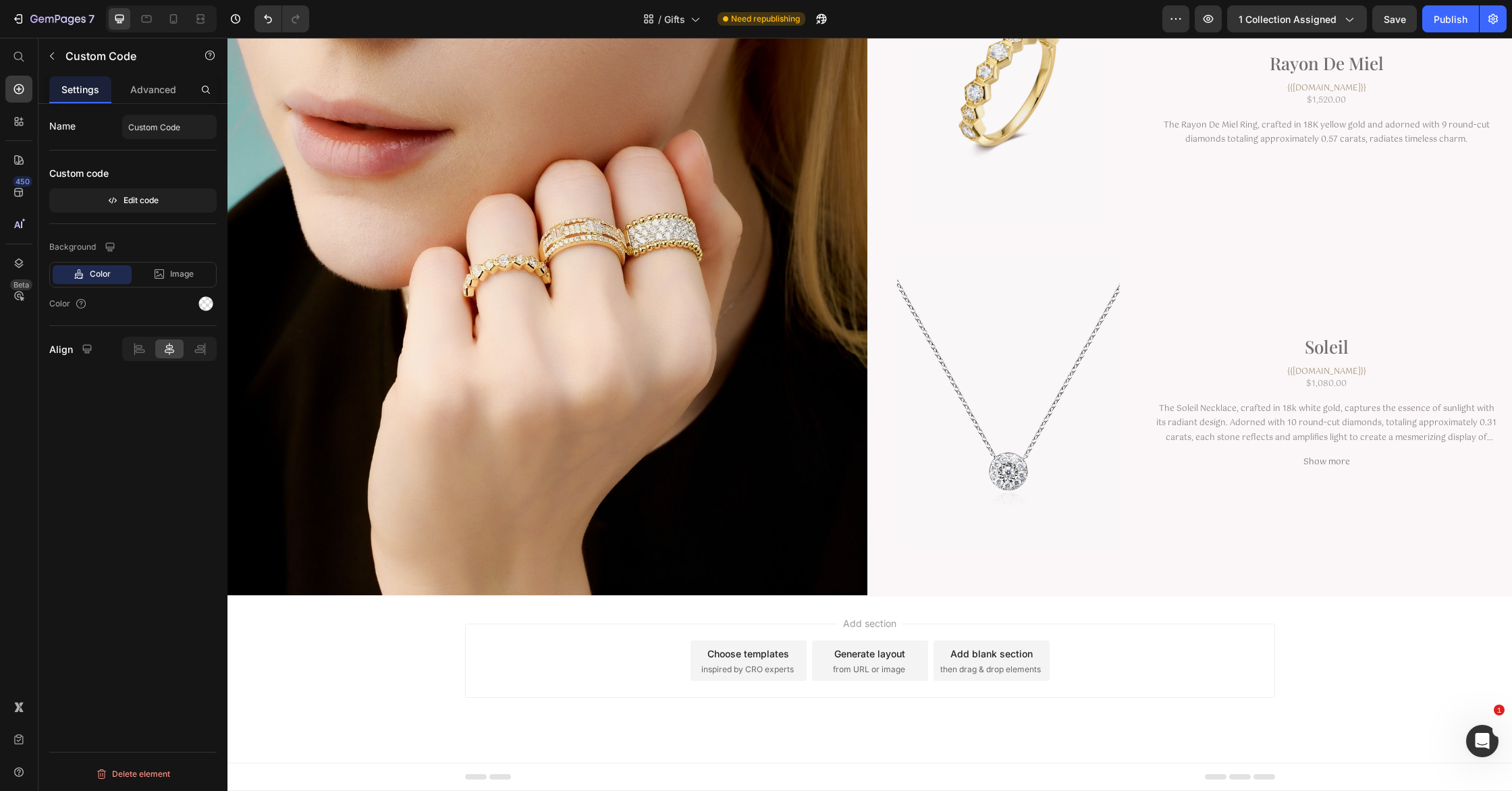 click at bounding box center [161, 19] 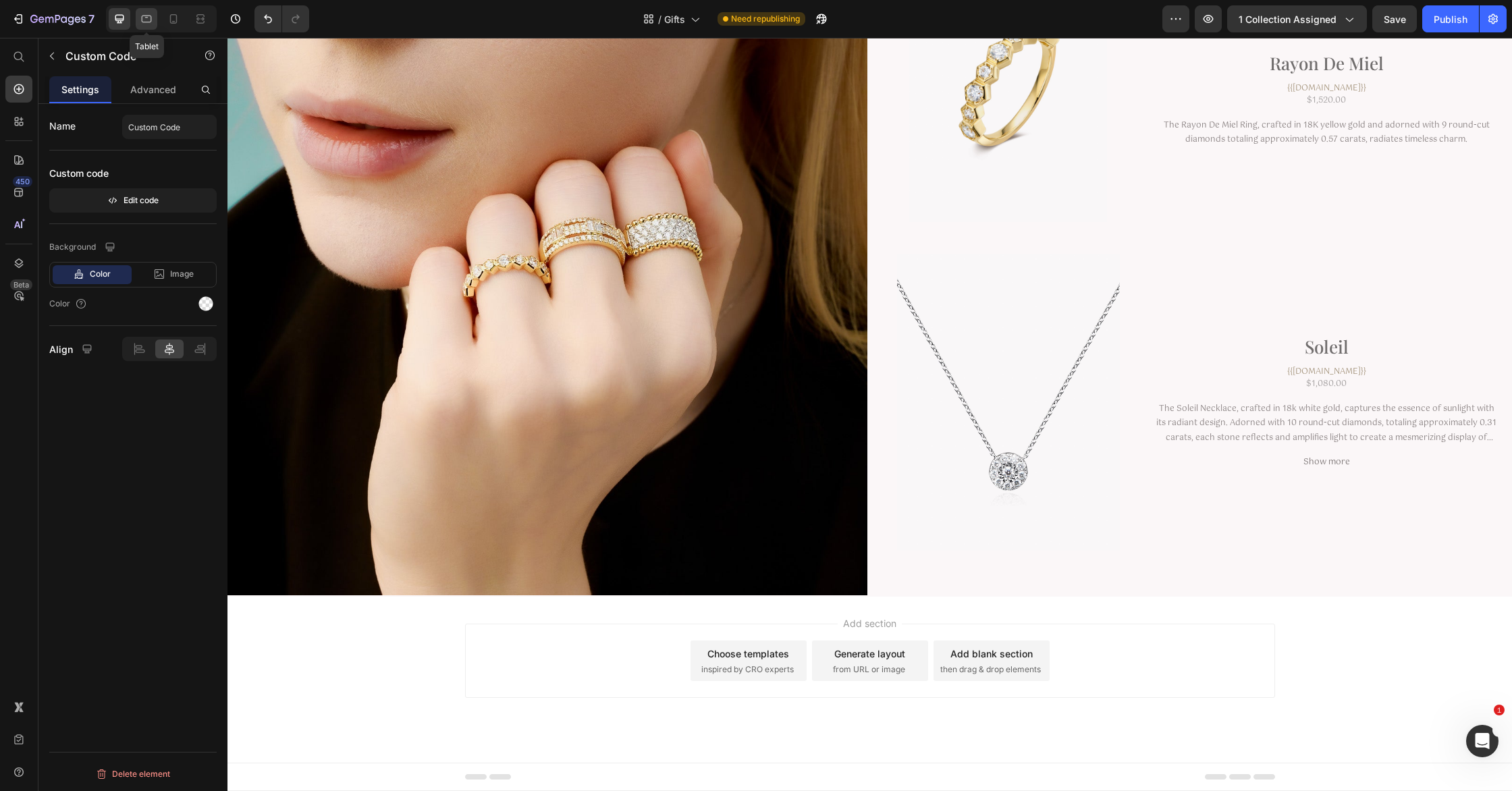 click 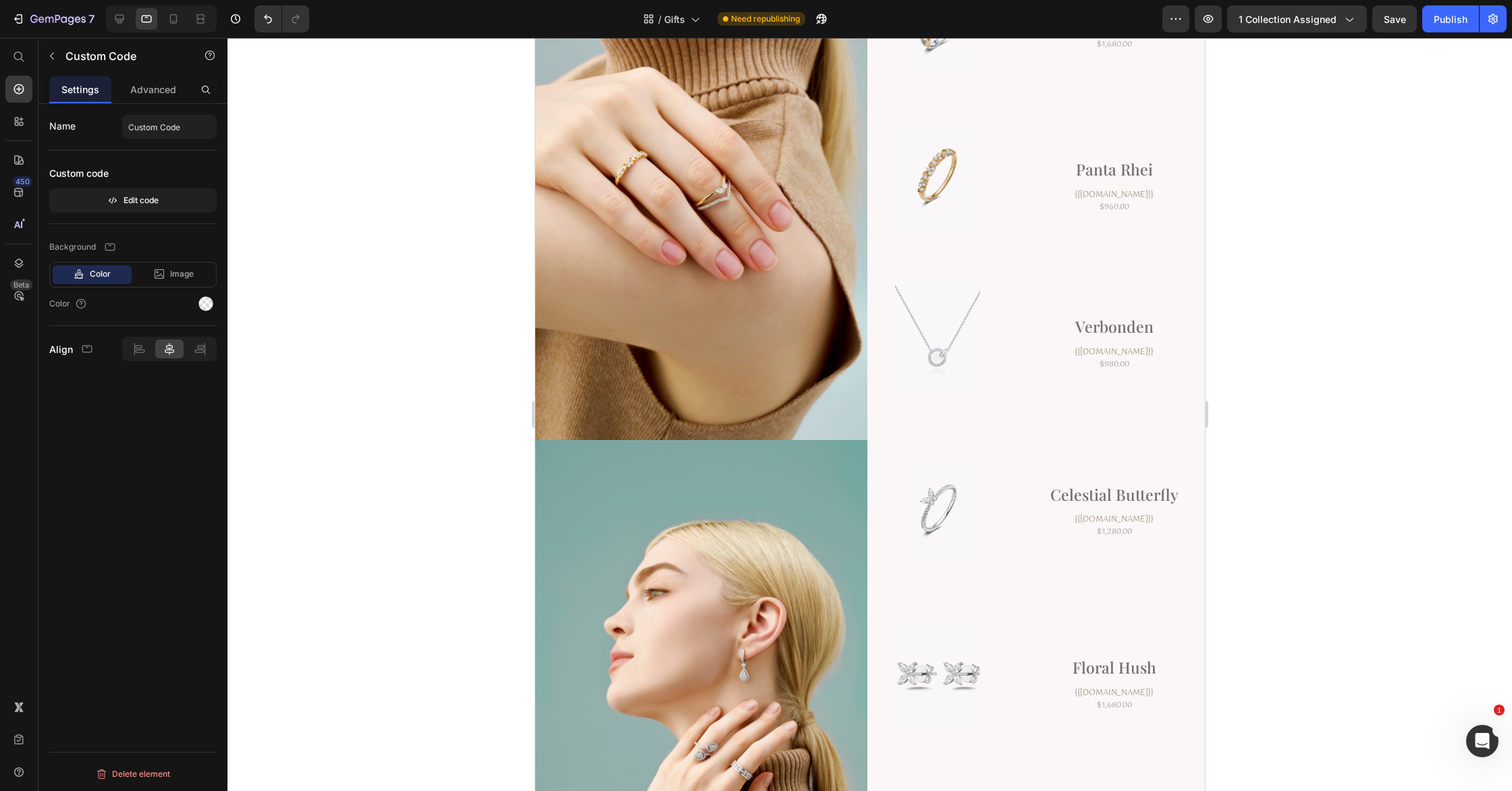 scroll, scrollTop: 0, scrollLeft: 0, axis: both 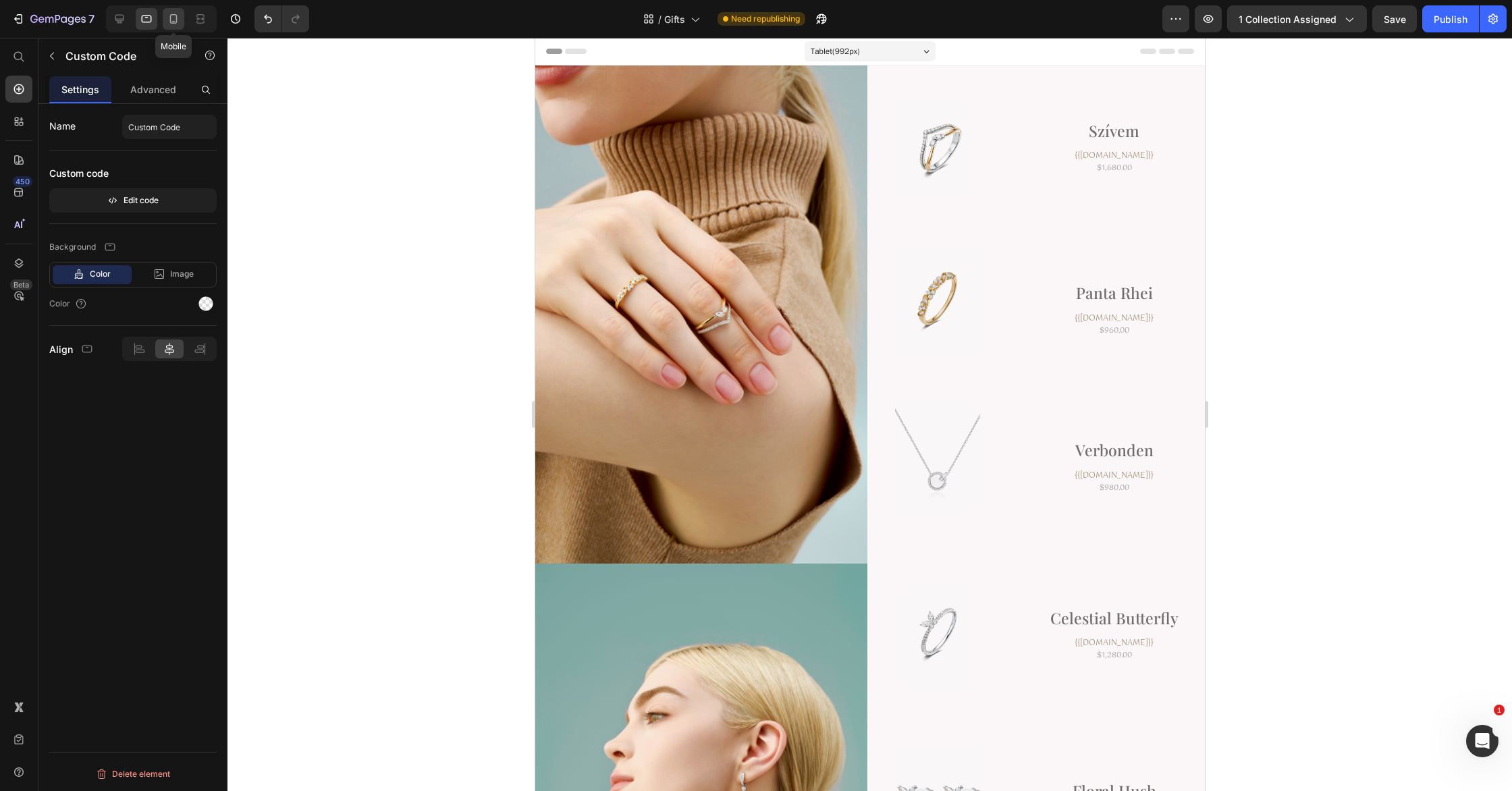 click 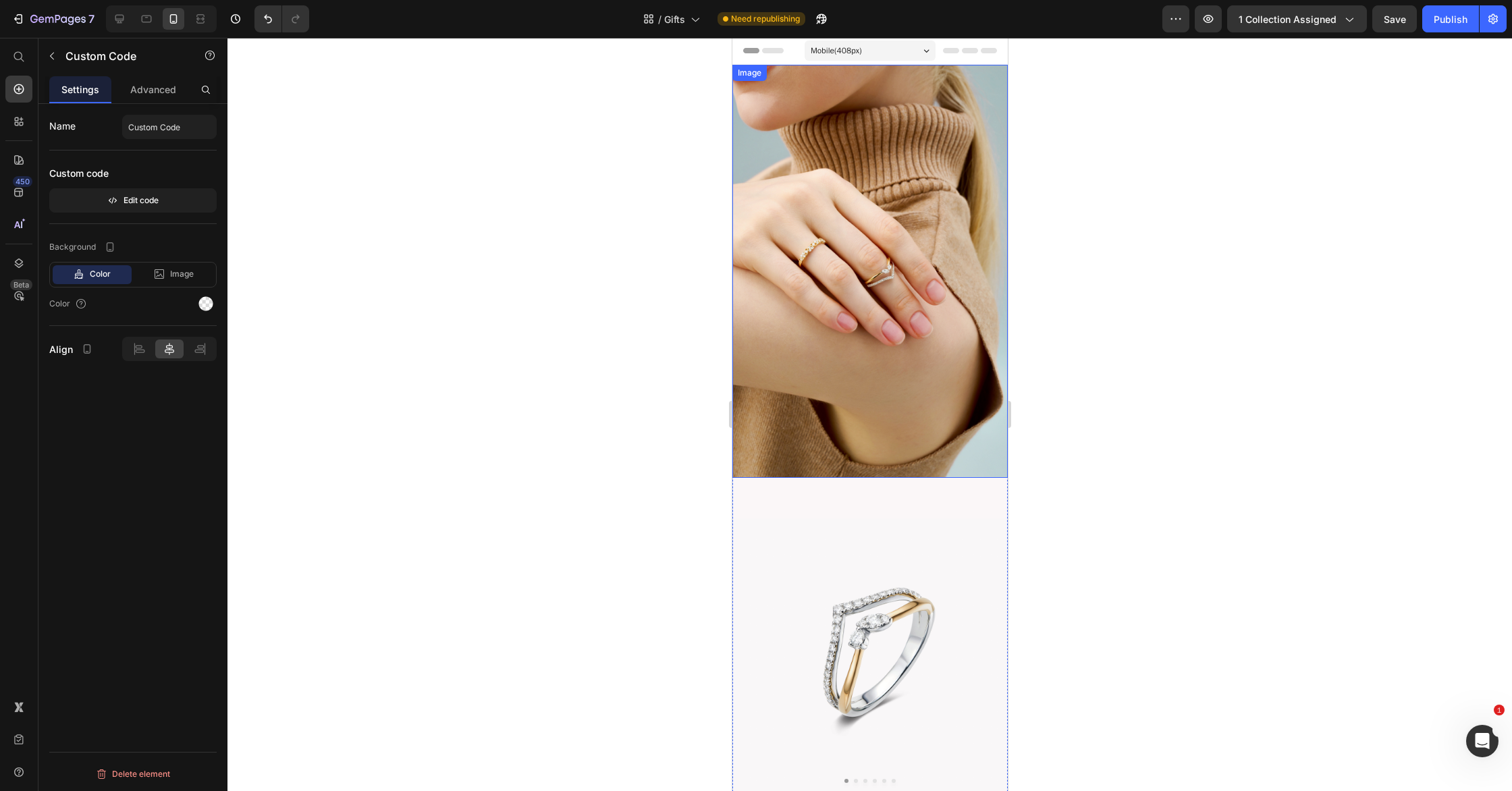 scroll, scrollTop: 697, scrollLeft: 0, axis: vertical 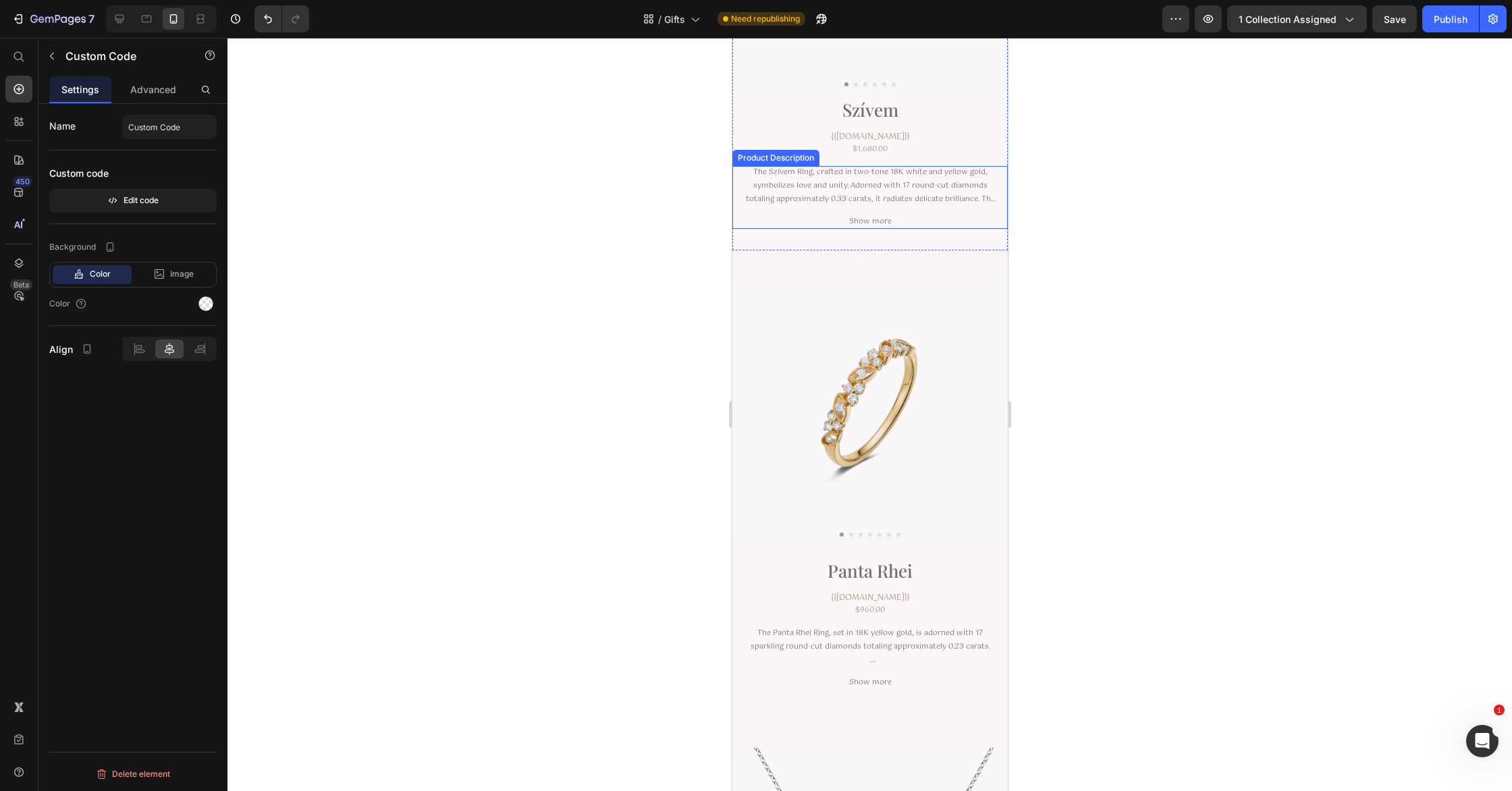 click on "The Szívem Ring, crafted in two-tone 18K white and yellow gold, symbolizes love and unity. Adorned with 17 round-cut diamonds totaling approximately 0.33 carats, it radiates delicate brilliance. The contrasting gold tones represent harmony, while the sparkling diamonds embody enduring love, making it an elegant and timeless tribute to a lasting bond." at bounding box center (870, 205) 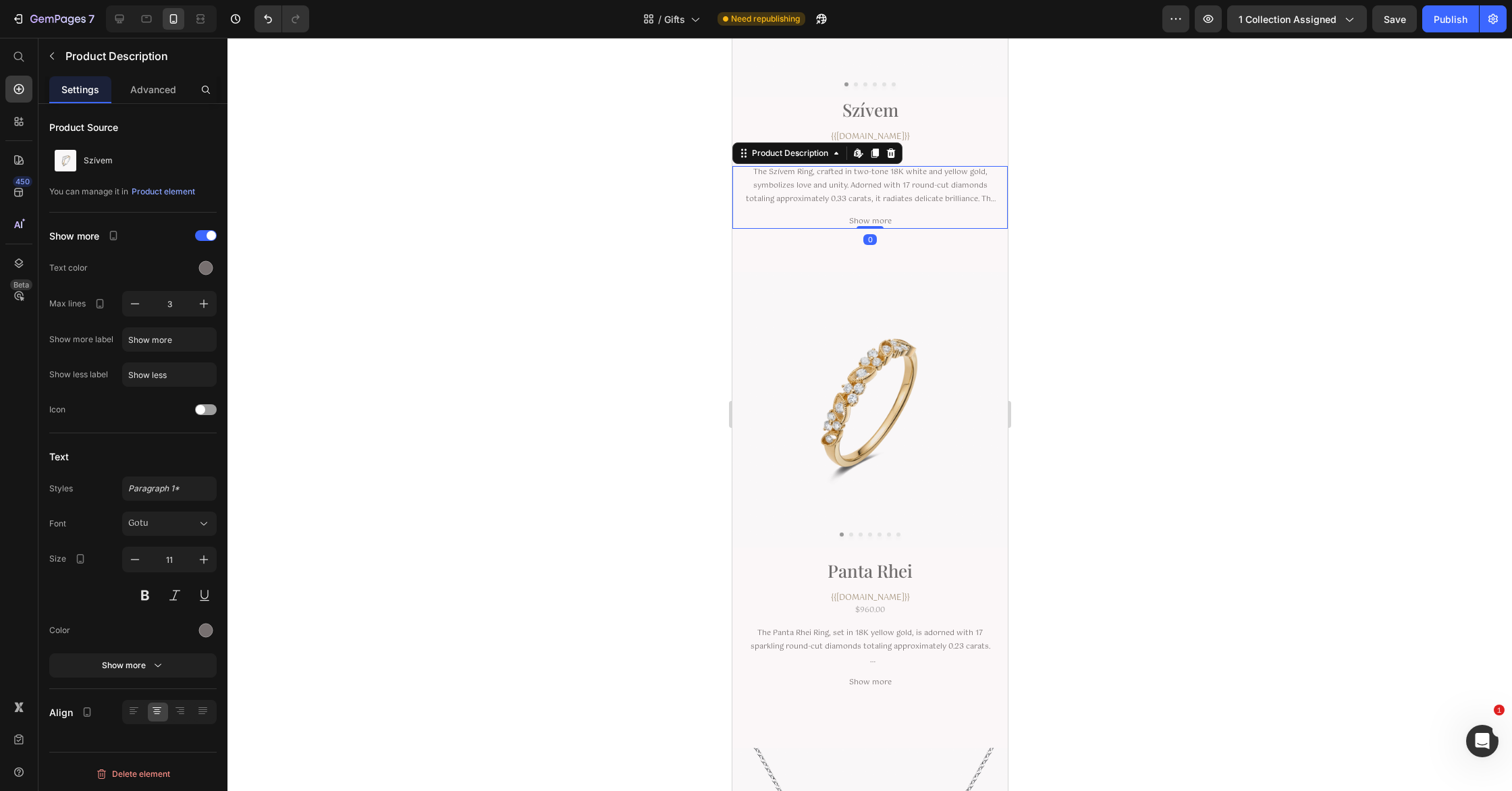 click 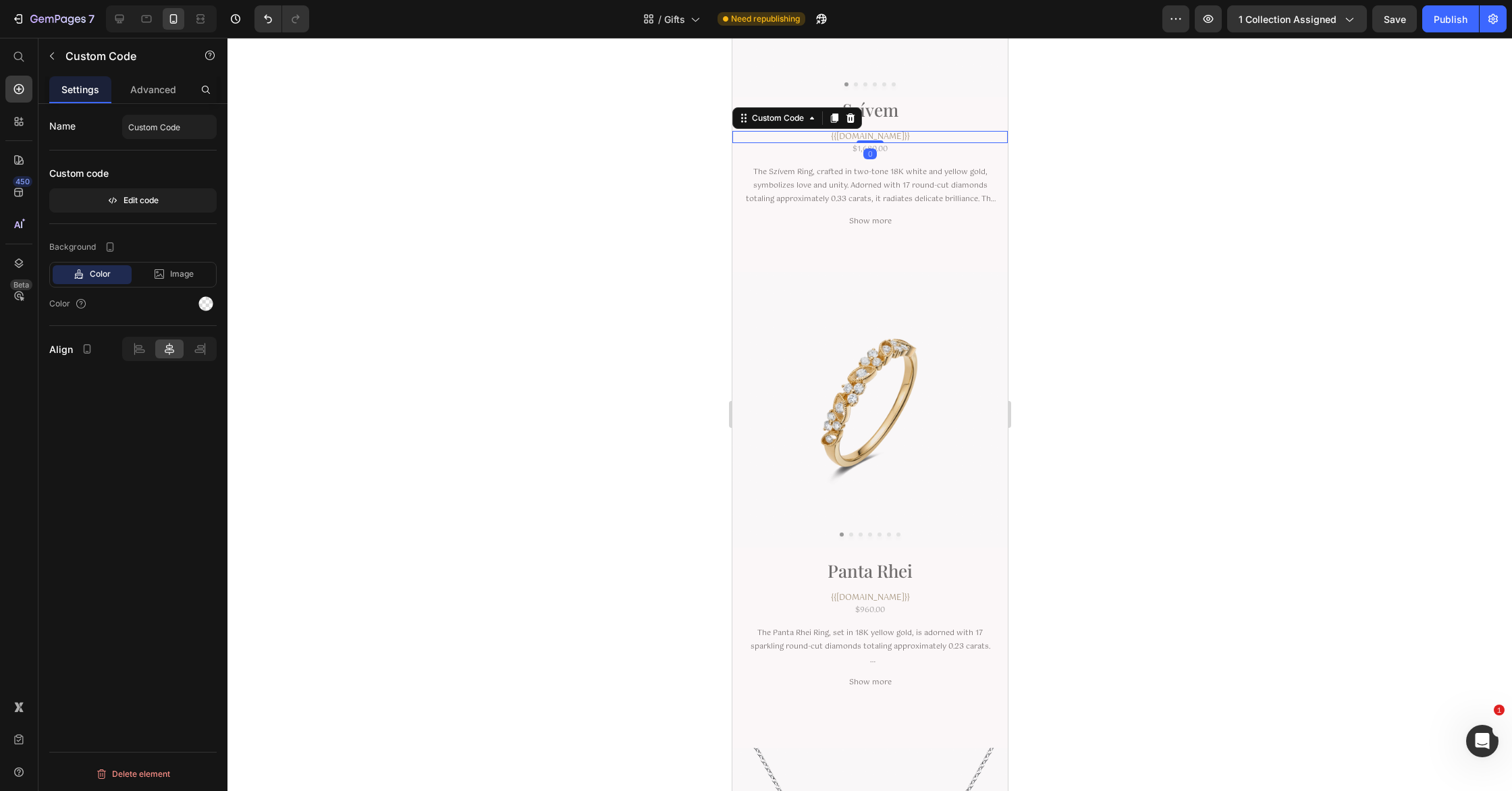 click on "{{[DOMAIN_NAME]}}" at bounding box center (869, 137) 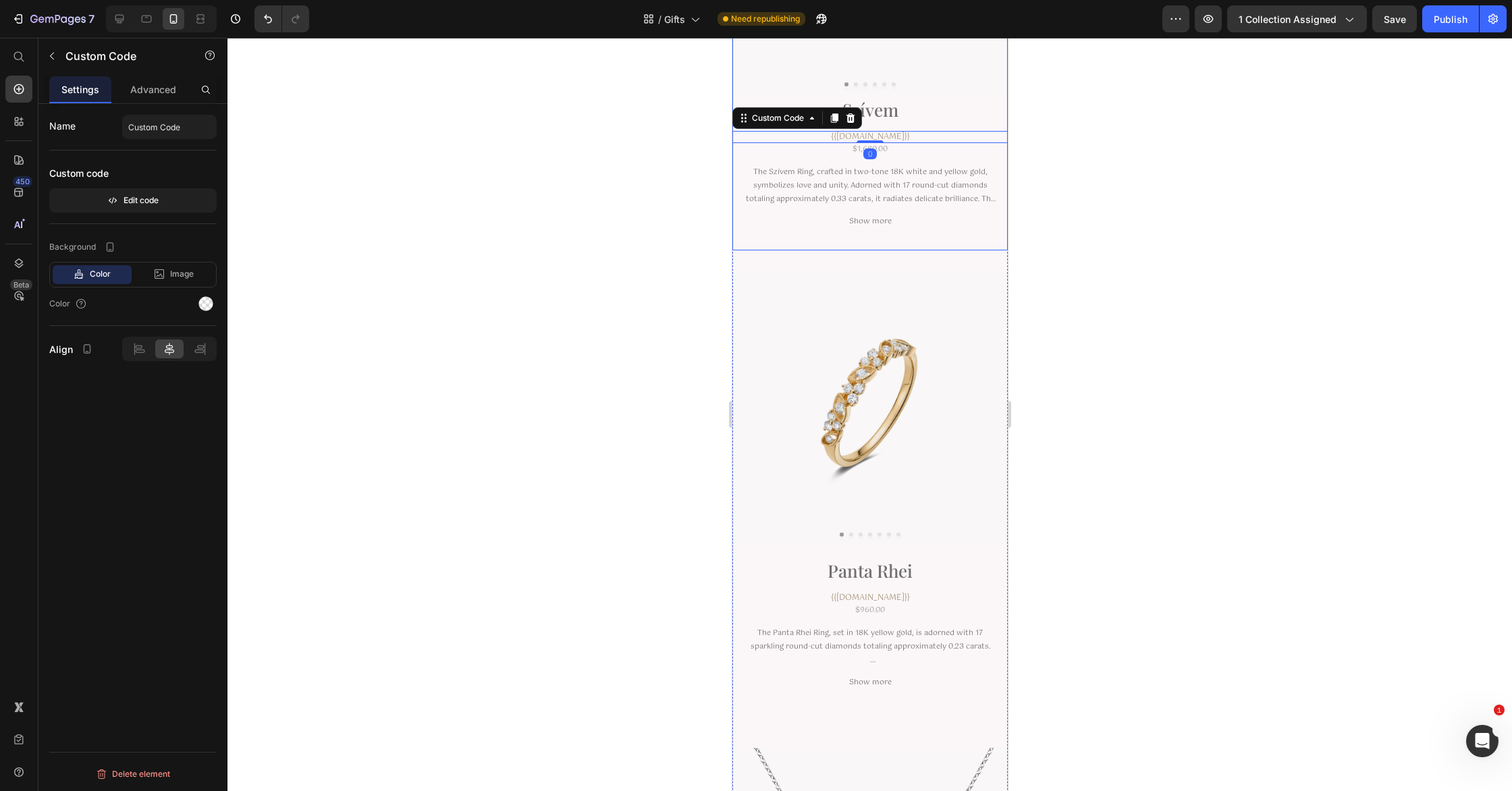click 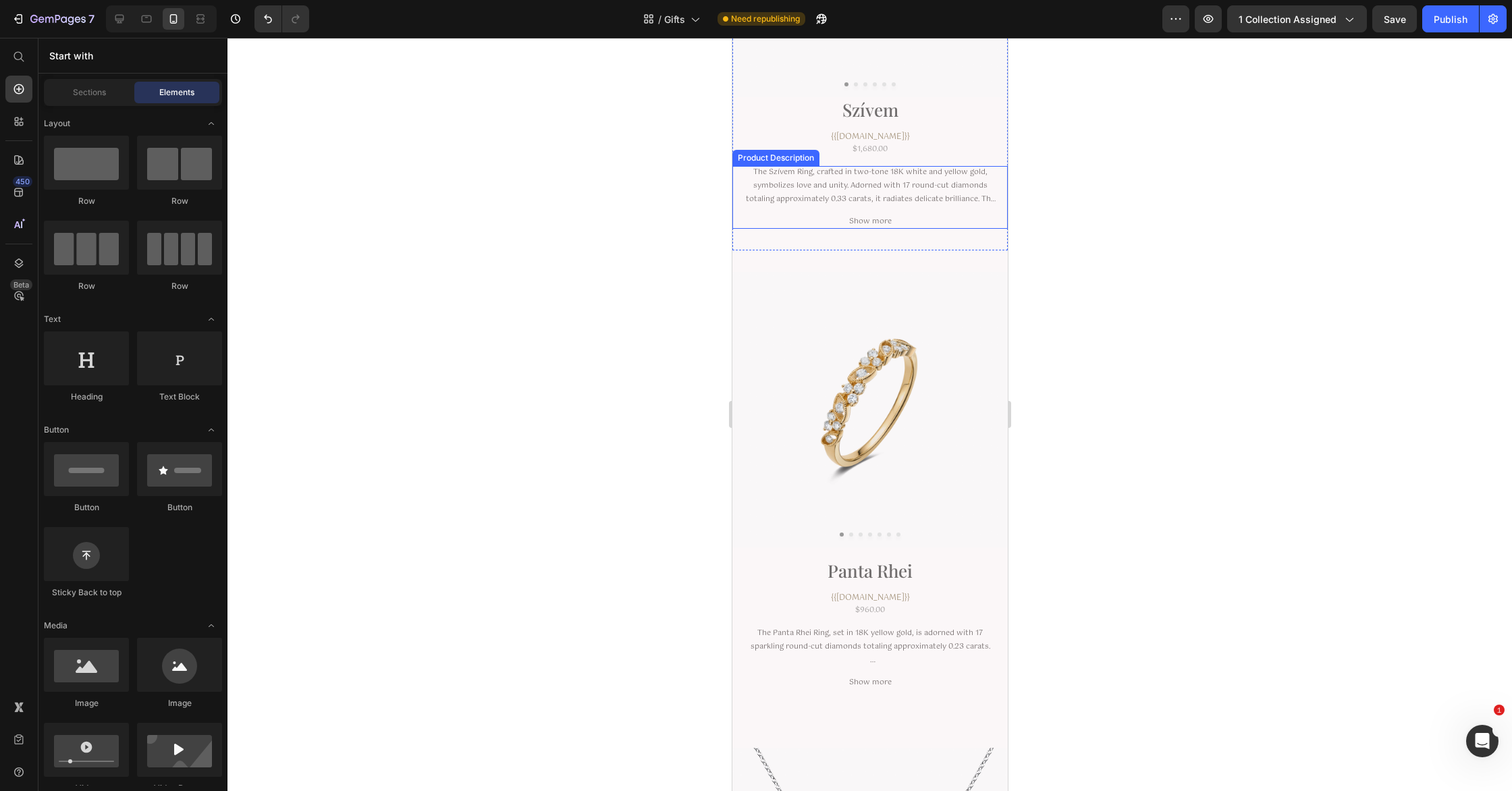 click on "The Szívem Ring, crafted in two-tone 18K white and yellow gold, symbolizes love and unity. Adorned with 17 round-cut diamonds totaling approximately 0.33 carats, it radiates delicate brilliance. The contrasting gold tones represent harmony, while the sparkling diamonds embody enduring love, making it an elegant and timeless tribute to a lasting bond." at bounding box center (870, 205) 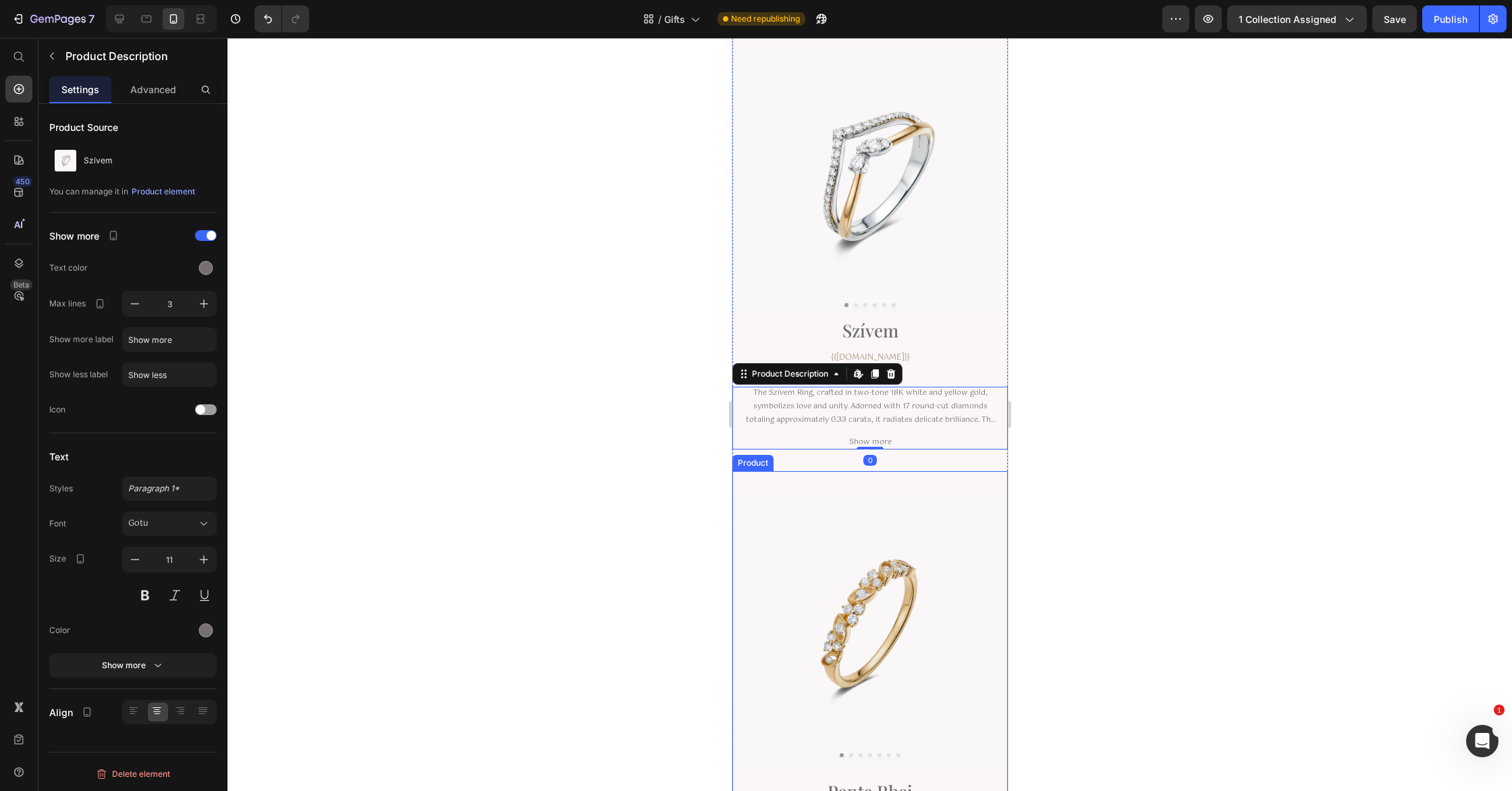 scroll, scrollTop: 187, scrollLeft: 0, axis: vertical 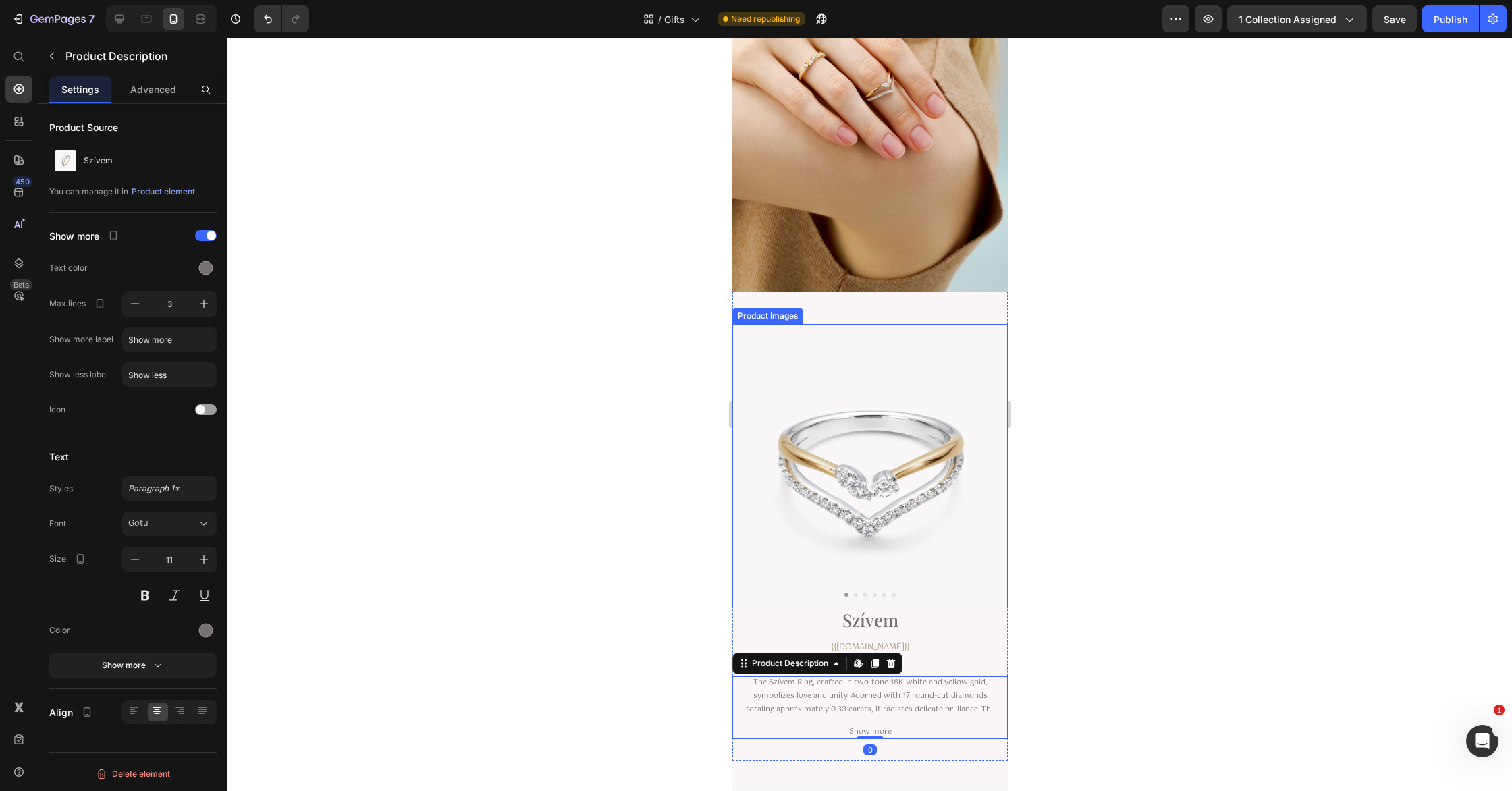 click at bounding box center (869, 470) 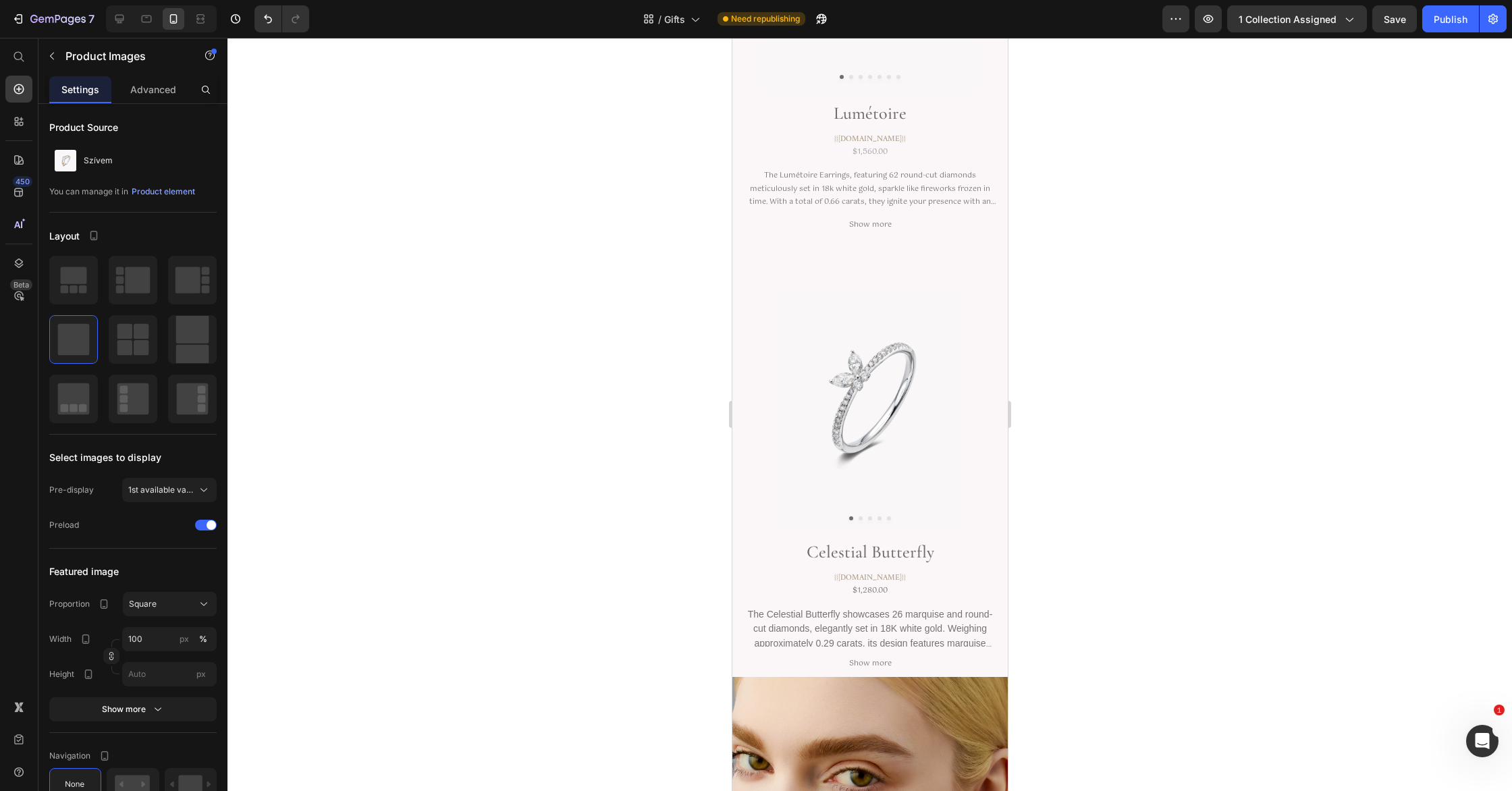 scroll, scrollTop: 4198, scrollLeft: 0, axis: vertical 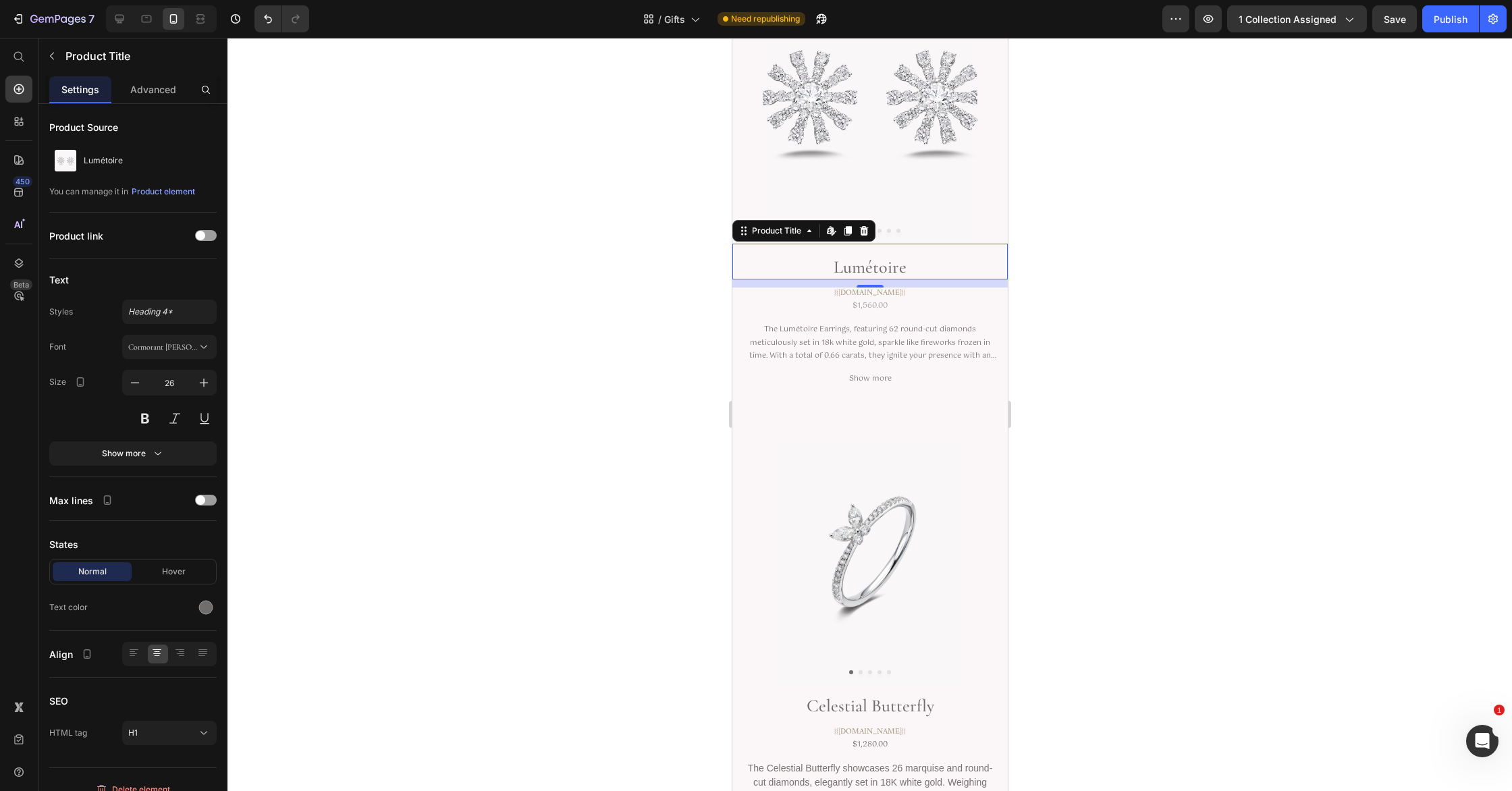 click on "Lumétoire" at bounding box center [869, 267] 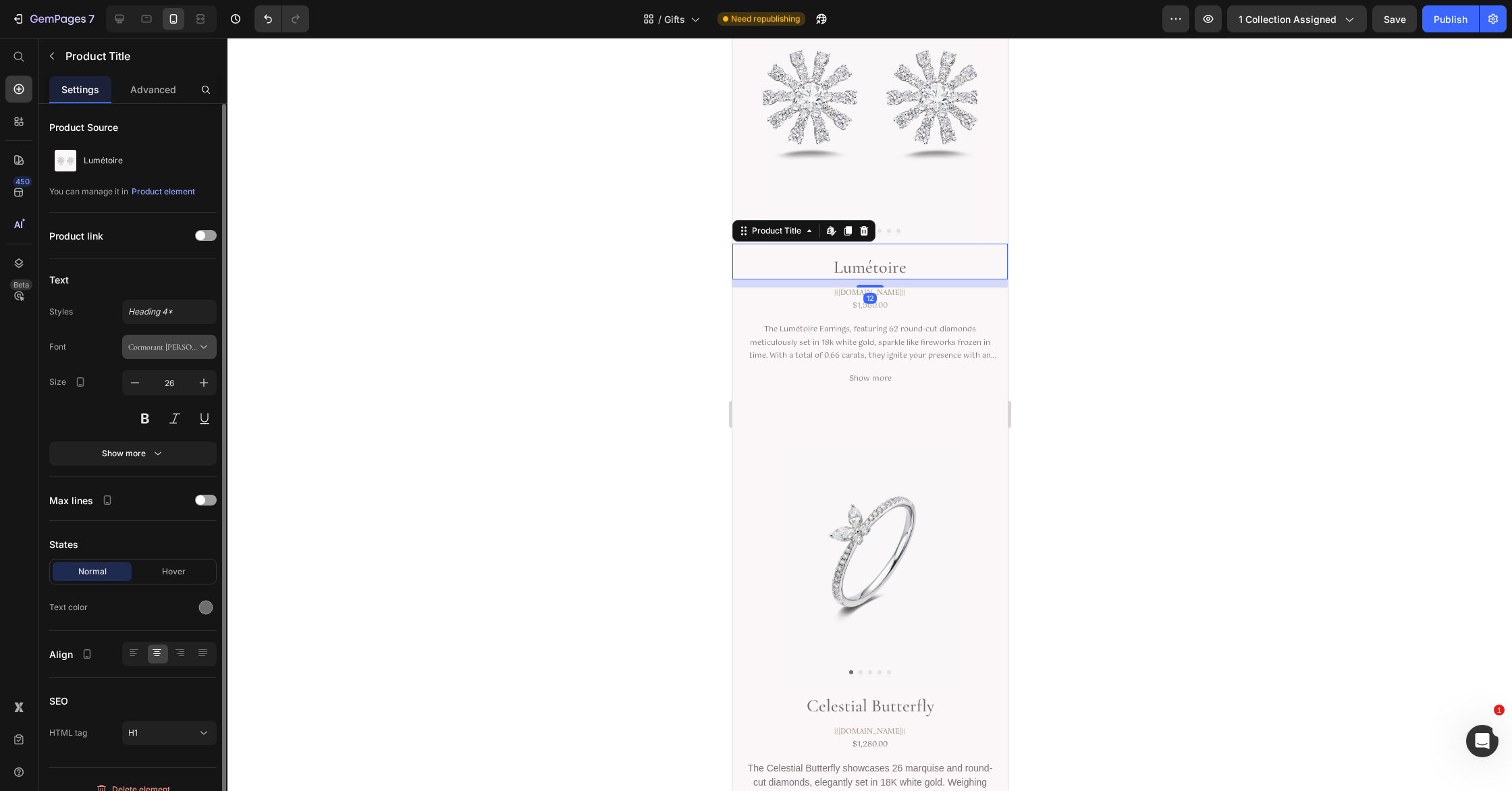 click on "Cormorant [PERSON_NAME]" at bounding box center [163, 347] 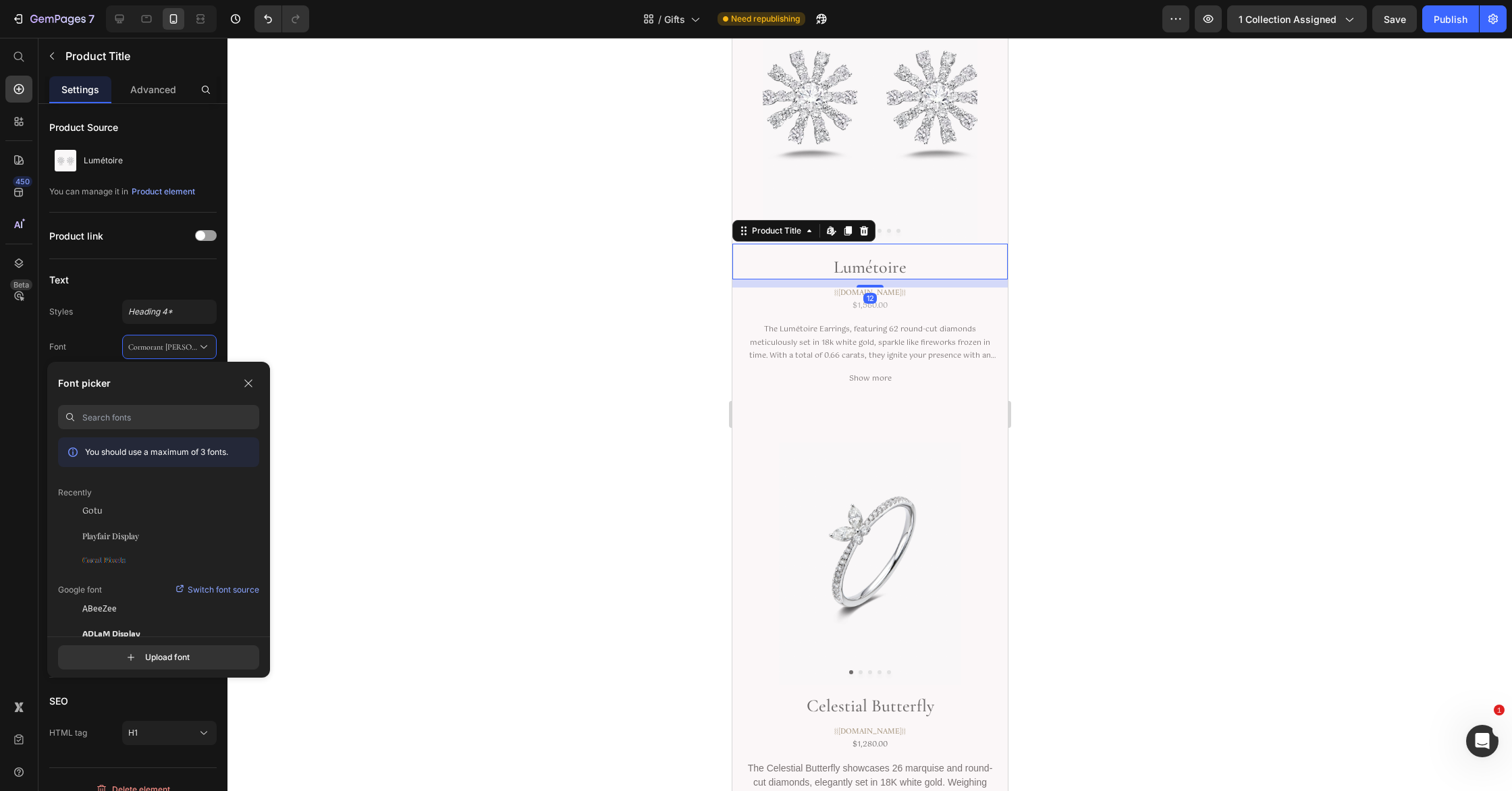 drag, startPoint x: 173, startPoint y: 530, endPoint x: 313, endPoint y: 535, distance: 140.08926 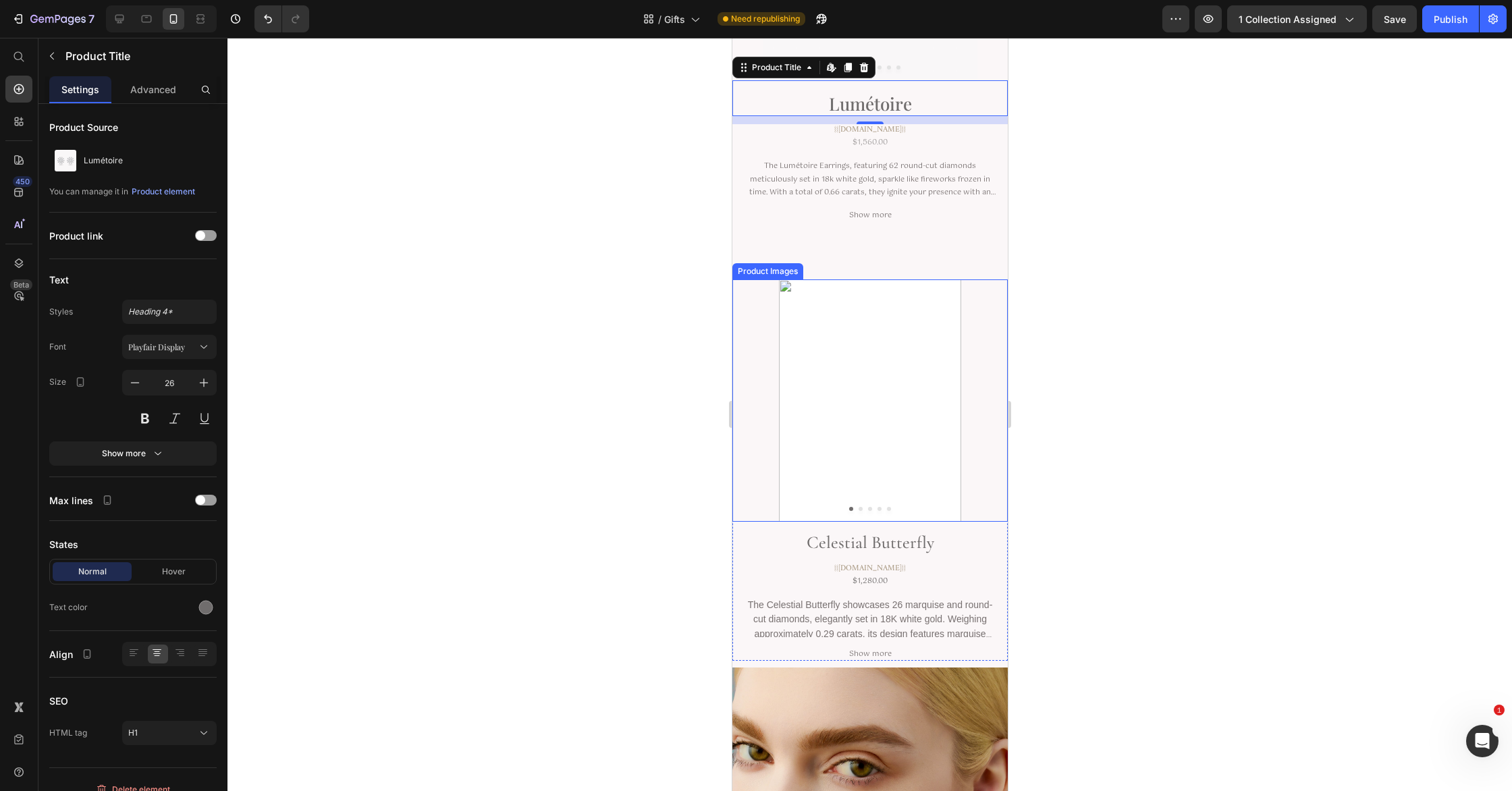 scroll, scrollTop: 4442, scrollLeft: 0, axis: vertical 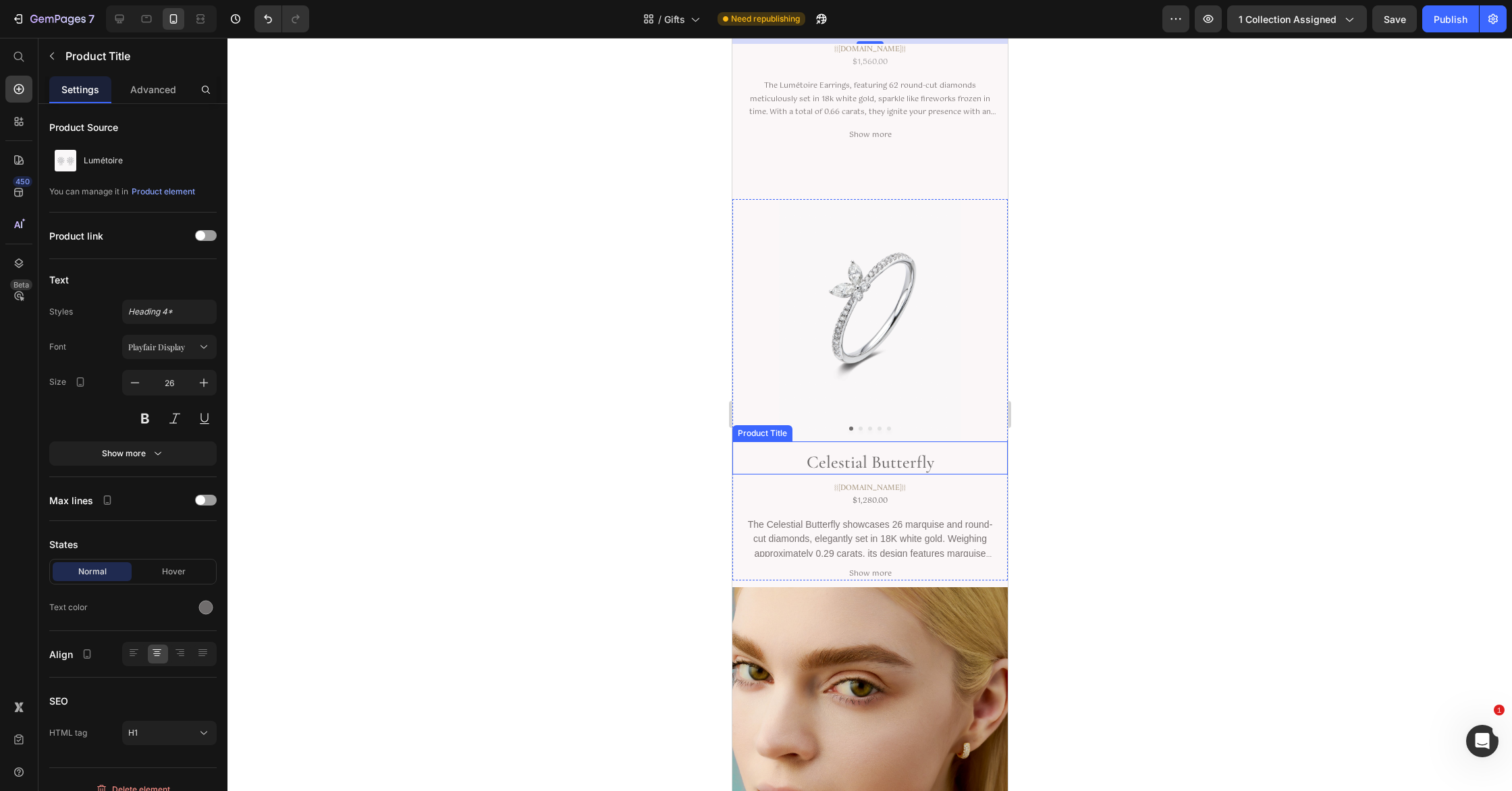 click on "Celestial Butterfly" at bounding box center (869, 462) 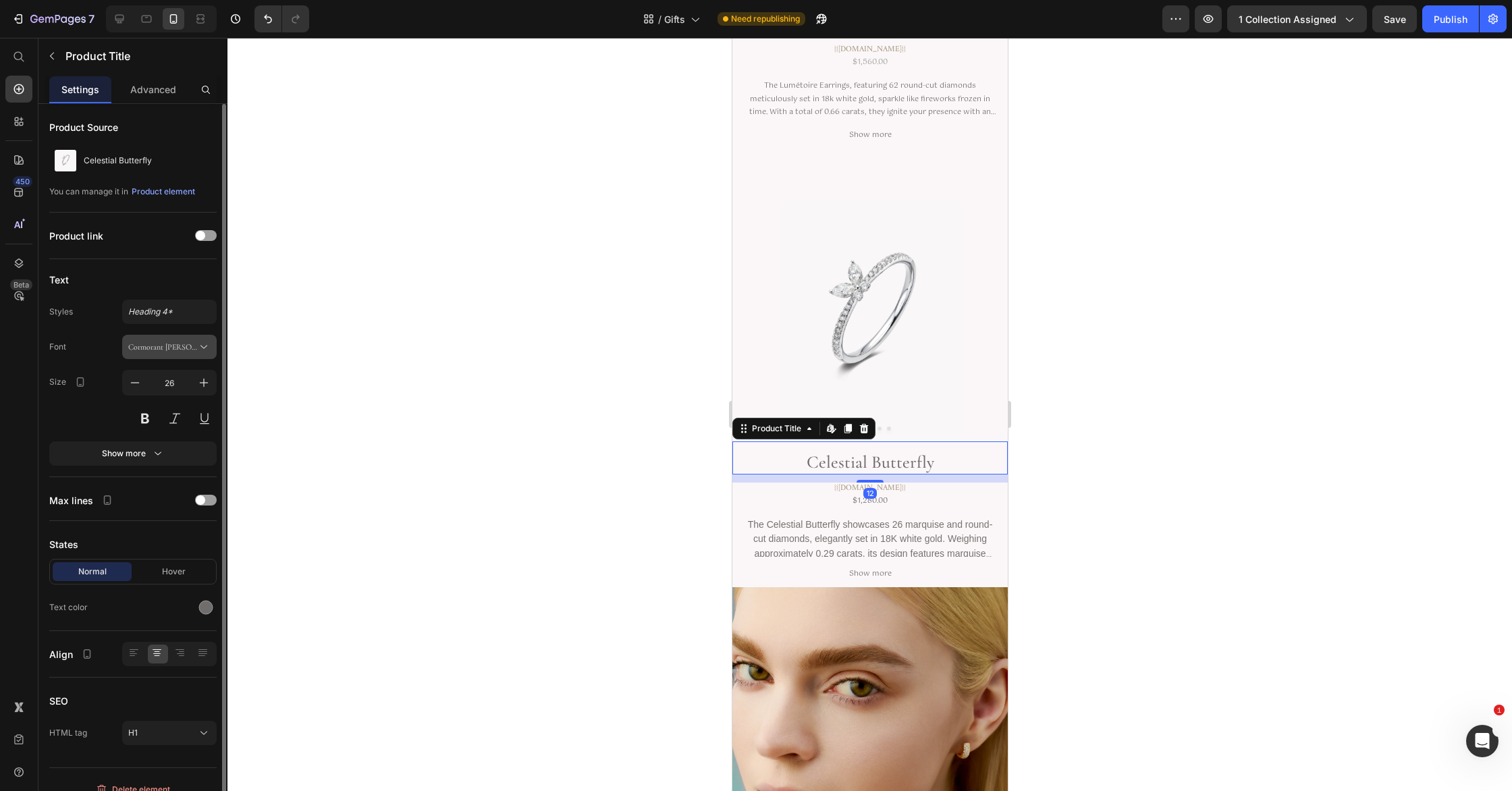 click on "Cormorant [PERSON_NAME]" at bounding box center [163, 347] 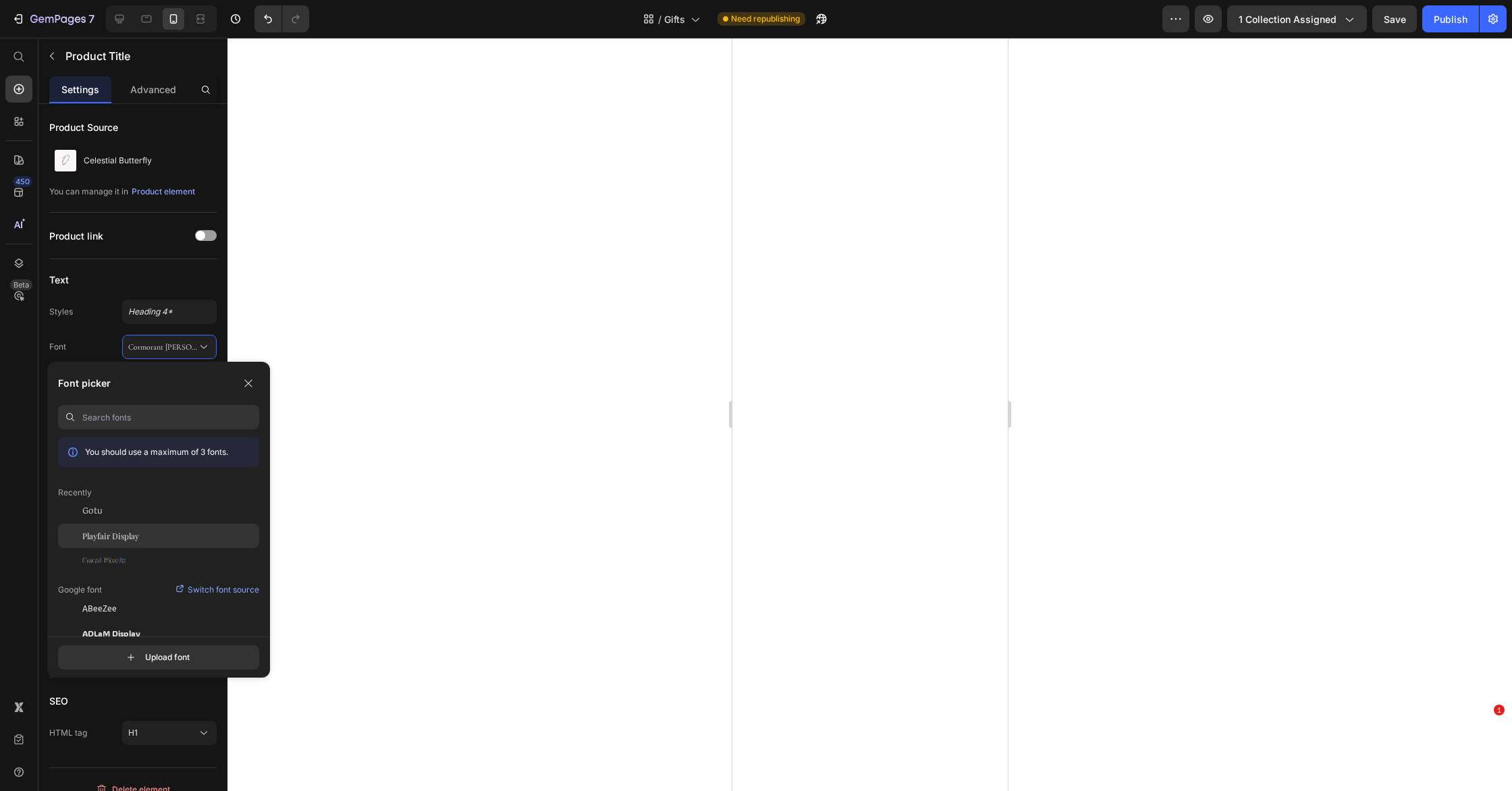 scroll, scrollTop: 0, scrollLeft: 0, axis: both 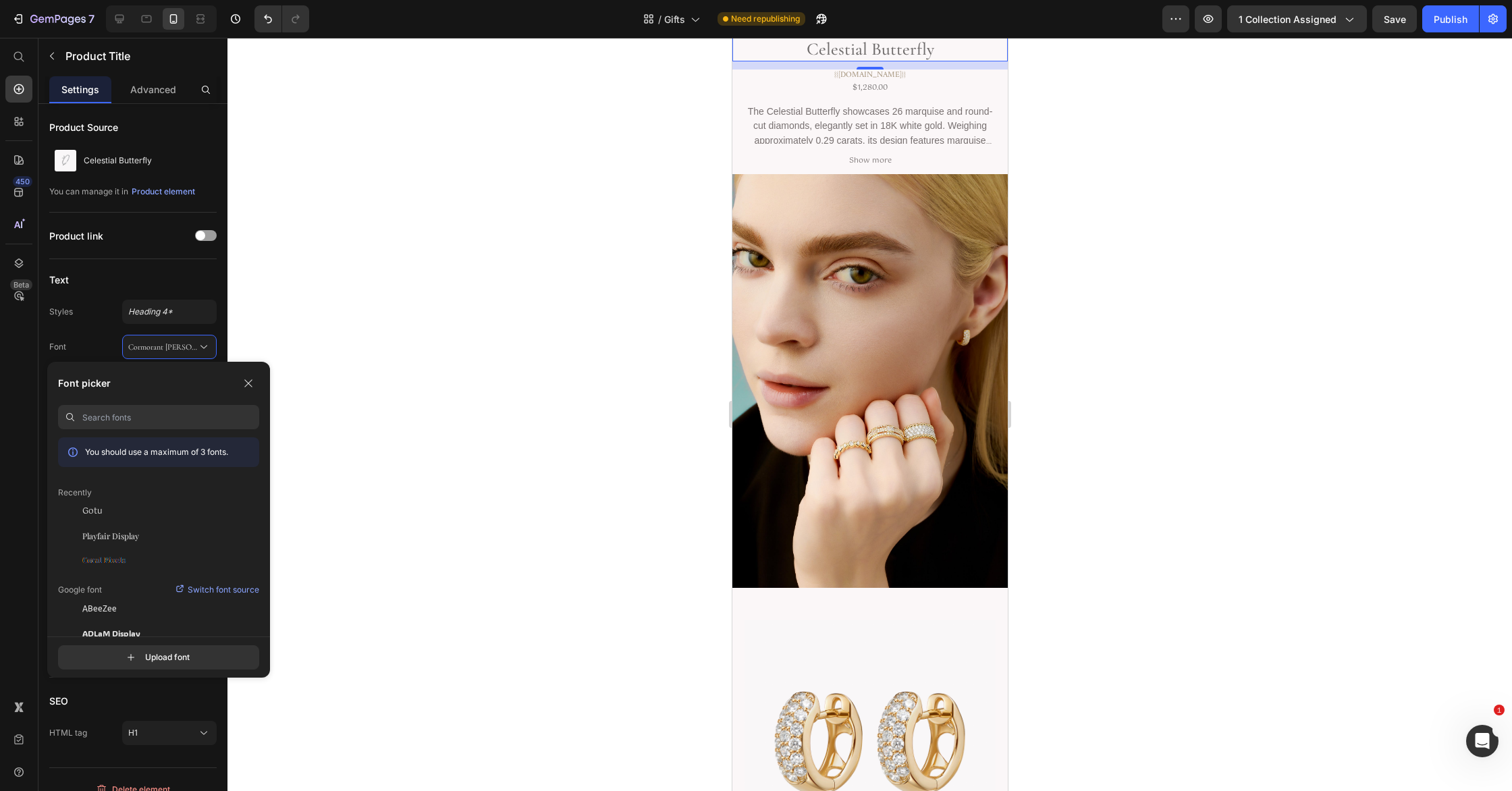 drag, startPoint x: 192, startPoint y: 530, endPoint x: 289, endPoint y: 533, distance: 97.04638 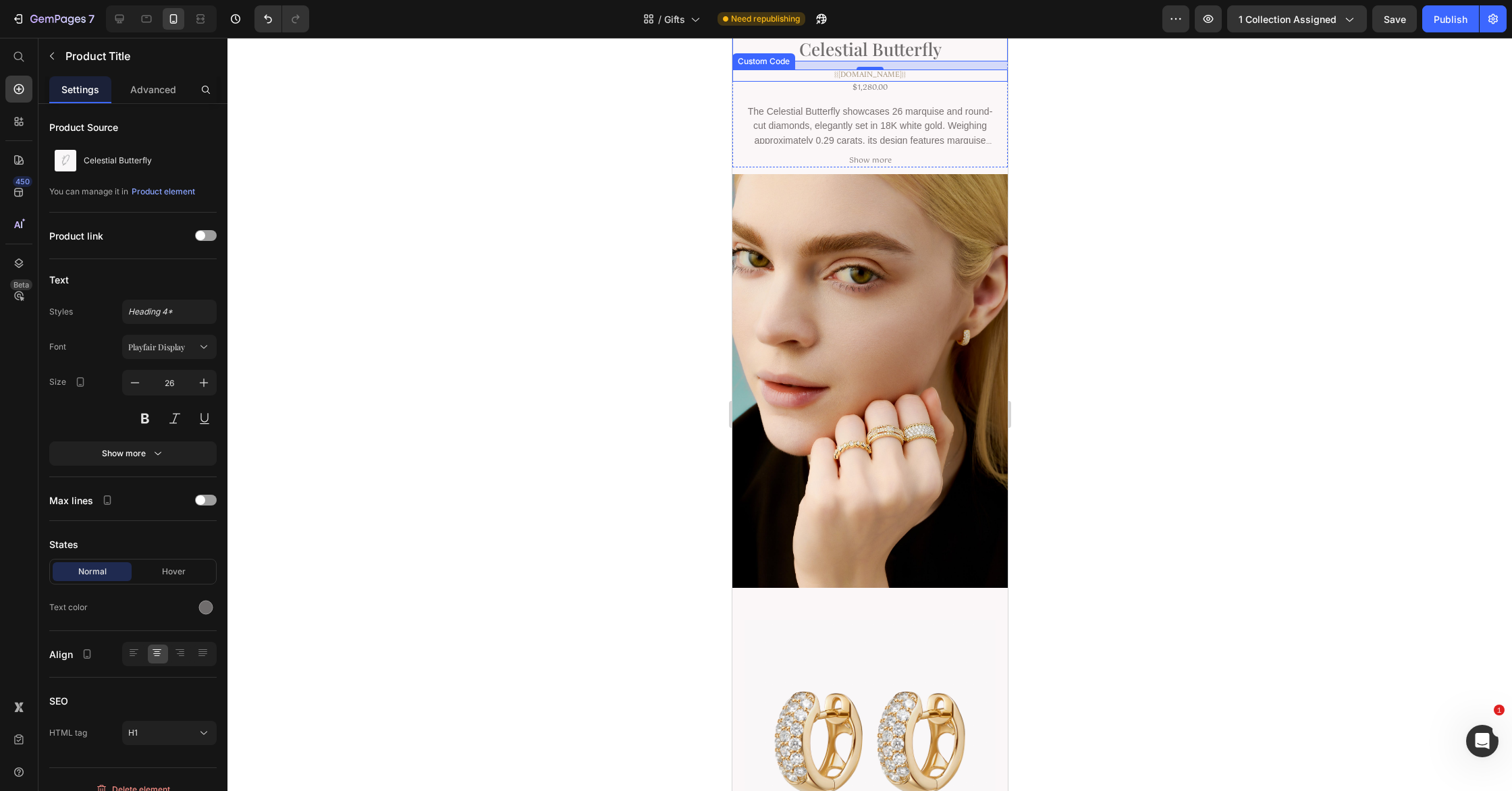 click on "{{[DOMAIN_NAME]}}" at bounding box center (869, 76) 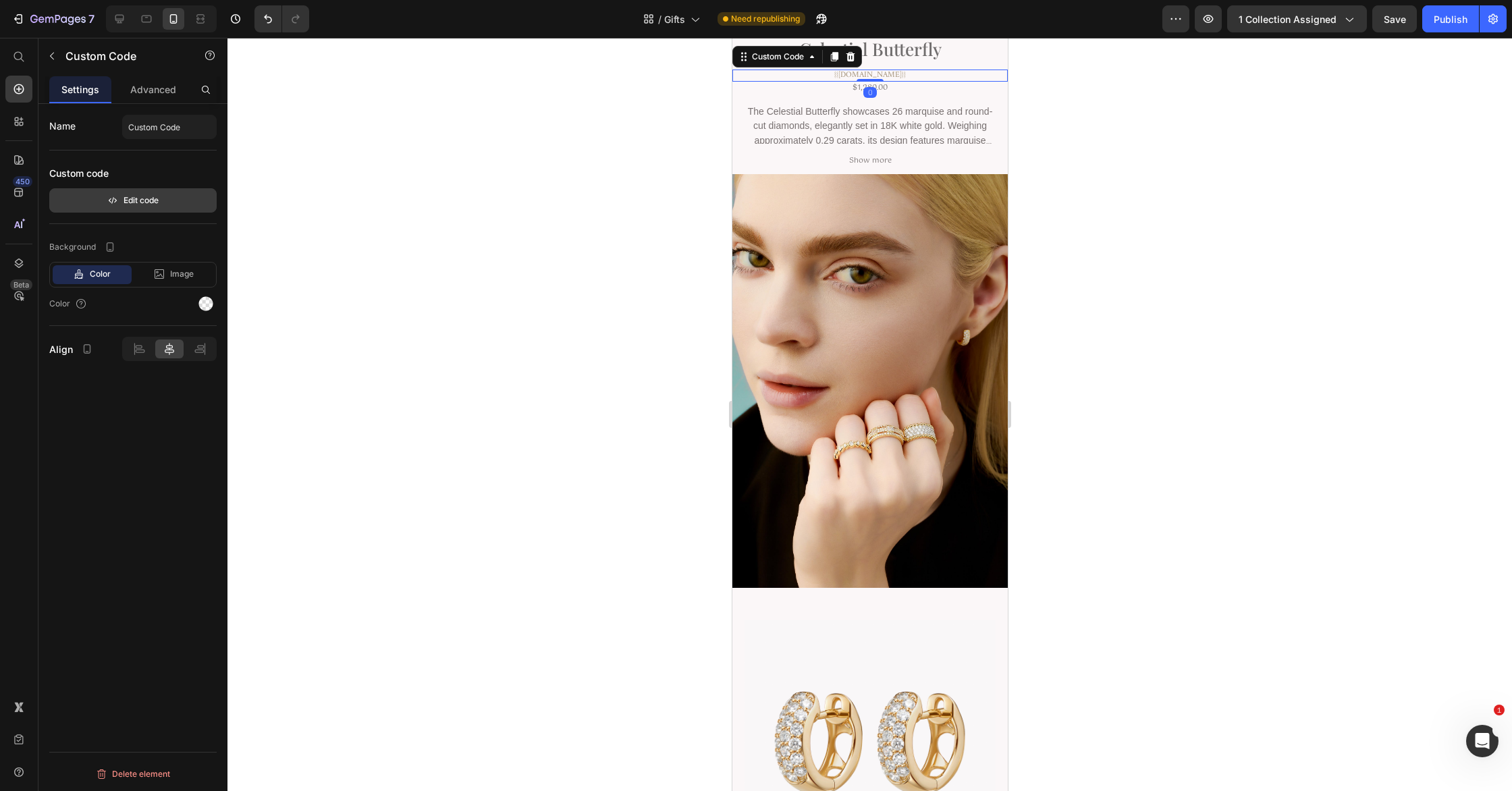 click on "Edit code" at bounding box center [133, 200] 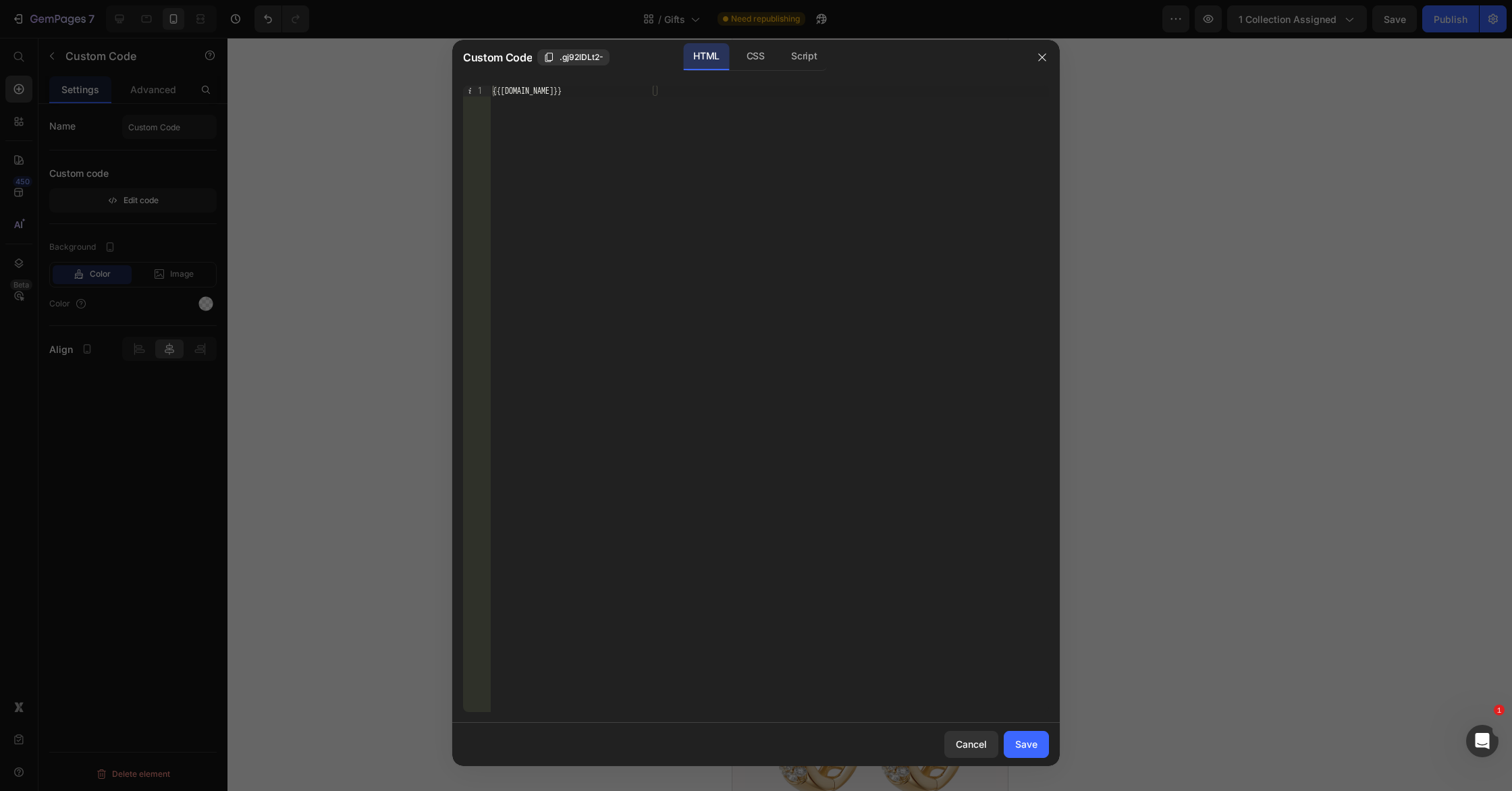 click on "Custom Code .gj92lDLt2- HTML CSS Script" at bounding box center (738, 57) 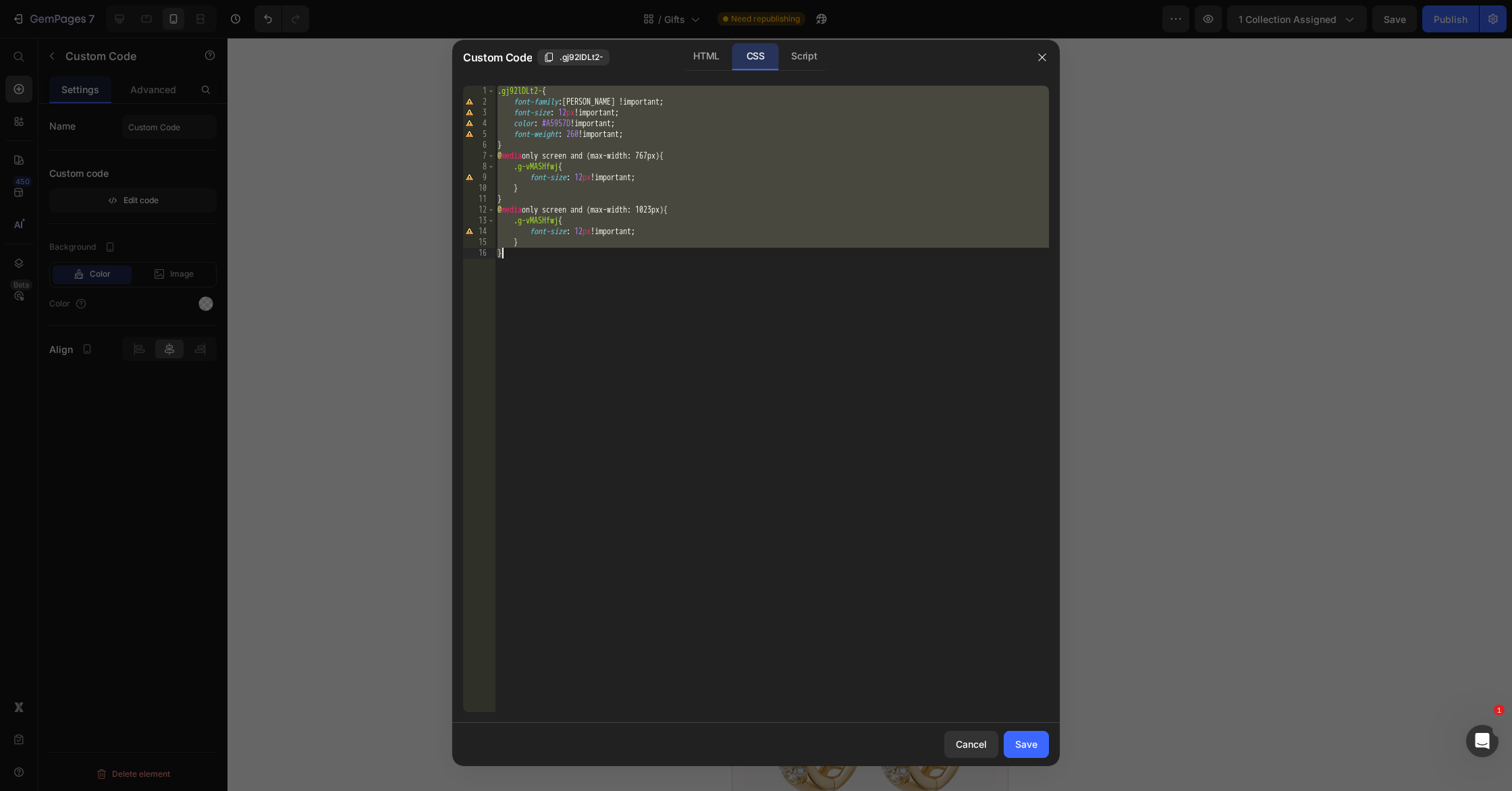 click on ".gj92lDLt2- {      font-family :  [PERSON_NAME] !important ;      font-size :   12 px  !important ;      color :   #A5957D  !important ;      font-weight :   260  !important ; } @ media  only screen and (max-width: 767px)  {      .g-vMASHfwj {           font-size :   12 px  !important ;      } } @ media  only screen and (max-width: 1023px)  {      .g-vMASHfwj {           font-size :   12 px  !important ;      } }" at bounding box center [772, 410] 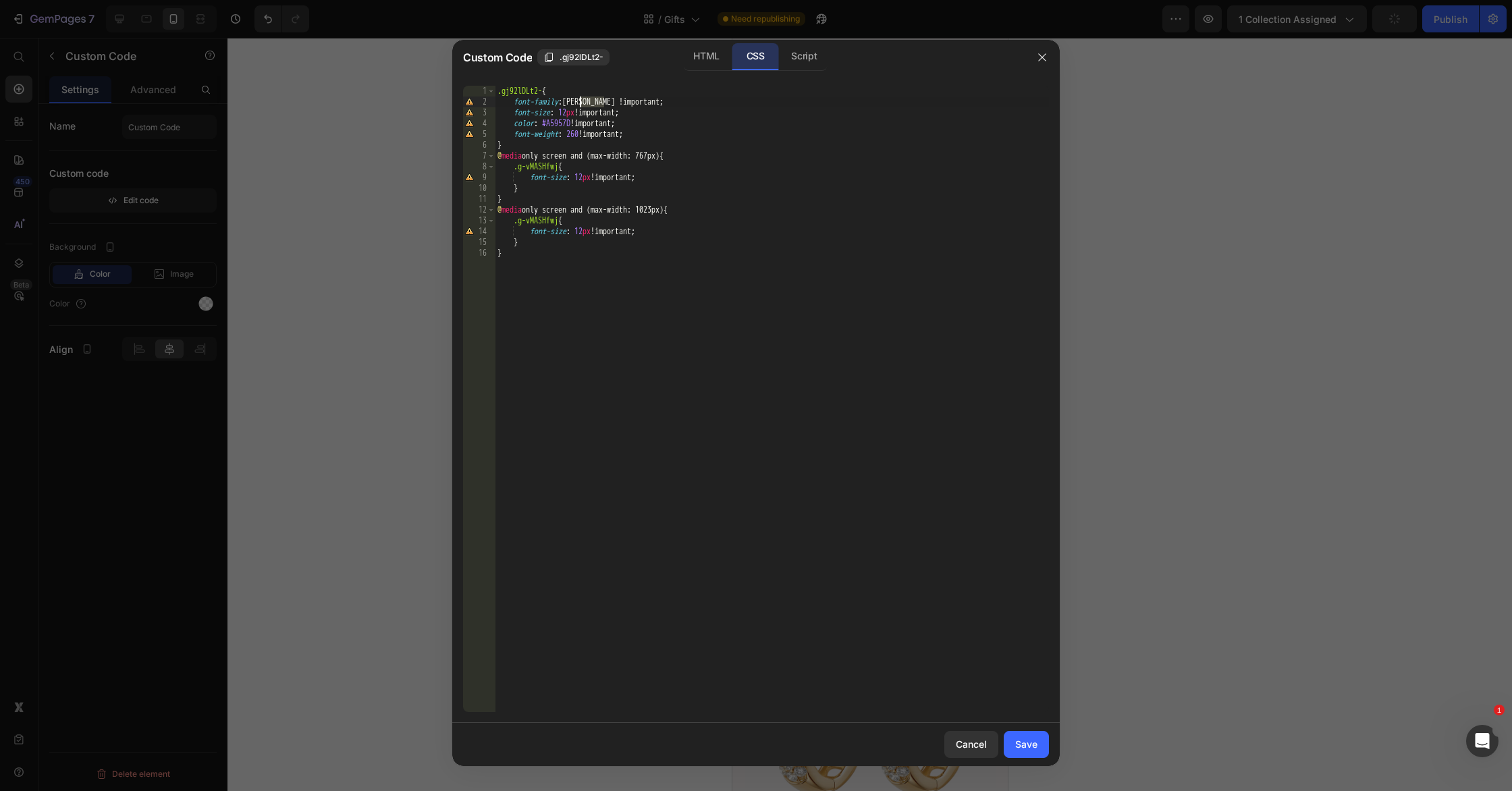 paste on "Gotu" 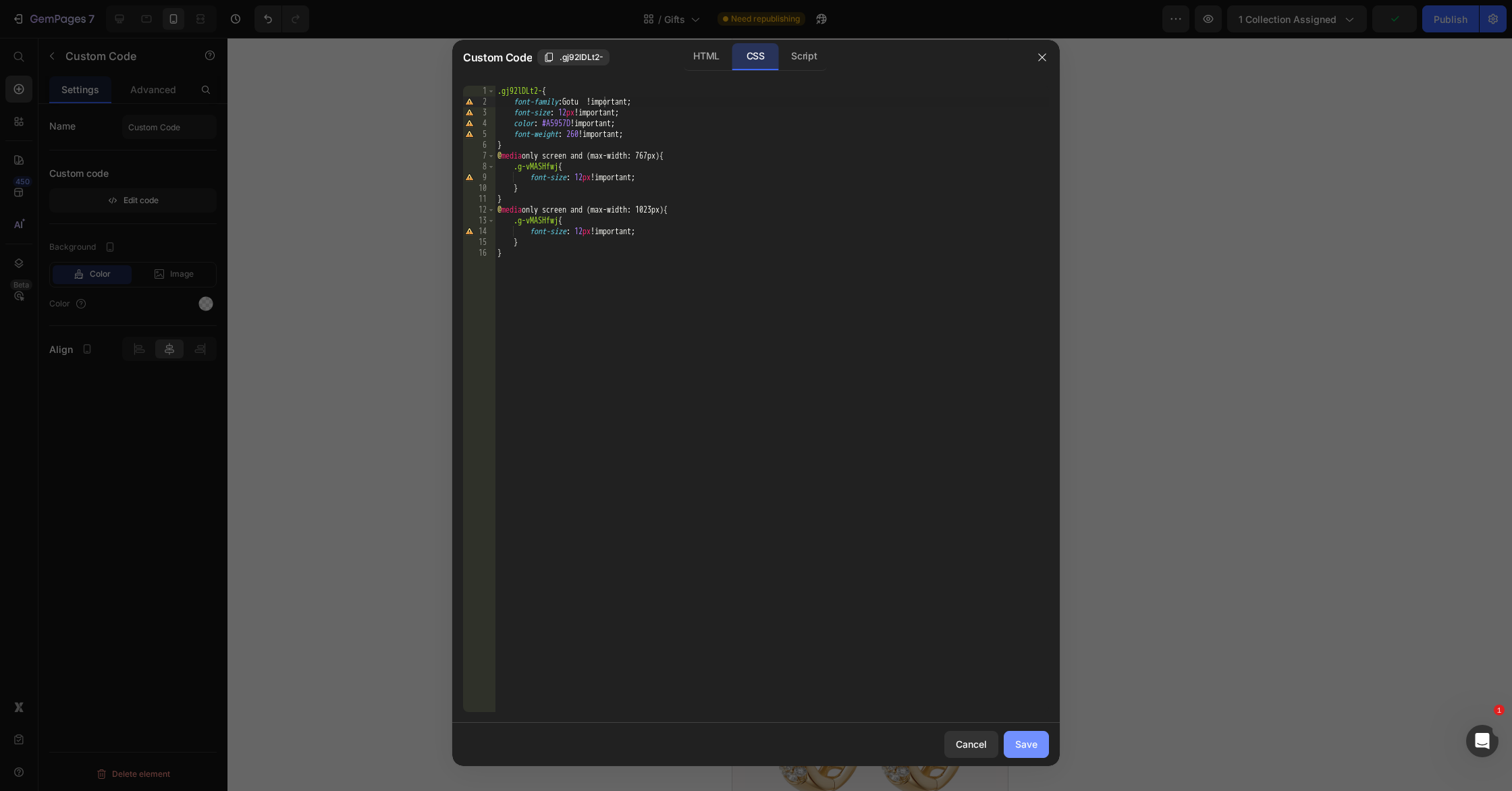 click on "Save" at bounding box center (1026, 744) 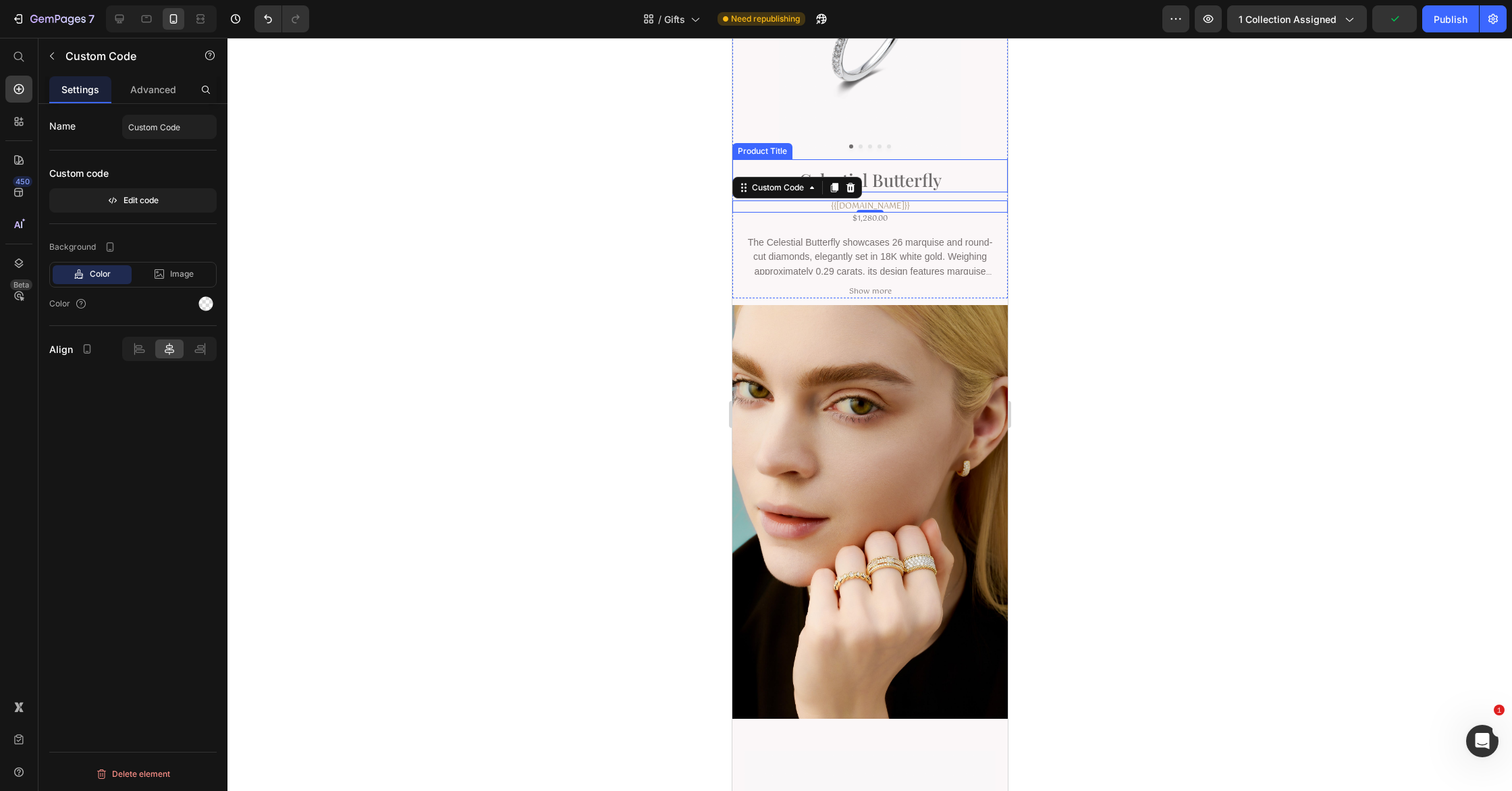 scroll, scrollTop: 4093, scrollLeft: 0, axis: vertical 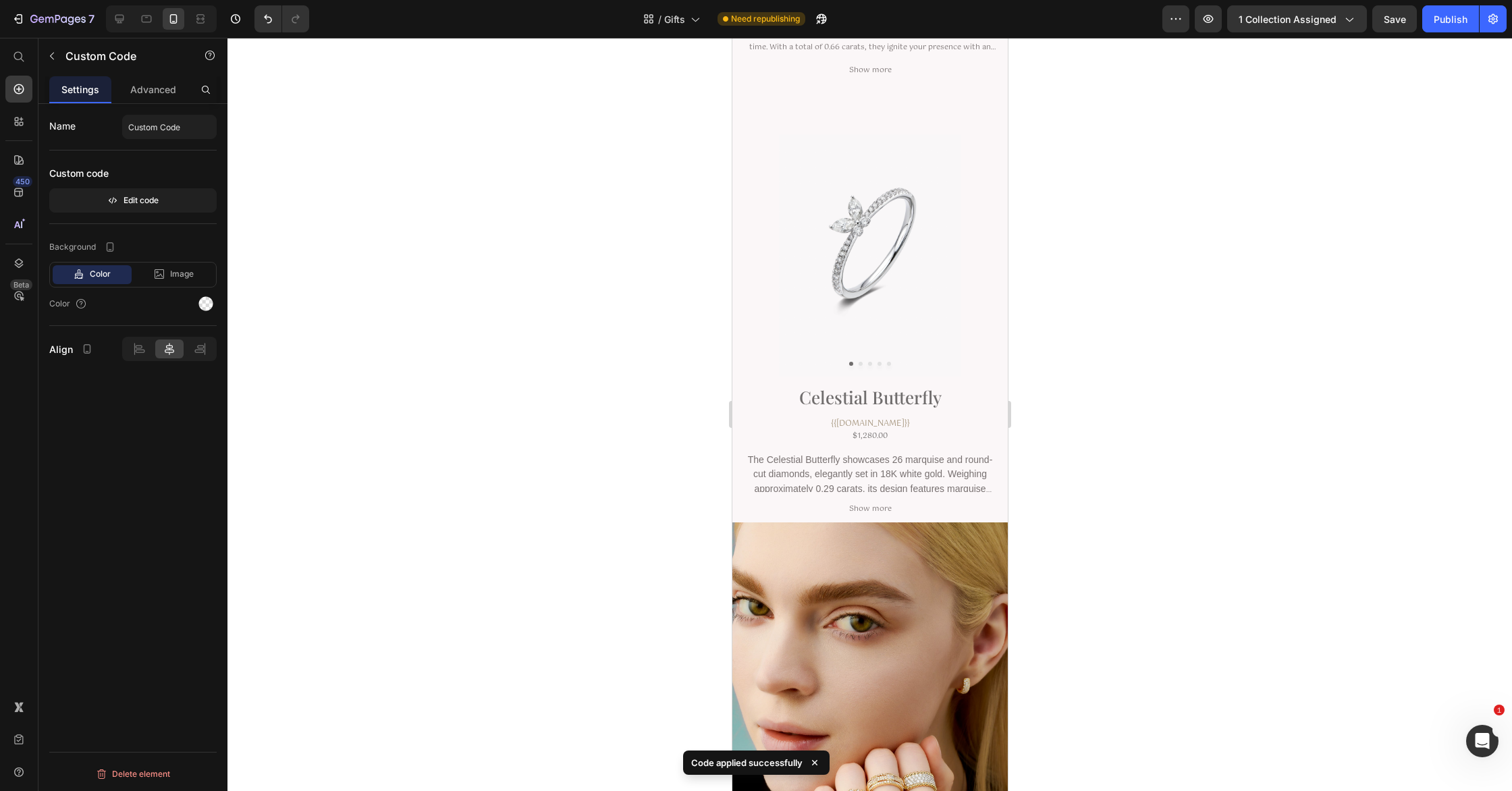 click on "{{[DOMAIN_NAME]}}" at bounding box center [869, -15] 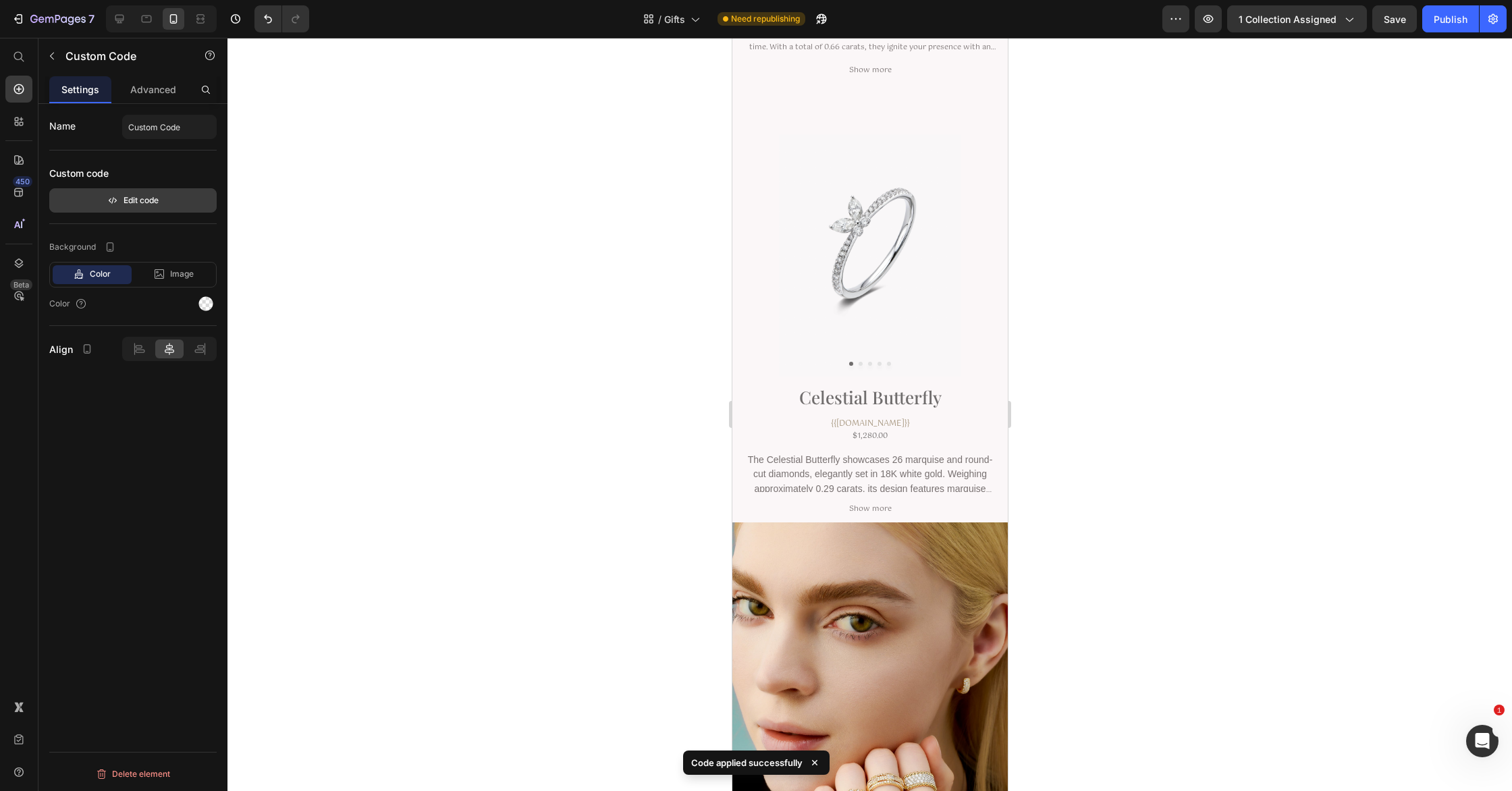 click on "Edit code" at bounding box center [133, 200] 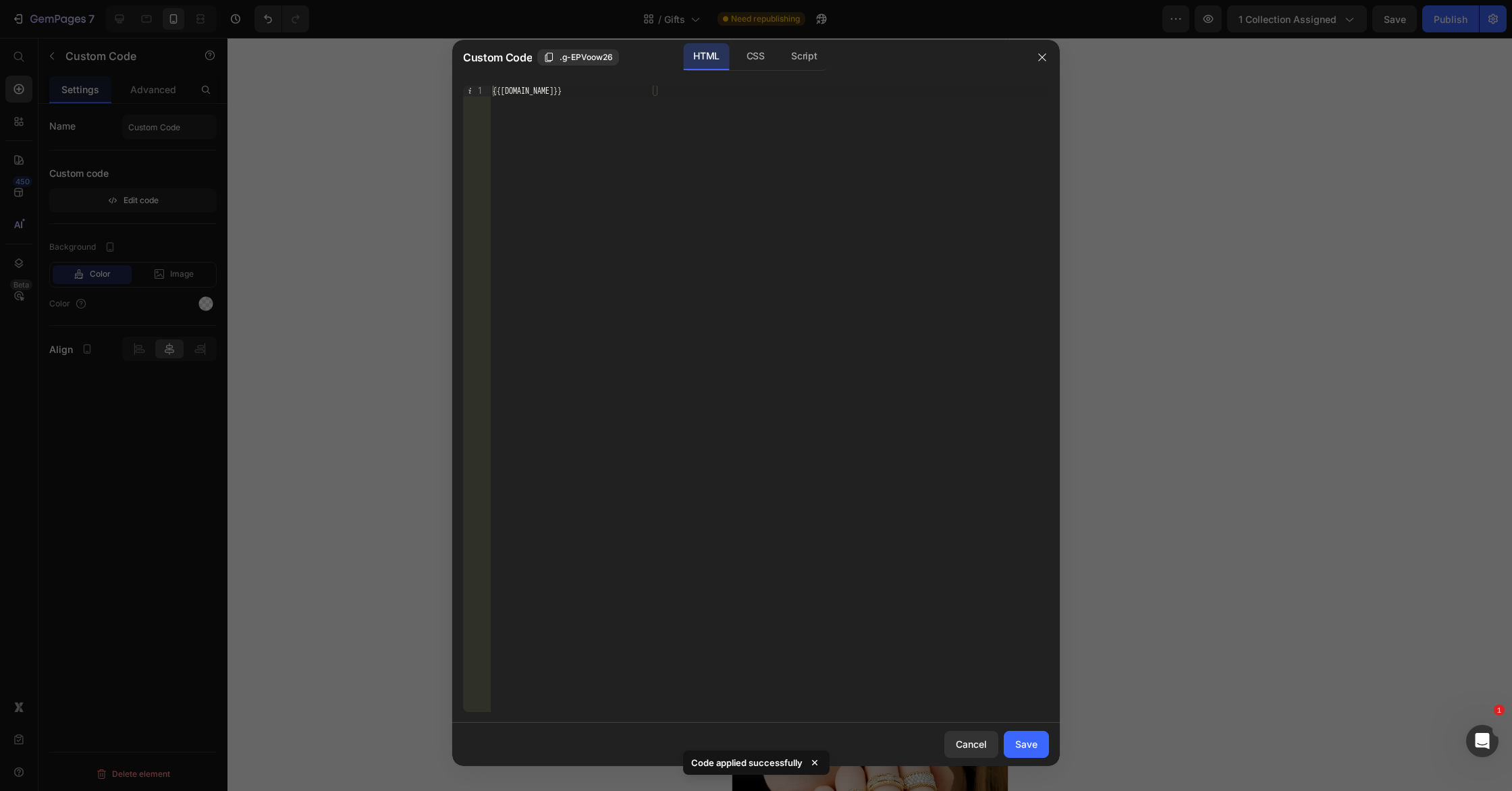 drag, startPoint x: 753, startPoint y: 59, endPoint x: 744, endPoint y: 92, distance: 34.20526 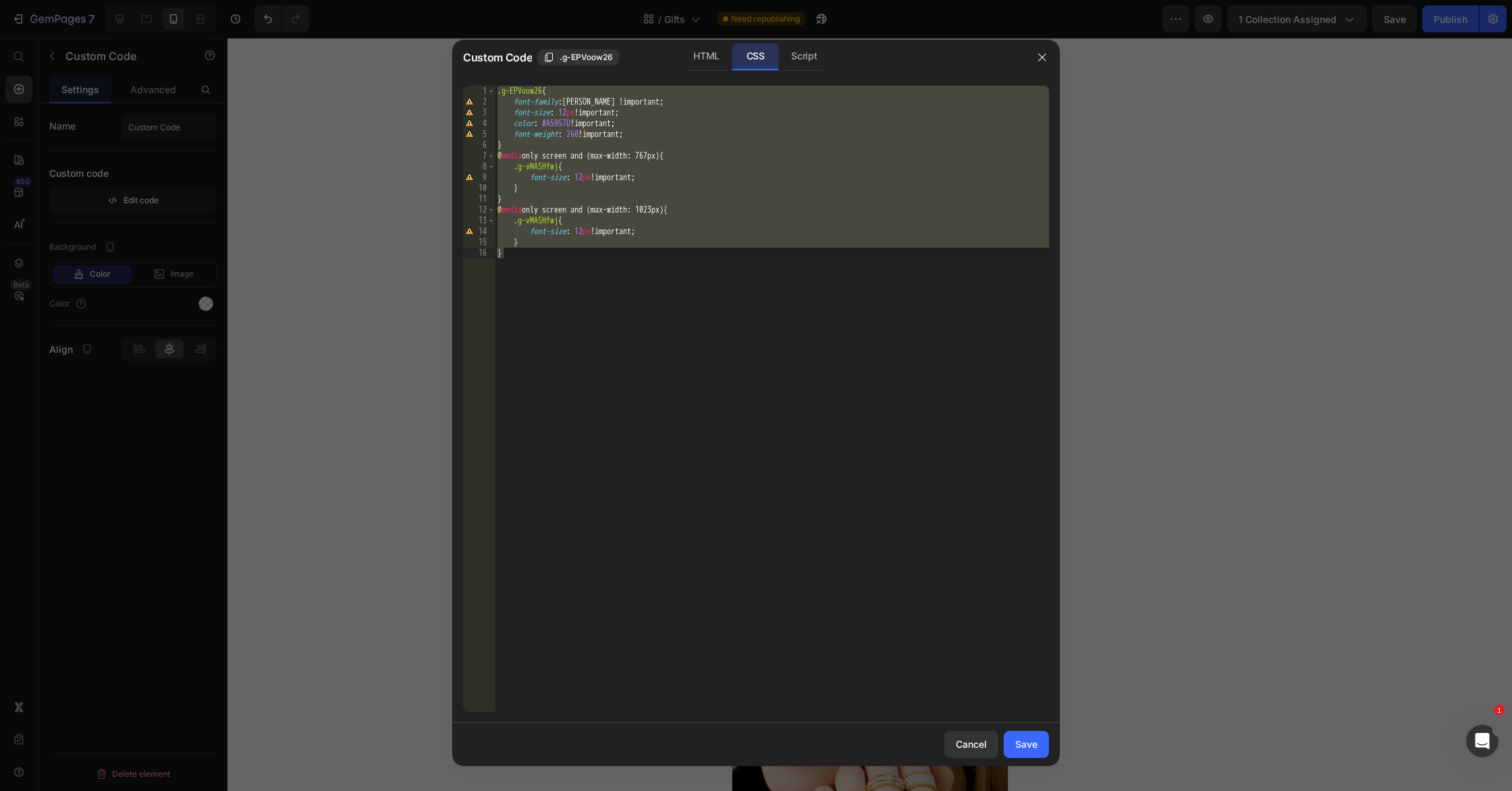 click on ".g-EPVoow26 {      font-family :  [PERSON_NAME] !important ;      font-size :   12 px  !important ;      color :   #A5957D  !important ;      font-weight :   260  !important ; } @ media  only screen and (max-width: 767px)  {      .g-vMASHfwj {           font-size :   12 px  !important ;      } } @ media  only screen and (max-width: 1023px)  {      .g-vMASHfwj {           font-size :   12 px  !important ;      } }" at bounding box center [772, 410] 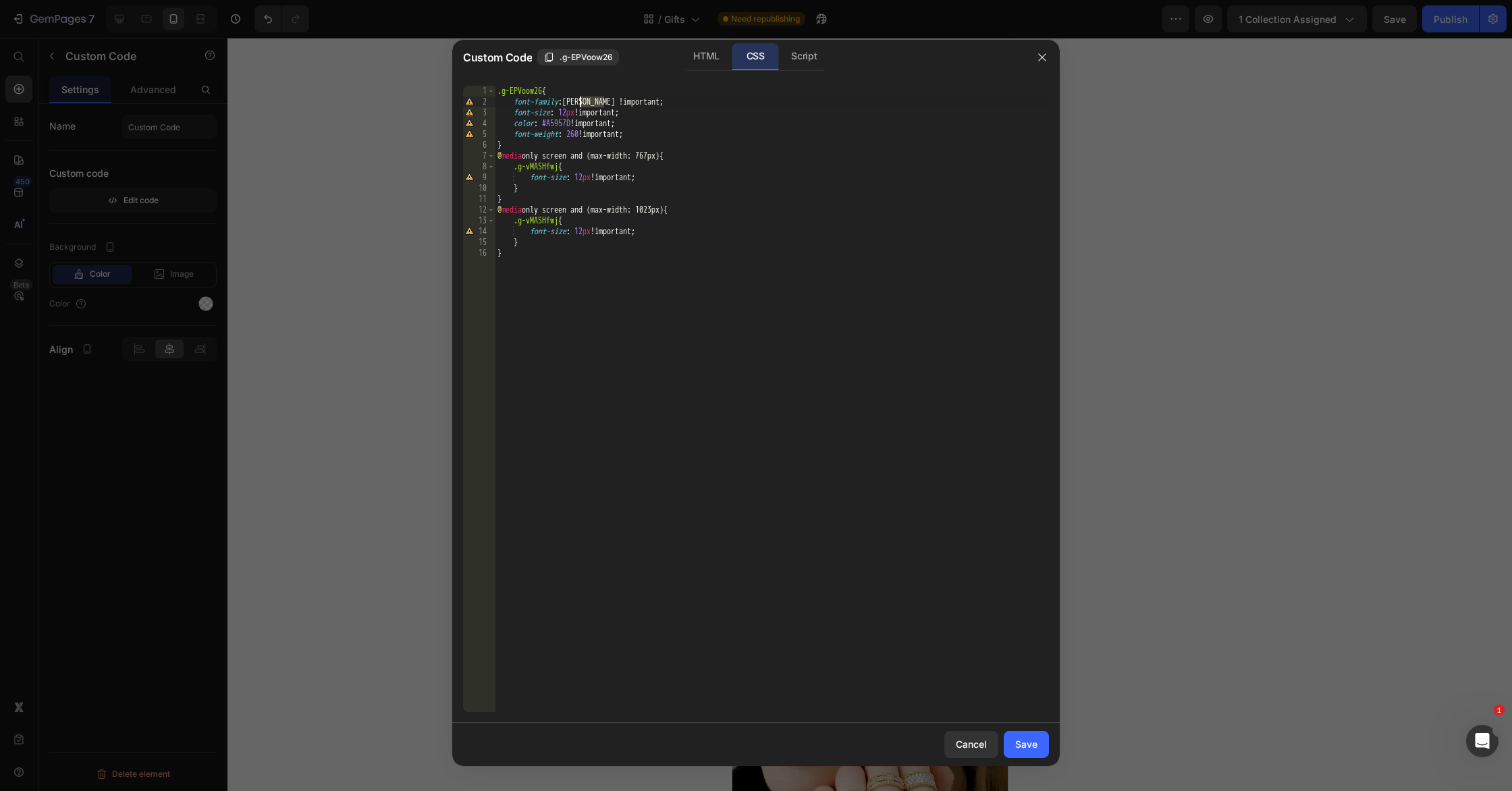 click on ".g-EPVoow26 {      font-family :  [PERSON_NAME] !important ;      font-size :   12 px  !important ;      color :   #A5957D  !important ;      font-weight :   260  !important ; } @ media  only screen and (max-width: 767px)  {      .g-vMASHfwj {           font-size :   12 px  !important ;      } } @ media  only screen and (max-width: 1023px)  {      .g-vMASHfwj {           font-size :   12 px  !important ;      } }" at bounding box center (772, 410) 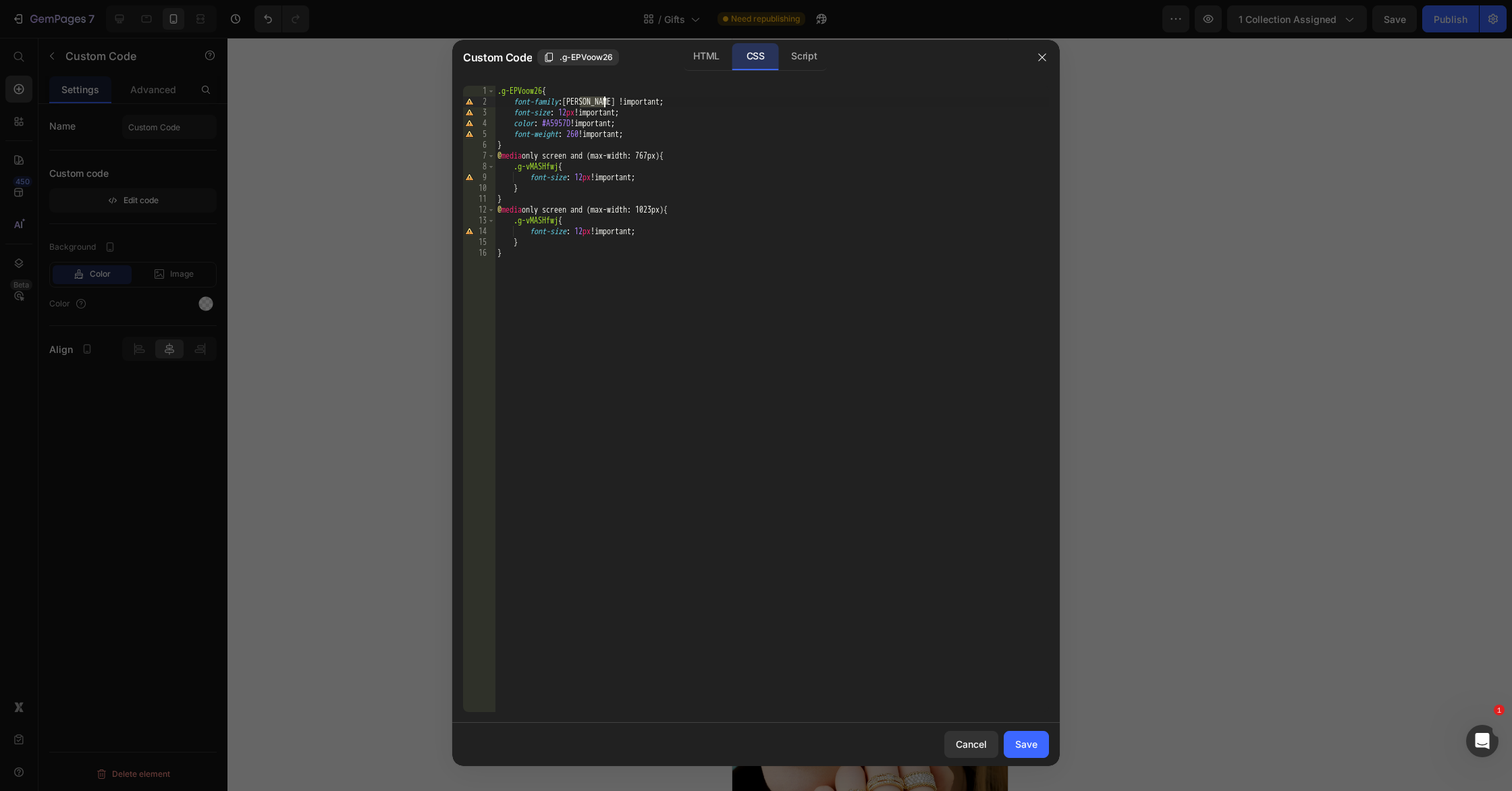 paste on "Gotu" 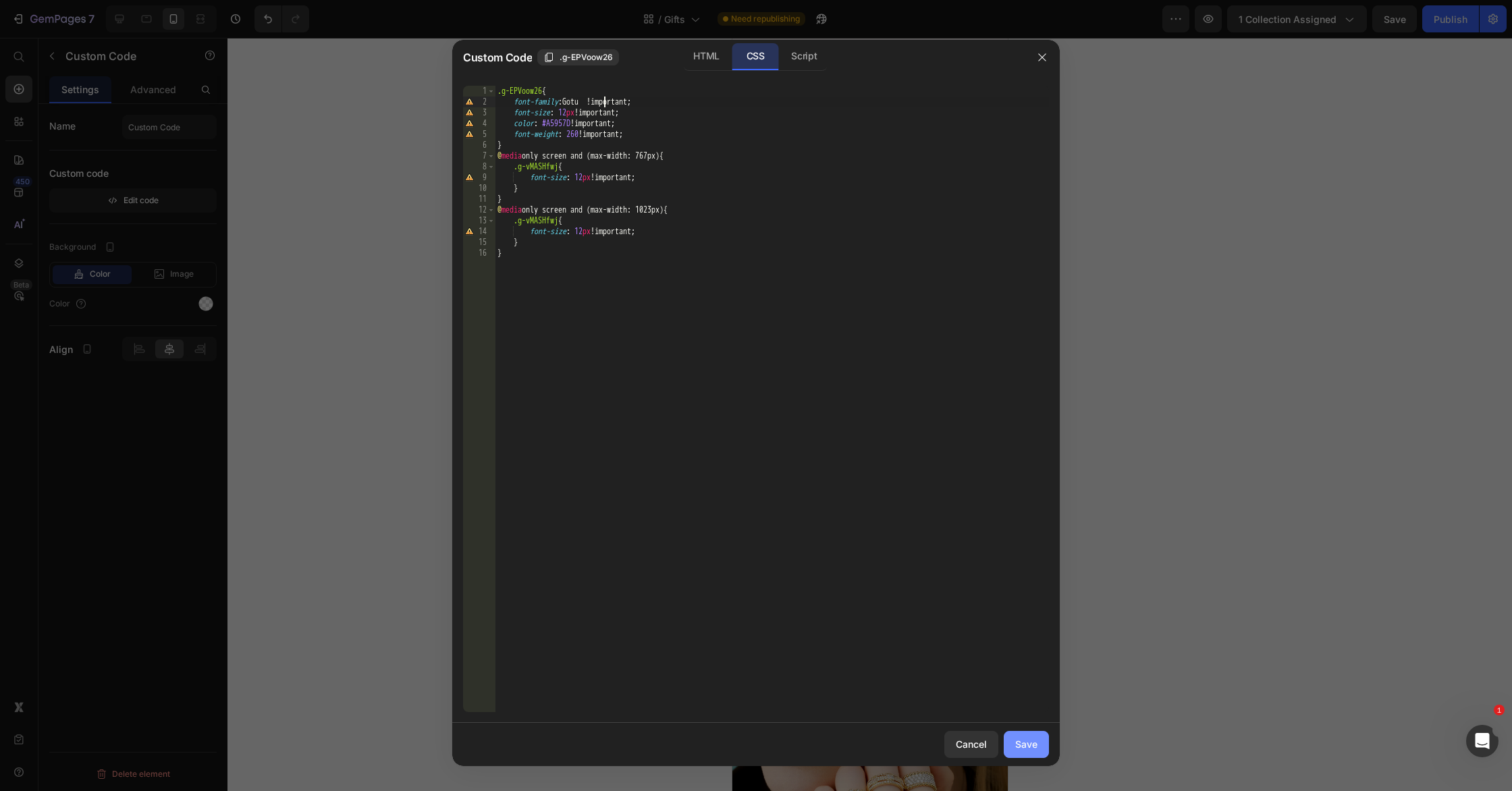 click on "Save" 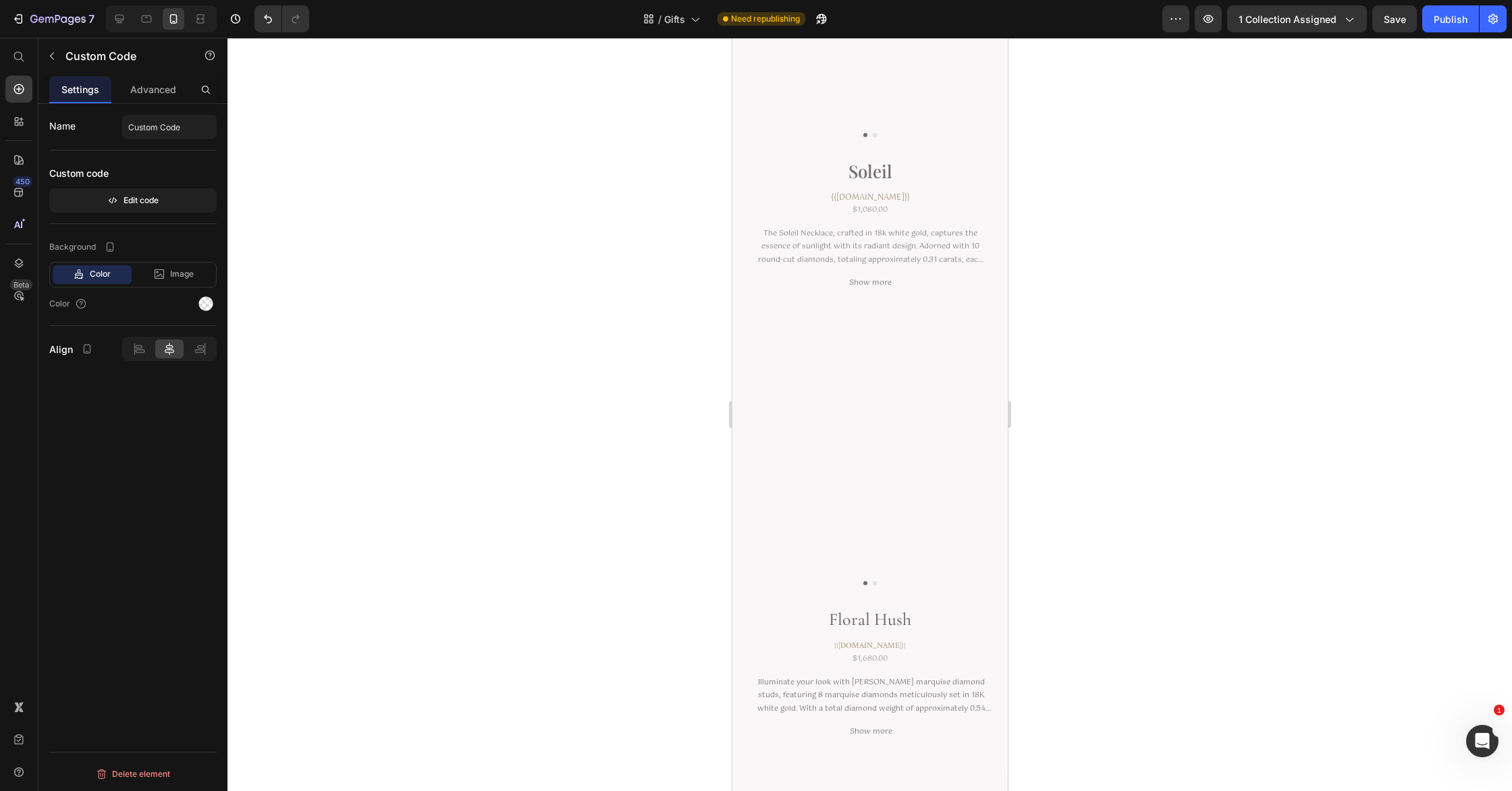 scroll, scrollTop: 6464, scrollLeft: 0, axis: vertical 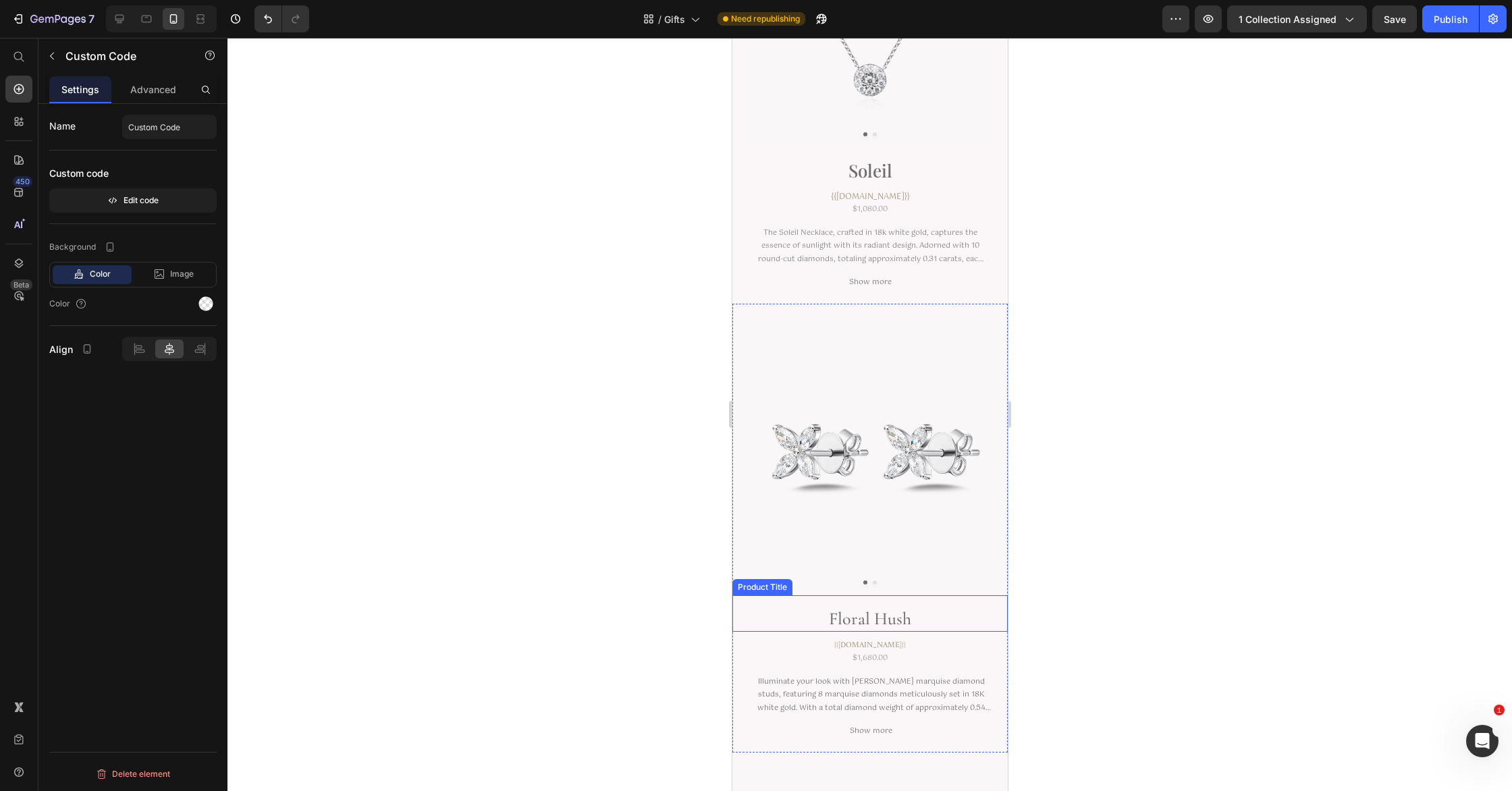 click on "Floral Hush" at bounding box center (869, 619) 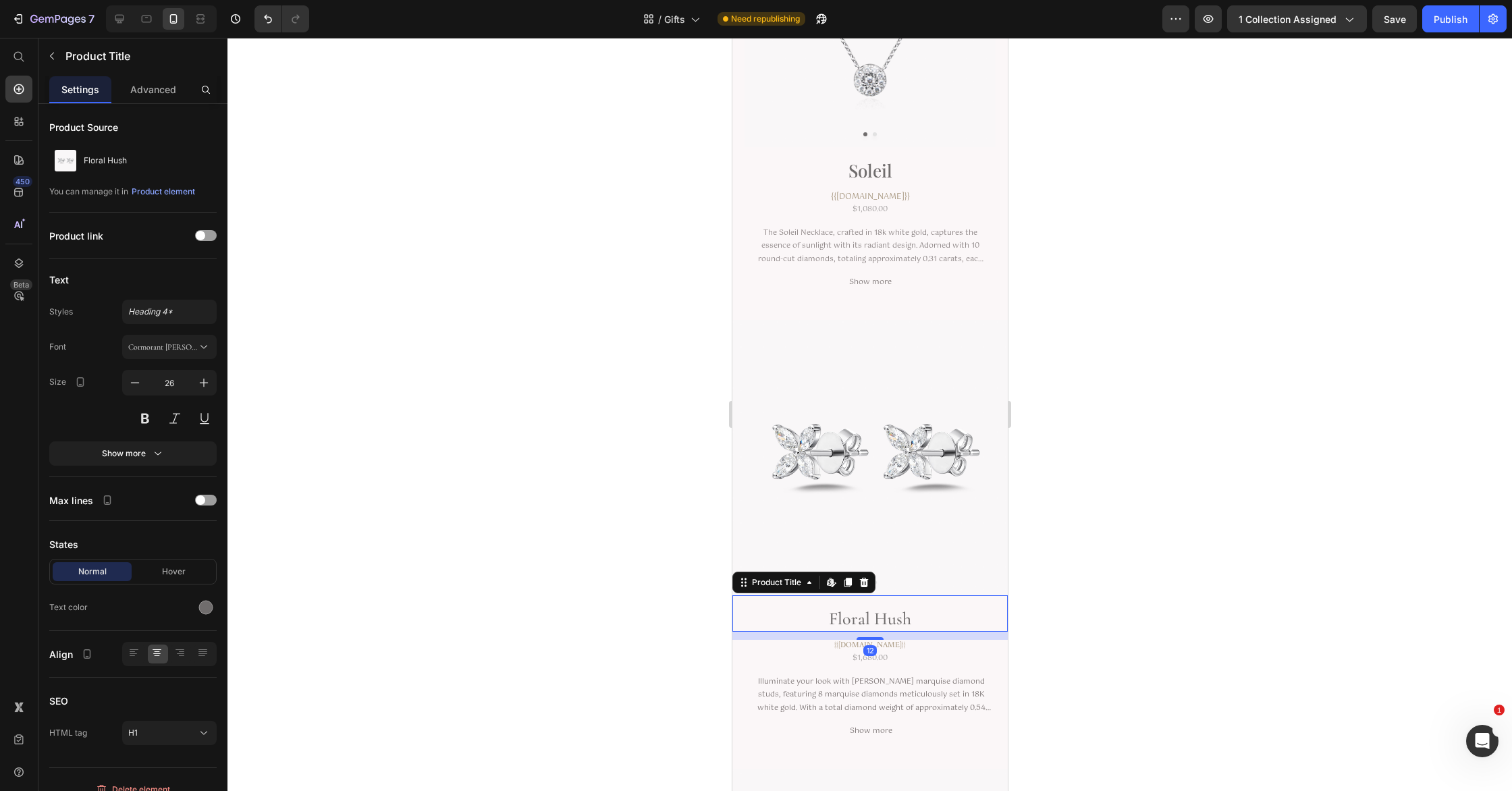 drag, startPoint x: 181, startPoint y: 347, endPoint x: 190, endPoint y: 348, distance: 9.055385 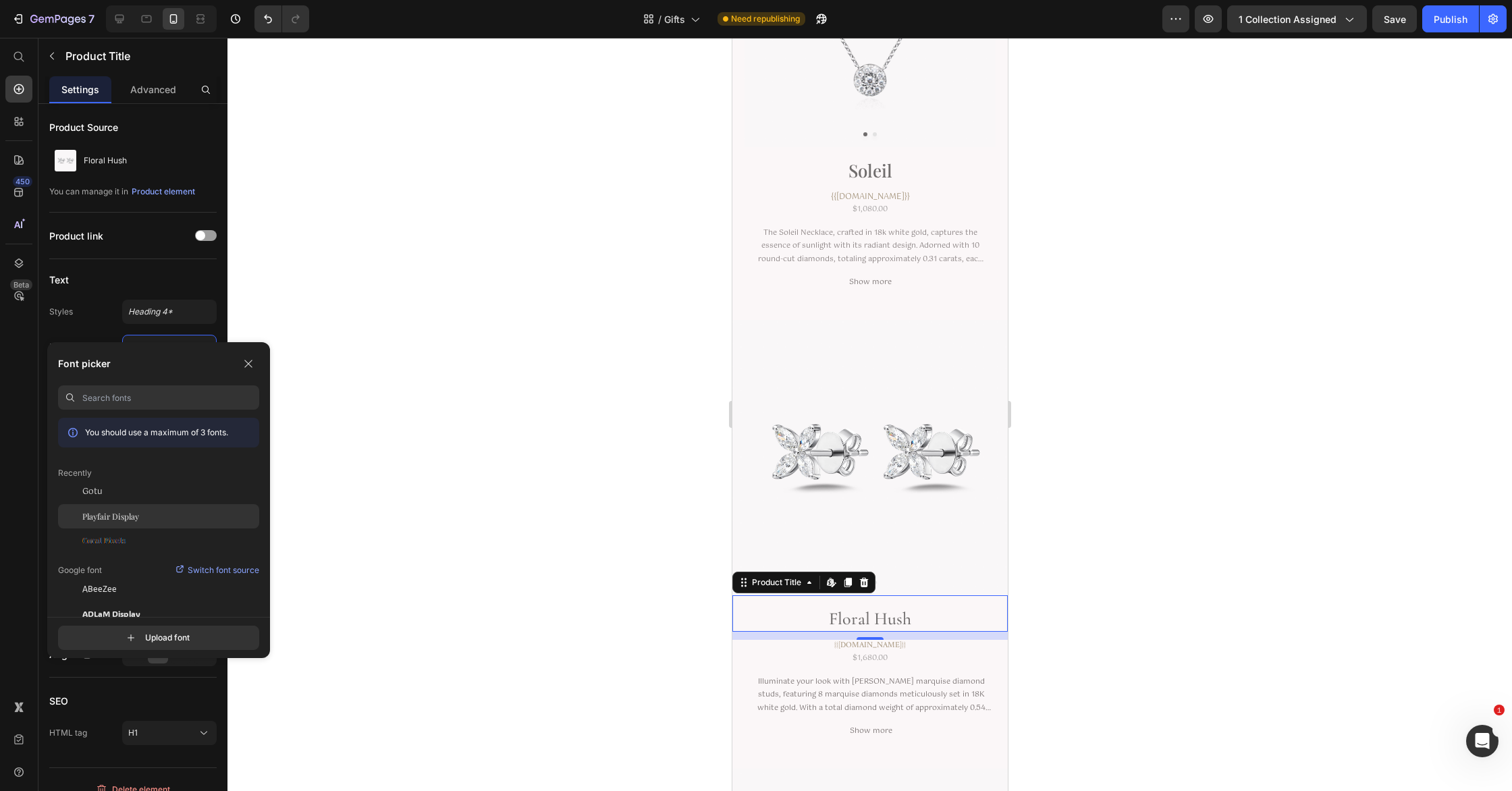 click on "Playfair Display" 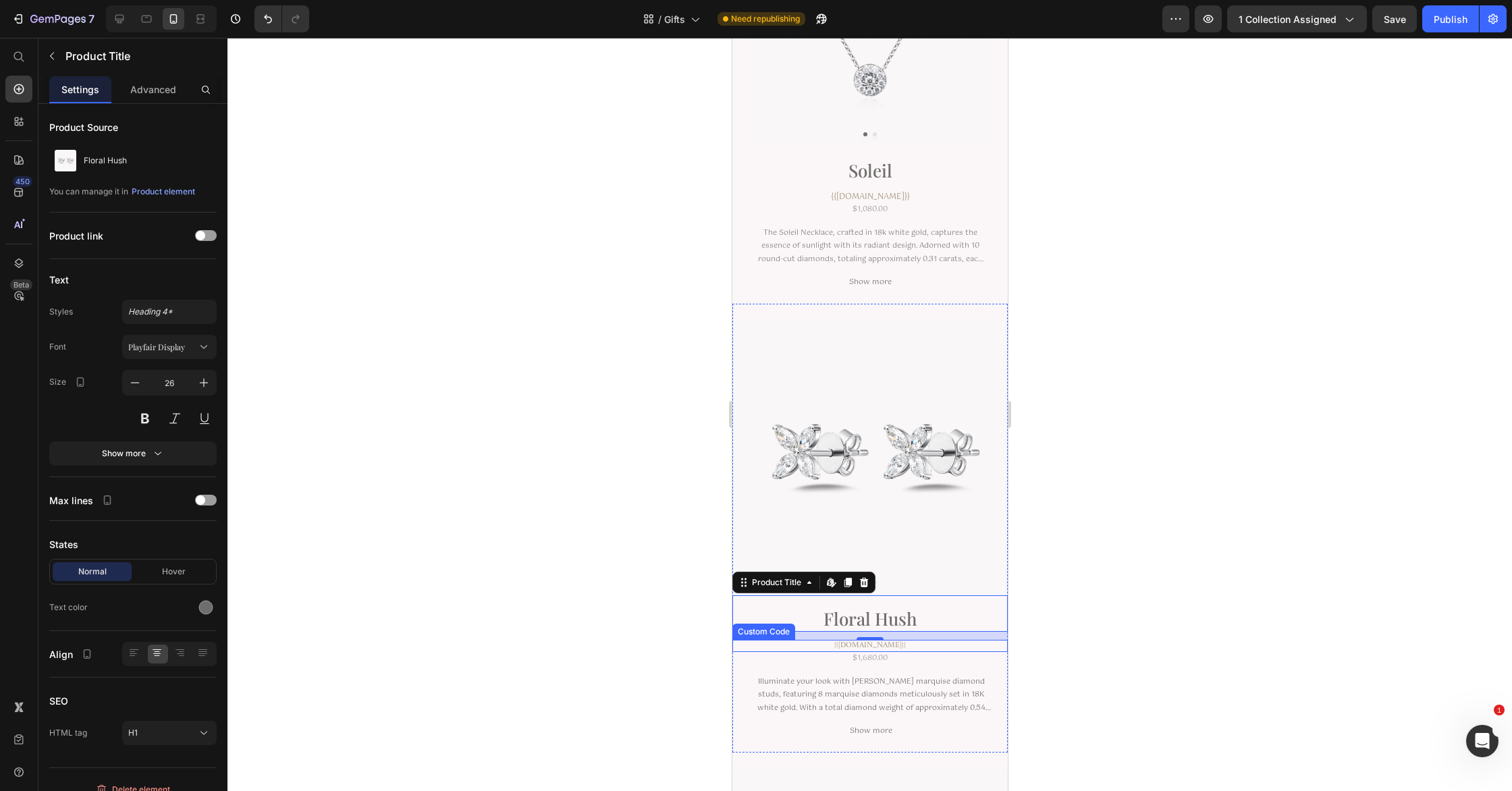 click on "{{[DOMAIN_NAME]}}" at bounding box center (869, 646) 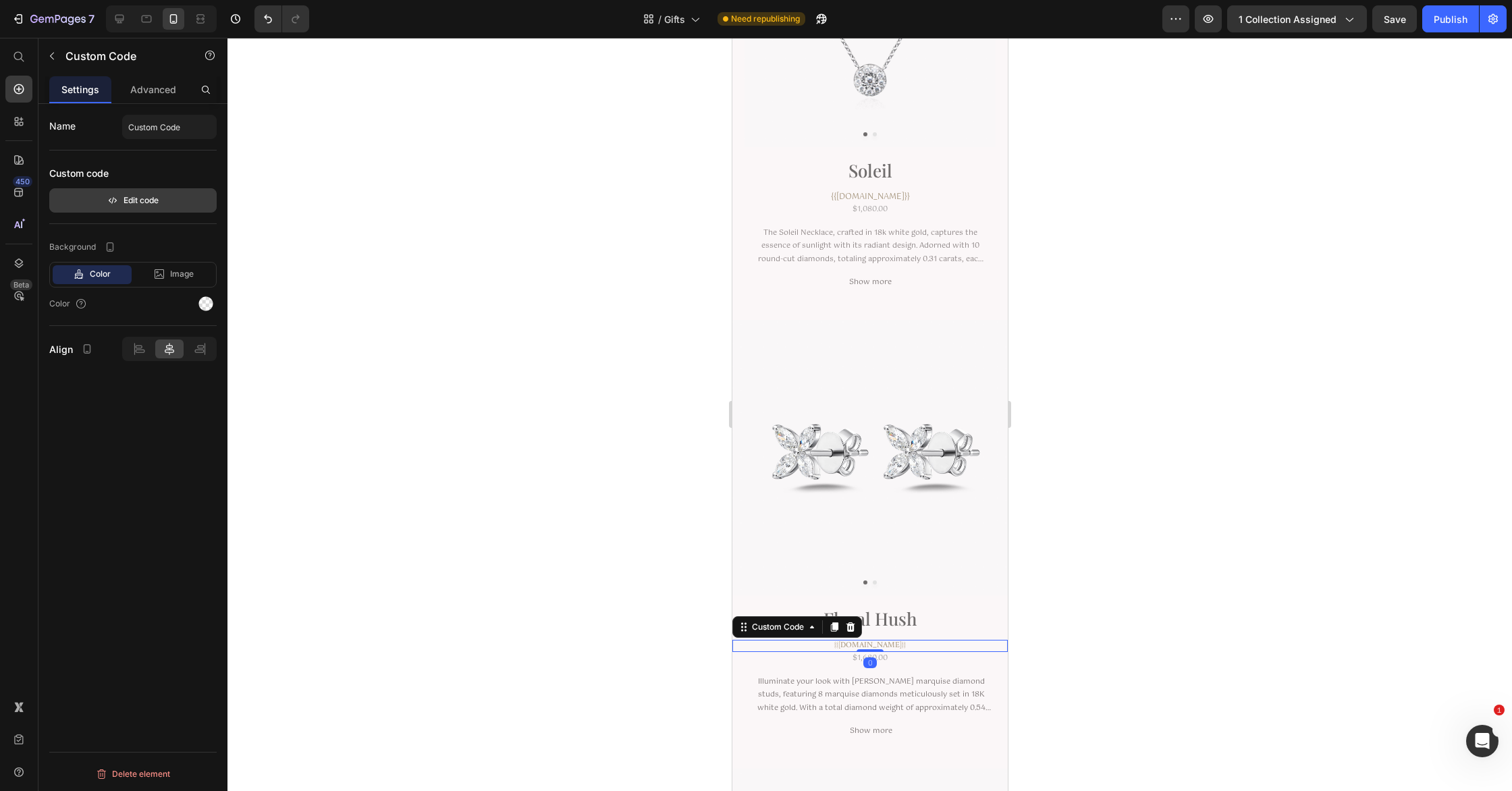 click on "Edit code" at bounding box center (133, 200) 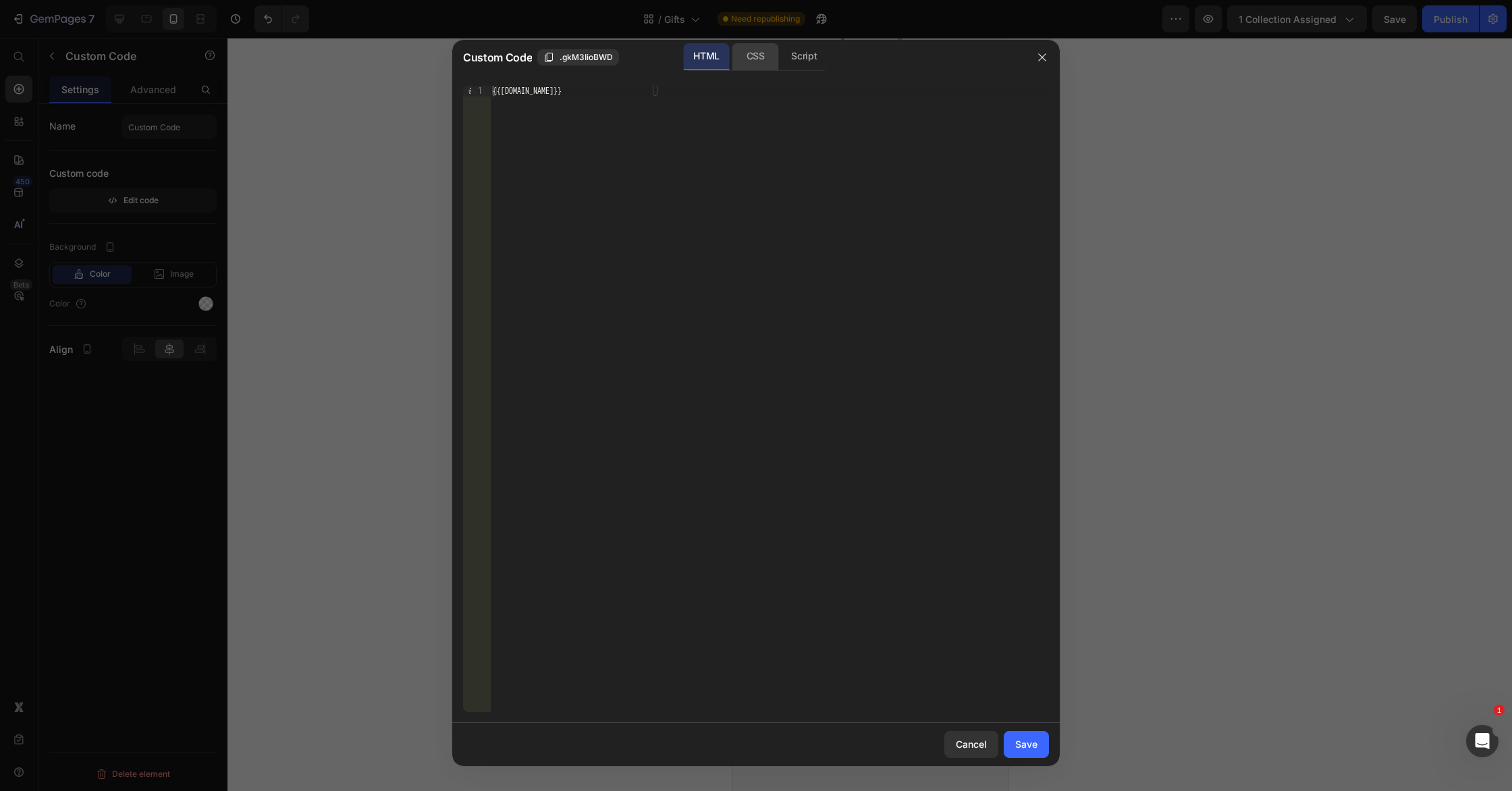 click on "CSS" 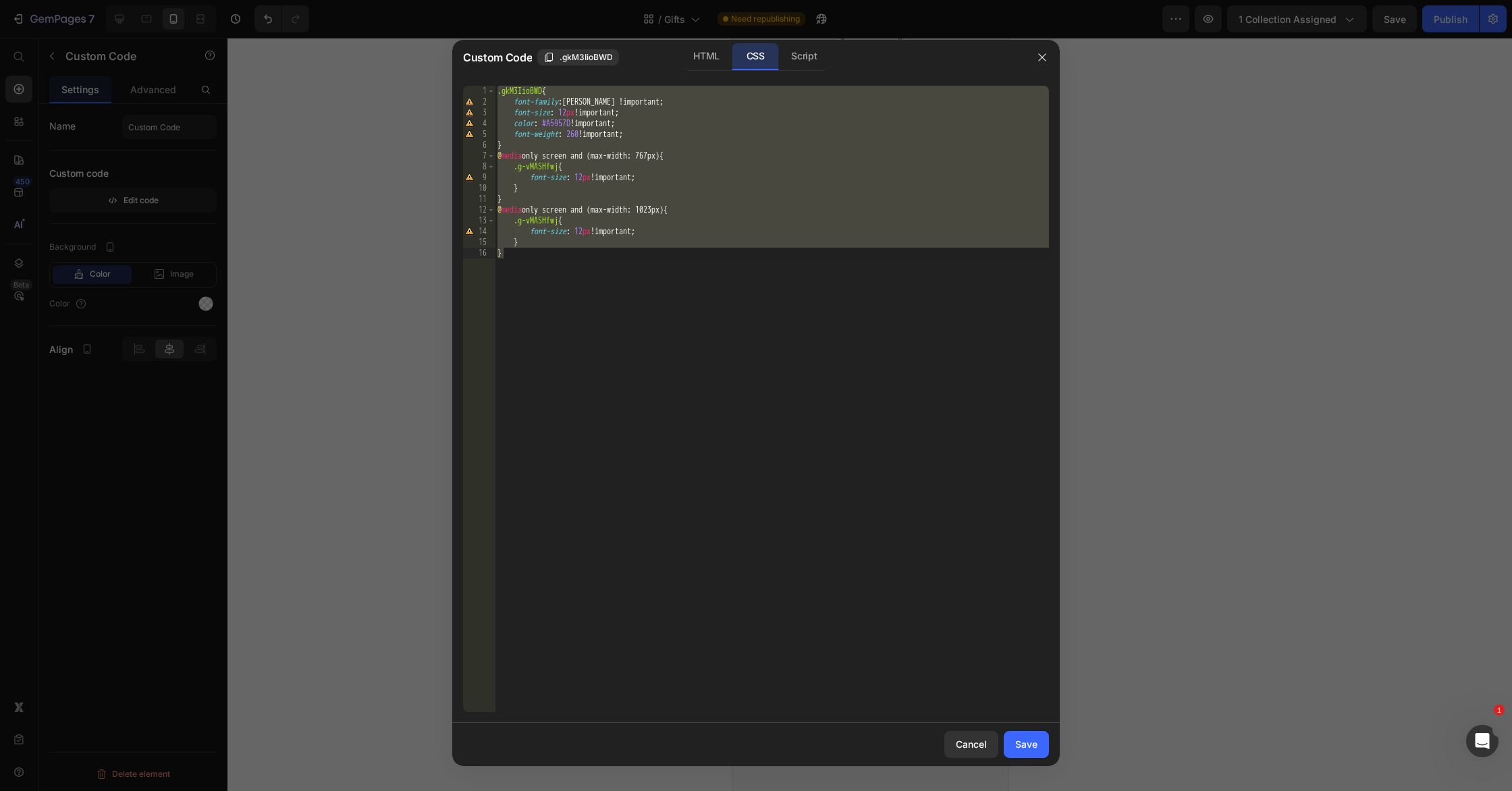 click on ".gkM3IioBWD {      font-family :  [PERSON_NAME] !important ;      font-size :   12 px  !important ;      color :   #A5957D  !important ;      font-weight :   260  !important ; } @ media  only screen and (max-width: 767px)  {      .g-vMASHfwj {           font-size :   12 px  !important ;      } } @ media  only screen and (max-width: 1023px)  {      .g-vMASHfwj {           font-size :   12 px  !important ;      } }" at bounding box center (772, 410) 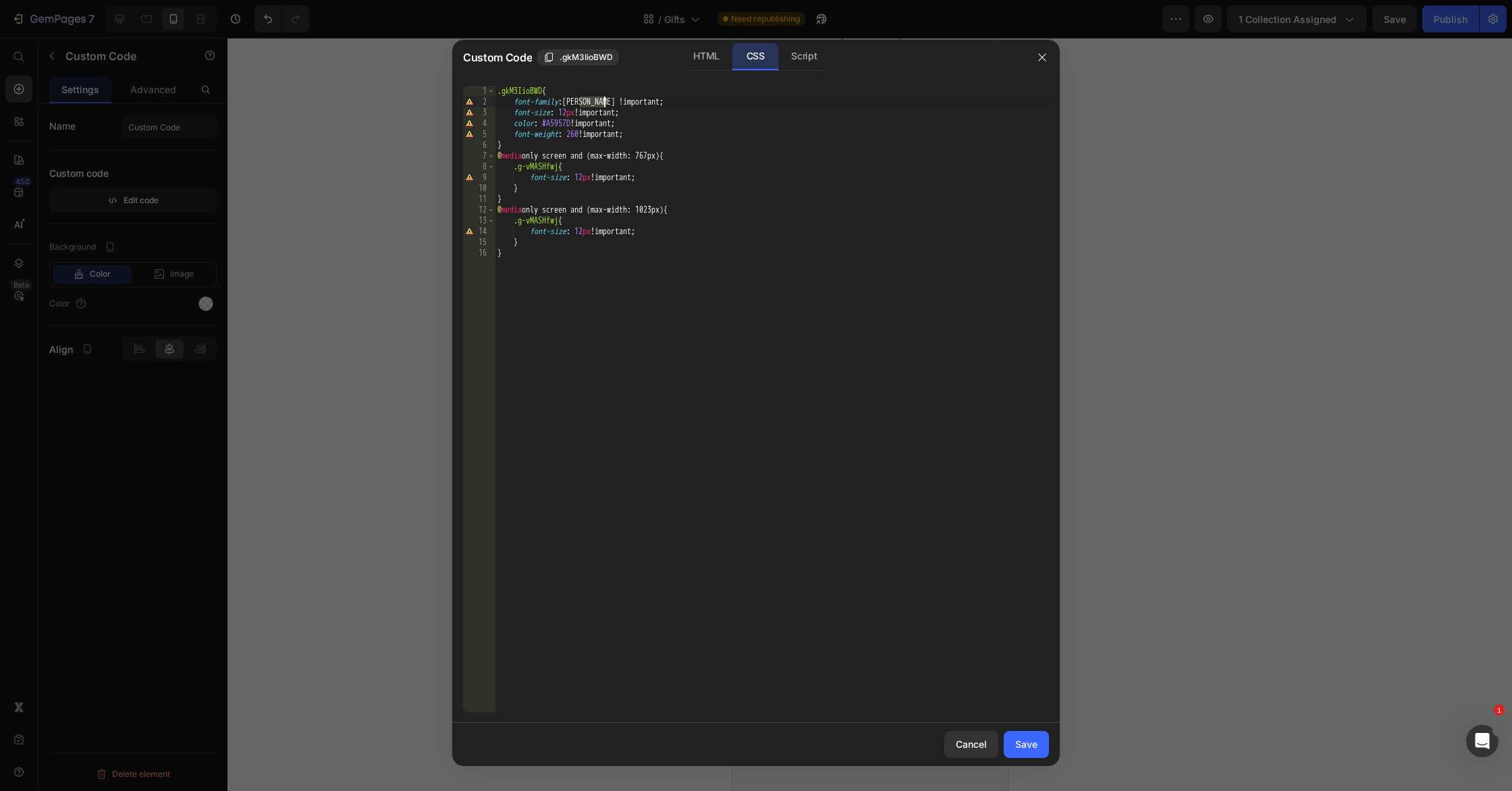 paste on "Gotu" 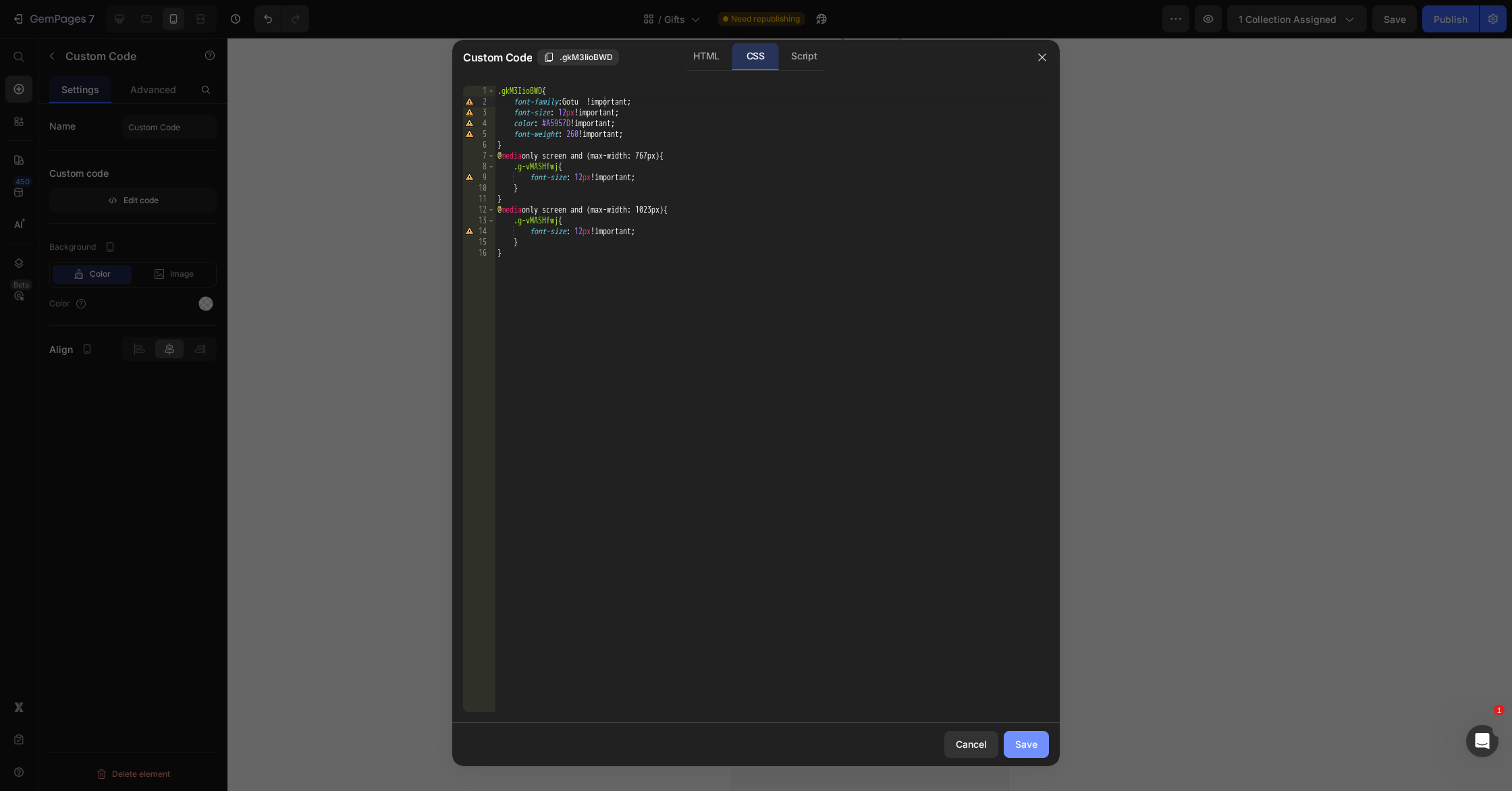 click on "Save" at bounding box center (1026, 744) 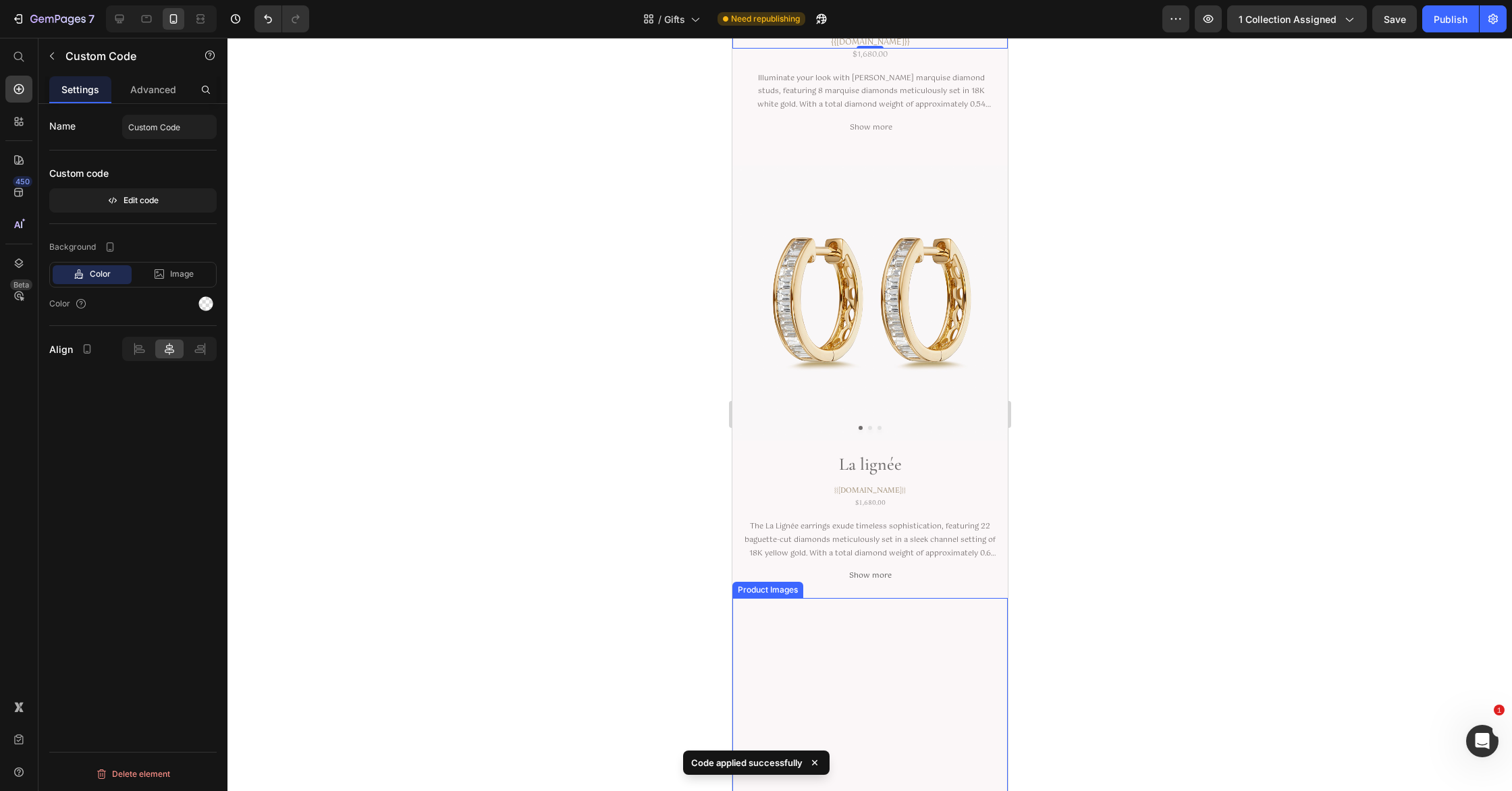 scroll, scrollTop: 7074, scrollLeft: 0, axis: vertical 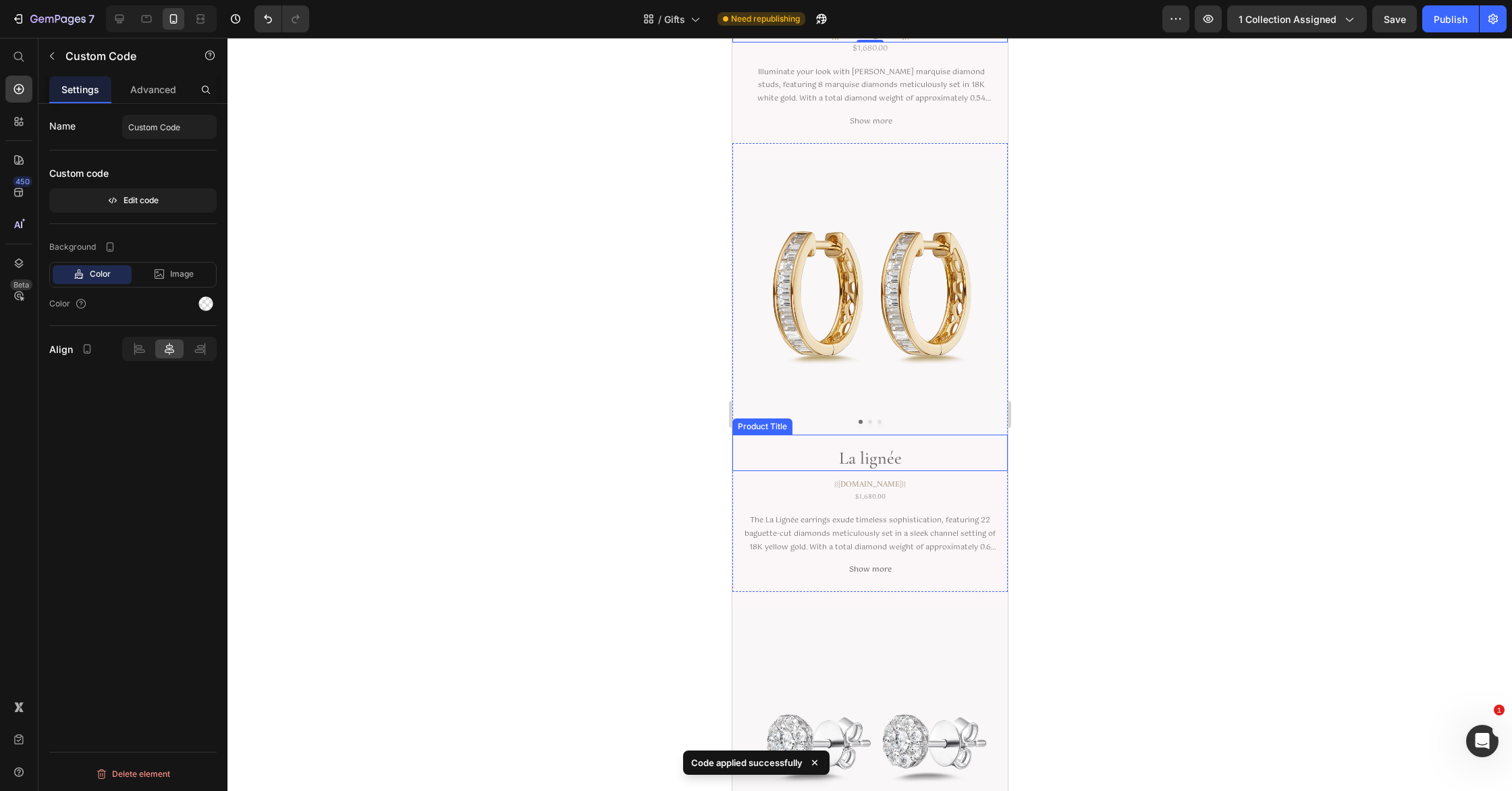 click on "La lignée" at bounding box center (869, 458) 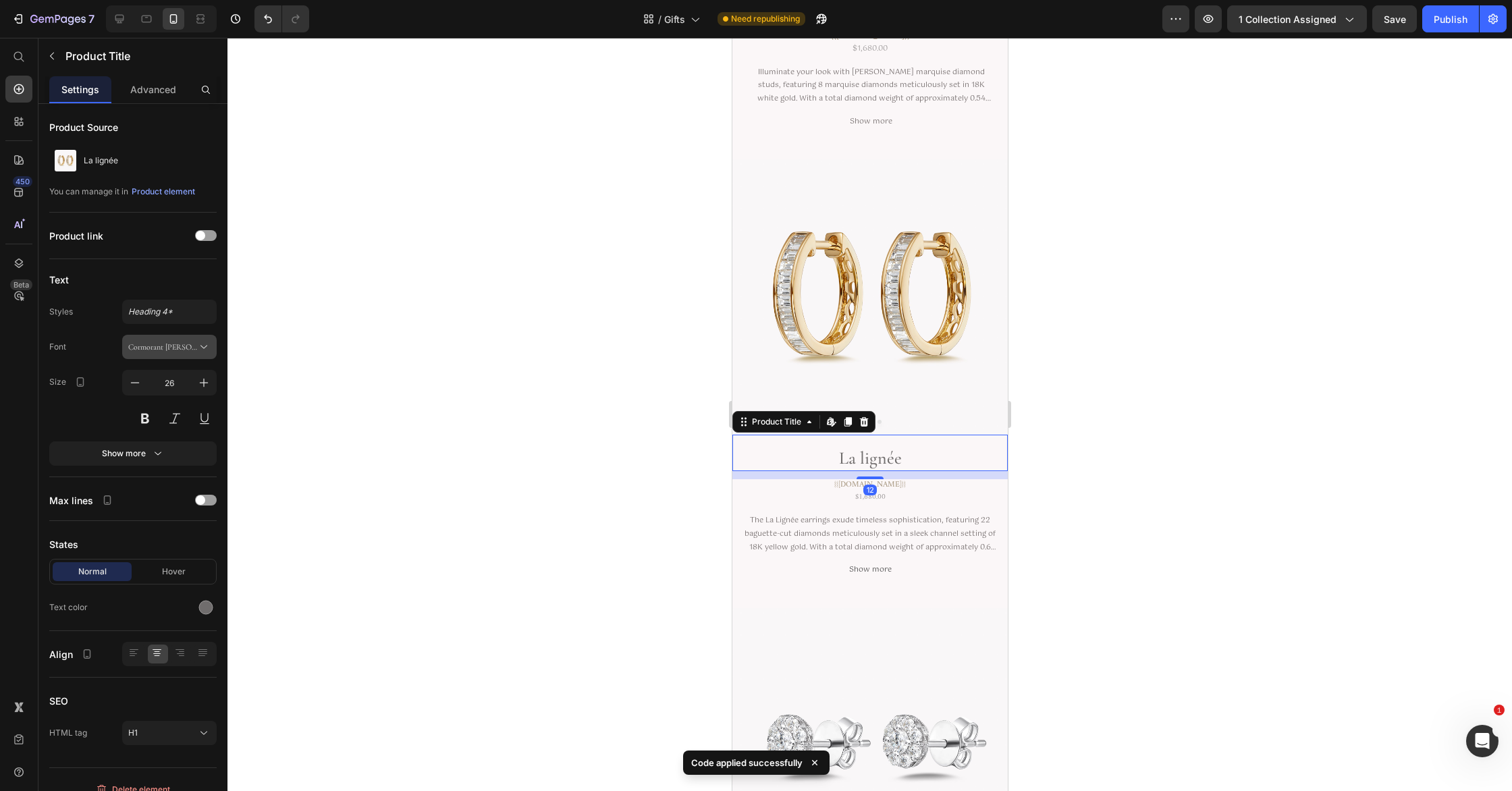 click on "Cormorant [PERSON_NAME]" at bounding box center [163, 347] 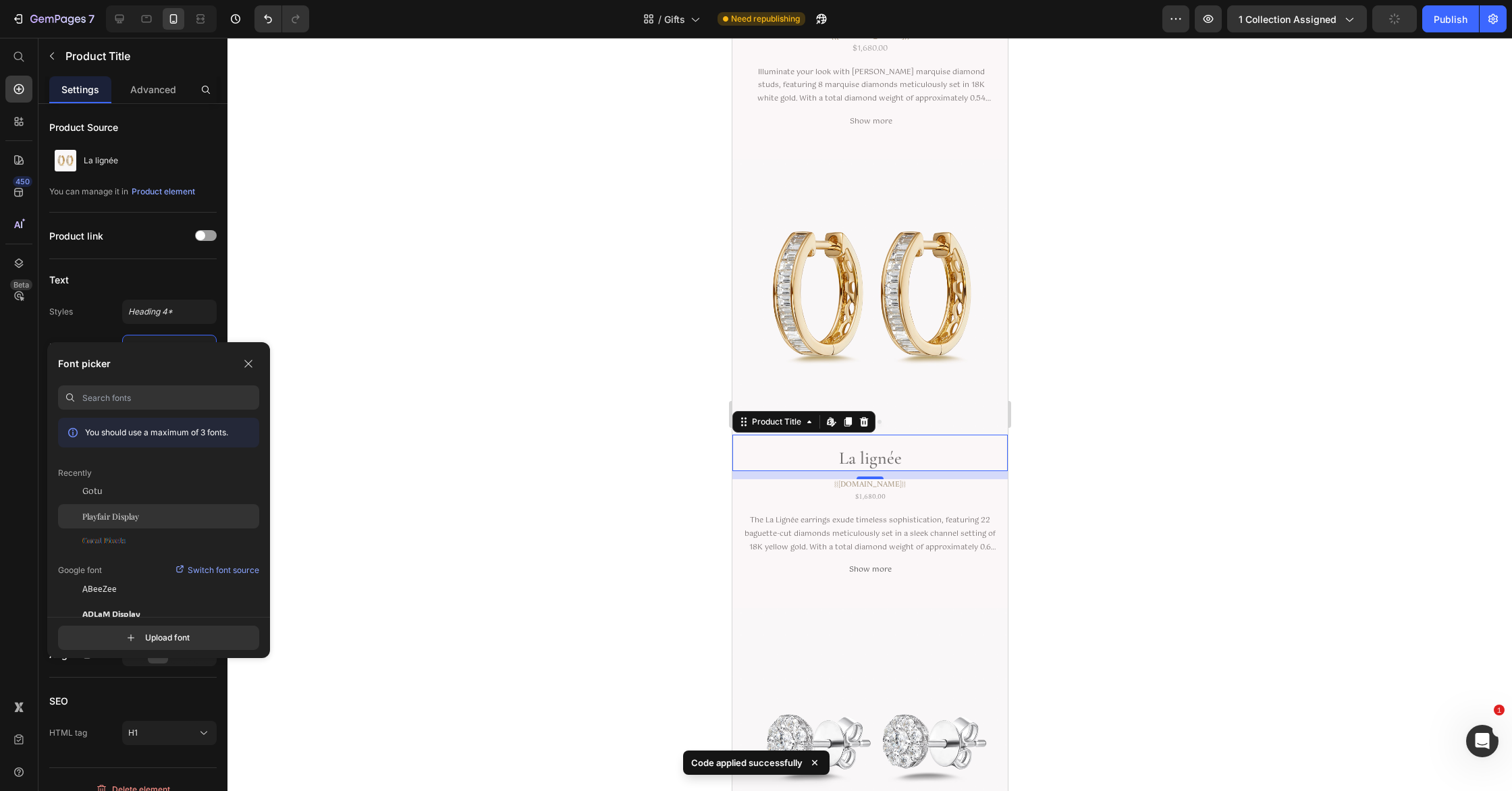 click on "Playfair Display" 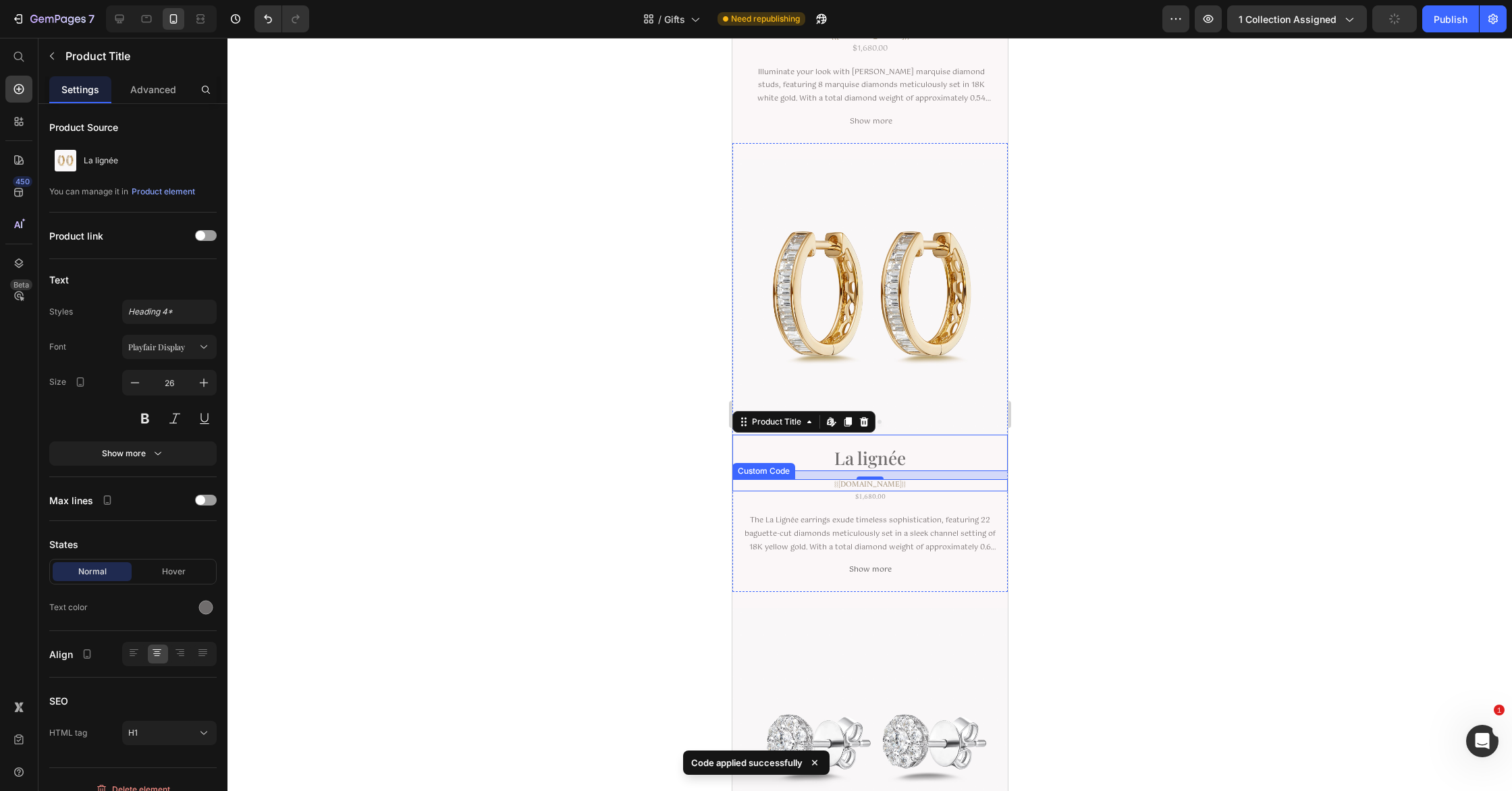 click on "{{[DOMAIN_NAME]}}" at bounding box center [869, 485] 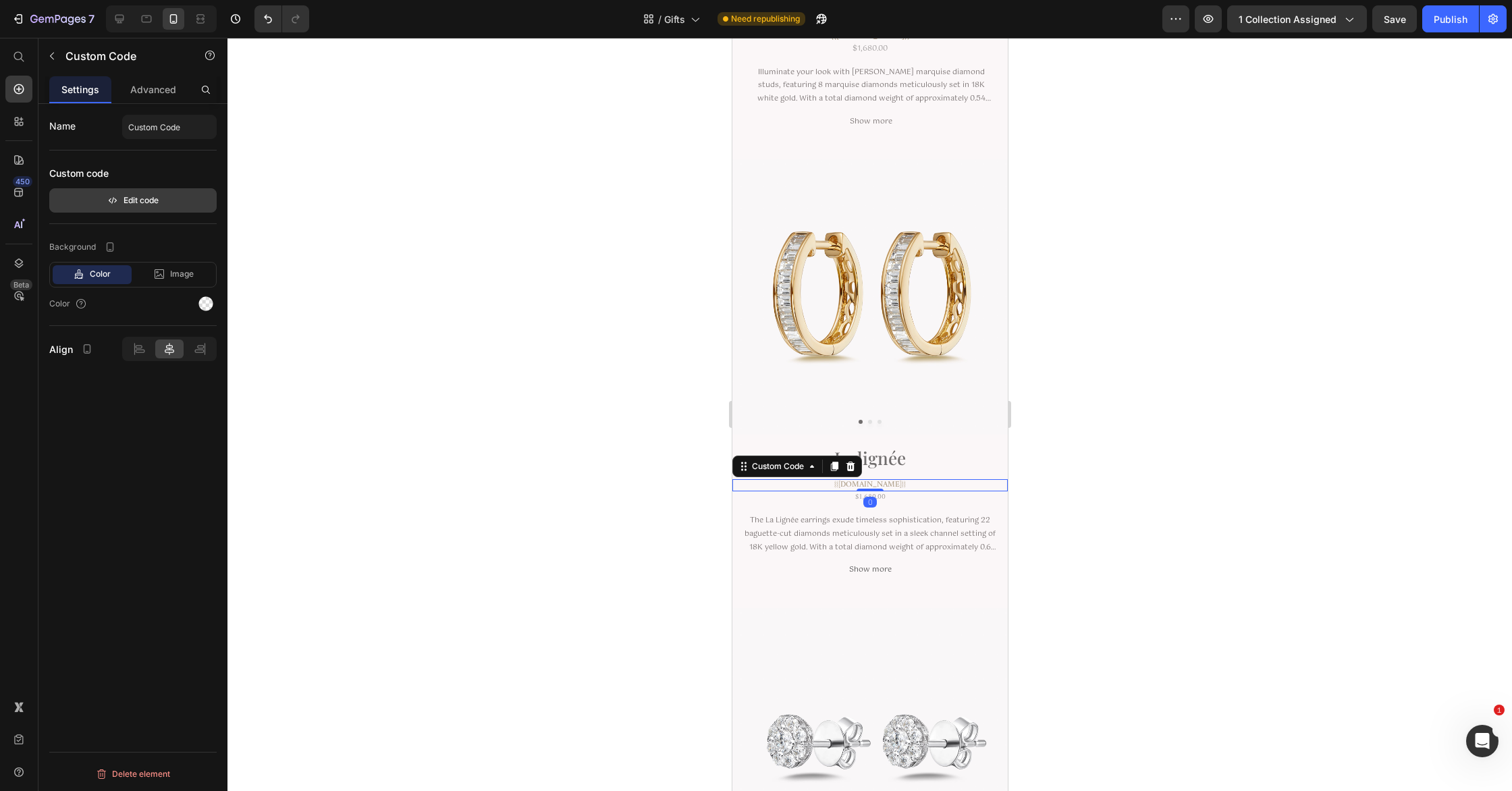 click on "Edit code" at bounding box center (133, 200) 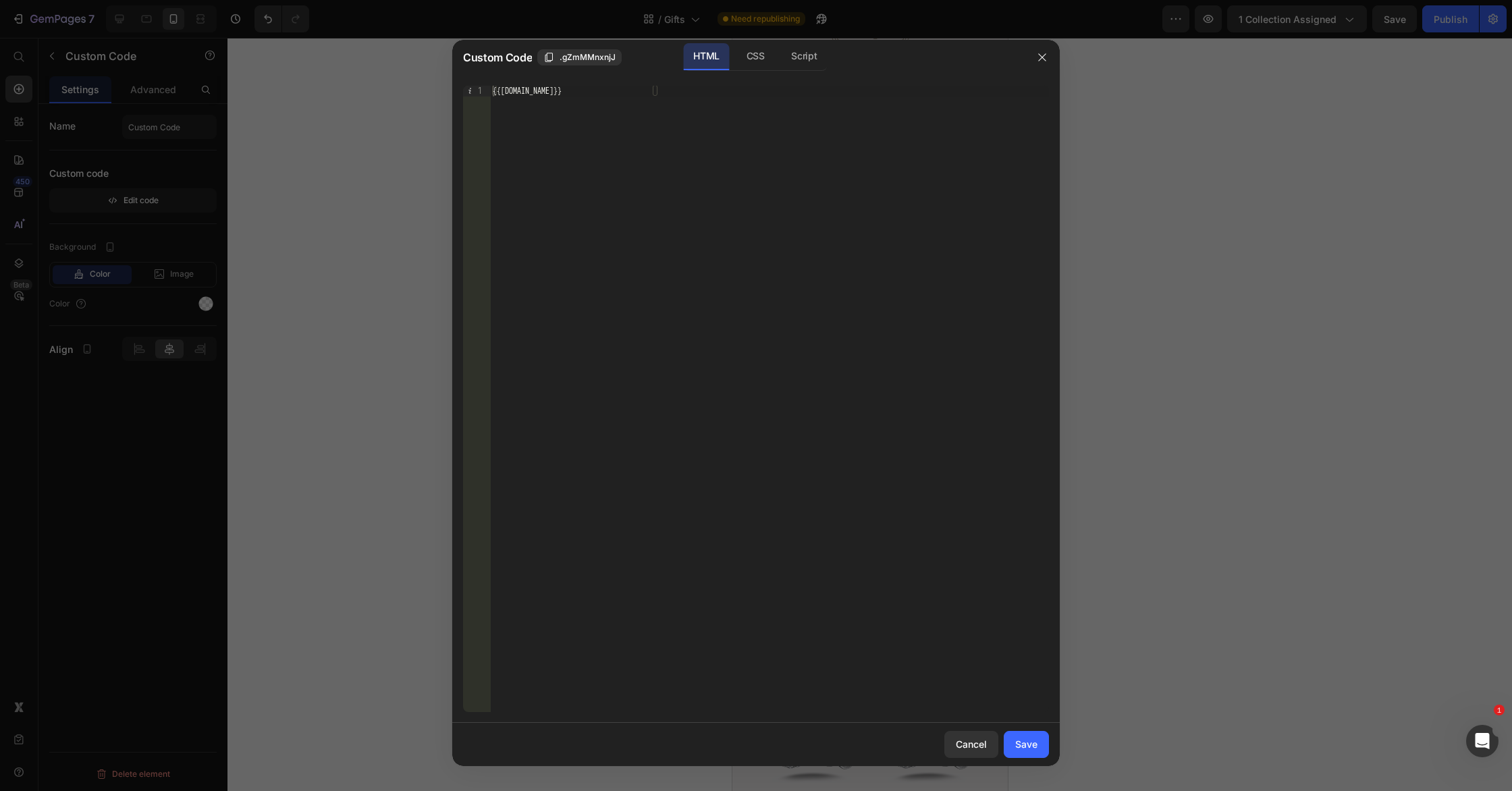 click on "CSS" 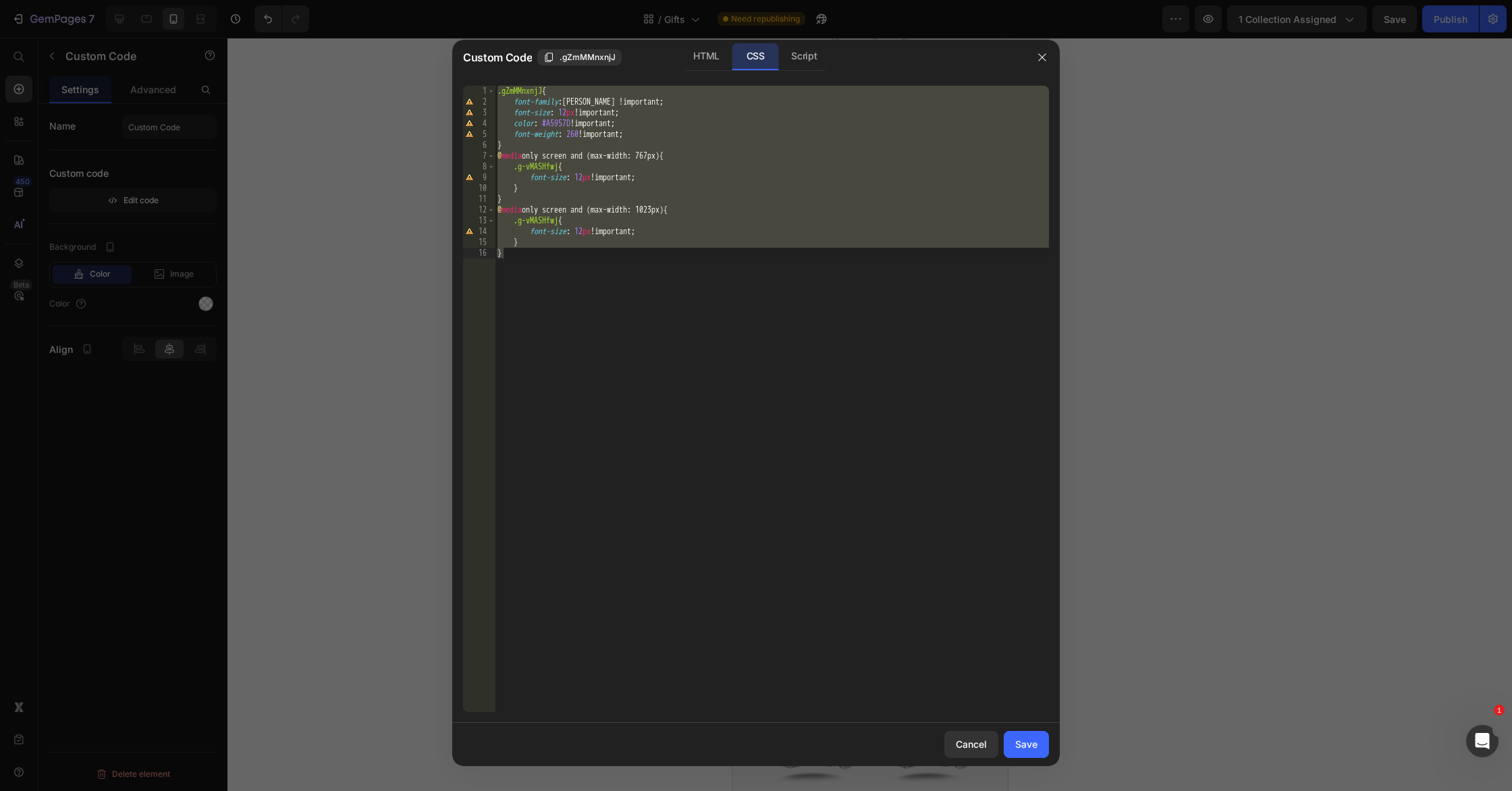 click on ".gZmMMnxnjJ {      font-family :  [PERSON_NAME] !important ;      font-size :   12 px  !important ;      color :   #A5957D  !important ;      font-weight :   260  !important ; } @ media  only screen and (max-width: 767px)  {      .g-vMASHfwj {           font-size :   12 px  !important ;      } } @ media  only screen and (max-width: 1023px)  {      .g-vMASHfwj {           font-size :   12 px  !important ;      } }" at bounding box center (772, 410) 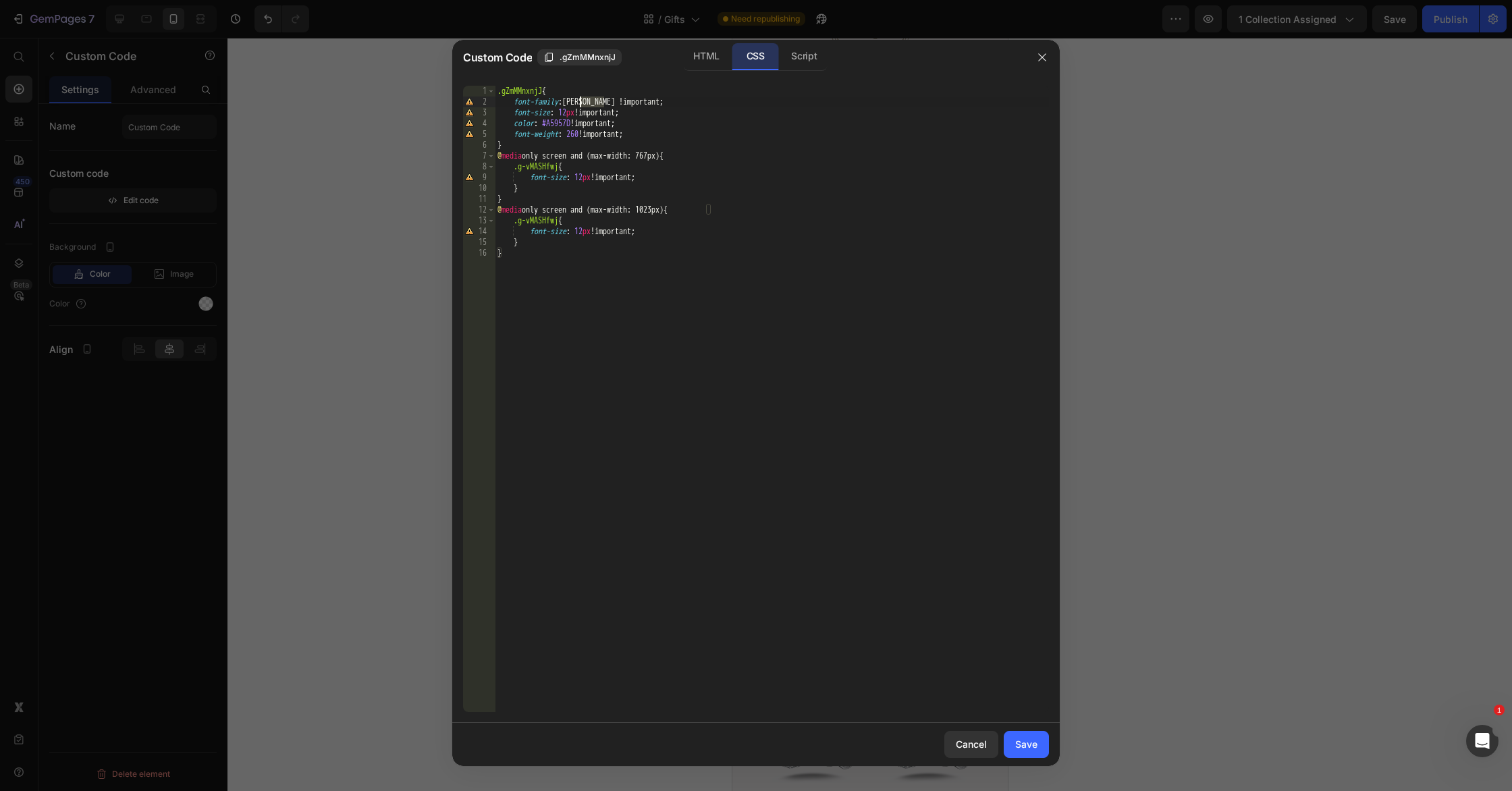 click on ".gZmMMnxnjJ {      font-family :  [PERSON_NAME] !important ;      font-size :   12 px  !important ;      color :   #A5957D  !important ;      font-weight :   260  !important ; } @ media  only screen and (max-width: 767px)  {      .g-vMASHfwj {           font-size :   12 px  !important ;      } } @ media  only screen and (max-width: 1023px)  {      .g-vMASHfwj {           font-size :   12 px  !important ;      } }" at bounding box center (772, 410) 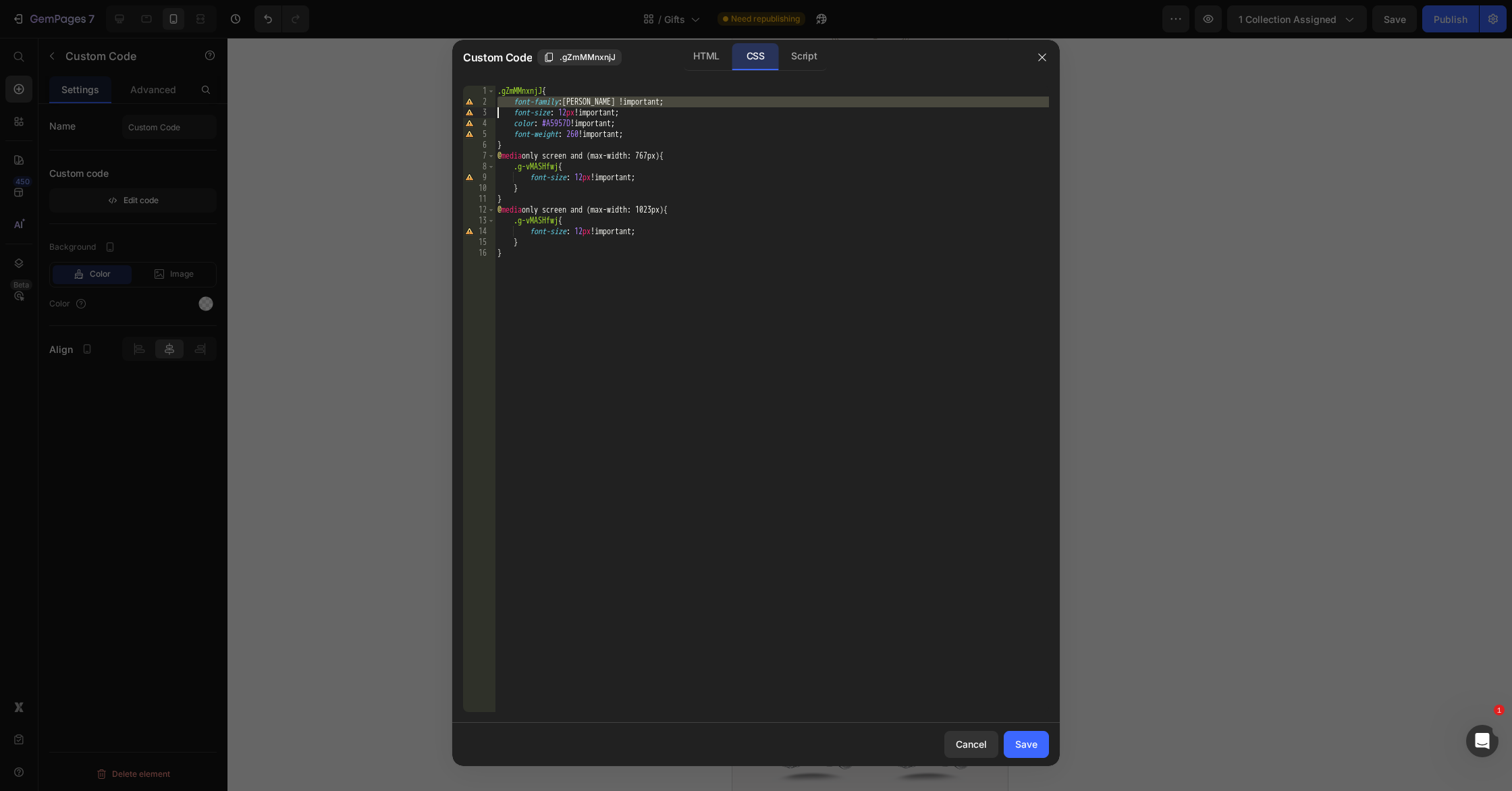 drag, startPoint x: 591, startPoint y: 93, endPoint x: 601, endPoint y: 100, distance: 12.206556 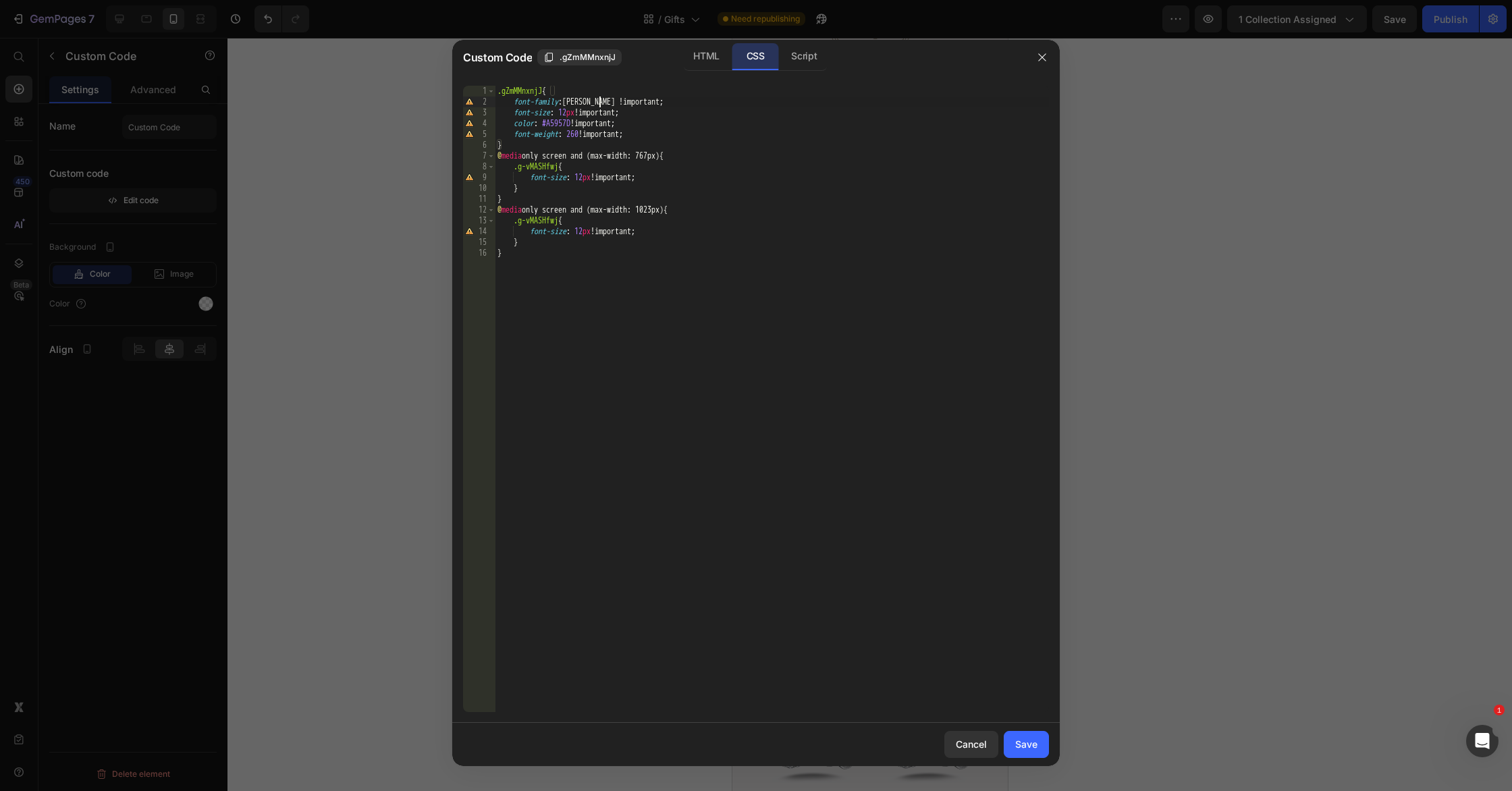 click on ".gZmMMnxnjJ {      font-family :  [PERSON_NAME] !important ;      font-size :   12 px  !important ;      color :   #A5957D  !important ;      font-weight :   260  !important ; } @ media  only screen and (max-width: 767px)  {      .g-vMASHfwj {           font-size :   12 px  !important ;      } } @ media  only screen and (max-width: 1023px)  {      .g-vMASHfwj {           font-size :   12 px  !important ;      } }" at bounding box center (772, 410) 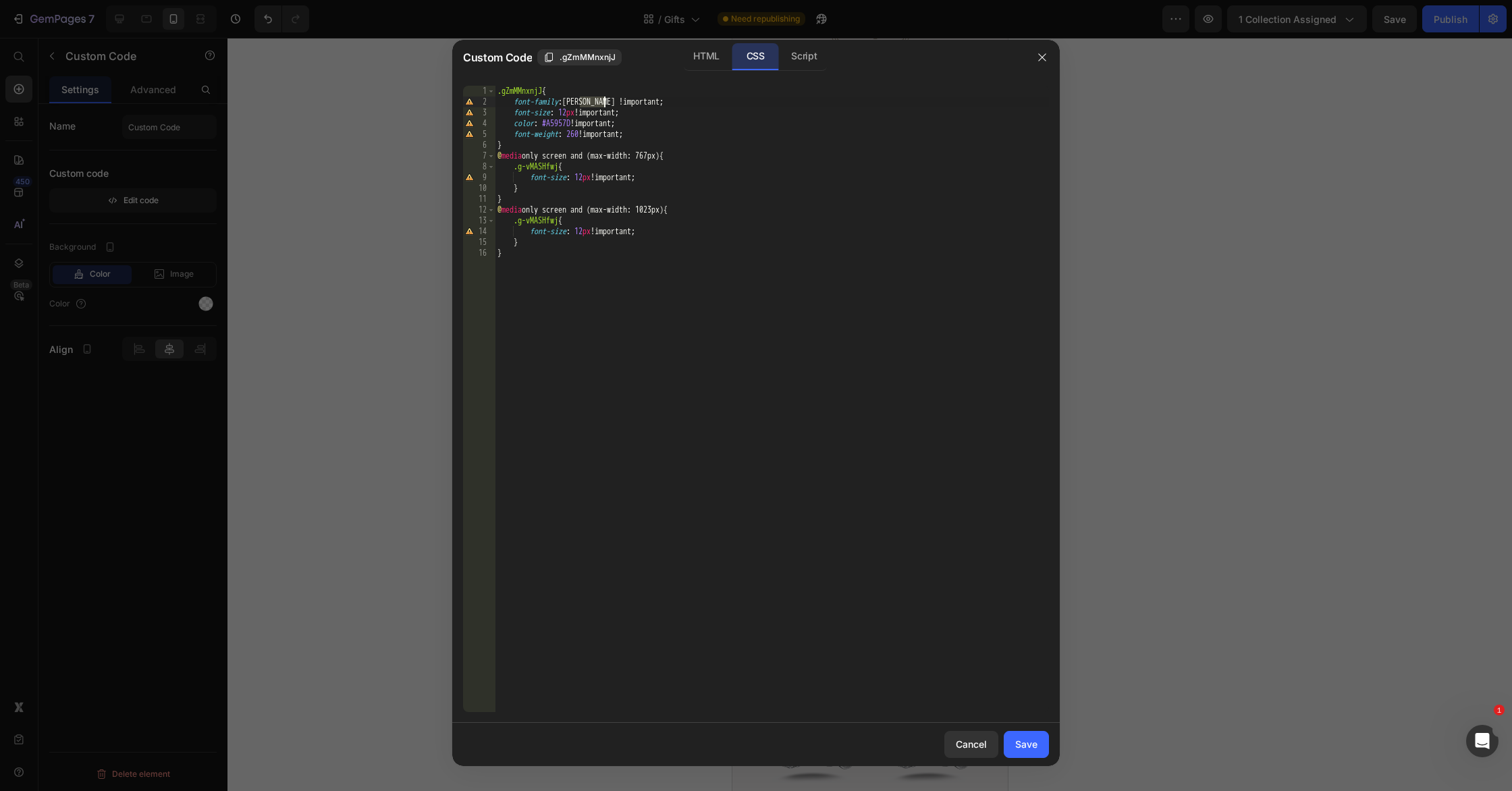 paste on "Gotu" 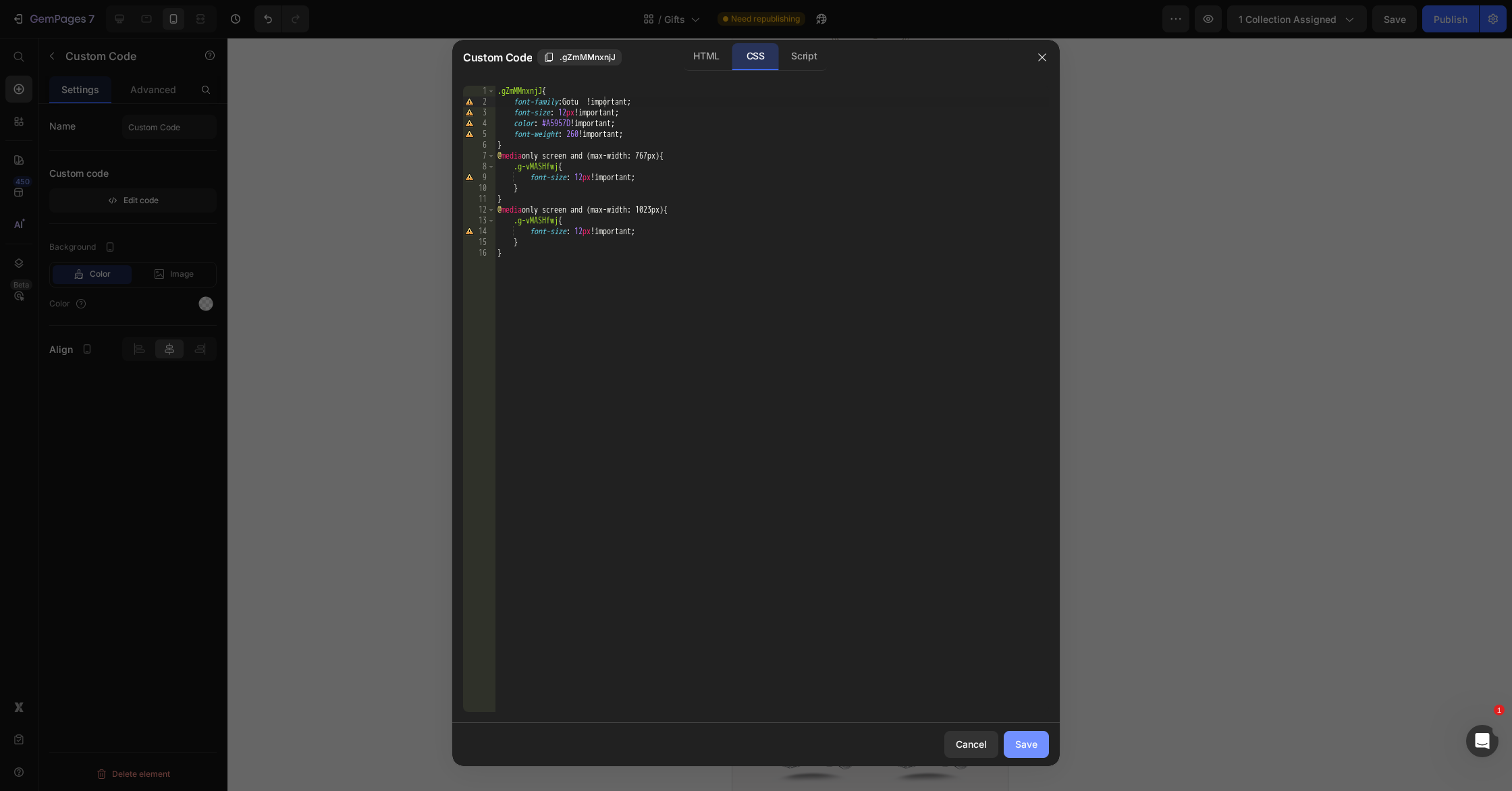 click on "Save" at bounding box center (1026, 744) 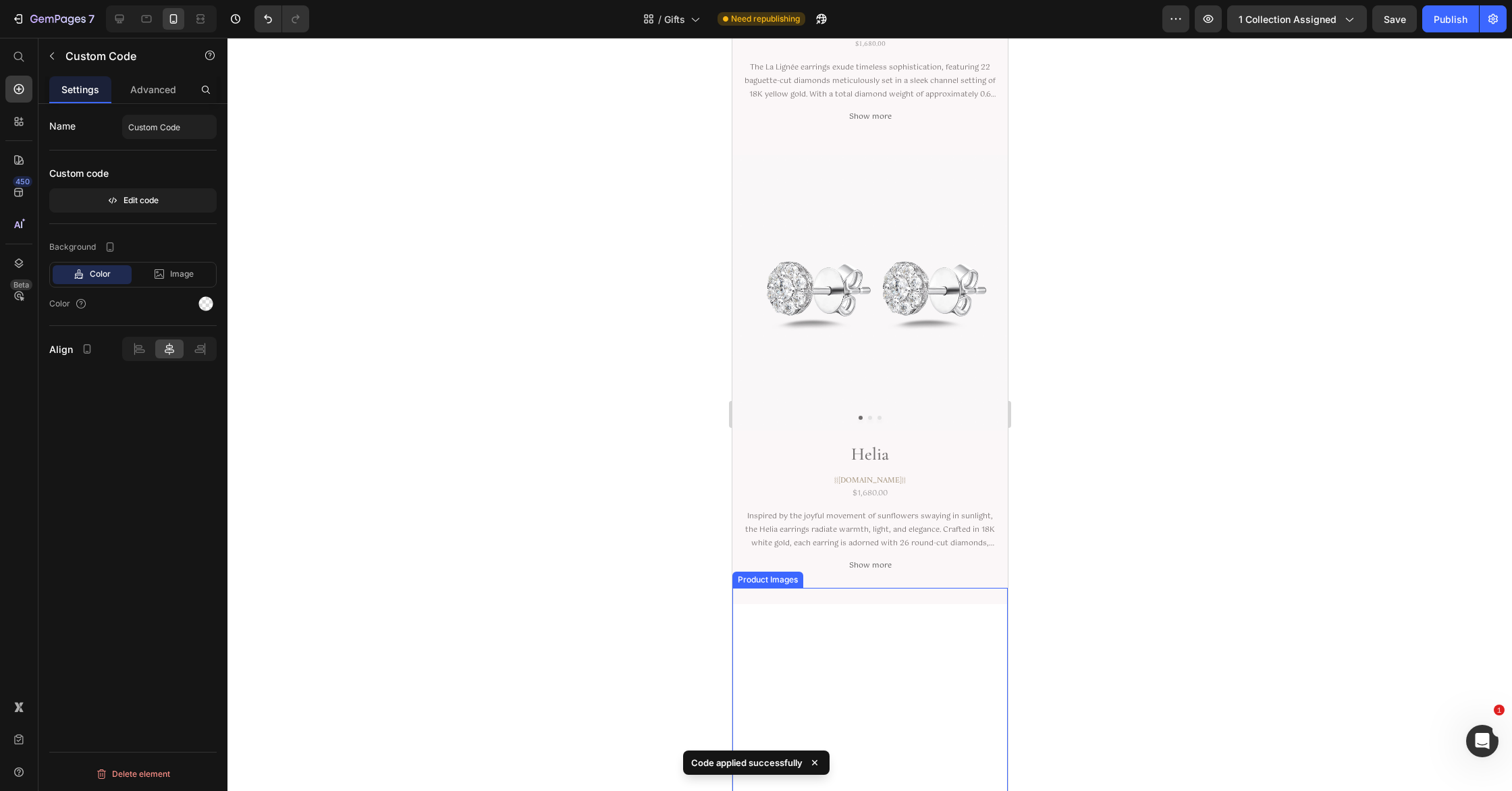 scroll, scrollTop: 7535, scrollLeft: 0, axis: vertical 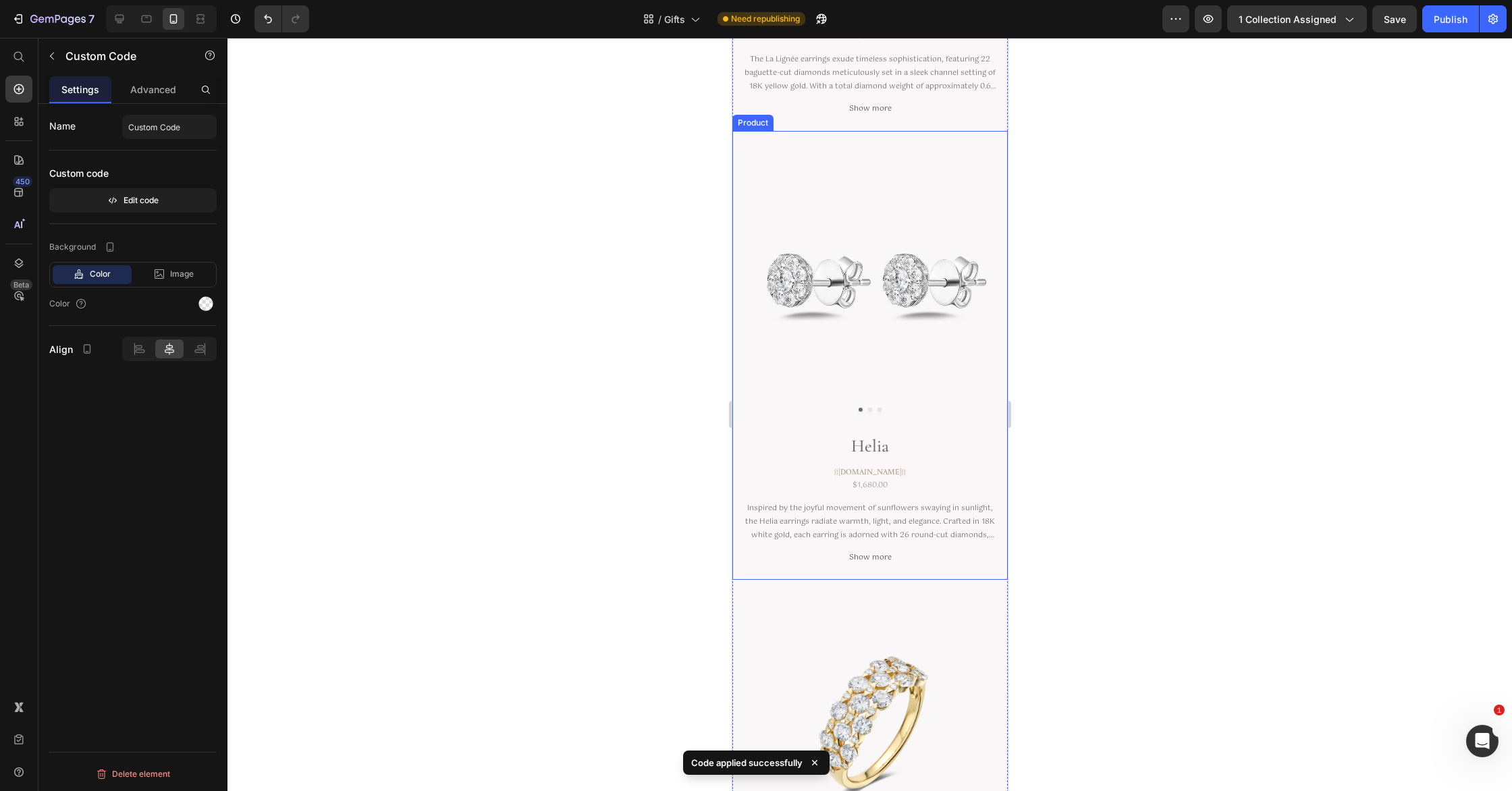 click on "Helia" at bounding box center [869, 446] 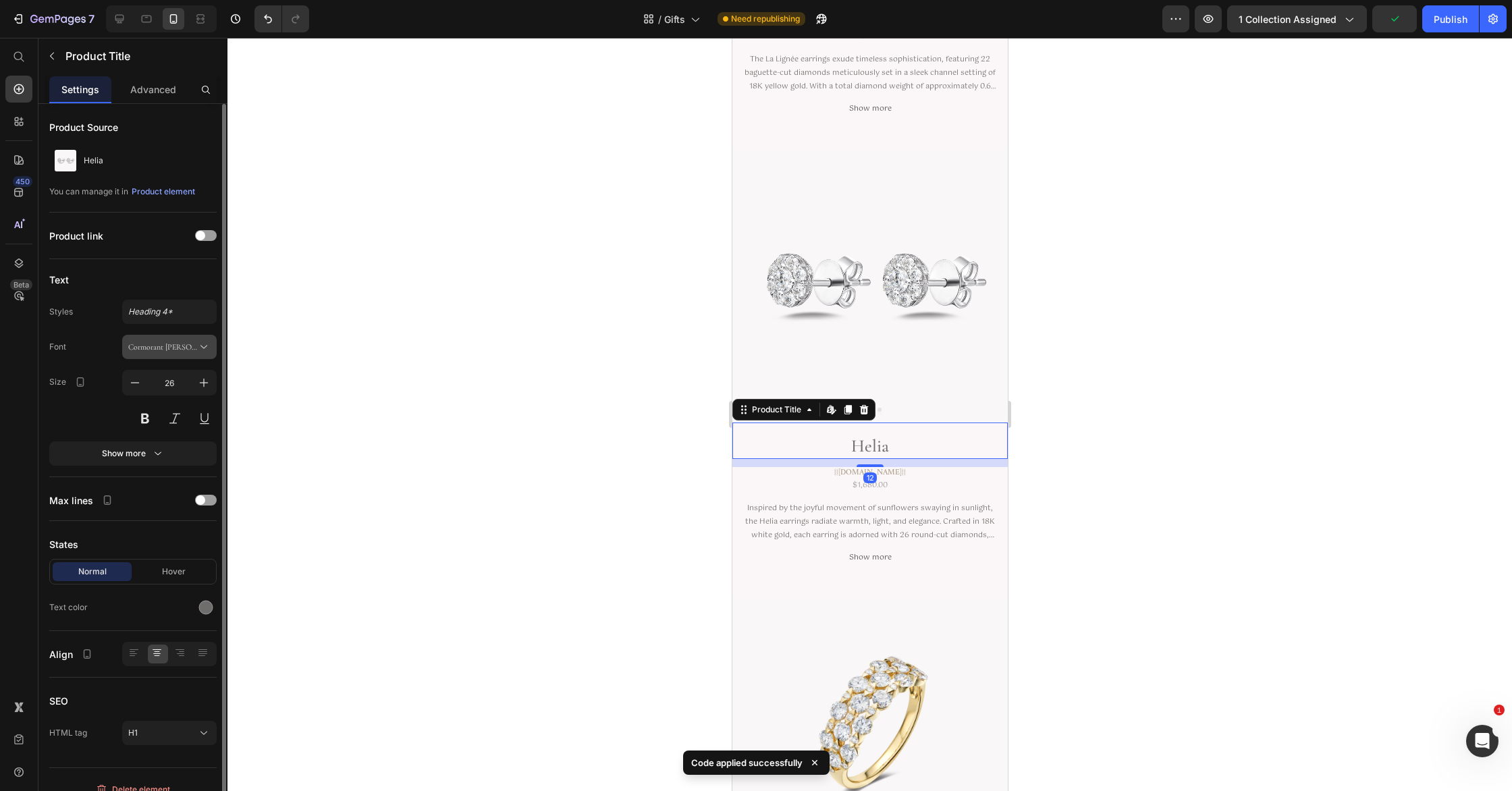 click on "Cormorant [PERSON_NAME]" at bounding box center [163, 347] 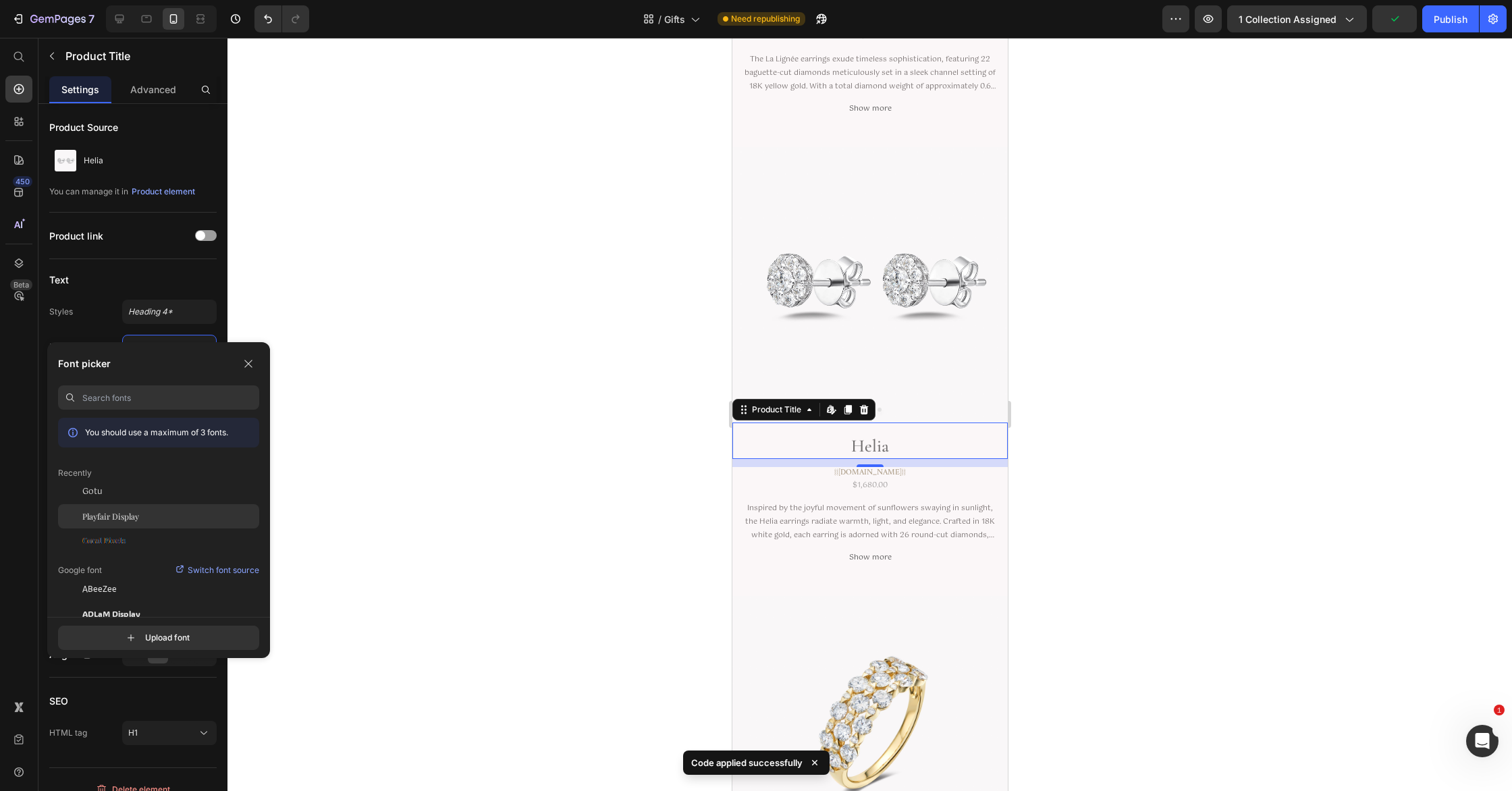 click on "Playfair Display" 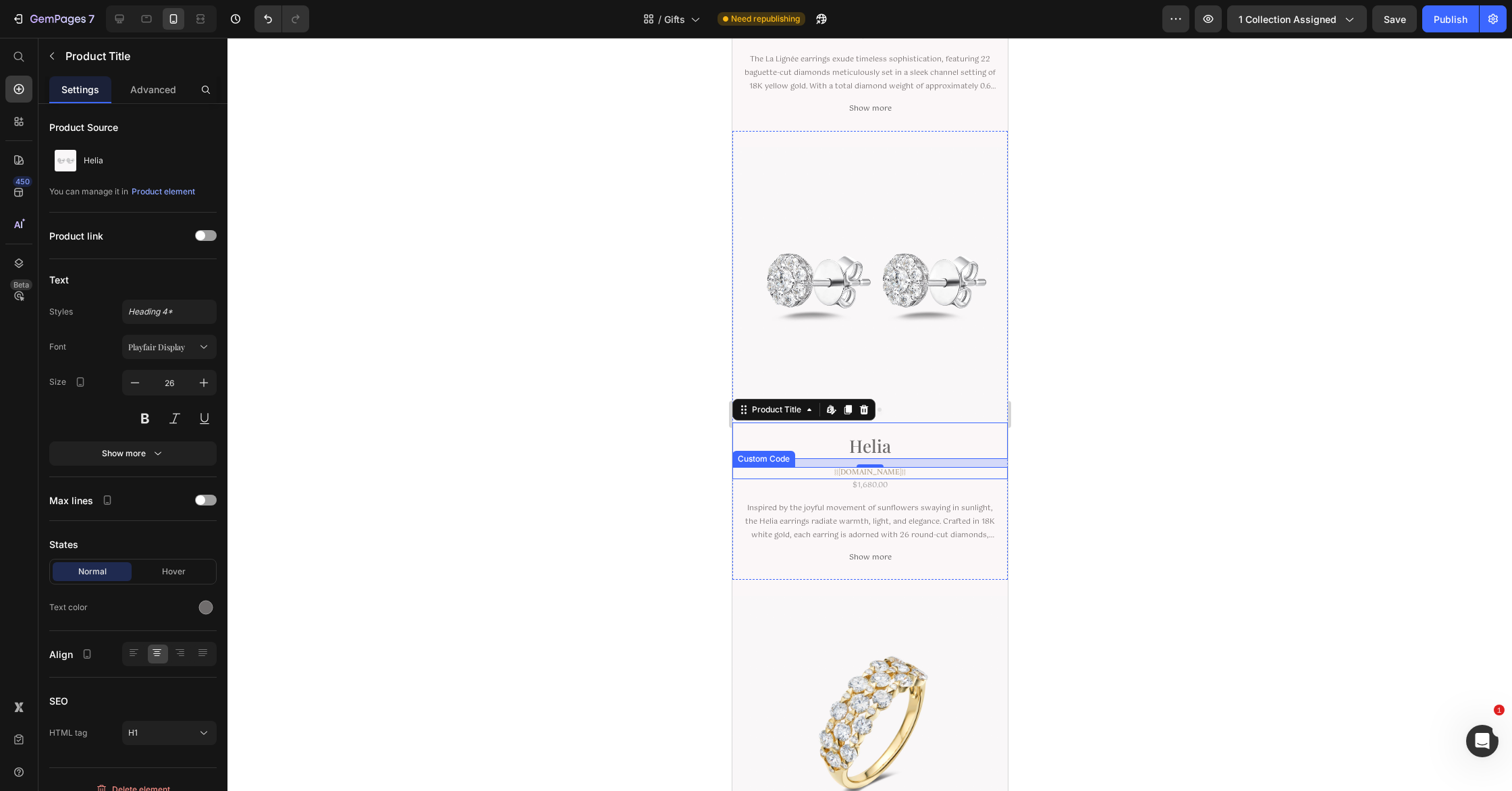 click on "{{[DOMAIN_NAME]}}" at bounding box center (869, 473) 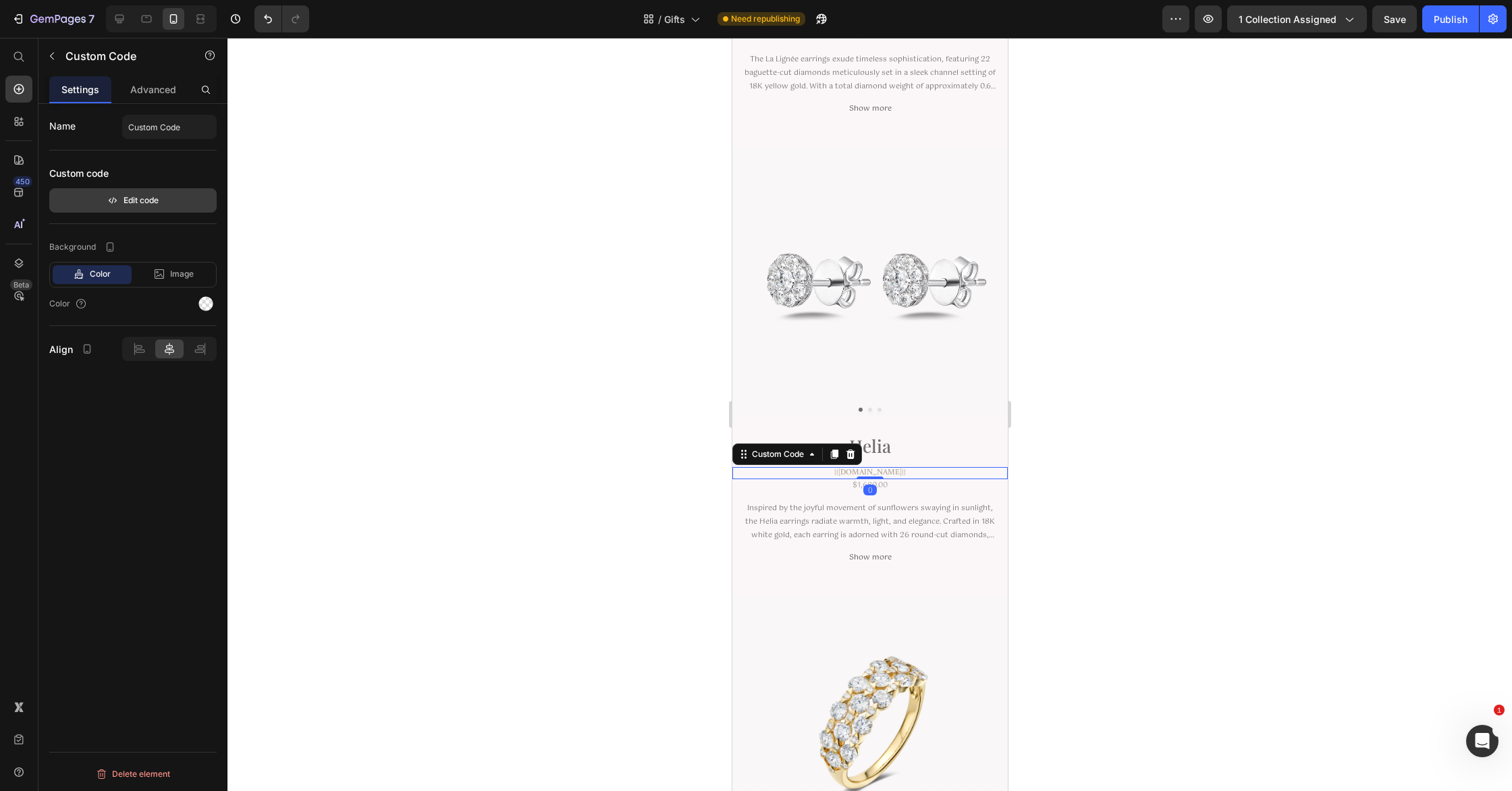 click on "Edit code" at bounding box center [133, 200] 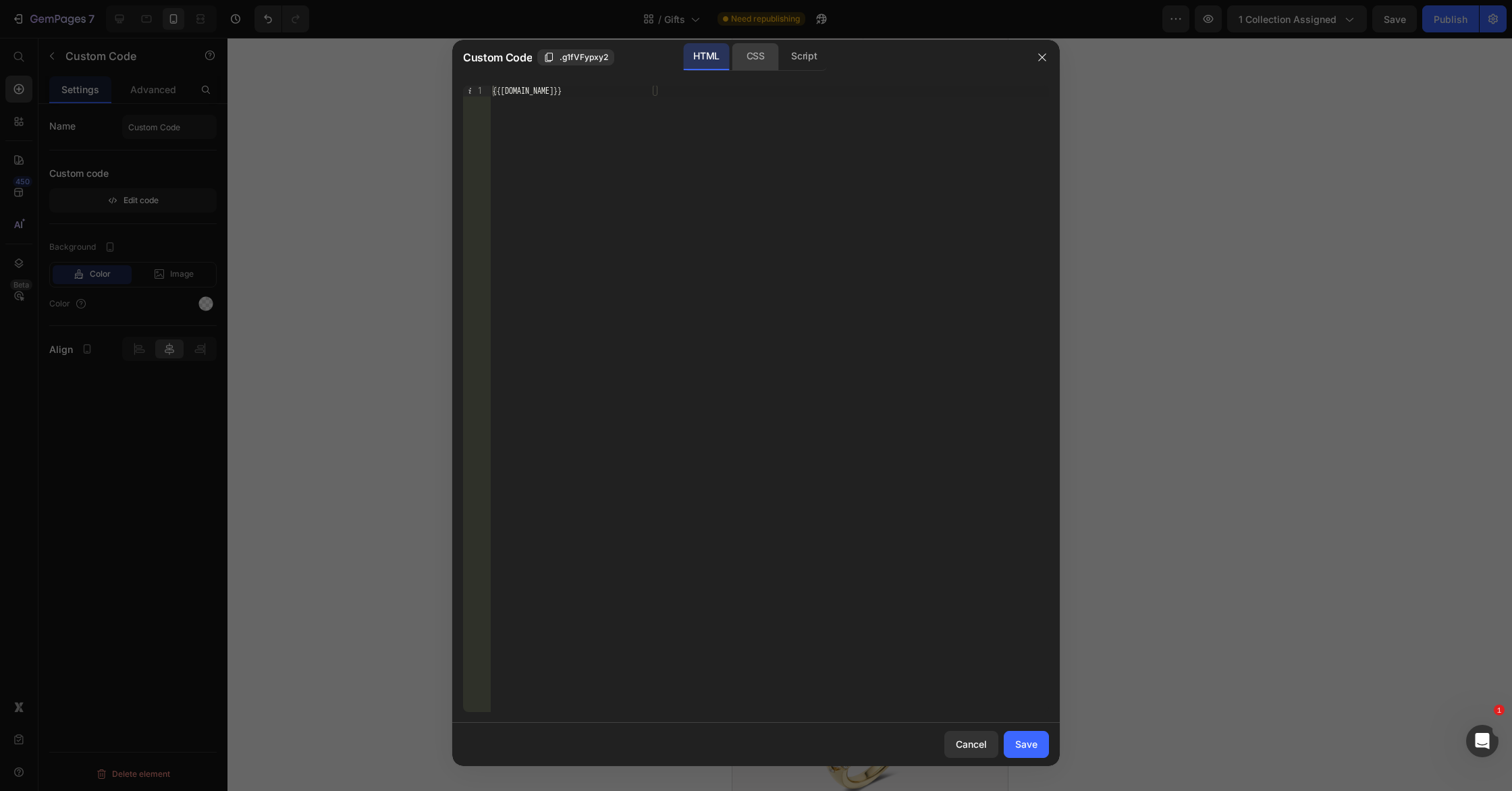 click on "CSS" 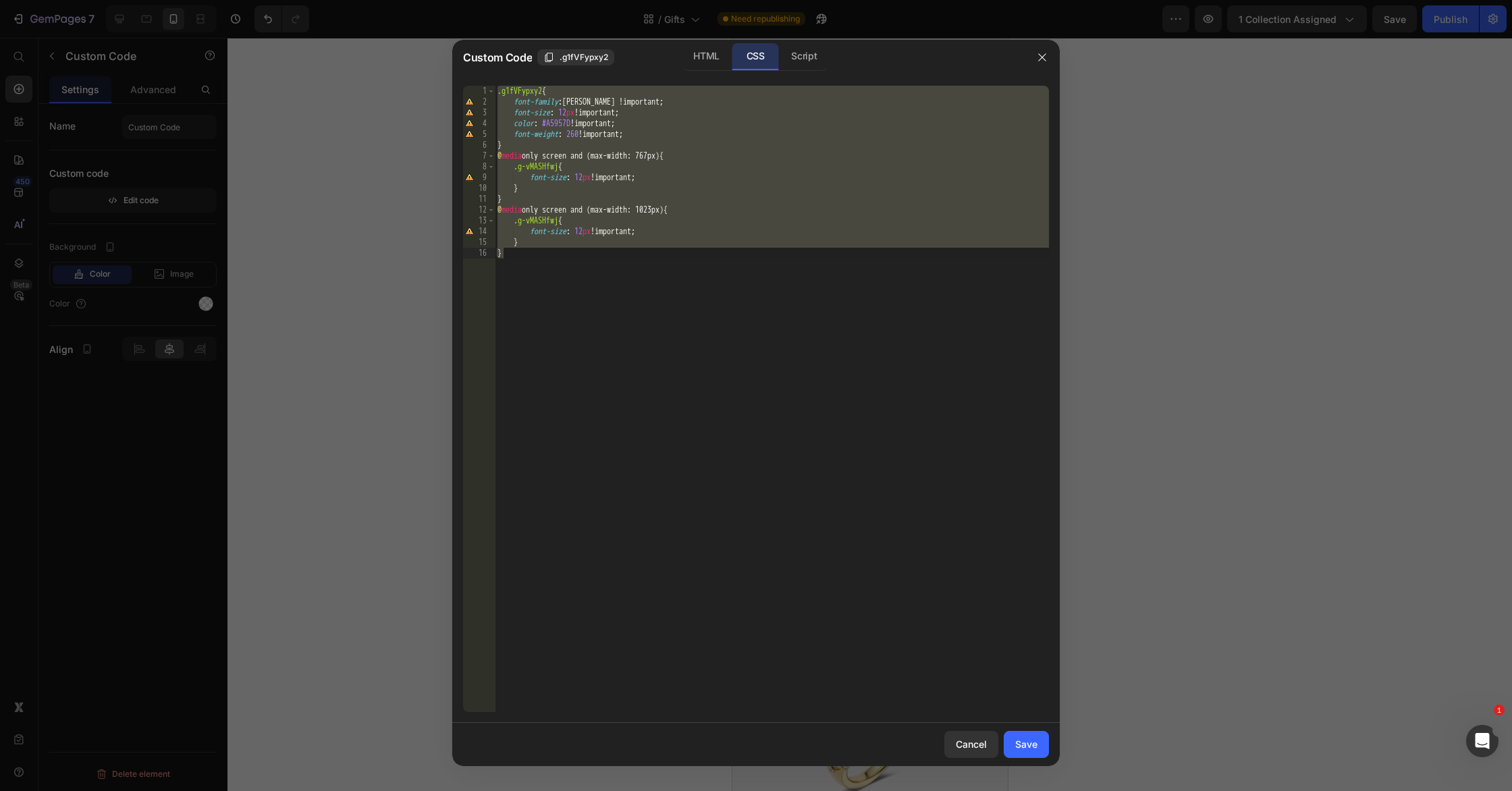 click on ".g1fVFypxy2 {      font-family :  [PERSON_NAME] !important ;      font-size :   12 px  !important ;      color :   #A5957D  !important ;      font-weight :   260  !important ; } @ media  only screen and (max-width: 767px)  {      .g-vMASHfwj {           font-size :   12 px  !important ;      } } @ media  only screen and (max-width: 1023px)  {      .g-vMASHfwj {           font-size :   12 px  !important ;      } }" at bounding box center (772, 410) 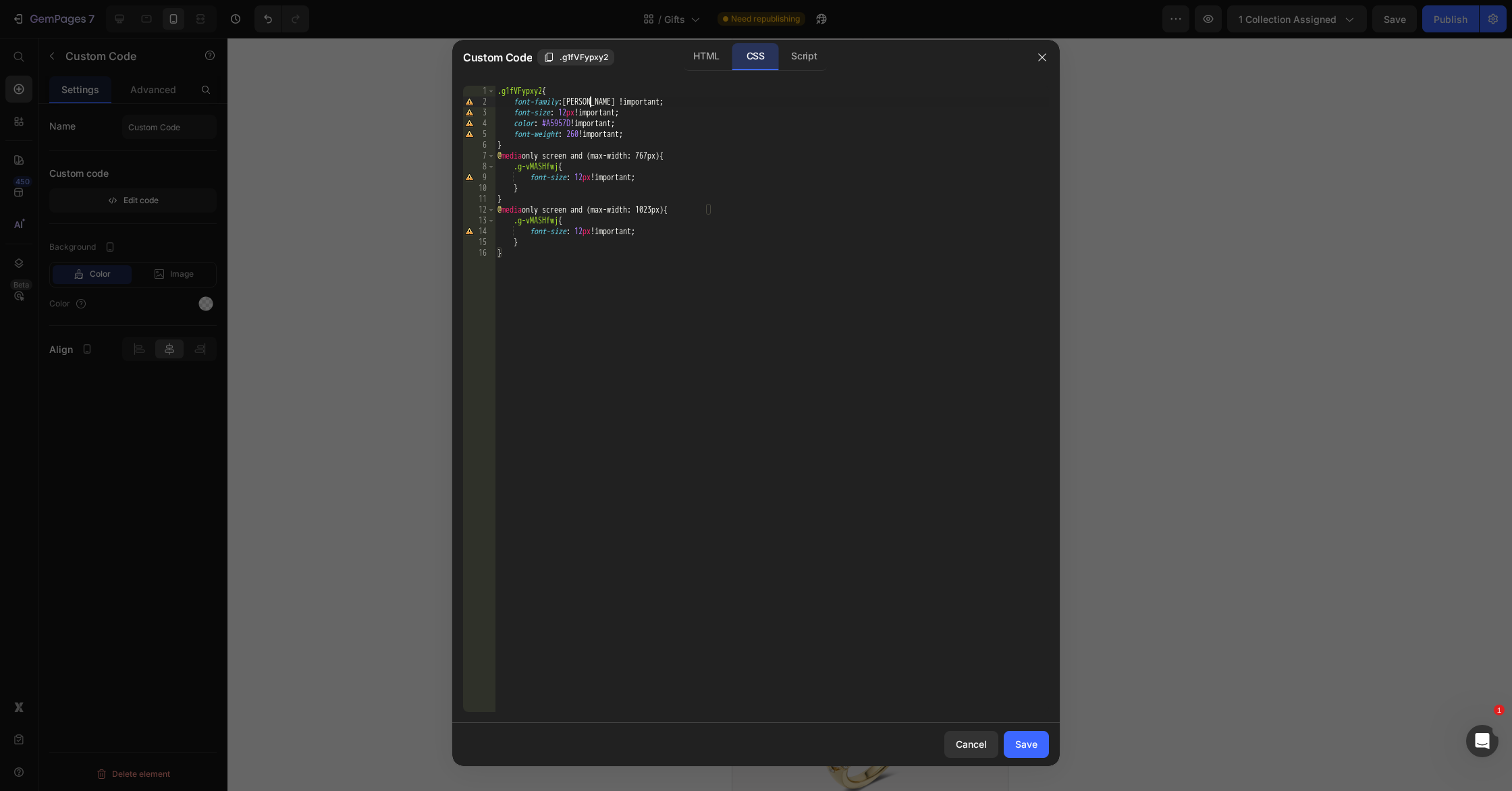 click on ".g1fVFypxy2 {      font-family :  [PERSON_NAME] !important ;      font-size :   12 px  !important ;      color :   #A5957D  !important ;      font-weight :   260  !important ; } @ media  only screen and (max-width: 767px)  {      .g-vMASHfwj {           font-size :   12 px  !important ;      } } @ media  only screen and (max-width: 1023px)  {      .g-vMASHfwj {           font-size :   12 px  !important ;      } }" at bounding box center (772, 410) 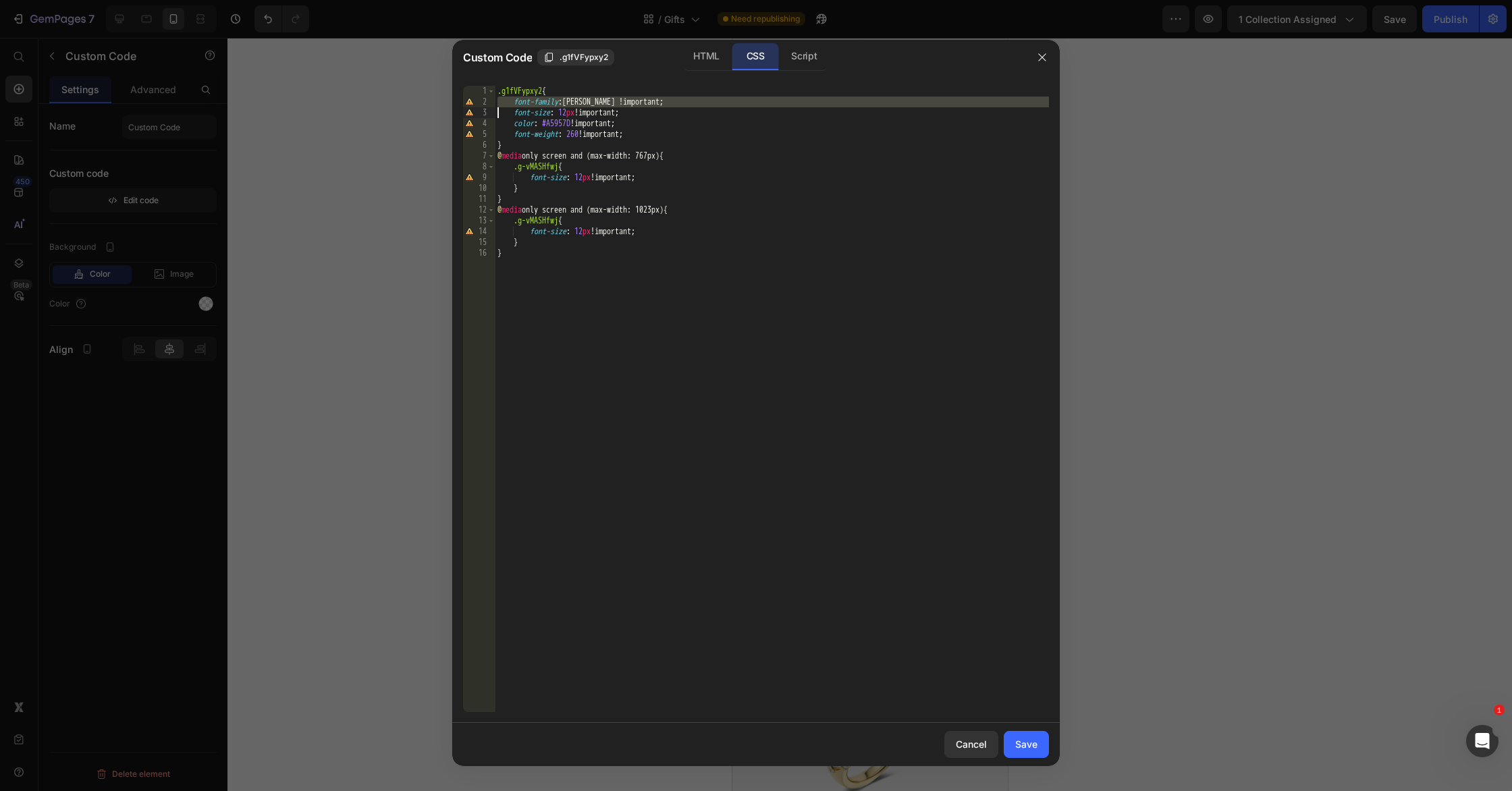 click on ".g1fVFypxy2 {      font-family :  [PERSON_NAME] !important ;      font-size :   12 px  !important ;      color :   #A5957D  !important ;      font-weight :   260  !important ; } @ media  only screen and (max-width: 767px)  {      .g-vMASHfwj {           font-size :   12 px  !important ;      } } @ media  only screen and (max-width: 1023px)  {      .g-vMASHfwj {           font-size :   12 px  !important ;      } }" at bounding box center [772, 410] 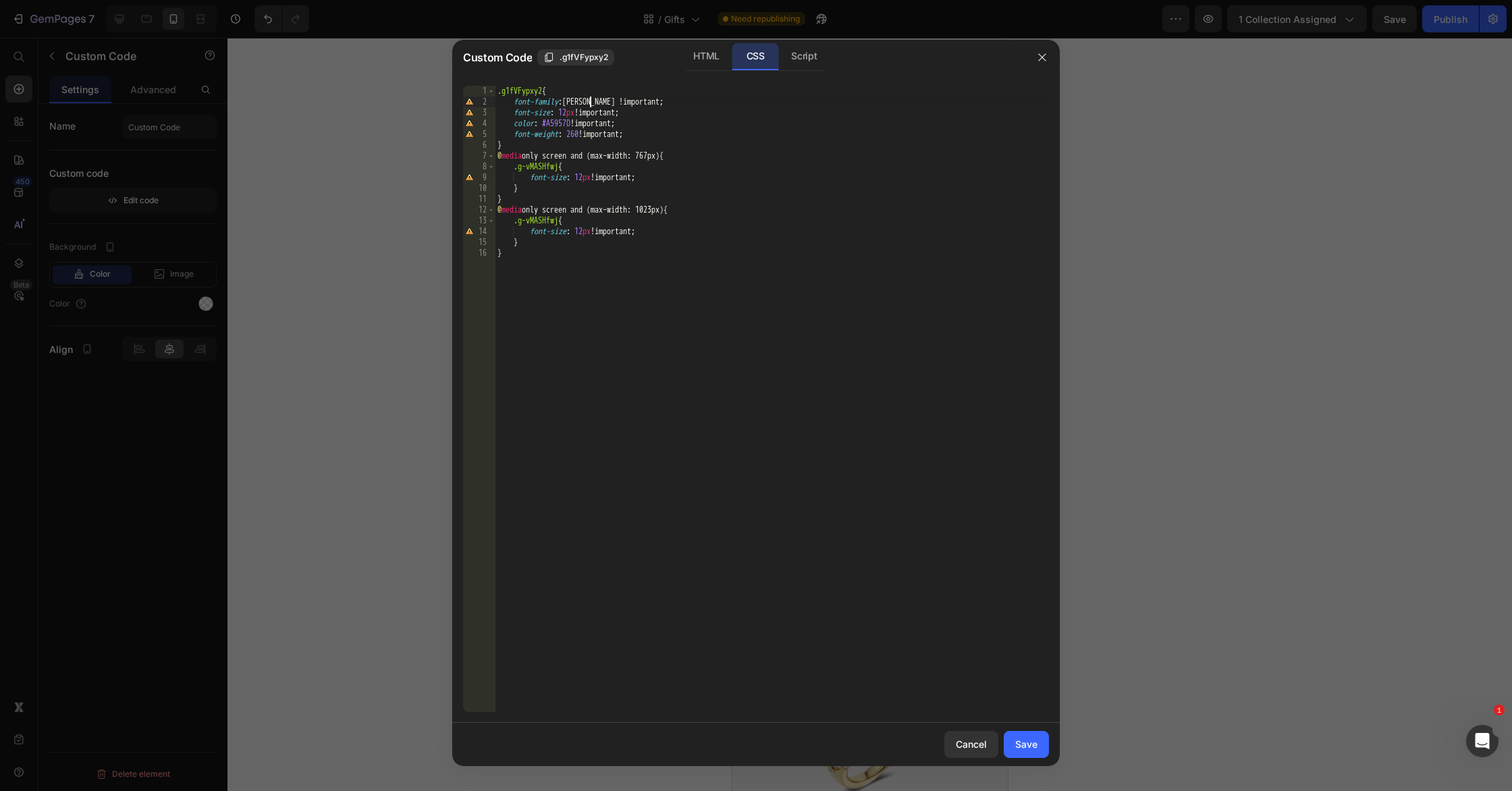 click on ".g1fVFypxy2 {      font-family :  [PERSON_NAME] !important ;      font-size :   12 px  !important ;      color :   #A5957D  !important ;      font-weight :   260  !important ; } @ media  only screen and (max-width: 767px)  {      .g-vMASHfwj {           font-size :   12 px  !important ;      } } @ media  only screen and (max-width: 1023px)  {      .g-vMASHfwj {           font-size :   12 px  !important ;      } }" at bounding box center [772, 410] 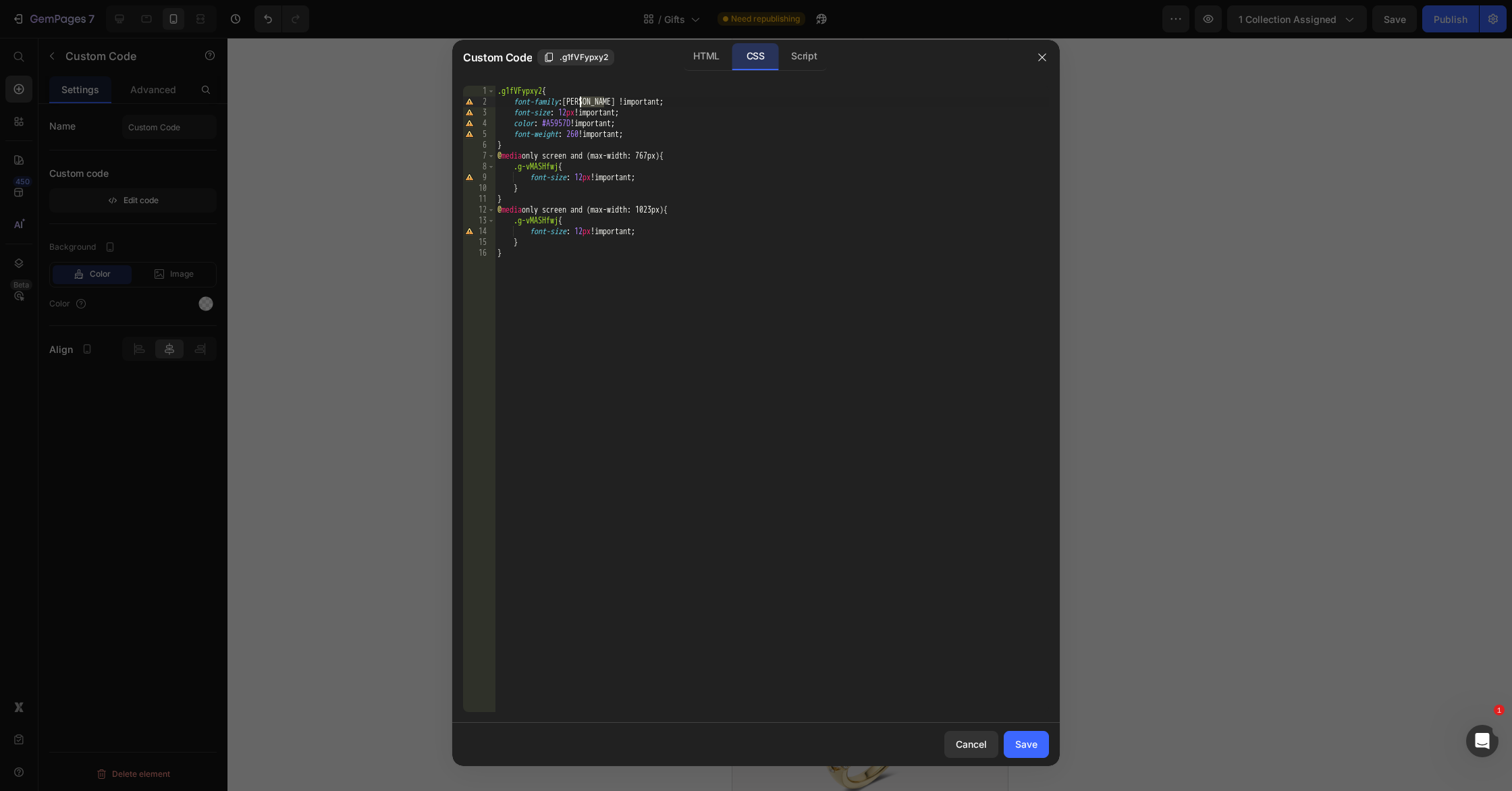 paste on "Gotu" 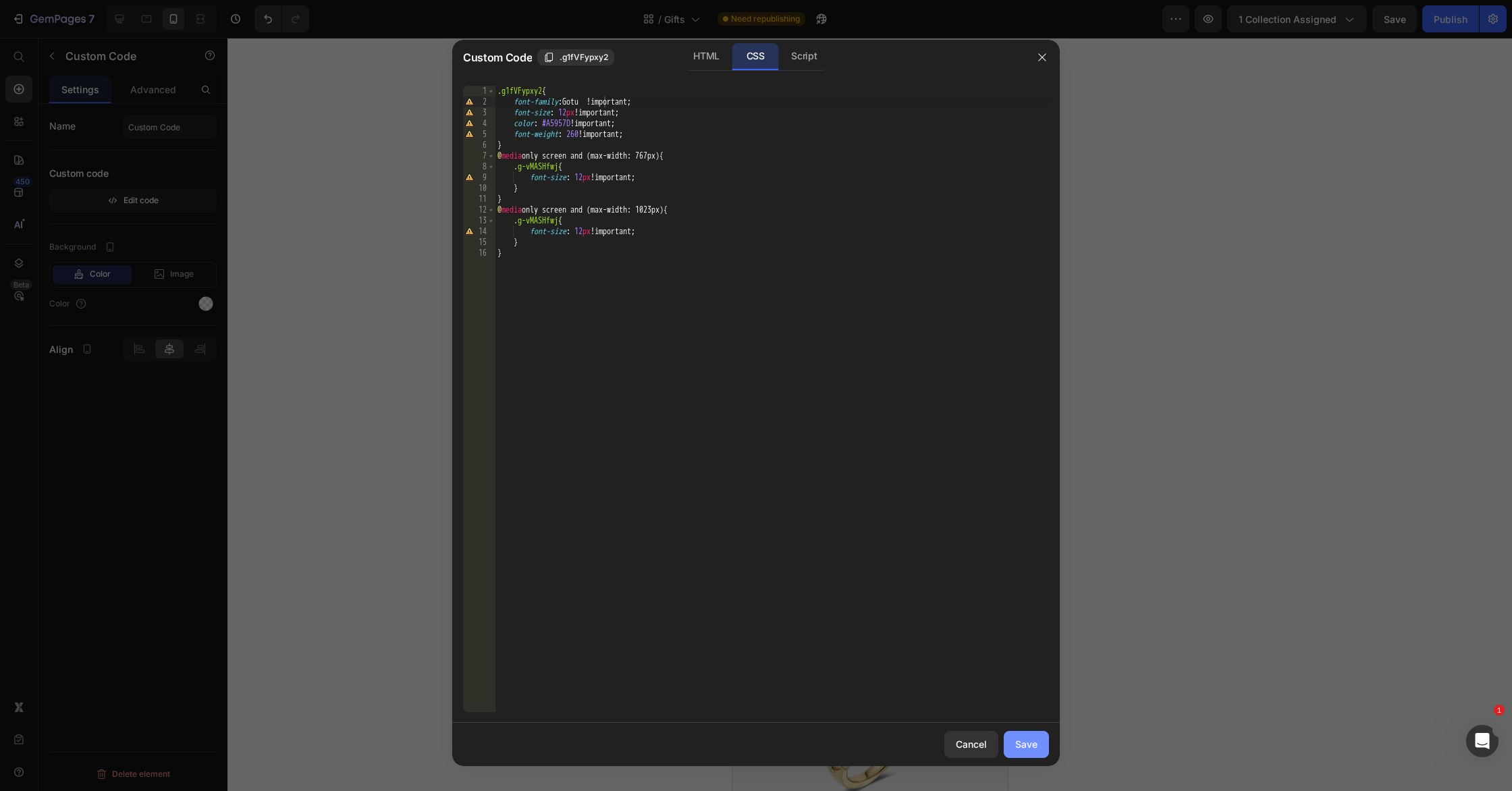 click on "Save" at bounding box center [1026, 744] 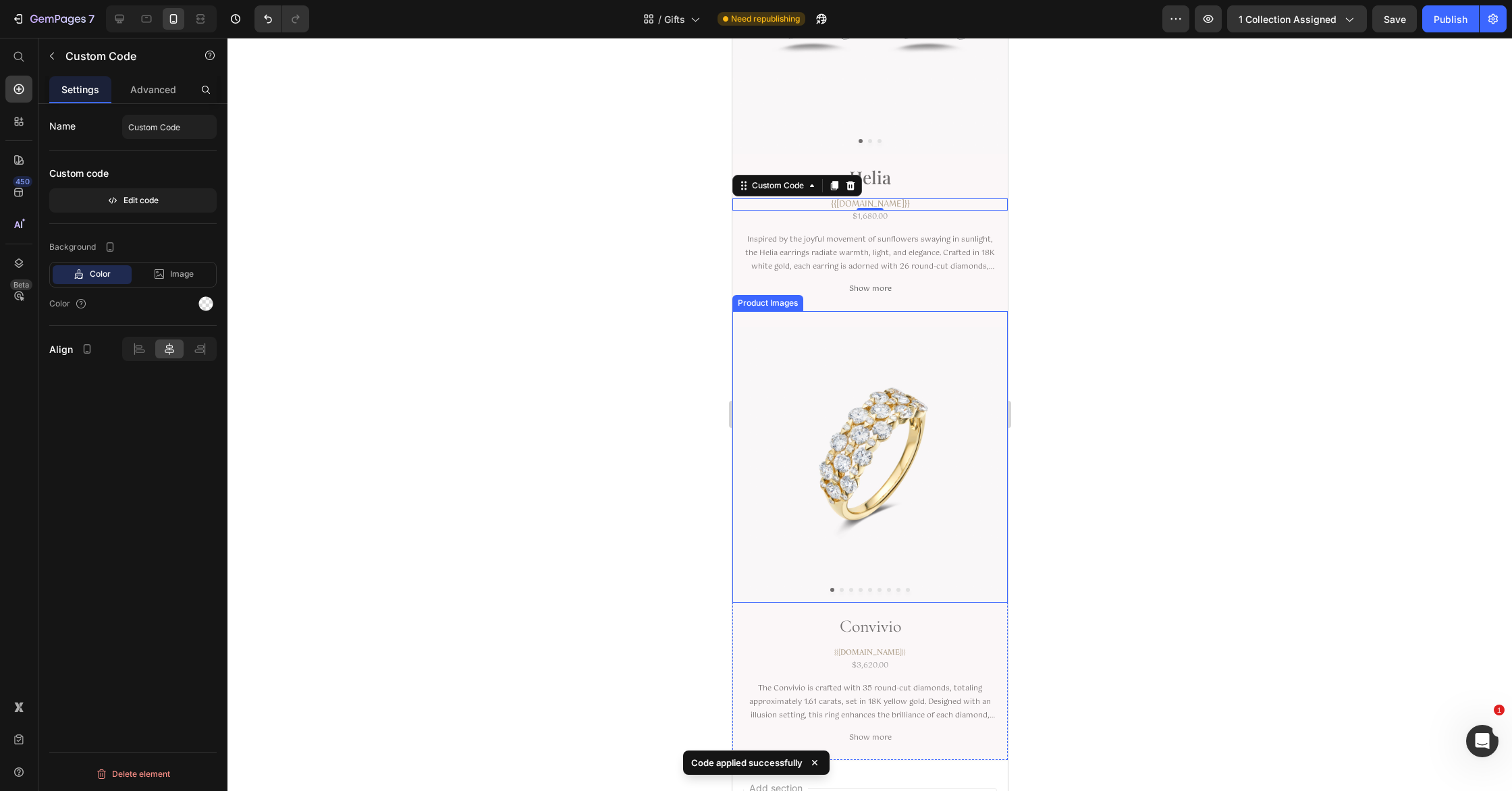 scroll, scrollTop: 8060, scrollLeft: 0, axis: vertical 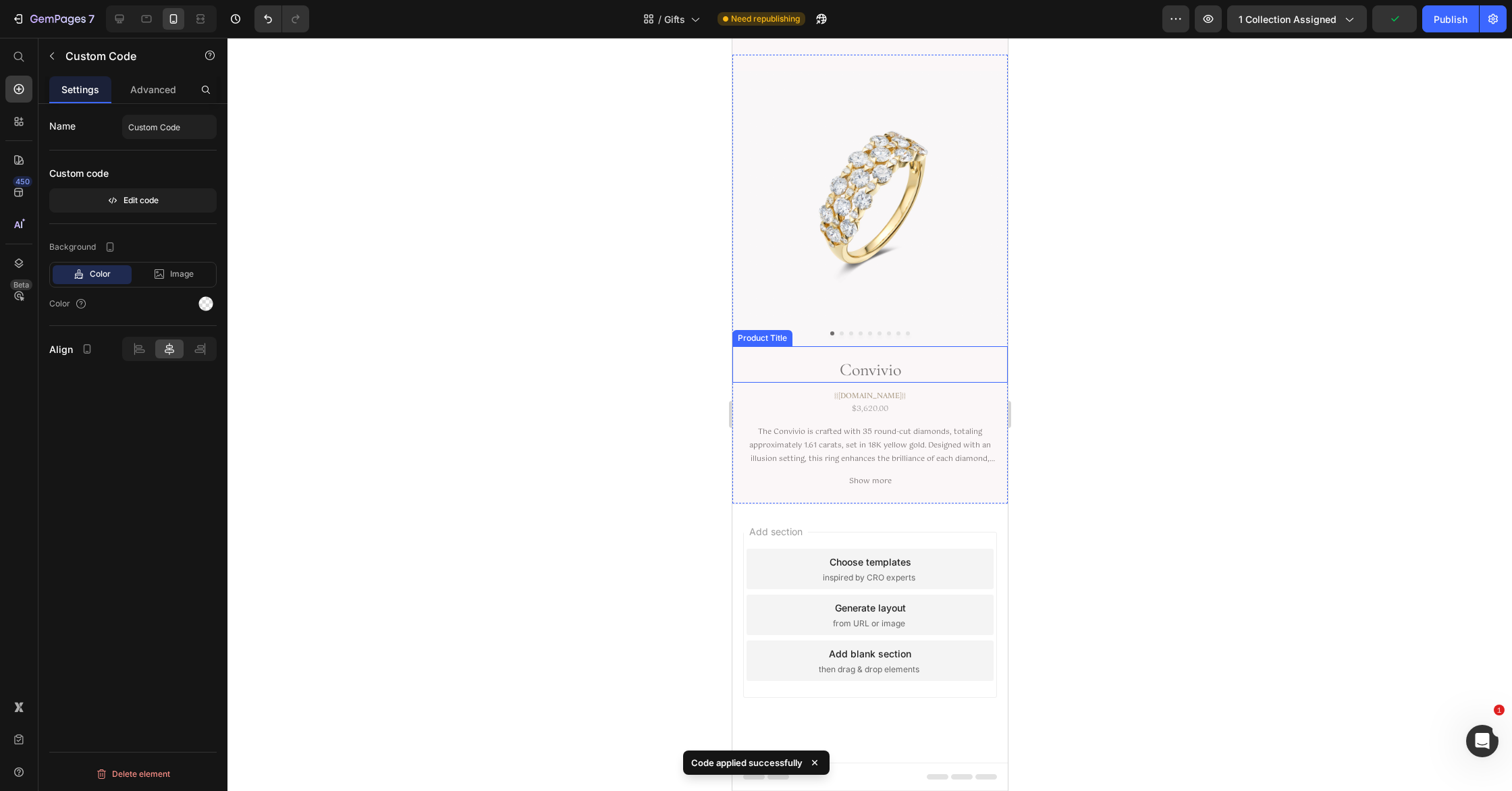 click on "Convivio" at bounding box center [869, 370] 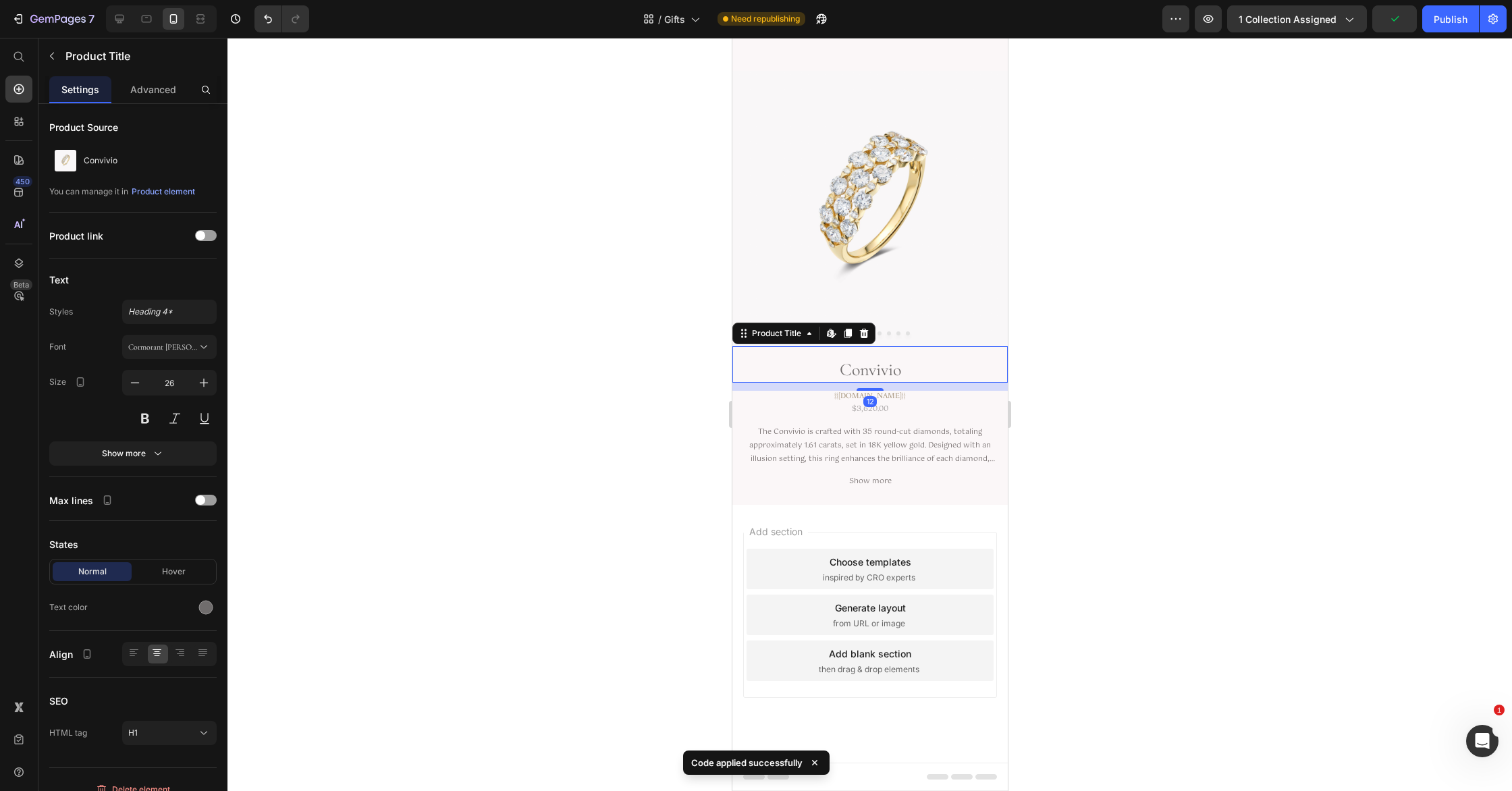 click on "Font Cormorant Garamond Size 26 Show more" at bounding box center (133, 400) 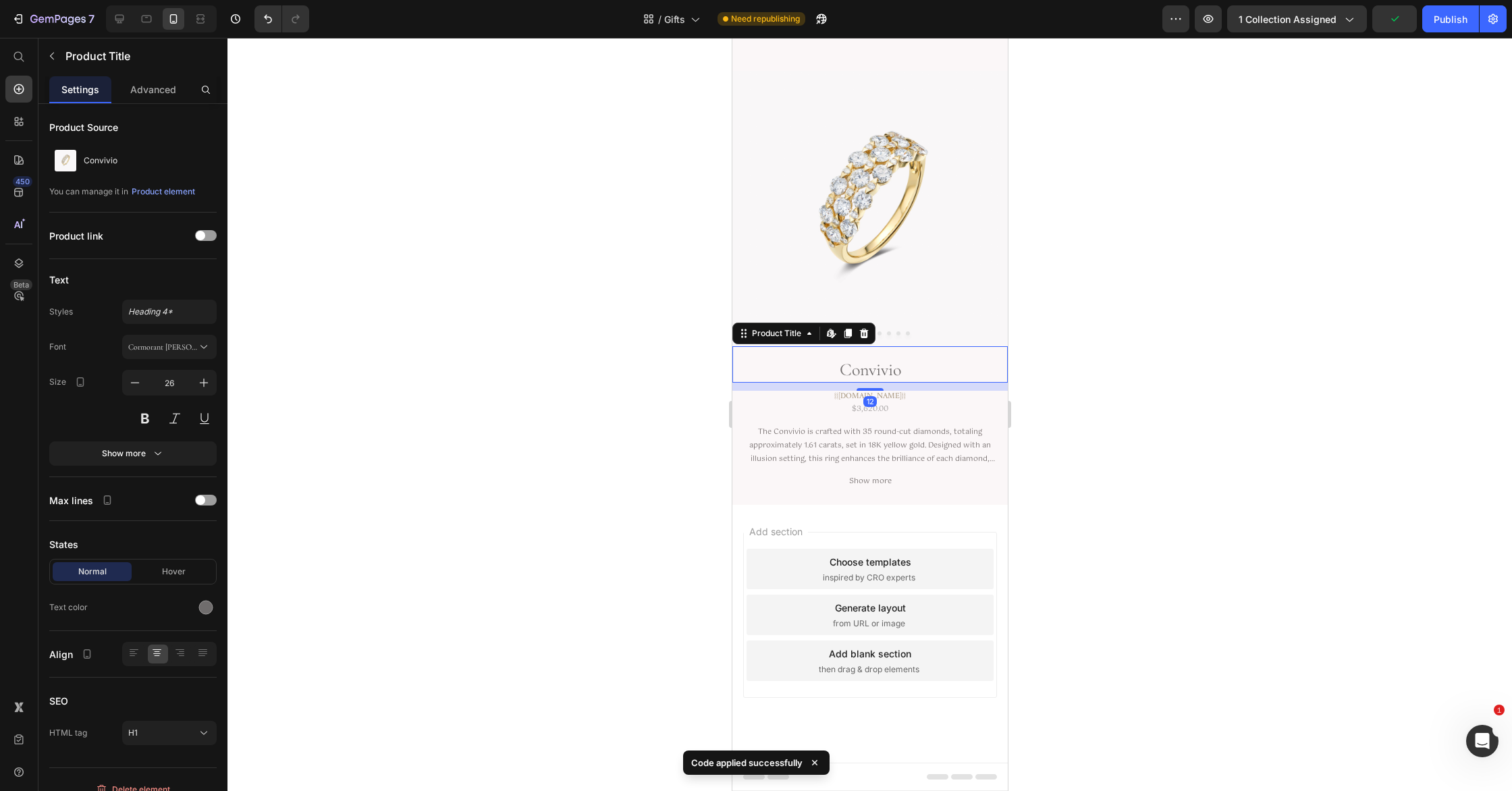 click on "Cormorant [PERSON_NAME]" at bounding box center [163, 347] 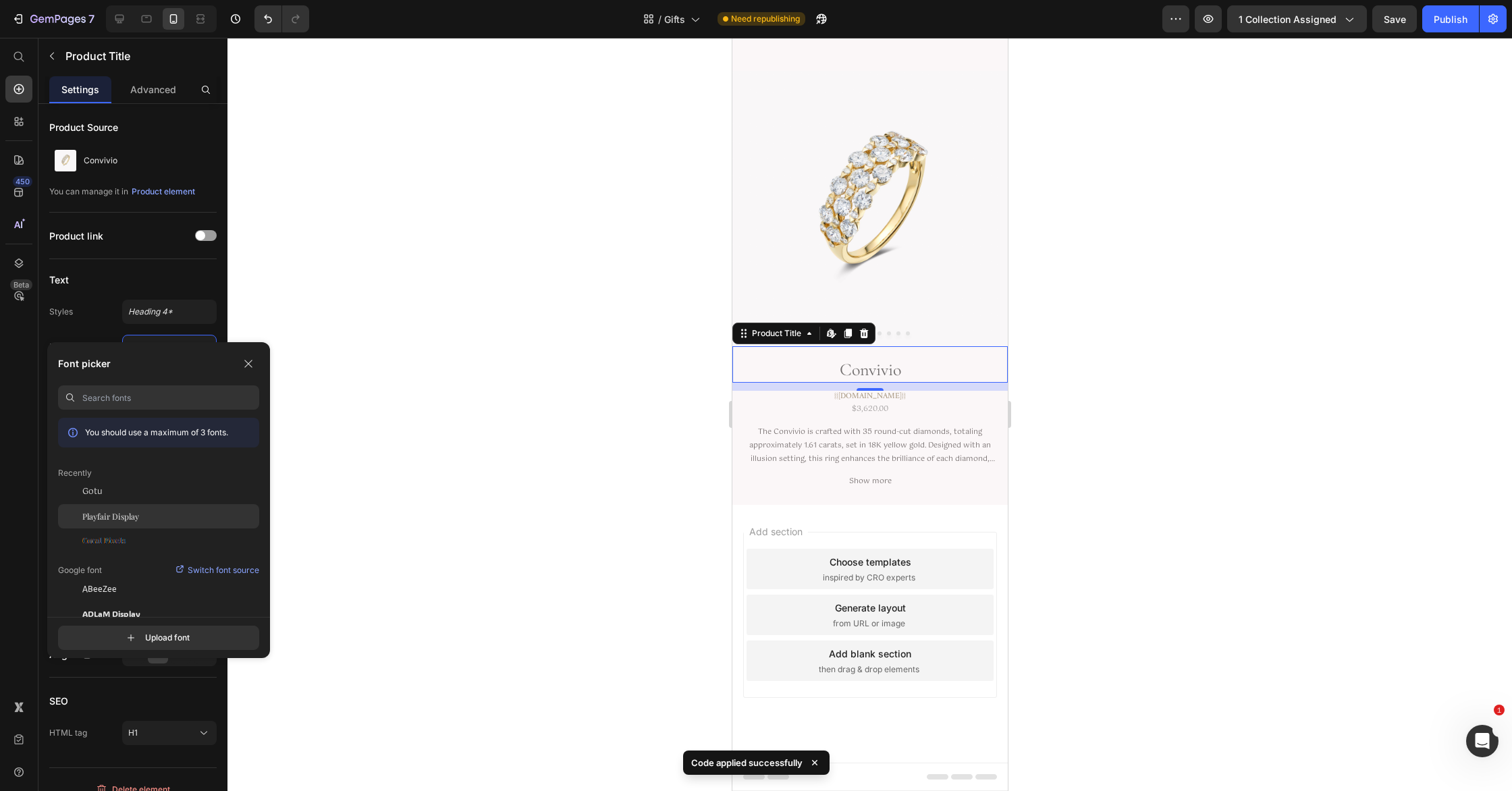 click on "Playfair Display" 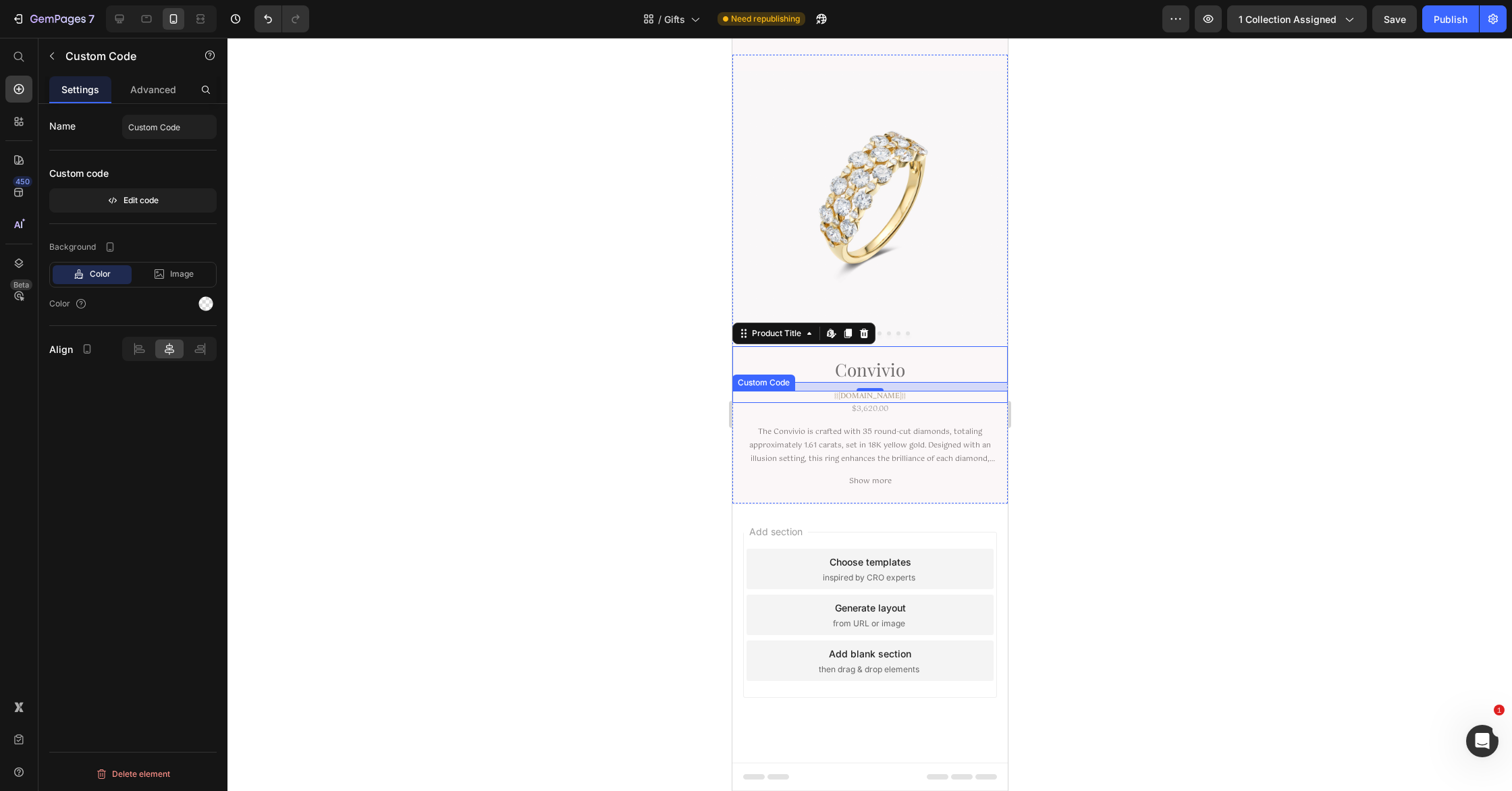 click on "{{[DOMAIN_NAME]}}" at bounding box center [869, 397] 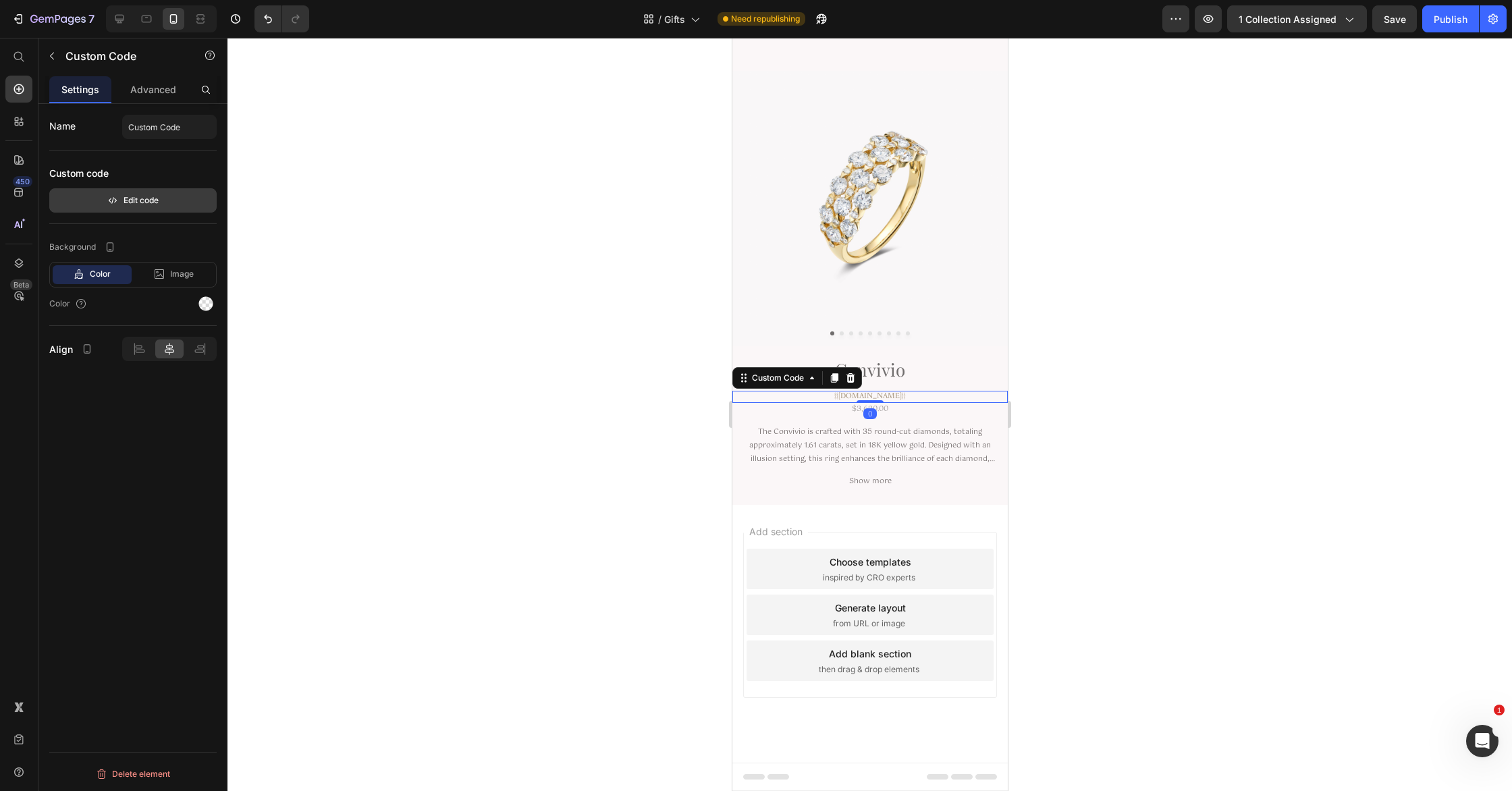 click on "Edit code" at bounding box center [133, 200] 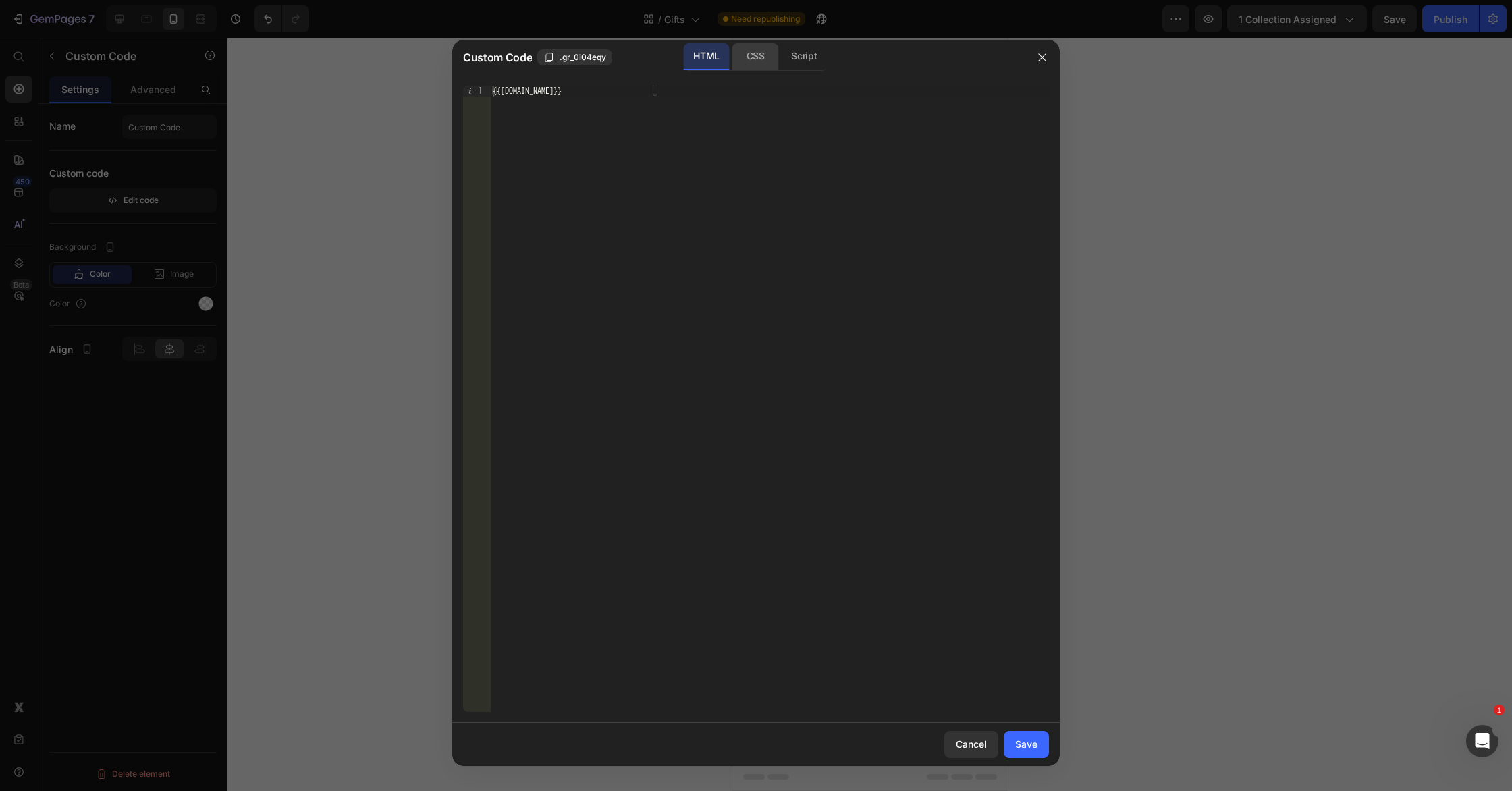 click on "CSS" 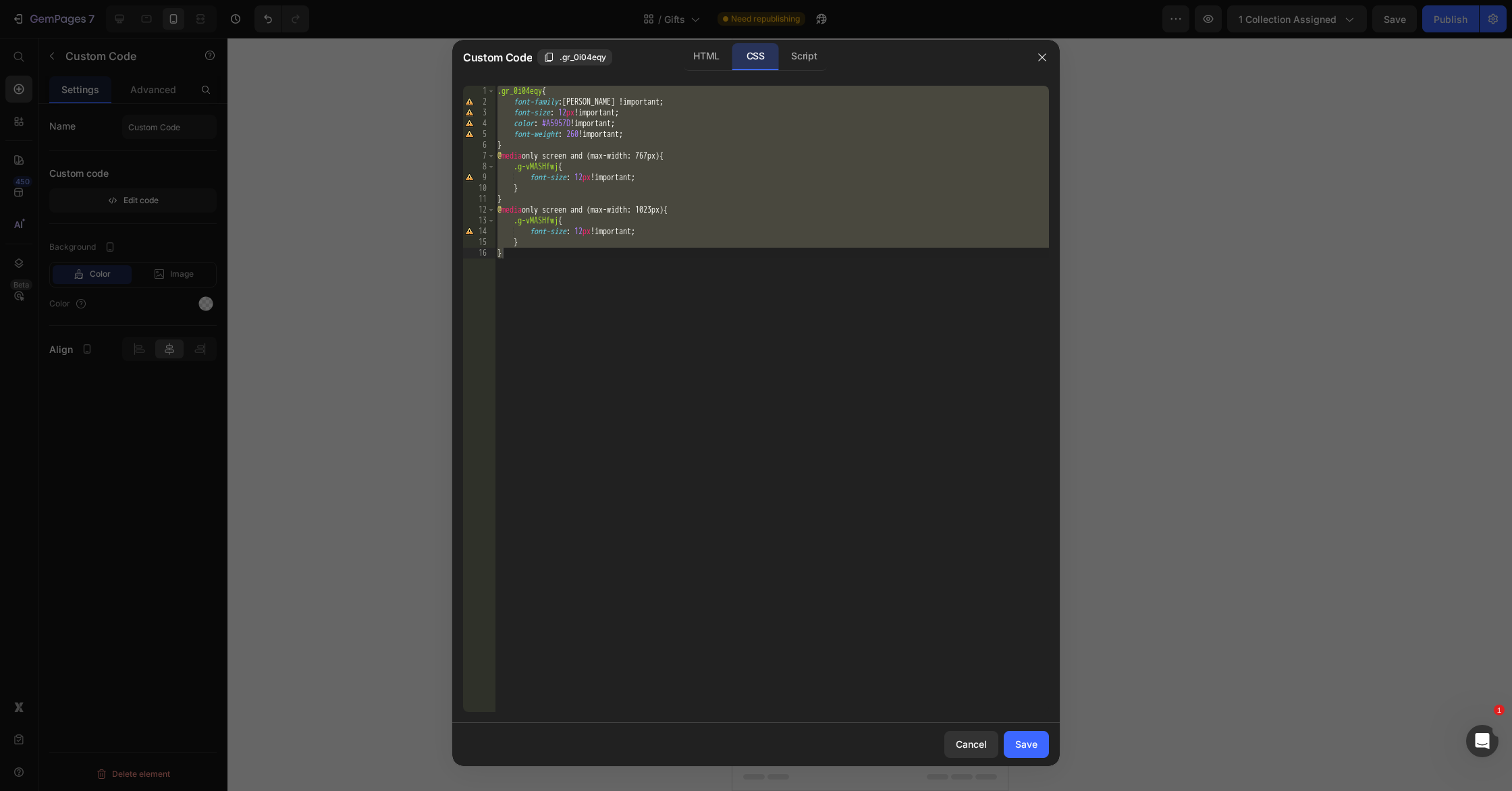 click on ".gr_0i04eqy {      font-family :  [PERSON_NAME] !important ;      font-size :   12 px  !important ;      color :   #A5957D  !important ;      font-weight :   260  !important ; } @ media  only screen and (max-width: 767px)  {      .g-vMASHfwj {           font-size :   12 px  !important ;      } } @ media  only screen and (max-width: 1023px)  {      .g-vMASHfwj {           font-size :   12 px  !important ;      } }" at bounding box center [772, 410] 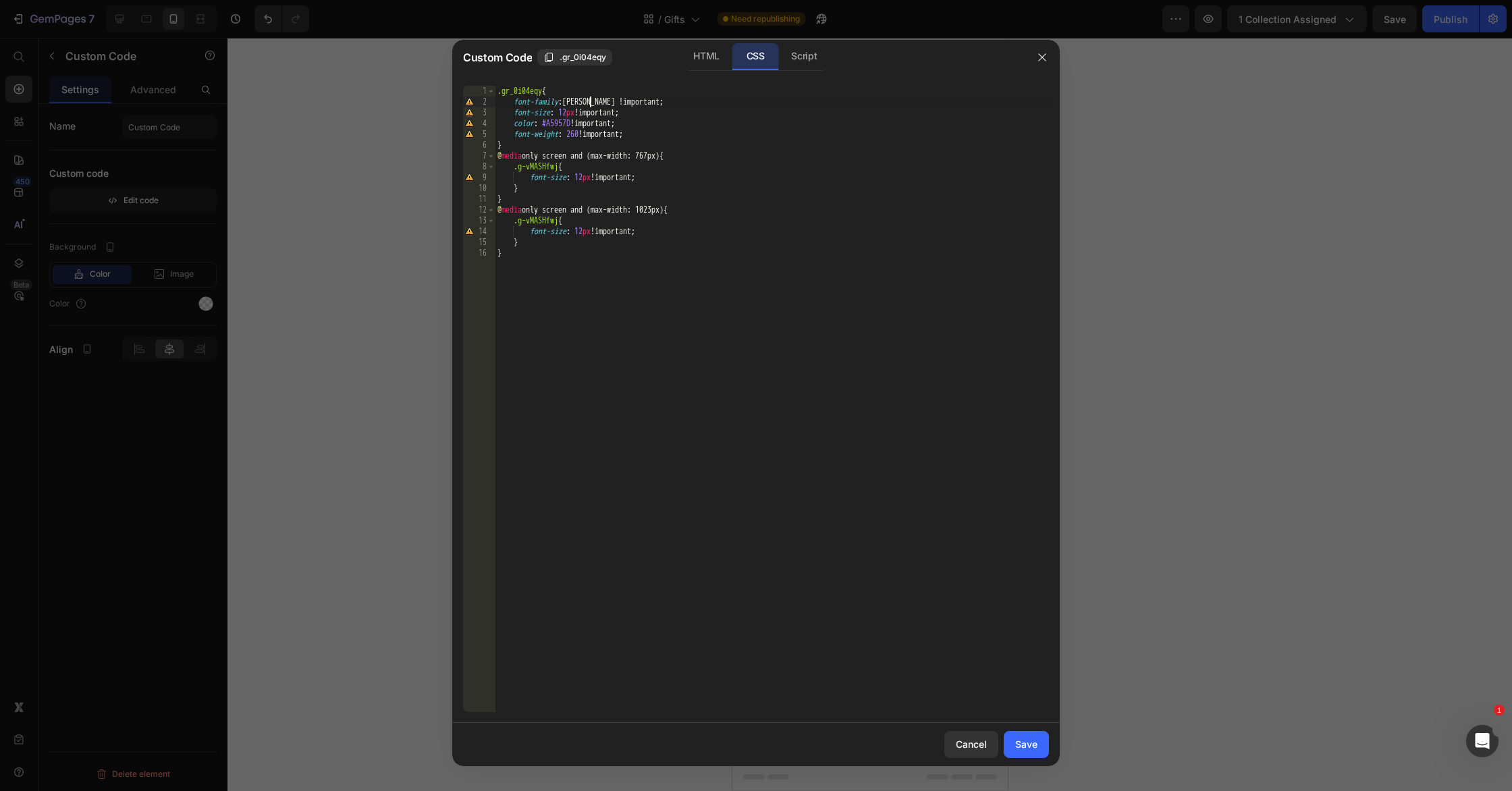 drag, startPoint x: 589, startPoint y: 101, endPoint x: 607, endPoint y: 117, distance: 24.083189 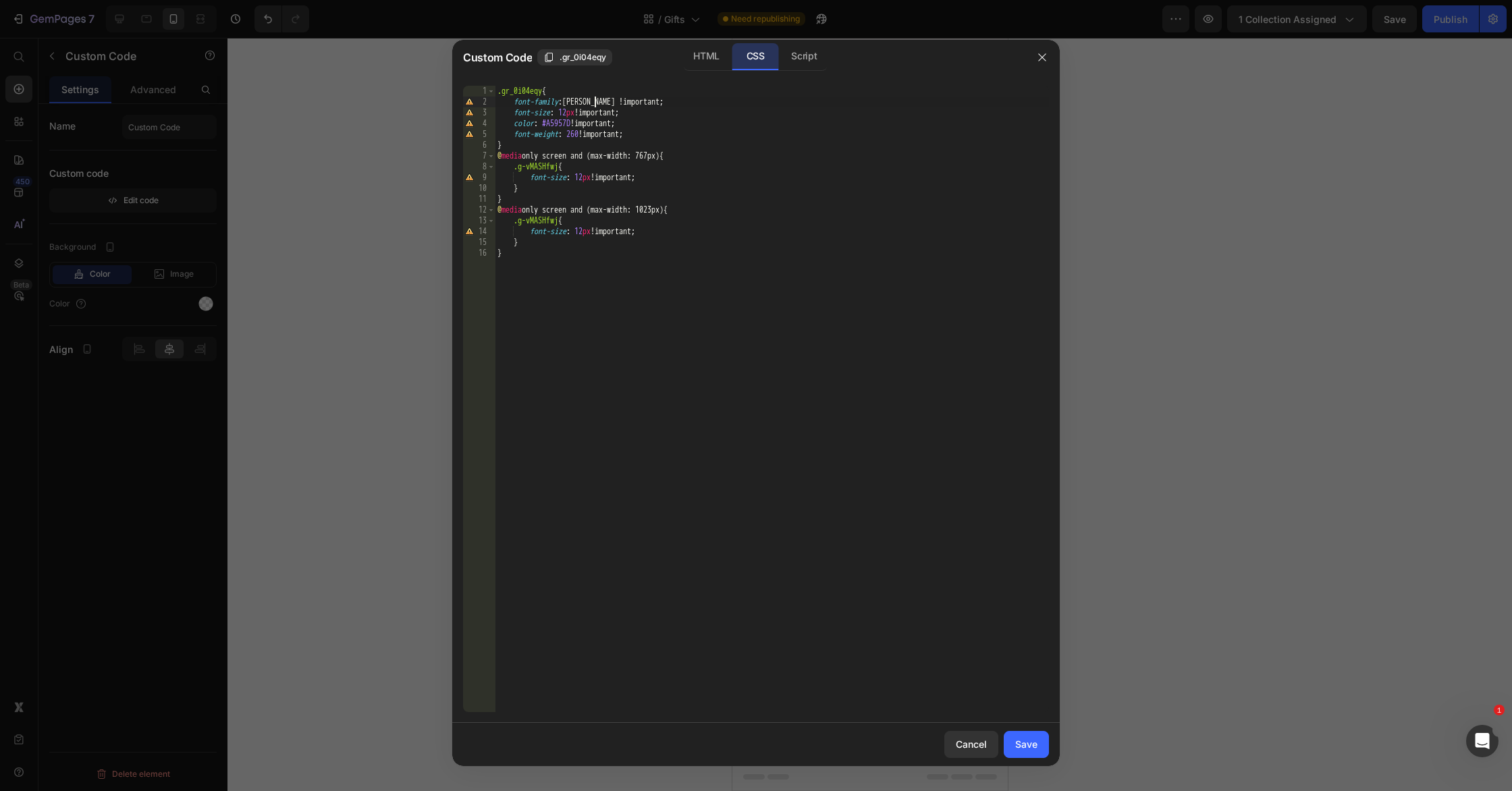 click on ".gr_0i04eqy {      font-family :  [PERSON_NAME] !important ;      font-size :   12 px  !important ;      color :   #A5957D  !important ;      font-weight :   260  !important ; } @ media  only screen and (max-width: 767px)  {      .g-vMASHfwj {           font-size :   12 px  !important ;      } } @ media  only screen and (max-width: 1023px)  {      .g-vMASHfwj {           font-size :   12 px  !important ;      } }" at bounding box center (772, 410) 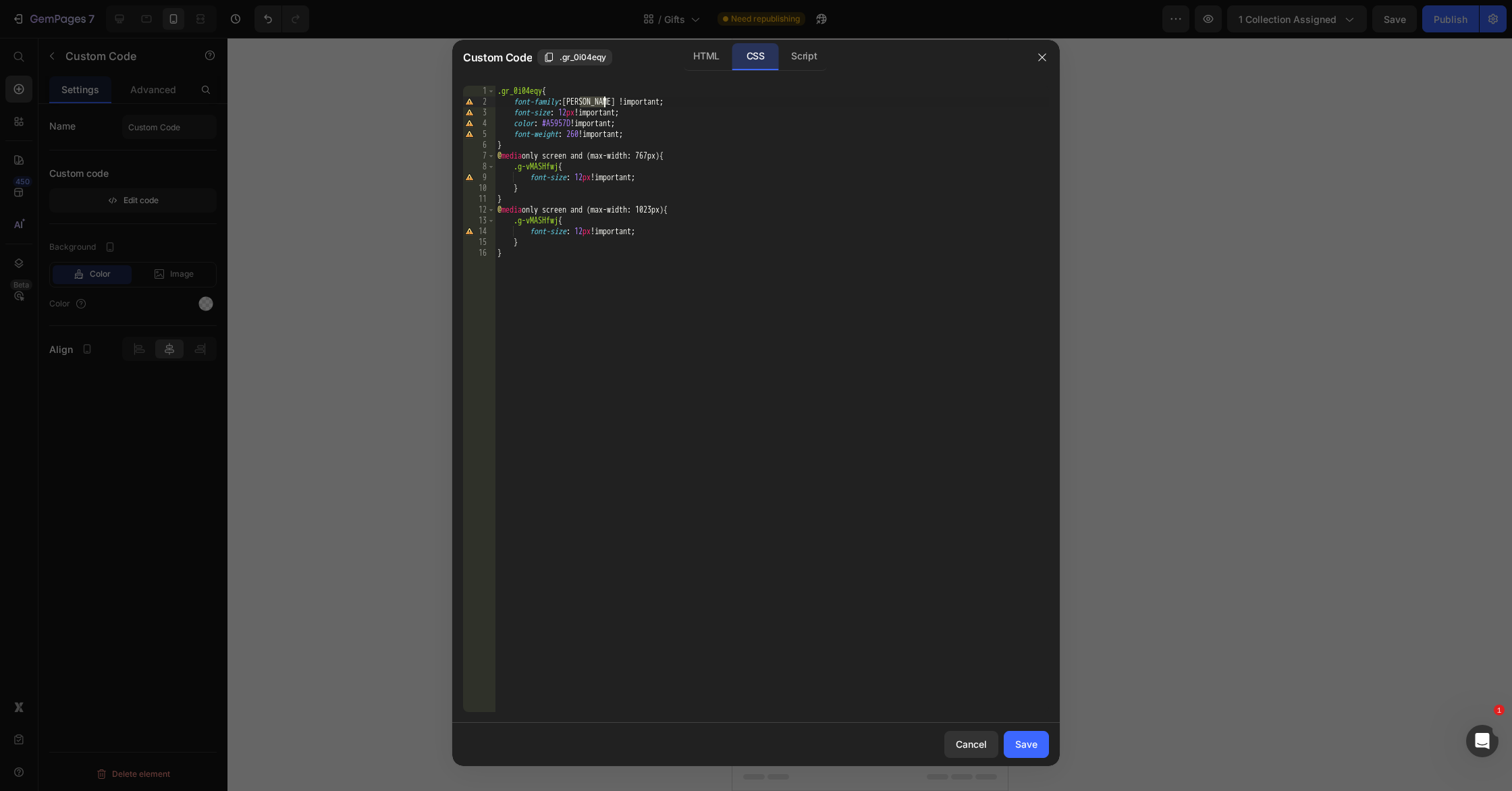 paste on "Gotu" 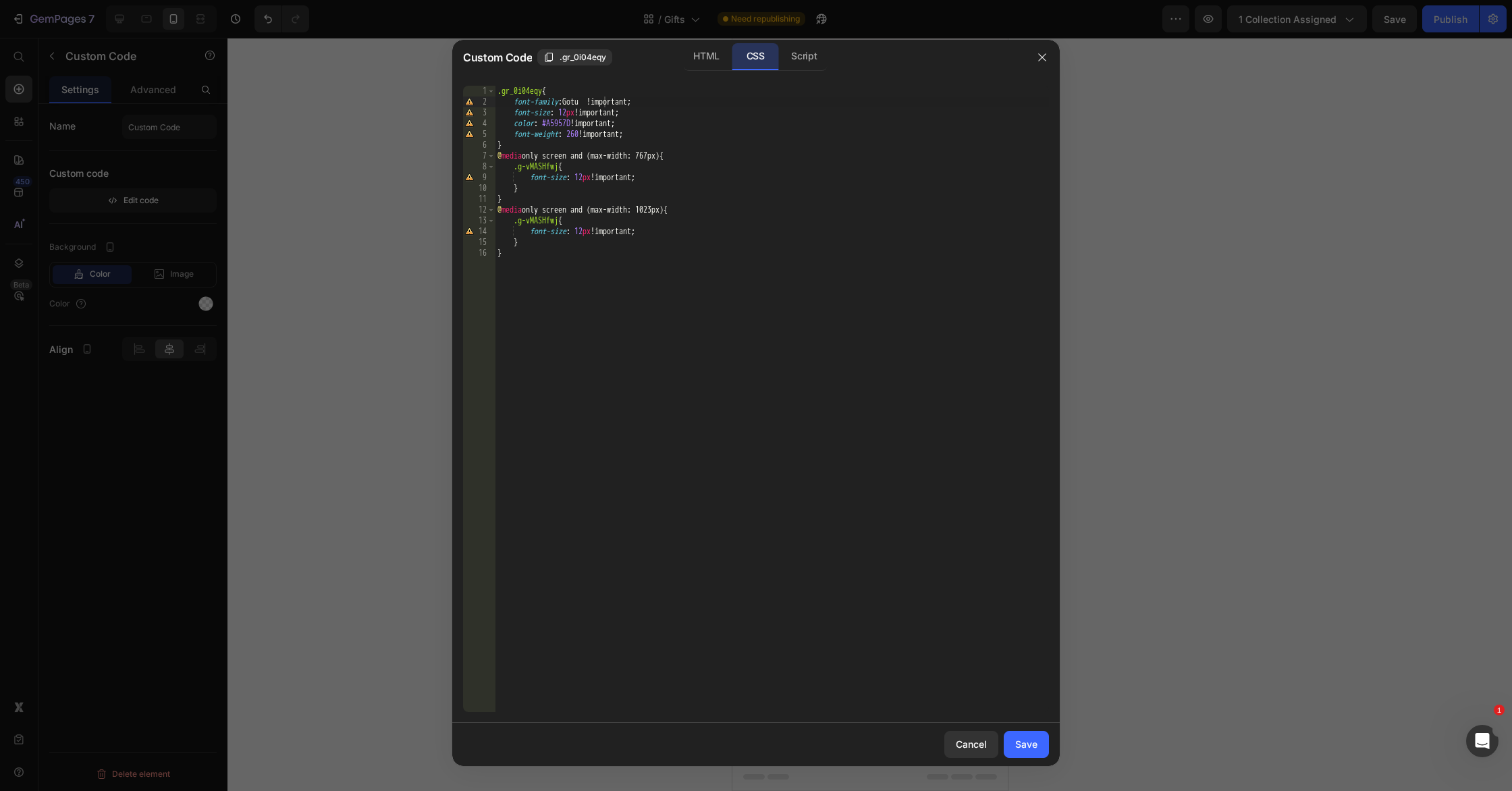 click on "Save" 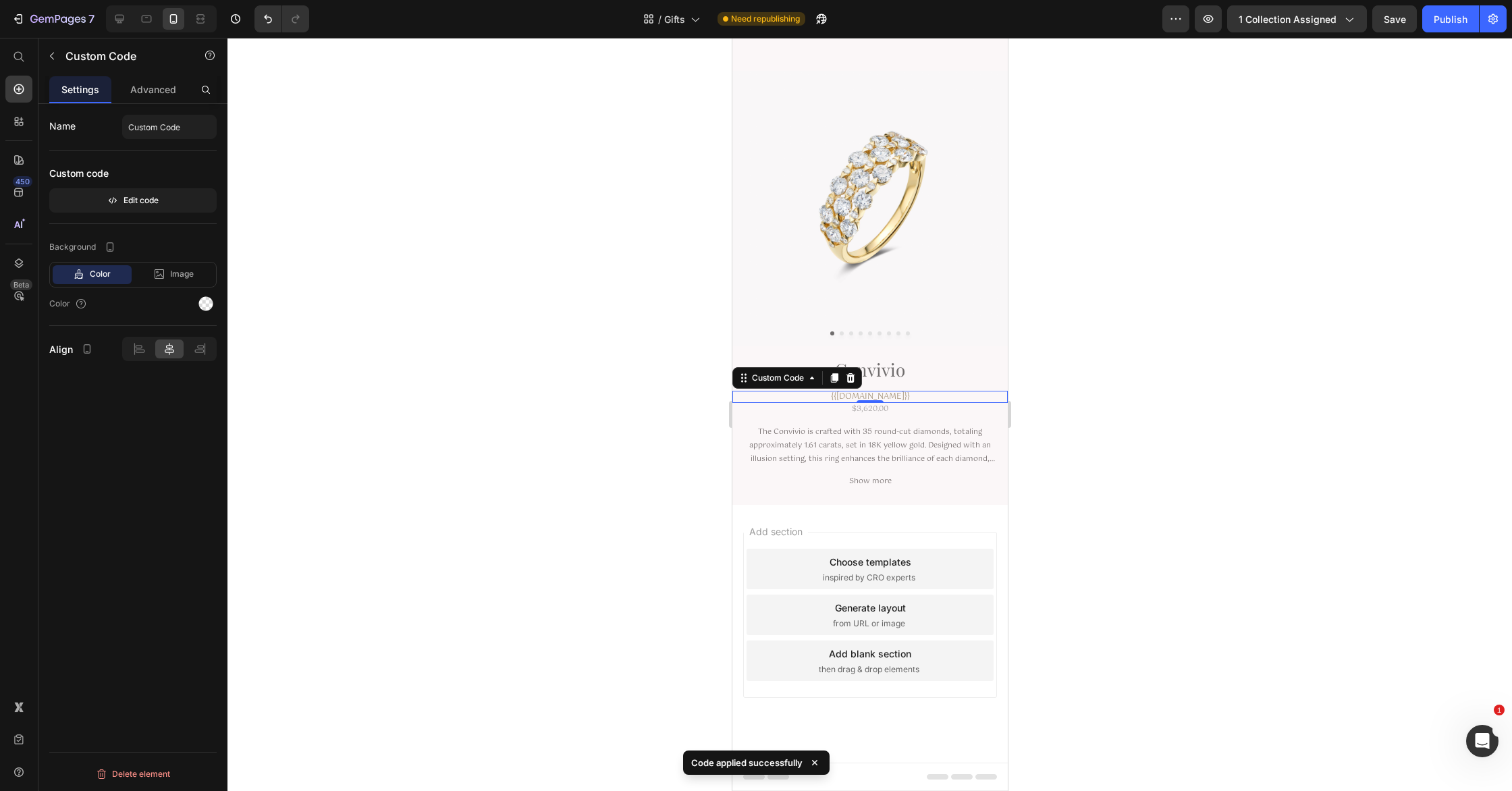 click 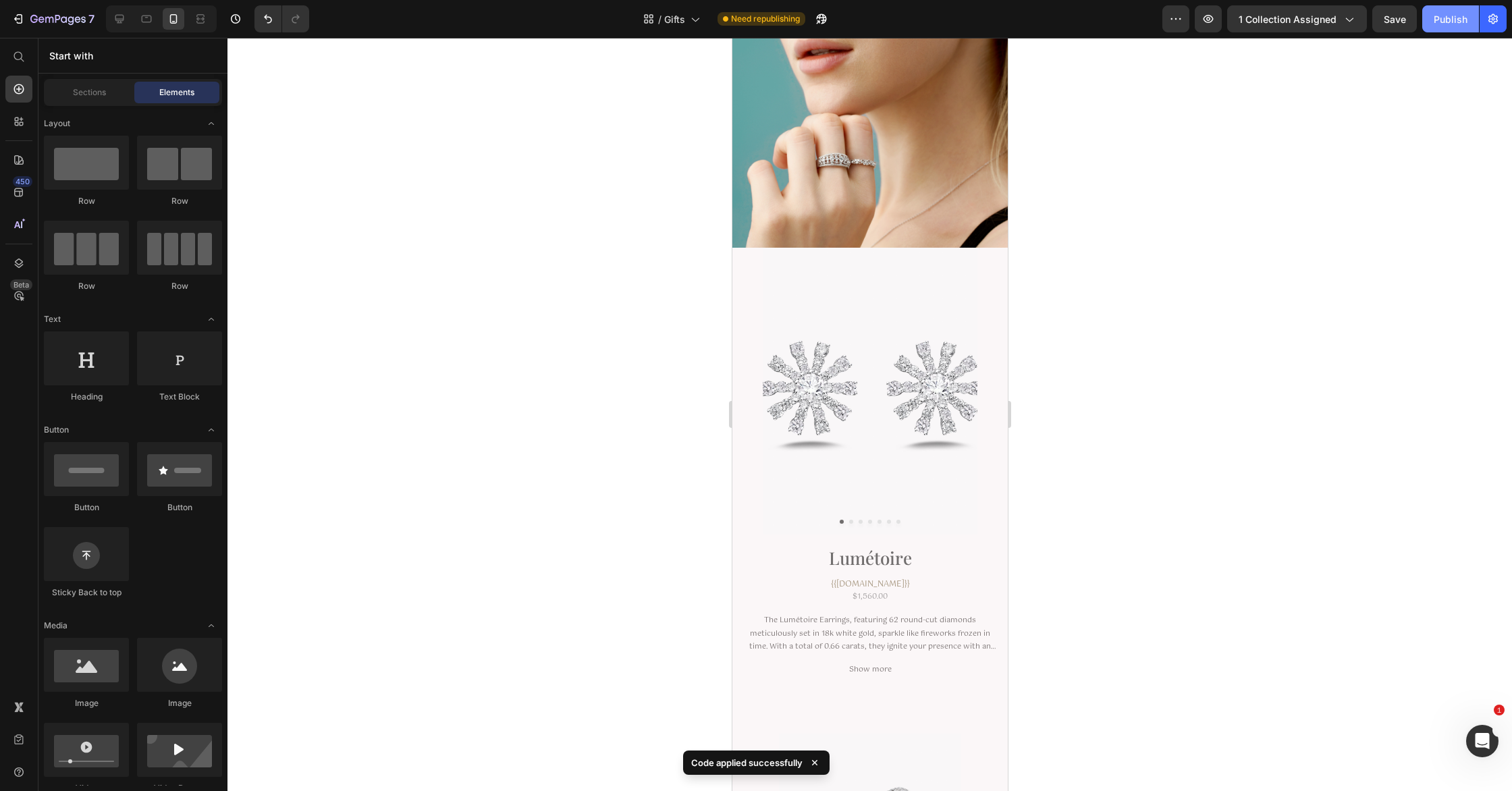 click on "Publish" at bounding box center (1451, 19) 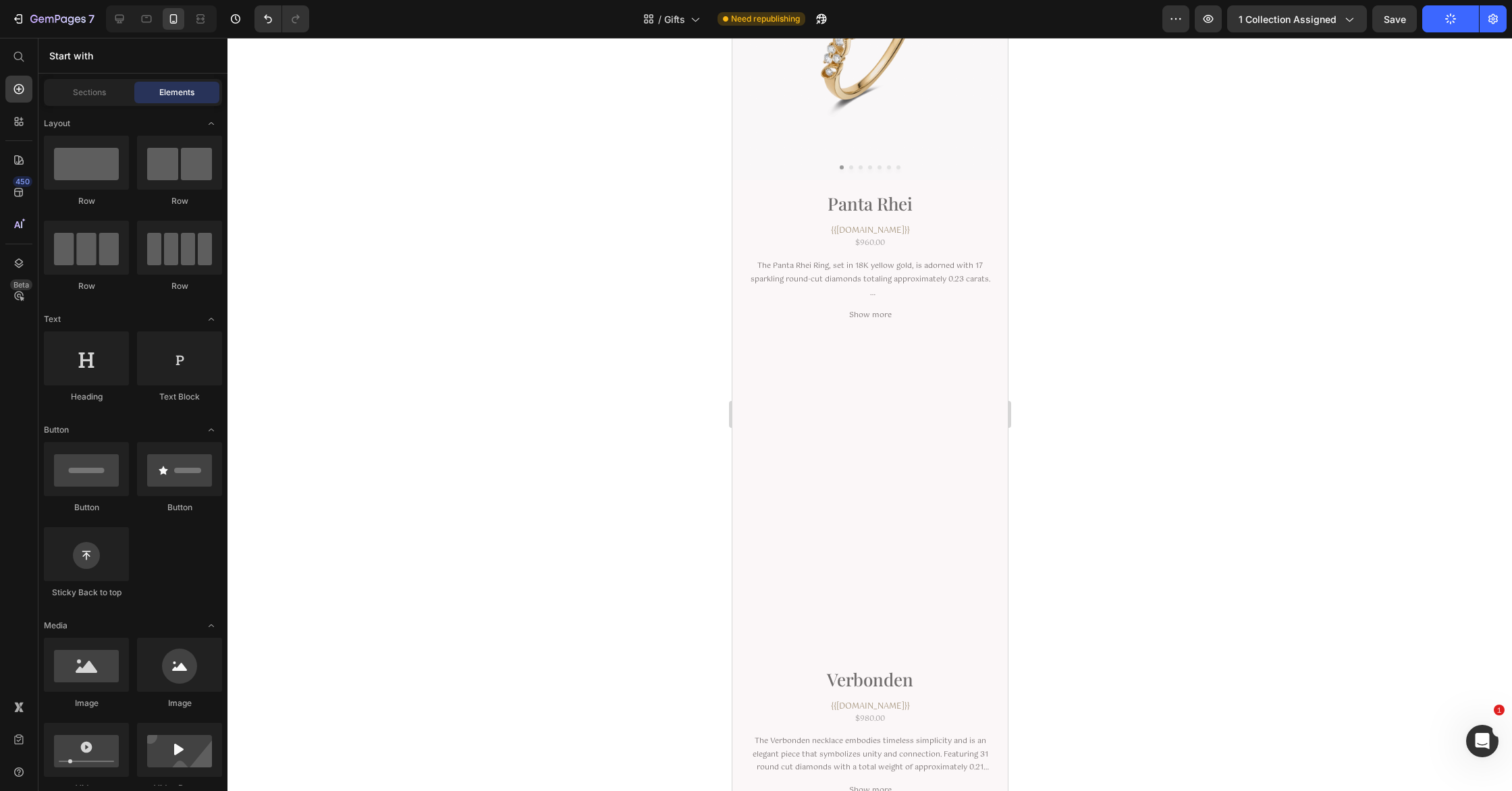 scroll, scrollTop: 0, scrollLeft: 0, axis: both 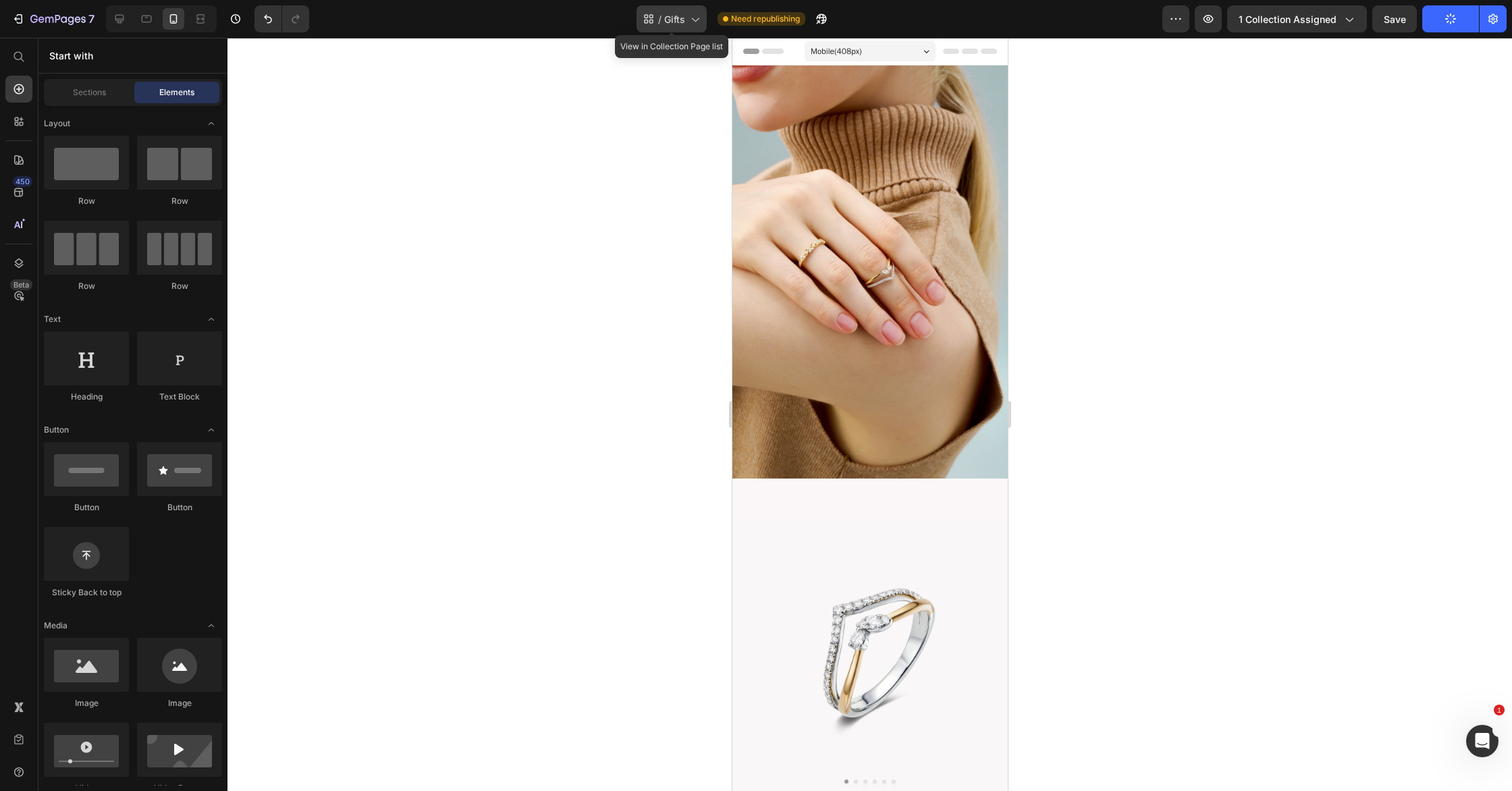 click on "/  Gifts" 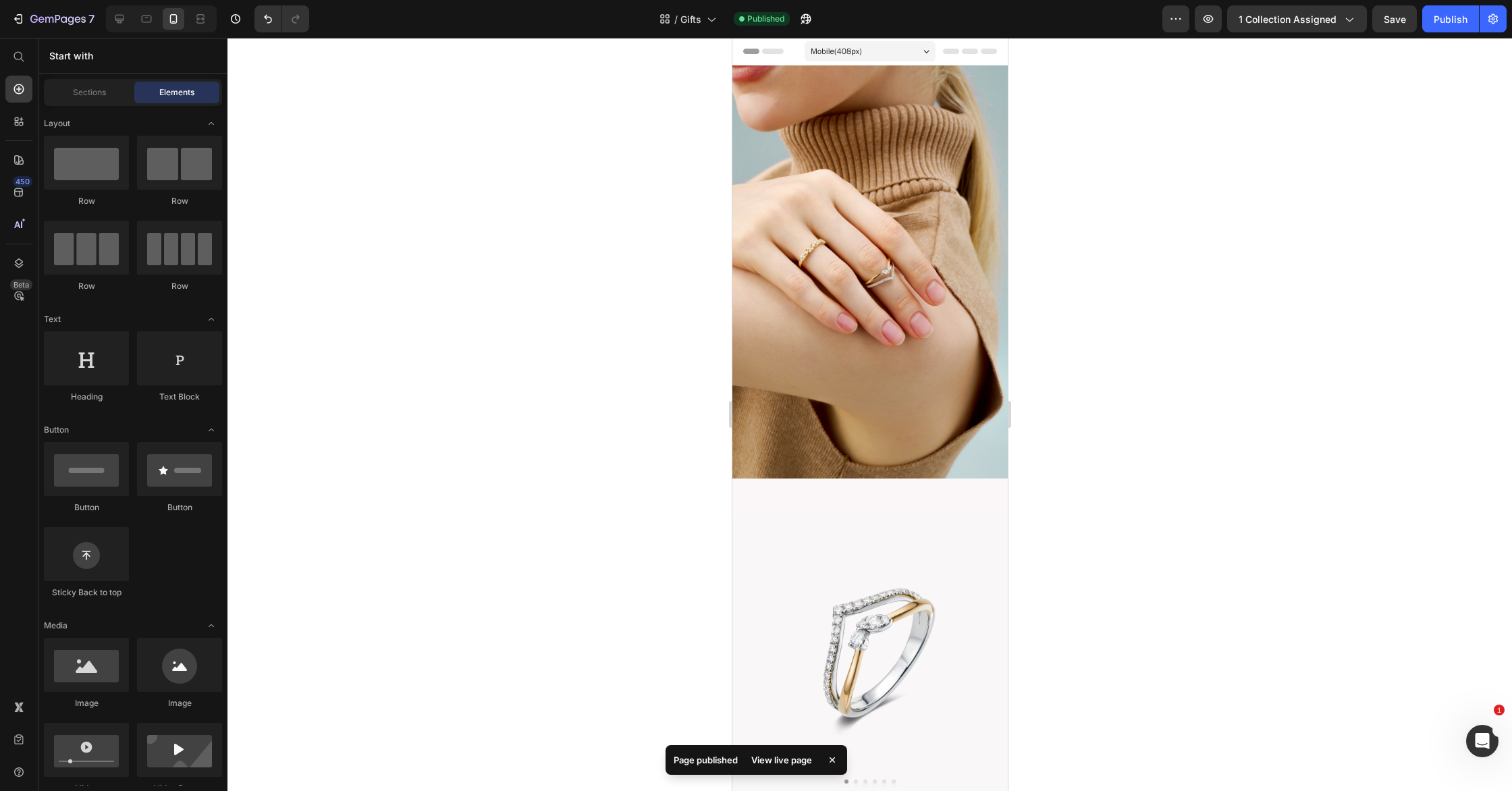 click 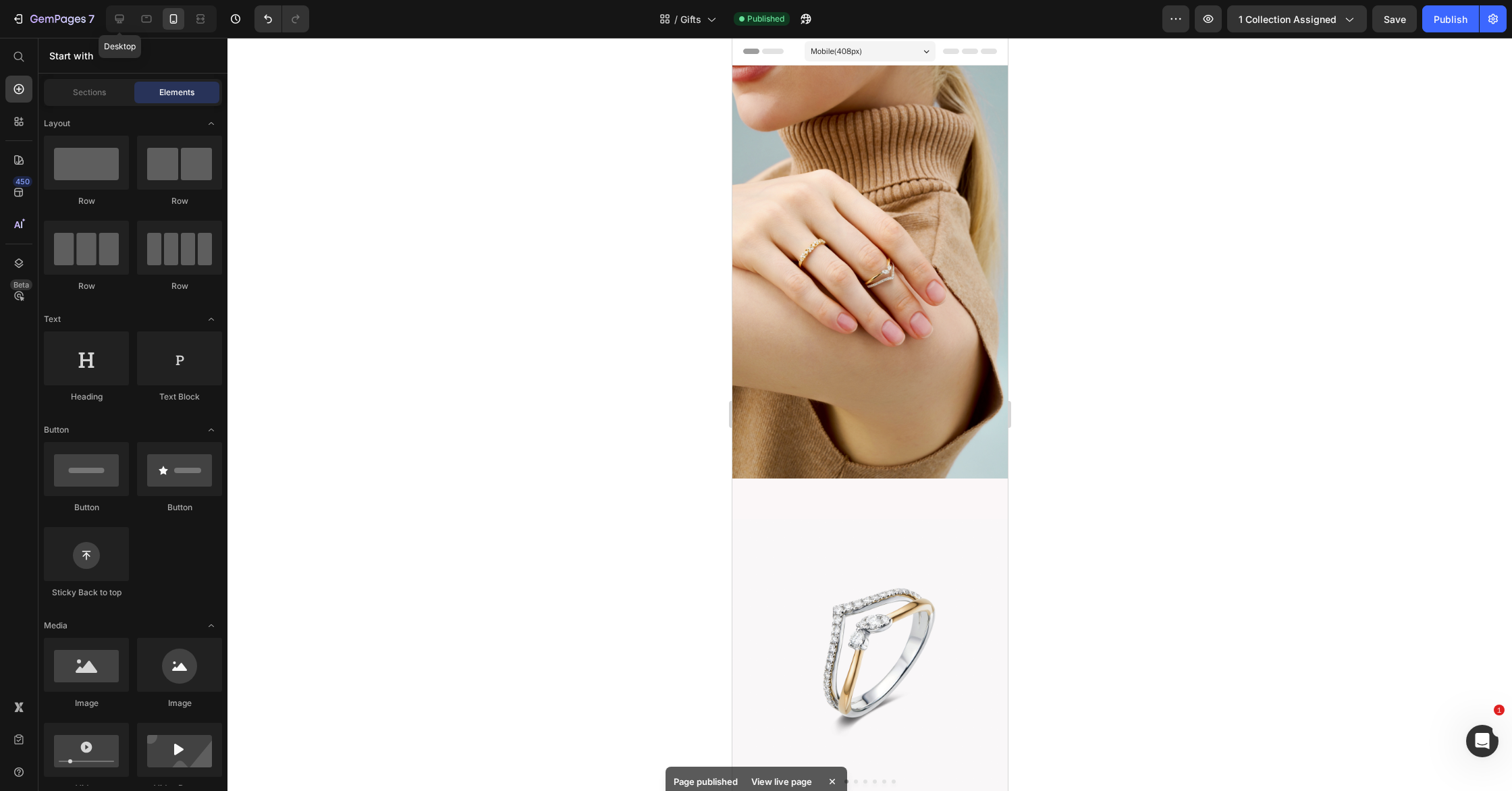 drag, startPoint x: 120, startPoint y: 22, endPoint x: 207, endPoint y: 3, distance: 89.0505 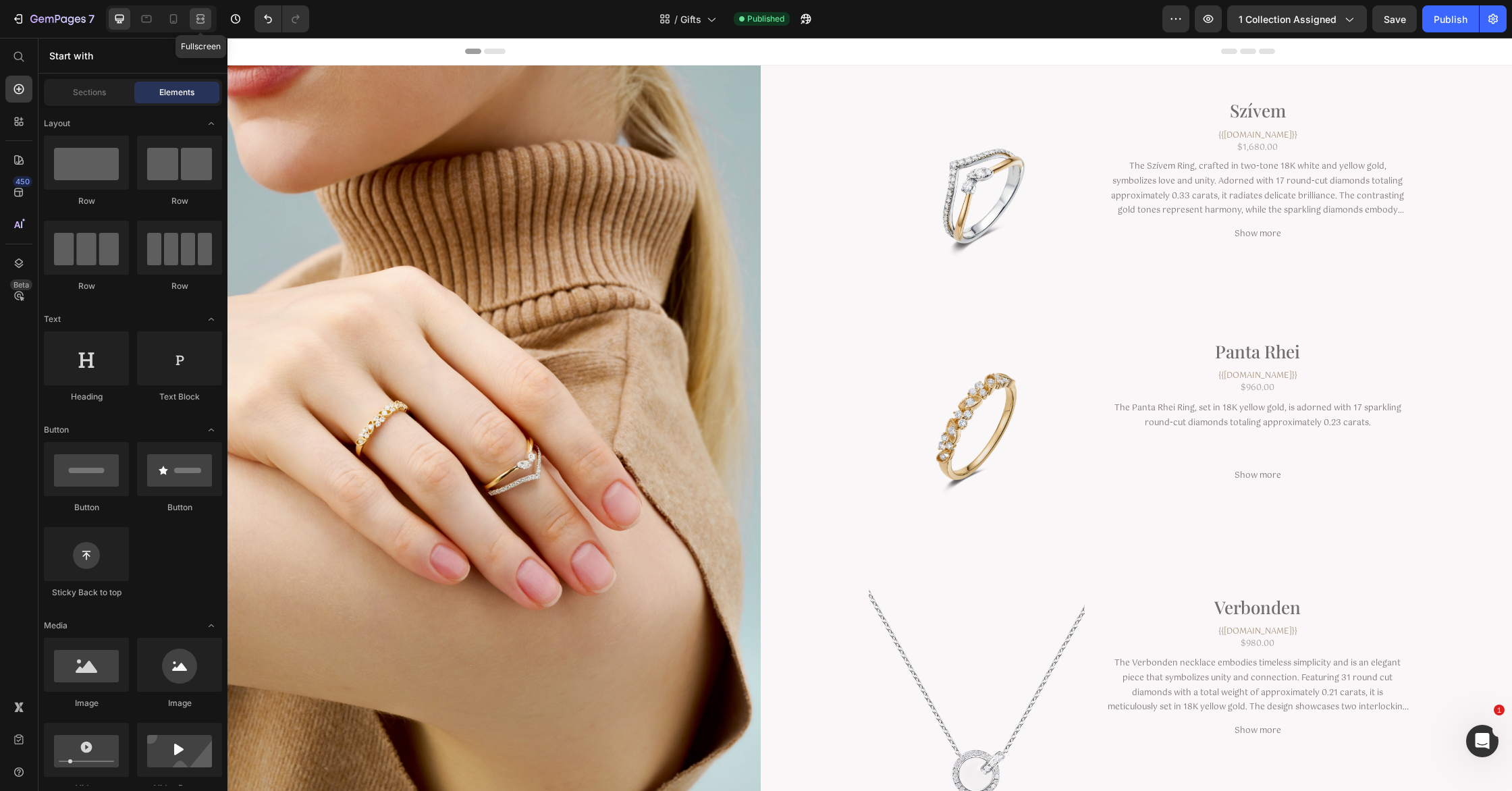 drag, startPoint x: 198, startPoint y: 16, endPoint x: 678, endPoint y: 327, distance: 571.9449 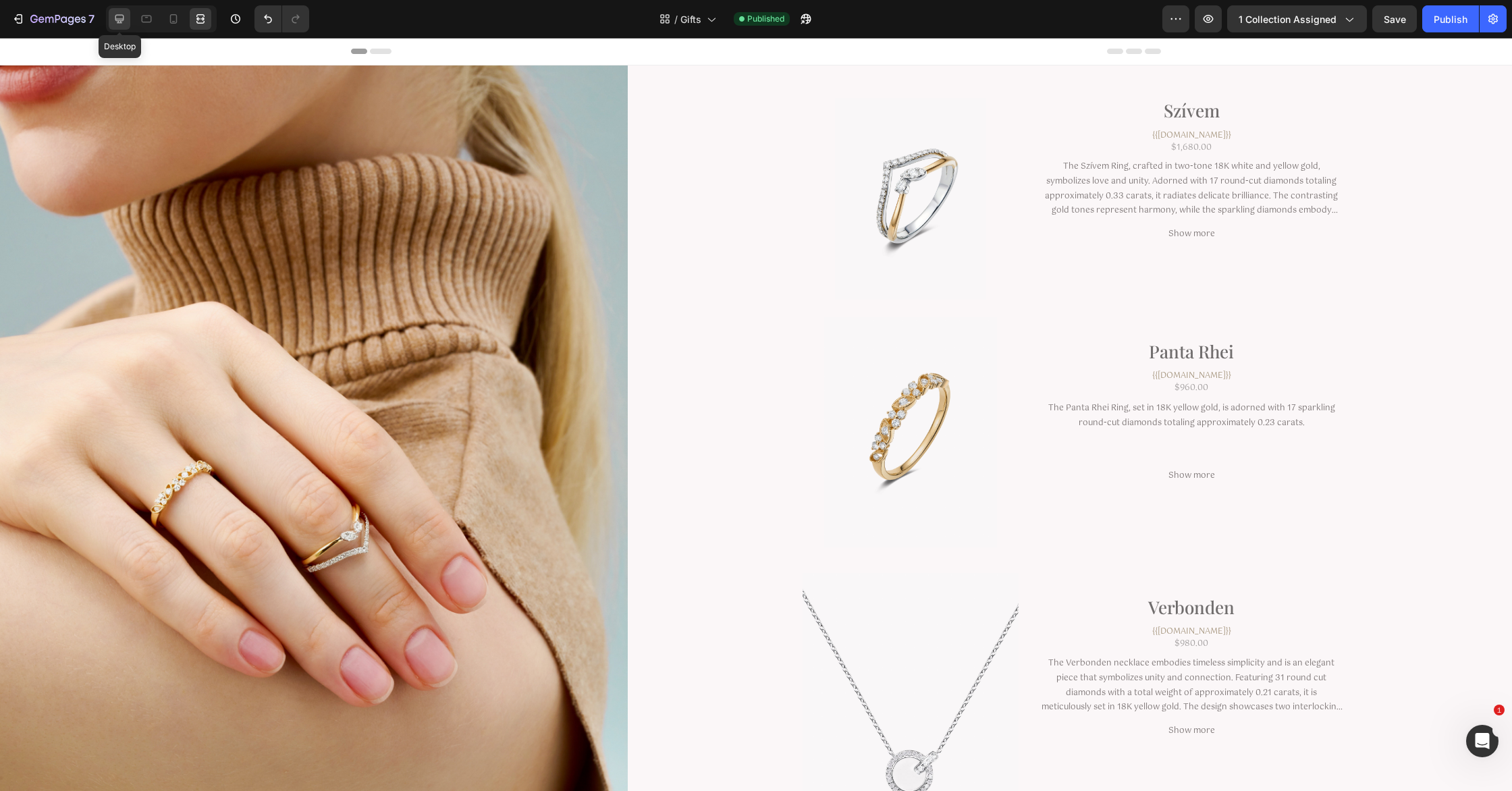 click 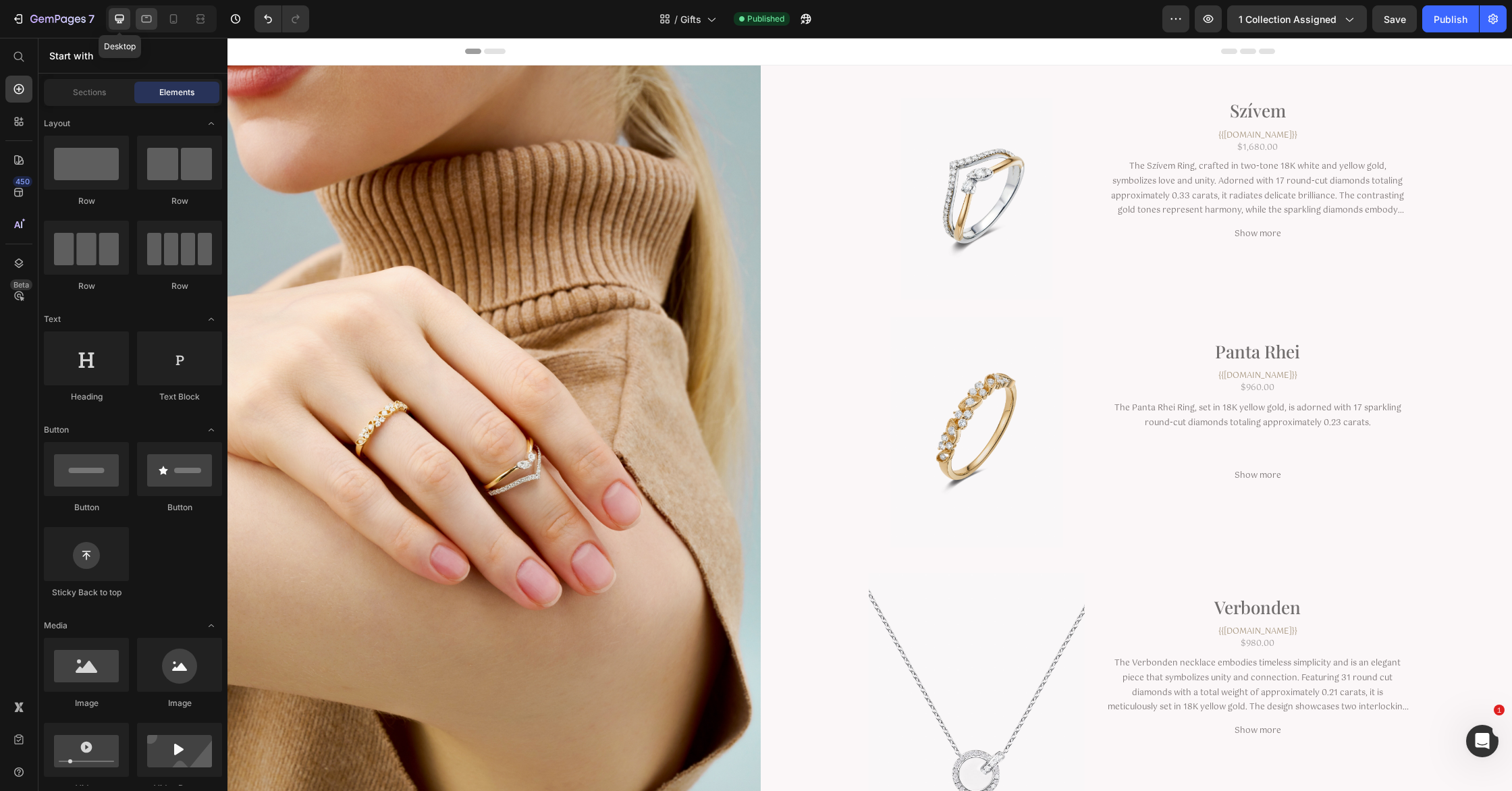 click 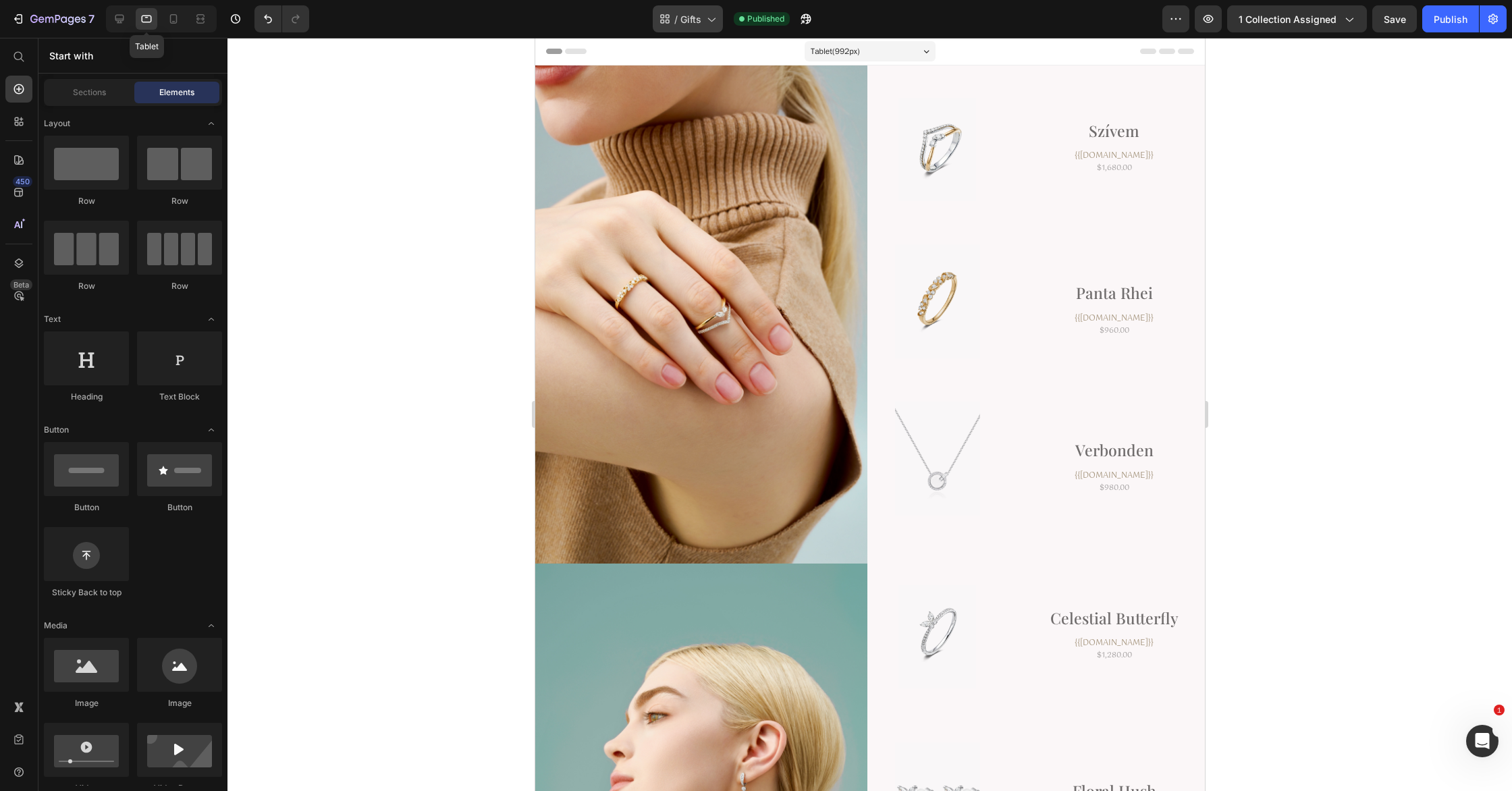 click on "Gifts" at bounding box center [691, 19] 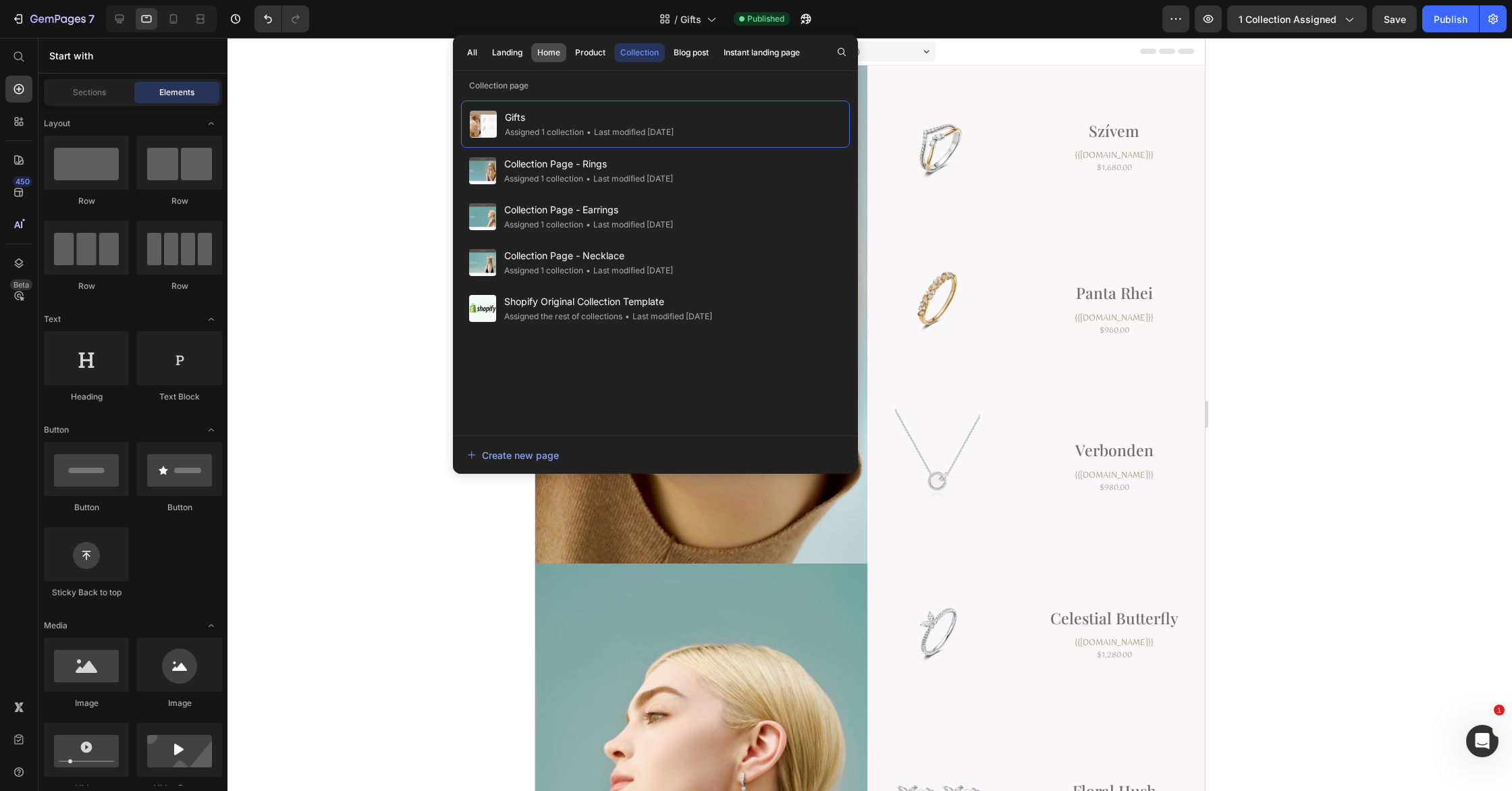 click on "Home" at bounding box center (549, 53) 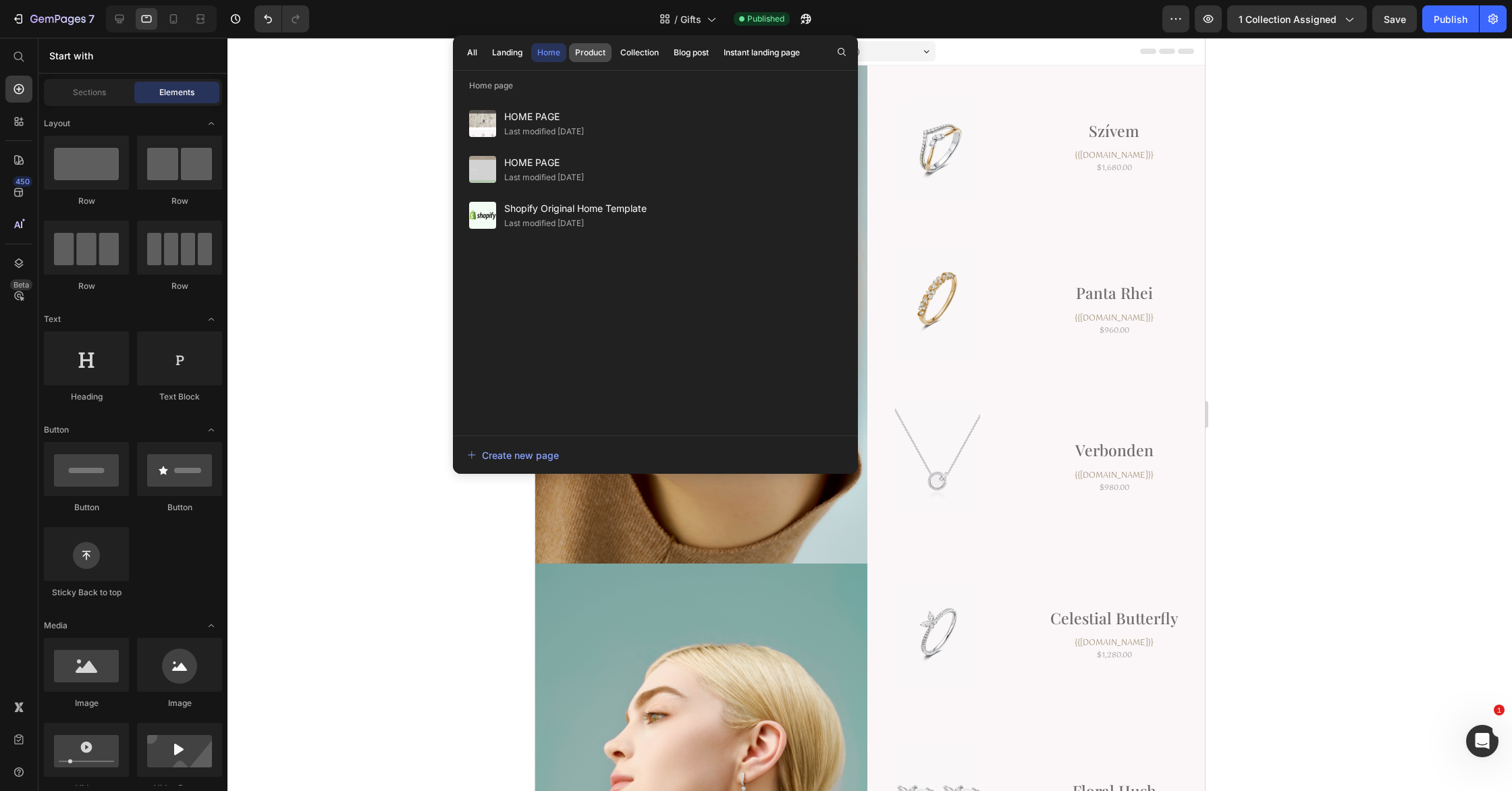 click on "Product" at bounding box center (590, 53) 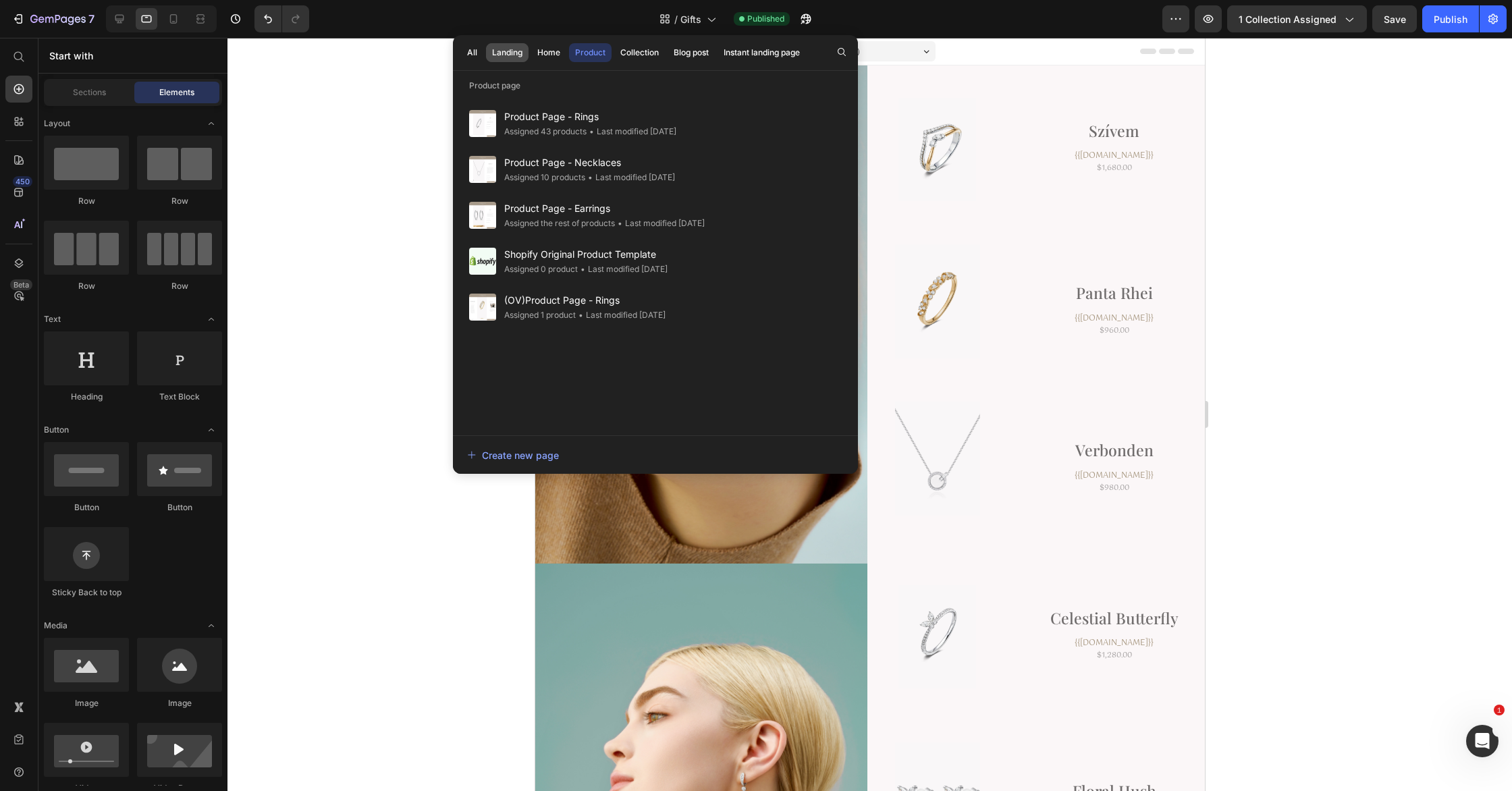 click on "Landing" at bounding box center (507, 53) 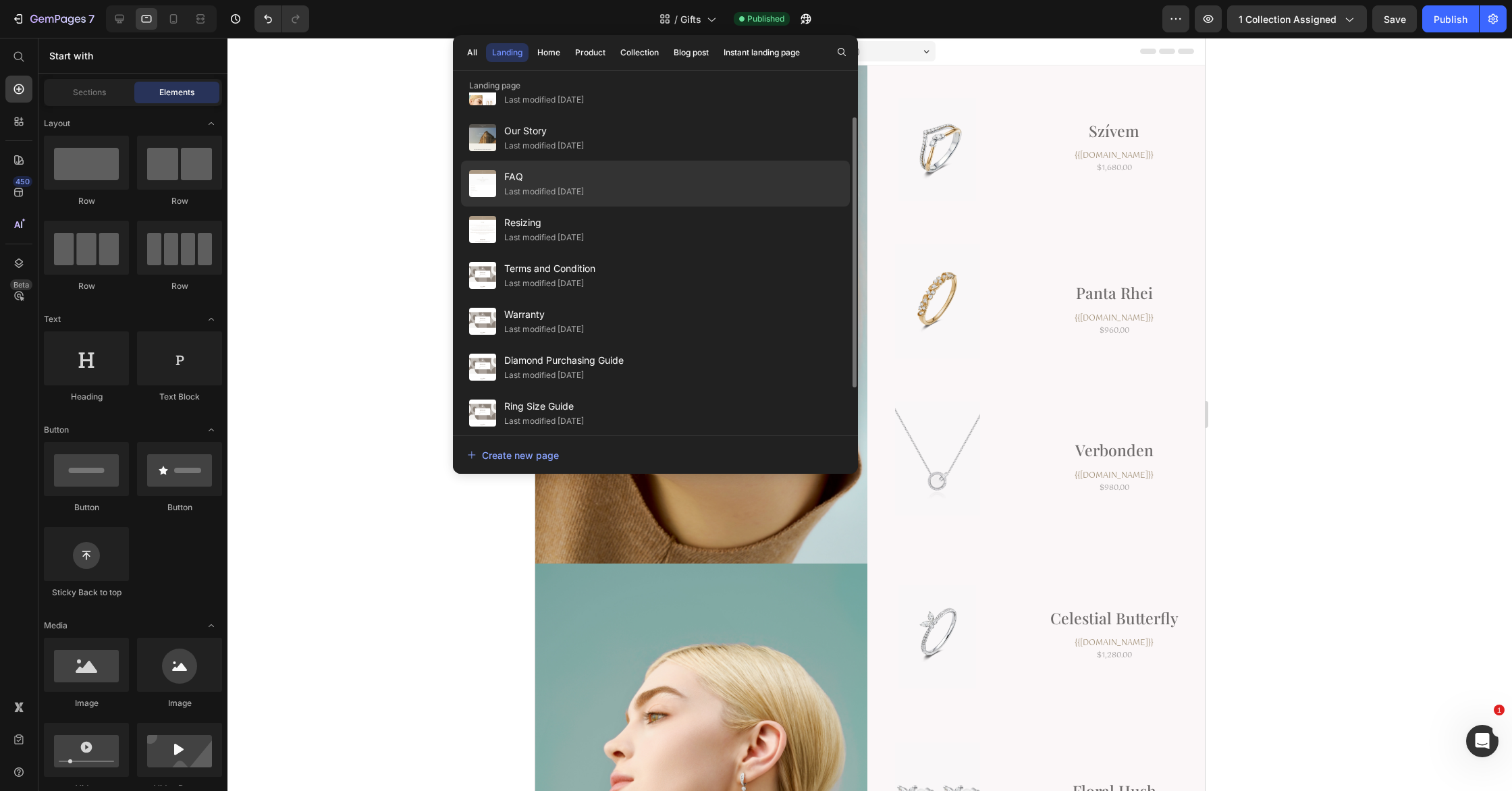 scroll, scrollTop: 0, scrollLeft: 0, axis: both 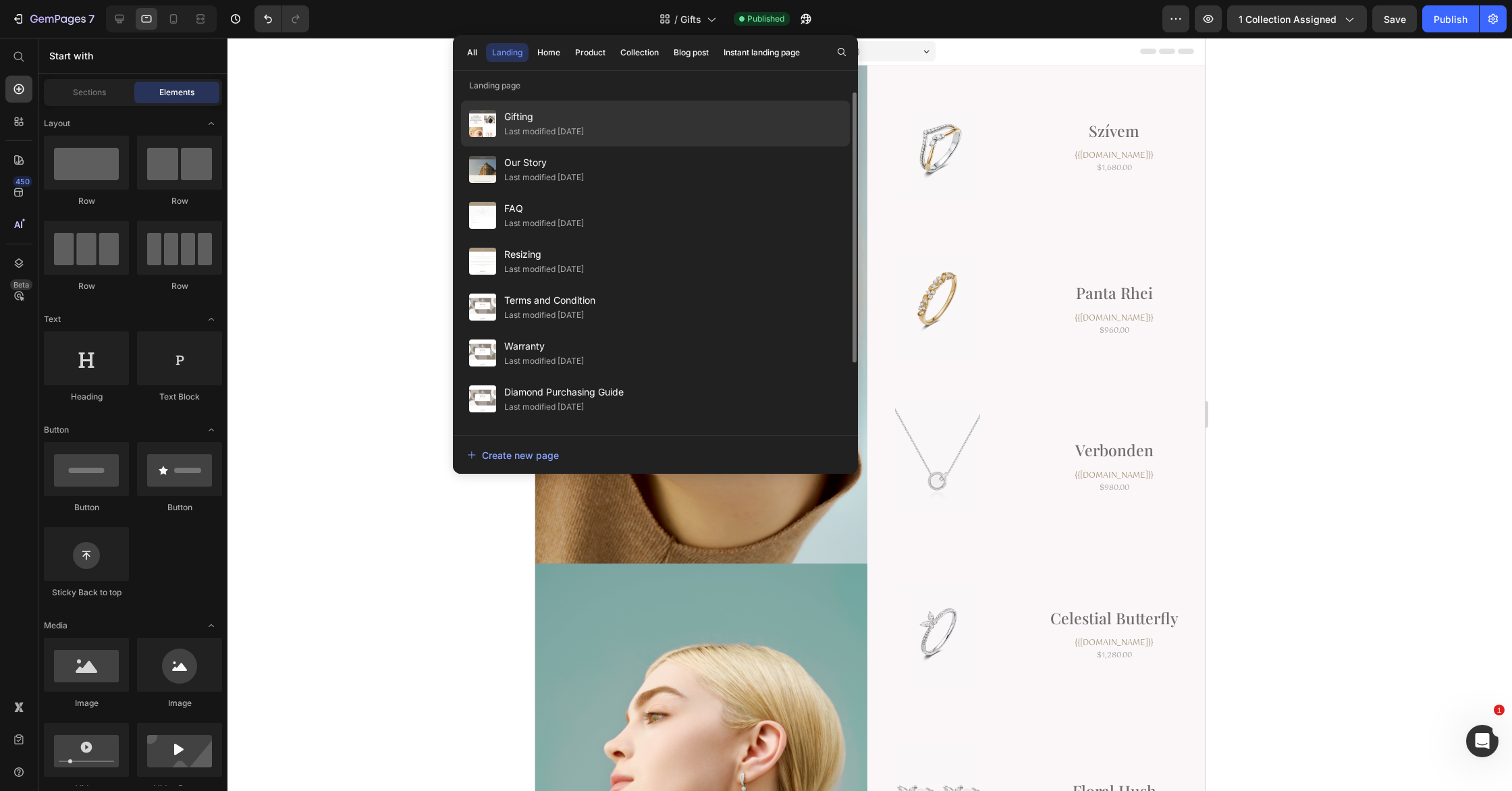 click on "Gifting Last modified [DATE]" 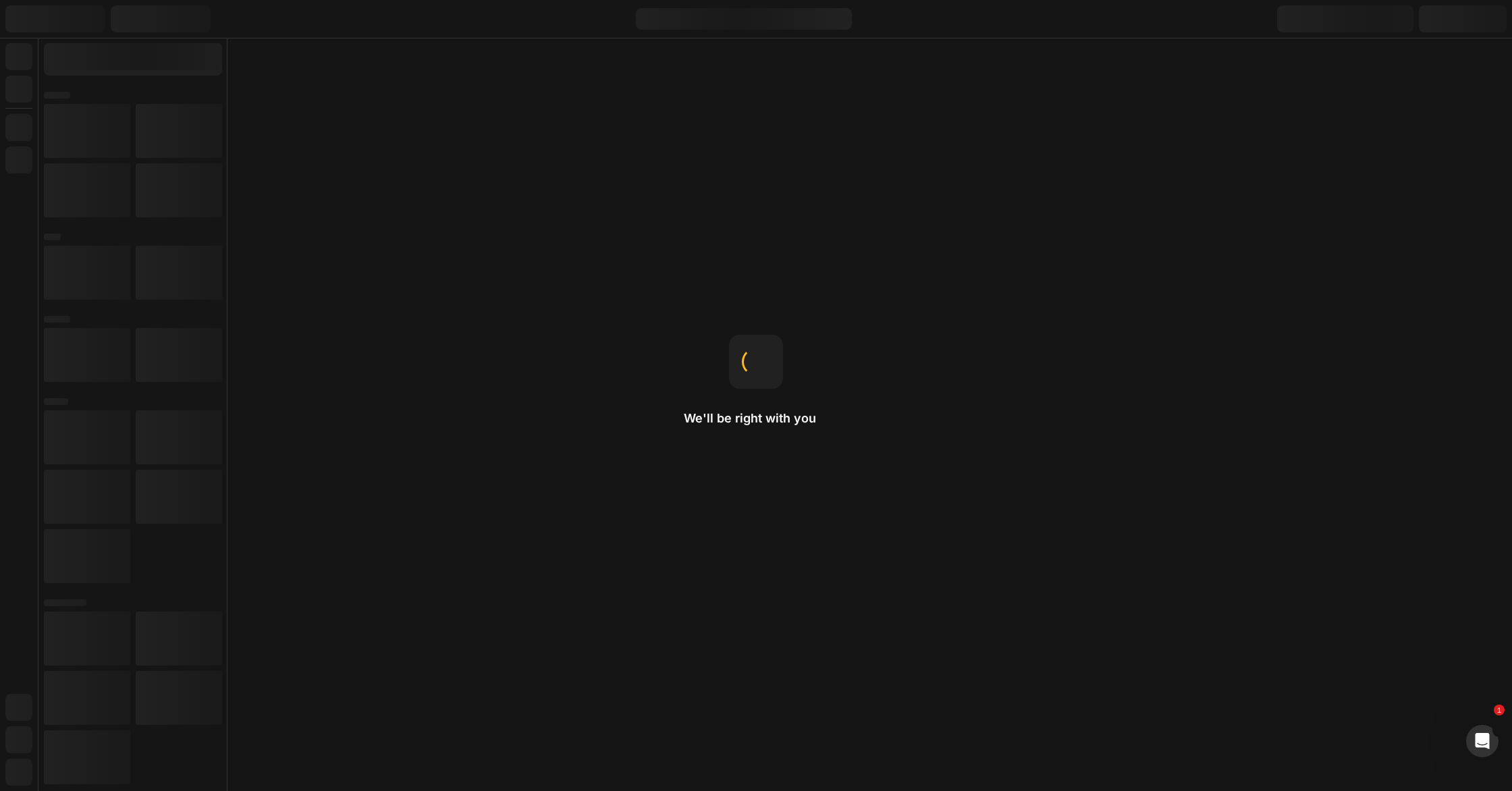 scroll, scrollTop: 0, scrollLeft: 0, axis: both 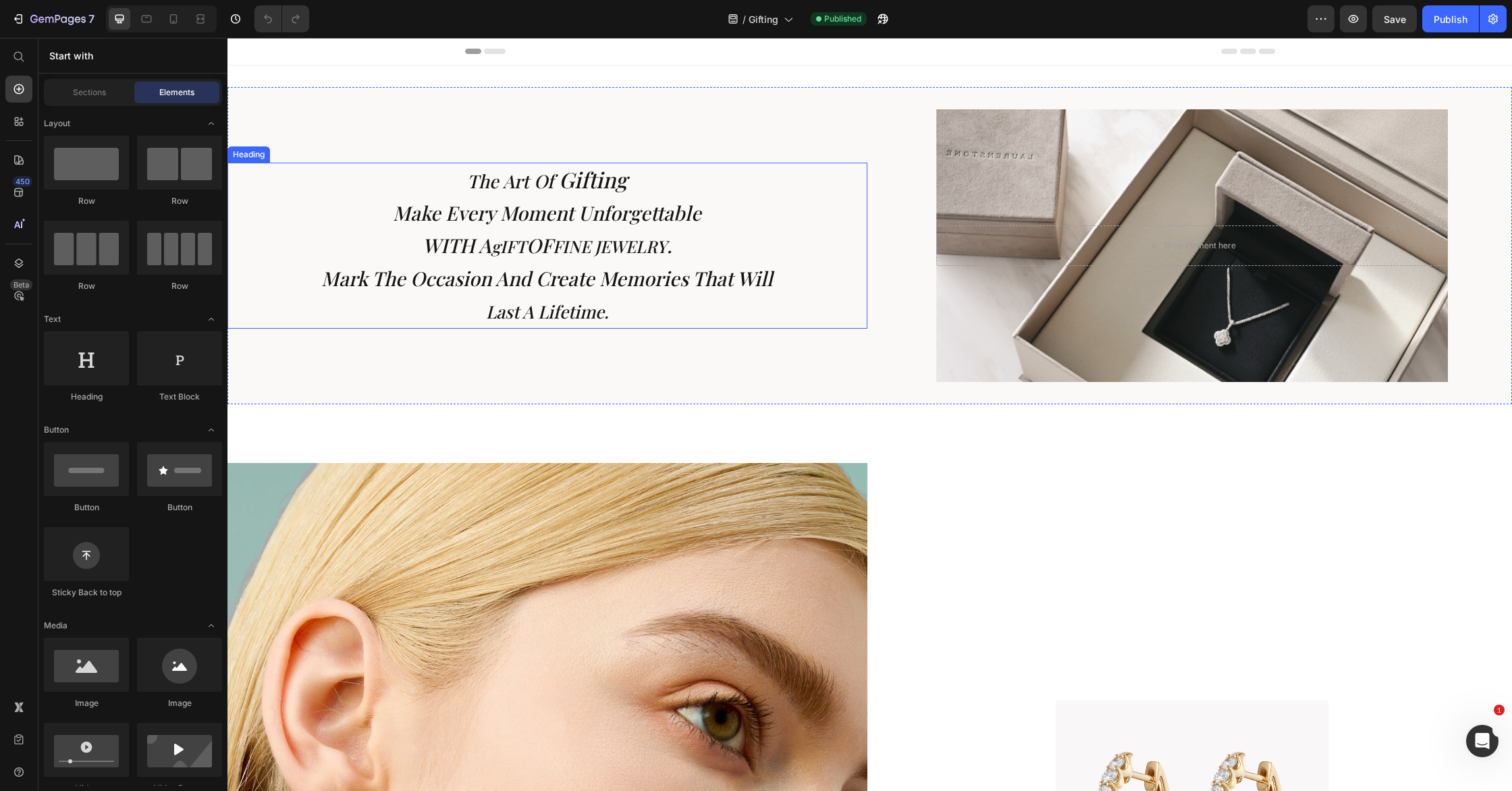 click on "Make every moment unforgettable" at bounding box center (547, 213) 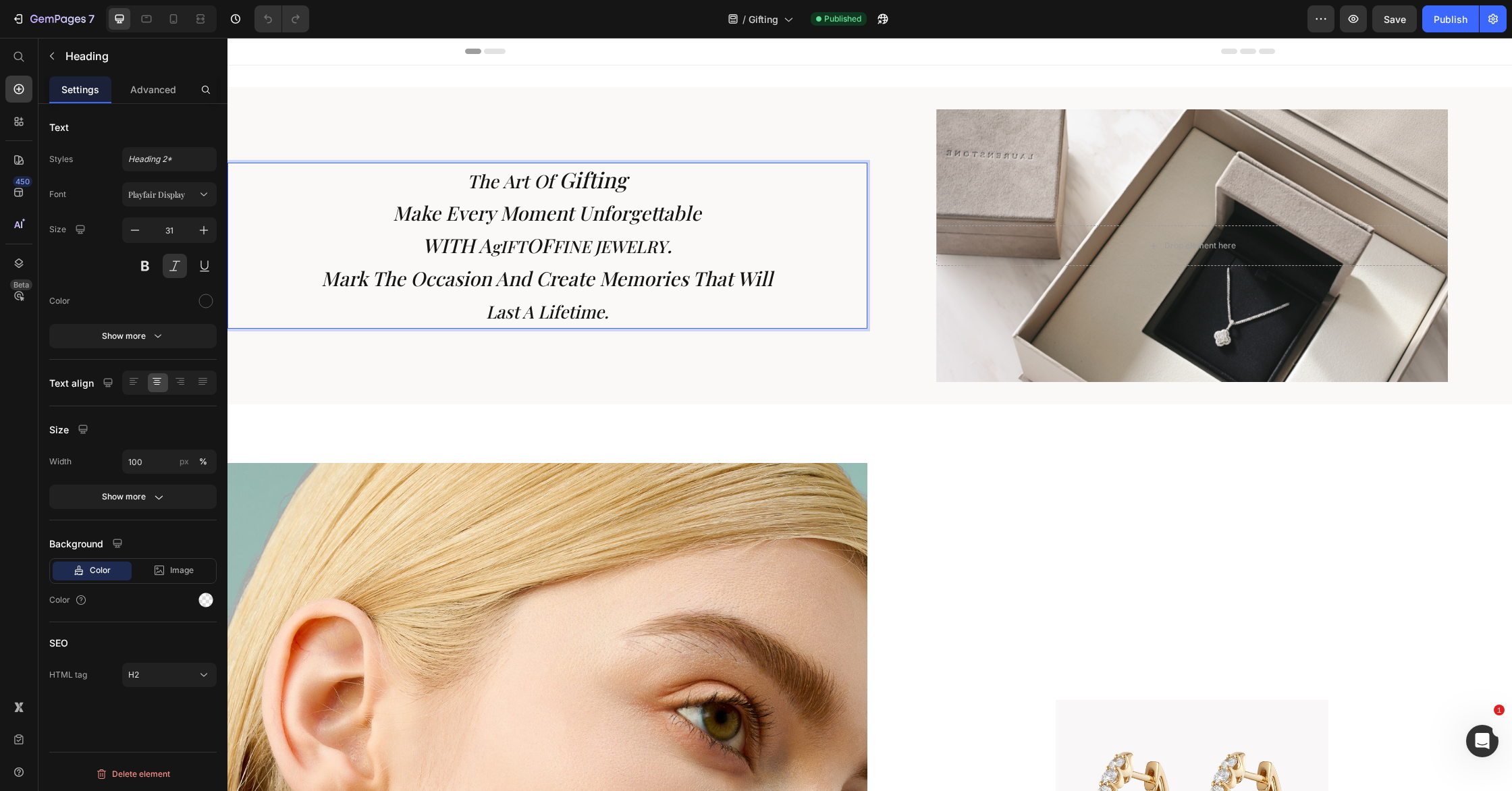 click on "Mark the occasion and create memories that will" at bounding box center [547, 278] 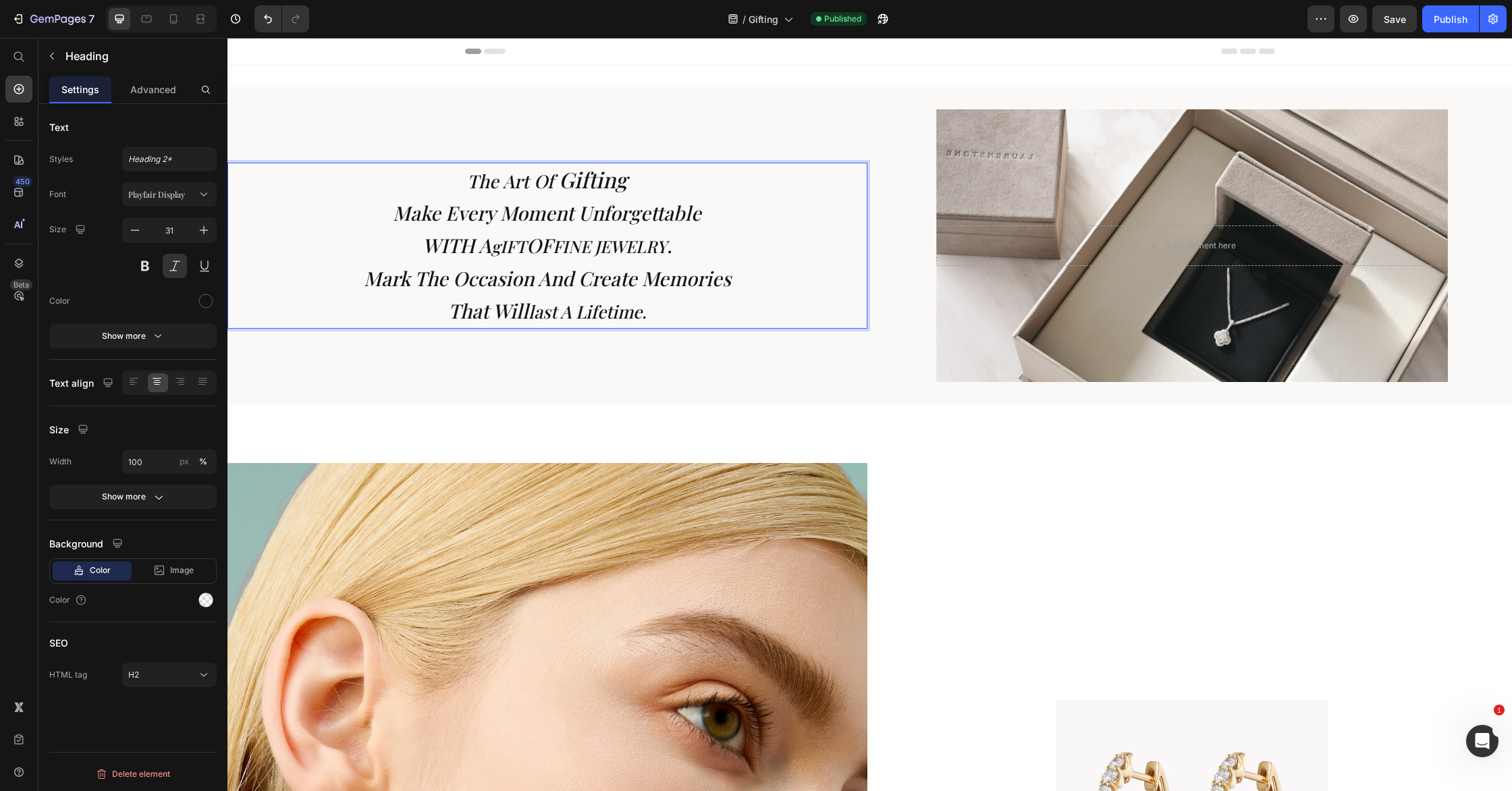 click on "last a lifetime" at bounding box center (585, 311) 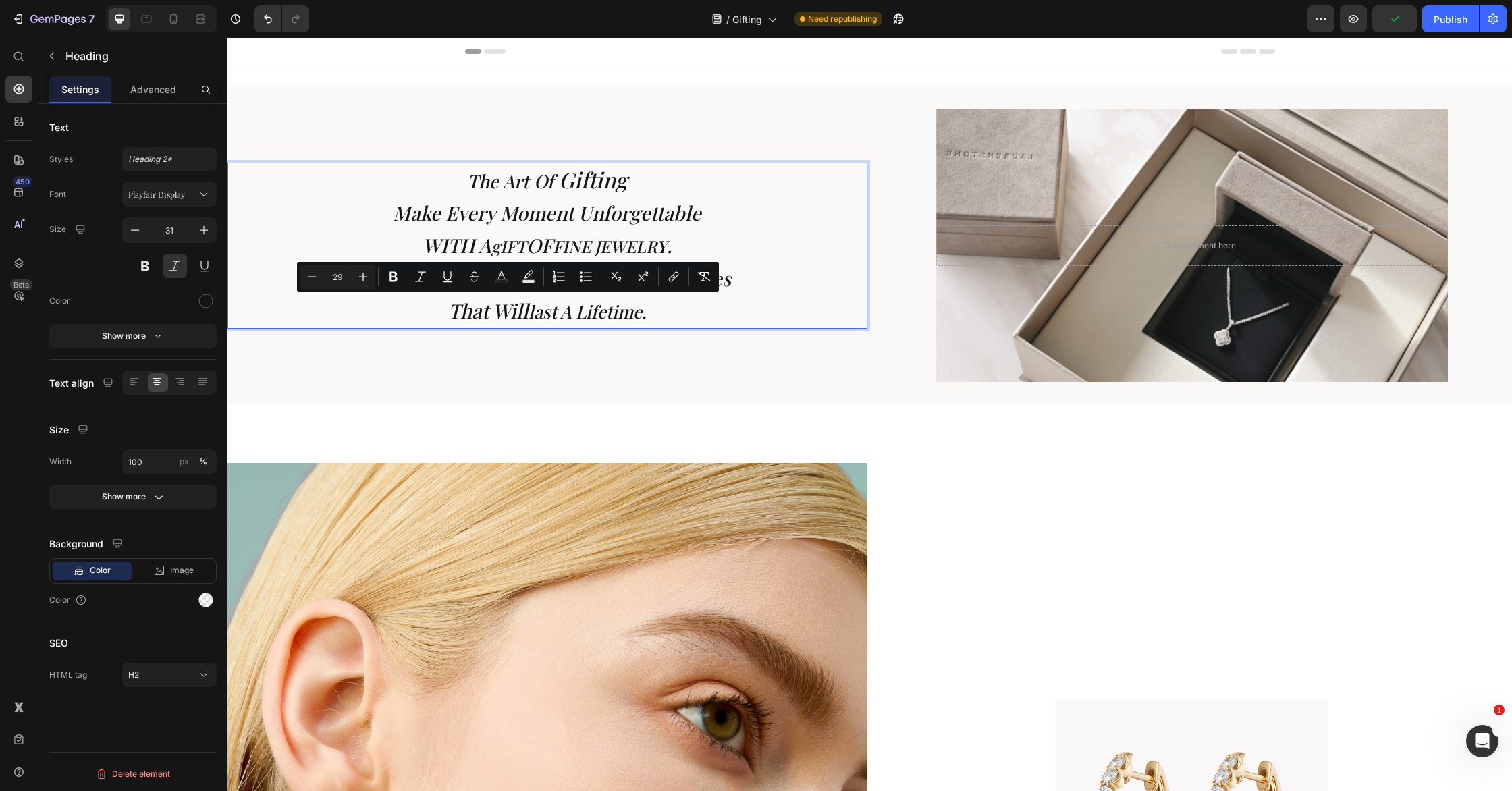 drag, startPoint x: 529, startPoint y: 317, endPoint x: 490, endPoint y: 317, distance: 39 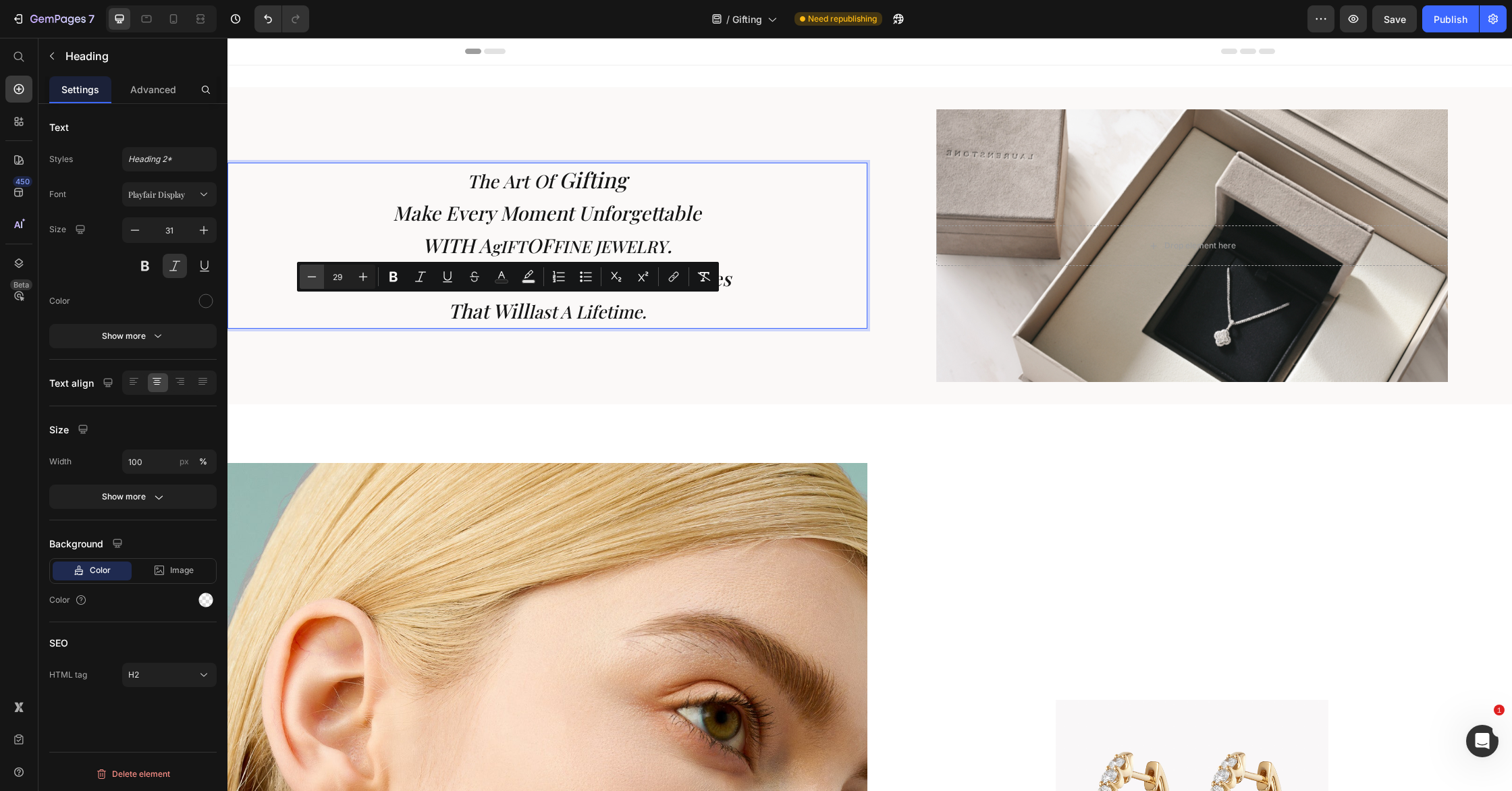 click 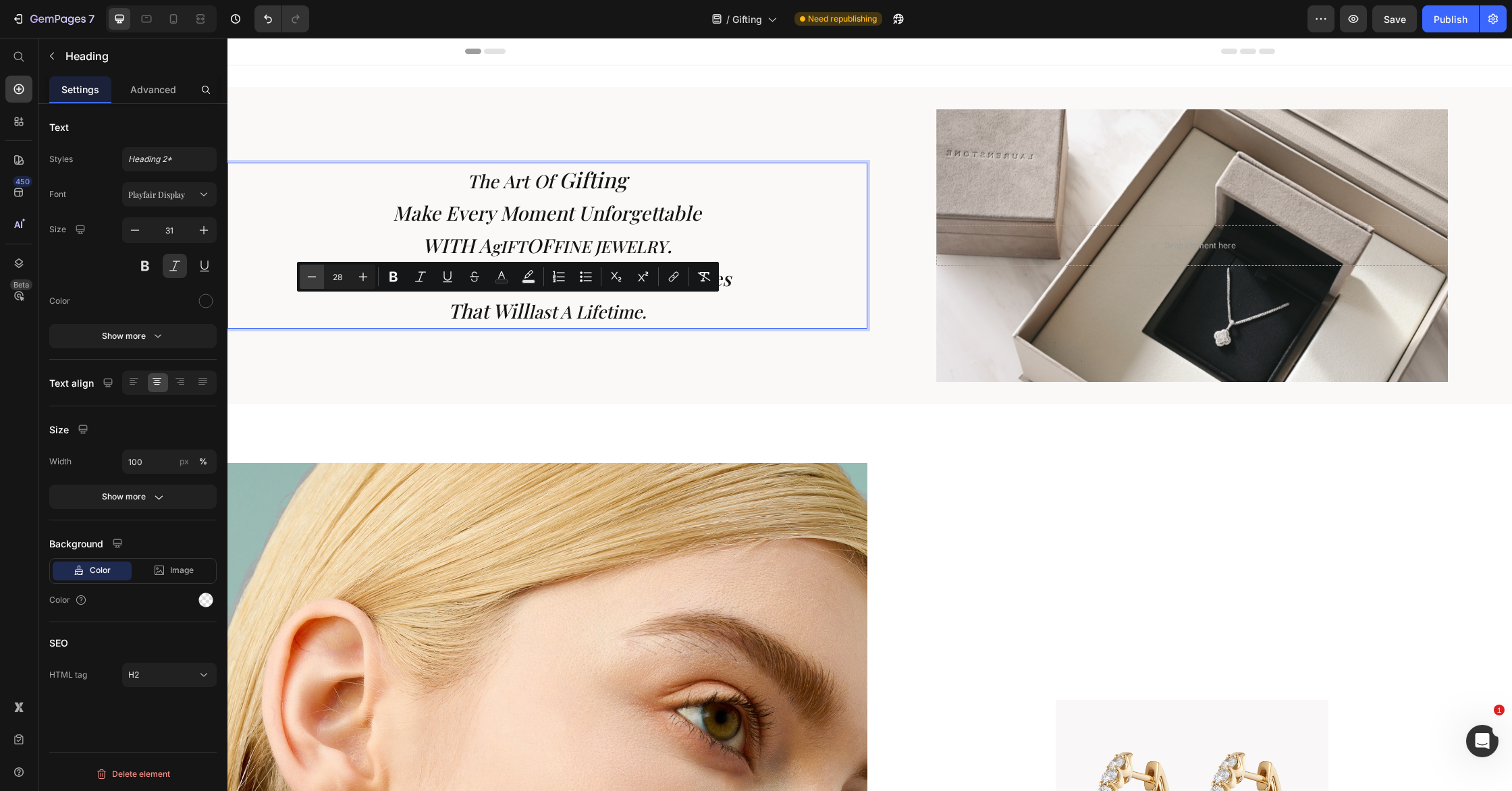 click 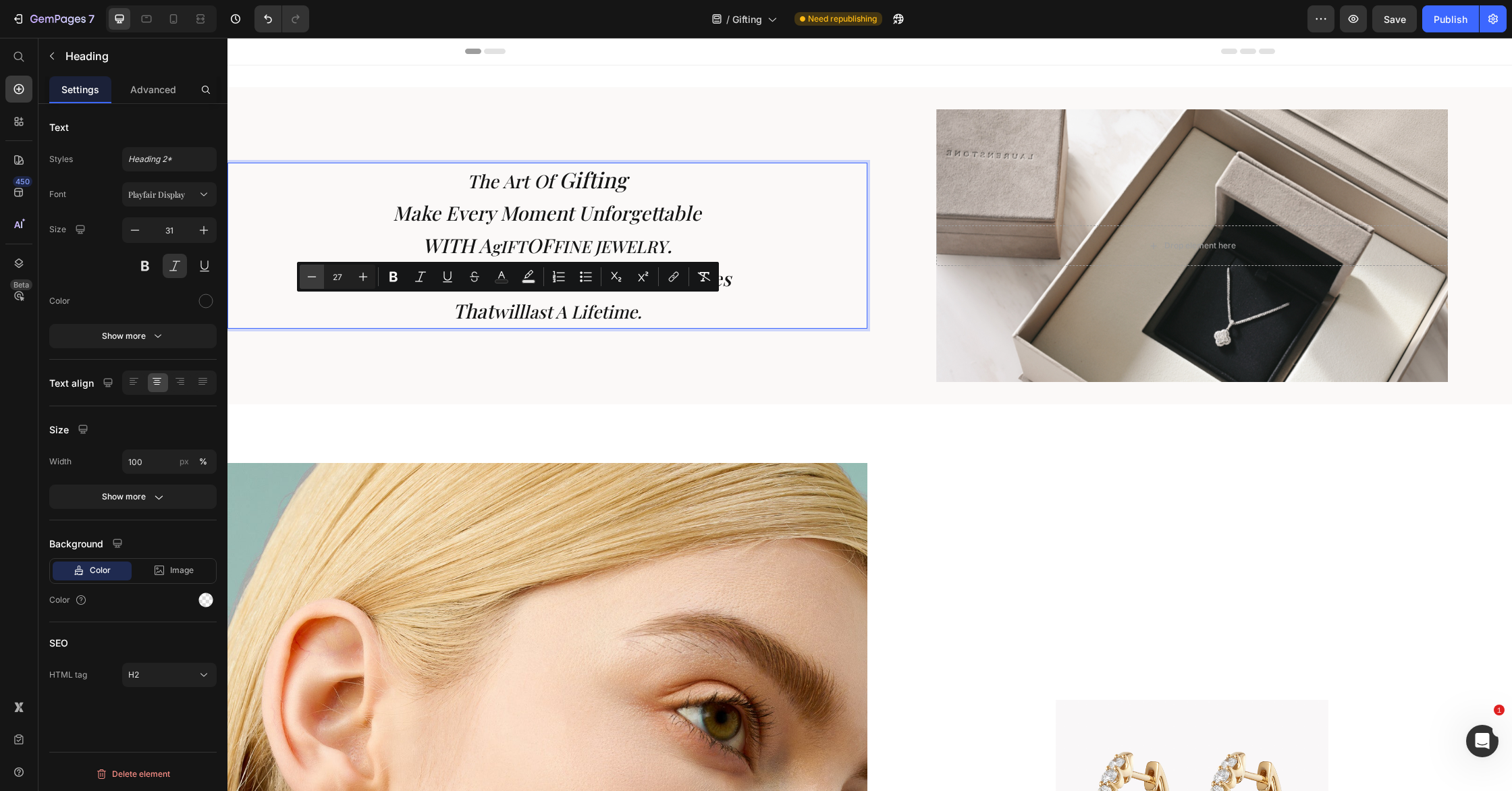 click 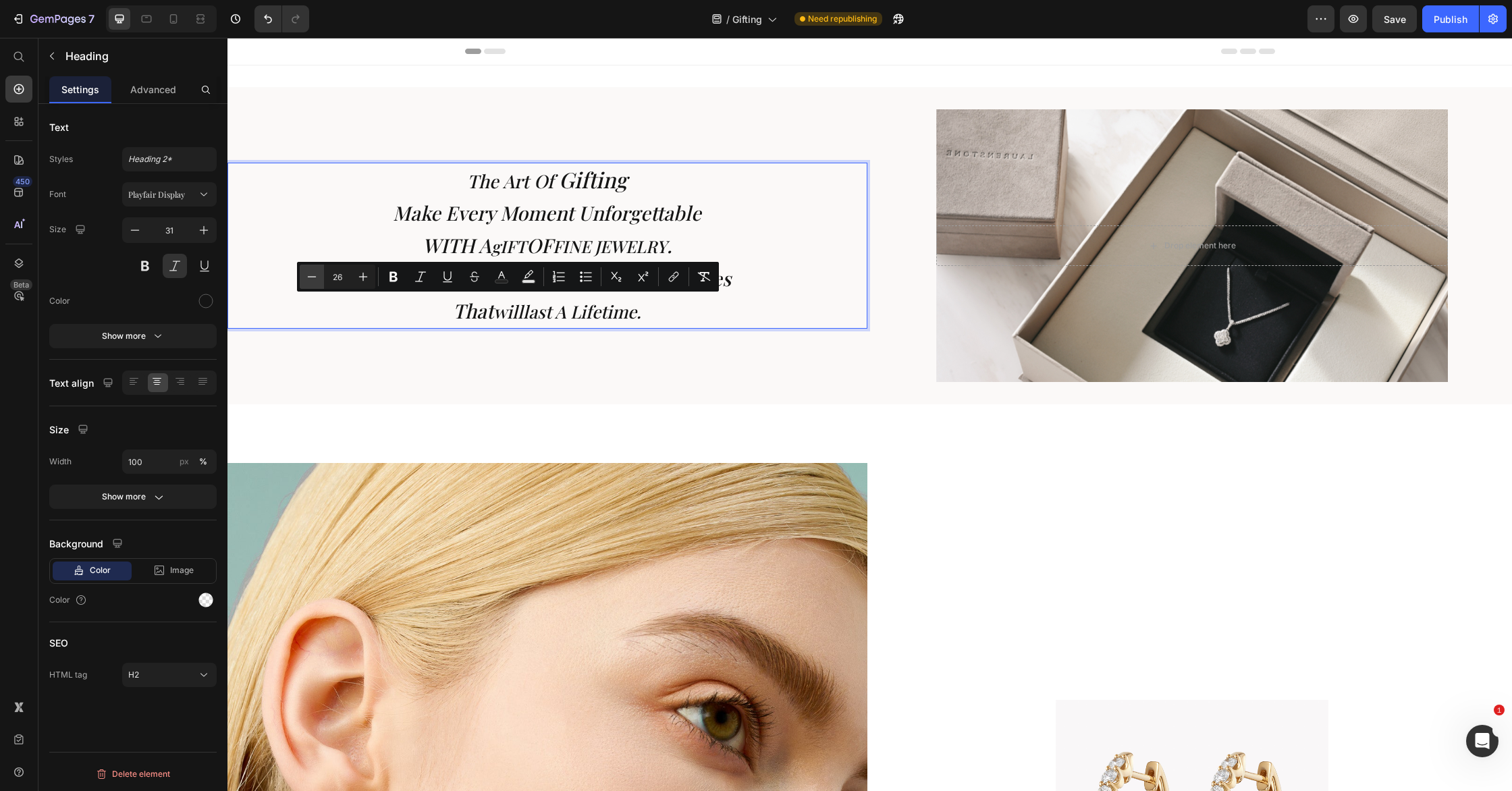 click 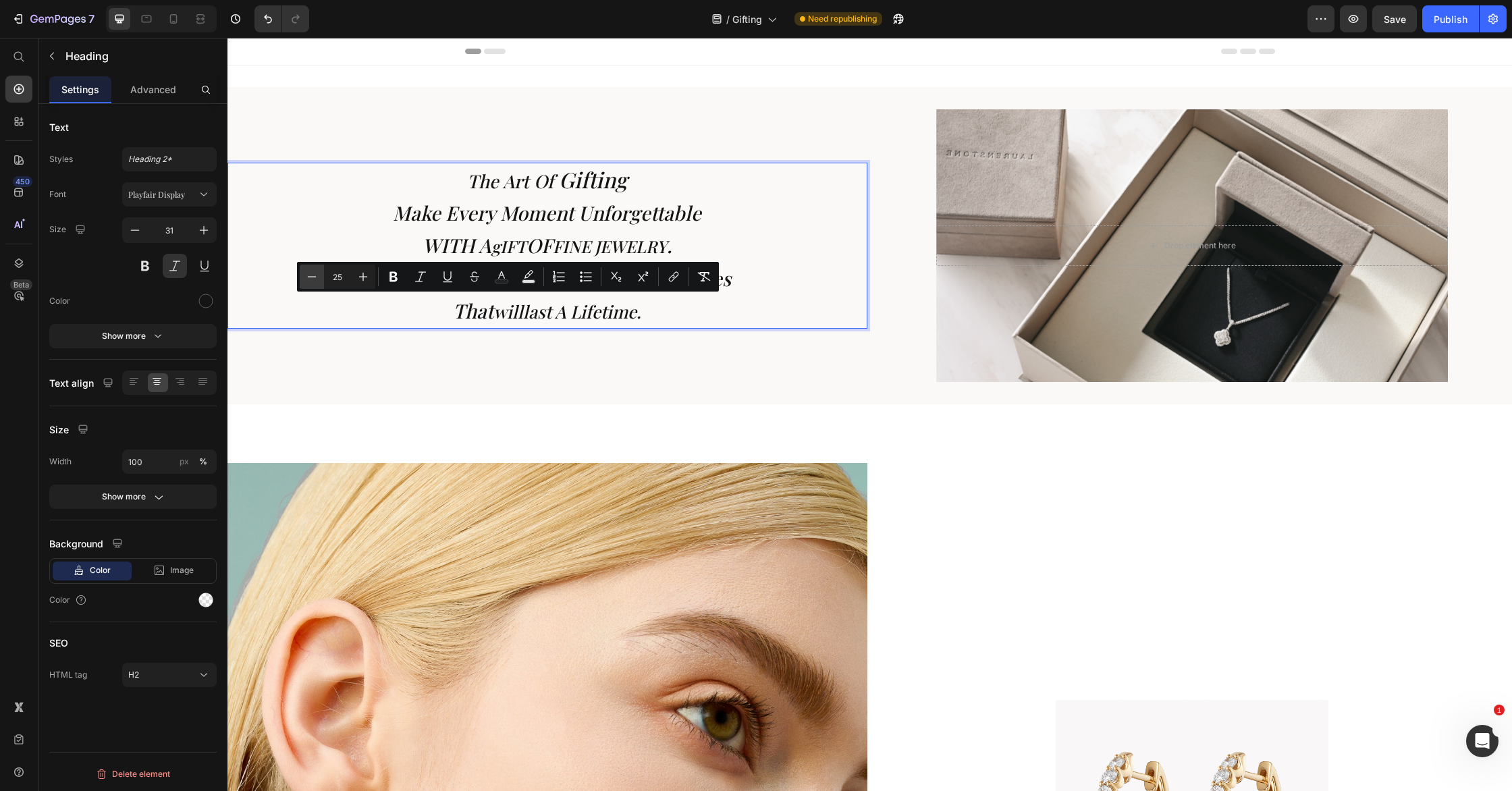 click 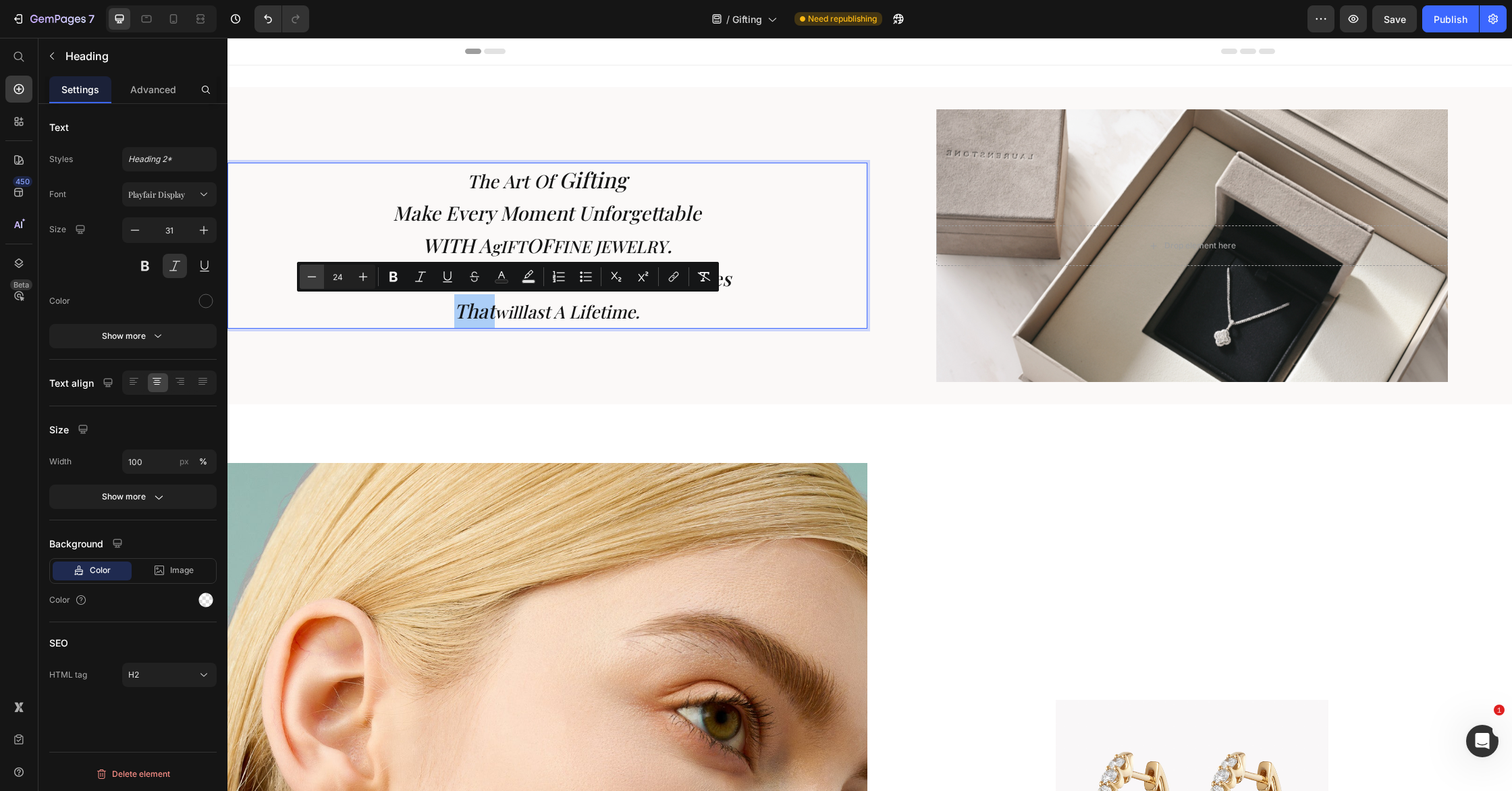 click 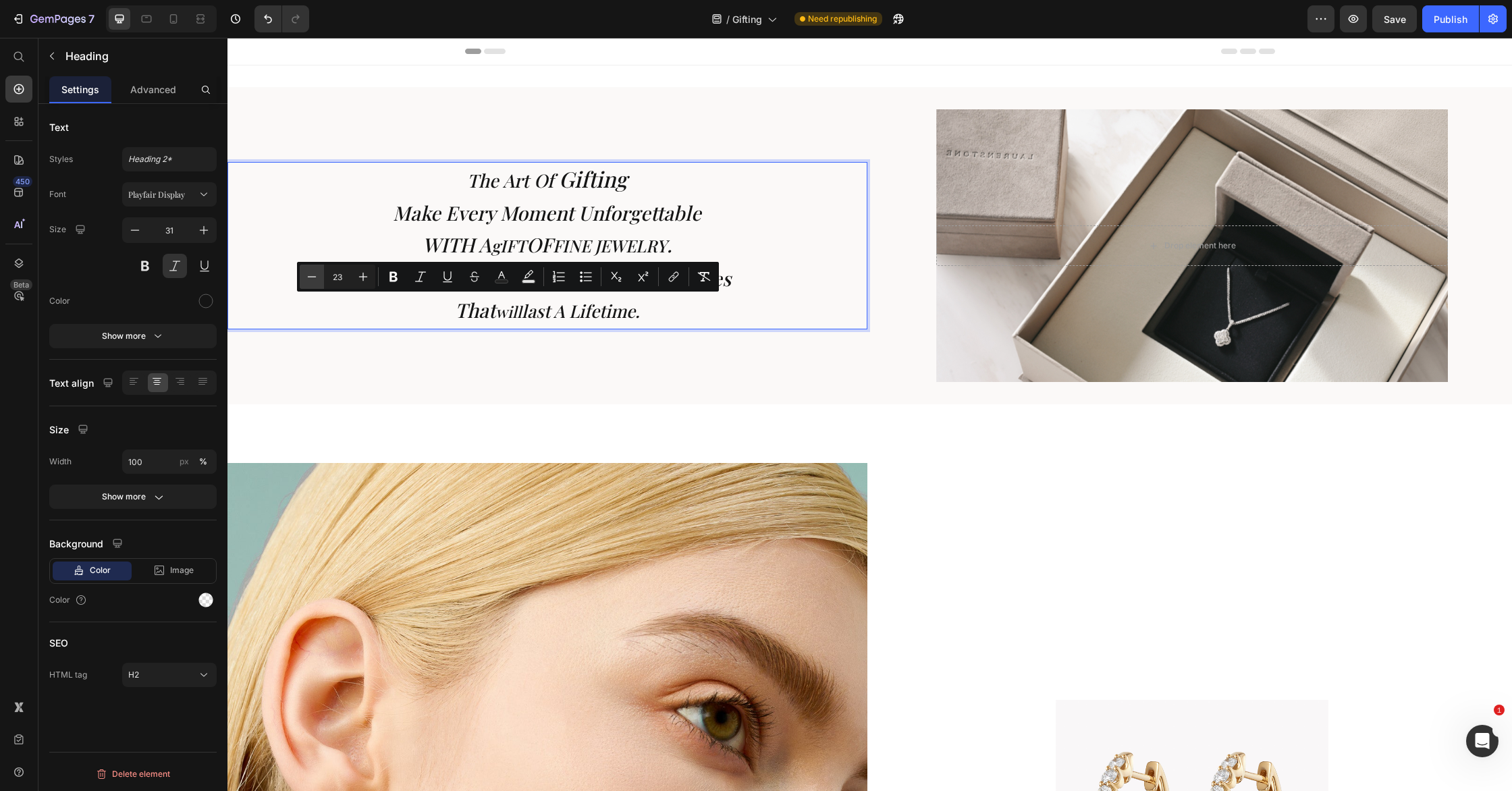 click 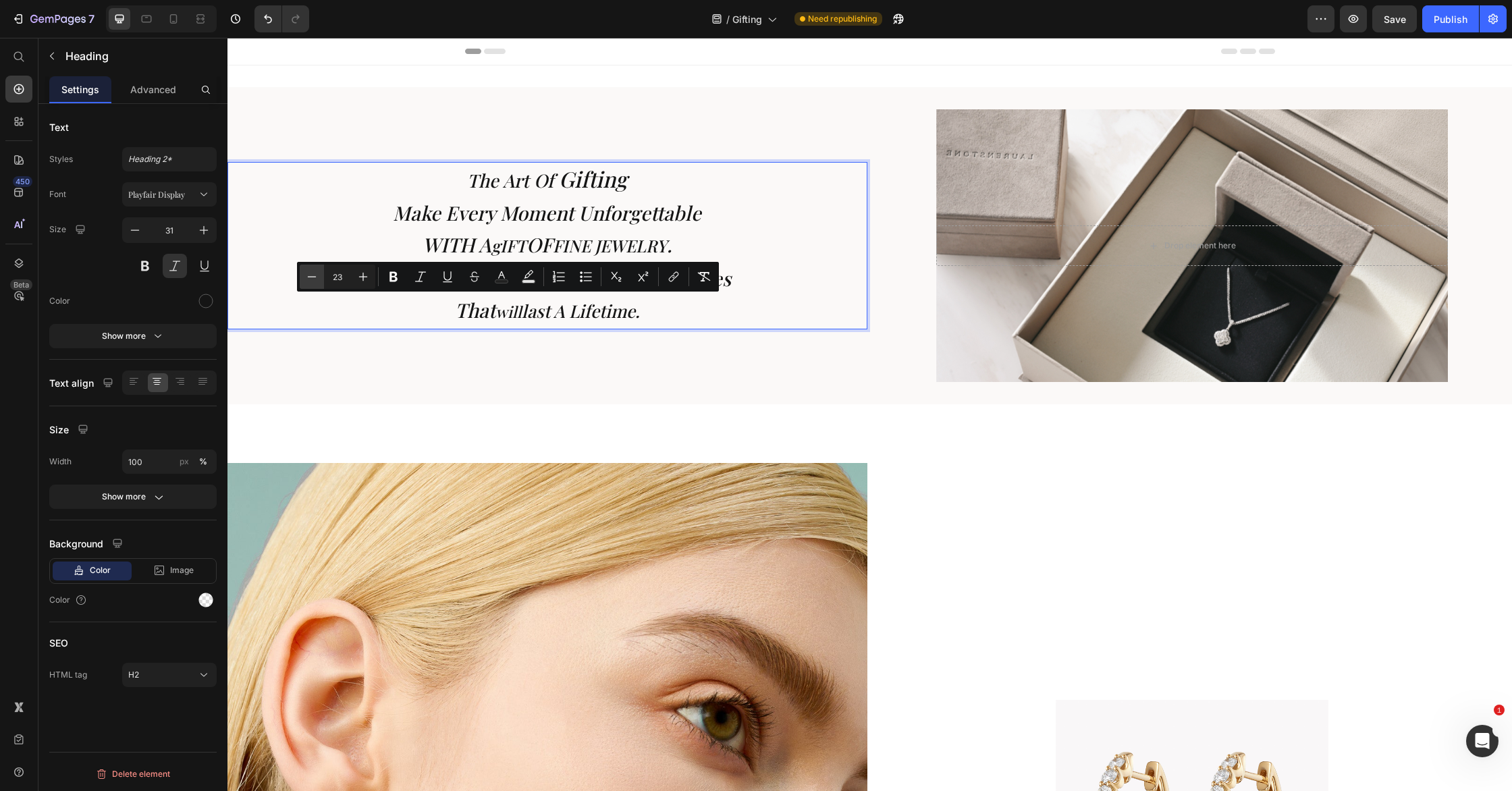 type on "22" 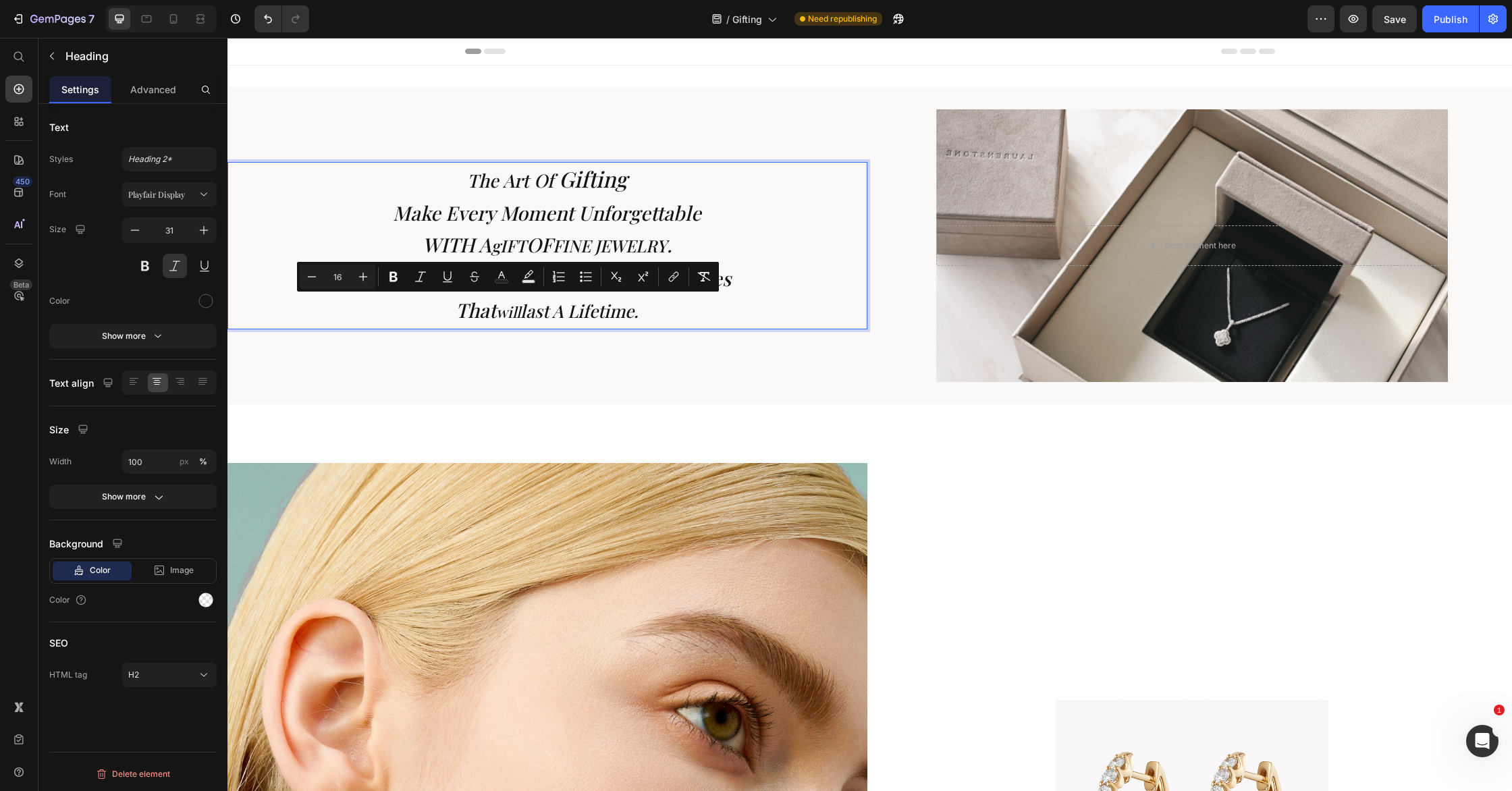 click on "The Art of   Gifting Make every moment unforgettable  WITH a  gIFT  OF  FINE jEWELRY .  Mark the occasion and create memories  that  will  last a lifetime . Heading   0" at bounding box center (547, 246) 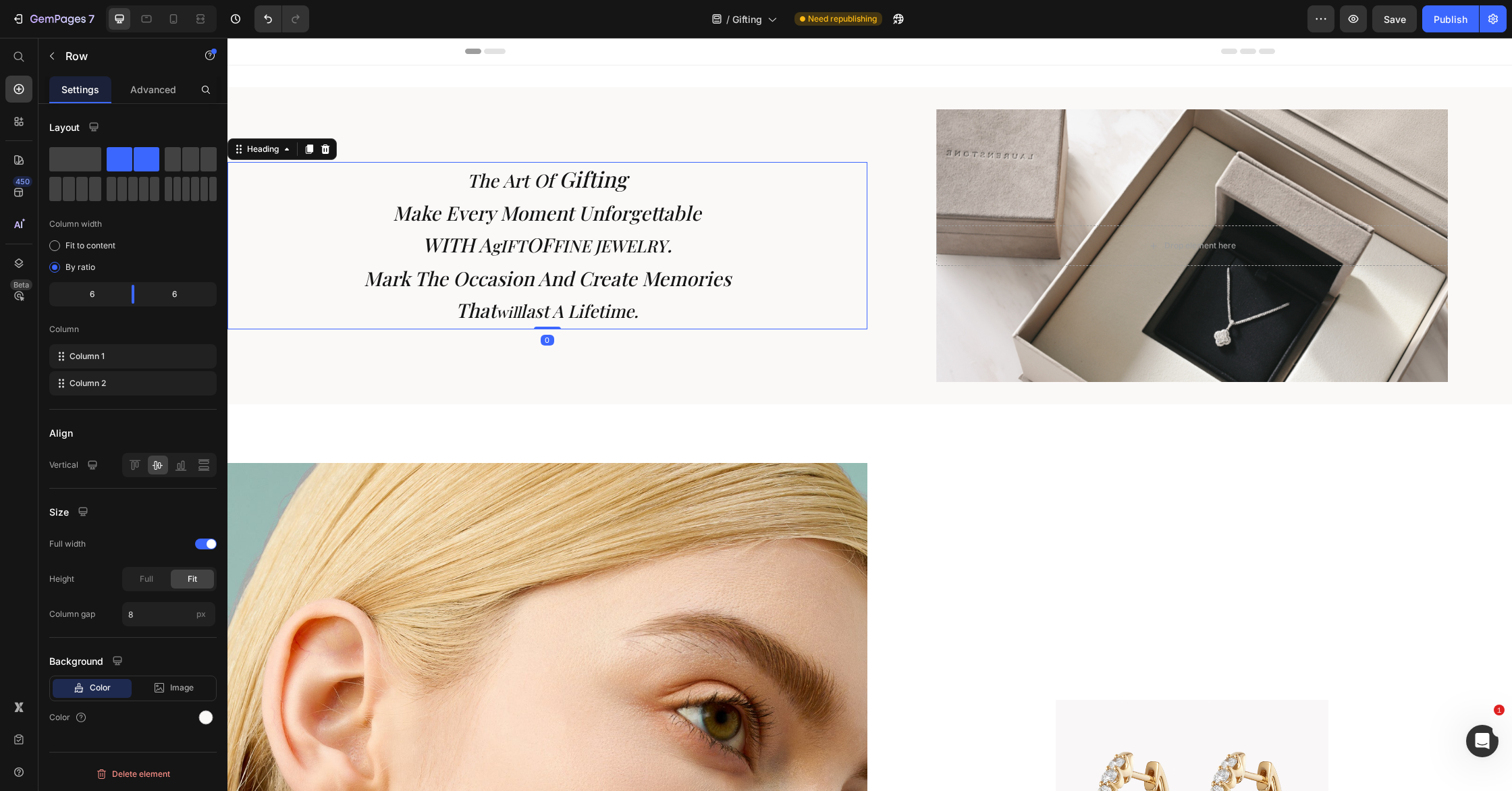 click on "that" at bounding box center [476, 310] 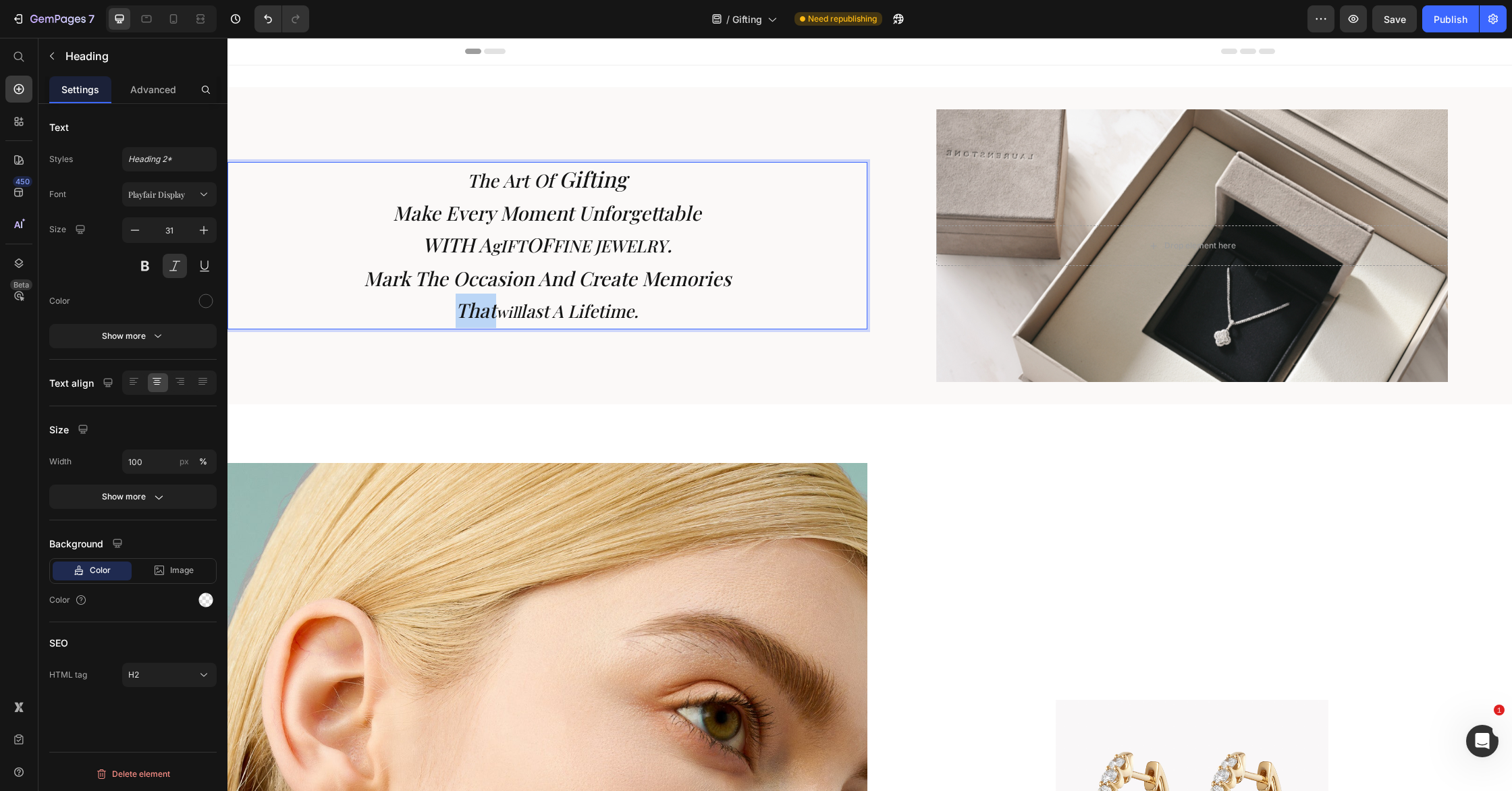 drag, startPoint x: 489, startPoint y: 316, endPoint x: 447, endPoint y: 313, distance: 42.107007 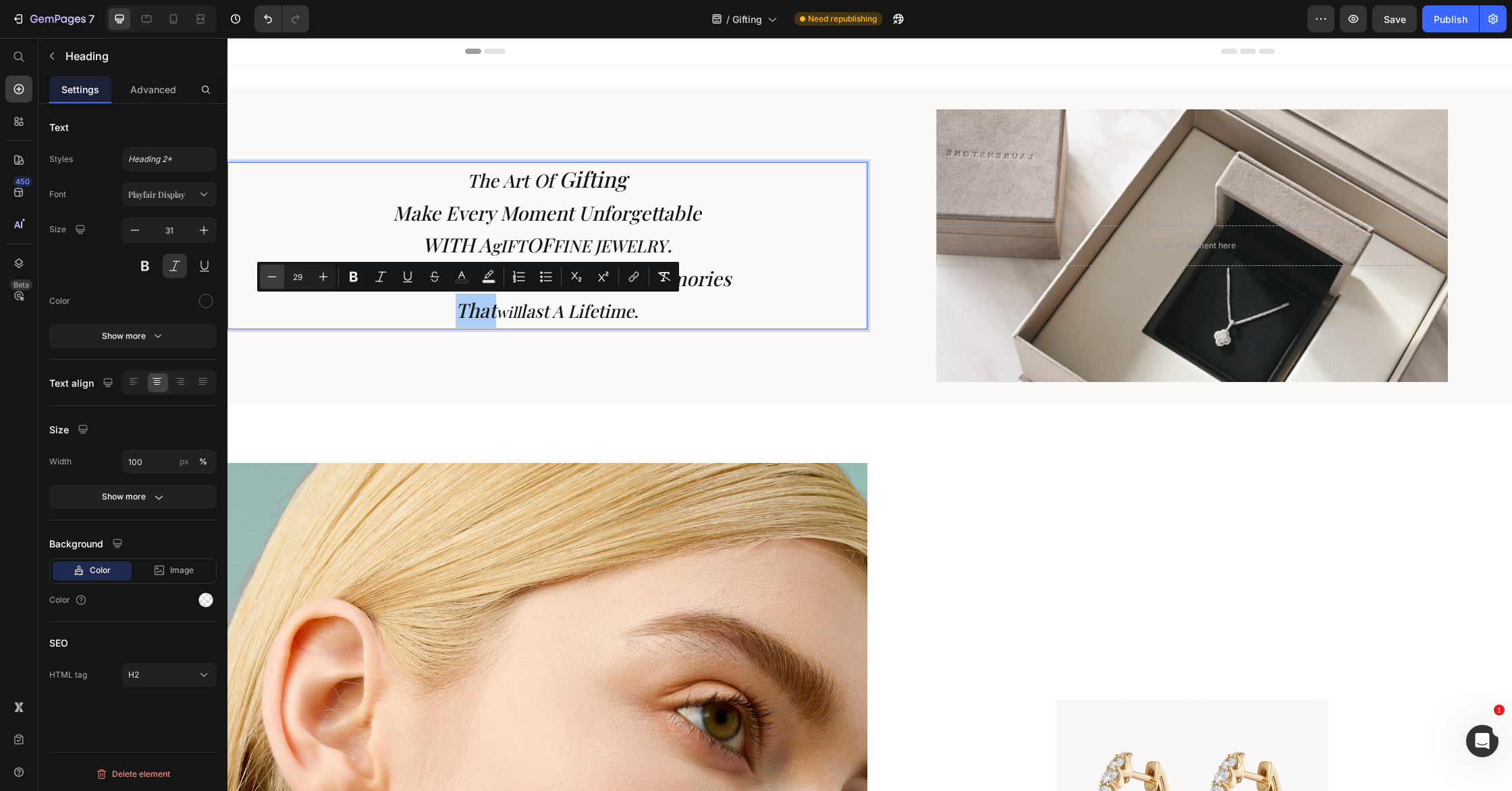click on "Minus" at bounding box center [272, 277] 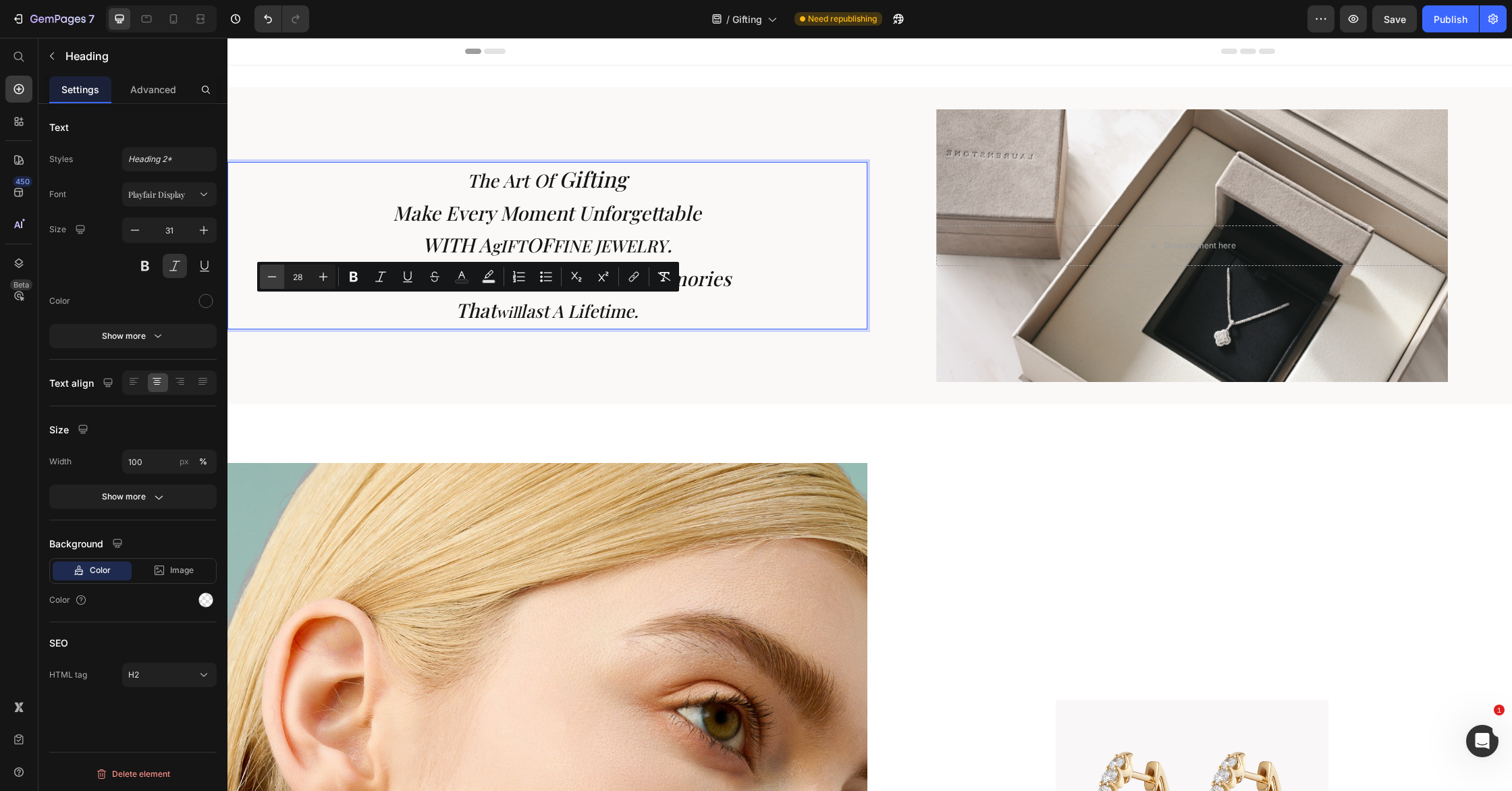 click on "Minus" at bounding box center [272, 277] 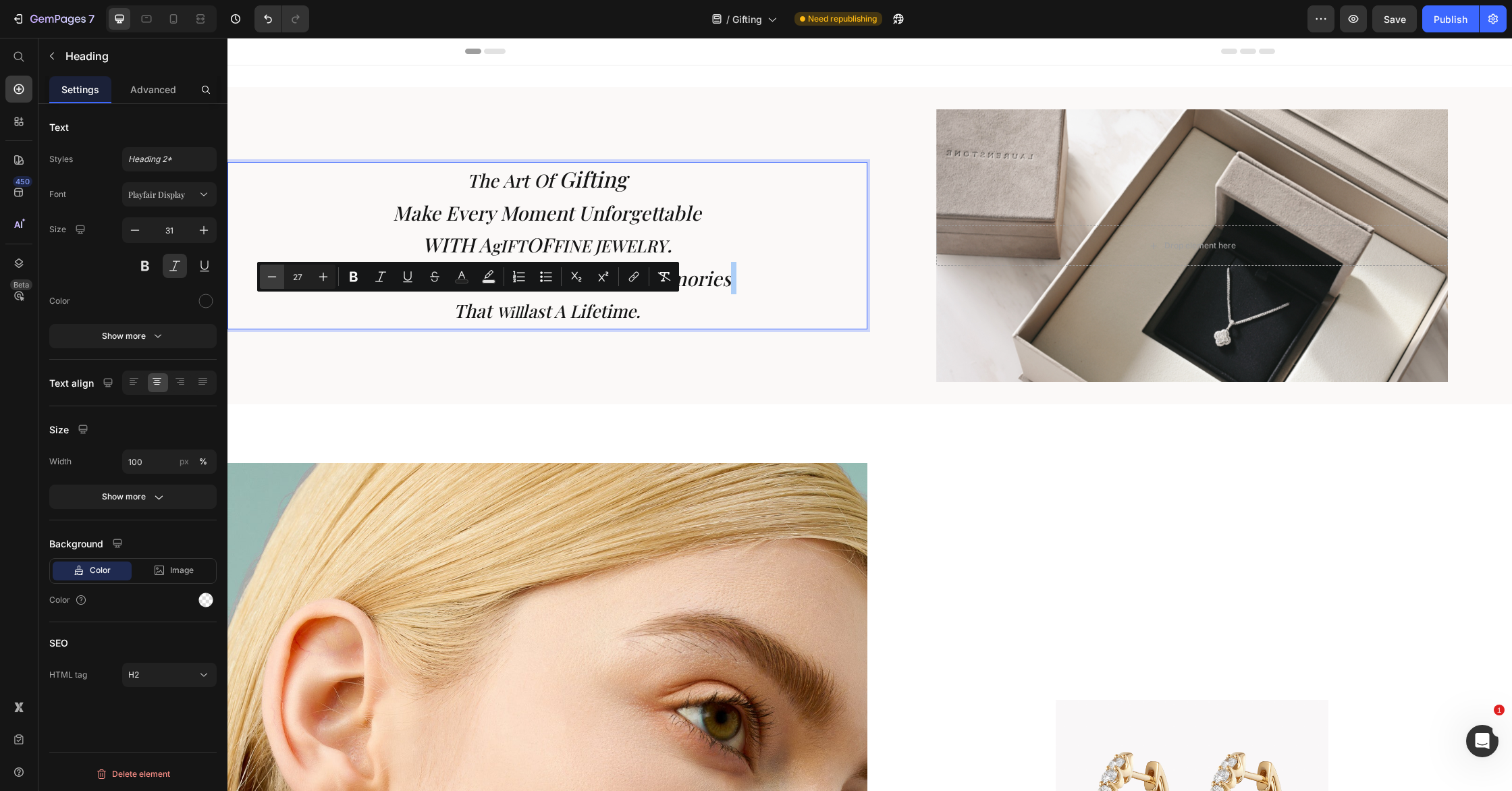 click on "Minus" at bounding box center [272, 277] 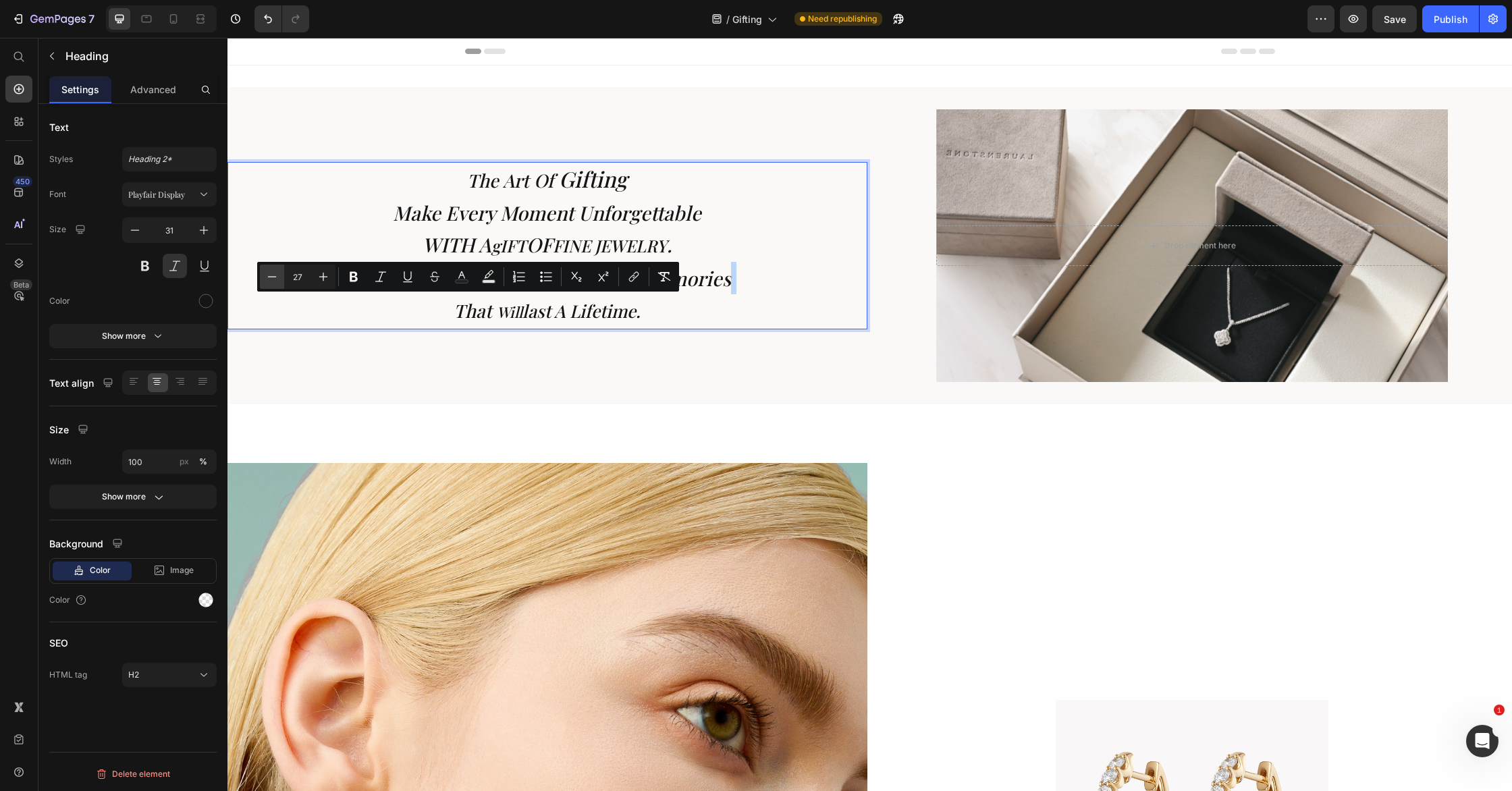 type on "26" 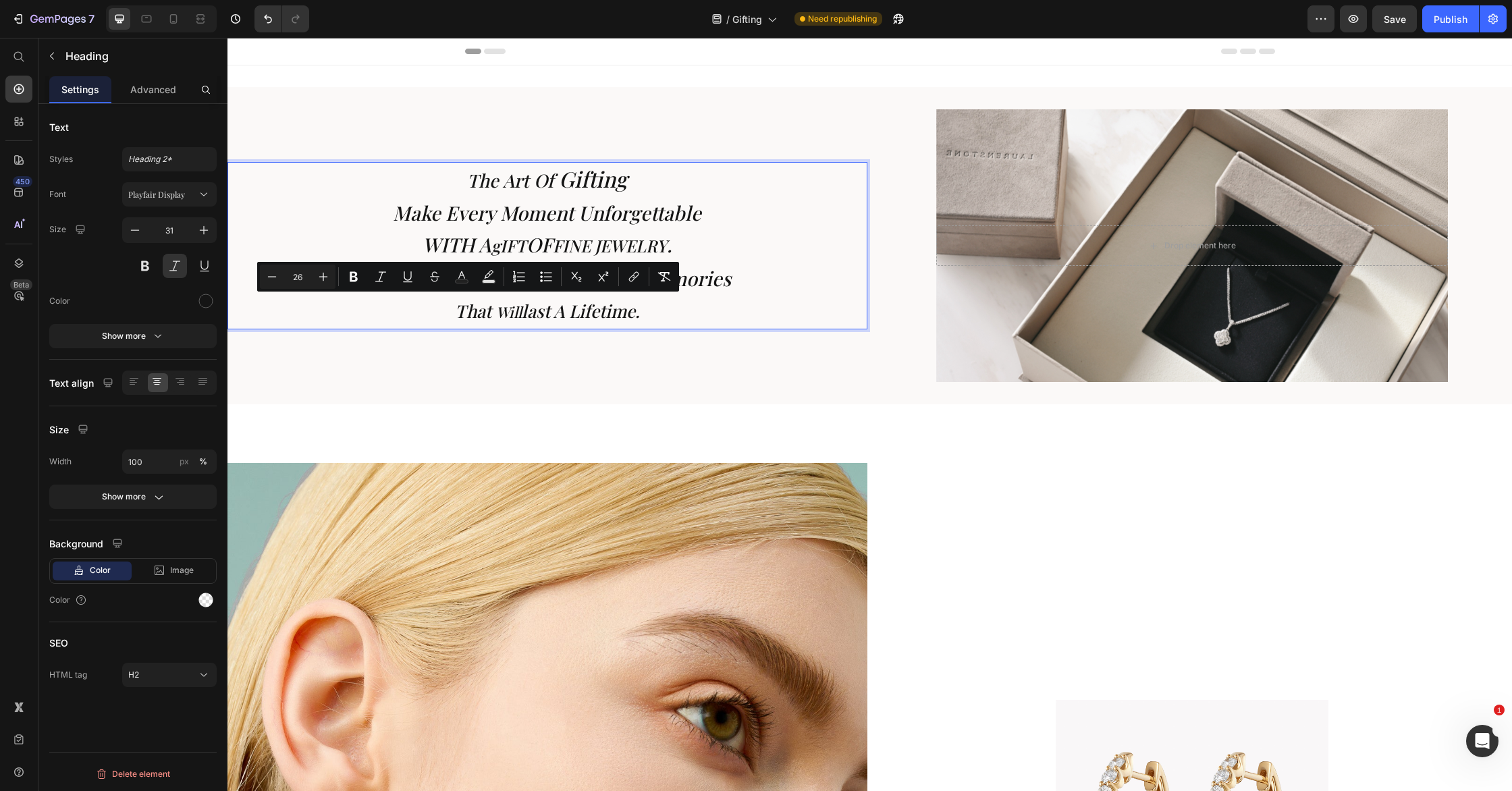 click on "The Art of   Gifting Make every moment unforgettable  WITH a  gIFT  OF  FINE jEWELRY .  Mark the occasion and create memories  that   will  last a lifetime ." at bounding box center (547, 246) 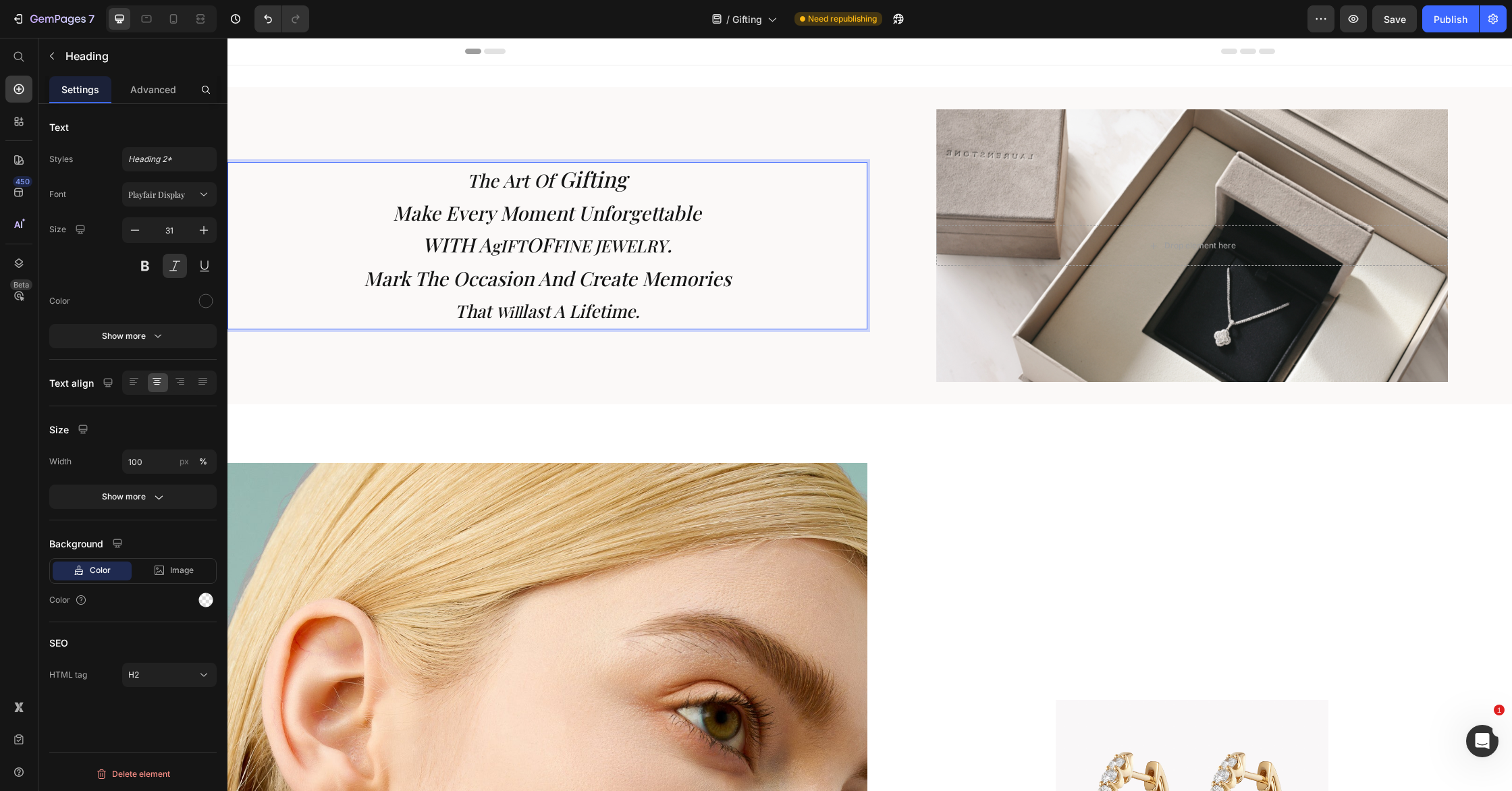 click on "last a lifetime" at bounding box center (578, 310) 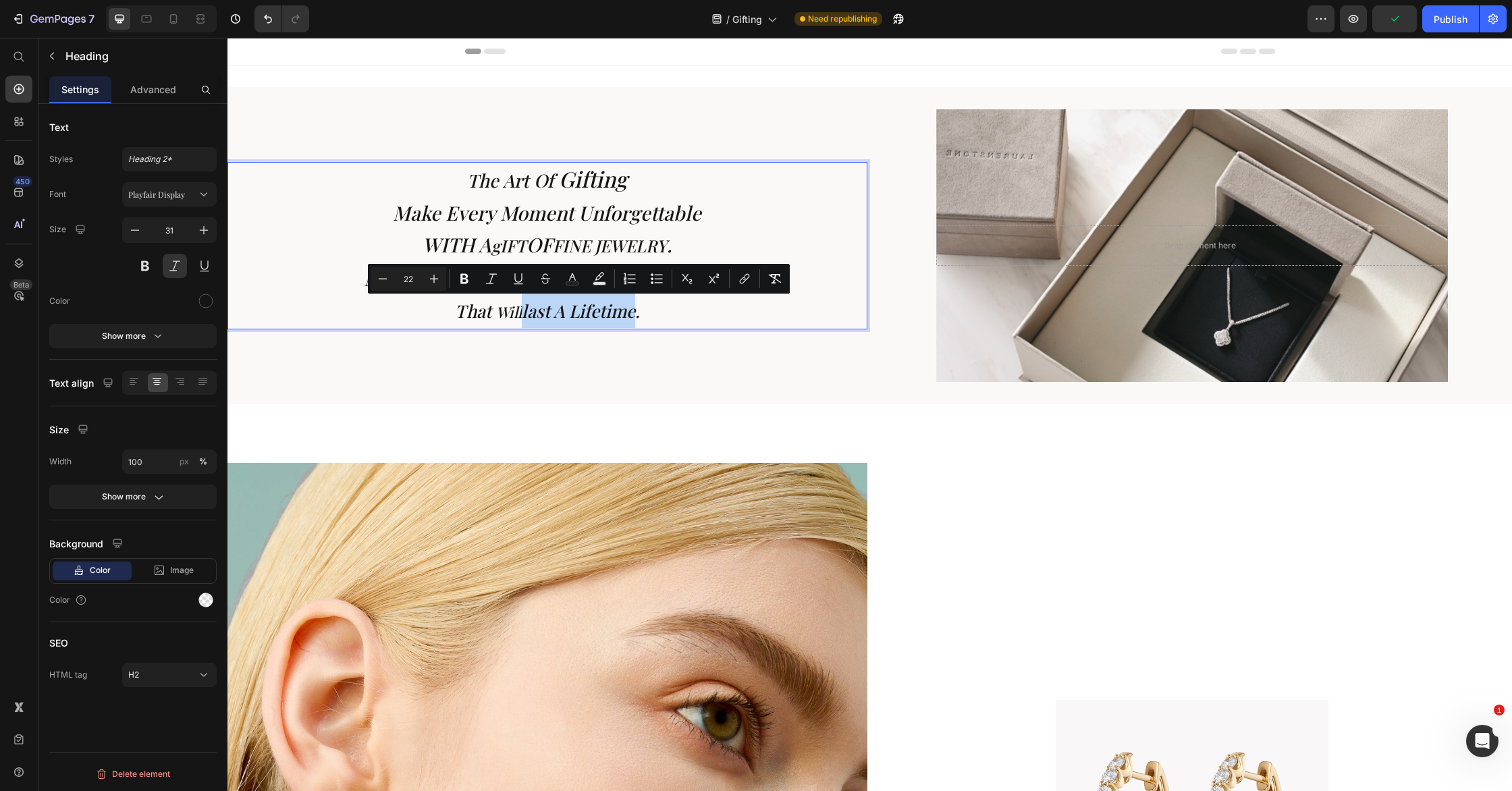 drag, startPoint x: 519, startPoint y: 315, endPoint x: 638, endPoint y: 313, distance: 119.01681 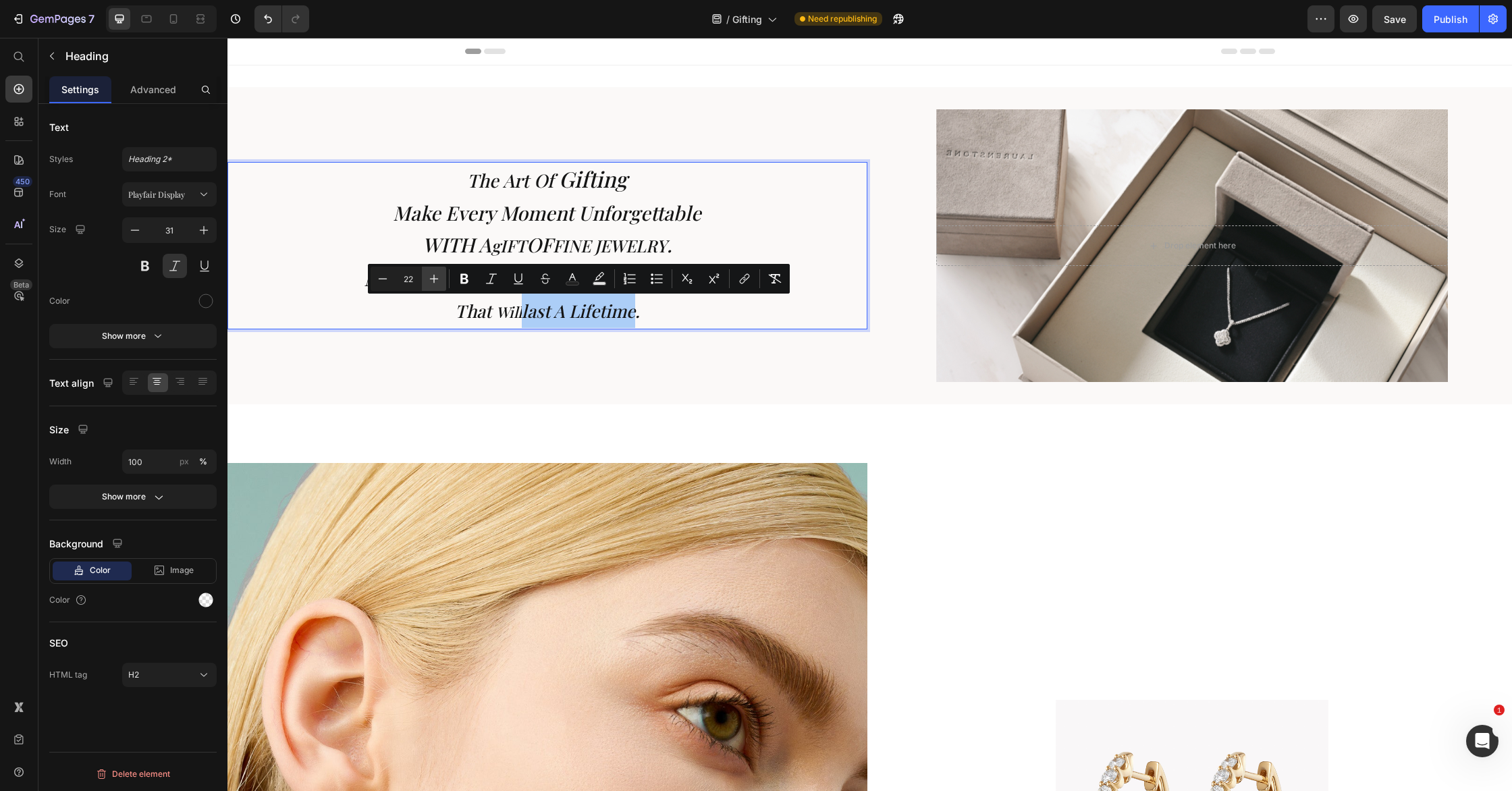click 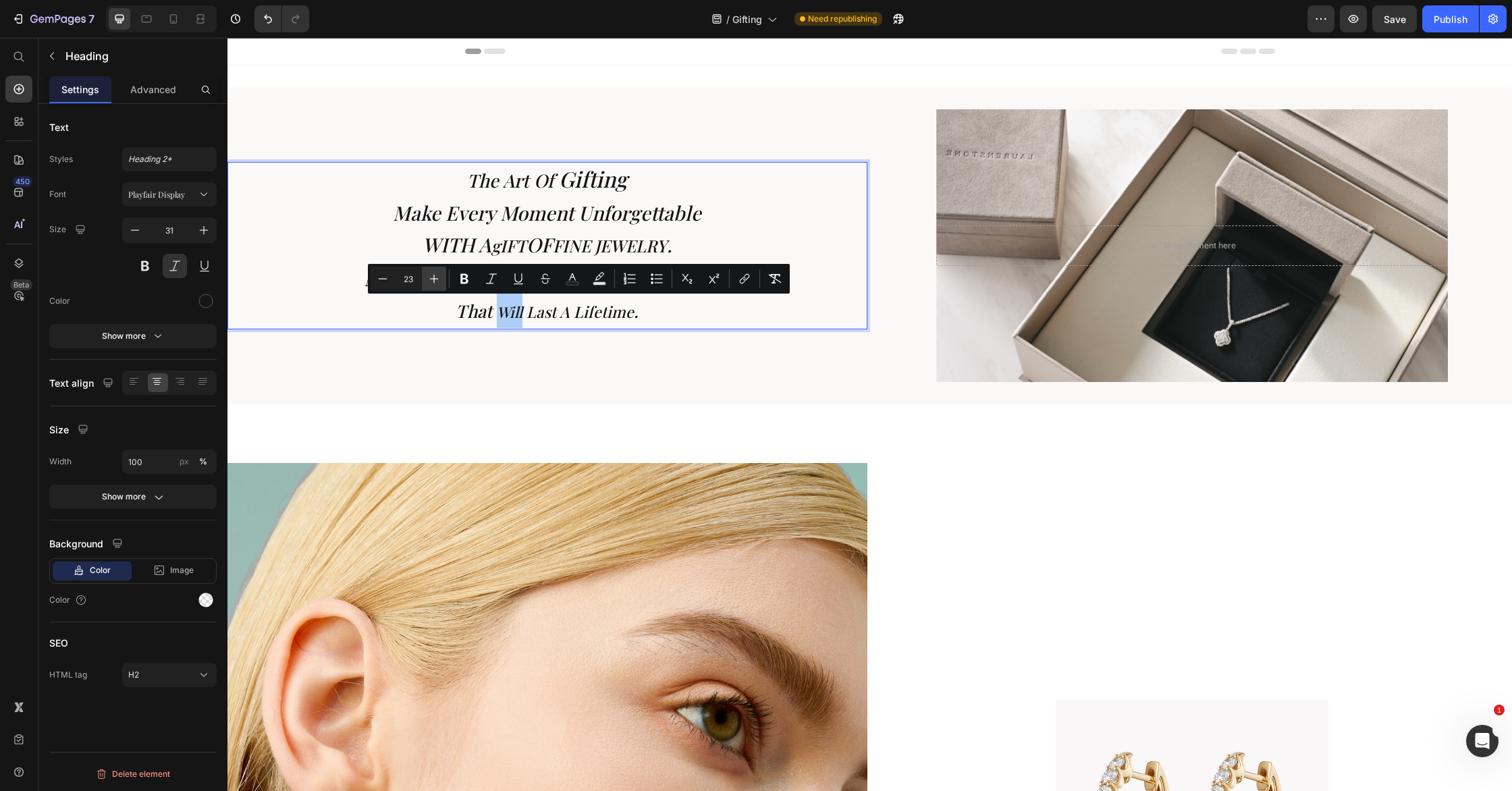 click 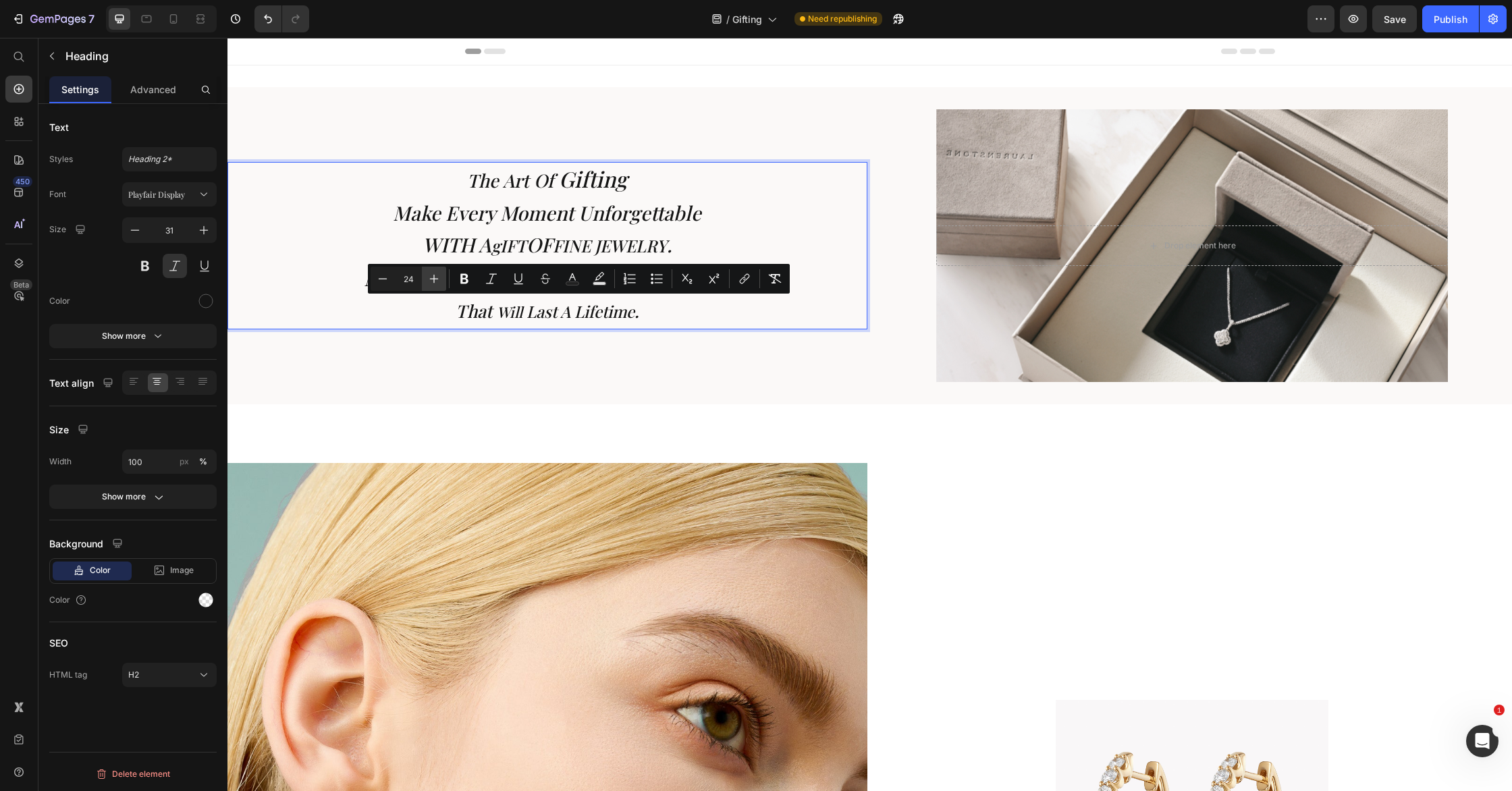 click 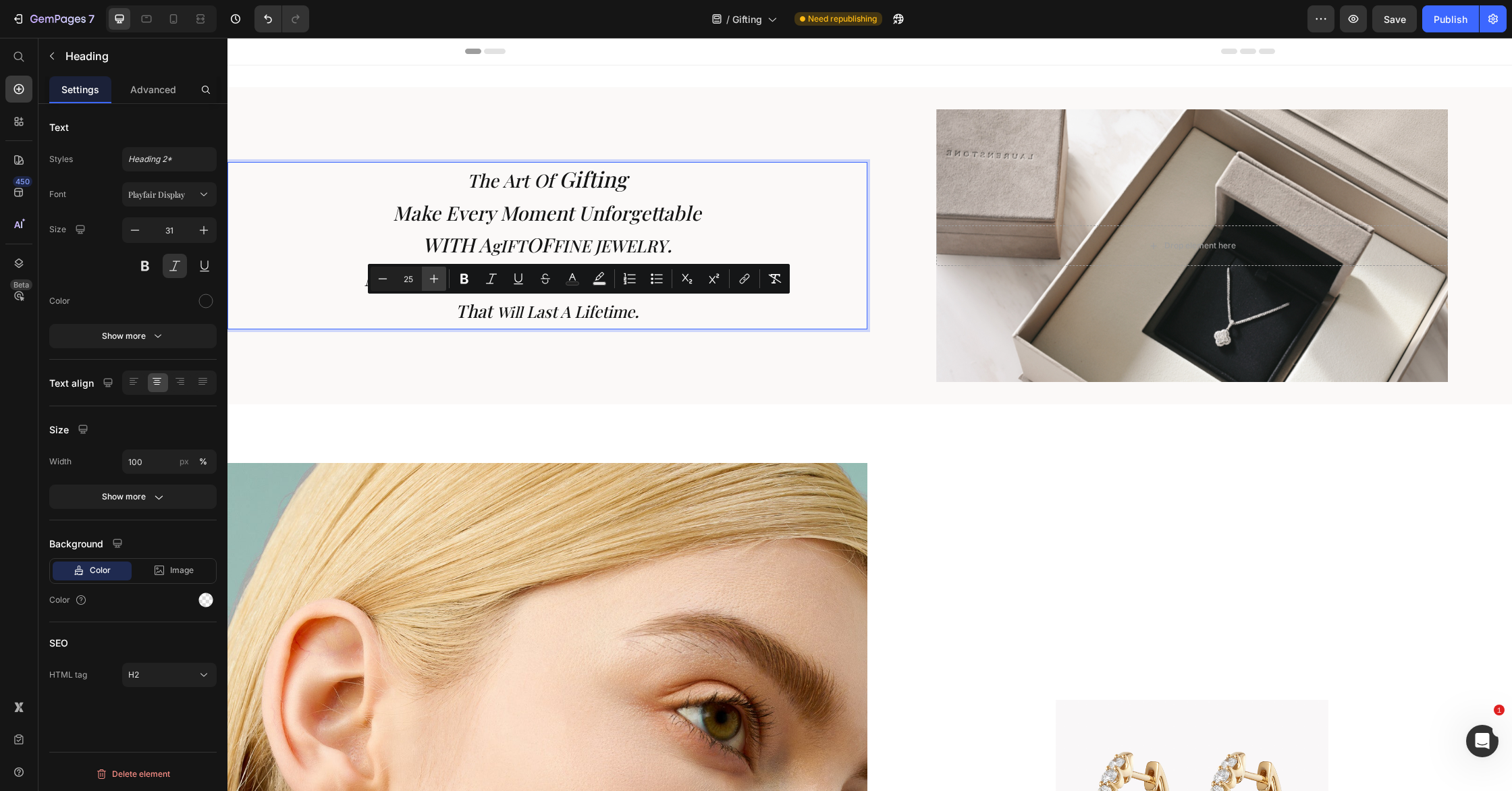 click 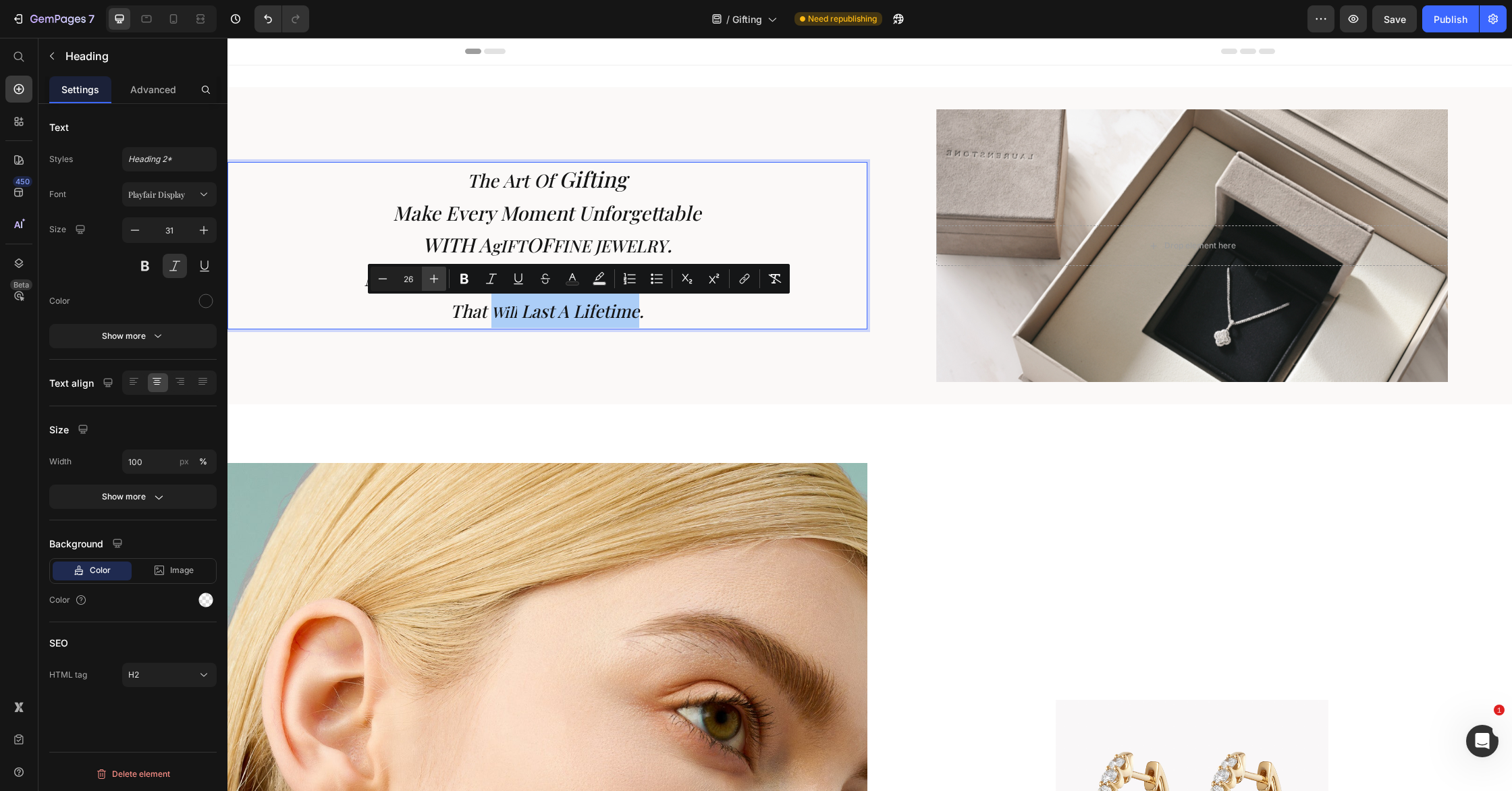 click 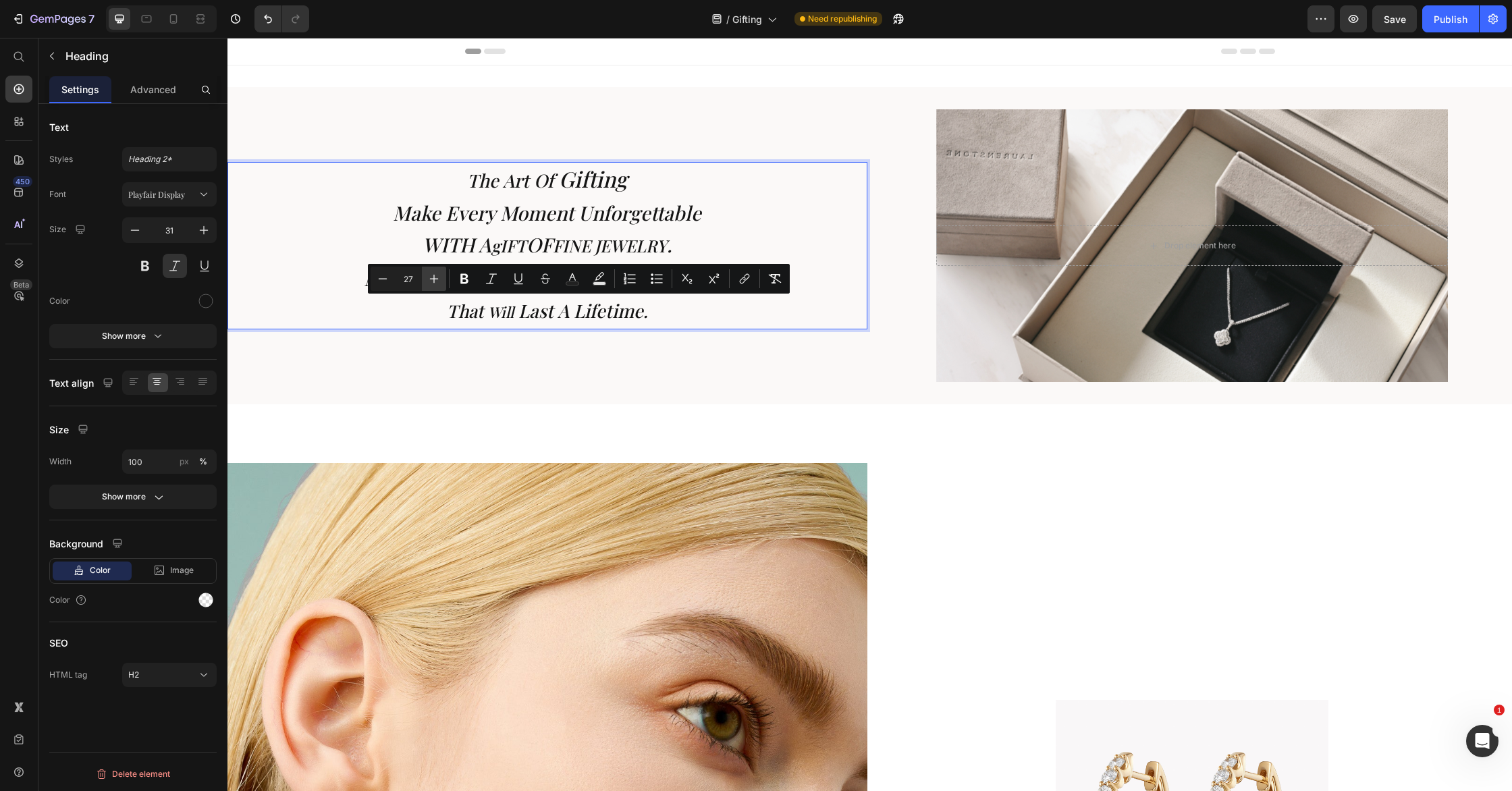 click 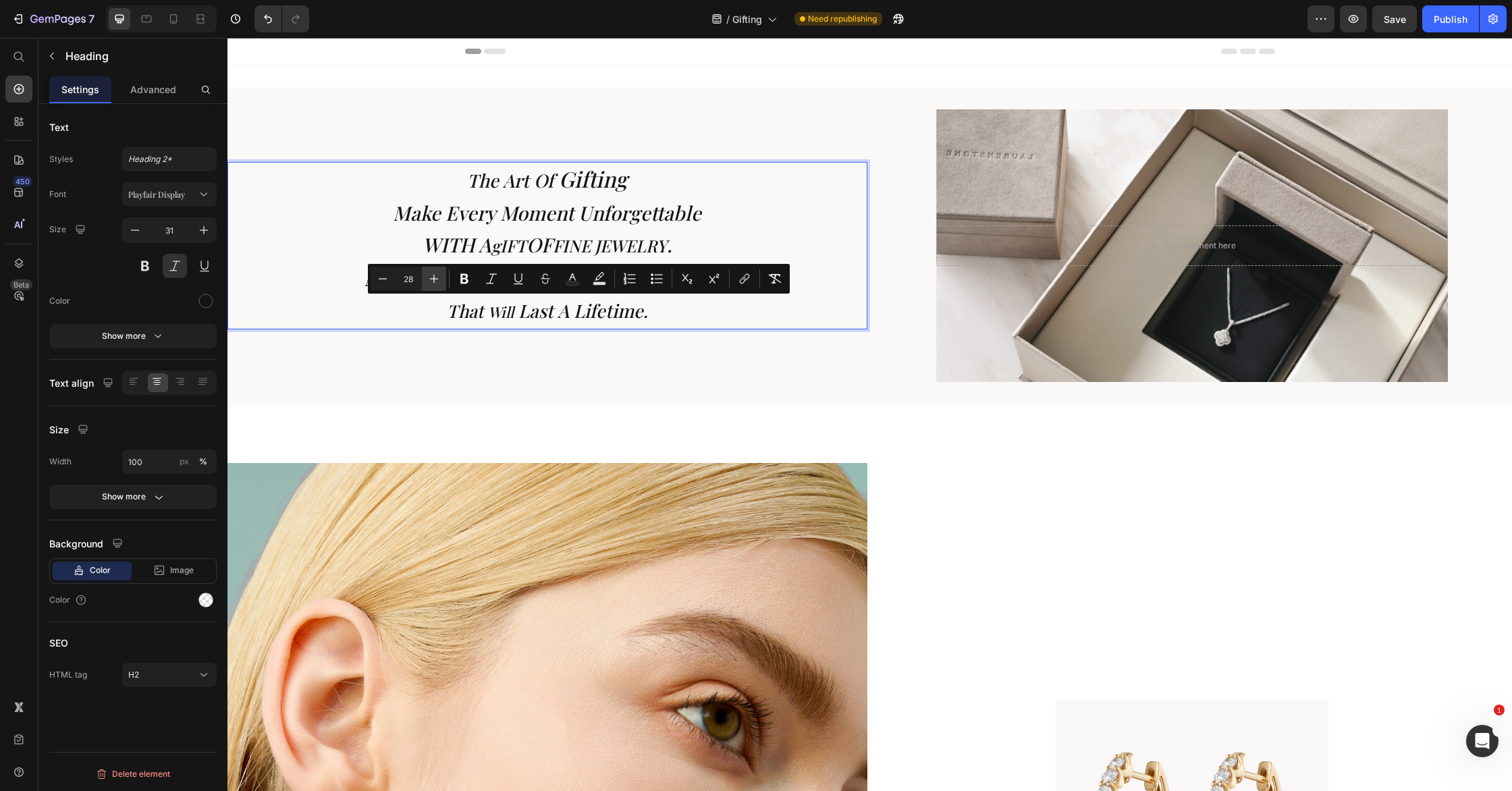click 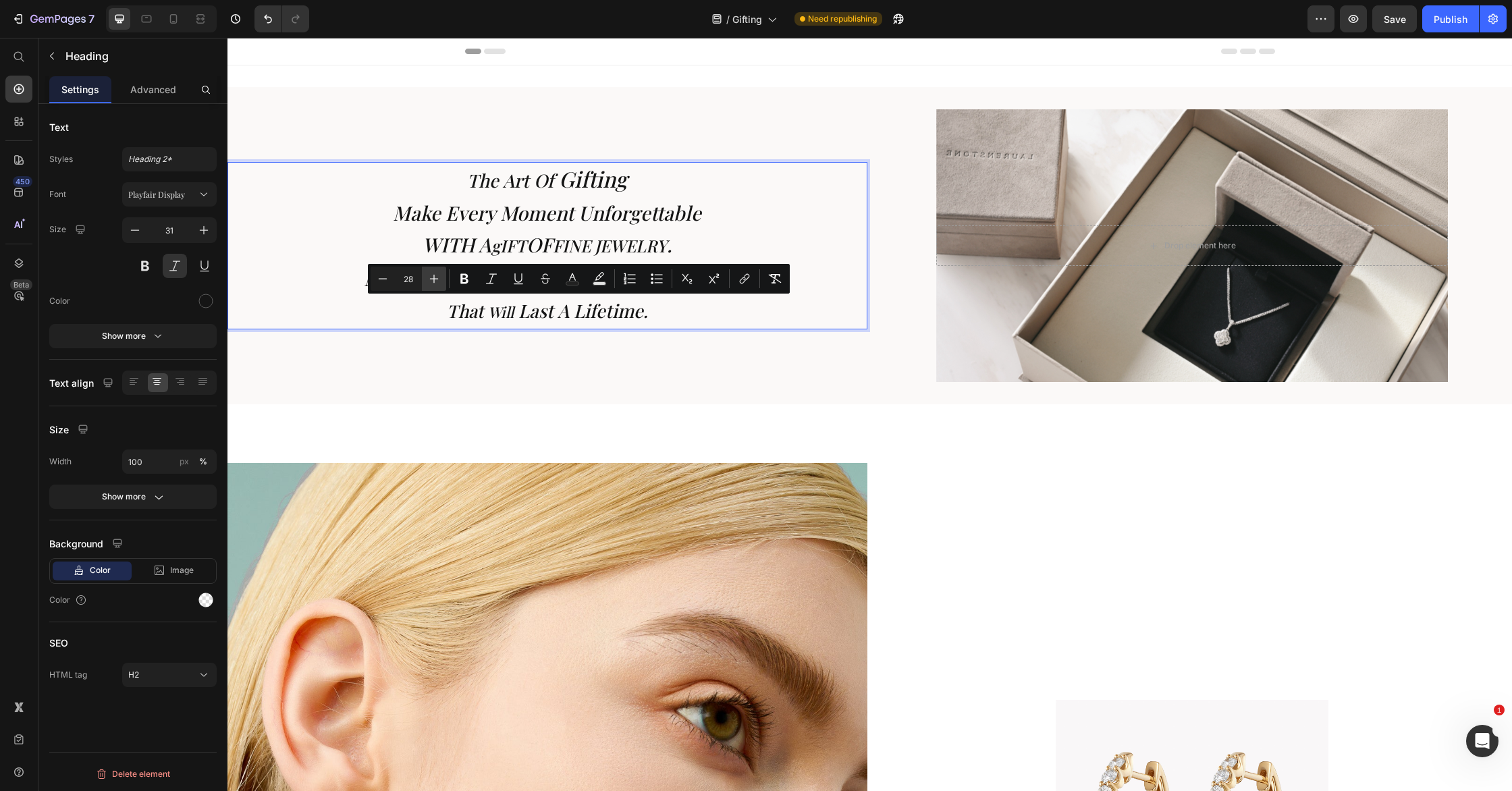 type on "29" 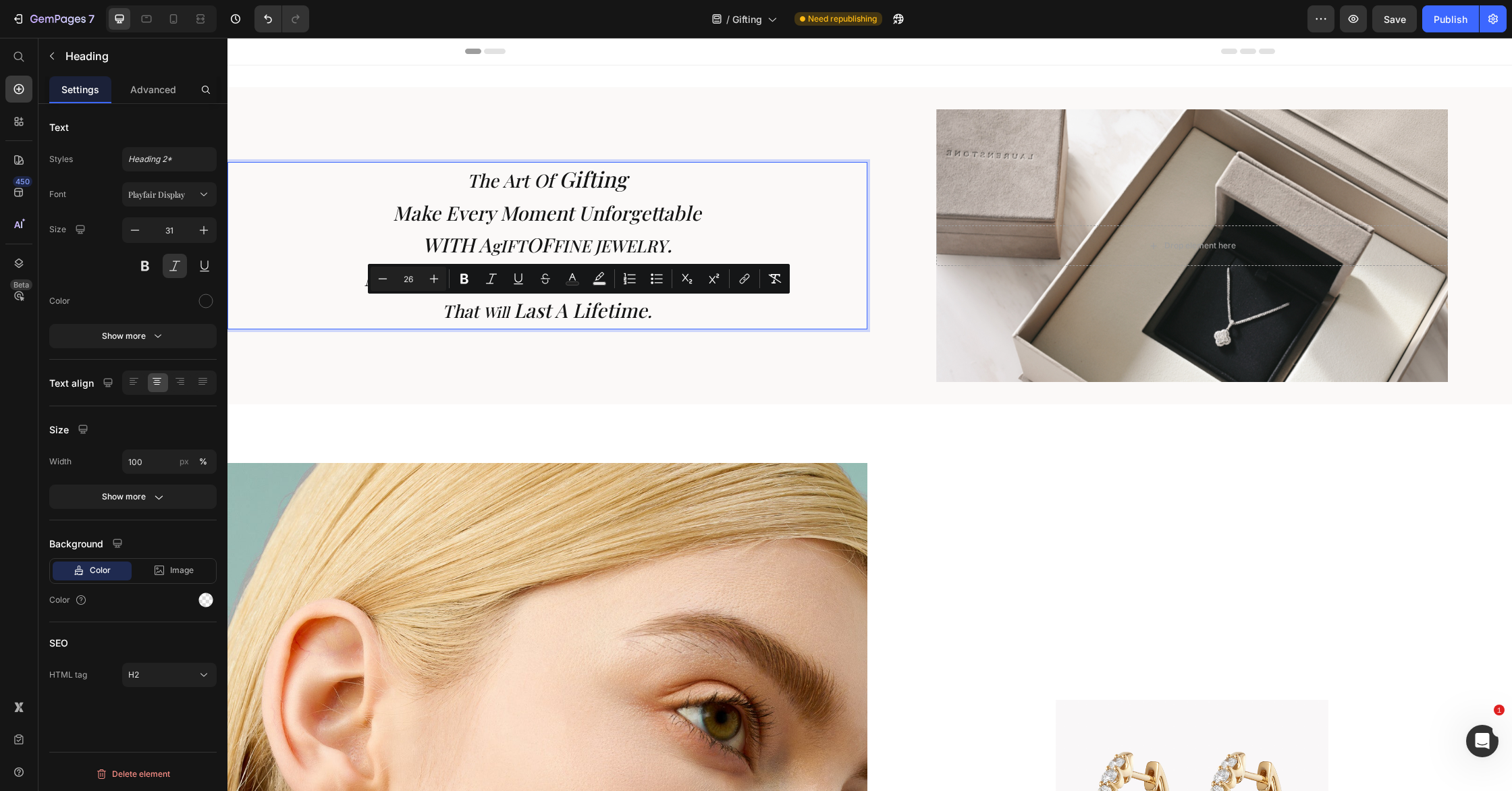click on "The Art of   Gifting Make every moment unforgettable  WITH a  gIFT  OF  FINE jEWELRY .  Mark the occasion and create memories  that   will   last a lifetime ." at bounding box center (547, 246) 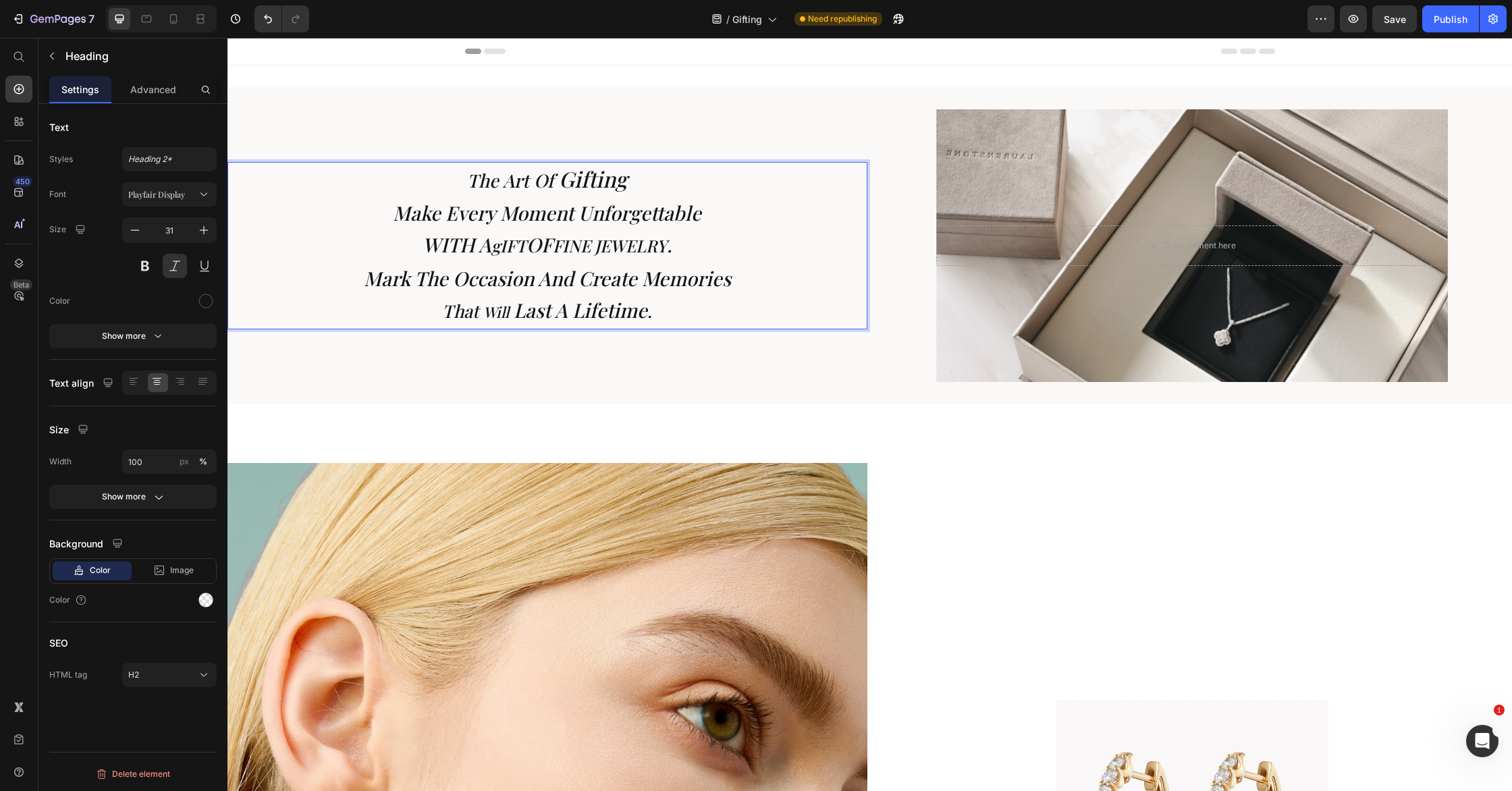 click on "The Art of   Gifting Make every moment unforgettable  WITH a  gIFT  OF  FINE jEWELRY .  Mark the occasion and create memories  that   will   last a lifetime ." at bounding box center [547, 246] 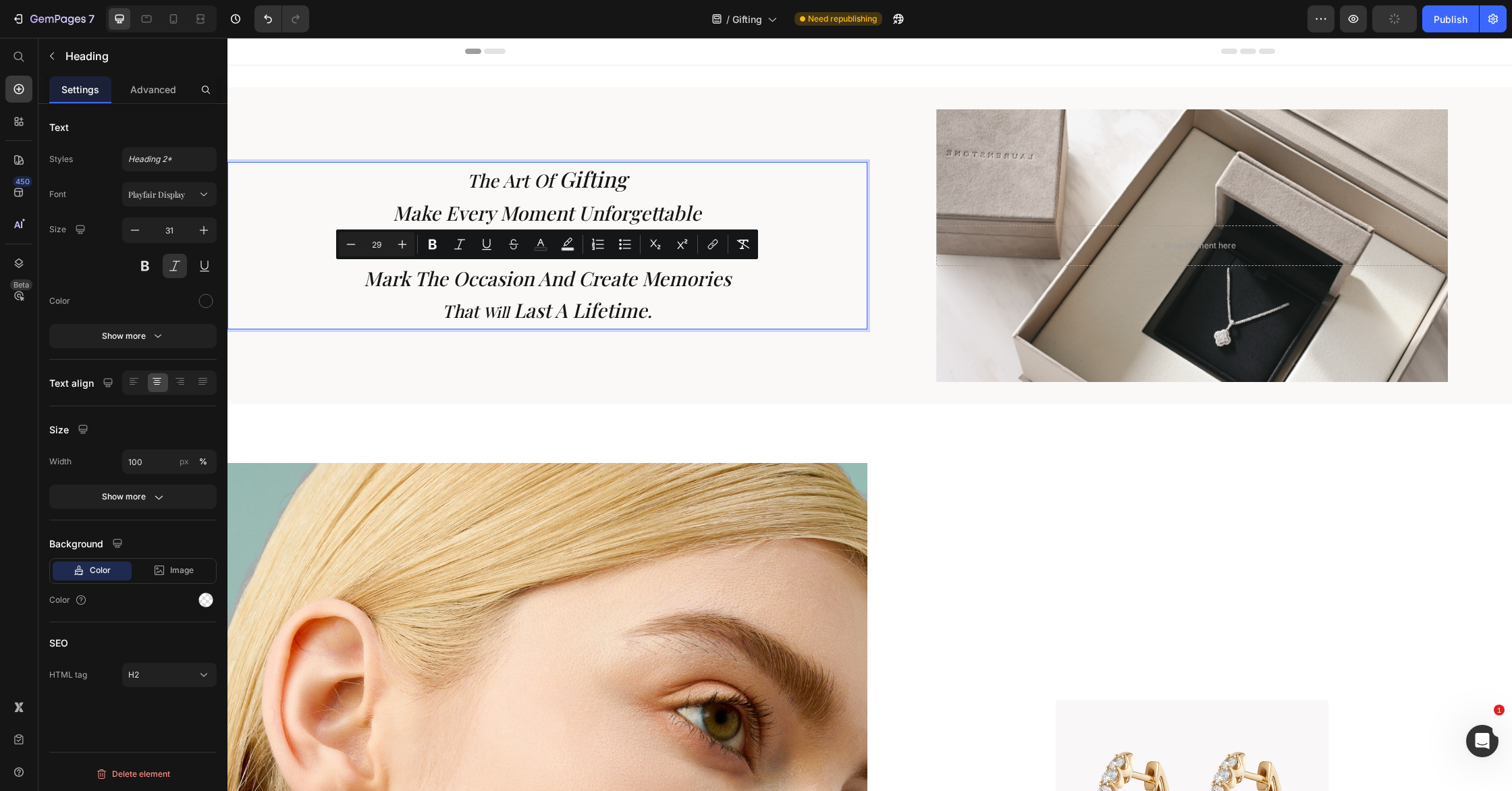 drag, startPoint x: 730, startPoint y: 284, endPoint x: 360, endPoint y: 287, distance: 370.0122 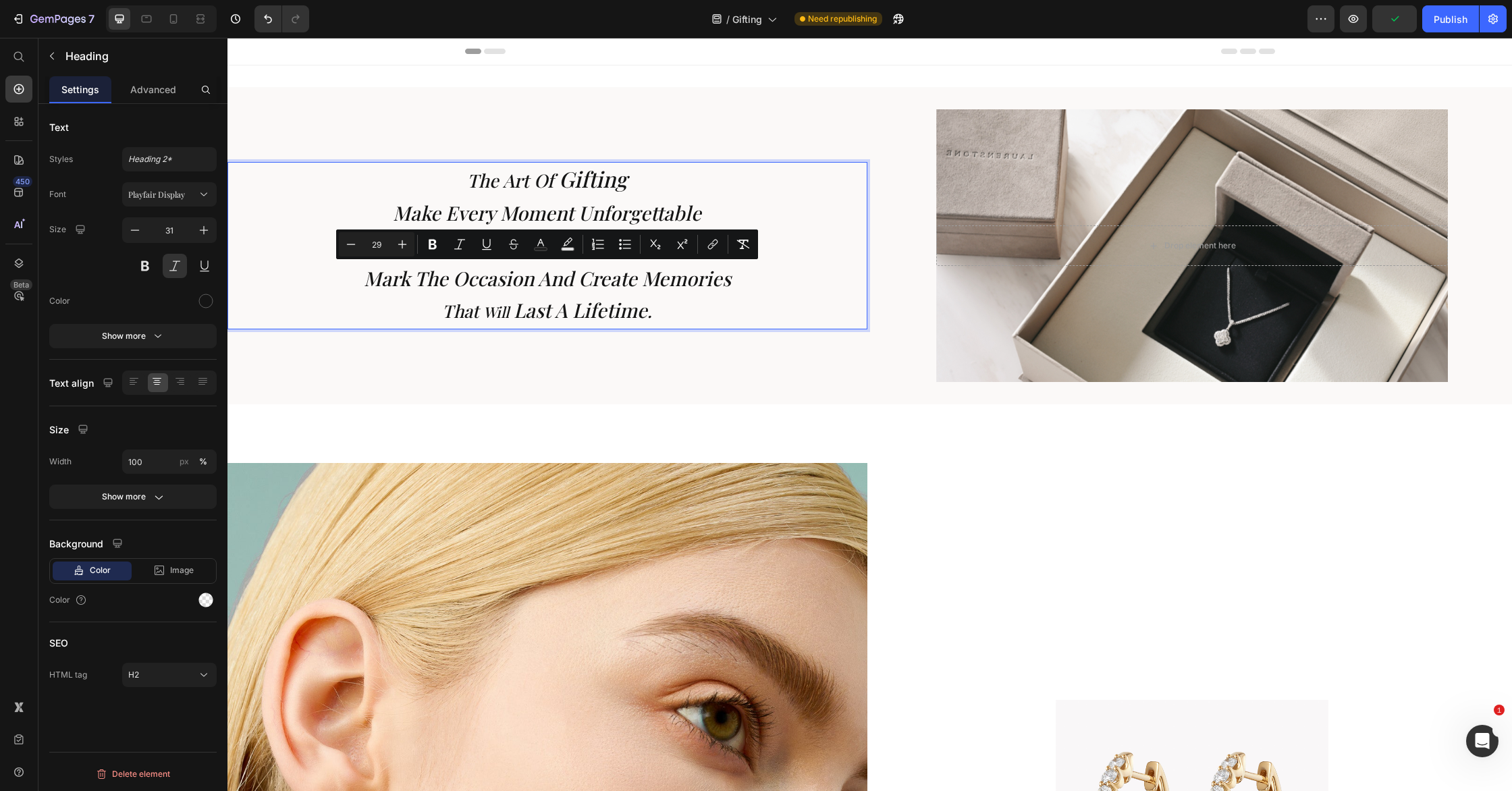 drag, startPoint x: 416, startPoint y: 288, endPoint x: 489, endPoint y: 290, distance: 73.02739 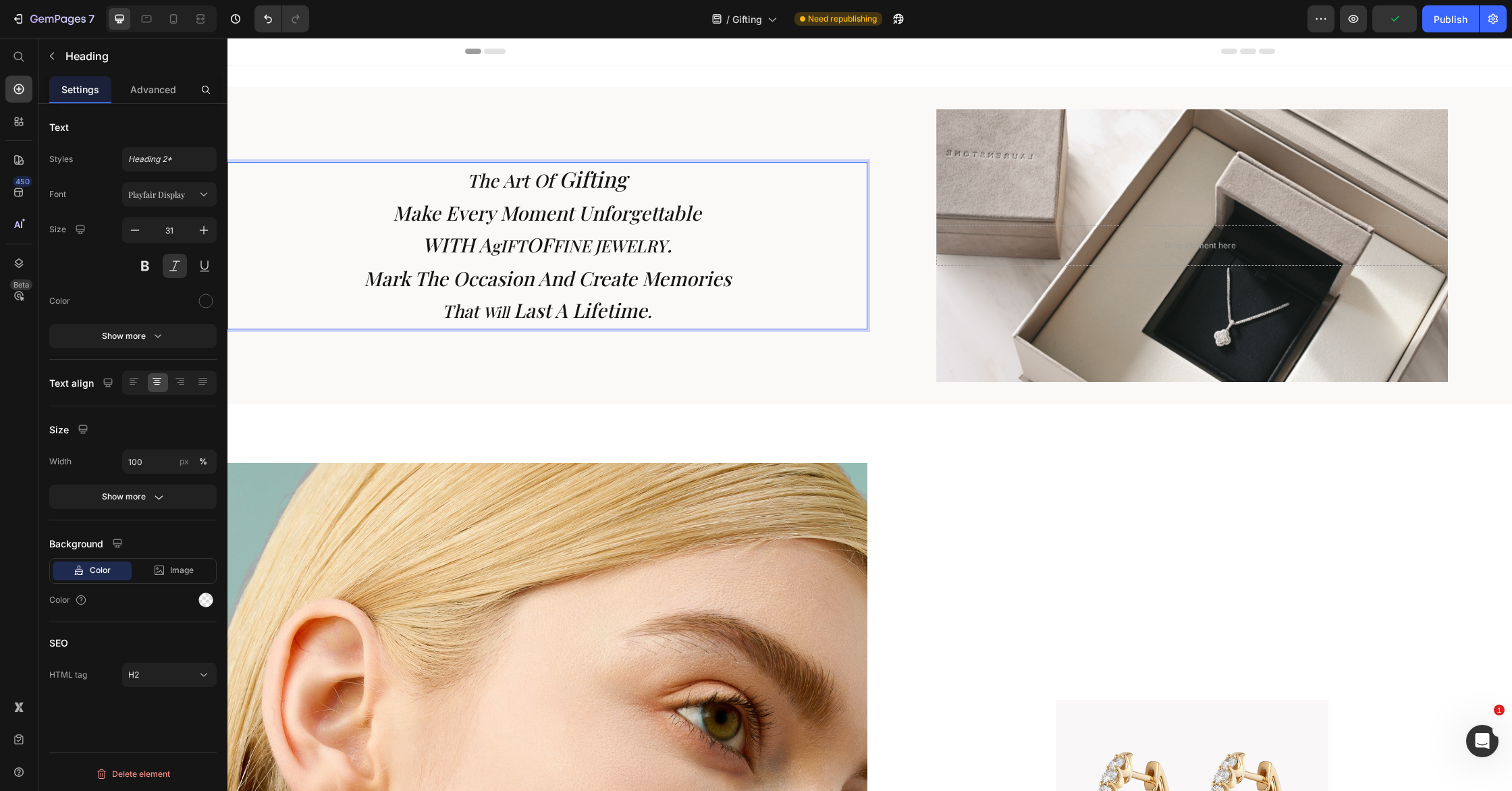 click on "The Art of   Gifting Make every moment unforgettable  WITH a  gIFT  OF  FINE jEWELRY .  Mark the occasion and create memories  that   will   last a lifetime ." at bounding box center [547, 246] 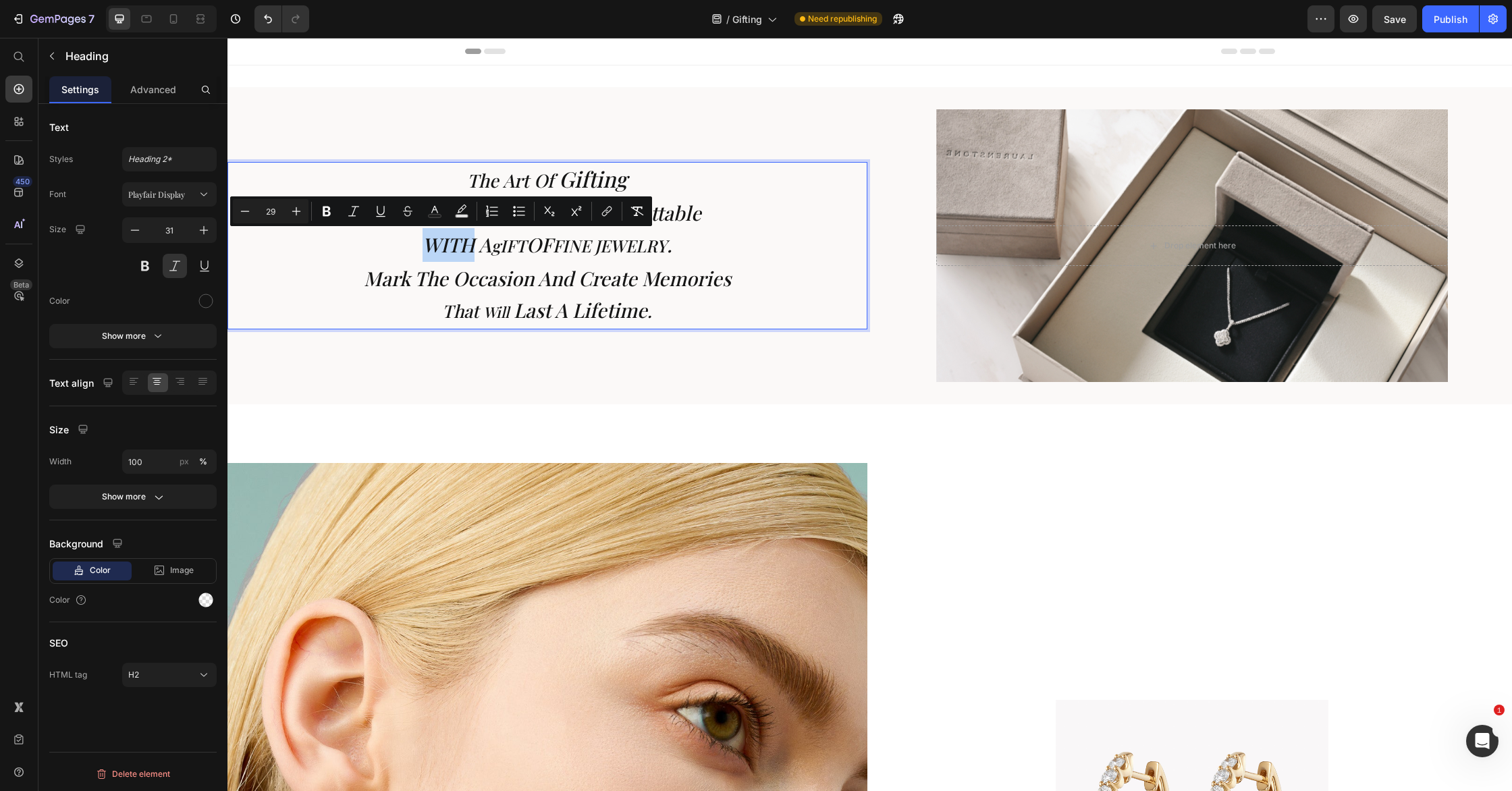 drag, startPoint x: 459, startPoint y: 252, endPoint x: 411, endPoint y: 251, distance: 48.01042 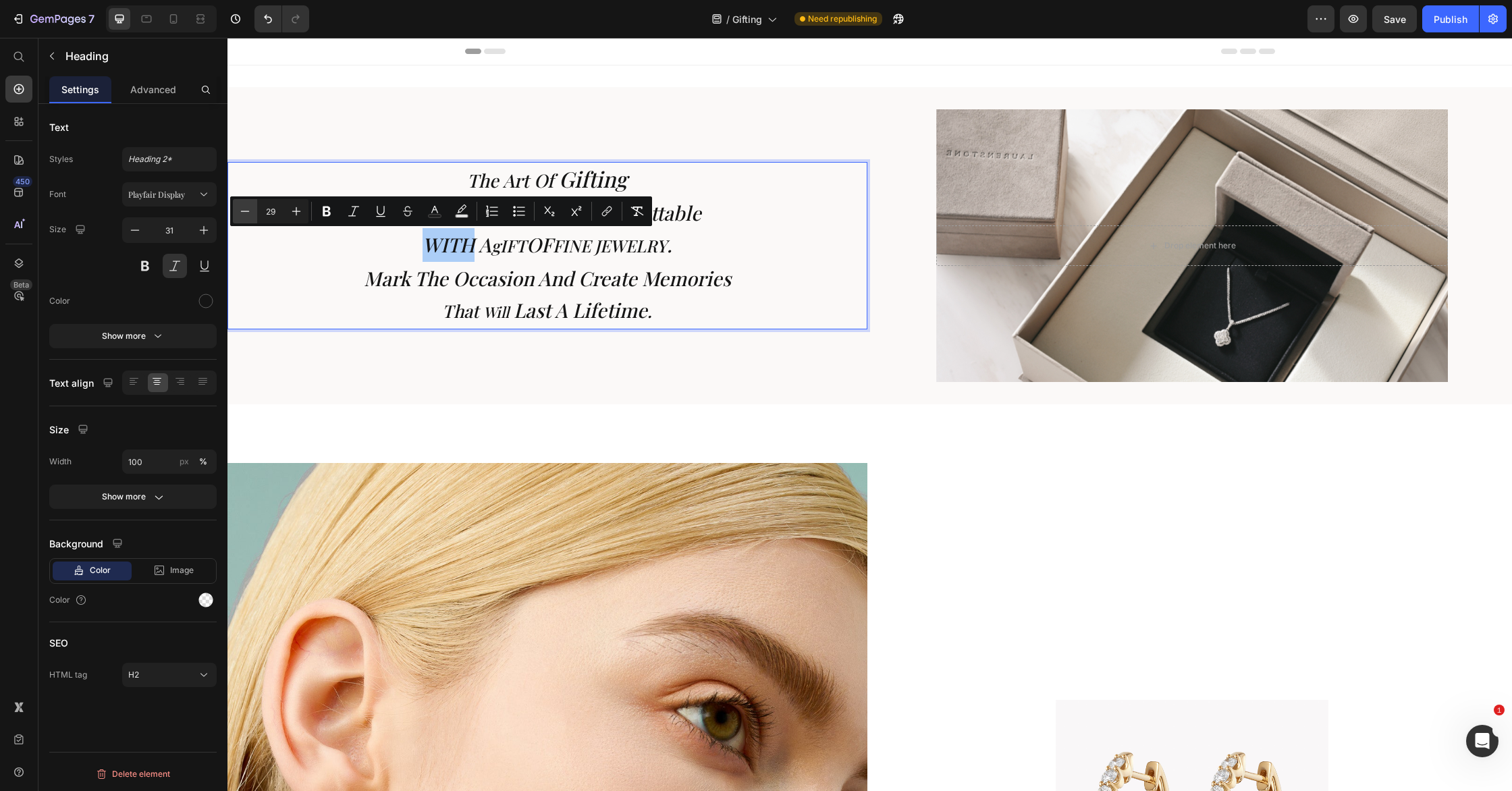 click 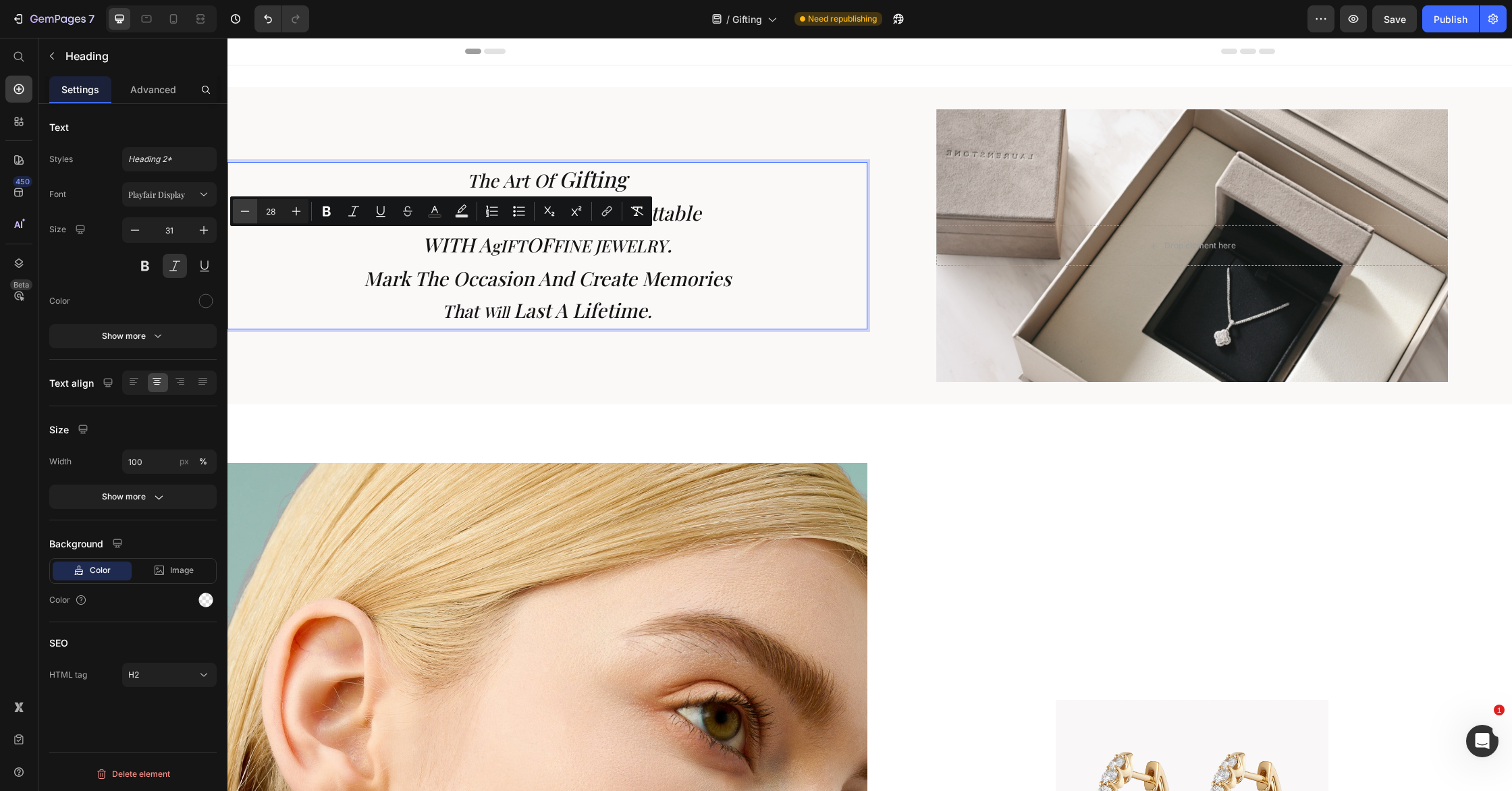 click 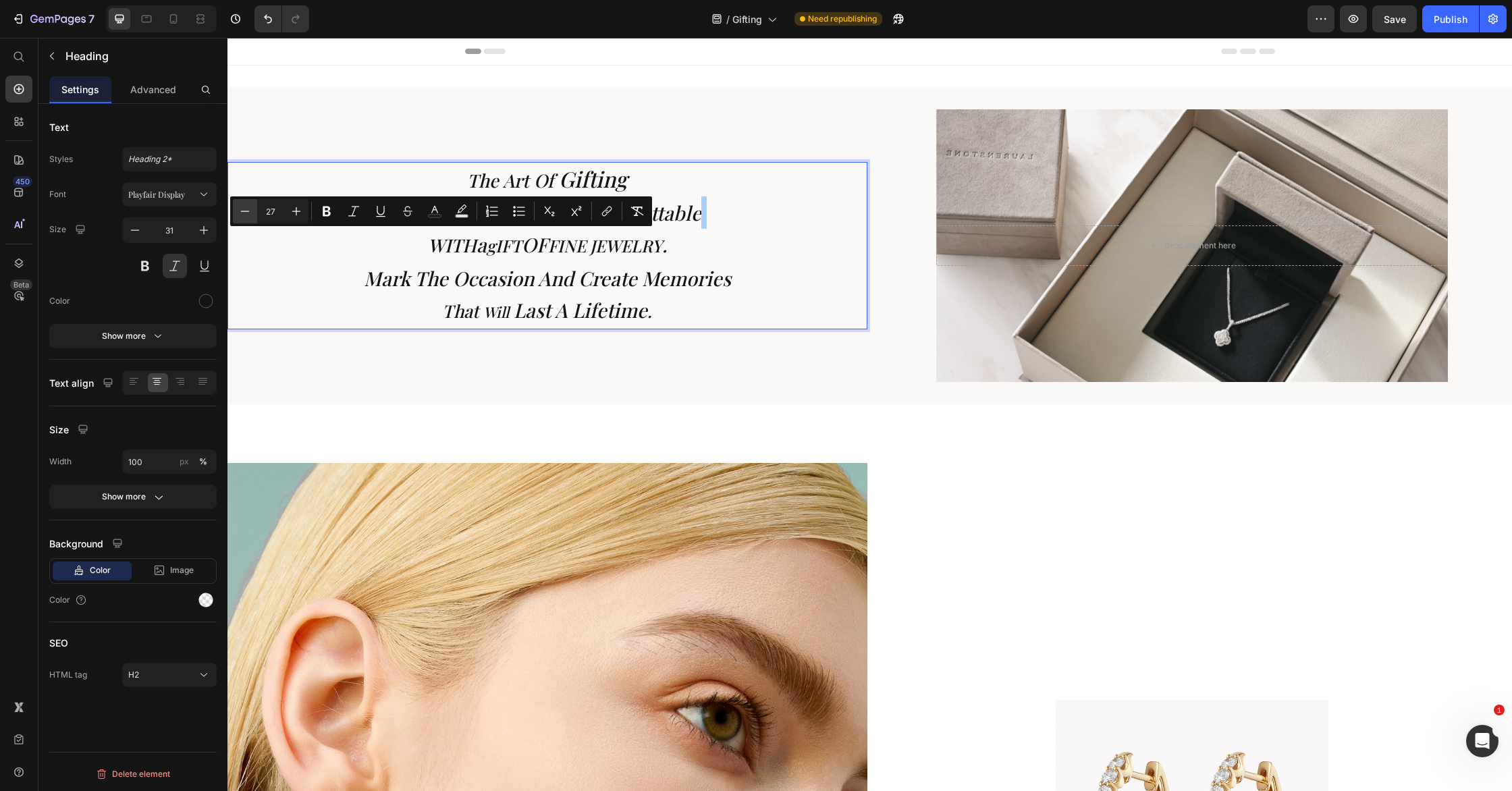 click 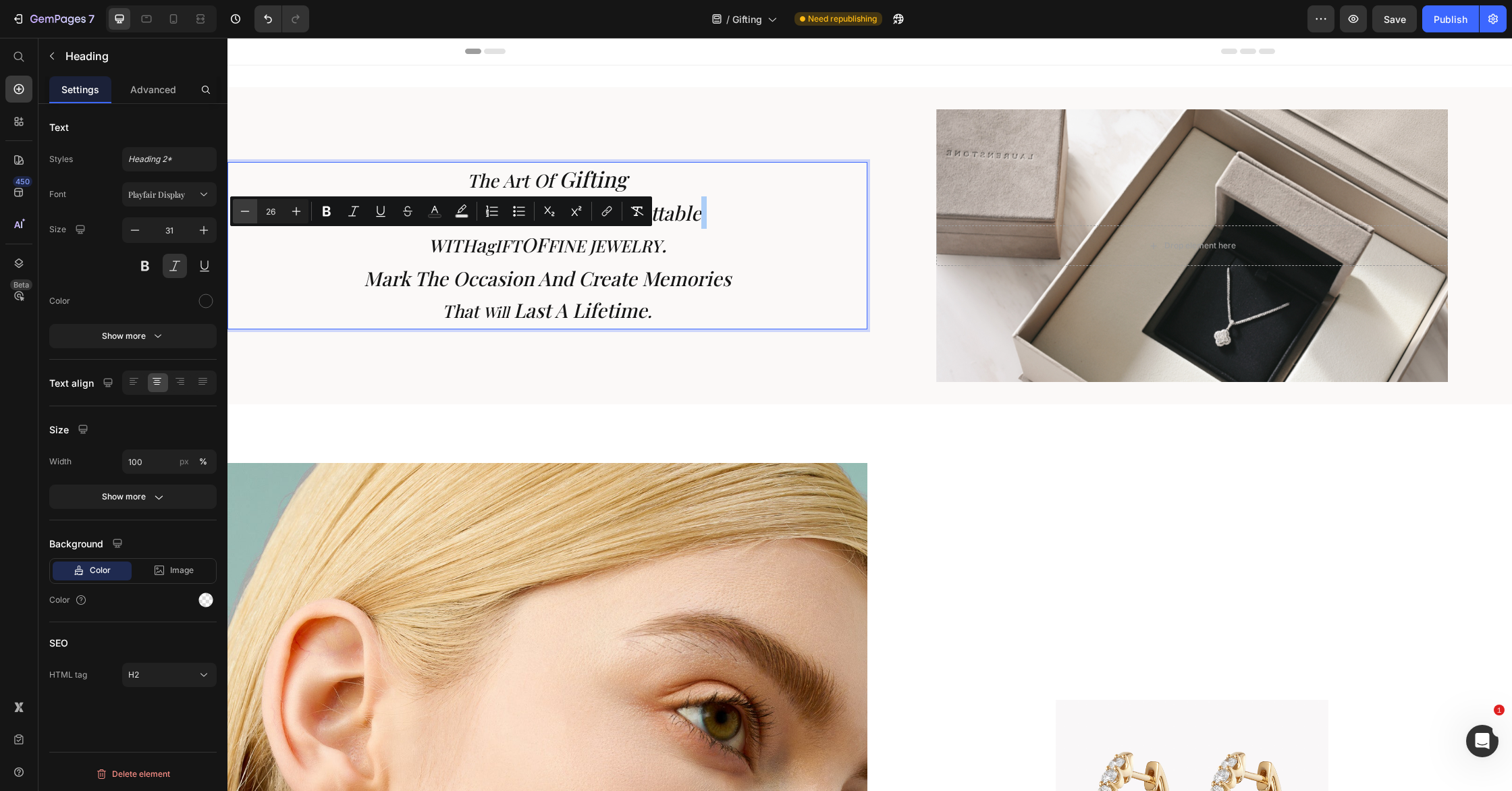 click 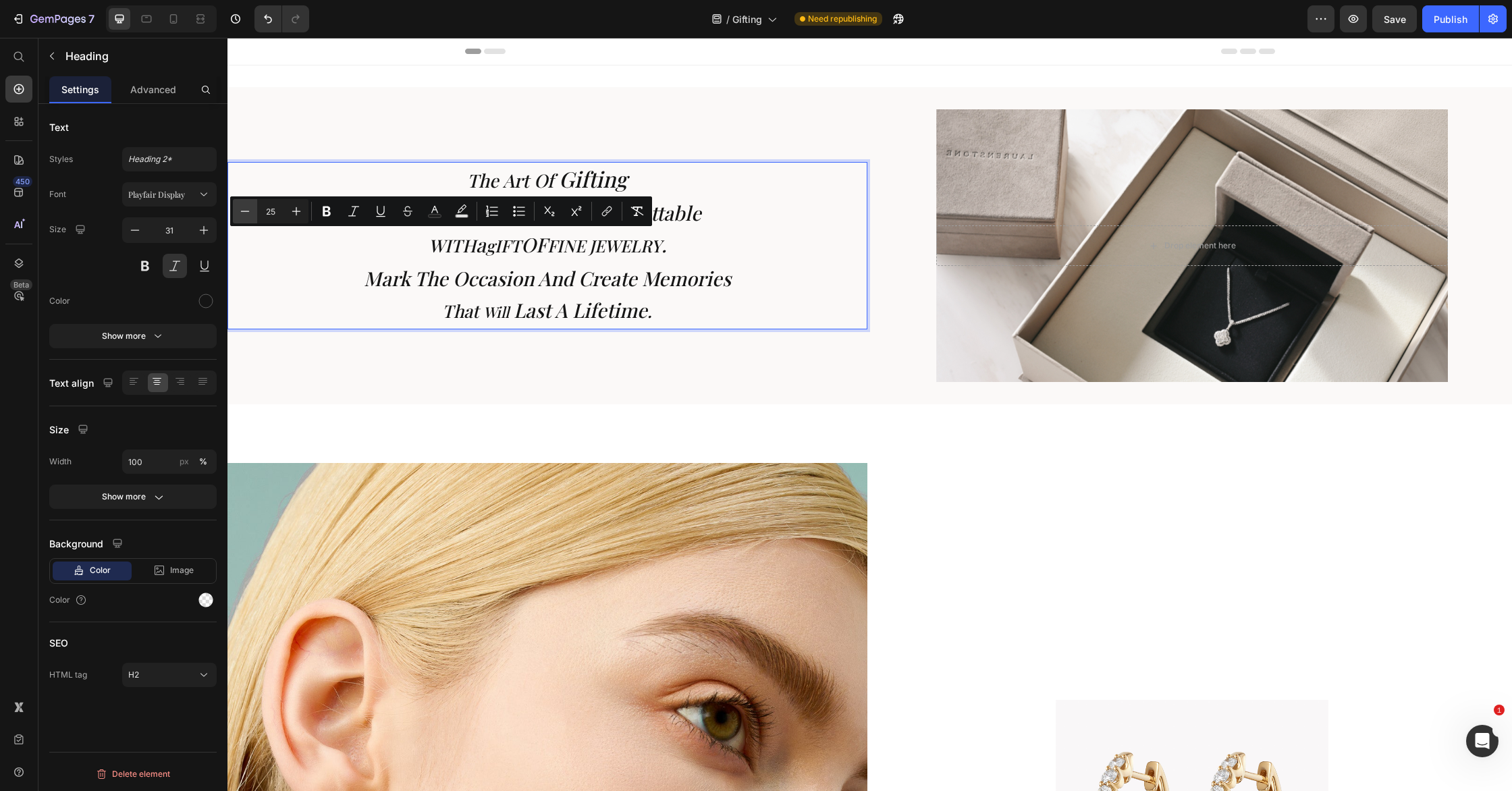 click 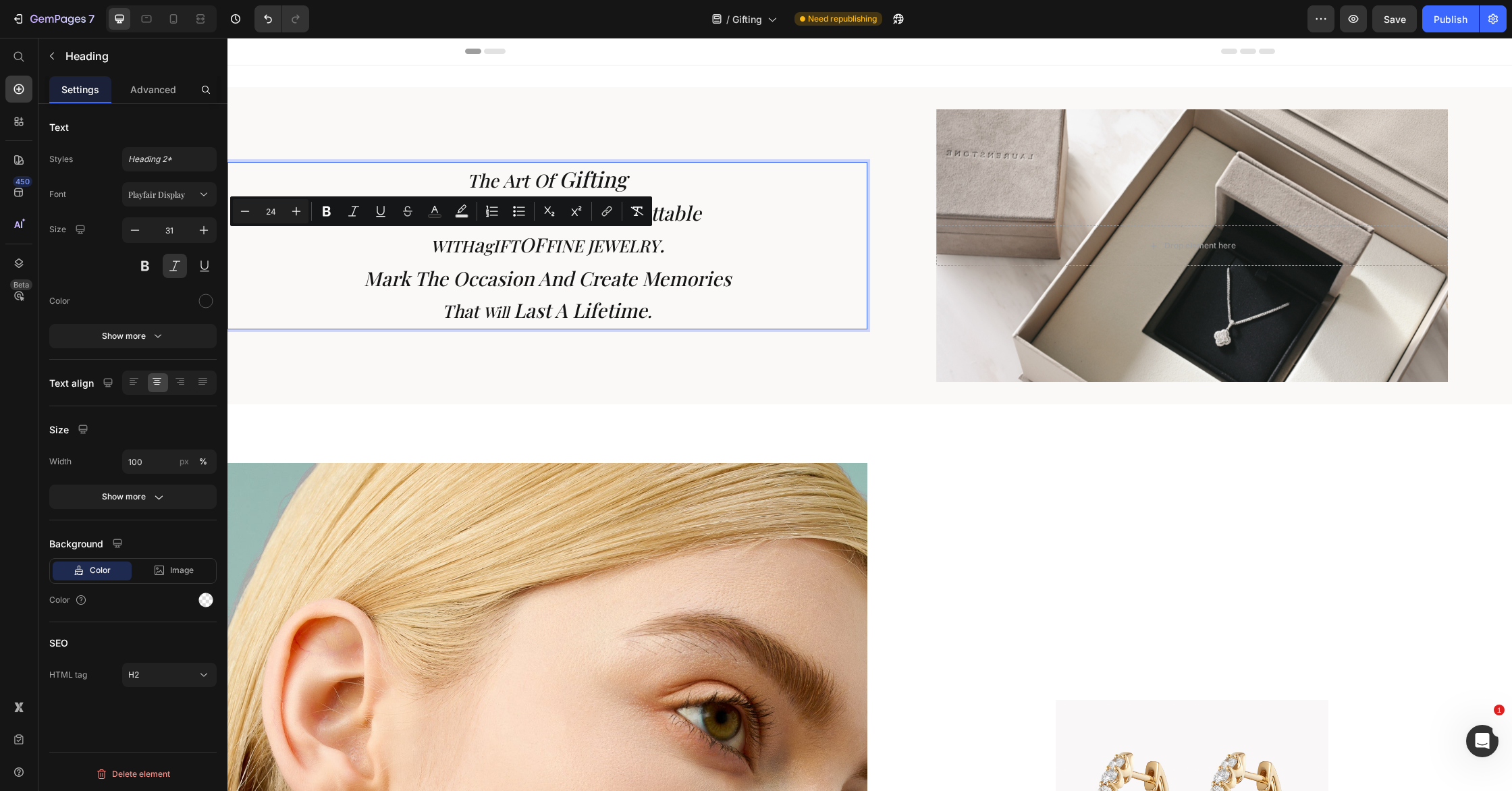 type on "25" 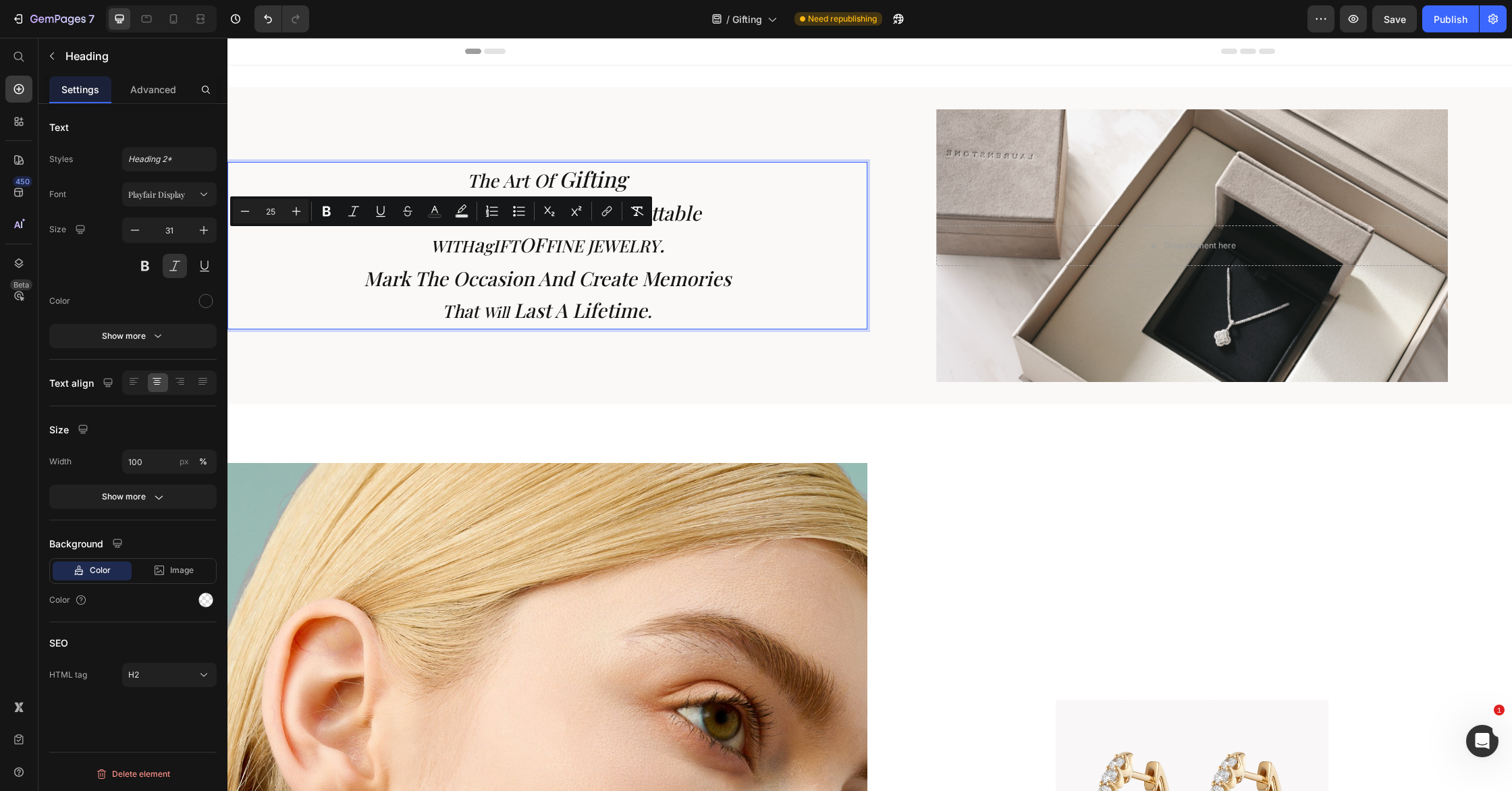click on "The Art of   Gifting Make every moment unforgettable  WITH  a  gIFT  OF  FINE jEWELRY .  Mark the occasion and create memories  that   will   last a lifetime ." at bounding box center (547, 246) 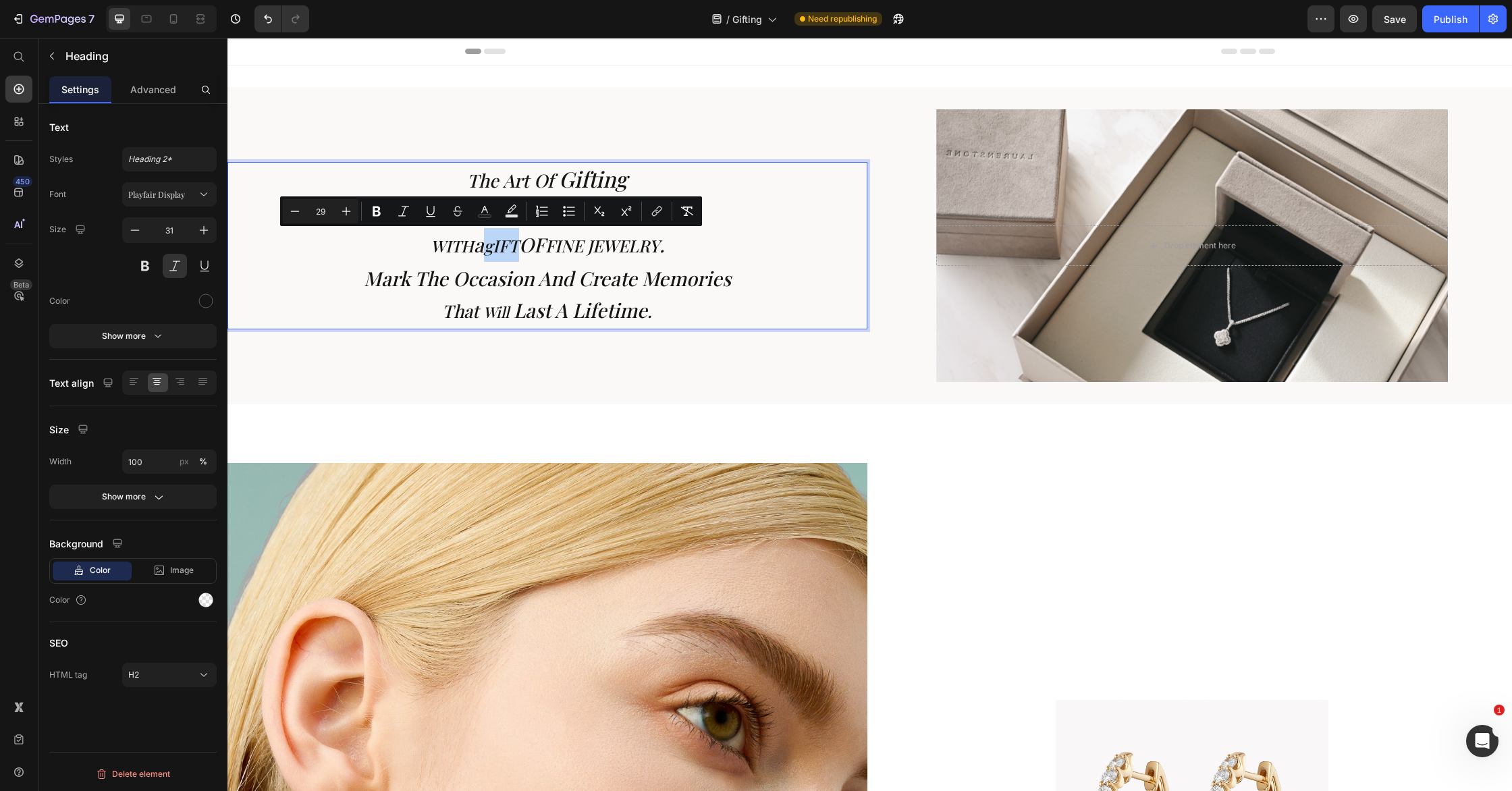 drag, startPoint x: 497, startPoint y: 252, endPoint x: 462, endPoint y: 248, distance: 35.22783 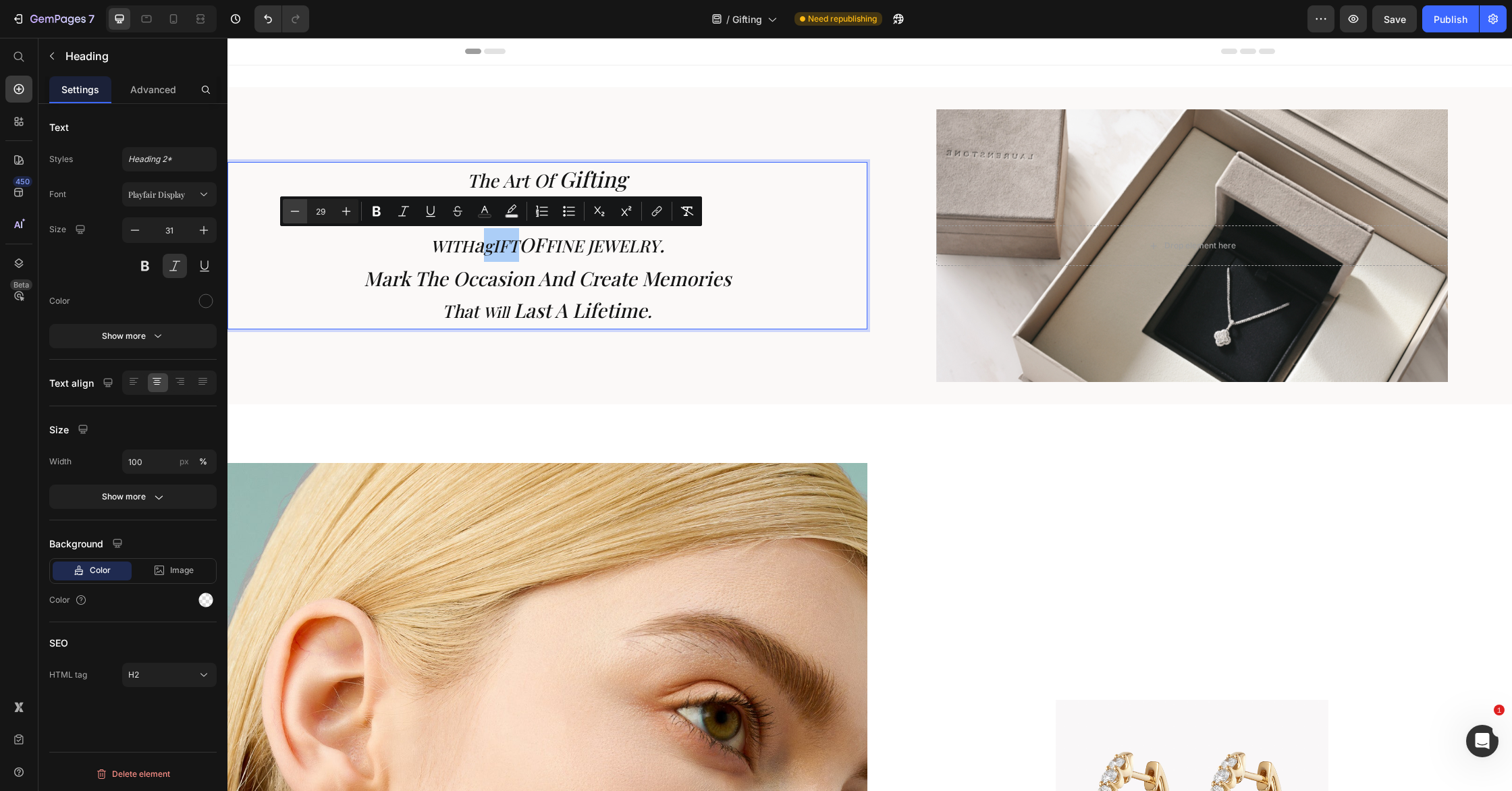 click on "Minus" at bounding box center (295, 211) 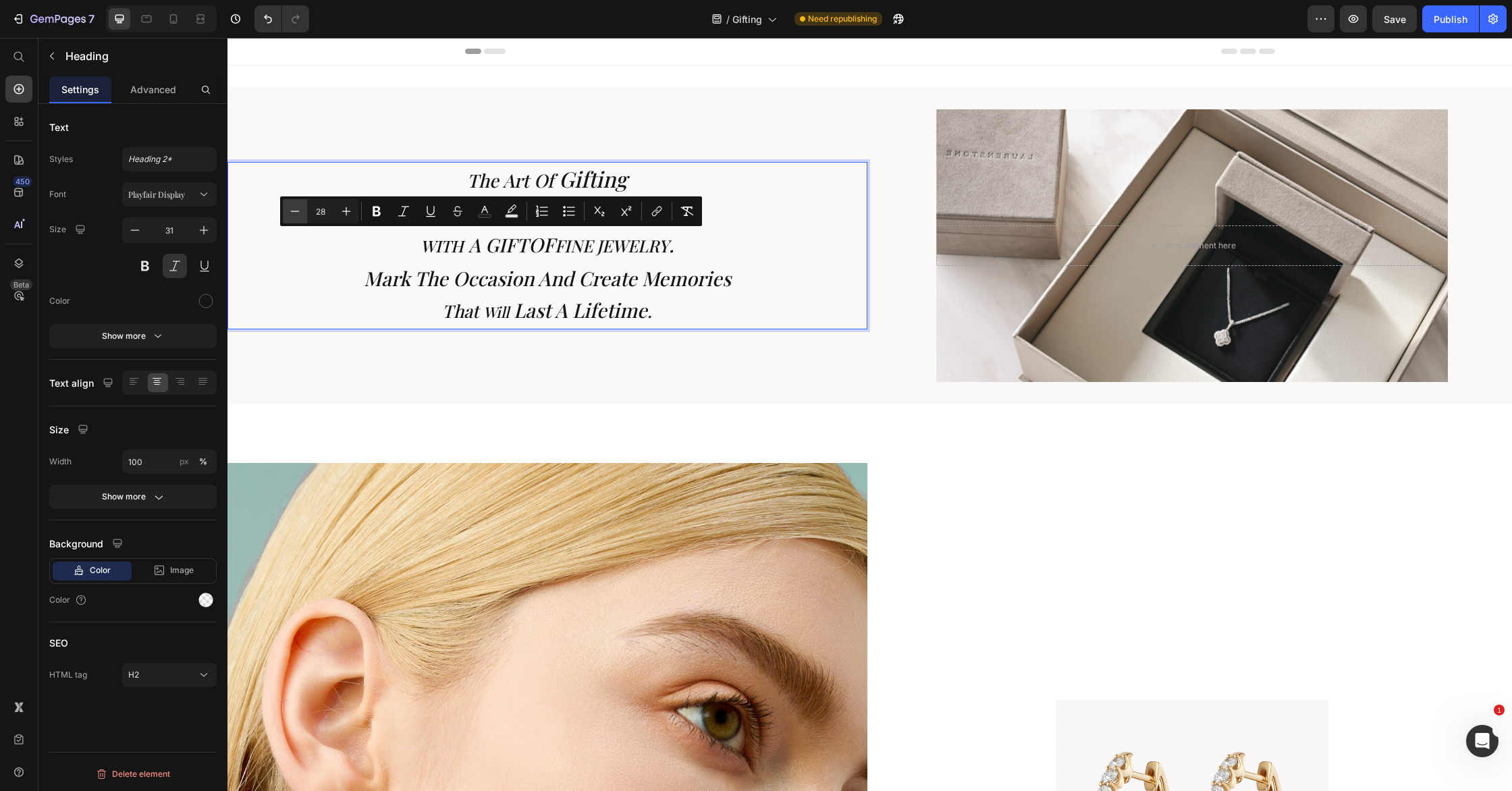 click on "Minus" at bounding box center (295, 211) 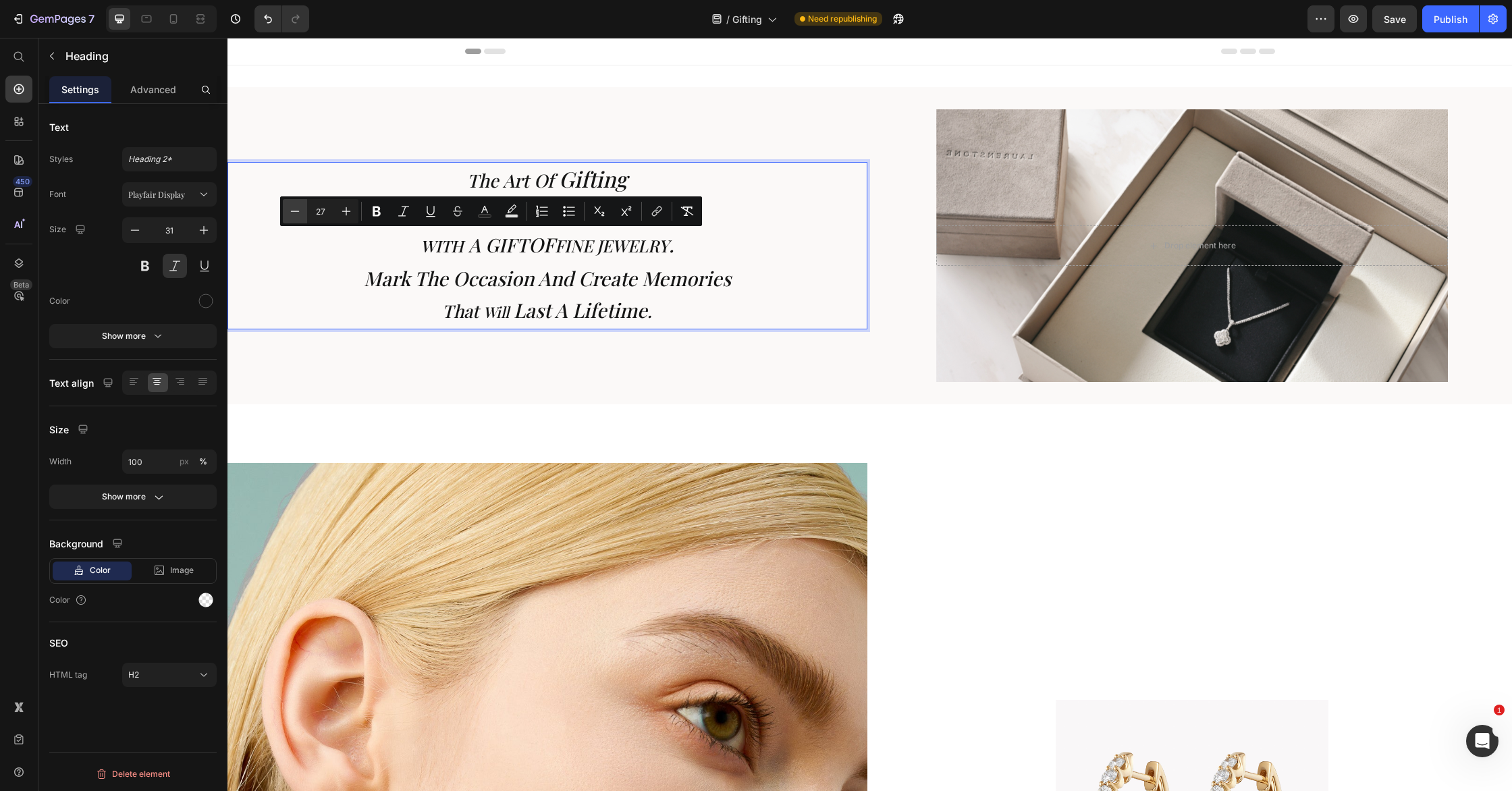 click on "Minus" at bounding box center (295, 211) 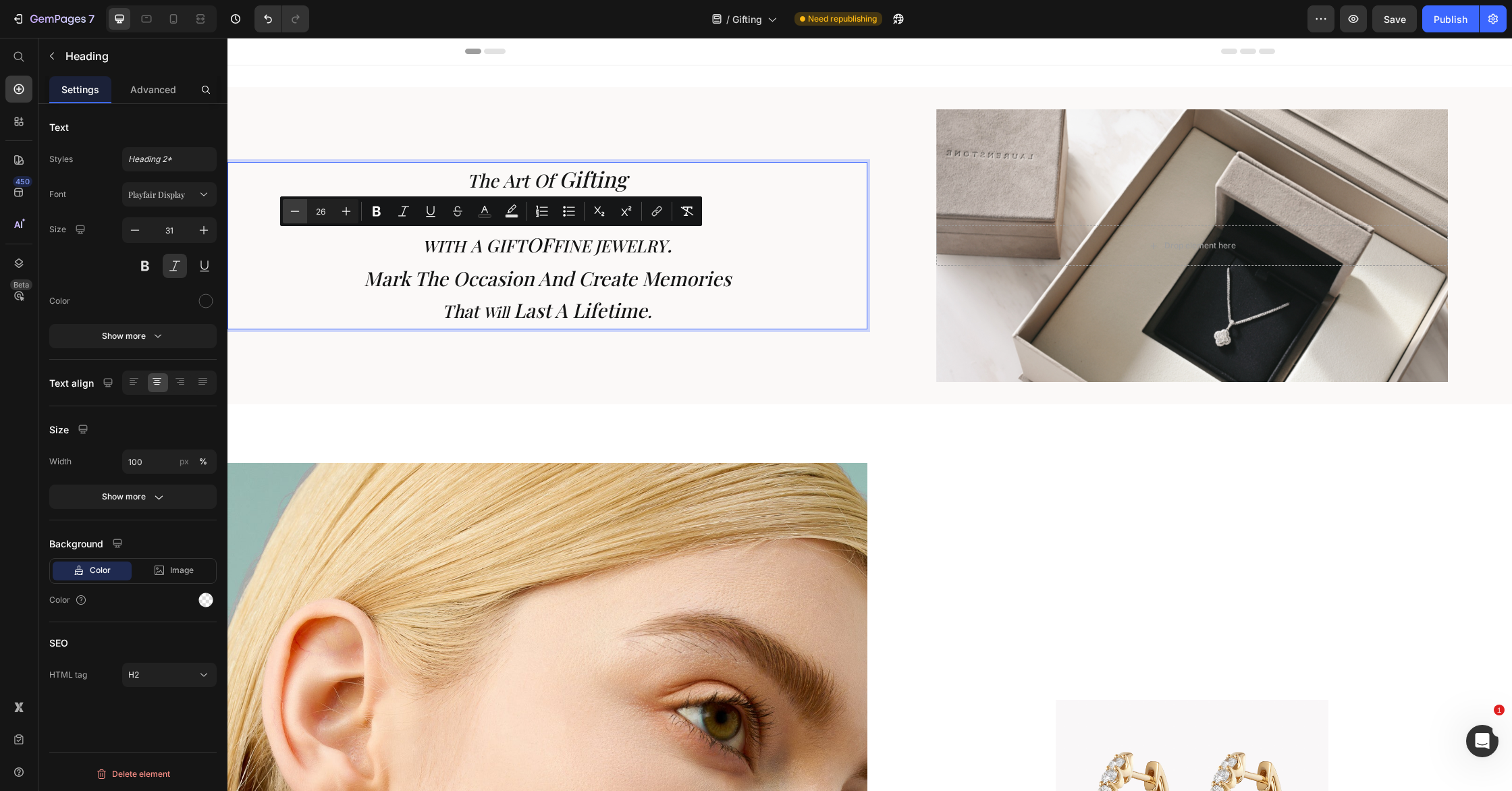 click on "Minus" at bounding box center (295, 211) 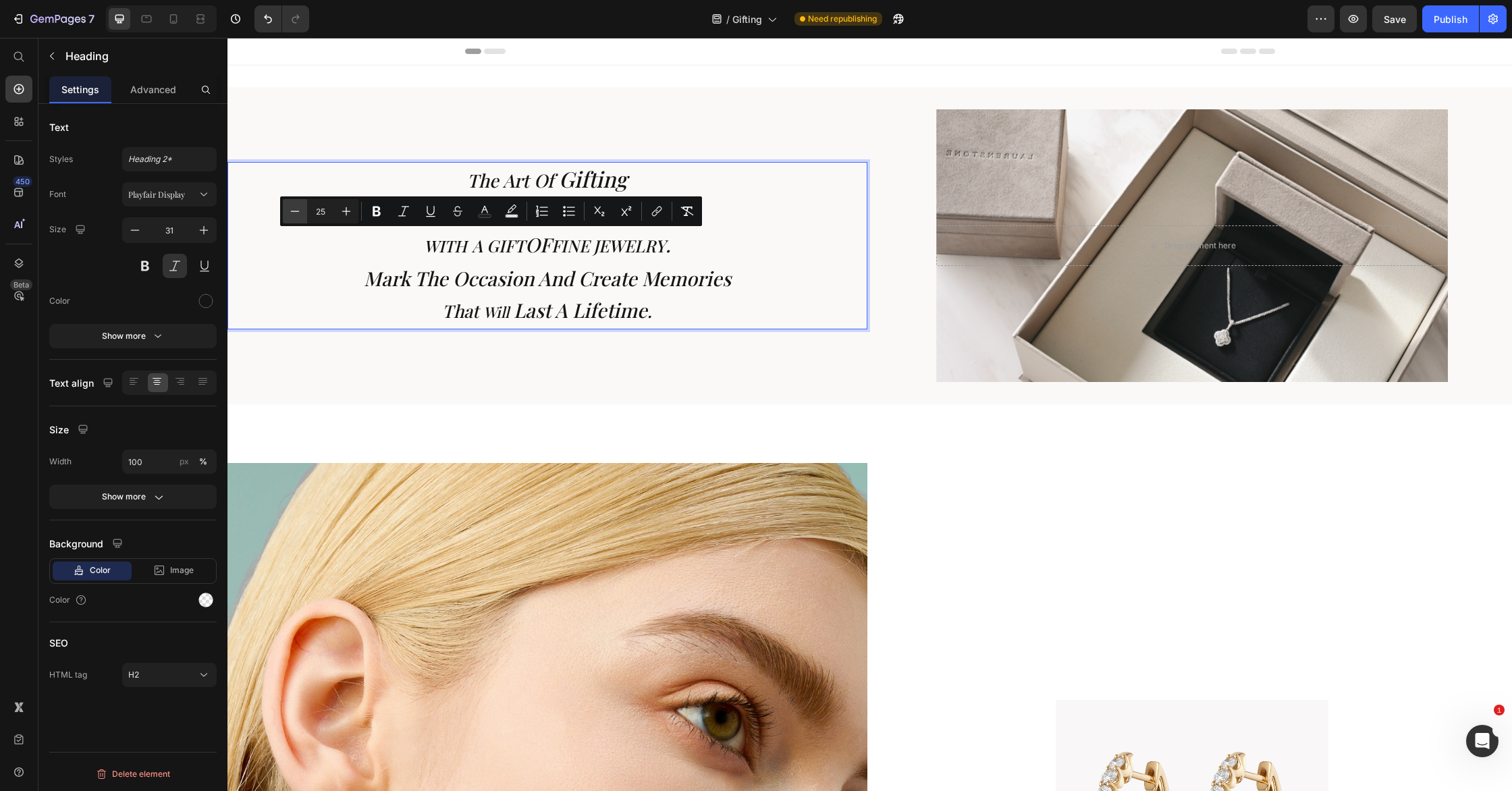 click on "Minus" at bounding box center [295, 211] 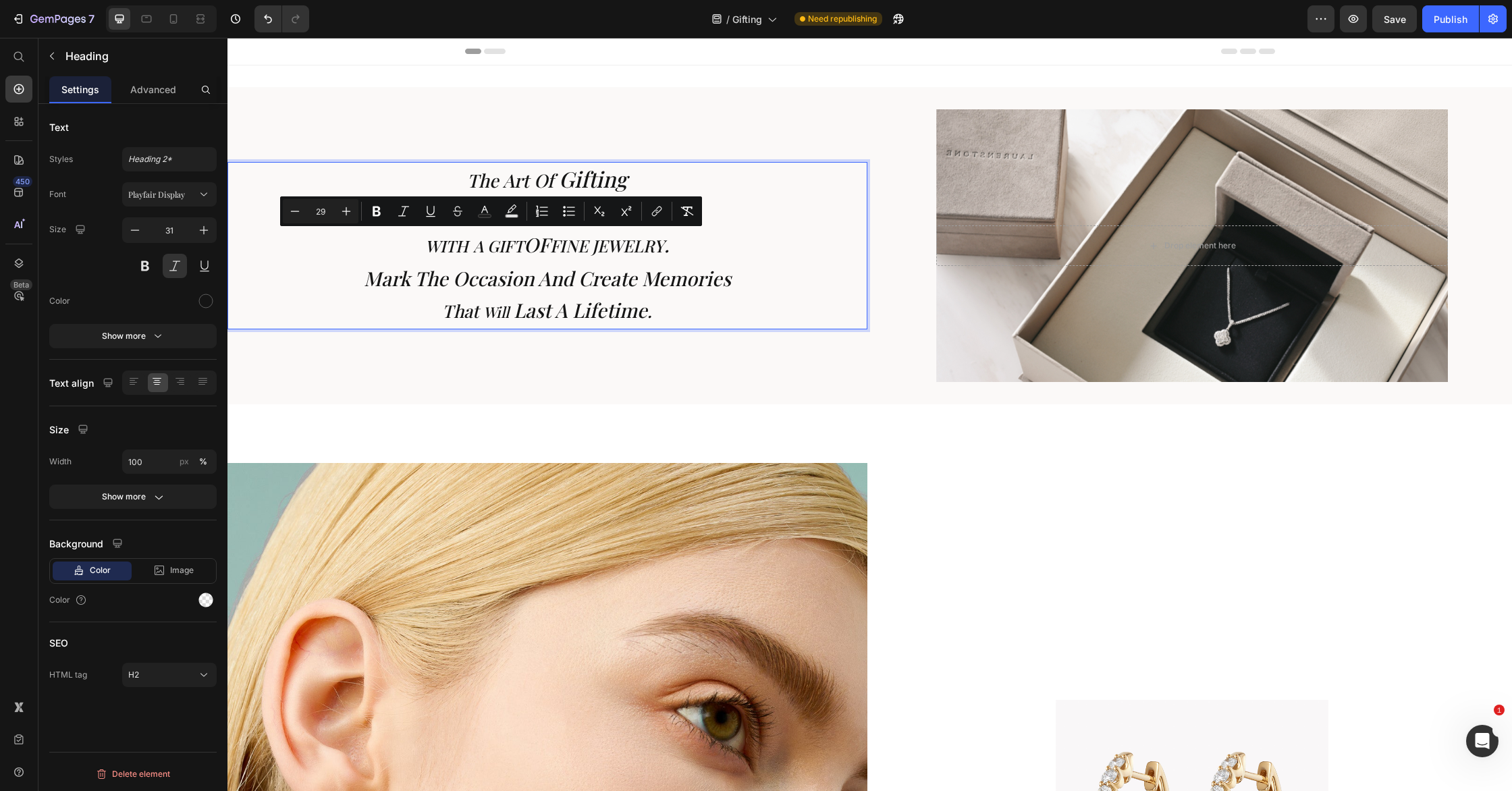 drag, startPoint x: 683, startPoint y: 293, endPoint x: 691, endPoint y: 294, distance: 8.0622577 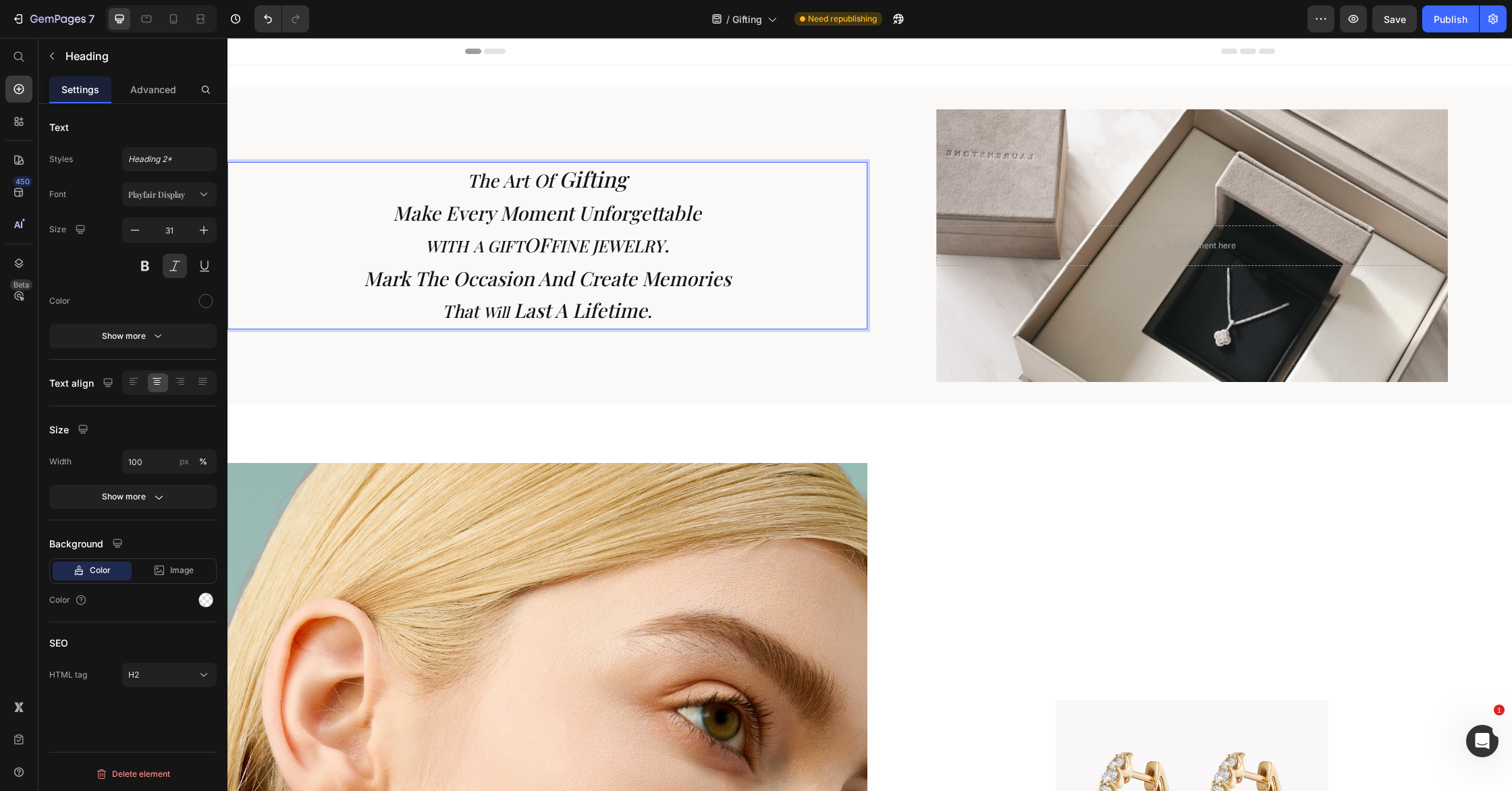 click on "The Art of   Gifting Make every moment unforgettable  WITH   a gIFT  OF  FINE jEWELRY .  Mark the occasion and create memories  that   will   last a lifetime ." at bounding box center (547, 246) 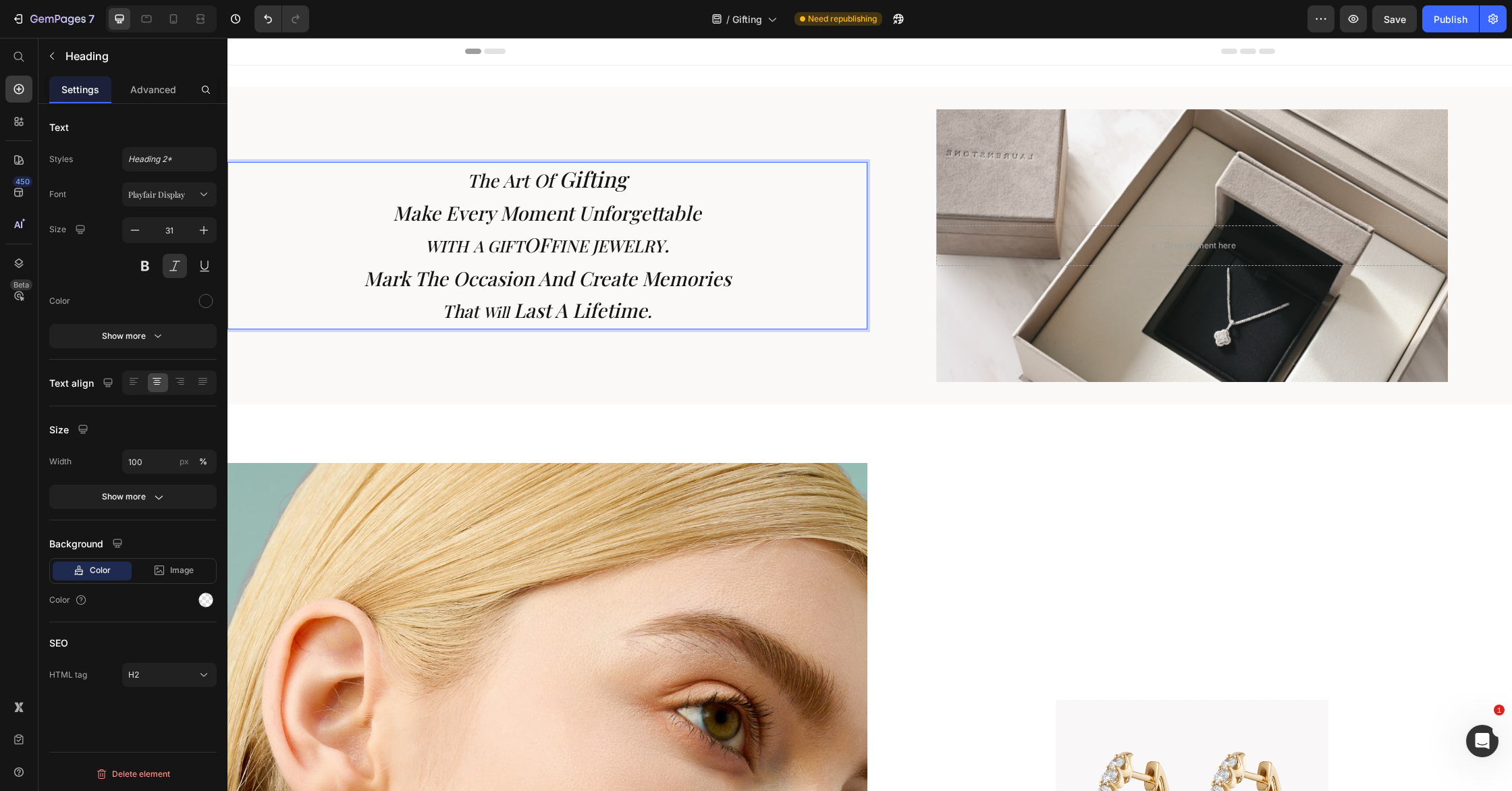 click on "The Art of   Gifting Make every moment unforgettable  WITH   a gIFT  OF  FINE jEWELRY .  Mark the occasion and create memories  that   will   last a lifetime ." at bounding box center (547, 246) 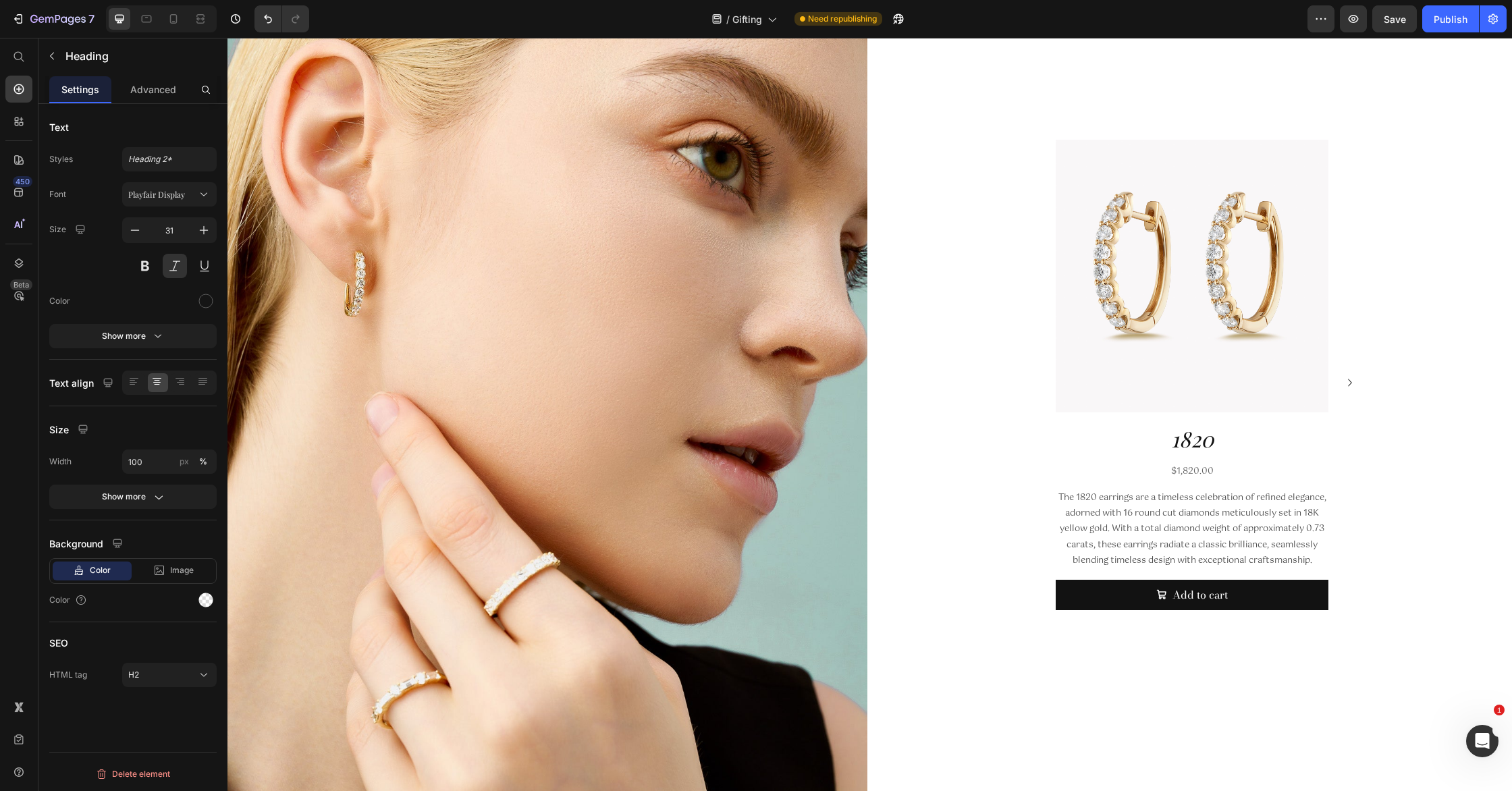 scroll, scrollTop: 564, scrollLeft: 0, axis: vertical 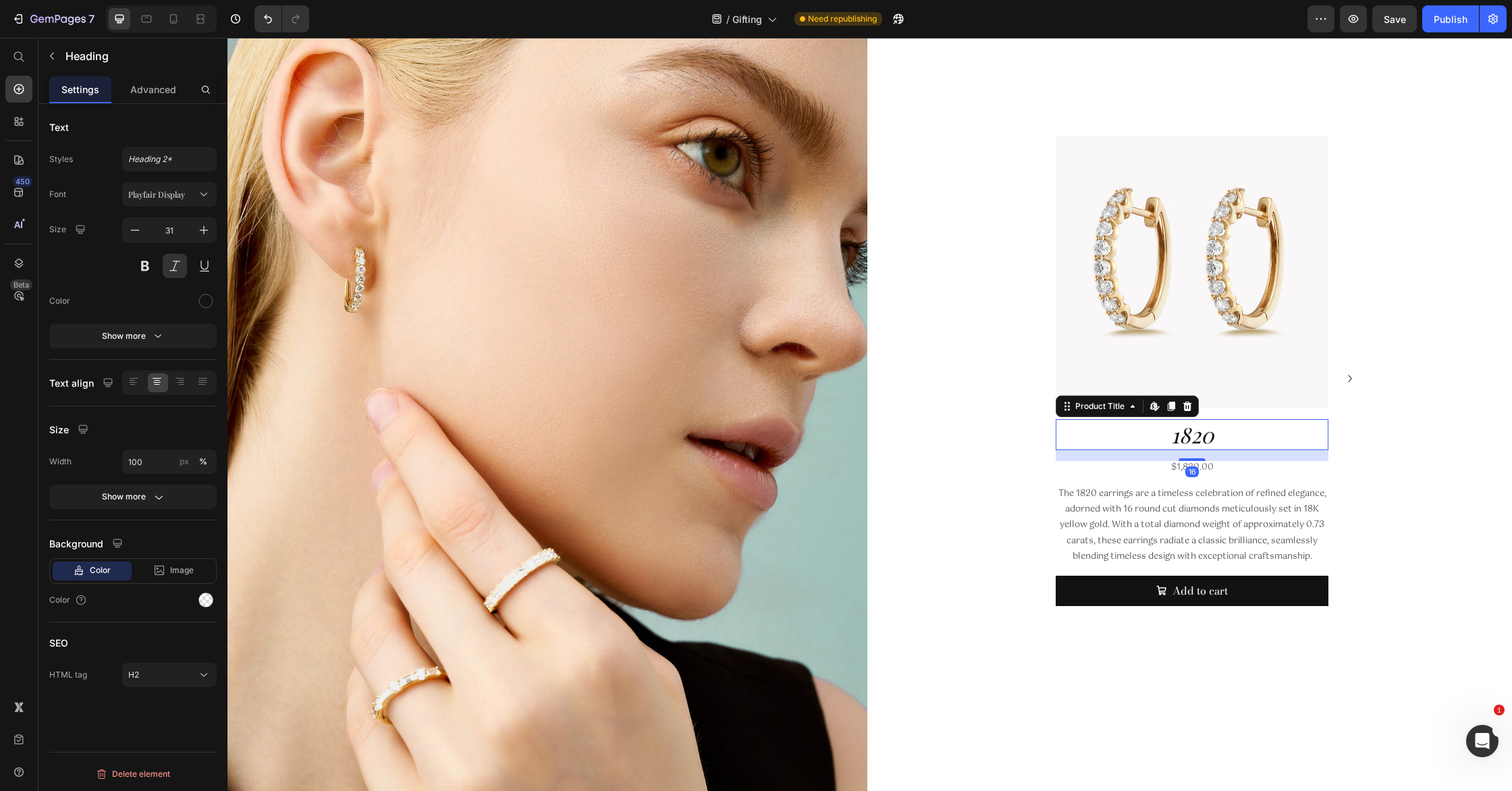 click on "1820" at bounding box center (1192, 435) 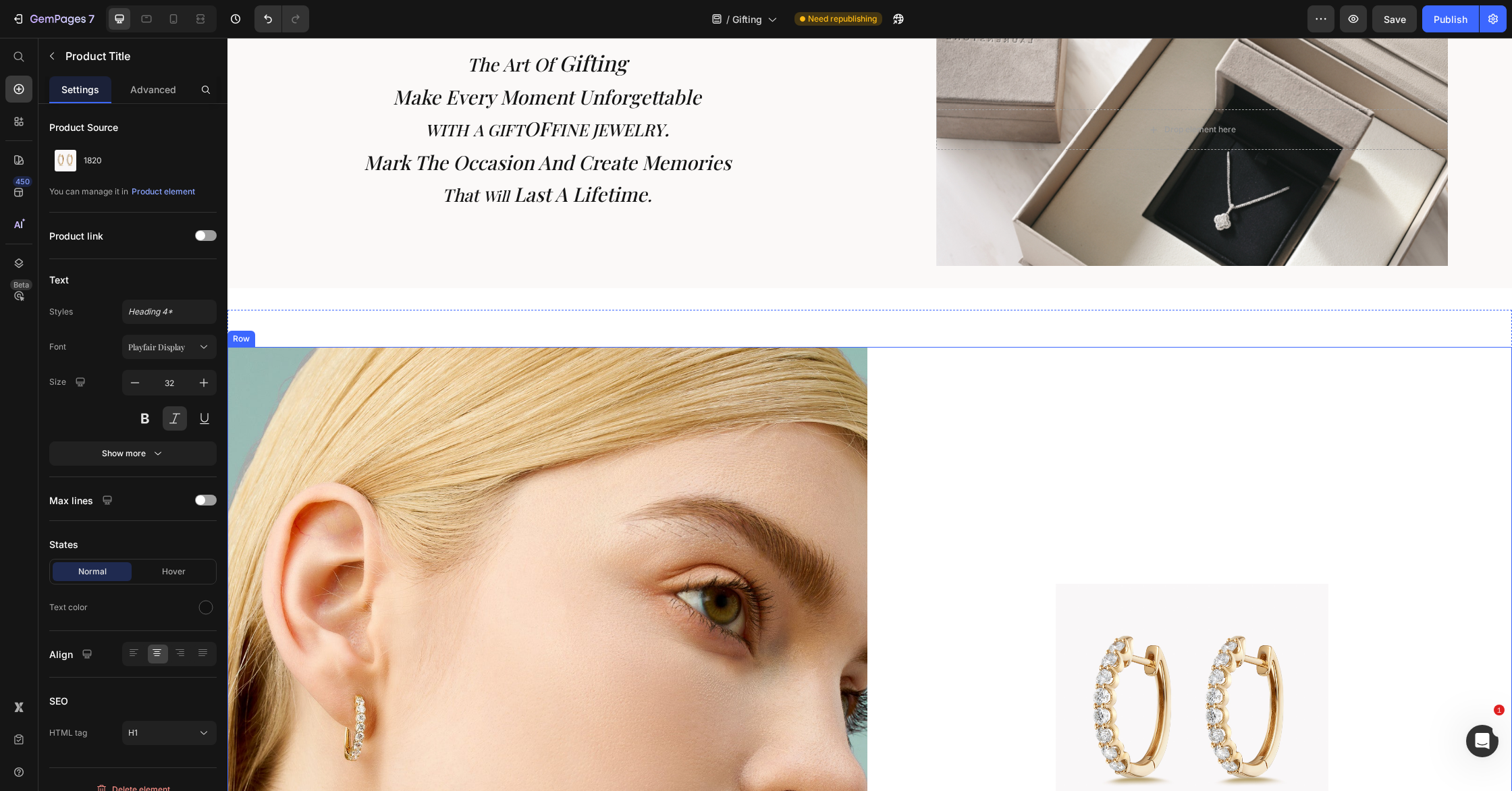 scroll, scrollTop: 87, scrollLeft: 0, axis: vertical 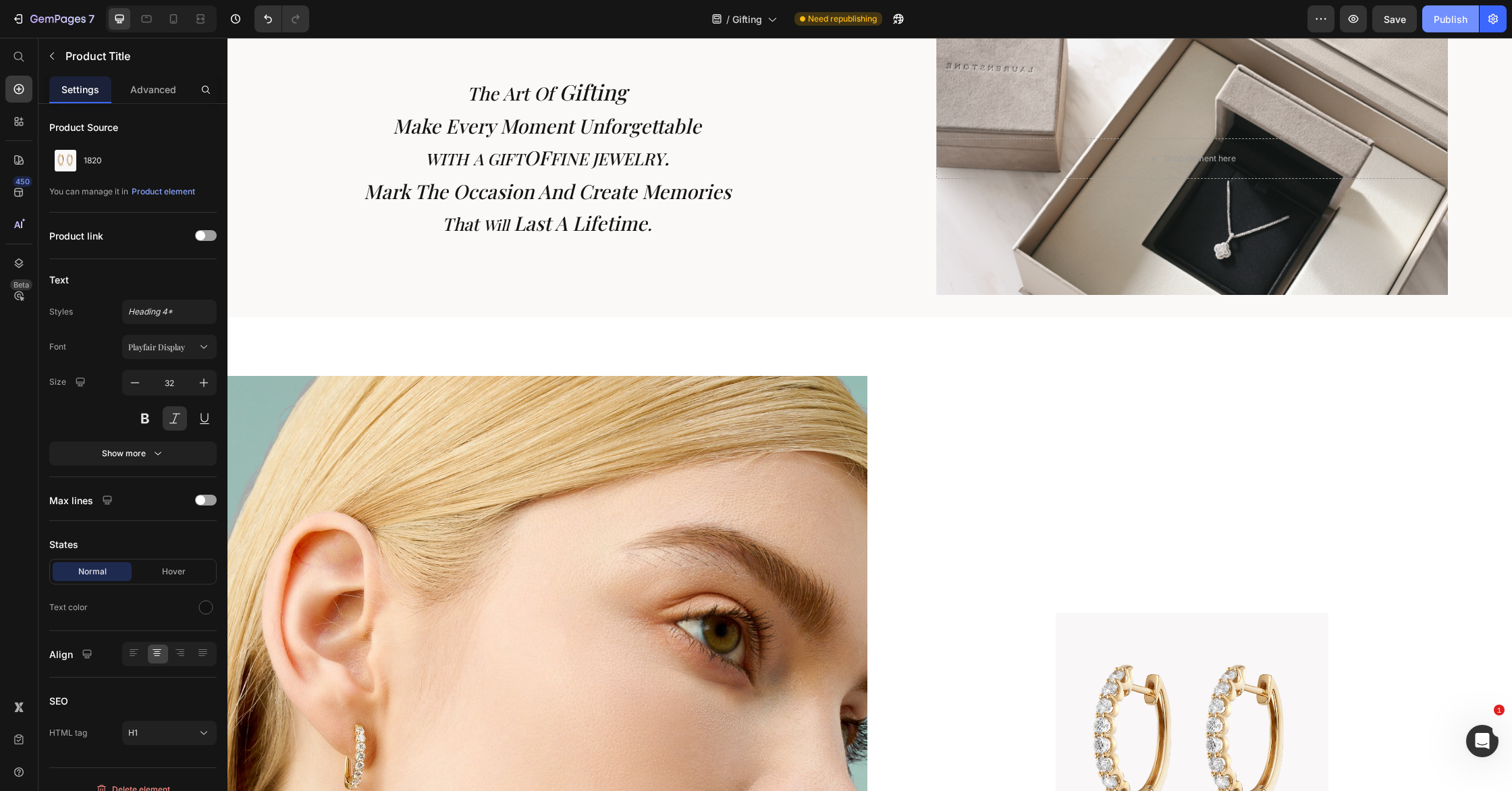 click on "Publish" at bounding box center (1451, 19) 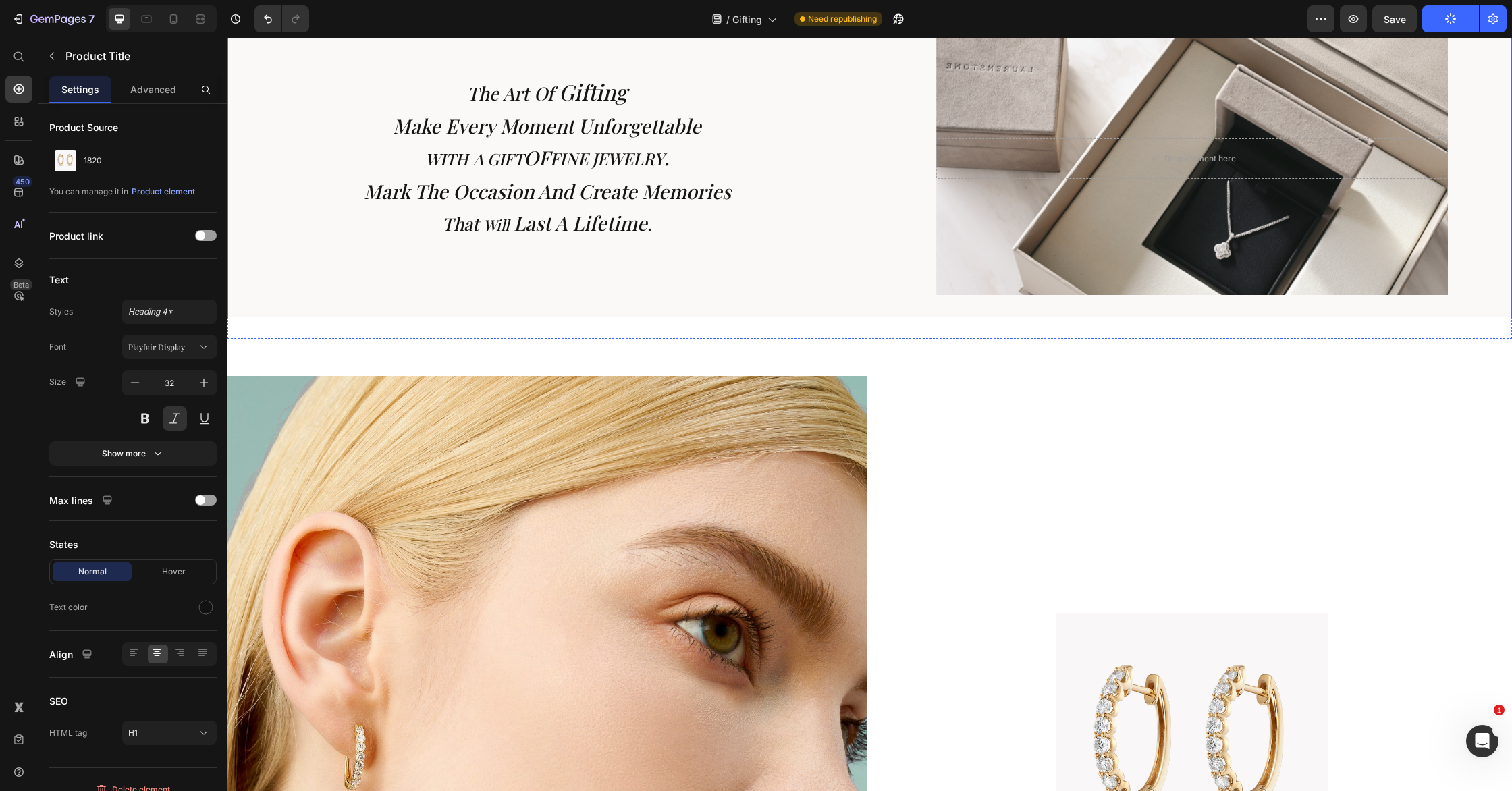scroll, scrollTop: 0, scrollLeft: 0, axis: both 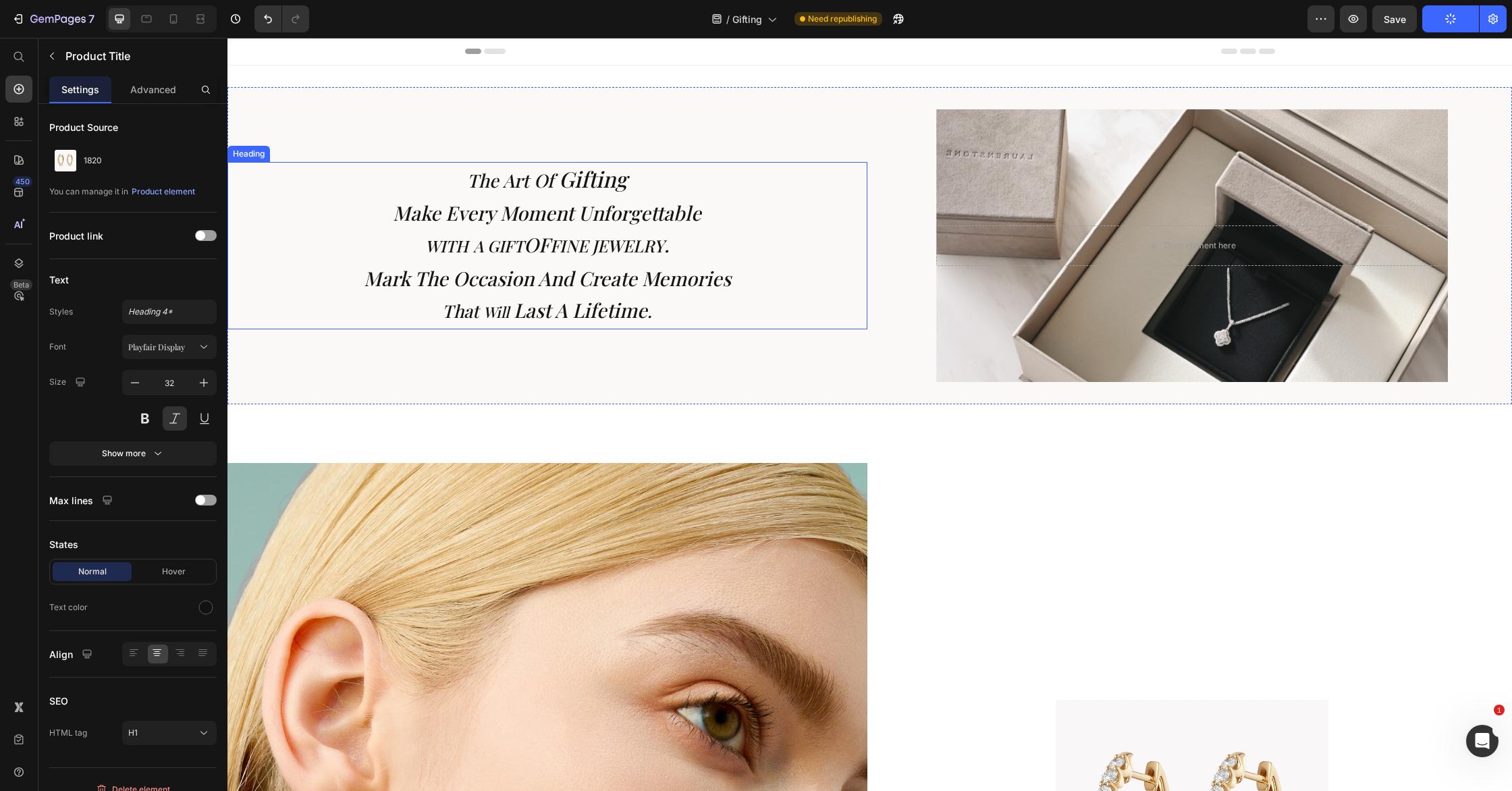click on "The Art of   Gifting Make every moment unforgettable  WITH   a gIFT  OF  FINE jEWELRY .  Mark the occasion and create memories  that   will   last a lifetime ." at bounding box center [547, 246] 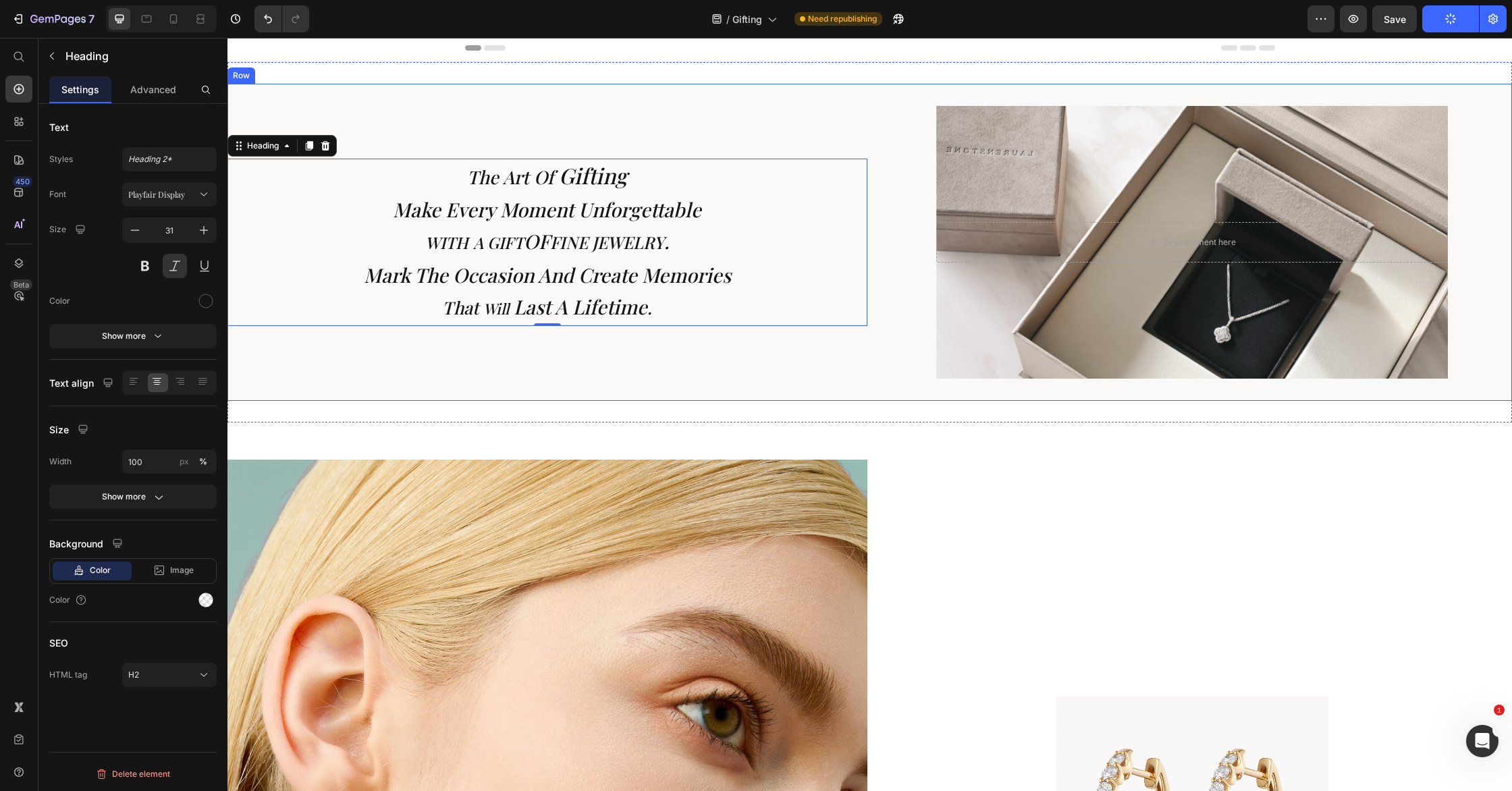 scroll, scrollTop: 0, scrollLeft: 0, axis: both 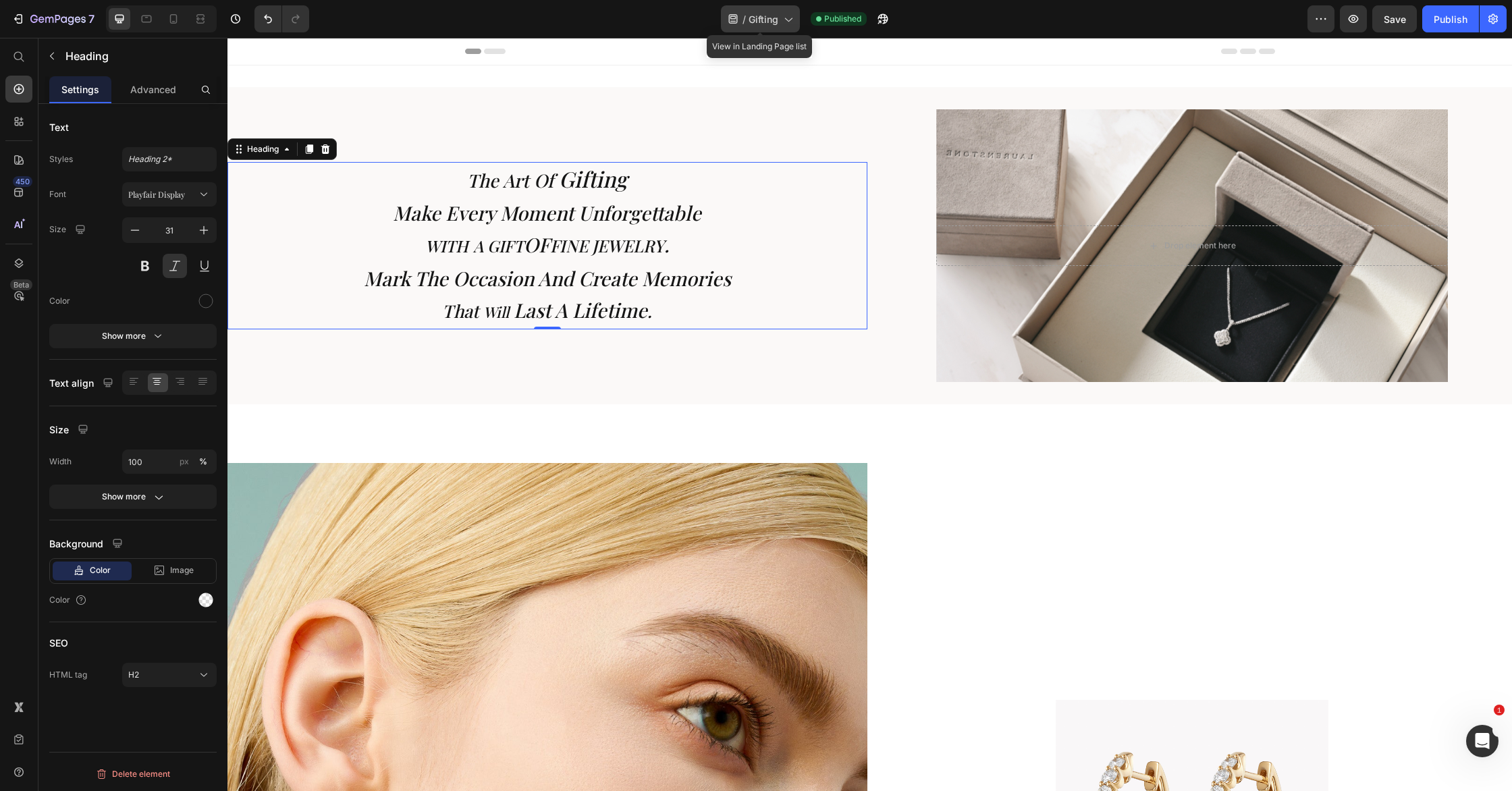 click on "Gifting" at bounding box center [763, 19] 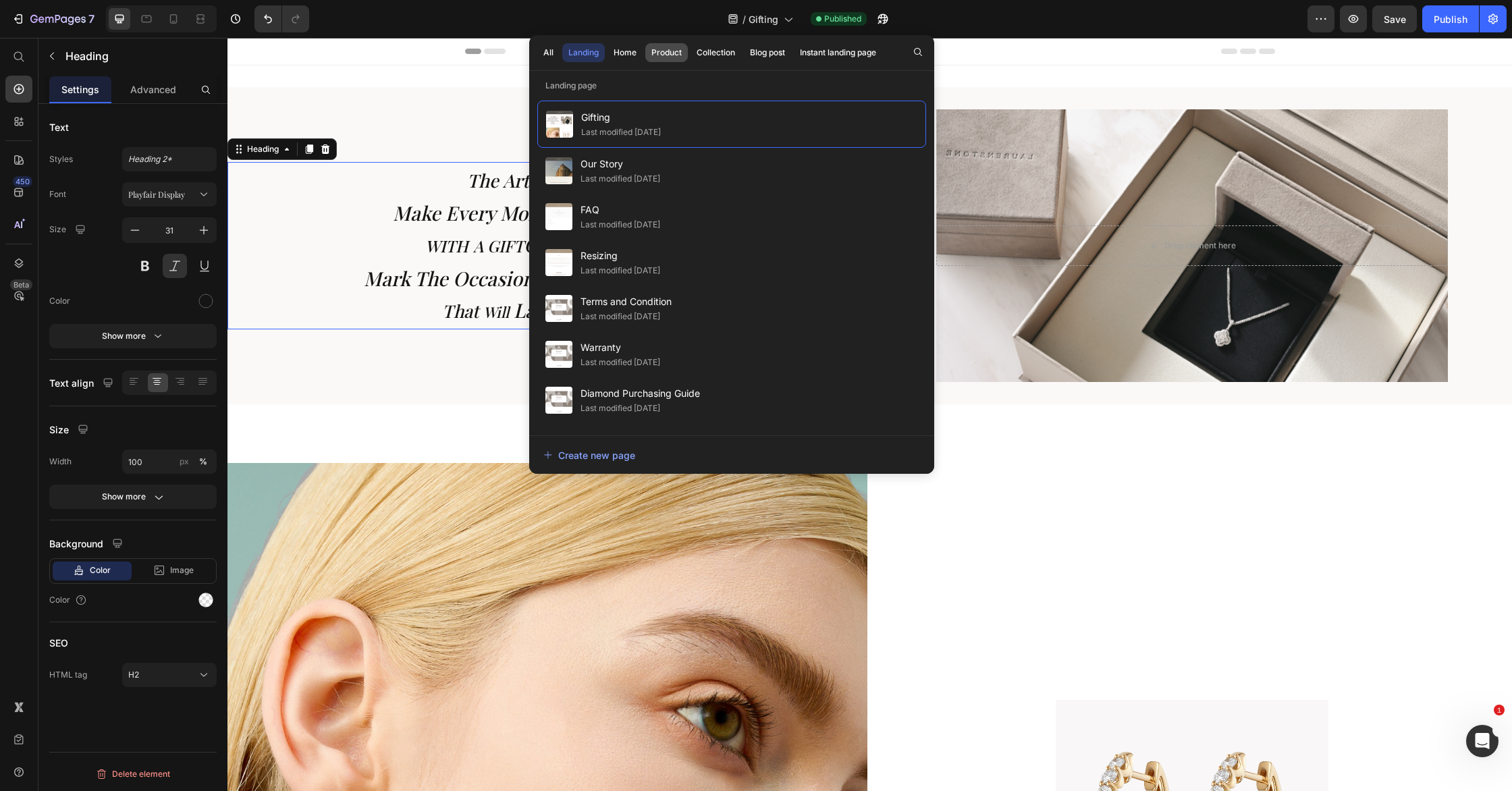click on "Product" at bounding box center (666, 53) 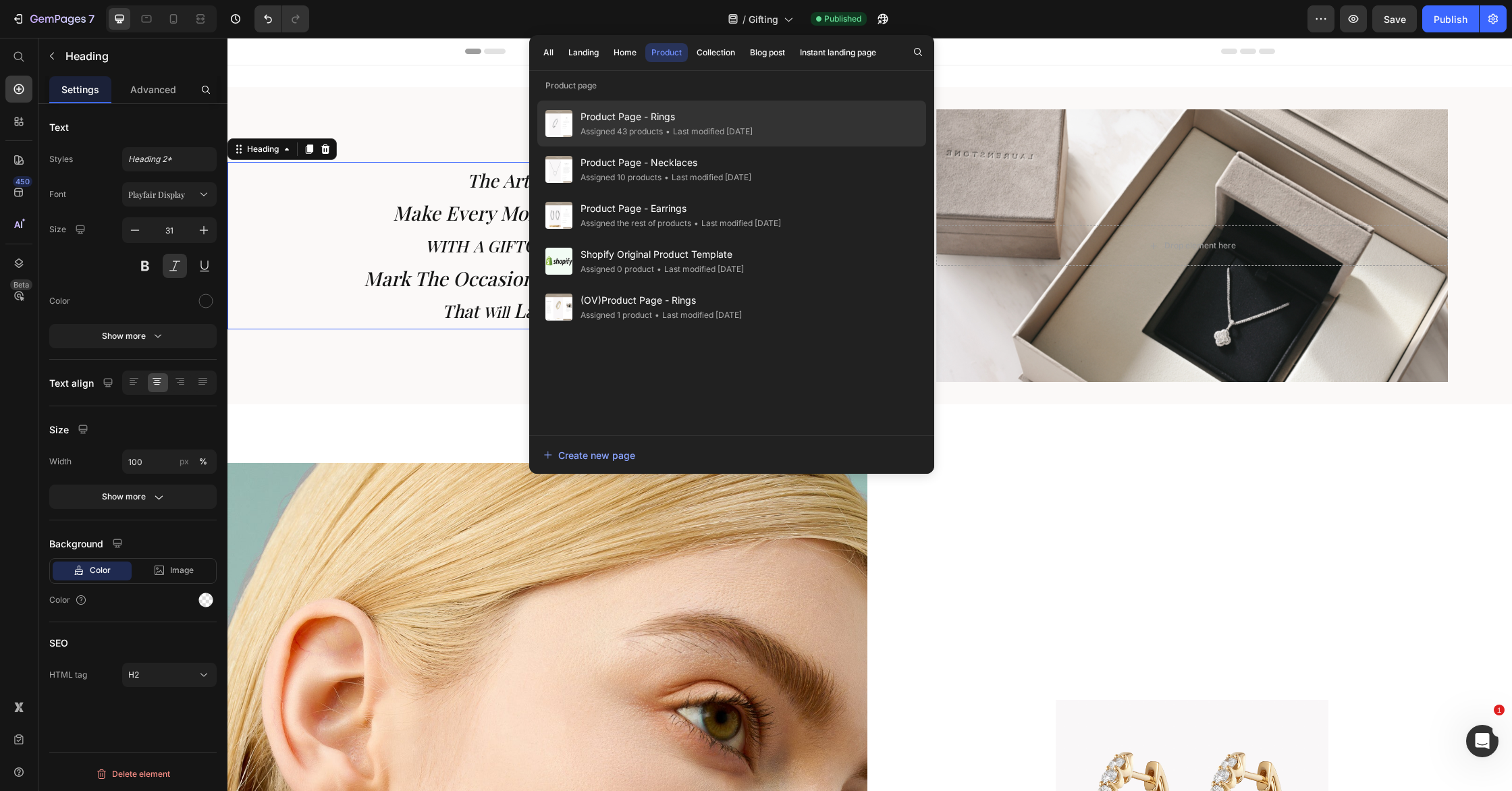 click on "Product Page - Rings" at bounding box center [666, 117] 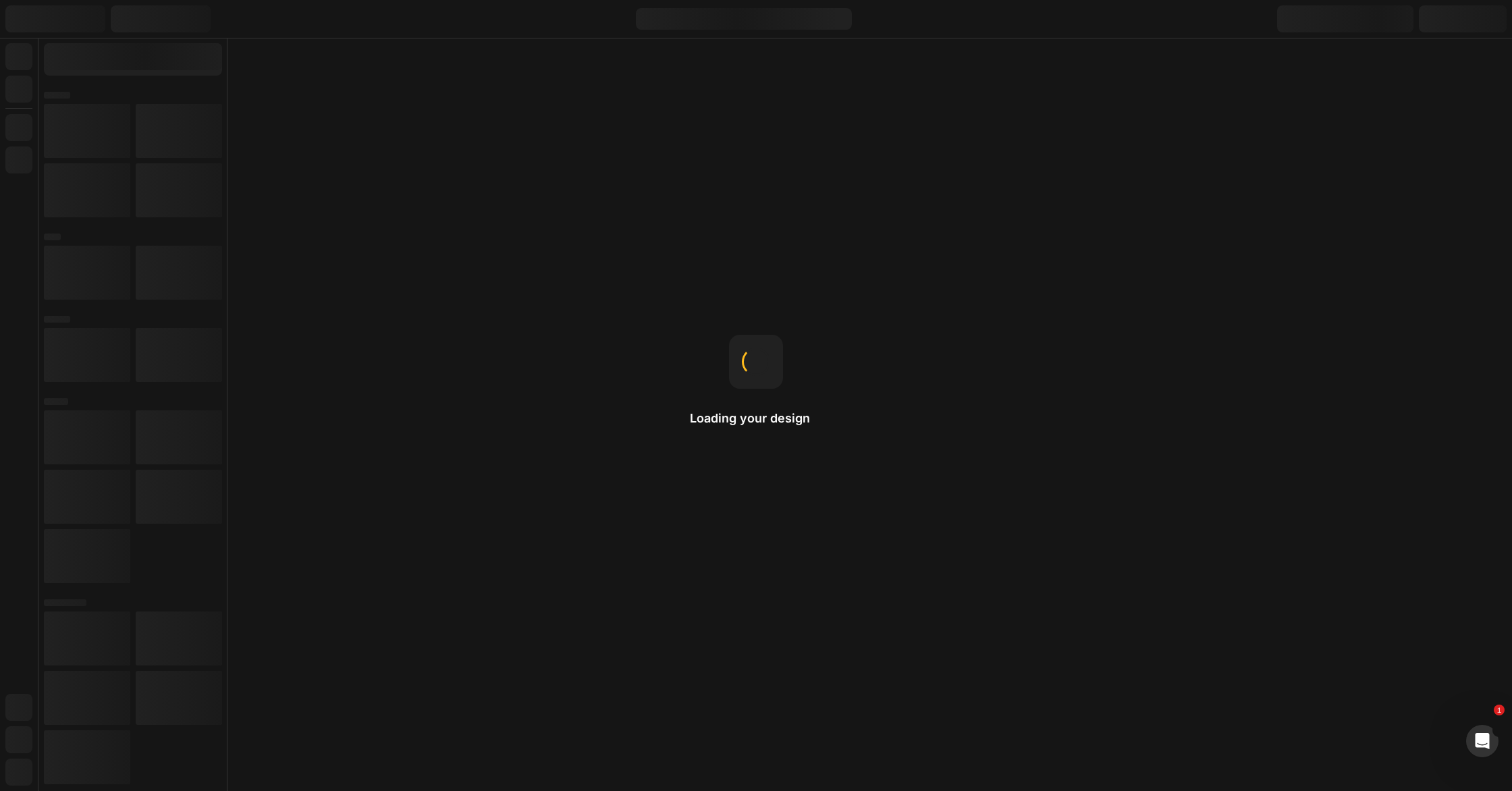 scroll, scrollTop: 0, scrollLeft: 0, axis: both 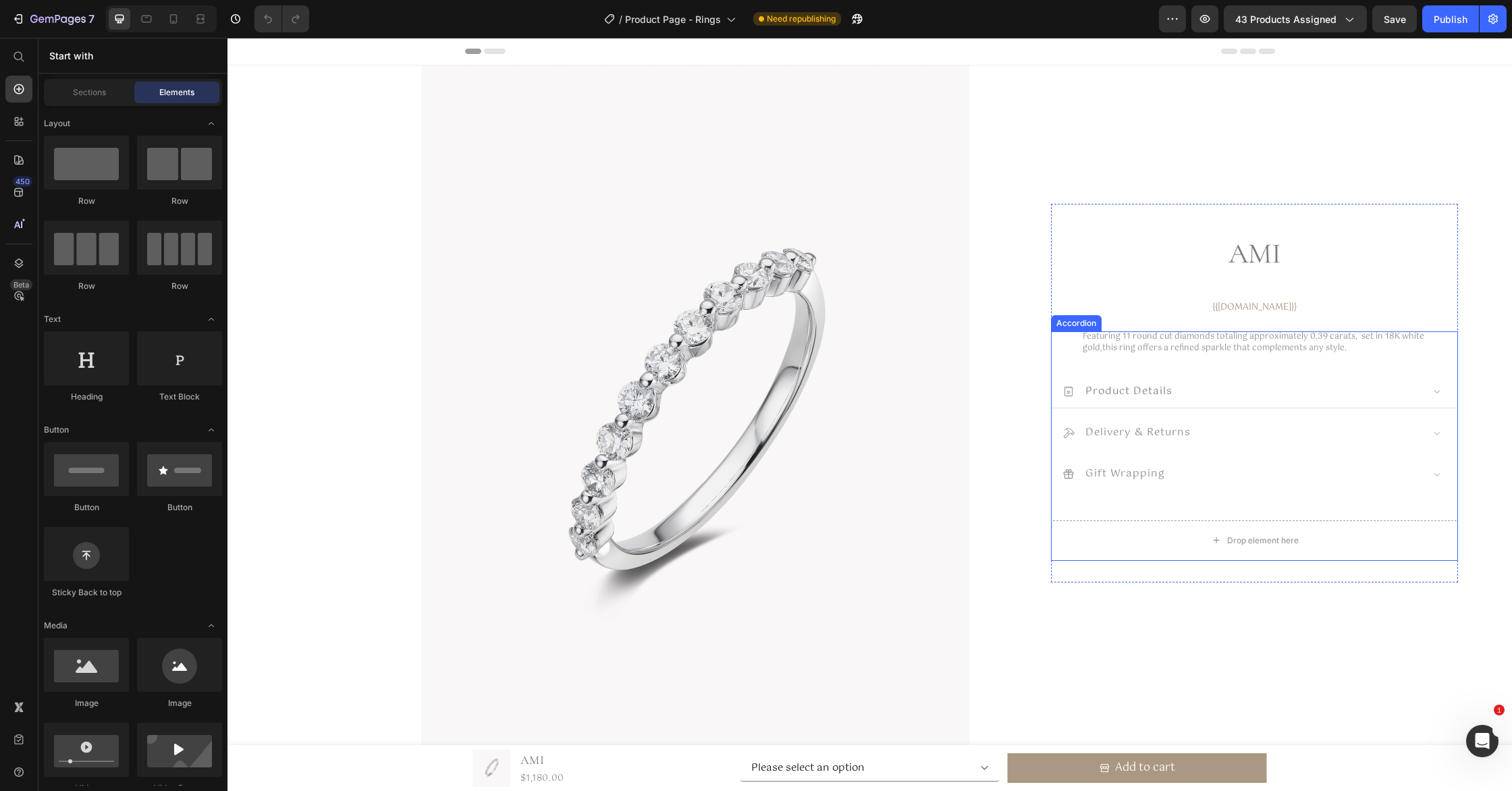 click on "Product Details" at bounding box center [1129, 390] 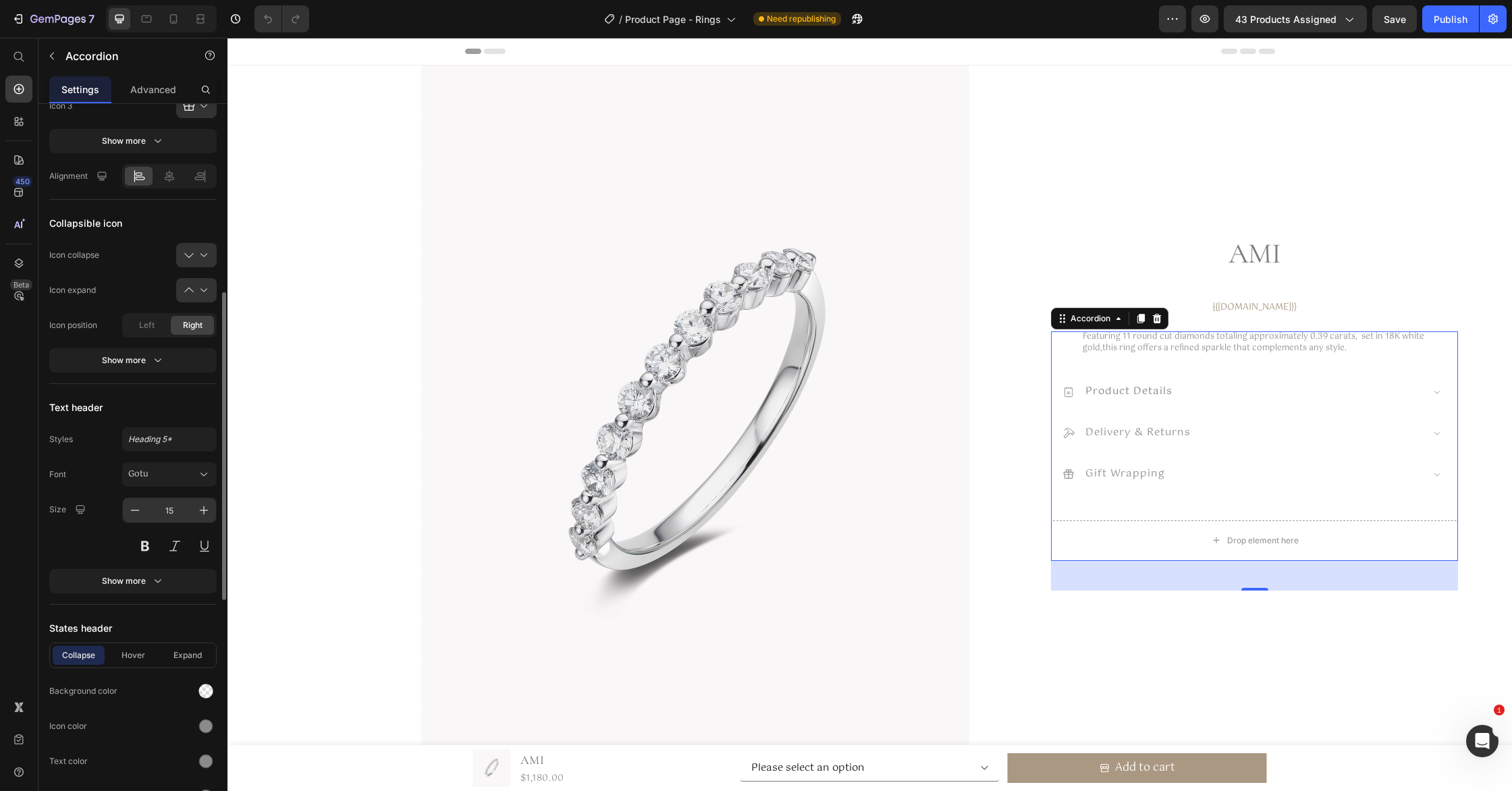 scroll, scrollTop: 447, scrollLeft: 0, axis: vertical 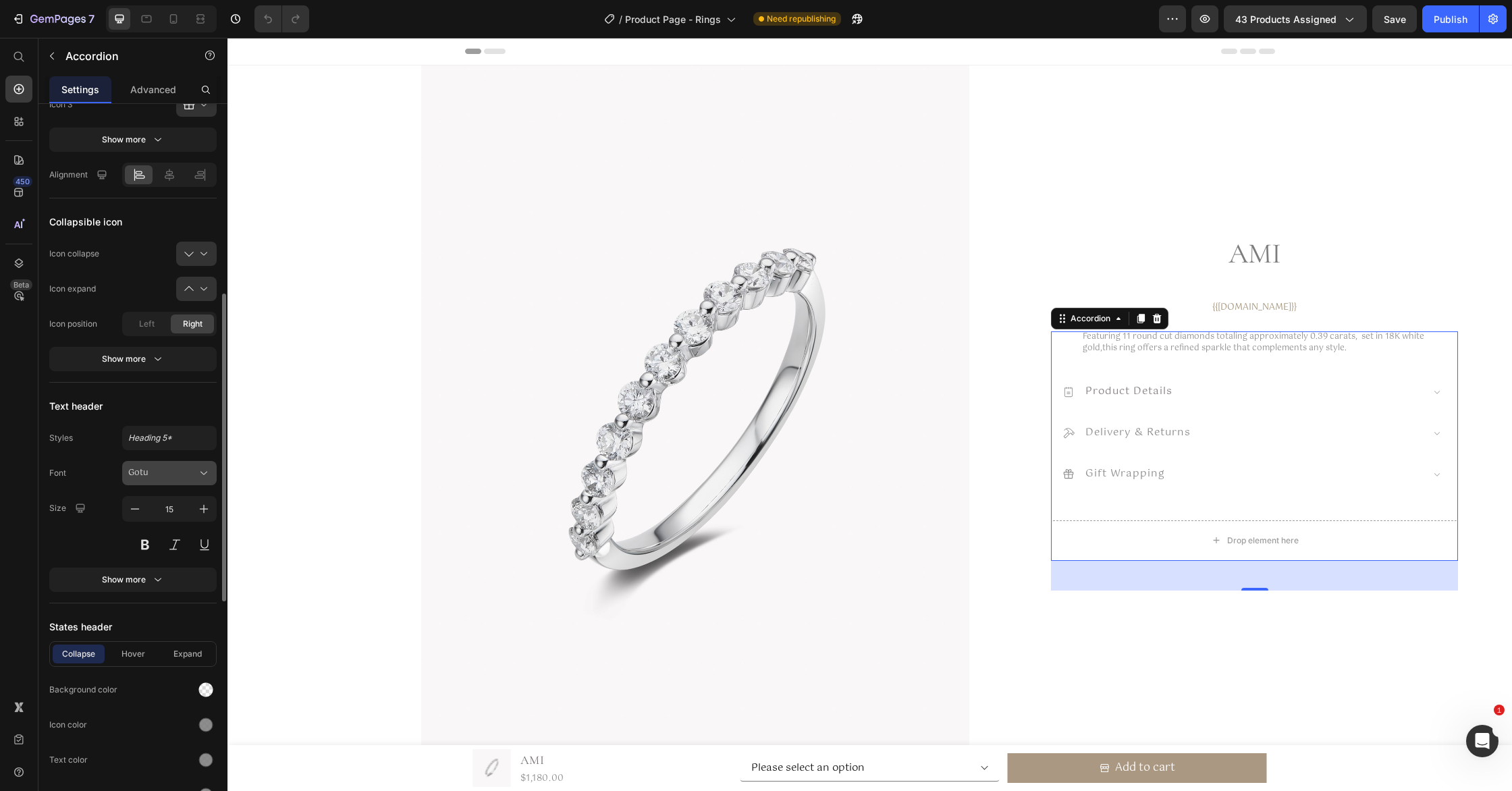 click on "Gotu" at bounding box center [163, 473] 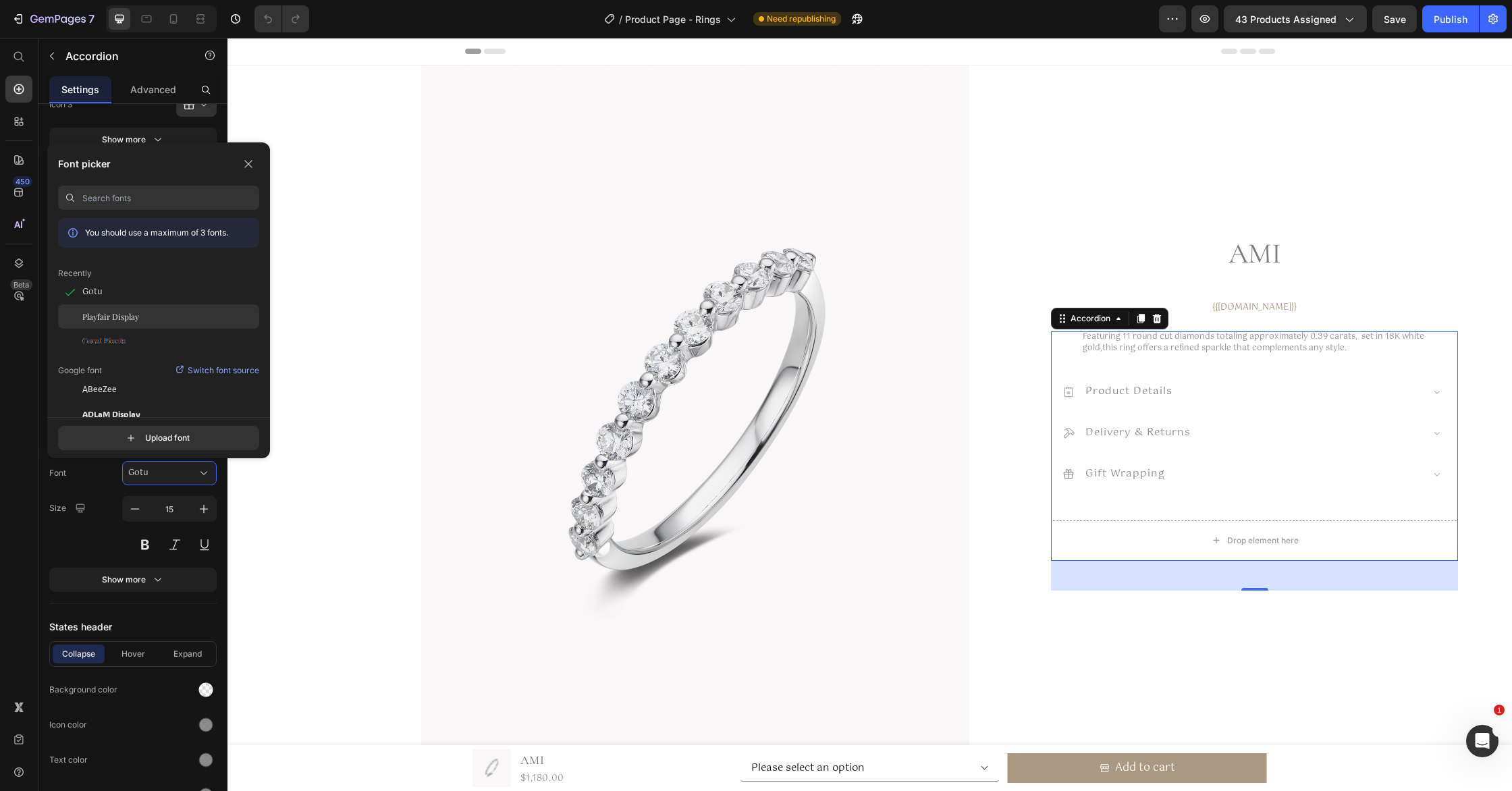 click on "Playfair Display" 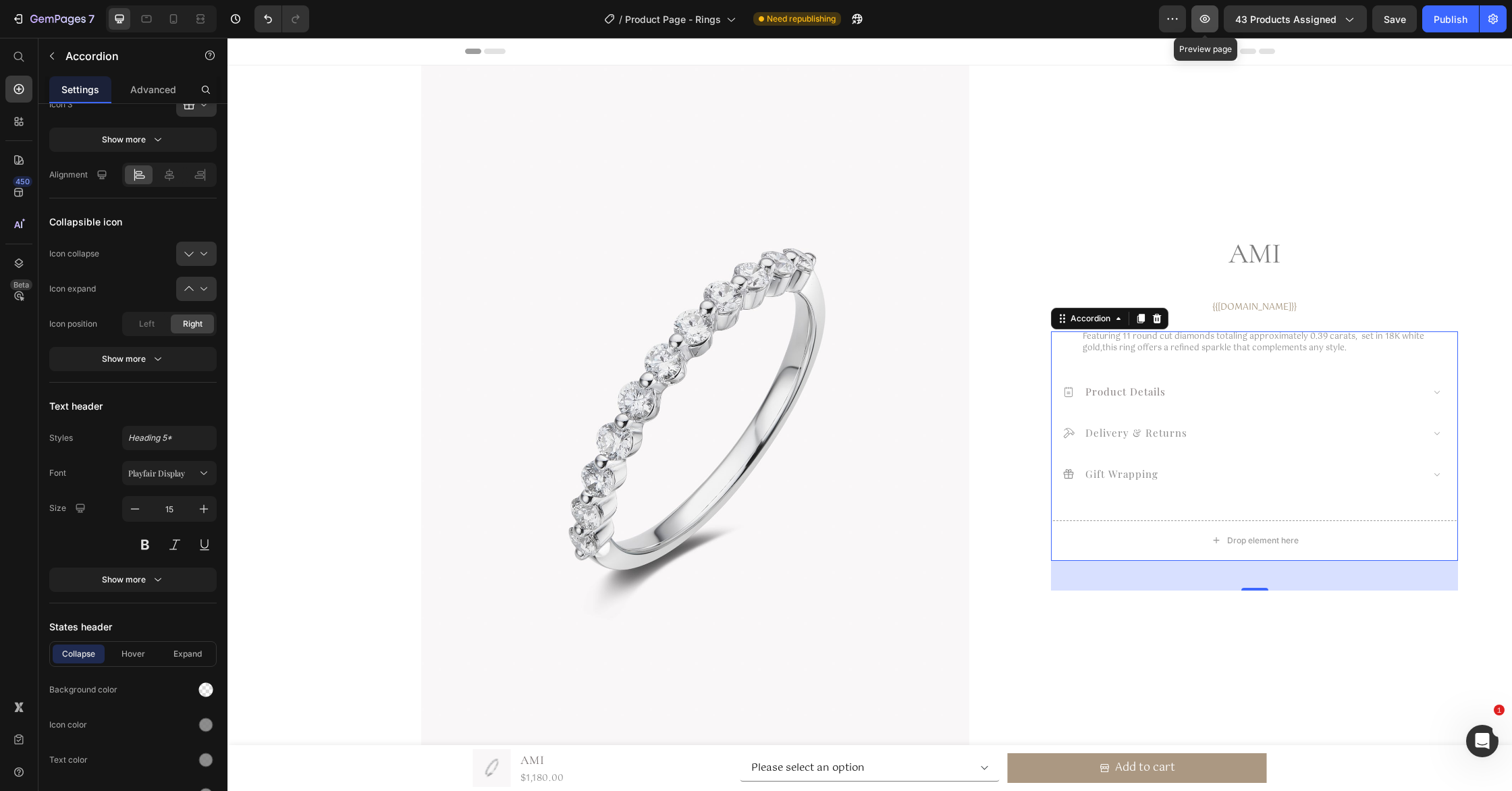 click 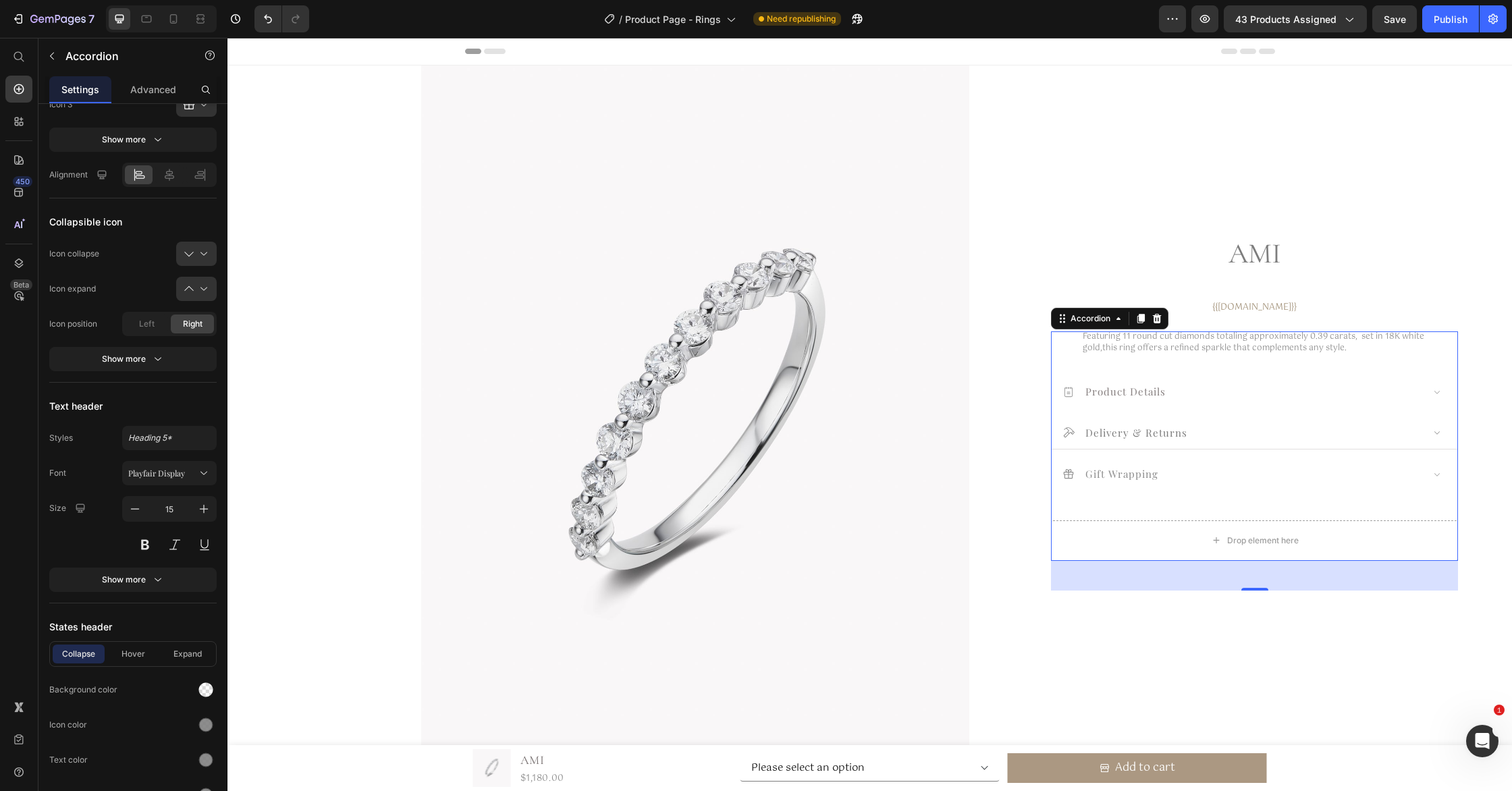 click on "Delivery & Returns" at bounding box center (1136, 432) 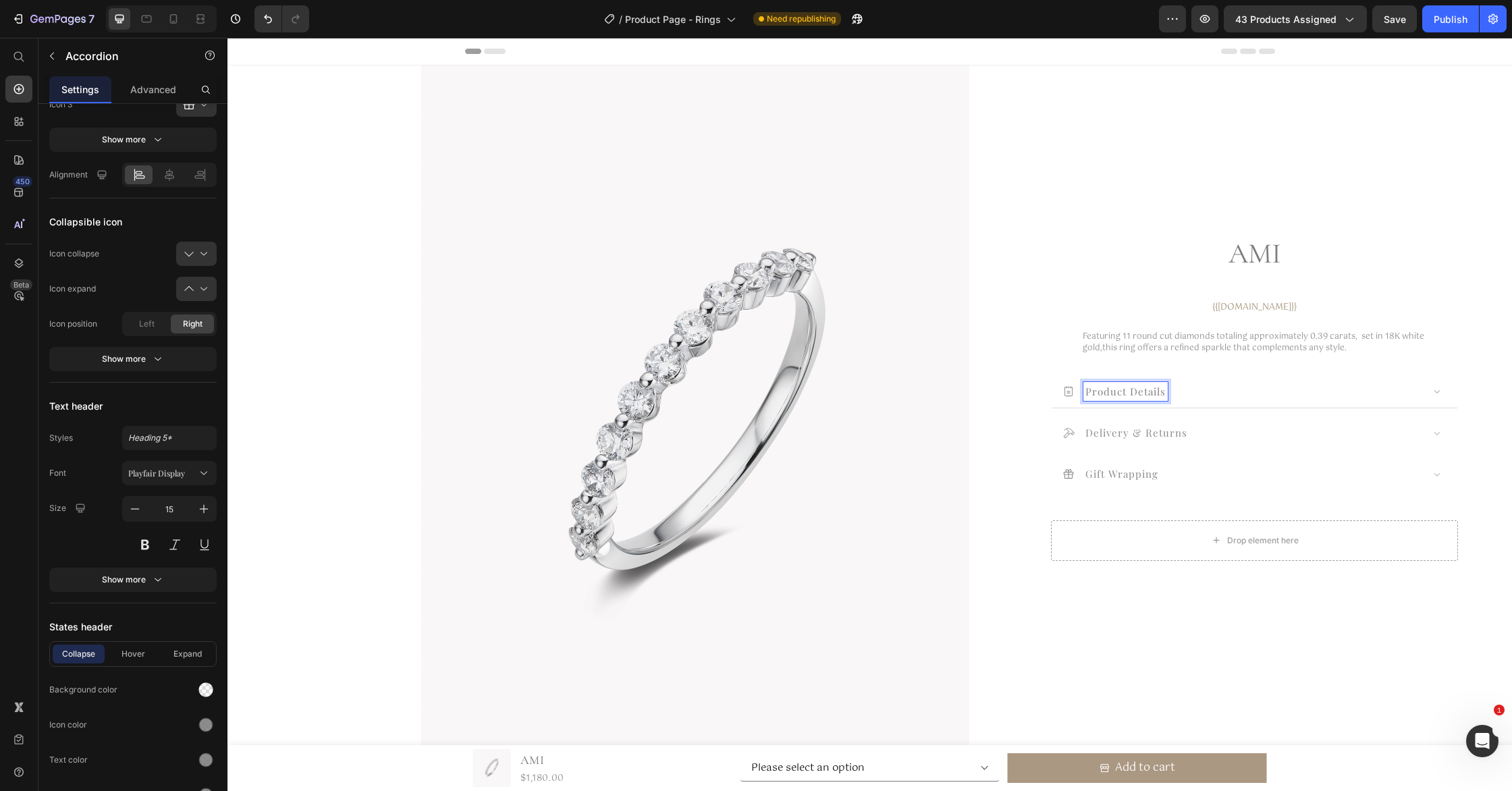 click on "Product Details" at bounding box center [1125, 391] 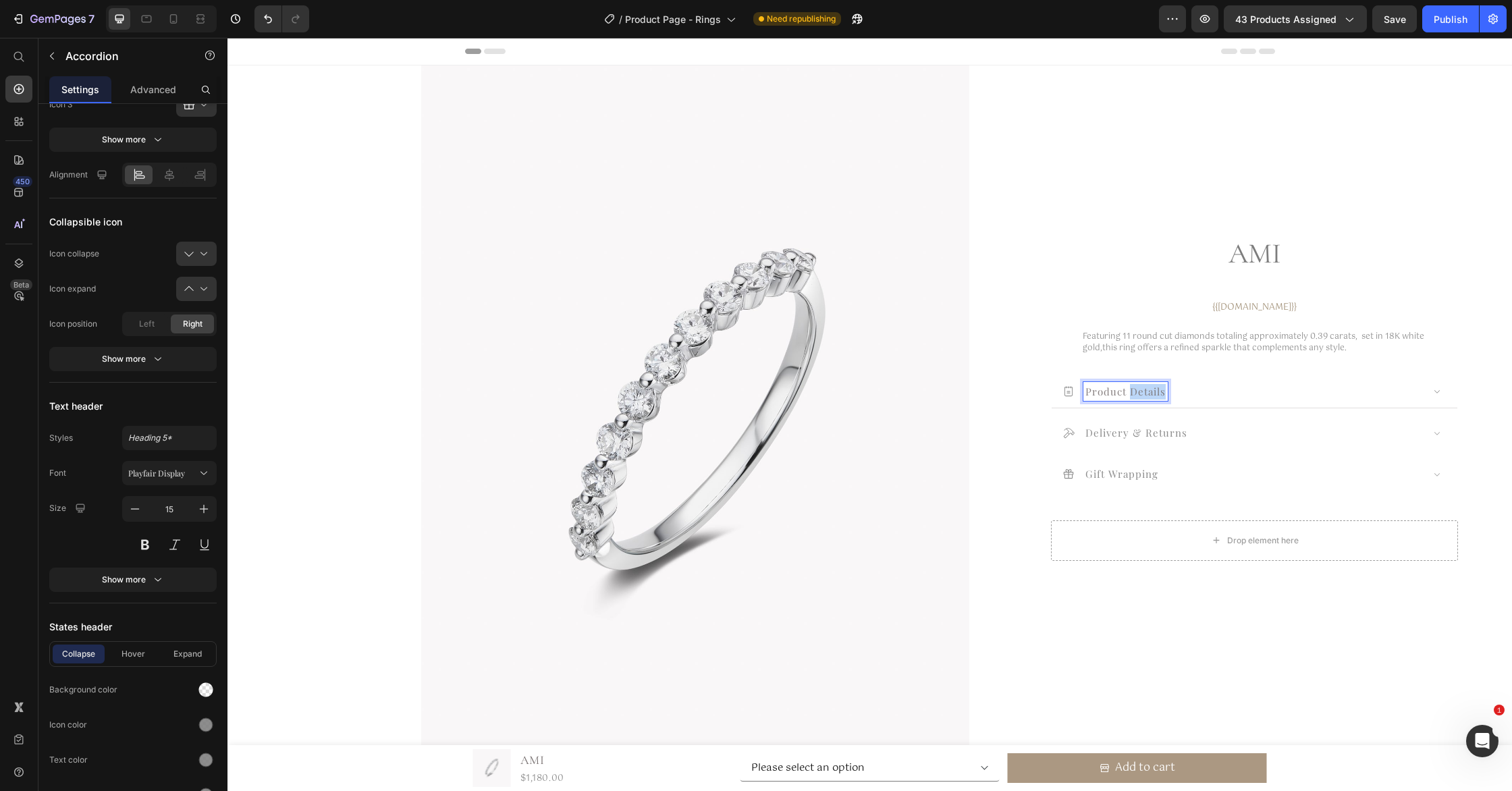 click on "Product Details" at bounding box center (1125, 391) 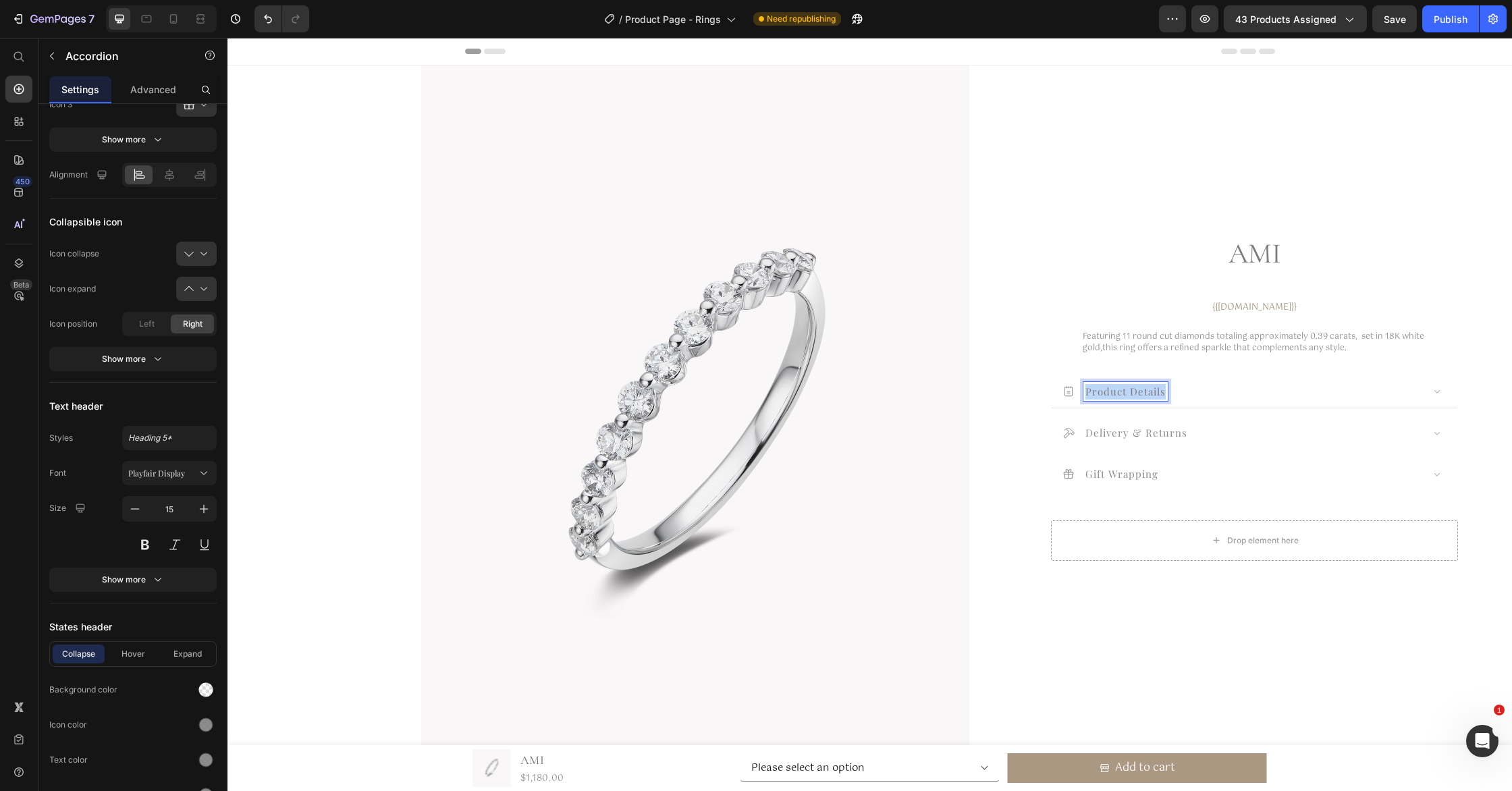click on "Product Details" at bounding box center (1125, 391) 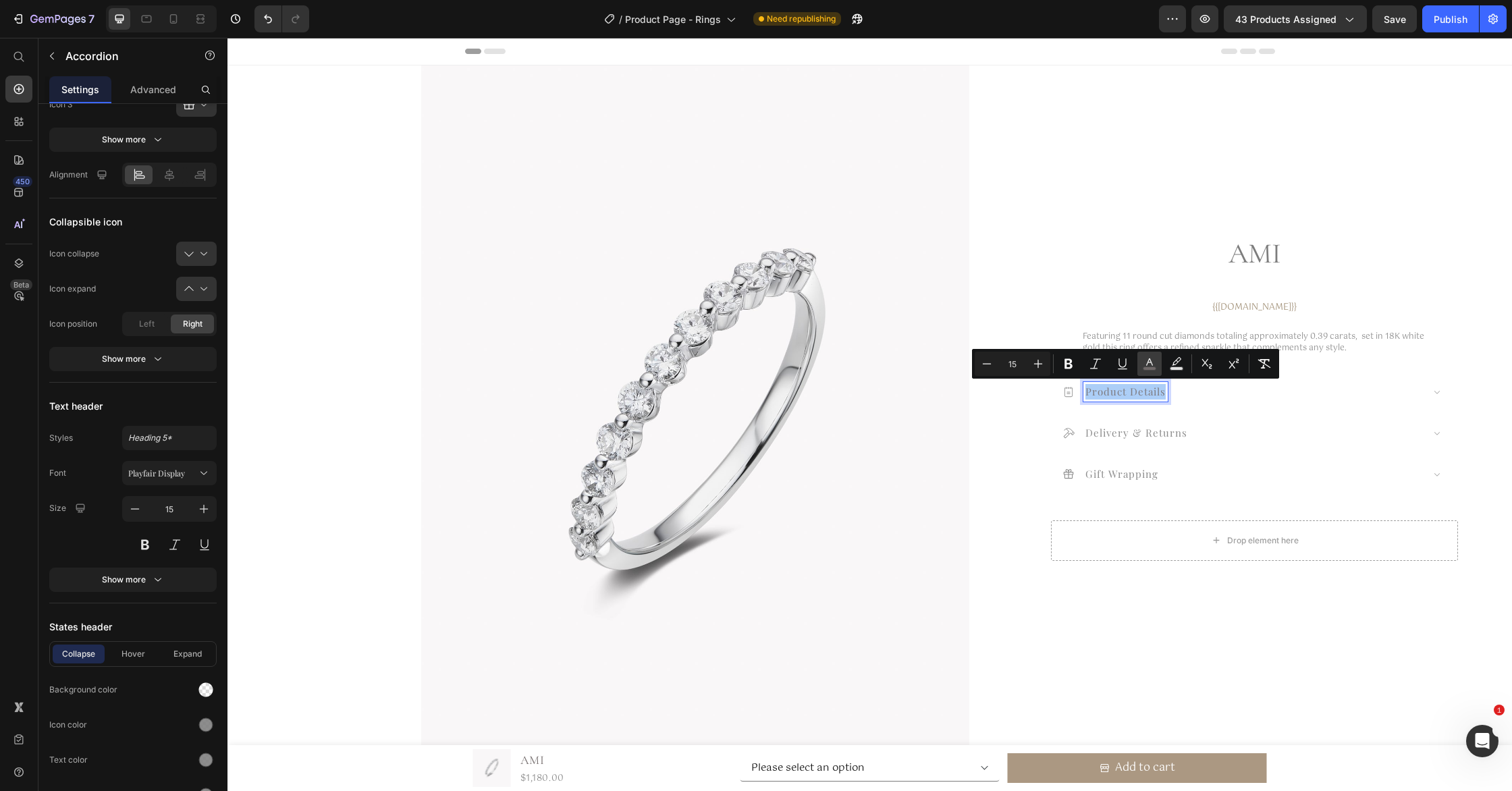 click 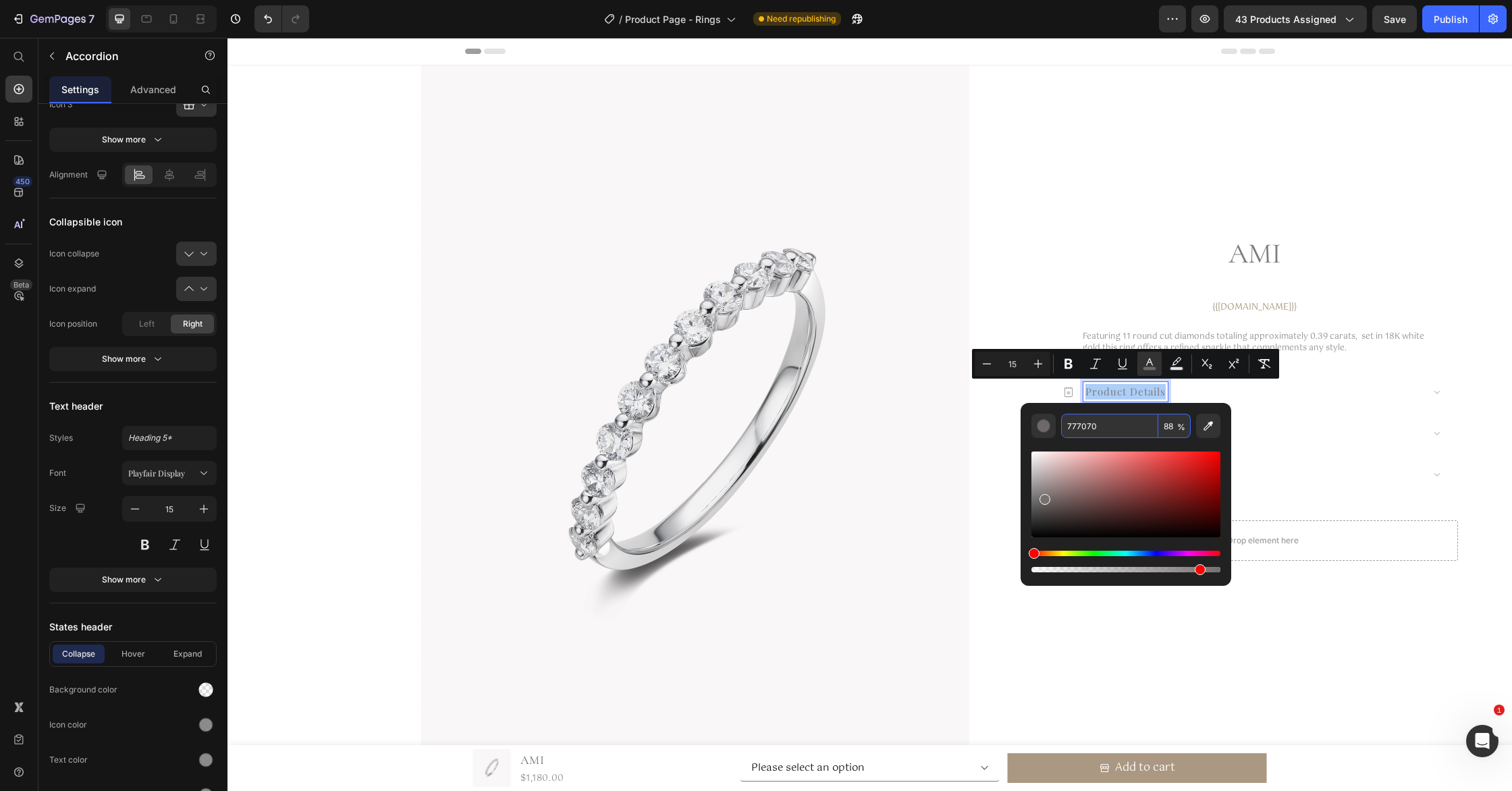 click on "777070" at bounding box center [1110, 426] 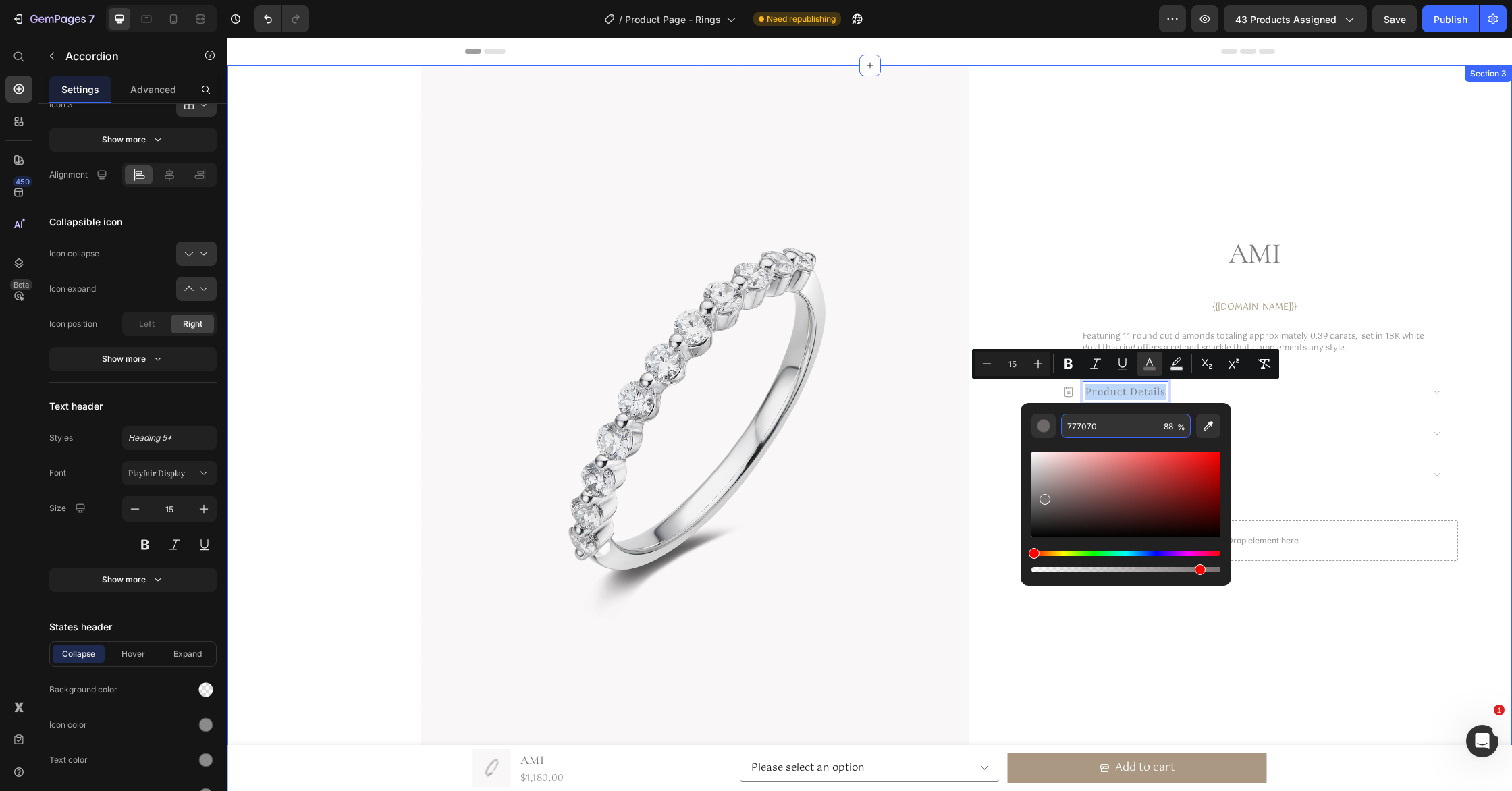 click on "Ami Product Title {{product.metafields.custom.gold}} Custom Code
Featuring 11 round cut diamonds totaling approximately 0.39 carats,  set in 18K white gold,  this ring offers a refined sparkle that complements any style.
Product Description
Product Details
Delivery & Returns
Gift Wrapping Accordion   44
Drop element here Row Product" at bounding box center [1254, 1162] 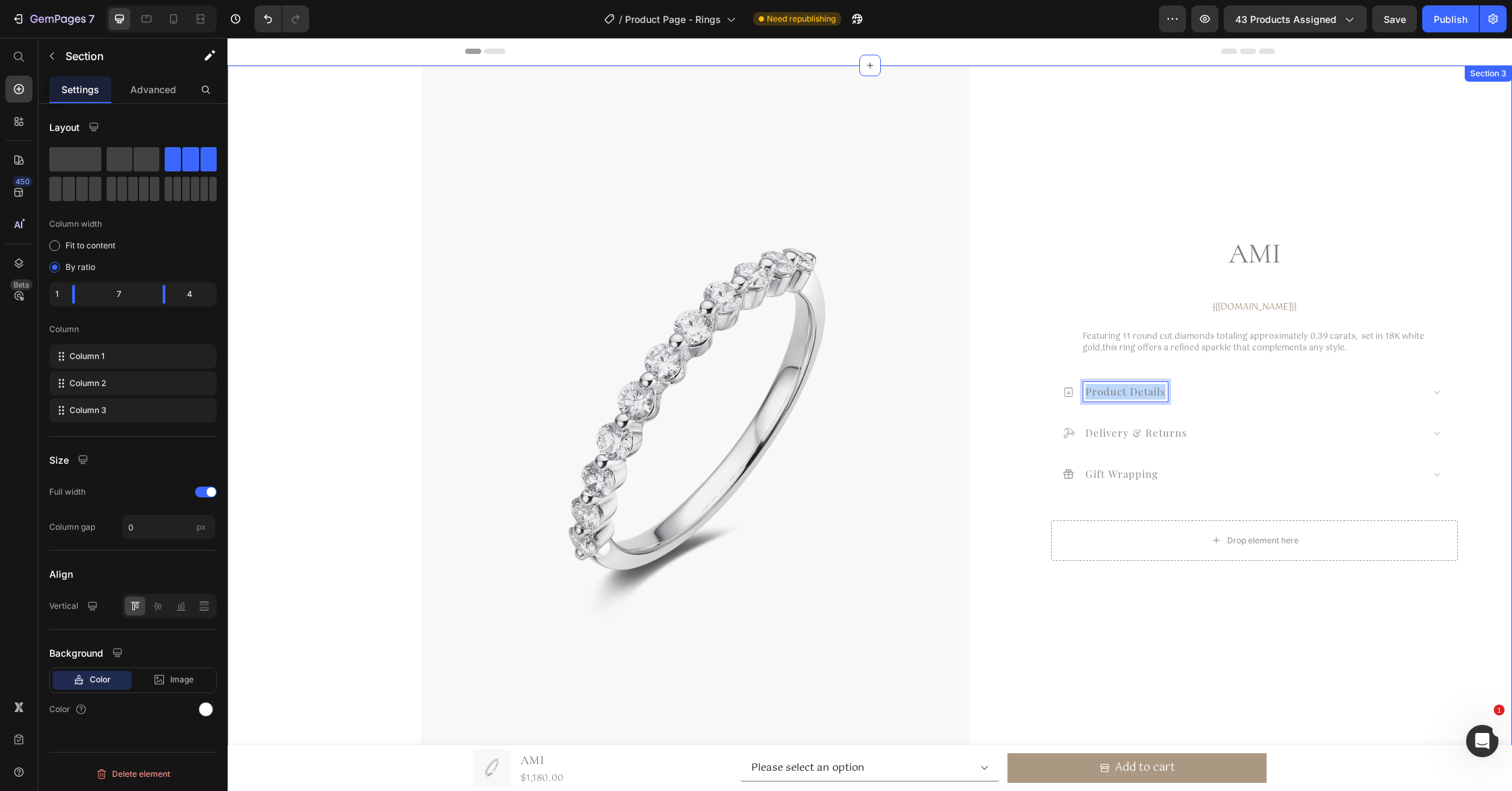 scroll, scrollTop: 0, scrollLeft: 0, axis: both 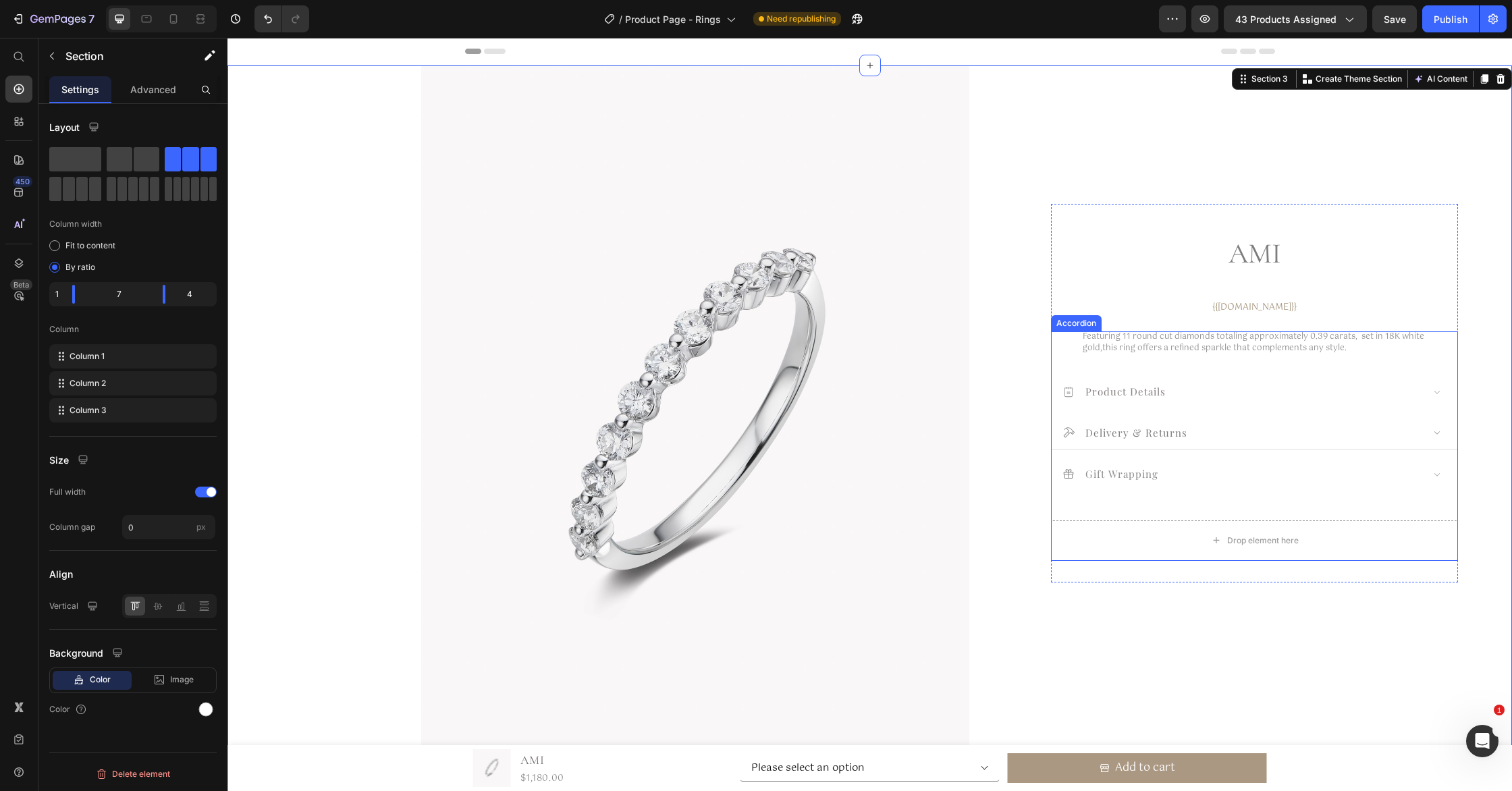 click on "Delivery & Returns" at bounding box center (1136, 432) 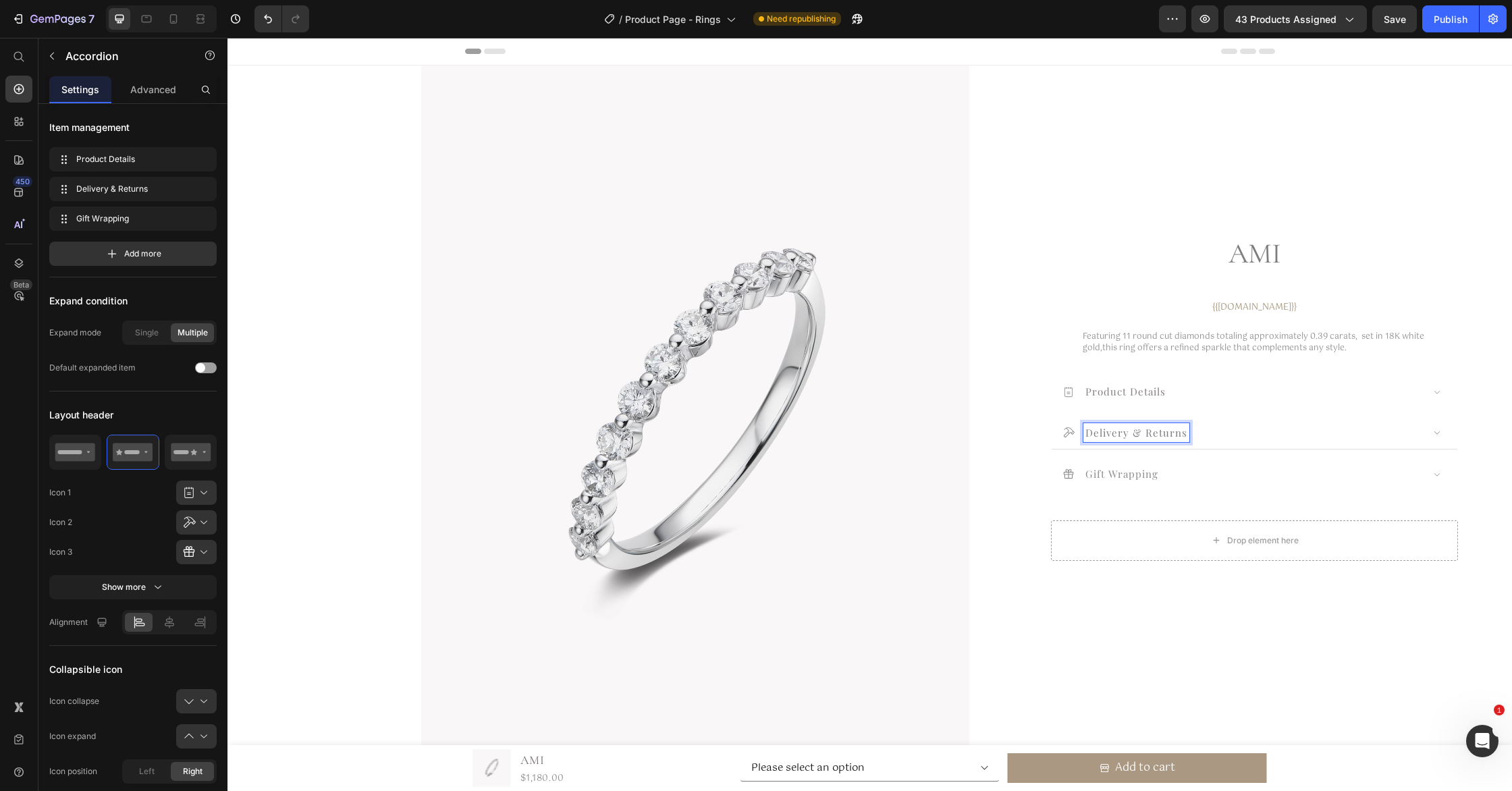 click on "Delivery & Returns" at bounding box center (1136, 432) 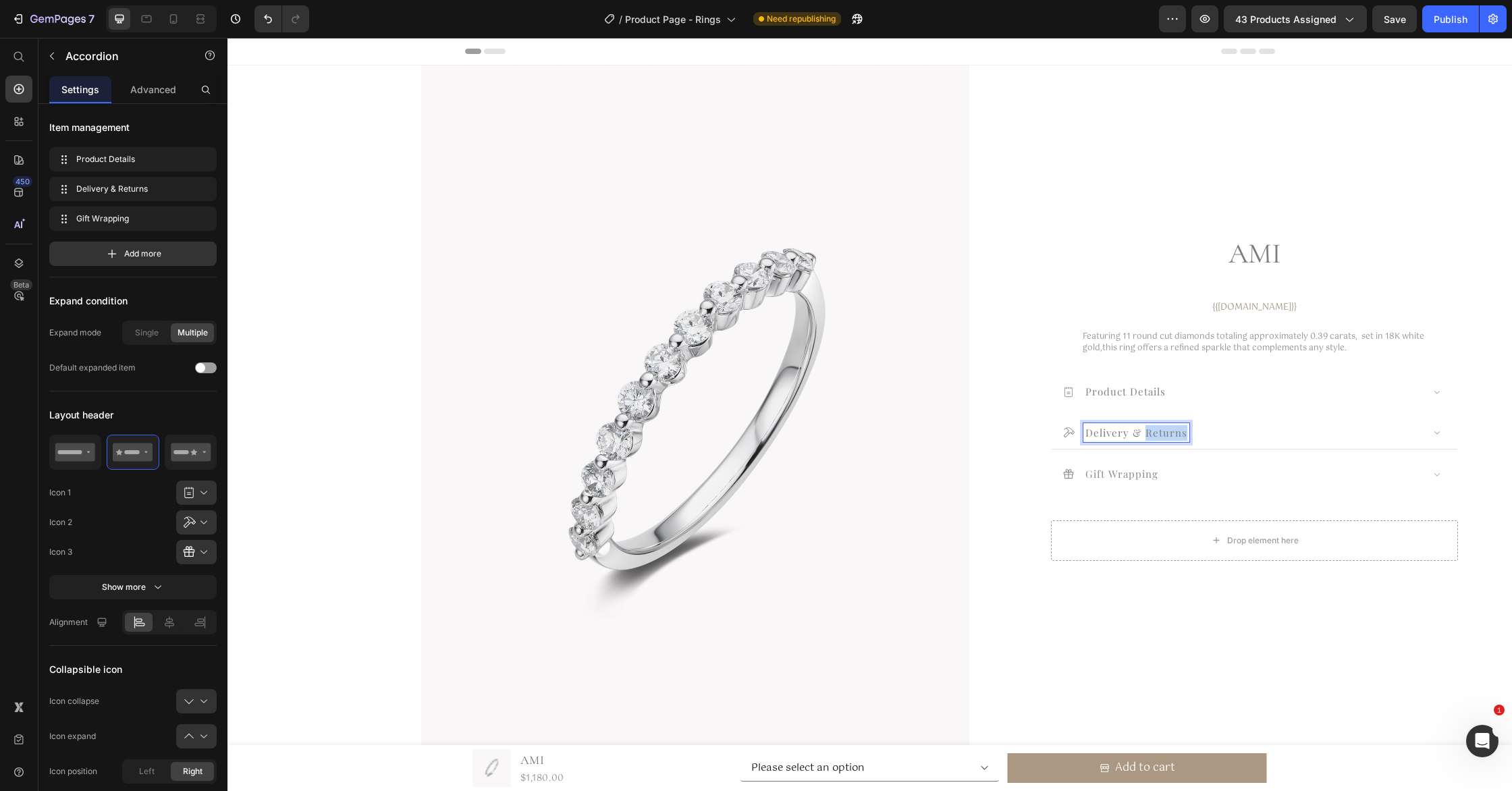 click on "Delivery & Returns" at bounding box center (1136, 432) 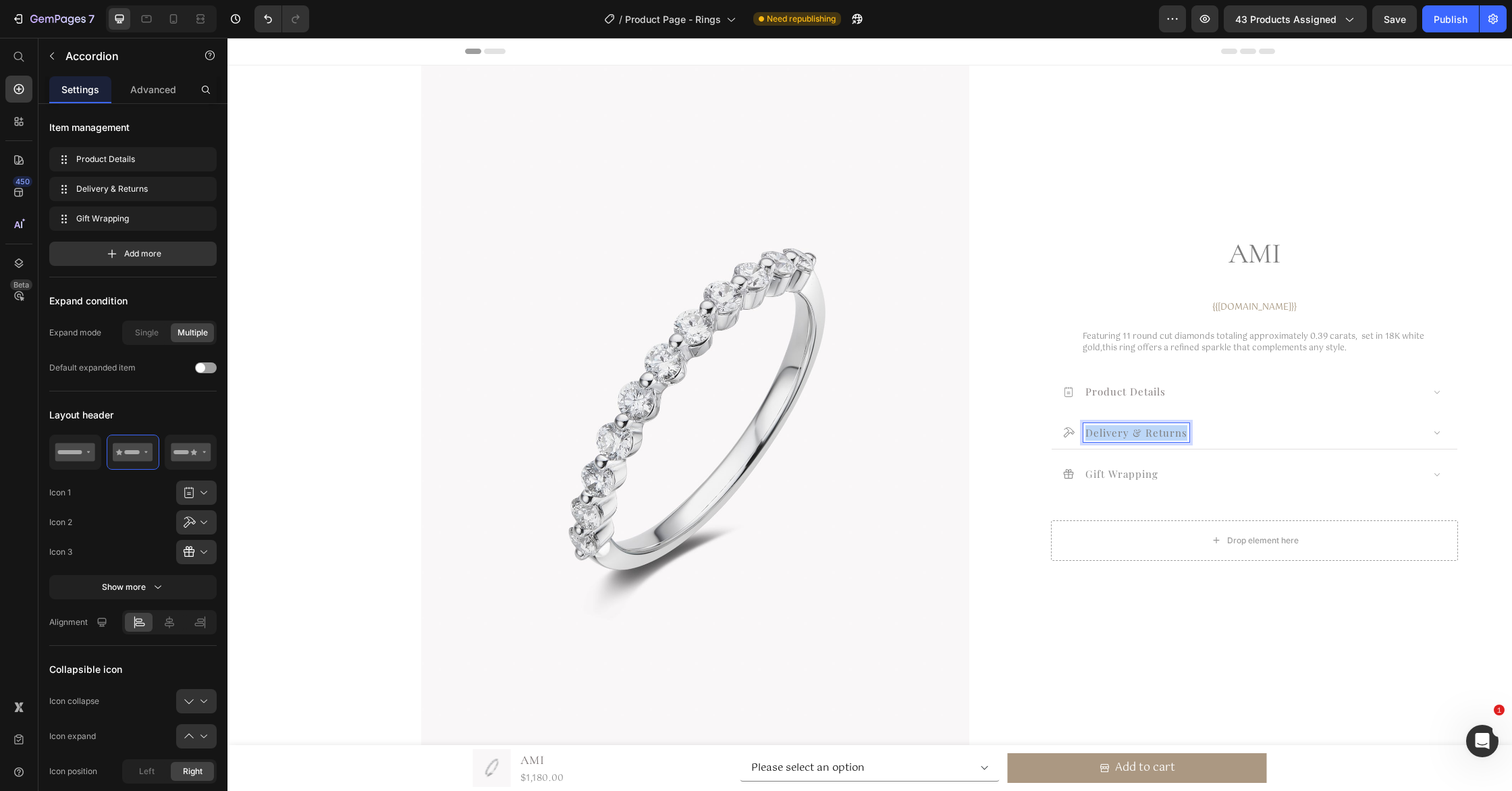 click on "Delivery & Returns" at bounding box center [1136, 432] 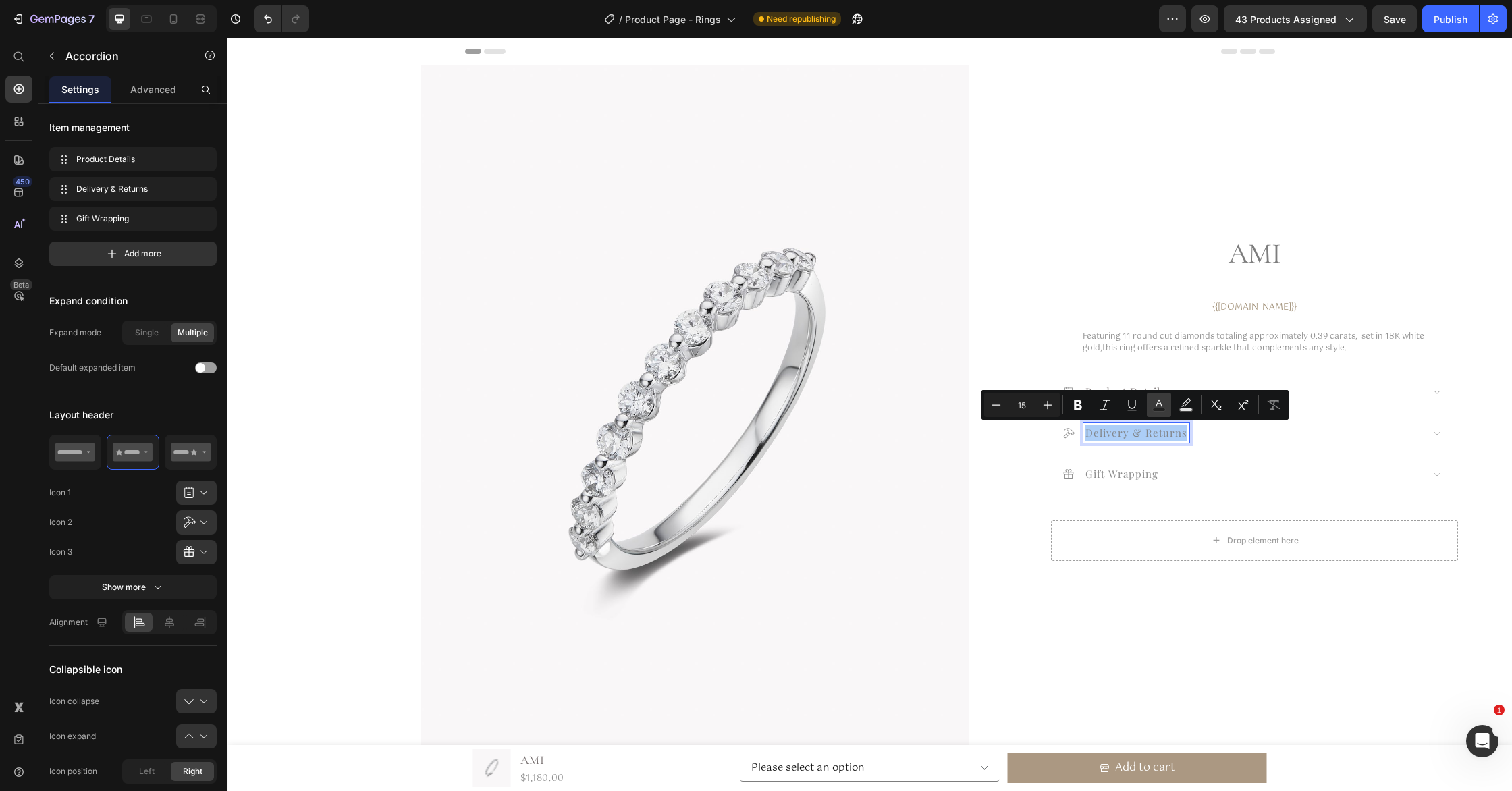 click 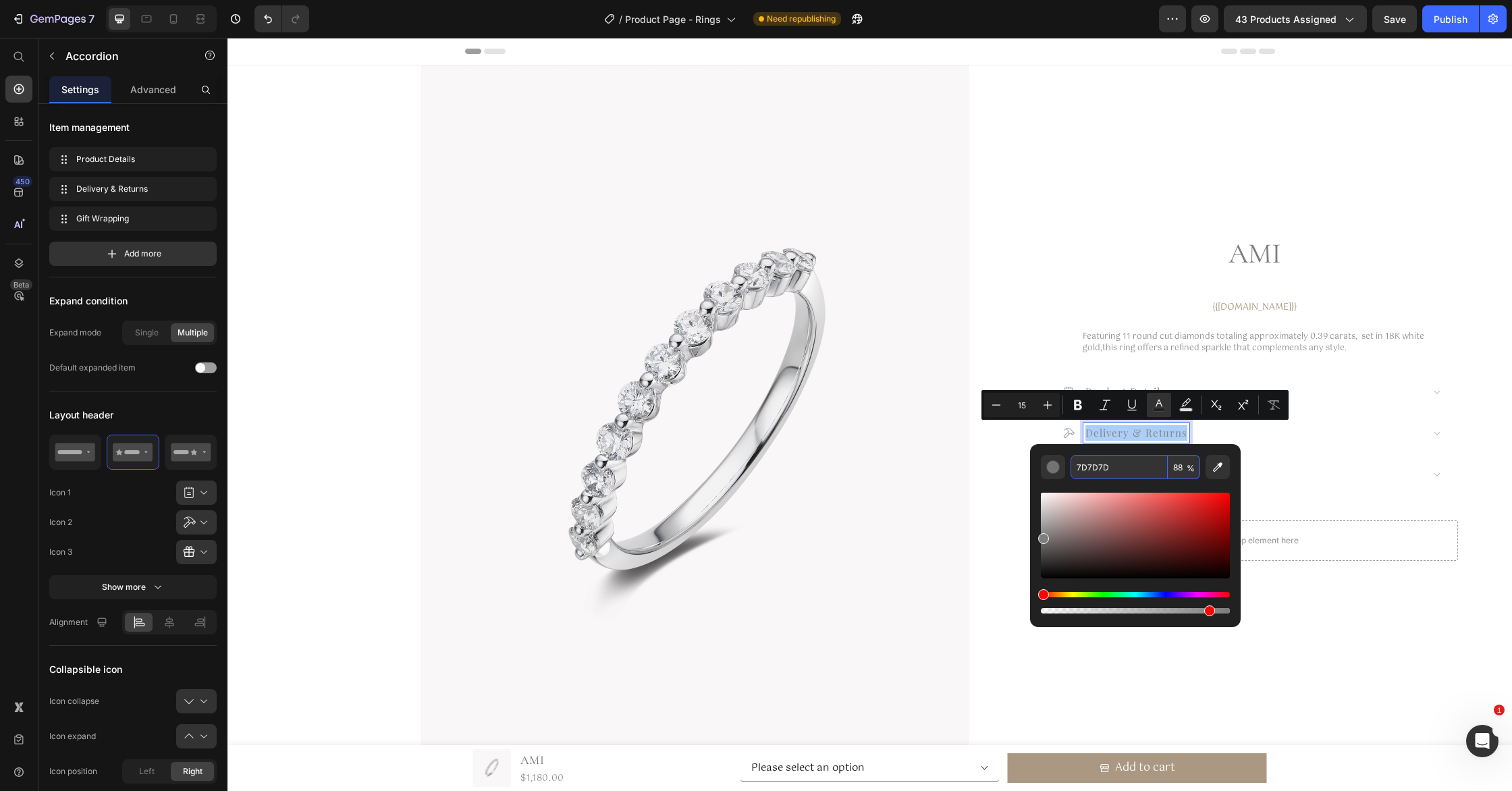click on "7D7D7D" at bounding box center (1119, 467) 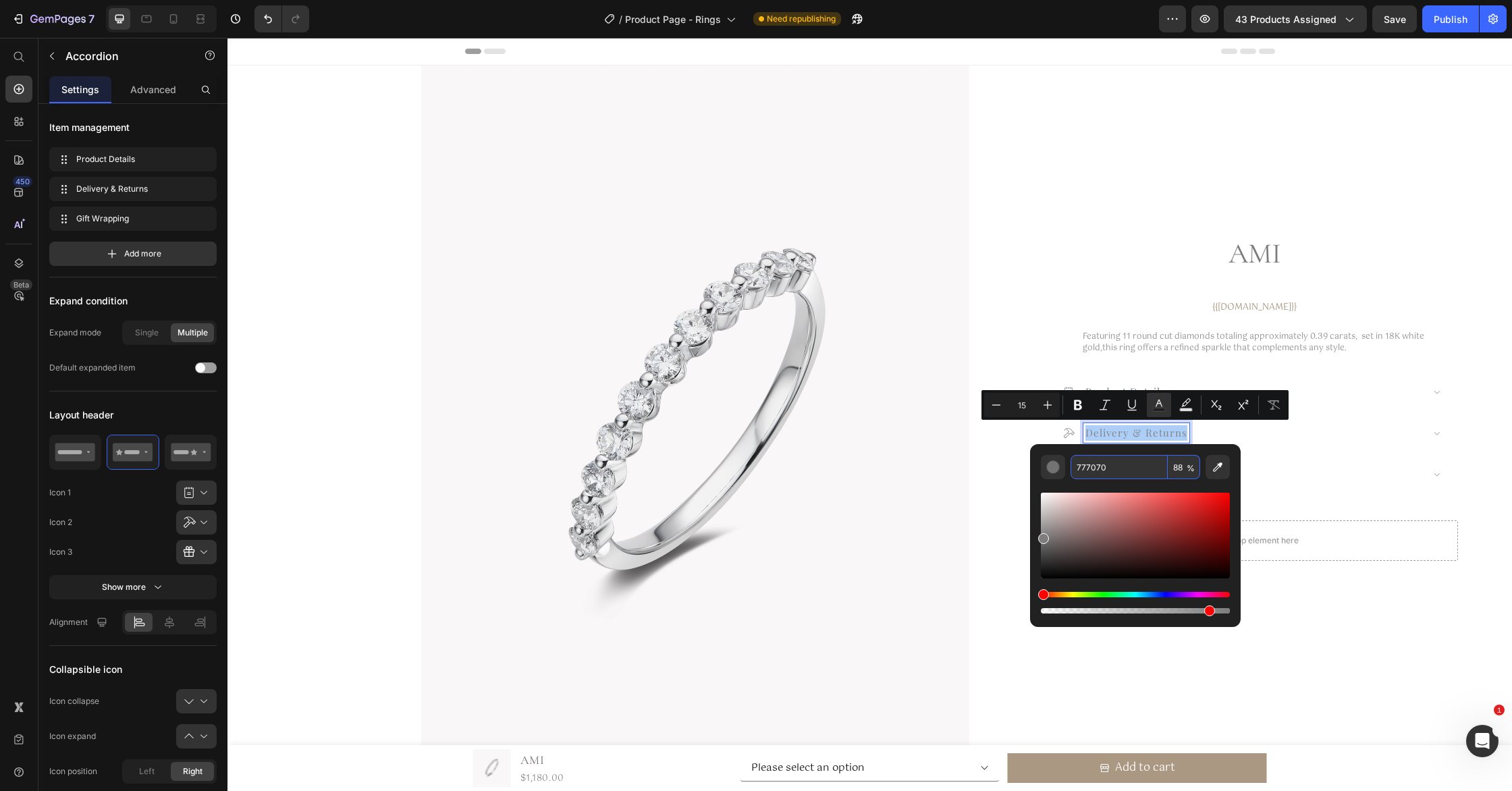 type on "777070" 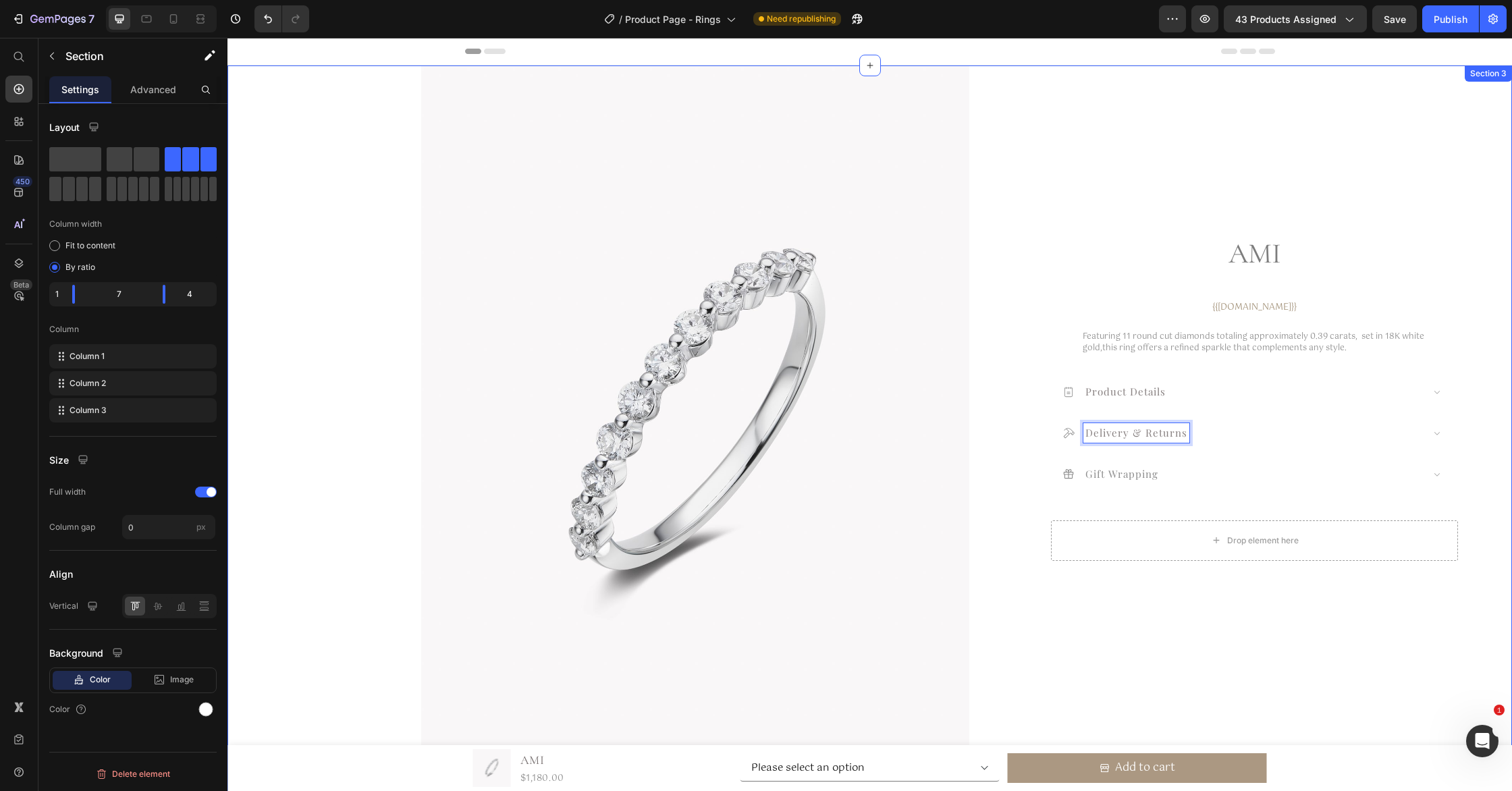 click on "Ami Product Title {{product.metafields.custom.gold}} Custom Code
Featuring 11 round cut diamonds totaling approximately 0.39 carats,  set in 18K white gold,  this ring offers a refined sparkle that complements any style.
Product Description
Product Details
Delivery & Returns
Gift Wrapping Accordion   44
Drop element here Row Product" at bounding box center (1254, 1162) 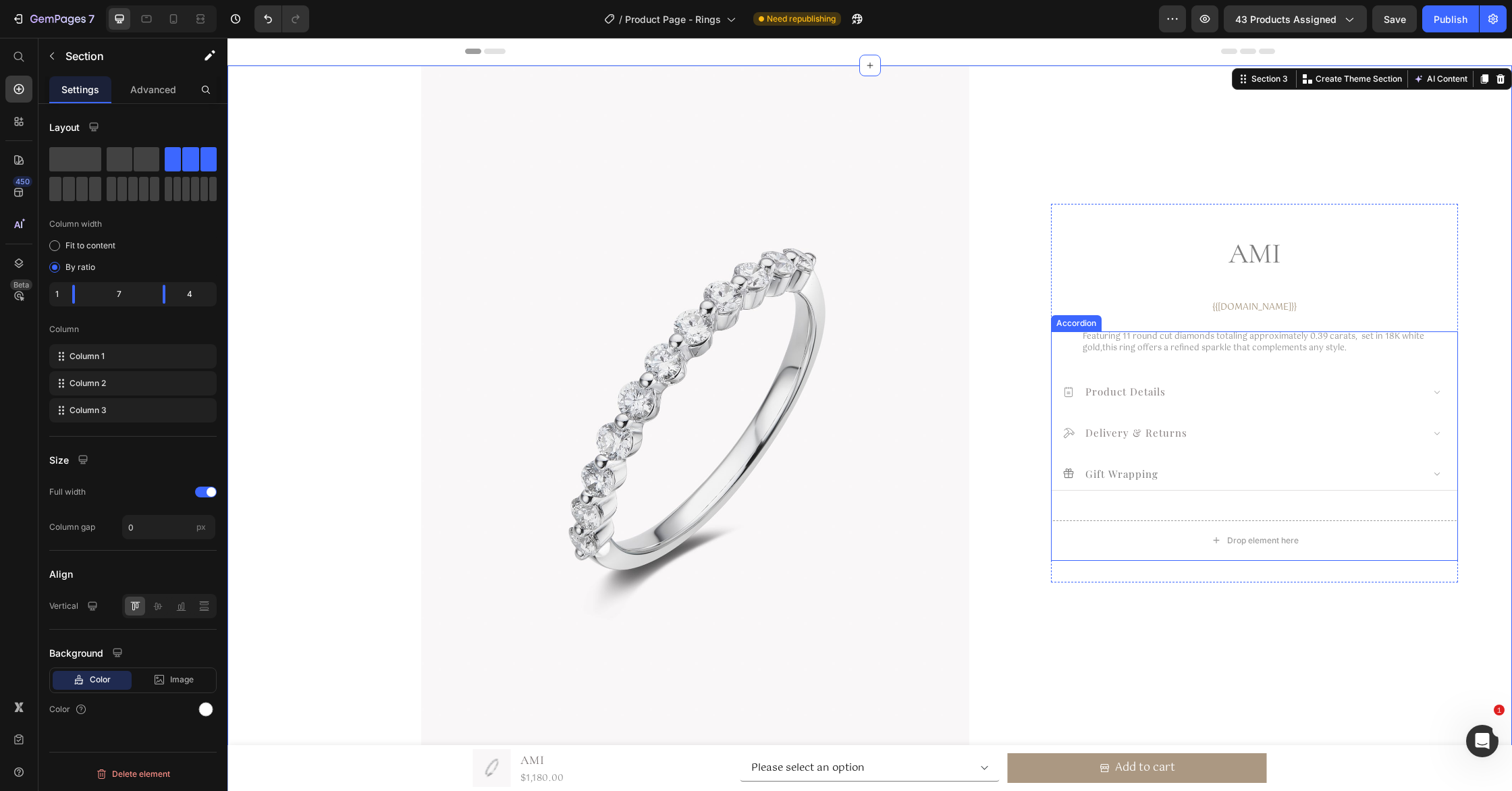 click on "Gift Wrapping" at bounding box center [1122, 473] 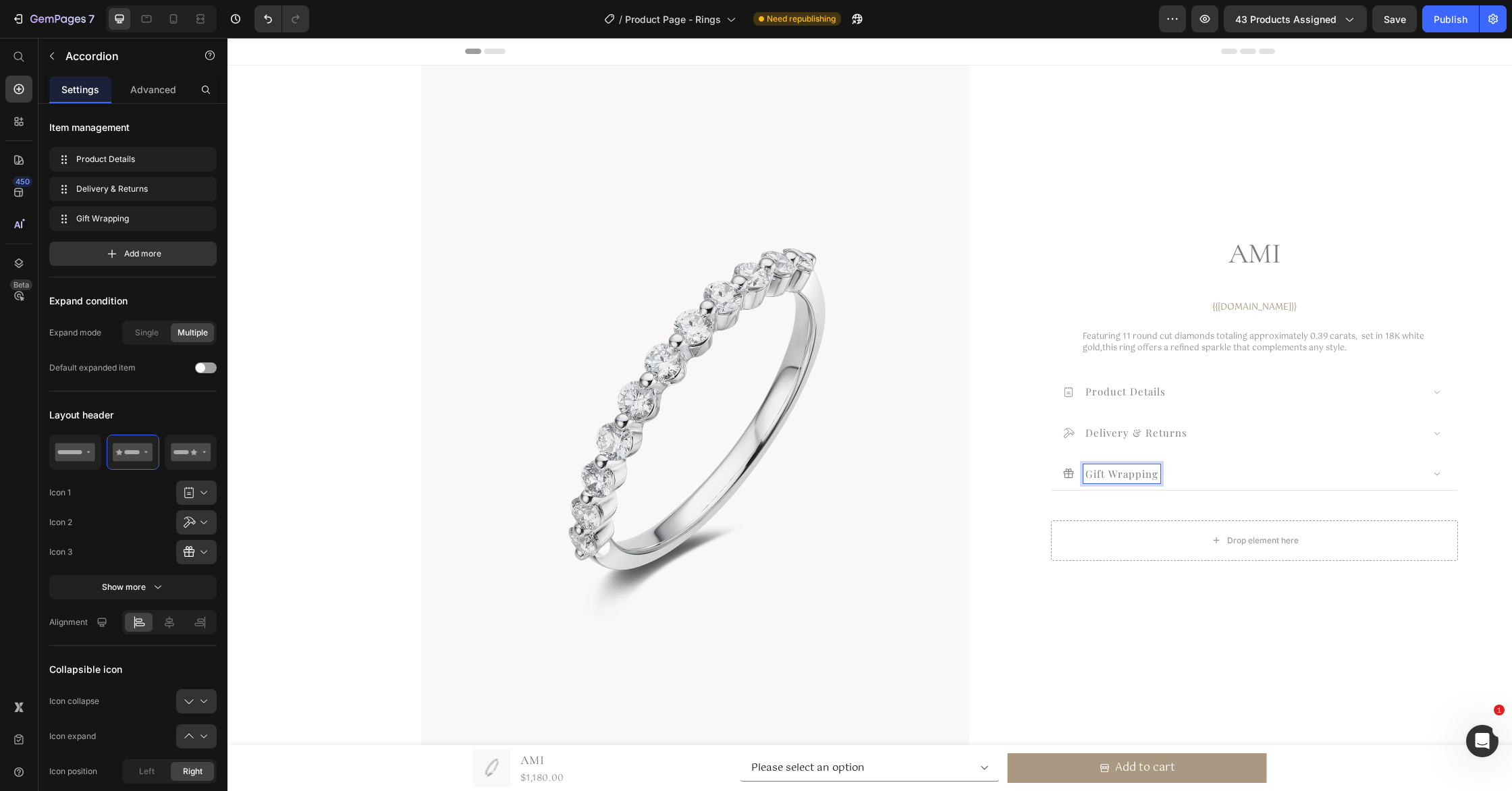 click on "Gift Wrapping" at bounding box center [1122, 473] 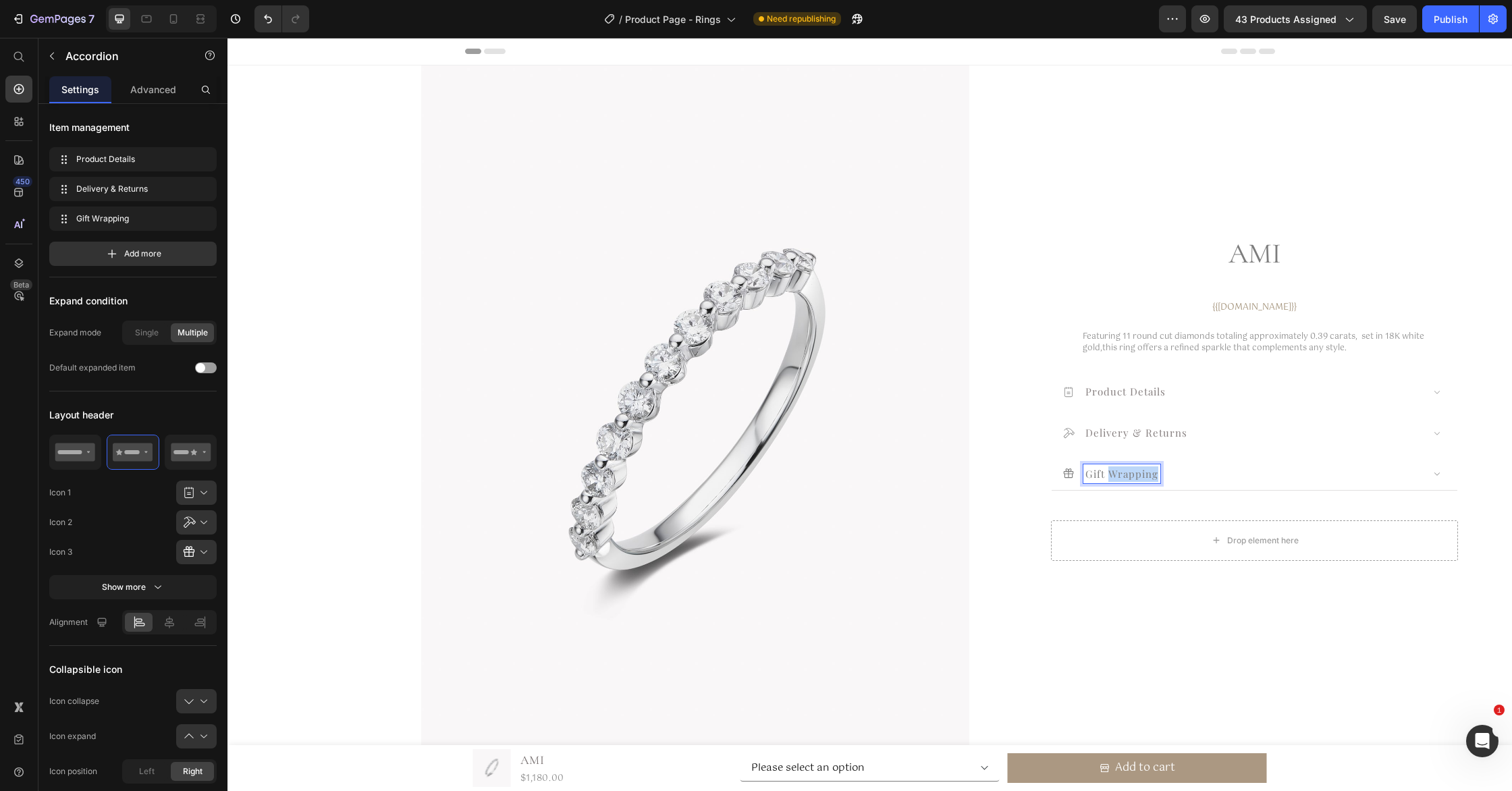 click on "Gift Wrapping" at bounding box center [1122, 473] 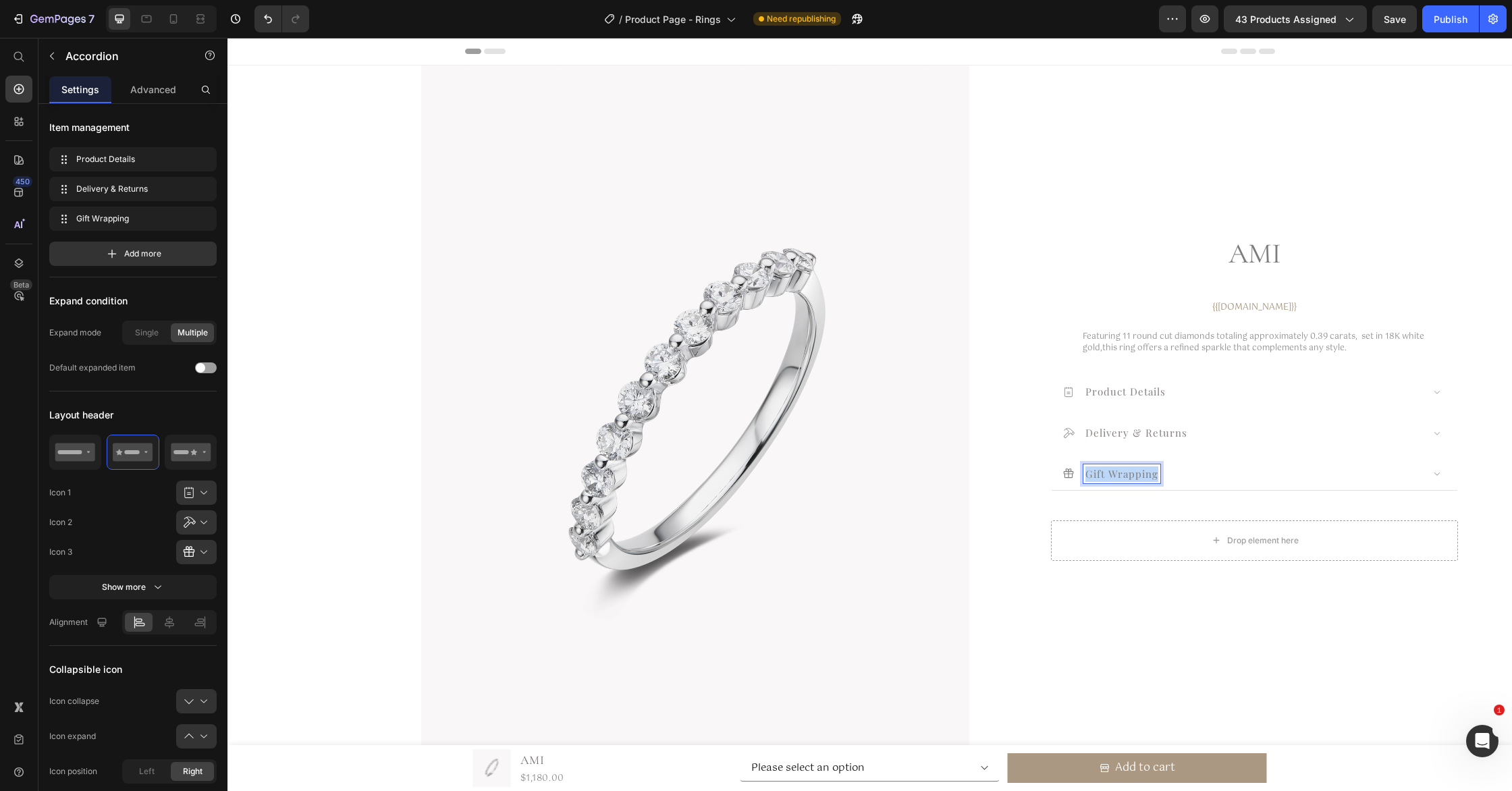 click on "Gift Wrapping" at bounding box center (1122, 473) 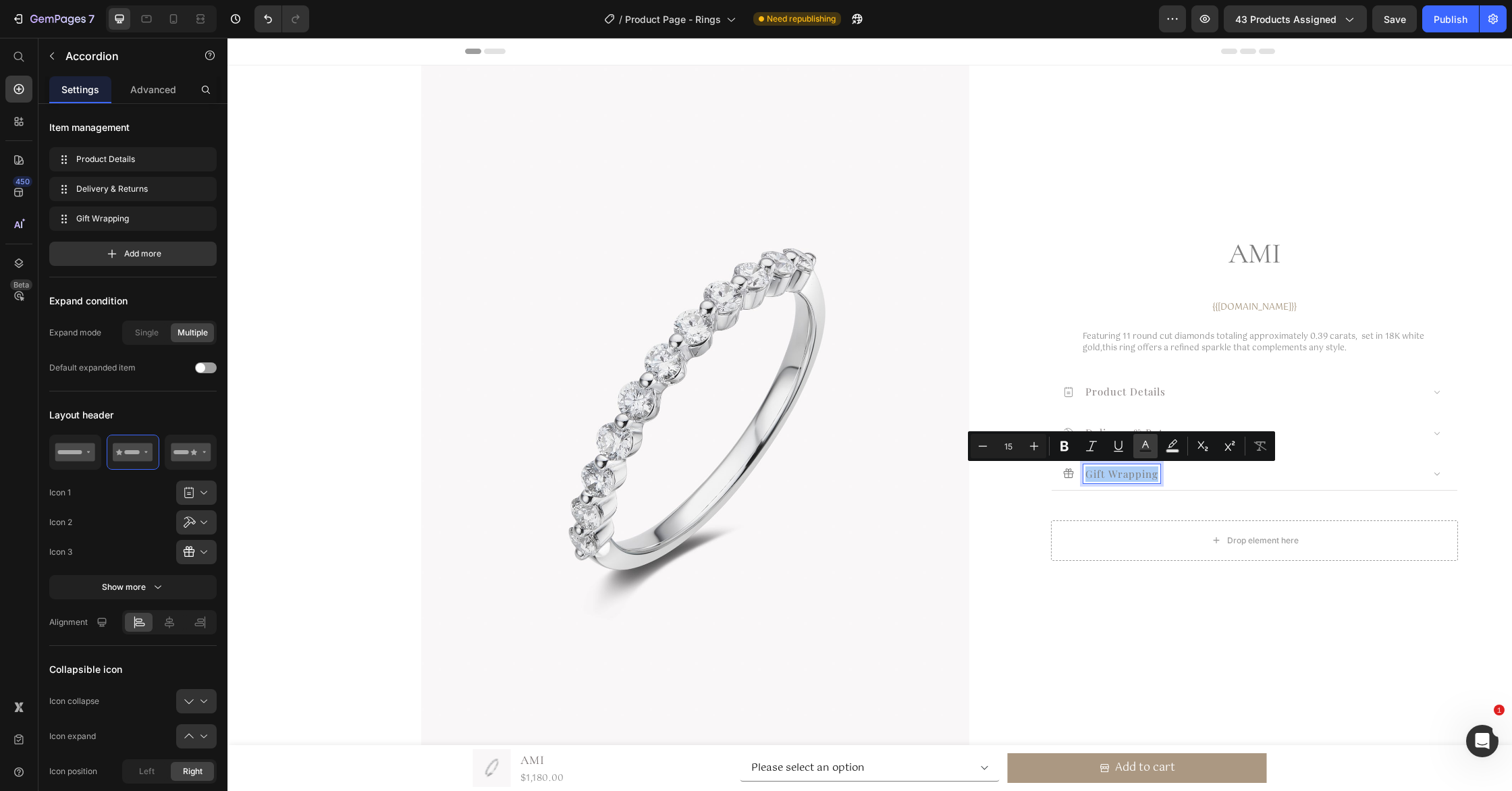 click on "Text Color" at bounding box center (1145, 446) 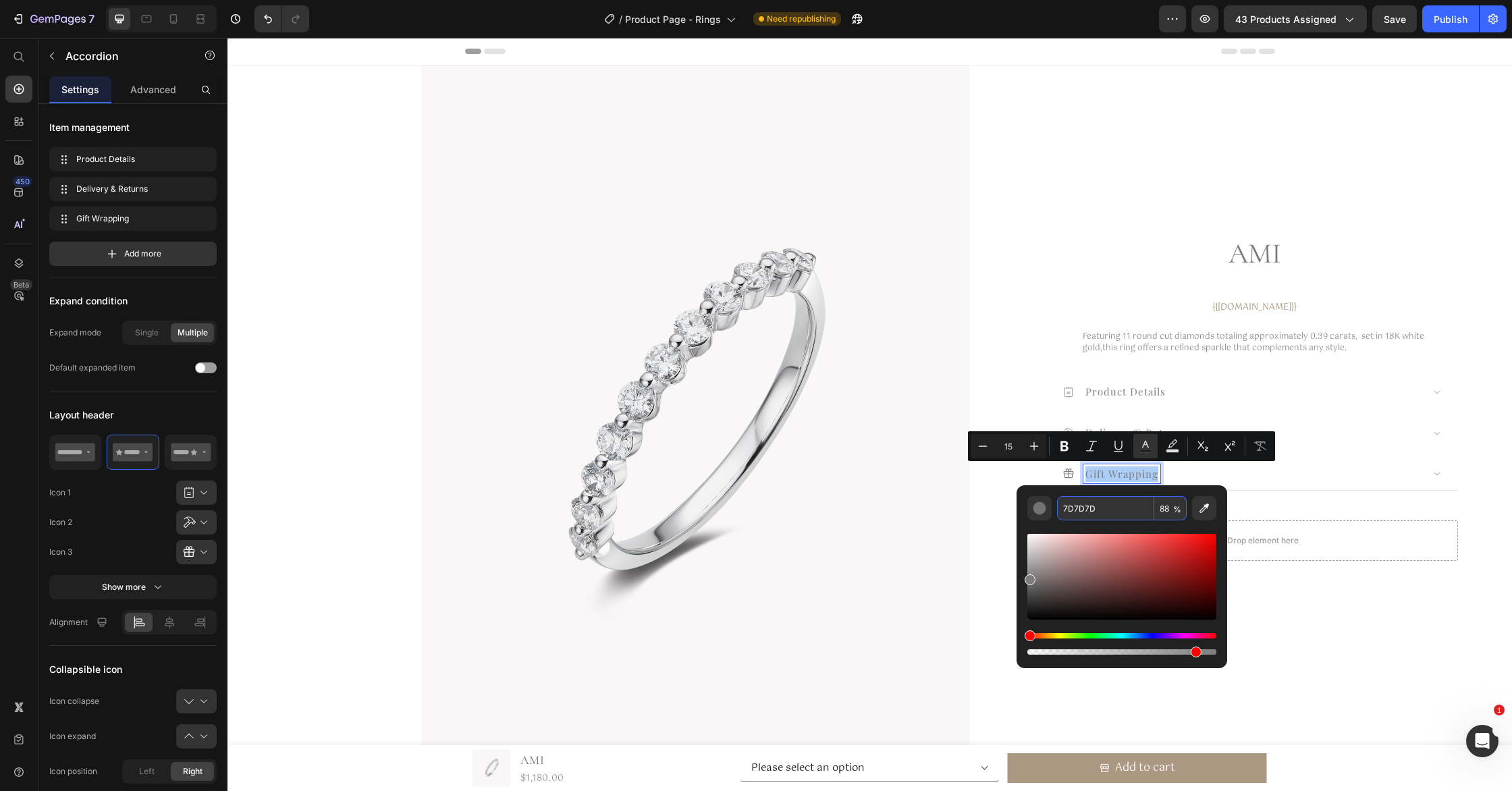 click on "7D7D7D" at bounding box center [1106, 508] 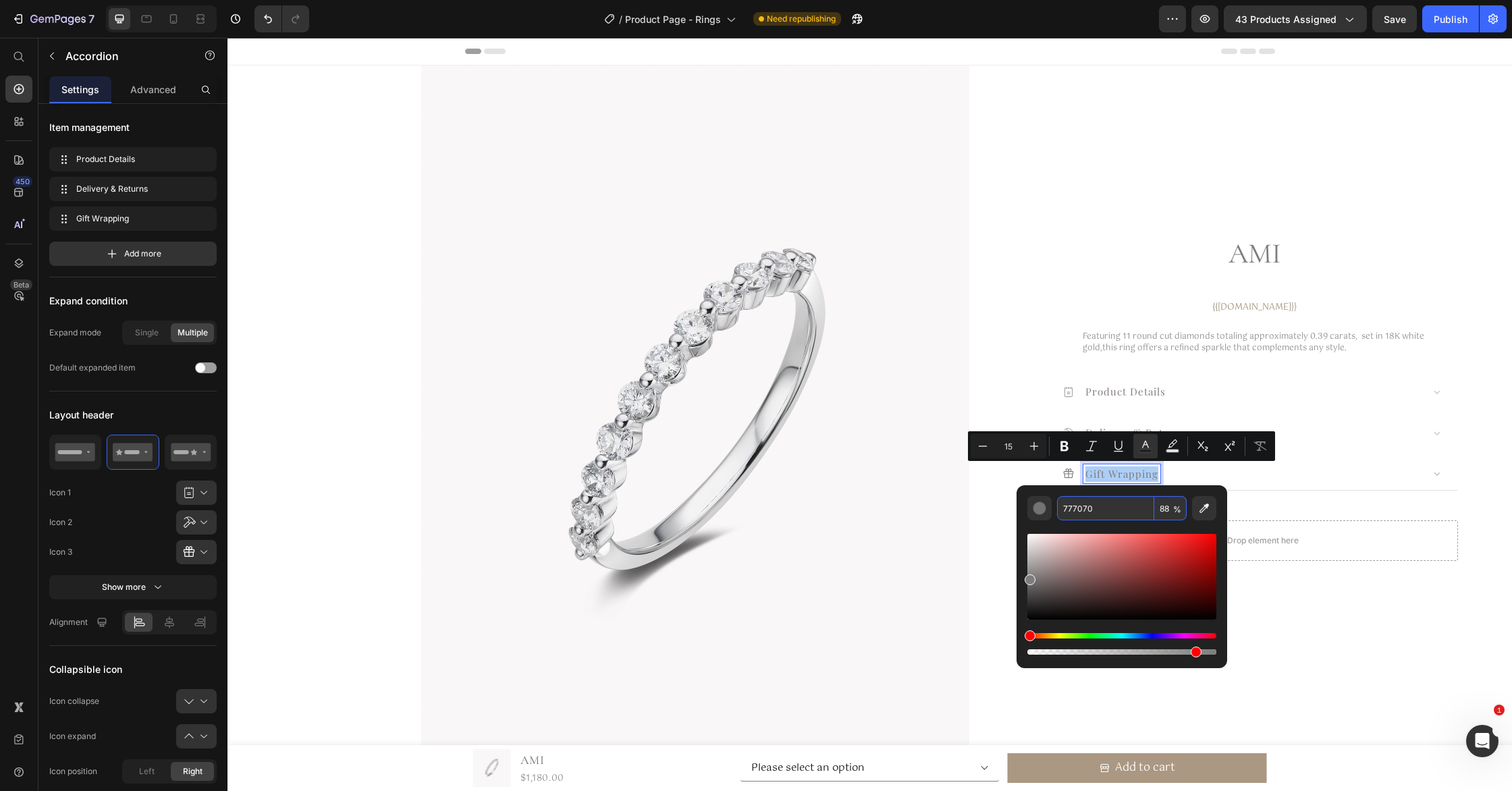 type on "777070" 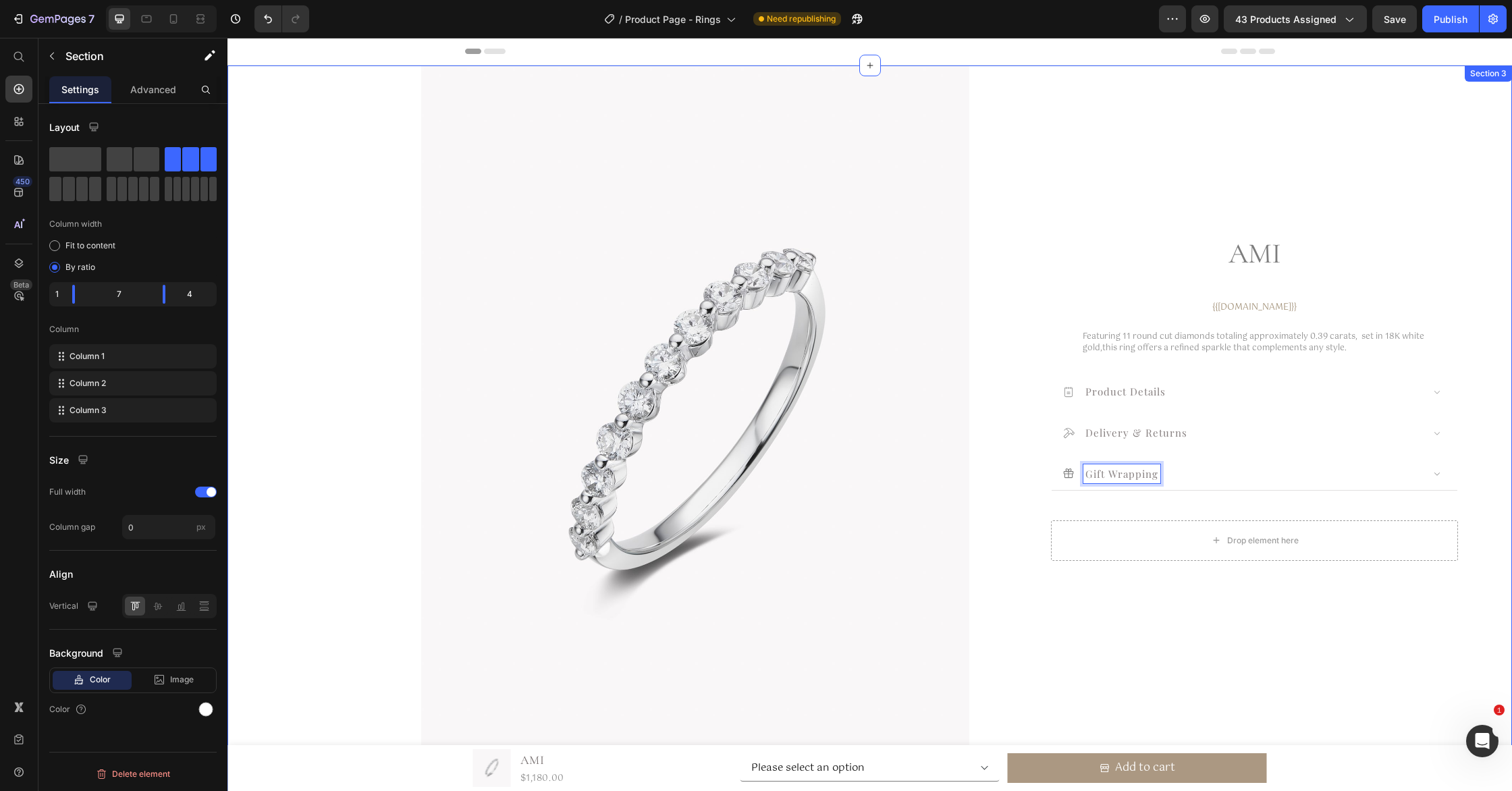 click on "Ami Product Title {{product.metafields.custom.gold}} Custom Code
Featuring 11 round cut diamonds totaling approximately 0.39 carats,  set in 18K white gold,  this ring offers a refined sparkle that complements any style.
Product Description
Product Details
Delivery & Returns
Gift Wrapping Accordion   44
Drop element here Row Product" at bounding box center (1254, 1162) 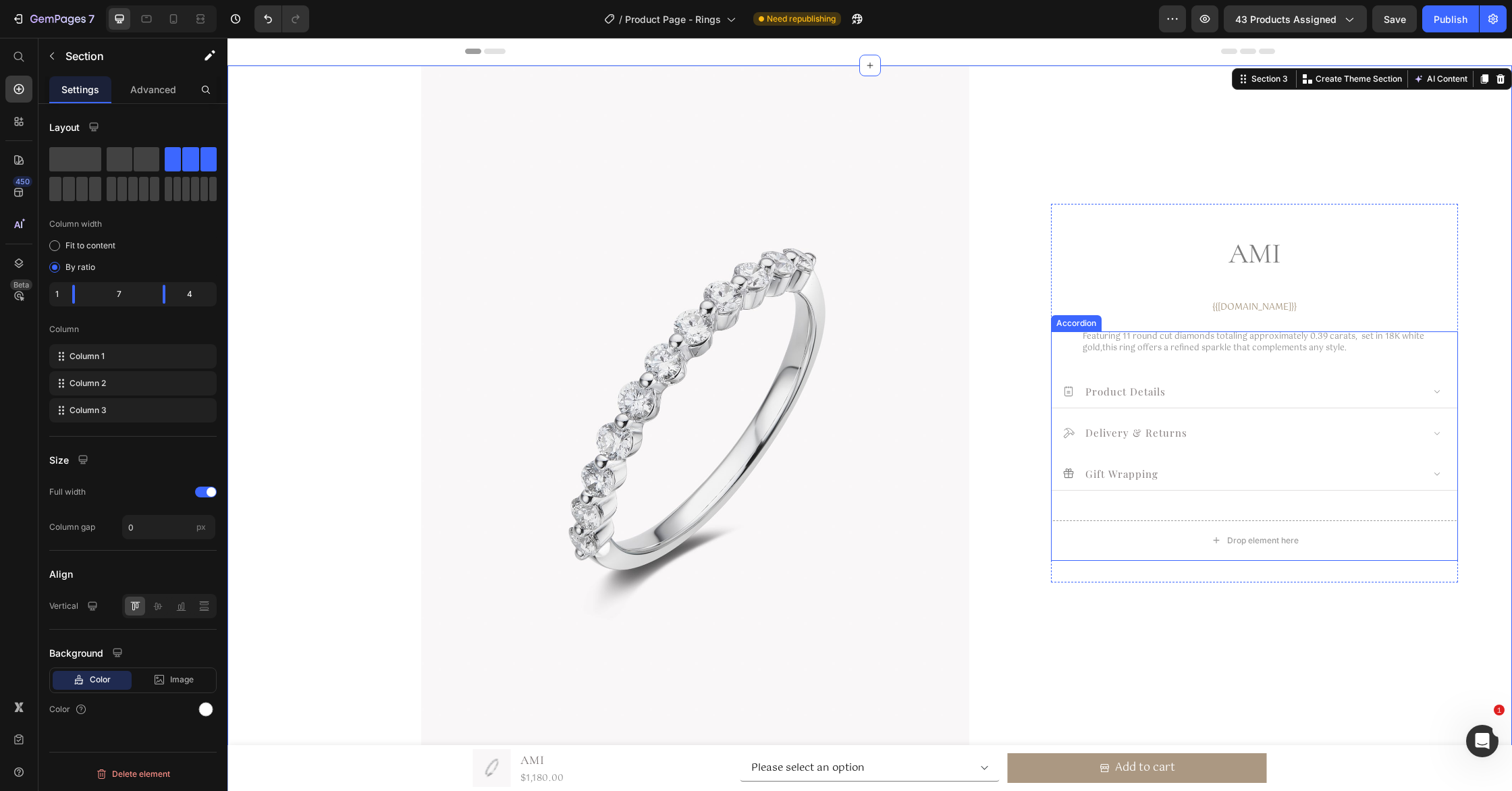 click on "Product Details" at bounding box center (1242, 391) 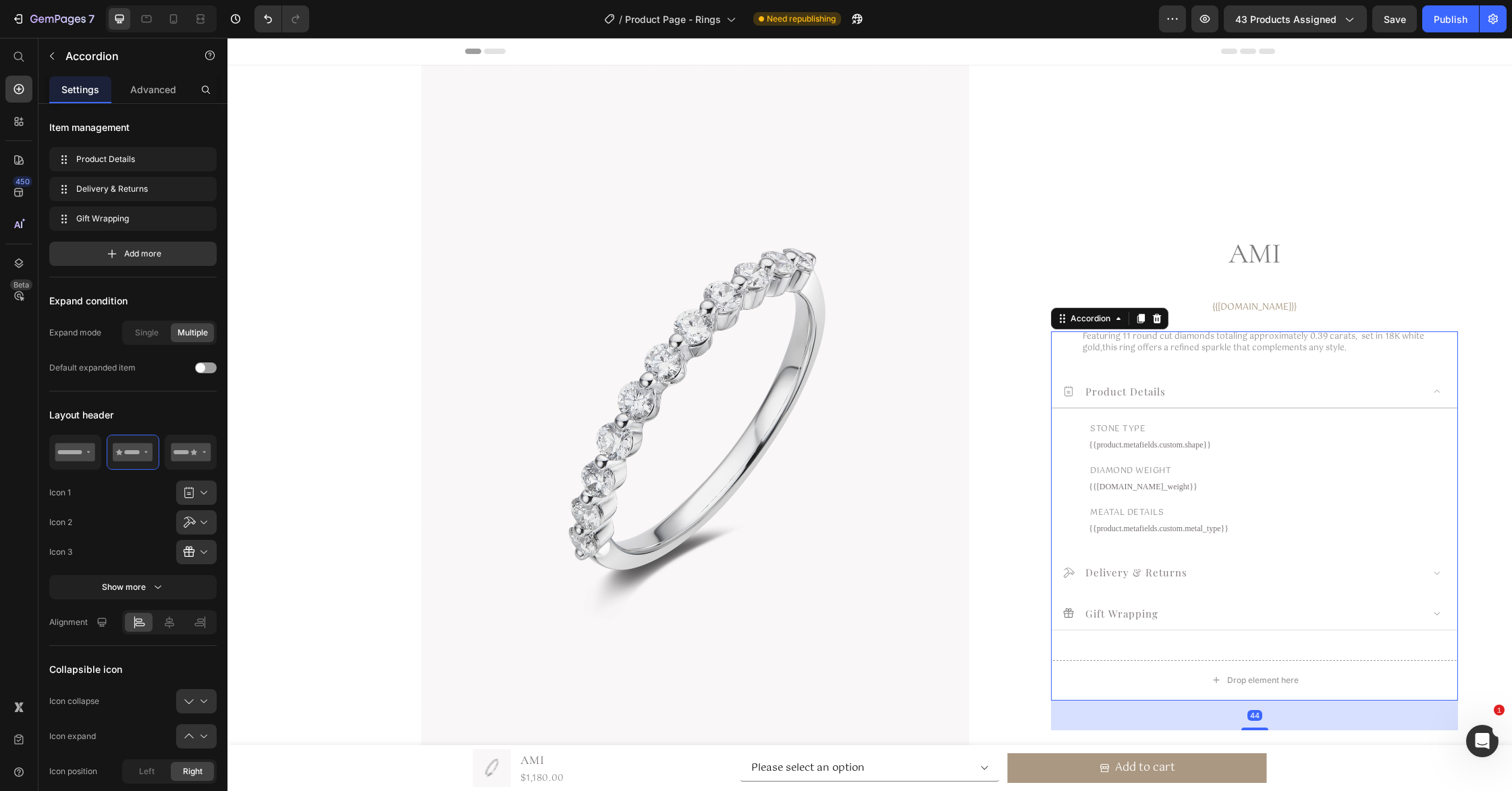 click on "Product Details" at bounding box center (1242, 391) 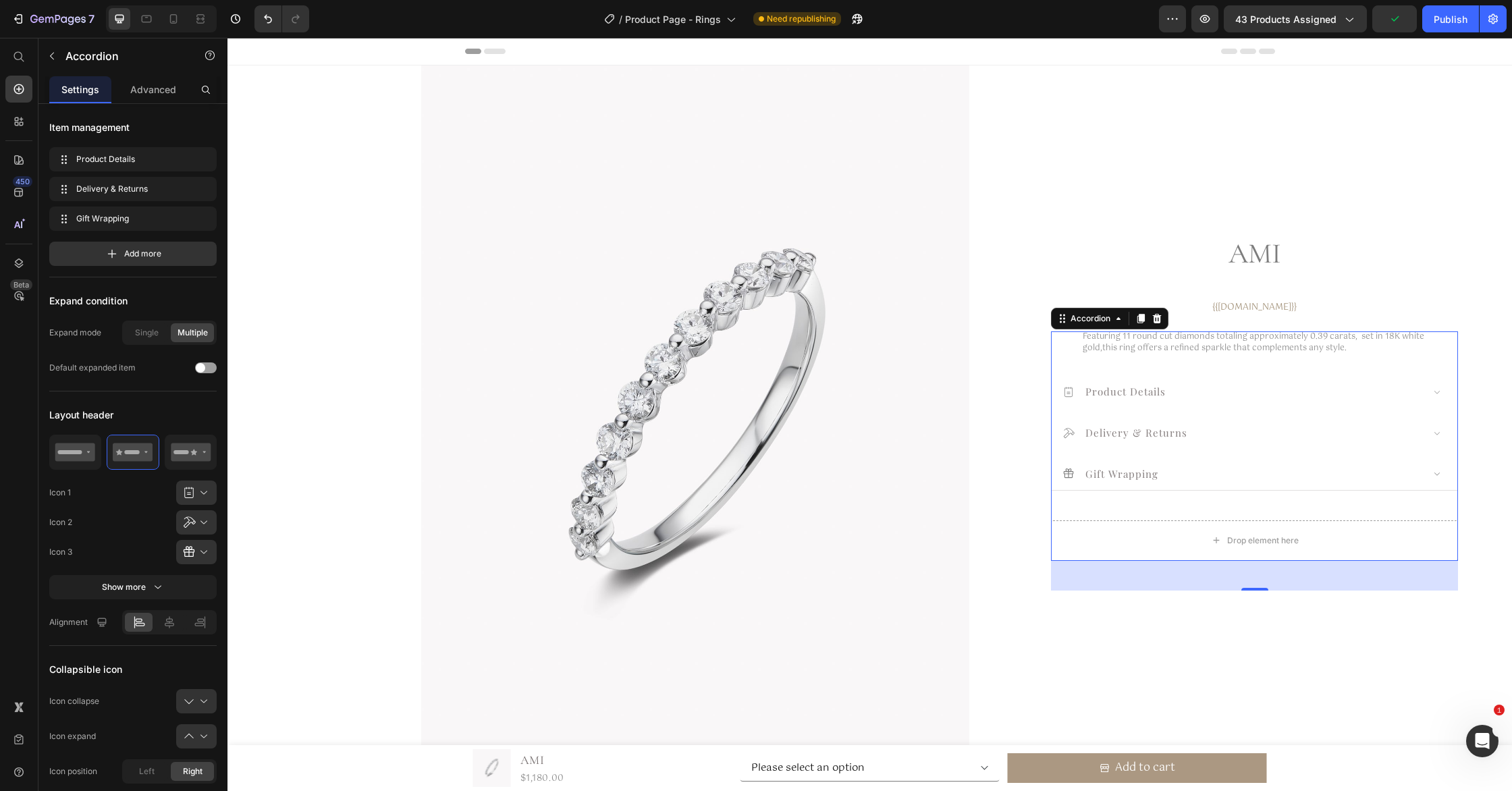 click on "Gift Wrapping" at bounding box center (1242, 473) 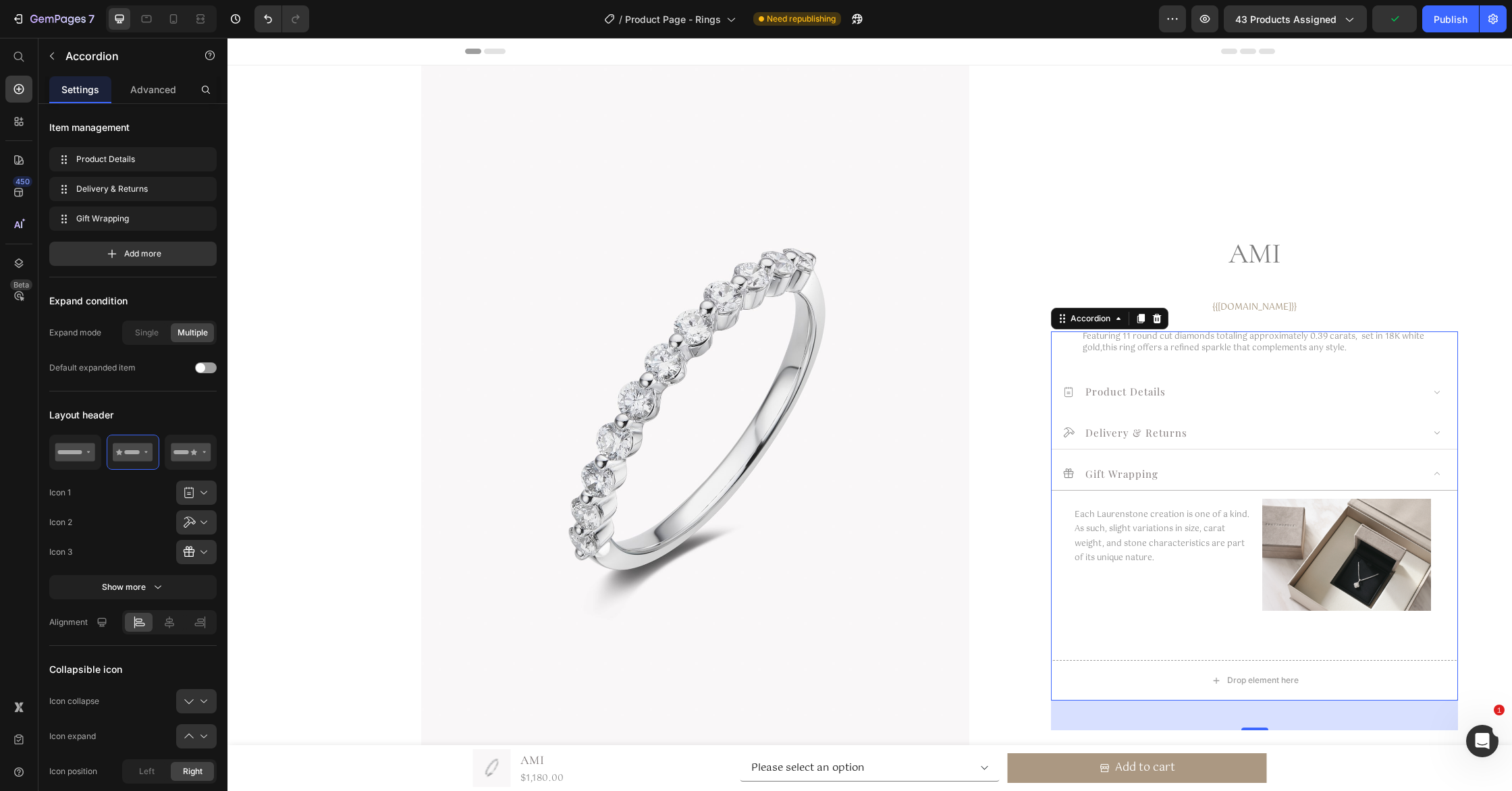 click on "Delivery & Returns" at bounding box center [1254, 433] 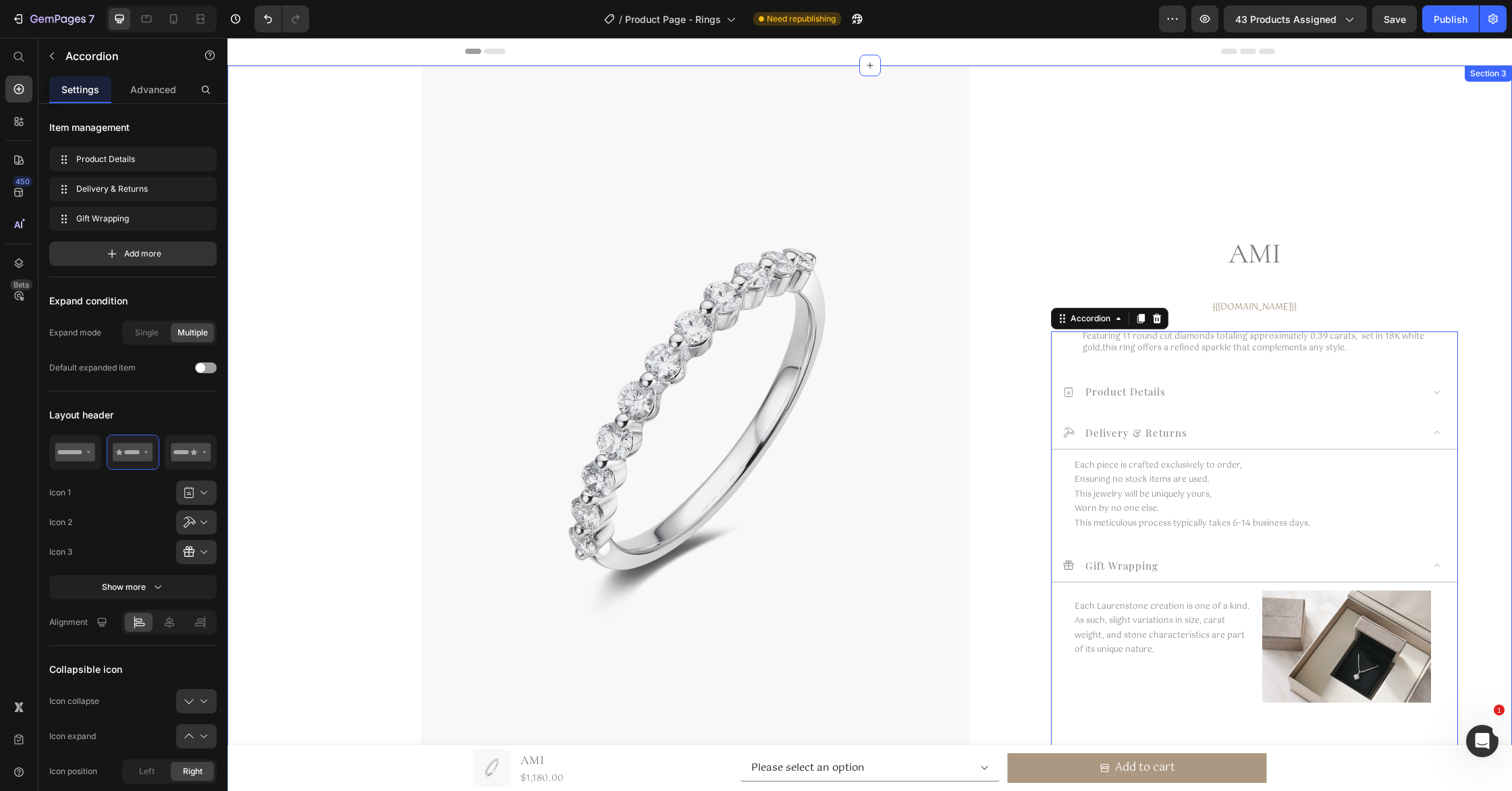 drag, startPoint x: 1469, startPoint y: 296, endPoint x: 1467, endPoint y: 309, distance: 13.152946 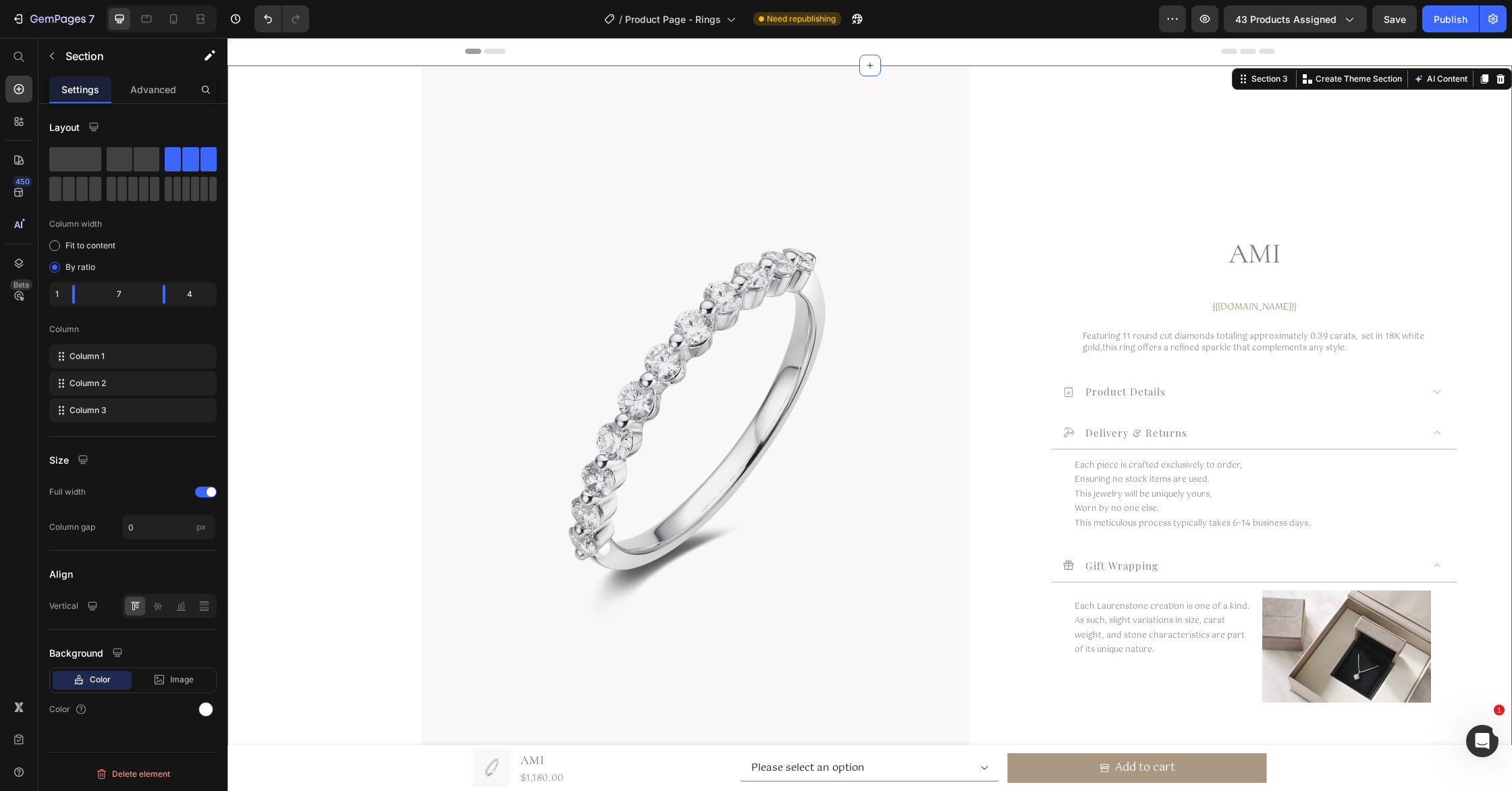 click on "Product Images Ami Product Title $1,180.00 (P) Price
Featuring 11 round cut diamonds totaling approximately 0.39 carats,  set in 18K white gold,  this ring offers a refined sparkle that complements any style.
Product Description
Oder now Add to Cart
Oder now Add to Cart
Add to cart Add to Cart Row Product Product Images
Product Details
Delivery & Returns
GIFT WRAPPING Accordion Product Ami Product Title {{product.metafields.custom.gold}} Custom Code
Featuring 11 round cut diamonds totaling approximately 0.39 carats,  set in 18K white gold,  this ring offers a refined sparkle that complements any style.
Product Description
Product Details
Delivery & Returns Each piece is crafted exclusively to order, Ensuring no stock items are used. Text Block" at bounding box center [869, 1191] 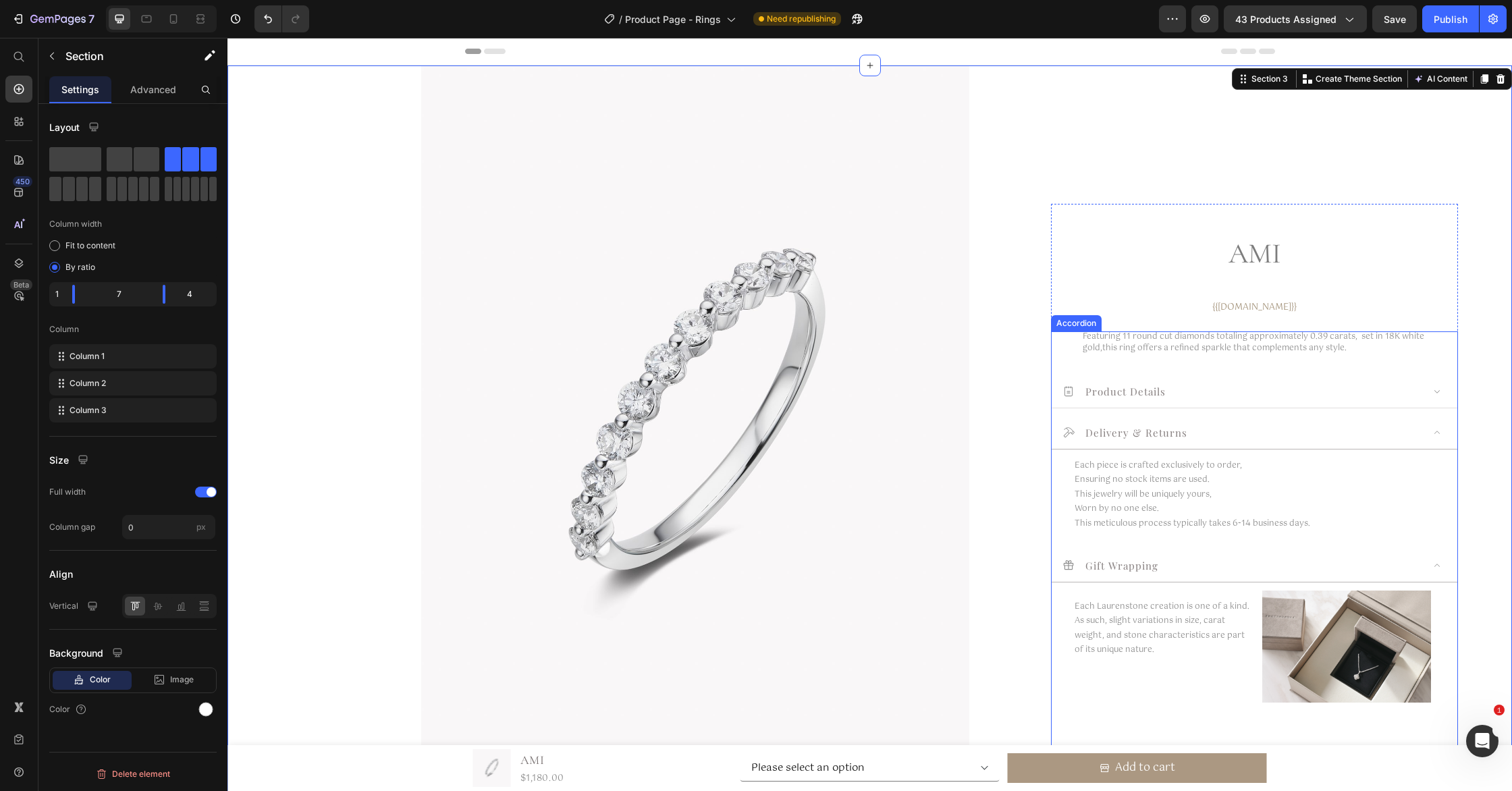 click on "Product Details" at bounding box center [1242, 391] 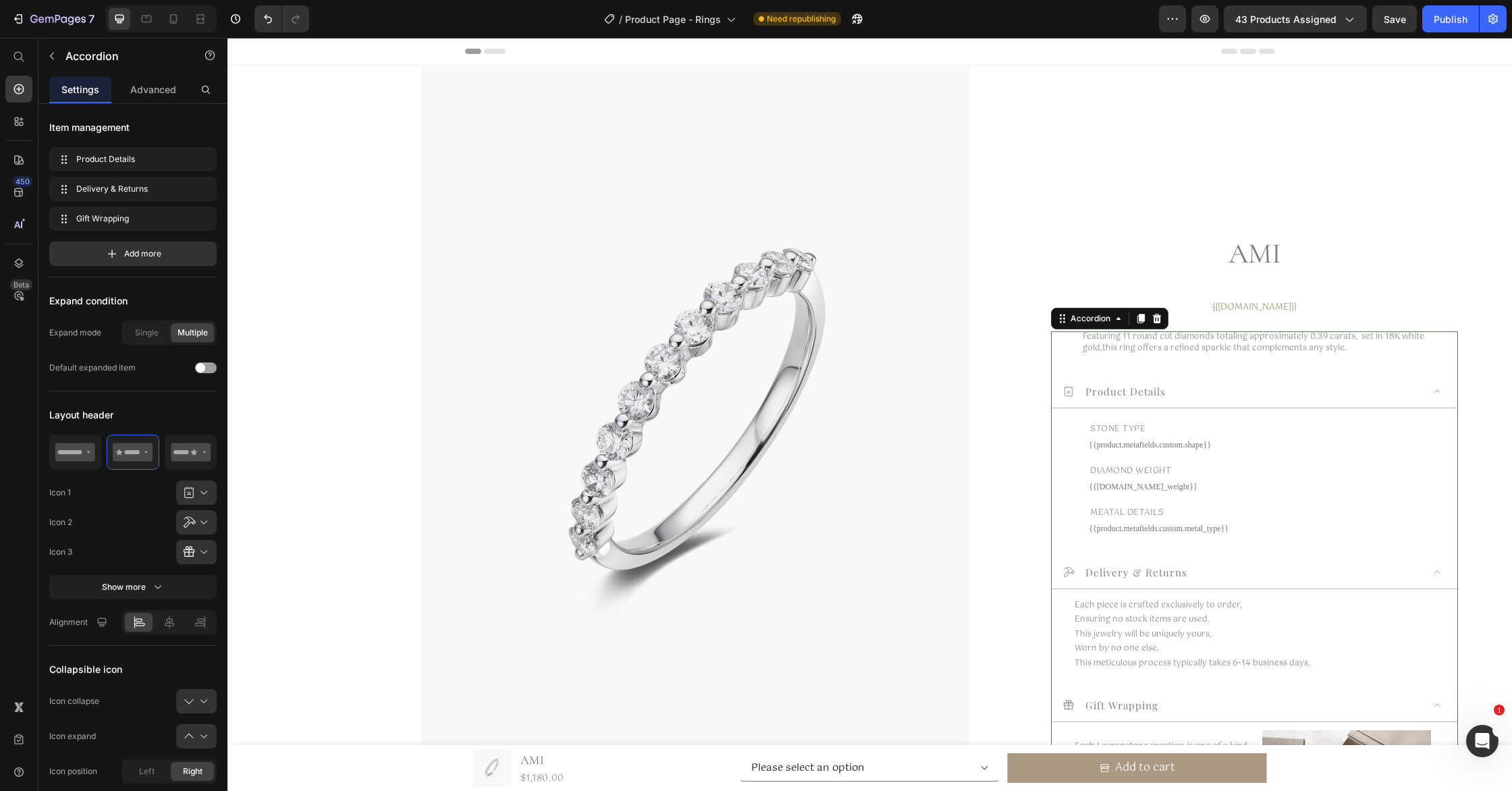 click on "Product Details" at bounding box center [1242, 391] 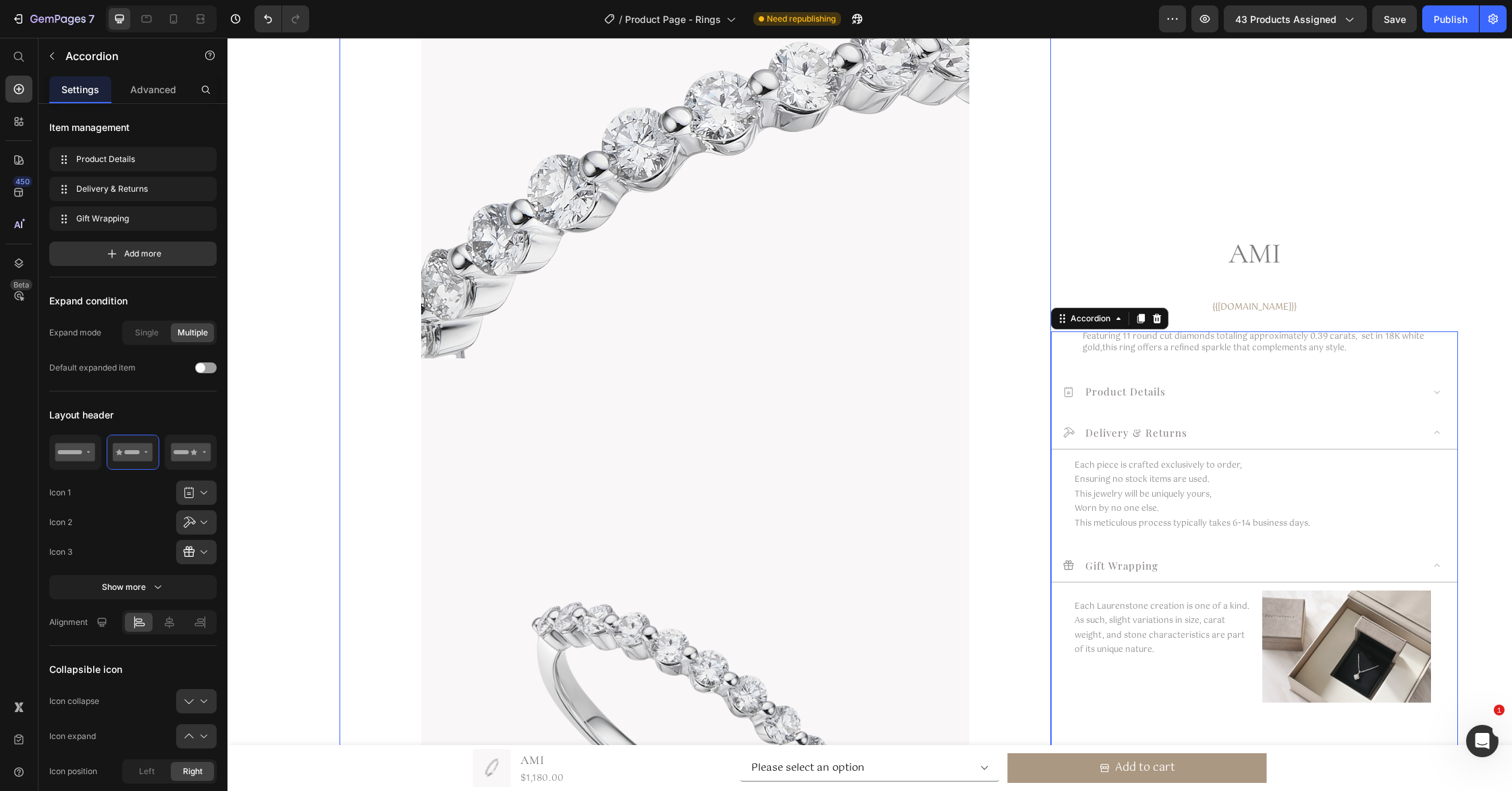 scroll, scrollTop: 1953, scrollLeft: 0, axis: vertical 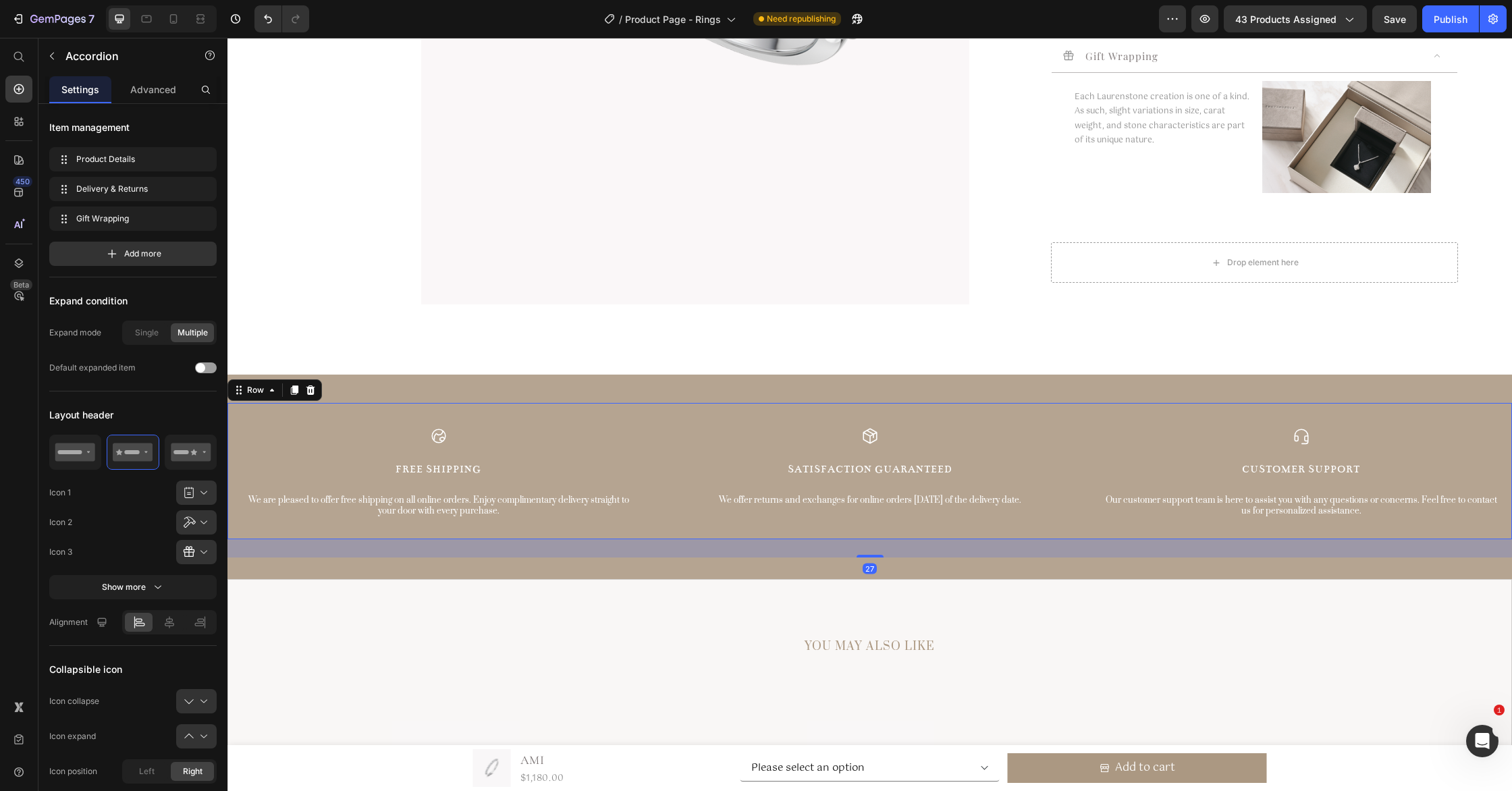 click on "Icon Satisfaction Guaranteed Text Block We offer returns and exchanges for online orders [DATE] of the delivery date. Text Block" at bounding box center (869, 483) 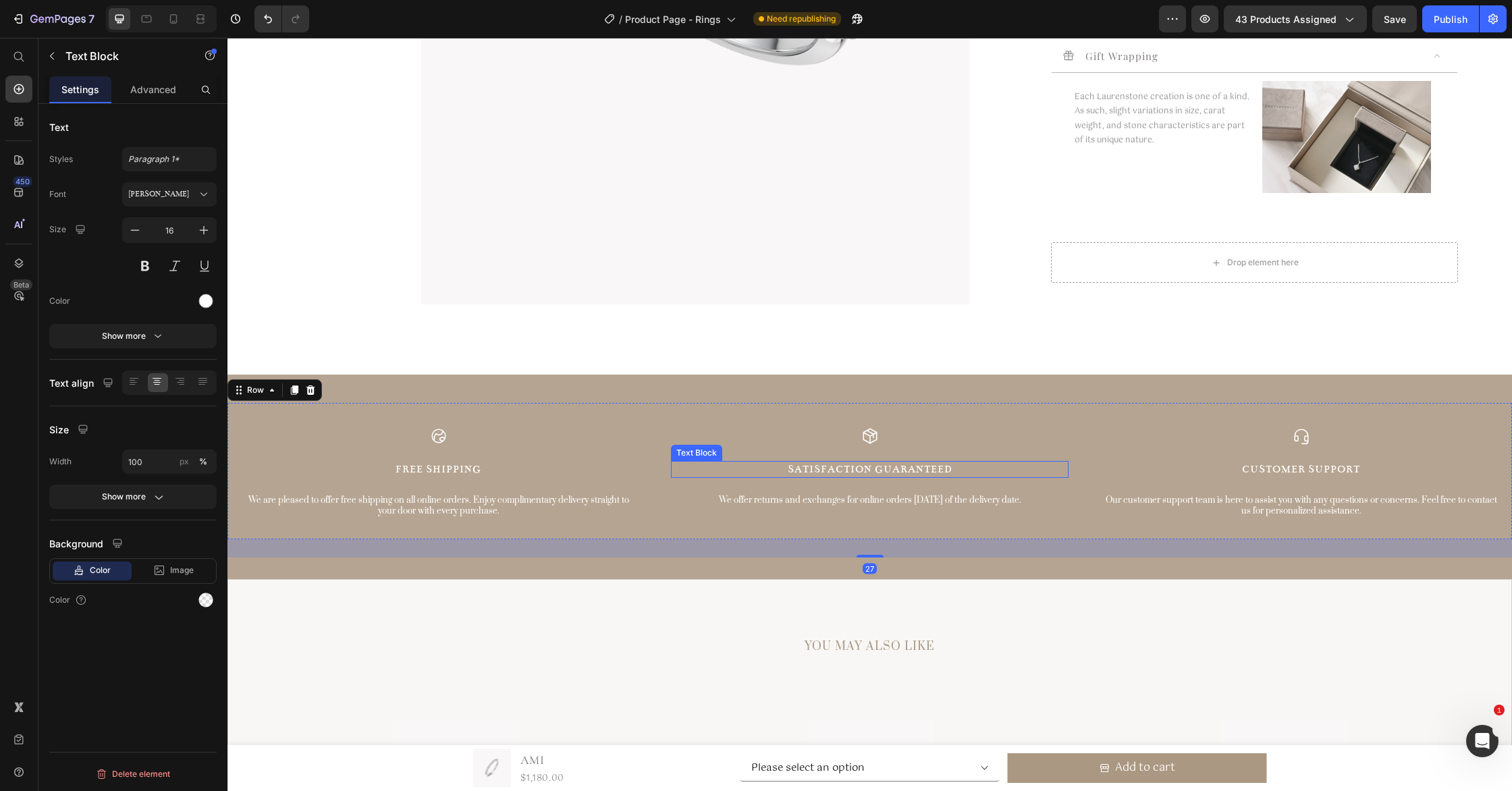 click on "Satisfaction Guaranteed" at bounding box center (869, 469) 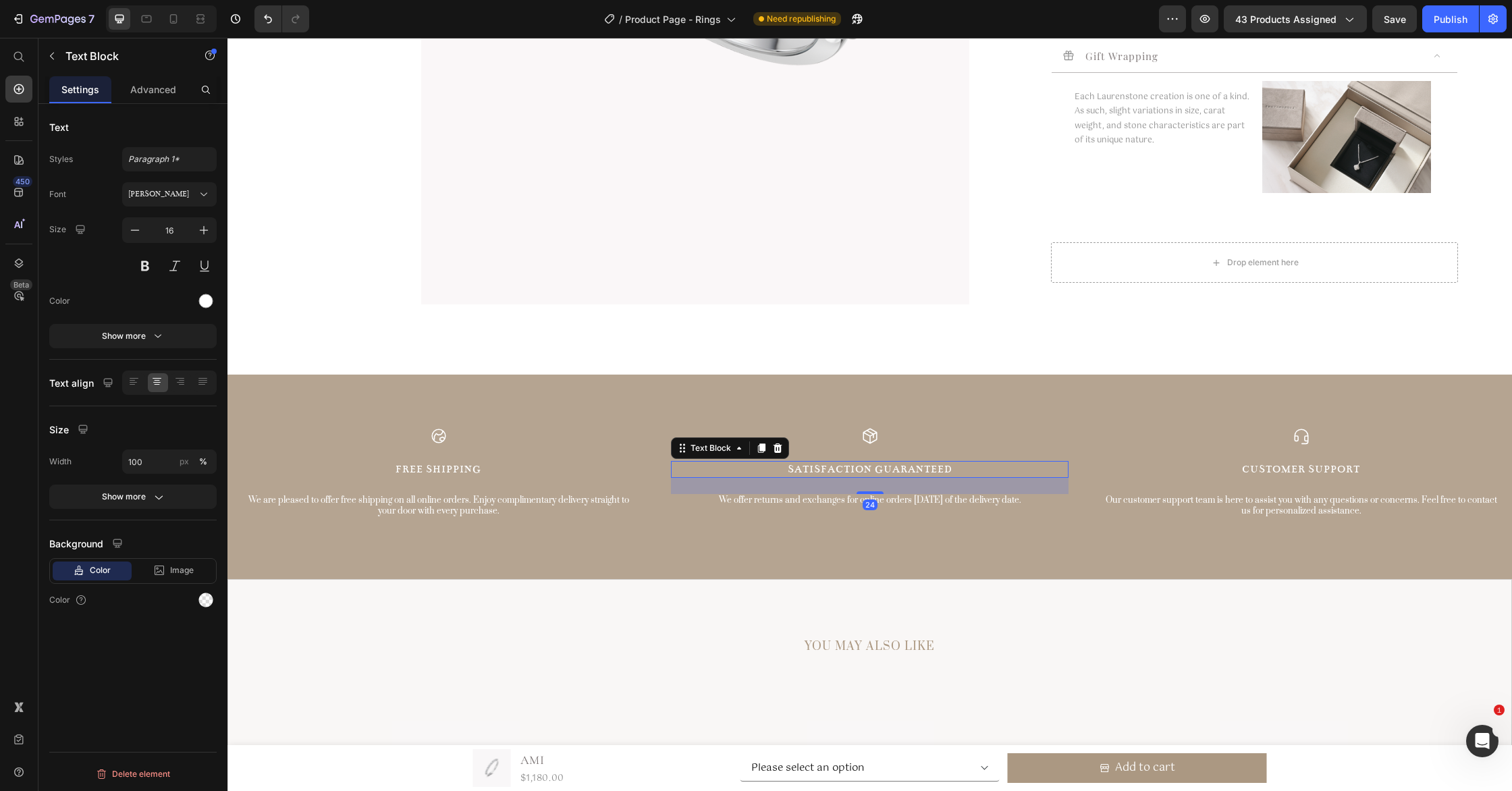 drag, startPoint x: 169, startPoint y: 195, endPoint x: 167, endPoint y: 215, distance: 20.099751 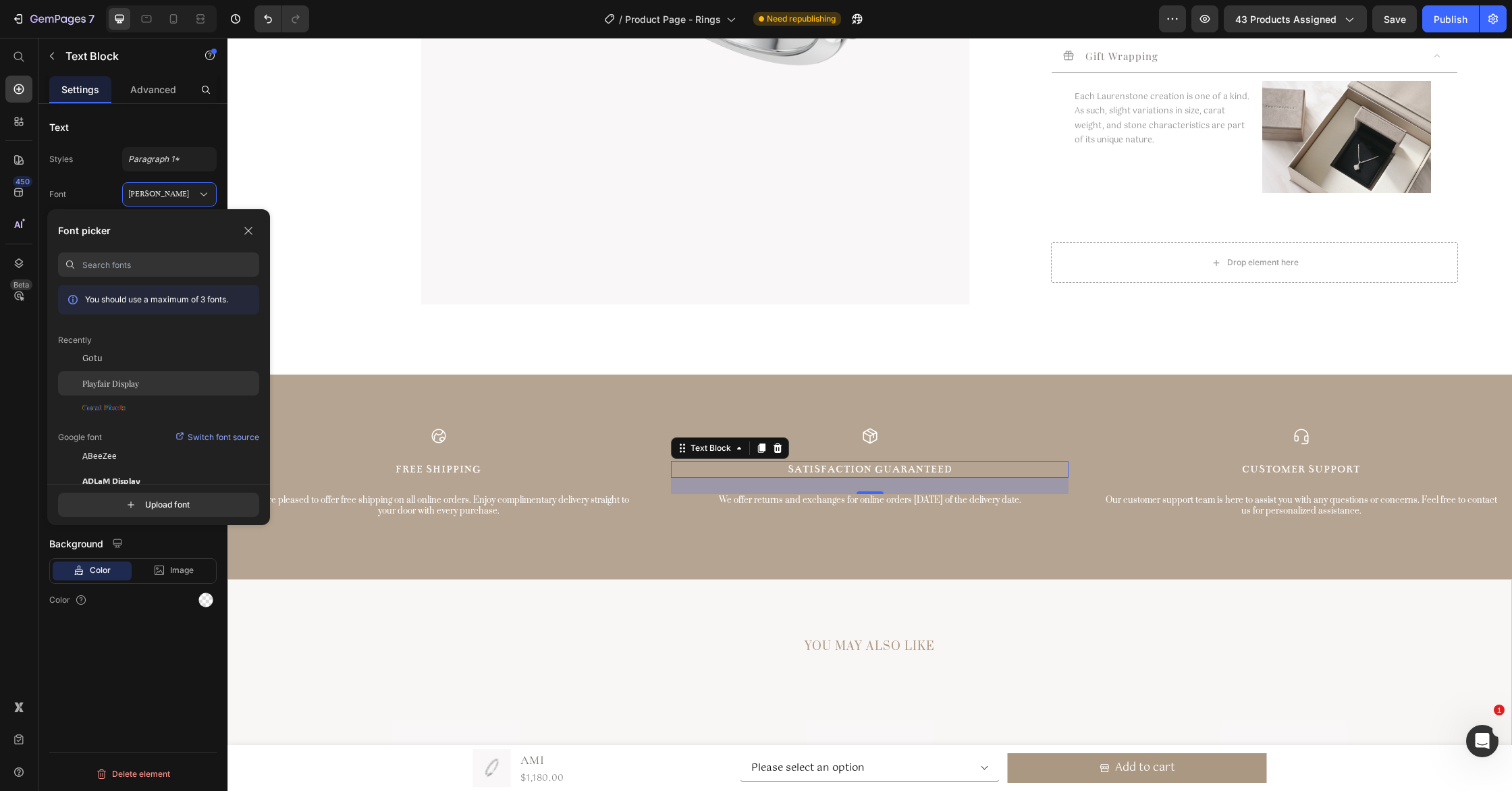 click on "Playfair Display" 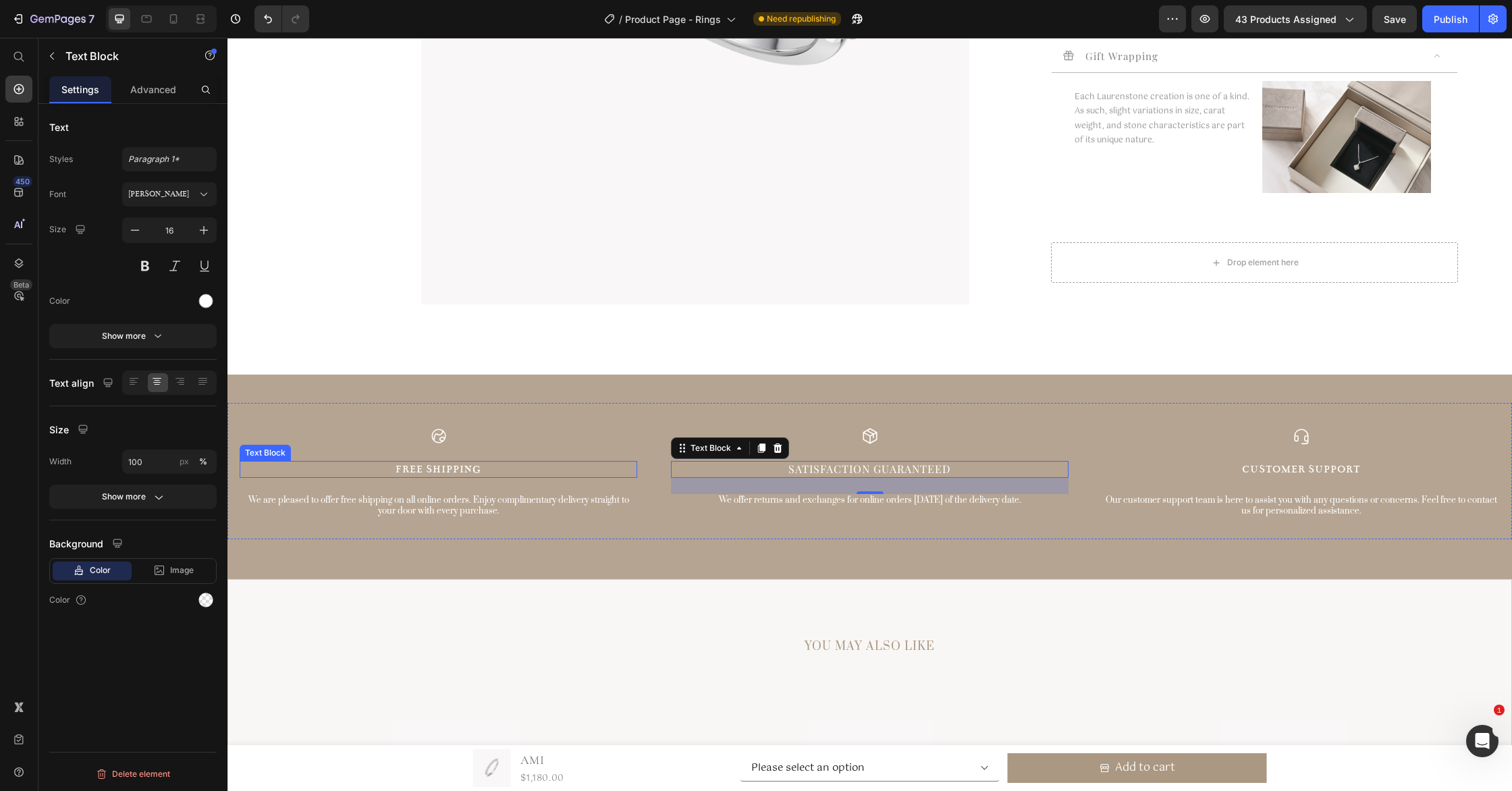 click on "Free Shipping" at bounding box center (438, 469) 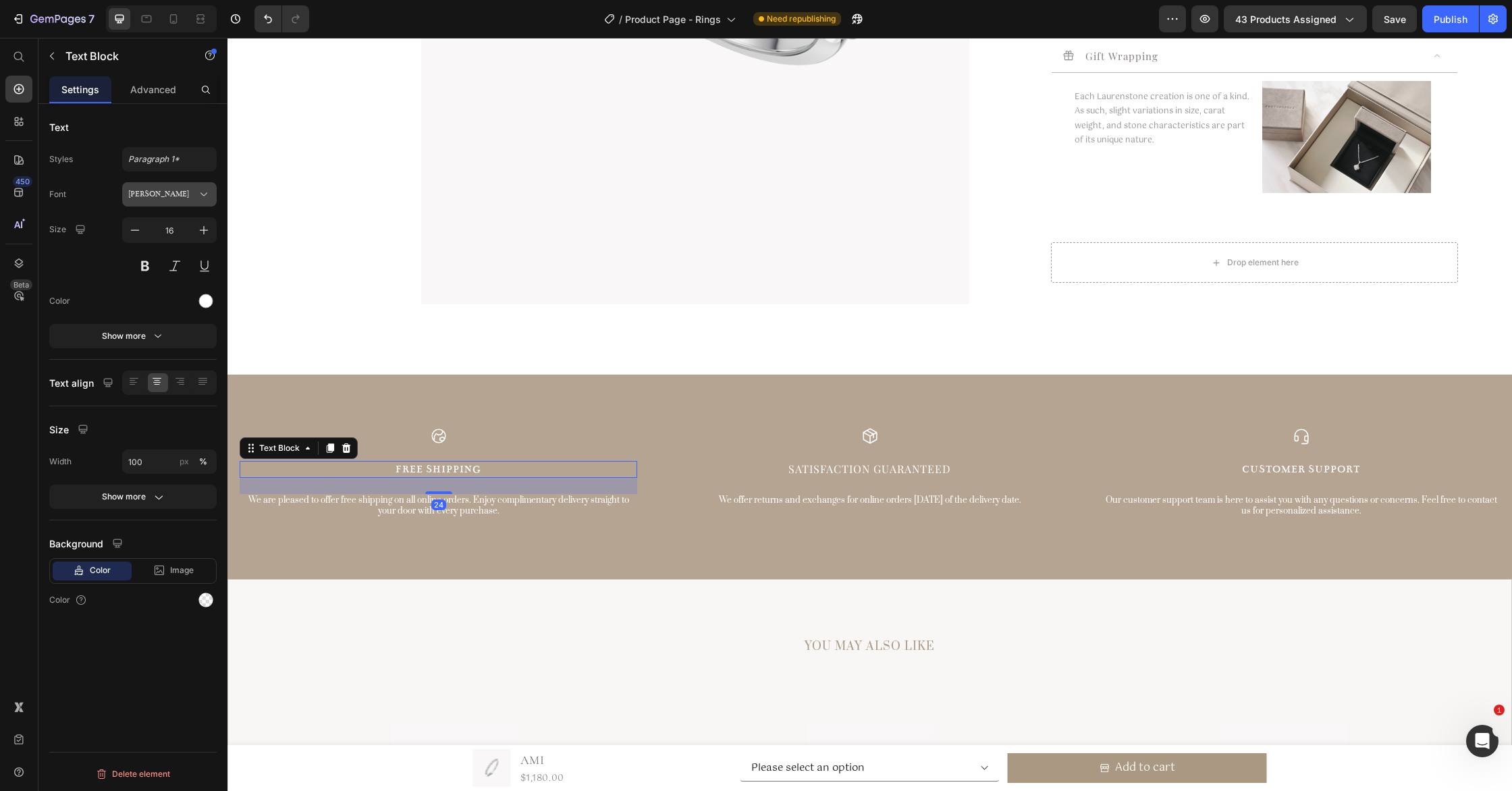click on "[PERSON_NAME]" at bounding box center (163, 194) 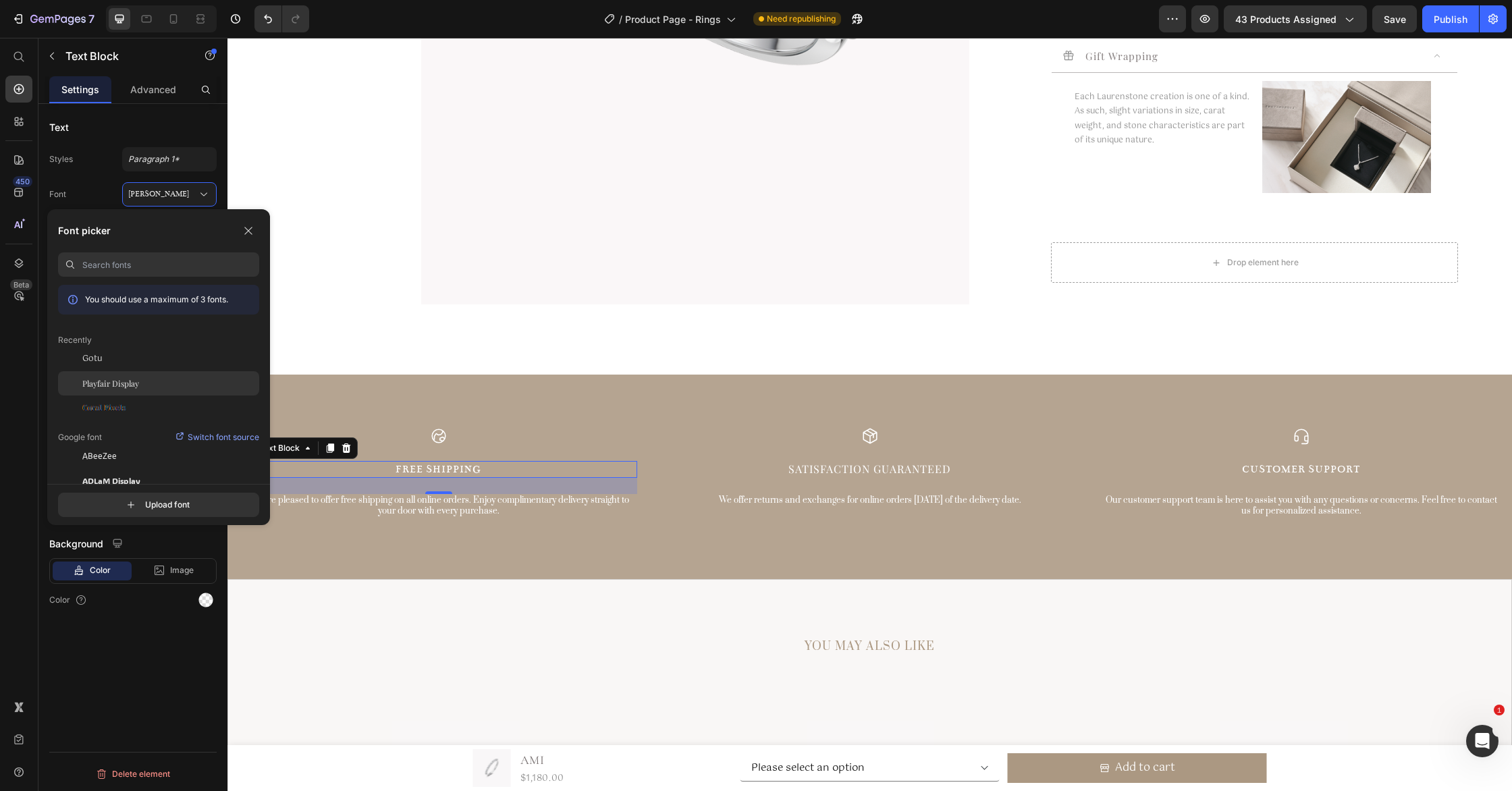 click on "Playfair Display" 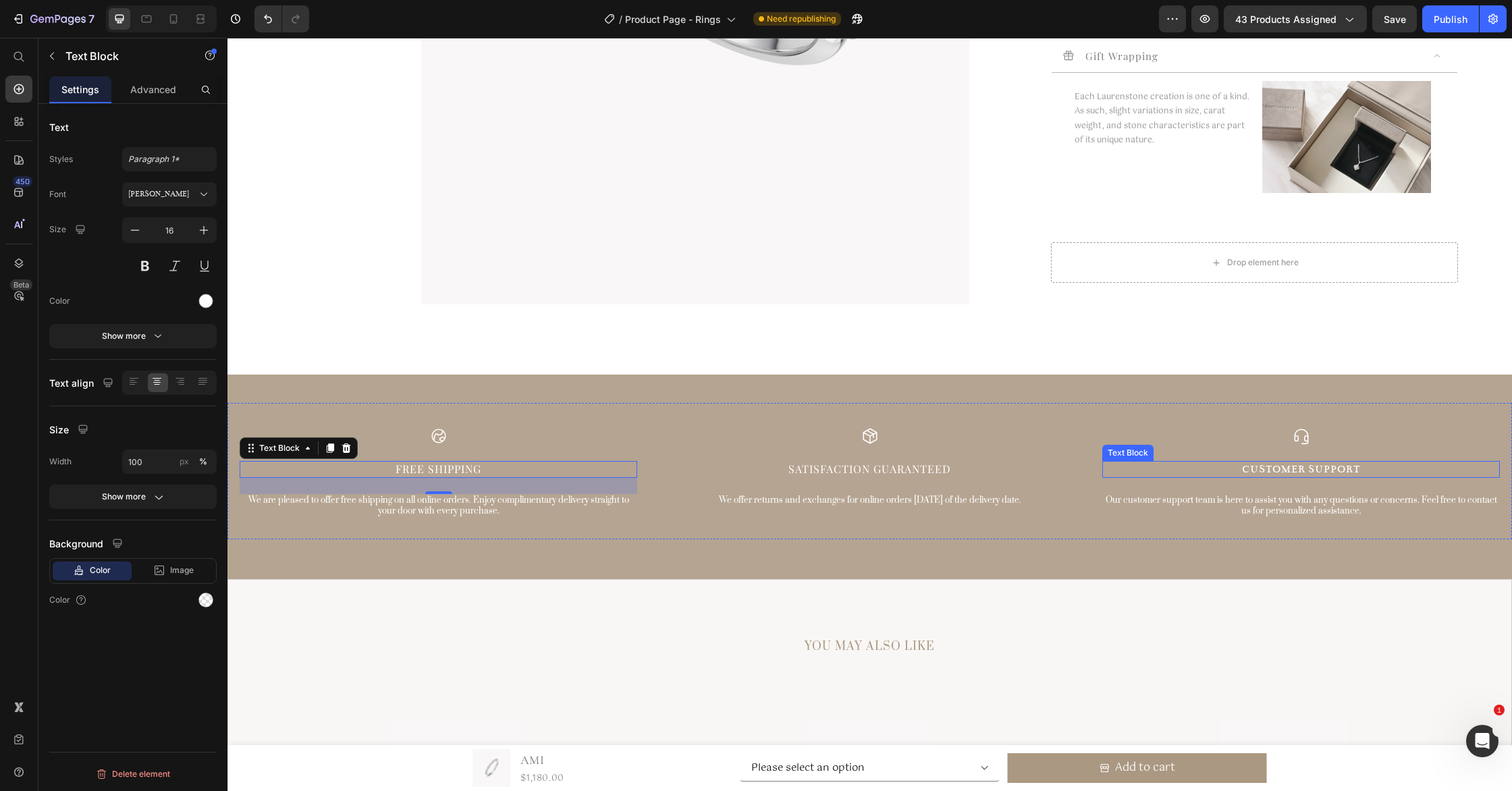 click on "Customer Support" at bounding box center (1301, 469) 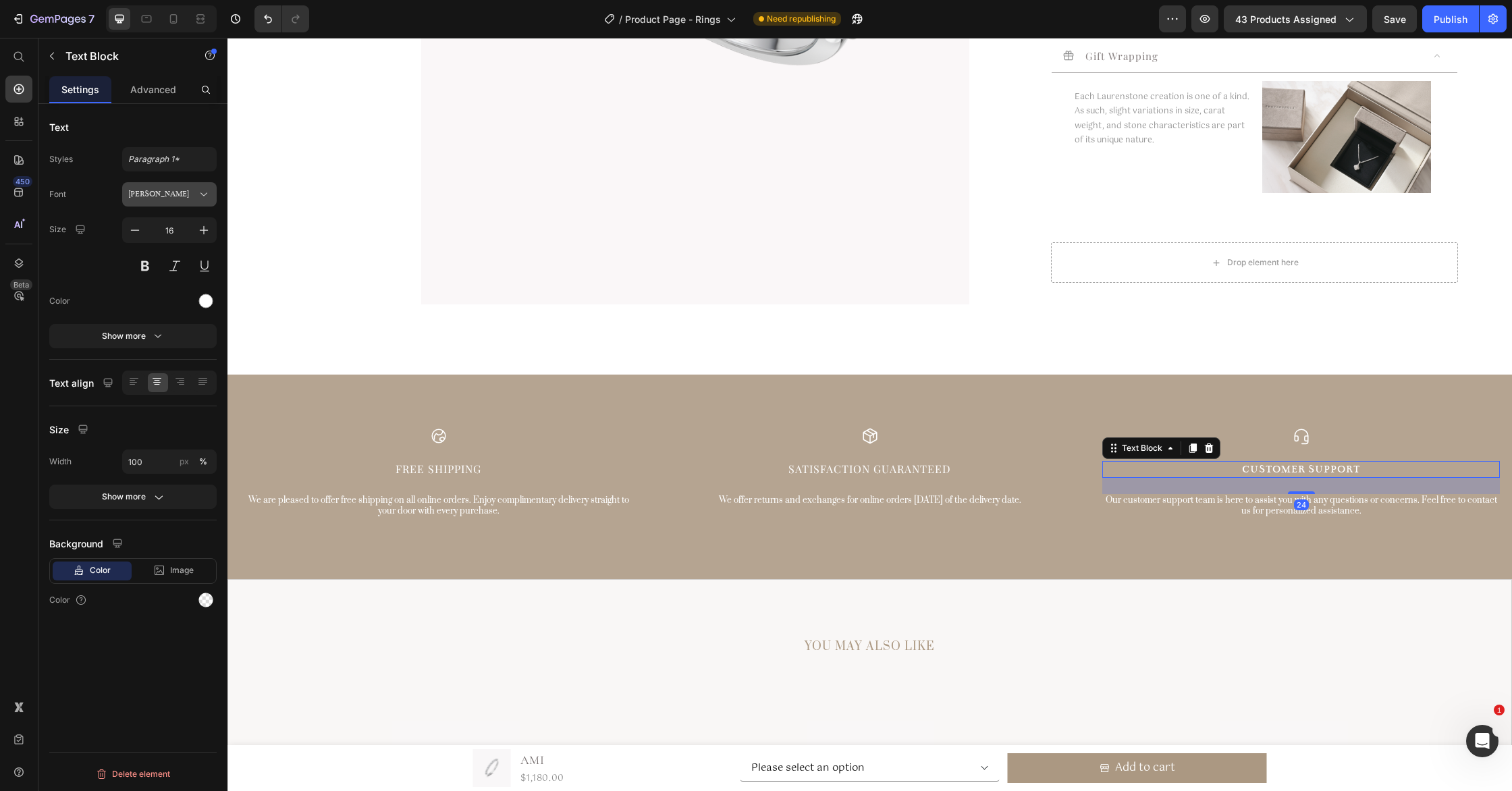 click on "[PERSON_NAME]" at bounding box center (163, 194) 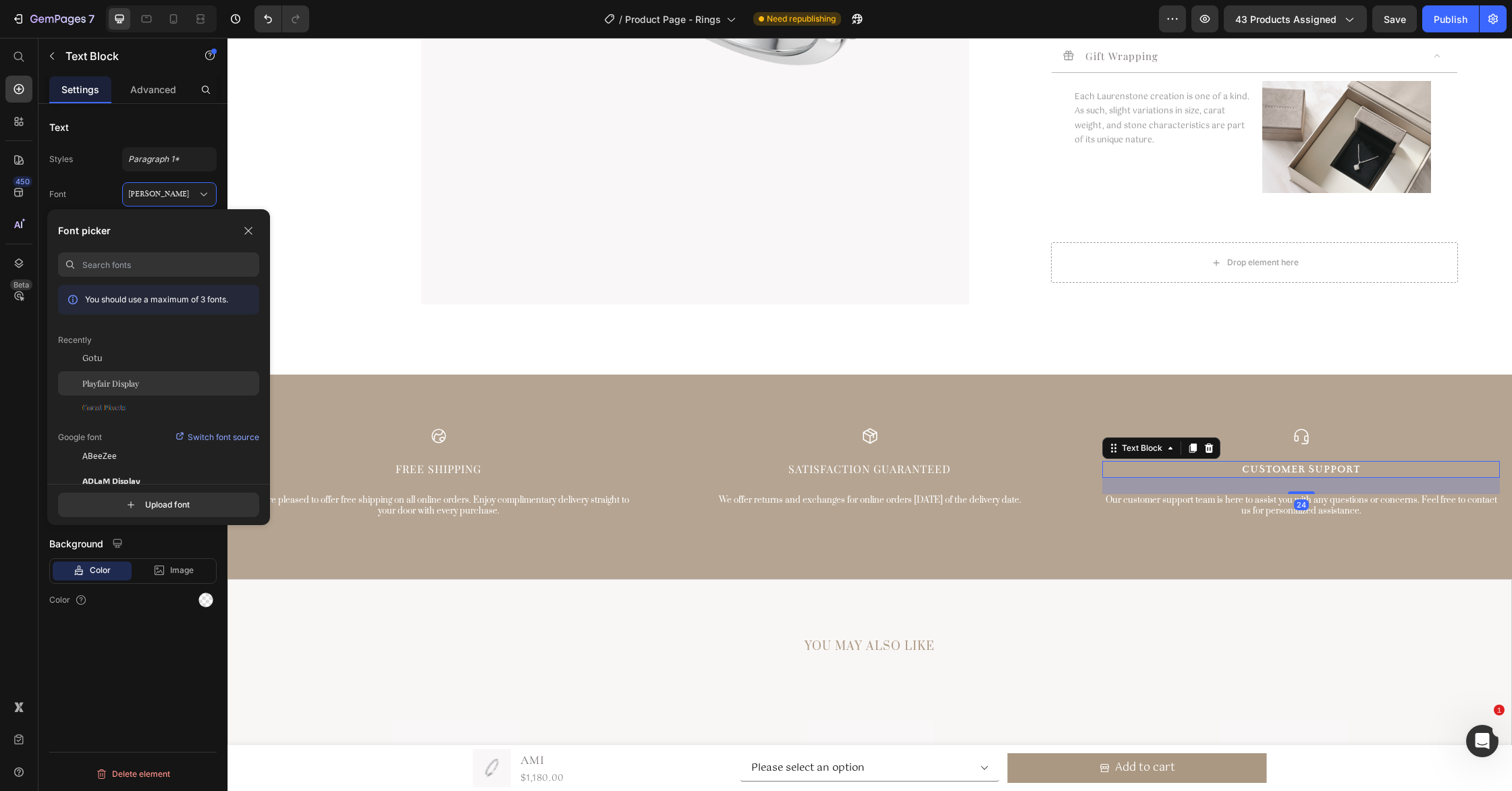 click on "Playfair Display" 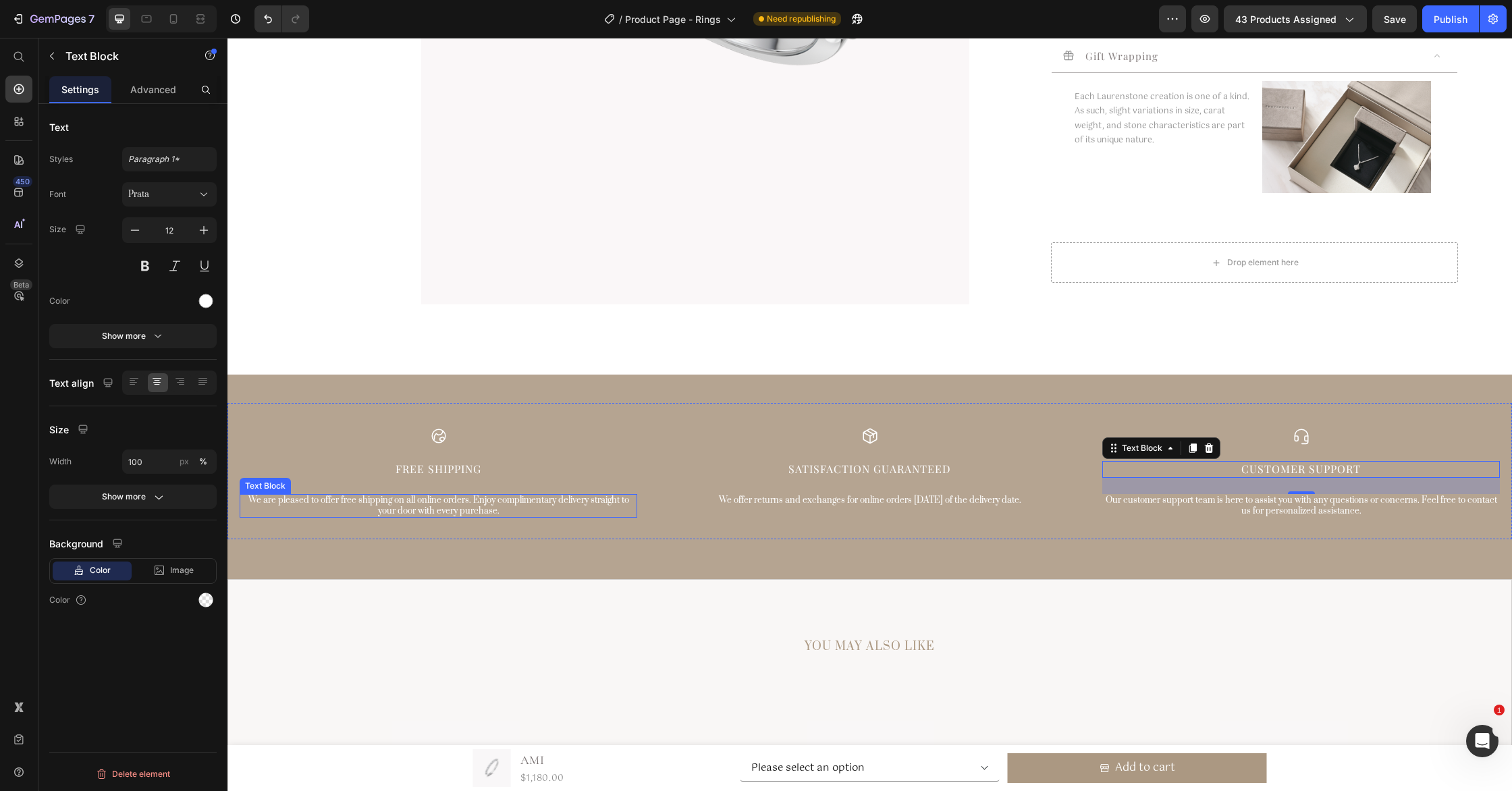 click on "We are pleased to offer free shipping on all online orders. Enjoy complimentary delivery straight to your door with every purchase." at bounding box center [438, 506] 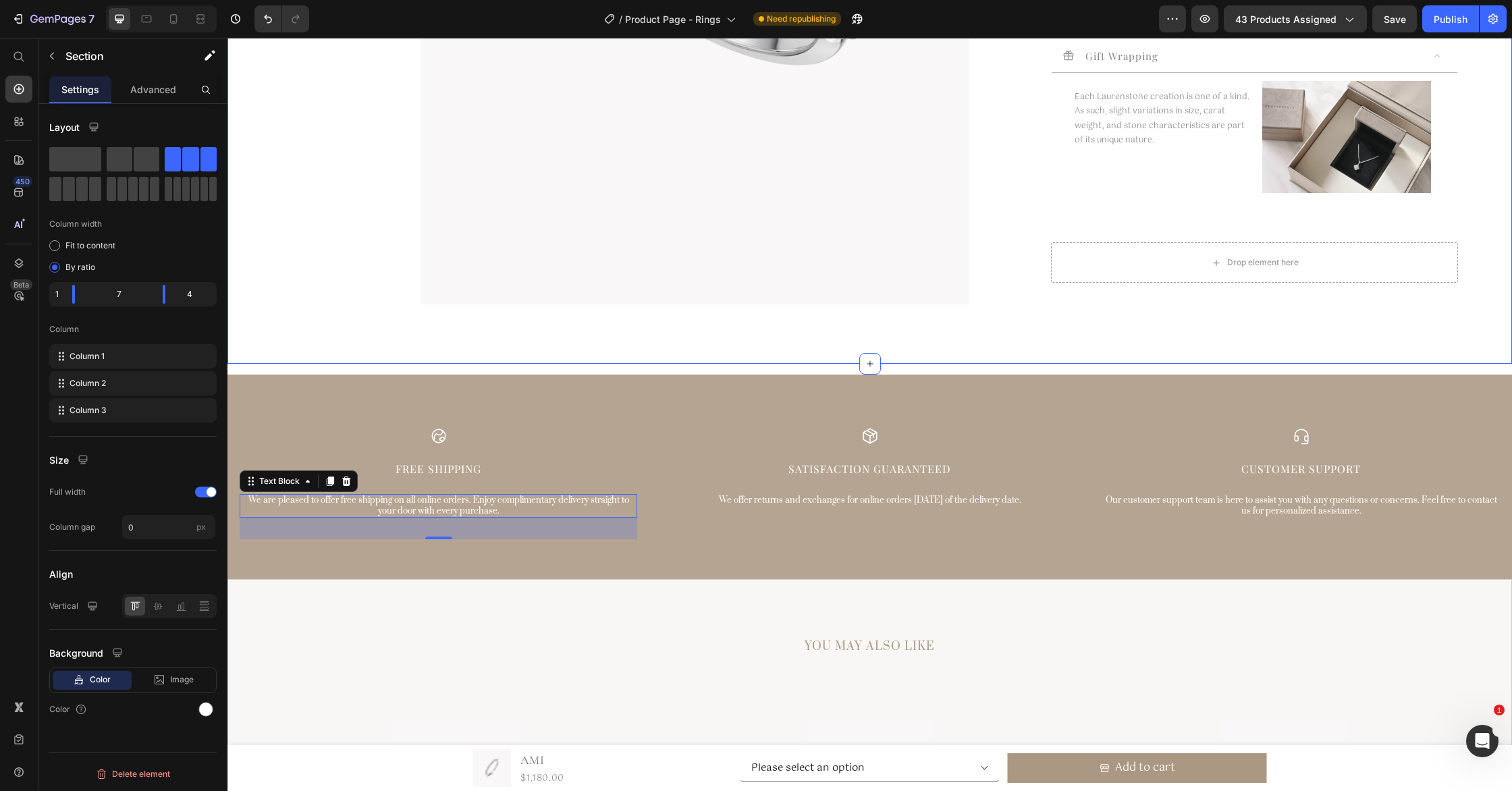 click on "Product Images Ami Product Title $1,180.00 (P) Price
Featuring 11 round cut diamonds totaling approximately 0.39 carats,  set in 18K white gold,  this ring offers a refined sparkle that complements any style.
Product Description
Oder now Add to Cart
Oder now Add to Cart
Add to cart Add to Cart Row Product Product Images
Product Details
Delivery & Returns
GIFT WRAPPING Accordion Product Ami Product Title {{product.metafields.custom.gold}} Custom Code
Featuring 11 round cut diamonds totaling approximately 0.39 carats,  set in 18K white gold,  this ring offers a refined sparkle that complements any style.
Product Description
Product Details
Delivery & Returns Each piece is crafted exclusively to order, Ensuring no stock items are used. Text Block" at bounding box center [869, -762] 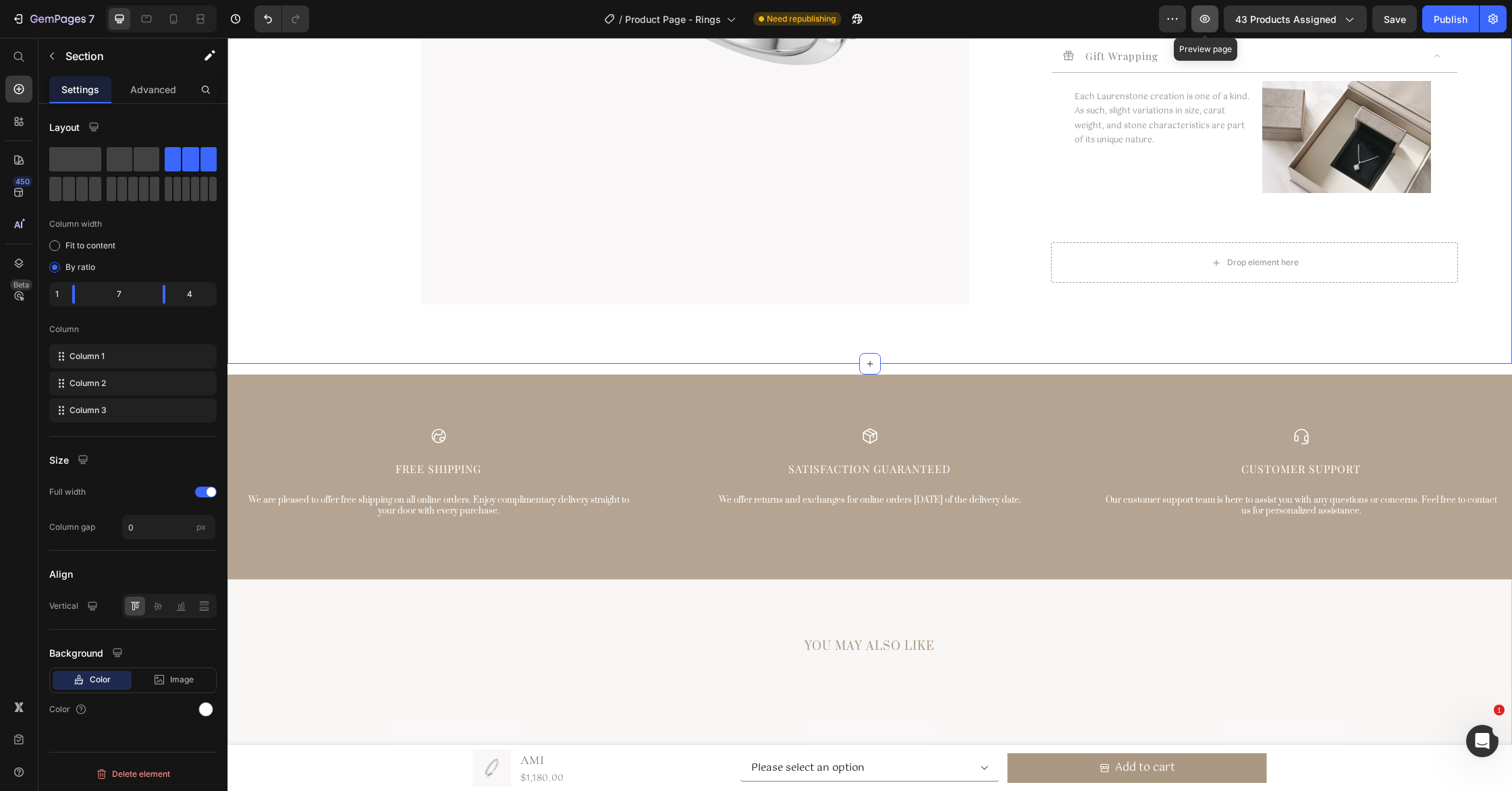 click 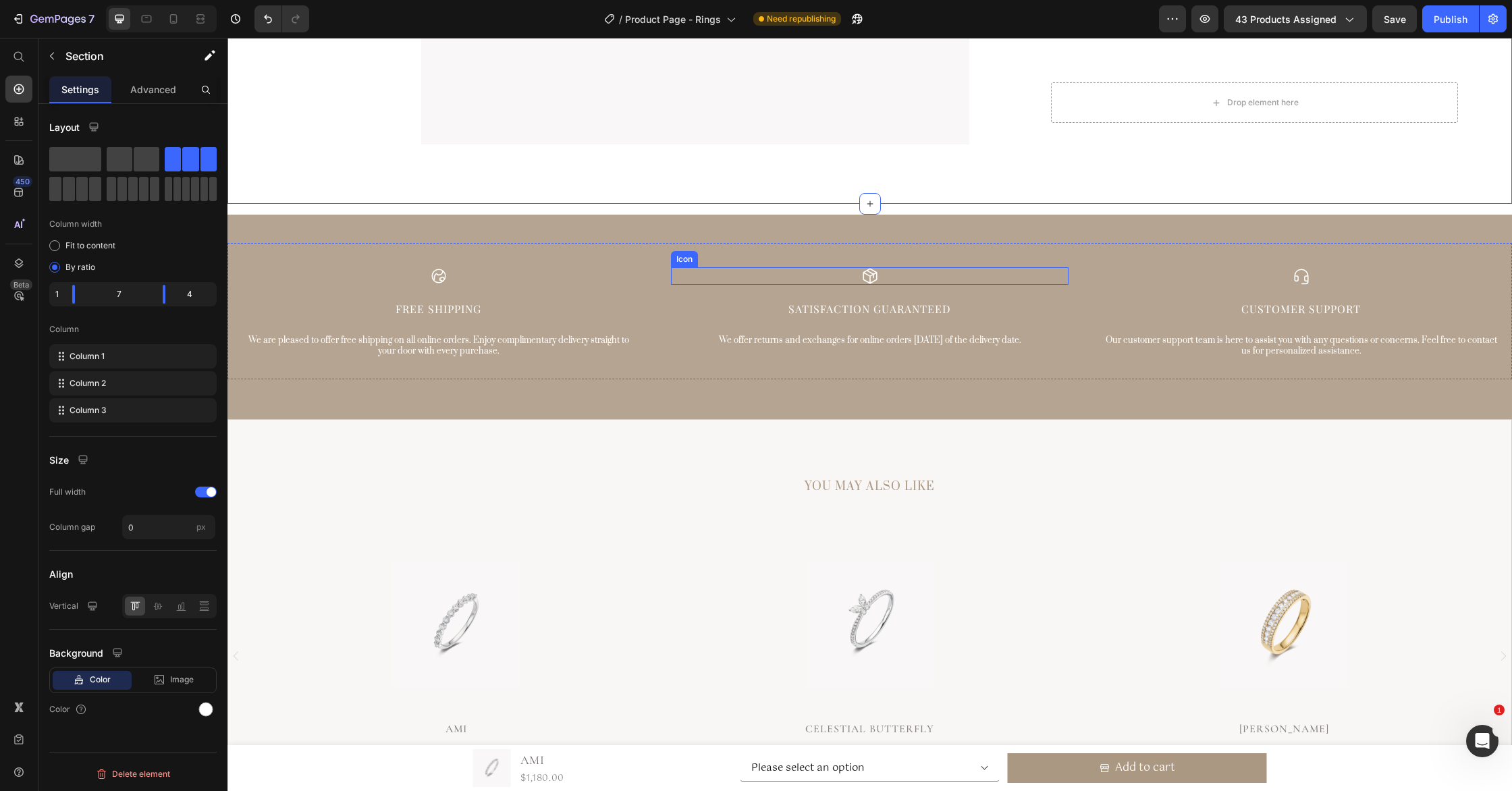 scroll, scrollTop: 2115, scrollLeft: 0, axis: vertical 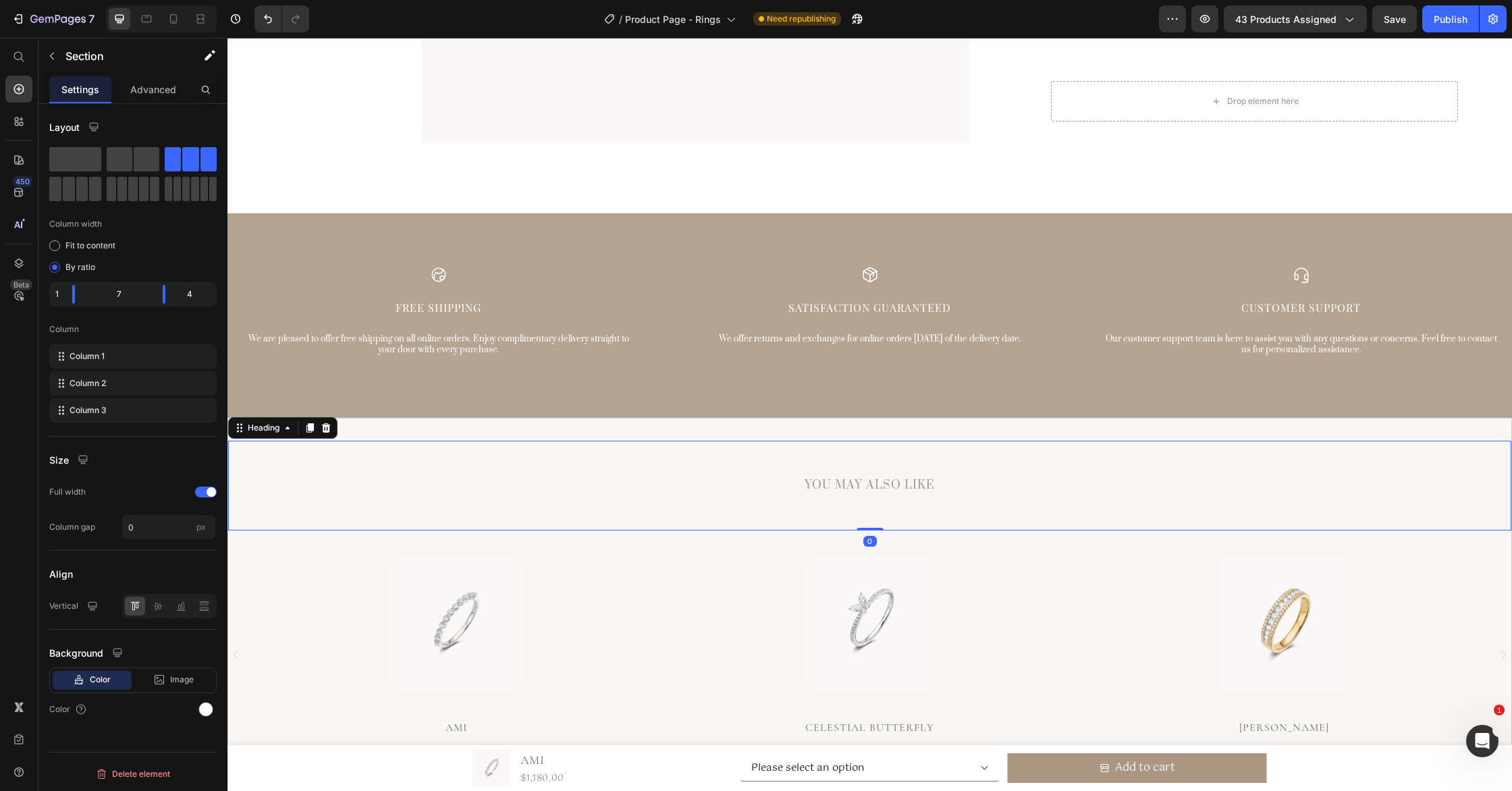 click on "YOU MAY ALSO LIKE" at bounding box center (869, 485) 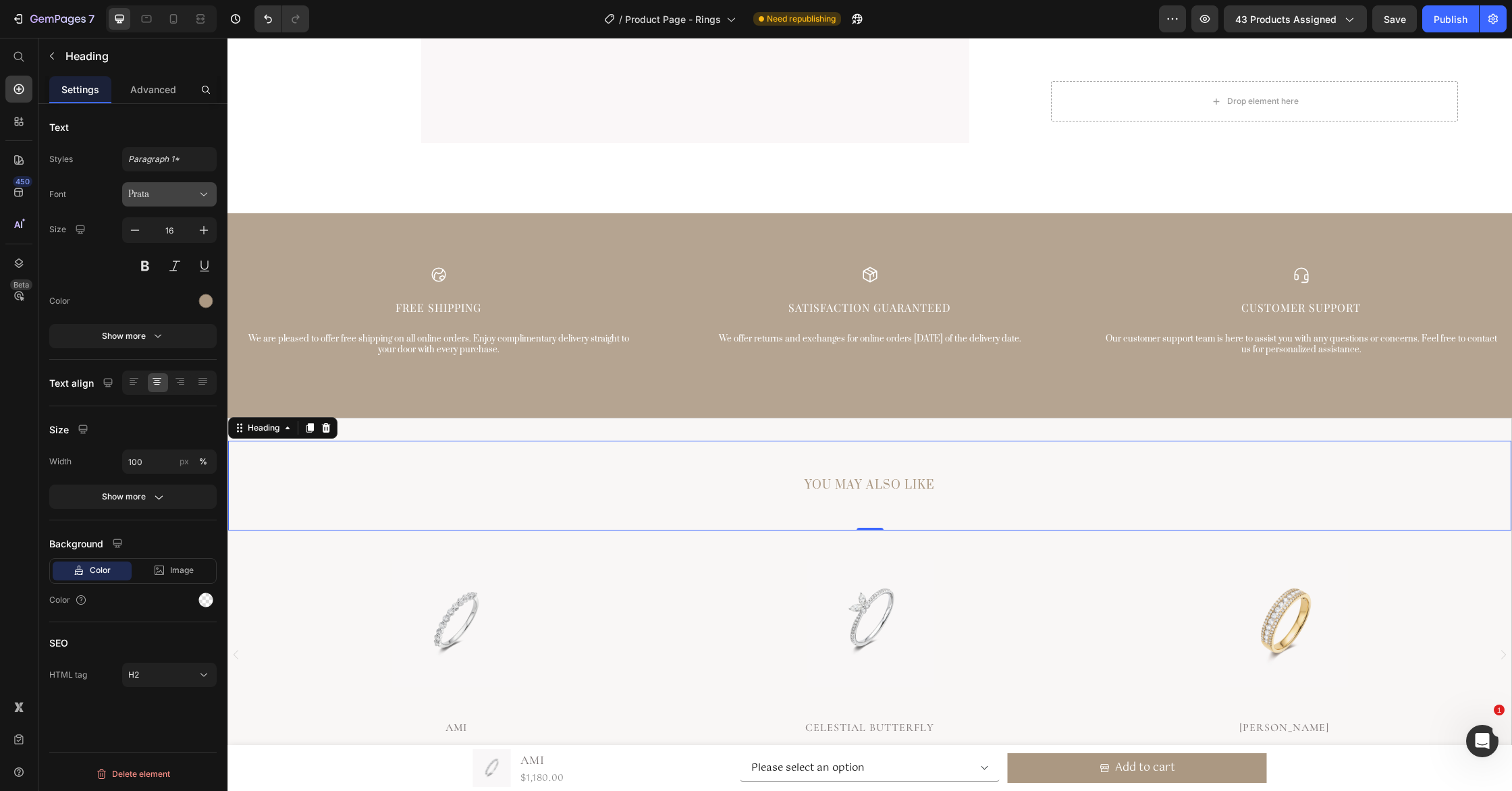 click on "Prata" at bounding box center (163, 194) 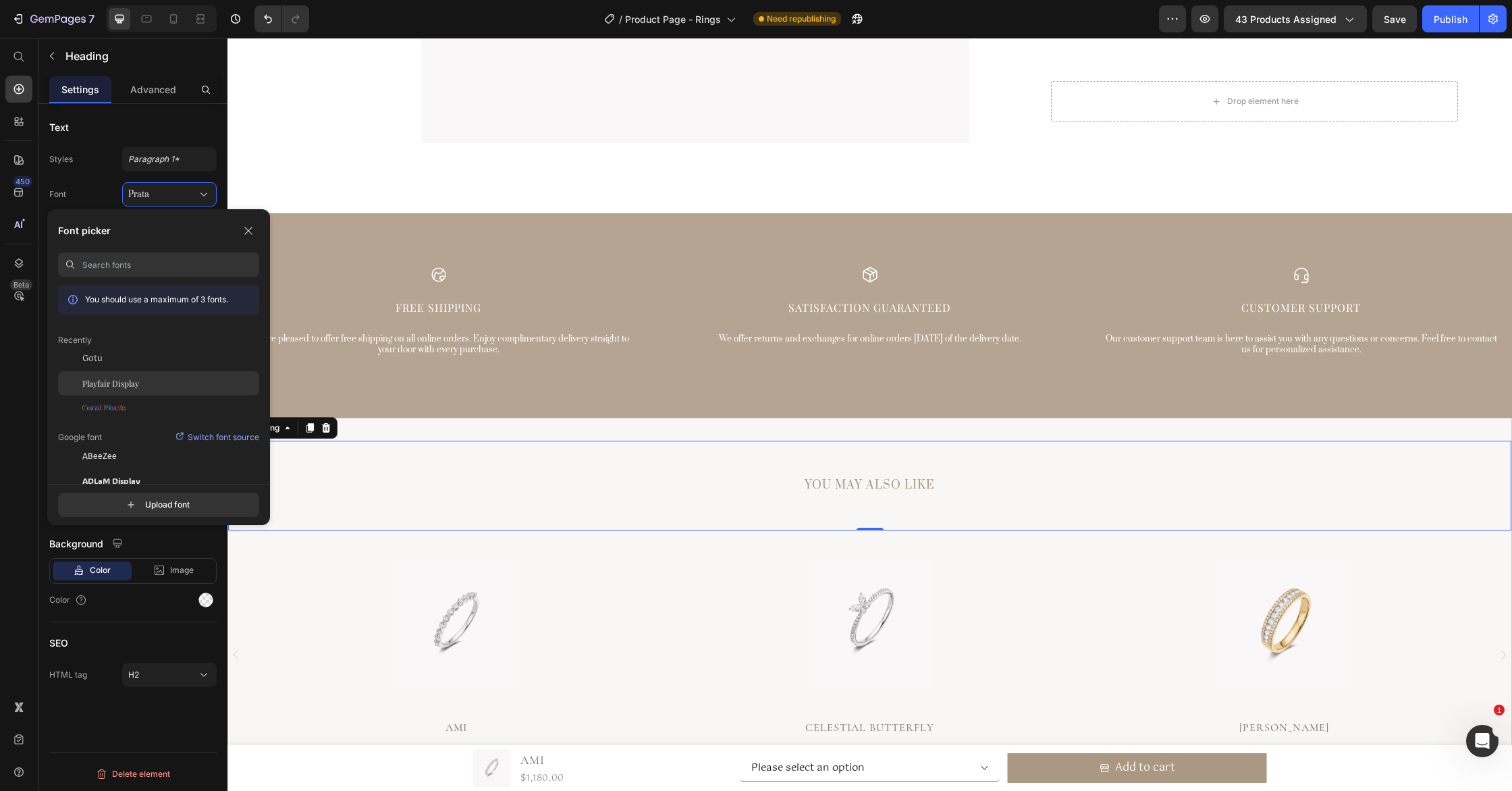 click on "Playfair Display" 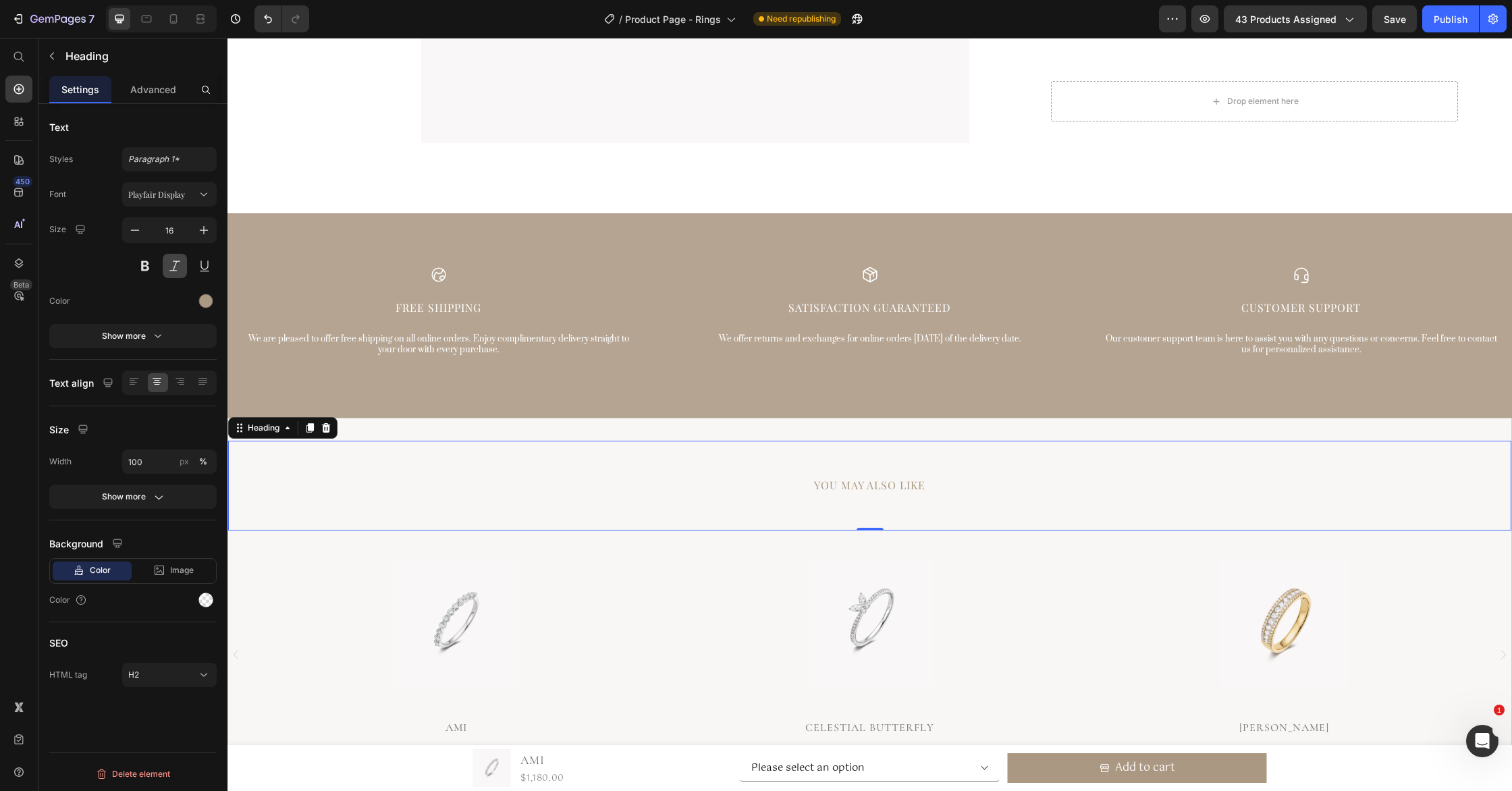 click at bounding box center [175, 266] 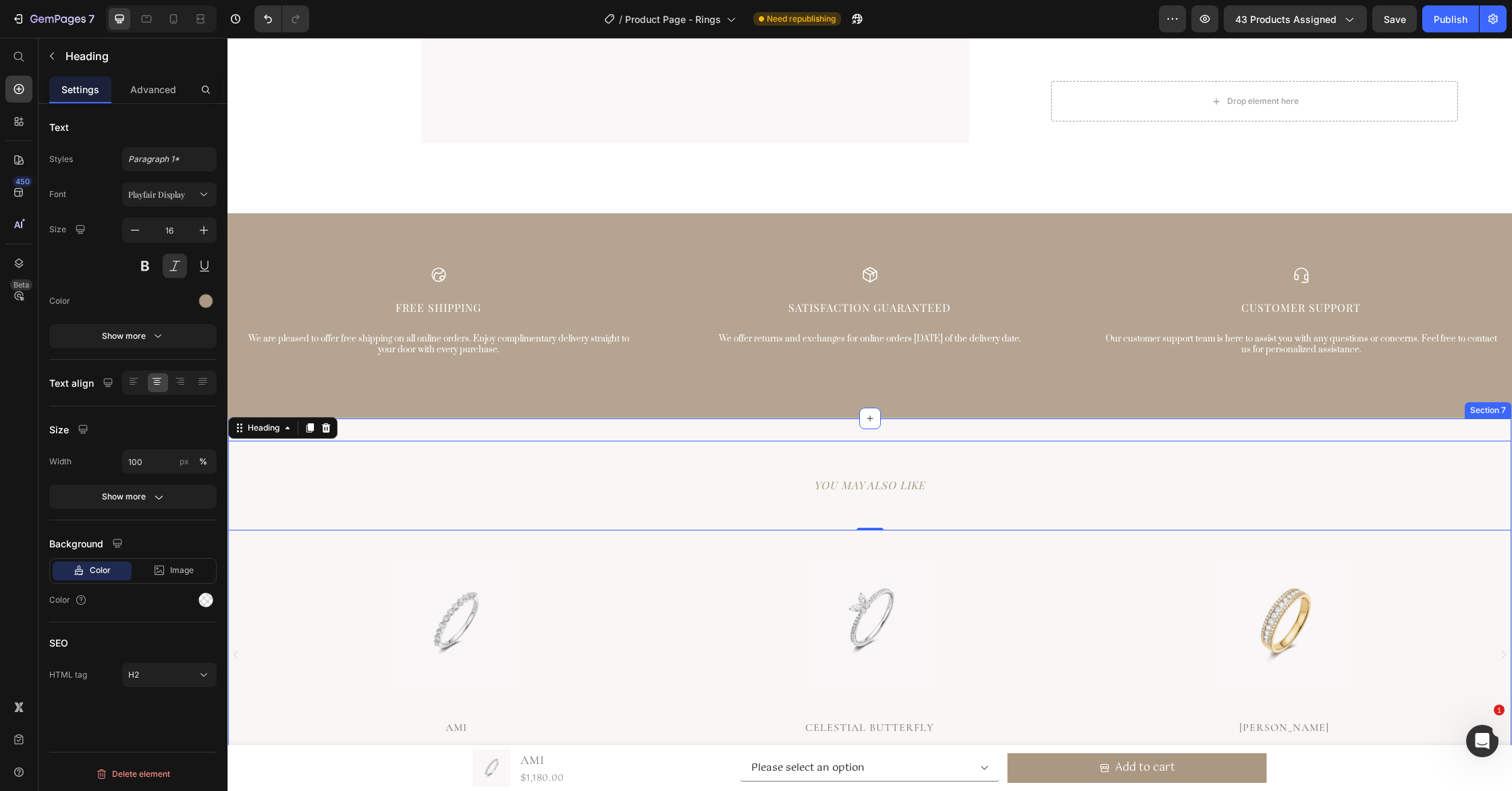 click on "YOU MAY ALSO LIKE Heading   0
Product Images Ami Product Title {{product.metafields.custom.gold}} Custom Code $1,180.00 Product Price Row Product Images Celestial Butterfly Product Title {{product.metafields.custom.gold}} Custom Code $1,280.00 Product Price Row Product Images Constance Product Title {{product.metafields.custom.gold}} Custom Code $1,520.00 Product Price Row Product Images Constance Product Title {{product.metafields.custom.gold}} Custom Code $1,520.00 Product Price Row Product Images Convivio Product Title {{product.metafields.custom.gold}} Custom Code $3,620.00 Product Price Row Product Images Convivio Product Title {{product.metafields.custom.gold}} Custom Code $3,620.00 Product Price Row Product Images Daenerys Product Title {{product.metafields.custom.gold}} Custom Code $2,680.00 Product Price Row Product Images Éclat Éternel Product Title {{product.metafields.custom.gold}} Custom Code $4,480.00 Product Price Row Product Images Elan Product Title Custom Code $5,220.00 Row" at bounding box center [869, 634] 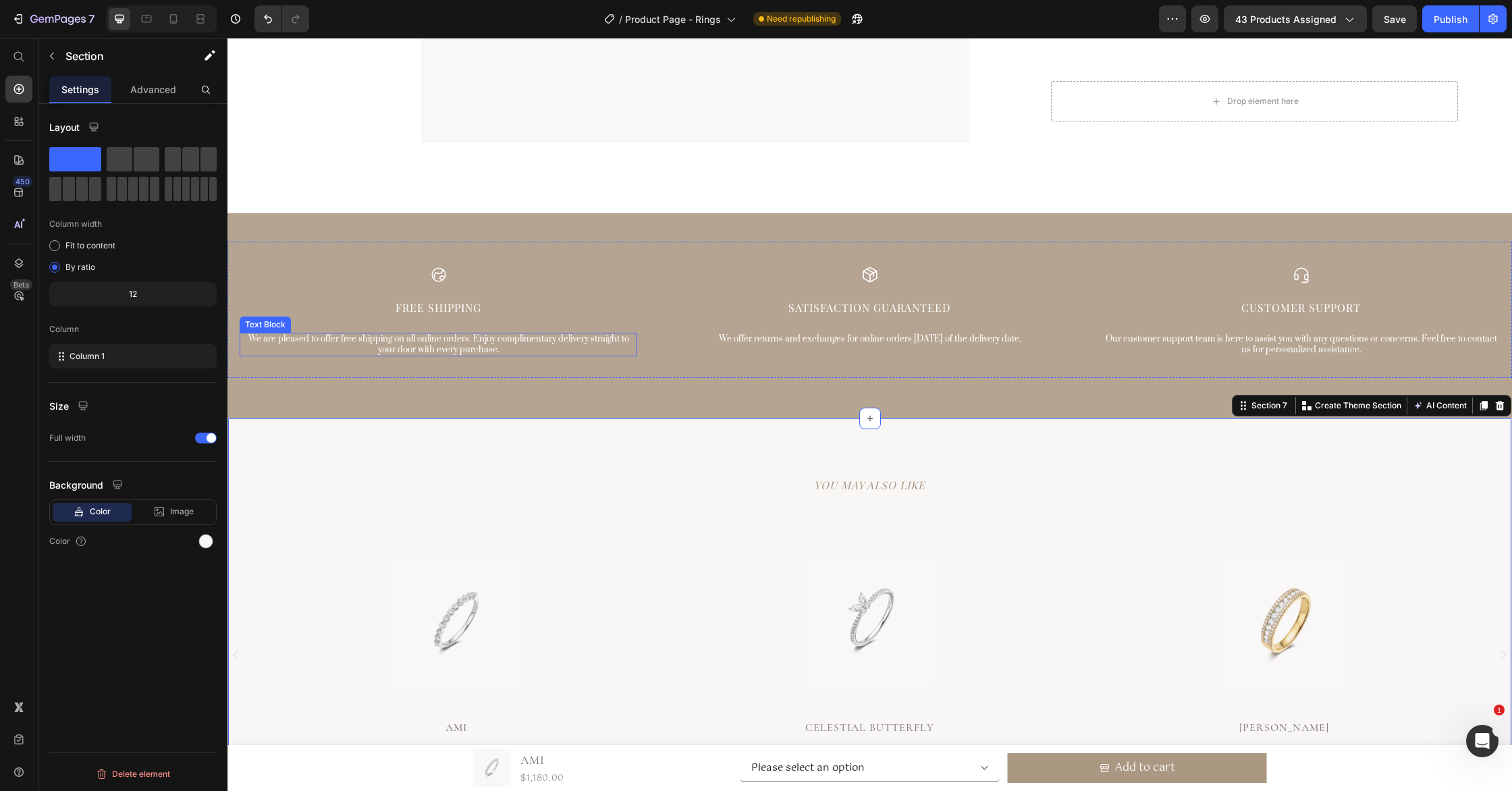 drag, startPoint x: 464, startPoint y: 342, endPoint x: 456, endPoint y: 342, distance: 8 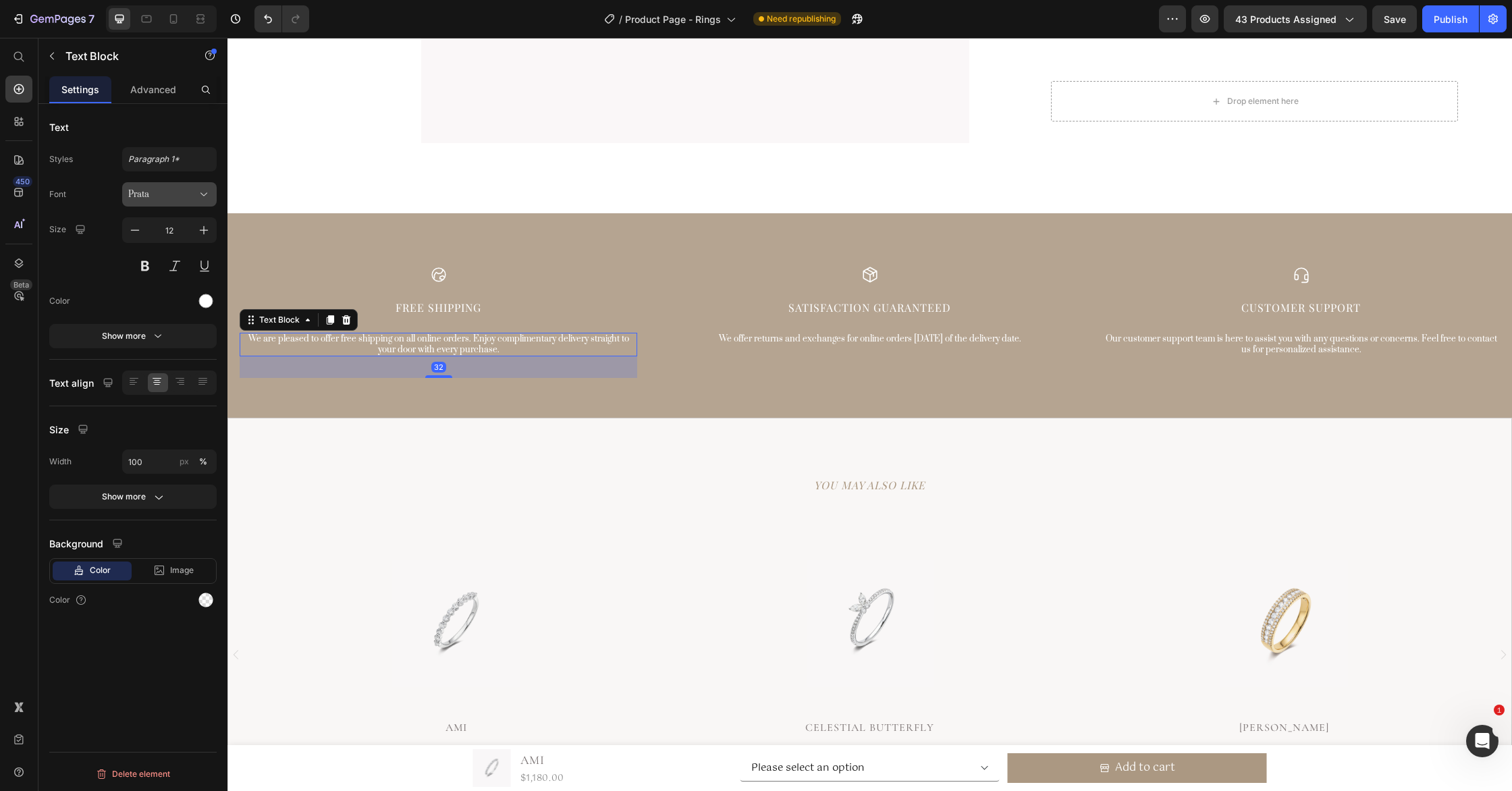 click on "Prata" at bounding box center [169, 194] 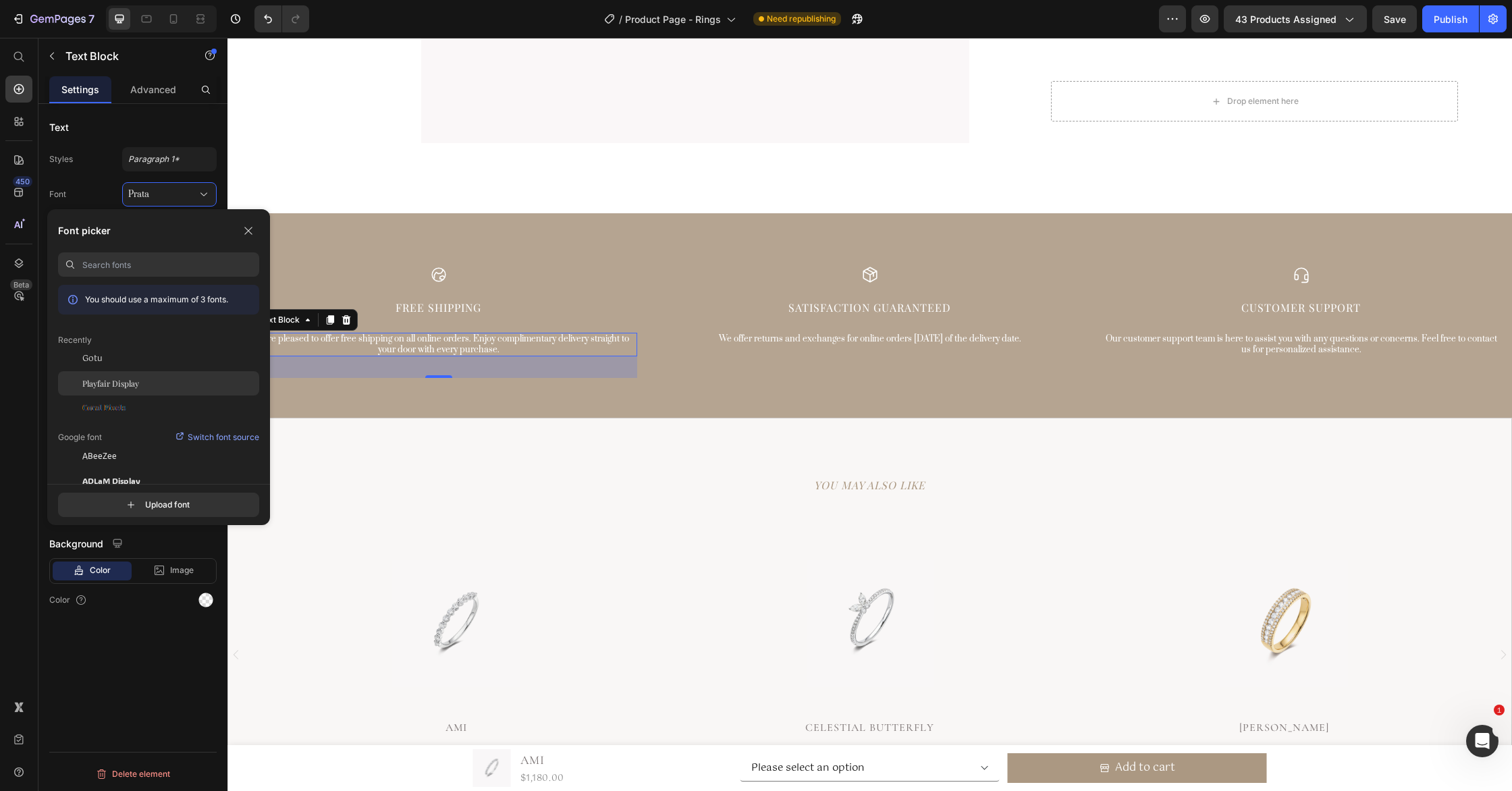click on "Playfair Display" 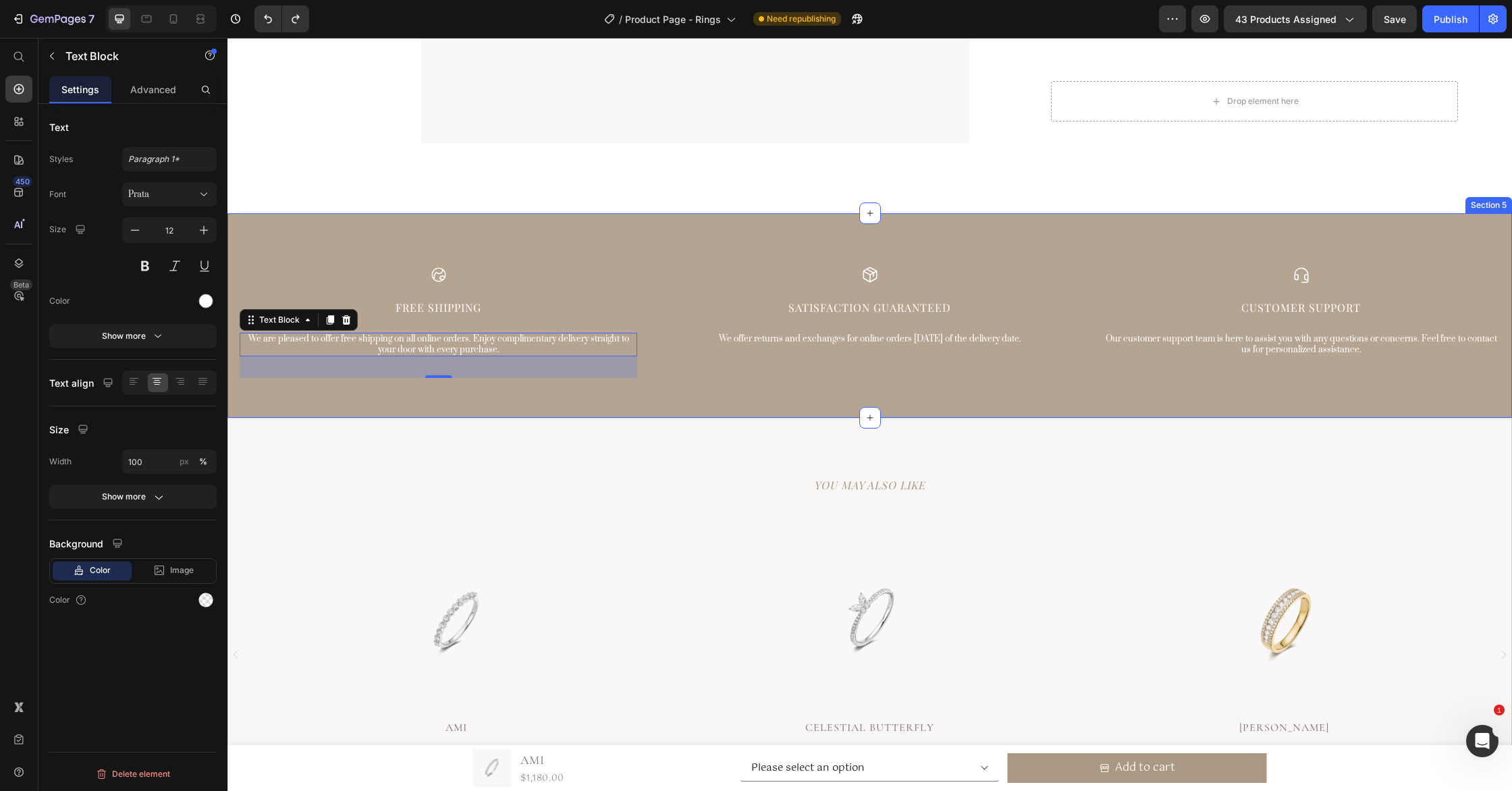 scroll, scrollTop: 2370, scrollLeft: 0, axis: vertical 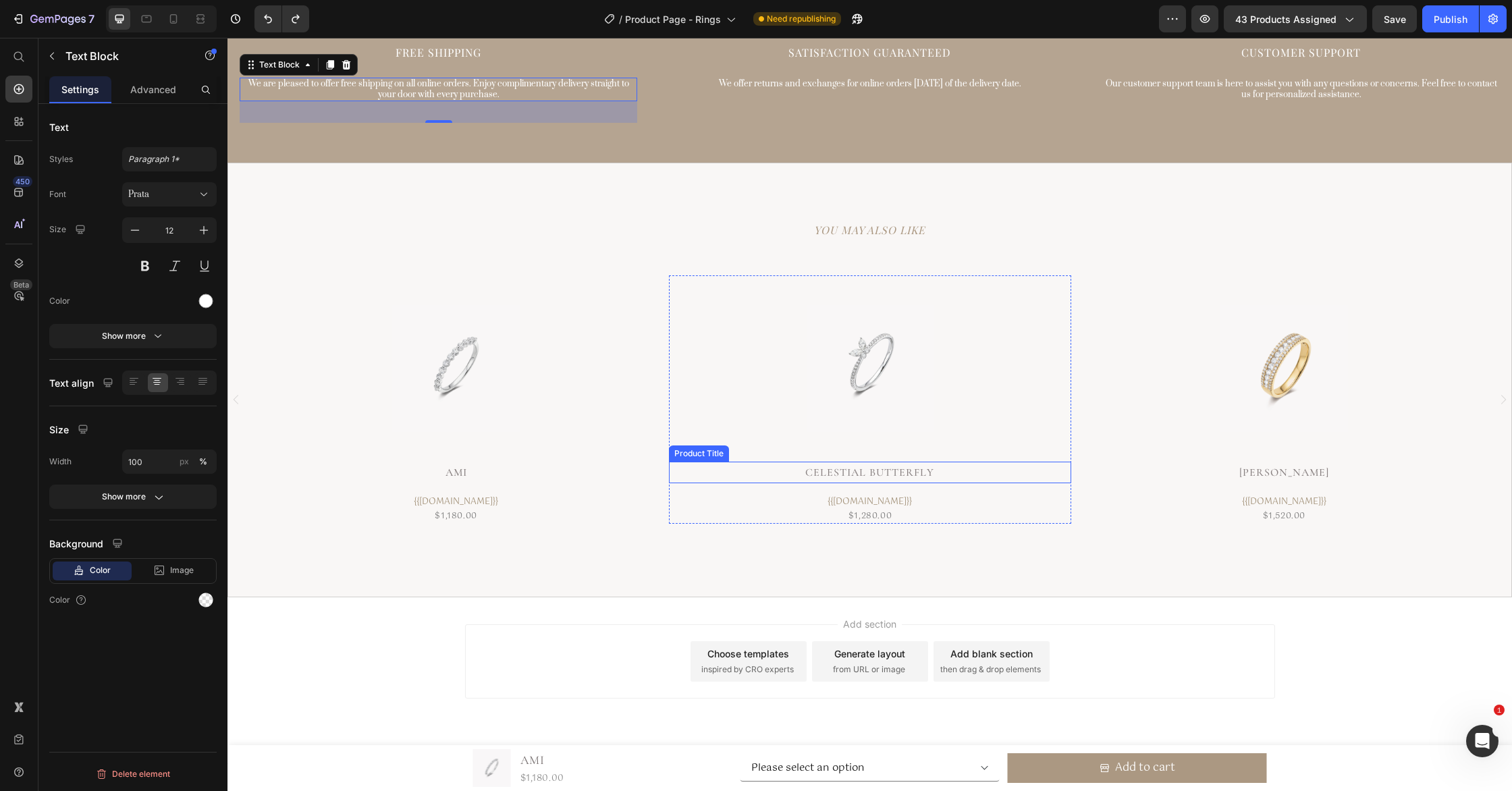 click on "Celestial Butterfly" at bounding box center (869, 472) 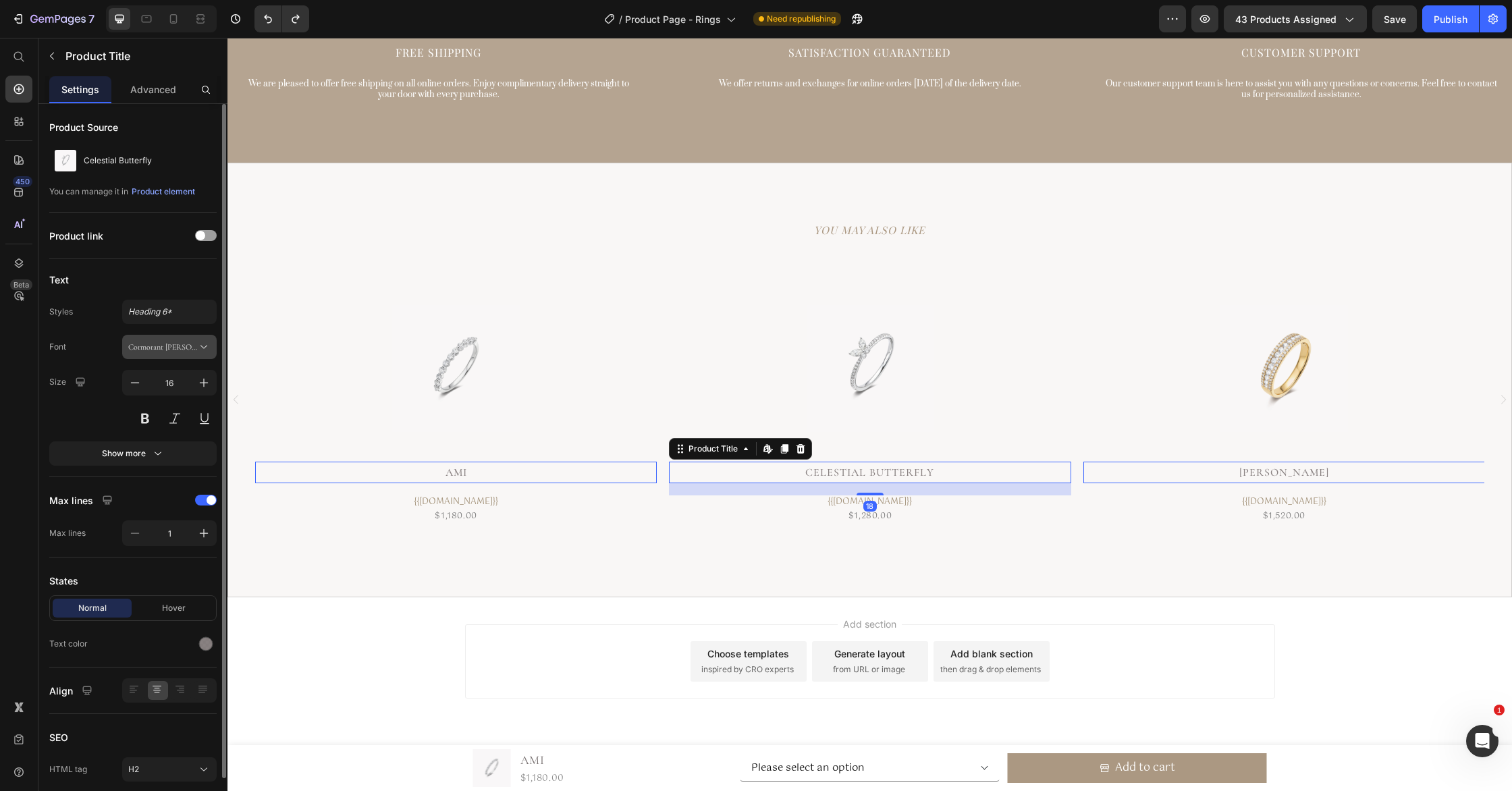 click on "Cormorant [PERSON_NAME]" at bounding box center [163, 347] 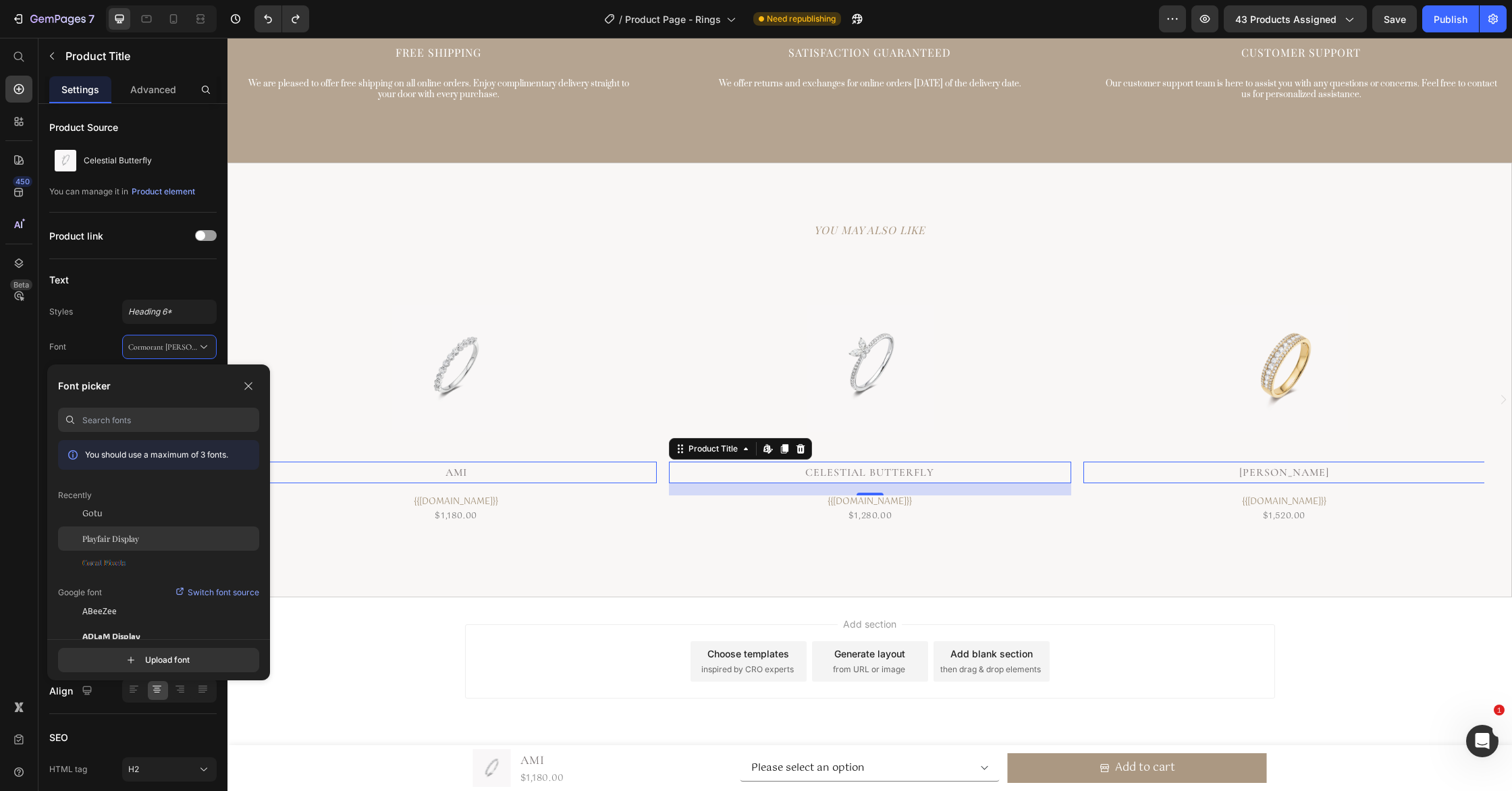 click on "Playfair Display" 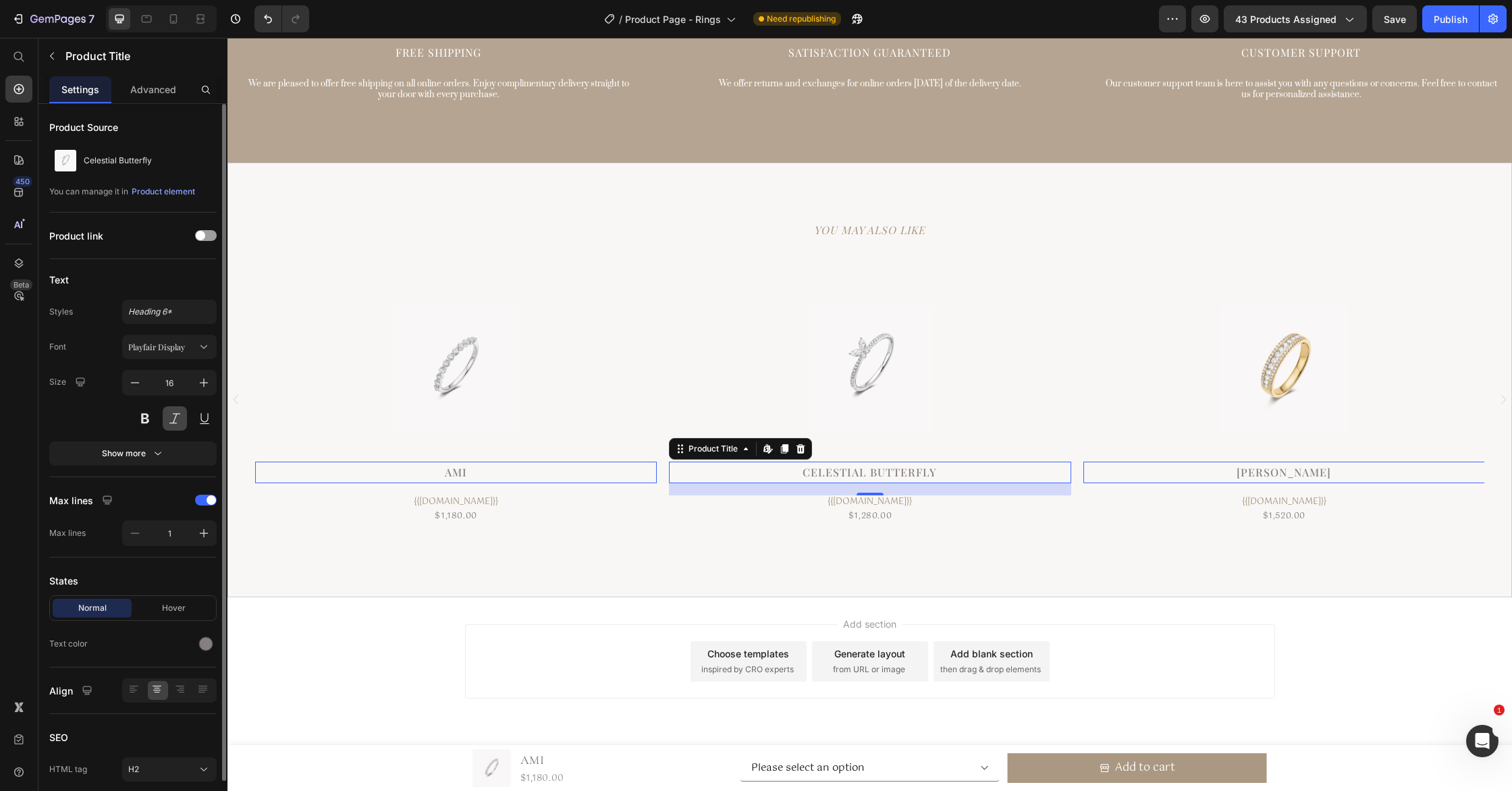 click at bounding box center (175, 418) 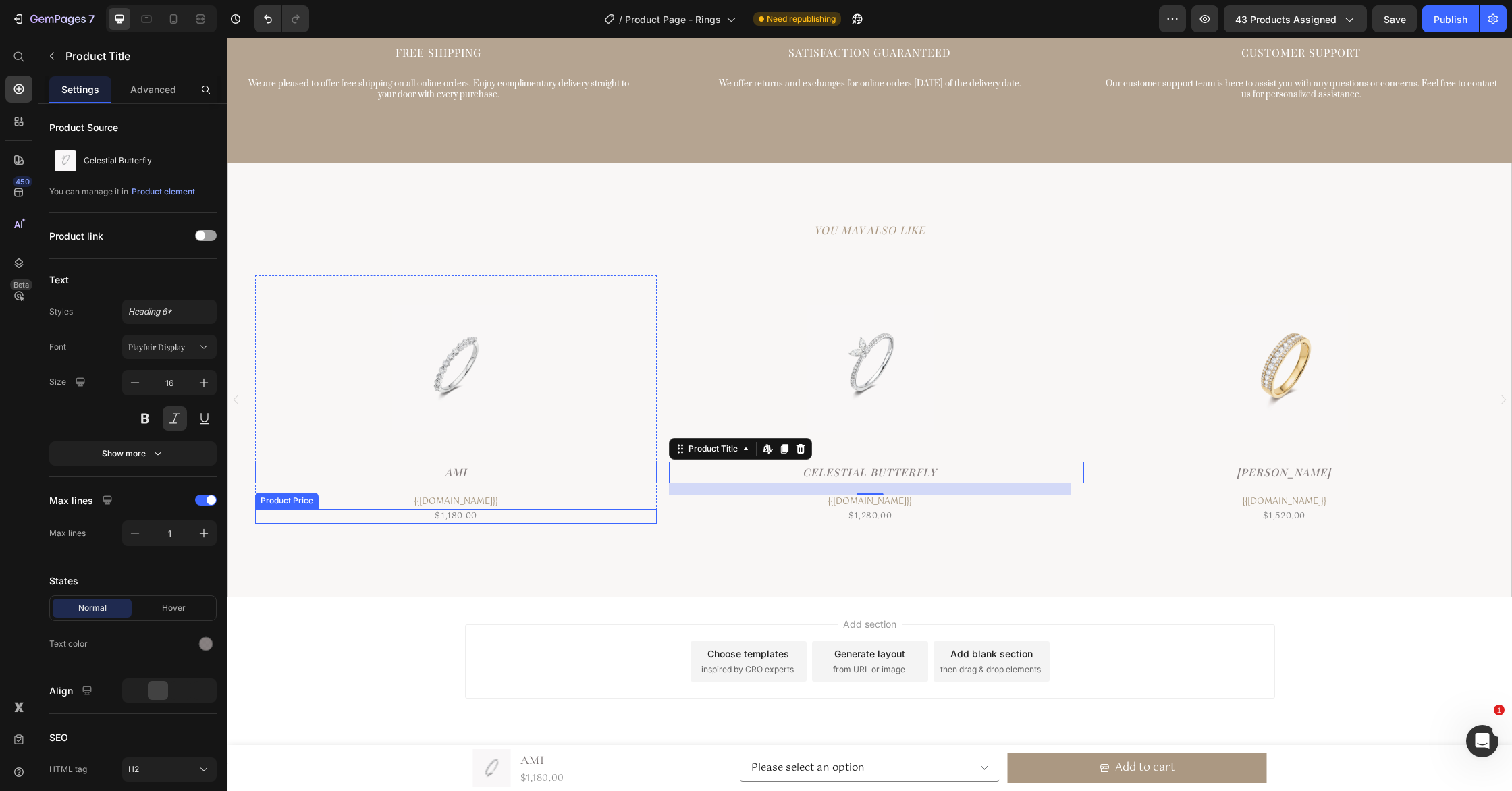 click on "$1,180.00" at bounding box center [456, 516] 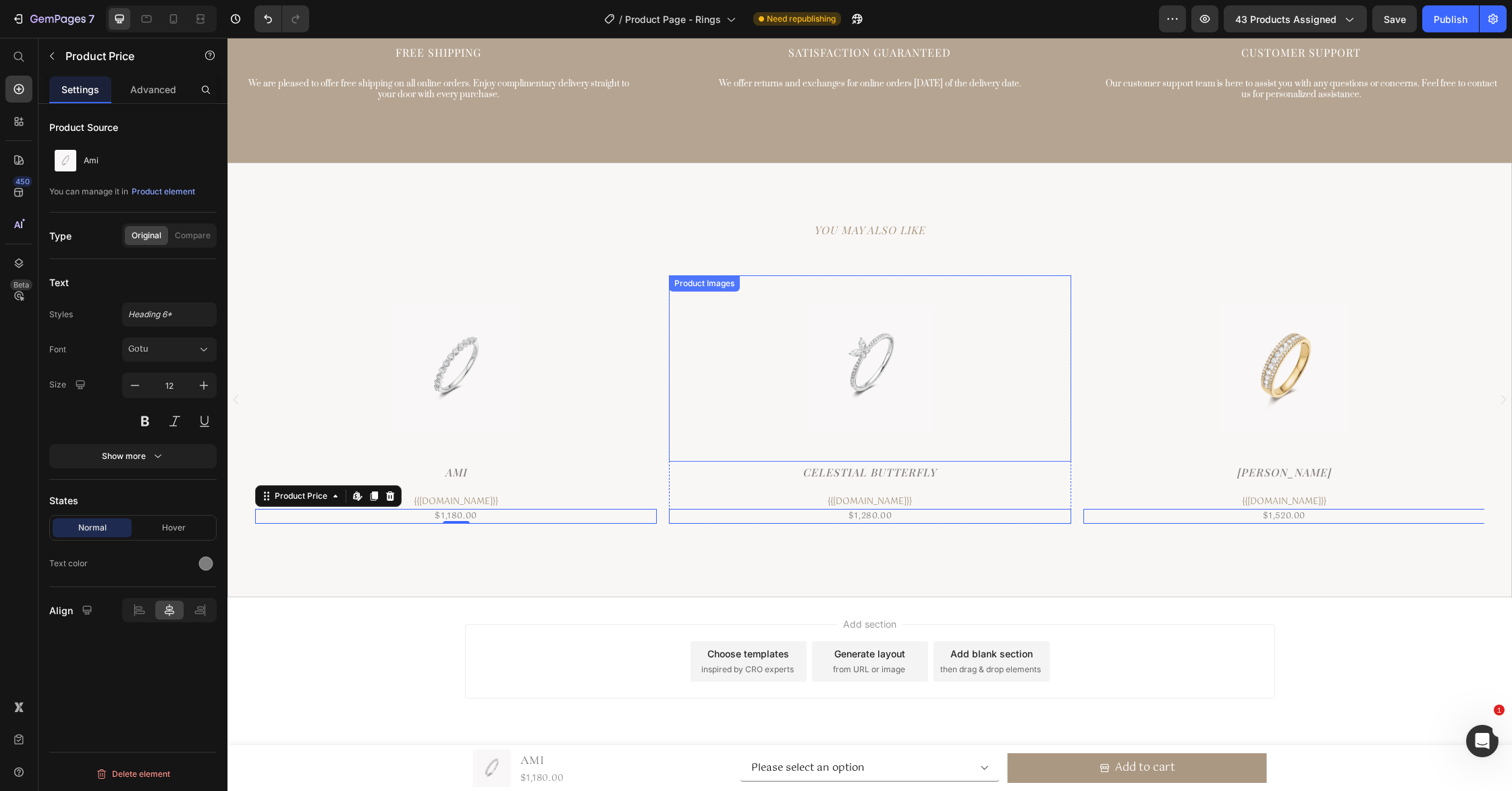 click on "Product Images" at bounding box center (869, 368) 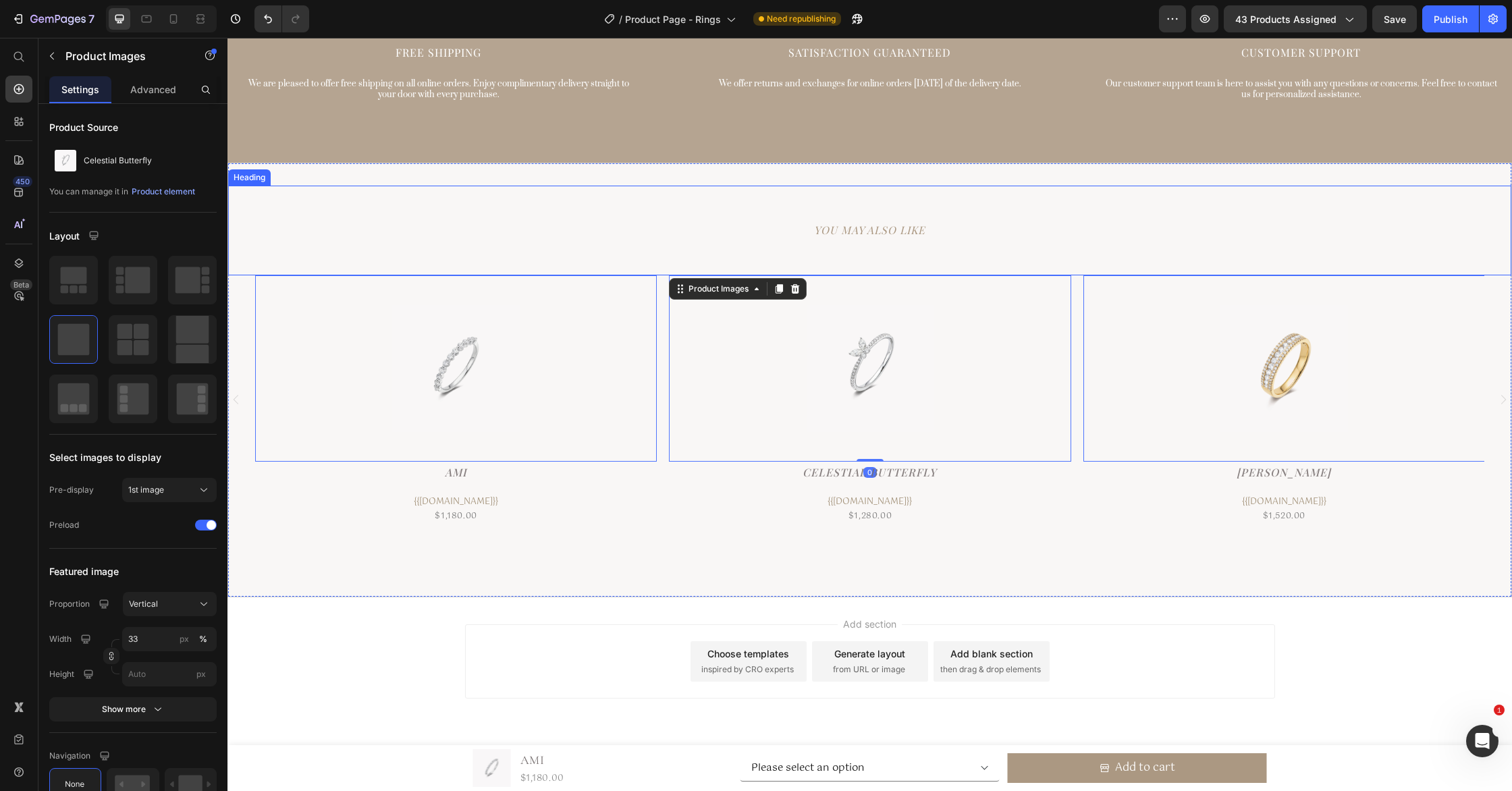 click on "YOU MAY ALSO LIKE Heading" at bounding box center (869, 230) 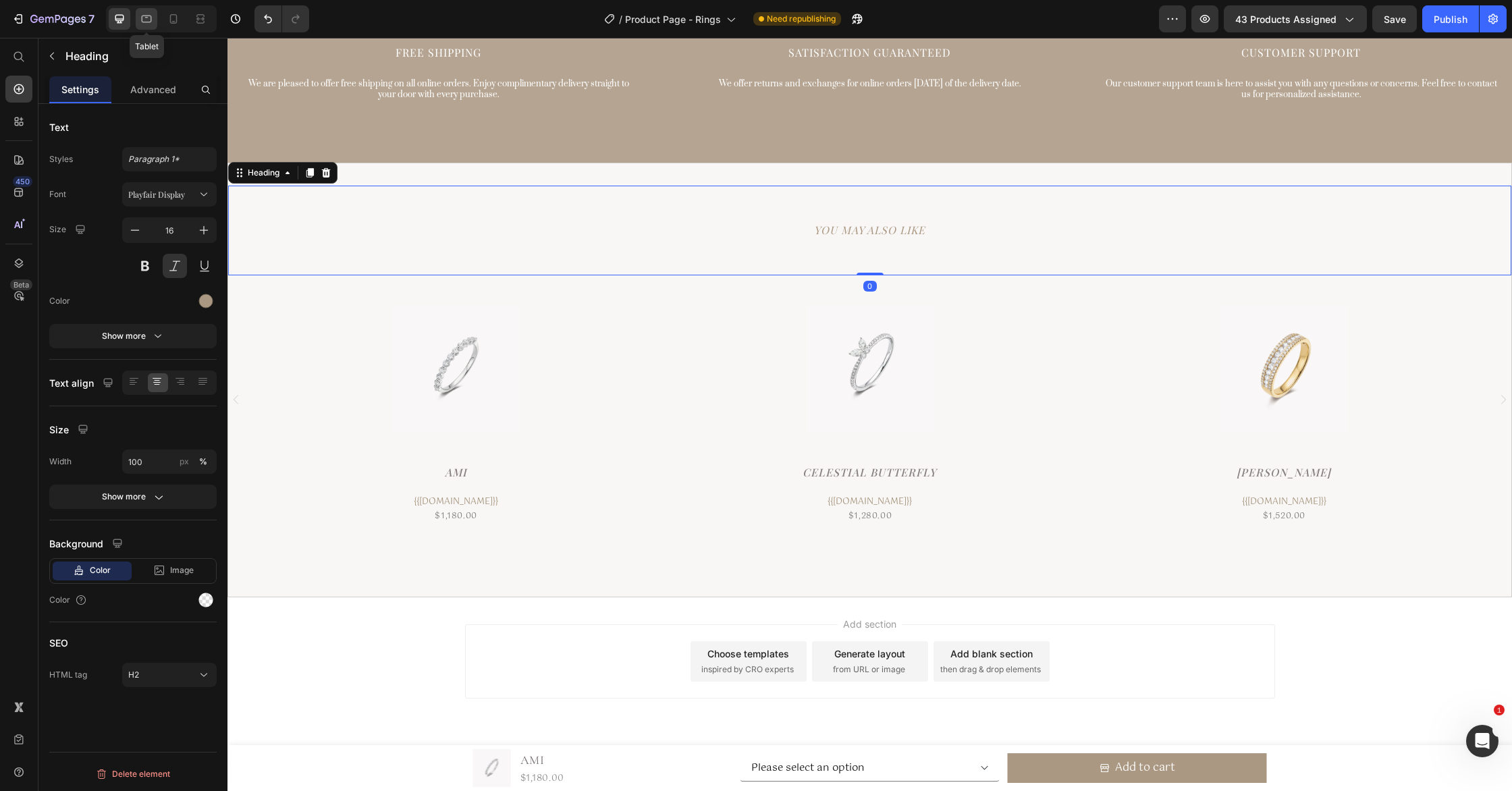 click 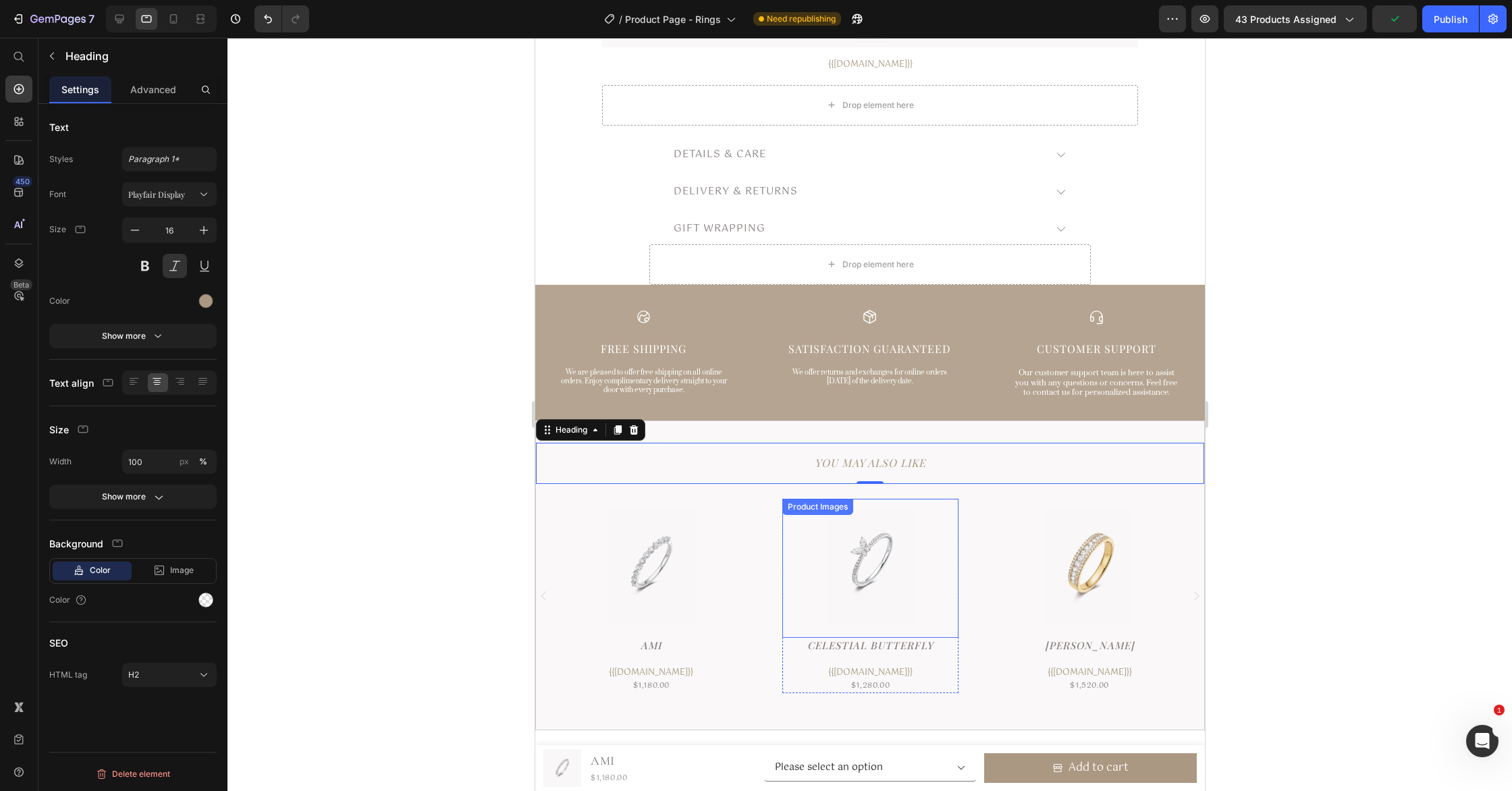 scroll, scrollTop: 570, scrollLeft: 0, axis: vertical 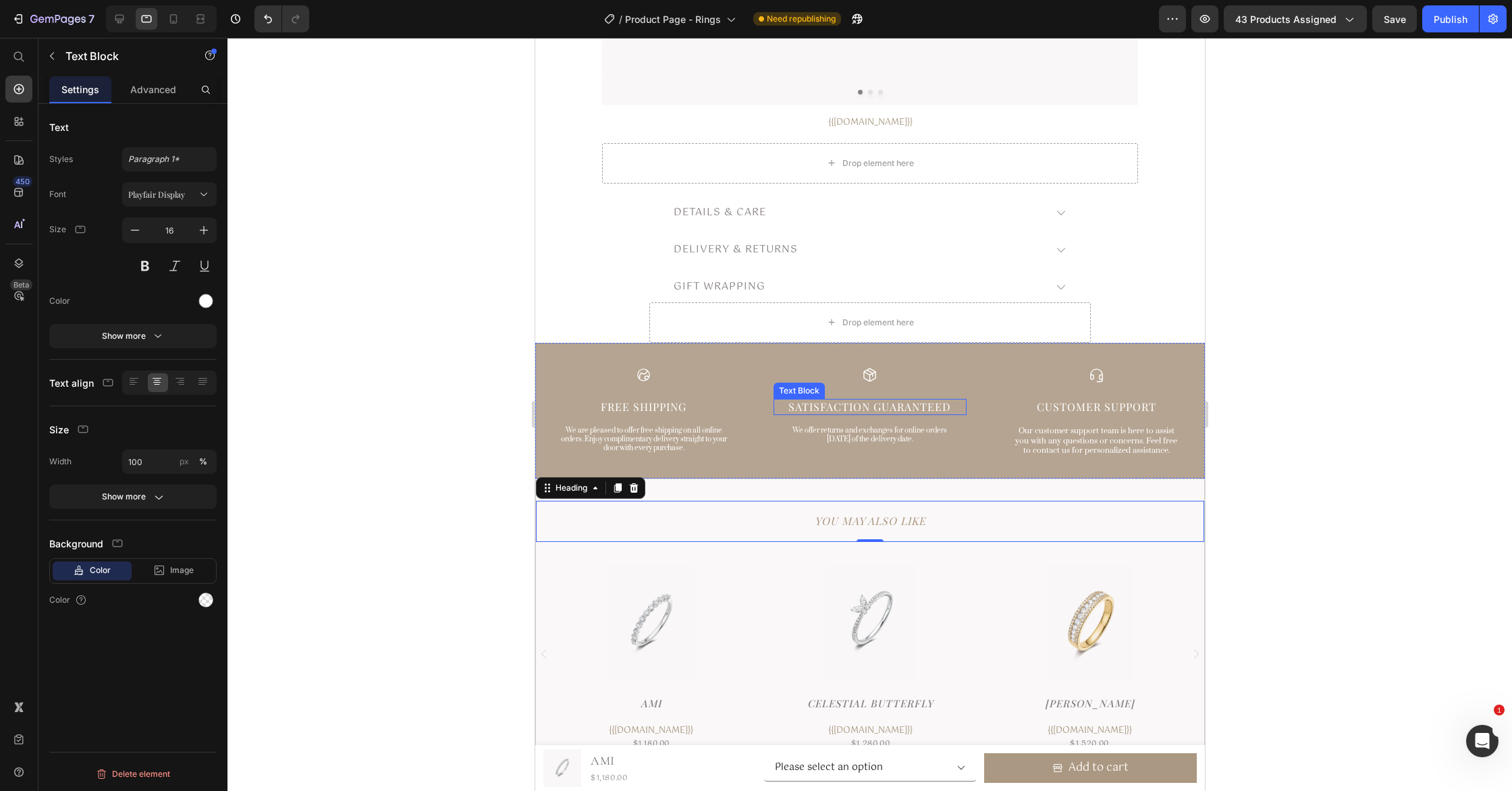 click on "Satisfaction Guaranteed" at bounding box center (869, 407) 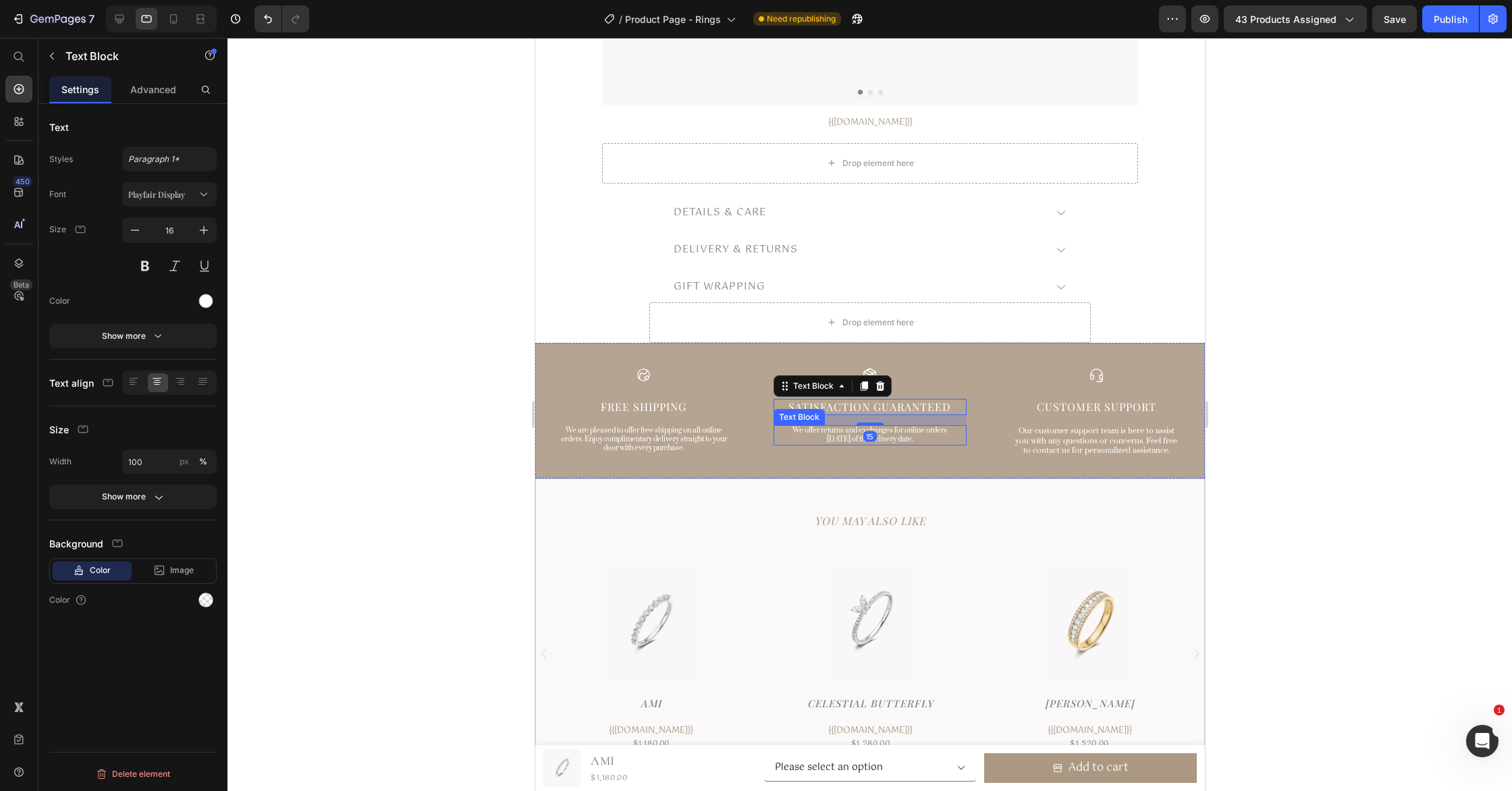 click on "We offer returns and exchanges for online orders [DATE] of the delivery date." at bounding box center [869, 435] 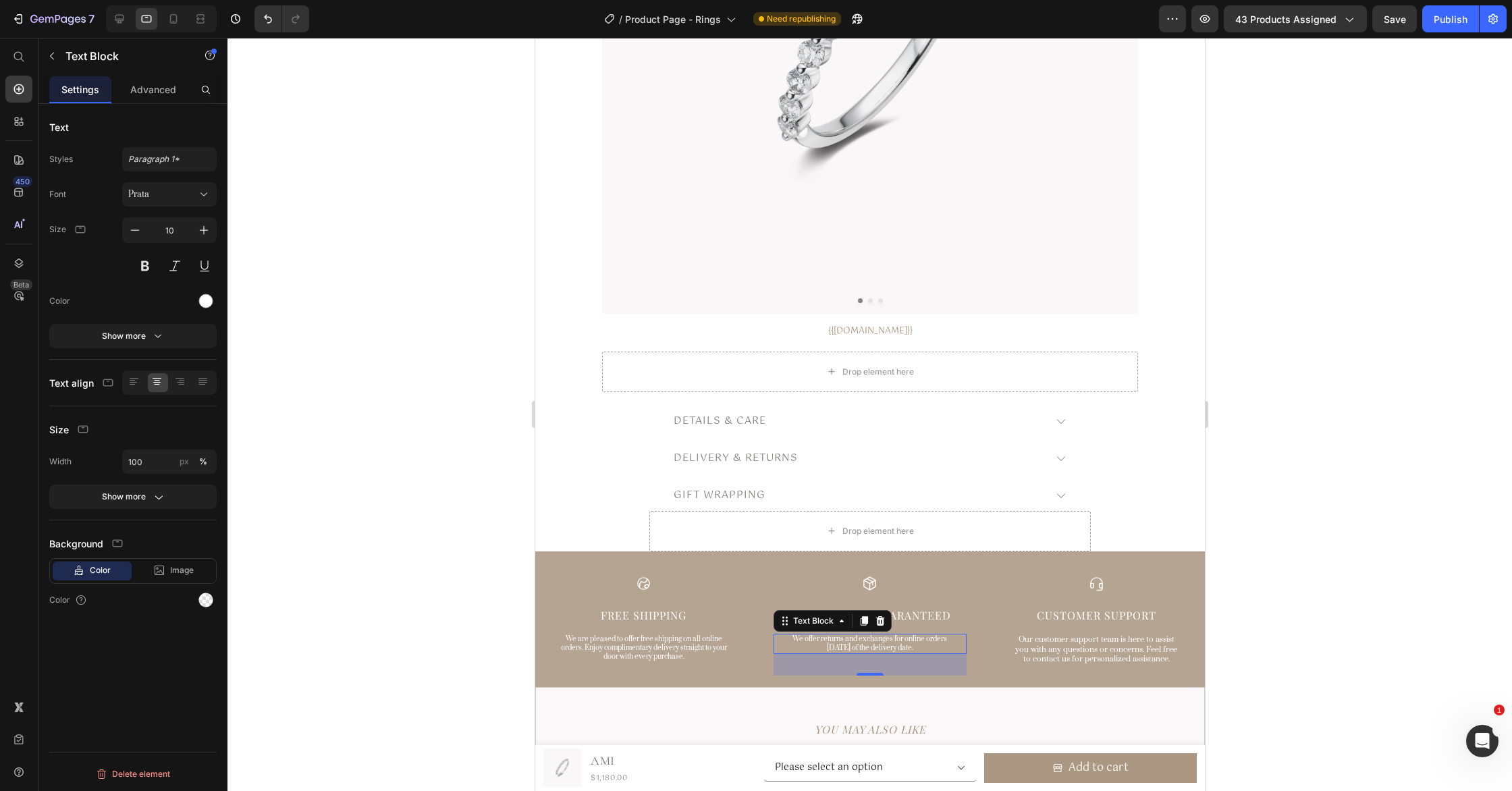 scroll, scrollTop: 360, scrollLeft: 0, axis: vertical 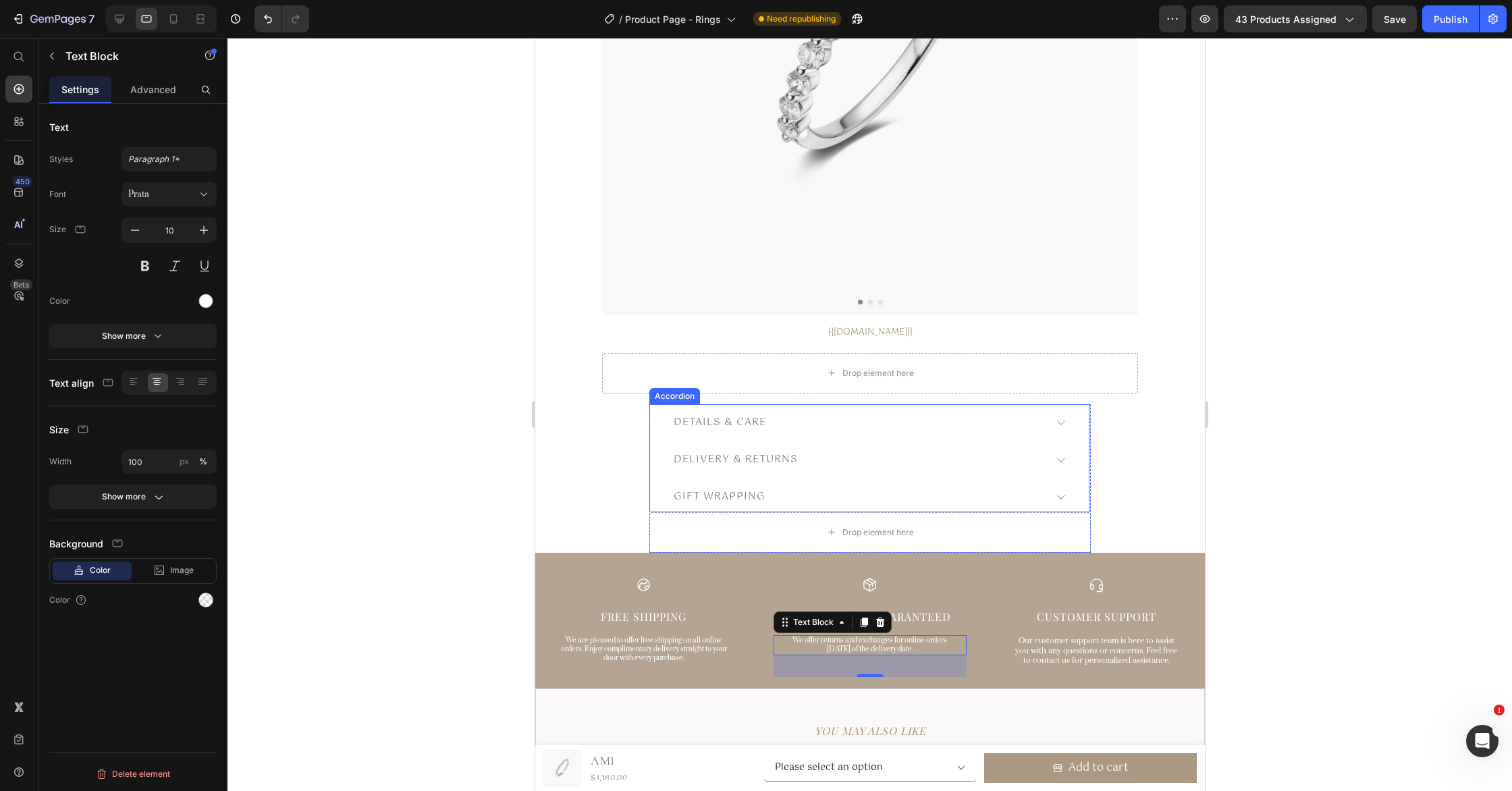 click on "Details & Care" at bounding box center (719, 422) 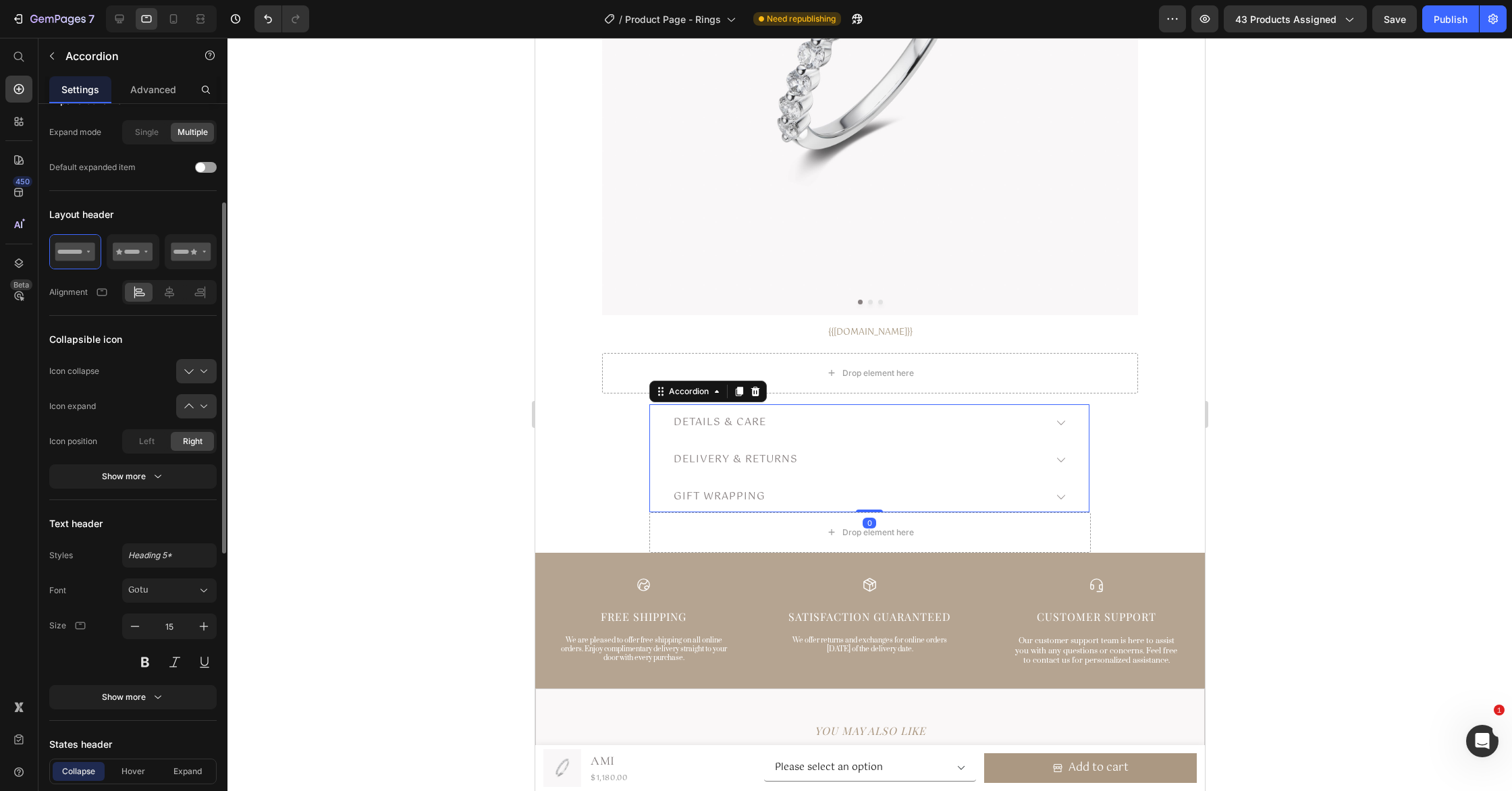 scroll, scrollTop: 202, scrollLeft: 0, axis: vertical 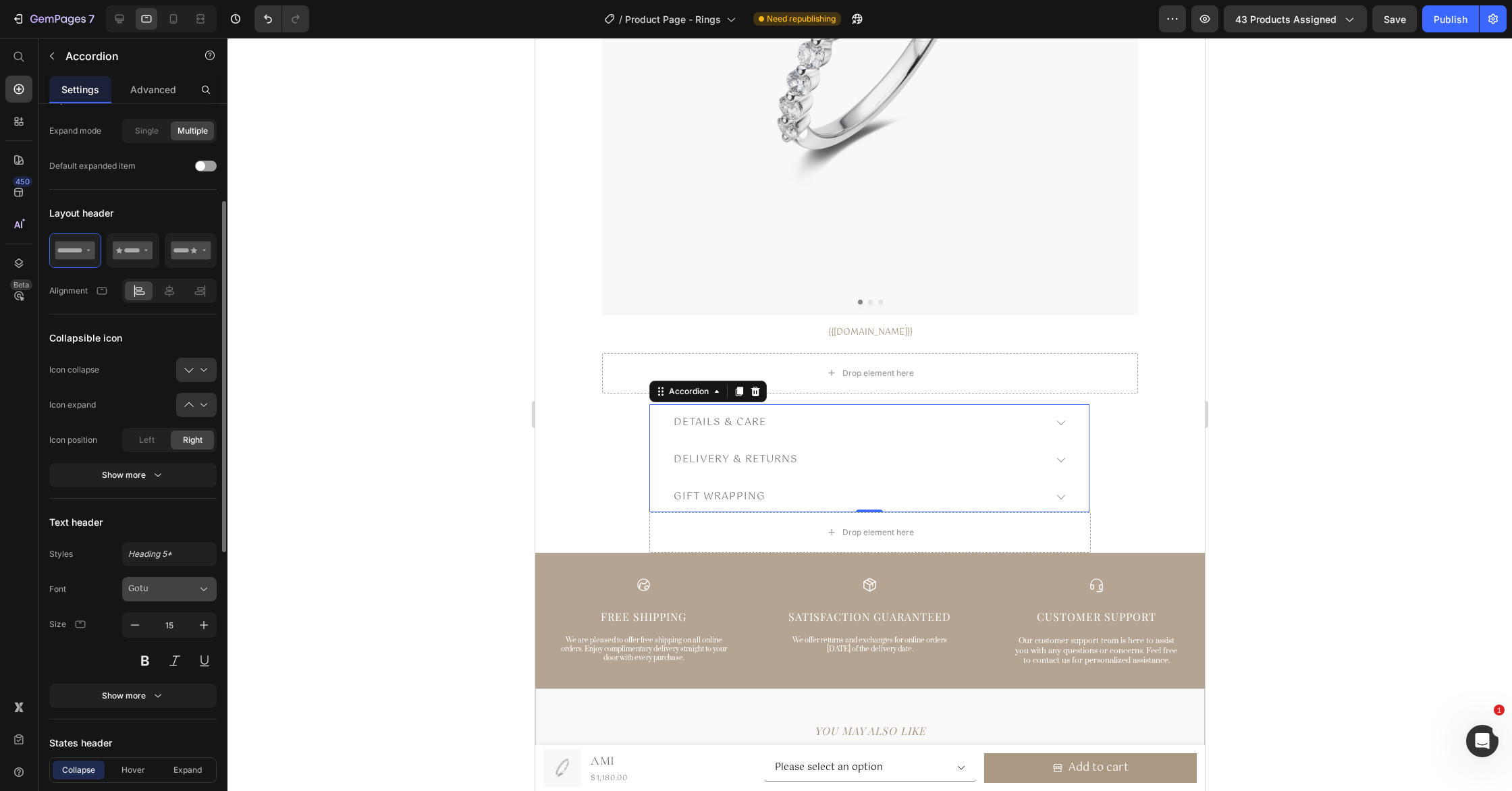 click on "Gotu" at bounding box center [163, 589] 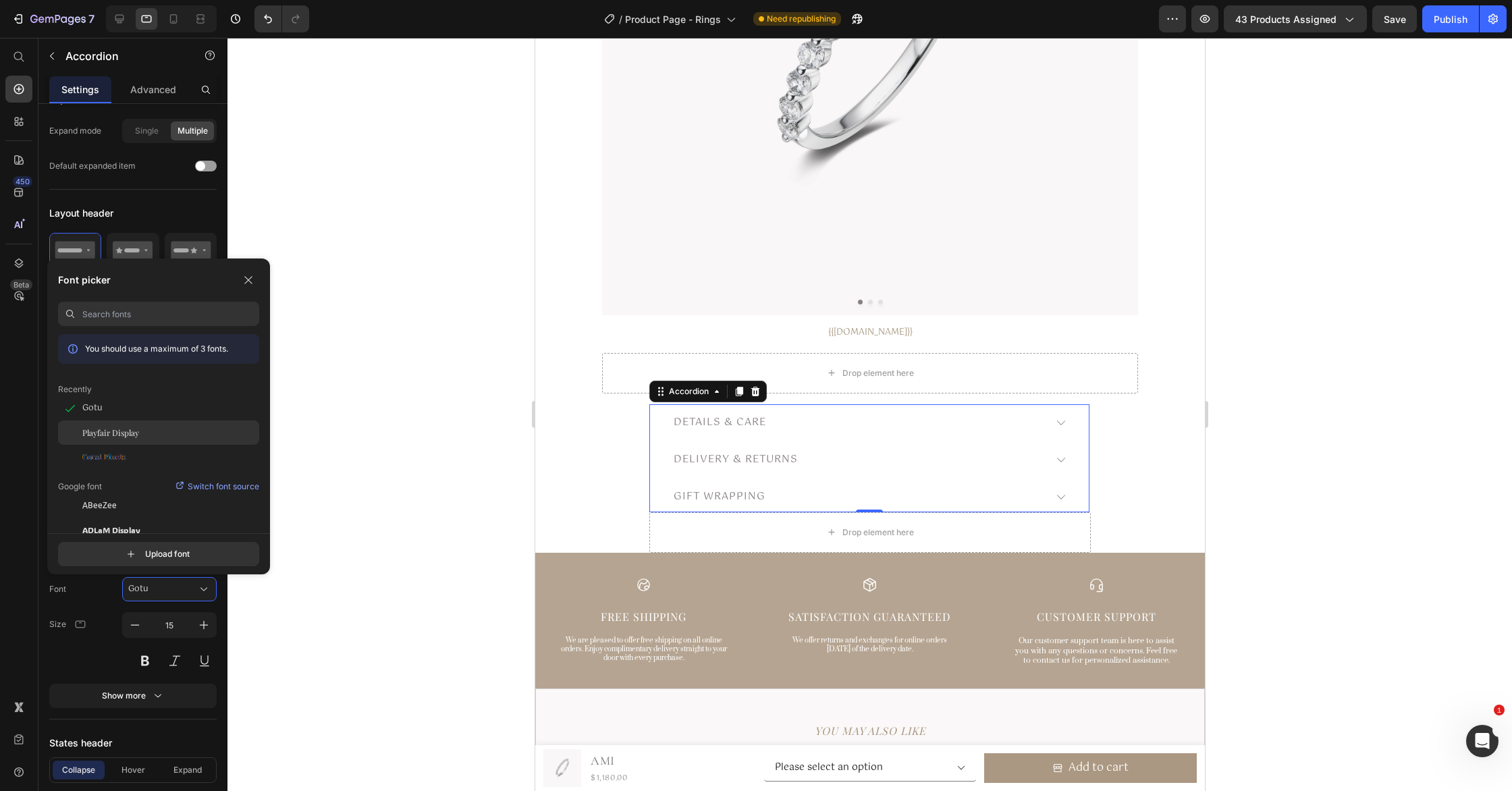 click on "Playfair Display" 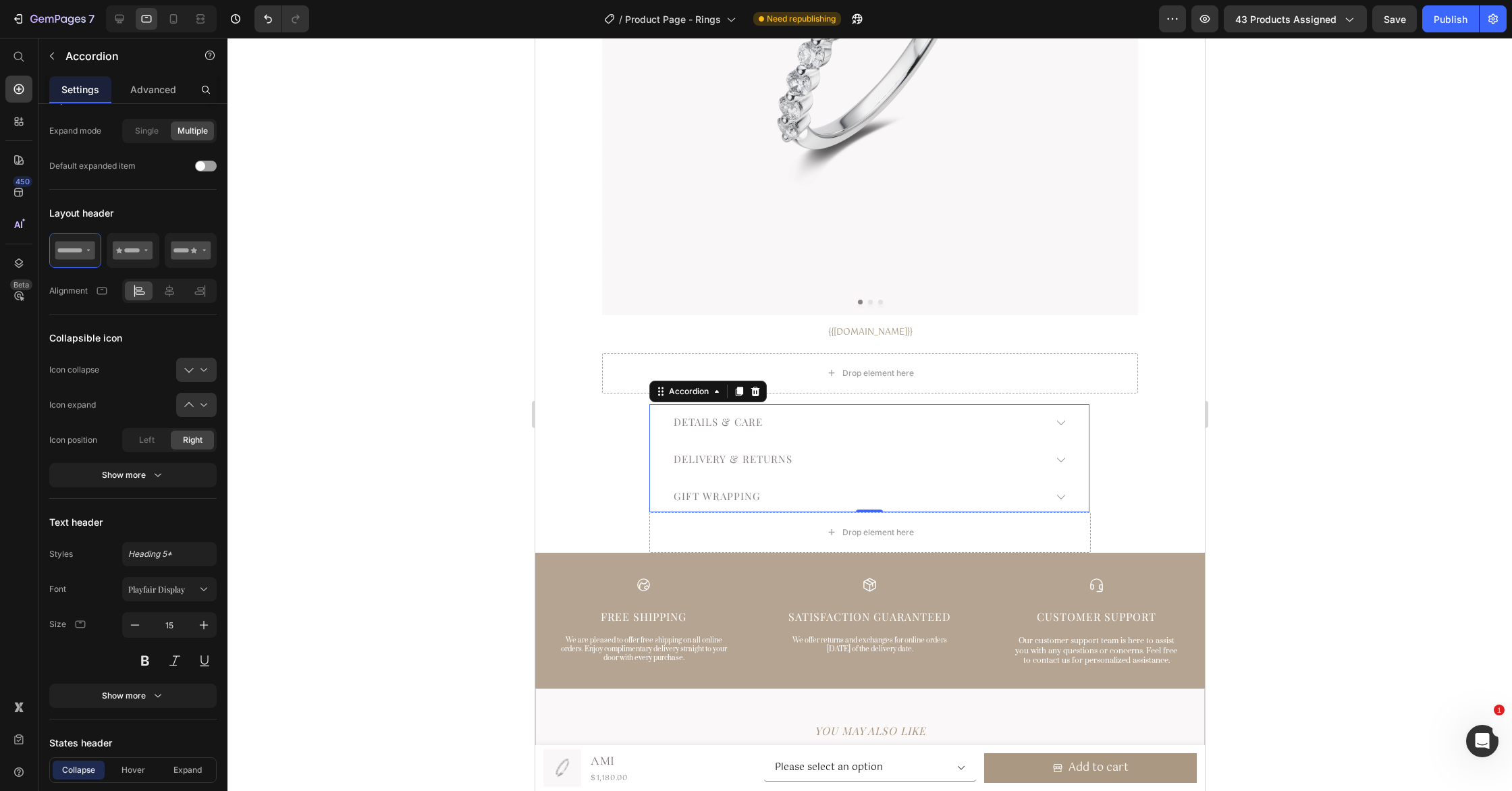 click 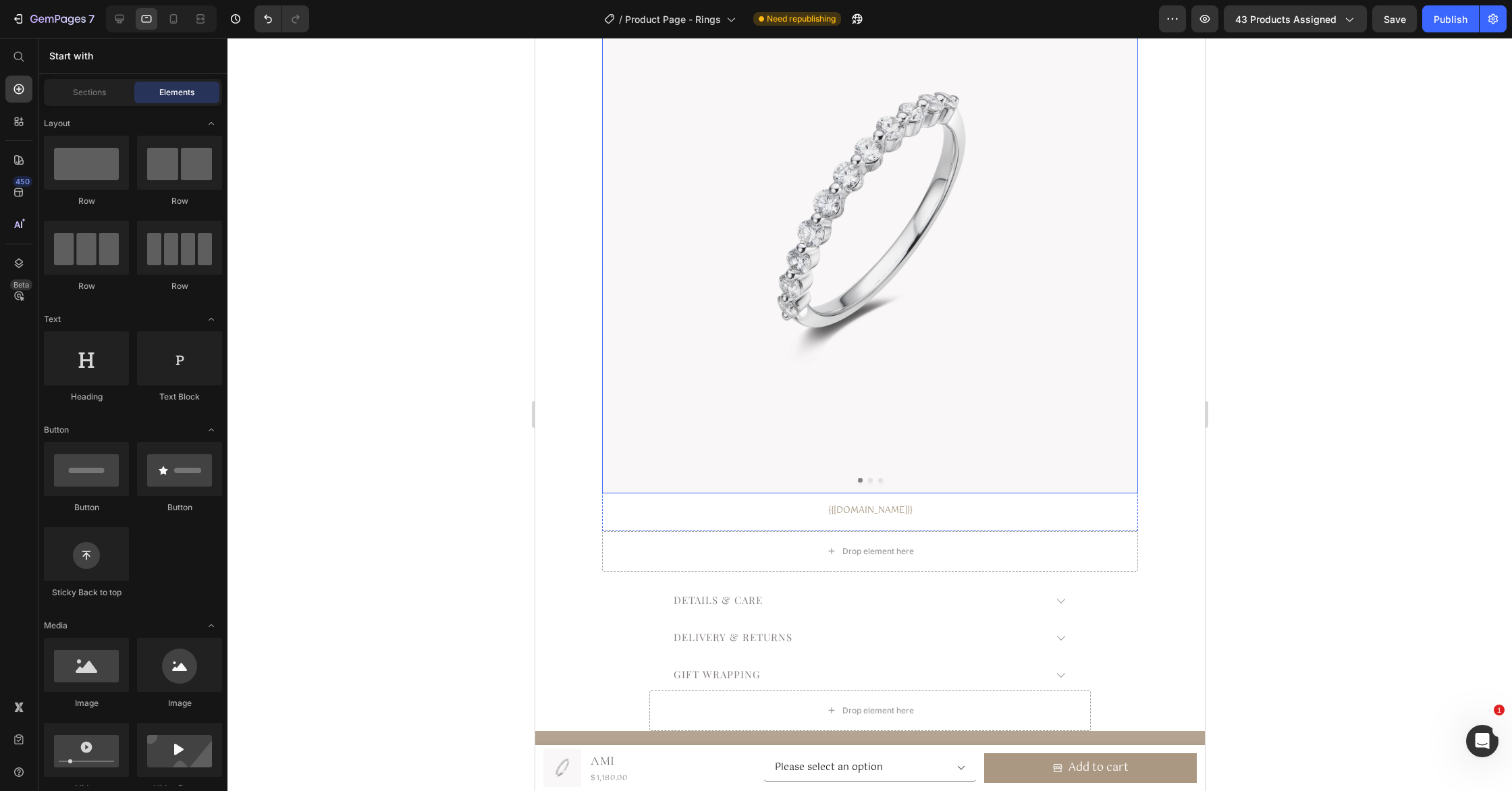 scroll, scrollTop: 0, scrollLeft: 0, axis: both 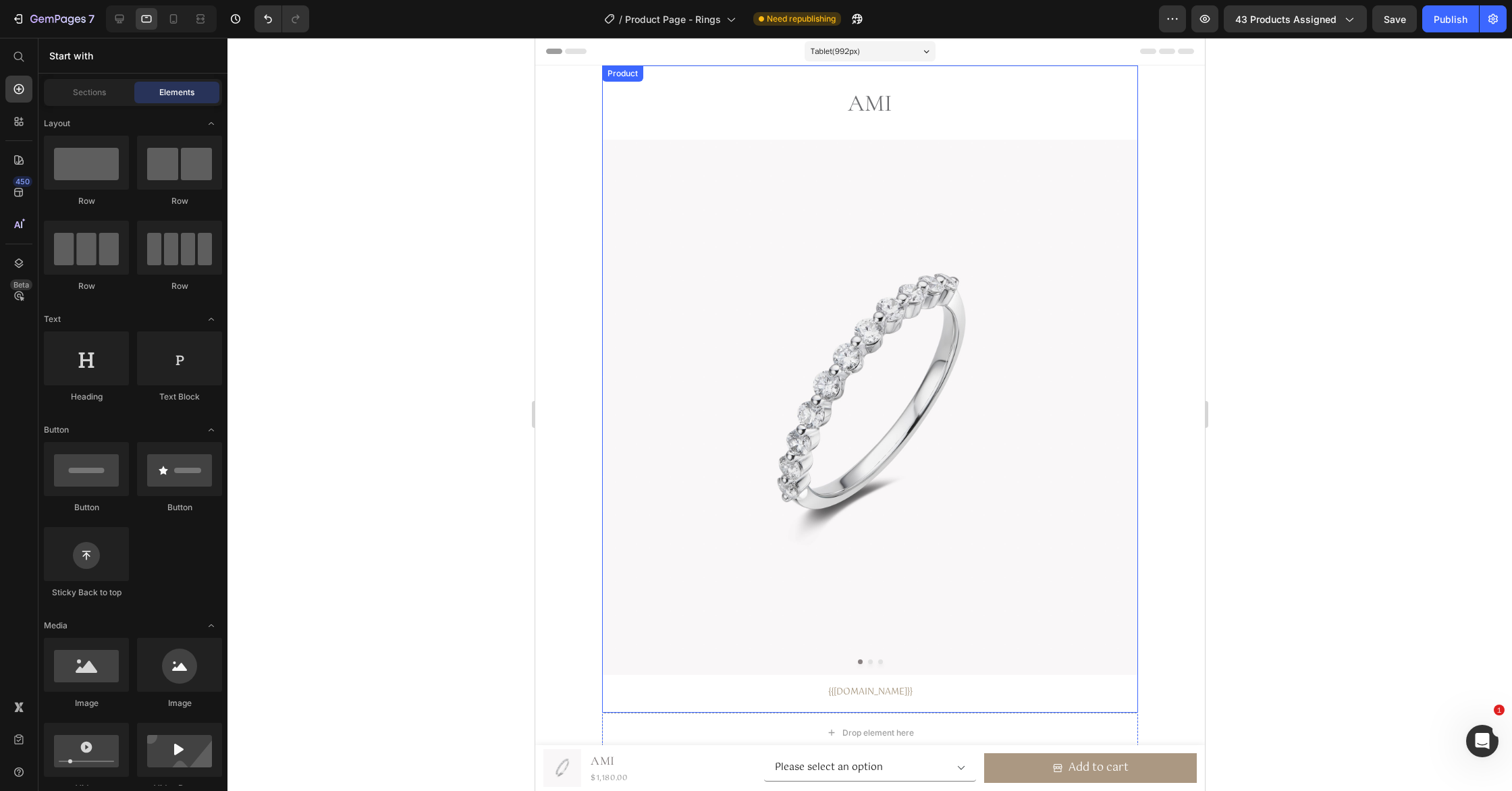 click on "Ami" at bounding box center (869, 104) 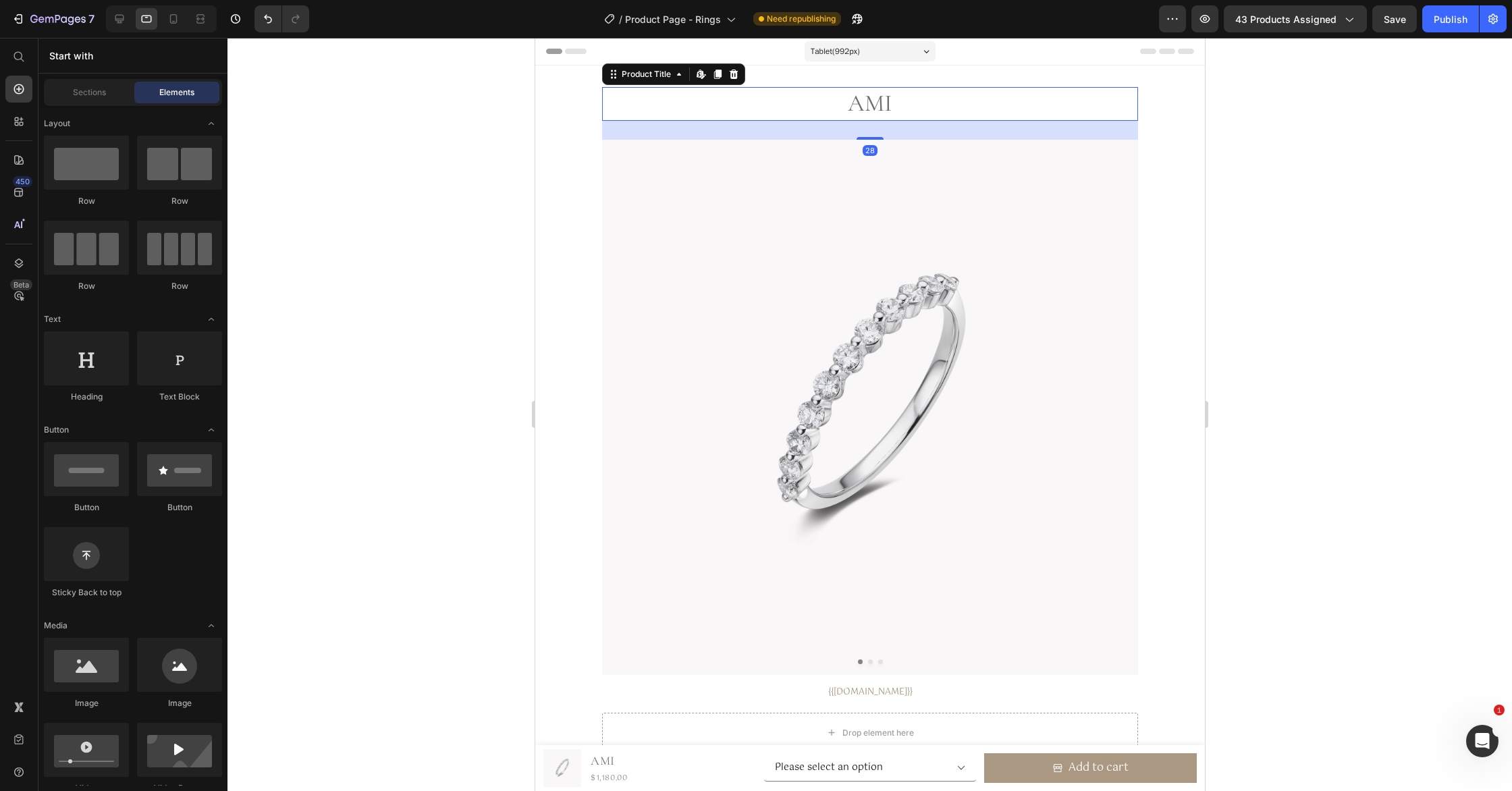 scroll, scrollTop: 0, scrollLeft: 0, axis: both 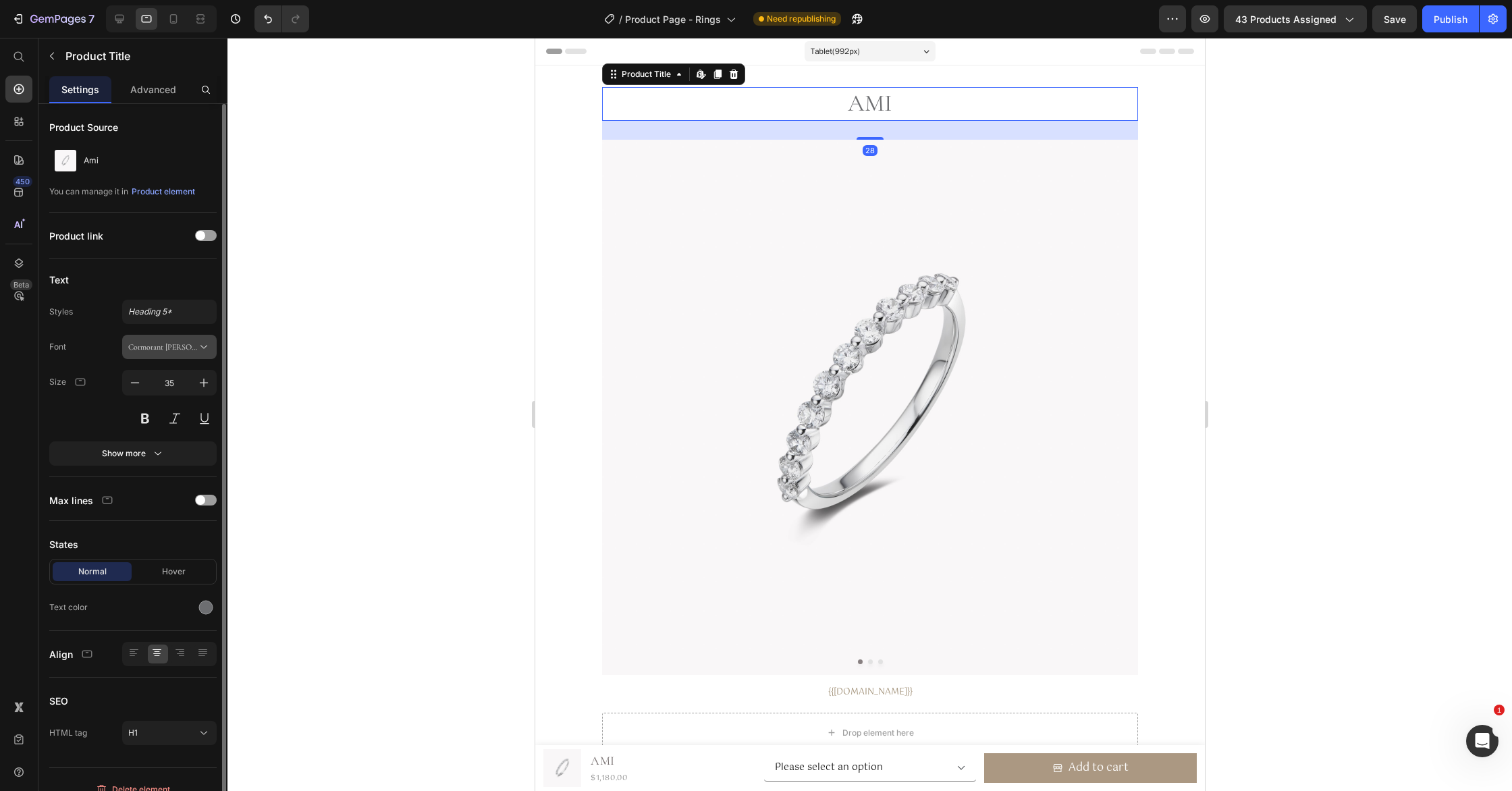 click on "Cormorant [PERSON_NAME]" at bounding box center [163, 347] 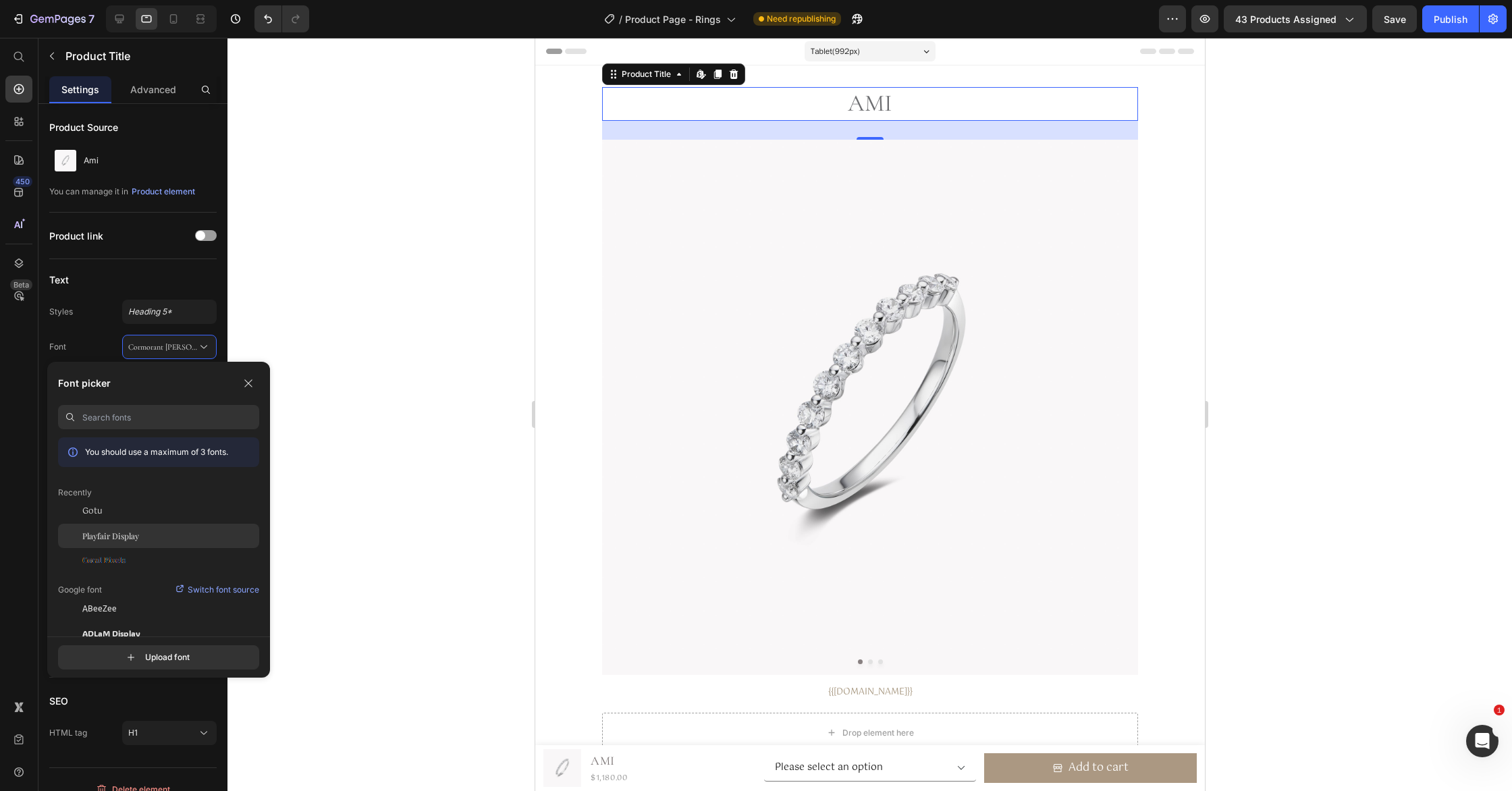 click on "Playfair Display" 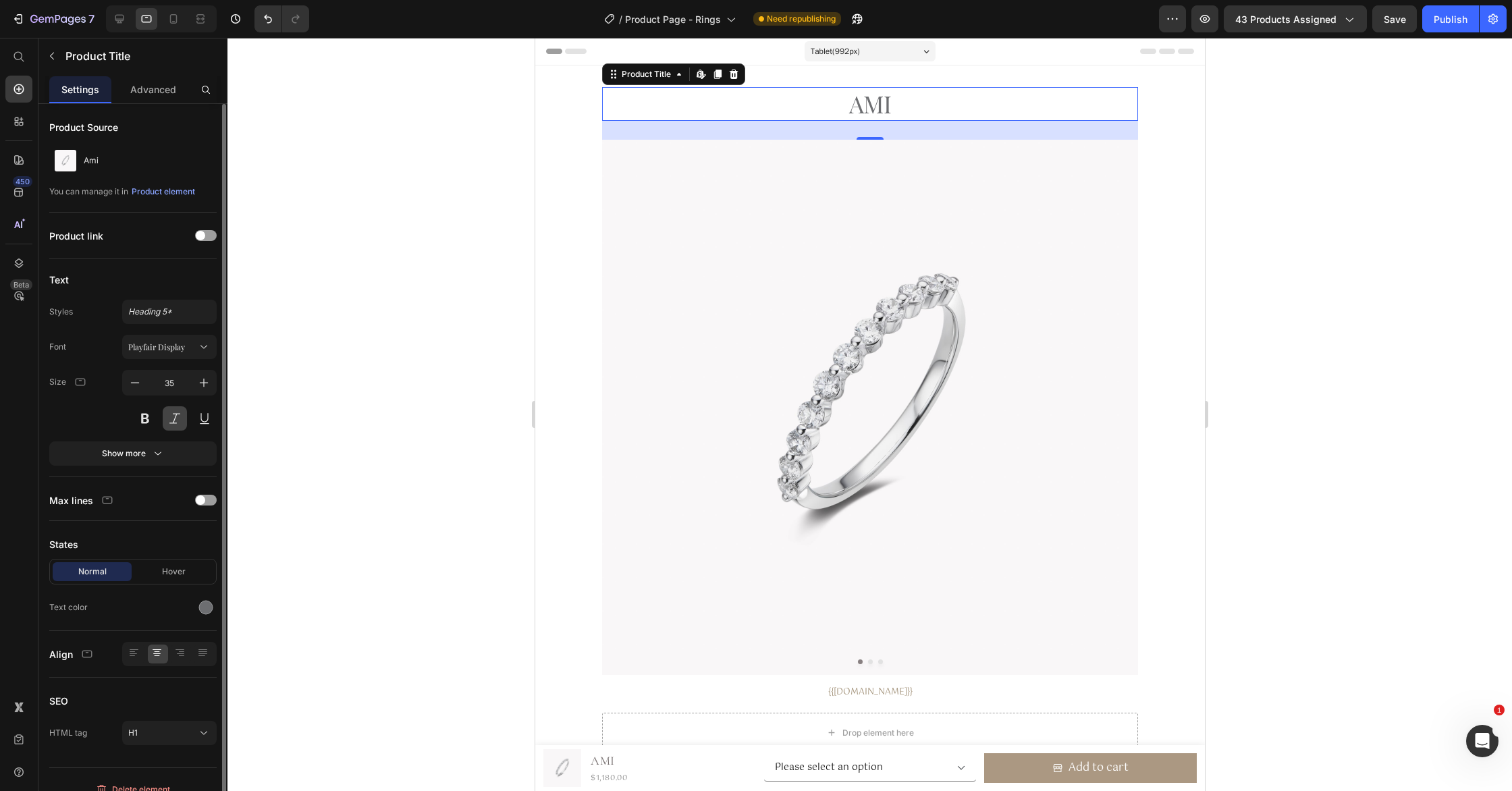click at bounding box center (175, 418) 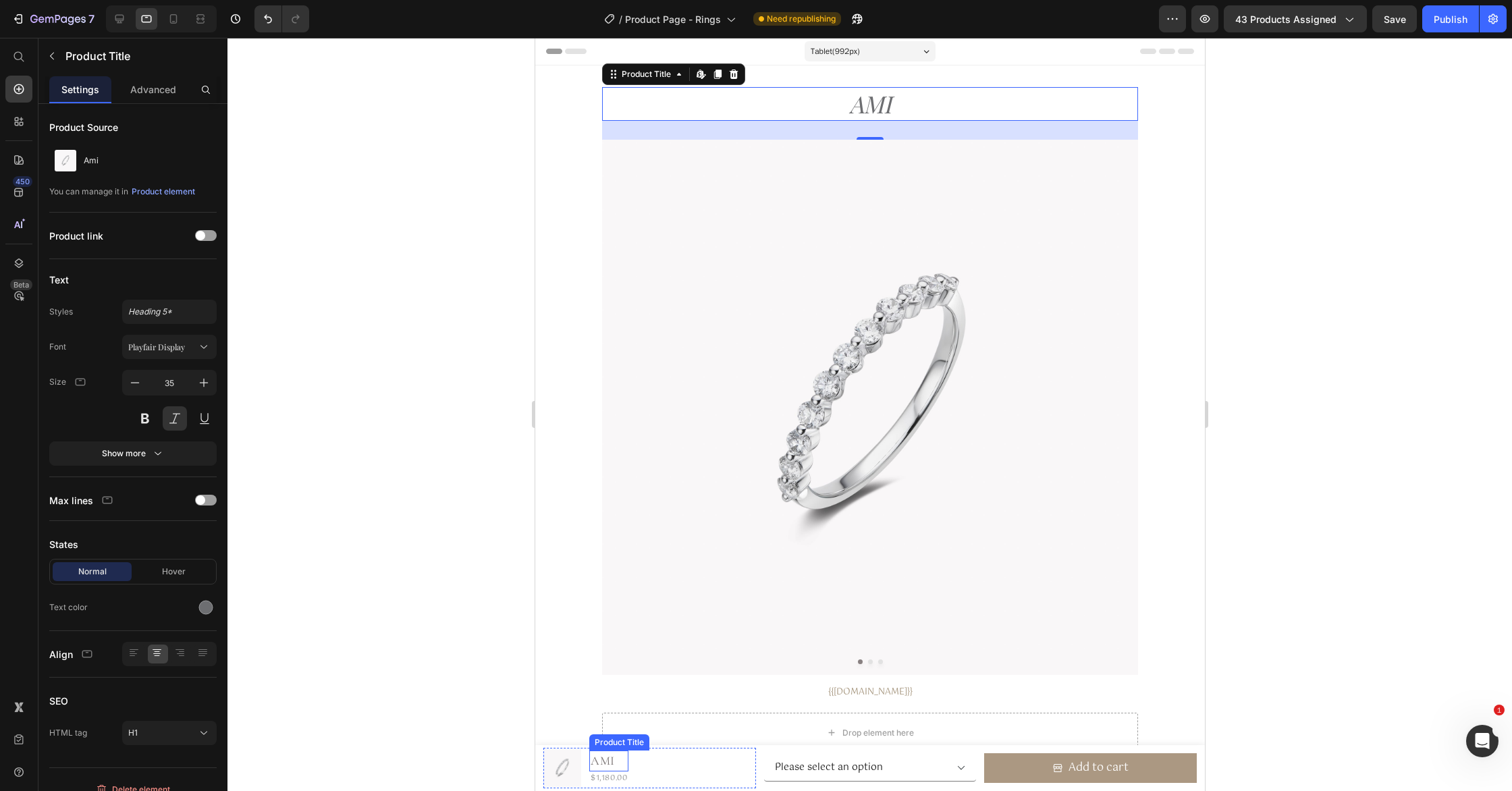 click on "Ami" at bounding box center [608, 761] 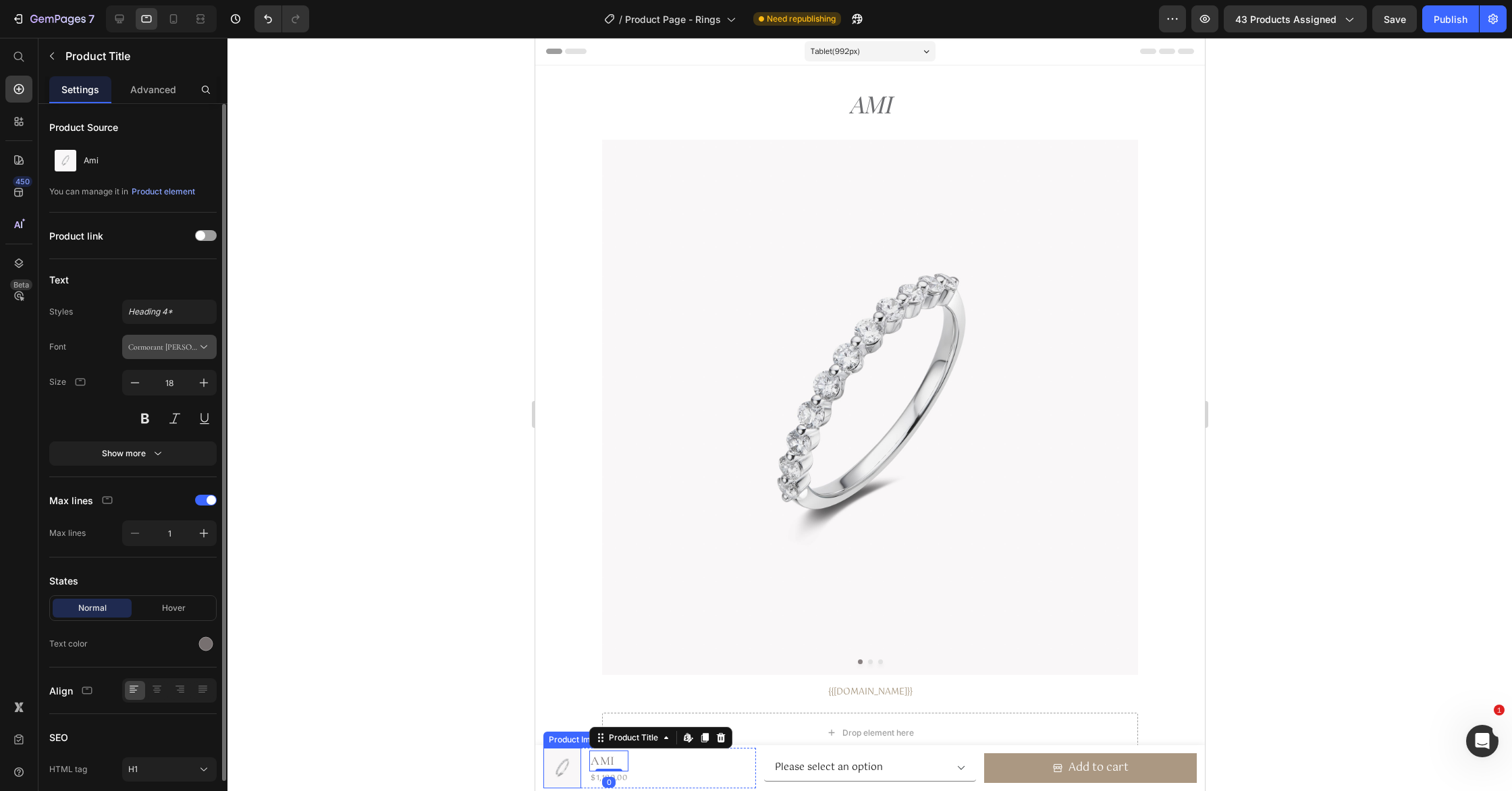 click on "Cormorant [PERSON_NAME]" at bounding box center [163, 347] 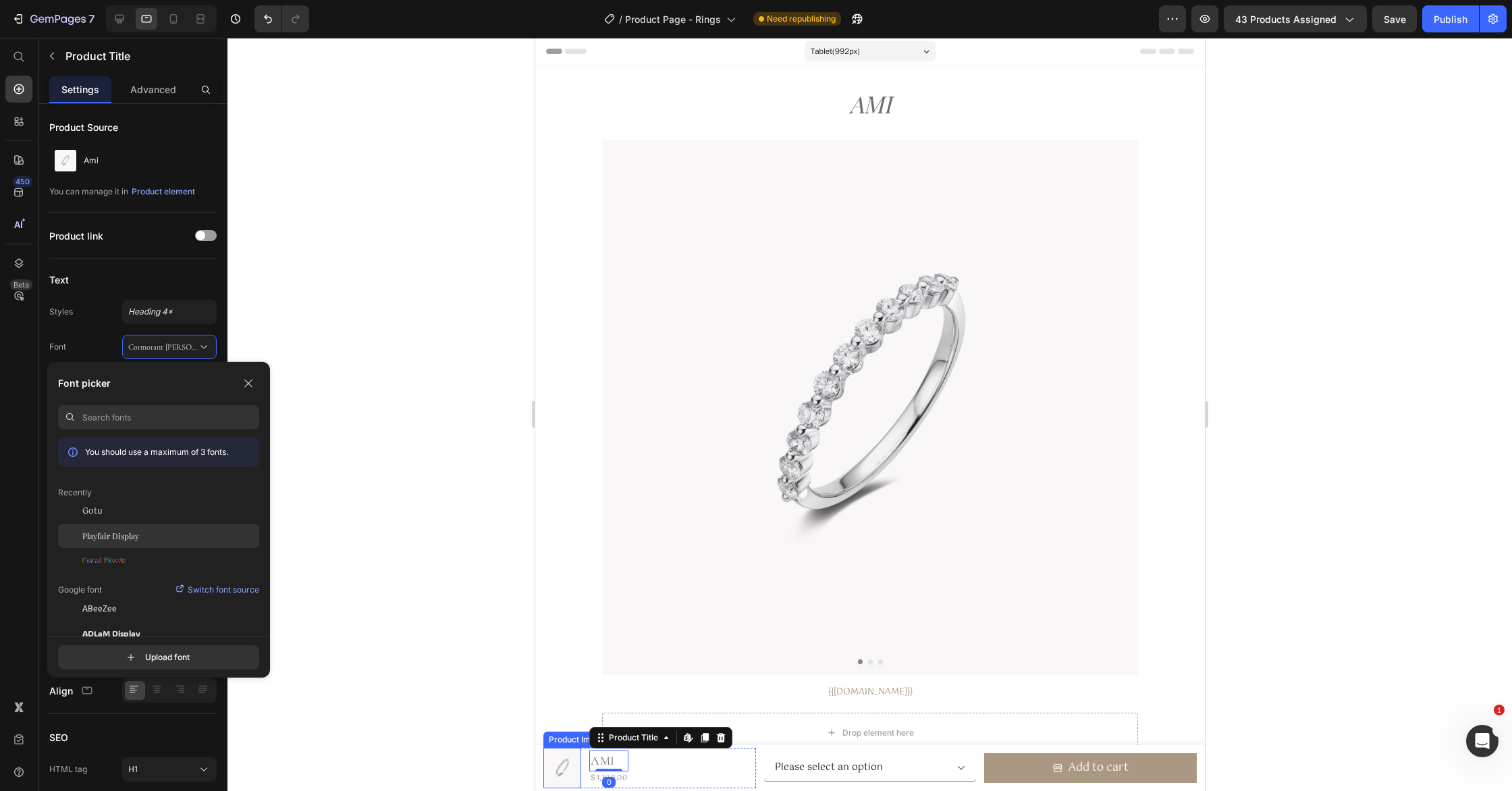click on "Playfair Display" 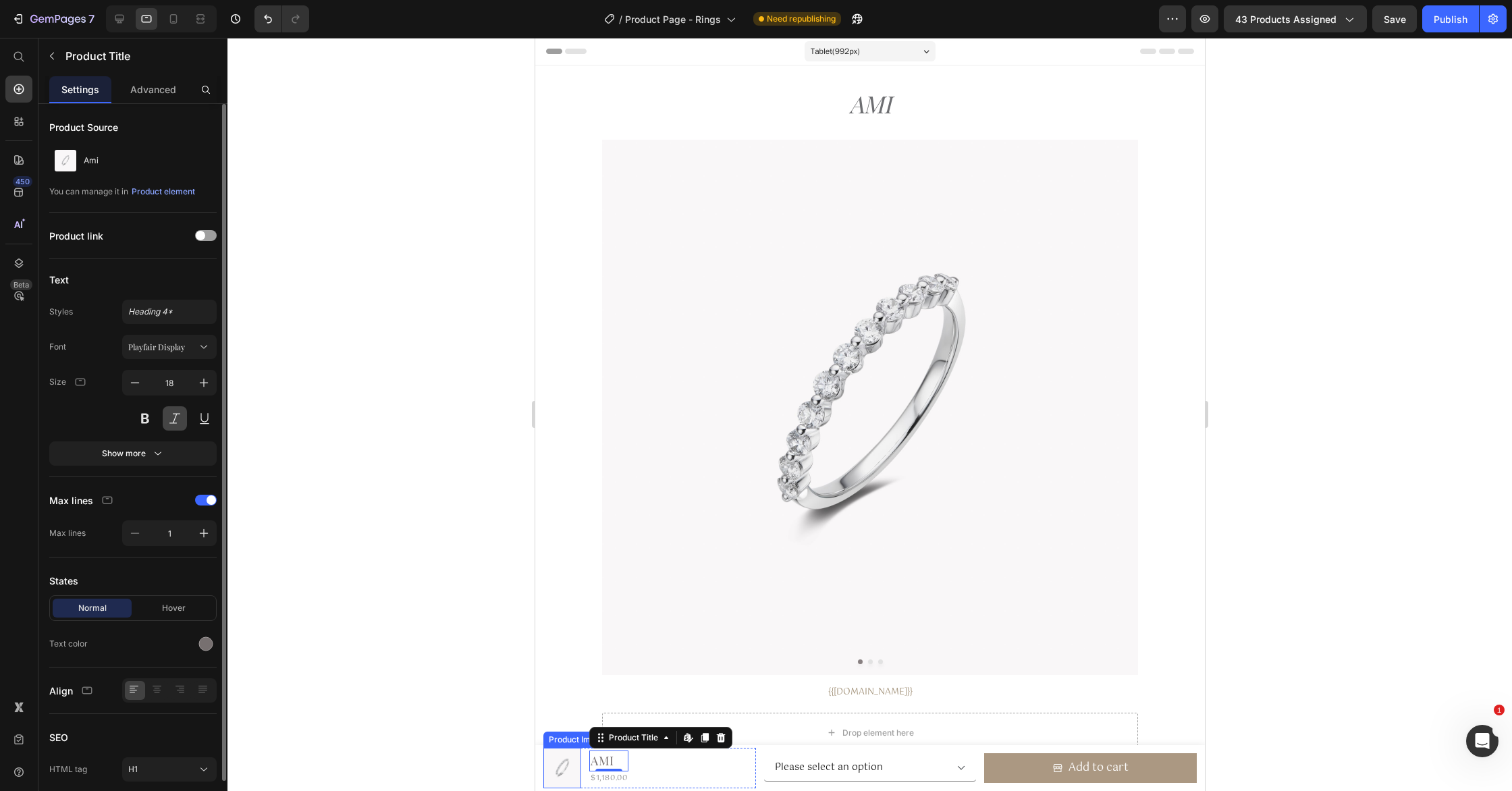 click at bounding box center (175, 418) 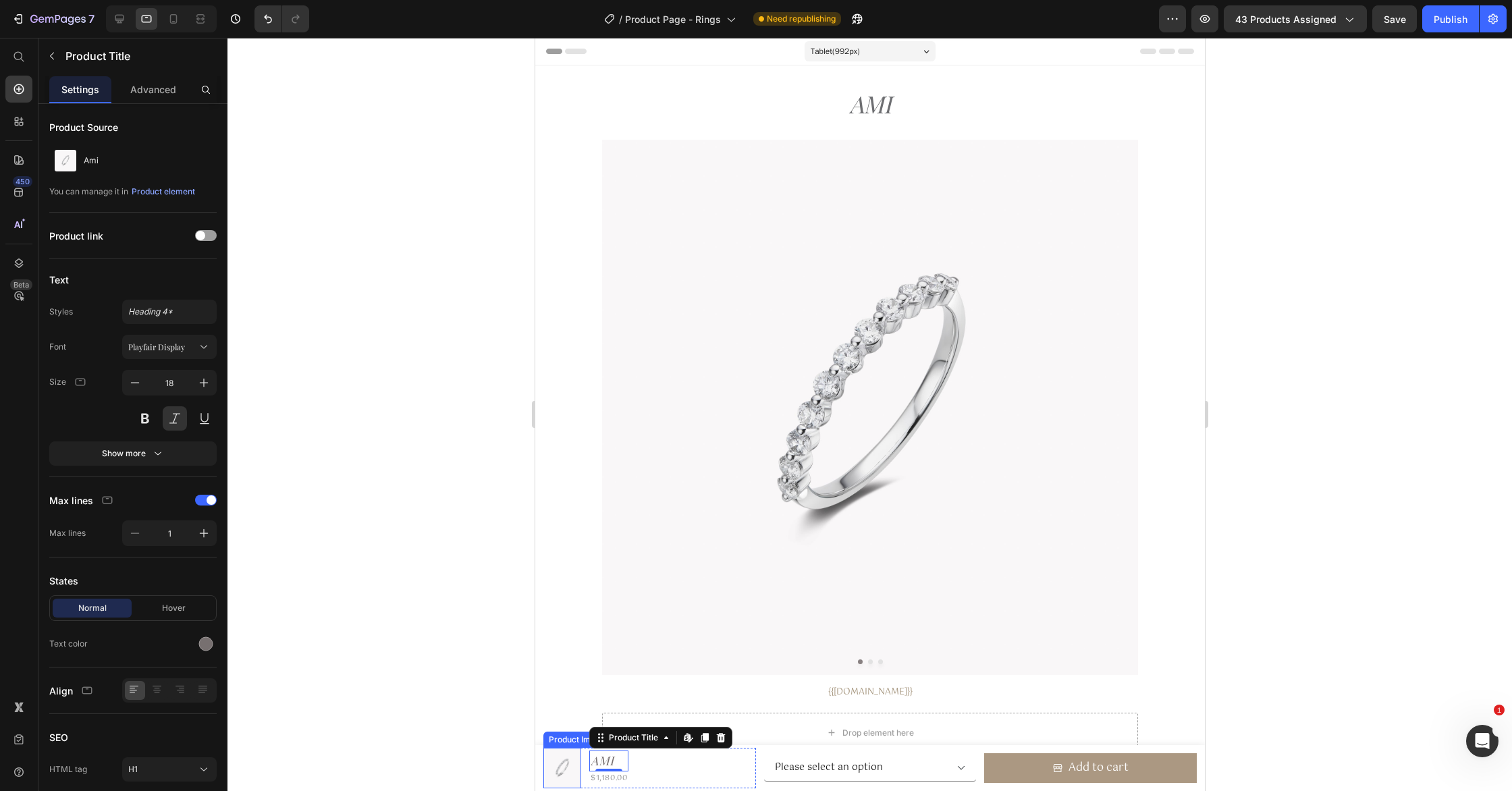 click 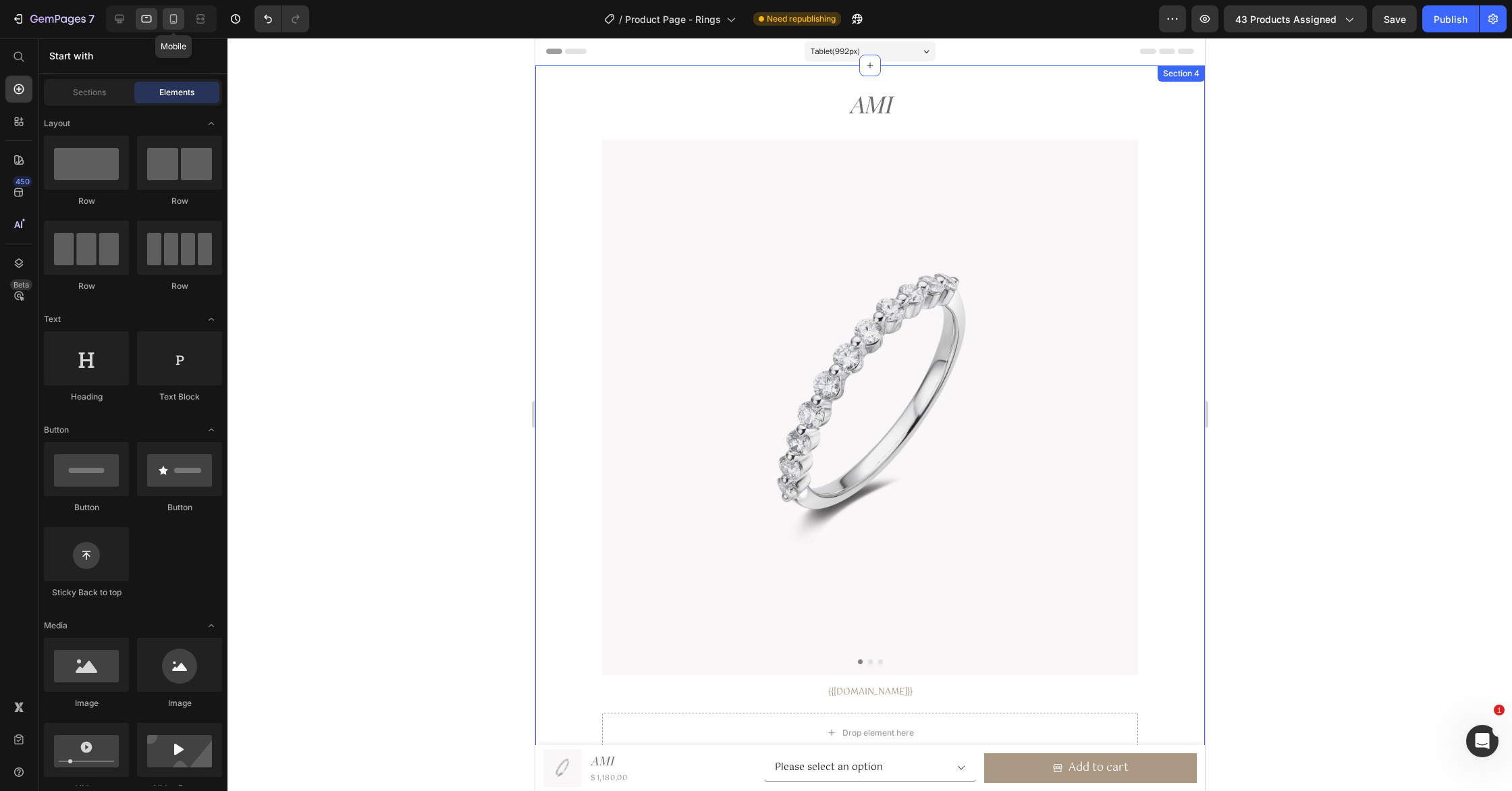 click 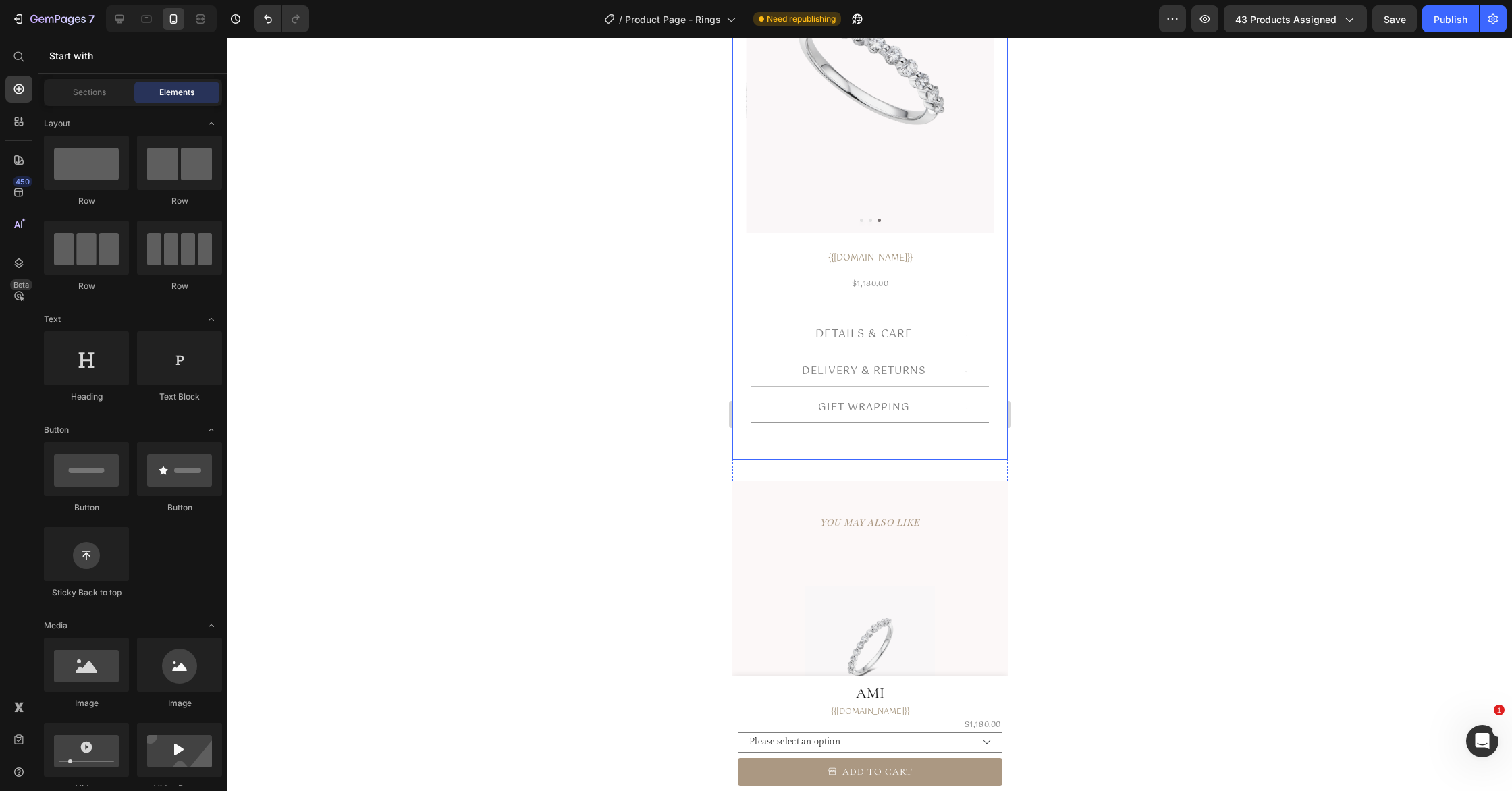 scroll, scrollTop: 191, scrollLeft: 0, axis: vertical 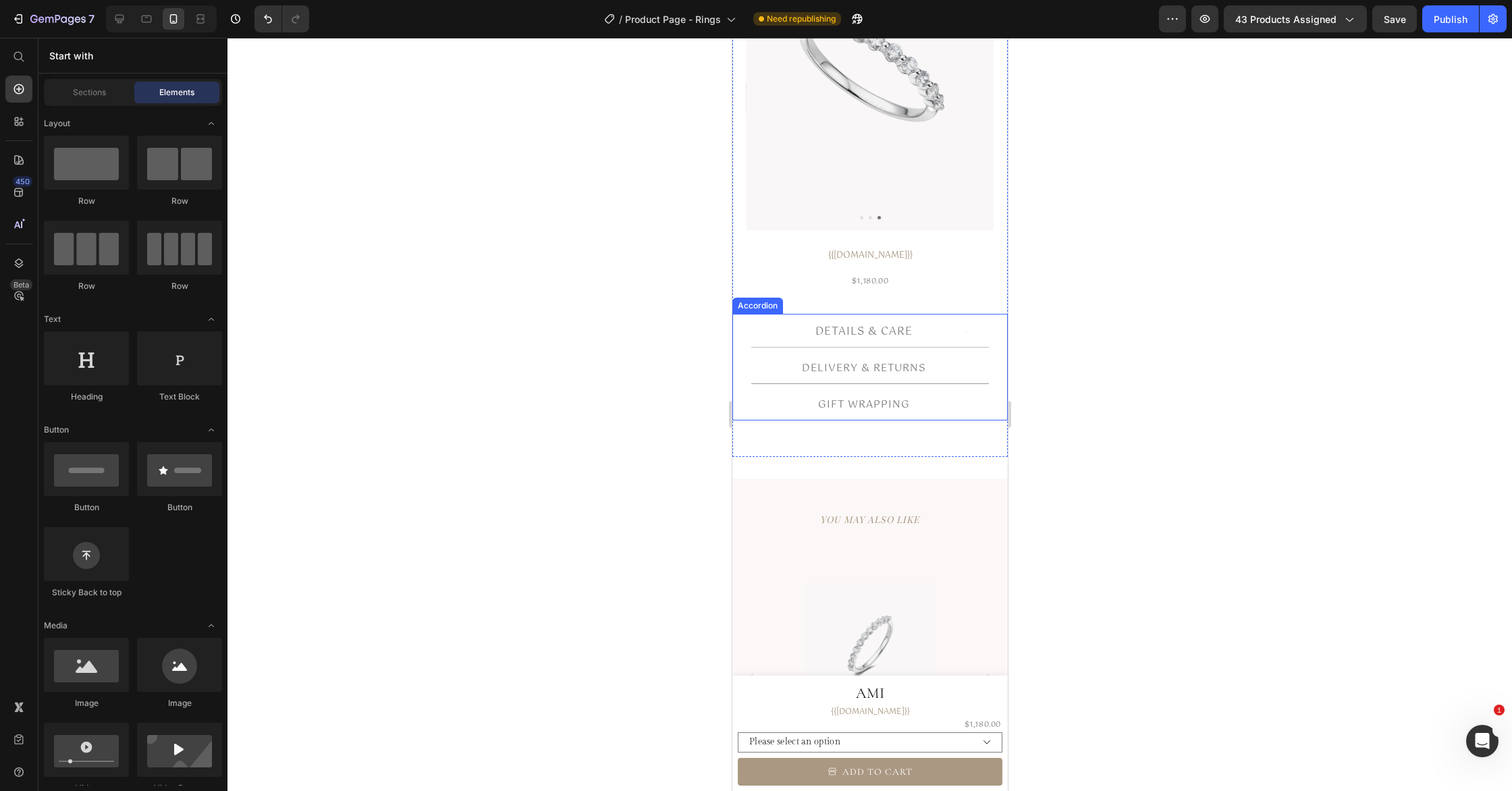 click on "Details & Care" at bounding box center (863, 331) 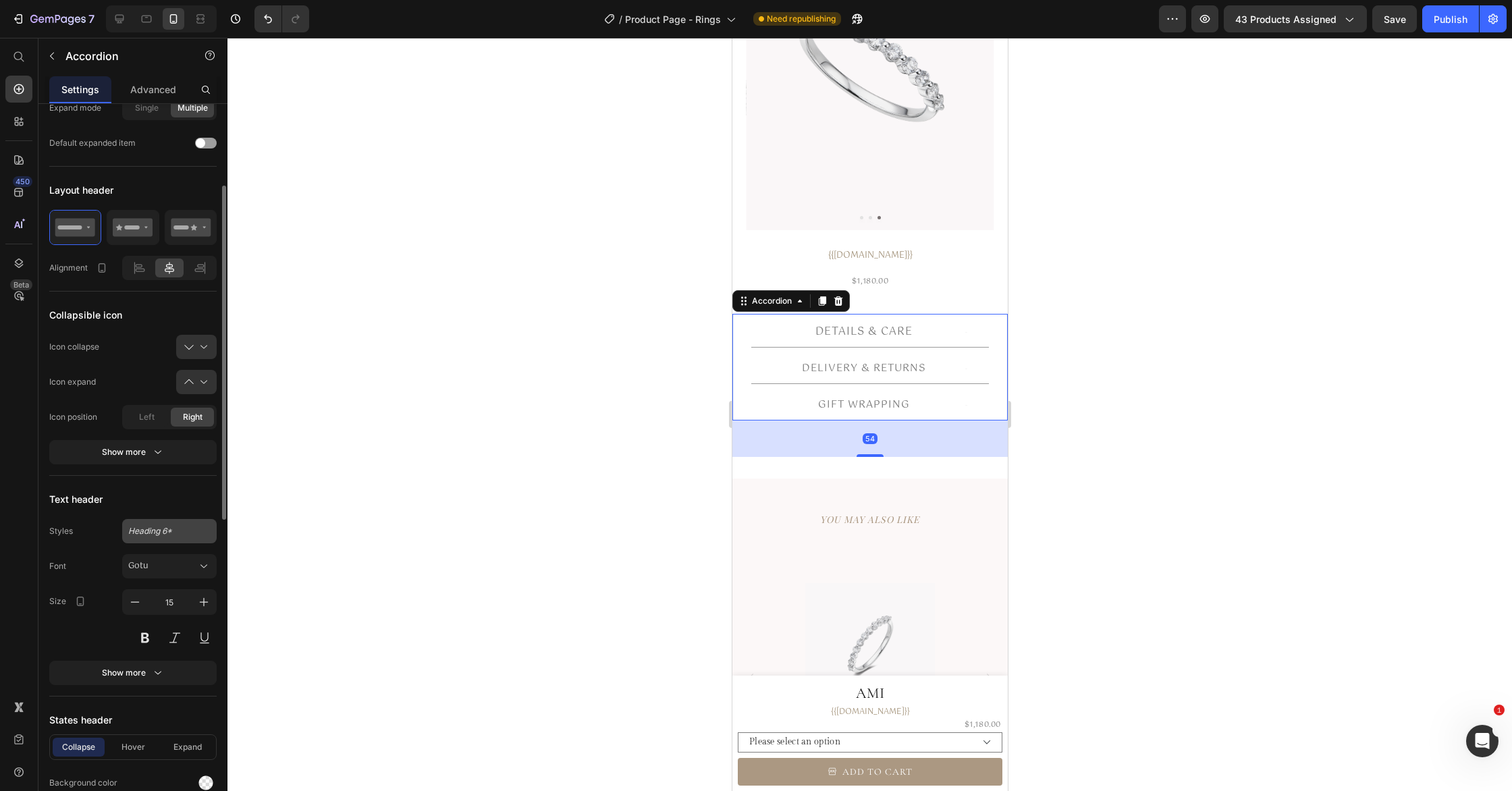 scroll, scrollTop: 227, scrollLeft: 0, axis: vertical 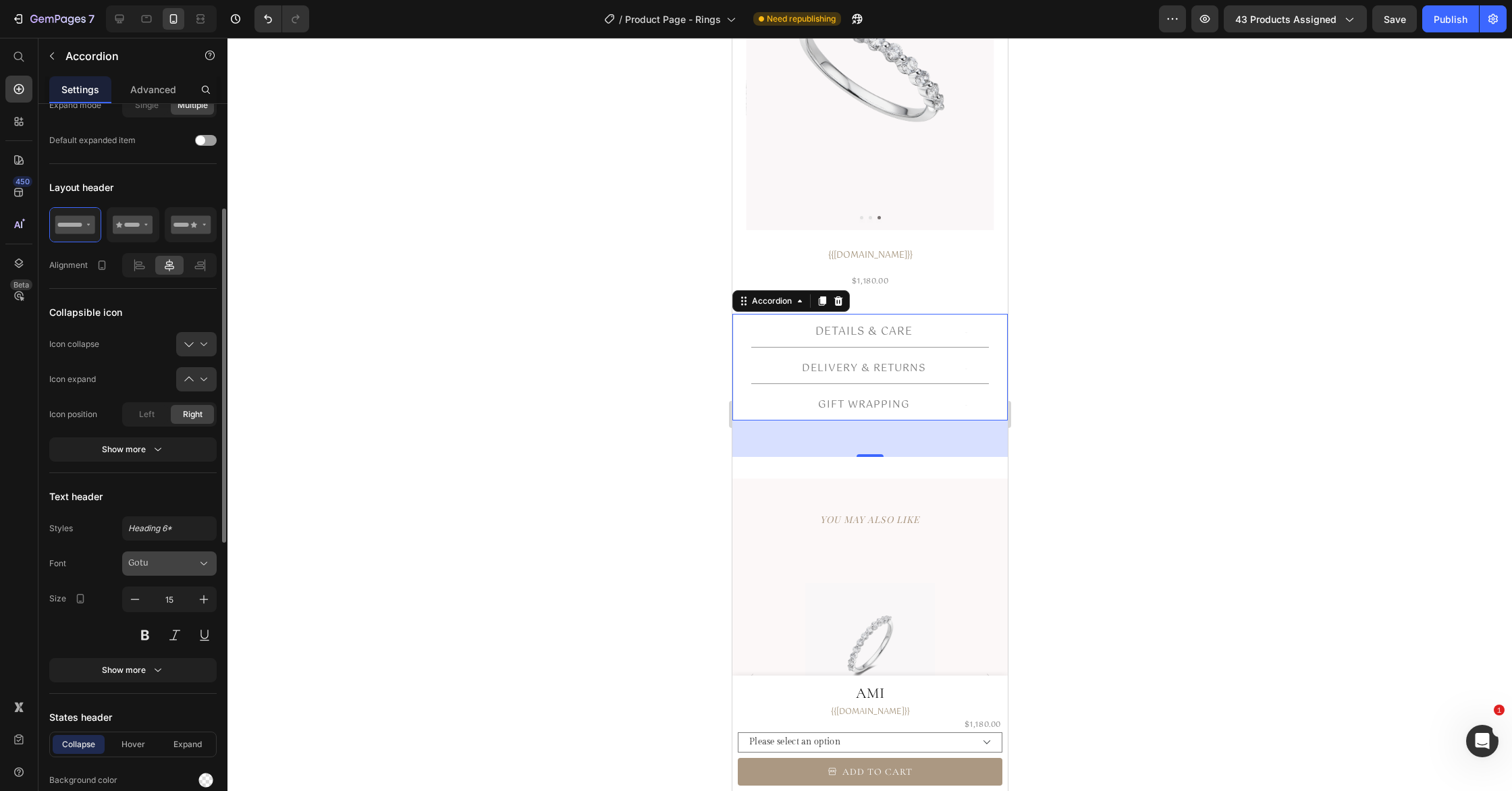 click on "Gotu" at bounding box center (163, 564) 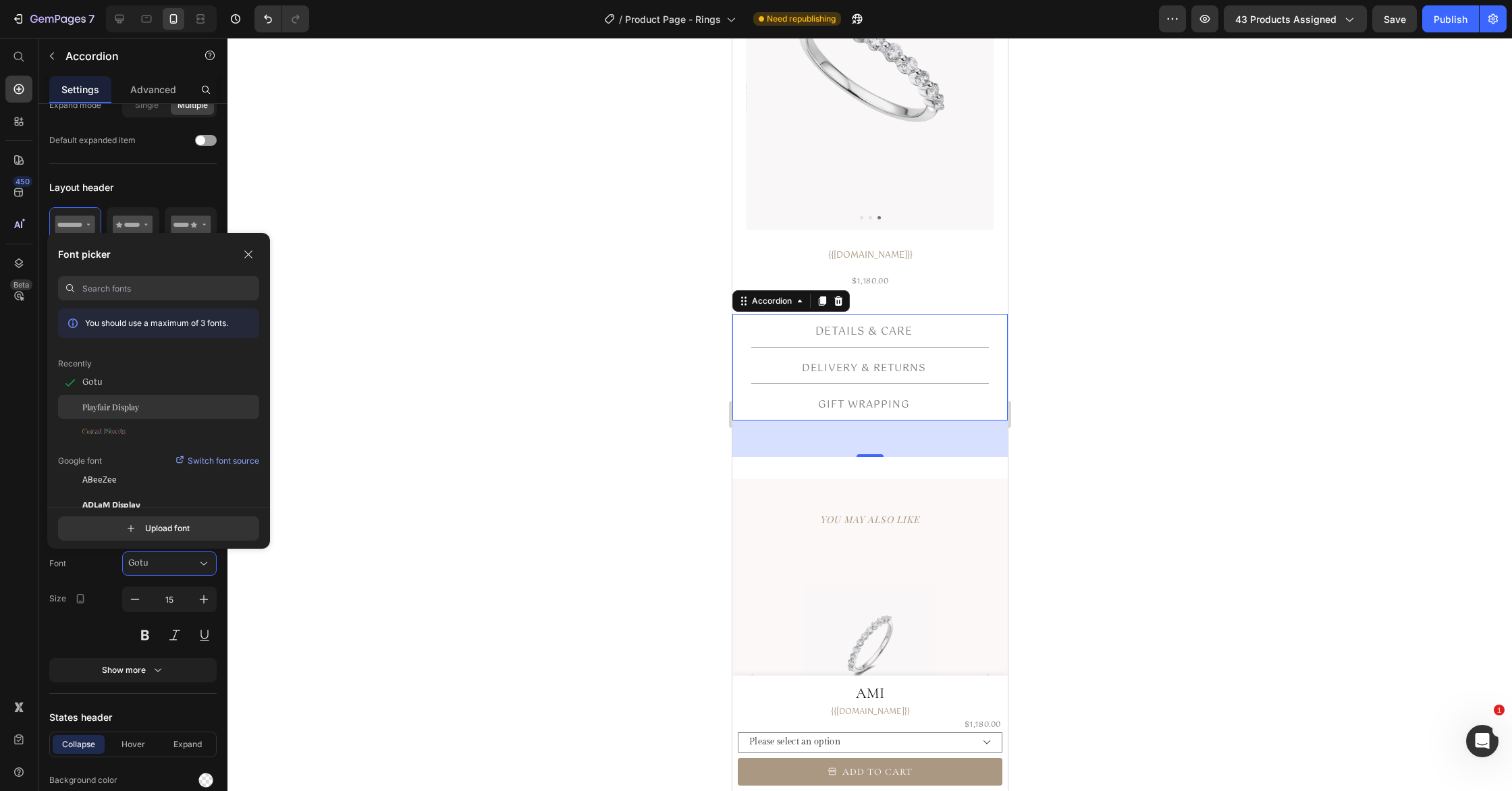 click on "Playfair Display" 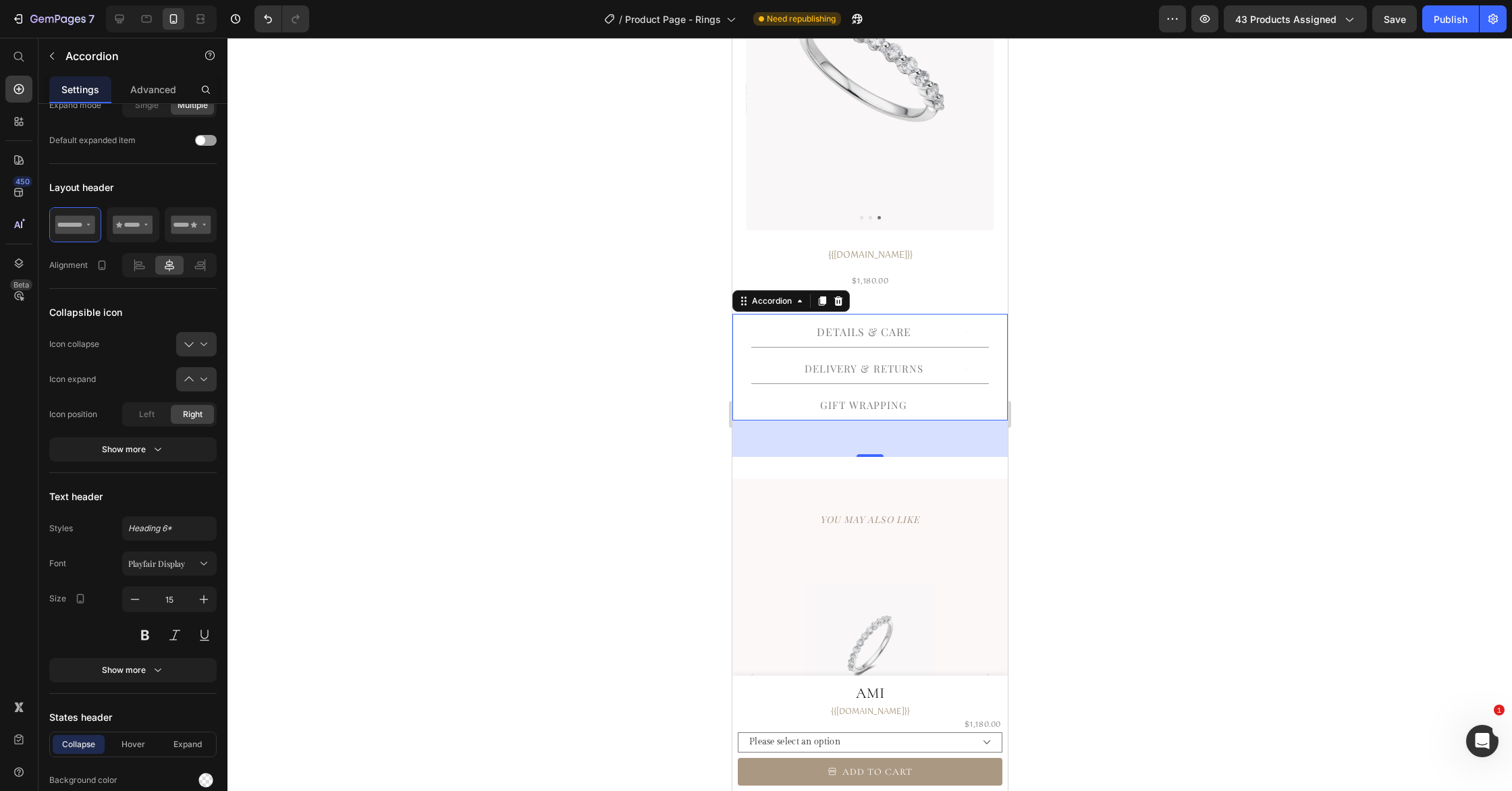 click 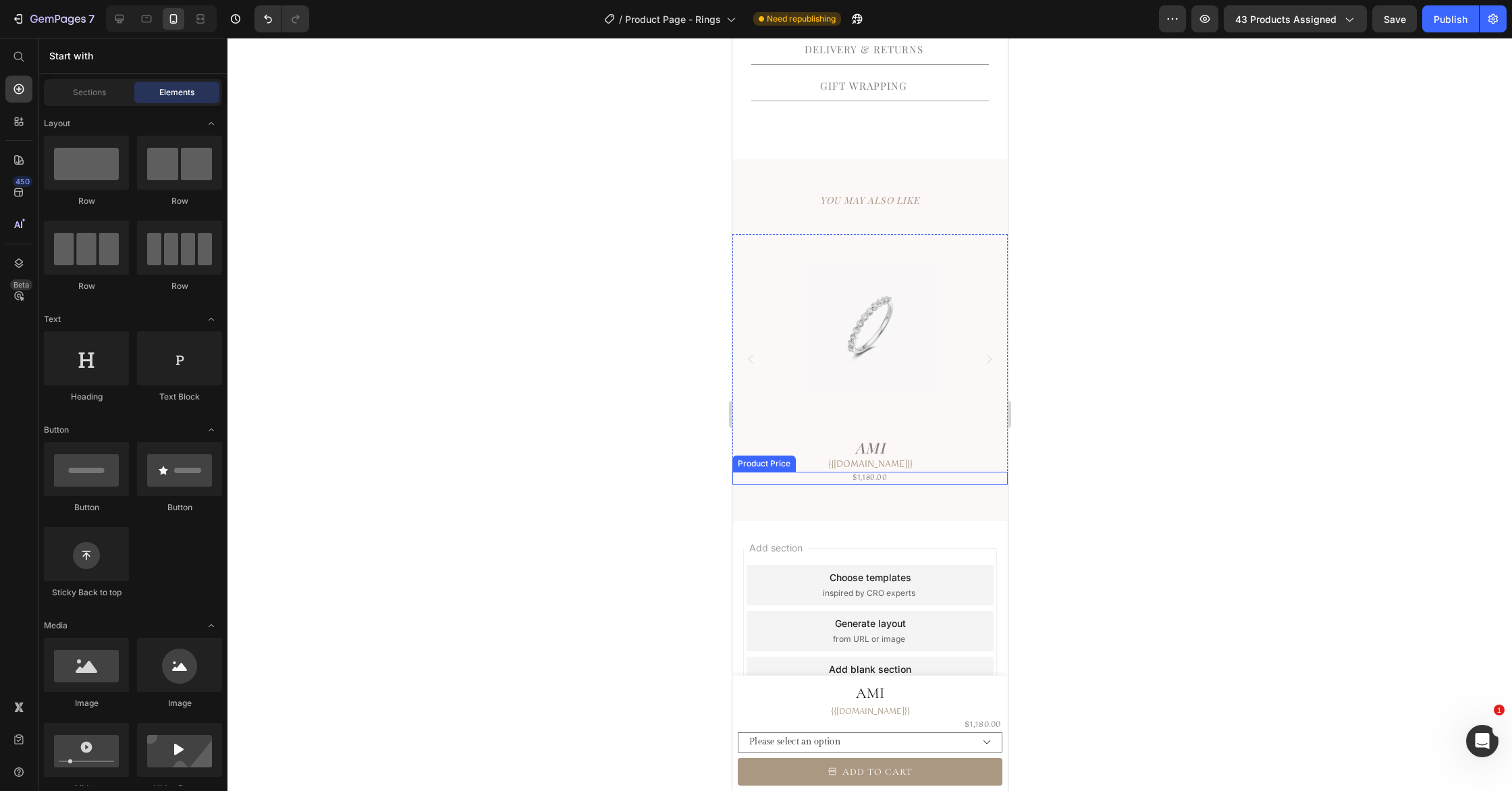 scroll, scrollTop: 524, scrollLeft: 0, axis: vertical 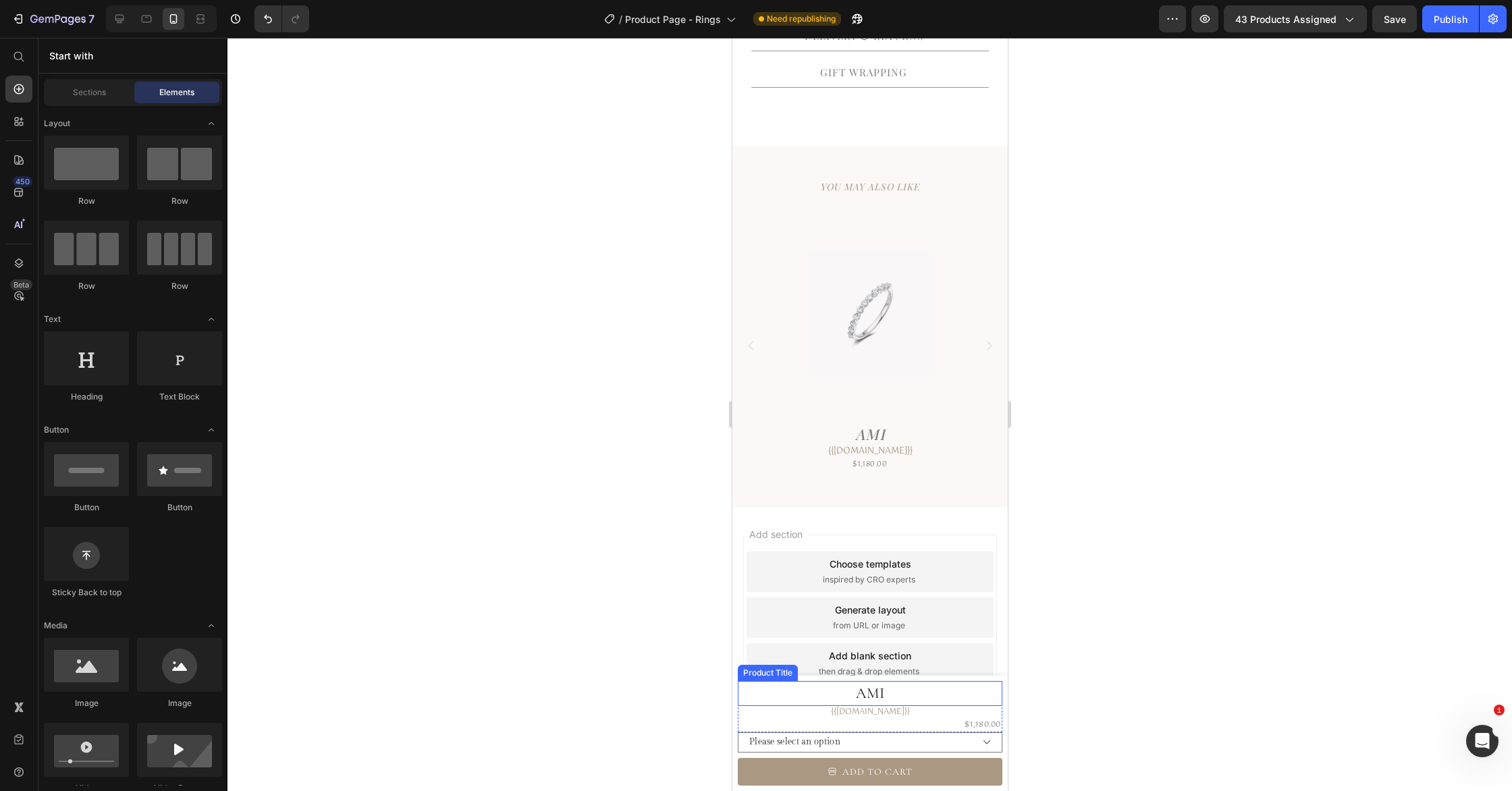 click on "Ami" at bounding box center [869, 693] 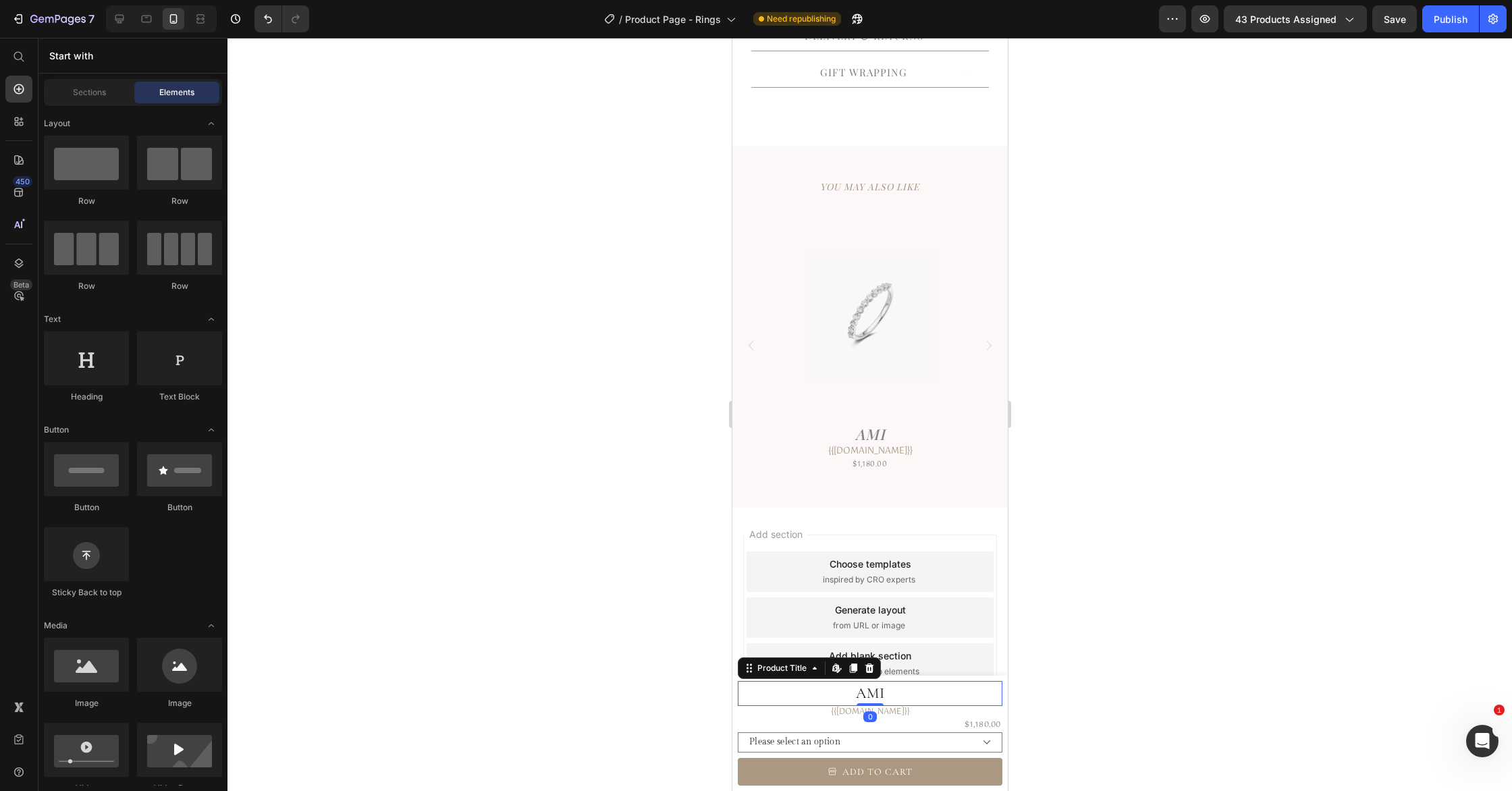 scroll, scrollTop: 0, scrollLeft: 0, axis: both 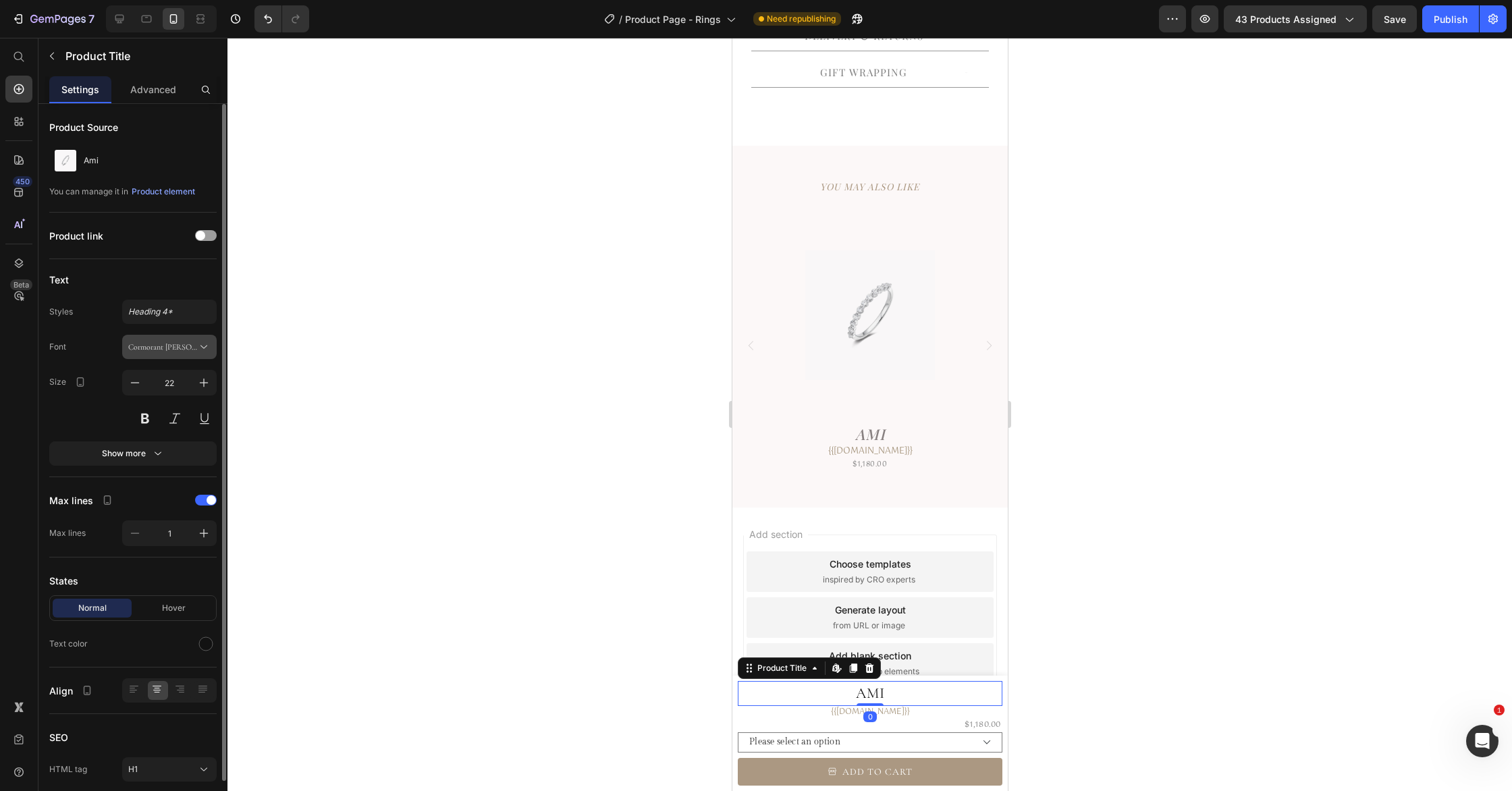 click on "Cormorant [PERSON_NAME]" at bounding box center [163, 347] 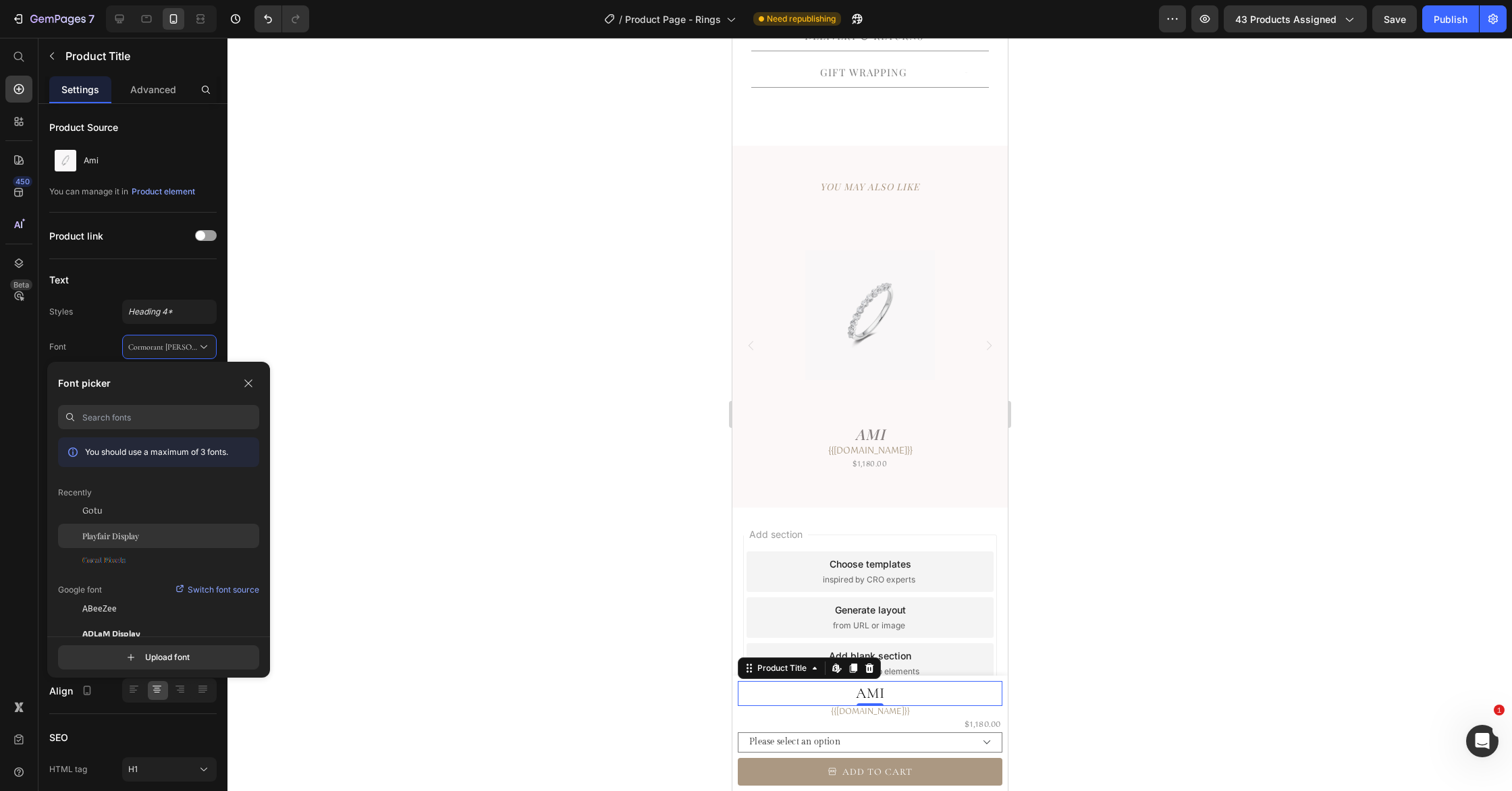 click on "Playfair Display" 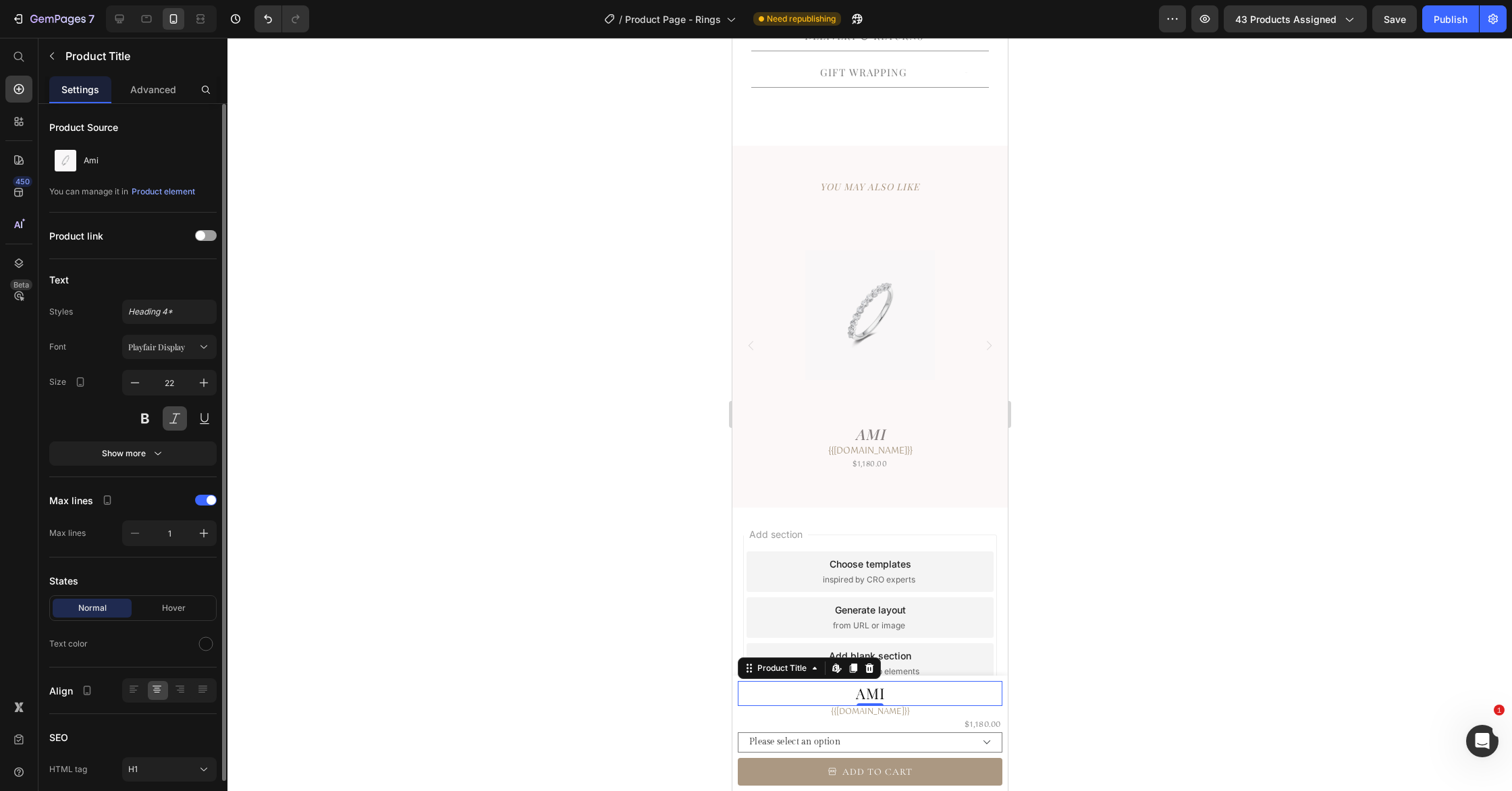 click at bounding box center [175, 418] 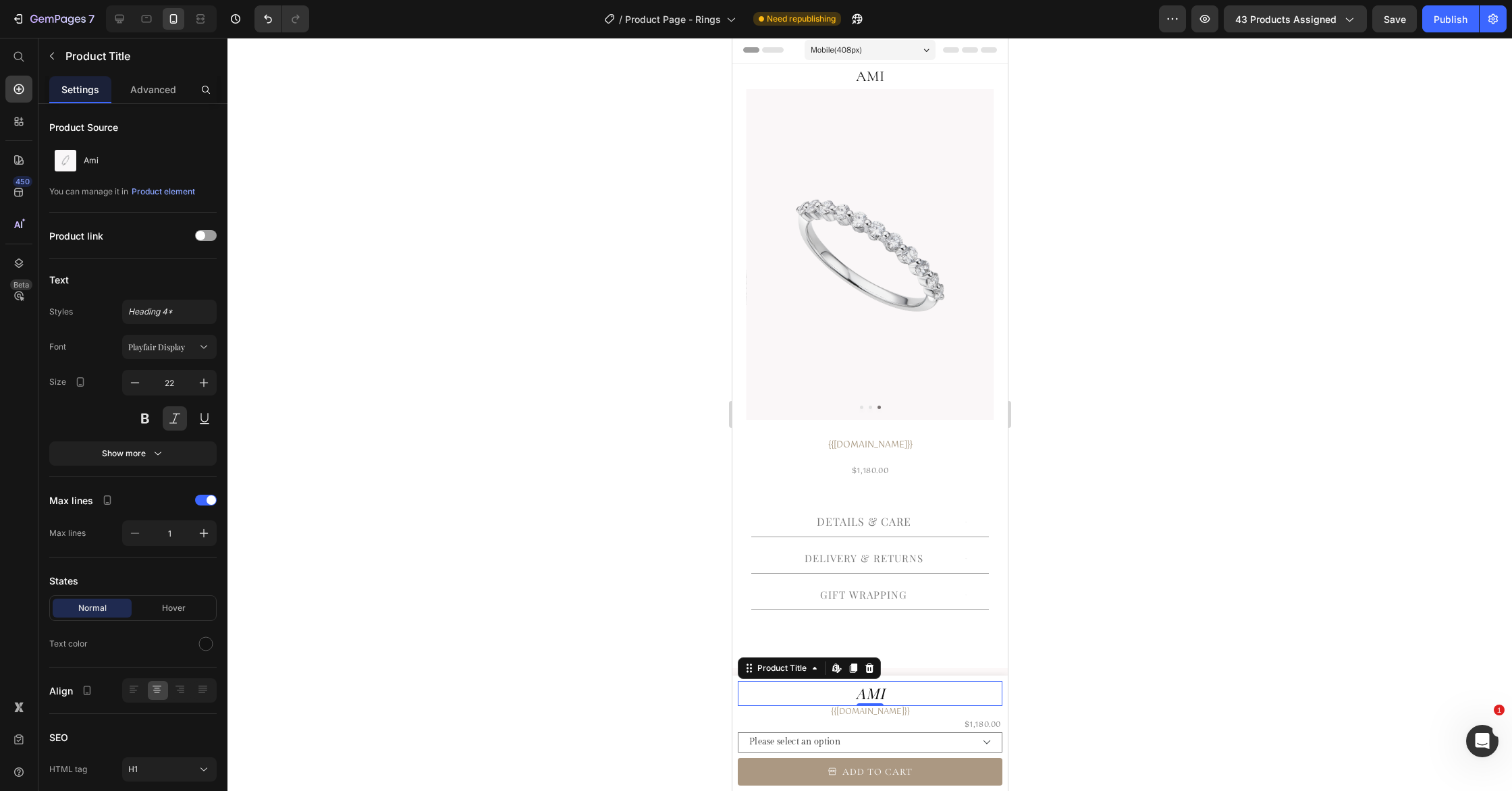 scroll, scrollTop: 0, scrollLeft: 0, axis: both 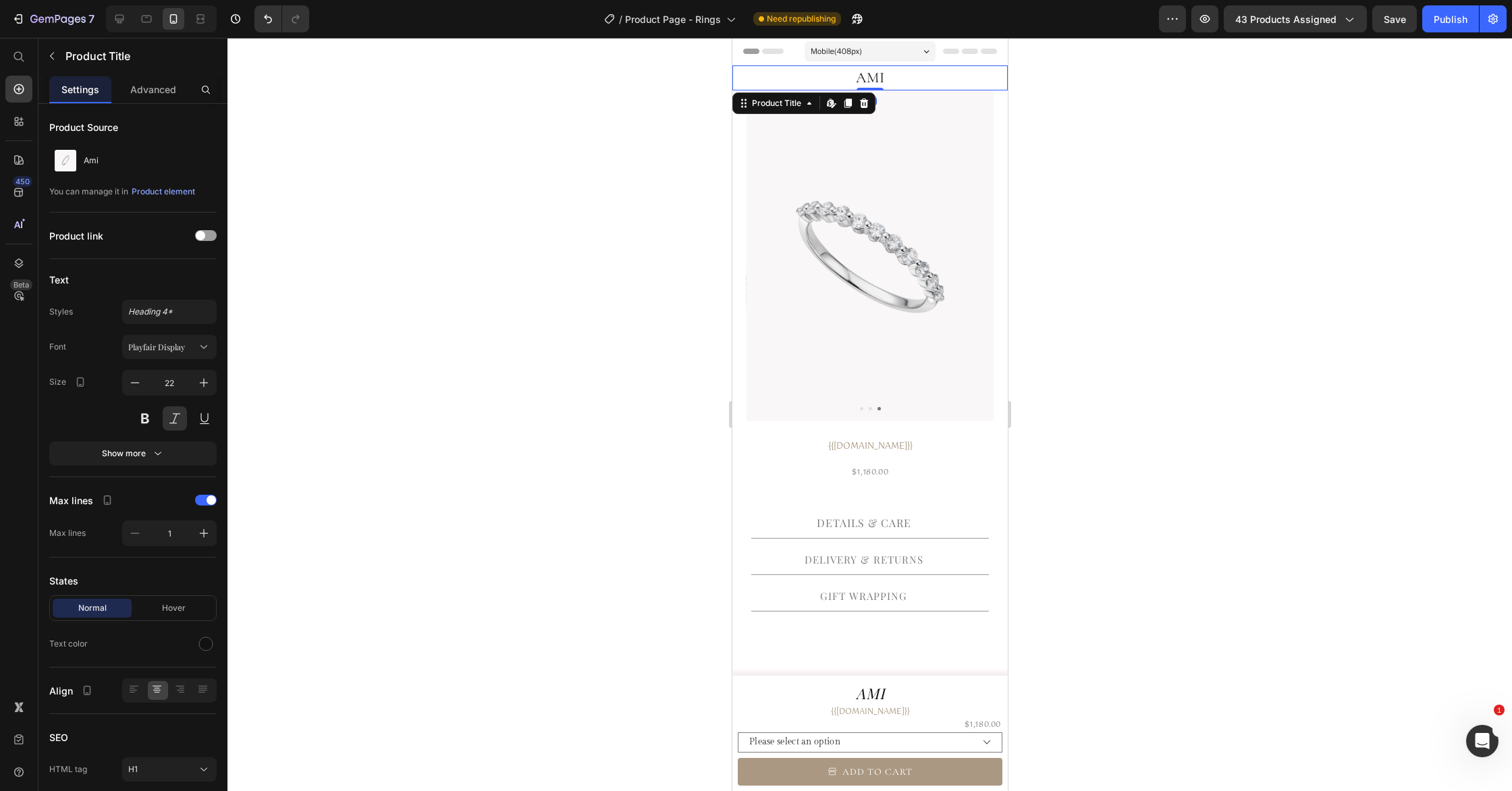click on "Ami" at bounding box center (869, 78) 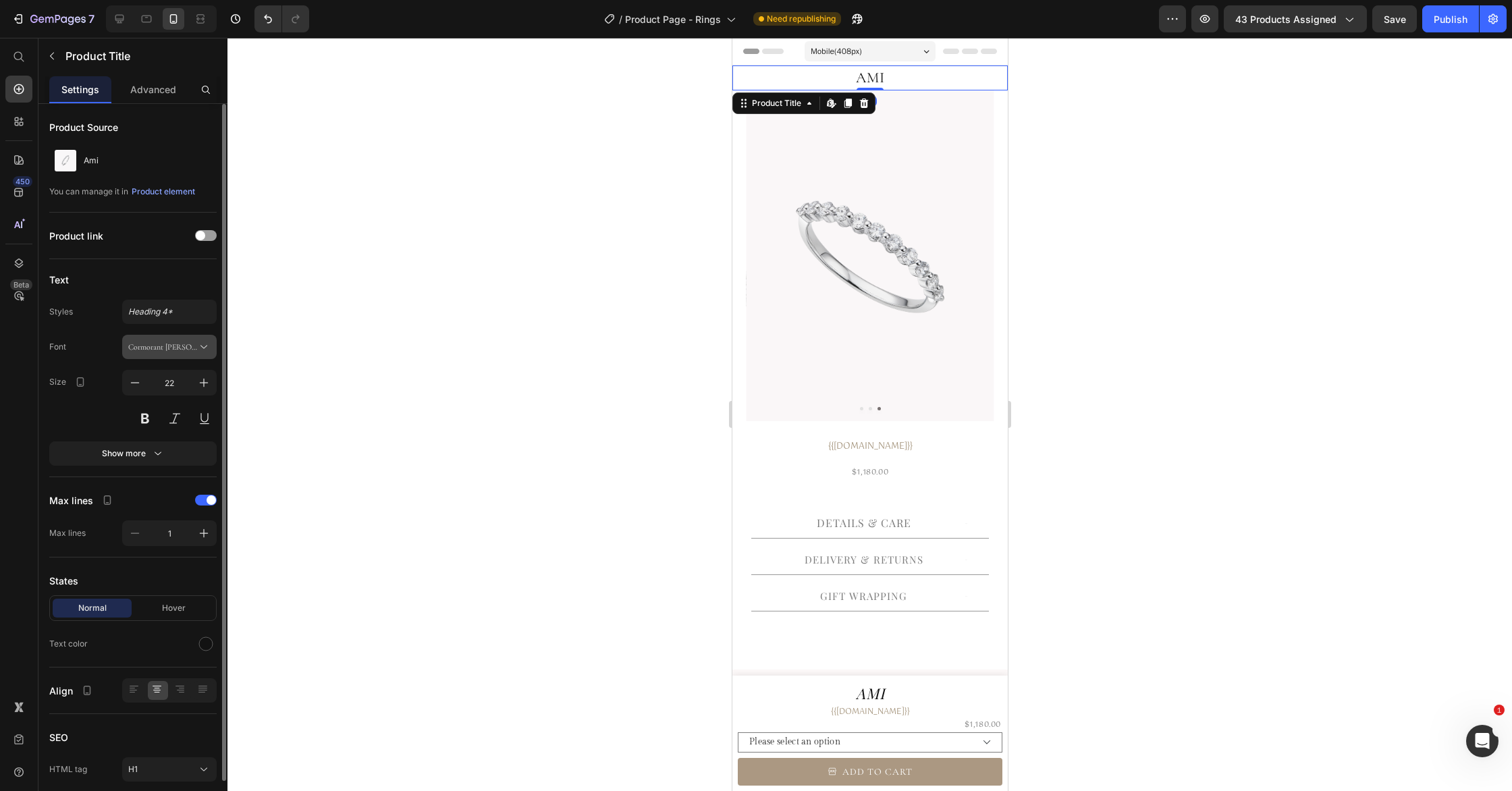 click on "Cormorant [PERSON_NAME]" at bounding box center [163, 347] 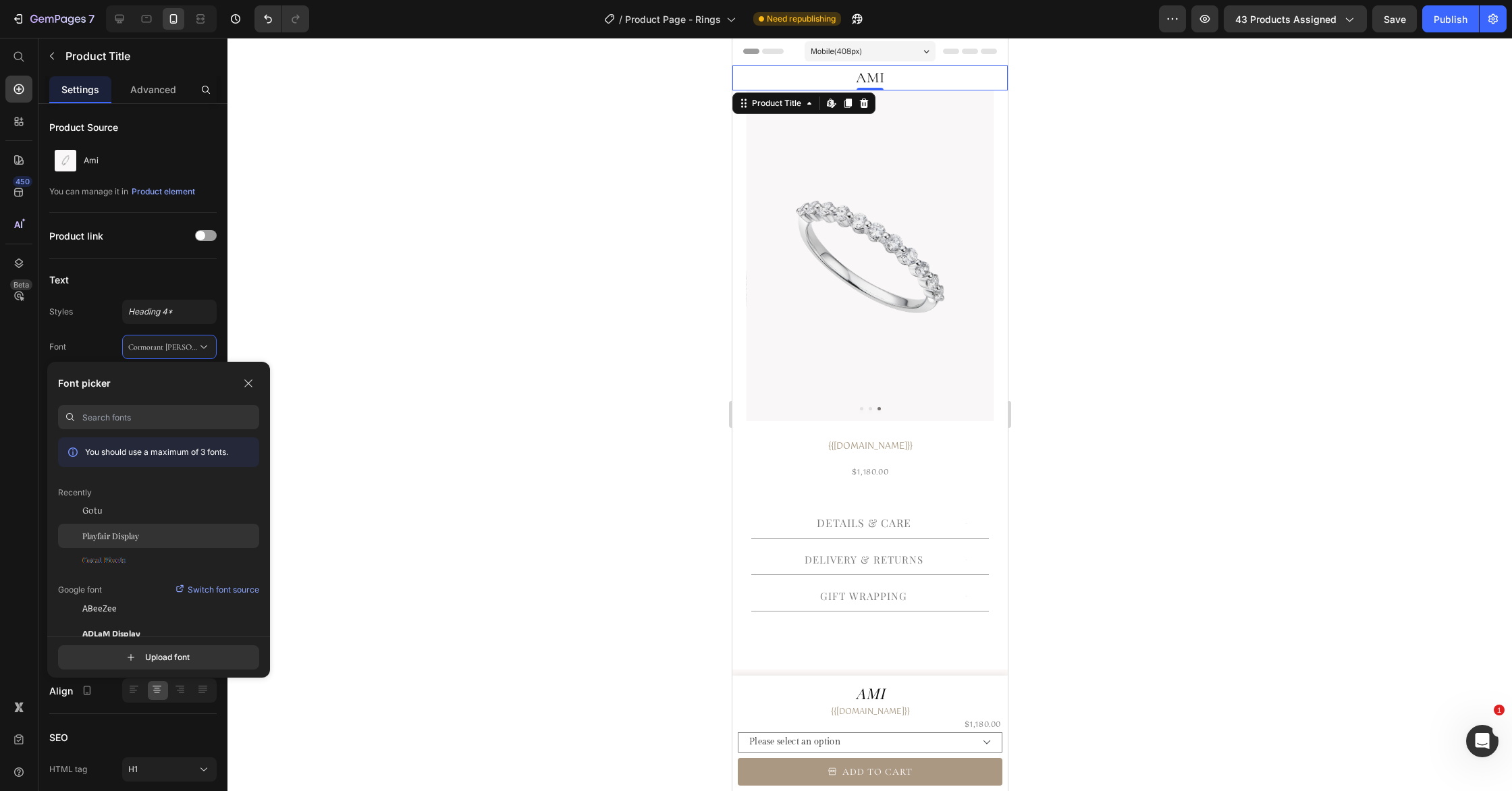 click on "Playfair Display" 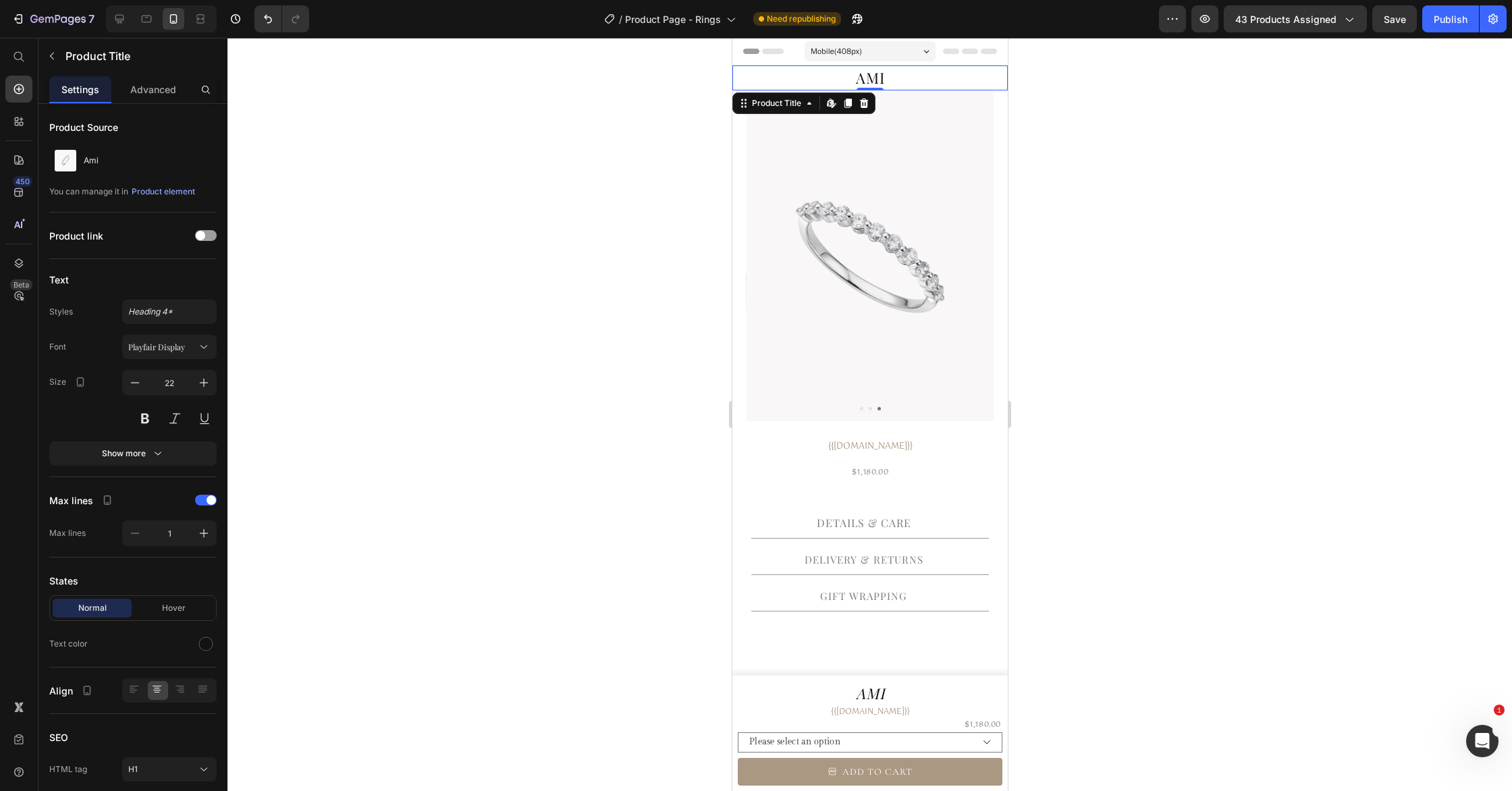 click 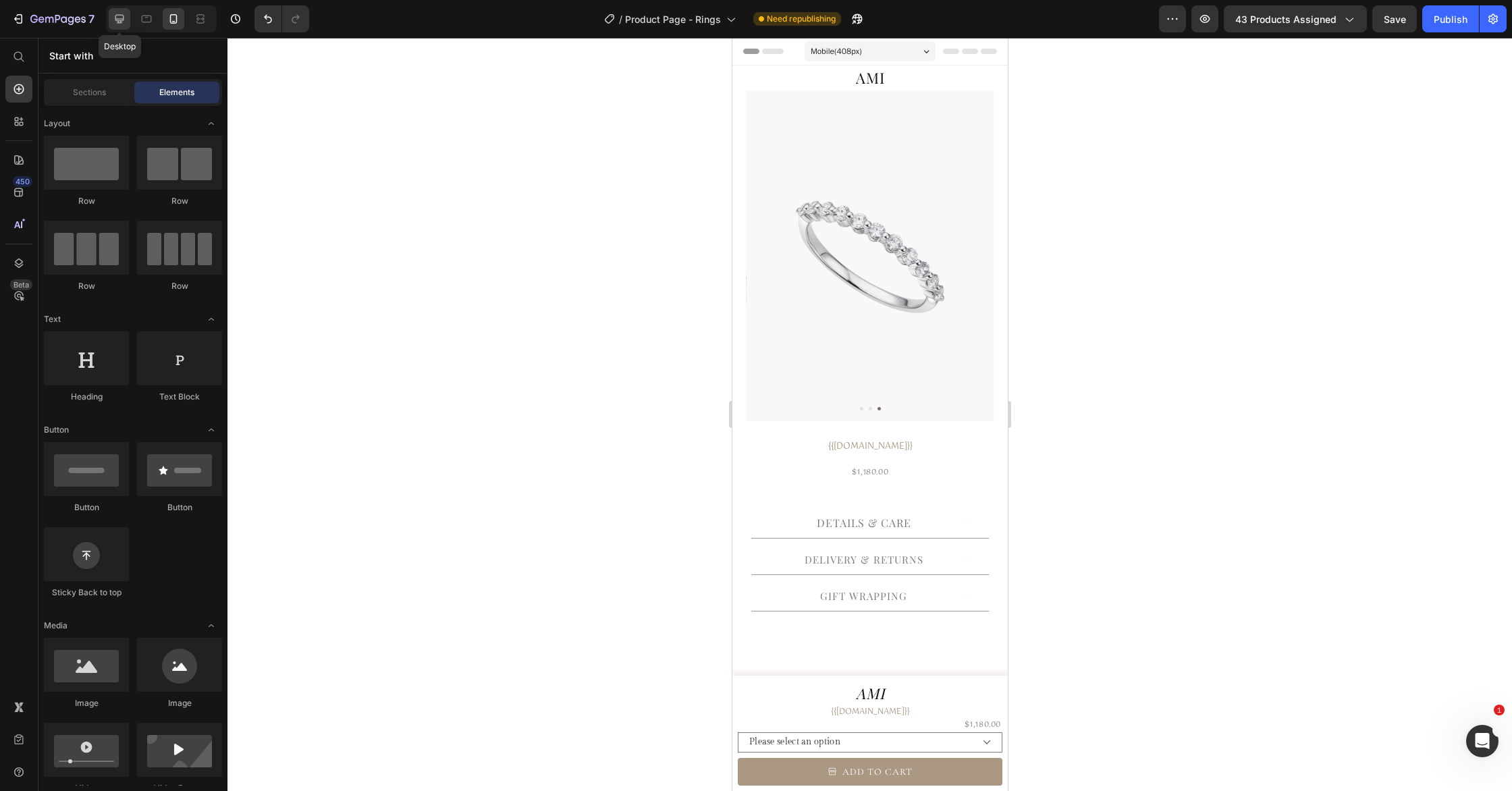 click 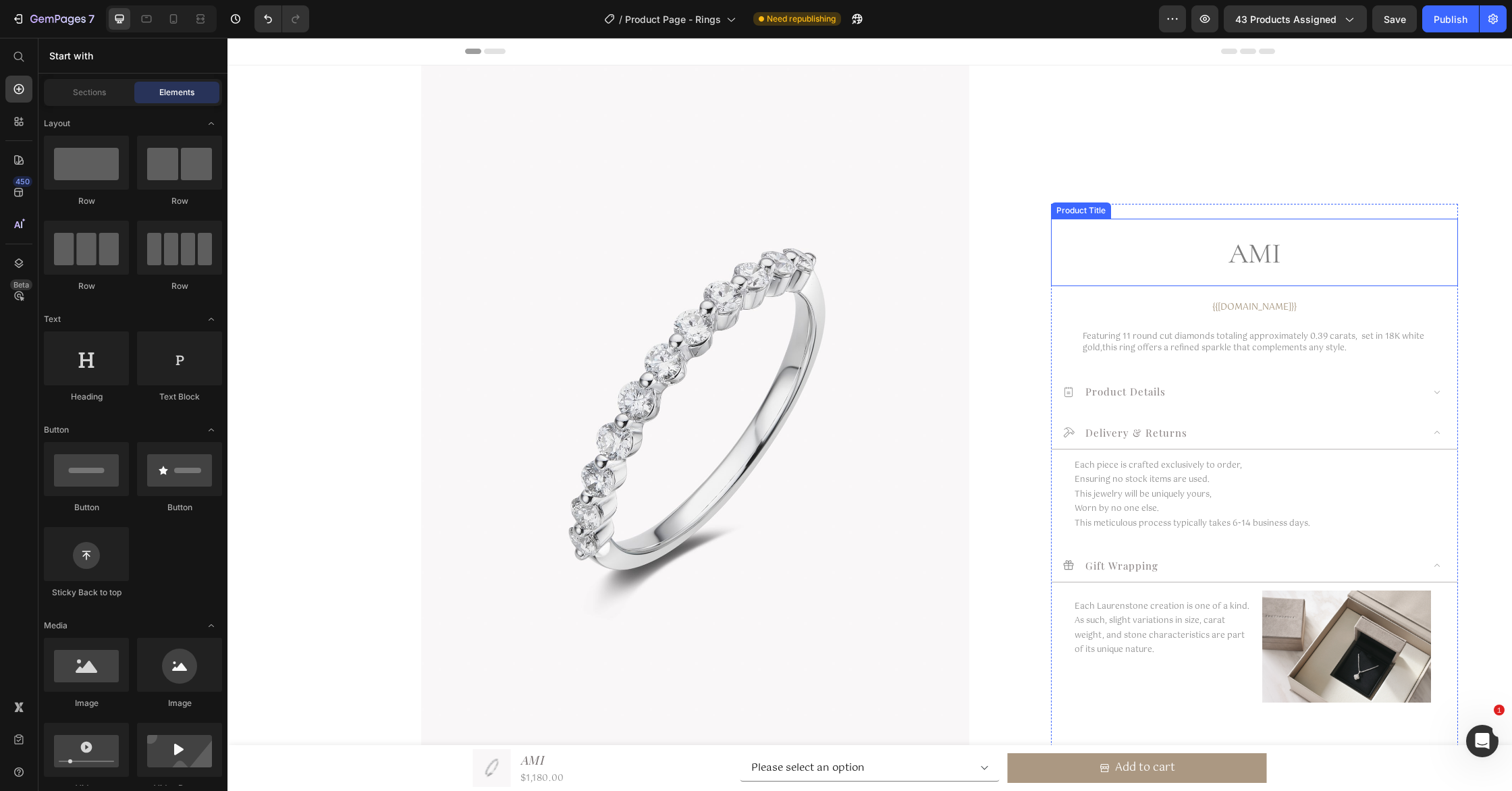 click on "Ami" at bounding box center [1254, 254] 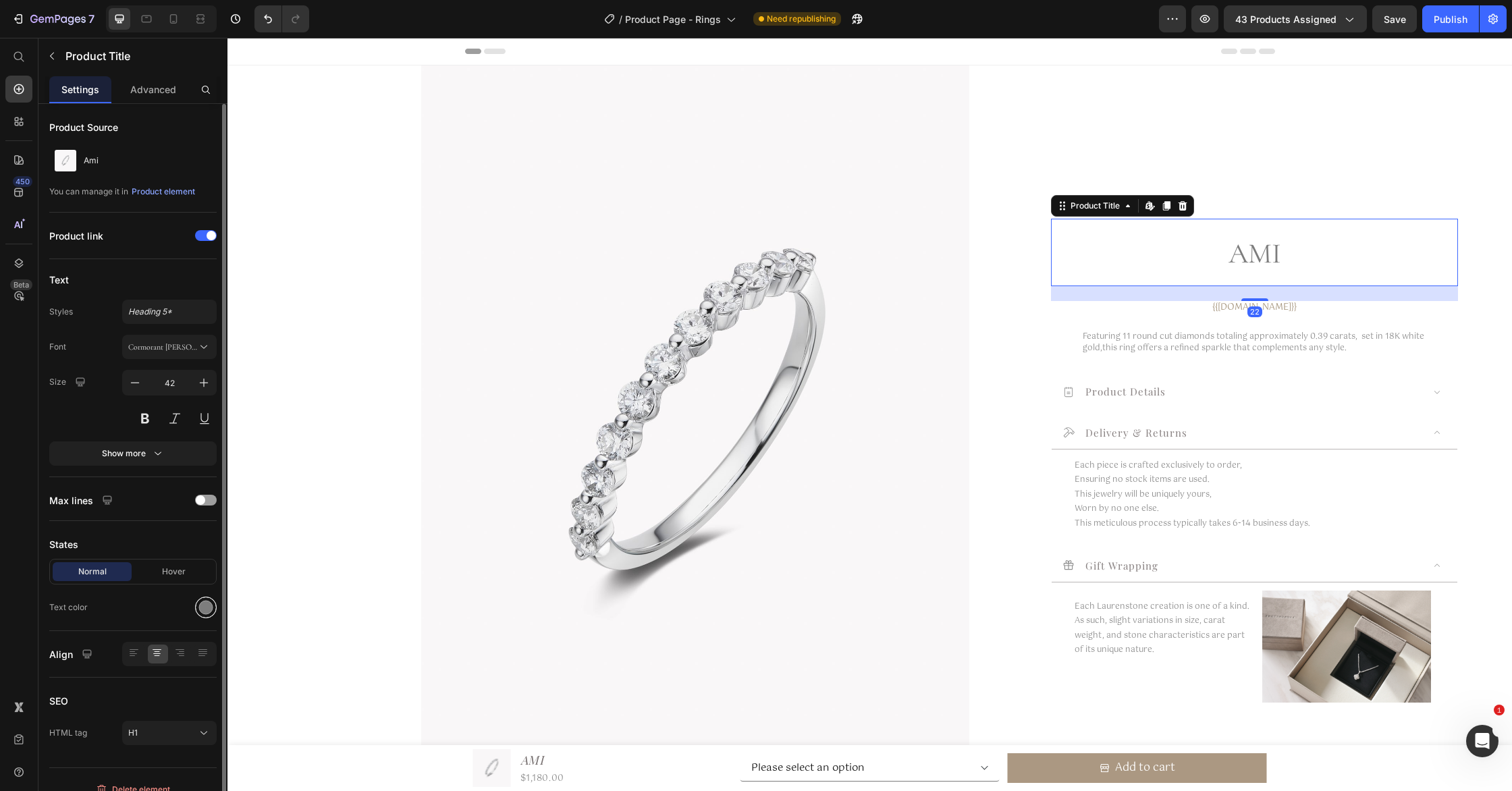 click at bounding box center [206, 607] 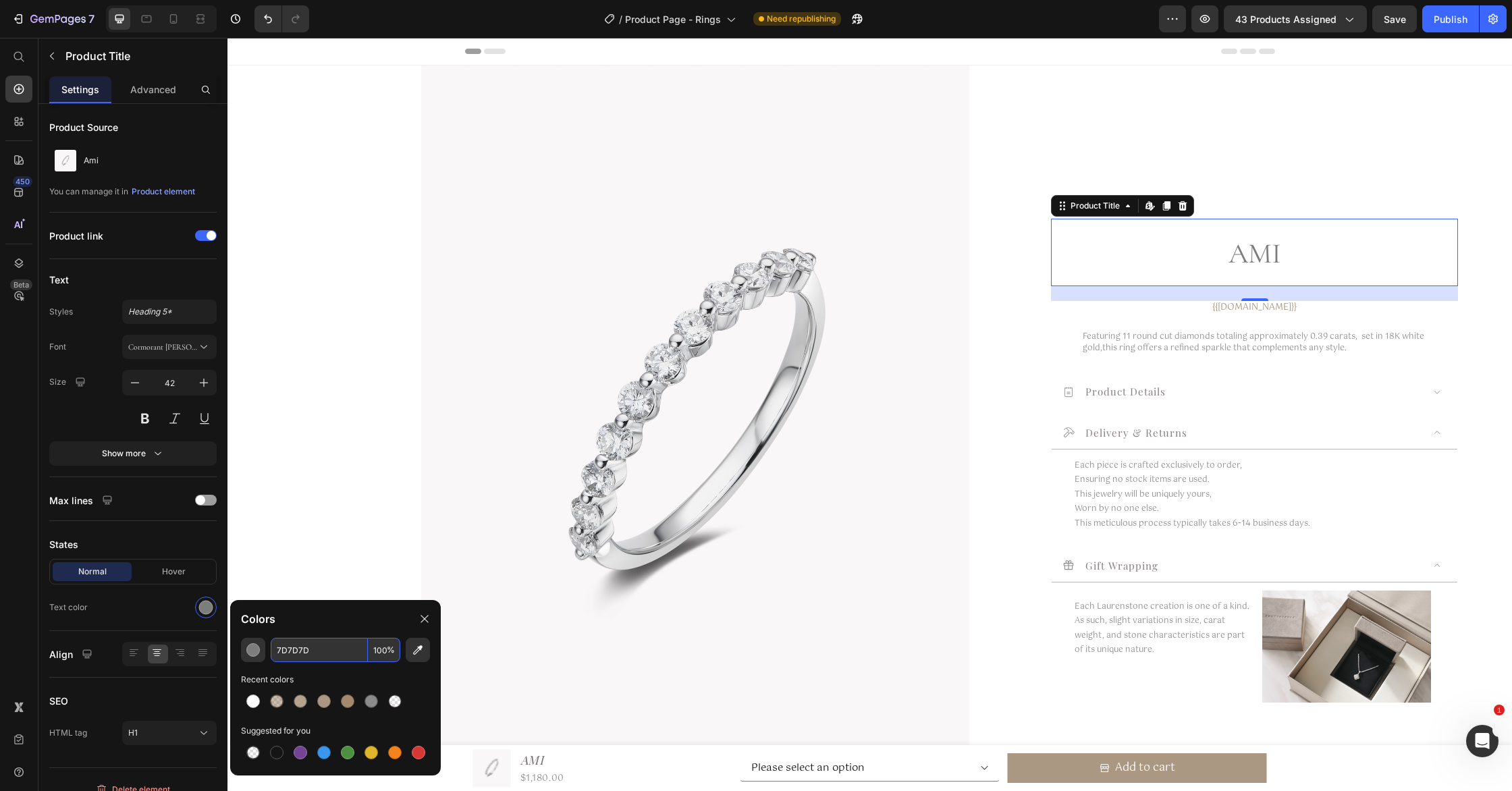 click on "7D7D7D" at bounding box center [319, 650] 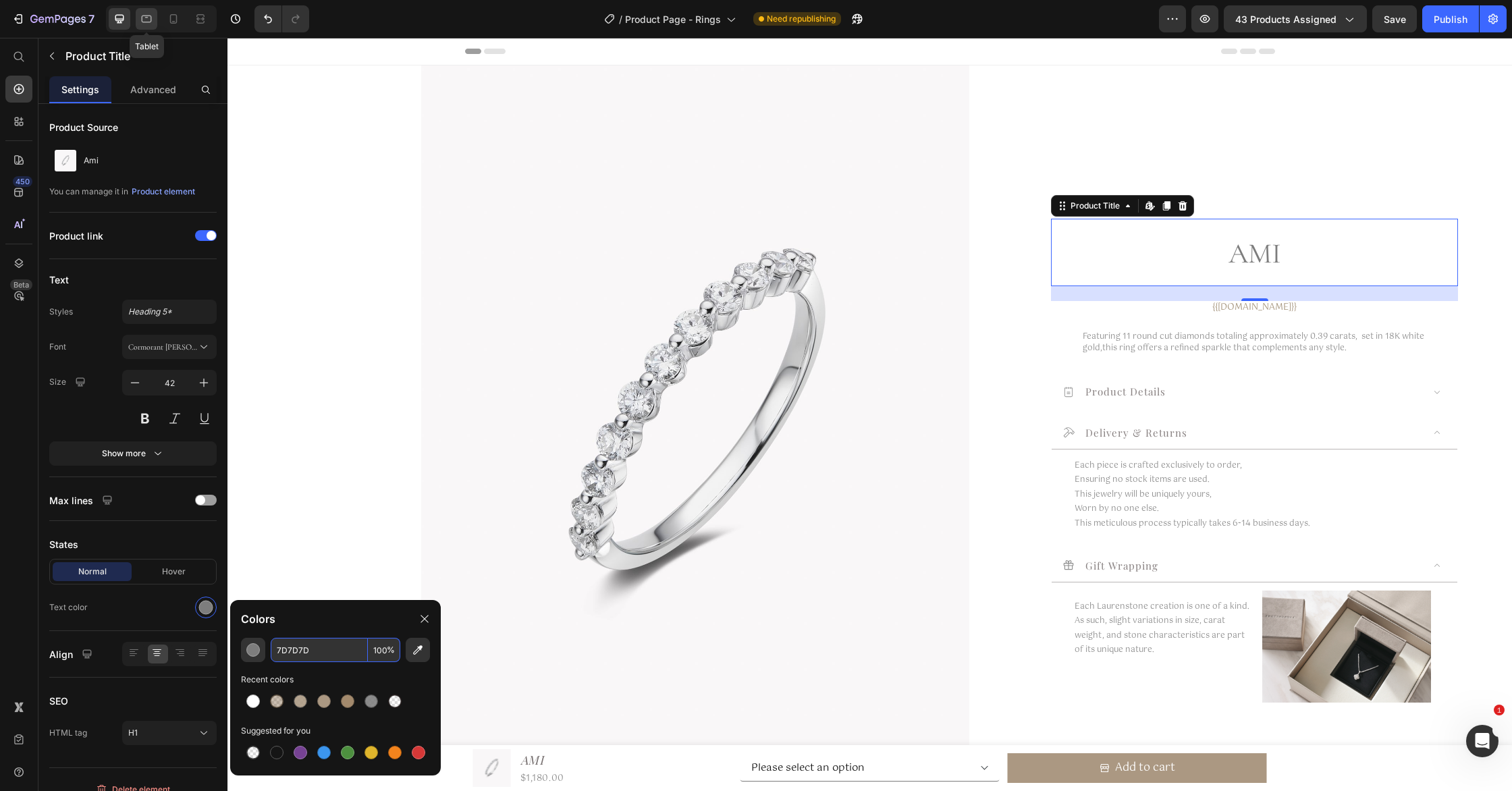 click 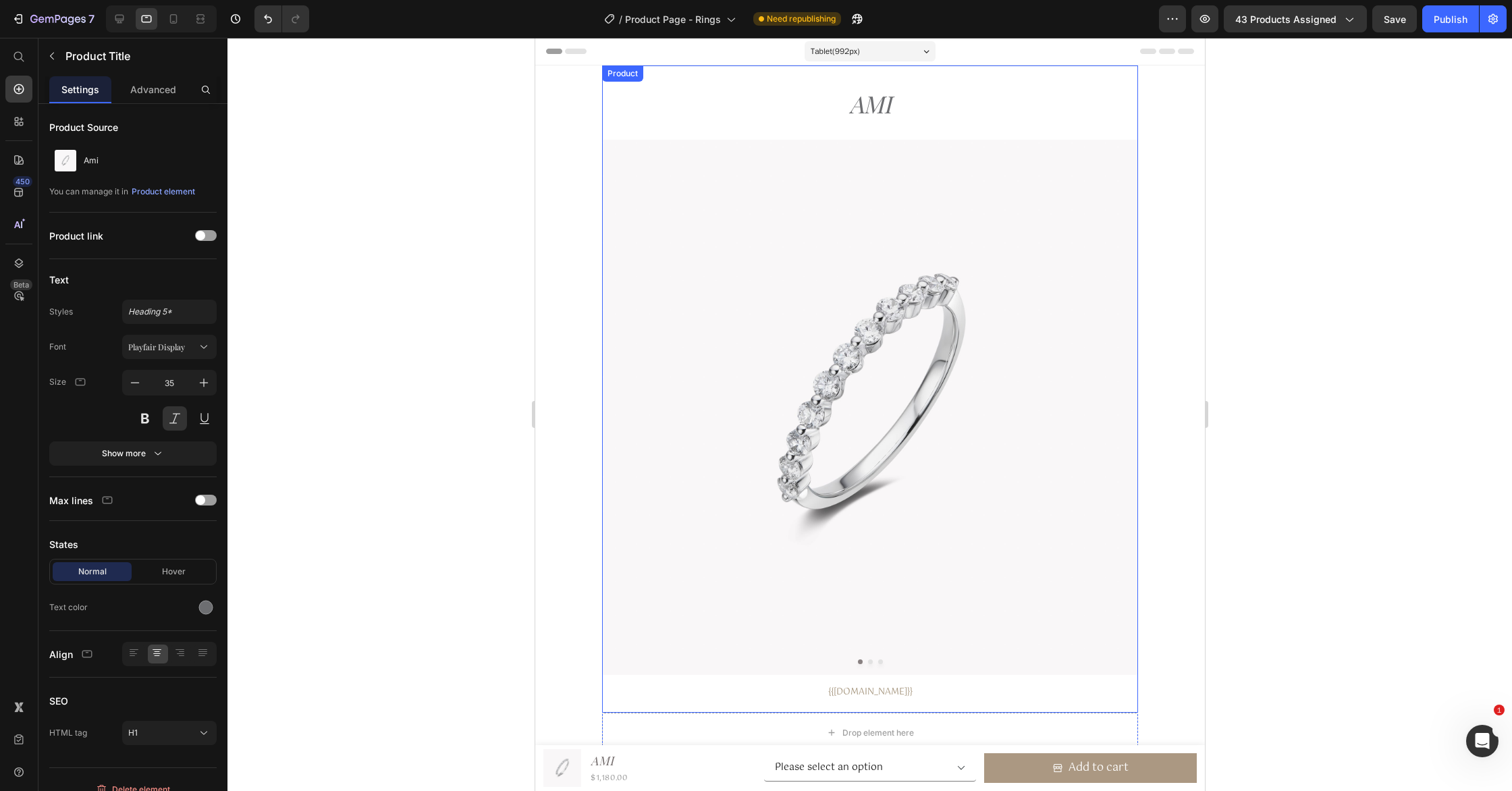 click on "Ami" at bounding box center (869, 104) 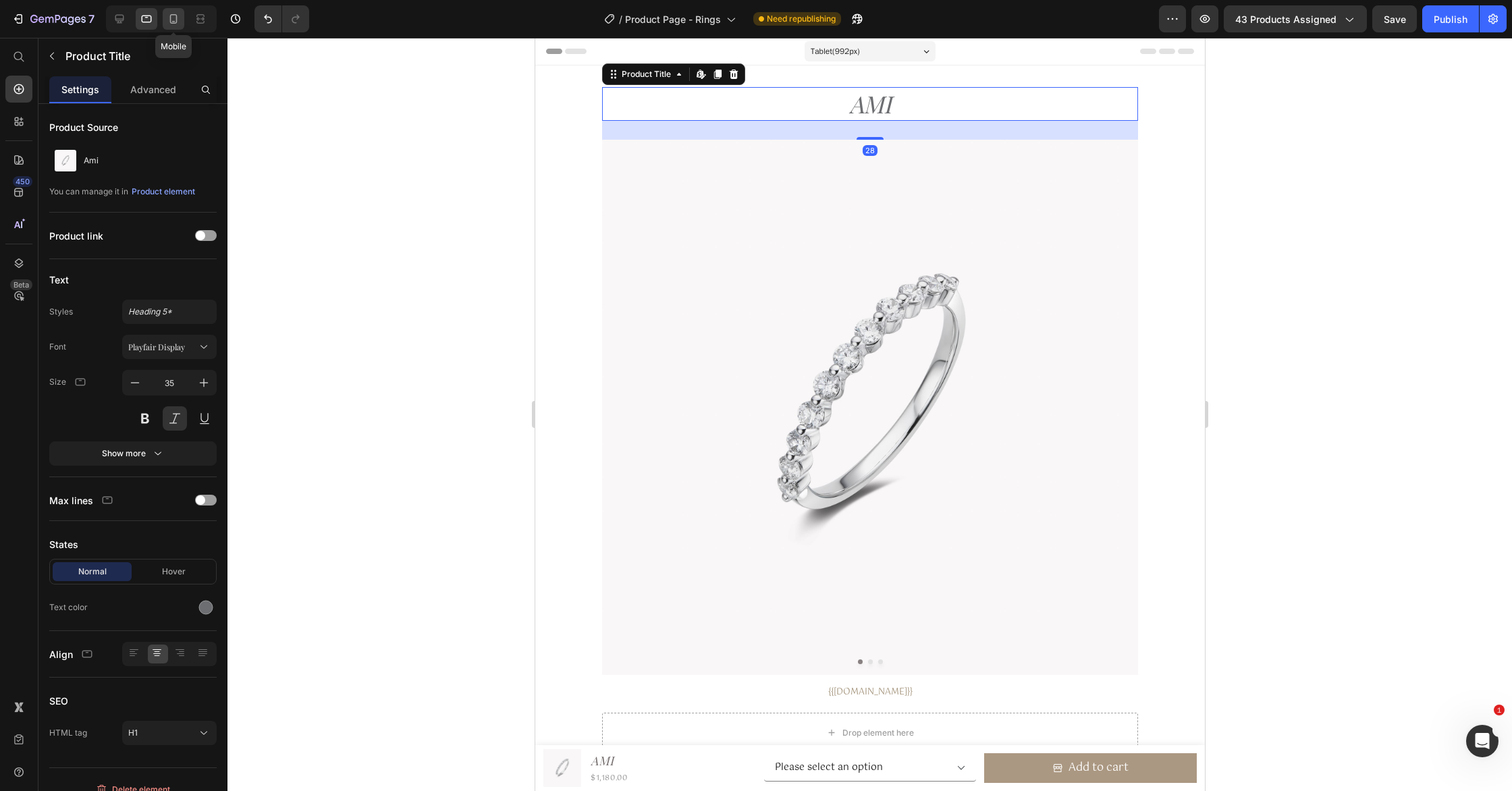 drag, startPoint x: 178, startPoint y: 17, endPoint x: 338, endPoint y: 55, distance: 164.4506 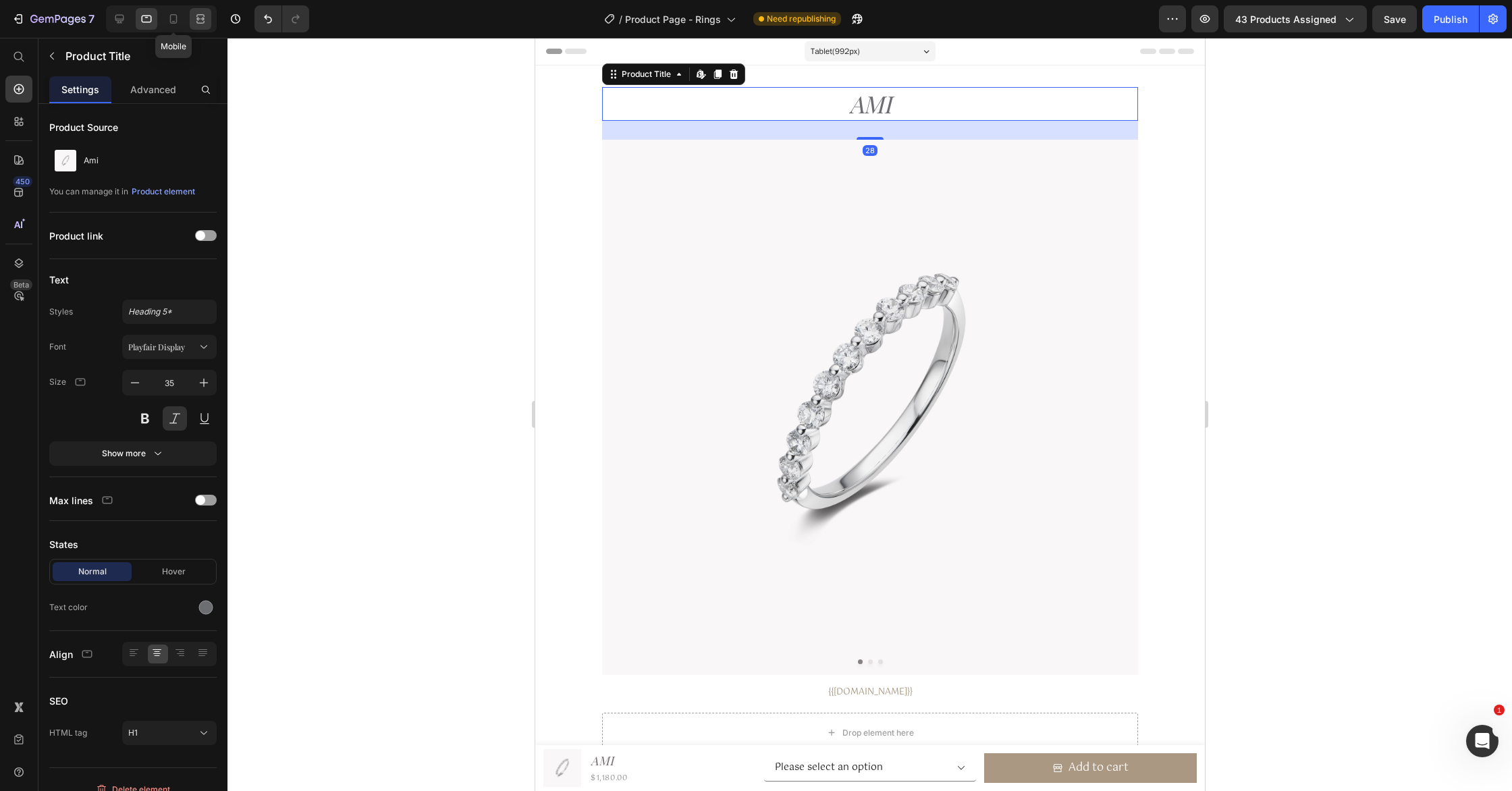 type on "23" 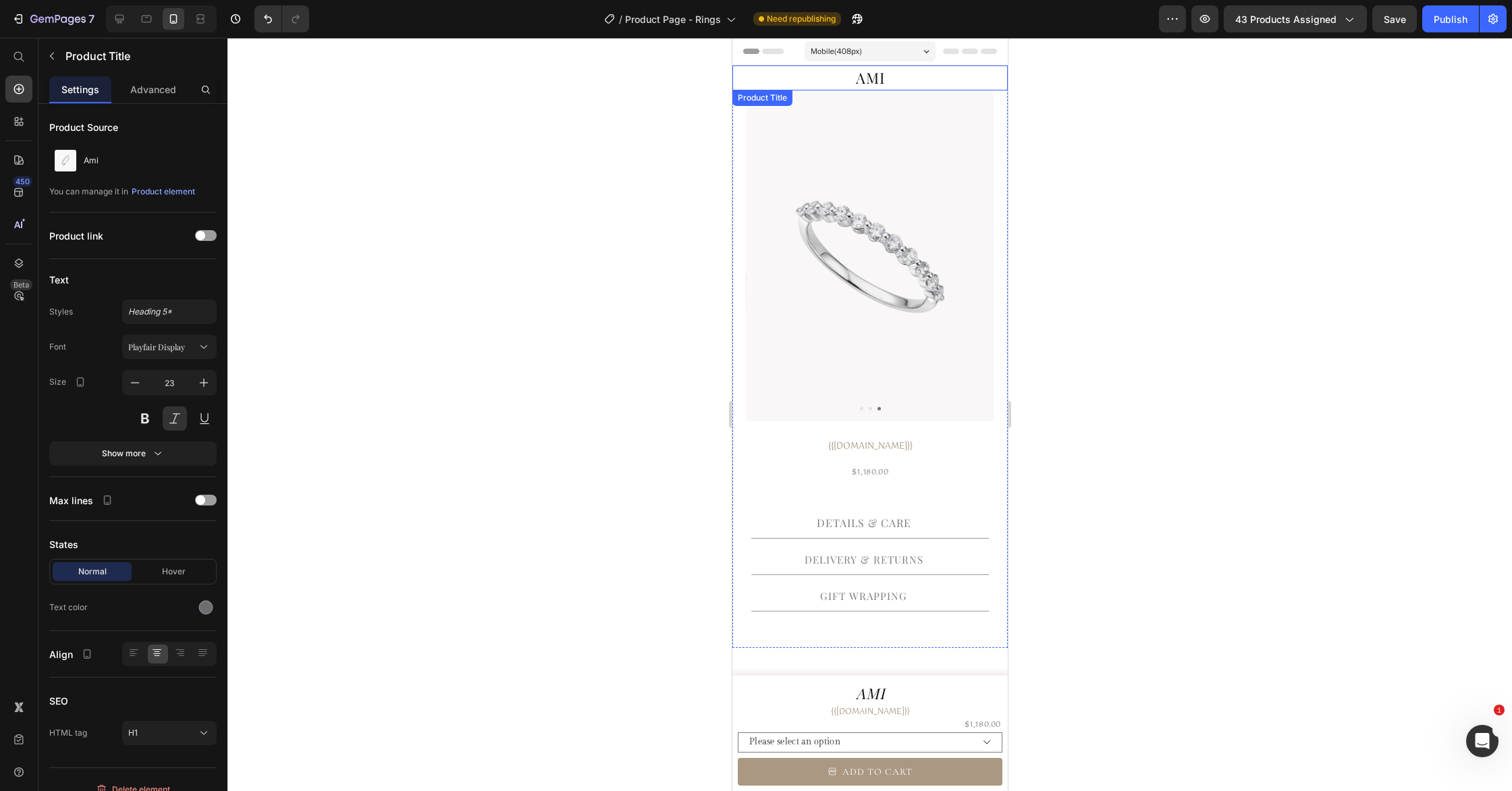 click on "Ami" at bounding box center [869, 78] 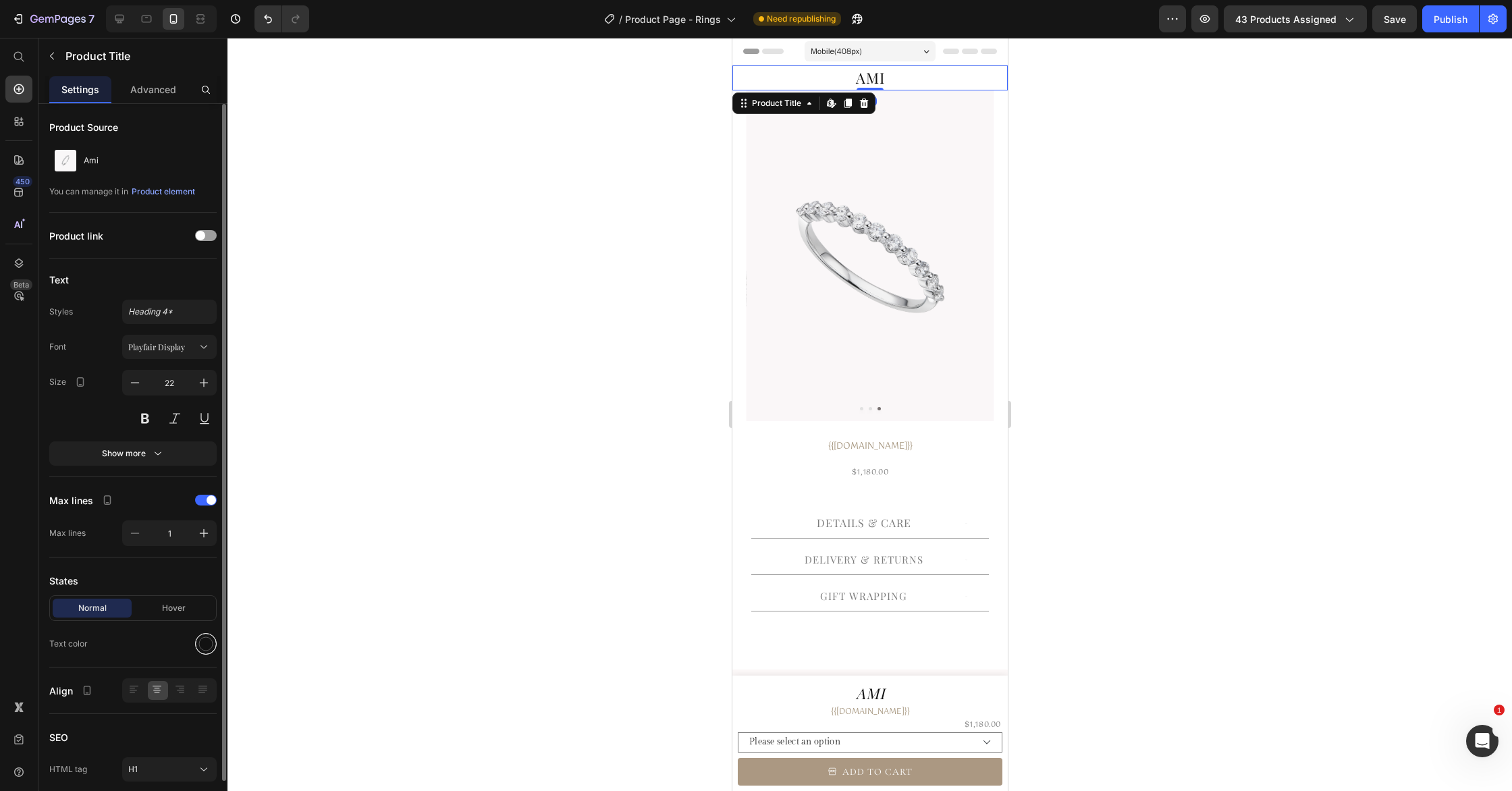 drag, startPoint x: 207, startPoint y: 647, endPoint x: 221, endPoint y: 647, distance: 14 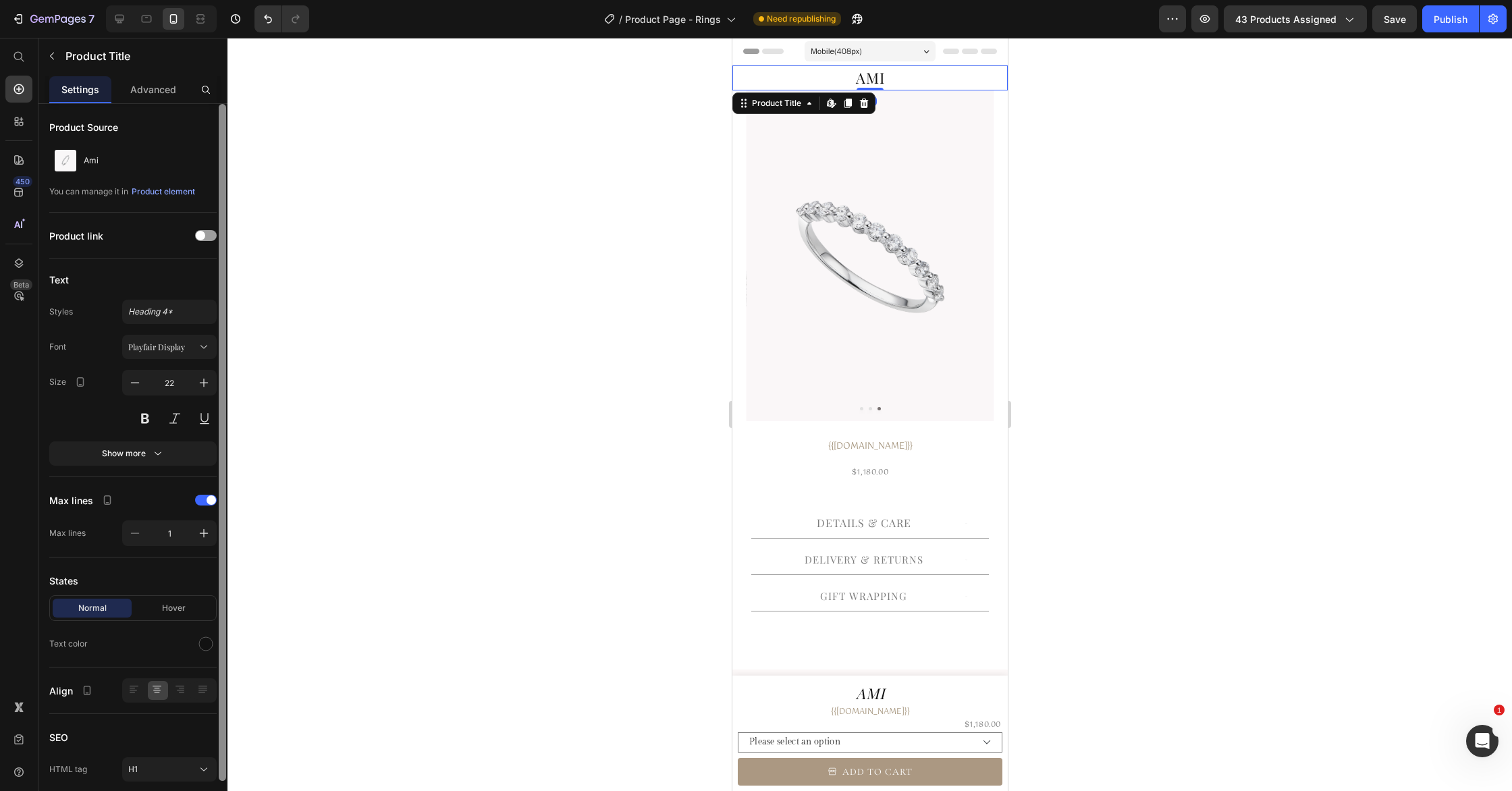 click at bounding box center [206, 644] 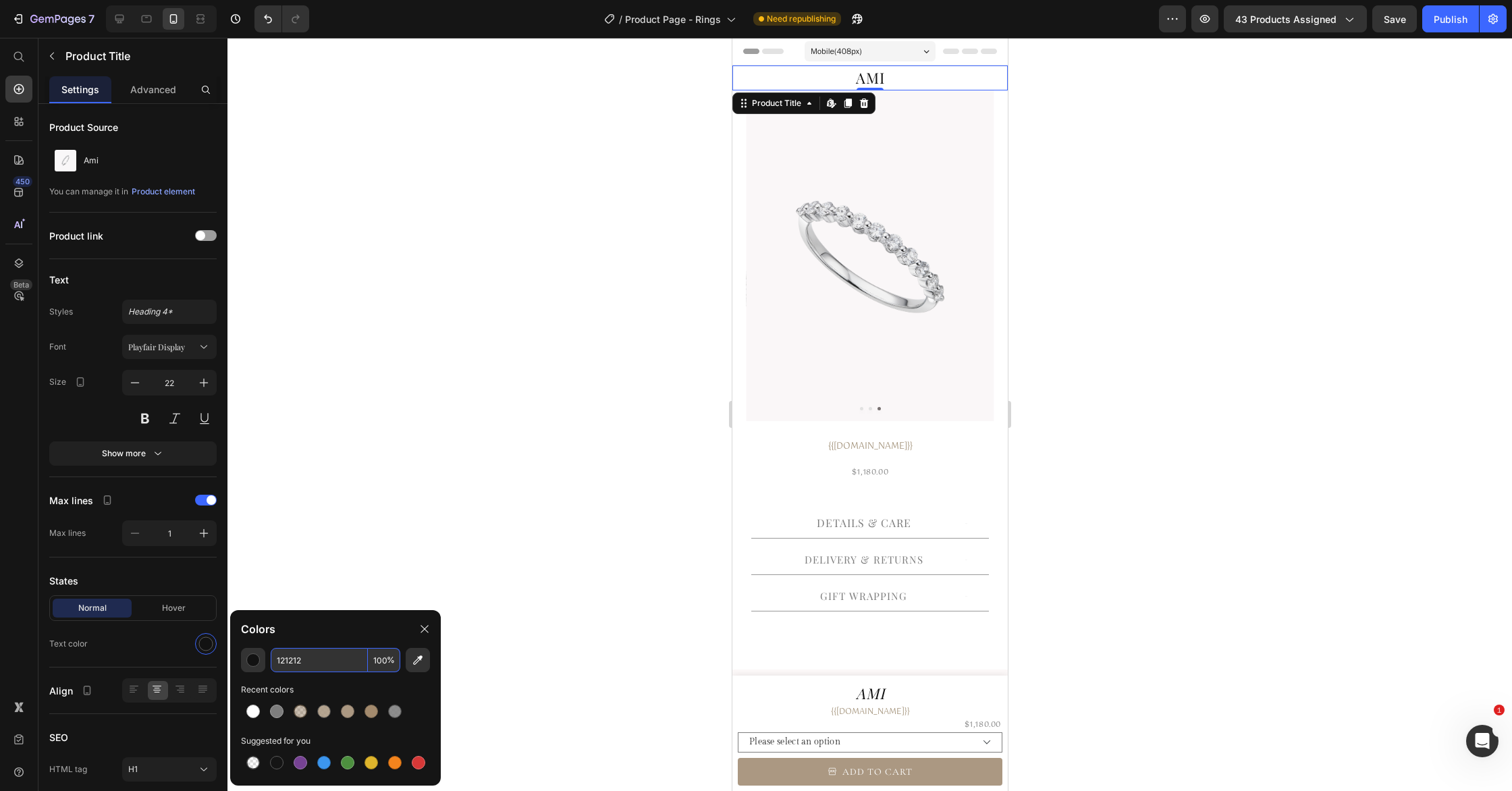 click on "121212" at bounding box center [319, 660] 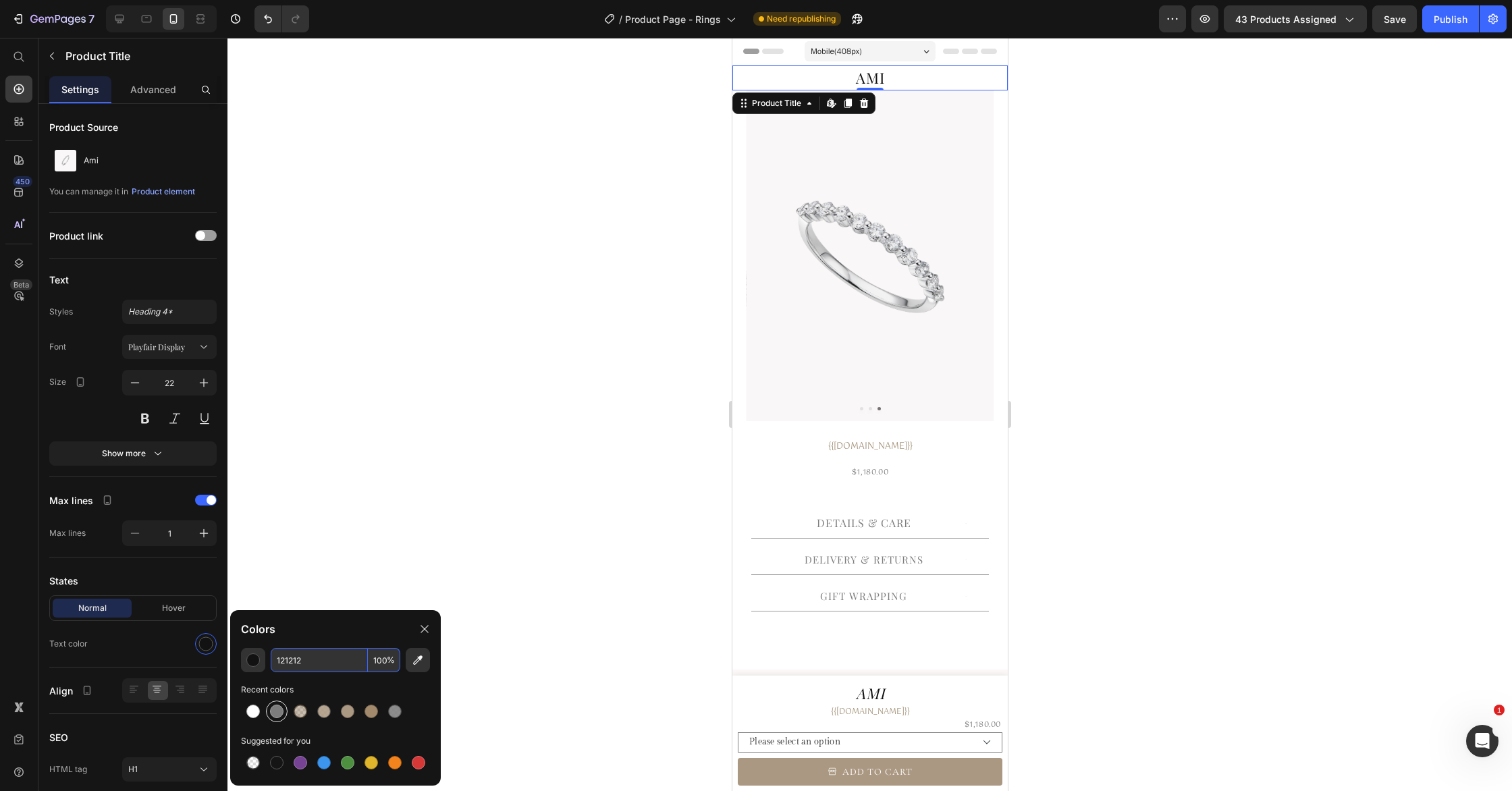 click at bounding box center (277, 711) 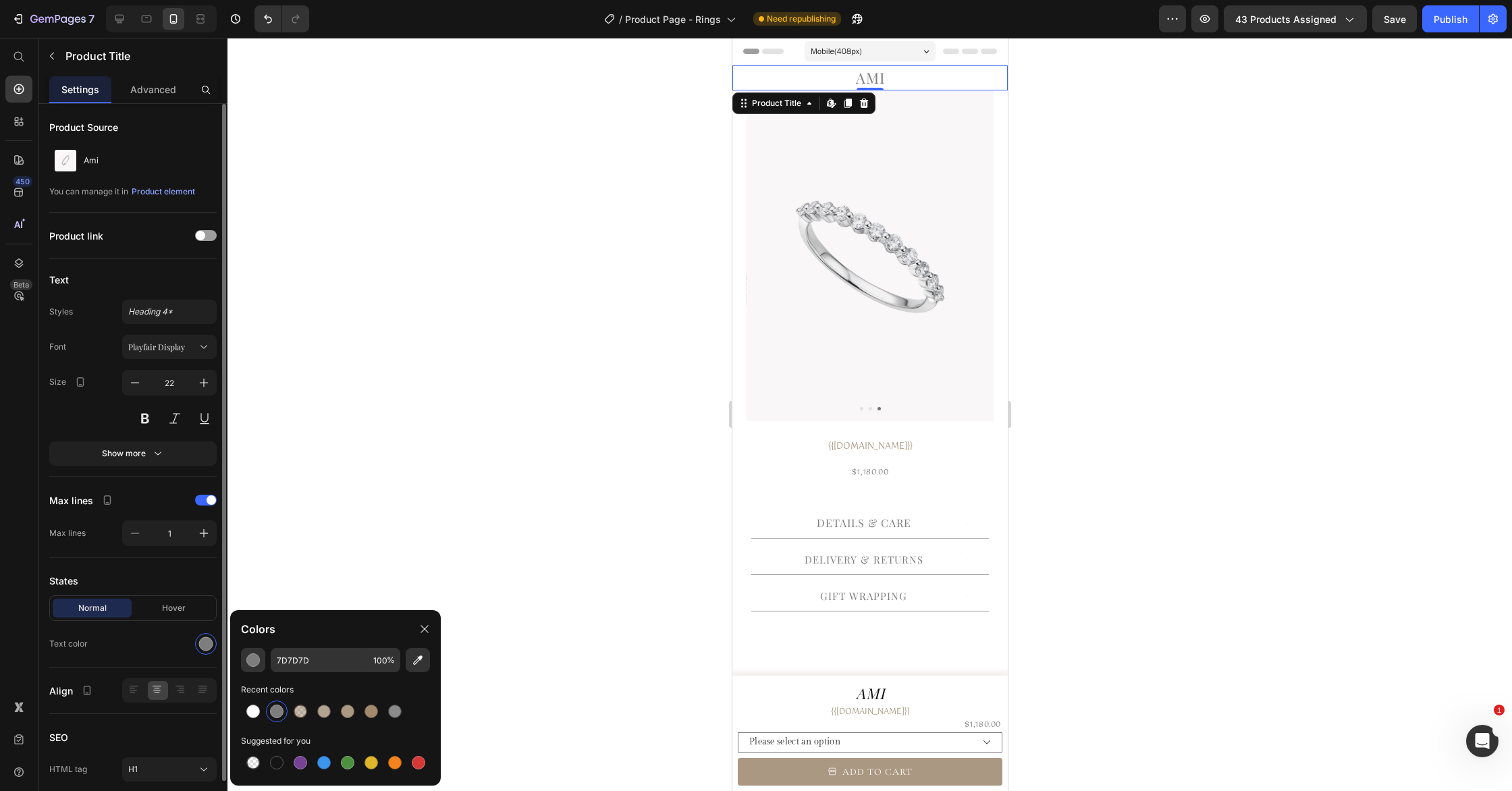 click on "Text color" 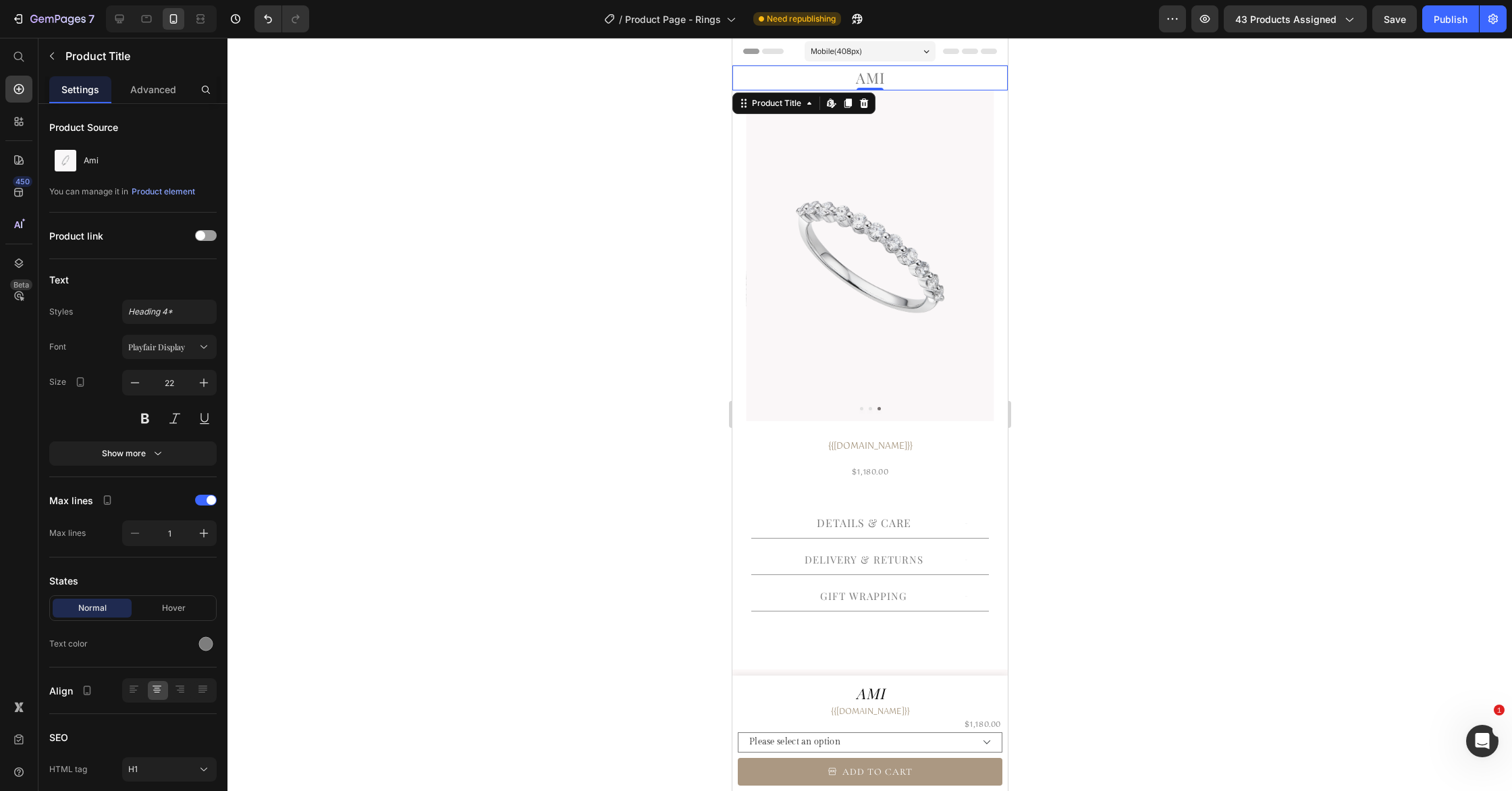 click 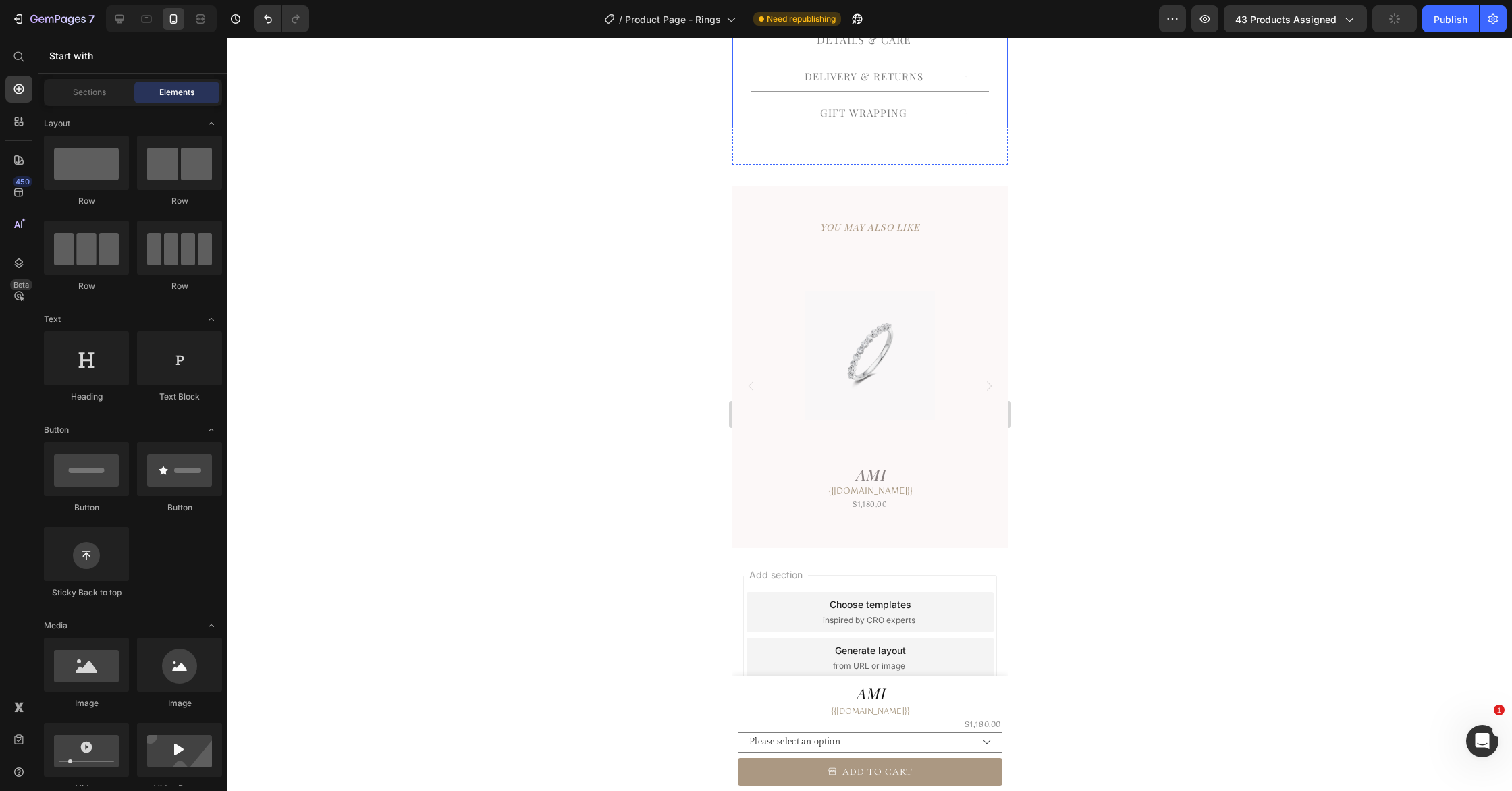 scroll, scrollTop: 512, scrollLeft: 0, axis: vertical 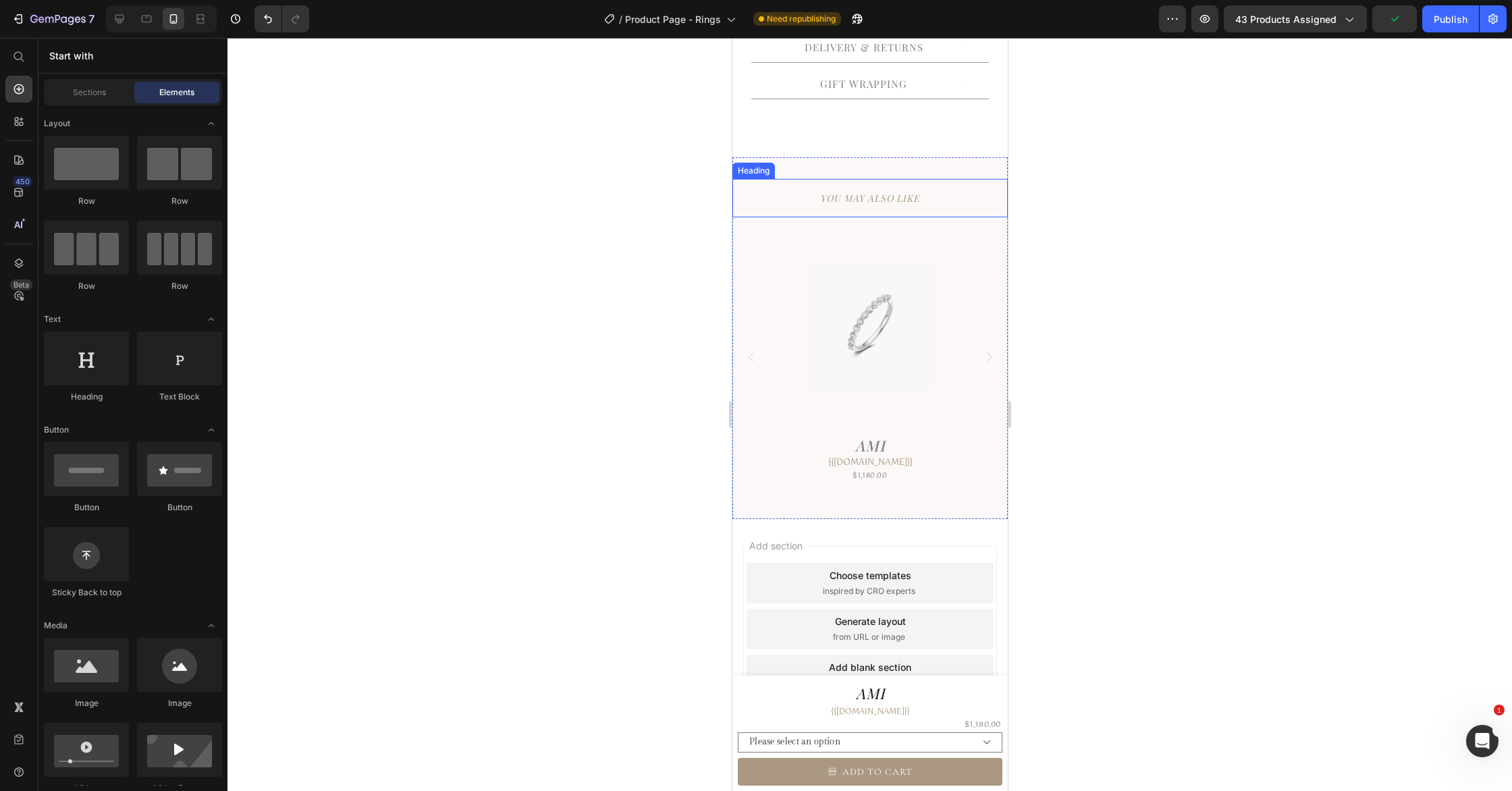 click on "YOU MAY ALSO LIKE" at bounding box center (869, 198) 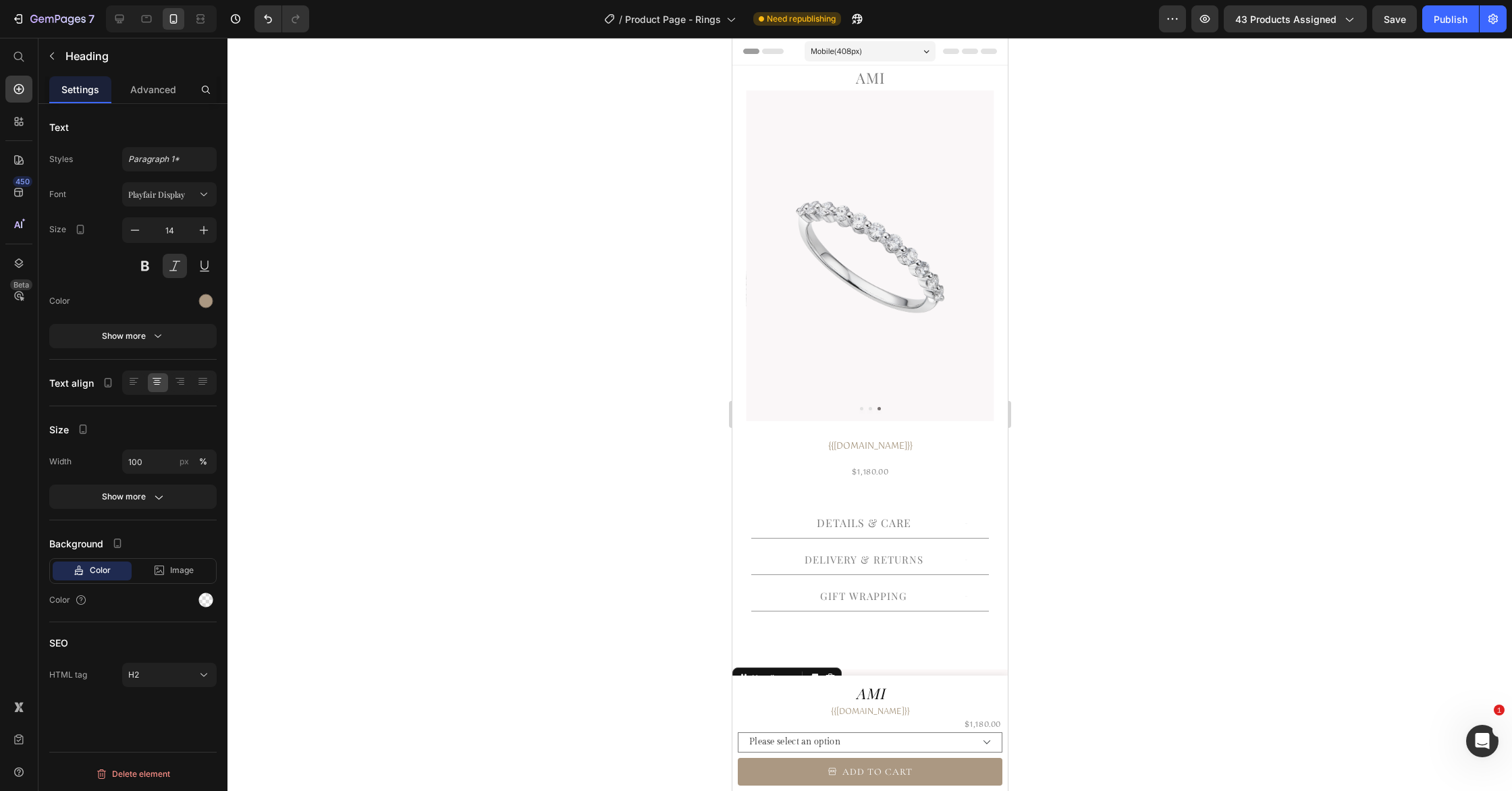 scroll, scrollTop: 526, scrollLeft: 0, axis: vertical 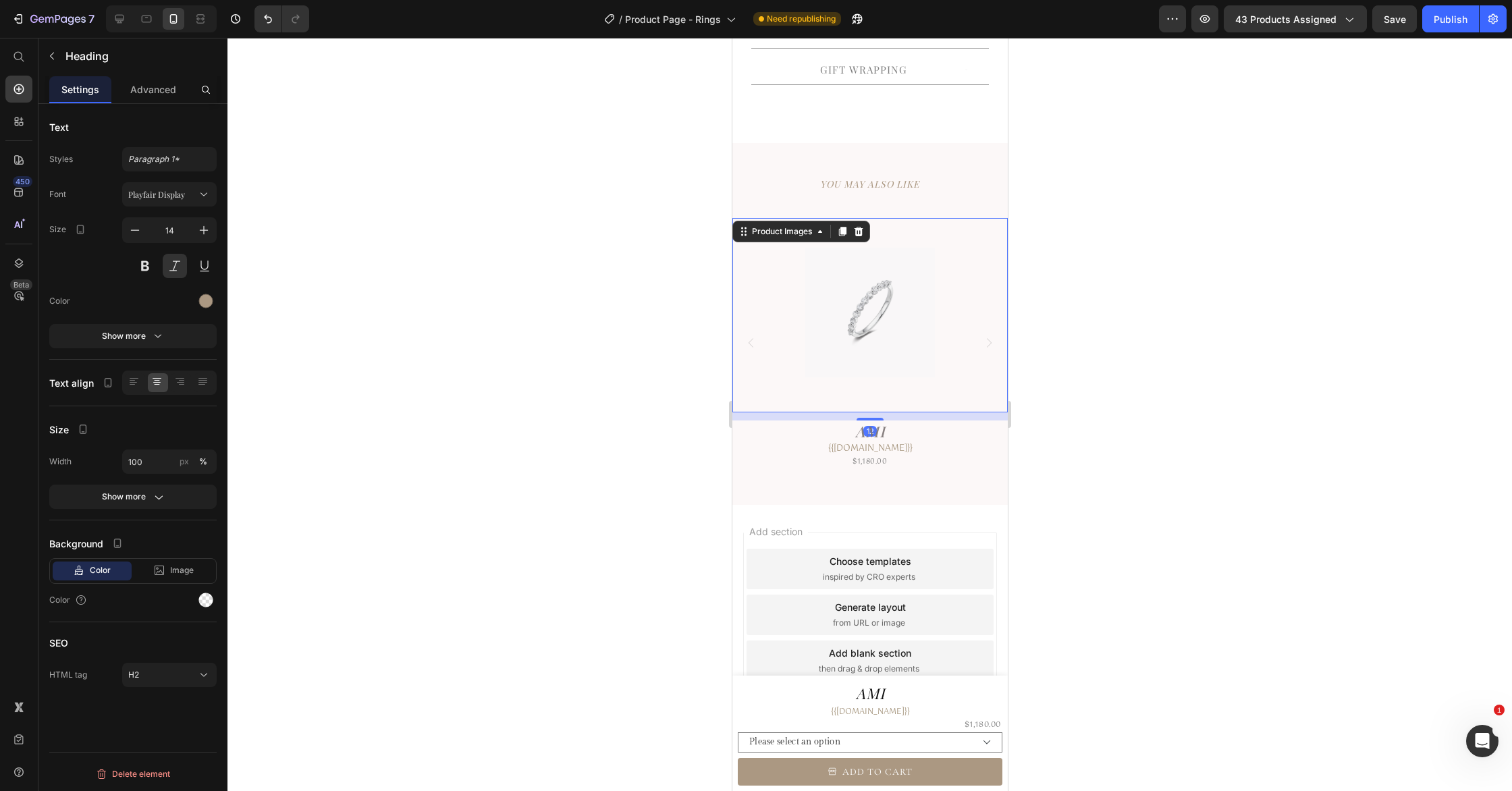 click at bounding box center (869, 312) 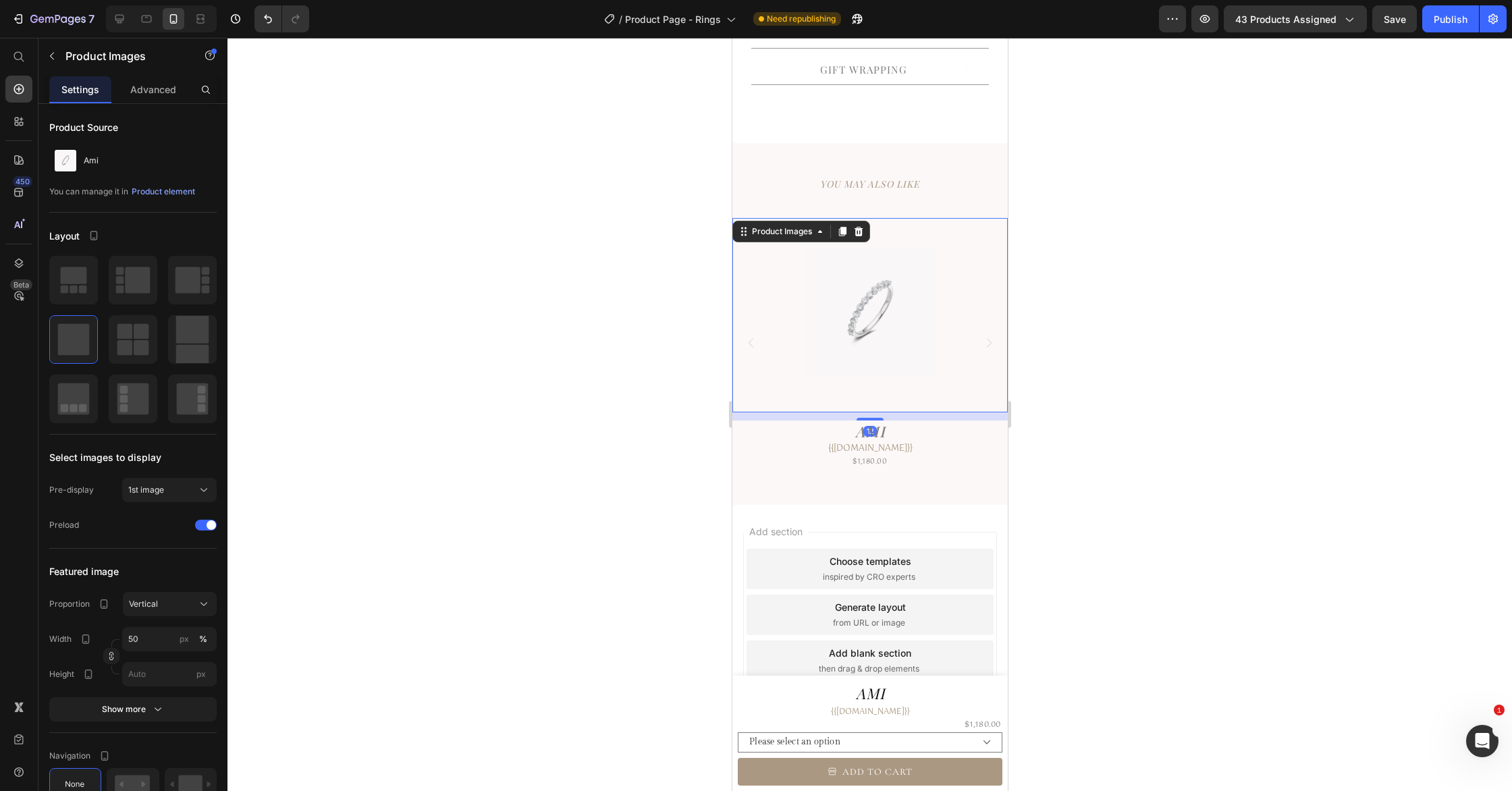 click on "7  Version history  /  Product Page - Rings Need republishing Preview 43 products assigned  Save   Publish" 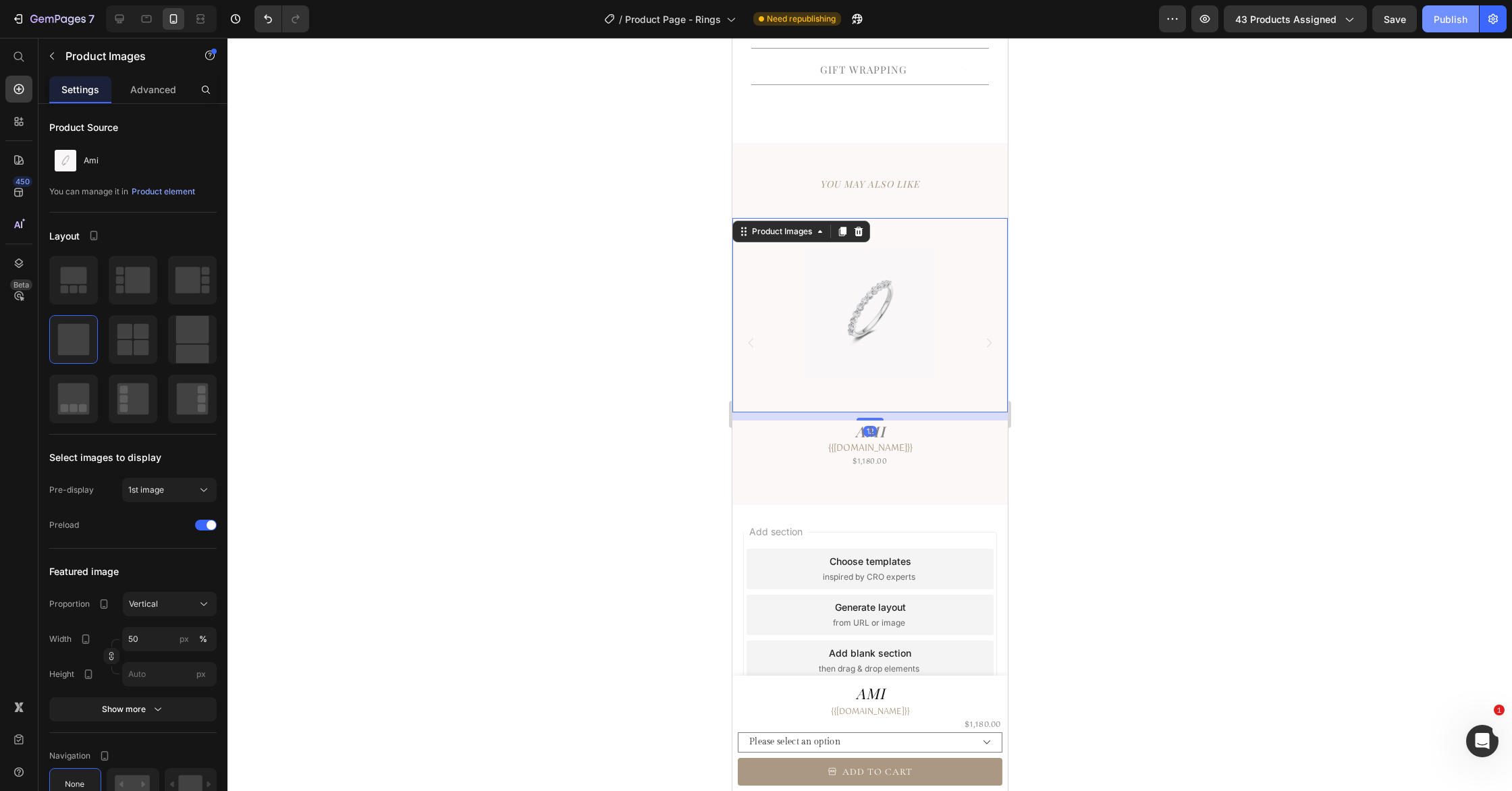 click on "Publish" 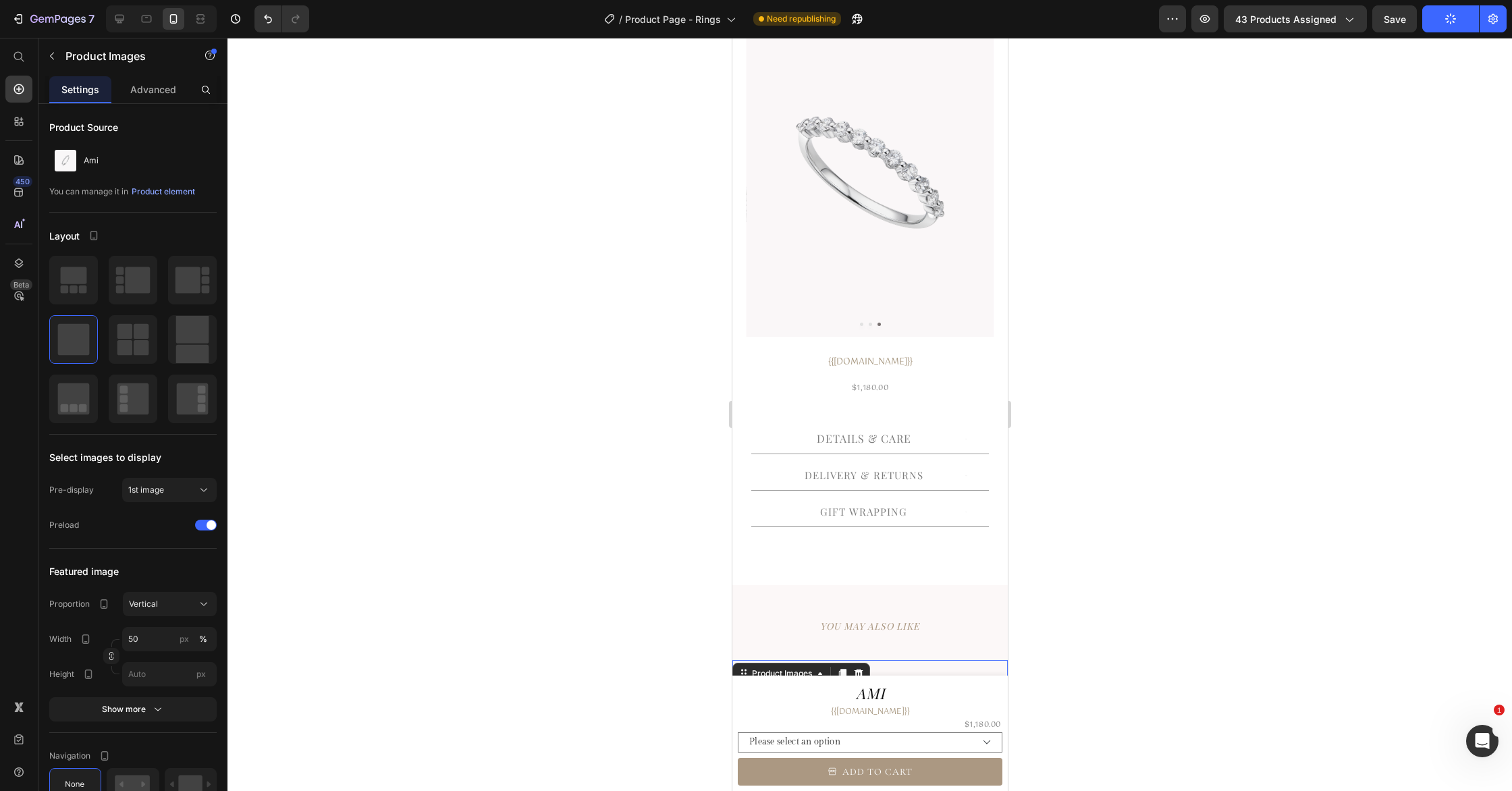 scroll, scrollTop: 0, scrollLeft: 0, axis: both 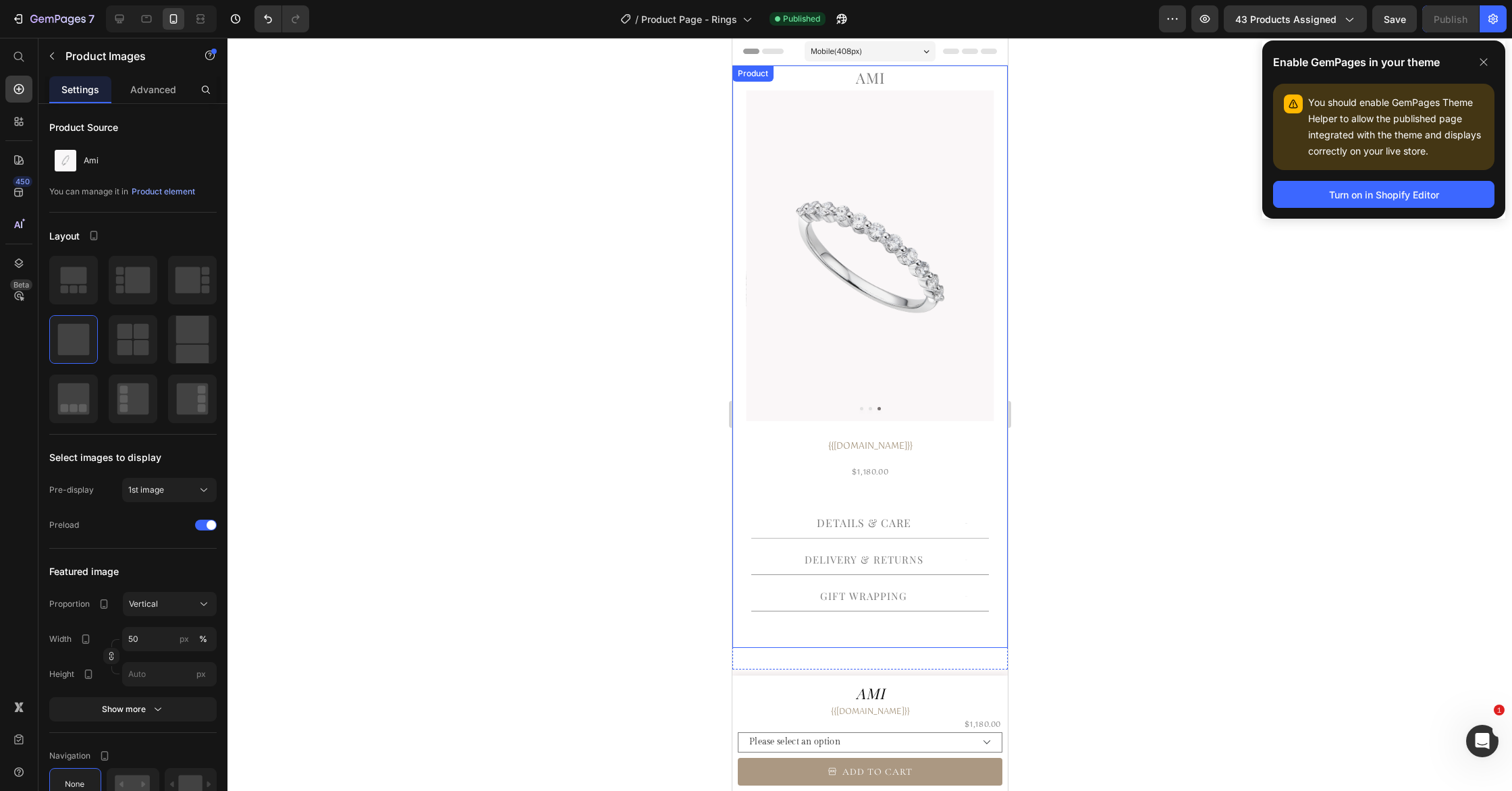 click on "Details & Care" at bounding box center (869, 526) 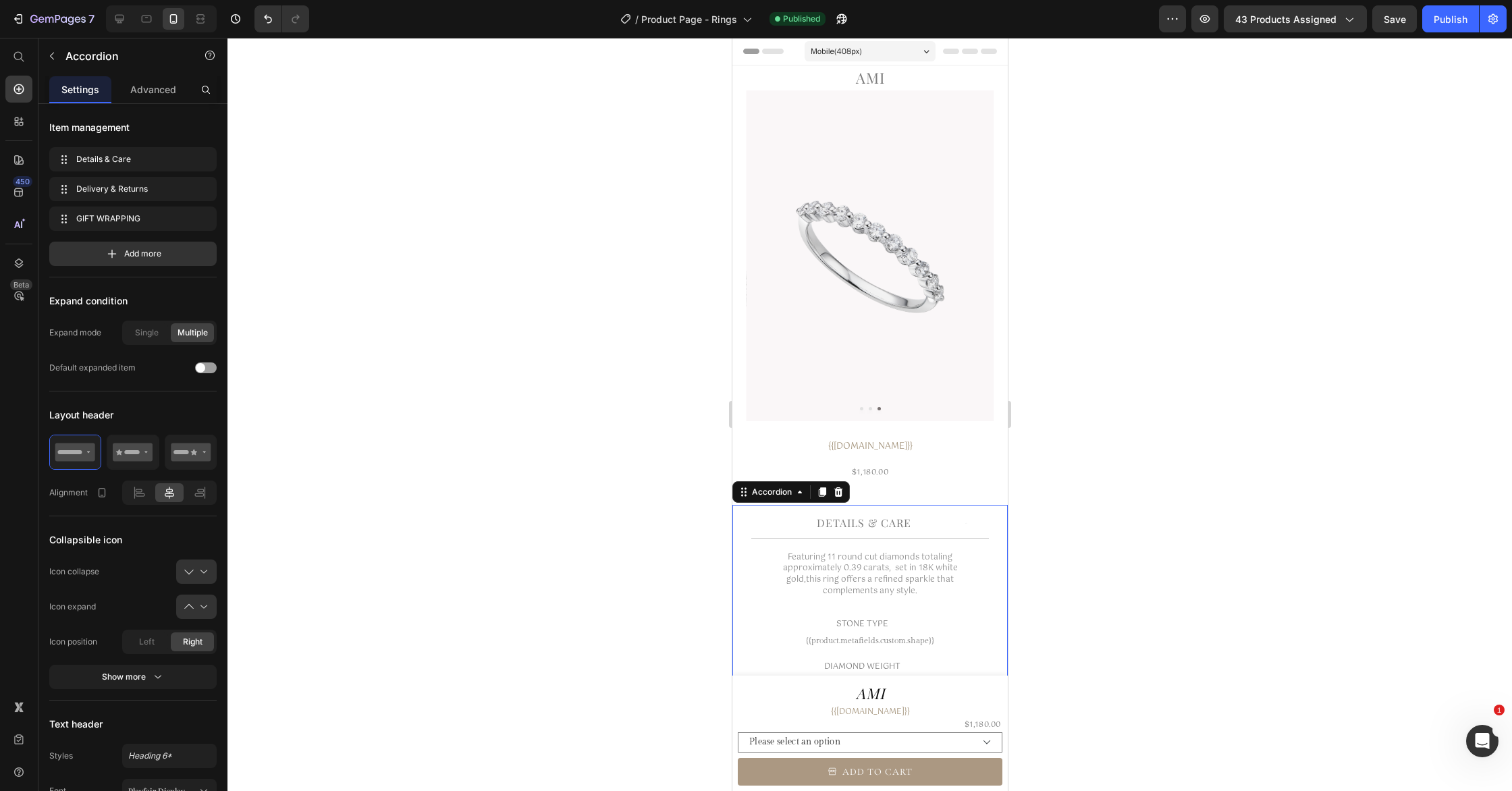 scroll, scrollTop: 209, scrollLeft: 0, axis: vertical 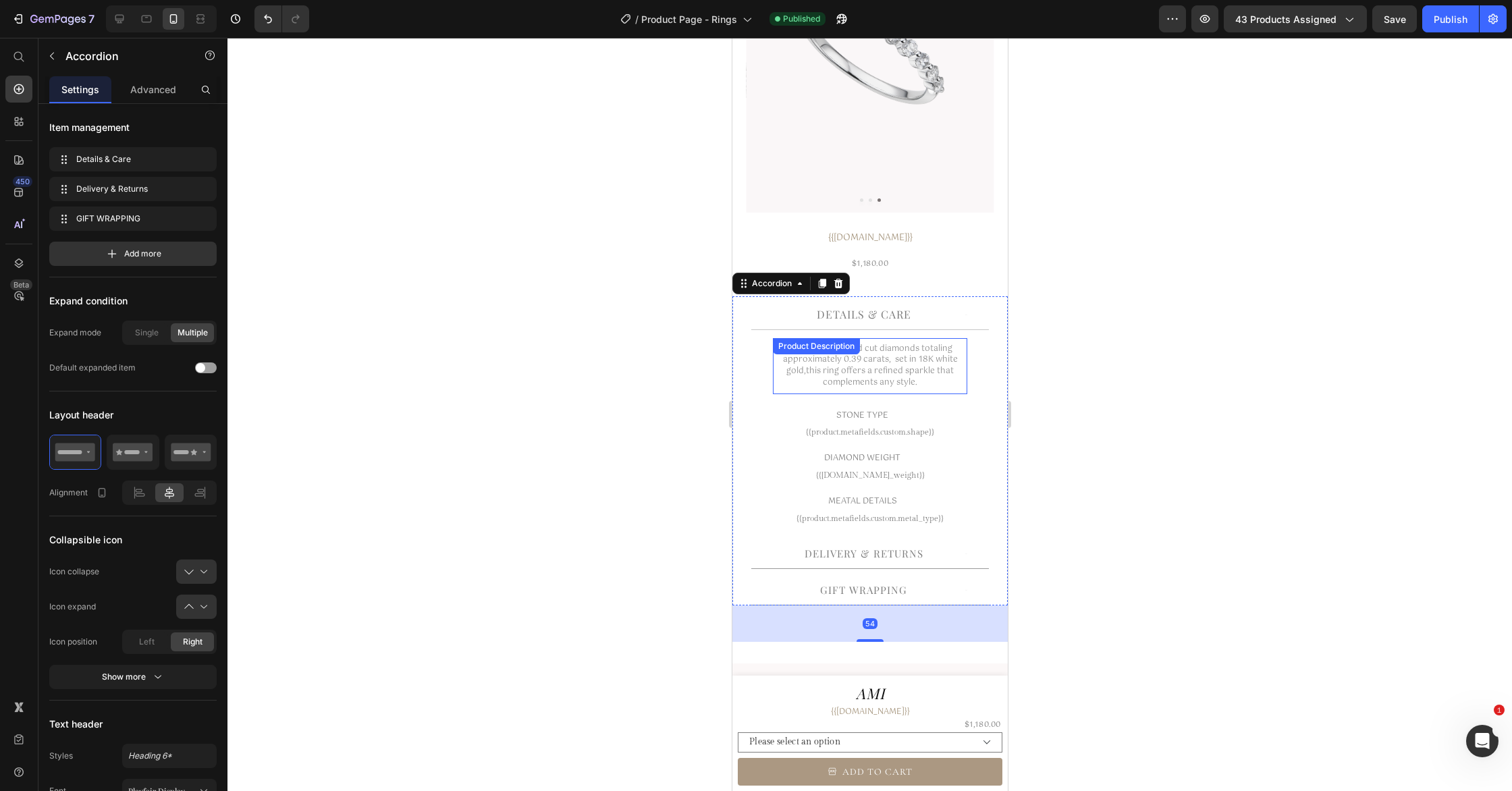 click on "Featuring 11 round cut diamonds totaling approximately 0.39 carats,  set in 18K white gold,  this ring offers a refined sparkle that complements any style." at bounding box center [869, 366] 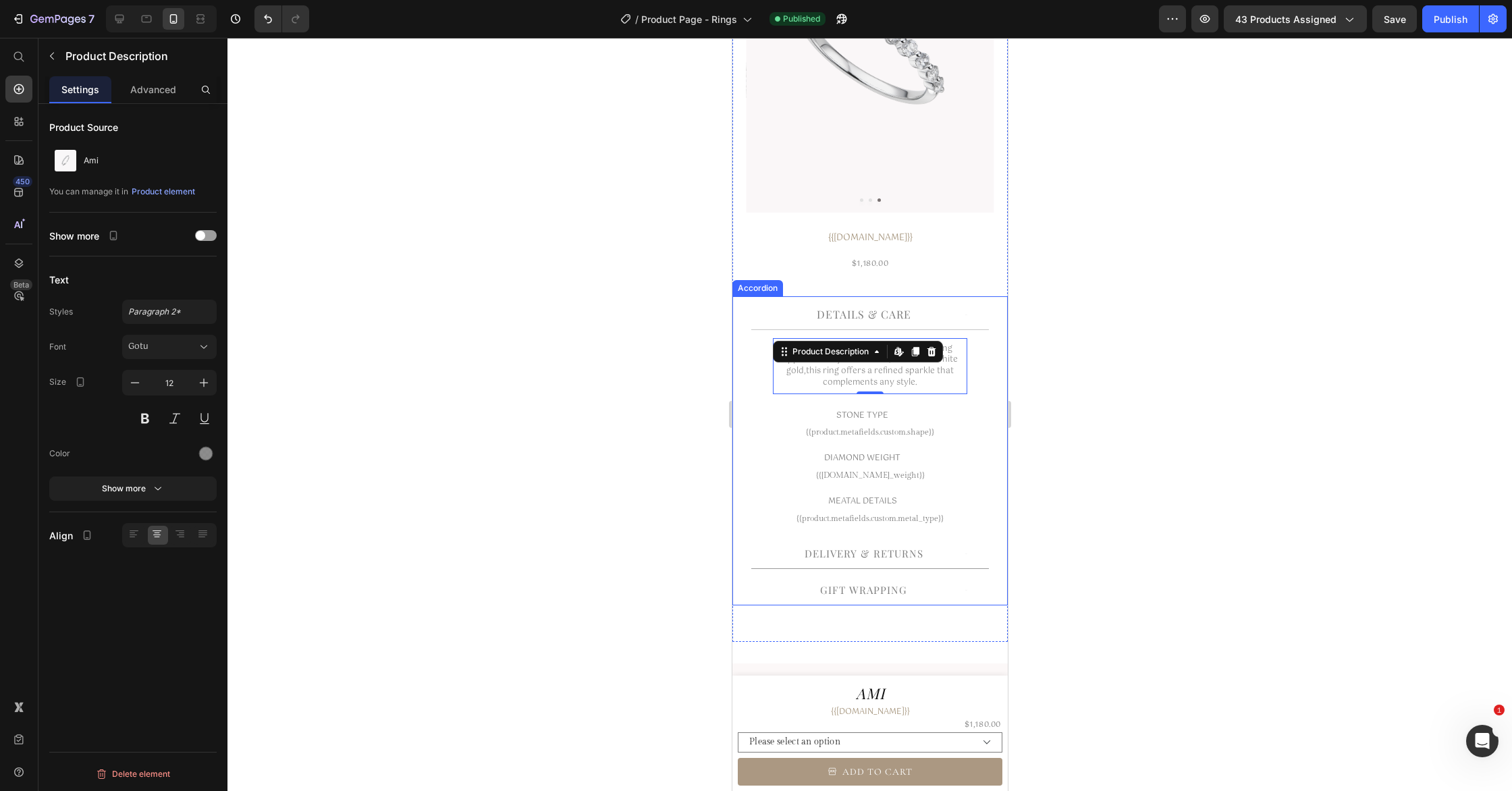 click 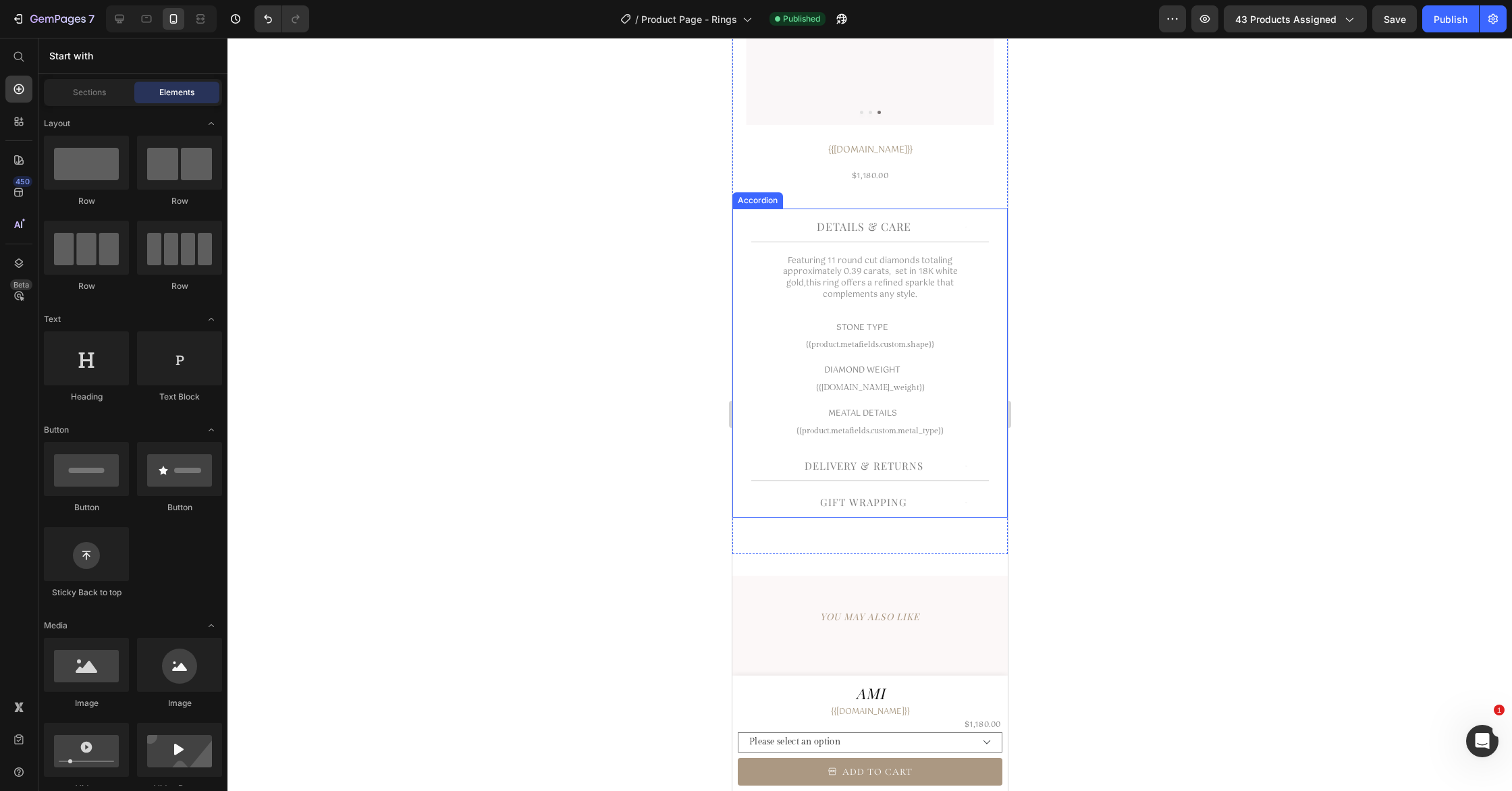 scroll, scrollTop: 325, scrollLeft: 0, axis: vertical 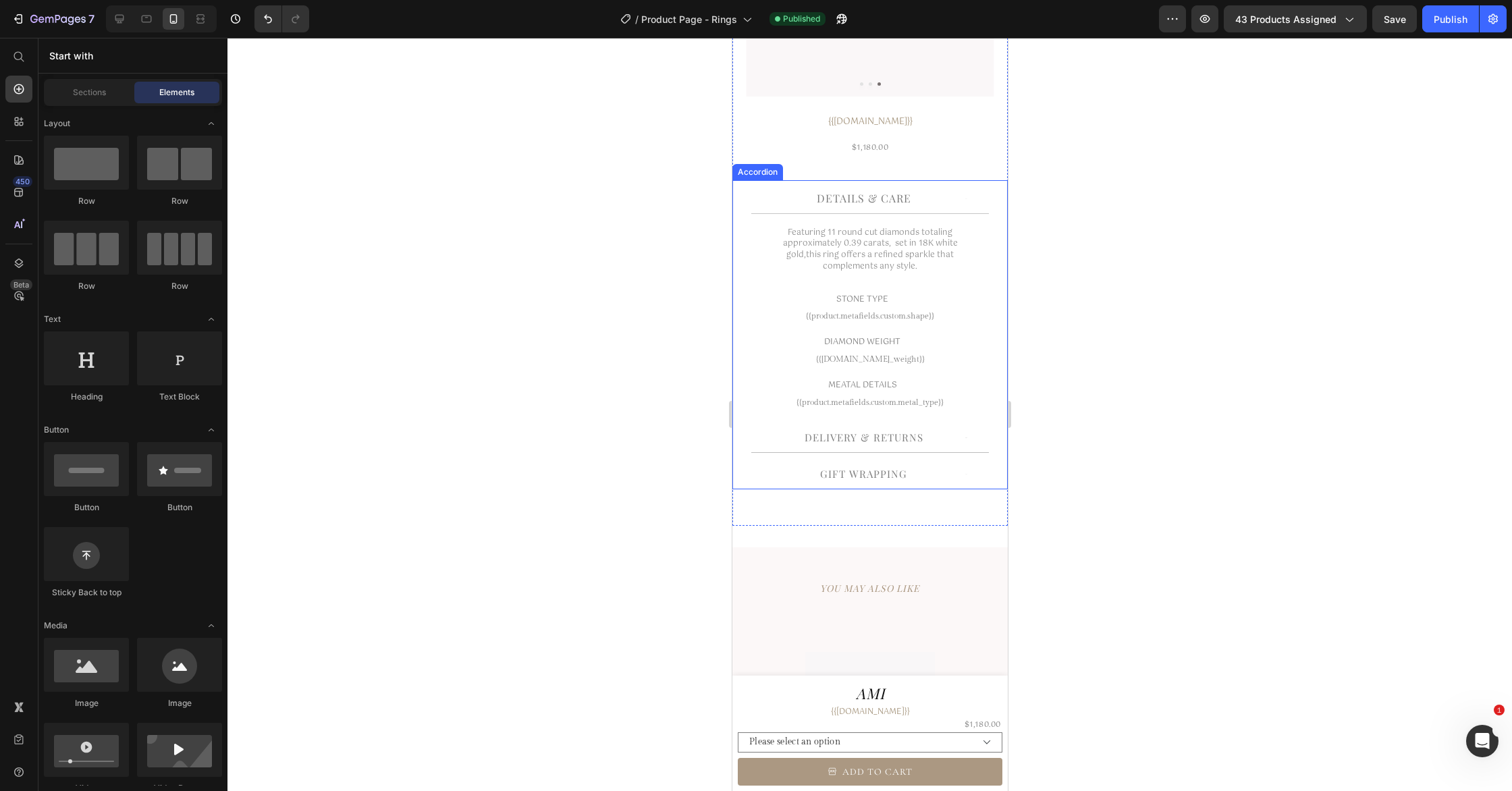 click on "Delivery & Returns" at bounding box center (863, 437) 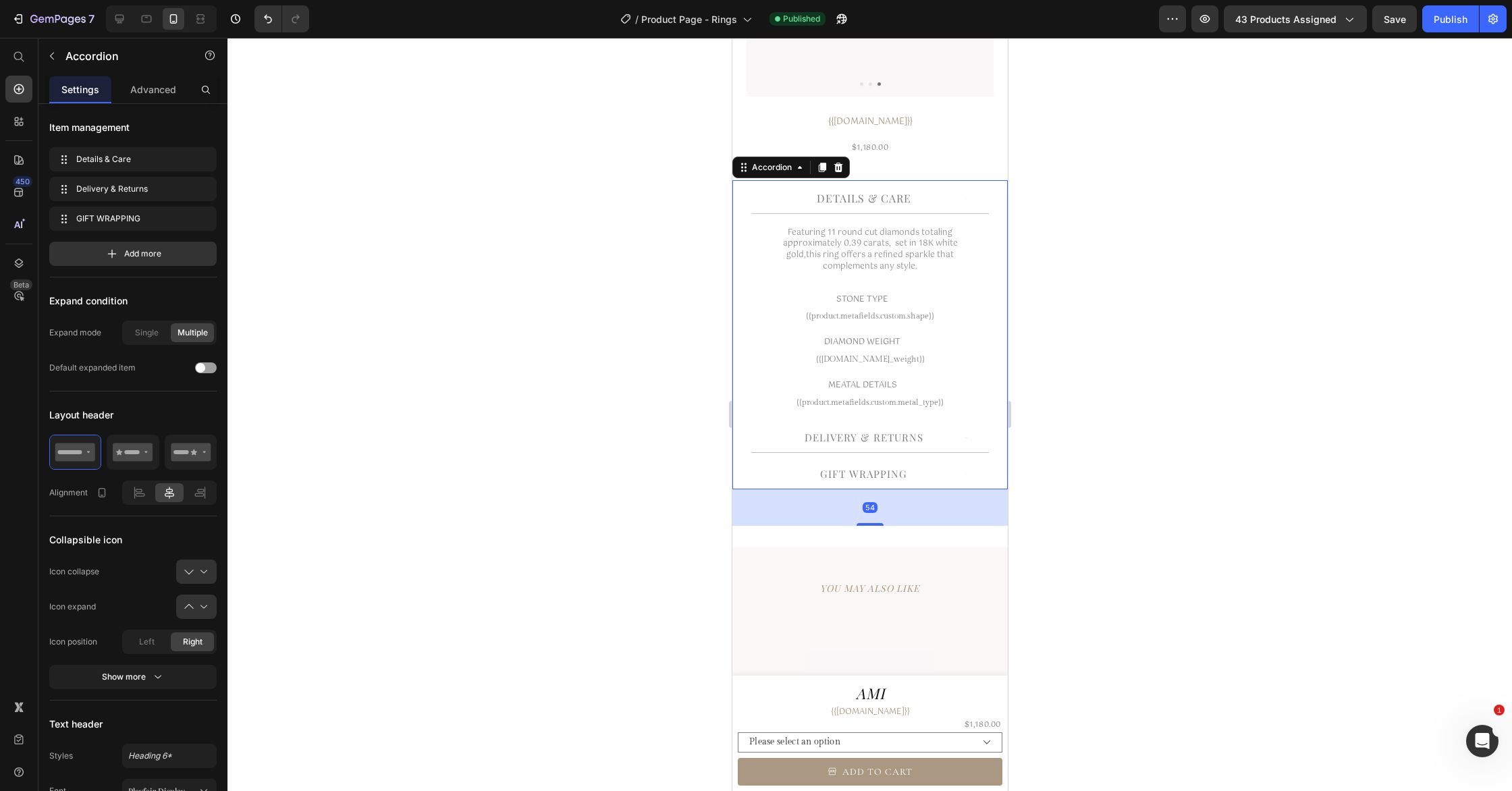 click on "Delivery & Returns" at bounding box center [863, 437] 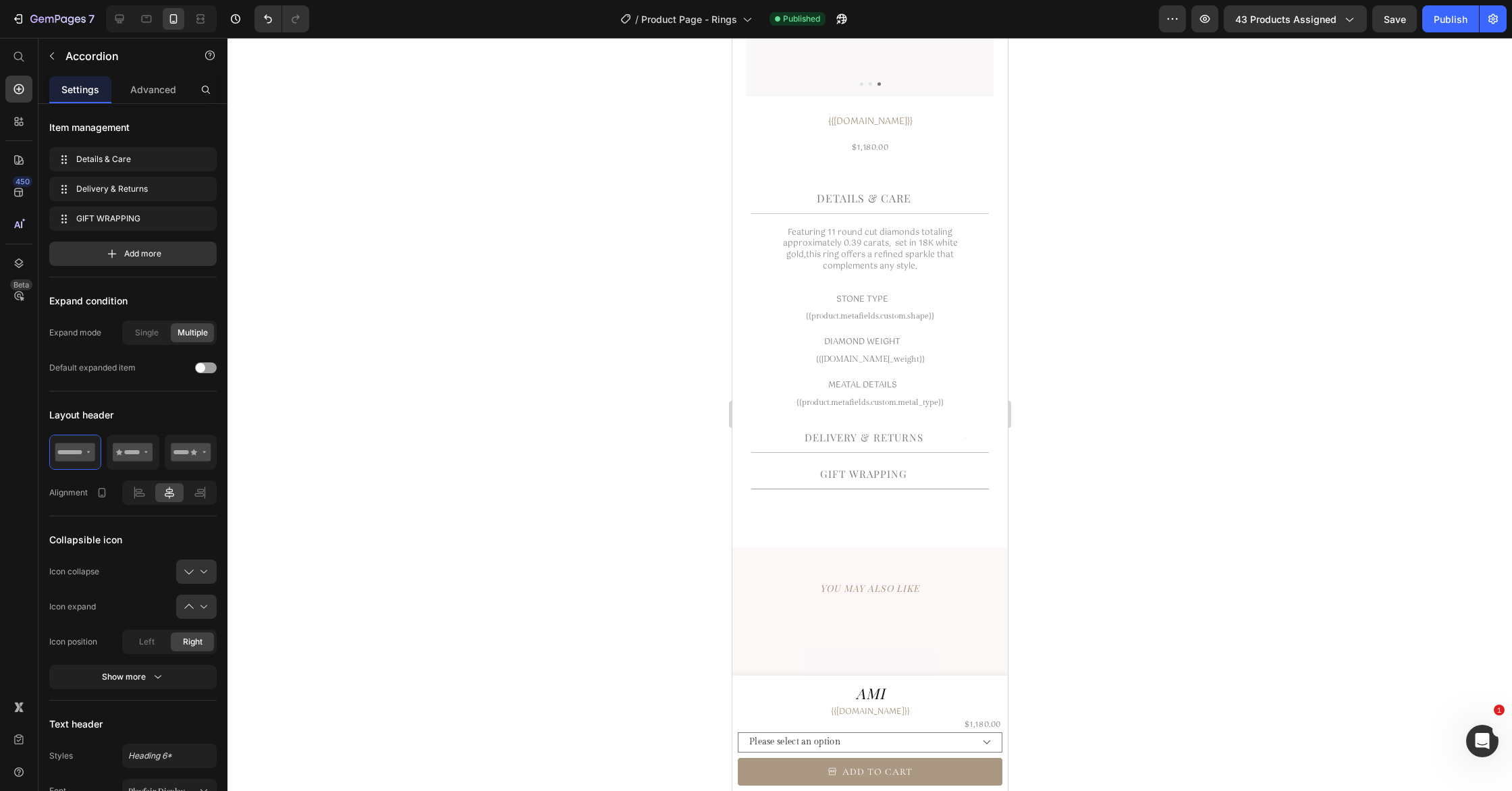 click on "Delivery & Returns" at bounding box center (863, 437) 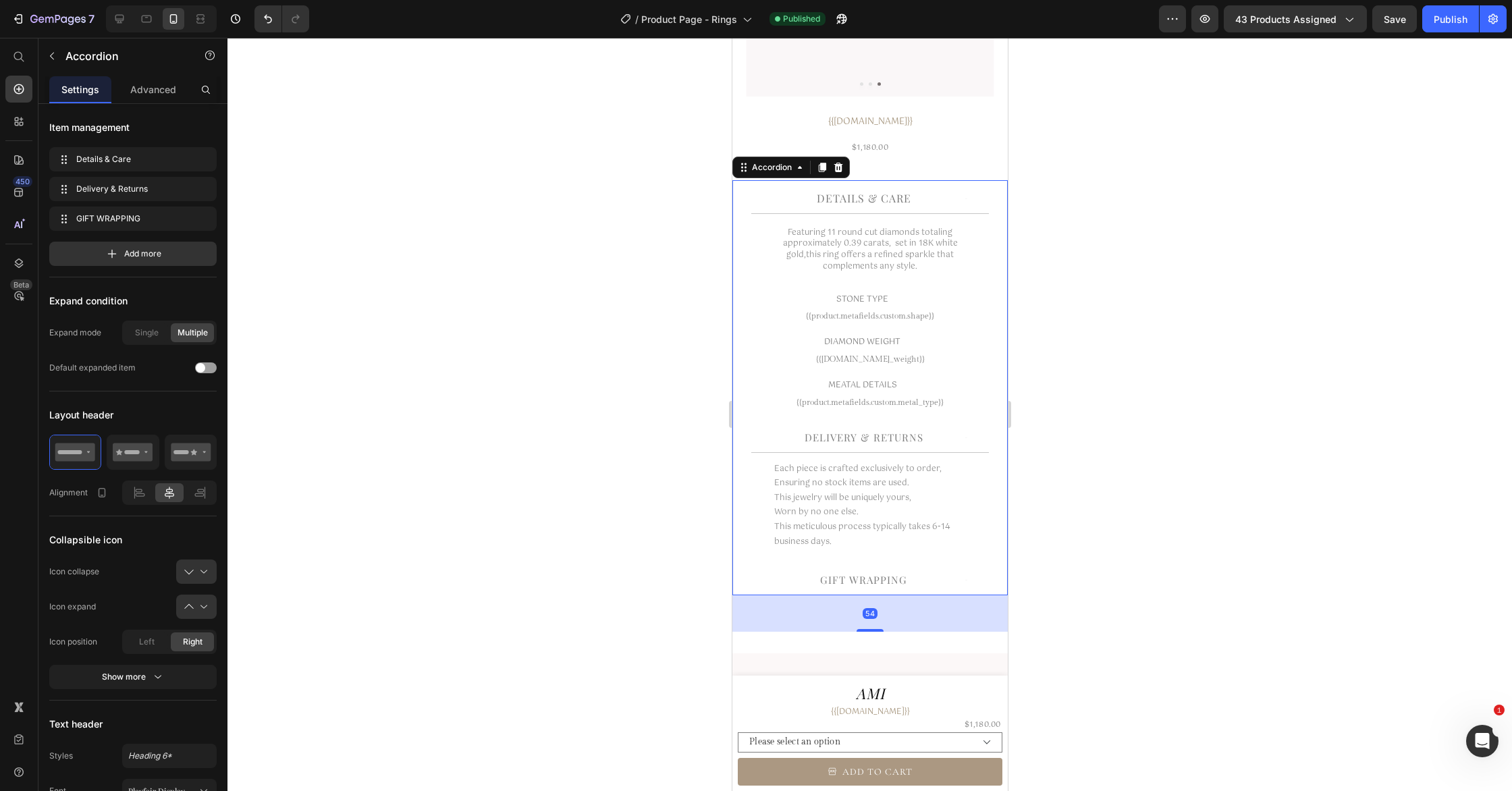 click on "Delivery & Returns" at bounding box center (863, 437) 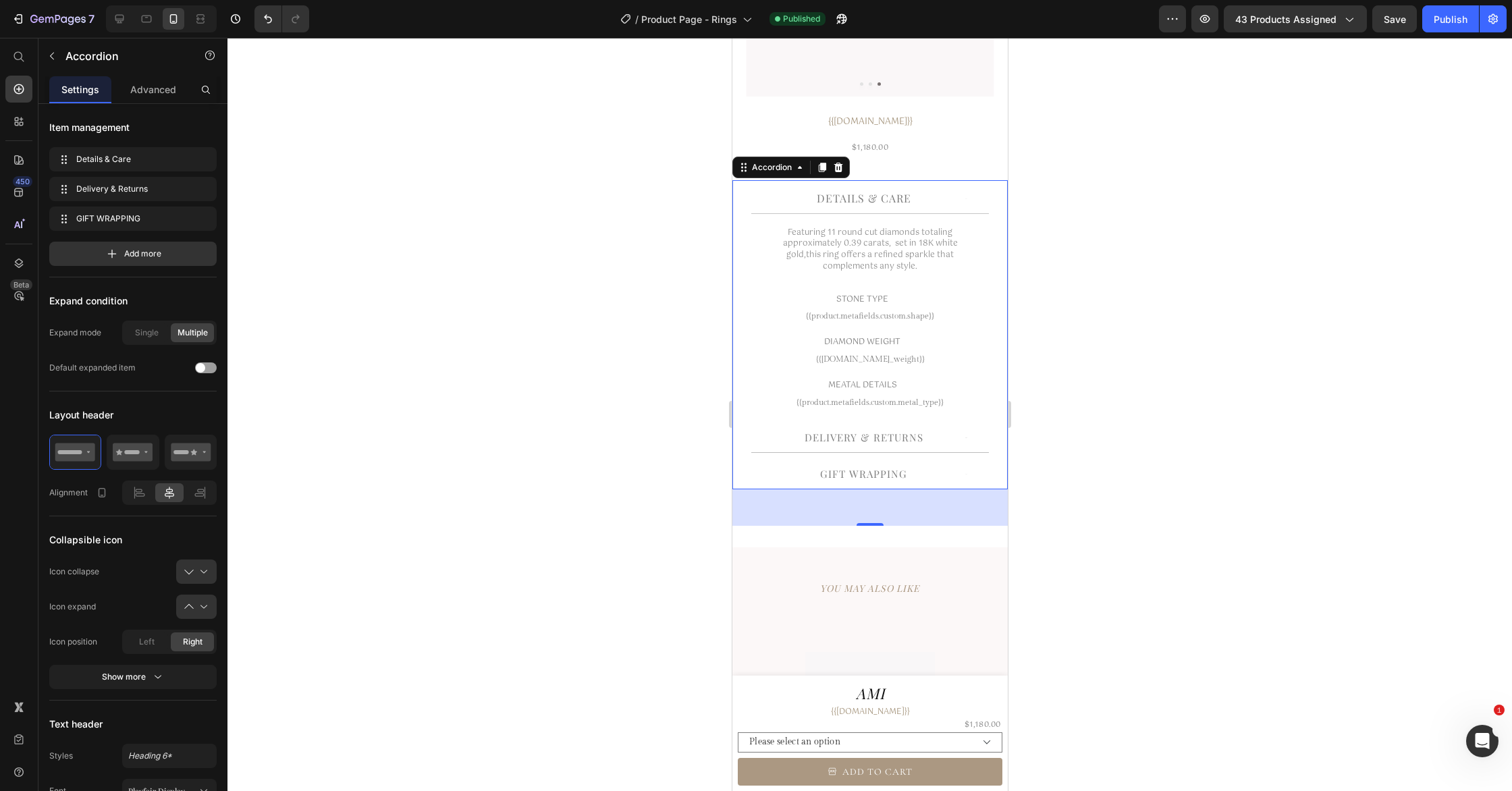 click on "Delivery & Returns" at bounding box center (863, 437) 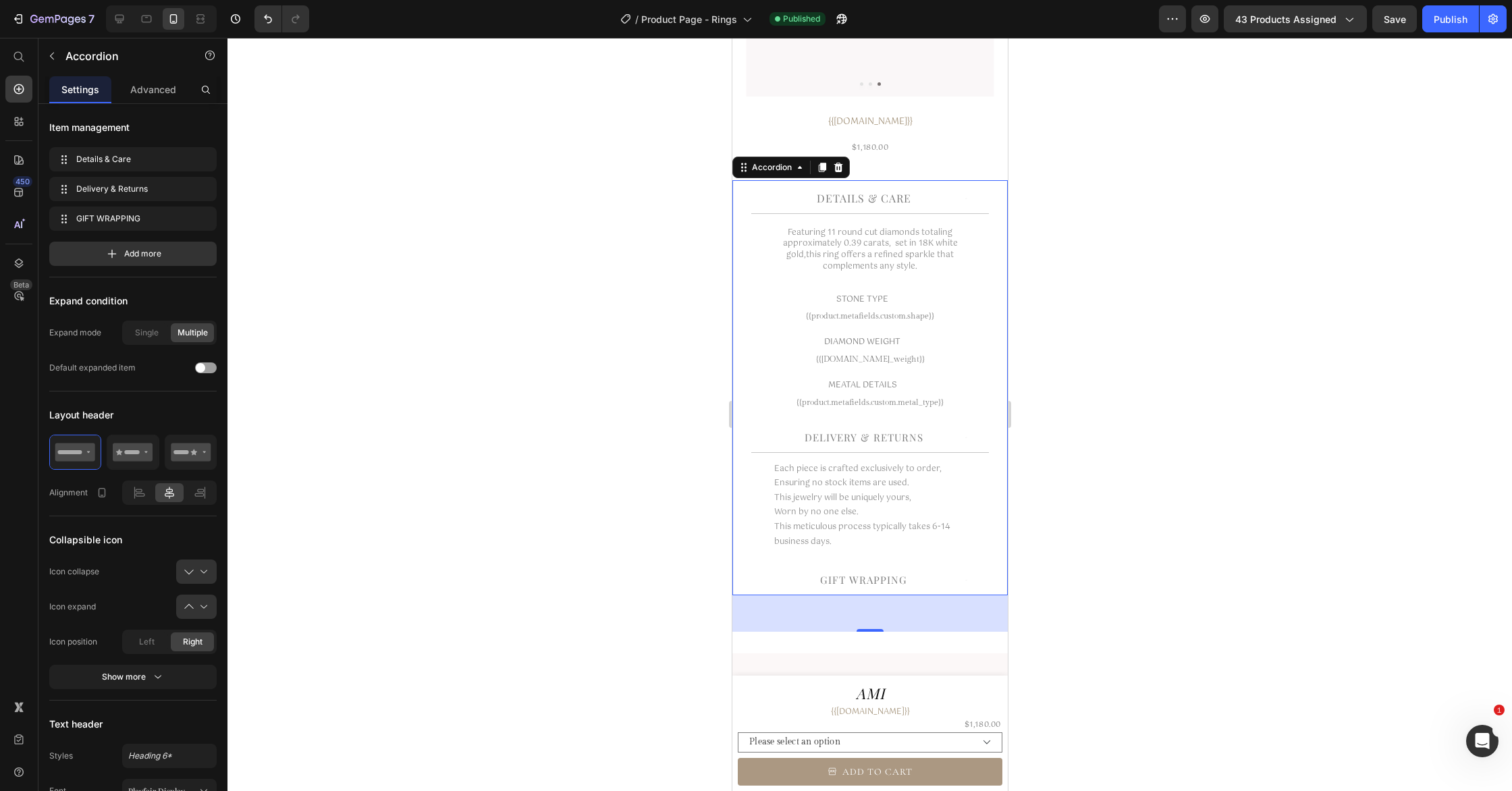 click on "Worn by no one else." at bounding box center [869, 513] 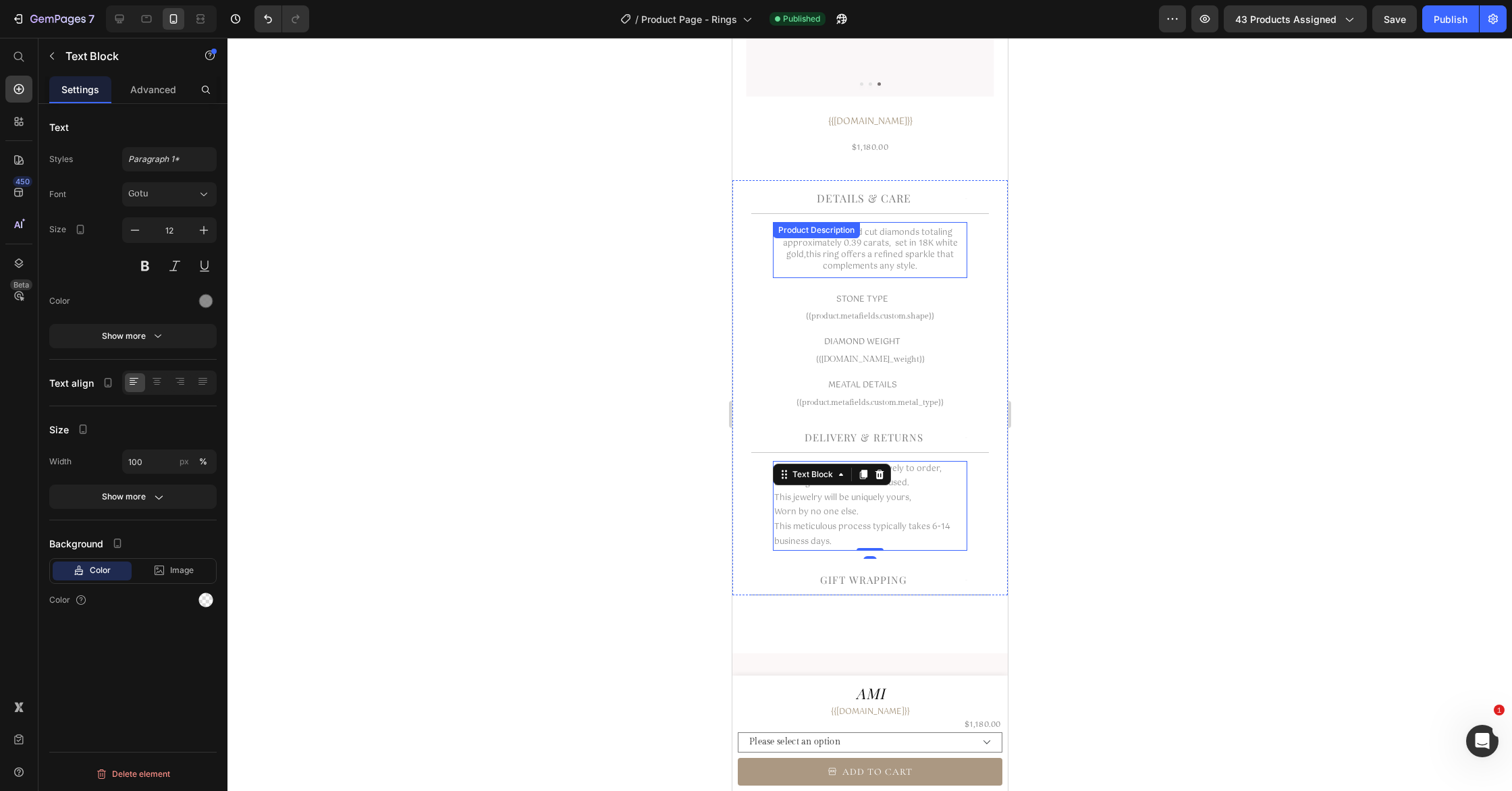 click on "Featuring 11 round cut diamonds totaling approximately 0.39 carats,  set in 18K white gold,  this ring offers a refined sparkle that complements any style." at bounding box center [869, 250] 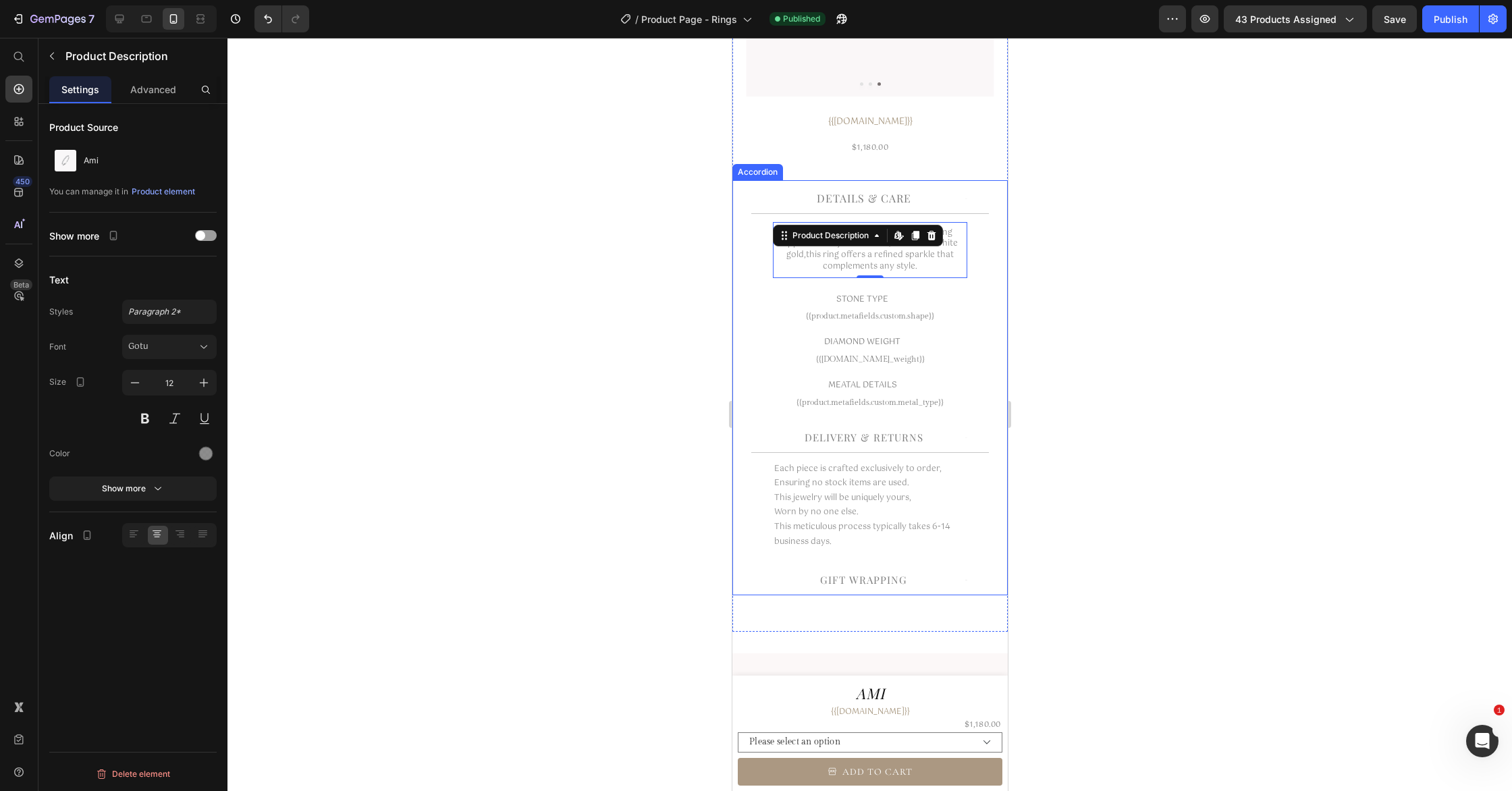 click on "GIFT WRAPPING" at bounding box center [863, 580] 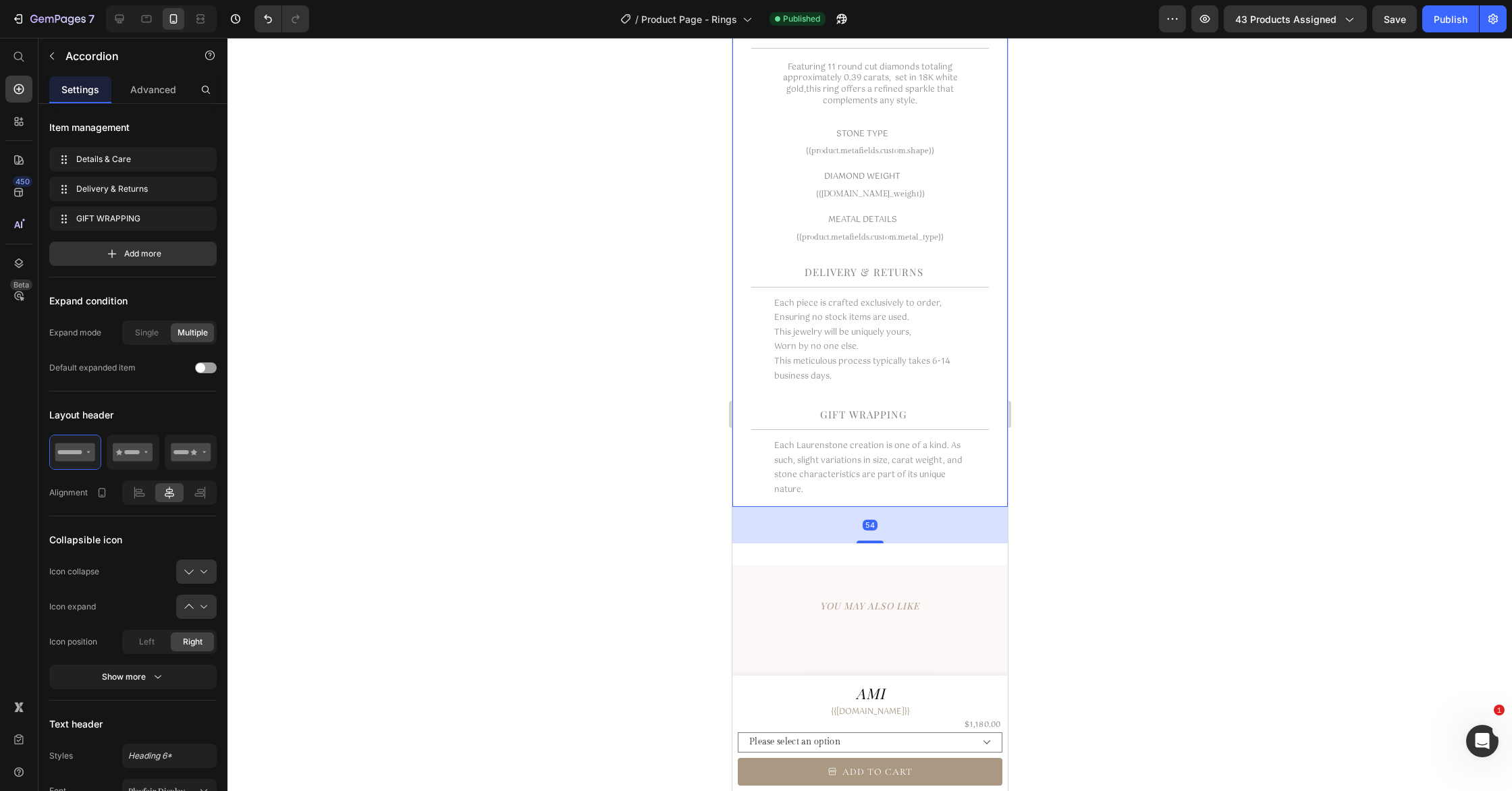 scroll, scrollTop: 492, scrollLeft: 0, axis: vertical 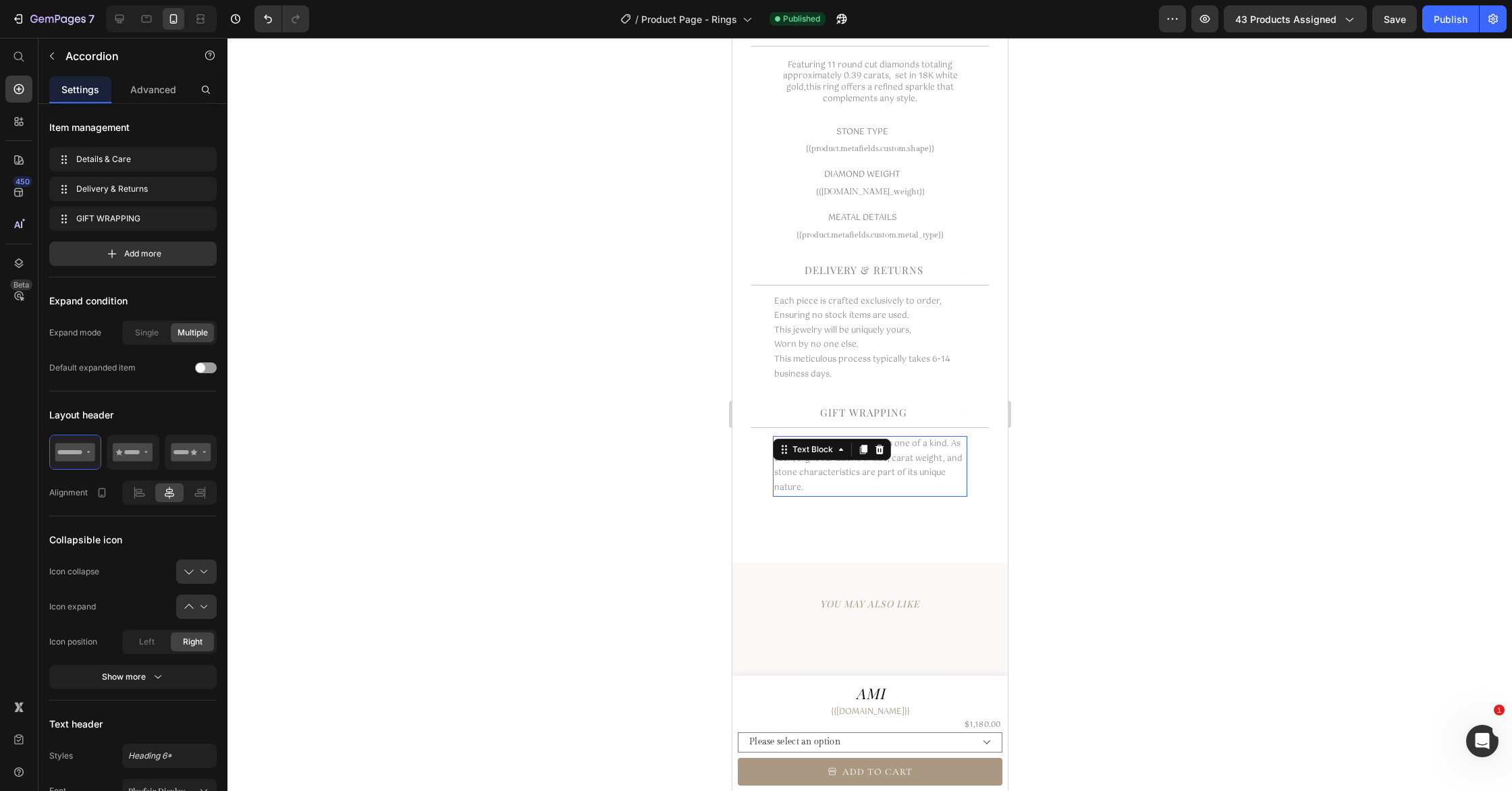 click on "Each Laurenstone creation is one of a kind. As such, slight variations in size, carat weight, and stone characteristics are part of its unique nature." at bounding box center [869, 466] 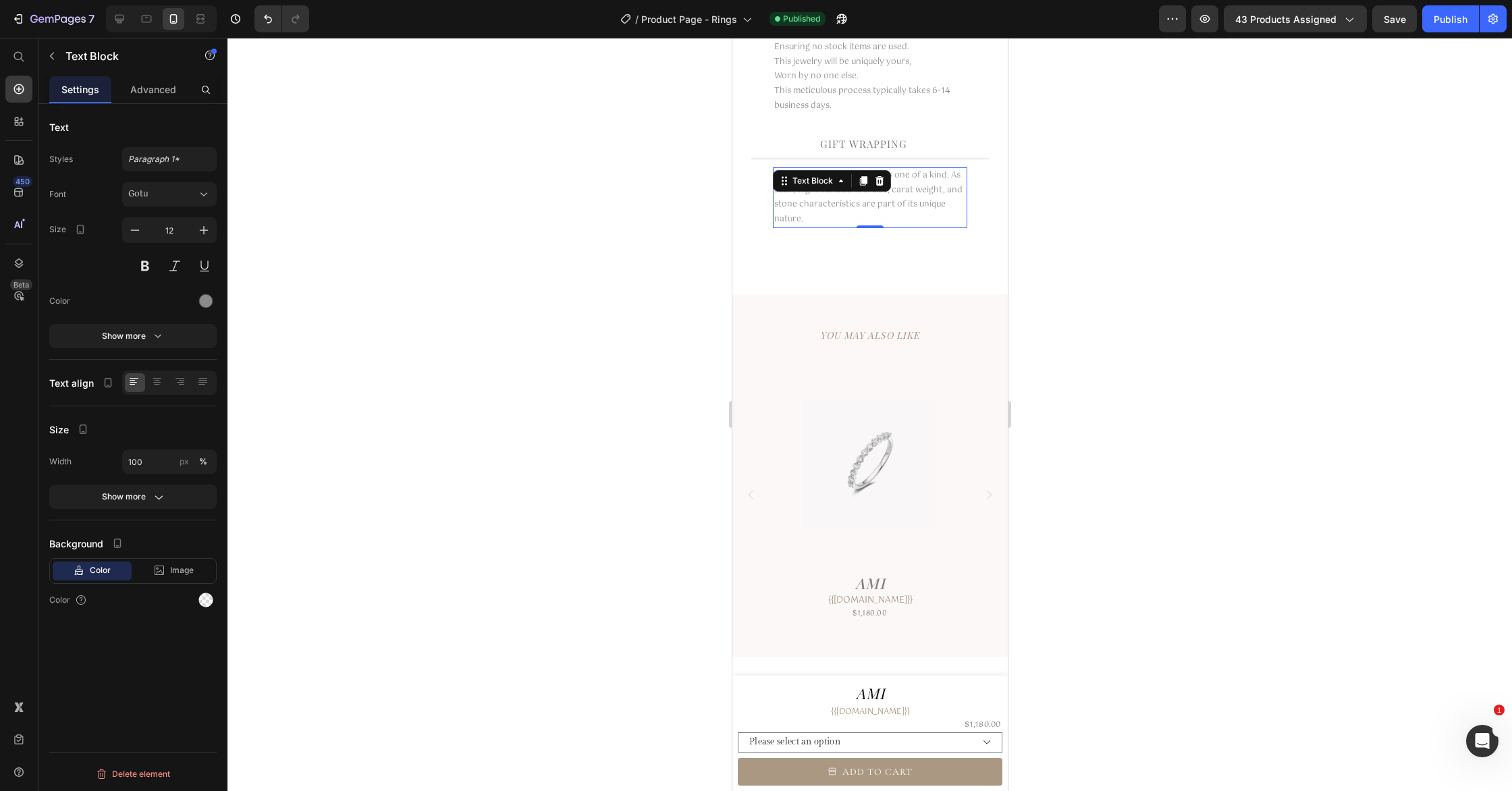 scroll, scrollTop: 912, scrollLeft: 0, axis: vertical 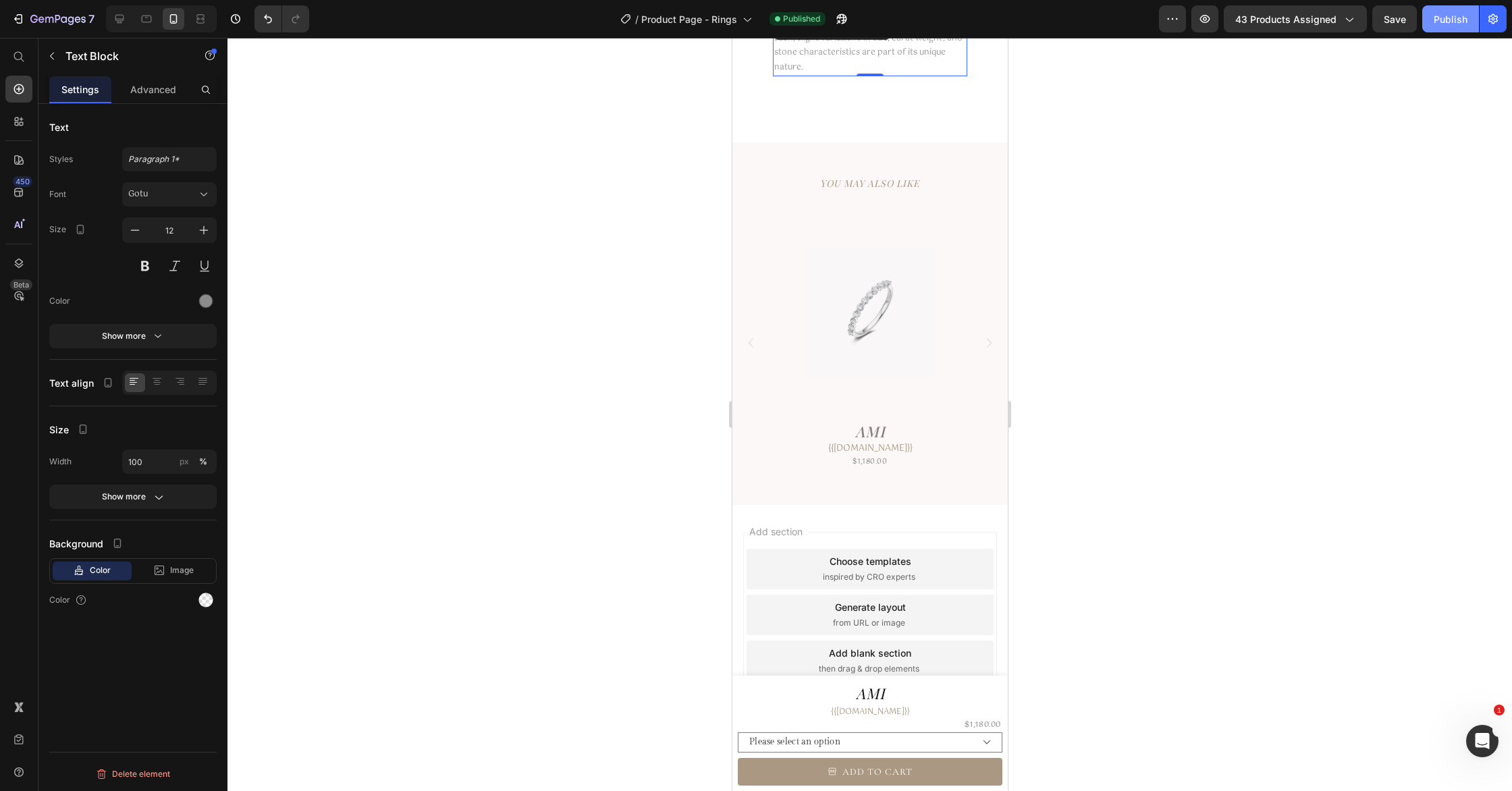 click on "Publish" at bounding box center [1451, 19] 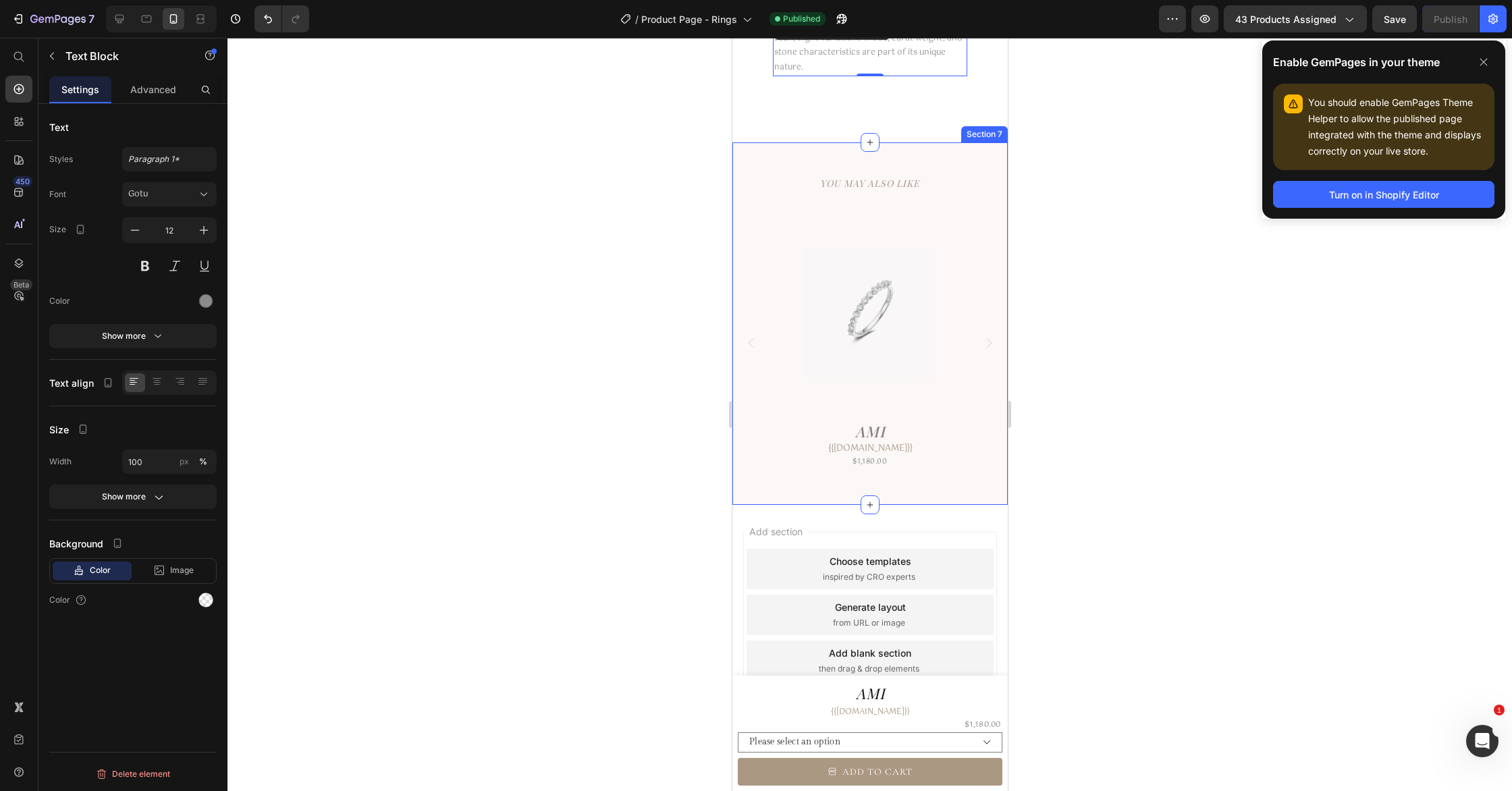 scroll, scrollTop: 0, scrollLeft: 0, axis: both 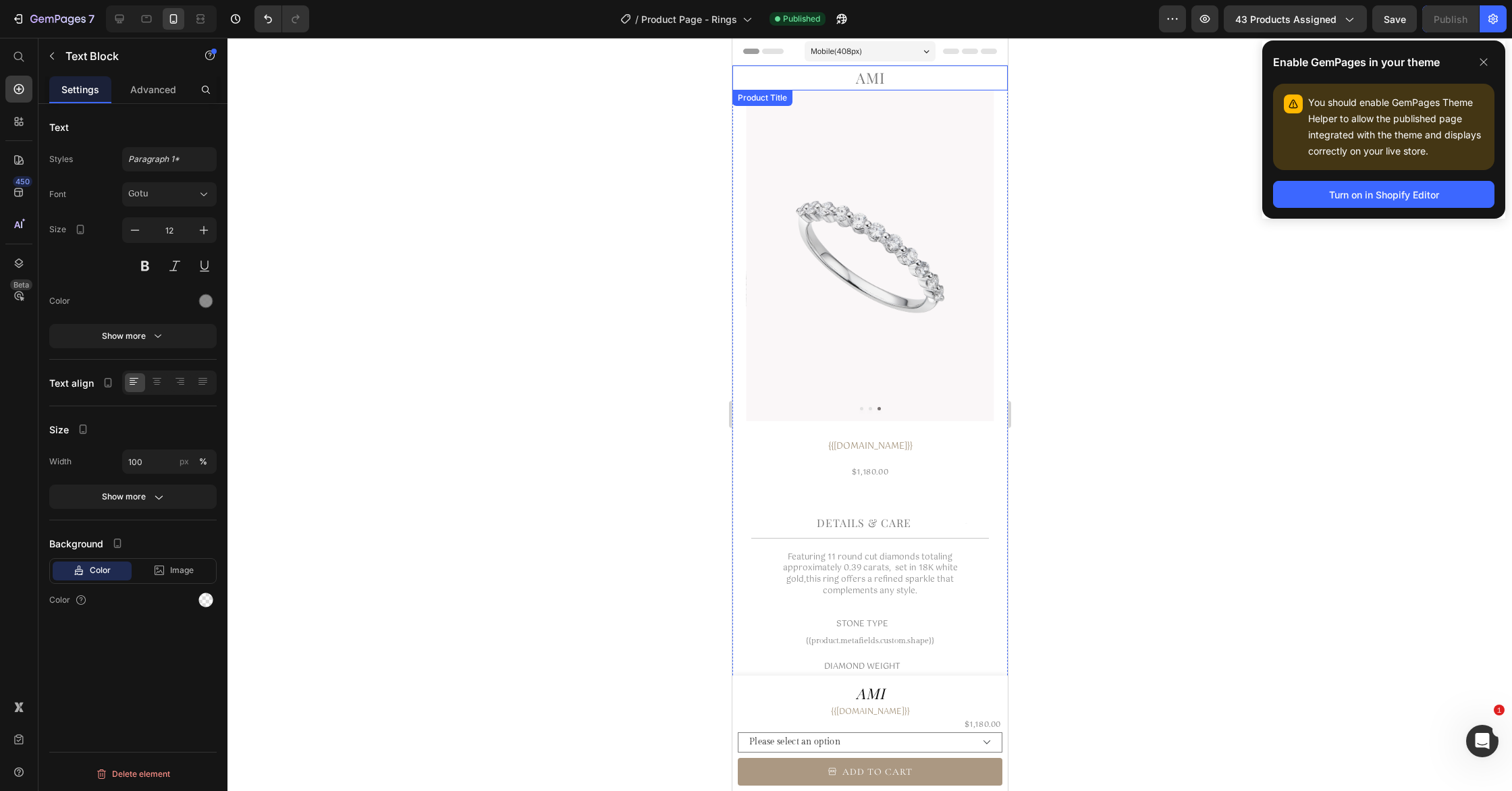 click on "Ami" at bounding box center [869, 78] 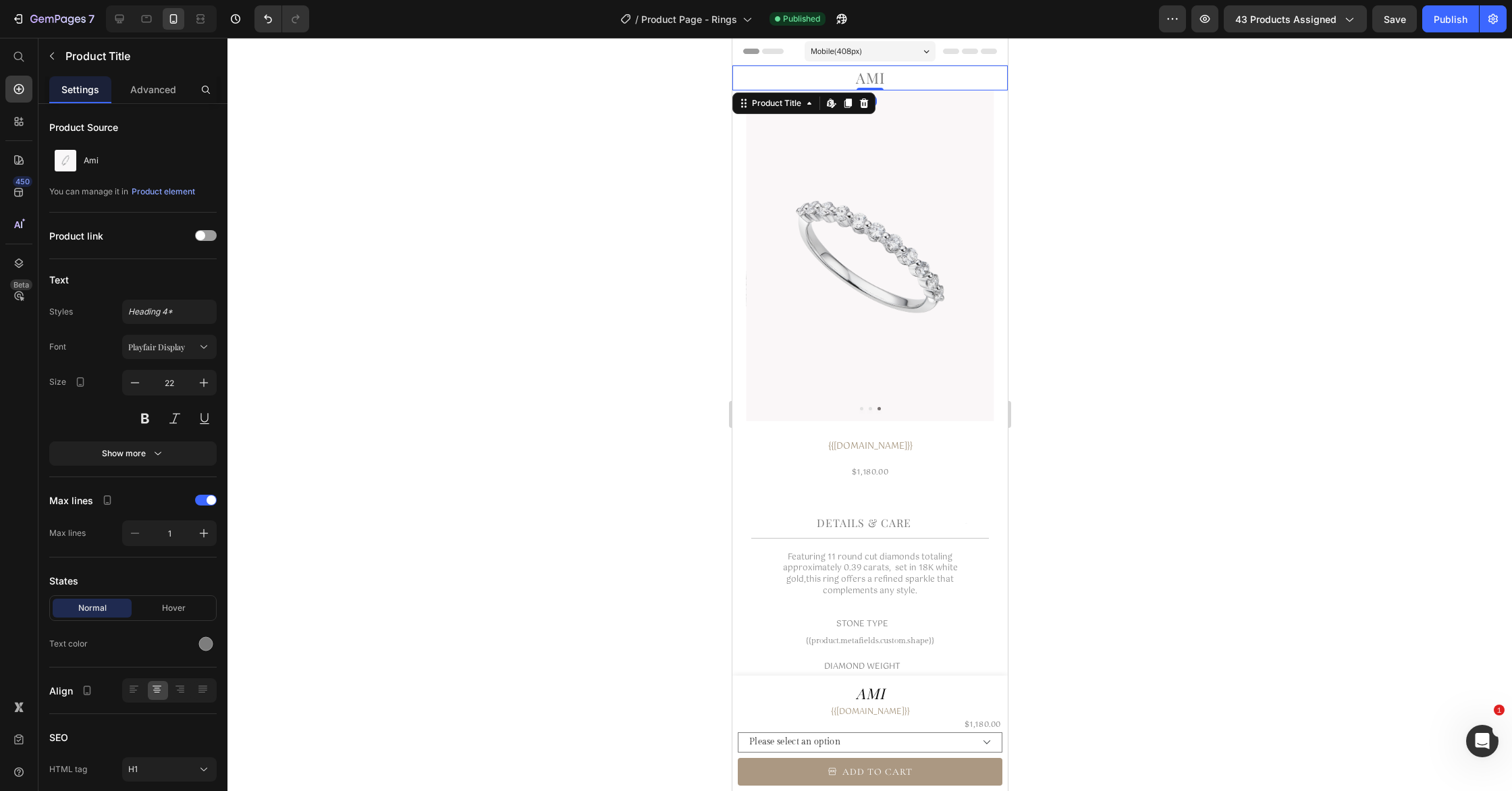 click 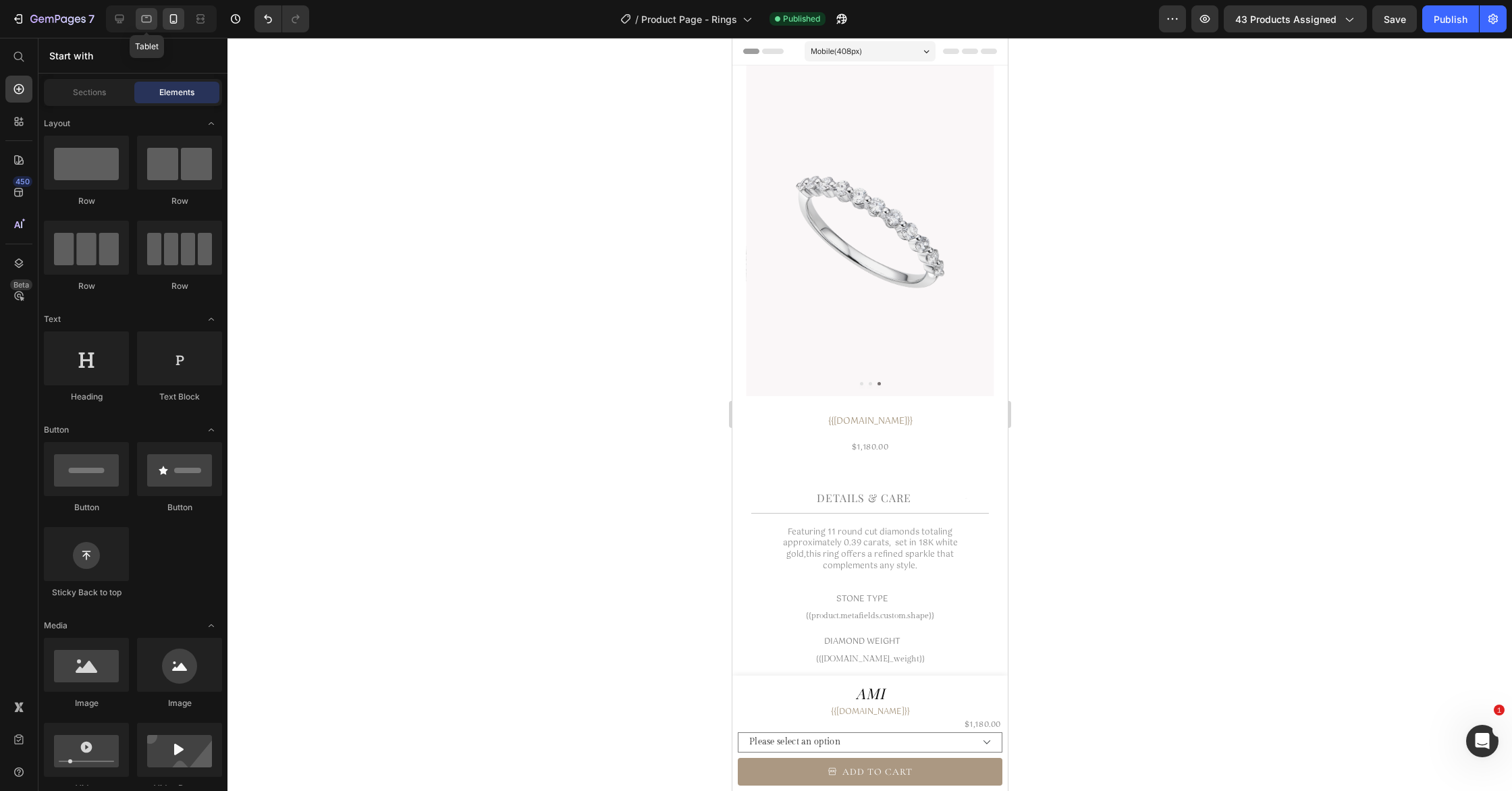 click 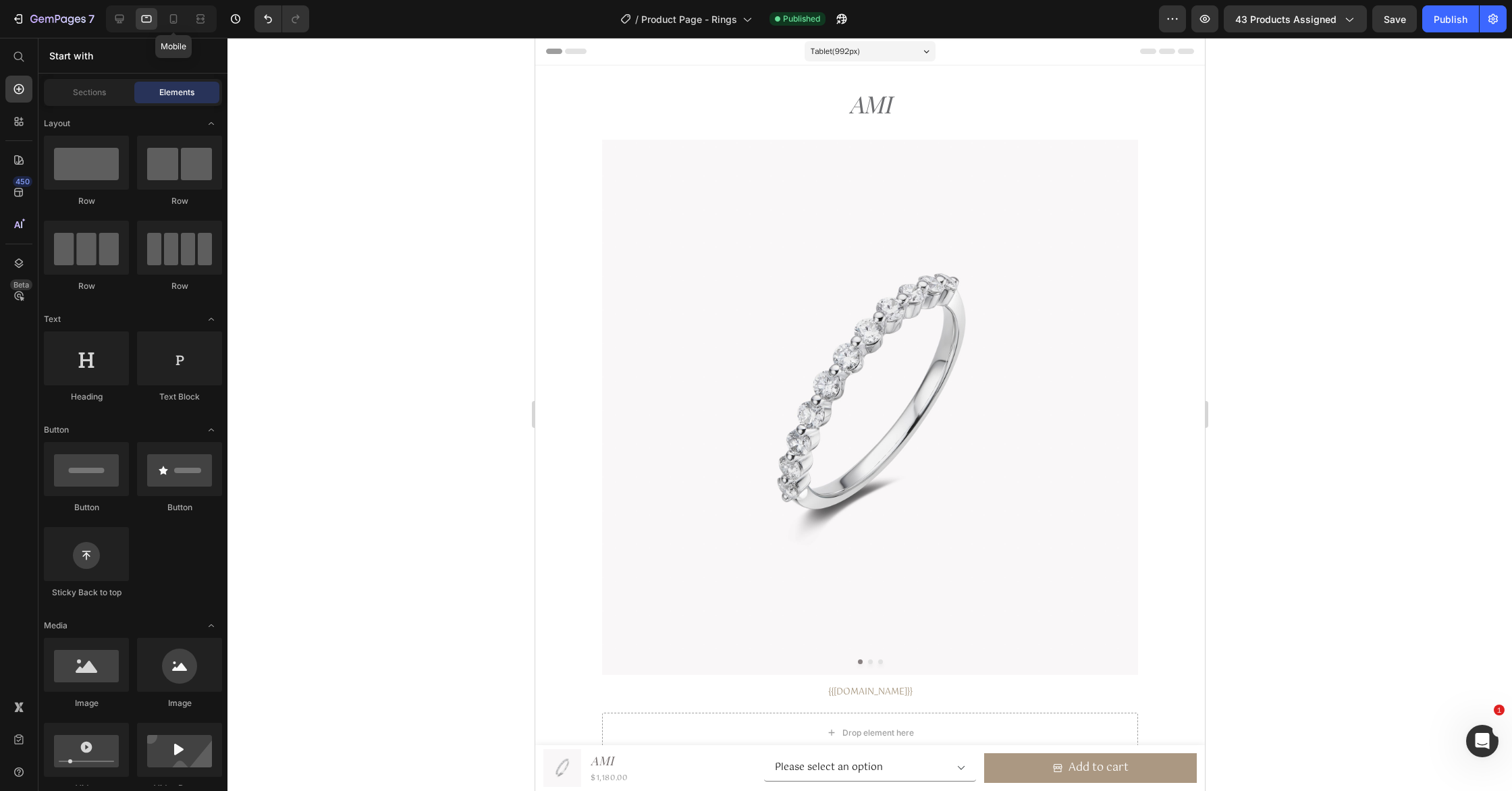 drag, startPoint x: 168, startPoint y: 22, endPoint x: 1420, endPoint y: 41, distance: 1252.1442 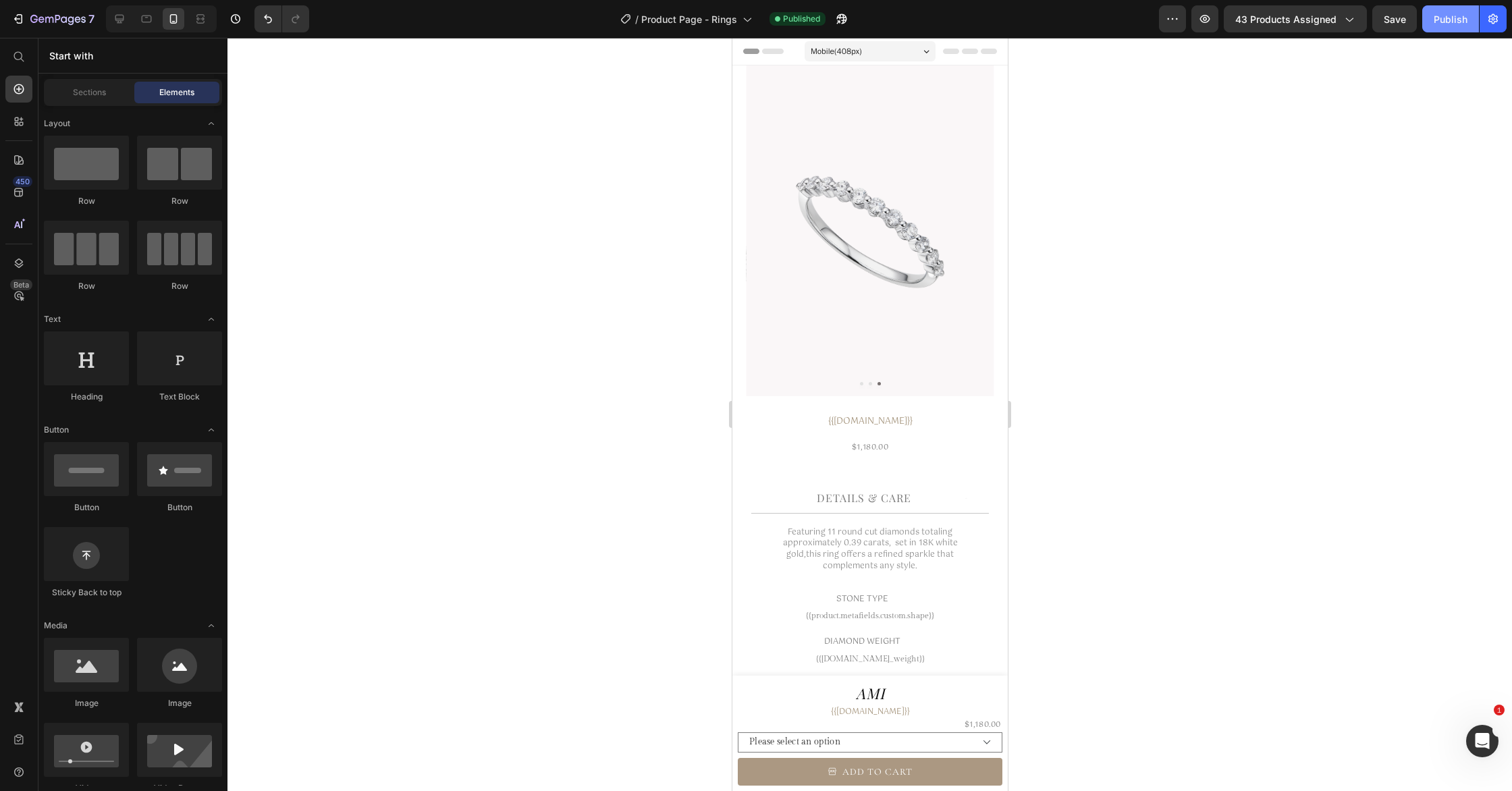 click on "Publish" at bounding box center (1451, 19) 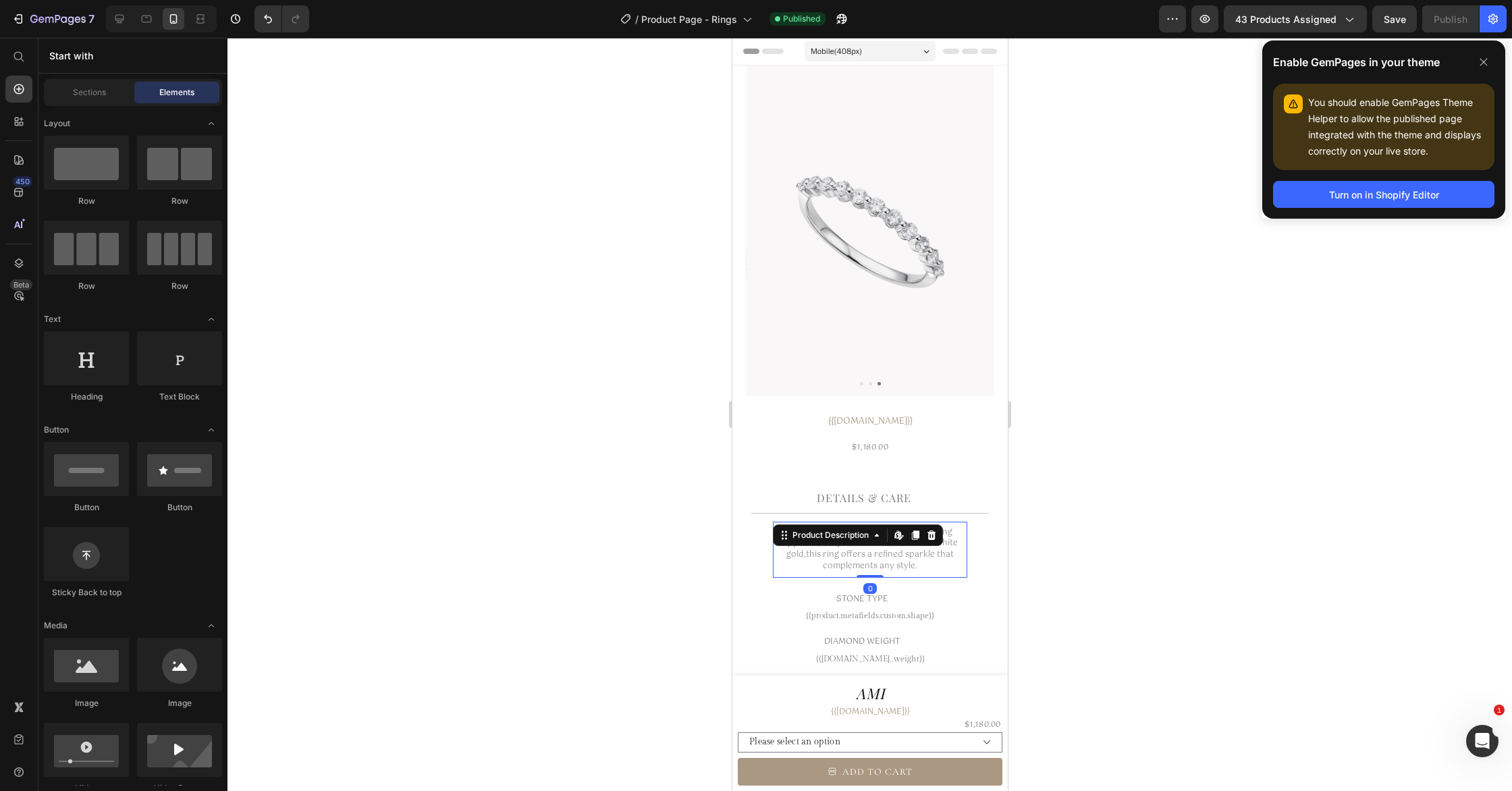 click on "Featuring 11 round cut diamonds totaling approximately 0.39 carats,  set in 18K white gold,  this ring offers a refined sparkle that complements any style.
Product Description   Edit content in Shopify 0" at bounding box center (869, 549) 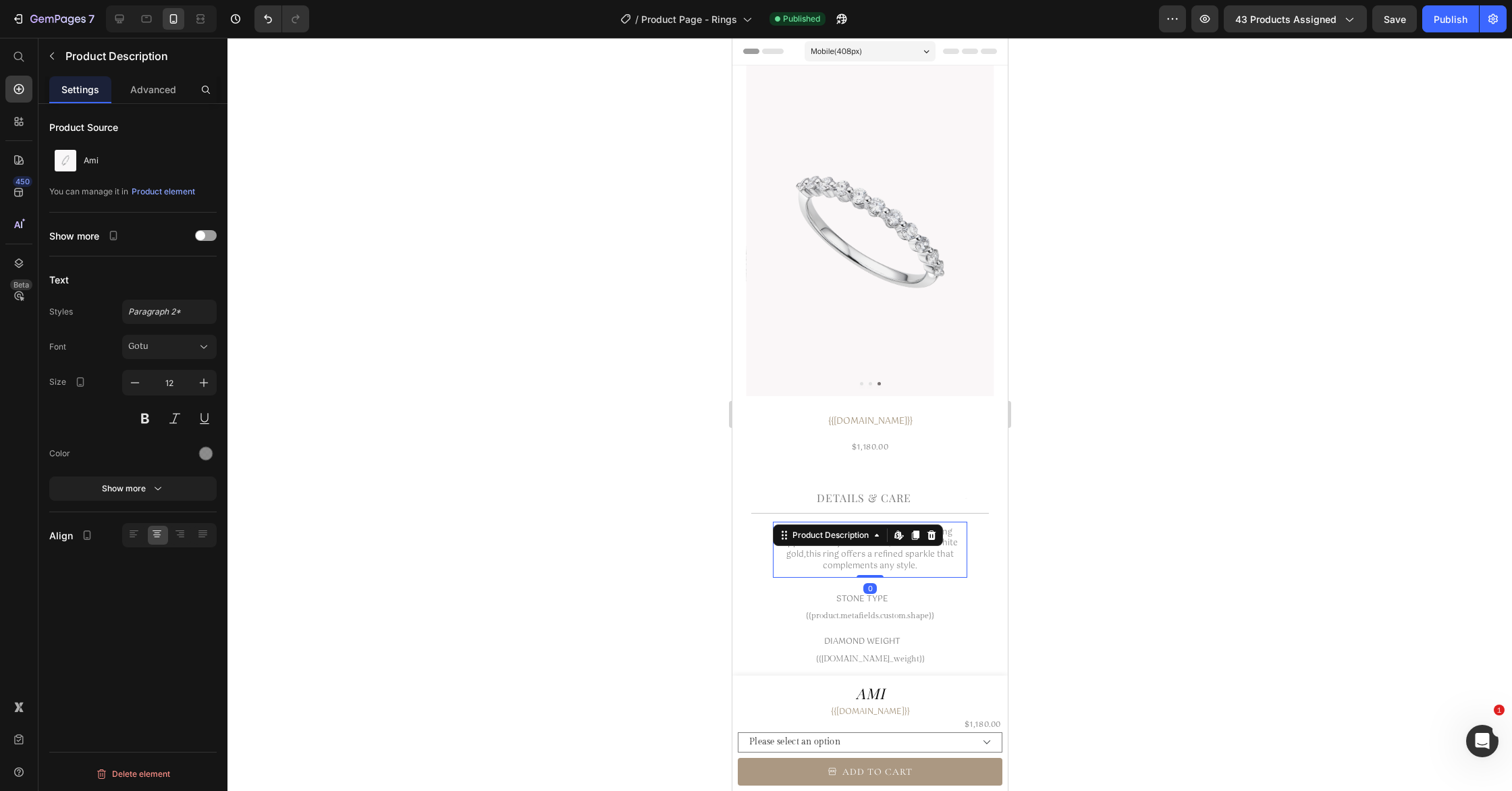 click 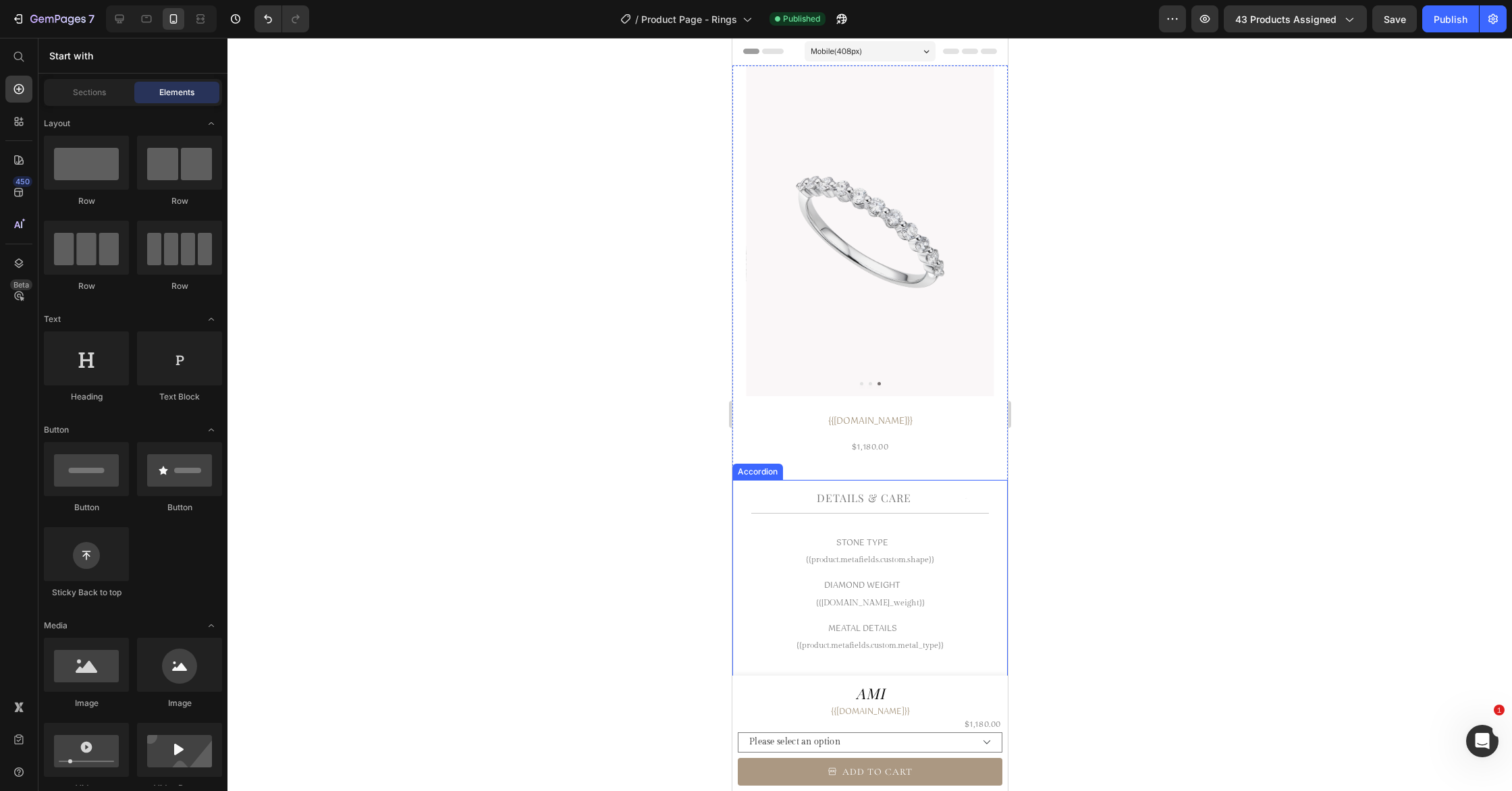 click on "Details & Care" at bounding box center (863, 498) 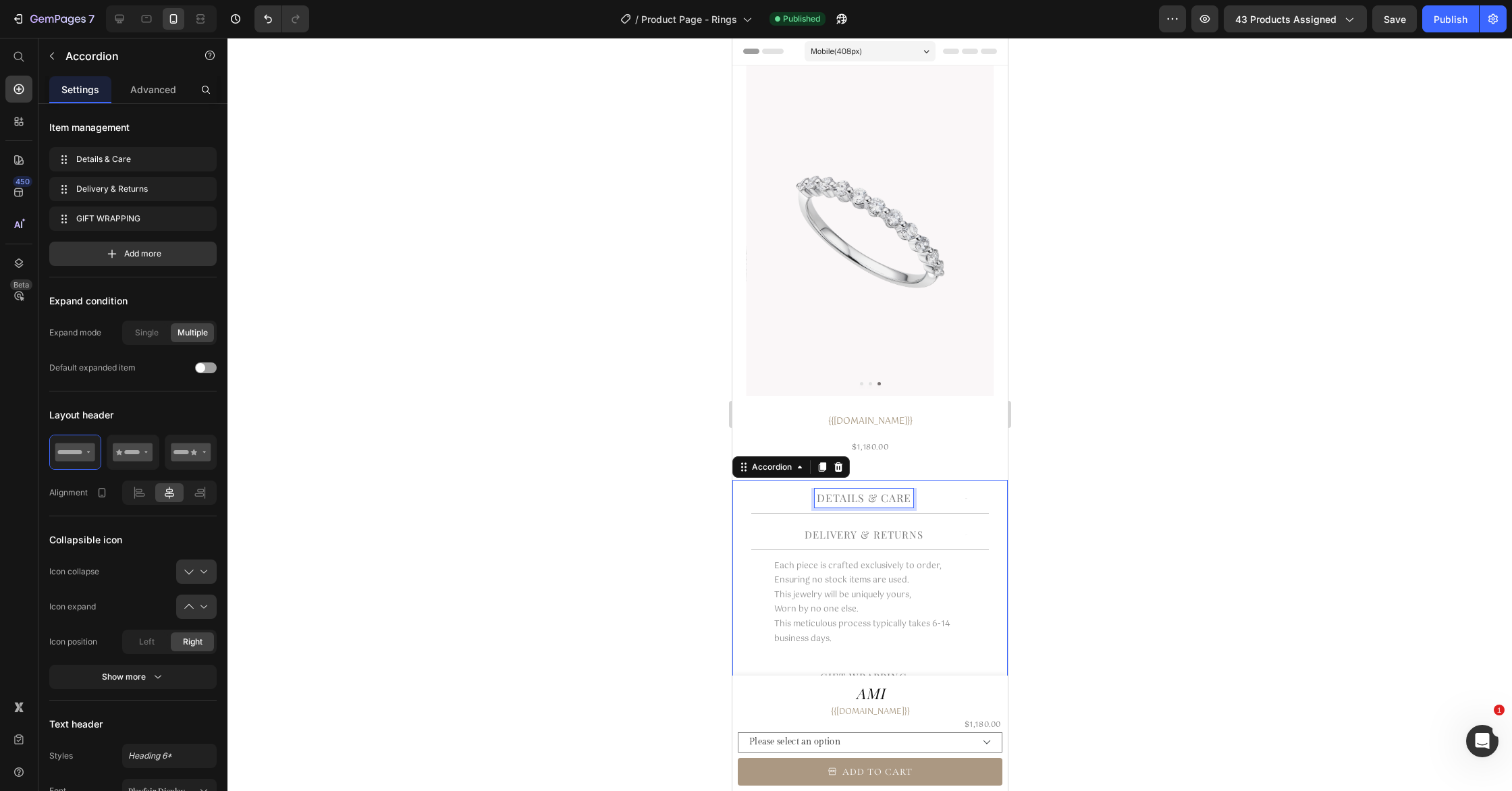 drag, startPoint x: 890, startPoint y: 494, endPoint x: 929, endPoint y: 502, distance: 39.812058 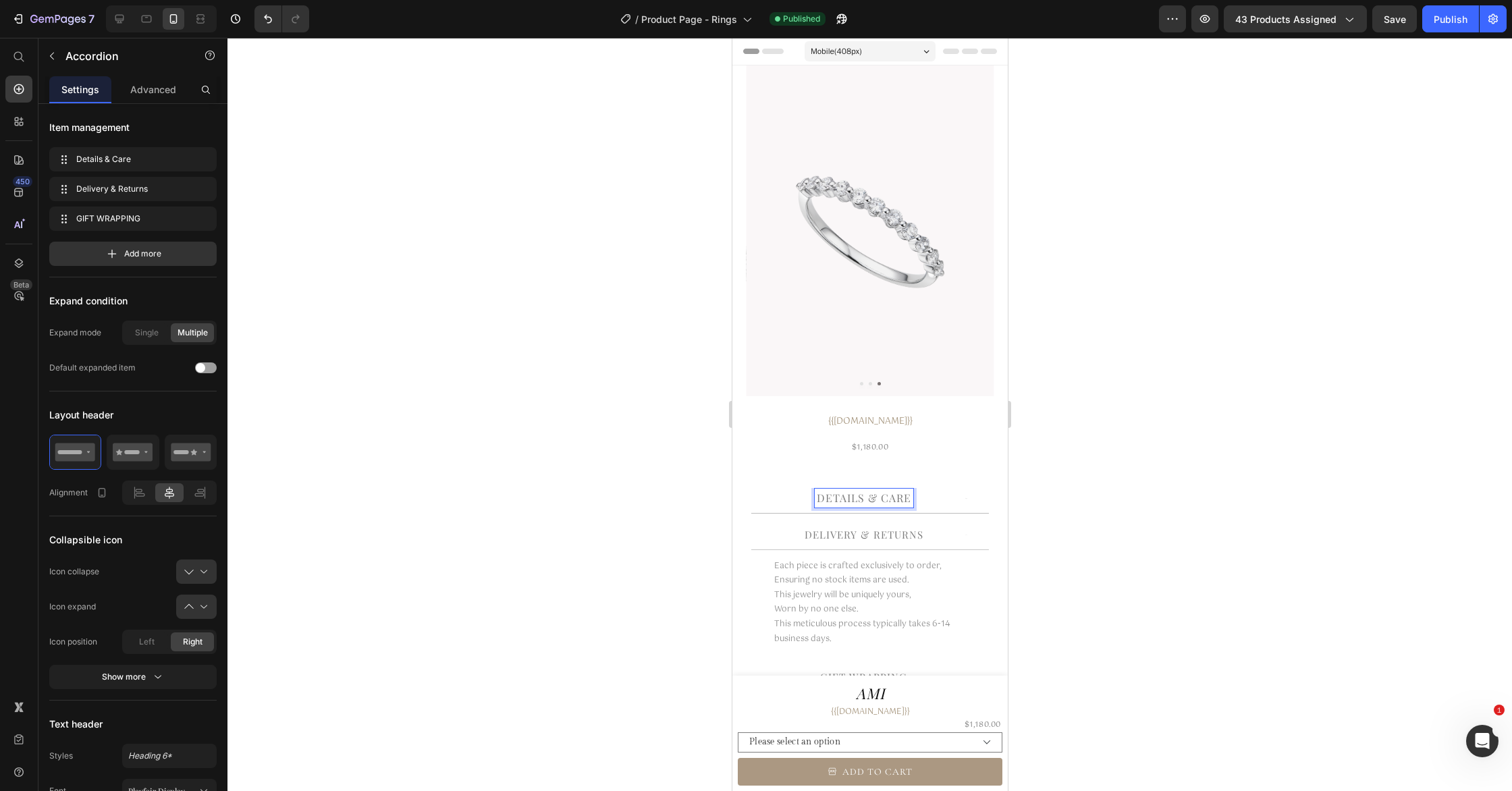 click on "Details & Care" at bounding box center [863, 498] 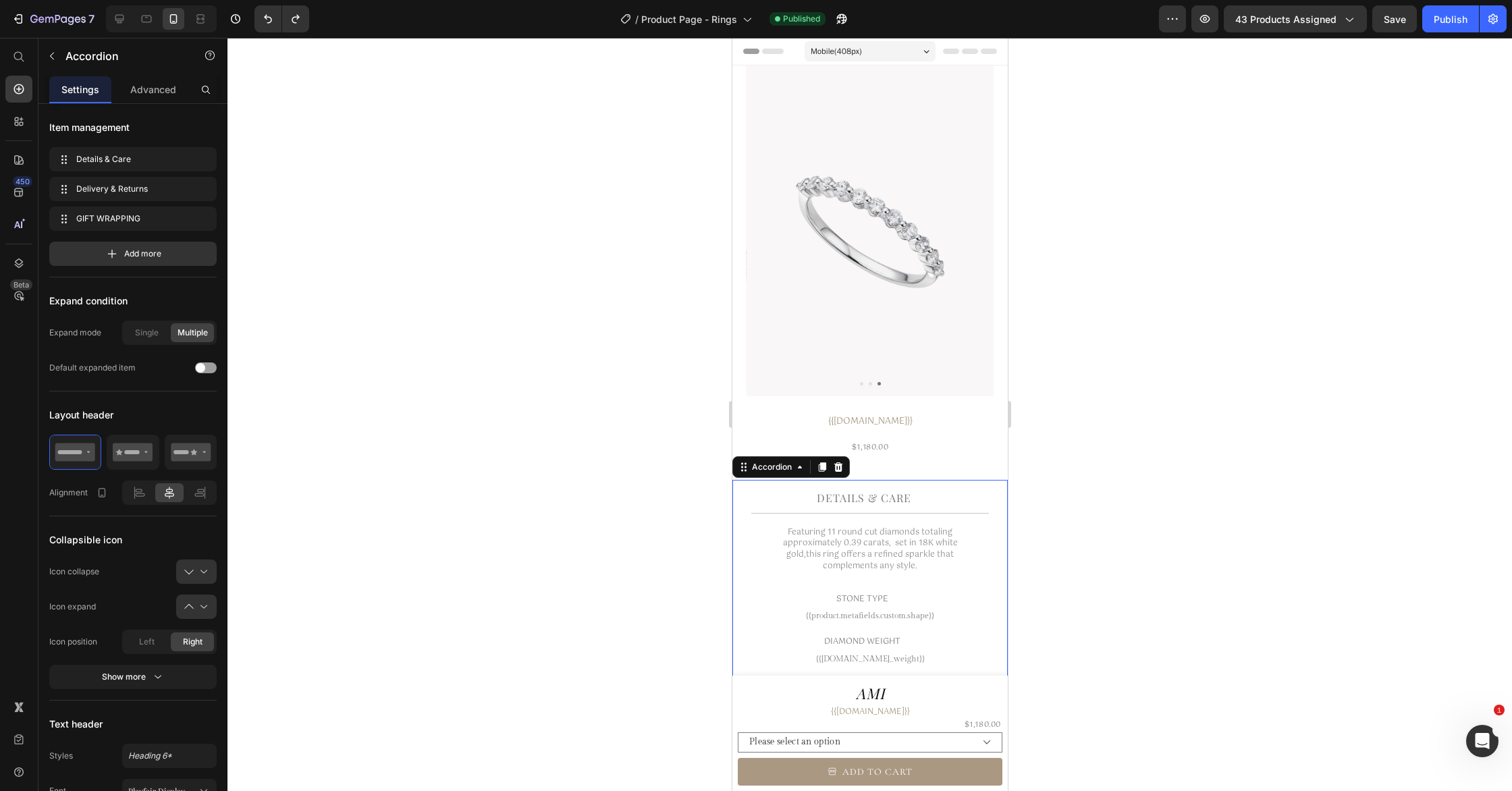 click 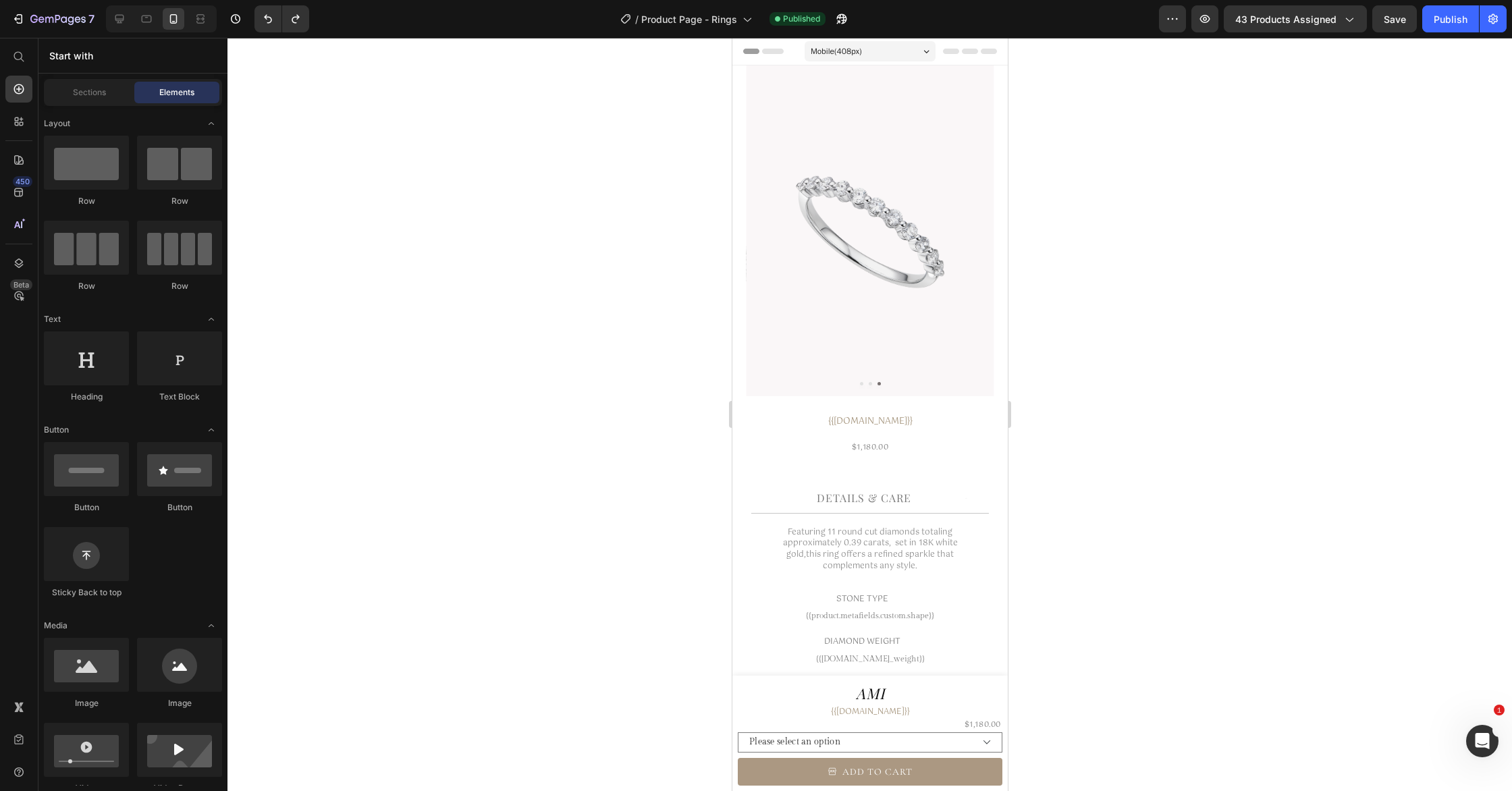 click 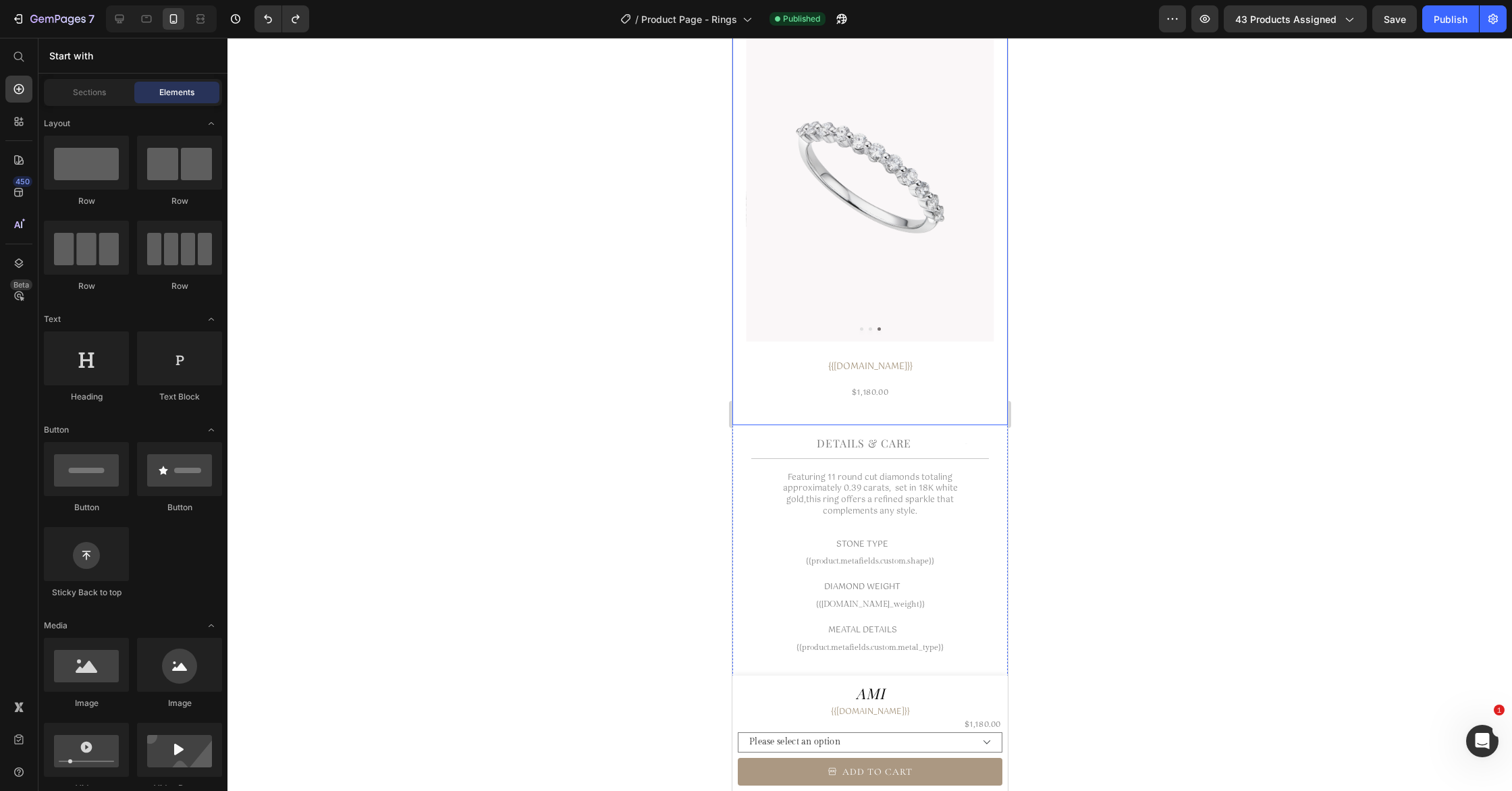 scroll, scrollTop: 0, scrollLeft: 0, axis: both 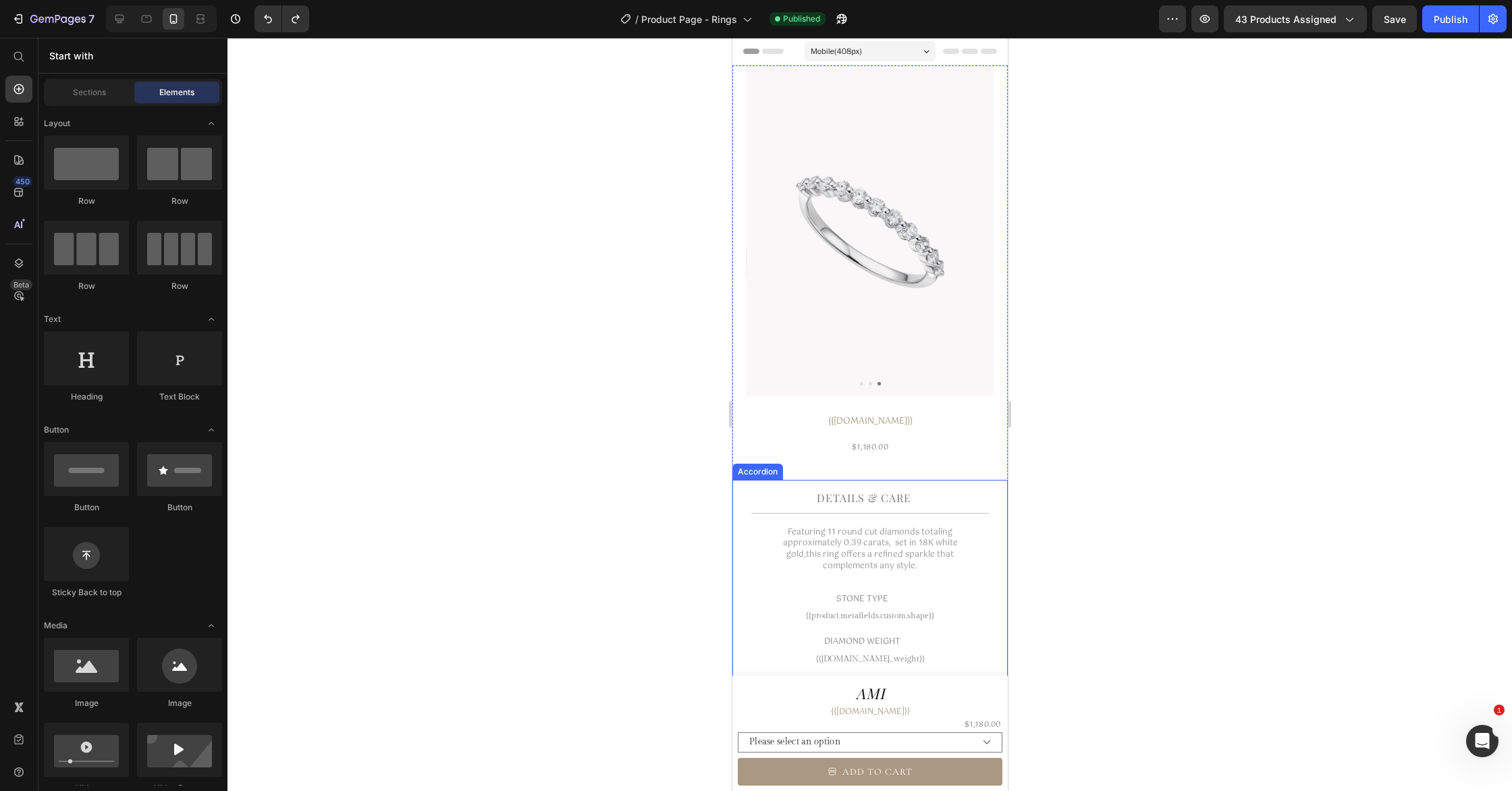 click on "Details & Care" at bounding box center (863, 498) 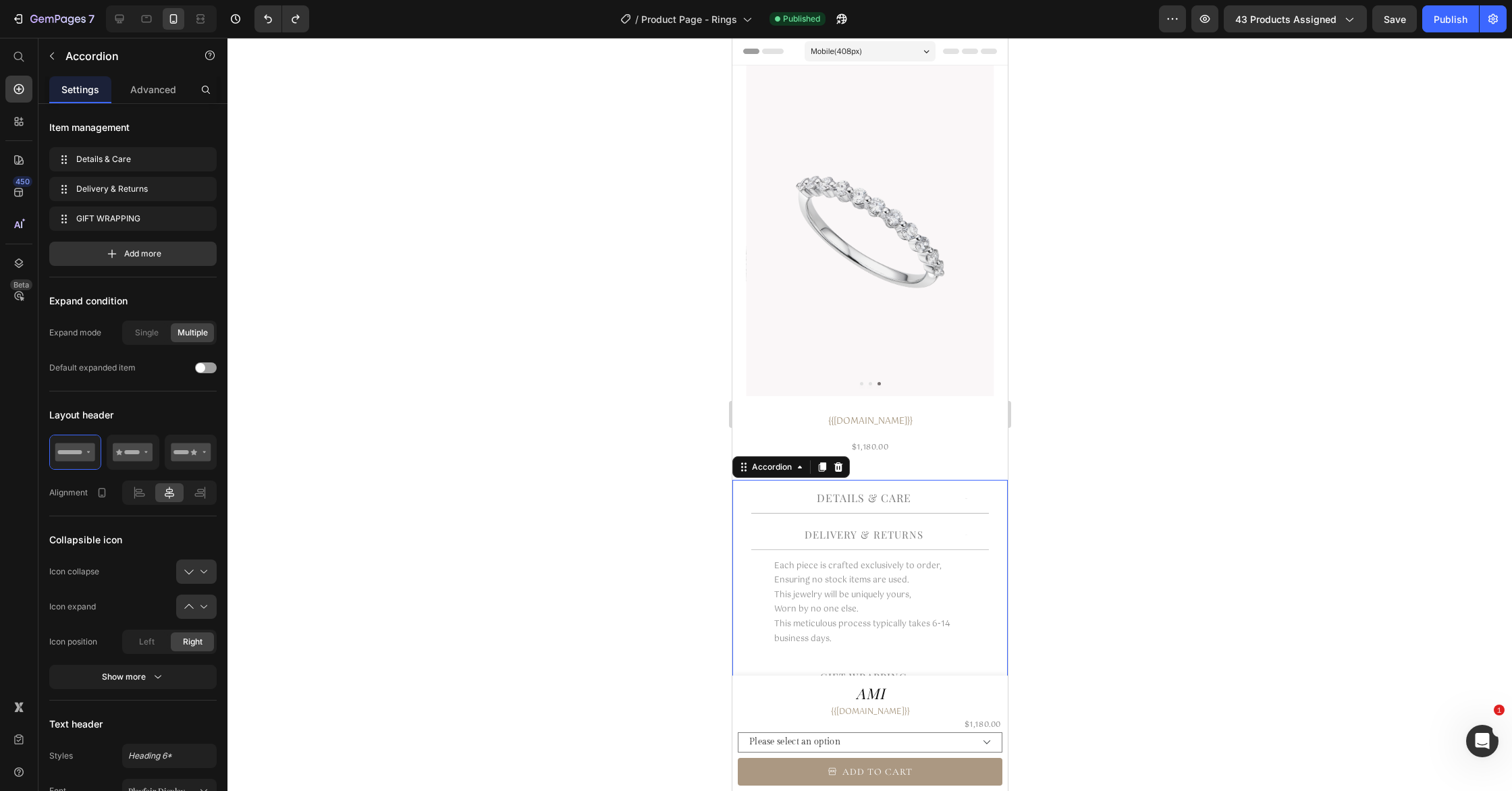 click on "Details & Care" at bounding box center (863, 498) 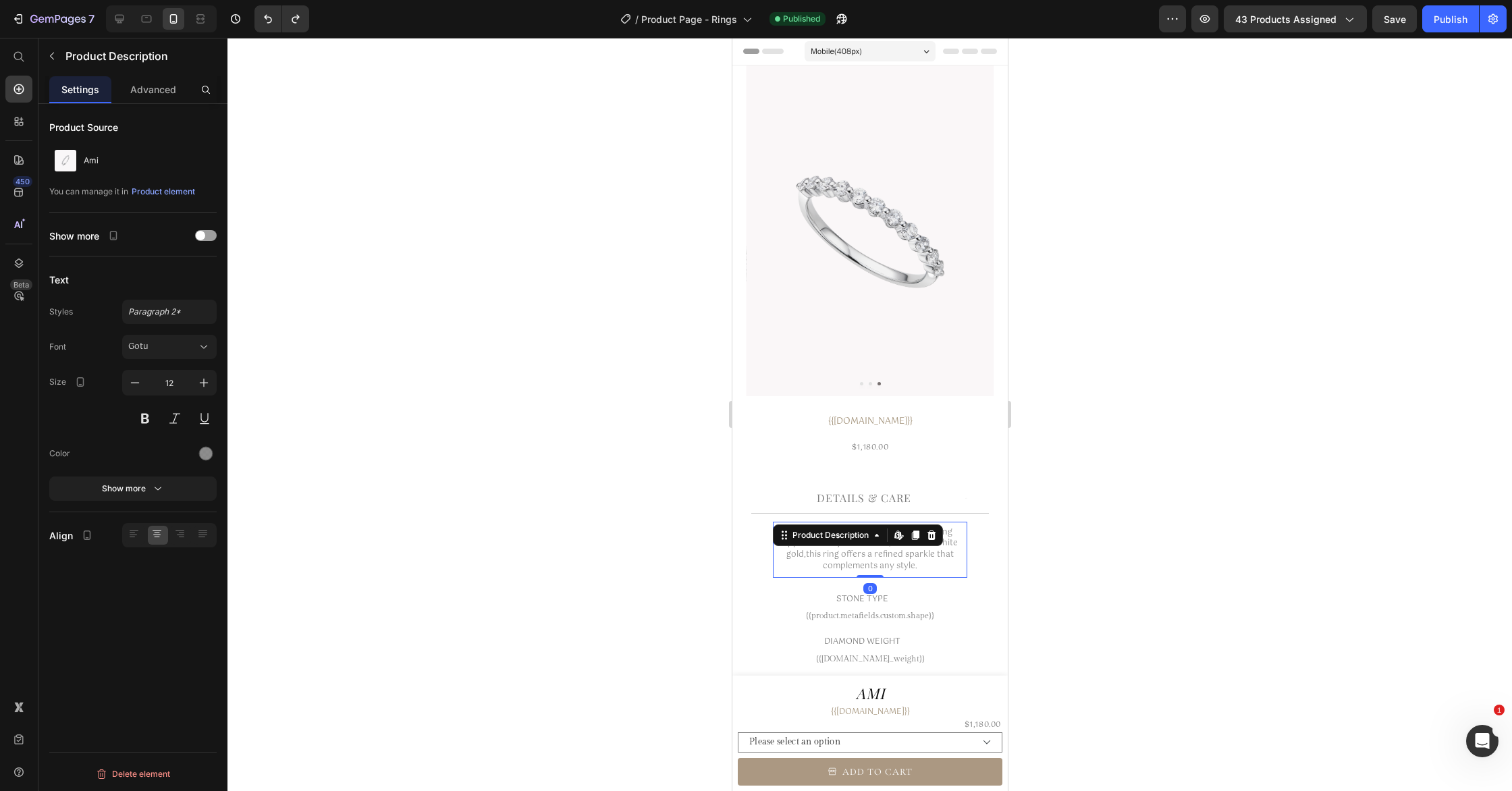 click on "Featuring 11 round cut diamonds totaling approximately 0.39 carats,  set in 18K white gold,  this ring offers a refined sparkle that complements any style." at bounding box center (869, 549) 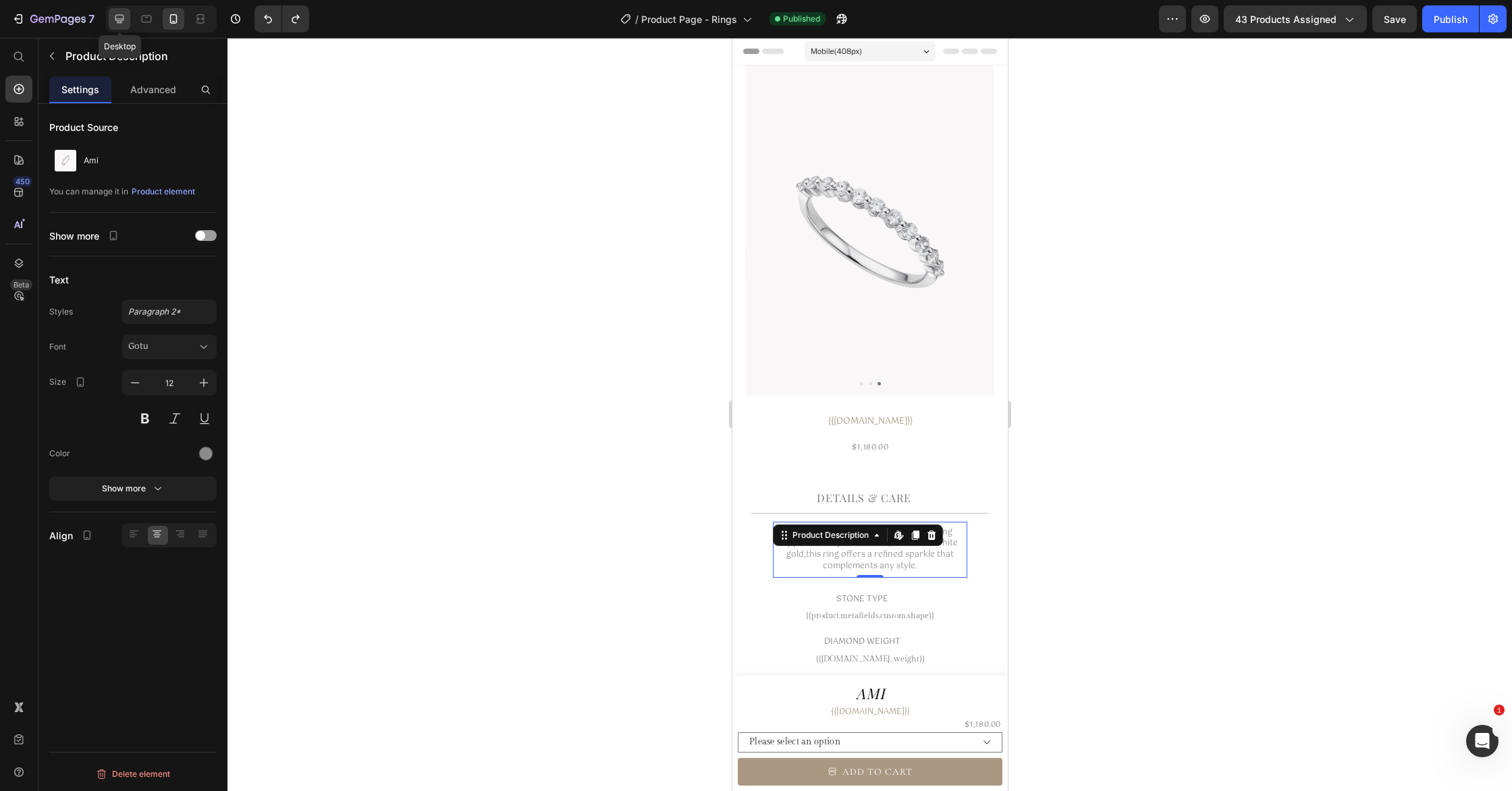 click 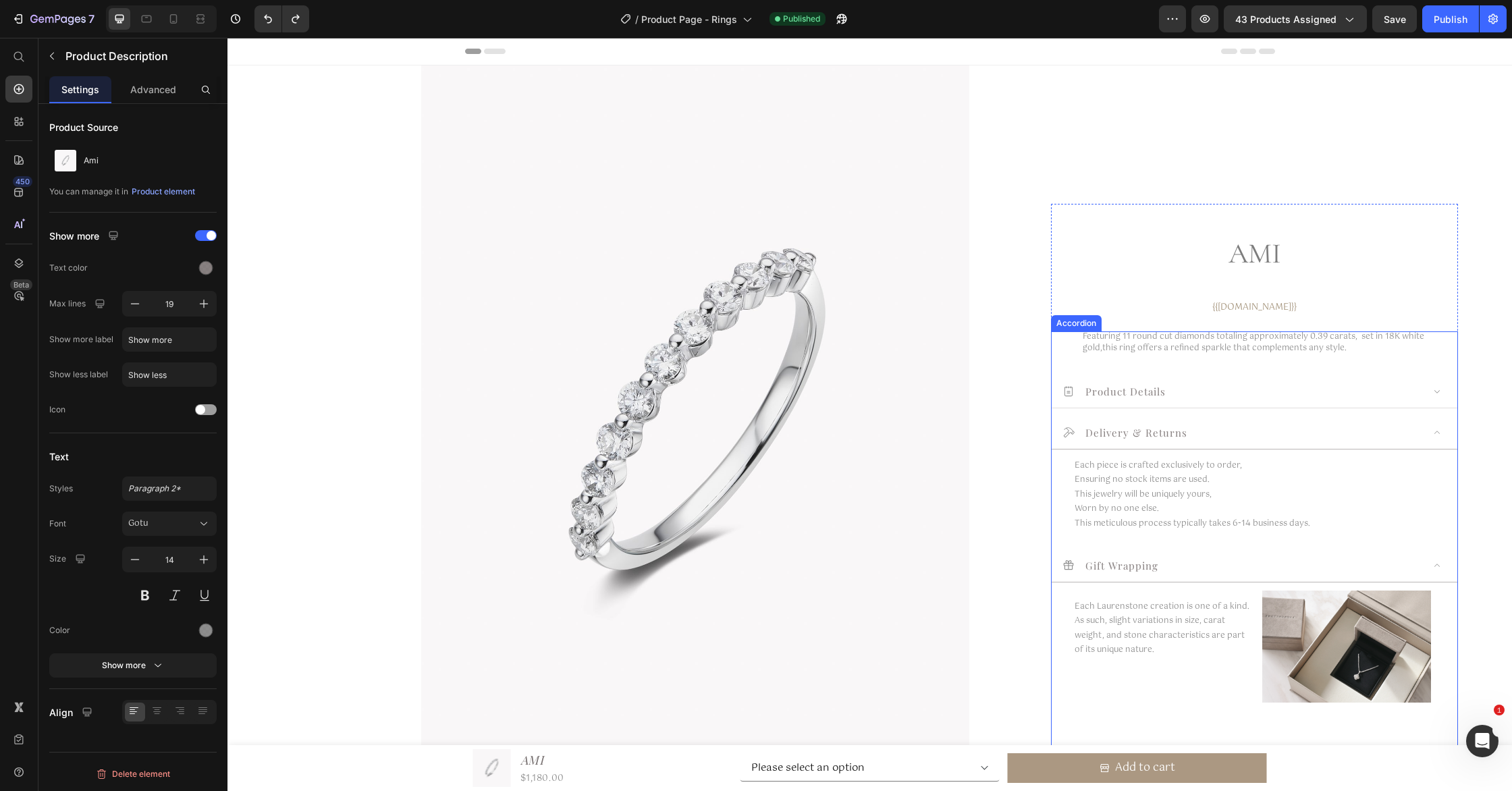click on "Product Details" at bounding box center [1242, 391] 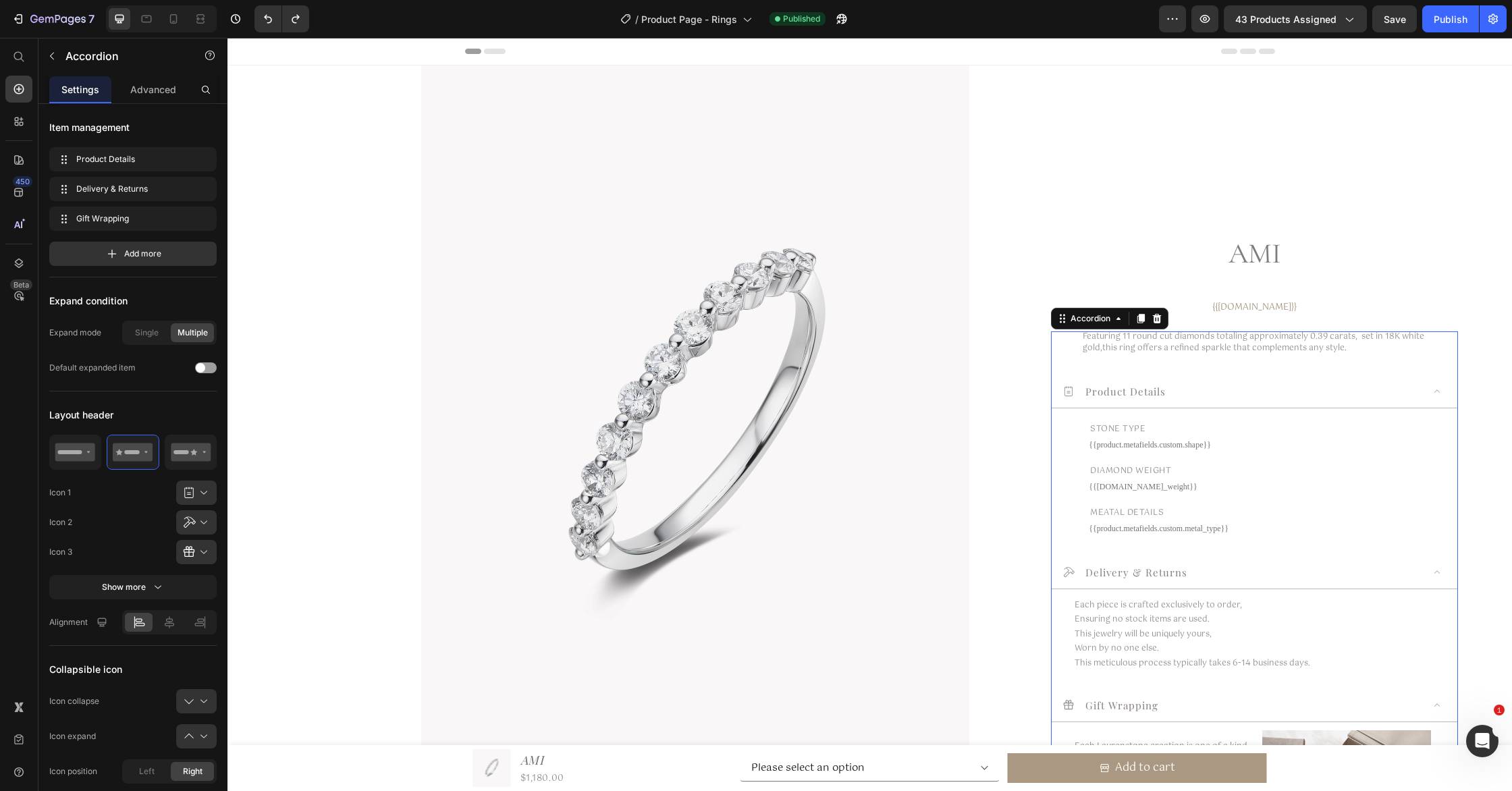 click on "Product Details" at bounding box center [1242, 391] 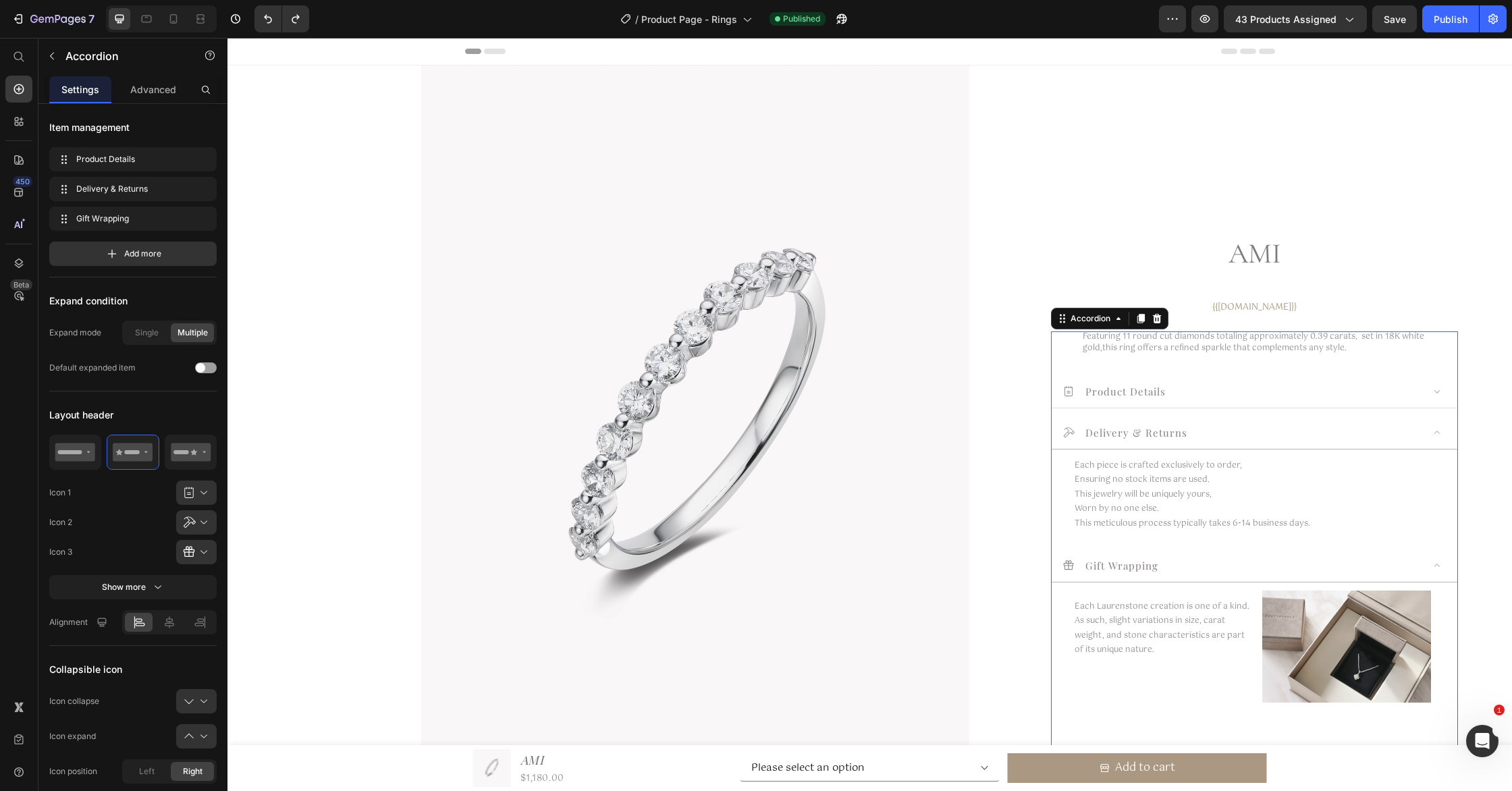 click on "Product Details" at bounding box center [1242, 391] 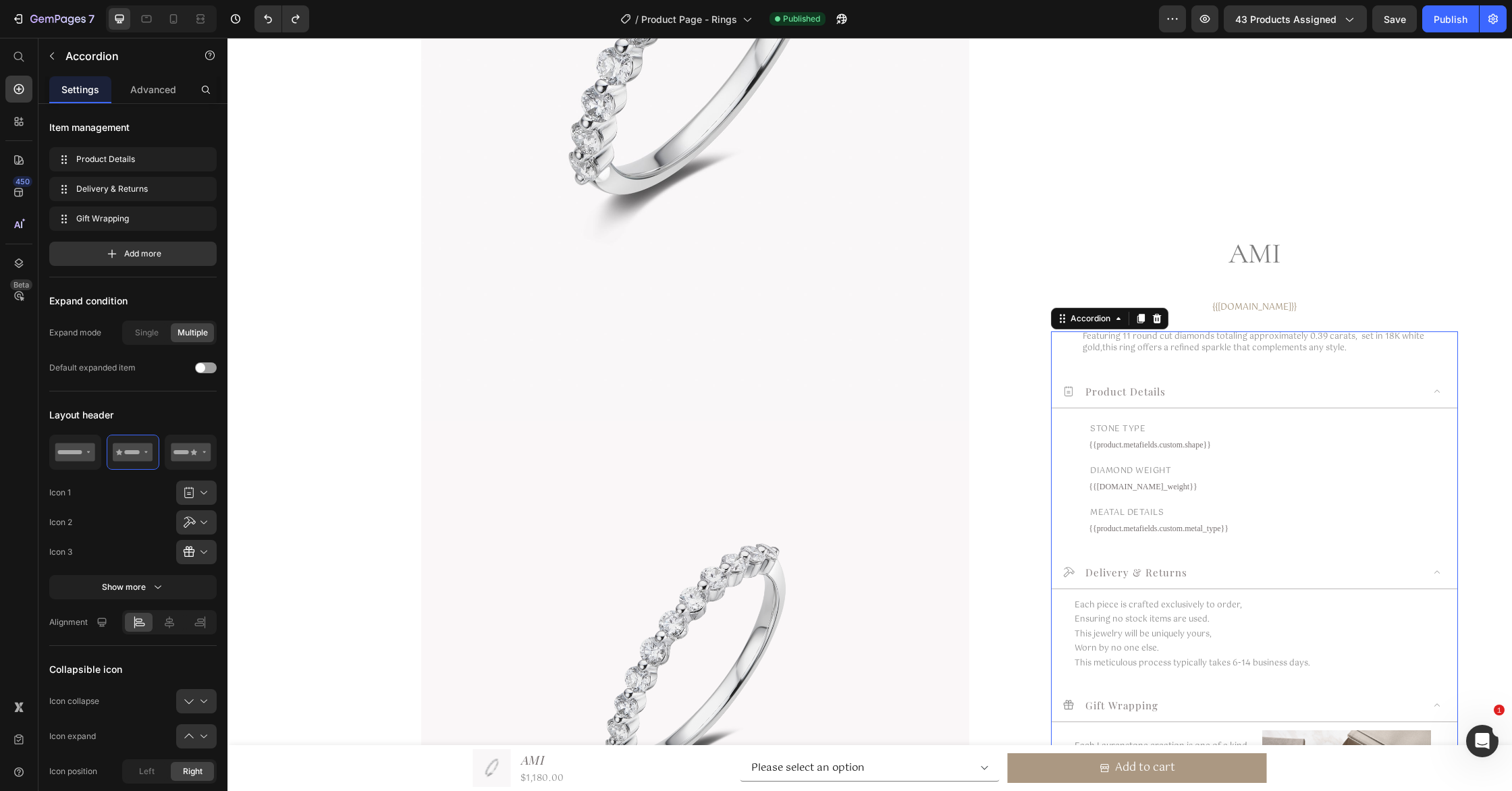 scroll, scrollTop: 248, scrollLeft: 0, axis: vertical 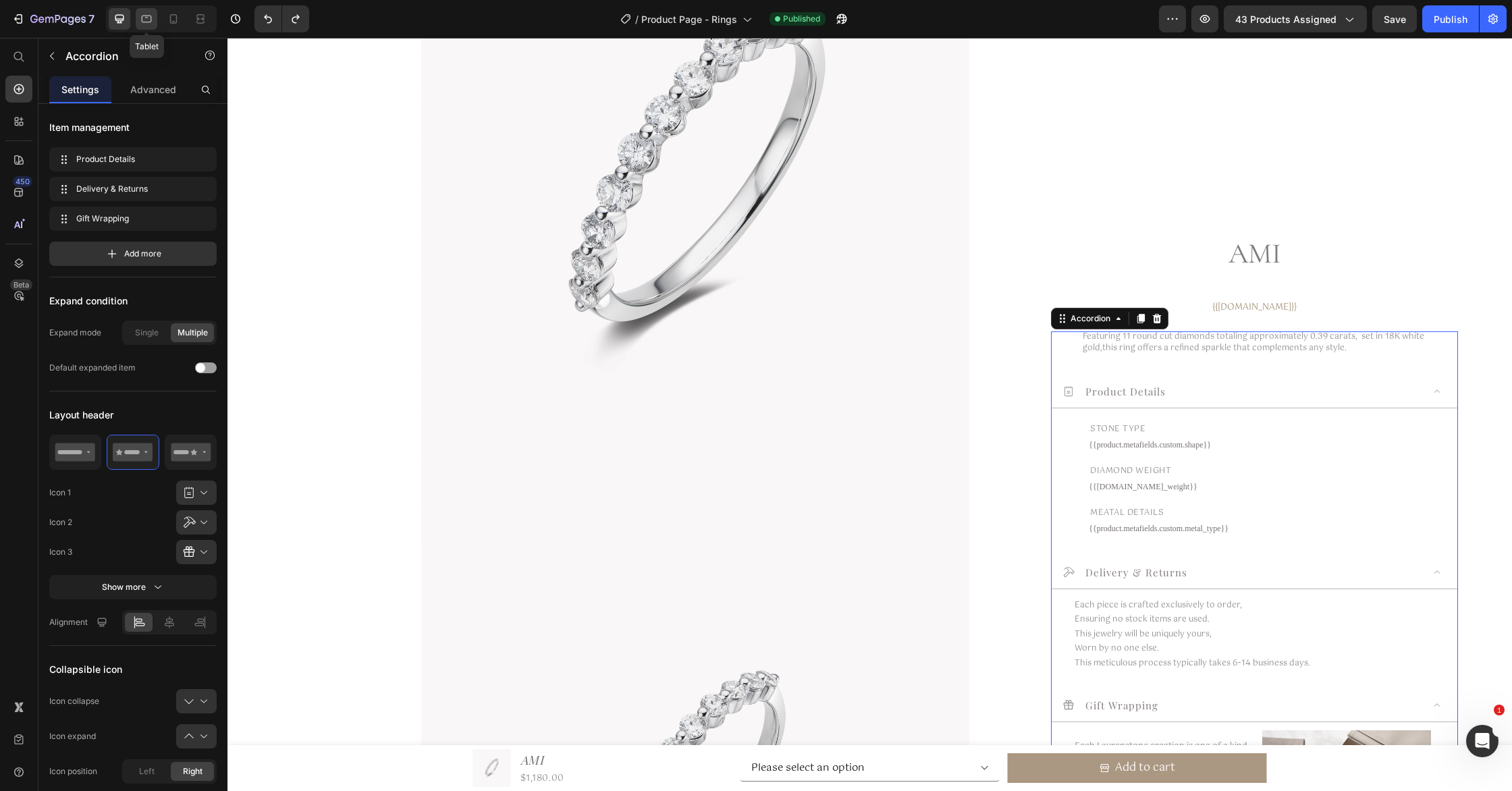click 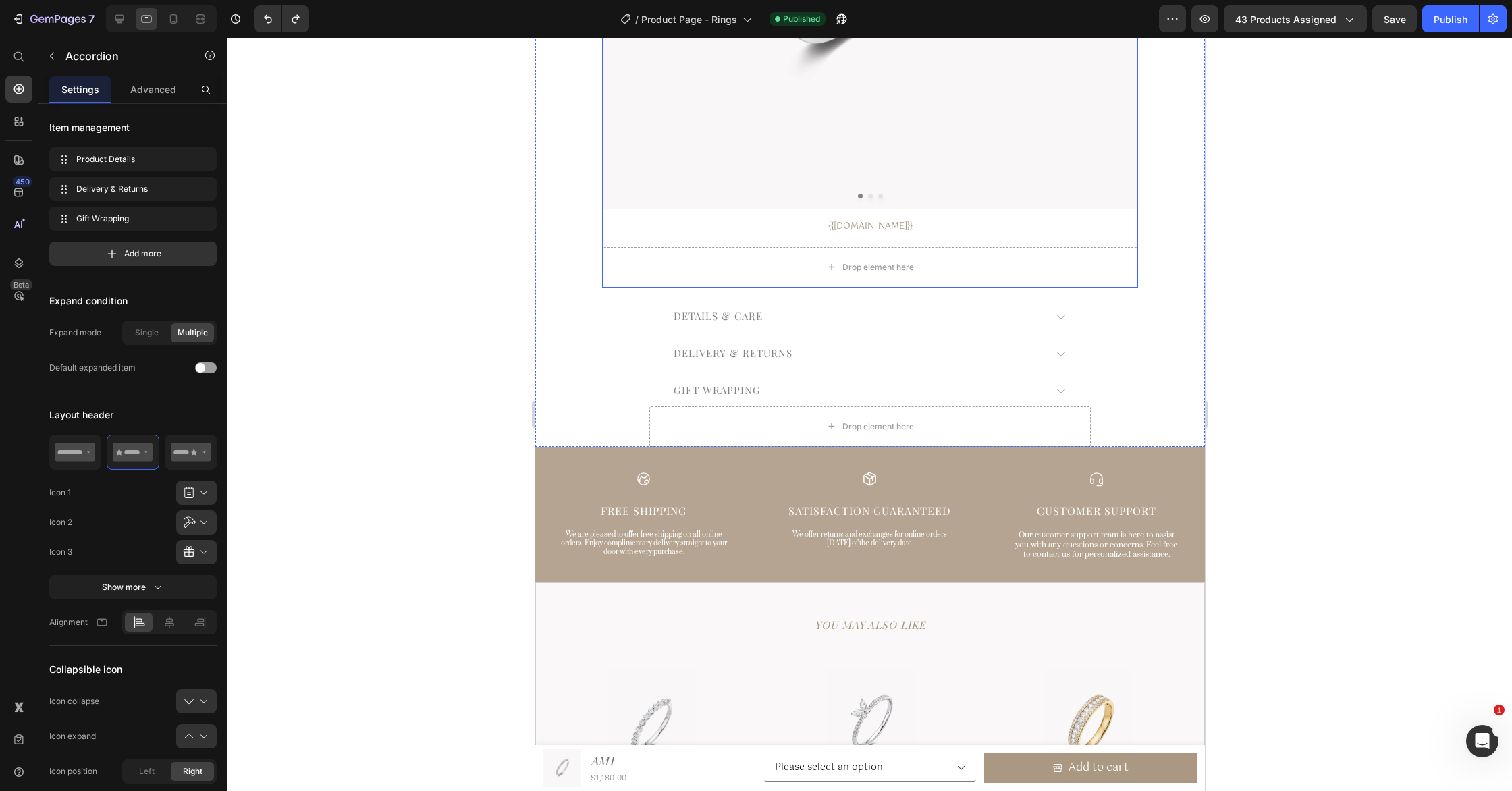 scroll, scrollTop: 761, scrollLeft: 0, axis: vertical 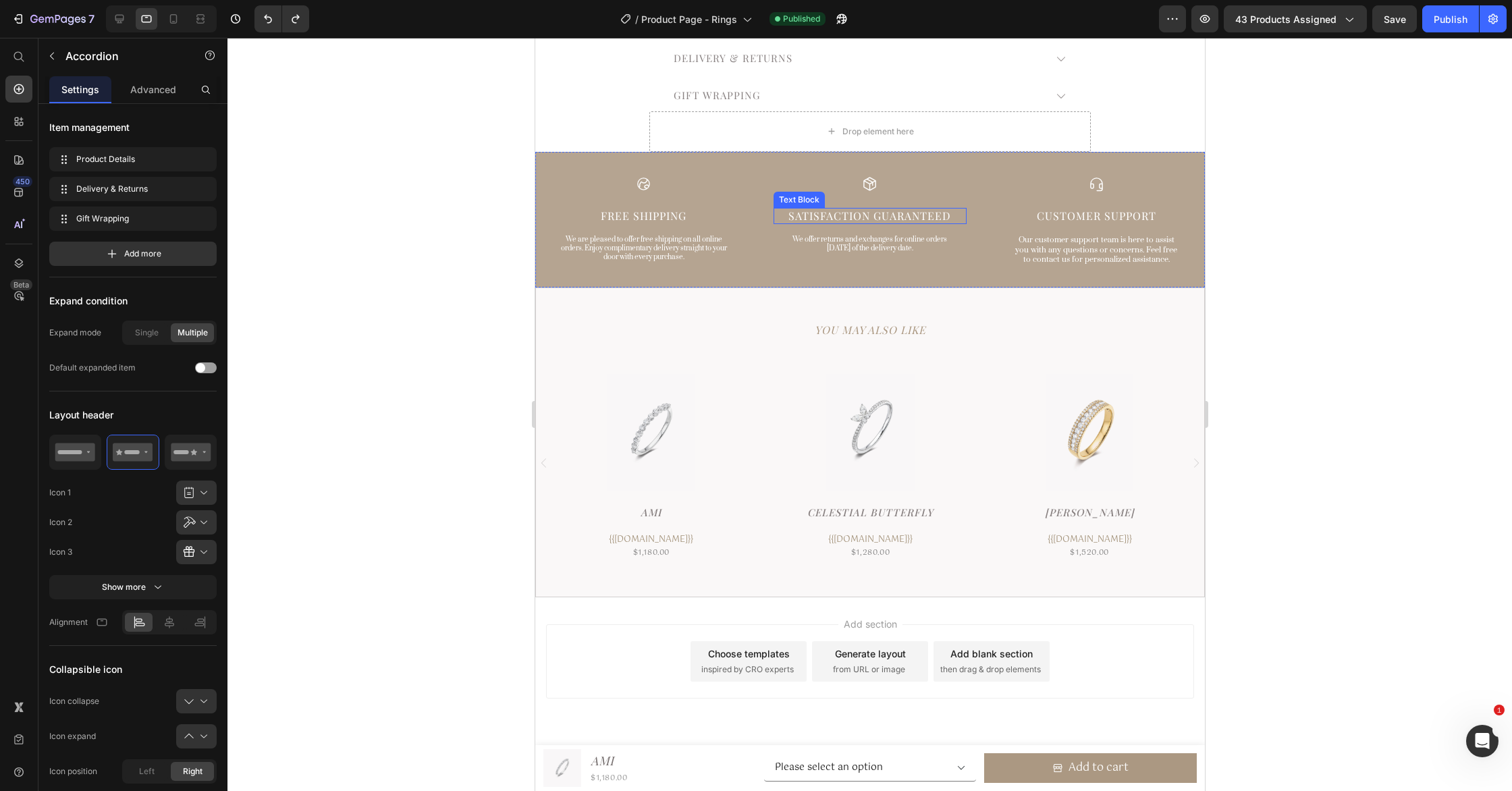 click on "Satisfaction Guaranteed" at bounding box center [869, 216] 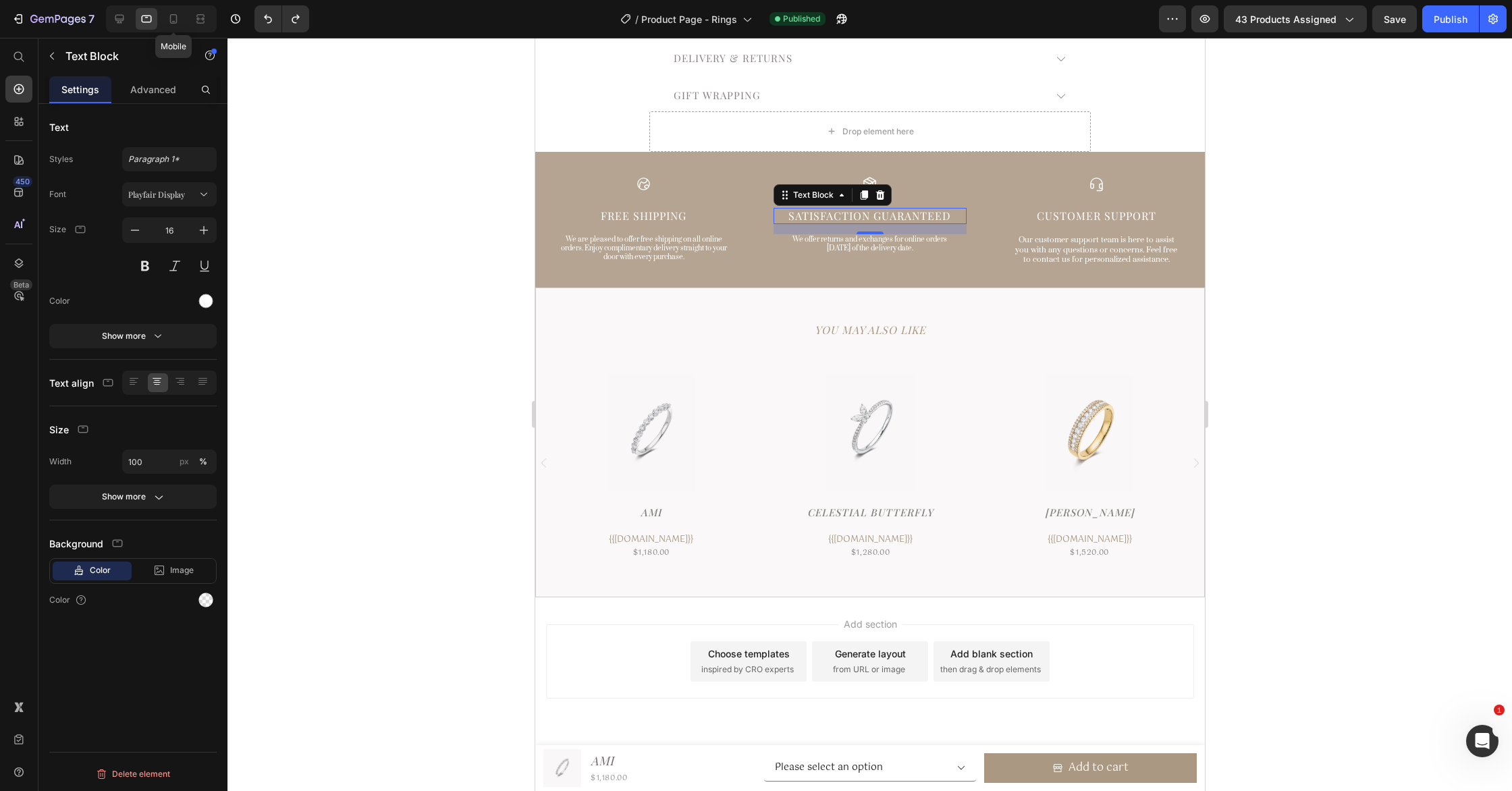 drag, startPoint x: 176, startPoint y: 22, endPoint x: 301, endPoint y: 114, distance: 155.20631 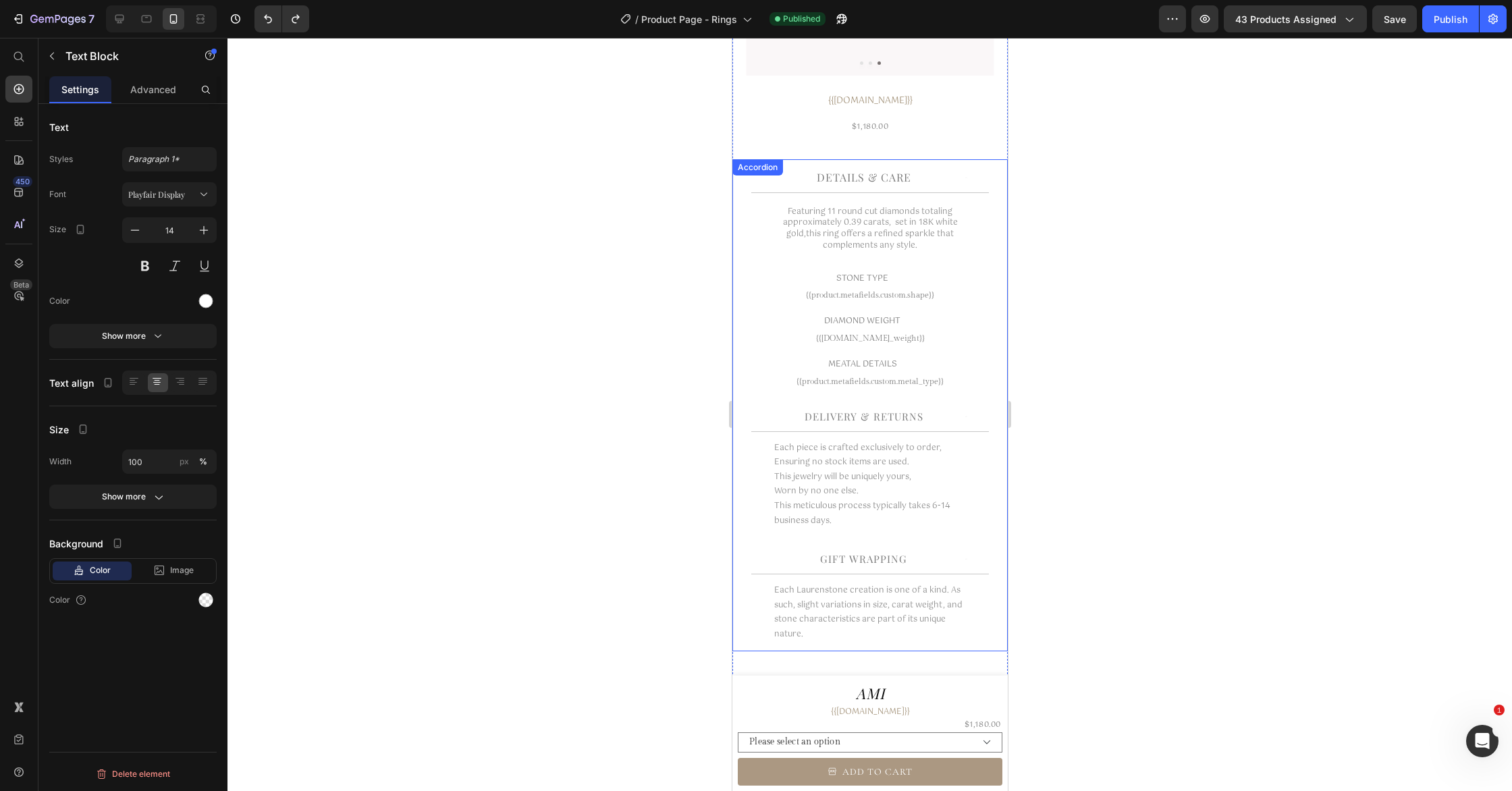 scroll, scrollTop: 316, scrollLeft: 0, axis: vertical 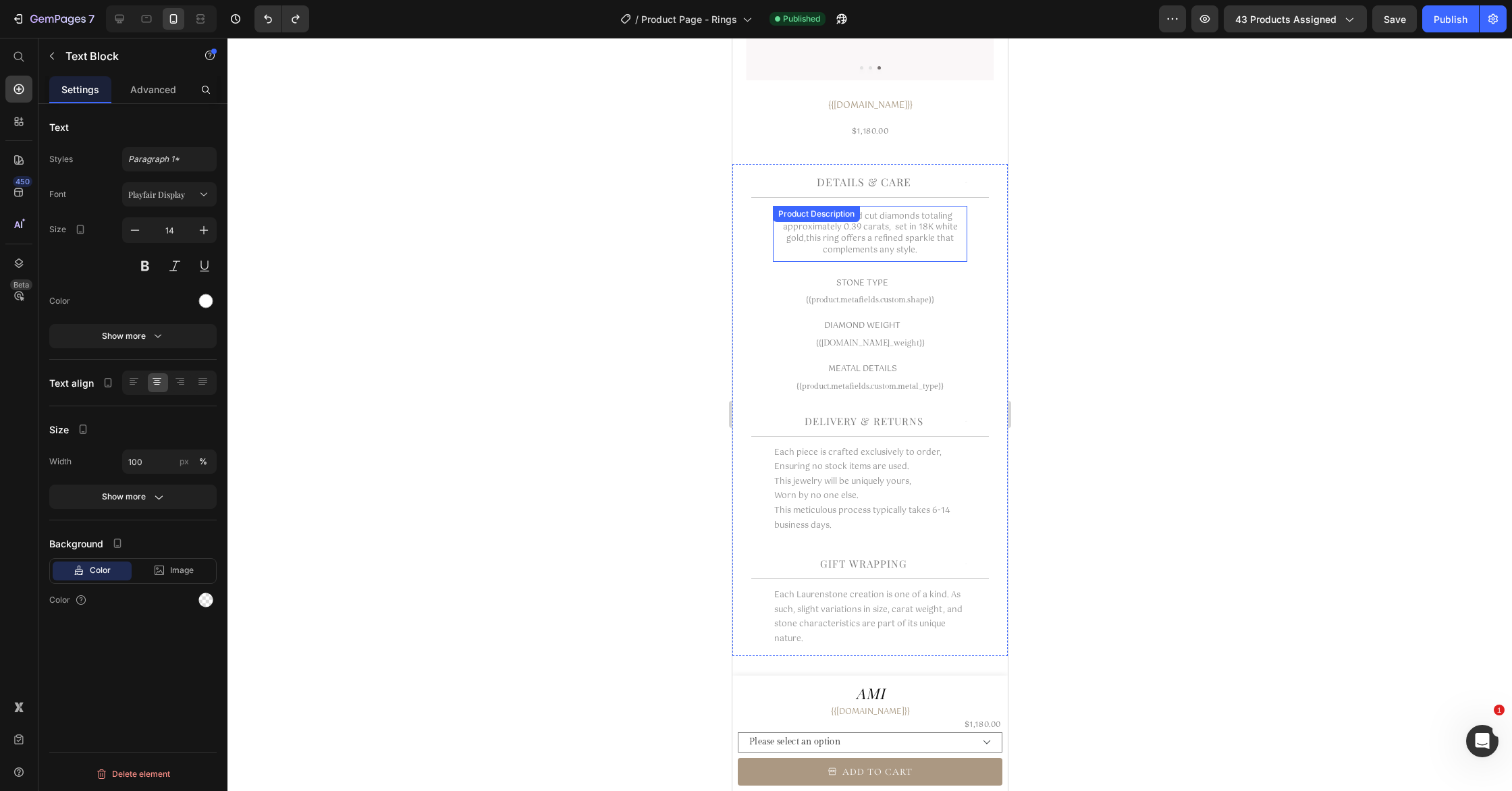 click on "Featuring 11 round cut diamonds totaling approximately 0.39 carats,  set in 18K white gold,  this ring offers a refined sparkle that complements any style." at bounding box center (869, 234) 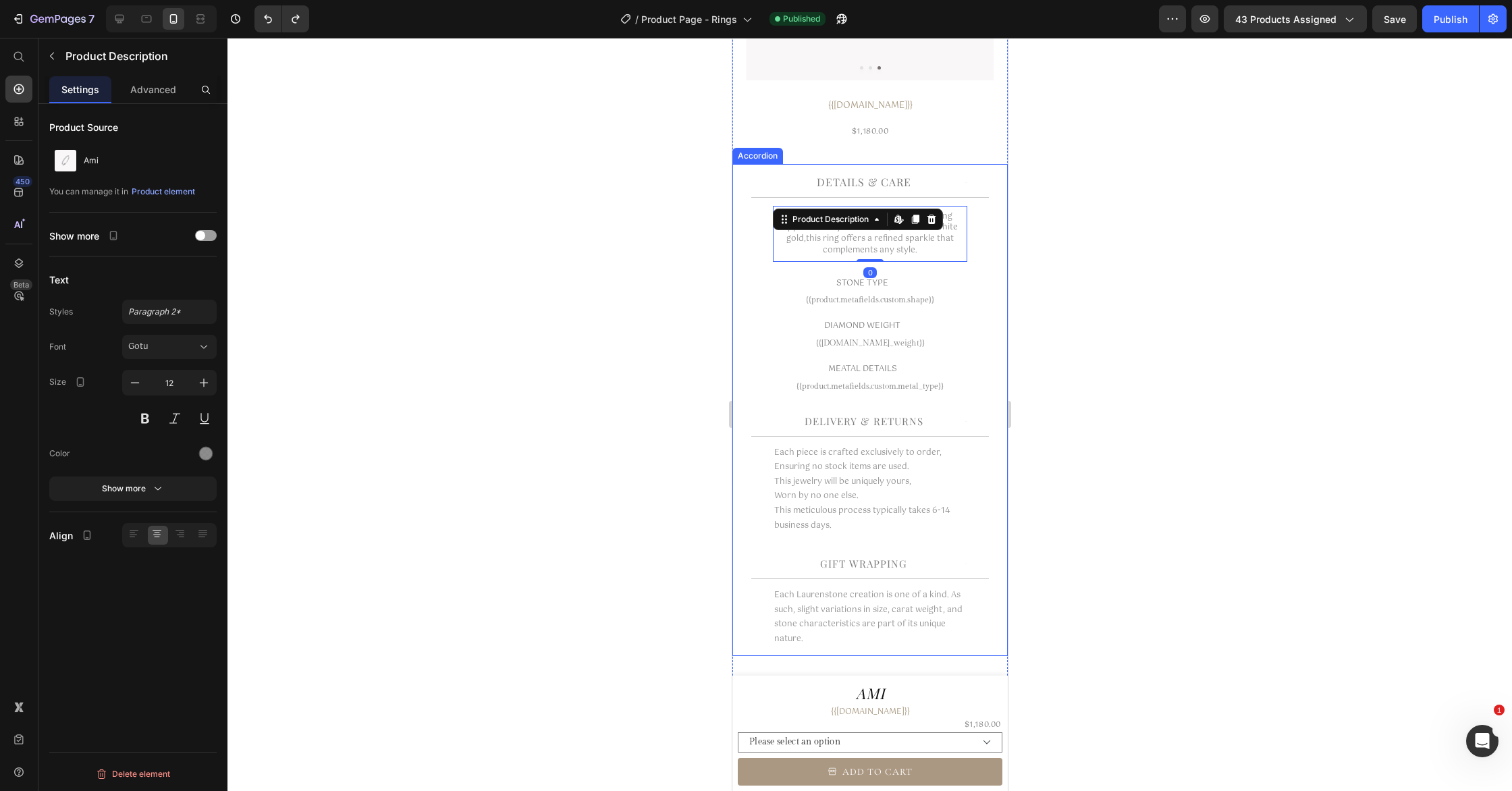 click on "Details & Care" at bounding box center (863, 182) 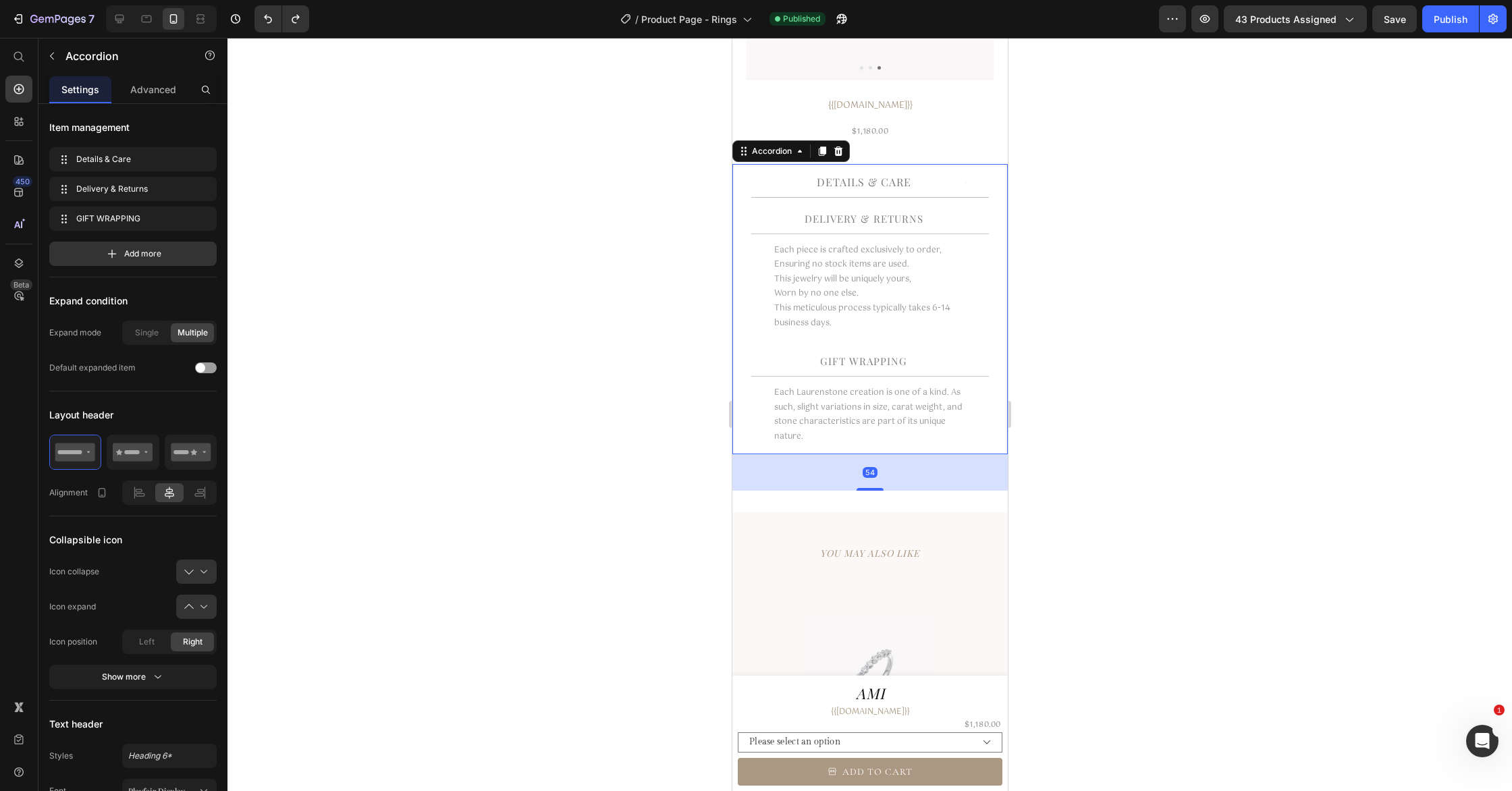 click on "Details & Care" at bounding box center (863, 182) 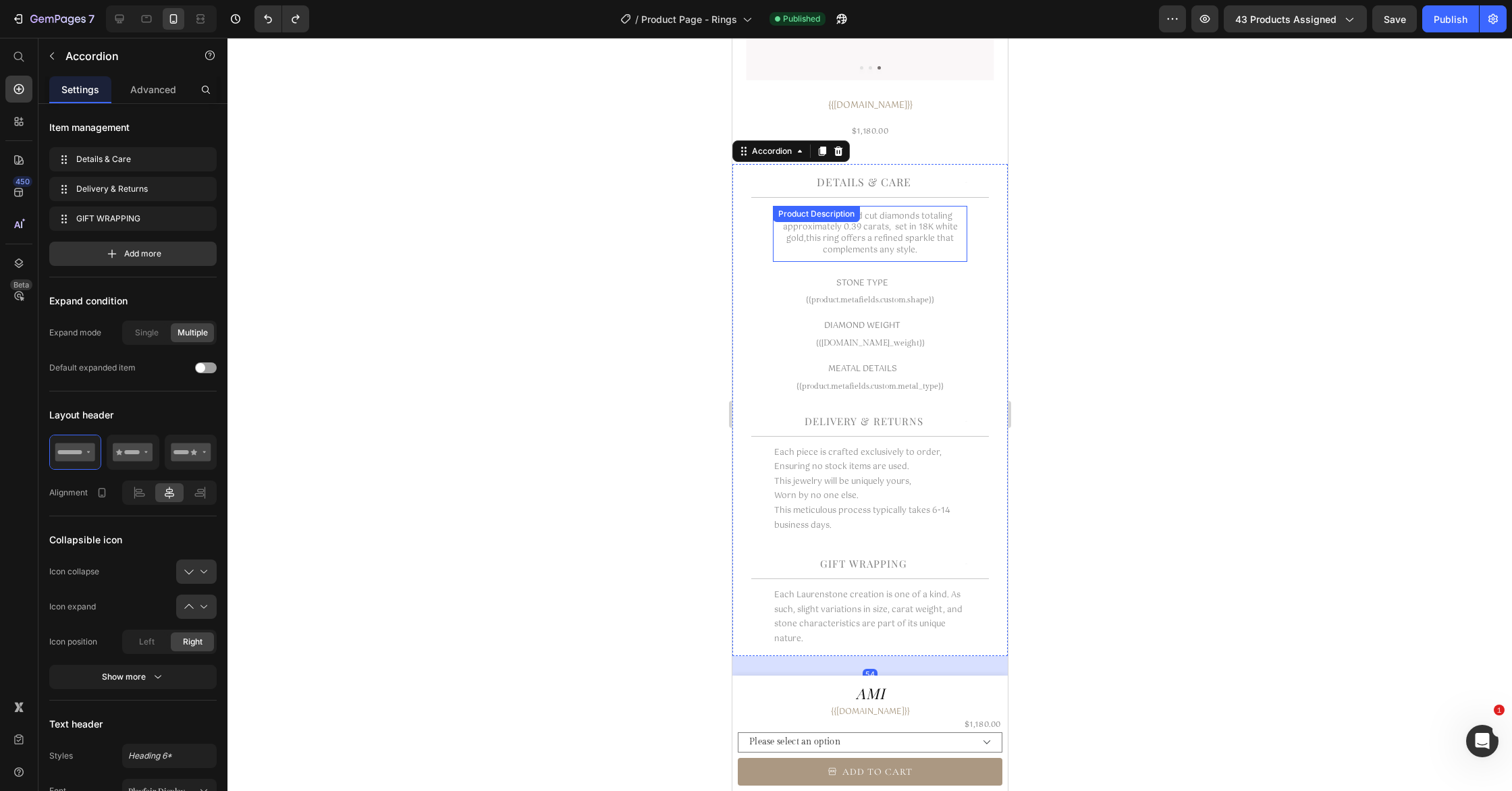 click on "Featuring 11 round cut diamonds totaling approximately 0.39 carats,  set in 18K white gold,  this ring offers a refined sparkle that complements any style." at bounding box center (869, 234) 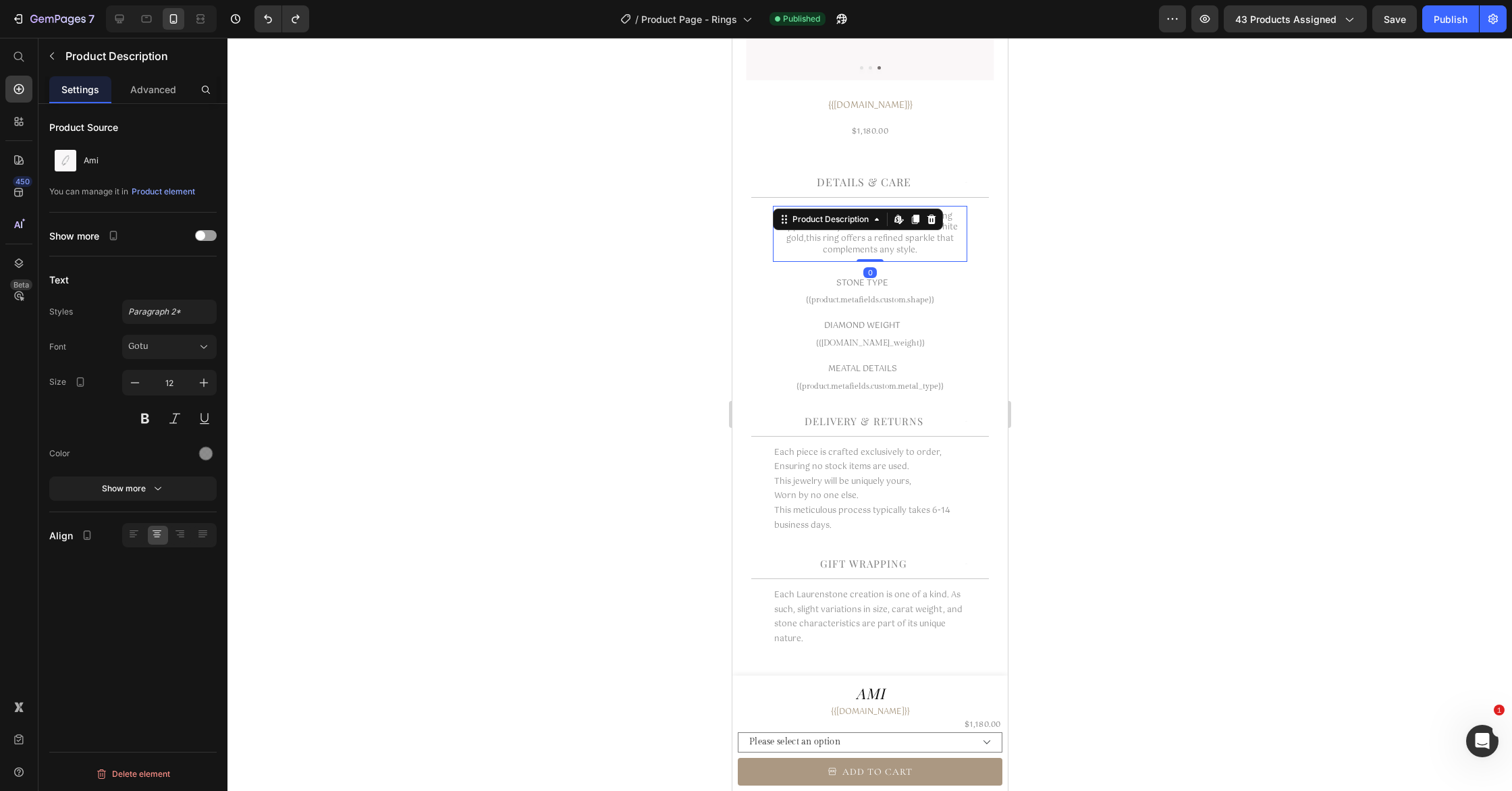 click on "Featuring 11 round cut diamonds totaling approximately 0.39 carats,  set in 18K white gold,  this ring offers a refined sparkle that complements any style.
Product Description   Edit content in Shopify 0" at bounding box center [869, 234] 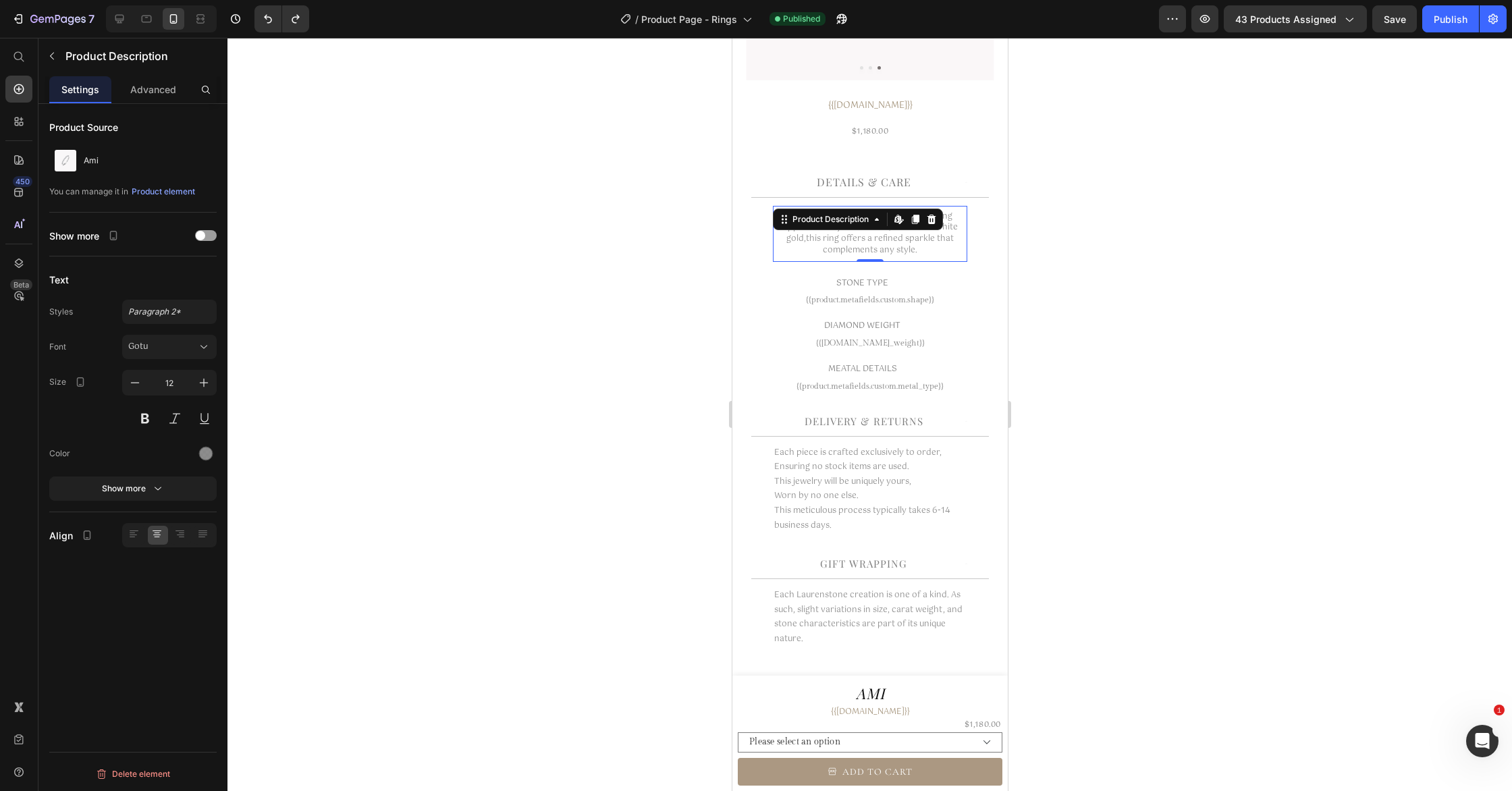 click 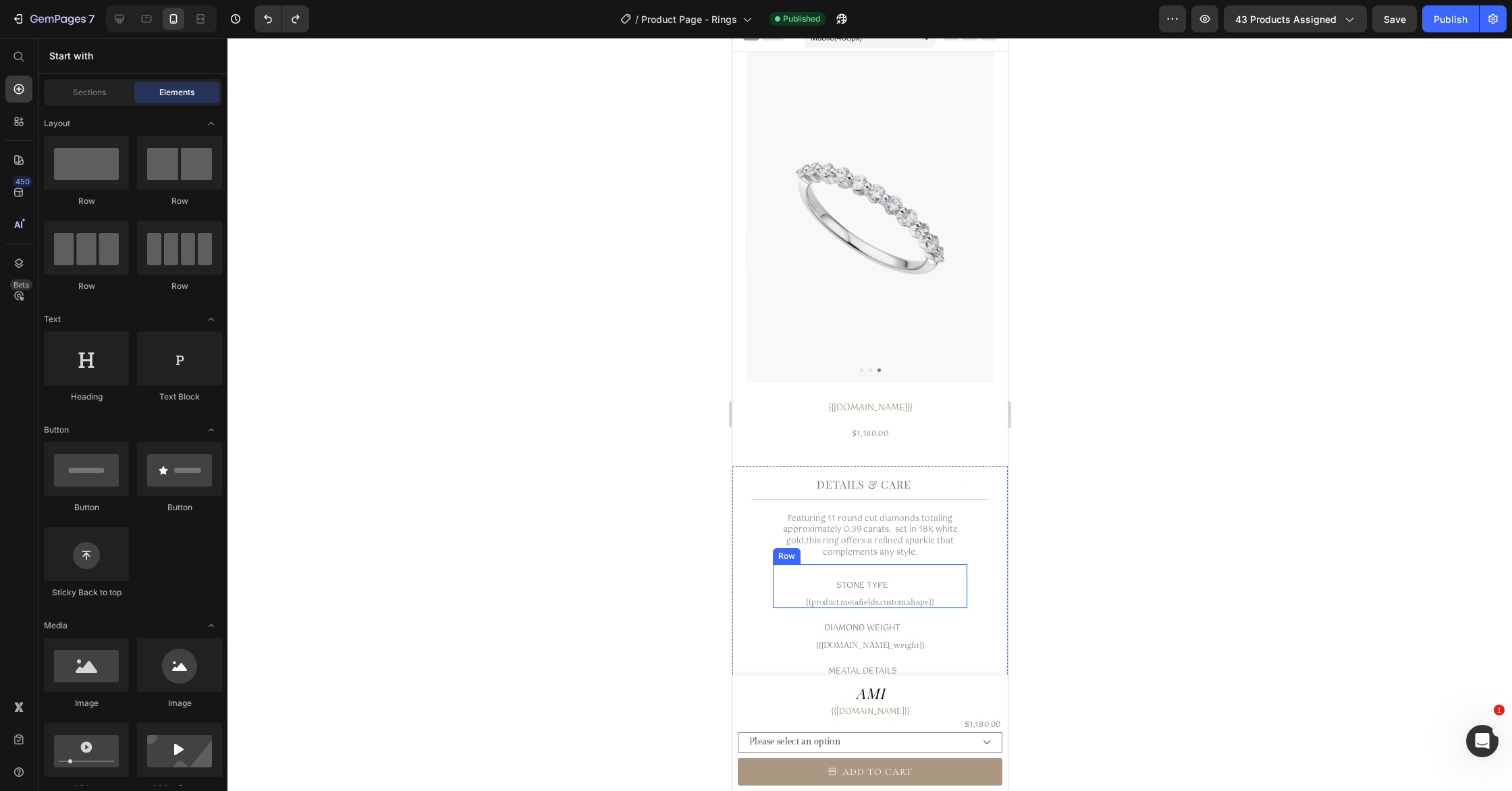 scroll, scrollTop: 0, scrollLeft: 0, axis: both 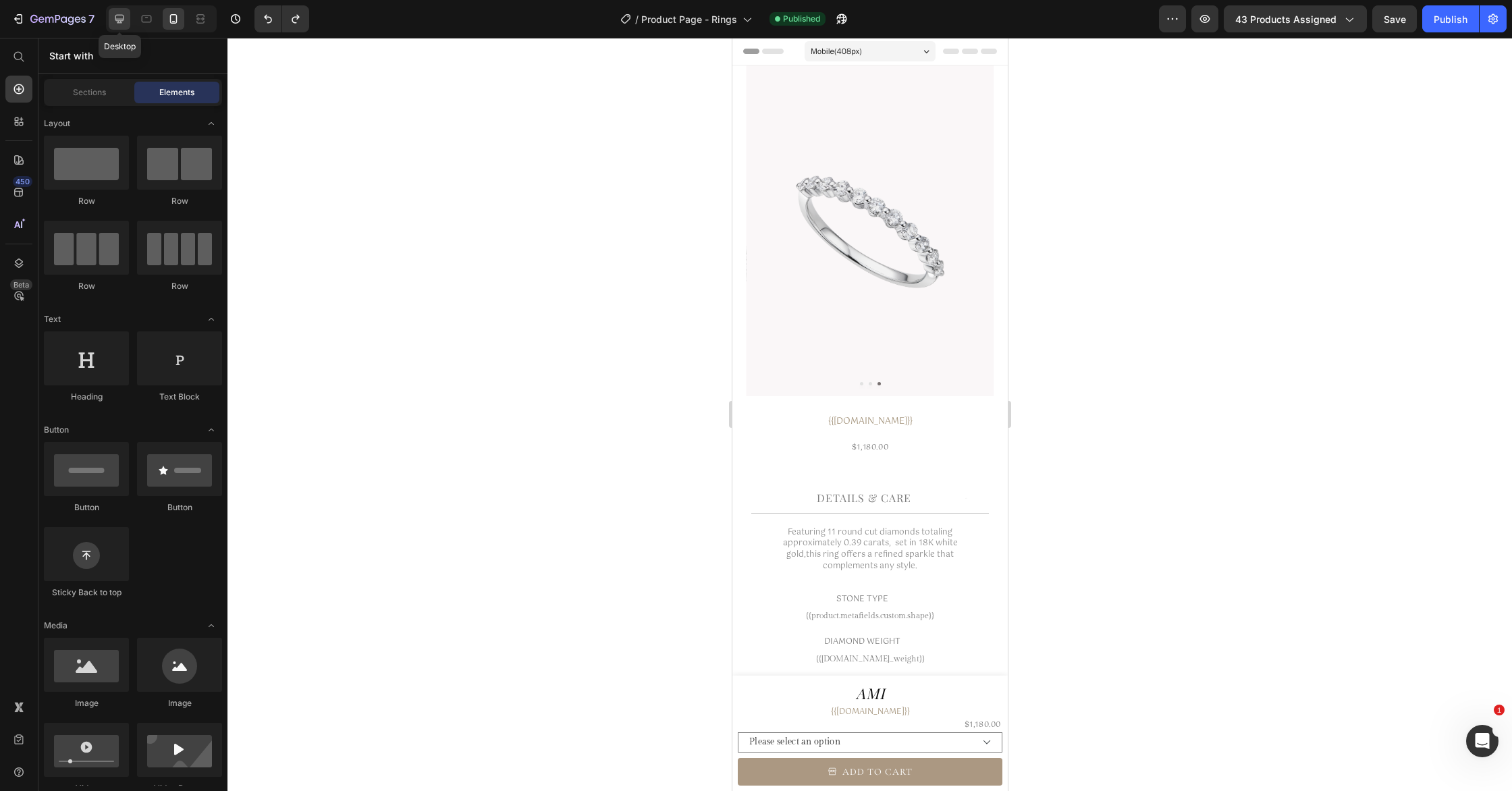 click 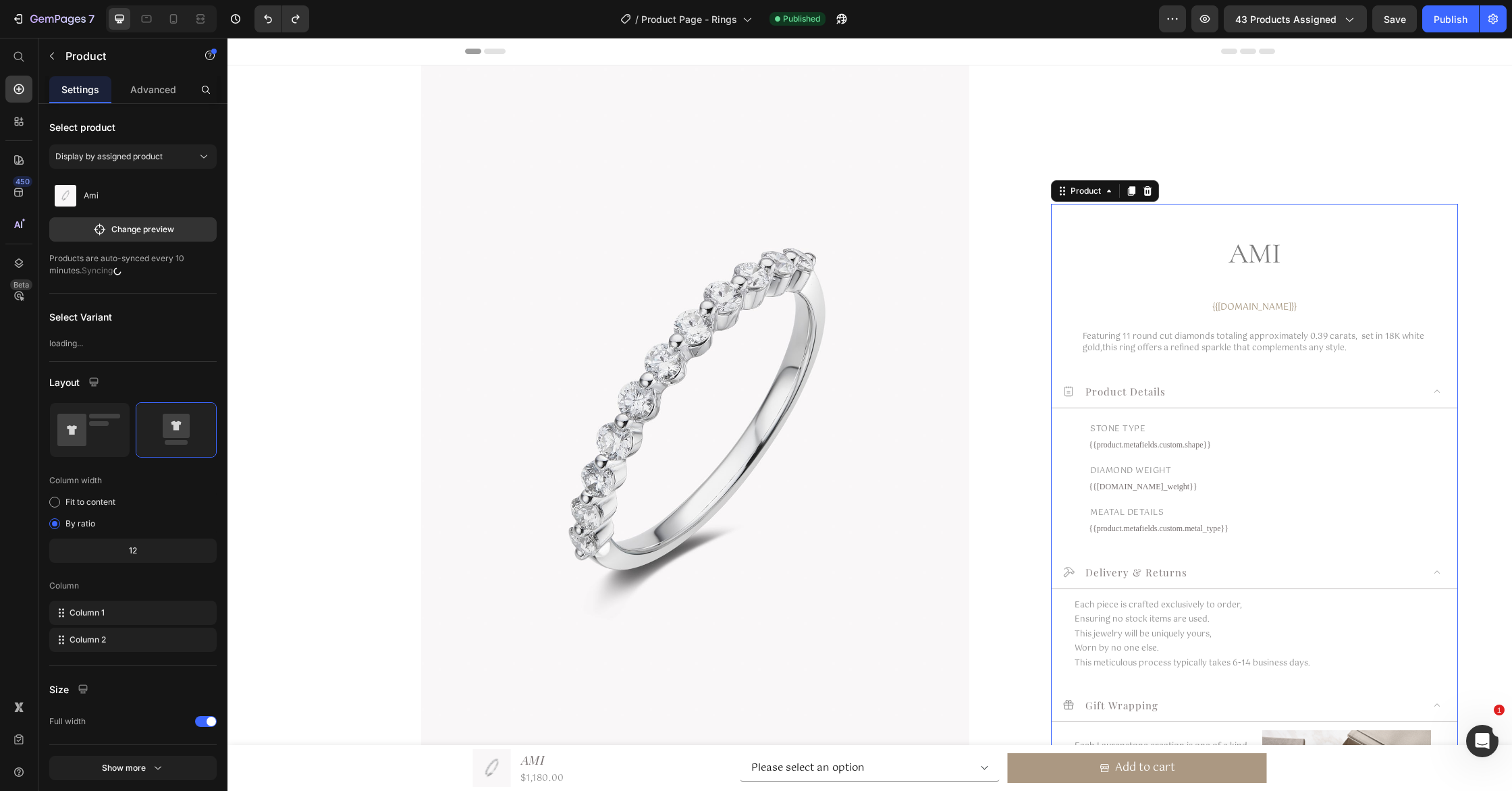 click on "Ami Product Title {{[DOMAIN_NAME]}} Custom Code
Featuring 11 round cut diamonds totaling approximately 0.39 carats,  set in 18K white gold,  this ring offers a refined sparkle that complements any style.
Product Description
Product Details stone type Text Block {{product.metafields.custom.shape}} Custom Code Row diamond weight Text Block {{[DOMAIN_NAME]_weight}} Custom Code Row meatal details Text Block {{product.metafields.custom.metal_type}} Custom Code Row
Delivery & Returns Each piece is crafted exclusively to order, Ensuring no stock items are used. This jewelry will be uniquely yours, Worn by no one else. This meticulous process typically takes 6-14 business days. Text Block
Gift Wrapping Each Laurenstone creation is one of a kind. As such, slight variations in size, carat weight, and stone characteristics are part of its unique nature. Text Block Image" at bounding box center (1254, 578) 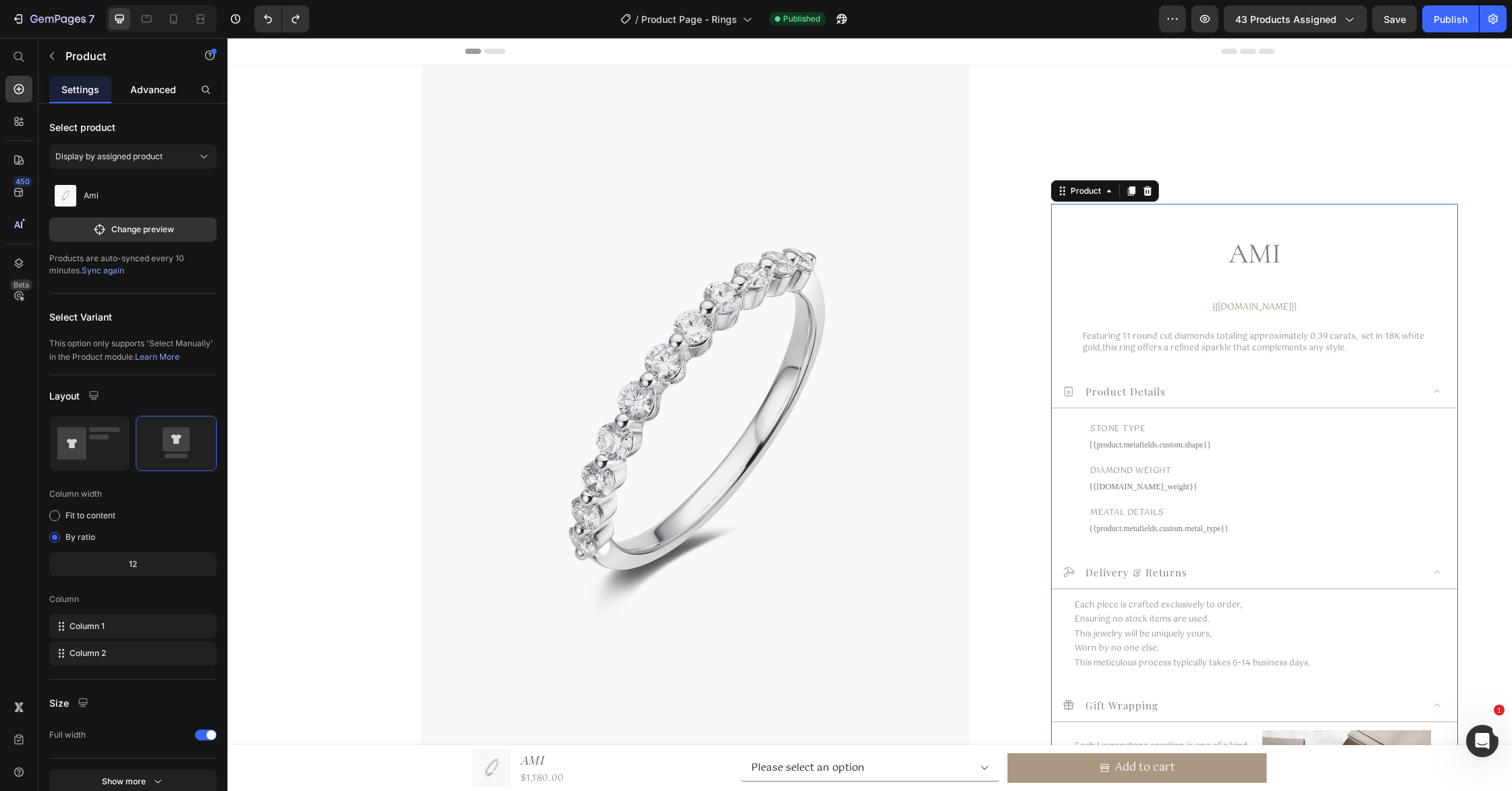 drag, startPoint x: 165, startPoint y: 84, endPoint x: 165, endPoint y: 92, distance: 8 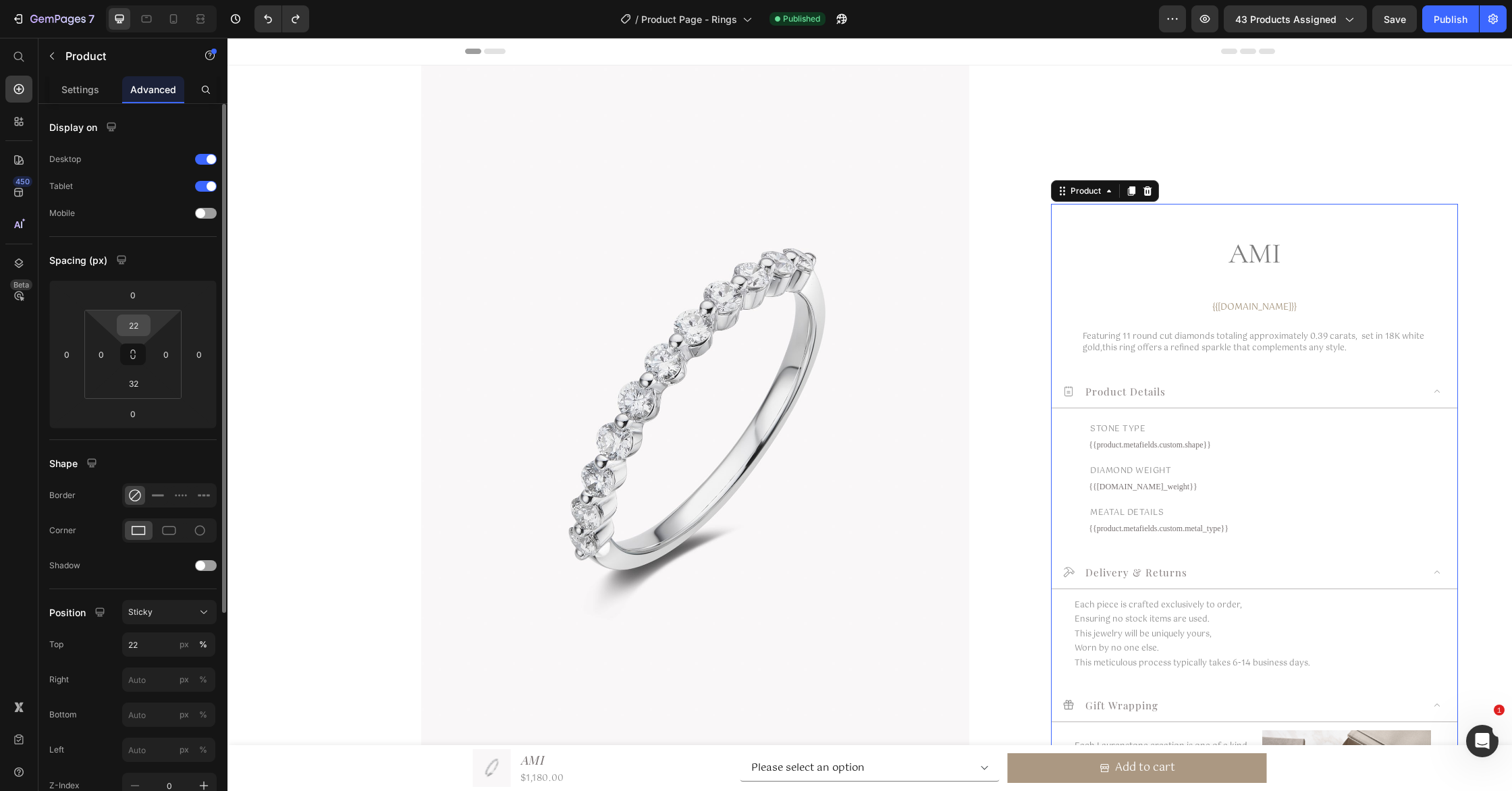 click on "22" at bounding box center (134, 325) 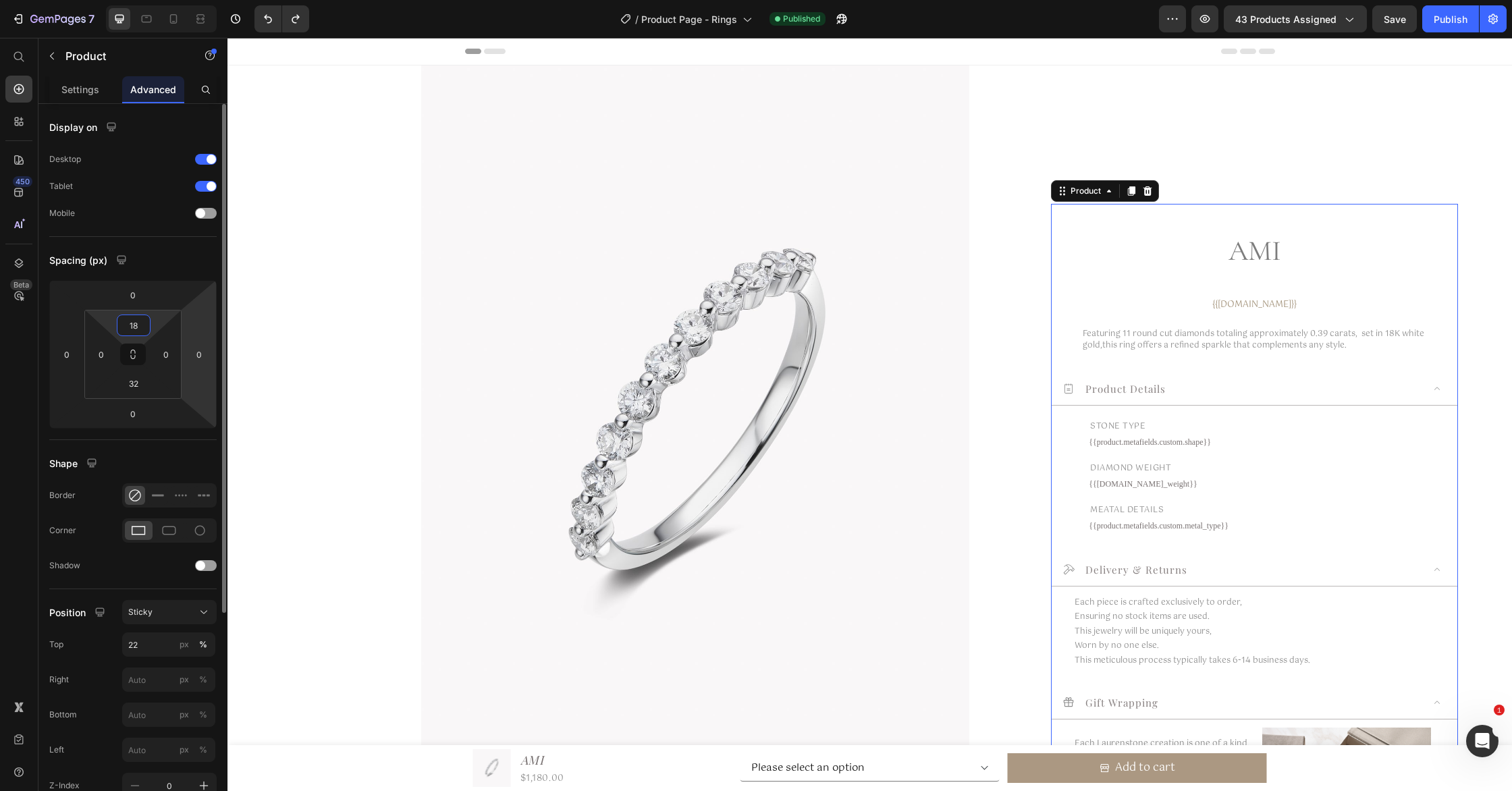 type on "1" 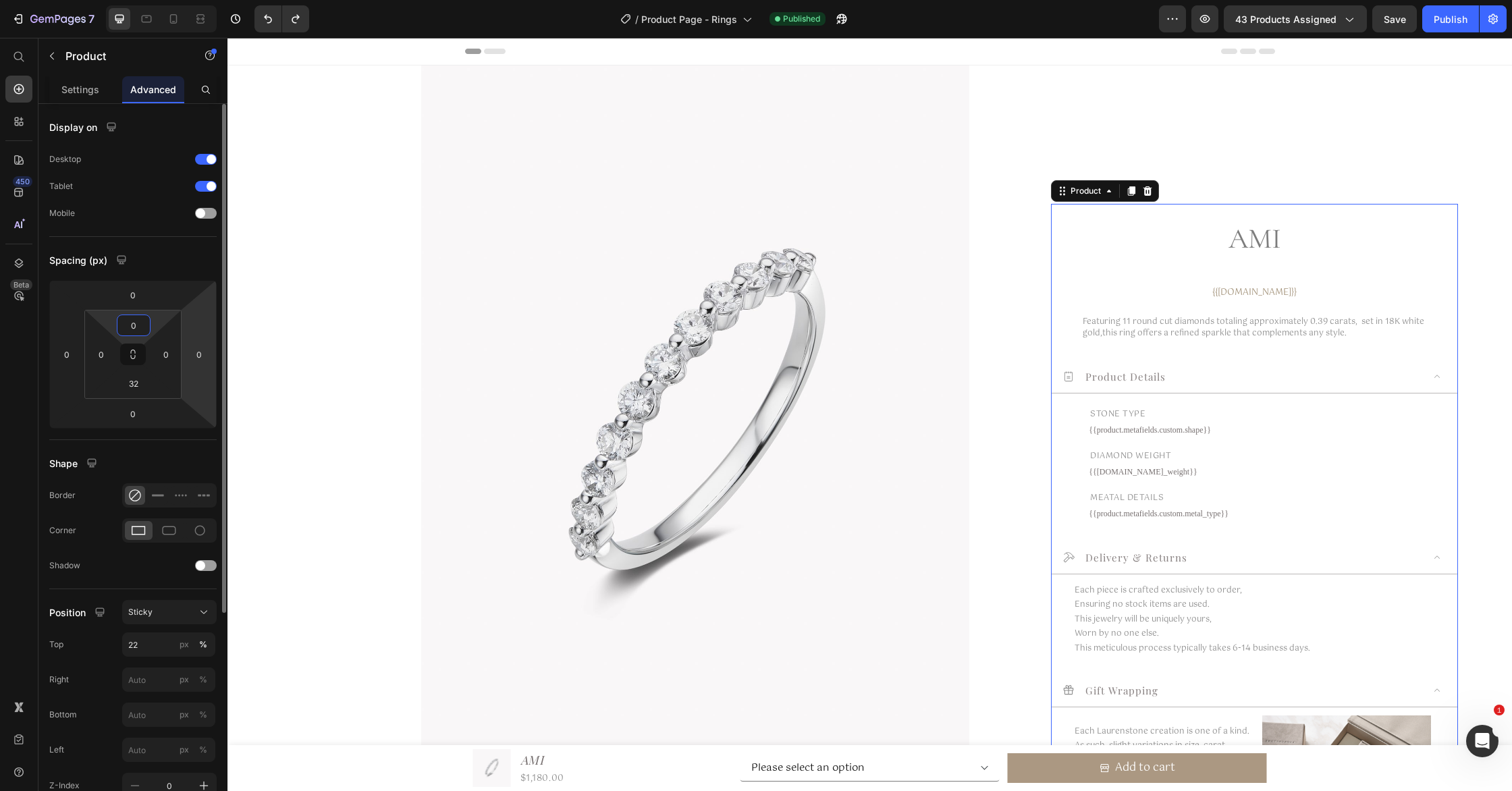 type on "0" 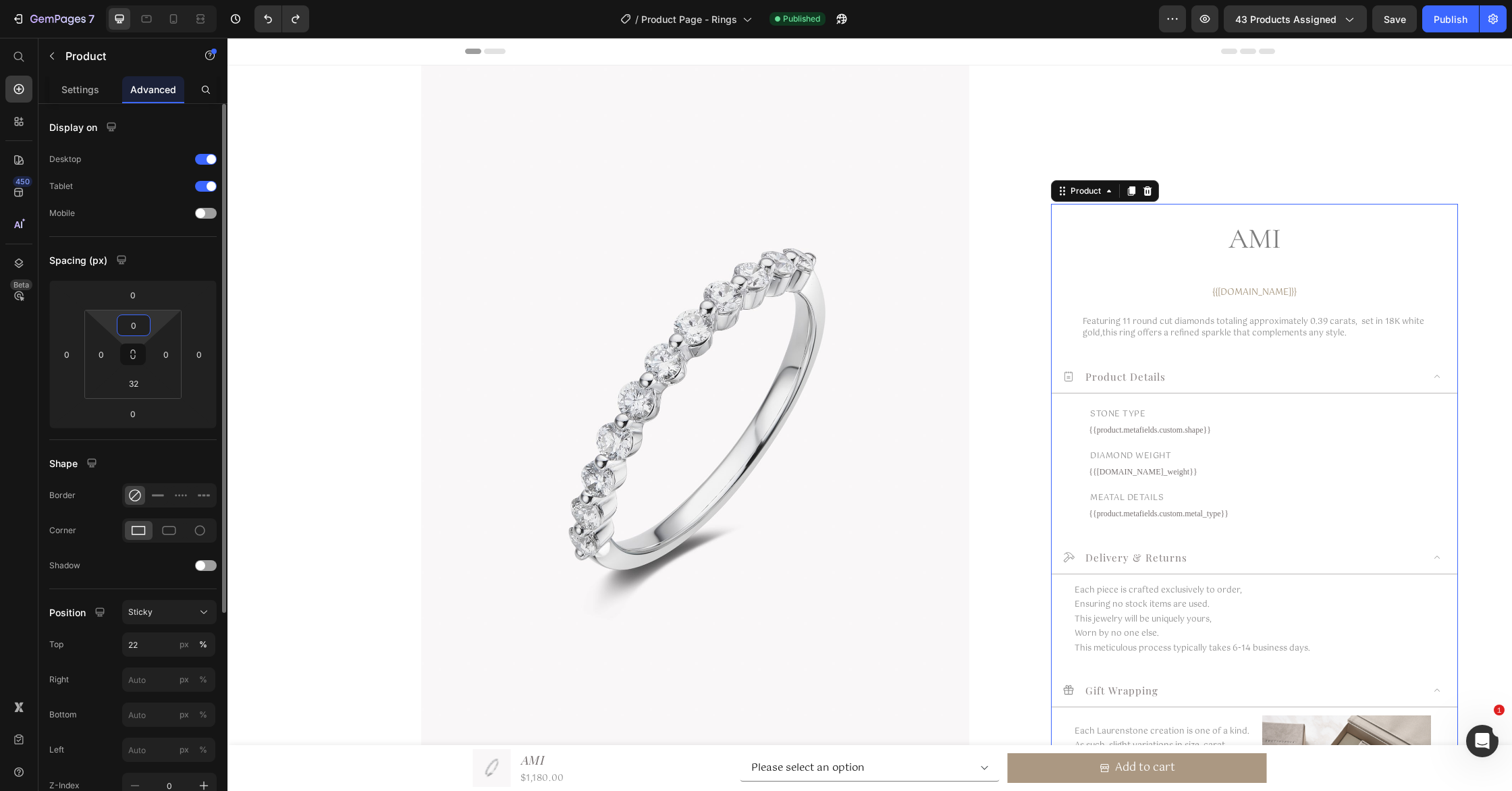 click on "Shape" at bounding box center (133, 463) 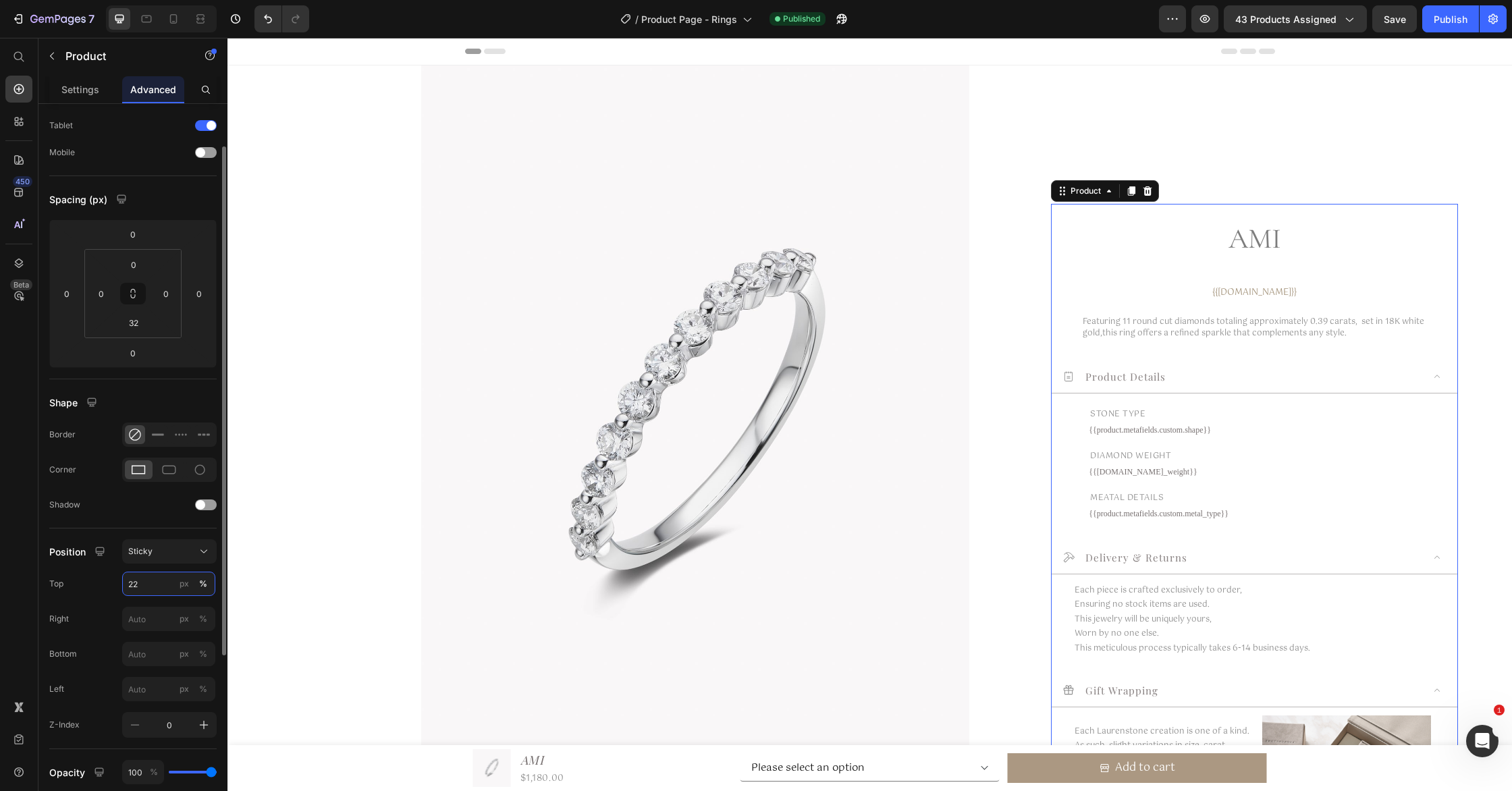 click on "22" at bounding box center (169, 584) 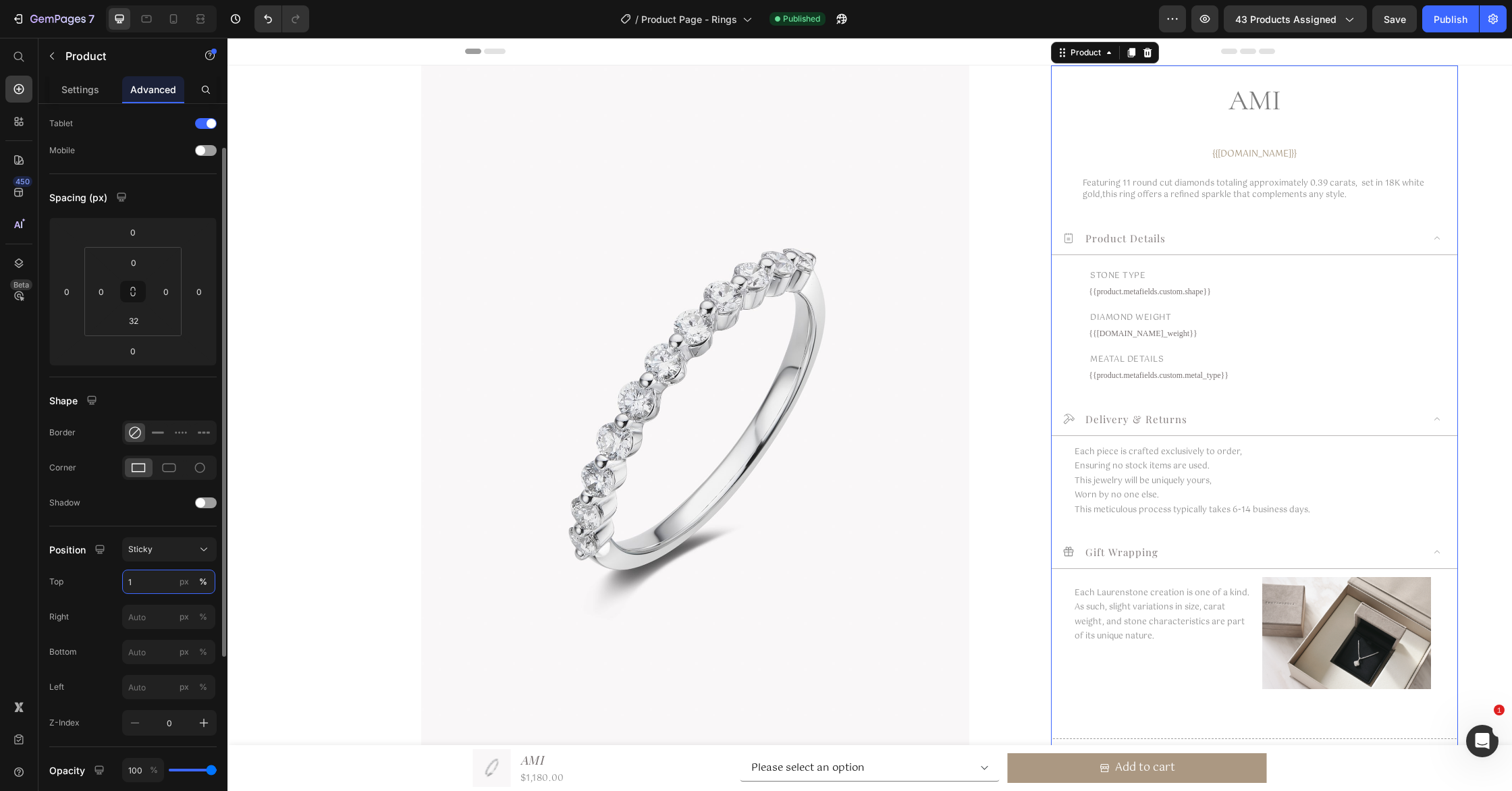 type on "16" 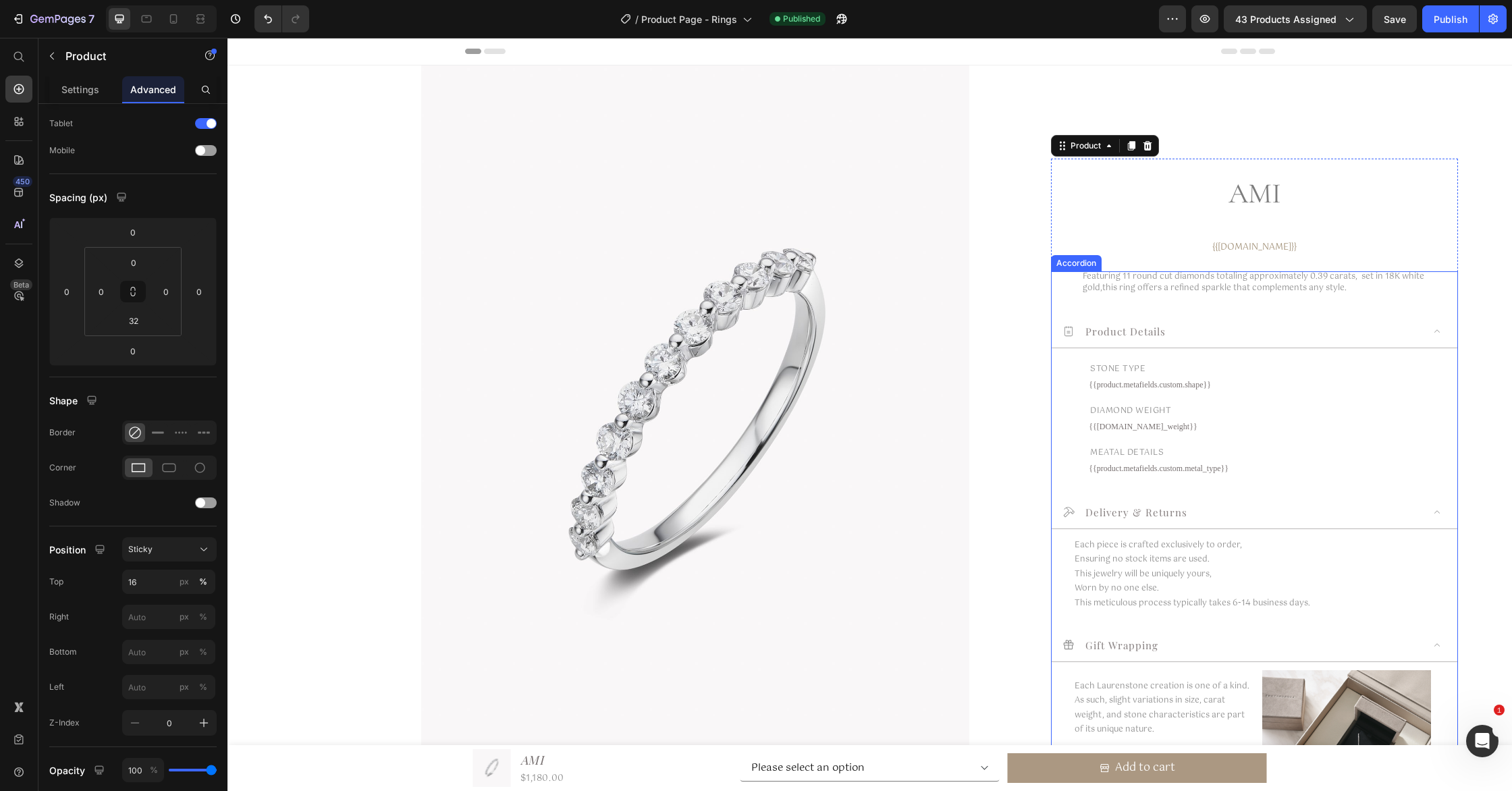 click on "Gift Wrapping" at bounding box center (1254, 645) 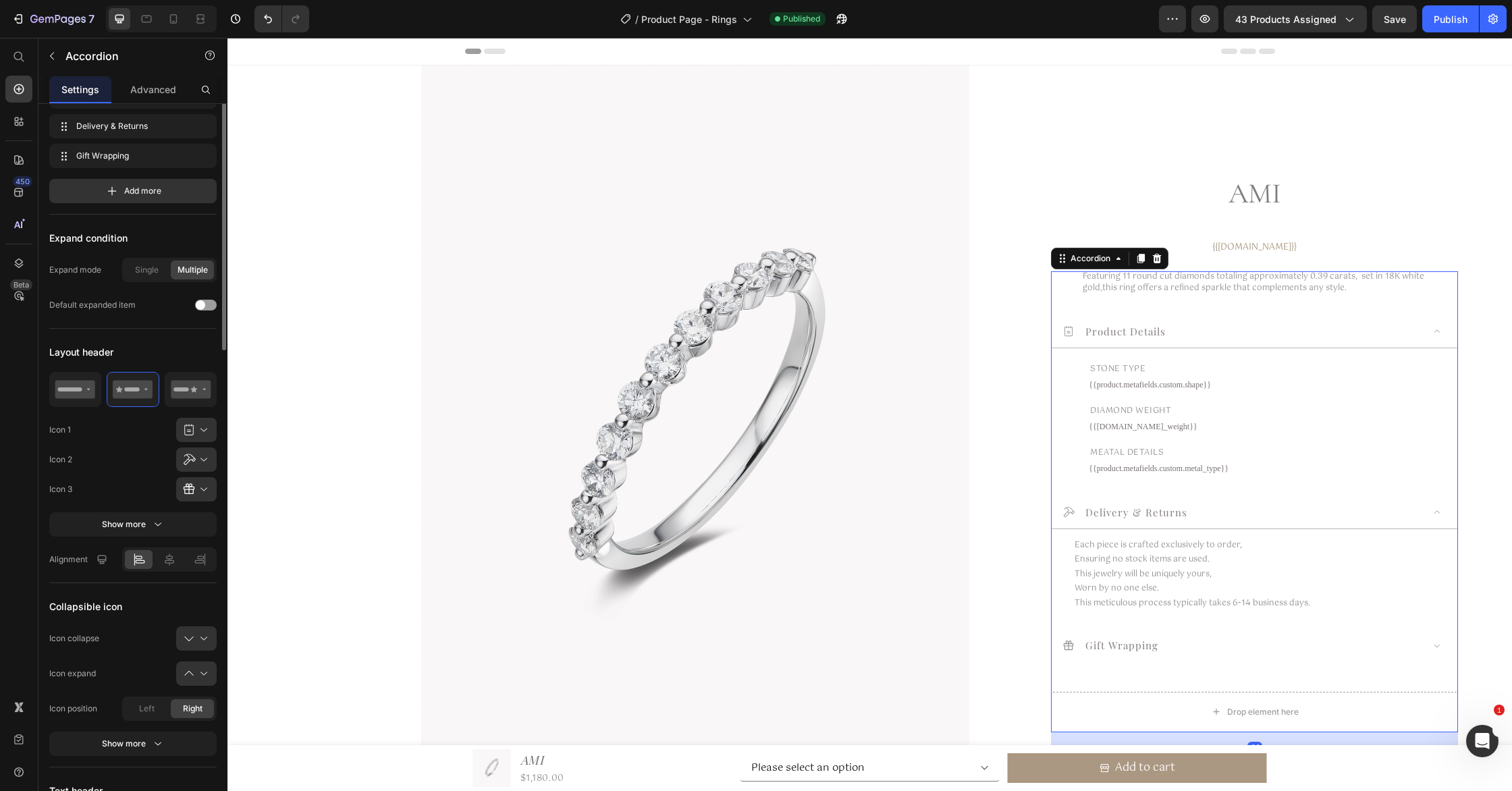 scroll, scrollTop: 0, scrollLeft: 0, axis: both 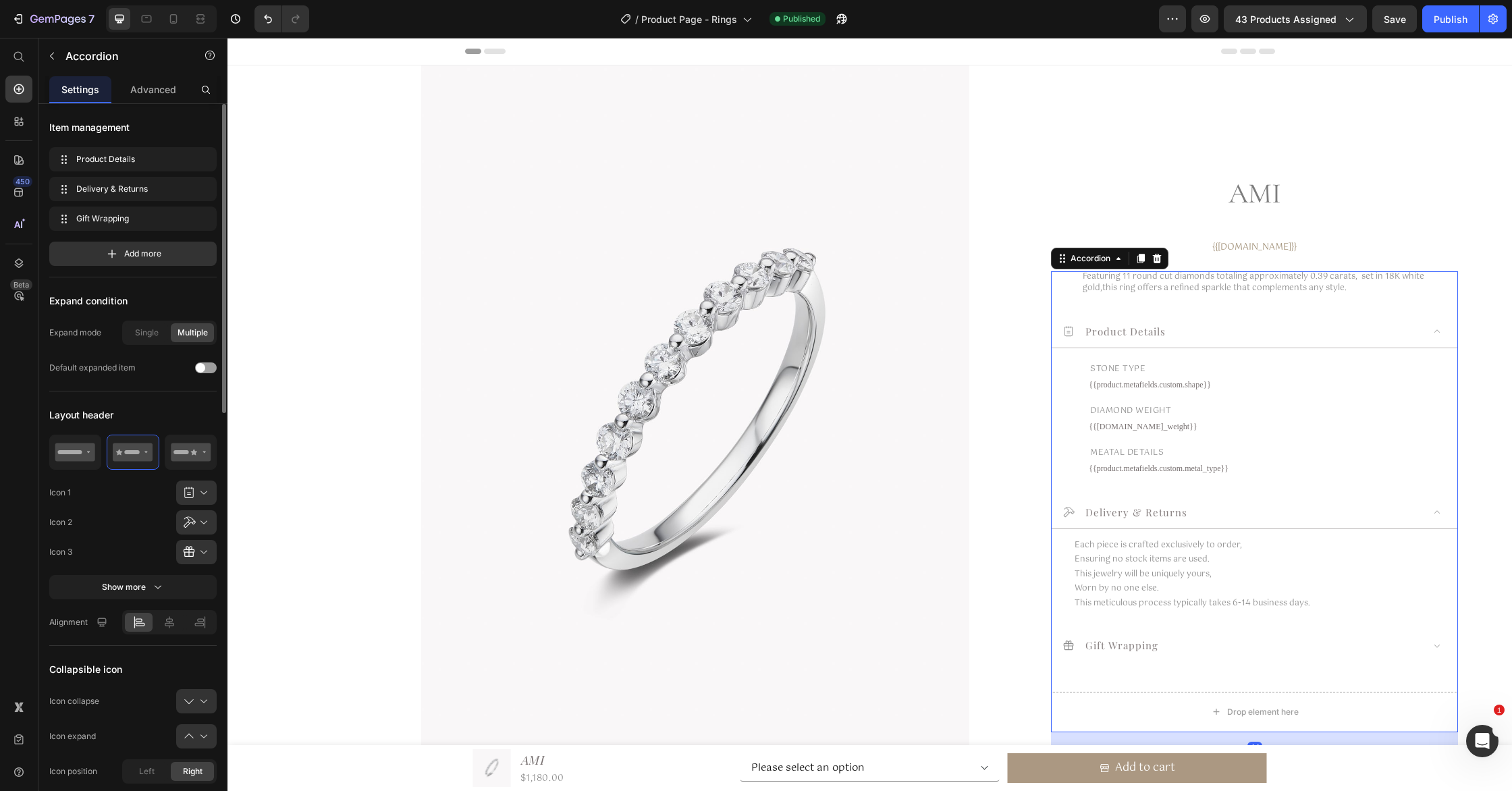 click on "Delivery & Returns" at bounding box center (1242, 512) 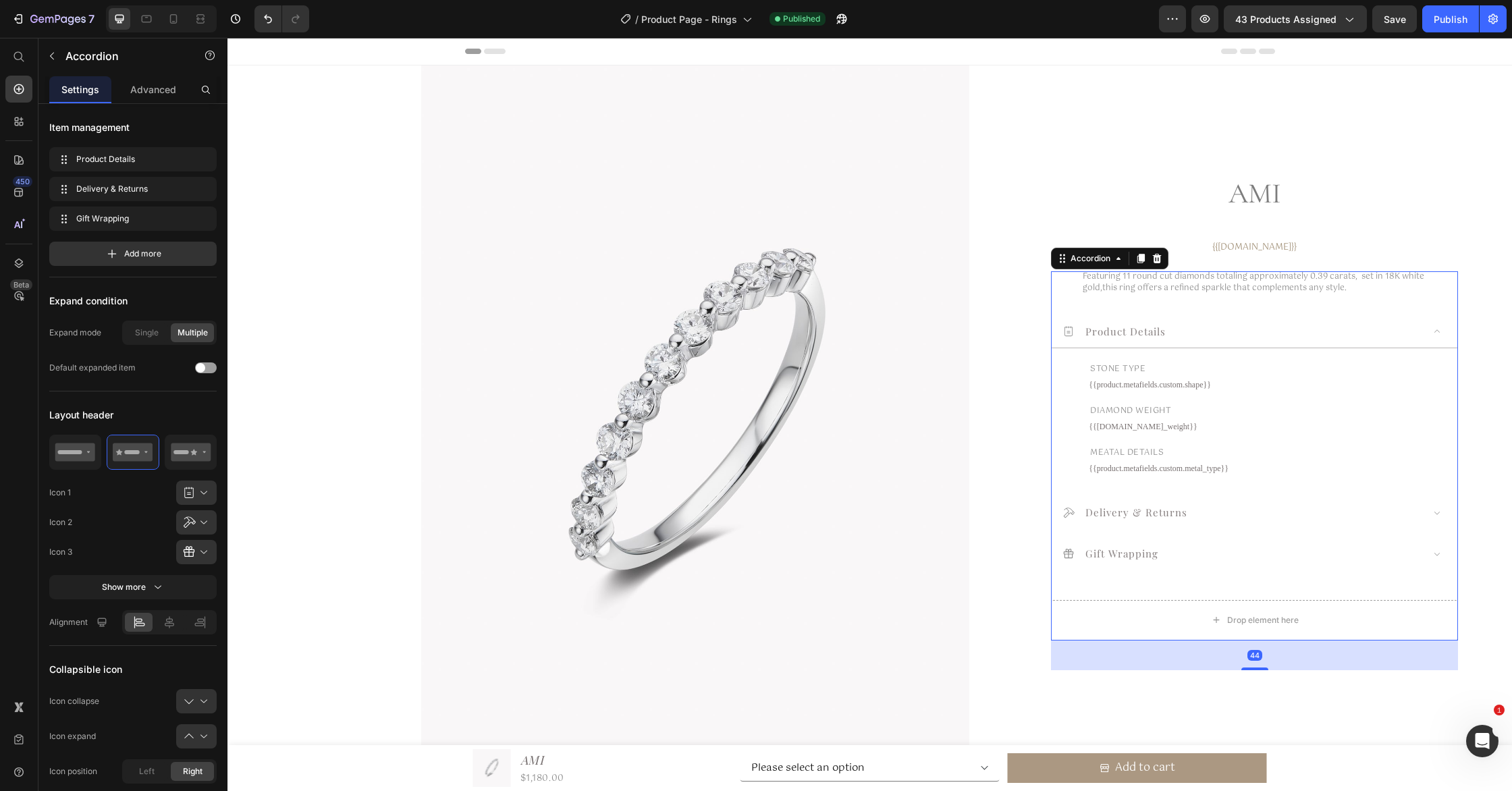 click on "Product Details" at bounding box center (1242, 331) 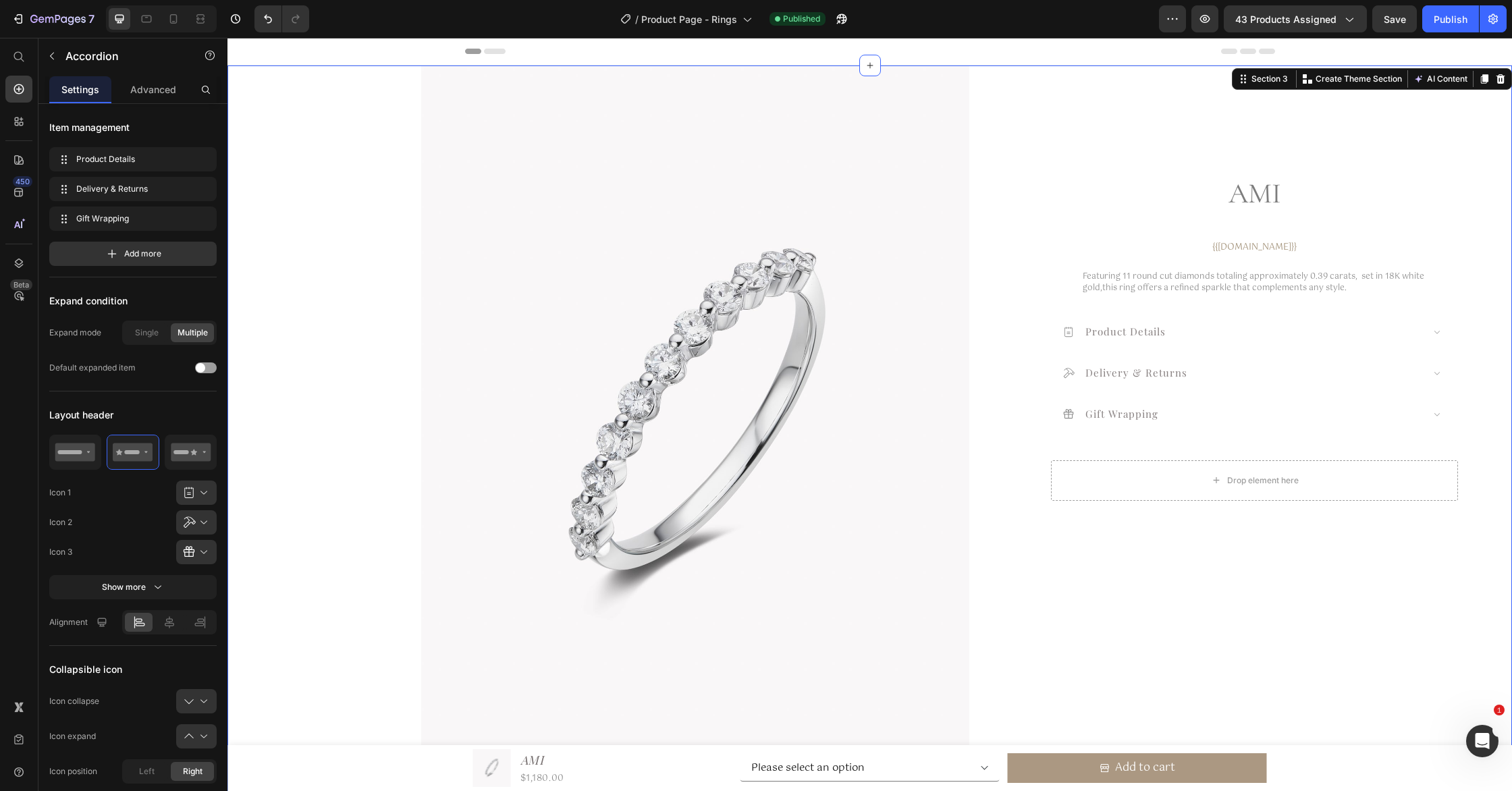 click on "Product Images Ami Product Title $1,180.00 (P) Price
Featuring 11 round cut diamonds totaling approximately 0.39 carats,  set in 18K white gold,  this ring offers a refined sparkle that complements any style.
Product Description
Oder now Add to Cart
Oder now Add to Cart
Add to cart Add to Cart Row Product Product Images
Product Details
Delivery & Returns
GIFT WRAPPING Accordion Product Ami Product Title {{[DOMAIN_NAME]}} Custom Code
Featuring 11 round cut diamonds totaling approximately 0.39 carats,  set in 18K white gold,  this ring offers a refined sparkle that complements any style.
Product Description
Product Details
Delivery & Returns
Gift Wrapping Accordion
Row Product" at bounding box center [869, 1191] 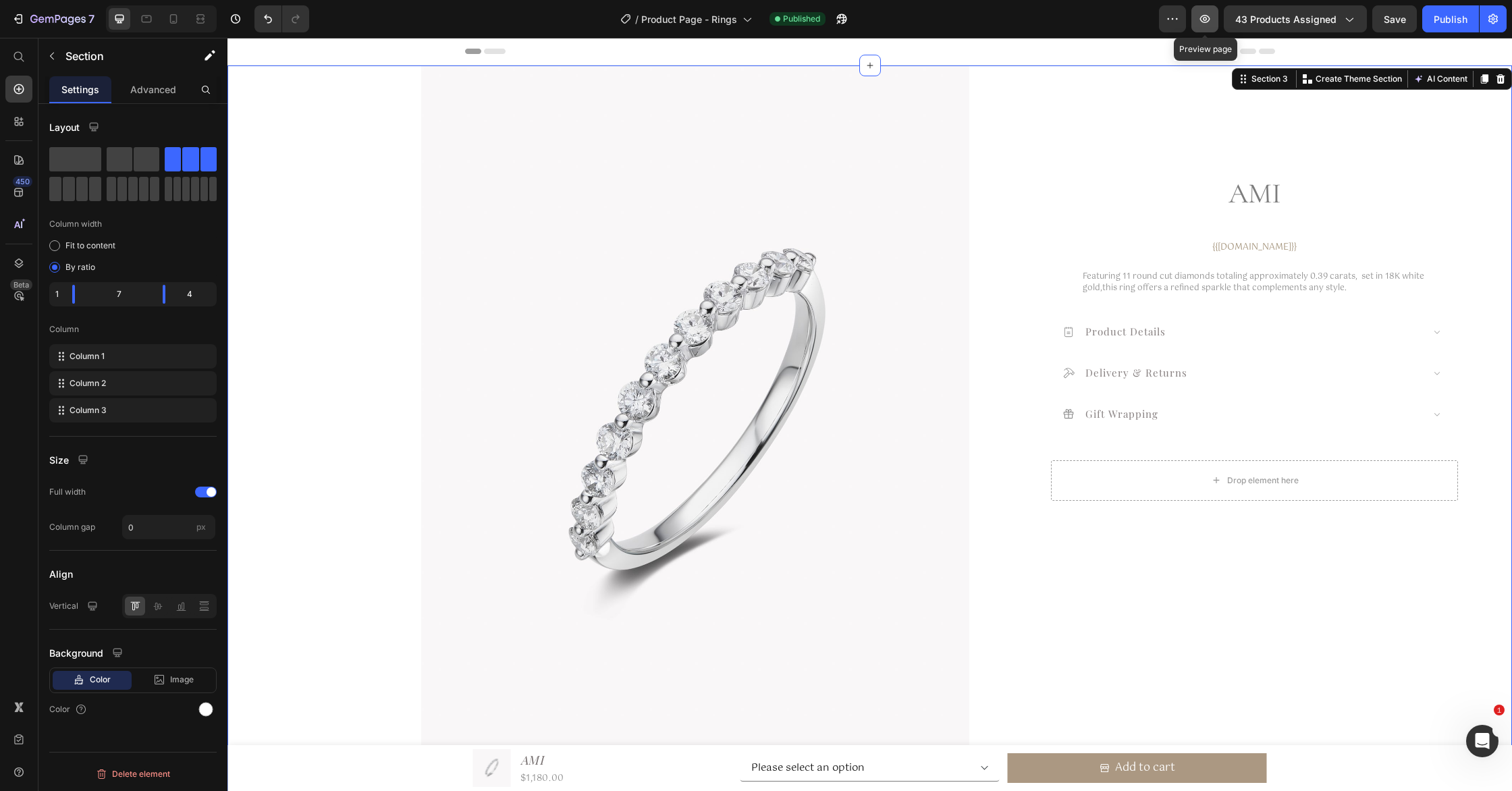 click 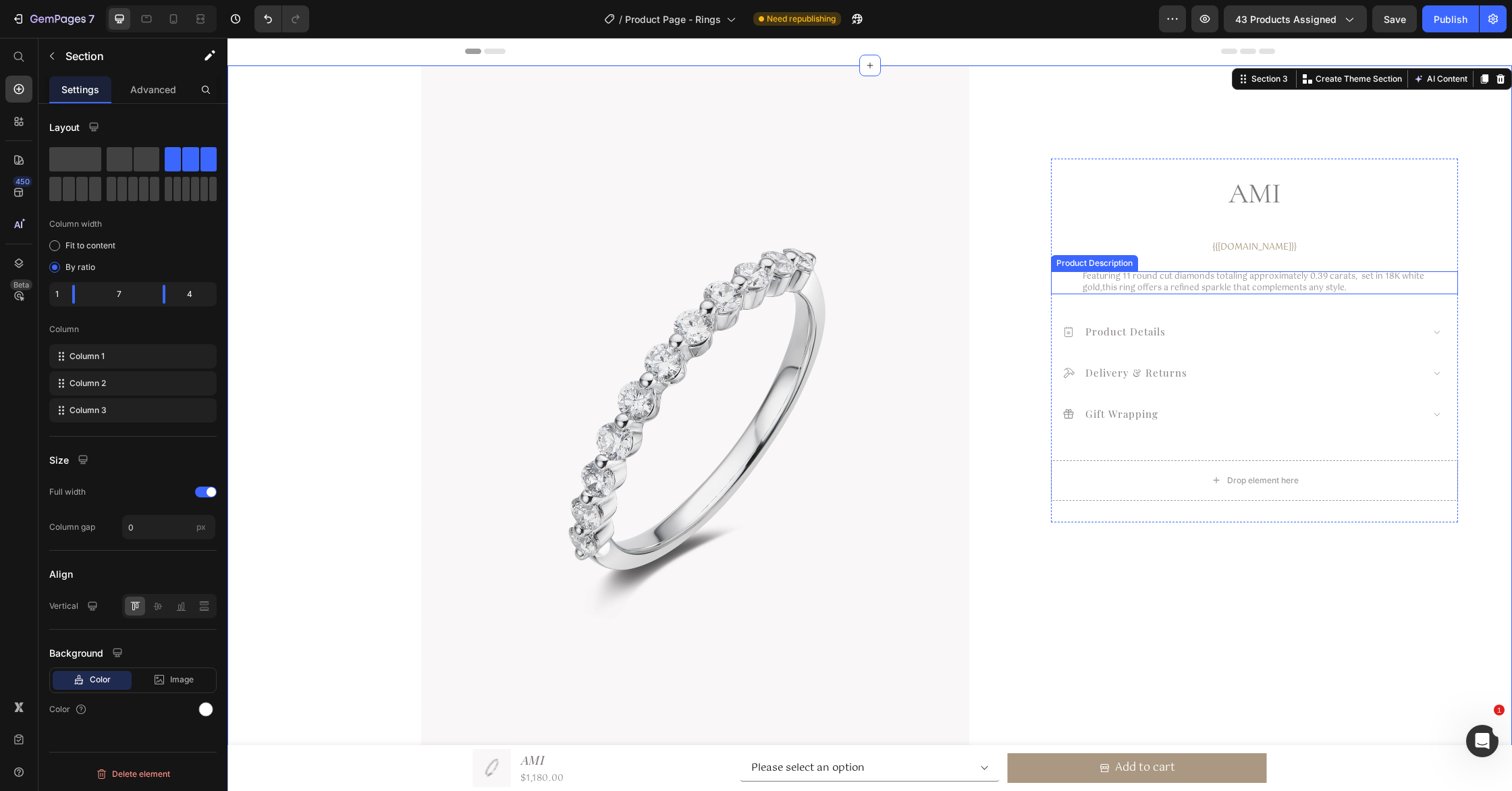 type 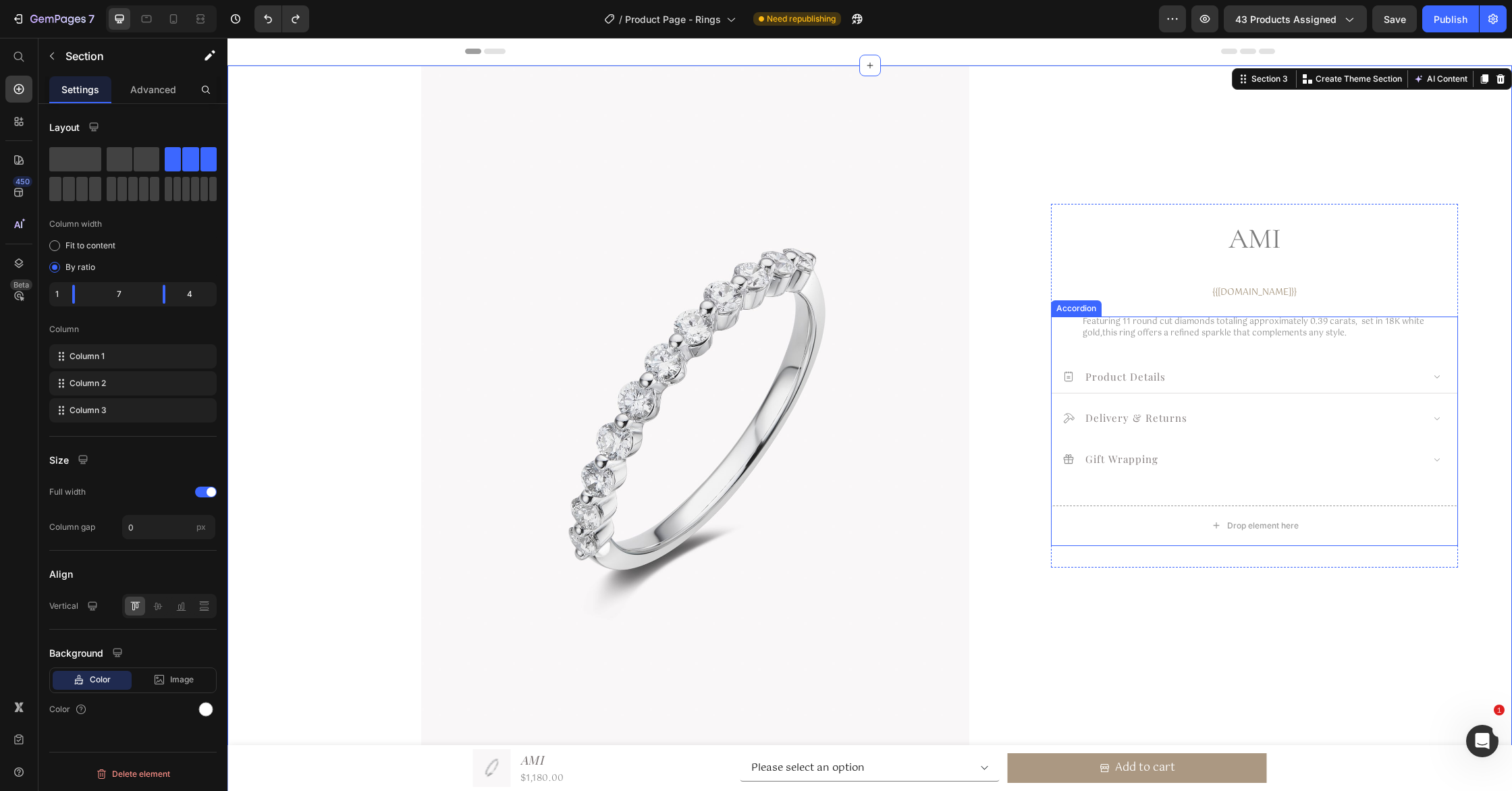 click on "Product Details" at bounding box center [1242, 376] 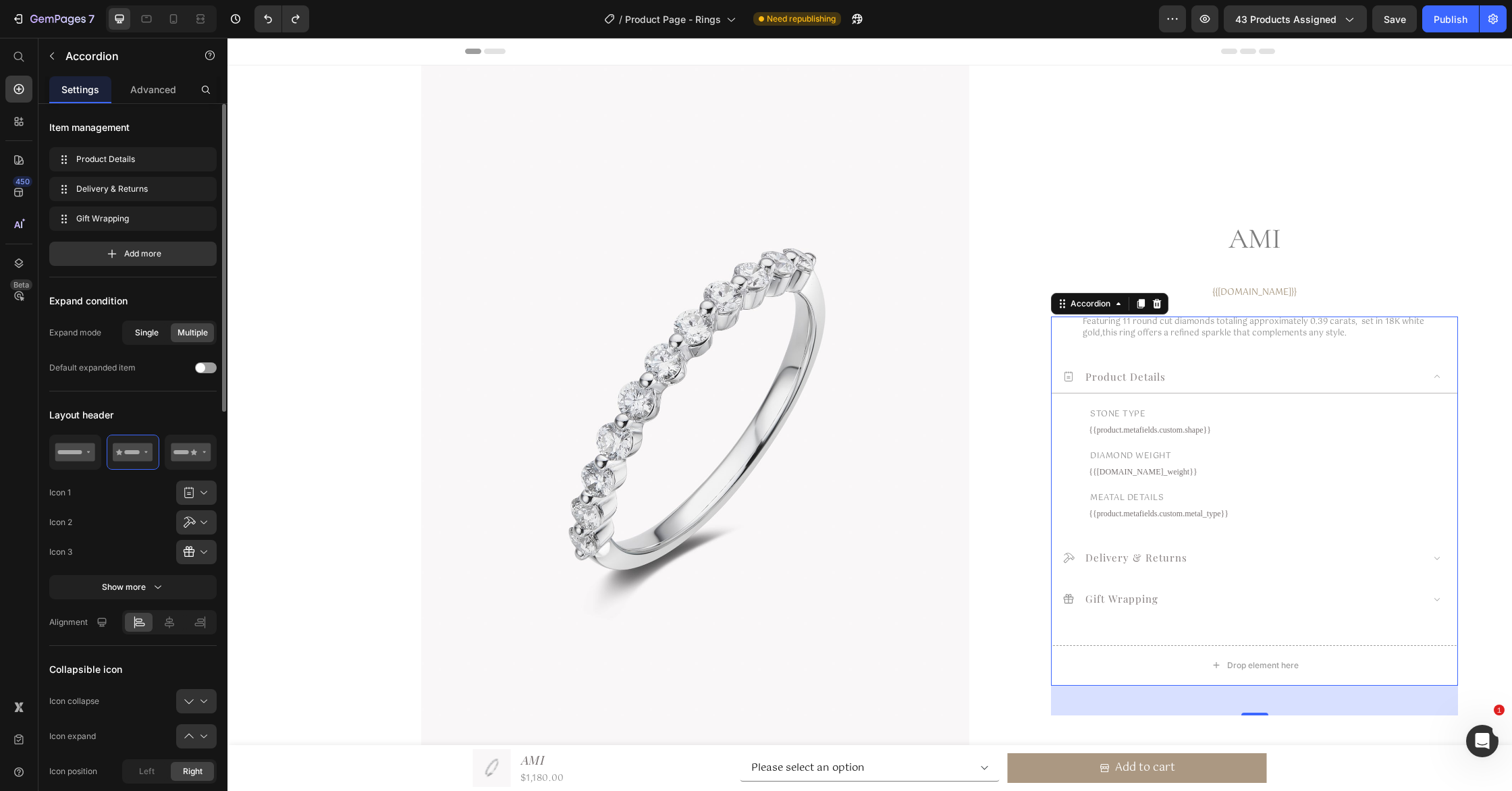 click on "Single" 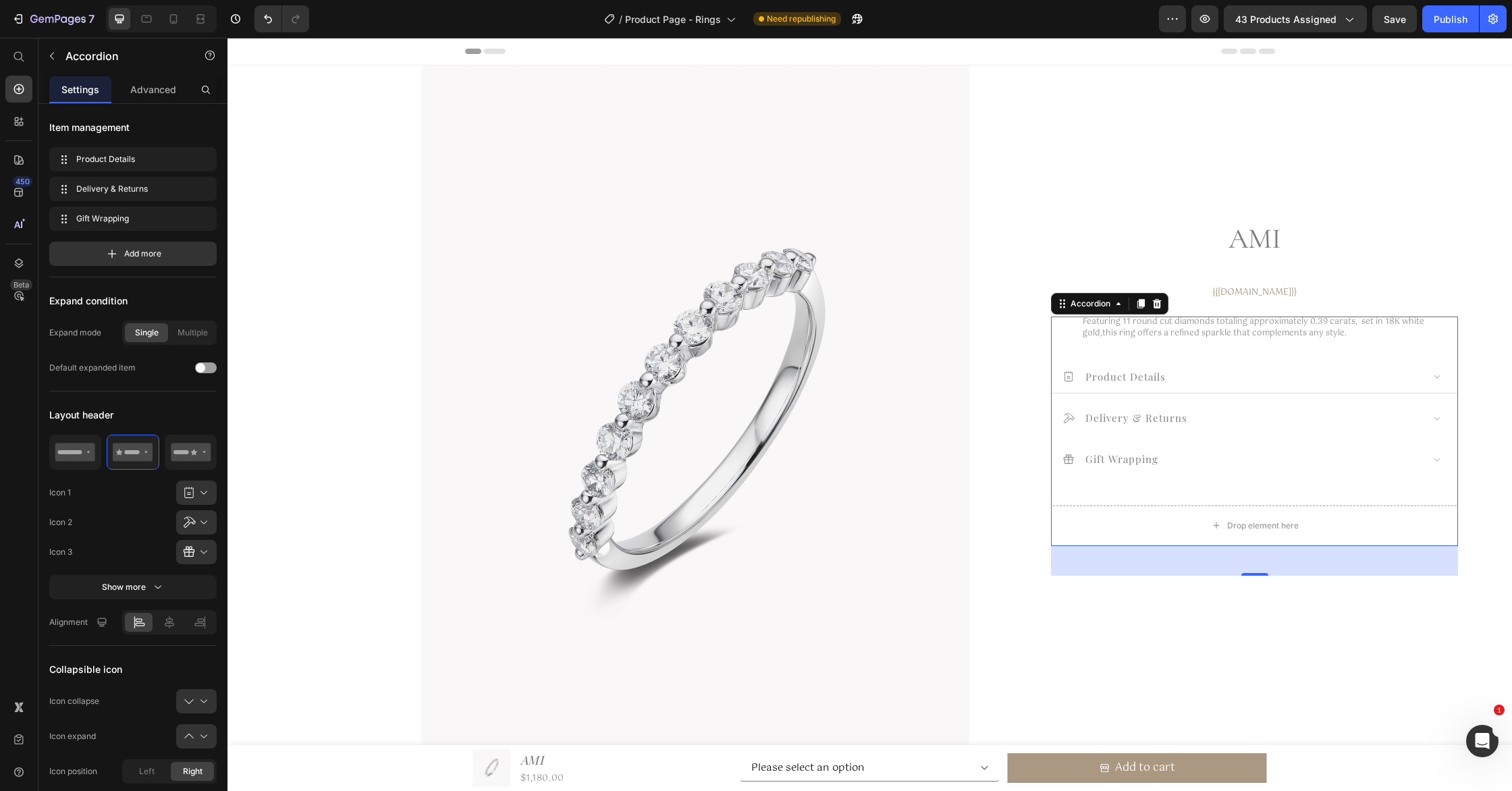 click on "Product Details" at bounding box center (1242, 376) 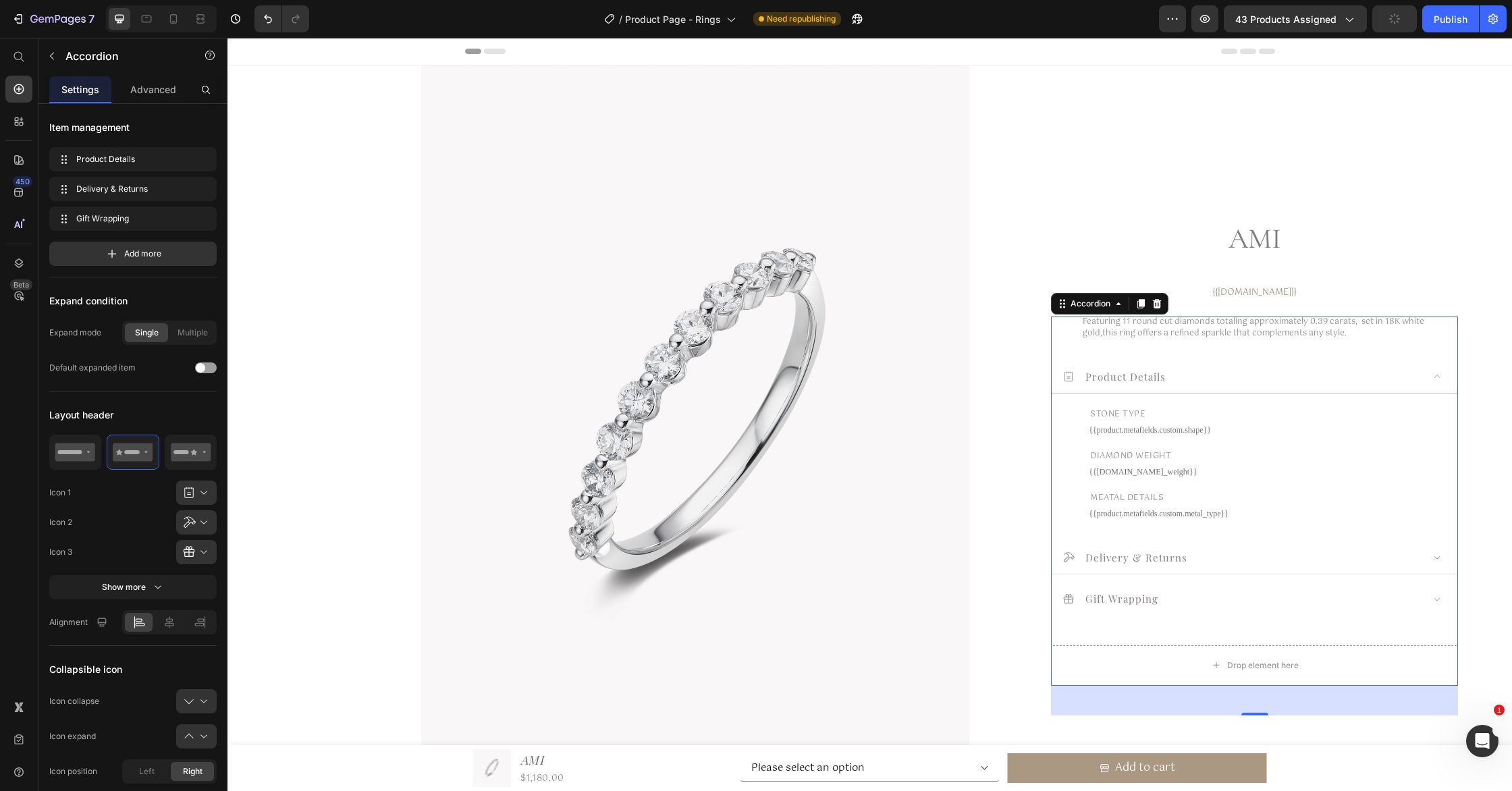 click on "Delivery & Returns" at bounding box center (1254, 557) 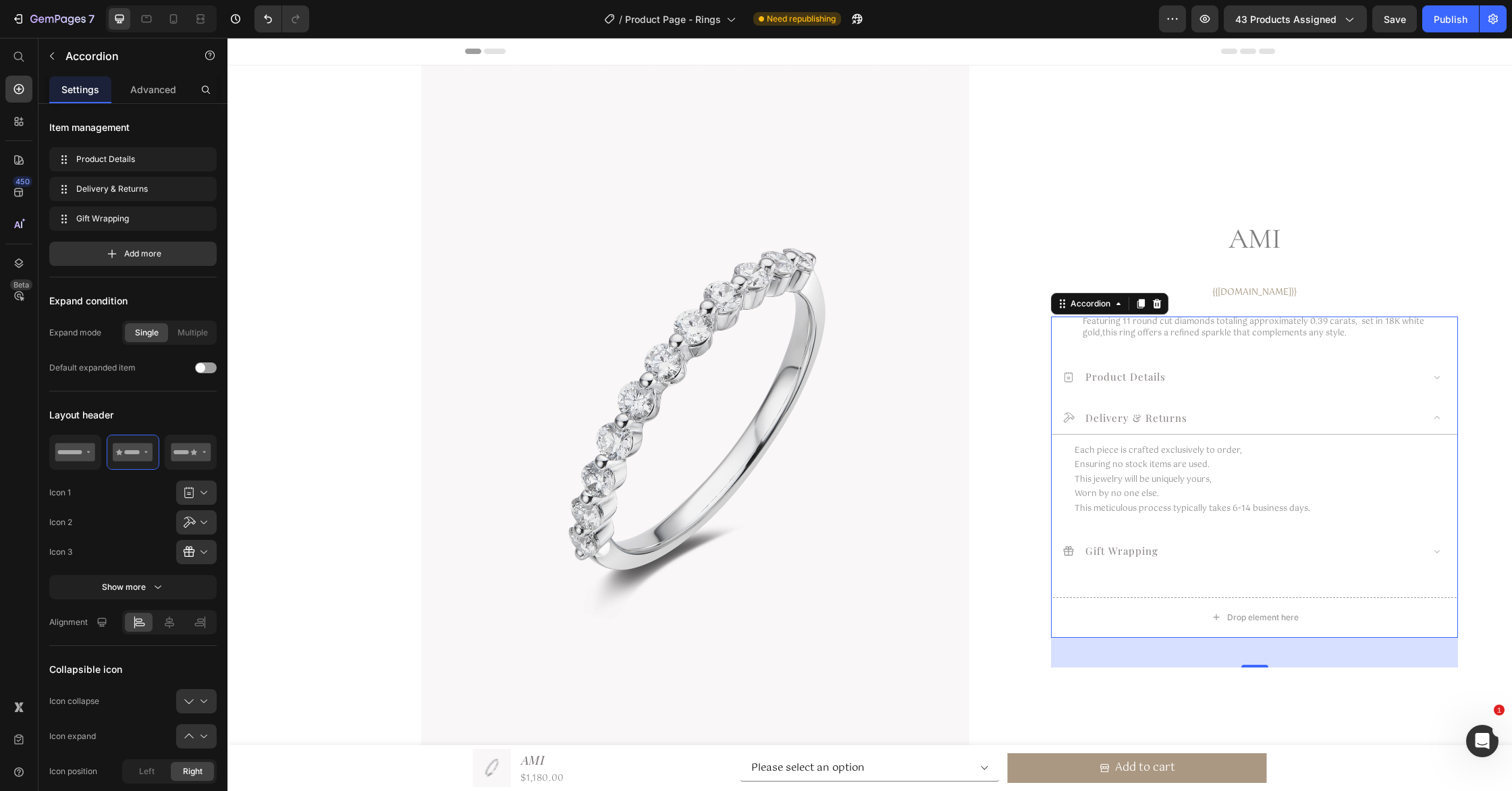 click on "Delivery & Returns" at bounding box center [1242, 417] 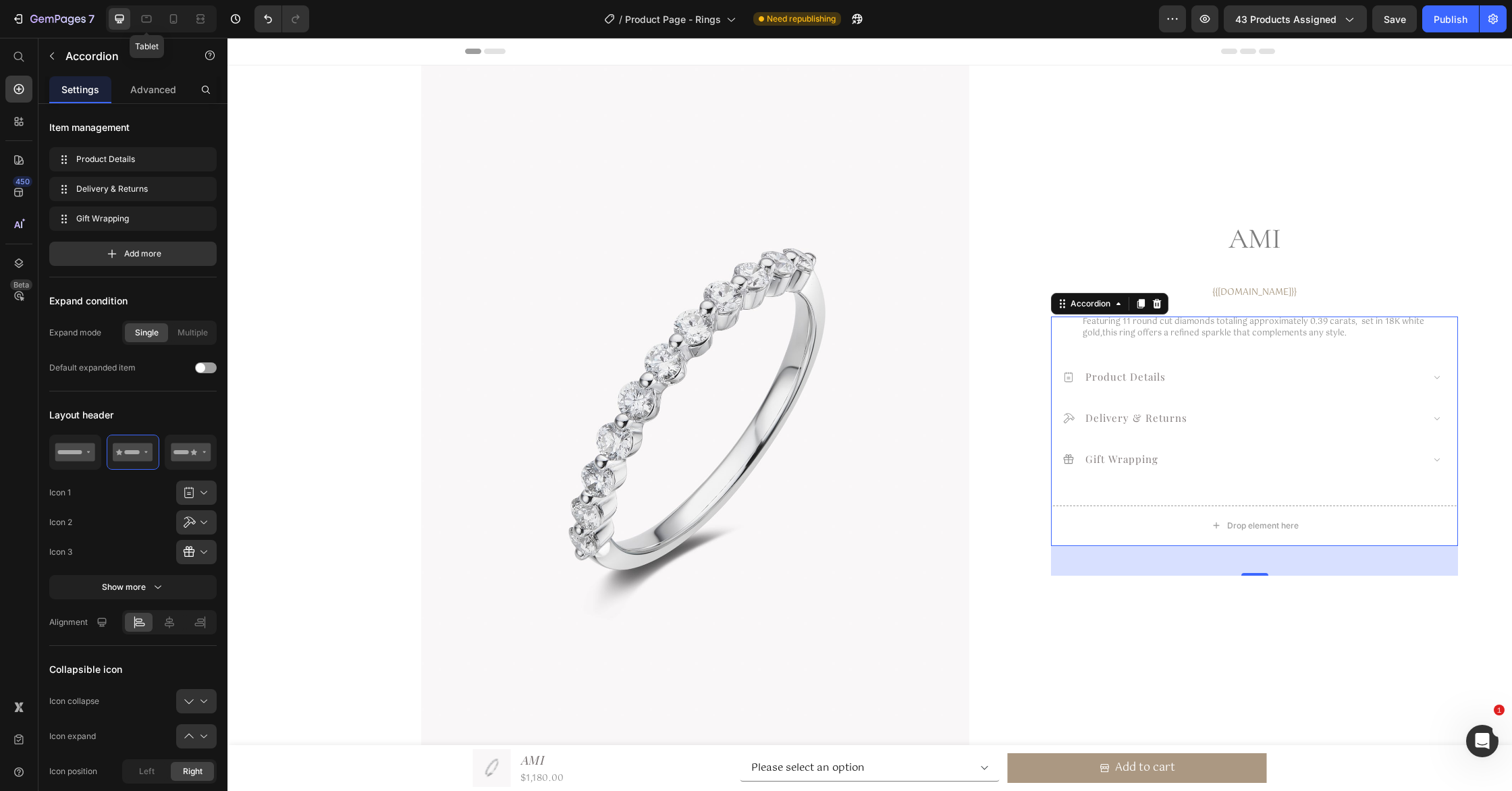 click on "Tablet" at bounding box center (161, 19) 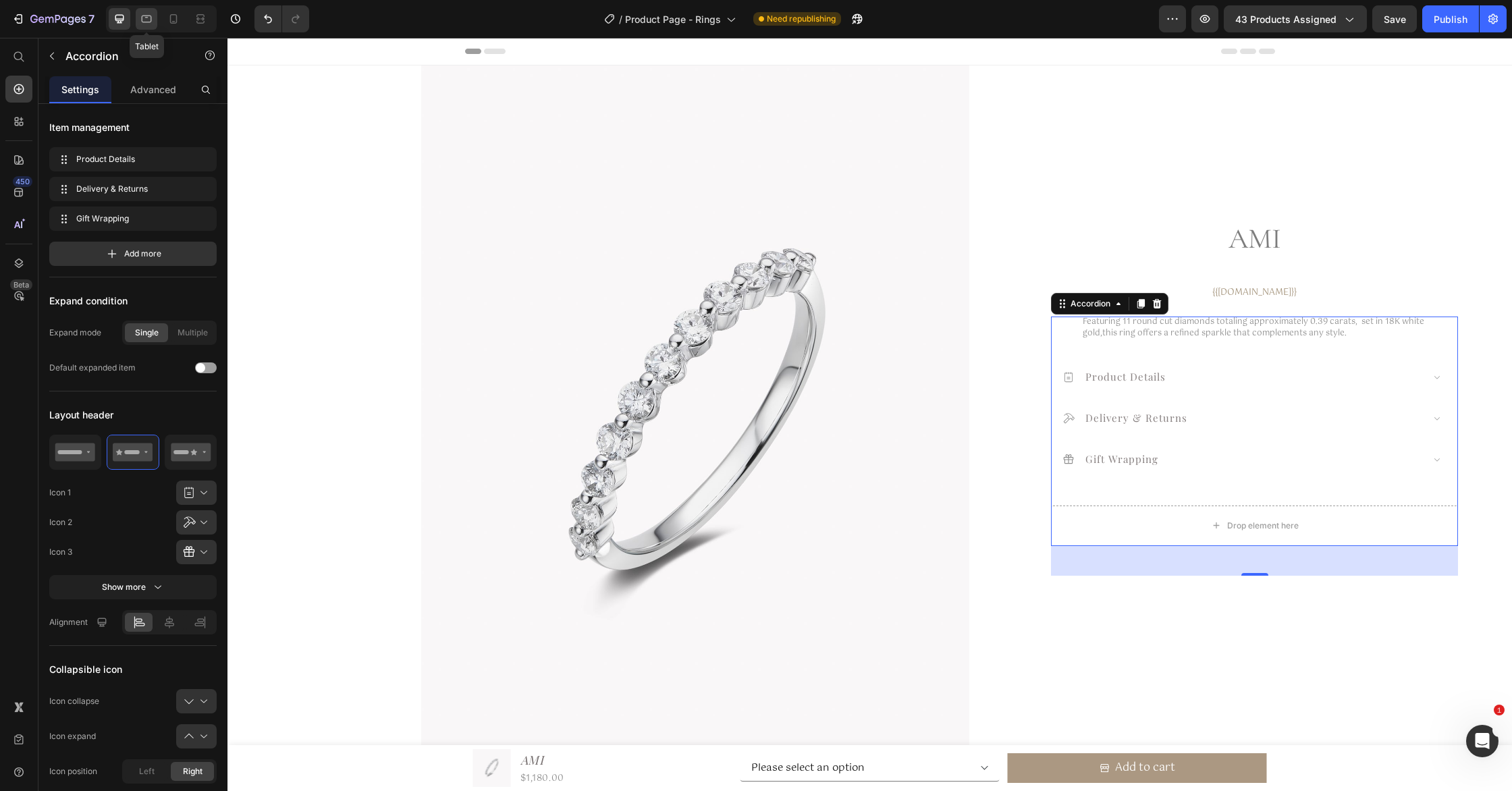 click 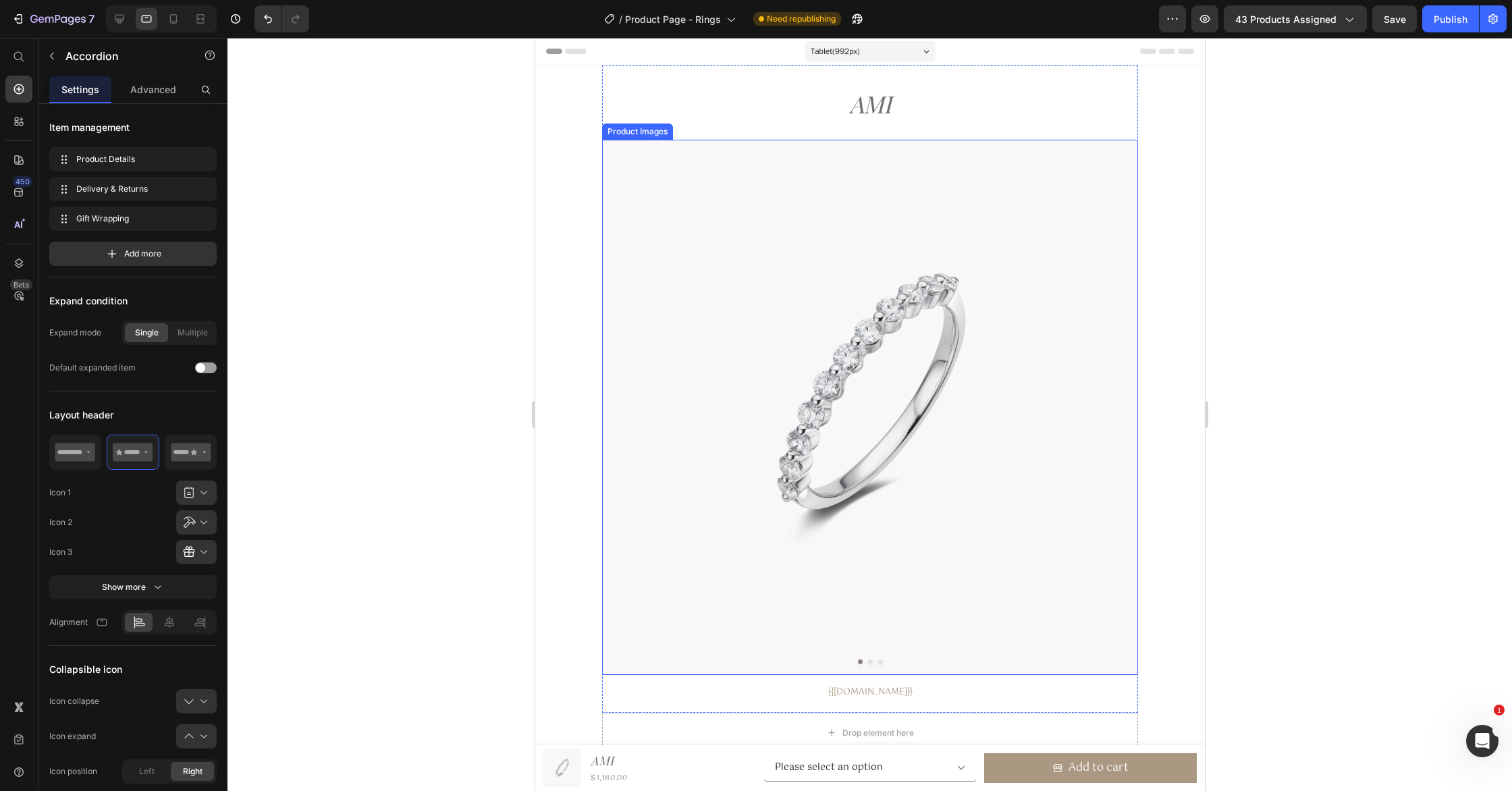scroll, scrollTop: 1, scrollLeft: 0, axis: vertical 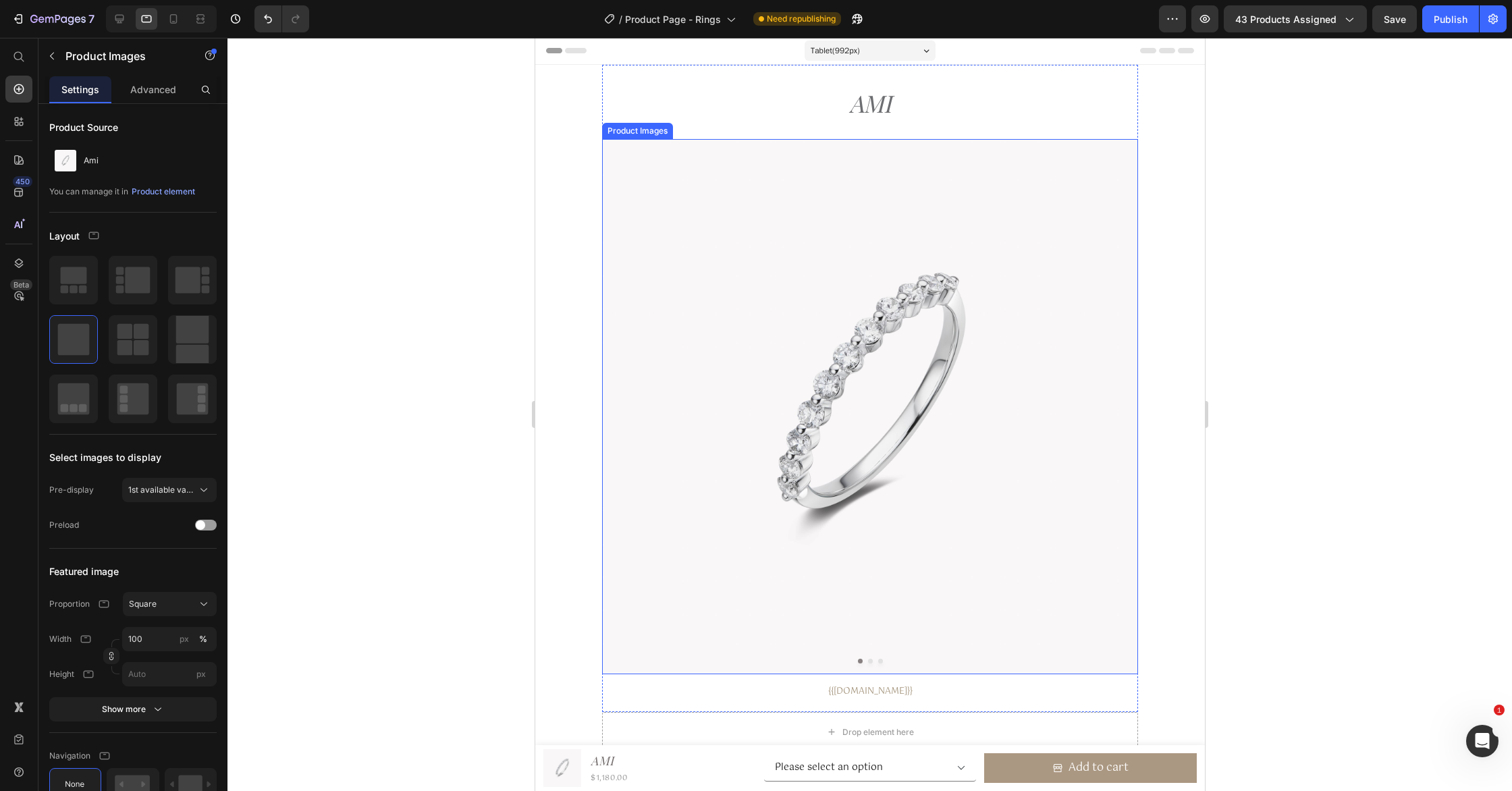 click at bounding box center (869, 407) 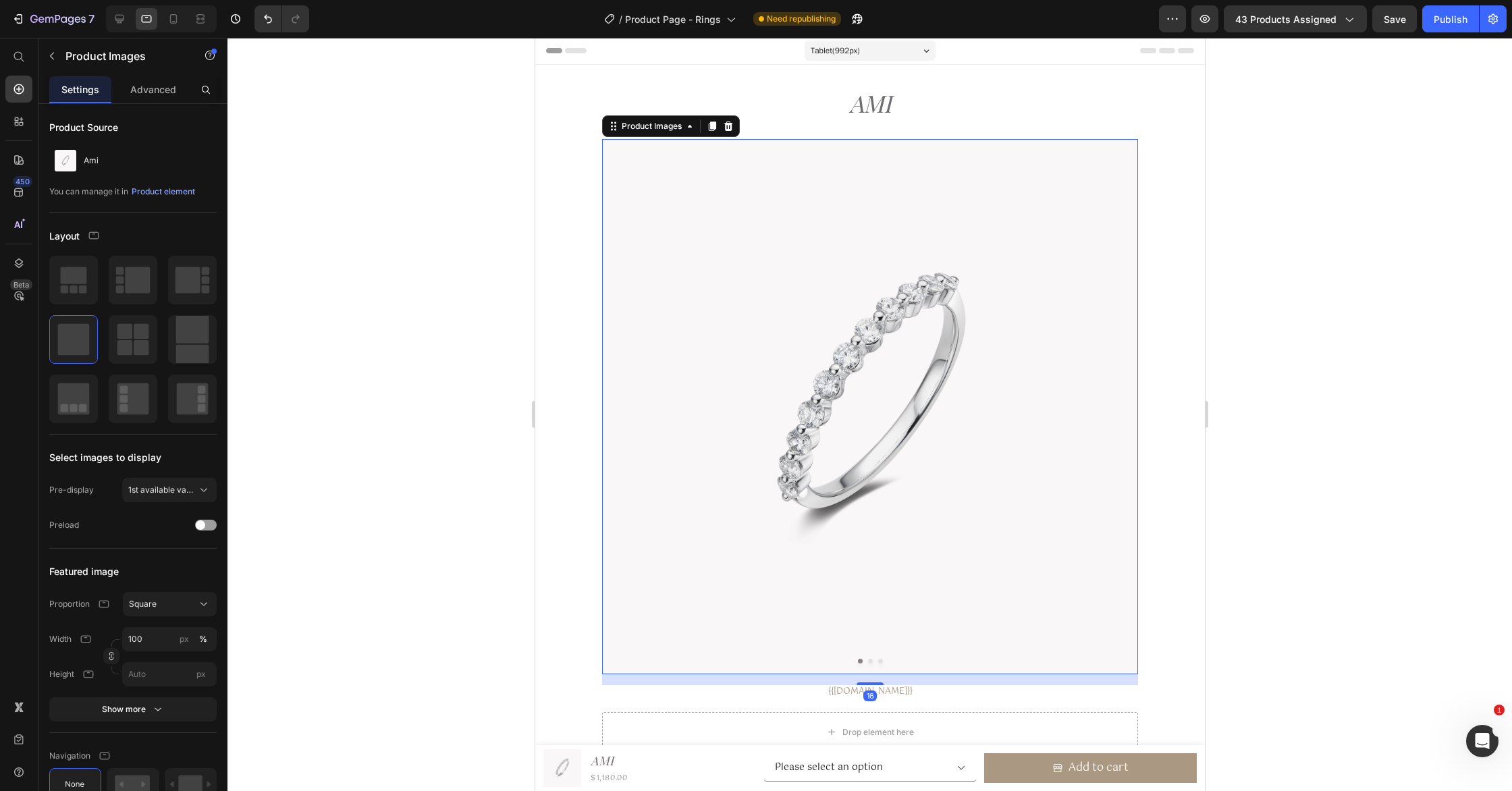 scroll, scrollTop: 452, scrollLeft: 0, axis: vertical 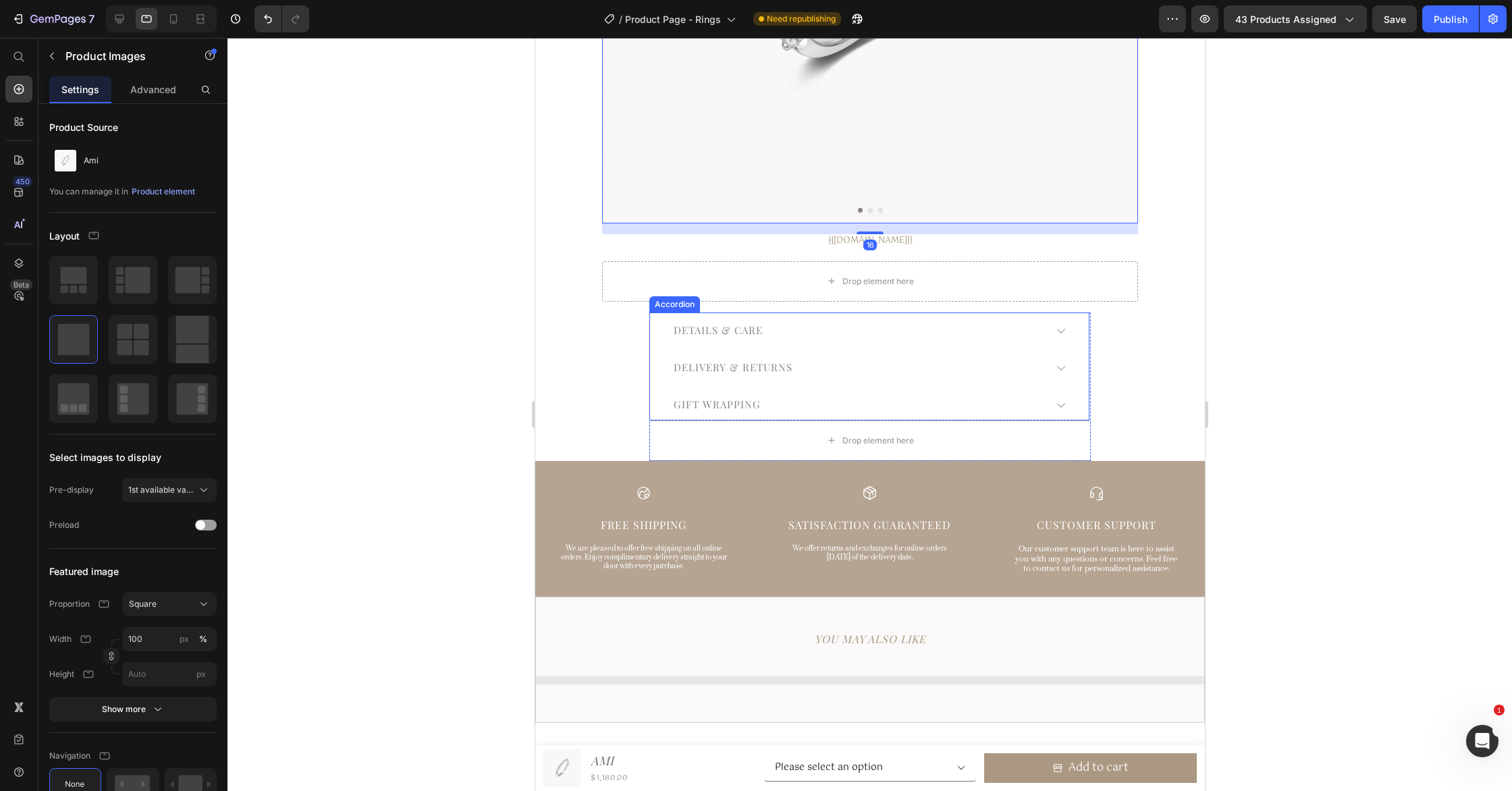 click on "Delivery & Returns" at bounding box center [857, 368] 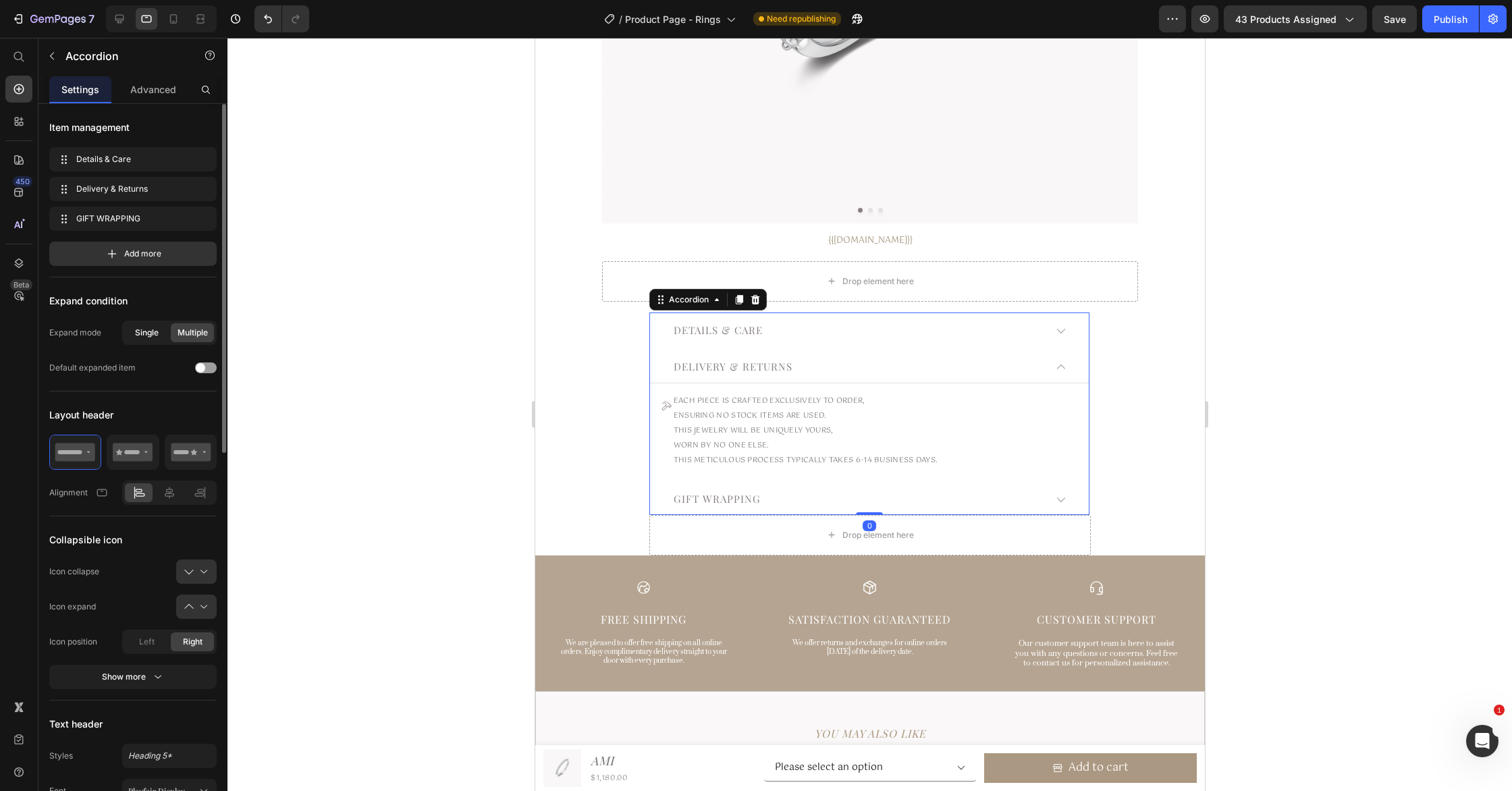 click on "Single" 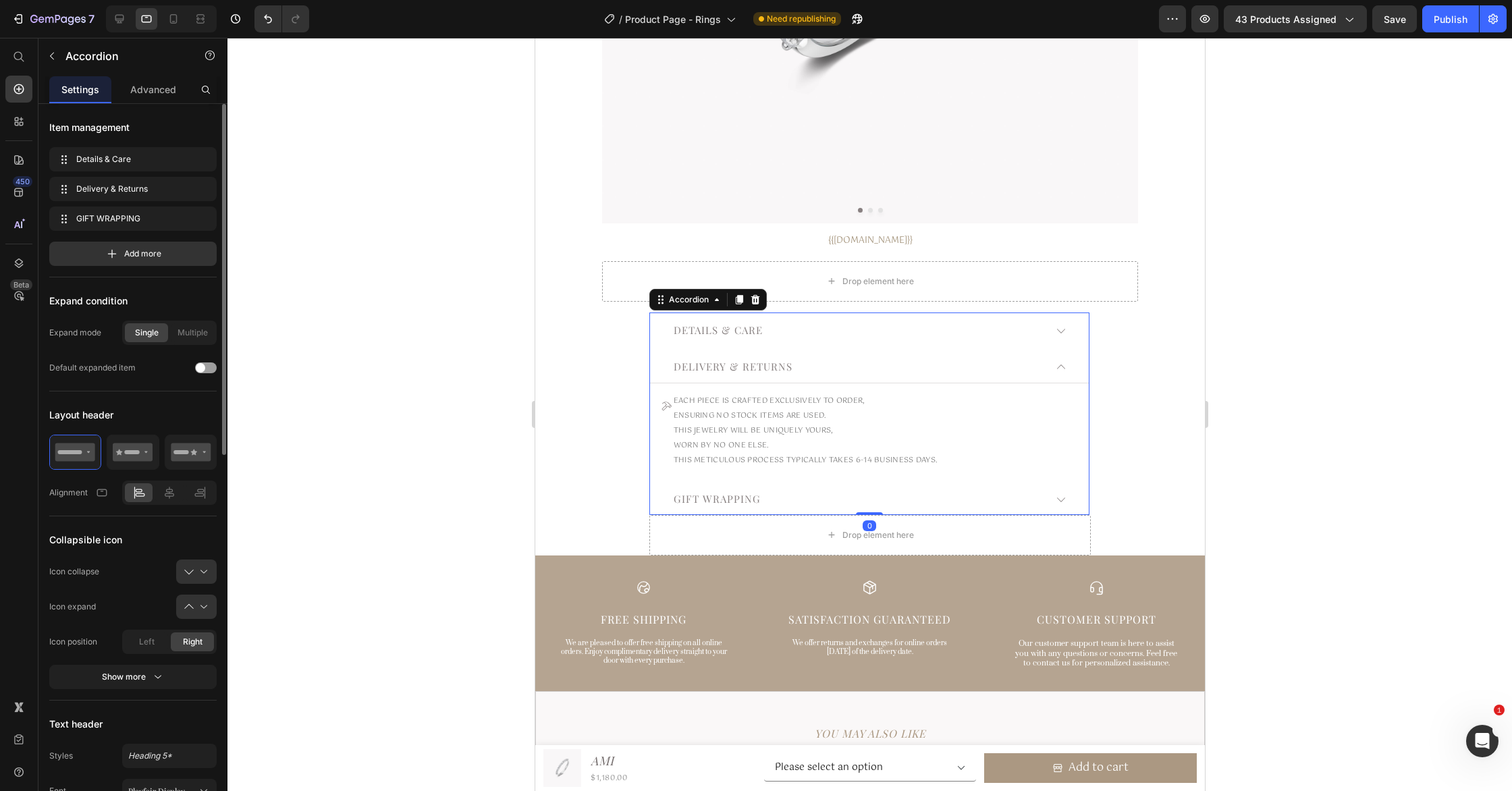 click on "Single" 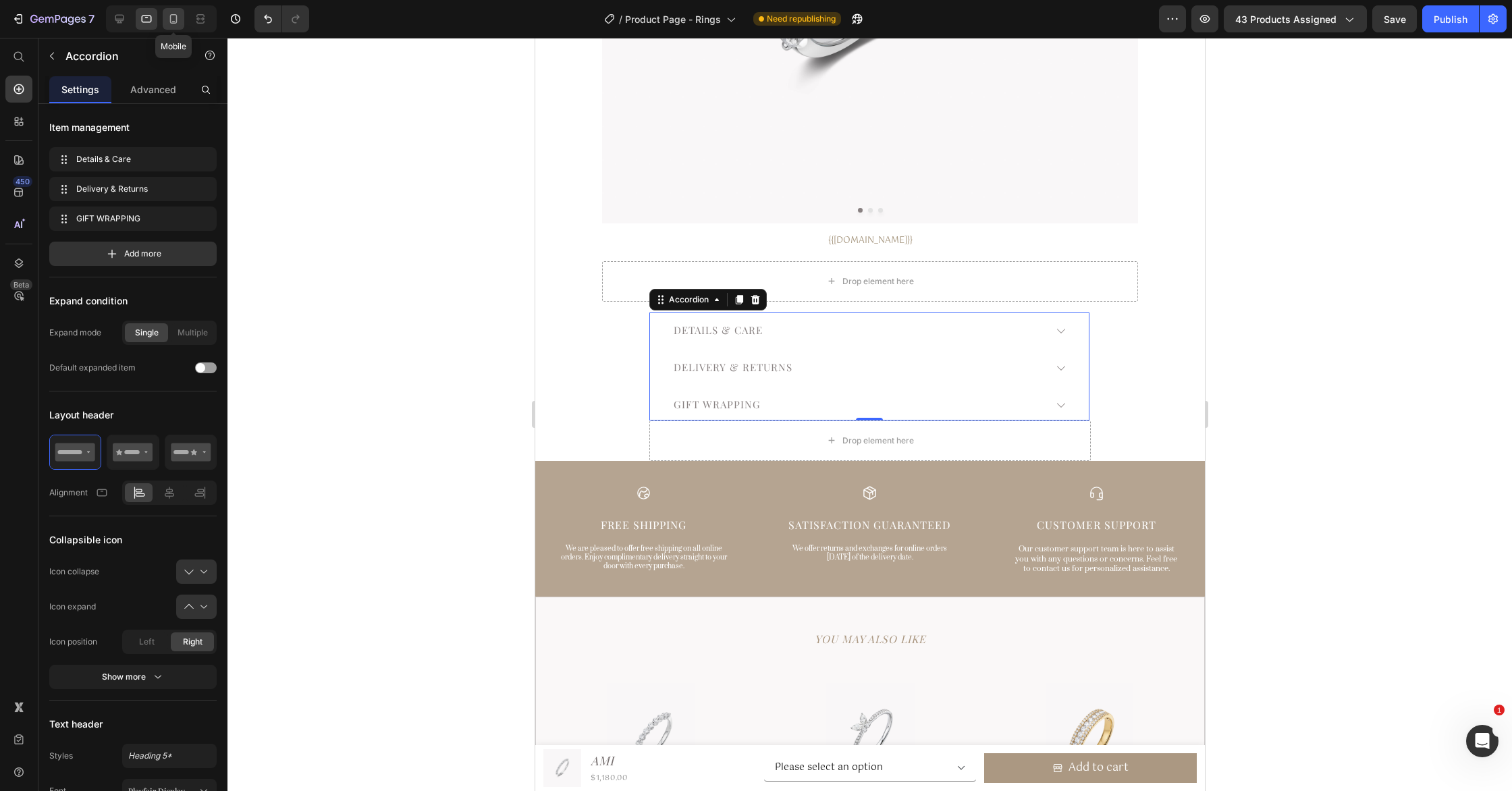 click 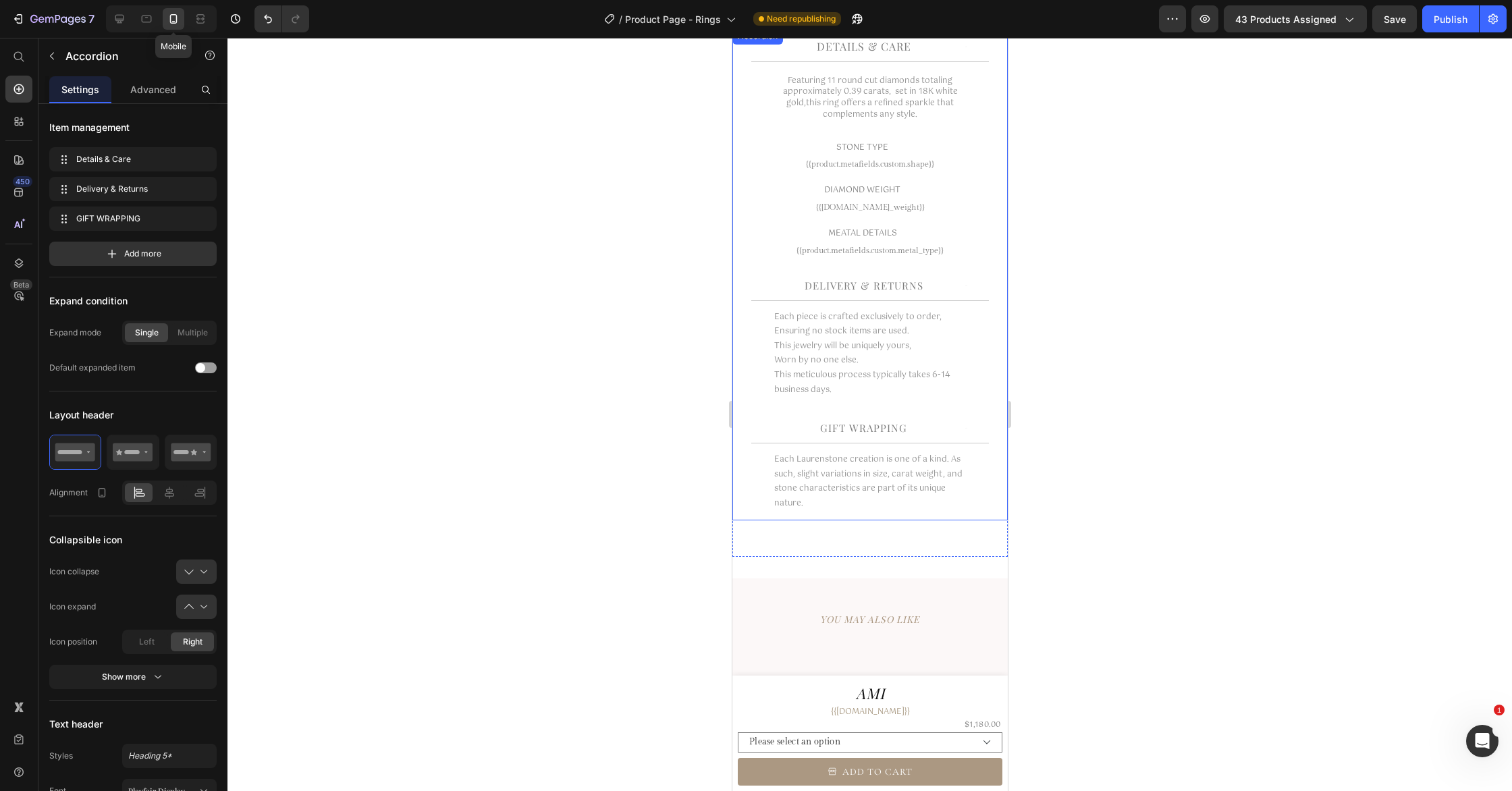 scroll, scrollTop: 404, scrollLeft: 0, axis: vertical 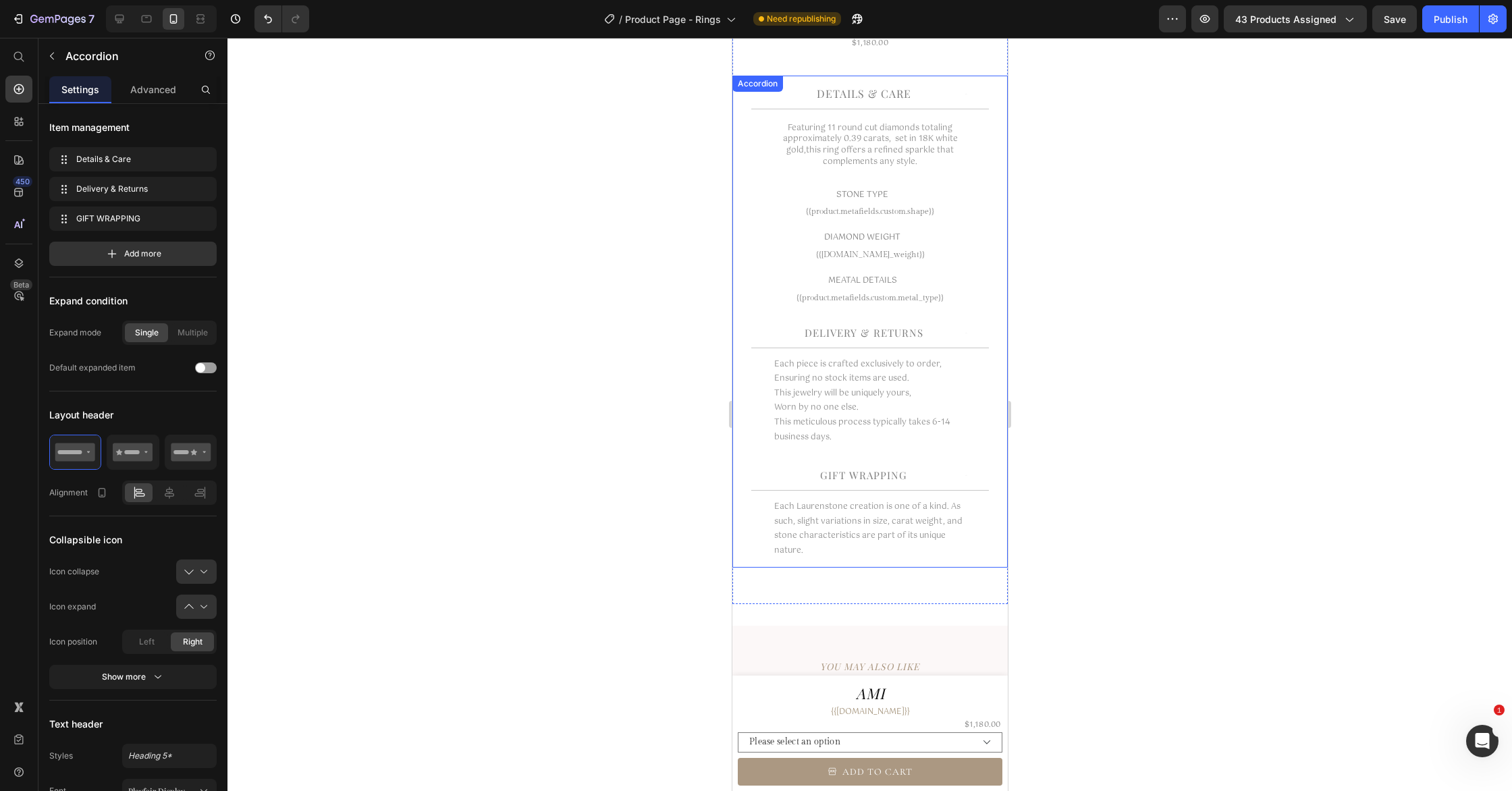 click on "Delivery & Returns" at bounding box center (863, 333) 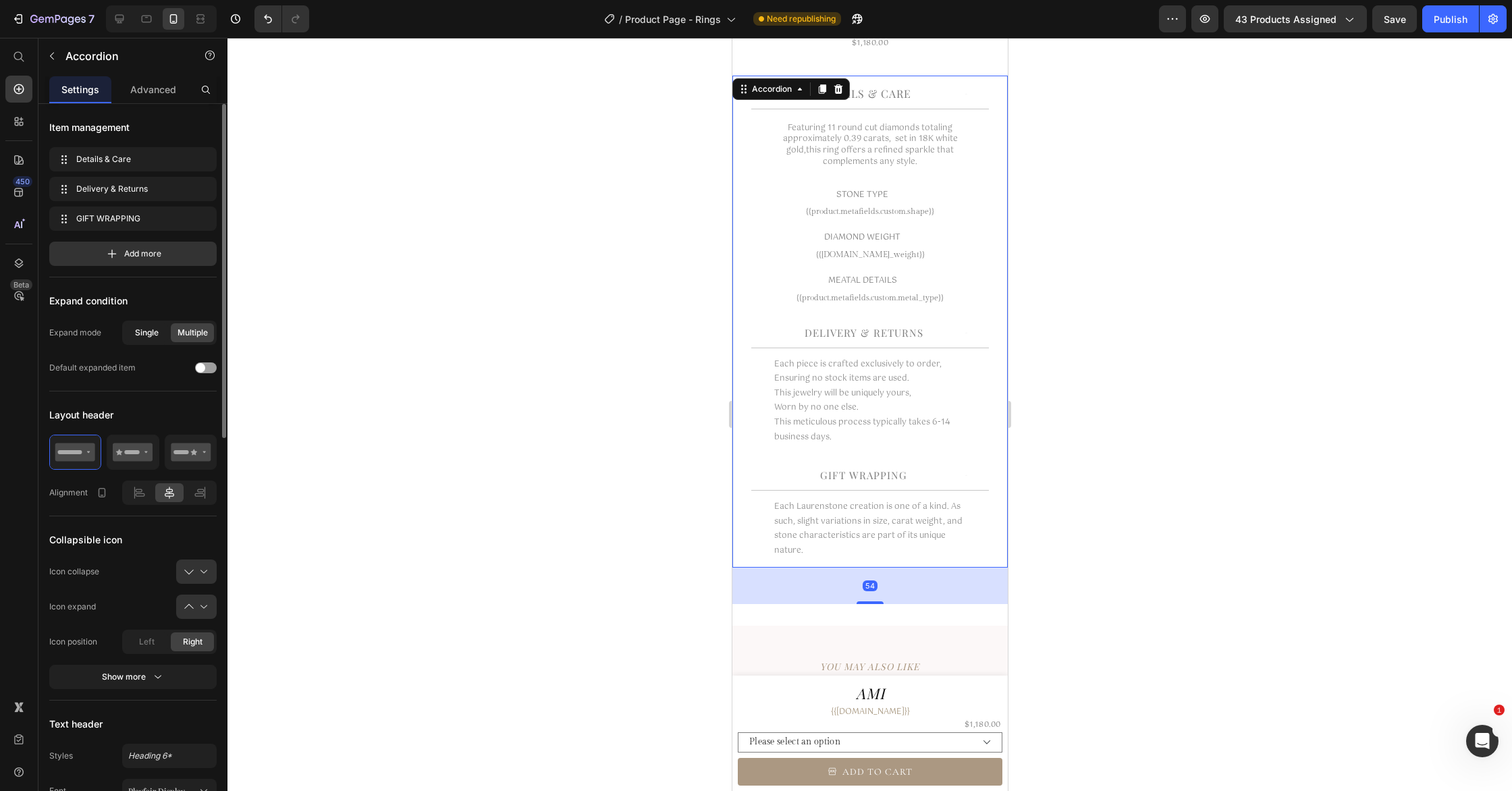 click on "Single" 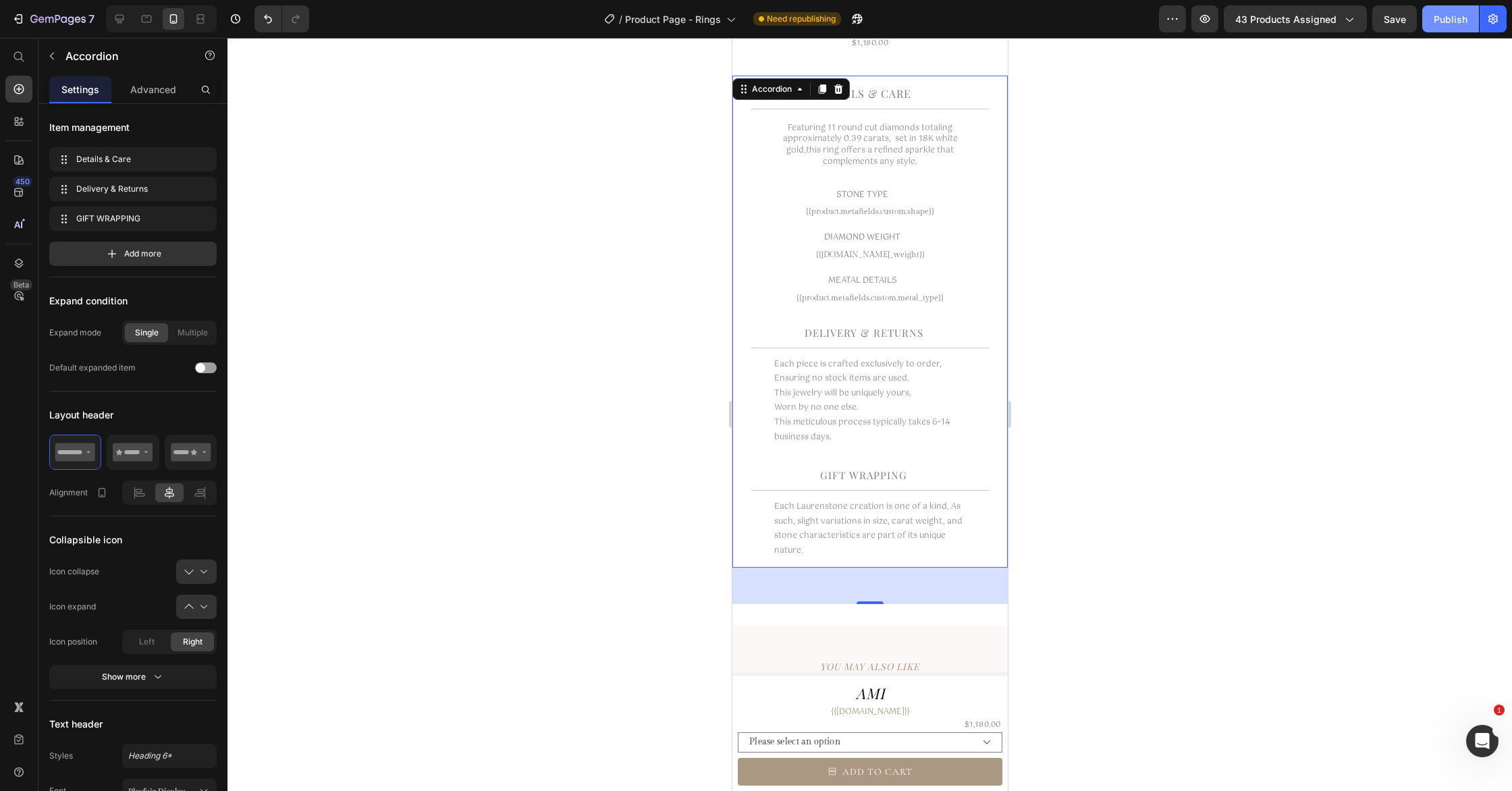 click on "Publish" at bounding box center (1451, 19) 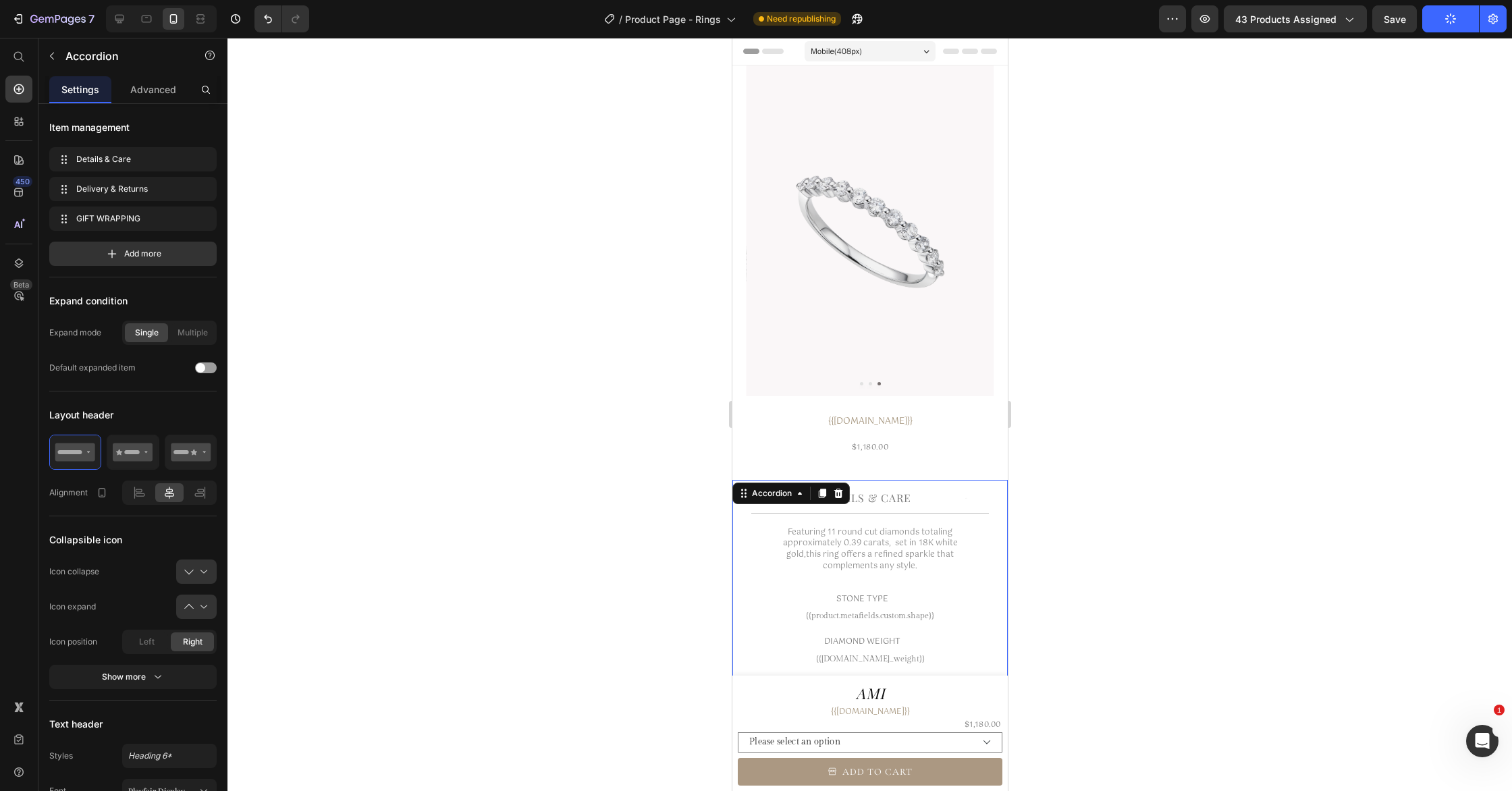 scroll, scrollTop: 1, scrollLeft: 0, axis: vertical 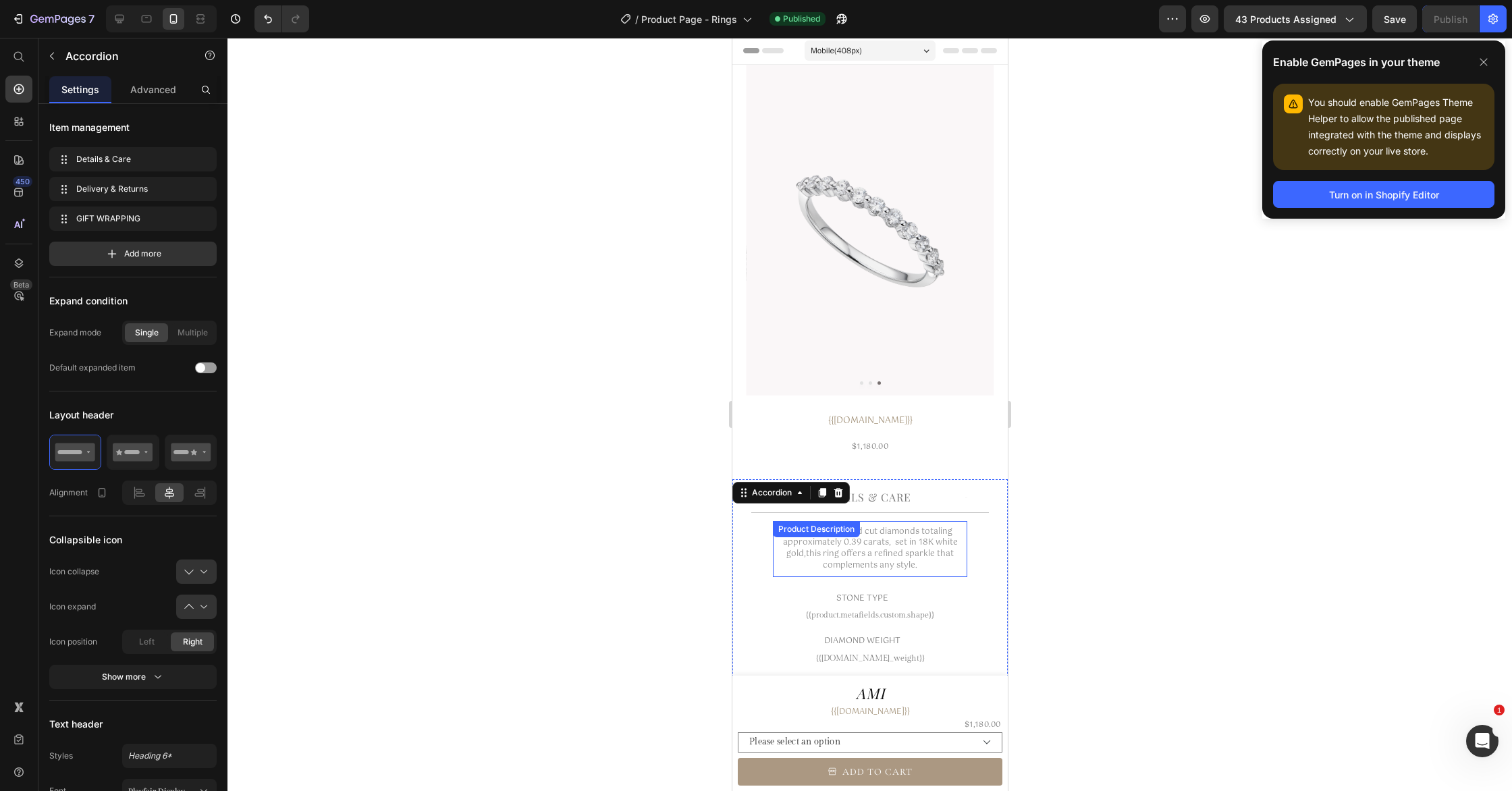 click on "Featuring 11 round cut diamonds totaling approximately 0.39 carats,  set in 18K white gold,  this ring offers a refined sparkle that complements any style." at bounding box center [869, 549] 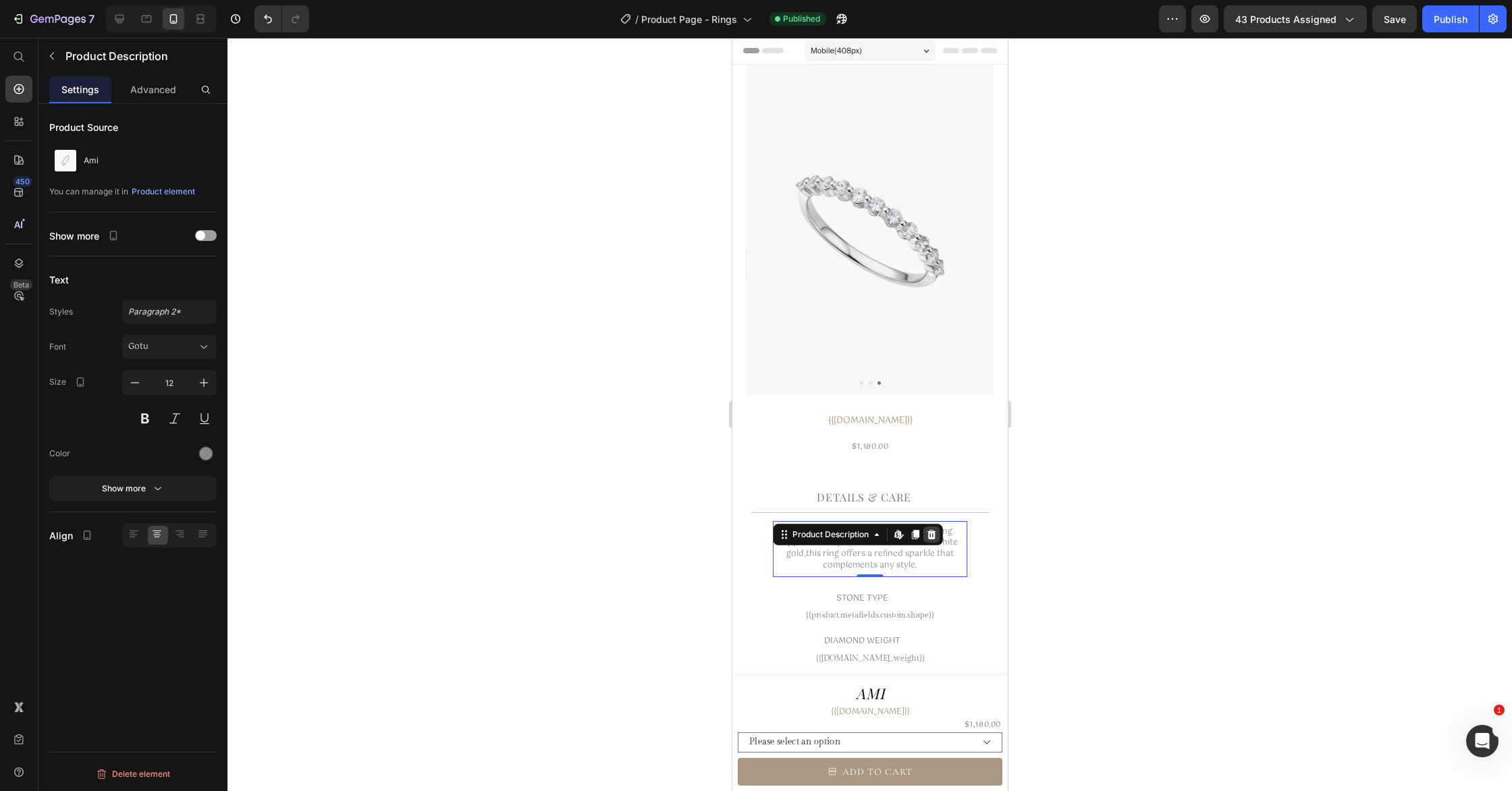 click 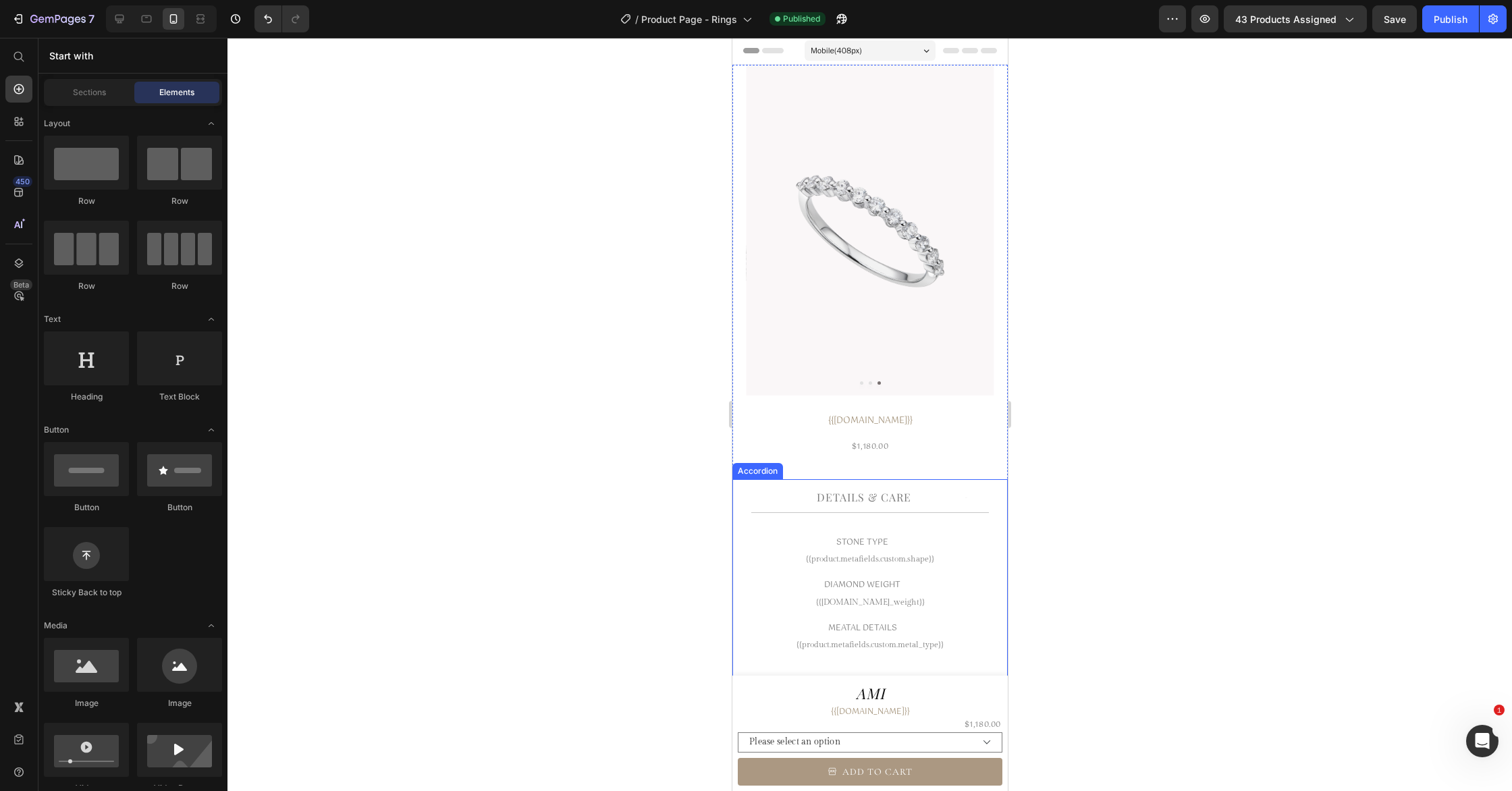 click 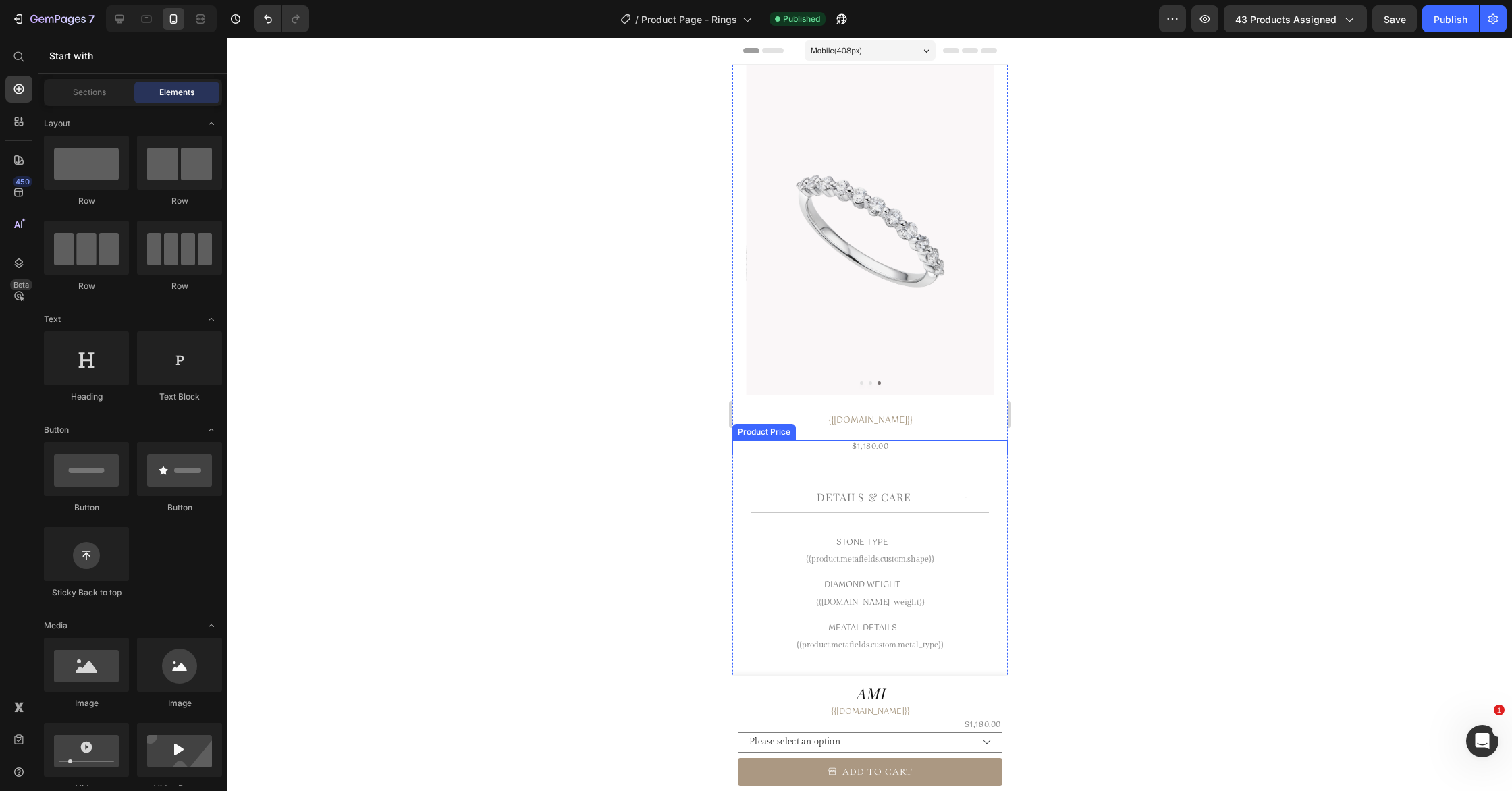 click on "$1,180.00" at bounding box center (869, 447) 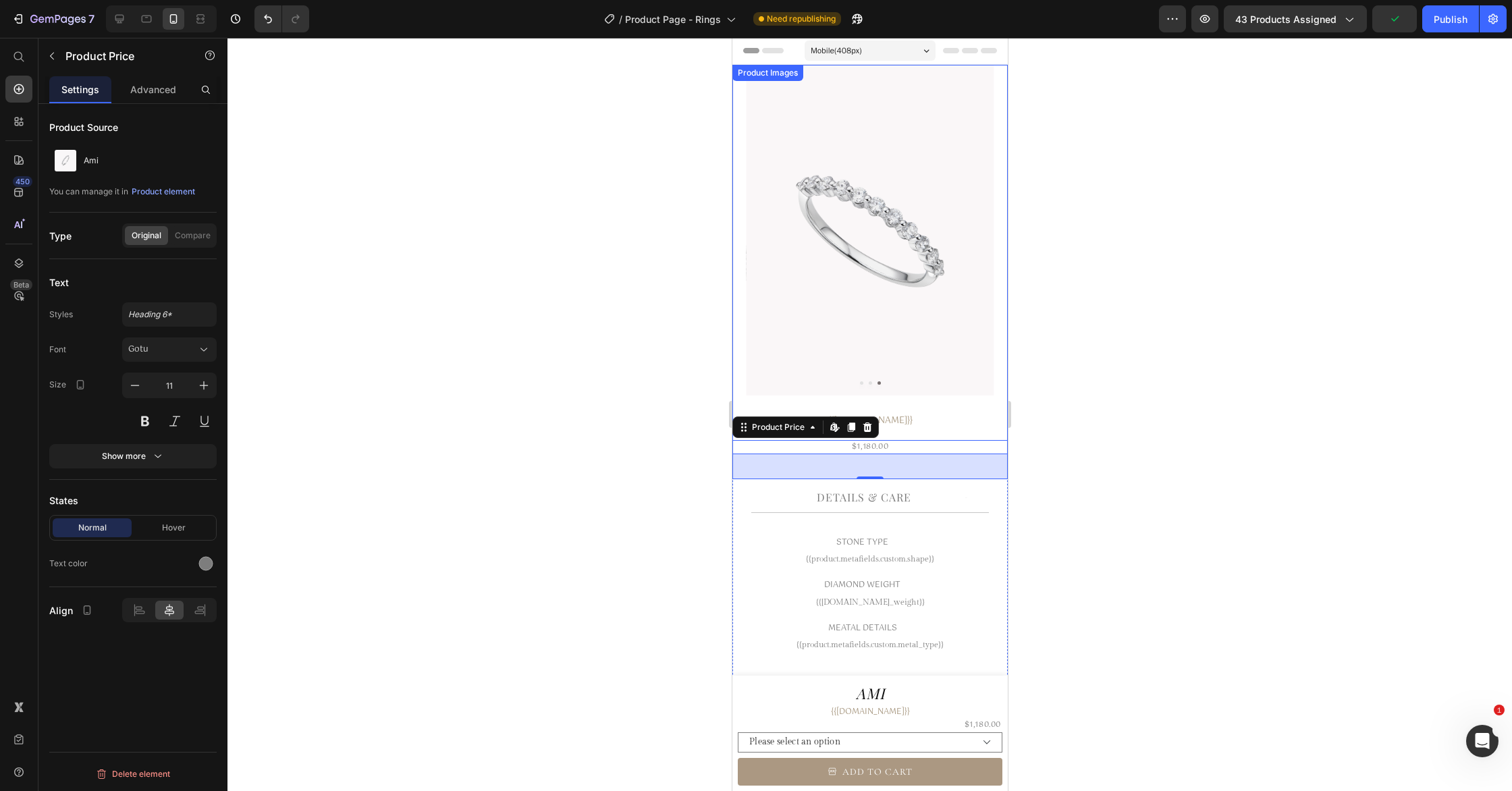 click at bounding box center (869, 230) 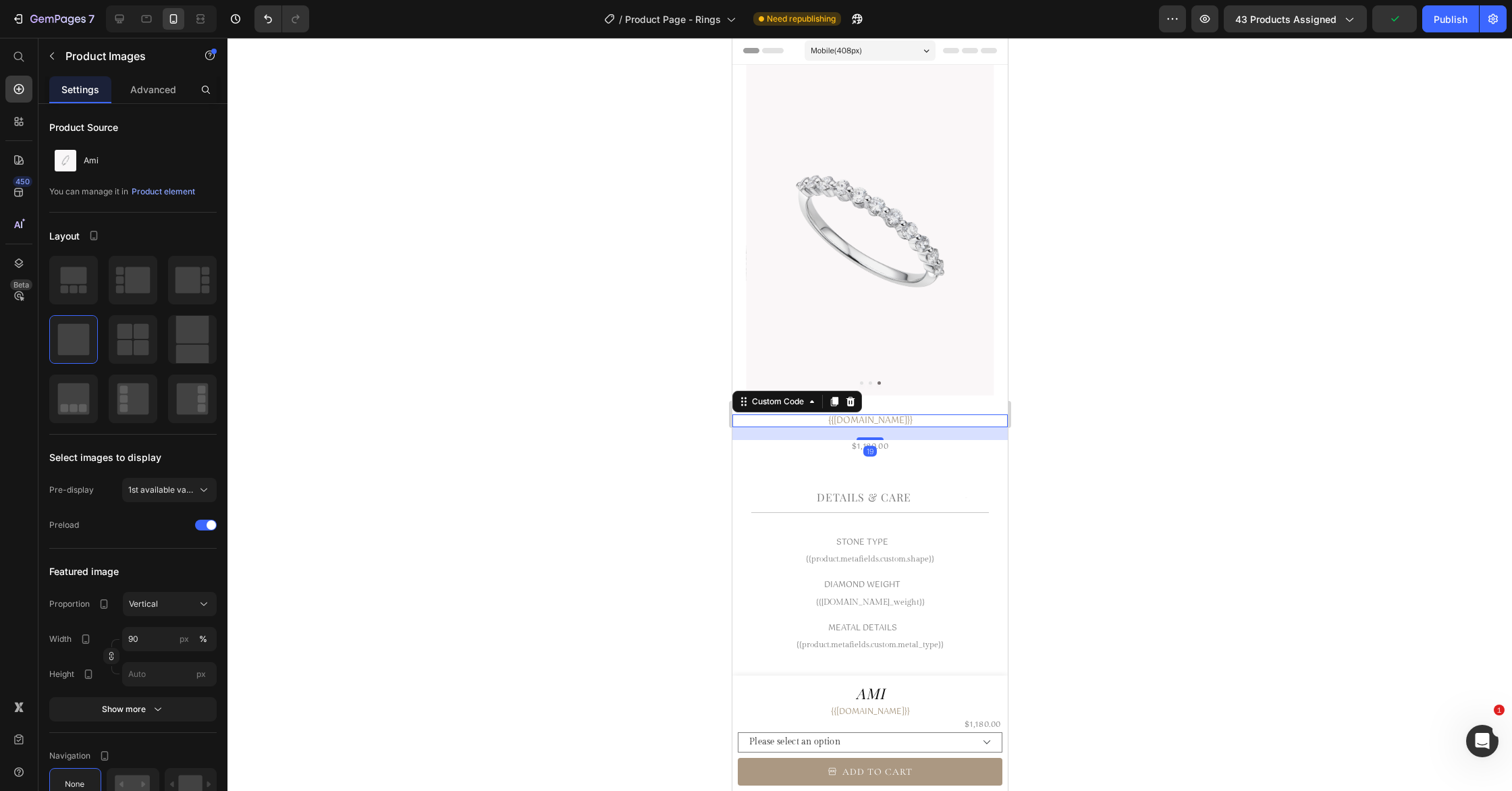click on "{{[DOMAIN_NAME]}}" at bounding box center (869, 421) 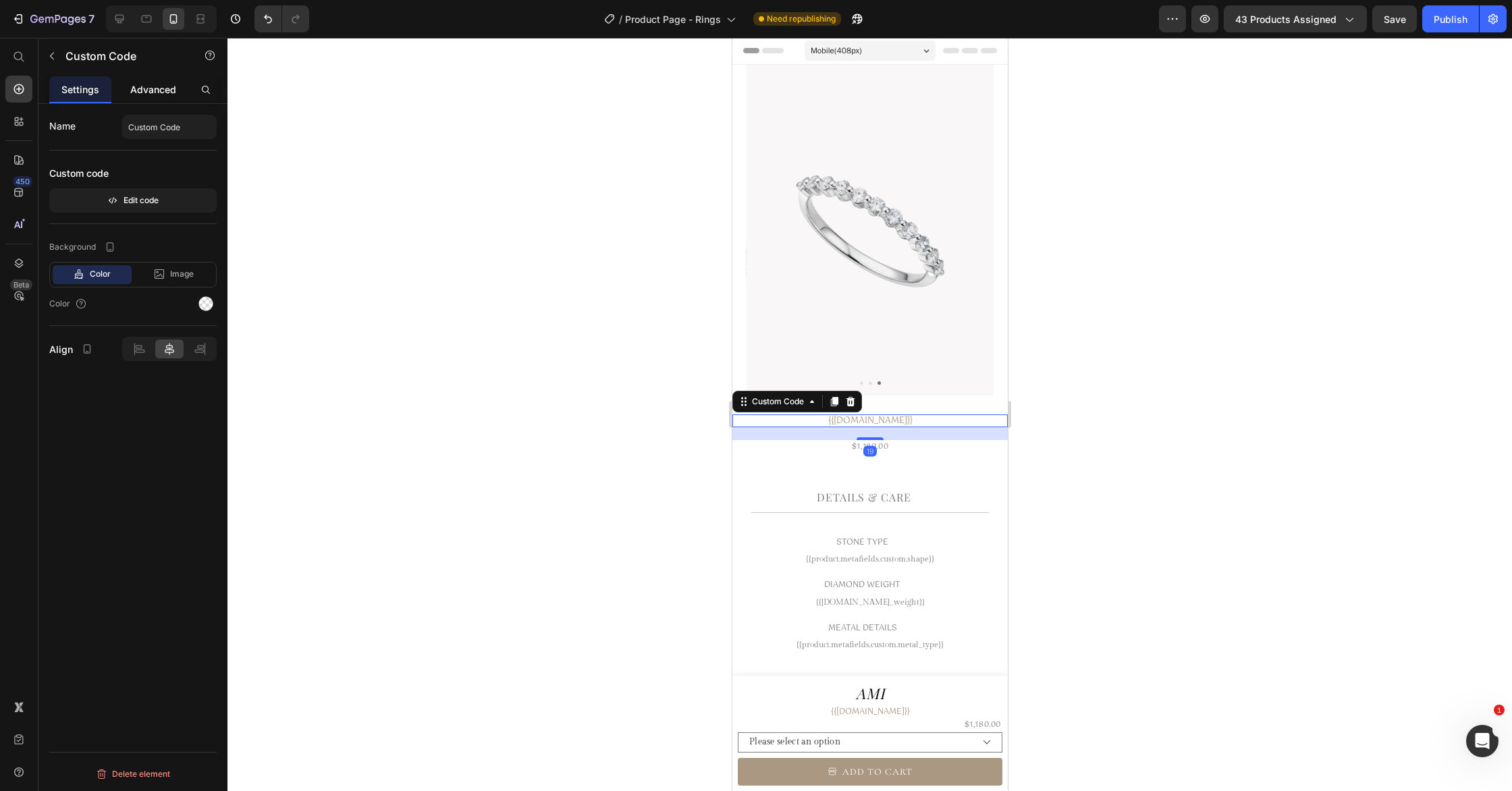 click on "Advanced" 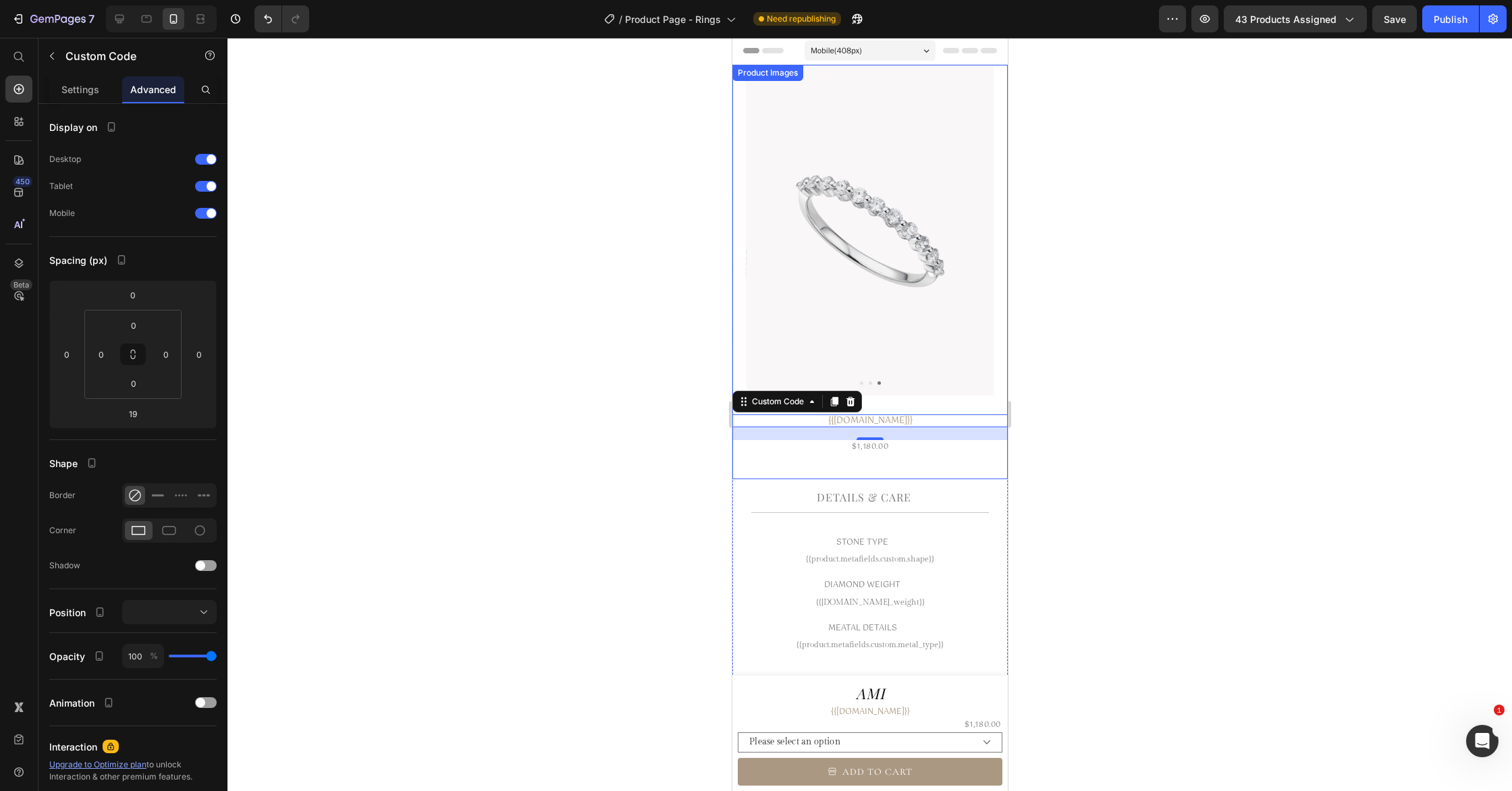 click at bounding box center (869, 230) 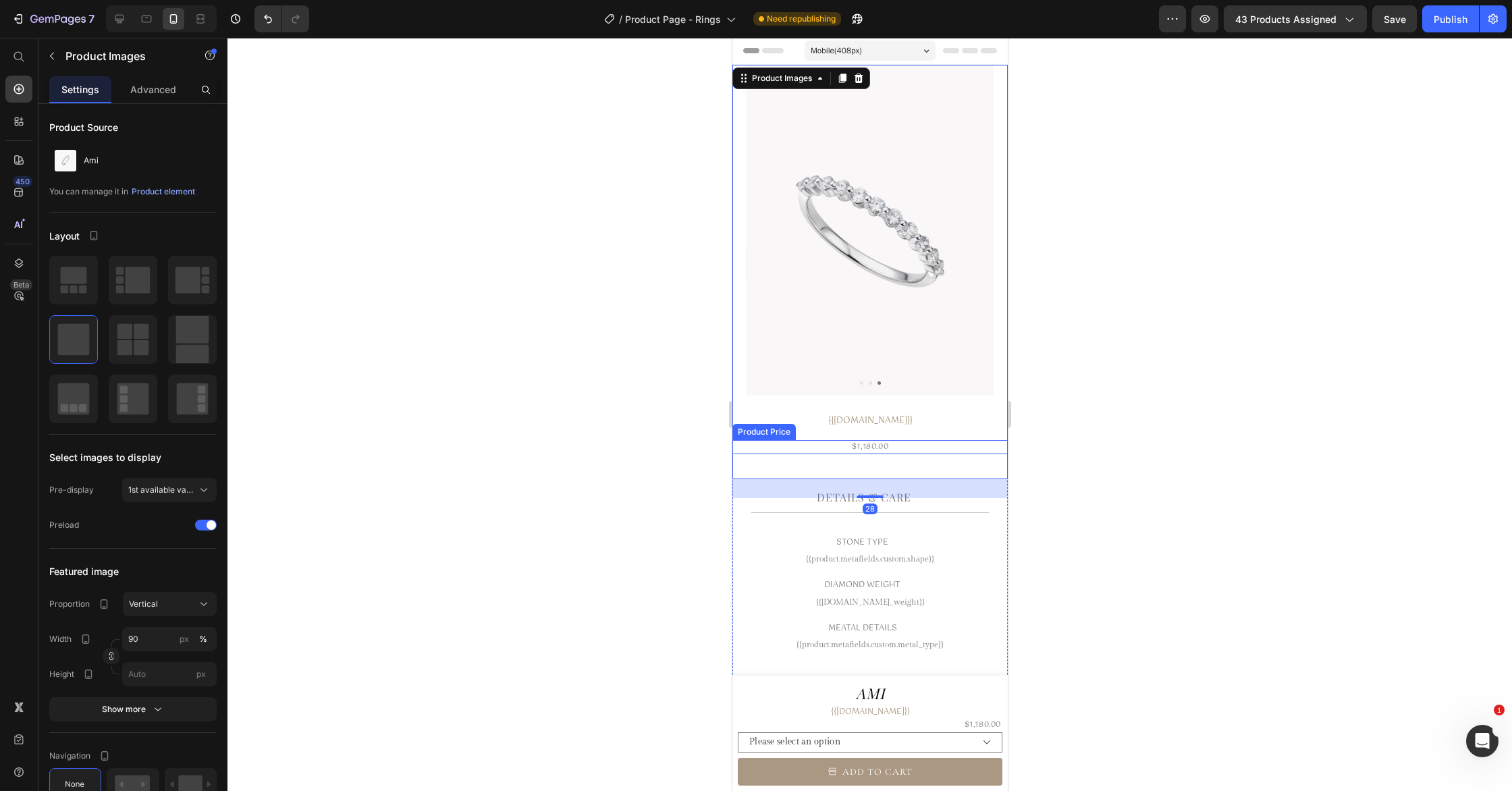click on "$1,180.00" at bounding box center (869, 447) 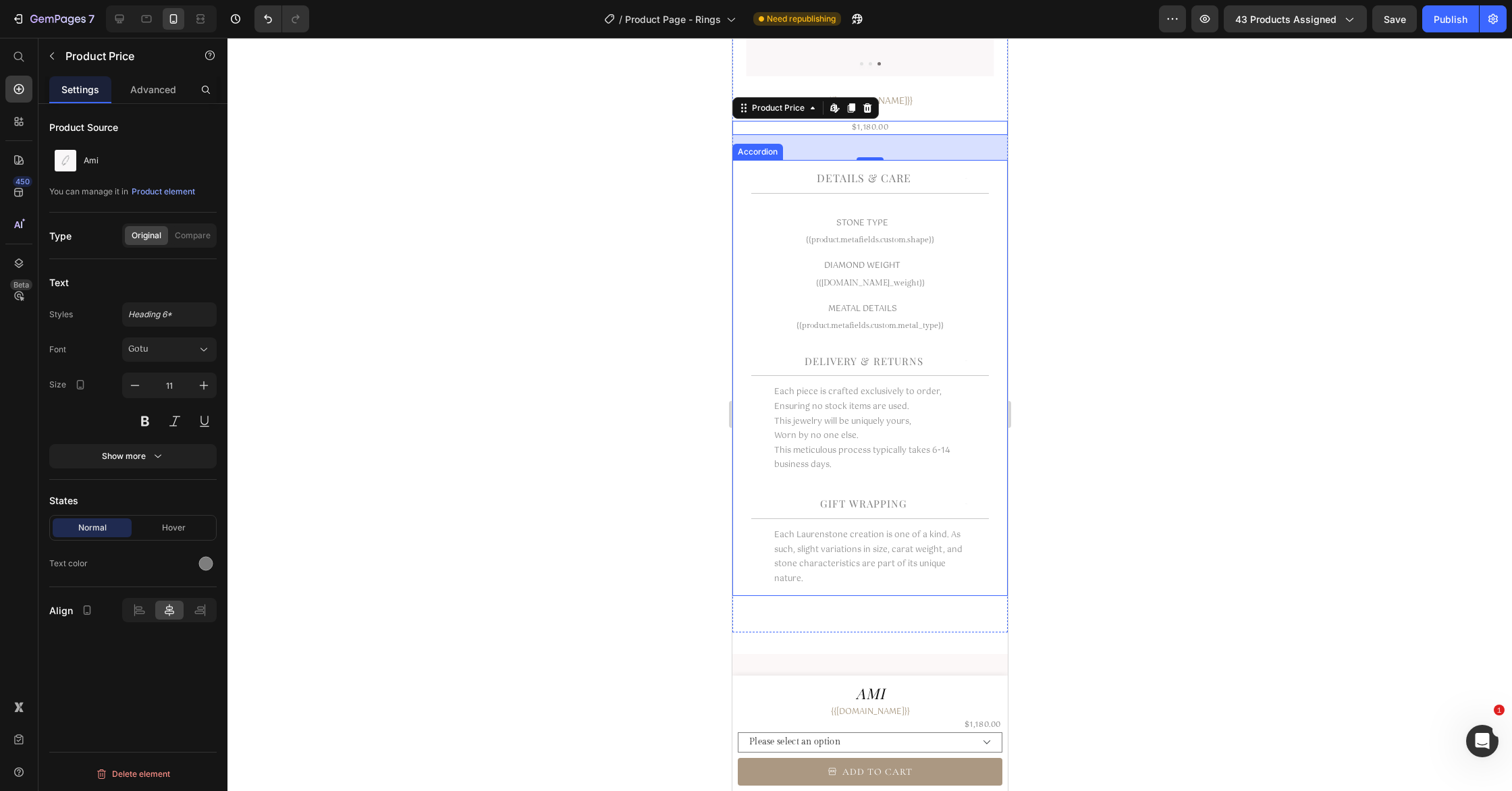 scroll, scrollTop: 319, scrollLeft: 0, axis: vertical 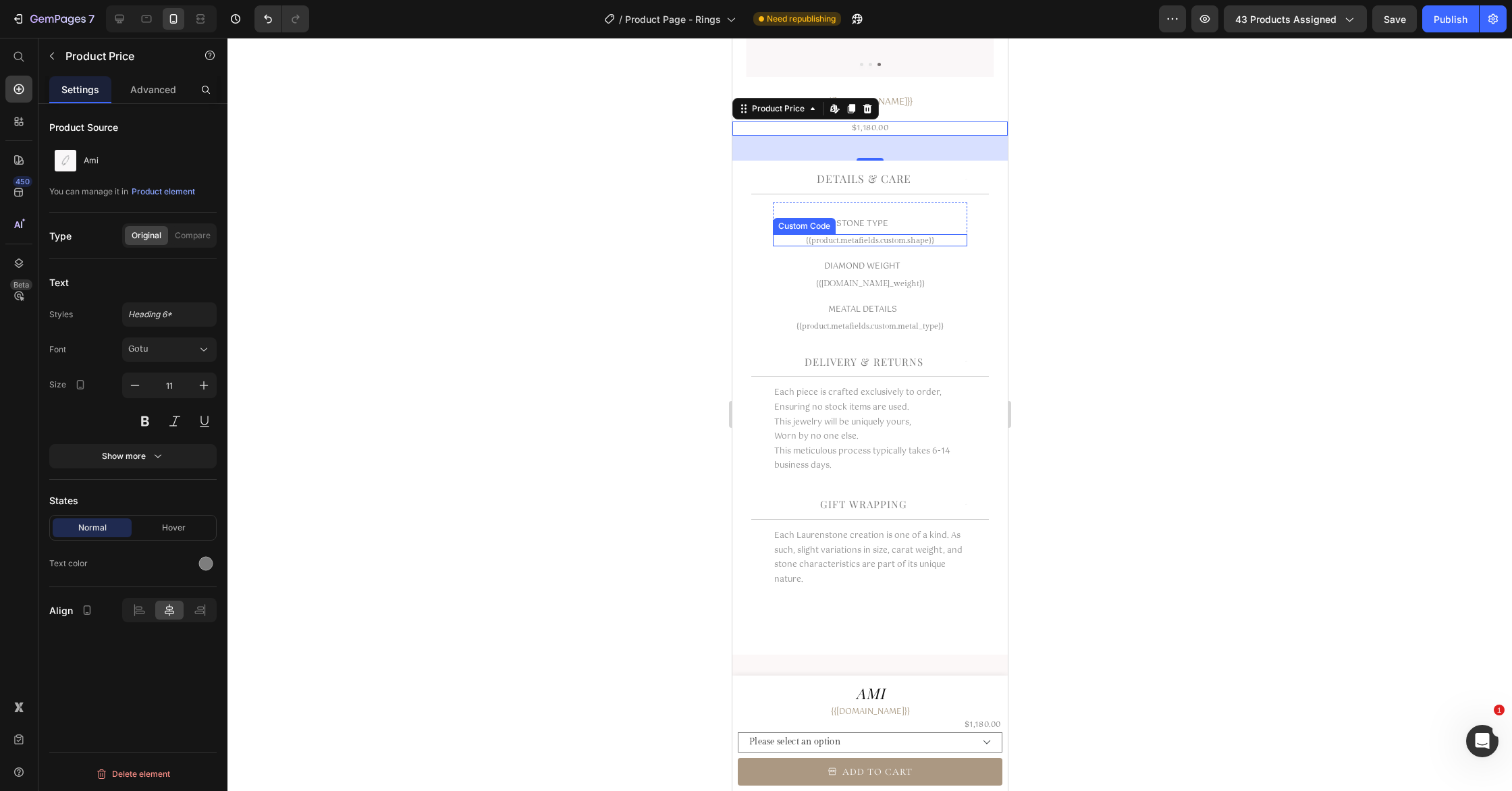 click on "STONE TYPE" at bounding box center [861, 225] 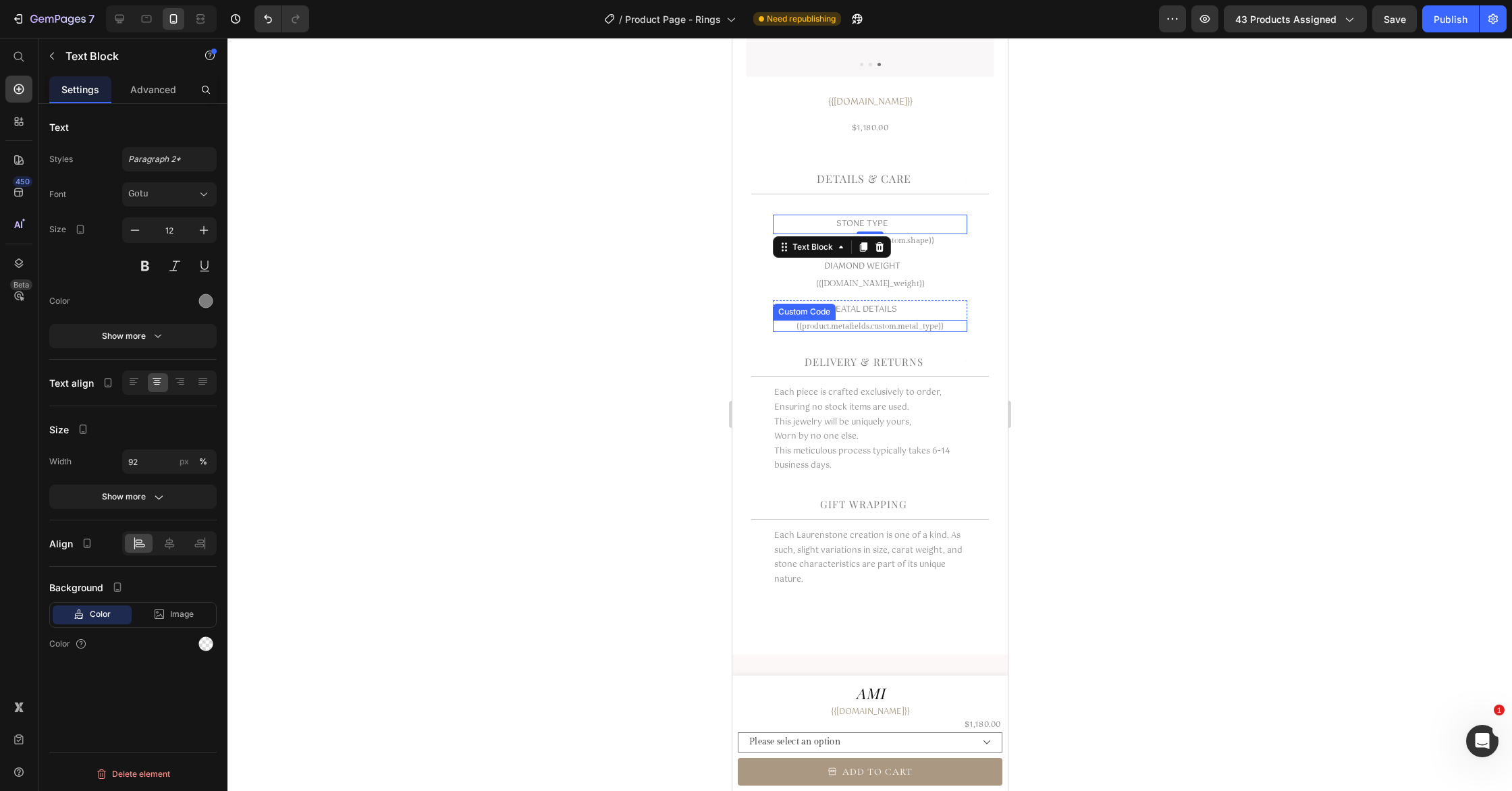 click on "{{product.metafields.custom.metal_type}} Custom Code" at bounding box center [869, 326] 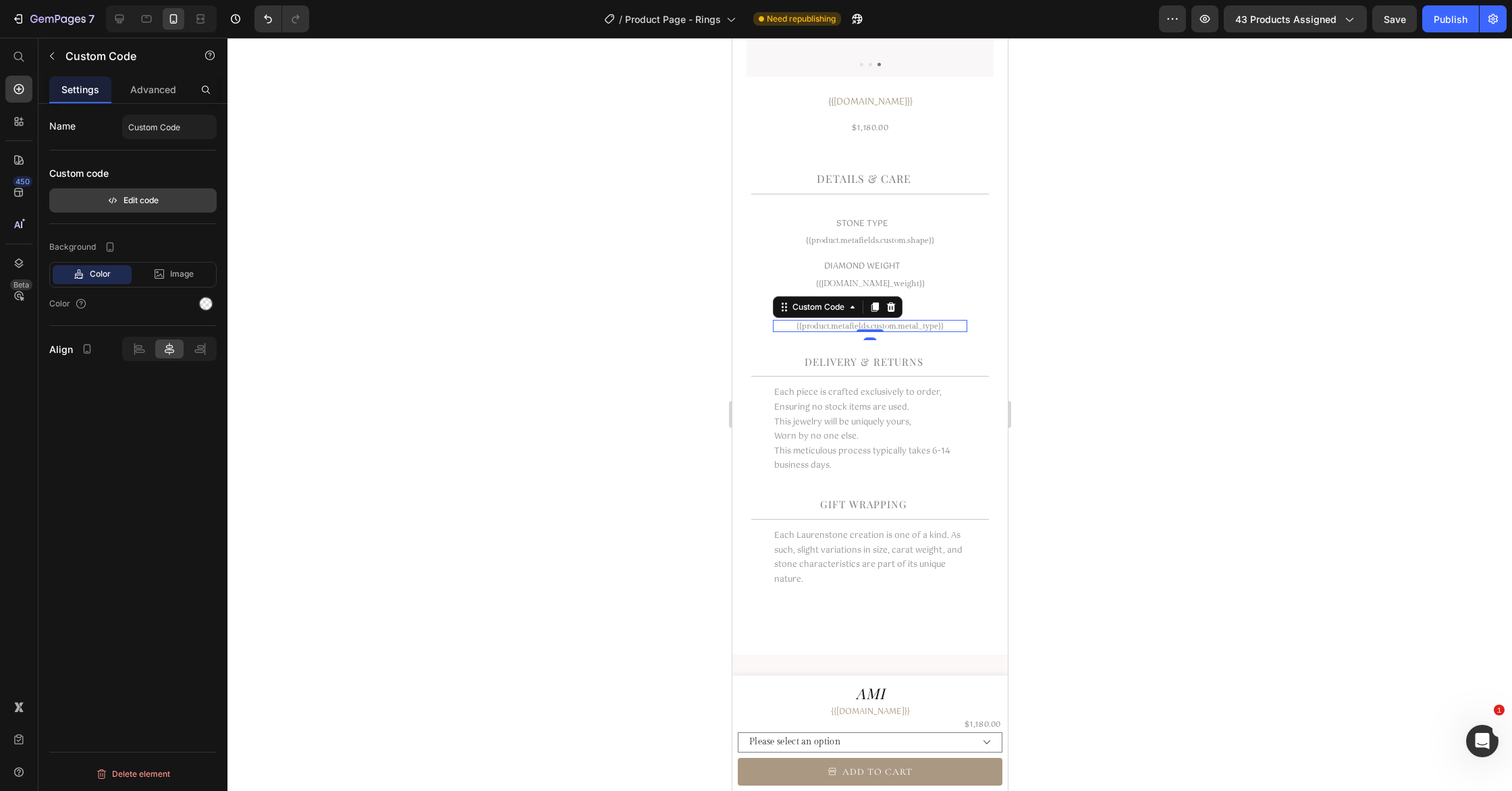 click on "Edit code" at bounding box center [133, 200] 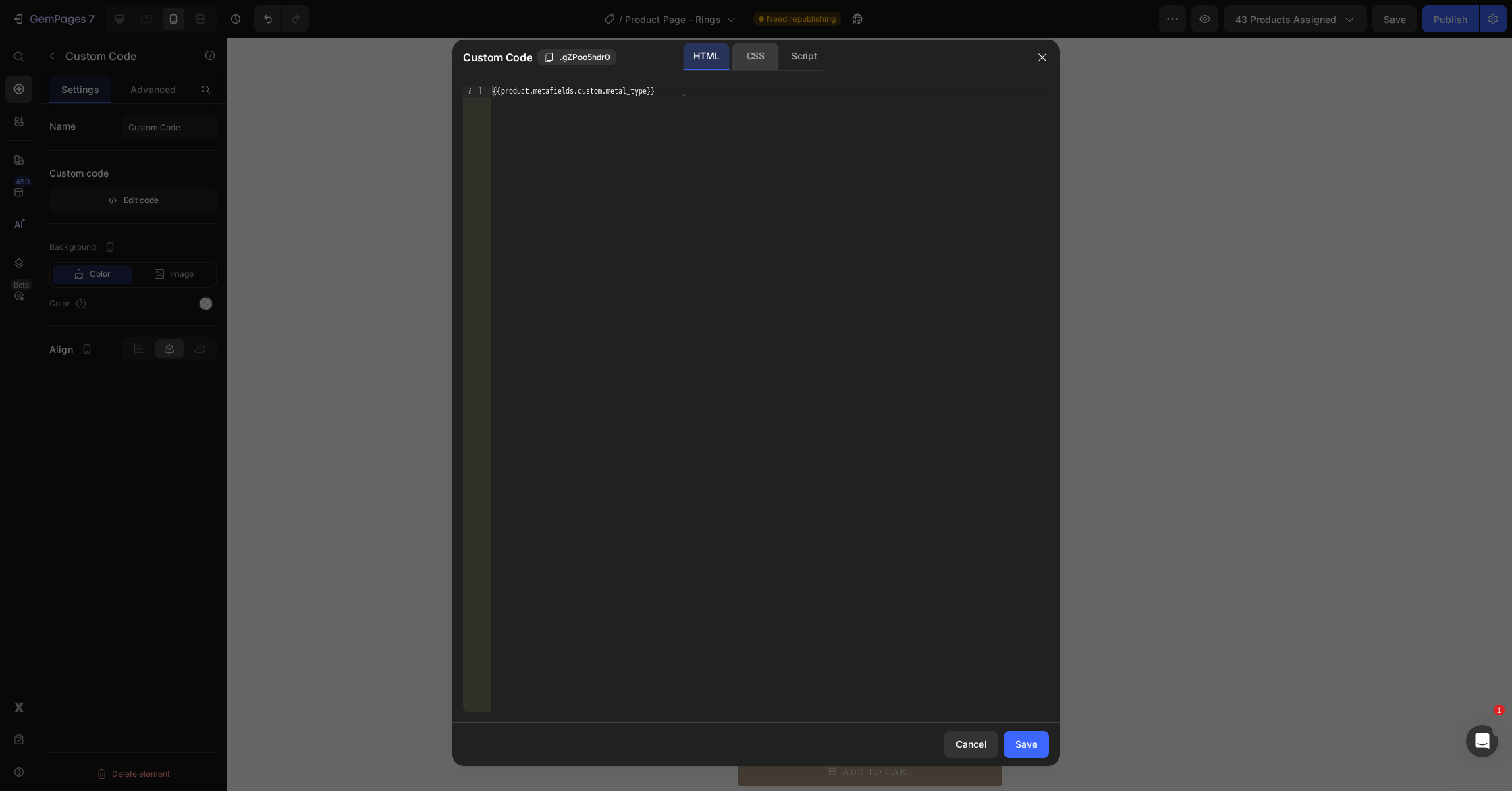 click on "CSS" 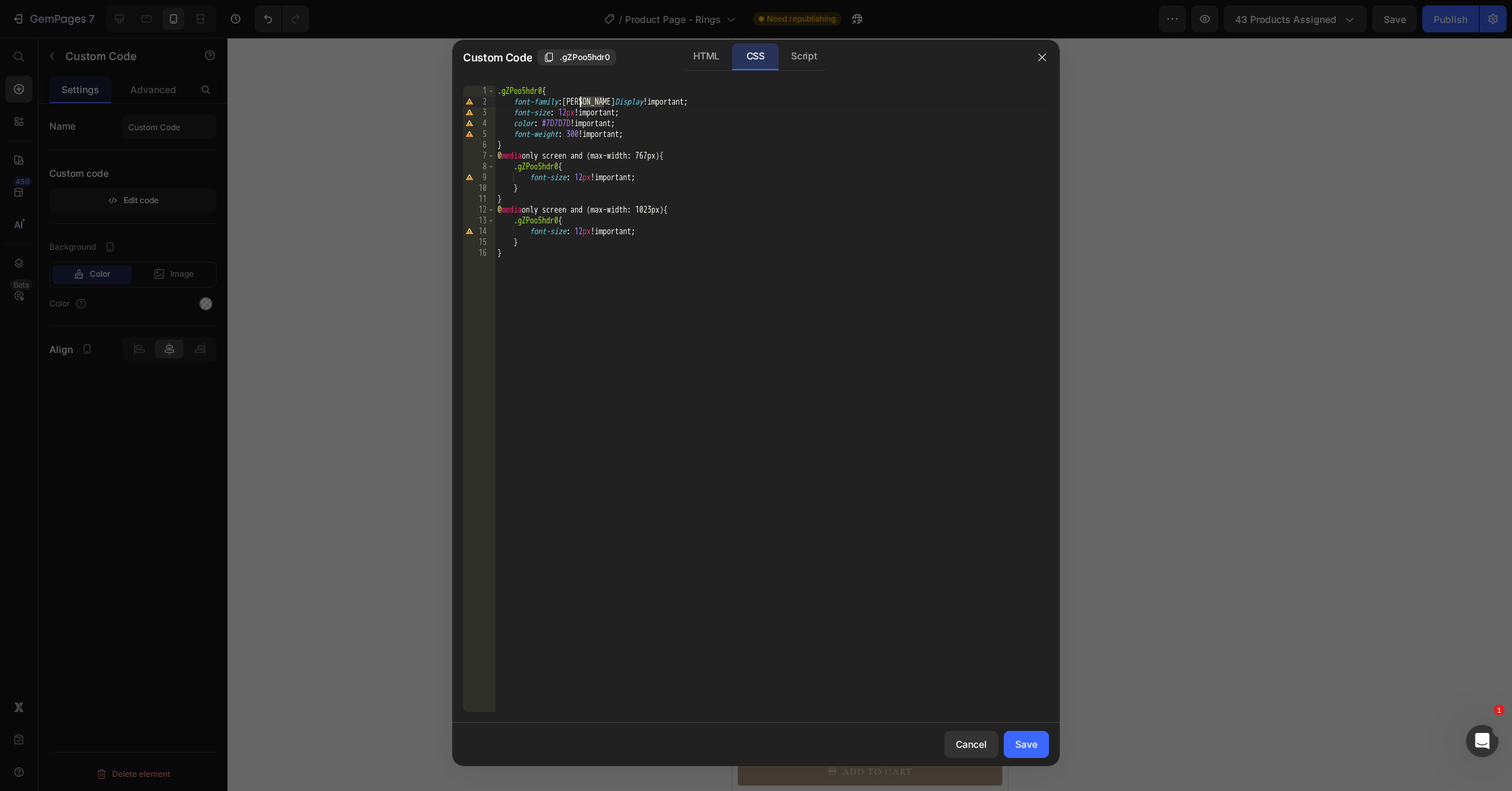 click on ".gZPoo5hdr0 {      font-family :  [PERSON_NAME]  Display  !important ;      font-size :   12 px  !important ;      color :   #7D7D7D  !important ;      font-weight :   300  !important ; } @ media  only screen and (max-width: 767px)  {      .gZPoo5hdr0 {           font-size :   12 px  !important ;      } } @ media  only screen and (max-width: 1023px)  {      .gZPoo5hdr0 {           font-size :   12 px  !important ;      } }" at bounding box center (772, 410) 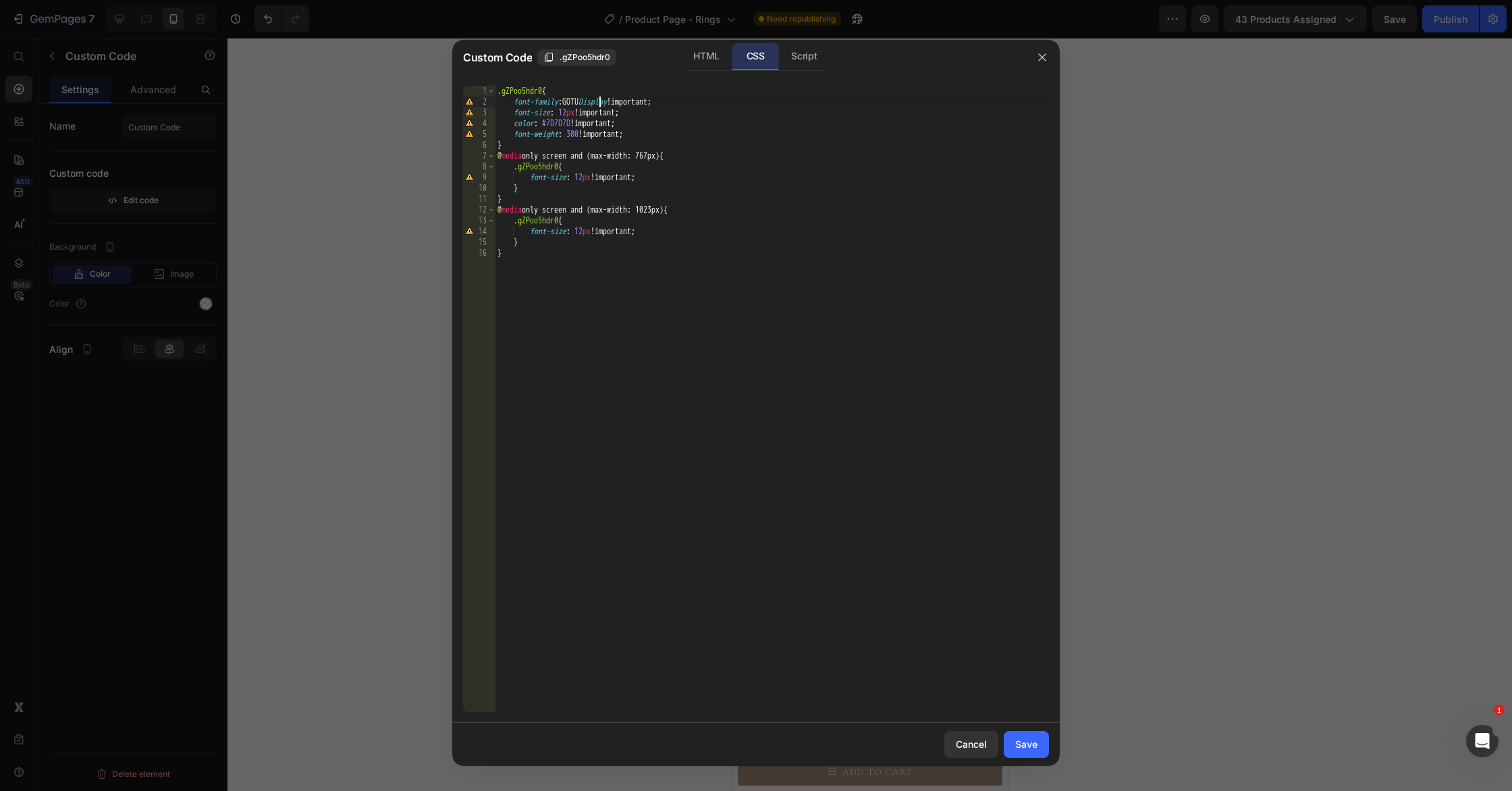 scroll, scrollTop: 0, scrollLeft: 8, axis: horizontal 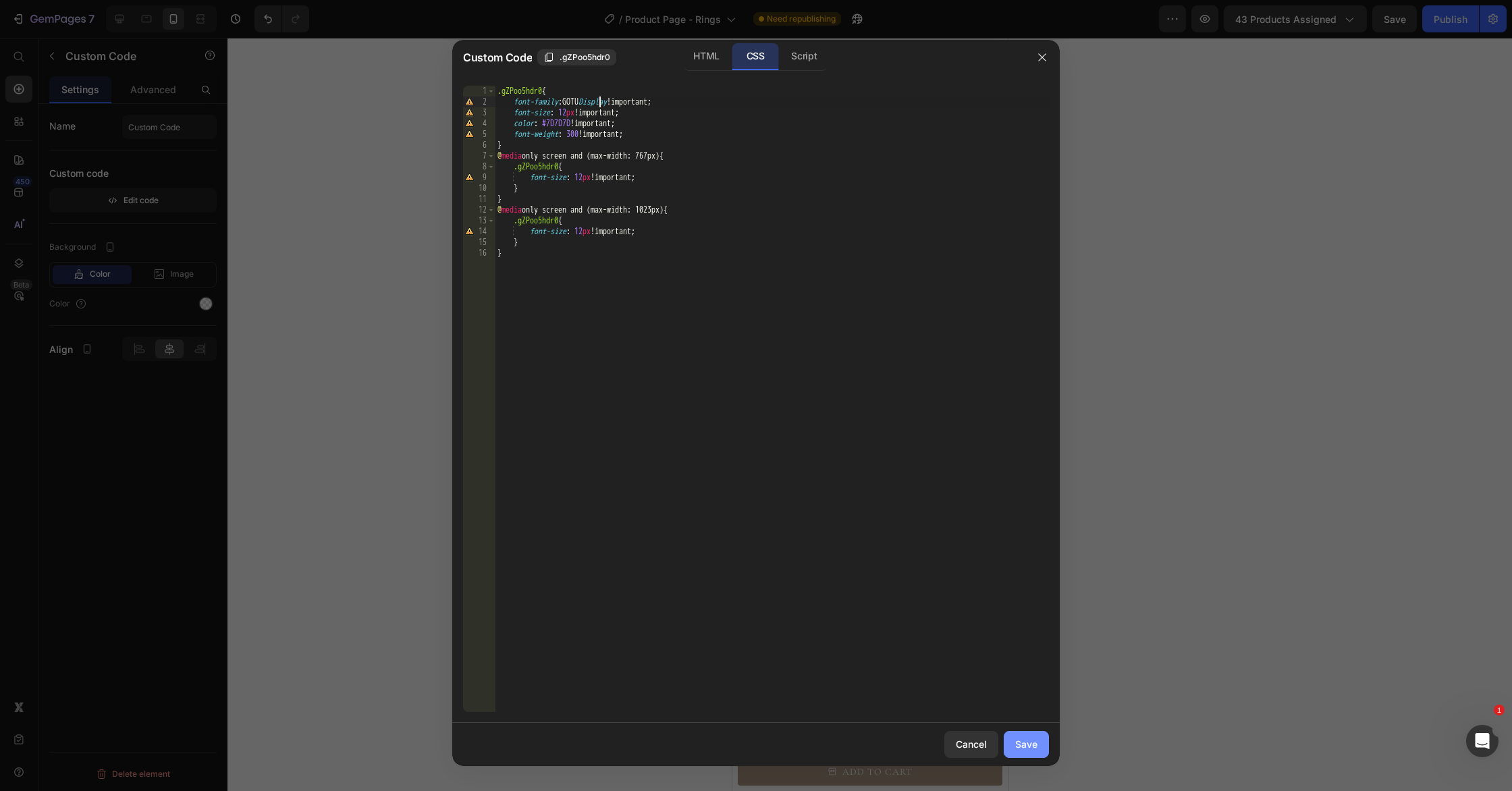 type on "font-family: GOTU Display !important;" 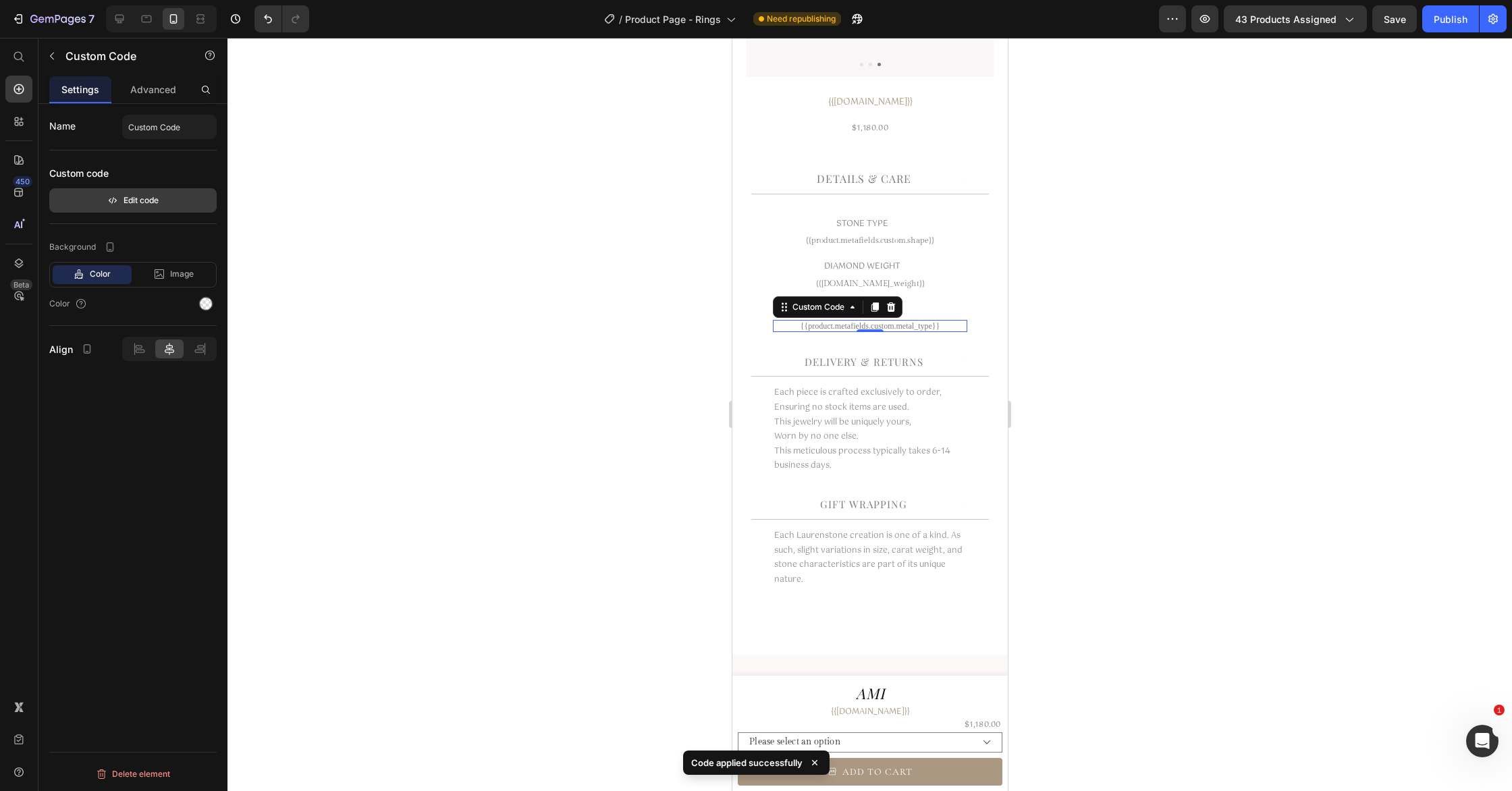 click on "Edit code" at bounding box center (133, 200) 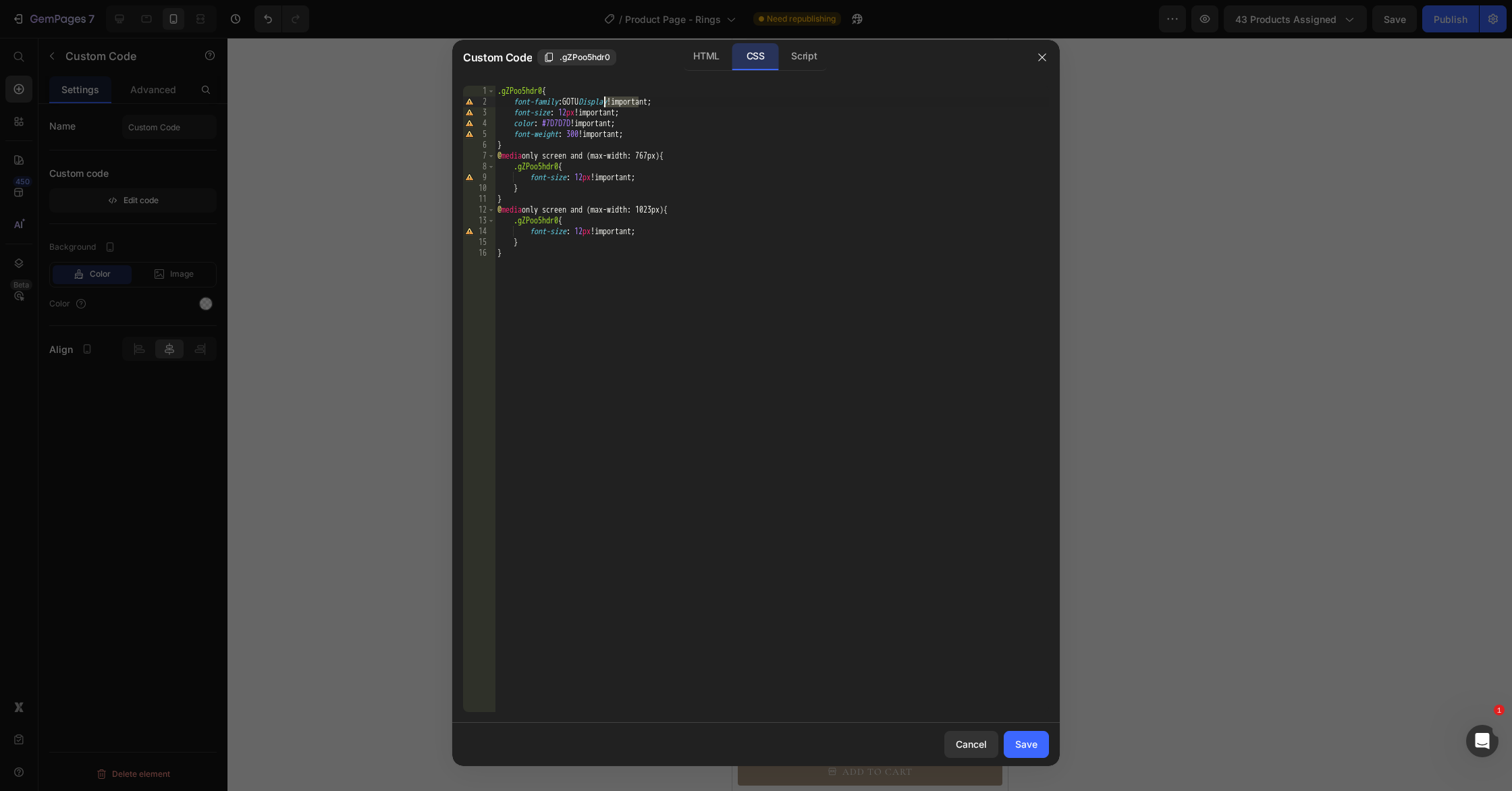 drag, startPoint x: 639, startPoint y: 103, endPoint x: 607, endPoint y: 104, distance: 32.01562 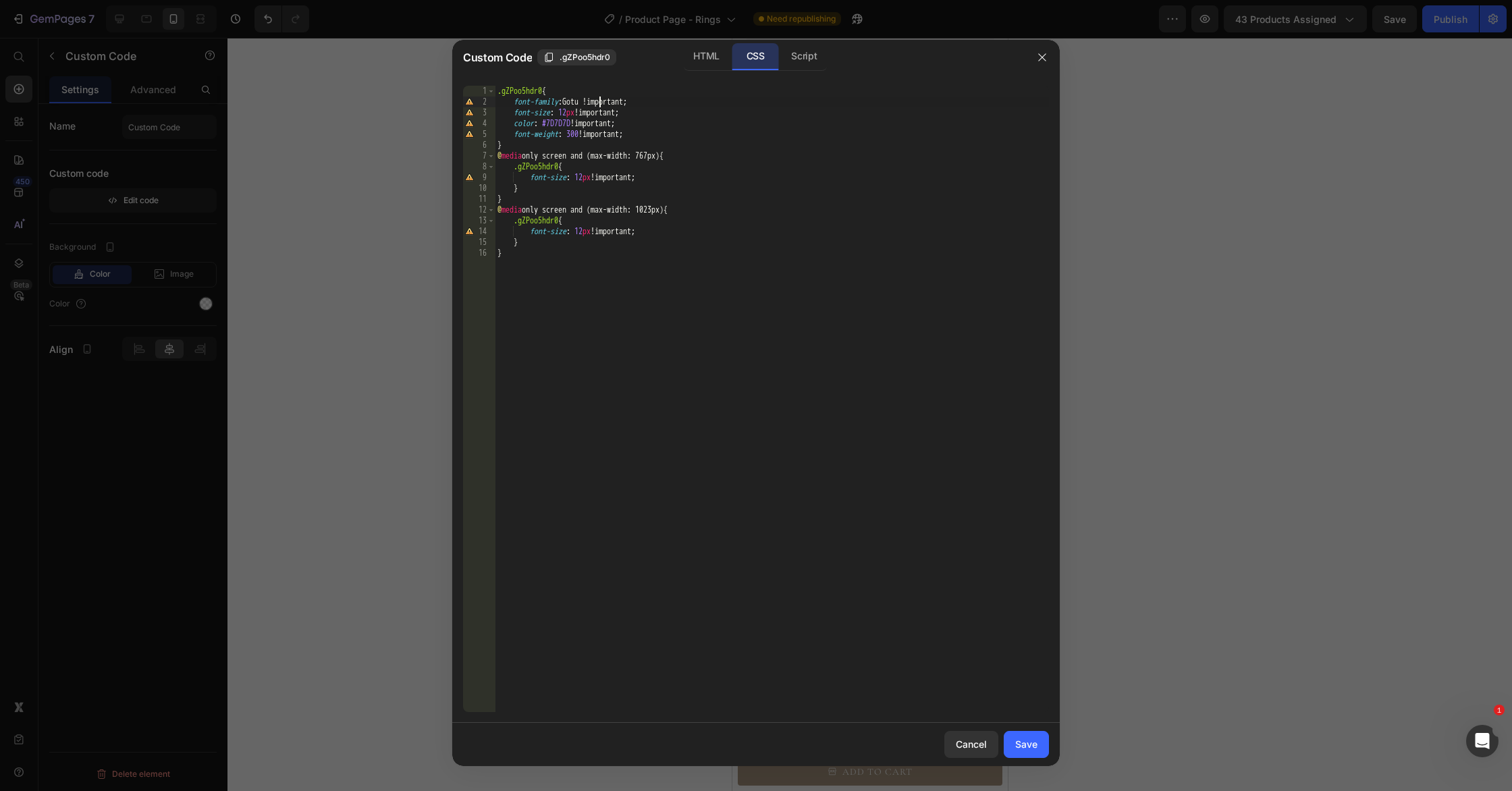 scroll, scrollTop: 0, scrollLeft: 8, axis: horizontal 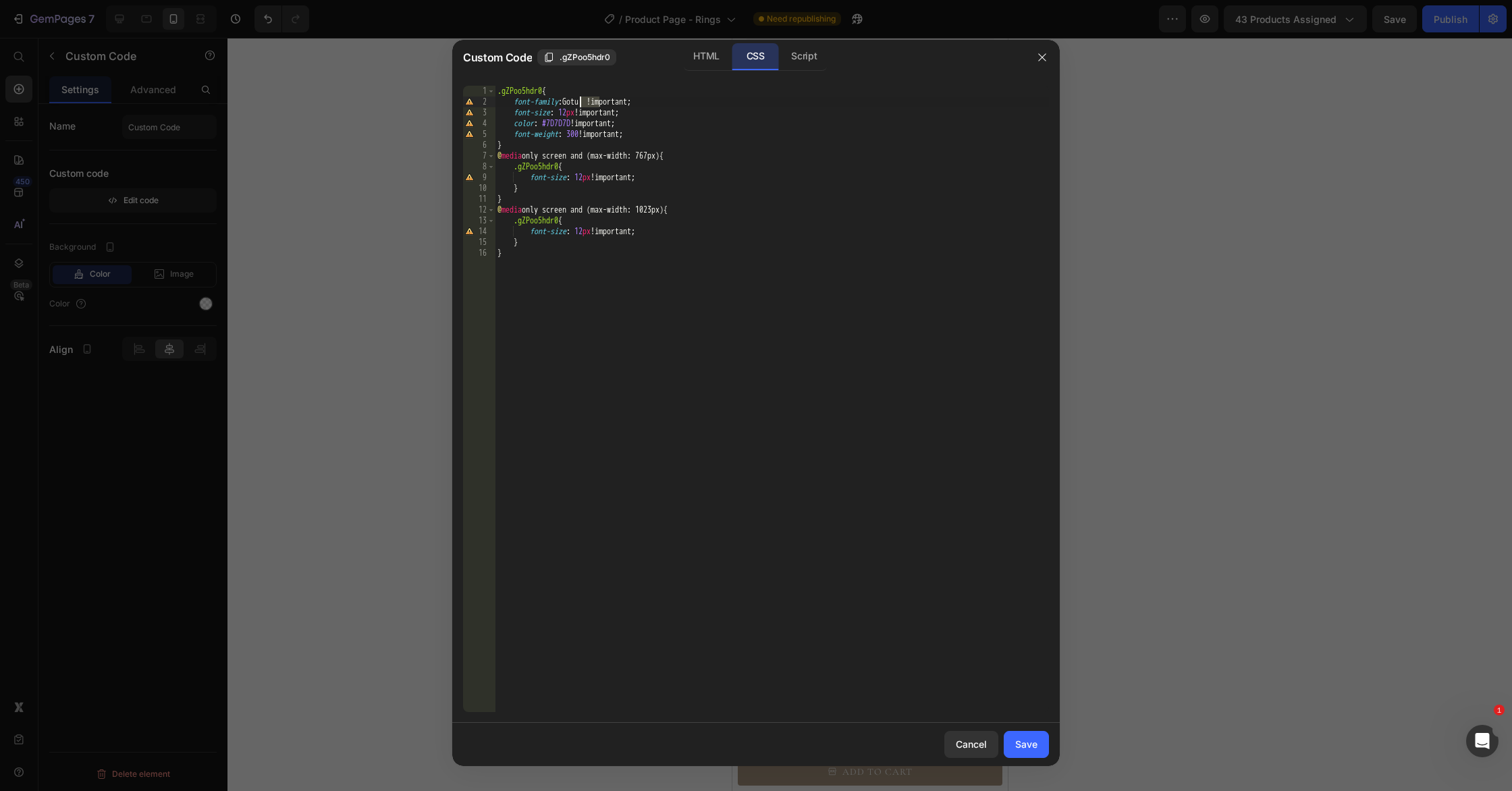 drag, startPoint x: 600, startPoint y: 102, endPoint x: 581, endPoint y: 103, distance: 19.0263 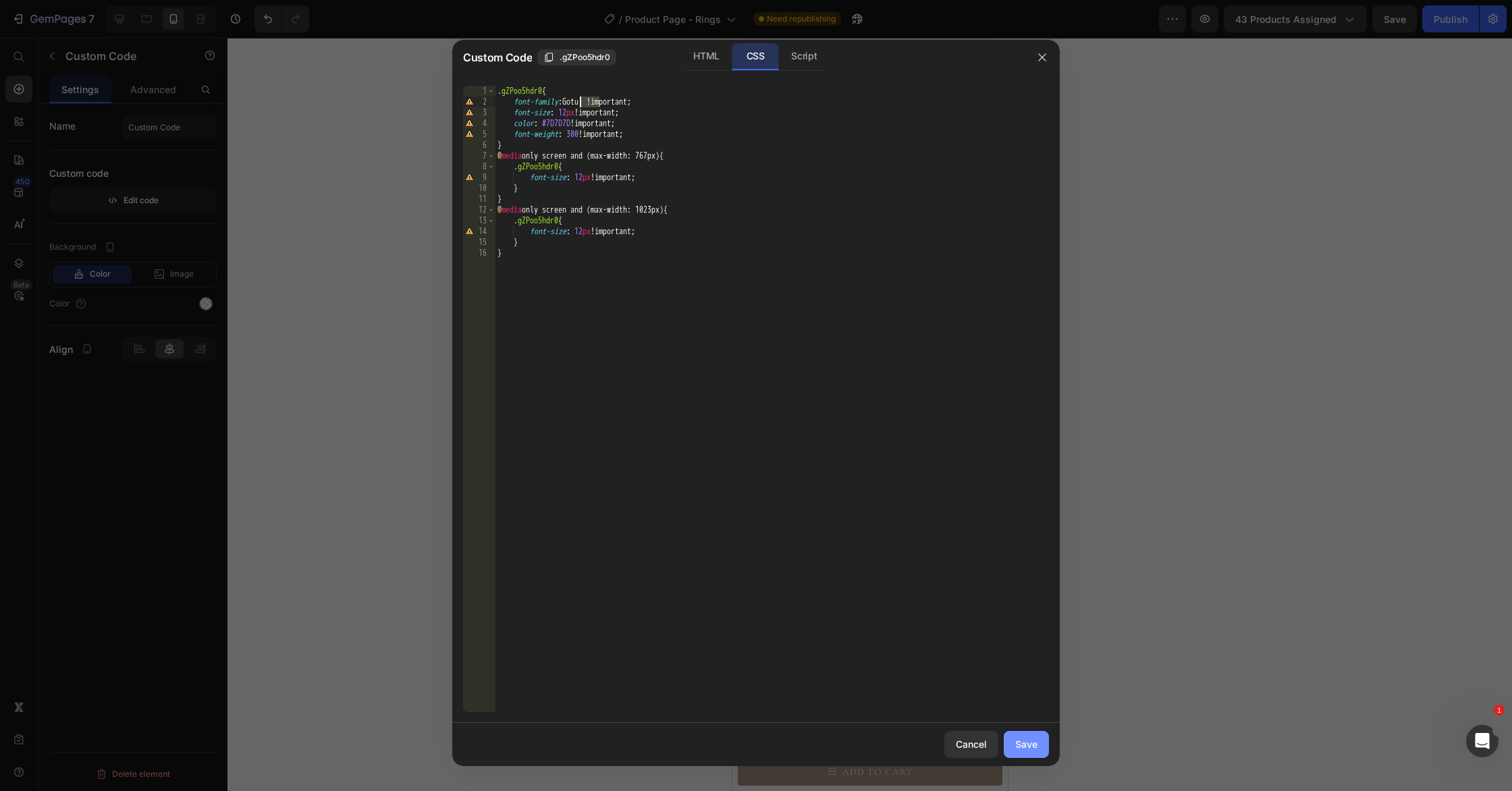 type on "font-family: Gotu  !important;" 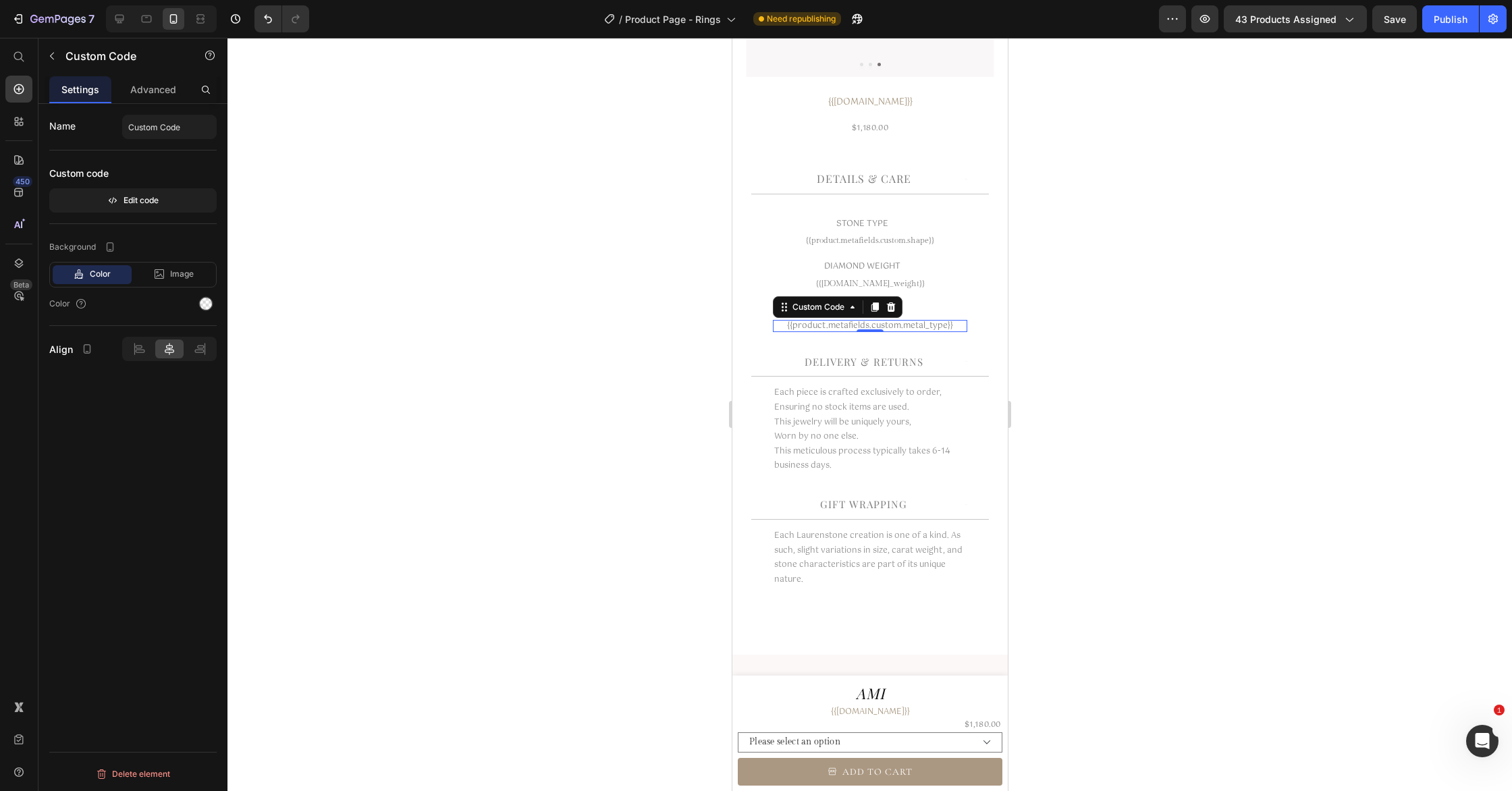 click 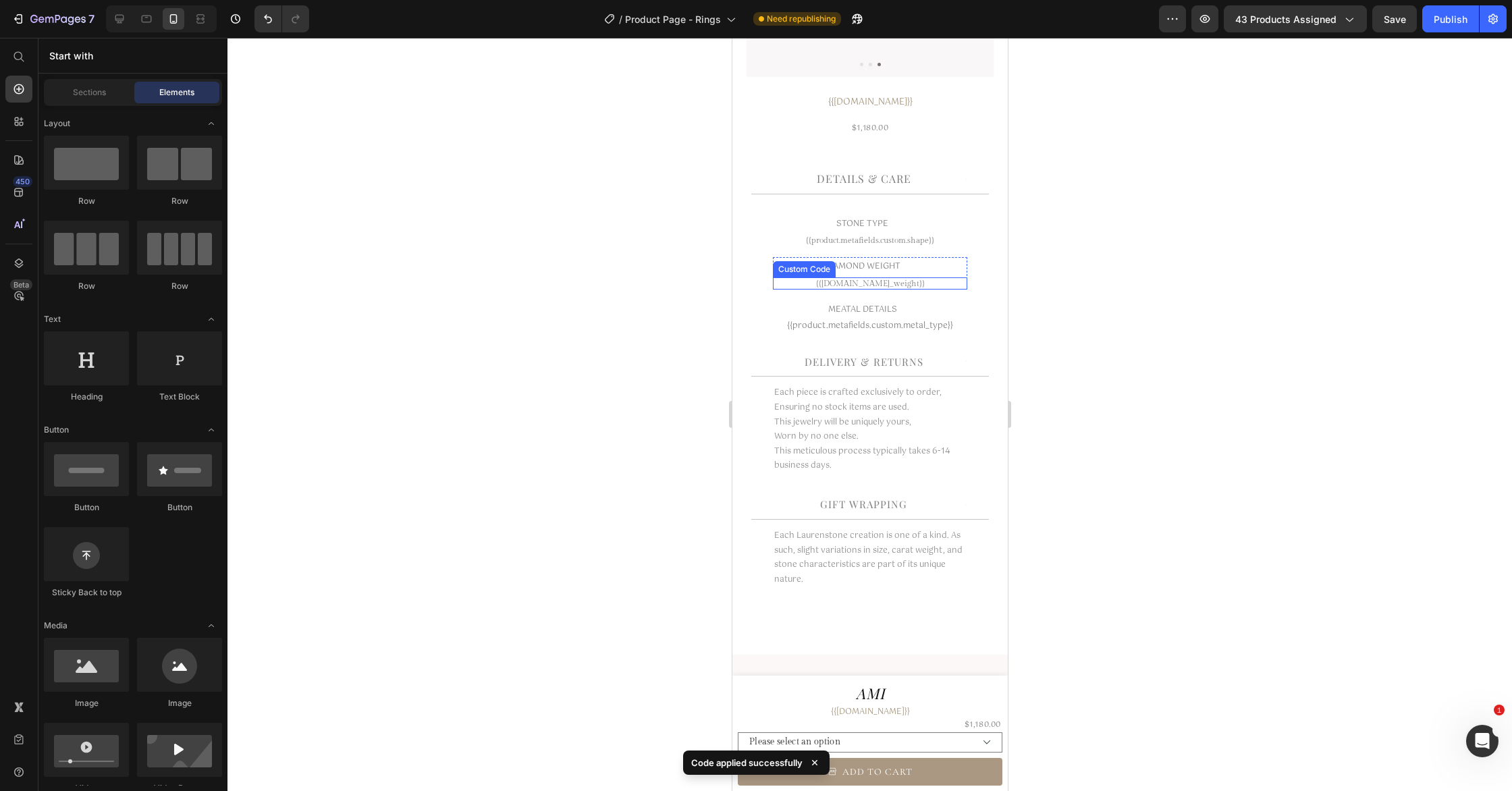 click on "{{[DOMAIN_NAME]_weight}}" at bounding box center (869, 283) 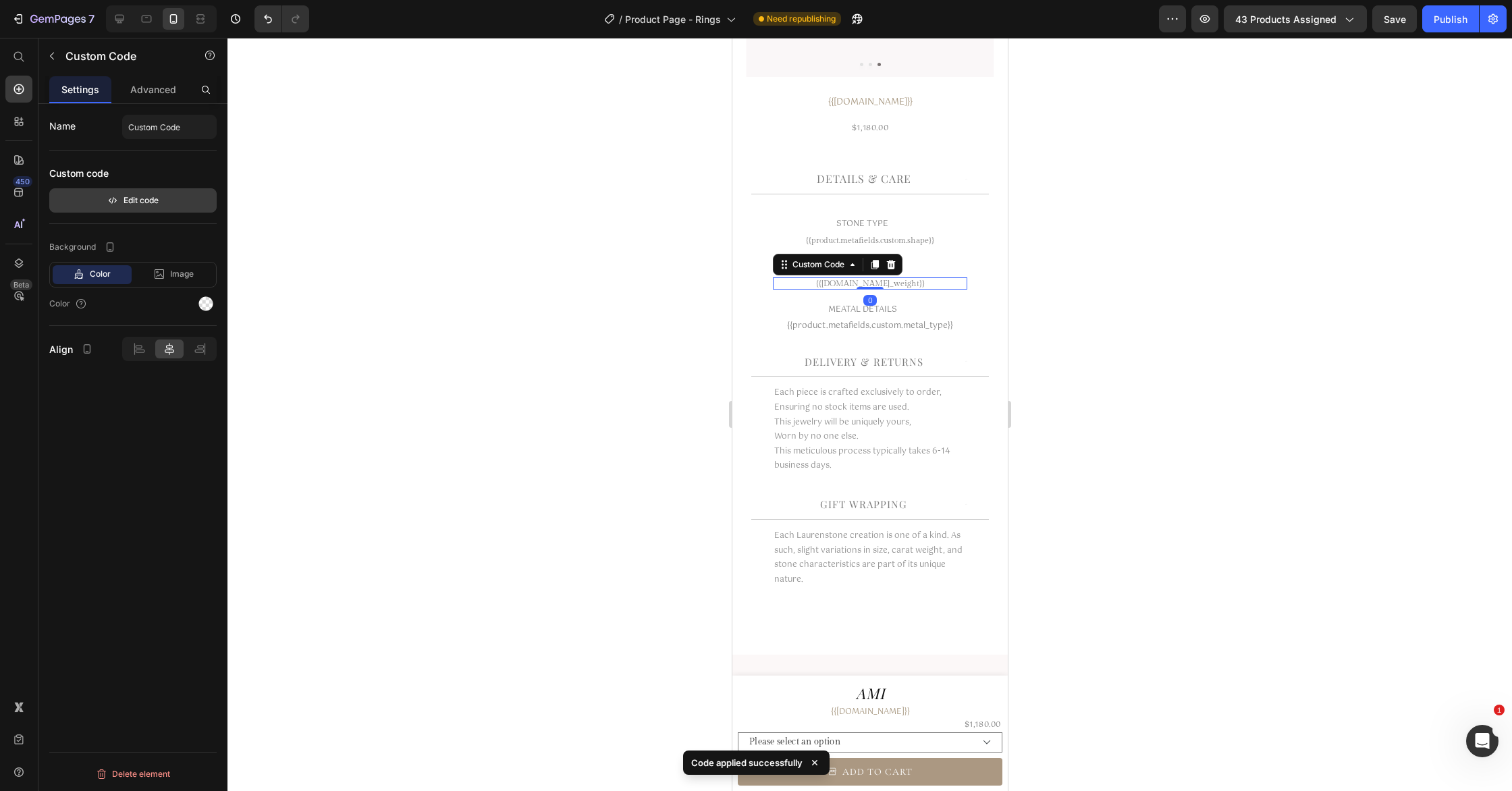 click on "Edit code" at bounding box center (133, 200) 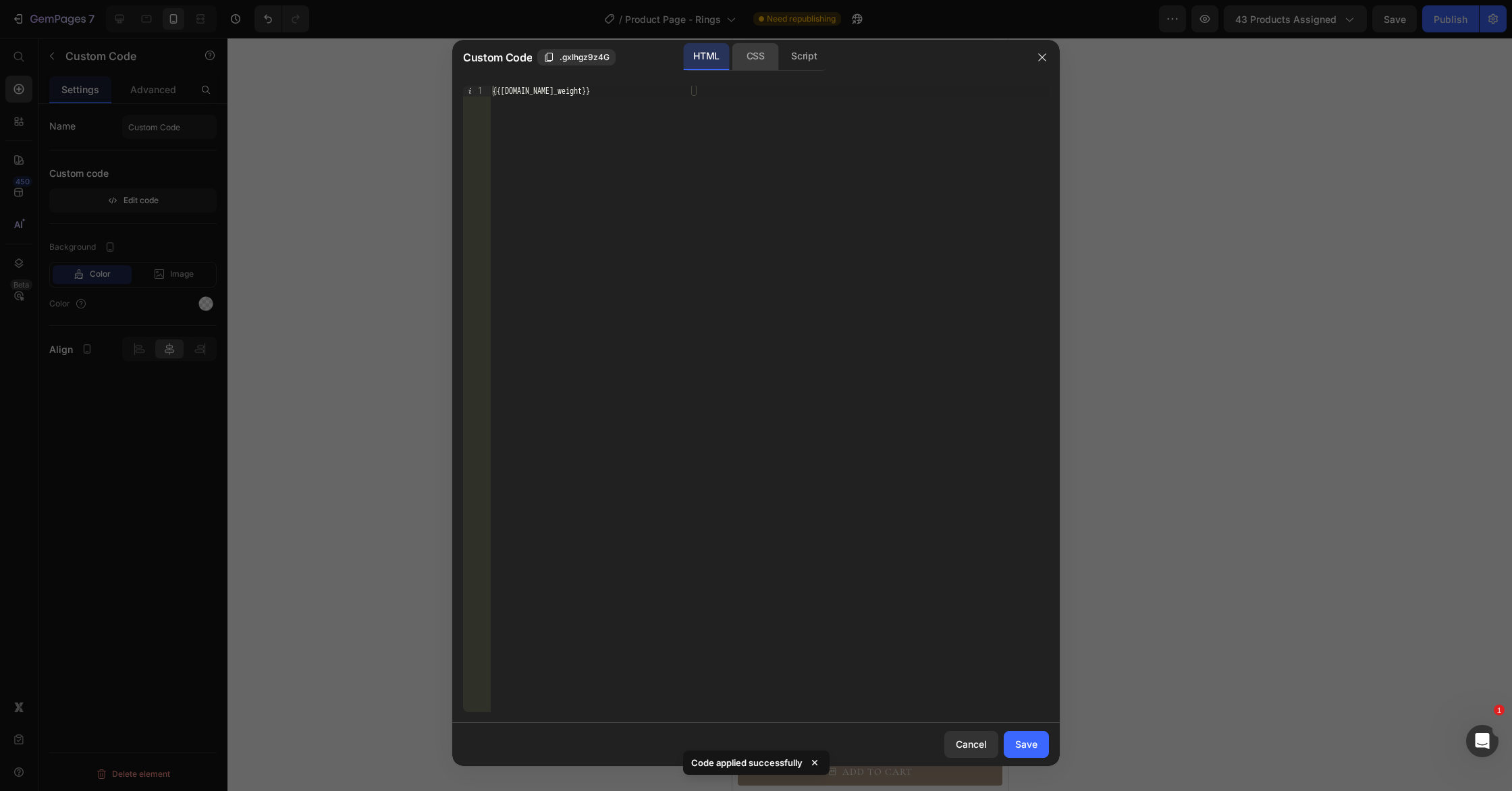 click on "CSS" 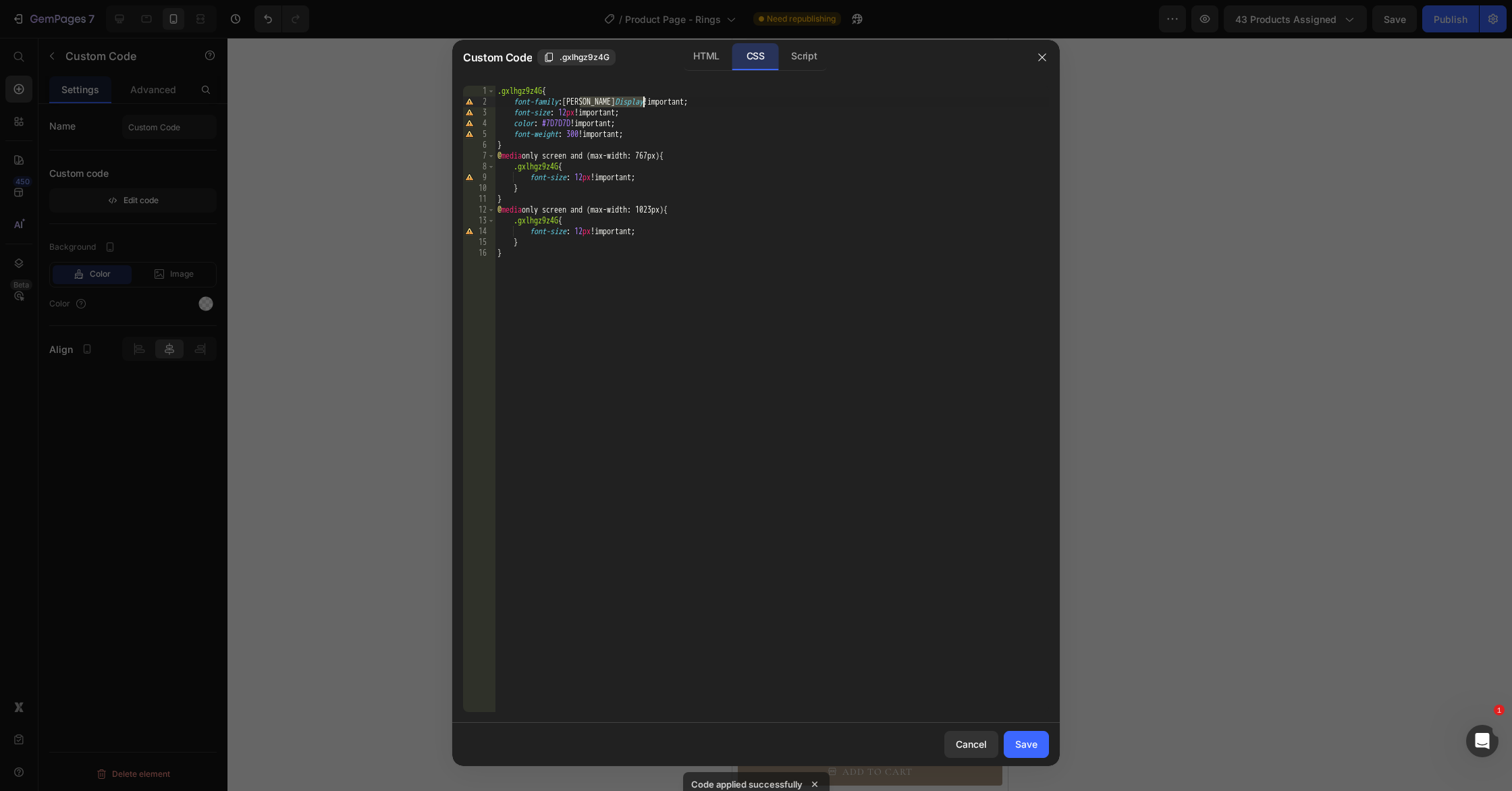 drag, startPoint x: 583, startPoint y: 101, endPoint x: 643, endPoint y: 102, distance: 60.008333 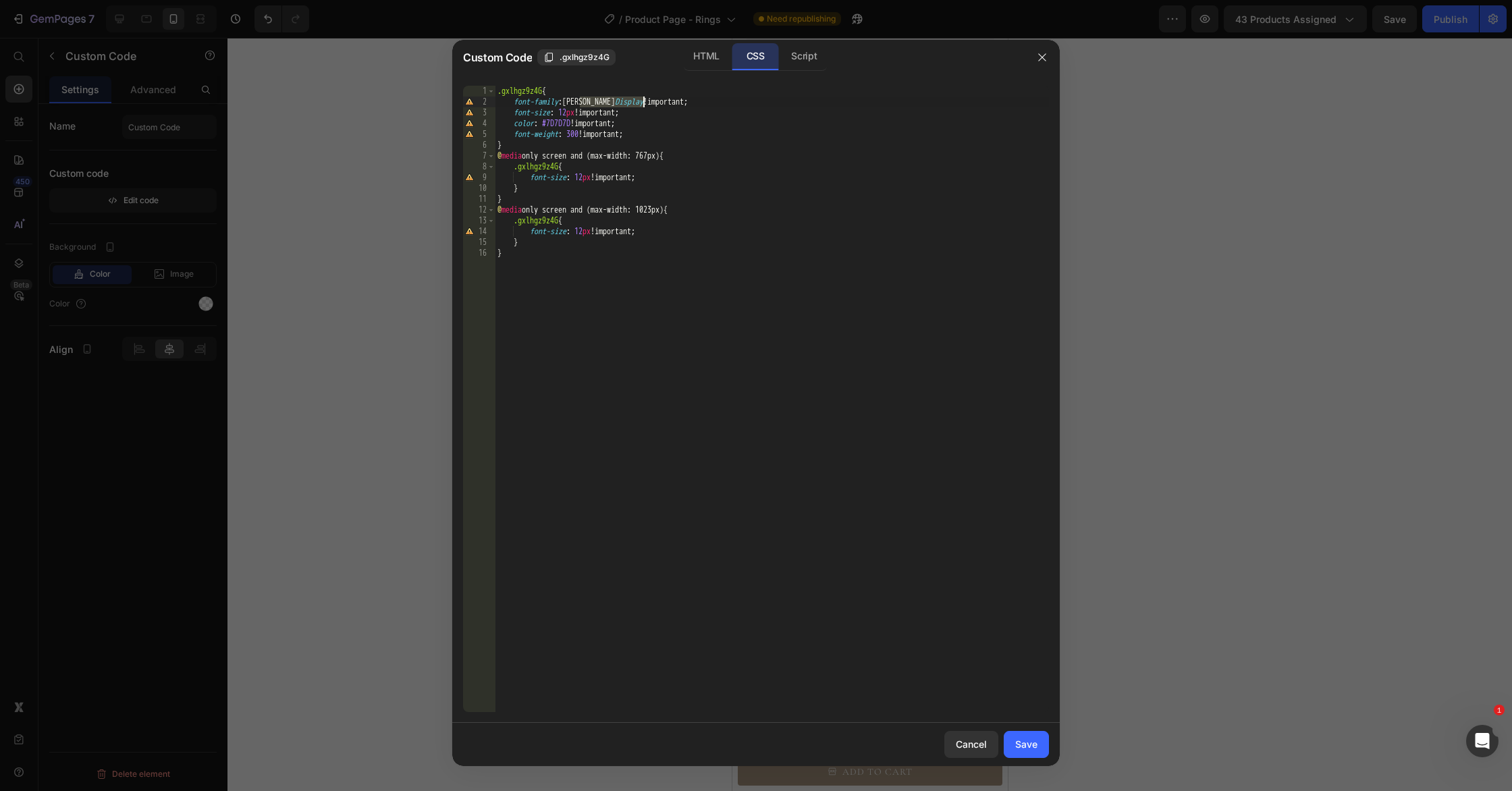paste on "otu" 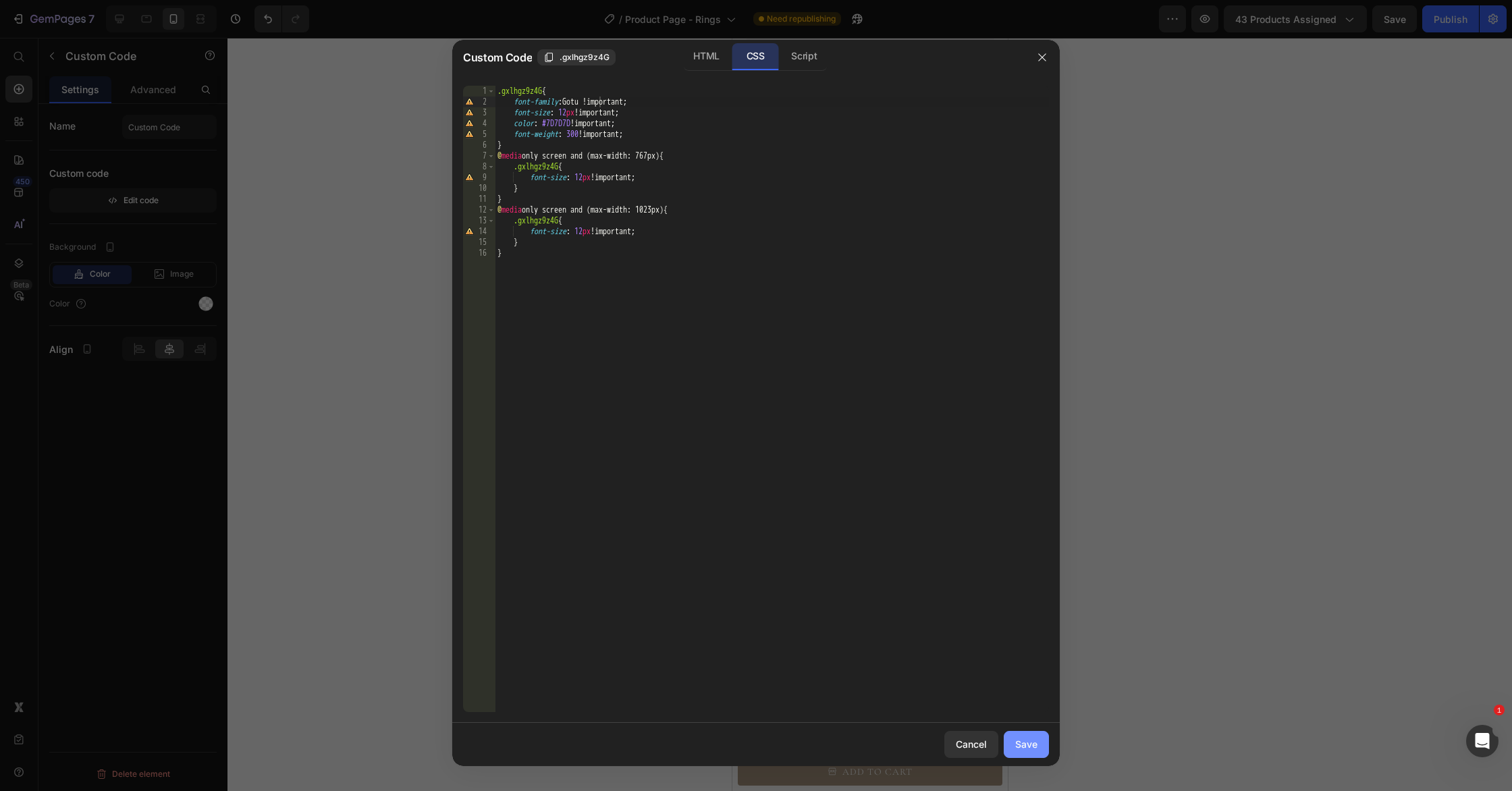 click on "Save" 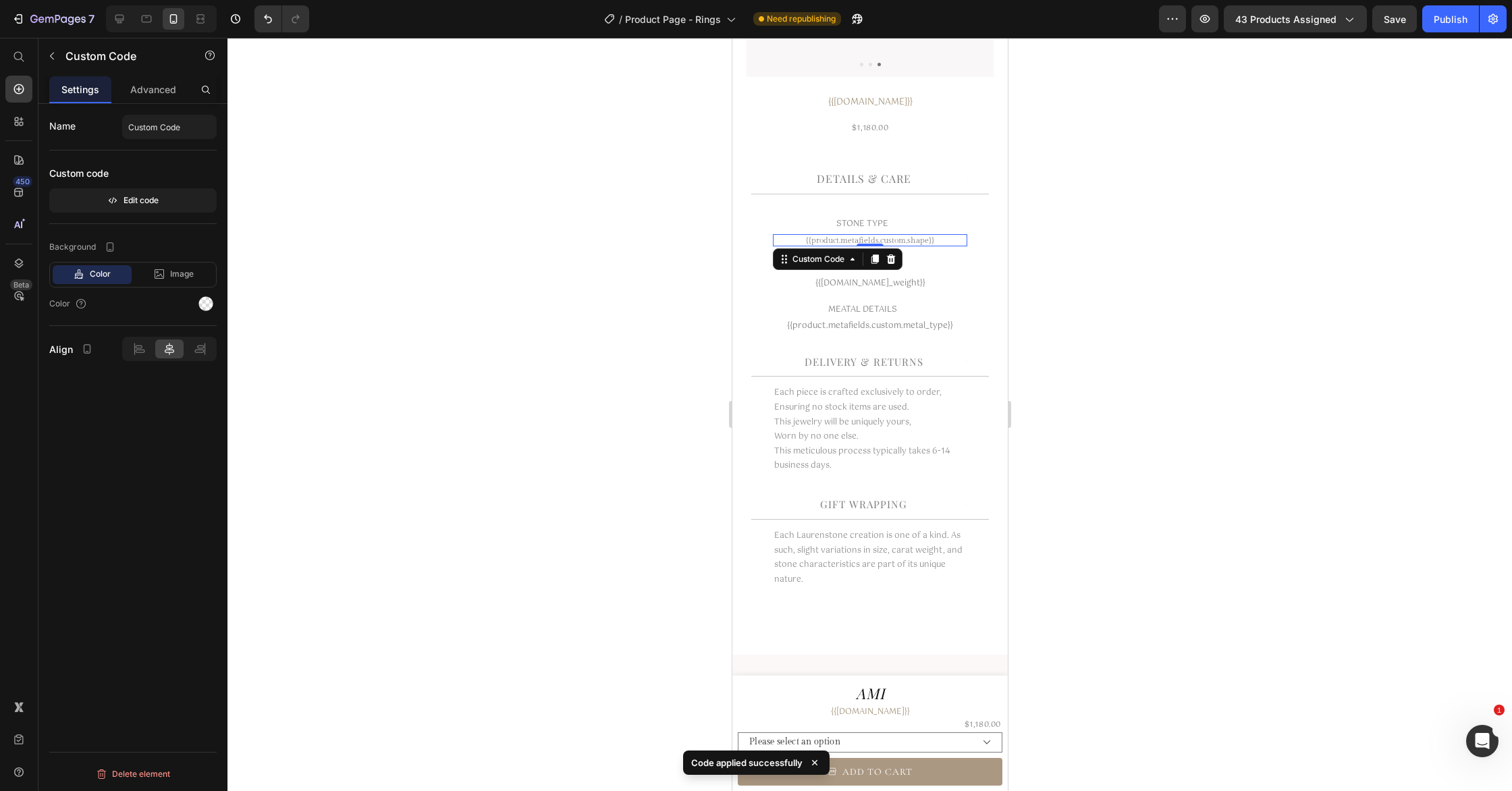 click on "{{product.metafields.custom.shape}}" at bounding box center [869, 240] 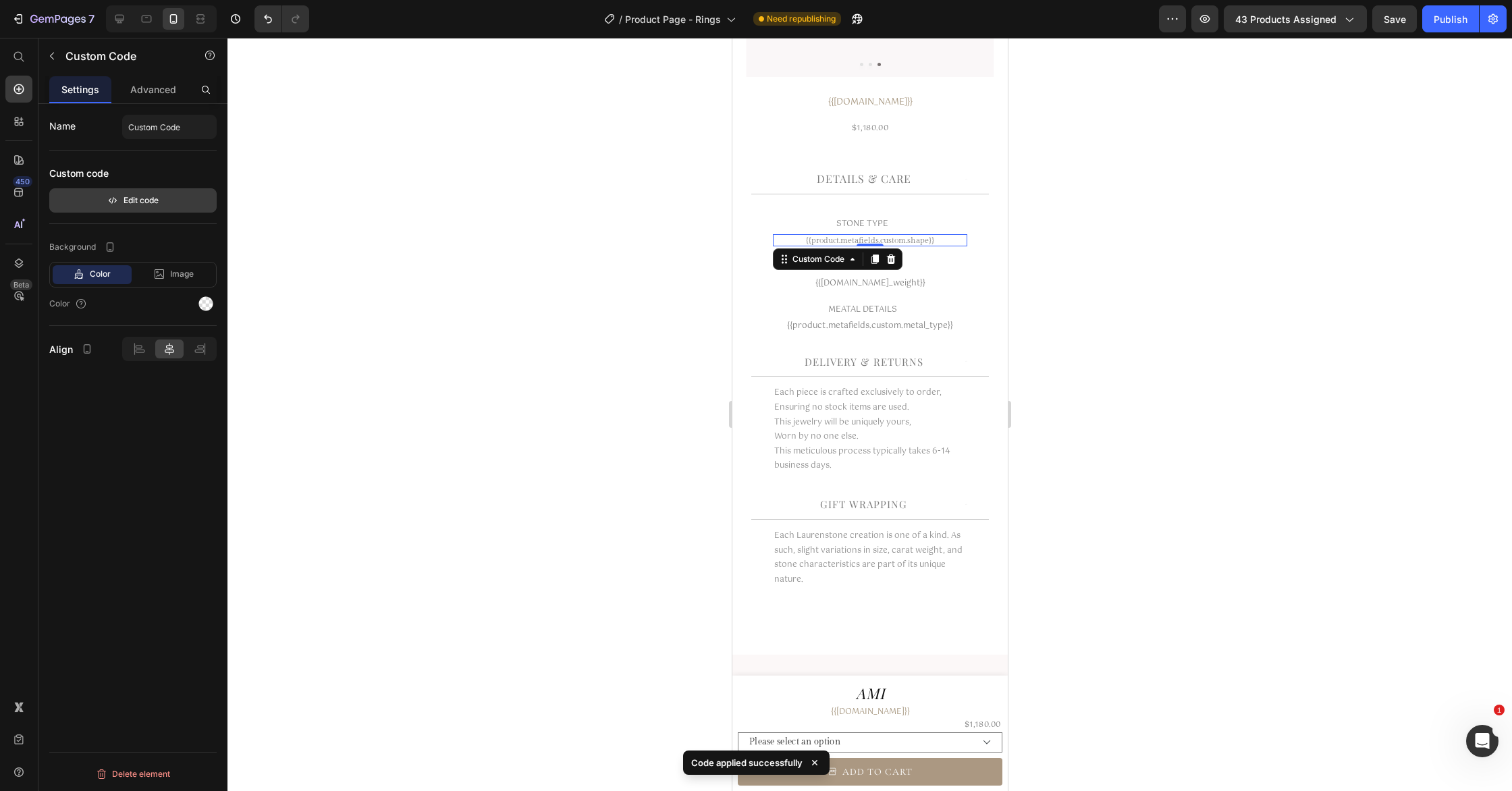 click 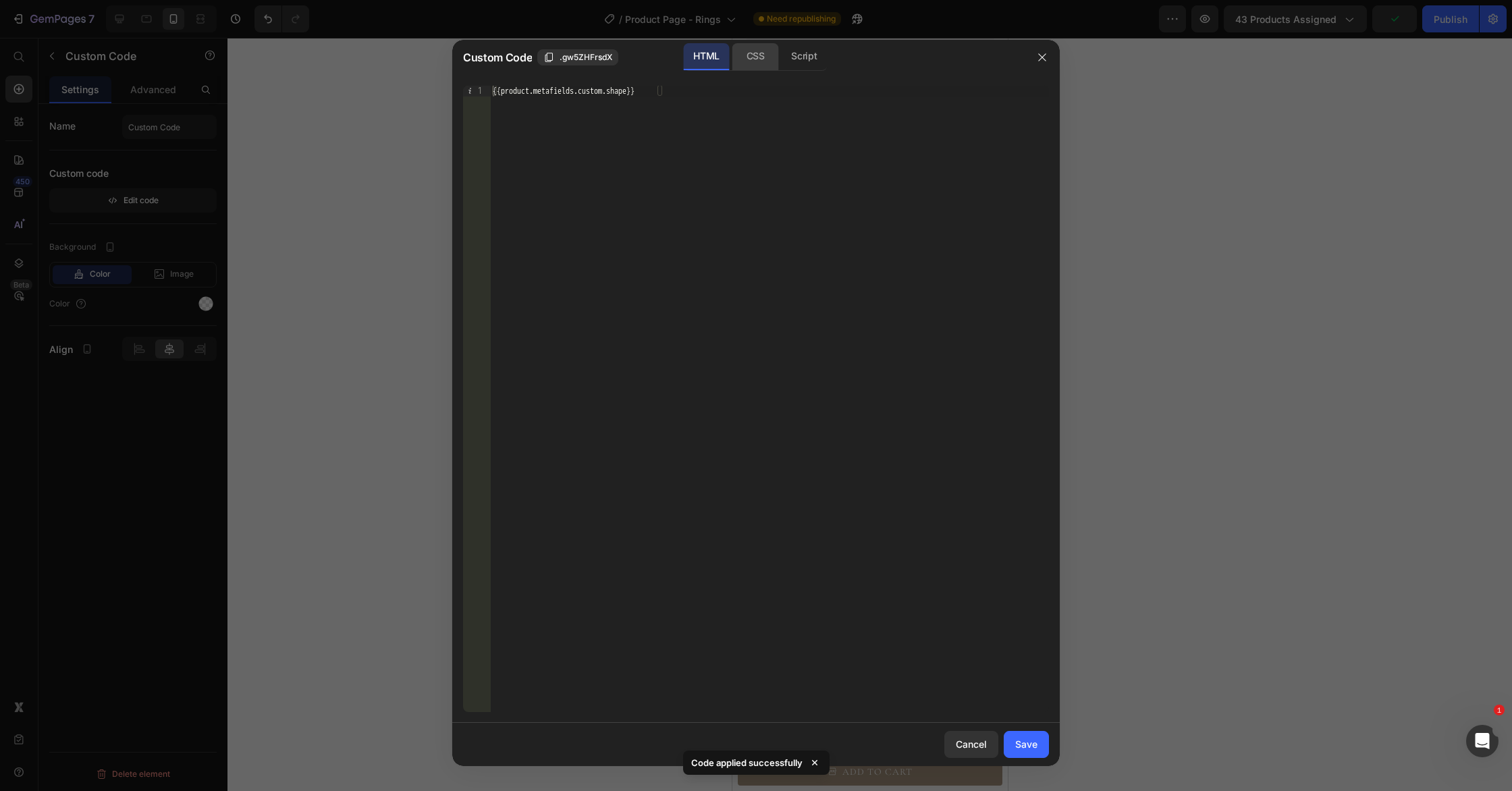 click on "CSS" 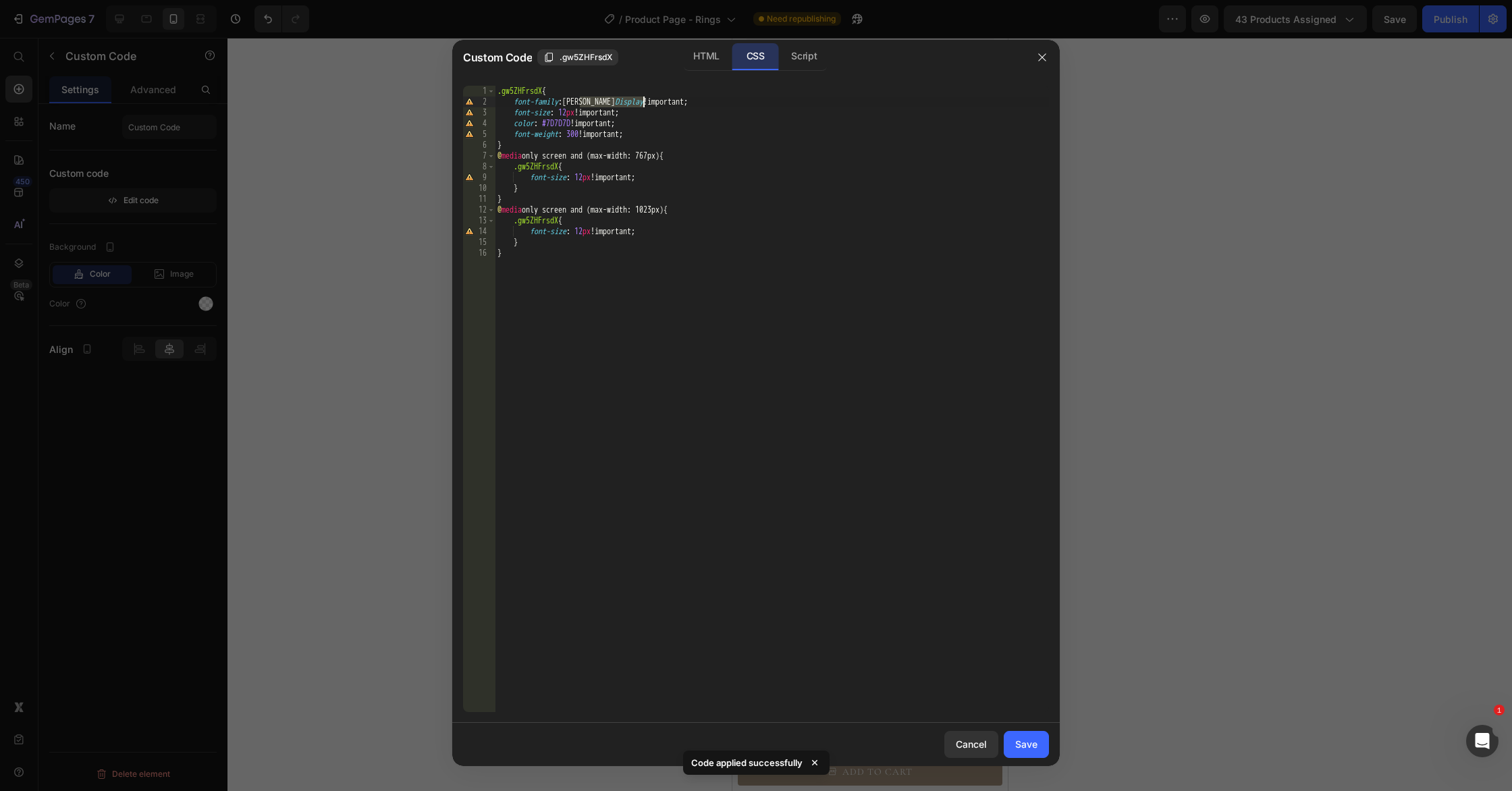 drag, startPoint x: 580, startPoint y: 101, endPoint x: 671, endPoint y: 126, distance: 94.37161 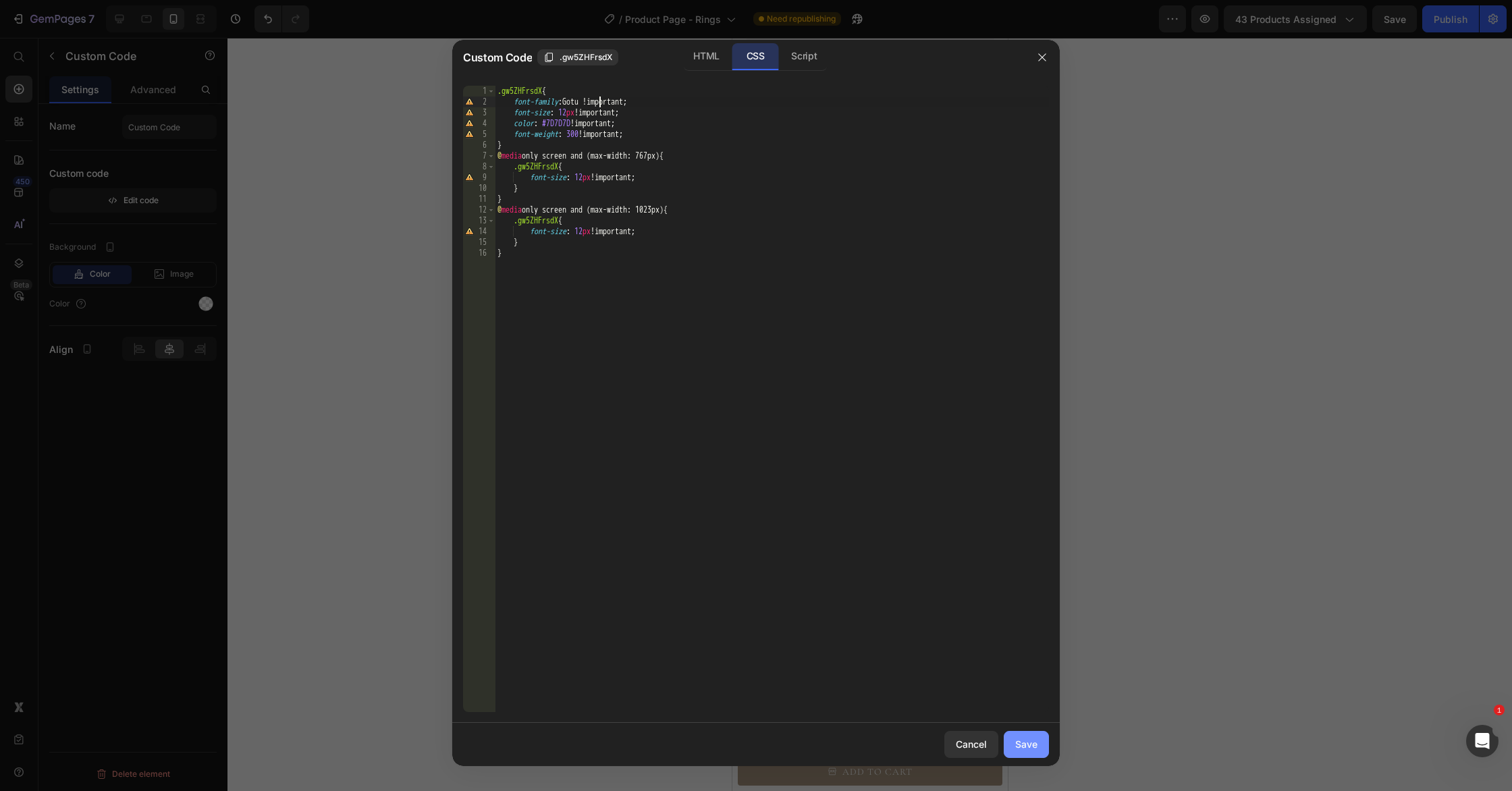 click on "Save" at bounding box center (1026, 744) 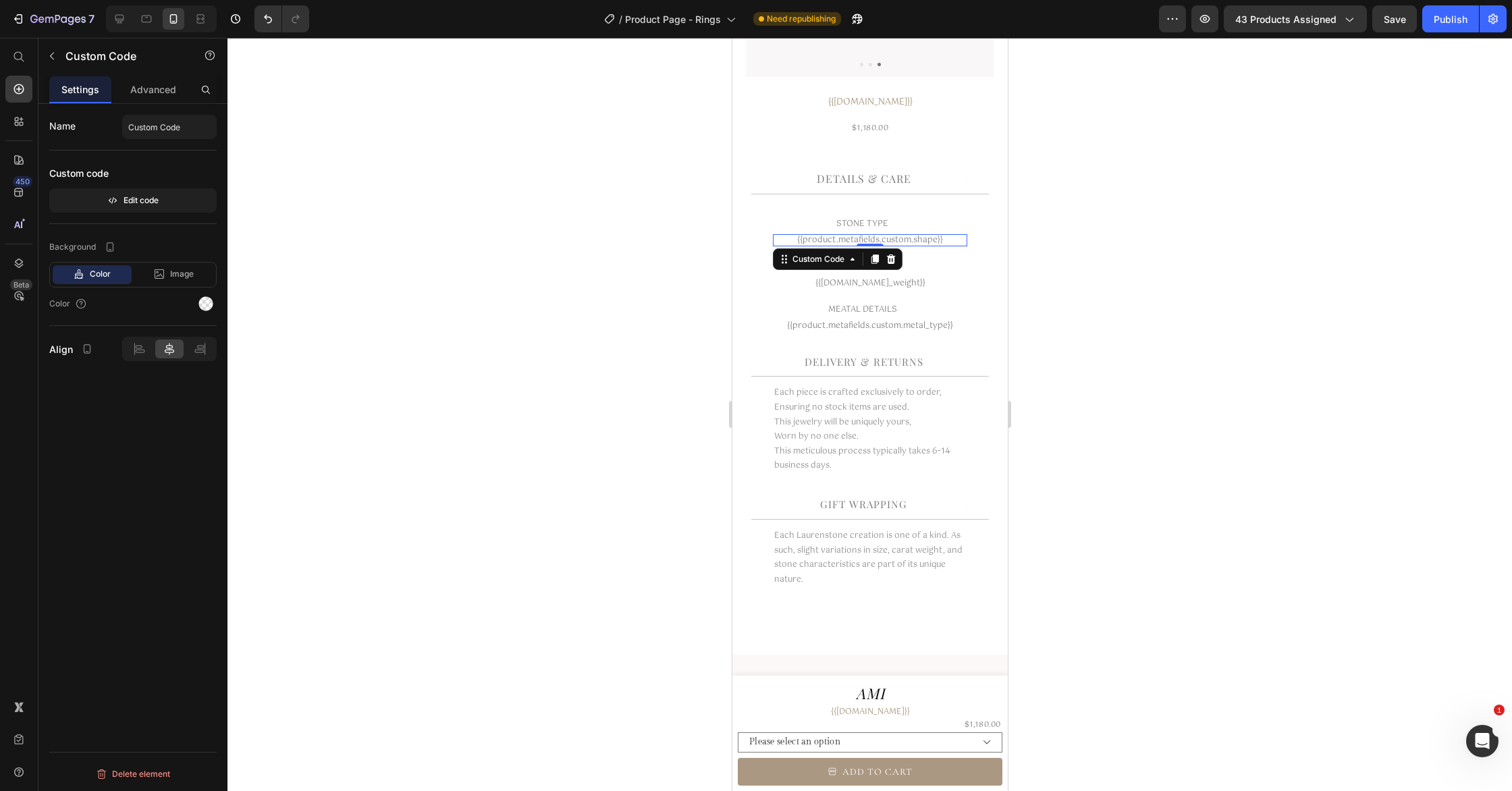 drag, startPoint x: 1185, startPoint y: 571, endPoint x: 1158, endPoint y: 569, distance: 27.073973 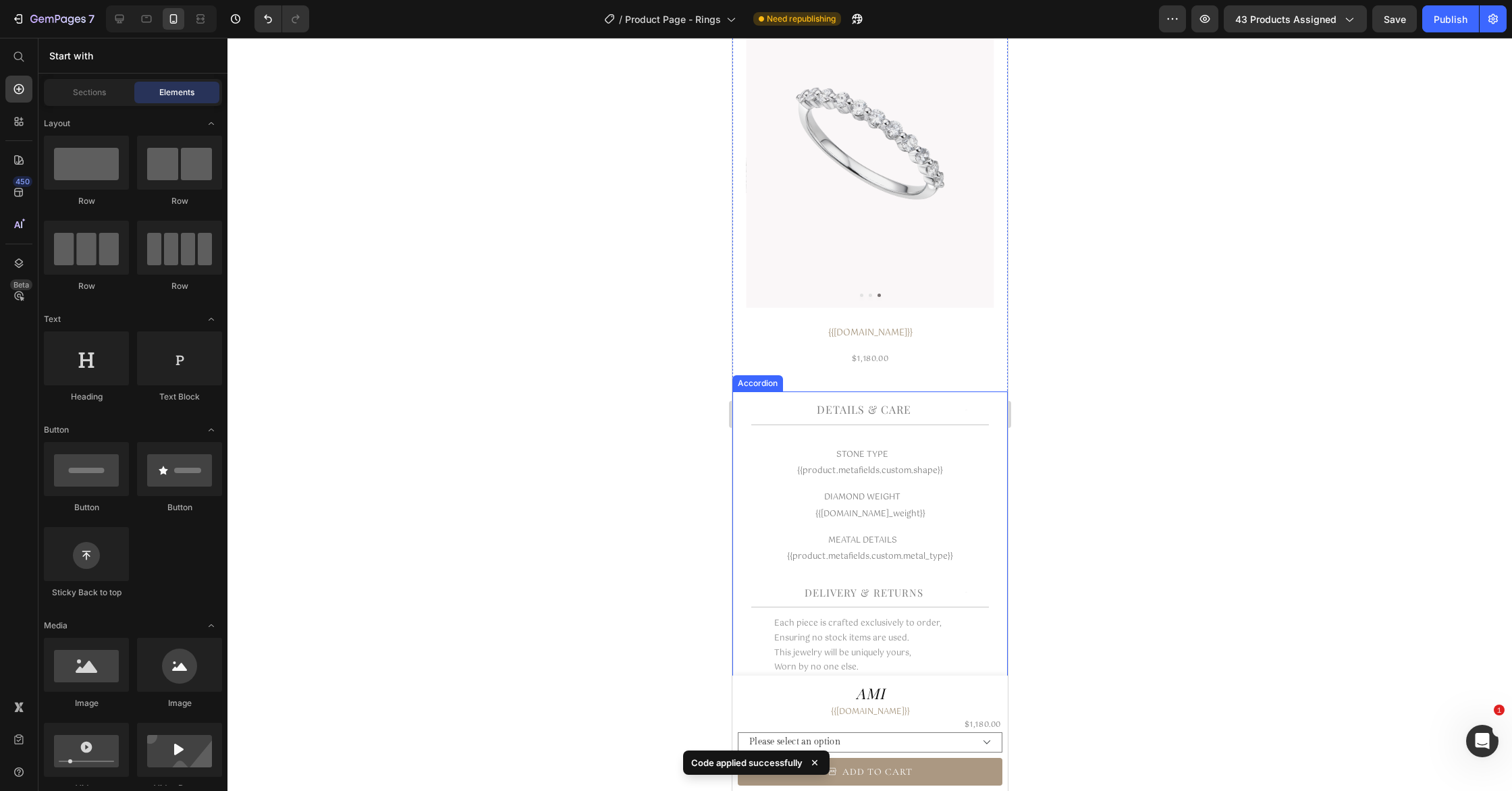 scroll, scrollTop: 45, scrollLeft: 0, axis: vertical 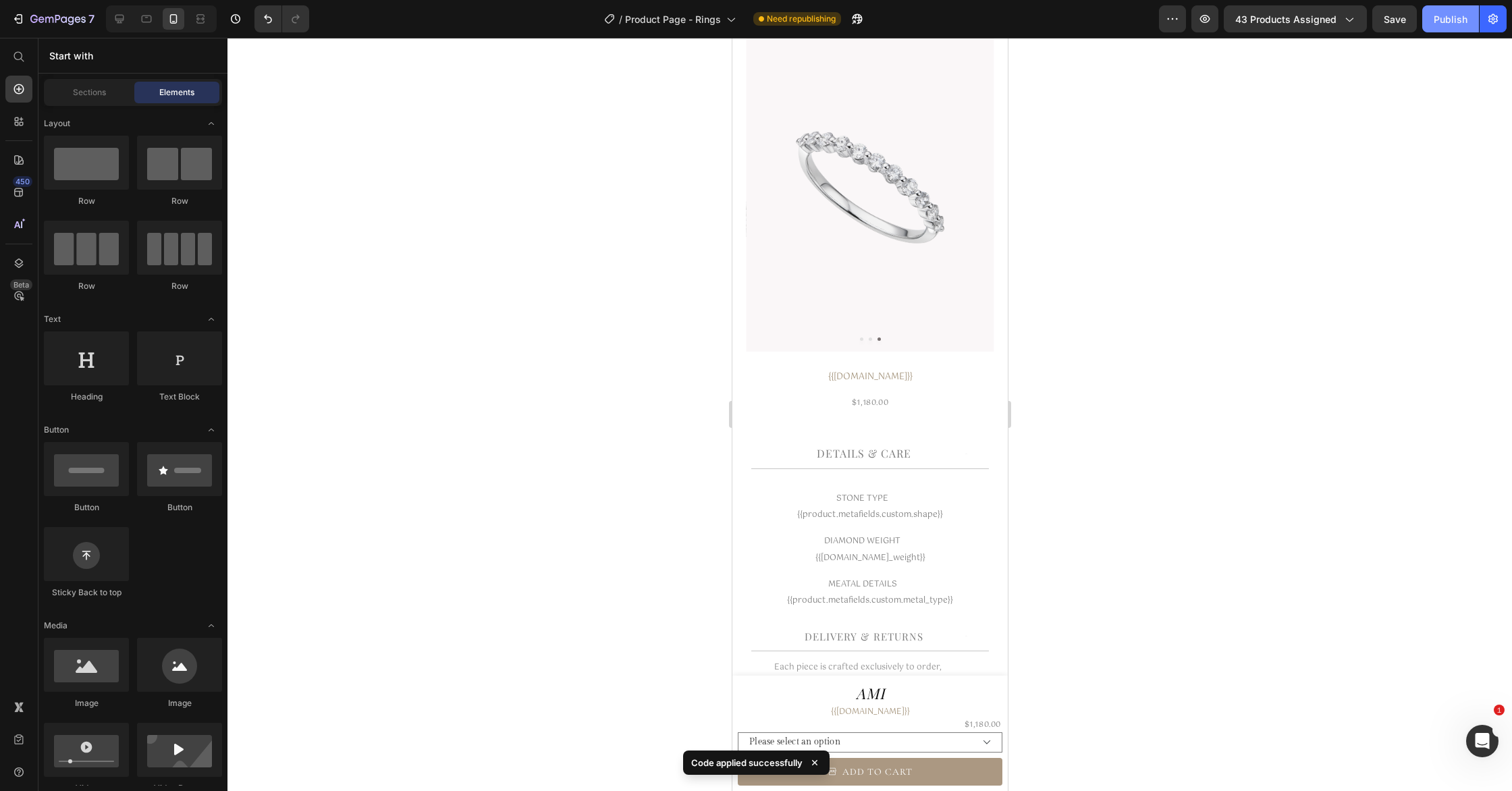 click on "Publish" at bounding box center [1451, 19] 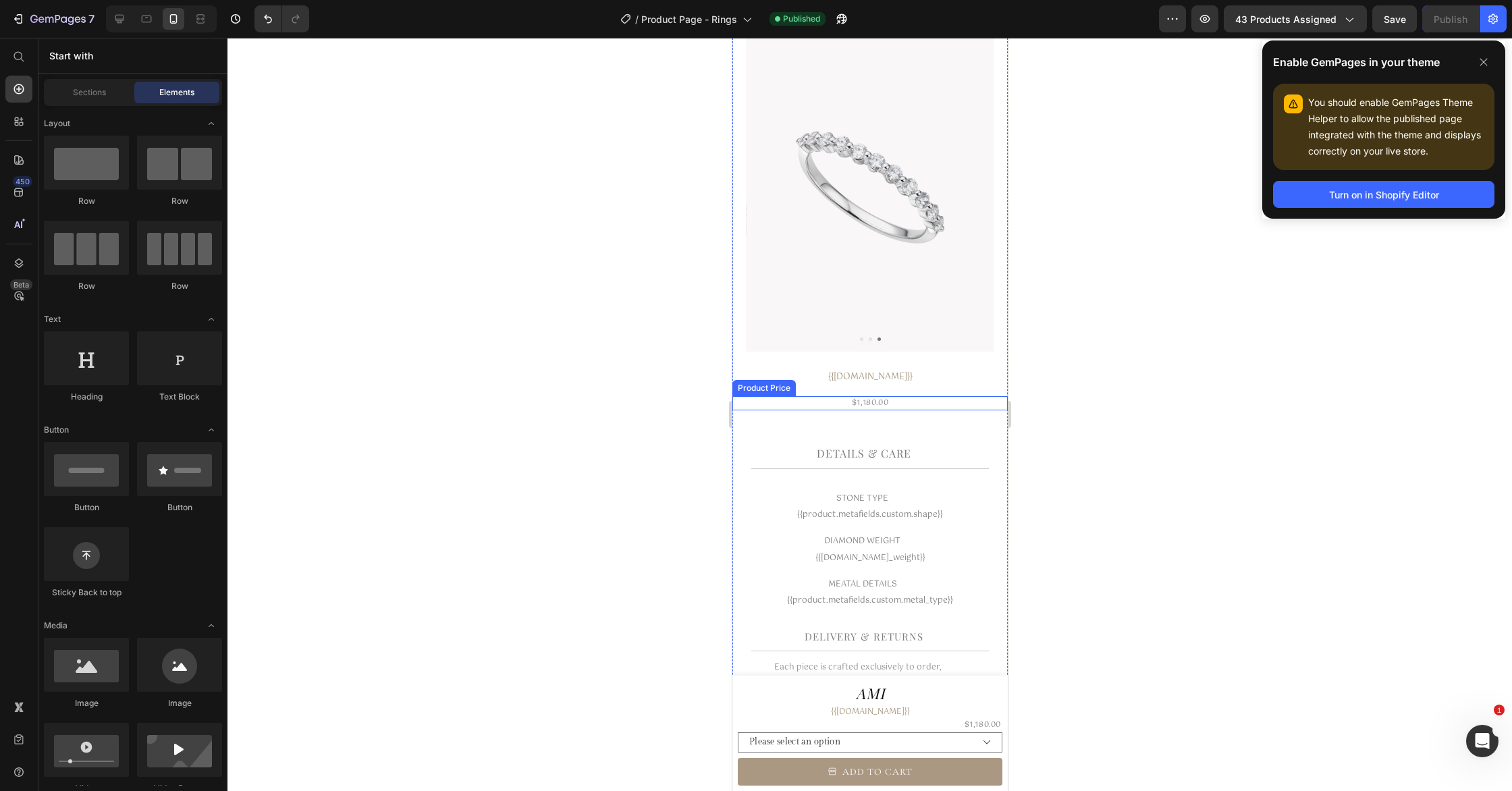 click on "$1,180.00" at bounding box center [869, 403] 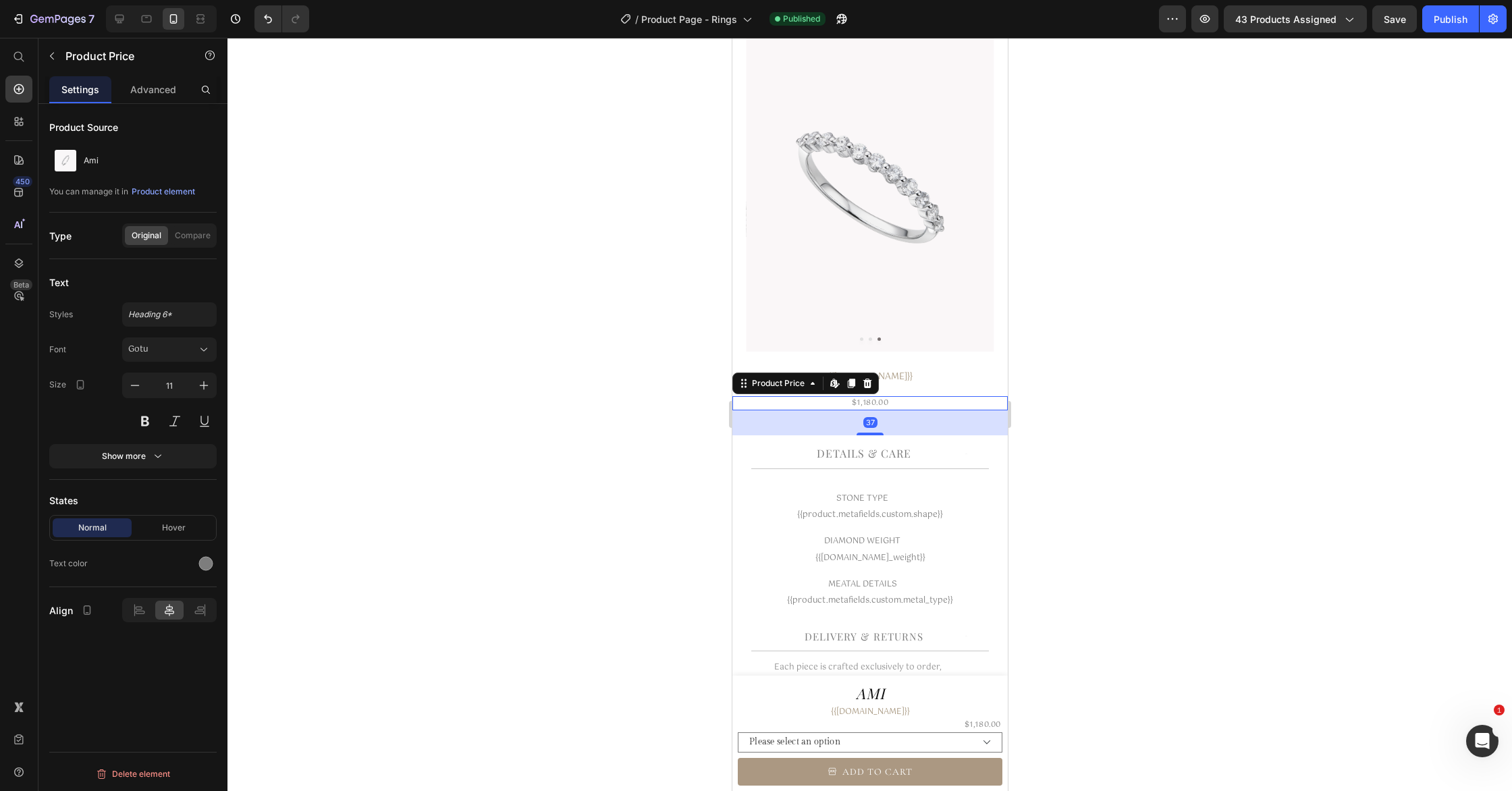 scroll, scrollTop: 45, scrollLeft: 0, axis: vertical 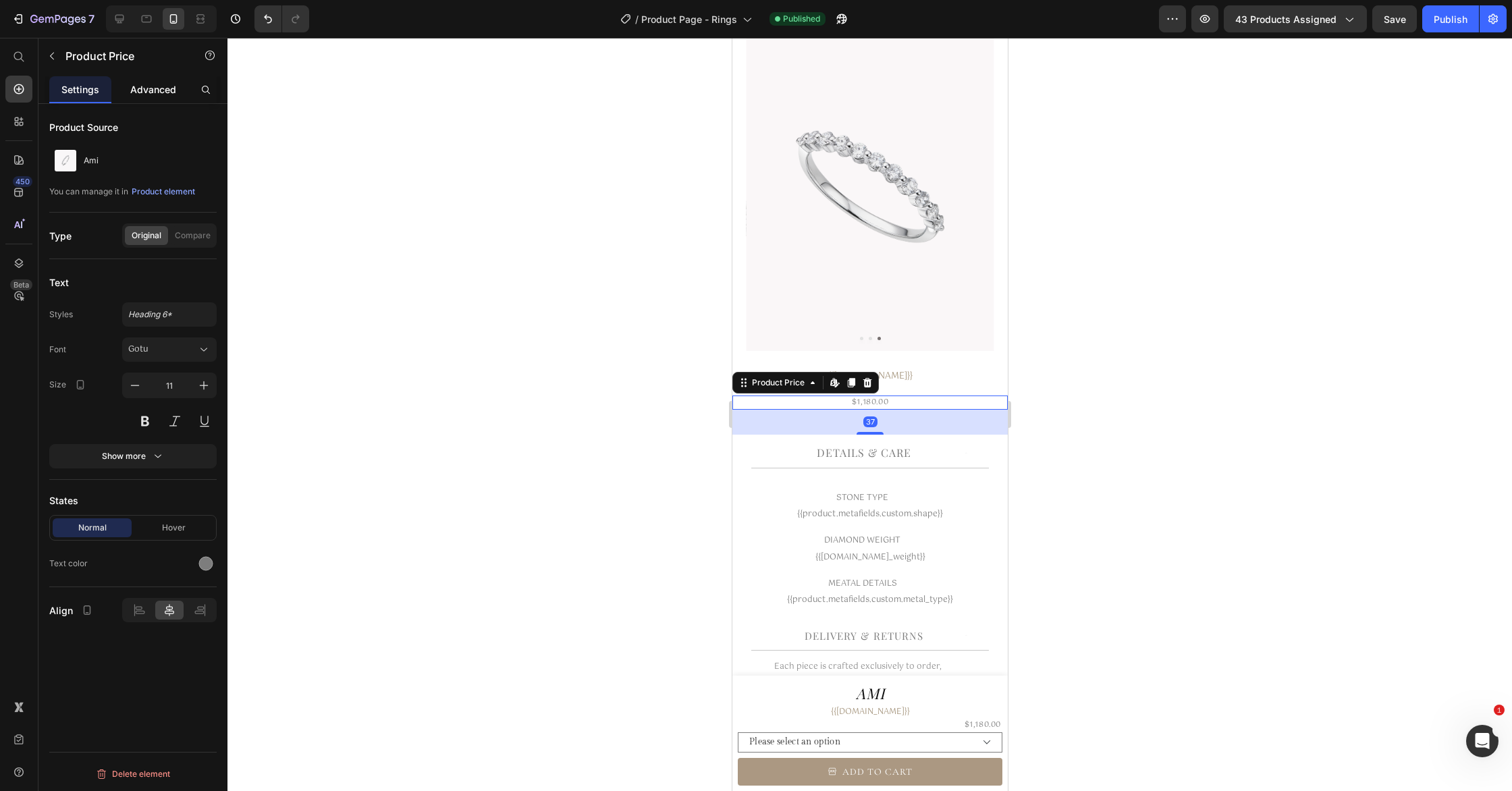 click on "Advanced" at bounding box center (153, 89) 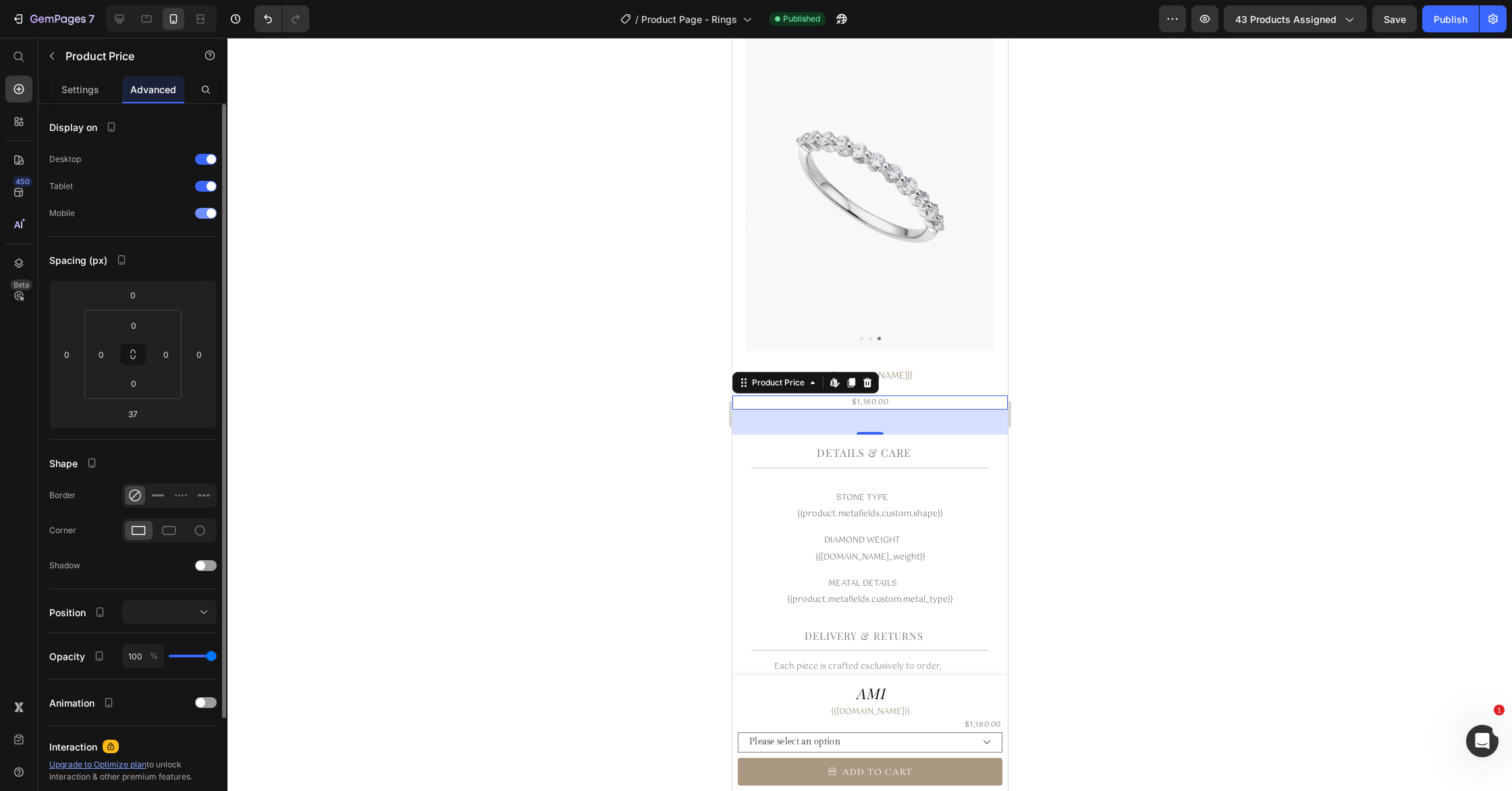 click at bounding box center [211, 213] 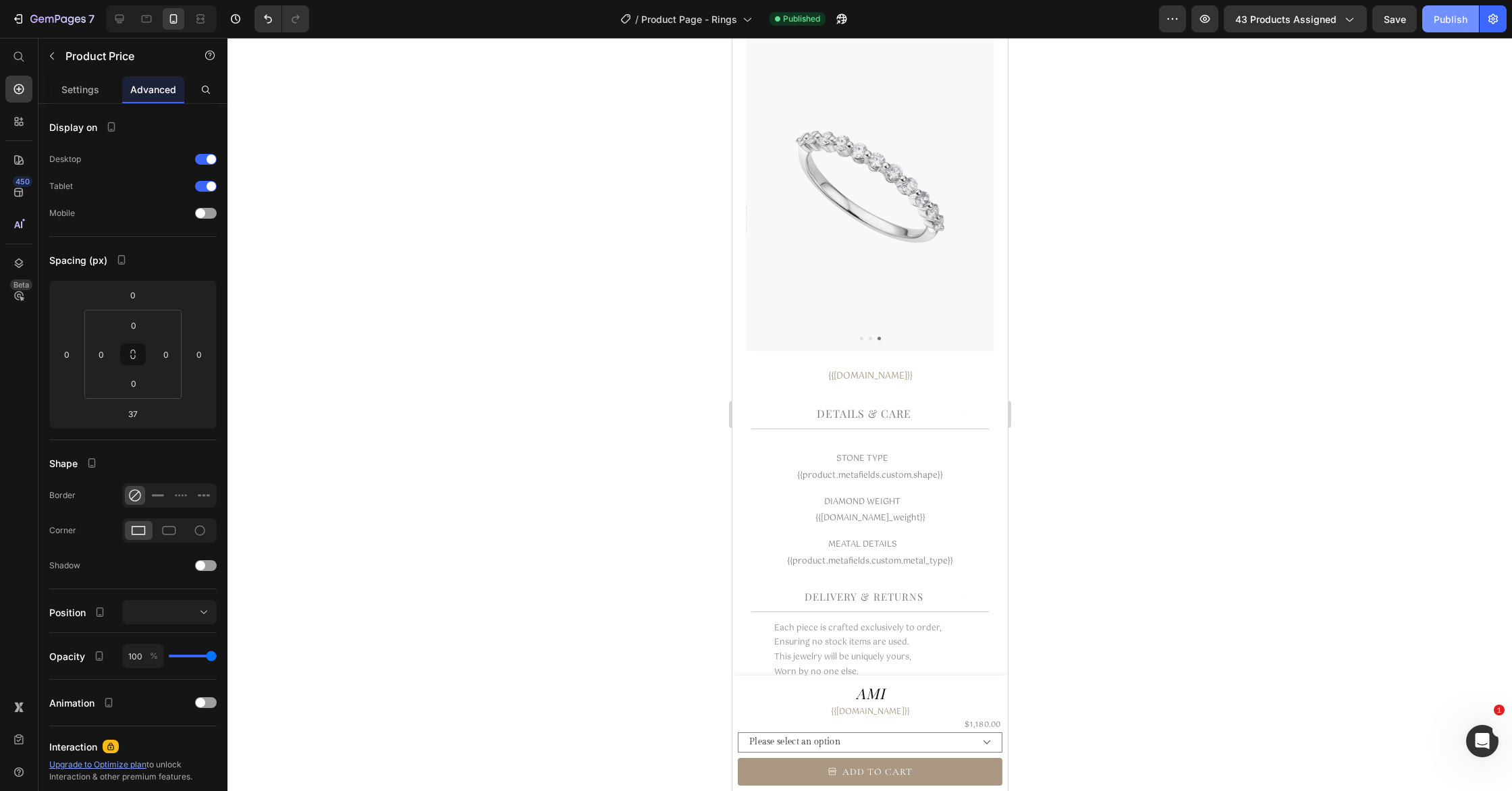 click on "Publish" at bounding box center [1451, 19] 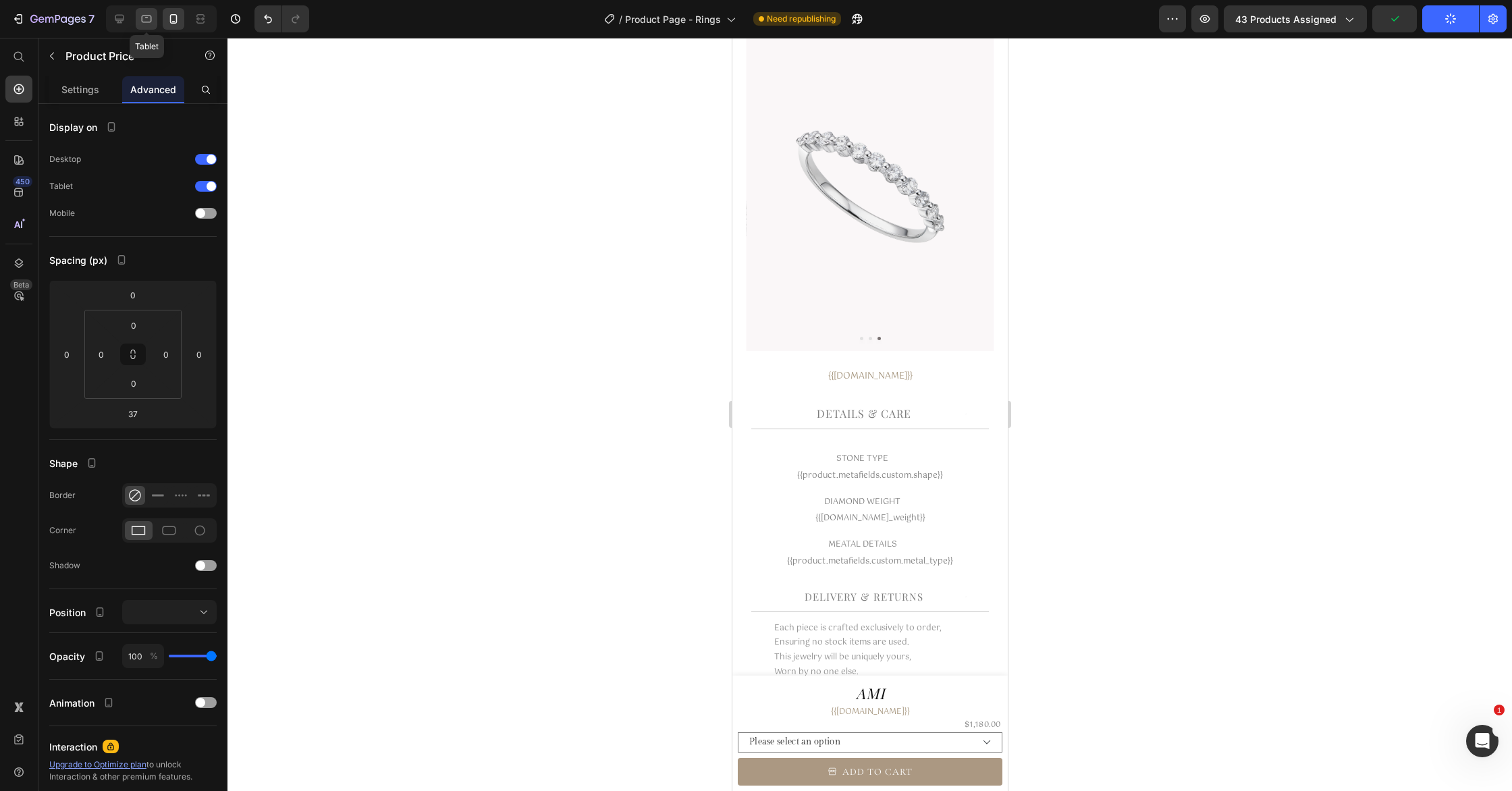 click 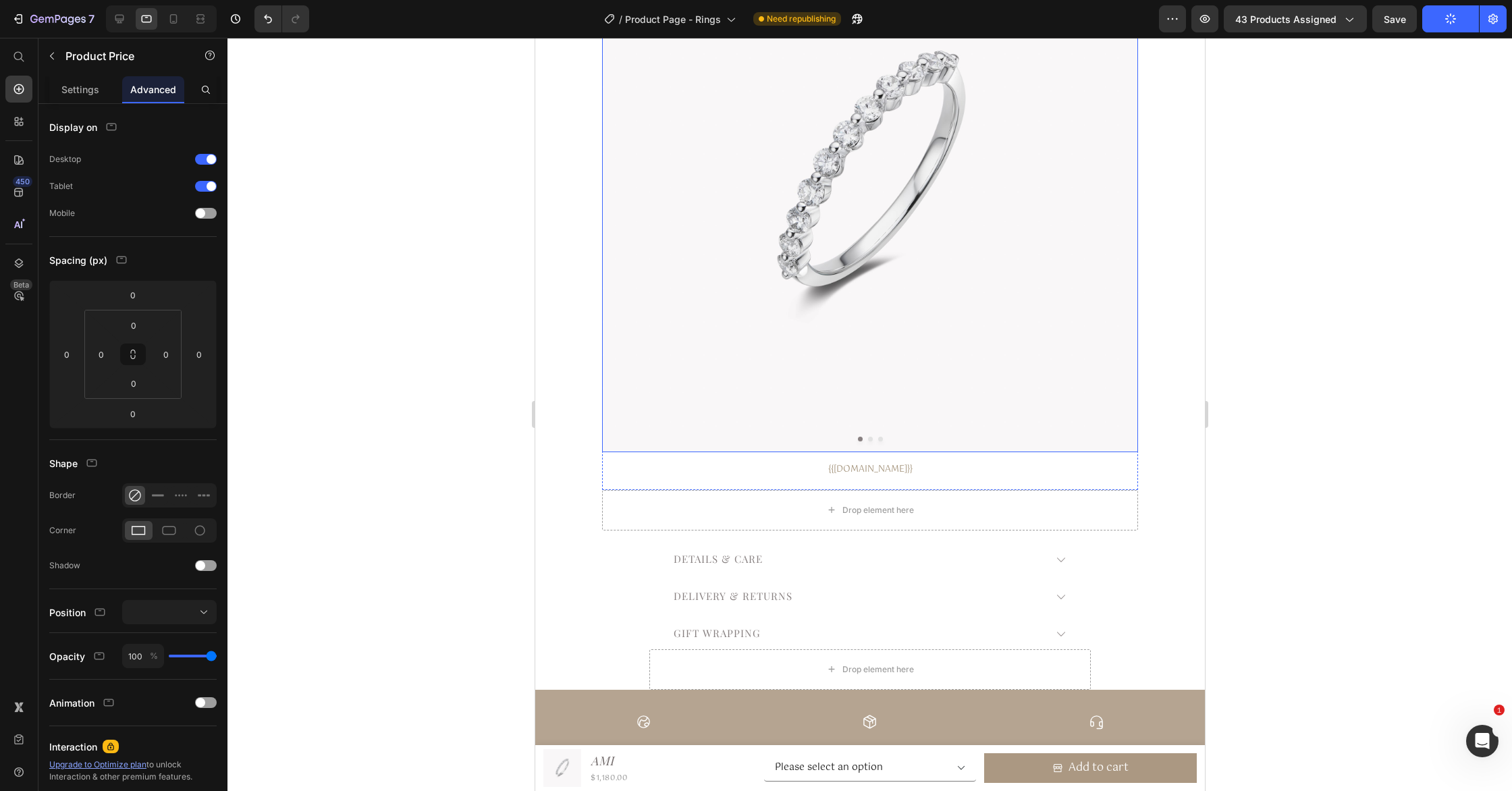 scroll, scrollTop: 225, scrollLeft: 0, axis: vertical 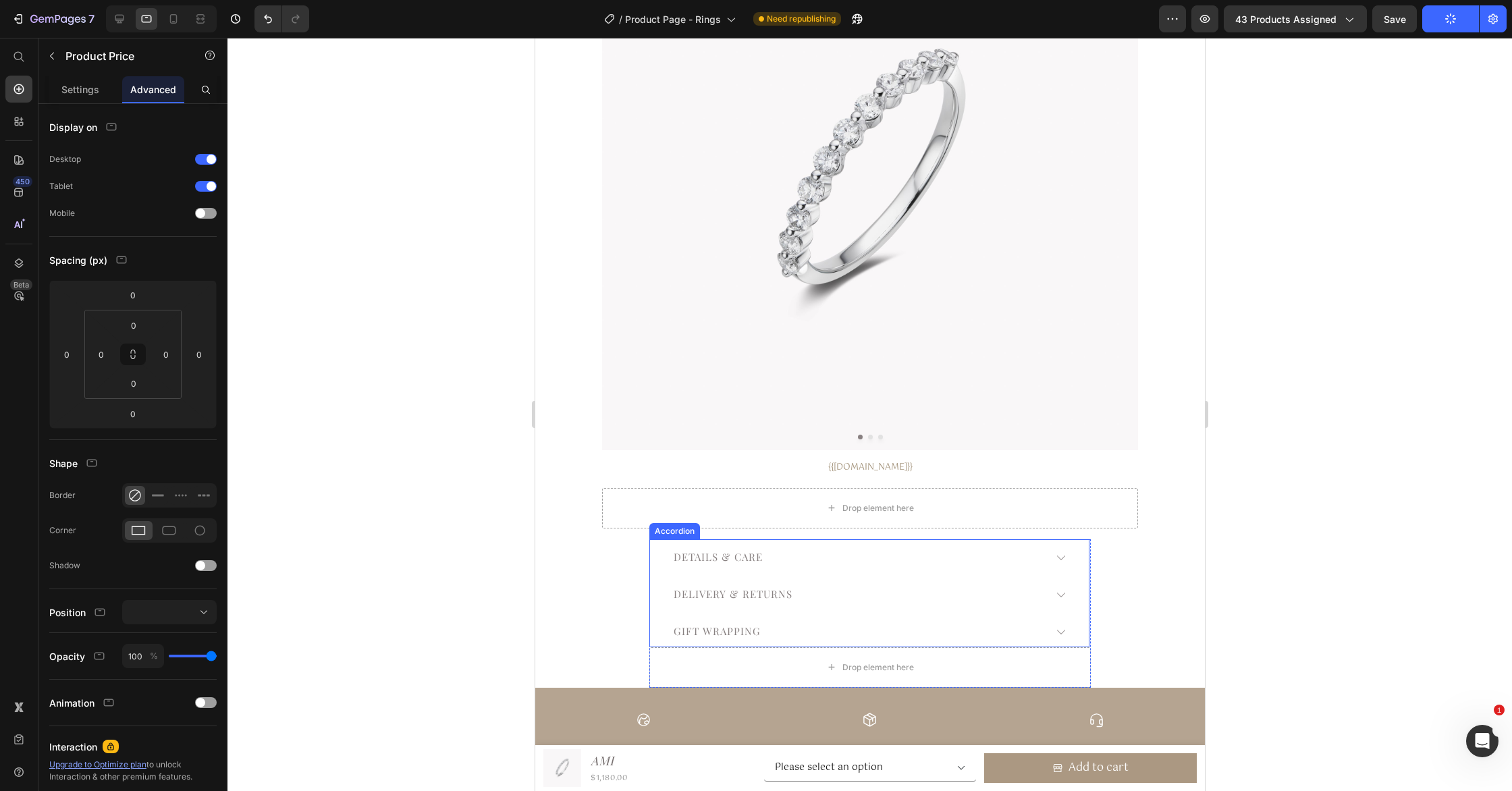 click on "Details & Care" at bounding box center [857, 557] 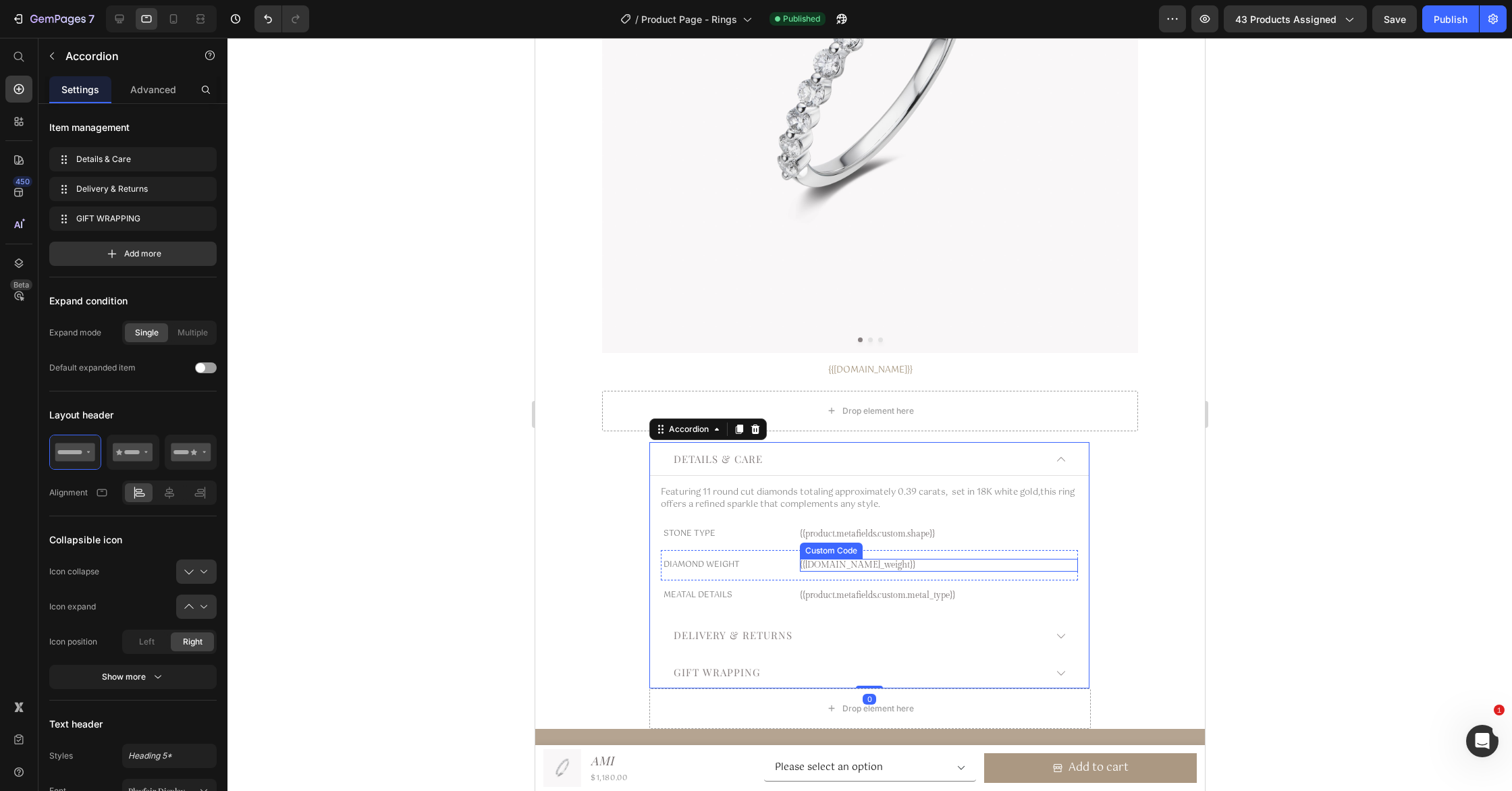 scroll, scrollTop: 342, scrollLeft: 0, axis: vertical 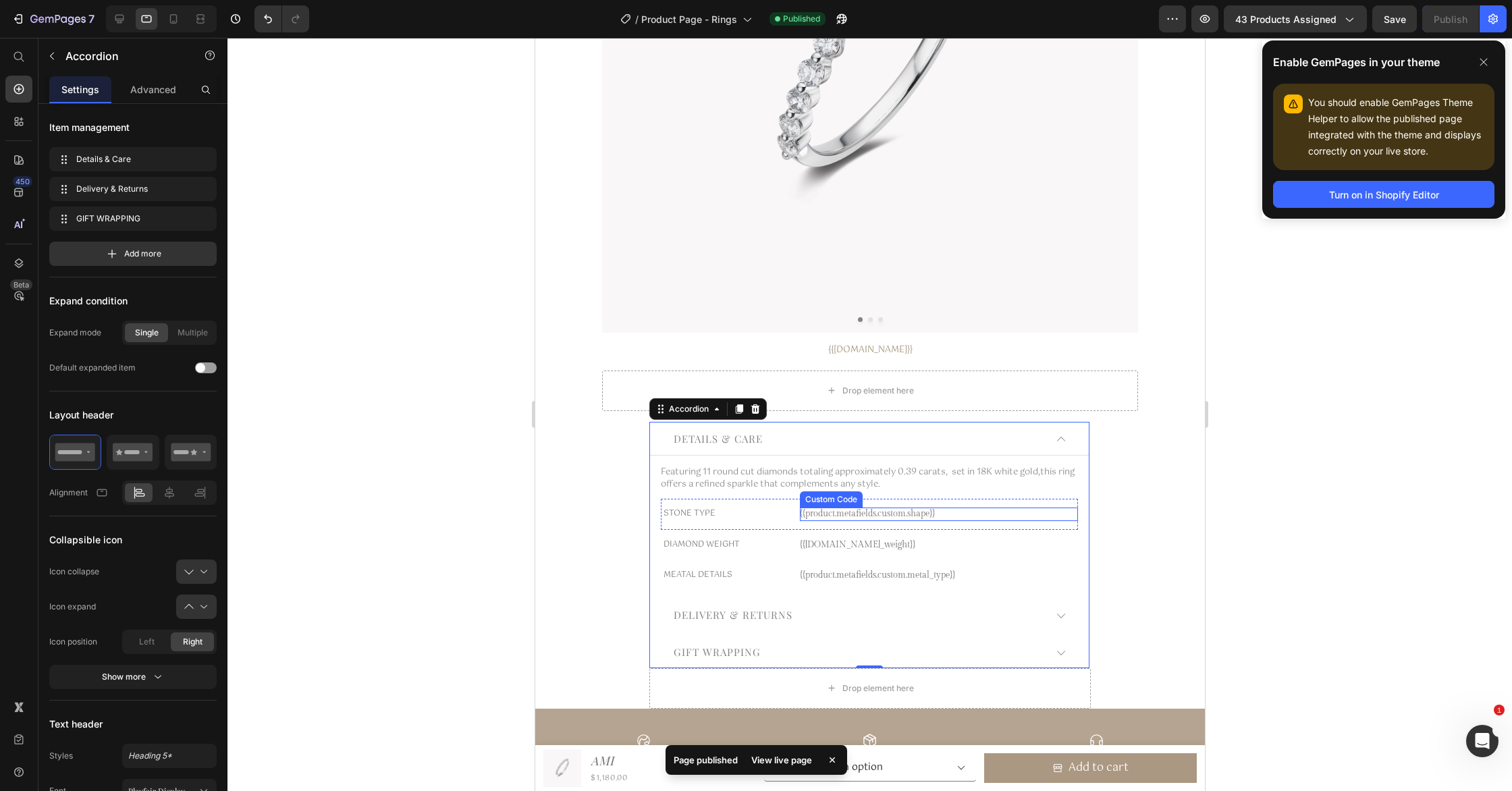 click on "{{product.metafields.custom.shape}}" at bounding box center [938, 514] 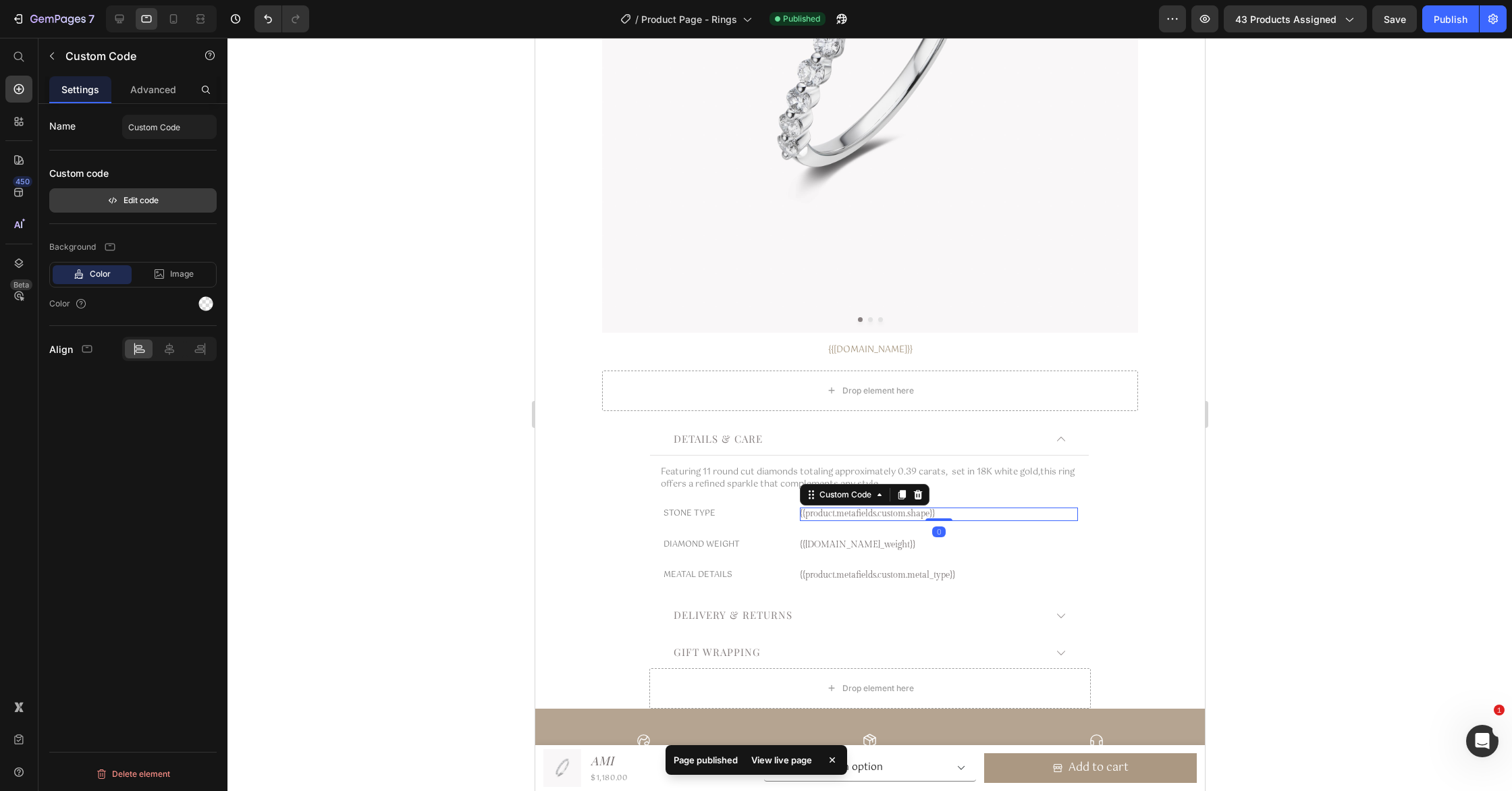 click on "Edit code" at bounding box center (133, 200) 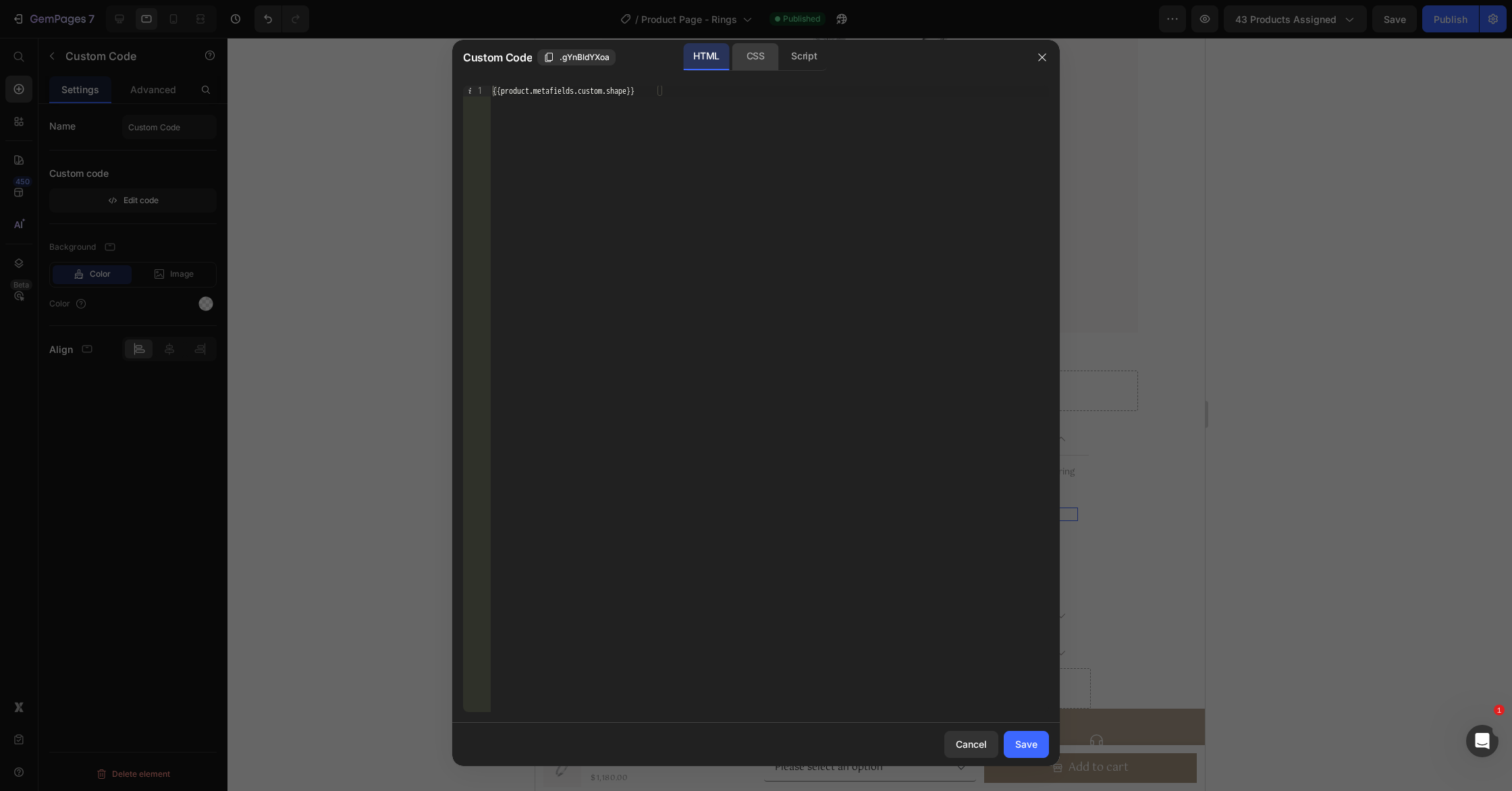 click on "CSS" 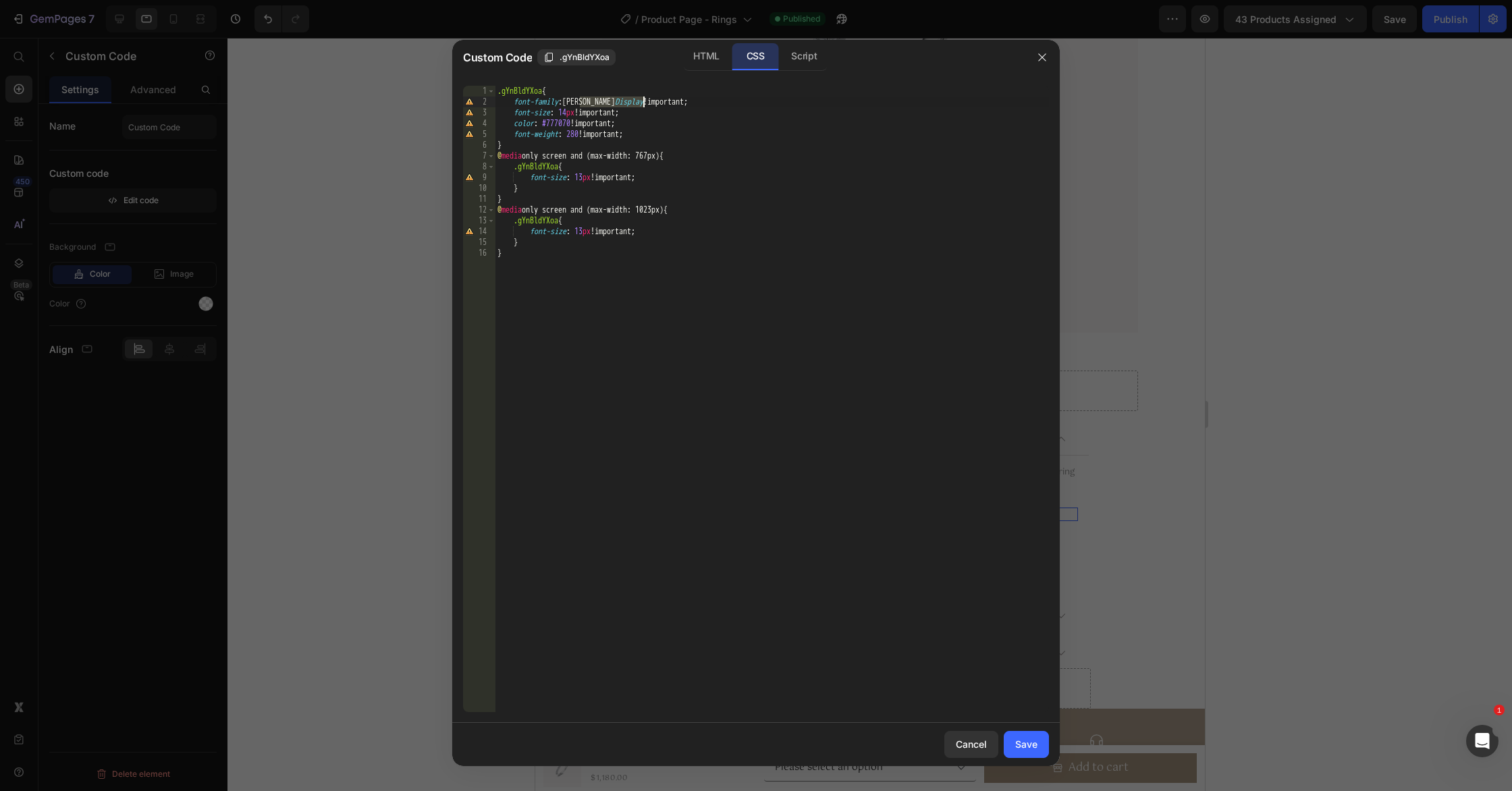 drag, startPoint x: 580, startPoint y: 99, endPoint x: 645, endPoint y: 105, distance: 65.276336 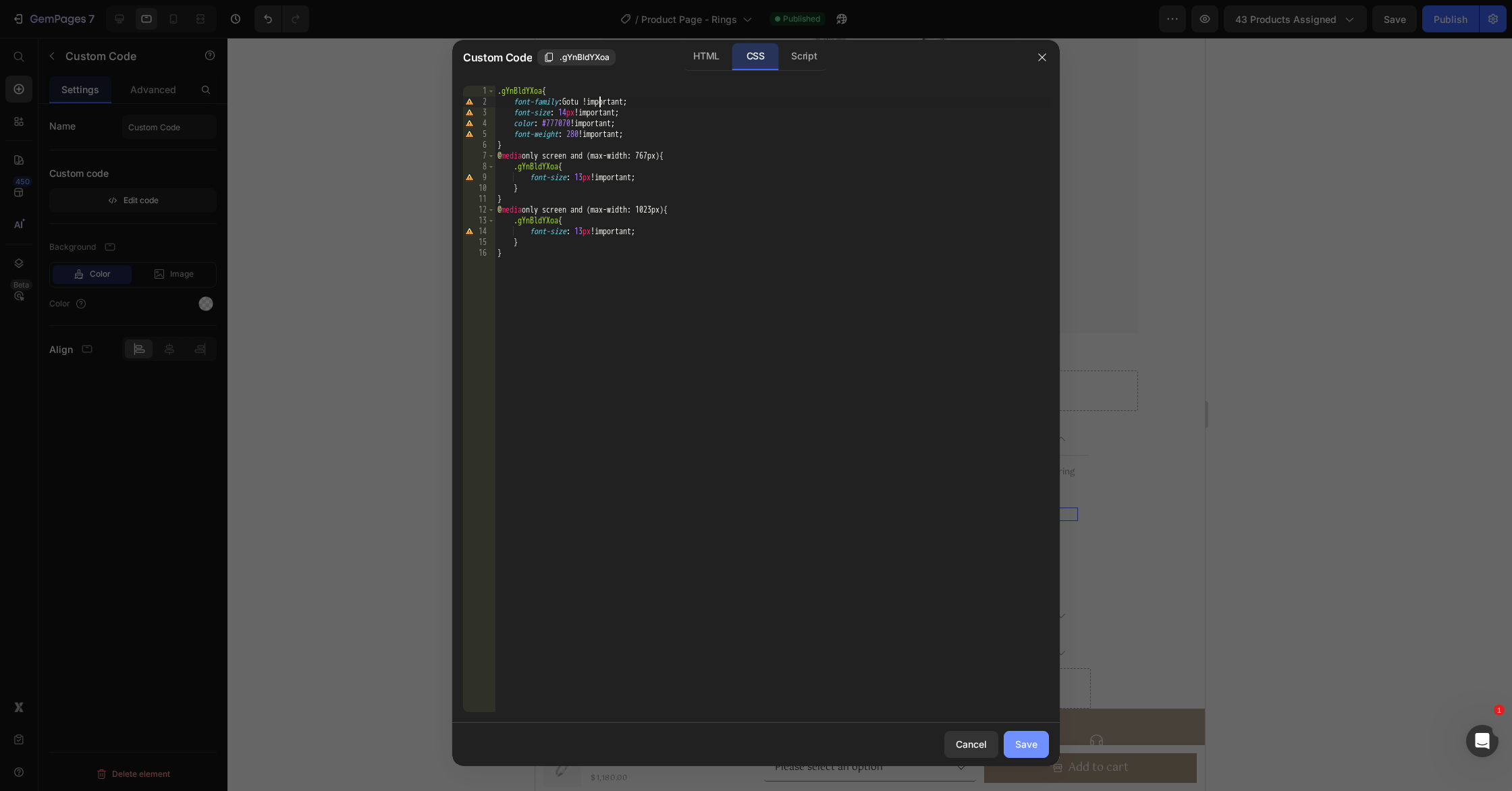 click on "Save" at bounding box center (1026, 744) 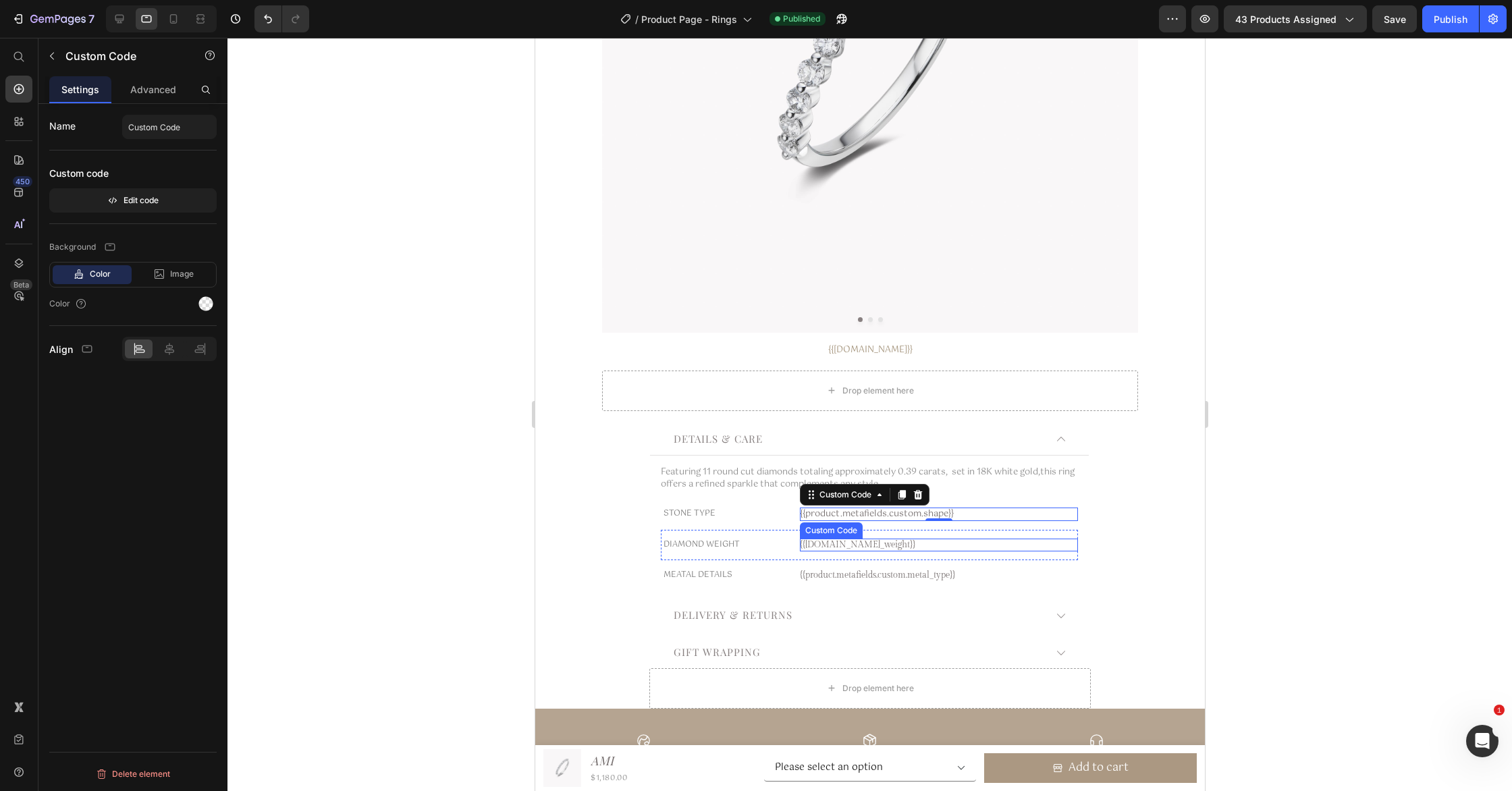 click on "{{[DOMAIN_NAME]_weight}}" at bounding box center [938, 545] 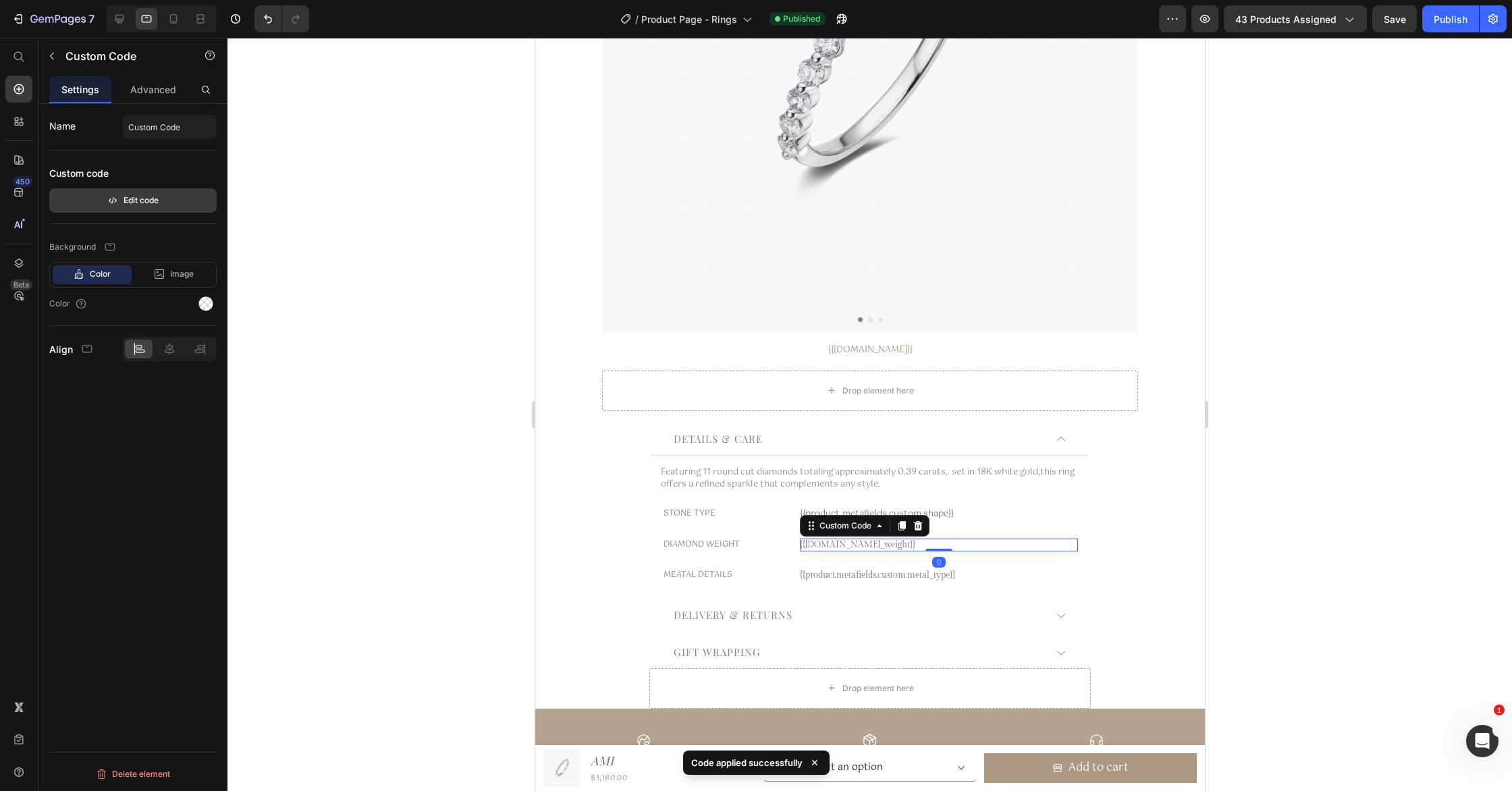 click on "Edit code" at bounding box center [133, 200] 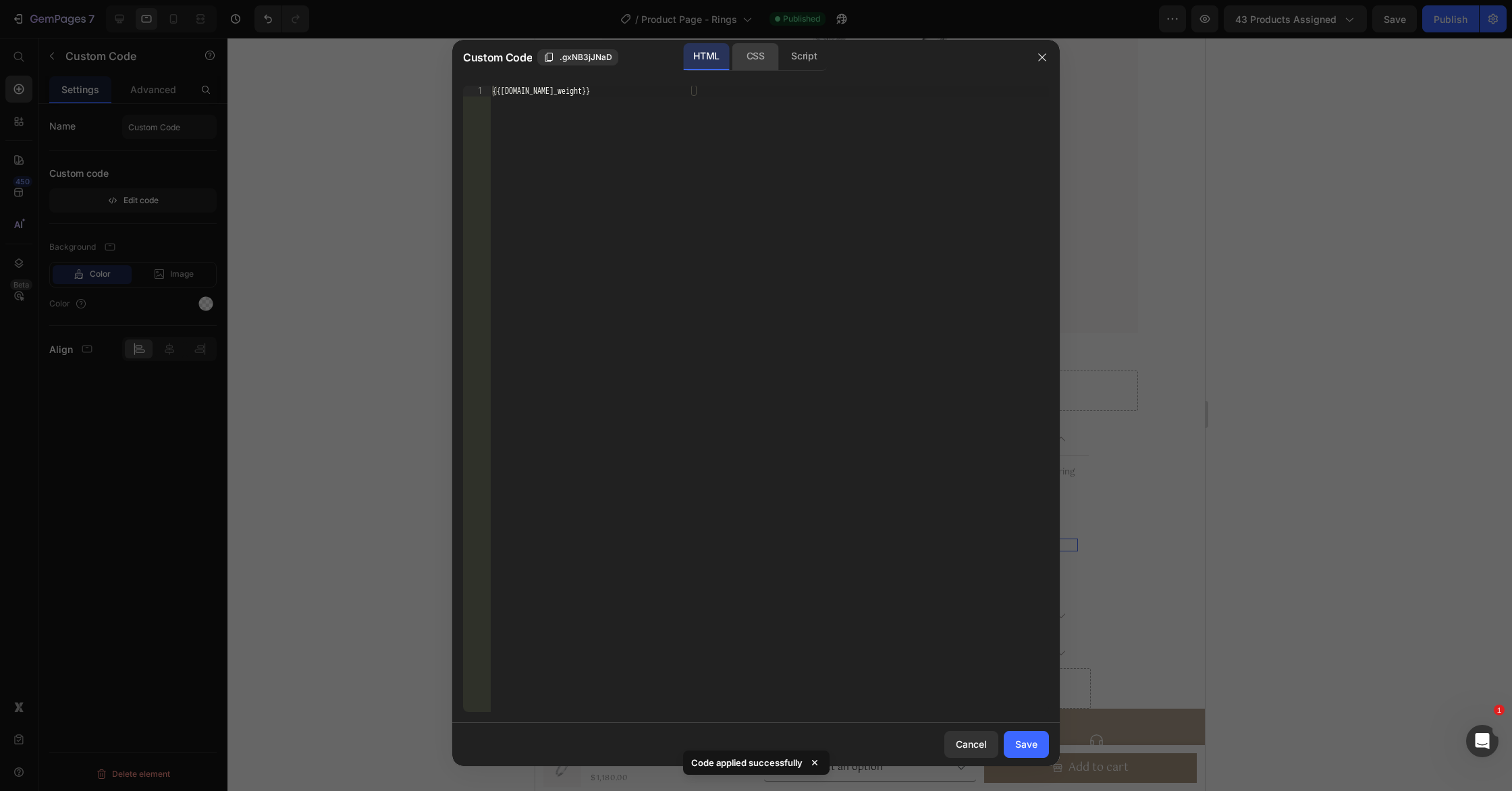 click on "CSS" 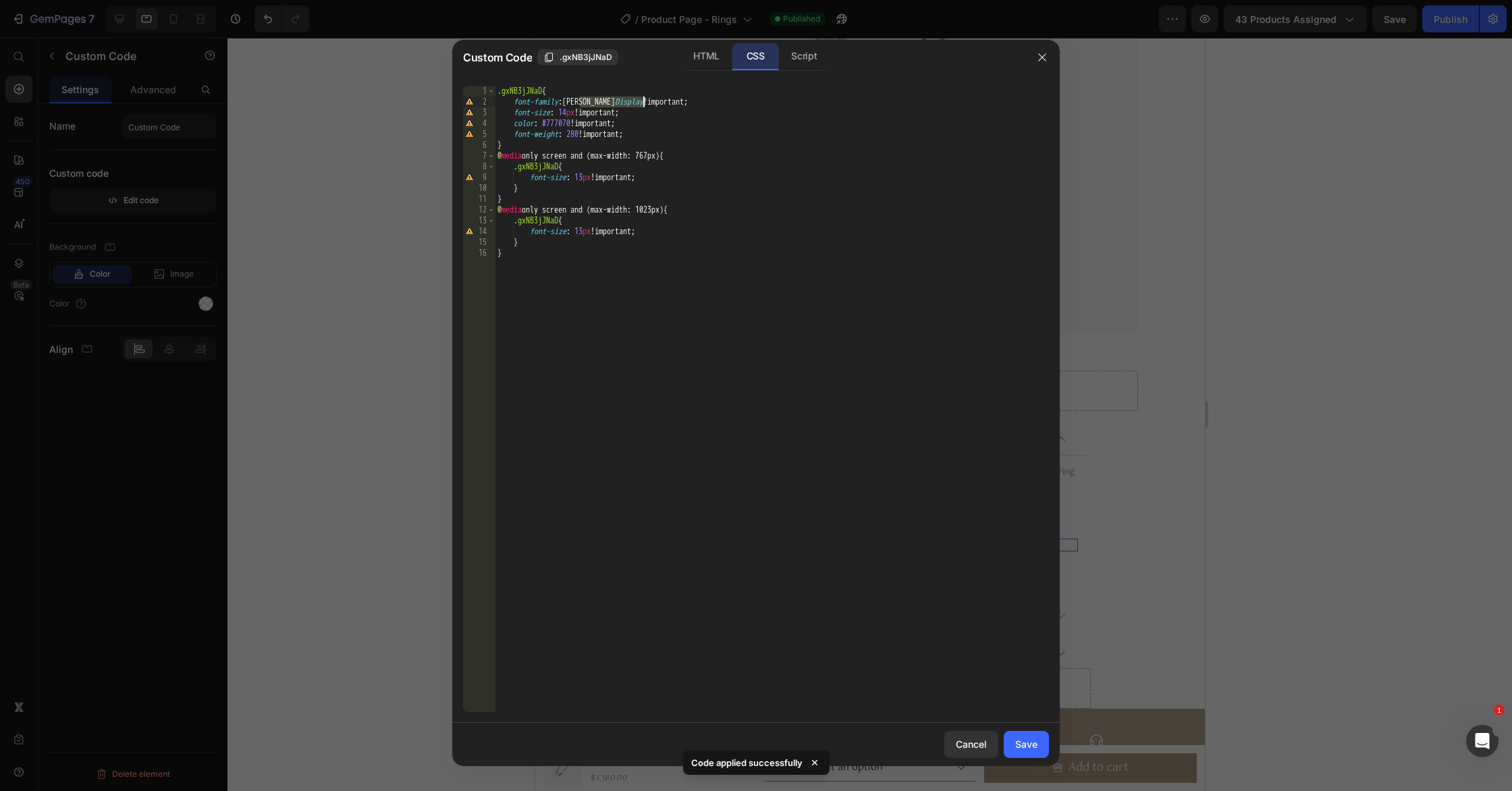 drag, startPoint x: 578, startPoint y: 100, endPoint x: 645, endPoint y: 105, distance: 67.18631 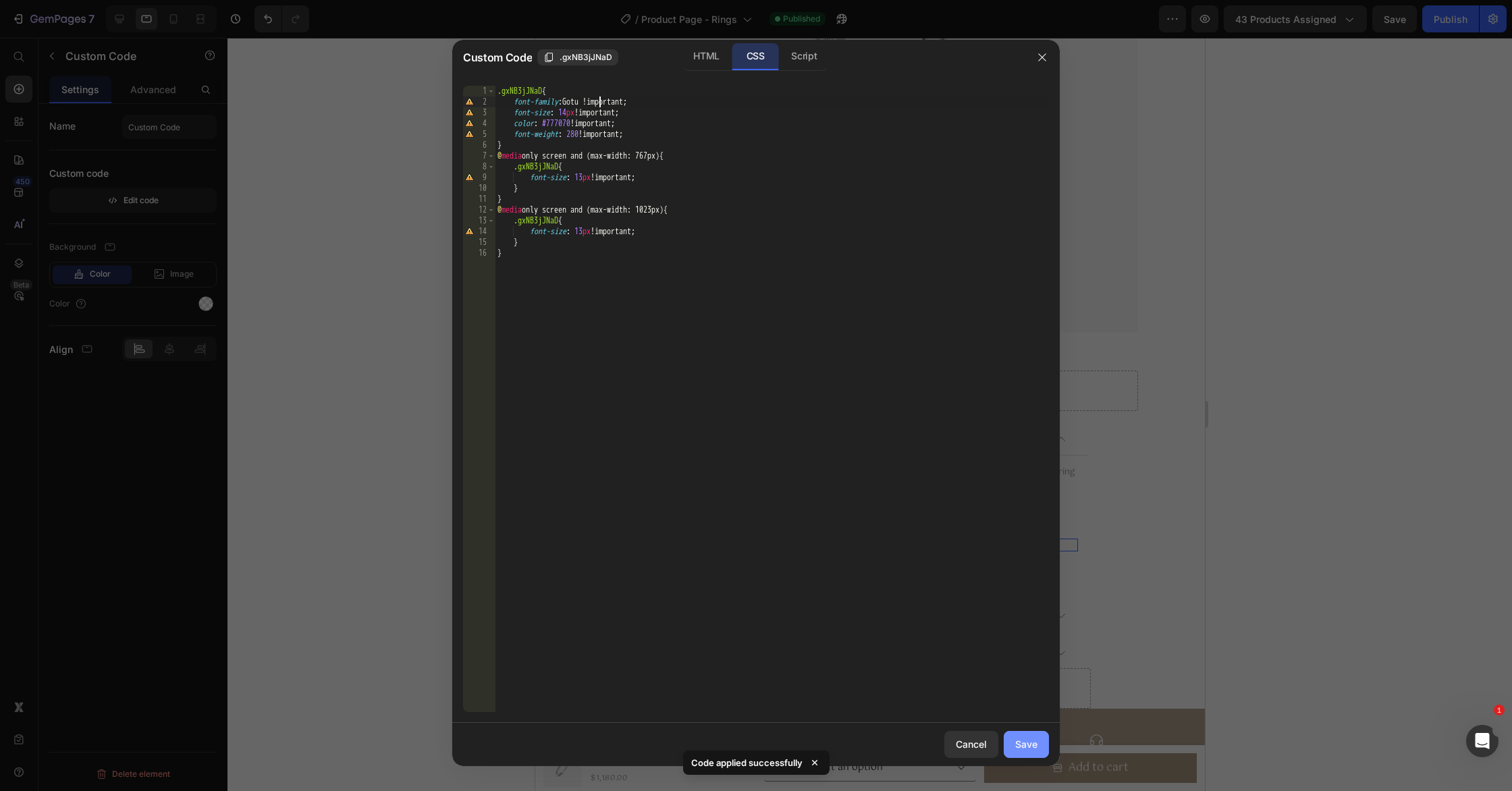 click on "Save" at bounding box center (1026, 744) 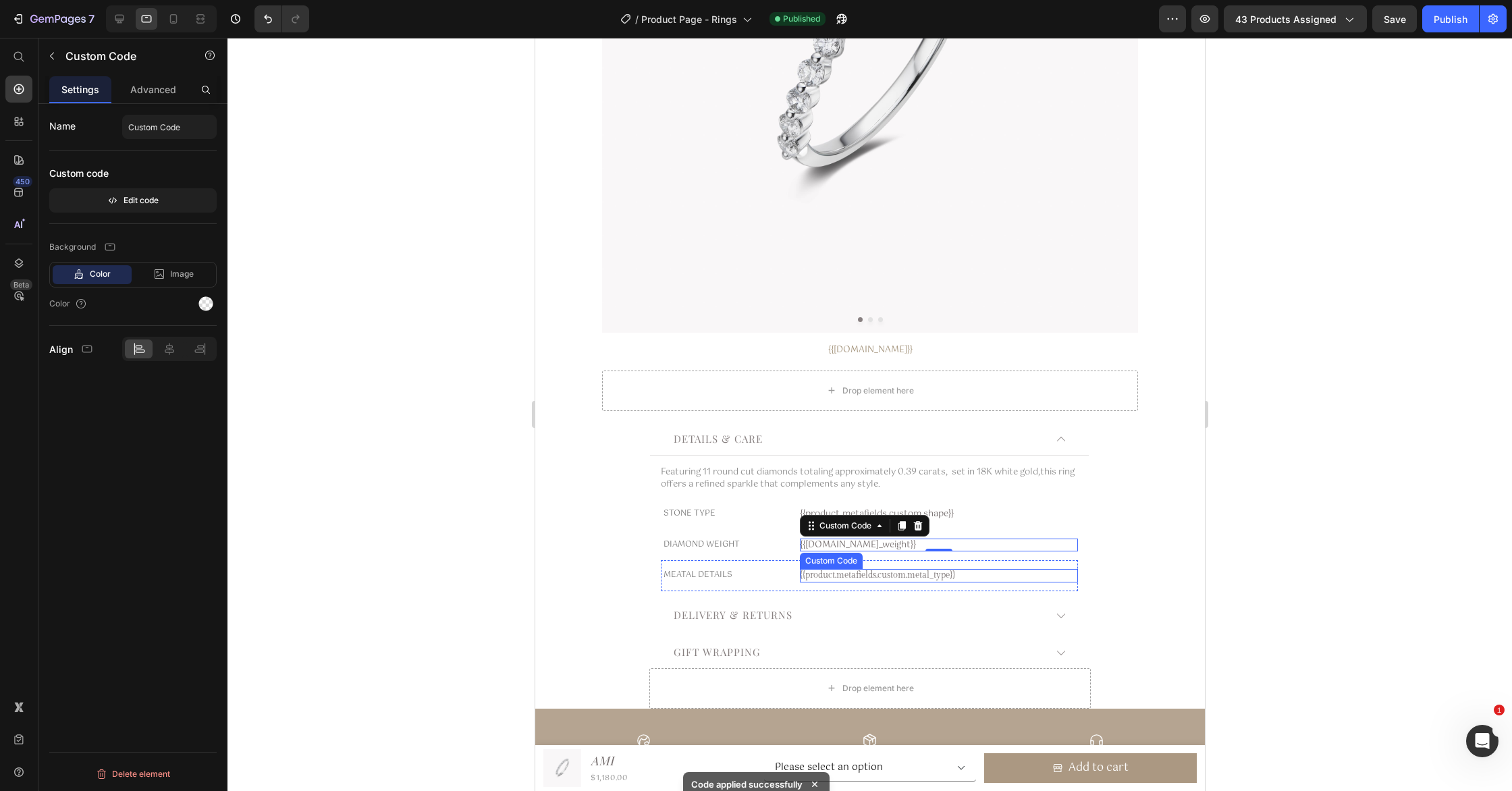 click on "{{product.metafields.custom.metal_type}}" at bounding box center [938, 576] 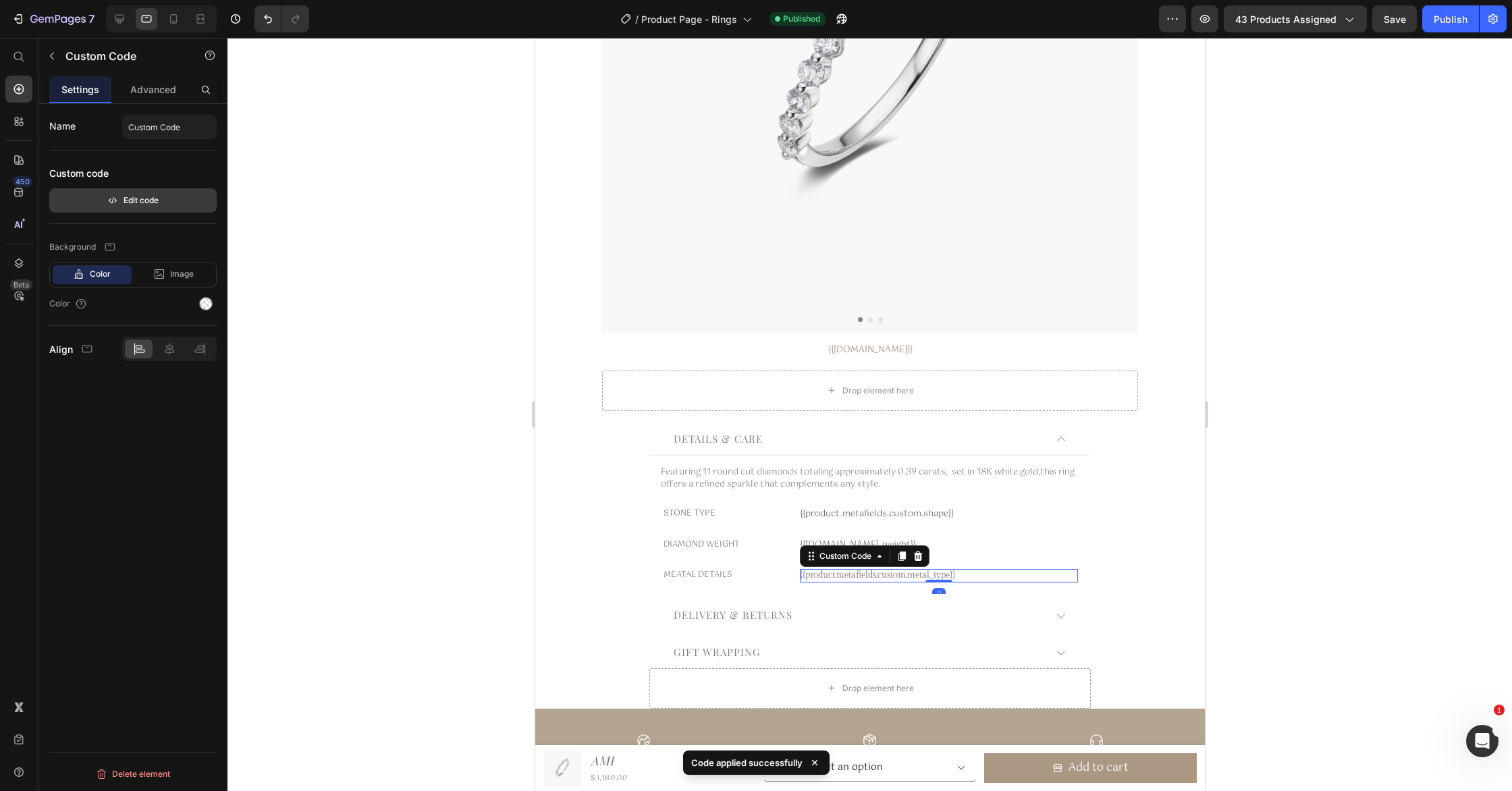 click on "Edit code" at bounding box center [133, 200] 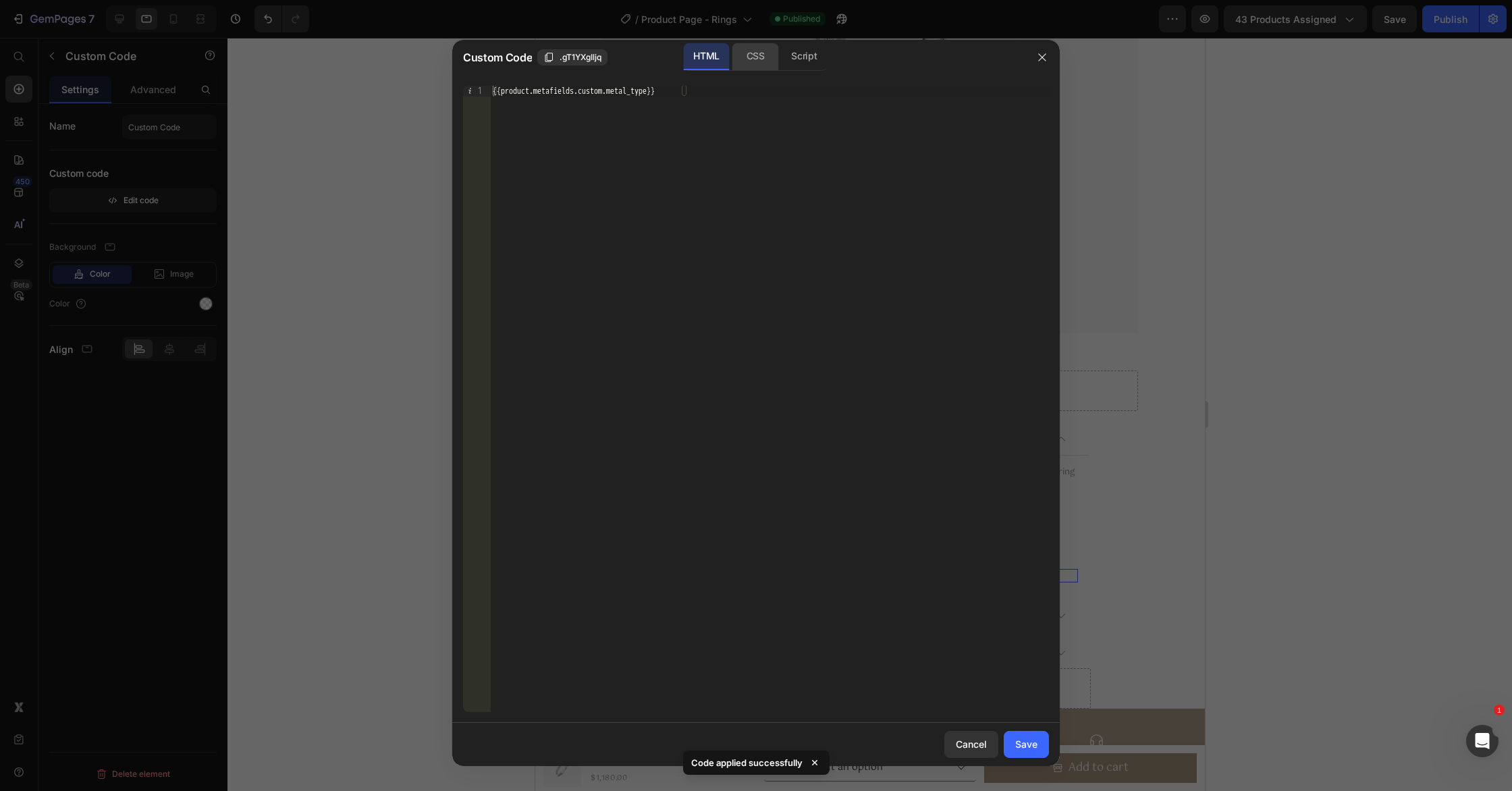 drag, startPoint x: 754, startPoint y: 53, endPoint x: 745, endPoint y: 65, distance: 15 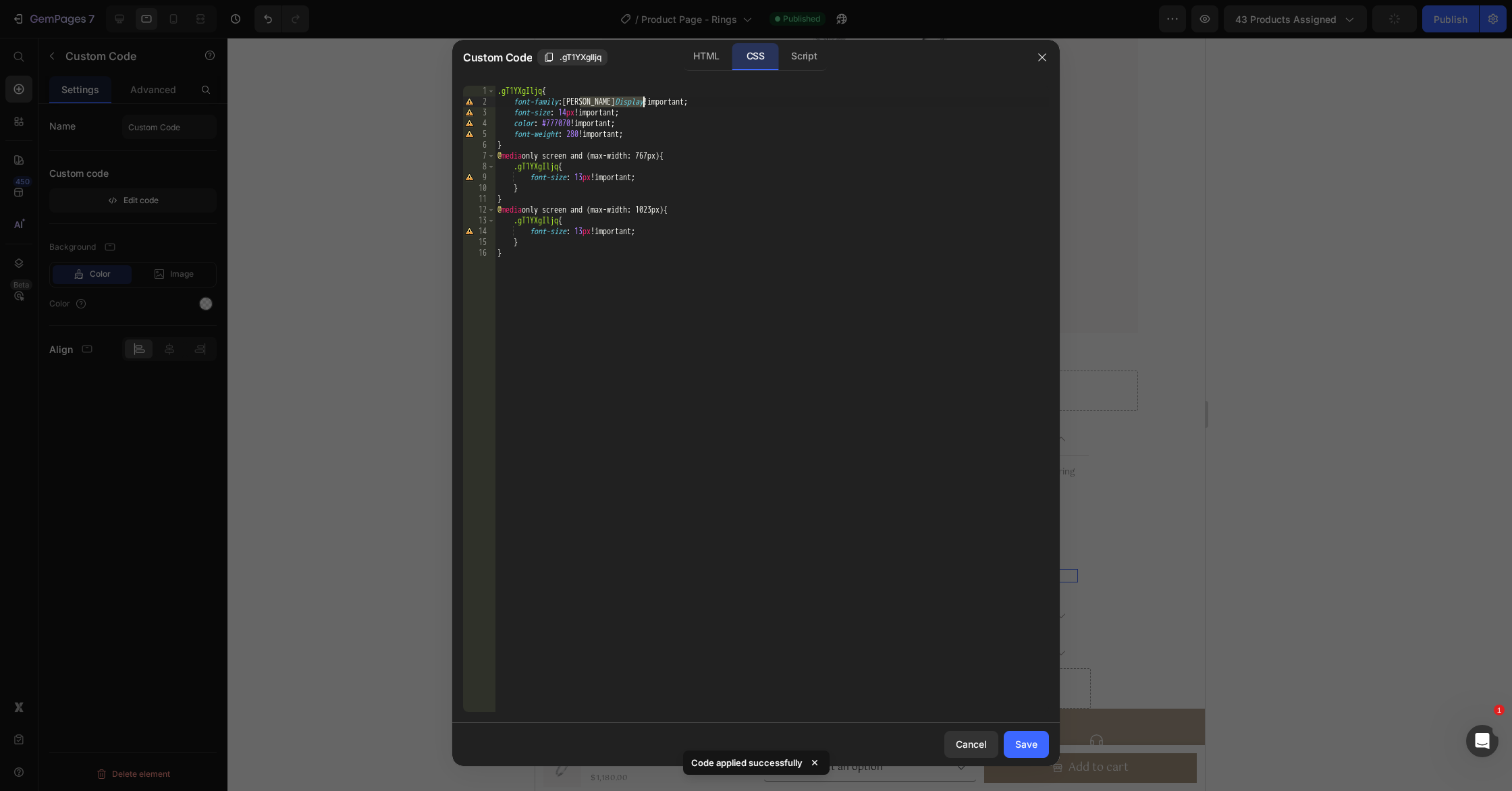 drag, startPoint x: 580, startPoint y: 101, endPoint x: 649, endPoint y: 102, distance: 69.00725 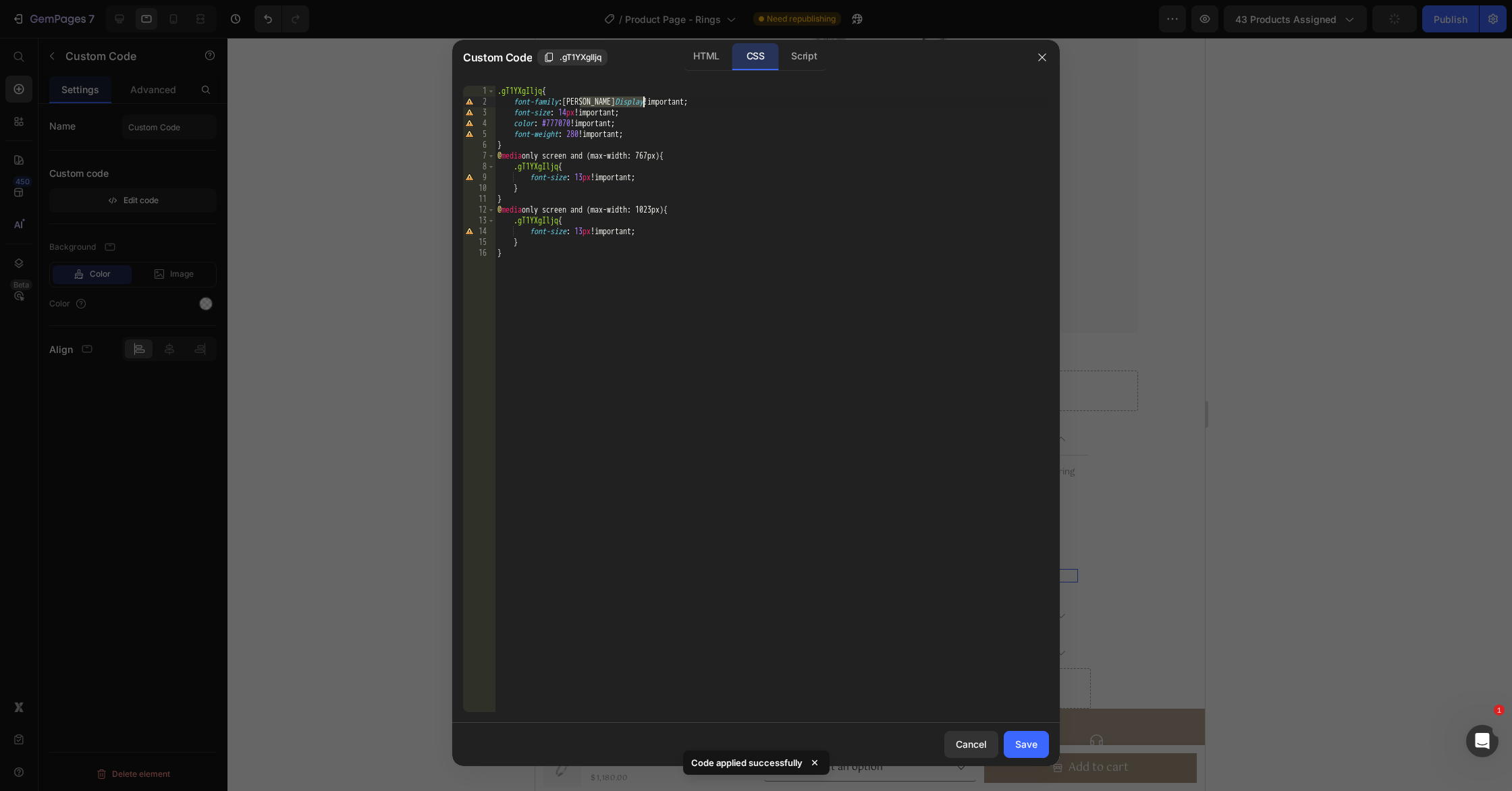 paste on "otu" 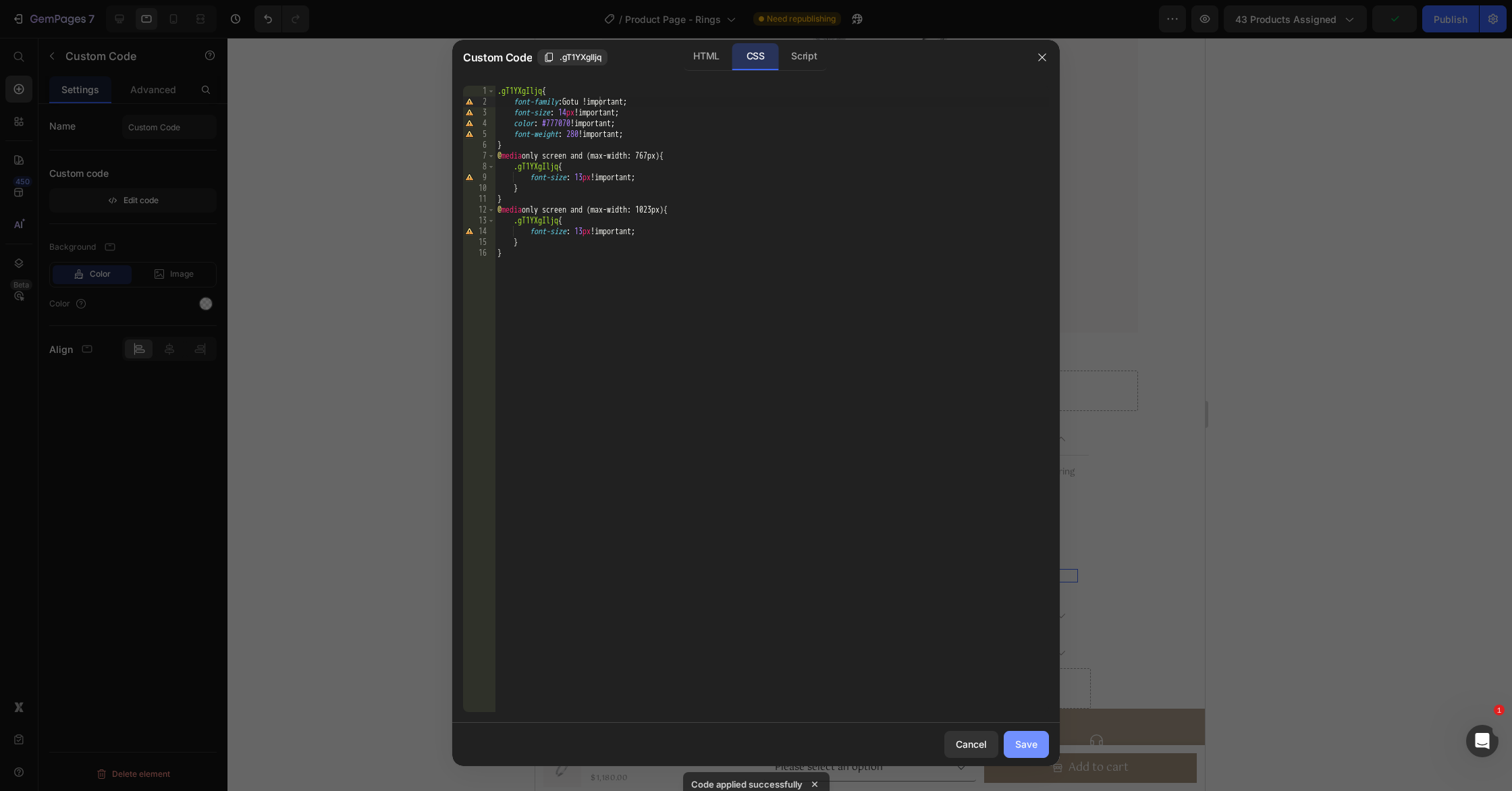 click on "Save" at bounding box center (1026, 744) 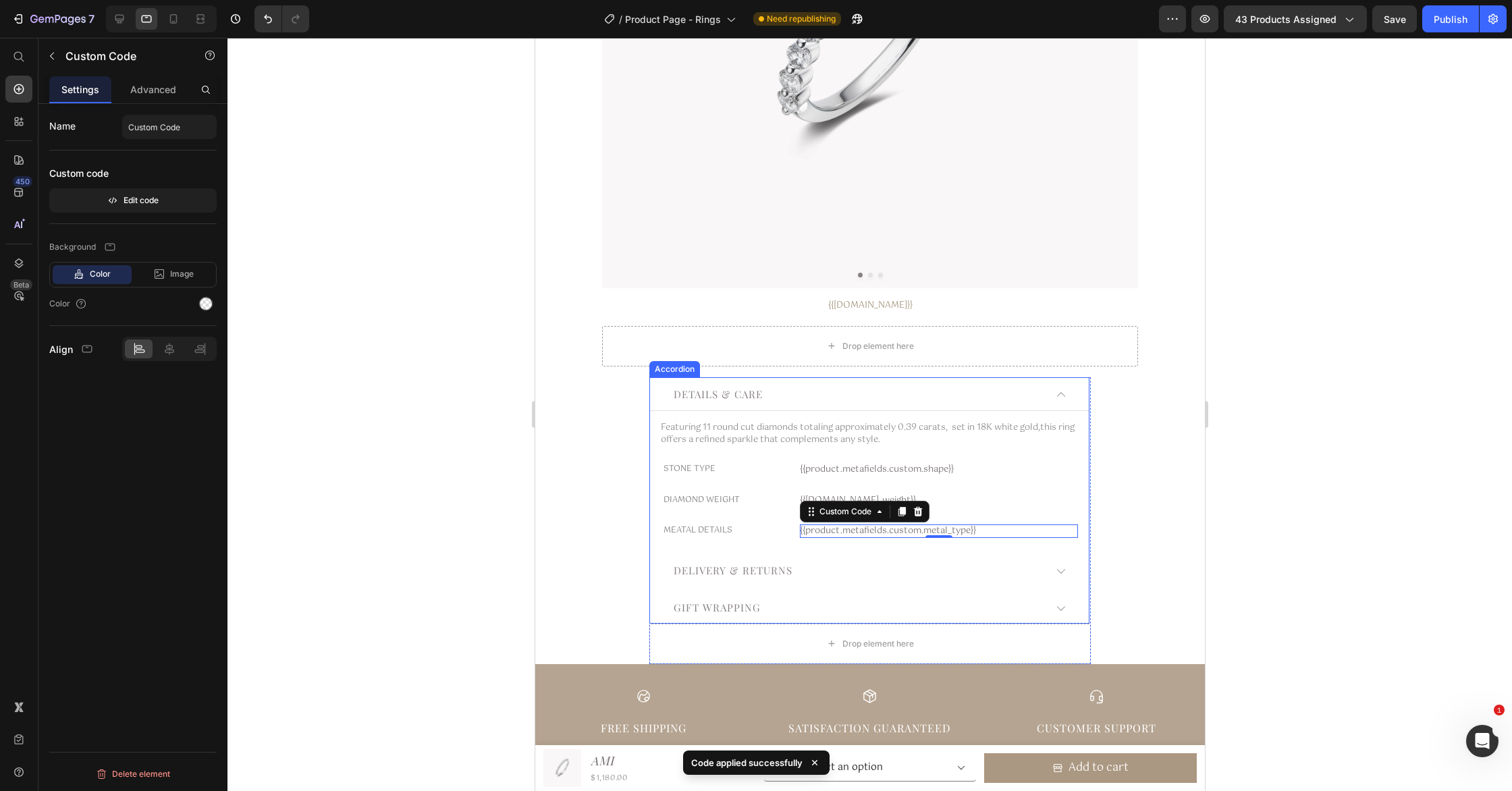 scroll, scrollTop: 389, scrollLeft: 0, axis: vertical 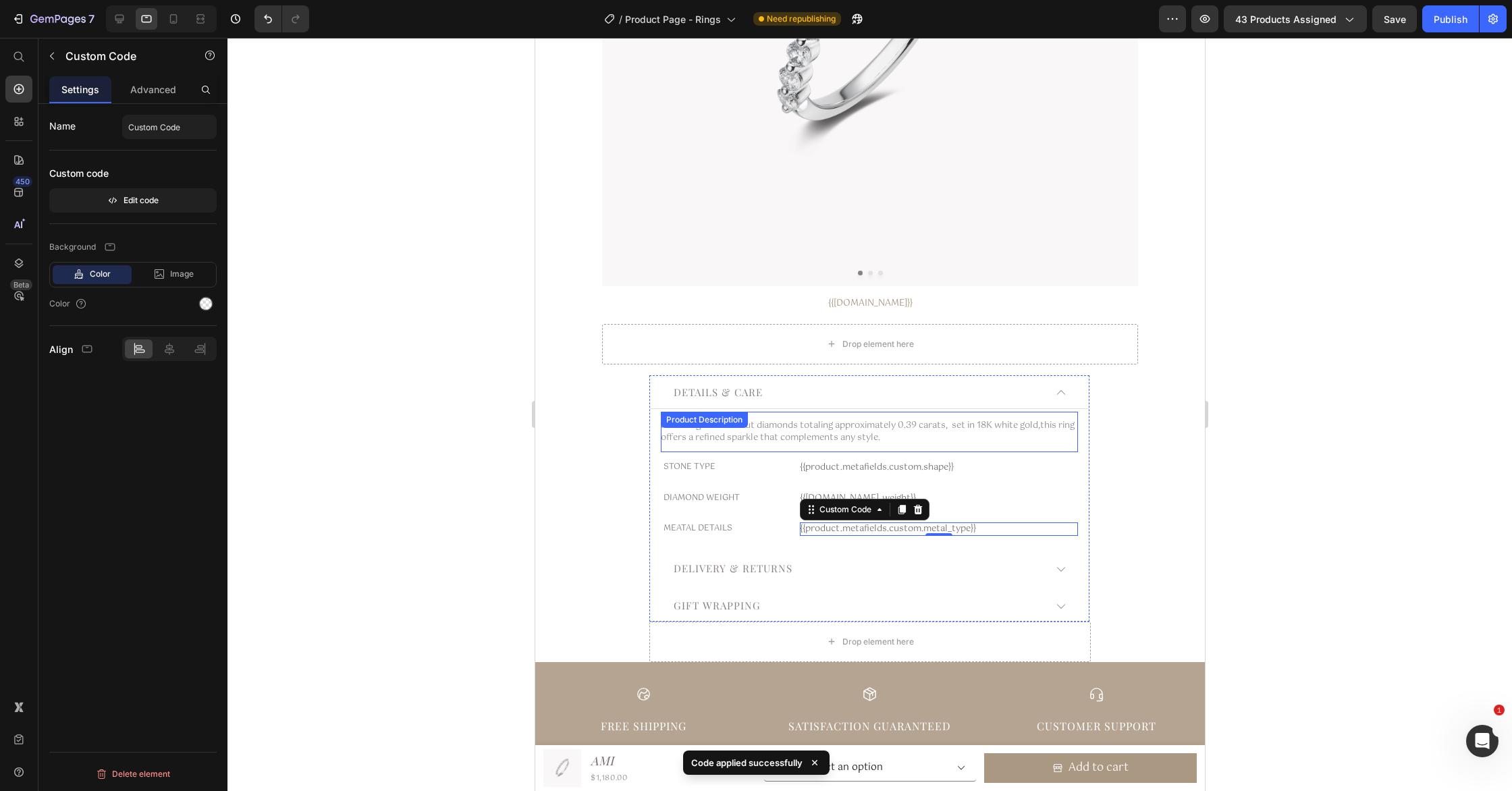 click on "Featuring 11 round cut diamonds totaling approximately 0.39 carats,  set in 18K white gold,  this ring offers a refined sparkle that complements any style." at bounding box center [869, 432] 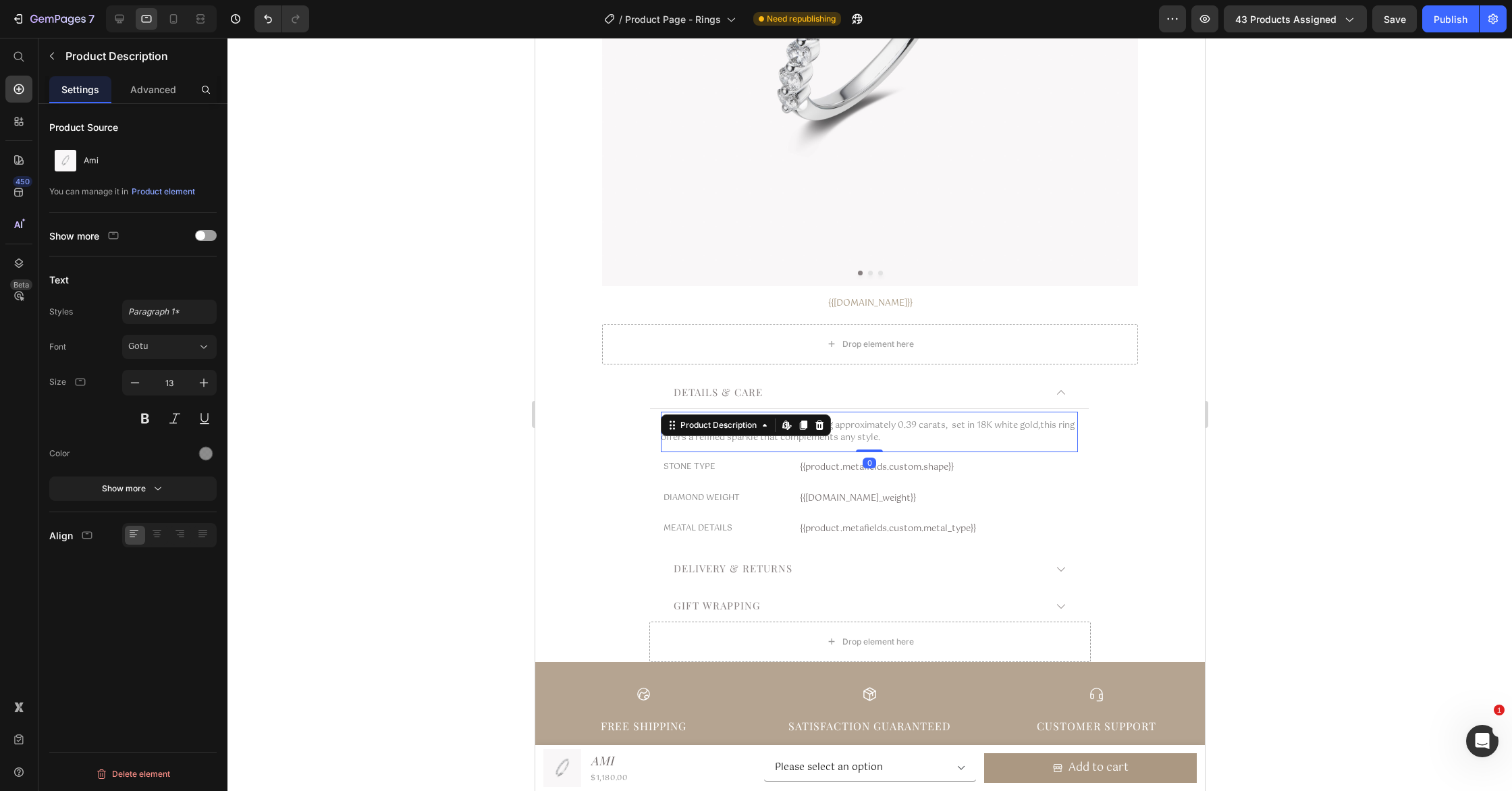 drag, startPoint x: 205, startPoint y: 449, endPoint x: 271, endPoint y: 419, distance: 72.49828 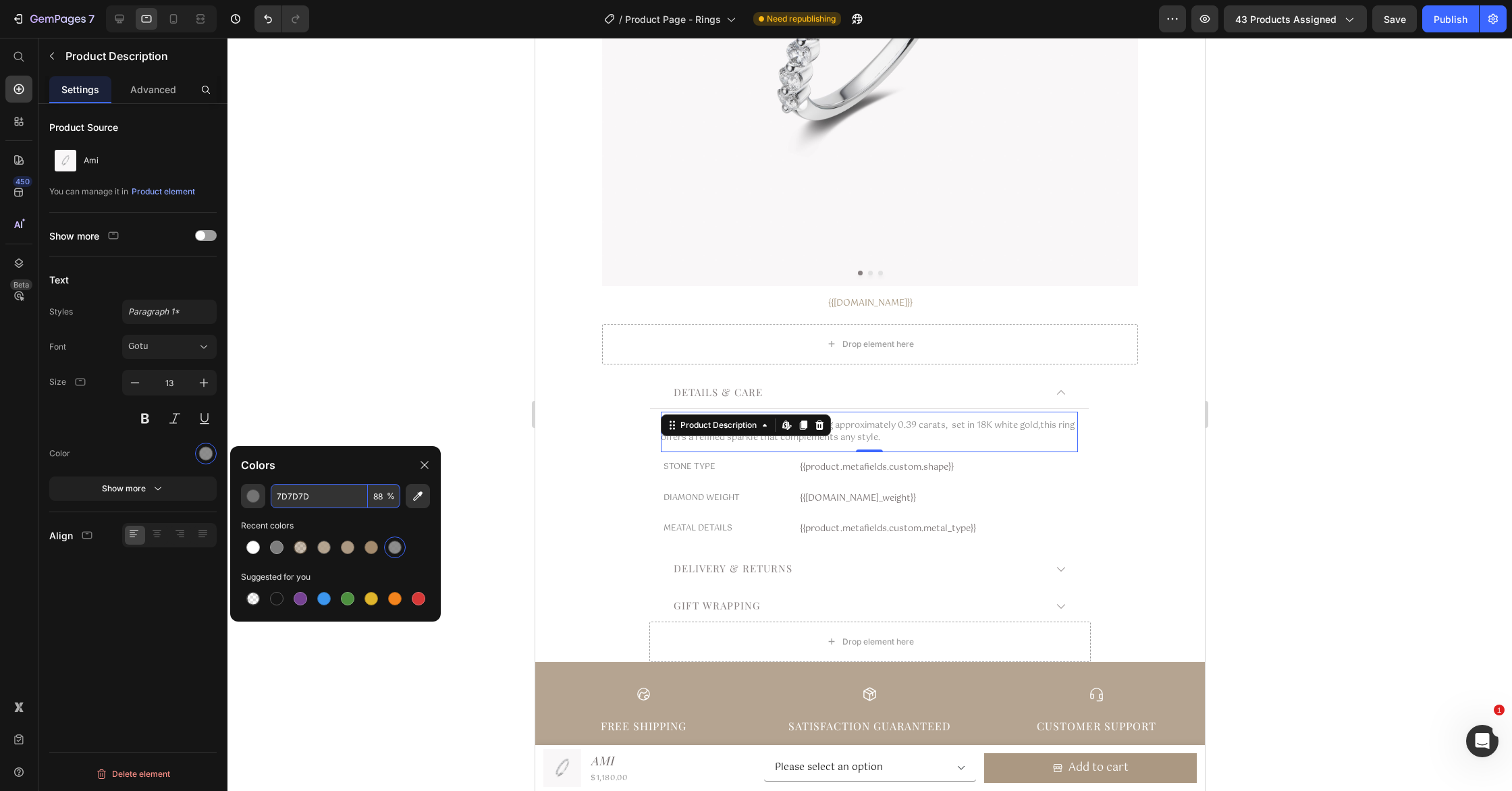 click on "7D7D7D" at bounding box center (319, 496) 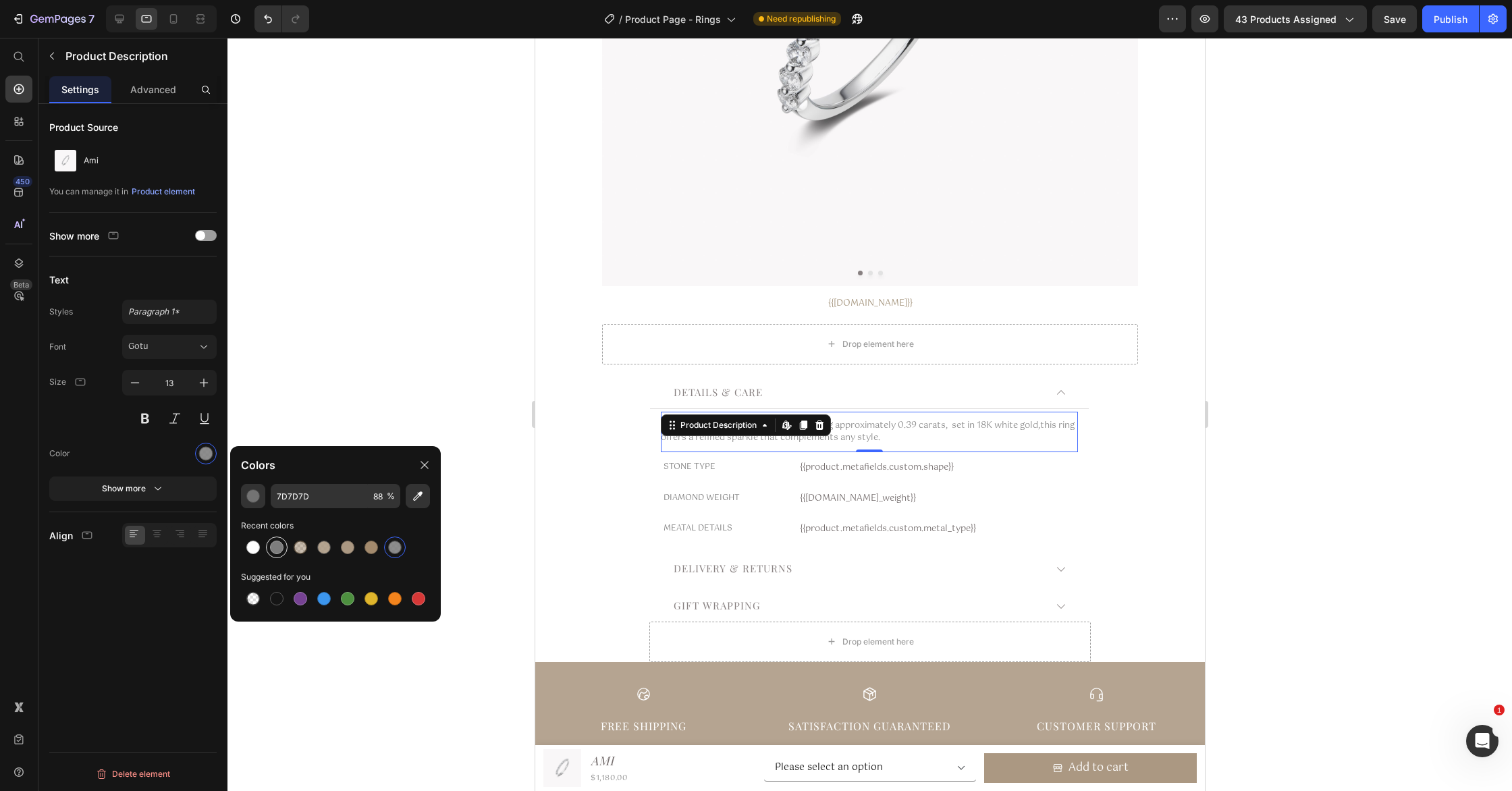 click at bounding box center [277, 547] 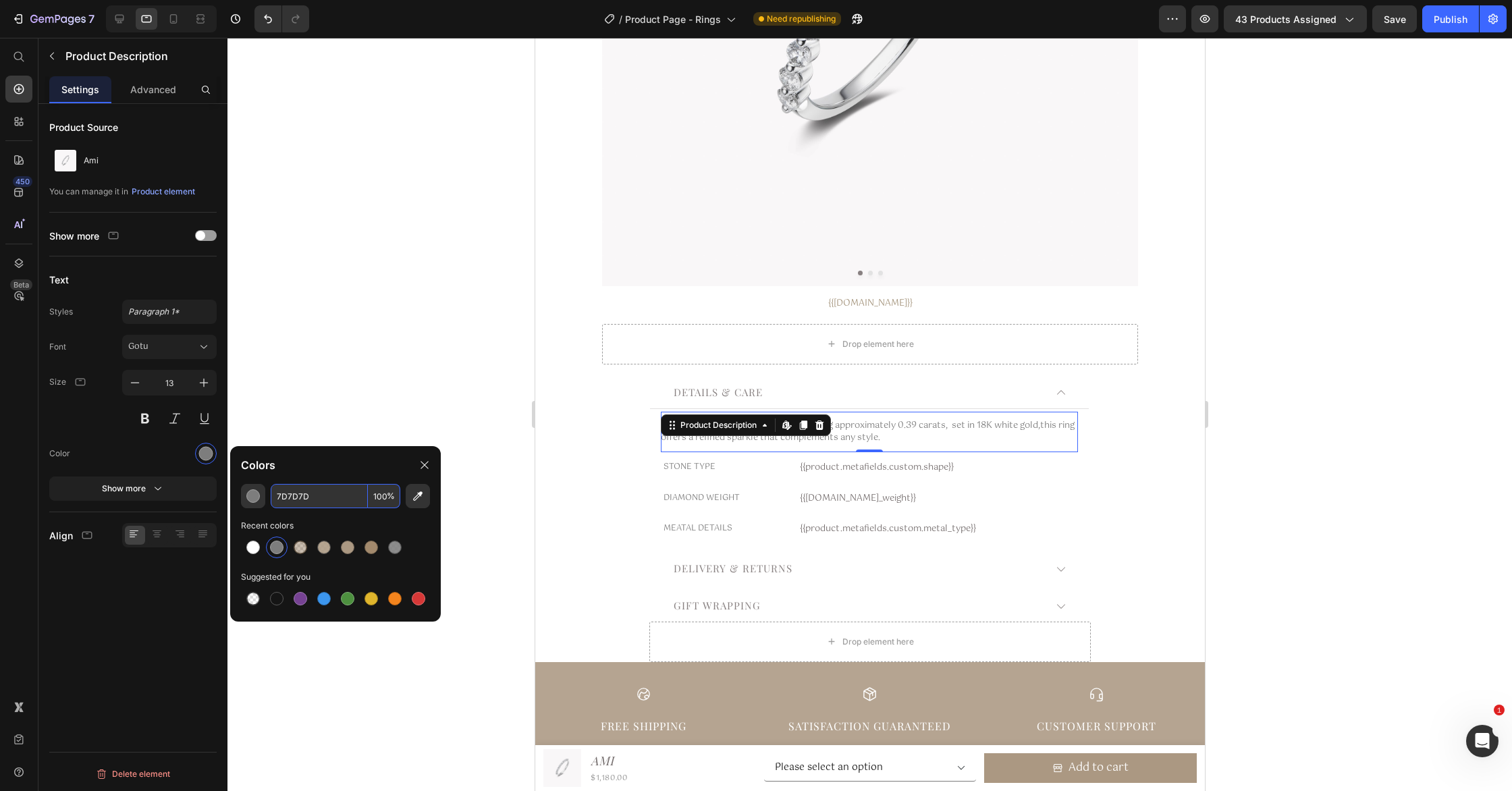 click on "7D7D7D" at bounding box center (319, 496) 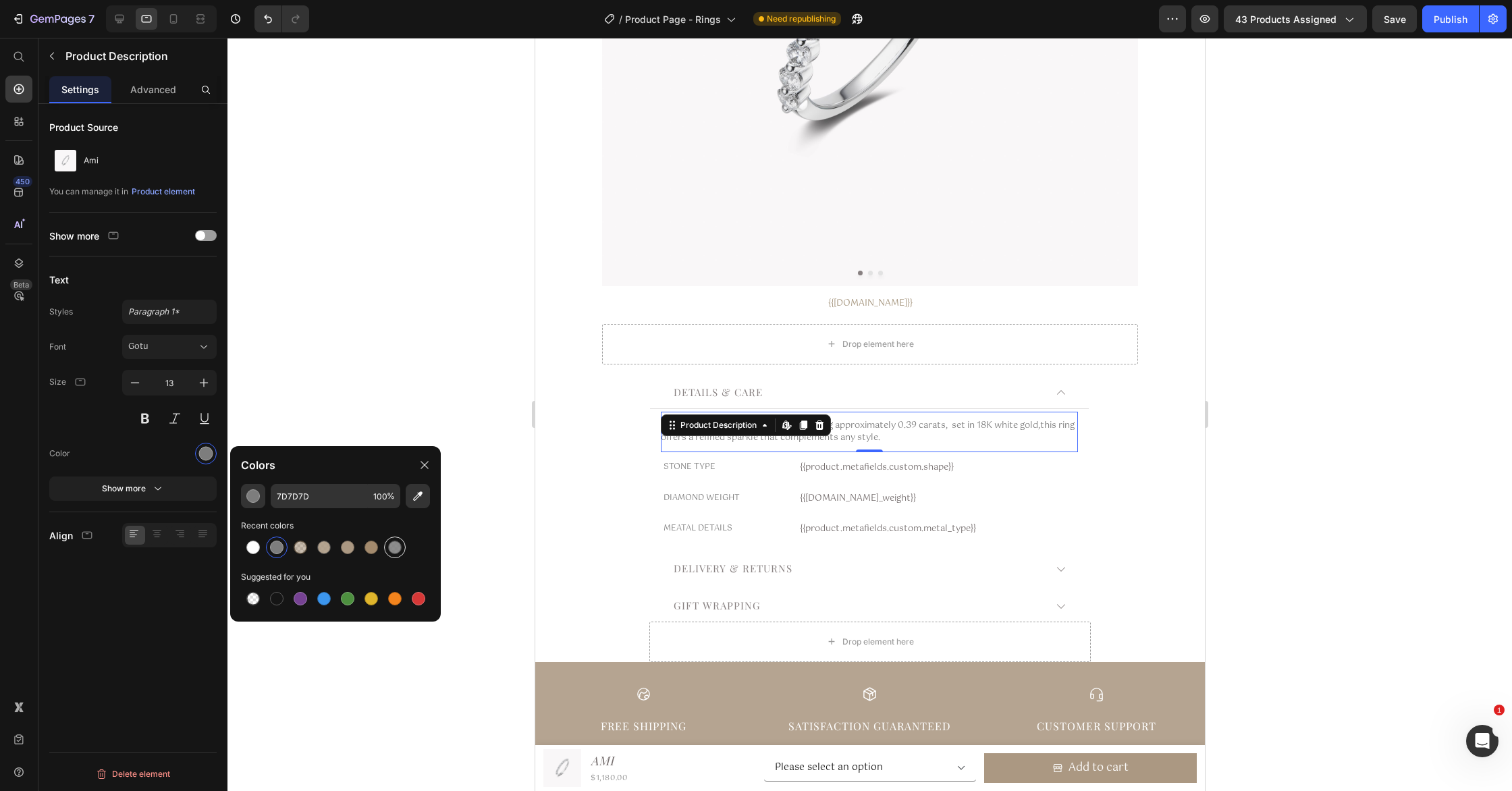click at bounding box center (395, 547) 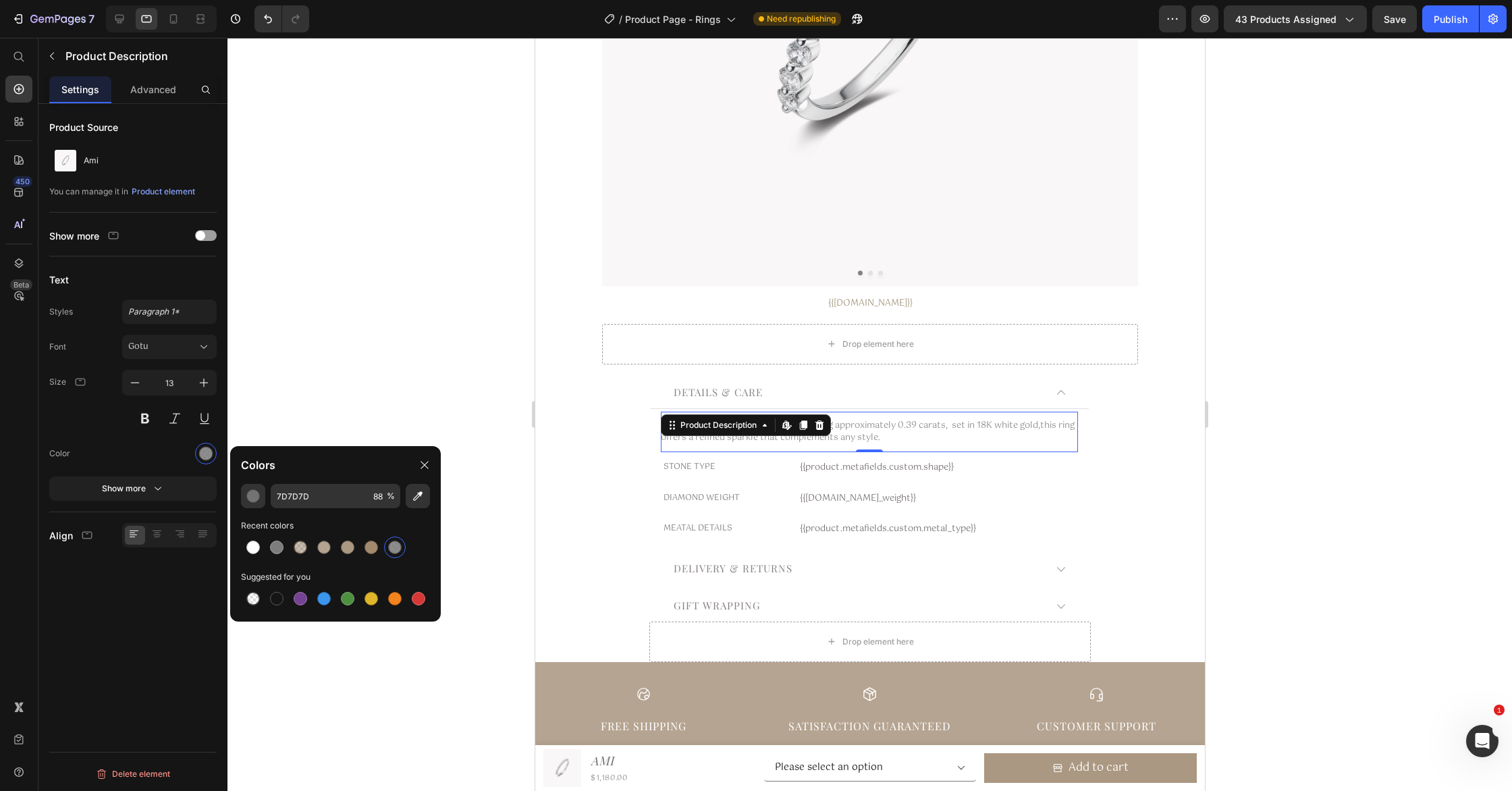 click 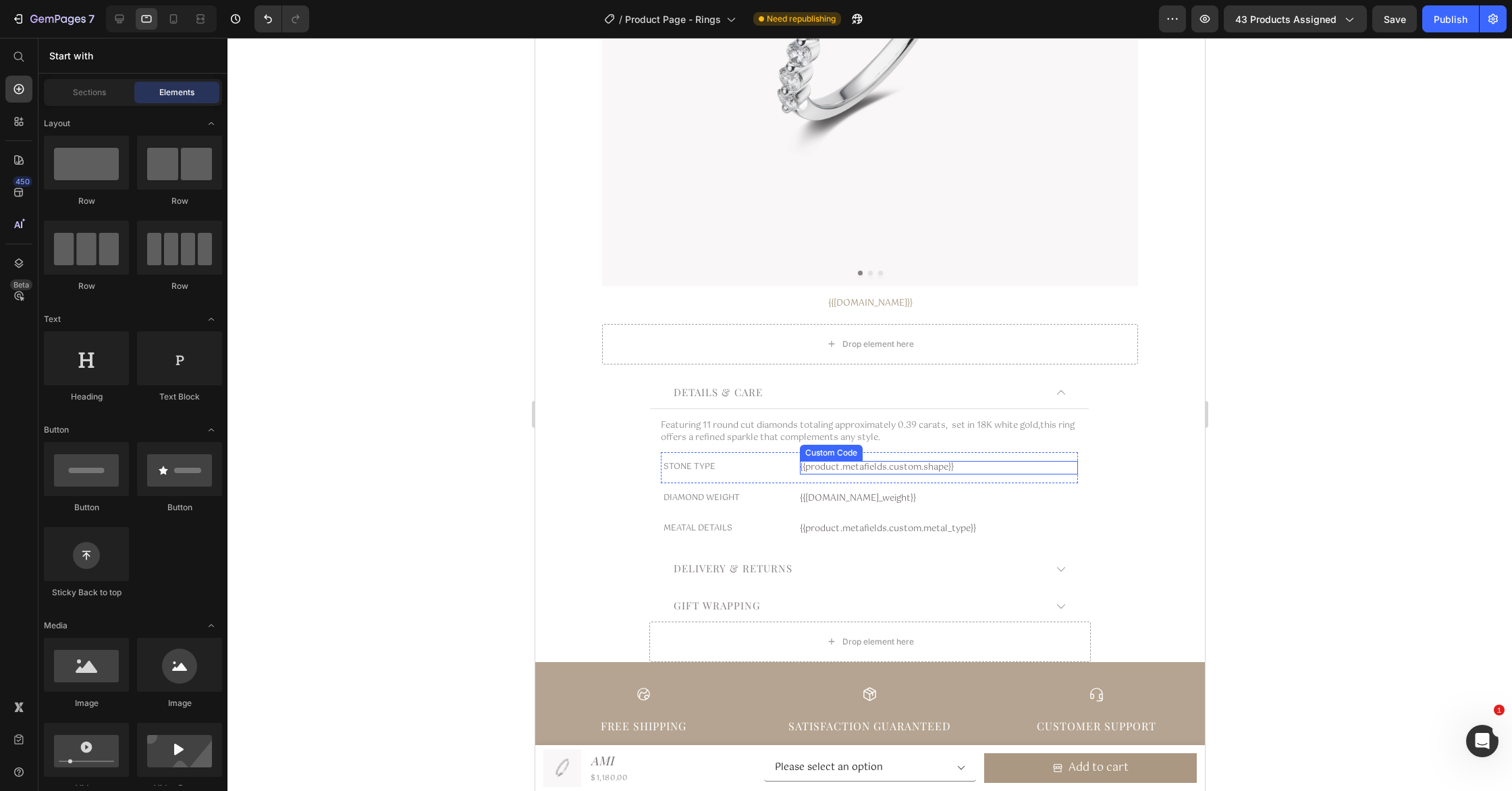click on "{{product.metafields.custom.shape}}" at bounding box center (938, 468) 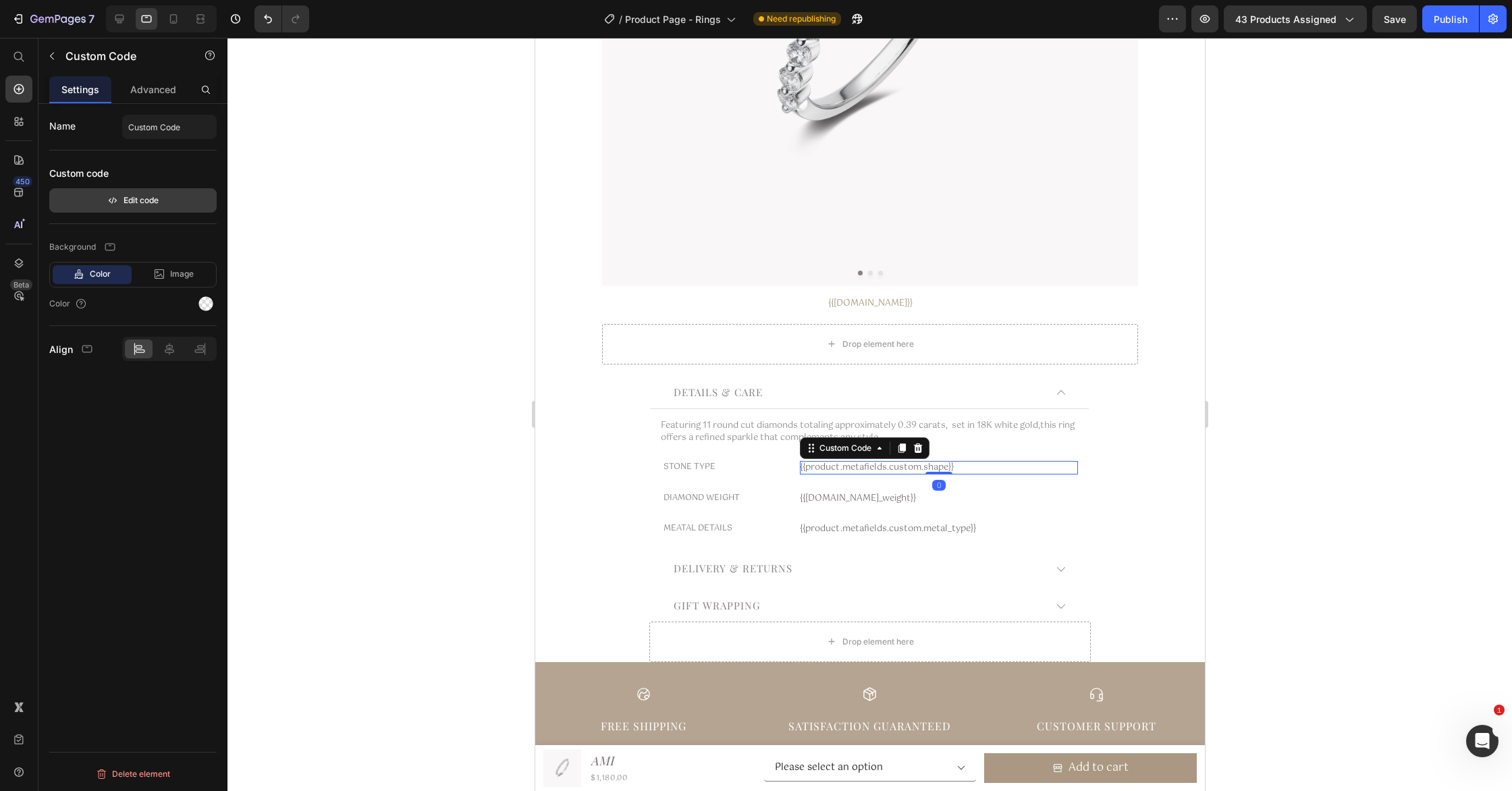 click on "Edit code" at bounding box center [133, 200] 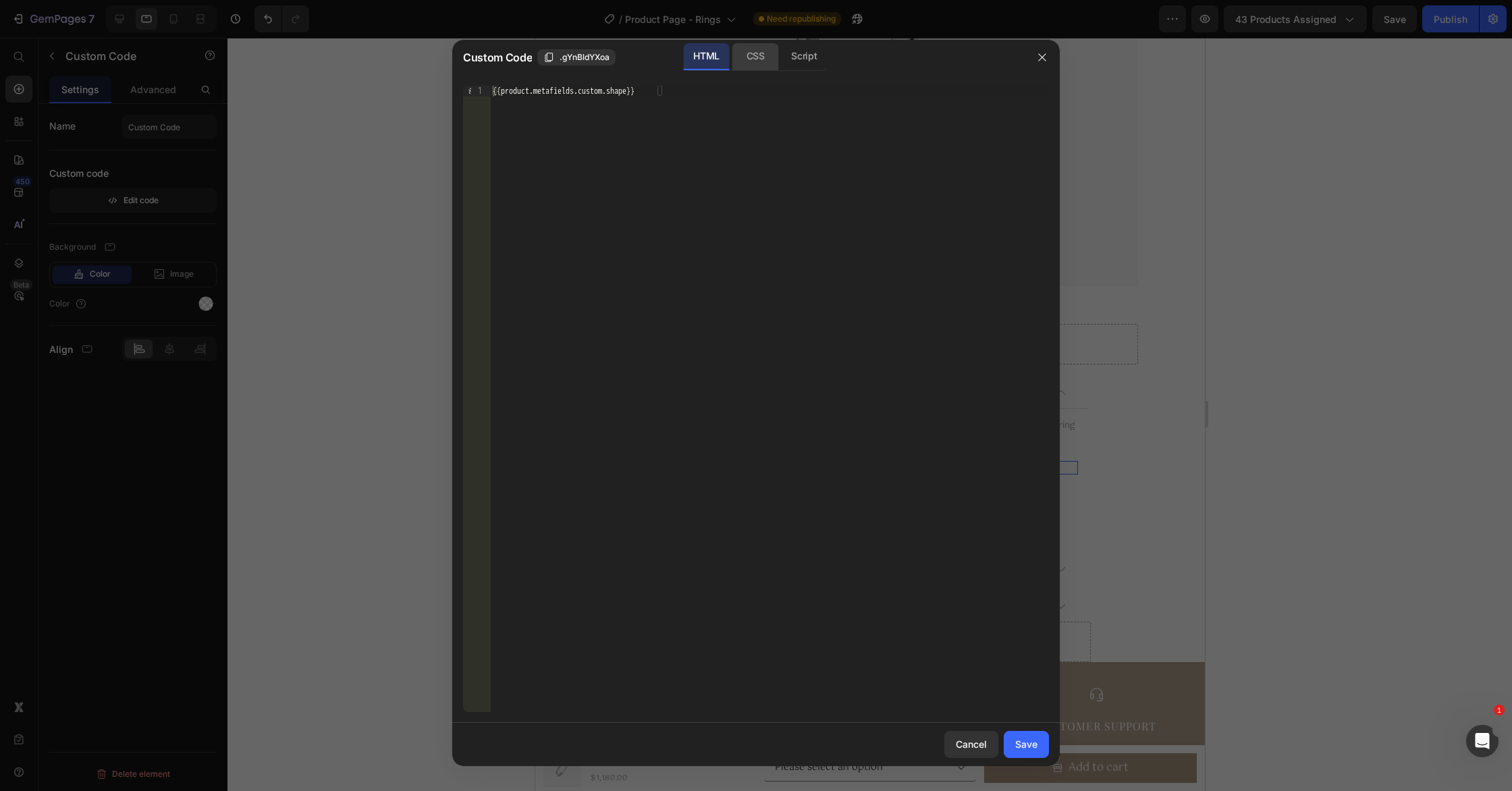 click on "CSS" 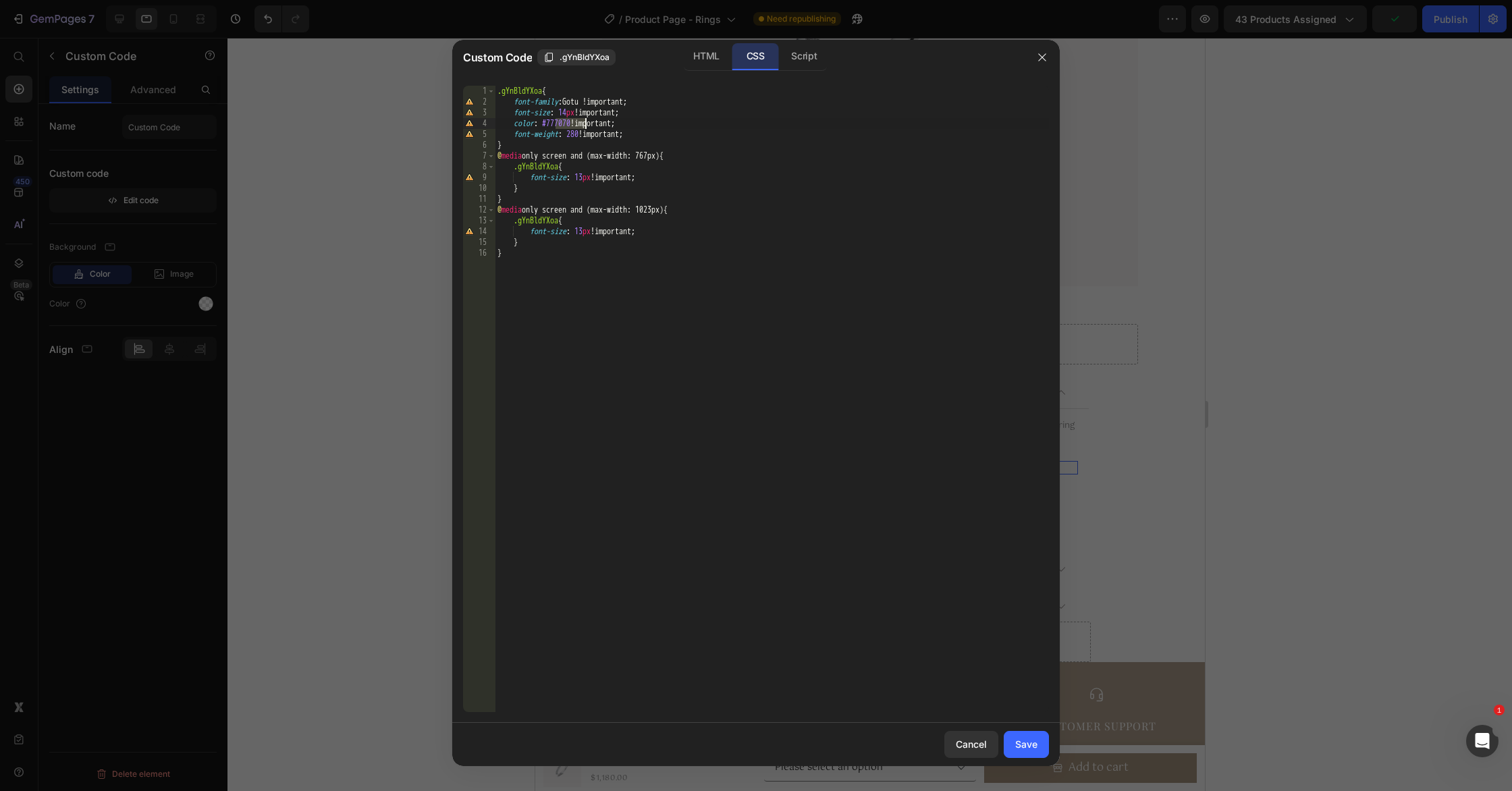 drag, startPoint x: 558, startPoint y: 123, endPoint x: 587, endPoint y: 125, distance: 29.068884 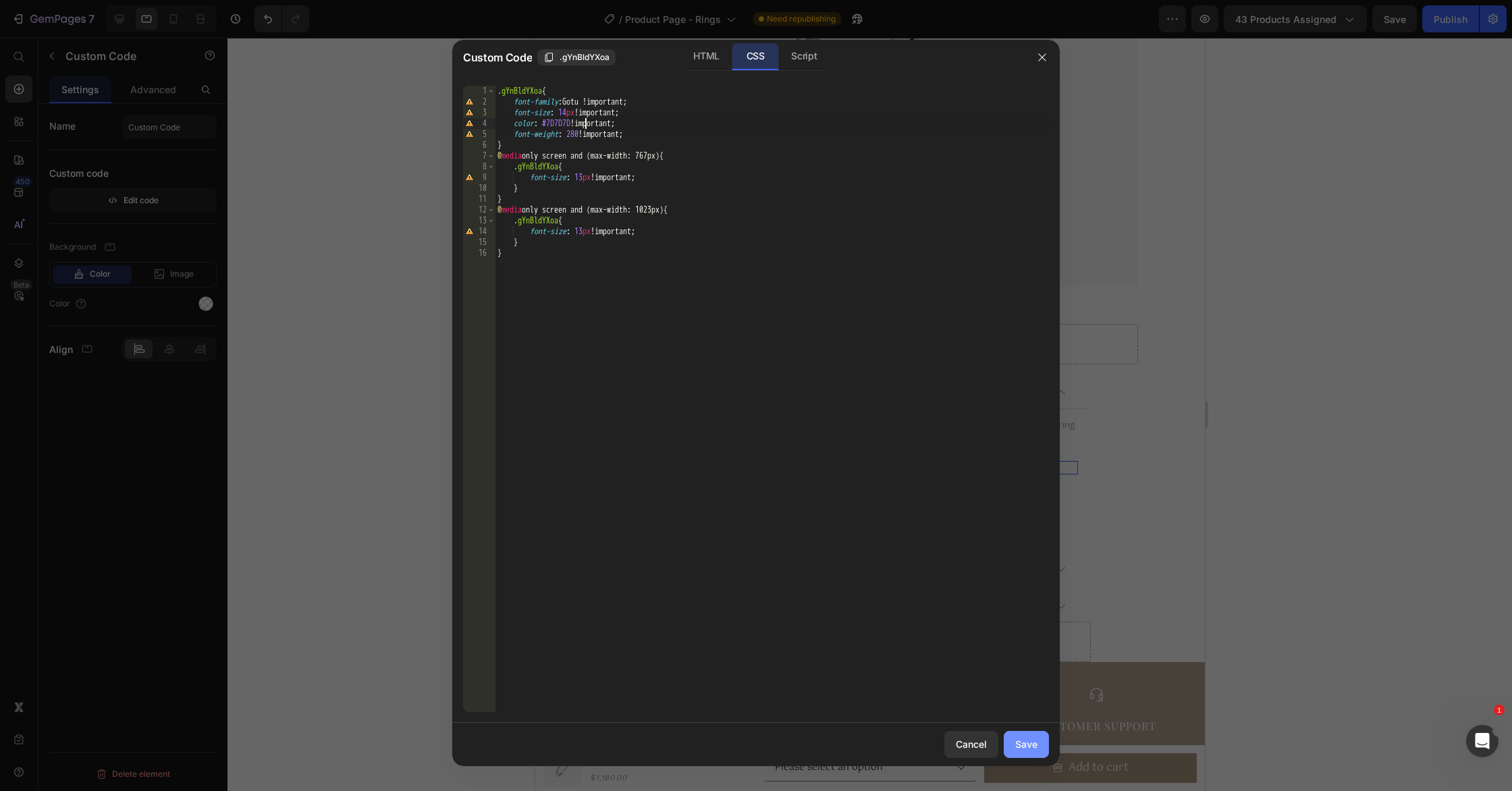 click on "Save" 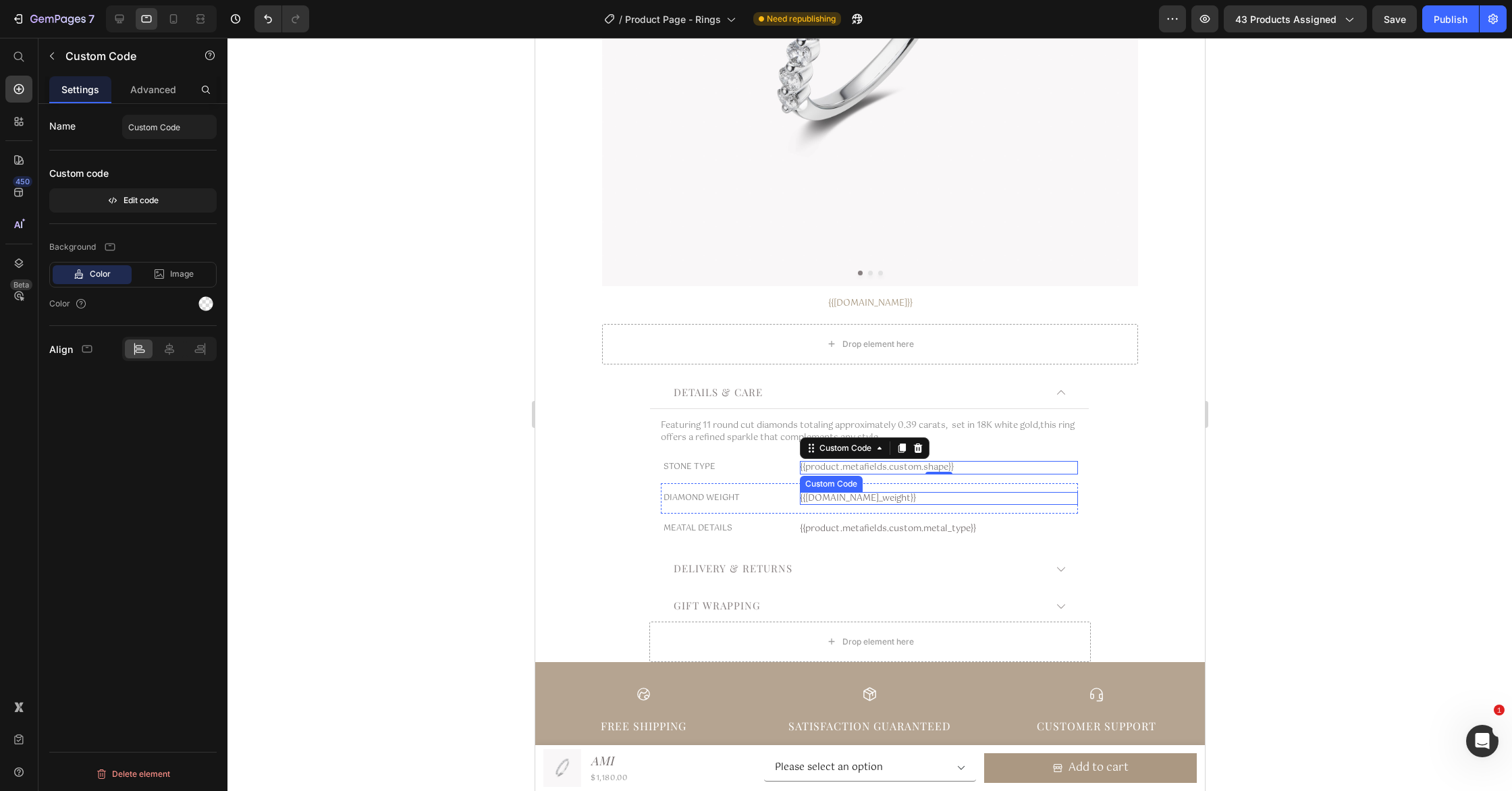 click on "{{[DOMAIN_NAME]_weight}}" at bounding box center (938, 499) 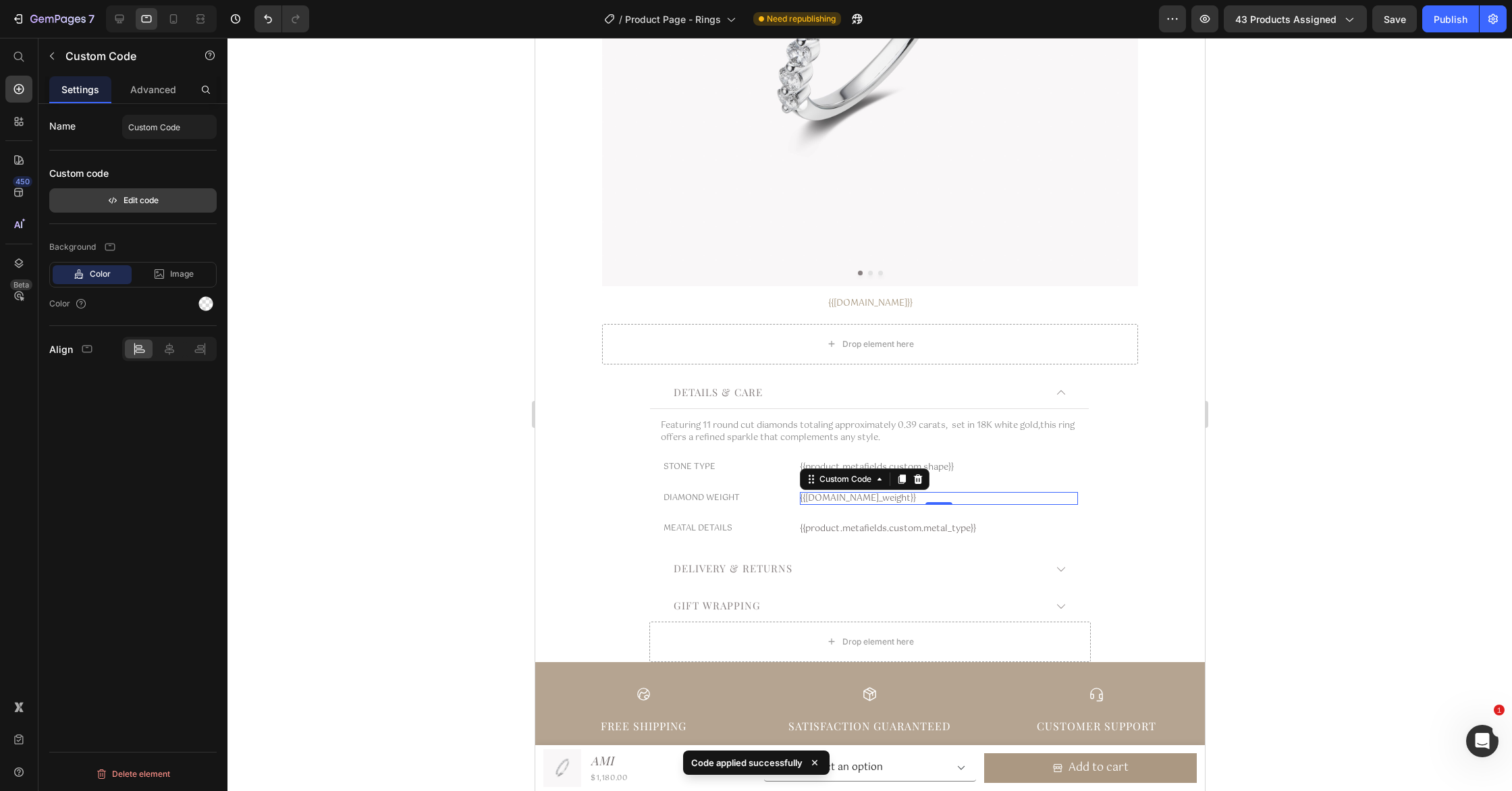 click on "Edit code" at bounding box center (133, 200) 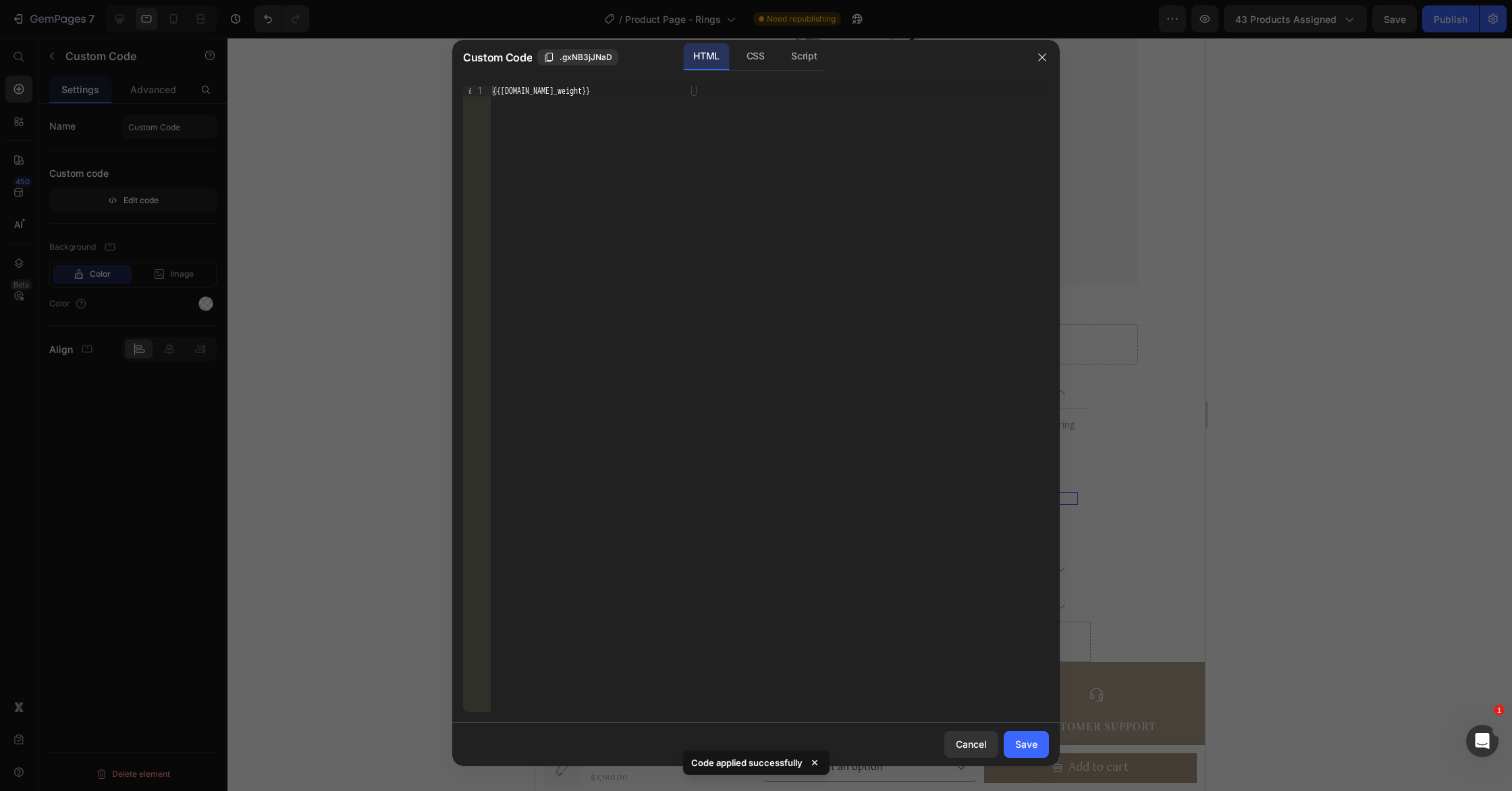 drag, startPoint x: 751, startPoint y: 67, endPoint x: 634, endPoint y: 116, distance: 126.84636 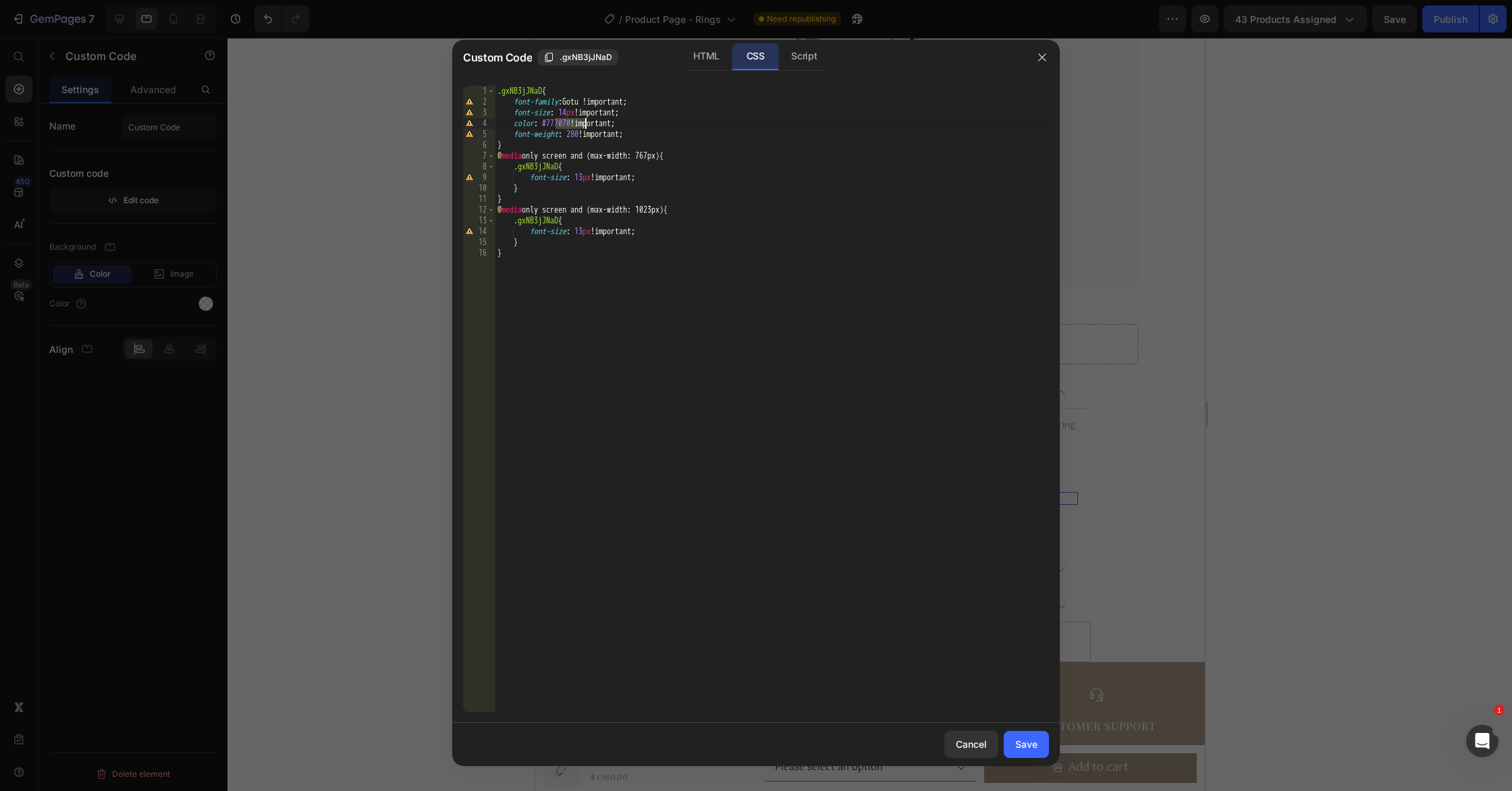 drag, startPoint x: 557, startPoint y: 123, endPoint x: 585, endPoint y: 123, distance: 28 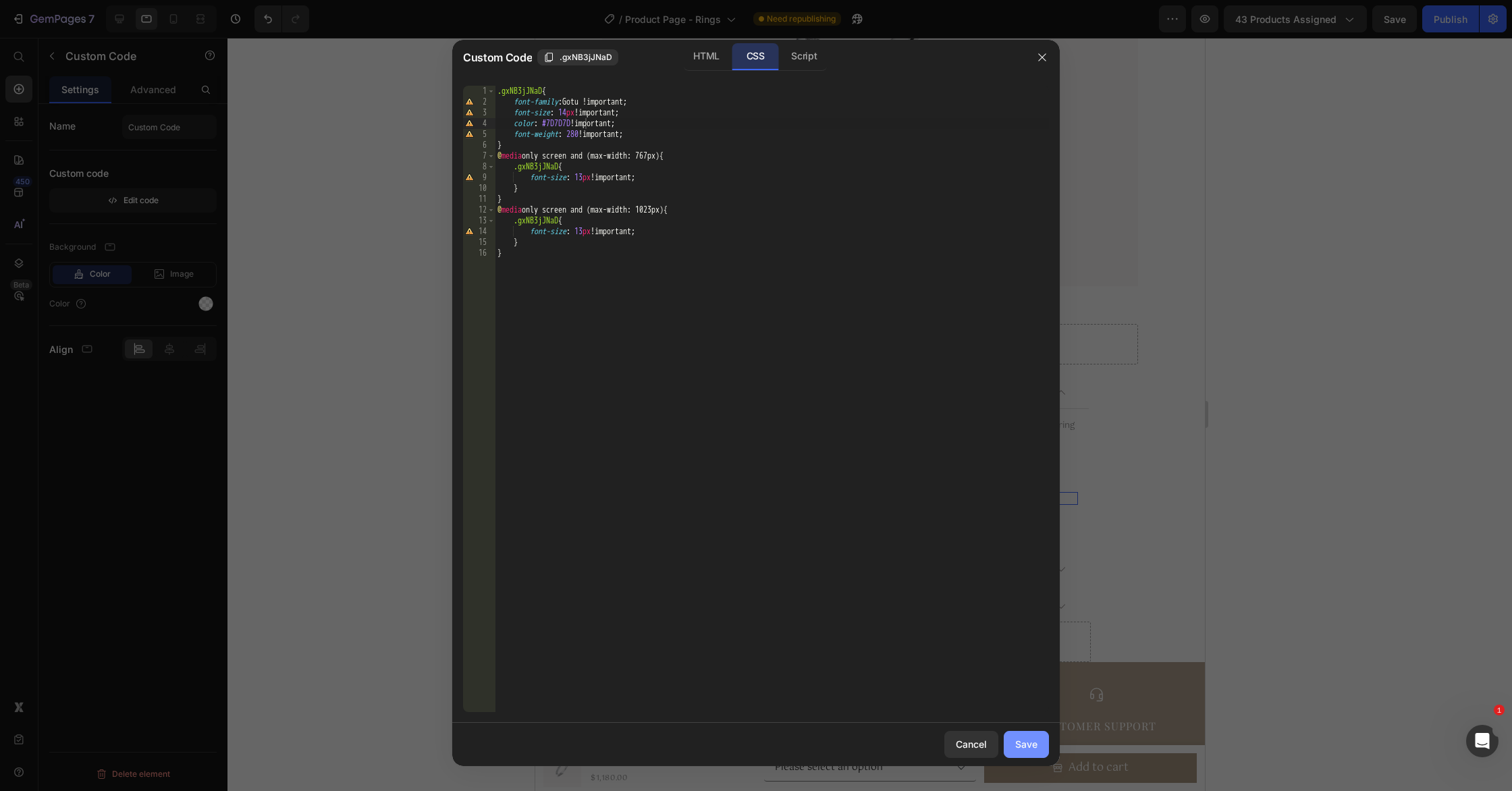 drag, startPoint x: 1040, startPoint y: 746, endPoint x: 446, endPoint y: 670, distance: 598.84222 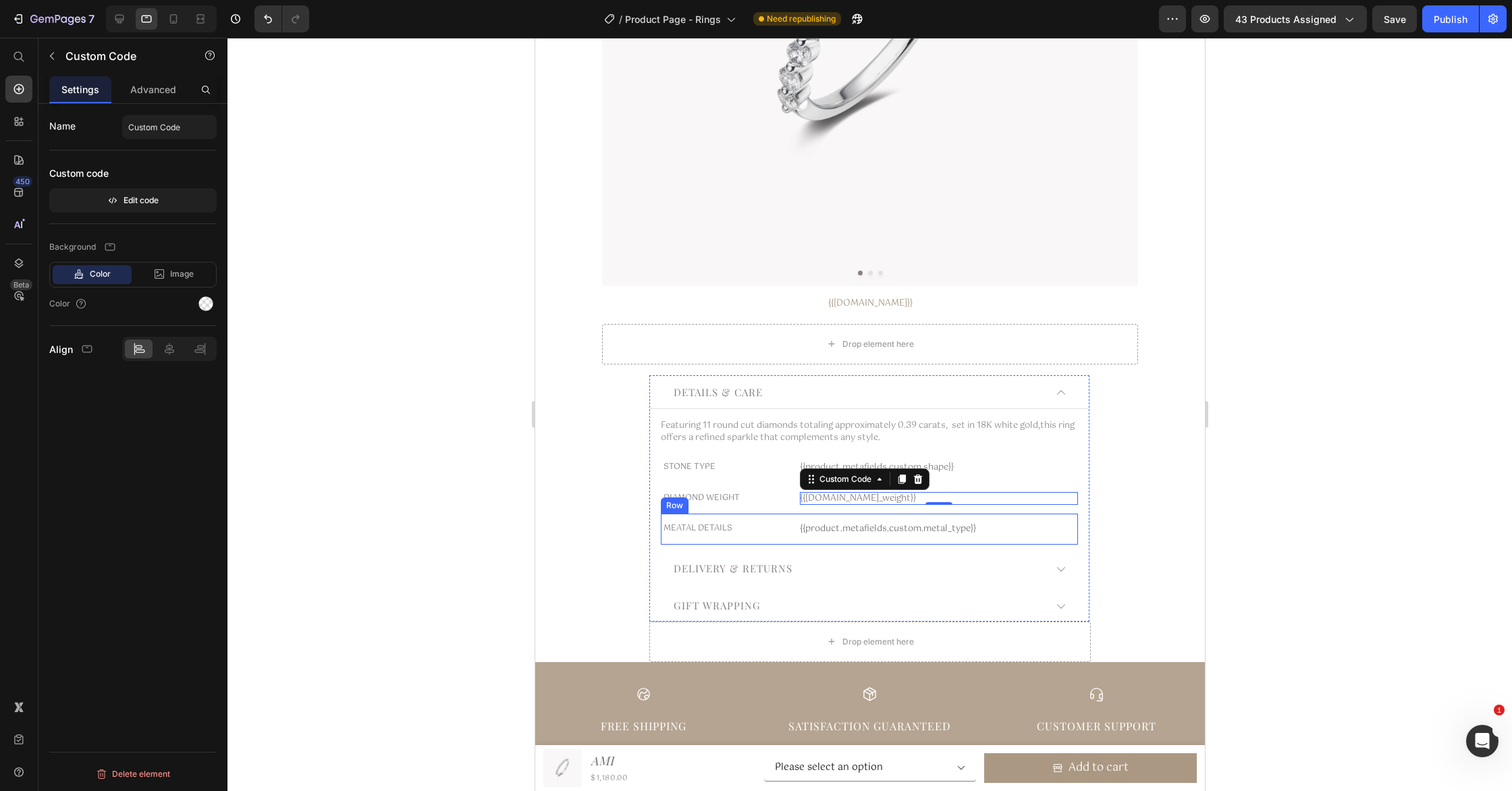 click on "{{product.metafields.custom.metal_type}}" at bounding box center [938, 529] 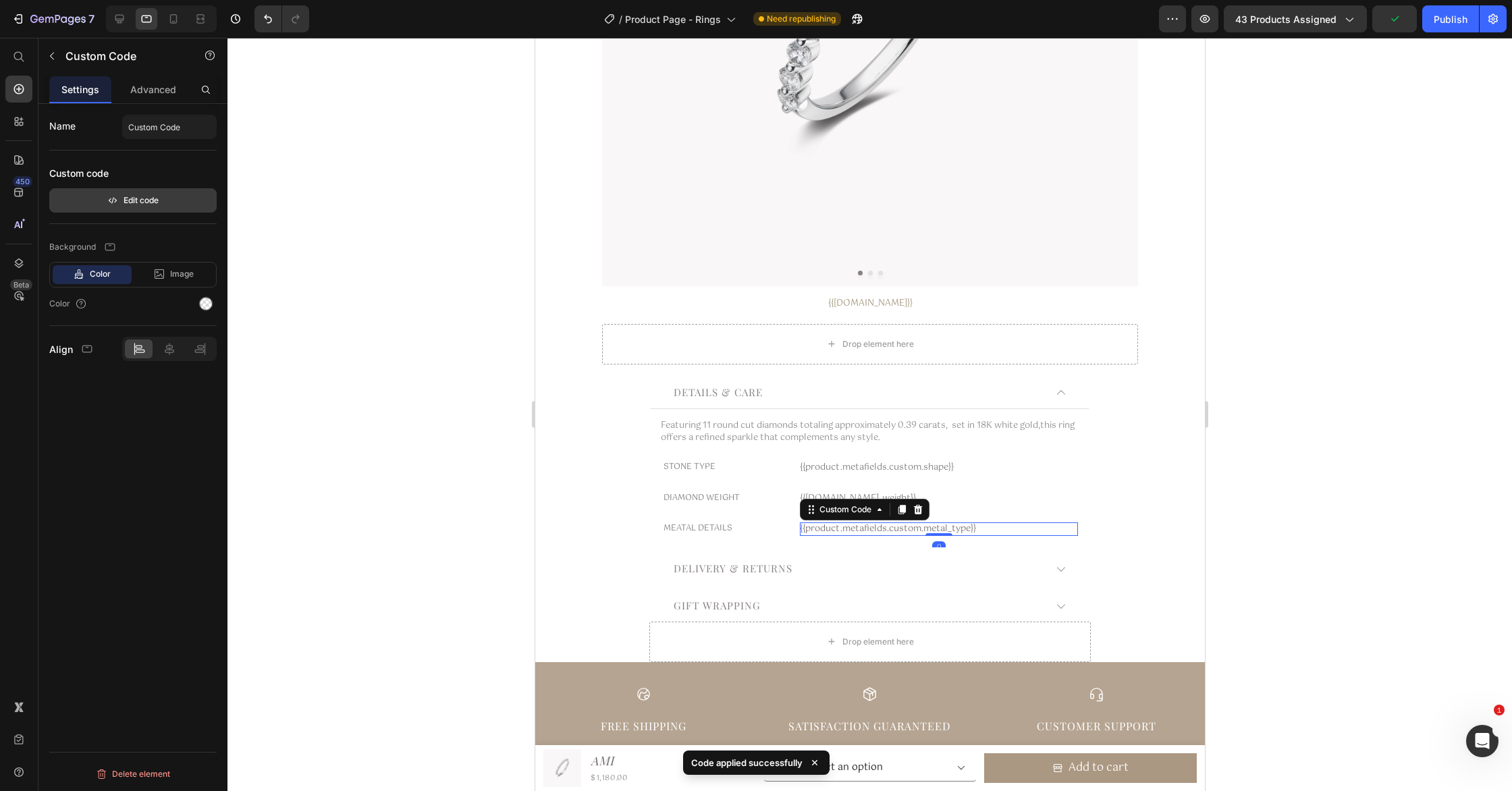 click on "Edit code" at bounding box center [133, 200] 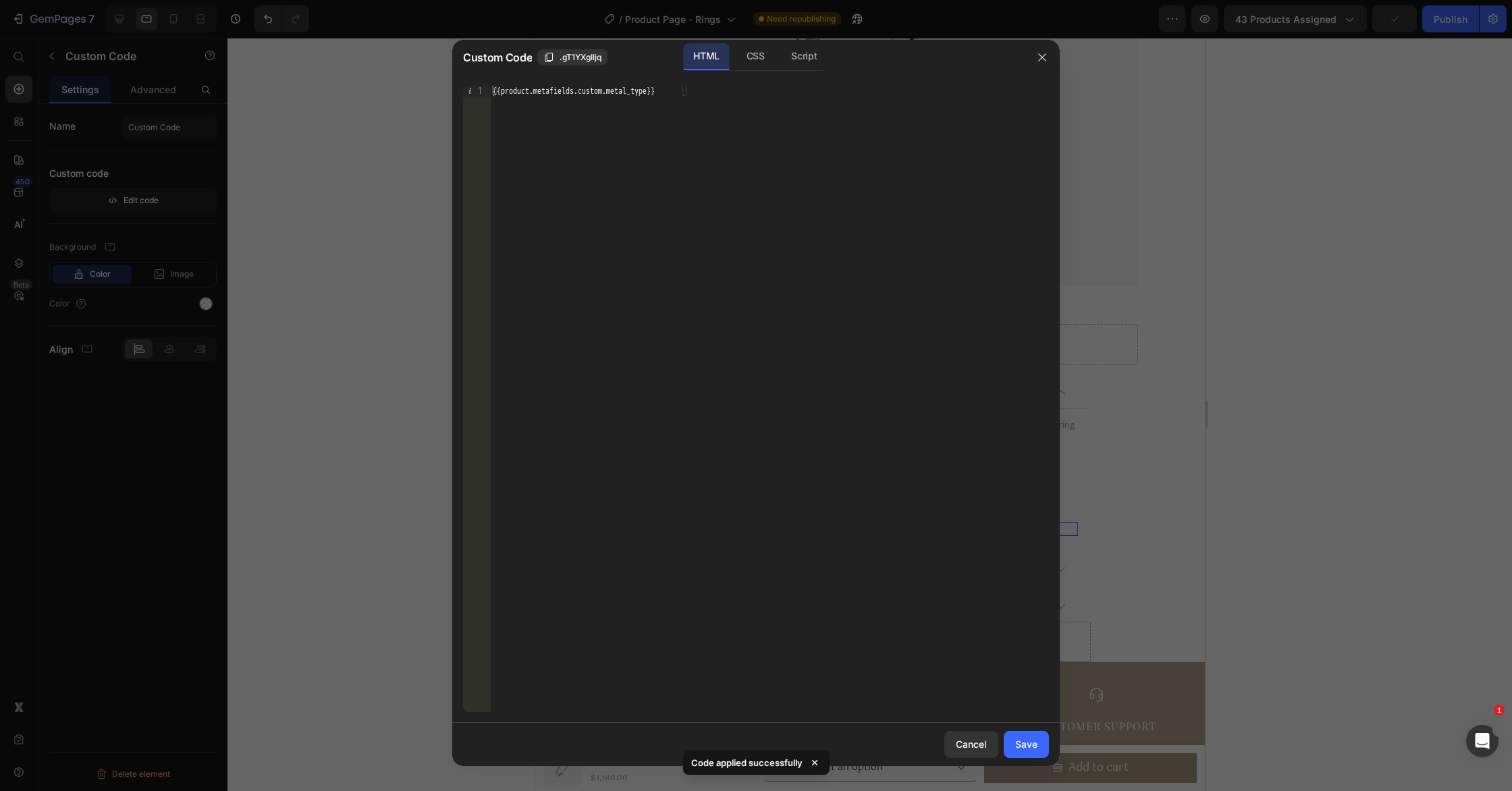 drag, startPoint x: 747, startPoint y: 57, endPoint x: 654, endPoint y: 91, distance: 99.0202 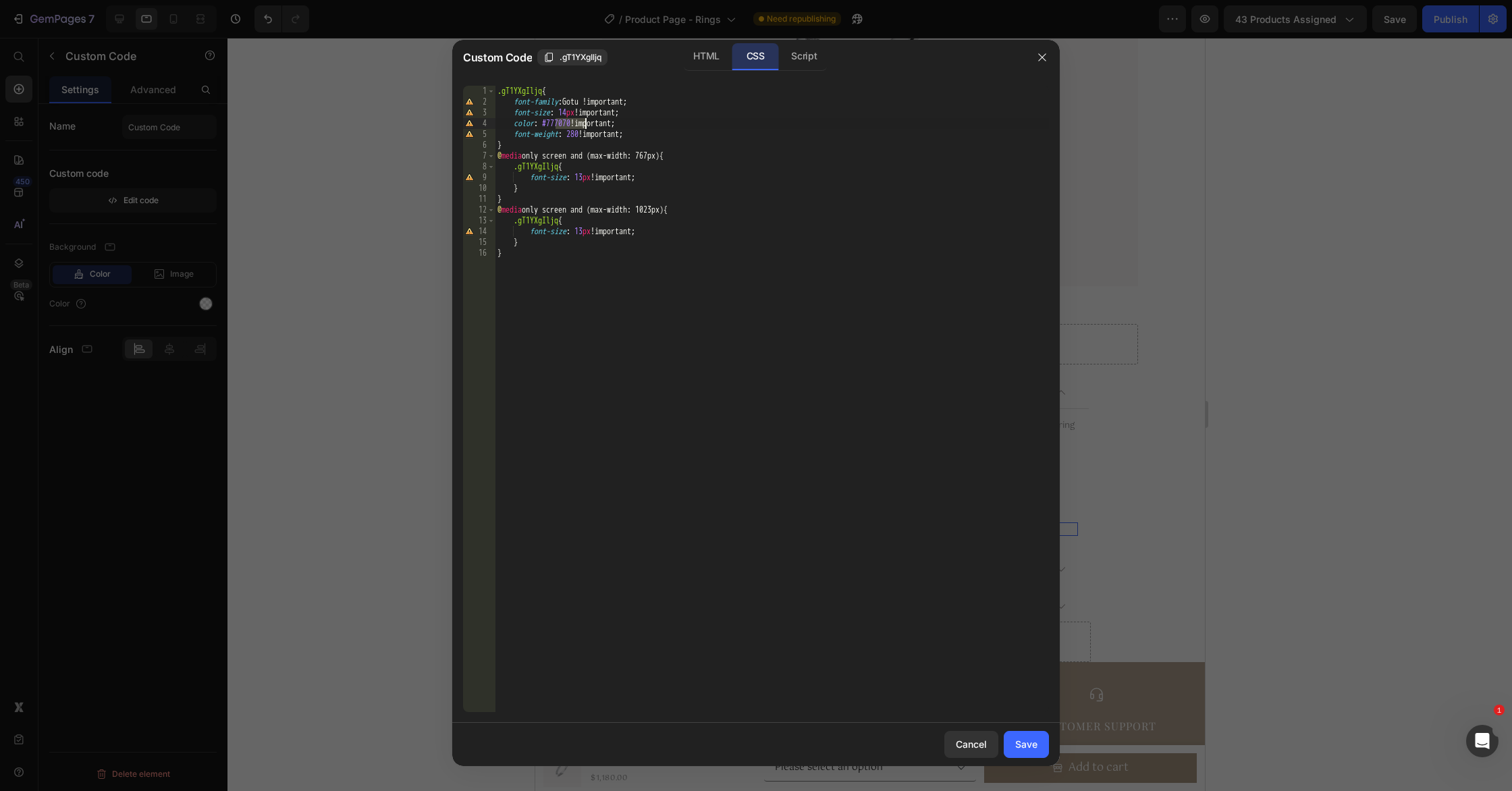 drag, startPoint x: 557, startPoint y: 121, endPoint x: 585, endPoint y: 120, distance: 28.01785 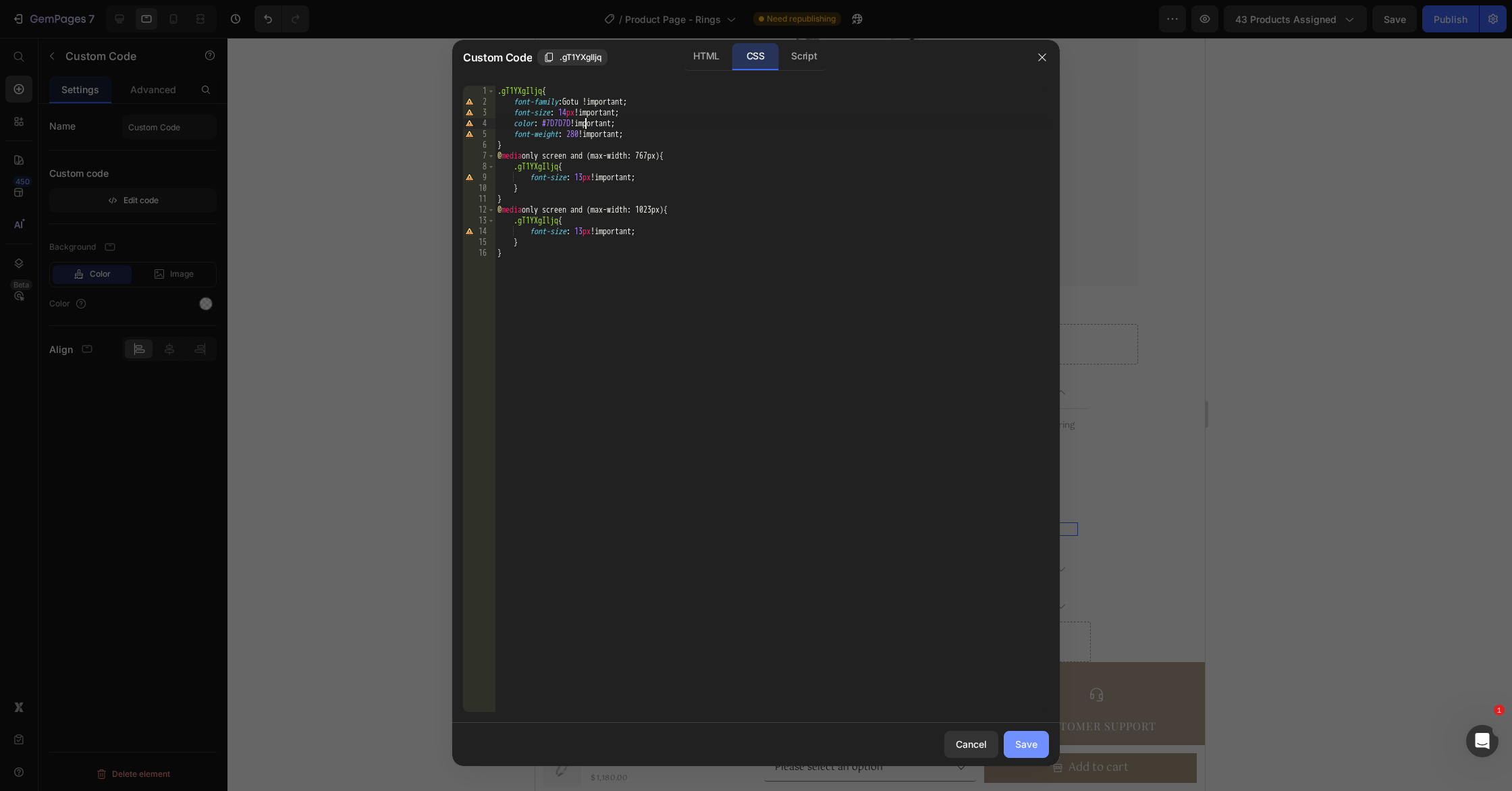 click on "Save" at bounding box center [1026, 744] 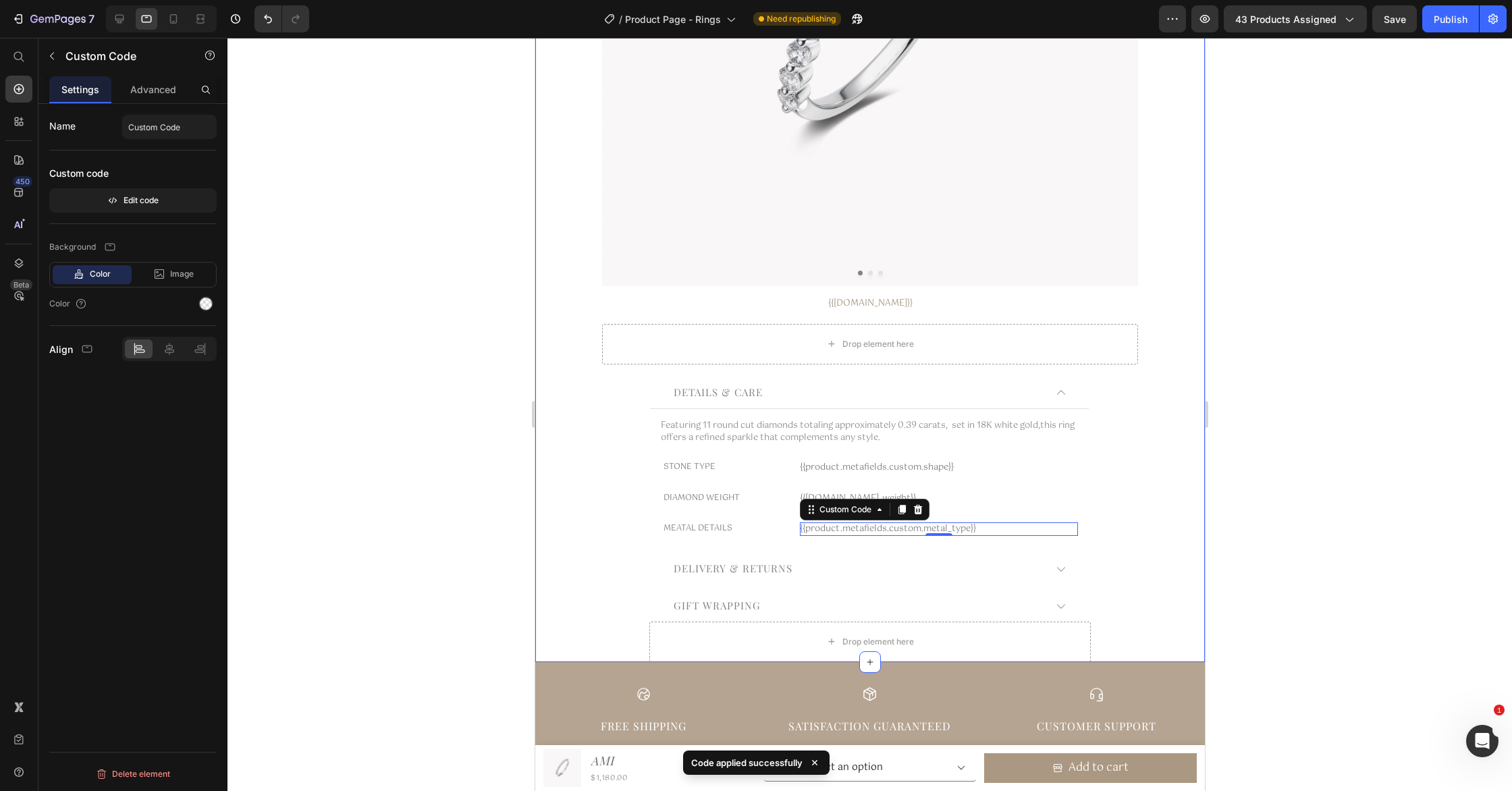 click 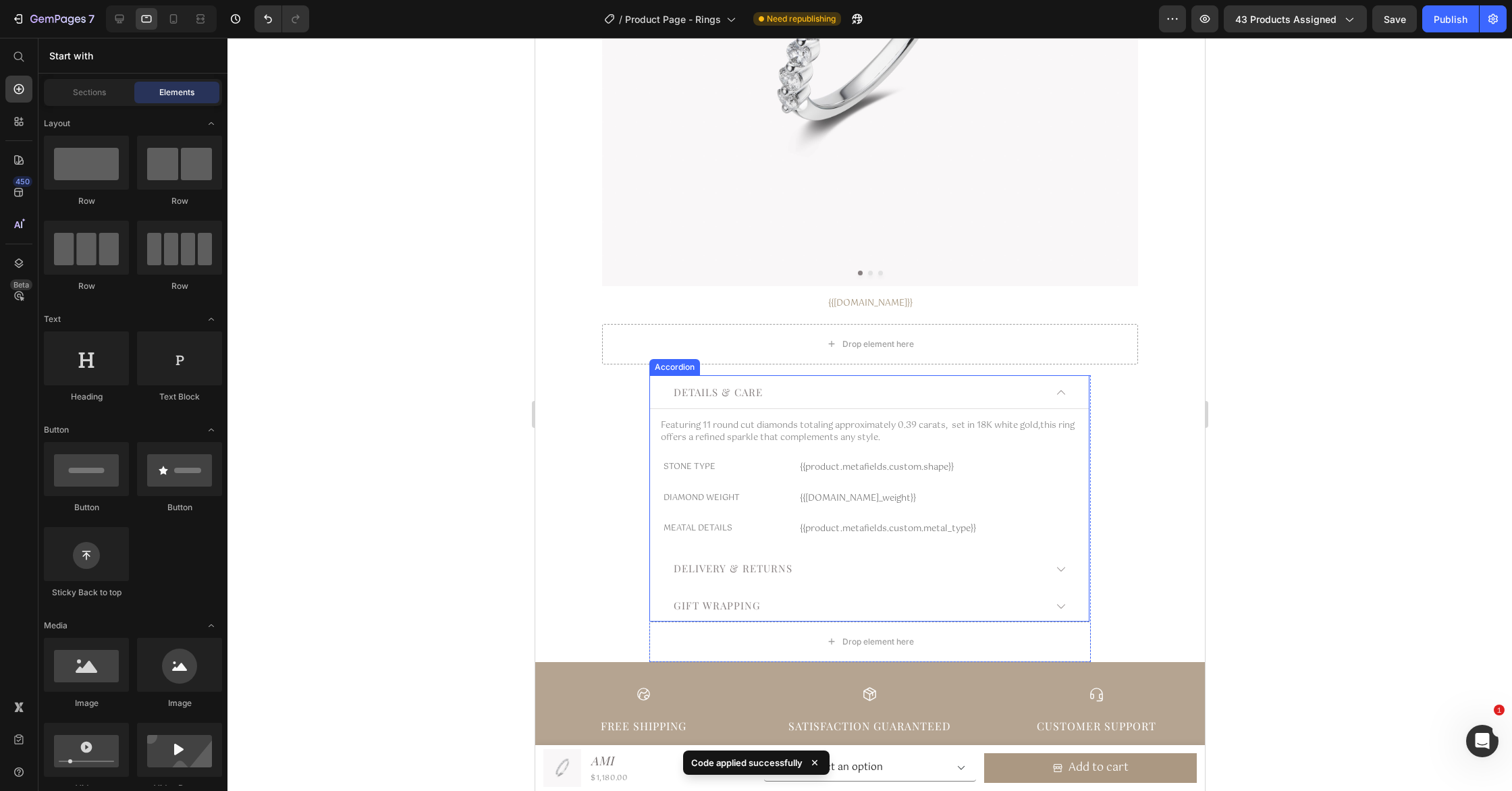 click on "Delivery & Returns" at bounding box center [857, 569] 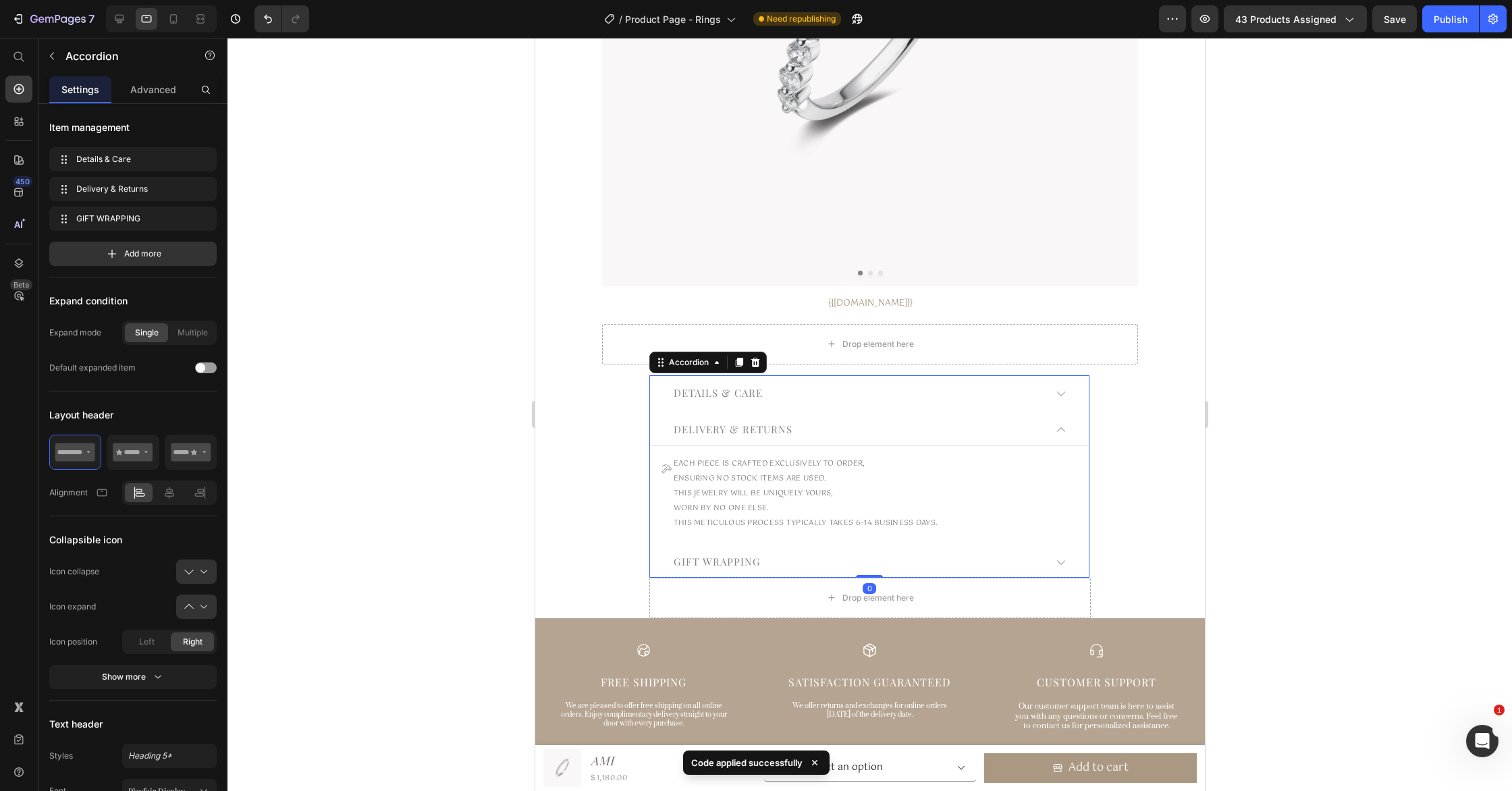 click on "GIFT WRAPPING" at bounding box center (857, 562) 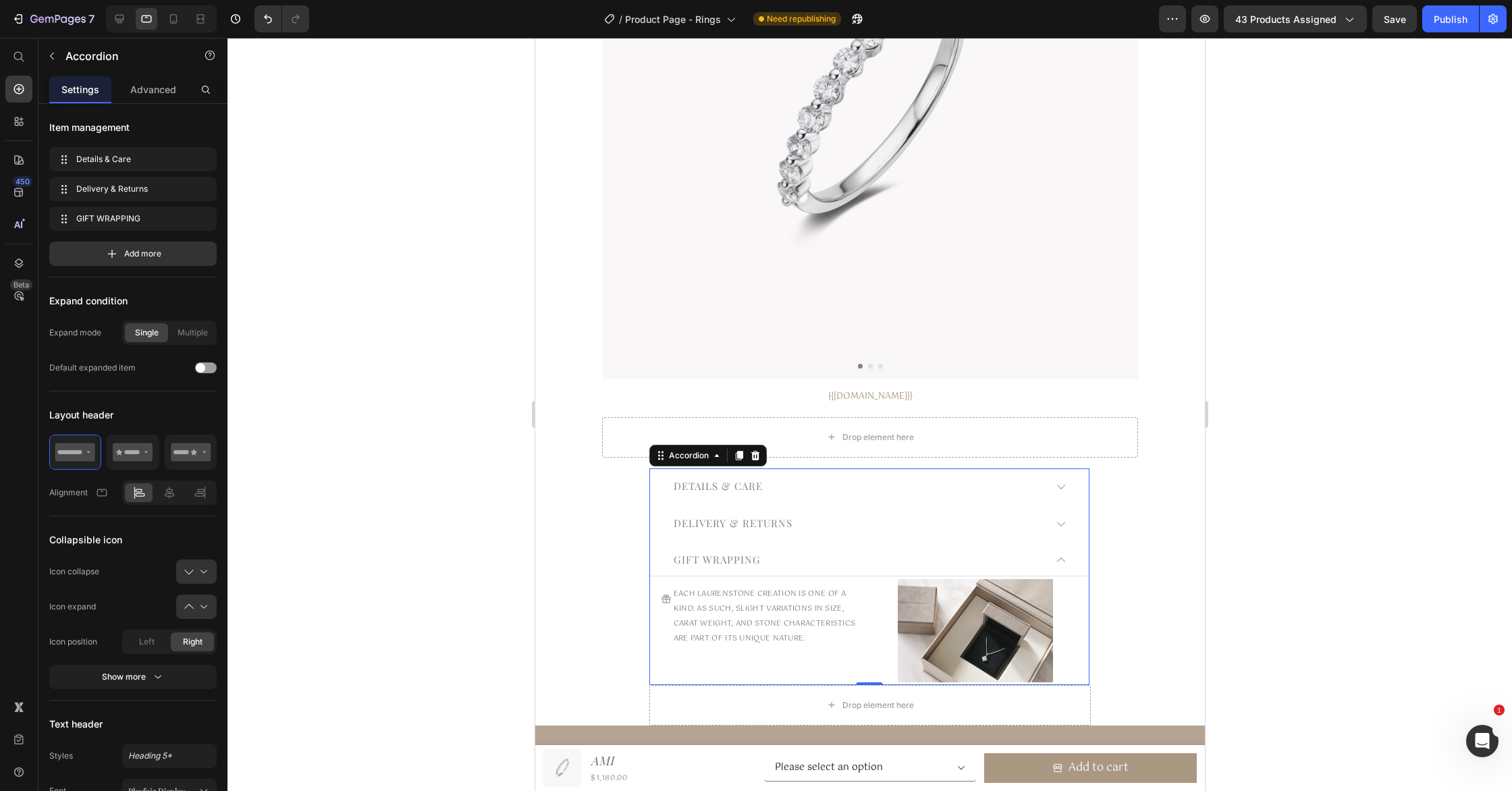 scroll, scrollTop: 0, scrollLeft: 0, axis: both 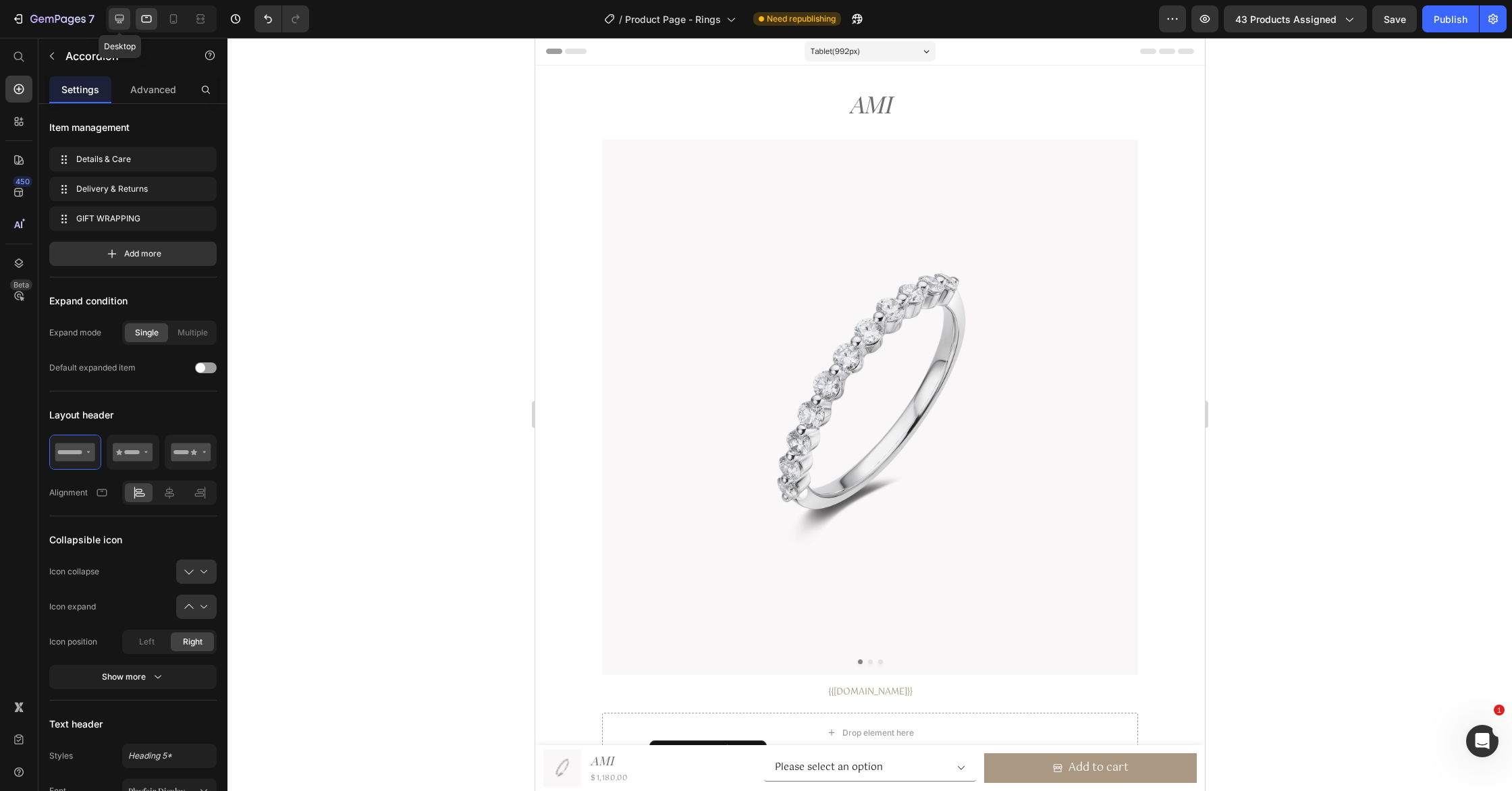 click 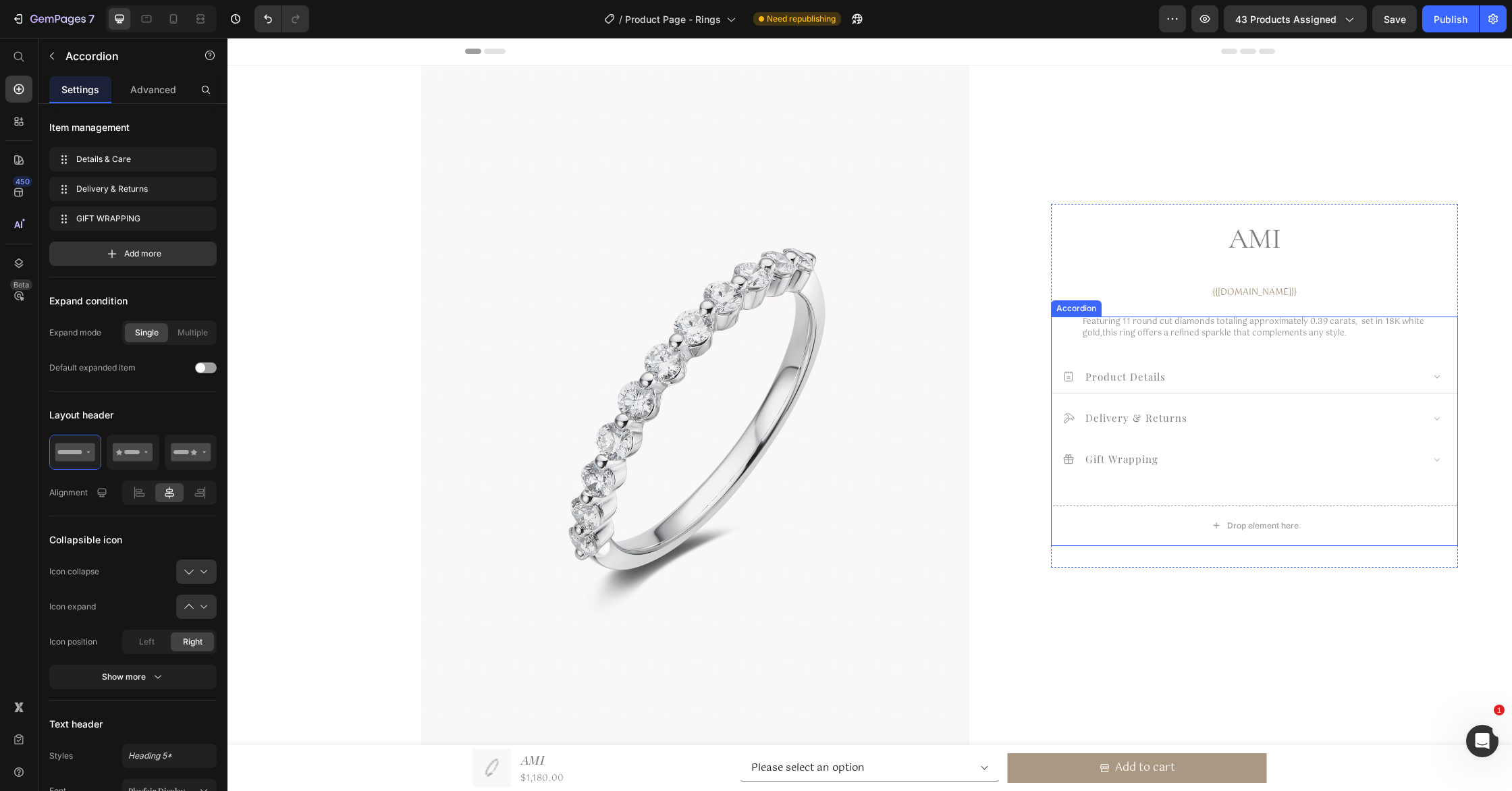 click on "Product Details" at bounding box center (1242, 376) 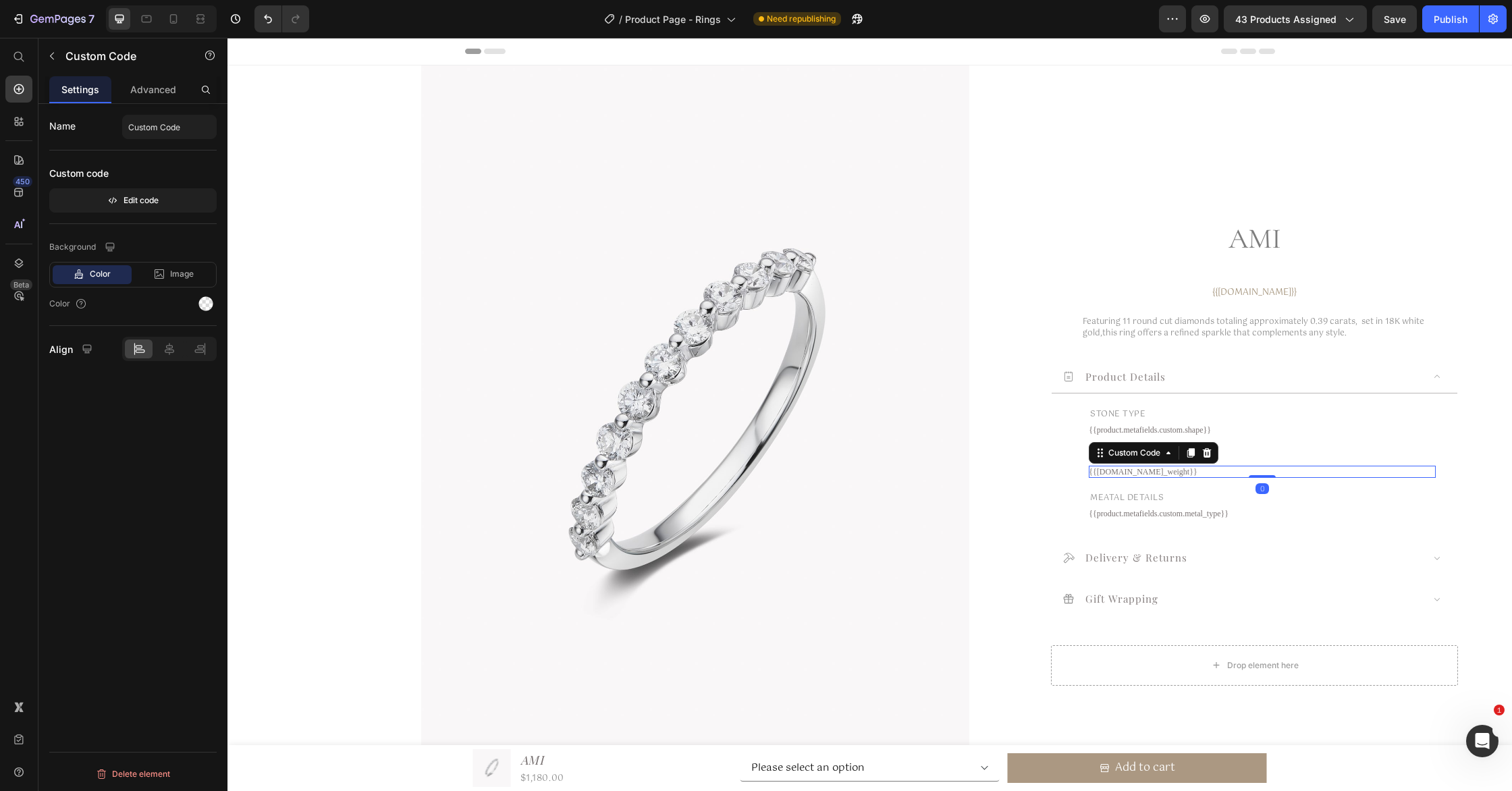 click on "{{[DOMAIN_NAME]_weight}}" at bounding box center (1262, 471) 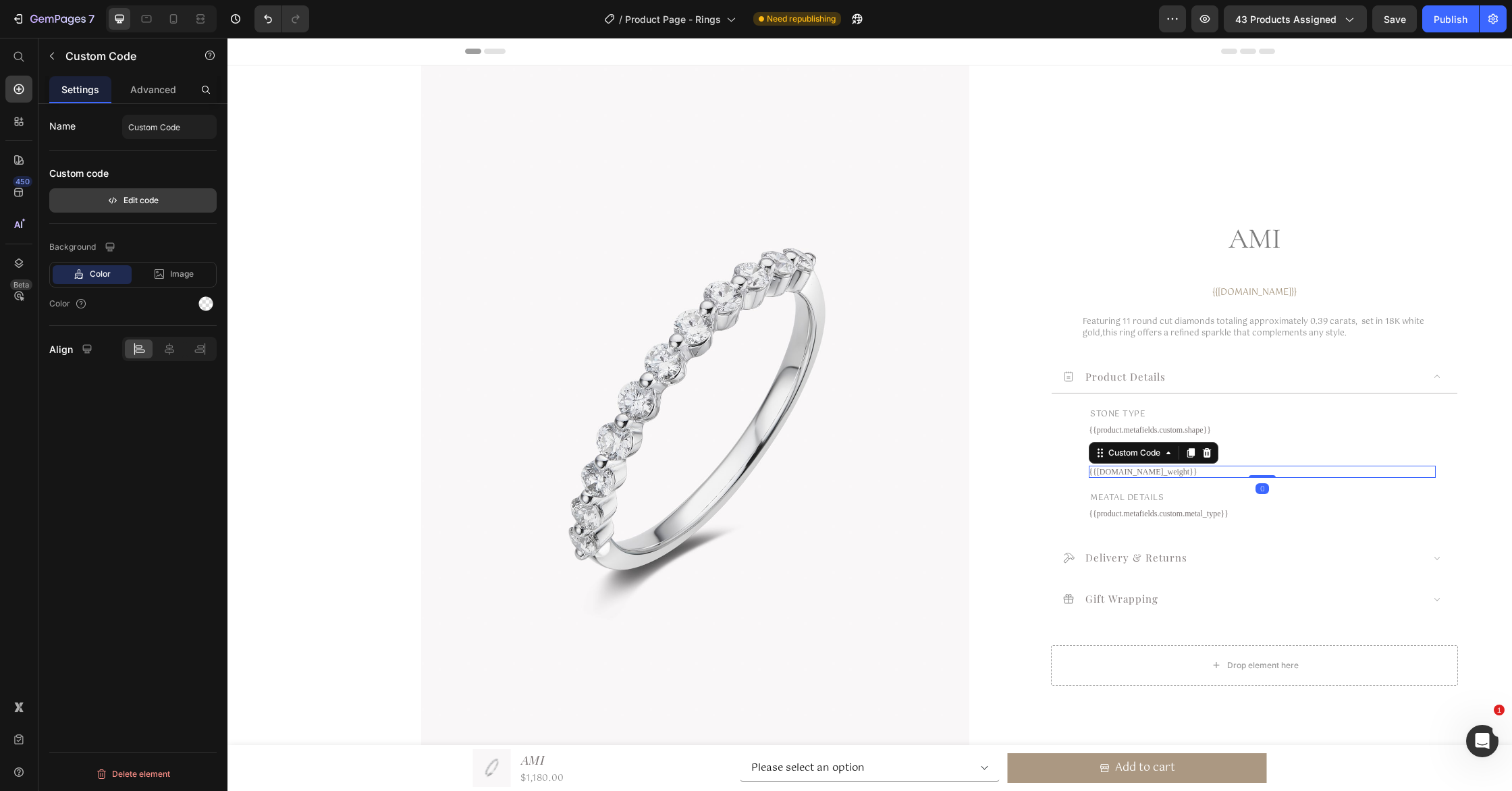 click on "Edit code" at bounding box center [133, 200] 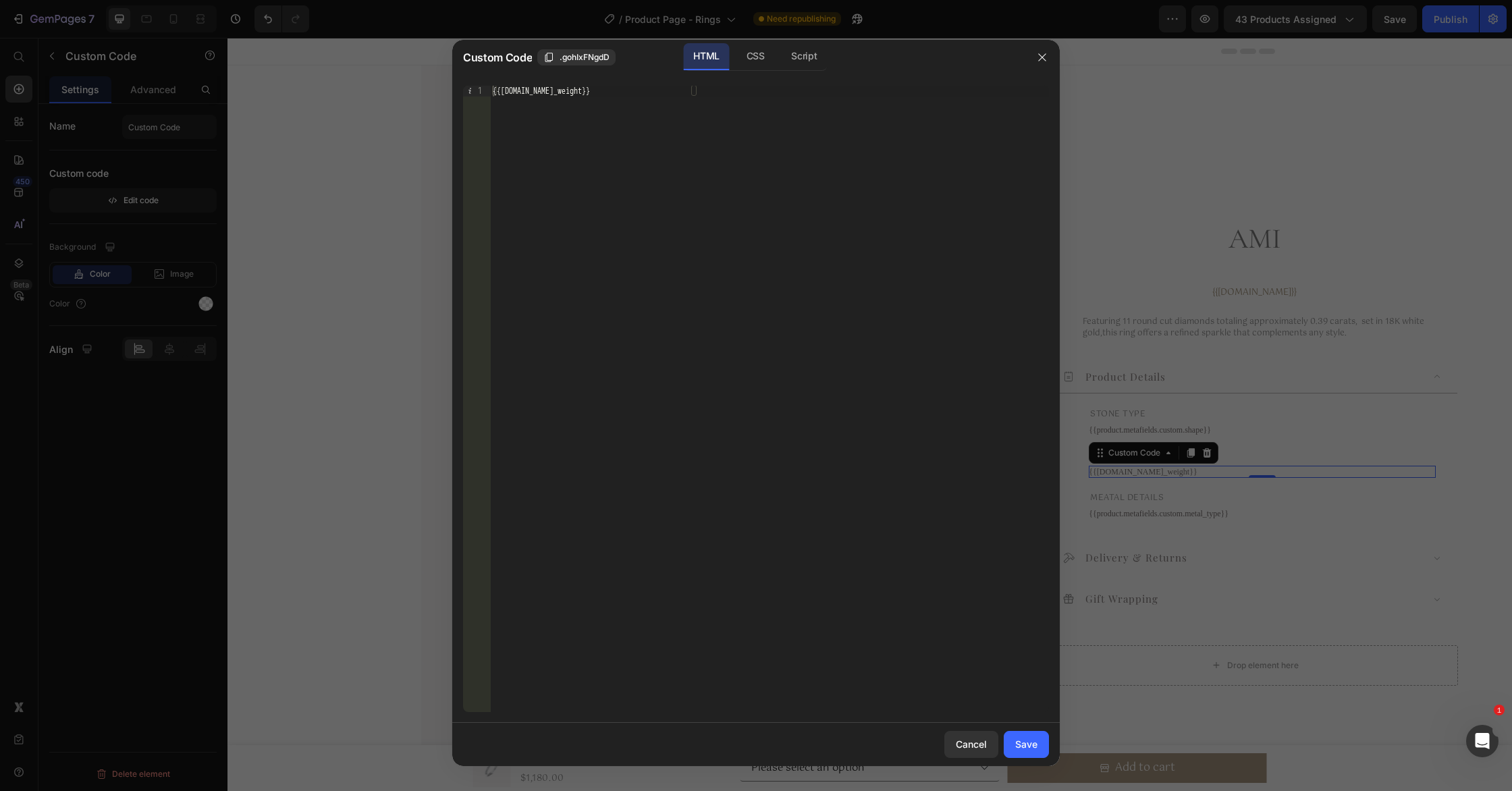 drag, startPoint x: 760, startPoint y: 59, endPoint x: 716, endPoint y: 94, distance: 56.22277 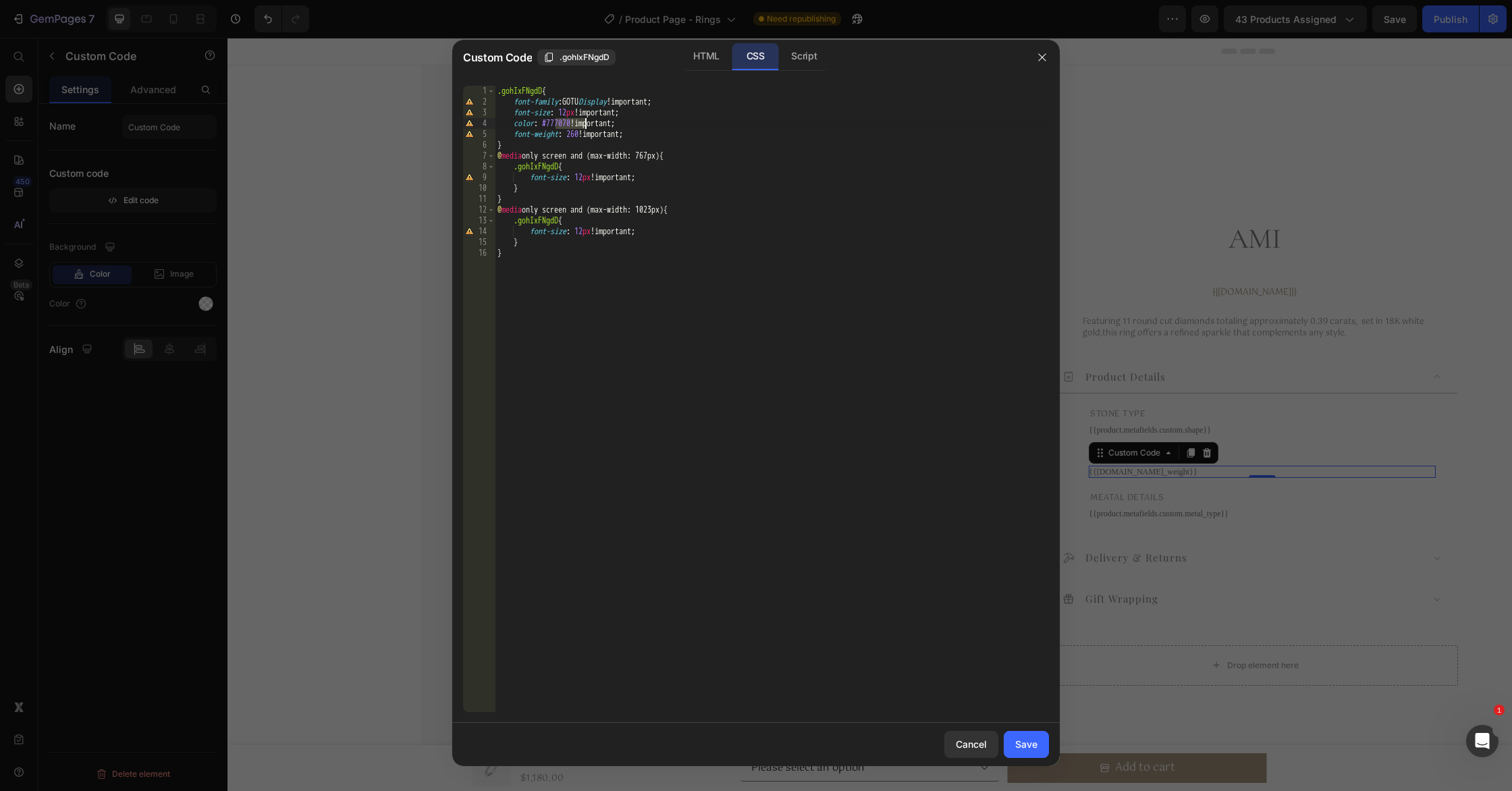 drag, startPoint x: 558, startPoint y: 121, endPoint x: 585, endPoint y: 124, distance: 27.166155 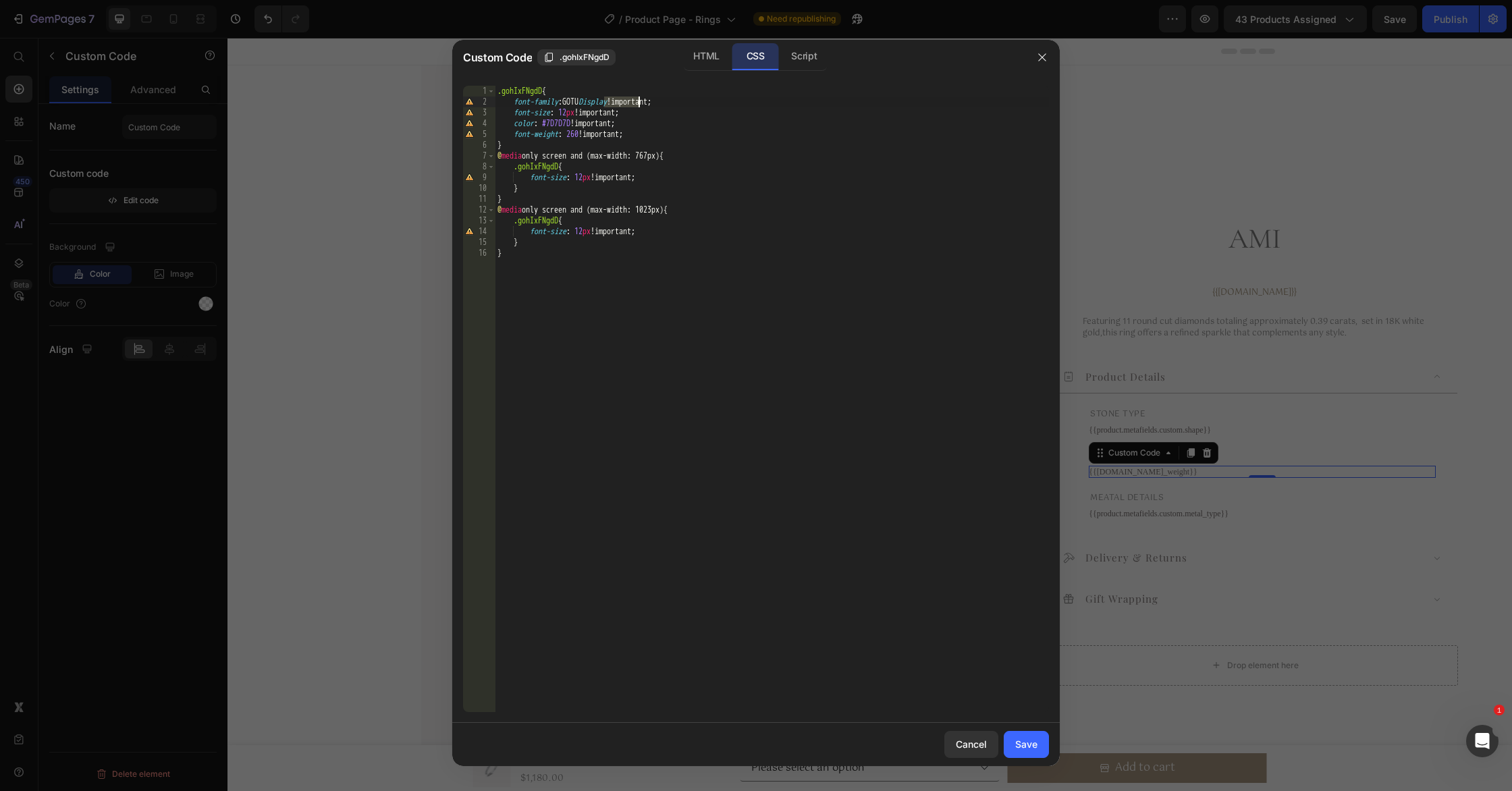 drag, startPoint x: 605, startPoint y: 103, endPoint x: 639, endPoint y: 102, distance: 34.014703 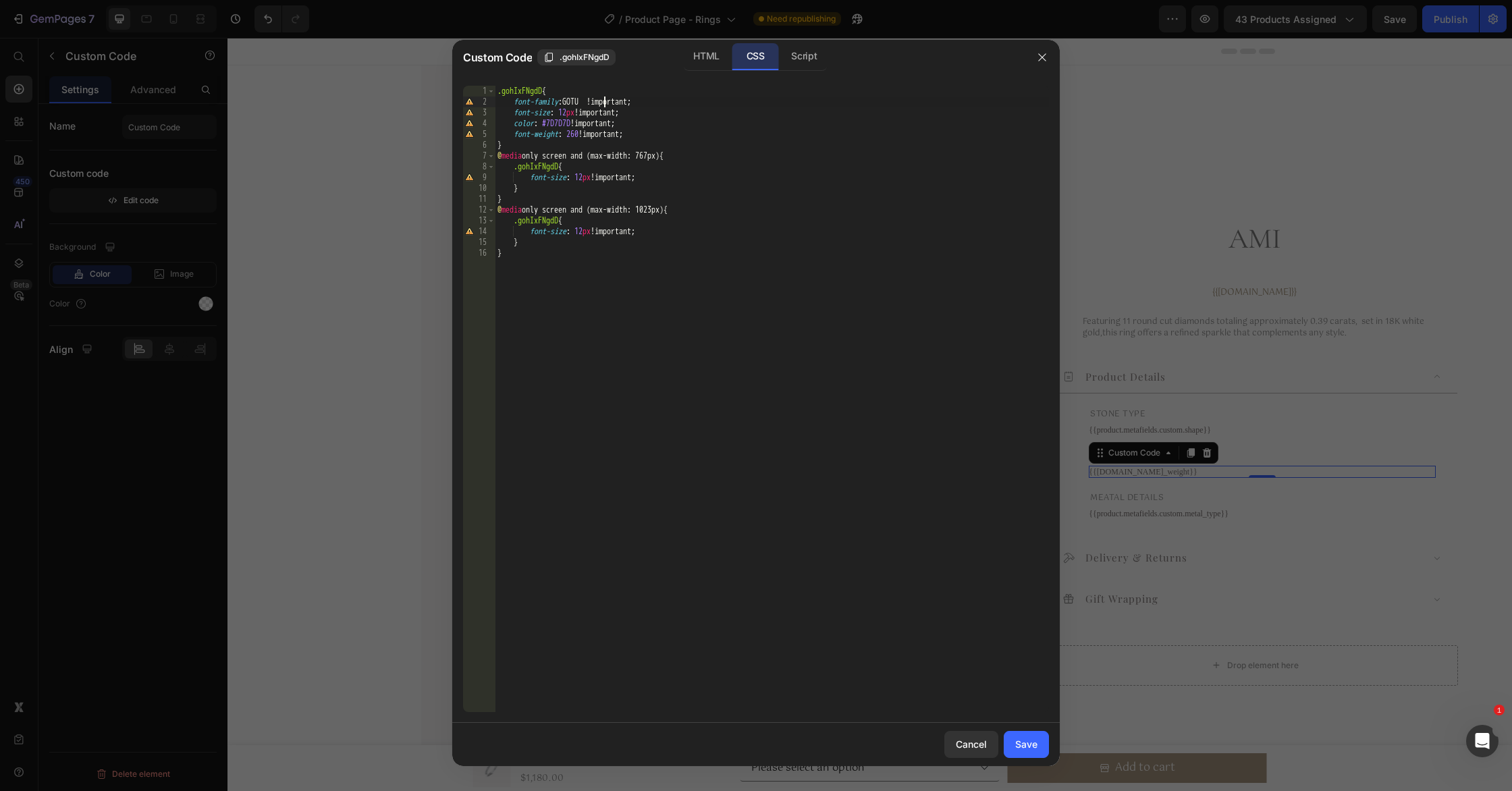 type on "font-family: GOTU !important;" 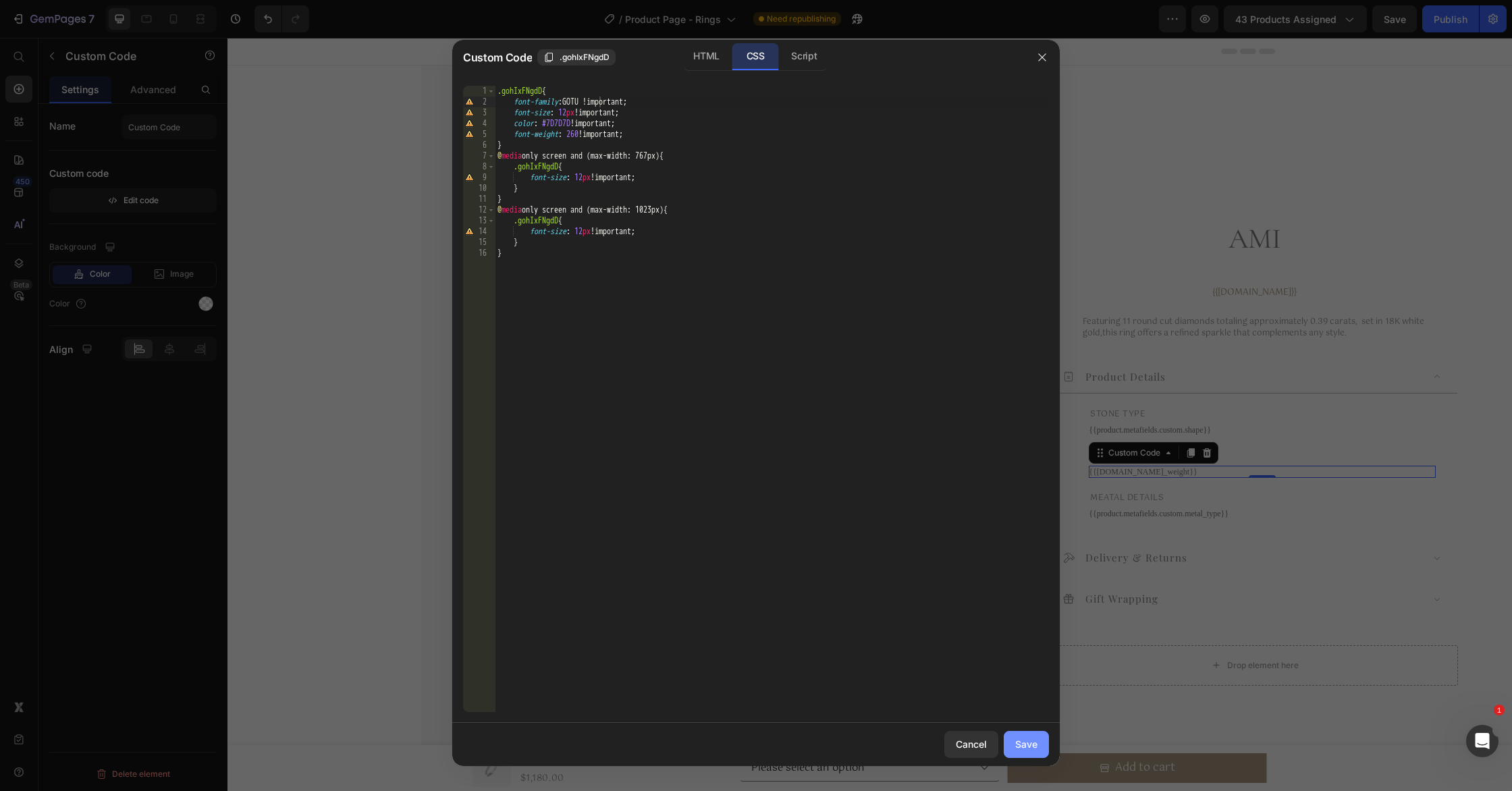 click on "Save" at bounding box center [1026, 744] 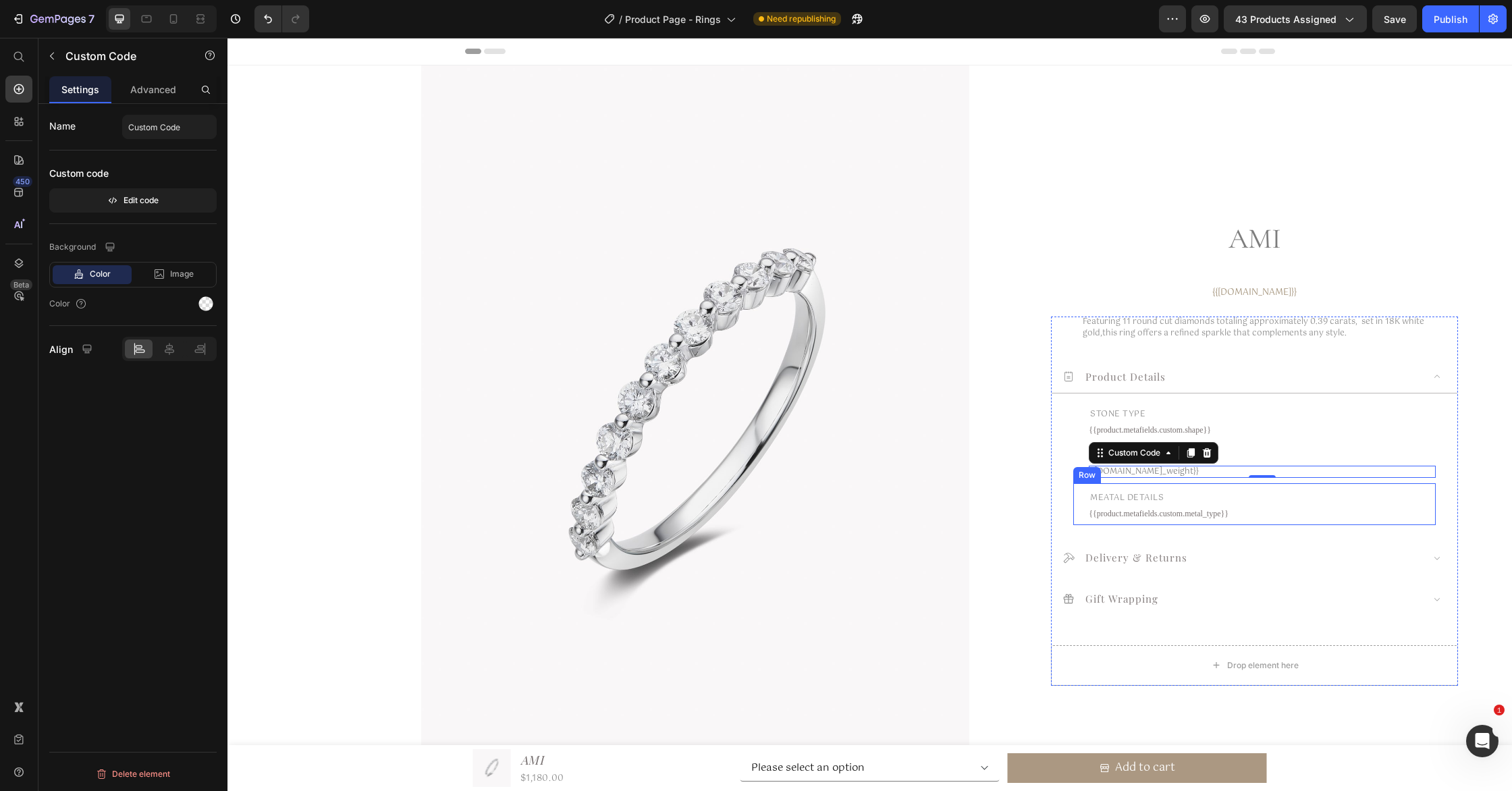 click on "{{product.metafields.custom.metal_type}}" at bounding box center [1262, 513] 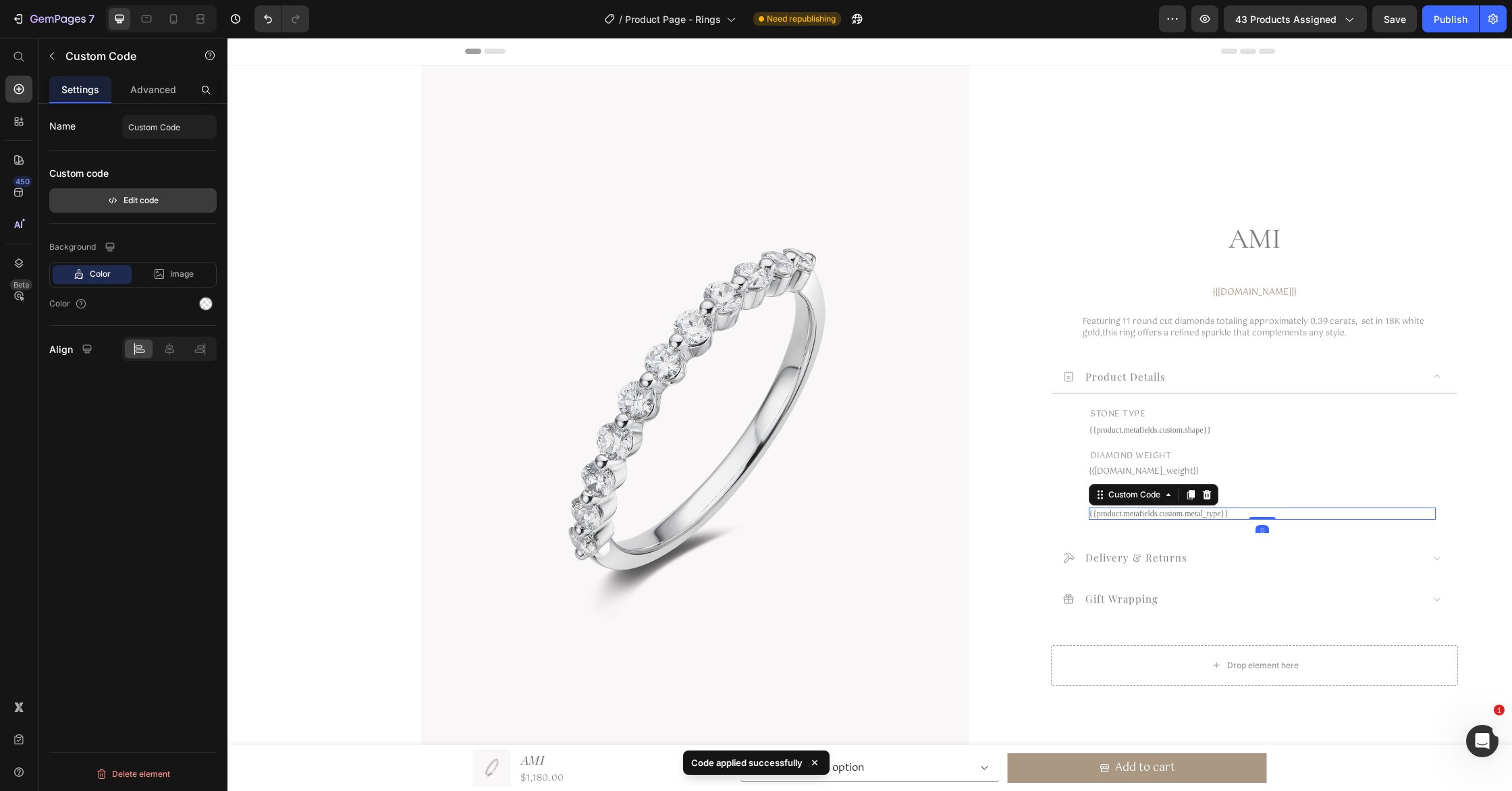 click 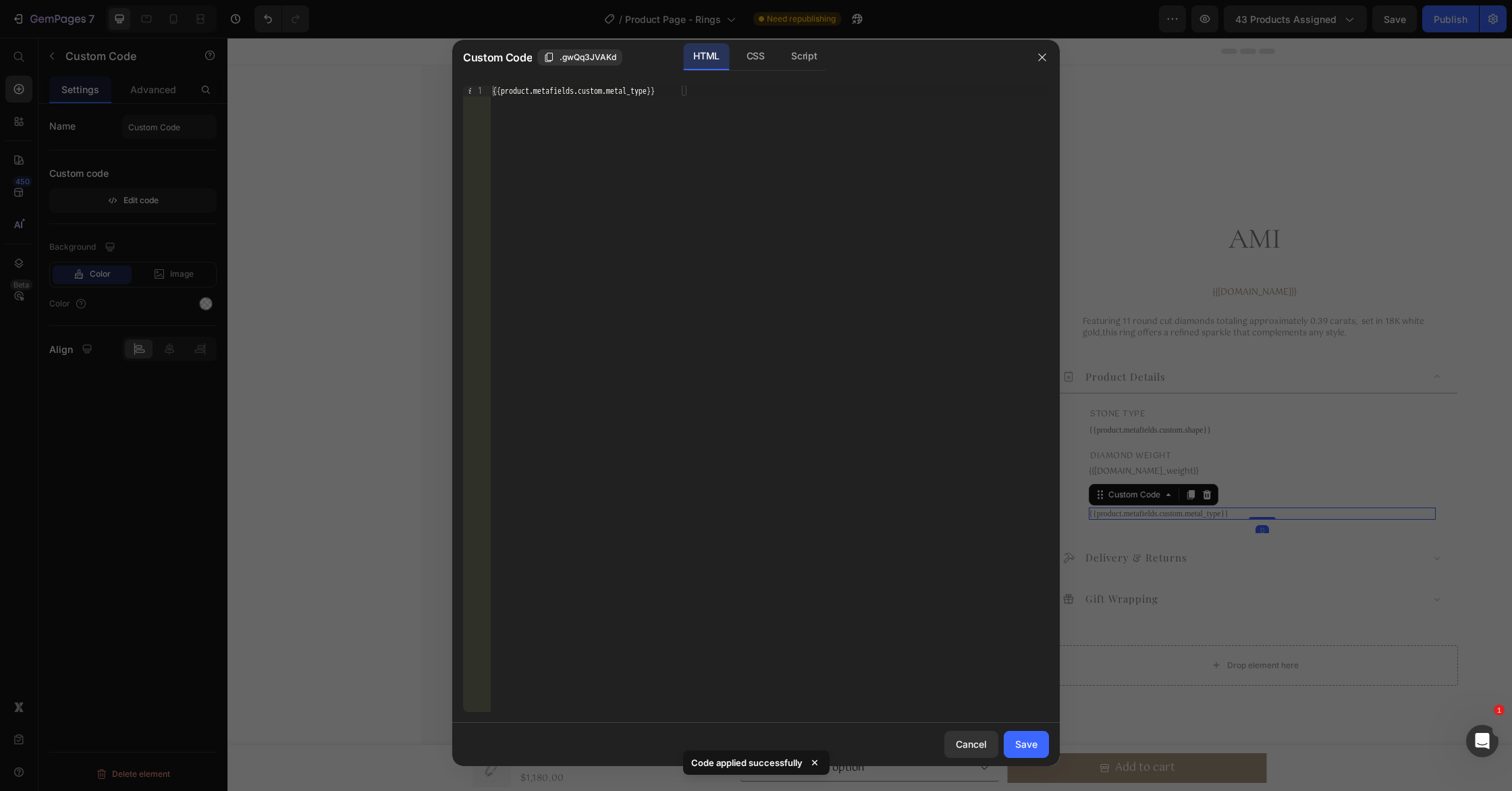 drag, startPoint x: 749, startPoint y: 57, endPoint x: 728, endPoint y: 75, distance: 27.658633 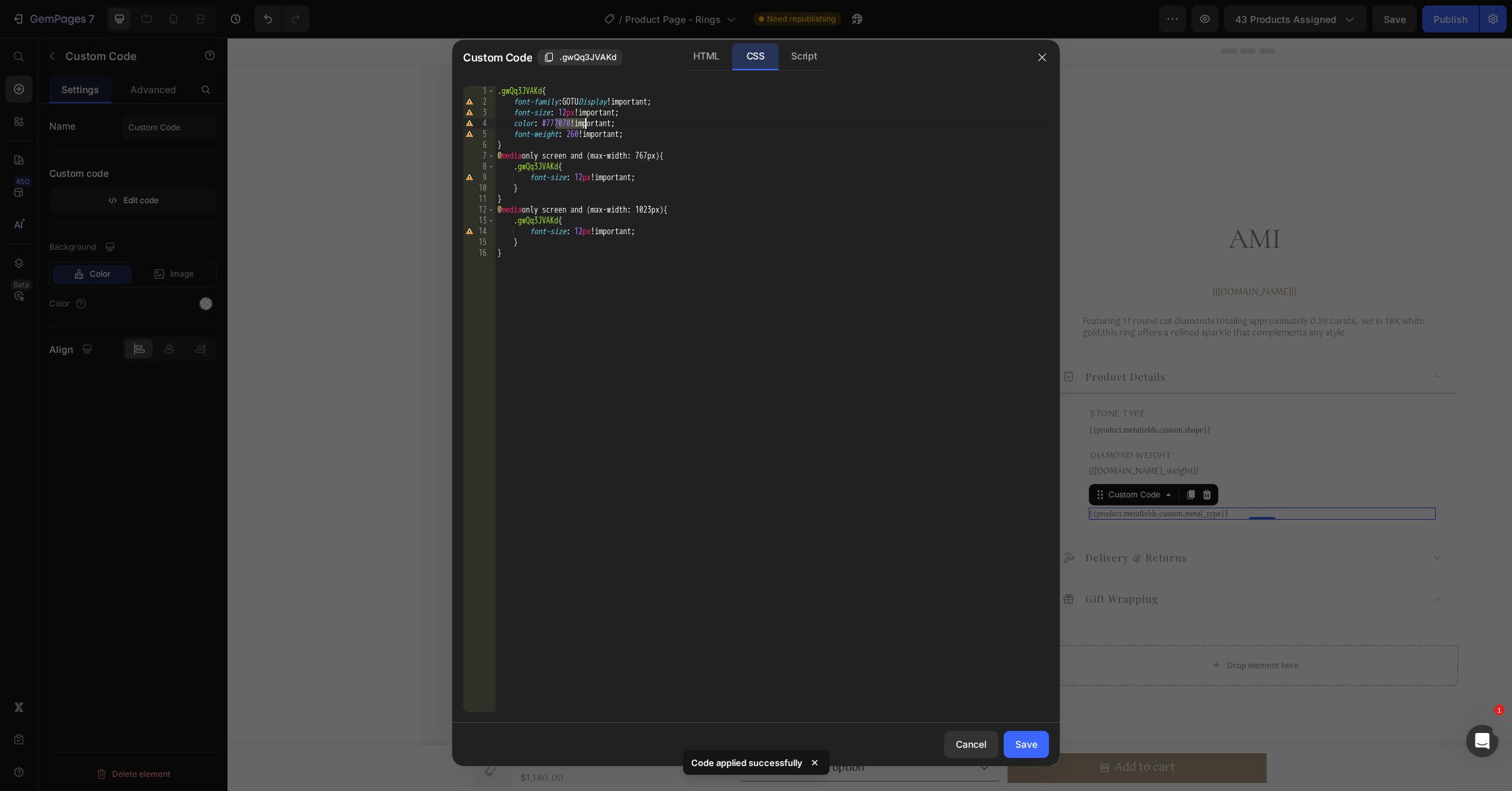 drag, startPoint x: 558, startPoint y: 124, endPoint x: 593, endPoint y: 125, distance: 35.01428 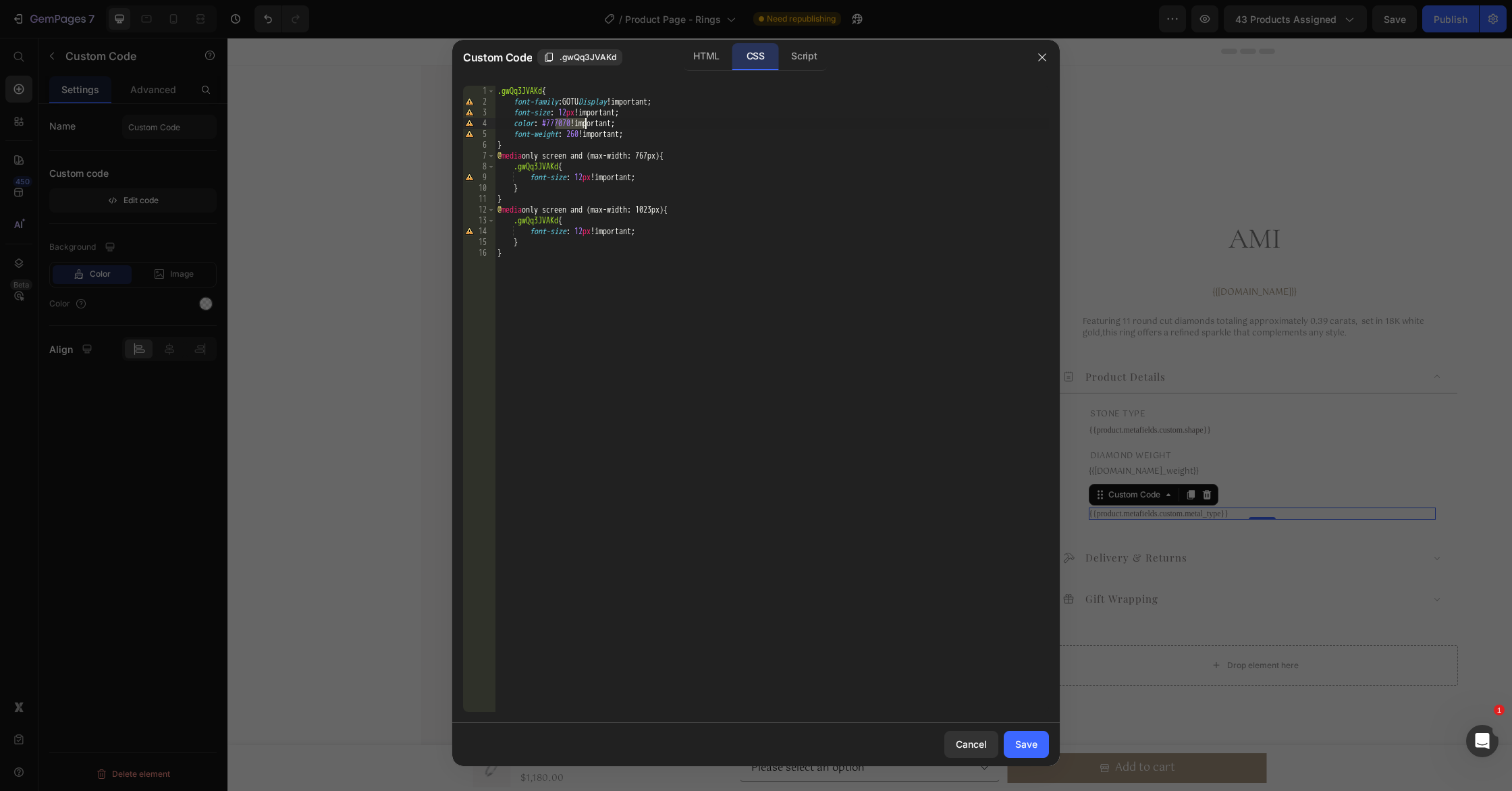 paste on "D7D7D" 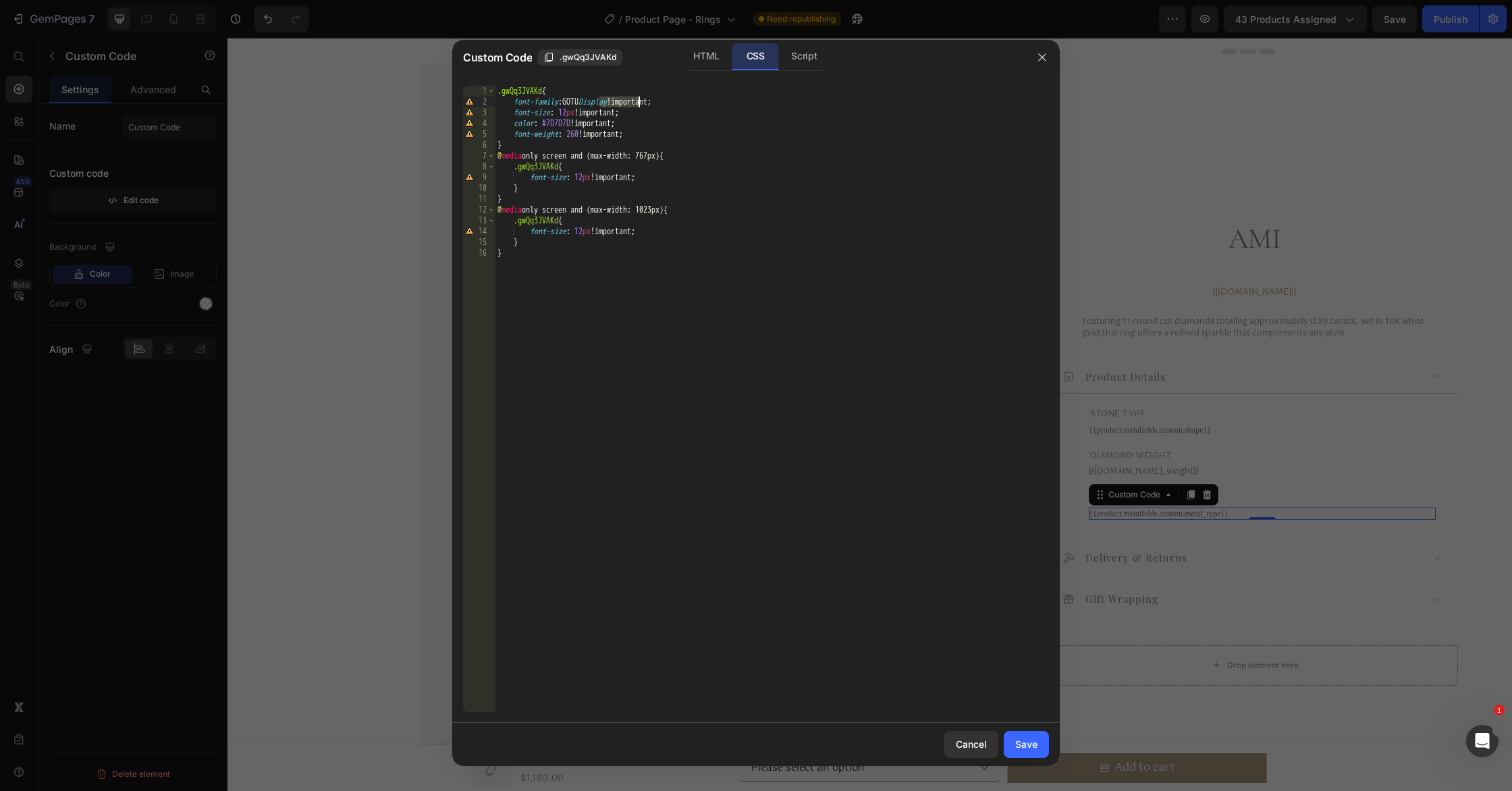 drag, startPoint x: 608, startPoint y: 103, endPoint x: 648, endPoint y: 107, distance: 40.1995 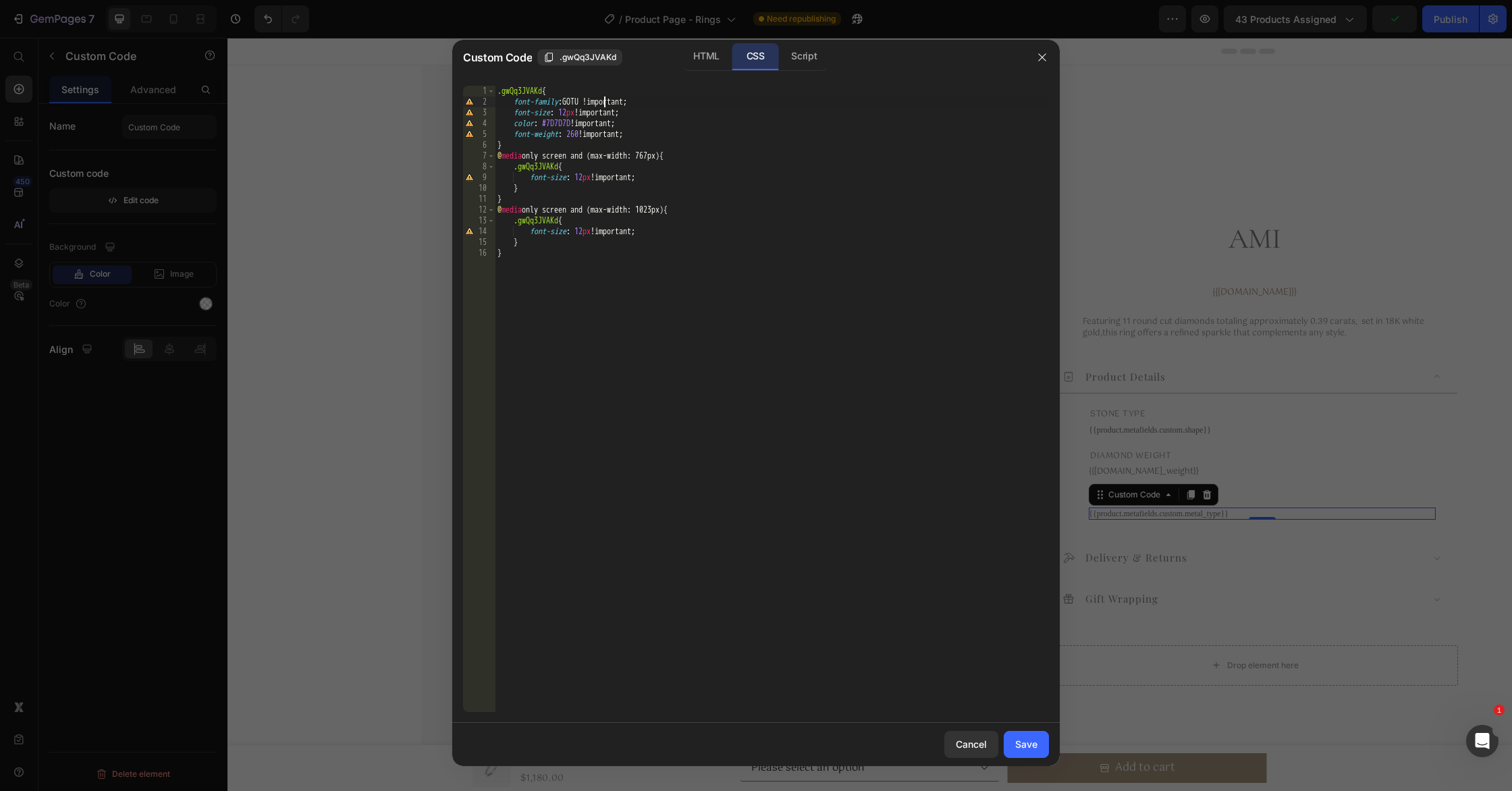 scroll, scrollTop: 0, scrollLeft: 8, axis: horizontal 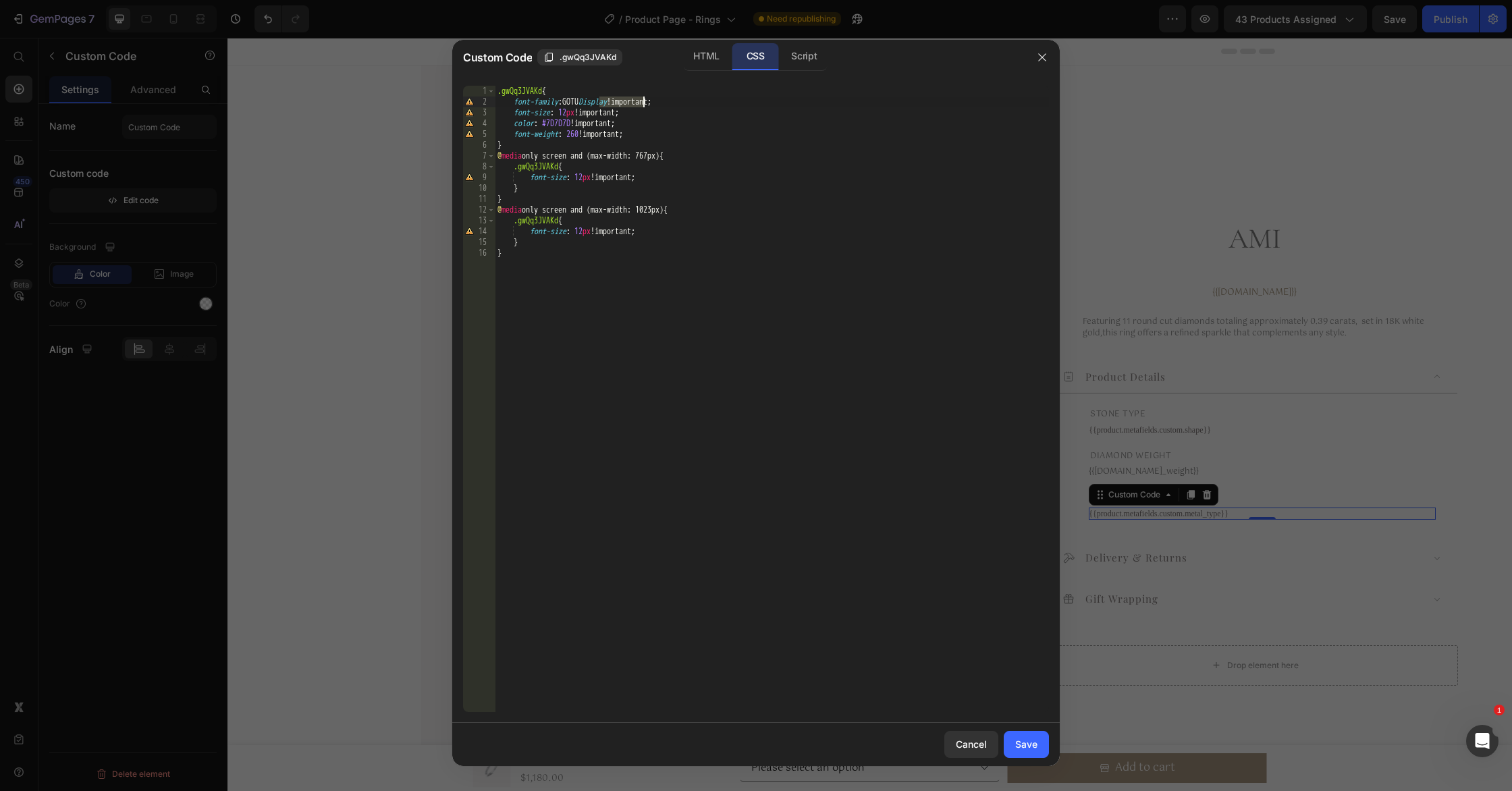click on ".gwQq3JVAKd {      font-family :  GOTU  Display  !important ;      font-size :   12 px  !important ;      color :   #7D7D7D  !important ;      font-weight :   260  !important ; } @ media  only screen and (max-width: 767px)  {      .gwQq3JVAKd {           font-size :   12 px  !important ;      } } @ media  only screen and (max-width: 1023px)  {      .gwQq3JVAKd {           font-size :   12 px  !important ;      } }" at bounding box center [772, 410] 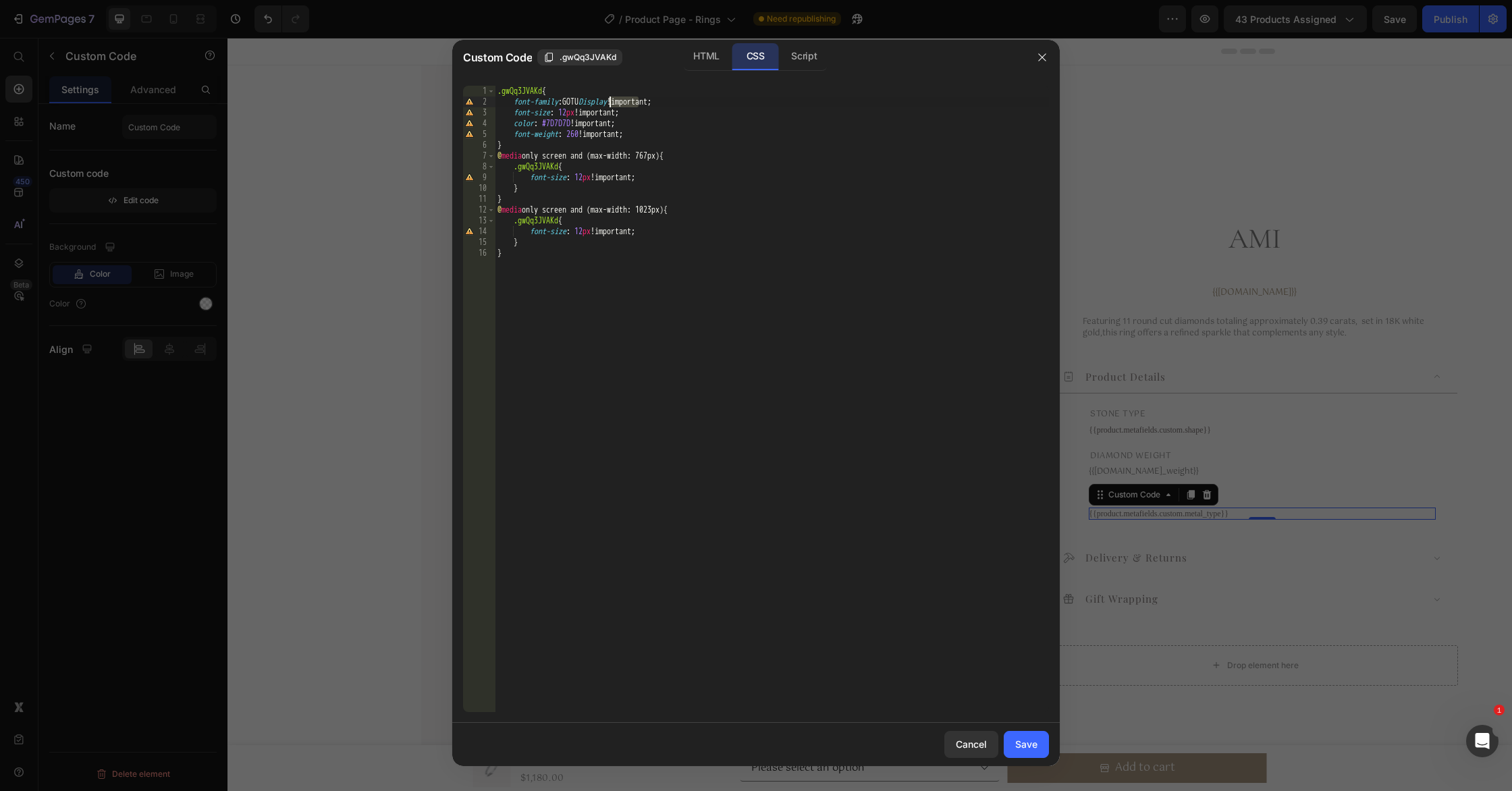 drag, startPoint x: 640, startPoint y: 103, endPoint x: 608, endPoint y: 104, distance: 32.015621 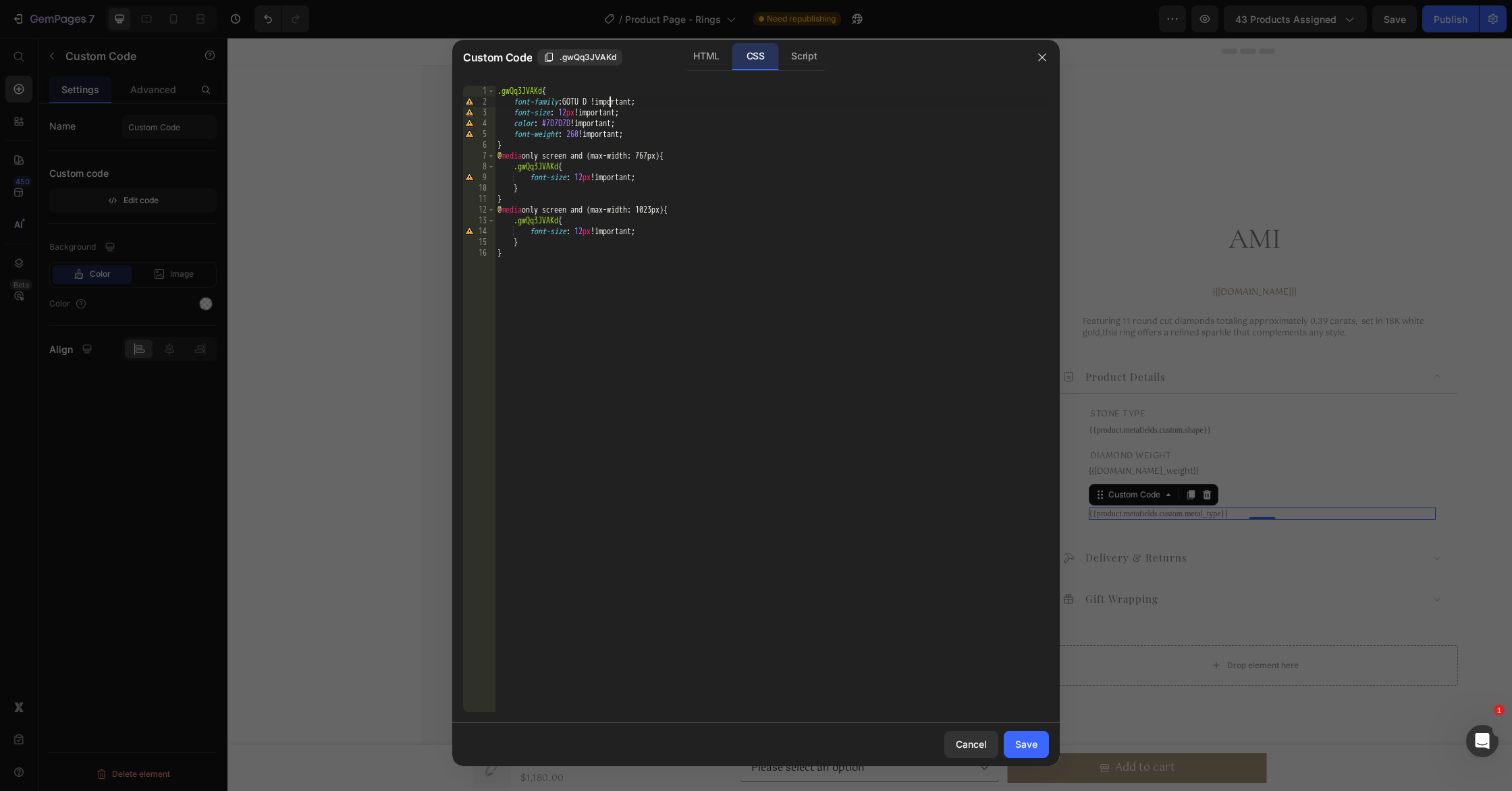 type on "font-family: GOTU  !important;" 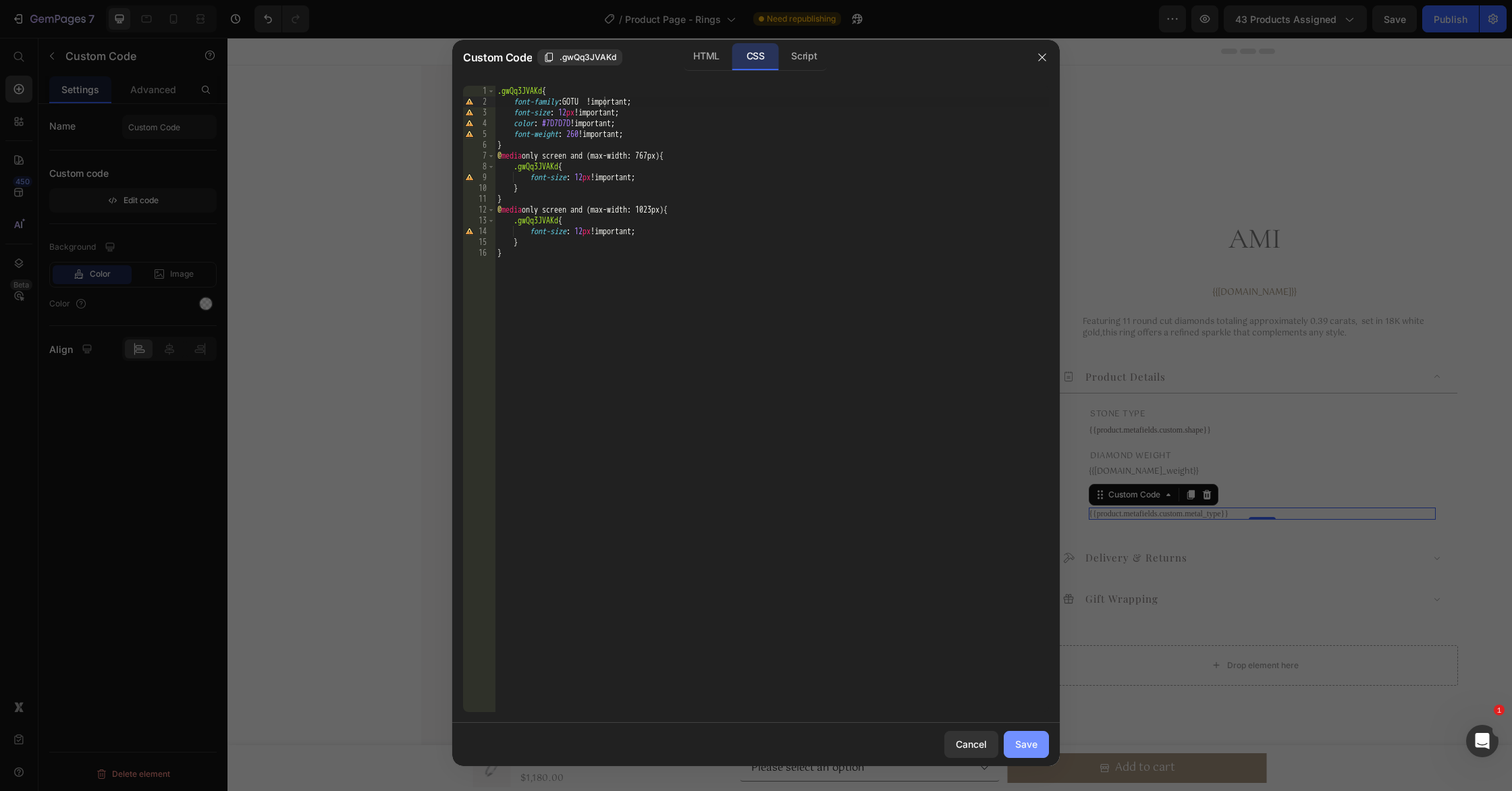 click on "Save" at bounding box center [1026, 744] 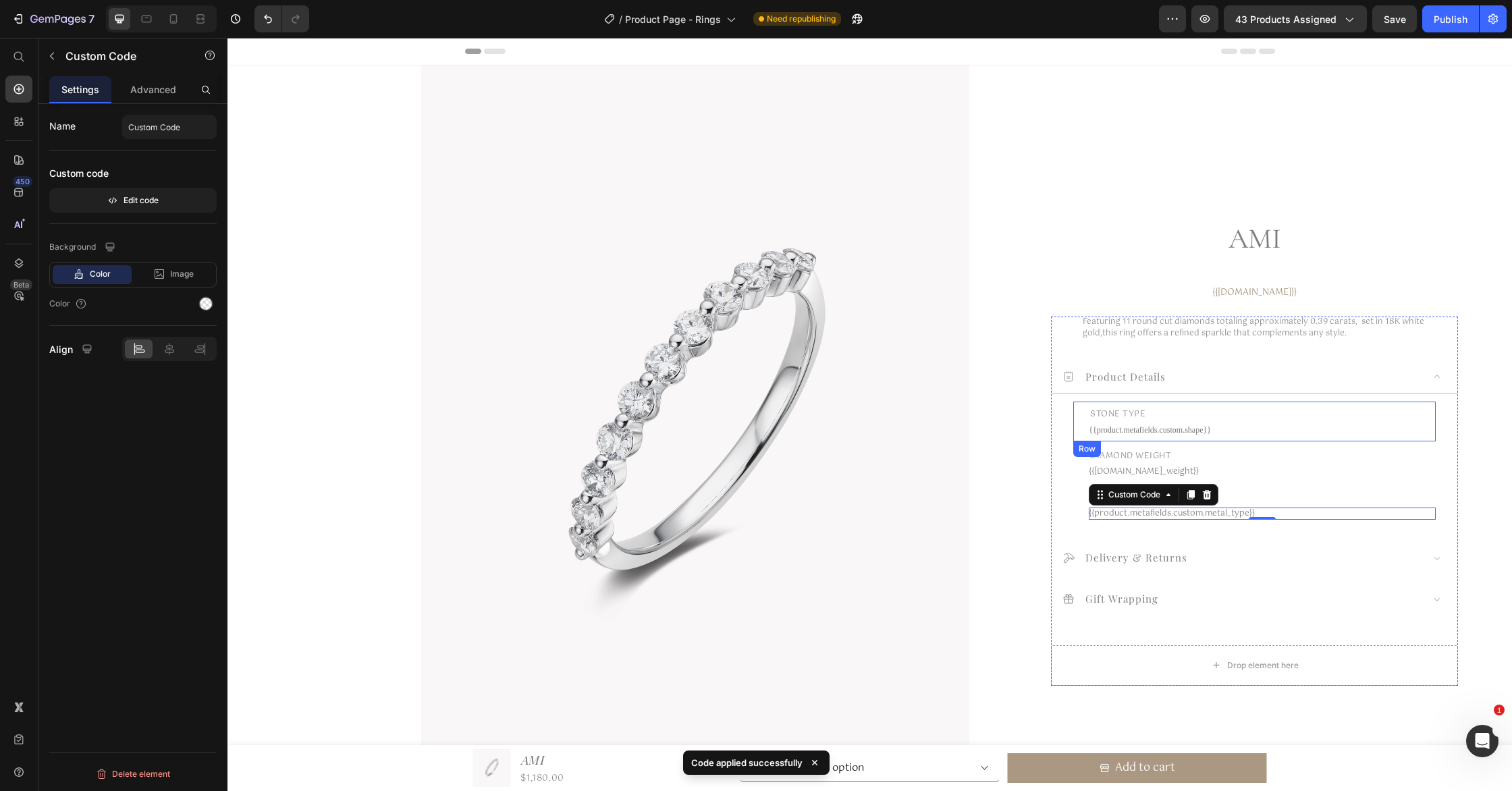 click on "stone type Text Block {{product.metafields.custom.shape}} Custom Code Row" at bounding box center [1254, 420] 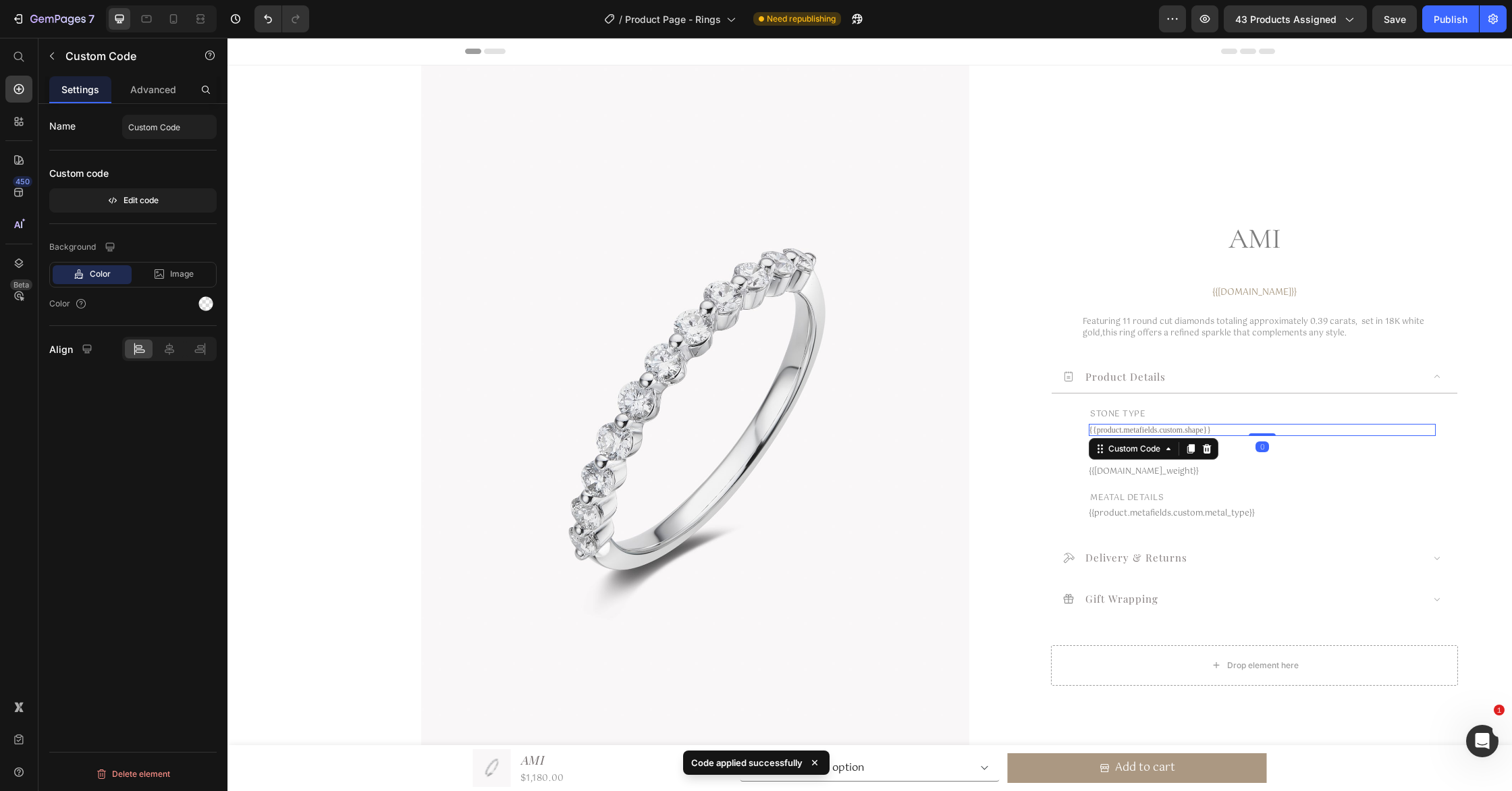 click on "{{product.metafields.custom.shape}}" at bounding box center (1262, 429) 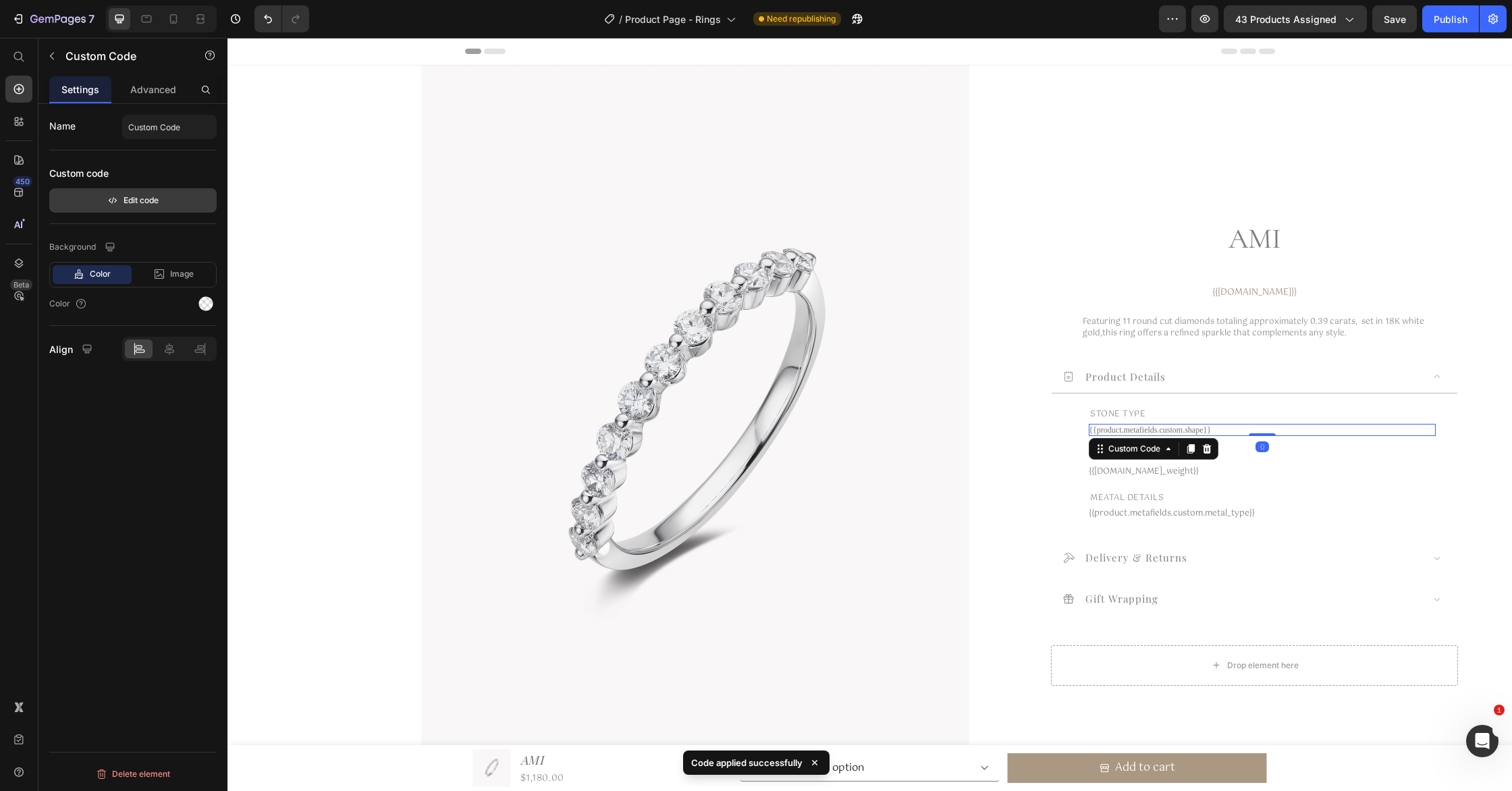 click on "Edit code" at bounding box center (133, 200) 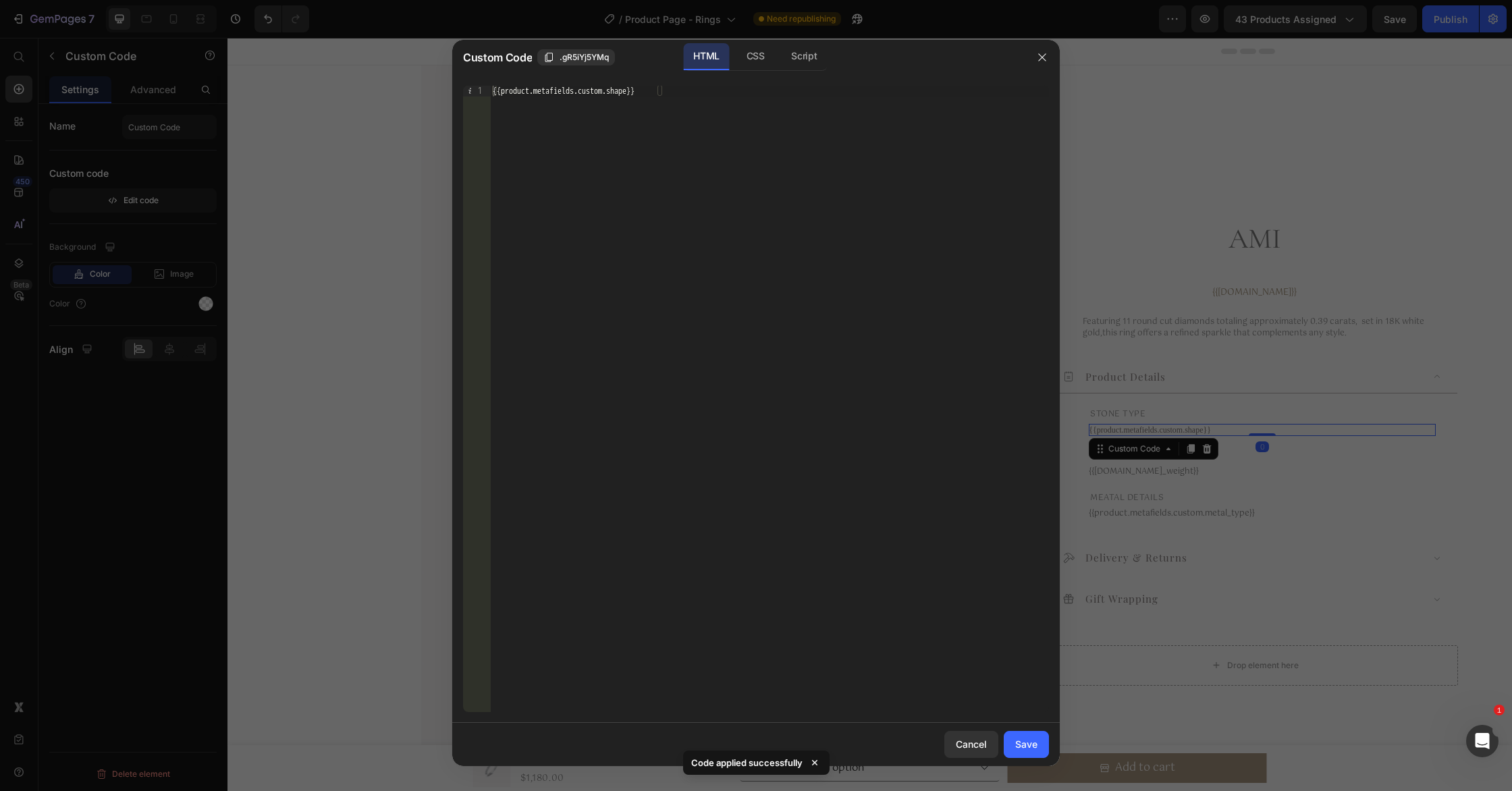 drag, startPoint x: 750, startPoint y: 62, endPoint x: 724, endPoint y: 76, distance: 29.529646 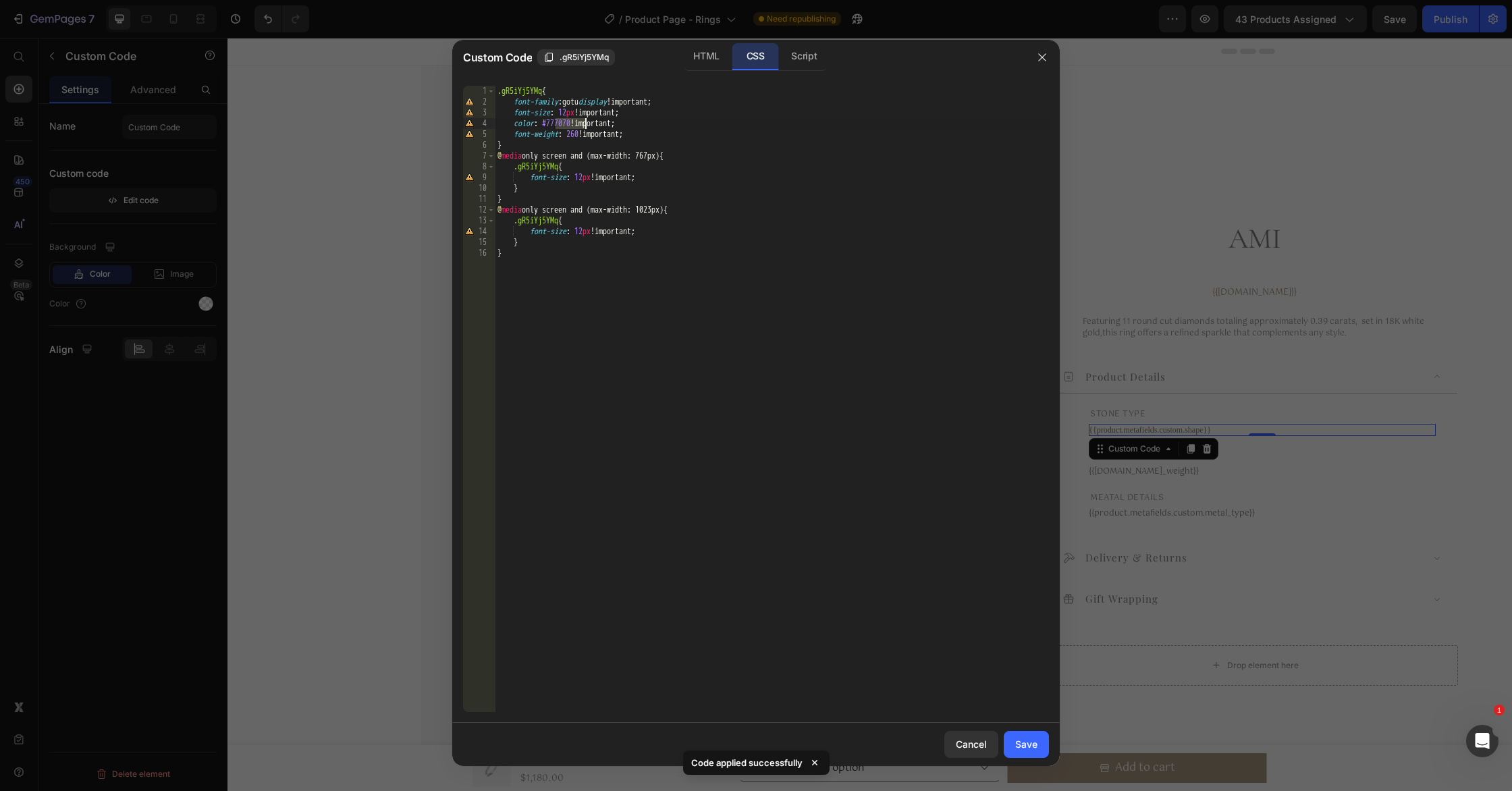 drag, startPoint x: 557, startPoint y: 120, endPoint x: 586, endPoint y: 123, distance: 29.154759 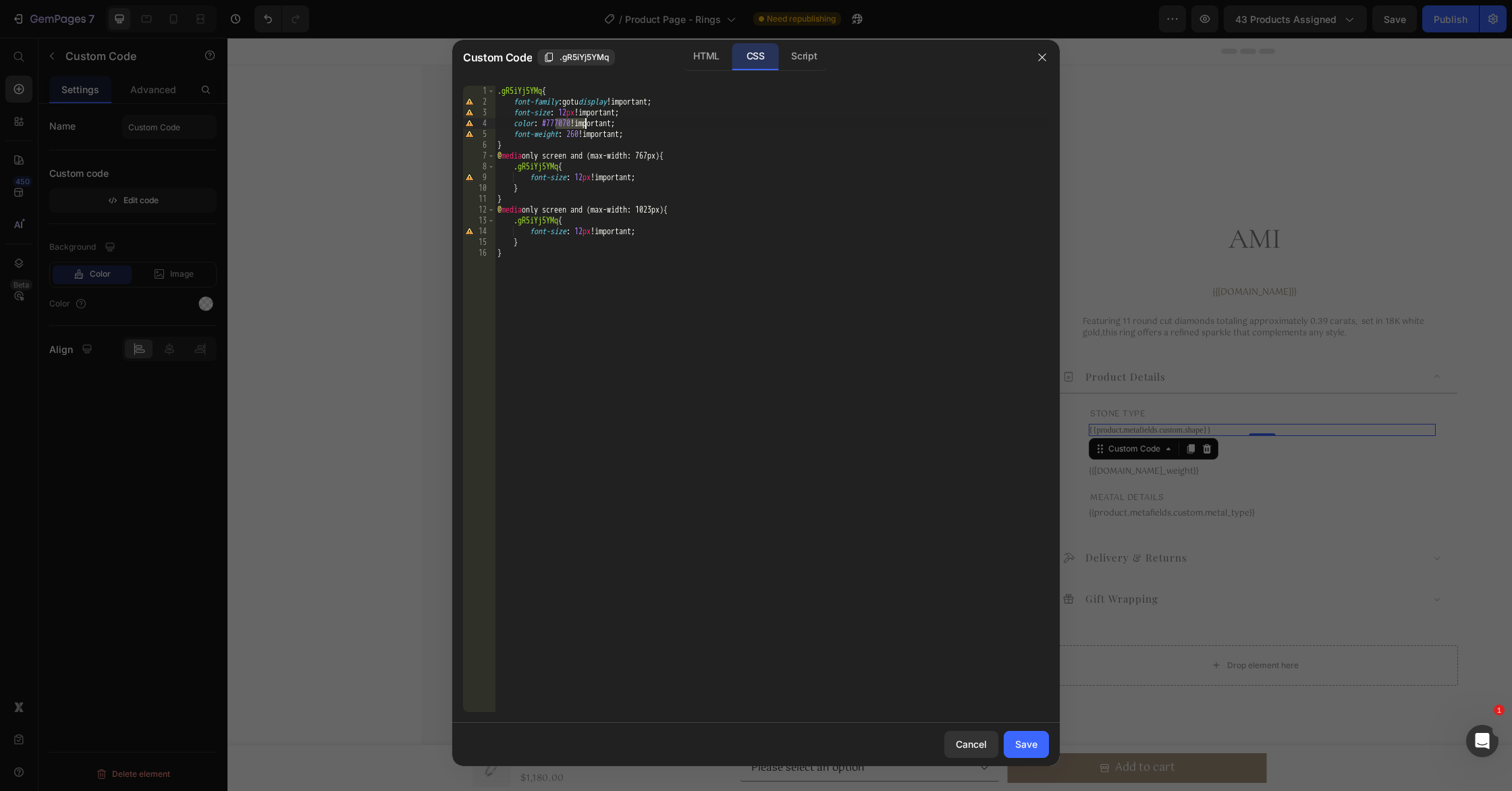 paste on "D7D7D" 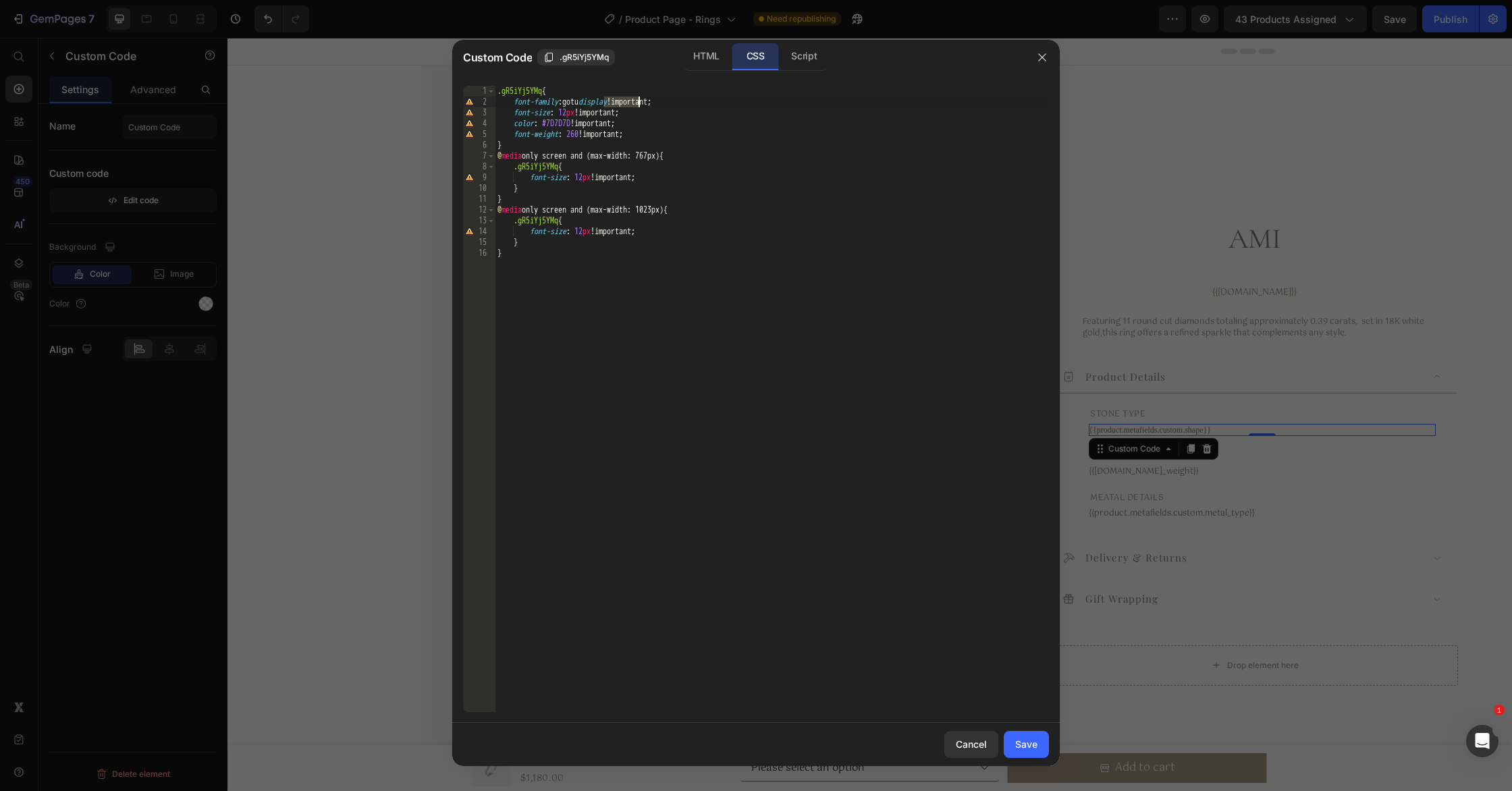 drag, startPoint x: 605, startPoint y: 101, endPoint x: 639, endPoint y: 104, distance: 34.1321 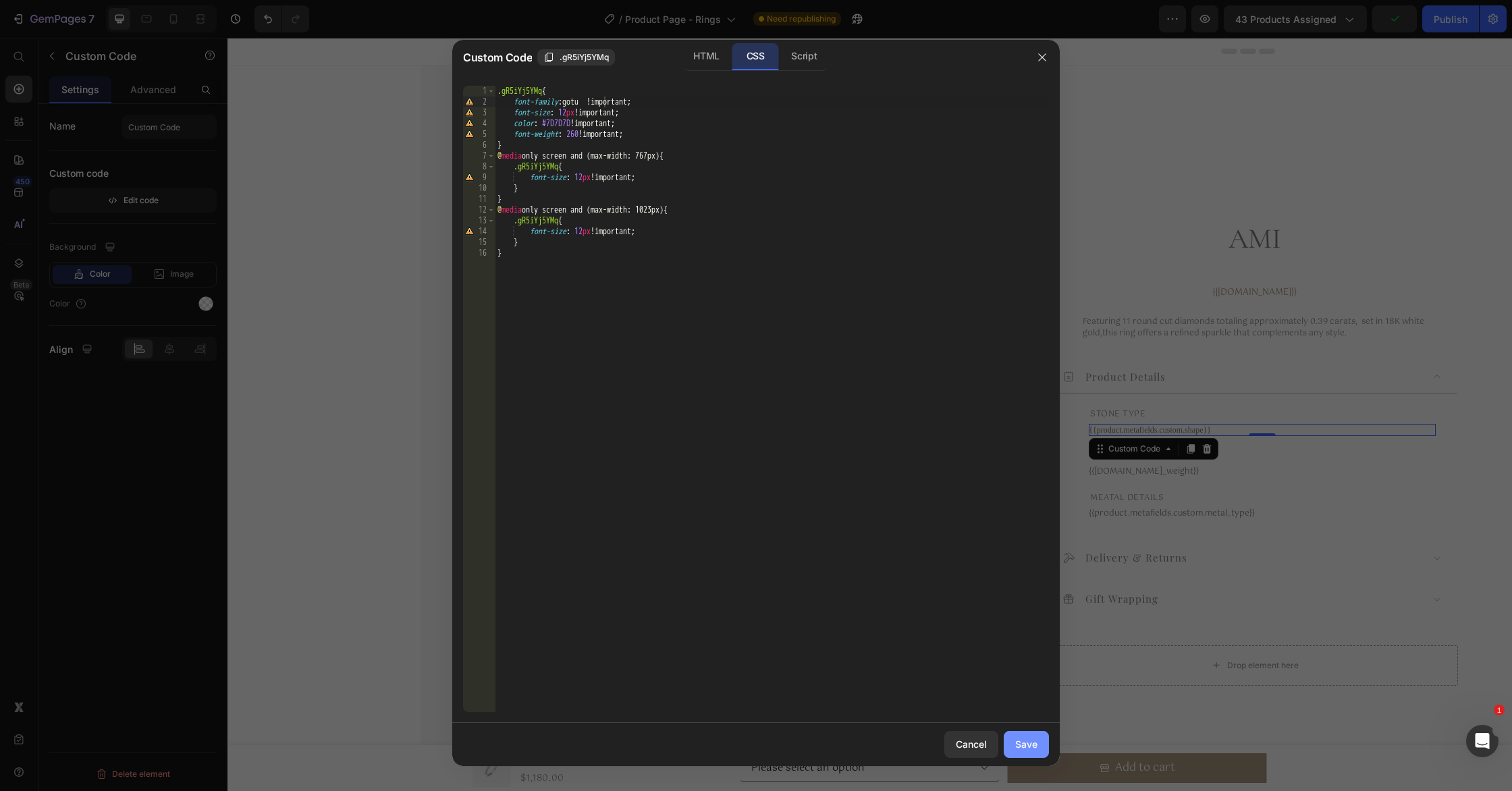 click on "Save" at bounding box center (1026, 744) 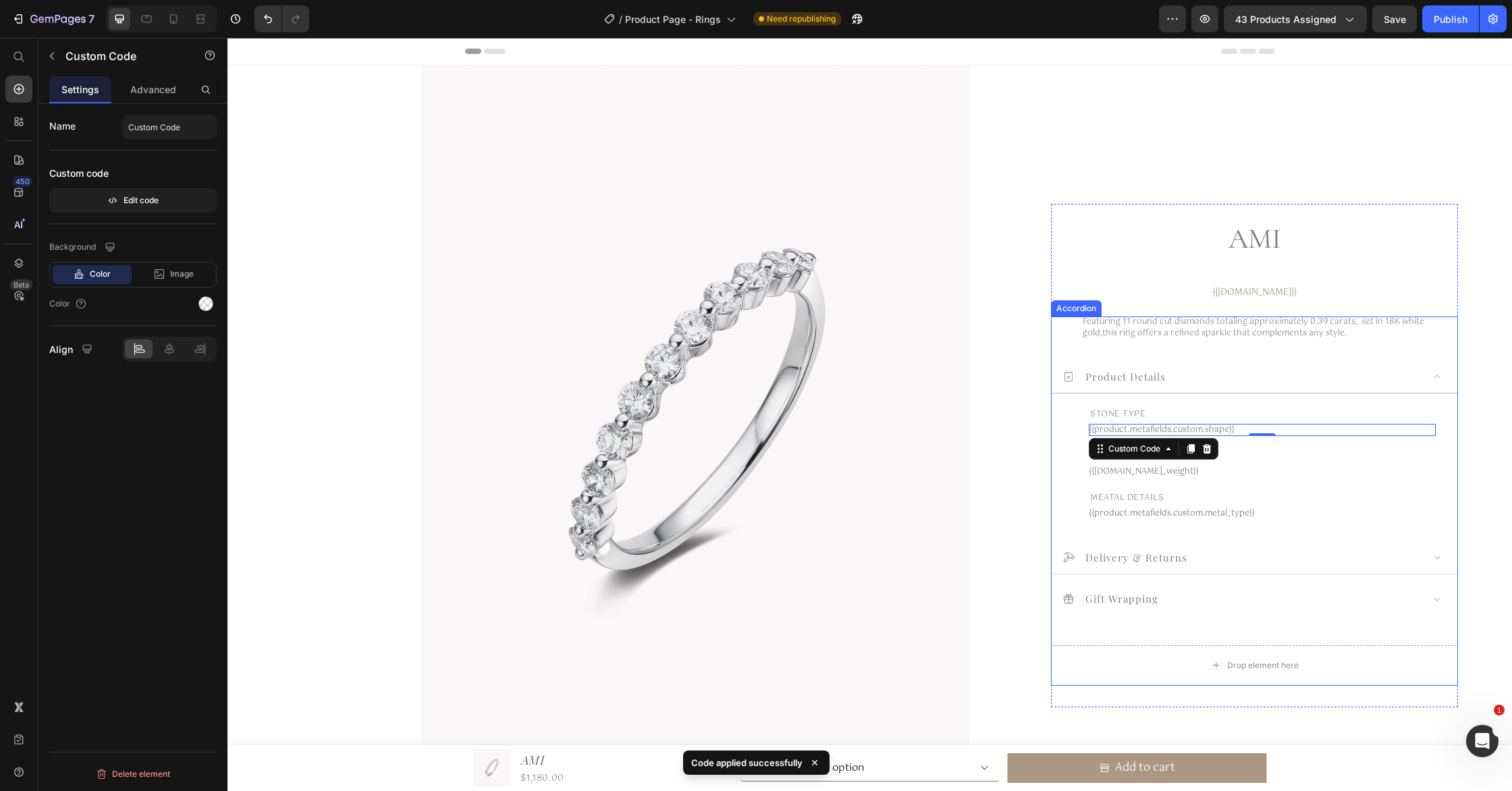 click on "Delivery & Returns" at bounding box center (1242, 557) 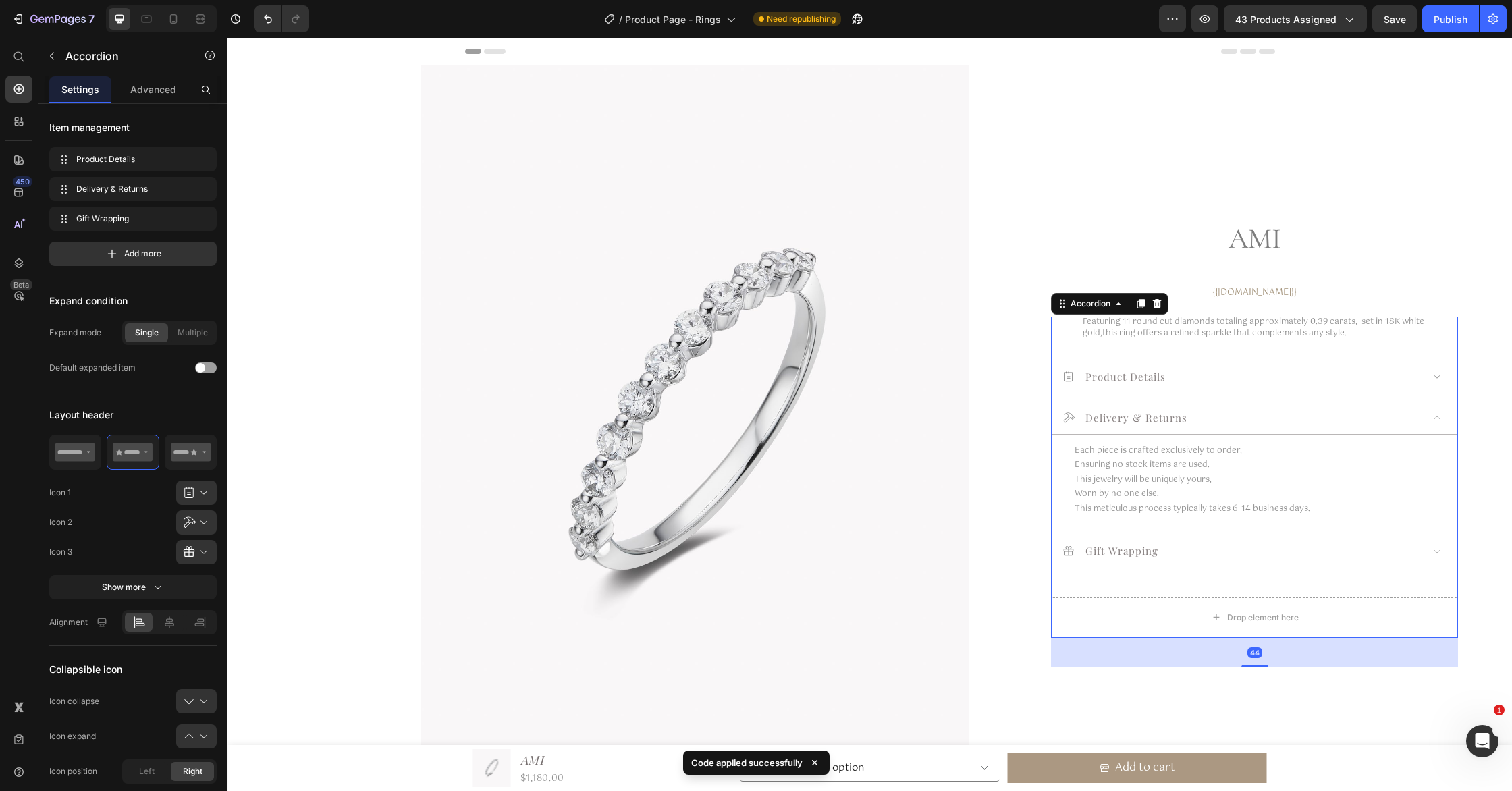 click on "Product Details" at bounding box center (1242, 376) 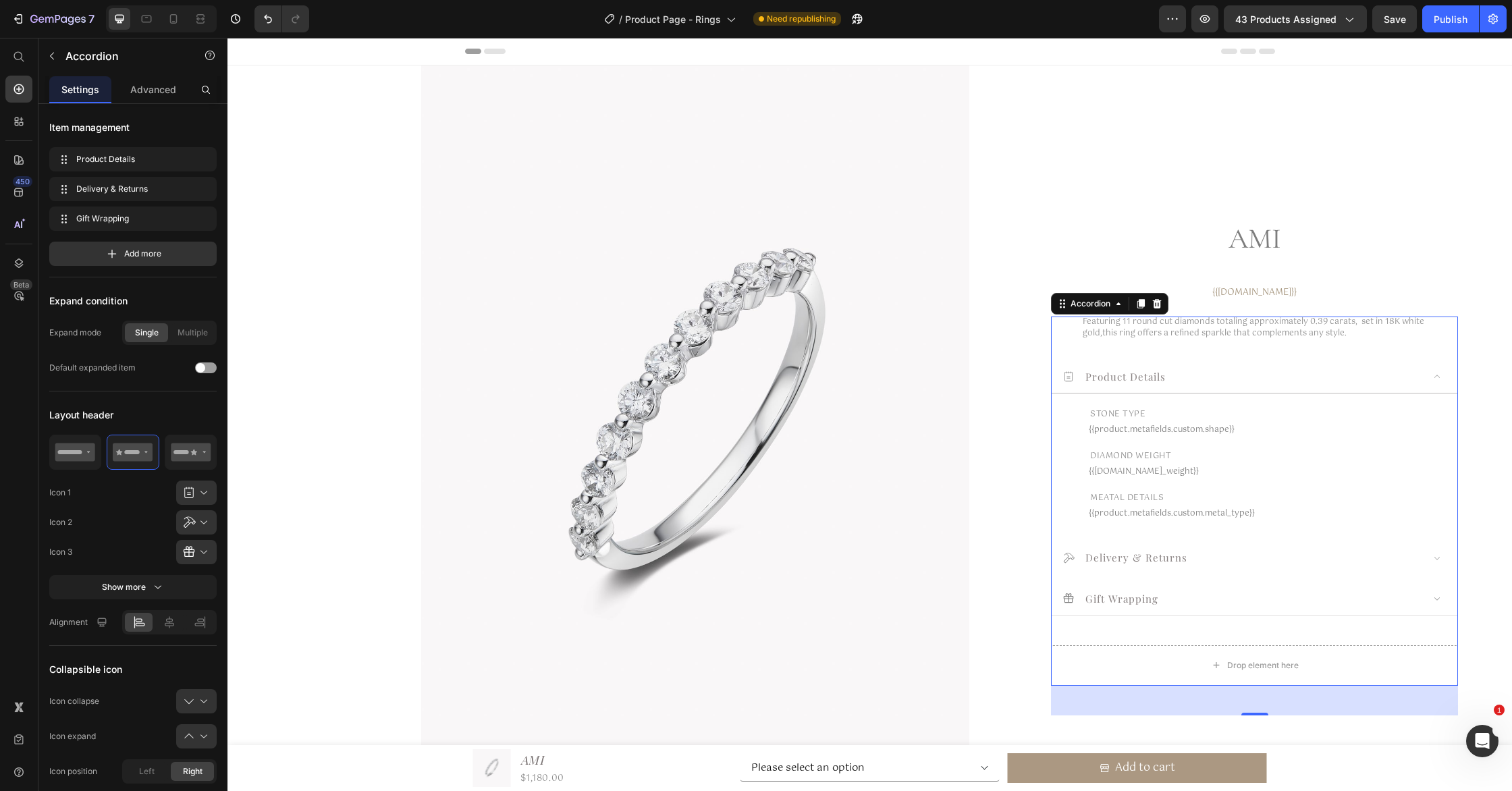 click on "Gift Wrapping" at bounding box center [1242, 598] 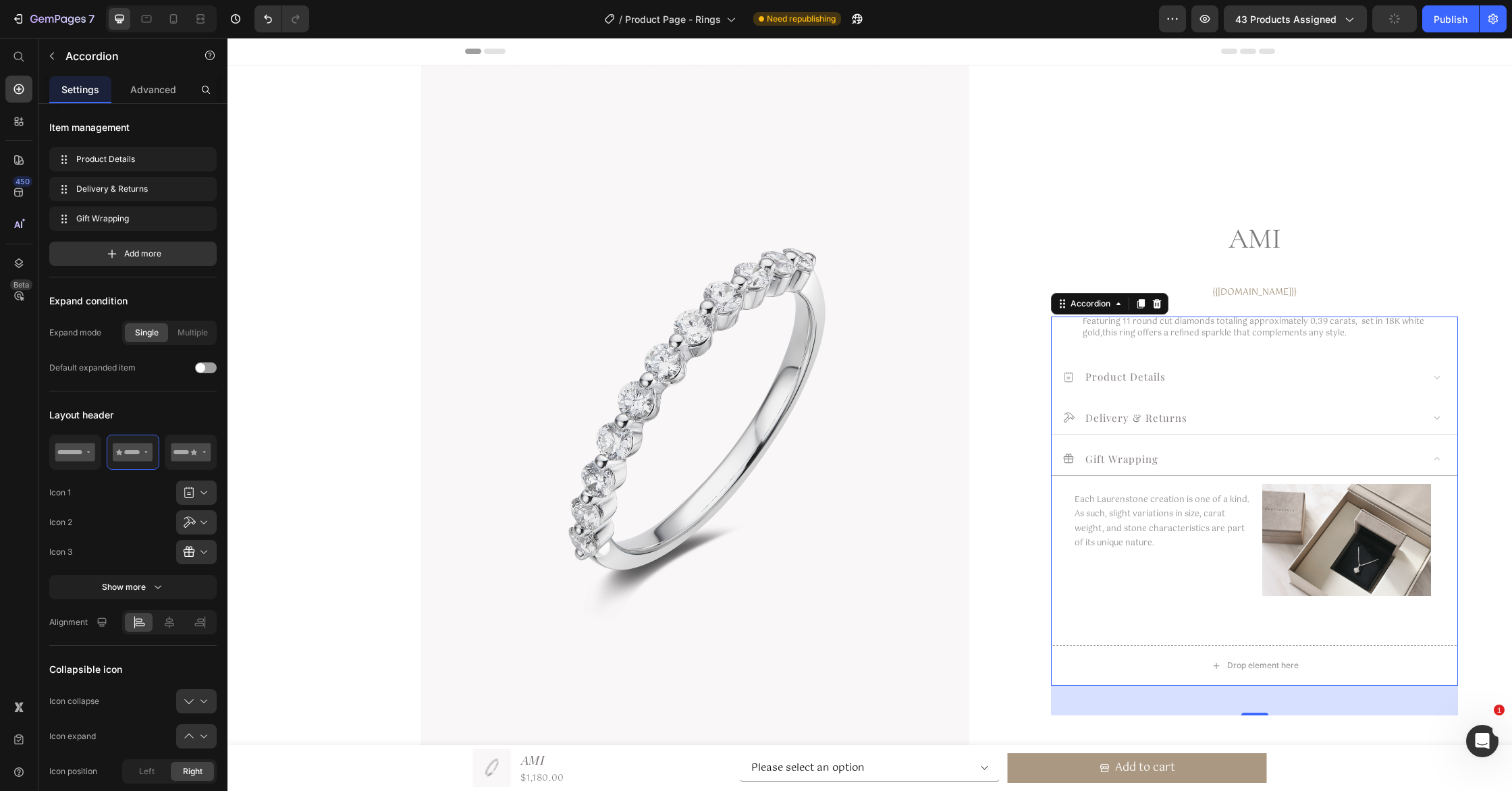 click on "Delivery & Returns" at bounding box center [1242, 417] 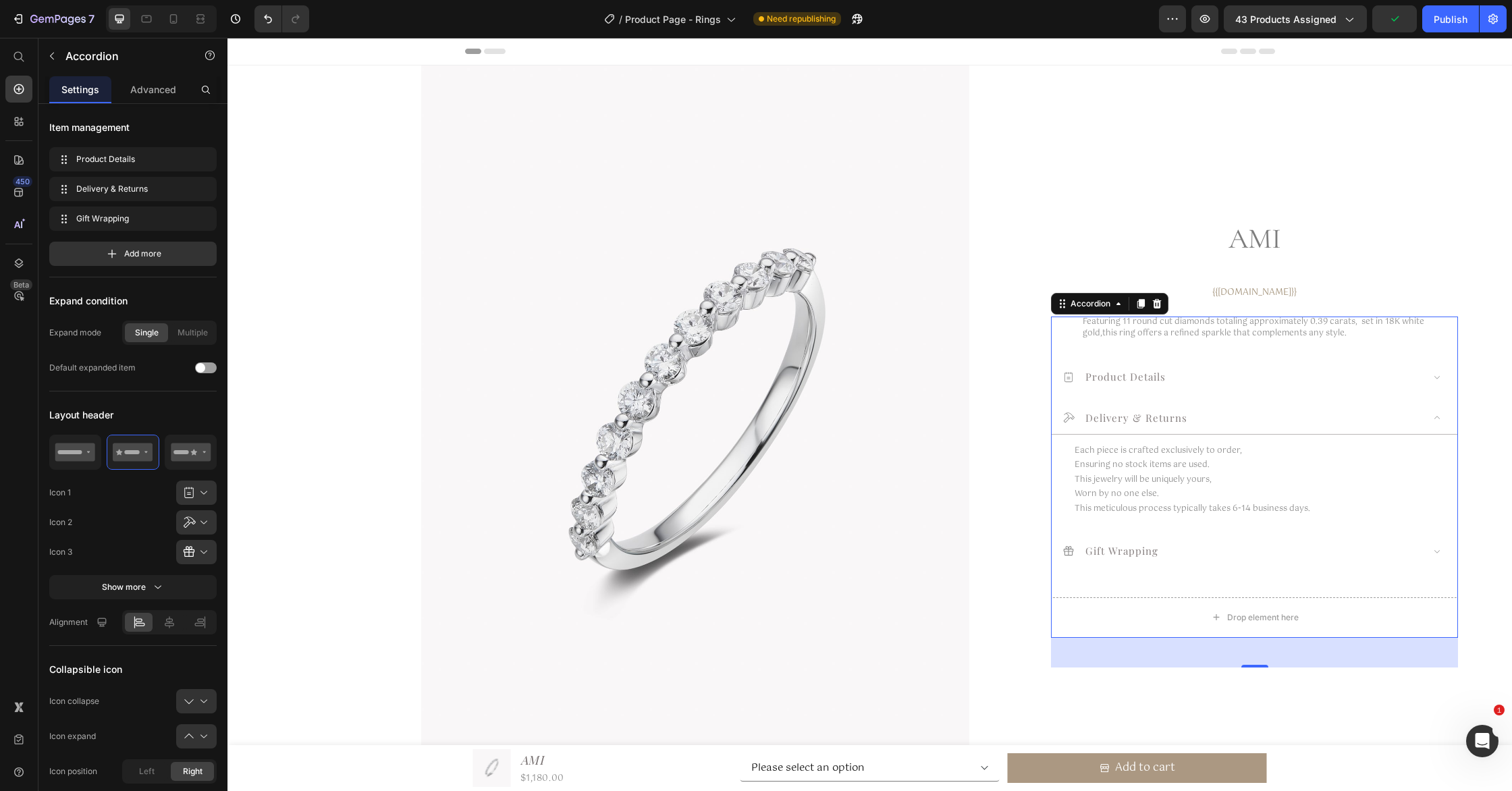 click on "Delivery & Returns" at bounding box center [1242, 417] 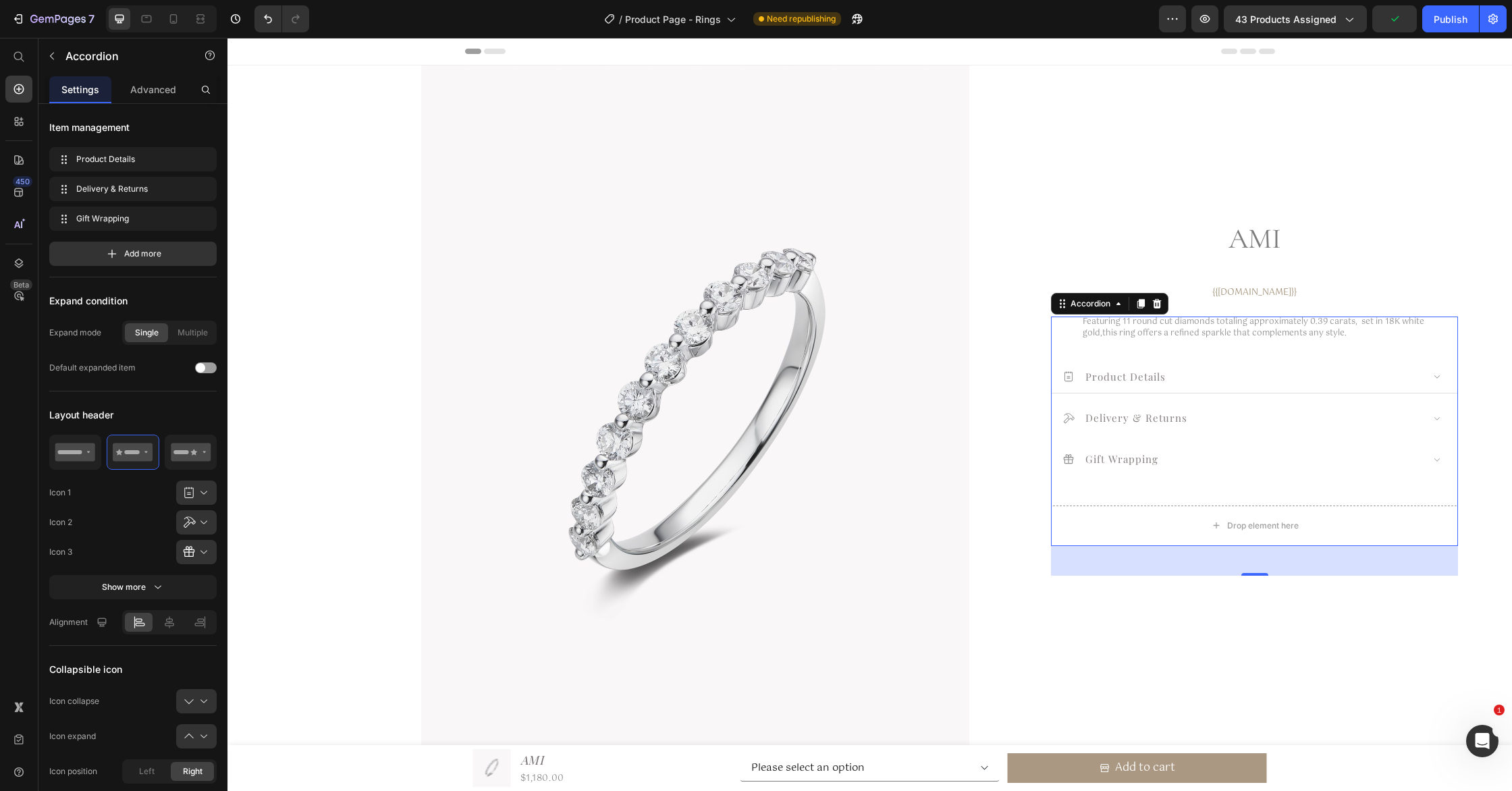 click on "Product Details" at bounding box center (1242, 376) 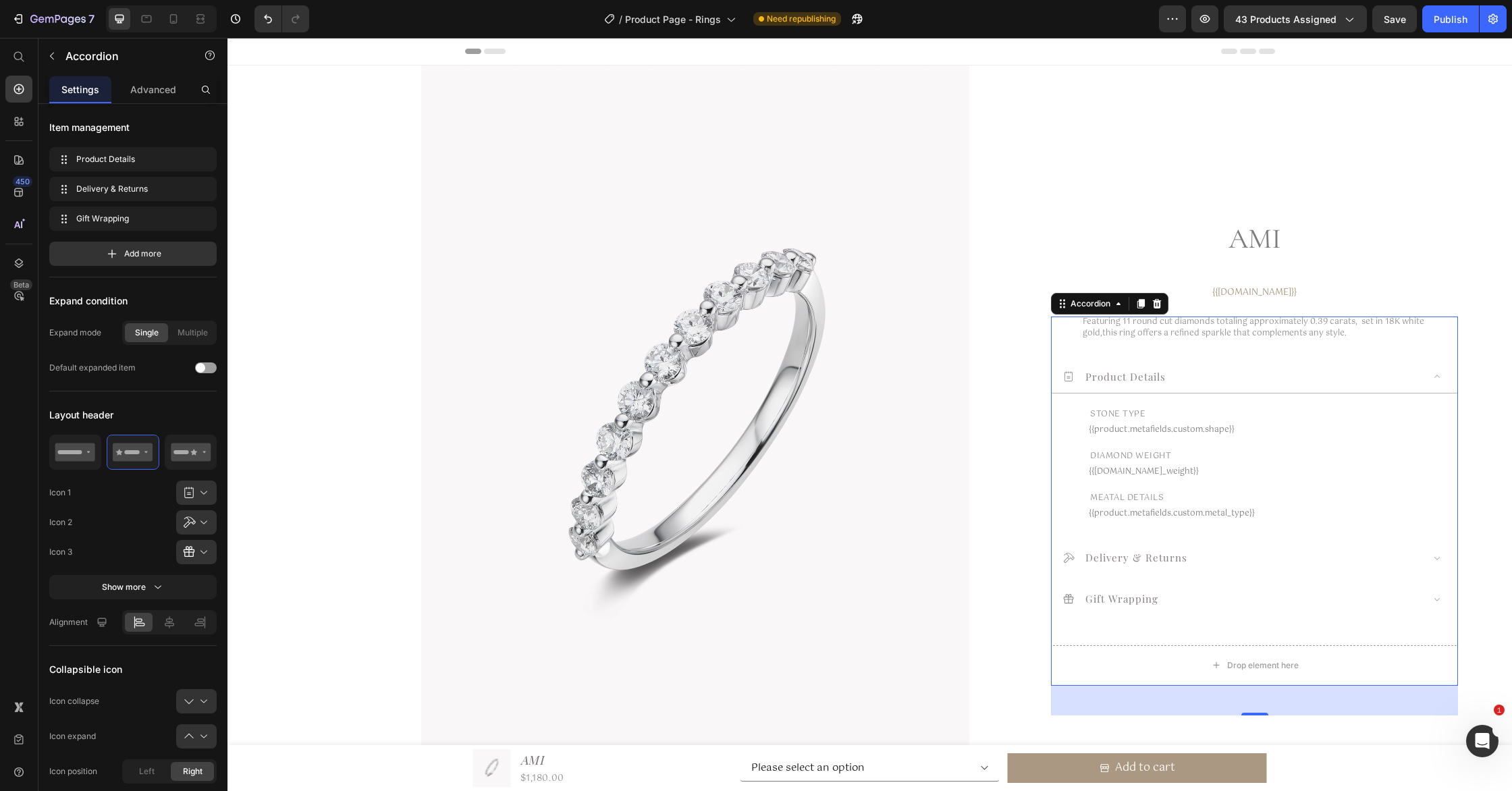 click on "Product Details" at bounding box center (1242, 376) 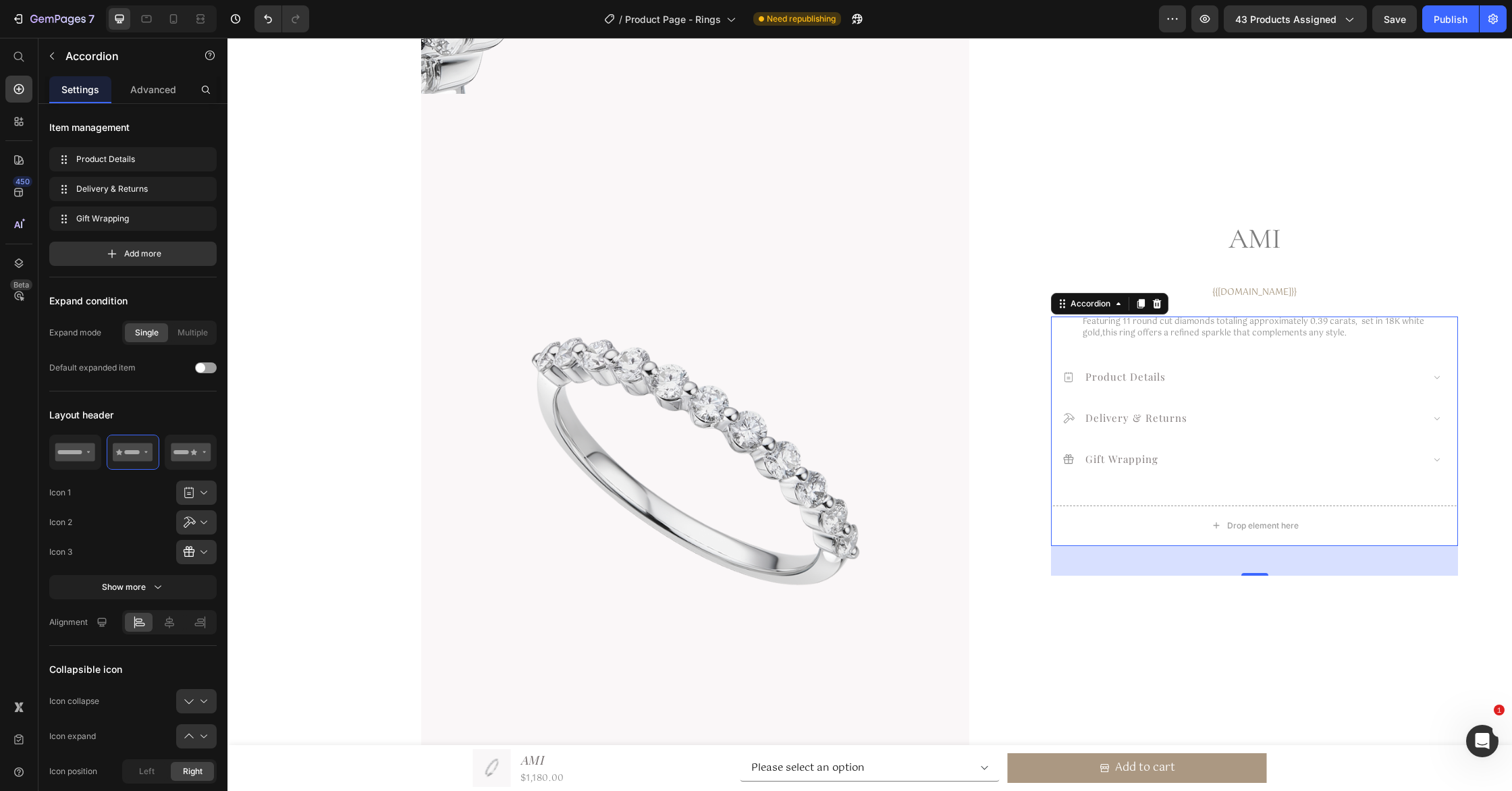 scroll, scrollTop: 0, scrollLeft: 0, axis: both 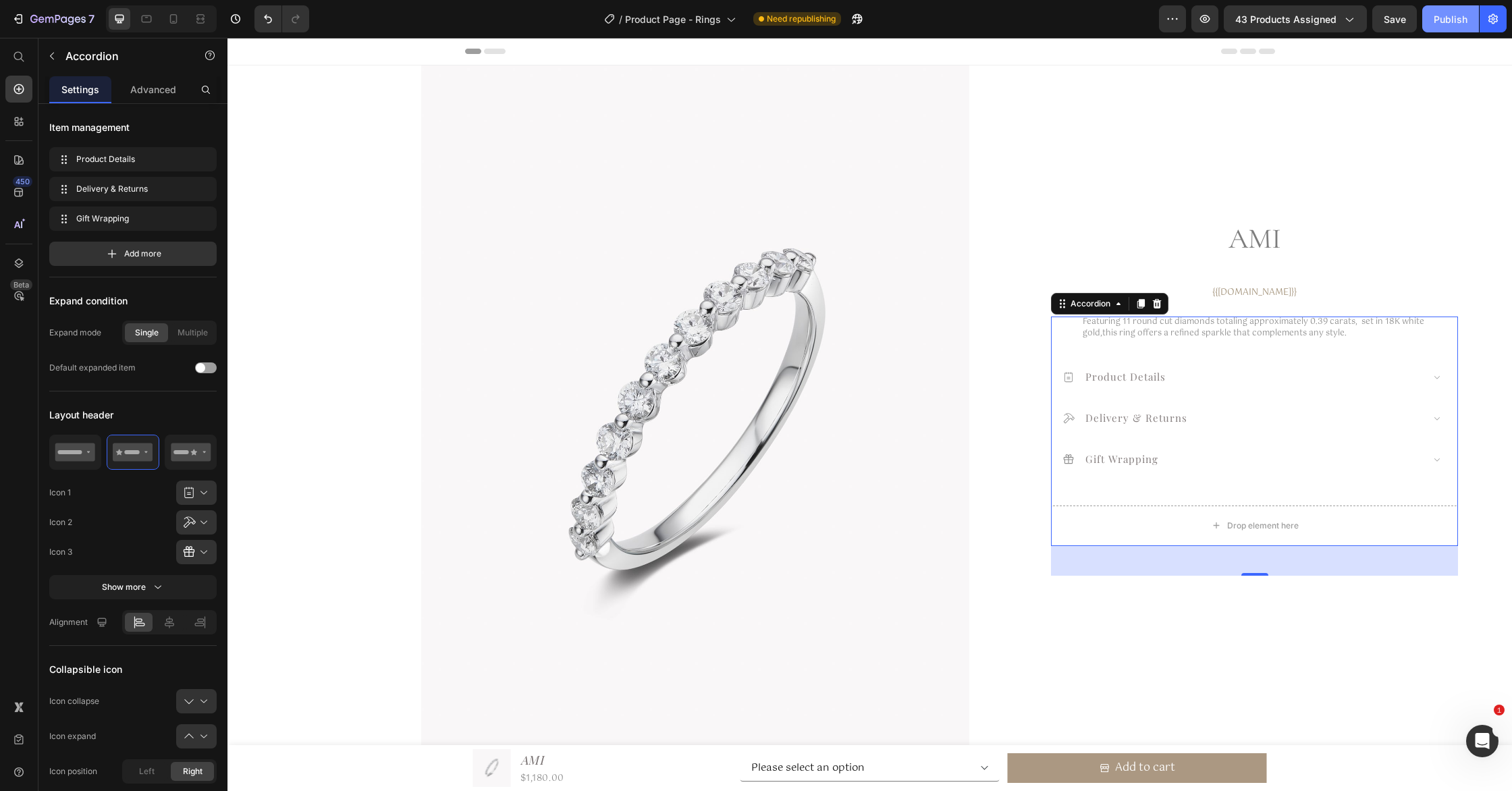 click on "Publish" at bounding box center (1451, 19) 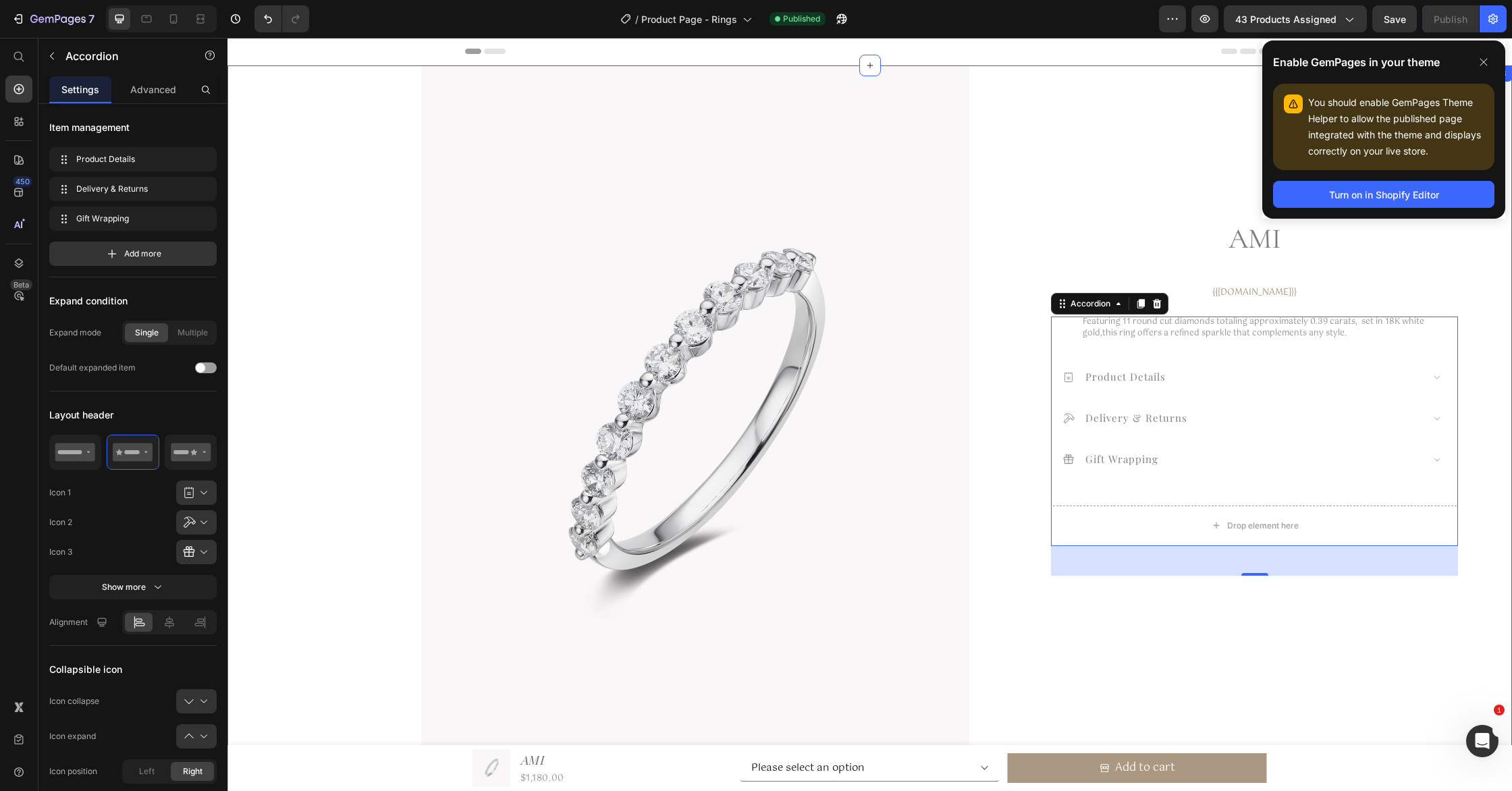 click on "Product Images Ami Product Title $1,180.00 (P) Price
Featuring 11 round cut diamonds totaling approximately 0.39 carats,  set in 18K white gold,  this ring offers a refined sparkle that complements any style.
Product Description
Oder now Add to Cart
Oder now Add to Cart
Add to cart Add to Cart Row Product Product Images
Product Details
Delivery & Returns
GIFT WRAPPING Accordion Product Ami Product Title {{product.metafields.custom.gold}} Custom Code
Featuring 11 round cut diamonds totaling approximately 0.39 carats,  set in 18K white gold,  this ring offers a refined sparkle that complements any style.
Product Description
Product Details
Delivery & Returns
Gift Wrapping Accordion   44
Row" at bounding box center (869, 1191) 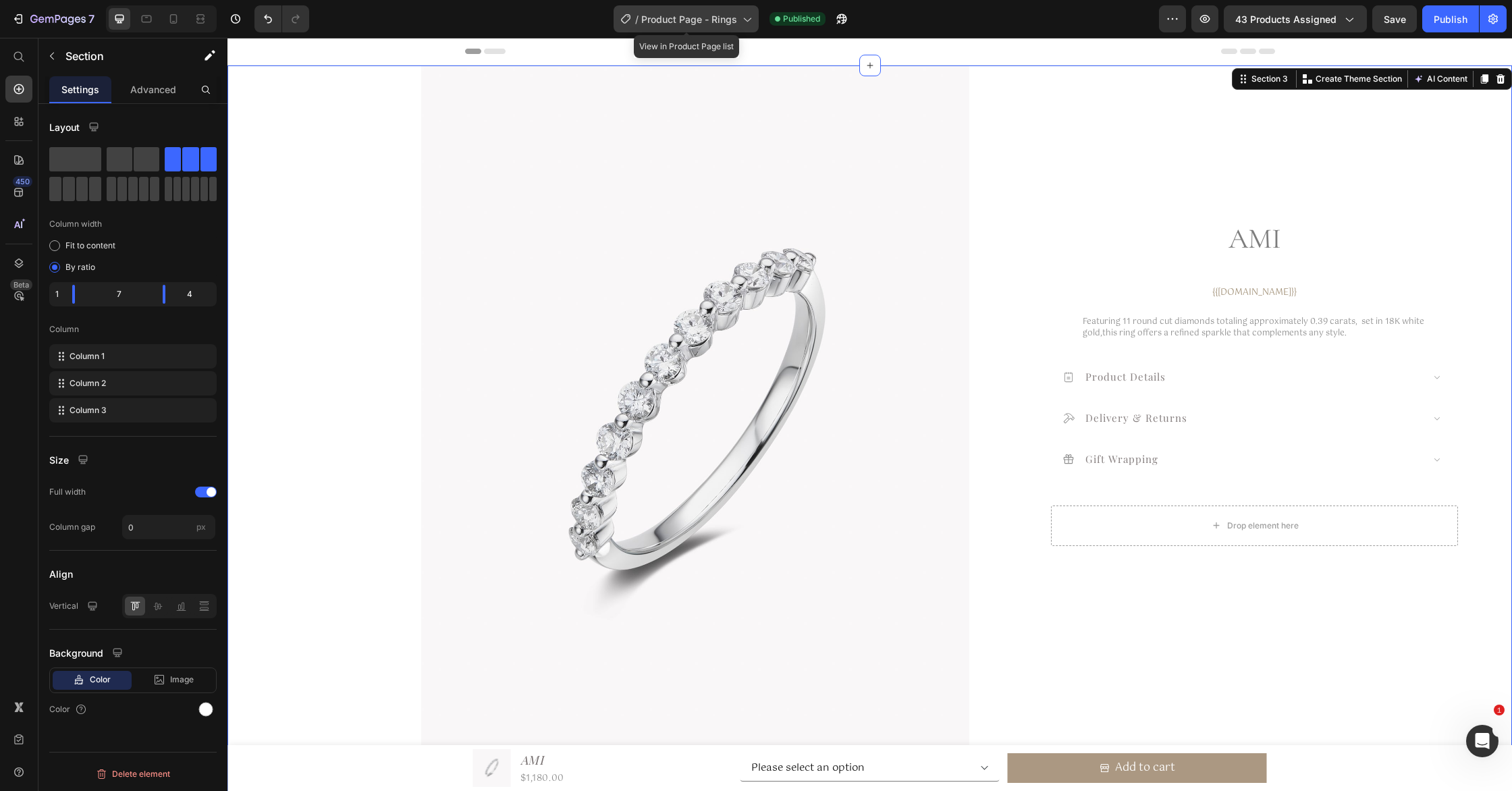 click on "Product Page - Rings" at bounding box center (689, 19) 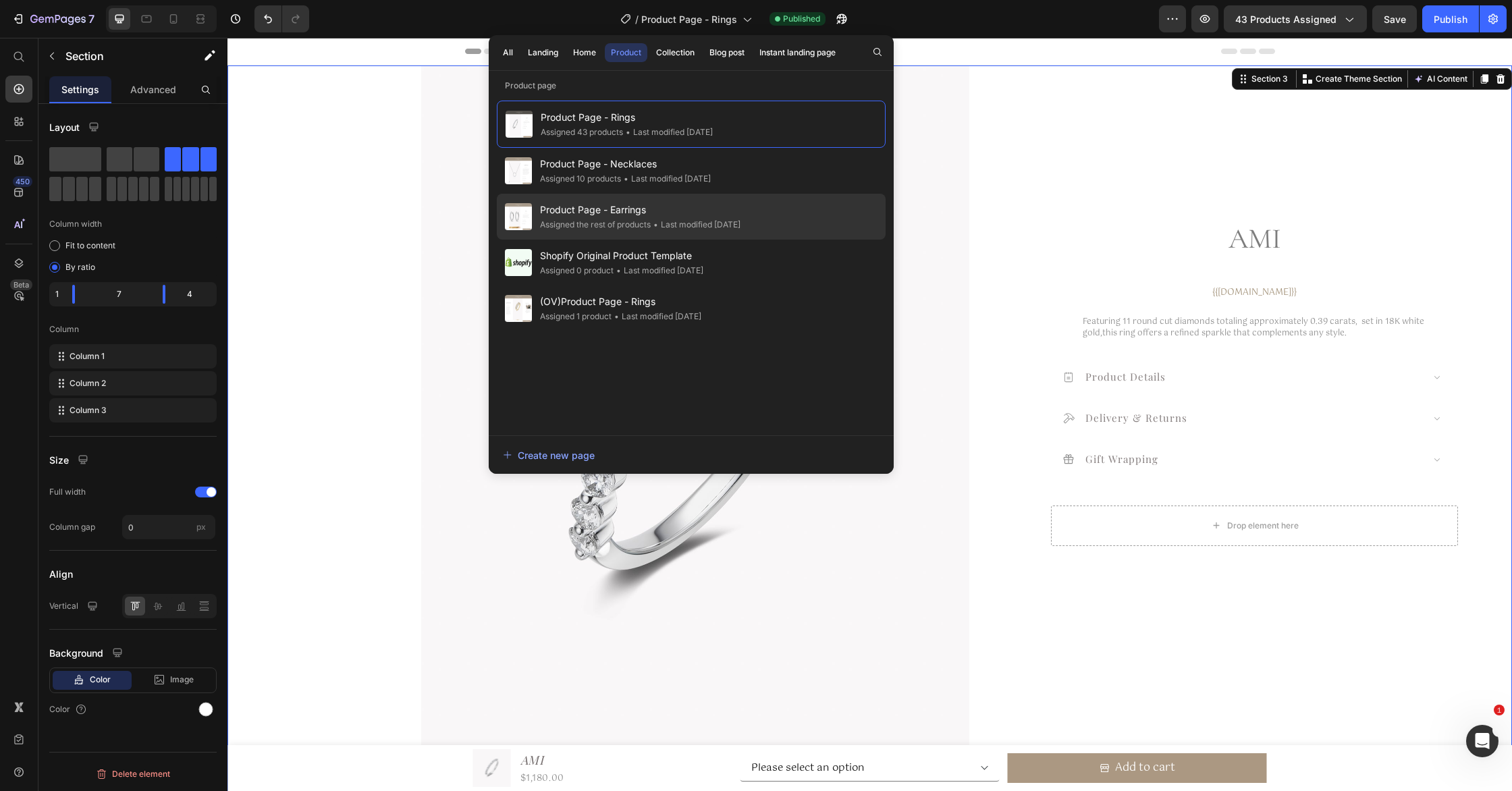 click on "Product Page - Earrings" at bounding box center [640, 210] 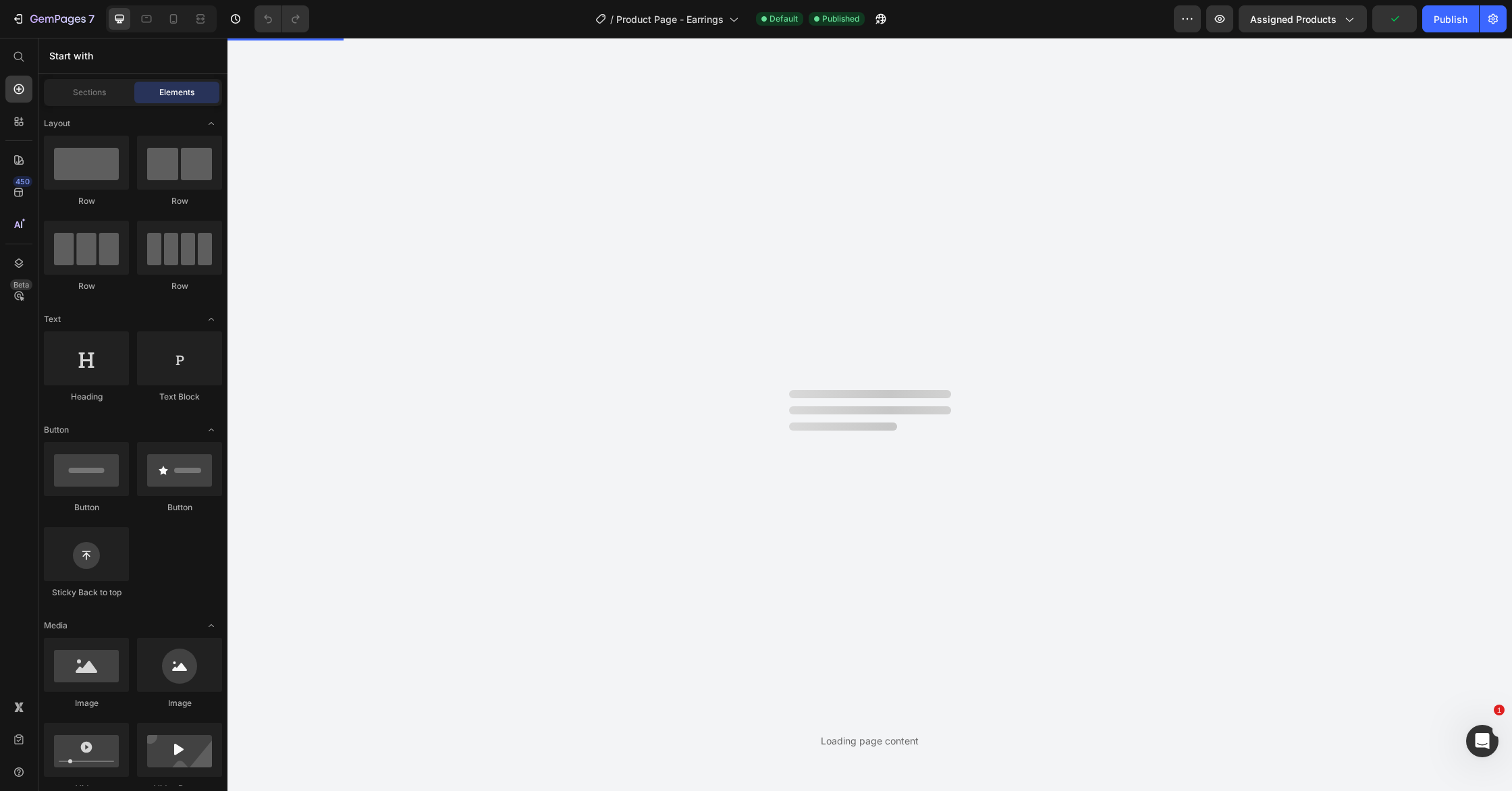 scroll, scrollTop: 0, scrollLeft: 0, axis: both 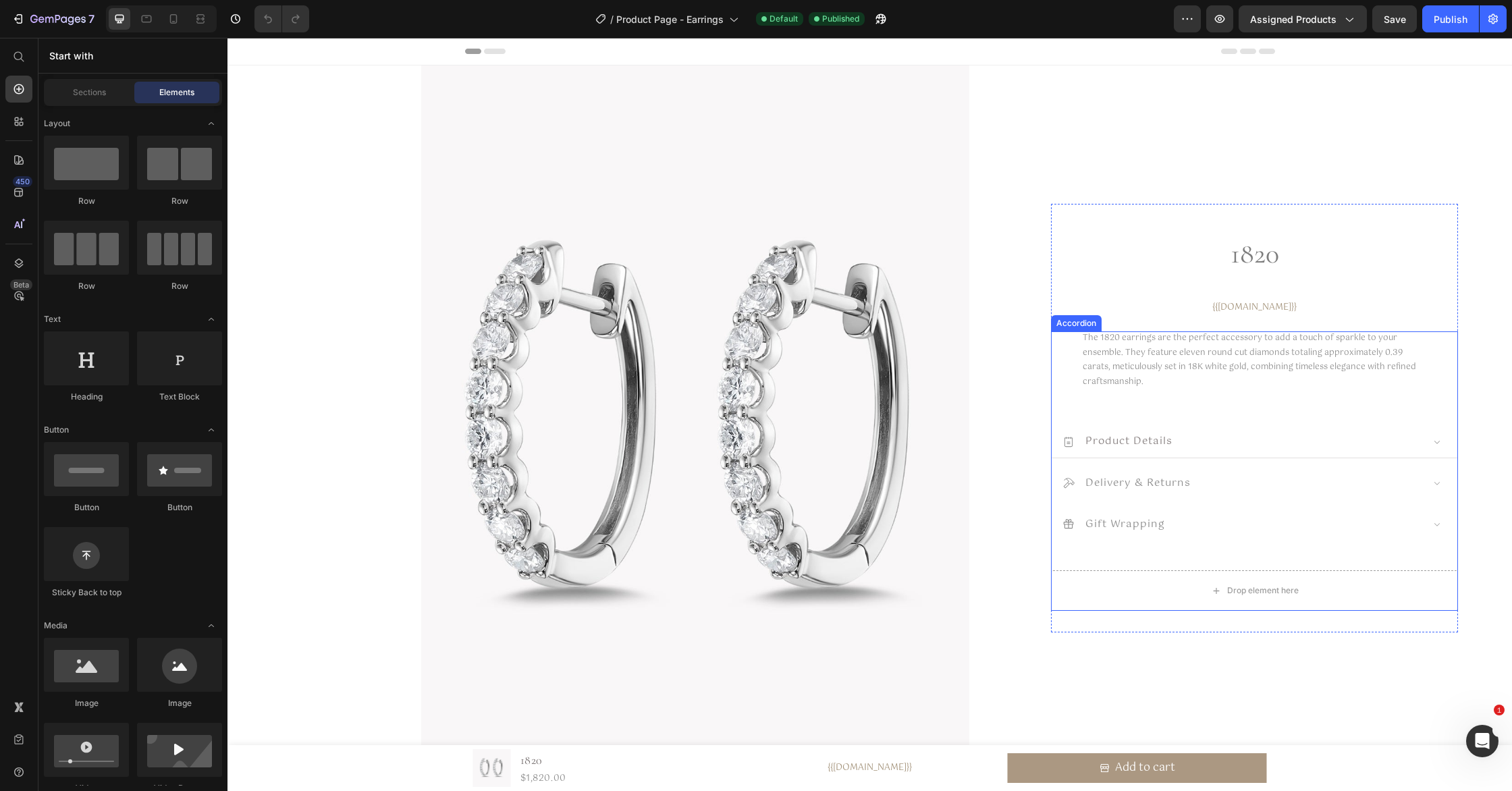 click on "Product Details" at bounding box center (1242, 441) 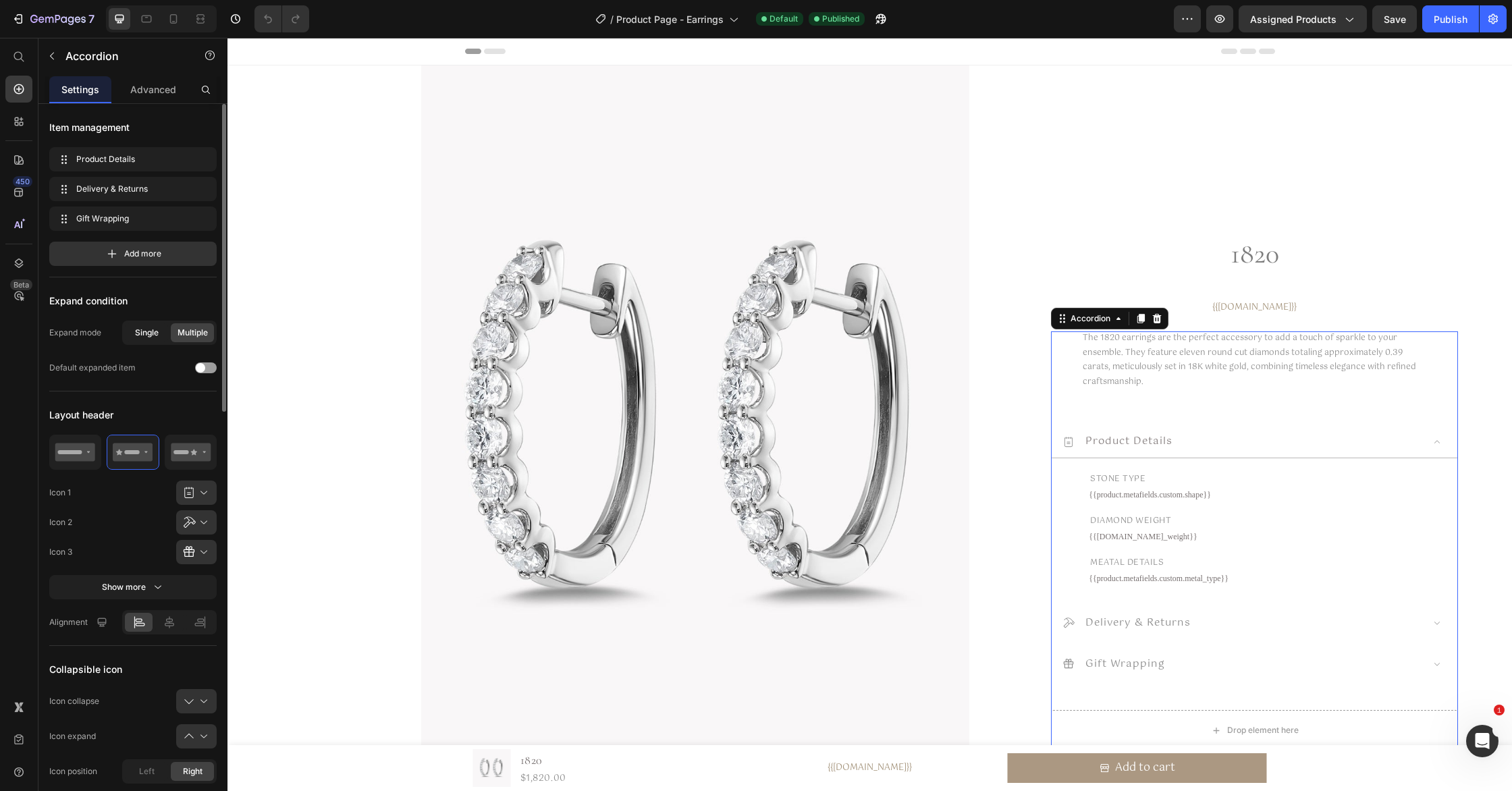 click on "Single" 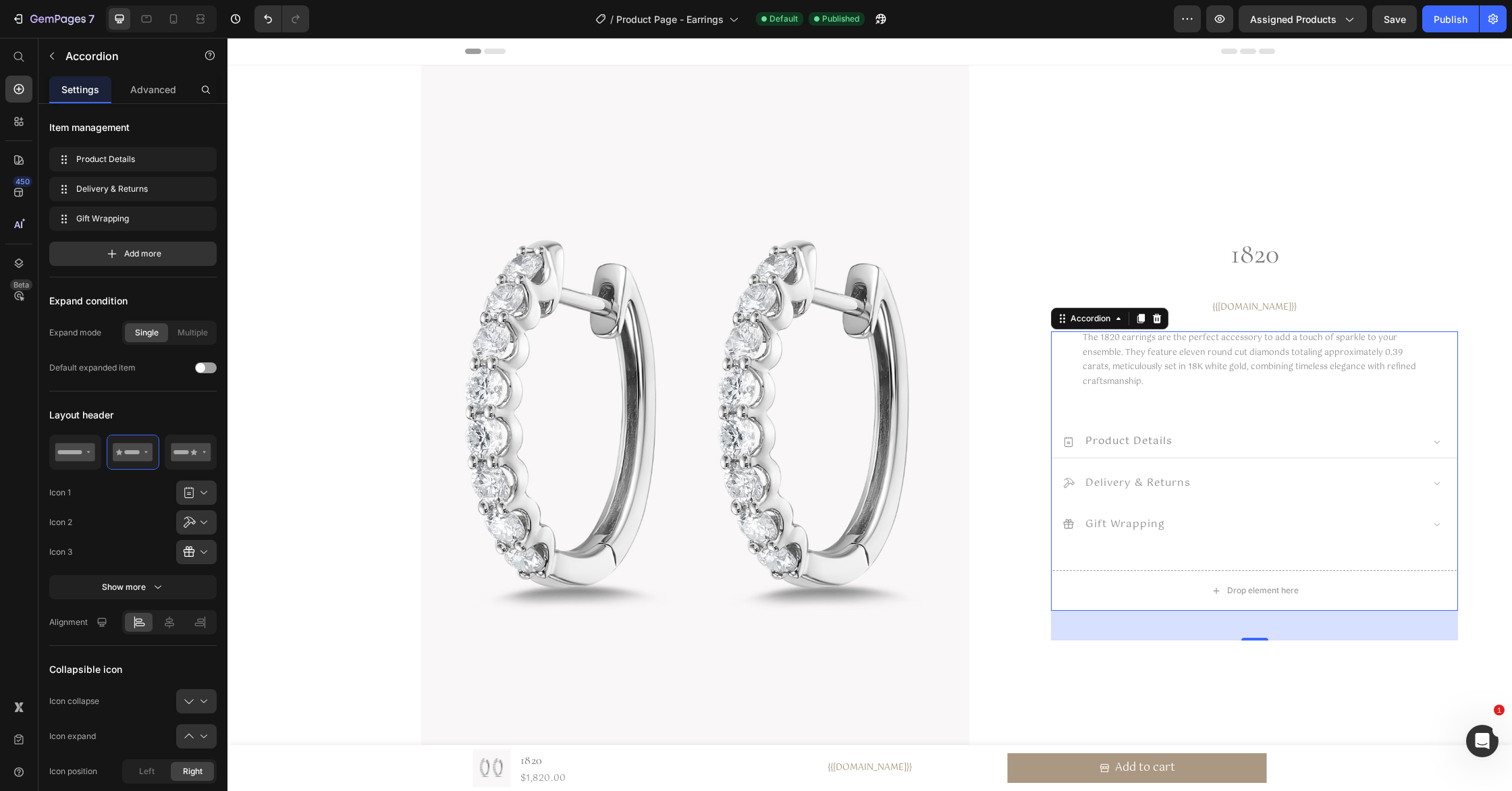 click on "Product Details" at bounding box center (1129, 441) 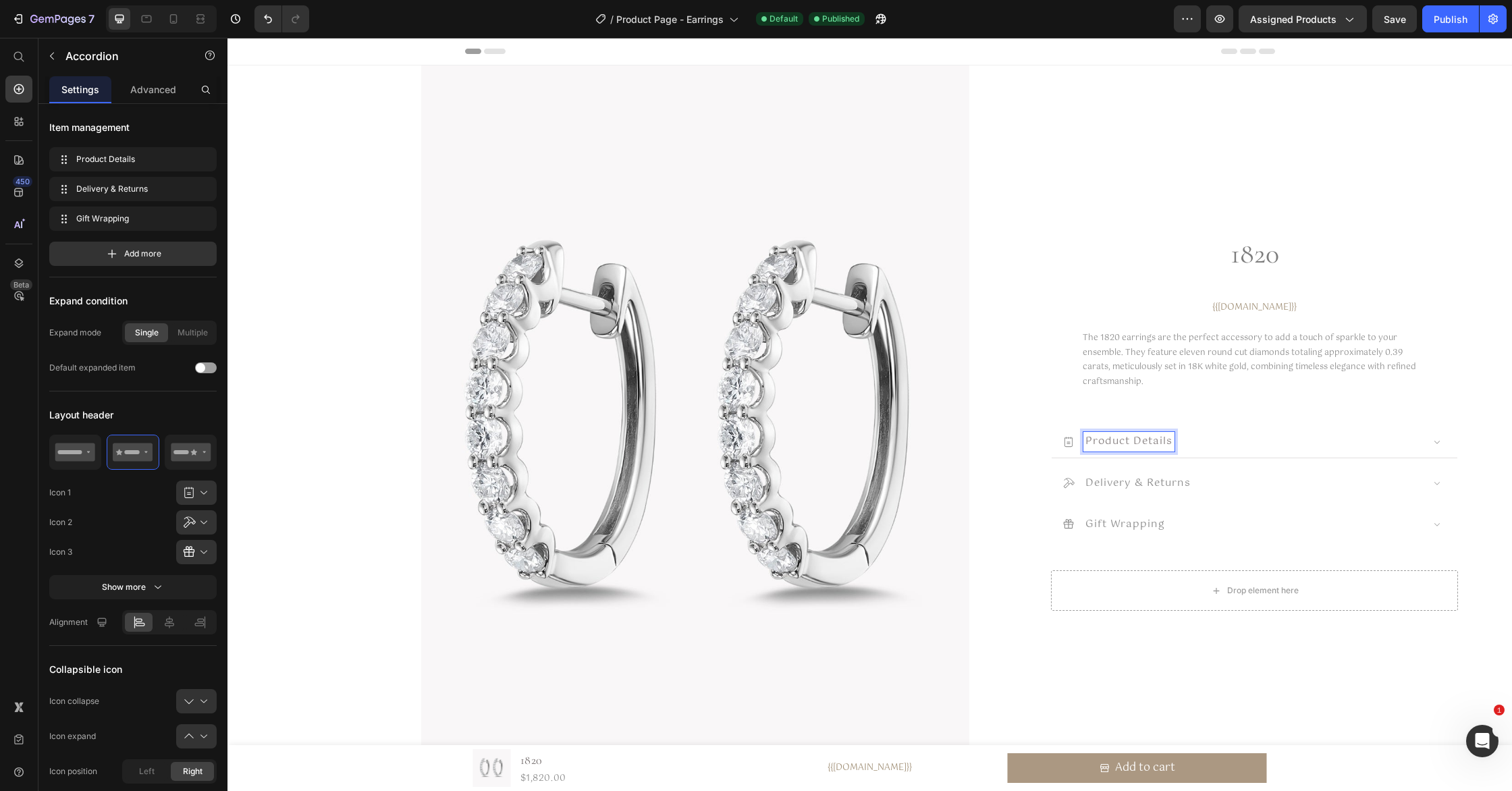 click on "Product Details" at bounding box center [1242, 441] 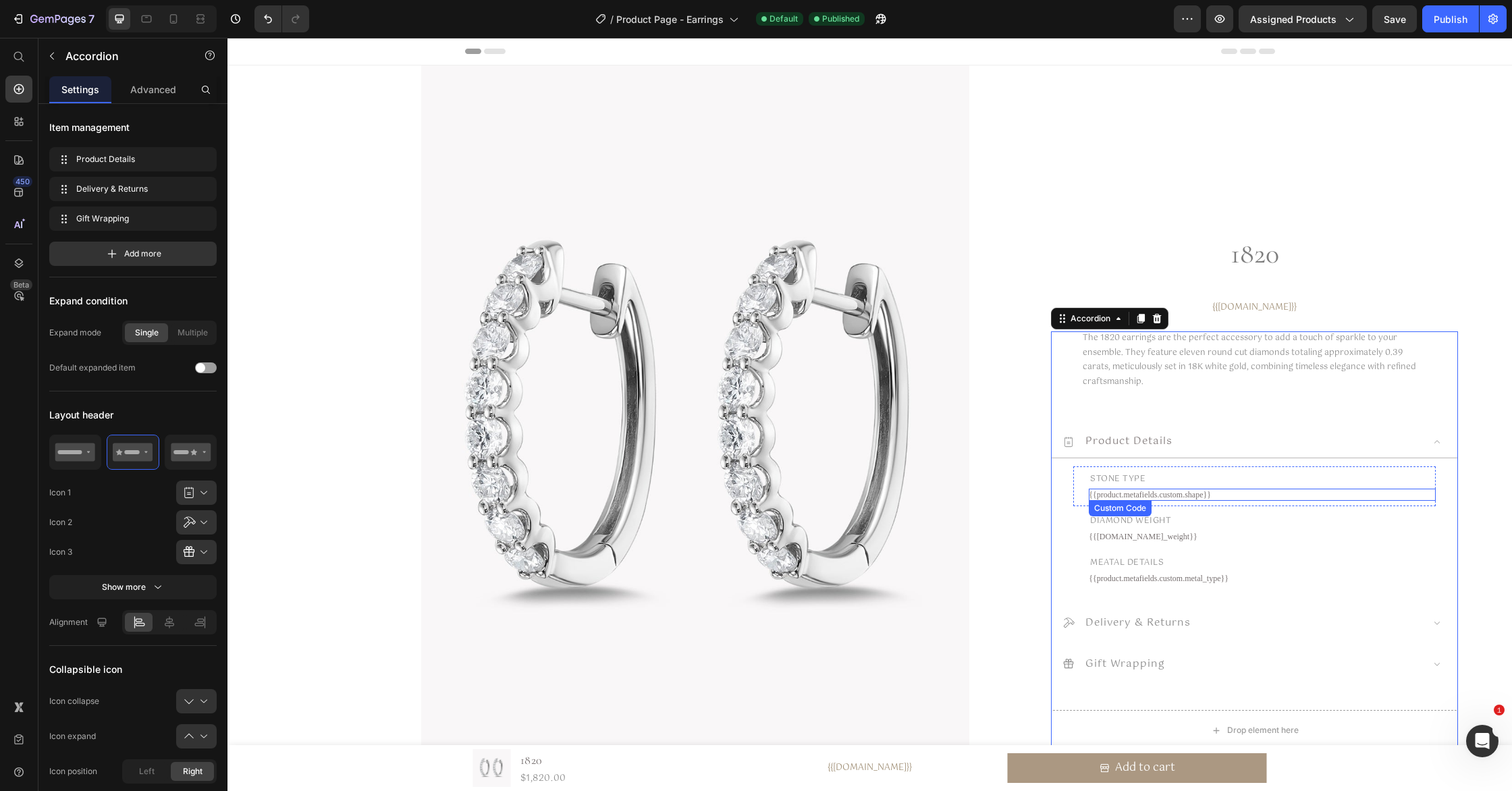 click on "{{product.metafields.custom.shape}}" at bounding box center [1262, 495] 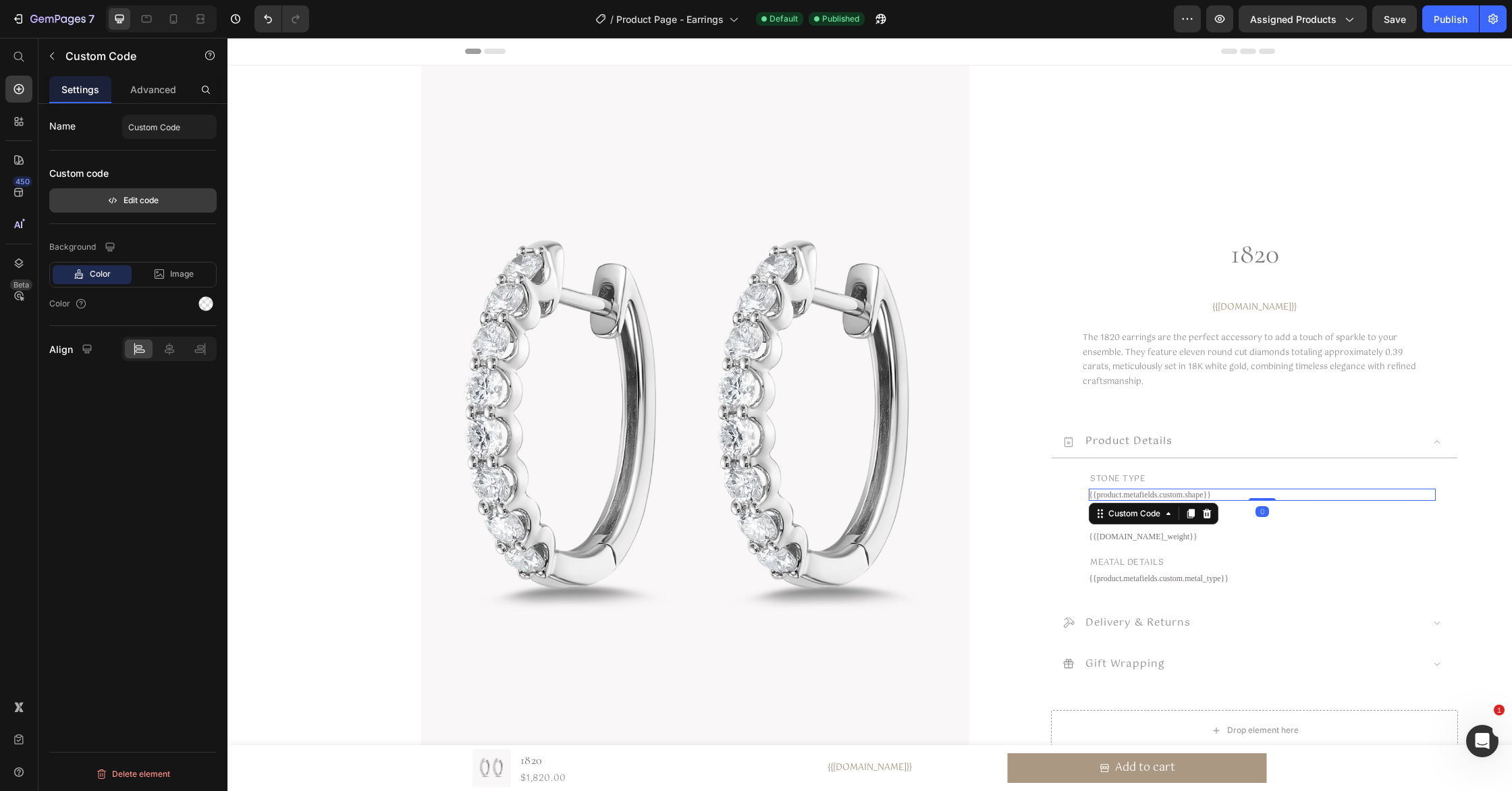 click on "Edit code" at bounding box center [133, 200] 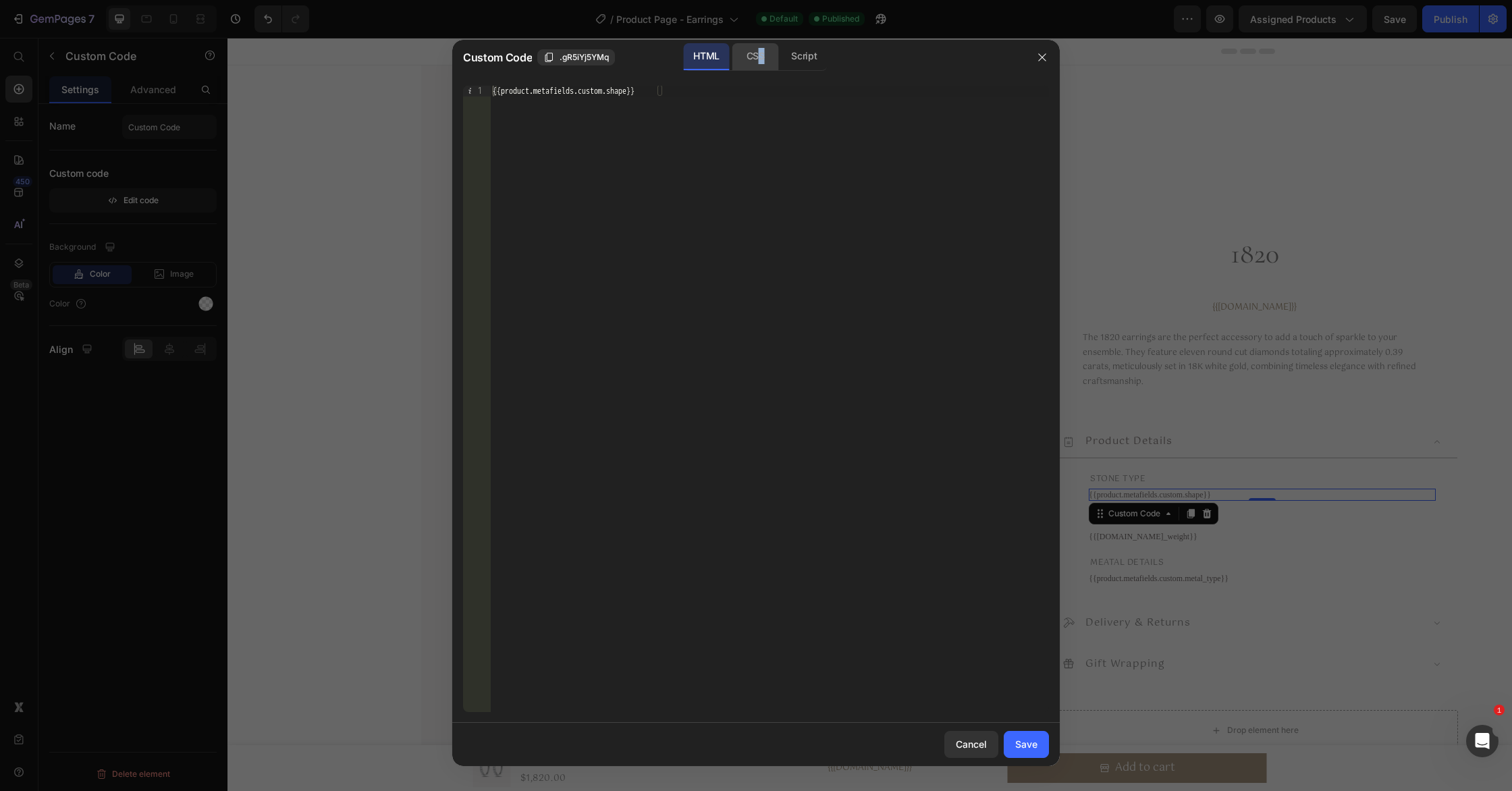 drag, startPoint x: 761, startPoint y: 57, endPoint x: 759, endPoint y: 67, distance: 10.198039 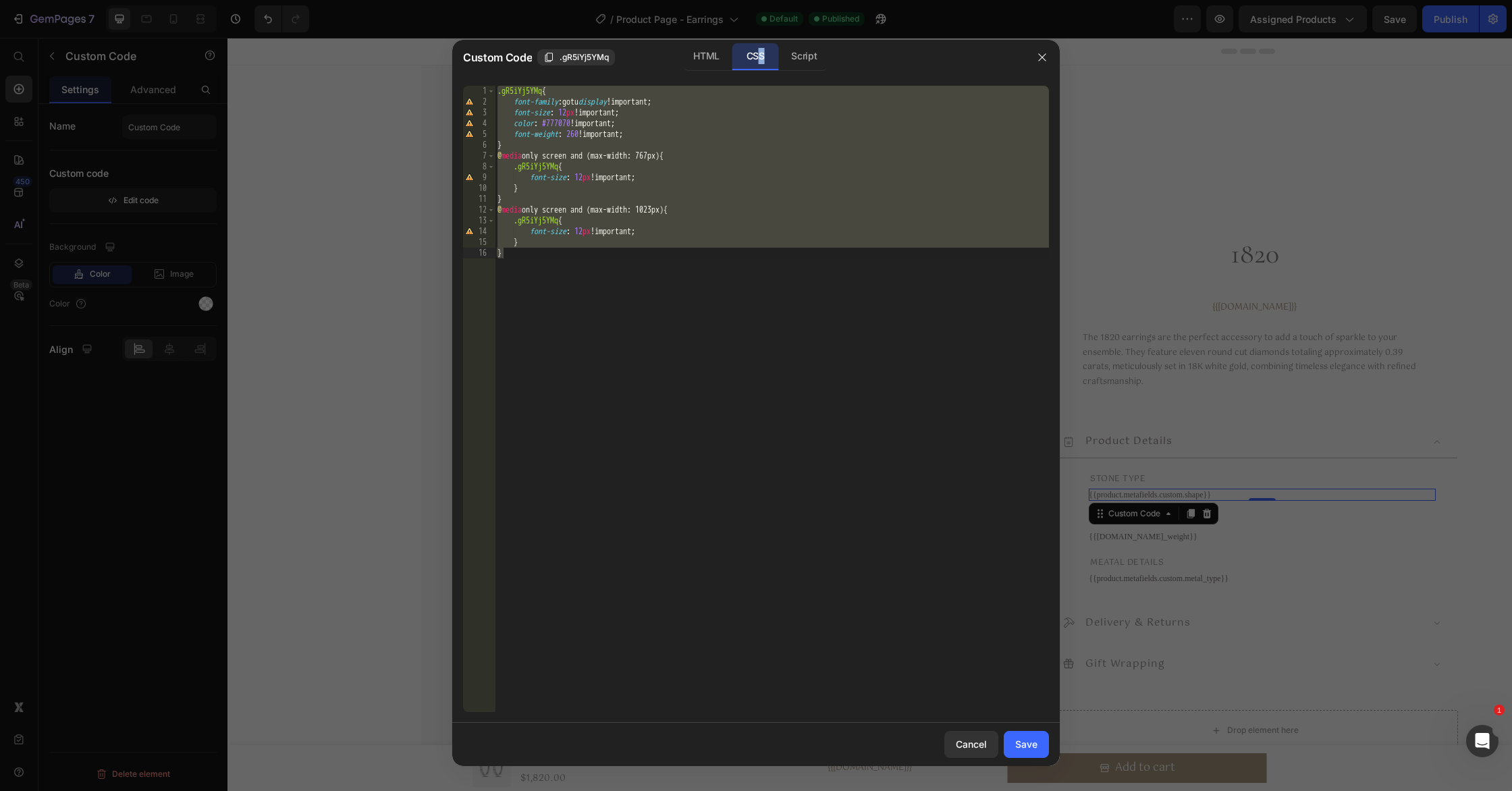 click on ".gR5iYj5YMq {      font-family :  gotu  display  !important ;      font-size :   12 px  !important ;      color :   #777070  !important ;      font-weight :   260  !important ; } @ media  only screen and (max-width: 767px)  {      .gR5iYj5YMq {           font-size :   12 px  !important ;      } } @ media  only screen and (max-width: 1023px)  {      .gR5iYj5YMq {           font-size :   12 px  !important ;      } }" at bounding box center (772, 410) 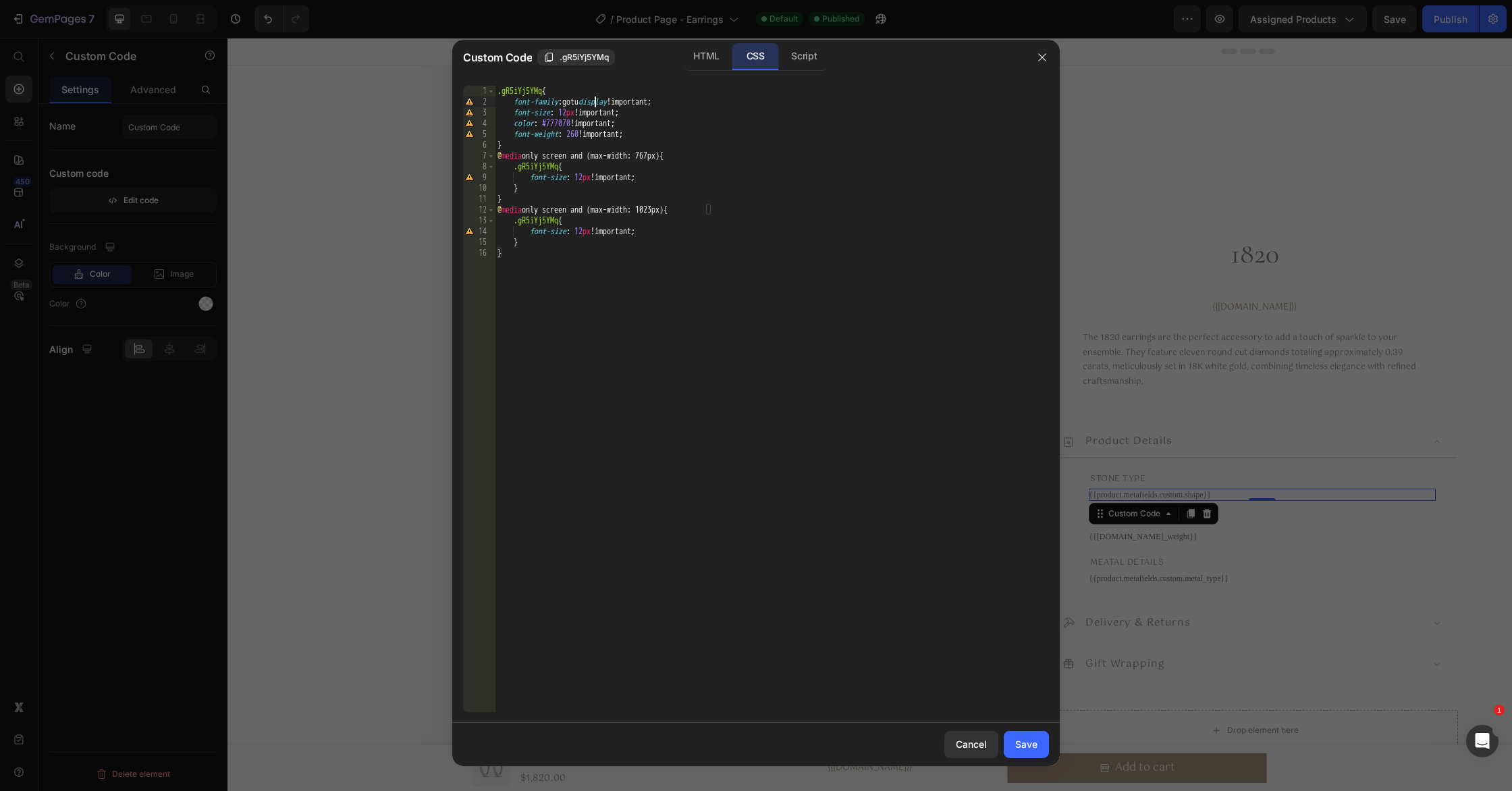 click on ".gR5iYj5YMq {      font-family :  gotu  display  !important ;      font-size :   12 px  !important ;      color :   #777070  !important ;      font-weight :   260  !important ; } @ media  only screen and (max-width: 767px)  {      .gR5iYj5YMq {           font-size :   12 px  !important ;      } } @ media  only screen and (max-width: 1023px)  {      .gR5iYj5YMq {           font-size :   12 px  !important ;      } }" at bounding box center (772, 410) 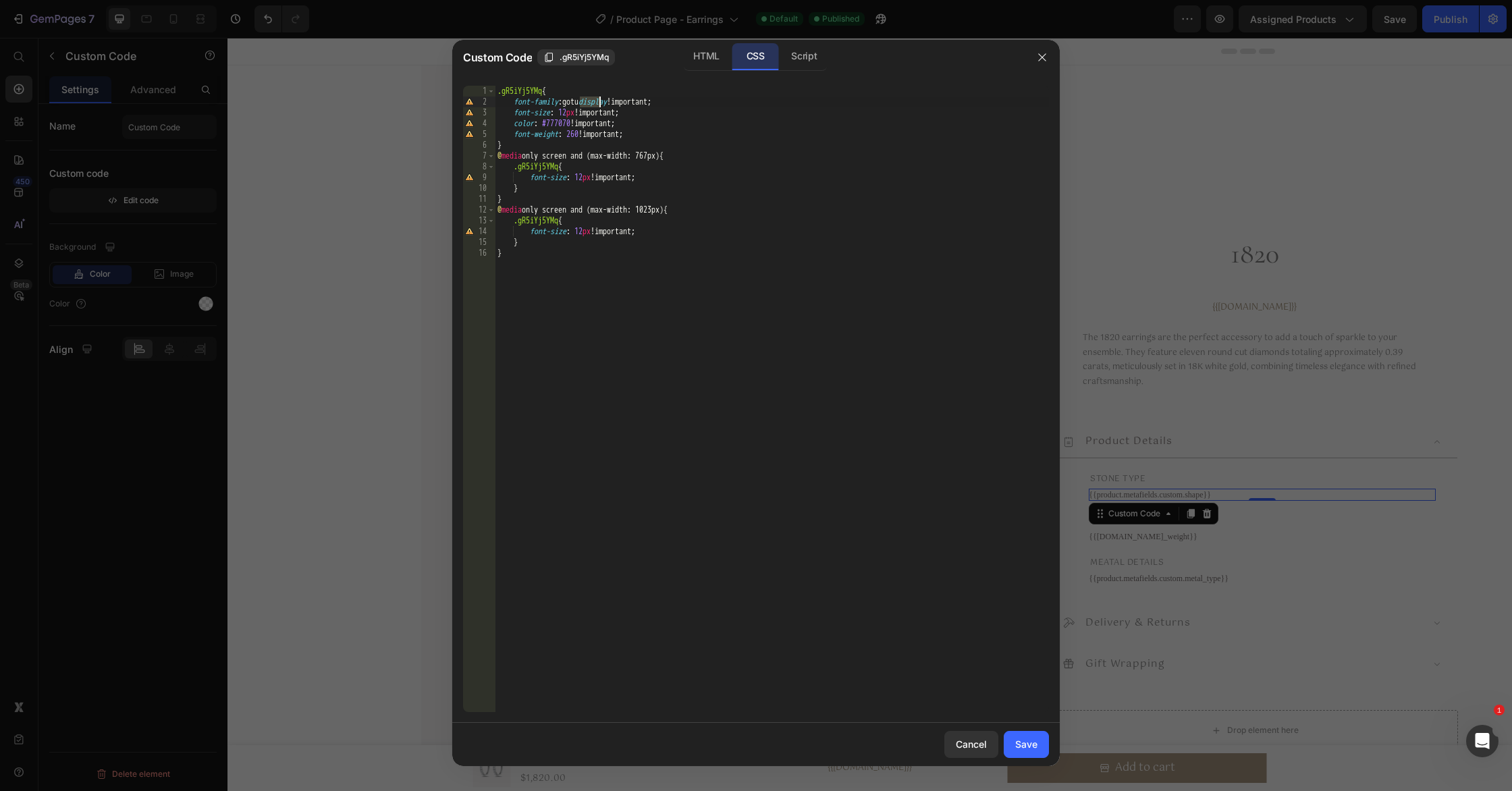 drag, startPoint x: 624, startPoint y: 104, endPoint x: 639, endPoint y: 104, distance: 15 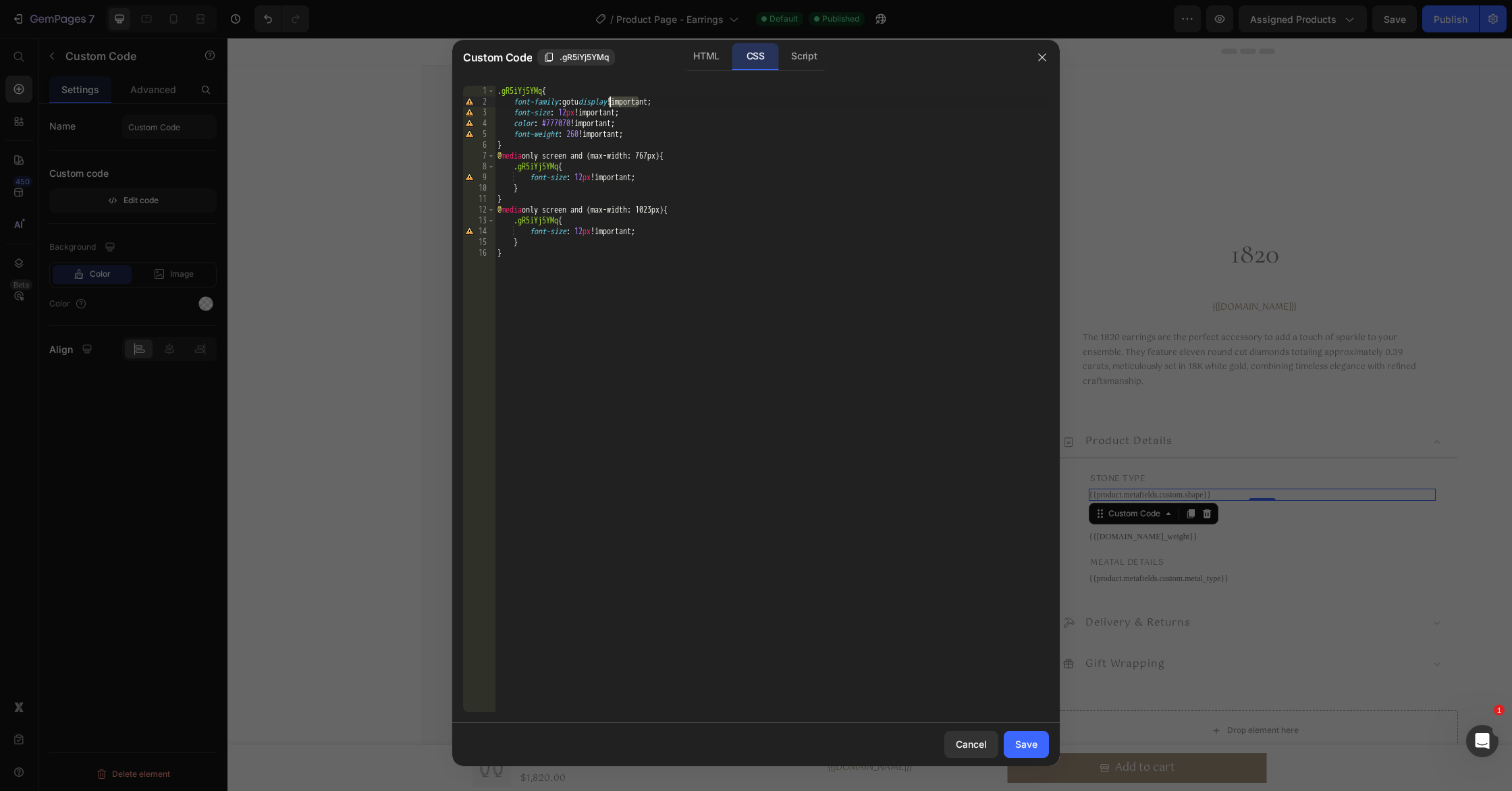 drag, startPoint x: 639, startPoint y: 104, endPoint x: 618, endPoint y: 104, distance: 21 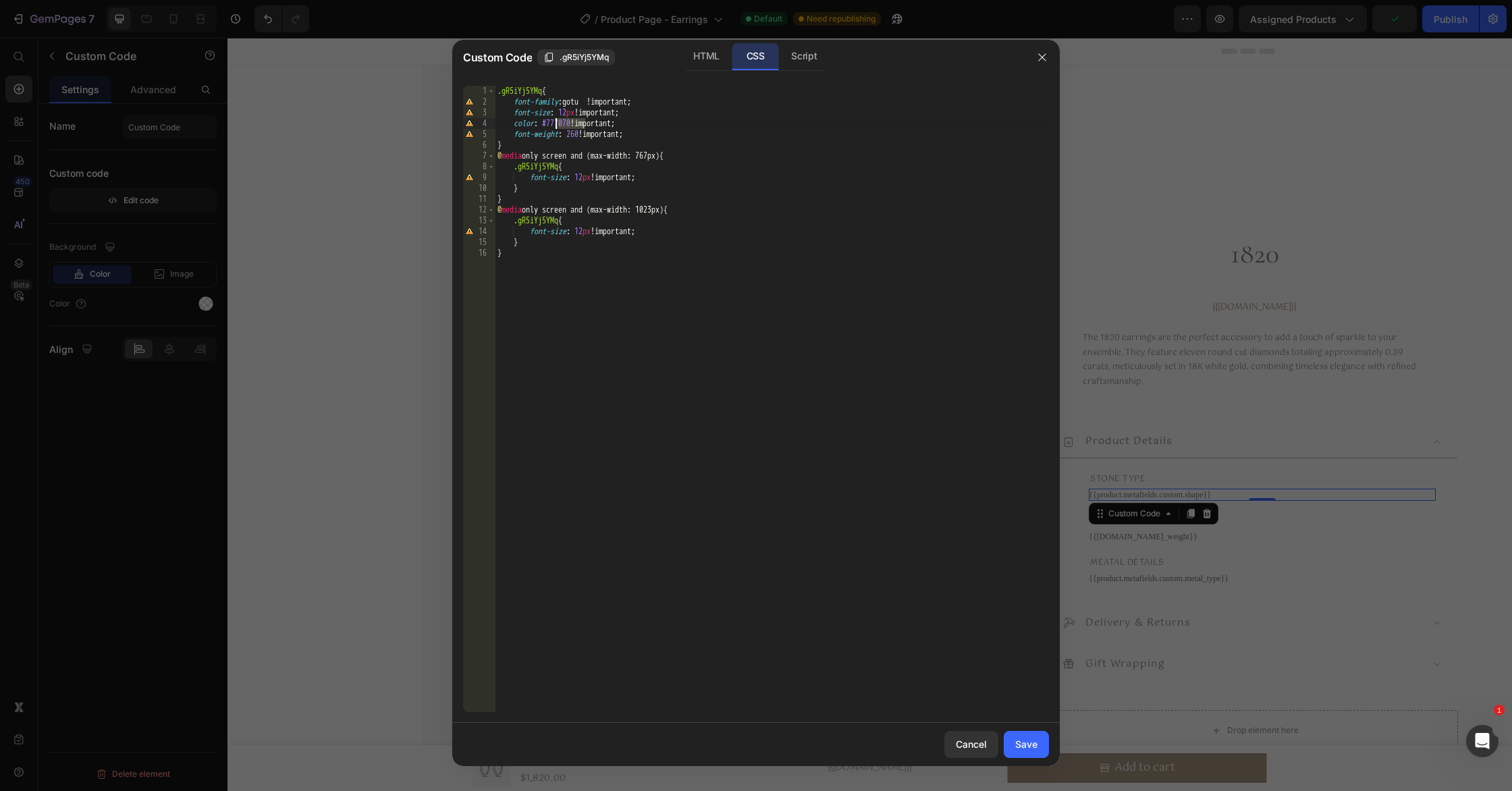 drag, startPoint x: 587, startPoint y: 119, endPoint x: 649, endPoint y: 126, distance: 62.39391 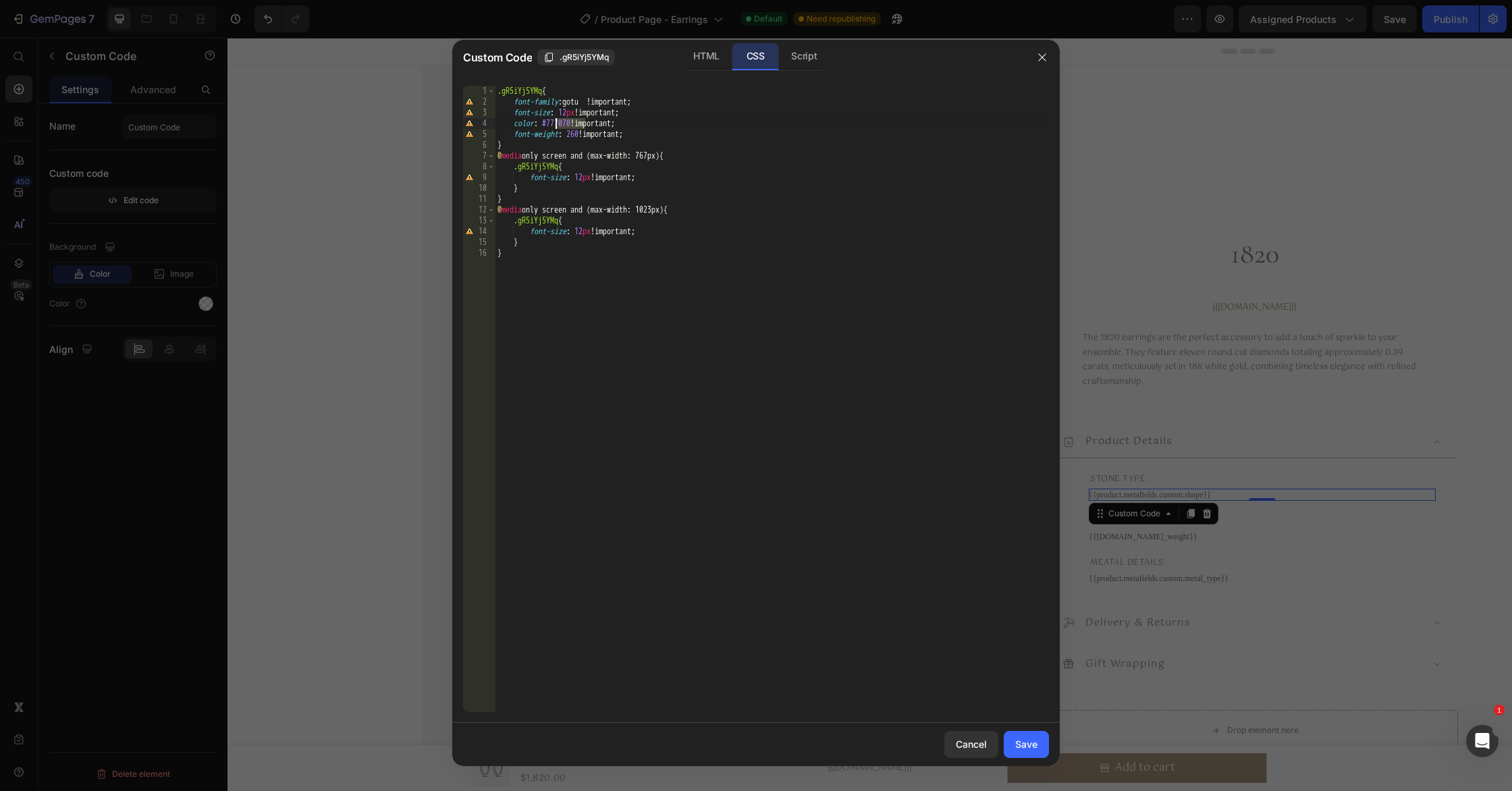 paste on "D7D7D" 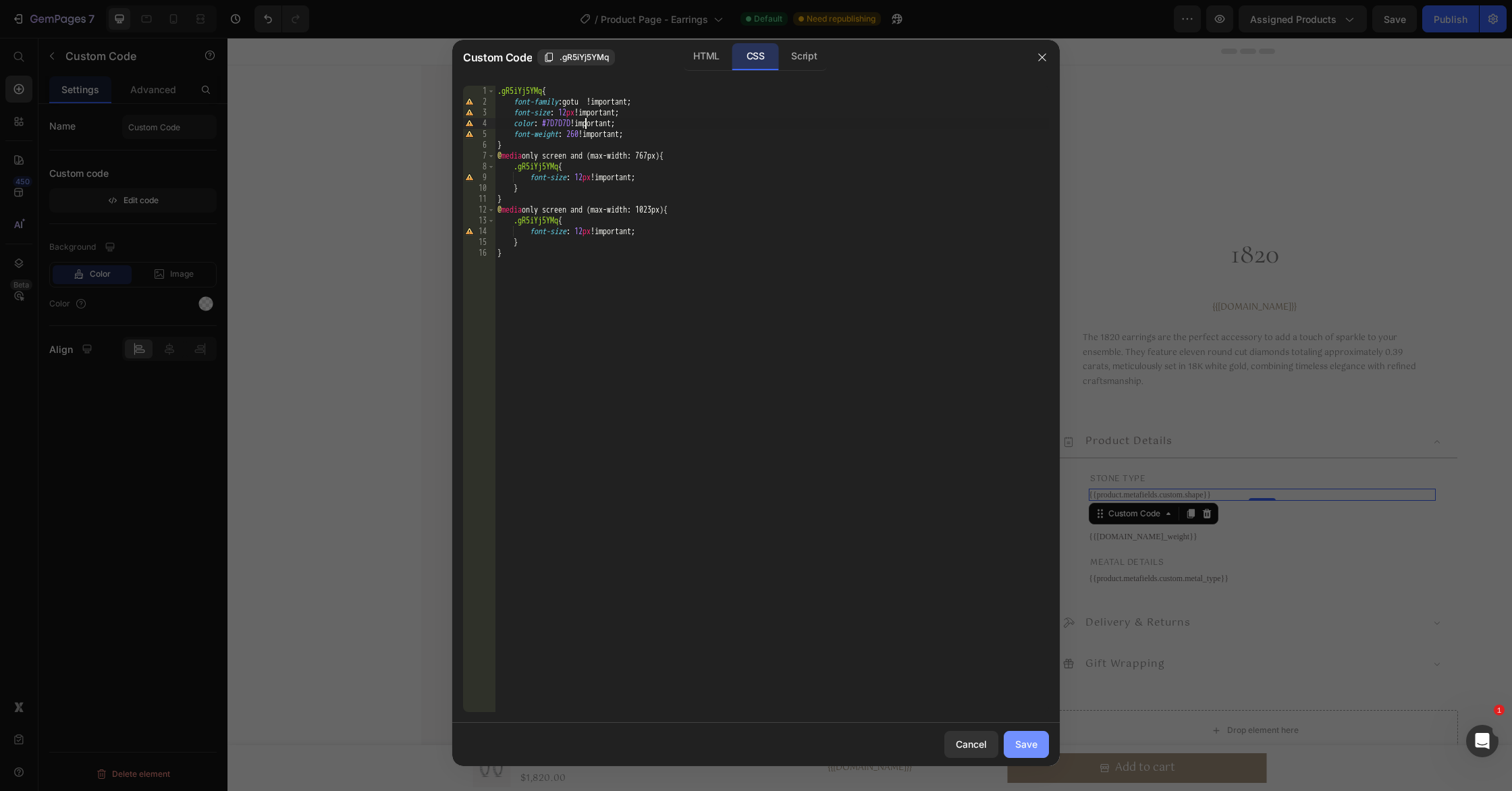 click on "Save" at bounding box center (1026, 744) 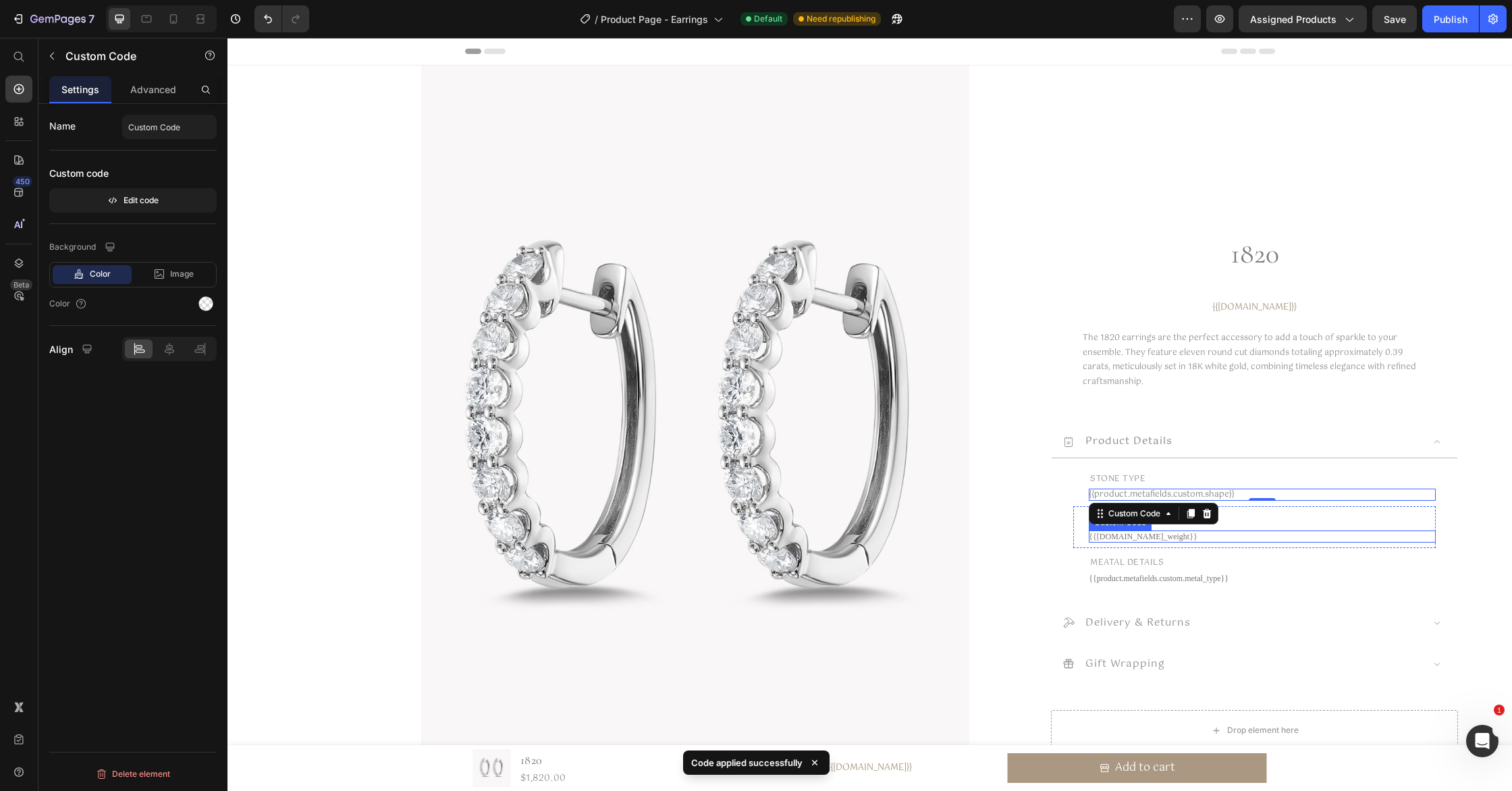 click on "{{product.metafields.custom.total_weight}}" at bounding box center (1262, 537) 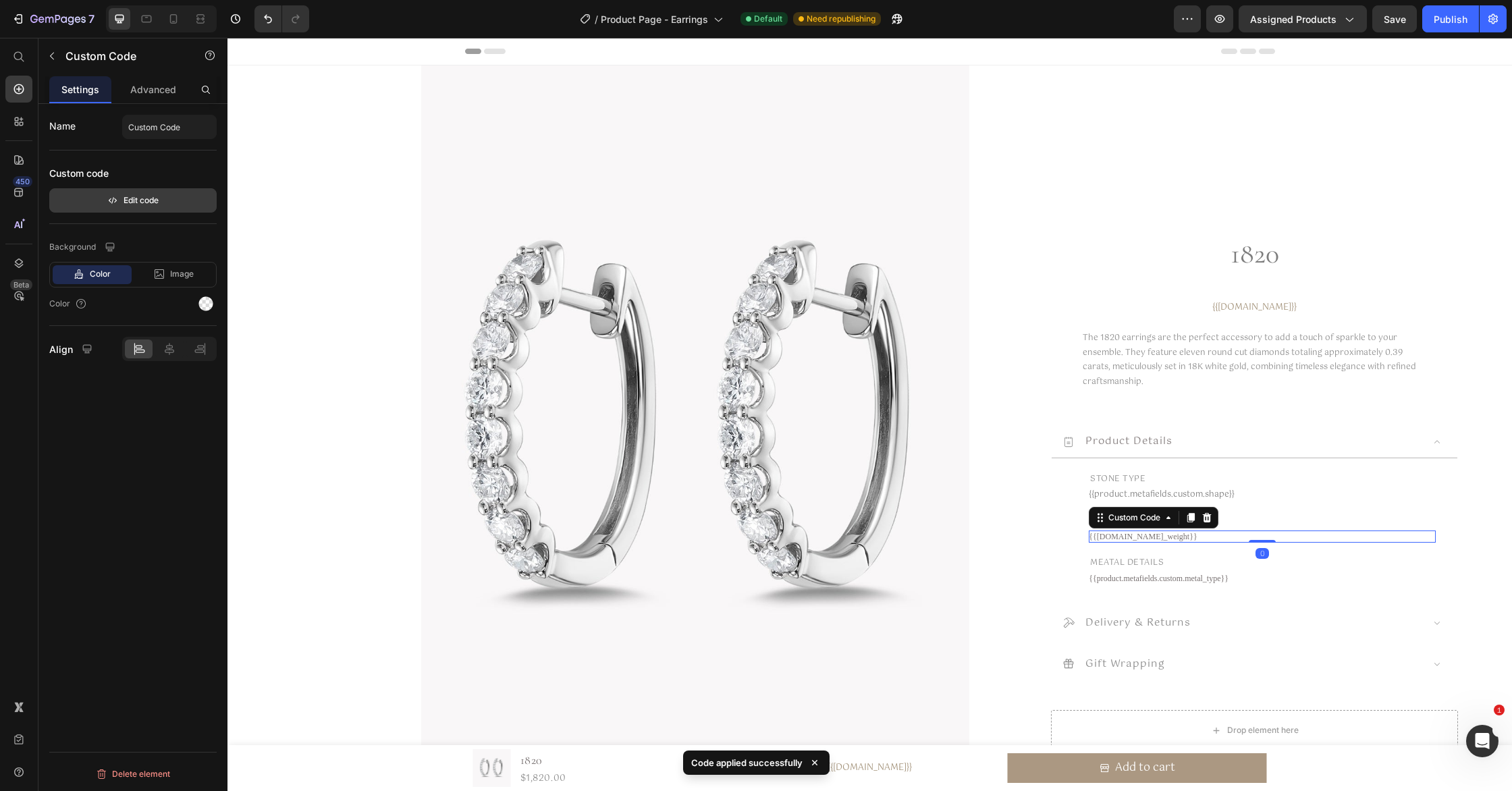 click on "Edit code" at bounding box center (133, 200) 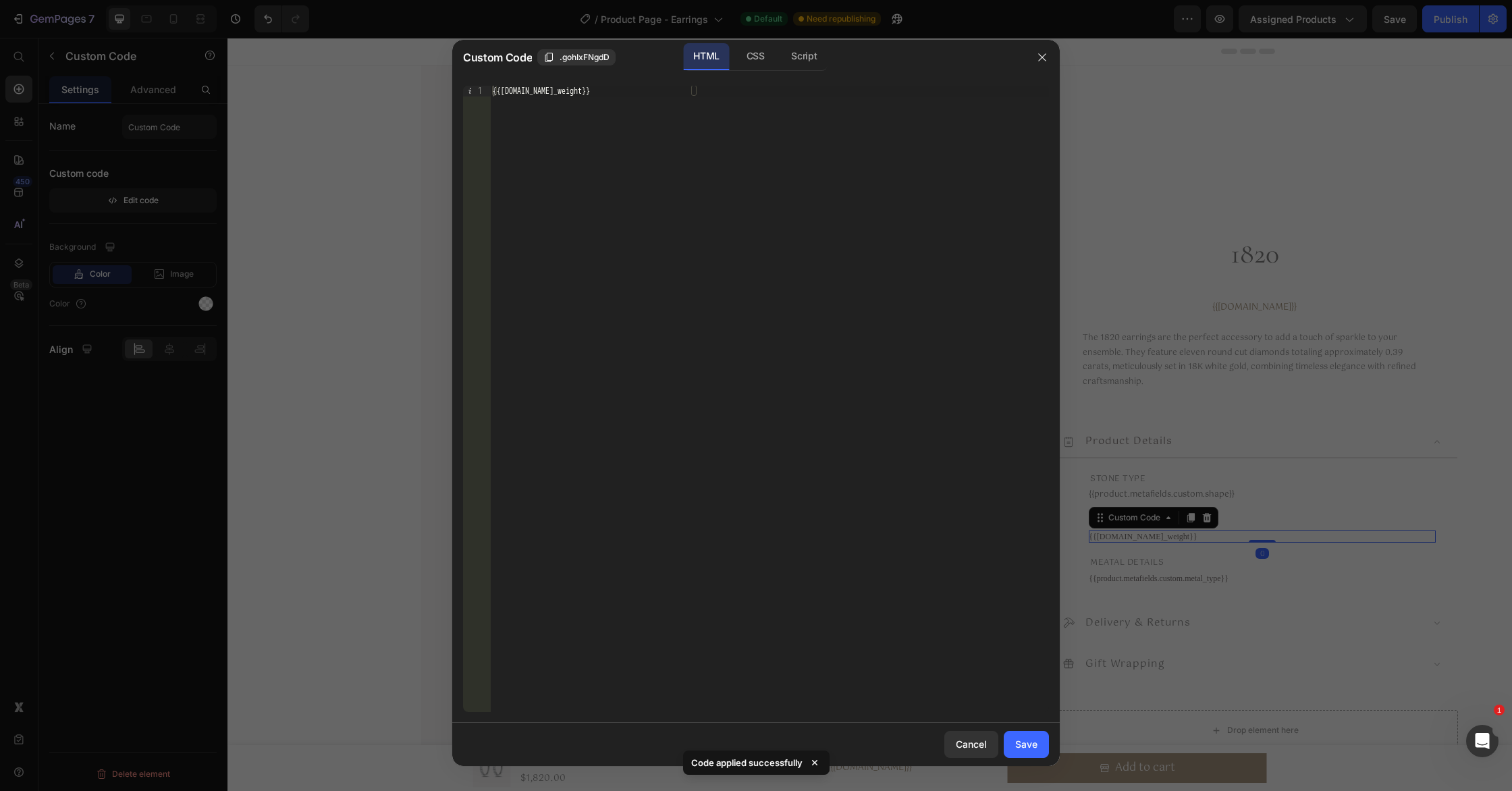 drag, startPoint x: 745, startPoint y: 62, endPoint x: 711, endPoint y: 97, distance: 48.79549 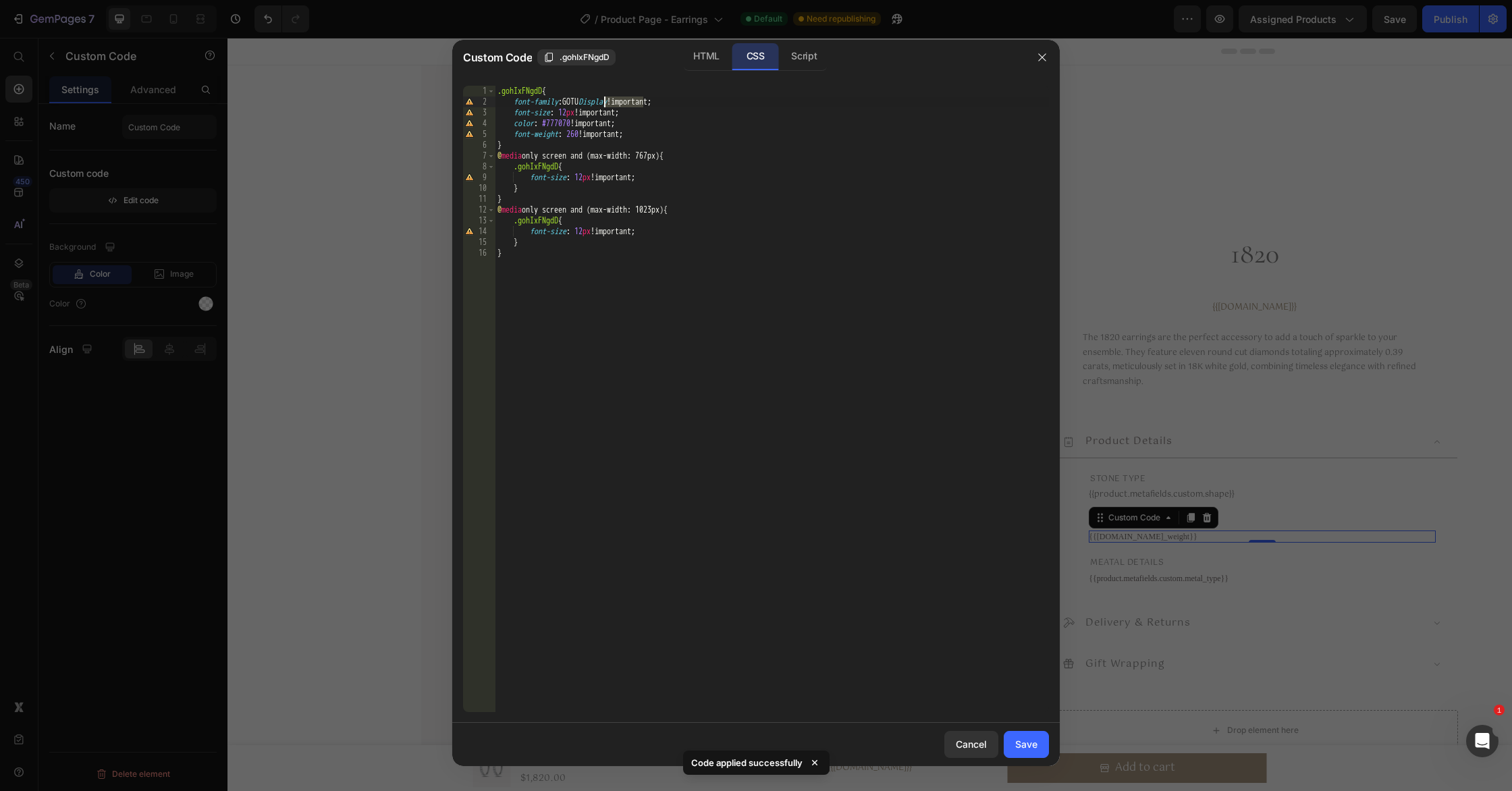 drag, startPoint x: 641, startPoint y: 102, endPoint x: 606, endPoint y: 103, distance: 35.0143 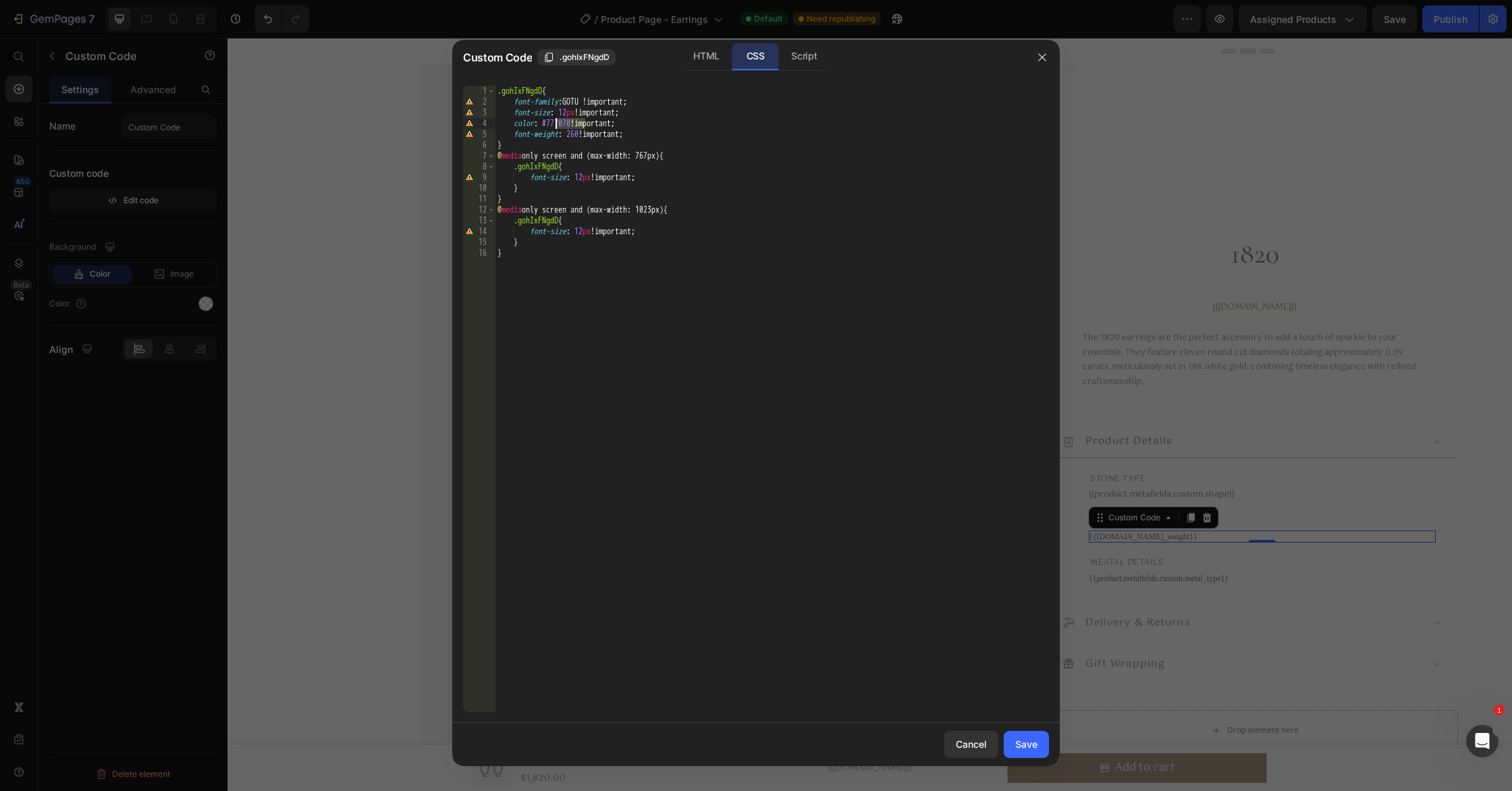 drag, startPoint x: 584, startPoint y: 122, endPoint x: 557, endPoint y: 124, distance: 27.07397 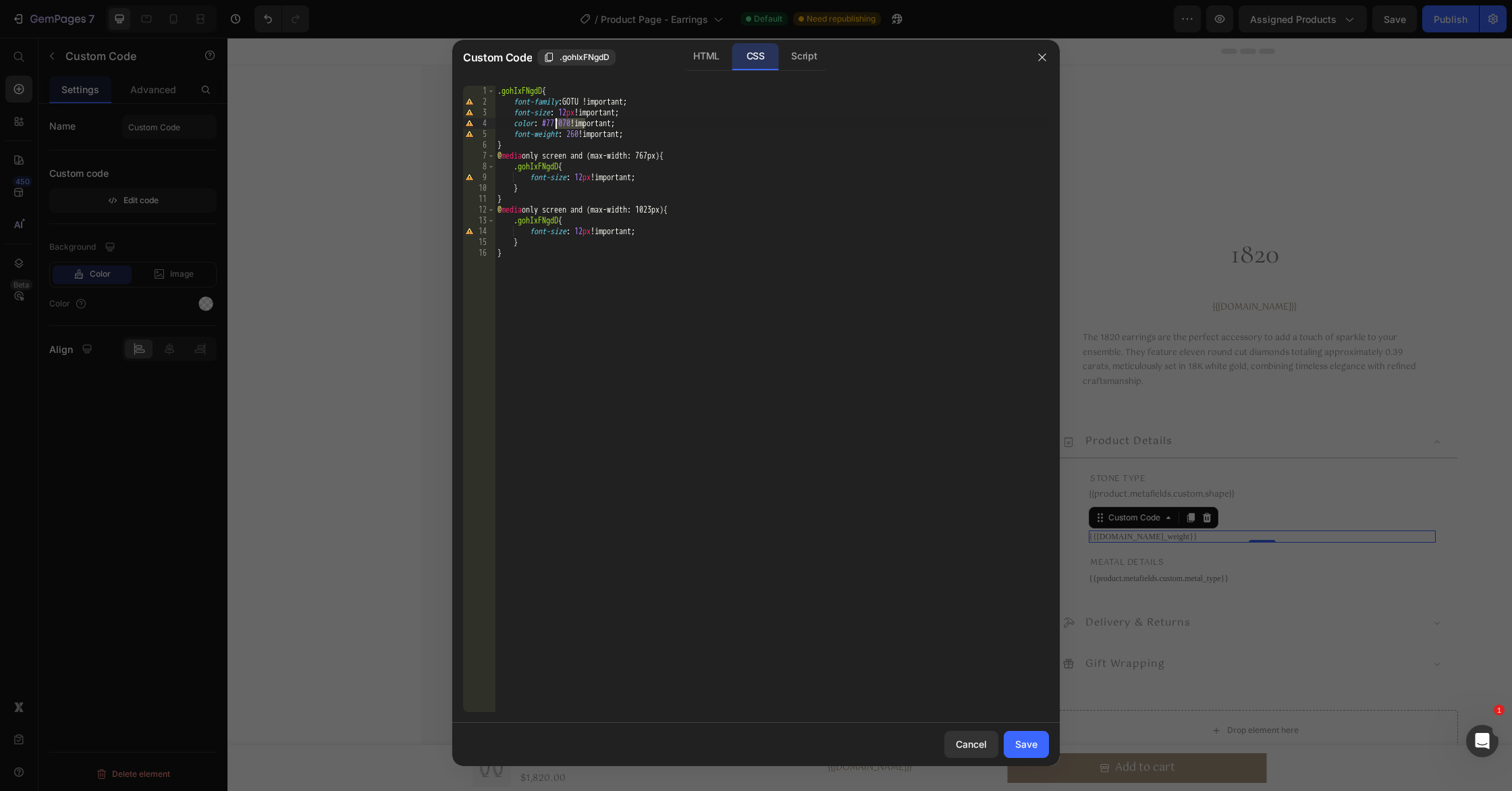 type on "font-family: GOTU Display !important;" 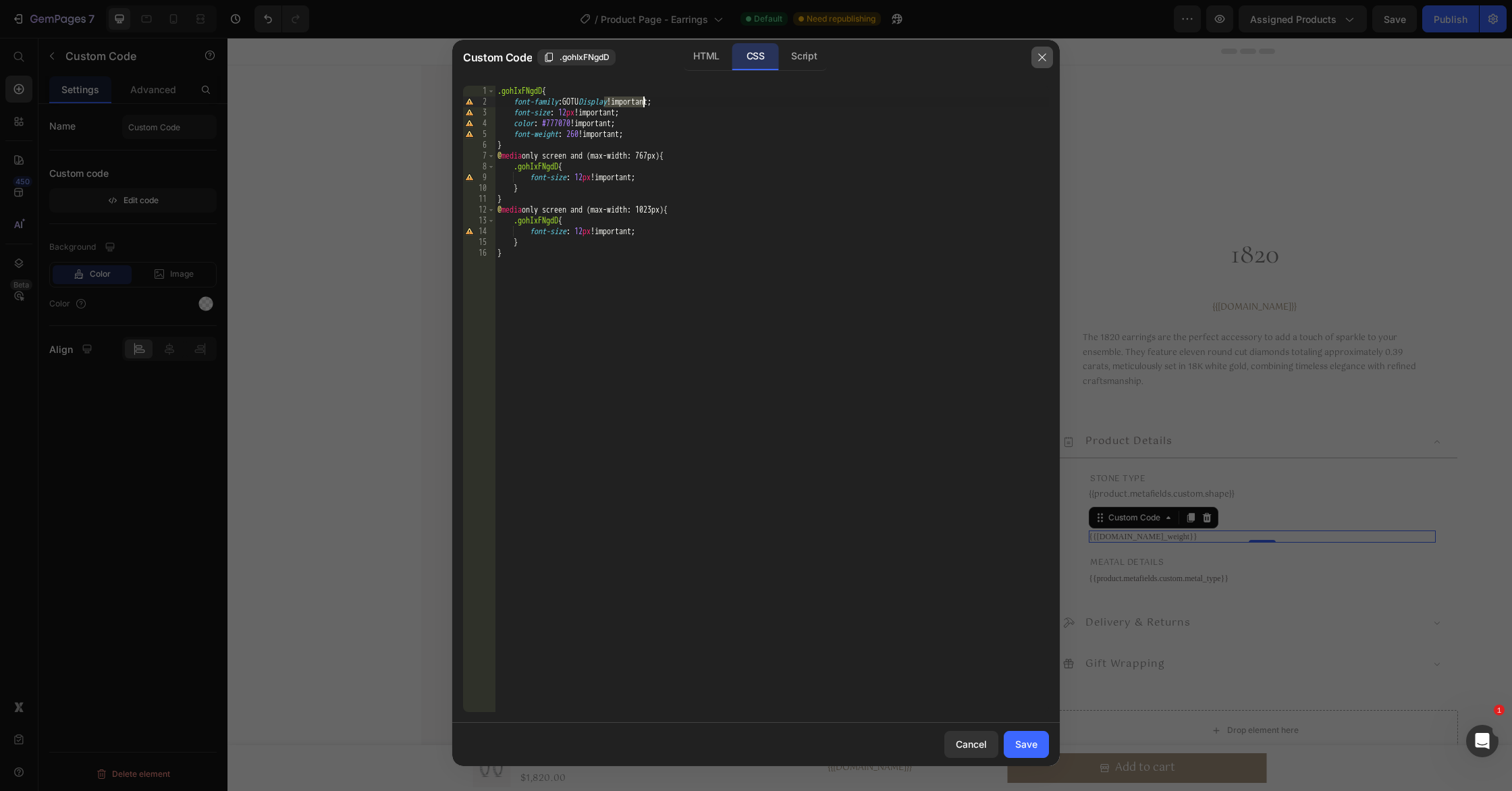 click 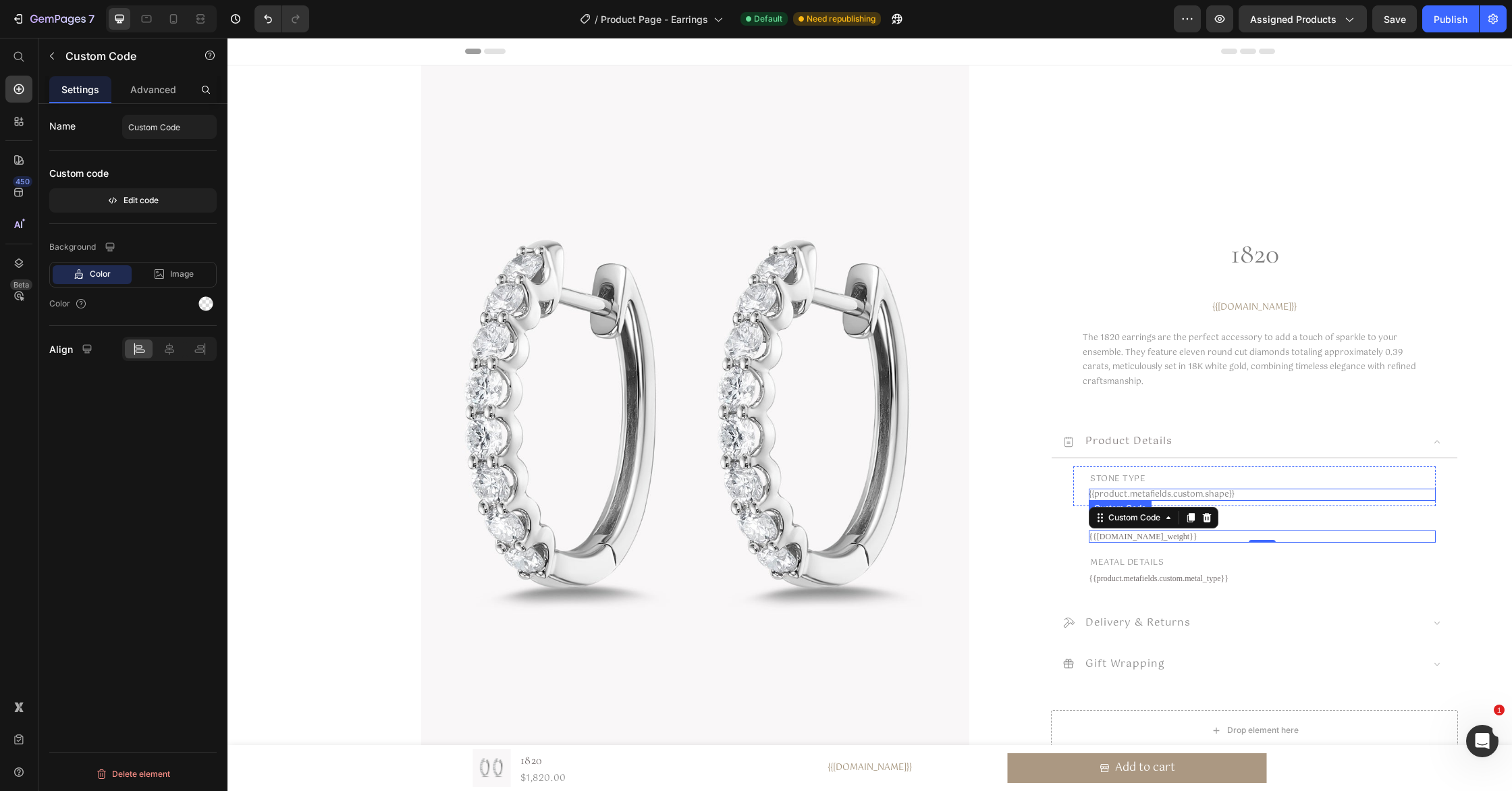 click on "{{product.metafields.custom.shape}}" at bounding box center (1262, 495) 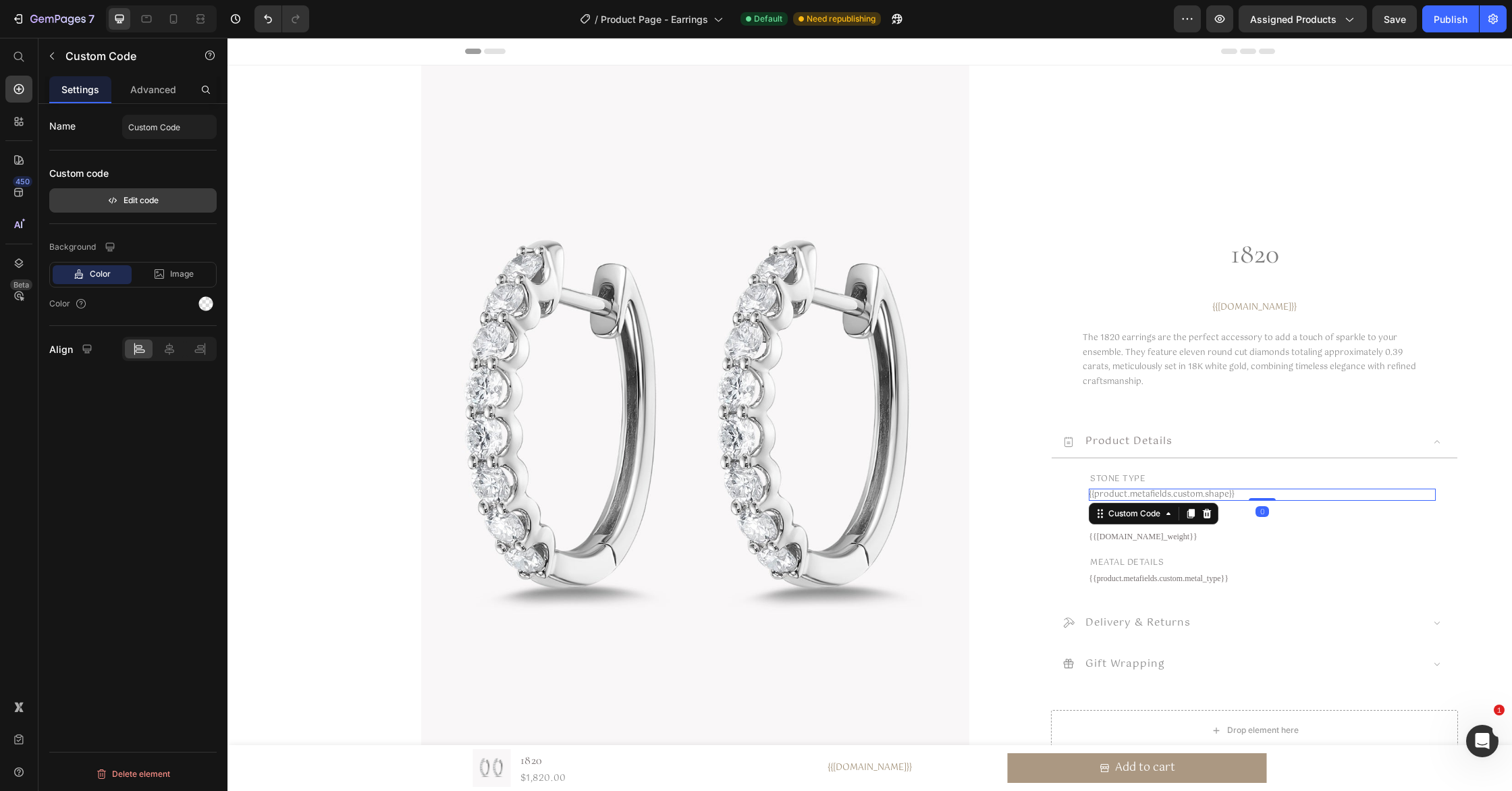 click on "Edit code" at bounding box center [133, 200] 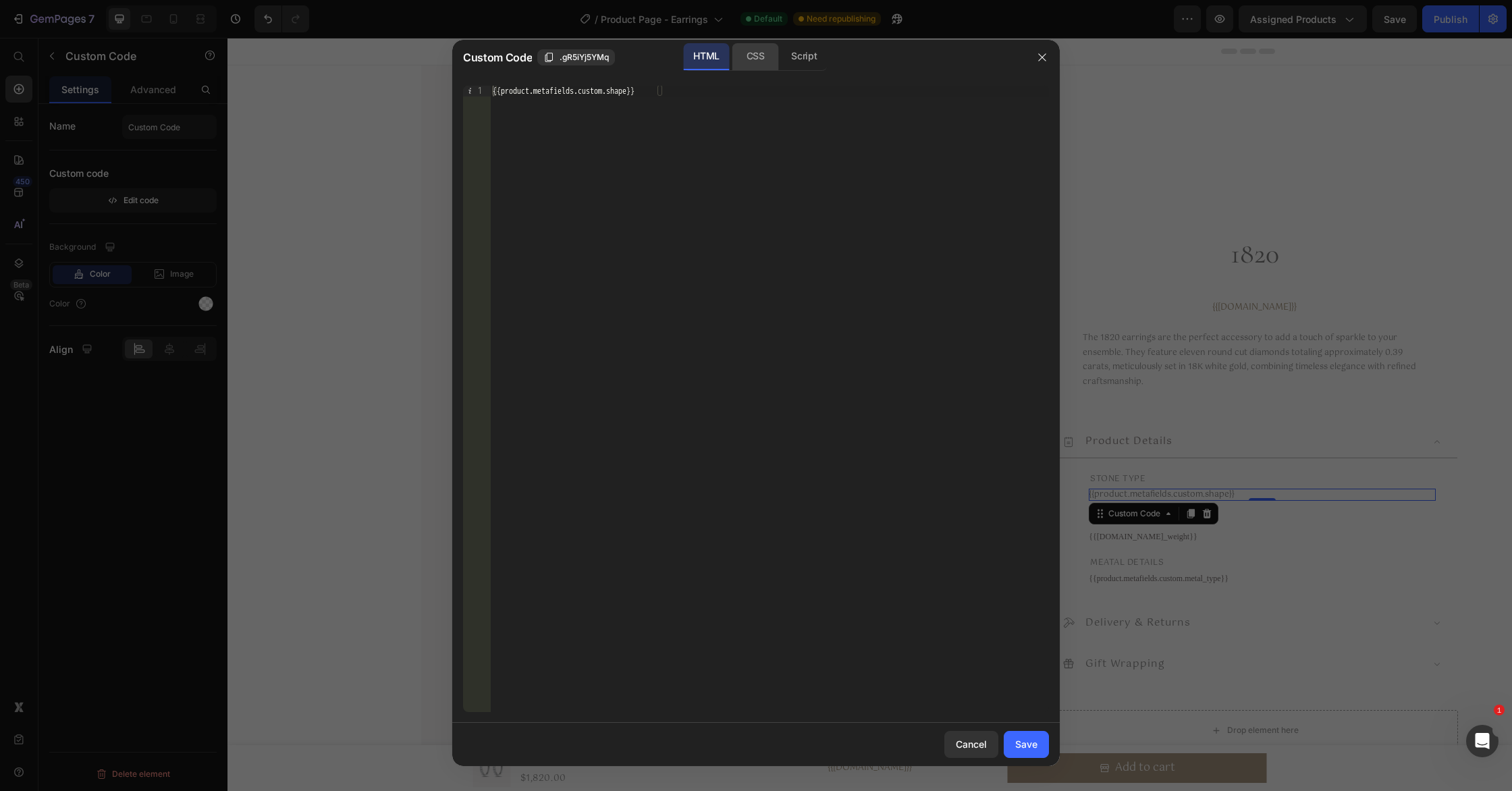 click on "CSS" 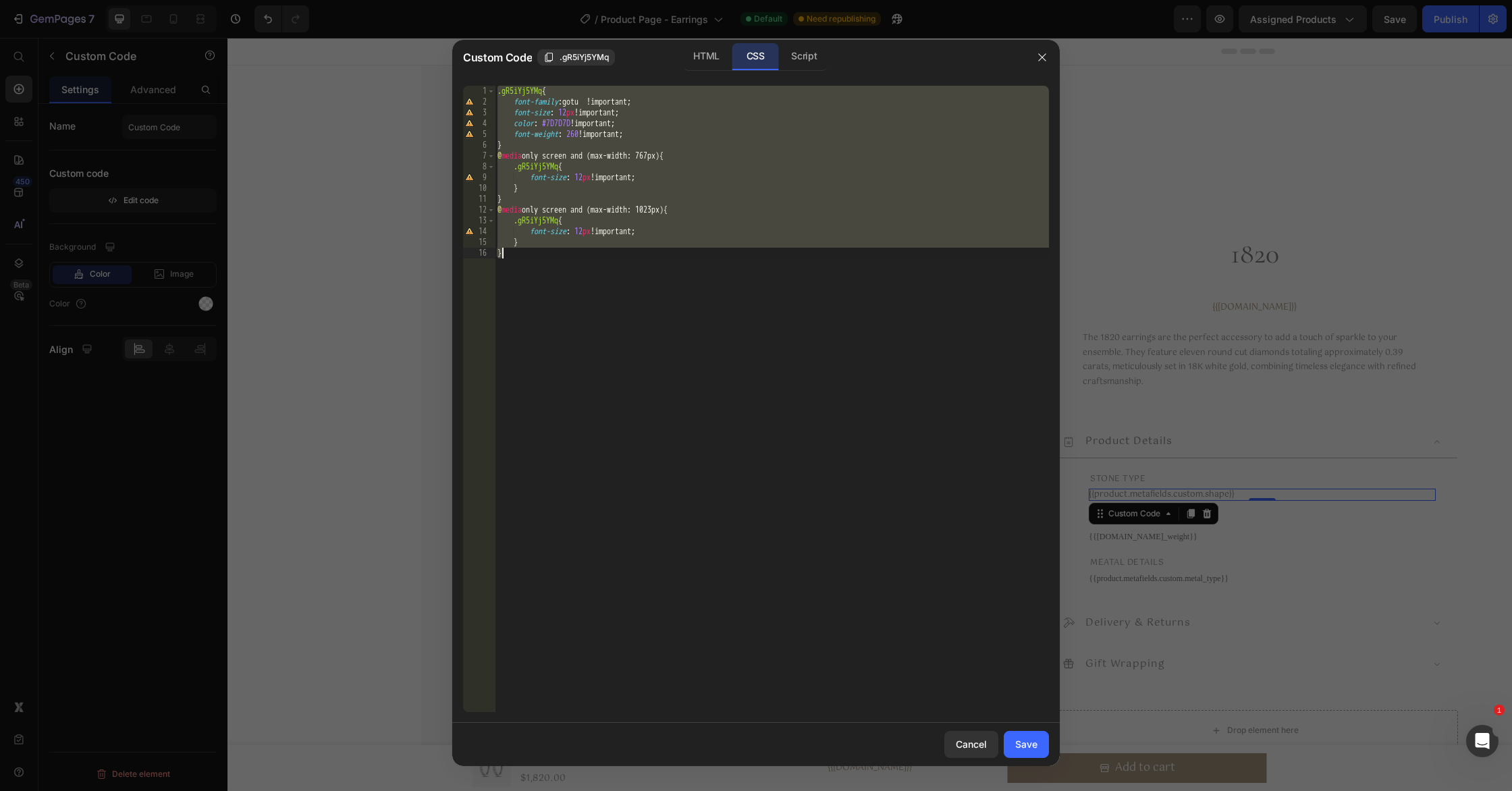 click on ".gR5iYj5YMq {      font-family :  gotu  !important ;      font-size :   12 px  !important ;      color :   #7D7D7D  !important ;      font-weight :   260  !important ; } @ media  only screen and (max-width: 767px)  {      .gR5iYj5YMq {           font-size :   12 px  !important ;      } } @ media  only screen and (max-width: 1023px)  {      .gR5iYj5YMq {           font-size :   12 px  !important ;      } }" at bounding box center (772, 410) 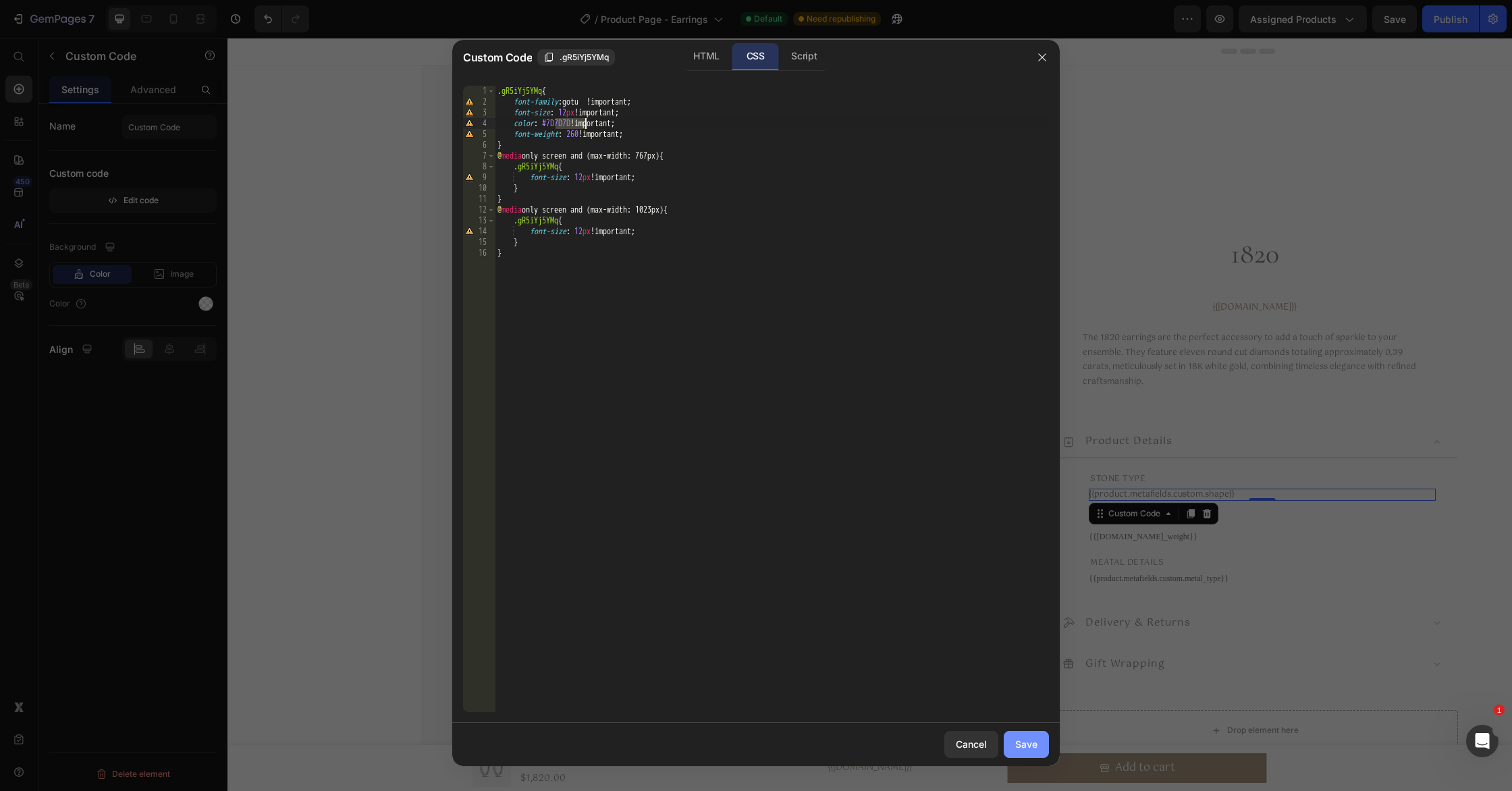 click on "Save" at bounding box center (1026, 744) 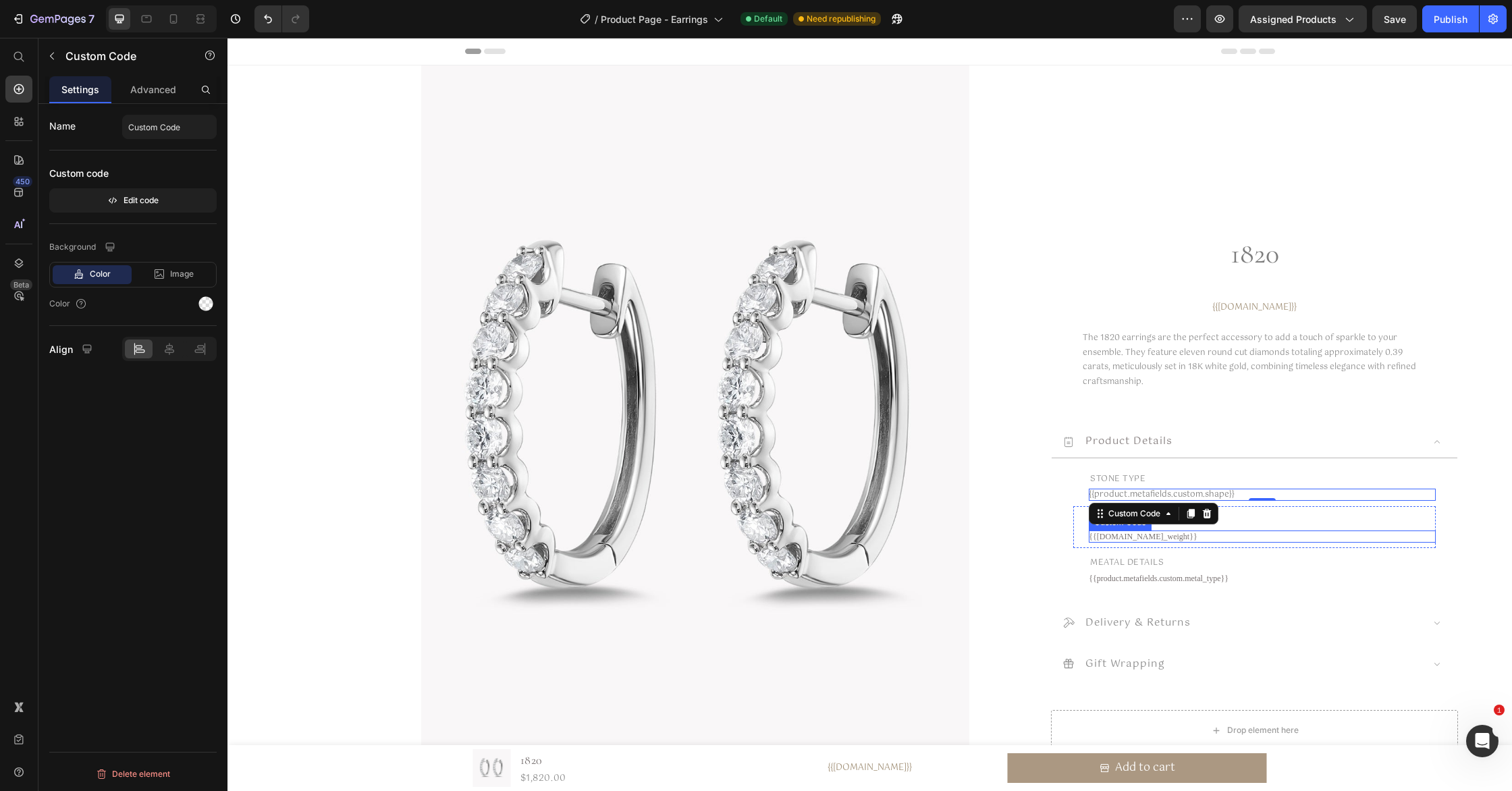 click on "{{product.metafields.custom.total_weight}}" at bounding box center (1262, 537) 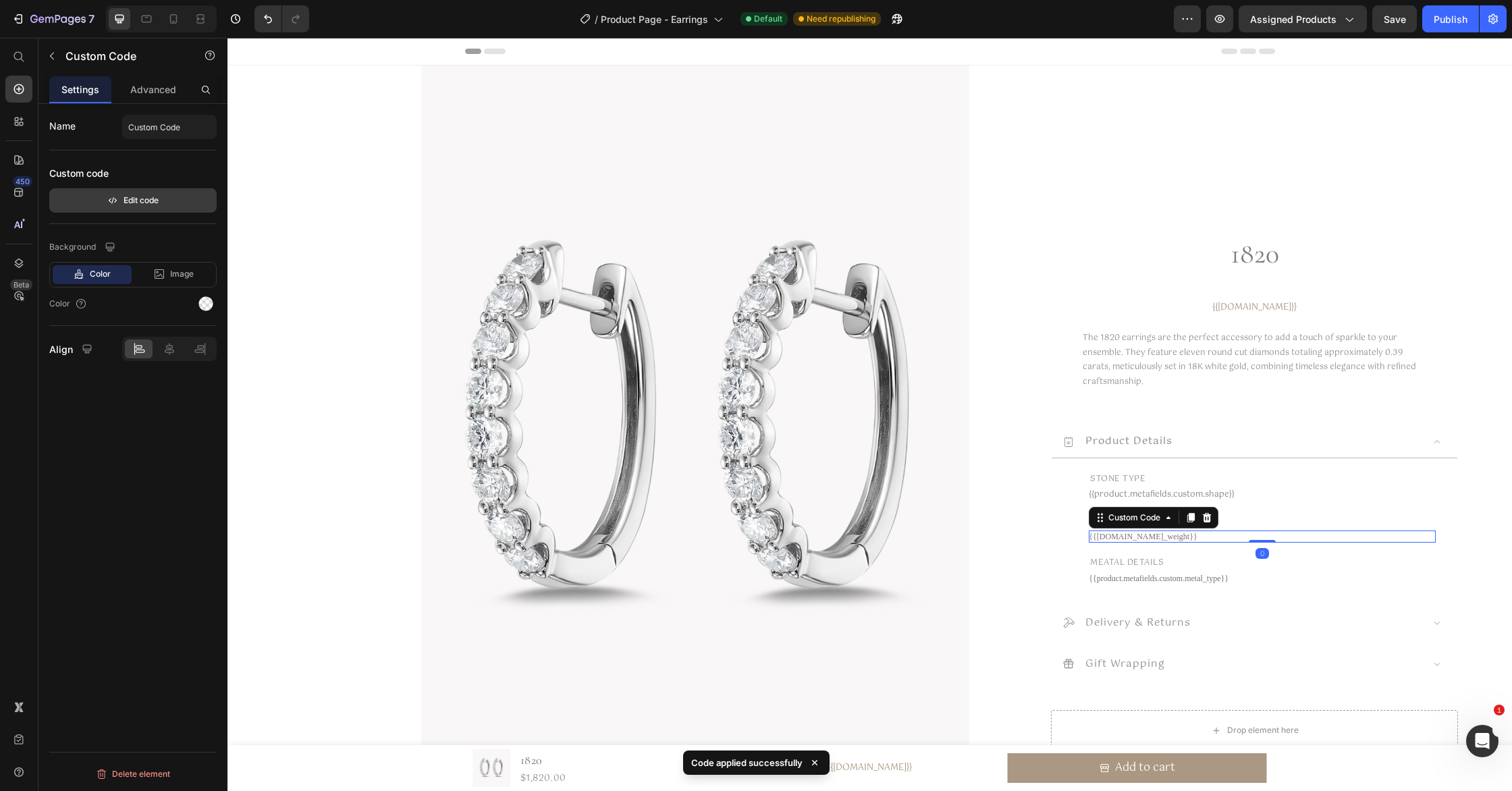 click on "Edit code" at bounding box center (133, 200) 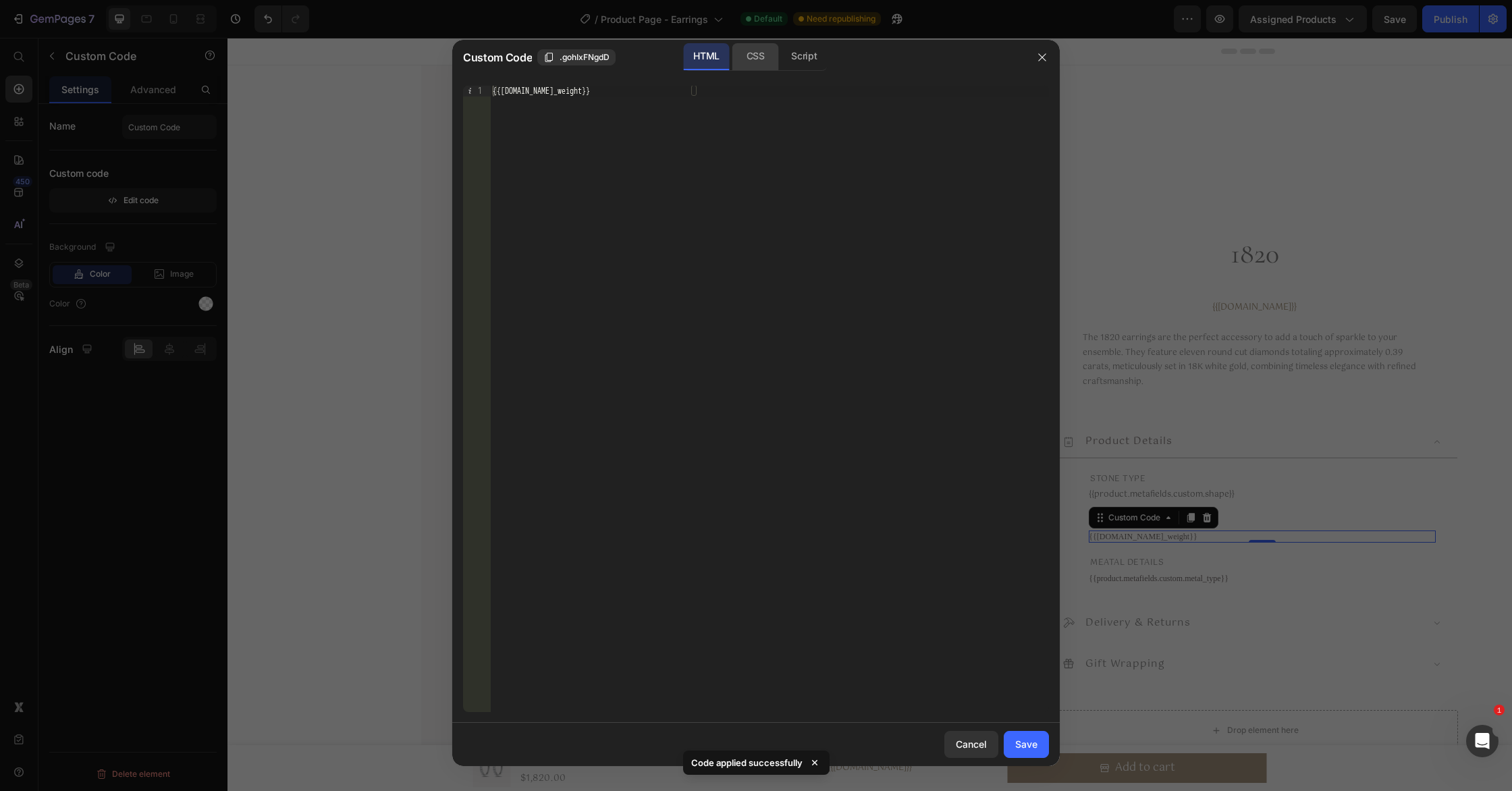 click on "CSS" 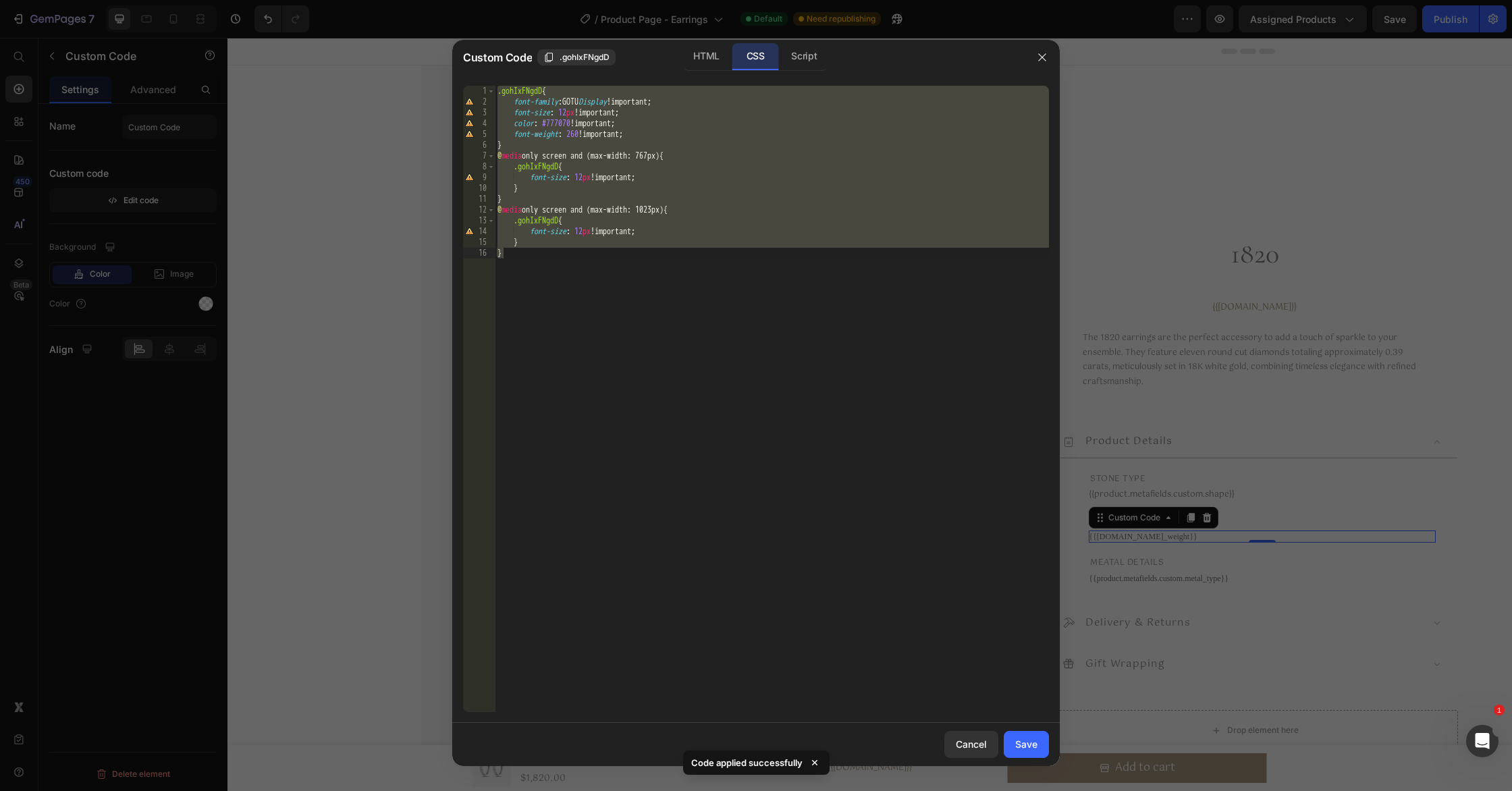 click on ".gohIxFNgdD {      font-family :  GOTU  Display  !important ;      font-size :   12 px  !important ;      color :   #777070  !important ;      font-weight :   260  !important ; } @ media  only screen and (max-width: 767px)  {      .gohIxFNgdD {           font-size :   12 px  !important ;      } } @ media  only screen and (max-width: 1023px)  {      .gohIxFNgdD {           font-size :   12 px  !important ;      } }" at bounding box center [772, 410] 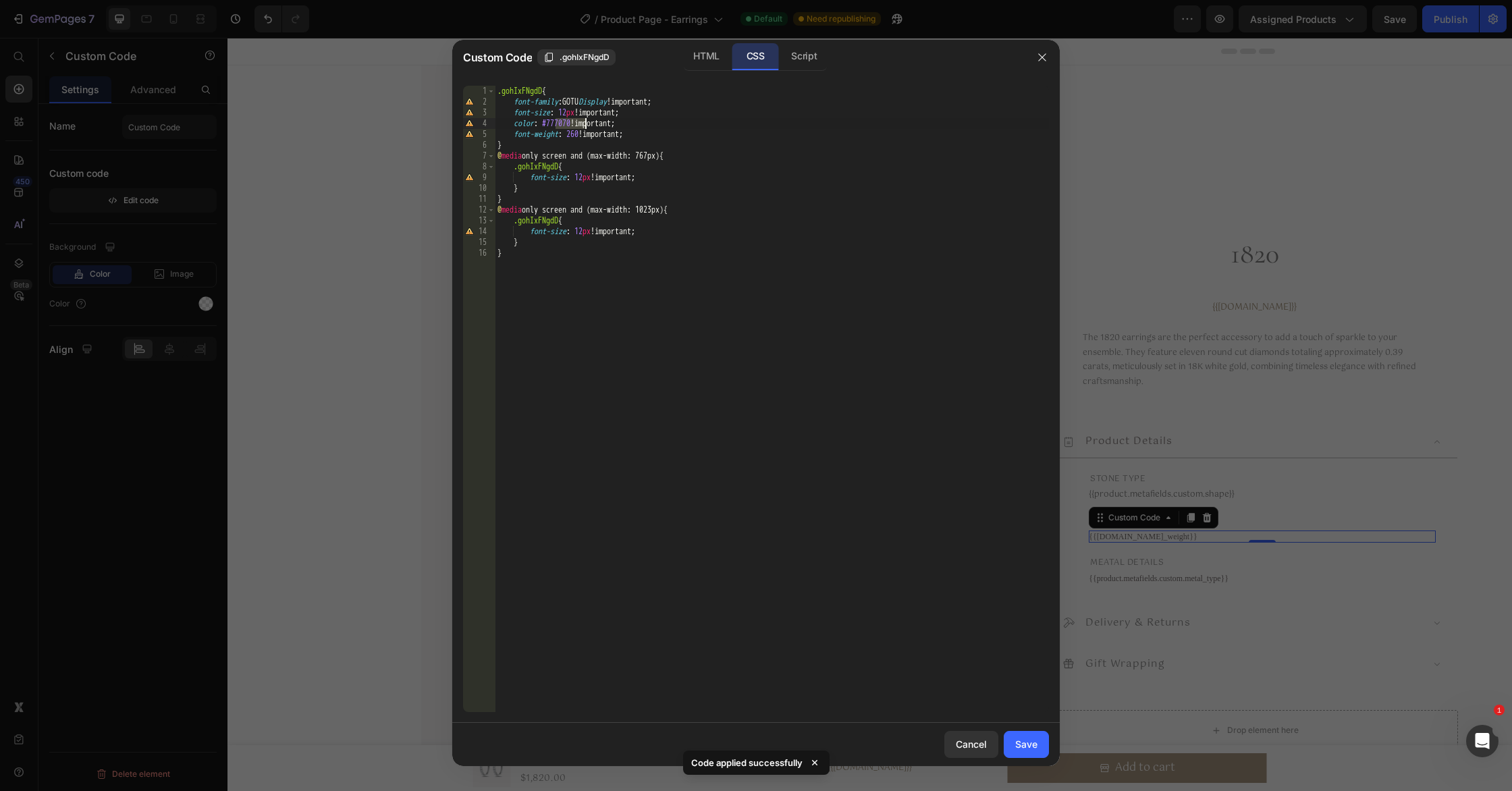 click on ".gohIxFNgdD {      font-family :  GOTU  Display  !important ;      font-size :   12 px  !important ;      color :   #777070  !important ;      font-weight :   260  !important ; } @ media  only screen and (max-width: 767px)  {      .gohIxFNgdD {           font-size :   12 px  !important ;      } } @ media  only screen and (max-width: 1023px)  {      .gohIxFNgdD {           font-size :   12 px  !important ;      } }" at bounding box center [772, 410] 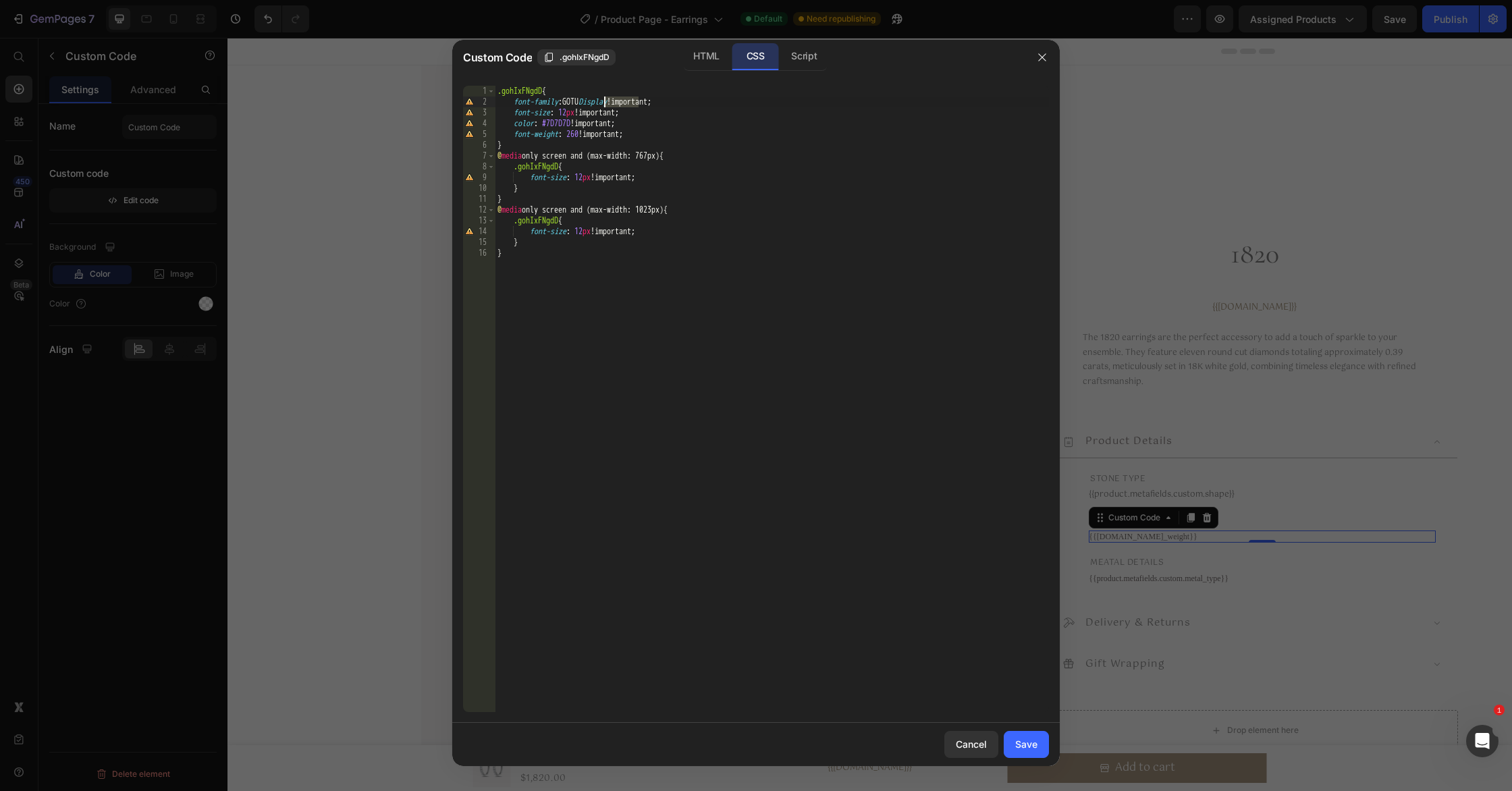 click on ".gohIxFNgdD {      font-family :  GOTU  Display  !important ;      font-size :   12 px  !important ;      color :   #7D7D7D  !important ;      font-weight :   260  !important ; } @ media  only screen and (max-width: 767px)  {      .gohIxFNgdD {           font-size :   12 px  !important ;      } } @ media  only screen and (max-width: 1023px)  {      .gohIxFNgdD {           font-size :   12 px  !important ;      } }" at bounding box center (772, 410) 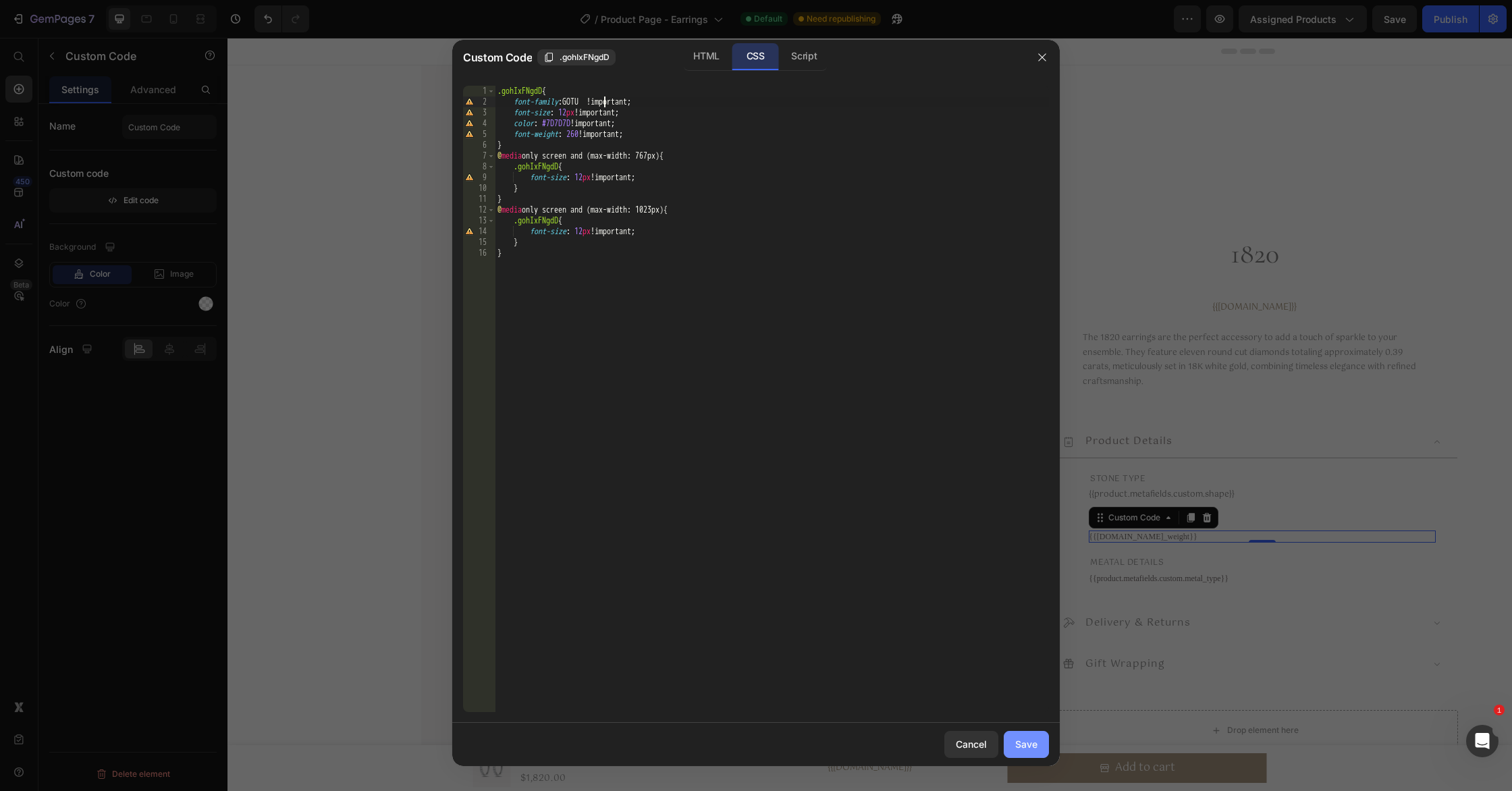 click on "Save" 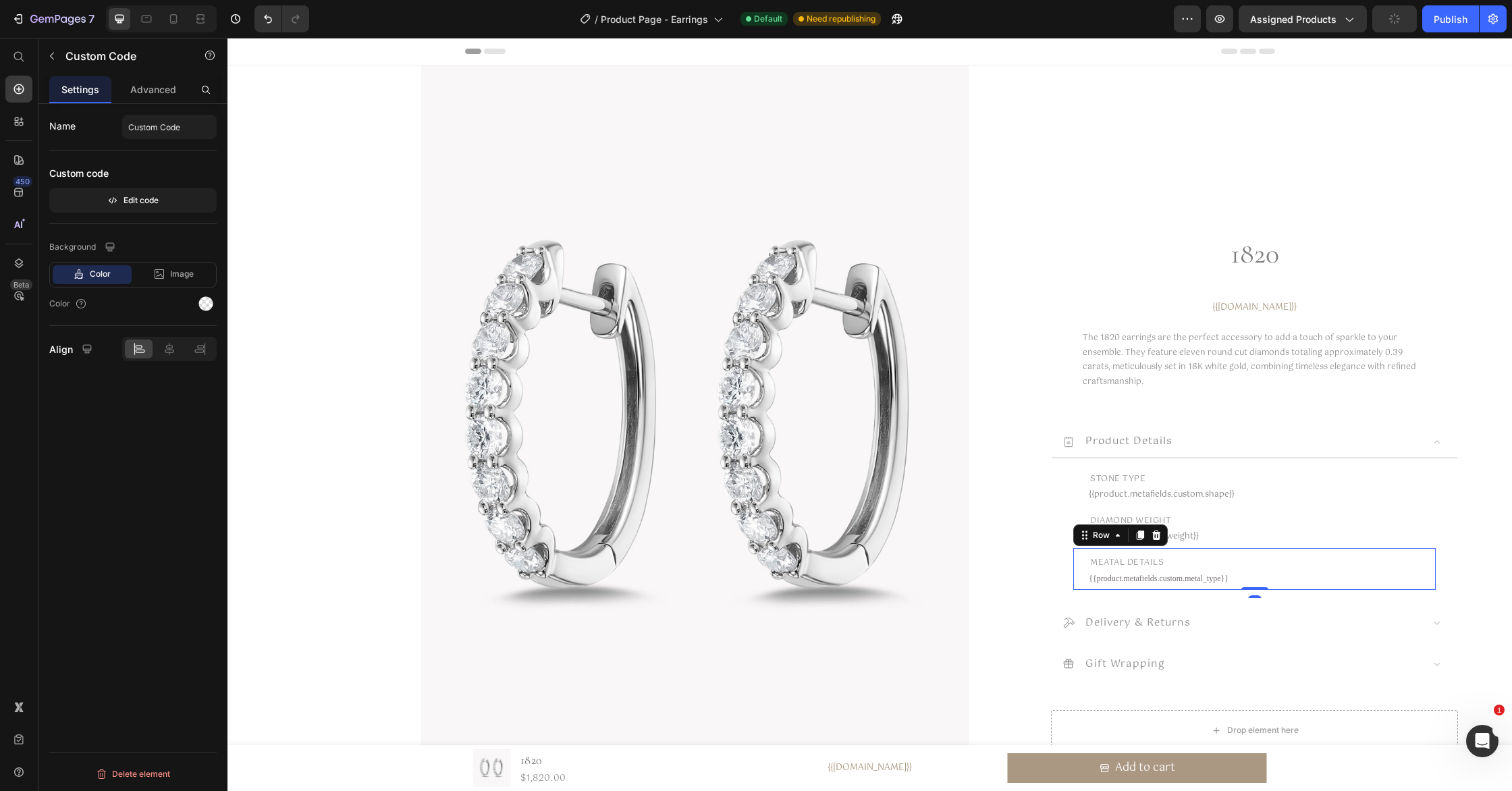 click on "meatal details Text Block {{product.metafields.custom.metal_type}} Custom Code Row   0" at bounding box center [1254, 569] 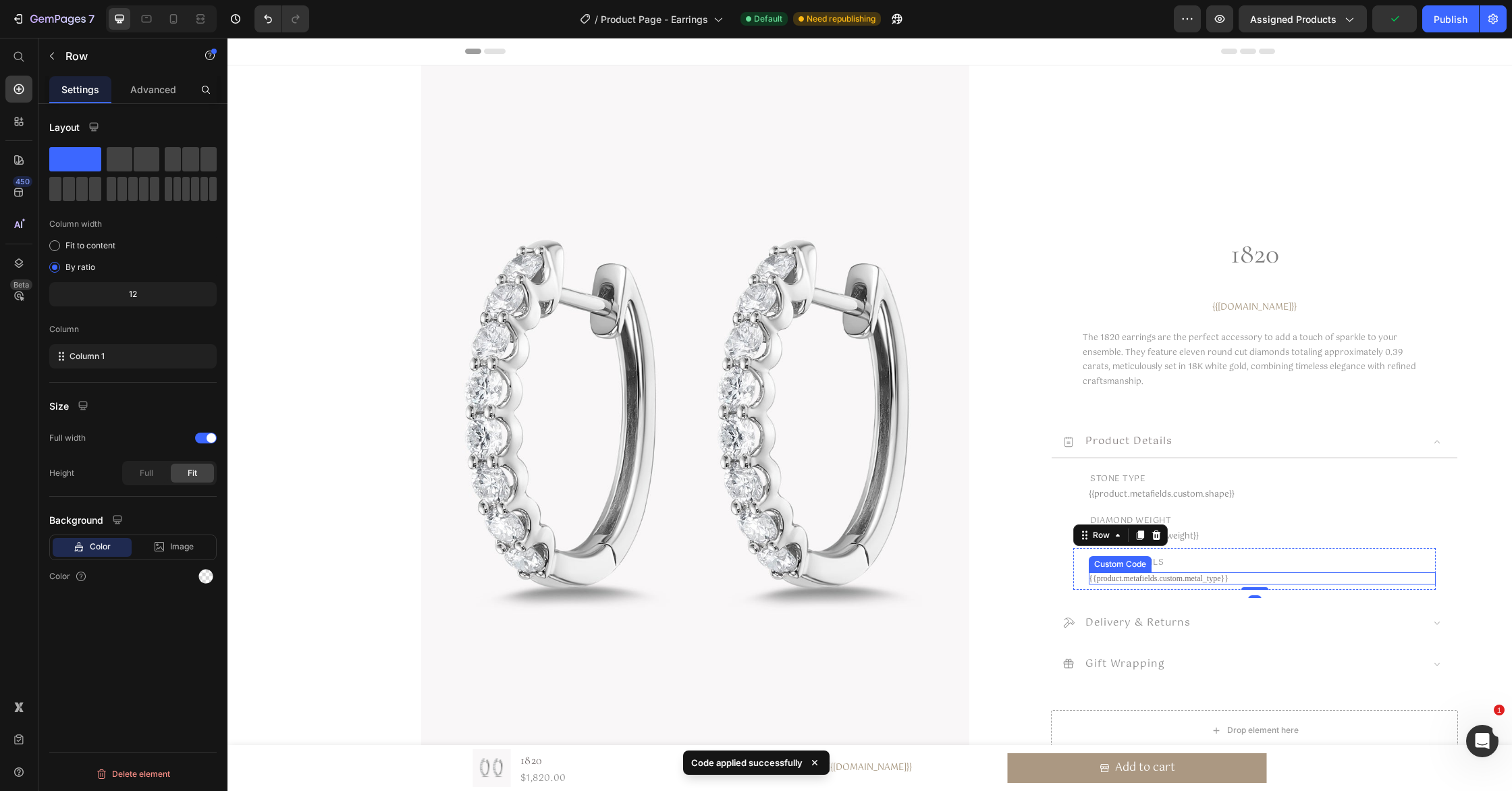 drag, startPoint x: 1202, startPoint y: 575, endPoint x: 1175, endPoint y: 576, distance: 27.018512 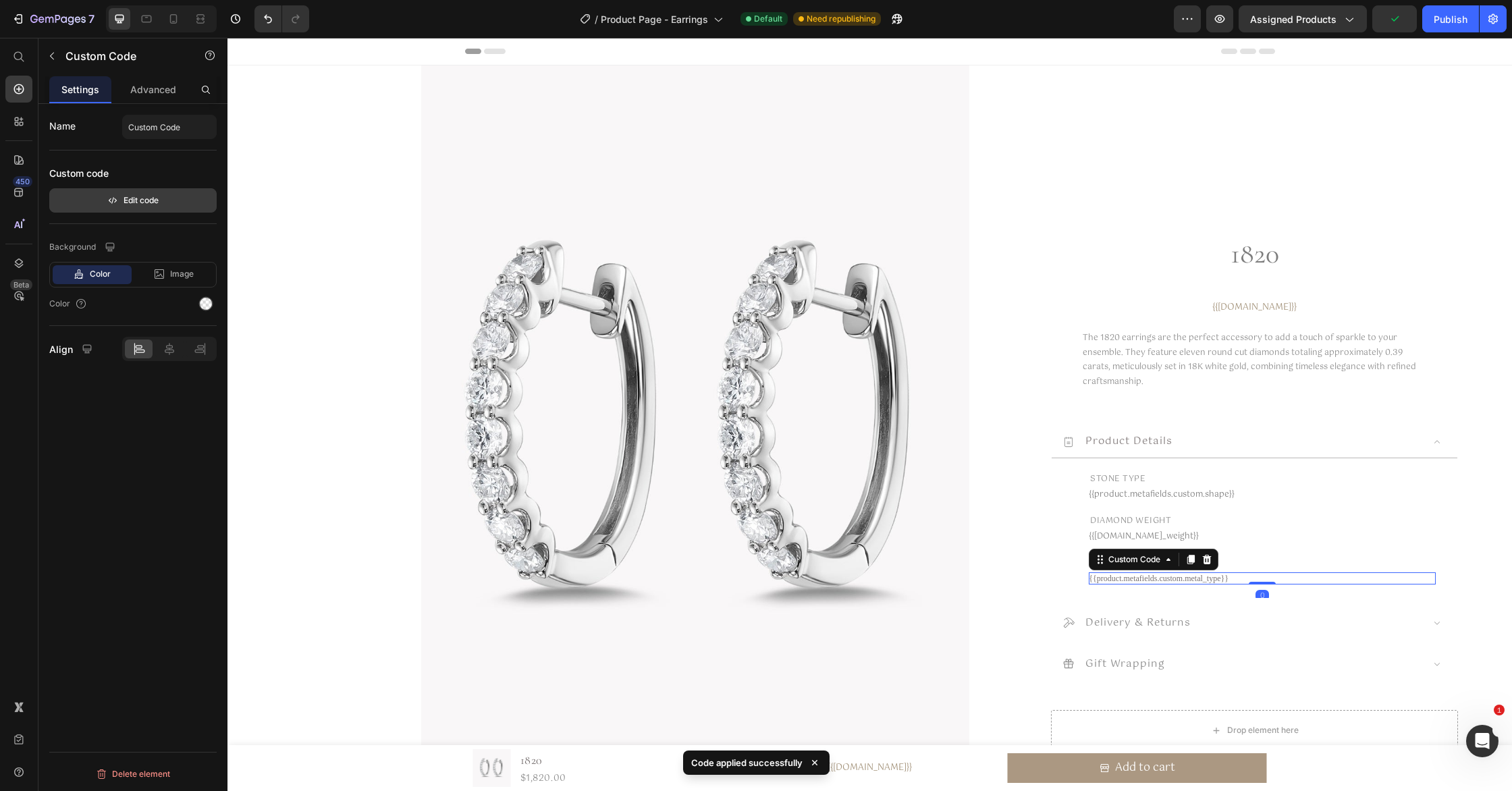 click on "Edit code" at bounding box center [133, 200] 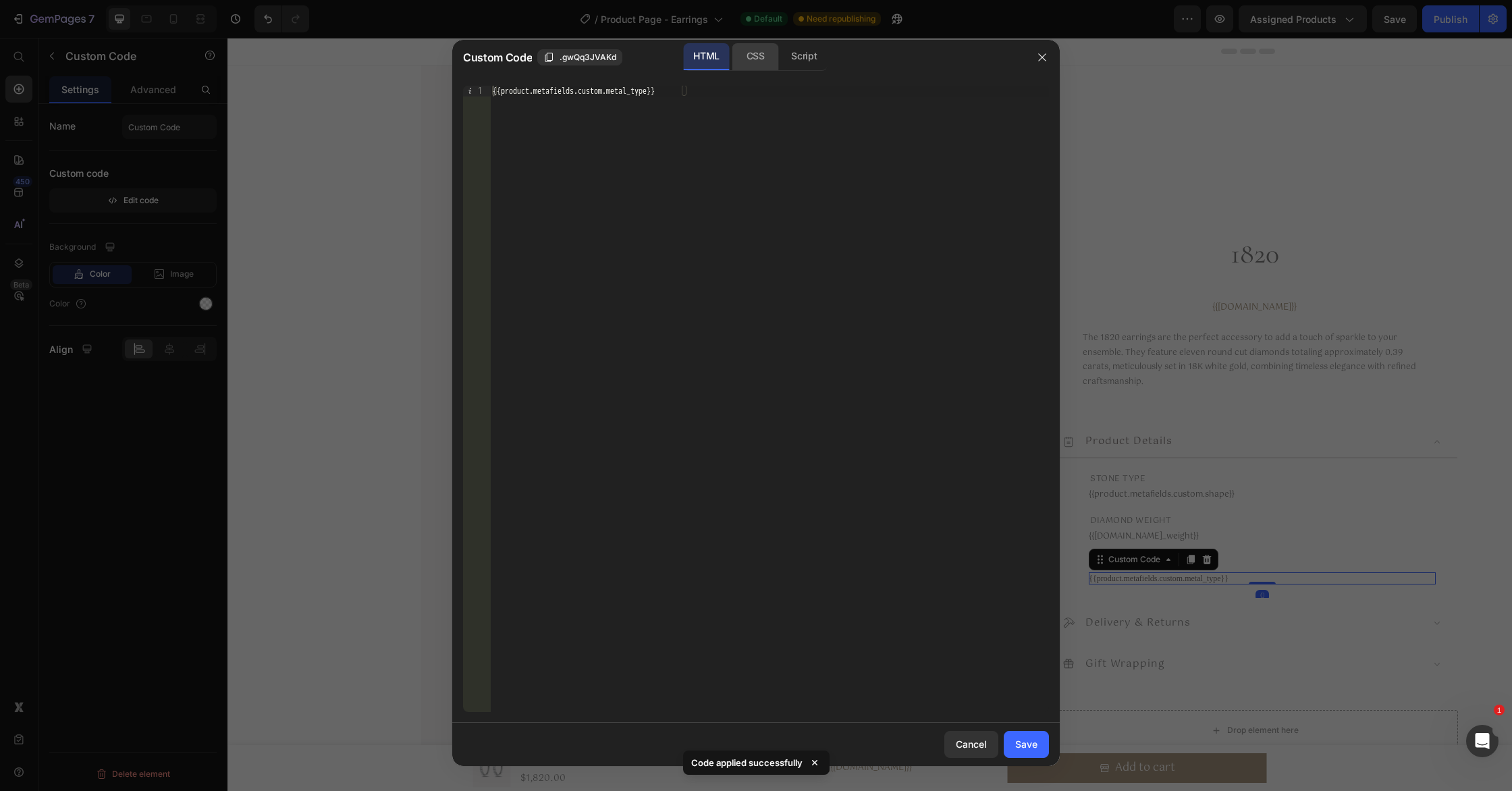 click on "CSS" 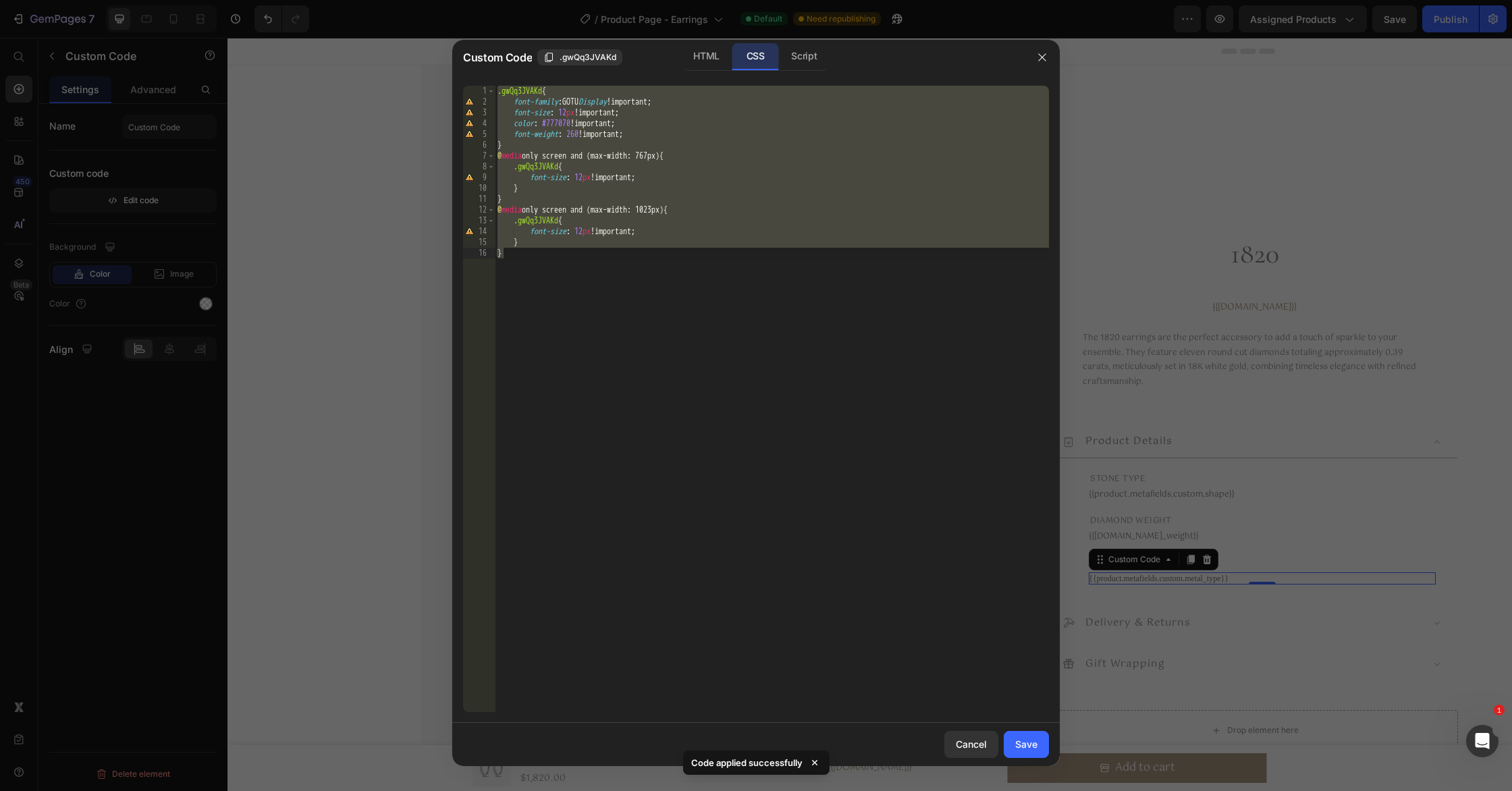 click on ".gwQq3JVAKd {      font-family :  GOTU  Display  !important ;      font-size :   12 px  !important ;      color :   #777070  !important ;      font-weight :   260  !important ; } @ media  only screen and (max-width: 767px)  {      .gwQq3JVAKd {           font-size :   12 px  !important ;      } } @ media  only screen and (max-width: 1023px)  {      .gwQq3JVAKd {           font-size :   12 px  !important ;      } }" at bounding box center (772, 410) 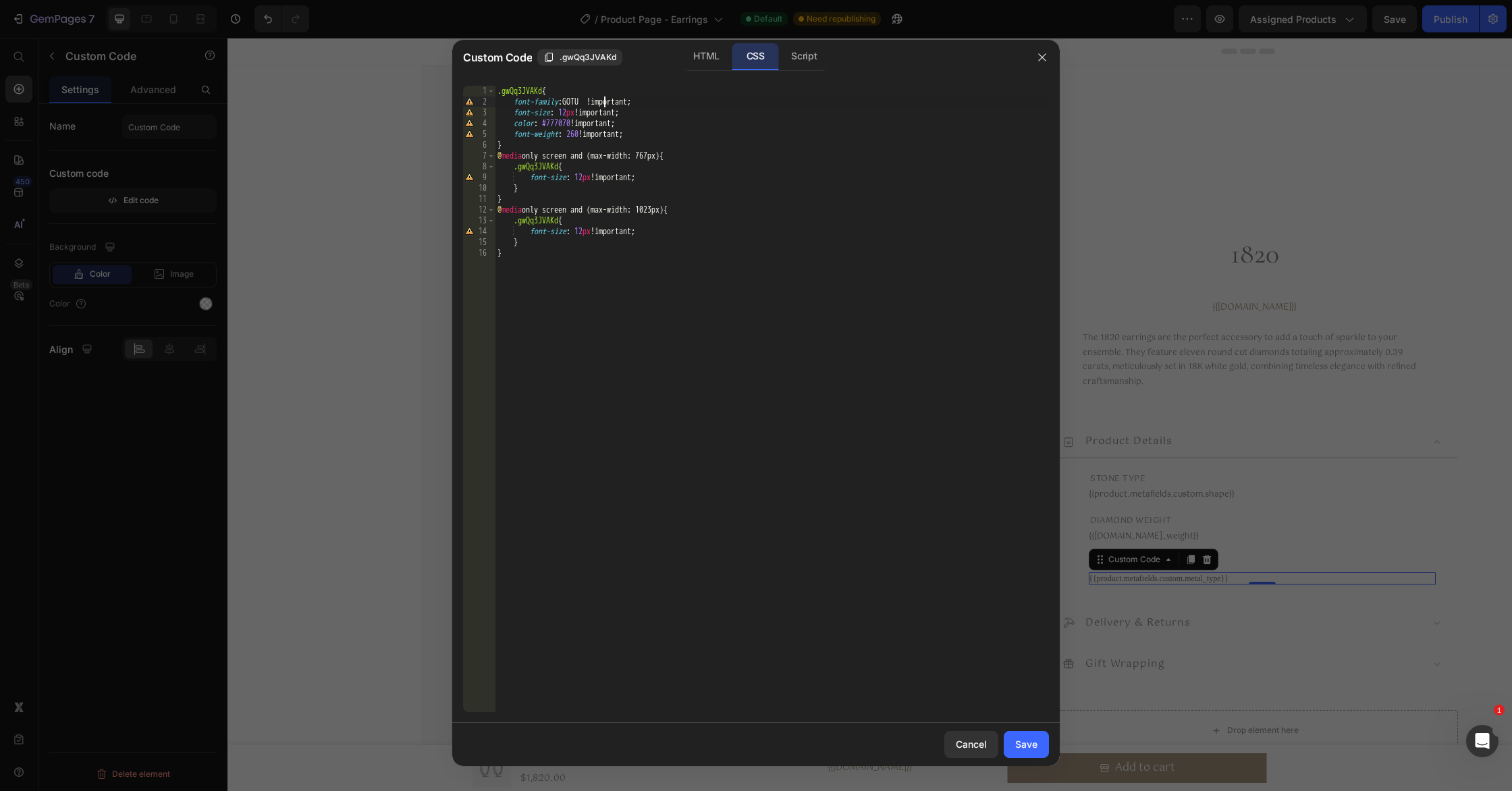click on ".gwQq3JVAKd {      font-family :  GOTU  !important ;      font-size :   12 px  !important ;      color :   #777070  !important ;      font-weight :   260  !important ; } @ media  only screen and (max-width: 767px)  {      .gwQq3JVAKd {           font-size :   12 px  !important ;      } } @ media  only screen and (max-width: 1023px)  {      .gwQq3JVAKd {           font-size :   12 px  !important ;      } }" at bounding box center (772, 410) 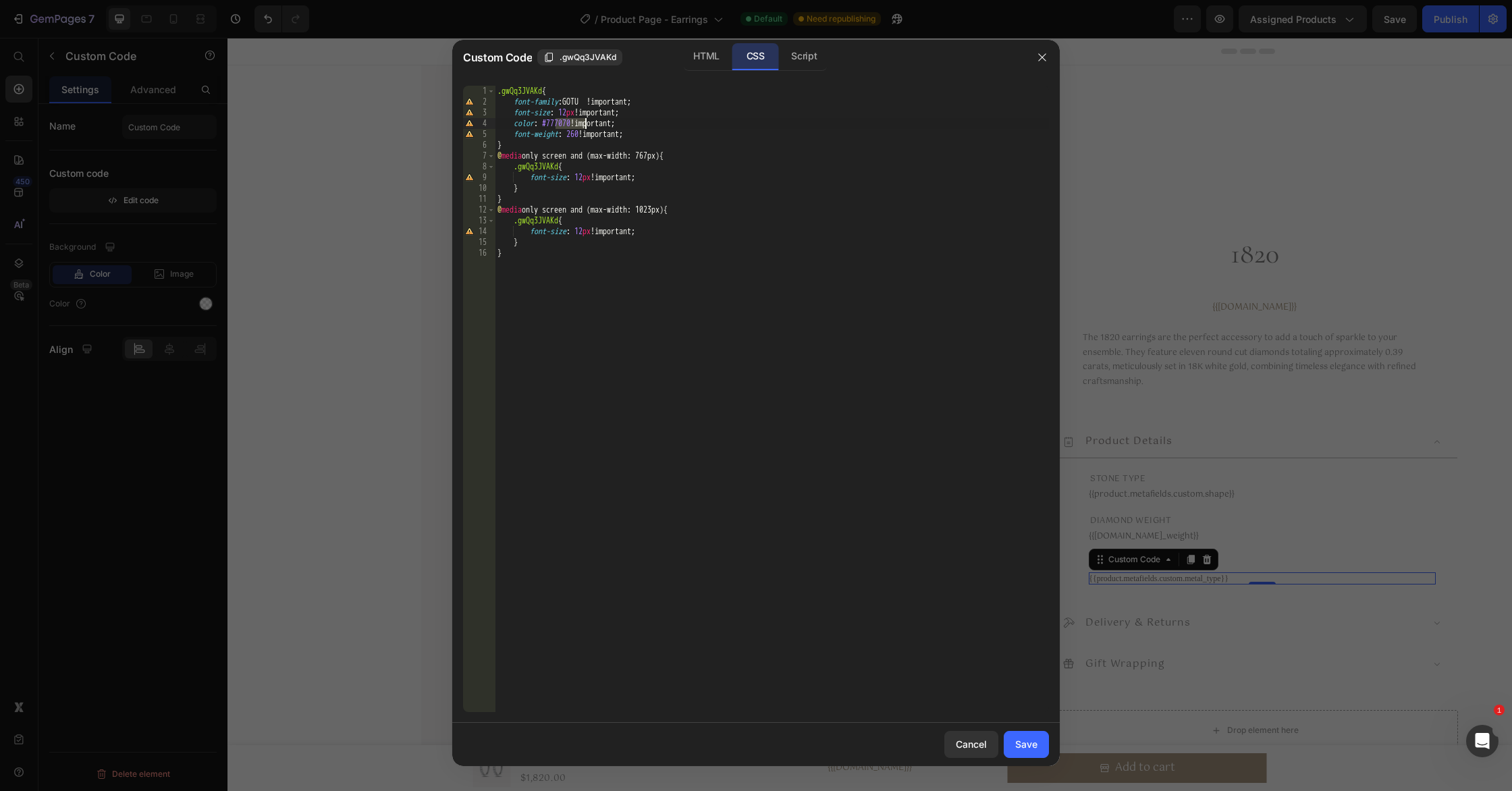 click on ".gwQq3JVAKd {      font-family :  GOTU  !important ;      font-size :   12 px  !important ;      color :   #777070  !important ;      font-weight :   260  !important ; } @ media  only screen and (max-width: 767px)  {      .gwQq3JVAKd {           font-size :   12 px  !important ;      } } @ media  only screen and (max-width: 1023px)  {      .gwQq3JVAKd {           font-size :   12 px  !important ;      } }" at bounding box center [772, 410] 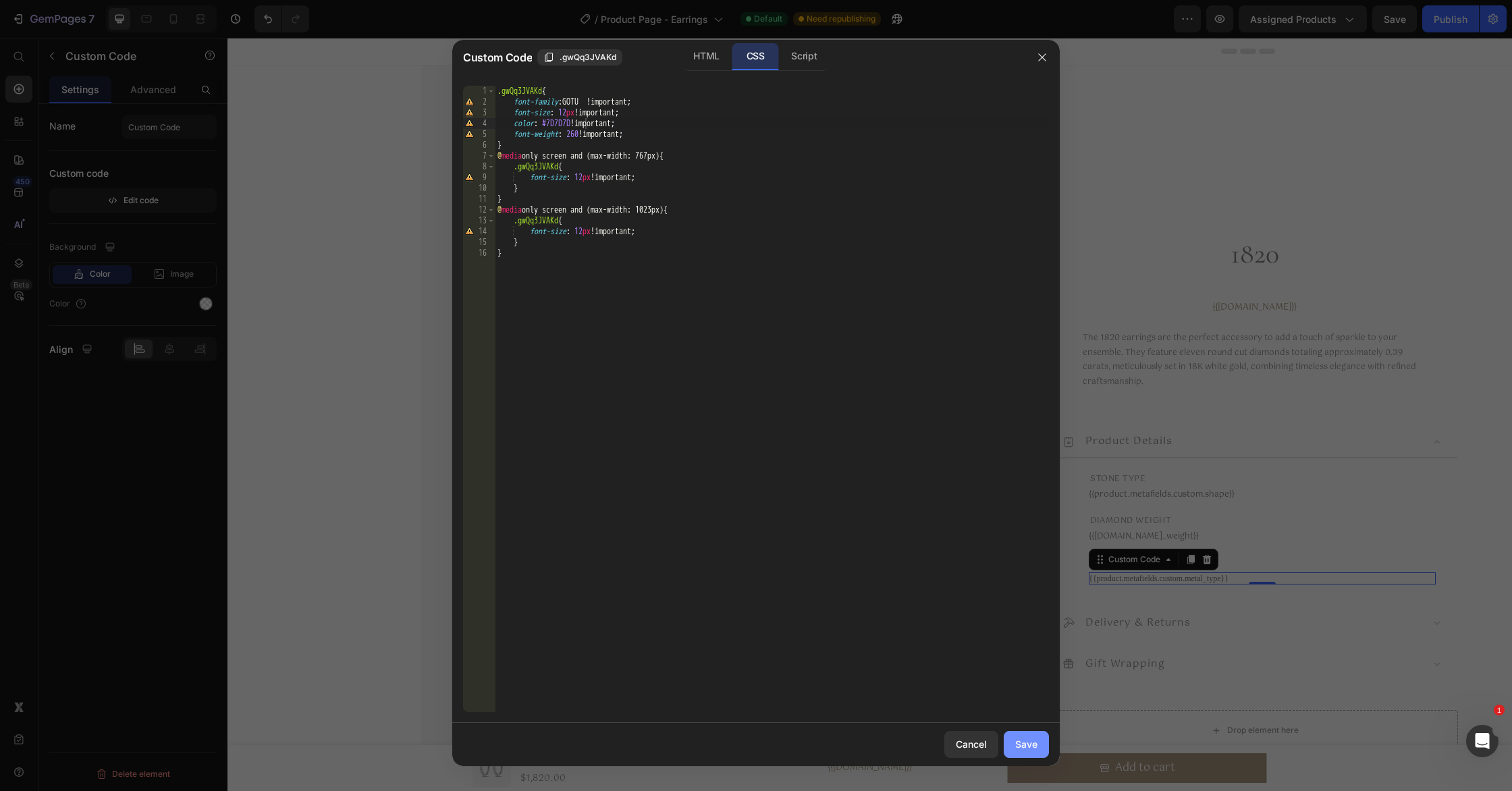 click on "Save" at bounding box center [1026, 744] 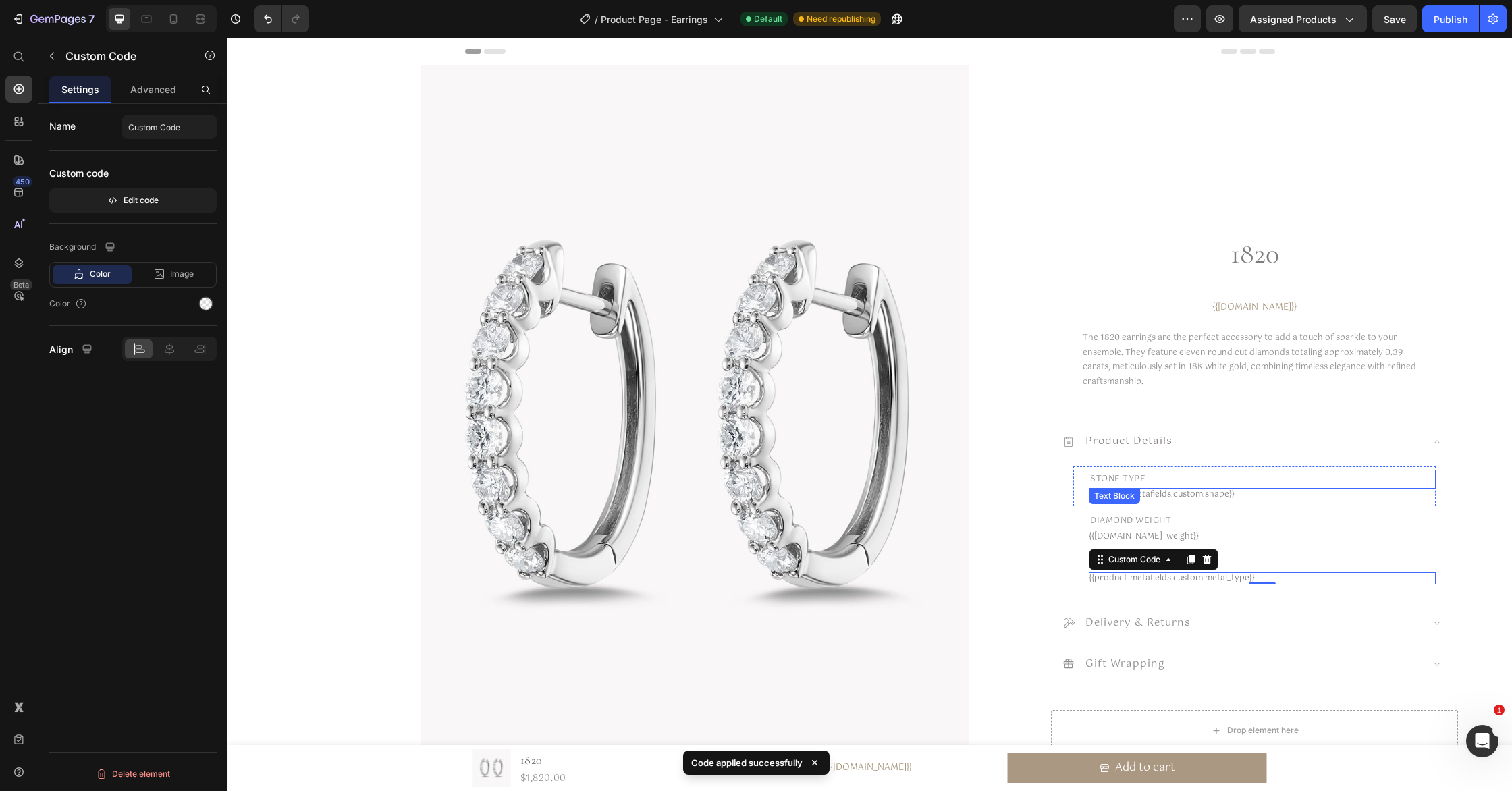 click on "stone type" at bounding box center [1262, 479] 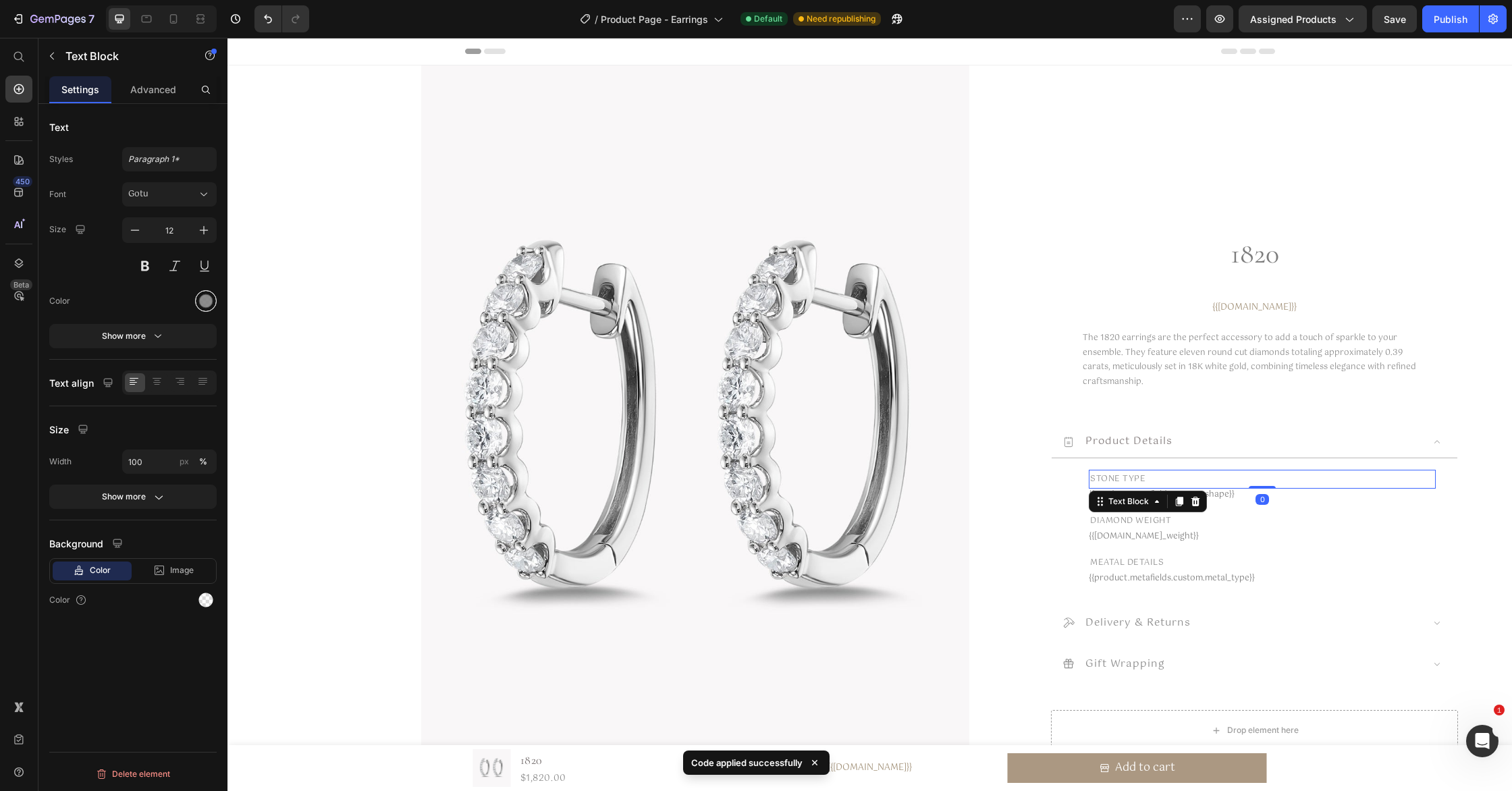 click at bounding box center [206, 301] 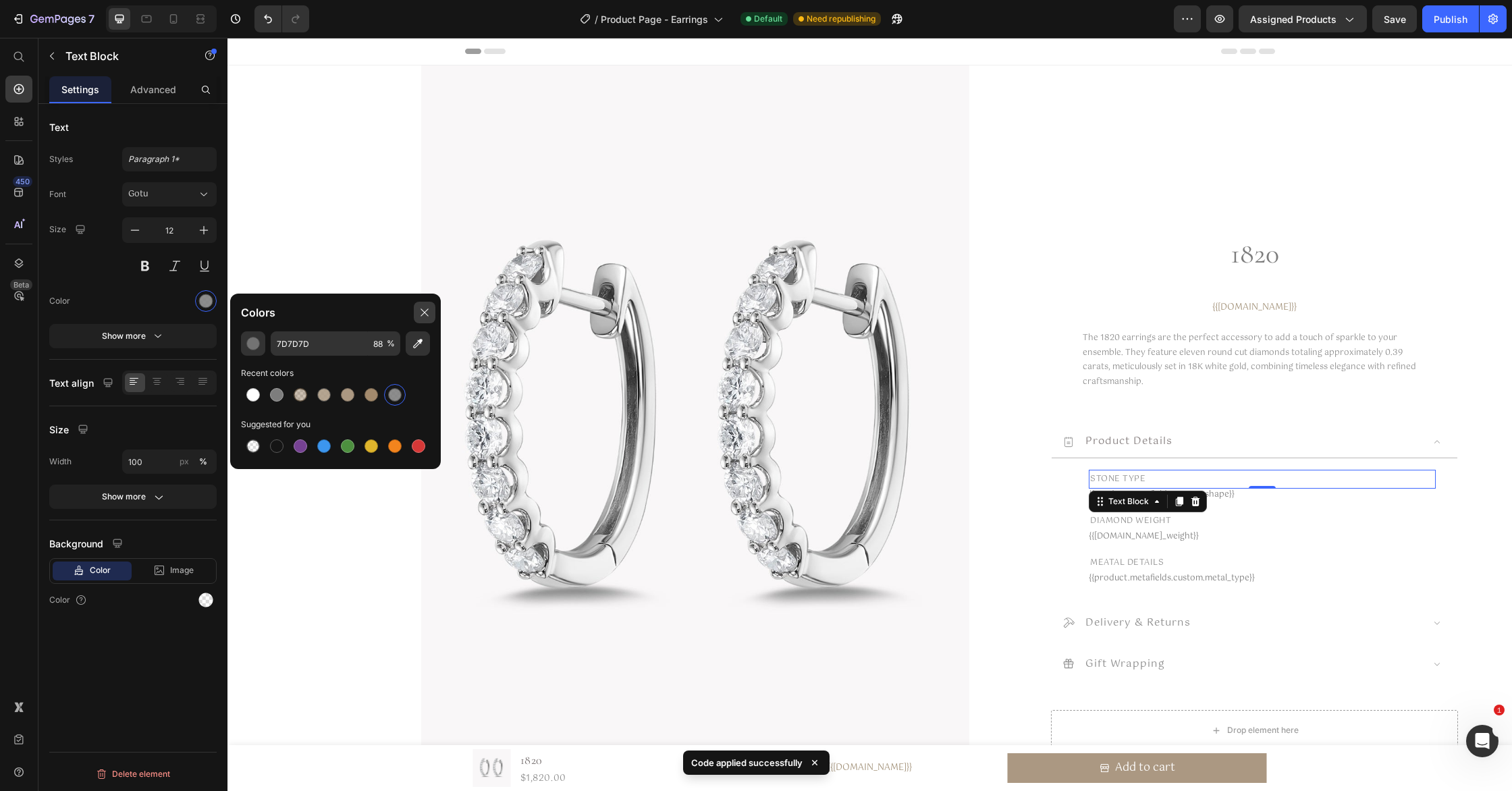 drag, startPoint x: 422, startPoint y: 307, endPoint x: 195, endPoint y: 270, distance: 229.99565 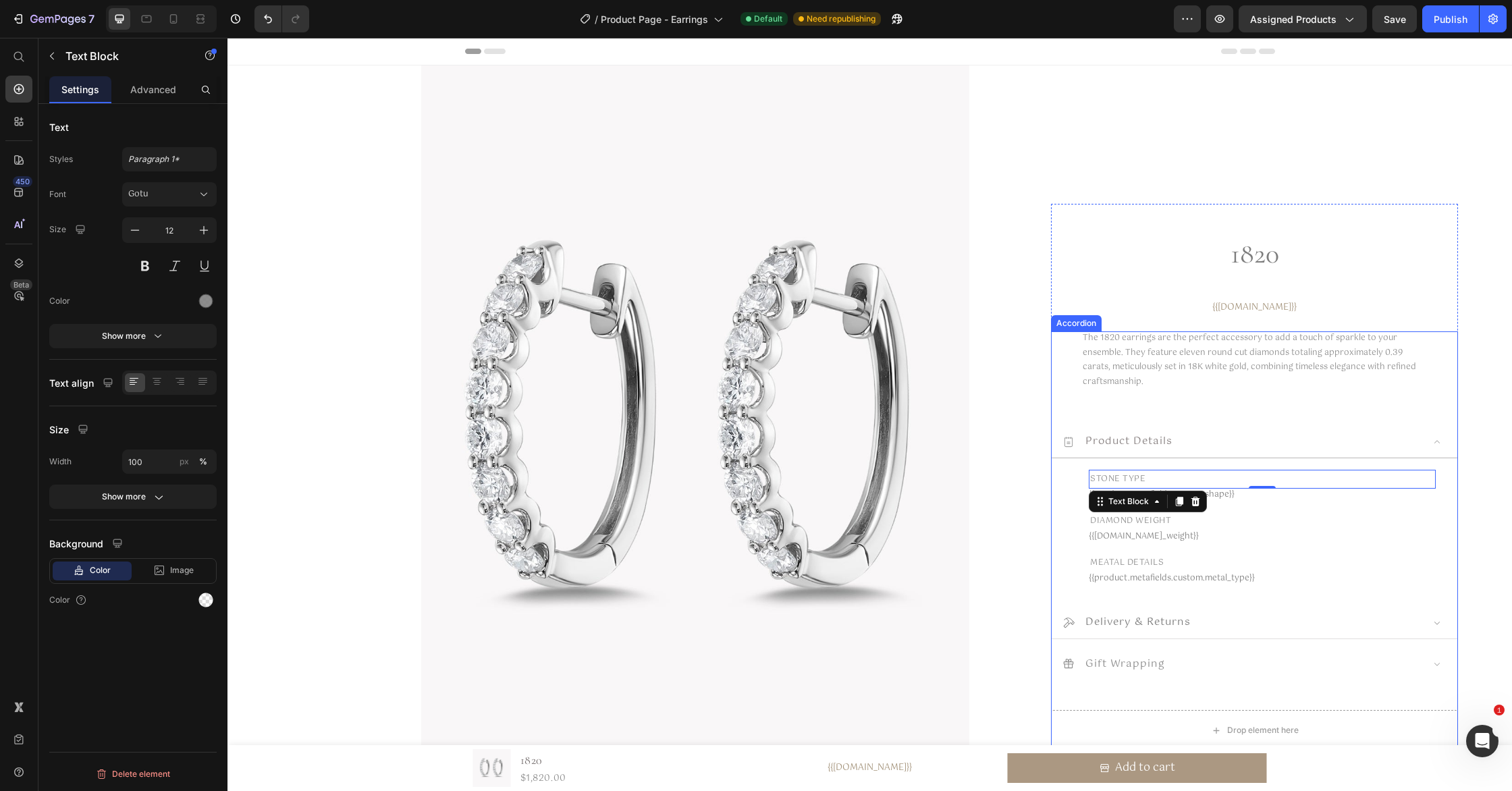 click on "Delivery & Returns" at bounding box center [1242, 622] 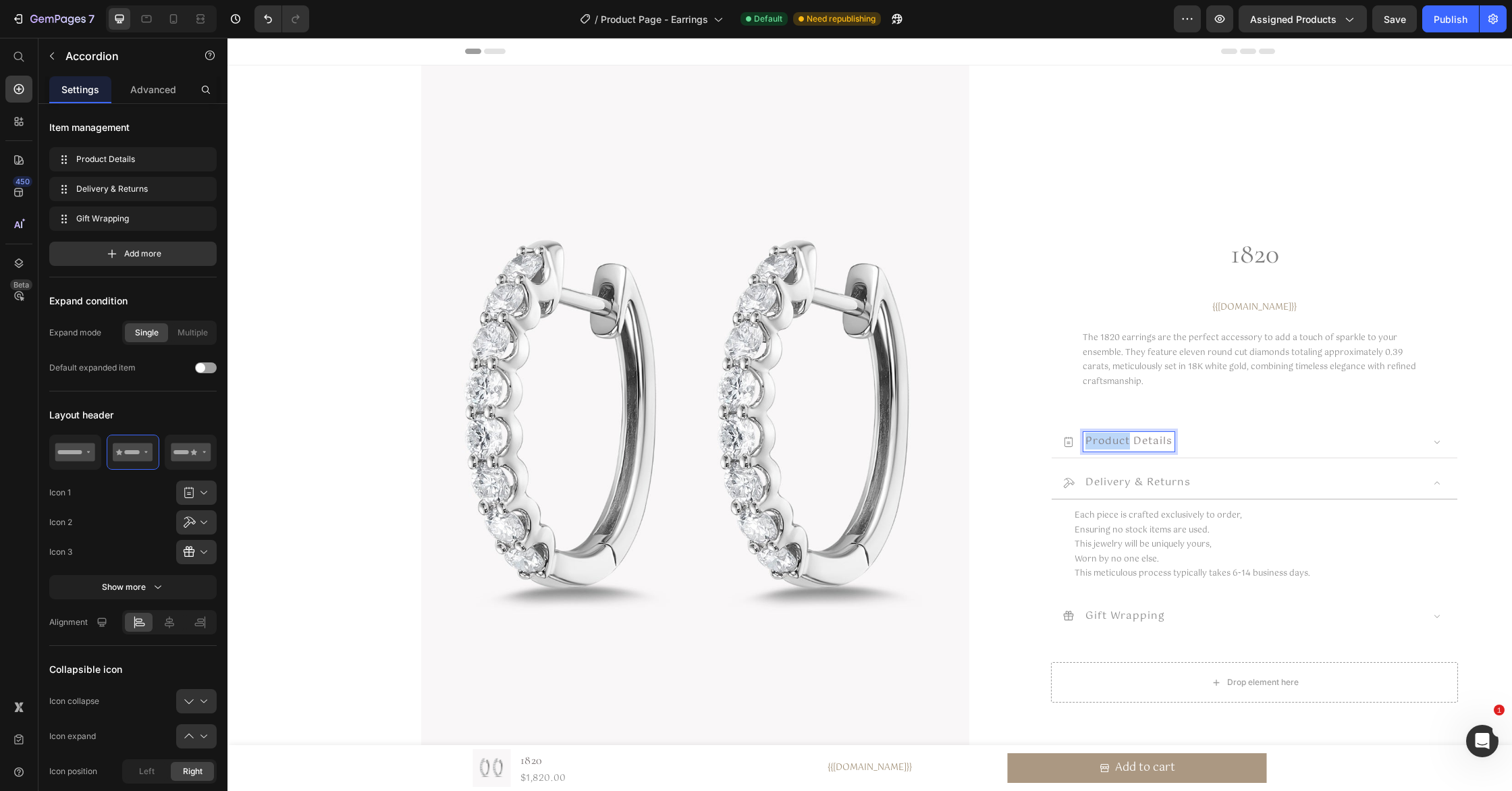 click on "Product Details" at bounding box center [1129, 441] 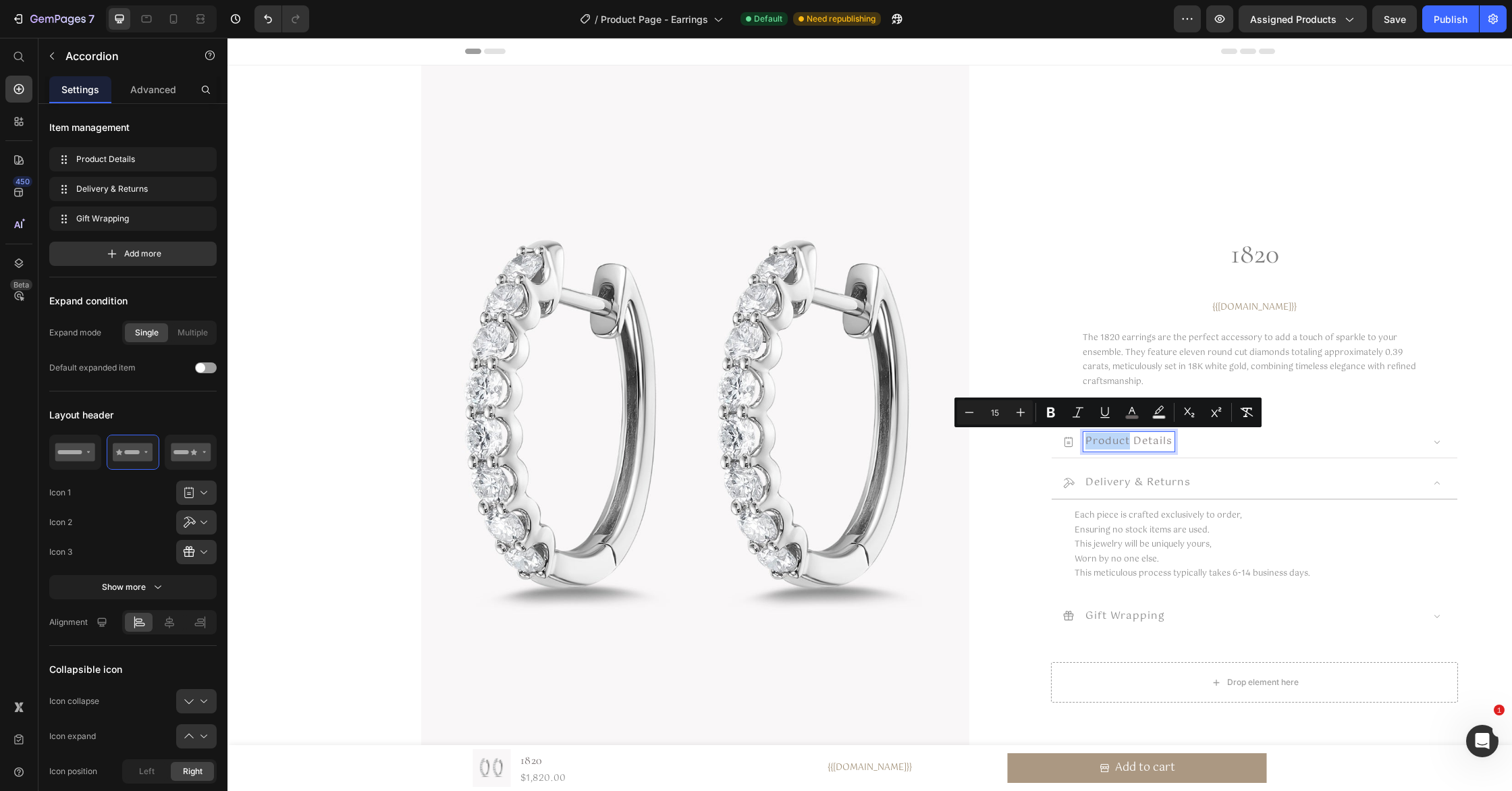 click on "Product Details" at bounding box center (1129, 441) 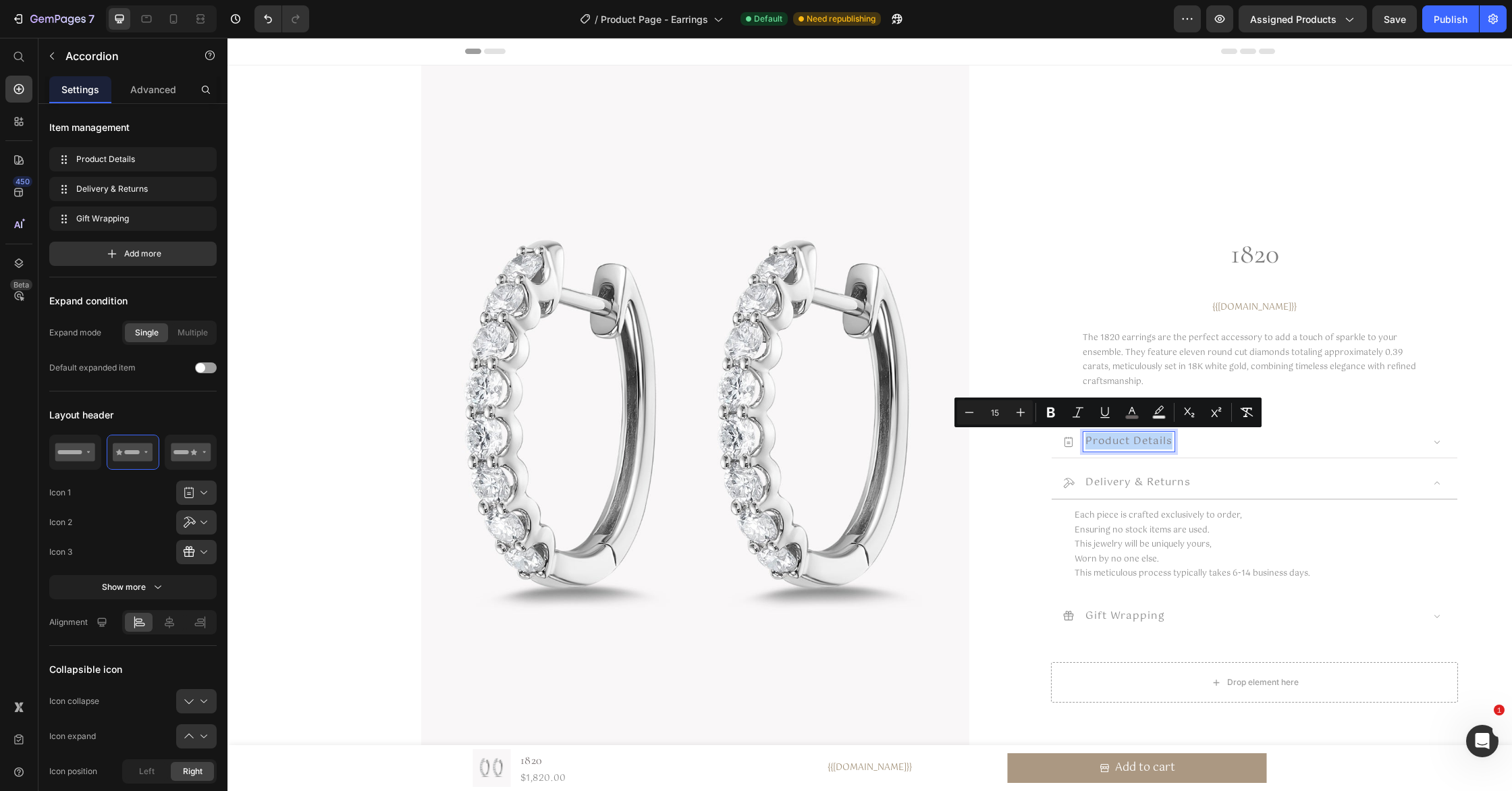 click on "Product Details" at bounding box center [1129, 441] 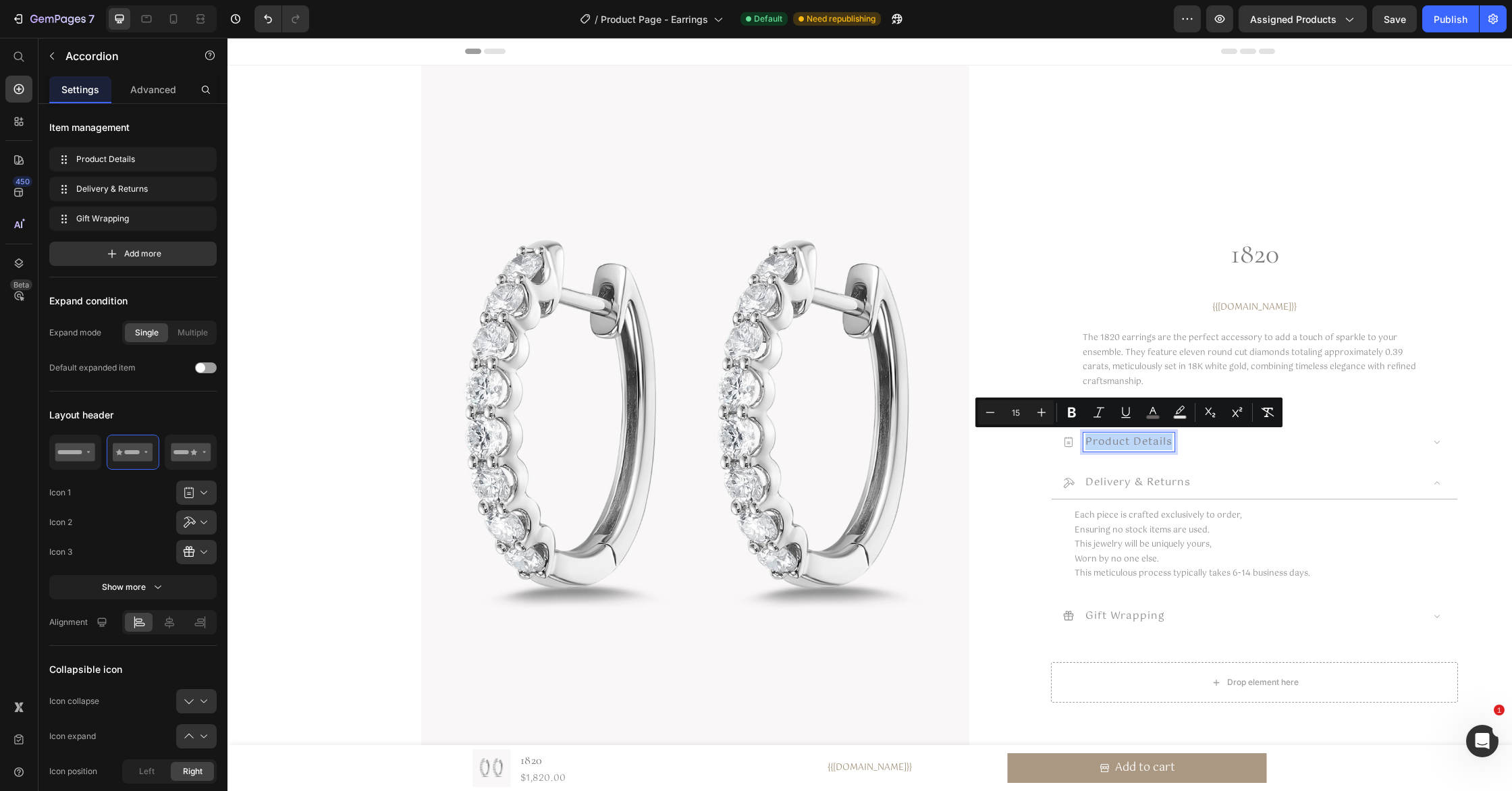 click on "Delivery & Returns" at bounding box center [1138, 483] 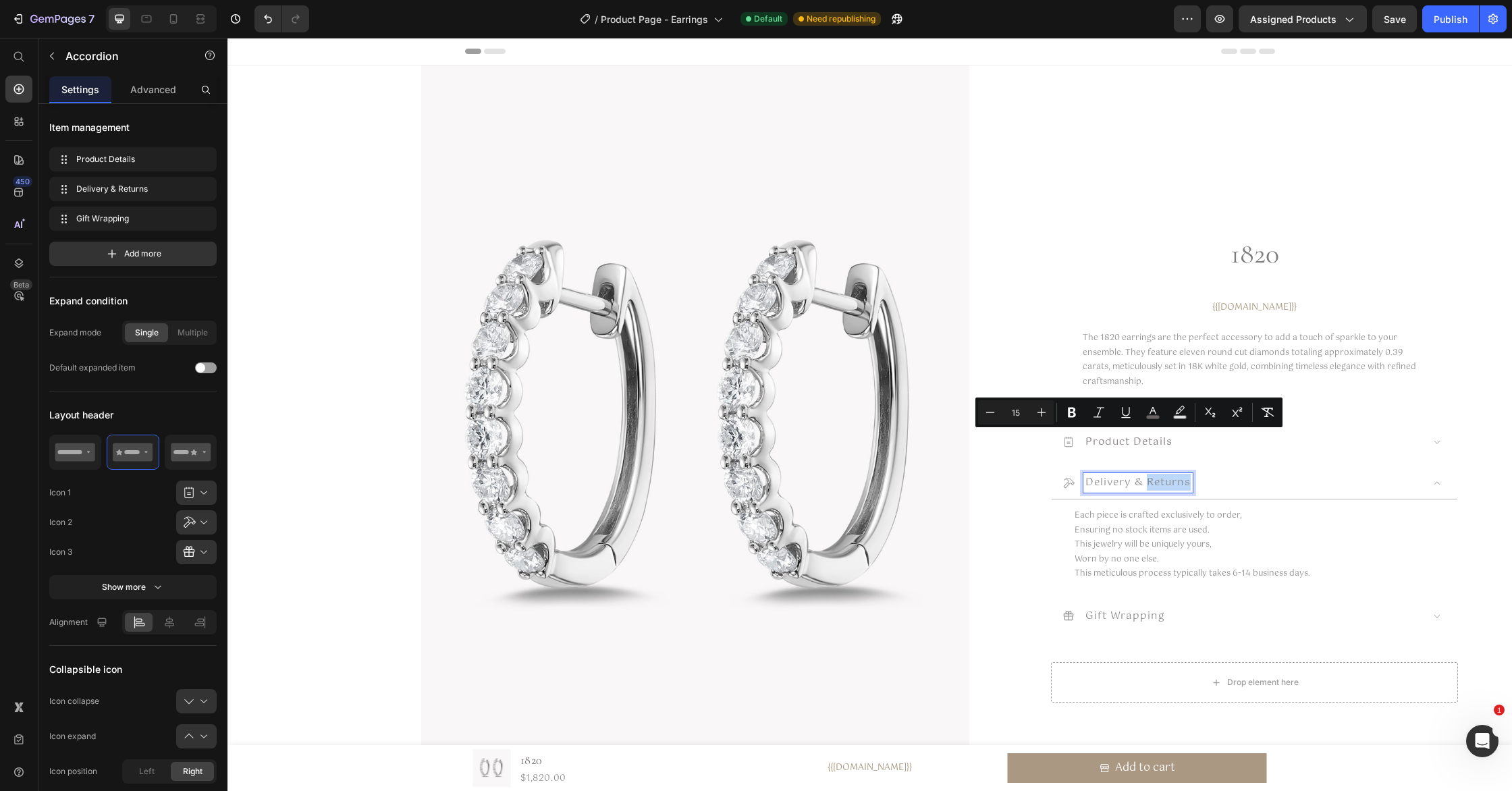 click on "Delivery & Returns" at bounding box center [1138, 483] 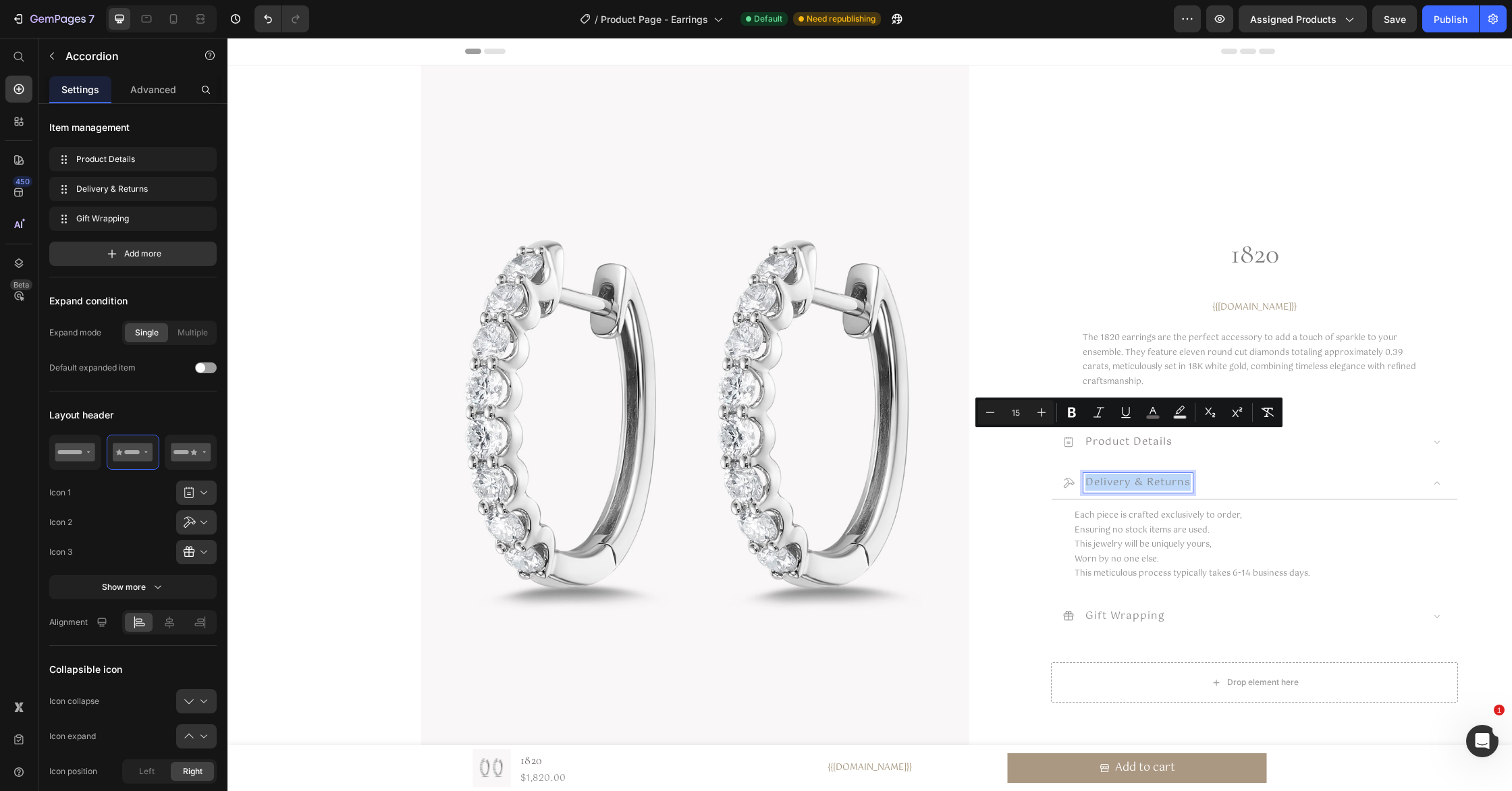 click on "Delivery & Returns" at bounding box center [1138, 483] 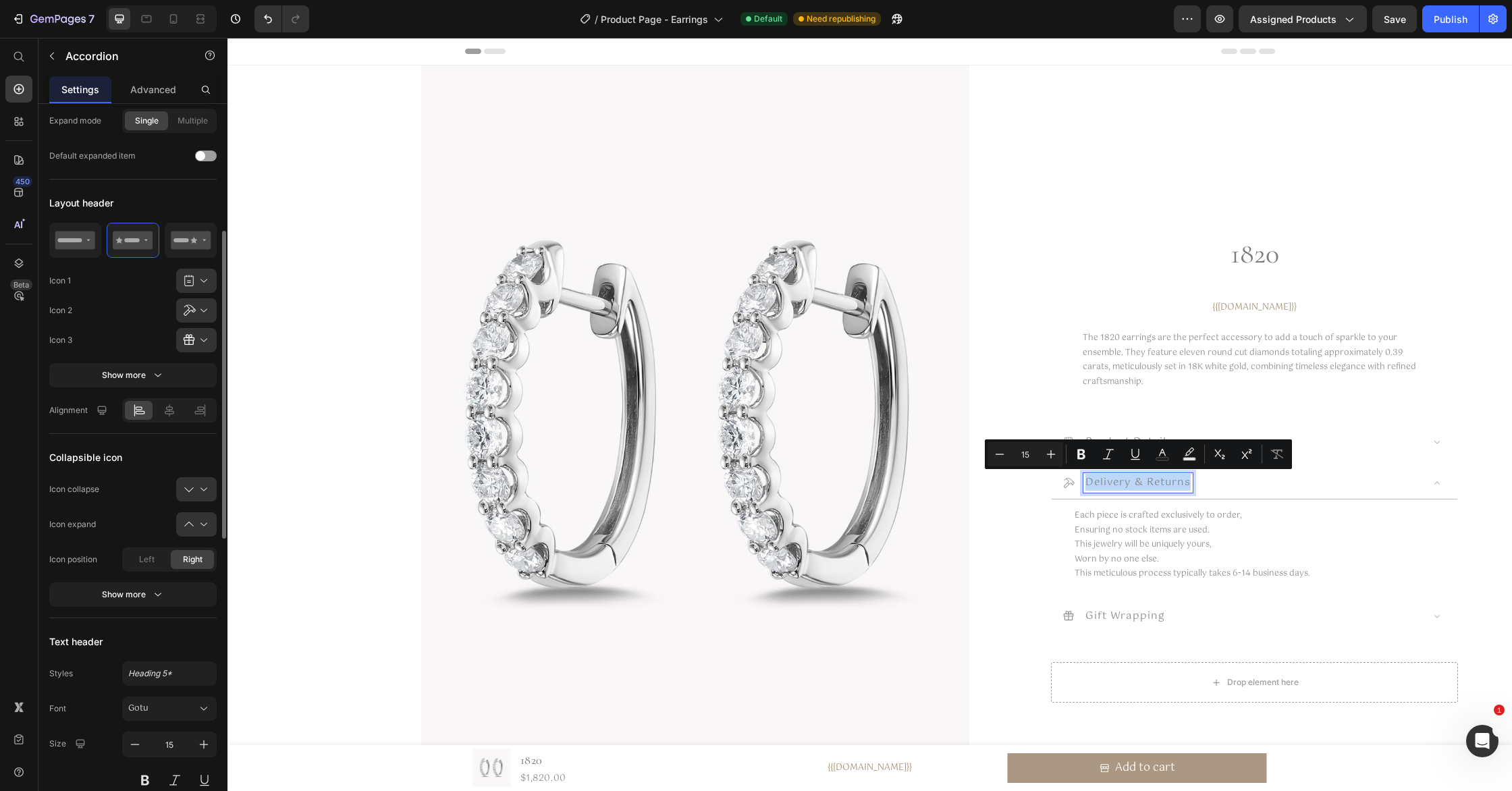scroll, scrollTop: 386, scrollLeft: 0, axis: vertical 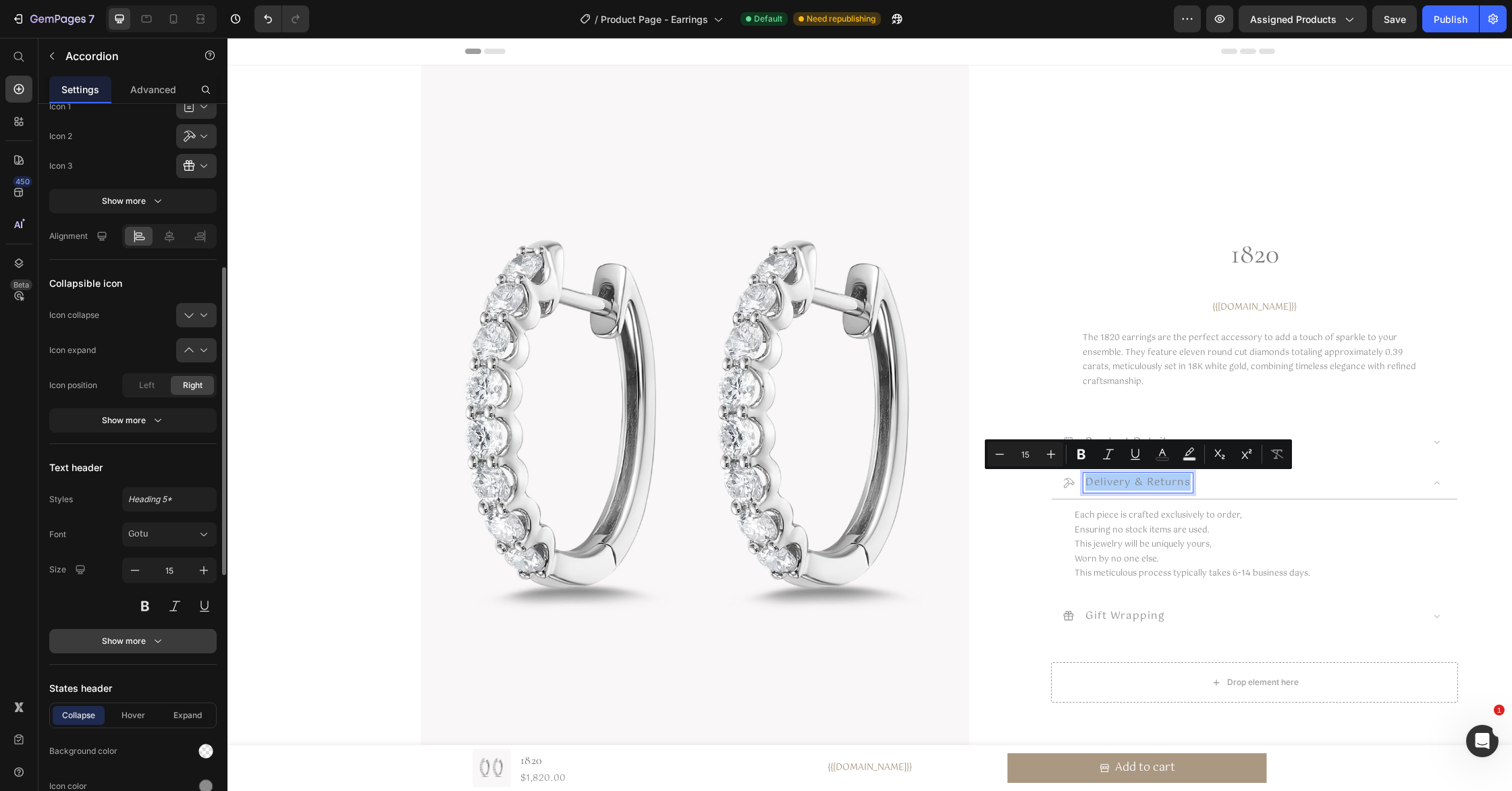 click on "Show more" at bounding box center [133, 641] 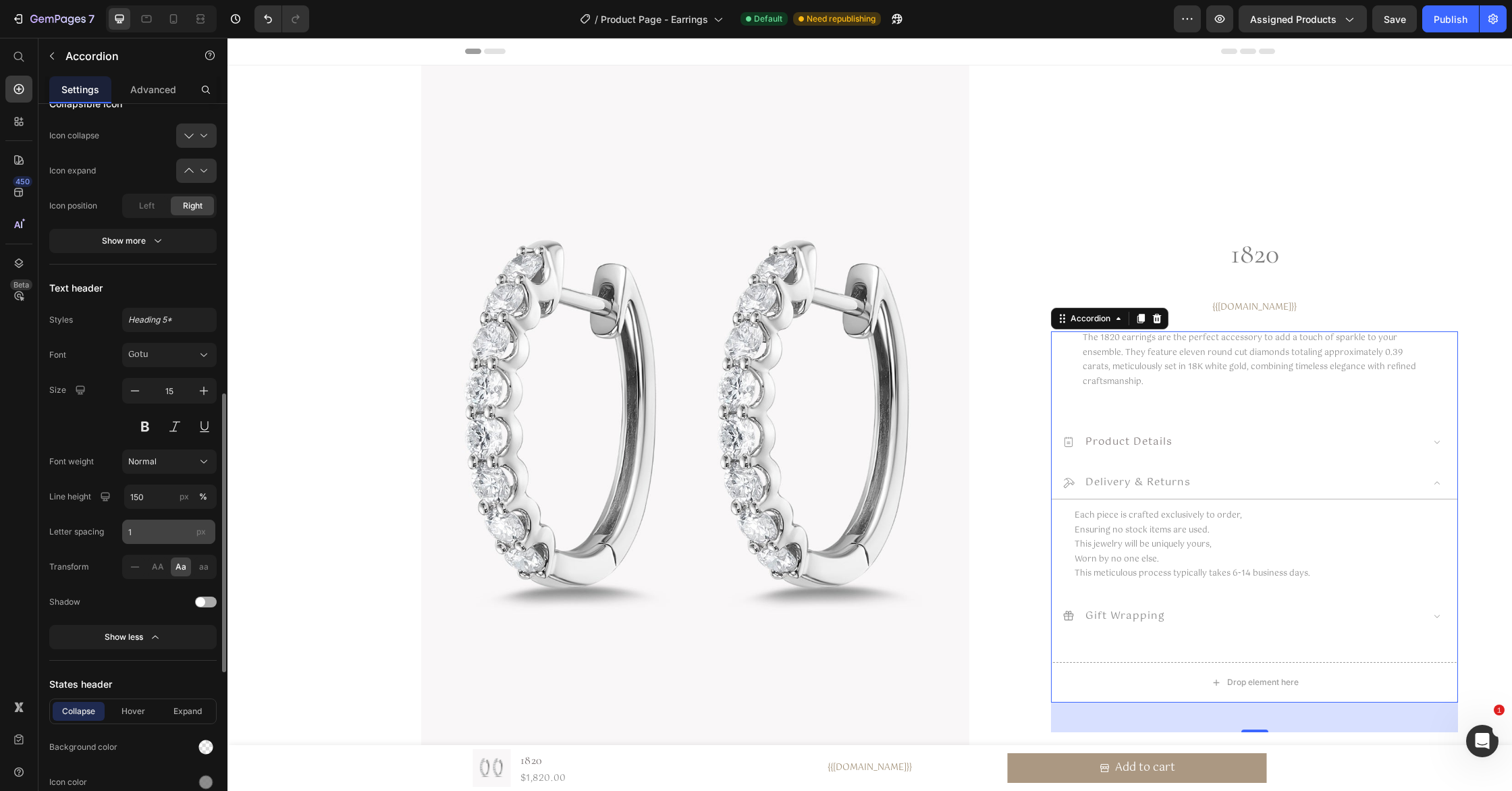 scroll, scrollTop: 632, scrollLeft: 0, axis: vertical 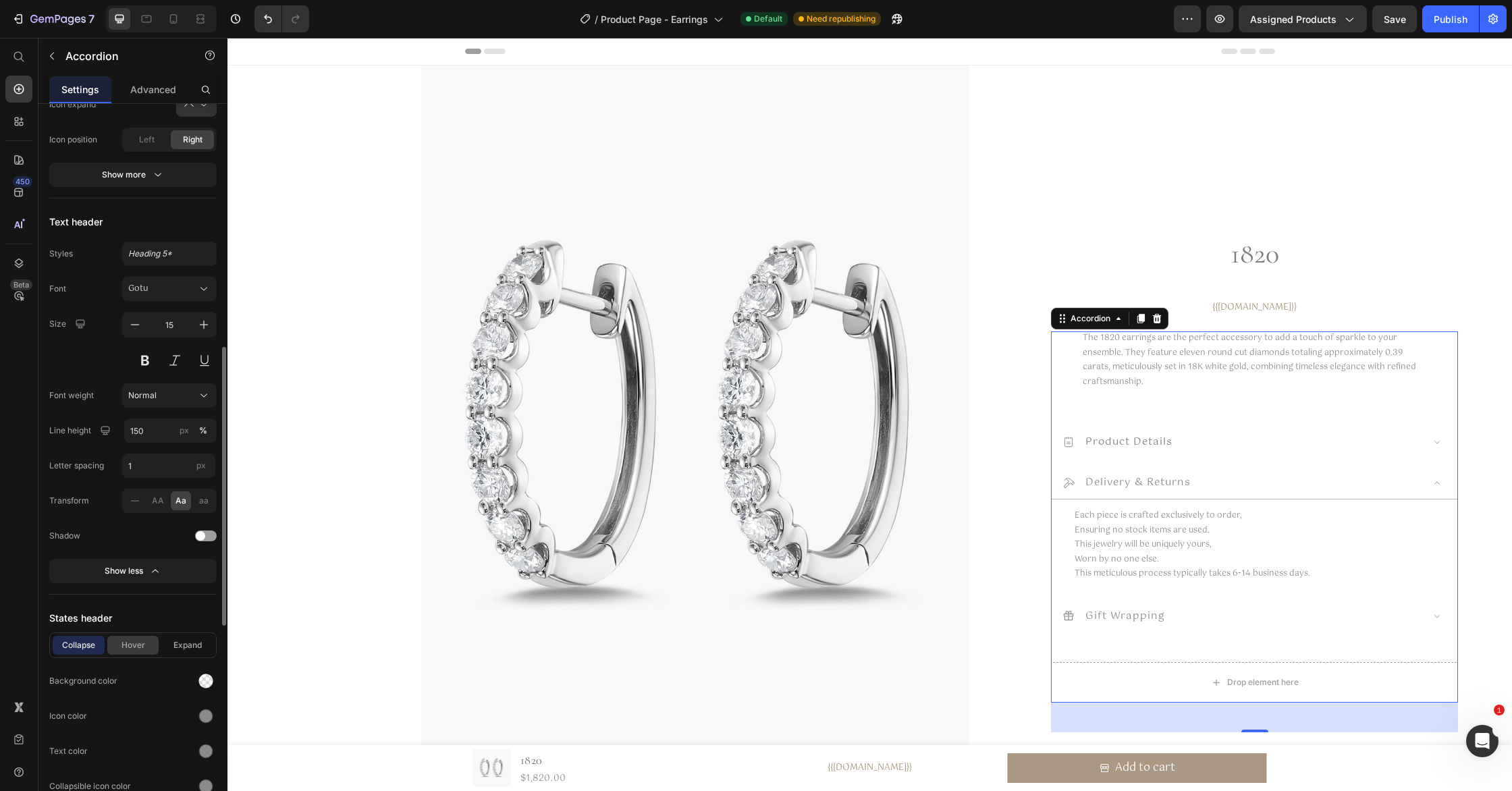 click on "Hover" at bounding box center (133, 645) 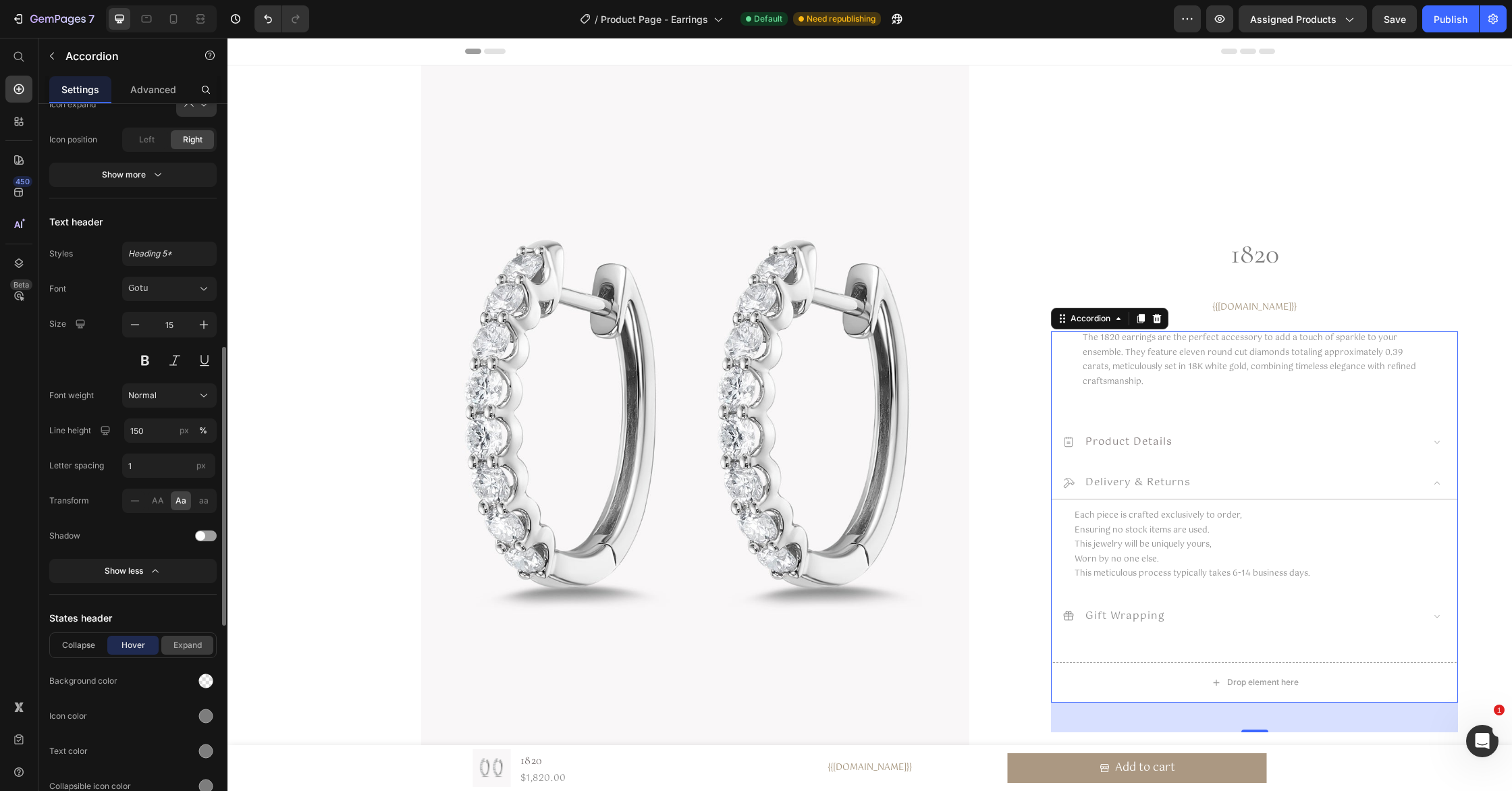 click on "Expand" at bounding box center [187, 645] 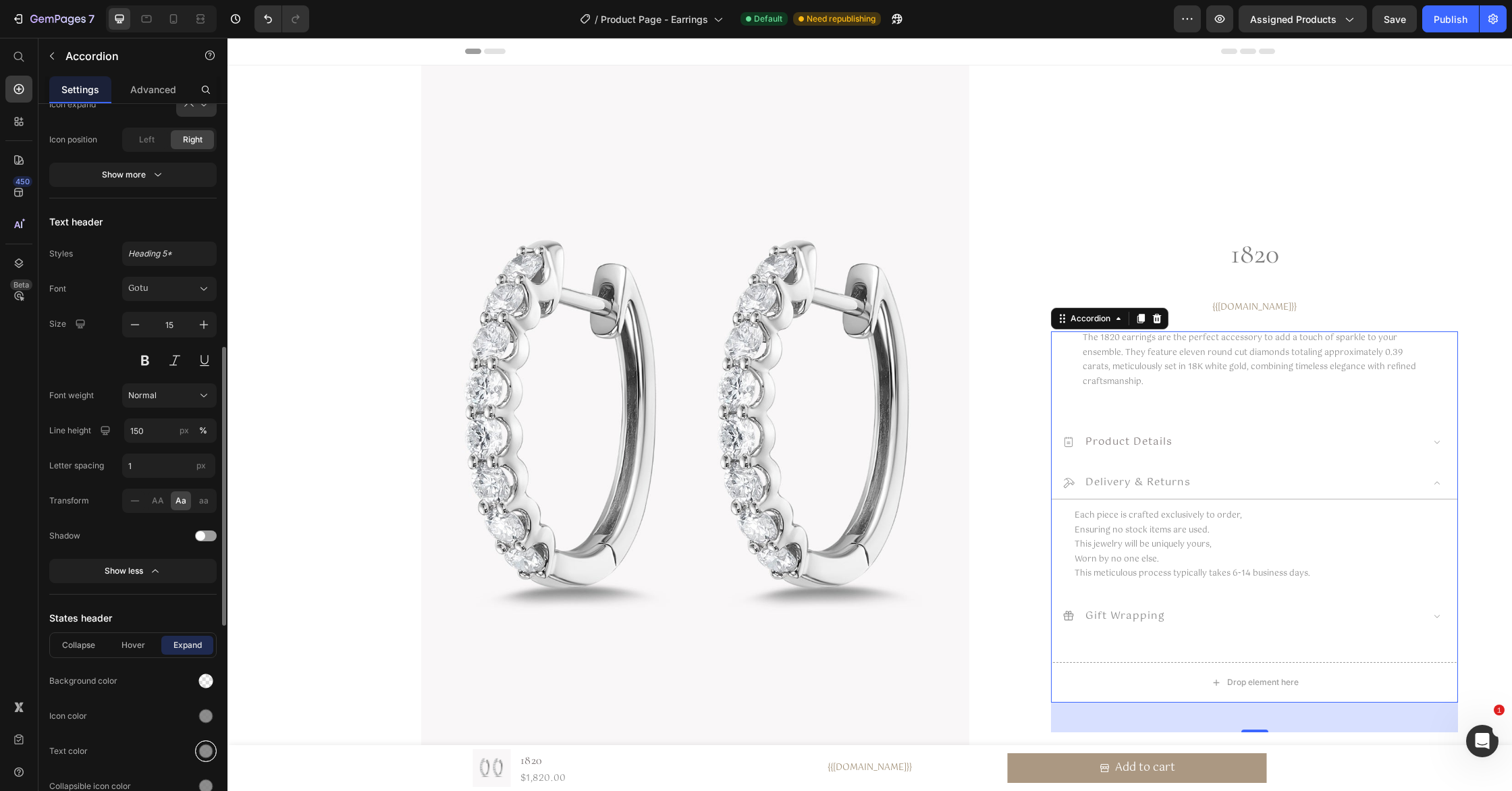 click at bounding box center (206, 751) 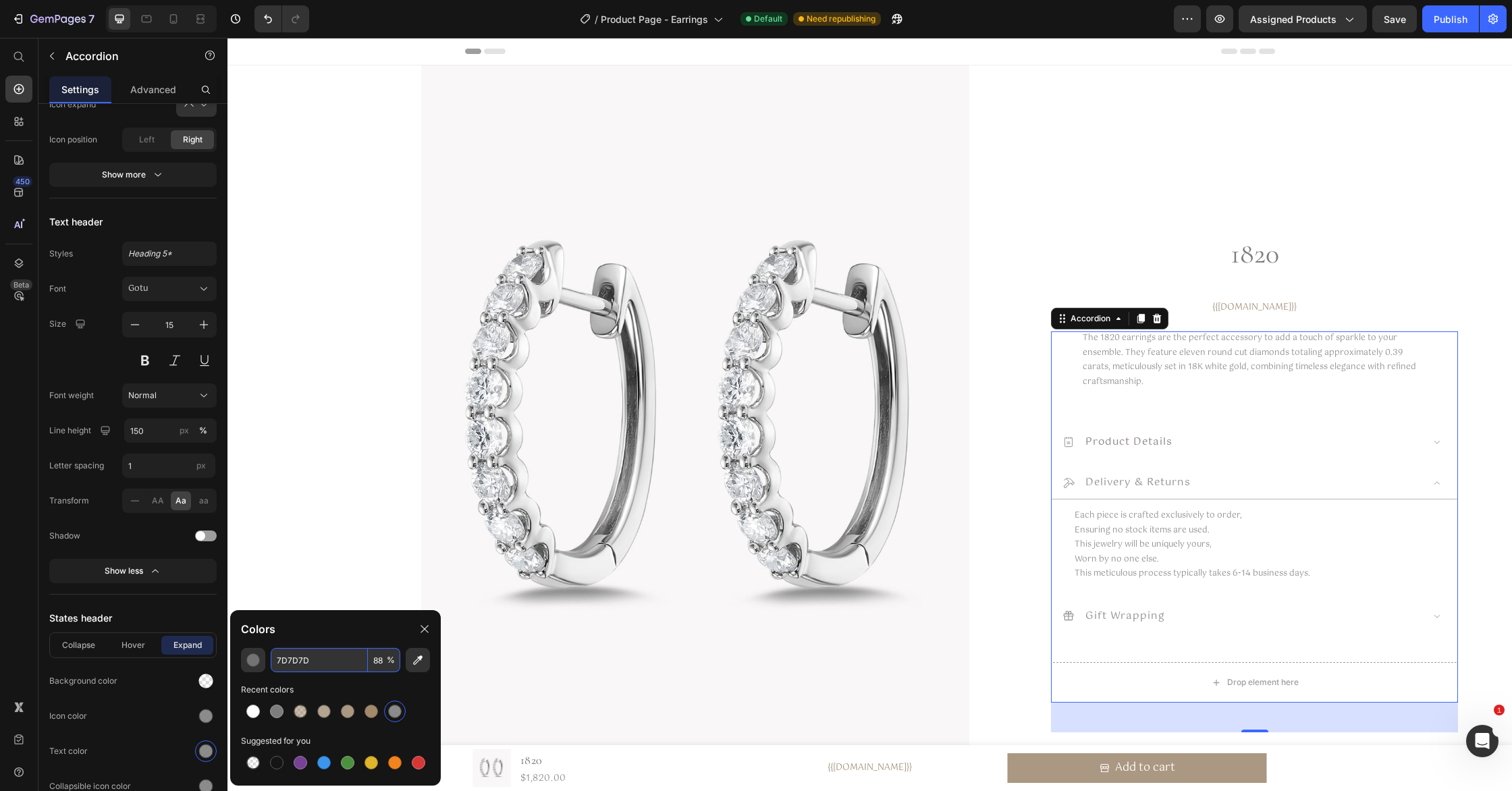click on "7D7D7D" at bounding box center (319, 660) 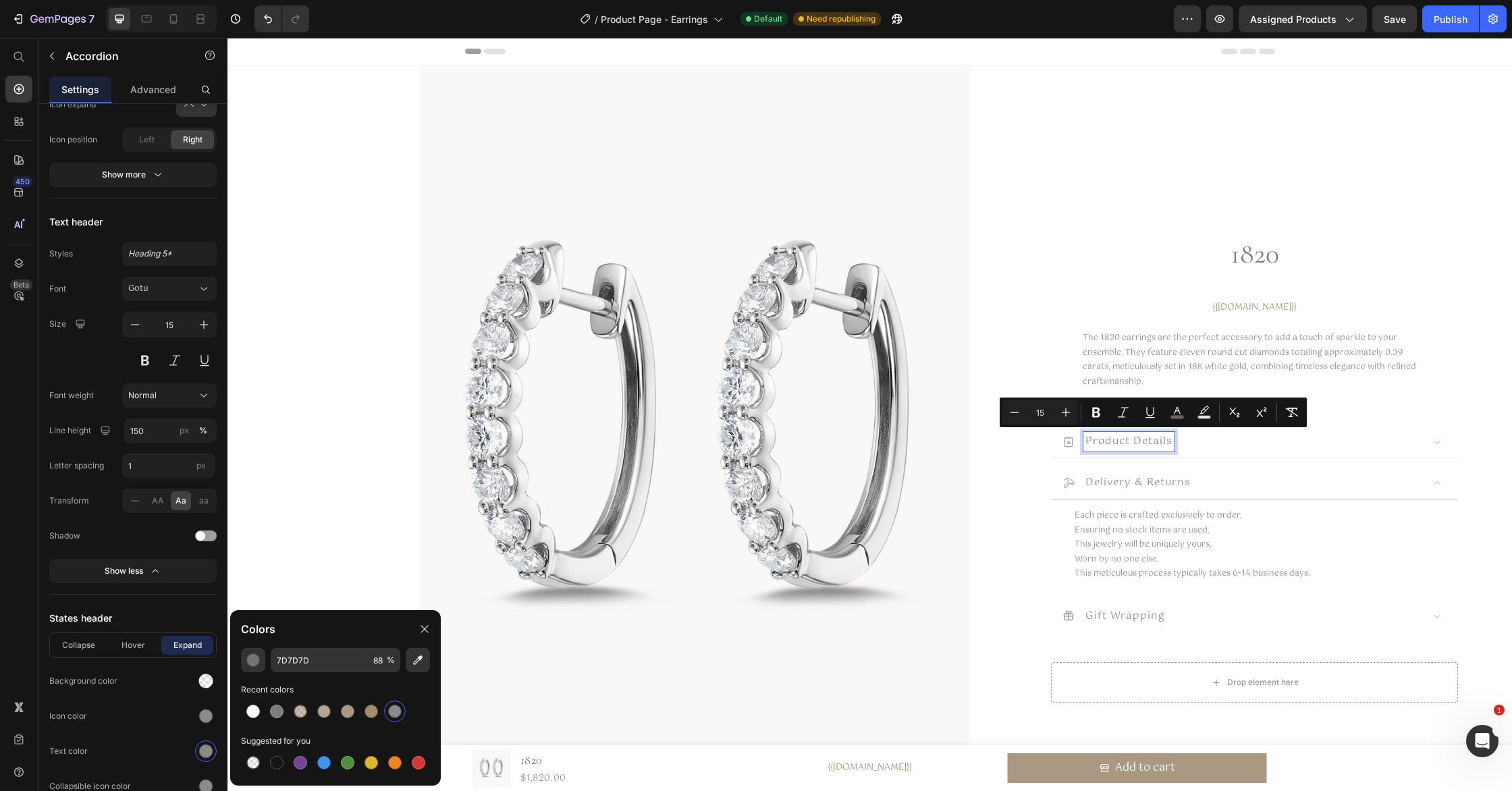 click on "Product Details" at bounding box center (1129, 441) 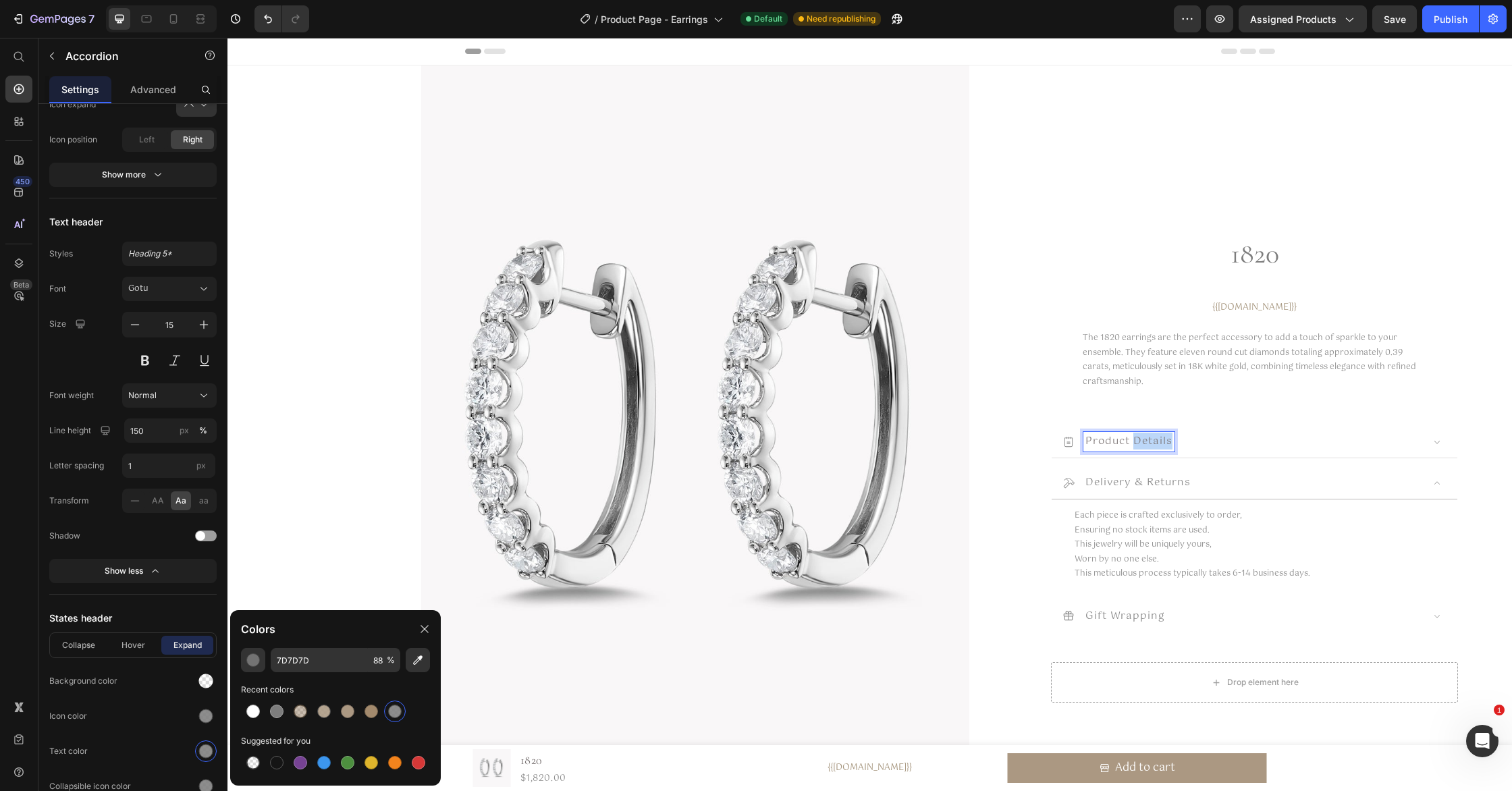 click on "Product Details" at bounding box center [1129, 441] 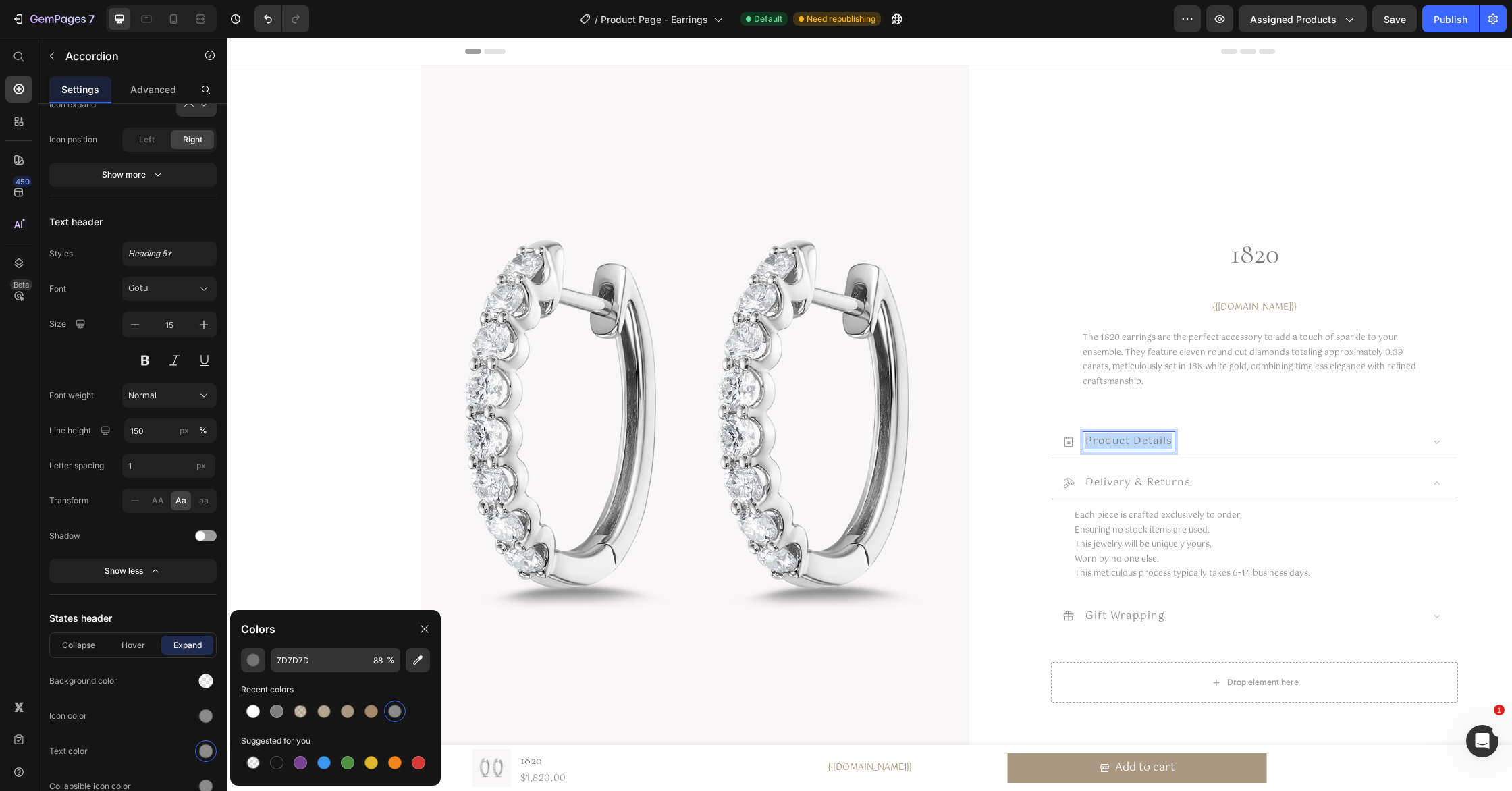 click on "Product Details" at bounding box center [1129, 441] 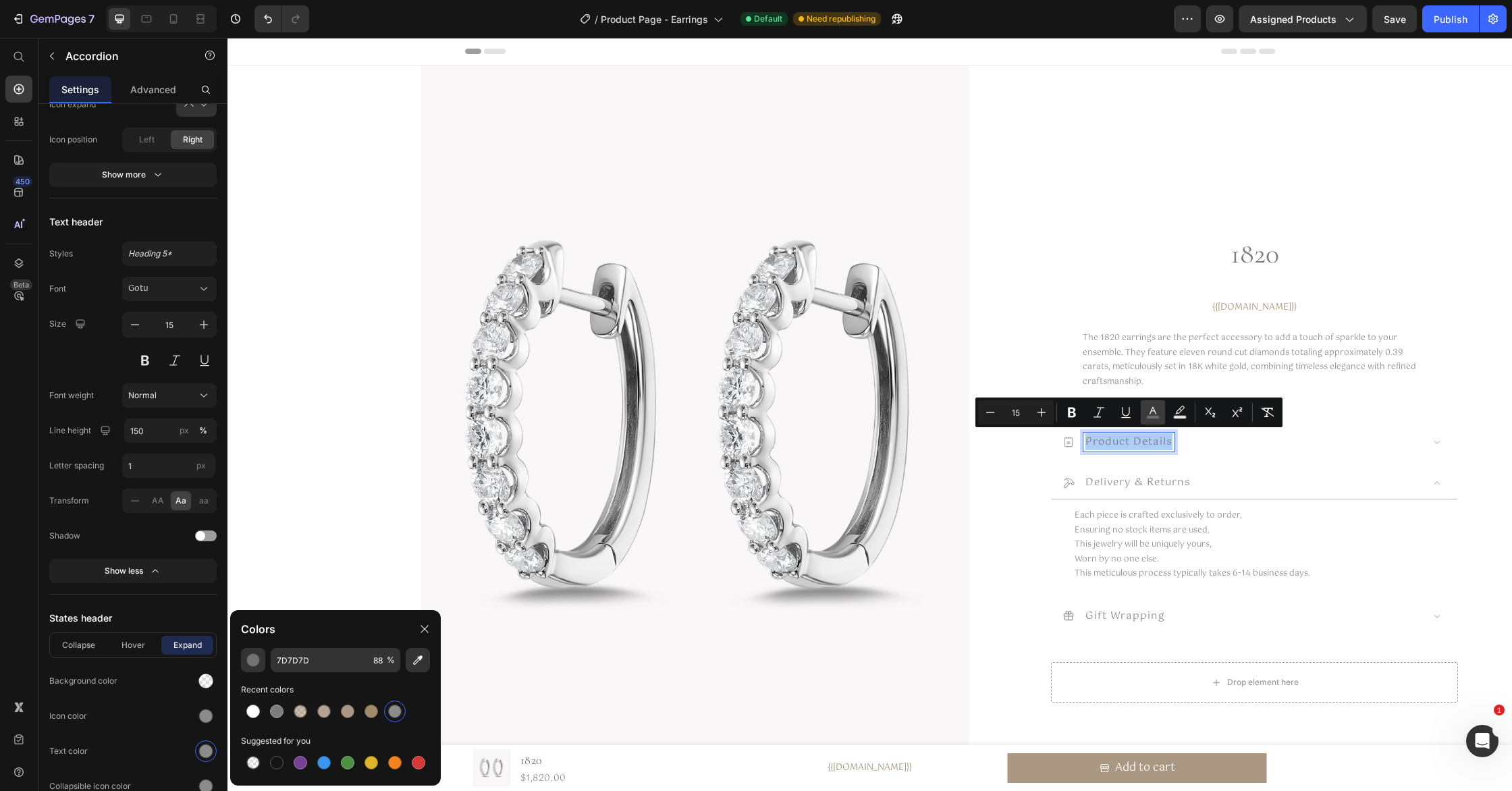 click 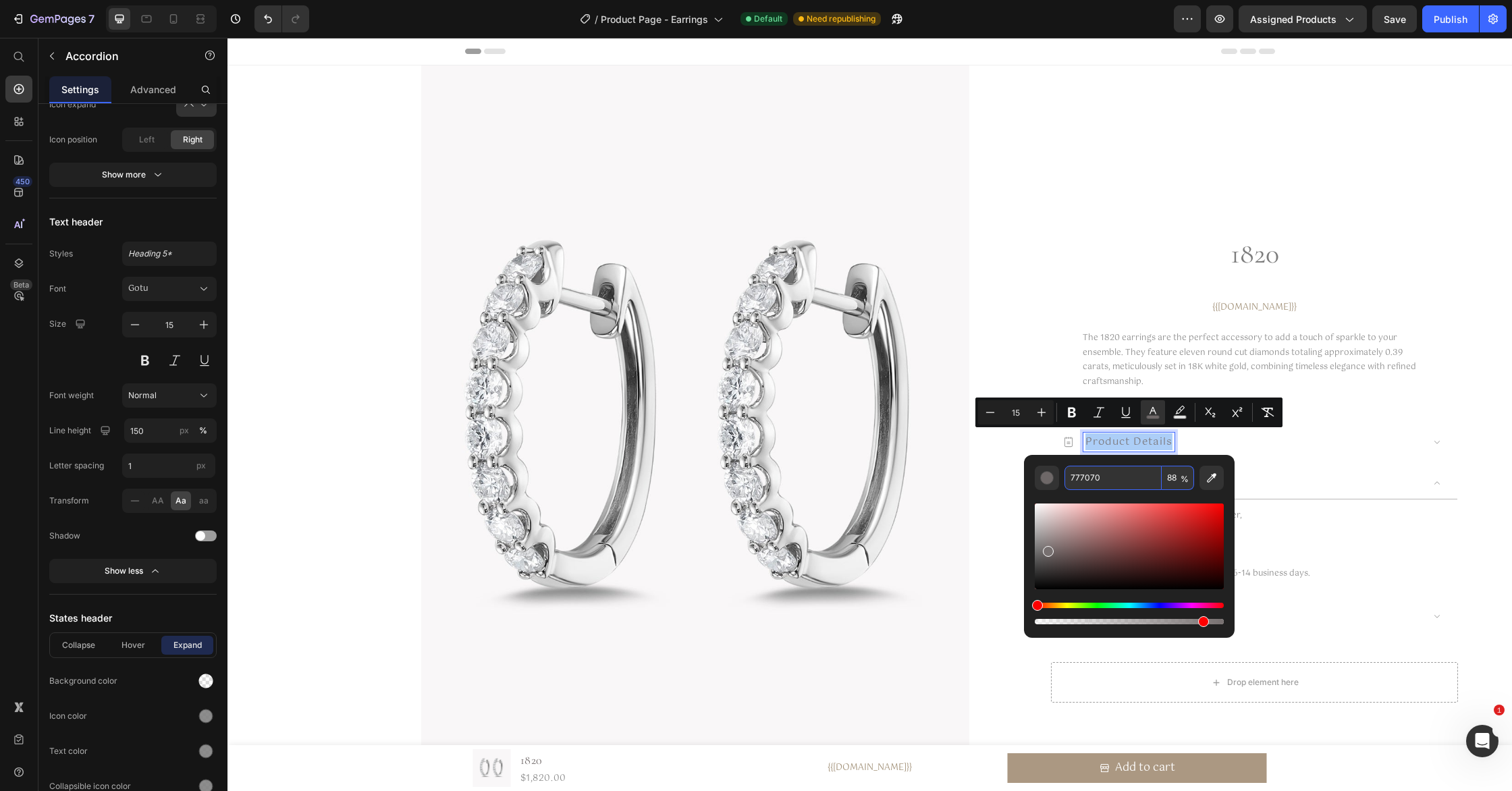 click on "777070" at bounding box center (1113, 478) 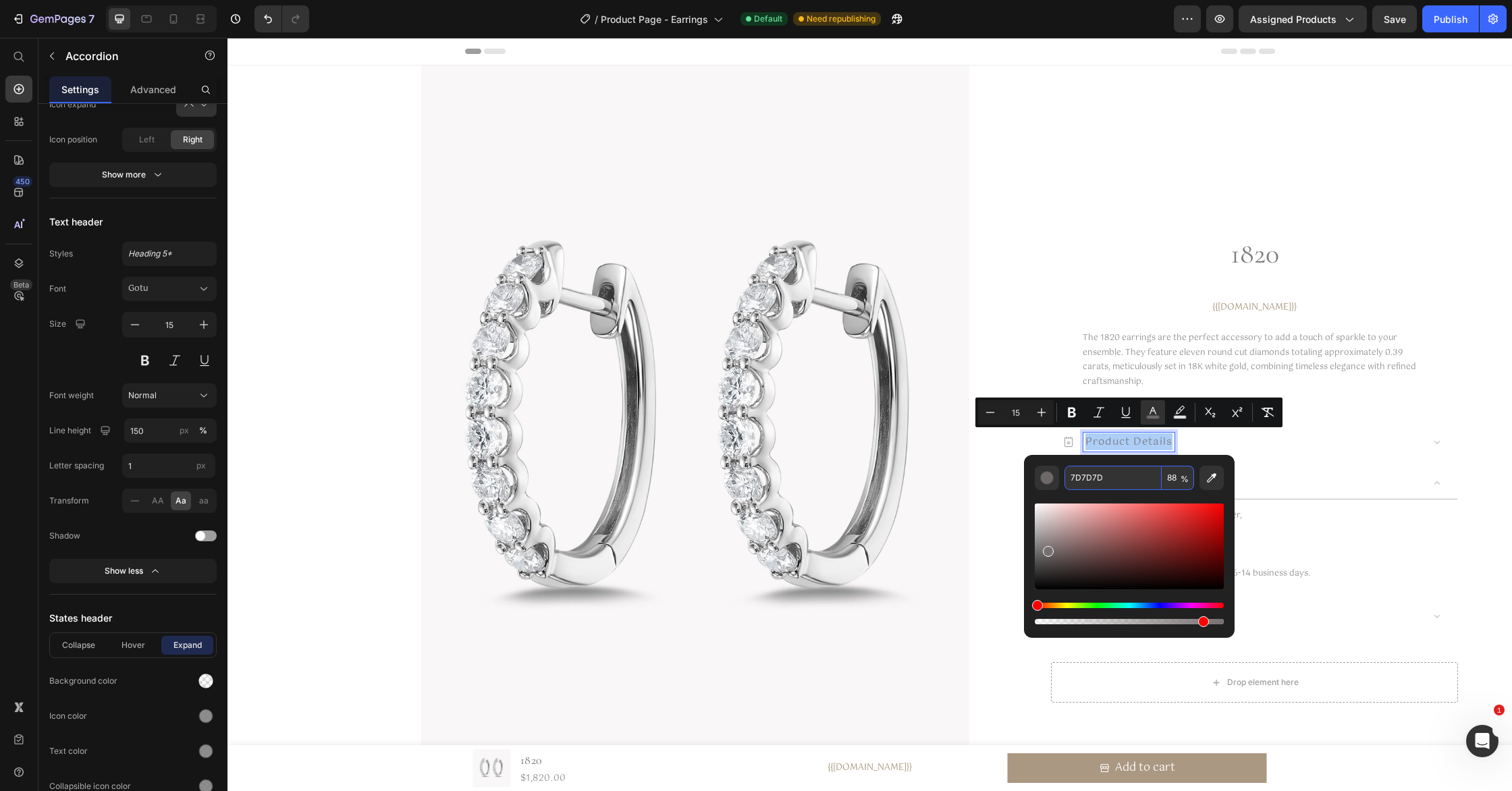 type on "7D7D7D" 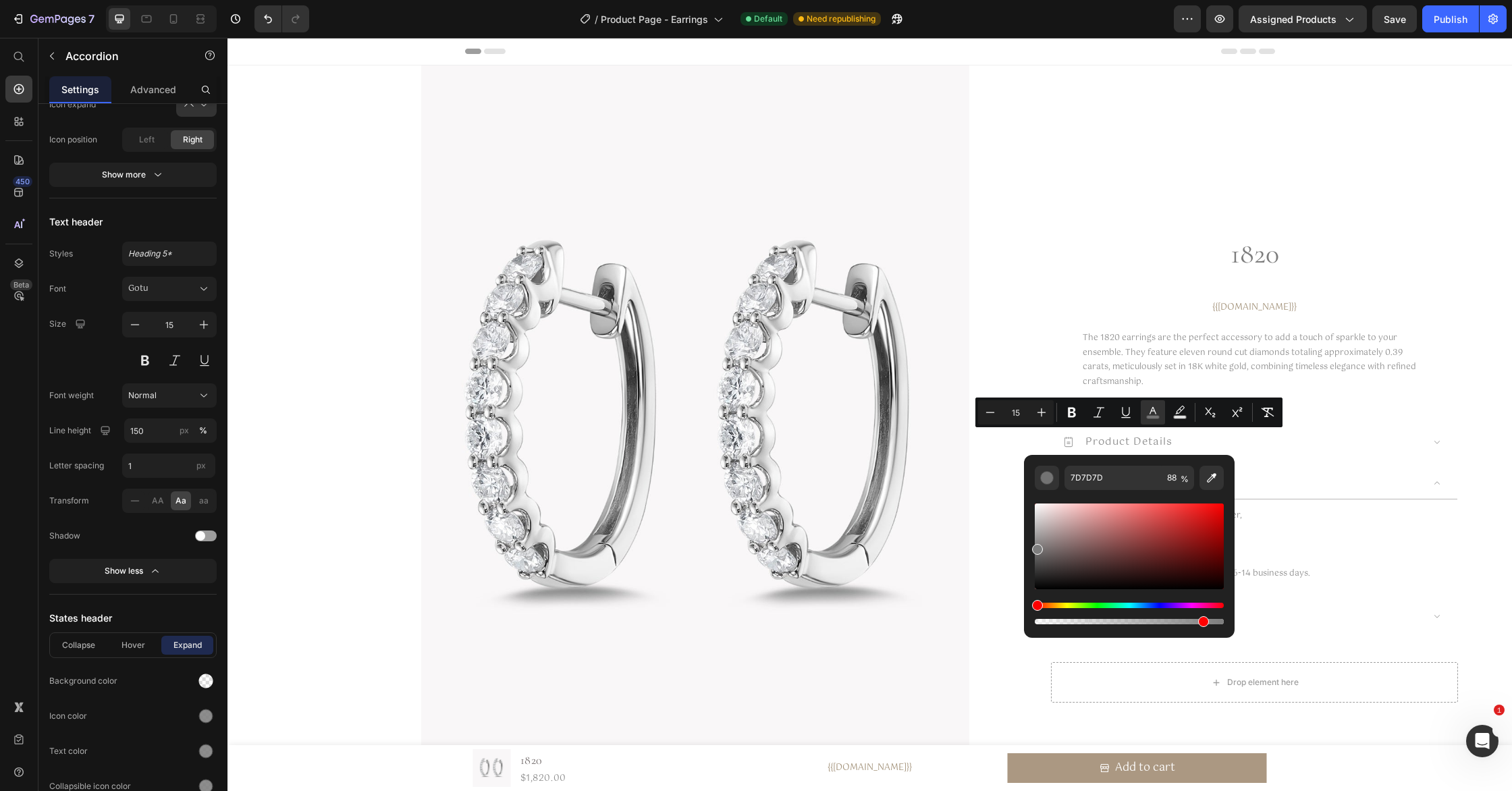 click on "Product Details
Delivery & Returns Each piece is crafted exclusively to order, Ensuring no stock items are used. This jewelry will be uniquely yours, Worn by no one else. This meticulous process typically takes 6-14 business days. Text Block
Gift Wrapping" at bounding box center (1254, 529) 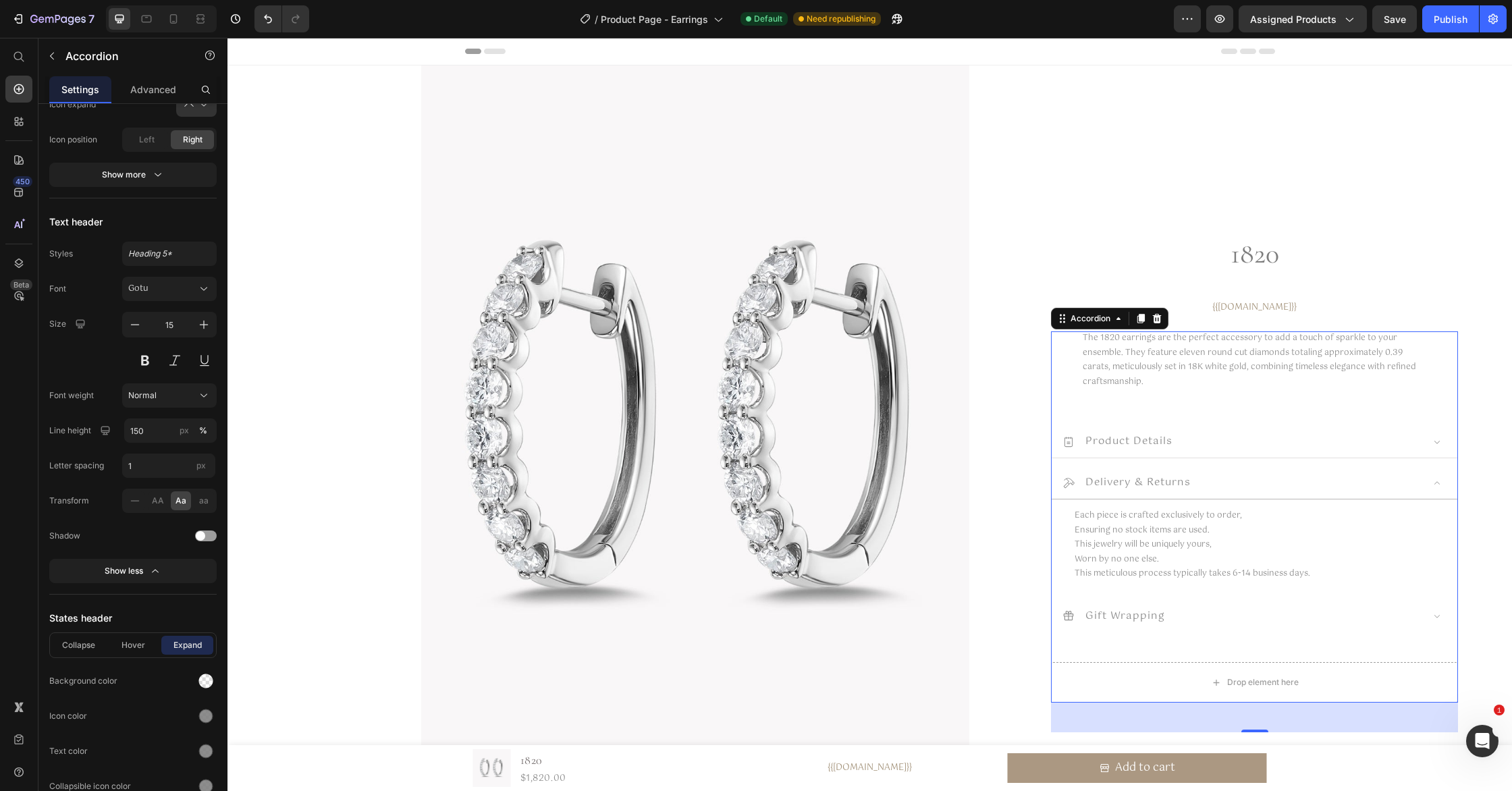 click on "Product Details" at bounding box center (1242, 441) 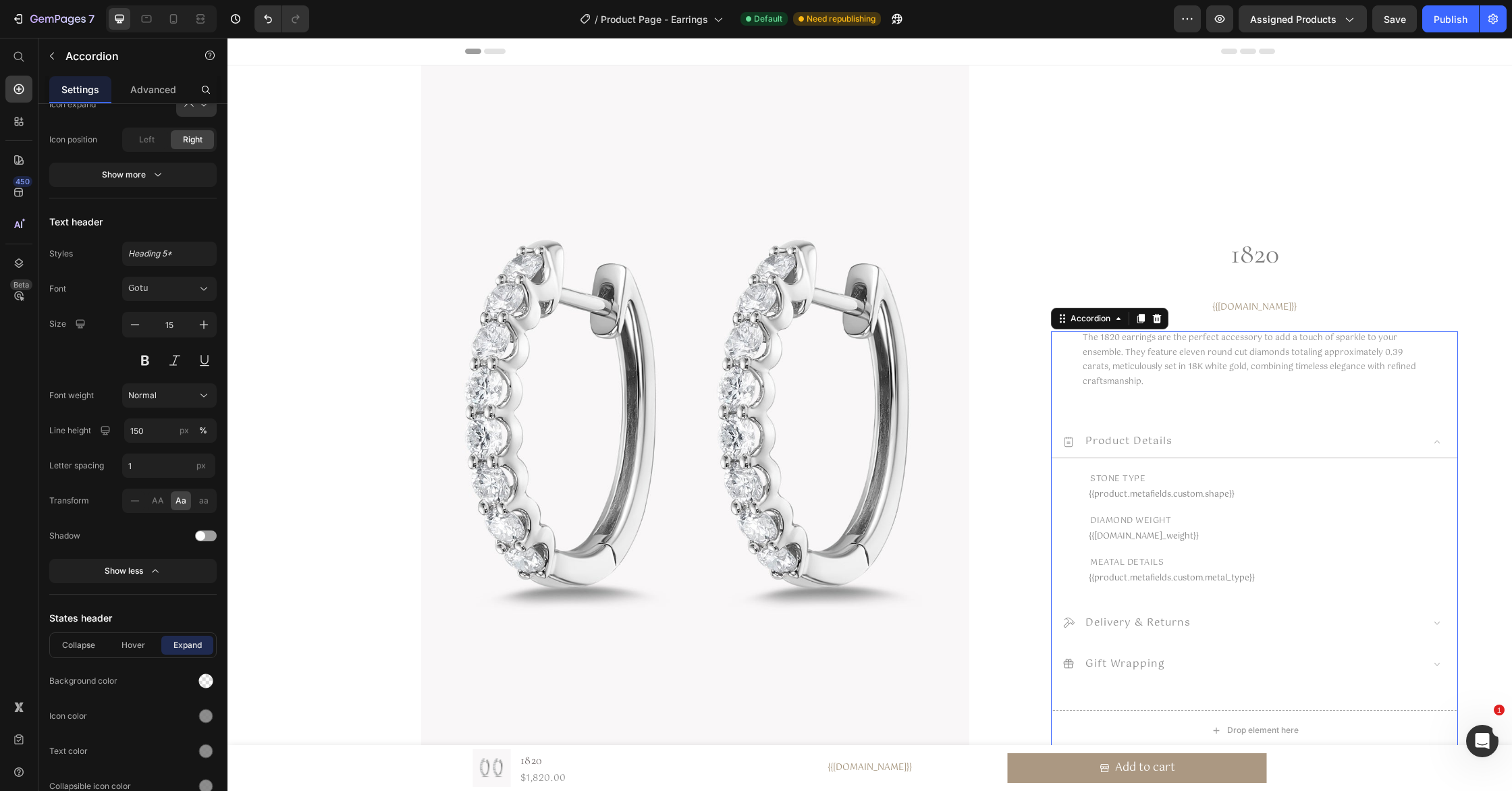 drag, startPoint x: 1397, startPoint y: 439, endPoint x: 1447, endPoint y: 437, distance: 50.03998 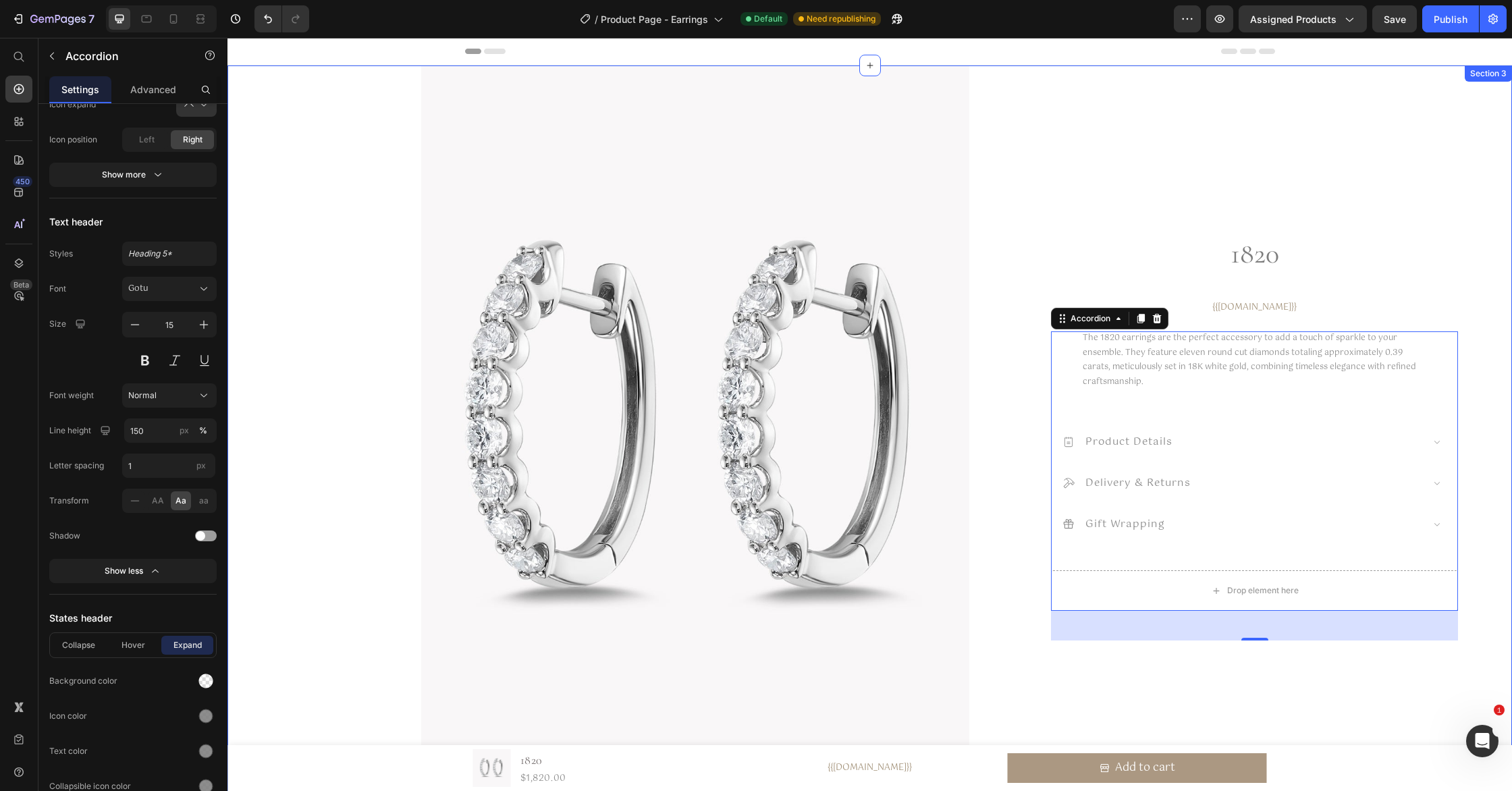 click on "Product Images 1820 Product Title $1,820.00 (P) Price The 1820 earrings are the perfect accessory to add a touch of sparkle to your ensemble. They feature eleven round cut diamonds totaling approximately 0.39 carats, meticulously set in 18K white gold, combining timeless elegance with refined craftsmanship. Product Description
Oder now Add to Cart
Oder now Add to Cart
Add to cart Add to Cart Row Product Product Images
Product Details
Delivery & Returns
GIFT WRAPPING Accordion Product 1820 Product Title {{product.metafields.custom.gold}} Custom Code The 1820 earrings are the perfect accessory to add a touch of sparkle to your ensemble. They feature eleven round cut diamonds totaling approximately 0.39 carats, meticulously set in 18K white gold, combining timeless elegance with refined craftsmanship. Product Description
stone type" at bounding box center [869, 2652] 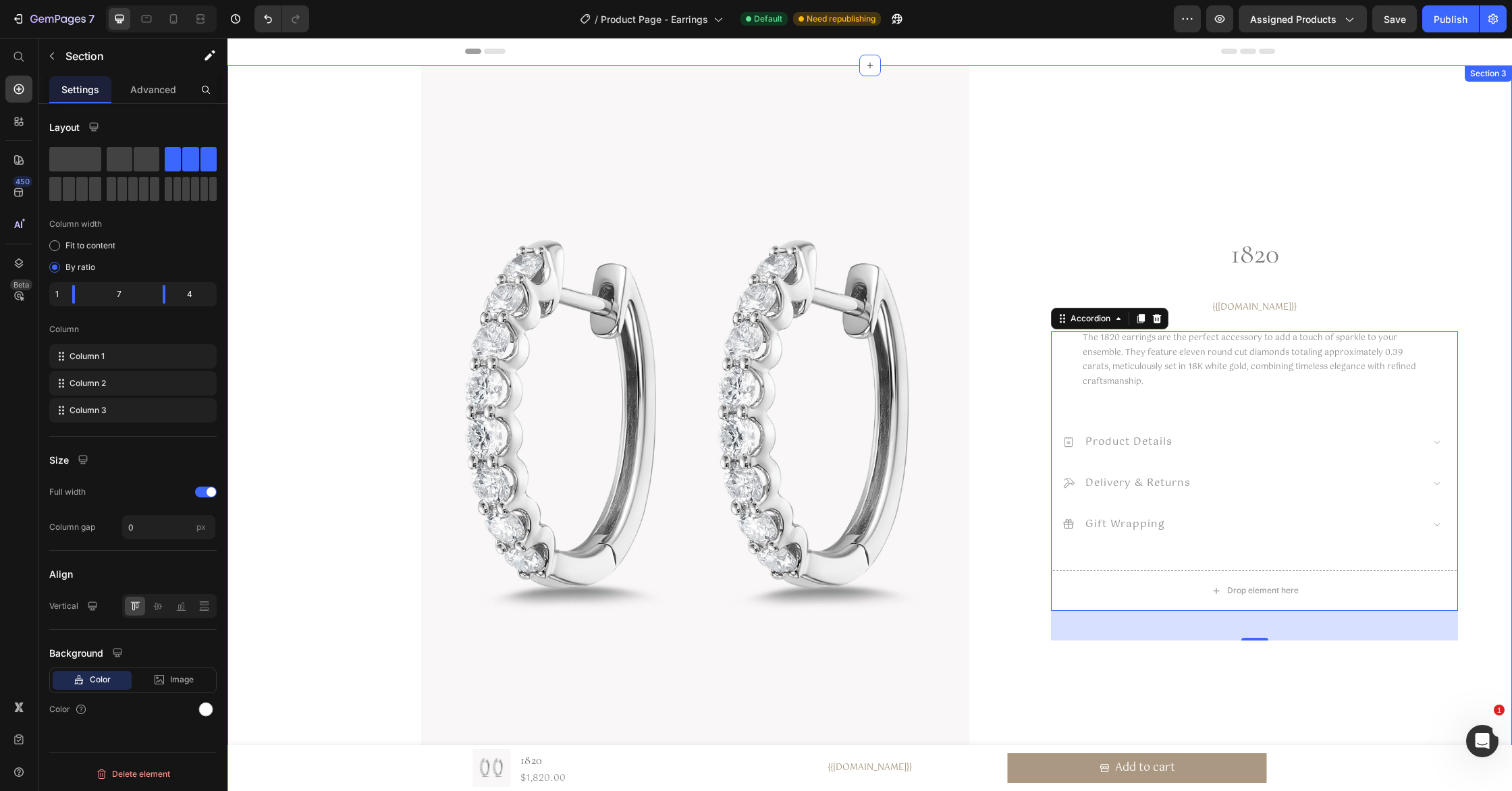 scroll, scrollTop: 0, scrollLeft: 0, axis: both 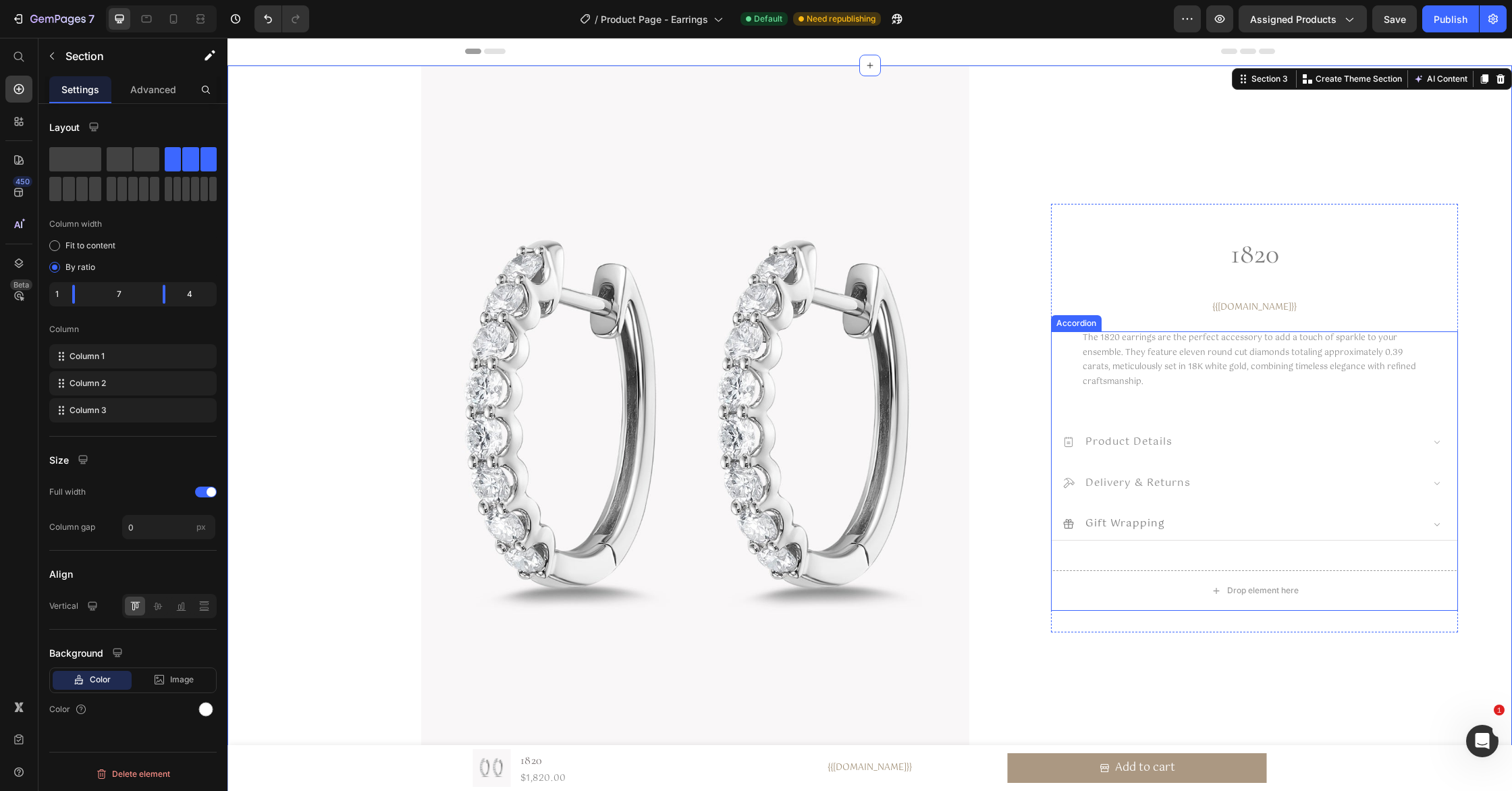click on "Gift Wrapping" at bounding box center (1242, 524) 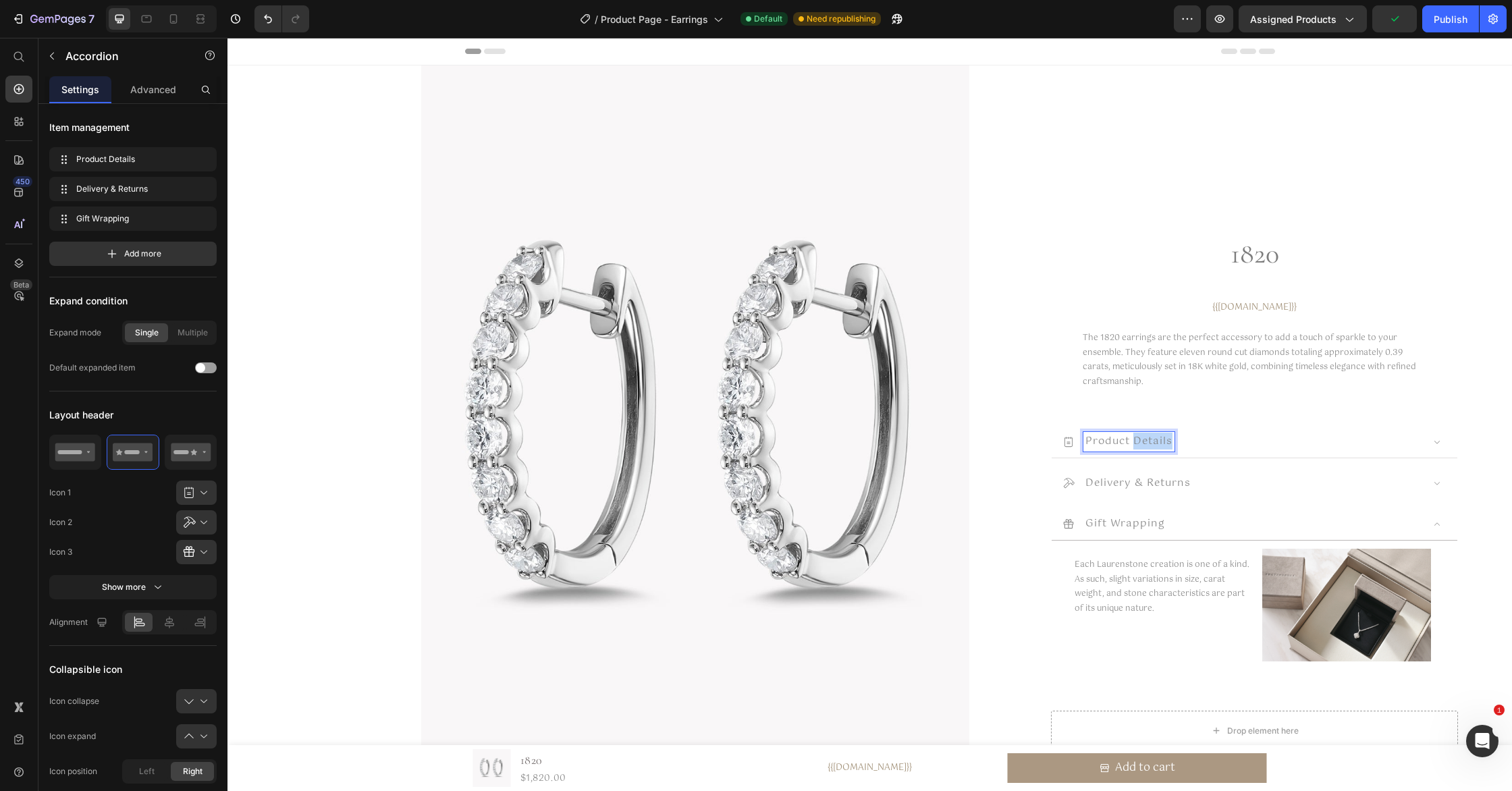 click on "Product Details" at bounding box center (1129, 441) 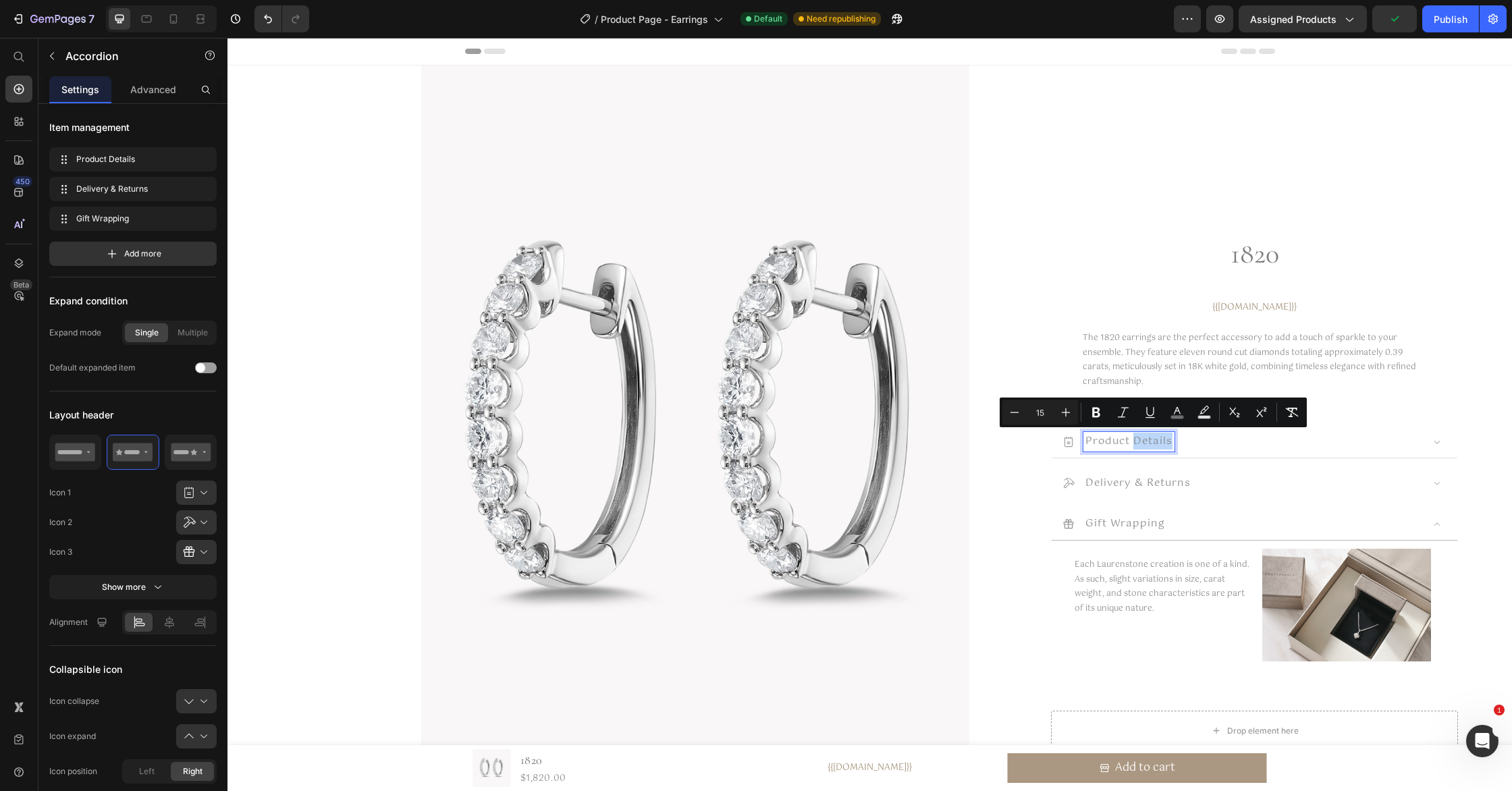 click on "Product Details" at bounding box center (1242, 441) 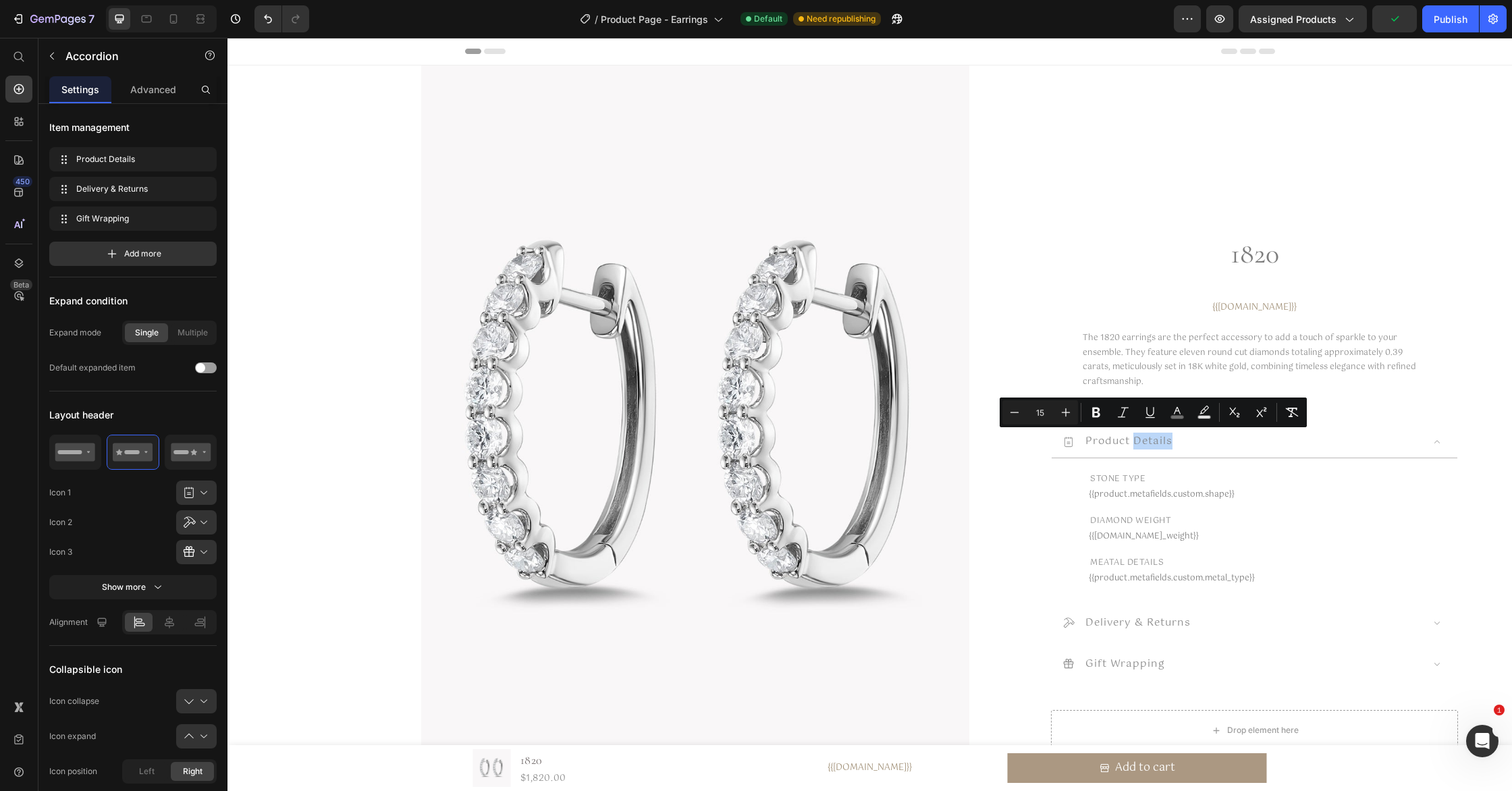 click on "Product Details" at bounding box center [1242, 441] 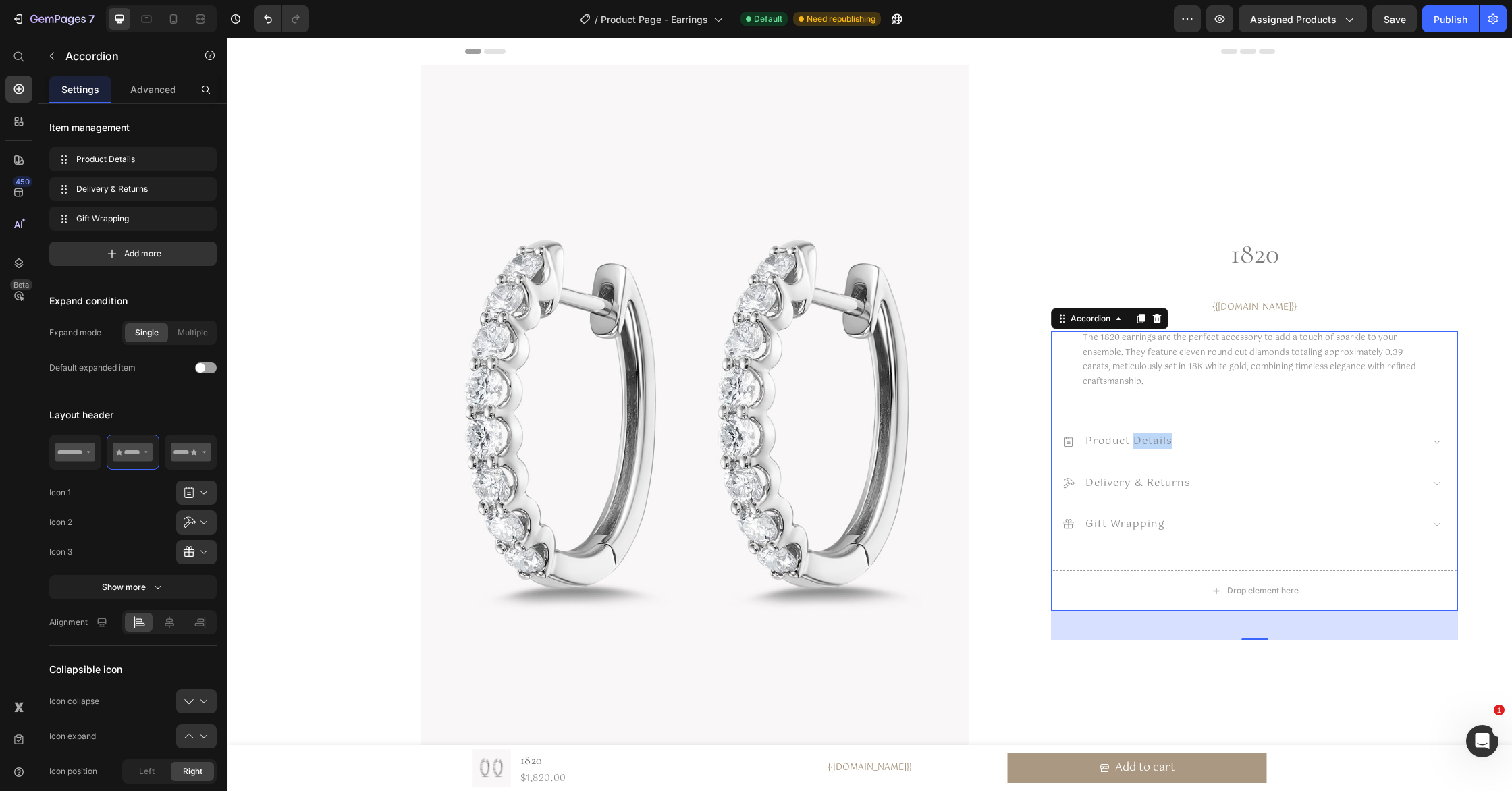 click on "Product Details" at bounding box center (1242, 441) 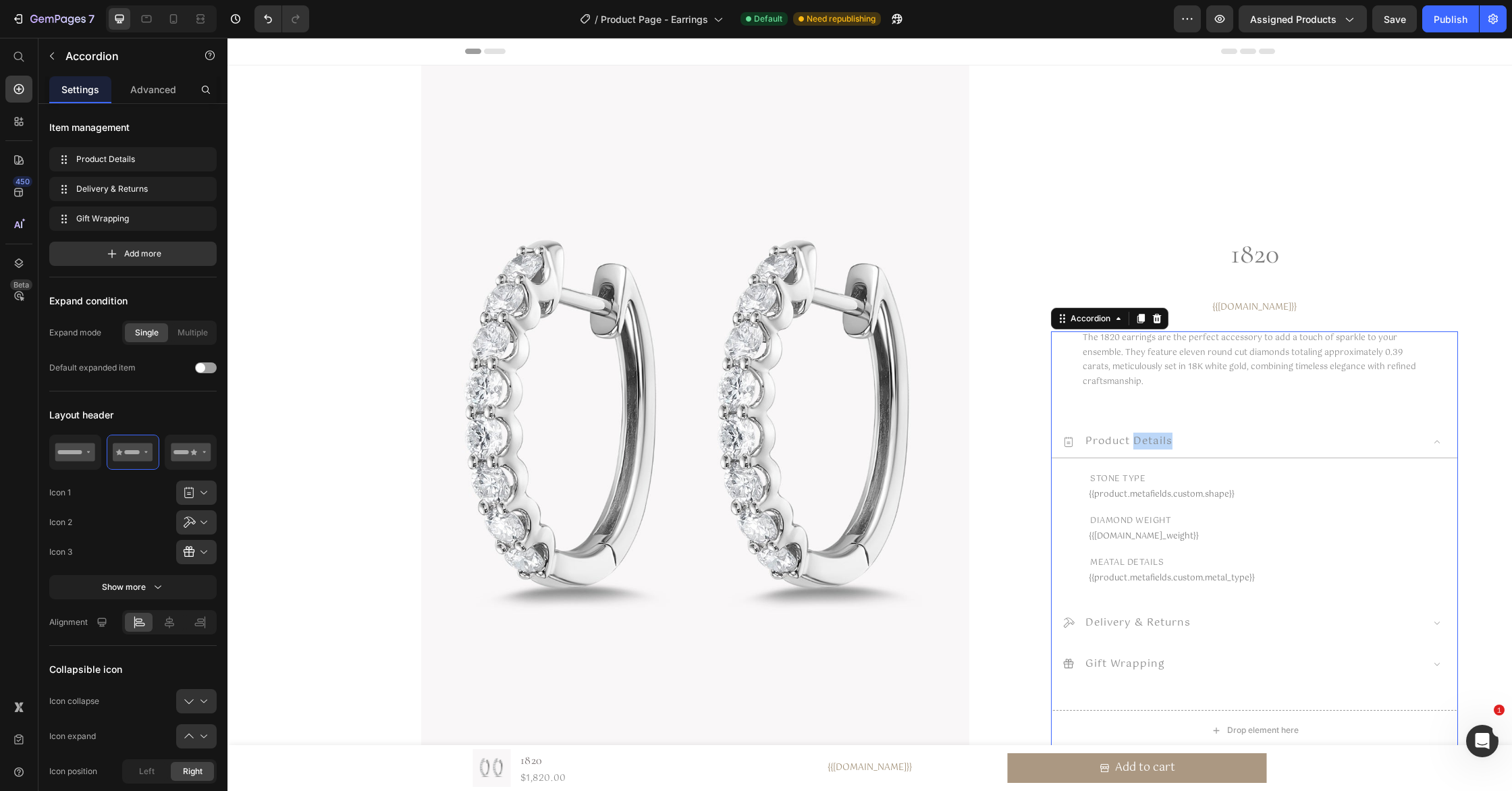 click on "Product Details" at bounding box center [1242, 441] 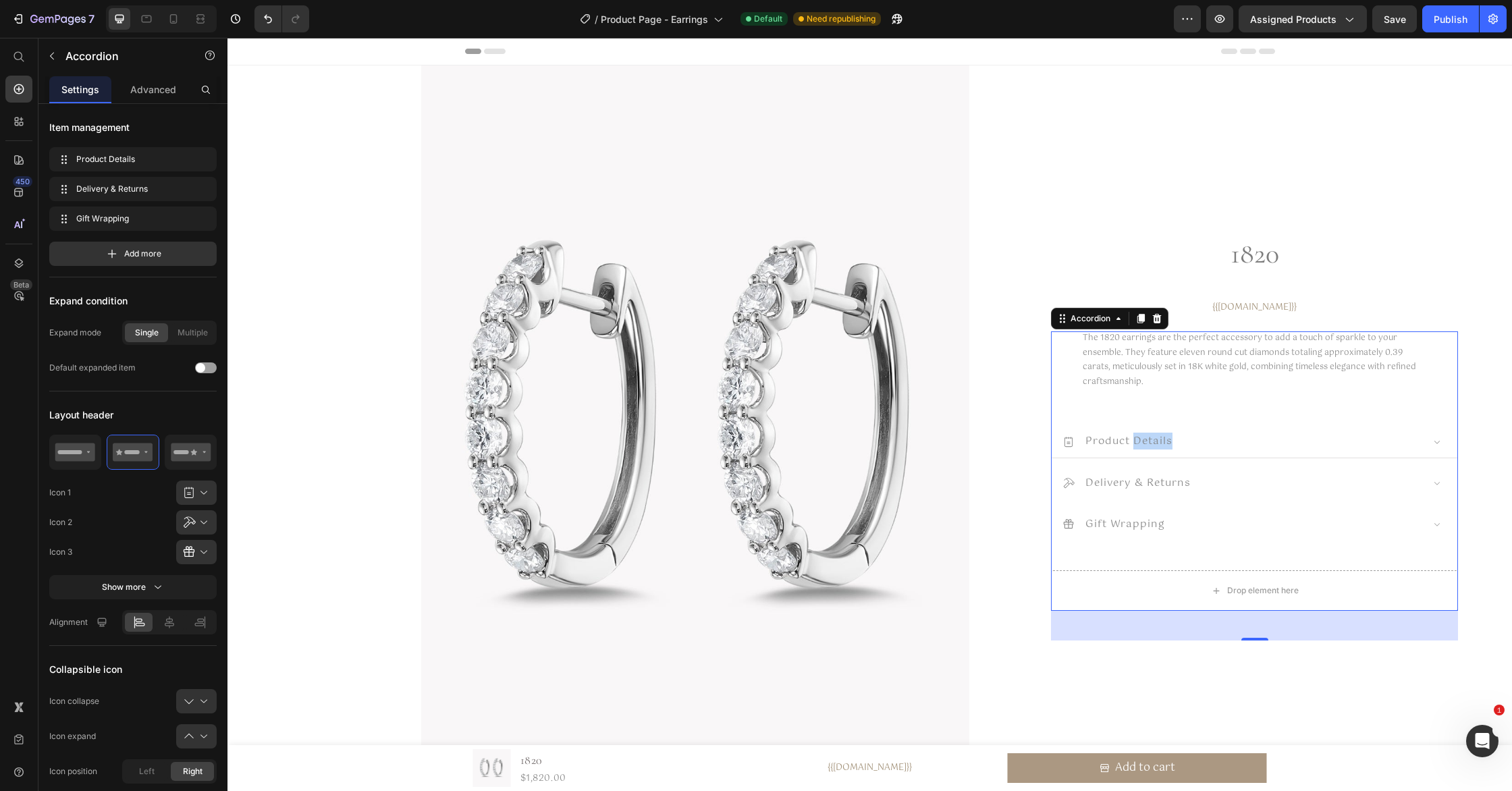 click on "Product Details" at bounding box center [1242, 441] 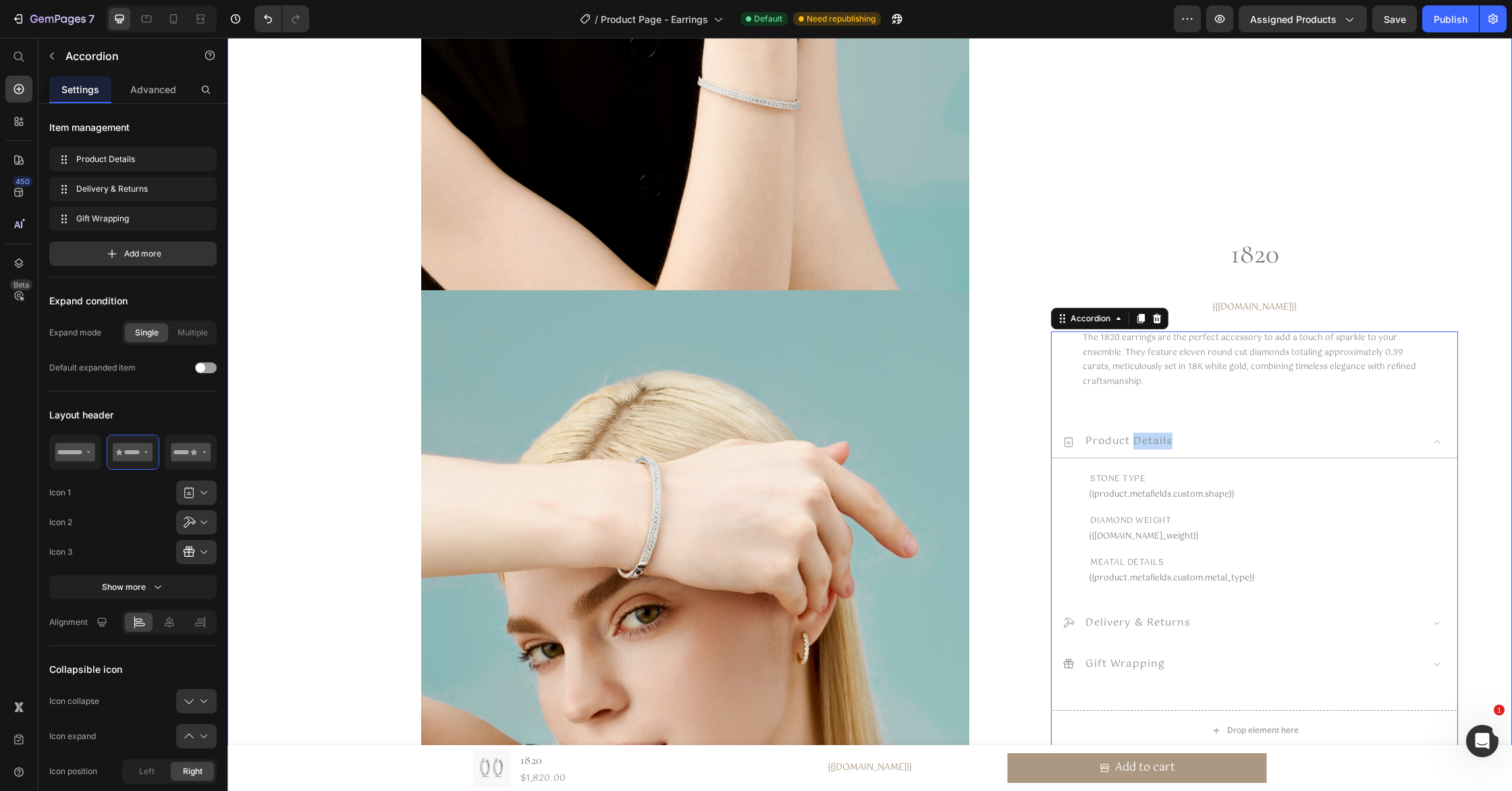 scroll, scrollTop: 3145, scrollLeft: 0, axis: vertical 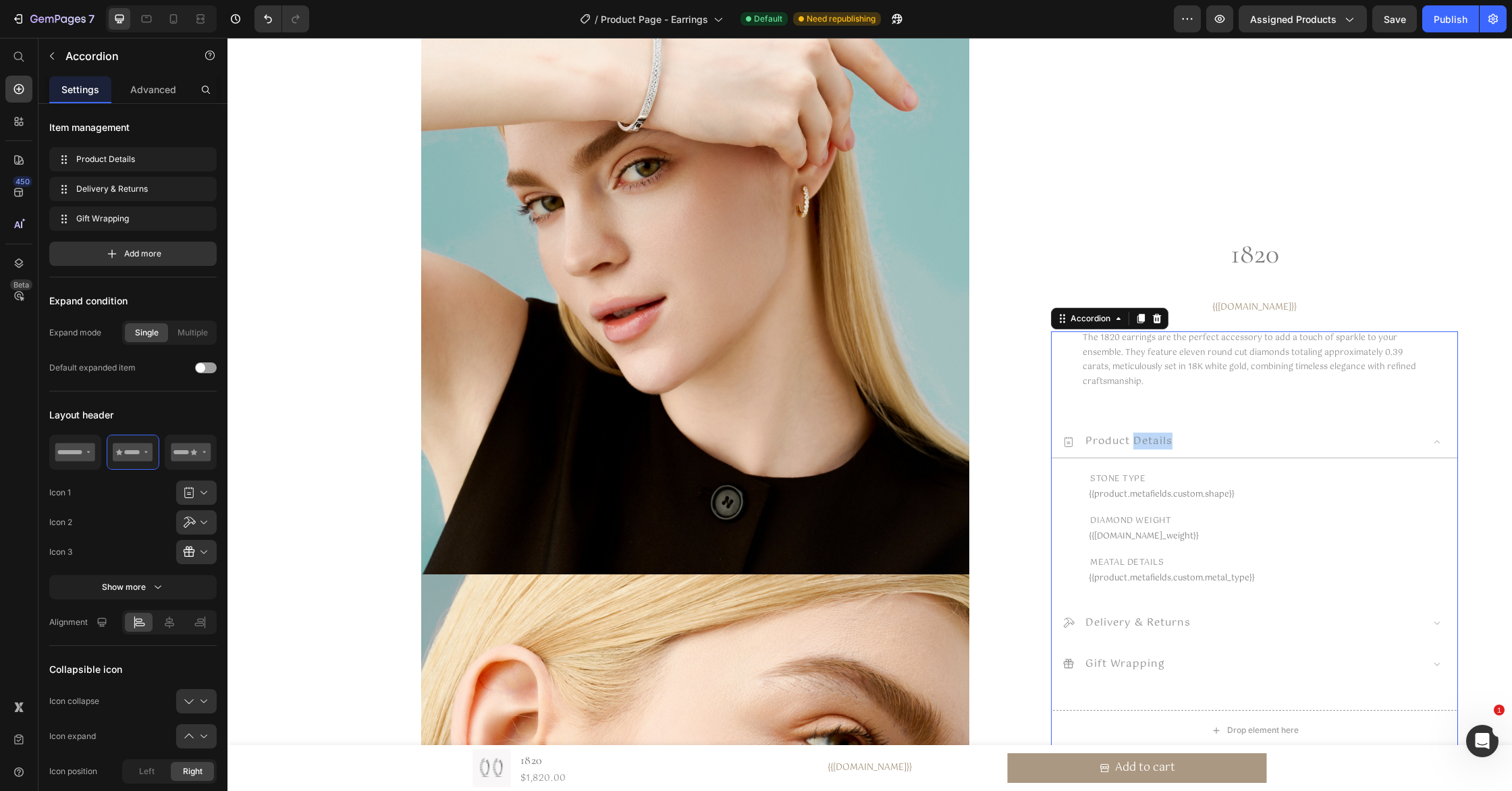 click on "Product Details" at bounding box center (1242, 441) 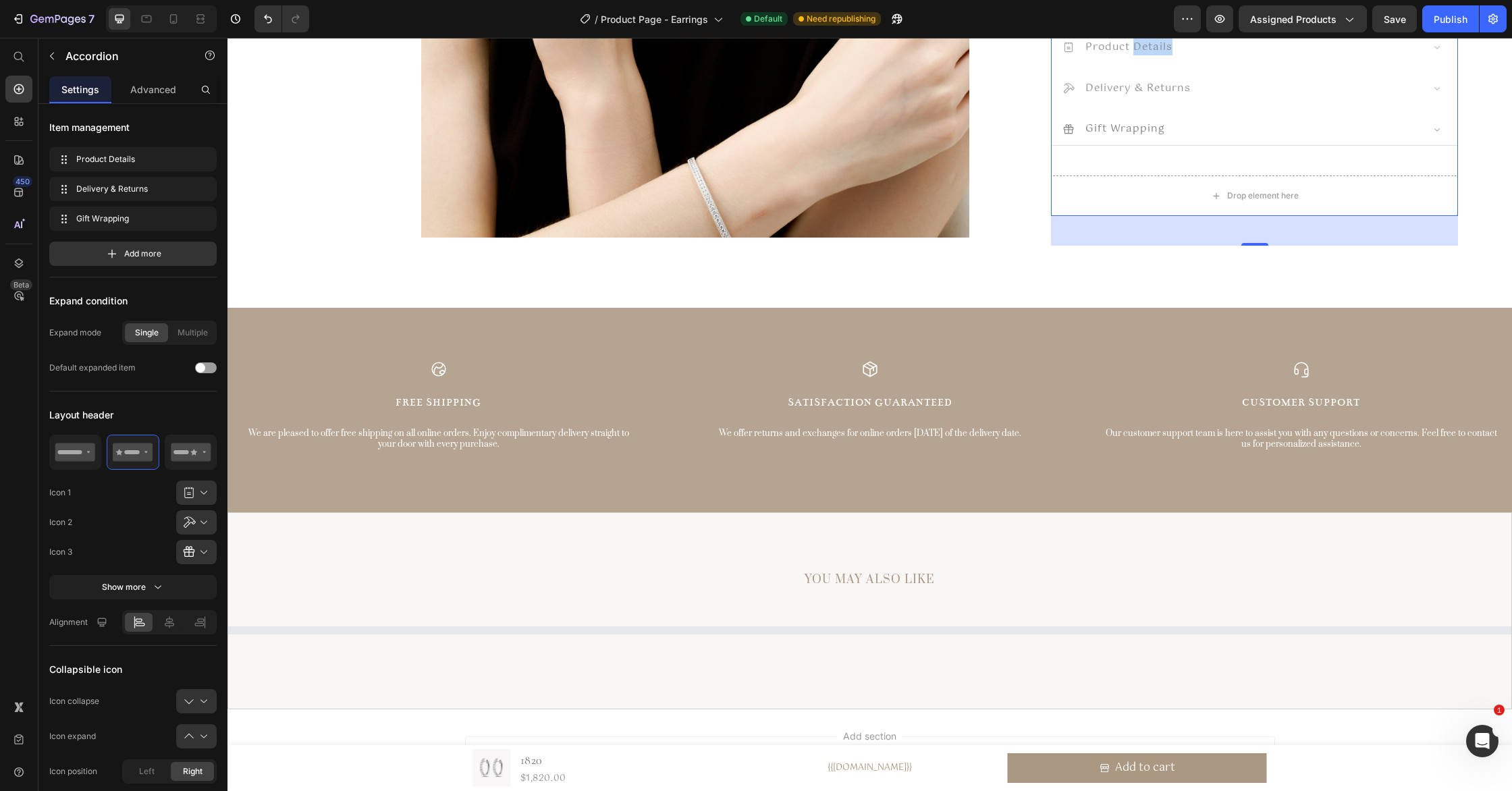 scroll, scrollTop: 4944, scrollLeft: 0, axis: vertical 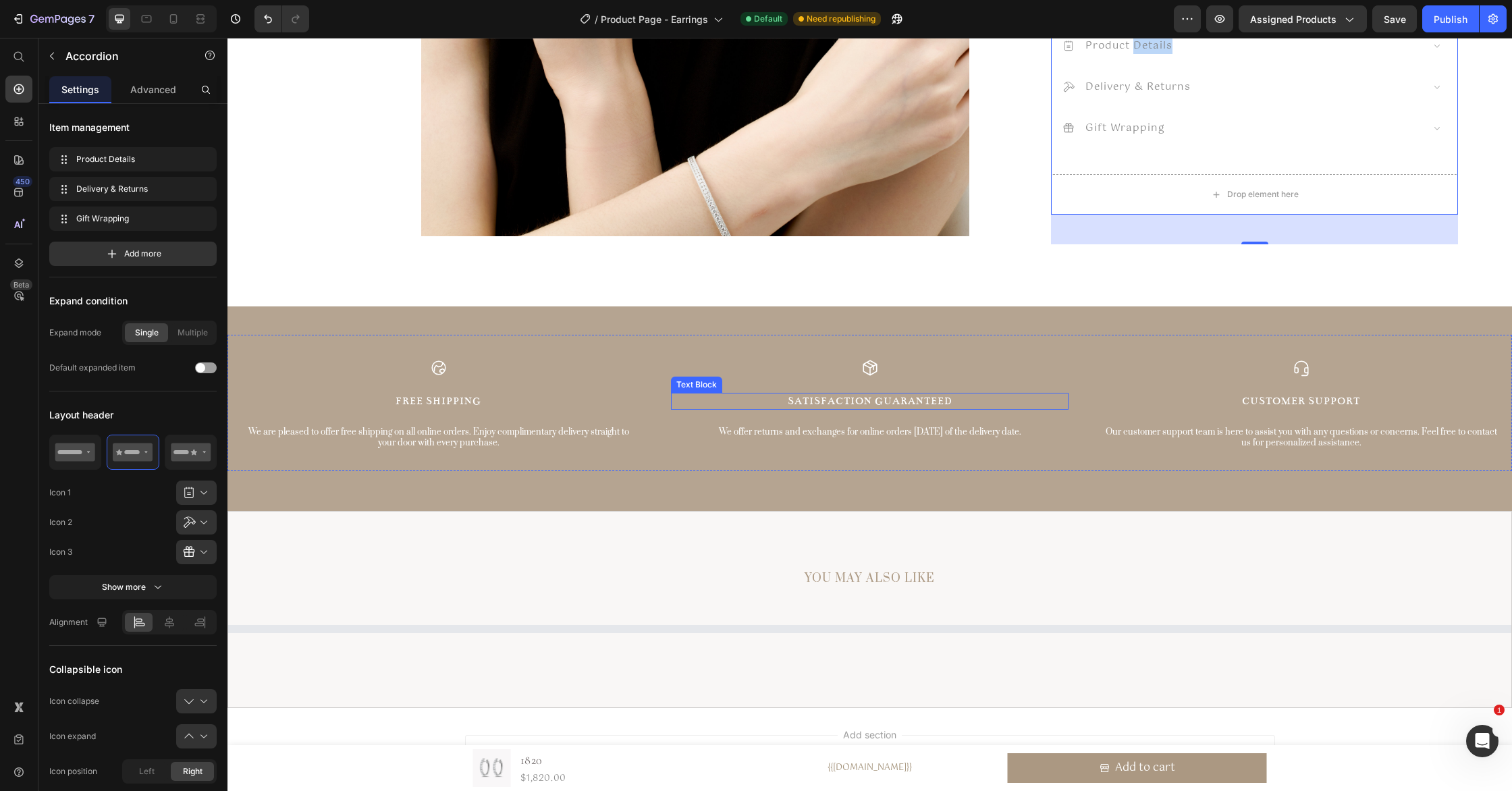 click on "Satisfaction Guaranteed" at bounding box center (869, 401) 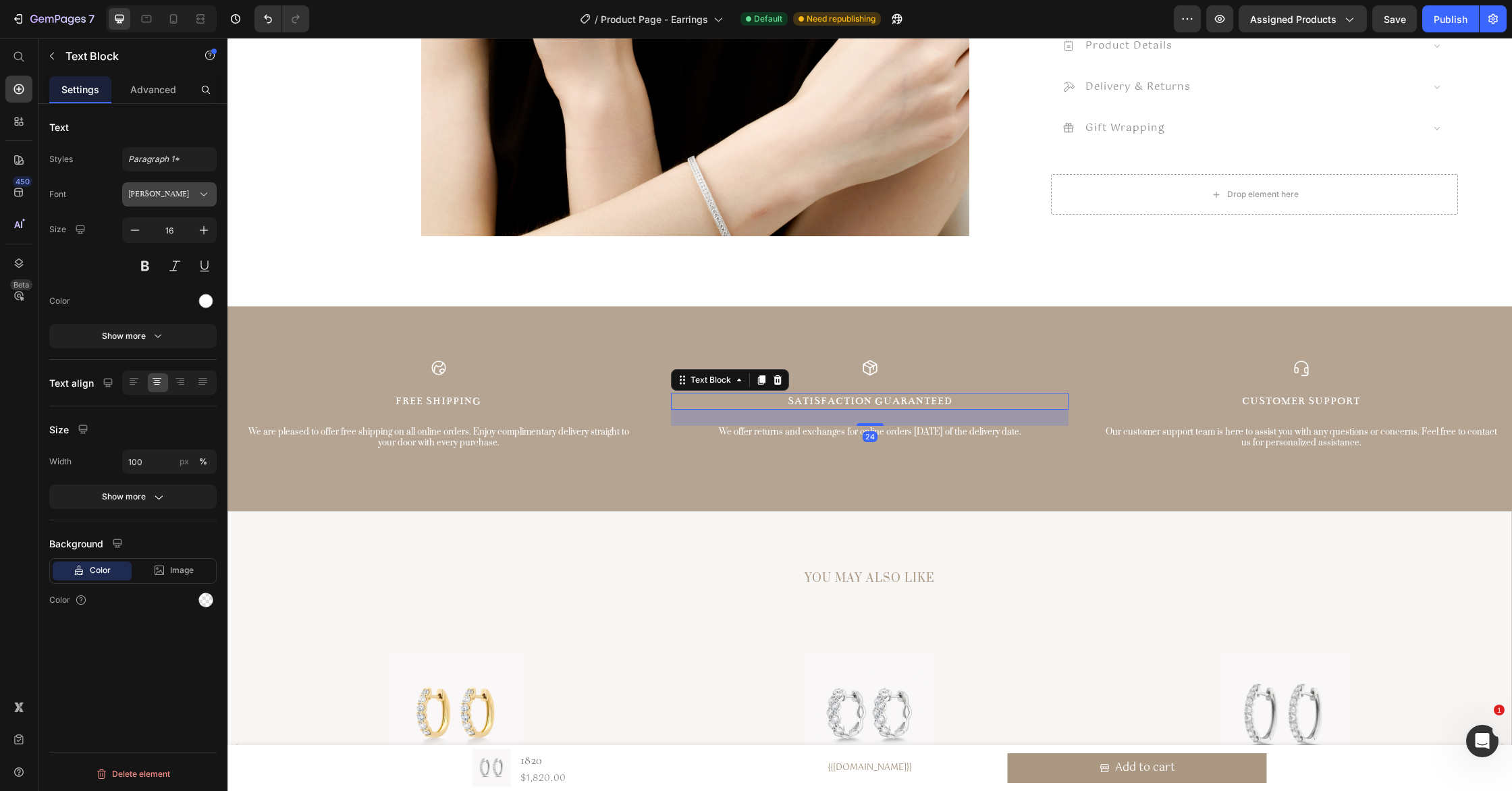 click on "Bentham" at bounding box center (163, 194) 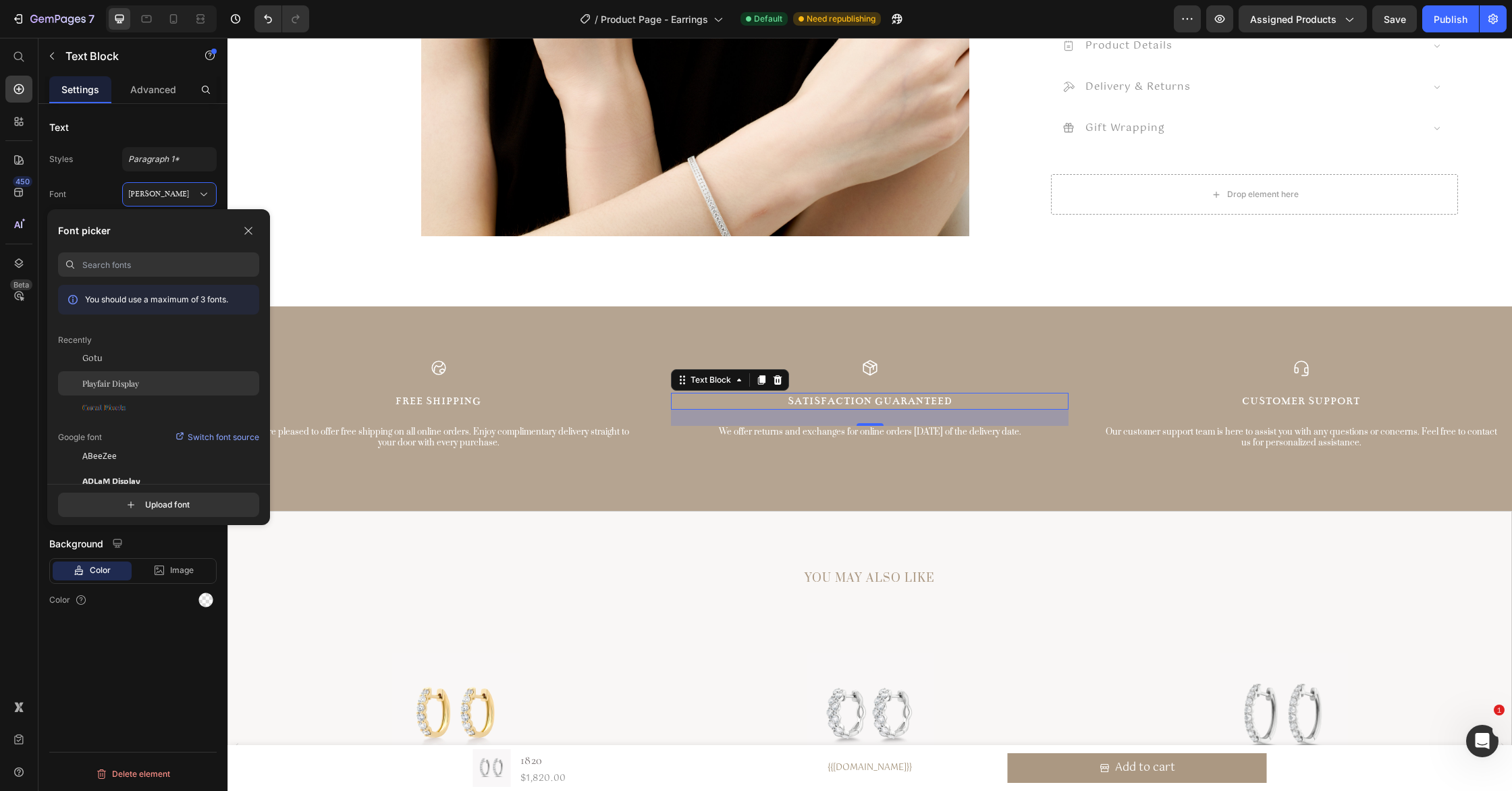 drag, startPoint x: 188, startPoint y: 377, endPoint x: 184, endPoint y: 386, distance: 9.848858 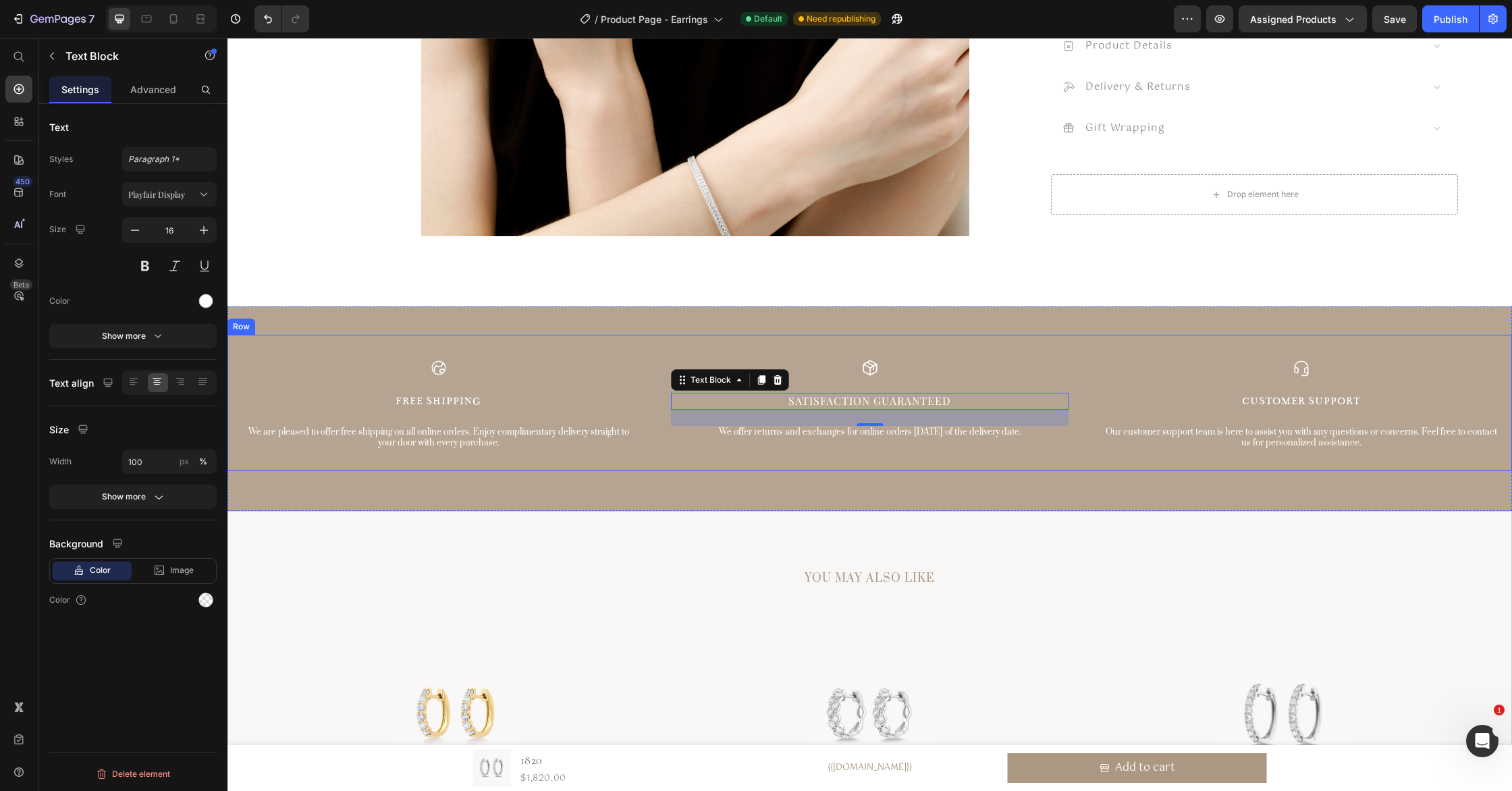 click on "Free Shipping" at bounding box center (438, 401) 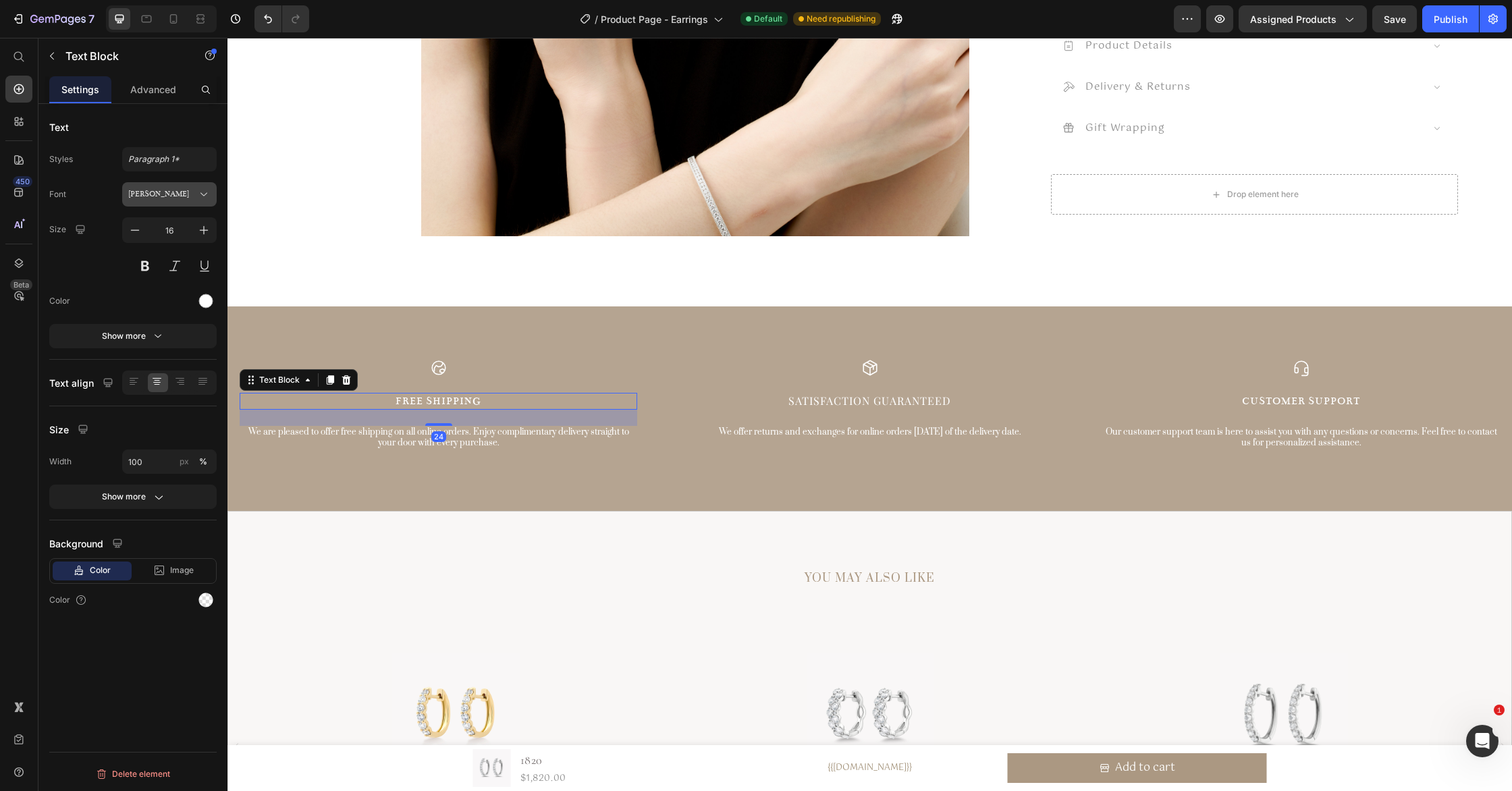 click on "Bentham" at bounding box center (169, 194) 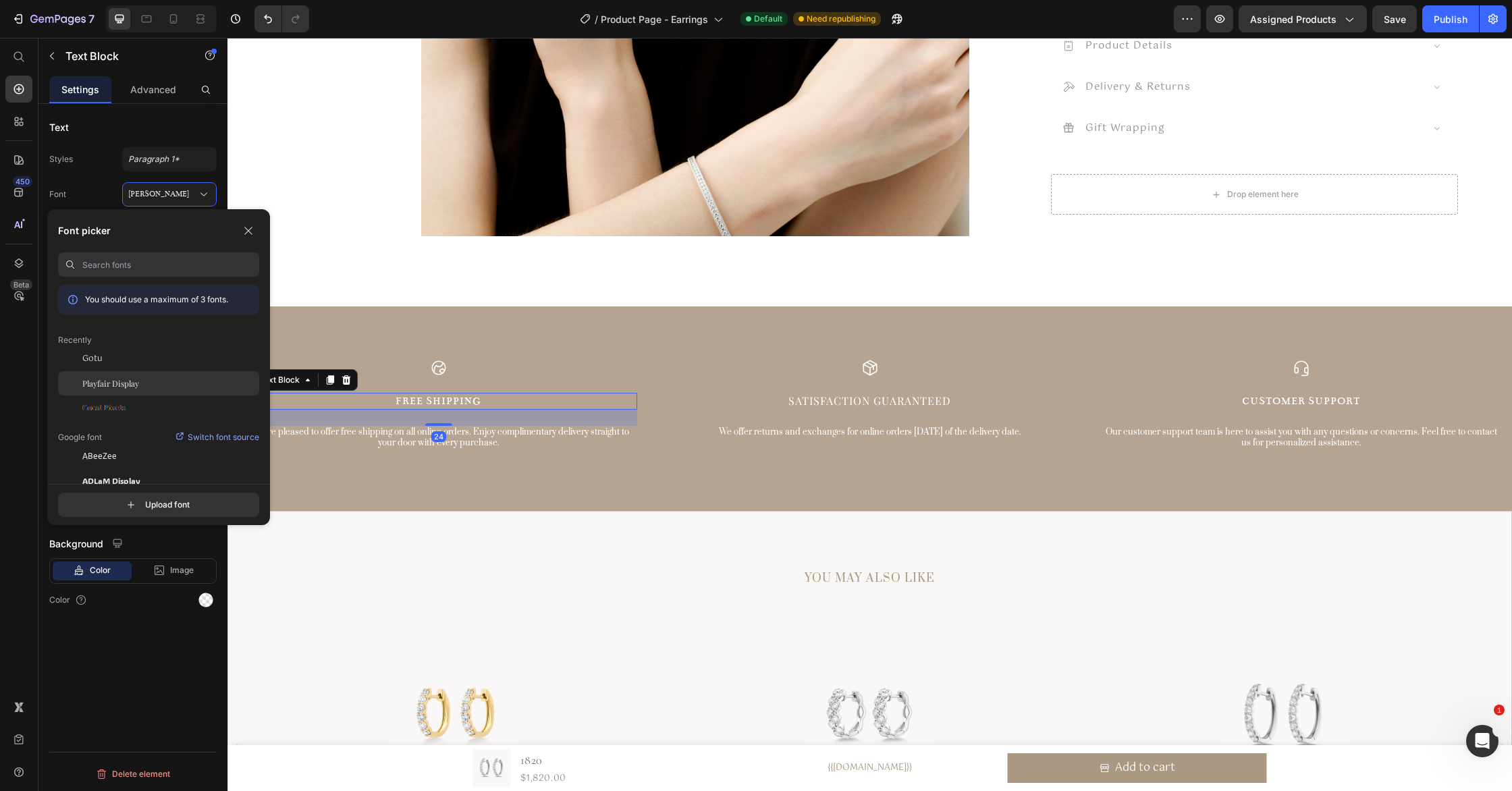 click on "Playfair Display" 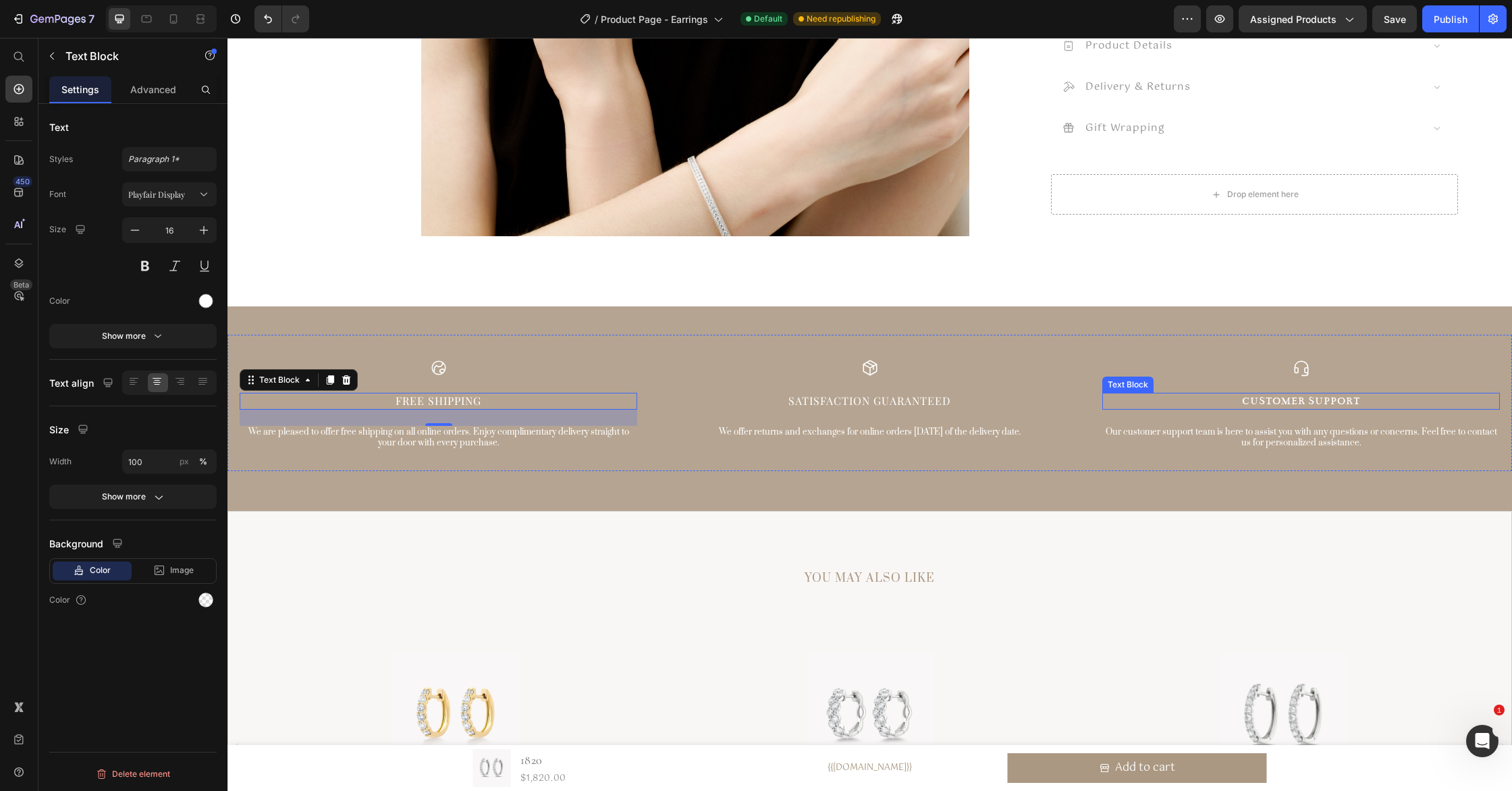 drag, startPoint x: 1301, startPoint y: 406, endPoint x: 1224, endPoint y: 394, distance: 77.92946 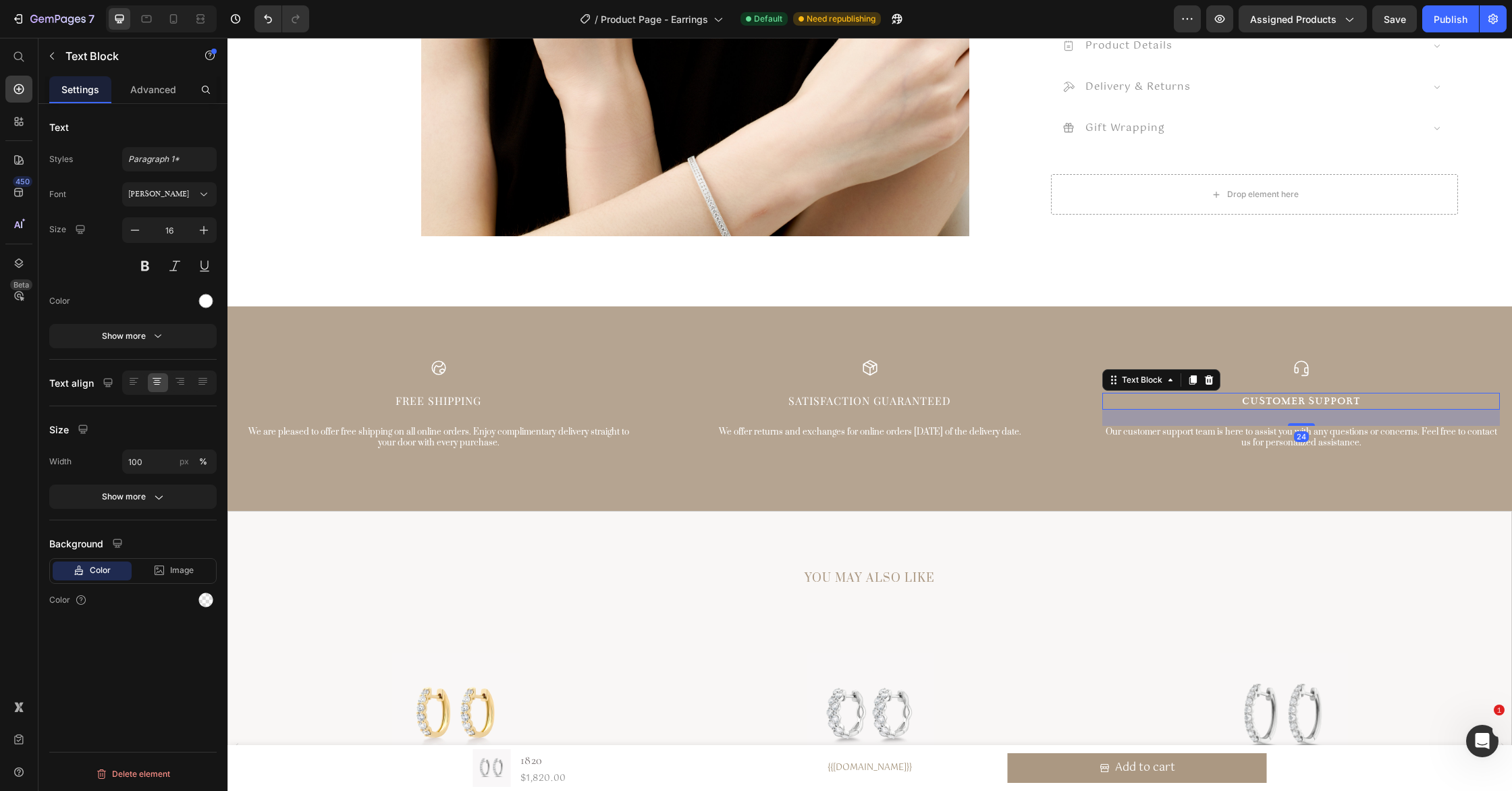 click on "Font Bentham Size 16 Color Show more" at bounding box center (133, 265) 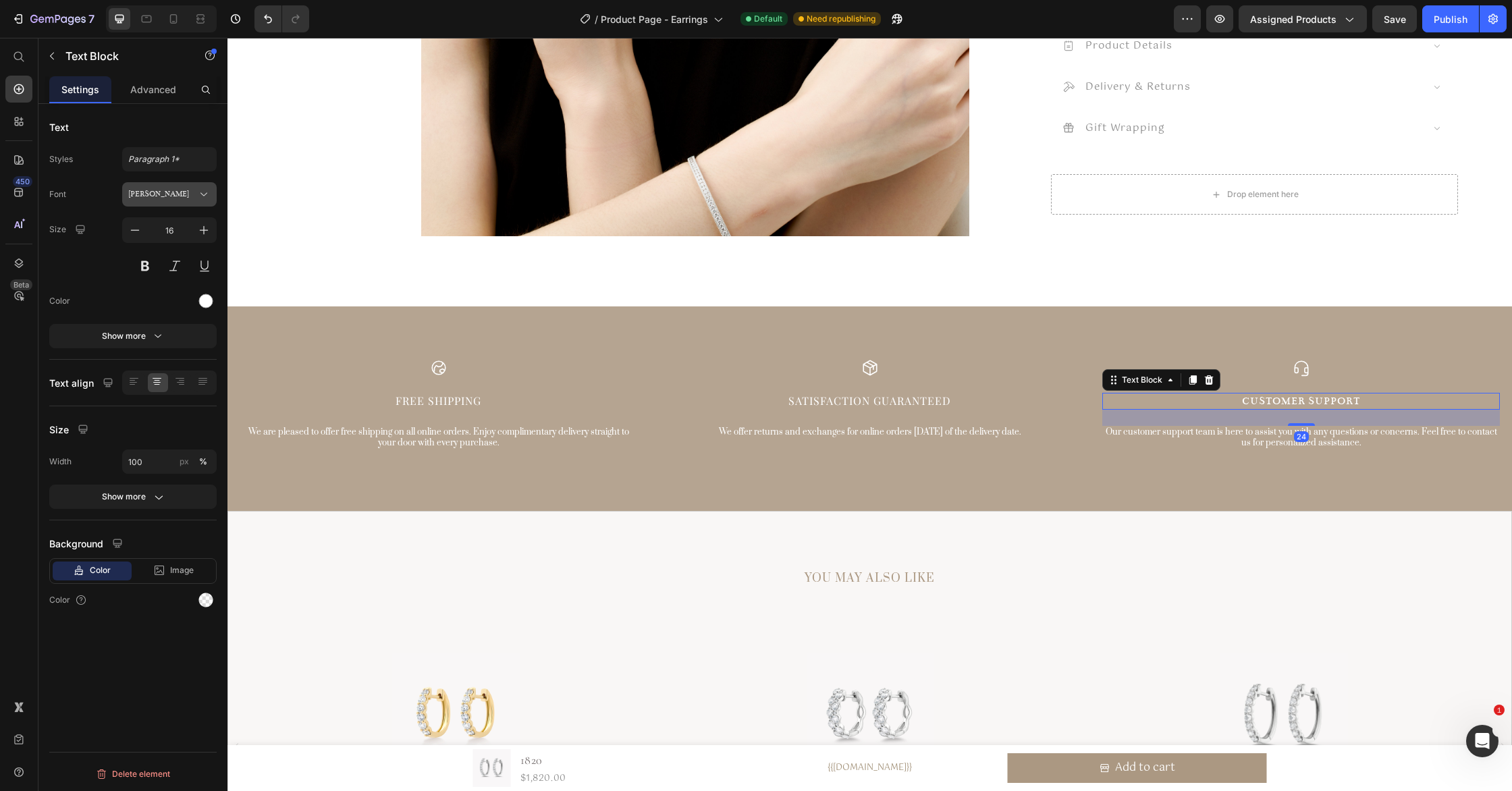 click on "Bentham" at bounding box center [169, 194] 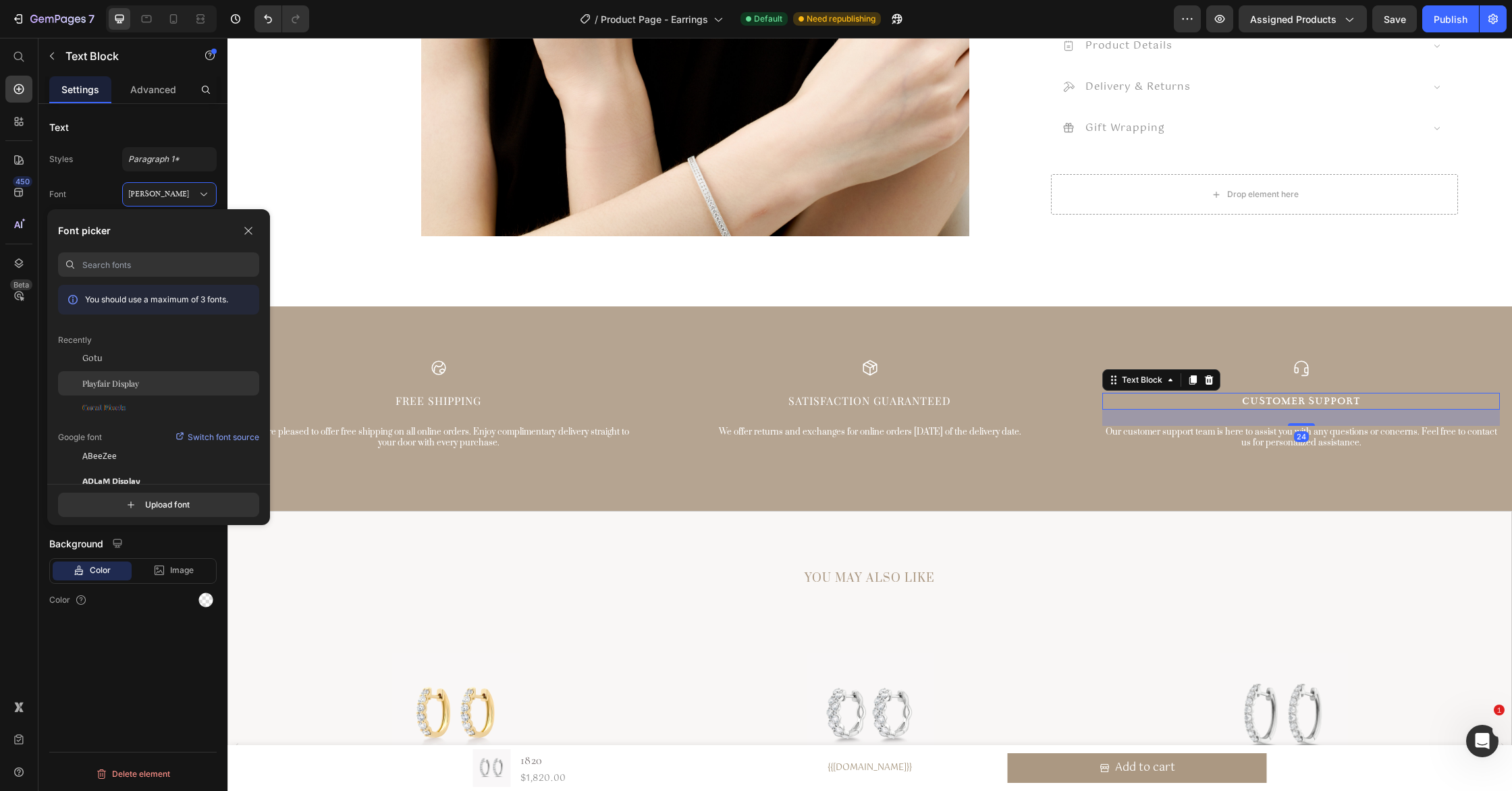 click on "Playfair Display" 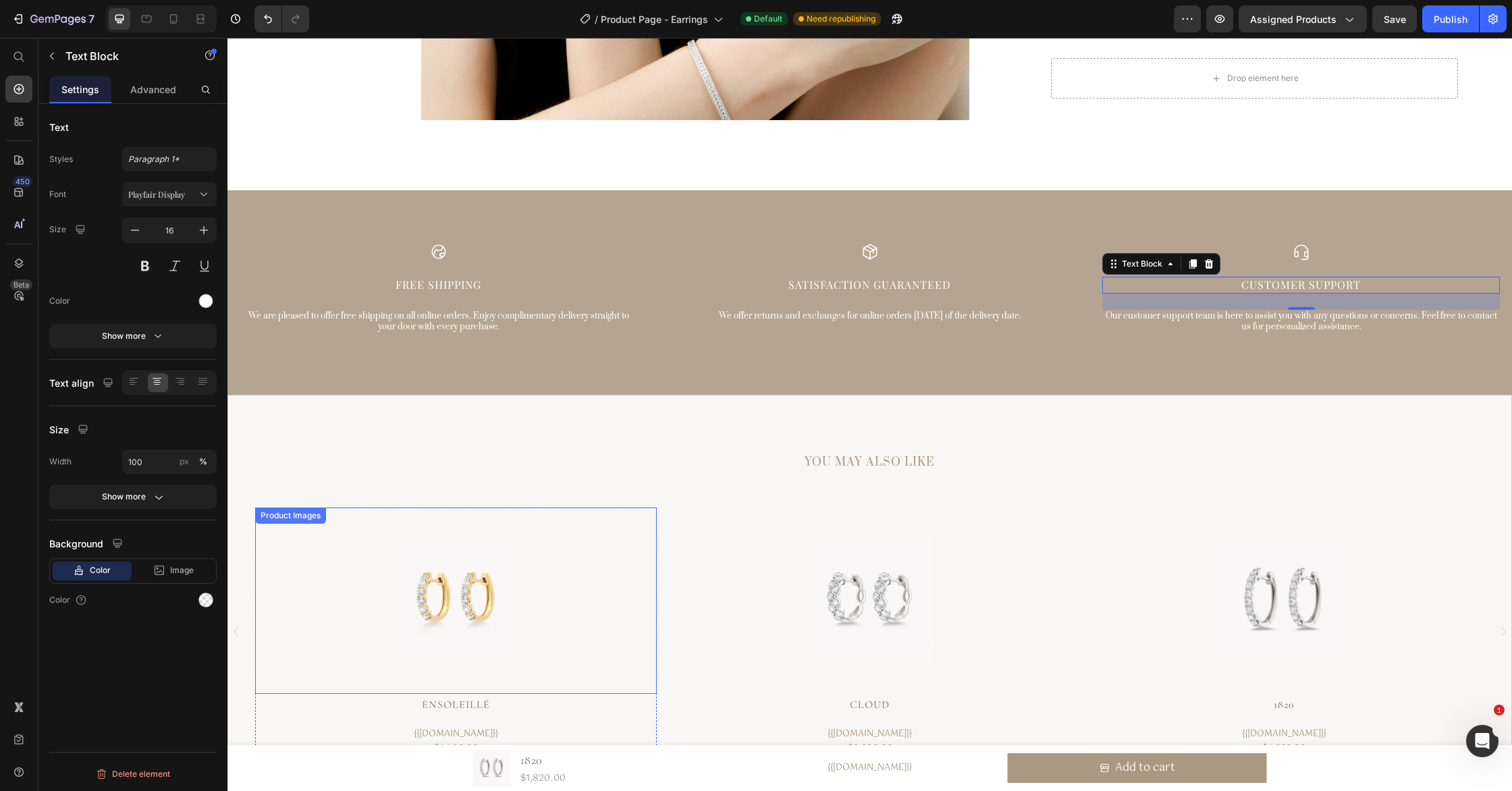 scroll, scrollTop: 5100, scrollLeft: 0, axis: vertical 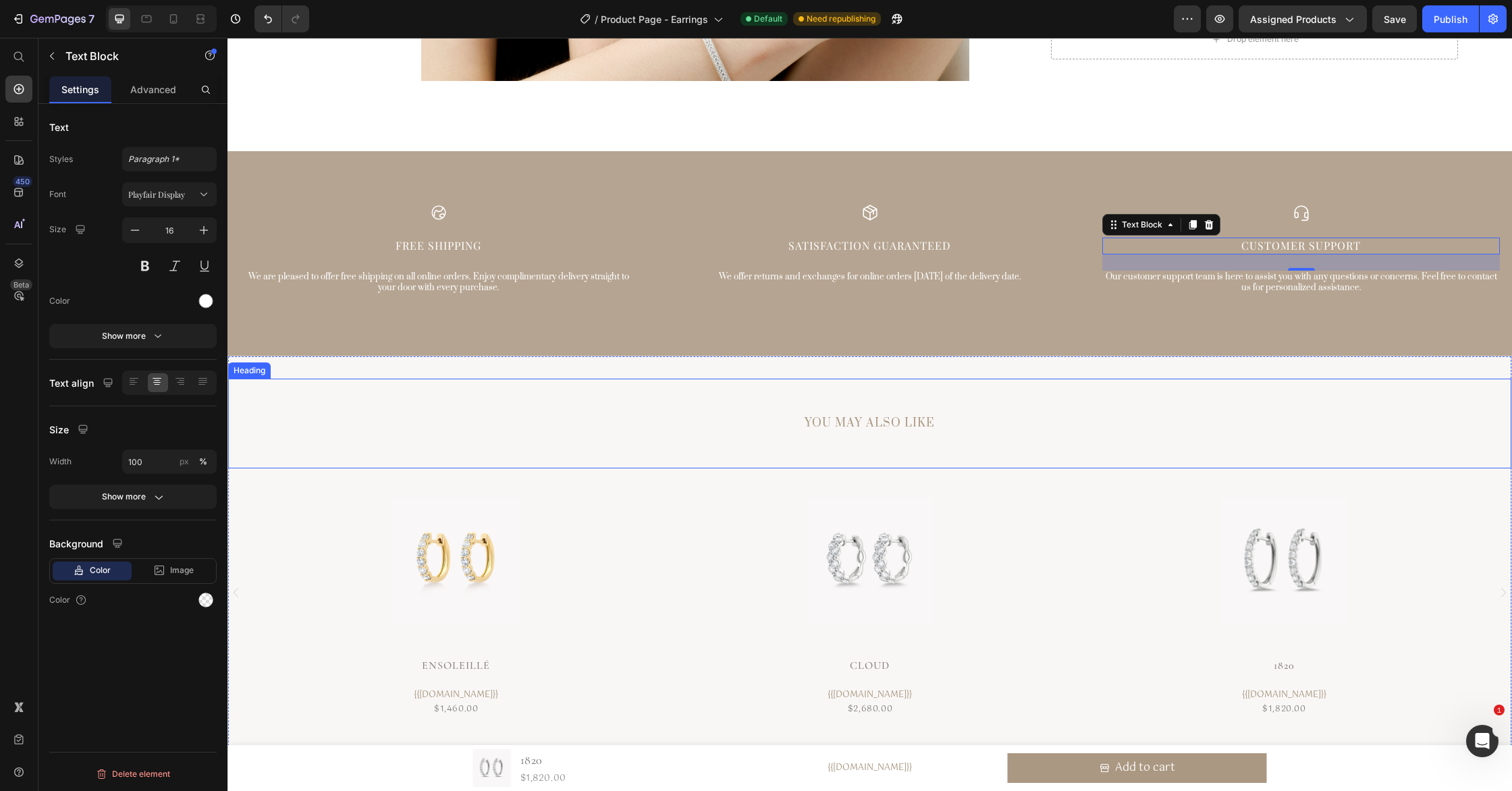 click on "YOU MAY ALSO LIKE" at bounding box center [869, 423] 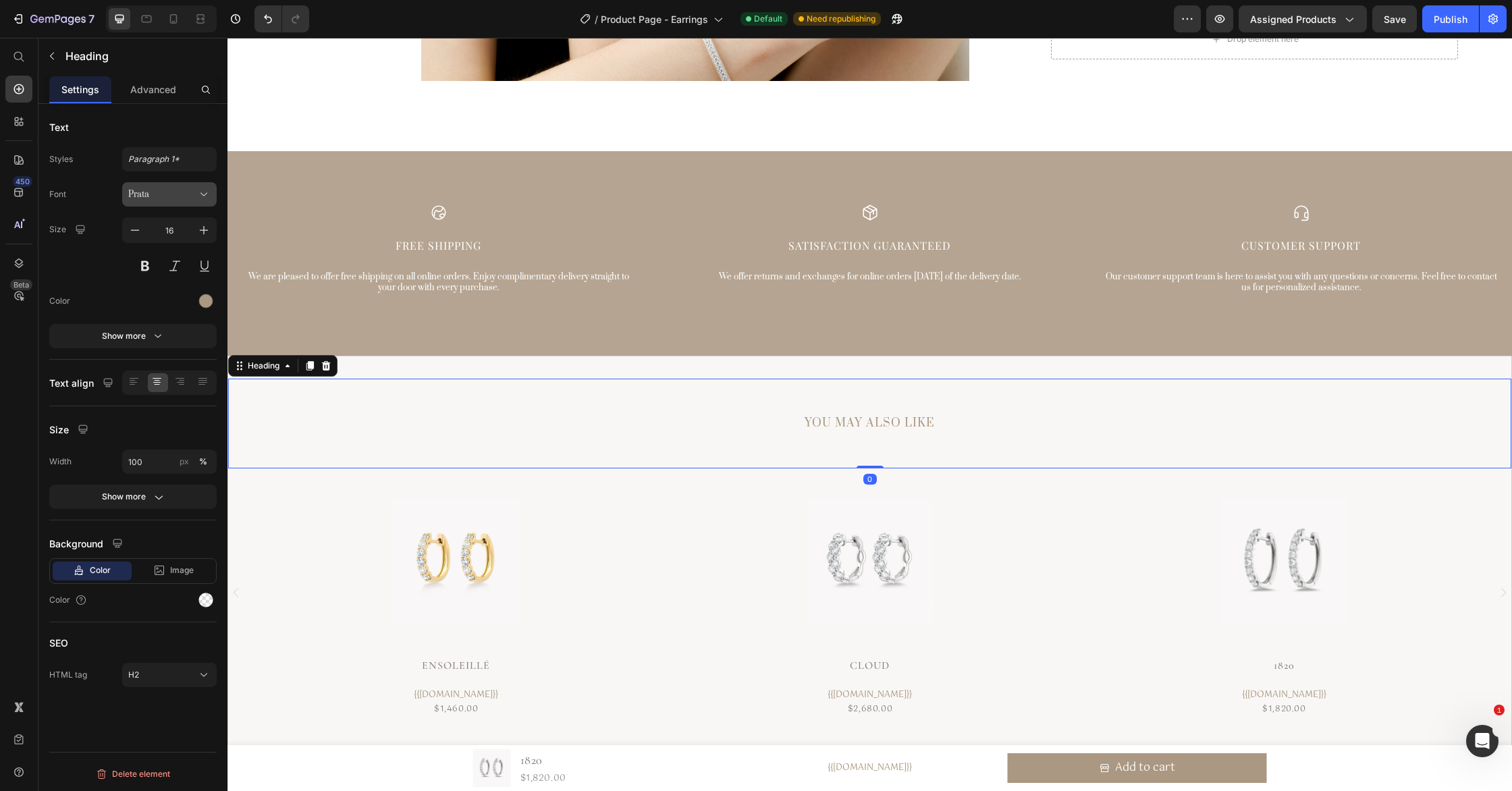 click on "Prata" at bounding box center (169, 194) 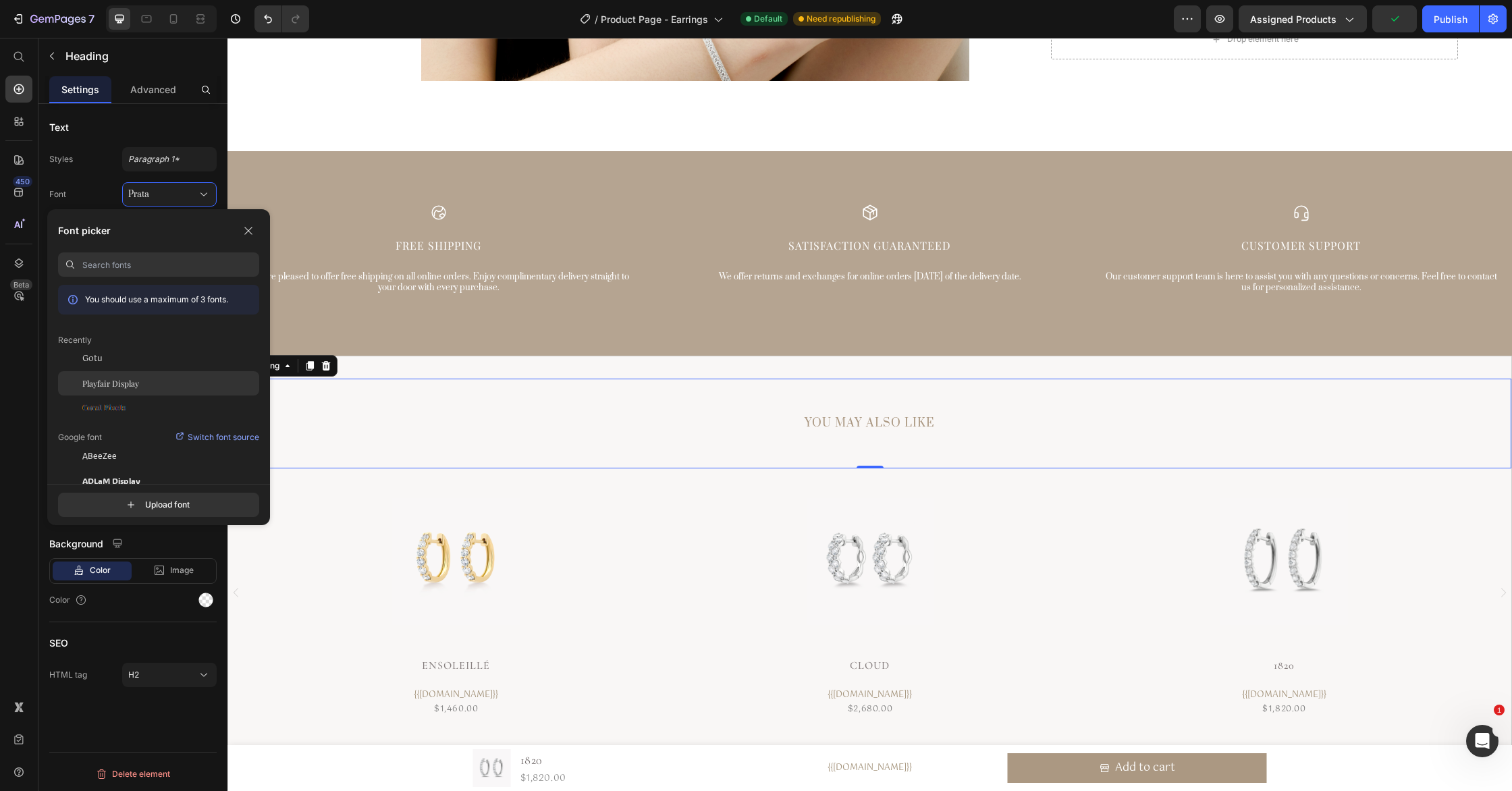 click on "Playfair Display" 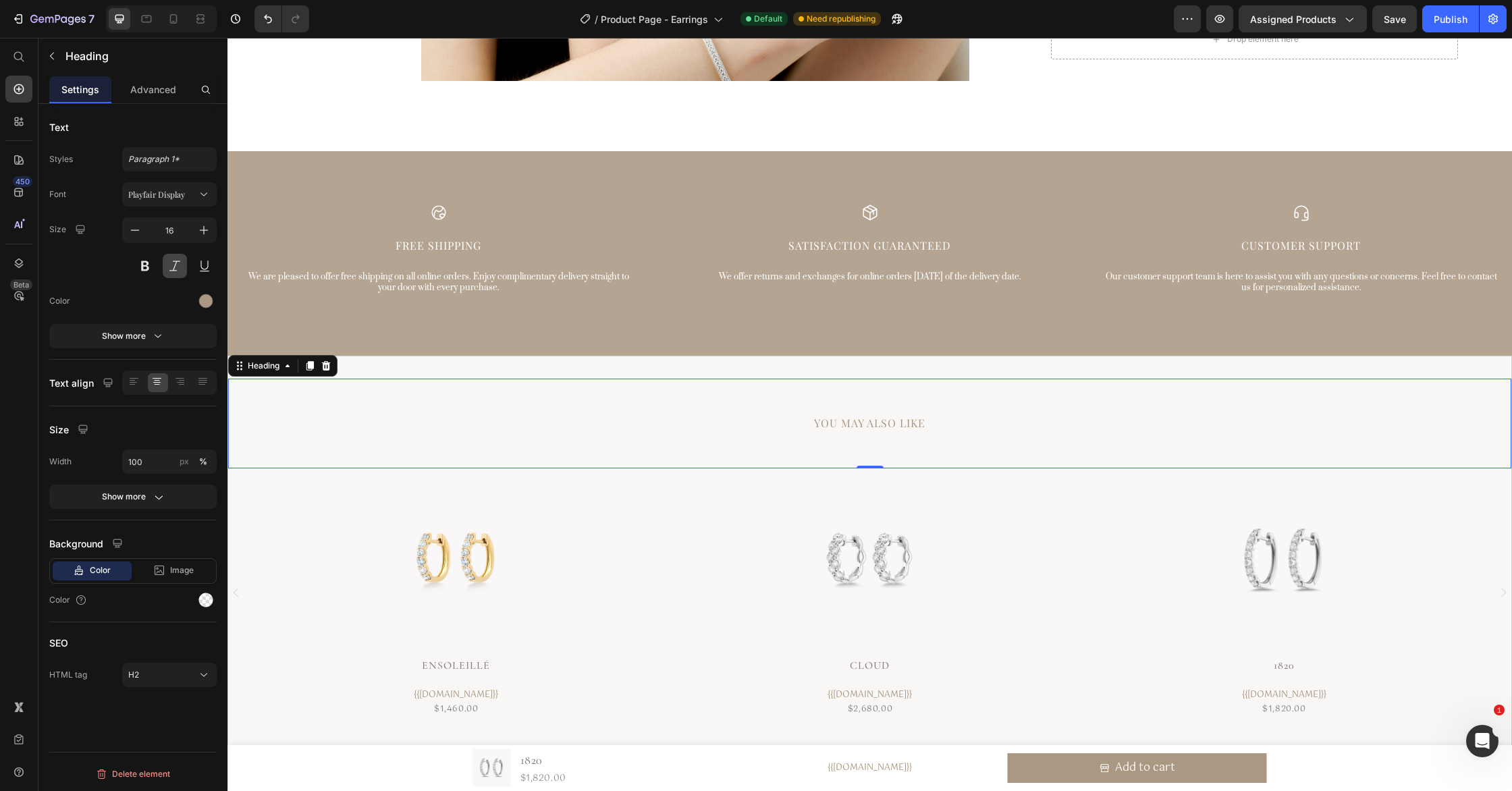 click at bounding box center [175, 266] 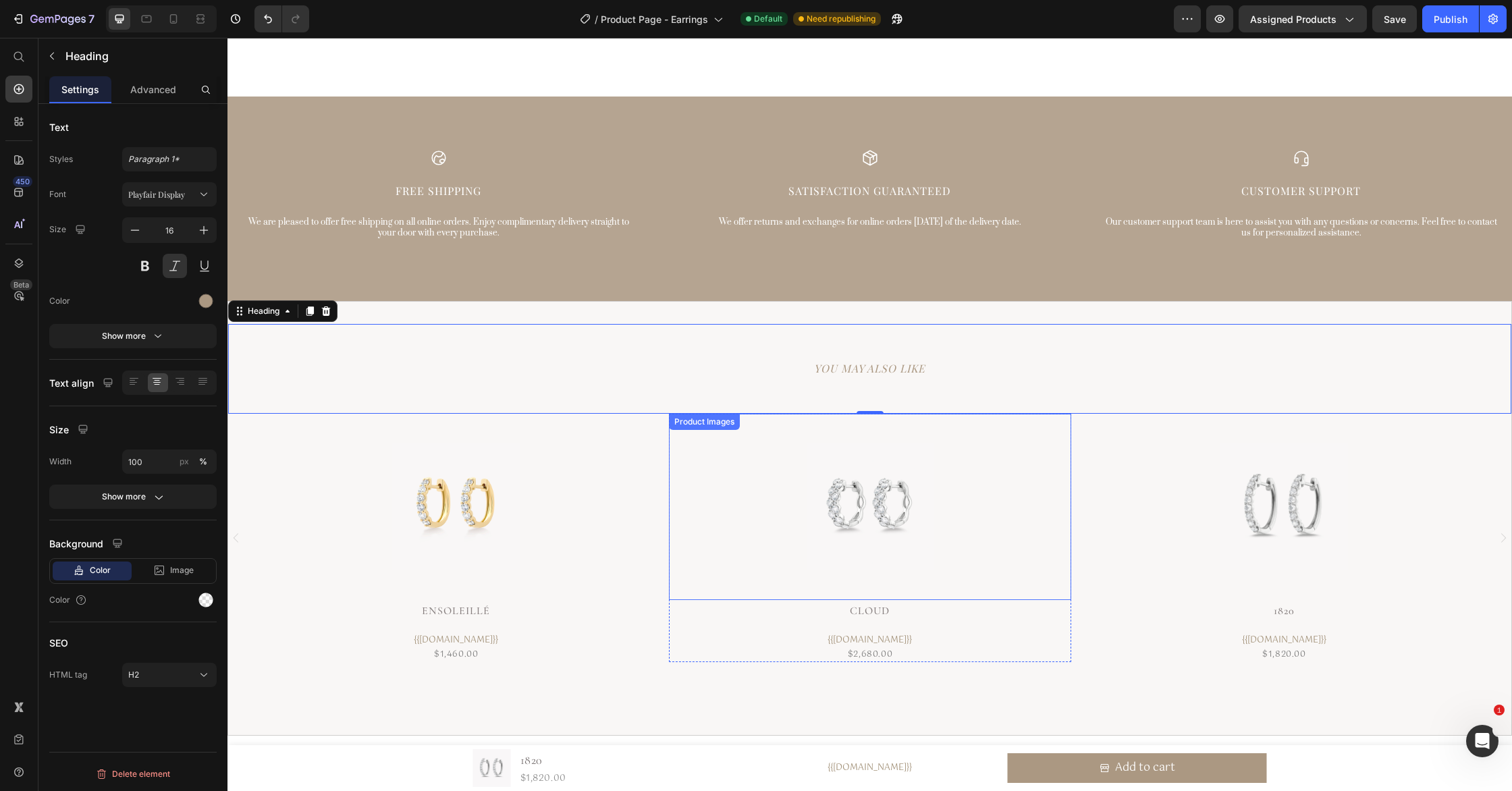 scroll, scrollTop: 5187, scrollLeft: 0, axis: vertical 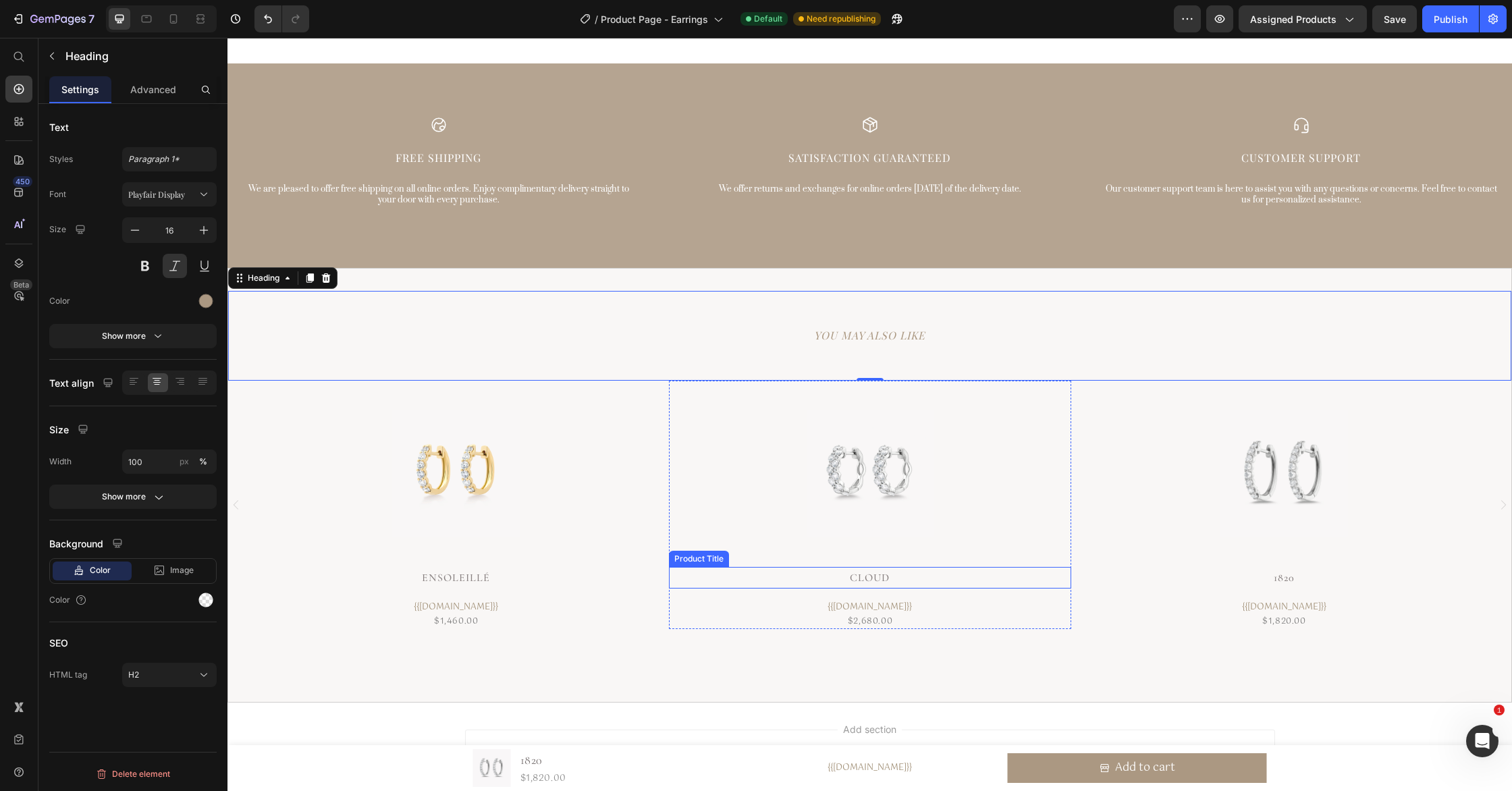 drag, startPoint x: 896, startPoint y: 577, endPoint x: 889, endPoint y: 576, distance: 7.071068 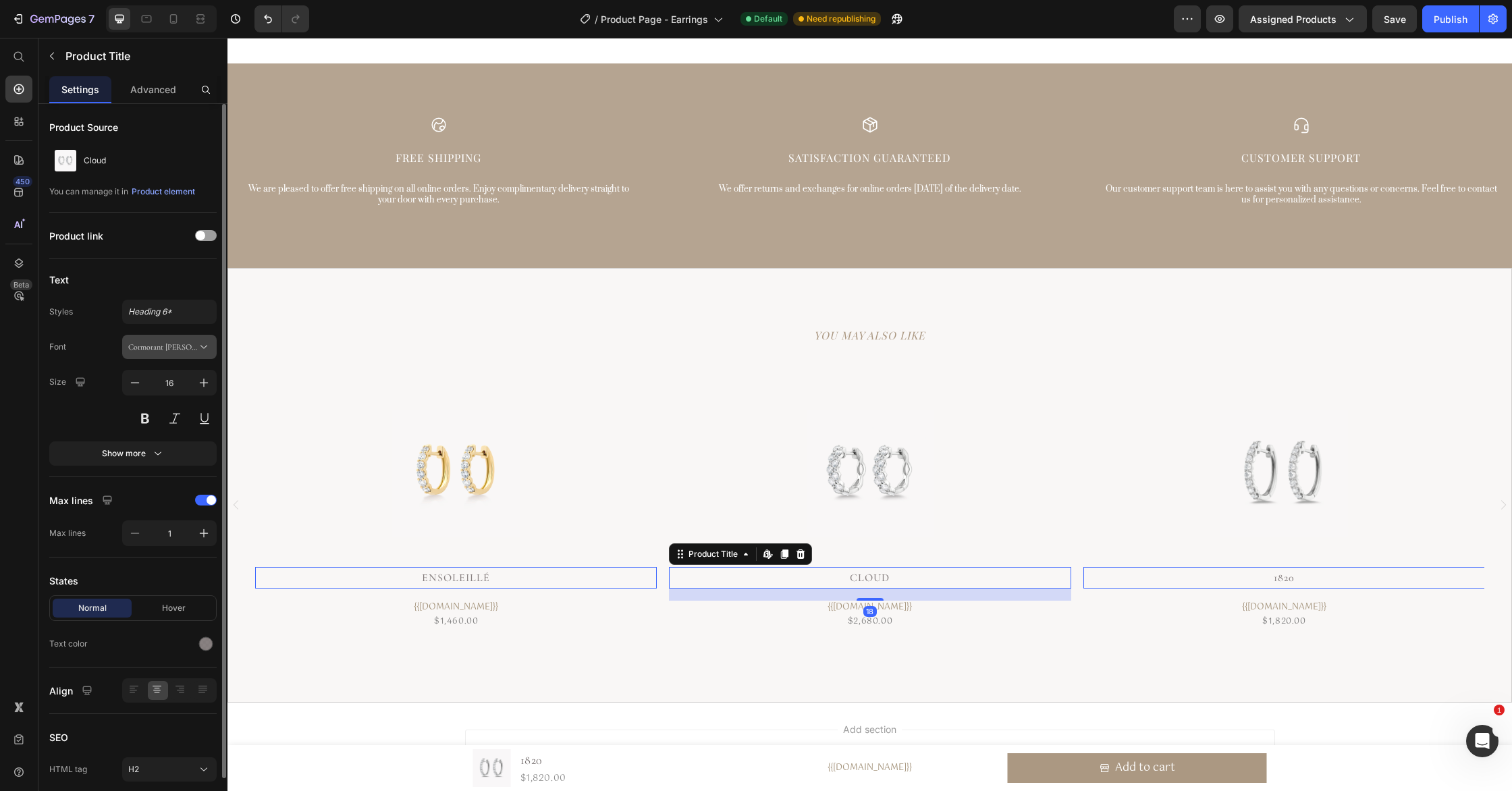 click on "Cormorant [PERSON_NAME]" at bounding box center [163, 347] 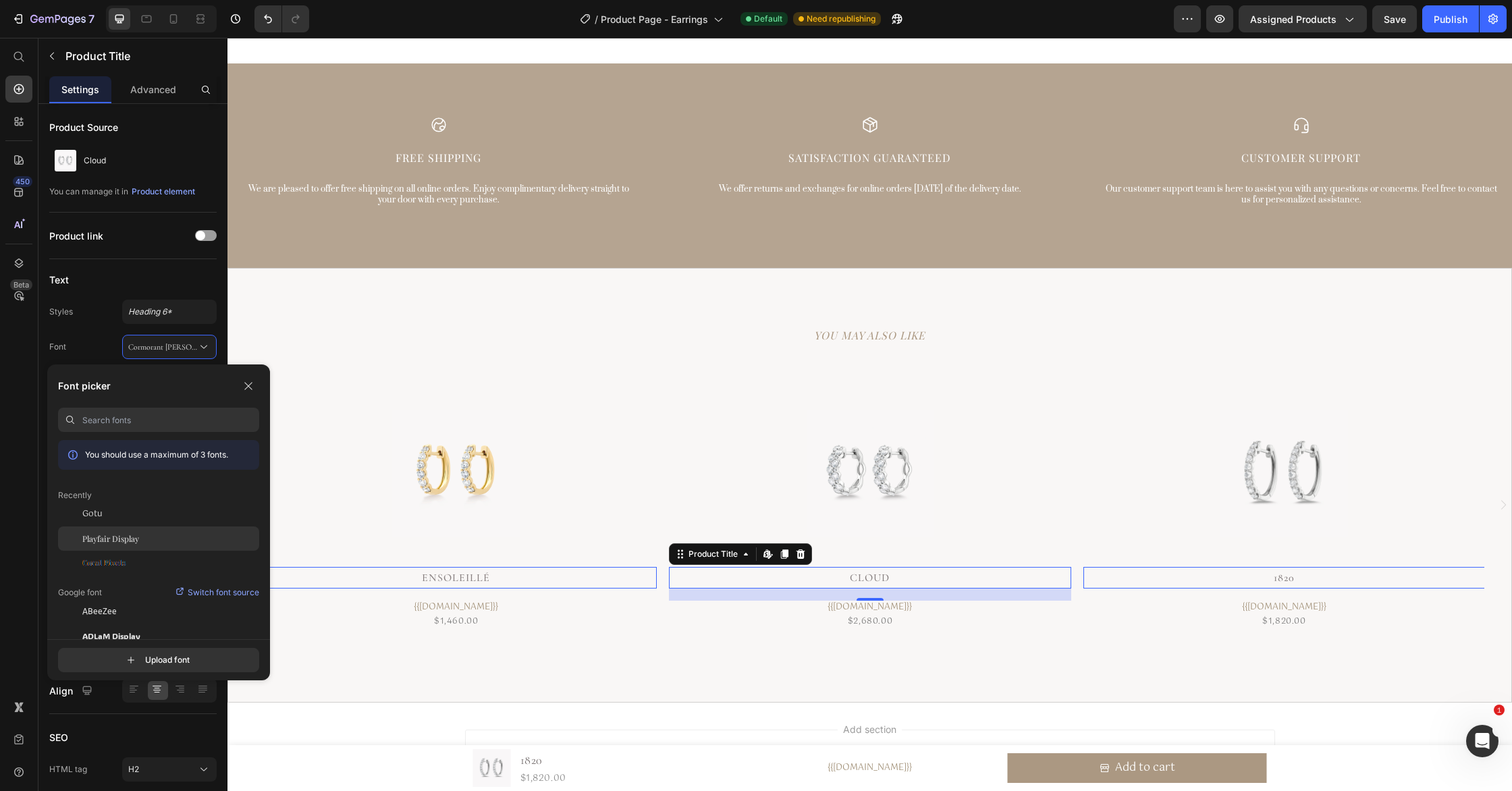 click on "Playfair Display" 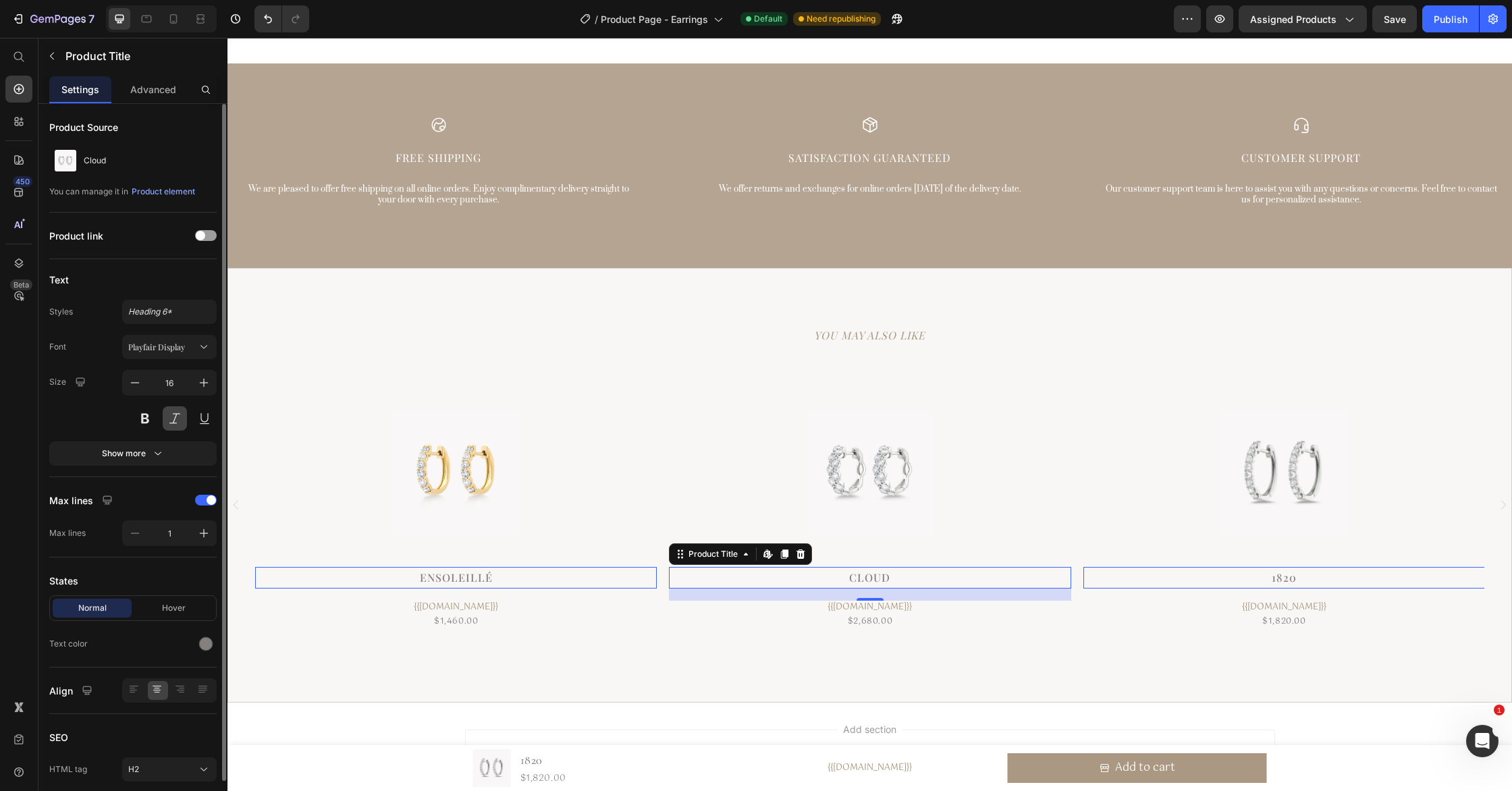 click at bounding box center (175, 418) 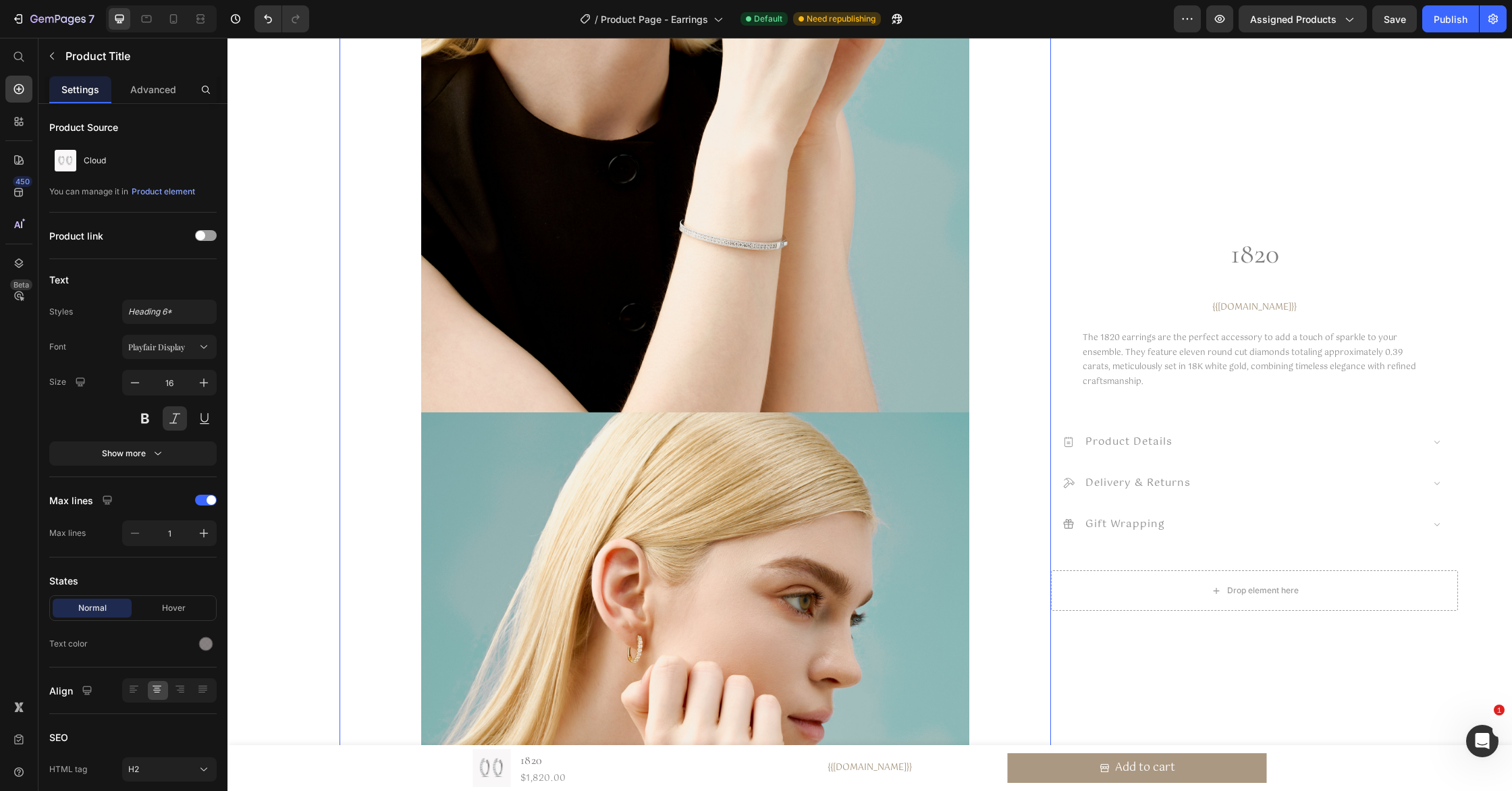 scroll, scrollTop: 1811, scrollLeft: 0, axis: vertical 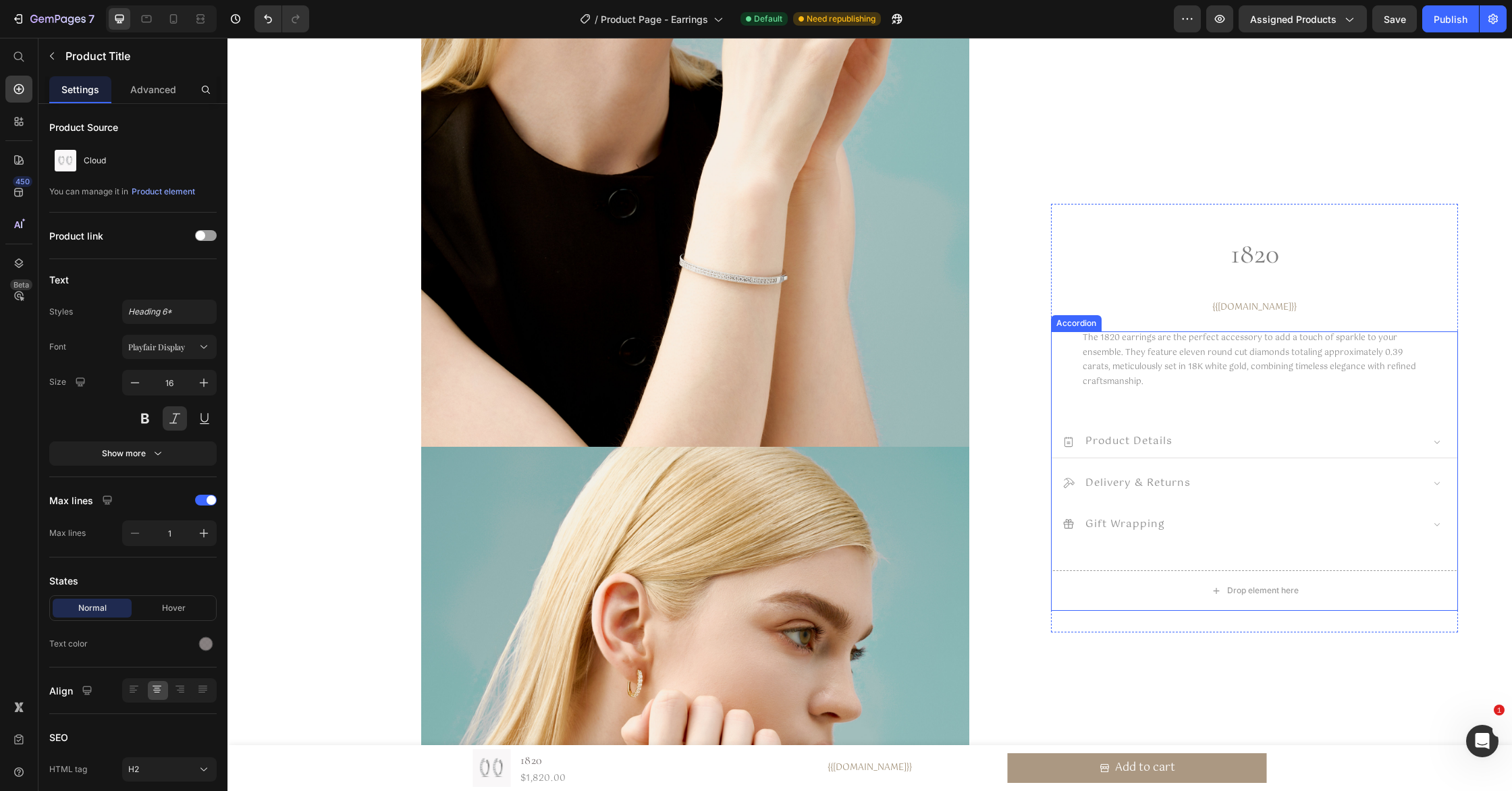 click on "Product Details" at bounding box center [1242, 441] 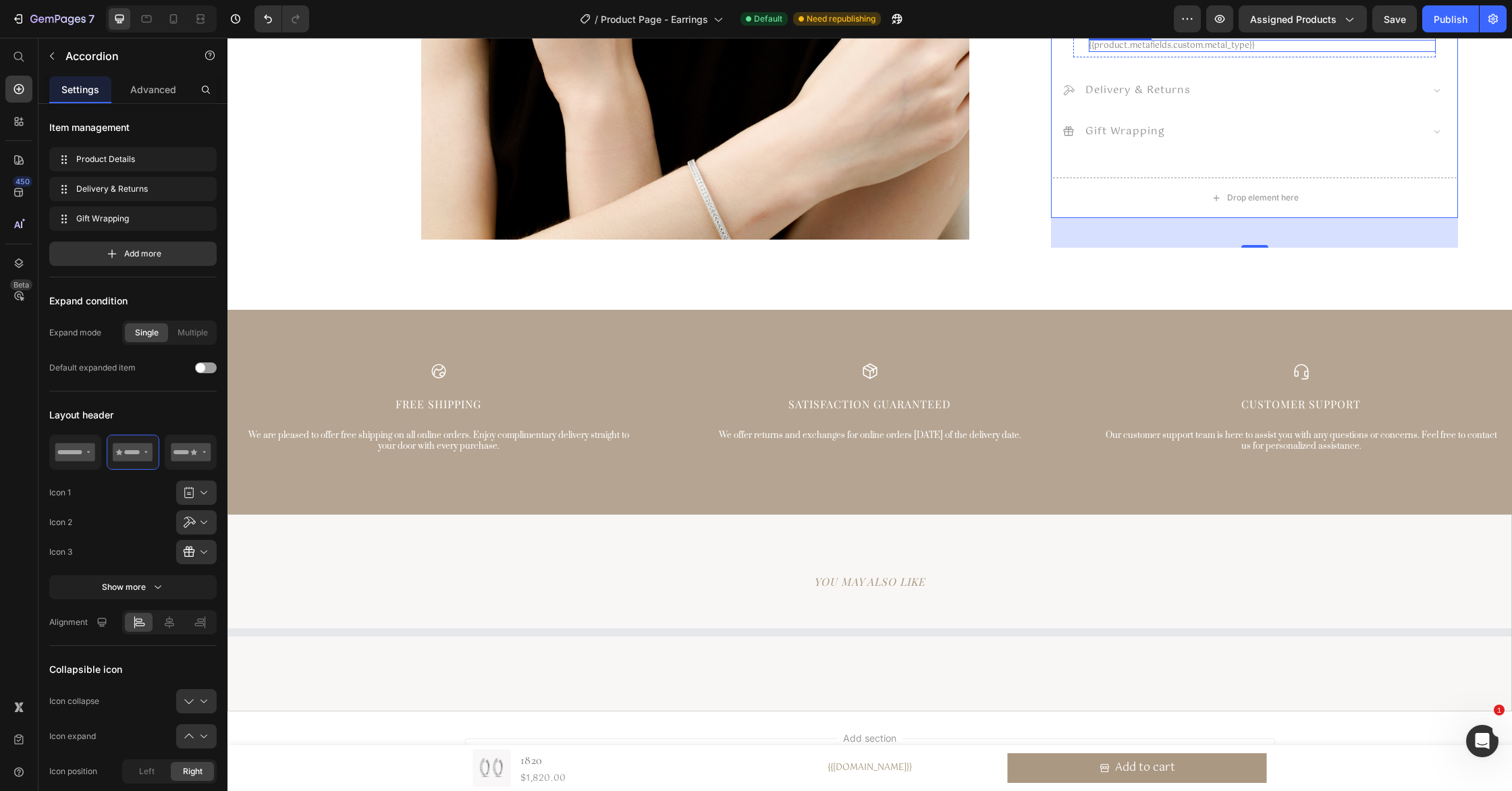 scroll, scrollTop: 5055, scrollLeft: 0, axis: vertical 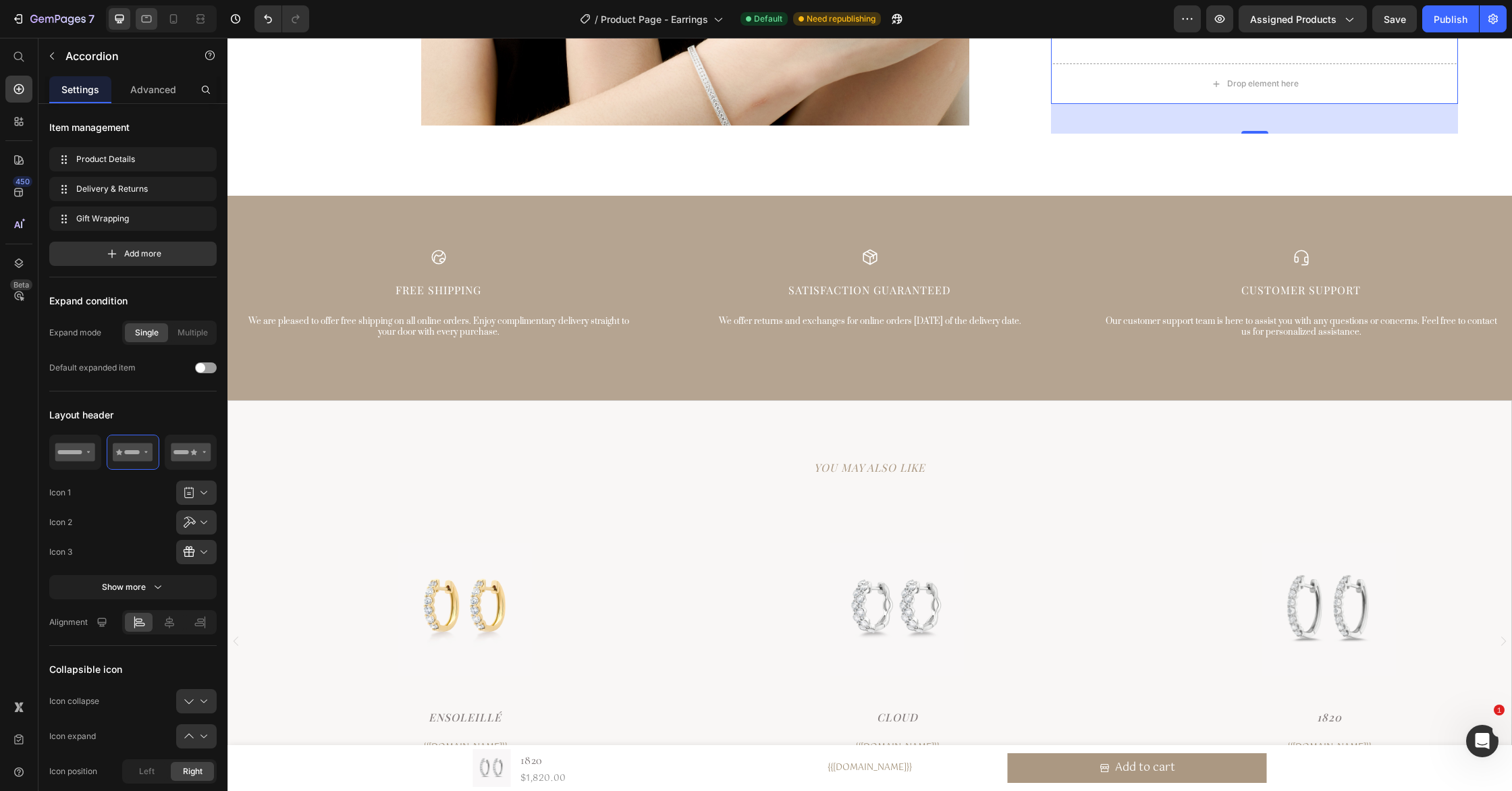 click 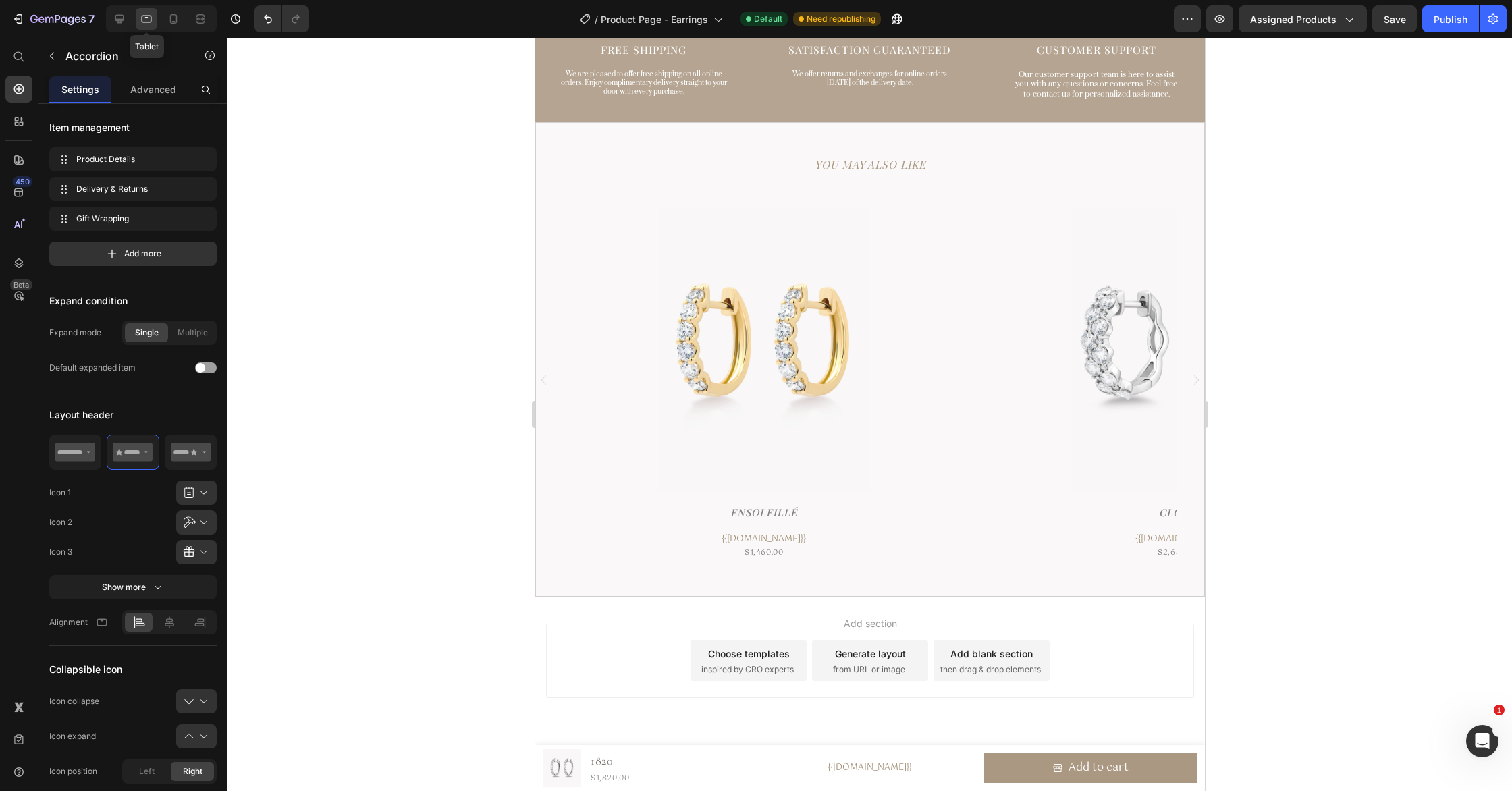 type on "25" 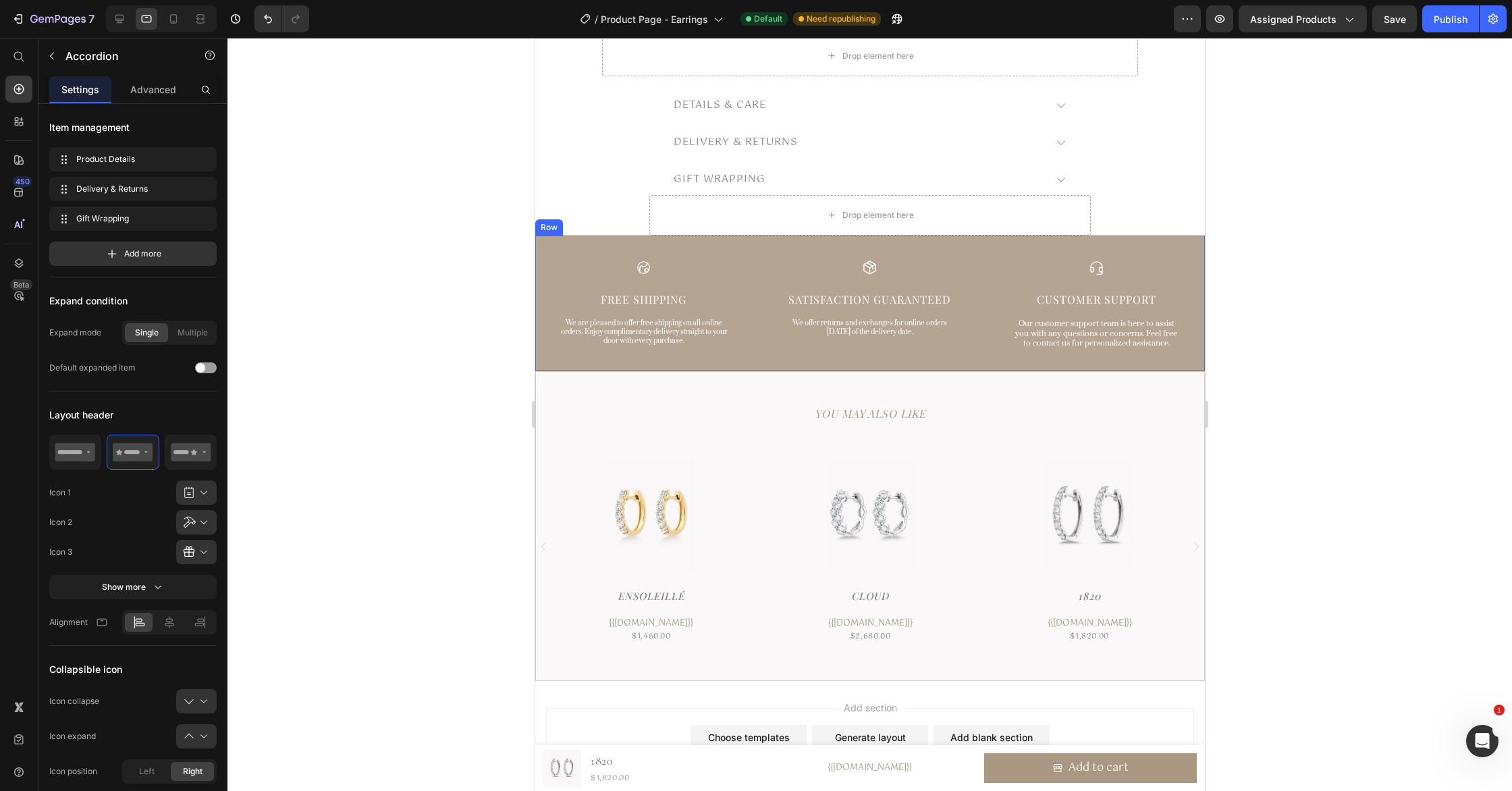 scroll, scrollTop: 671, scrollLeft: 0, axis: vertical 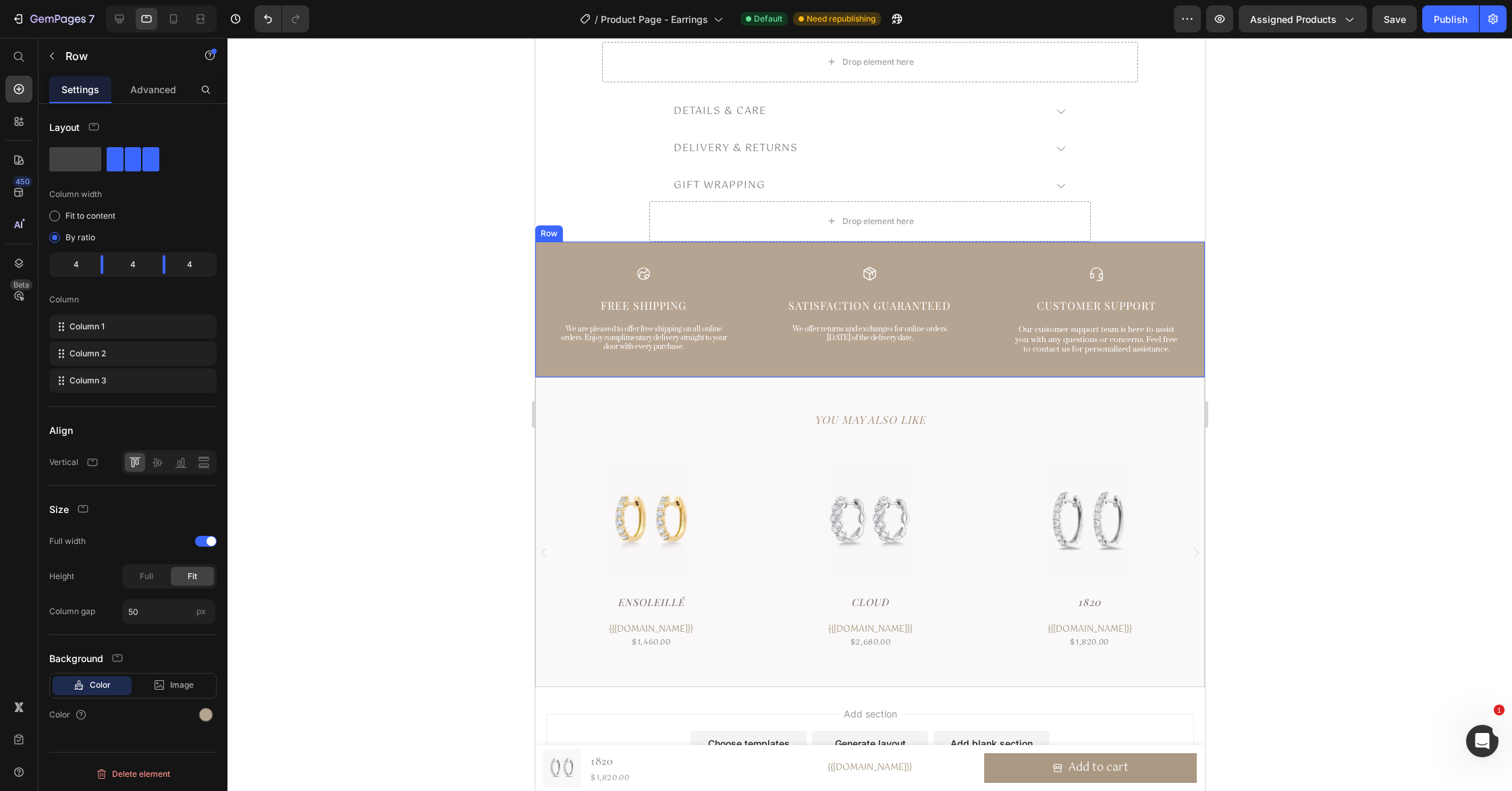 click on "Icon Satisfaction Guaranteed Text Block We offer returns and exchanges for online orders within 14 days of the delivery date. Text Block" at bounding box center [869, 322] 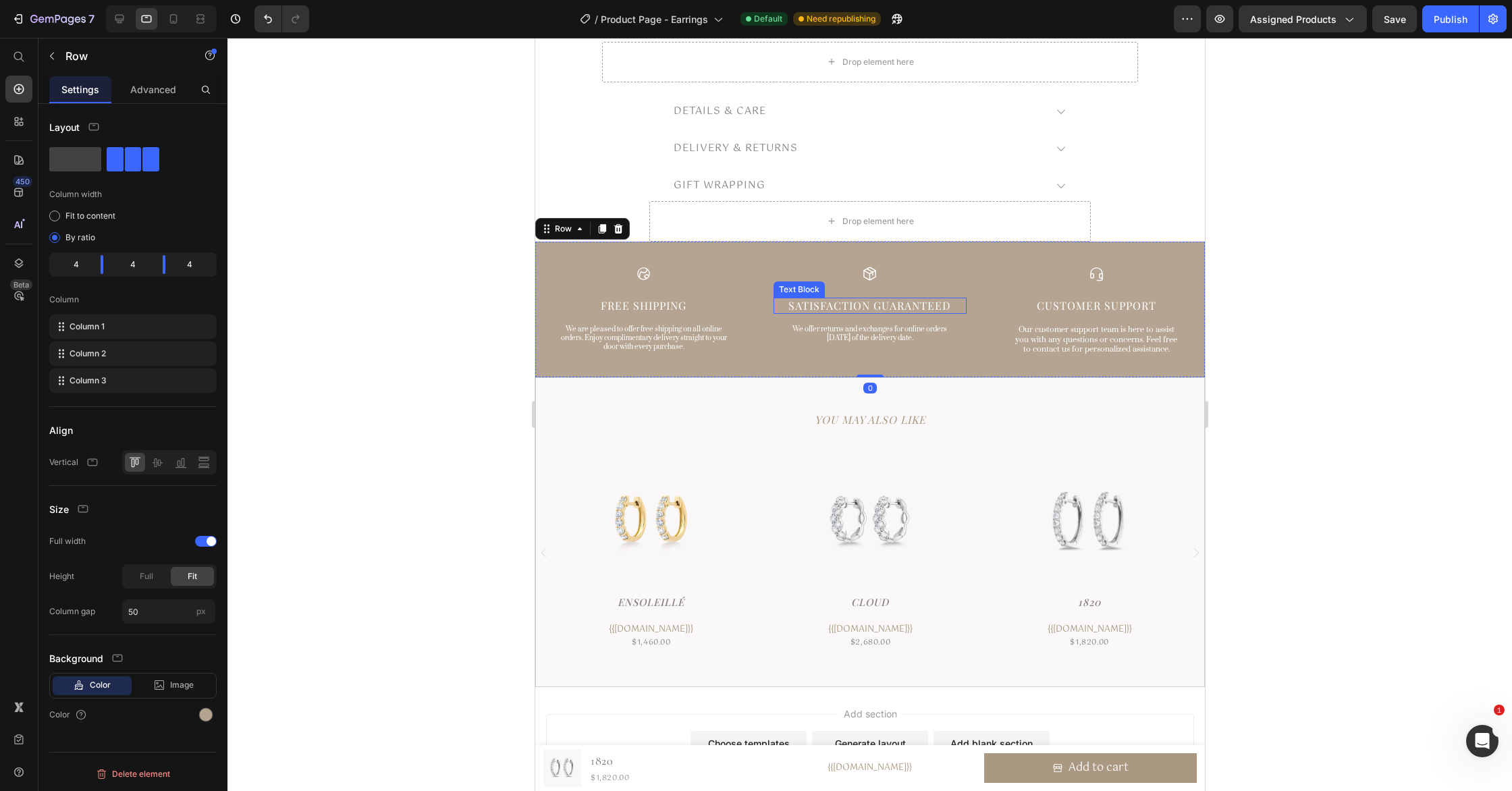 click on "Satisfaction Guaranteed" at bounding box center (869, 306) 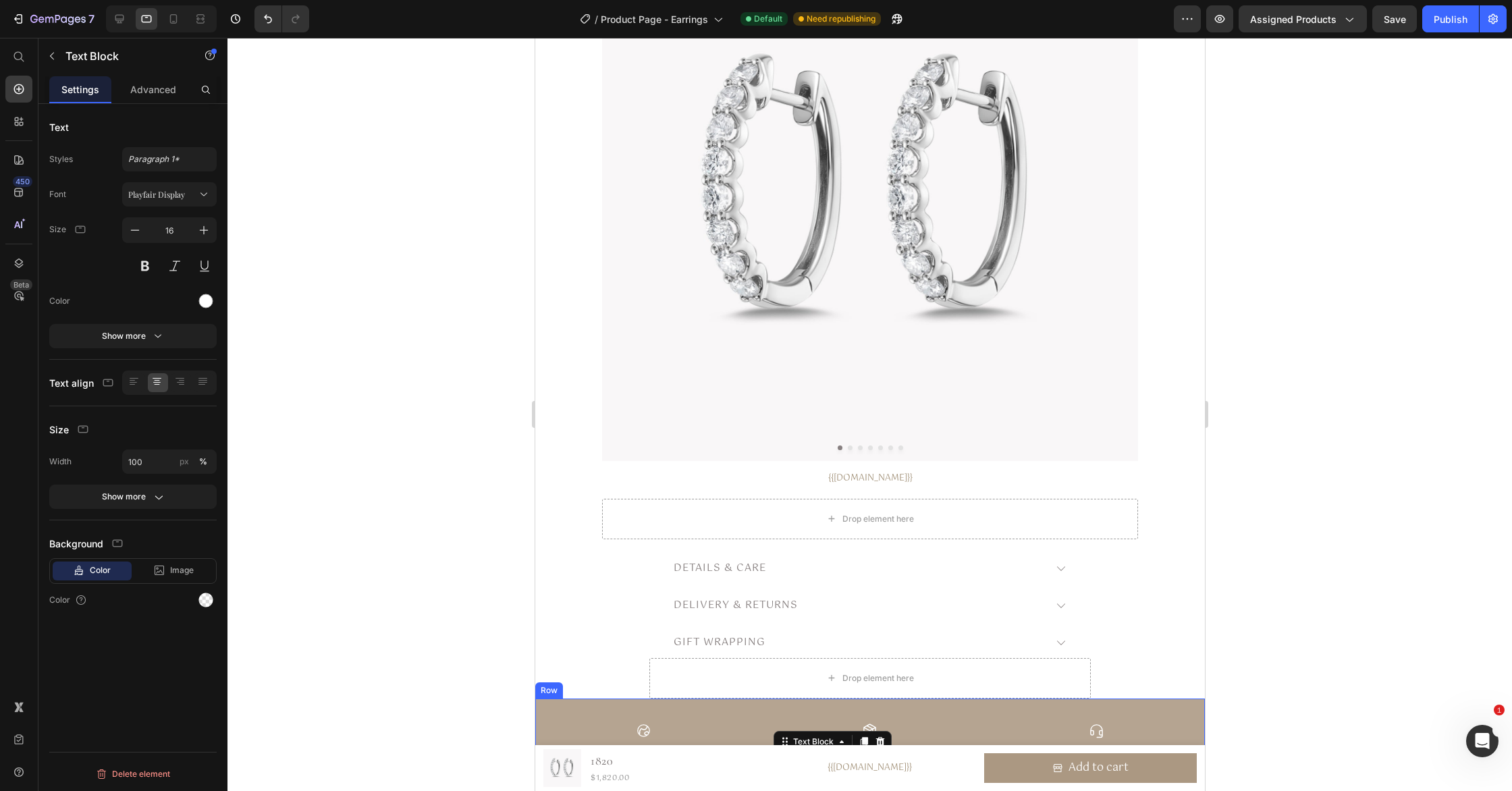 scroll, scrollTop: 215, scrollLeft: 0, axis: vertical 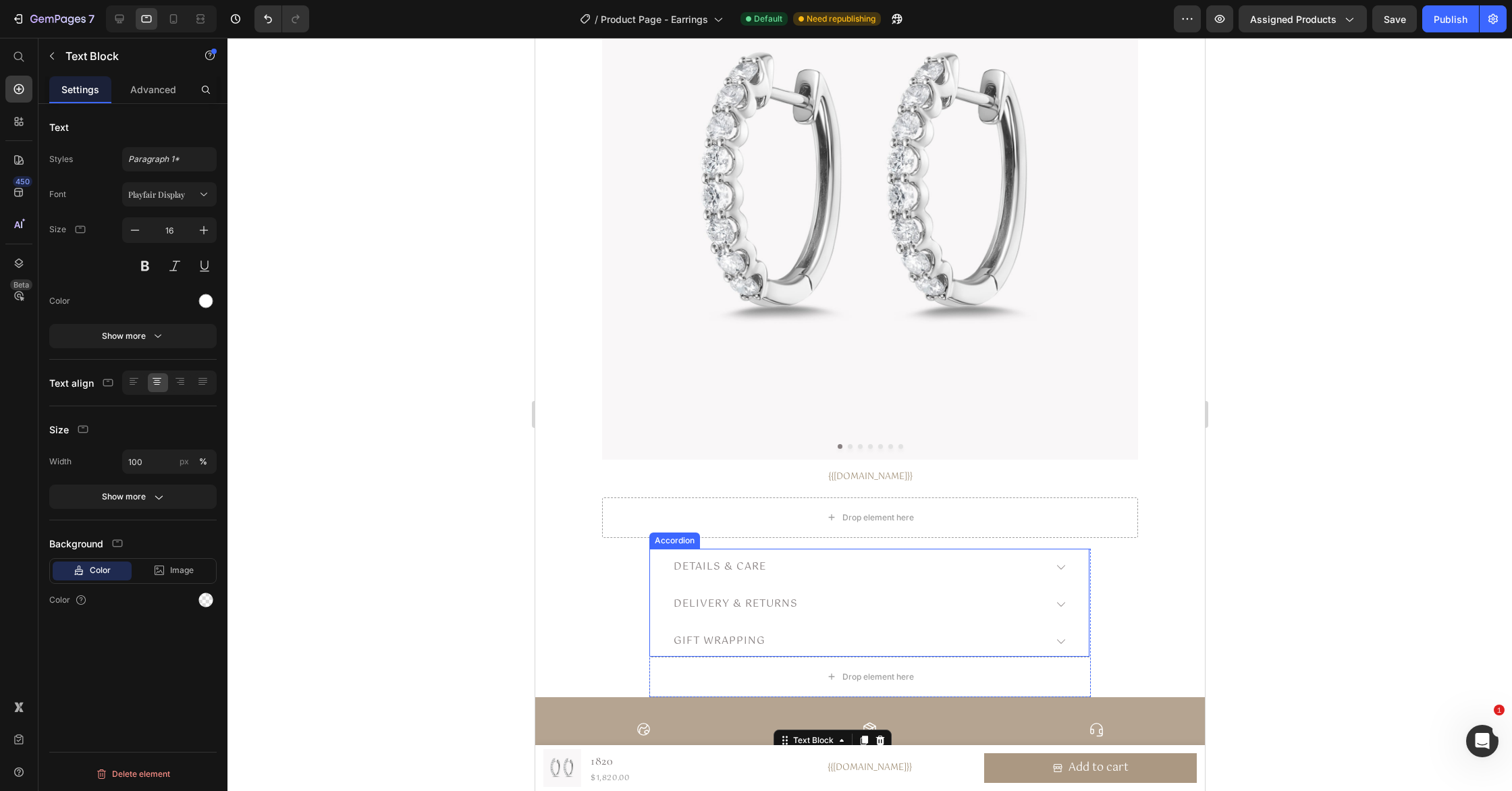click on "Details & Care" at bounding box center (857, 567) 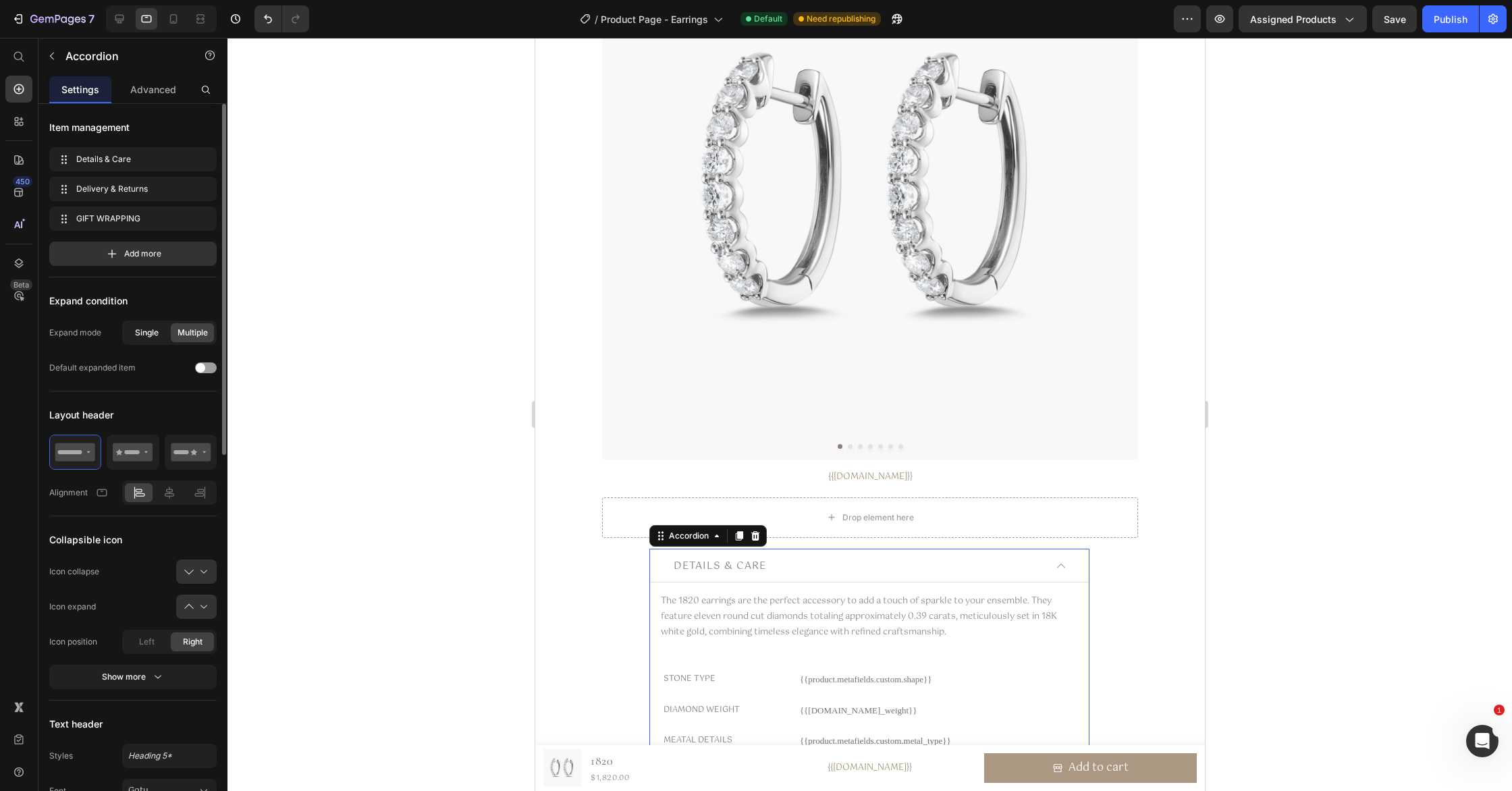 click on "Single" 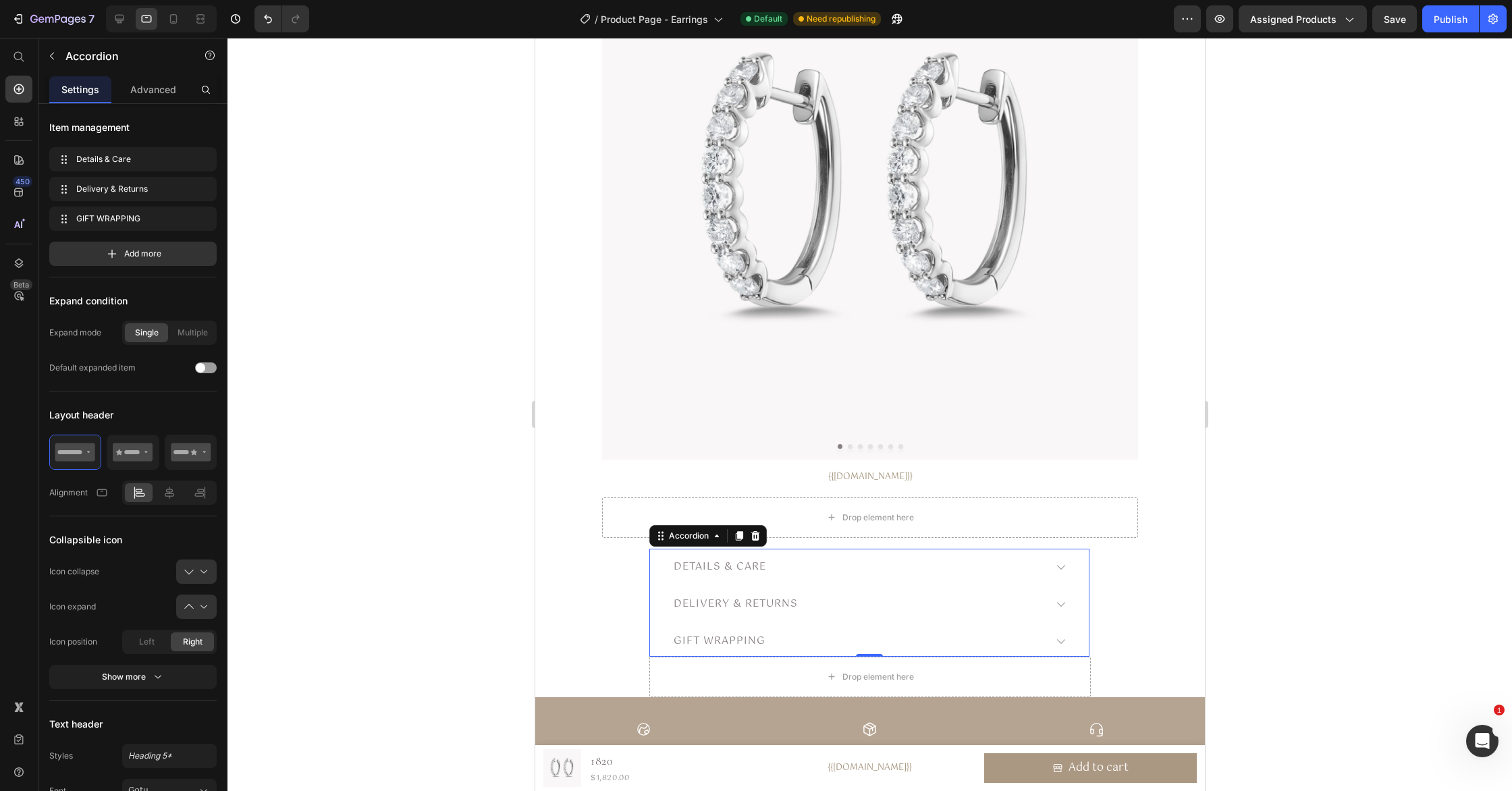 click on "Delivery & Returns" at bounding box center (857, 604) 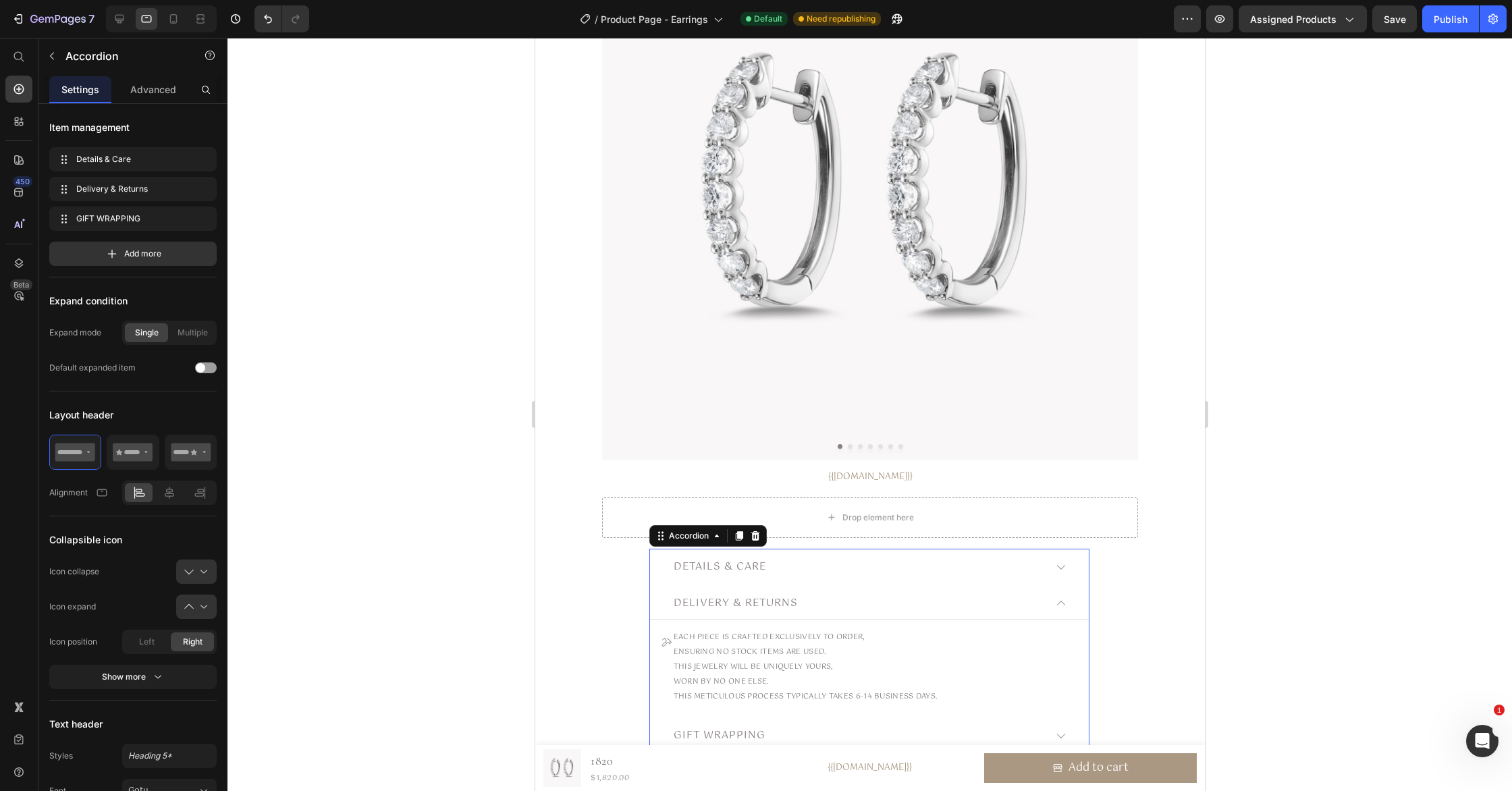 click on "Delivery & Returns" at bounding box center (857, 603) 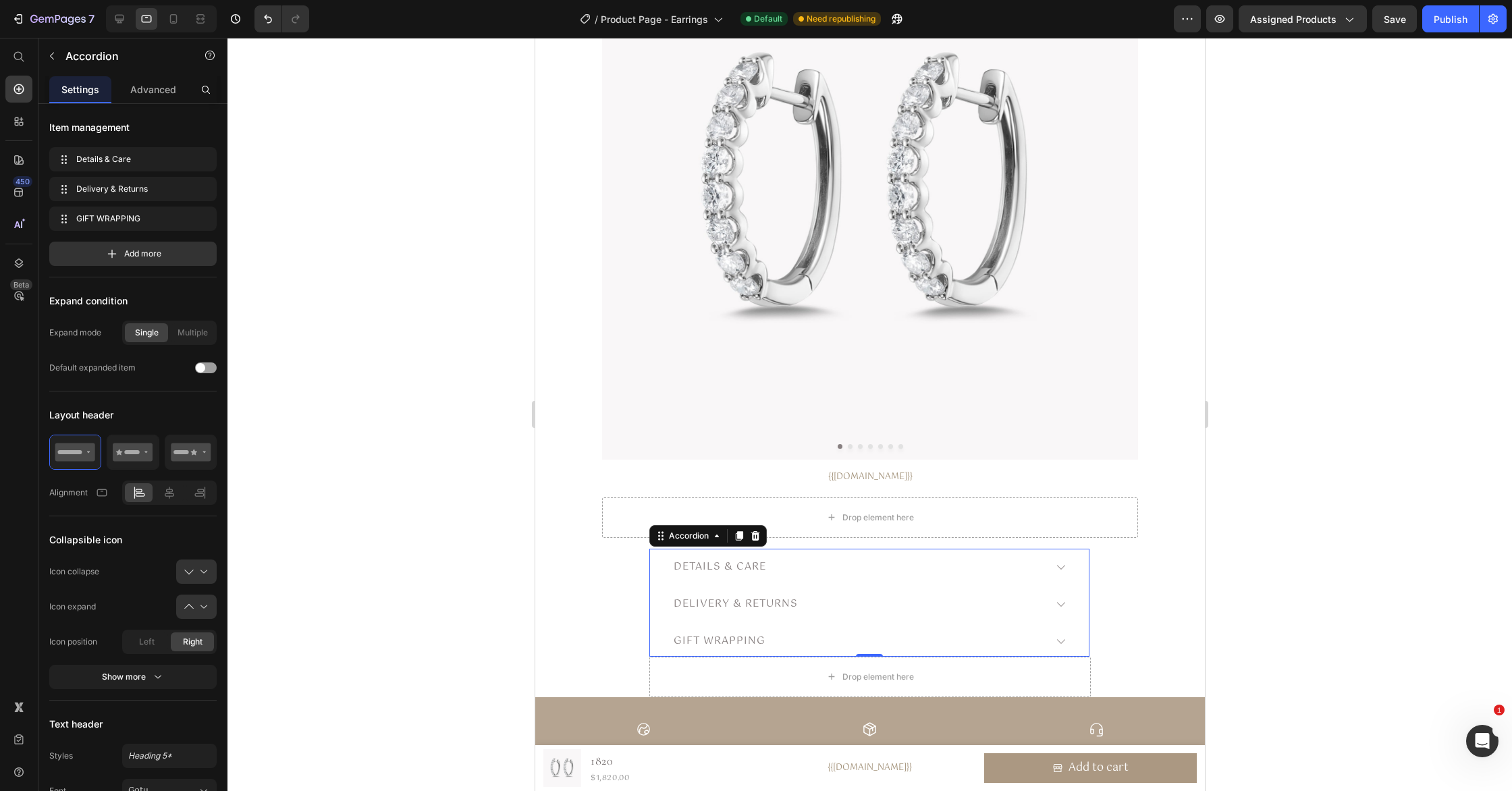 scroll, scrollTop: 0, scrollLeft: 0, axis: both 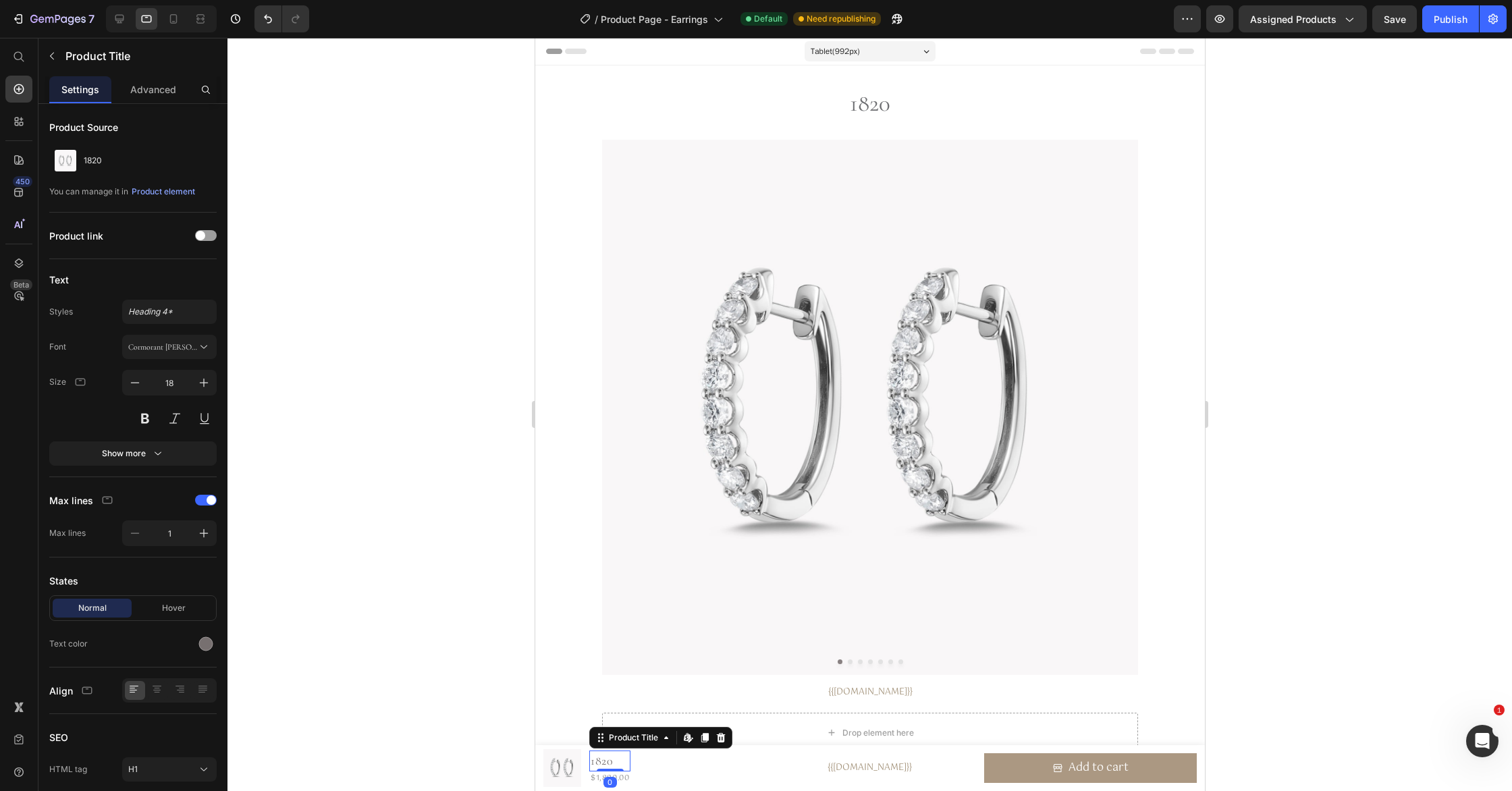 click on "1820" at bounding box center (609, 761) 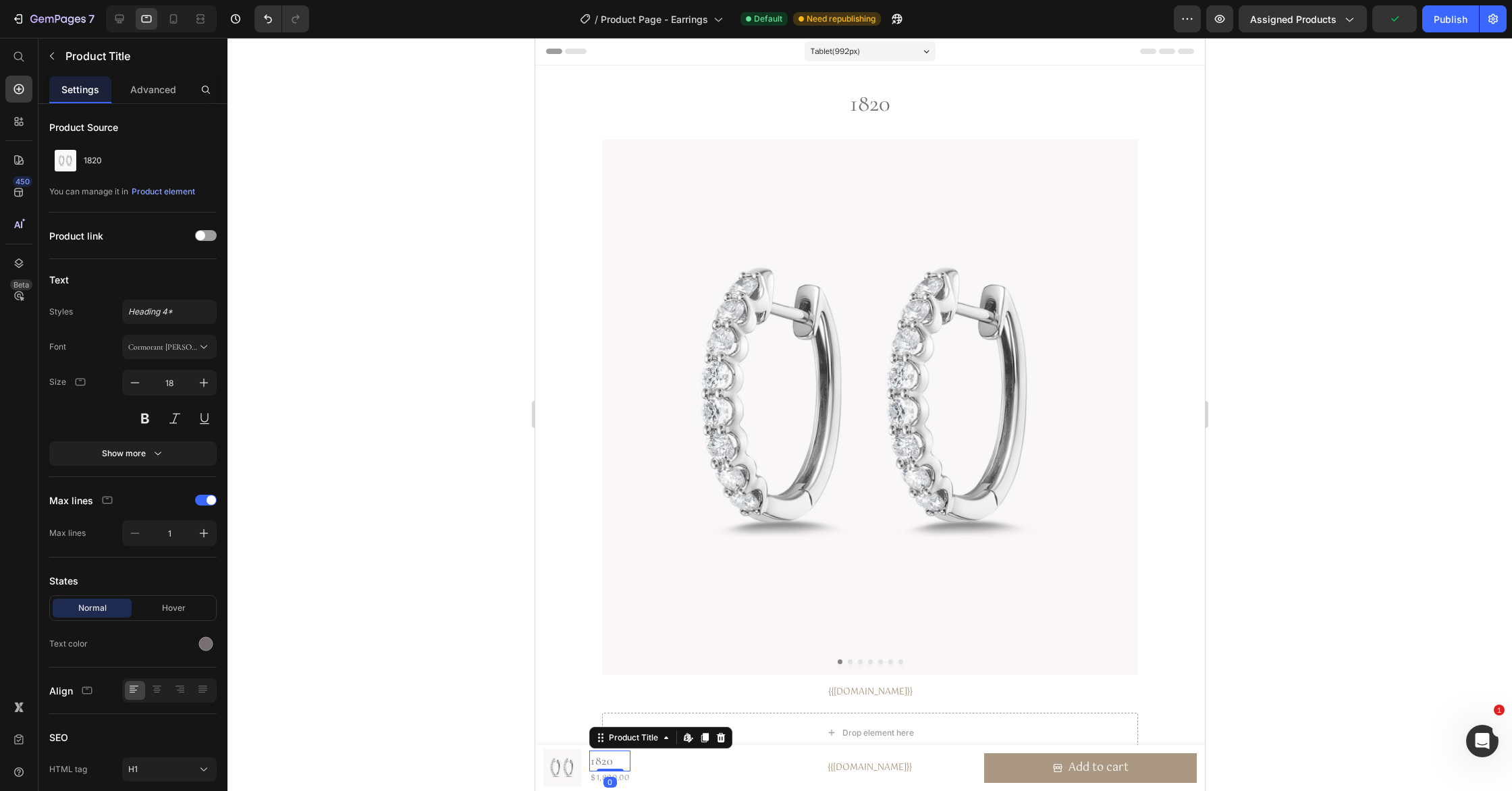 drag, startPoint x: 136, startPoint y: 345, endPoint x: 147, endPoint y: 371, distance: 28.231188 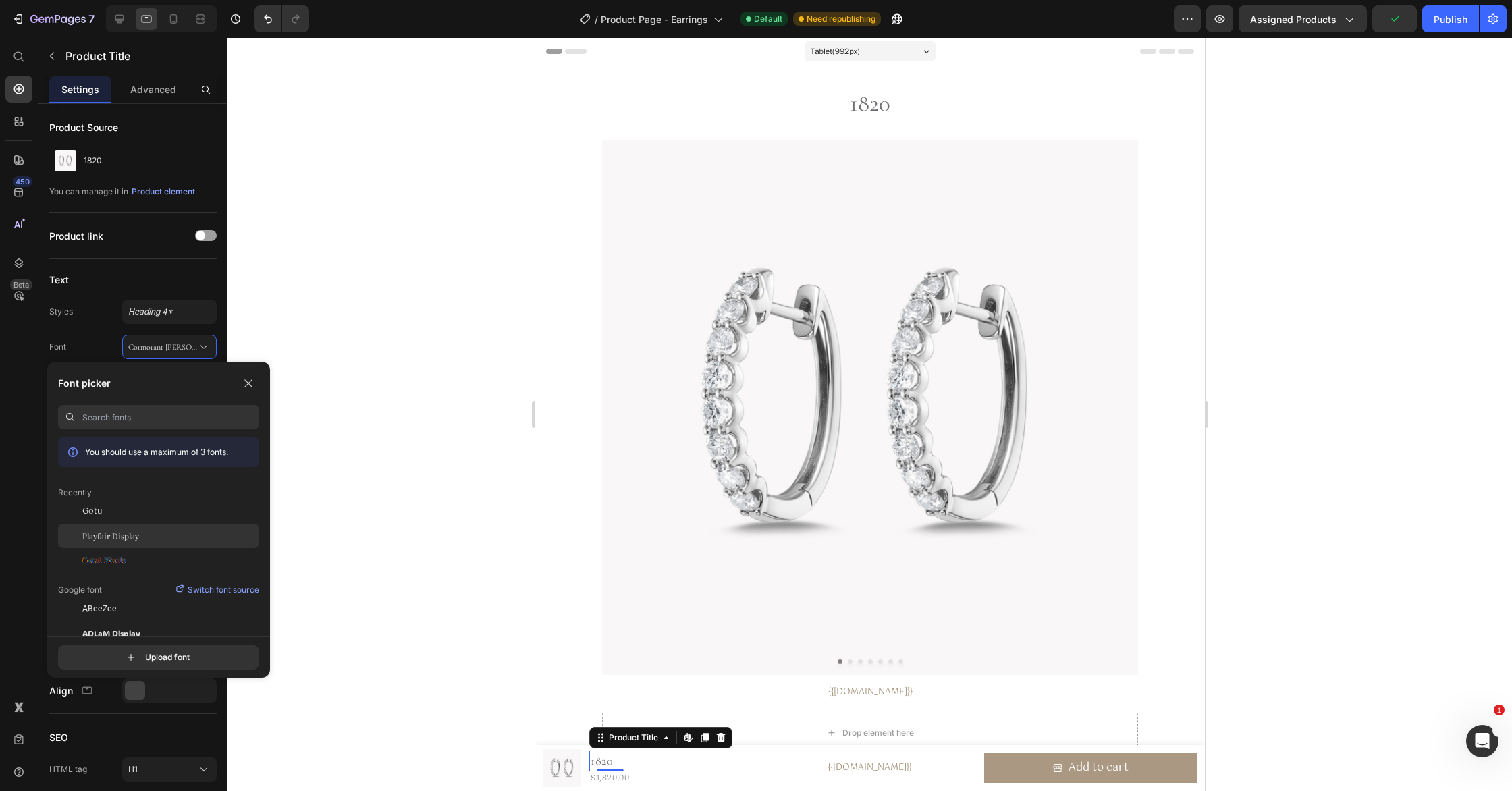 click on "Playfair Display" 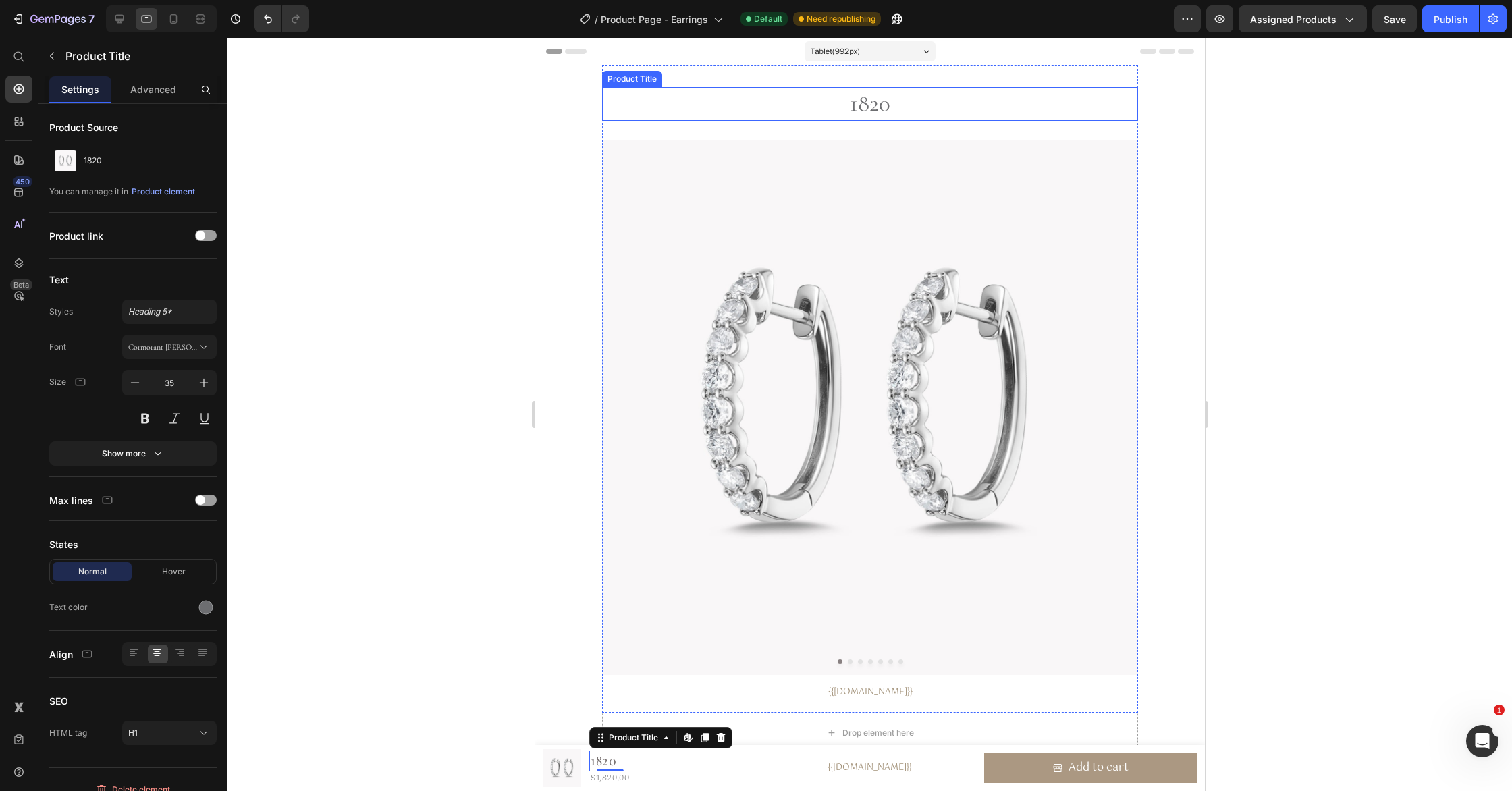 click on "1820" at bounding box center (869, 104) 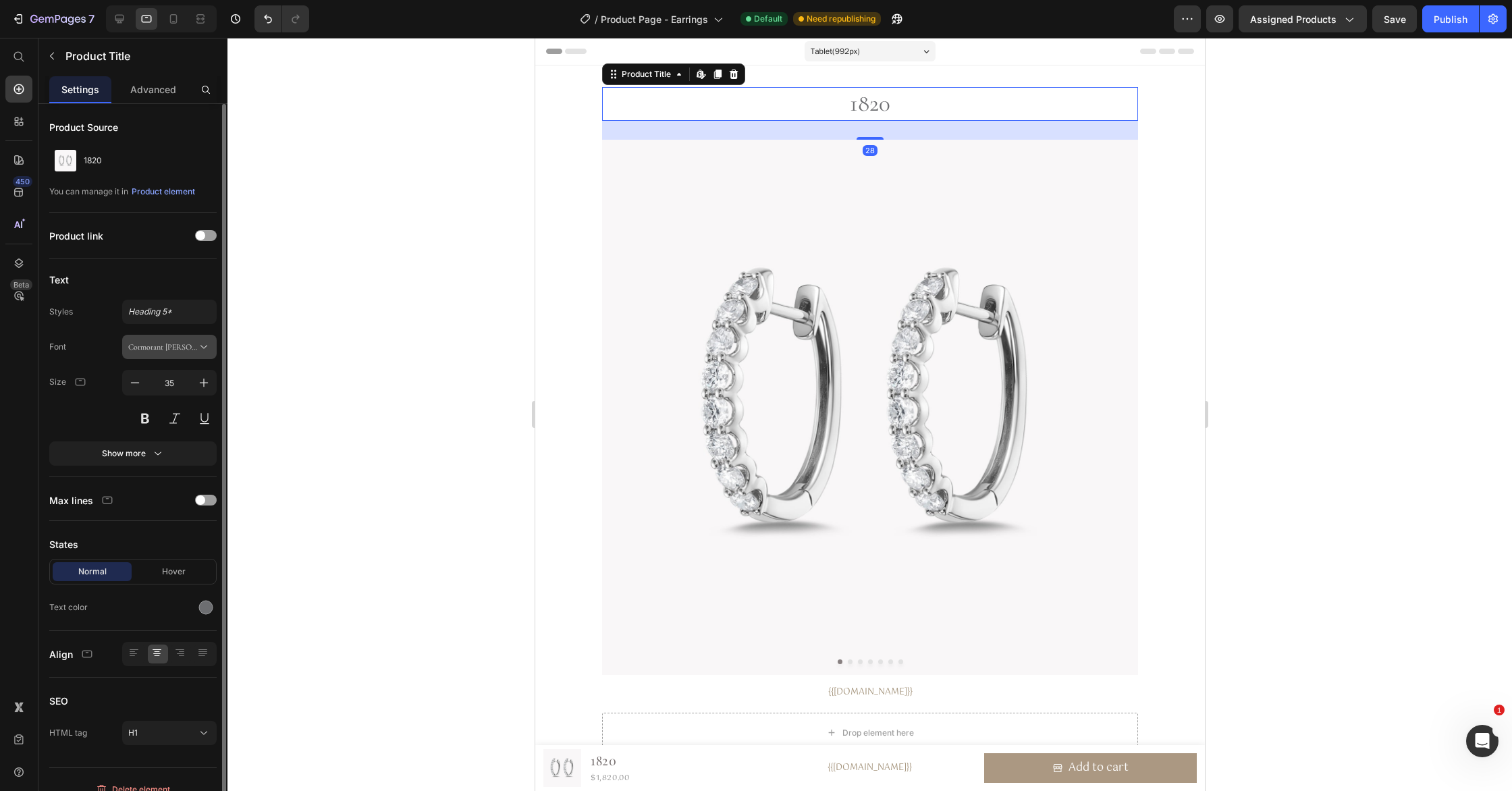click on "Cormorant Garamond" at bounding box center (163, 347) 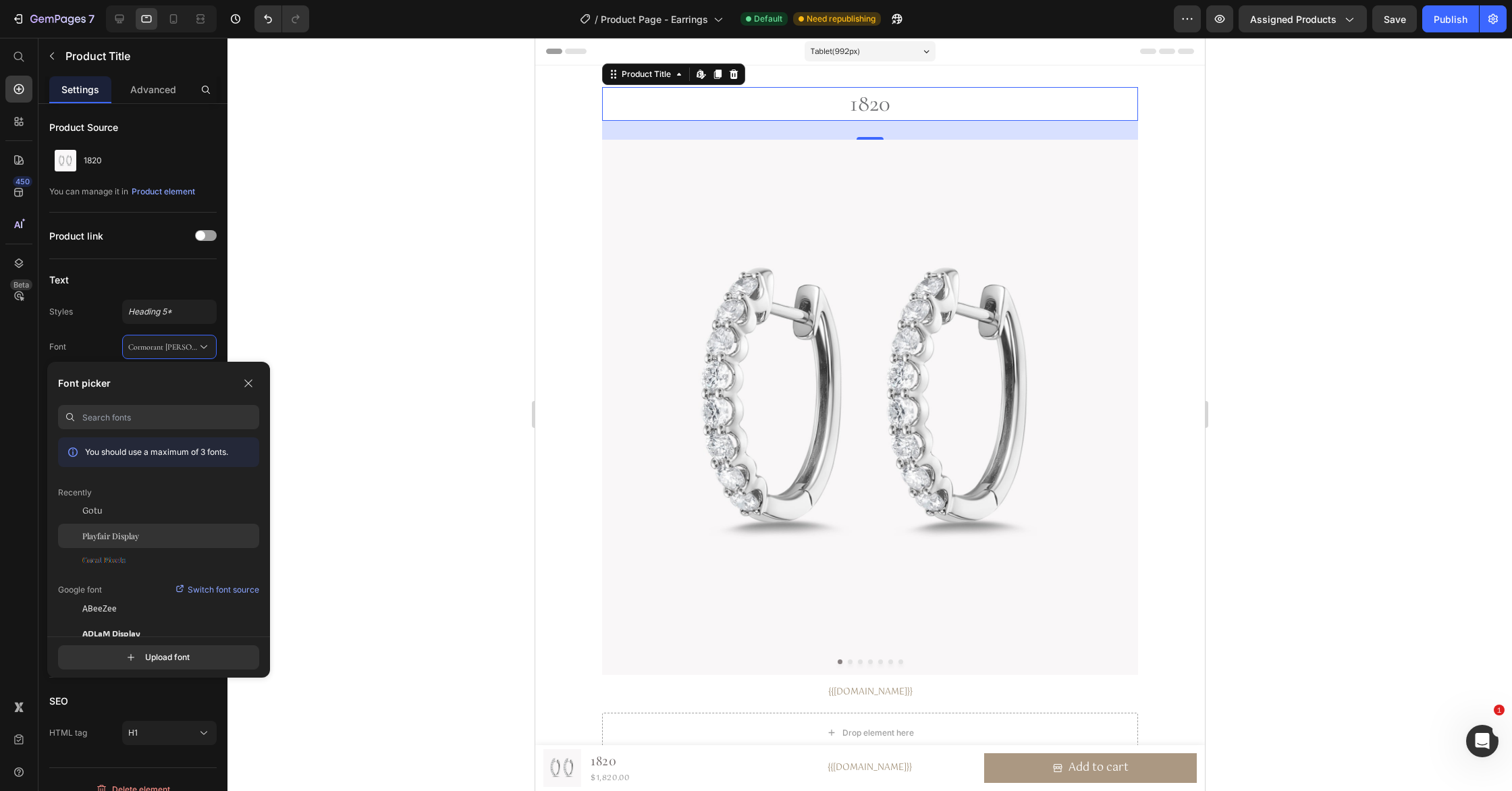 click on "Playfair Display" 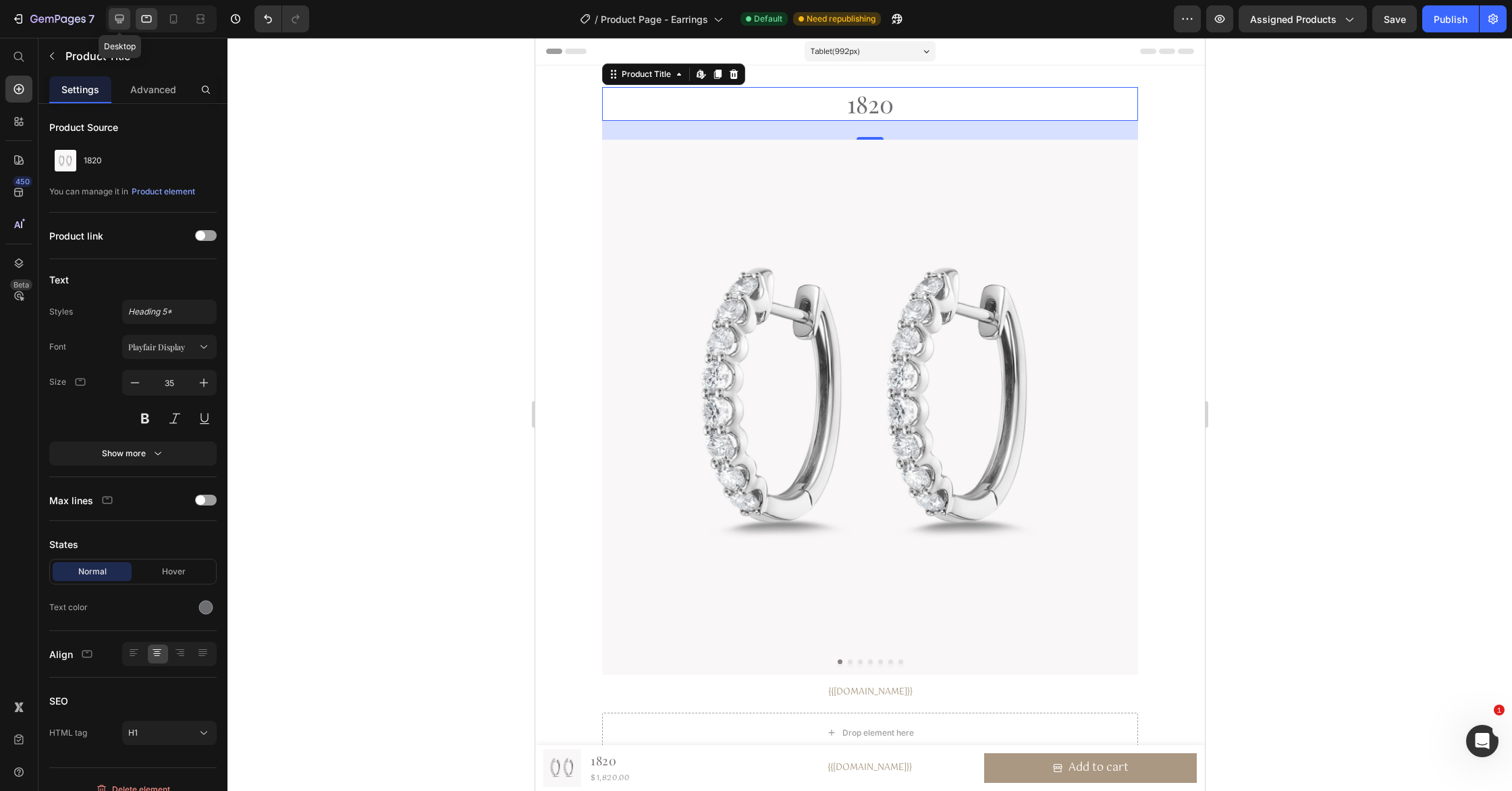 click 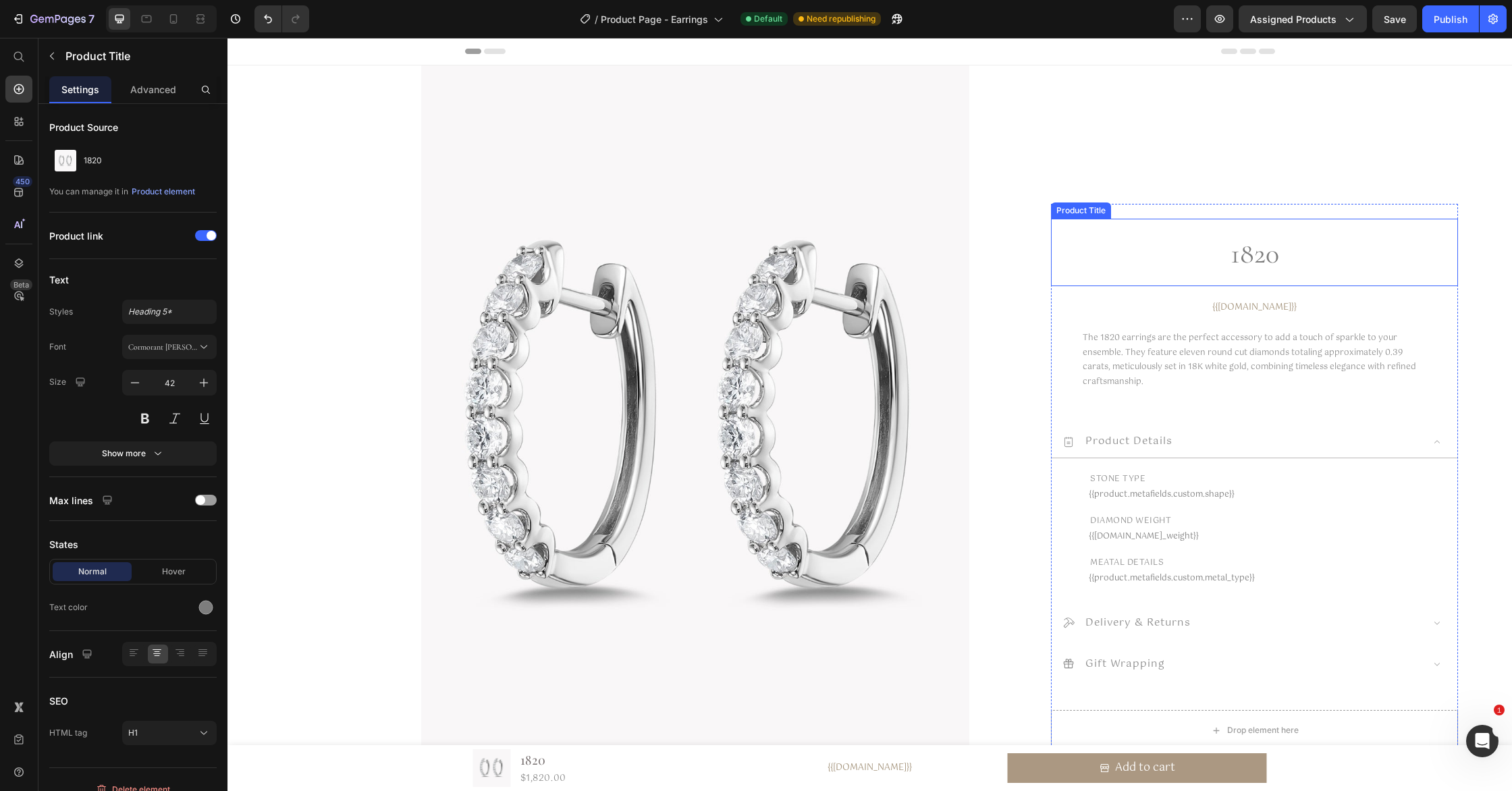 click on "1820" at bounding box center (1254, 254) 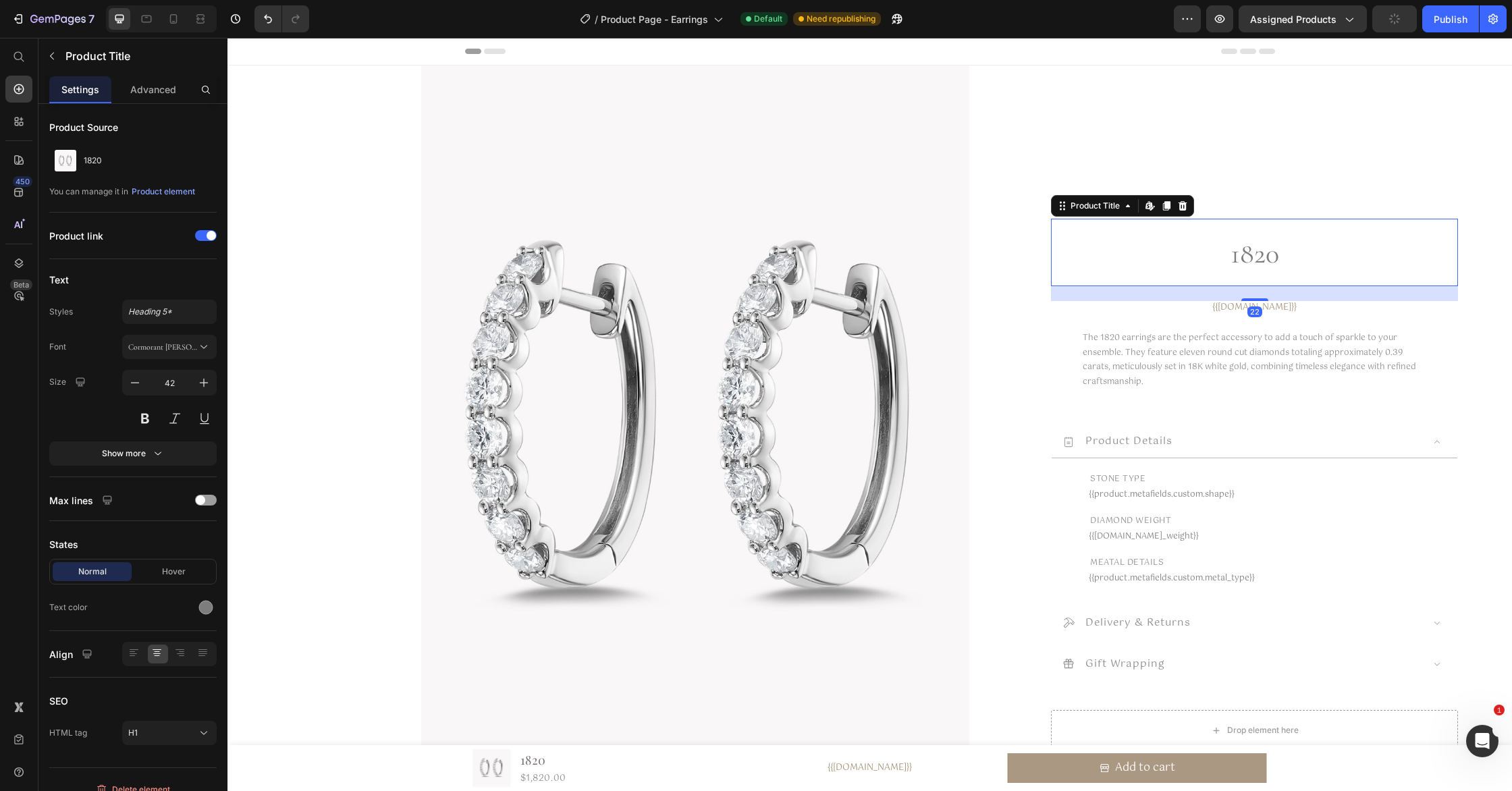drag, startPoint x: 194, startPoint y: 347, endPoint x: 200, endPoint y: 365, distance: 18.973666 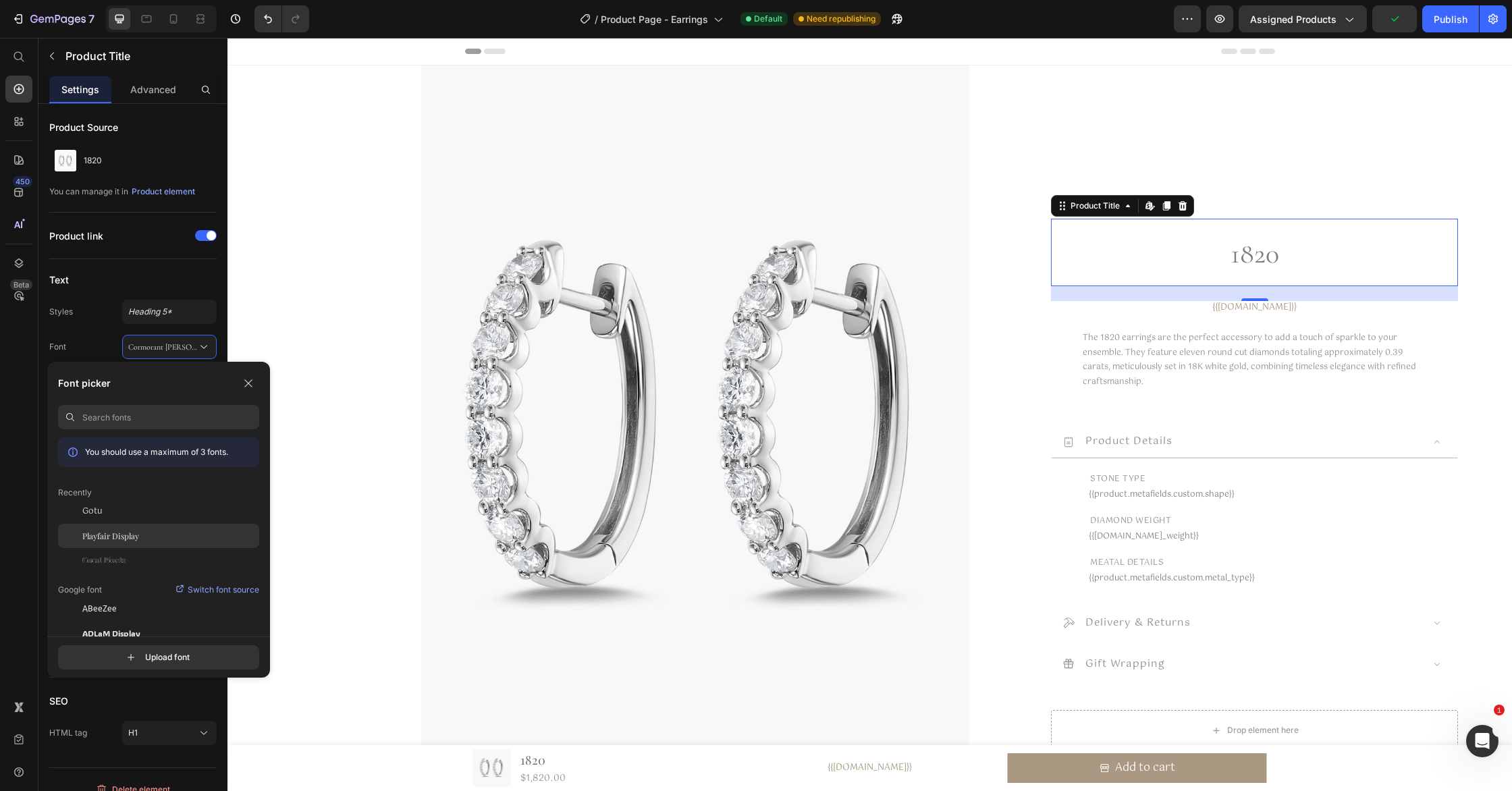 click on "Playfair Display" 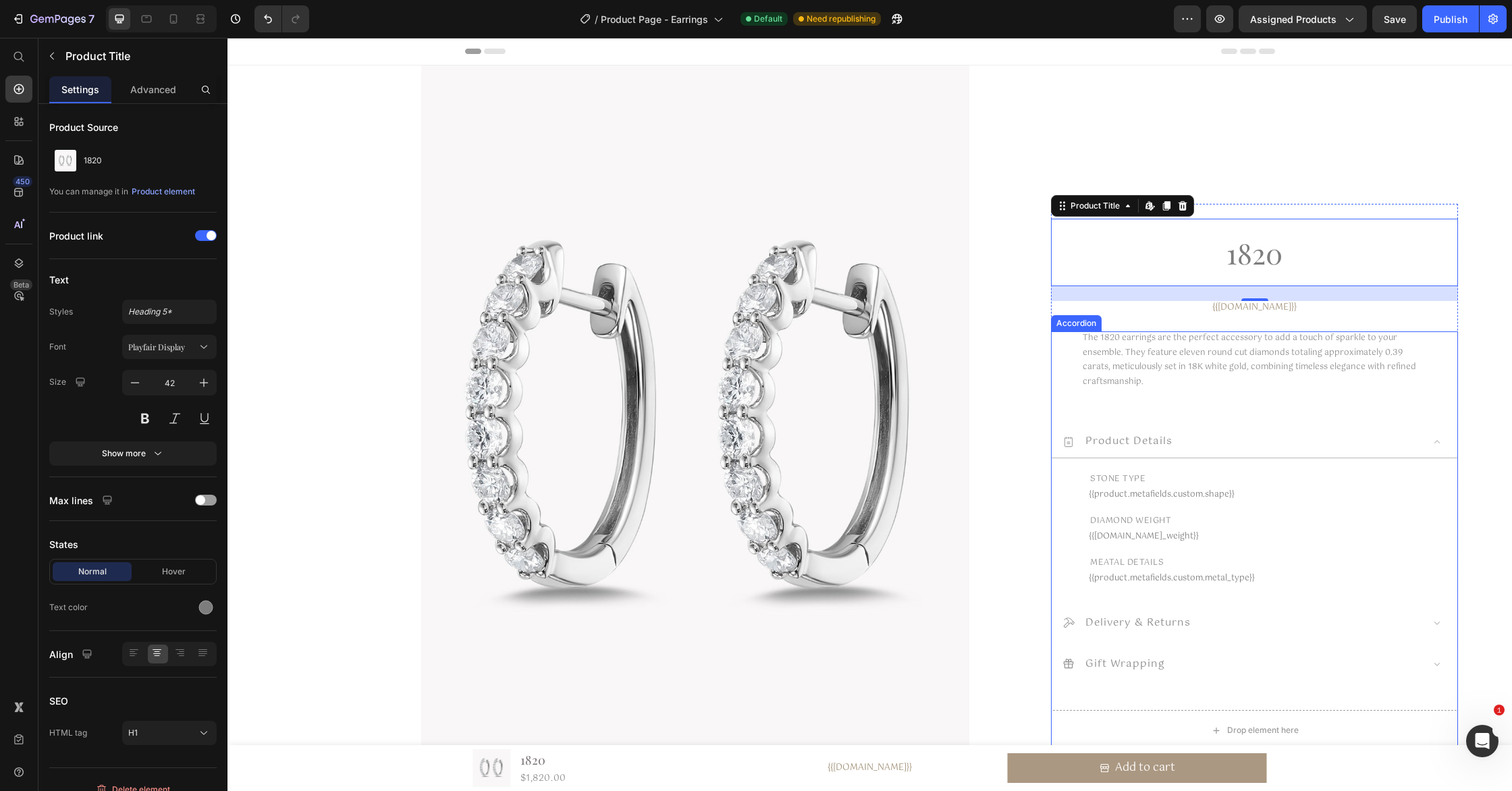 click on "Product Details" at bounding box center [1129, 441] 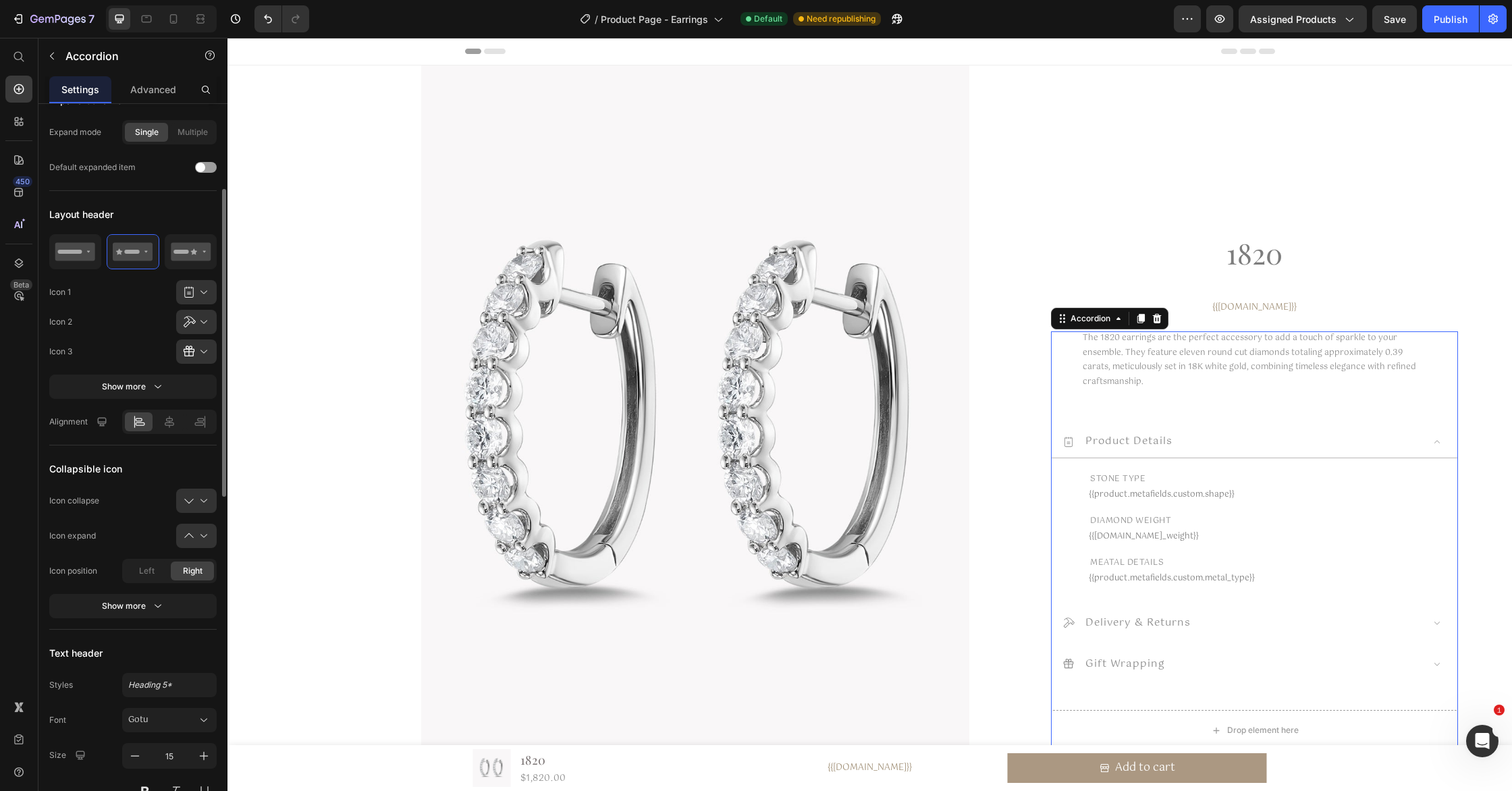 scroll, scrollTop: 254, scrollLeft: 0, axis: vertical 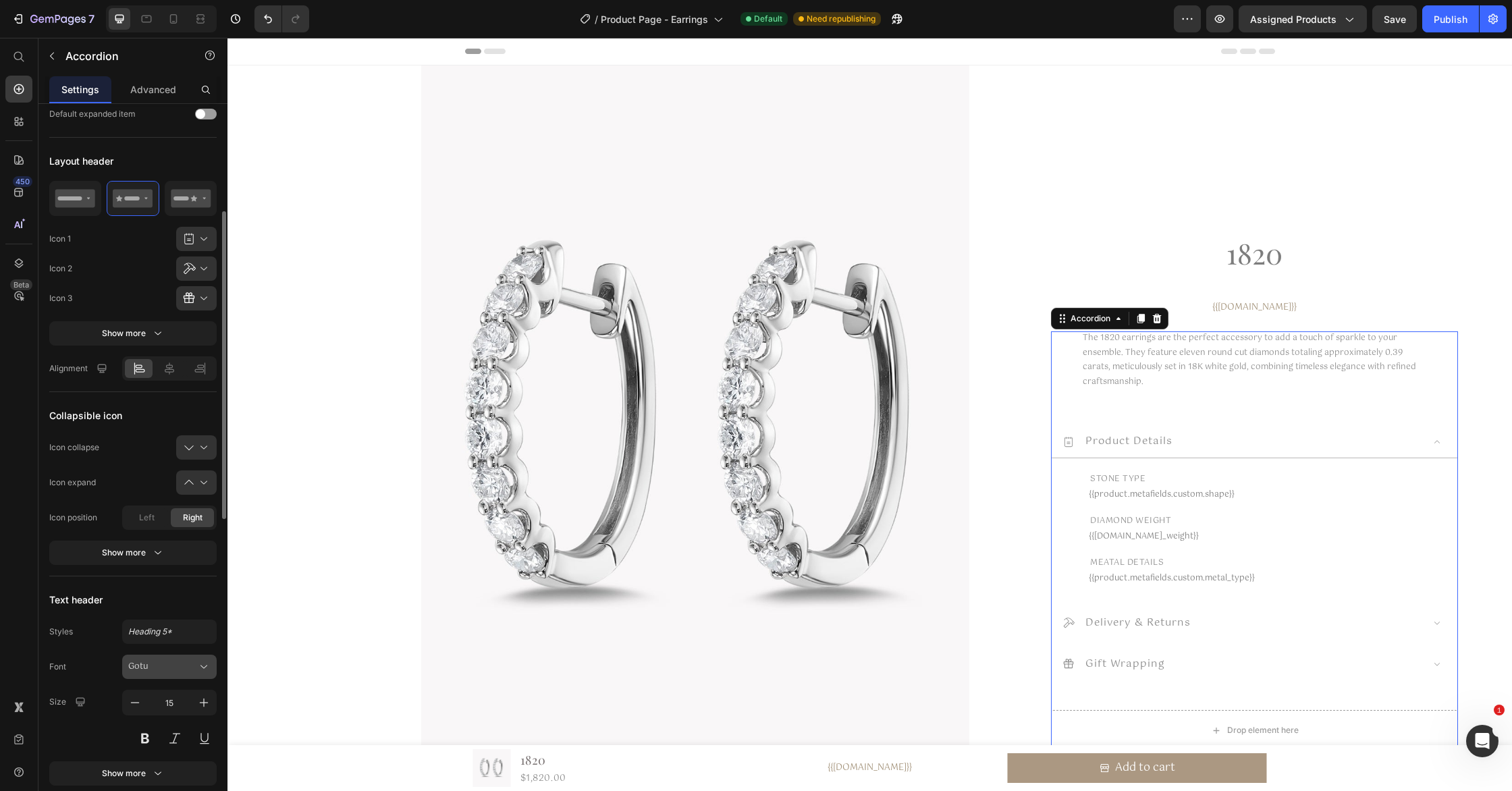 click on "Gotu" at bounding box center [163, 667] 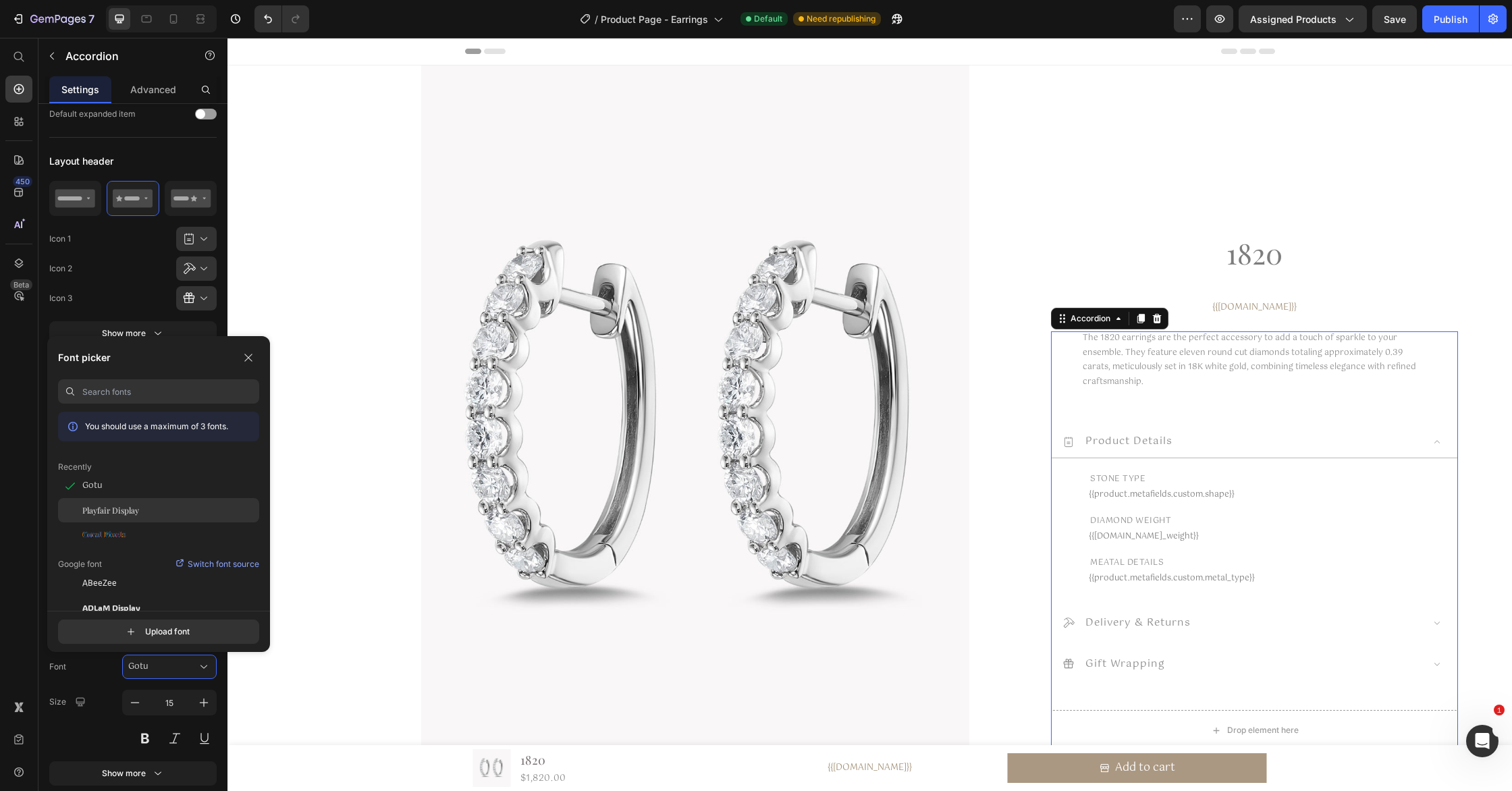 click on "Playfair Display" 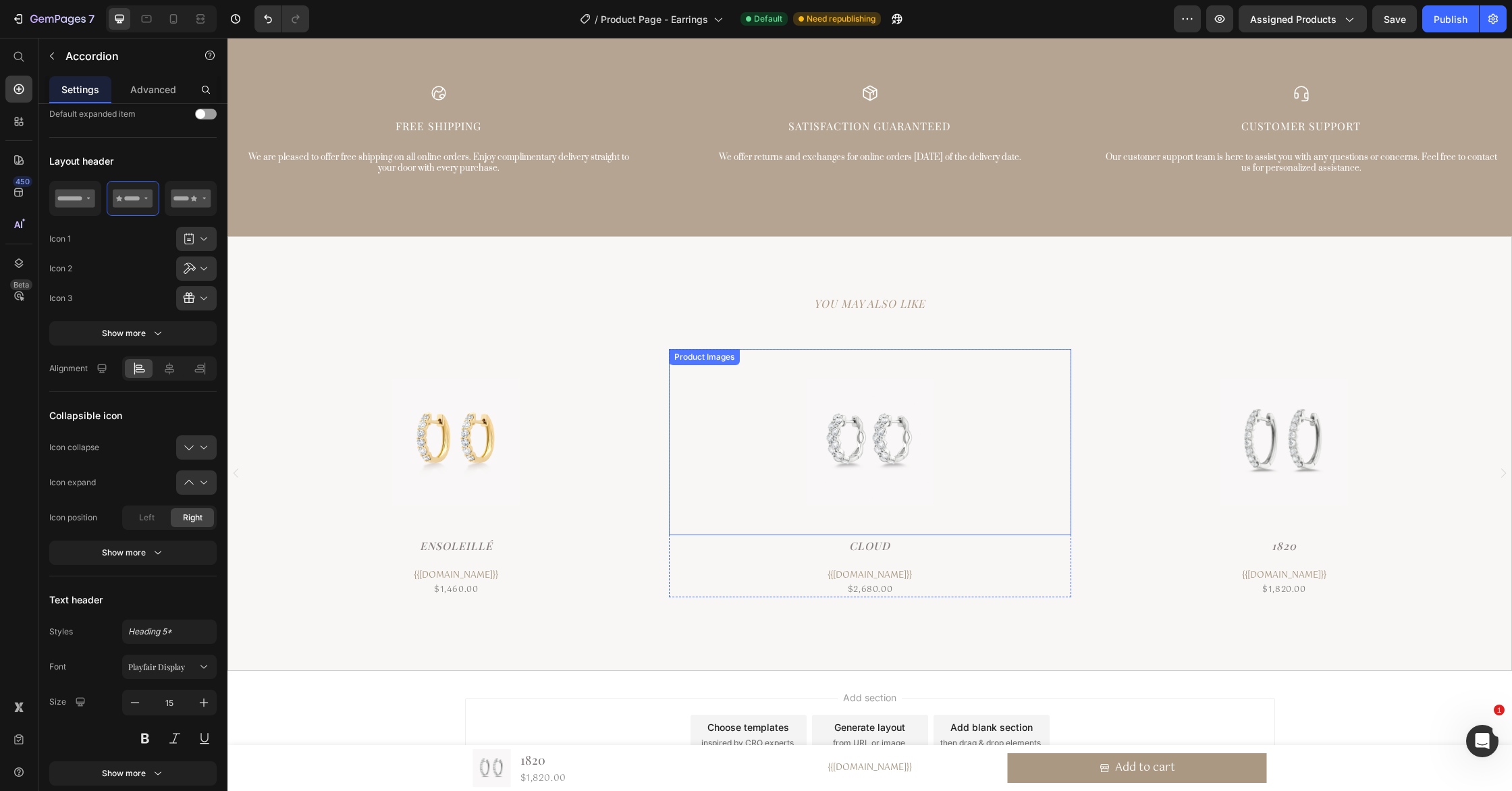 scroll, scrollTop: 5220, scrollLeft: 0, axis: vertical 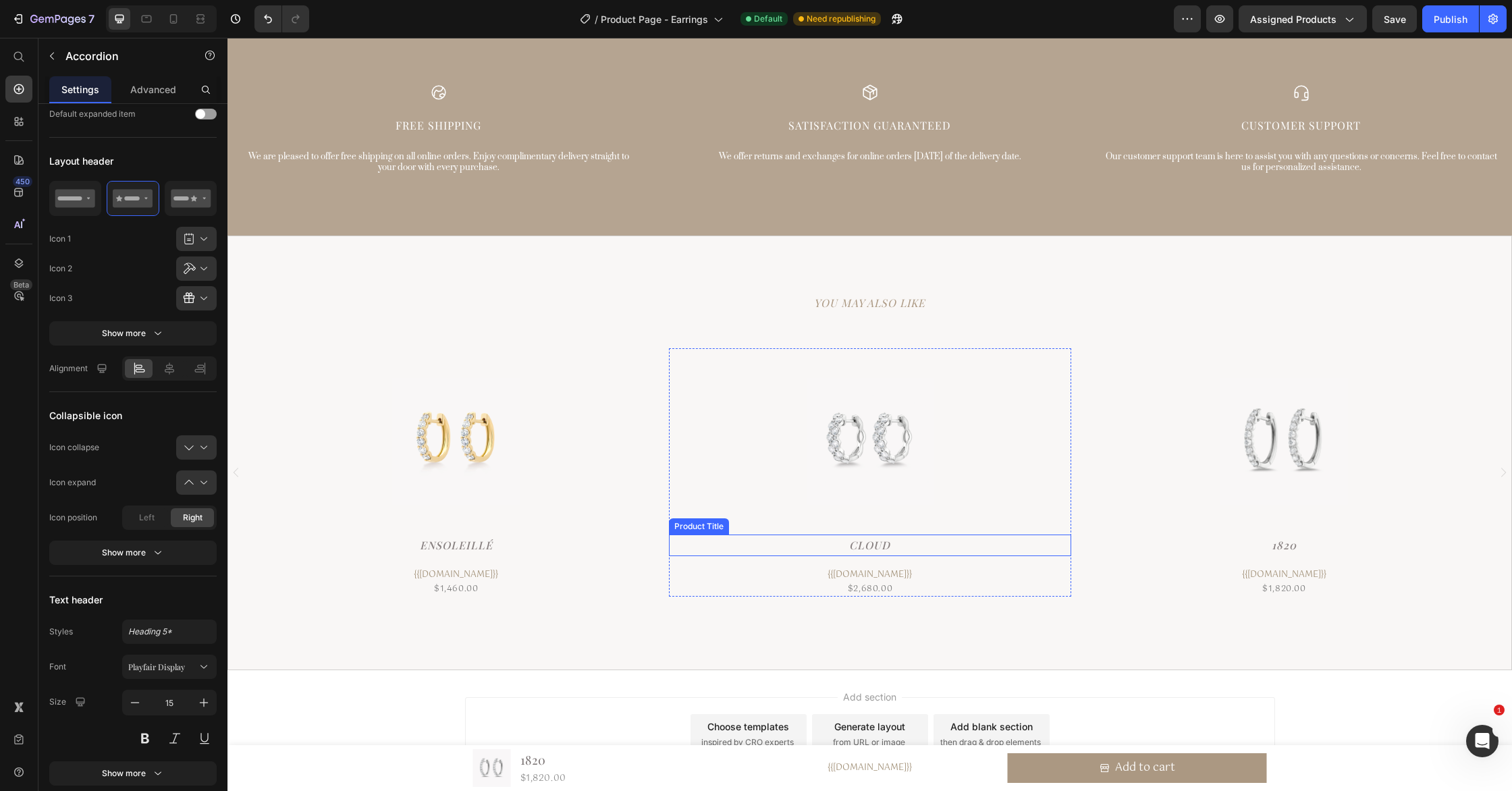 click on "Cloud" at bounding box center [869, 545] 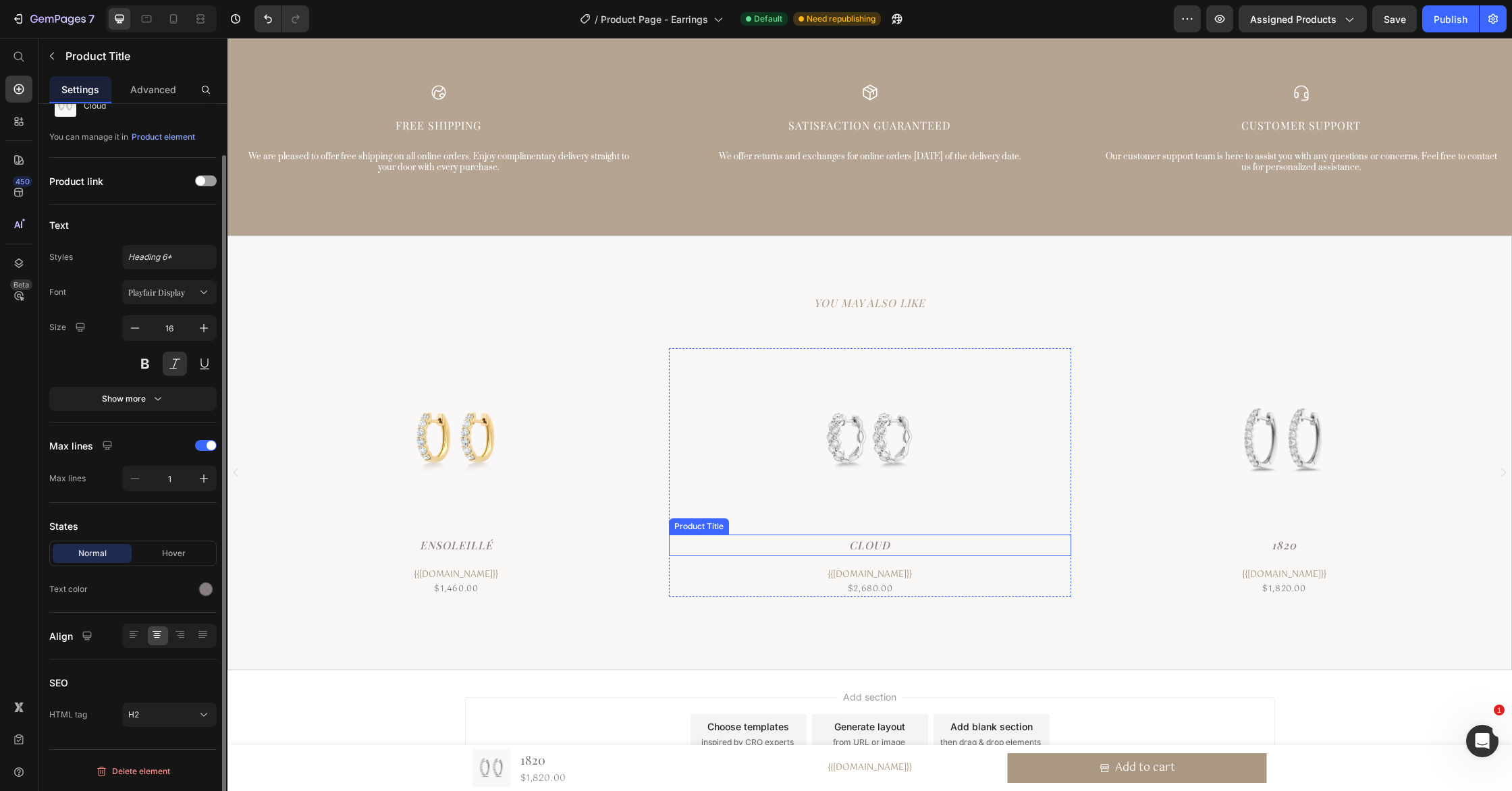 scroll, scrollTop: 0, scrollLeft: 0, axis: both 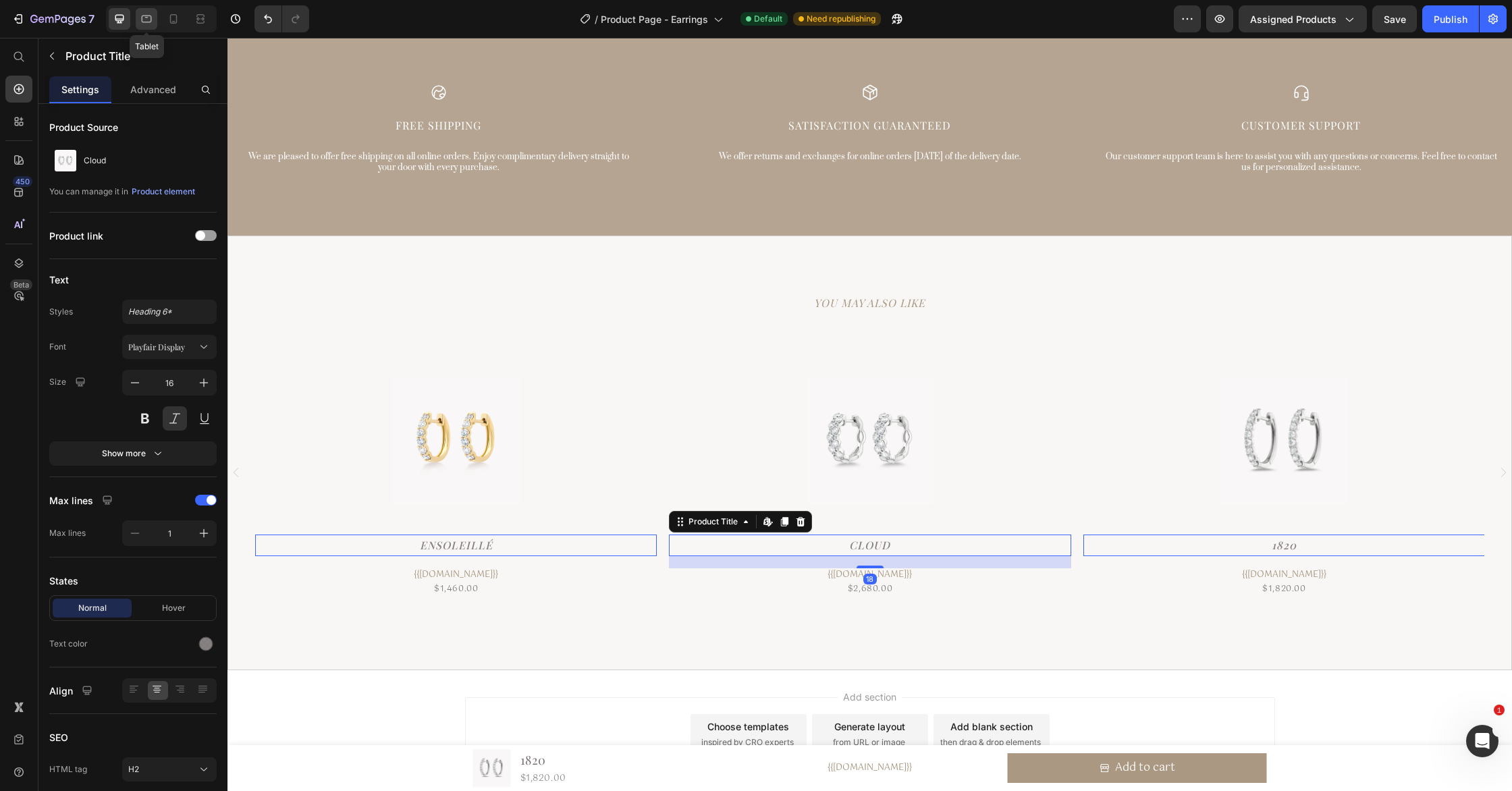 click 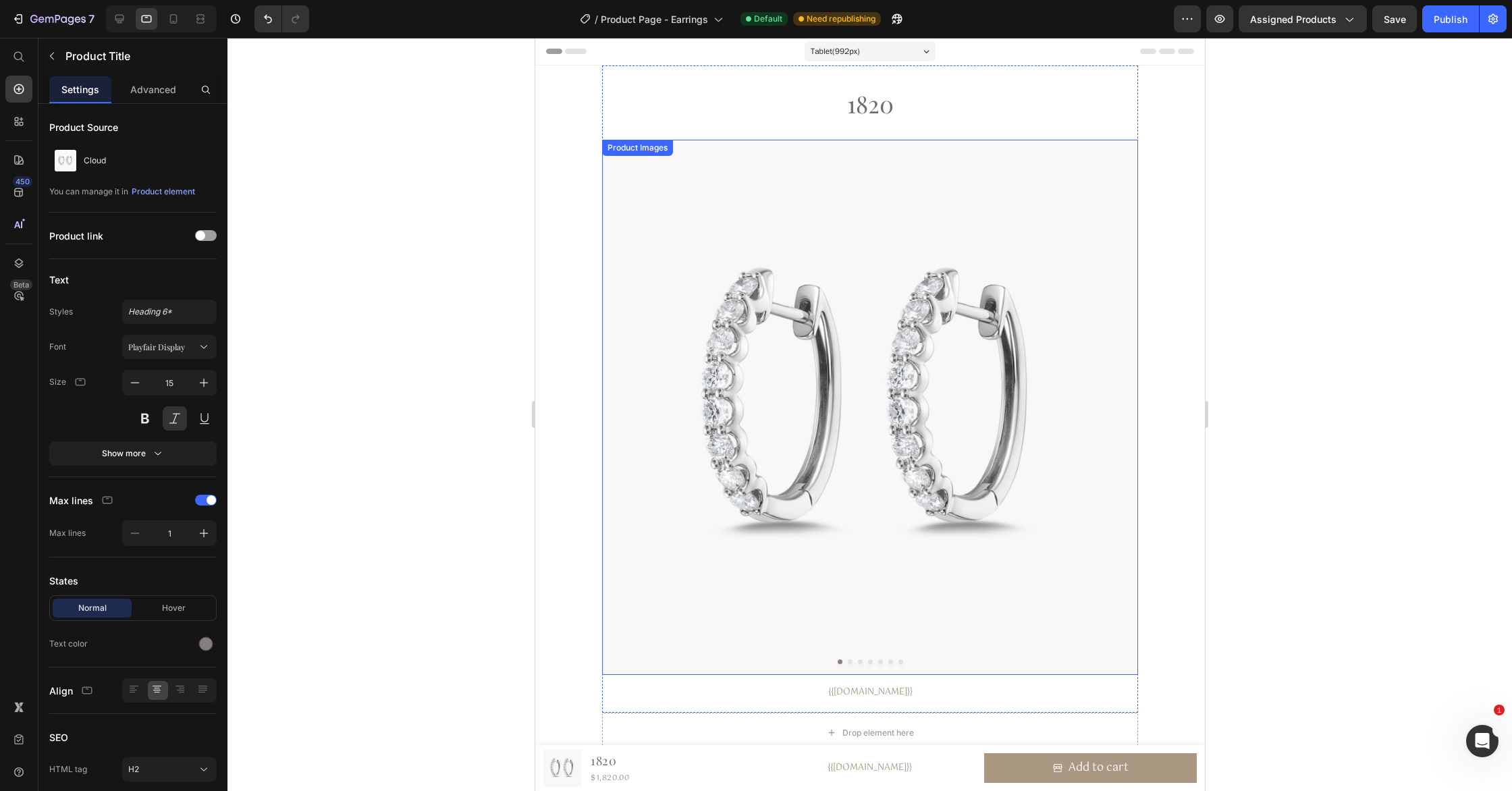 scroll, scrollTop: 1, scrollLeft: 0, axis: vertical 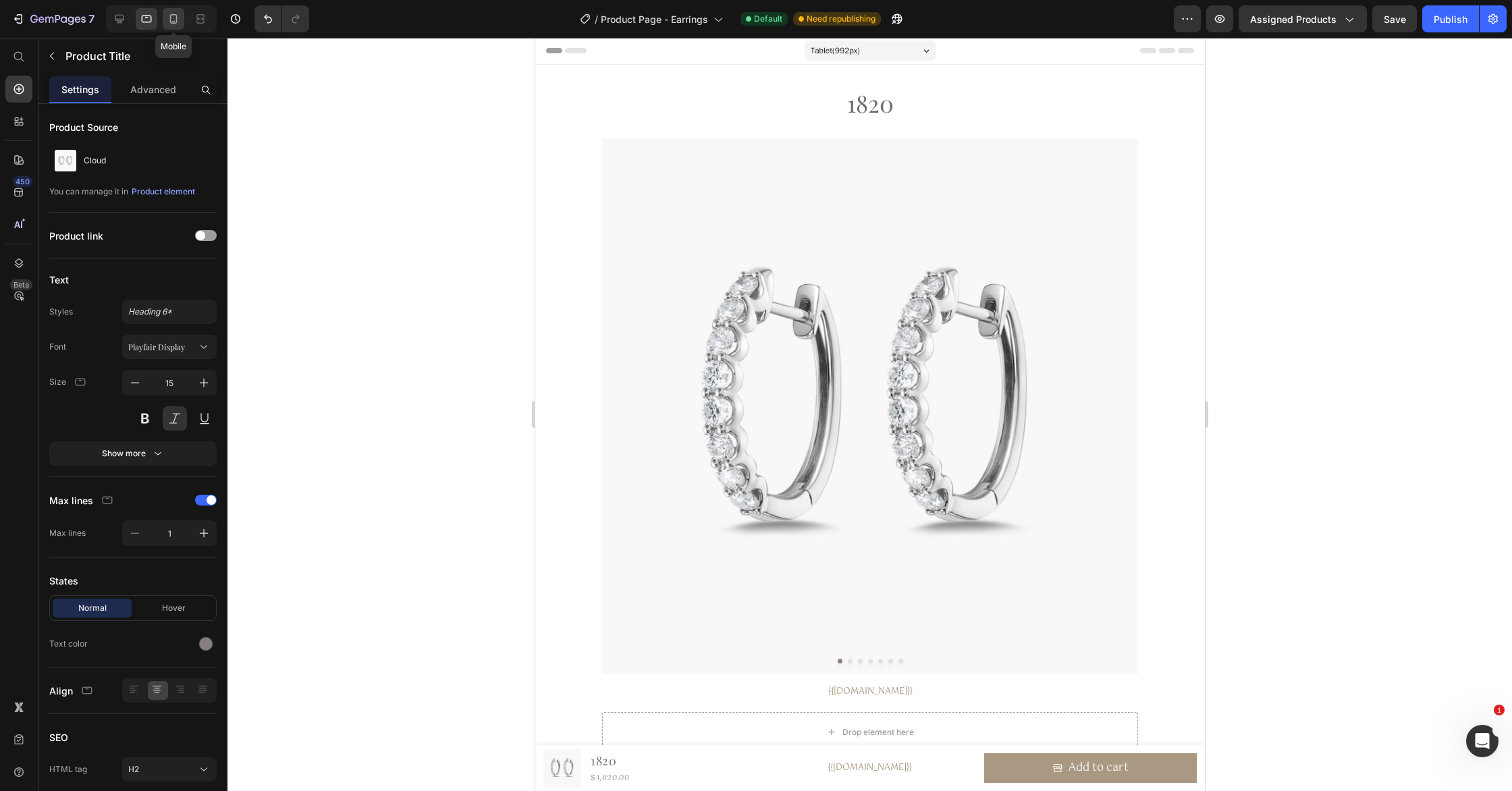 click 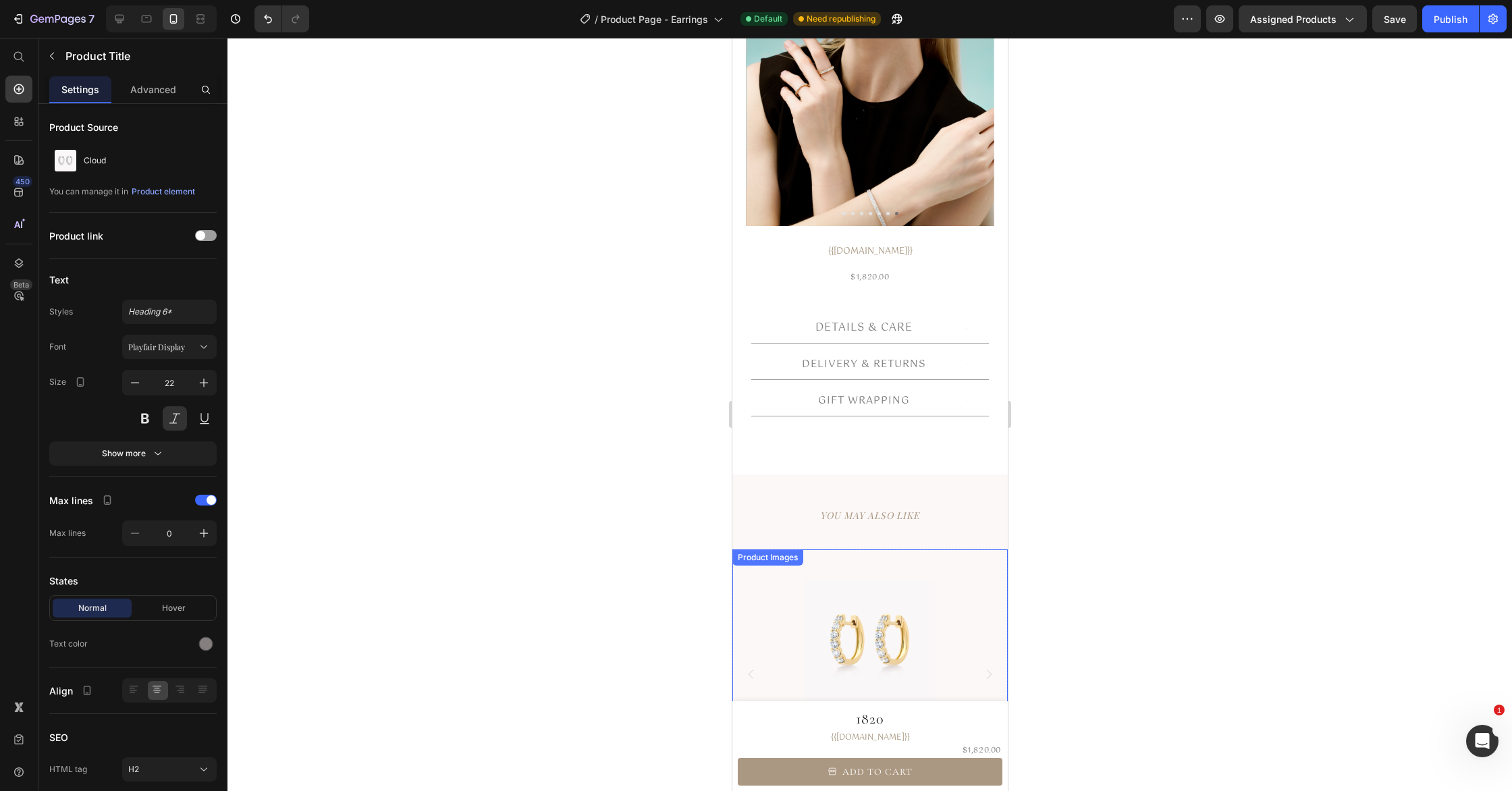 scroll, scrollTop: 0, scrollLeft: 0, axis: both 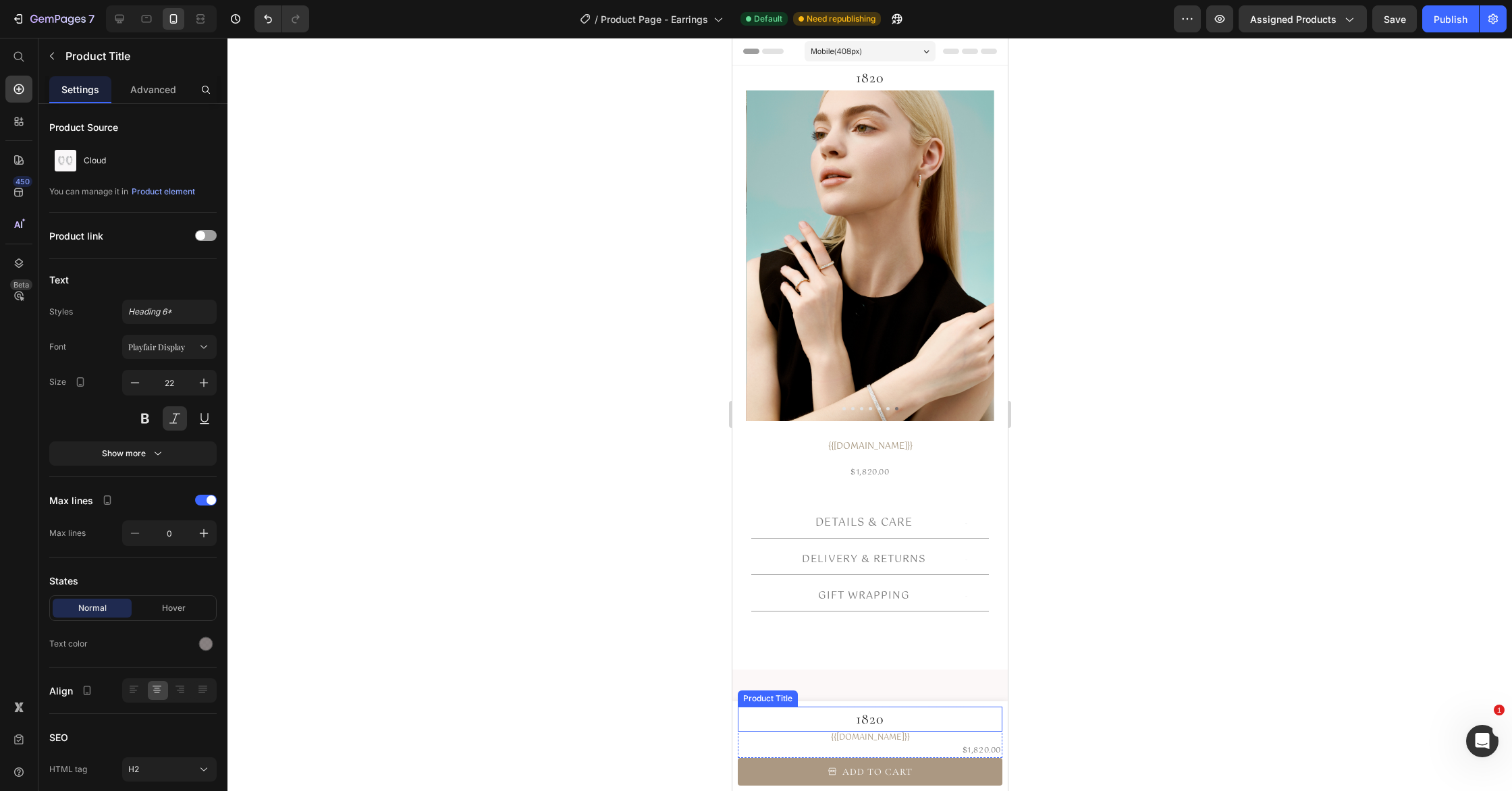 click on "1820" at bounding box center [869, 719] 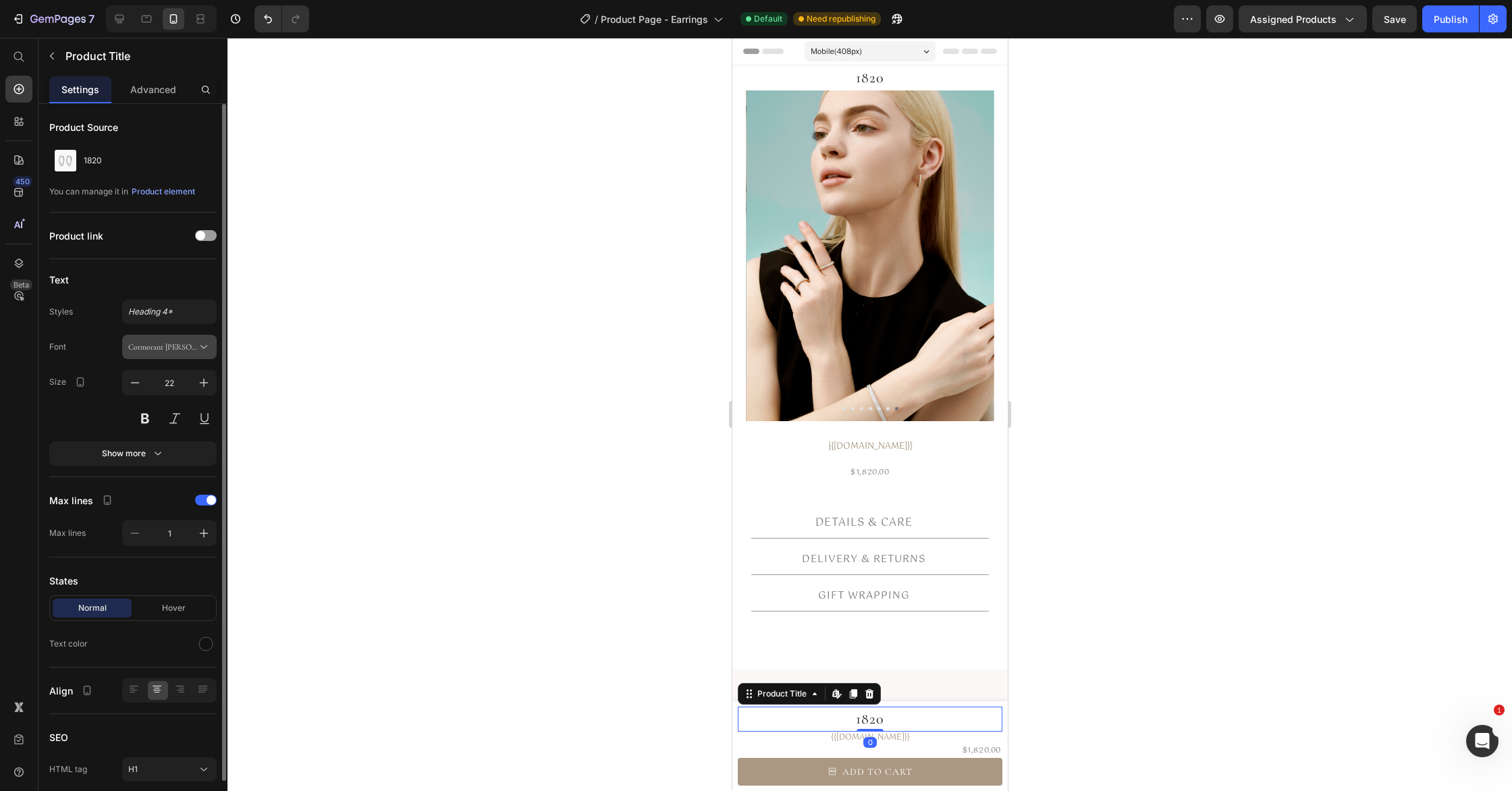 click on "Cormorant [PERSON_NAME]" at bounding box center [163, 347] 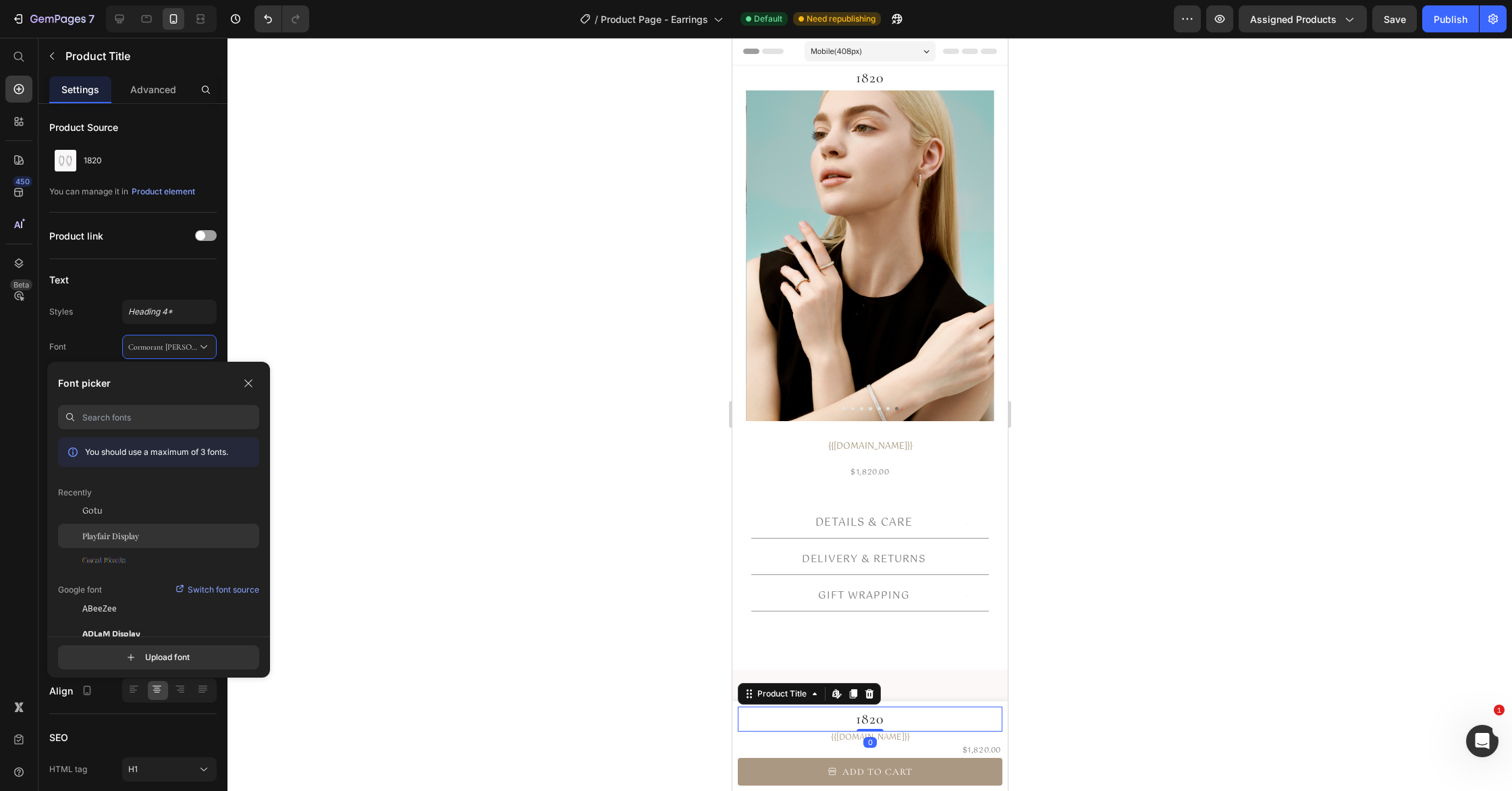 click on "Playfair Display" 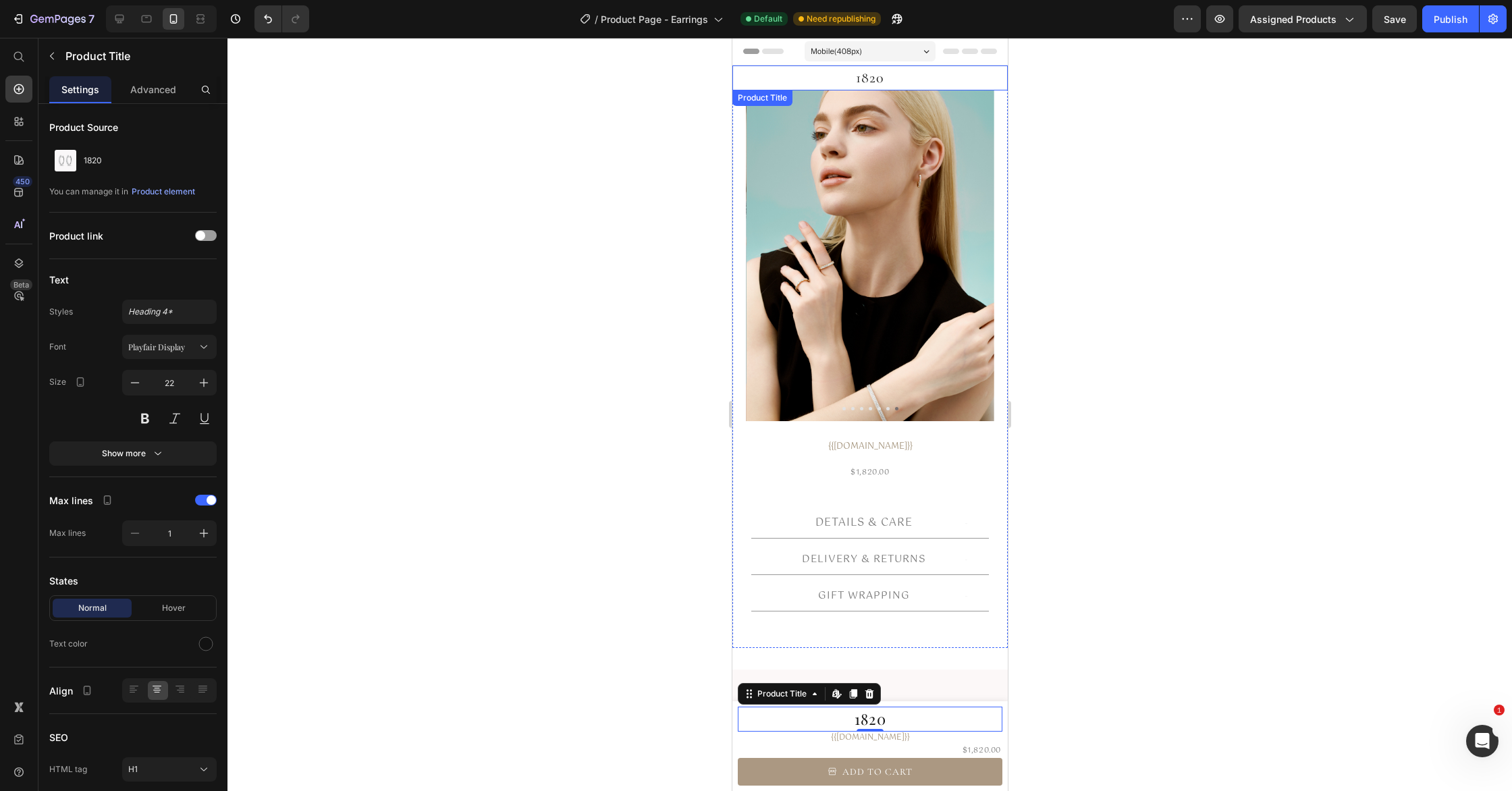 click on "1820" at bounding box center (869, 78) 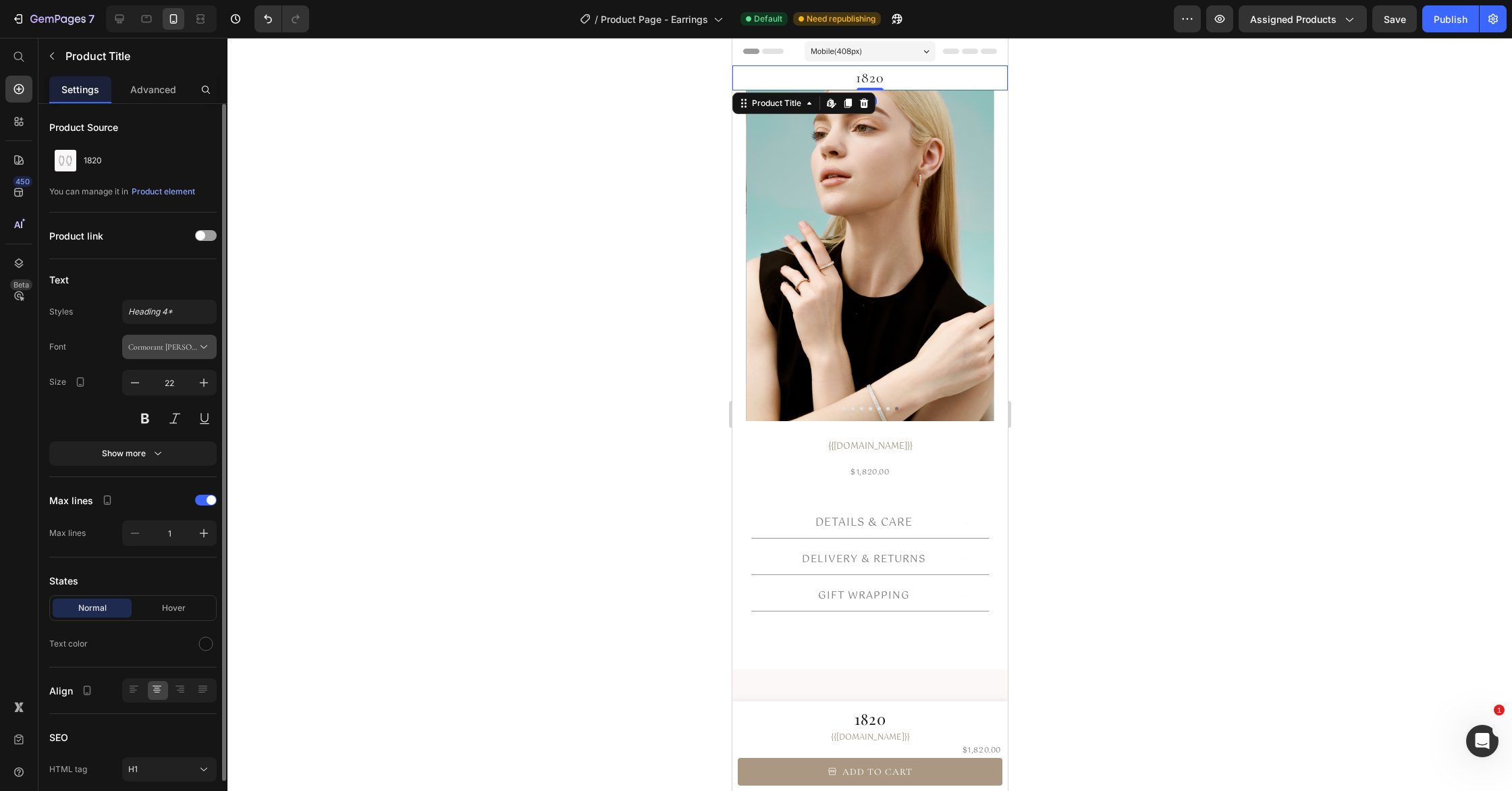 click on "Cormorant [PERSON_NAME]" at bounding box center (163, 347) 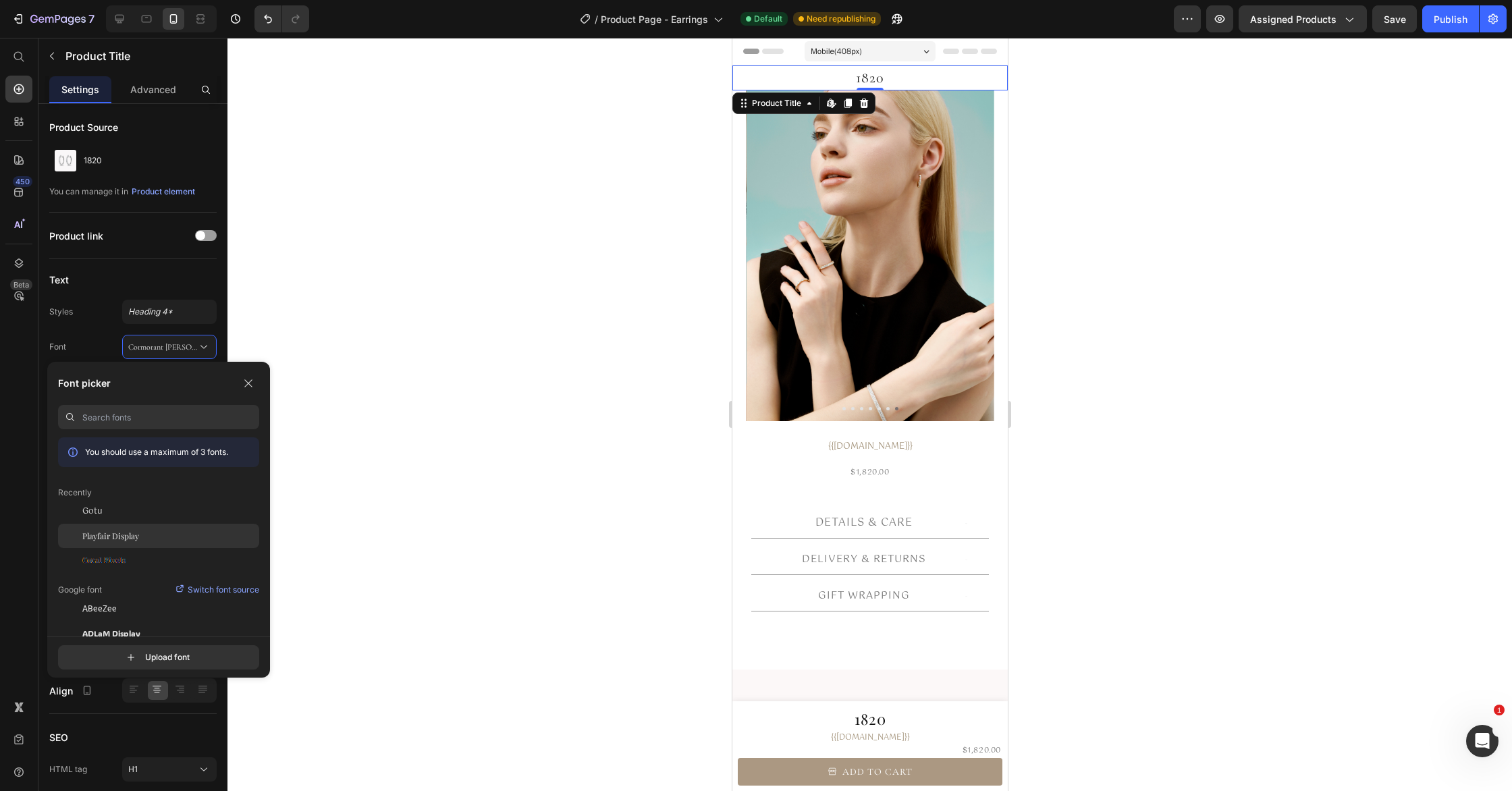 click on "Playfair Display" 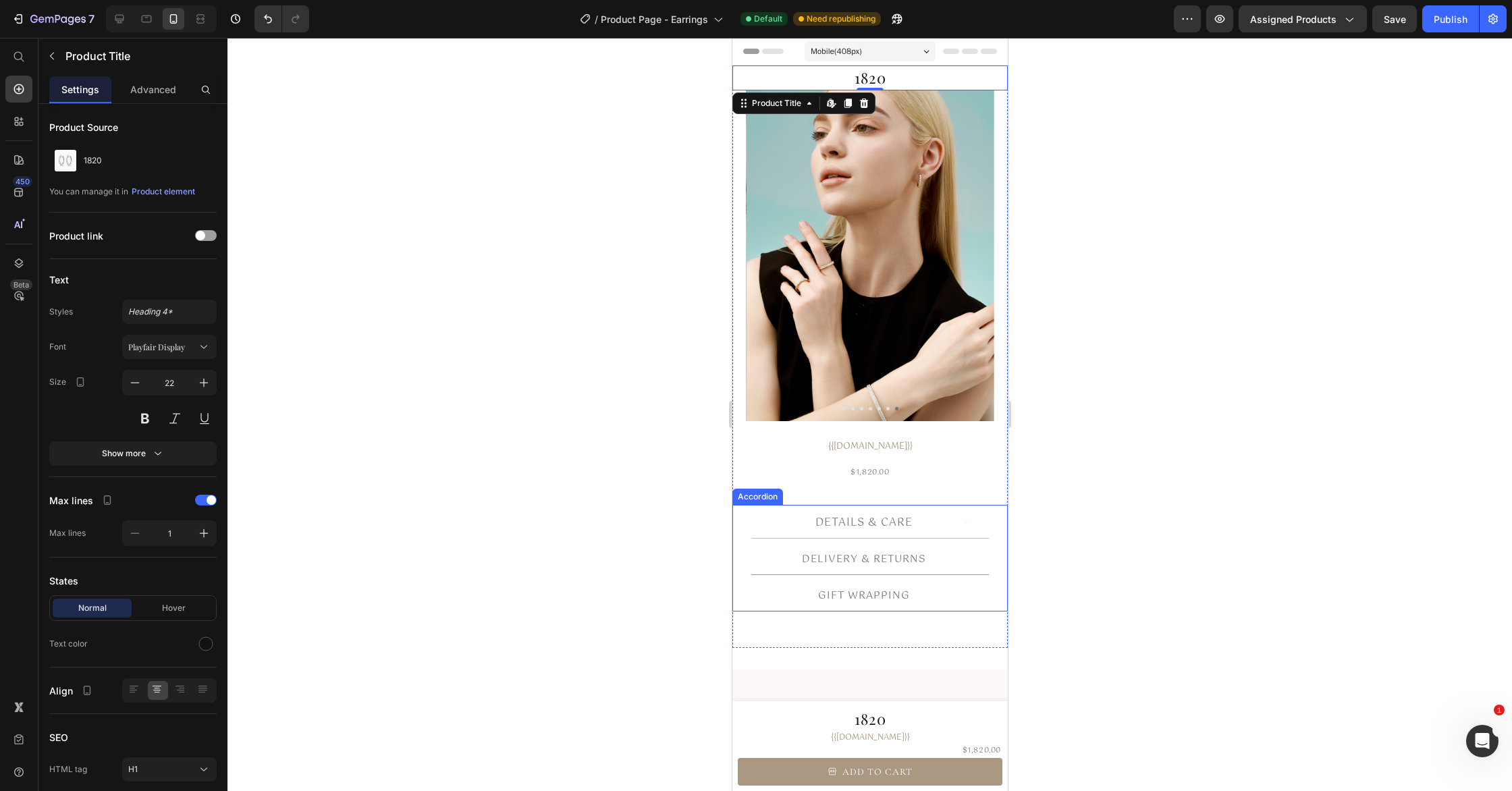 click on "Details & Care" at bounding box center (863, 522) 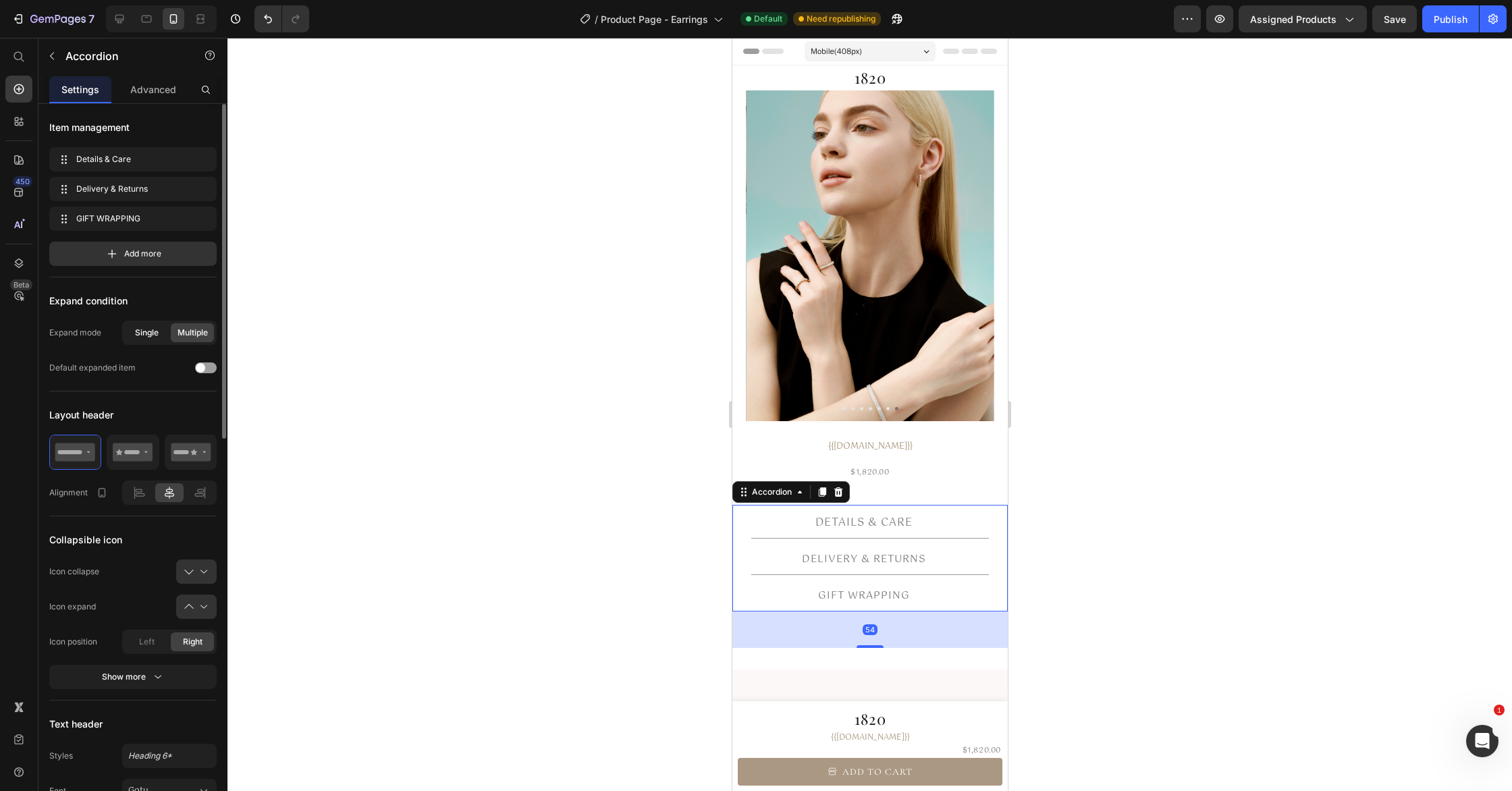 click on "Single" 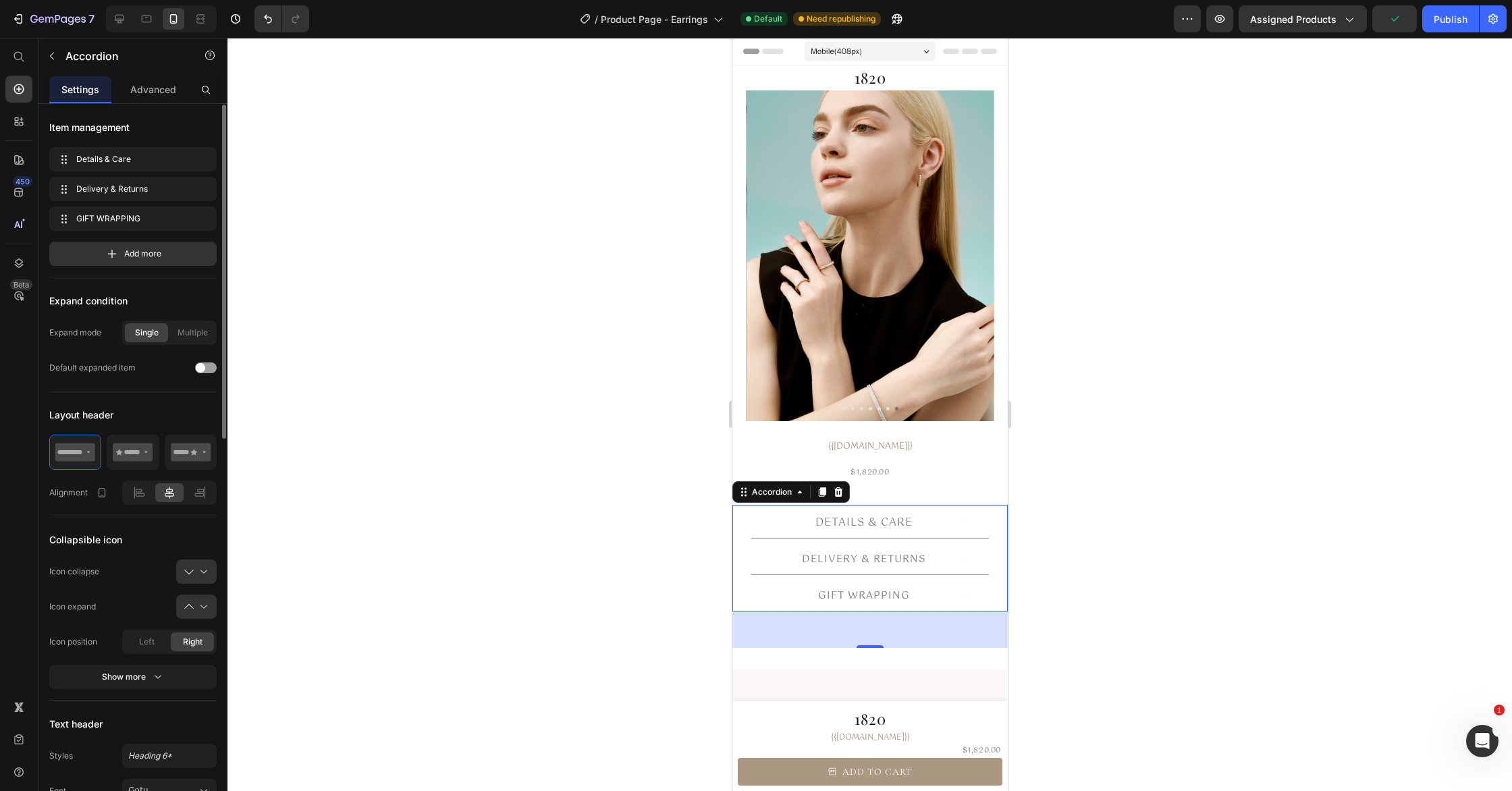 scroll, scrollTop: 178, scrollLeft: 0, axis: vertical 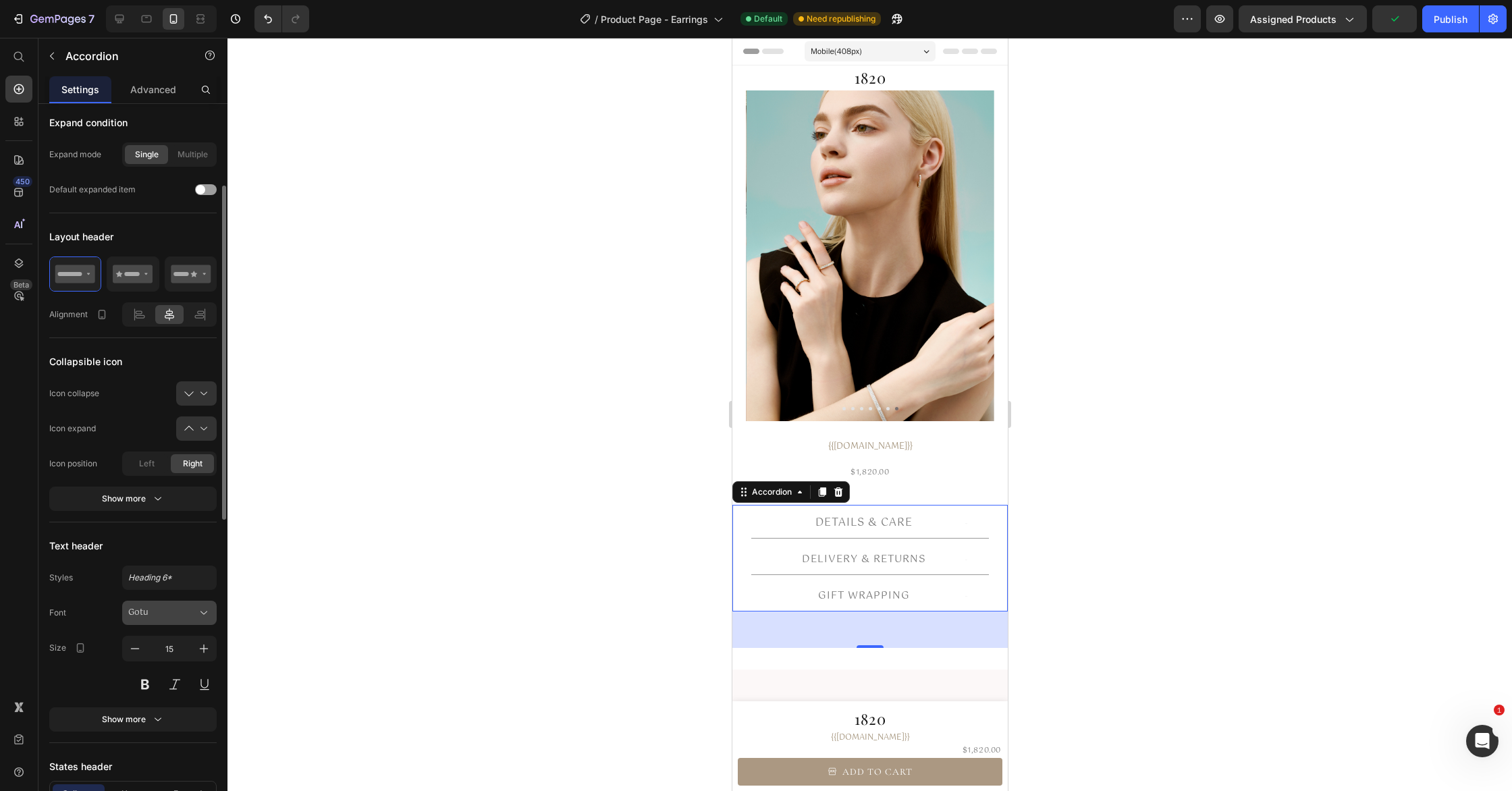 click on "Gotu" at bounding box center [163, 613] 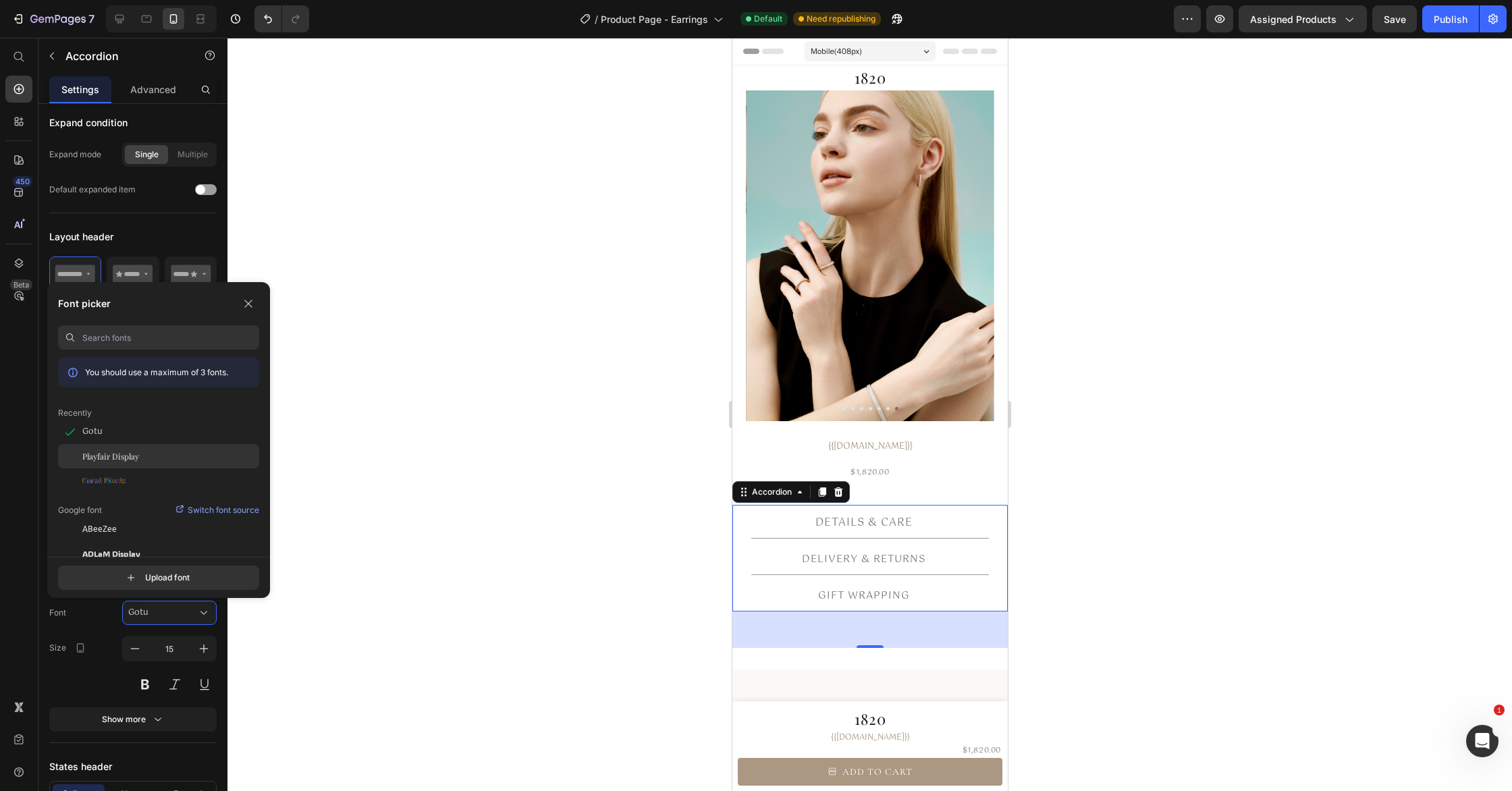 click on "Playfair Display" 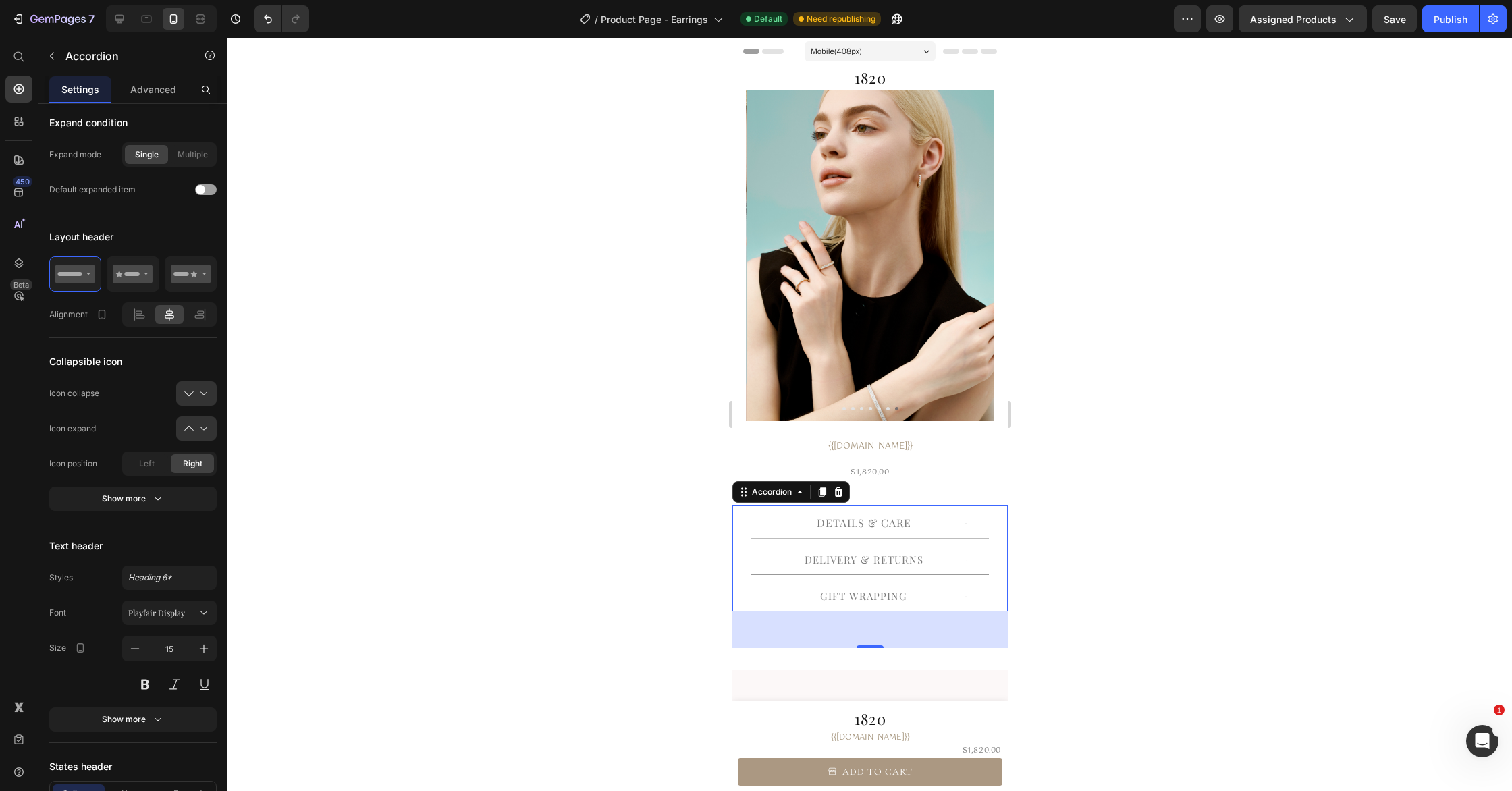 click on "Details & Care" at bounding box center (863, 523) 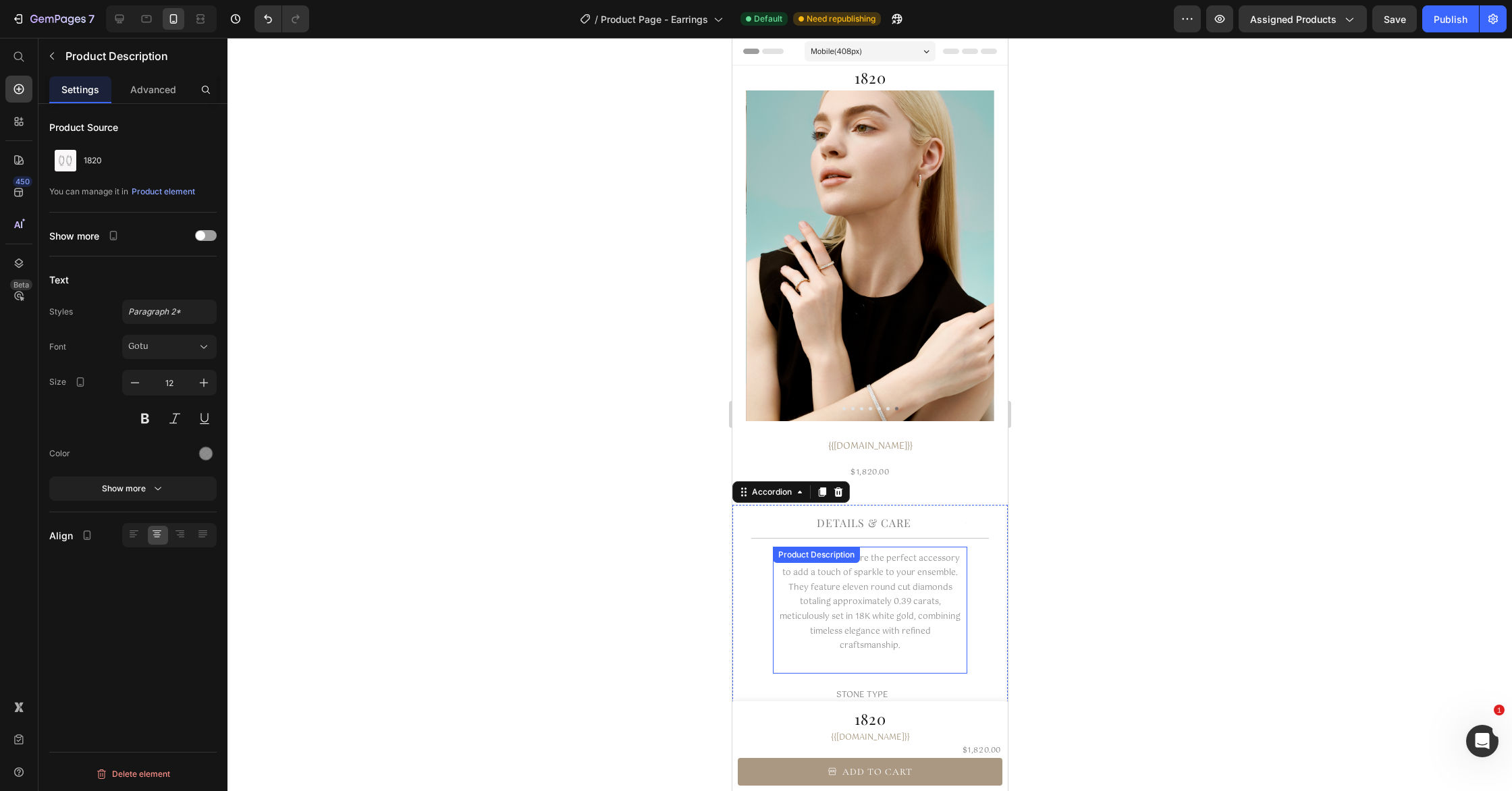 click on "The 1820 earrings are the perfect accessory to add a touch of sparkle to your ensemble. They feature eleven round cut diamonds totaling approximately 0.39 carats, meticulously set in 18K white gold, combining timeless elegance with refined craftsmanship." at bounding box center (869, 603) 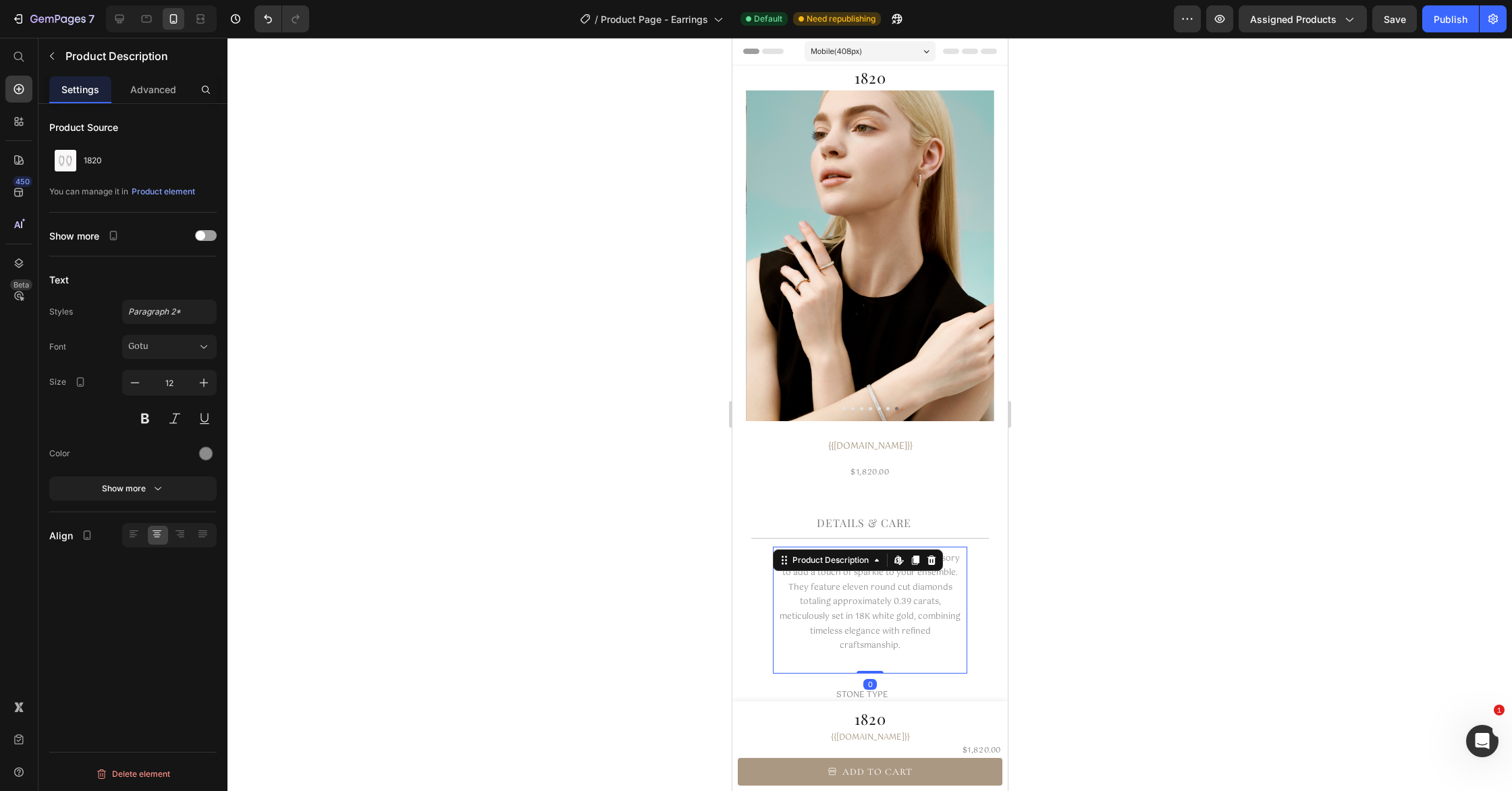 scroll, scrollTop: 0, scrollLeft: 0, axis: both 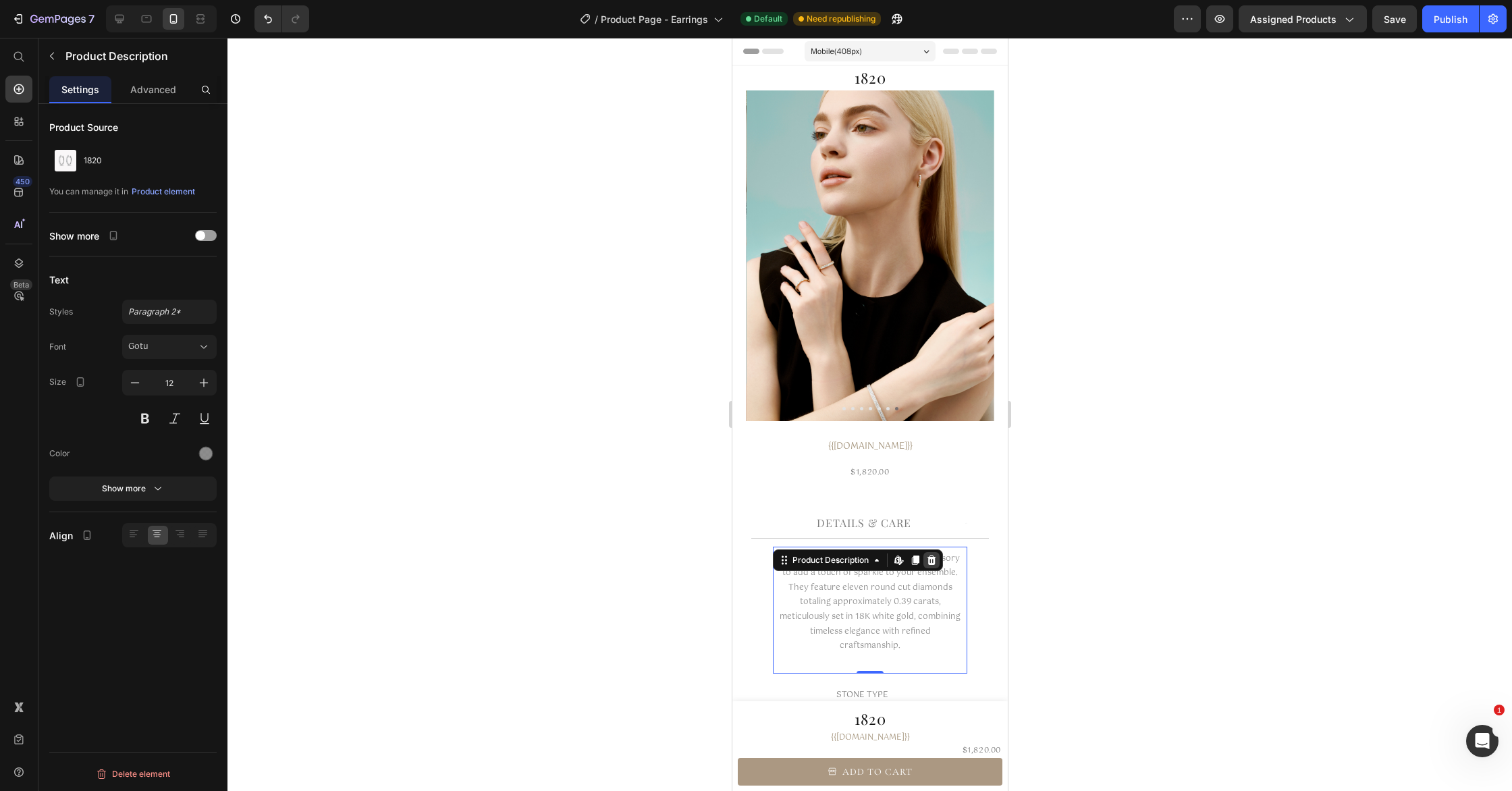 click 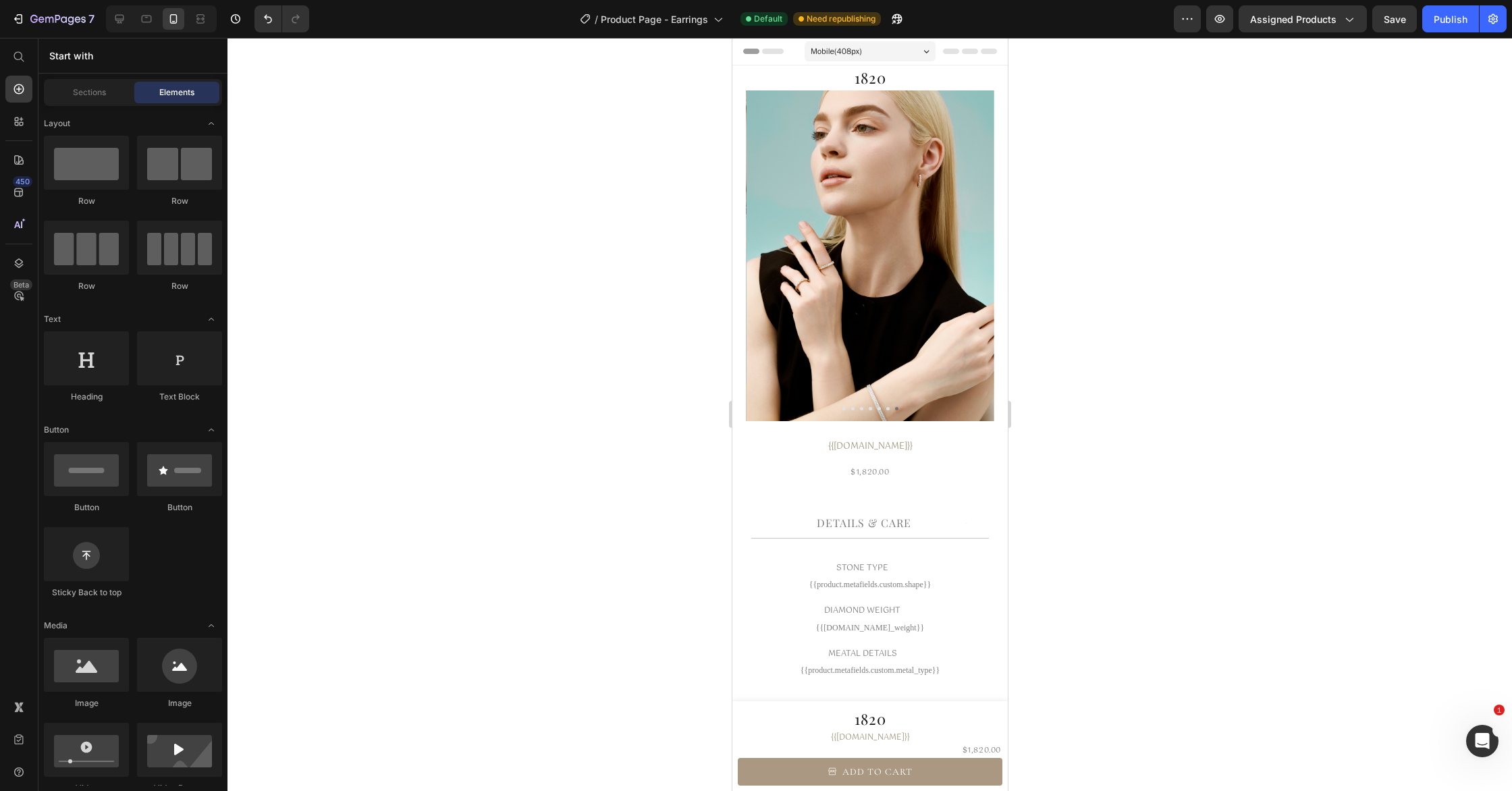 click 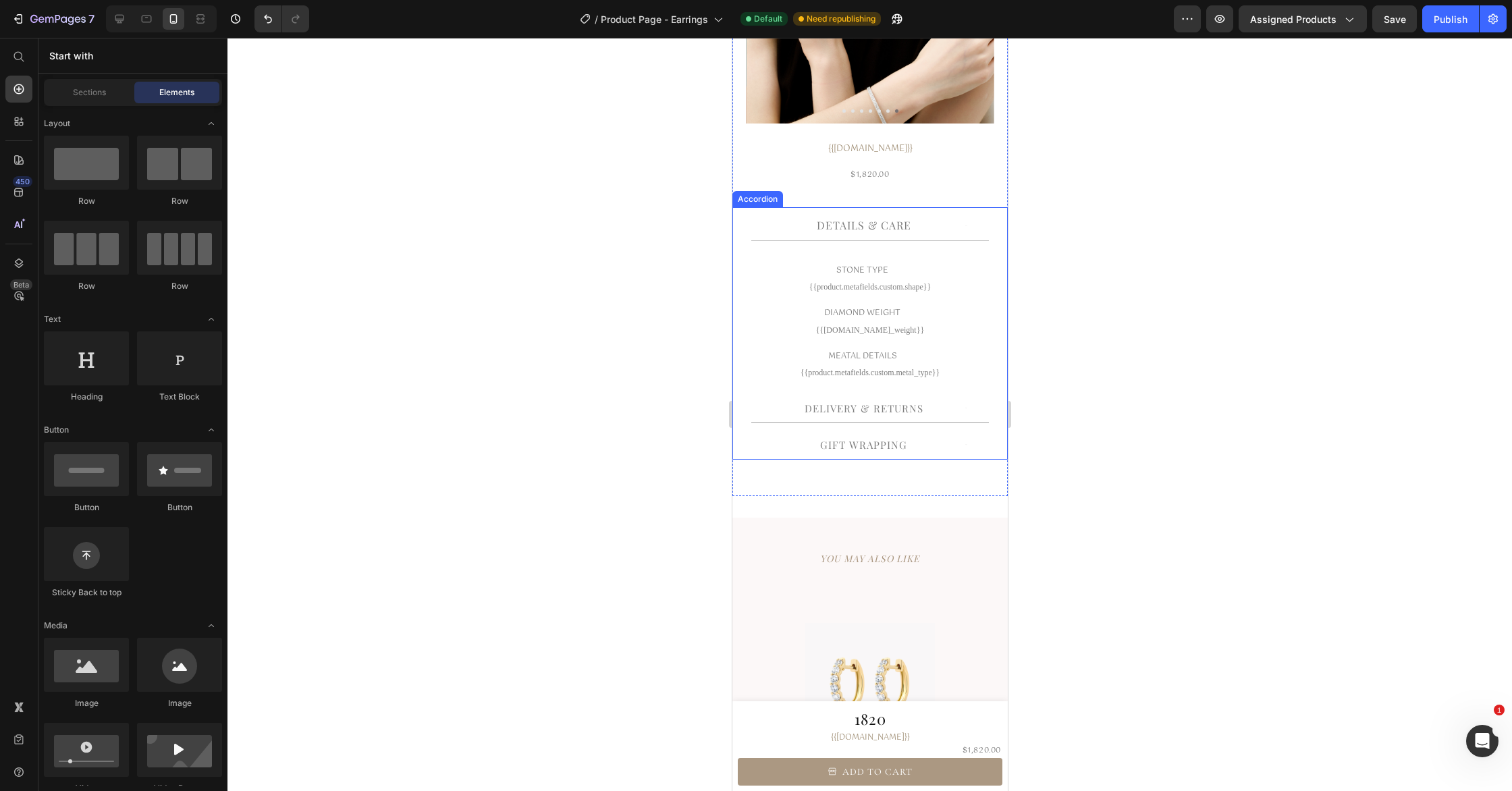 scroll, scrollTop: 318, scrollLeft: 0, axis: vertical 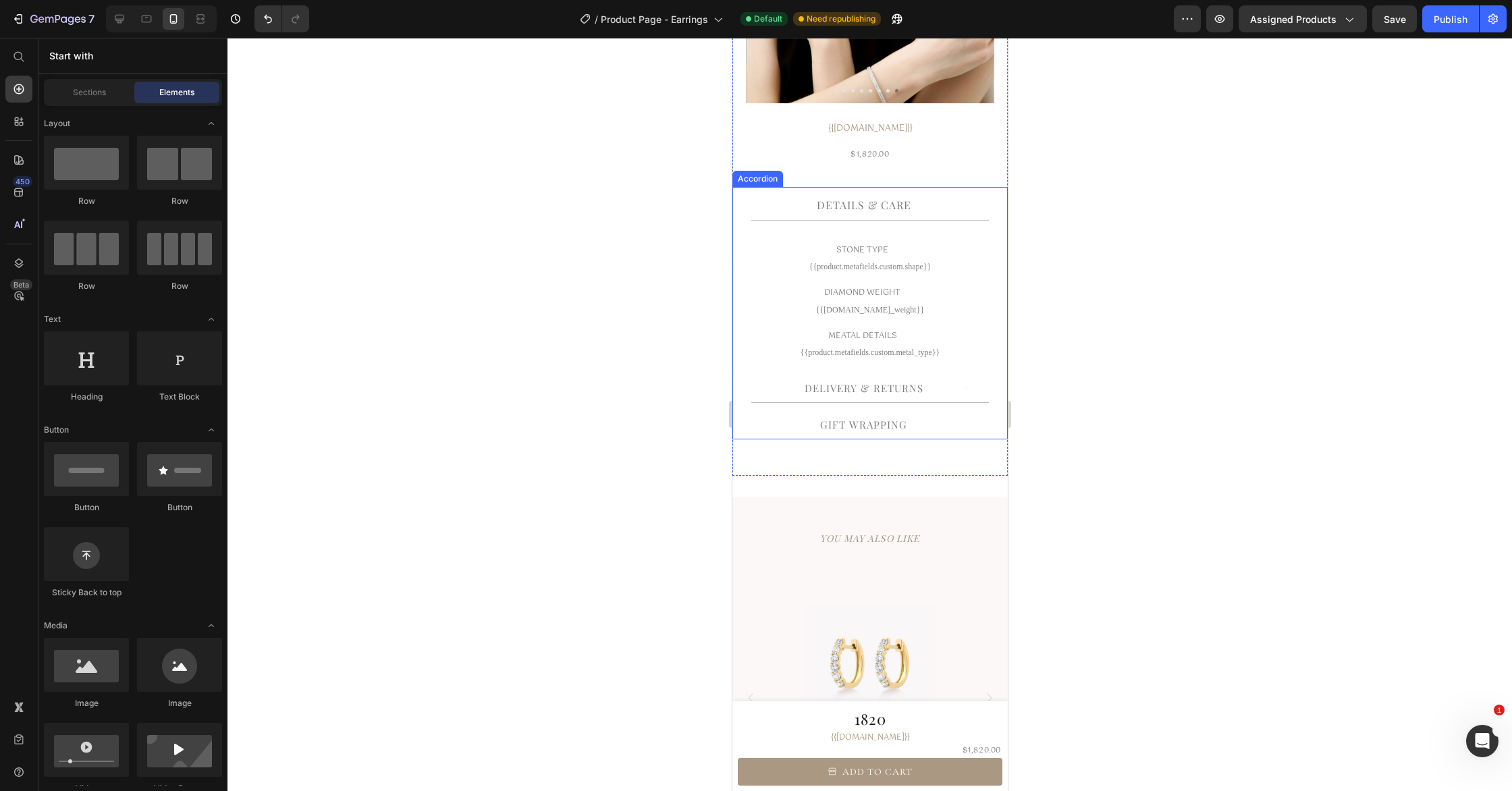 click on "Delivery & Returns" at bounding box center (869, 390) 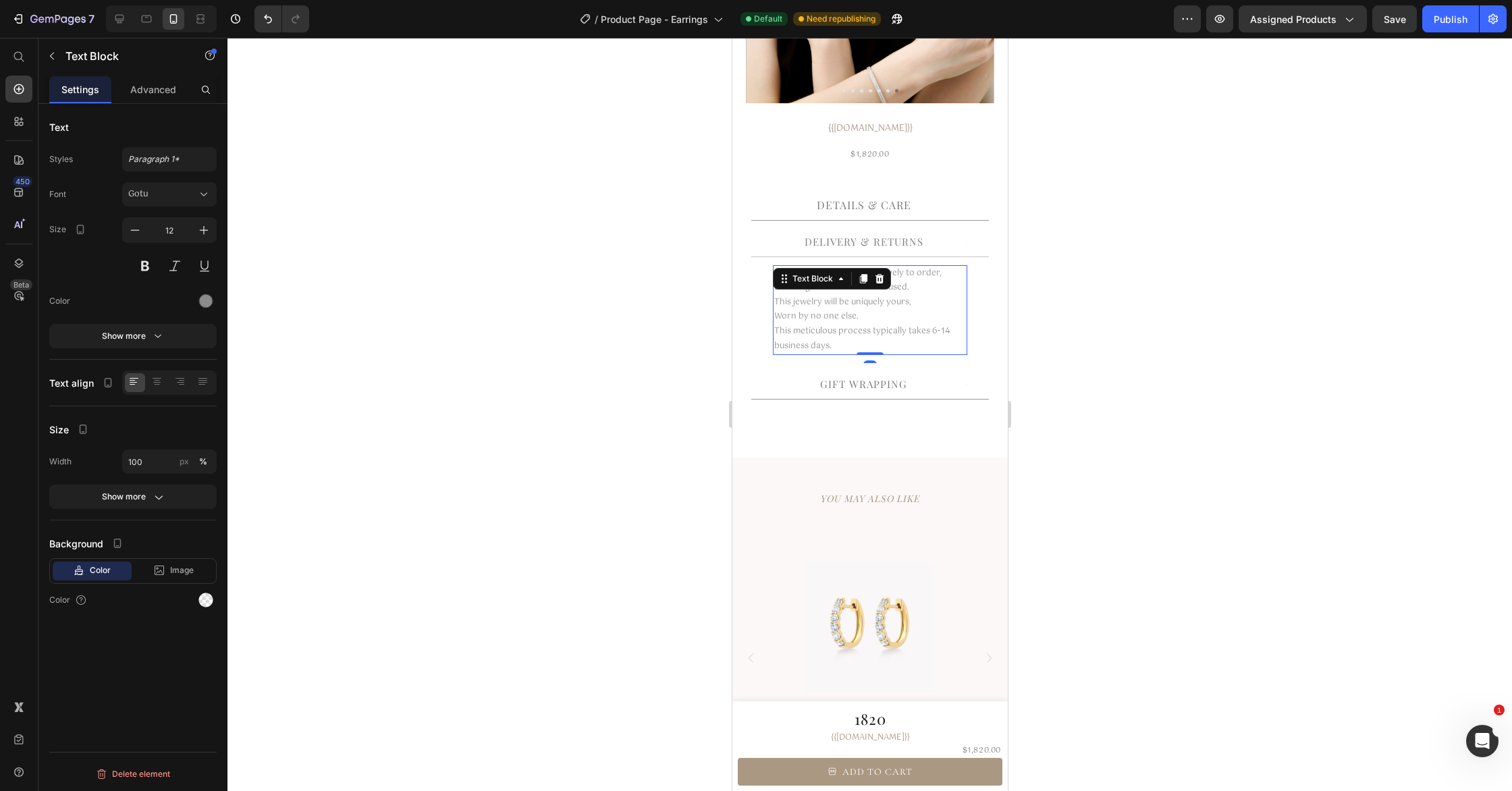 click on "Details & Care      STONE TYPE Text Block {{product.metafields.custom.shape}} Custom Code Row      DIAMOND WEIGHT Text Block {{[DOMAIN_NAME]_weight}} Custom Code Row      MEATAL DETAILS Text Block {{product.metafields.custom.metal_type}} Custom Code Row
Delivery & Returns Each piece is crafted exclusively to order, Ensuring no stock items are used. This jewelry will be uniquely yours, Worn by no one else. This meticulous process typically takes 6-14 business days. Text Block   0
GIFT WRAPPING" at bounding box center [869, 298] 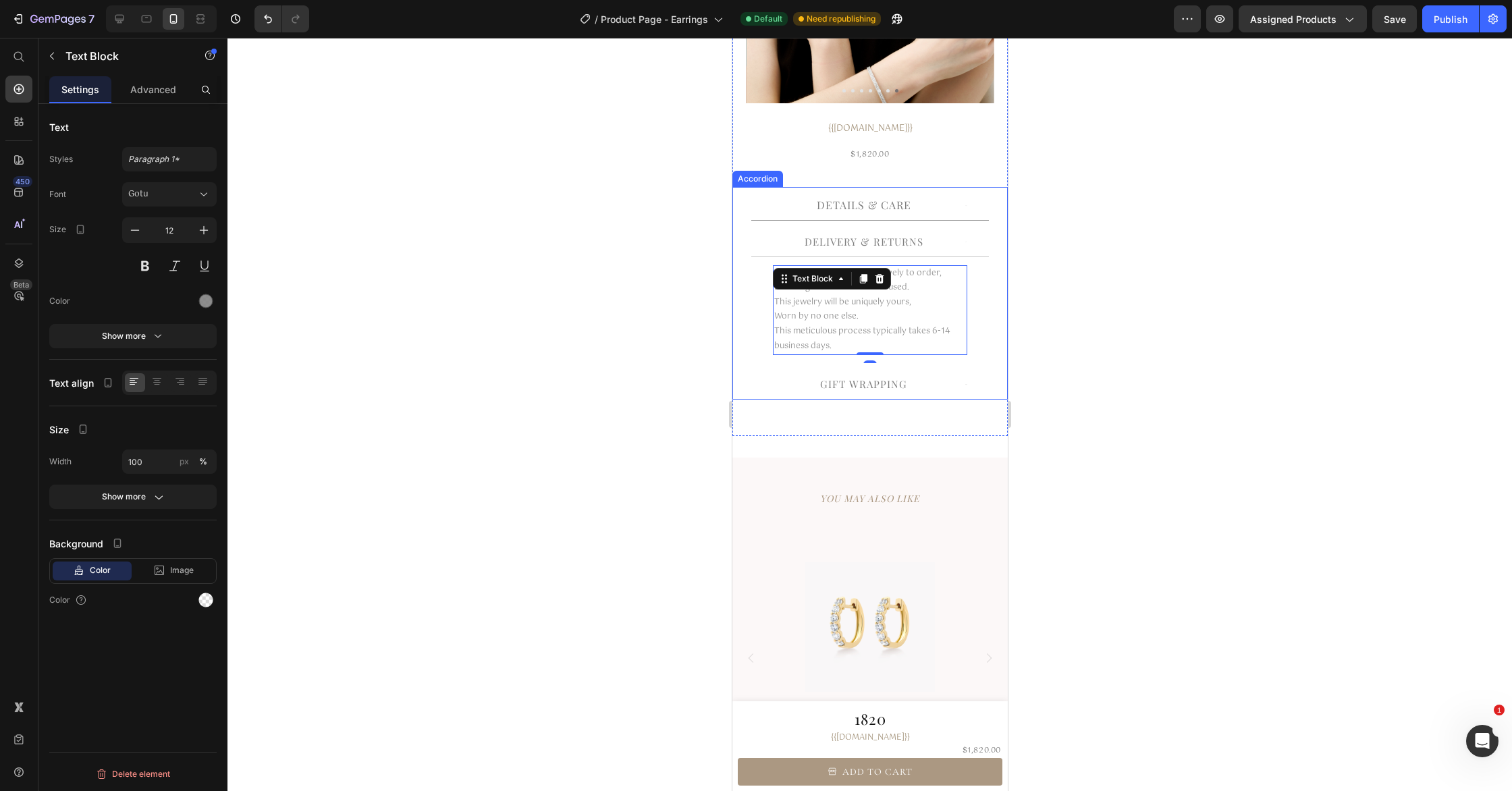 click on "GIFT WRAPPING" at bounding box center (863, 384) 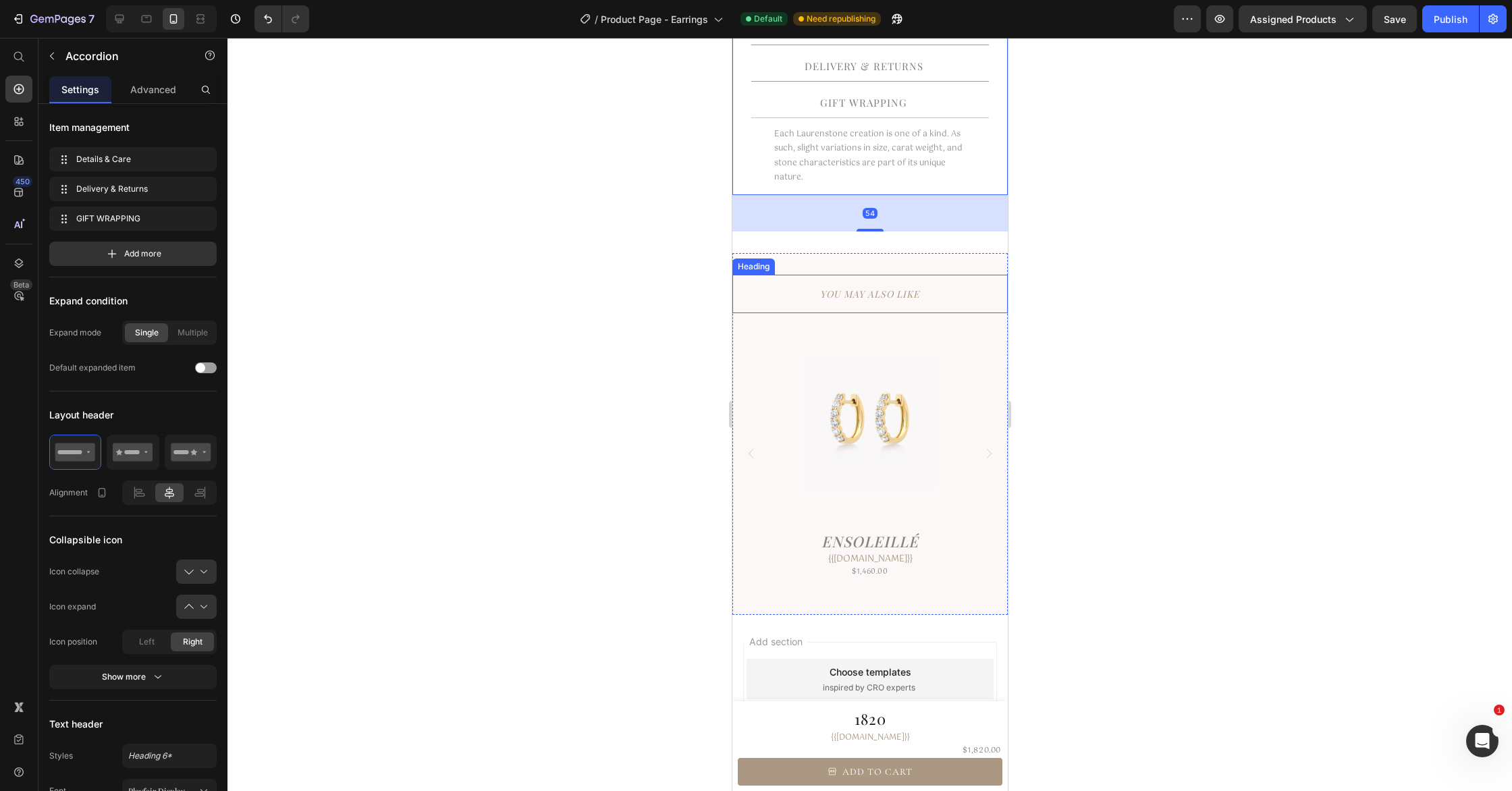 scroll, scrollTop: 495, scrollLeft: 0, axis: vertical 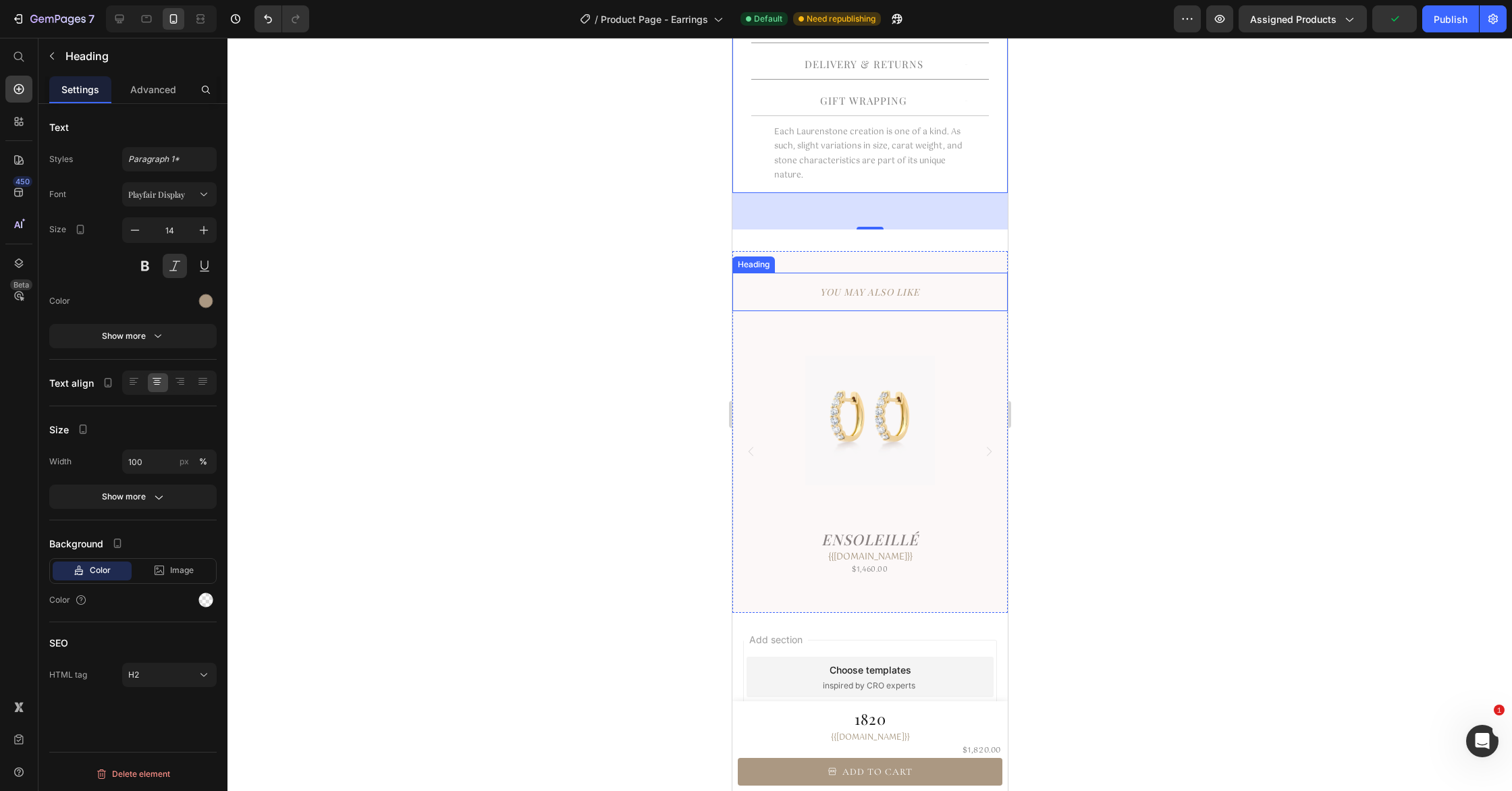 click on "YOU MAY ALSO LIKE" at bounding box center (869, 292) 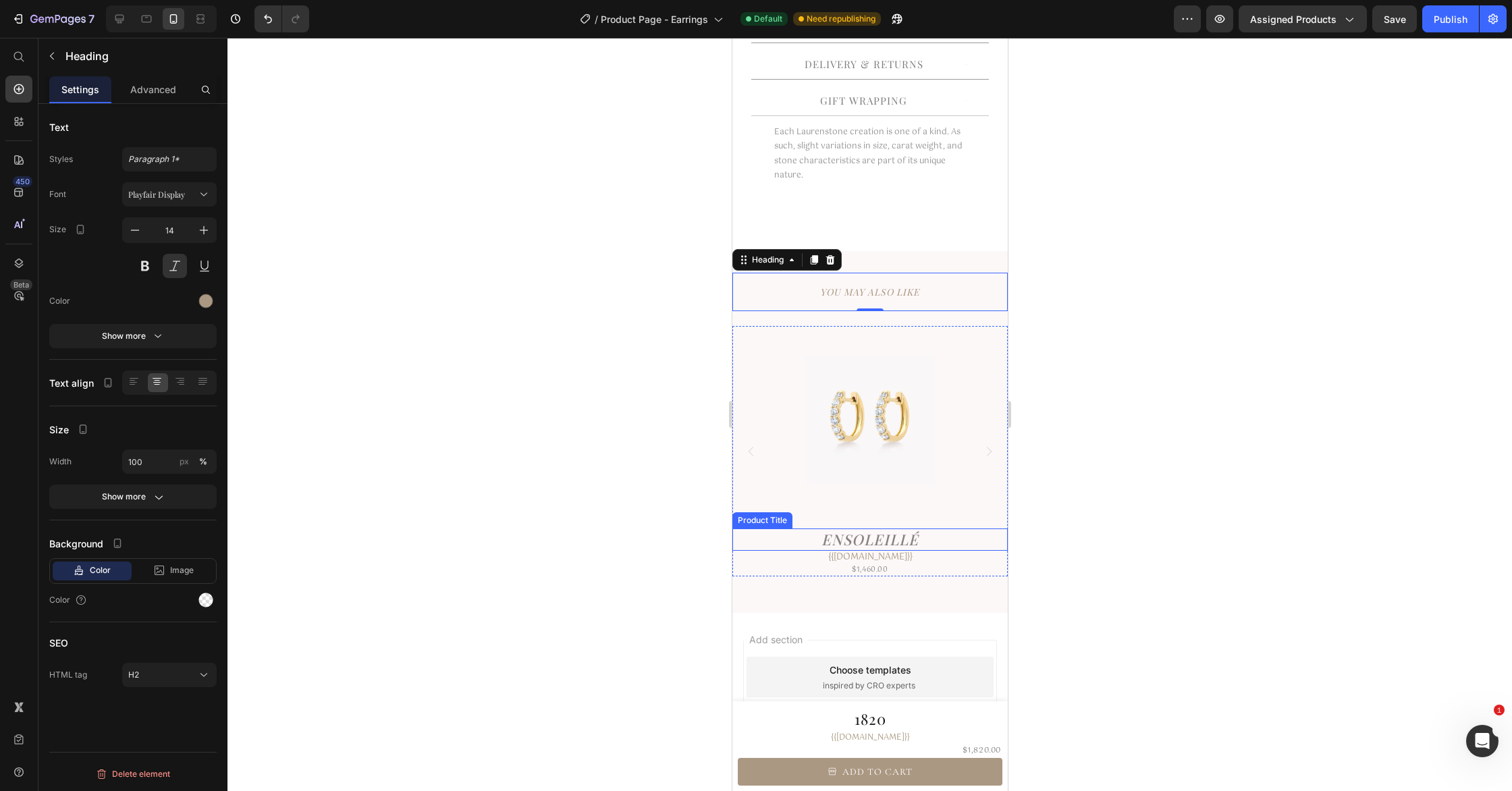 click on "Ensoleillé" at bounding box center [869, 539] 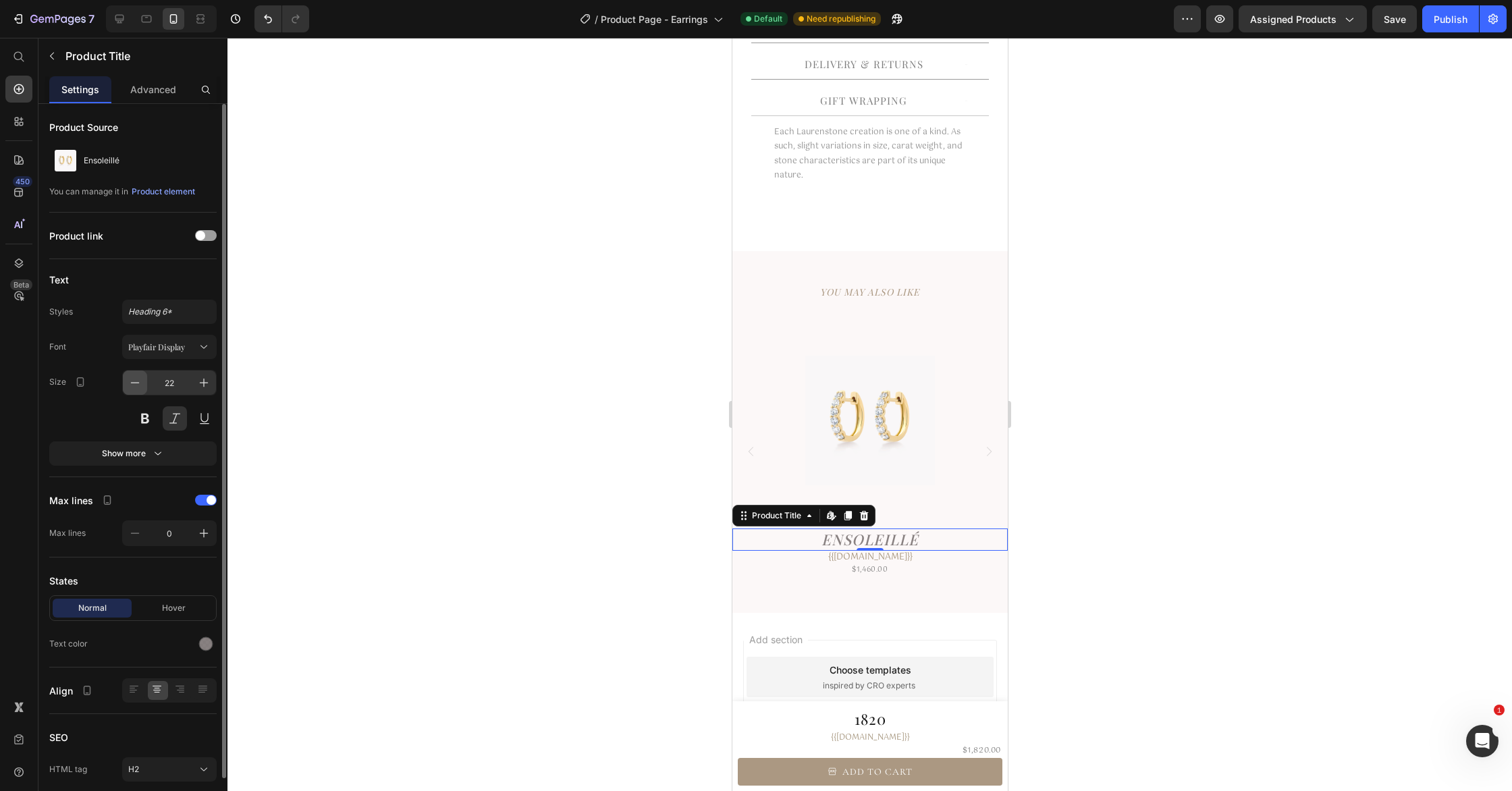 click 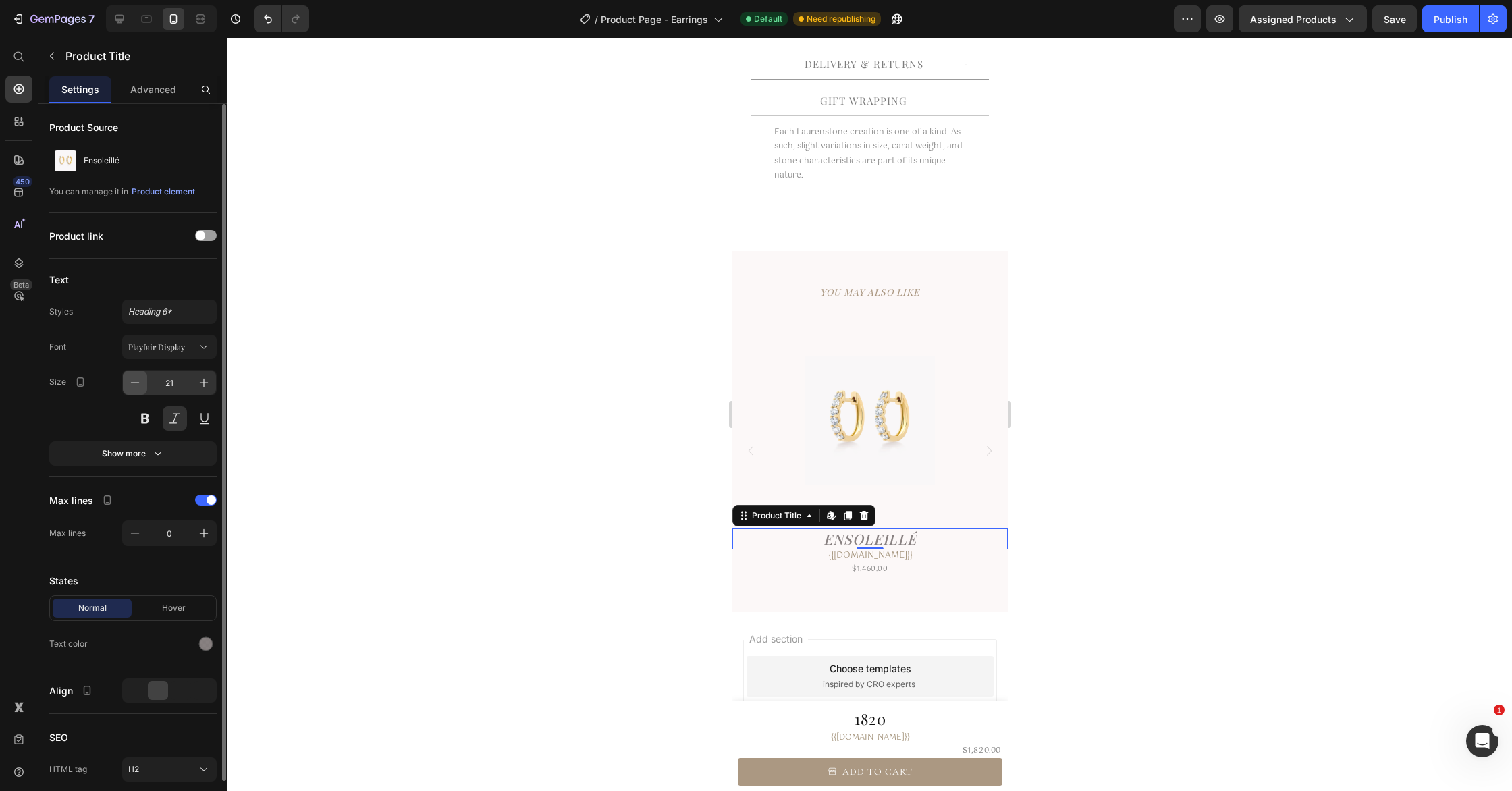 click 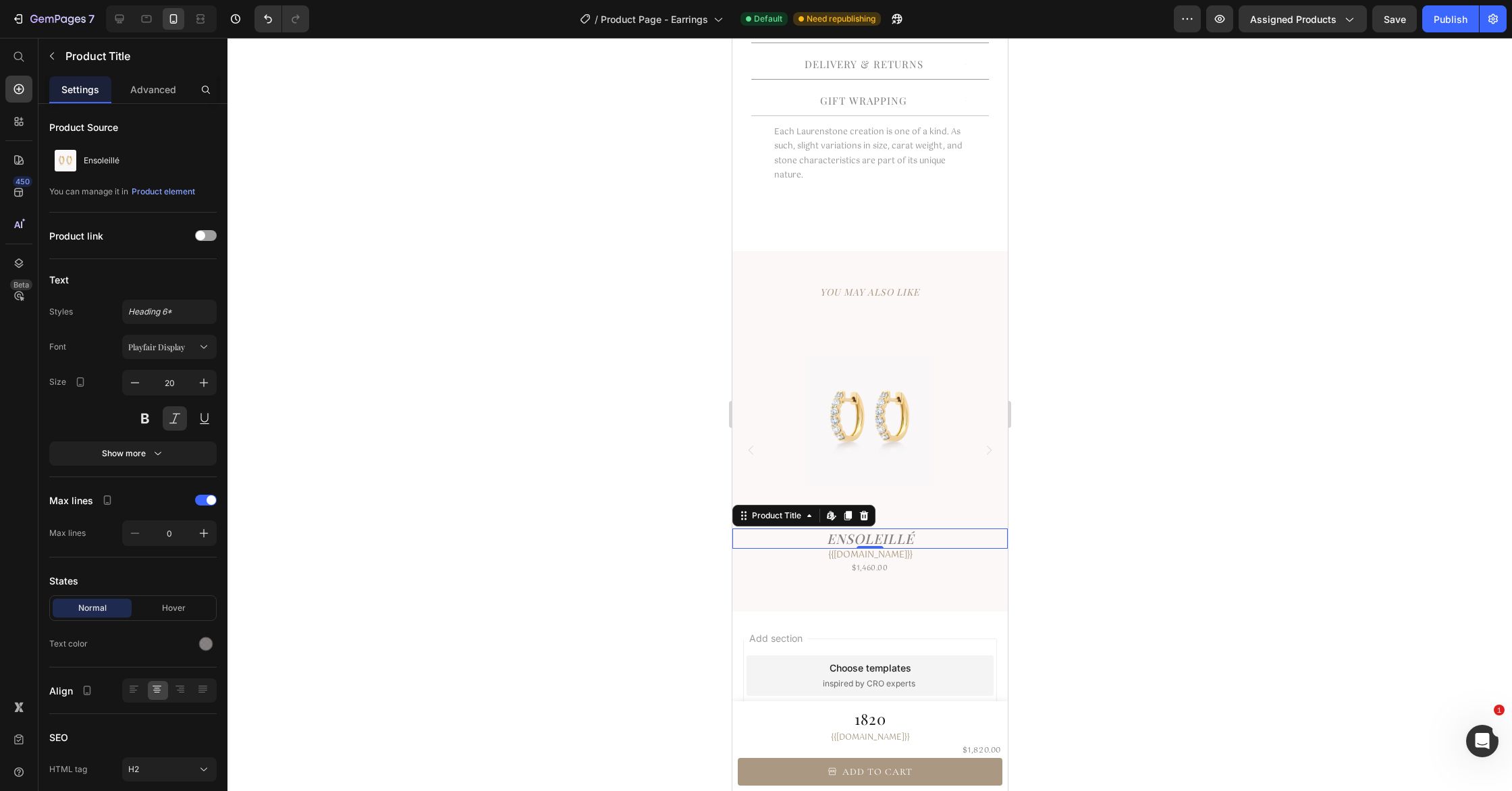 click 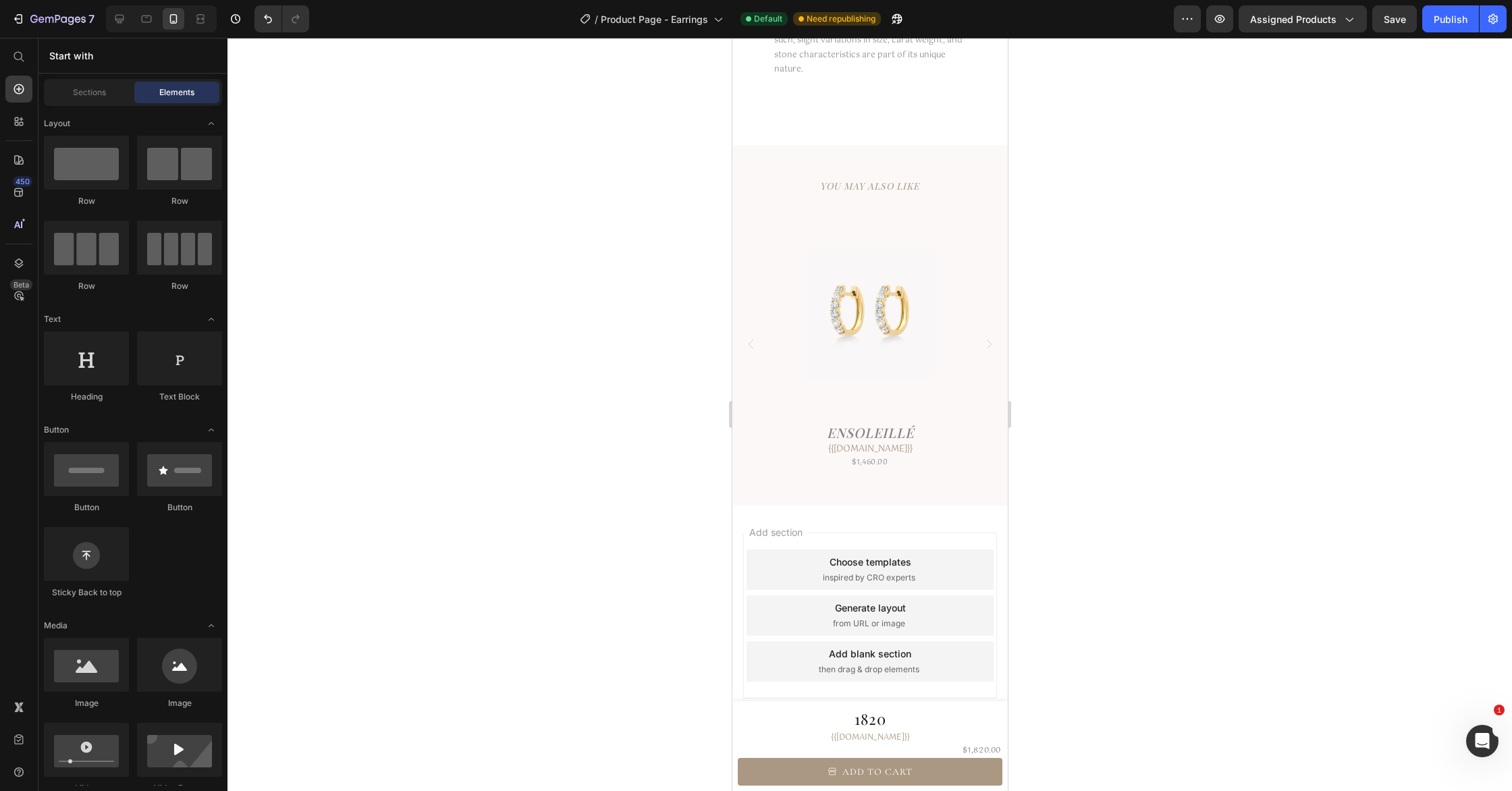 scroll, scrollTop: 0, scrollLeft: 0, axis: both 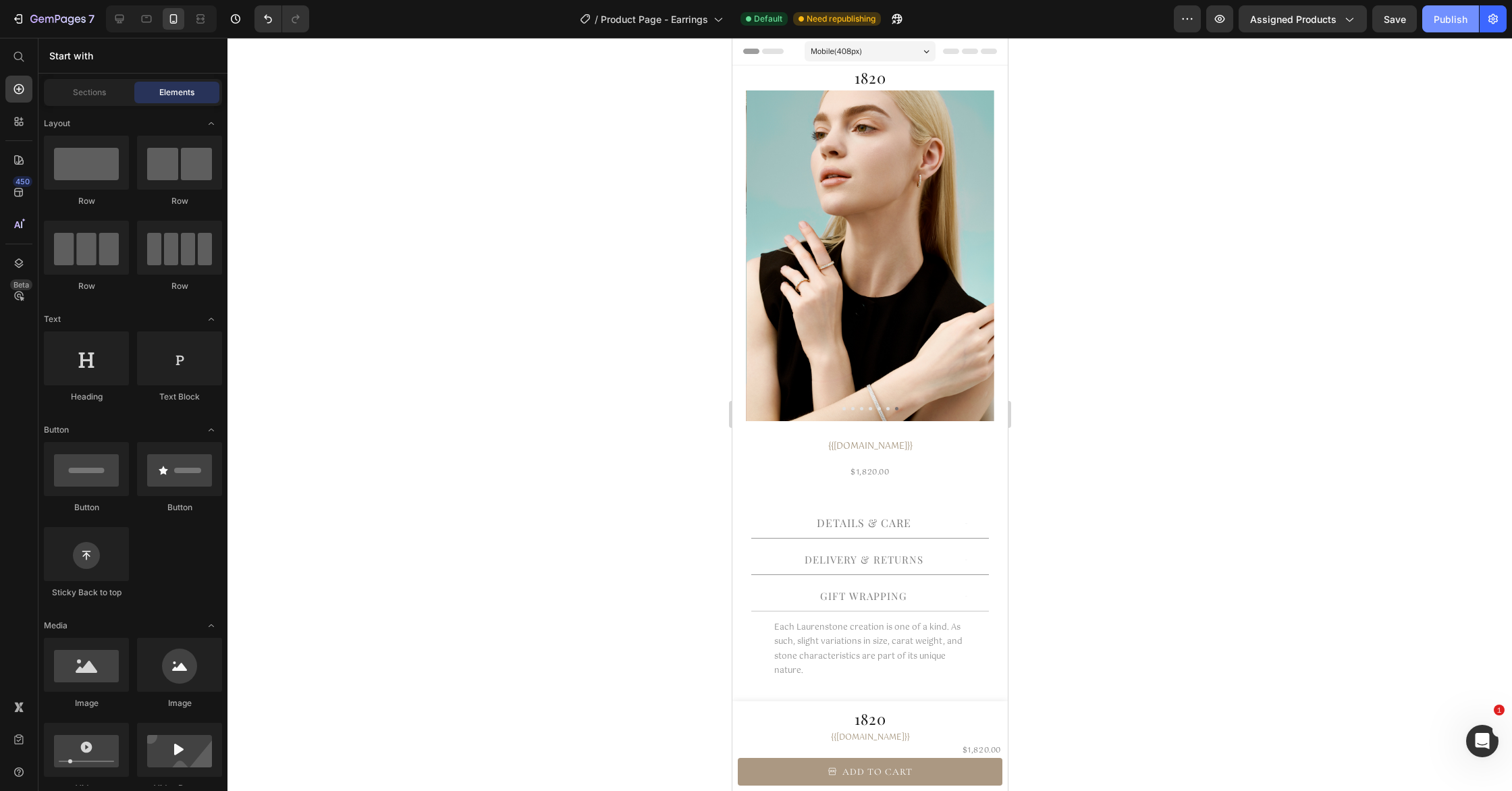 click on "Publish" at bounding box center [1451, 19] 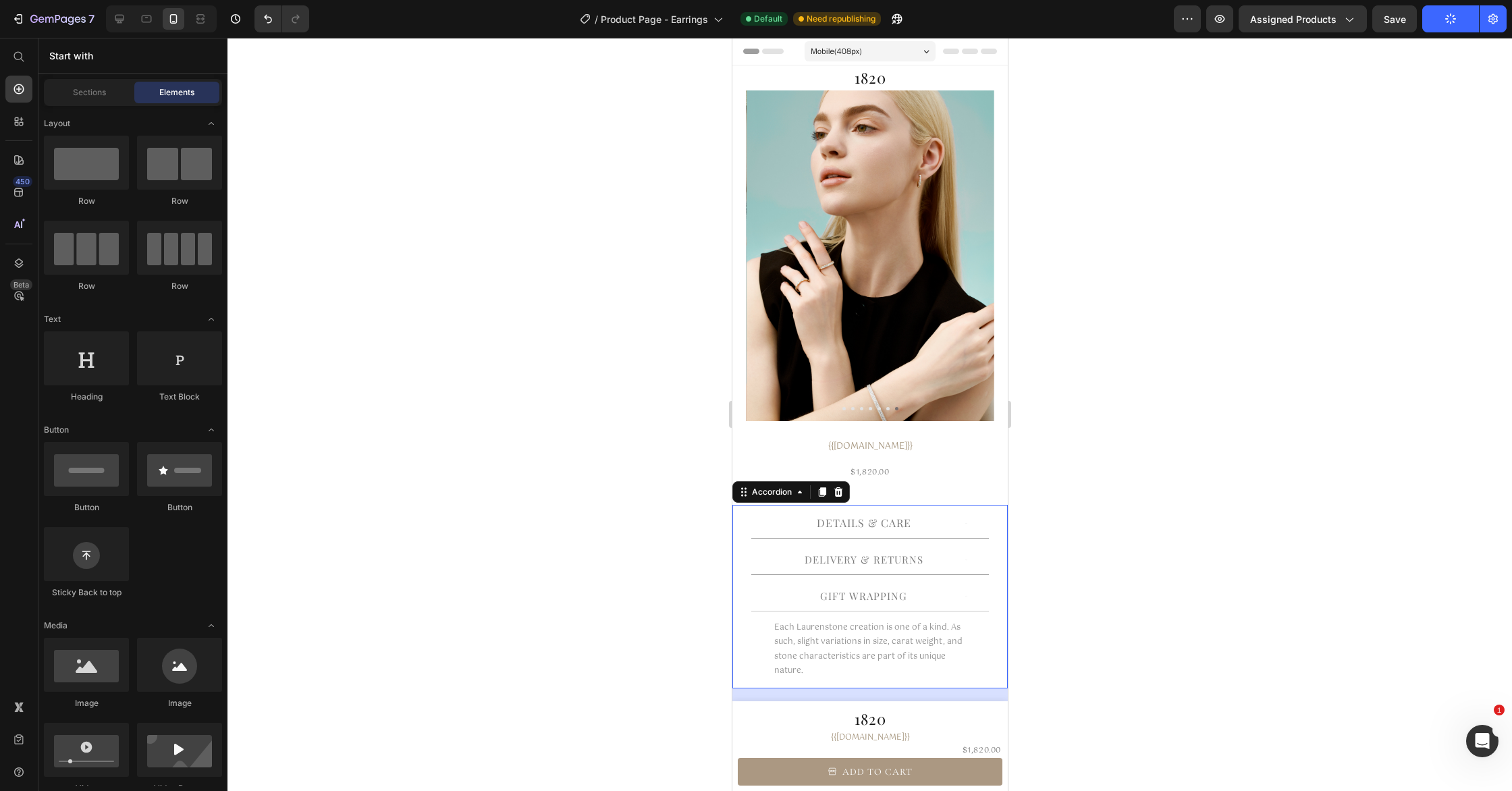 click on "GIFT WRAPPING" at bounding box center (863, 596) 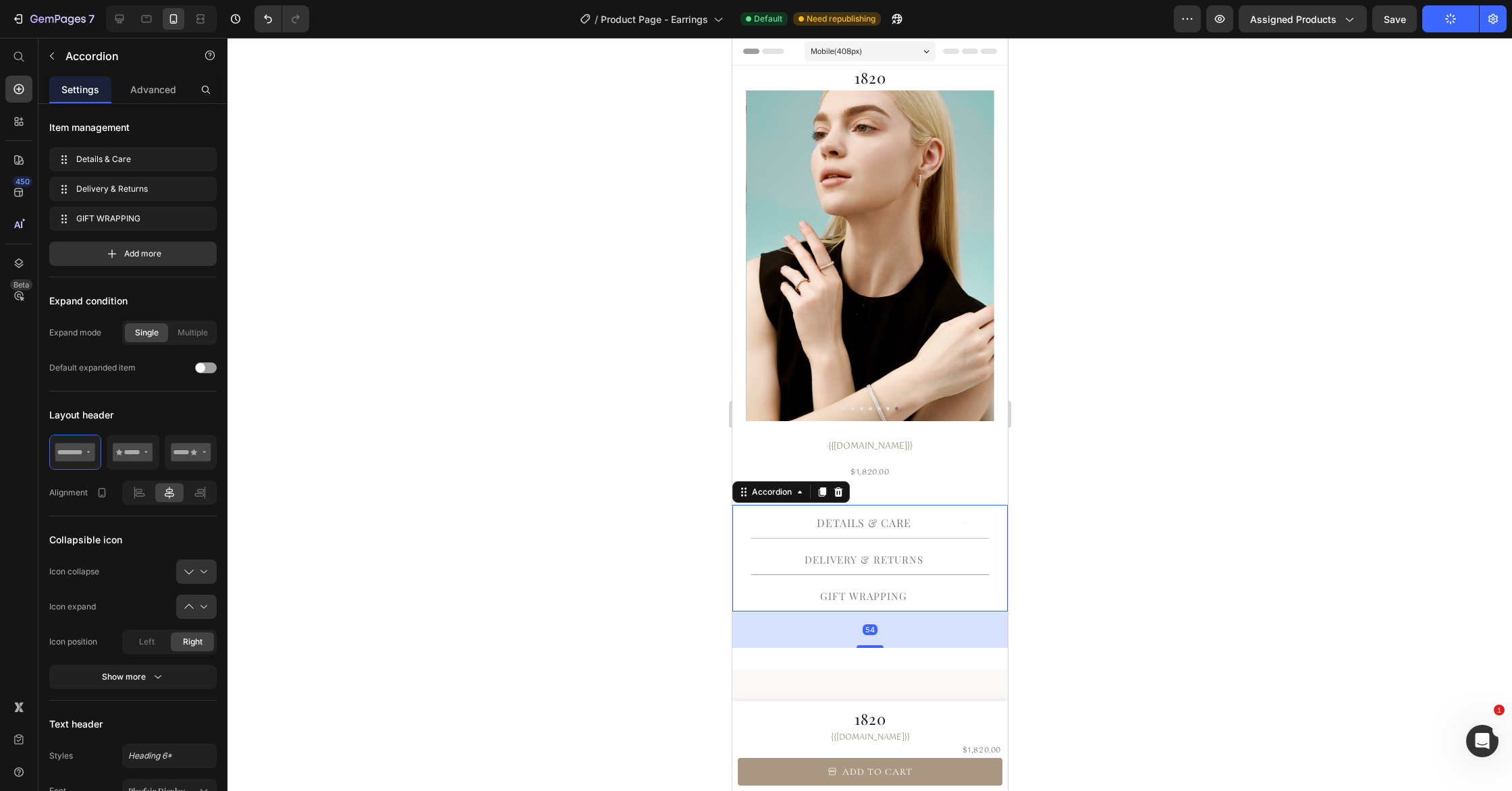 click on "Details & Care" at bounding box center [863, 523] 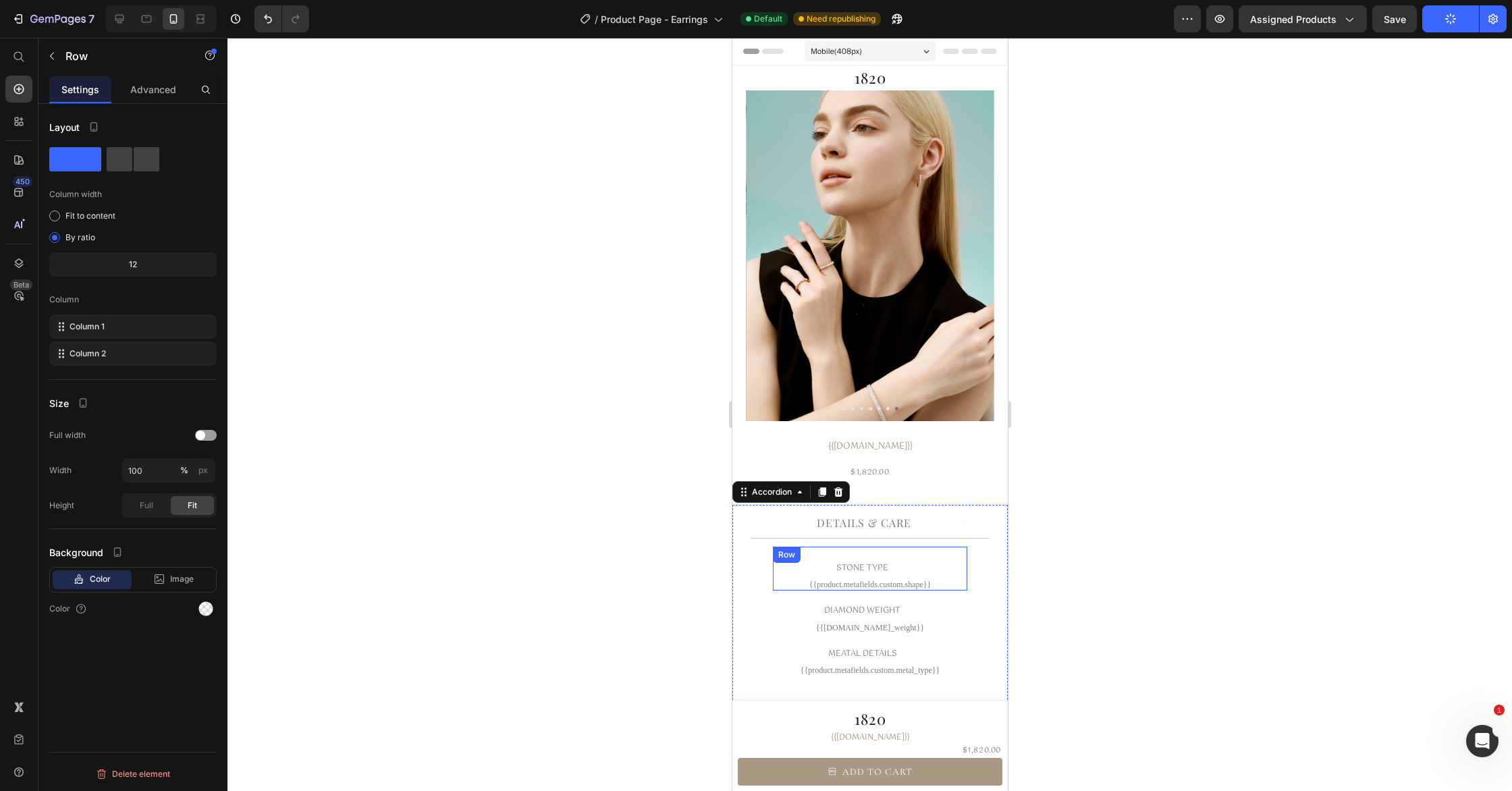 click on "STONE TYPE Text Block" at bounding box center [869, 563] 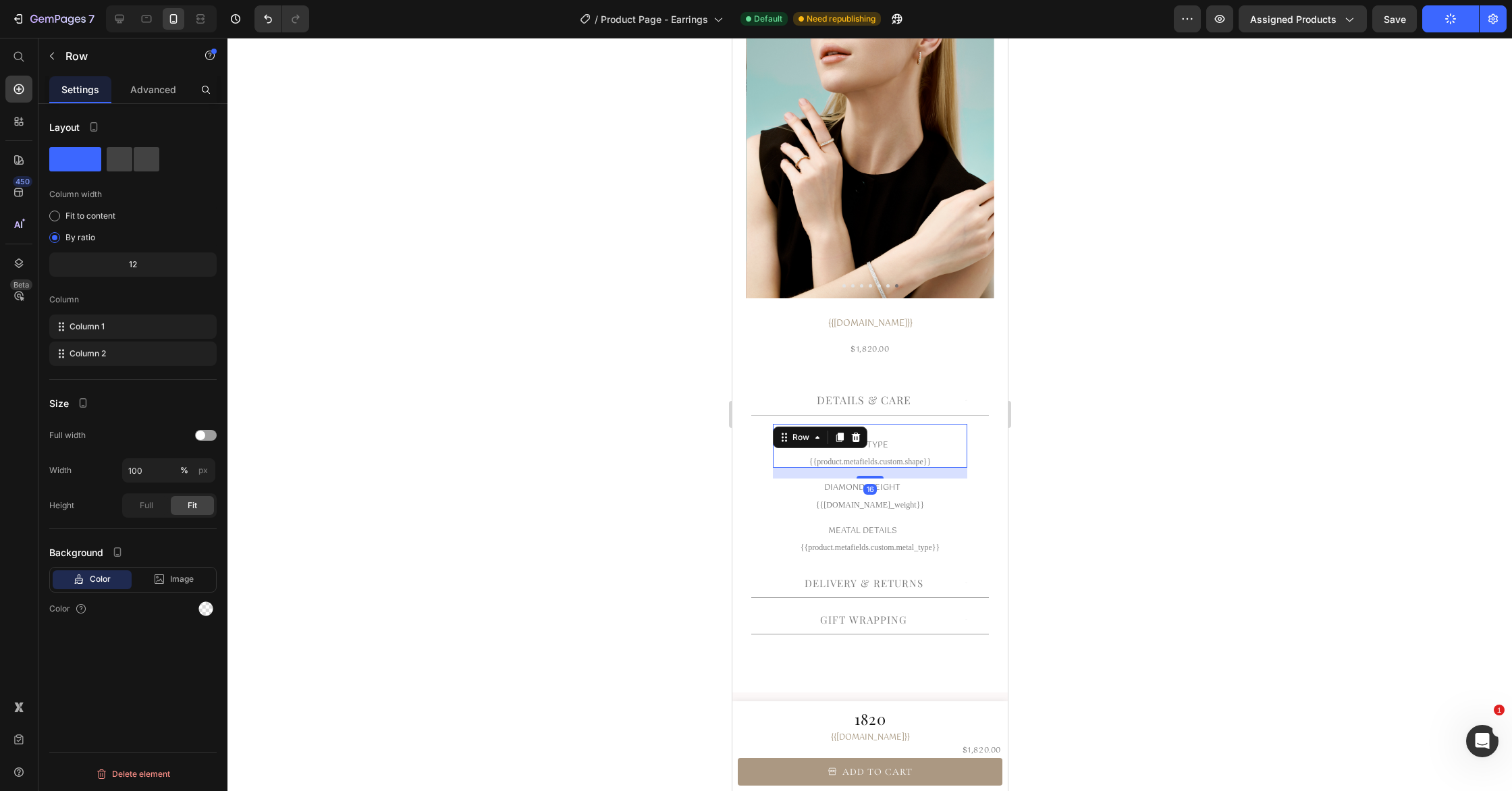 scroll, scrollTop: 138, scrollLeft: 0, axis: vertical 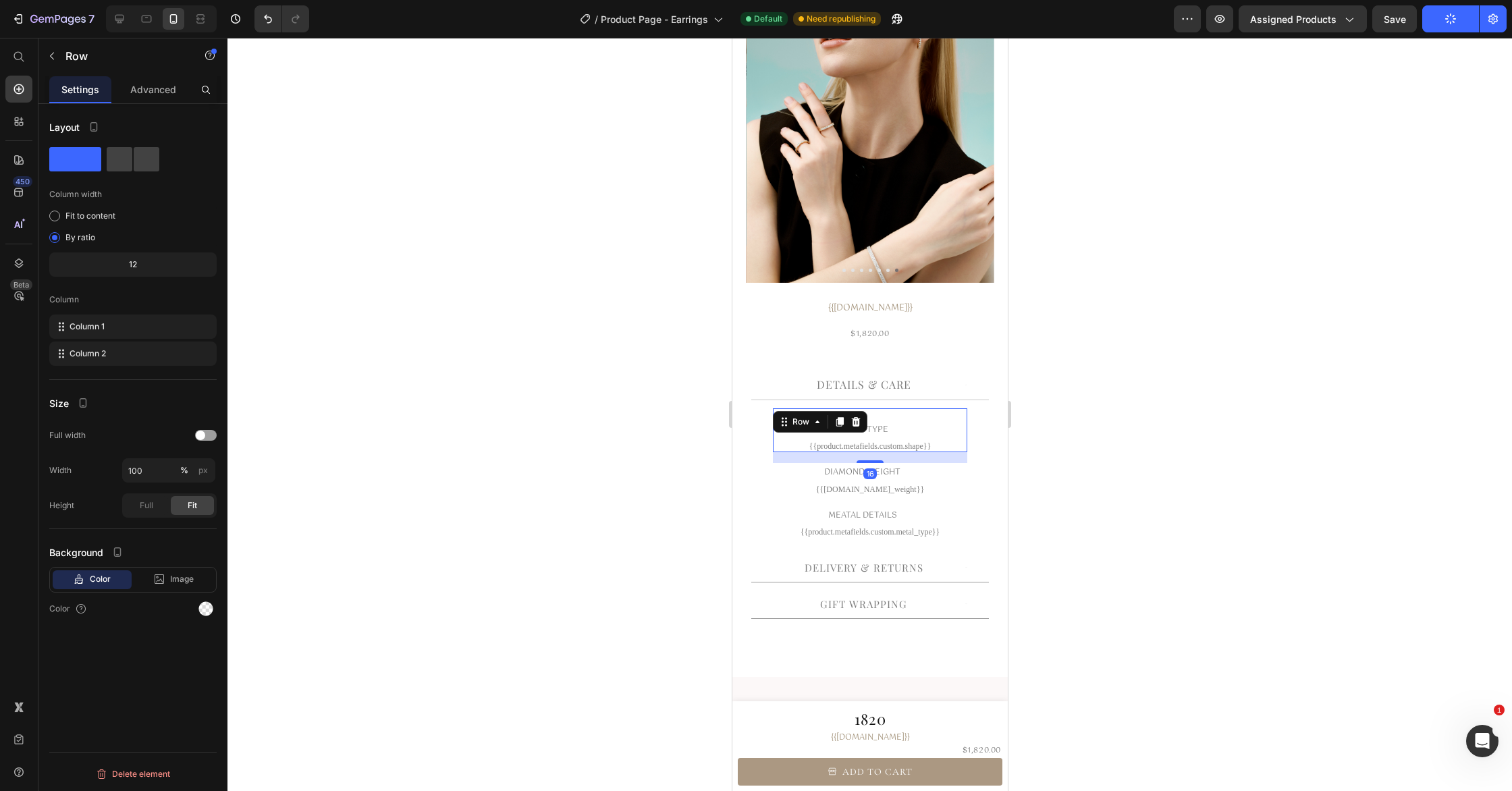 click 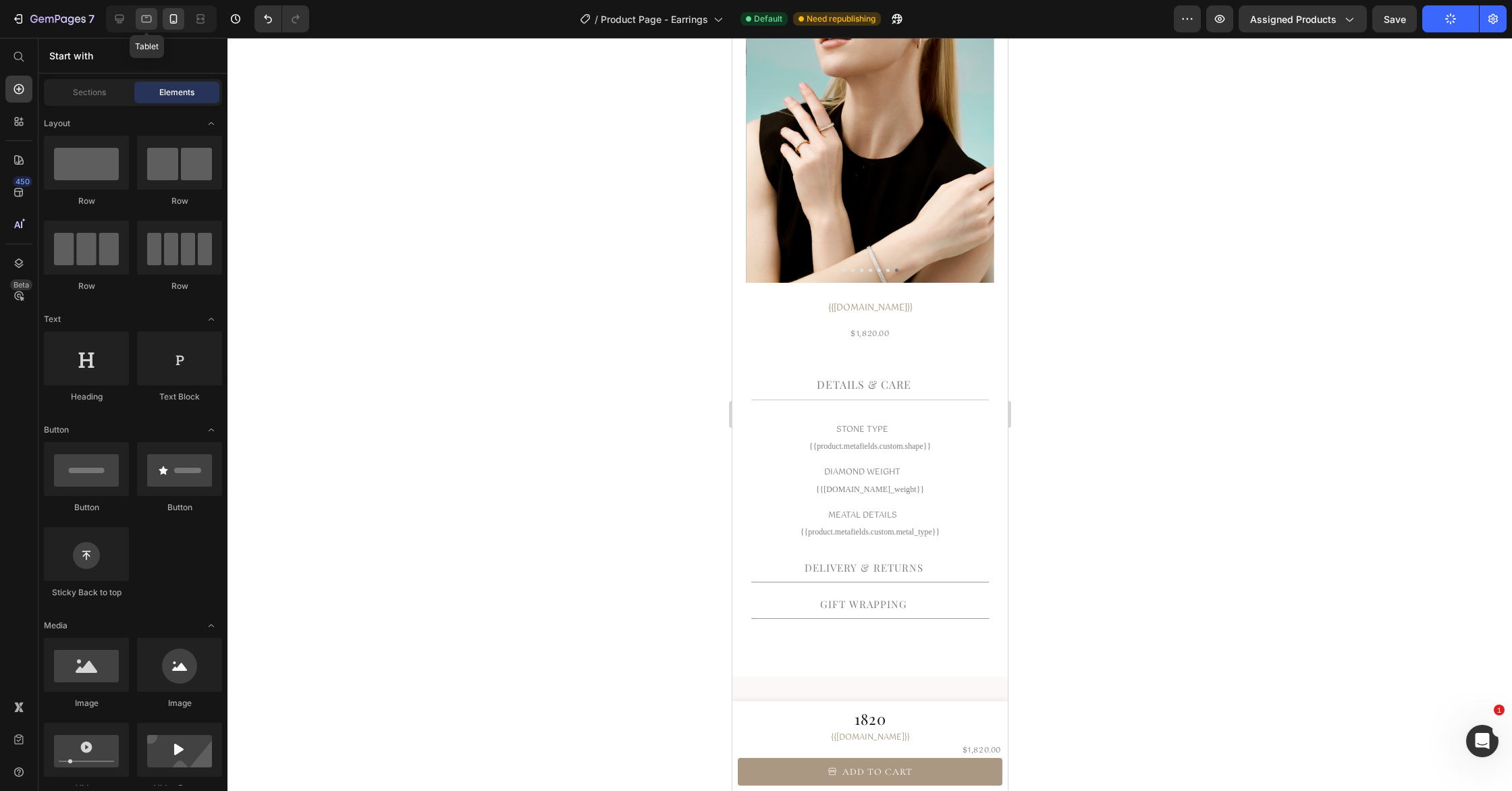 click 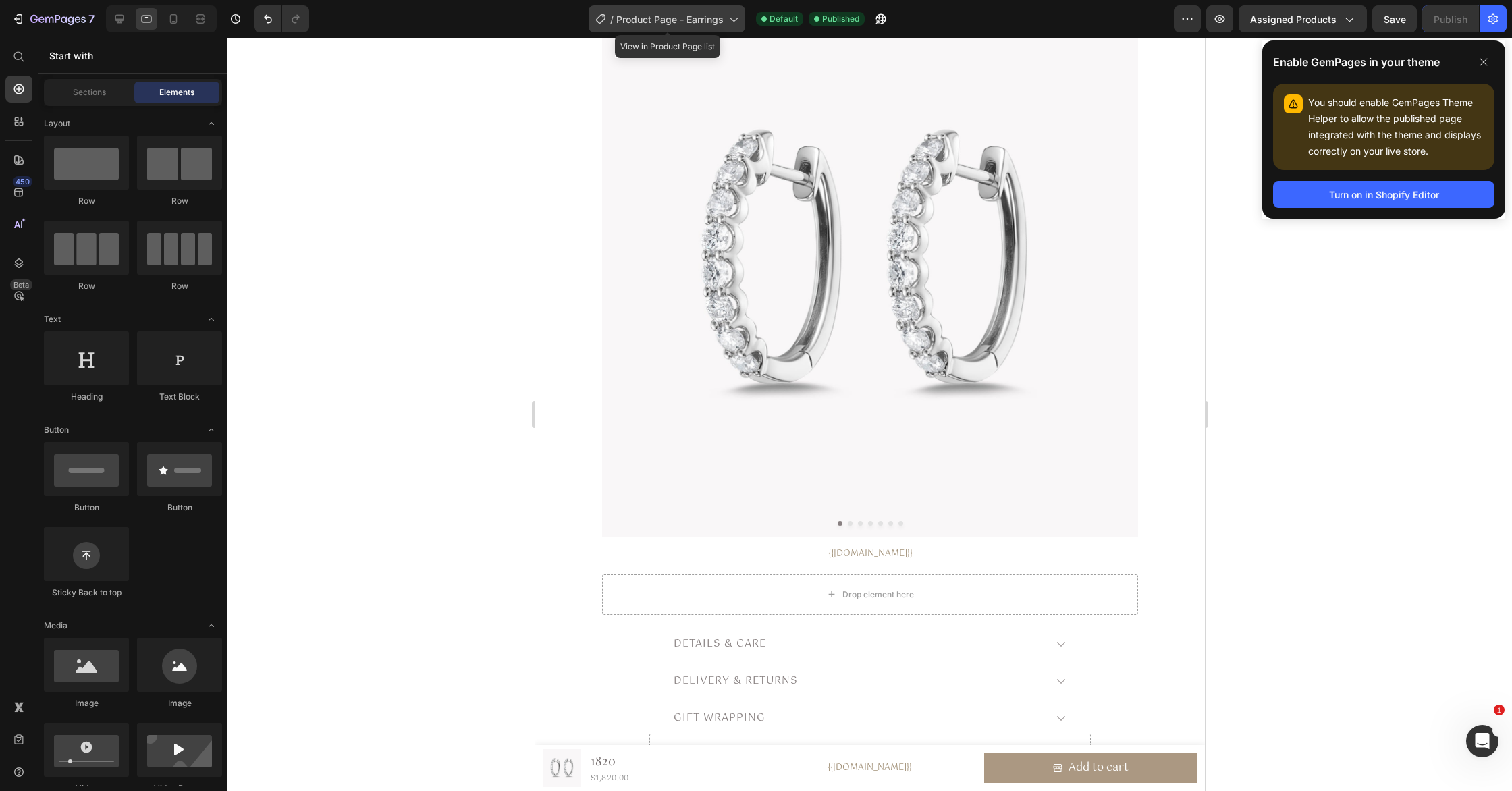 click on "Product Page - Earrings" at bounding box center (670, 19) 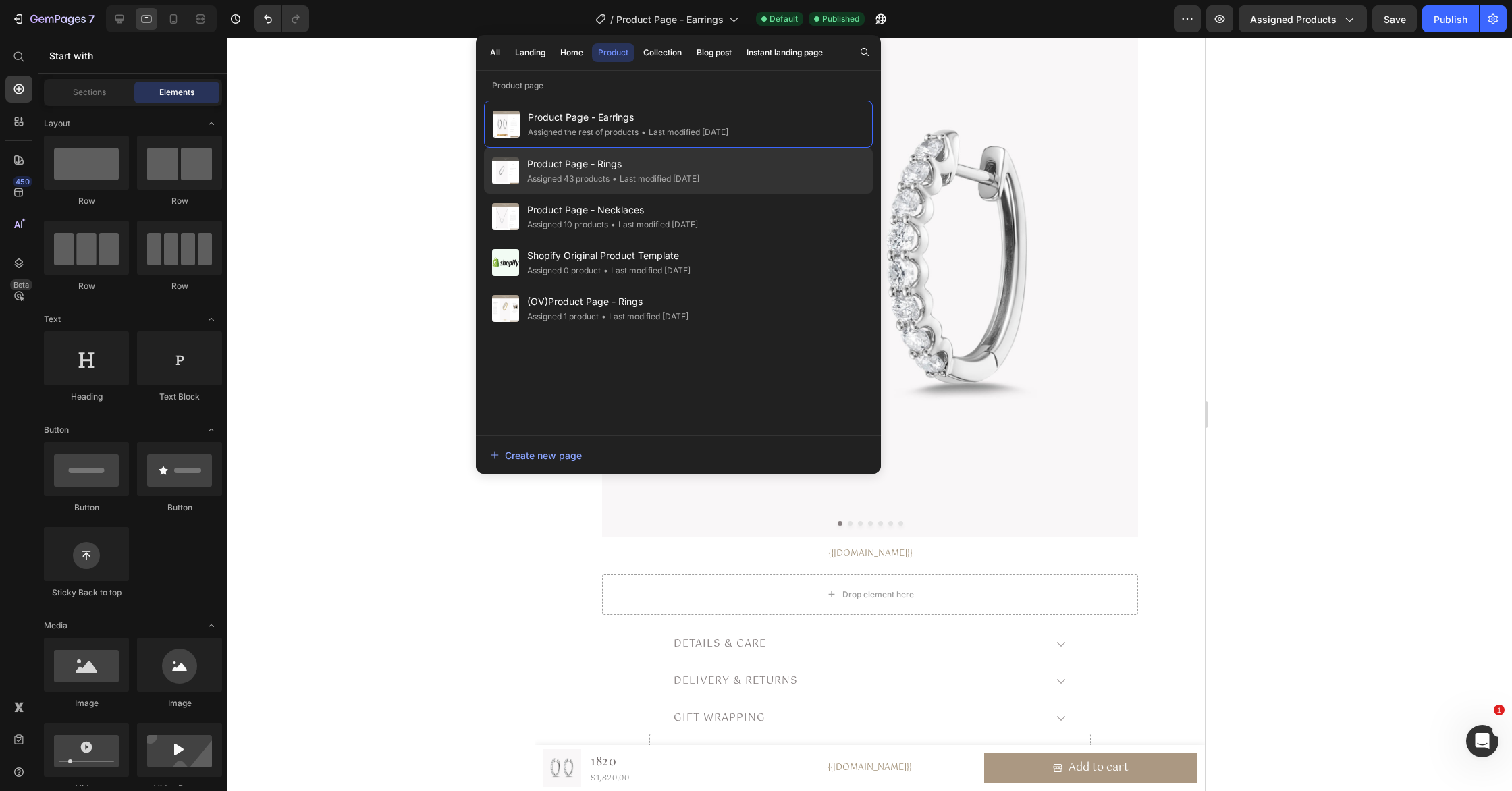 click on "Product Page - Necklaces Assigned 10 products • Last modified [DATE]" 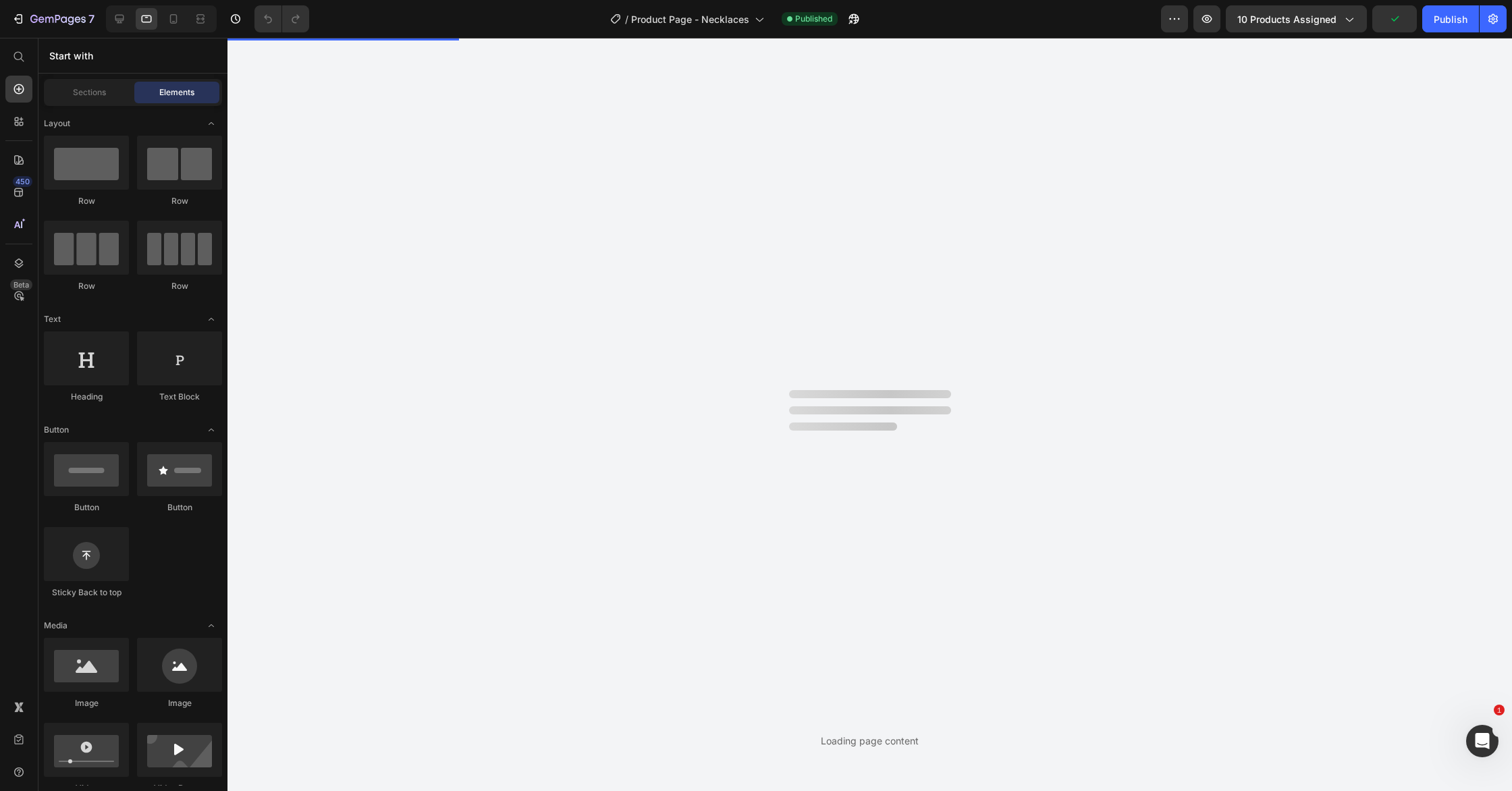 scroll, scrollTop: 0, scrollLeft: 0, axis: both 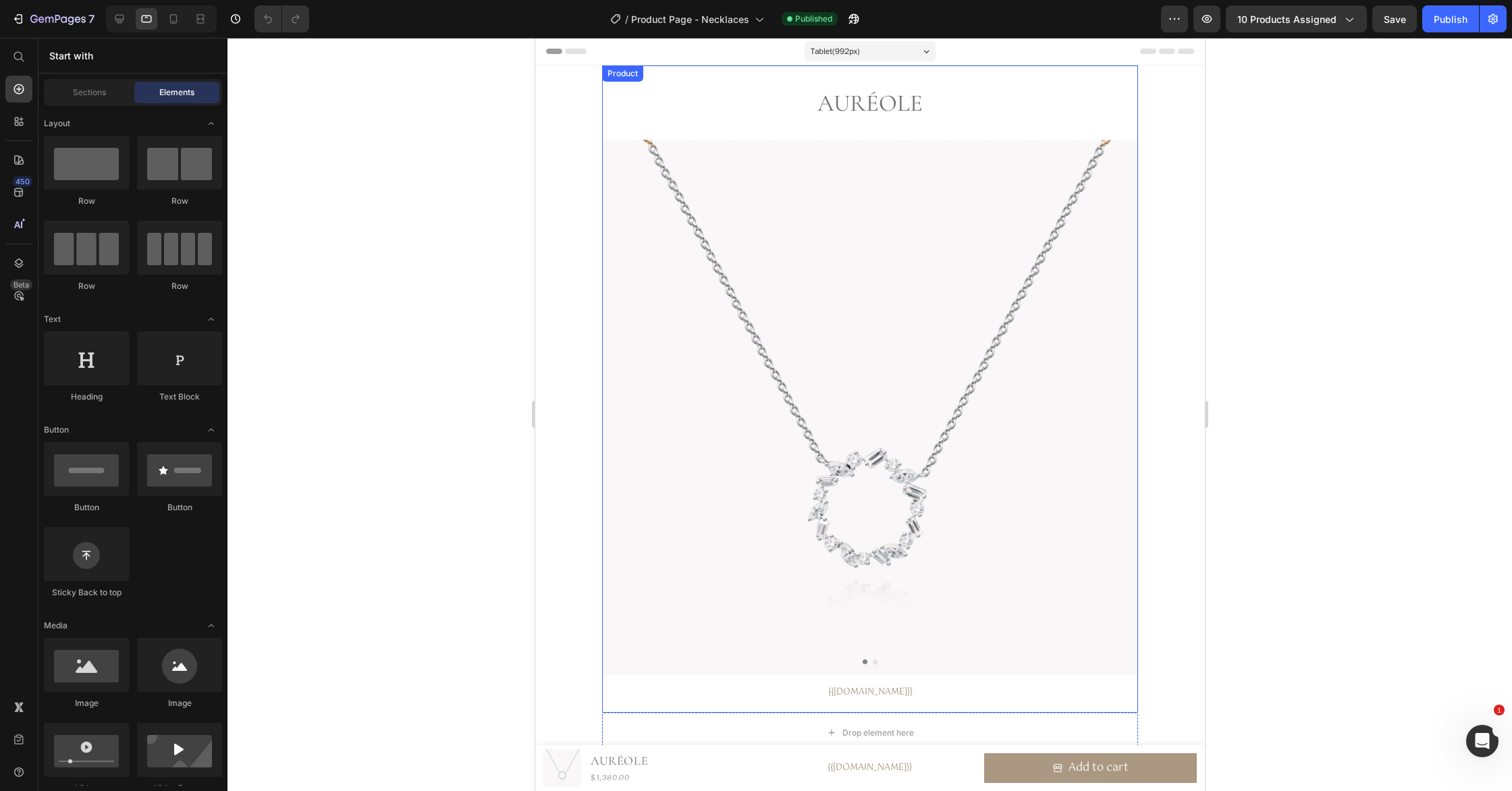 click on "Auréole" at bounding box center [869, 104] 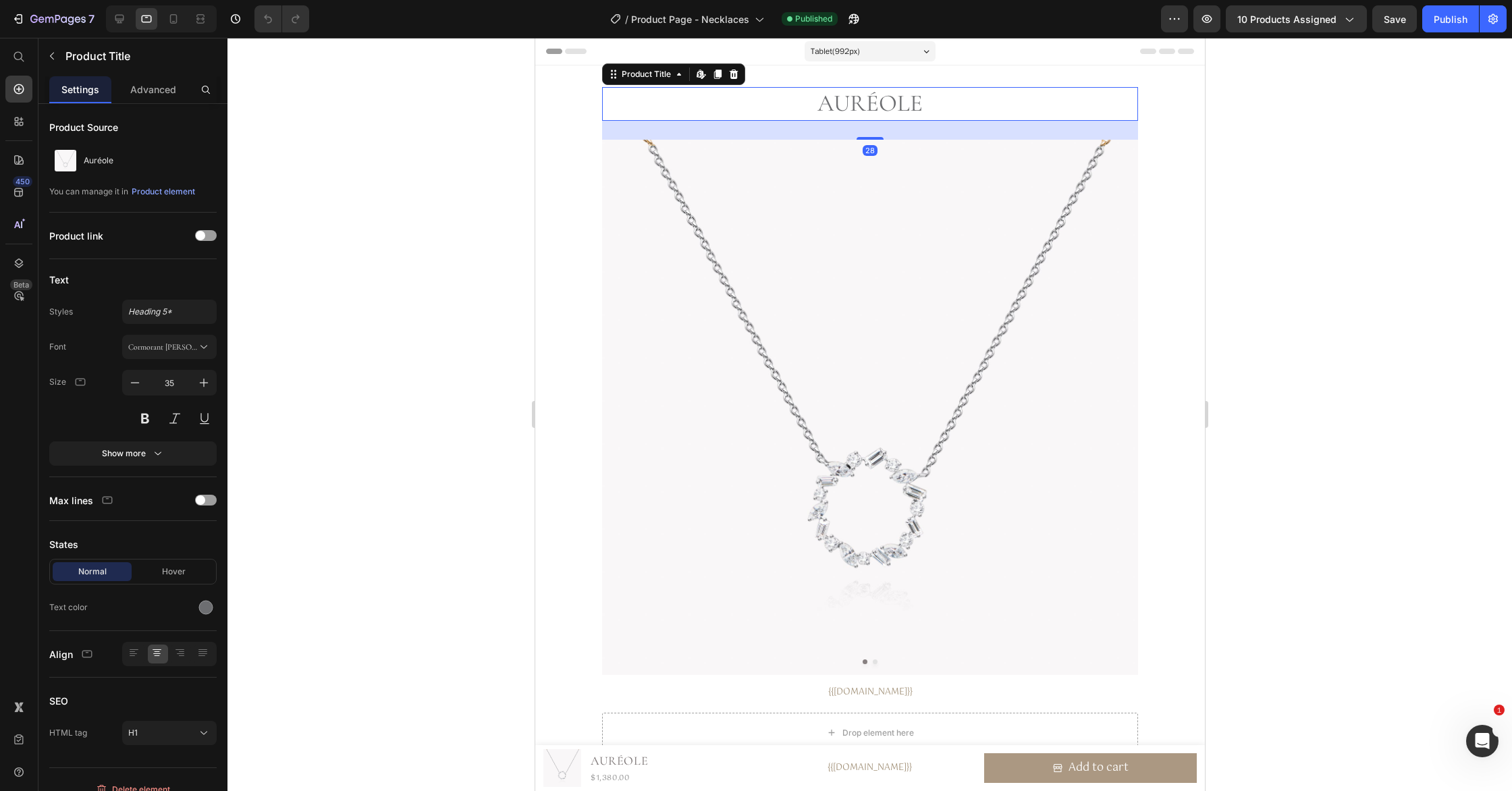 drag, startPoint x: 180, startPoint y: 354, endPoint x: 199, endPoint y: 368, distance: 24 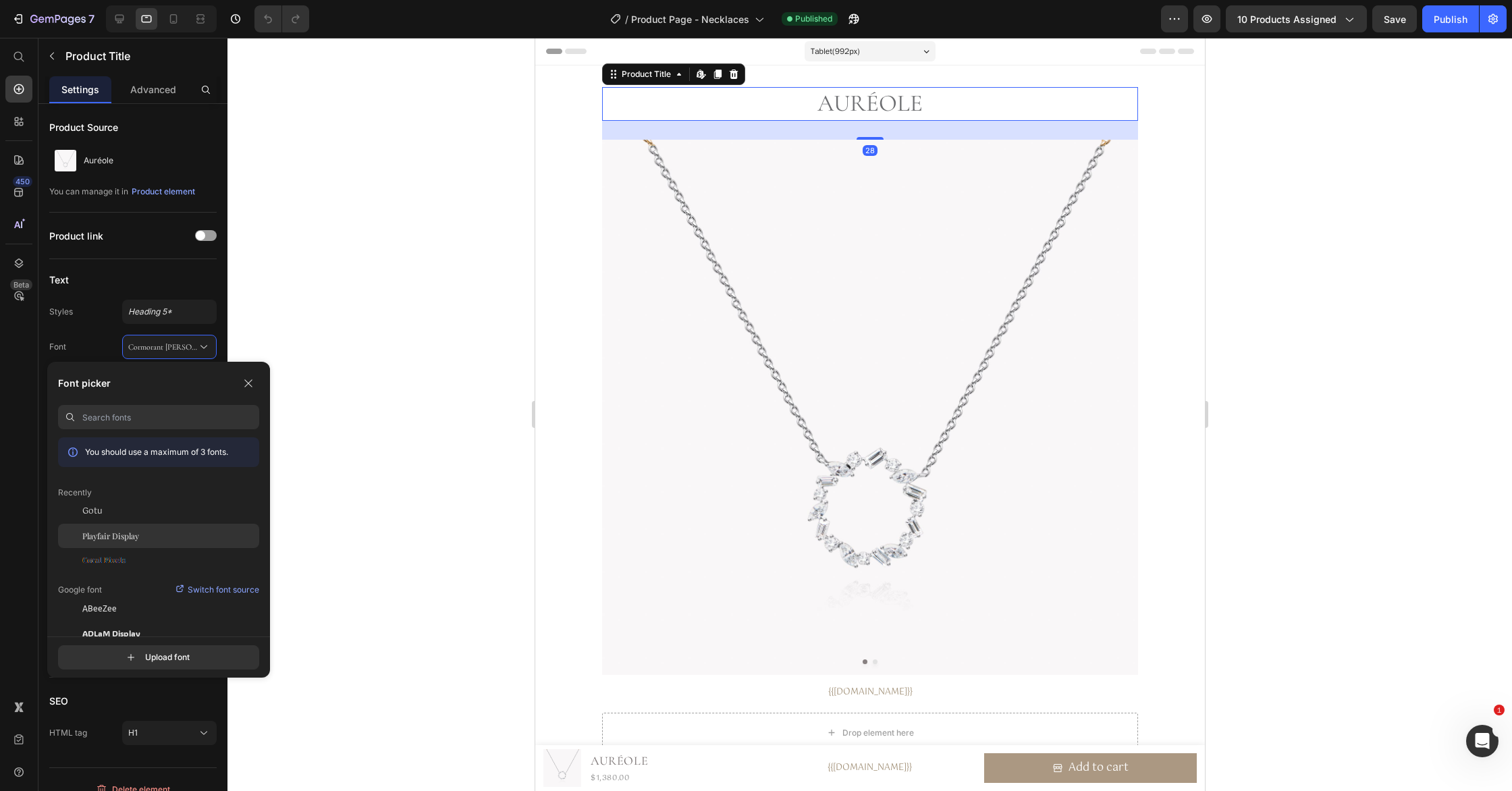 click on "Playfair Display" 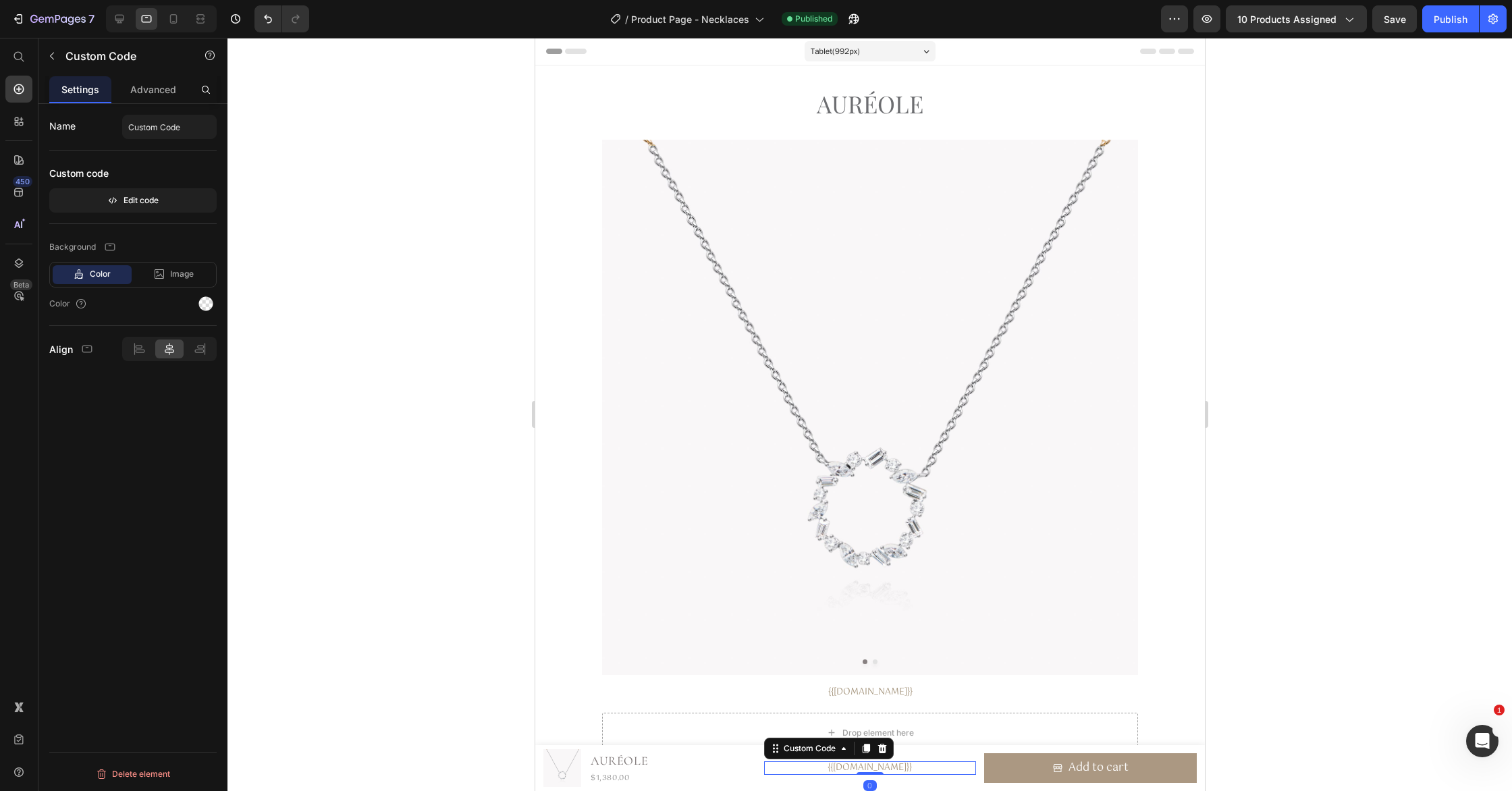 click on "{{[DOMAIN_NAME]}}" at bounding box center (869, 768) 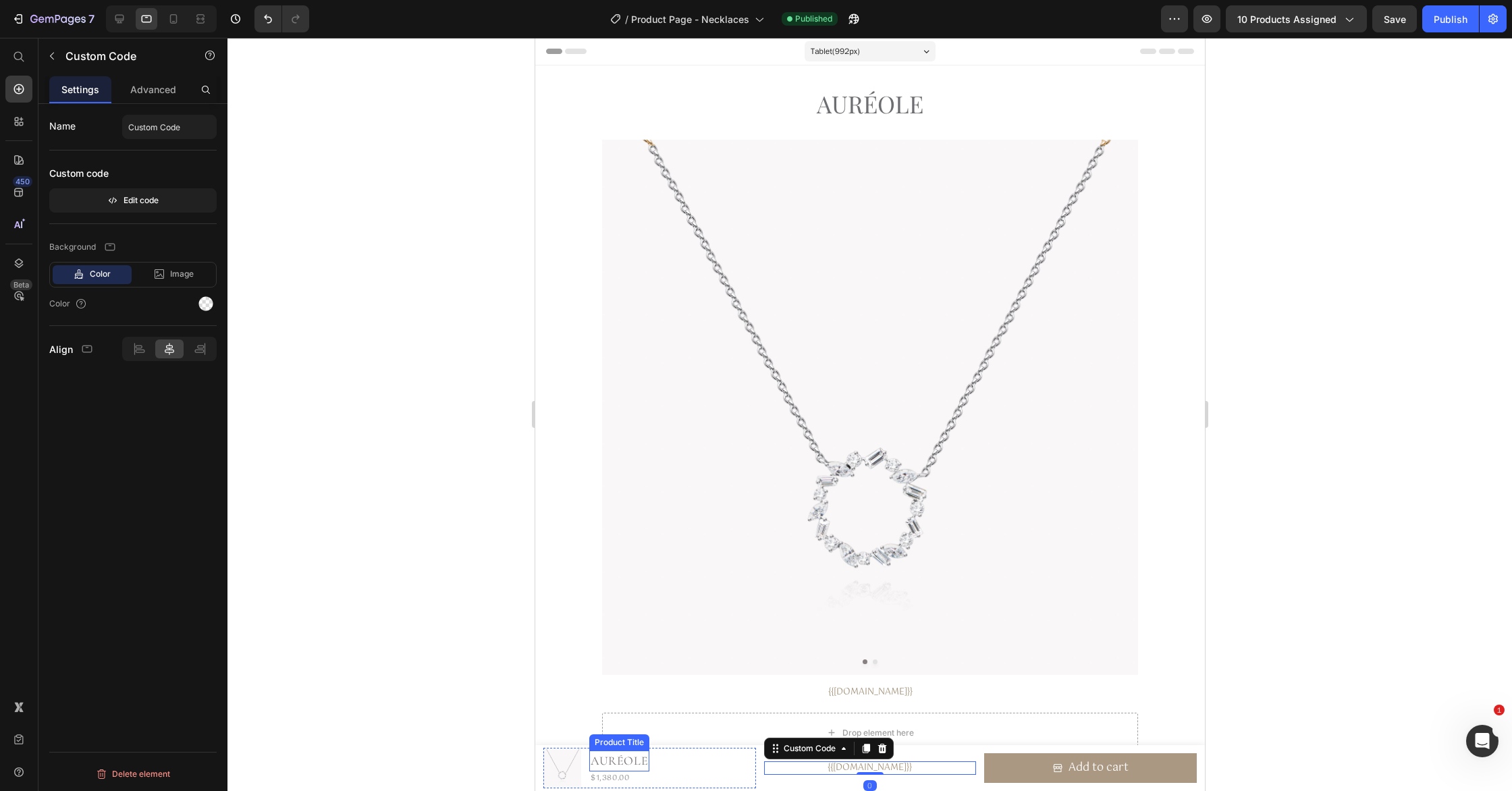 click on "Auréole" at bounding box center [618, 761] 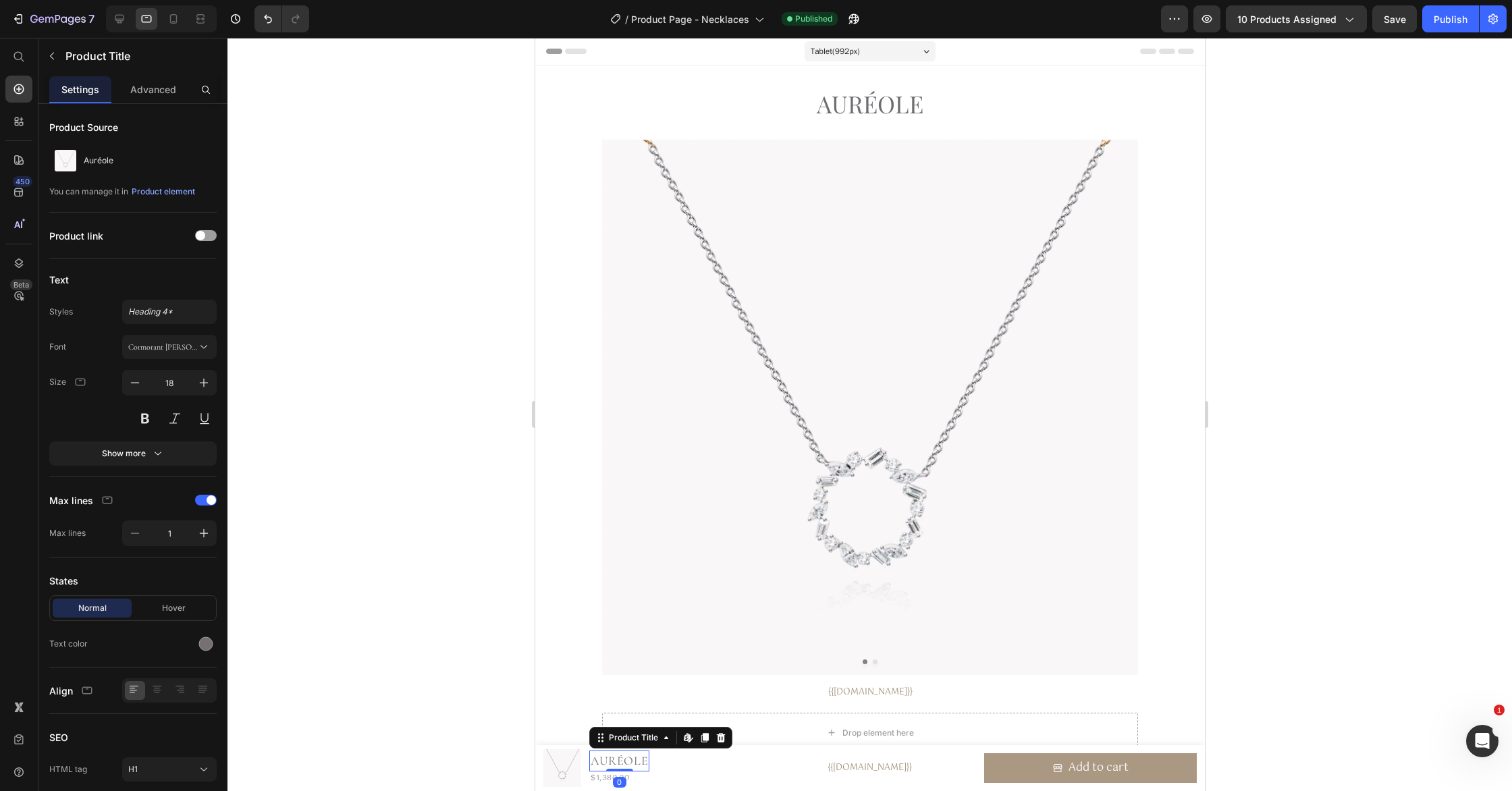 click on "Cormorant [PERSON_NAME]" at bounding box center (163, 347) 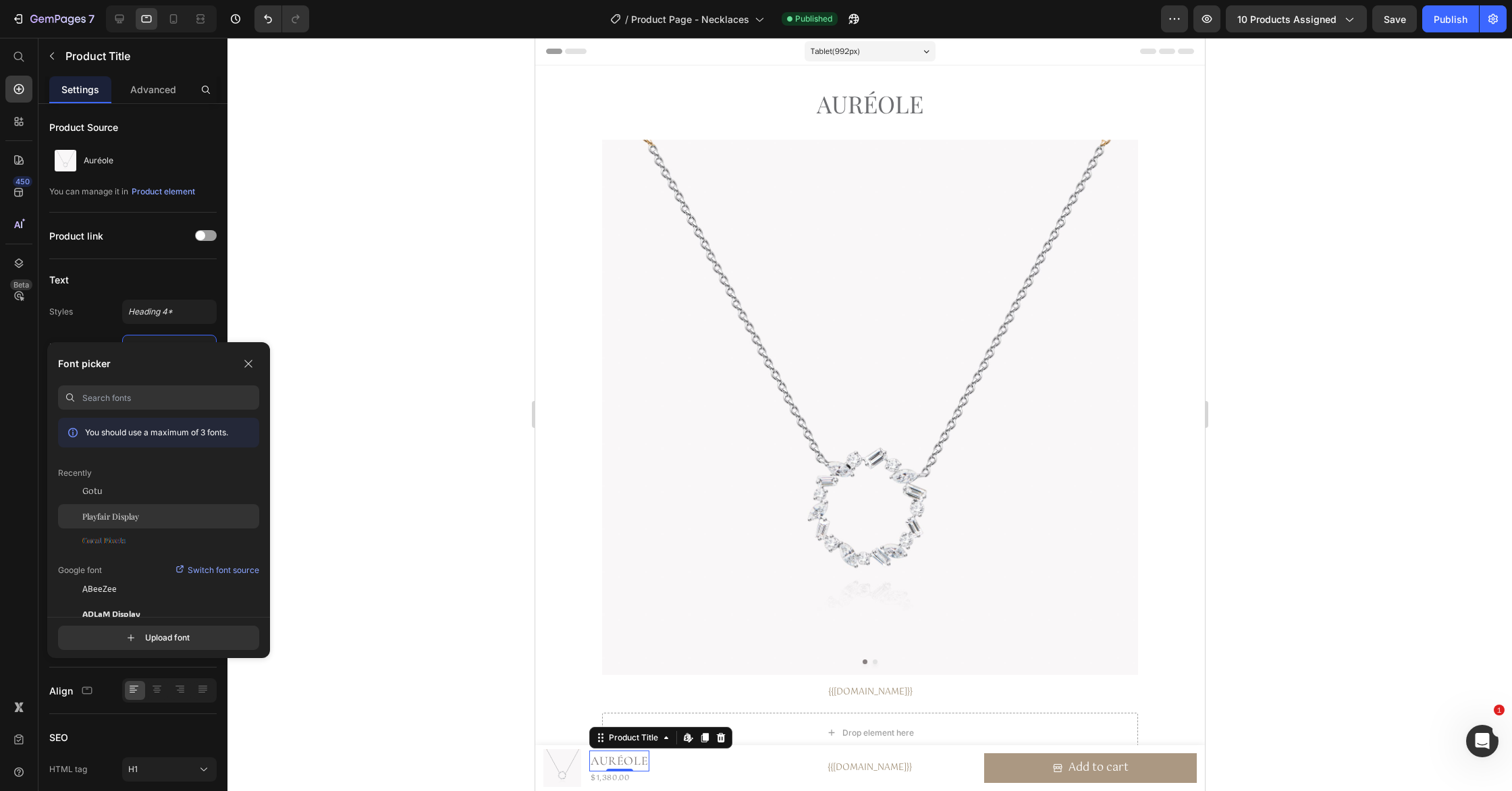 click on "Playfair Display" 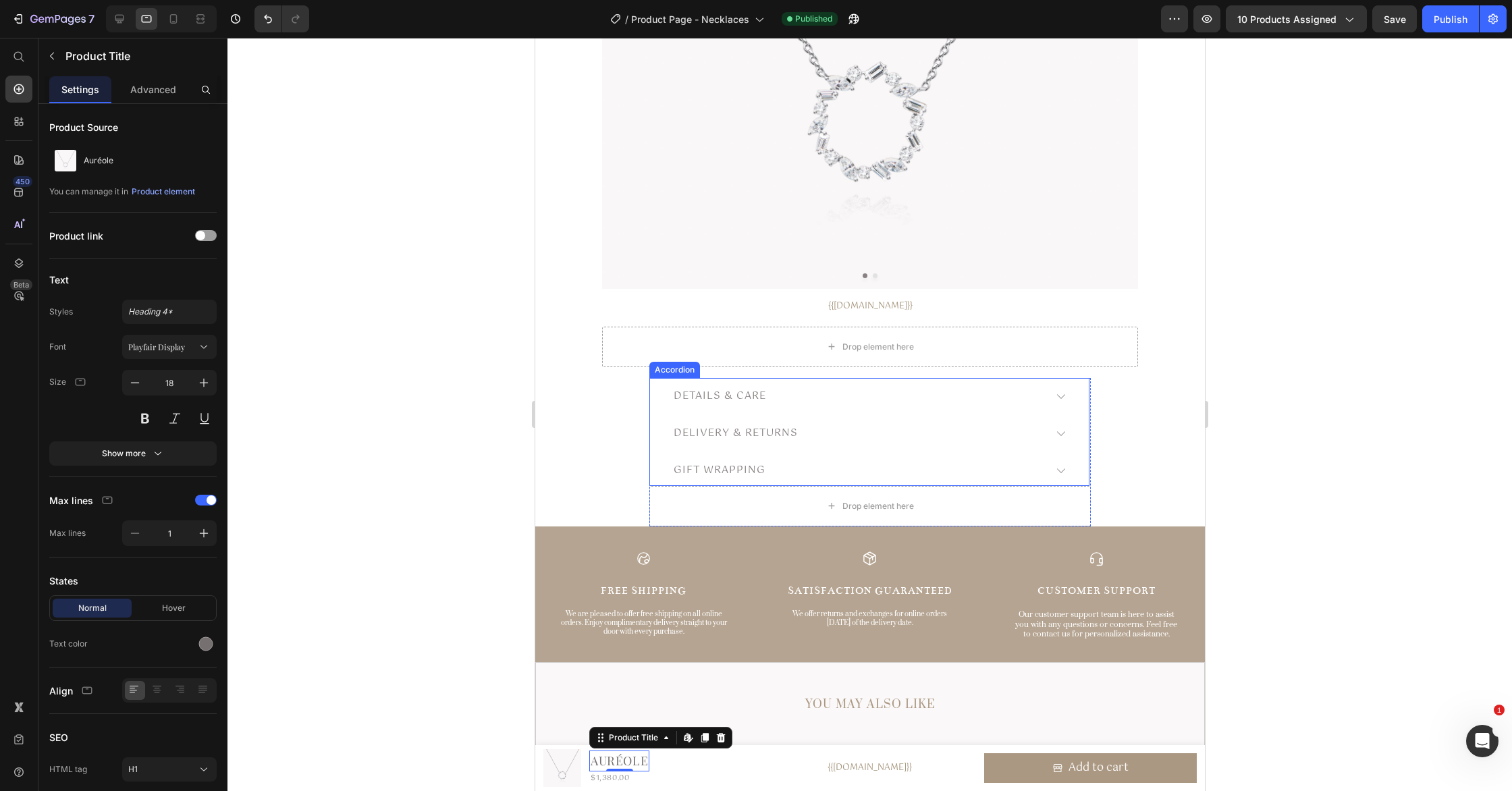scroll, scrollTop: 475, scrollLeft: 0, axis: vertical 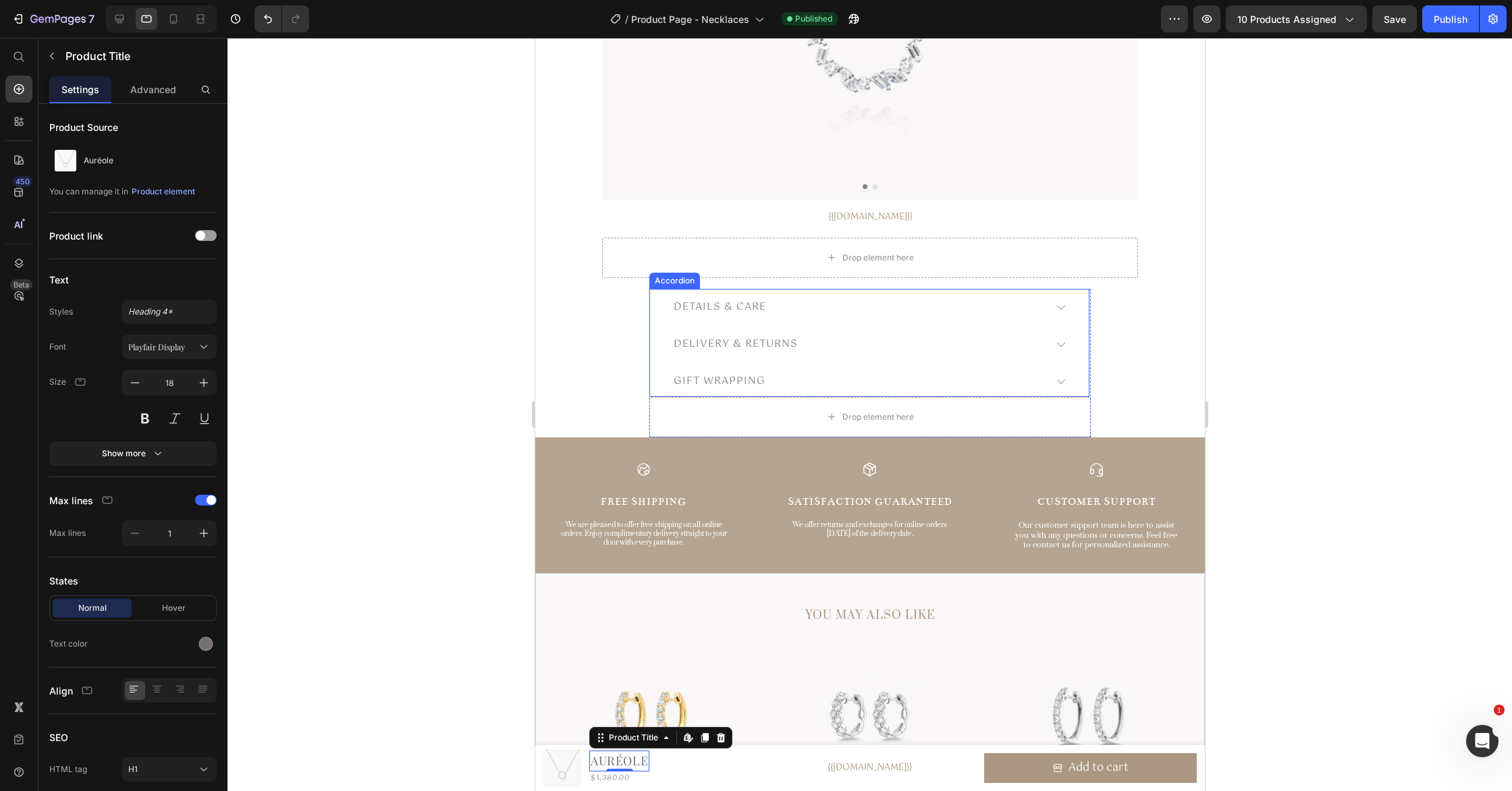 click on "Details & Care" at bounding box center [869, 308] 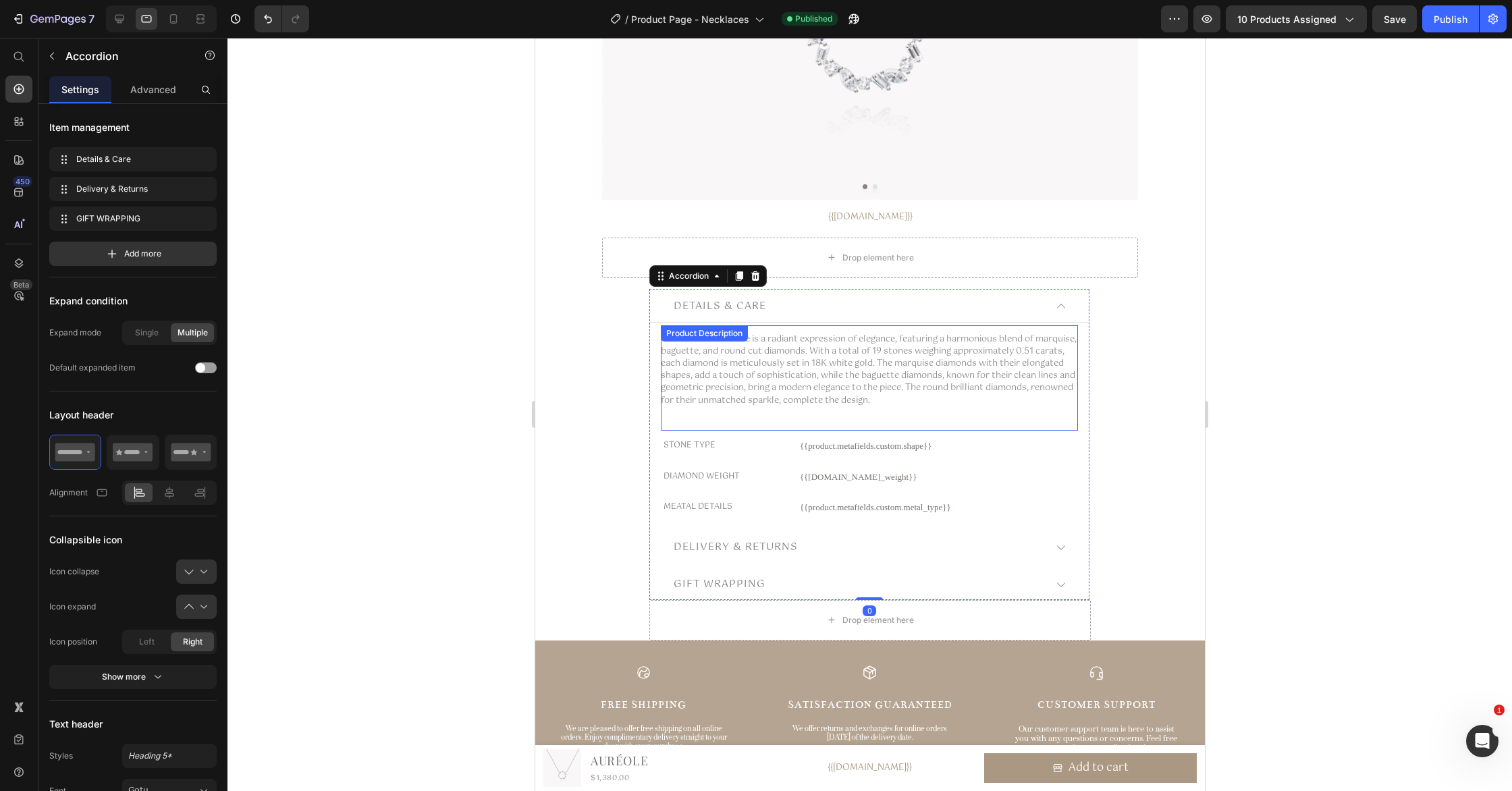 click on "The Auréole necklace is a radiant expression of elegance, featuring a harmonious blend of marquise, baguette, and round cut diamonds. With a total of 19 stones weighing approximately 0.51 carats, each diamond is meticulously set in 18K white gold. The marquise diamonds with their elongated shapes, add a touch of sophistication, while the baguette diamonds, known for their clean lines and geometric precision, bring a modern elegance to the piece. The round brilliant diamonds, renowned for their unmatched sparkle, complete the design." at bounding box center [869, 370] 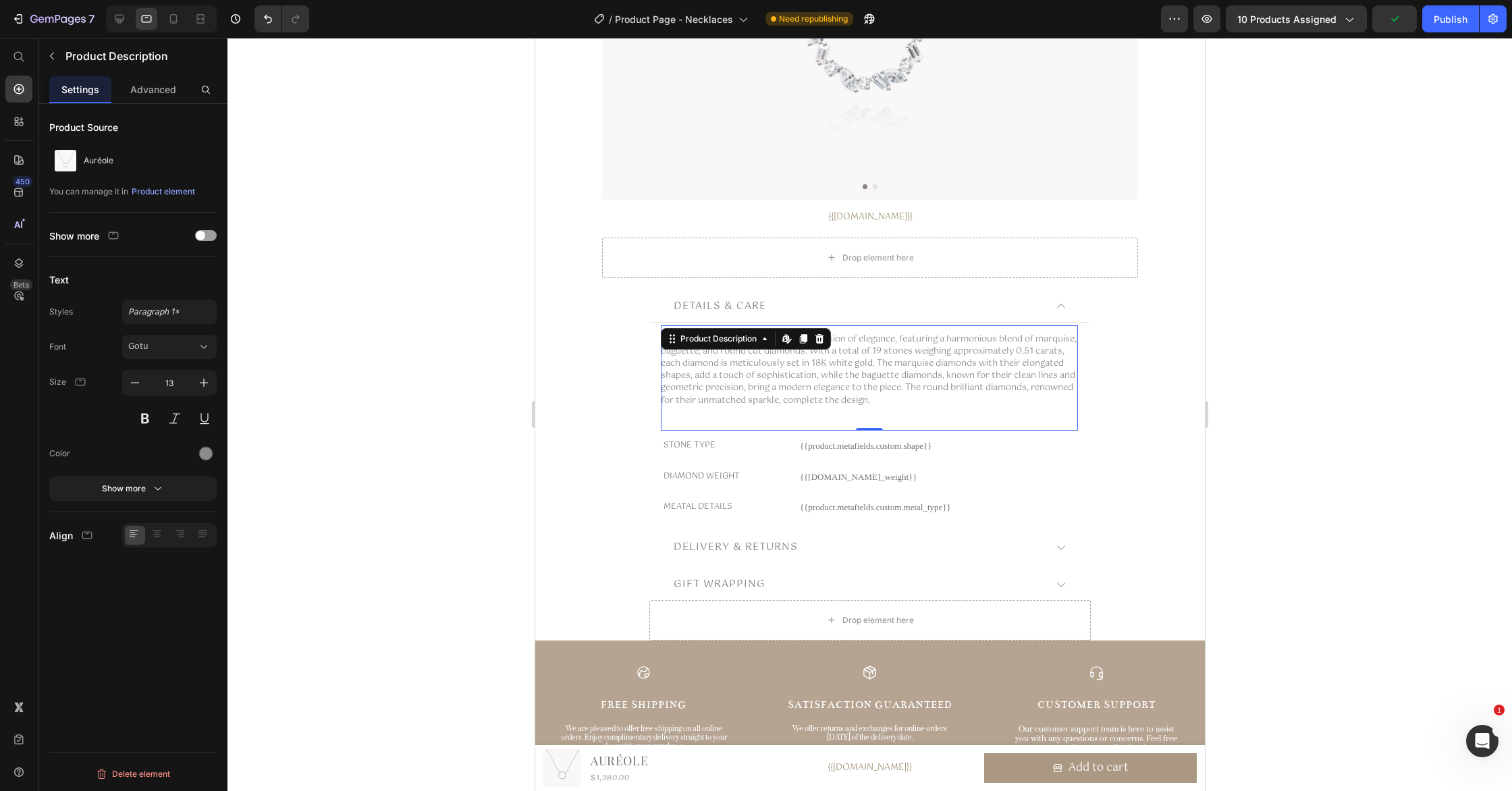 click 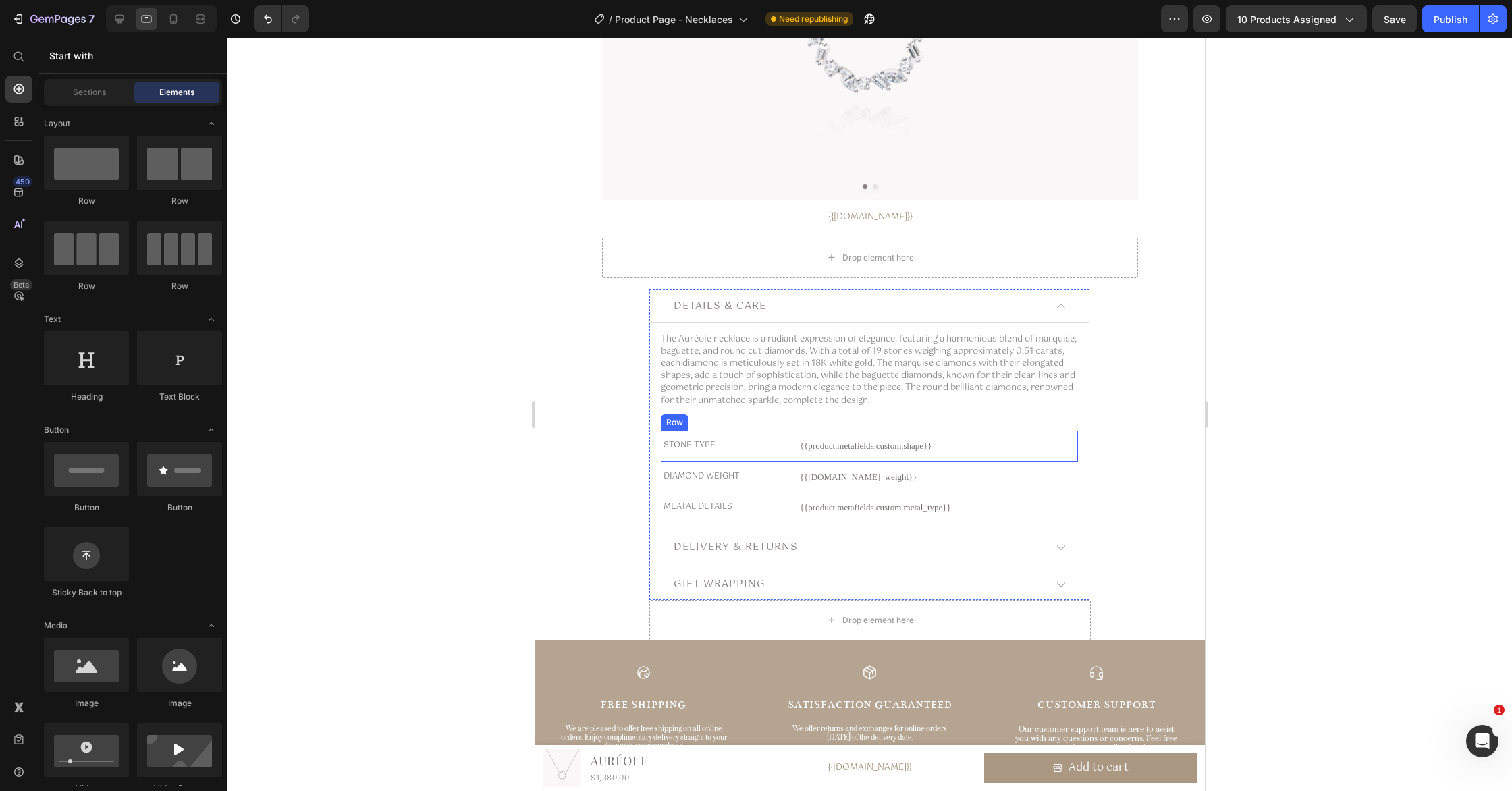 click on "STONE TYPE Text Block {{product.metafields.custom.shape}} Custom Code Row" at bounding box center (869, 446) 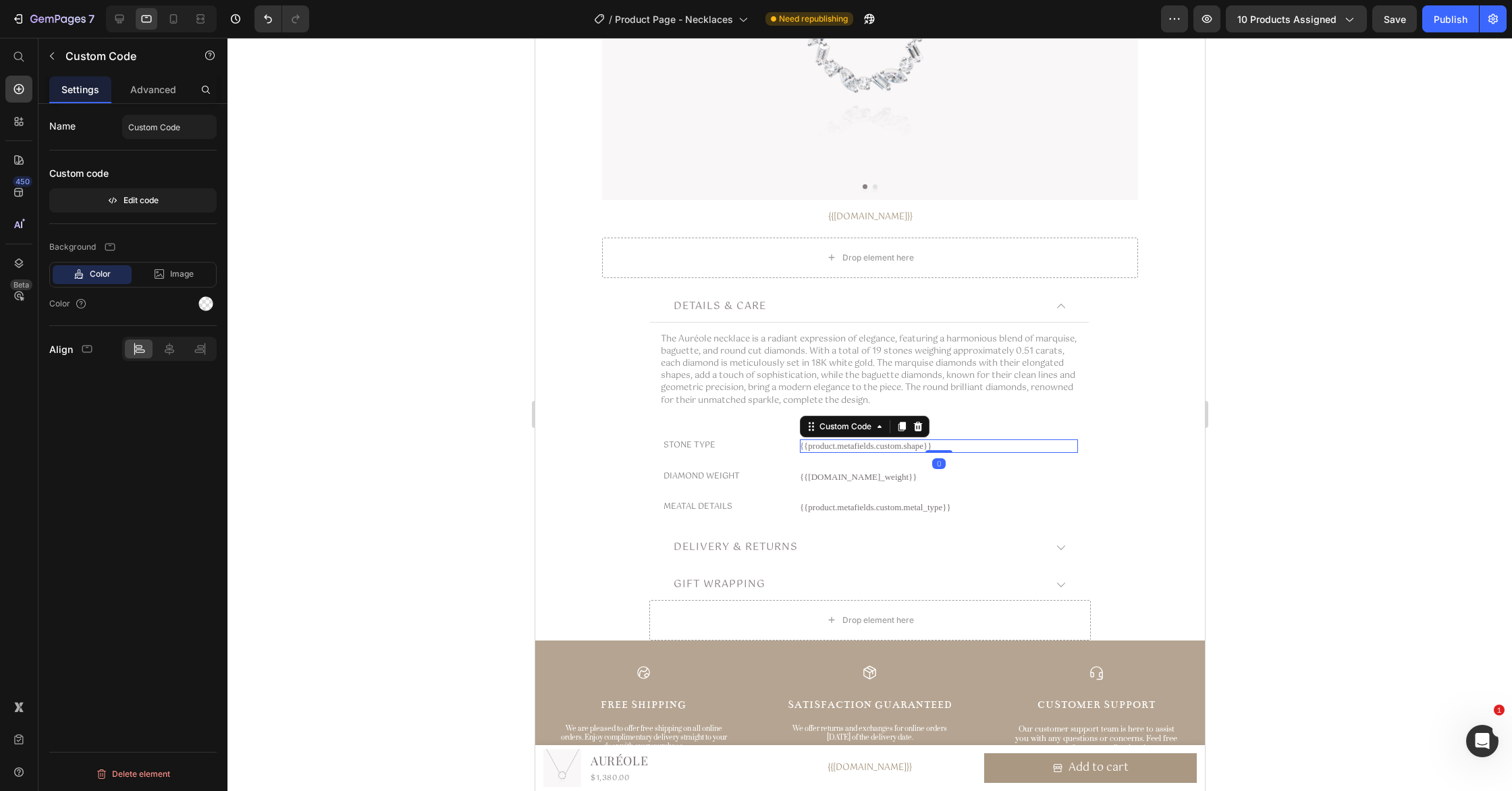 click on "{{product.metafields.custom.shape}}" at bounding box center (938, 446) 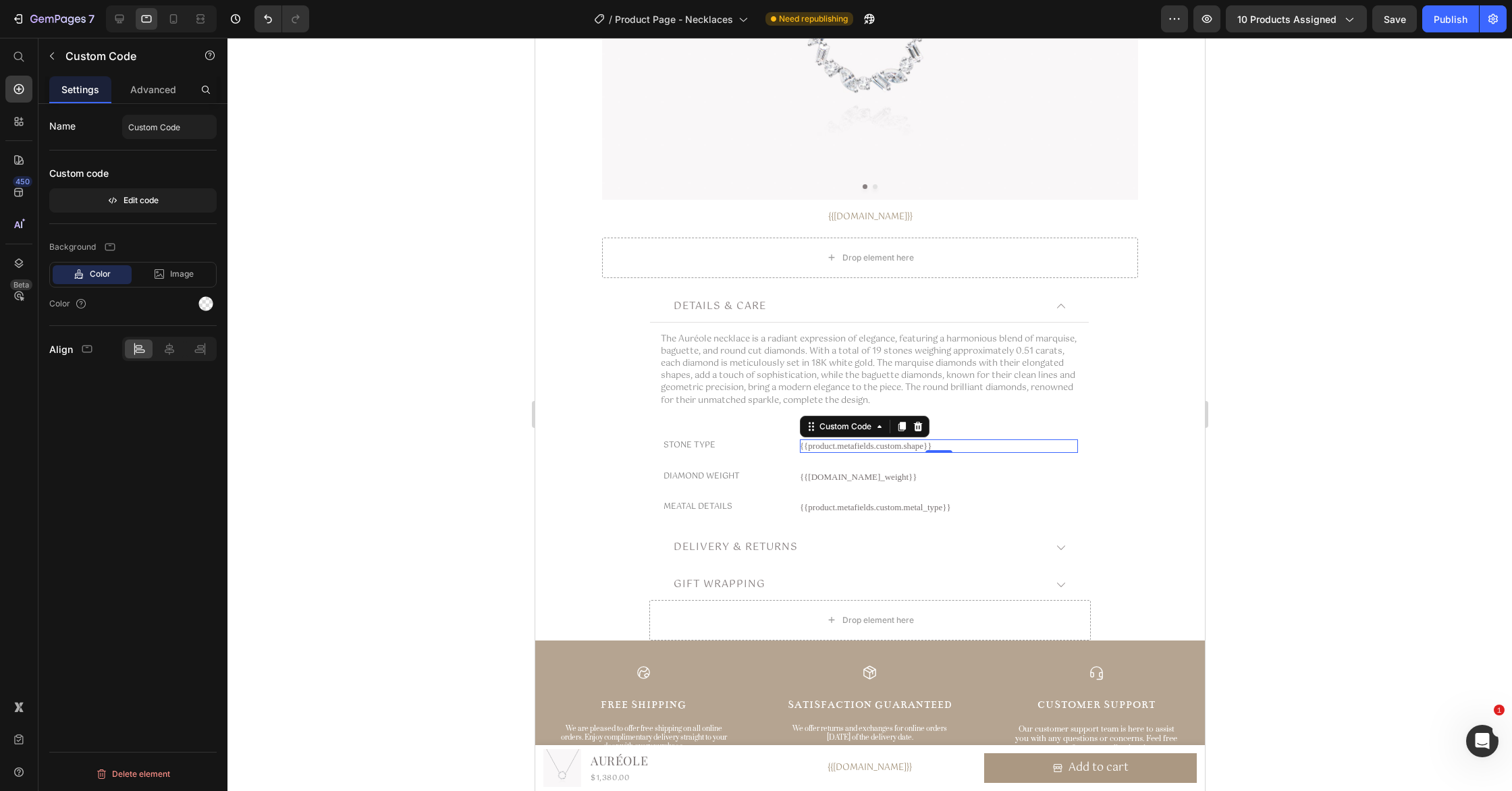 click 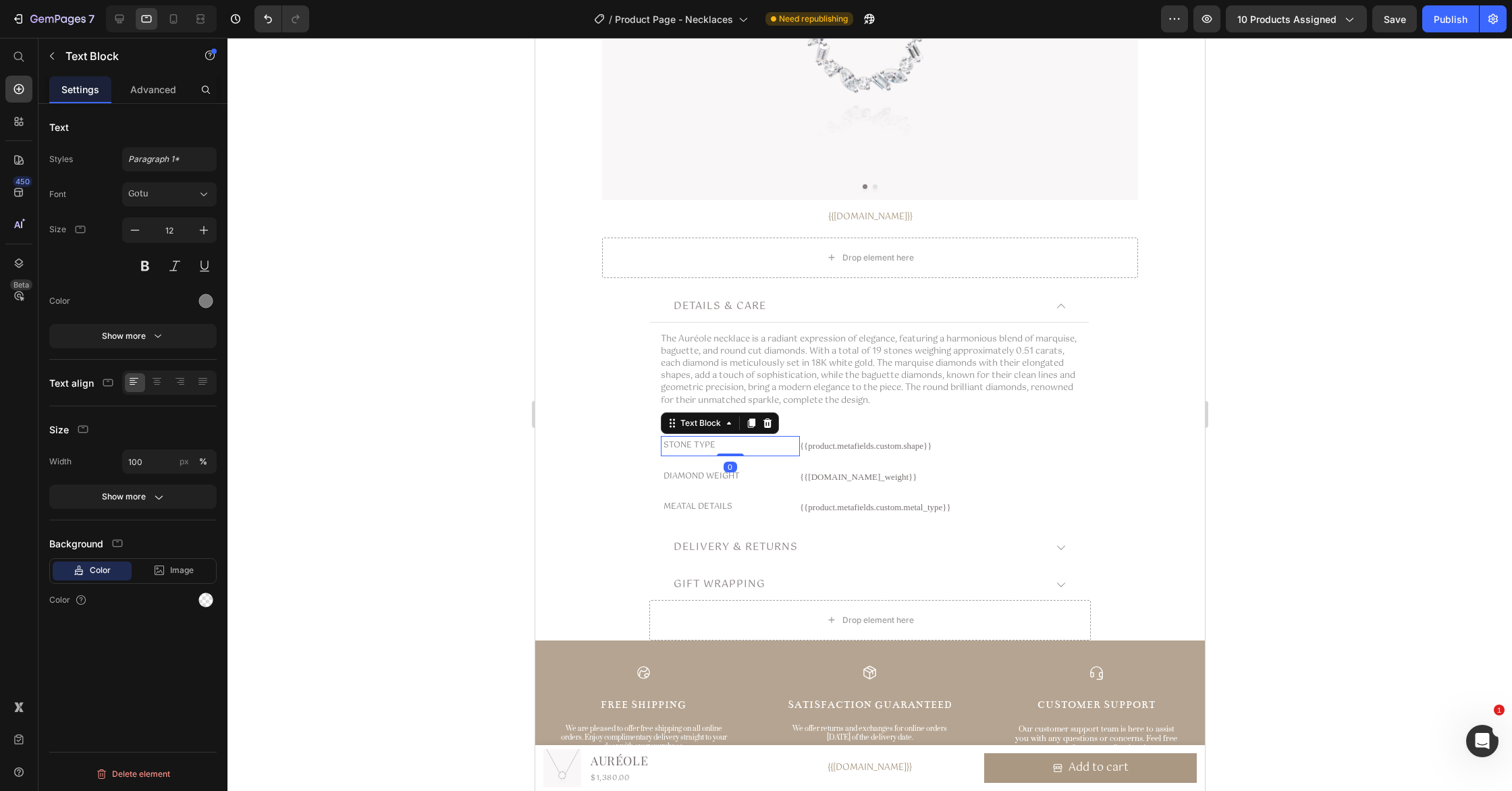 click on "STONE TYPE" at bounding box center [730, 446] 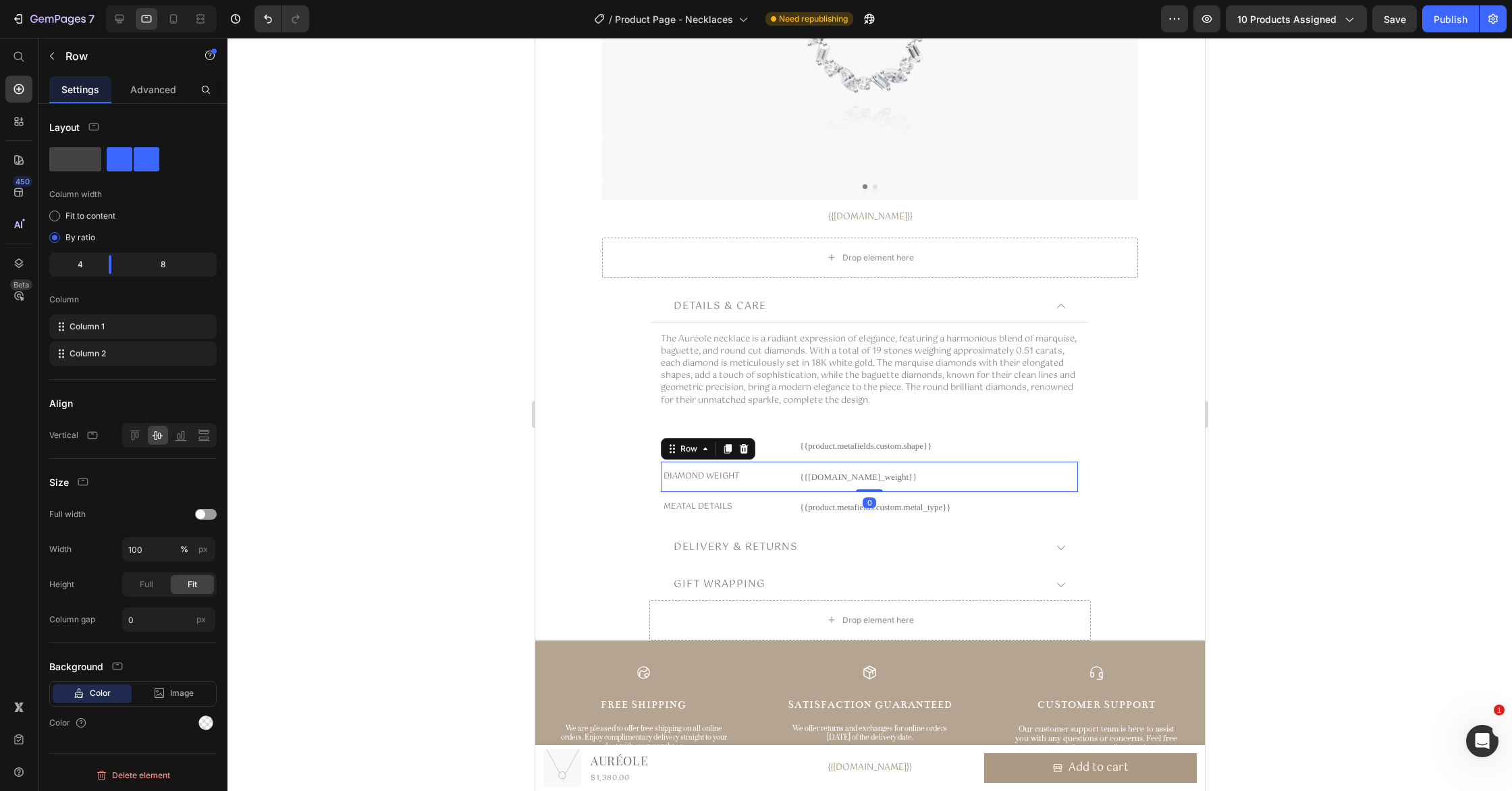 click on "DIAMOND WEIGHT Text Block {{[DOMAIN_NAME]_weight}} Custom Code Row   0" at bounding box center [869, 477] 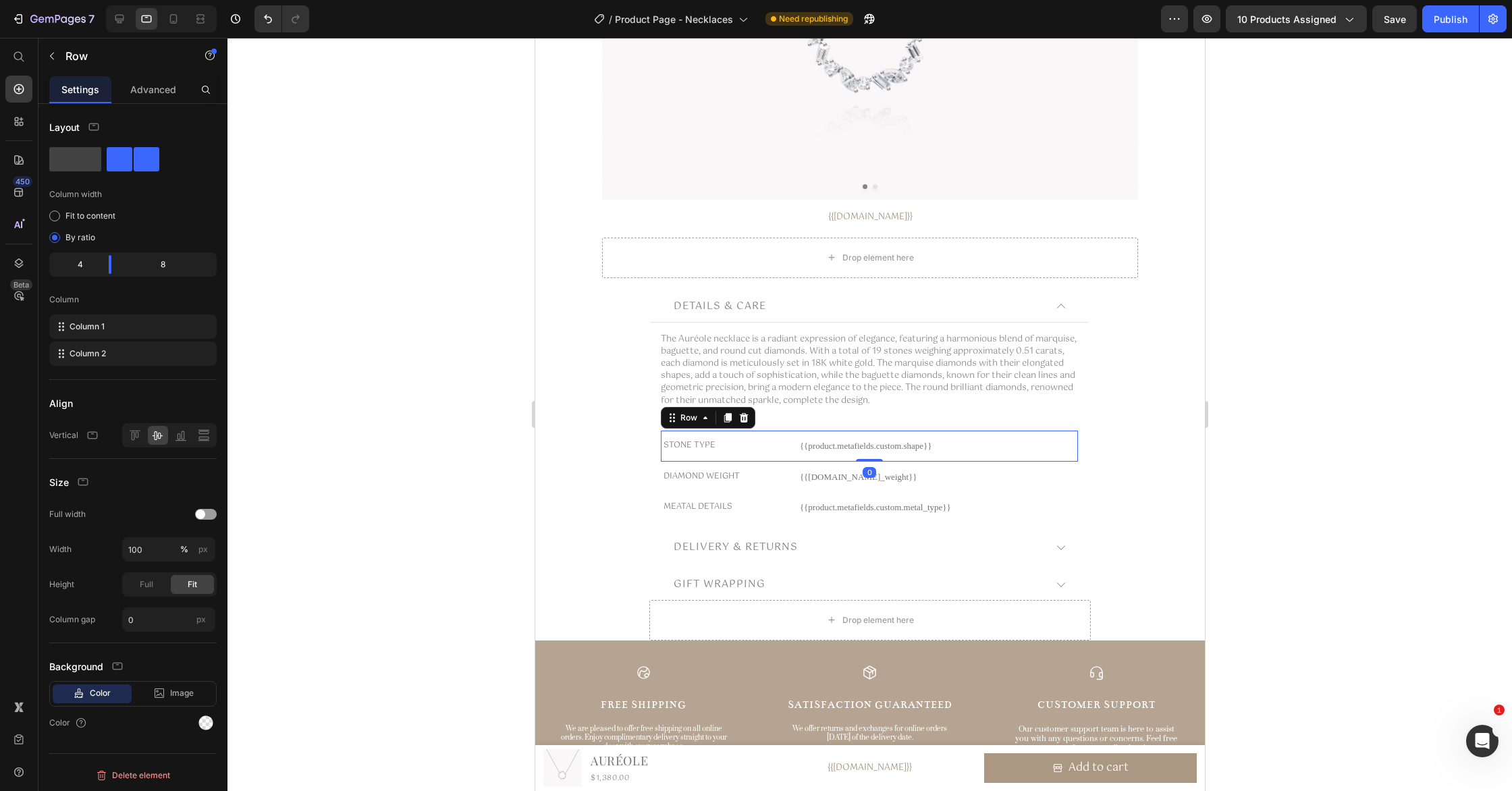 click on "STONE TYPE Text Block {{product.metafields.custom.shape}} Custom Code Row   0" at bounding box center [869, 446] 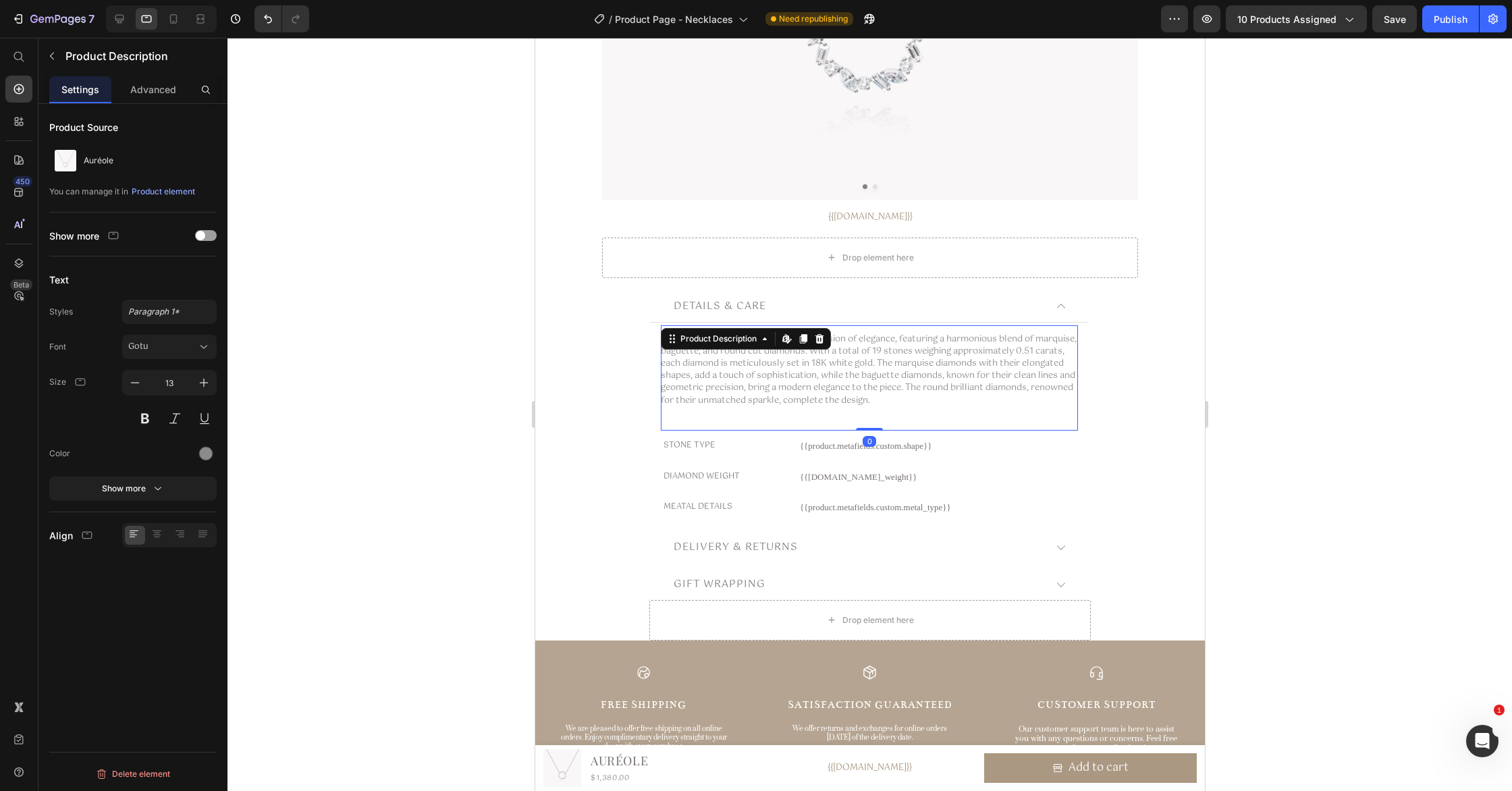 click on "The Auréole necklace is a radiant expression of elegance, featuring a harmonious blend of marquise, baguette, and round cut diamonds. With a total of 19 stones weighing approximately 0.51 carats, each diamond is meticulously set in 18K white gold. The marquise diamonds with their elongated shapes, add a touch of sophistication, while the baguette diamonds, known for their clean lines and geometric precision, bring a modern elegance to the piece. The round brilliant diamonds, renowned for their unmatched sparkle, complete the design." at bounding box center [869, 370] 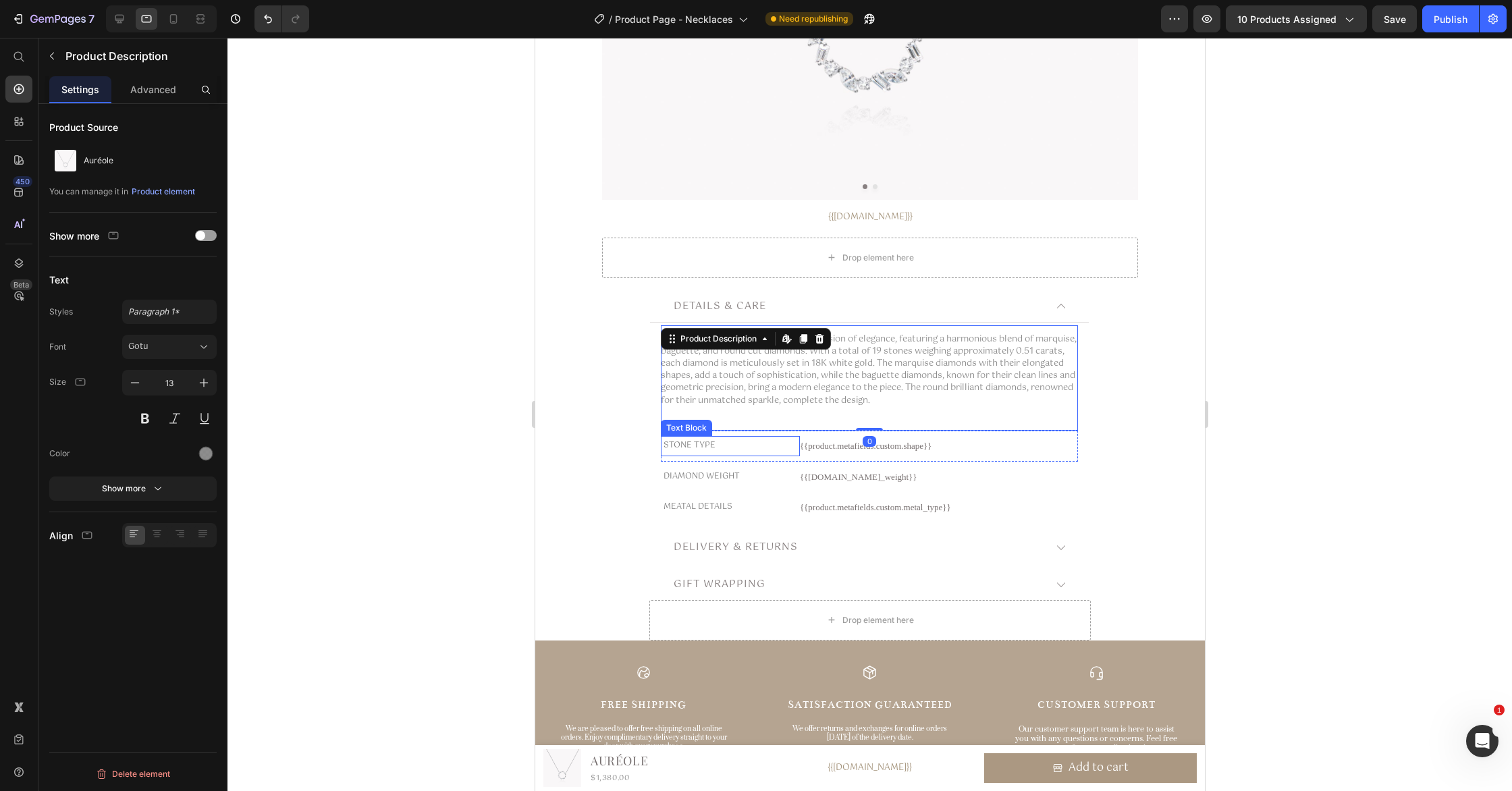 click on "STONE TYPE" at bounding box center [730, 446] 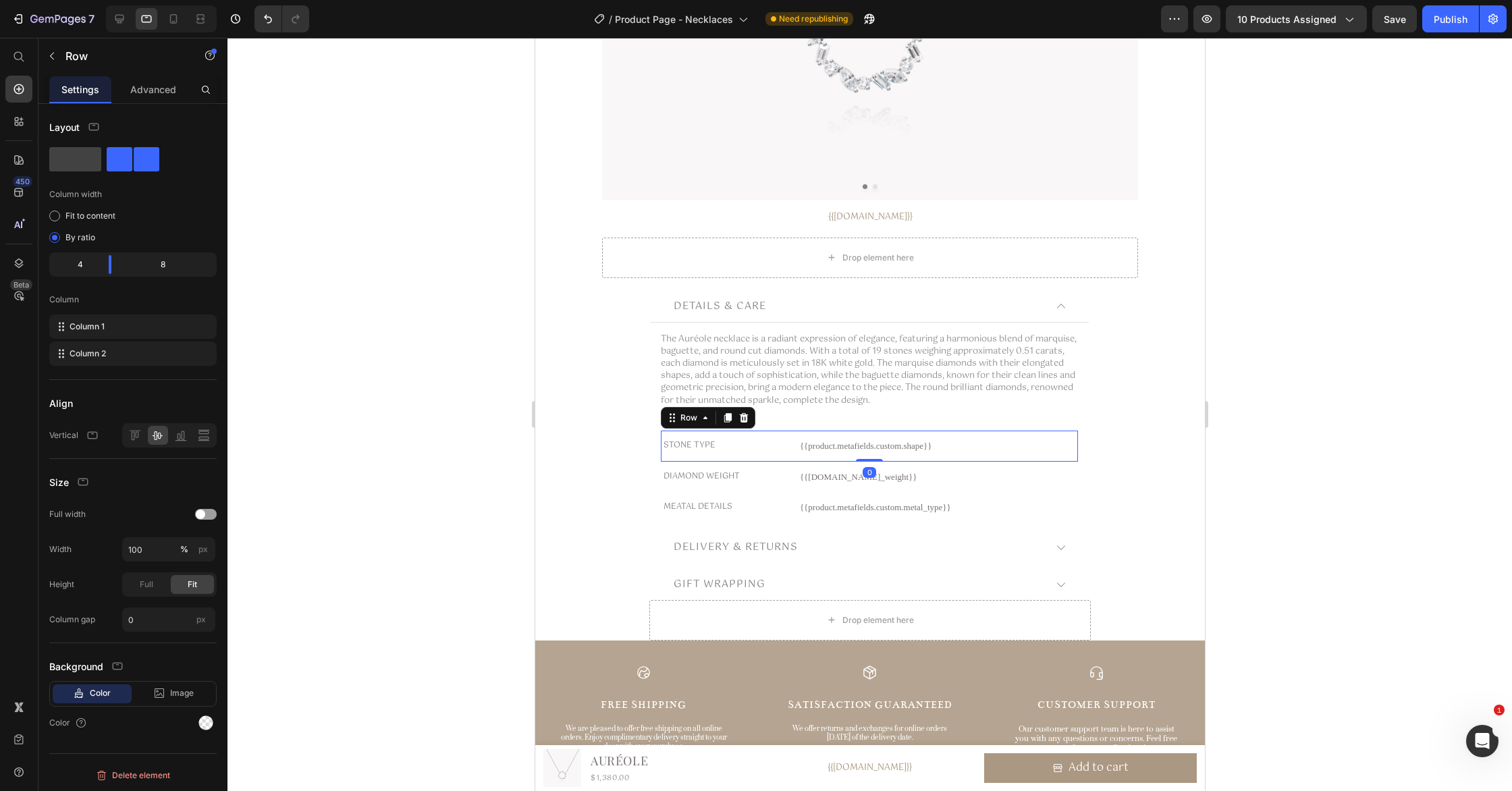 click on "{{product.metafields.custom.shape}} Custom Code" at bounding box center [938, 446] 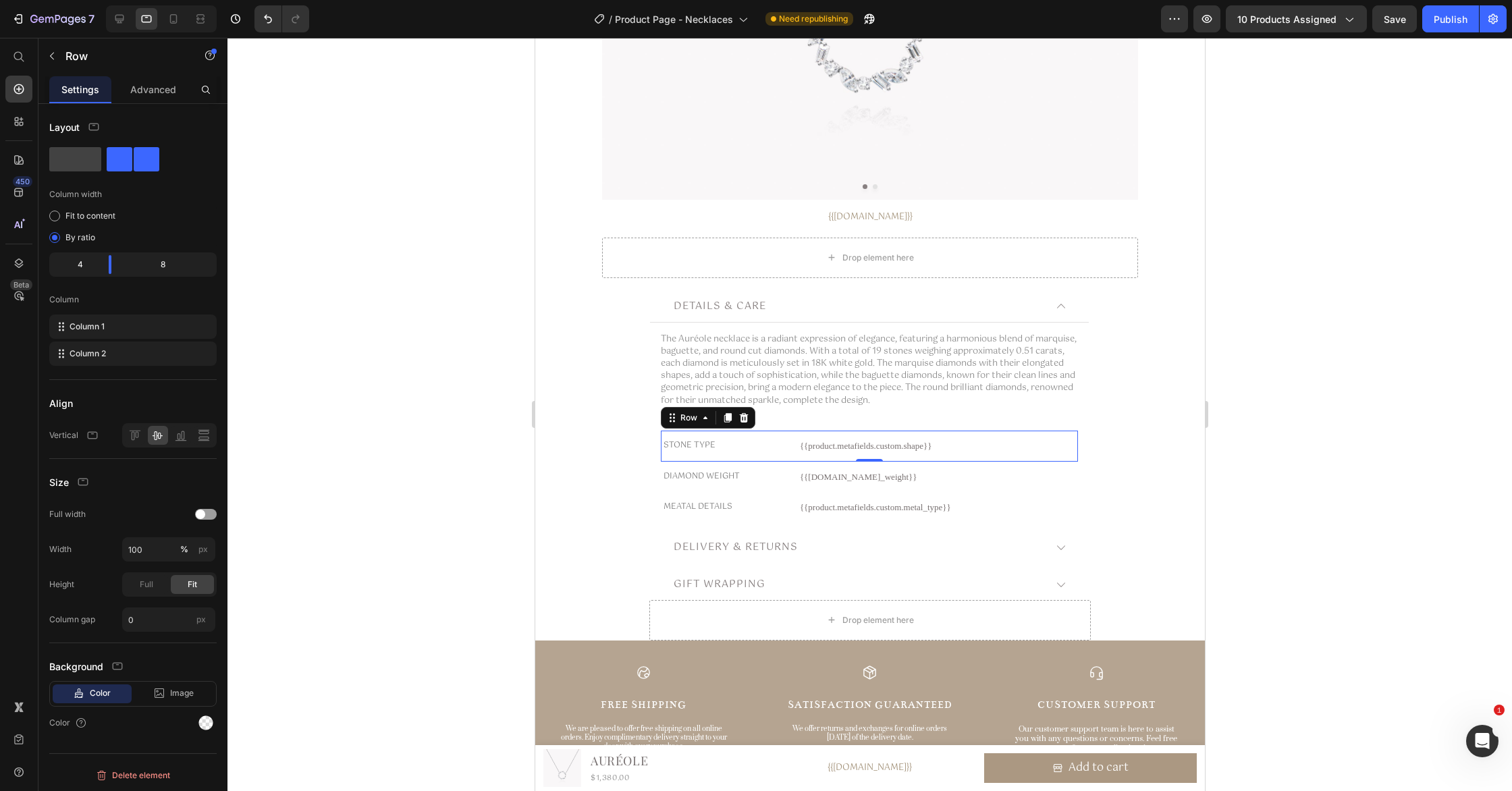 click 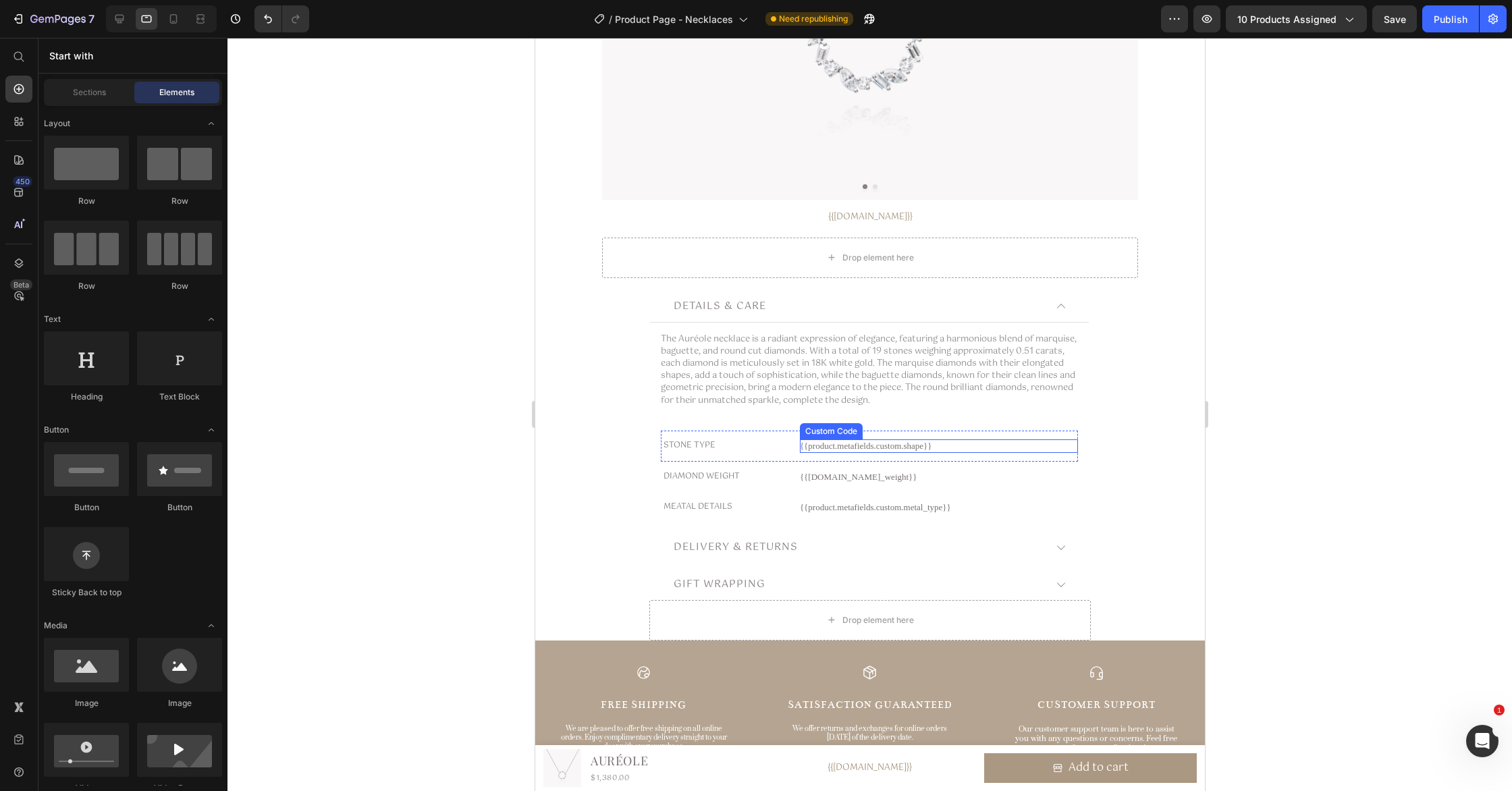 click on "{{product.metafields.custom.shape}}" at bounding box center [938, 446] 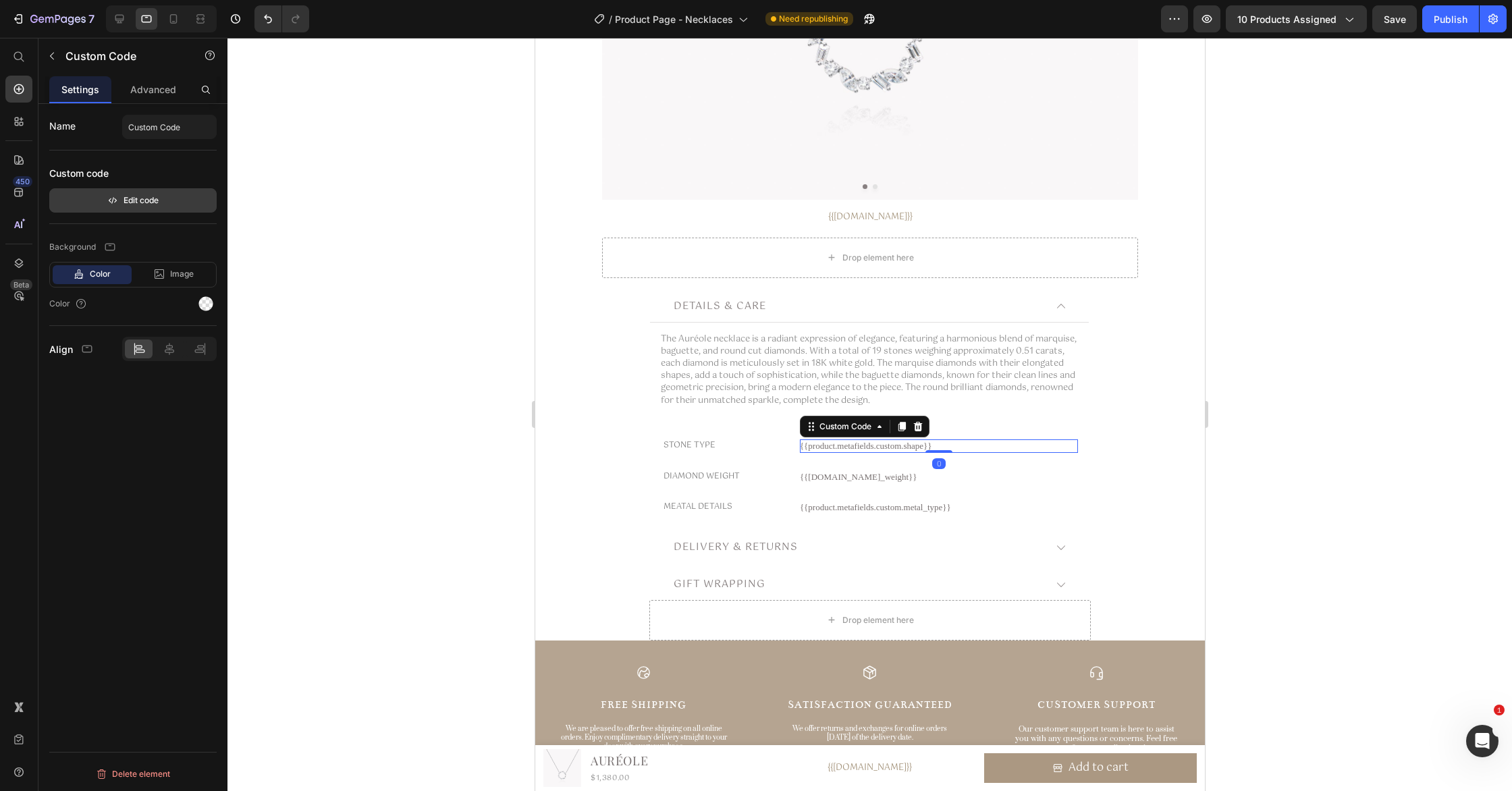 click on "Edit code" at bounding box center (133, 200) 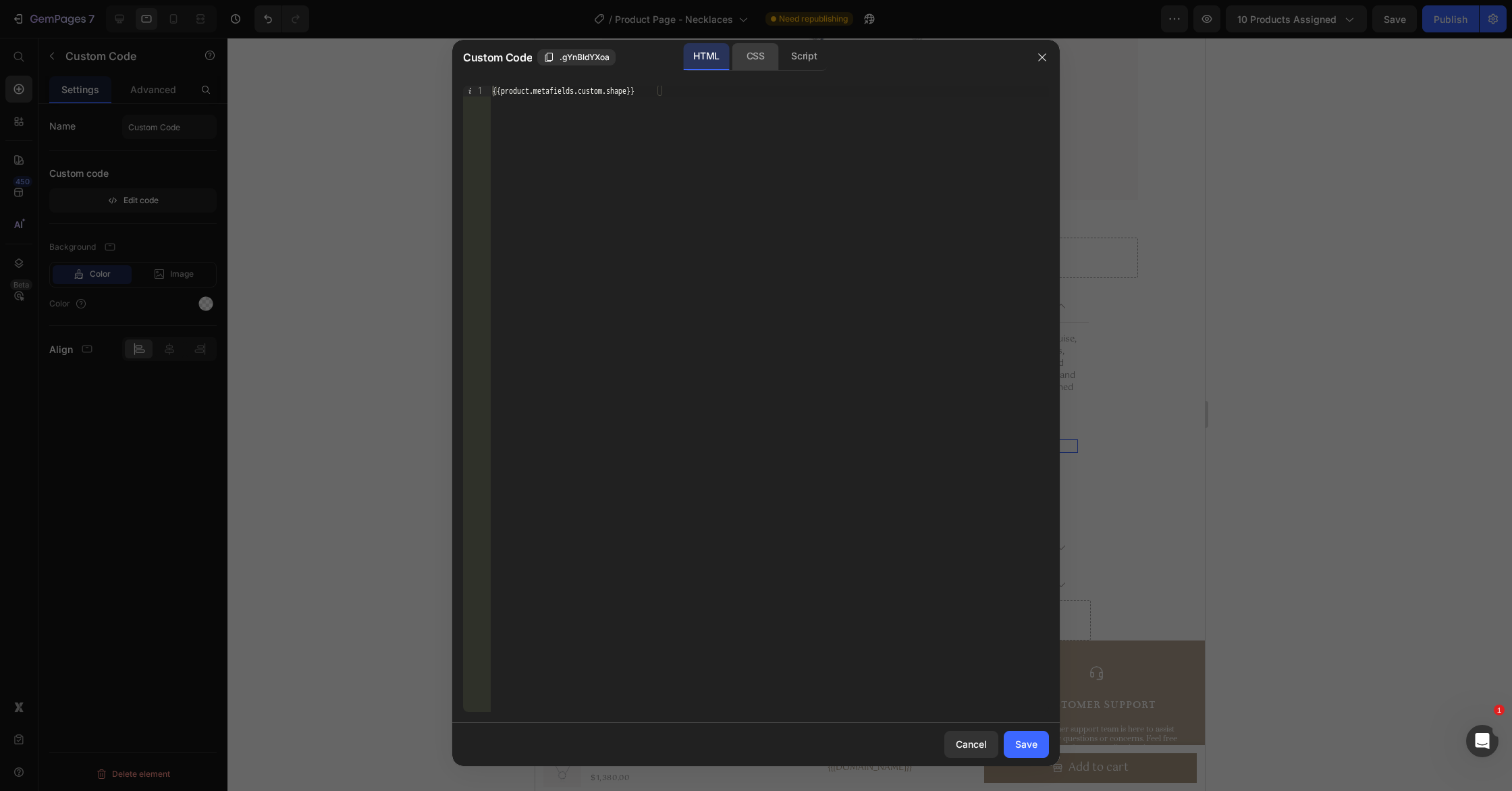 click on "CSS" 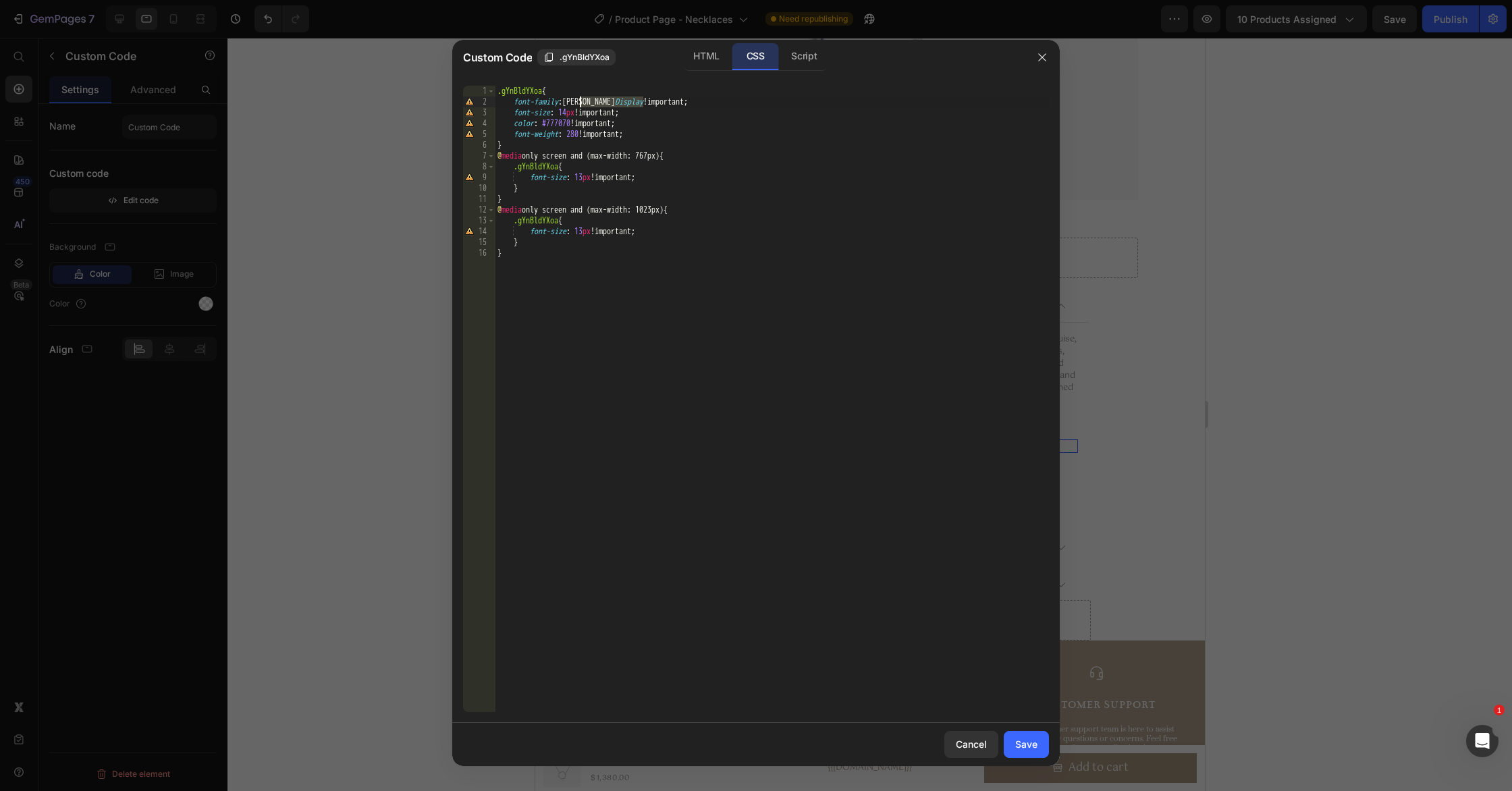 drag, startPoint x: 645, startPoint y: 104, endPoint x: 580, endPoint y: 101, distance: 65.0692 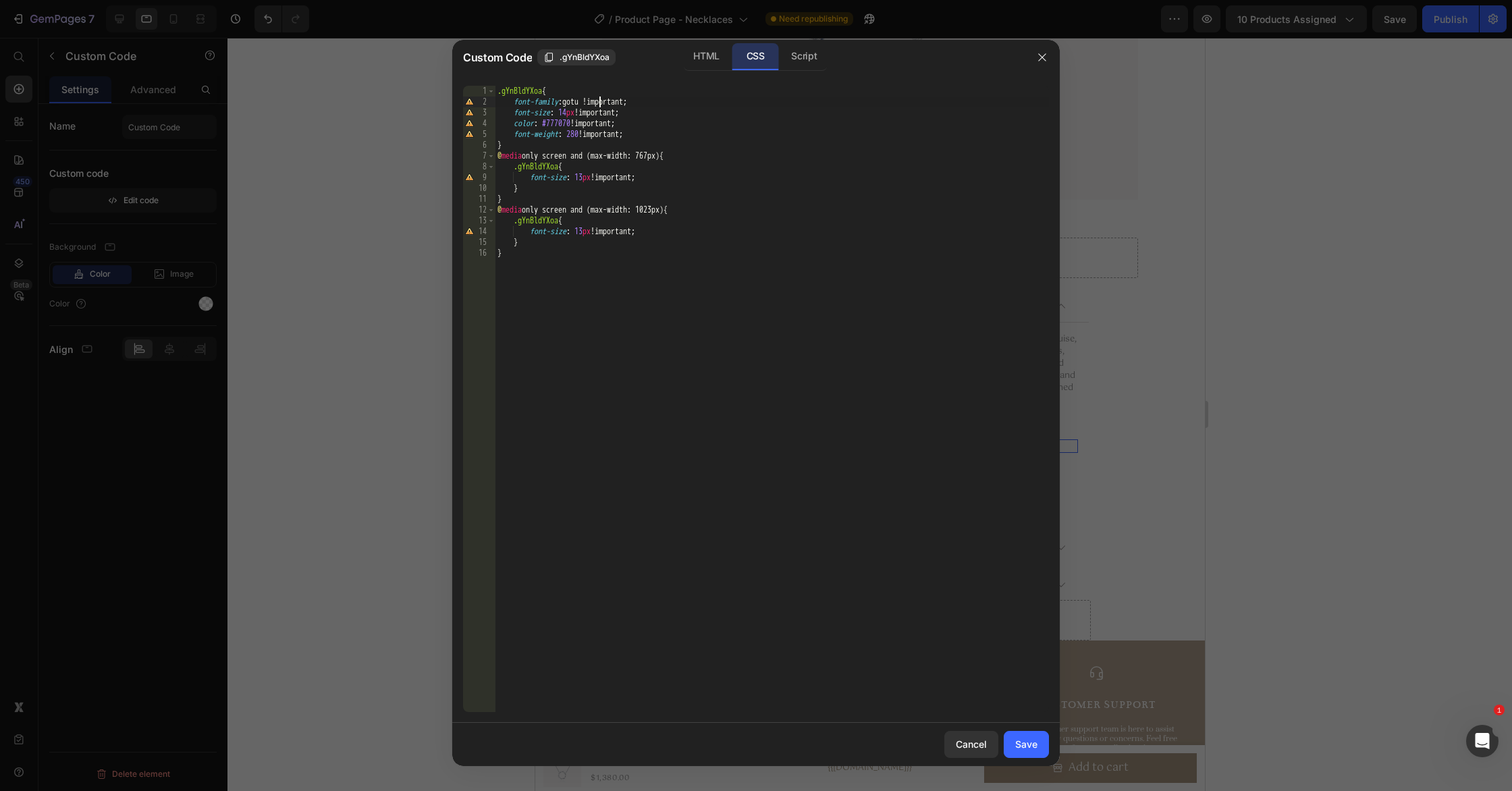 scroll, scrollTop: 0, scrollLeft: 8, axis: horizontal 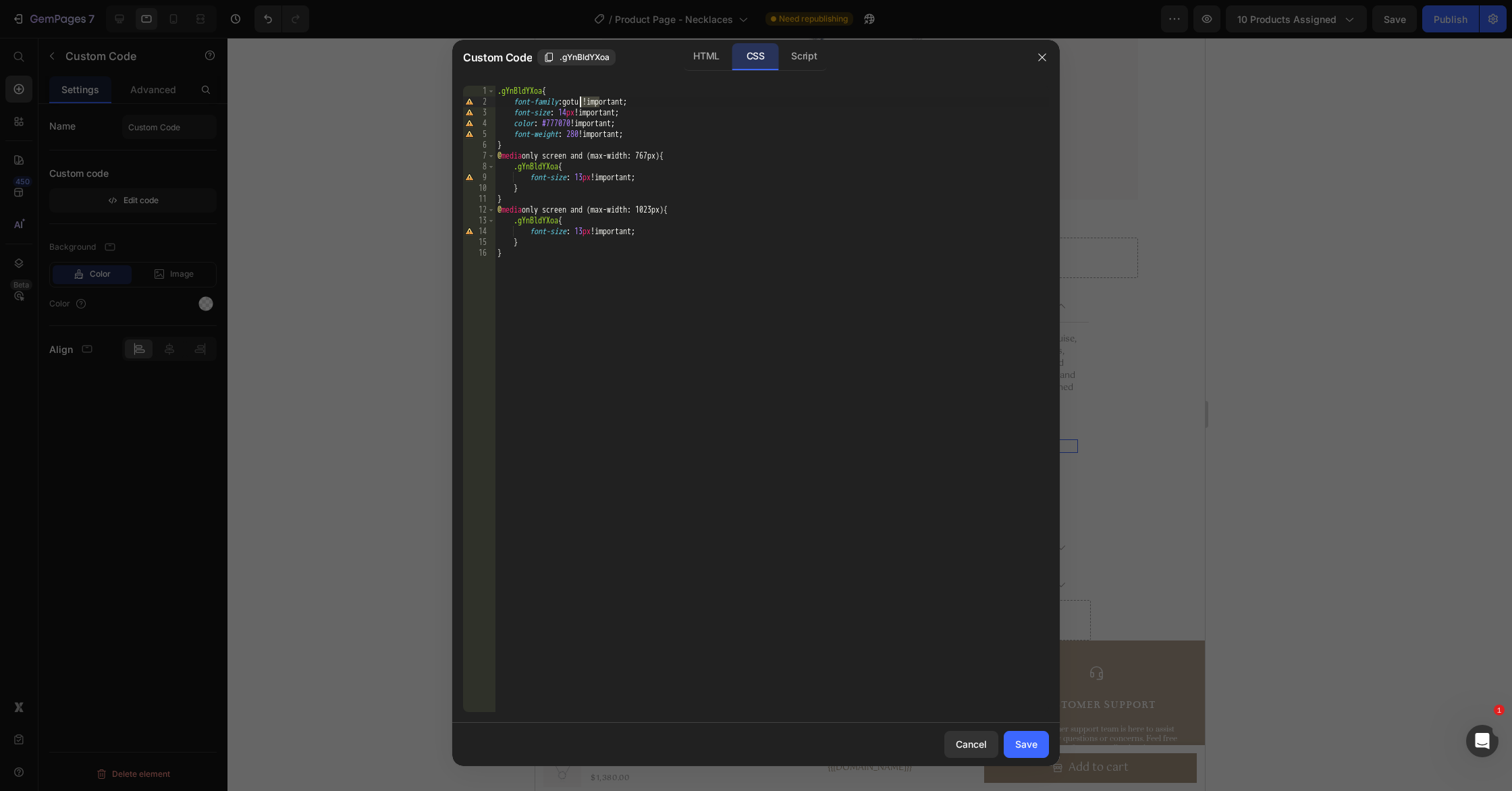 drag, startPoint x: 601, startPoint y: 107, endPoint x: 612, endPoint y: 115, distance: 13.601471 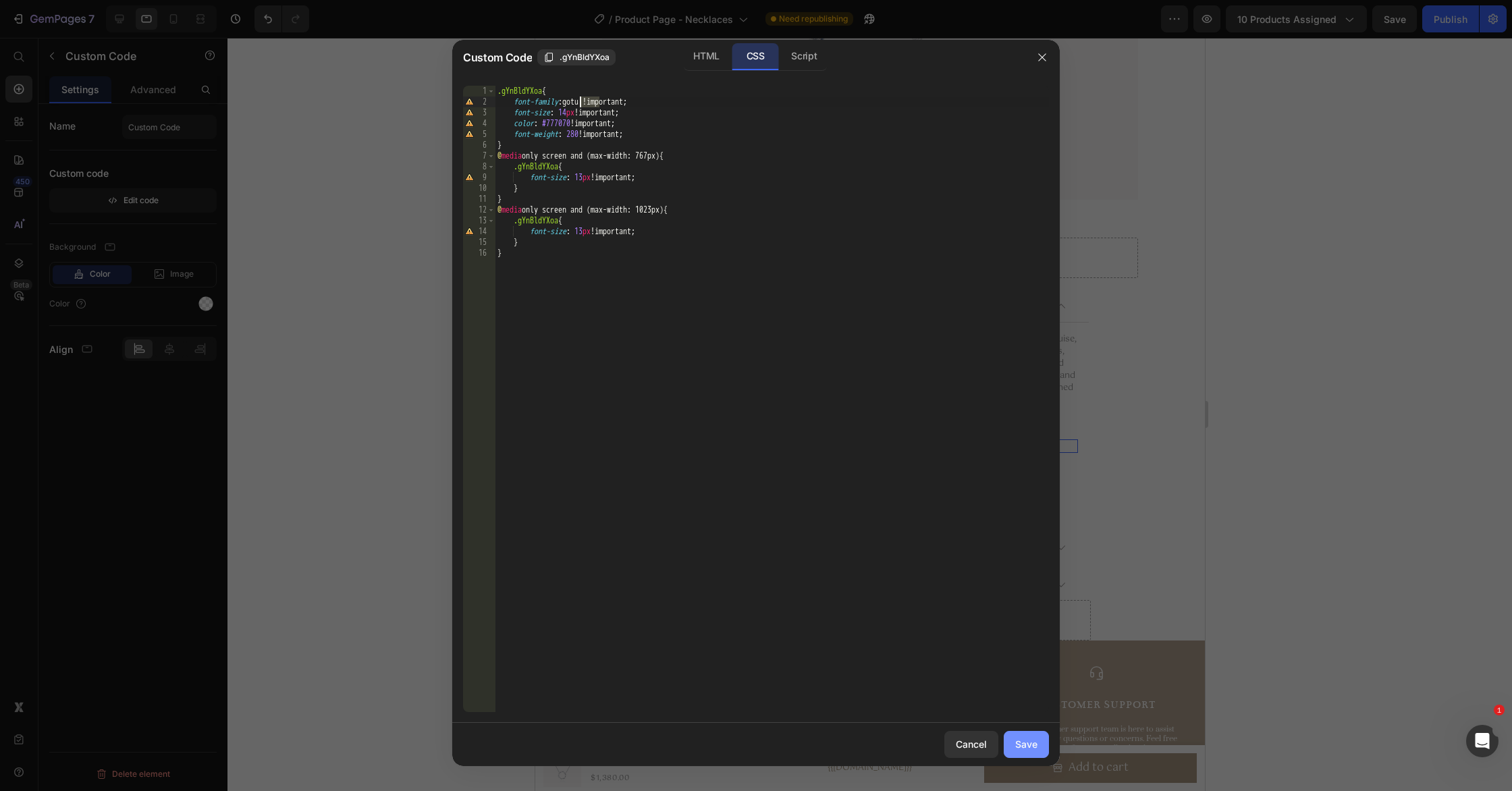 type on "font-family: gotu !important;" 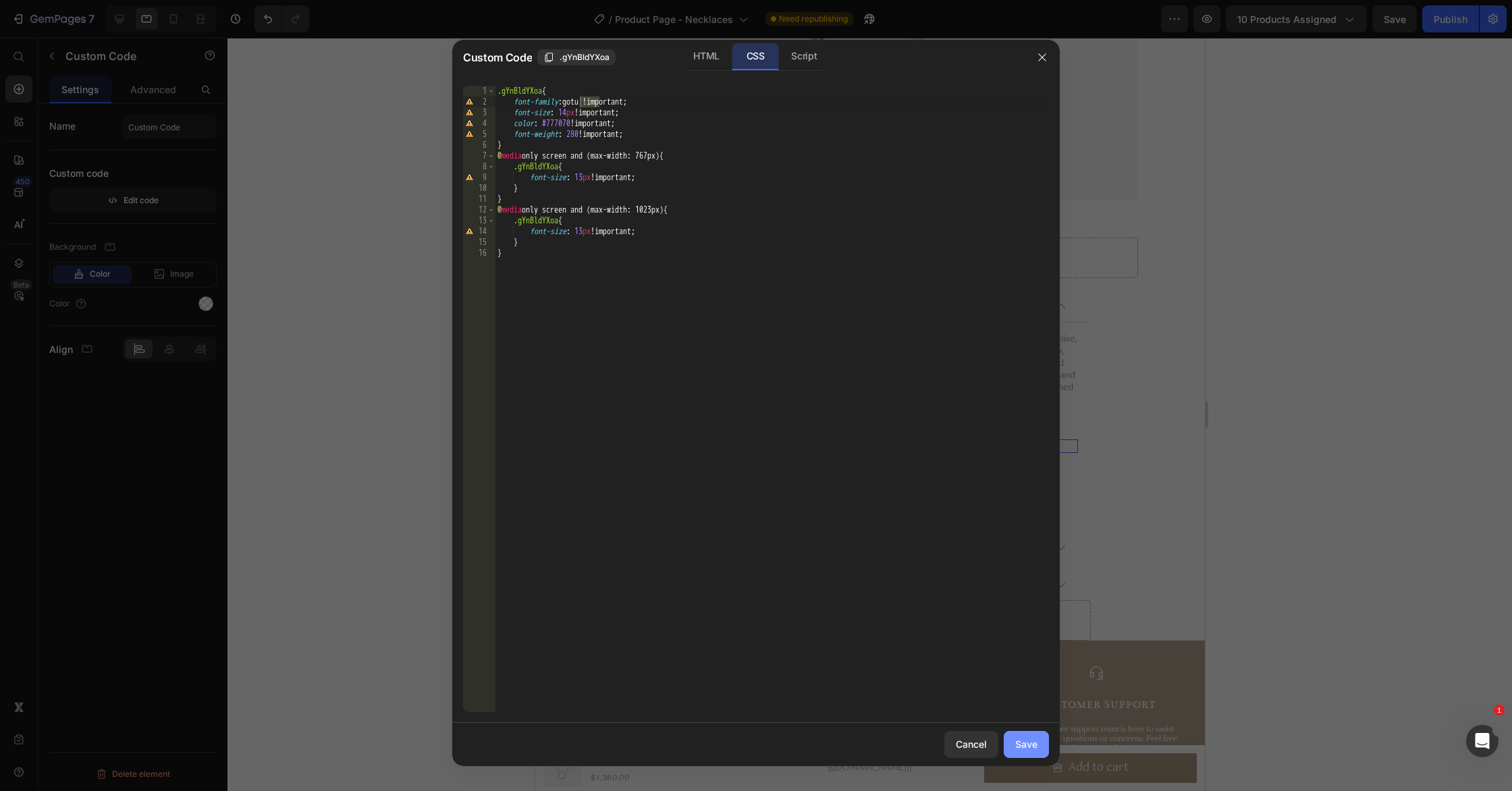 click on "Save" at bounding box center (1026, 744) 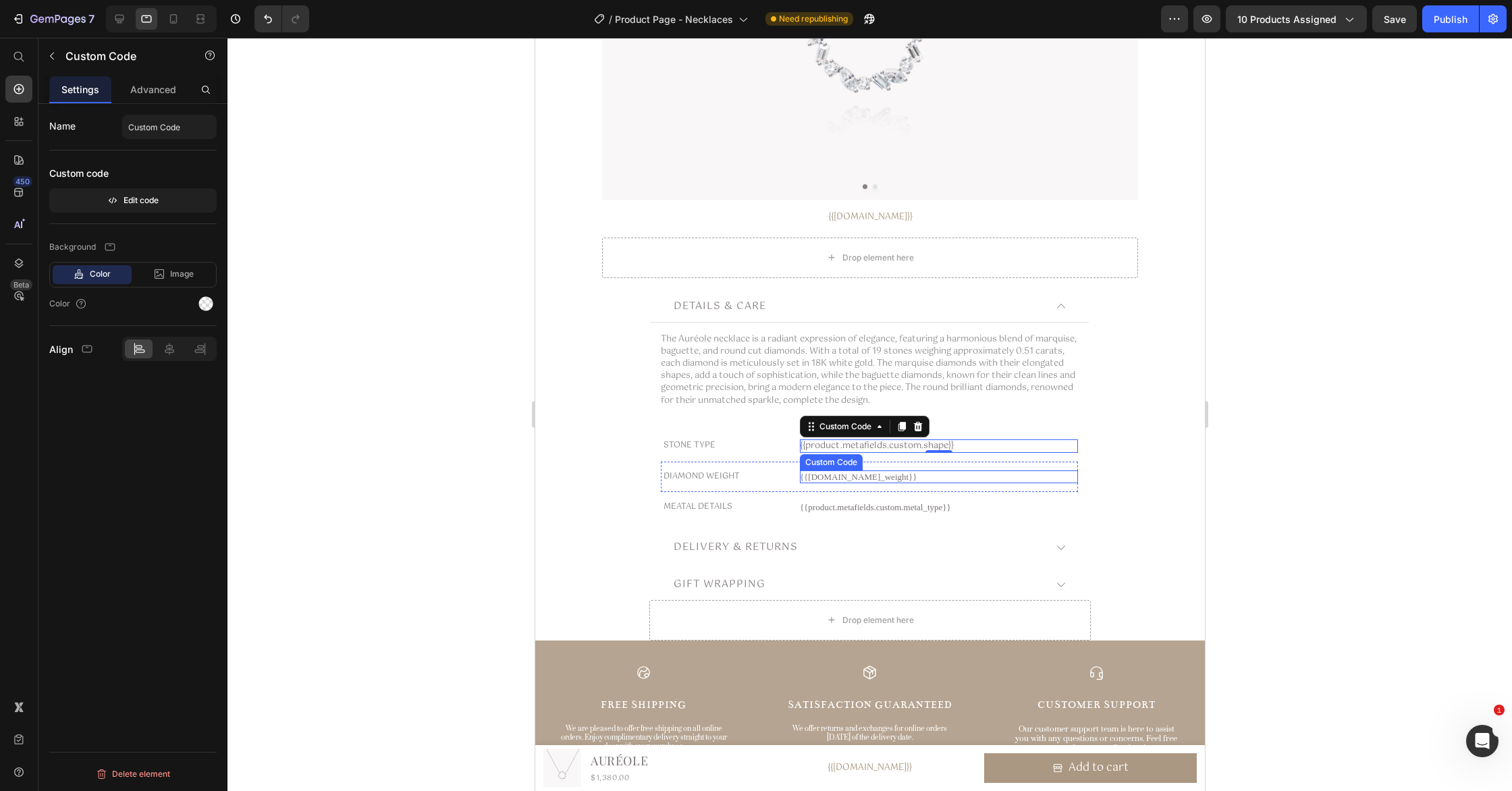 click on "{{[DOMAIN_NAME]_weight}}" at bounding box center (938, 477) 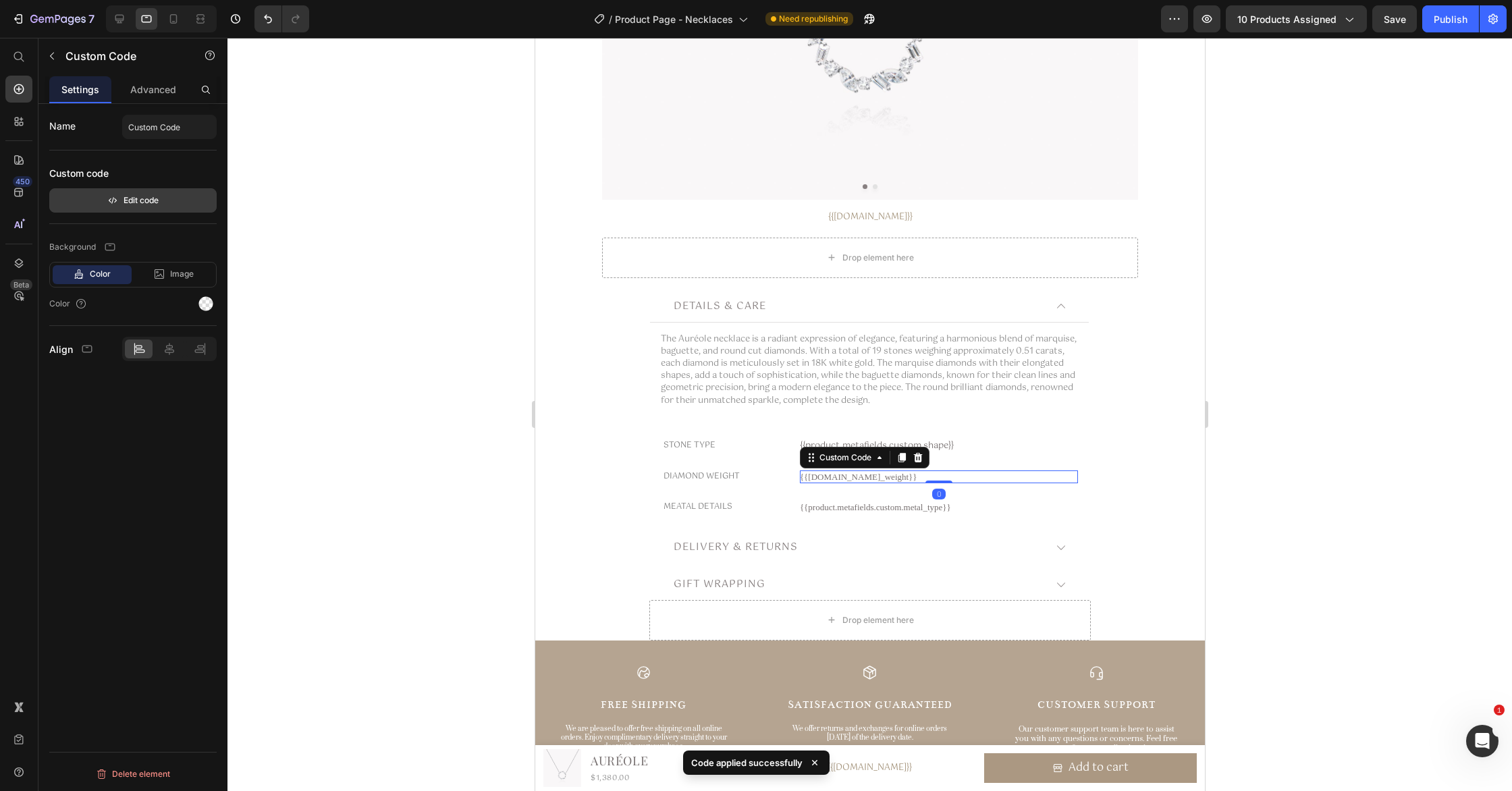 click on "Edit code" at bounding box center (133, 200) 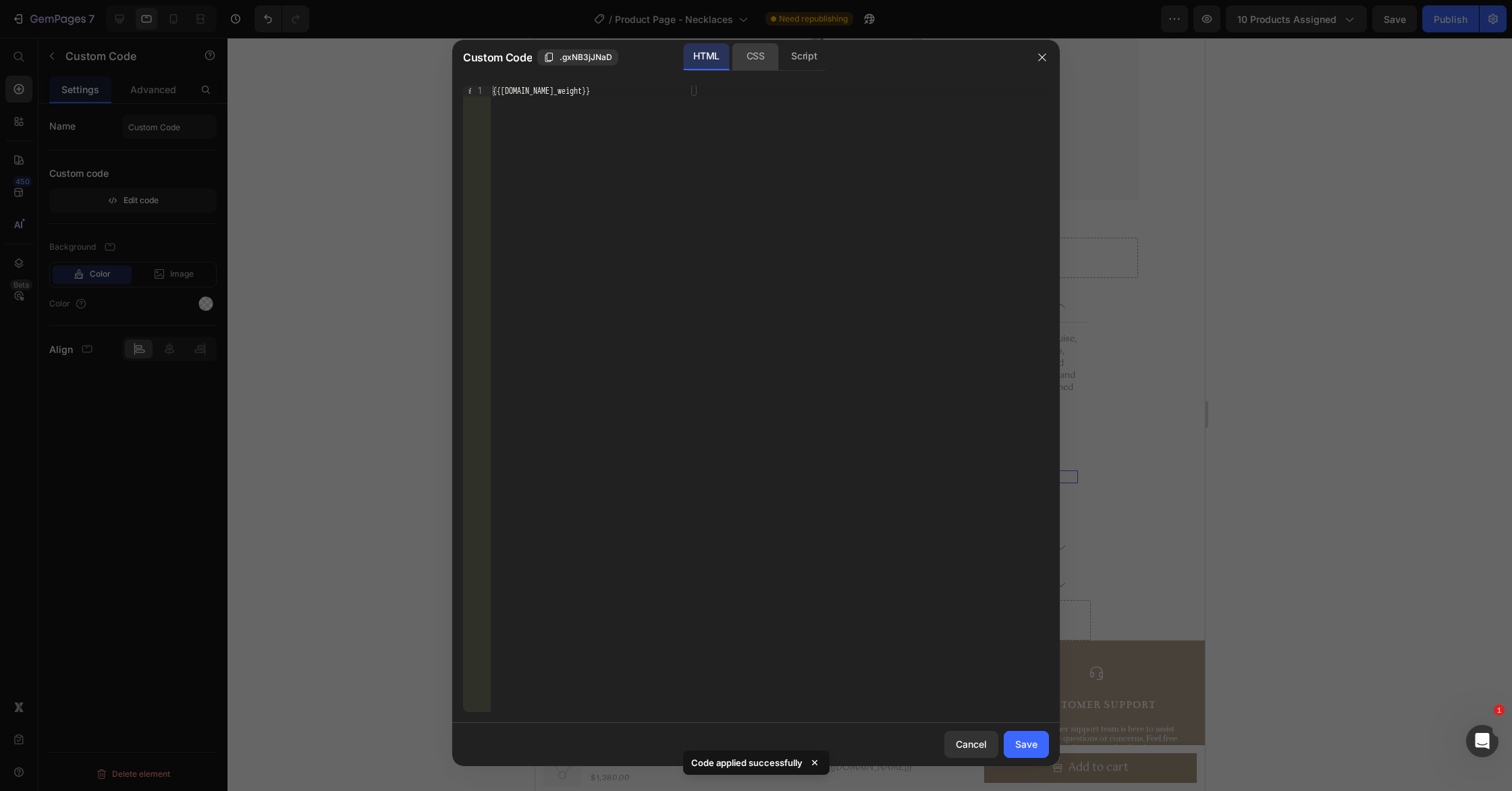 click on "CSS" 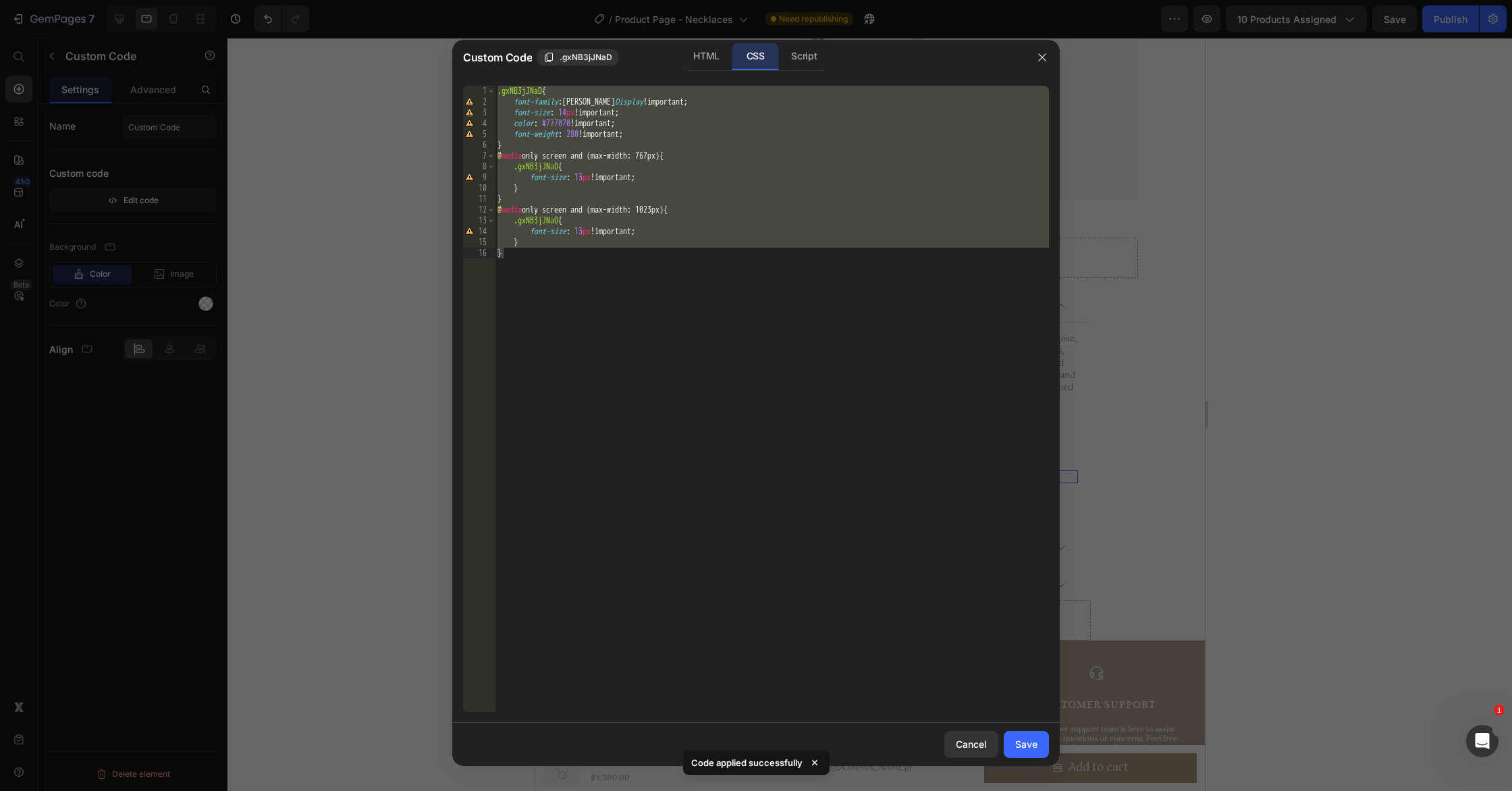 click on ".gxNB3jJNaD {      font-family :  [PERSON_NAME]  Display  !important ;      font-size :   14 px  !important ;      color :   #777070  !important ;      font-weight :   280  !important ; } @ media  only screen and (max-width: 767px)  {      .gxNB3jJNaD {           font-size :   13 px  !important ;      } } @ media  only screen and (max-width: 1023px)  {      .gxNB3jJNaD {           font-size :   13 px  !important ;      } }" at bounding box center (772, 410) 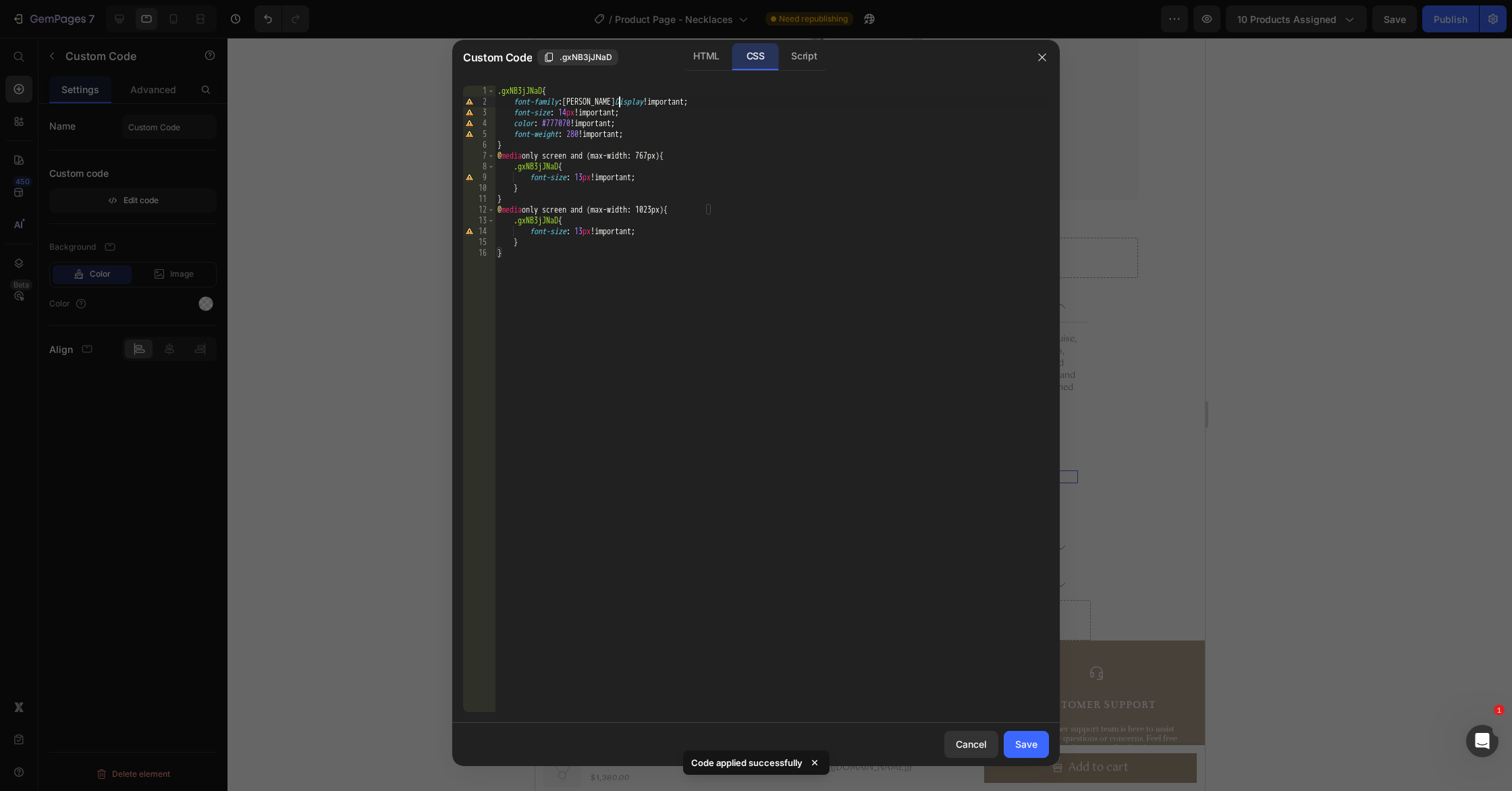 click on ".gxNB3jJNaD {      font-family :  [PERSON_NAME]  Display  !important ;      font-size :   14 px  !important ;      color :   #777070  !important ;      font-weight :   280  !important ; } @ media  only screen and (max-width: 767px)  {      .gxNB3jJNaD {           font-size :   13 px  !important ;      } } @ media  only screen and (max-width: 1023px)  {      .gxNB3jJNaD {           font-size :   13 px  !important ;      } }" at bounding box center (772, 410) 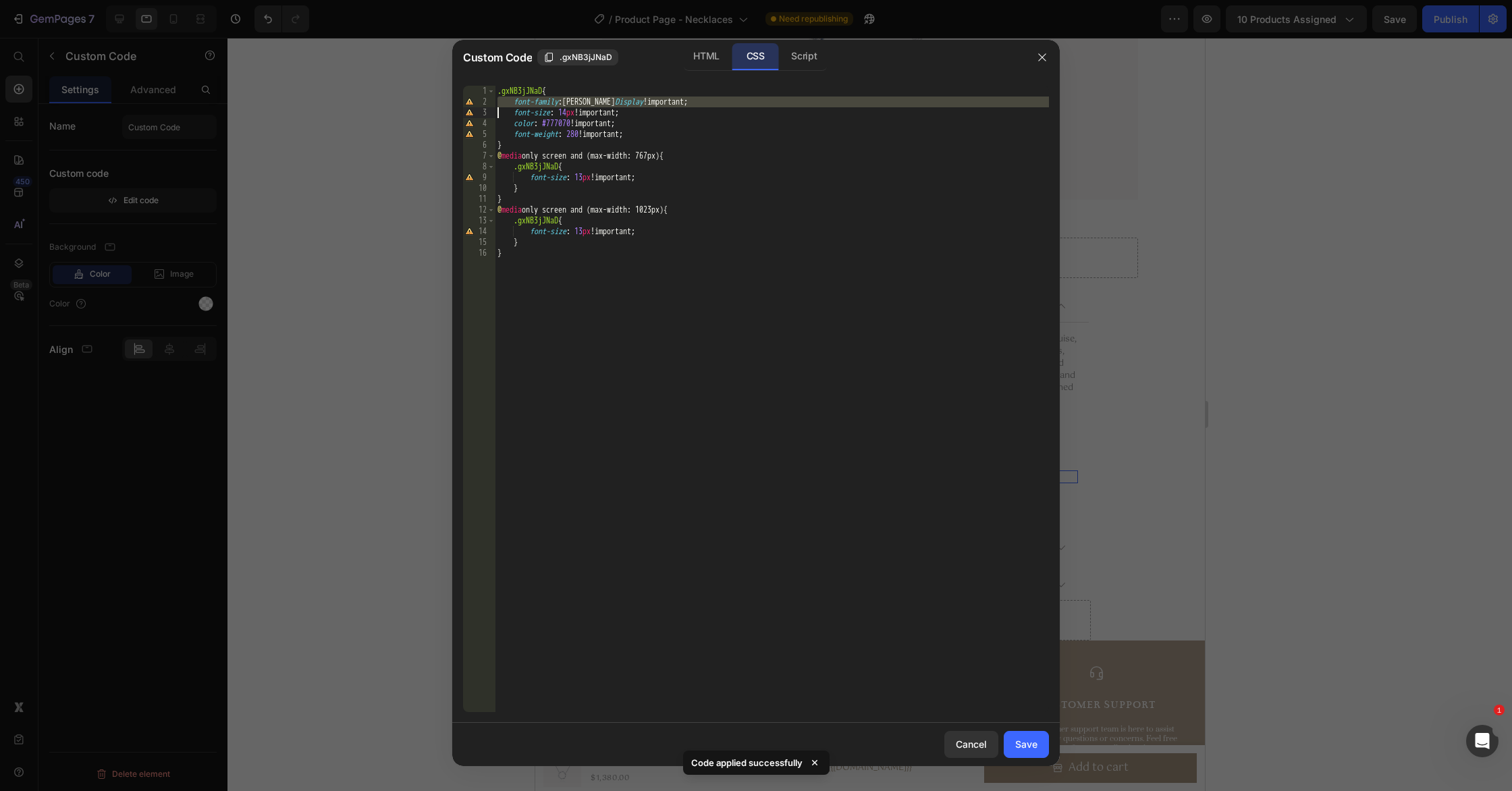click on ".gxNB3jJNaD {      font-family :  [PERSON_NAME]  Display  !important ;      font-size :   14 px  !important ;      color :   #777070  !important ;      font-weight :   280  !important ; } @ media  only screen and (max-width: 767px)  {      .gxNB3jJNaD {           font-size :   13 px  !important ;      } } @ media  only screen and (max-width: 1023px)  {      .gxNB3jJNaD {           font-size :   13 px  !important ;      } }" at bounding box center [772, 410] 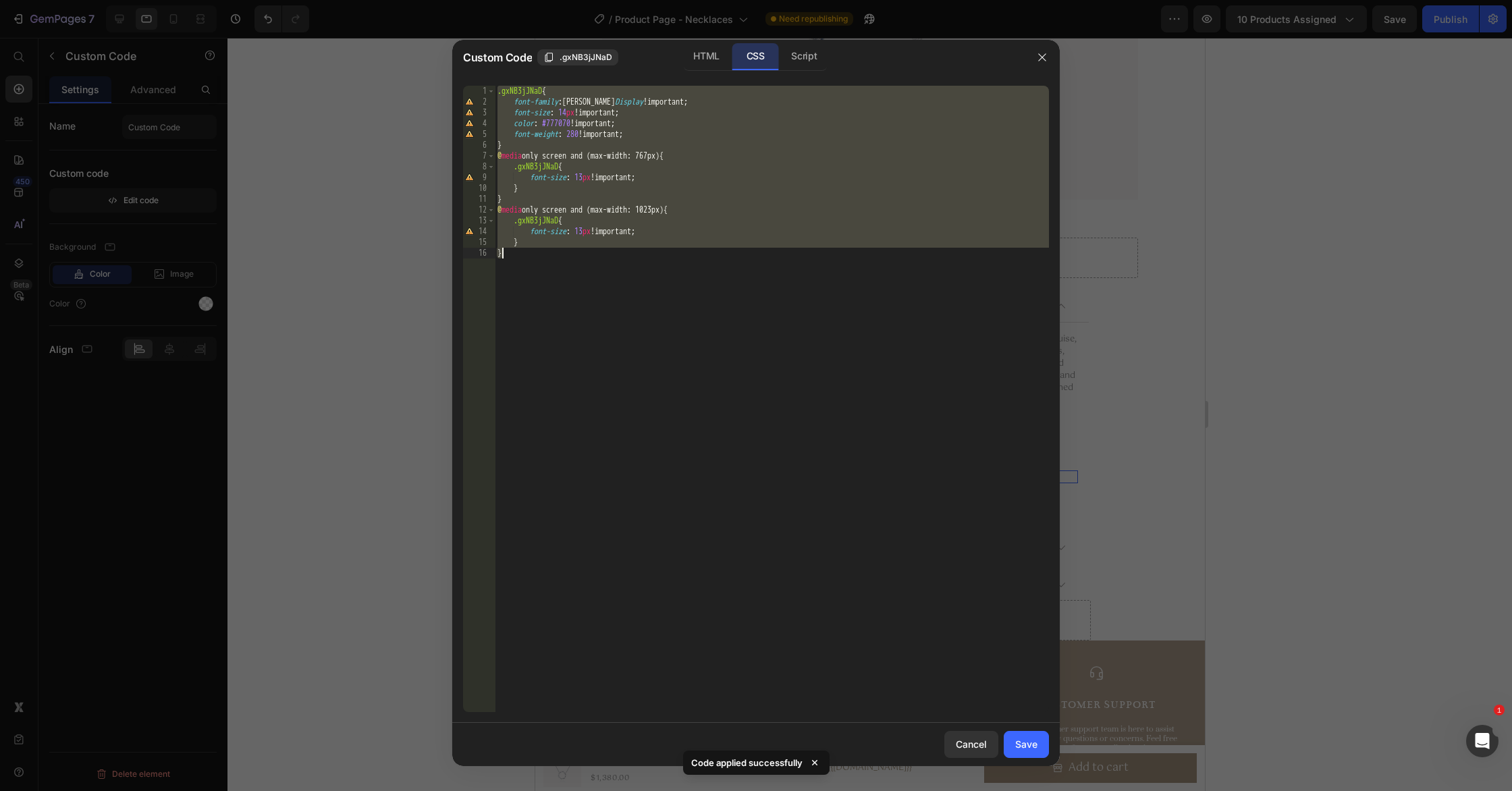 drag, startPoint x: 621, startPoint y: 100, endPoint x: 597, endPoint y: 103, distance: 24.18677 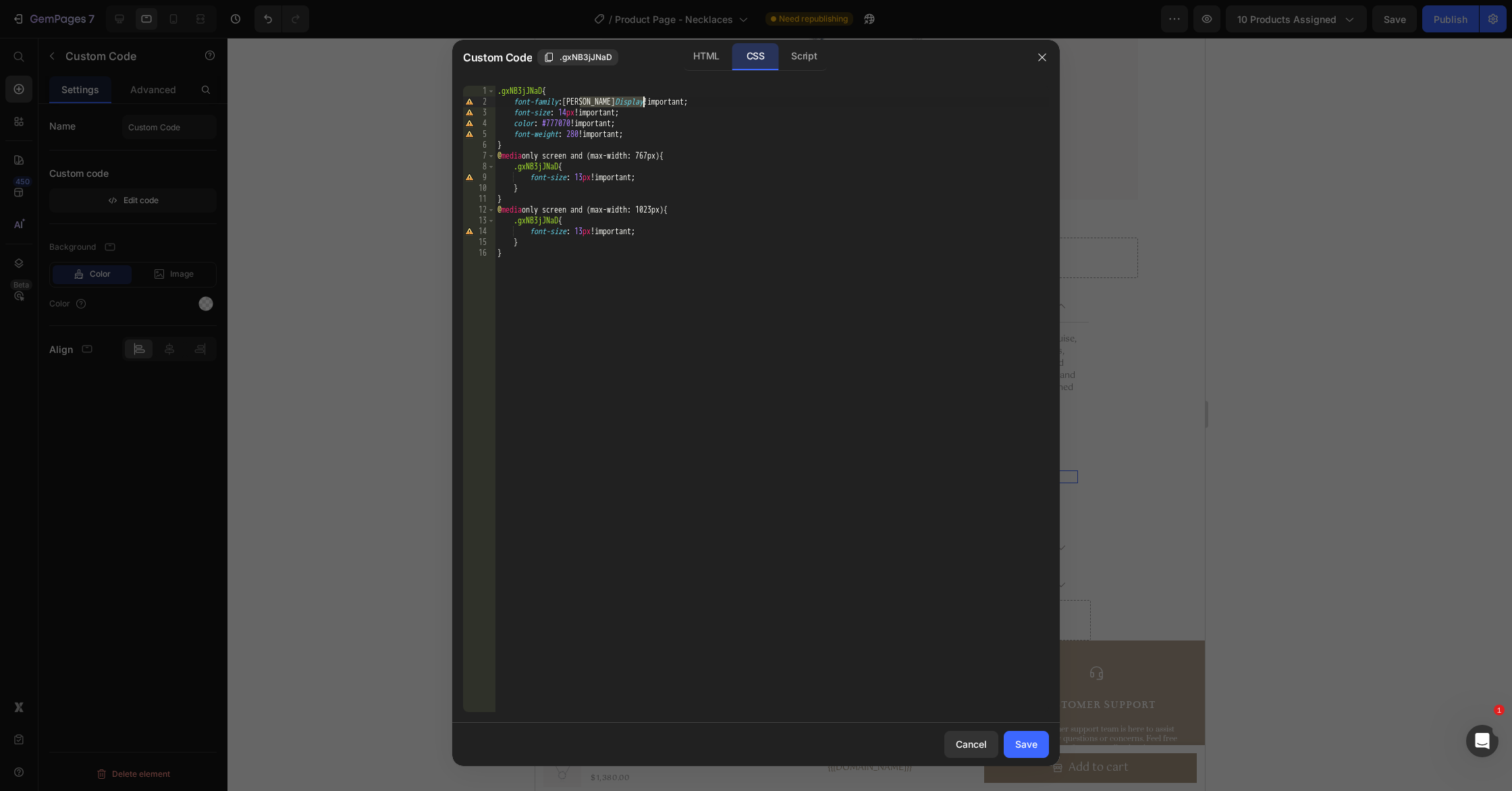 drag, startPoint x: 583, startPoint y: 101, endPoint x: 644, endPoint y: 103, distance: 61.03278 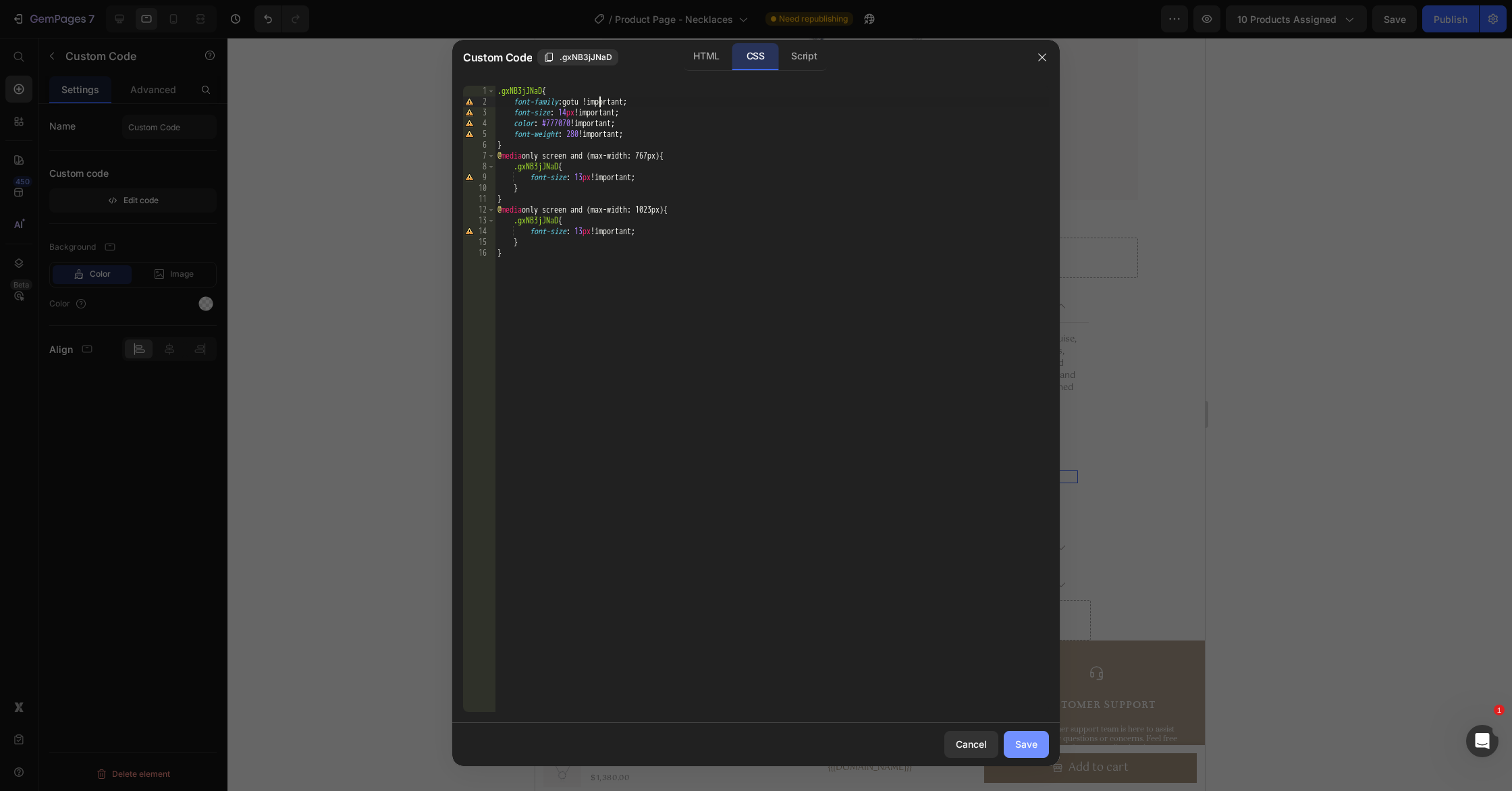 click on "Save" at bounding box center [1026, 744] 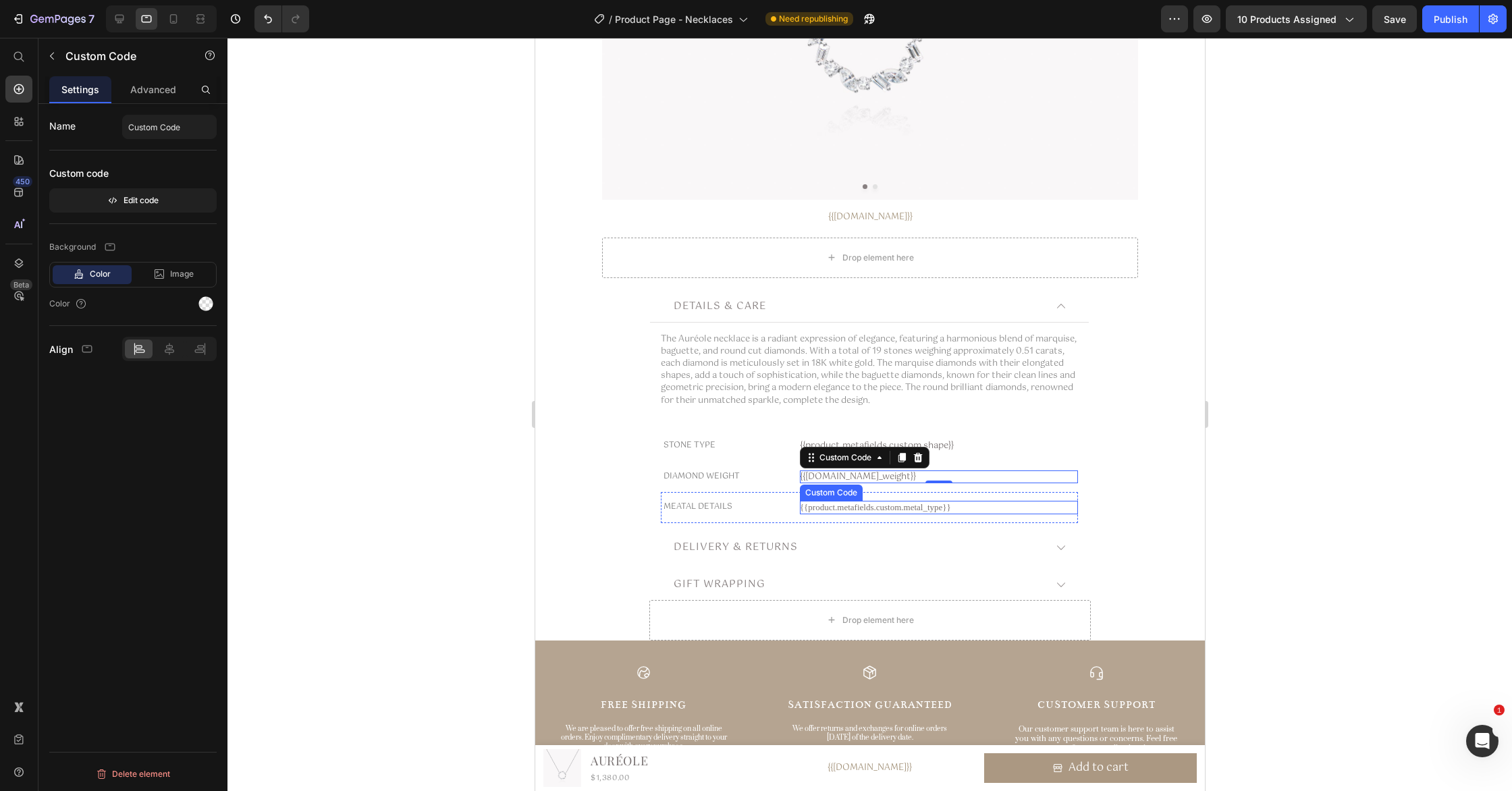 click on "{{product.metafields.custom.metal_type}}" at bounding box center [938, 508] 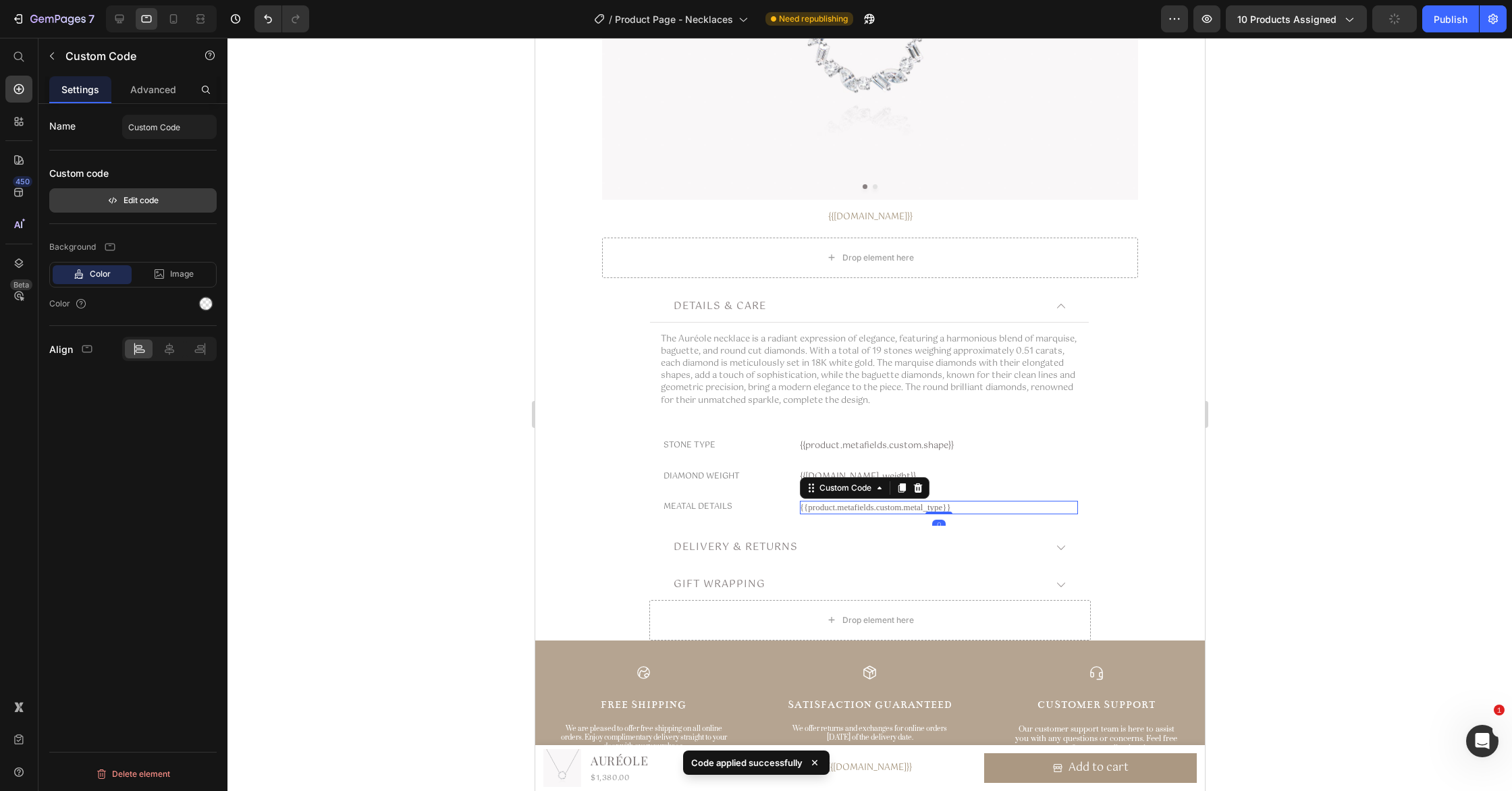 drag, startPoint x: 167, startPoint y: 202, endPoint x: 177, endPoint y: 202, distance: 10 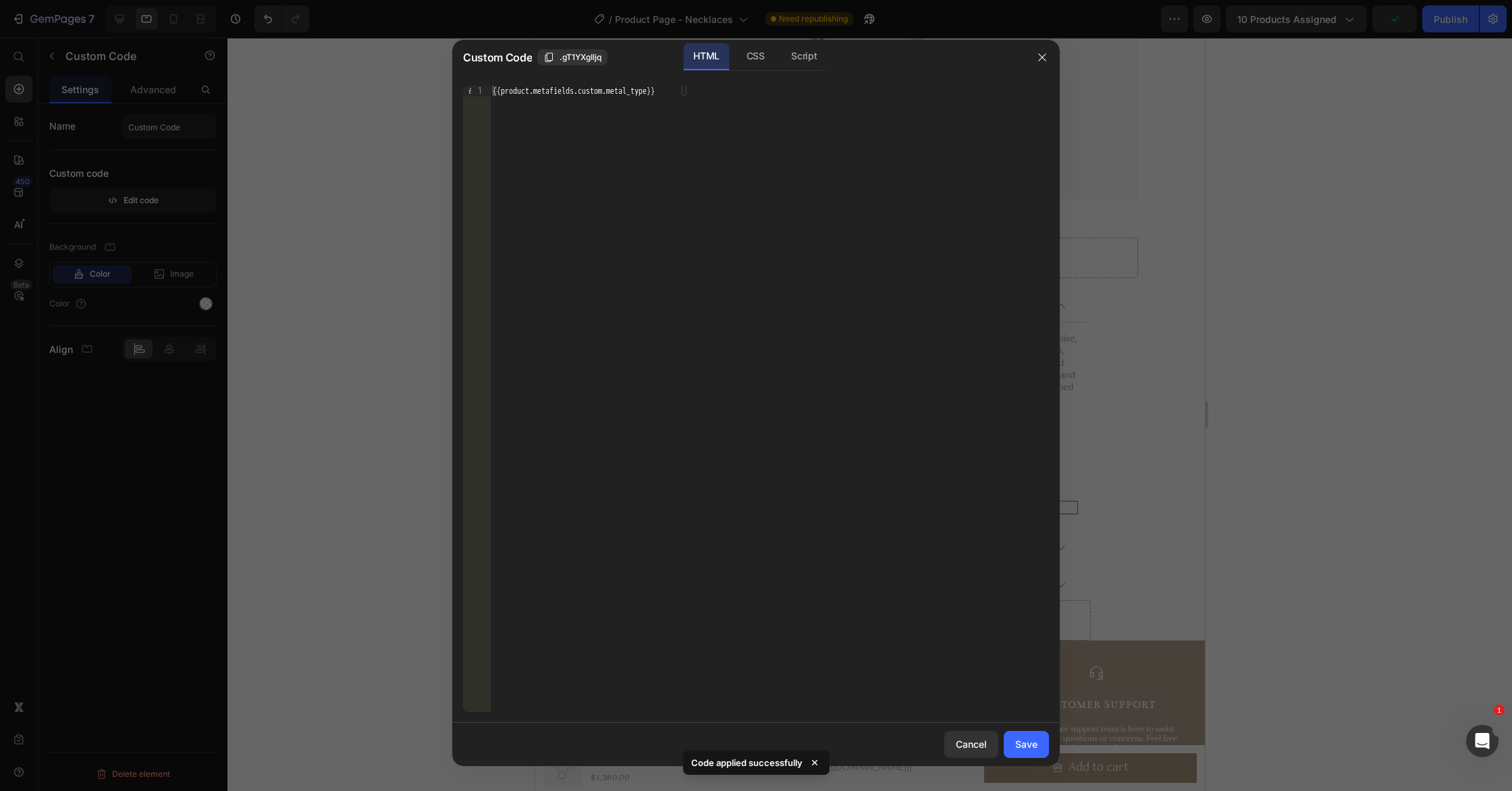 drag, startPoint x: 751, startPoint y: 63, endPoint x: 716, endPoint y: 92, distance: 45.453273 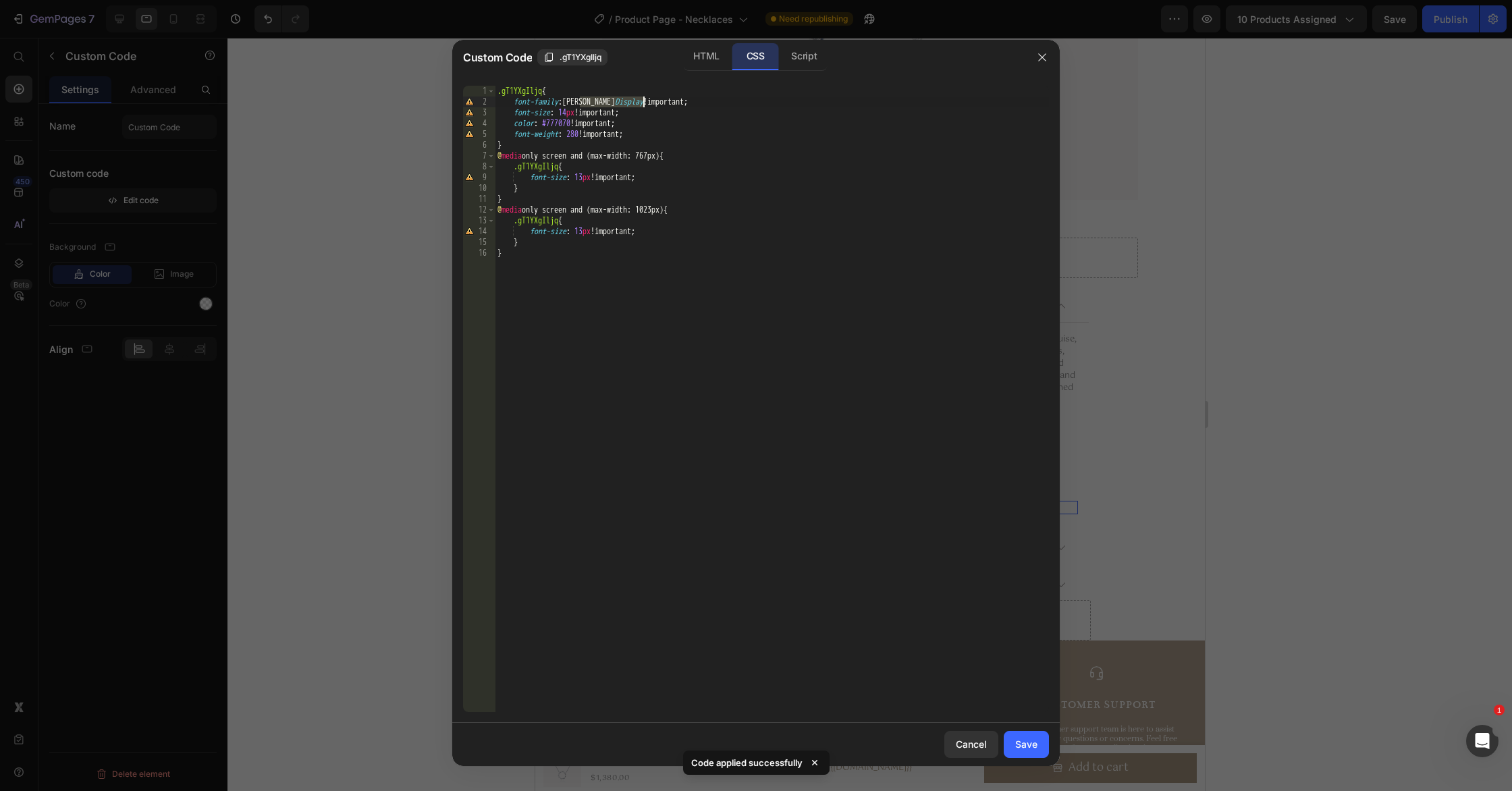 drag, startPoint x: 580, startPoint y: 102, endPoint x: 649, endPoint y: 104, distance: 69.028979 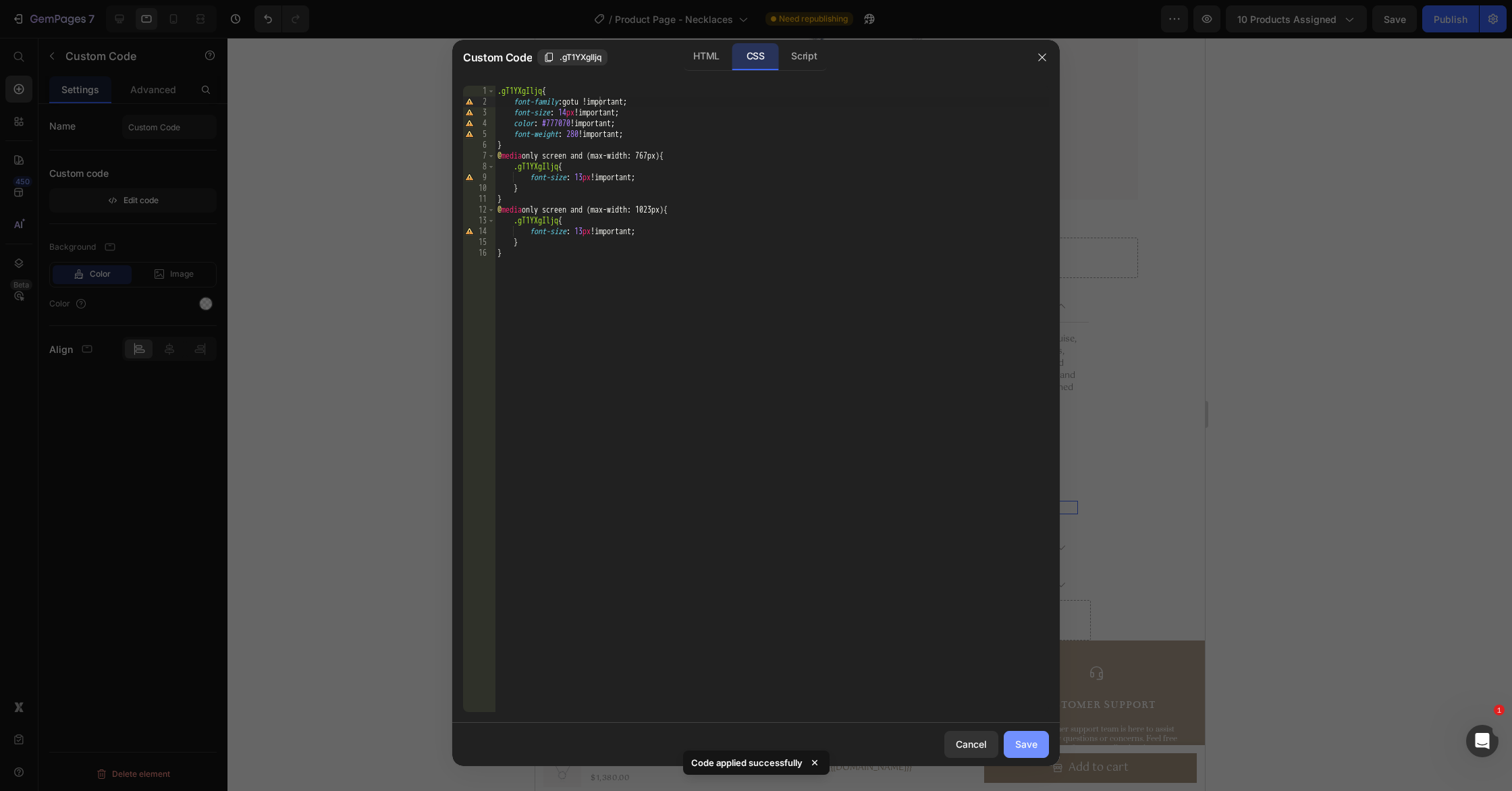 click on "Save" at bounding box center [1026, 744] 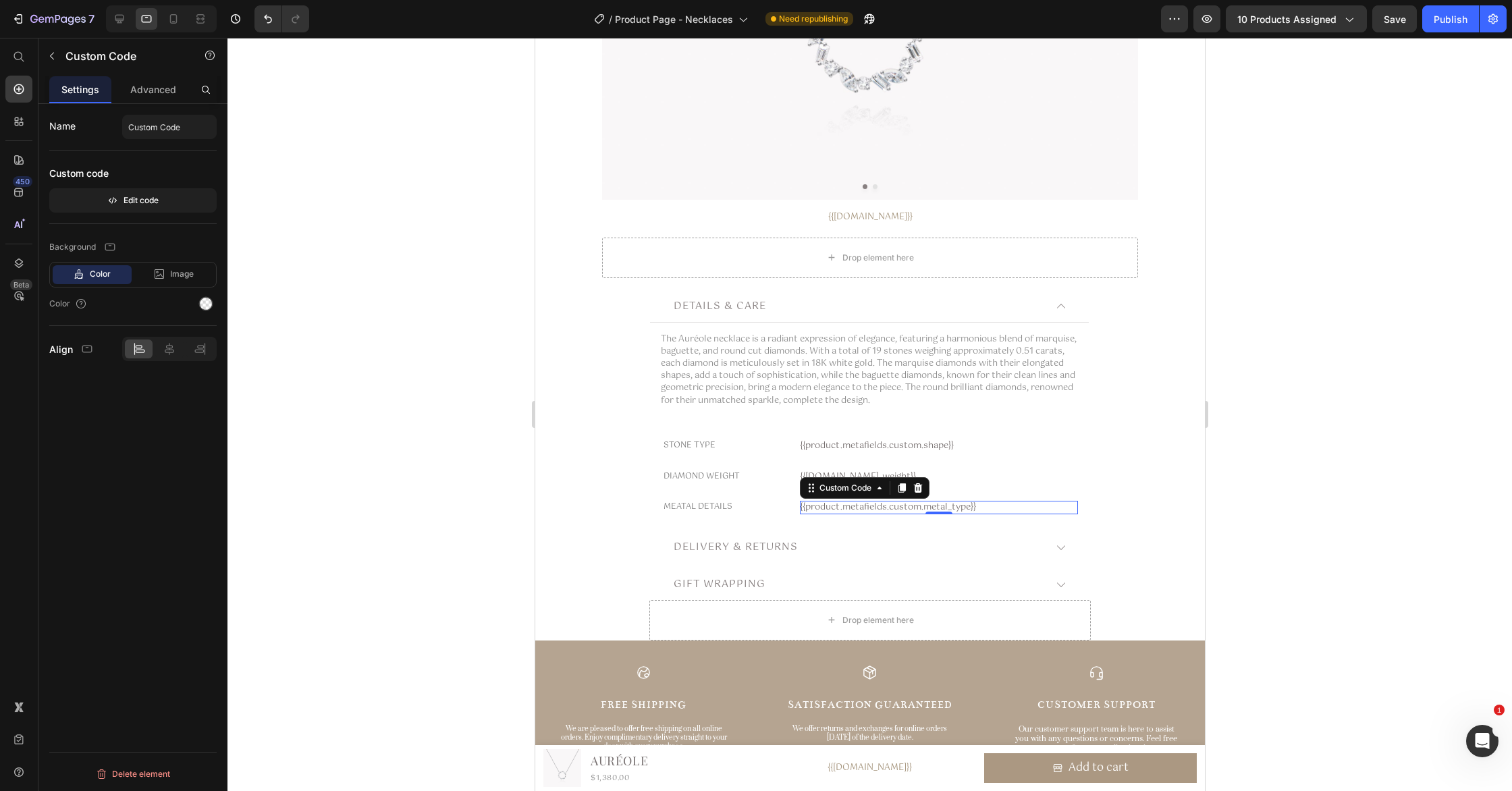 drag, startPoint x: 1310, startPoint y: 598, endPoint x: 1247, endPoint y: 595, distance: 63.07139 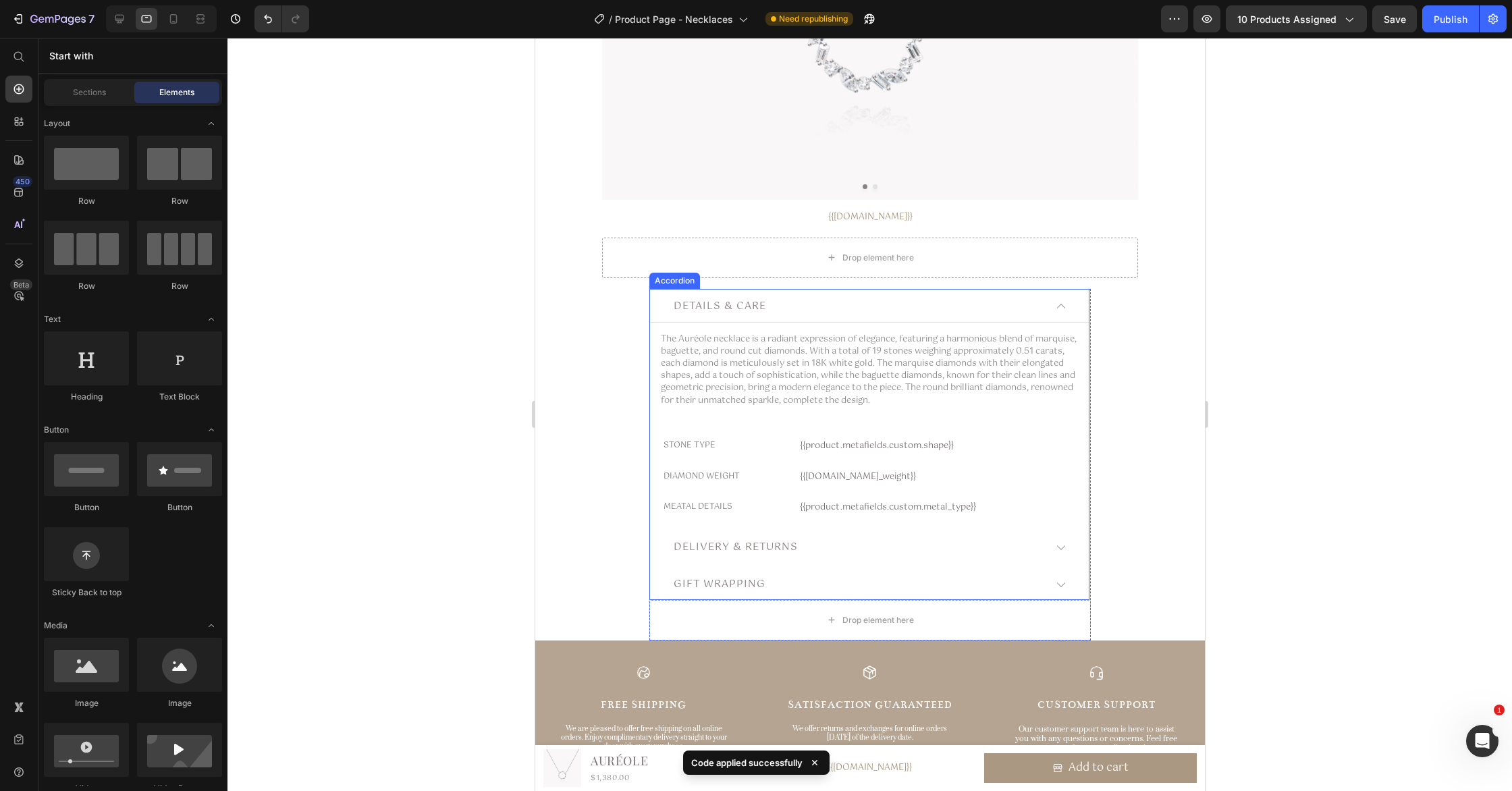click on "Details & Care" at bounding box center [719, 306] 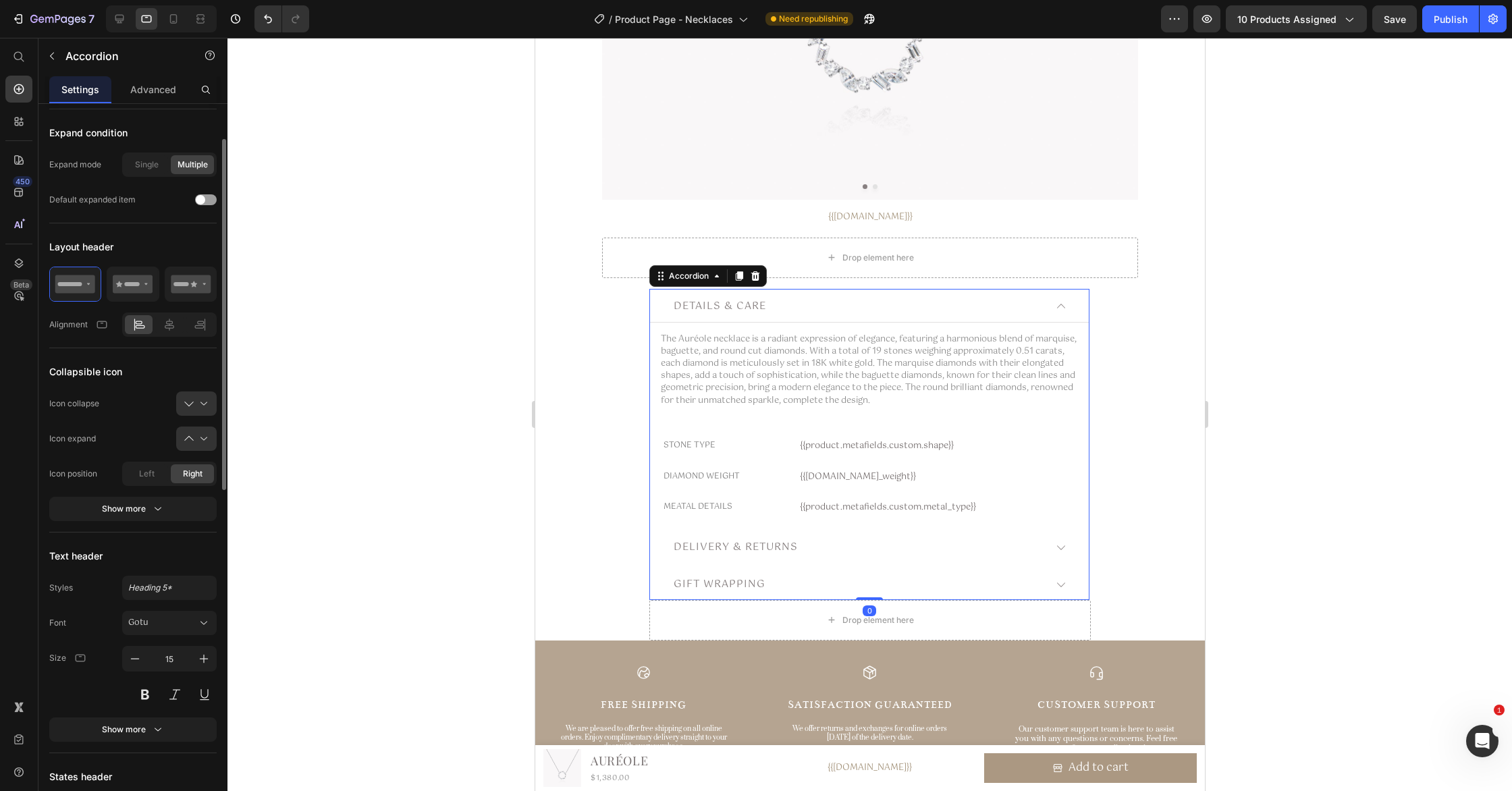 scroll, scrollTop: 170, scrollLeft: 0, axis: vertical 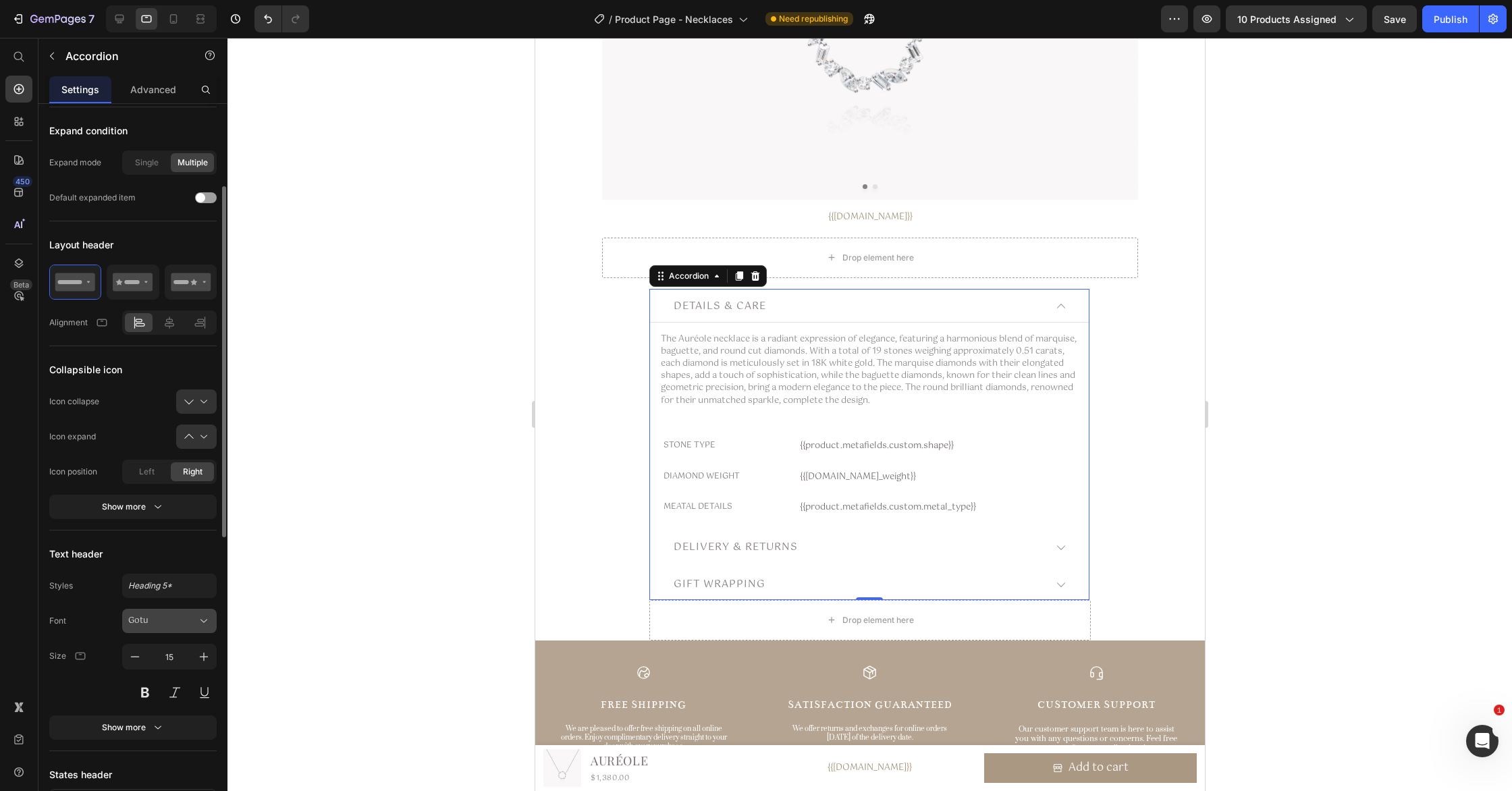 click on "Gotu" at bounding box center (163, 621) 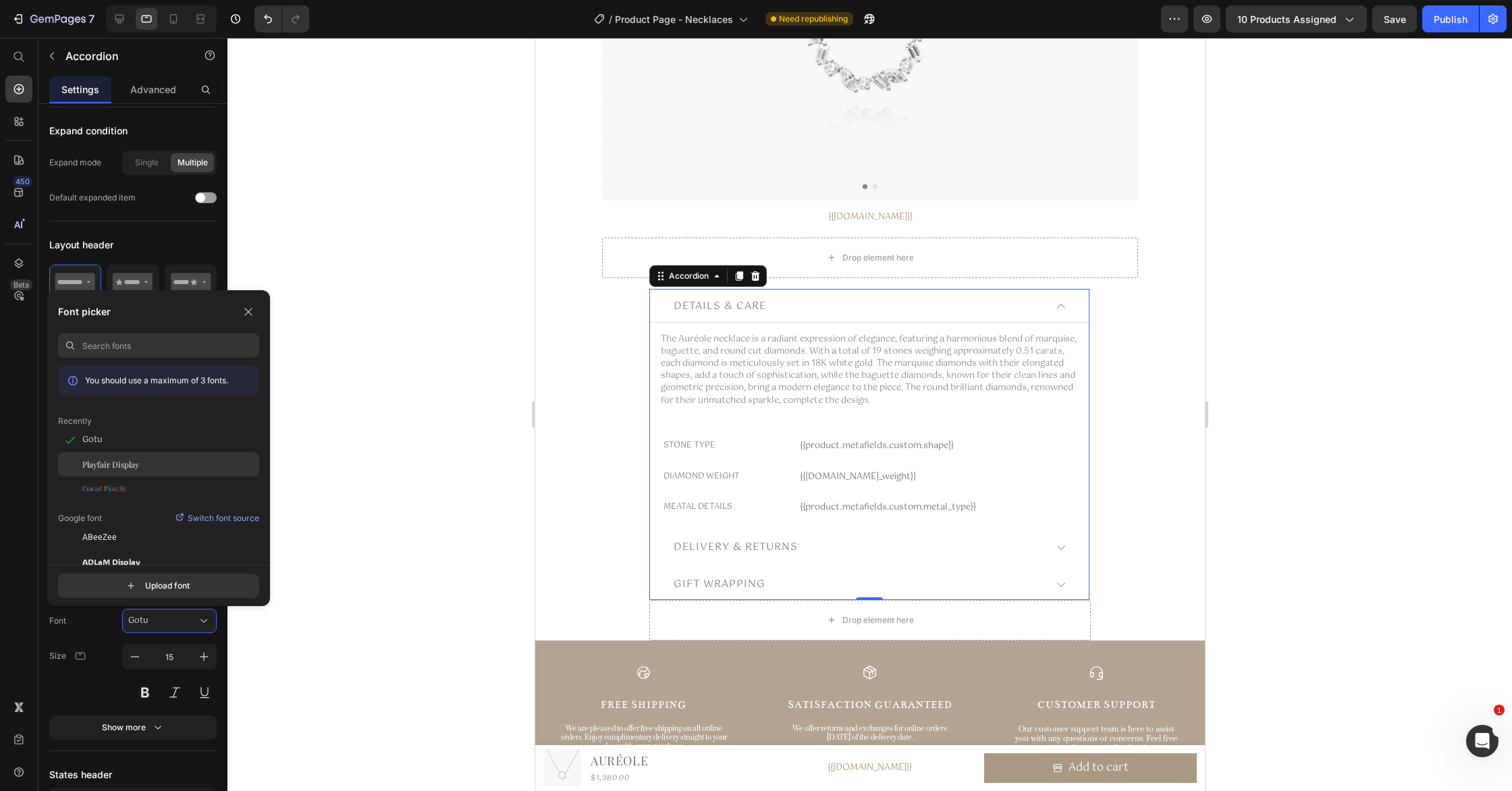 click on "Playfair Display" 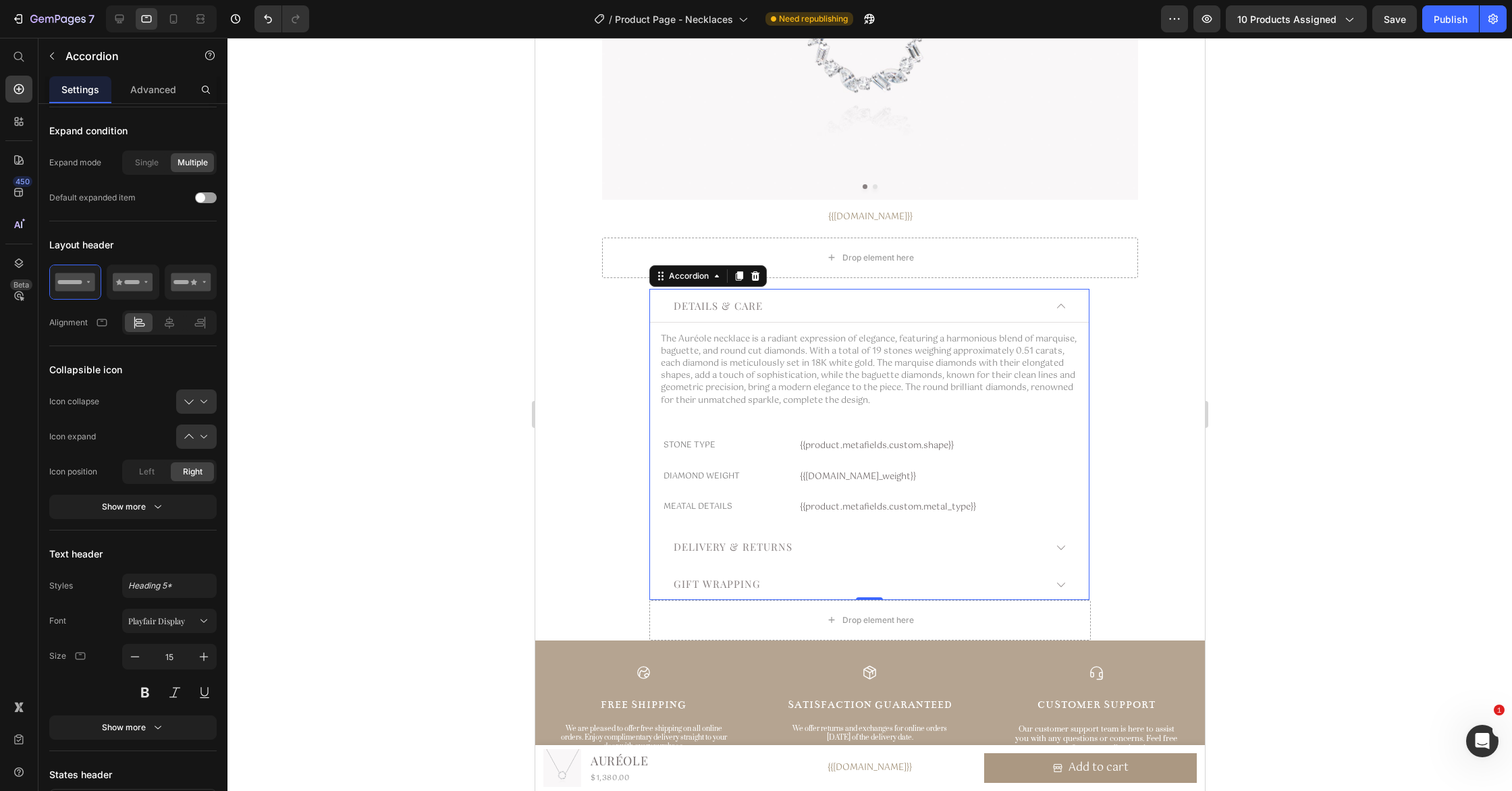 click 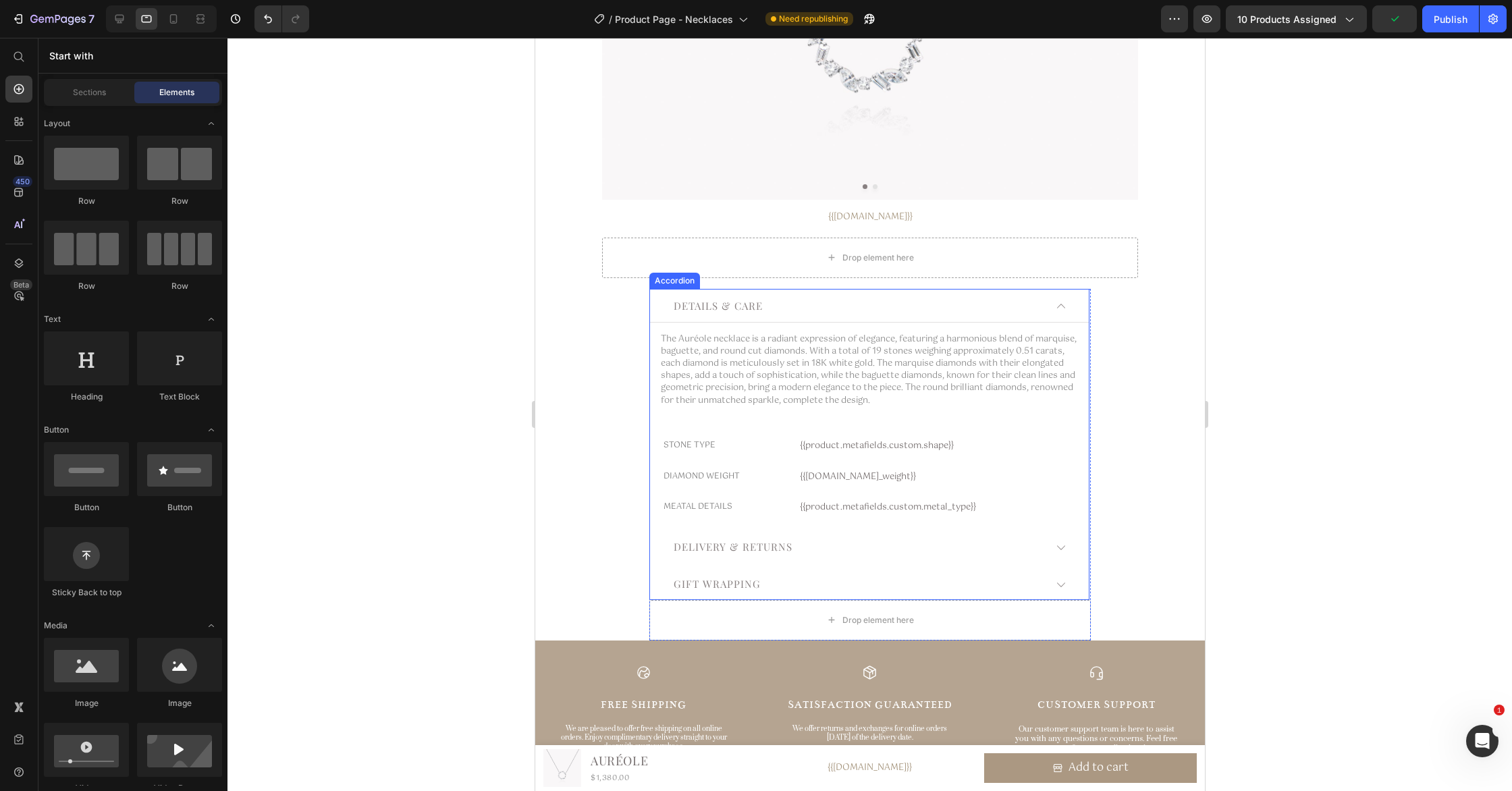 click on "Details & Care" at bounding box center [857, 306] 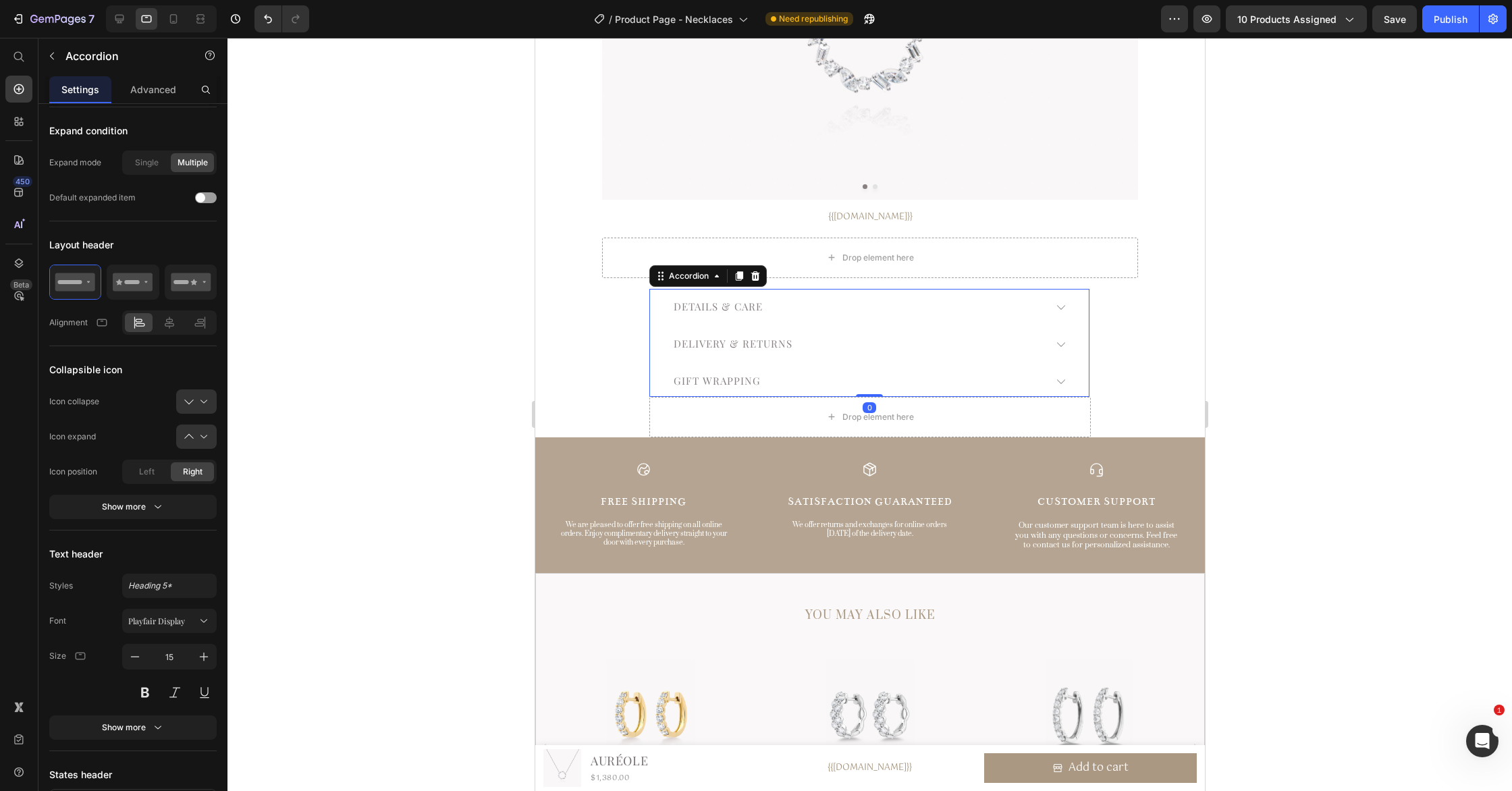 click on "Delivery & Returns" at bounding box center [869, 346] 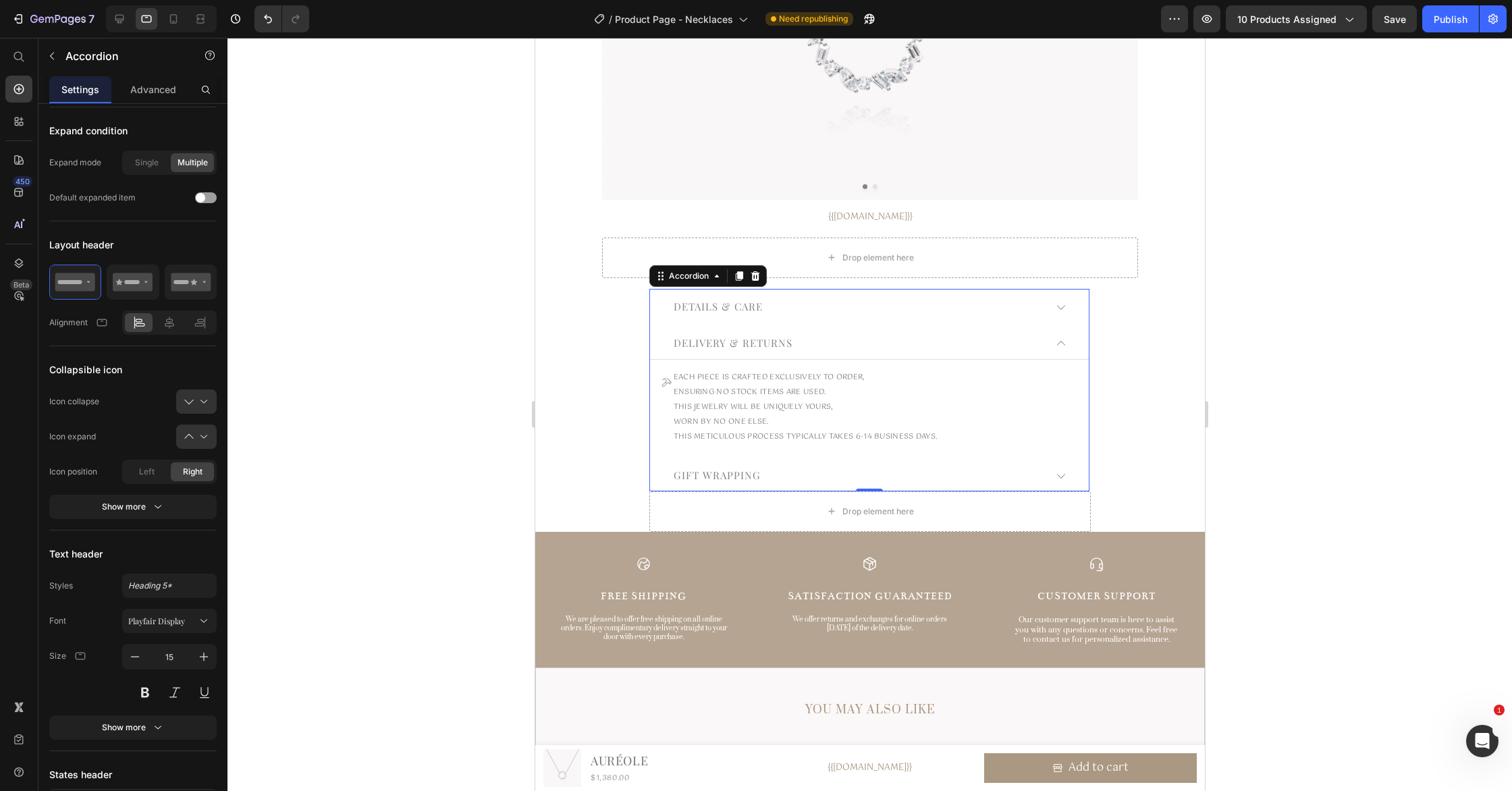 click on "Delivery & Returns" at bounding box center (869, 346) 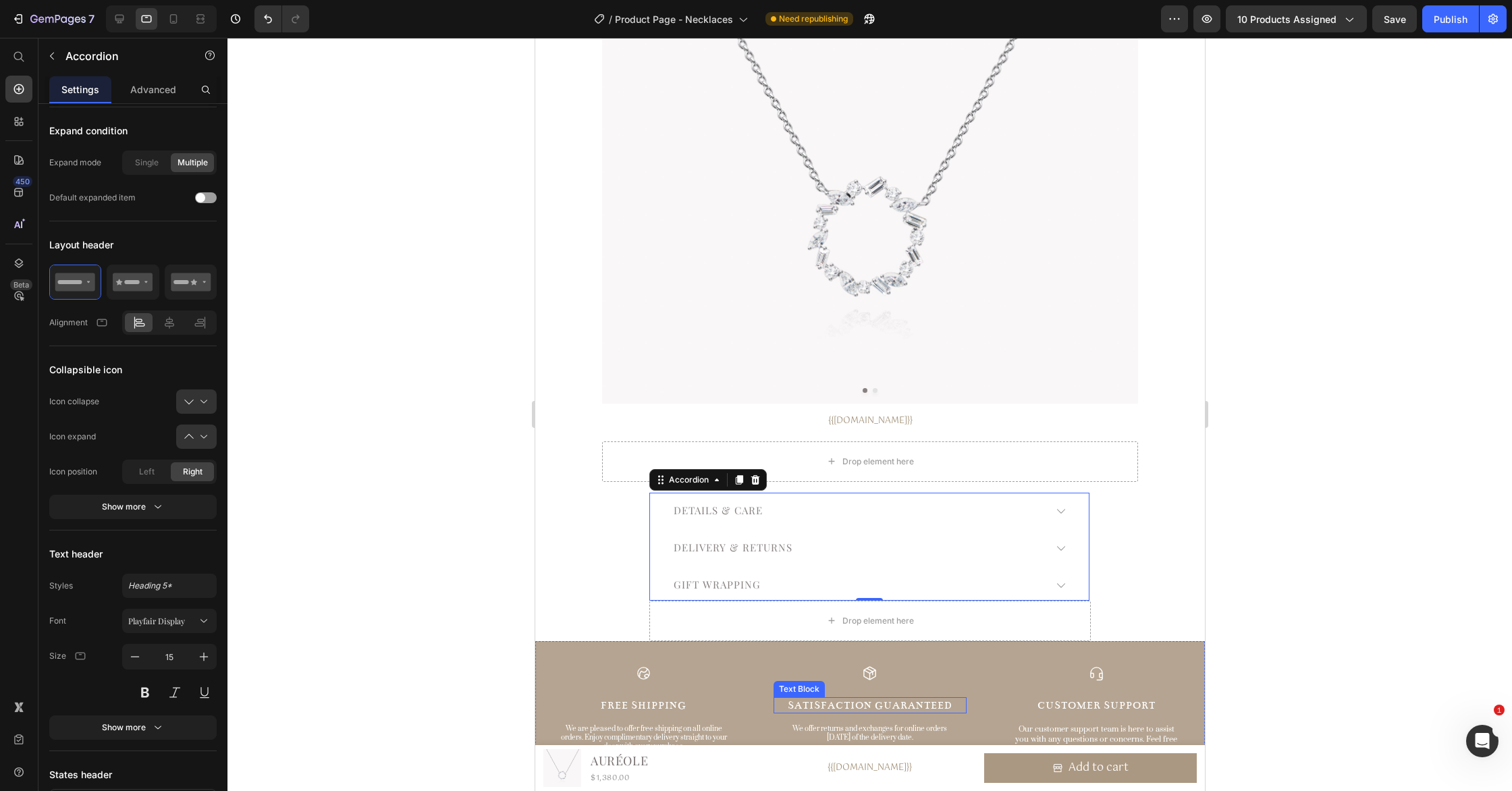 scroll, scrollTop: 253, scrollLeft: 0, axis: vertical 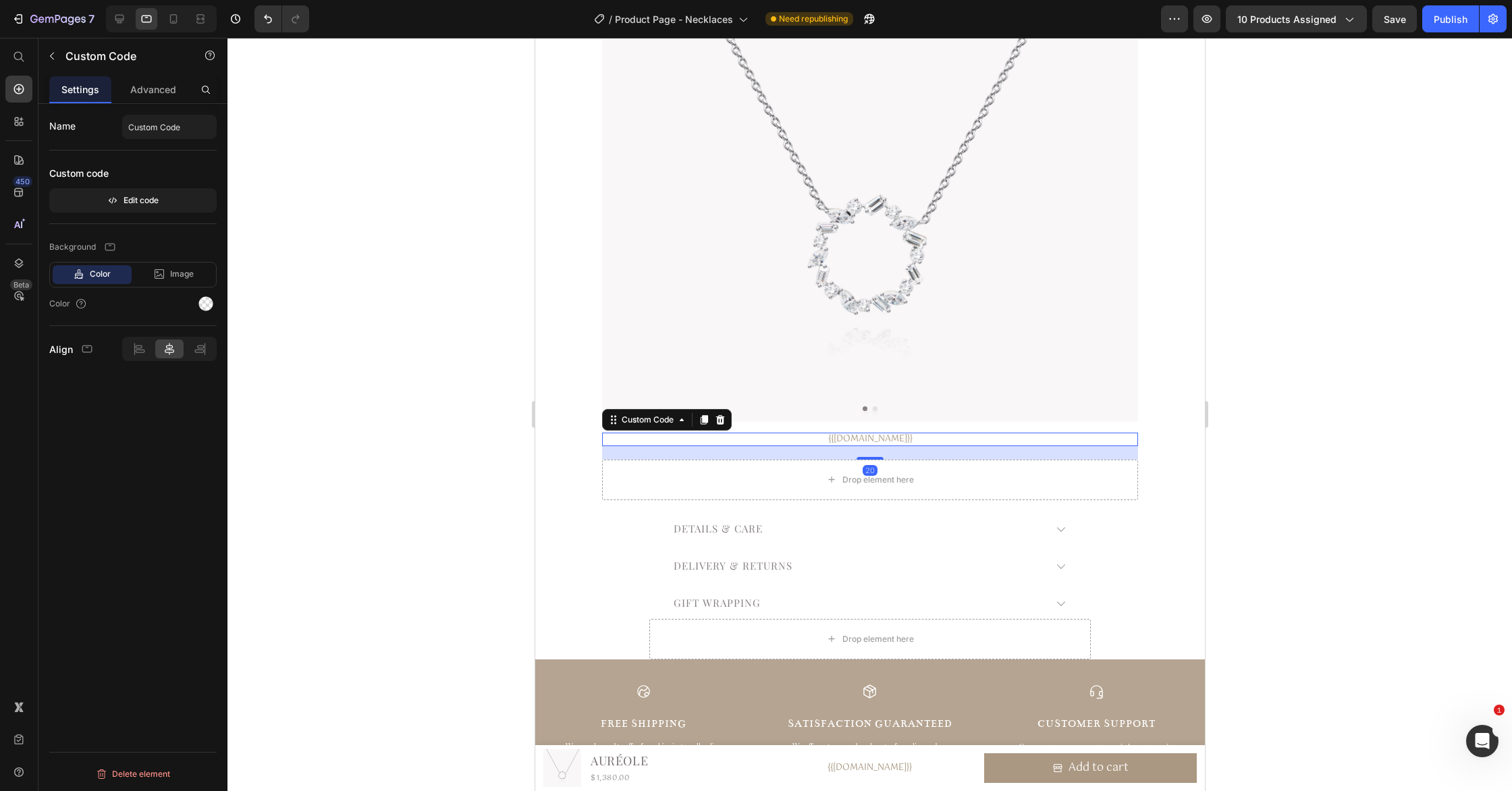click on "{{[DOMAIN_NAME]}}" at bounding box center [869, 439] 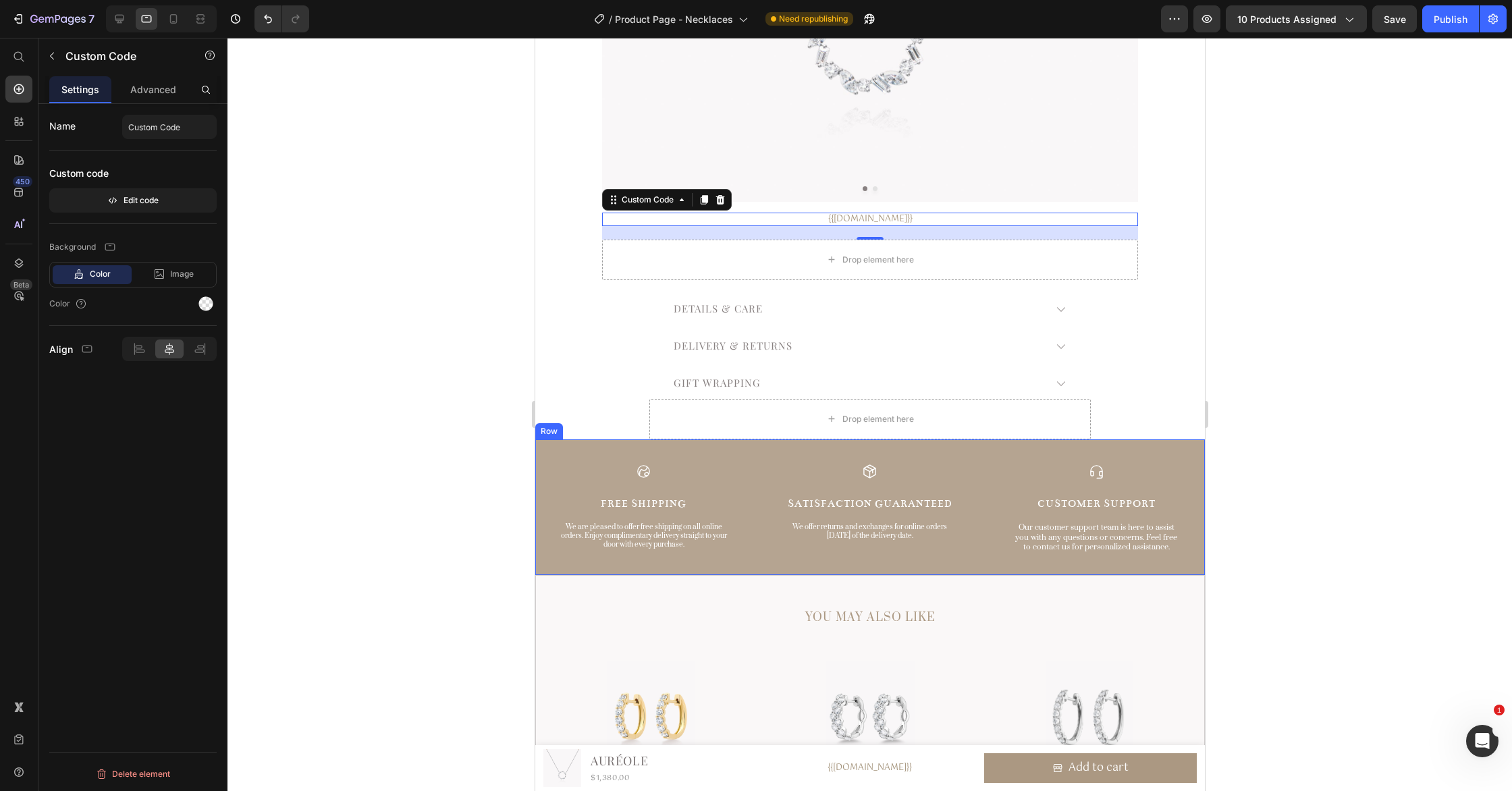 scroll, scrollTop: 761, scrollLeft: 0, axis: vertical 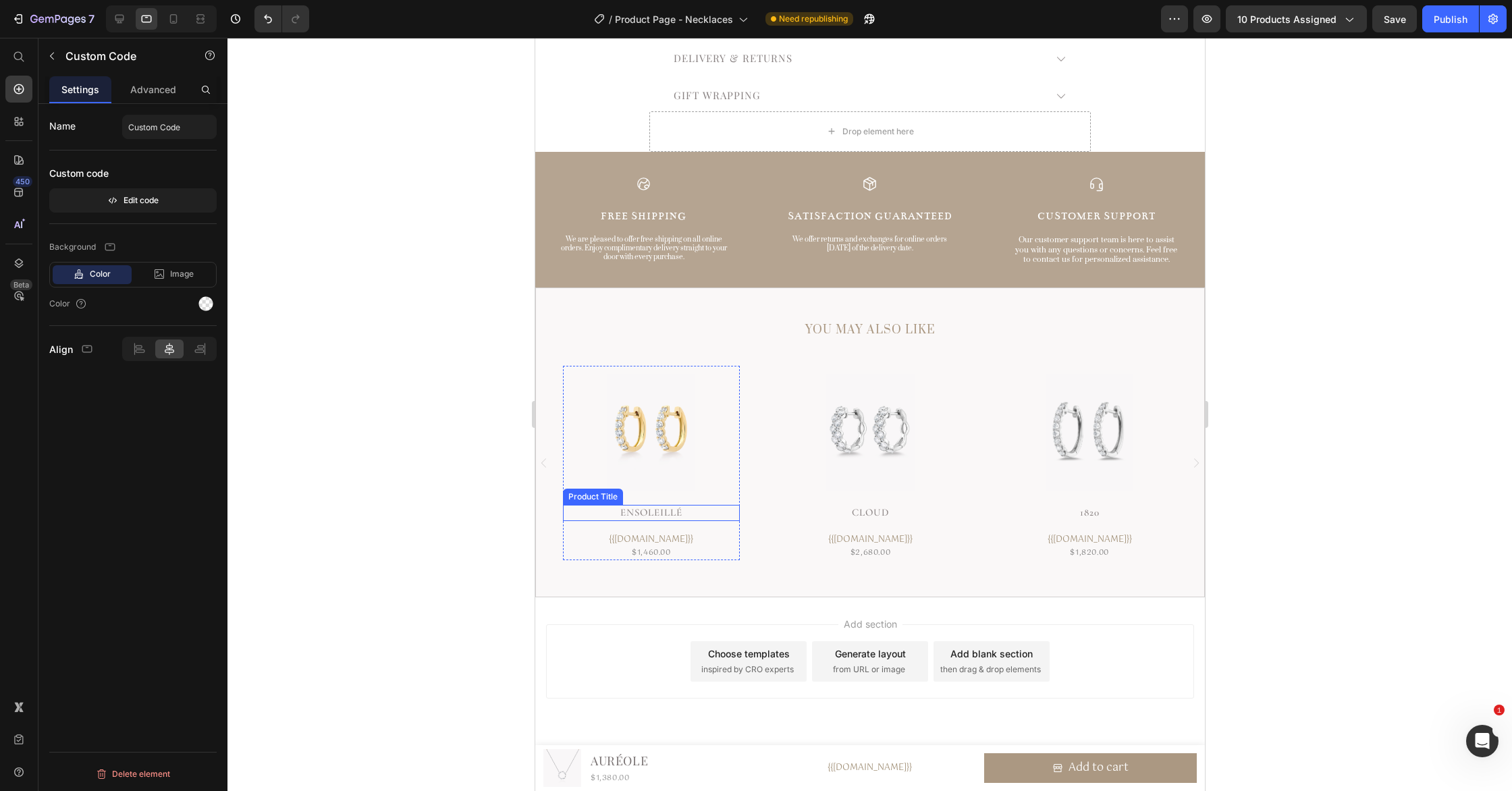 click on "Ensoleillé" at bounding box center [651, 513] 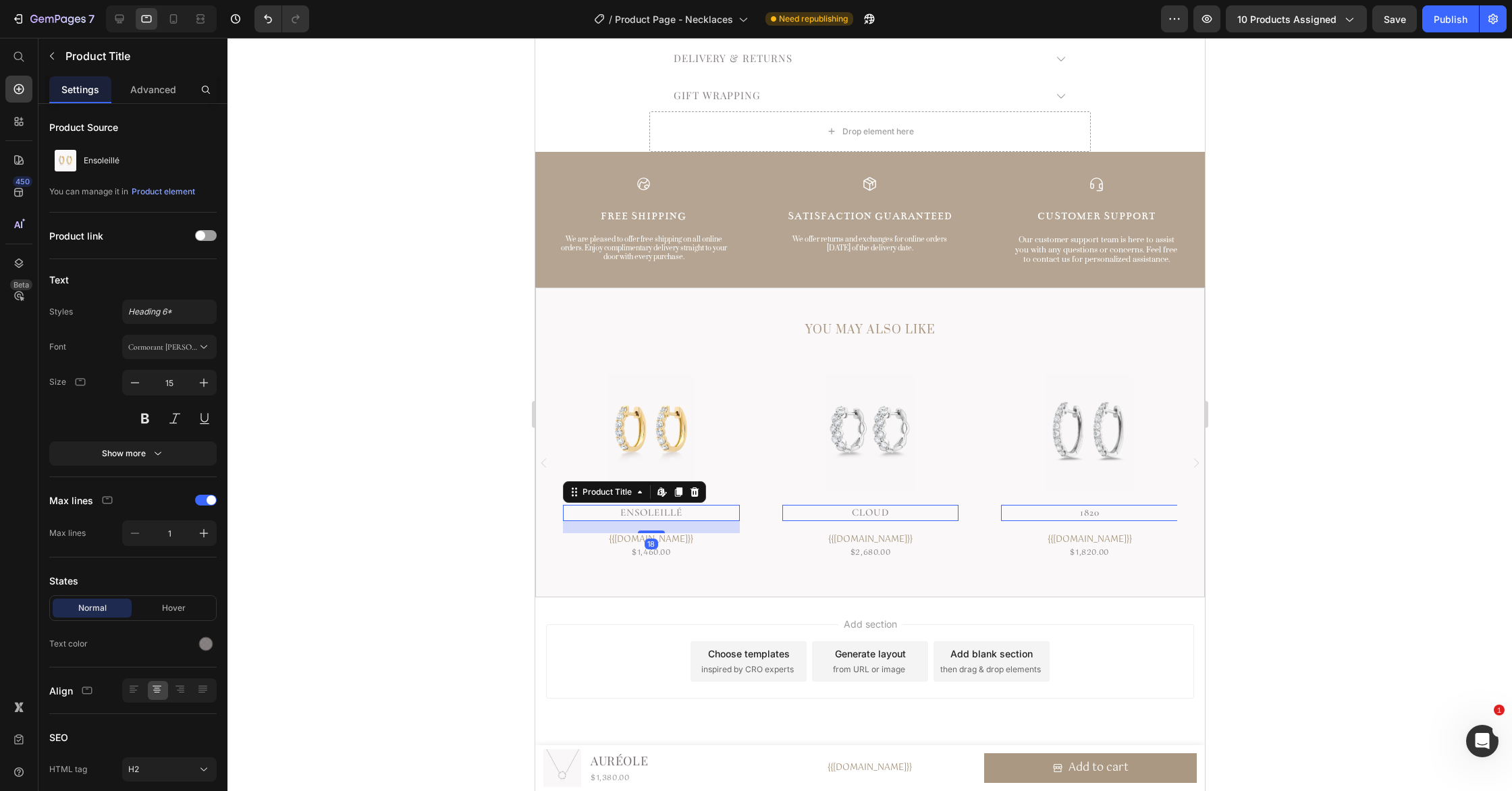 drag, startPoint x: 153, startPoint y: 346, endPoint x: 163, endPoint y: 360, distance: 17.204651 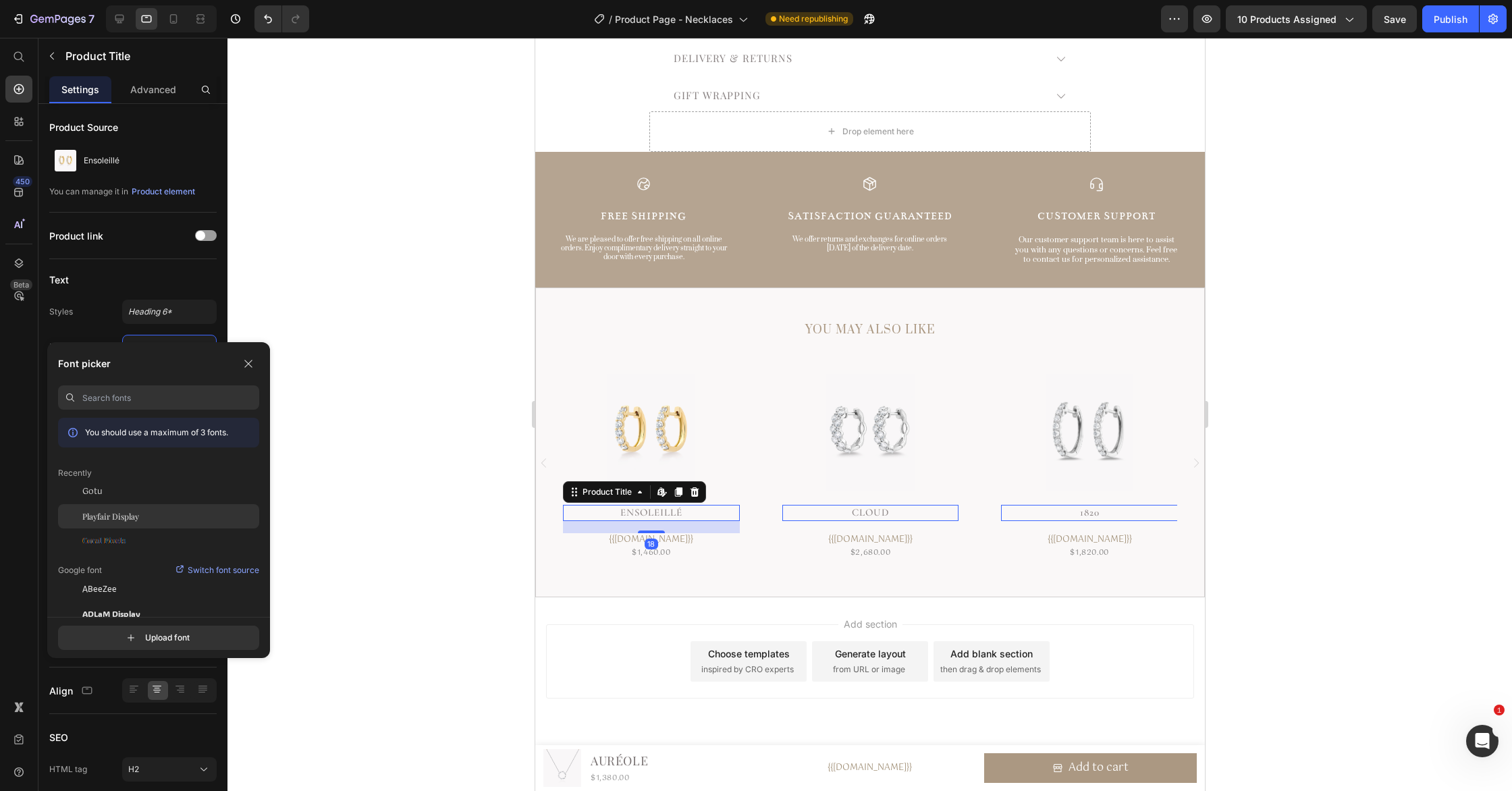 click on "Playfair Display" 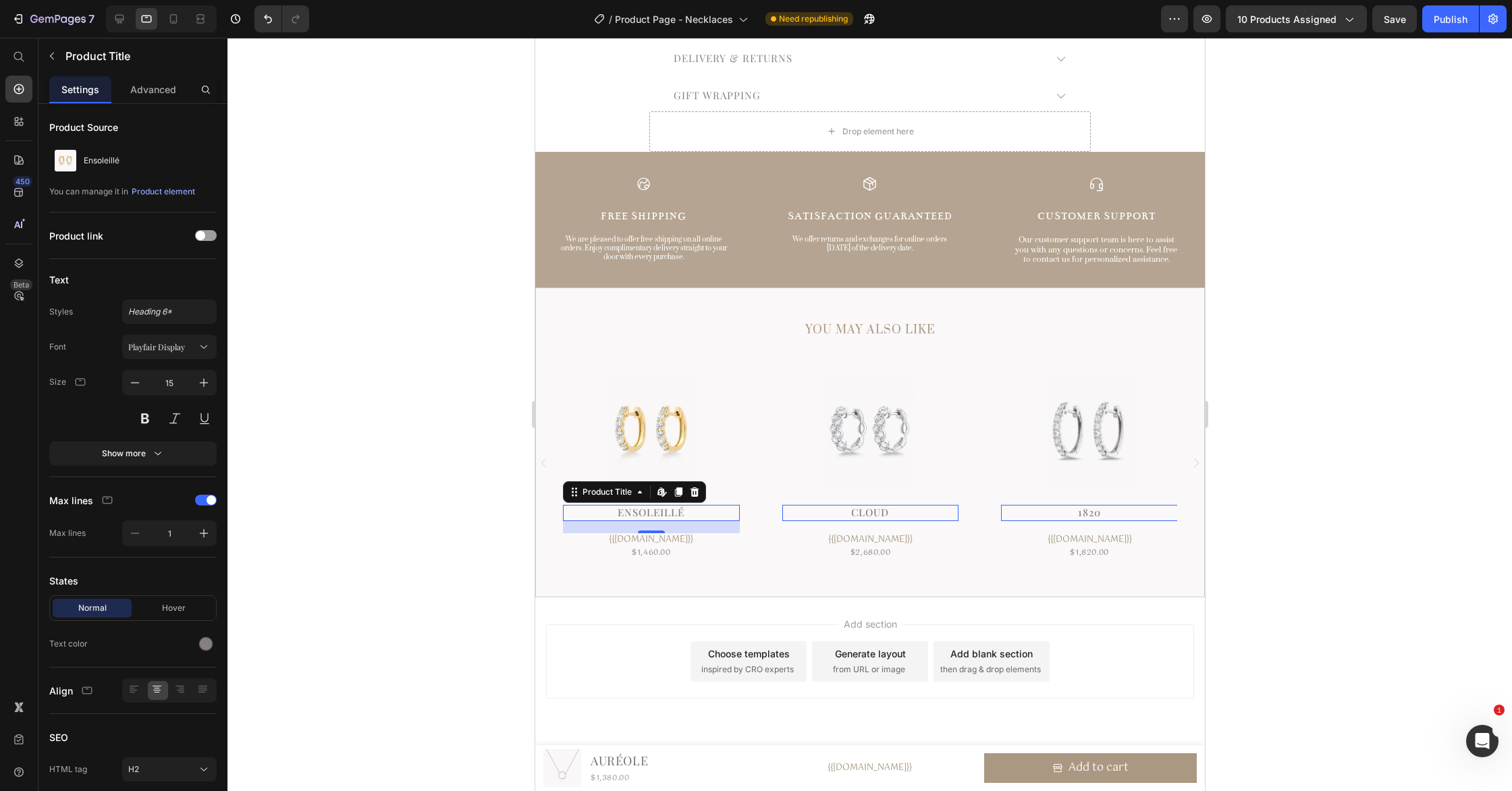 click 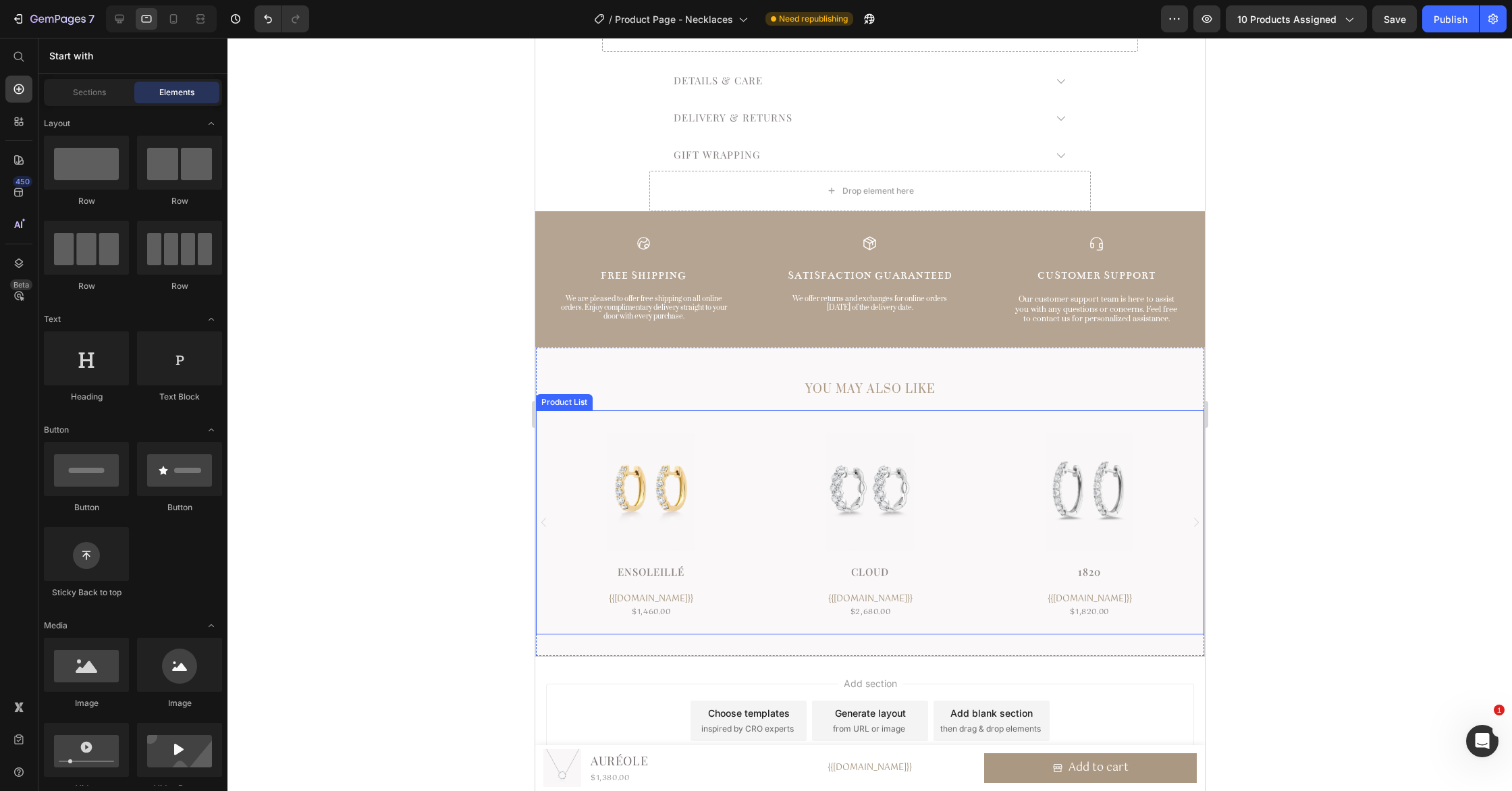 scroll, scrollTop: 701, scrollLeft: 0, axis: vertical 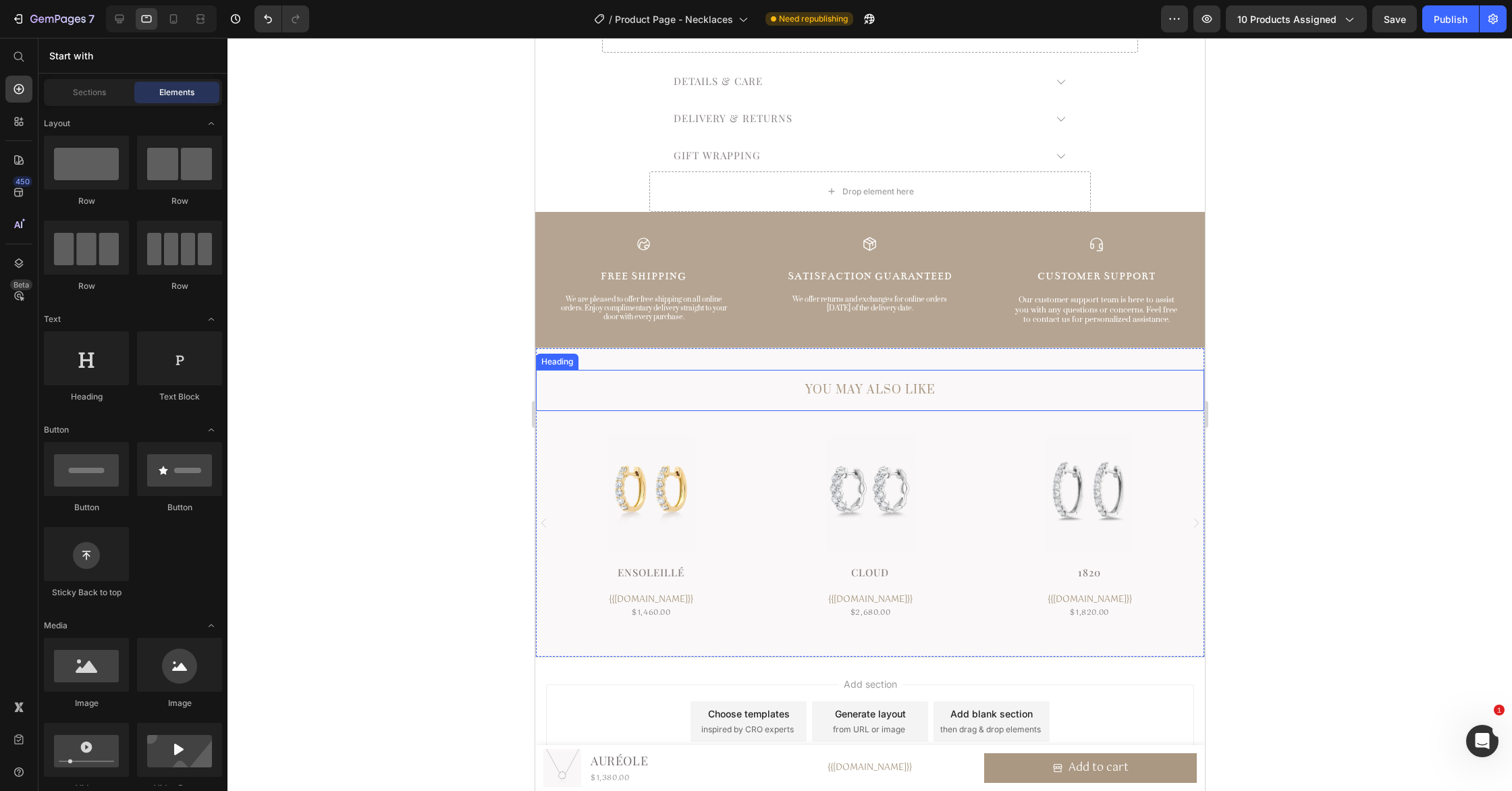 click on "YOU MAY ALSO LIKE" at bounding box center [869, 390] 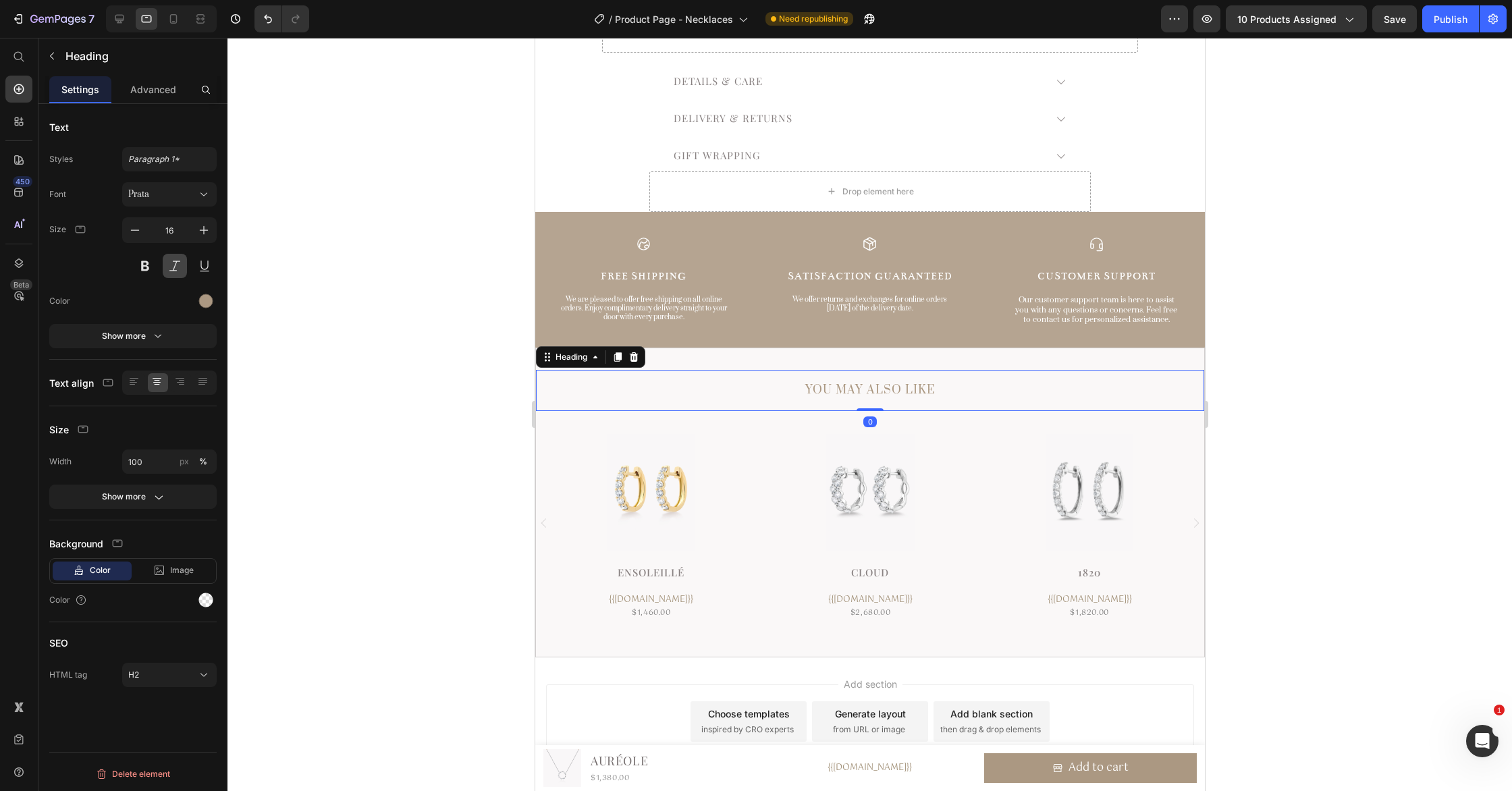 click at bounding box center (175, 266) 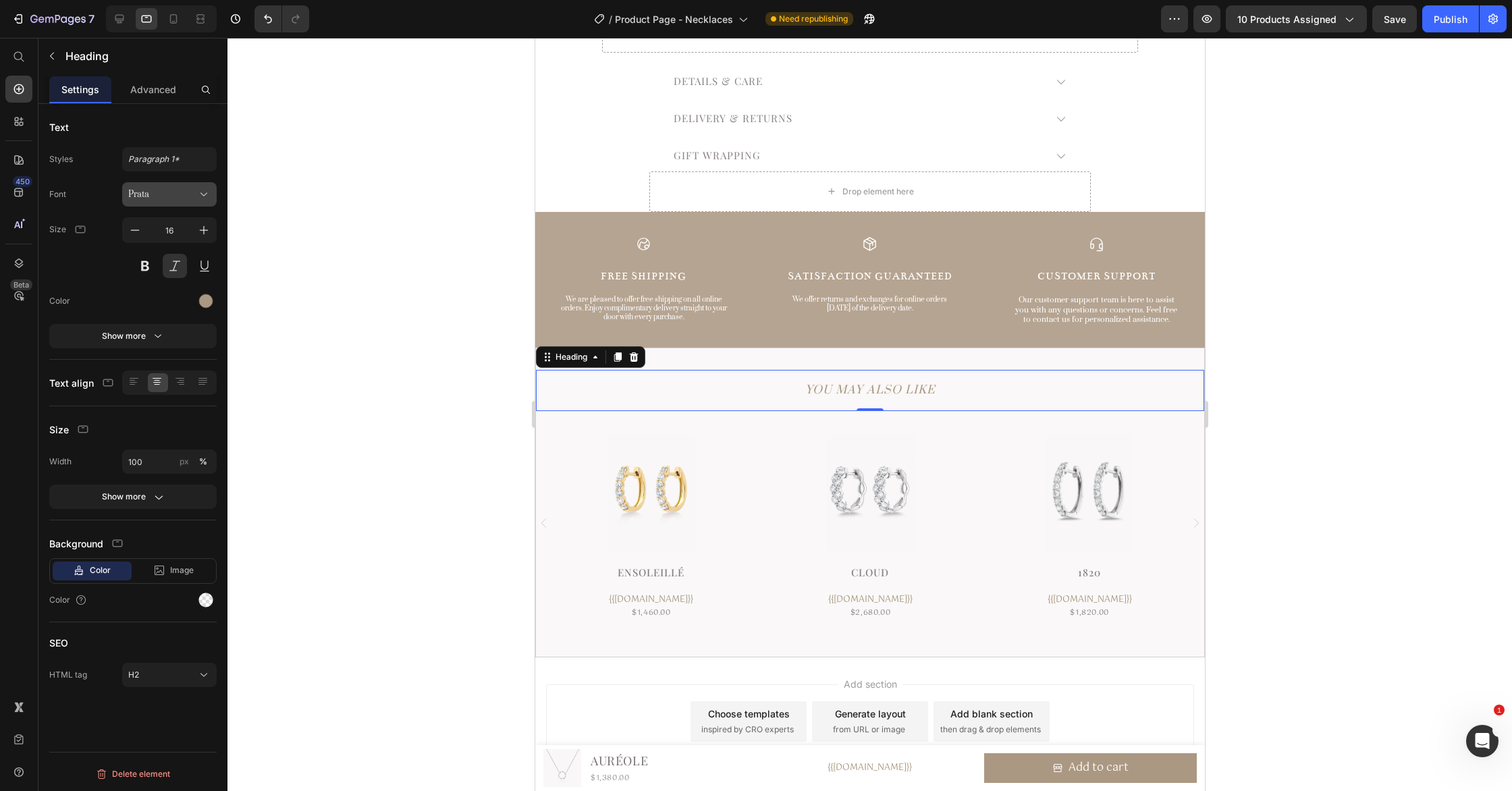 click 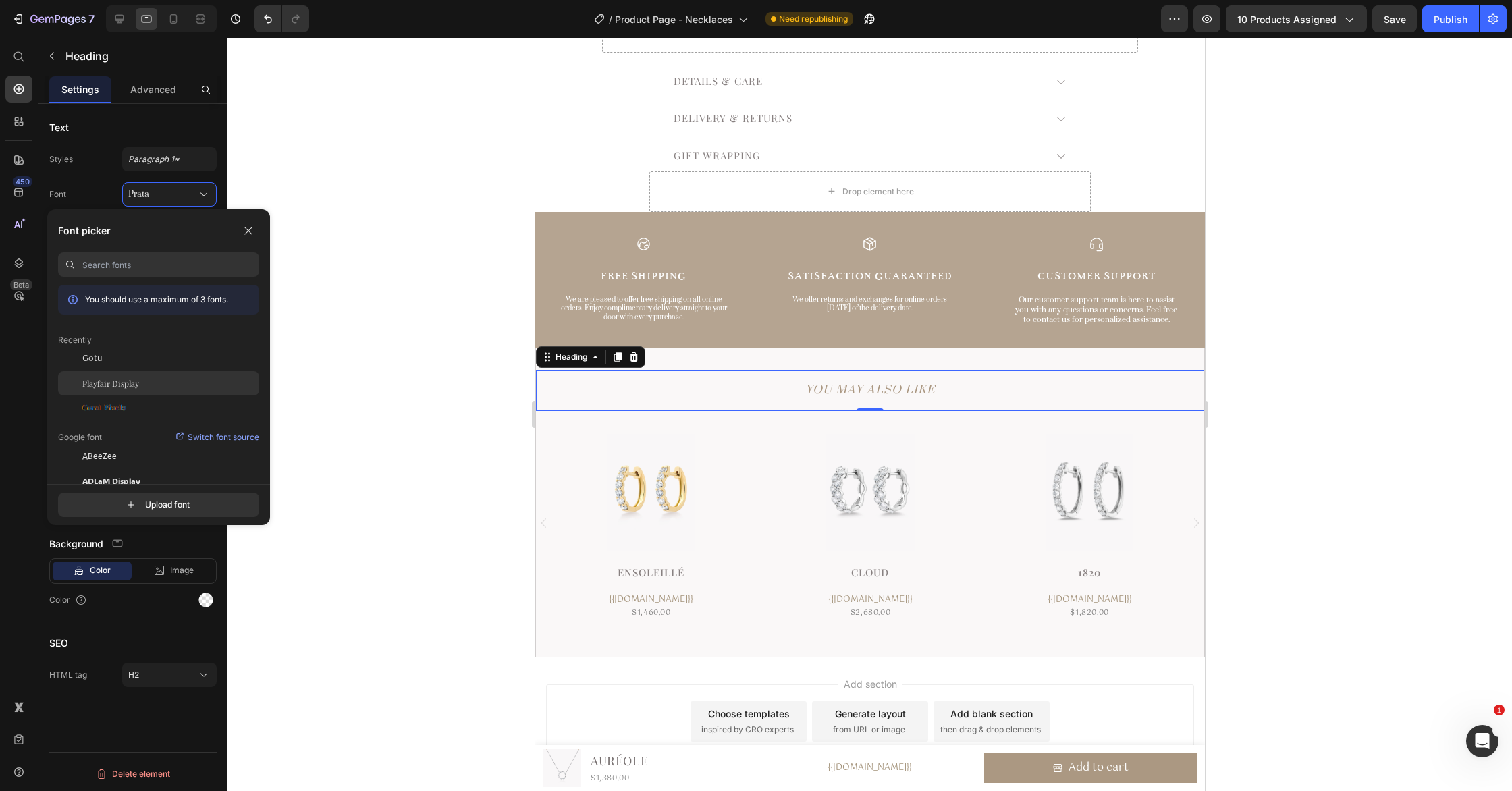 click on "Playfair Display" 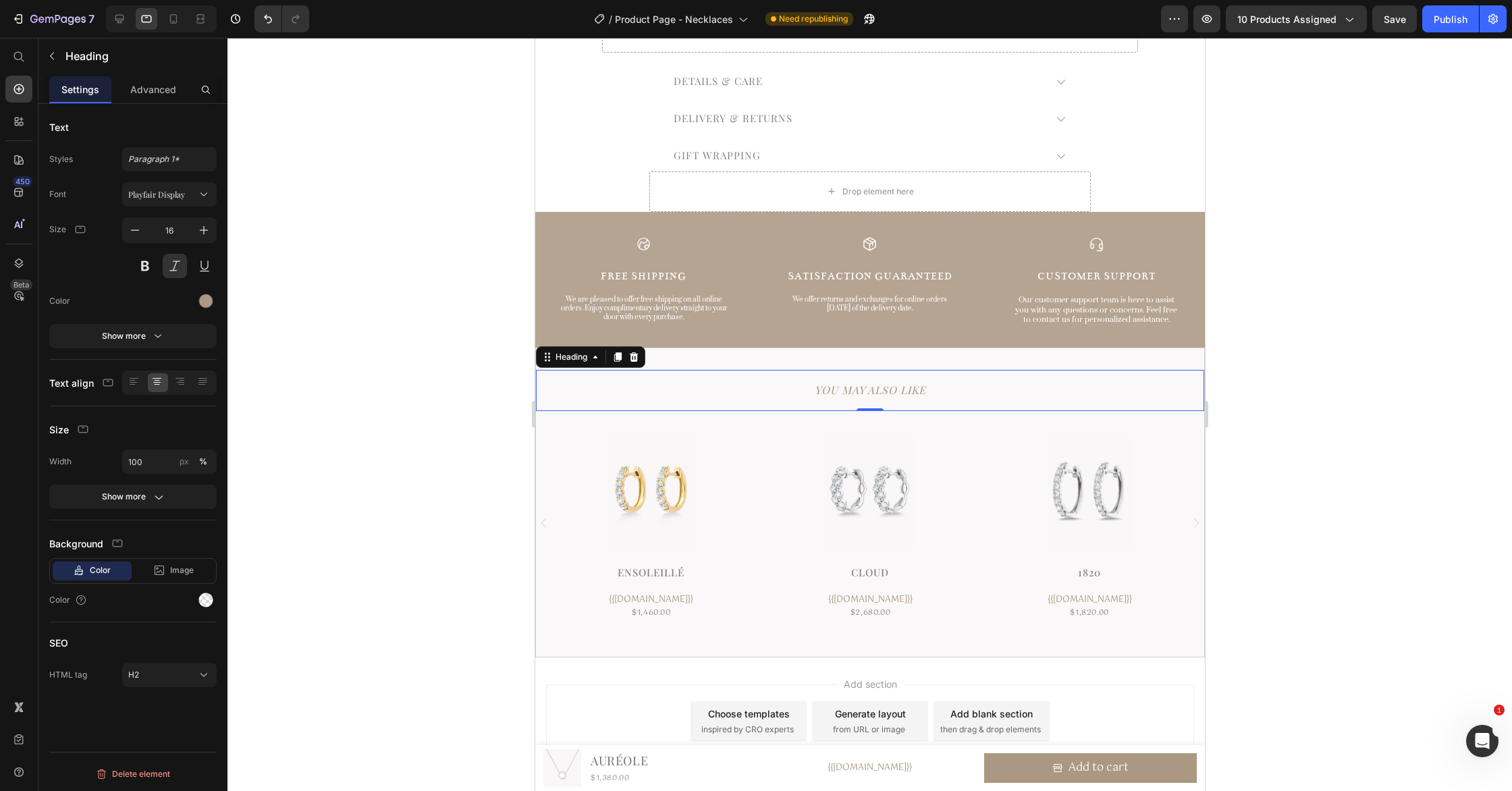 click 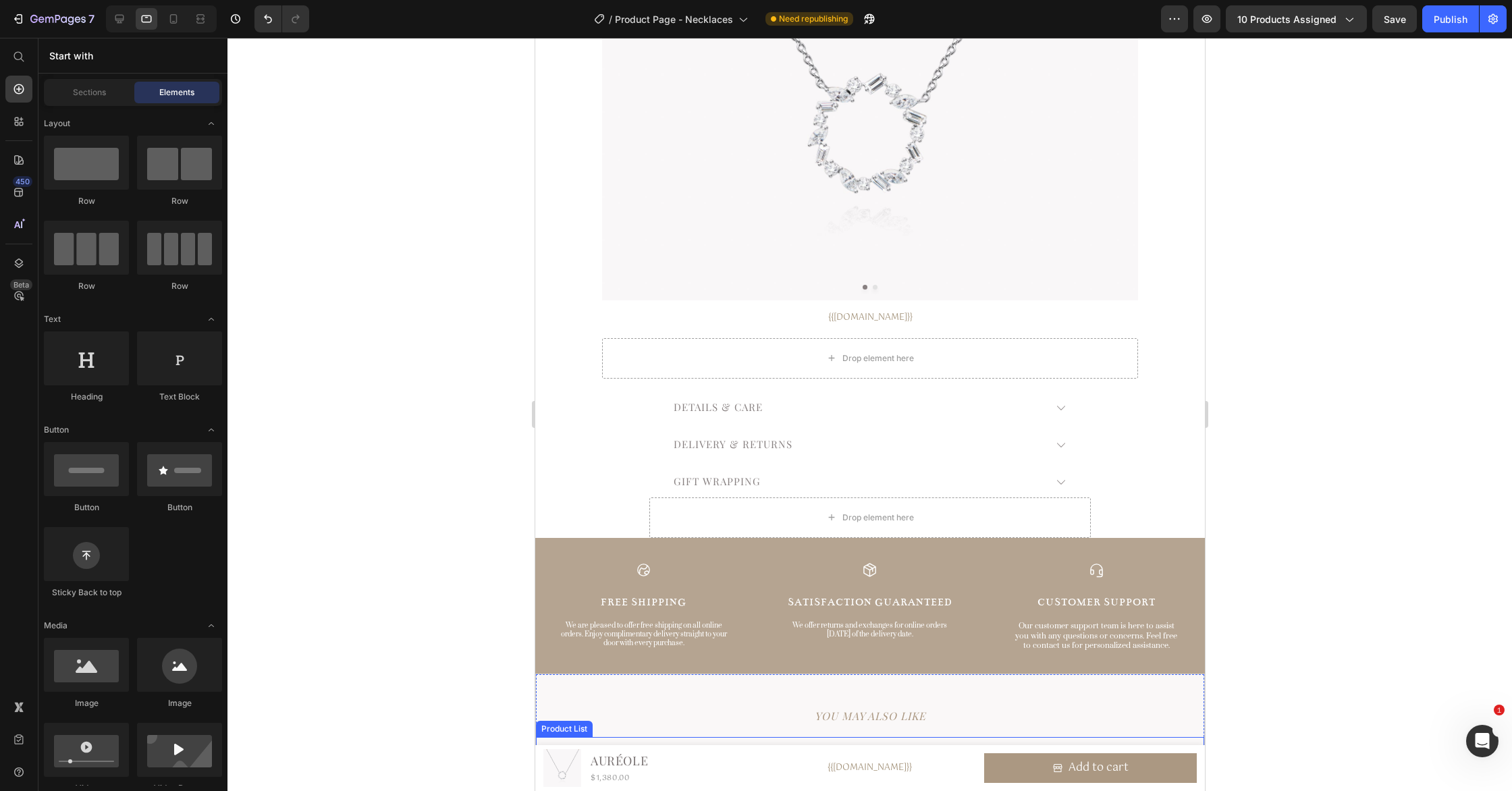 scroll, scrollTop: 0, scrollLeft: 0, axis: both 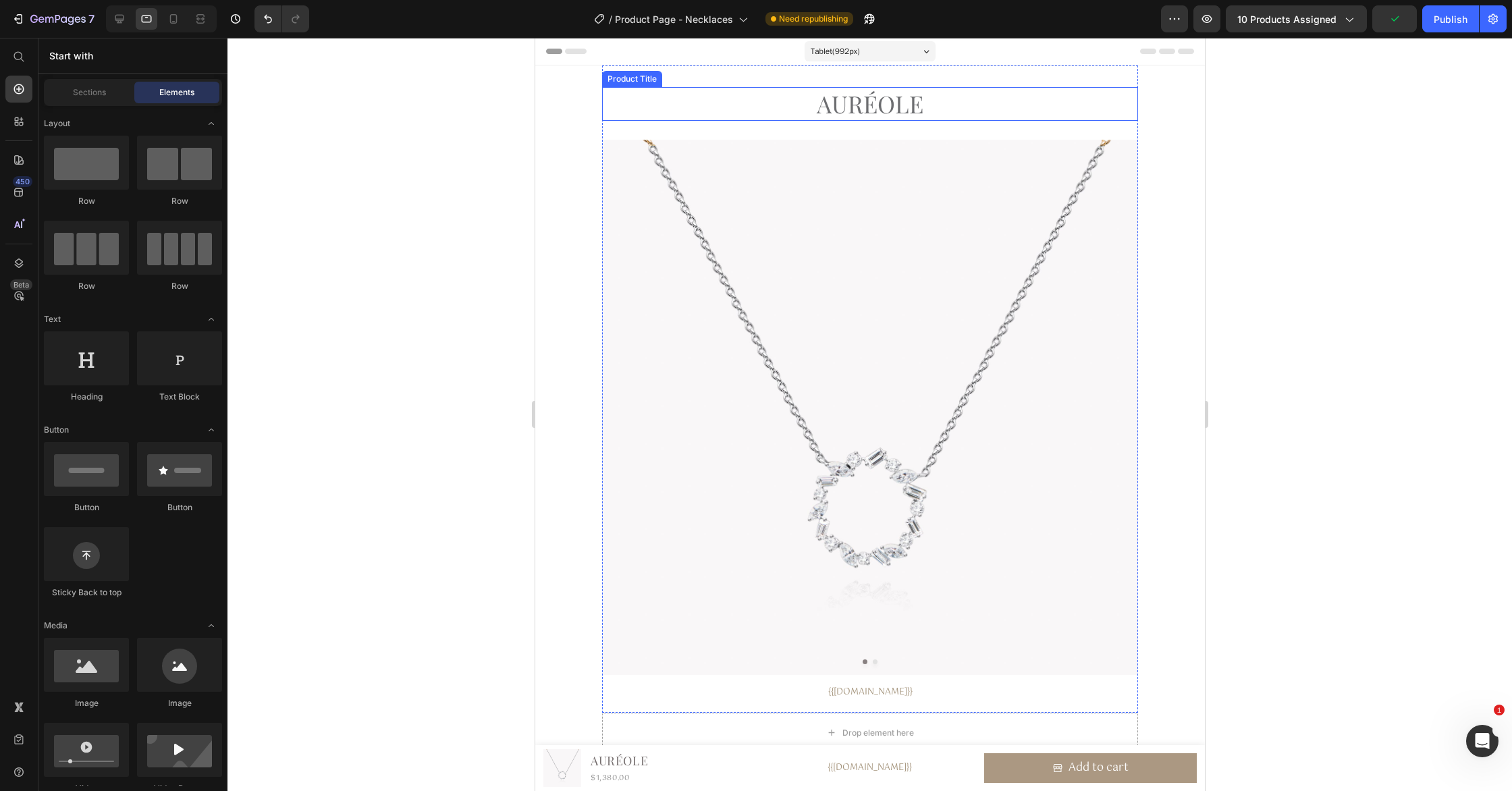 click on "Auréole Product Title" at bounding box center [869, 104] 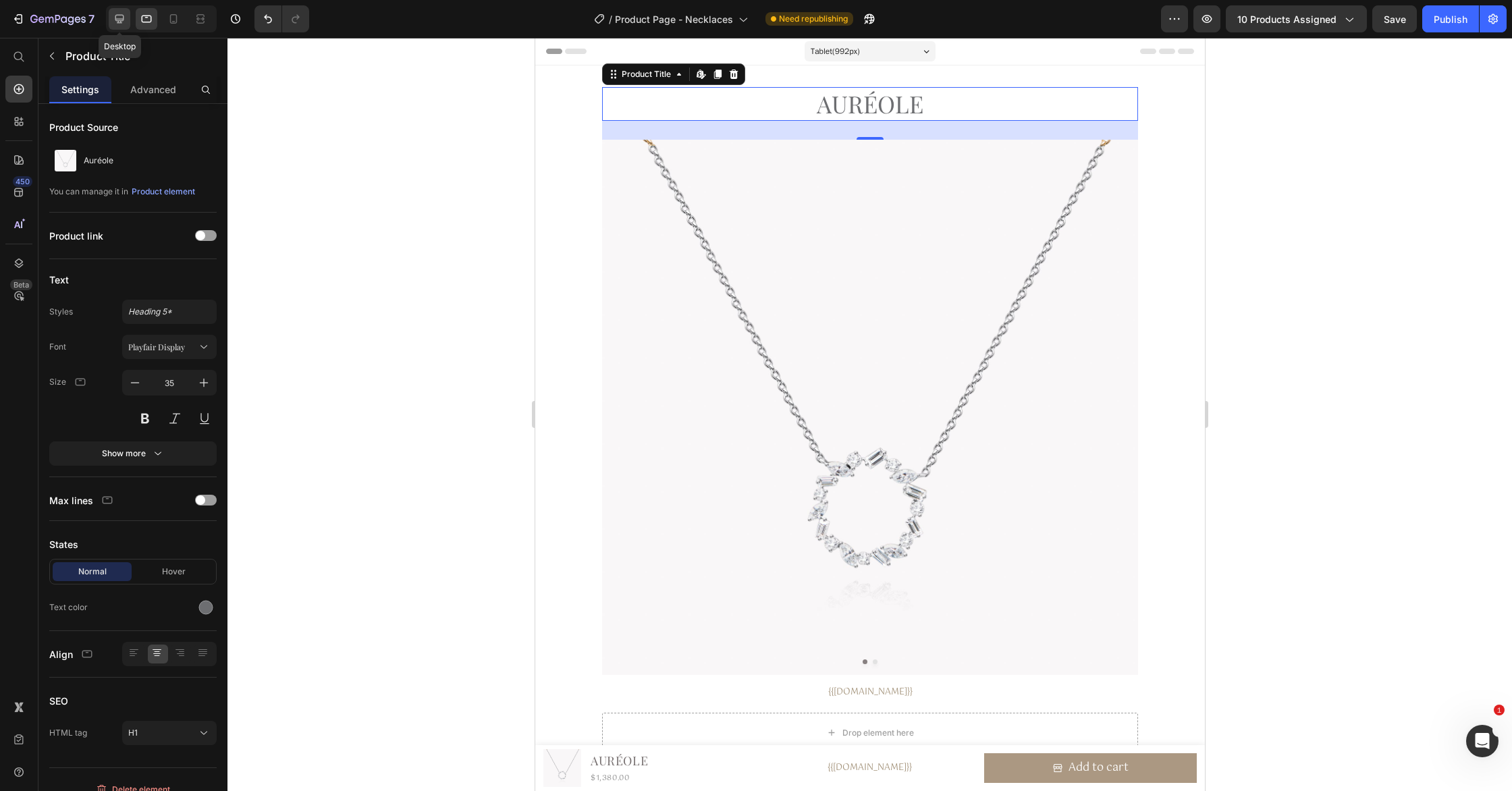 click 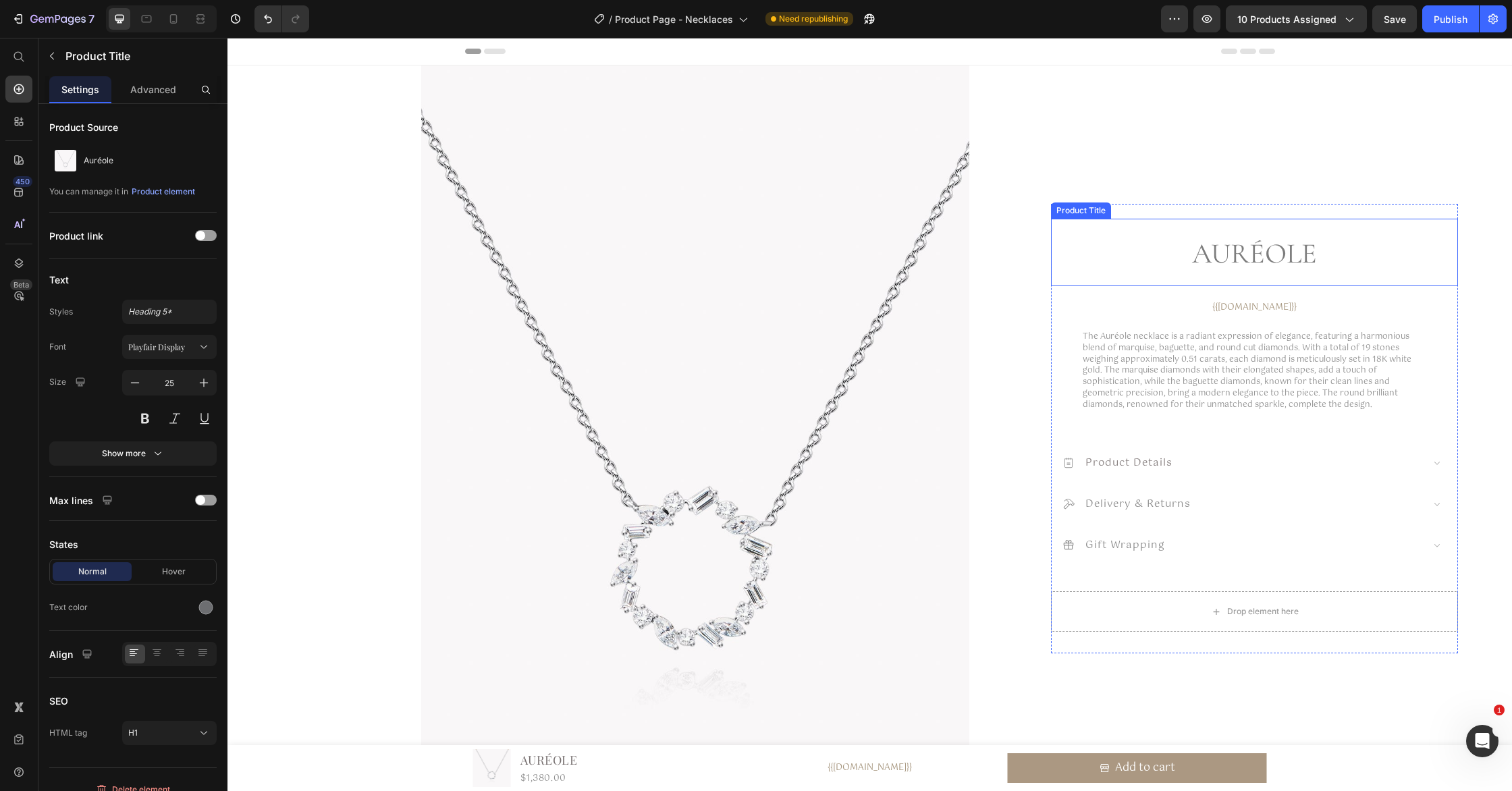 click on "Auréole" at bounding box center [1254, 254] 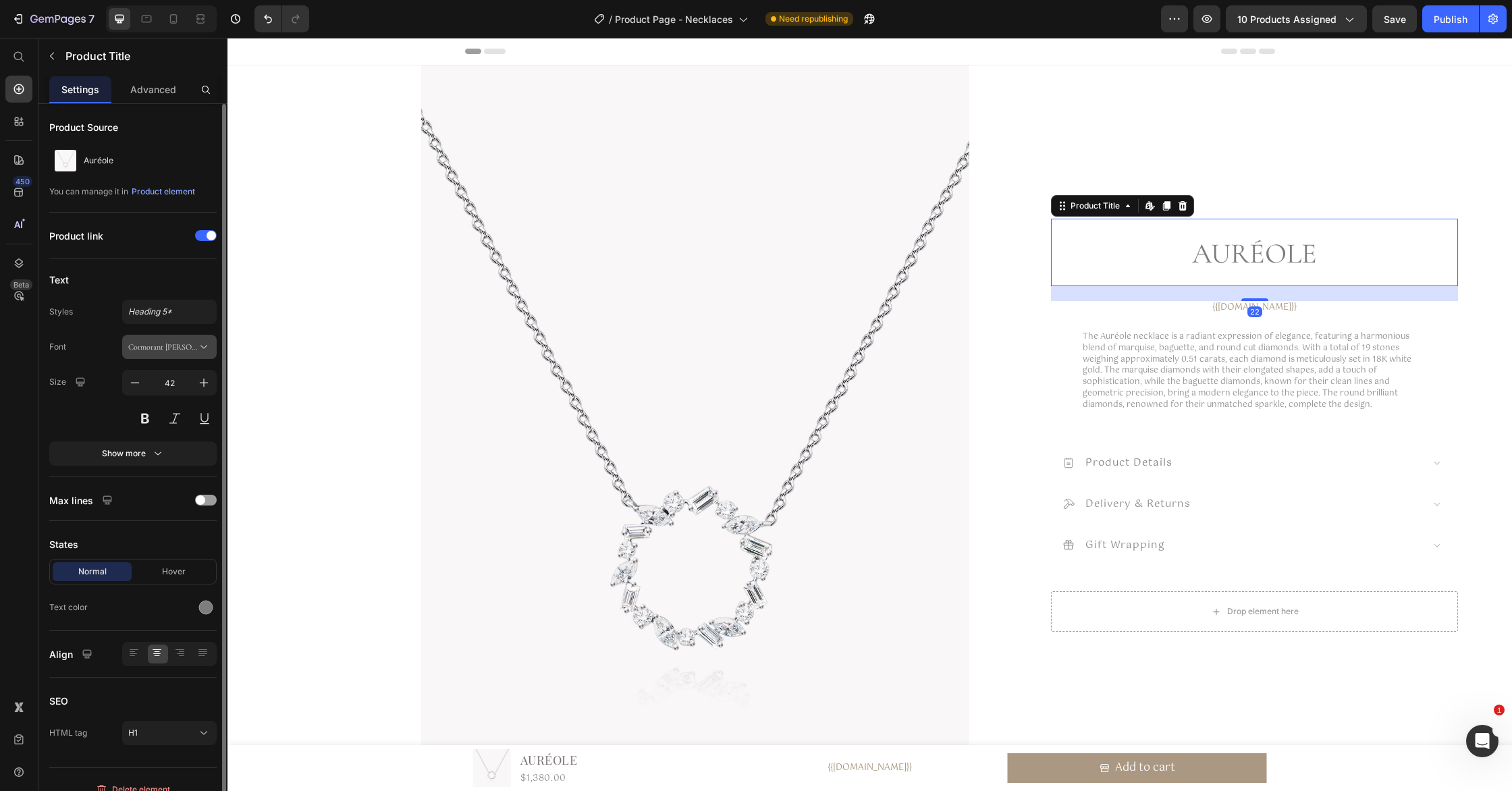 click on "Cormorant [PERSON_NAME]" at bounding box center (163, 347) 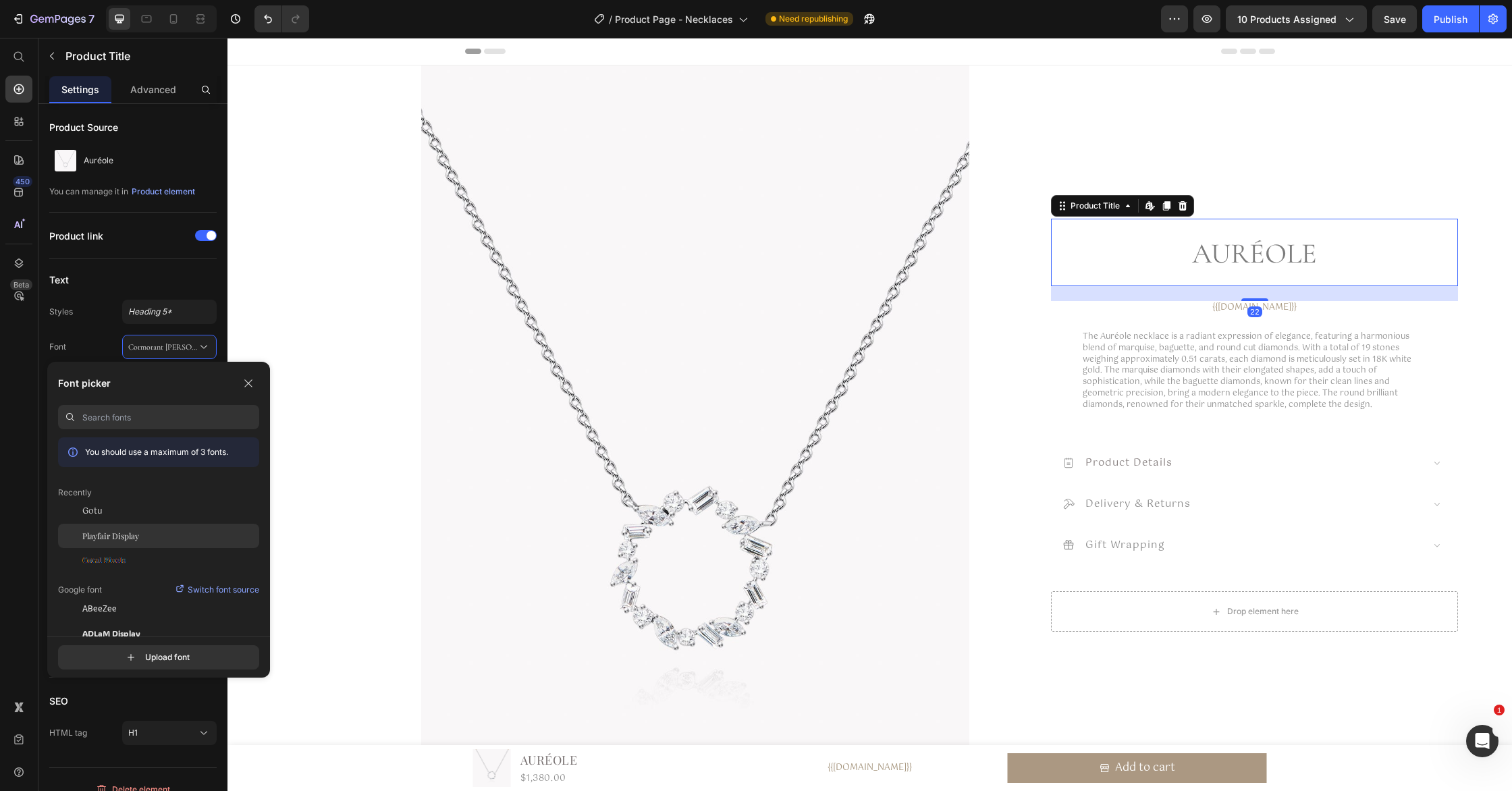 click on "Playfair Display" 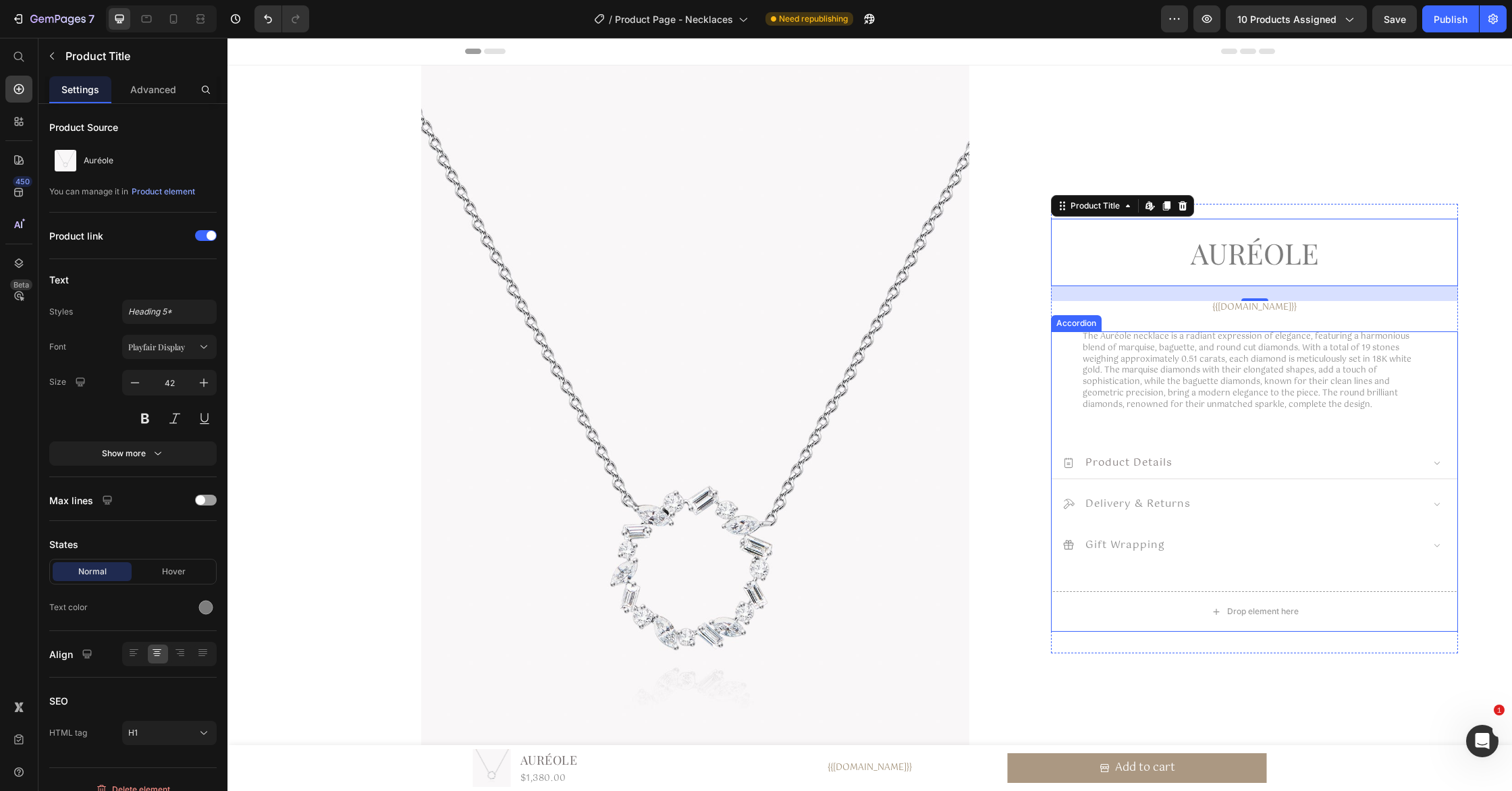 click on "Product Details" at bounding box center [1242, 462] 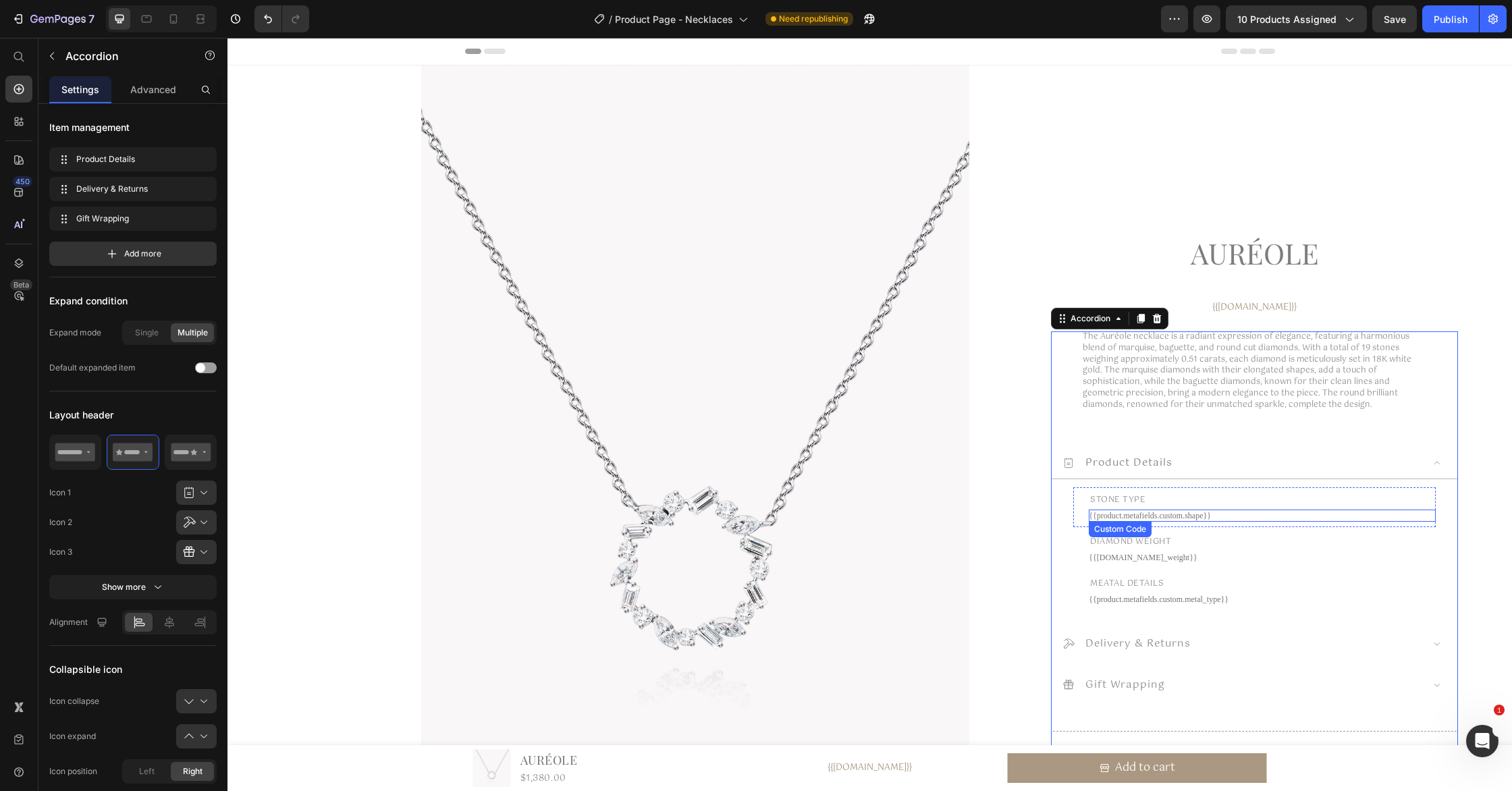 drag, startPoint x: 1182, startPoint y: 515, endPoint x: 1158, endPoint y: 517, distance: 24.083189 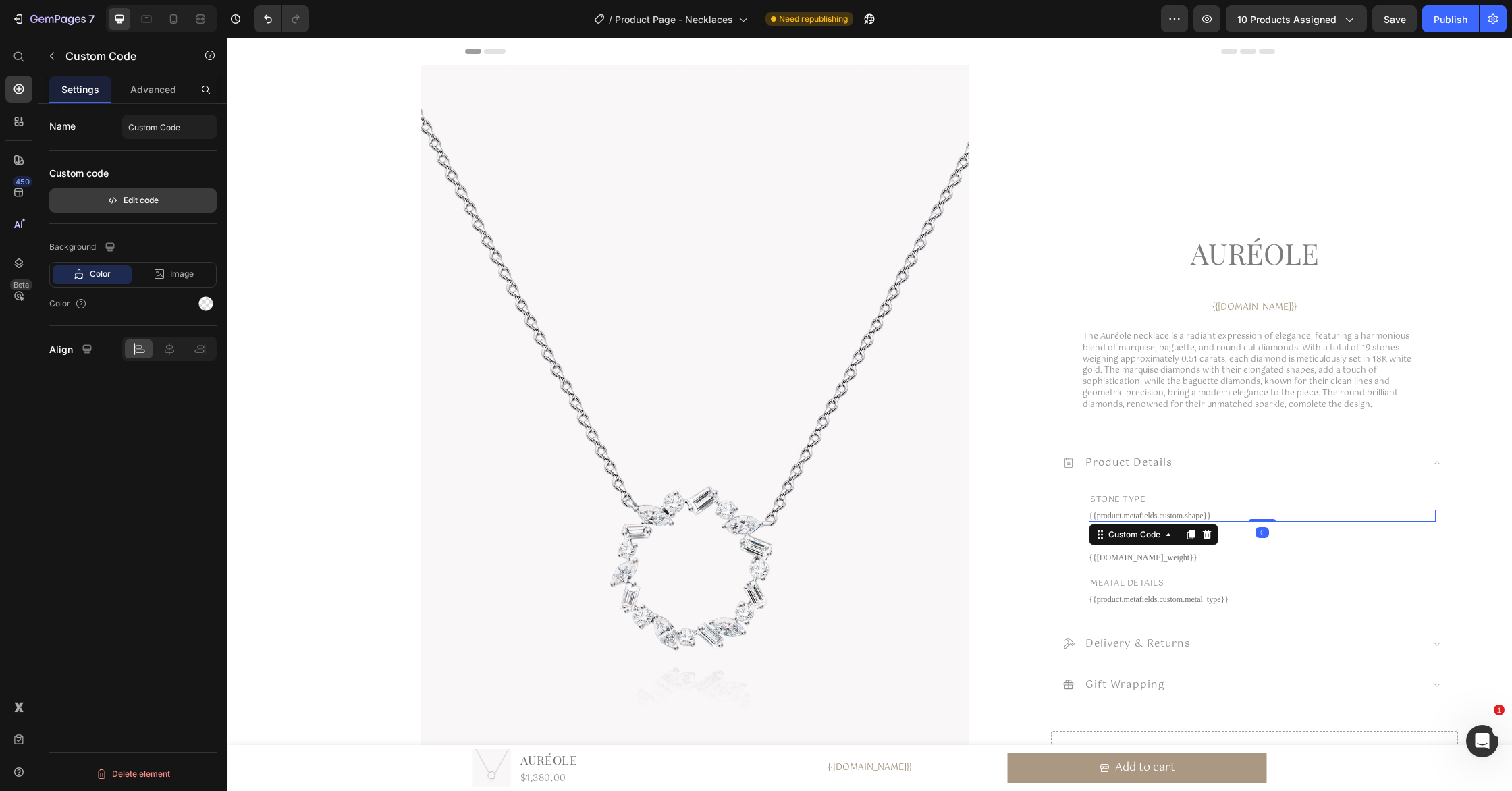 click on "Edit code" at bounding box center (133, 200) 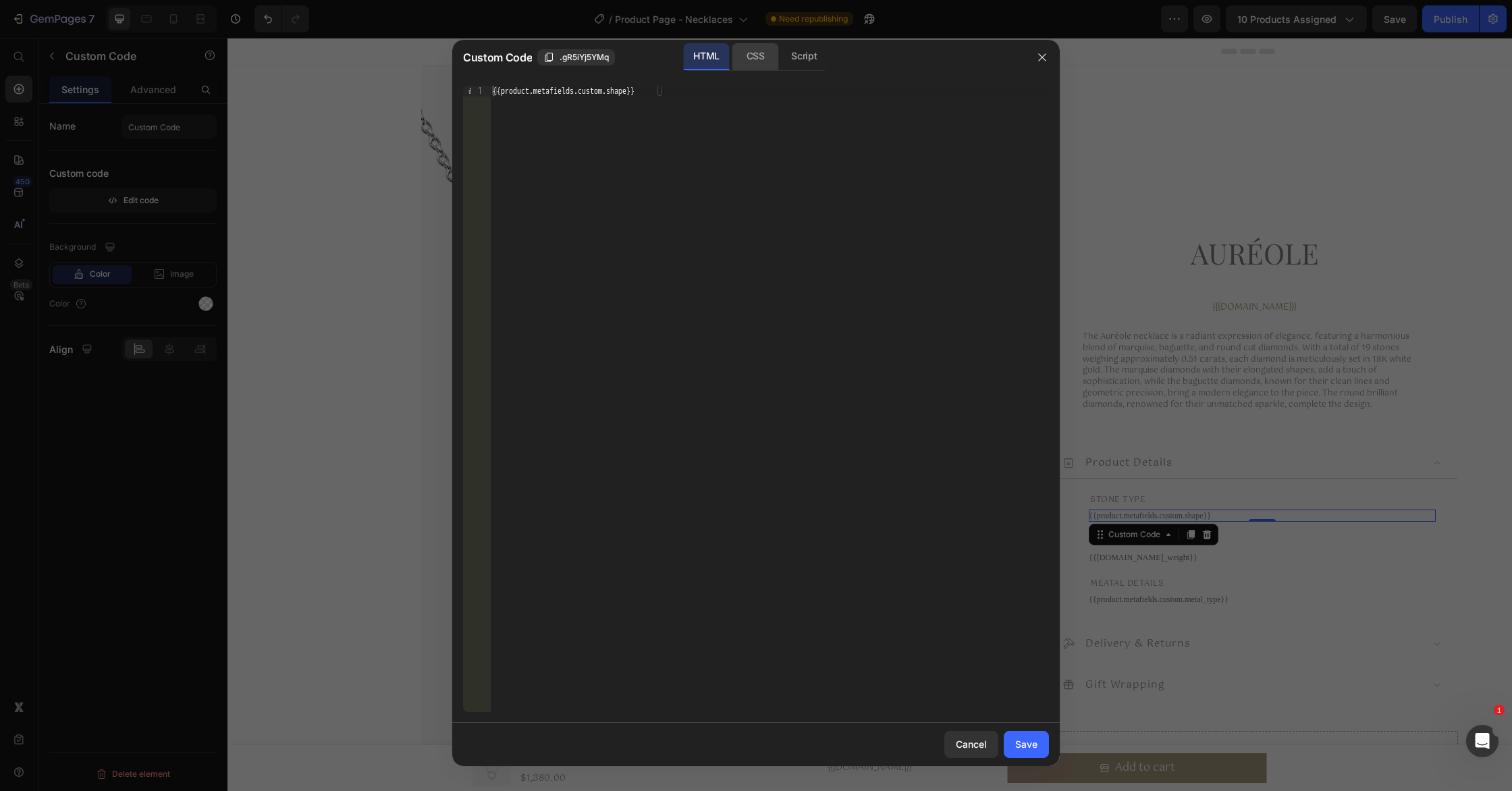 click on "CSS" 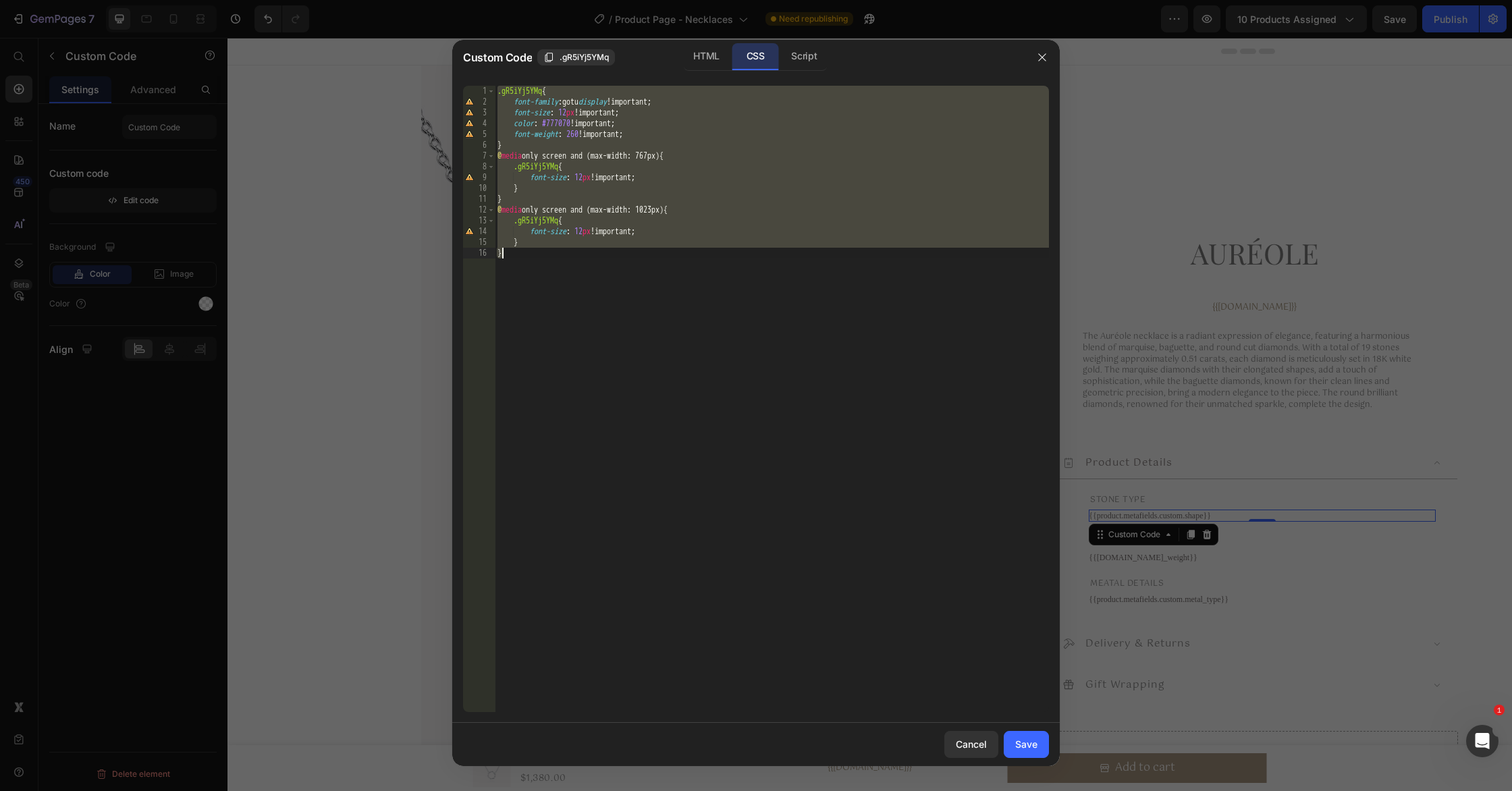 click on ".gR5iYj5YMq {      font-family :  gotu  display  !important ;      font-size :   12 px  !important ;      color :   #777070  !important ;      font-weight :   260  !important ; } @ media  only screen and (max-width: 767px)  {      .gR5iYj5YMq {           font-size :   12 px  !important ;      } } @ media  only screen and (max-width: 1023px)  {      .gR5iYj5YMq {           font-size :   12 px  !important ;      } }" at bounding box center (772, 410) 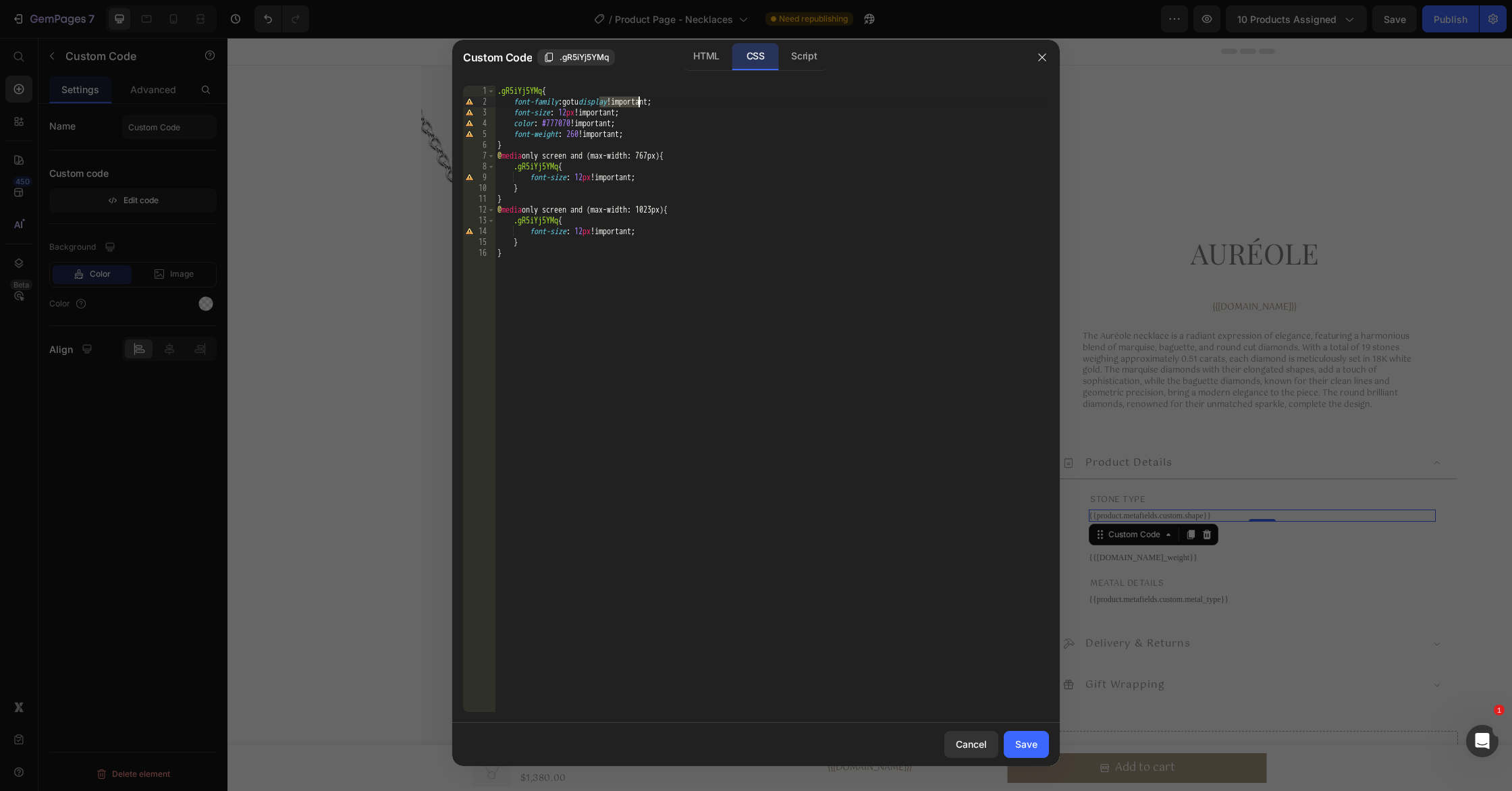 drag, startPoint x: 600, startPoint y: 103, endPoint x: 645, endPoint y: 101, distance: 45.0444 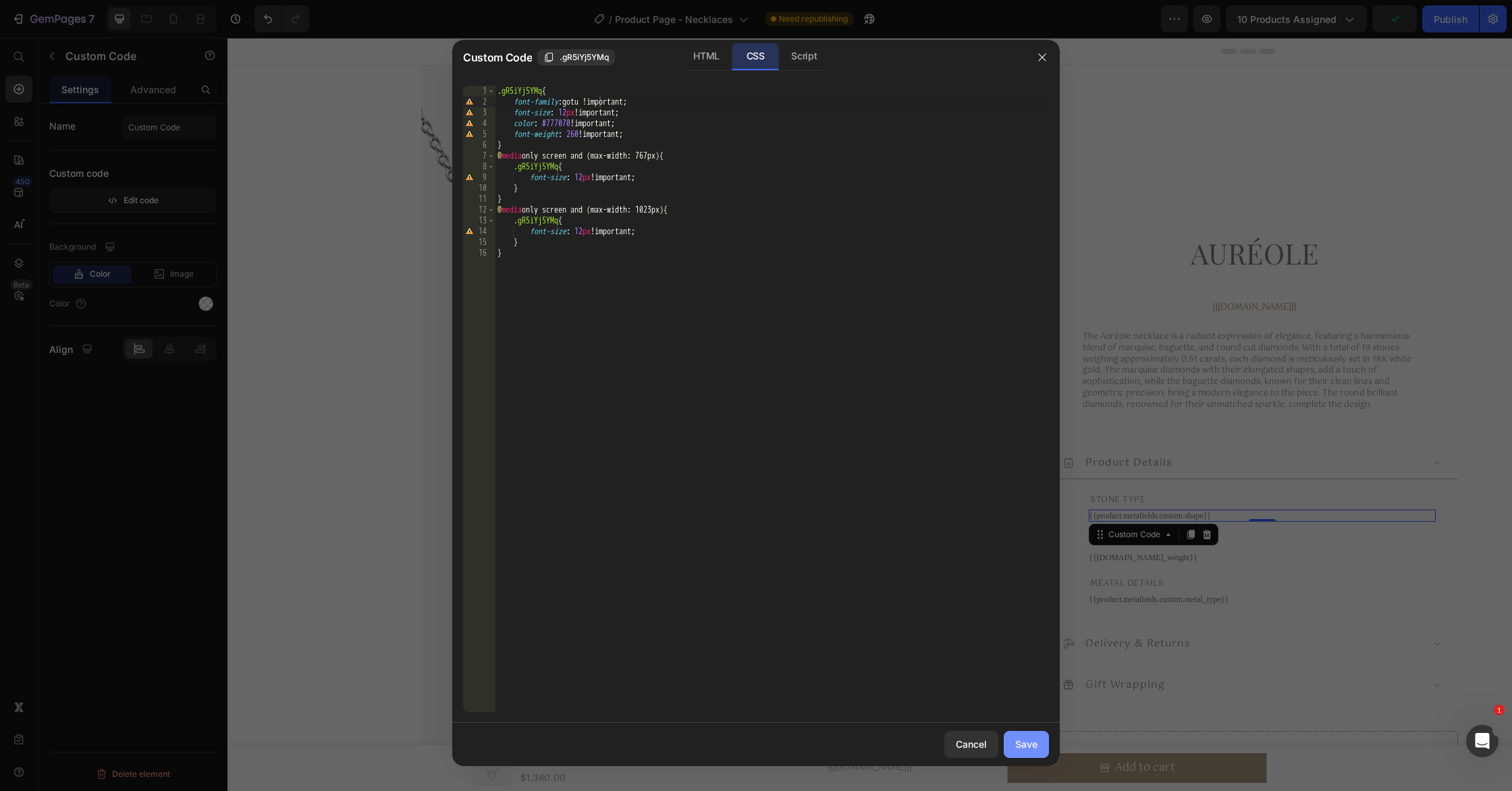 click on "Save" at bounding box center (1026, 744) 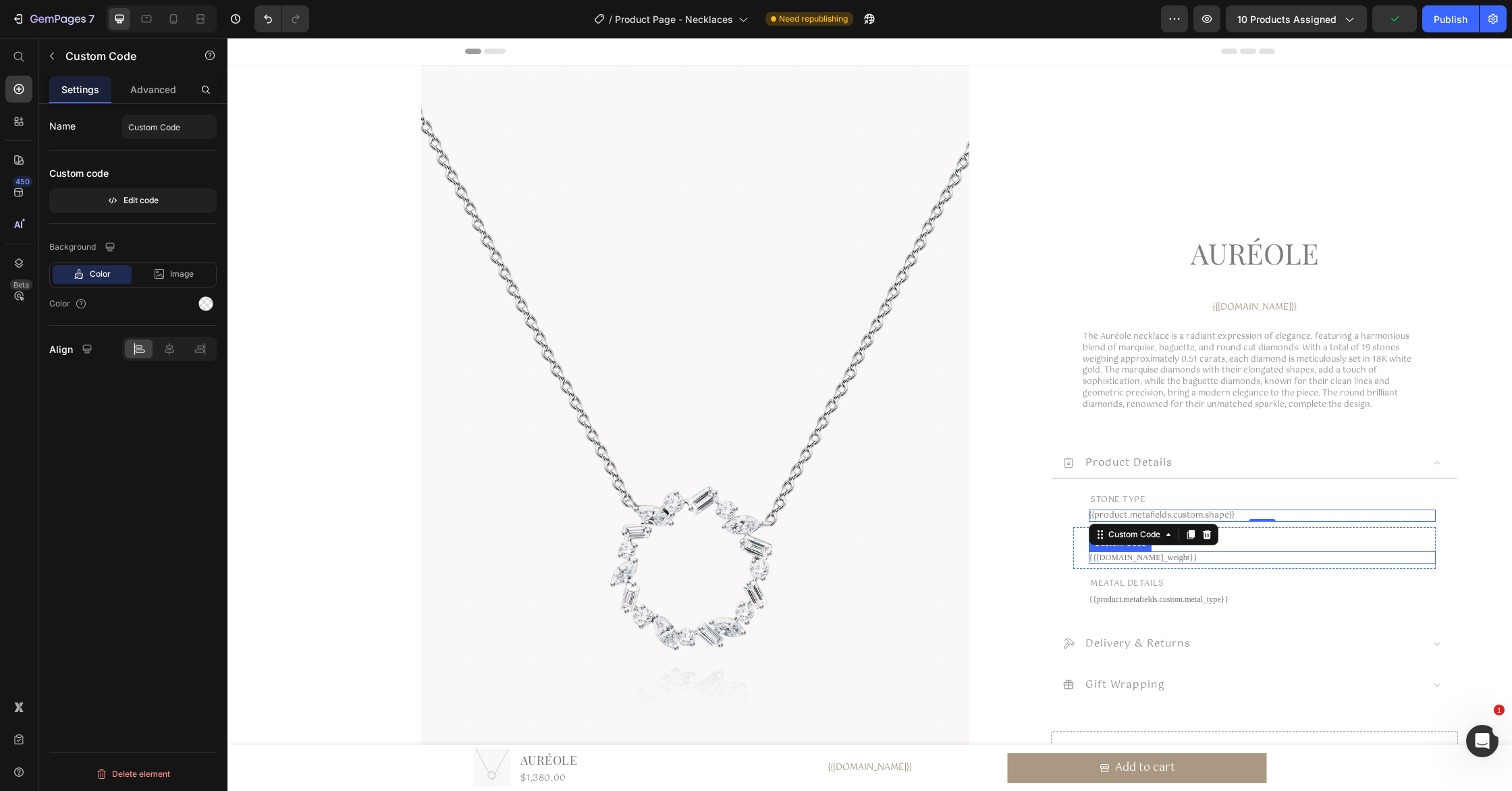 click on "{{[DOMAIN_NAME]_weight}}" at bounding box center [1262, 557] 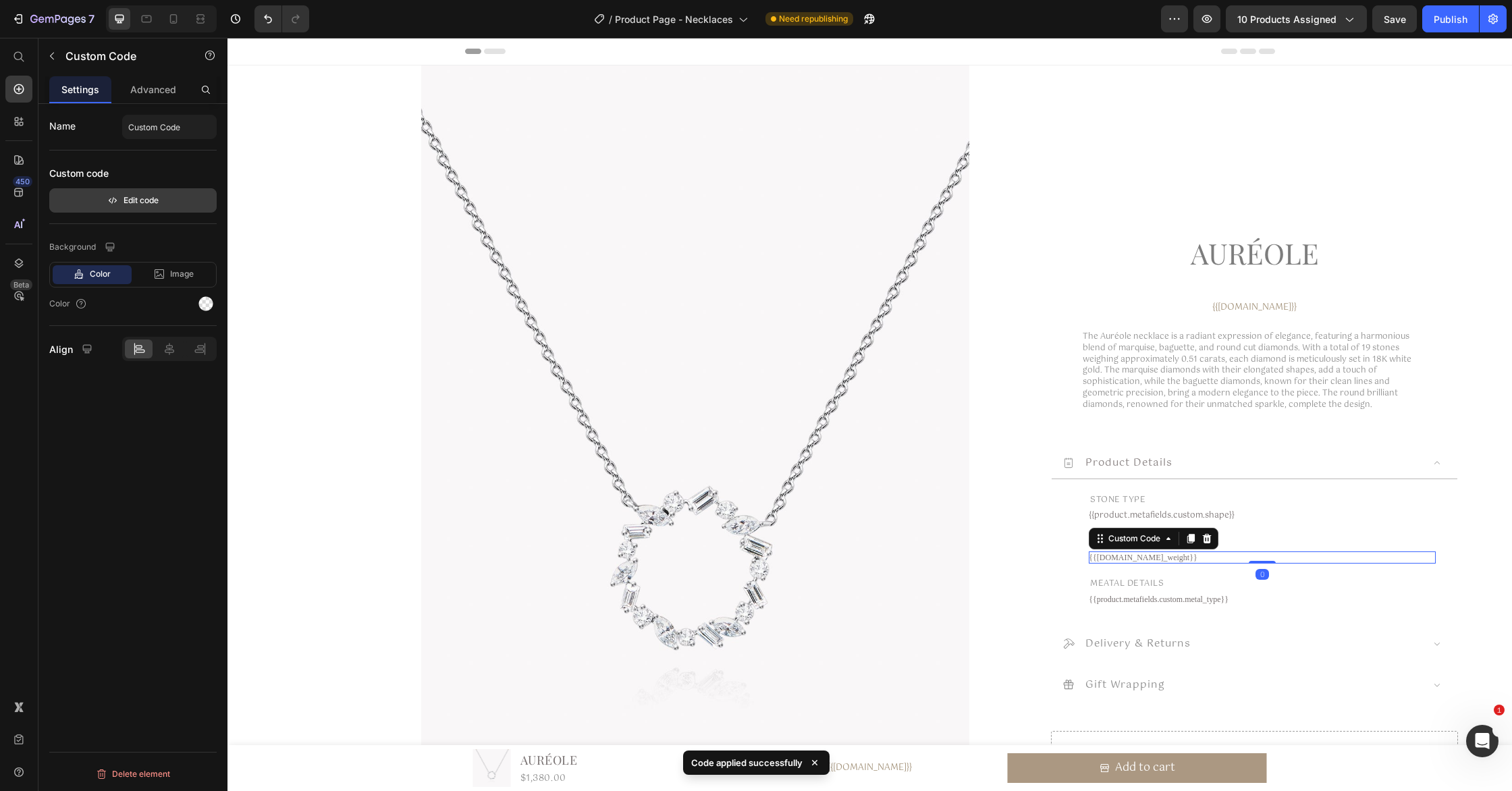click on "Edit code" at bounding box center (133, 200) 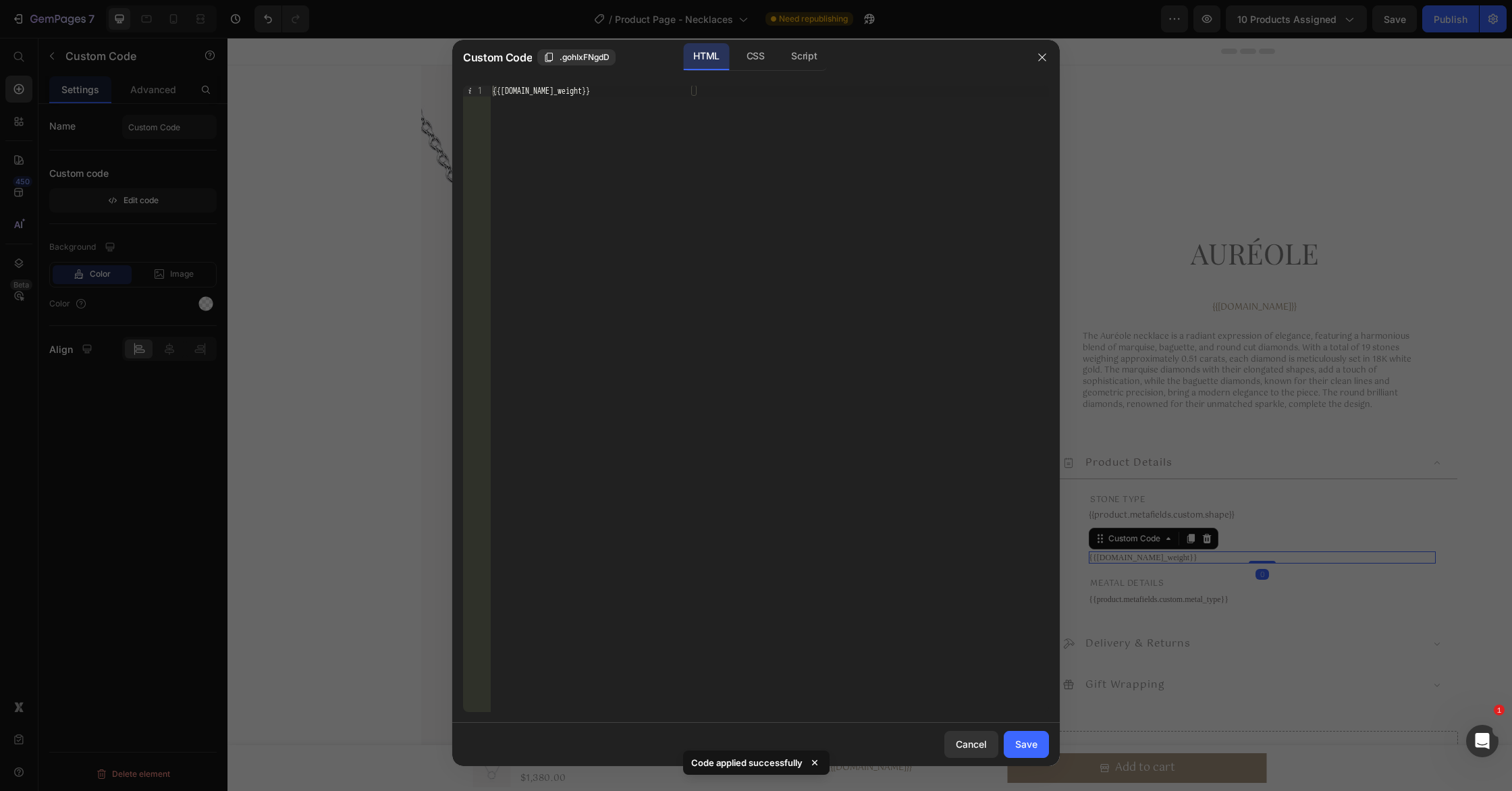 drag, startPoint x: 753, startPoint y: 66, endPoint x: 715, endPoint y: 79, distance: 40.162171 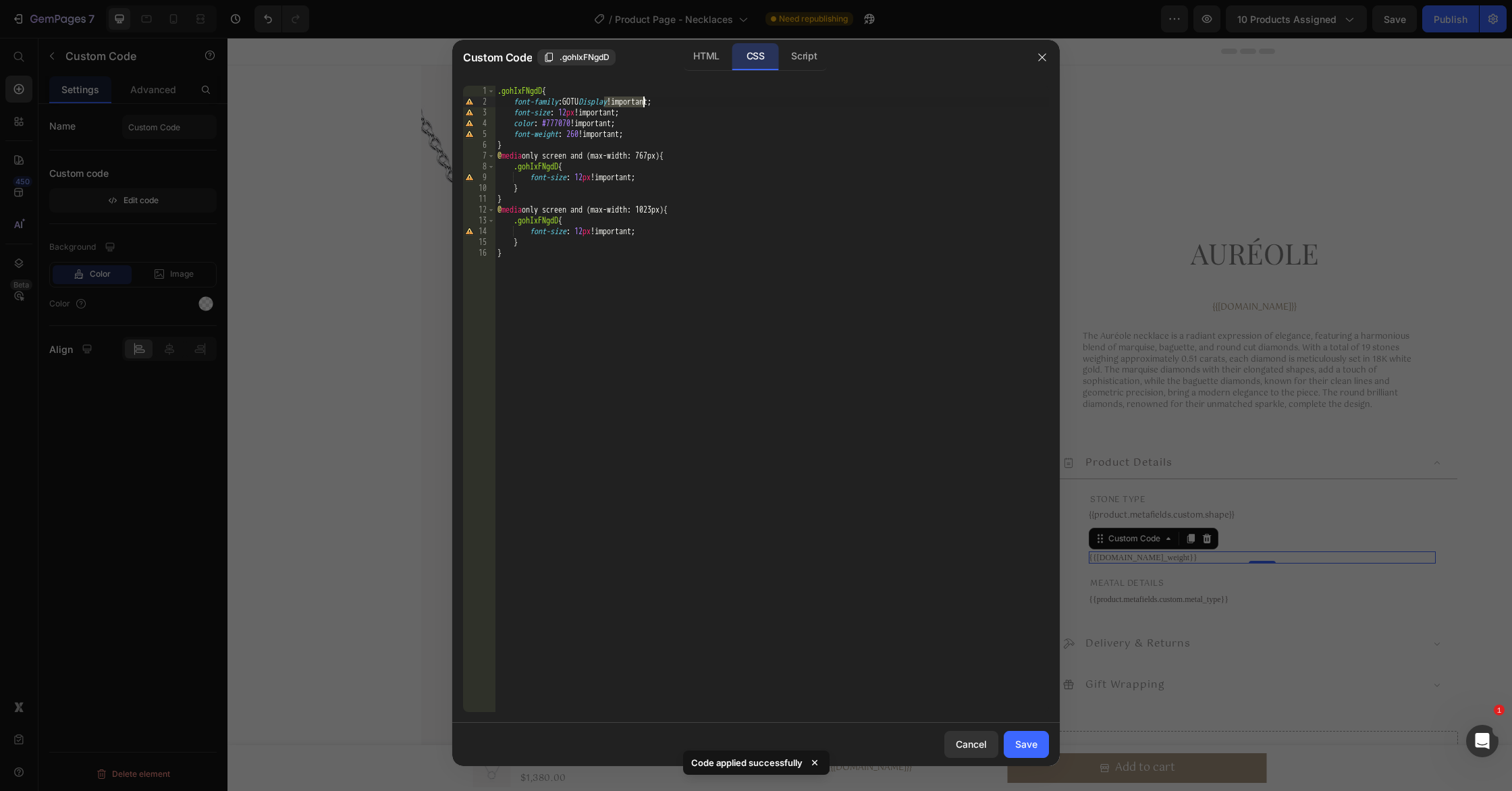 drag, startPoint x: 604, startPoint y: 101, endPoint x: 641, endPoint y: 100, distance: 37.01351 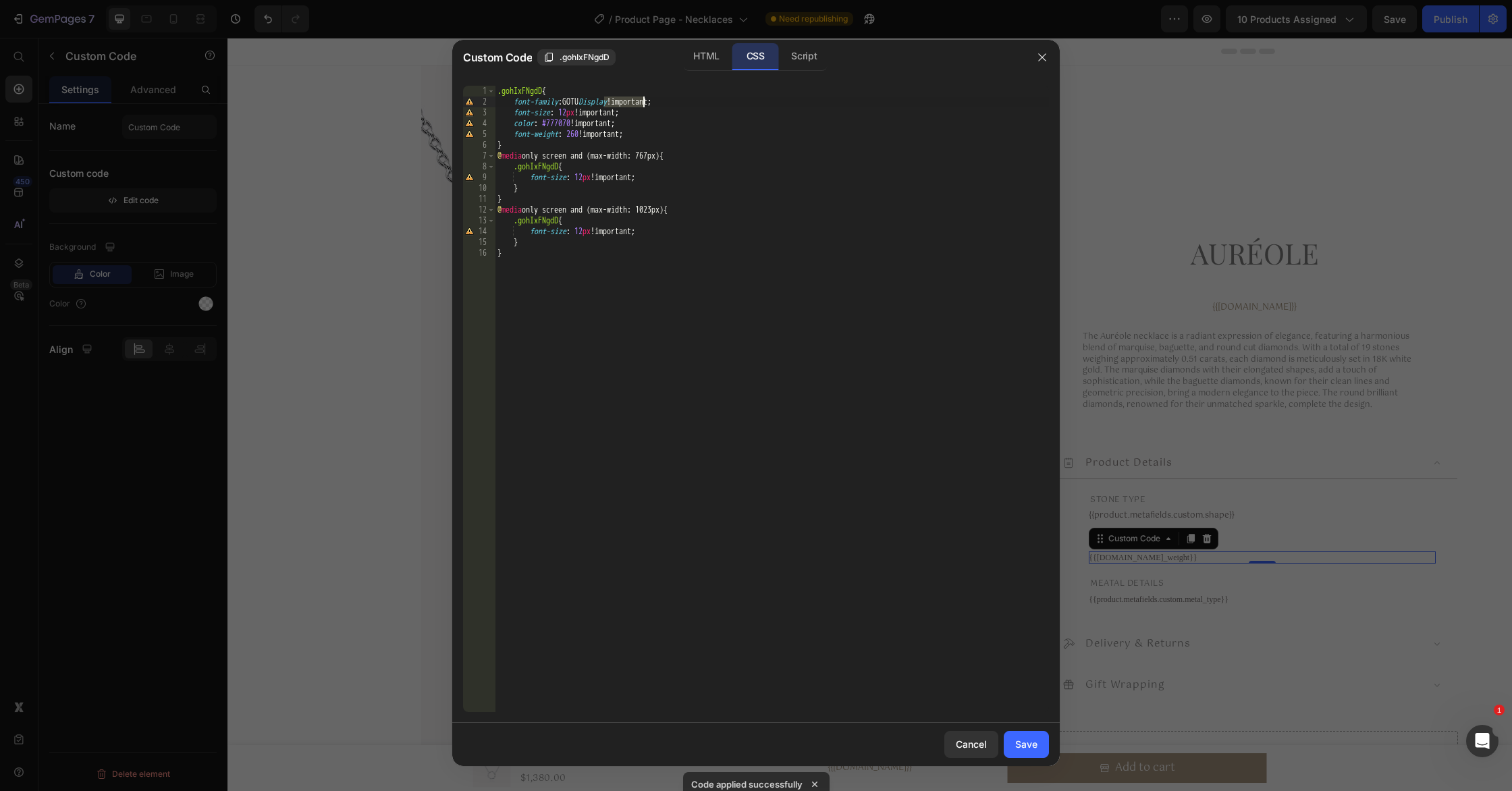 type on "font-family: GOTU !important;" 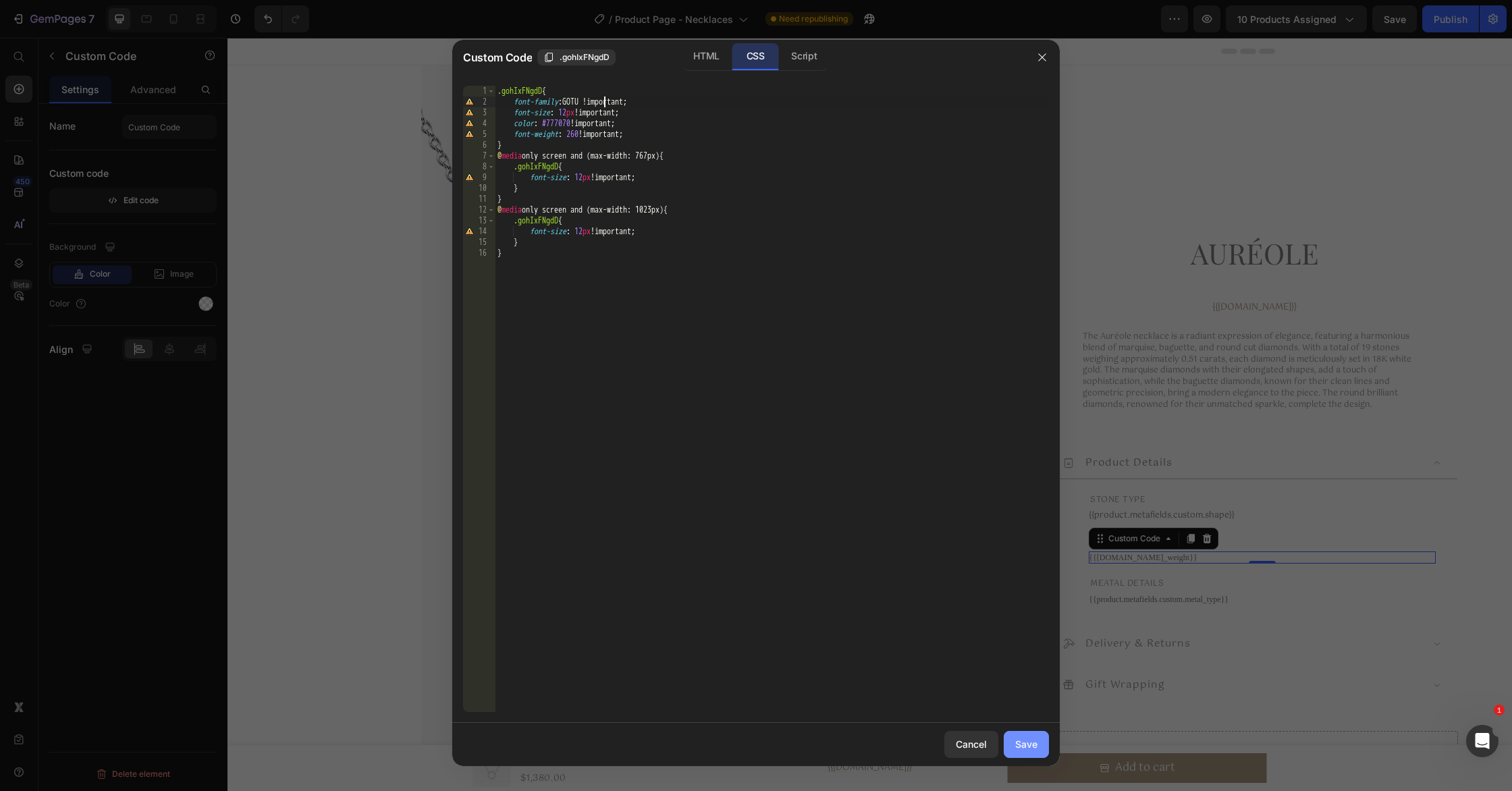 click on "Save" 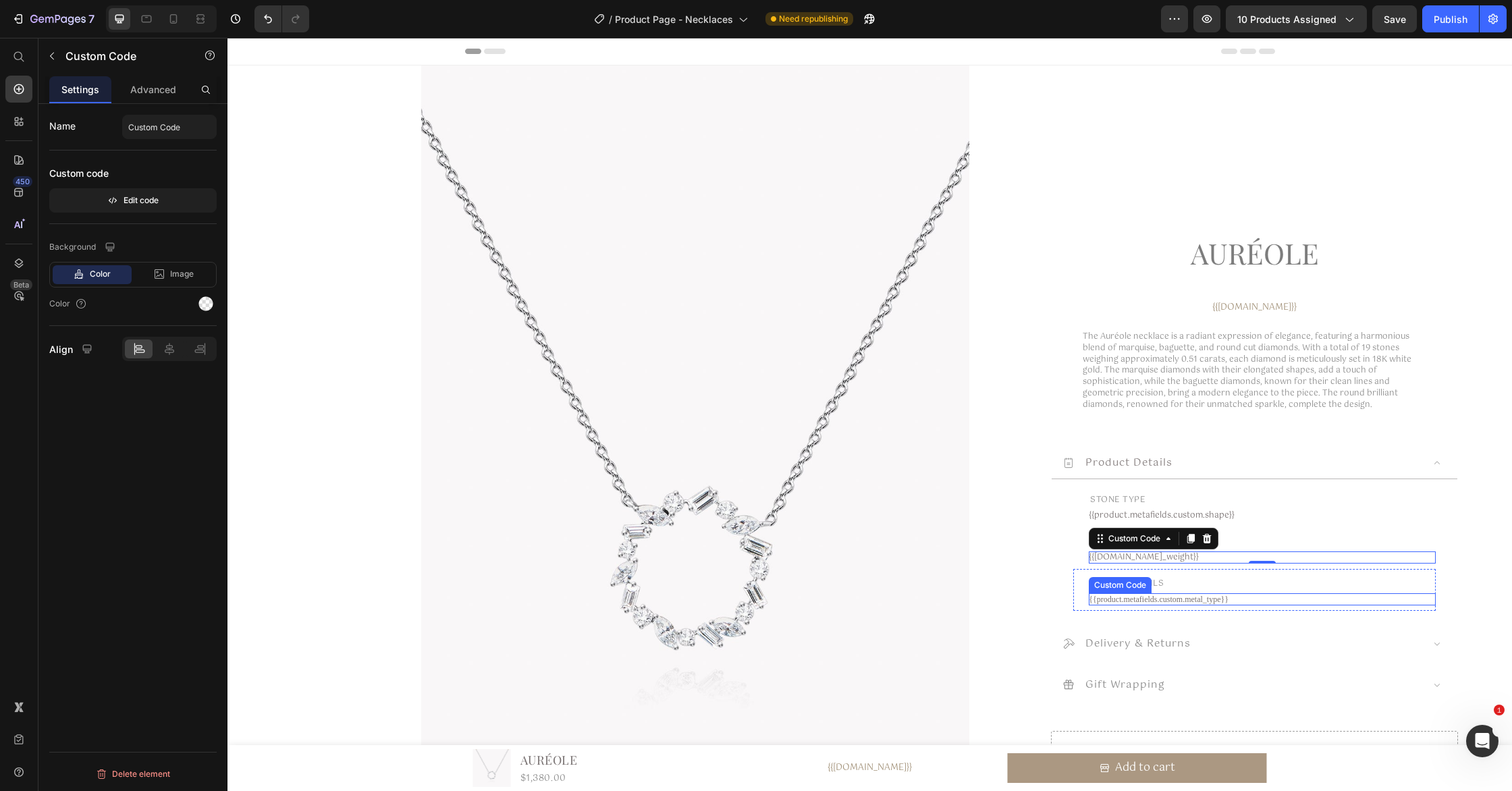 click on "{{product.metafields.custom.metal_type}}" at bounding box center (1262, 599) 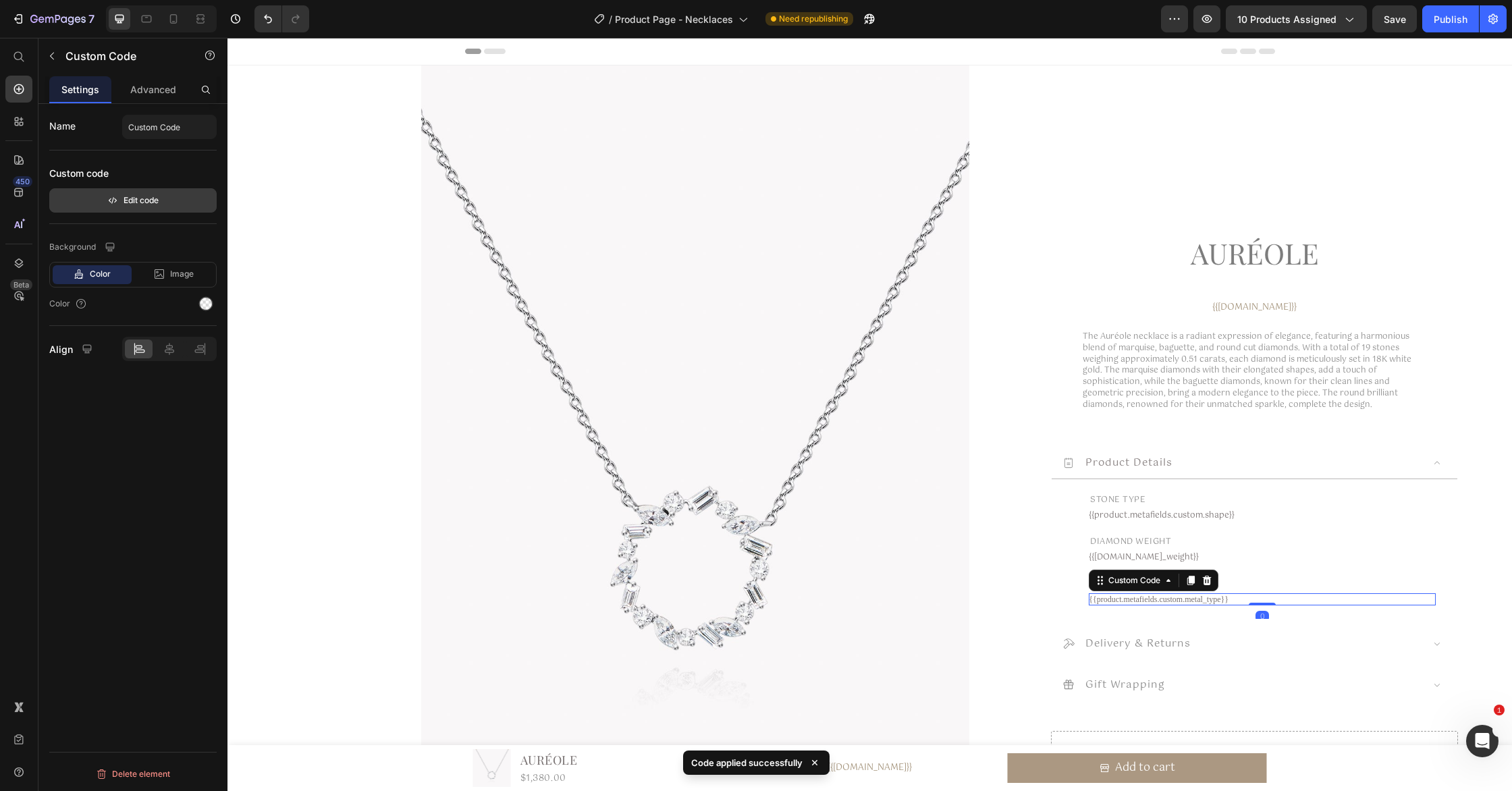 click on "Edit code" at bounding box center (133, 200) 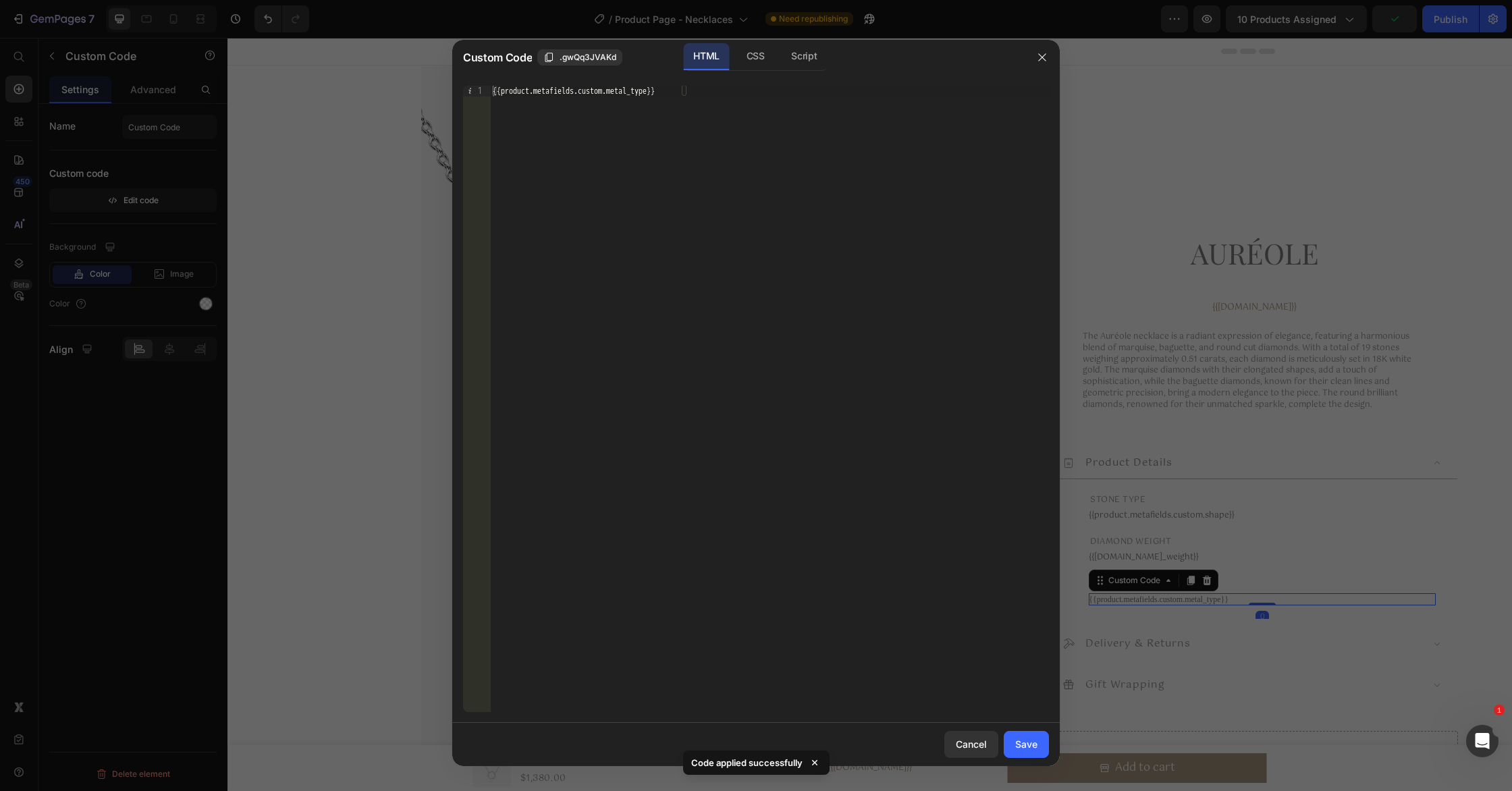 drag, startPoint x: 760, startPoint y: 51, endPoint x: 730, endPoint y: 70, distance: 35.510562 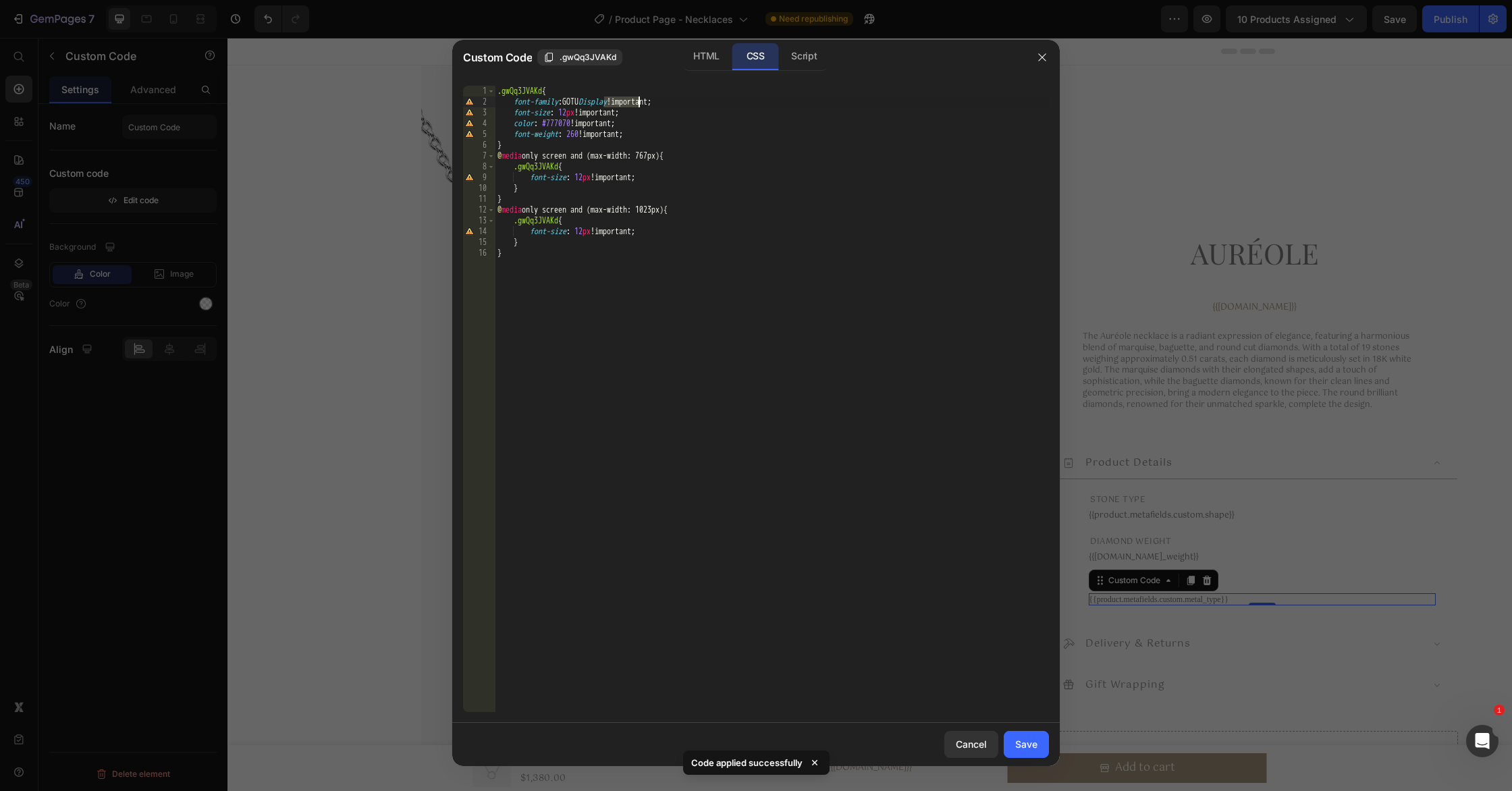 drag, startPoint x: 605, startPoint y: 98, endPoint x: 637, endPoint y: 99, distance: 32.015621 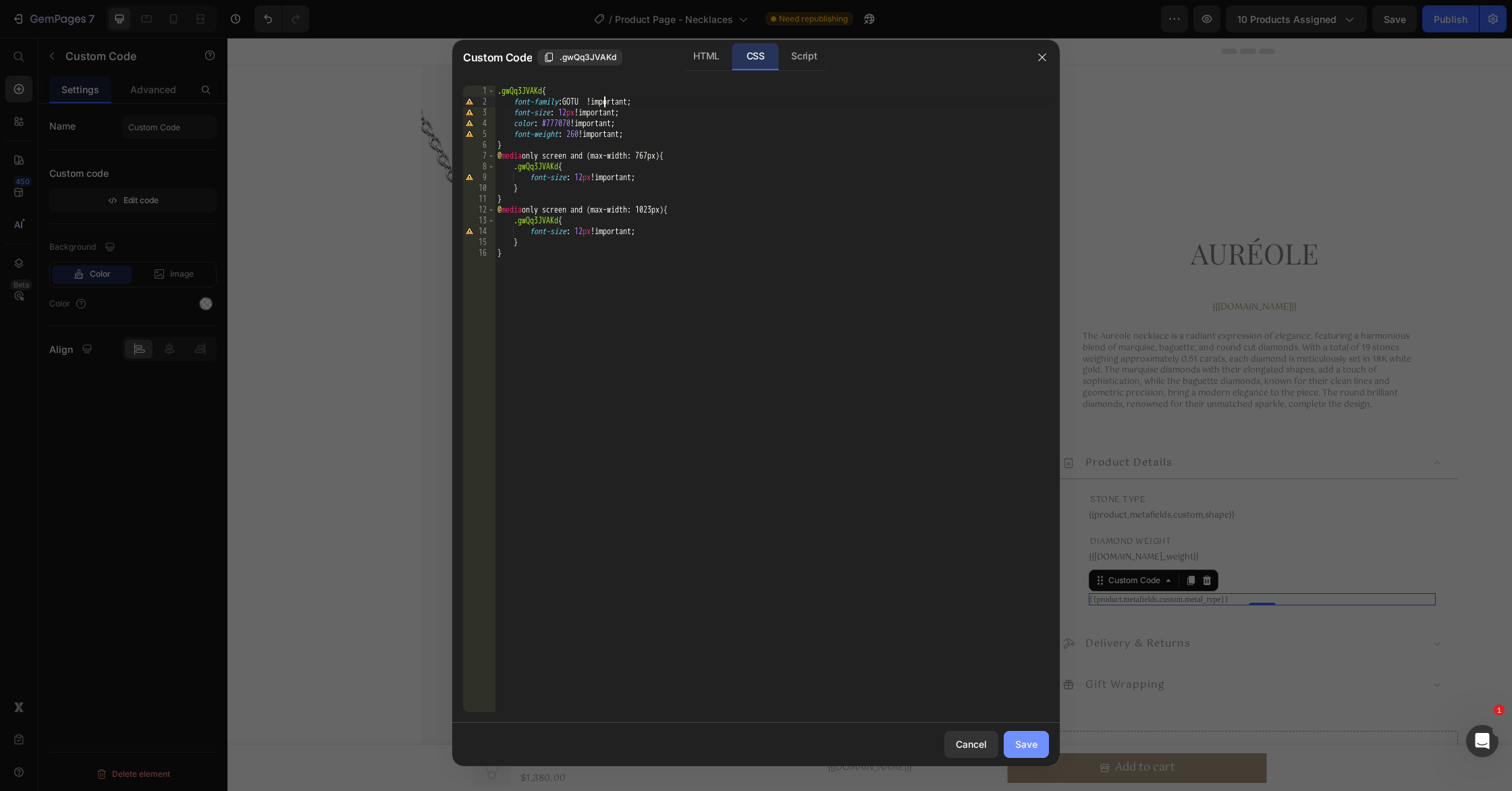 click on "Save" at bounding box center (1026, 744) 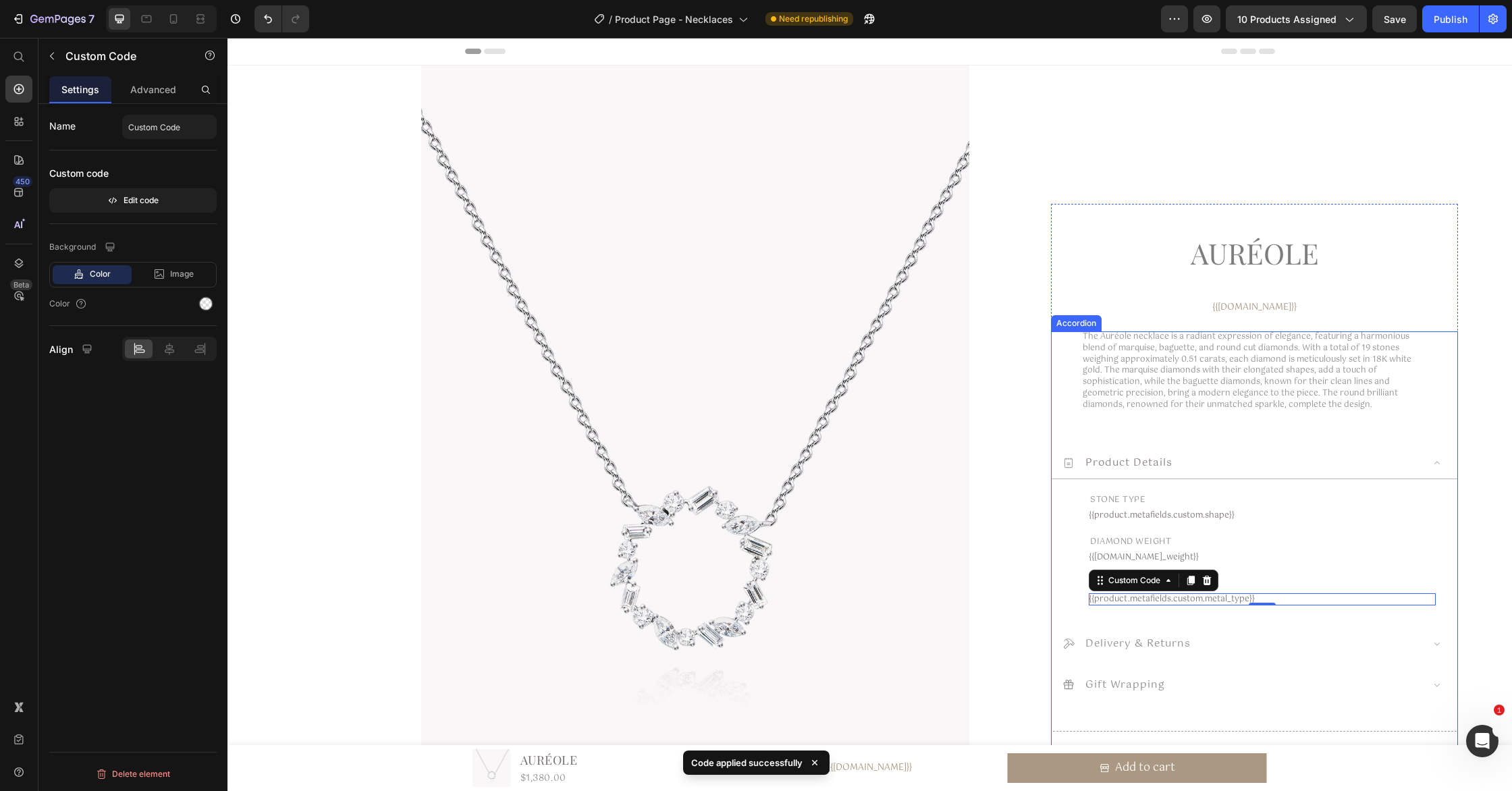click on "Product Details" at bounding box center (1242, 462) 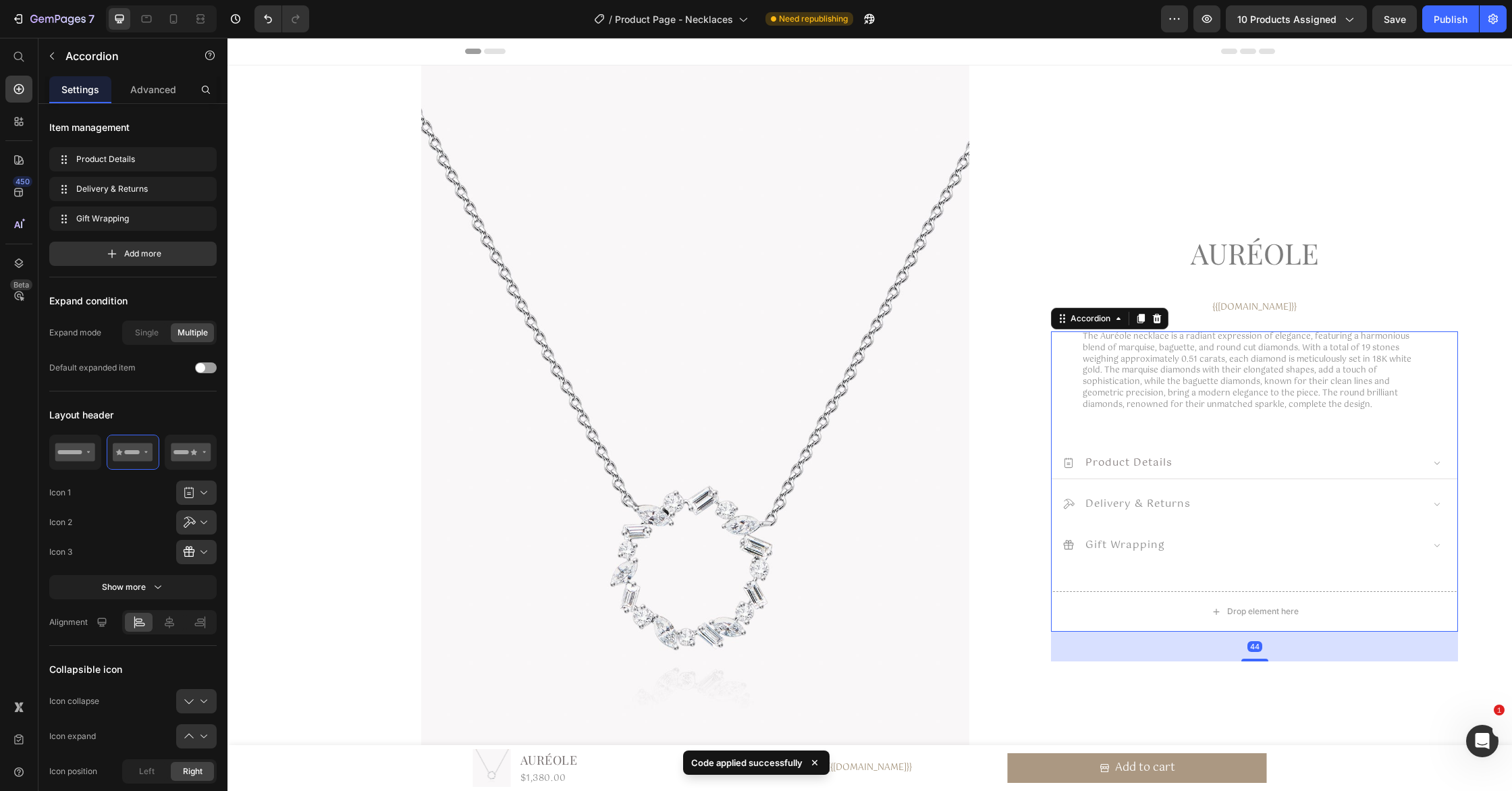click on "Product Details" at bounding box center (1242, 462) 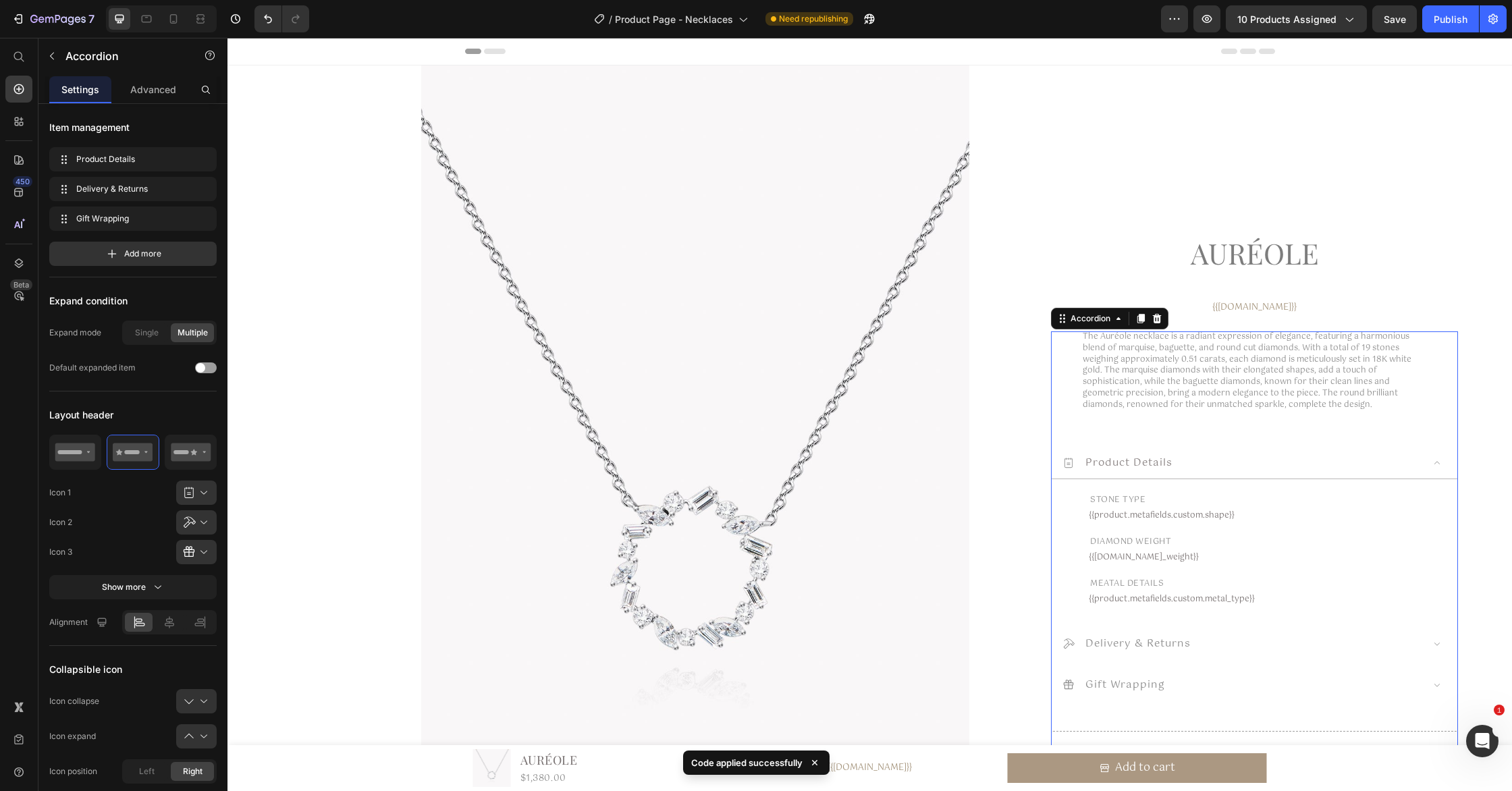 click on "Product Details" at bounding box center (1242, 462) 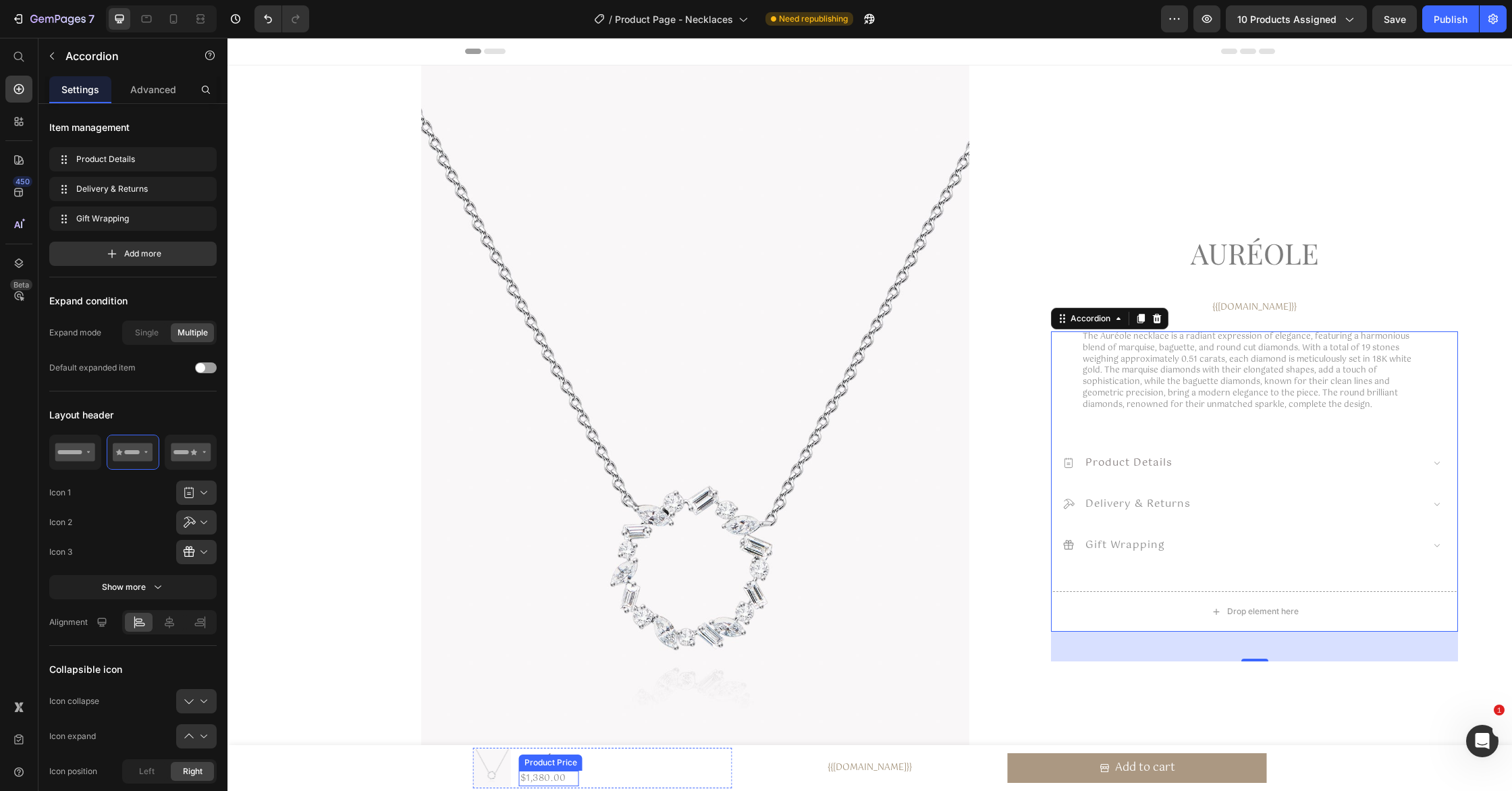 click on "Product Price" at bounding box center [551, 763] 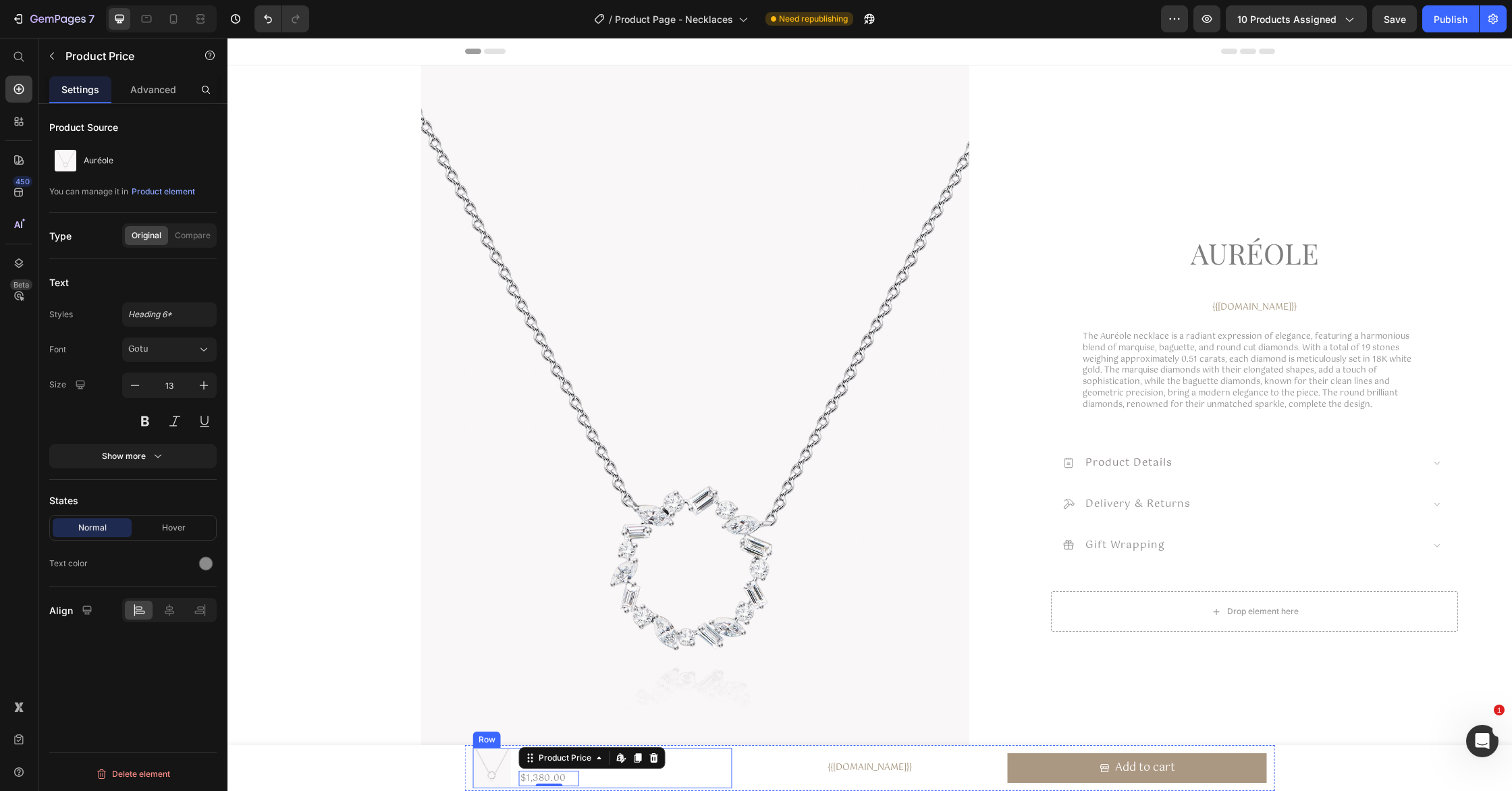 click on "Product Images Auréole Product Title $1,380.00 Product Price   Edit content in Shopify 0 Row" at bounding box center (603, 768) 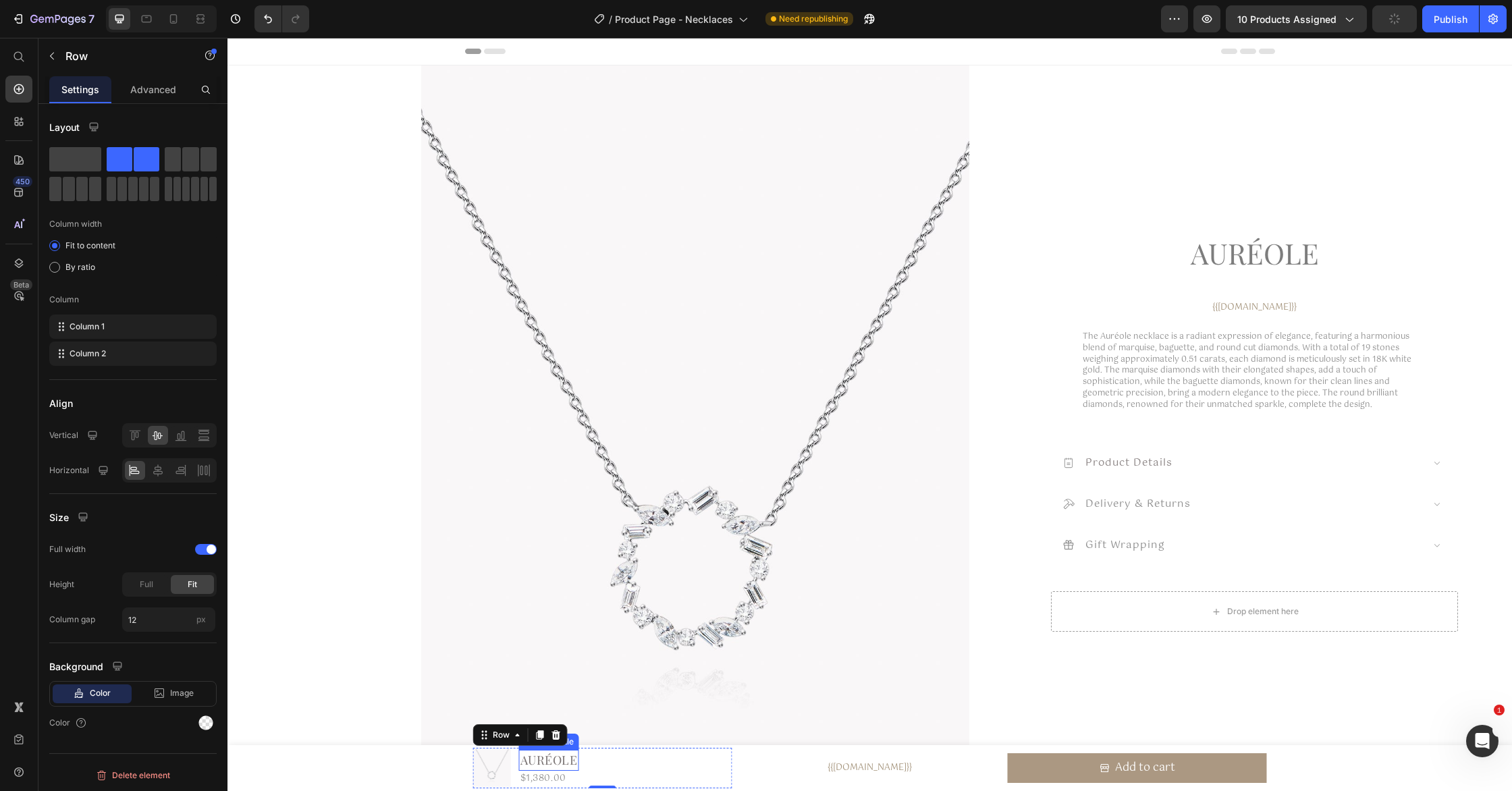 click on "Auréole" at bounding box center [549, 760] 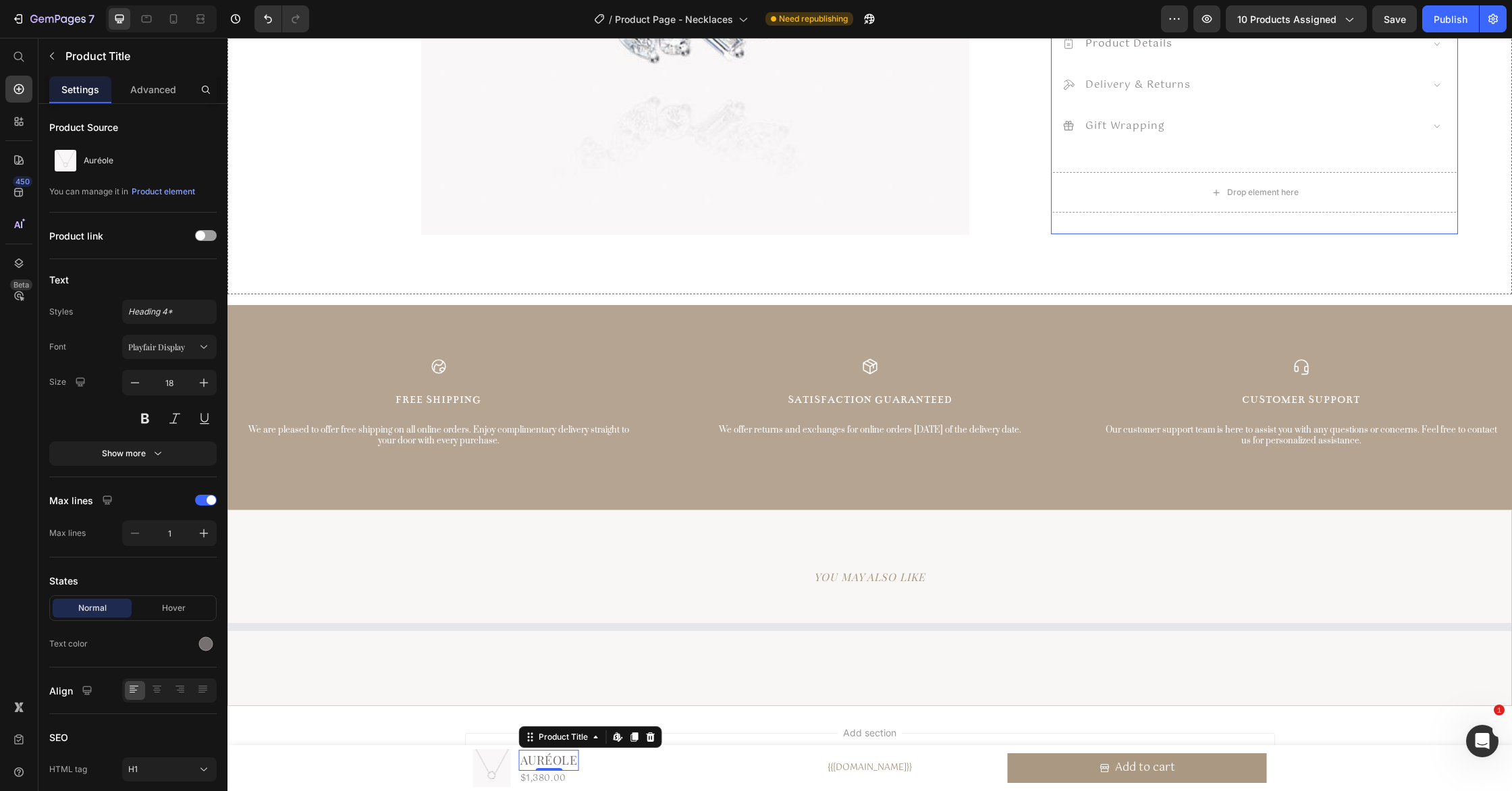 scroll, scrollTop: 1295, scrollLeft: 0, axis: vertical 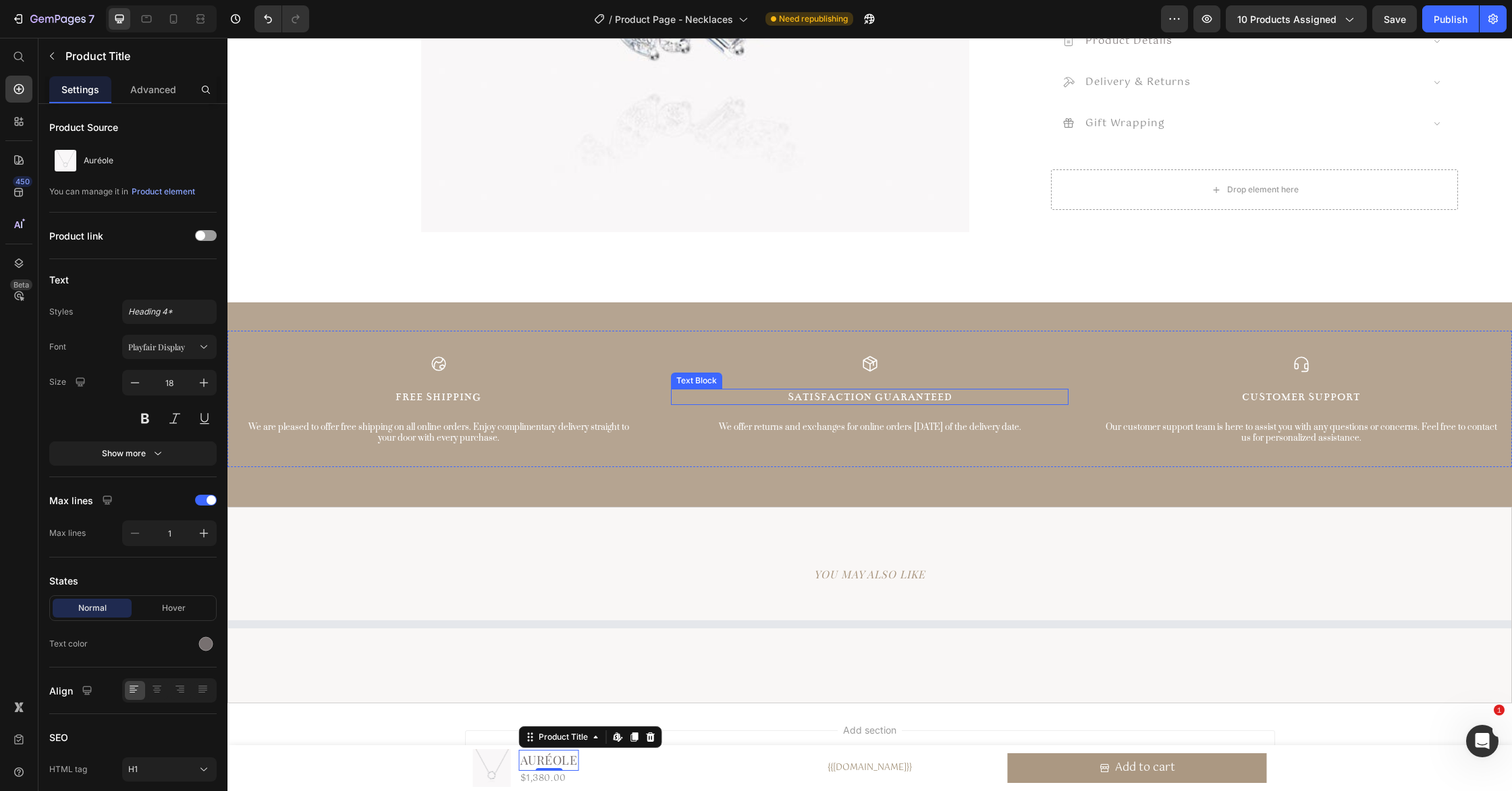 click on "Satisfaction Guaranteed" at bounding box center [869, 397] 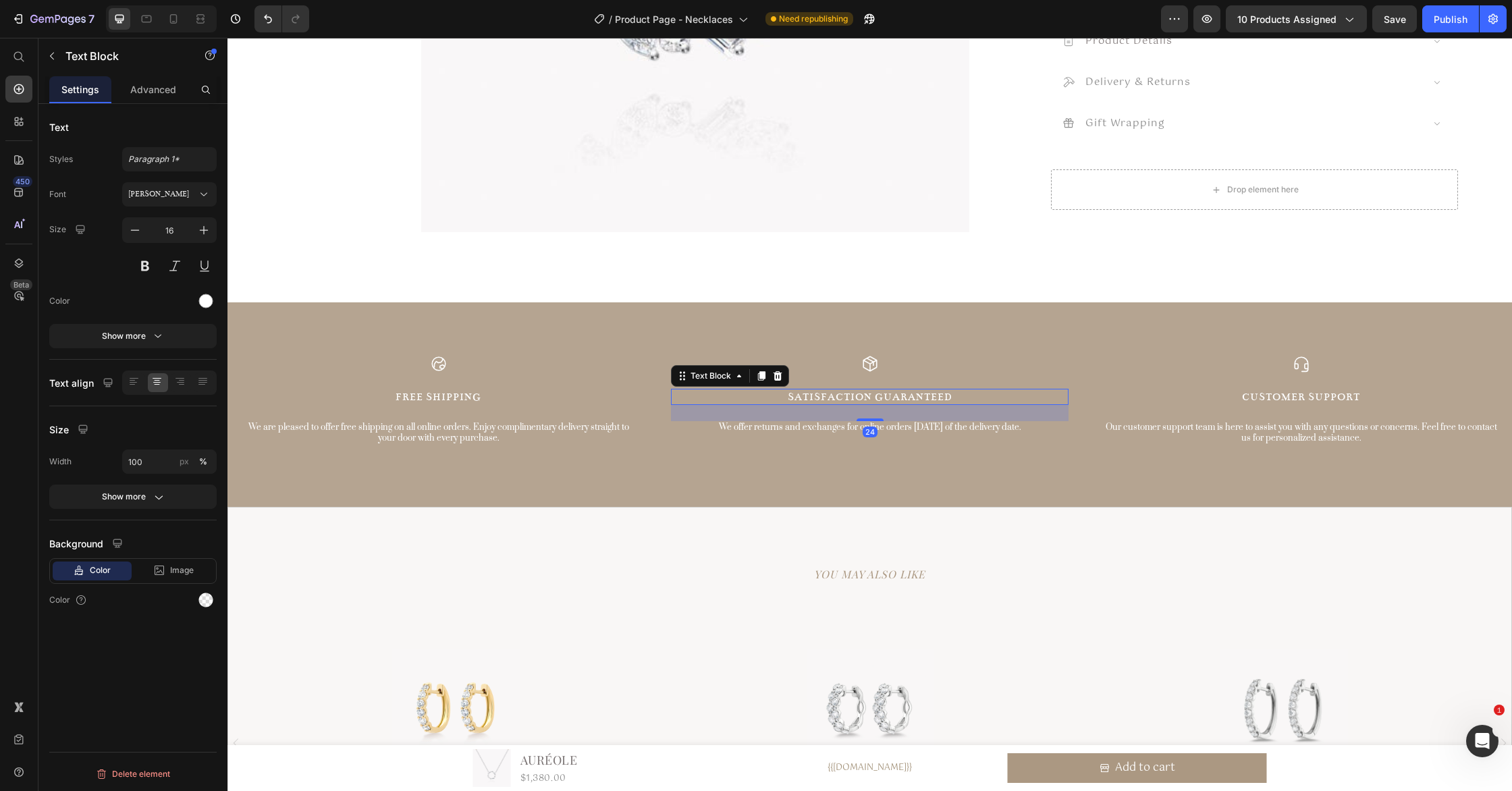 drag, startPoint x: 164, startPoint y: 190, endPoint x: 163, endPoint y: 207, distance: 17.029386 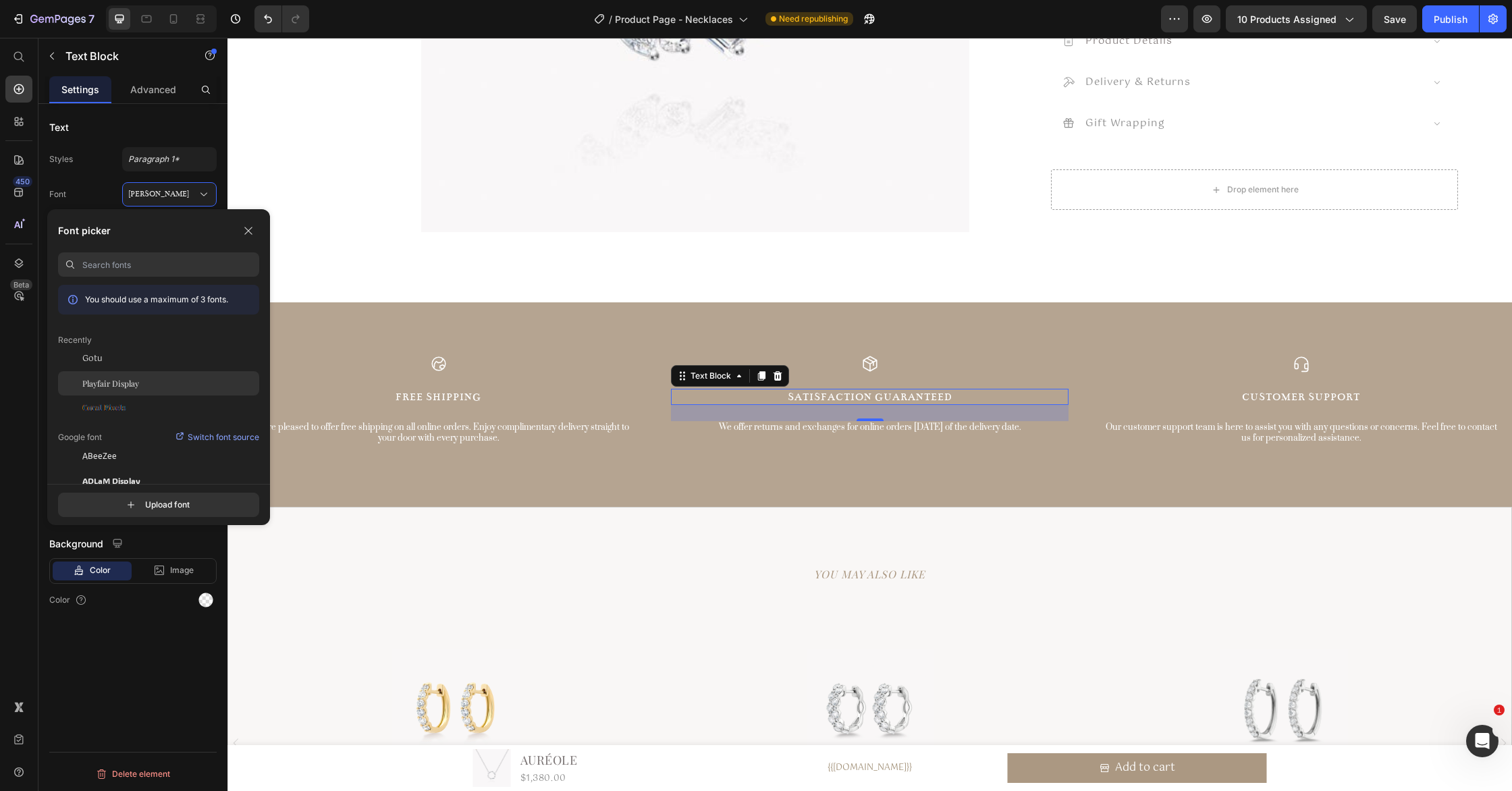 click on "Playfair Display" 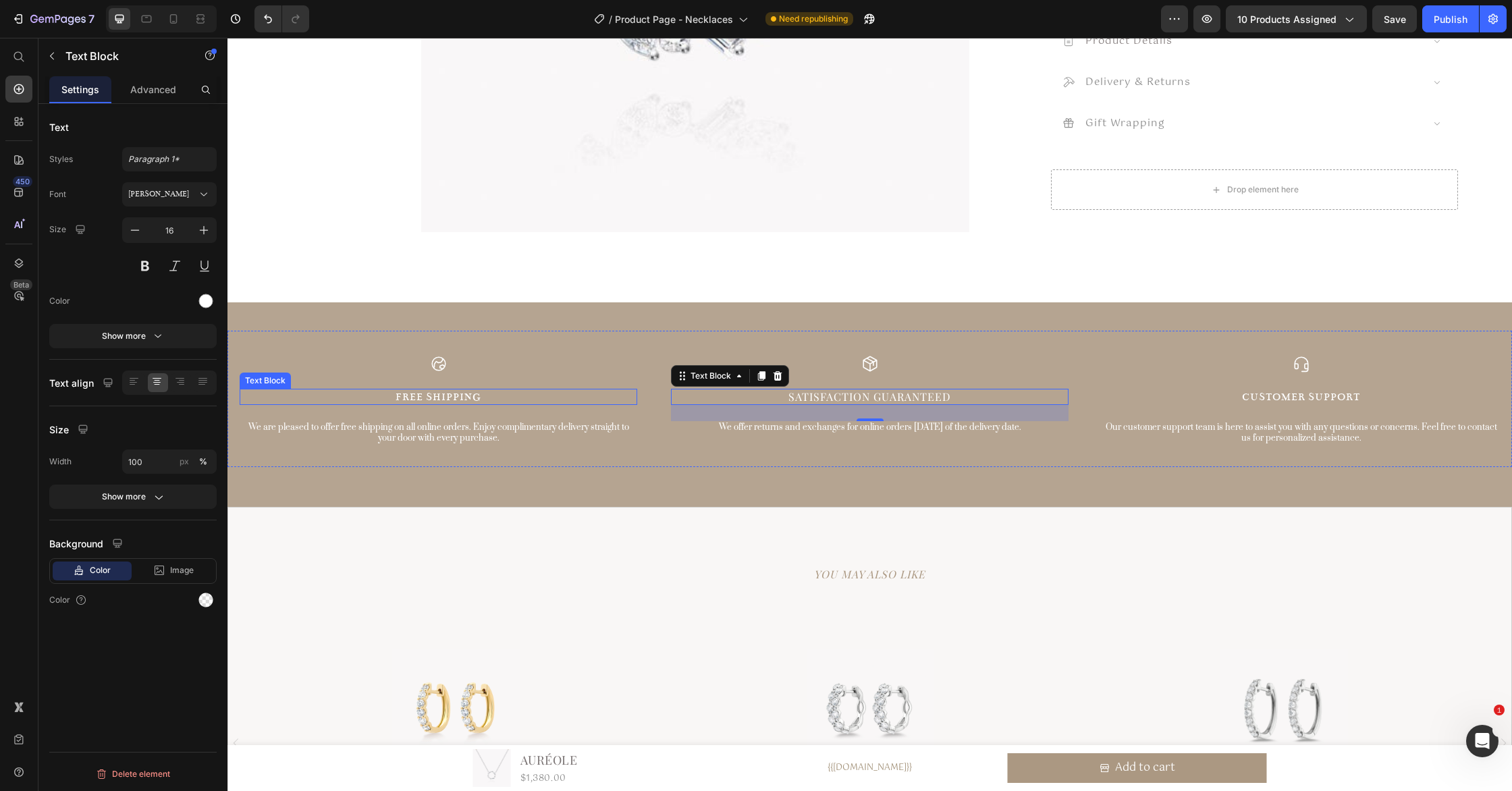 click on "Free Shipping" at bounding box center (438, 397) 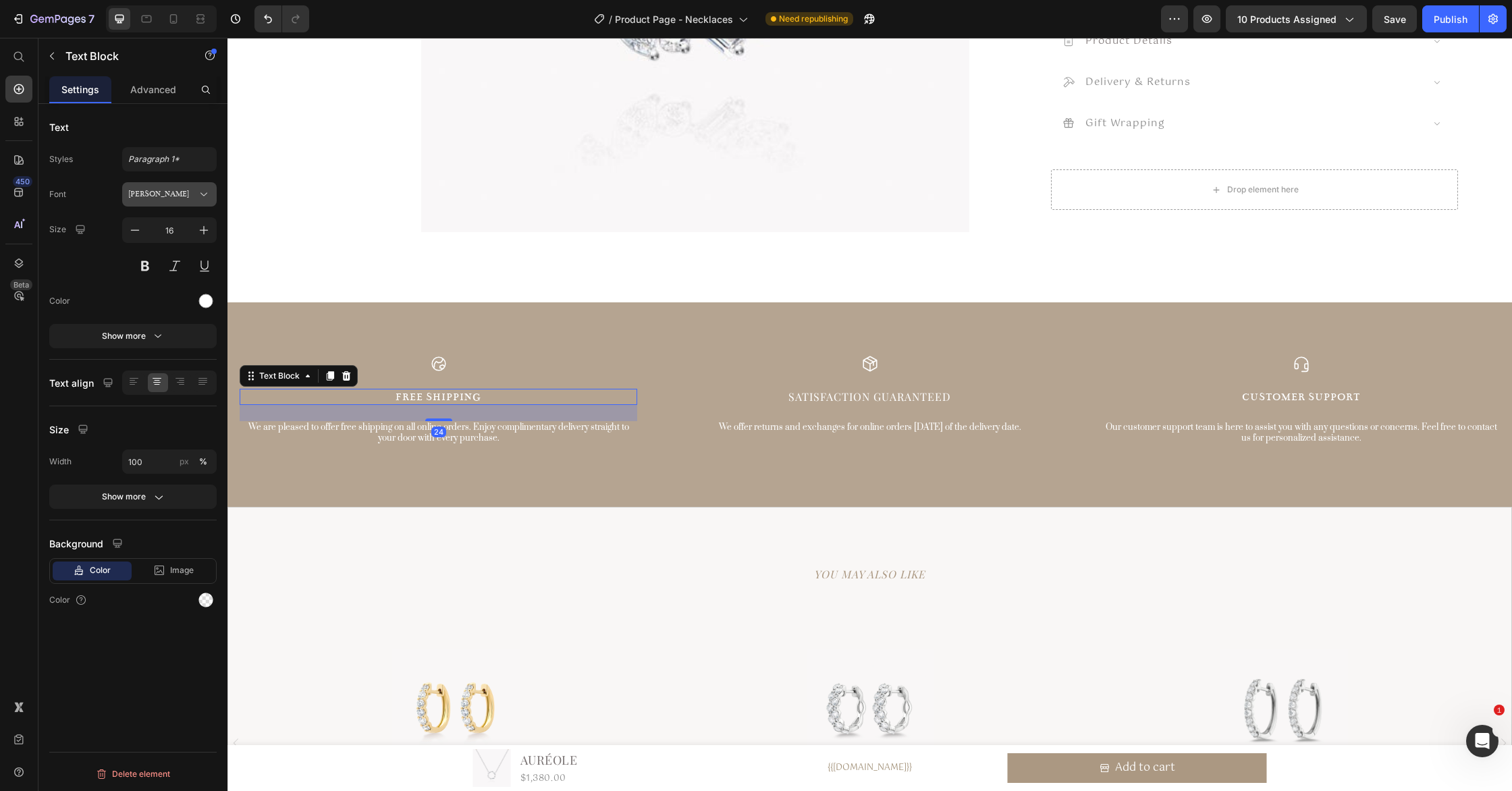 click on "[PERSON_NAME]" at bounding box center [163, 194] 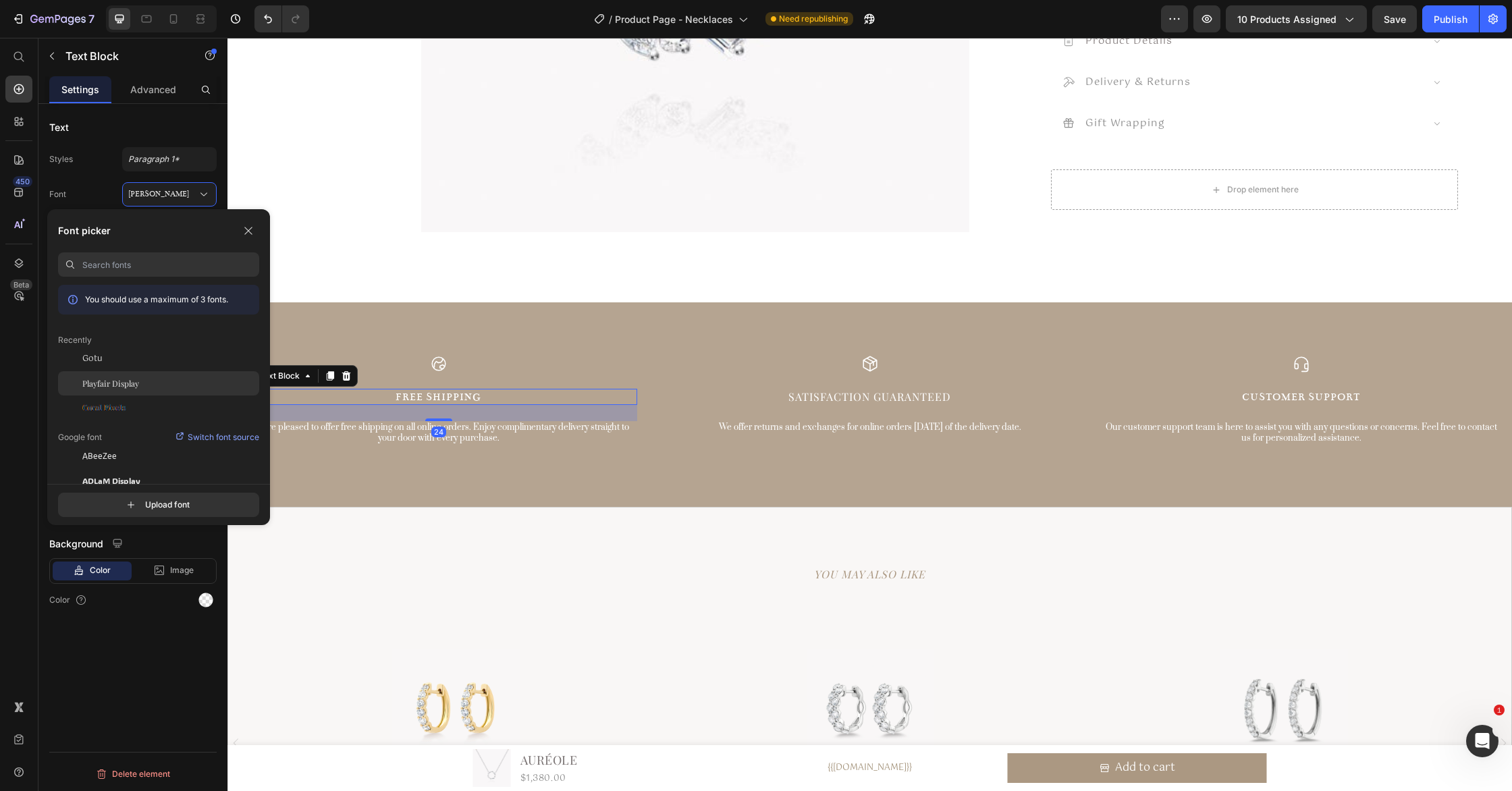 click on "Playfair Display" 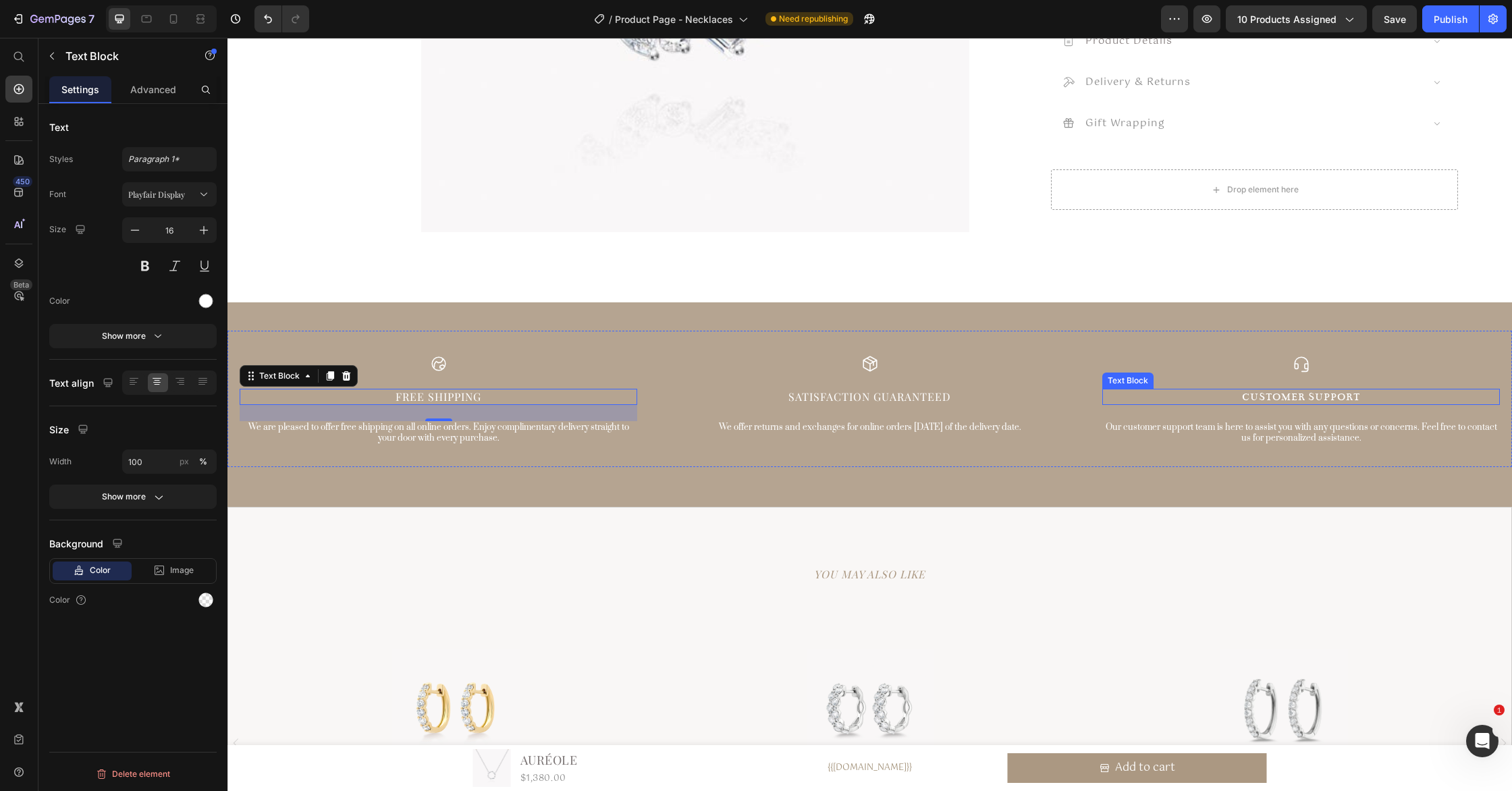 click on "Customer Support" at bounding box center (1301, 397) 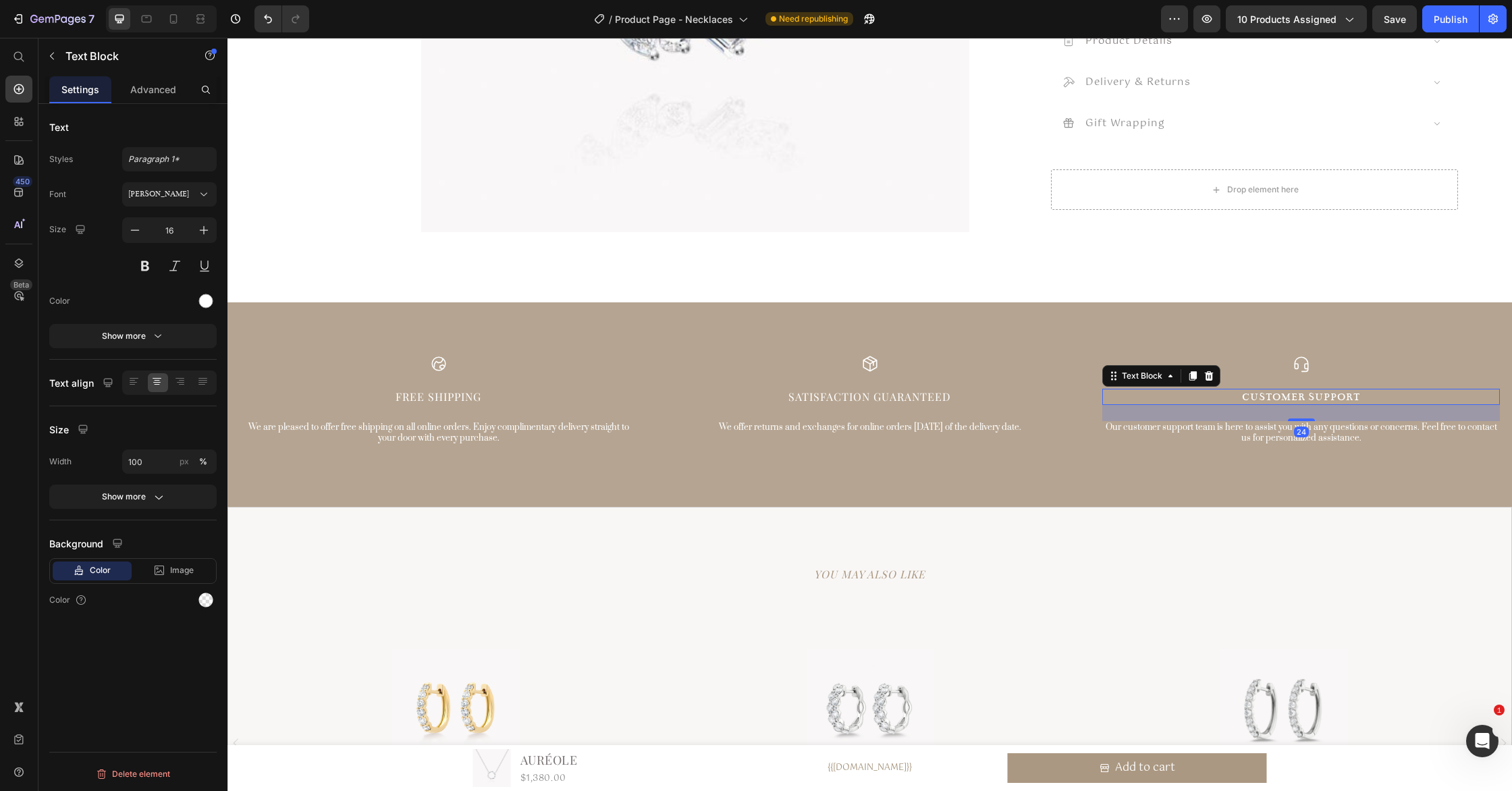 drag, startPoint x: 184, startPoint y: 198, endPoint x: 213, endPoint y: 278, distance: 85.09407 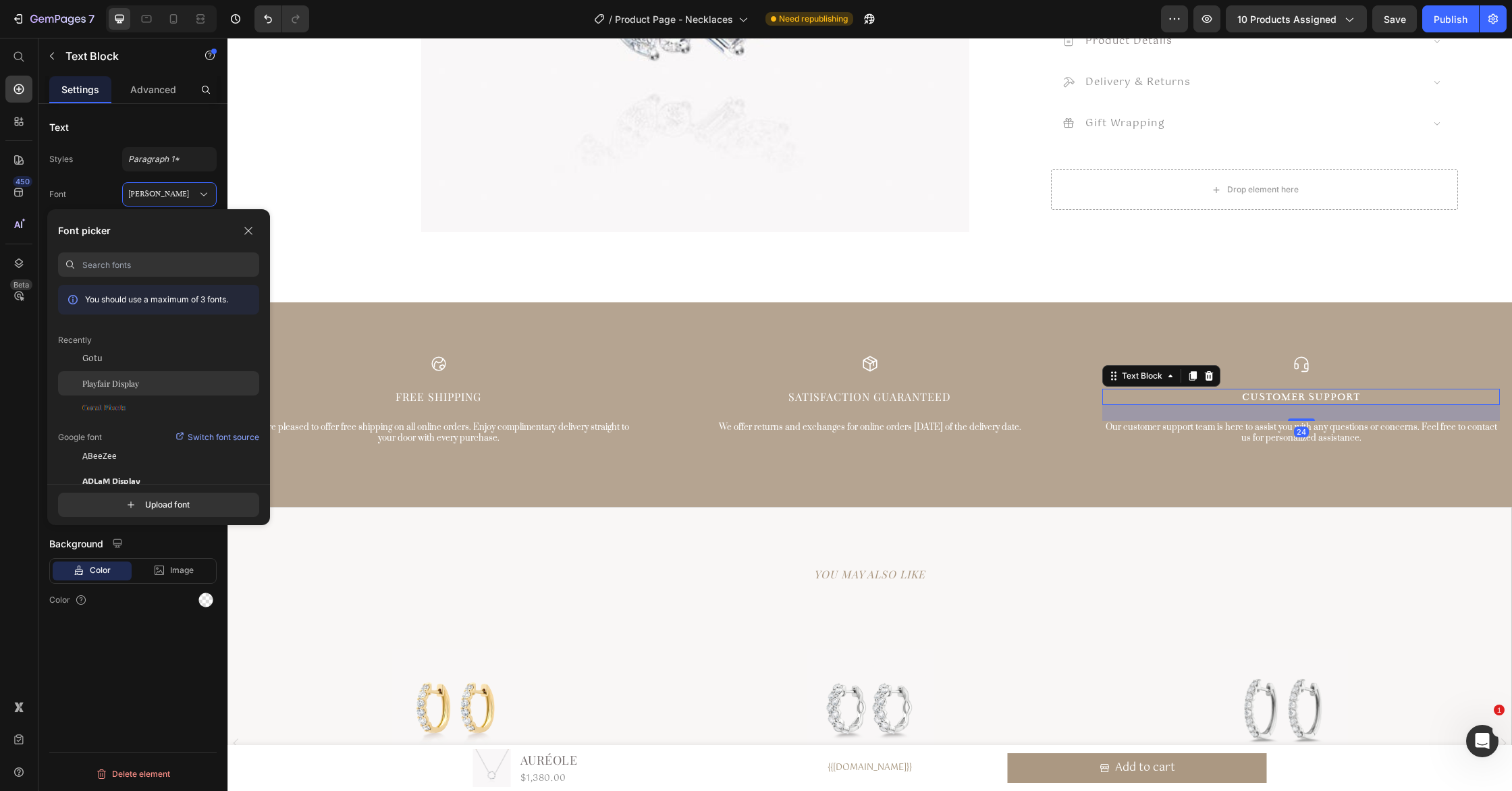 click on "Playfair Display" 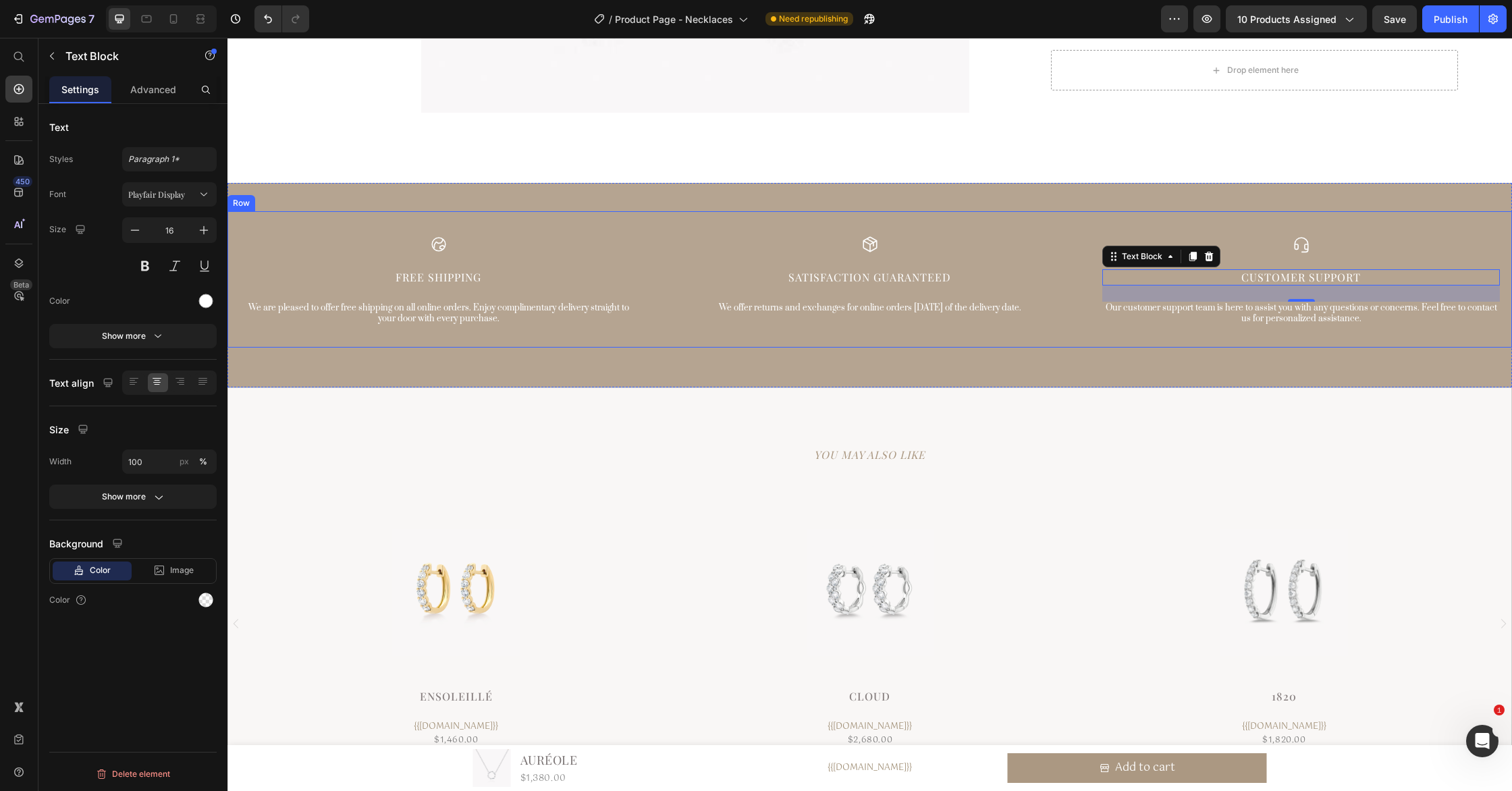 scroll, scrollTop: 1420, scrollLeft: 0, axis: vertical 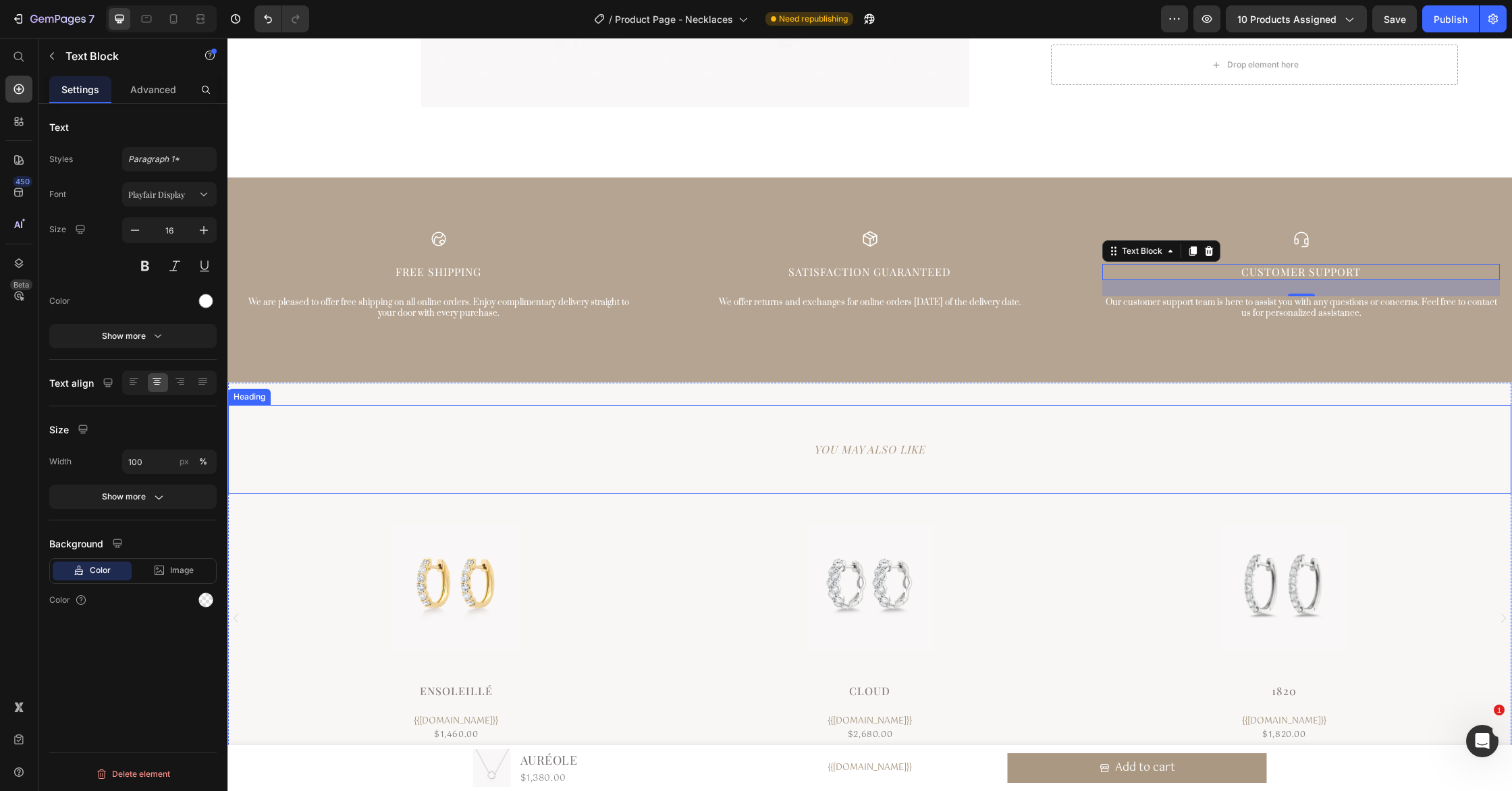 click on "YOU MAY ALSO LIKE Heading" at bounding box center (869, 449) 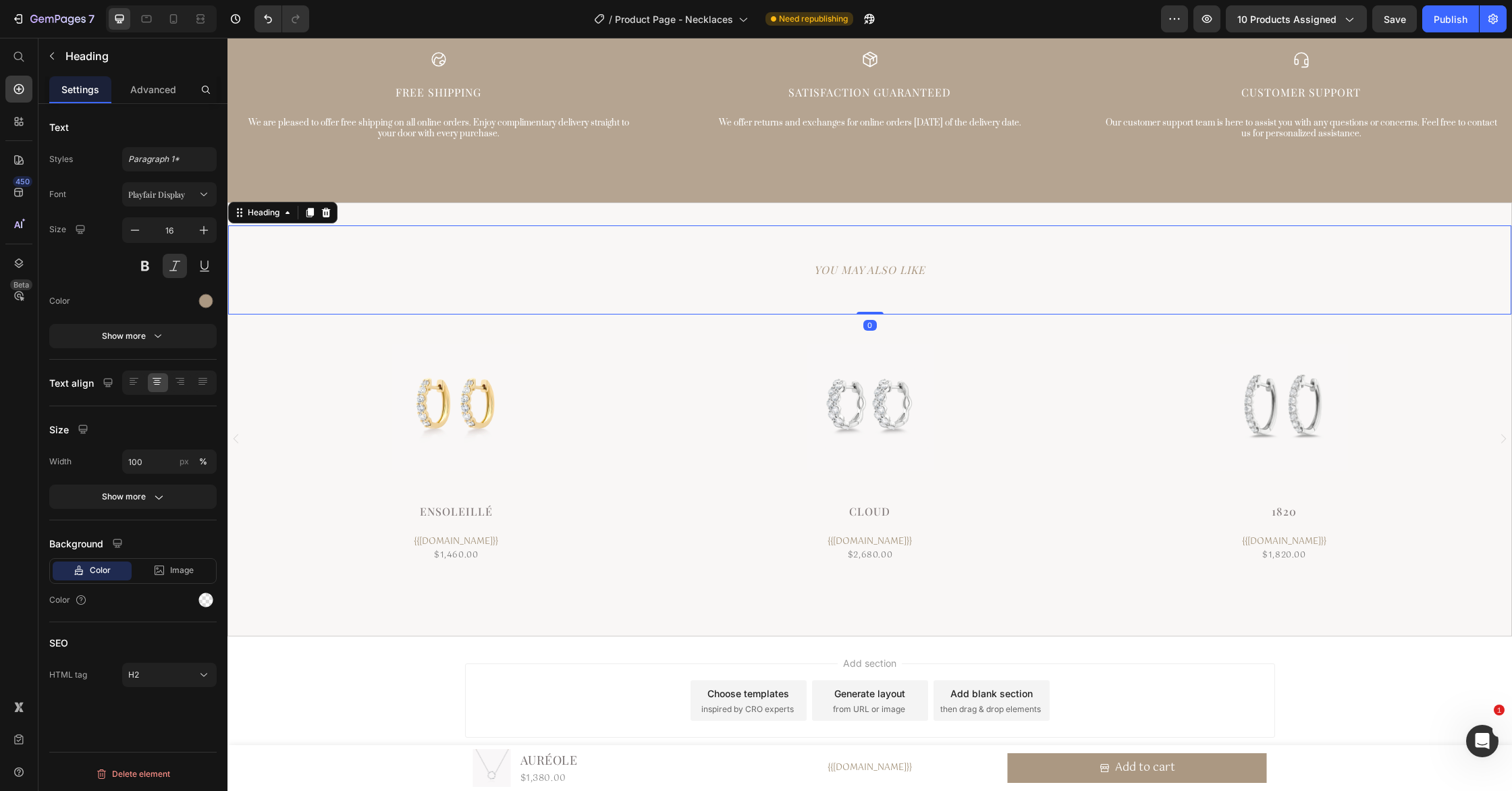 scroll, scrollTop: 1610, scrollLeft: 0, axis: vertical 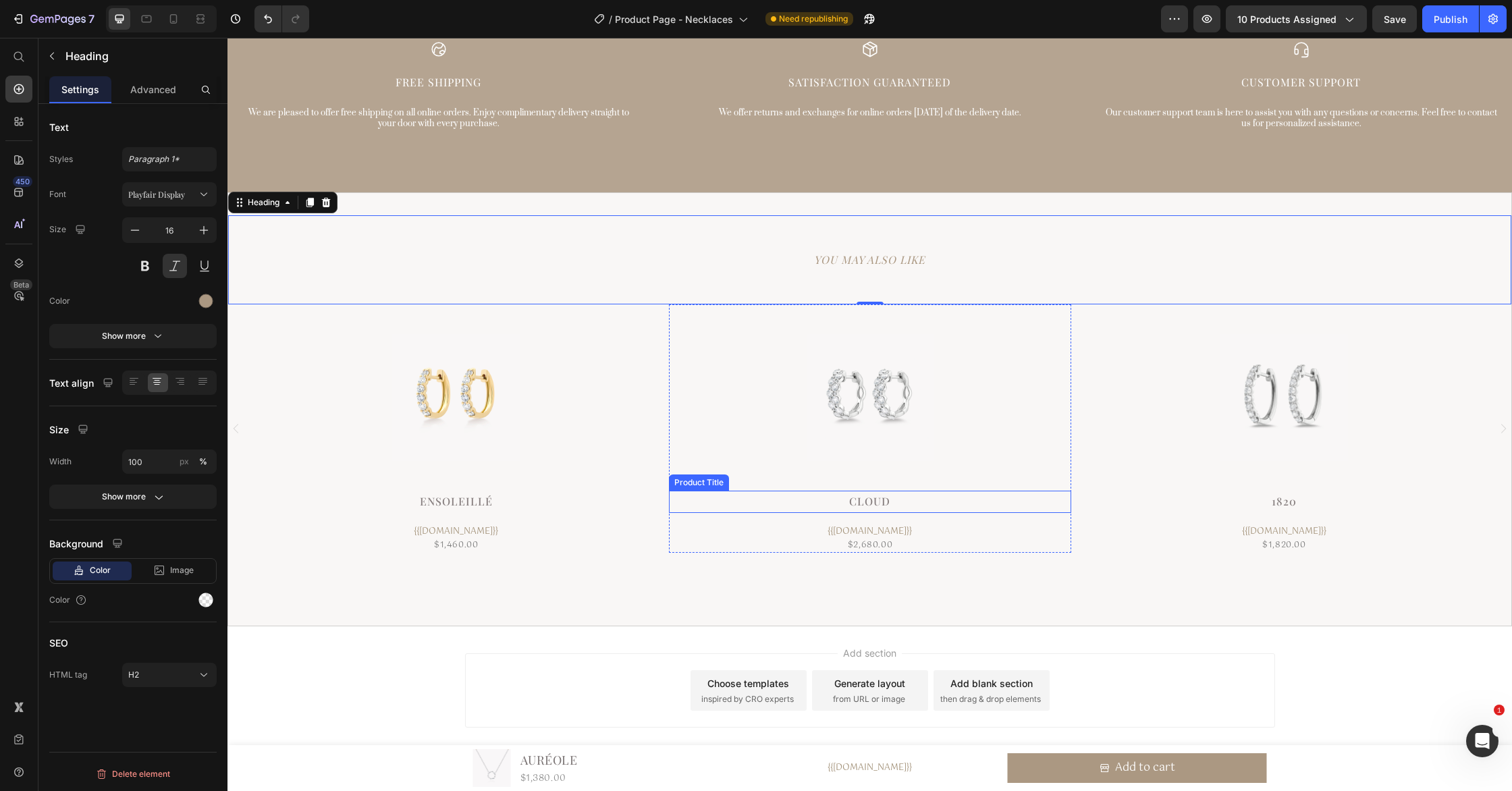 click on "Cloud" at bounding box center (869, 501) 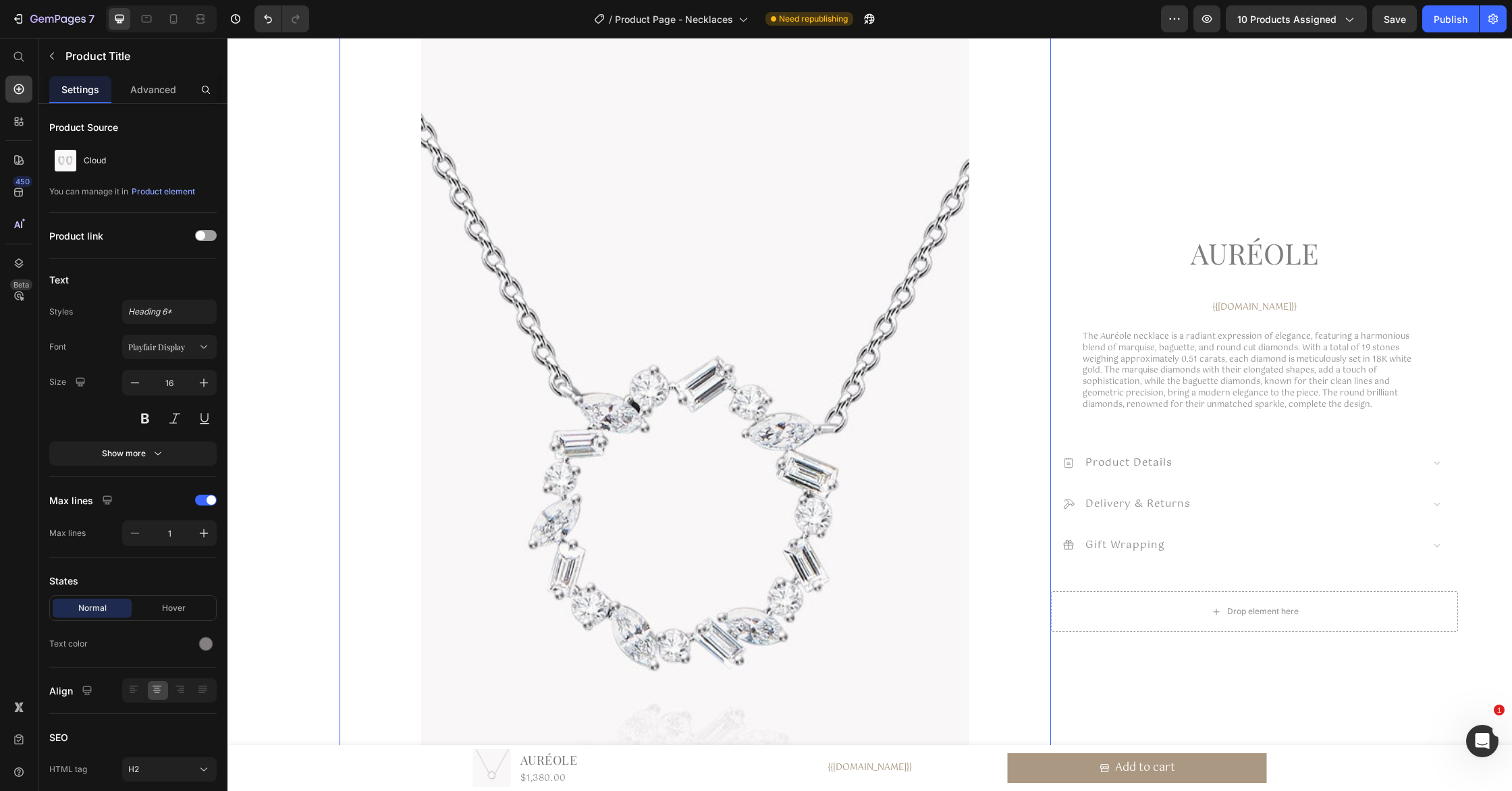 scroll, scrollTop: 0, scrollLeft: 0, axis: both 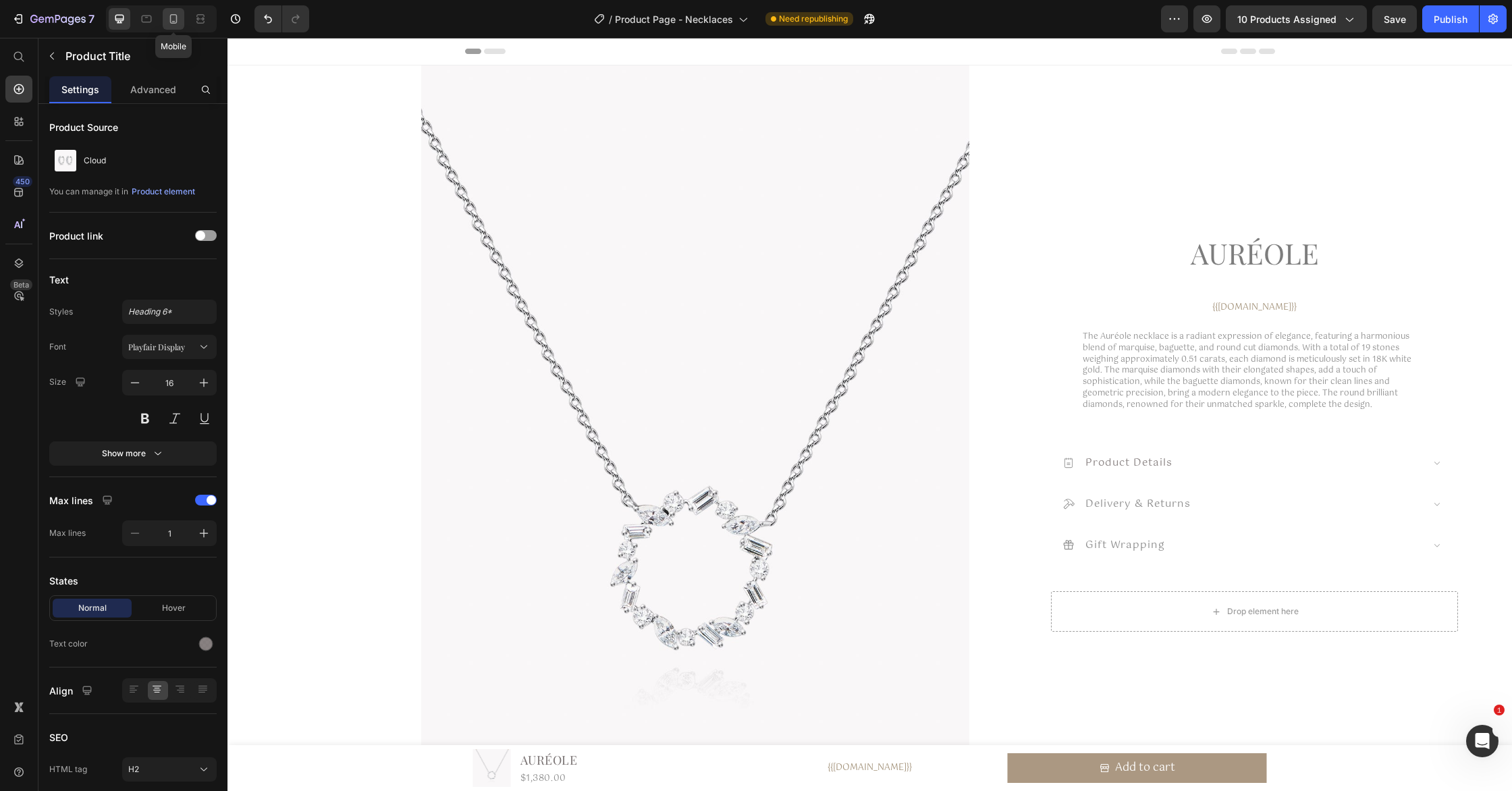 click 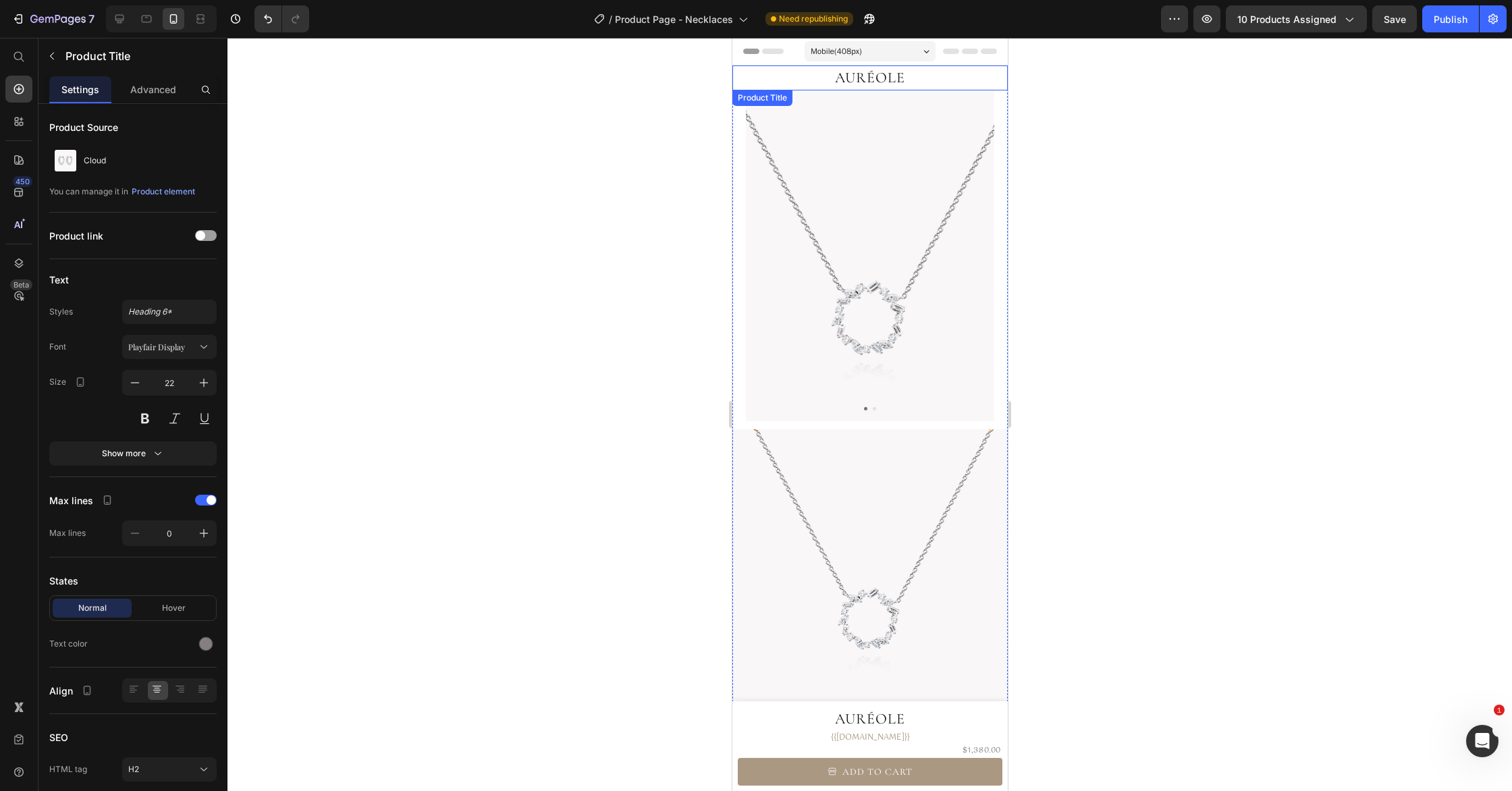 click on "Auréole" at bounding box center (869, 78) 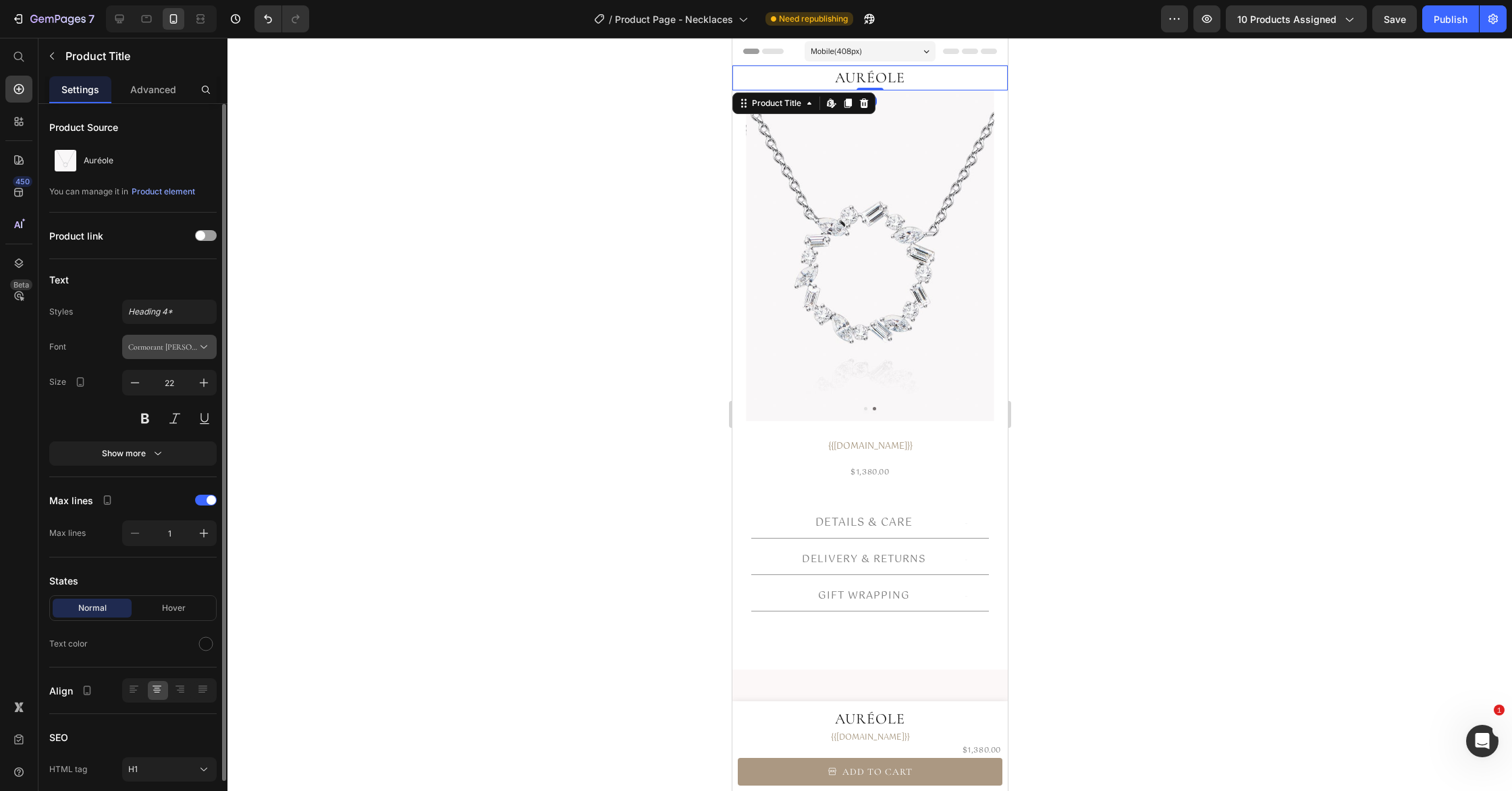 click on "Cormorant [PERSON_NAME]" at bounding box center (163, 347) 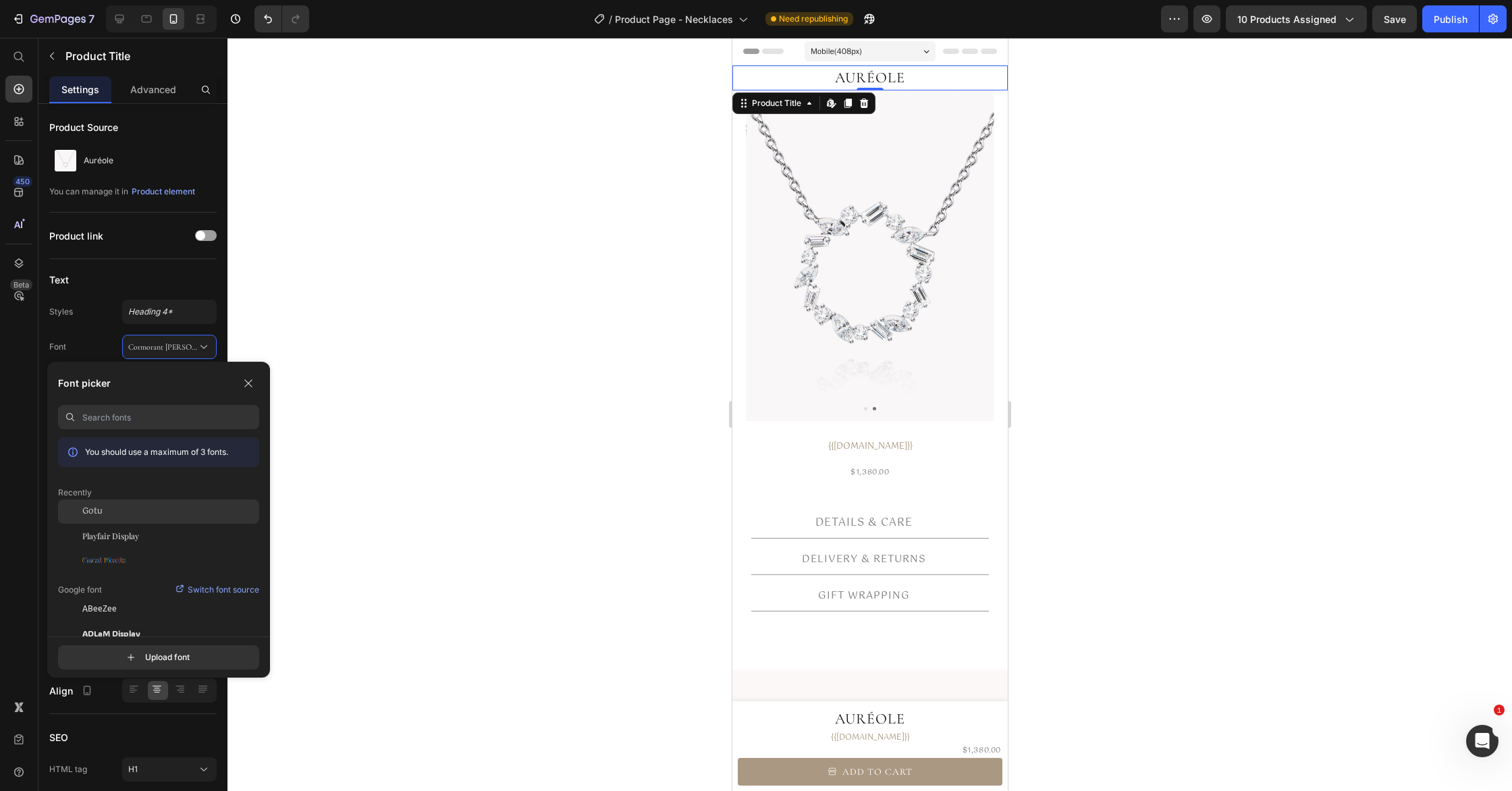 click on "Gotu" 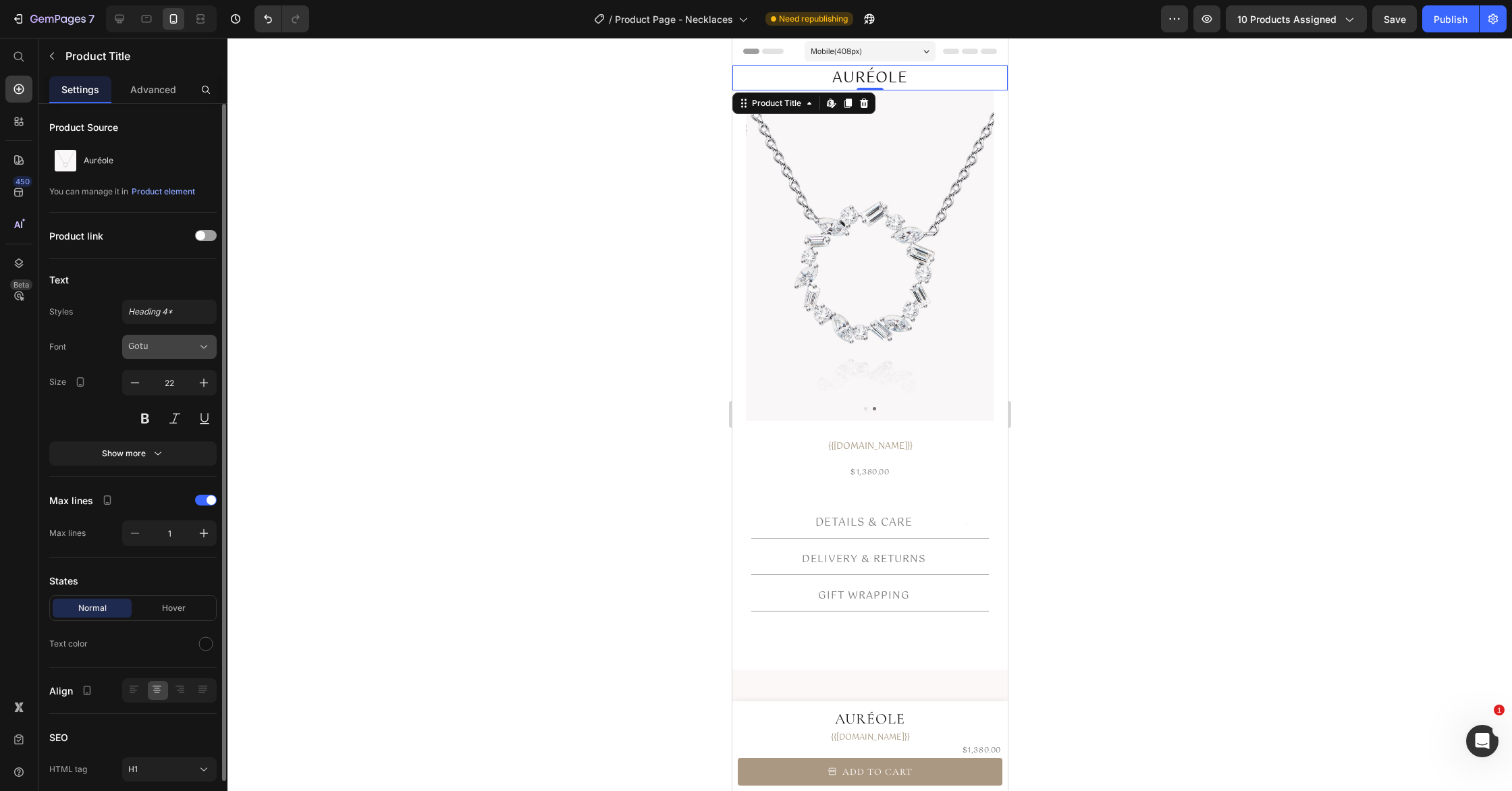 drag, startPoint x: 160, startPoint y: 342, endPoint x: 163, endPoint y: 358, distance: 16.278821 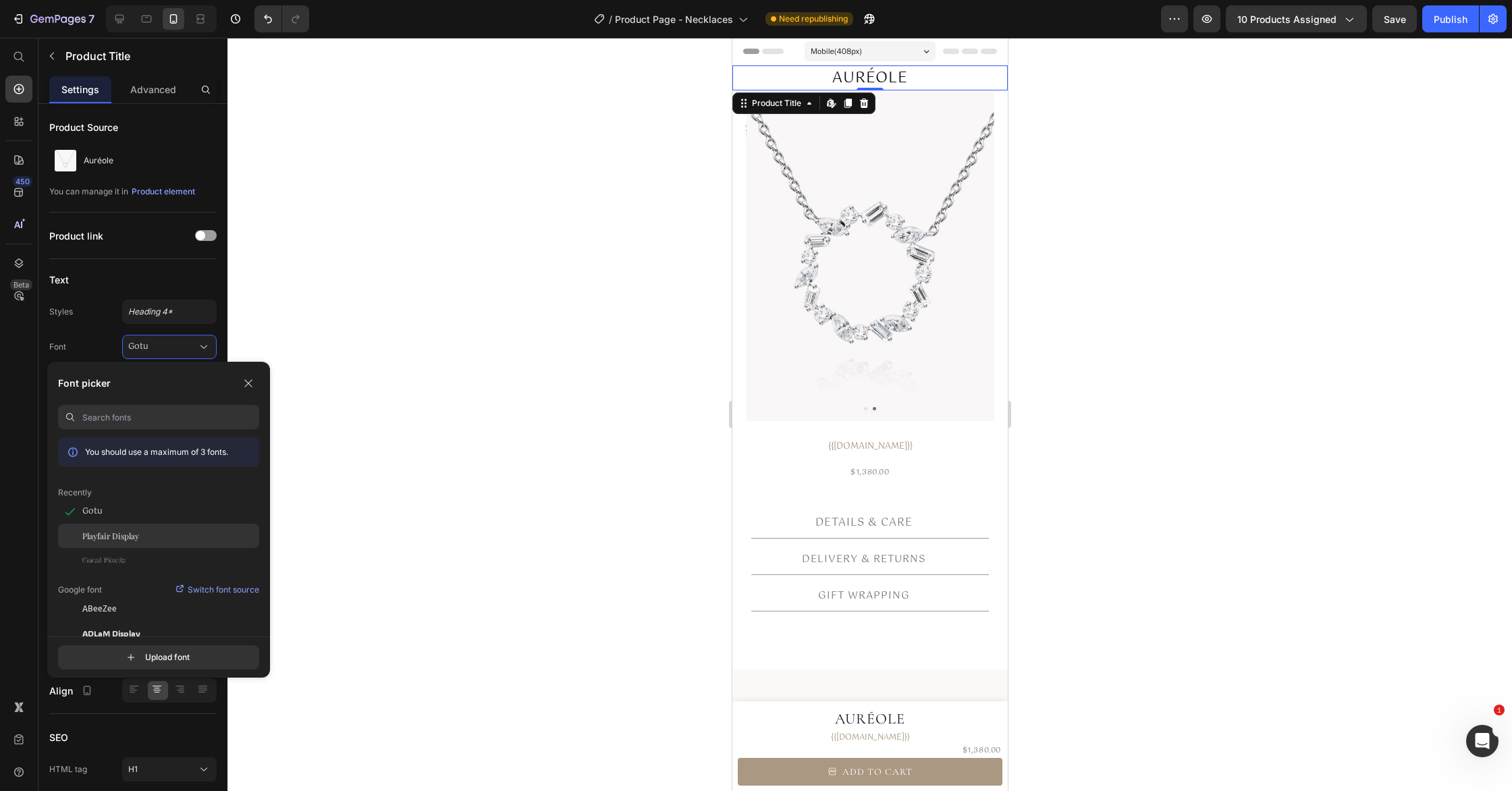 click on "Playfair Display" 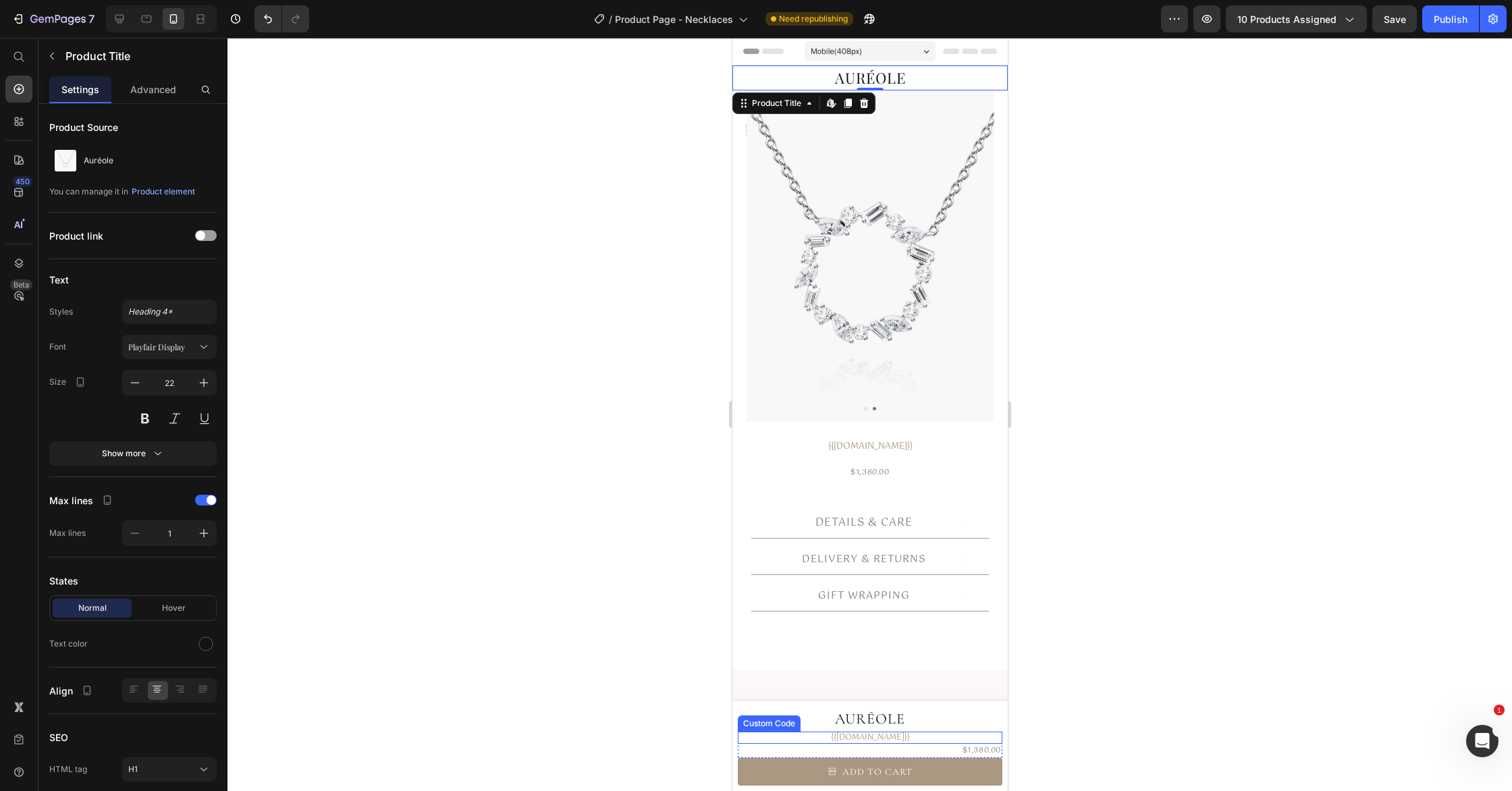 click on "Auréole" at bounding box center [869, 719] 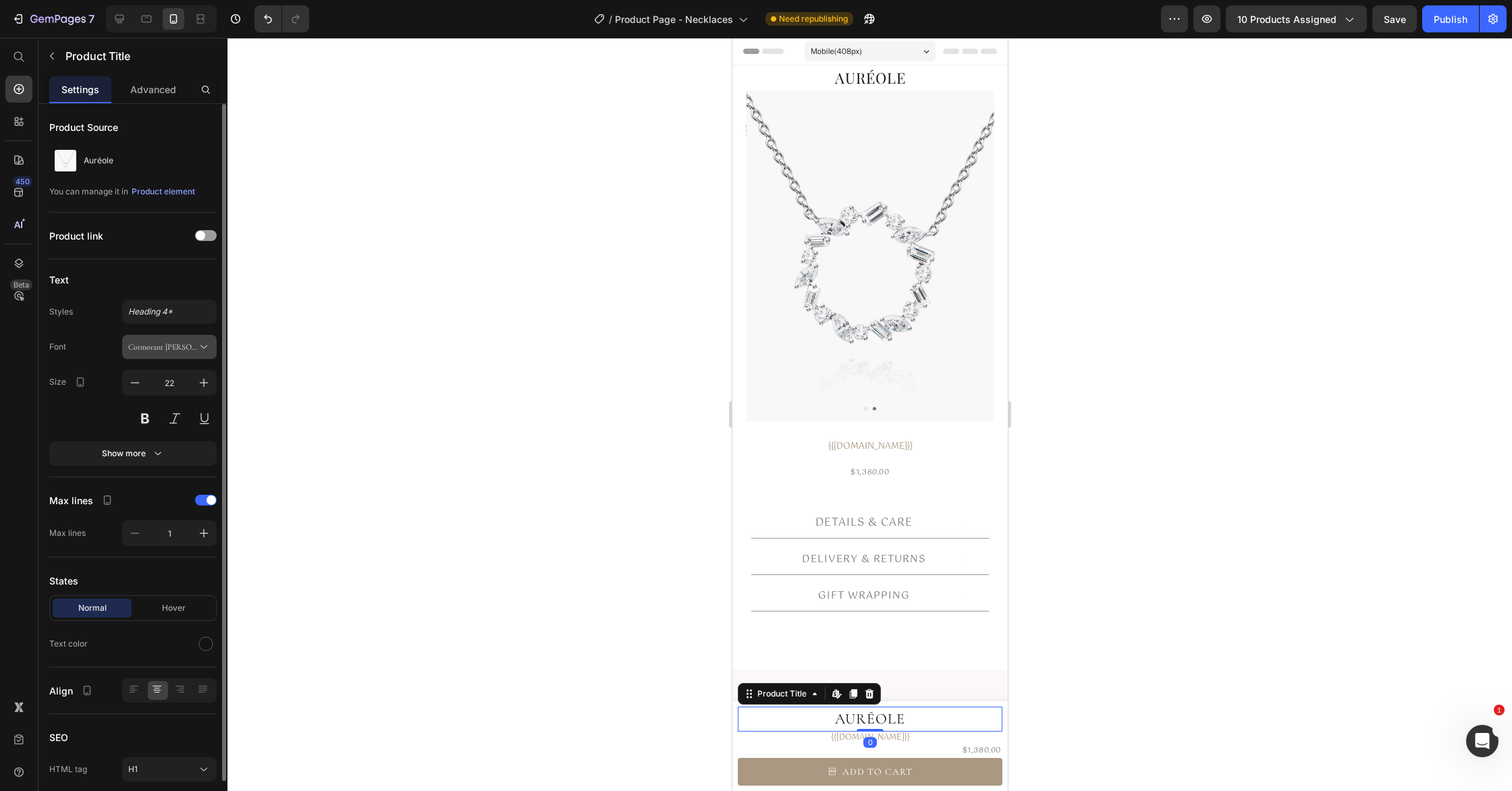 click on "Cormorant [PERSON_NAME]" at bounding box center [163, 347] 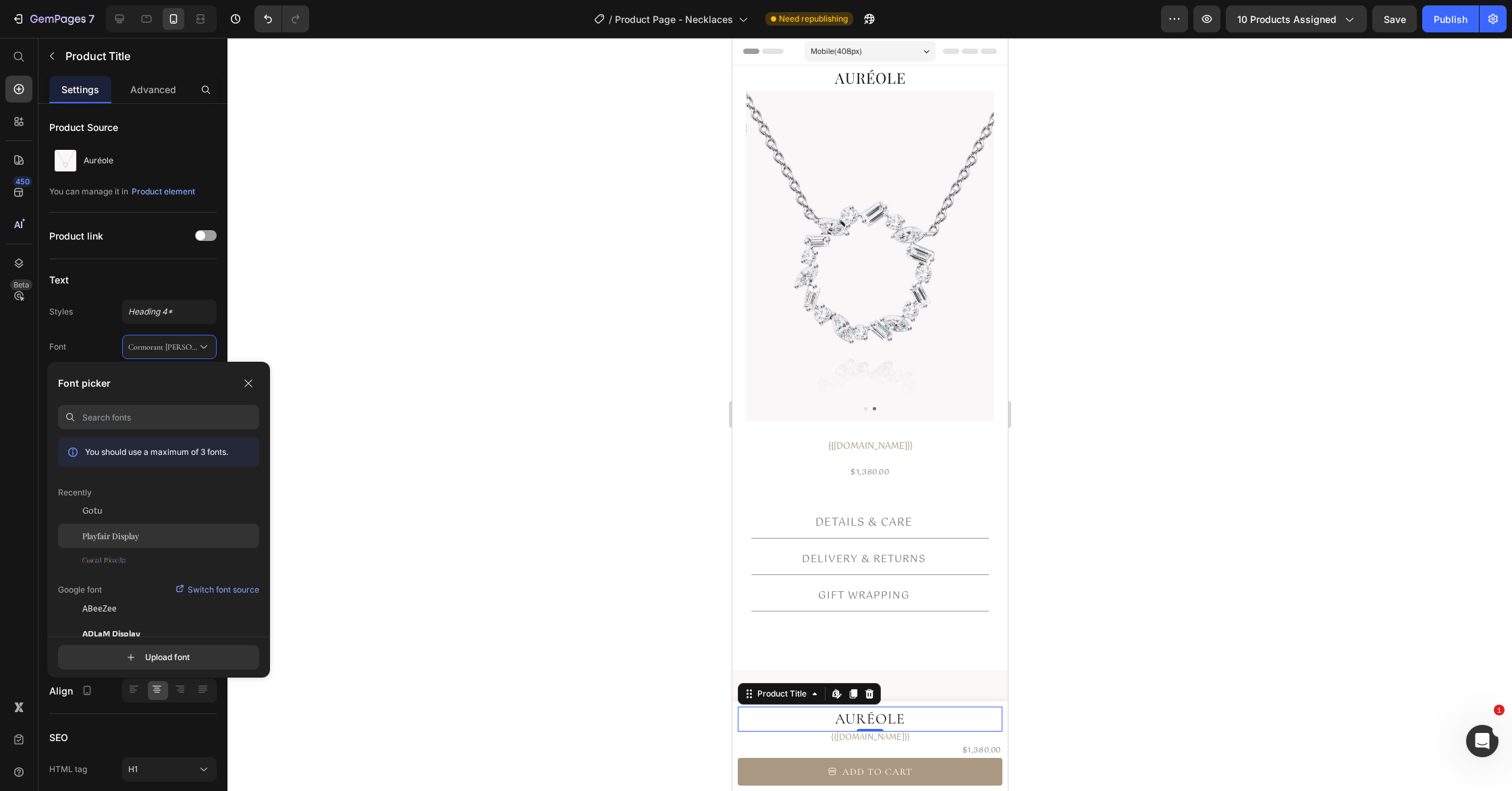 click on "Playfair Display" 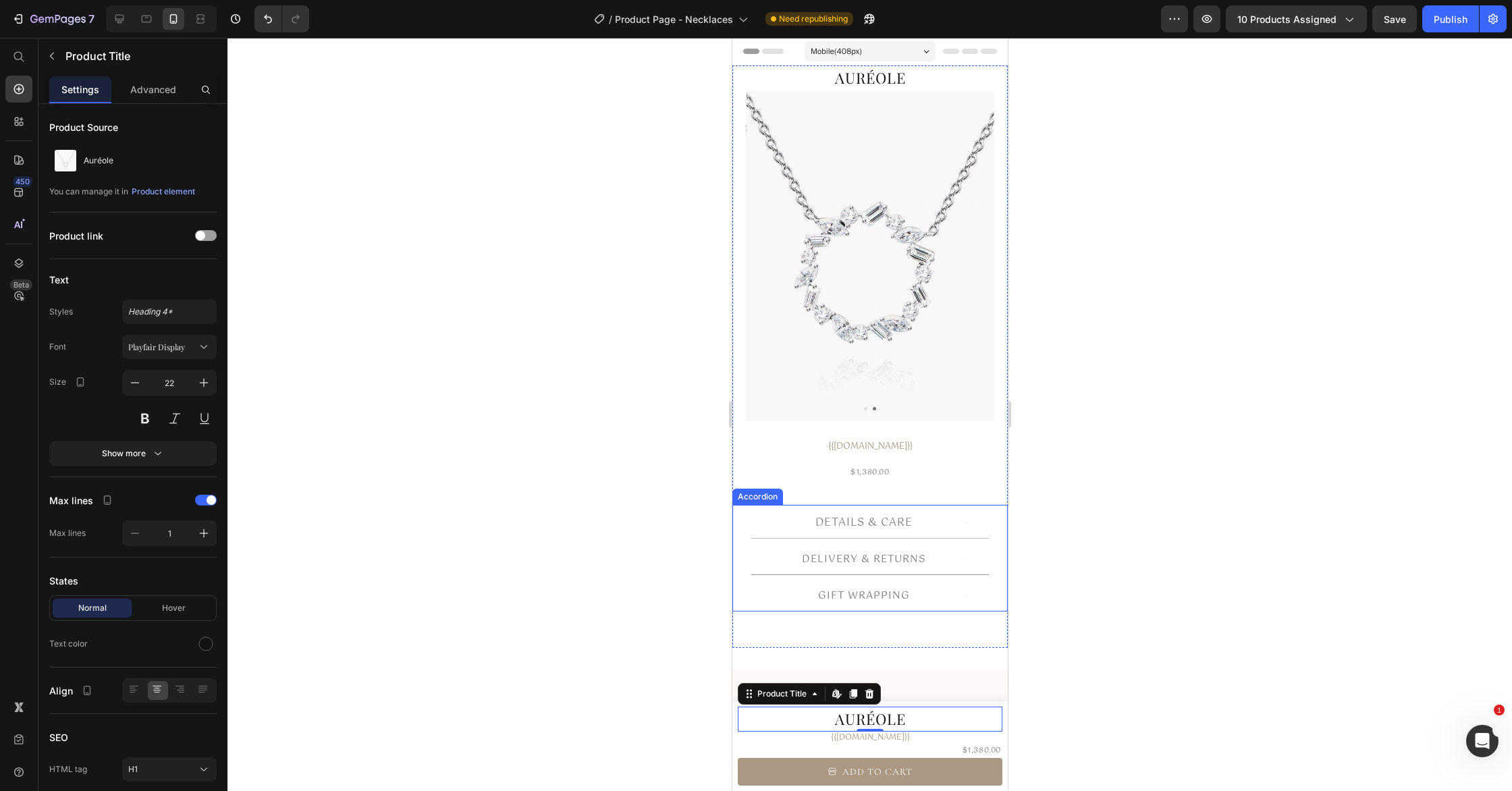 click on "Details & Care" at bounding box center (863, 522) 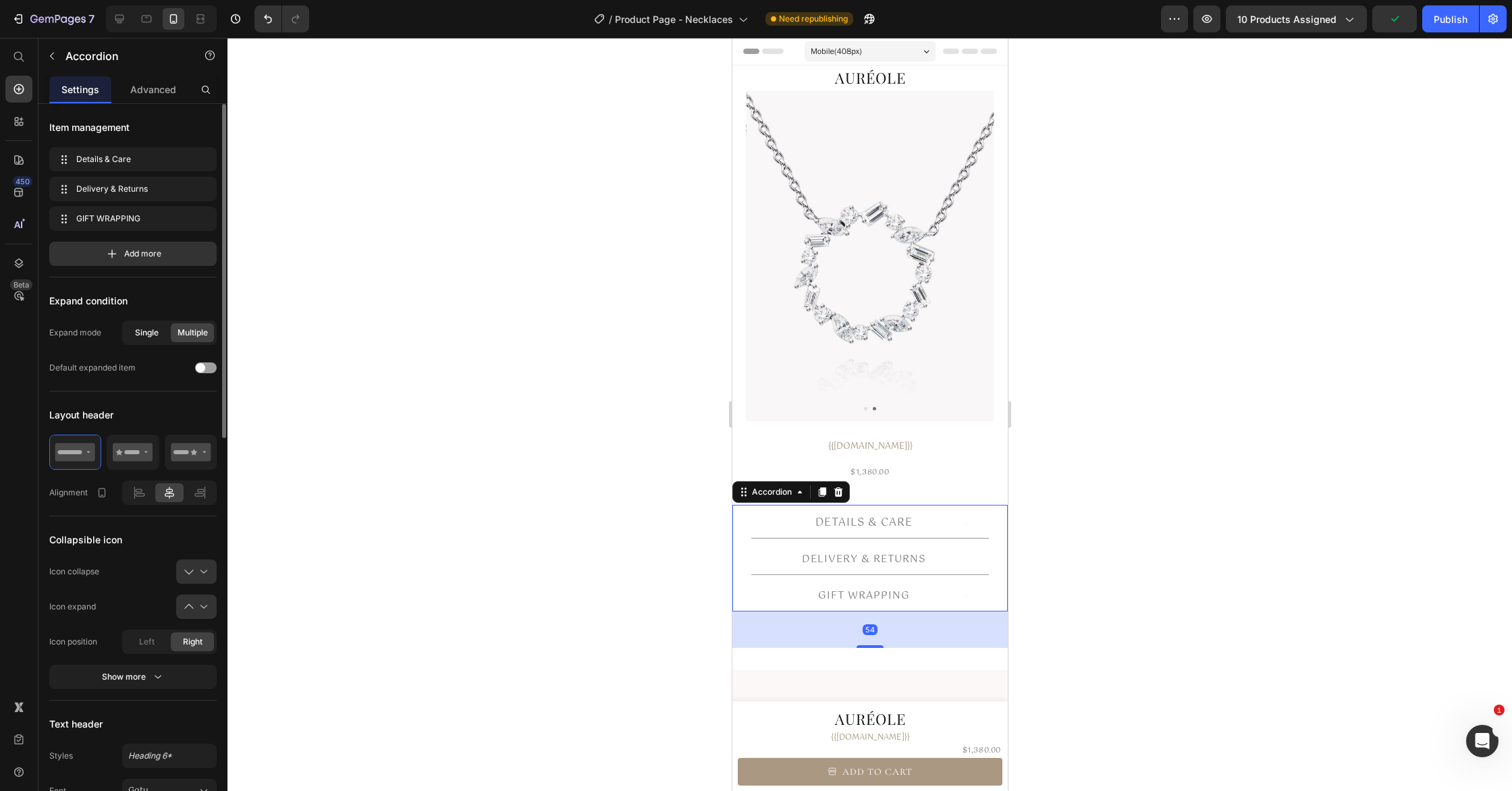 click on "Single" 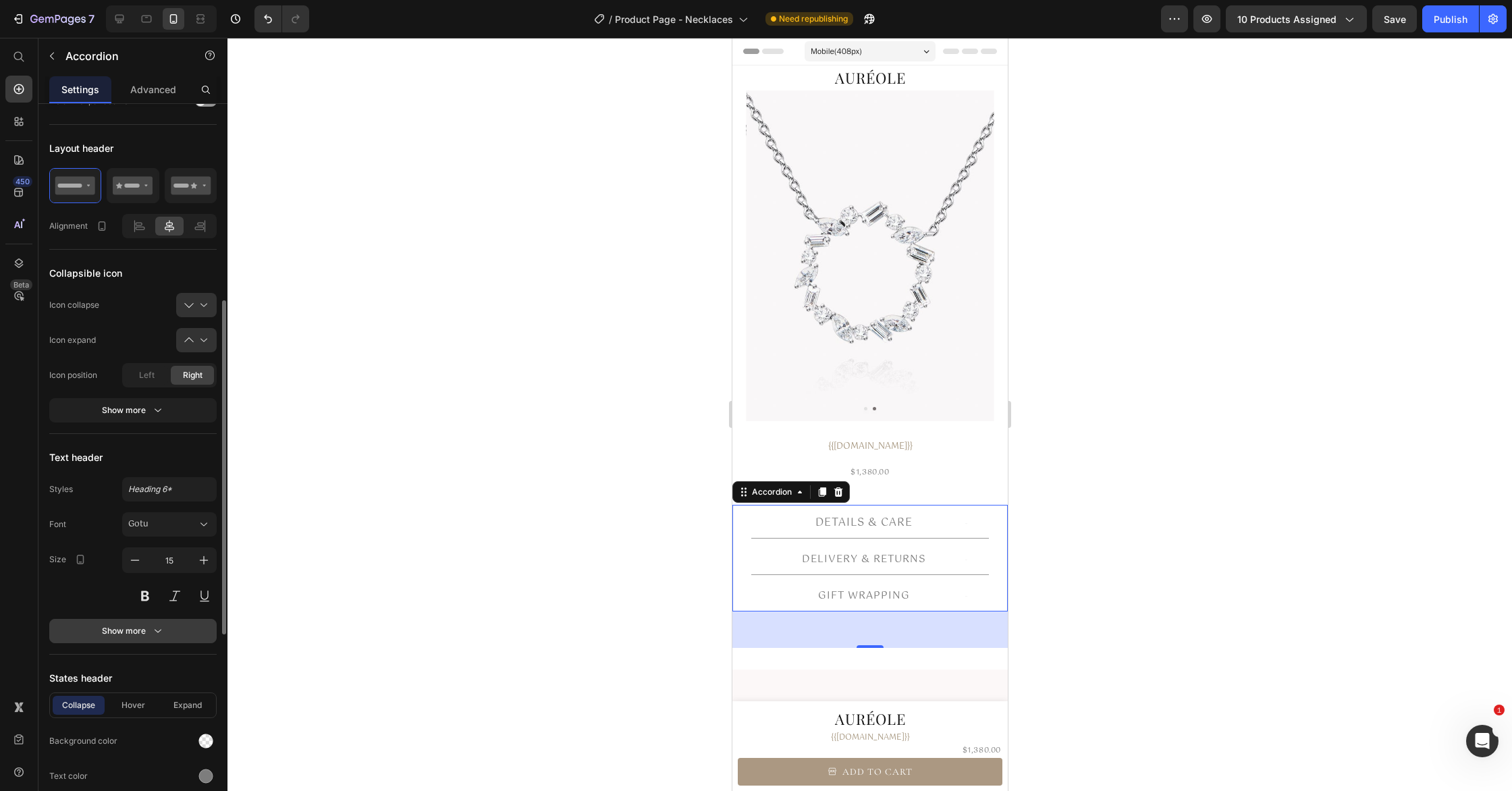scroll, scrollTop: 317, scrollLeft: 0, axis: vertical 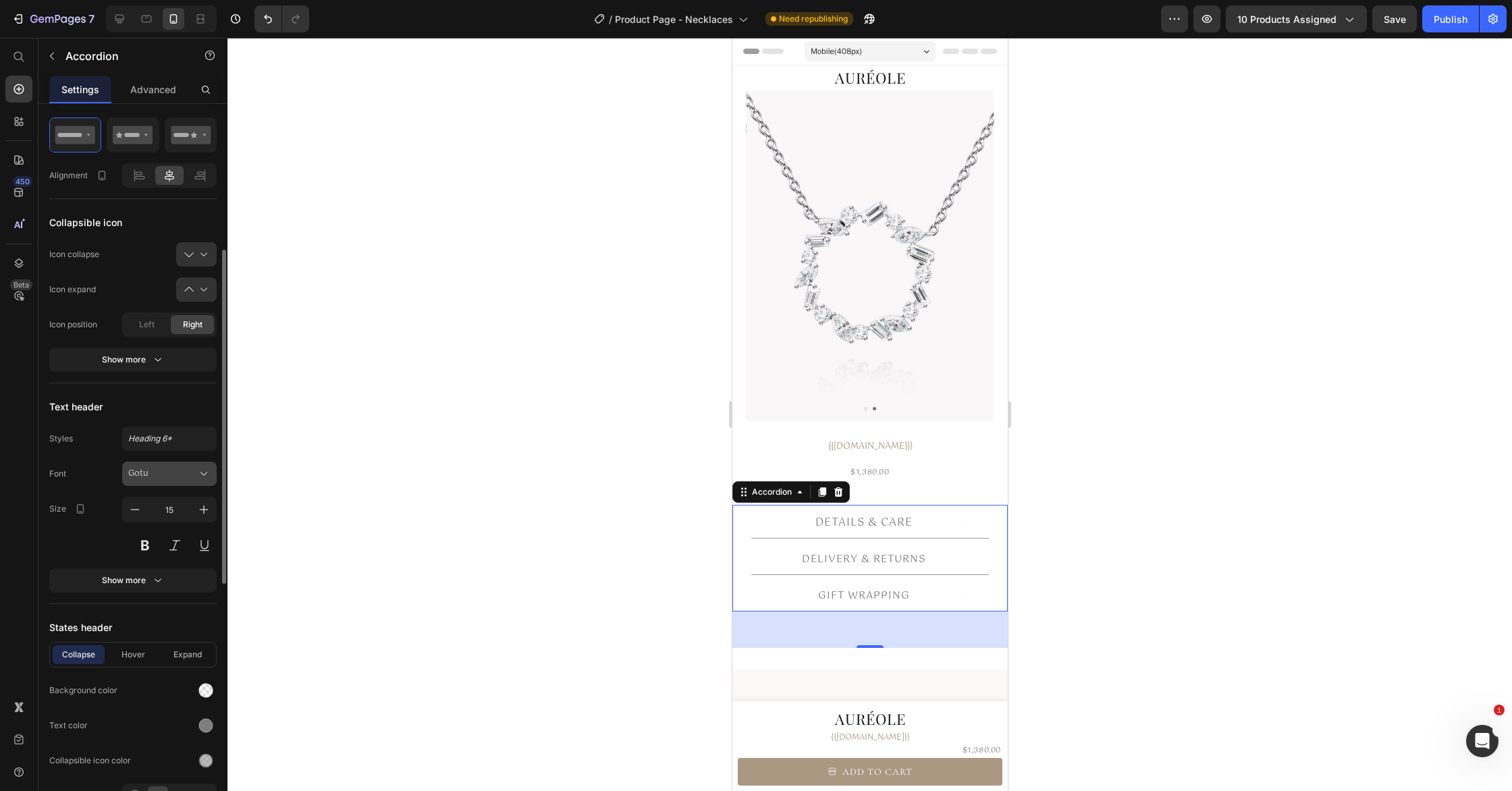 click on "Gotu" at bounding box center (163, 474) 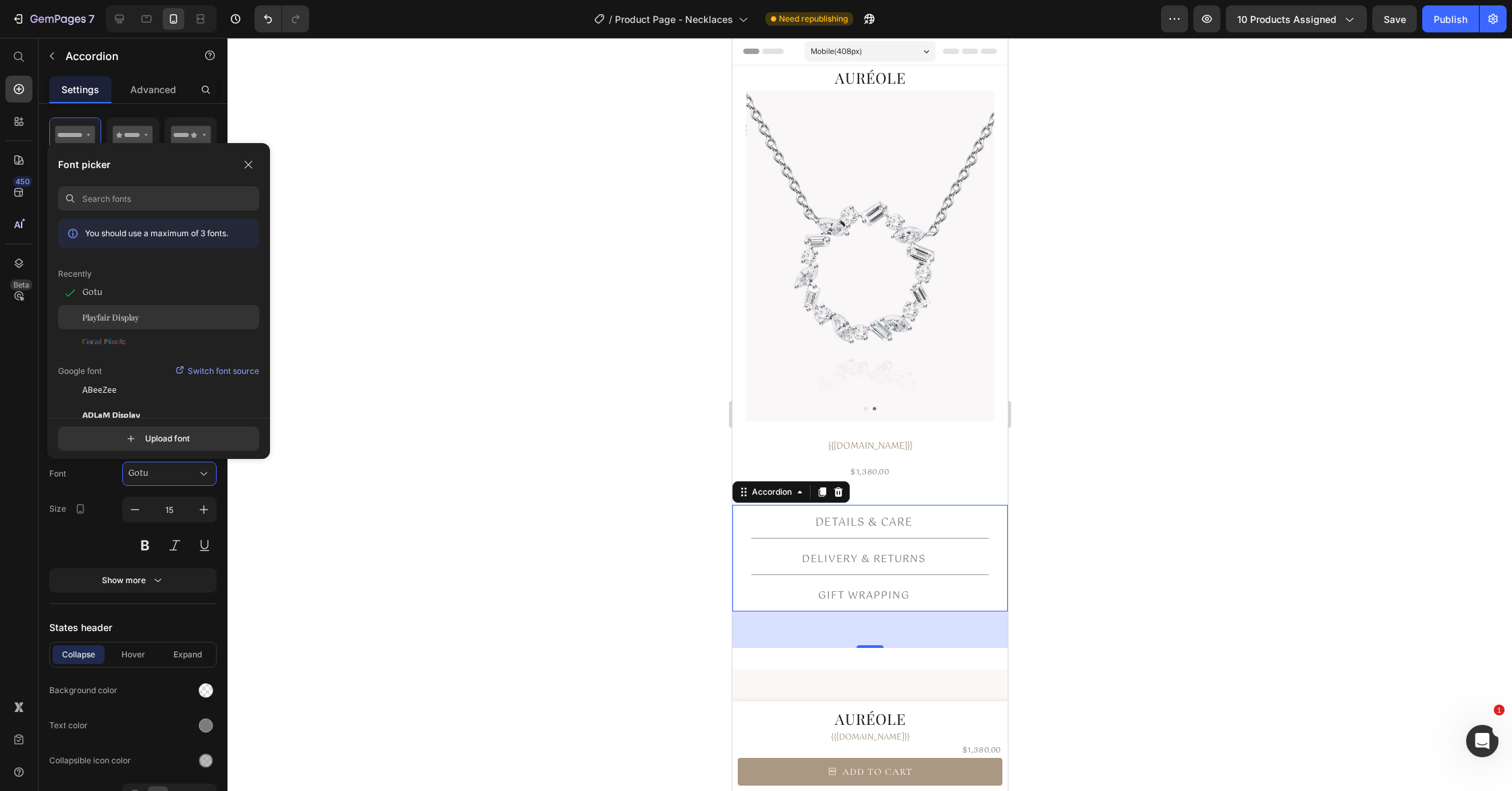 click on "Playfair Display" 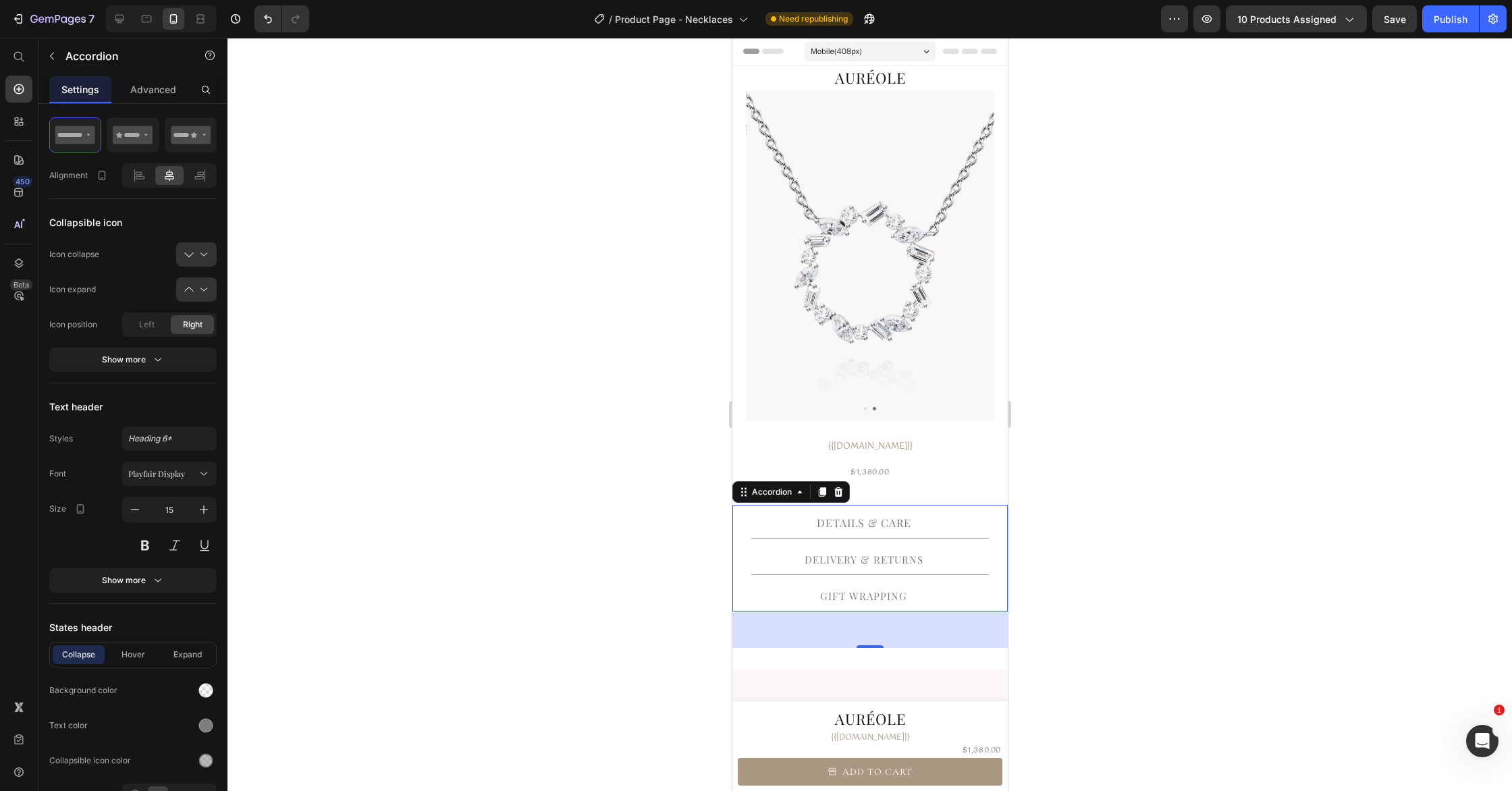 drag, startPoint x: 527, startPoint y: 442, endPoint x: 437, endPoint y: 455, distance: 90.934 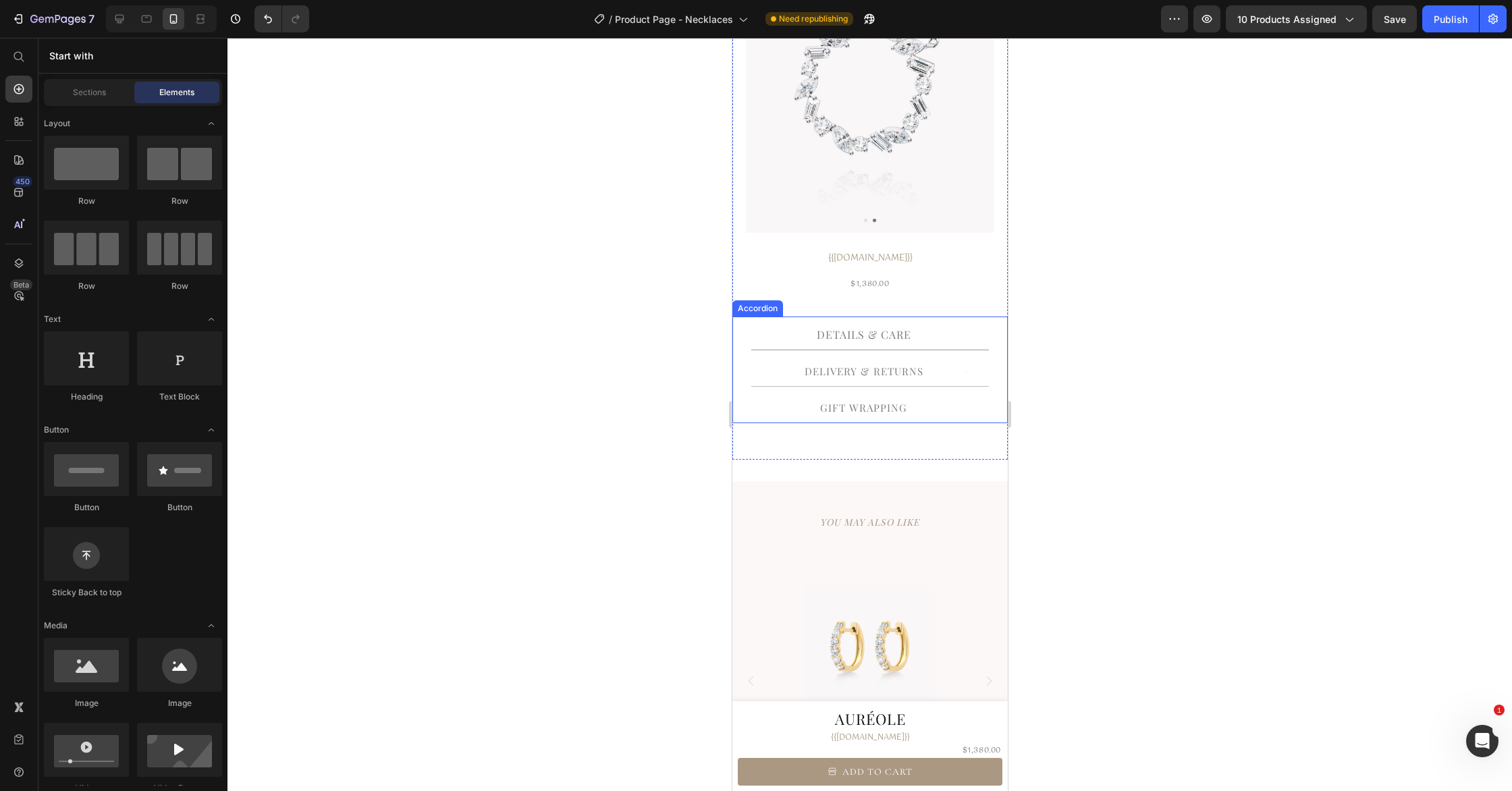 scroll, scrollTop: 227, scrollLeft: 0, axis: vertical 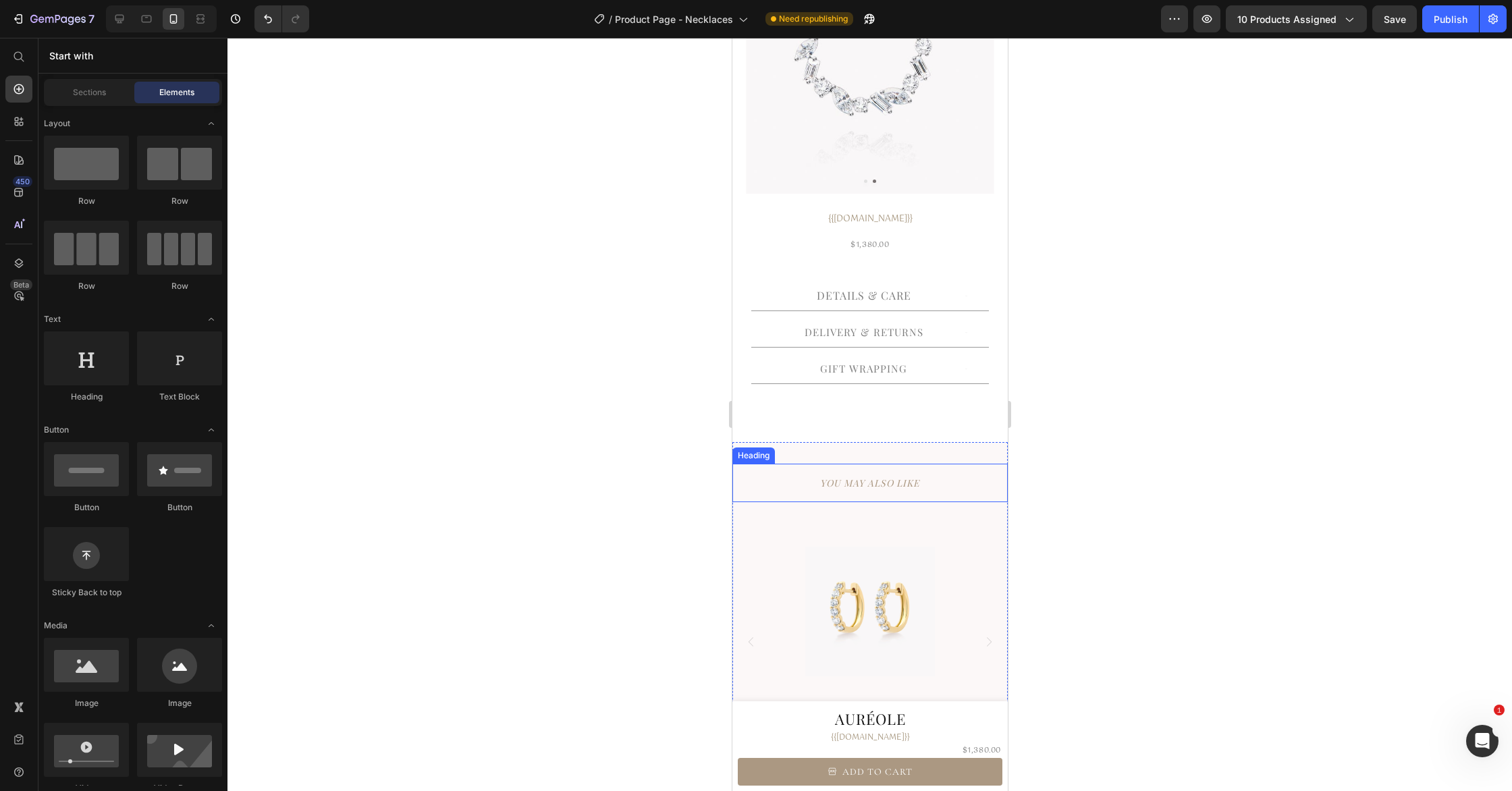 drag, startPoint x: 901, startPoint y: 479, endPoint x: 827, endPoint y: 476, distance: 74.0608 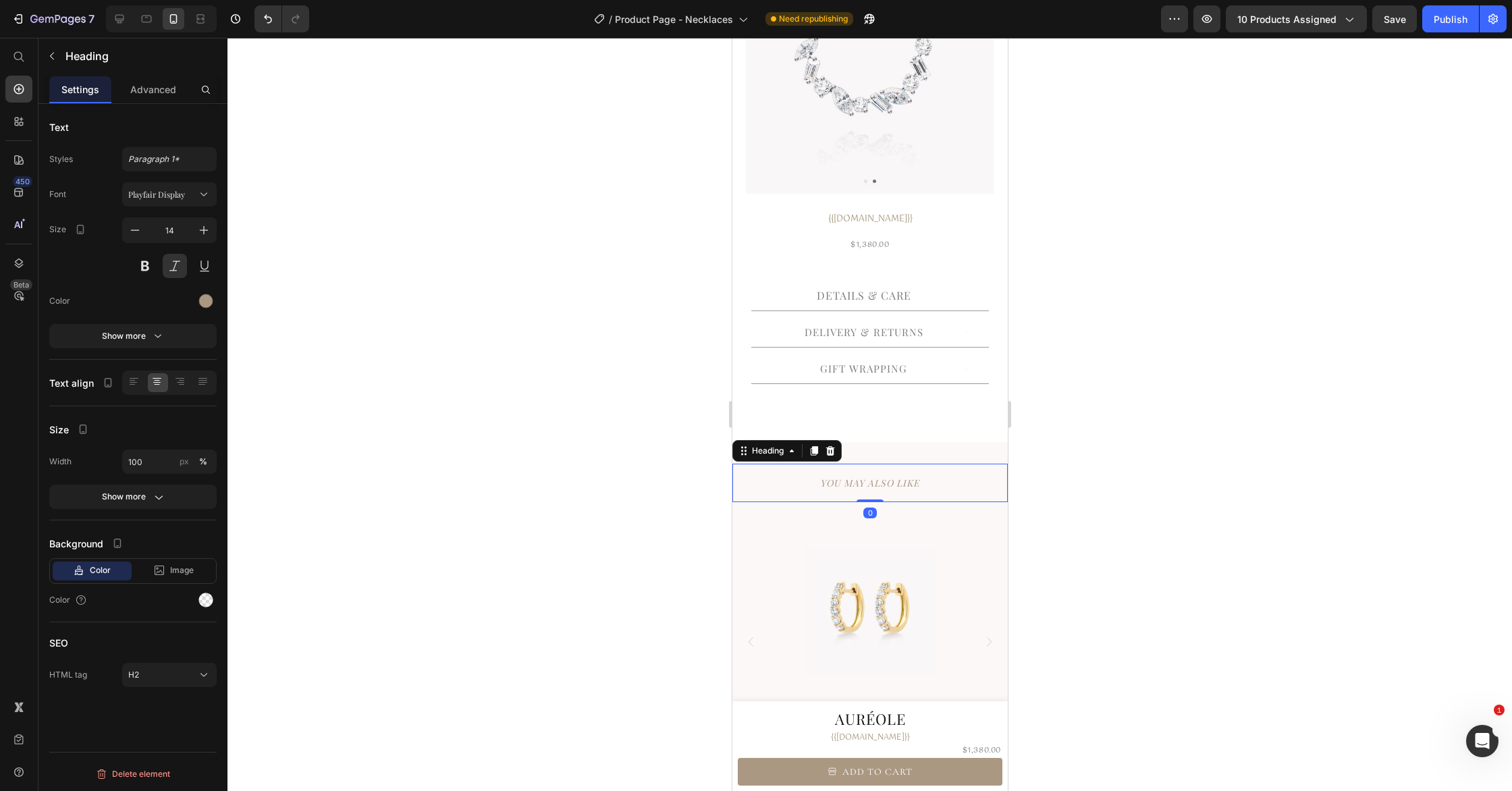 drag, startPoint x: 494, startPoint y: 503, endPoint x: 607, endPoint y: 520, distance: 114.27161 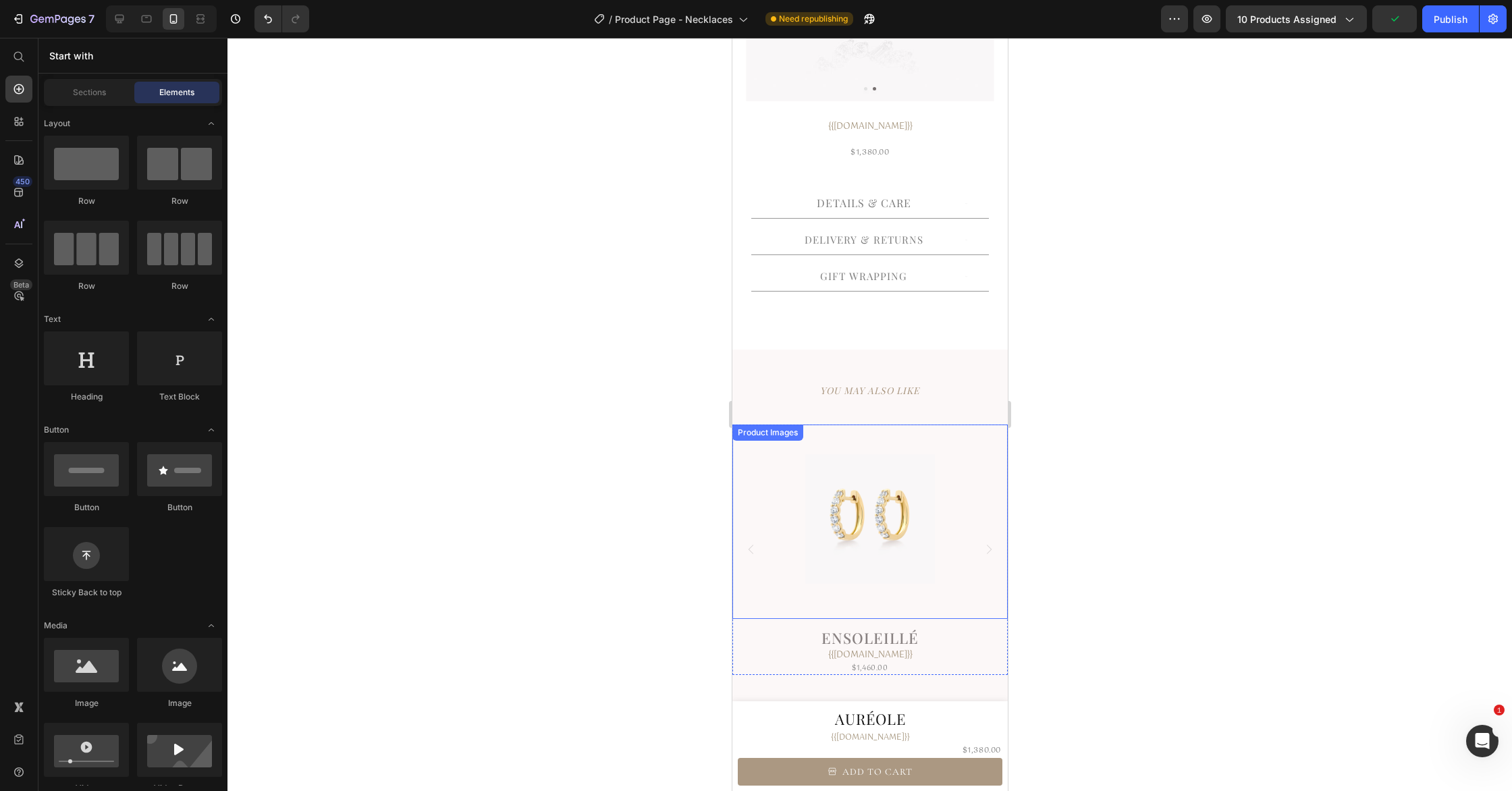 scroll, scrollTop: 432, scrollLeft: 0, axis: vertical 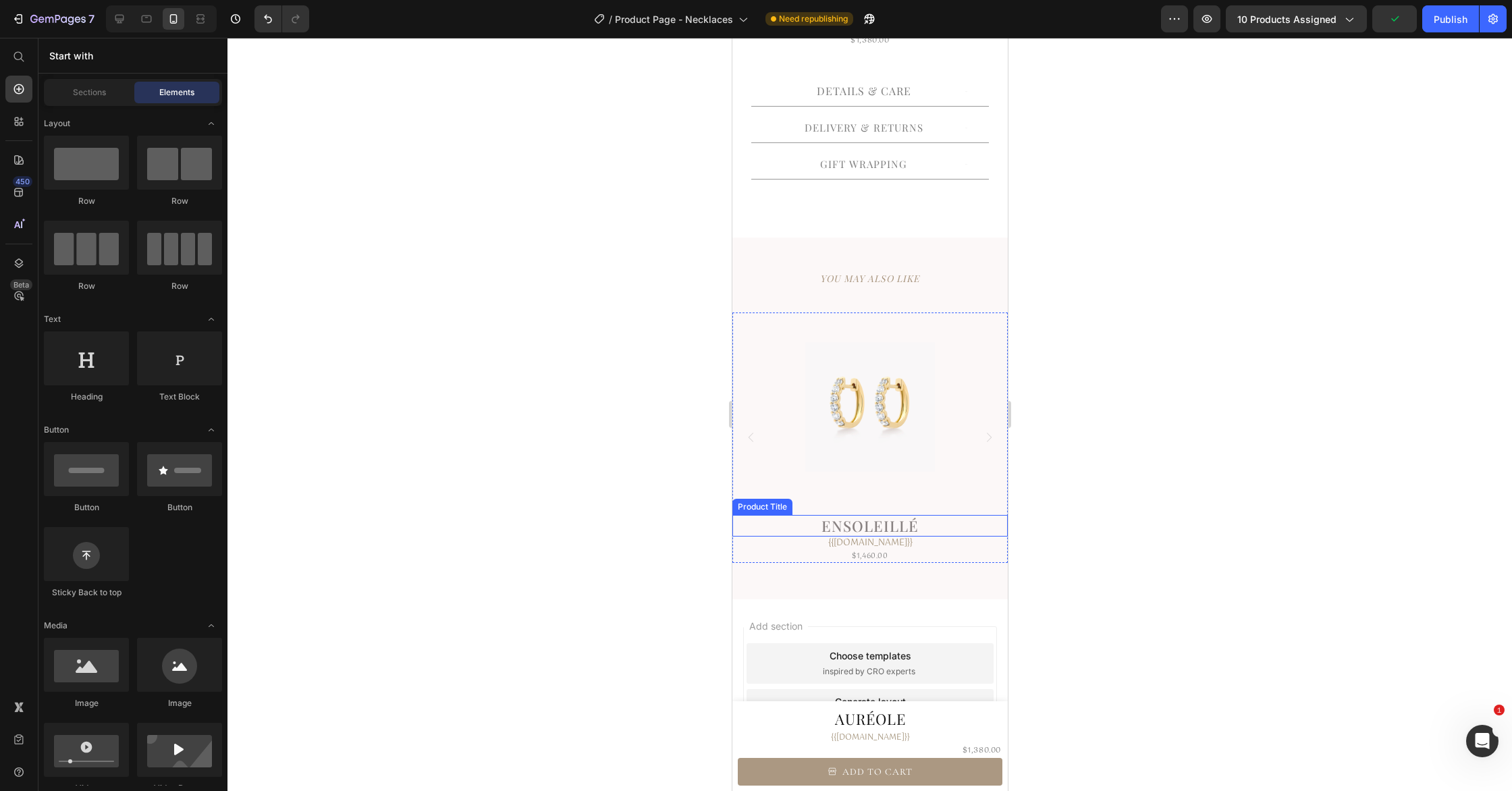 click on "Ensoleillé" at bounding box center (869, 526) 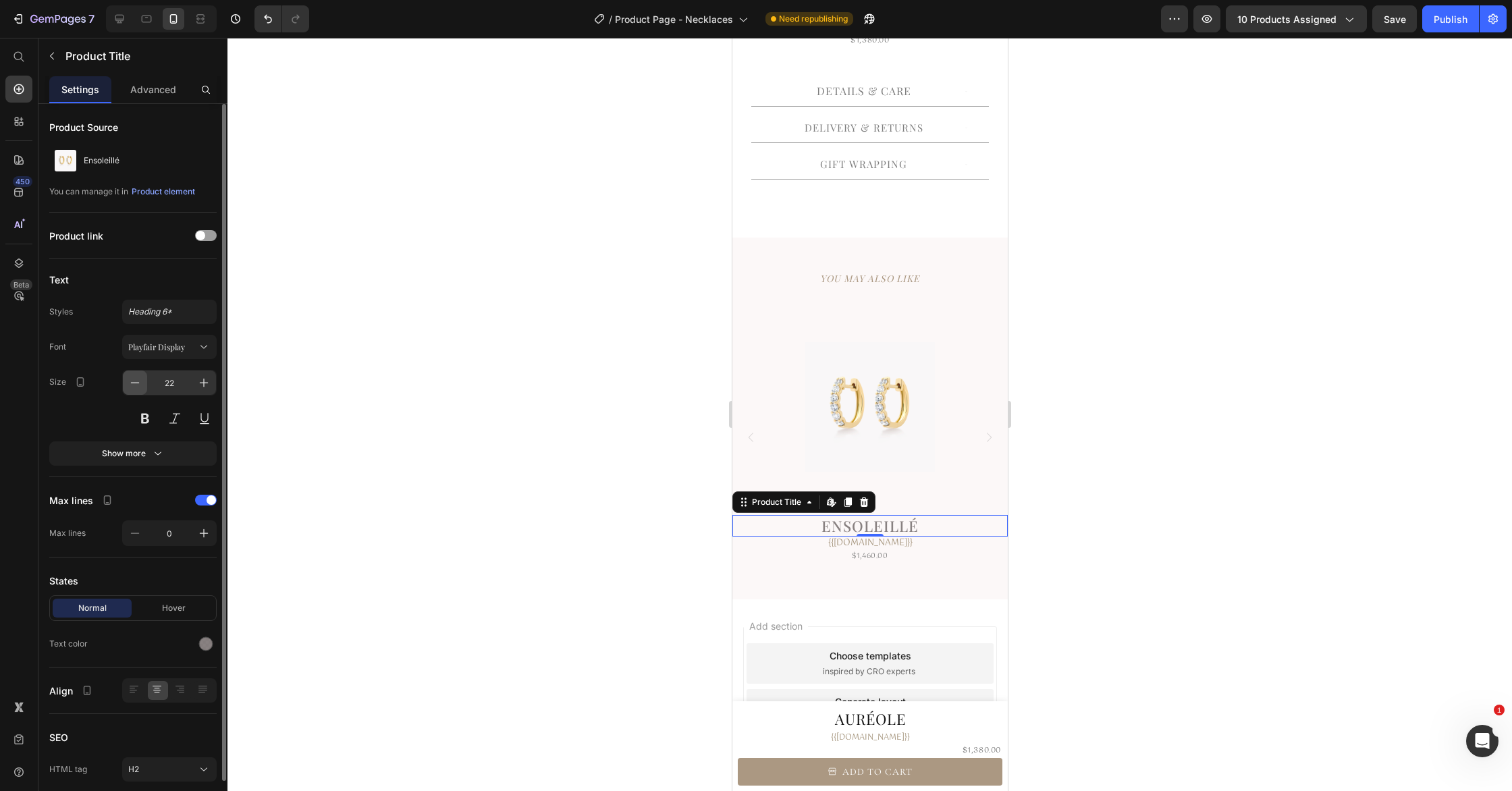 click 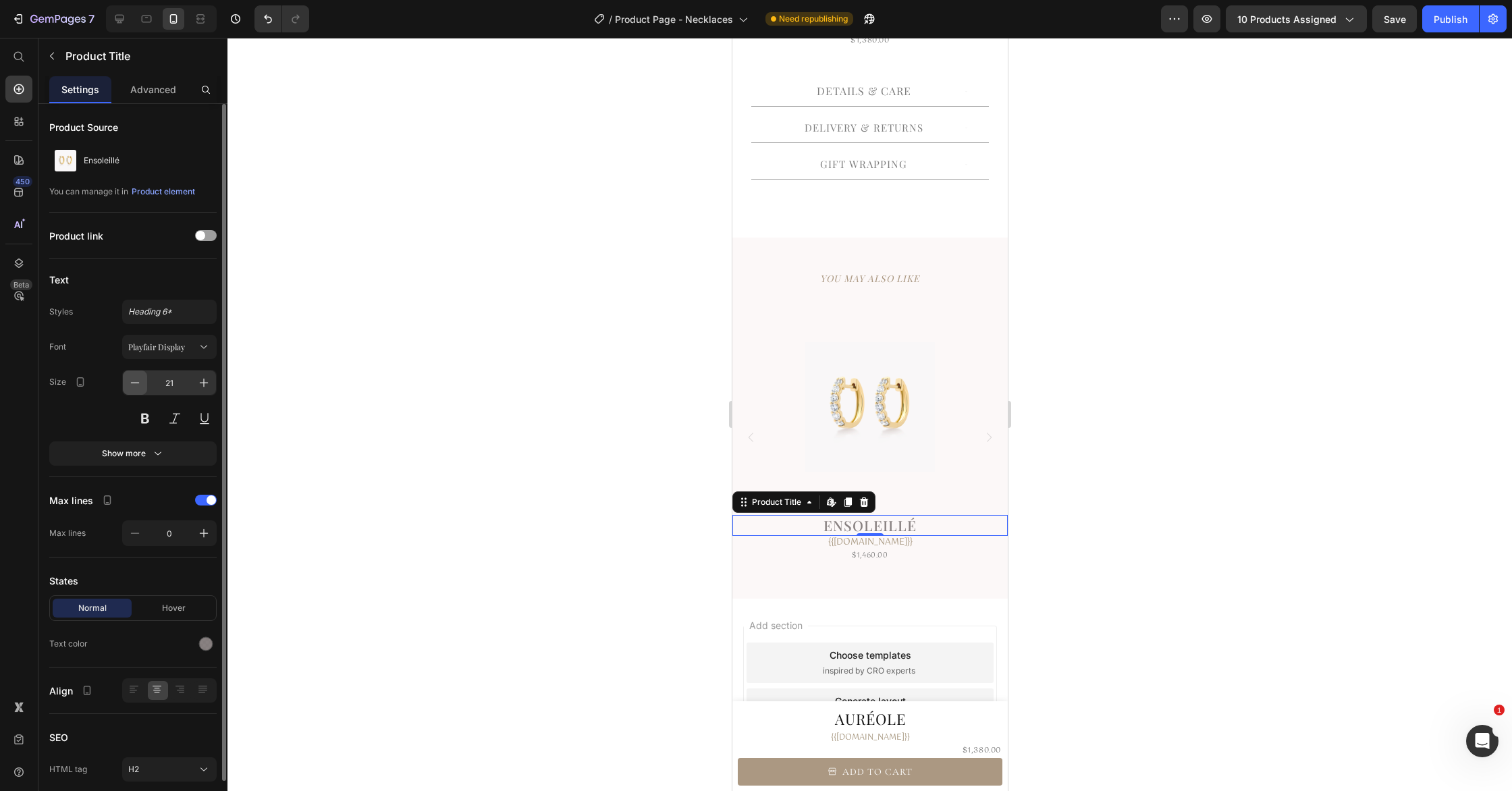 click 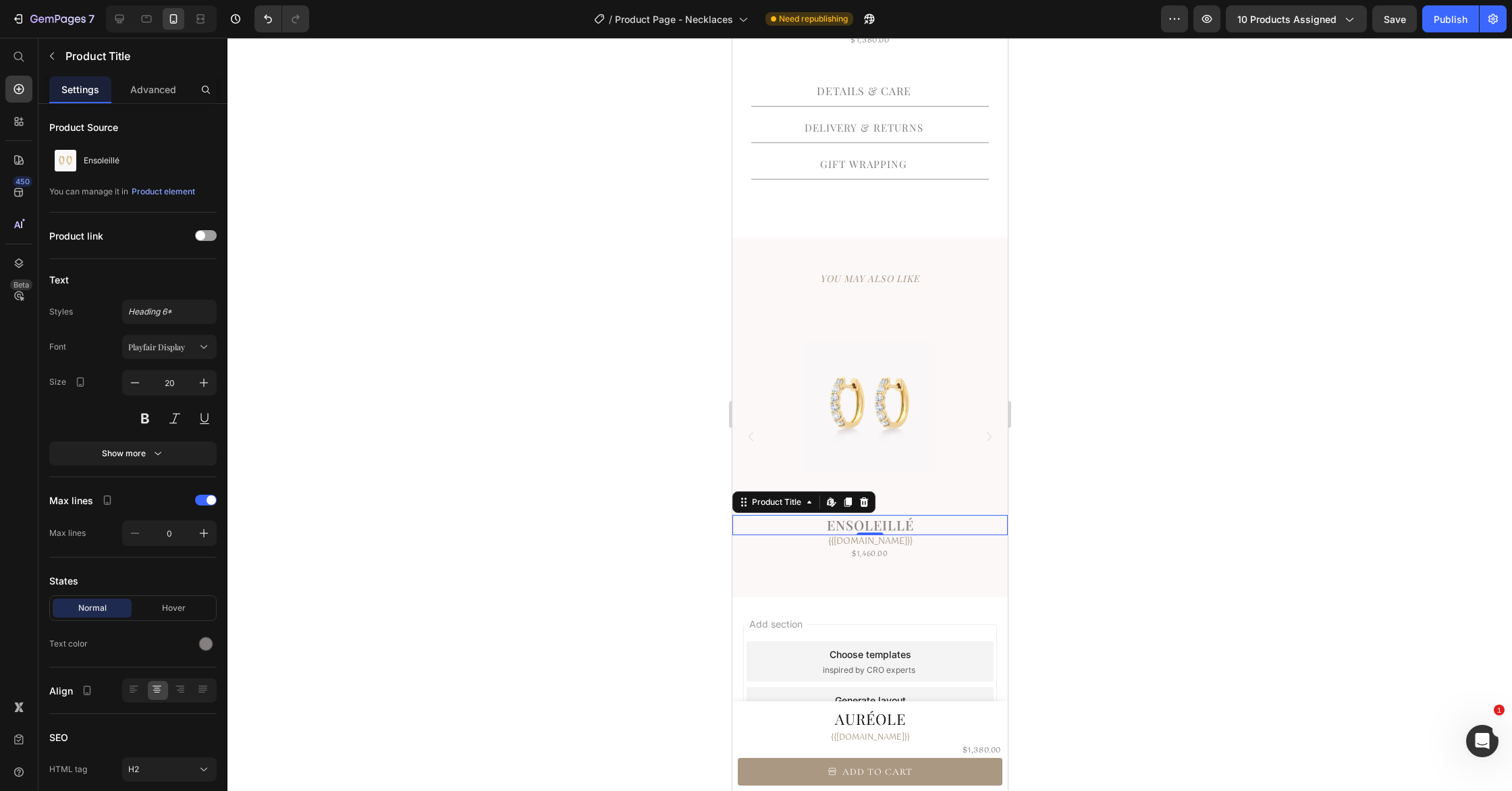 drag, startPoint x: 406, startPoint y: 462, endPoint x: 497, endPoint y: 489, distance: 94.92102 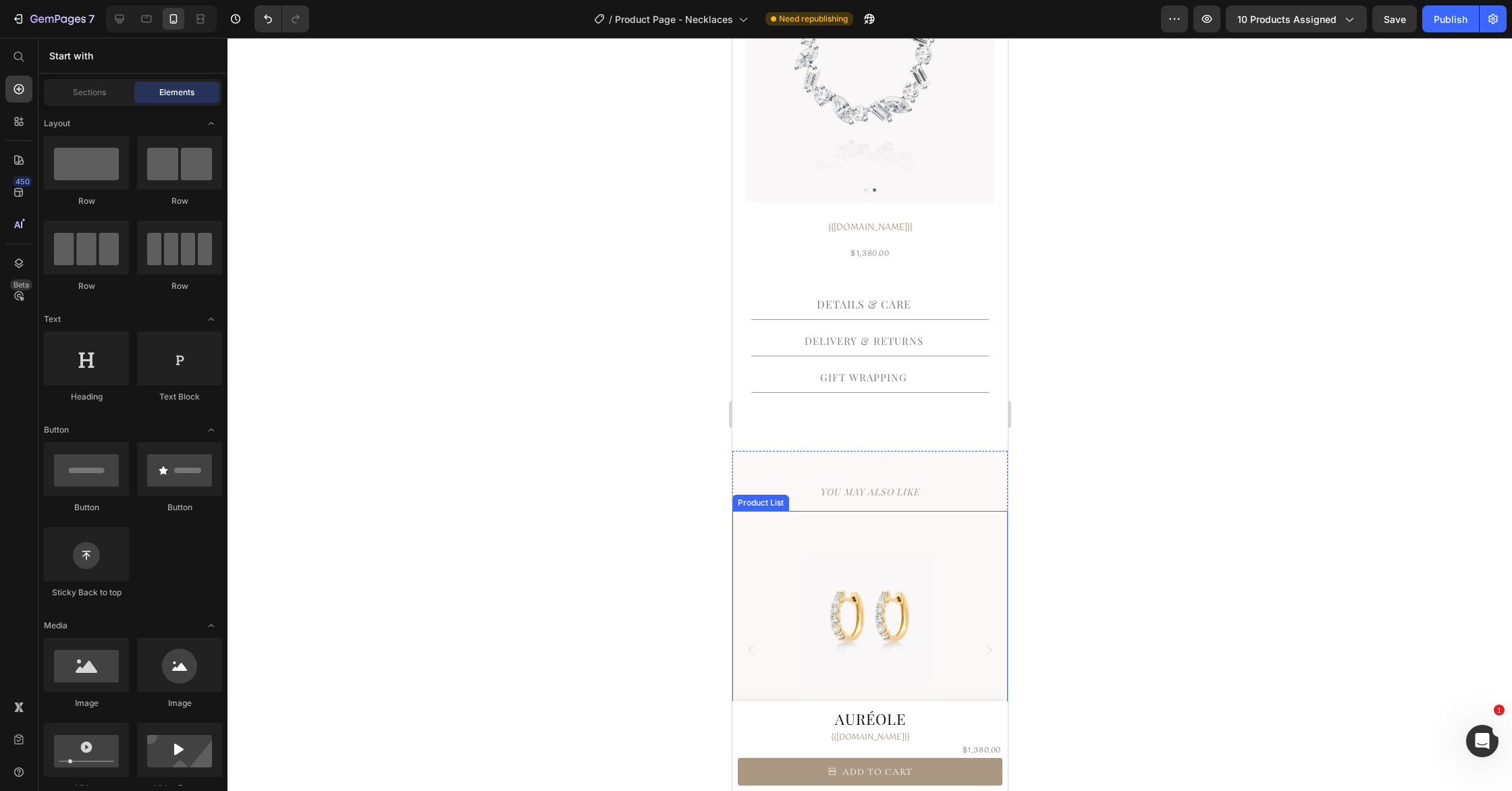 scroll, scrollTop: 0, scrollLeft: 0, axis: both 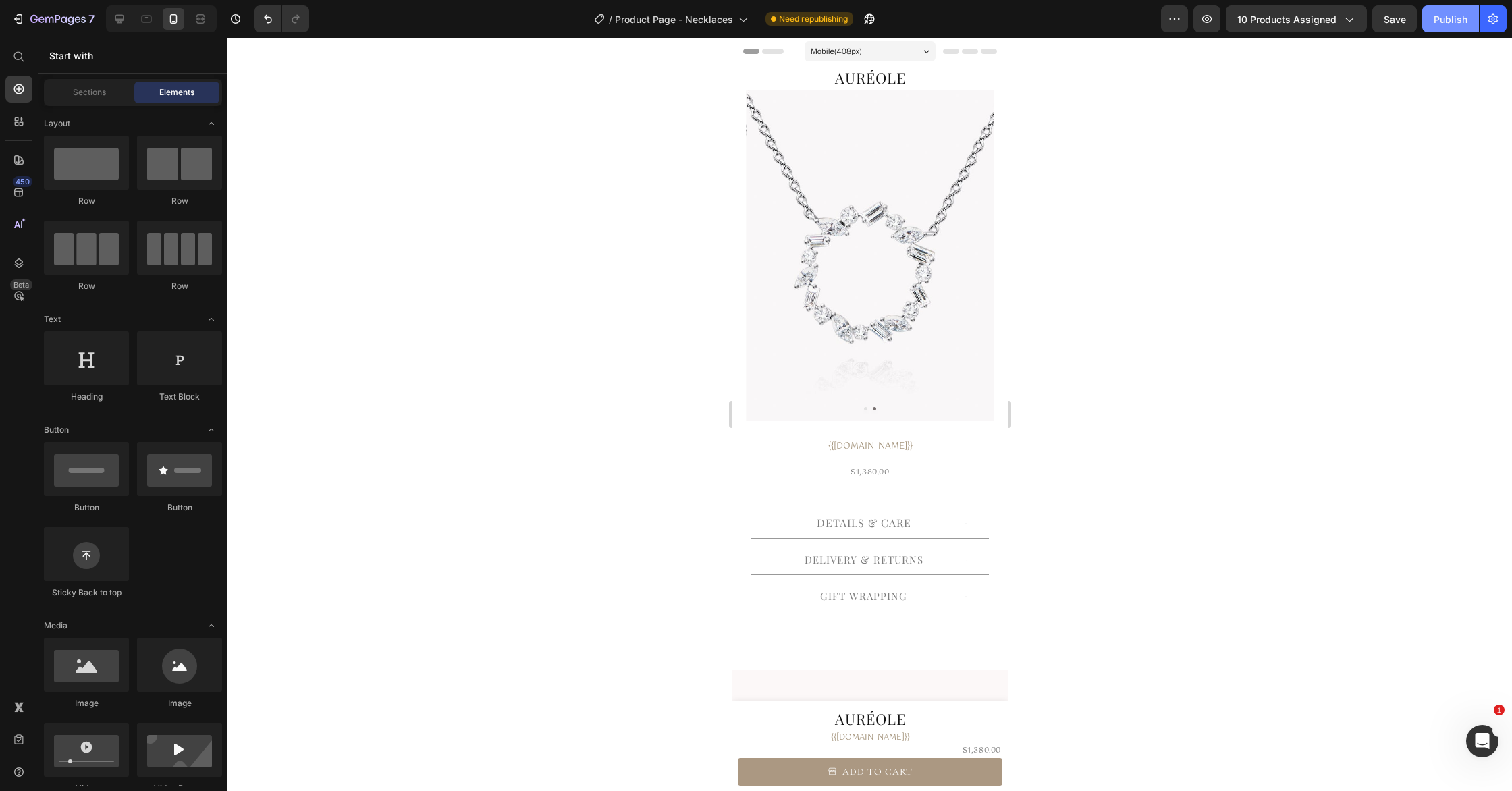click on "Publish" at bounding box center [1451, 19] 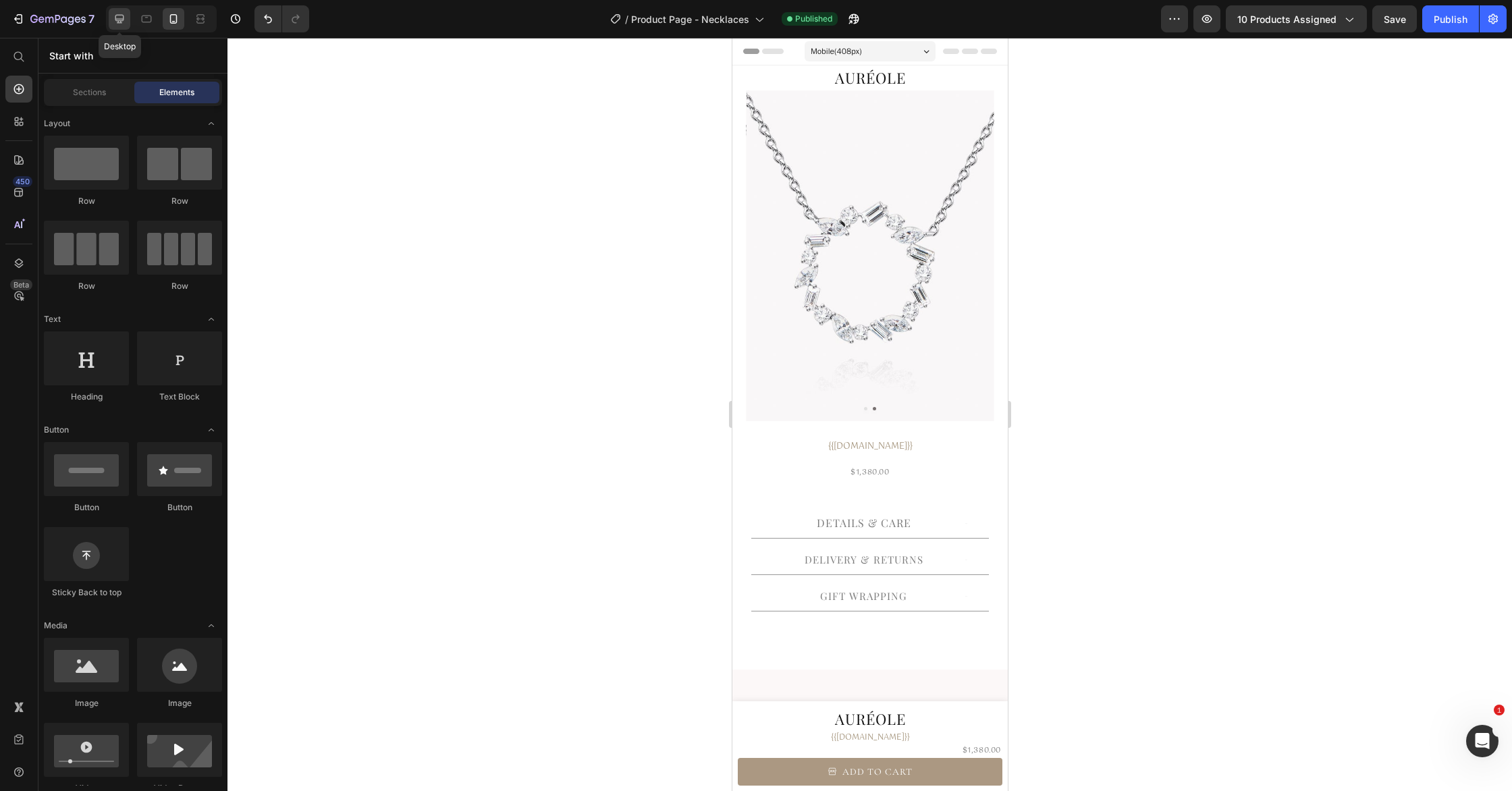 click 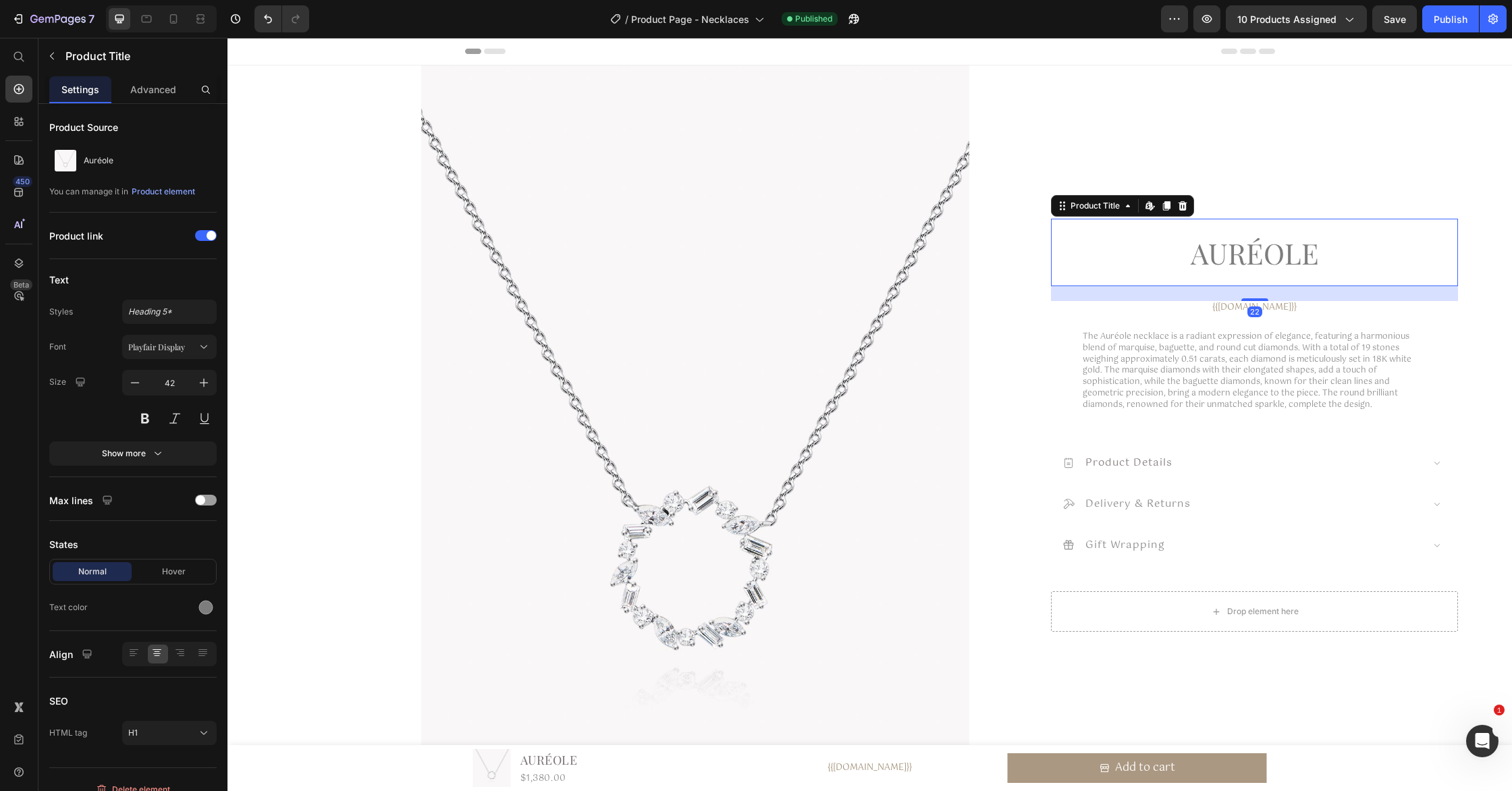 click on "Auréole" at bounding box center [1254, 254] 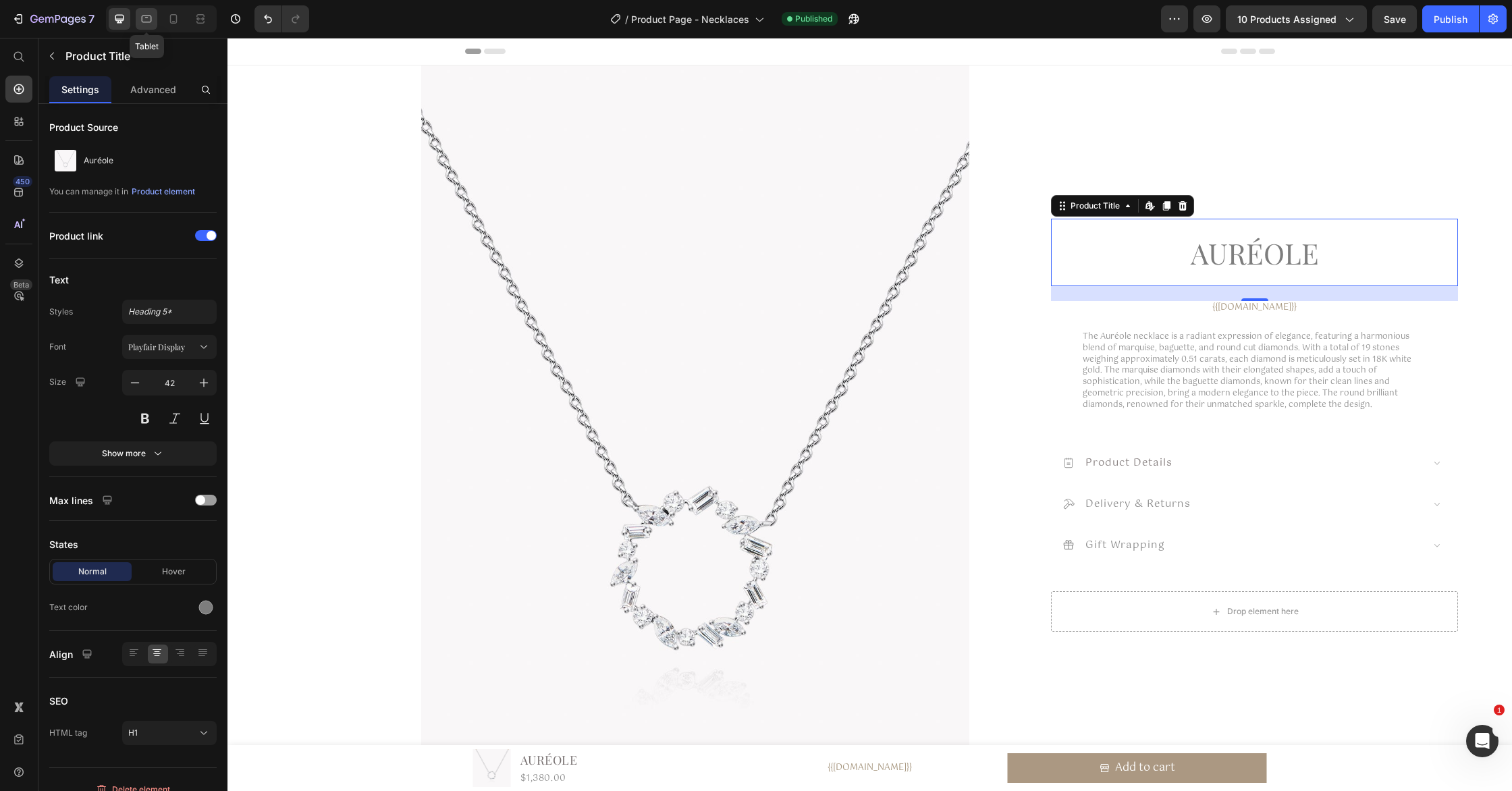 click 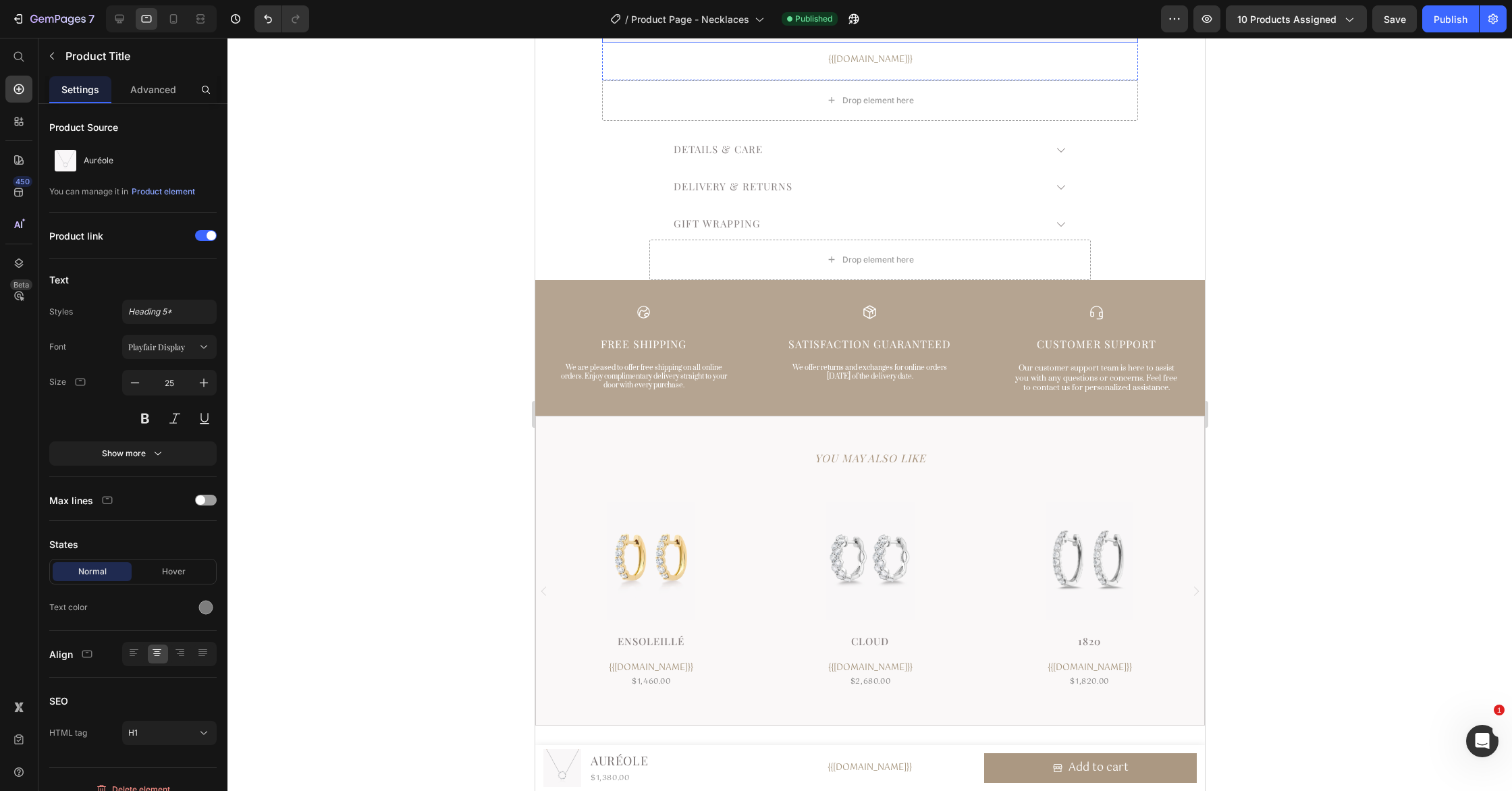scroll, scrollTop: 634, scrollLeft: 0, axis: vertical 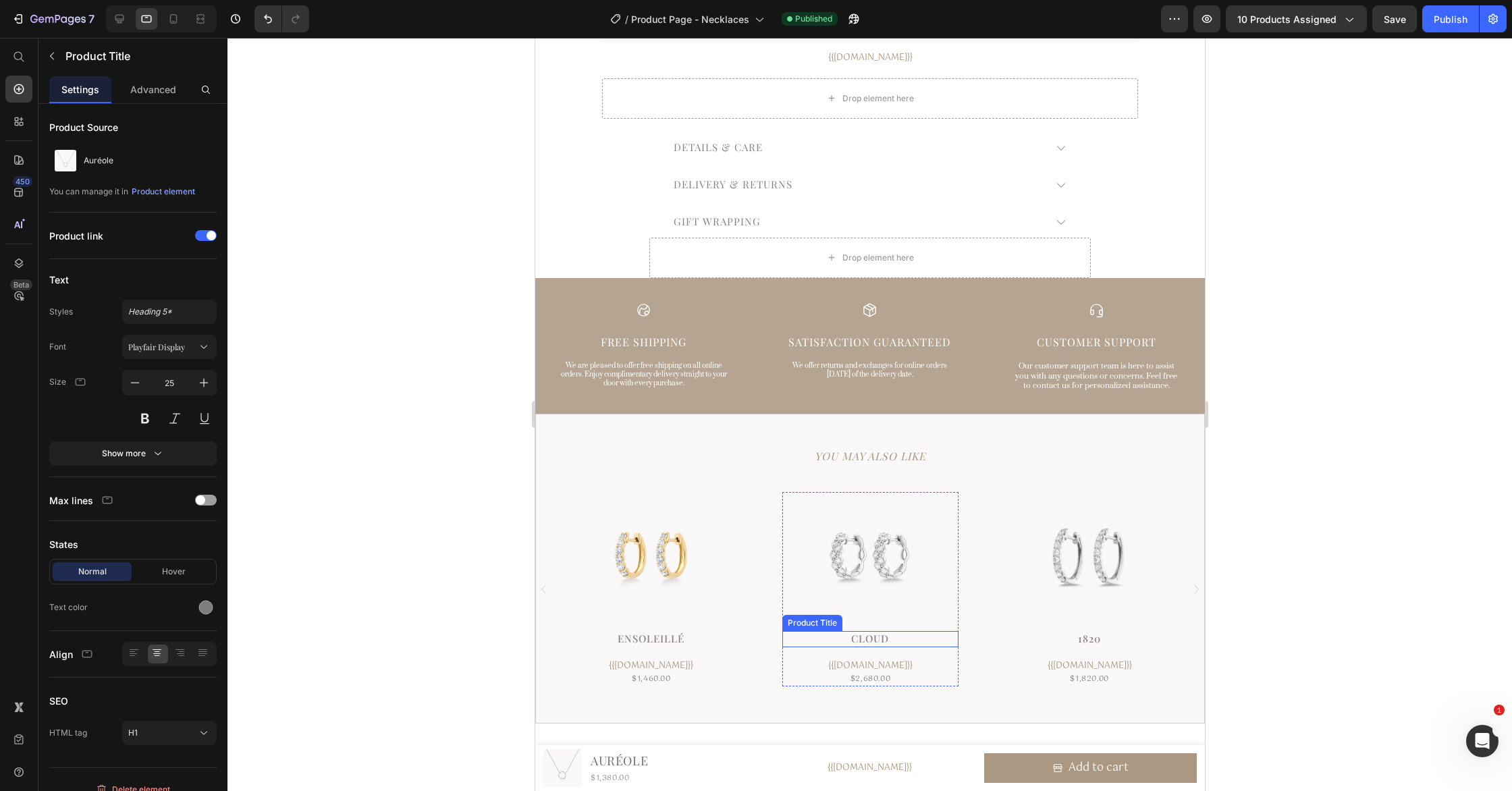 click on "Cloud" at bounding box center [870, 639] 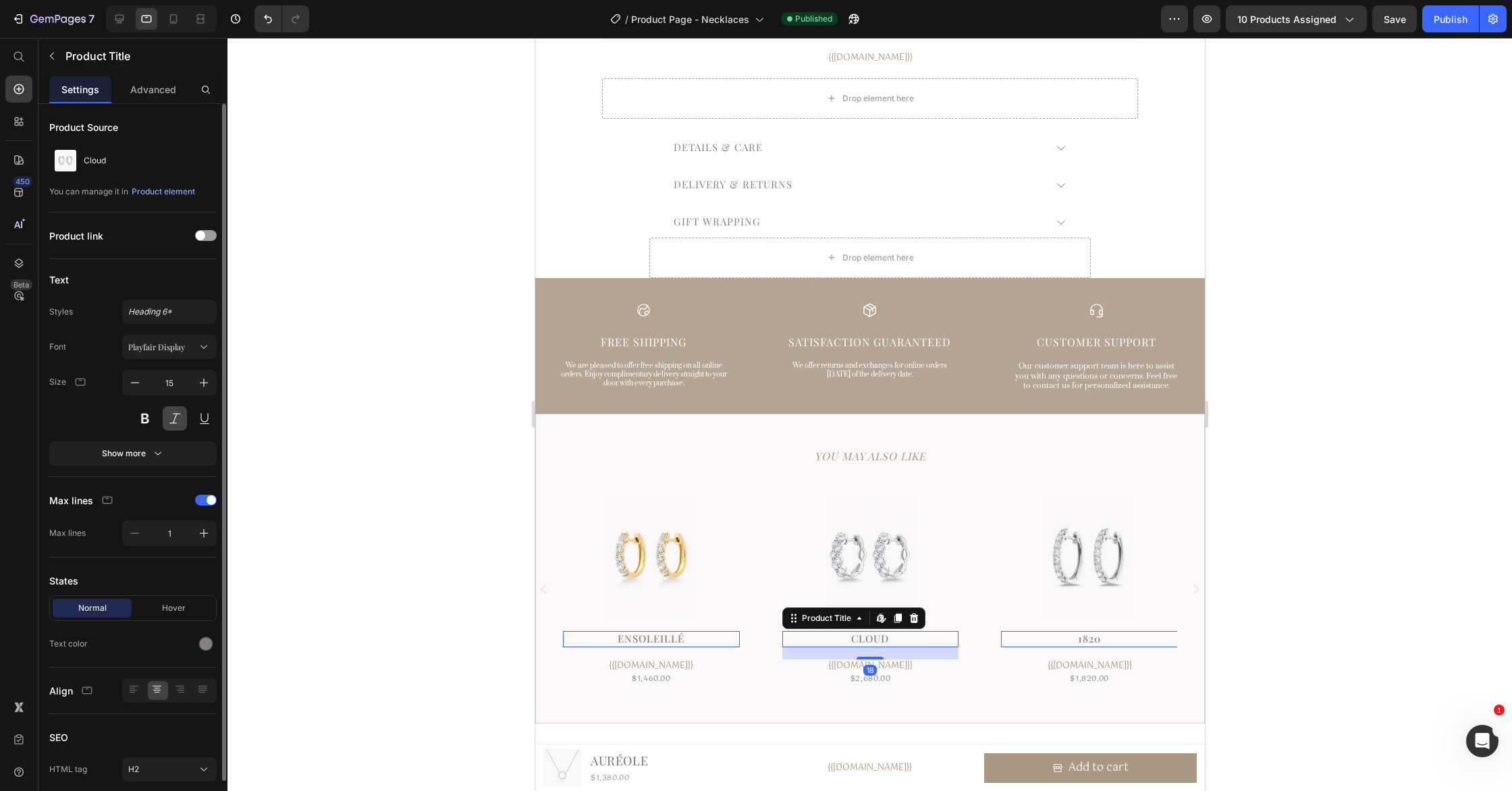 click at bounding box center (175, 418) 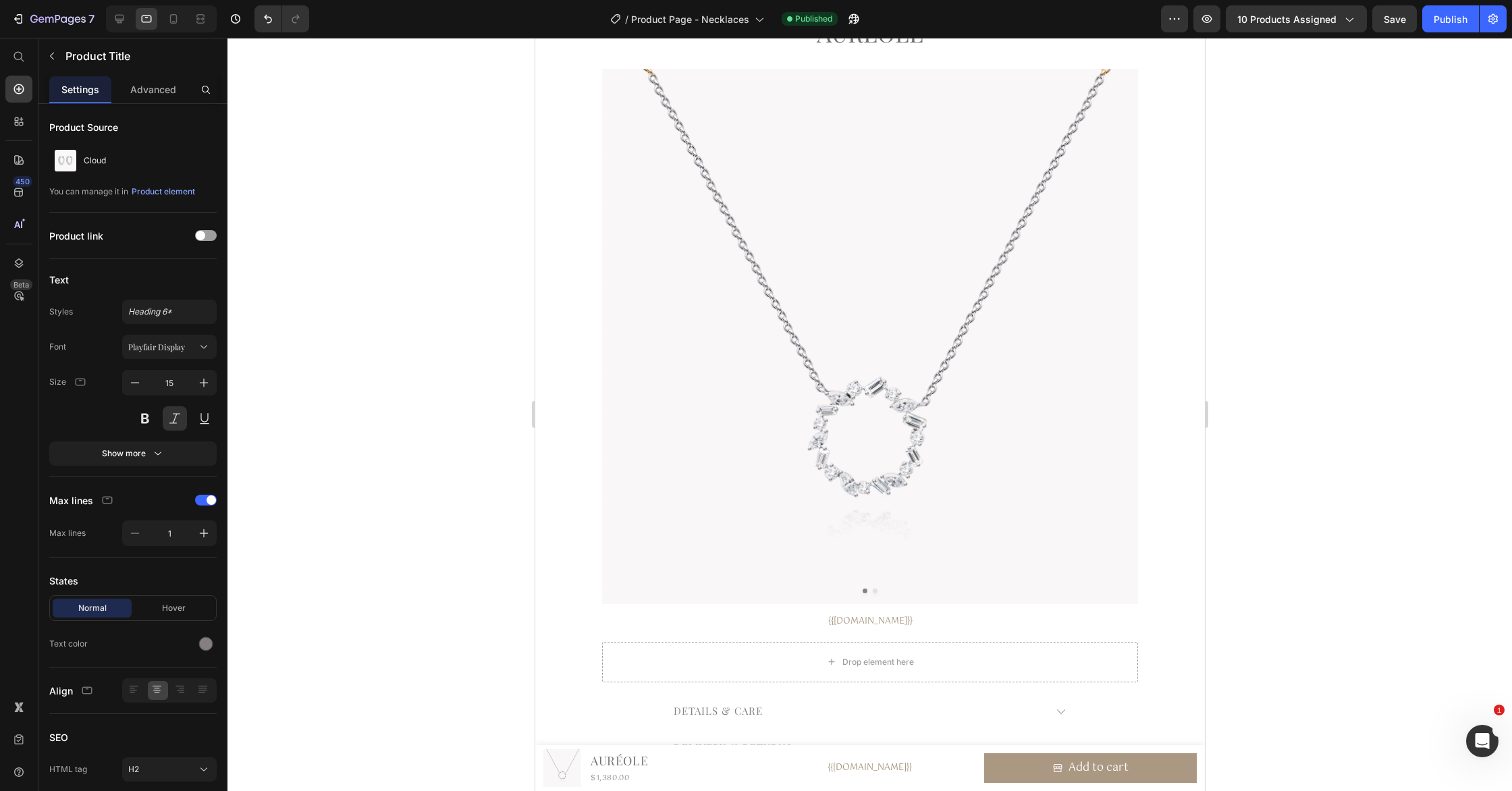 scroll, scrollTop: 0, scrollLeft: 0, axis: both 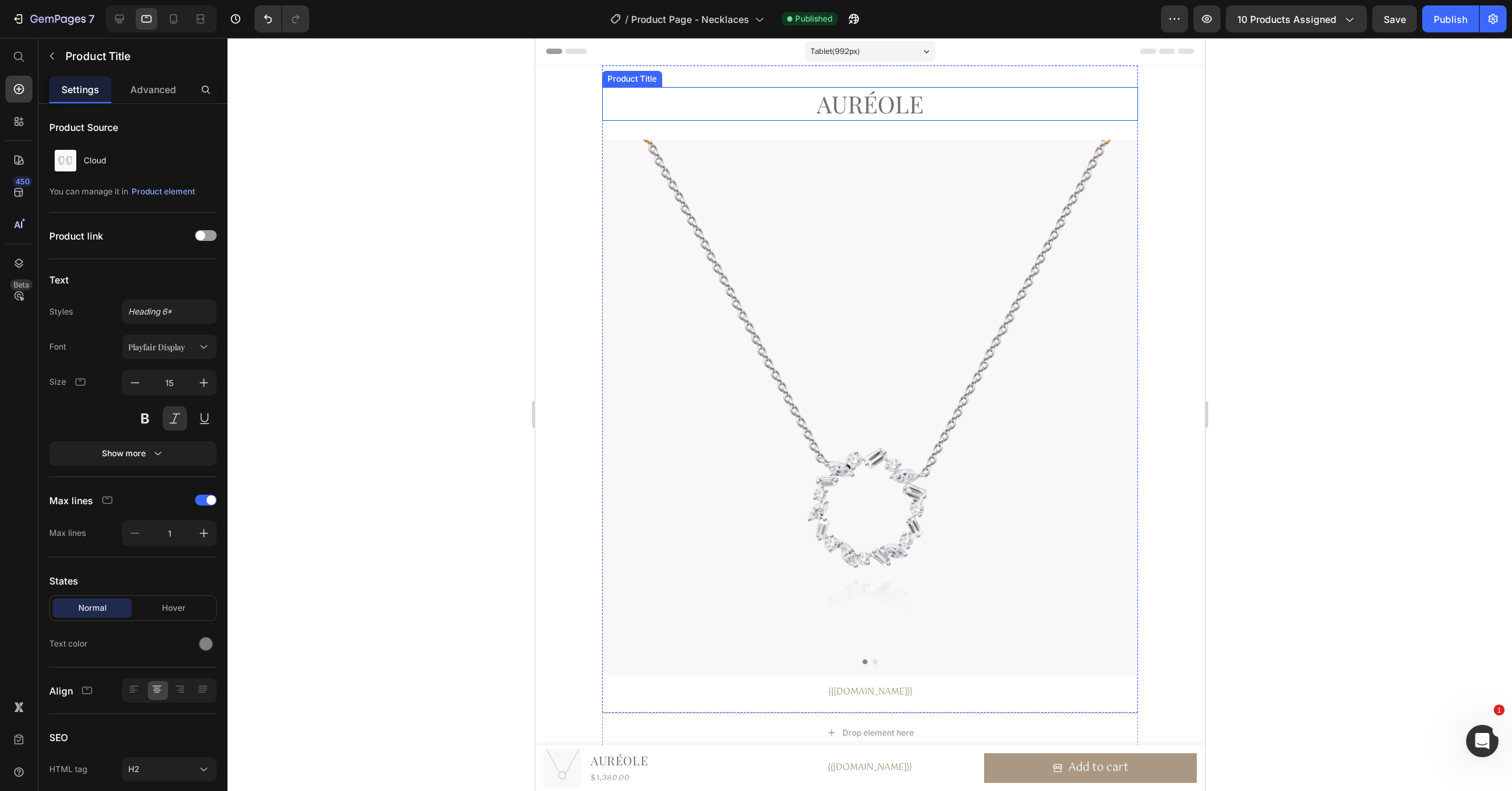 click on "Auréole" at bounding box center (869, 104) 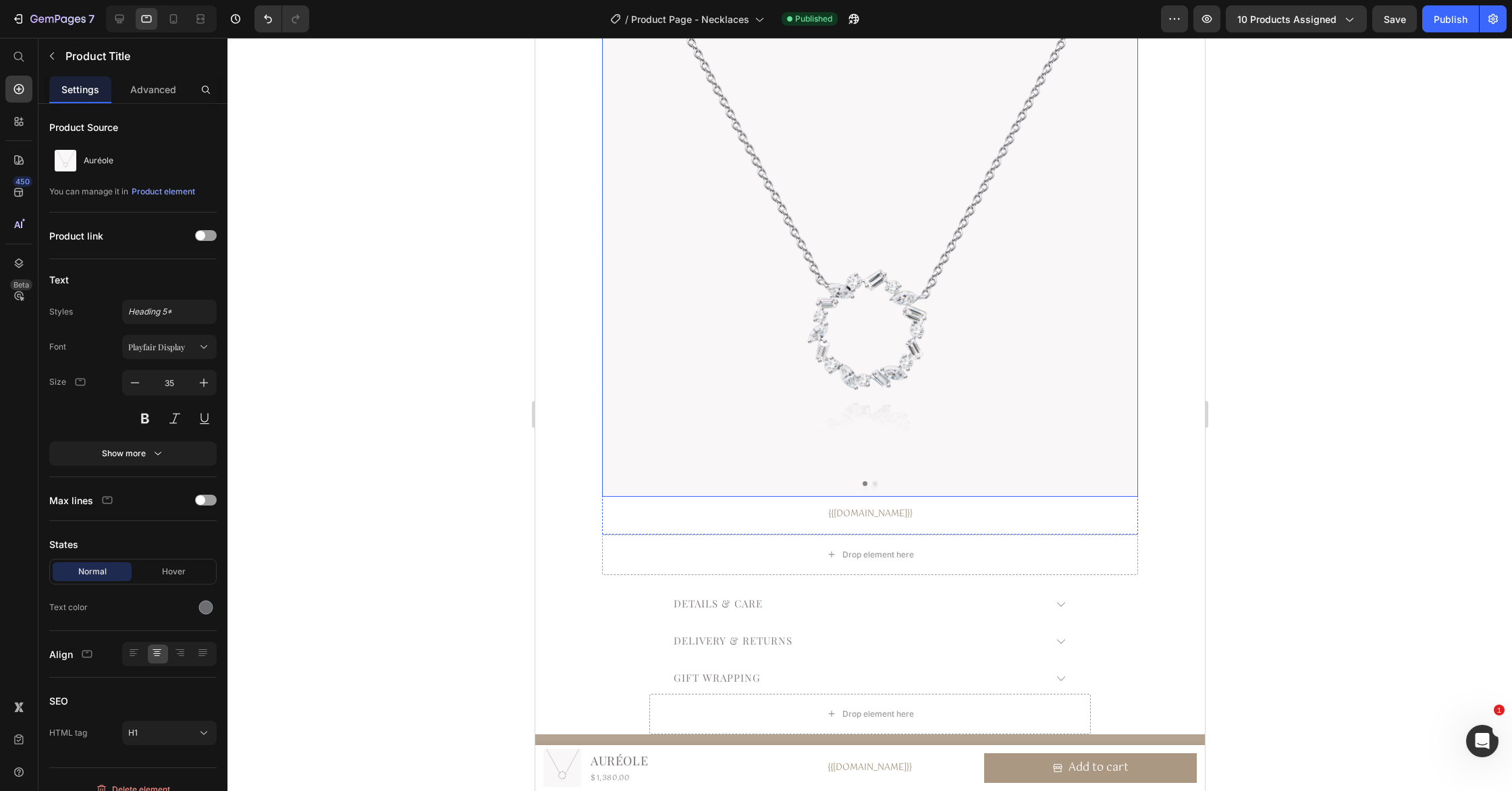 scroll, scrollTop: 483, scrollLeft: 0, axis: vertical 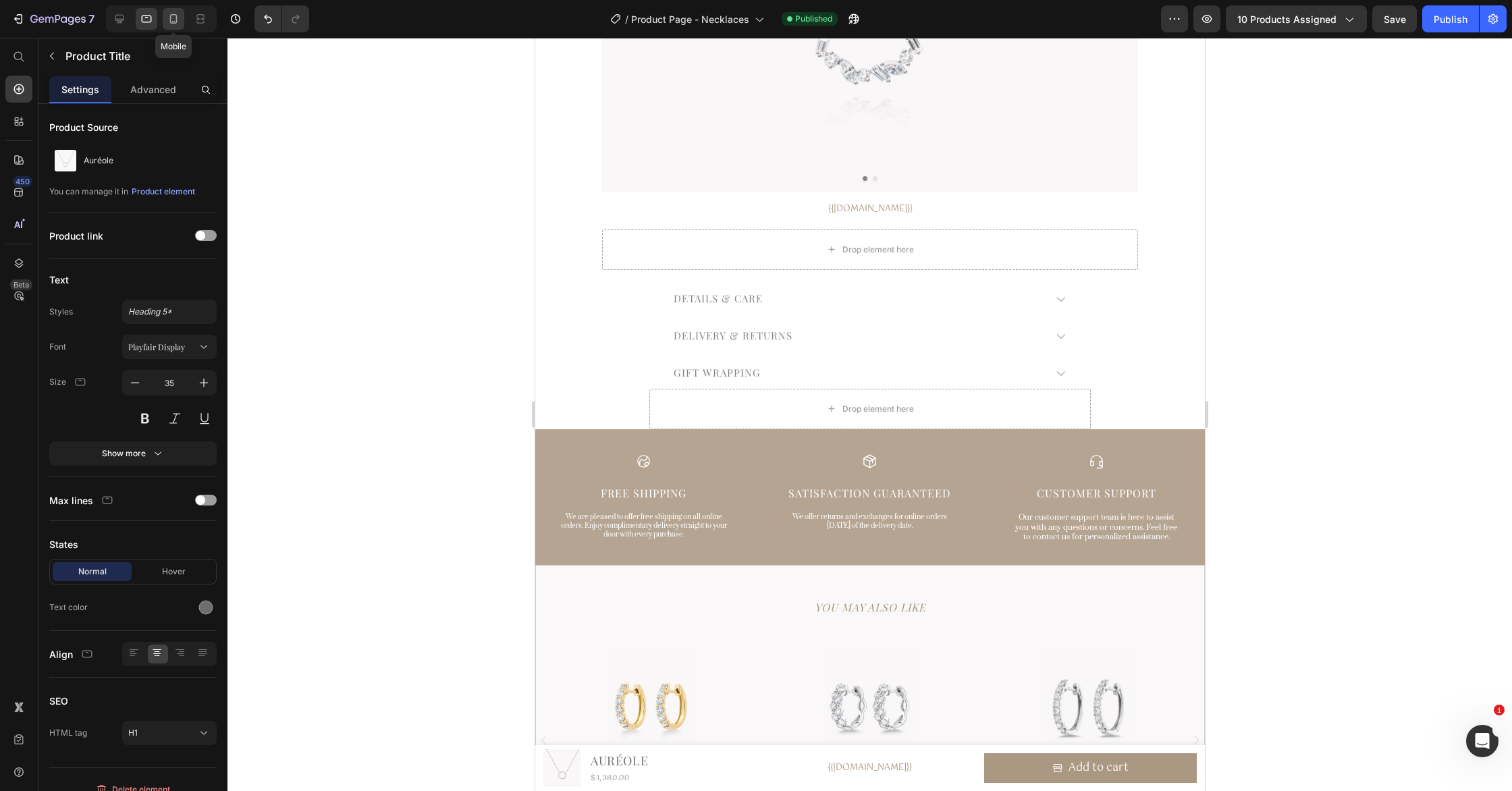 click 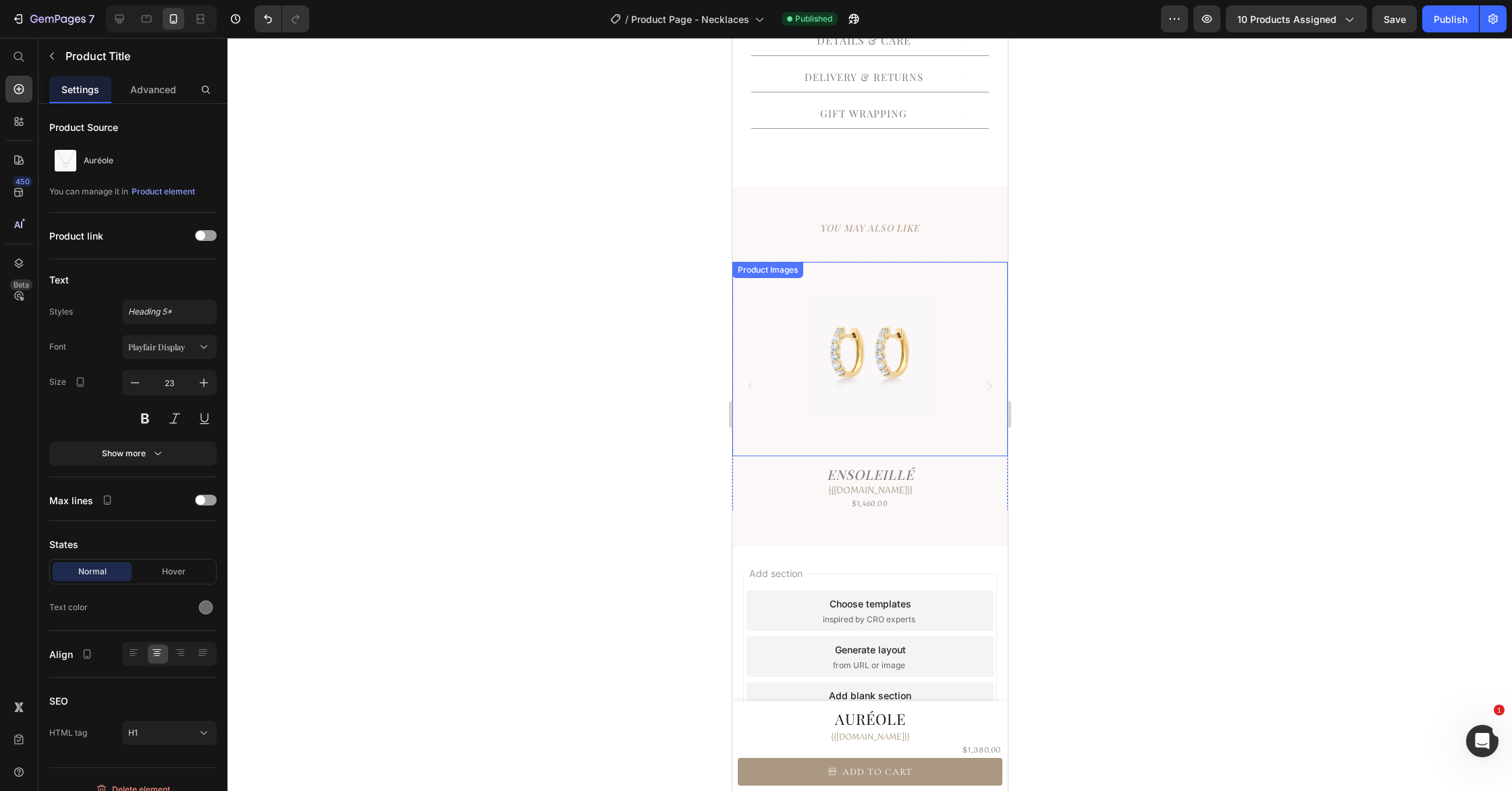scroll, scrollTop: 0, scrollLeft: 0, axis: both 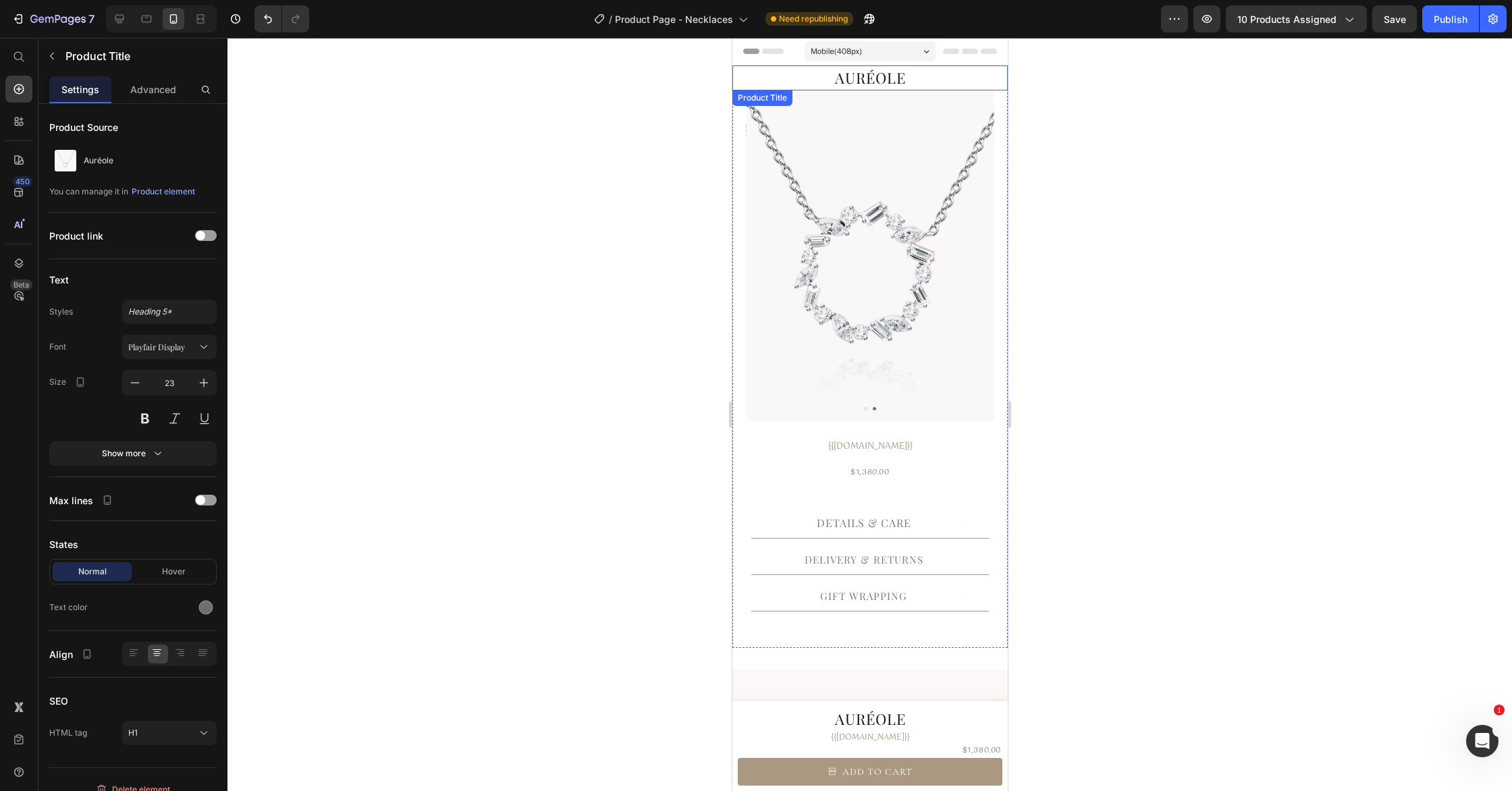 click on "Auréole" at bounding box center (869, 78) 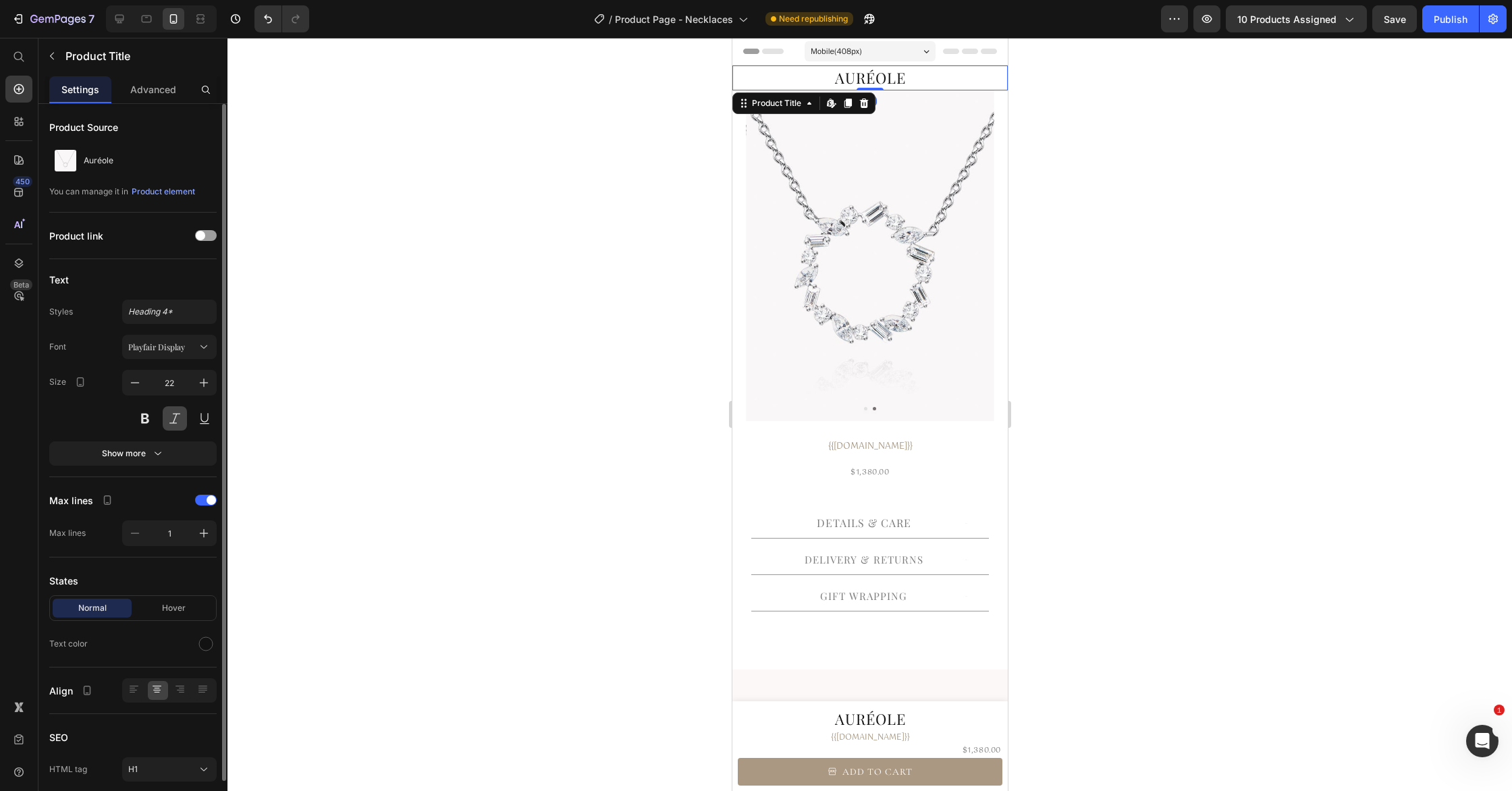 click at bounding box center (175, 418) 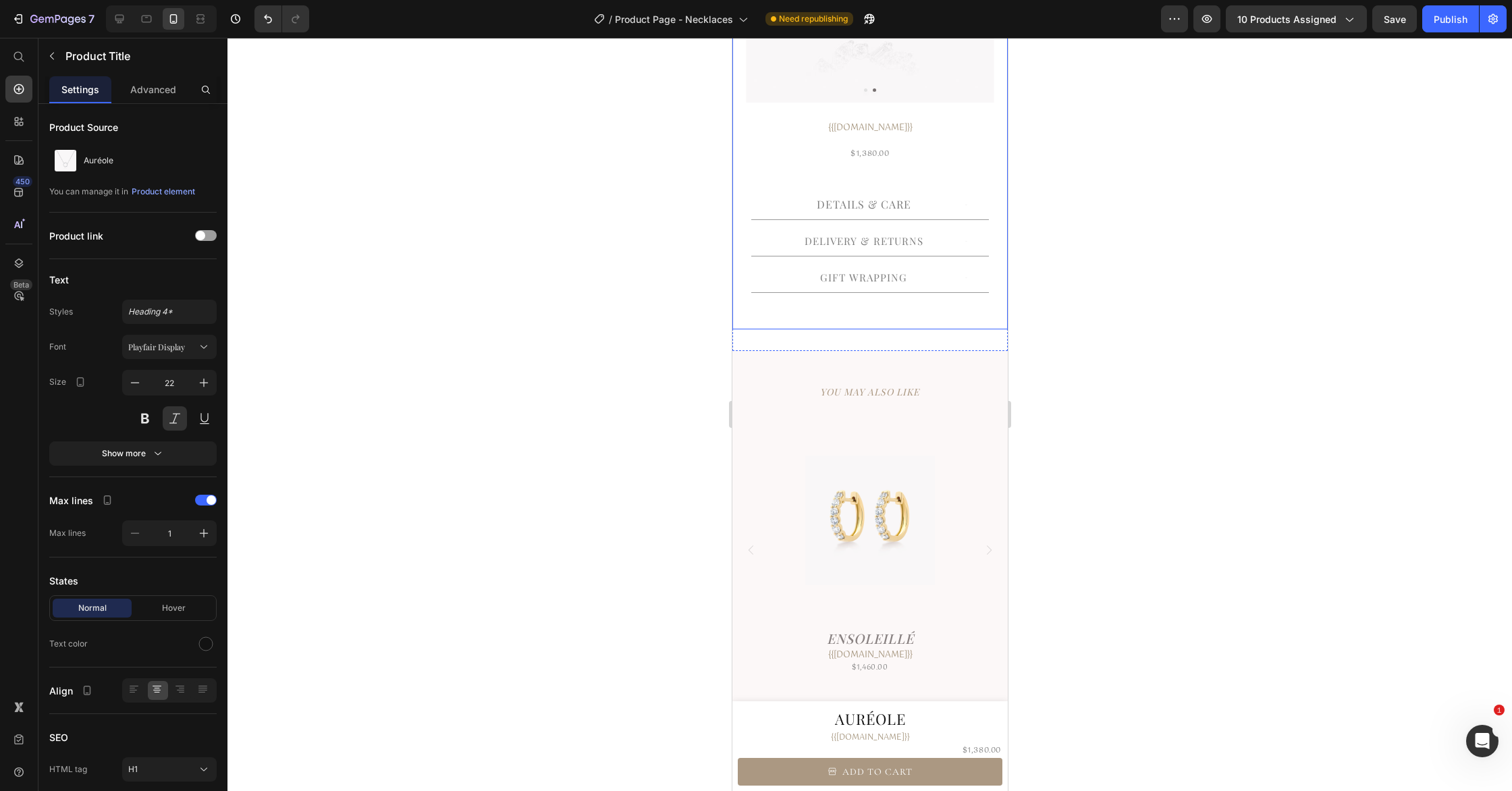 scroll, scrollTop: 378, scrollLeft: 0, axis: vertical 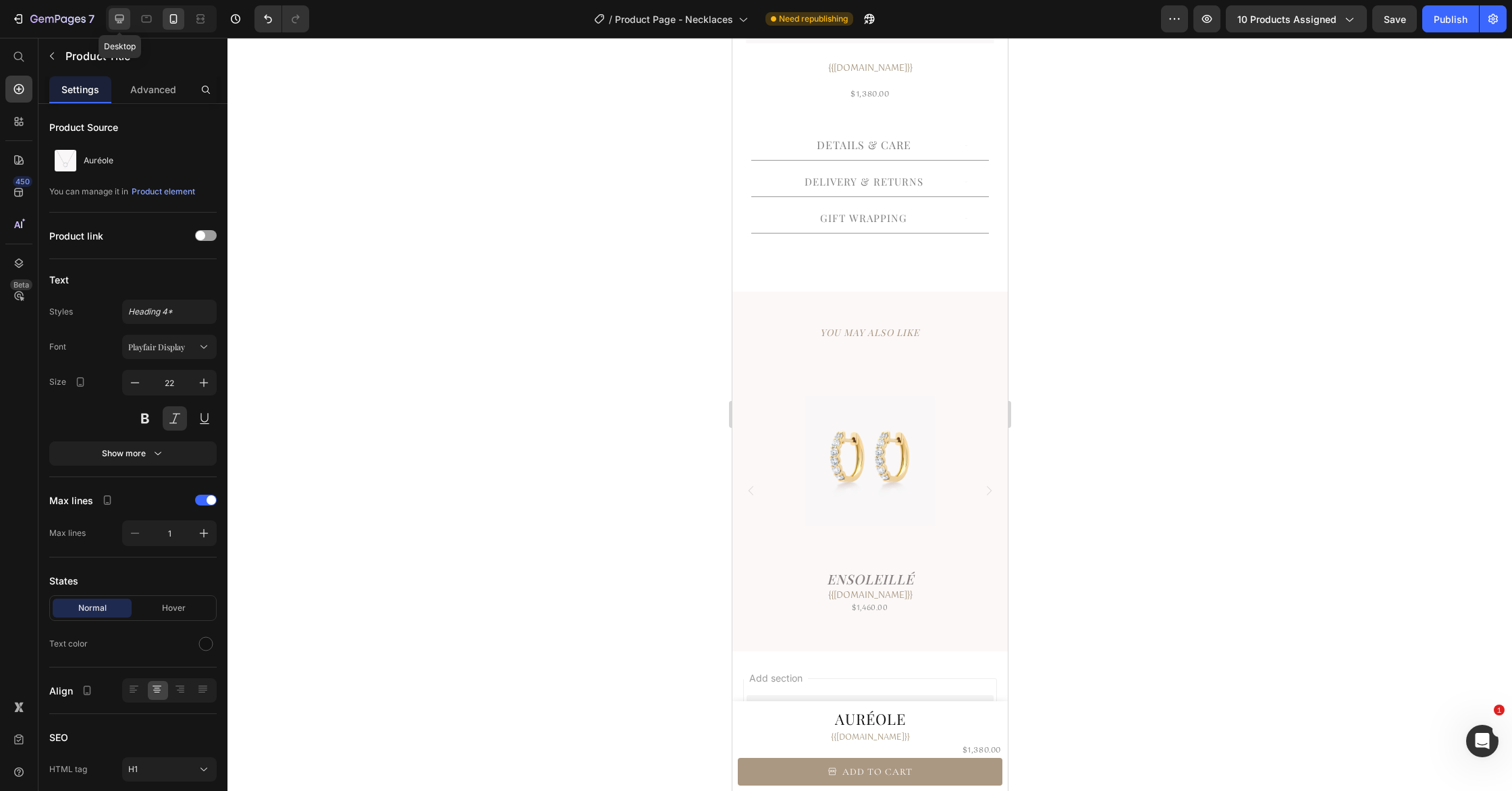 click 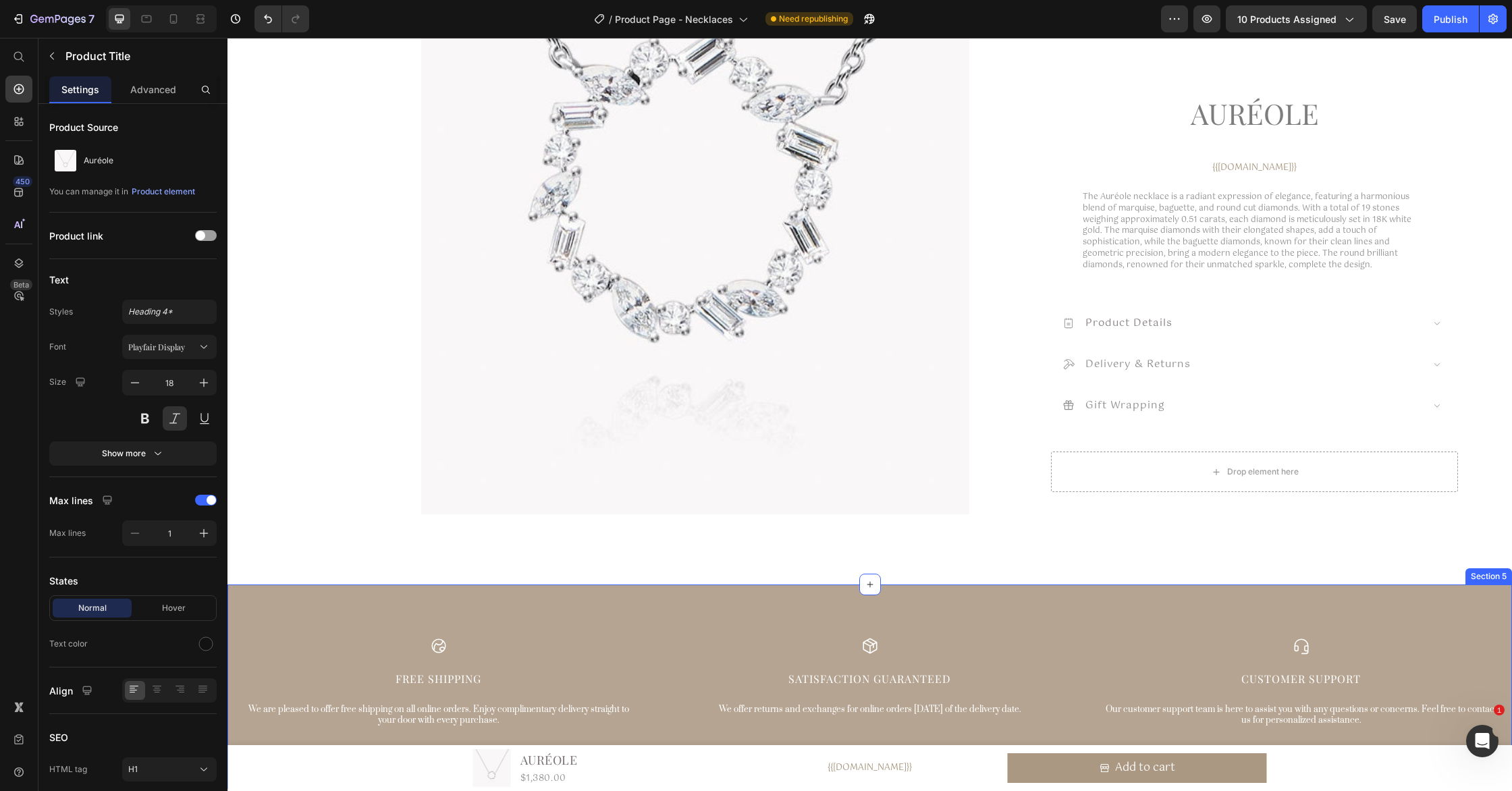 scroll, scrollTop: 0, scrollLeft: 0, axis: both 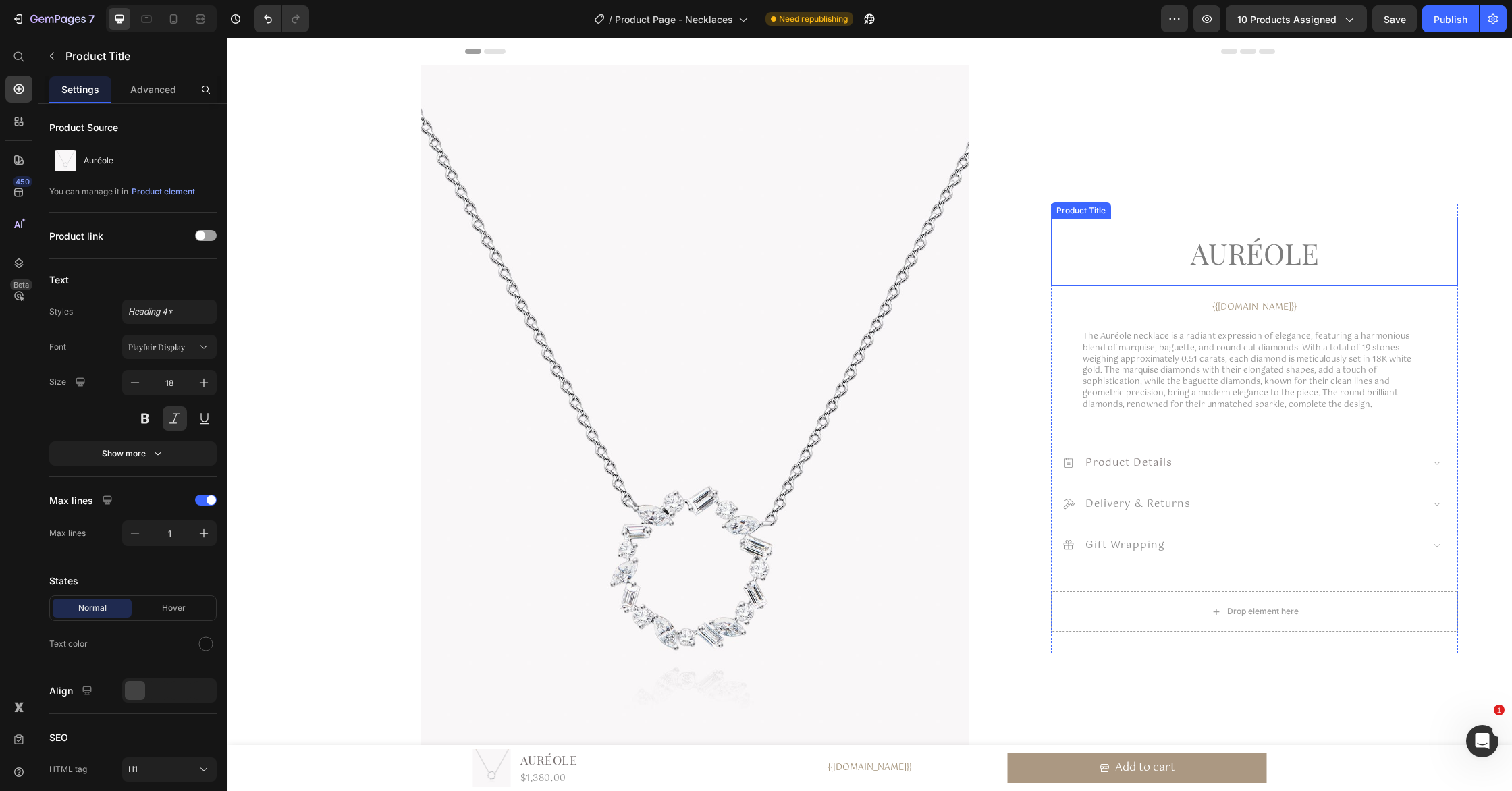 click on "Auréole" at bounding box center [1254, 254] 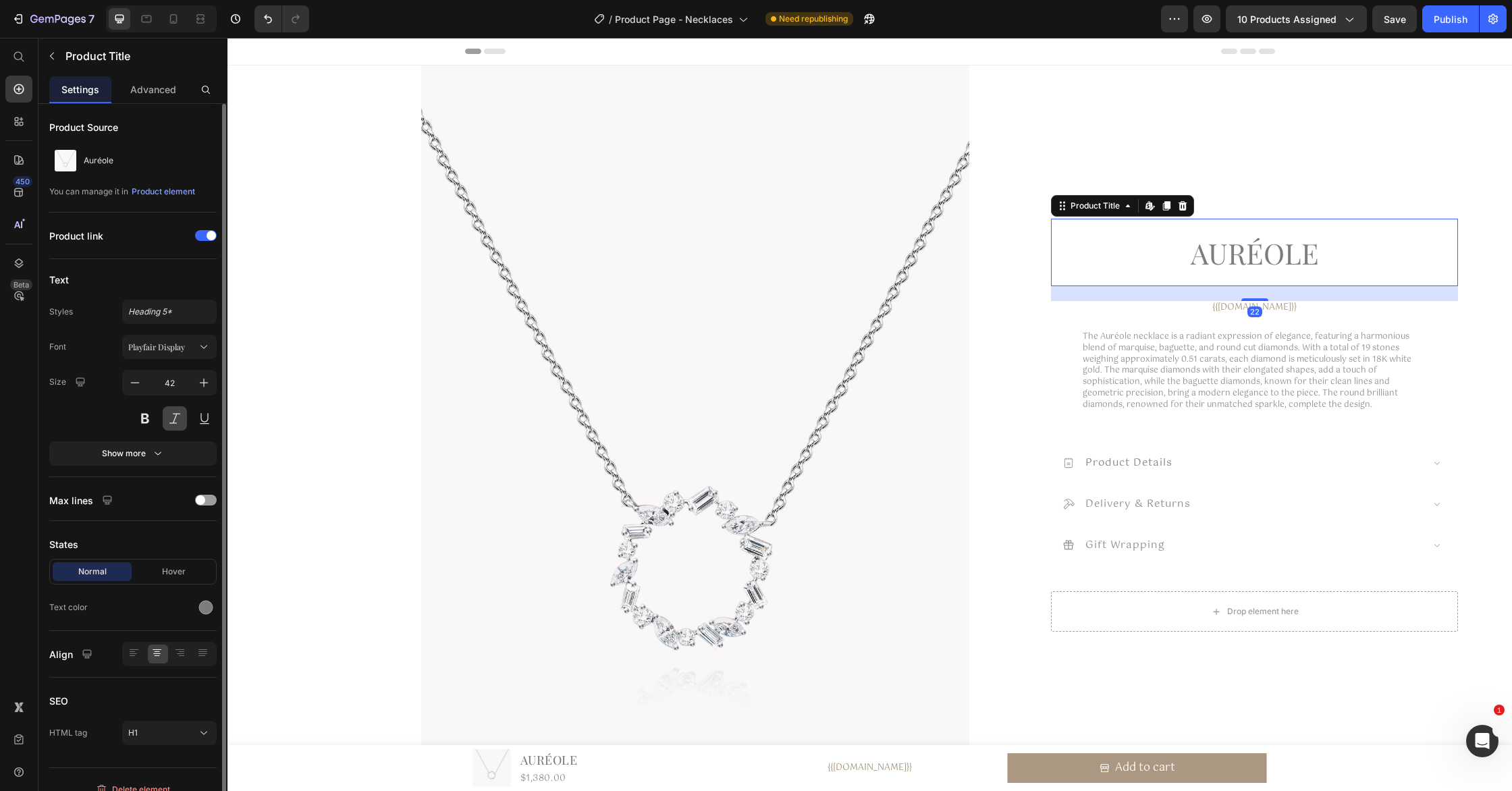 click at bounding box center (175, 418) 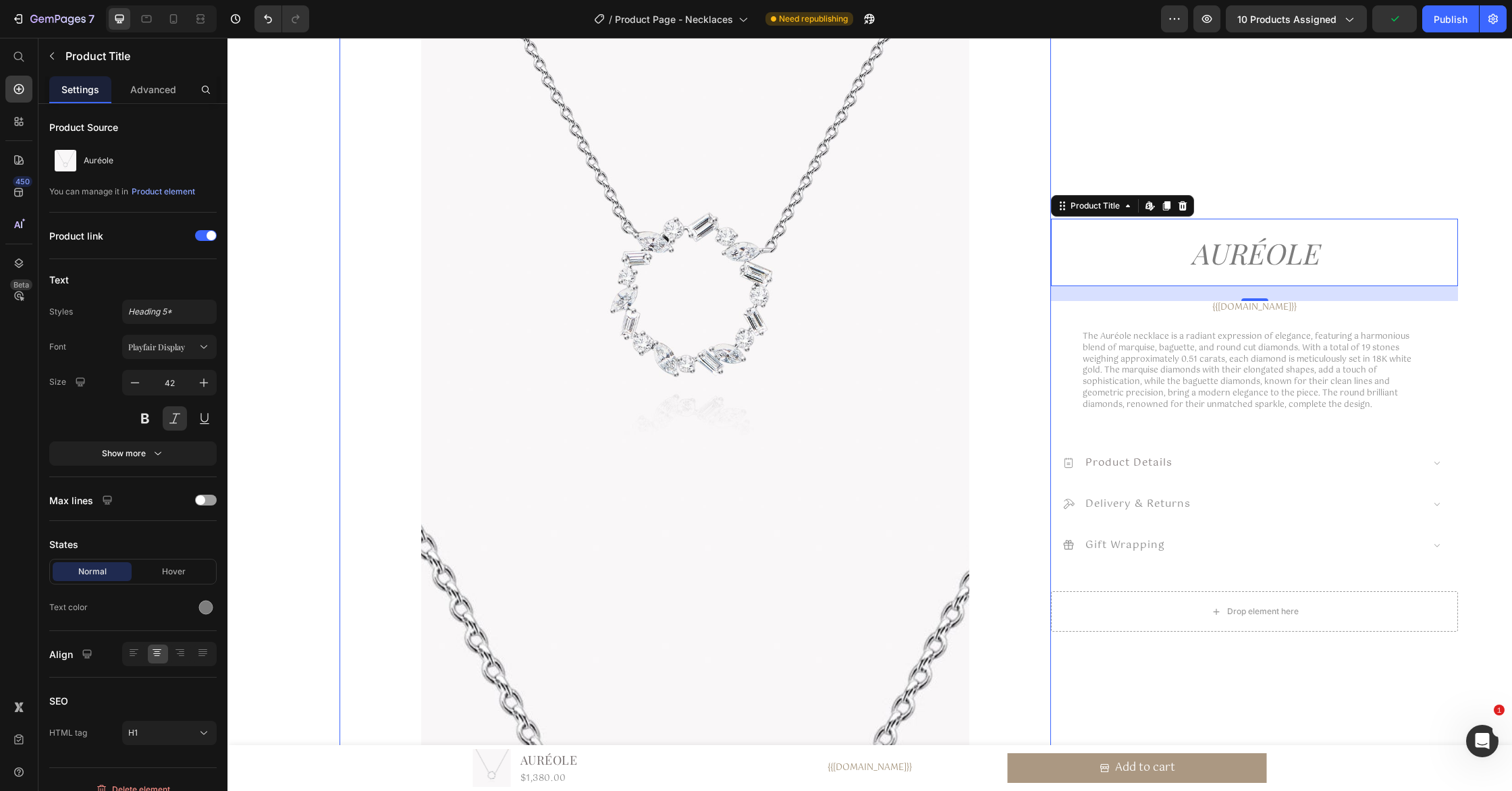 scroll, scrollTop: 298, scrollLeft: 0, axis: vertical 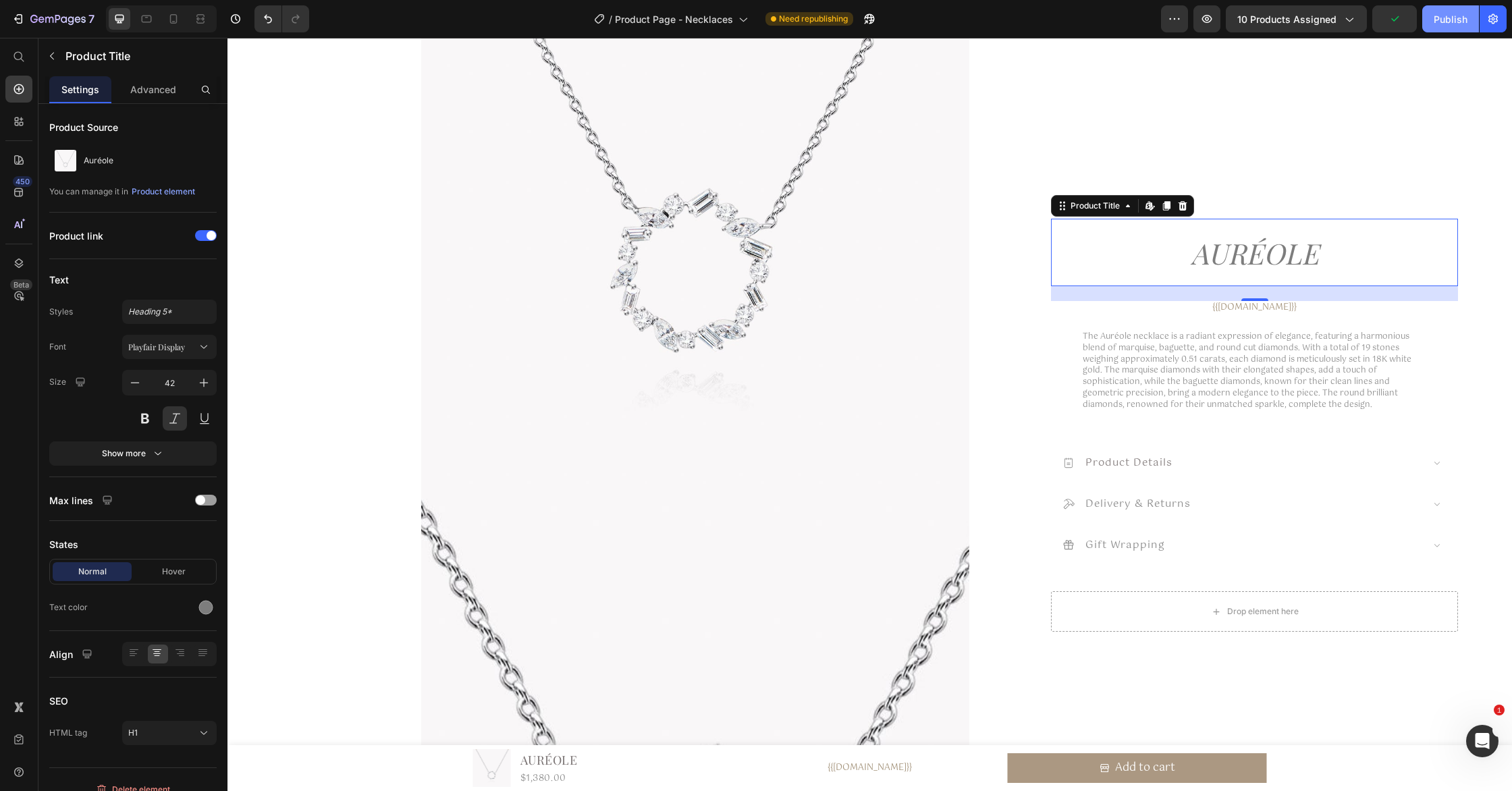click on "Publish" at bounding box center (1451, 19) 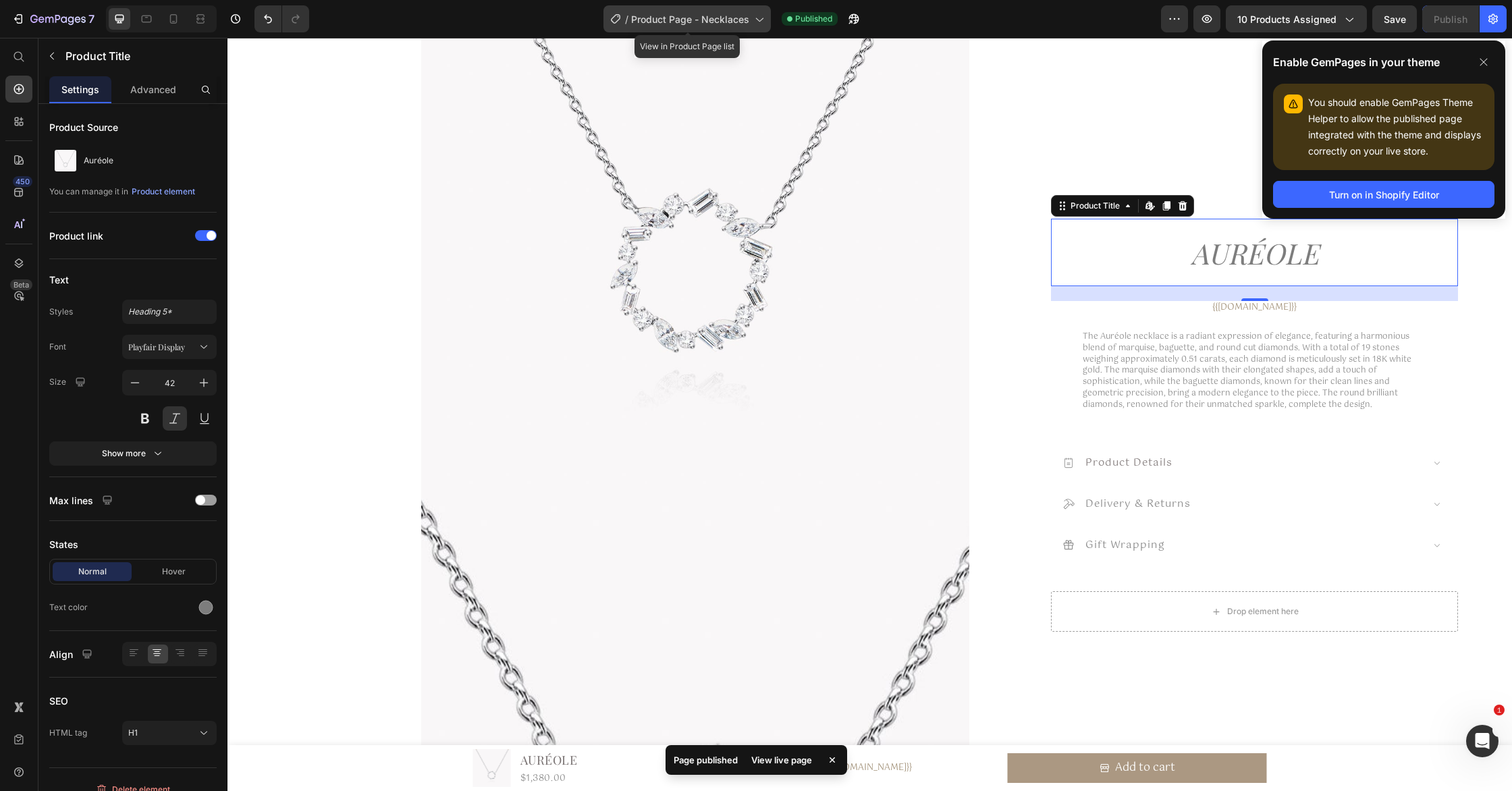 click on "Product Page - Necklaces" at bounding box center [690, 19] 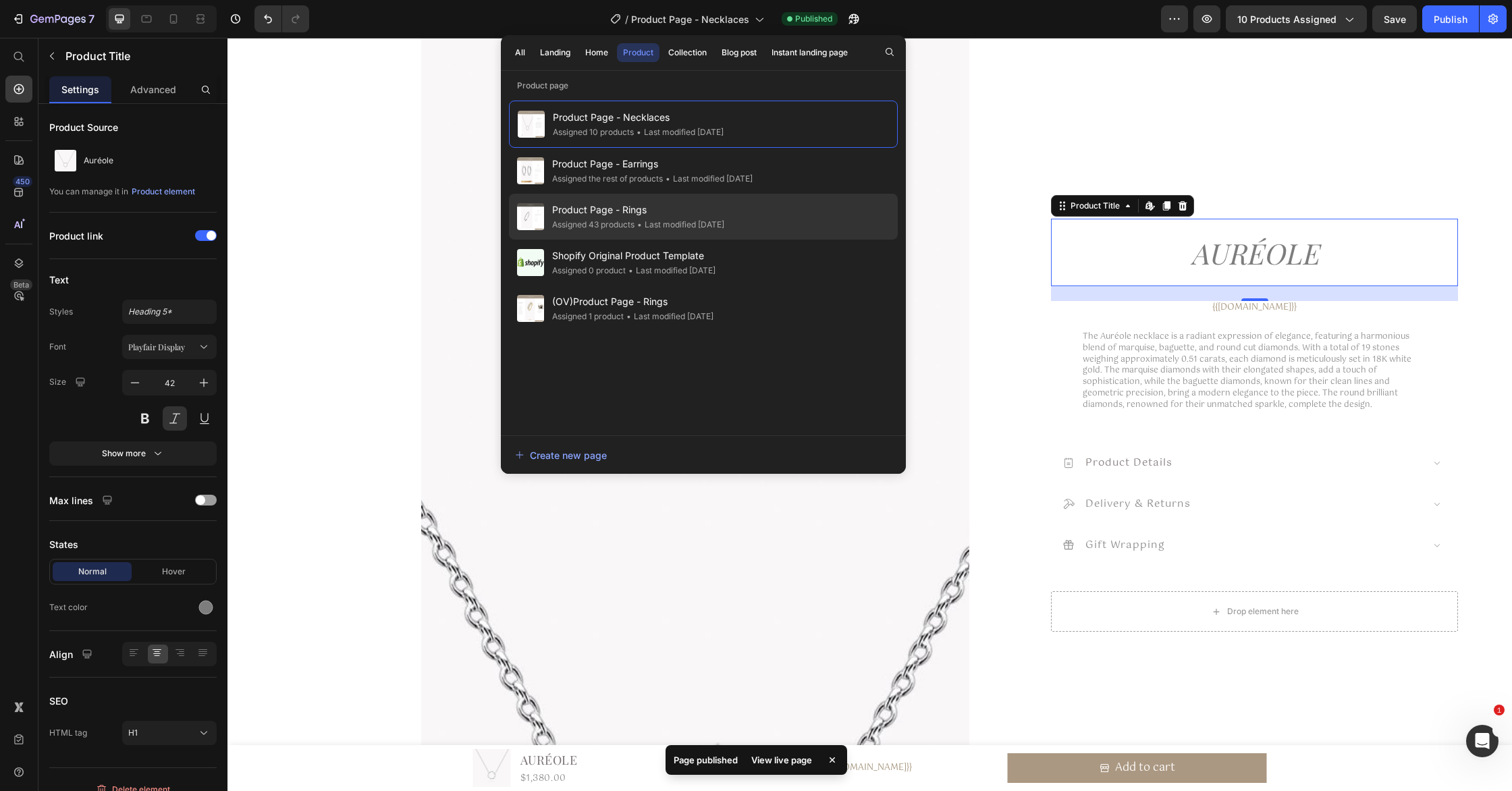 click on "Product Page - Rings" at bounding box center (638, 210) 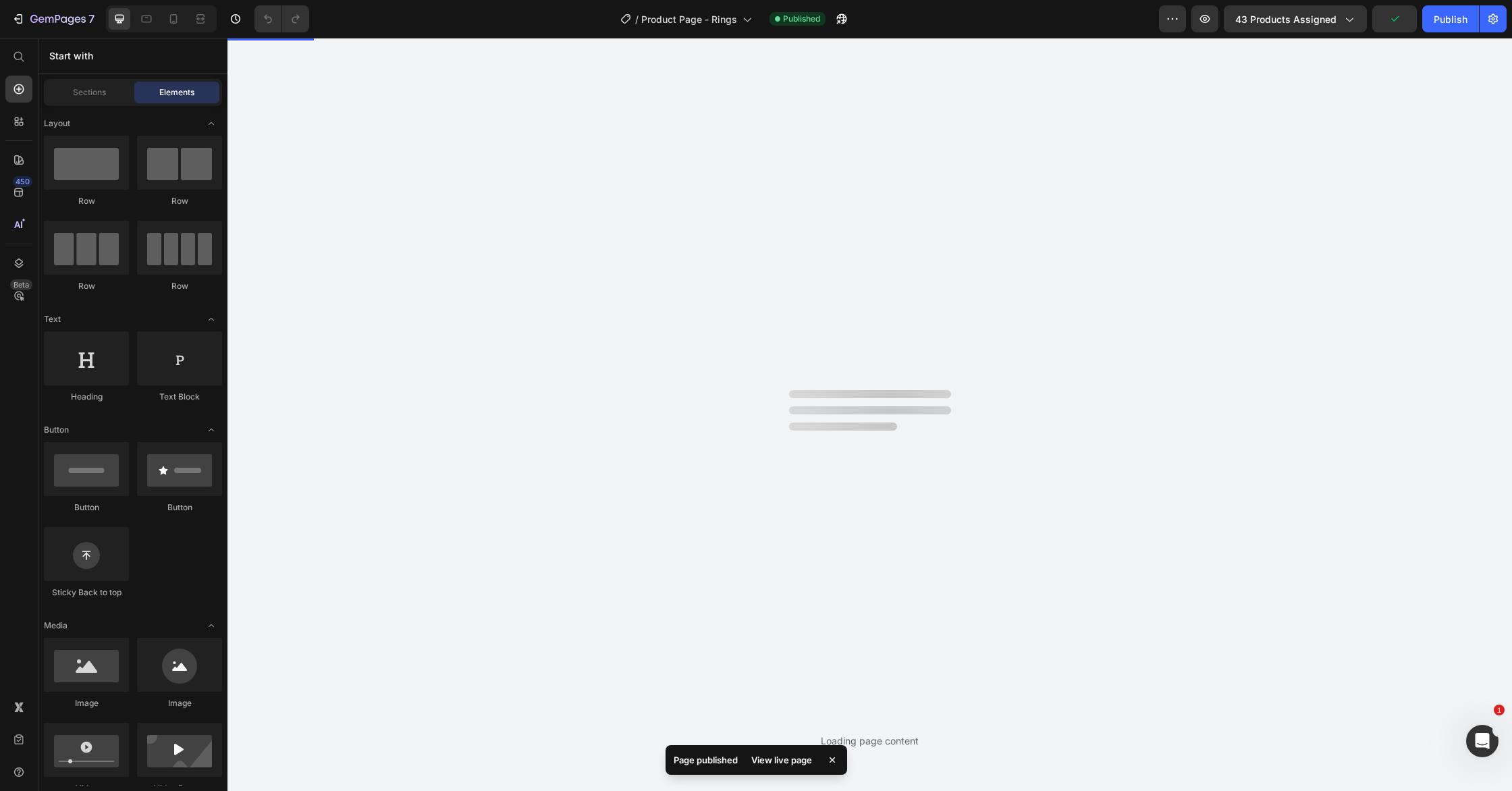 scroll, scrollTop: 0, scrollLeft: 0, axis: both 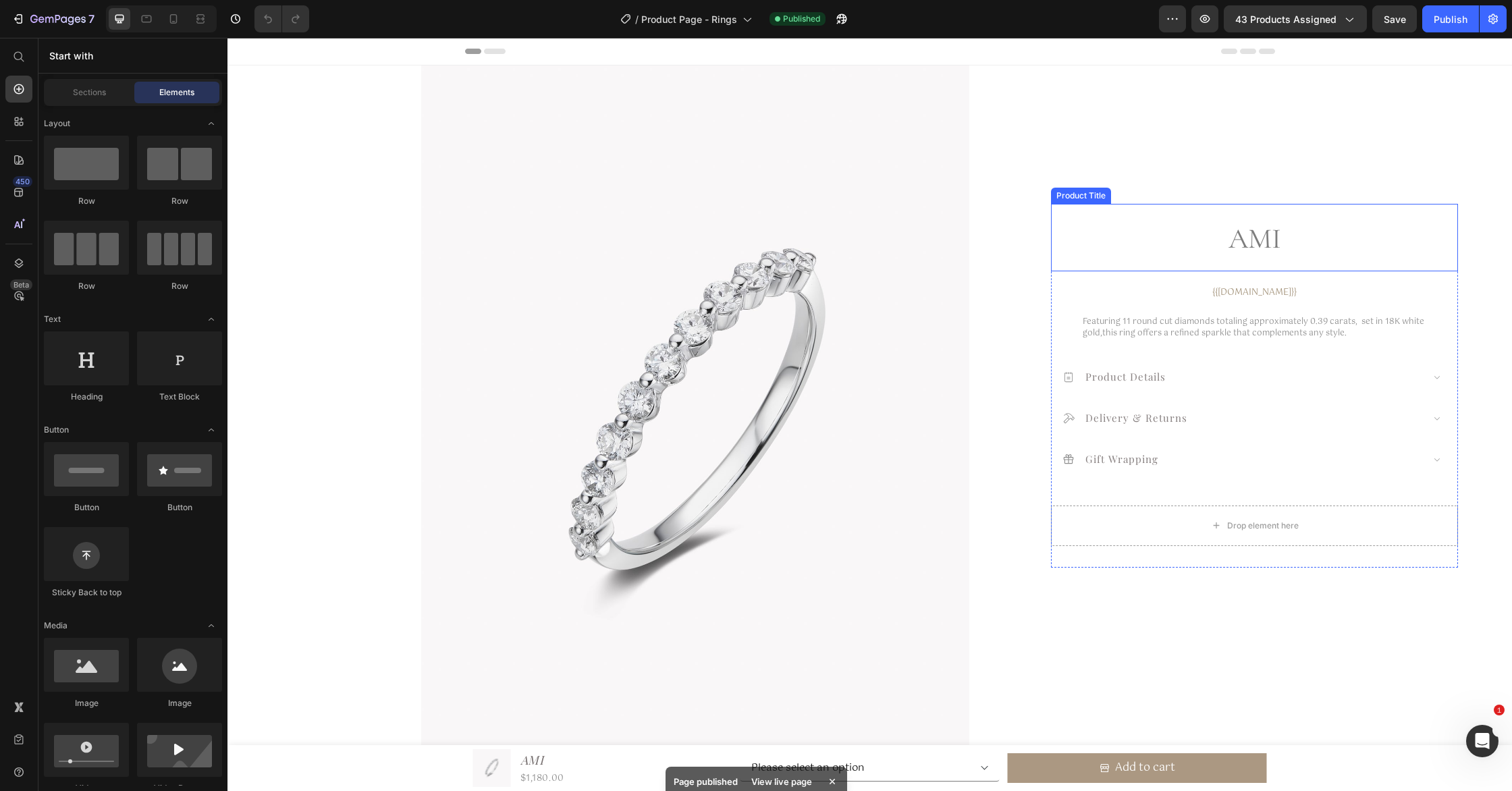click on "Ami" at bounding box center [1254, 239] 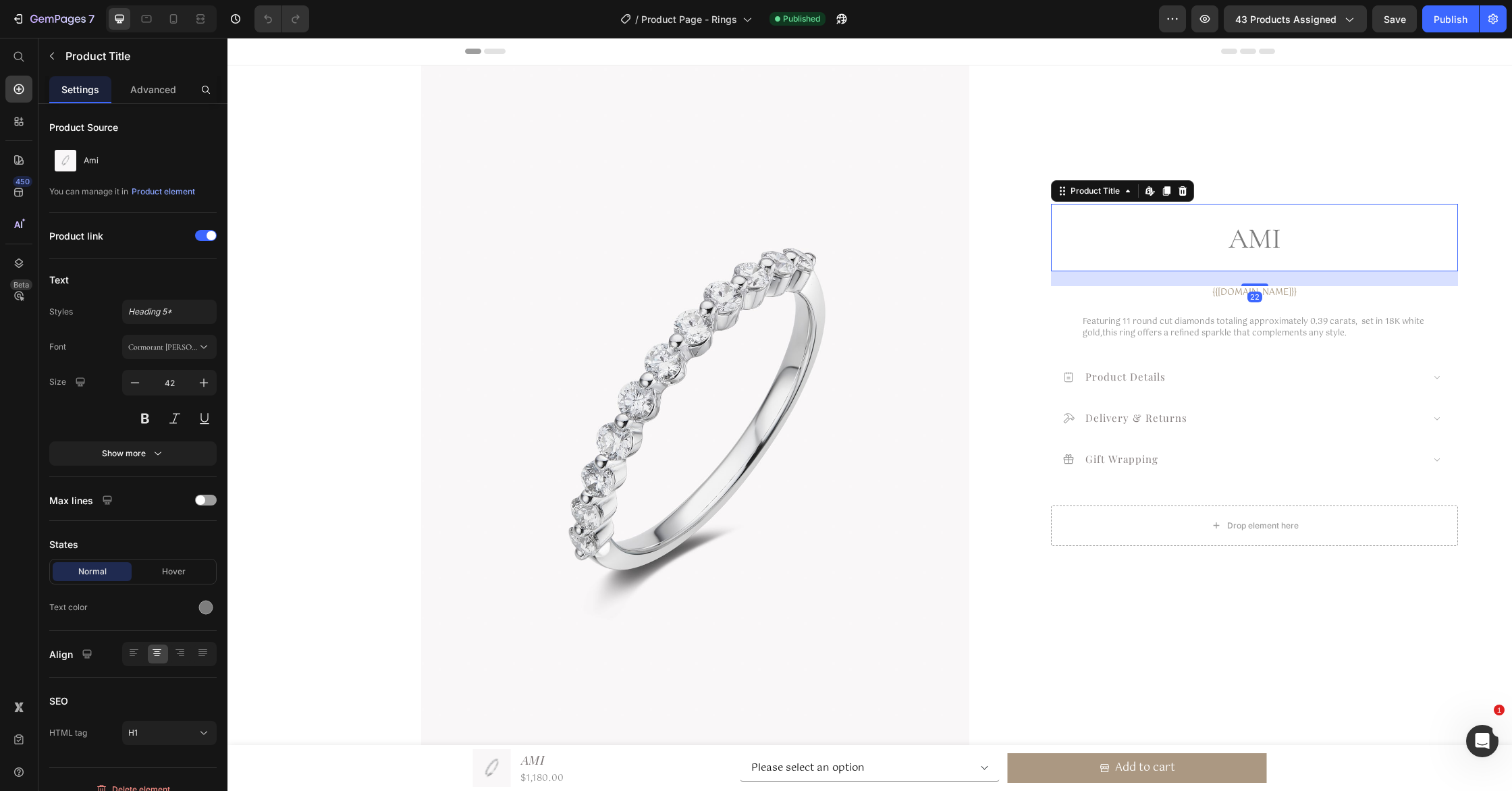 drag, startPoint x: 164, startPoint y: 350, endPoint x: 184, endPoint y: 467, distance: 118.69709 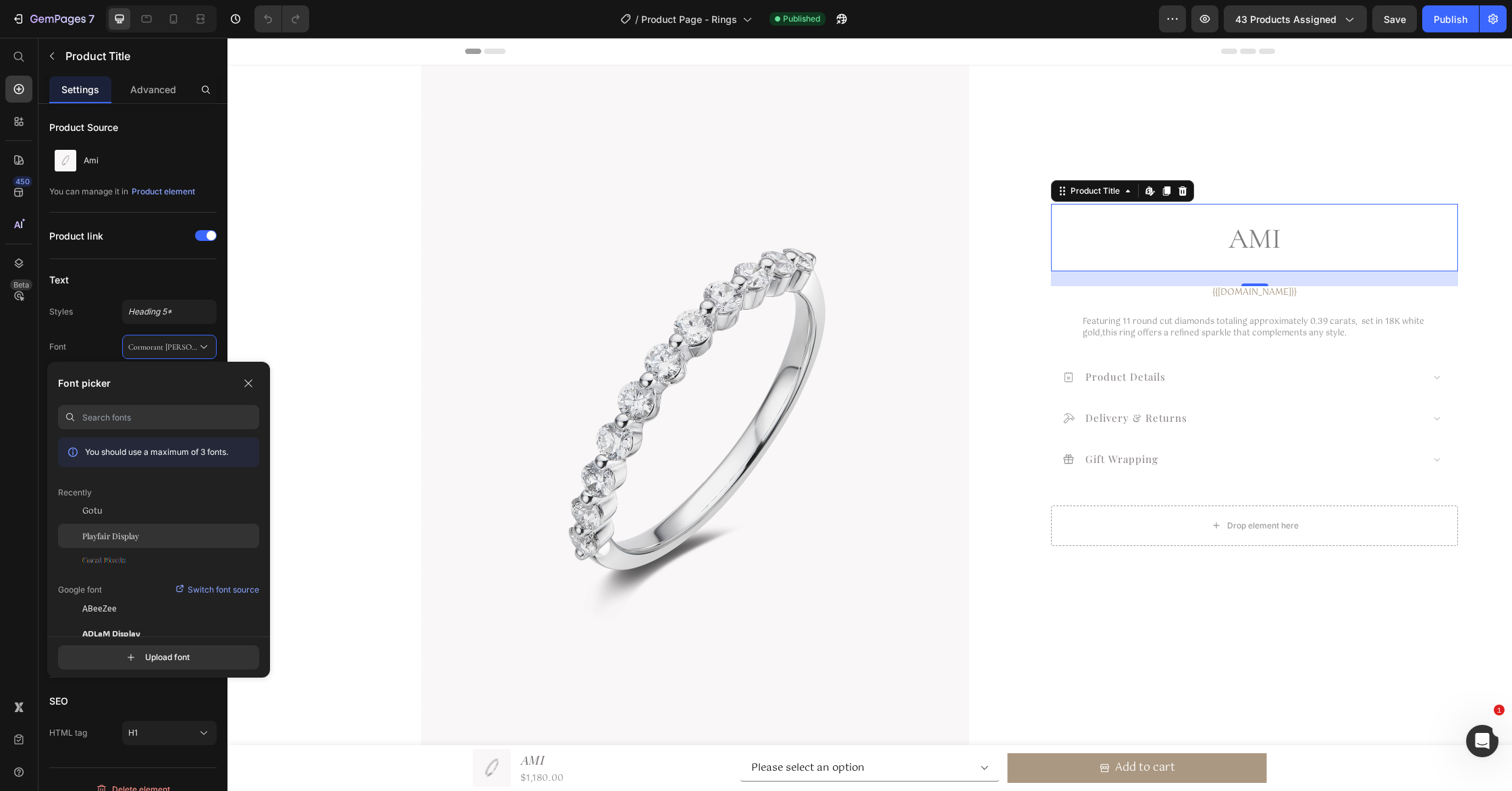 click on "Playfair Display" 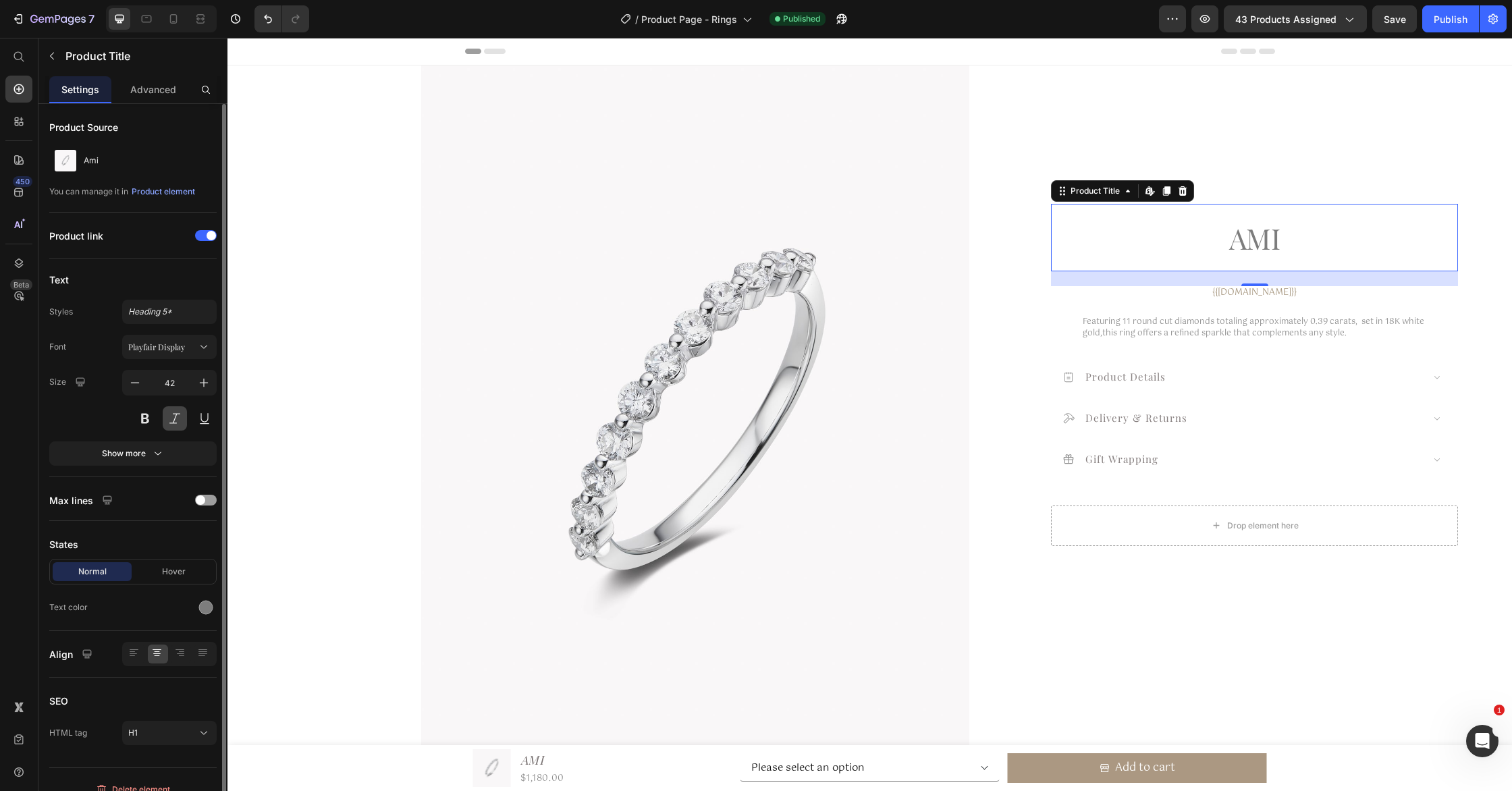 click at bounding box center (175, 418) 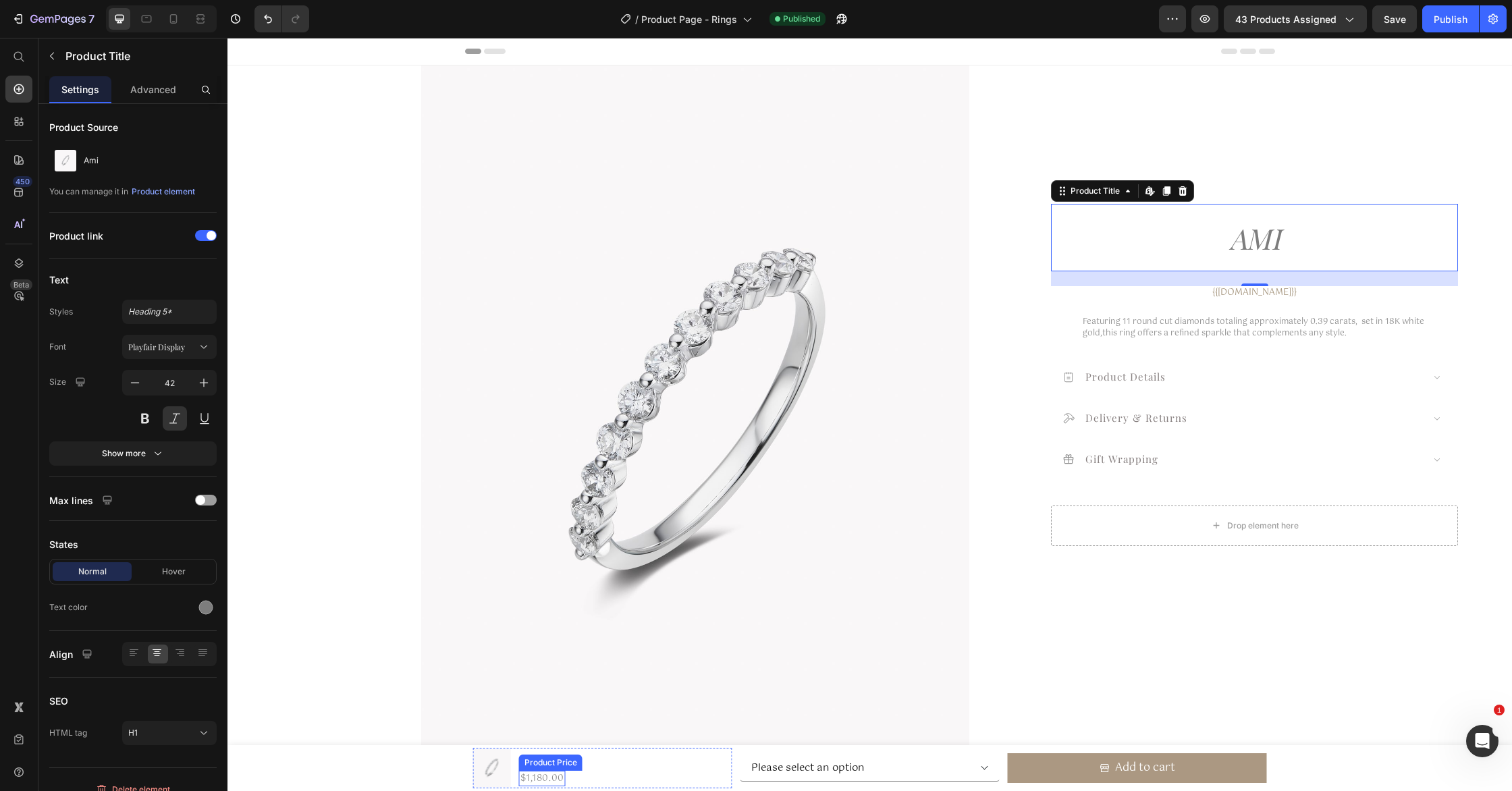 click on "Product Price" at bounding box center [551, 763] 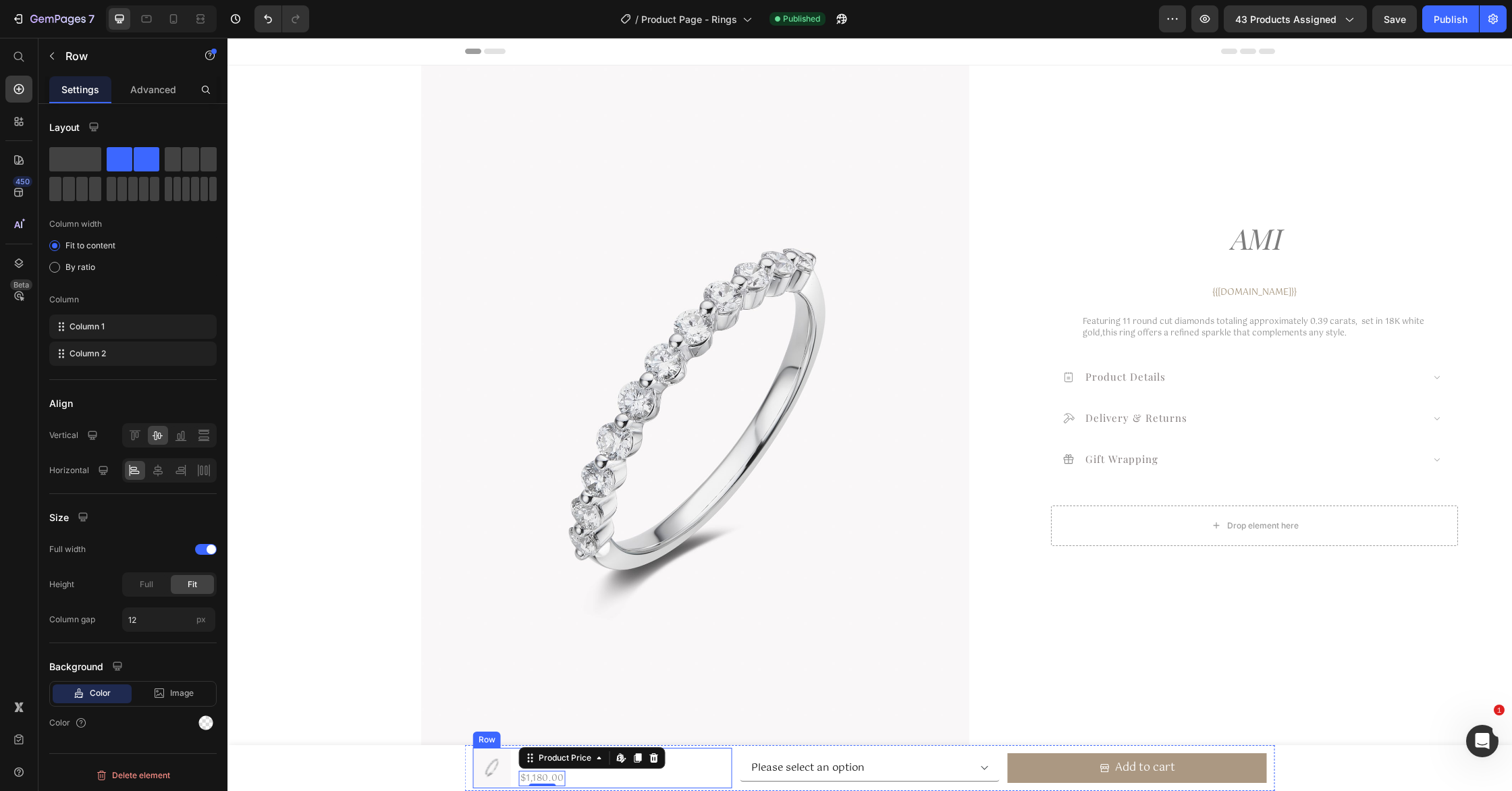 click on "Product Images Ami Product Title $1,180.00 Product Price   Edit content in Shopify 0 Row" at bounding box center (603, 768) 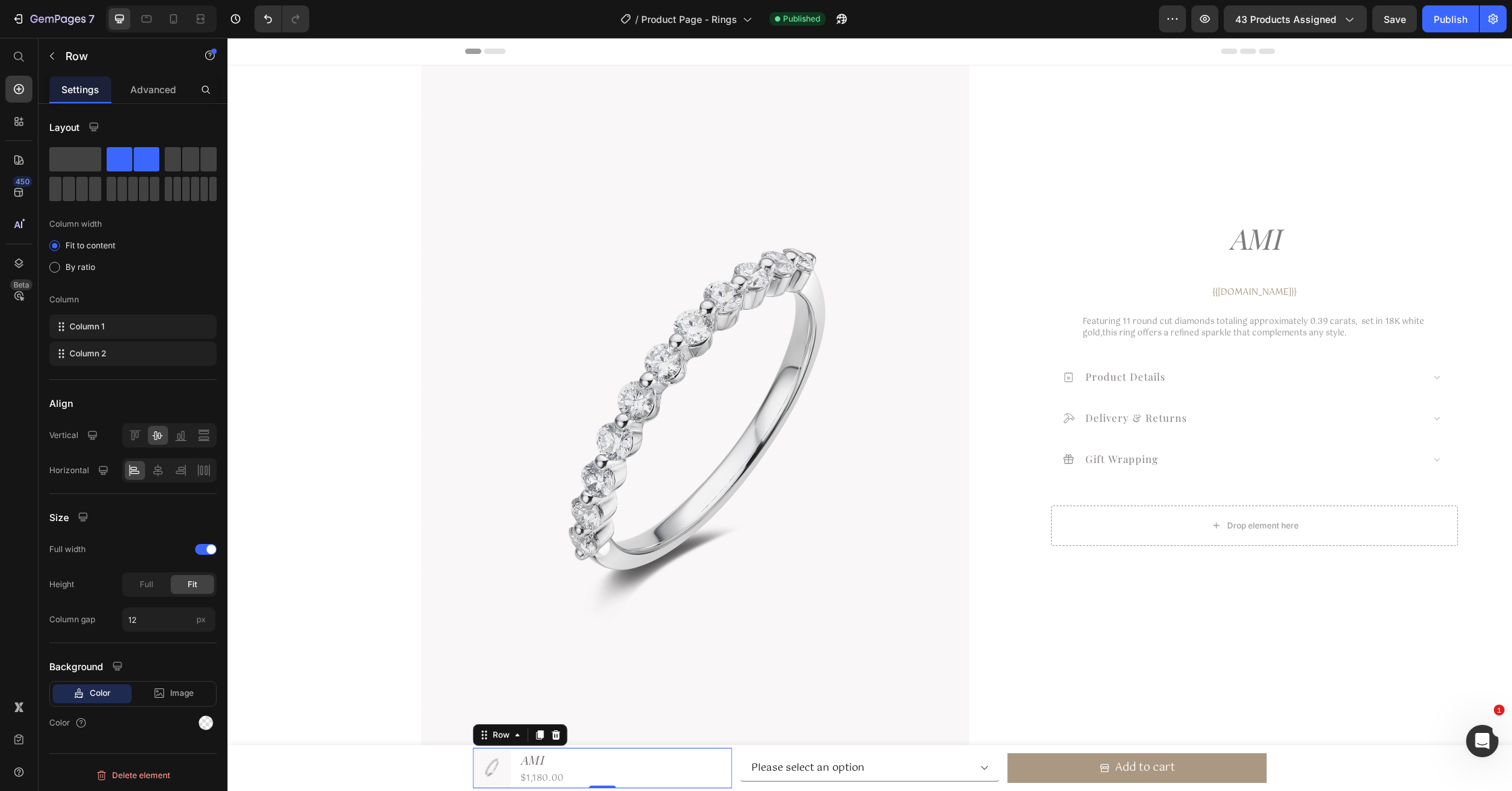 click on "Product Images Ami Product Title $1,180.00 Product Price Row   0" at bounding box center (603, 768) 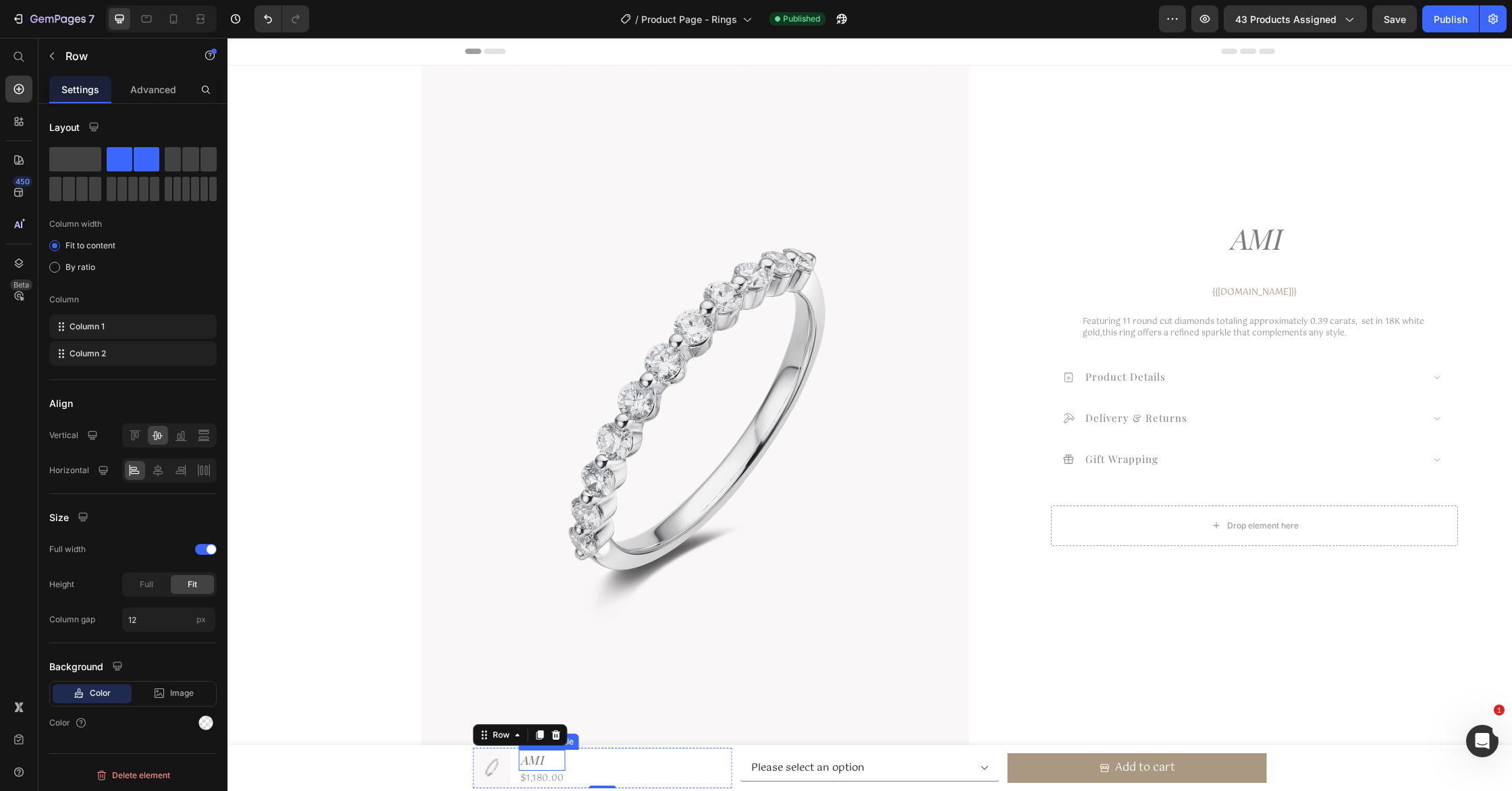 click on "Ami" at bounding box center [542, 760] 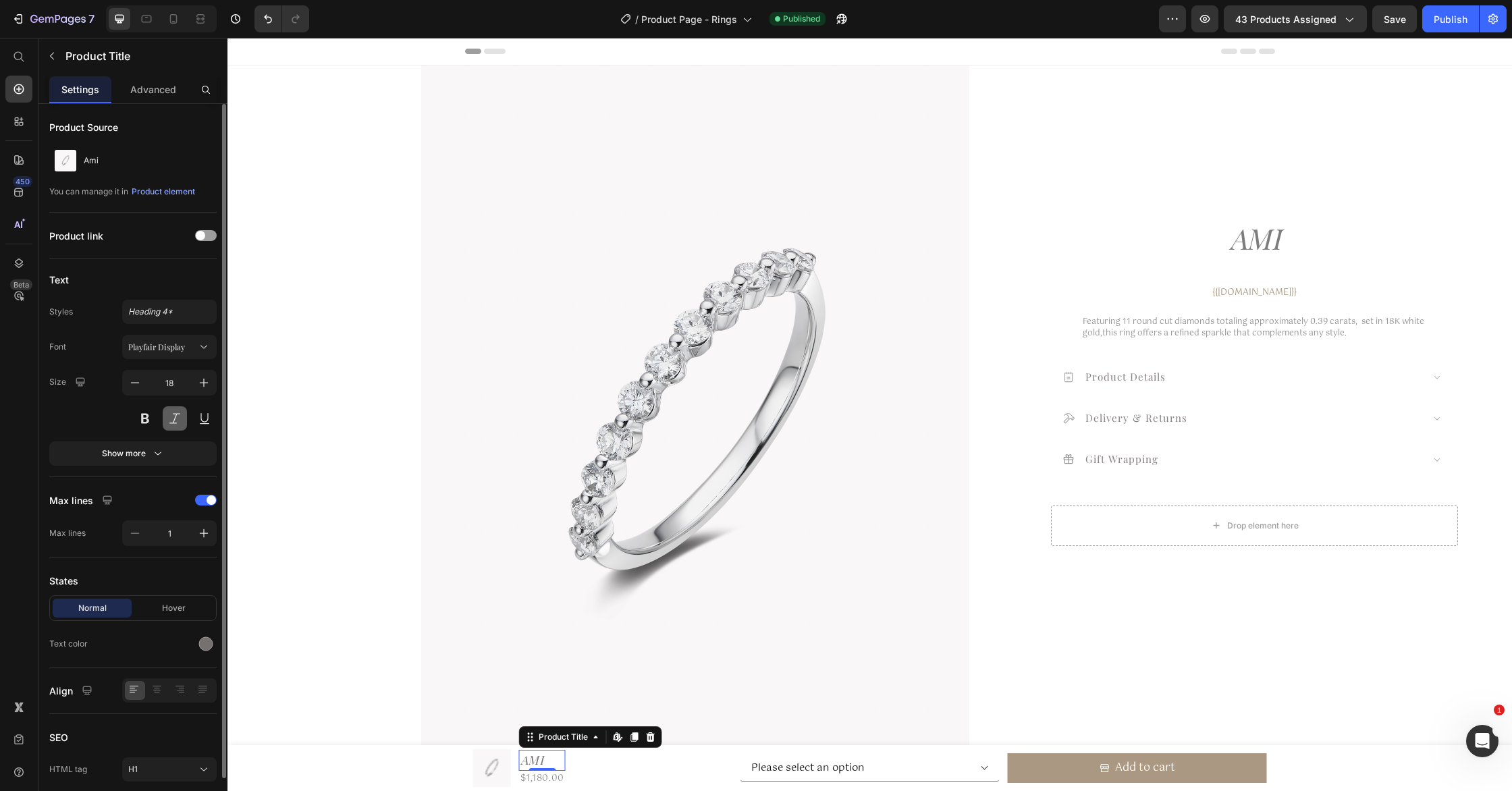 click at bounding box center [175, 418] 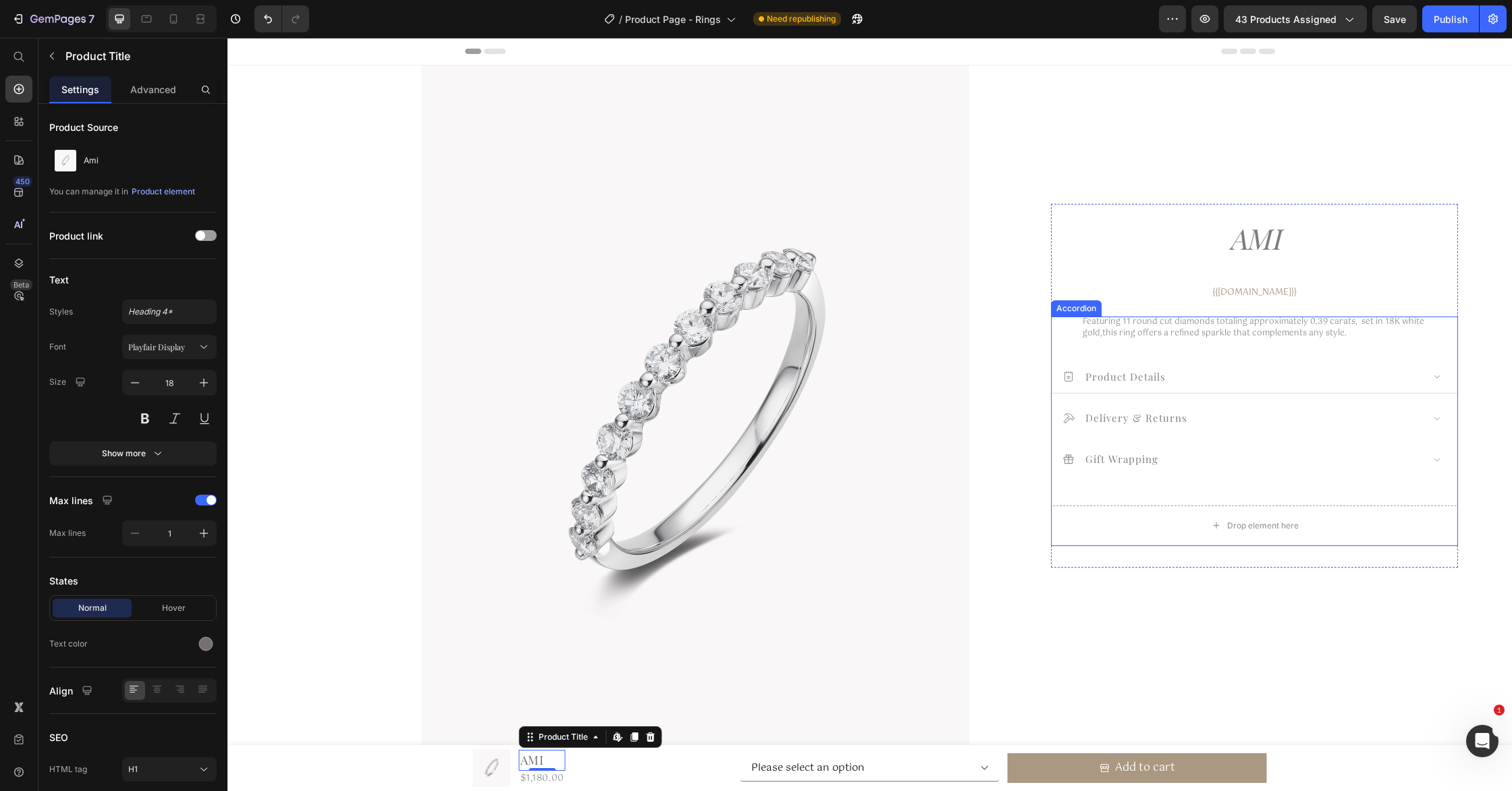 click on "Product Details" at bounding box center (1242, 376) 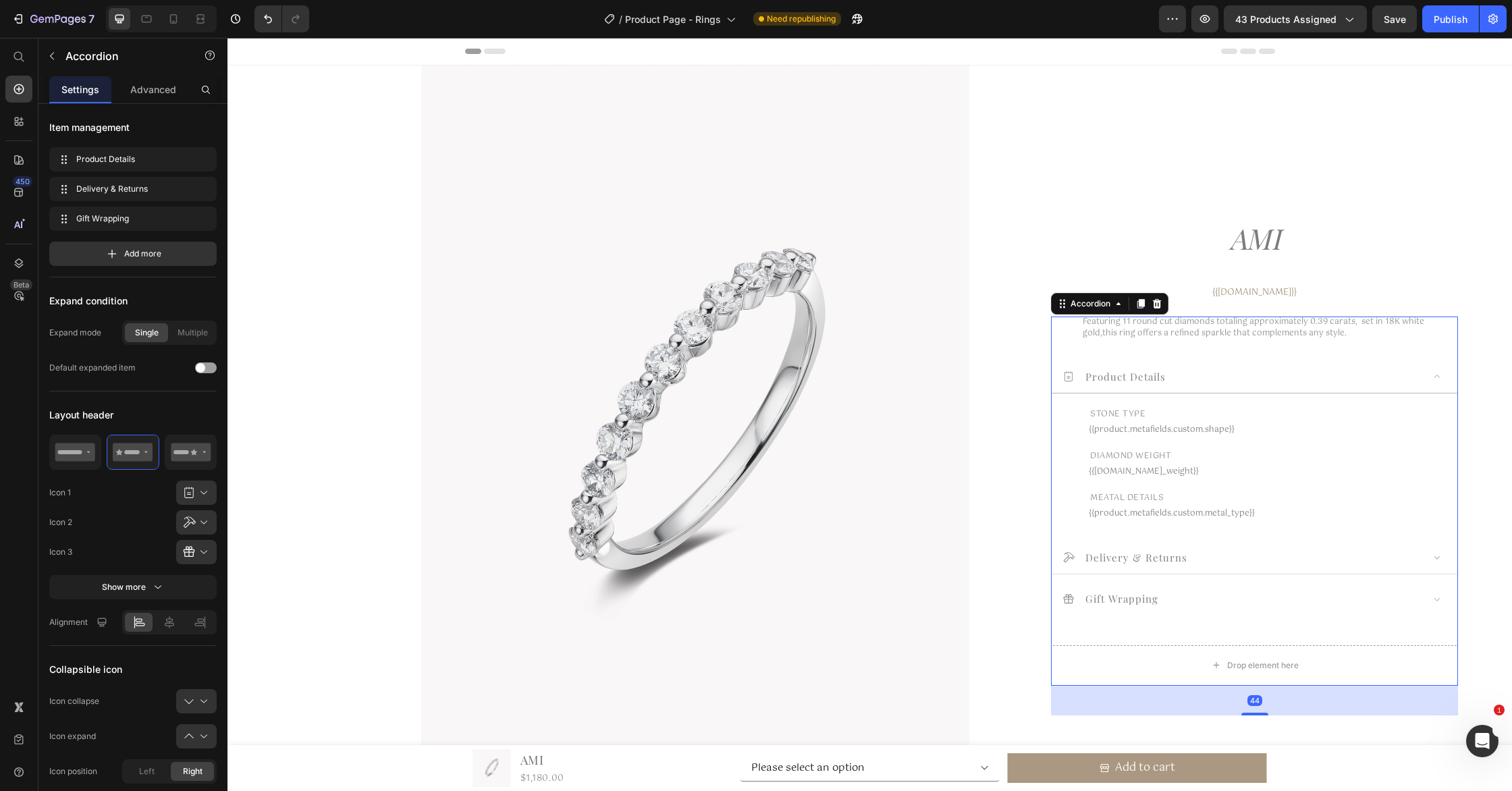 click on "Delivery & Returns" at bounding box center (1242, 557) 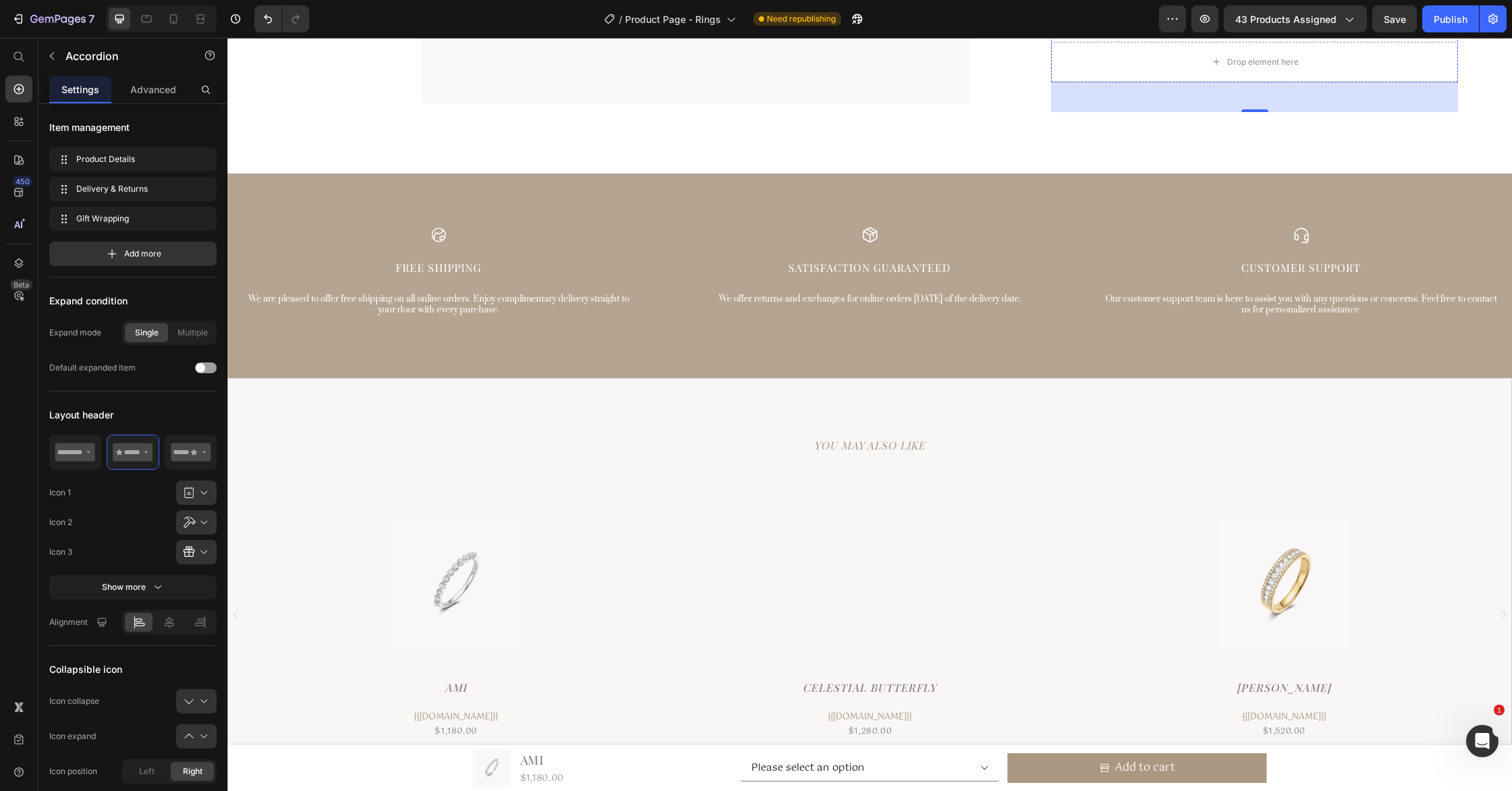 scroll, scrollTop: 2211, scrollLeft: 0, axis: vertical 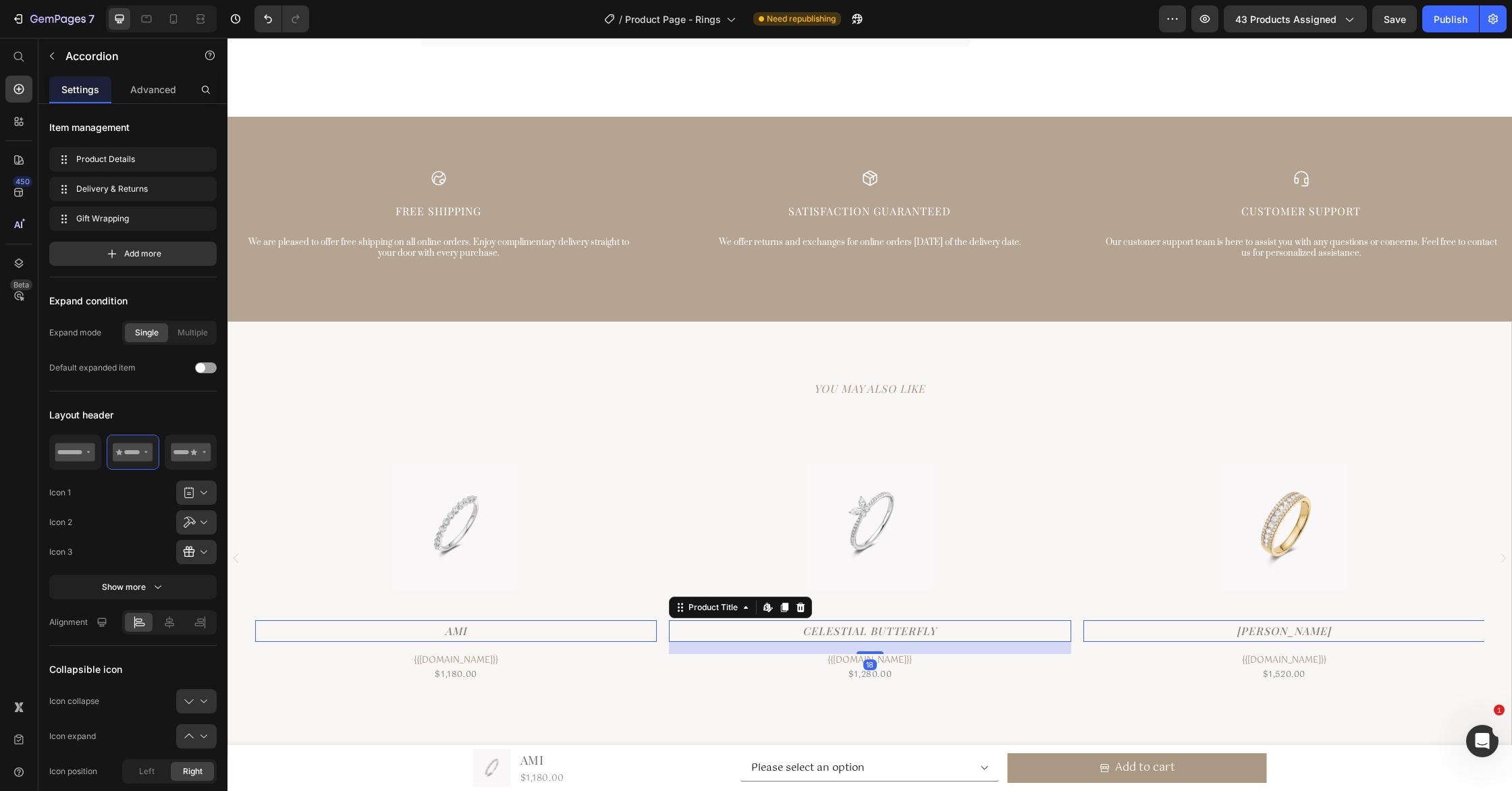click on "Celestial Butterfly" at bounding box center (869, 631) 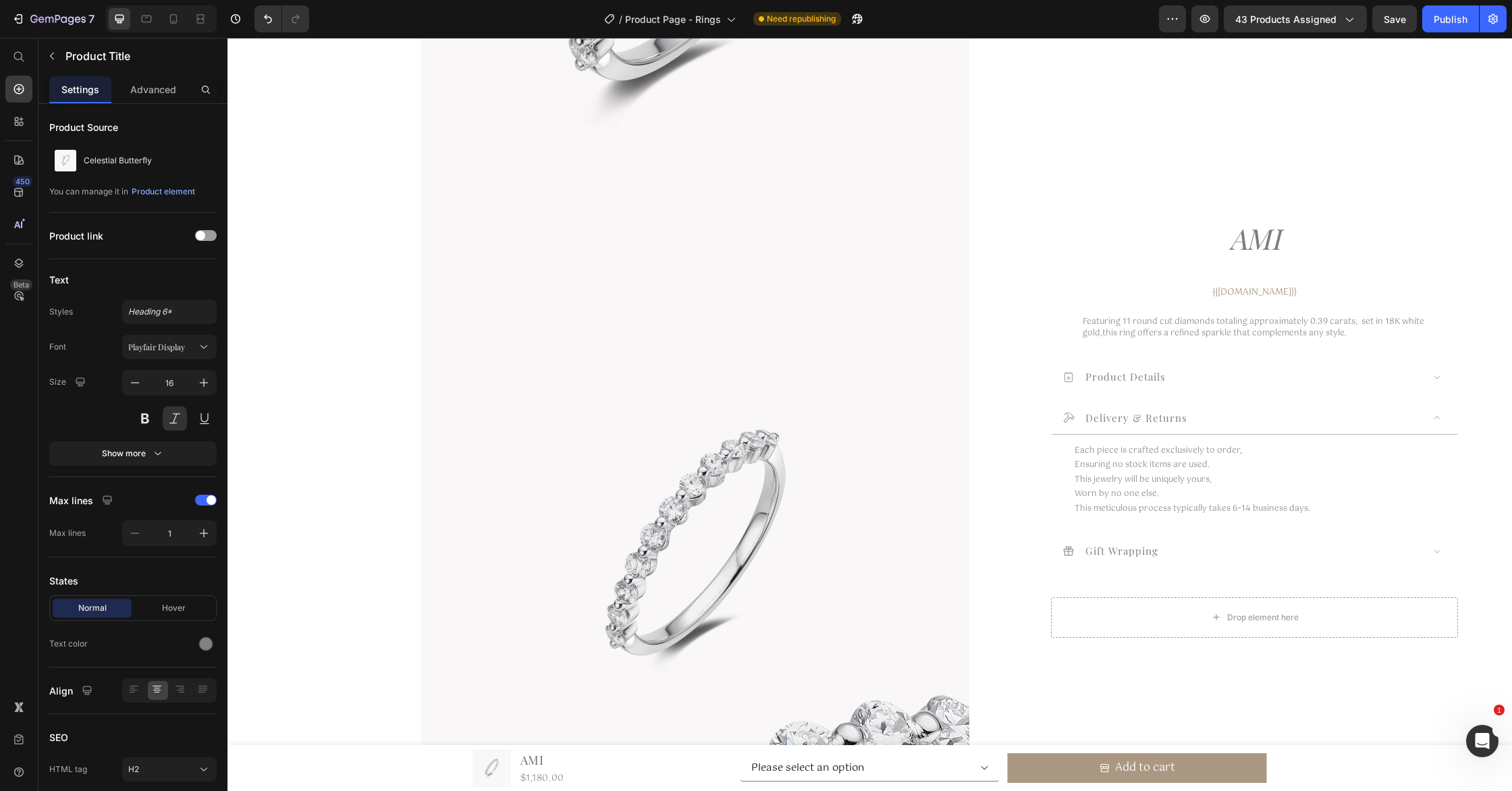 scroll, scrollTop: 0, scrollLeft: 0, axis: both 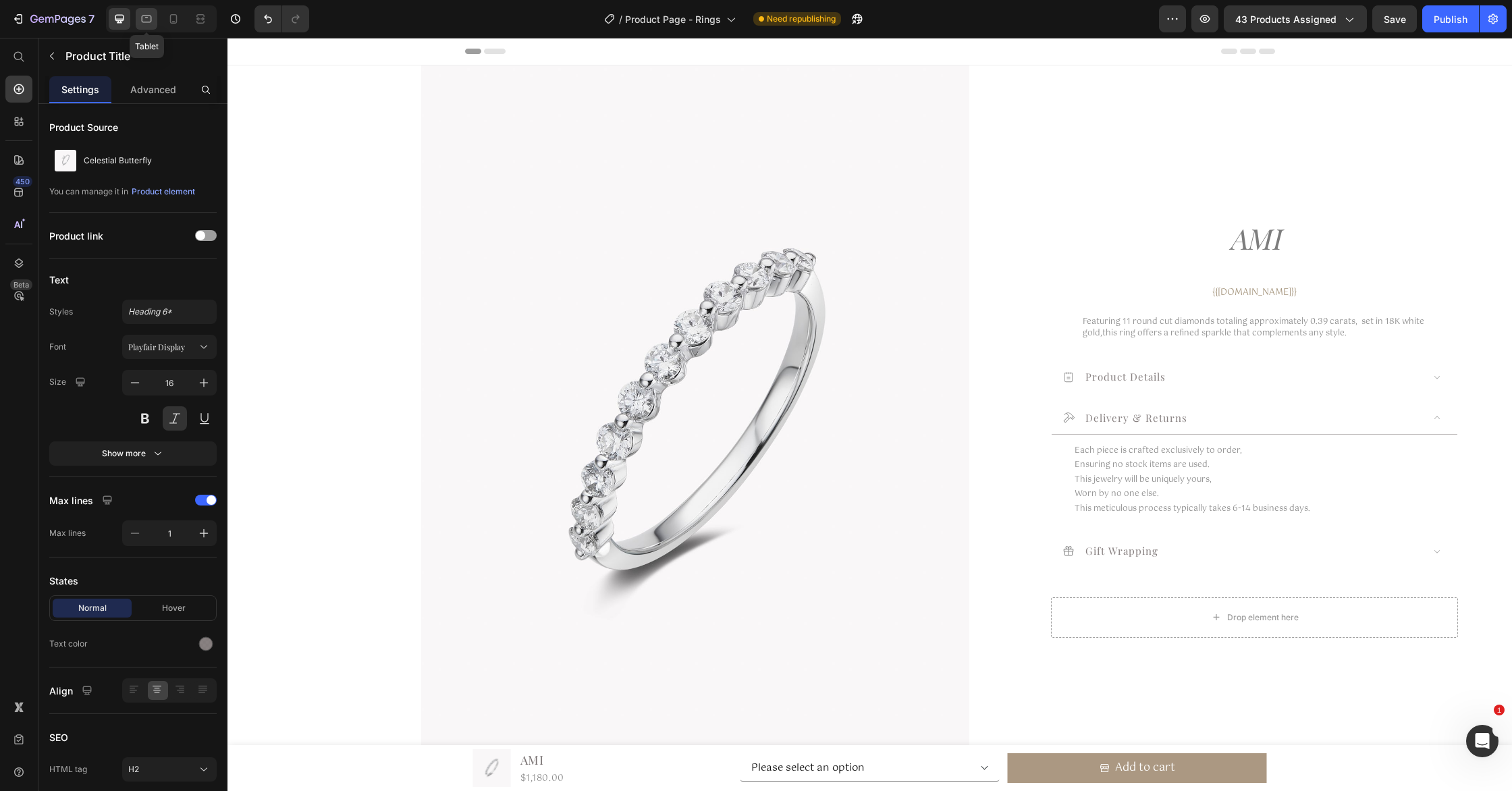 click 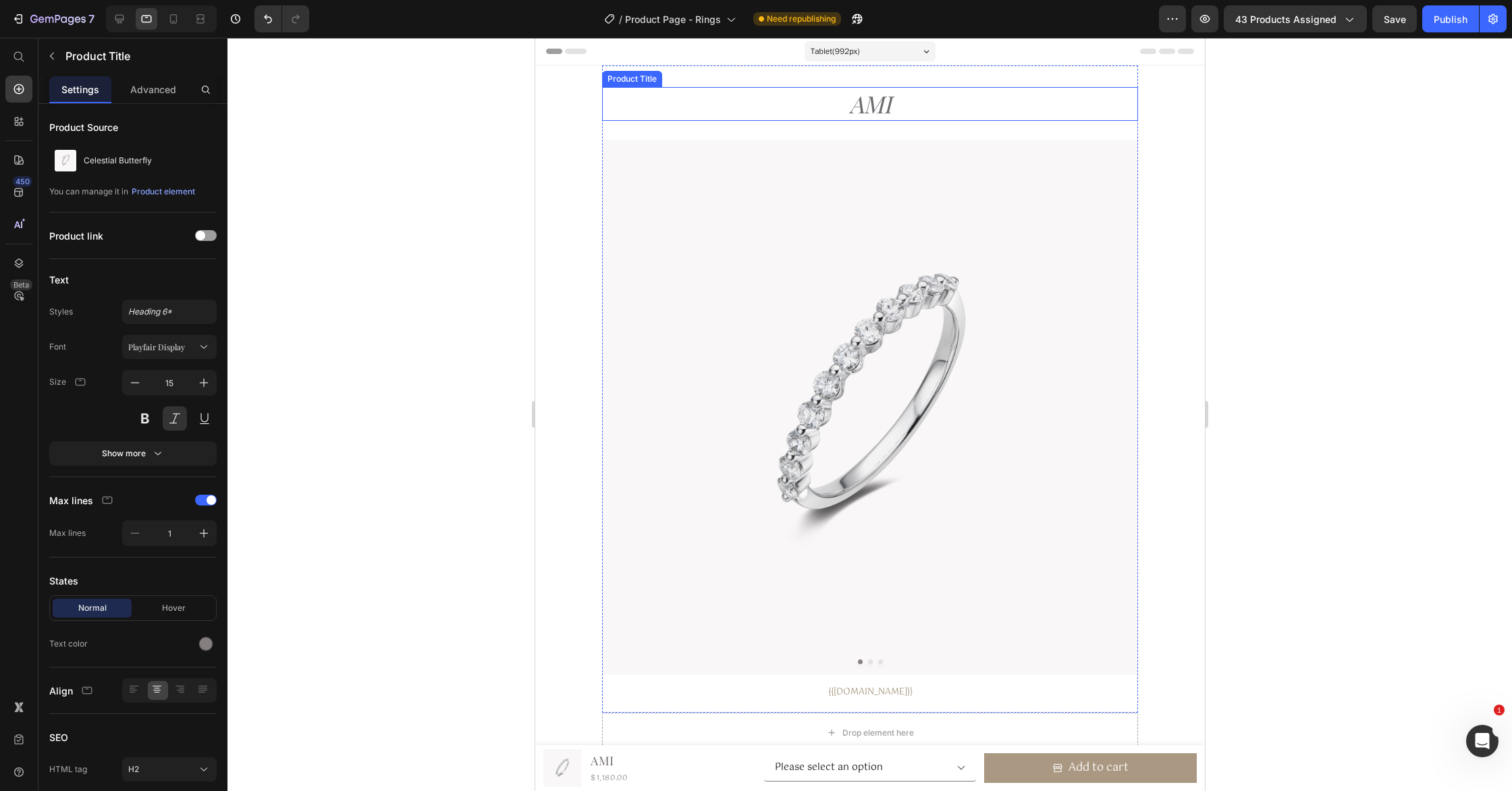 click on "Ami" at bounding box center (869, 104) 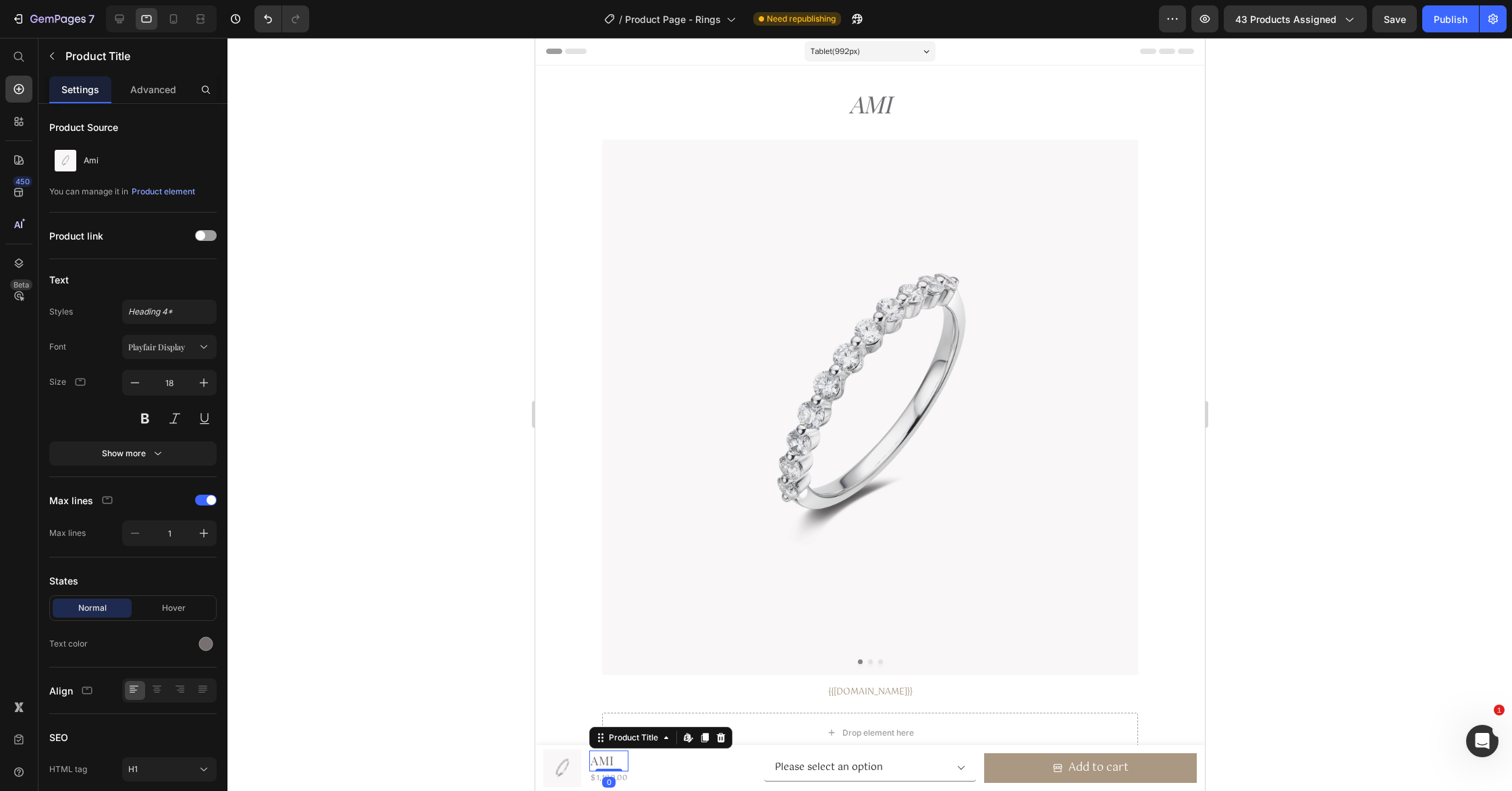 click on "Ami" at bounding box center [608, 761] 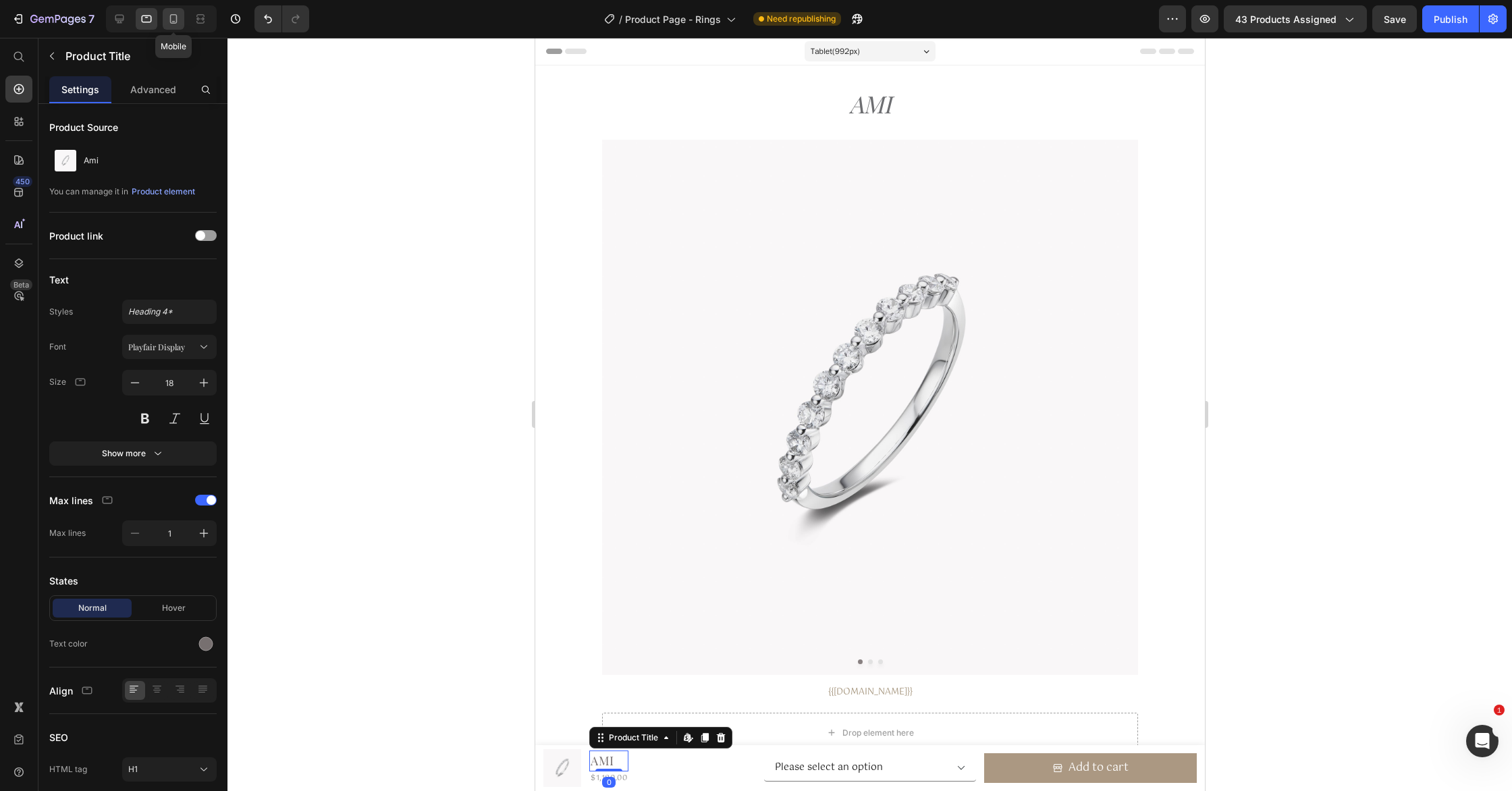 click 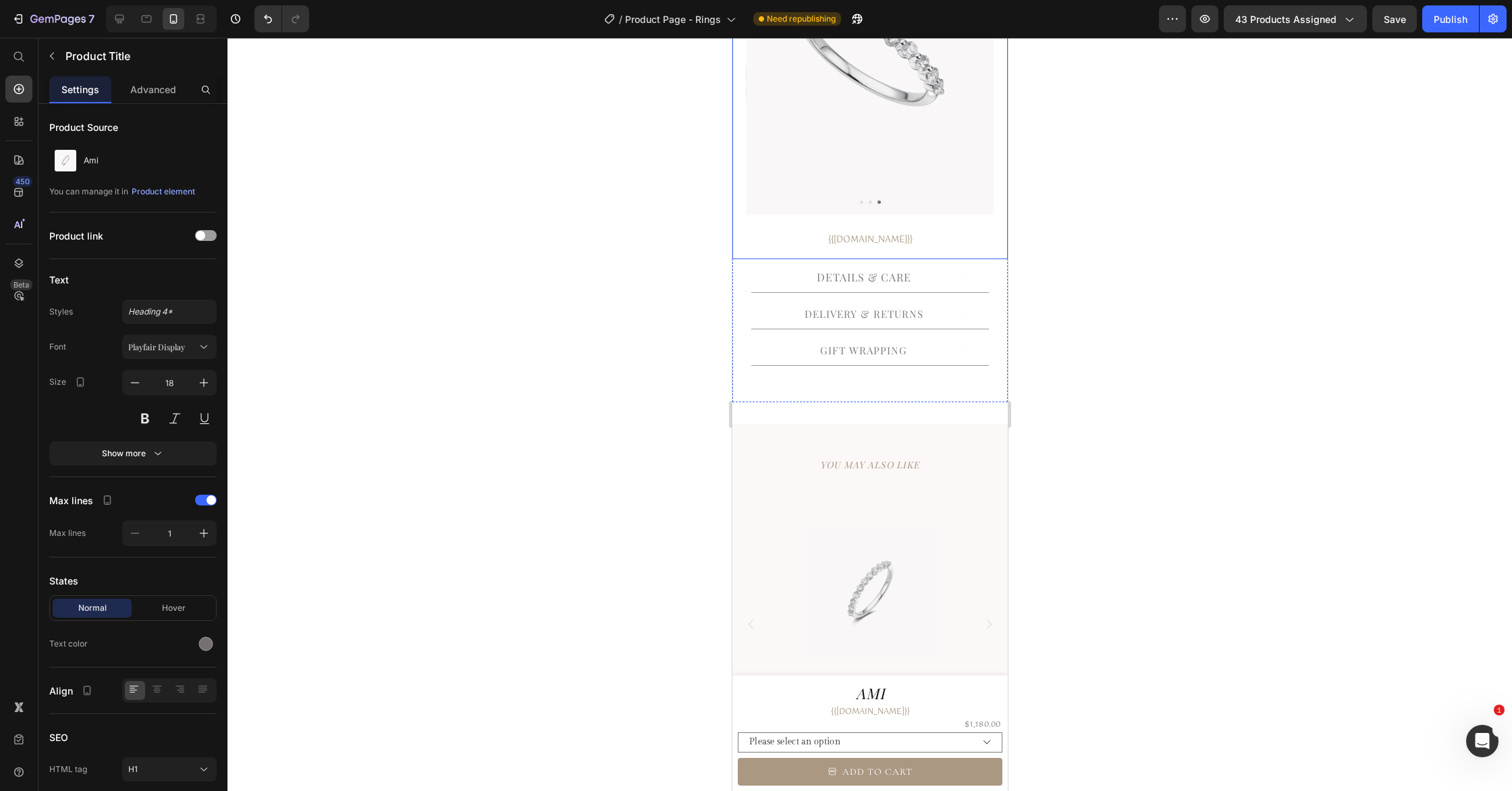 scroll, scrollTop: 0, scrollLeft: 0, axis: both 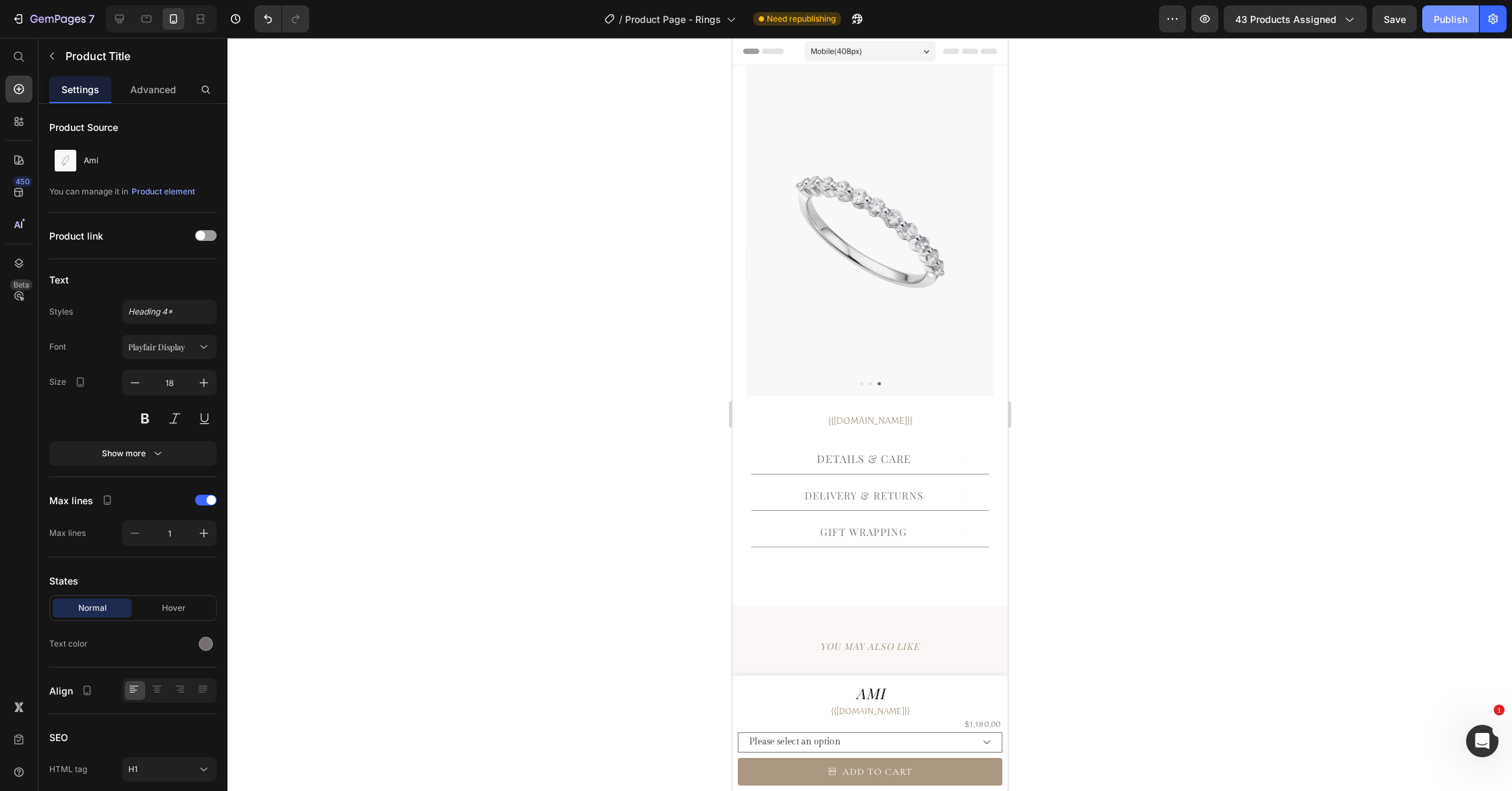 click on "Publish" at bounding box center [1451, 19] 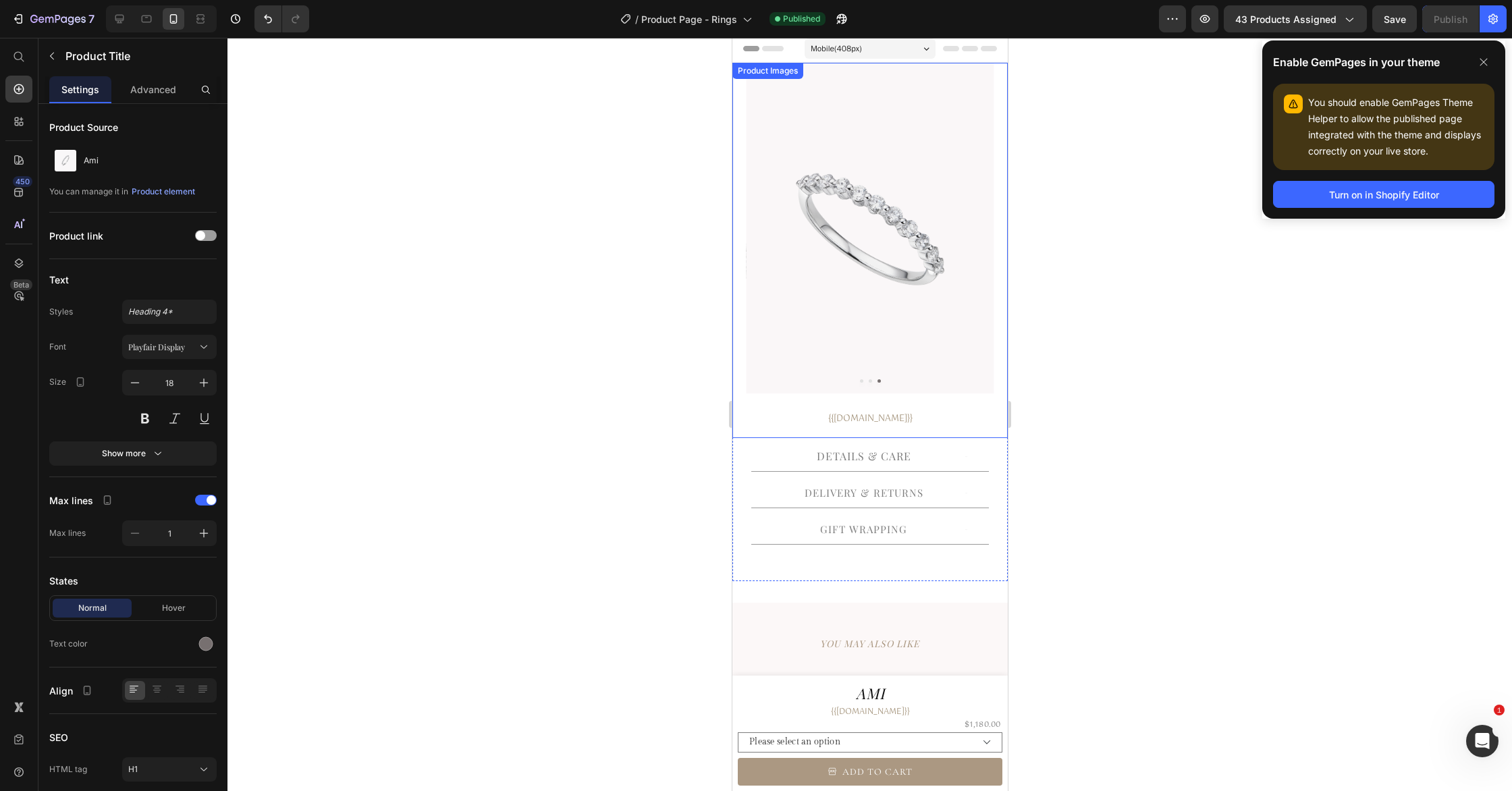 scroll, scrollTop: 0, scrollLeft: 0, axis: both 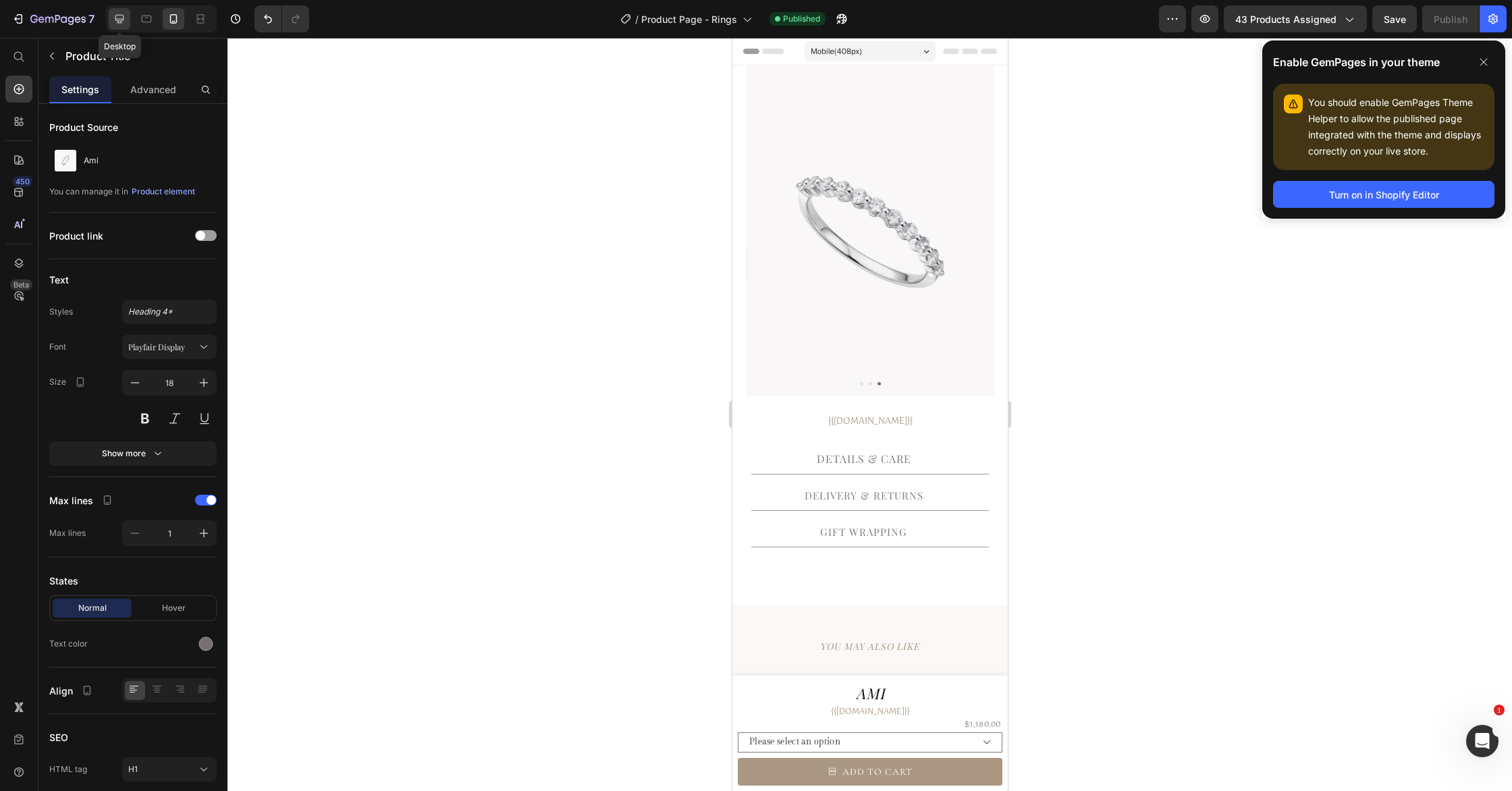 click 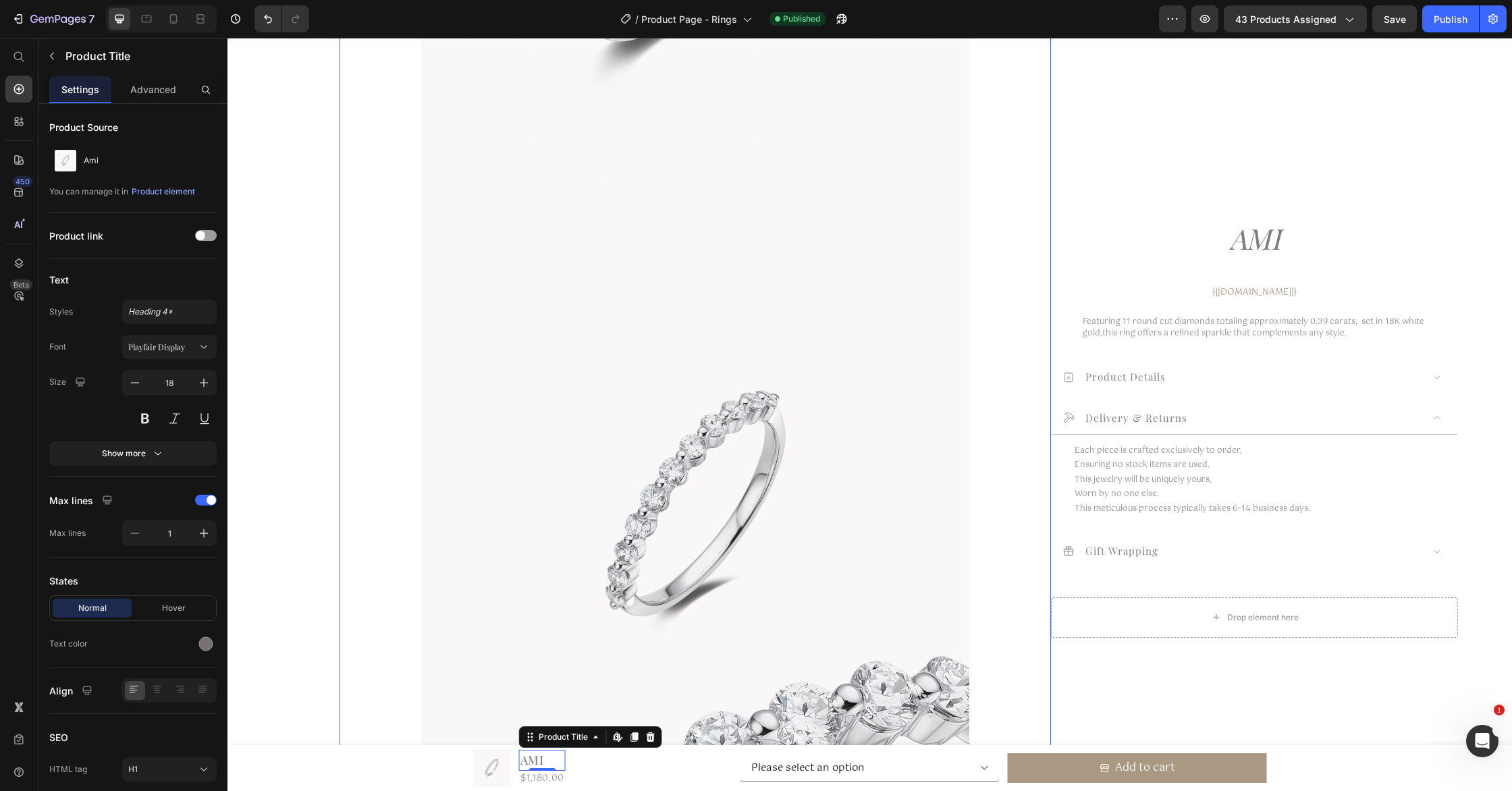 scroll, scrollTop: 559, scrollLeft: 0, axis: vertical 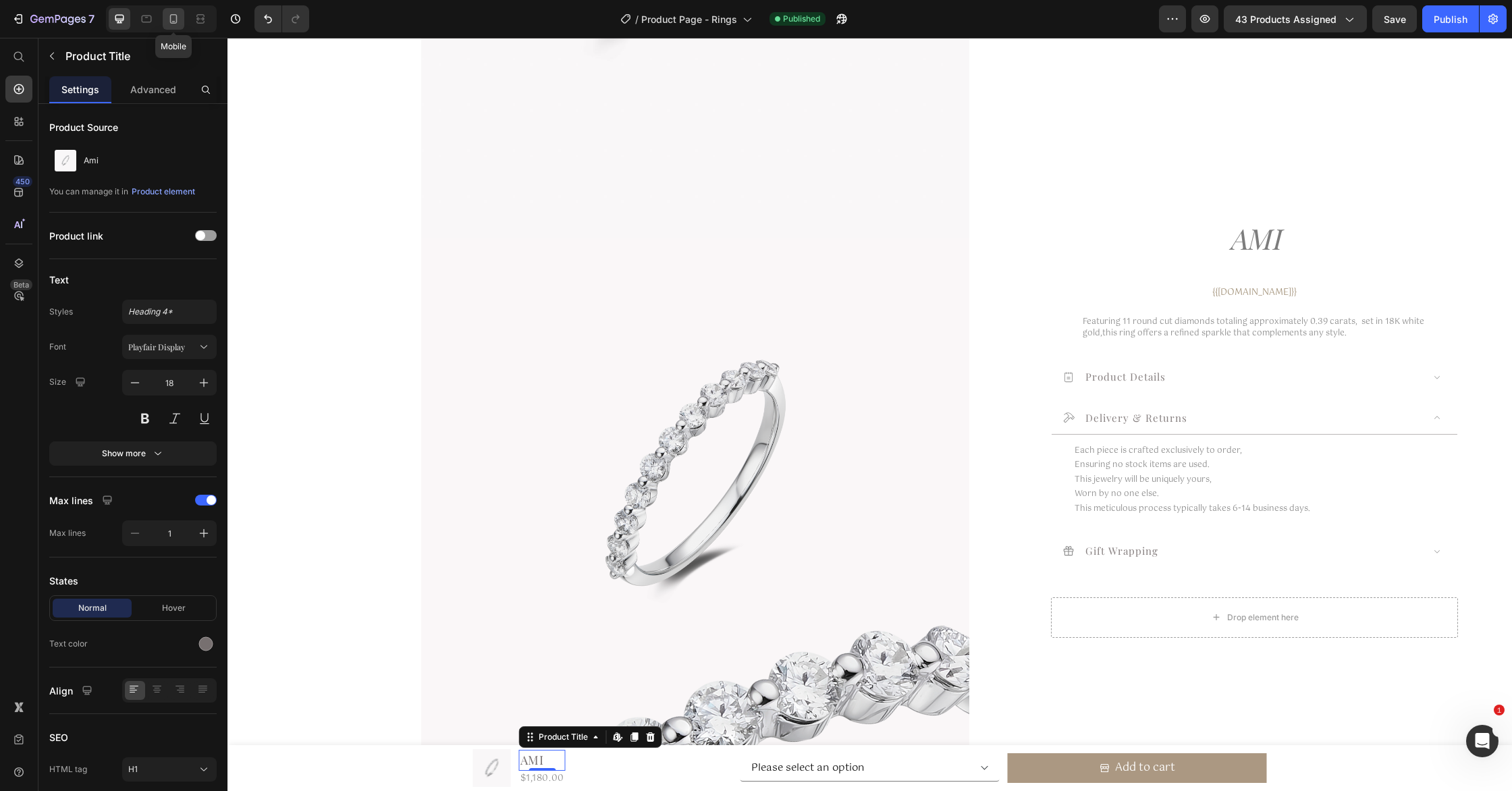 click 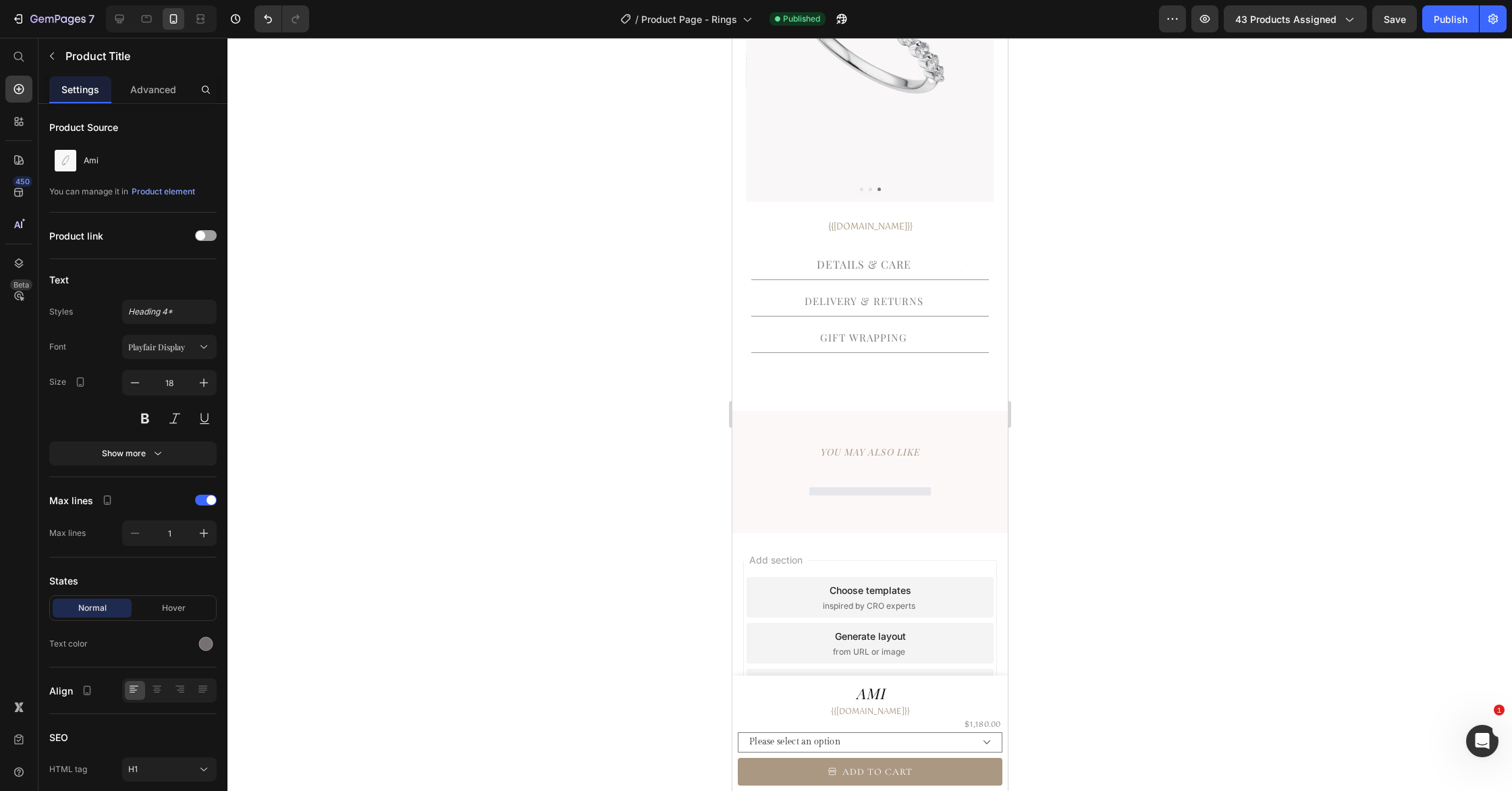 scroll, scrollTop: 0, scrollLeft: 0, axis: both 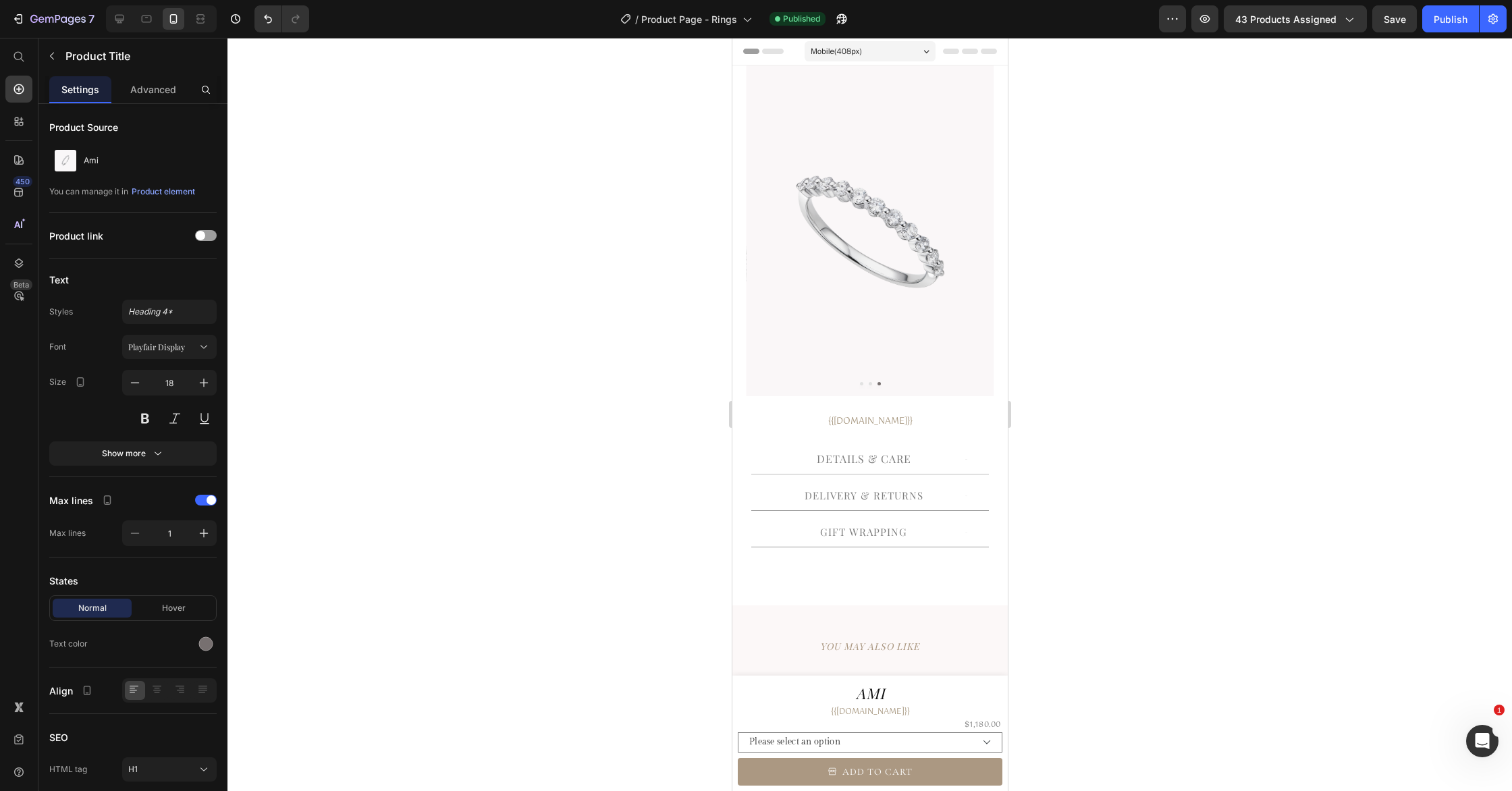 click on "Details & Care" at bounding box center [863, 458] 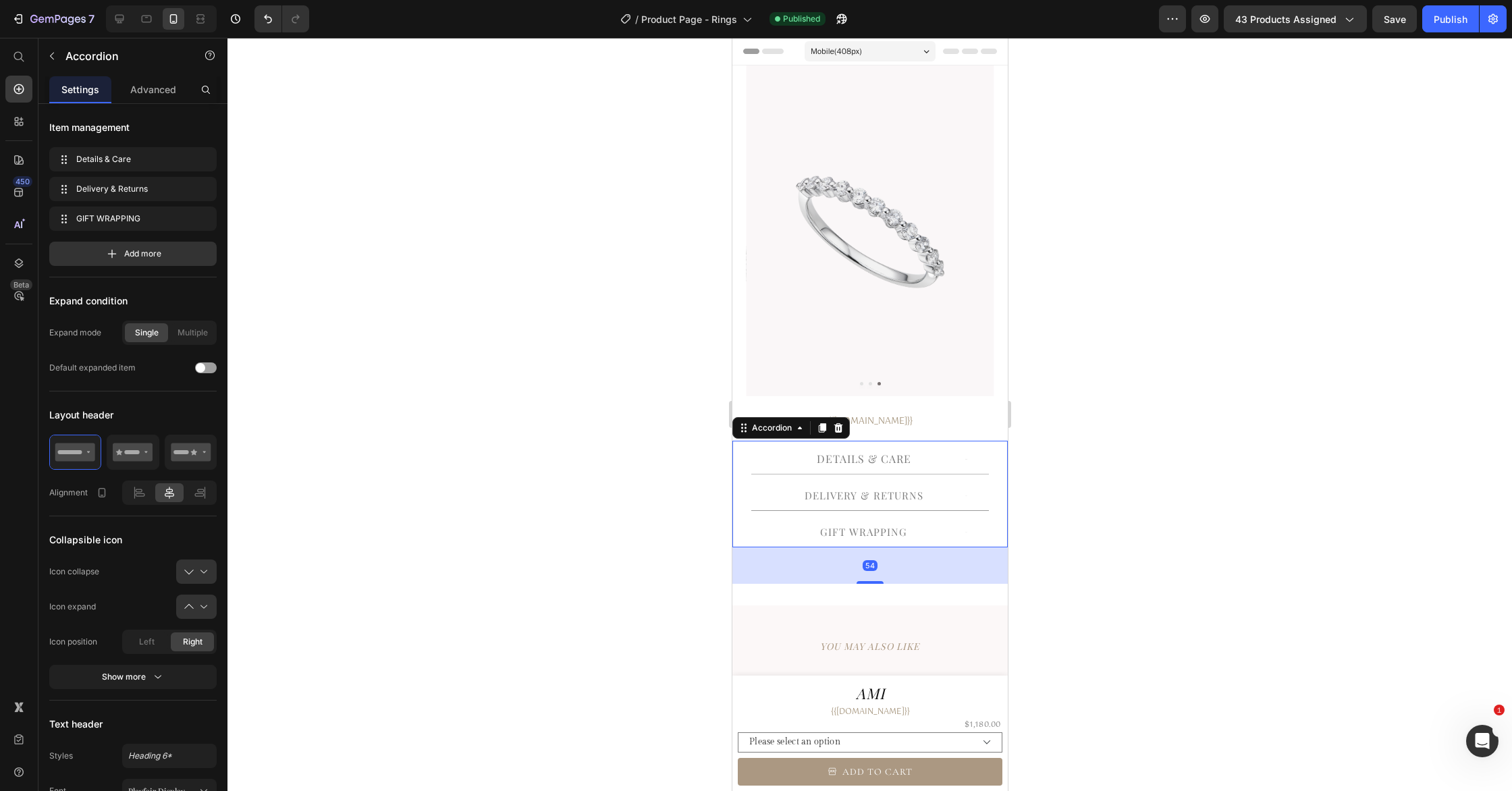 click on "Details & Care" at bounding box center [863, 459] 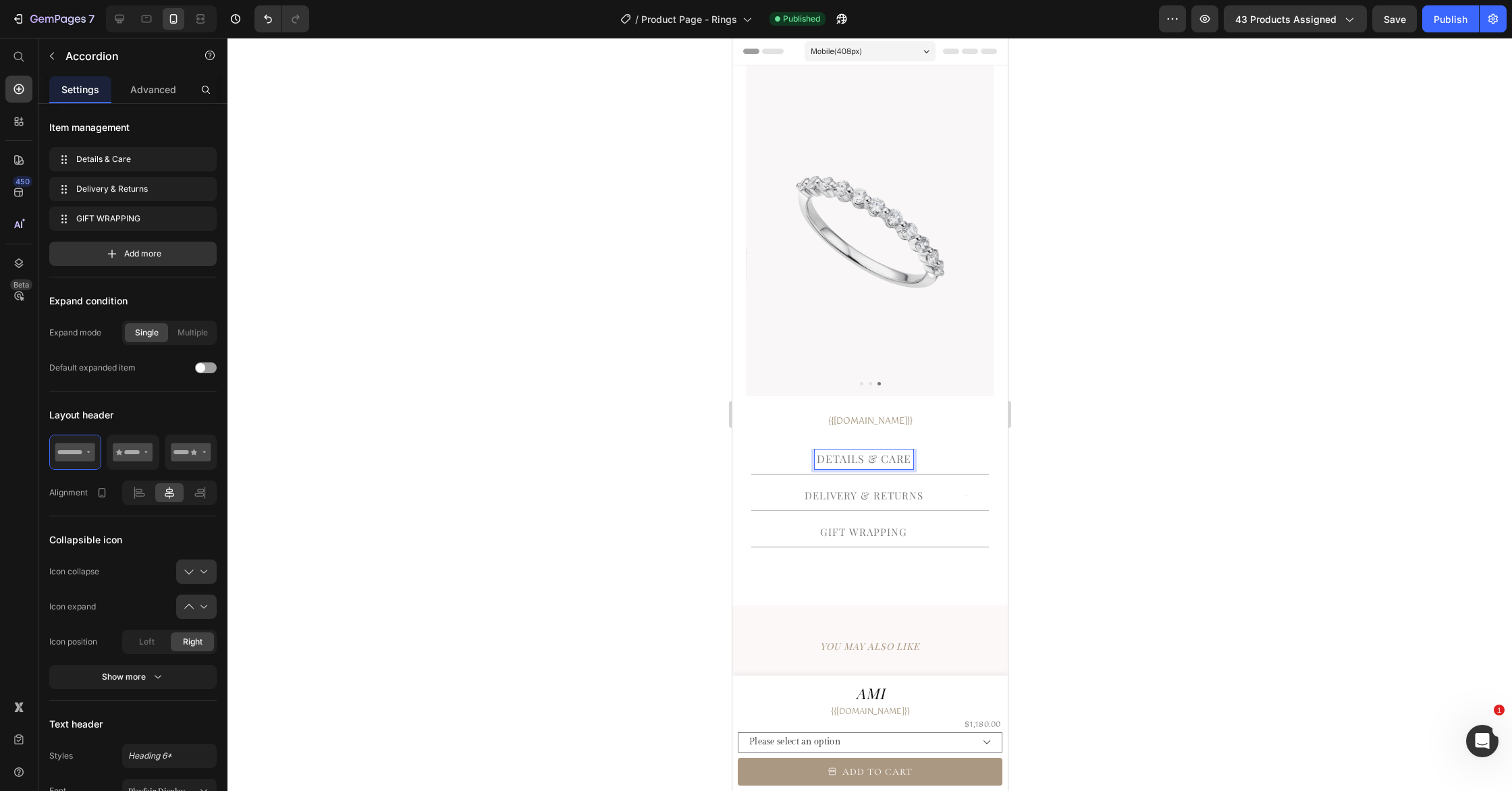 click on "Delivery & Returns" at bounding box center [869, 498] 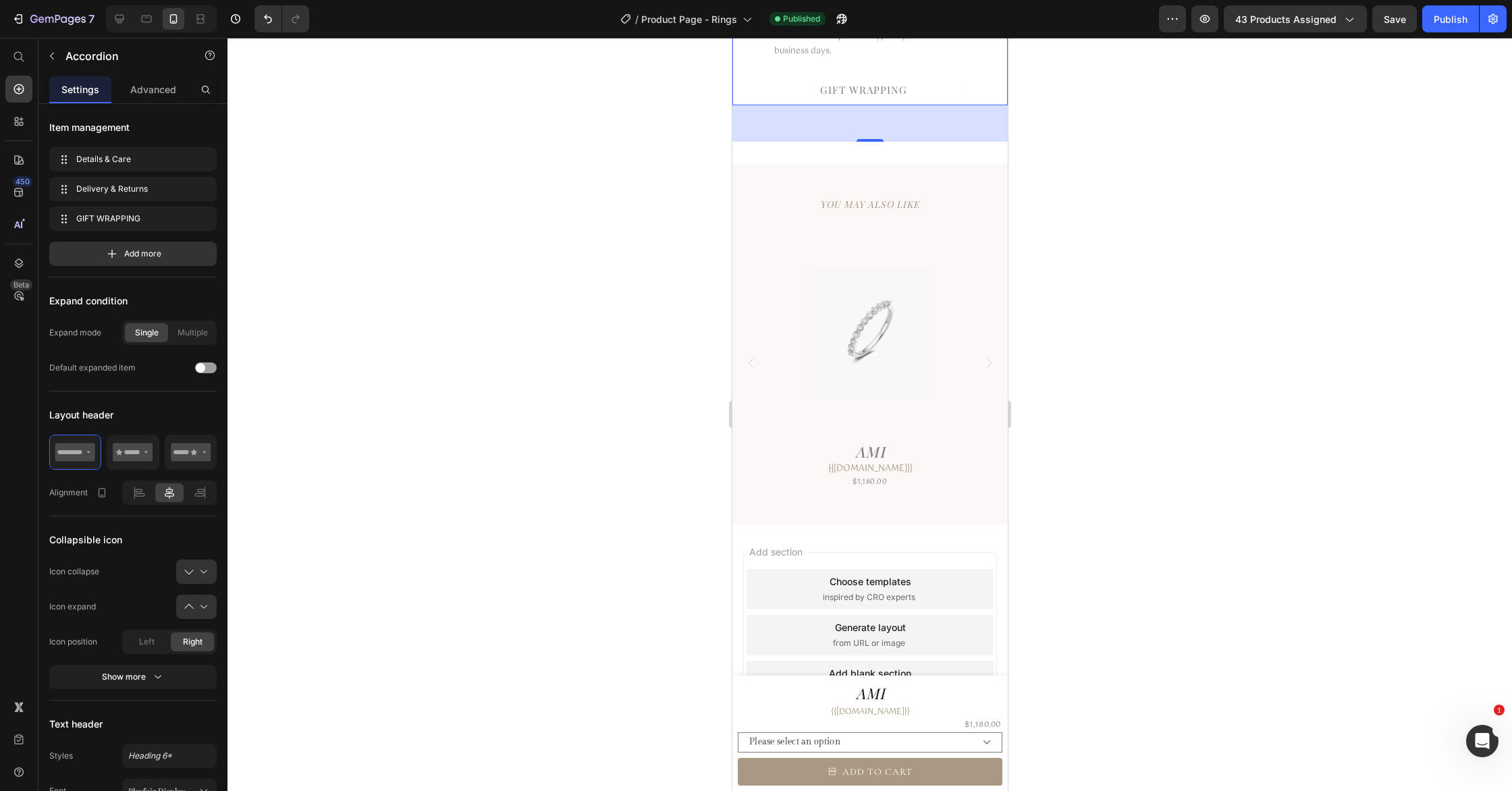 scroll, scrollTop: 0, scrollLeft: 0, axis: both 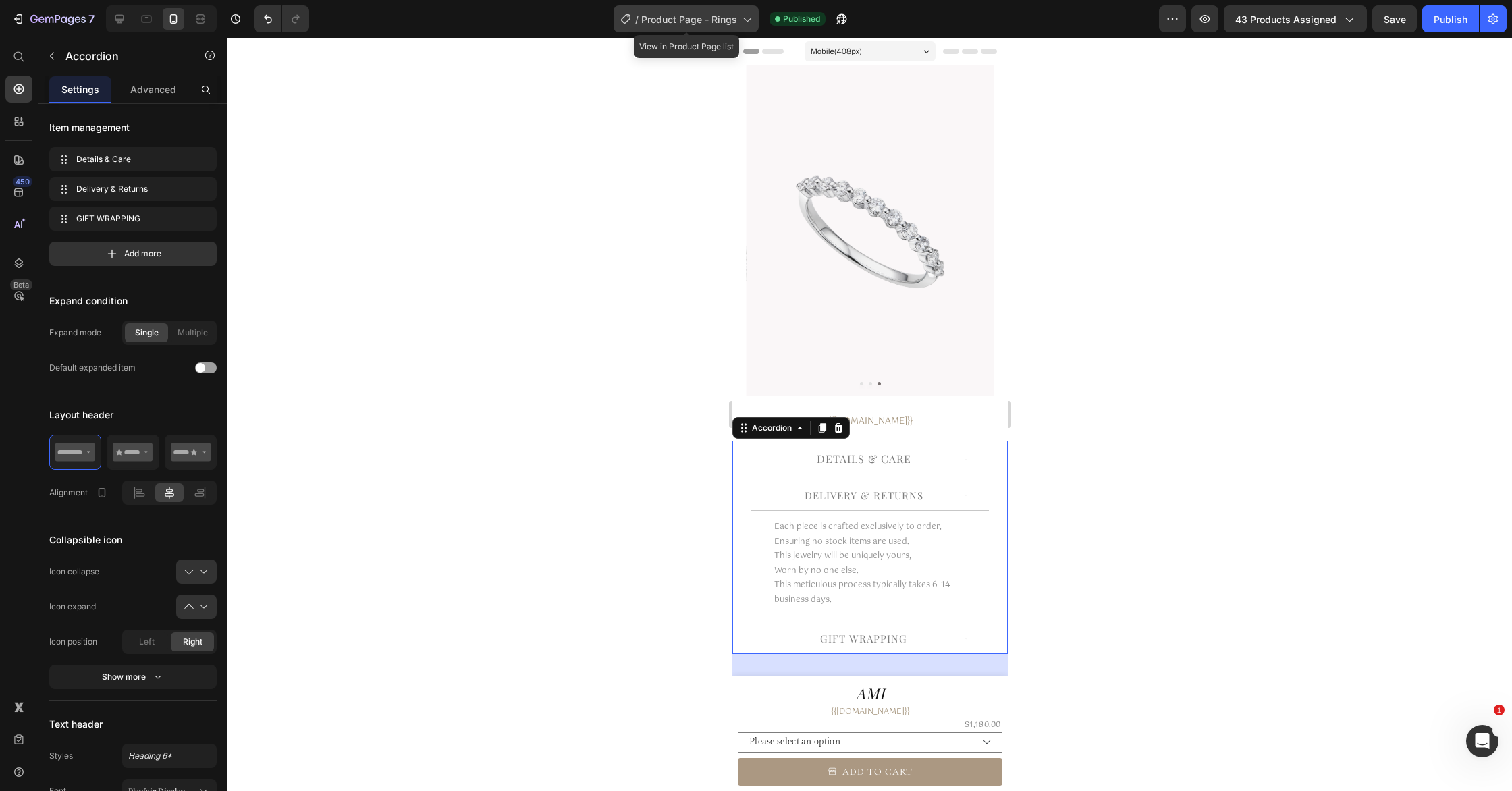 click on "Product Page - Rings" at bounding box center [689, 19] 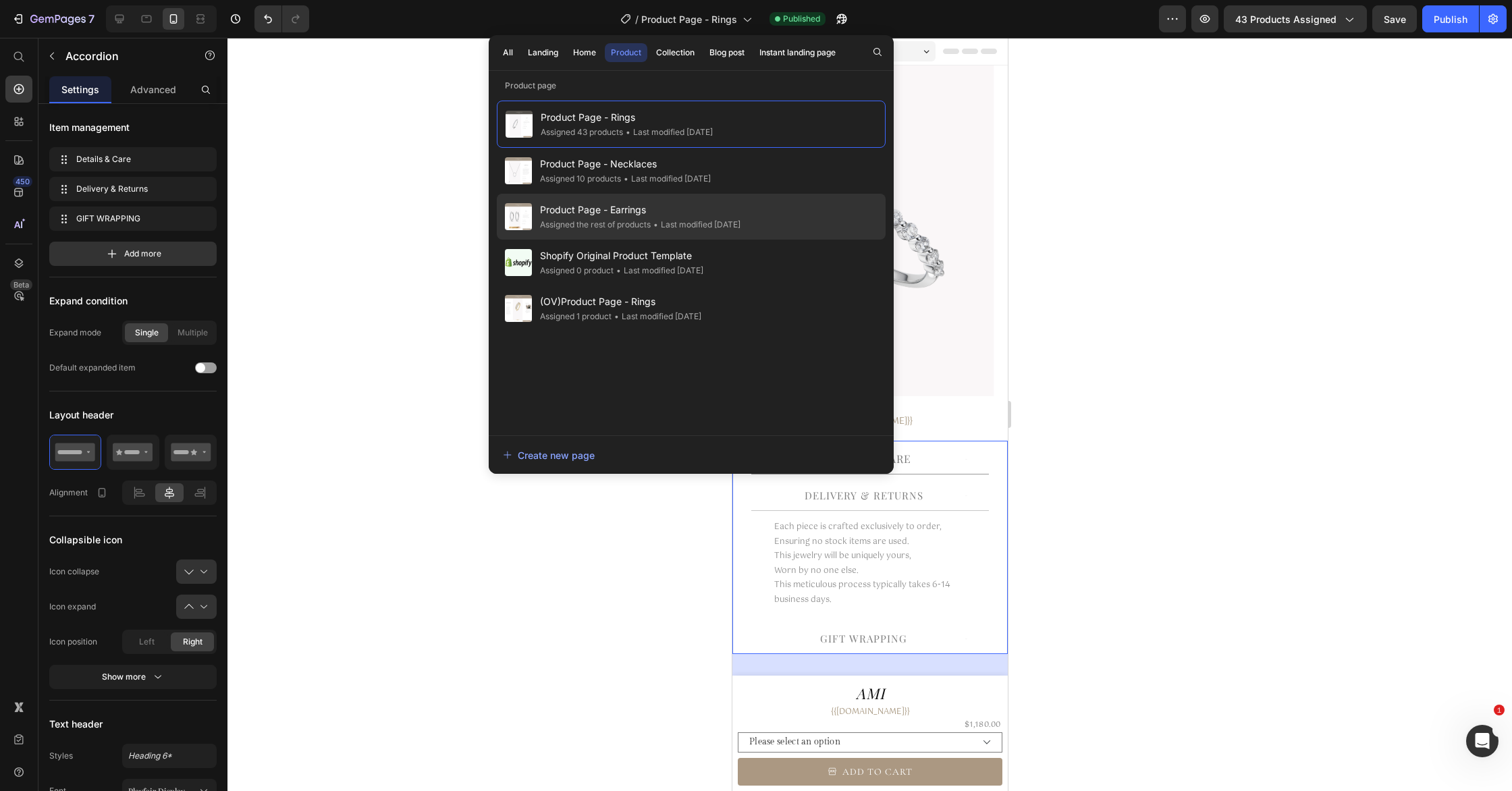 click on "• Last modified 3 days ago" 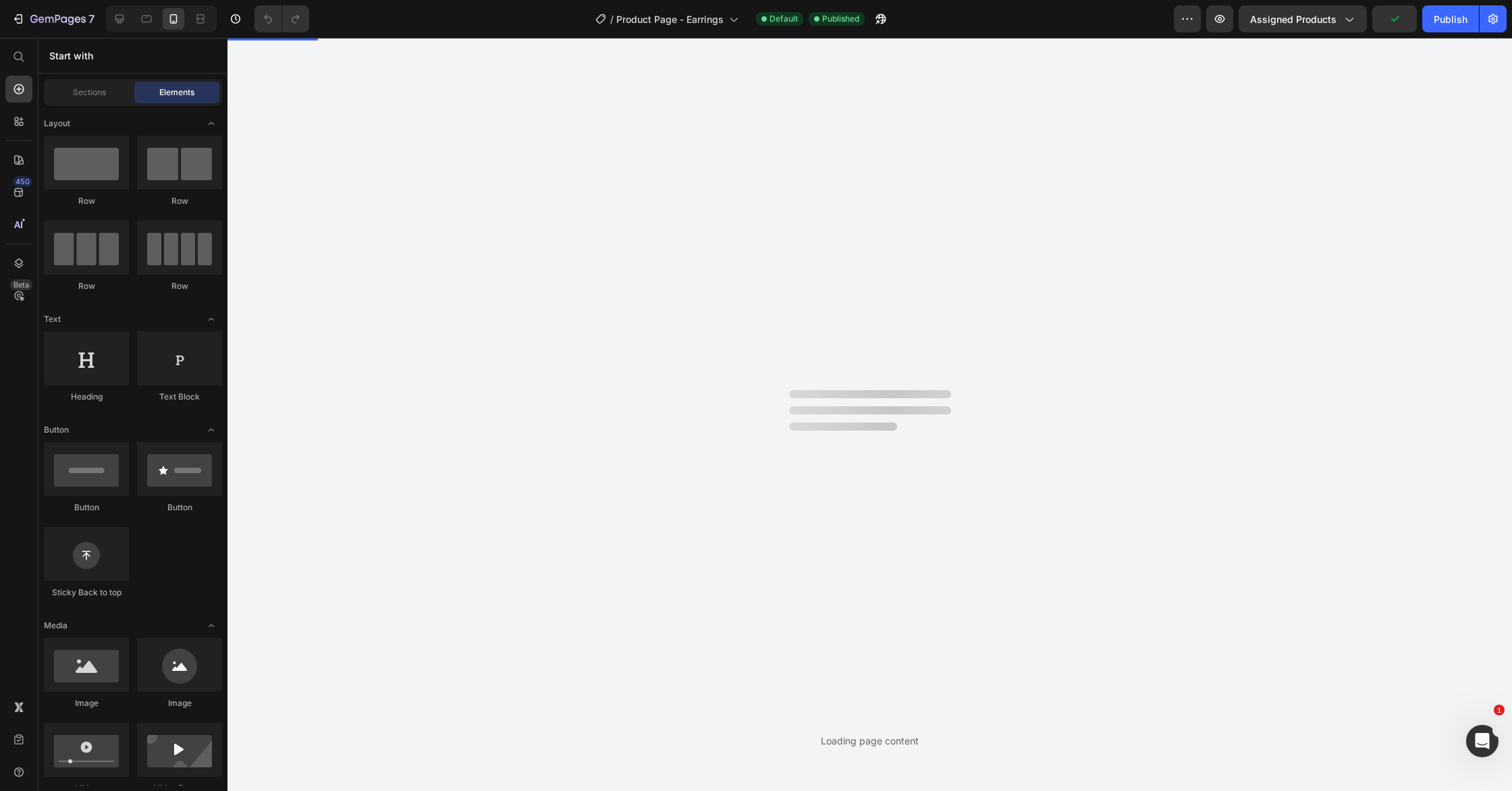 scroll, scrollTop: 0, scrollLeft: 0, axis: both 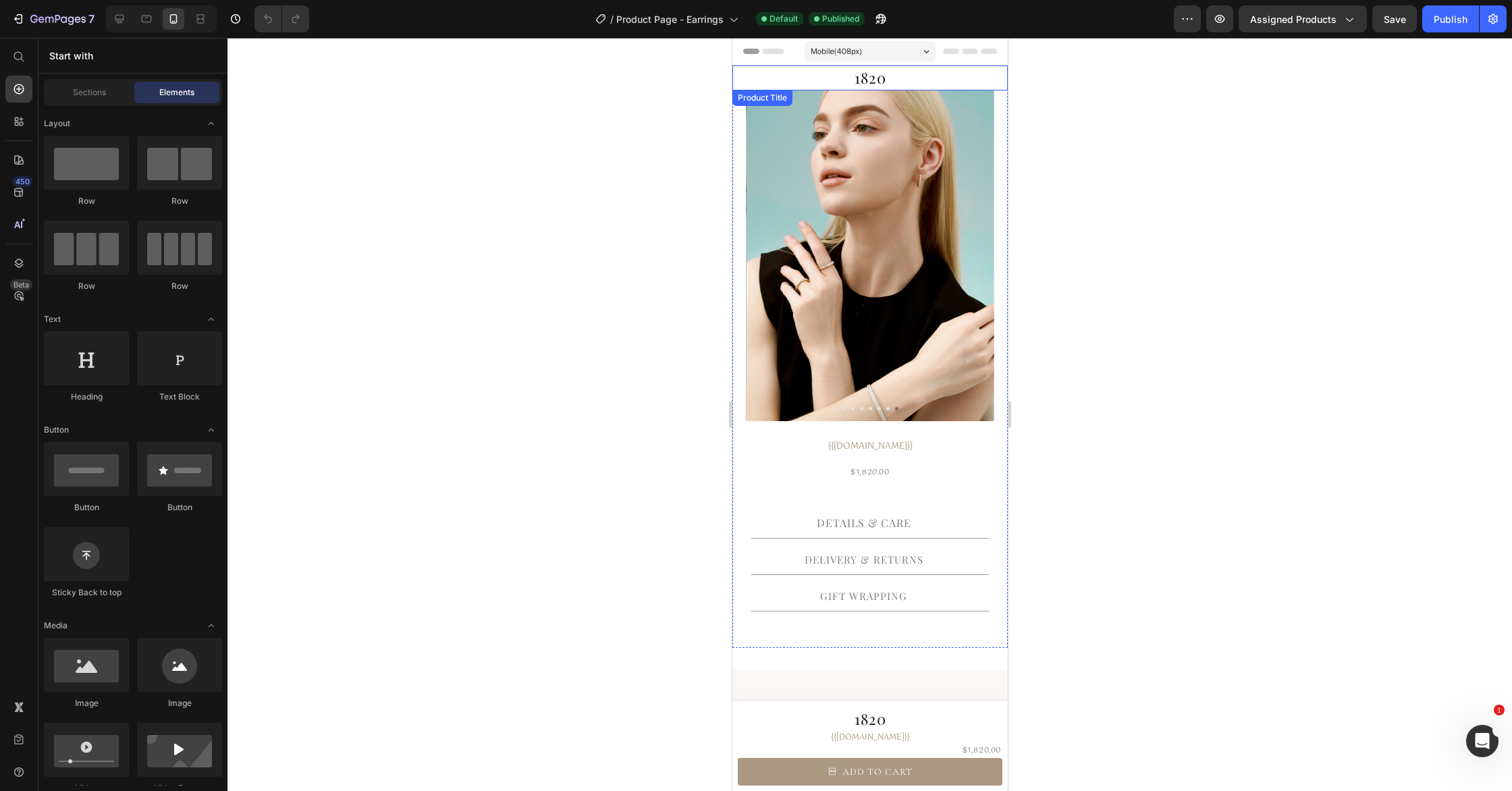 click on "1820" at bounding box center (869, 78) 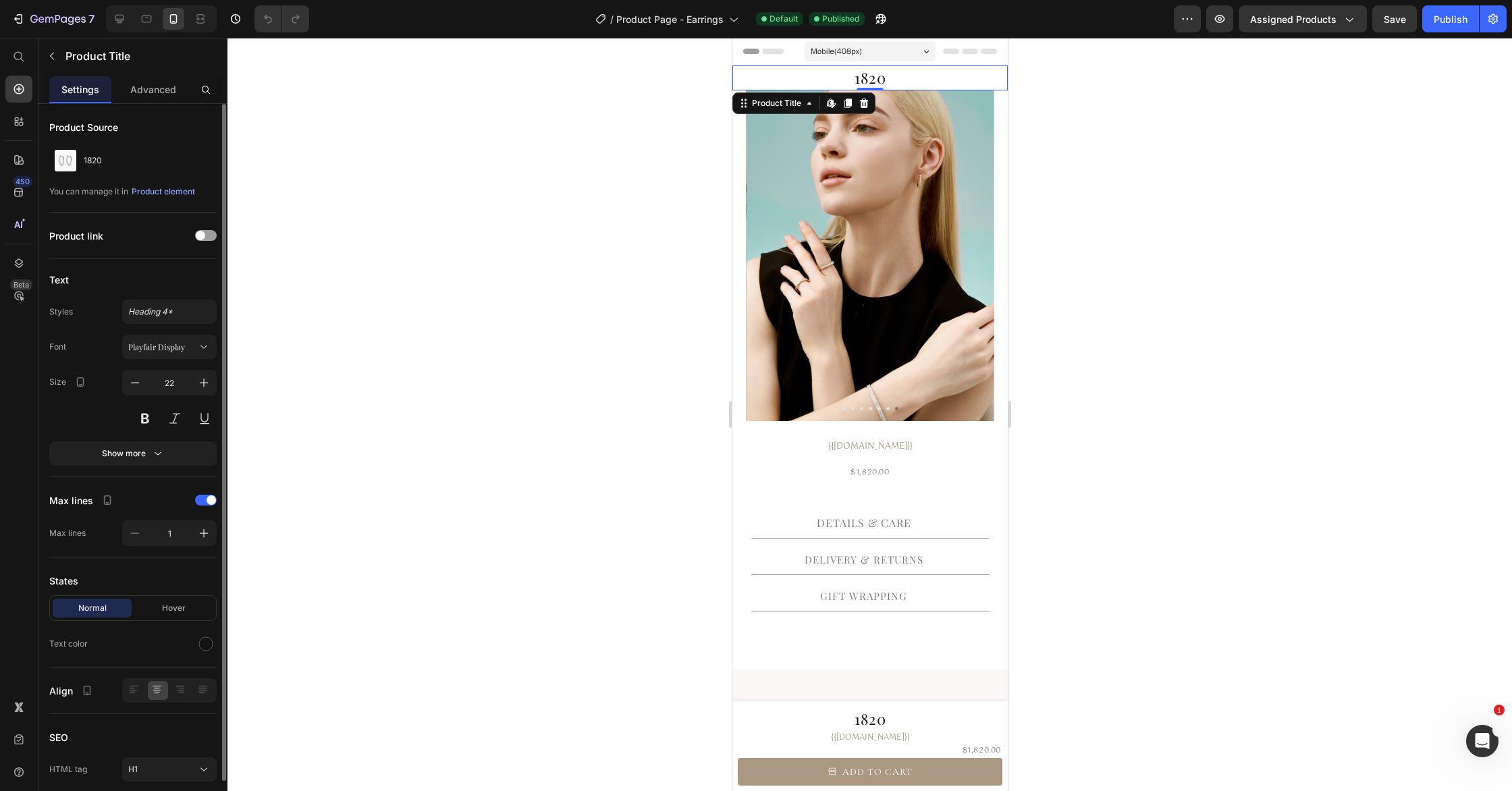 drag, startPoint x: 164, startPoint y: 92, endPoint x: 180, endPoint y: 109, distance: 23.345235 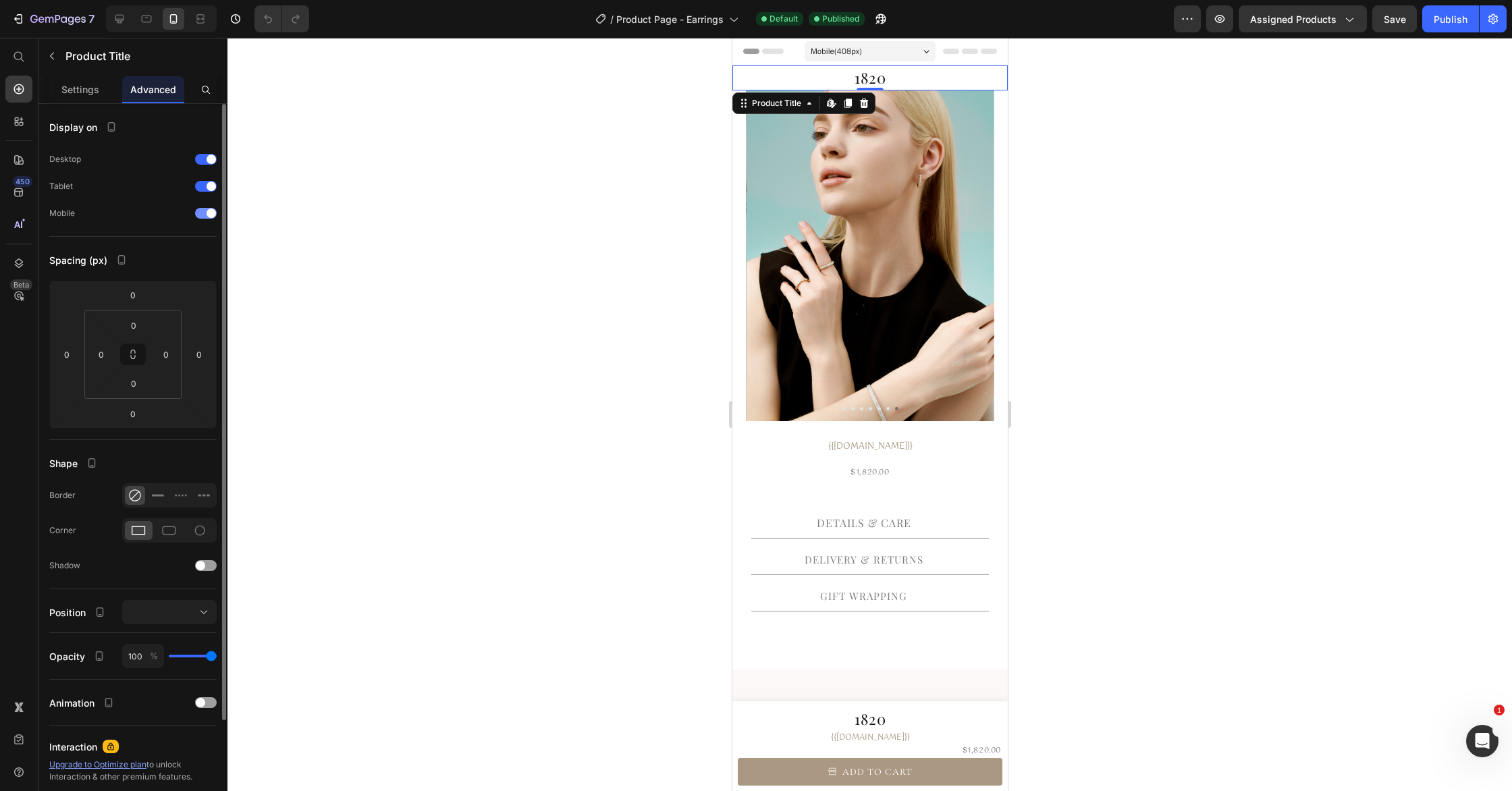click at bounding box center [206, 213] 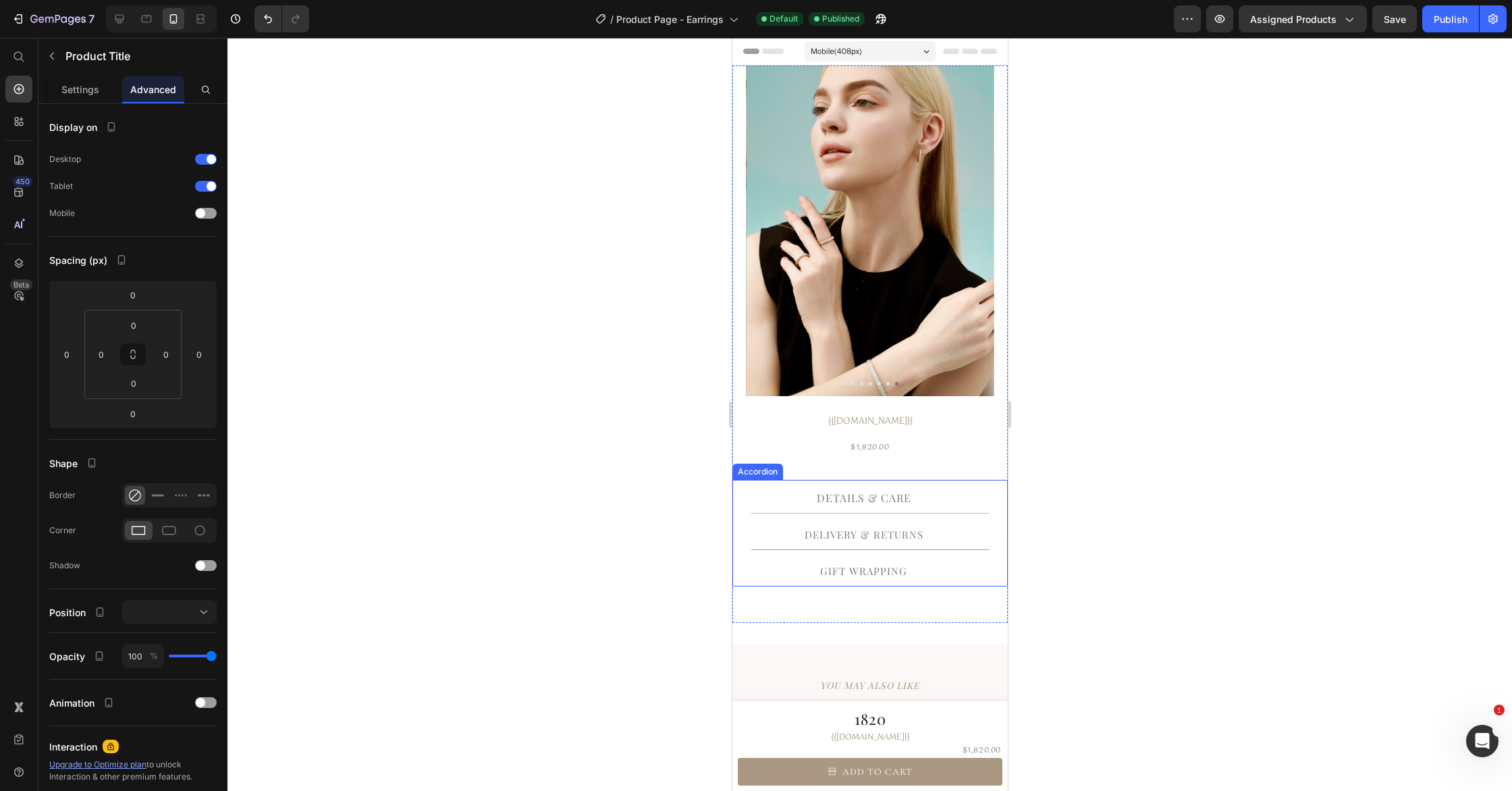 click on "Details & Care" at bounding box center (863, 497) 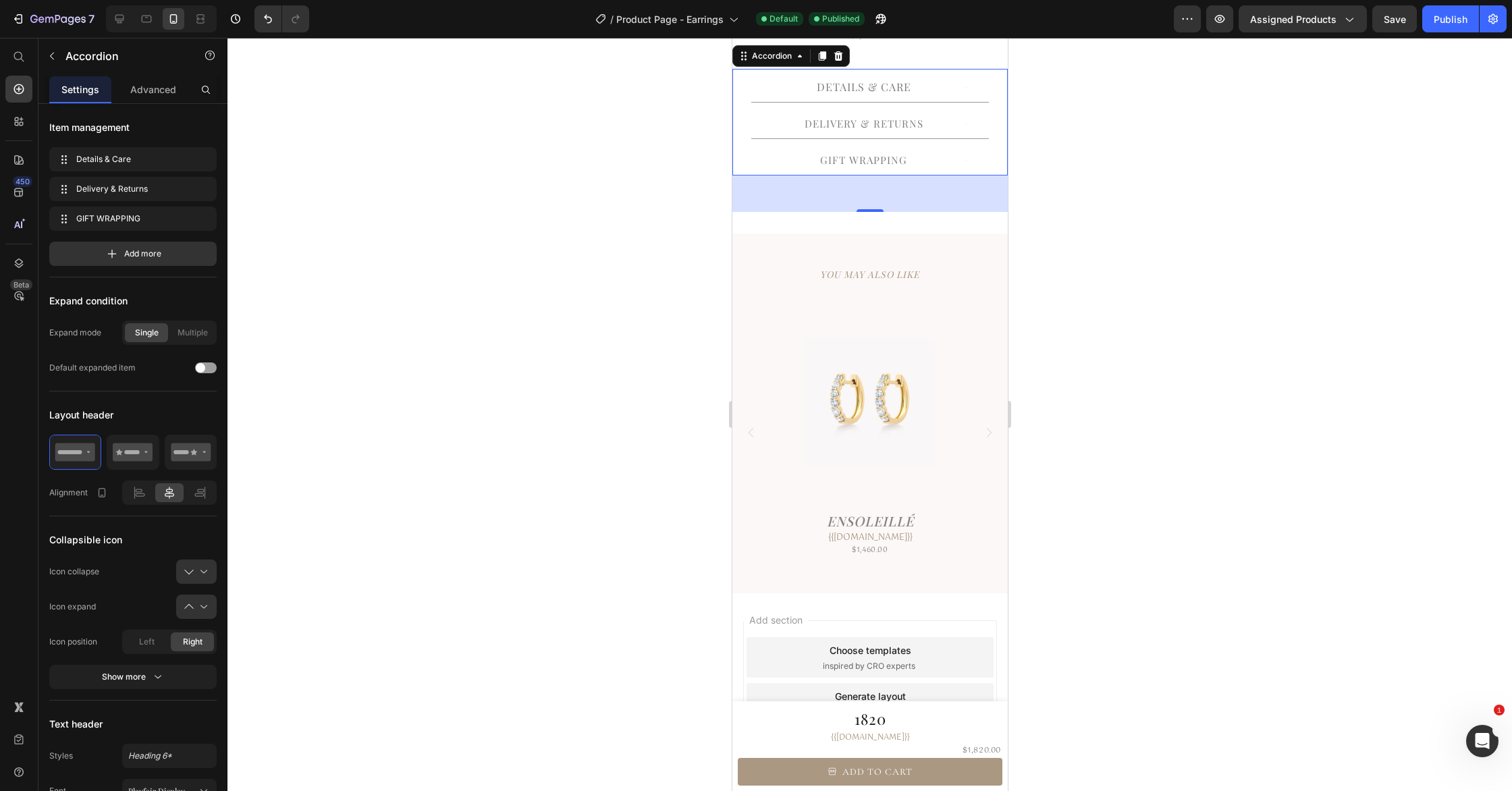 scroll, scrollTop: 0, scrollLeft: 0, axis: both 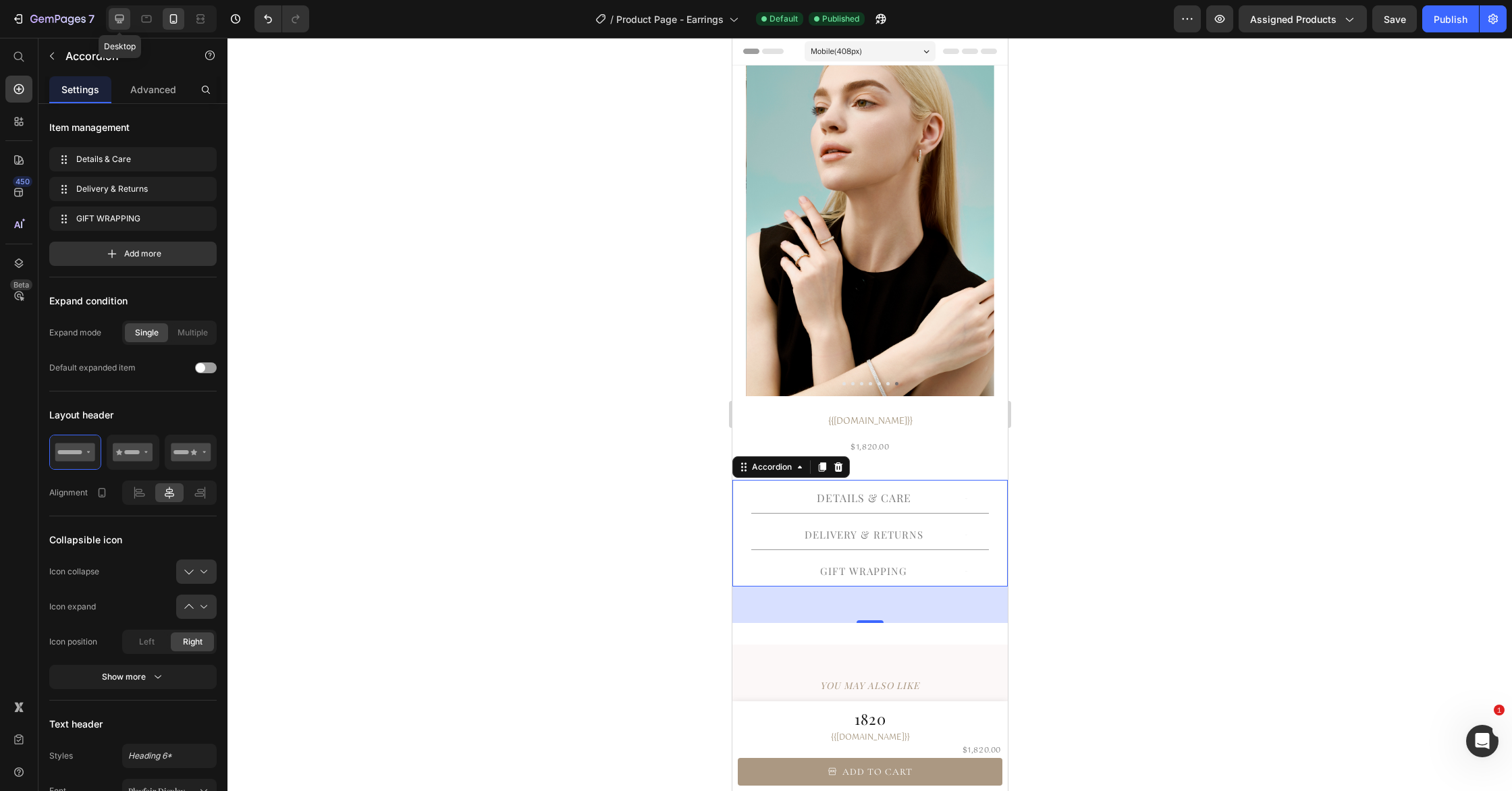 click 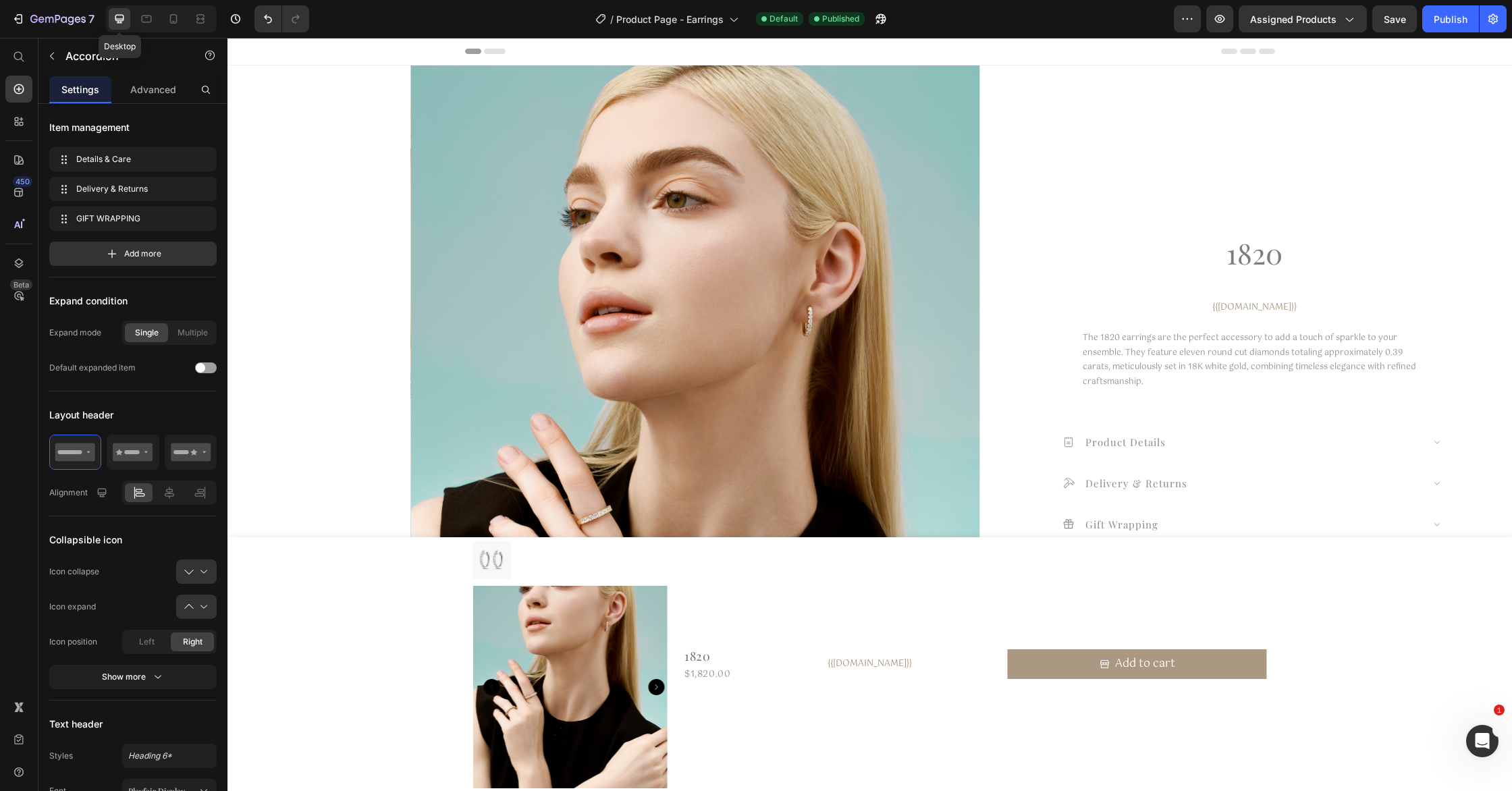 click 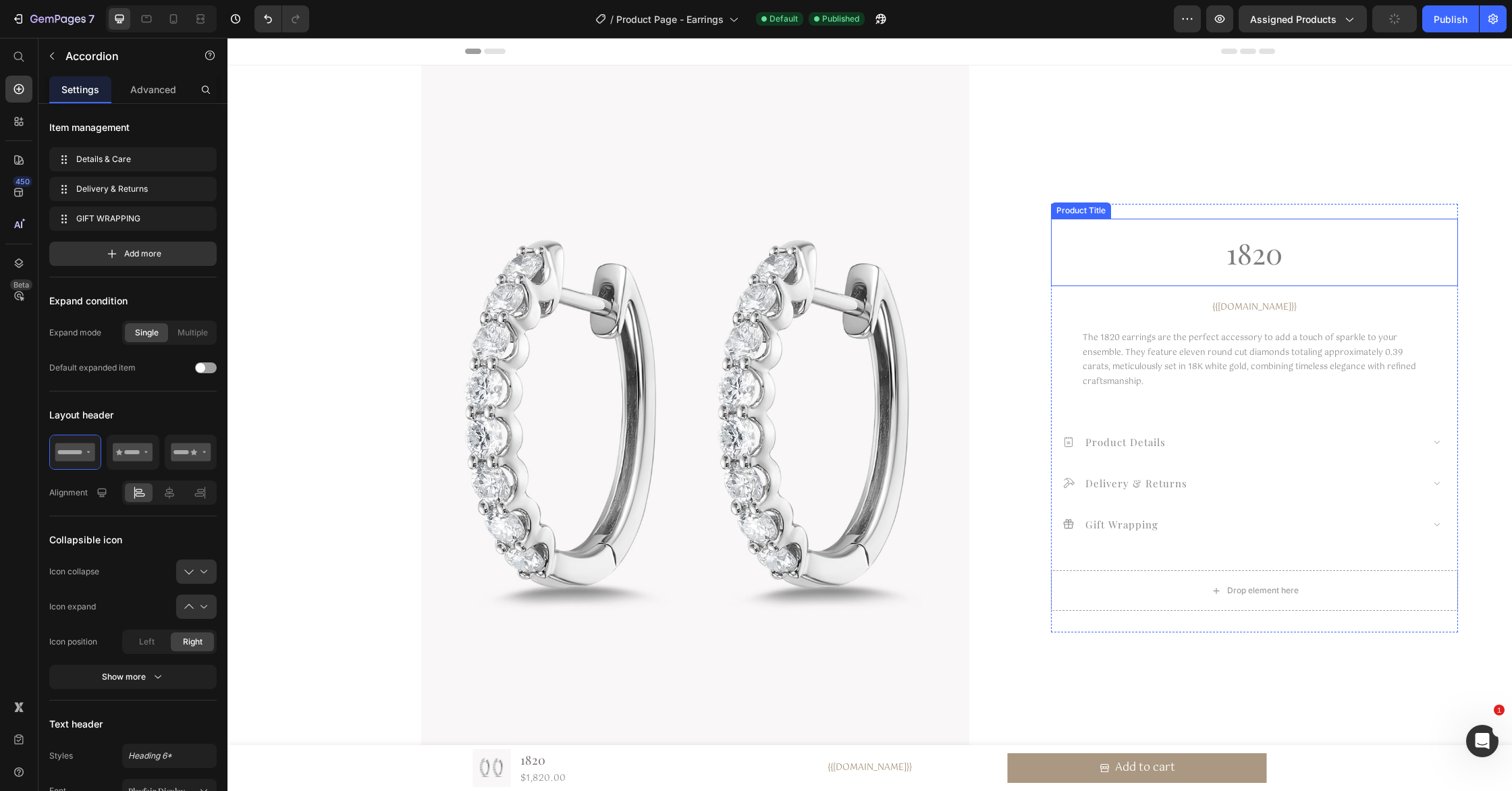 click on "1820" at bounding box center (1254, 254) 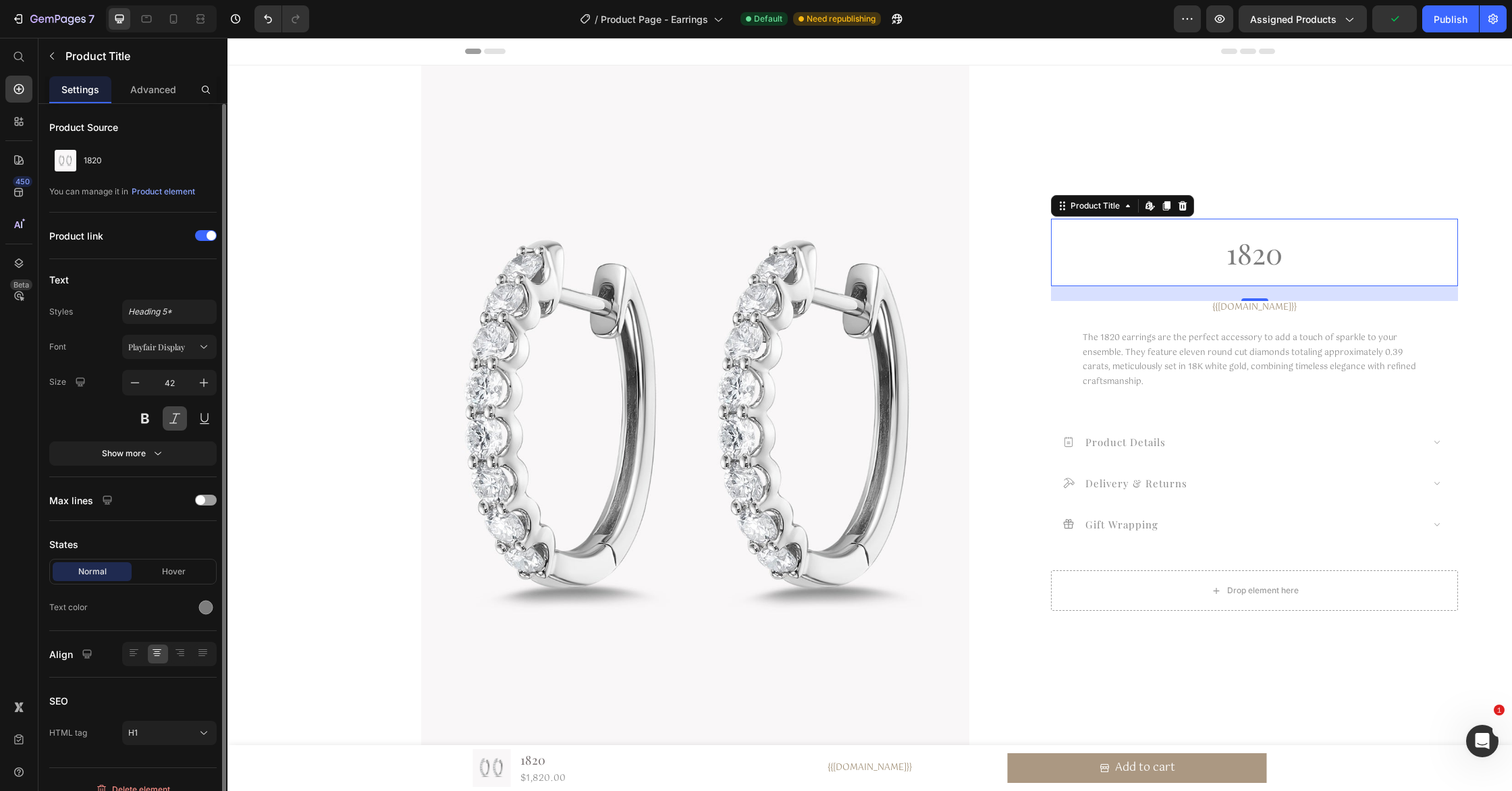 click at bounding box center (175, 418) 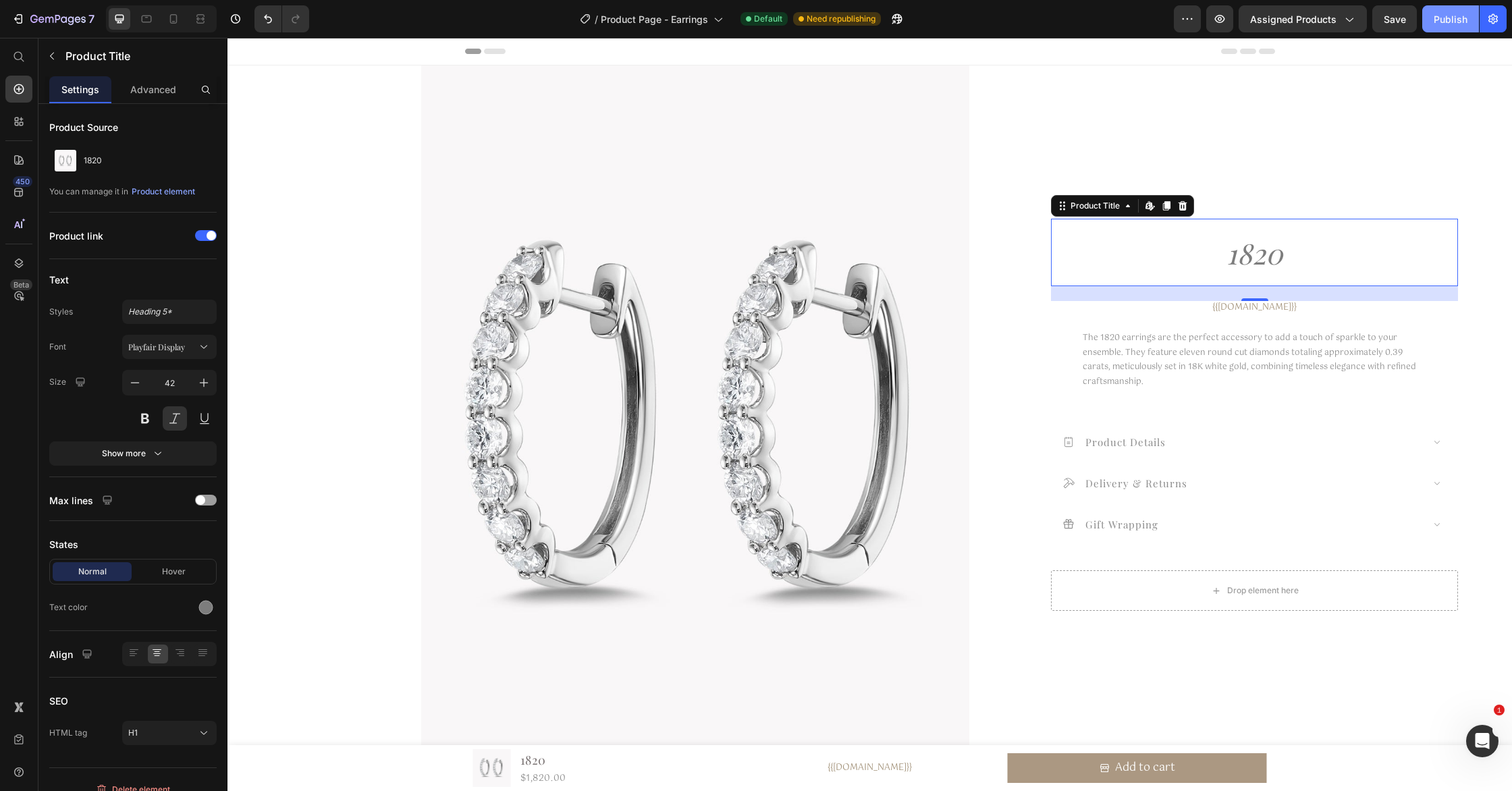 click on "Publish" at bounding box center (1451, 19) 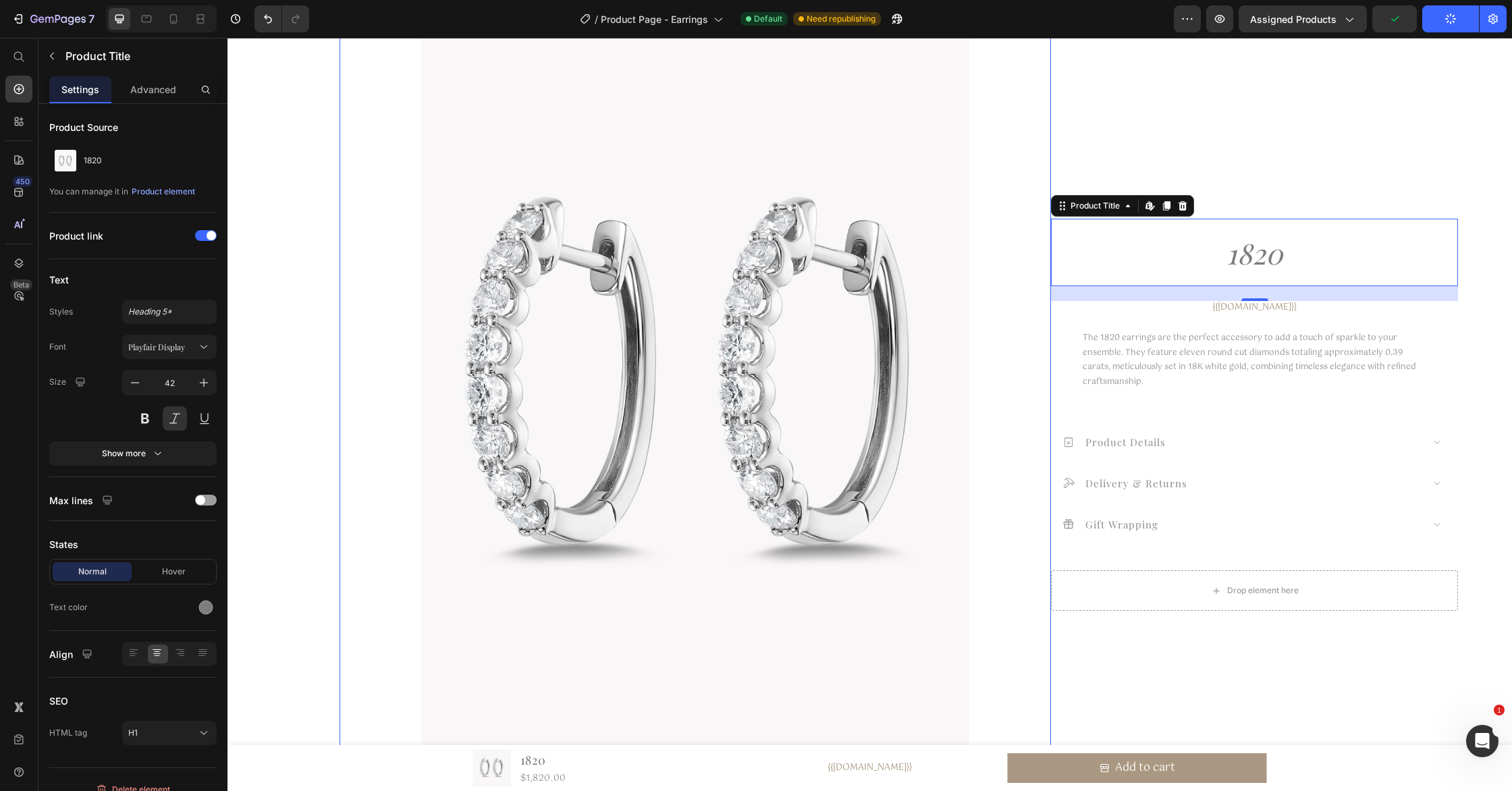 scroll, scrollTop: 55, scrollLeft: 0, axis: vertical 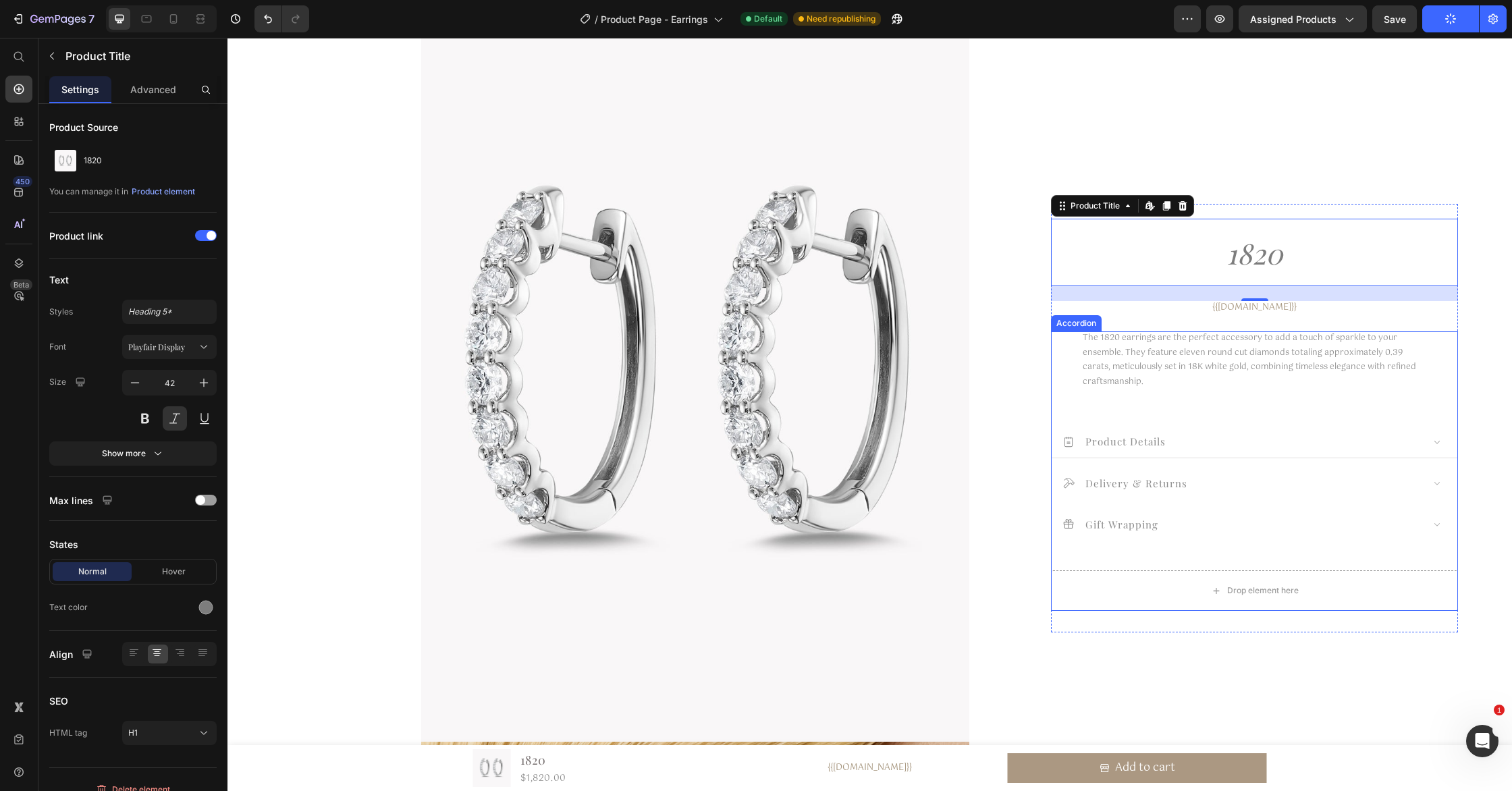 click on "Product Details" at bounding box center (1125, 441) 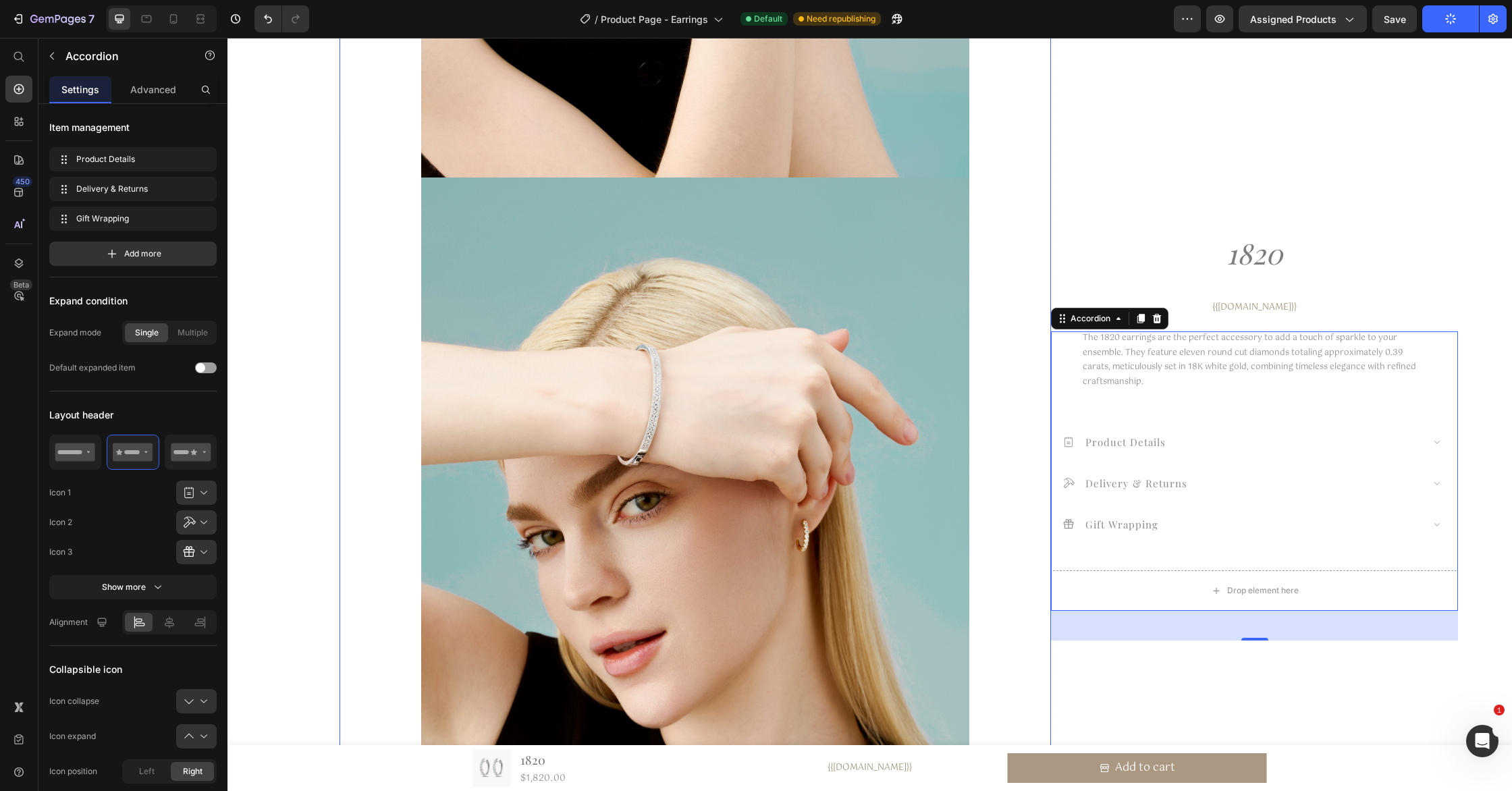 scroll, scrollTop: 5075, scrollLeft: 0, axis: vertical 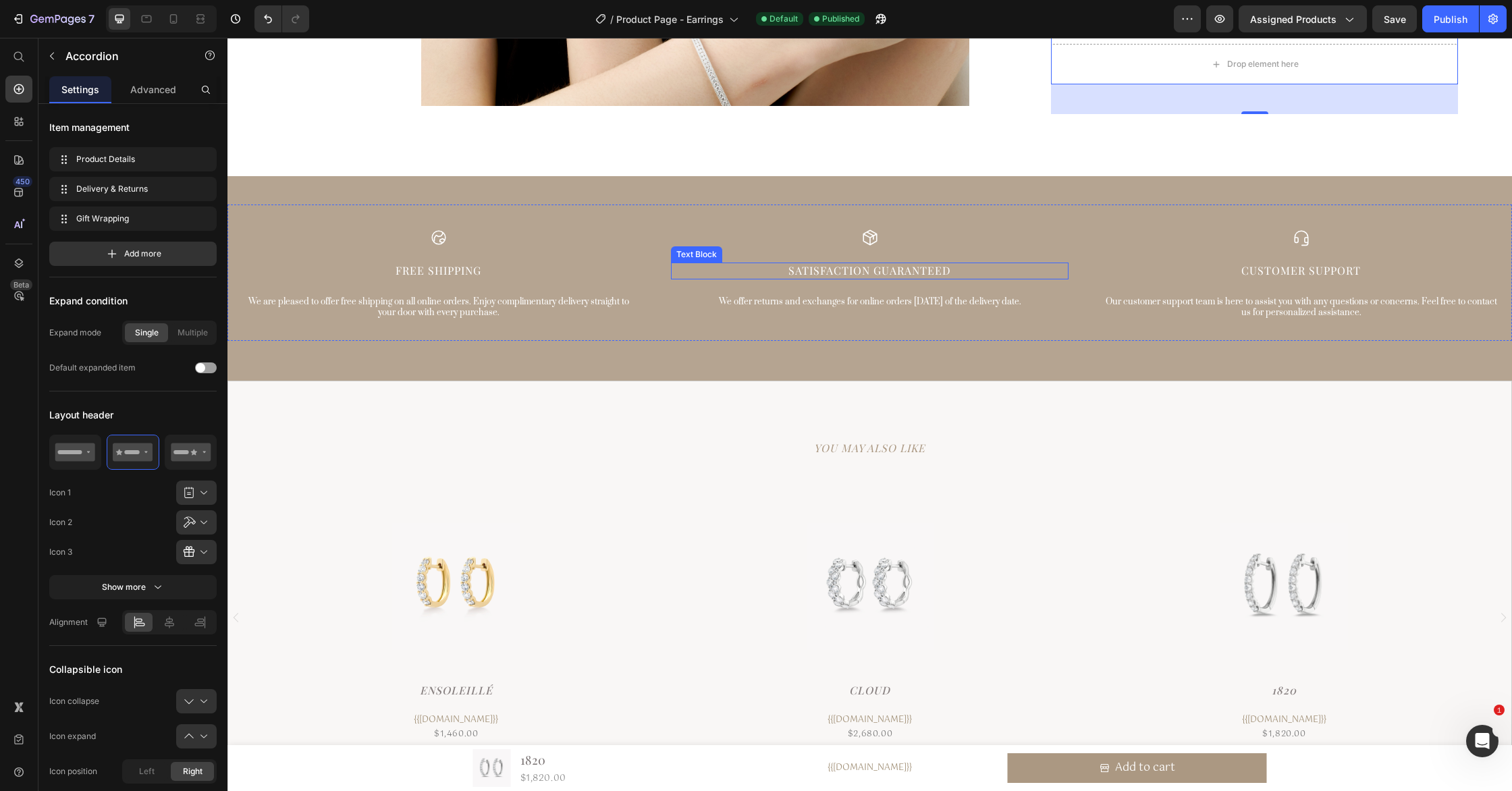 click on "Satisfaction Guaranteed" at bounding box center (869, 271) 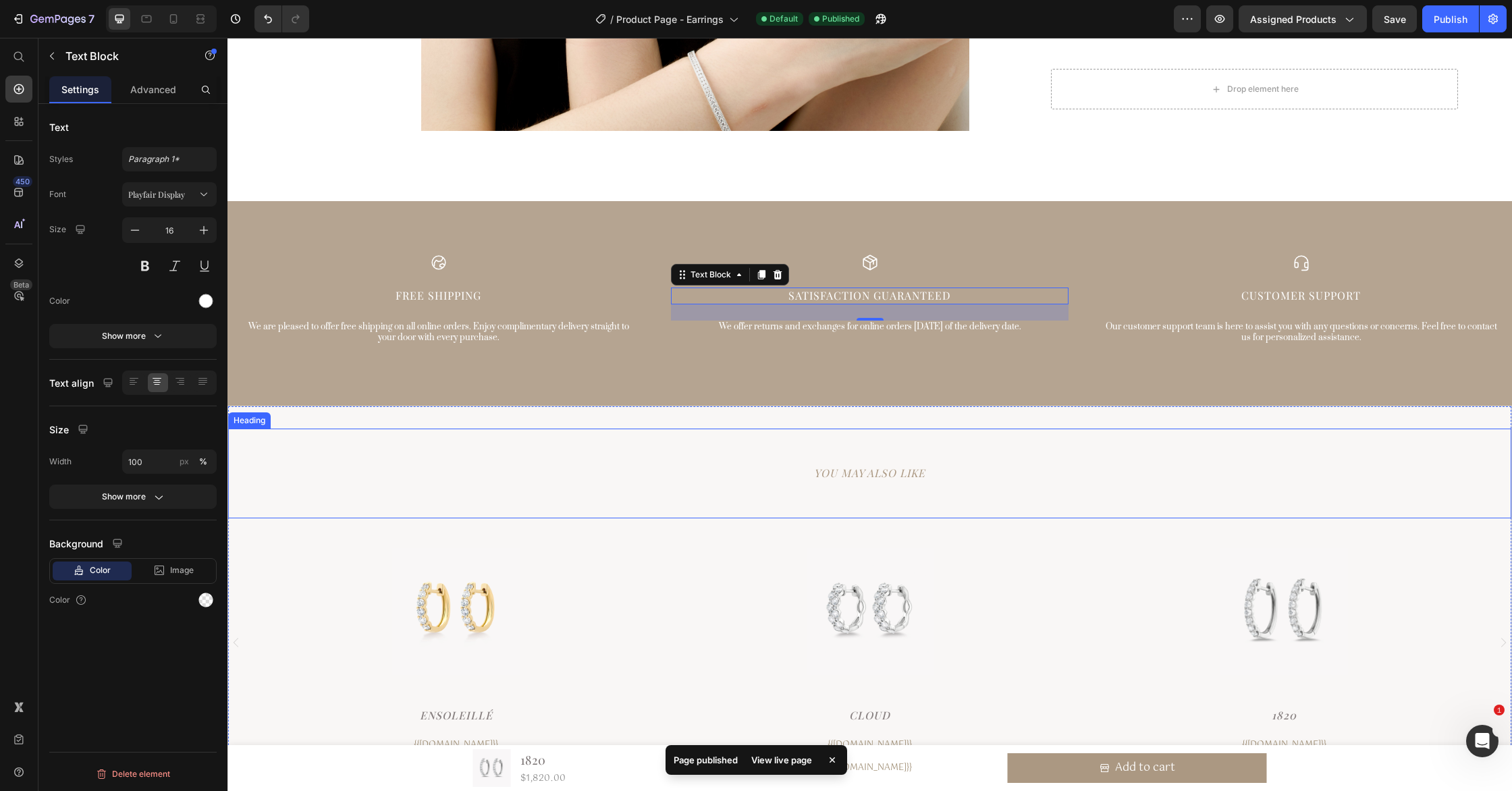 scroll, scrollTop: 5019, scrollLeft: 0, axis: vertical 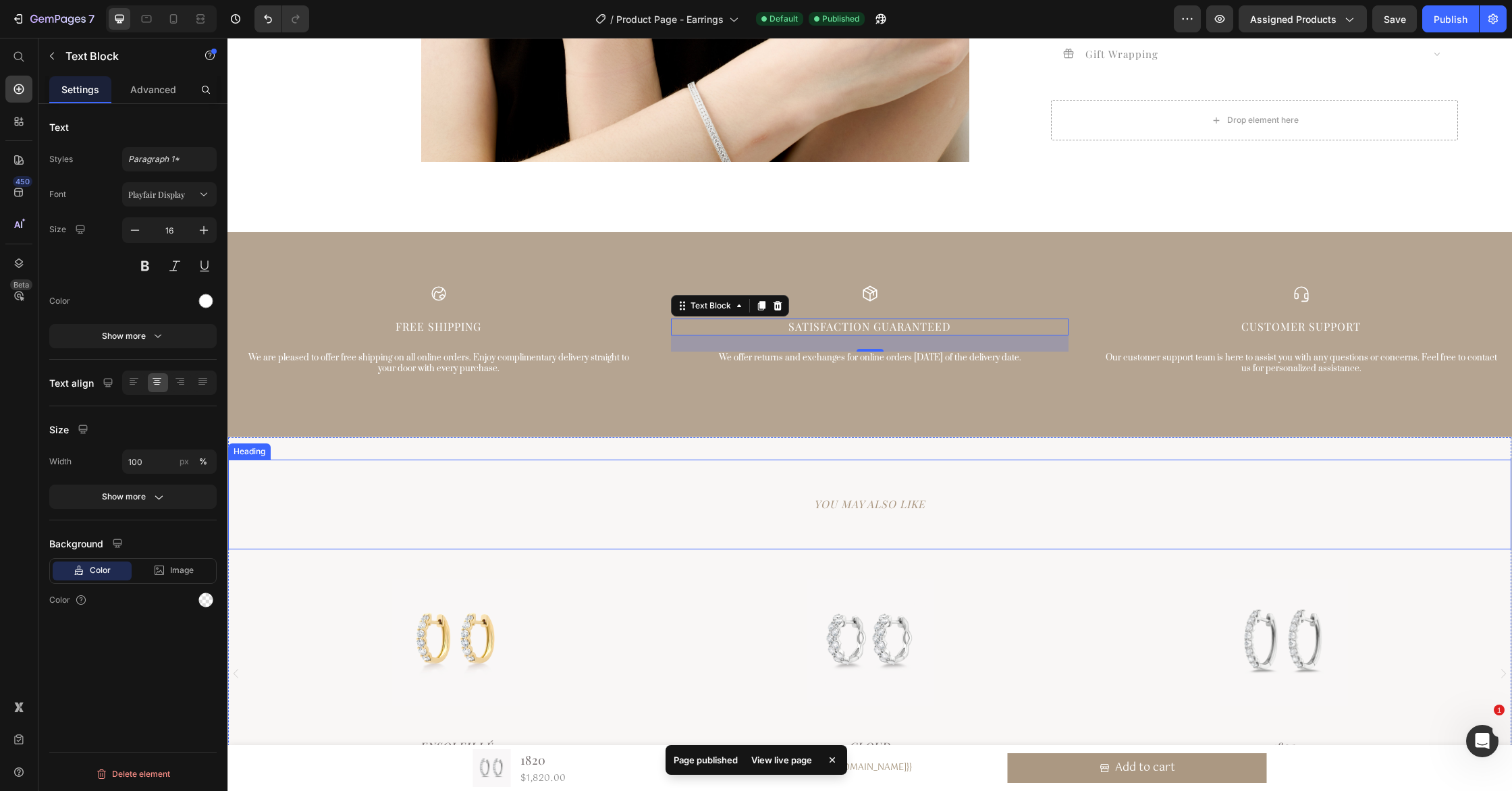 click on "YOU MAY ALSO LIKE" at bounding box center [869, 504] 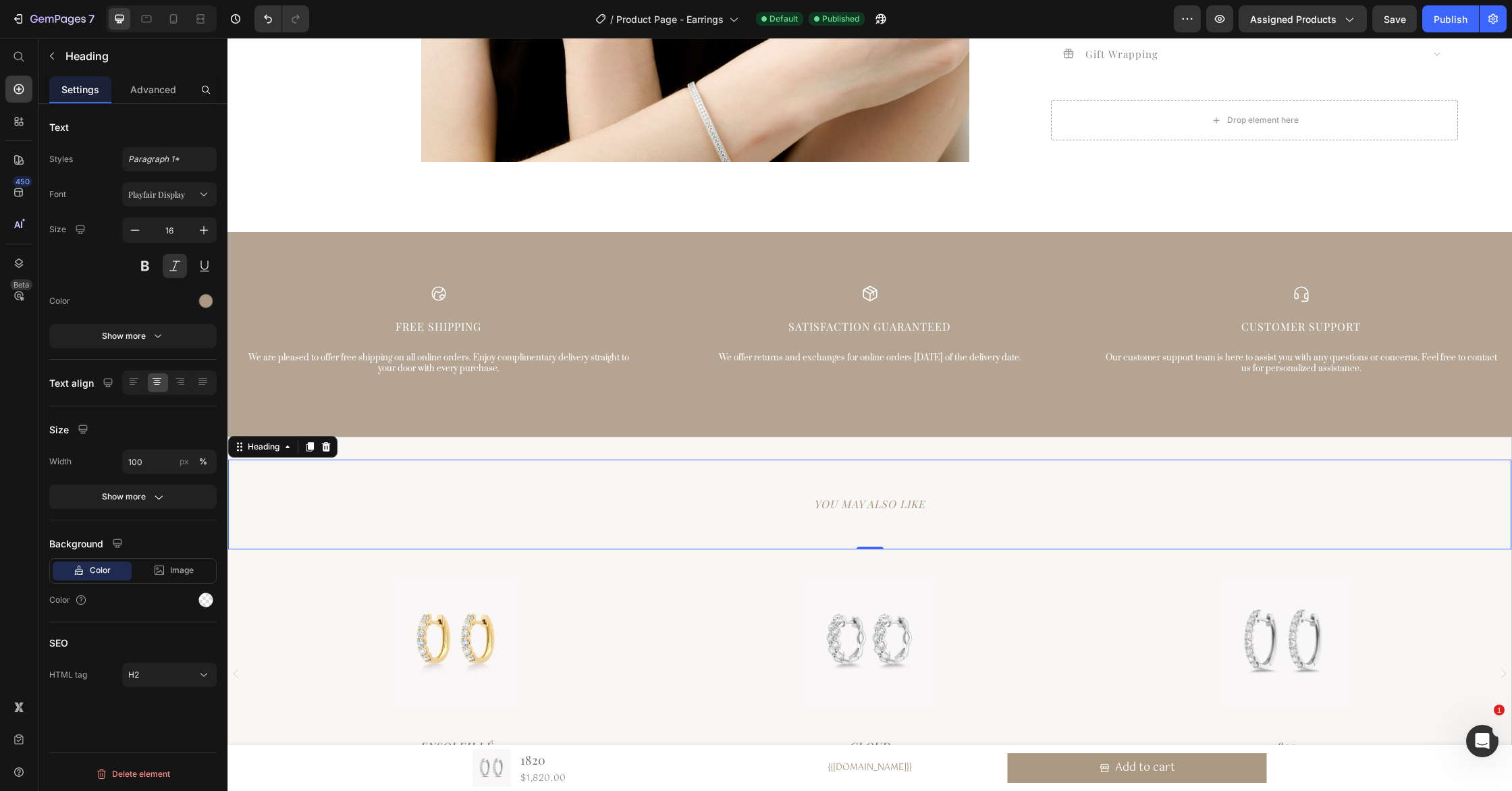click on "Publish" 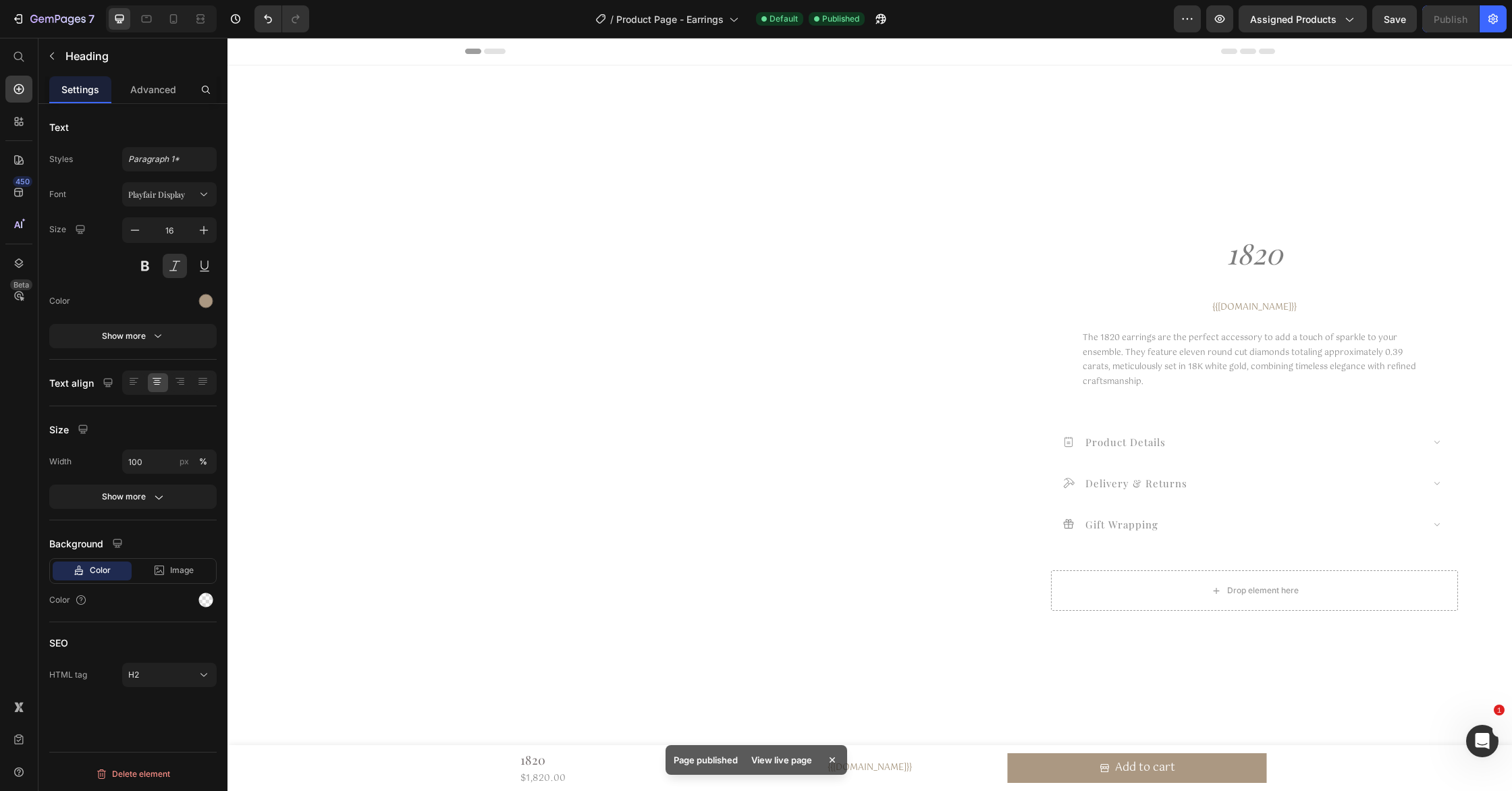 scroll, scrollTop: 0, scrollLeft: 0, axis: both 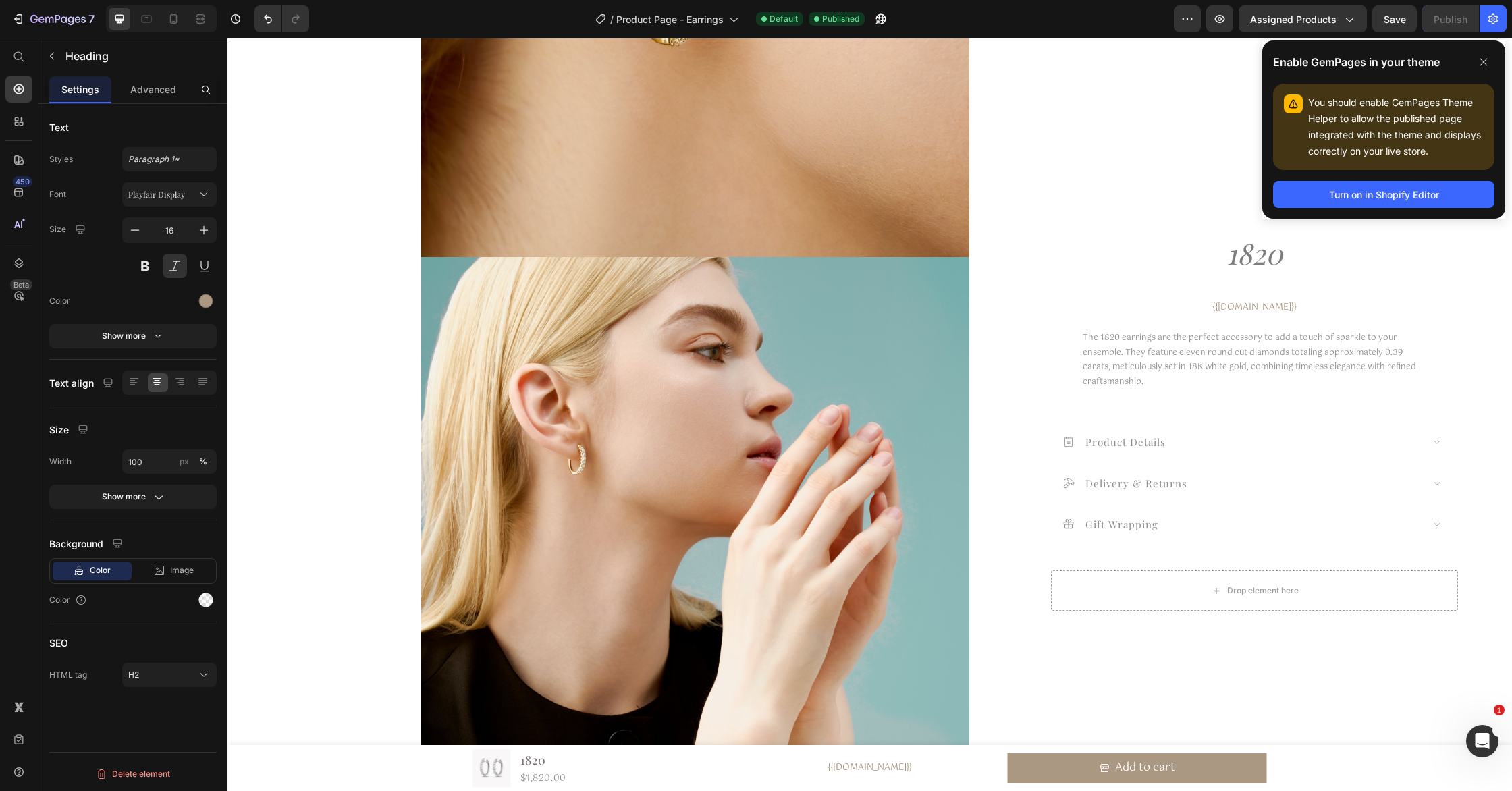 click at bounding box center (695, 622) 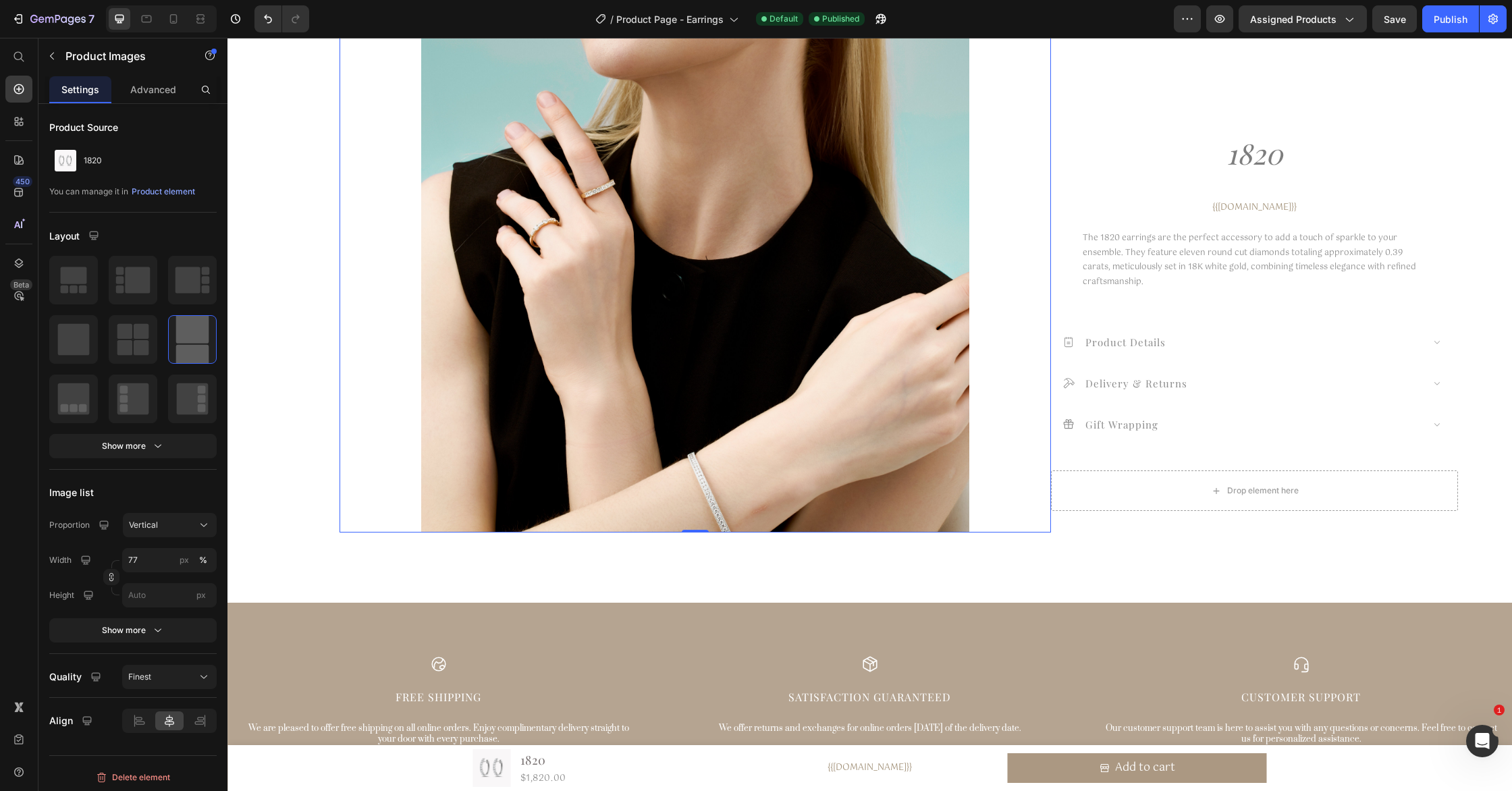scroll, scrollTop: 4660, scrollLeft: 0, axis: vertical 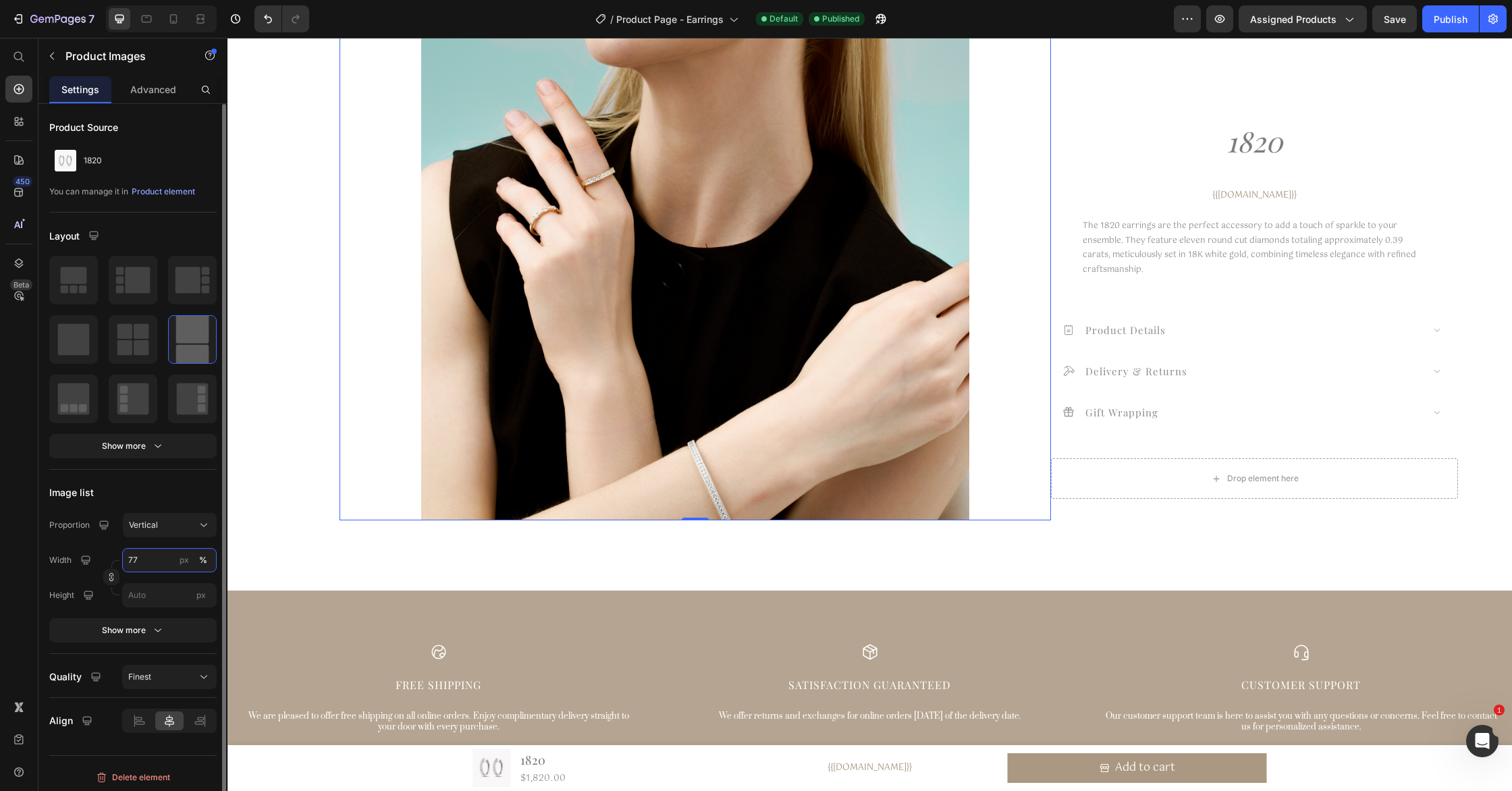 click on "77" at bounding box center (169, 560) 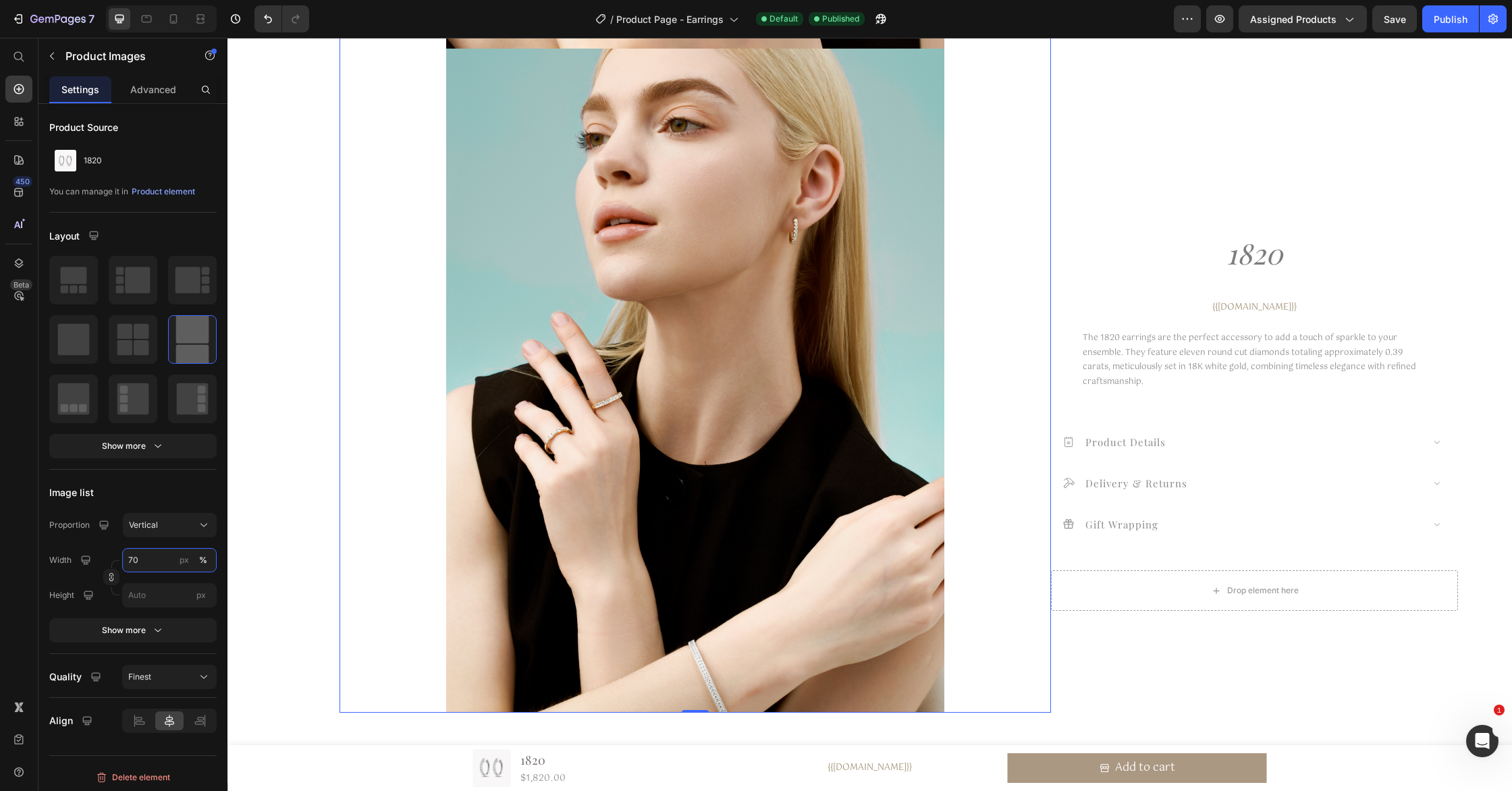 scroll, scrollTop: 4504, scrollLeft: 0, axis: vertical 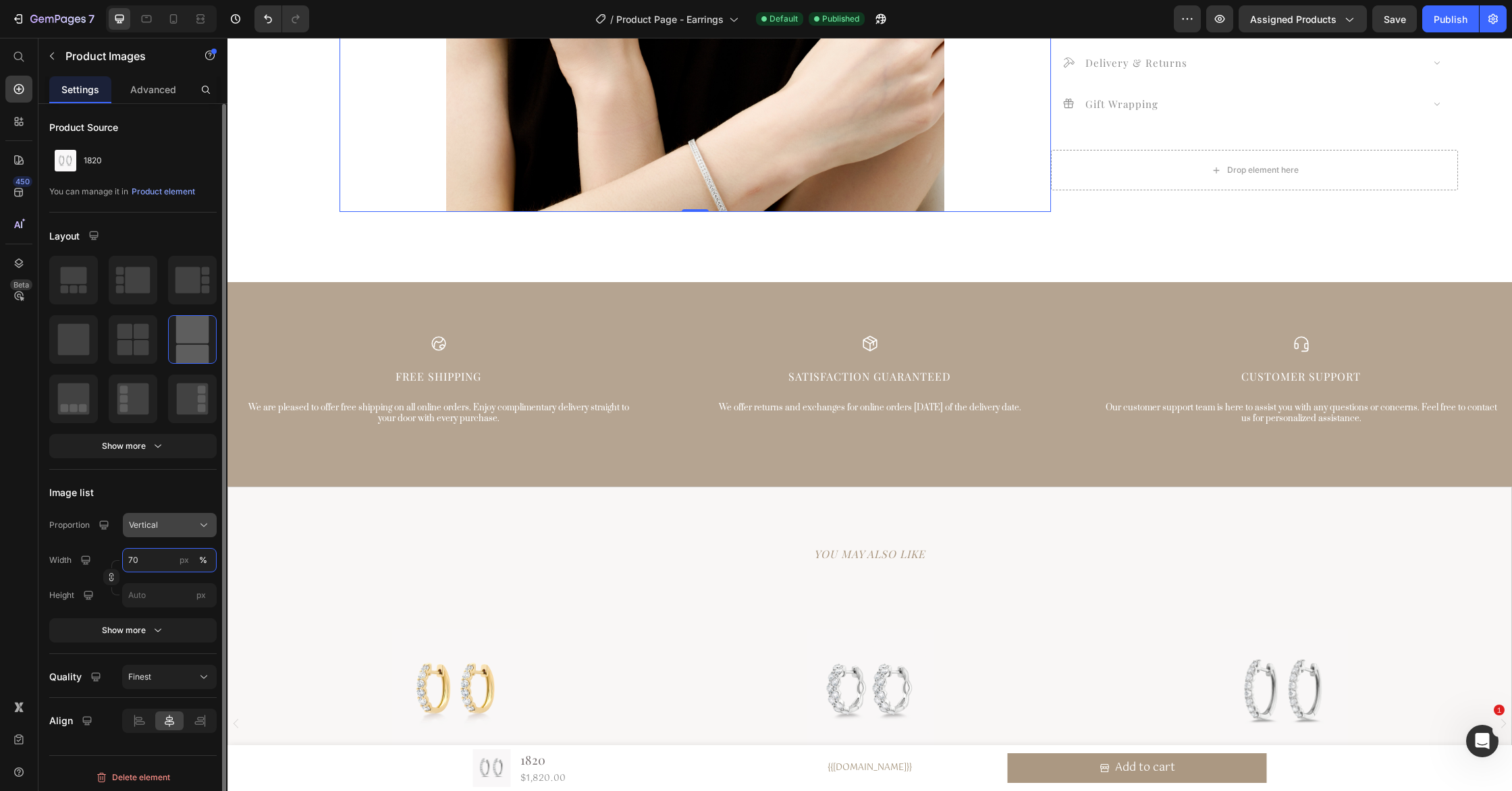 type on "70" 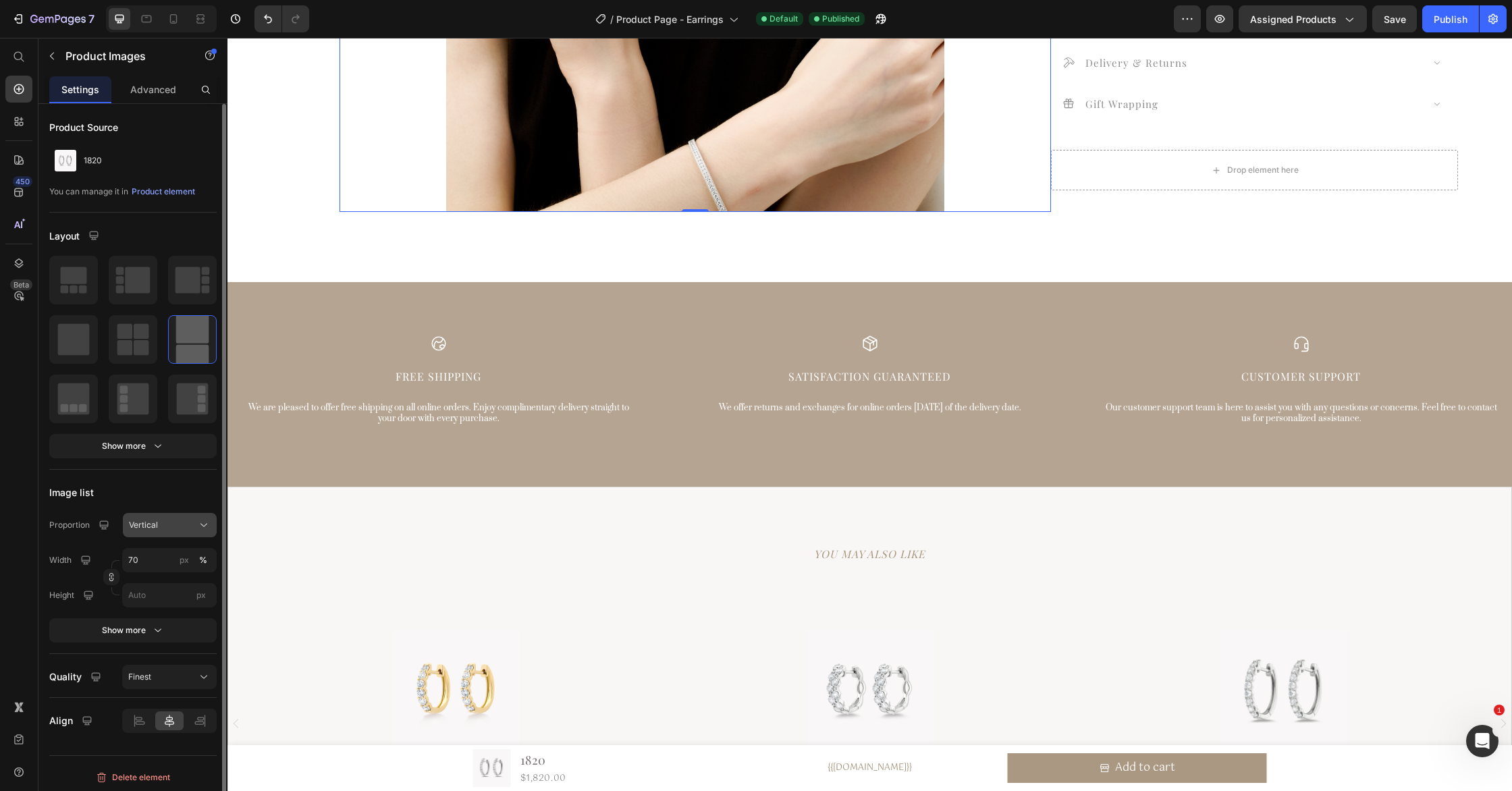 click on "Vertical" 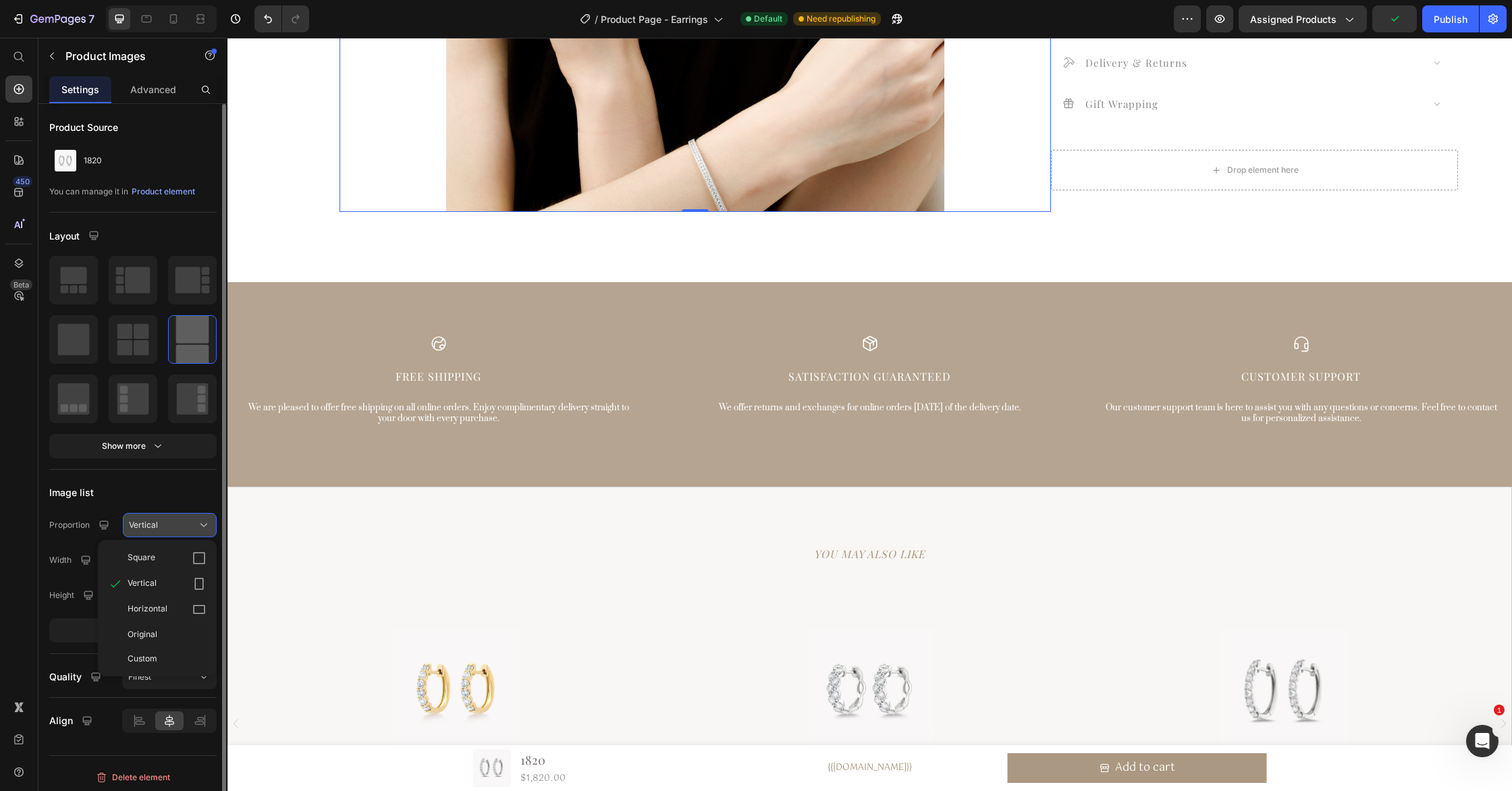 click on "Vertical" 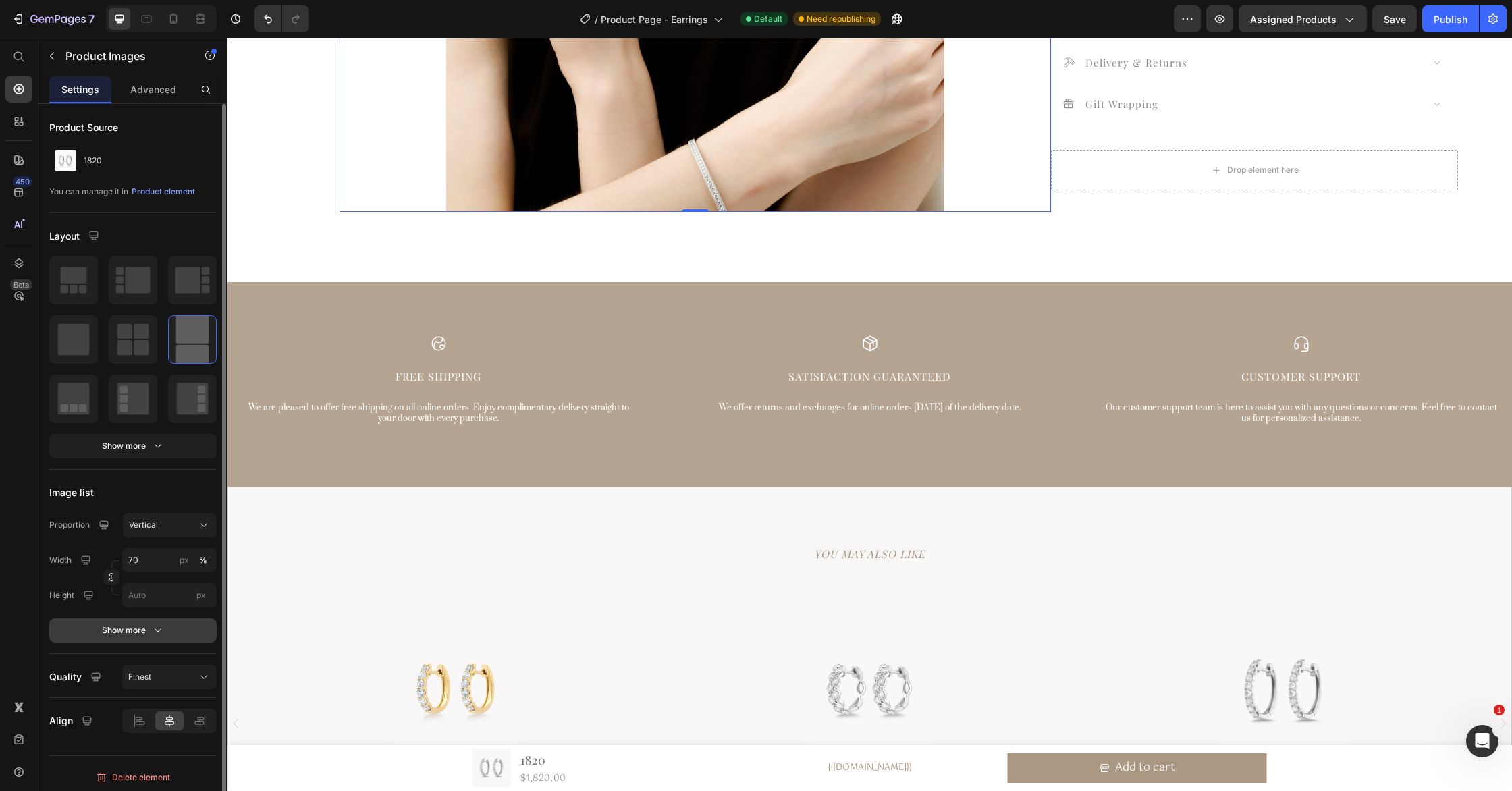 click on "Show more" at bounding box center (133, 630) 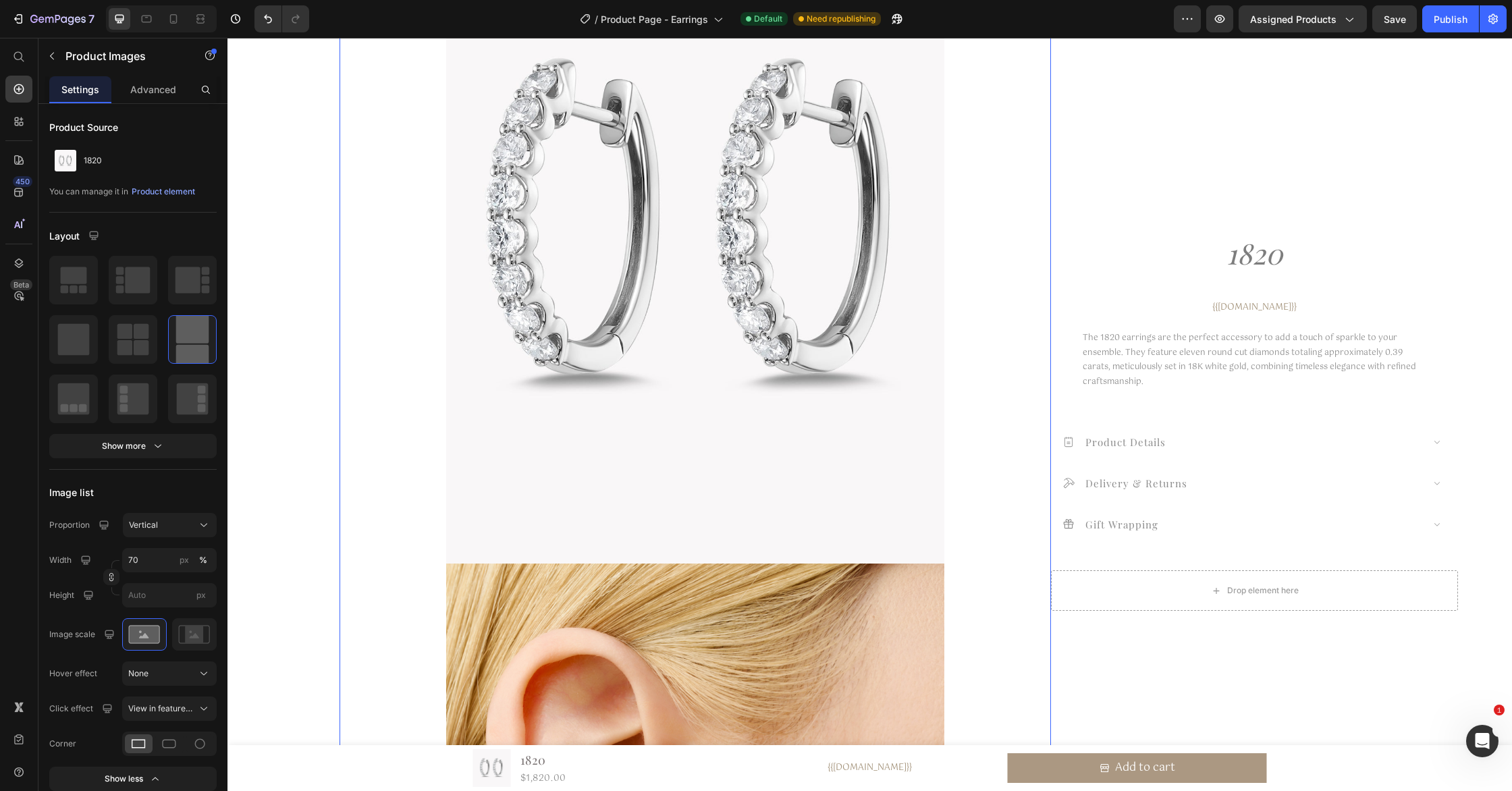 scroll, scrollTop: 275, scrollLeft: 0, axis: vertical 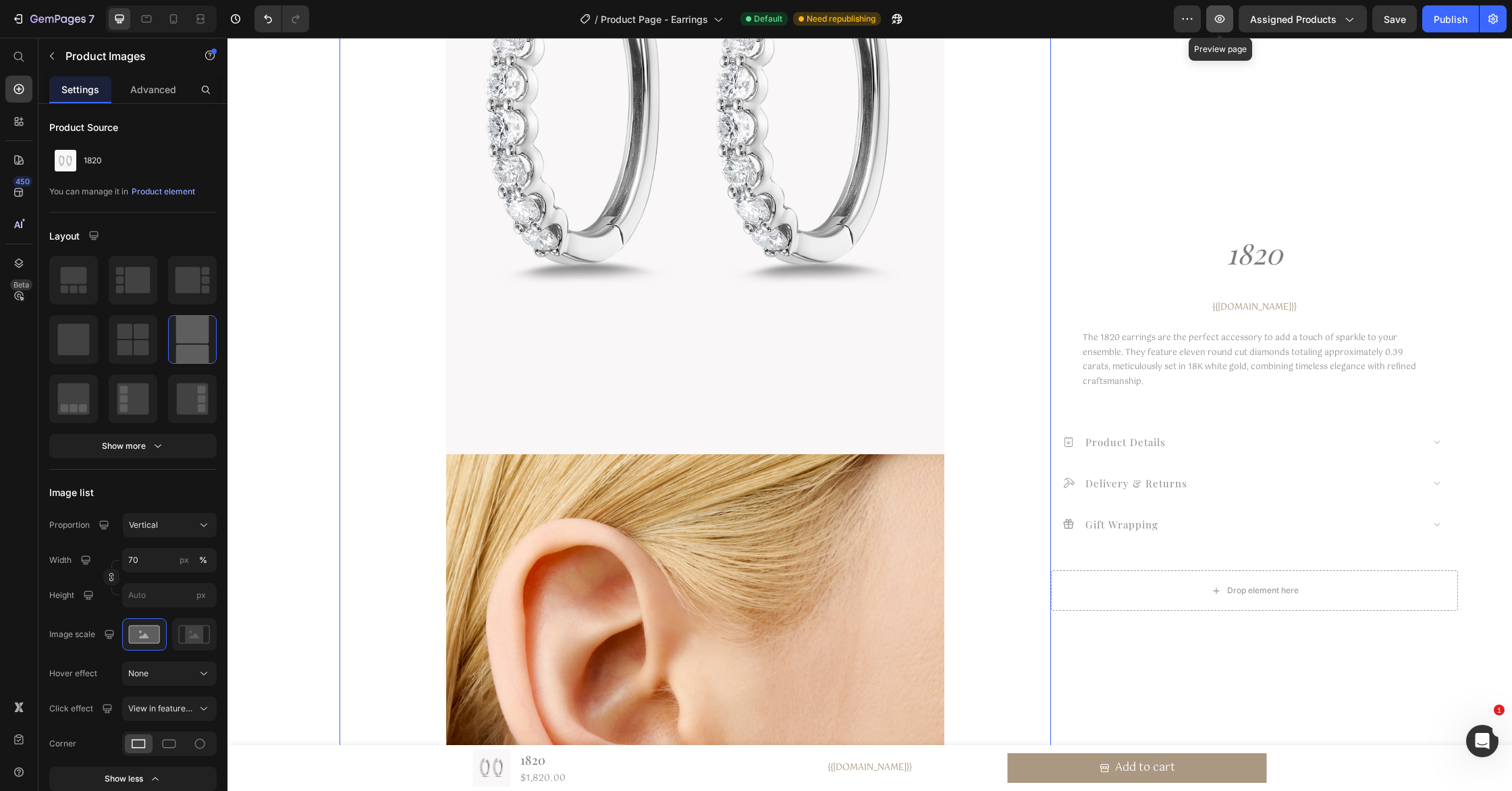 click 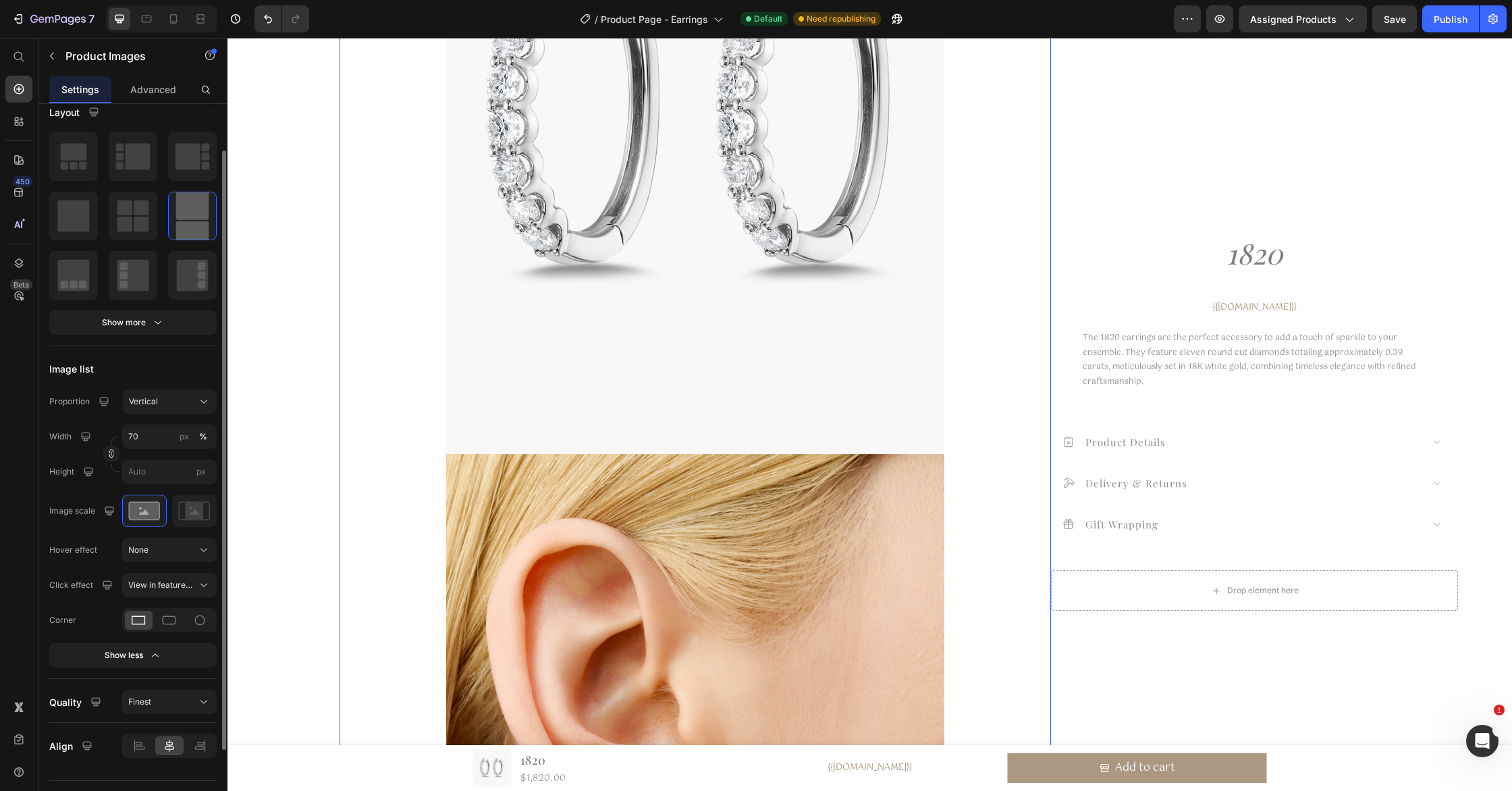 scroll, scrollTop: 152, scrollLeft: 0, axis: vertical 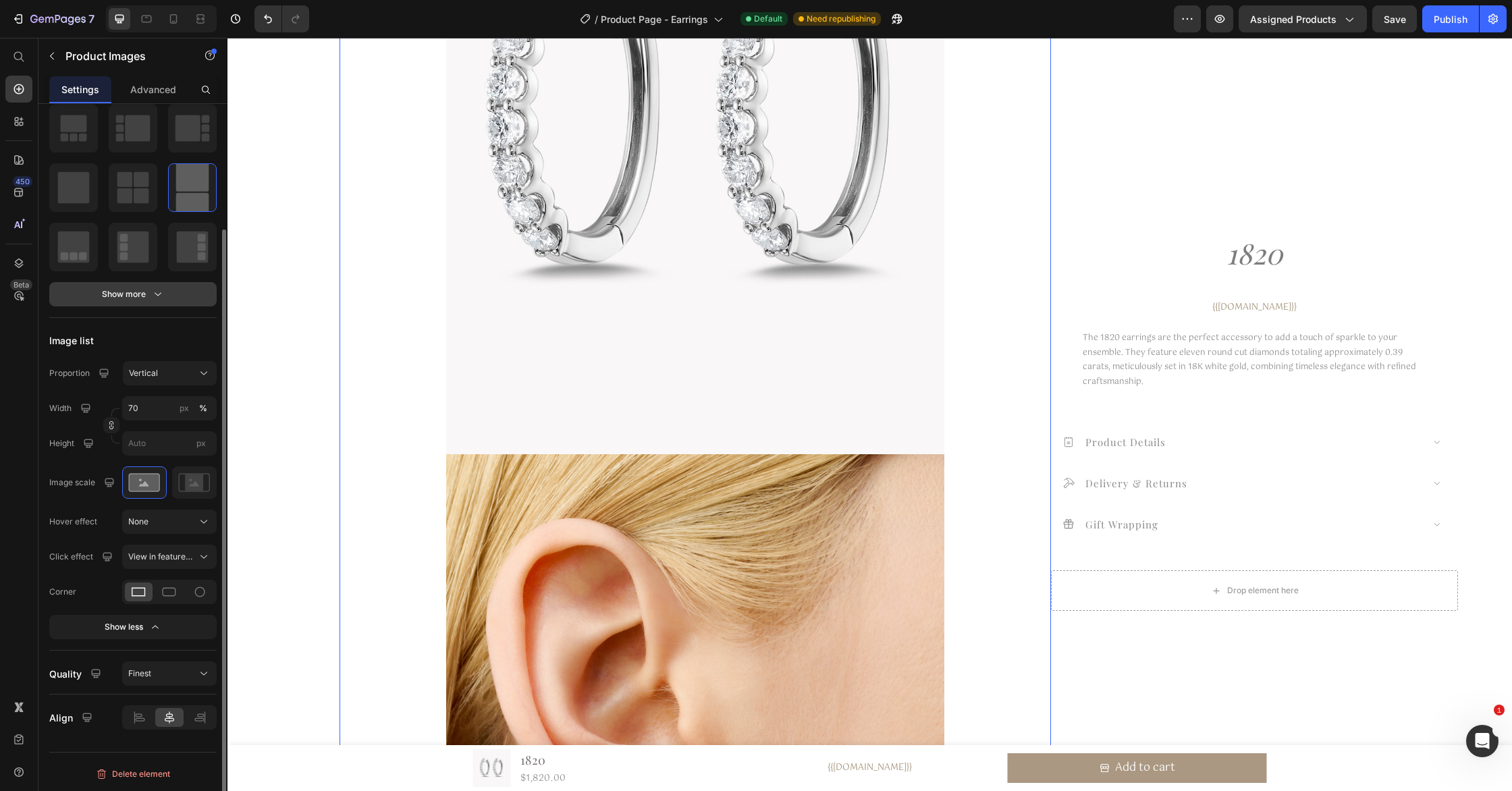 click on "Show more" at bounding box center [133, 294] 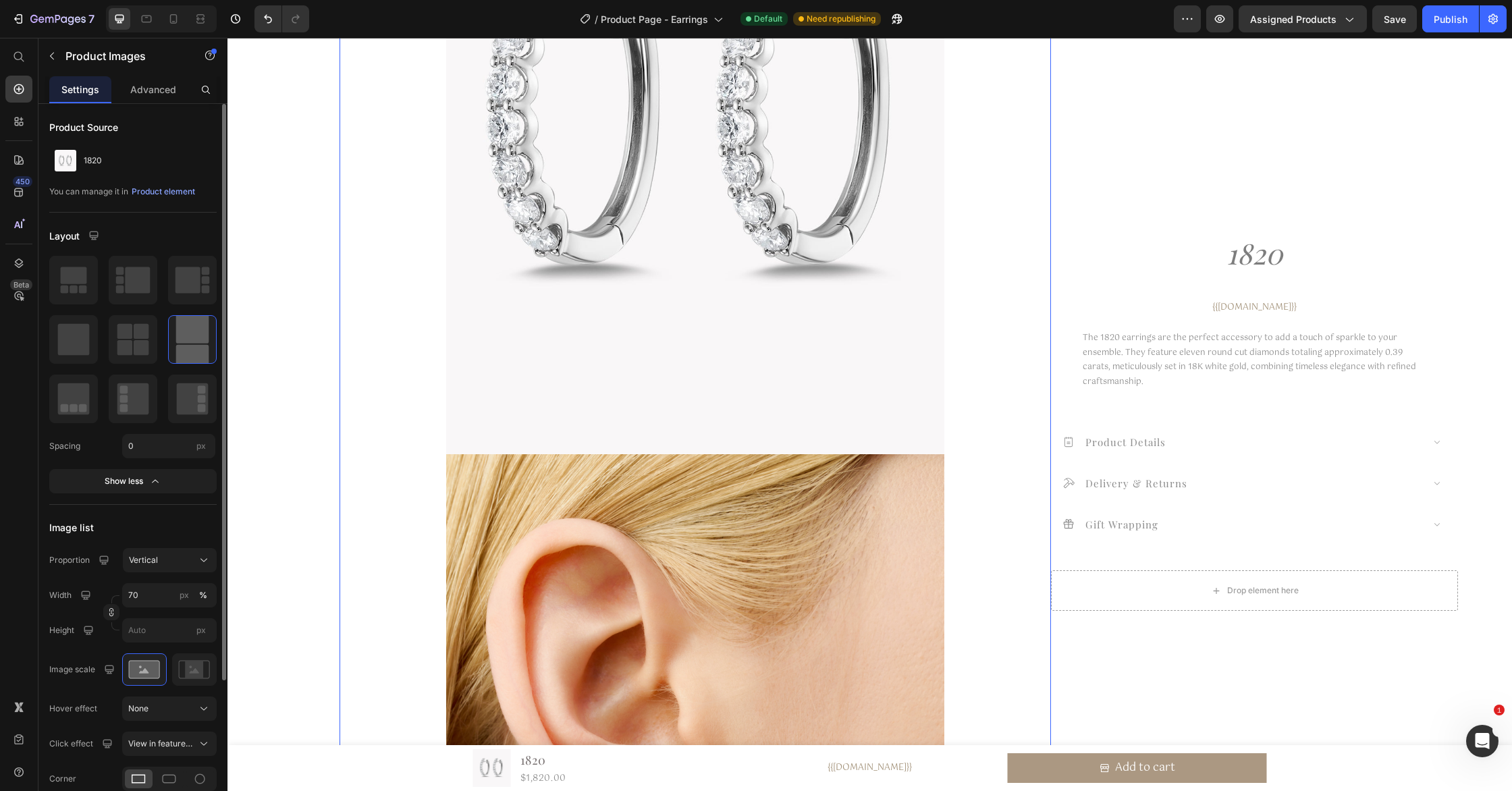 scroll, scrollTop: 187, scrollLeft: 0, axis: vertical 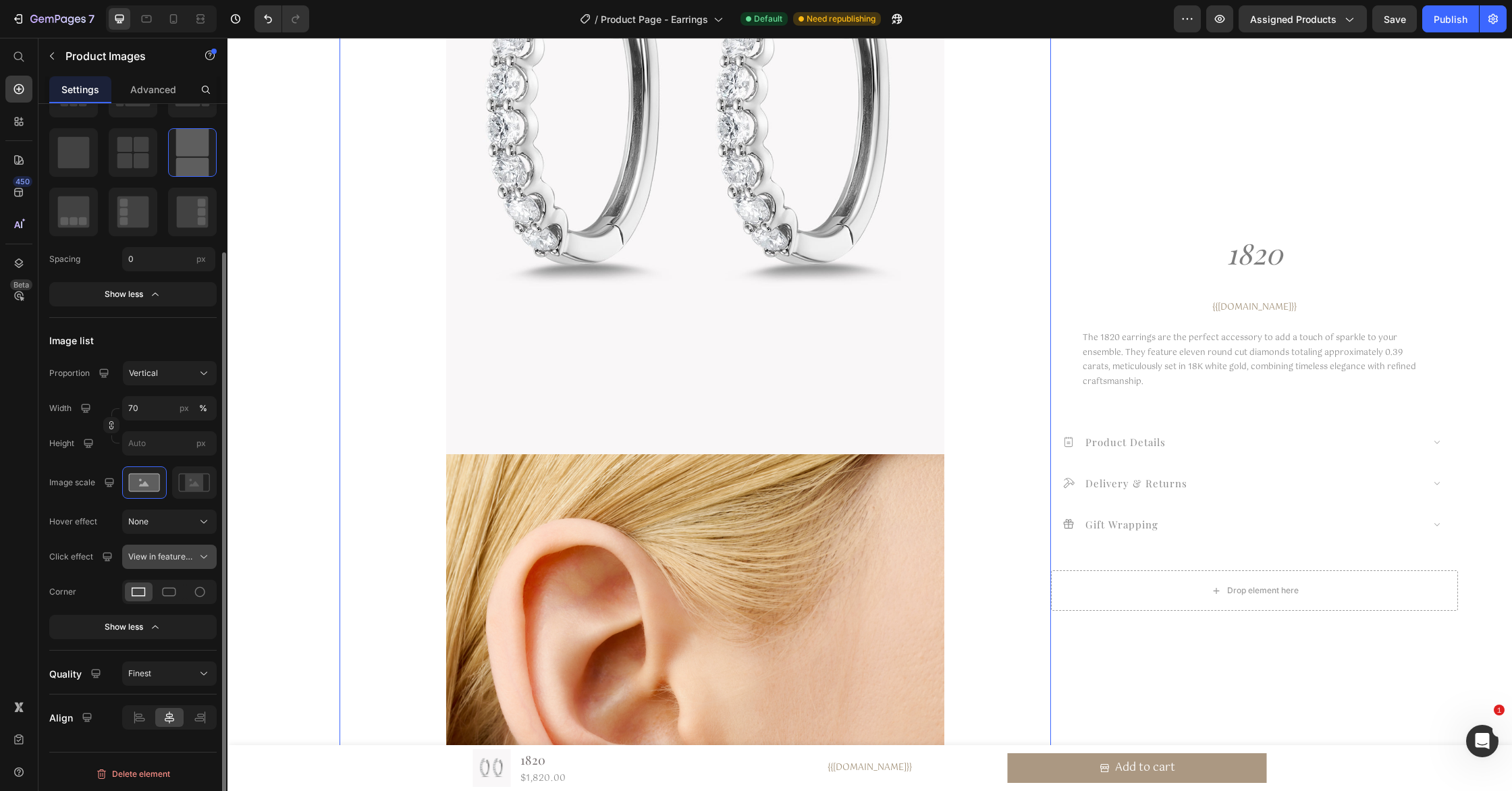 click on "View in featured image" at bounding box center [161, 557] 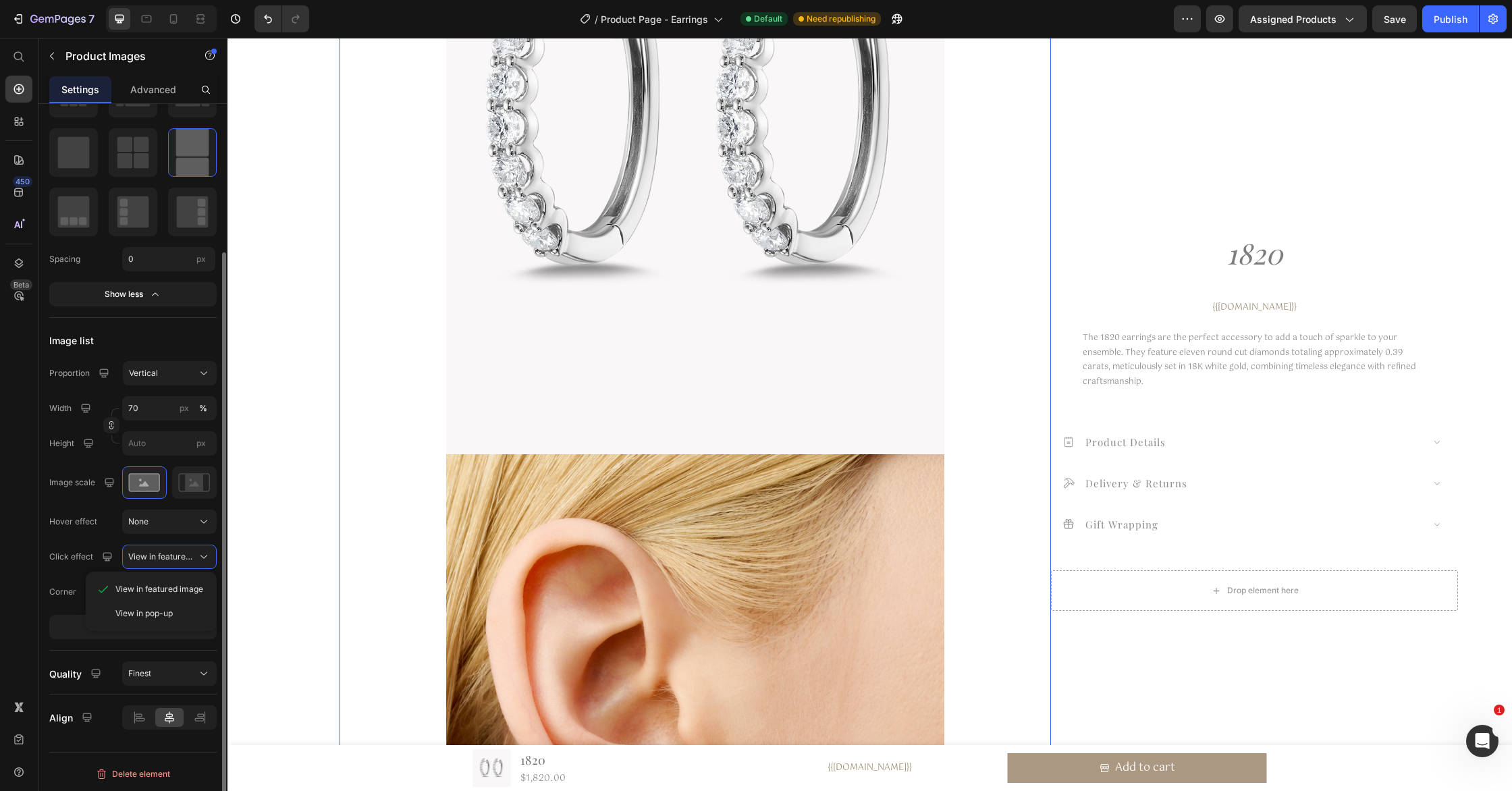 click on "Click effect" at bounding box center [82, 557] 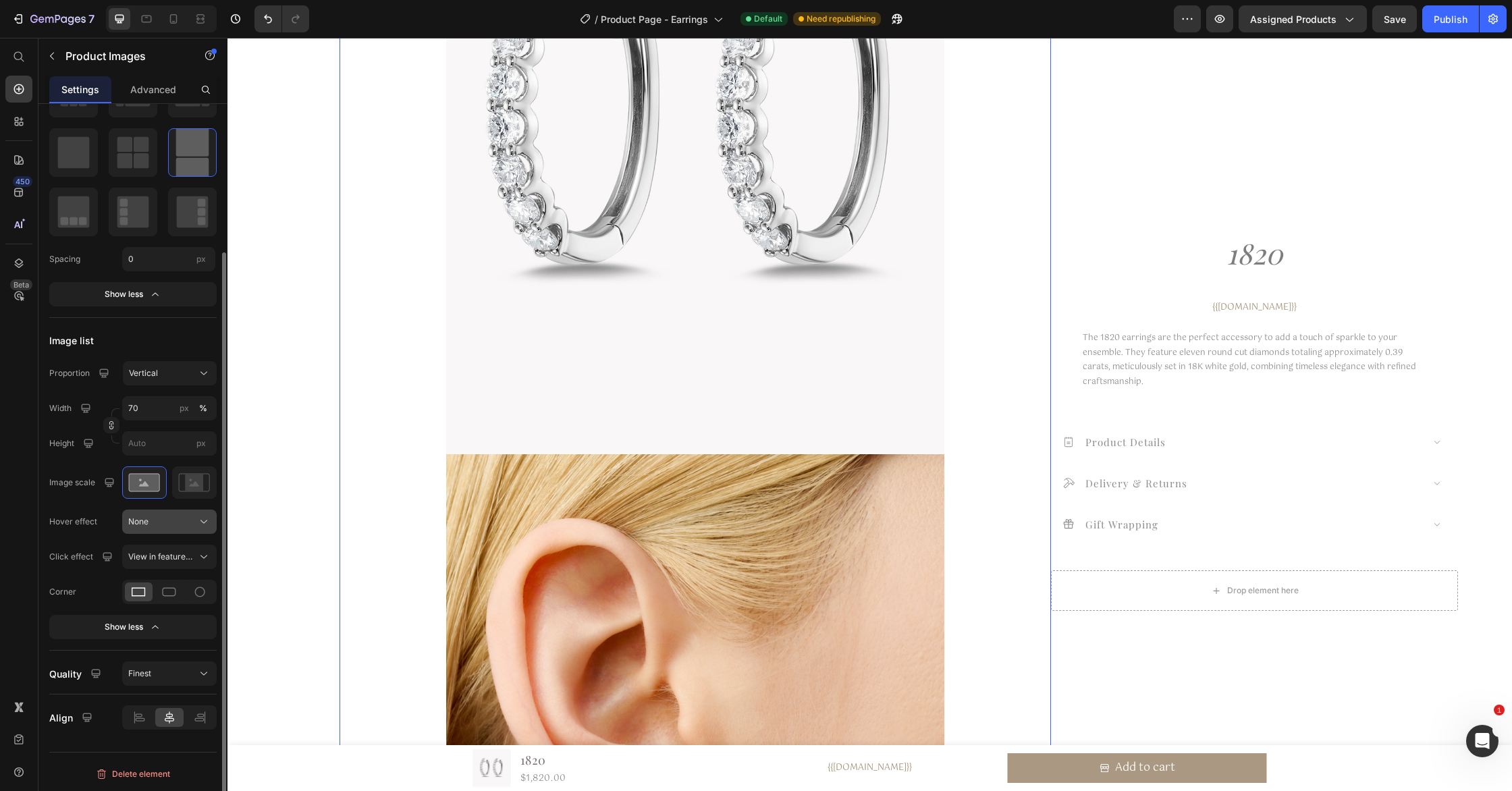 click on "None" at bounding box center (169, 522) 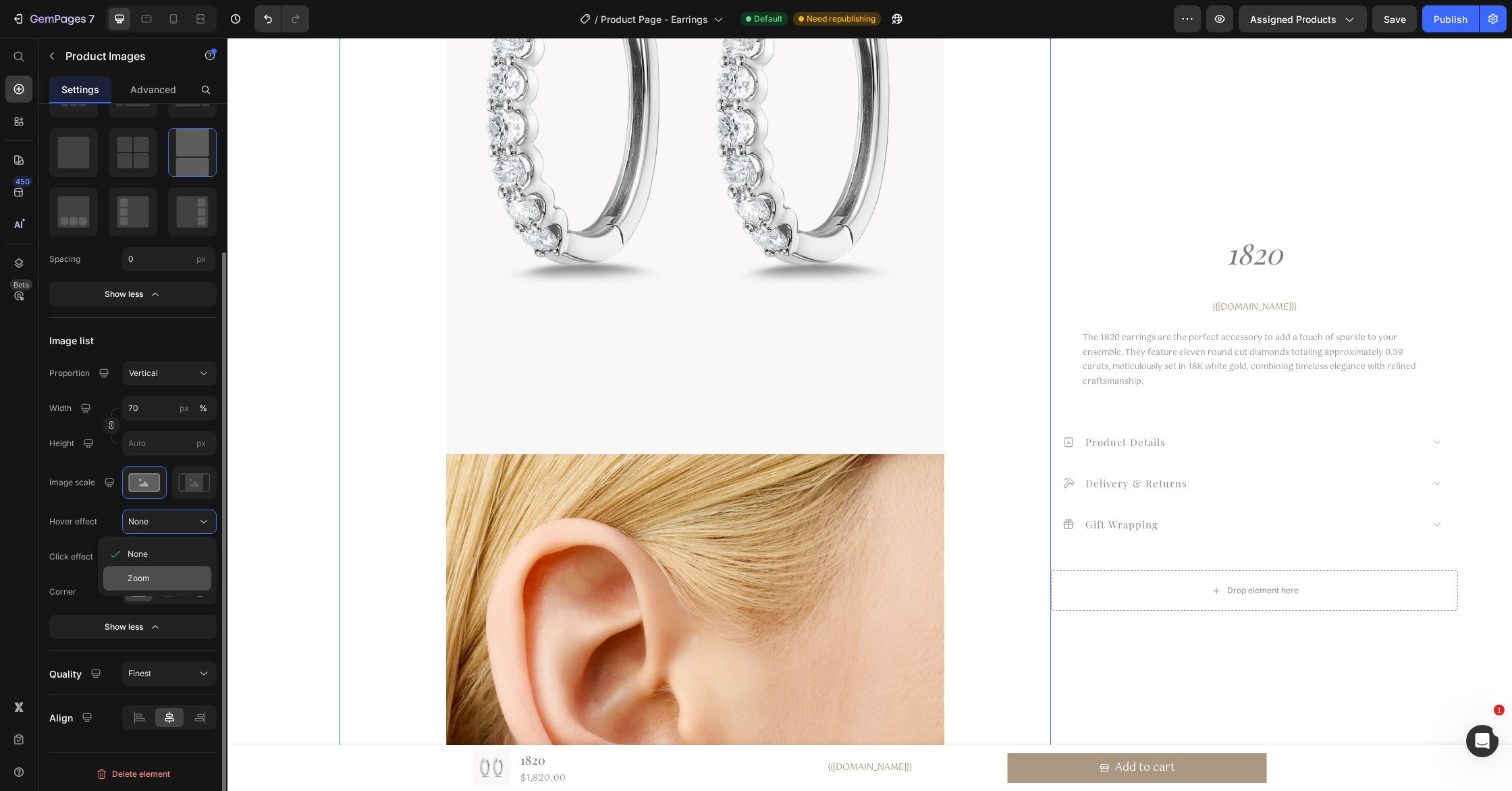 click on "Zoom" at bounding box center [138, 578] 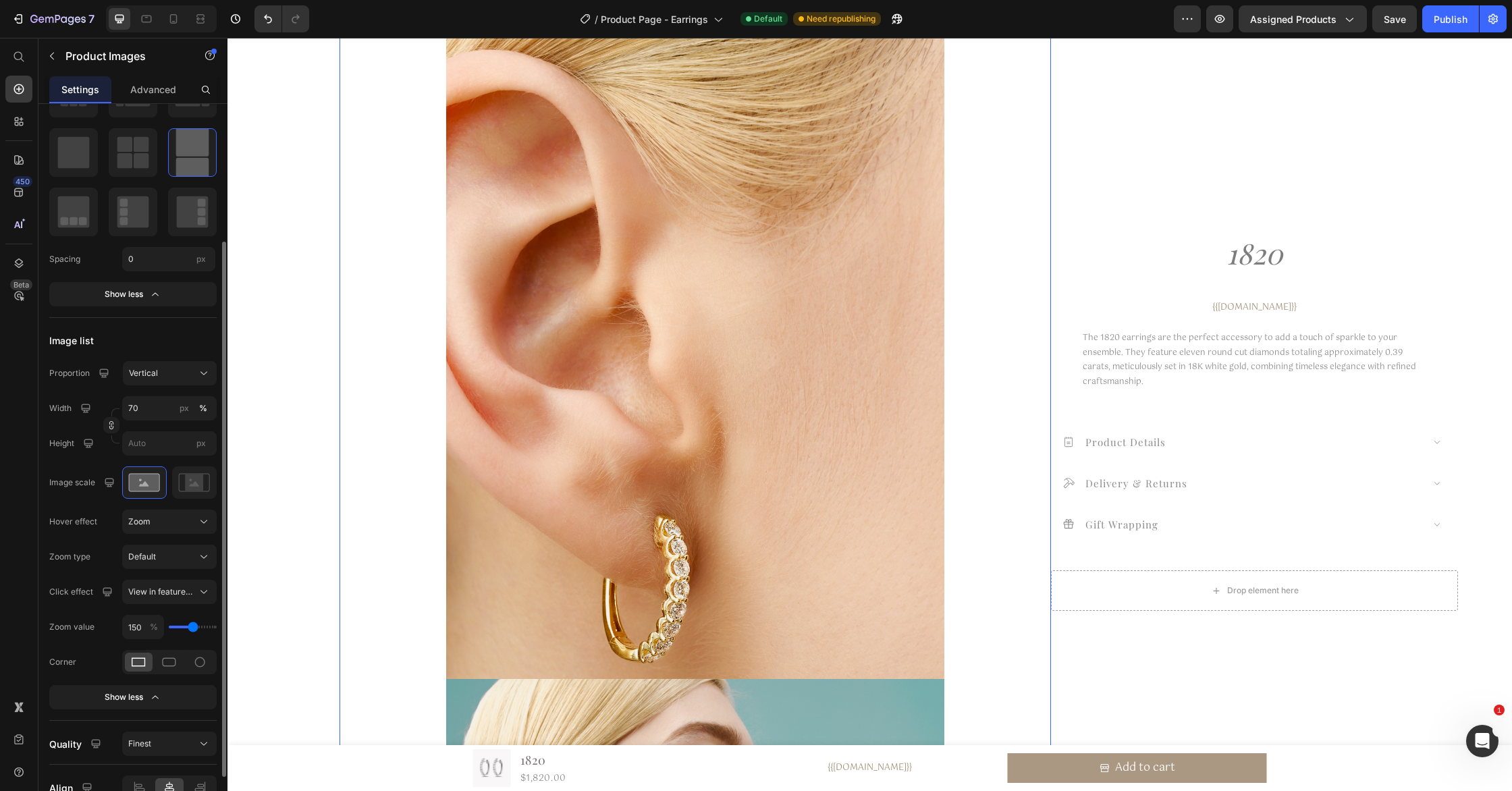 scroll, scrollTop: 726, scrollLeft: 0, axis: vertical 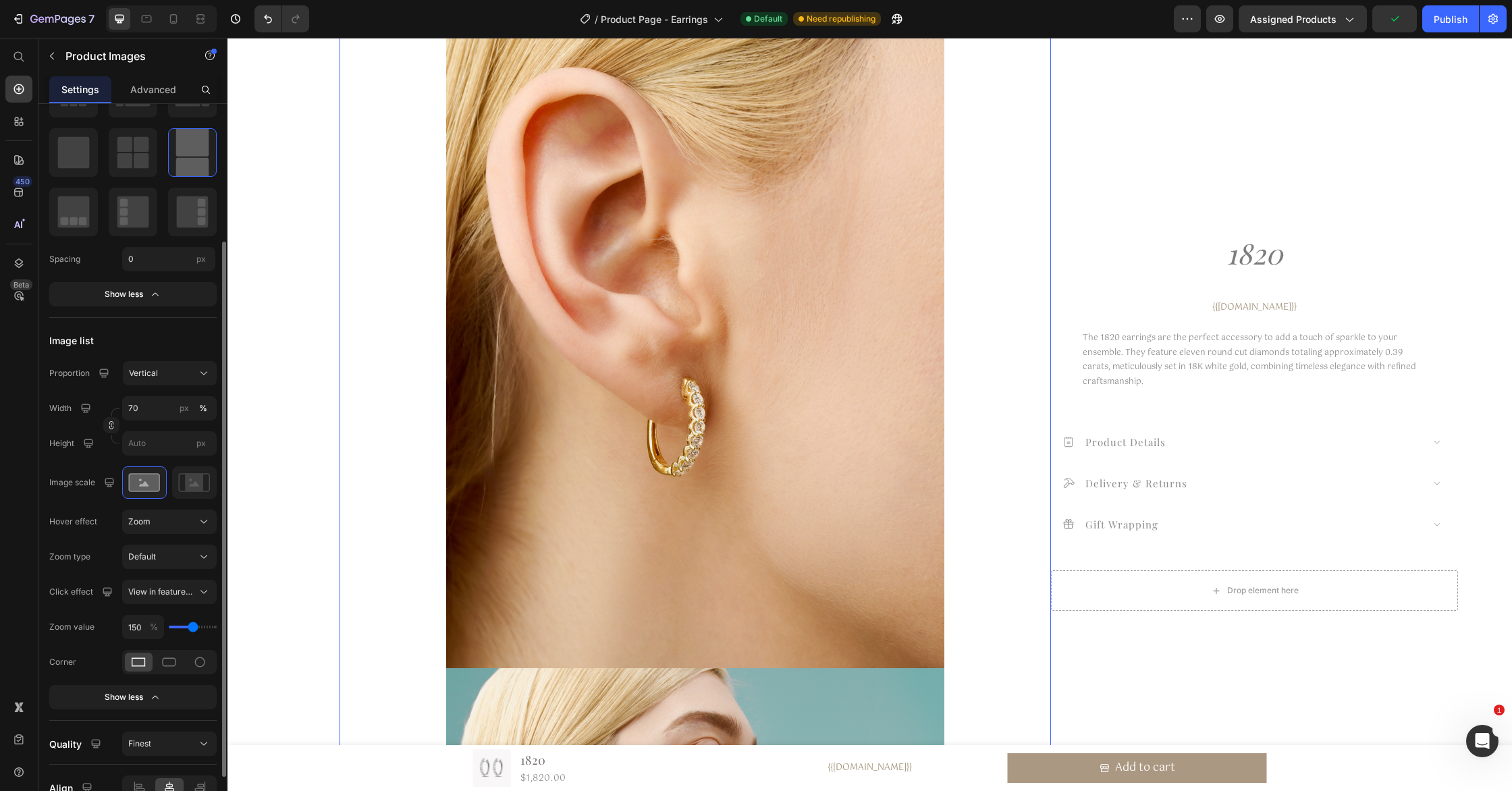 type on "160" 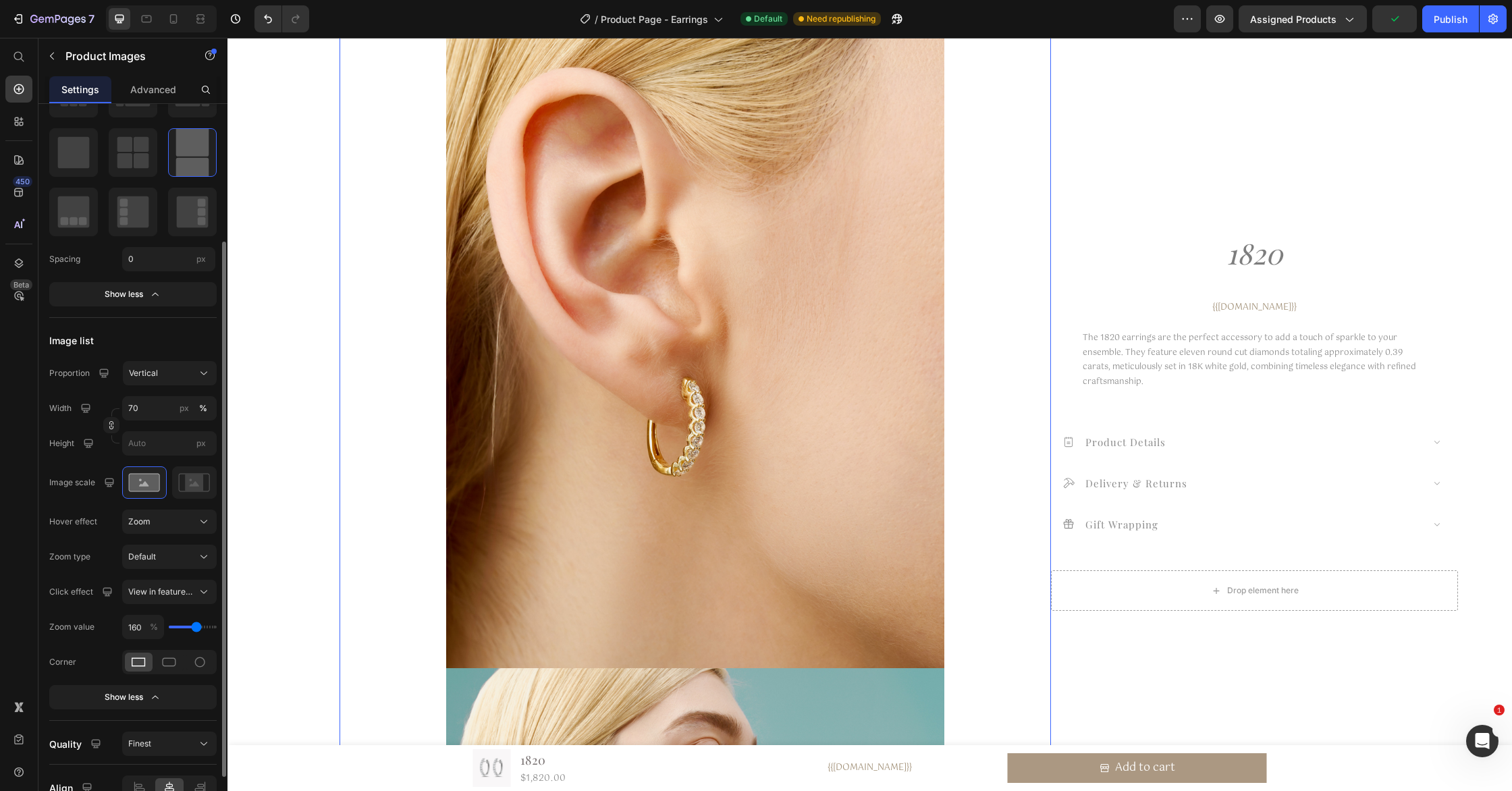 type on "170" 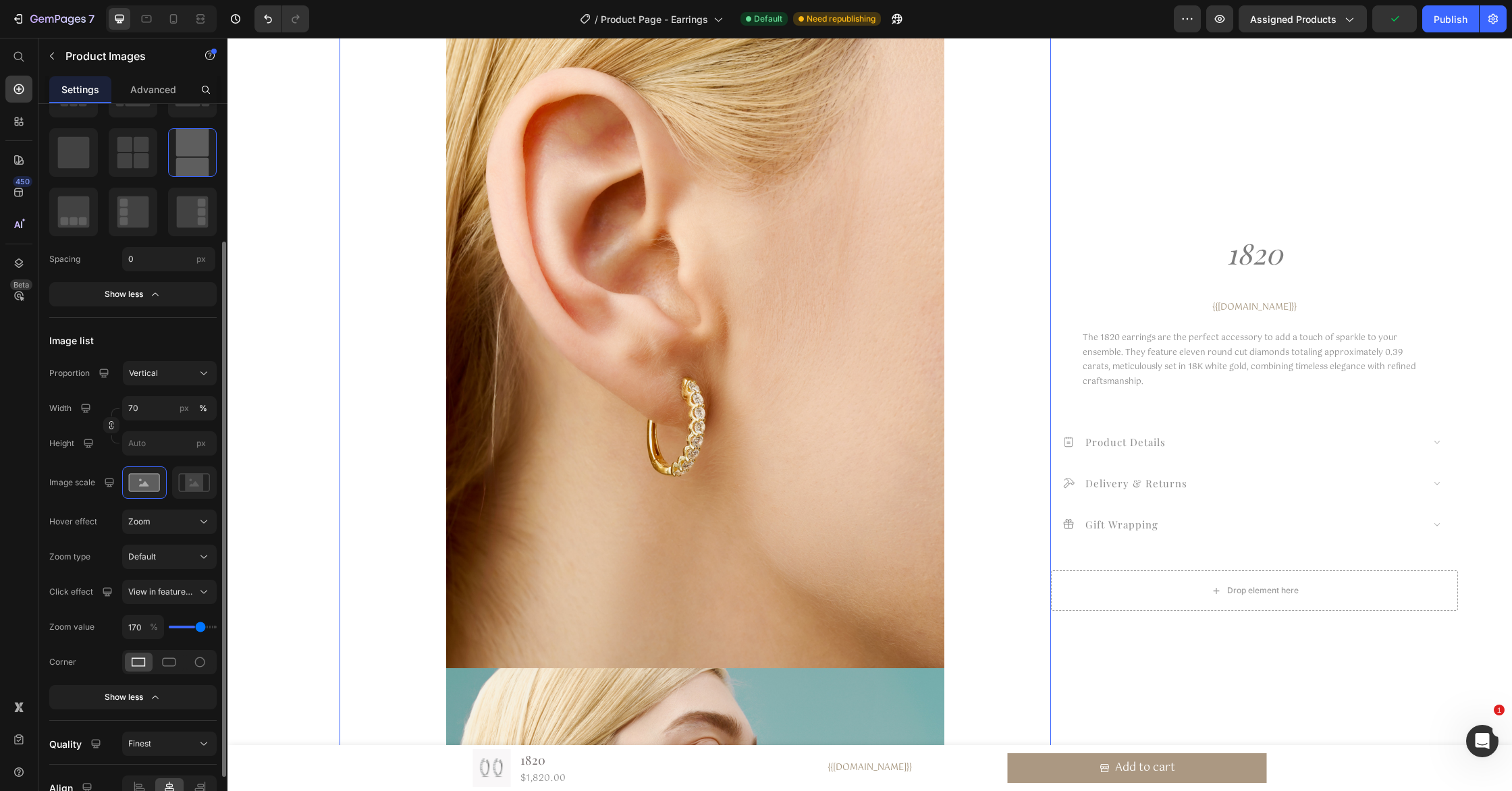type on "180" 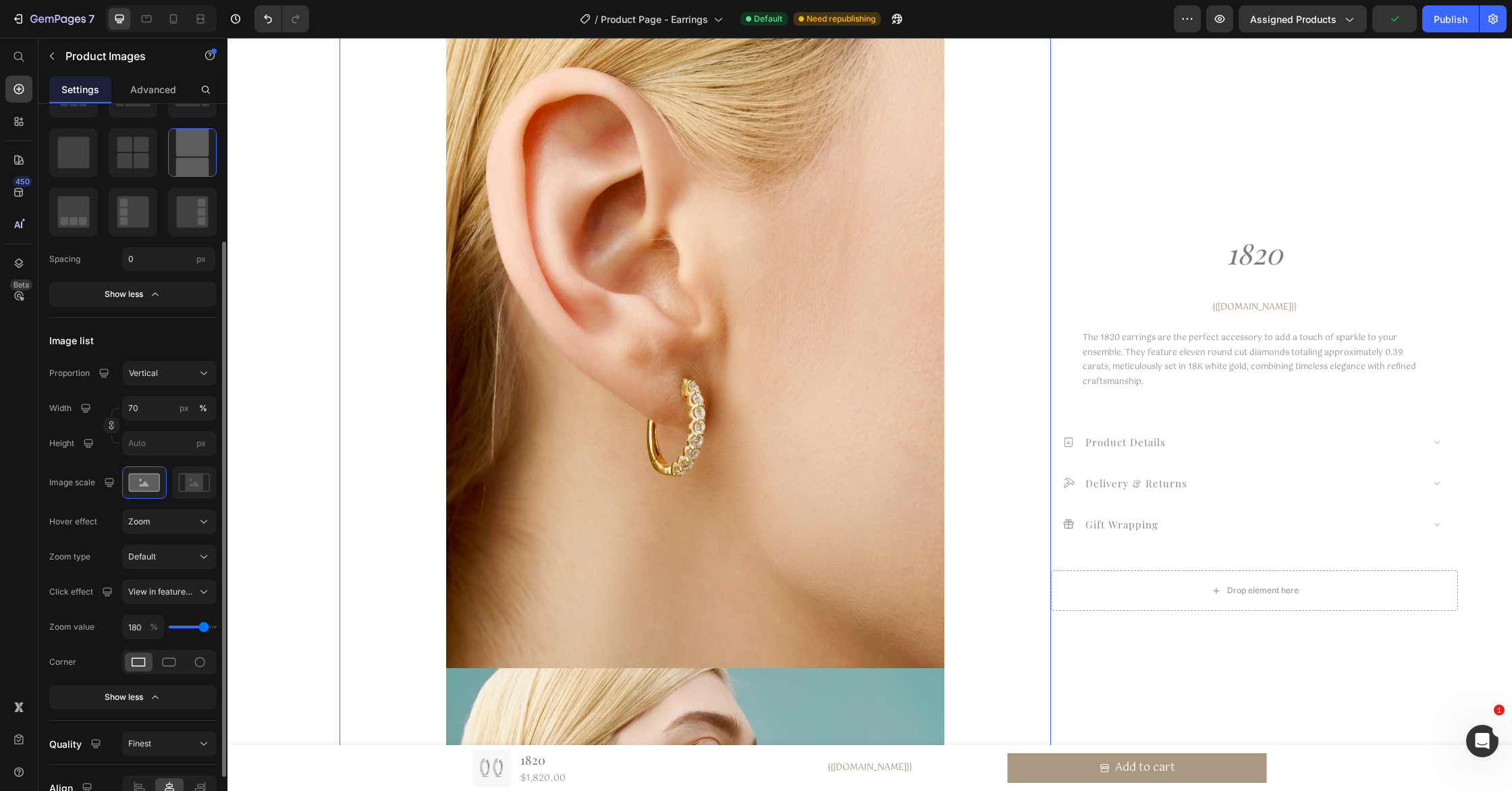 type on "190" 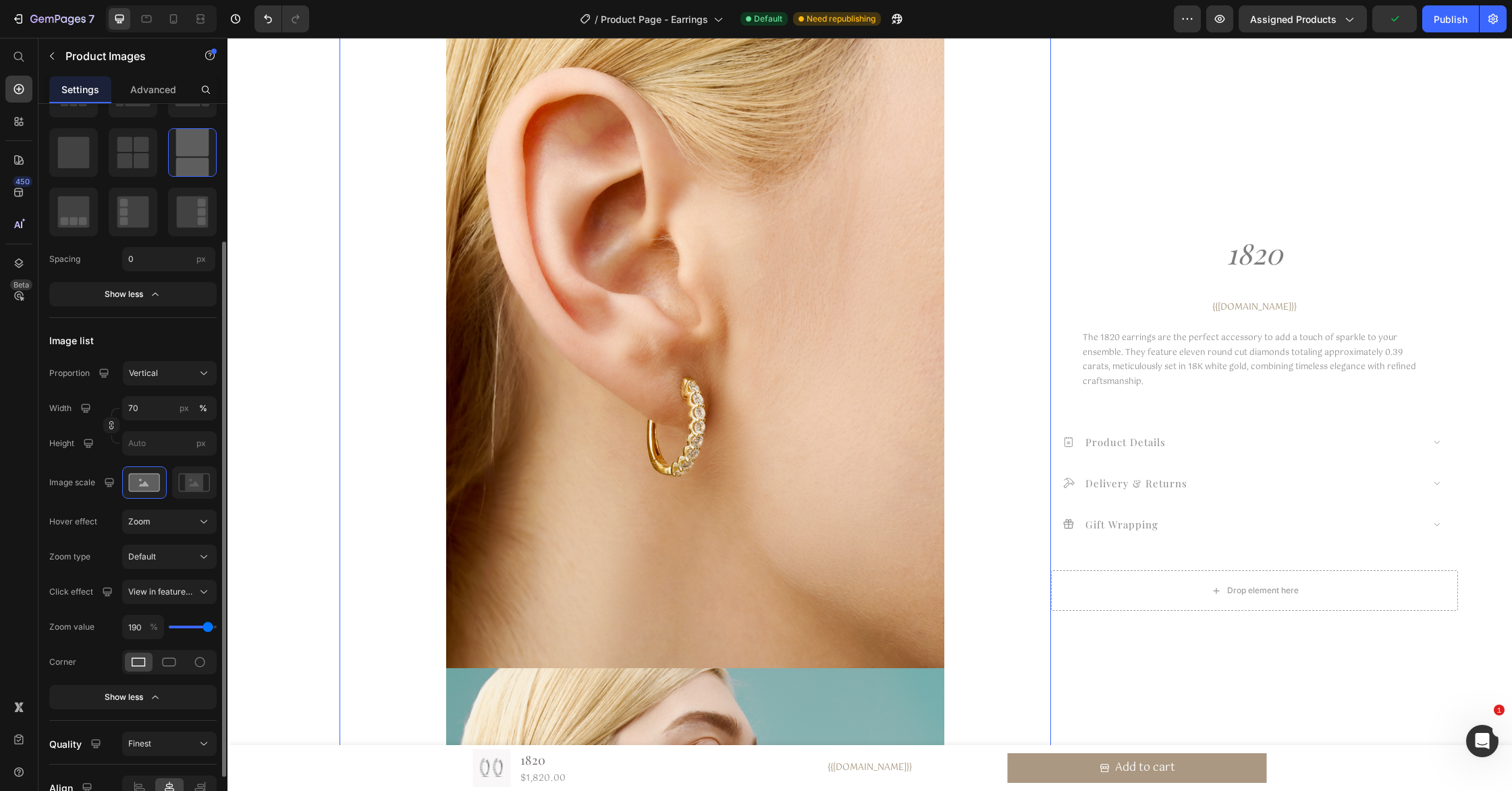 type on "190" 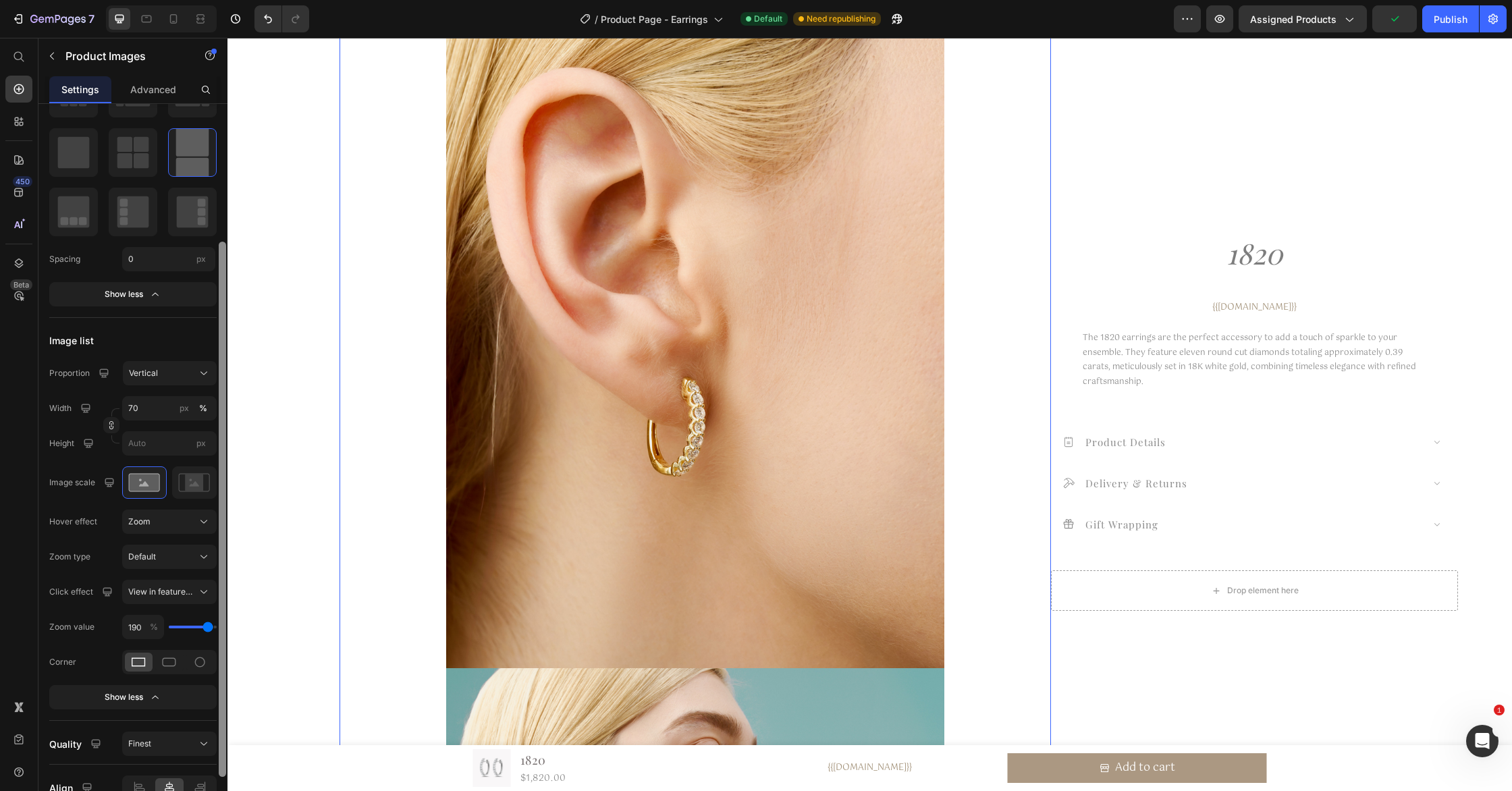 drag, startPoint x: 196, startPoint y: 630, endPoint x: 219, endPoint y: 621, distance: 24.69818 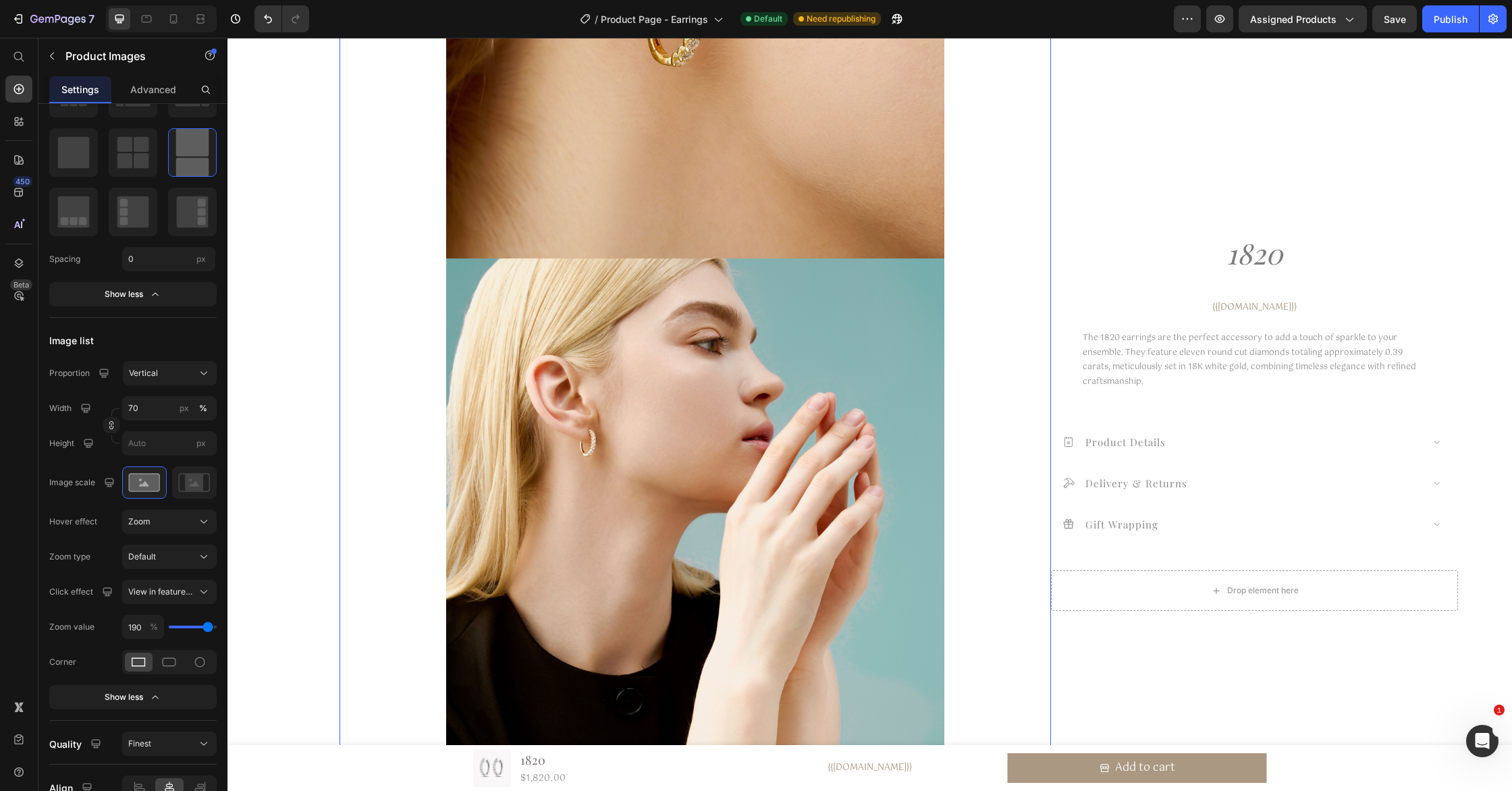 scroll, scrollTop: 1140, scrollLeft: 0, axis: vertical 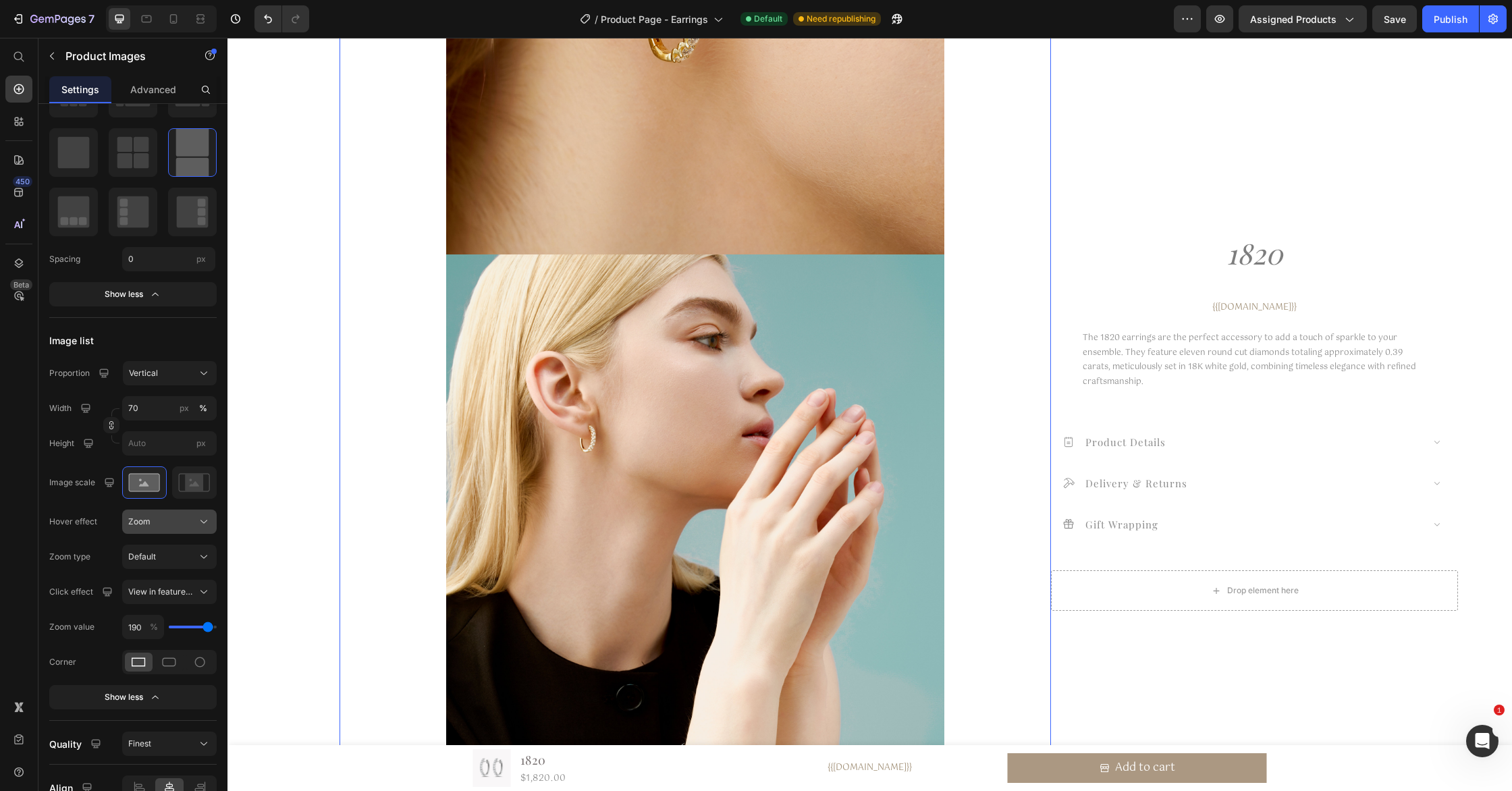 click on "Zoom" 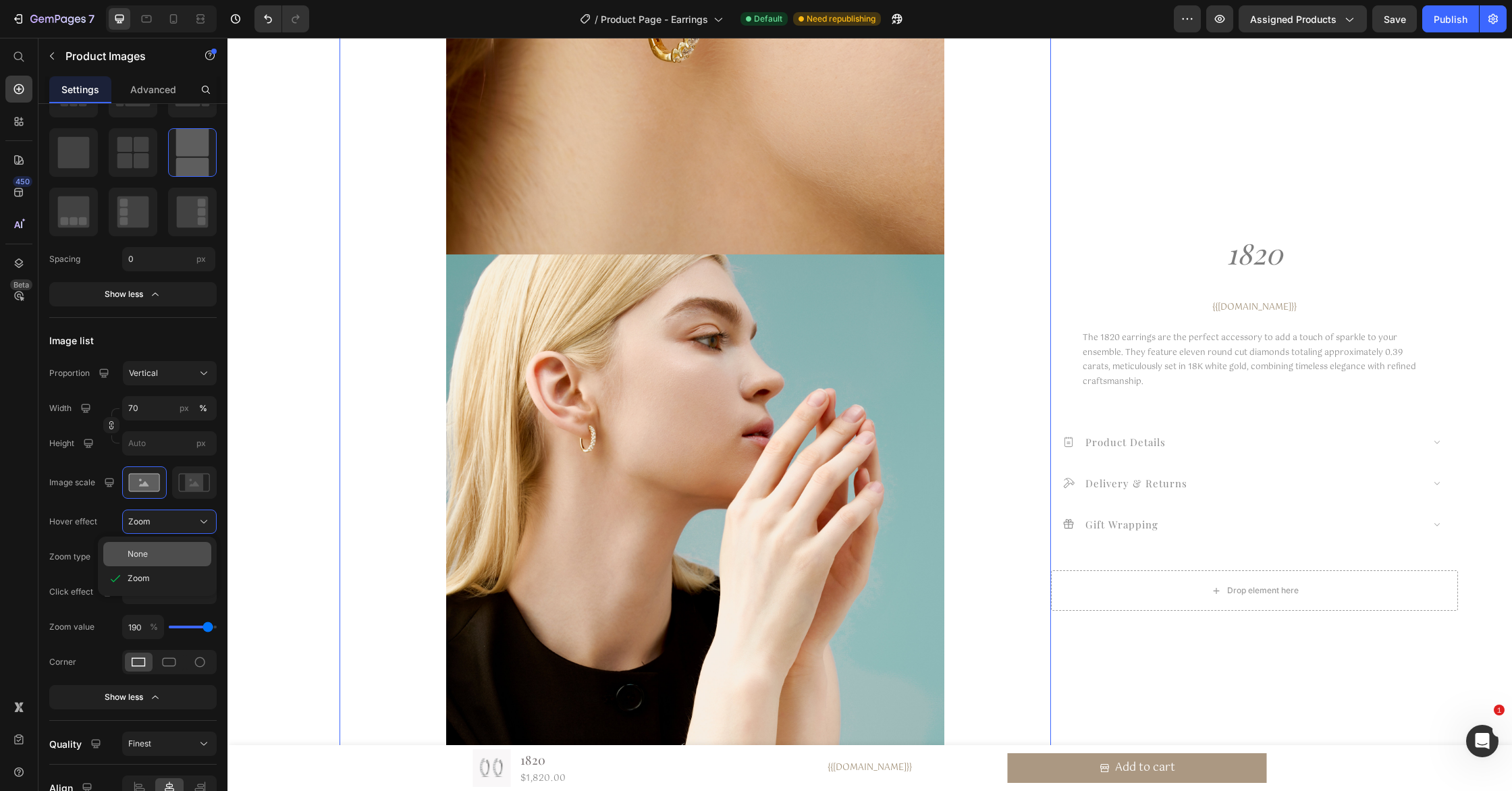 click on "None" at bounding box center [167, 554] 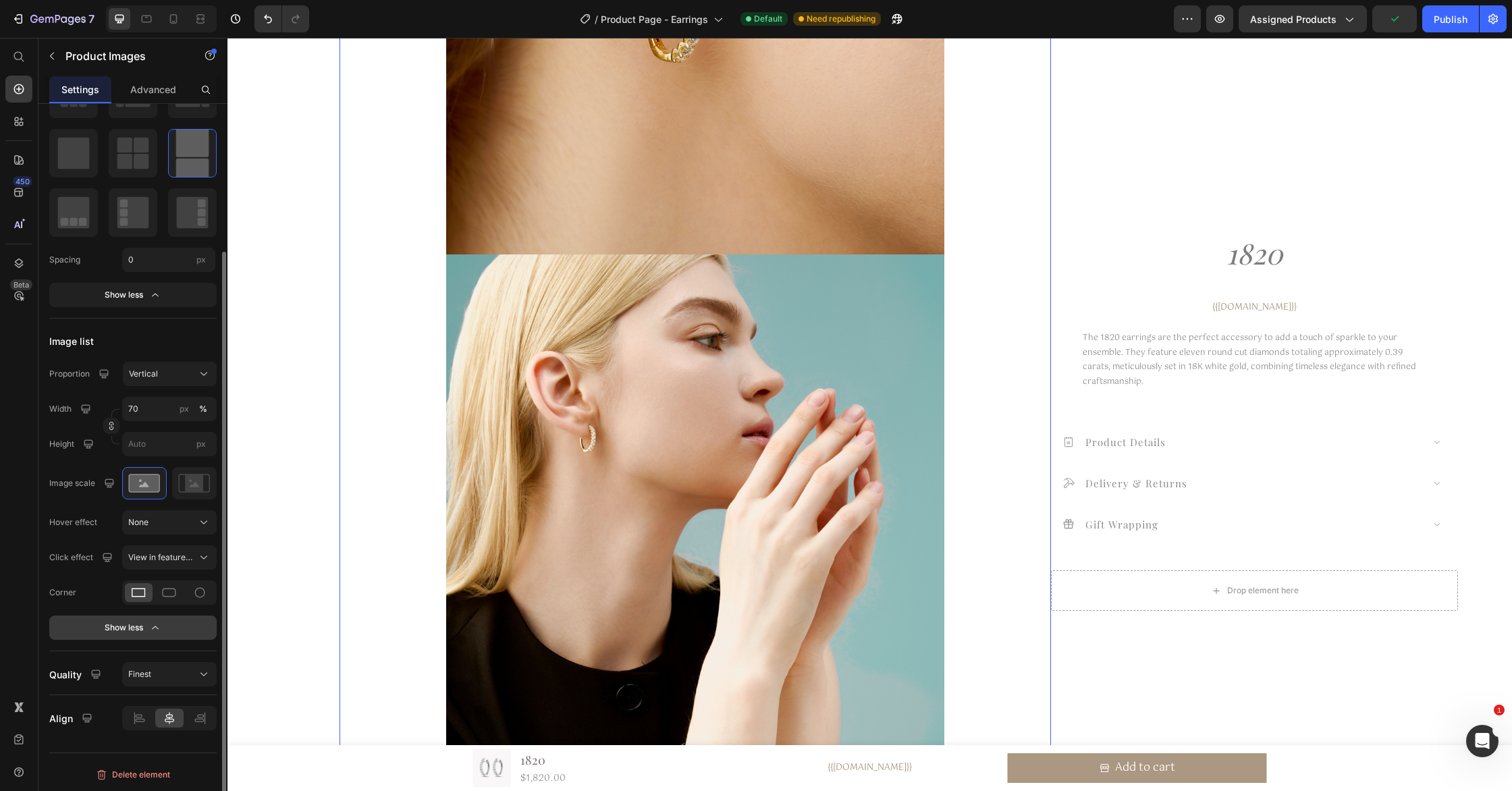scroll, scrollTop: 187, scrollLeft: 0, axis: vertical 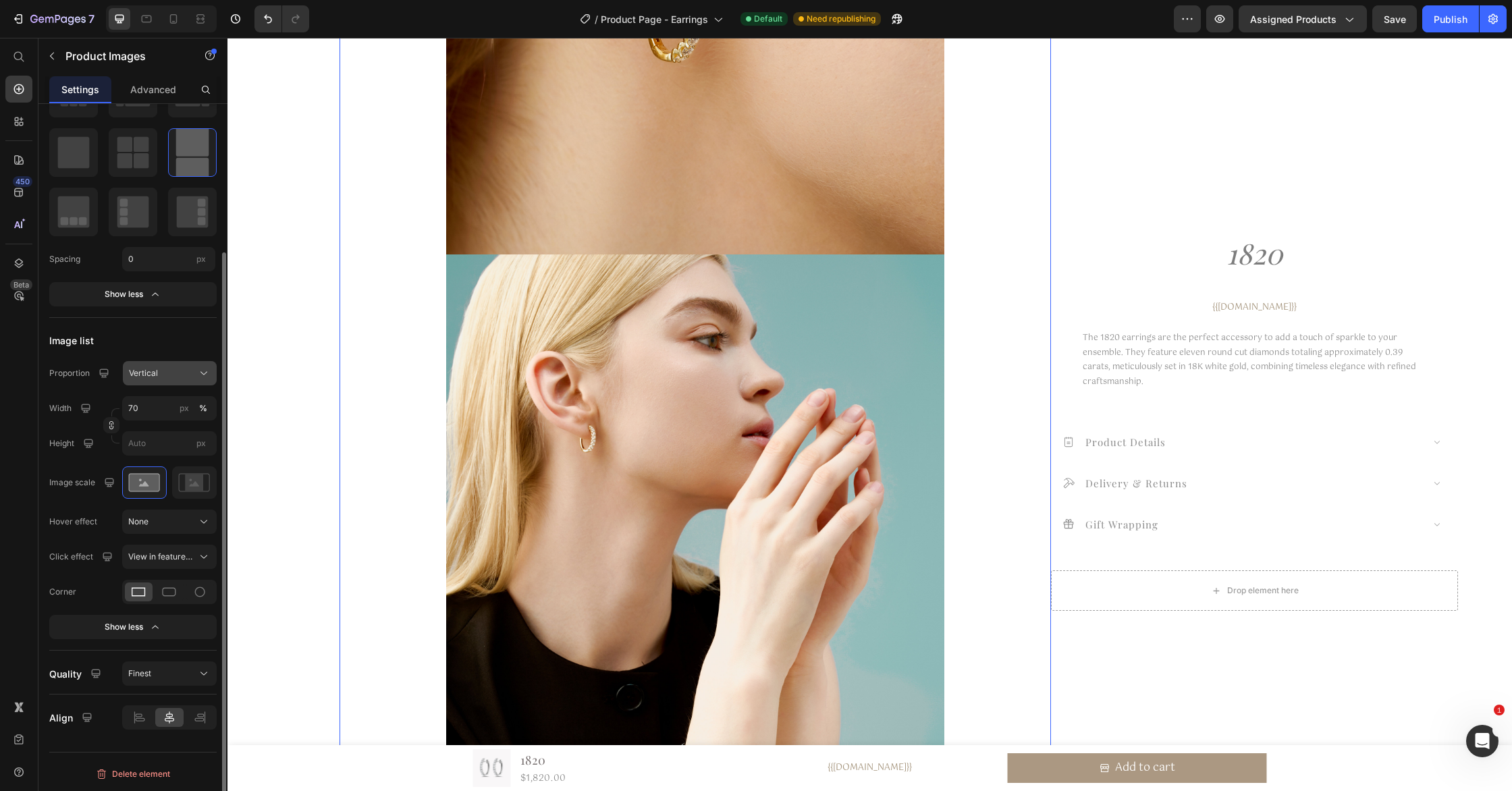 click on "Vertical" 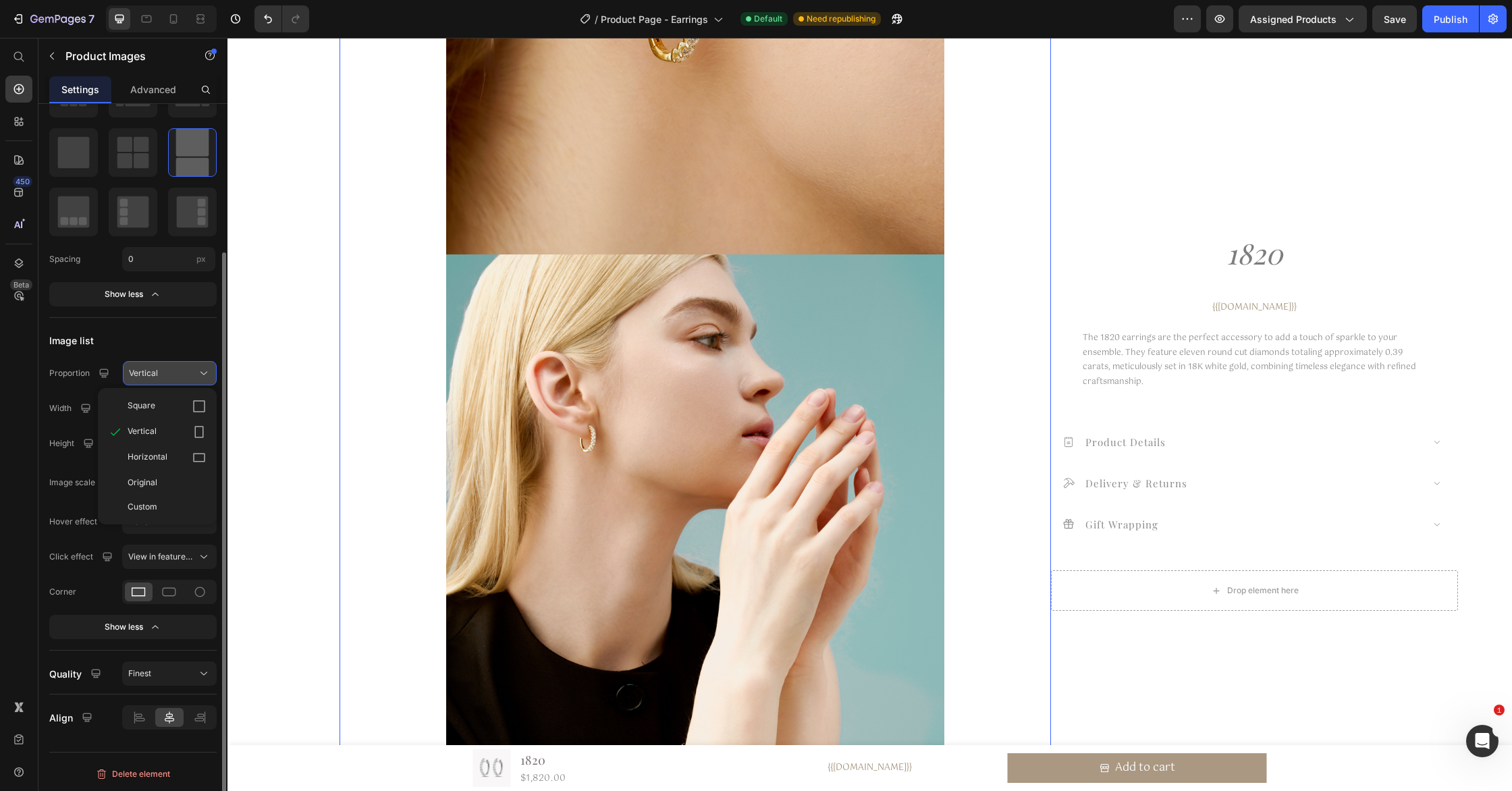 click on "Vertical" 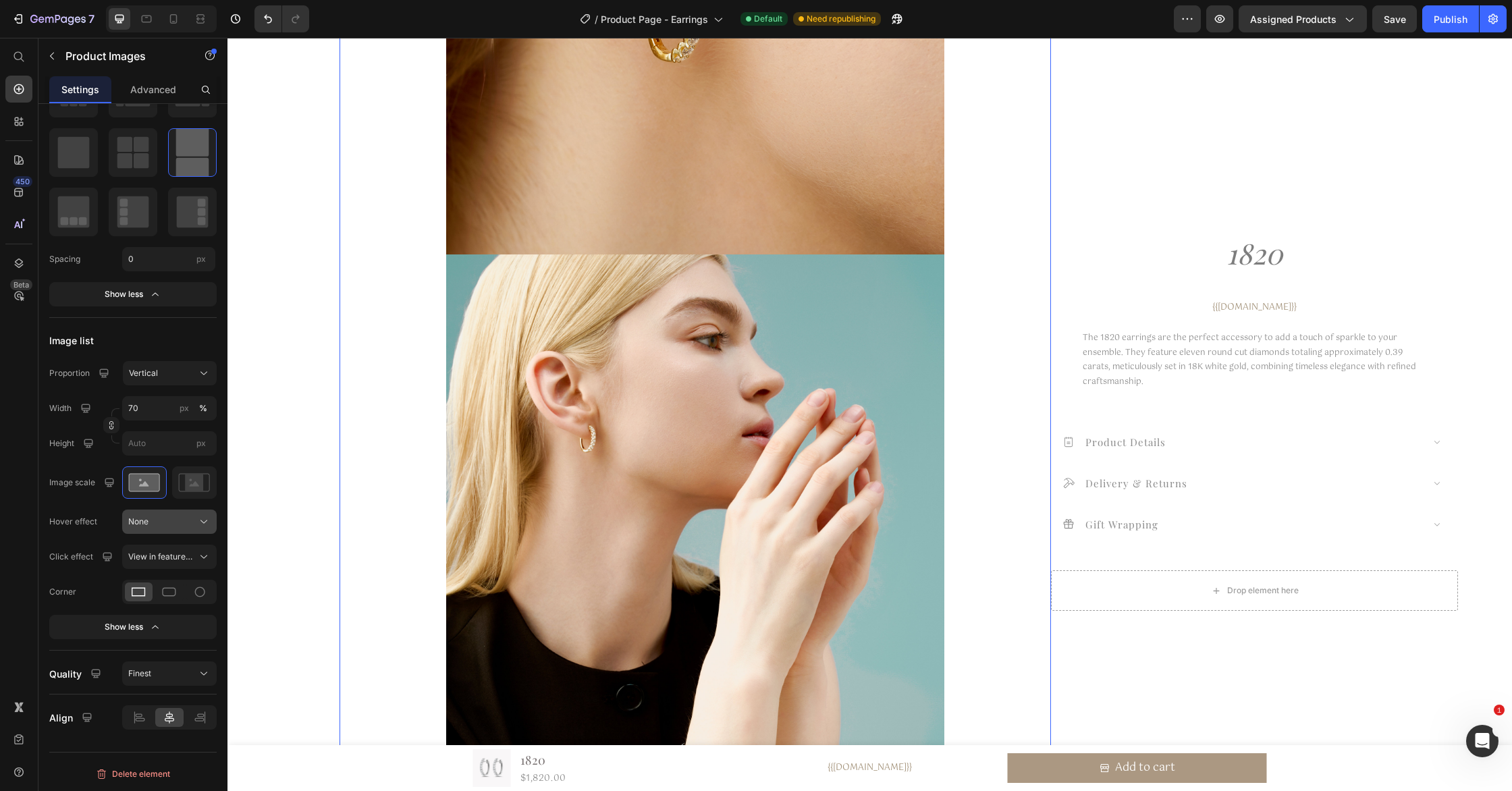 click on "None" 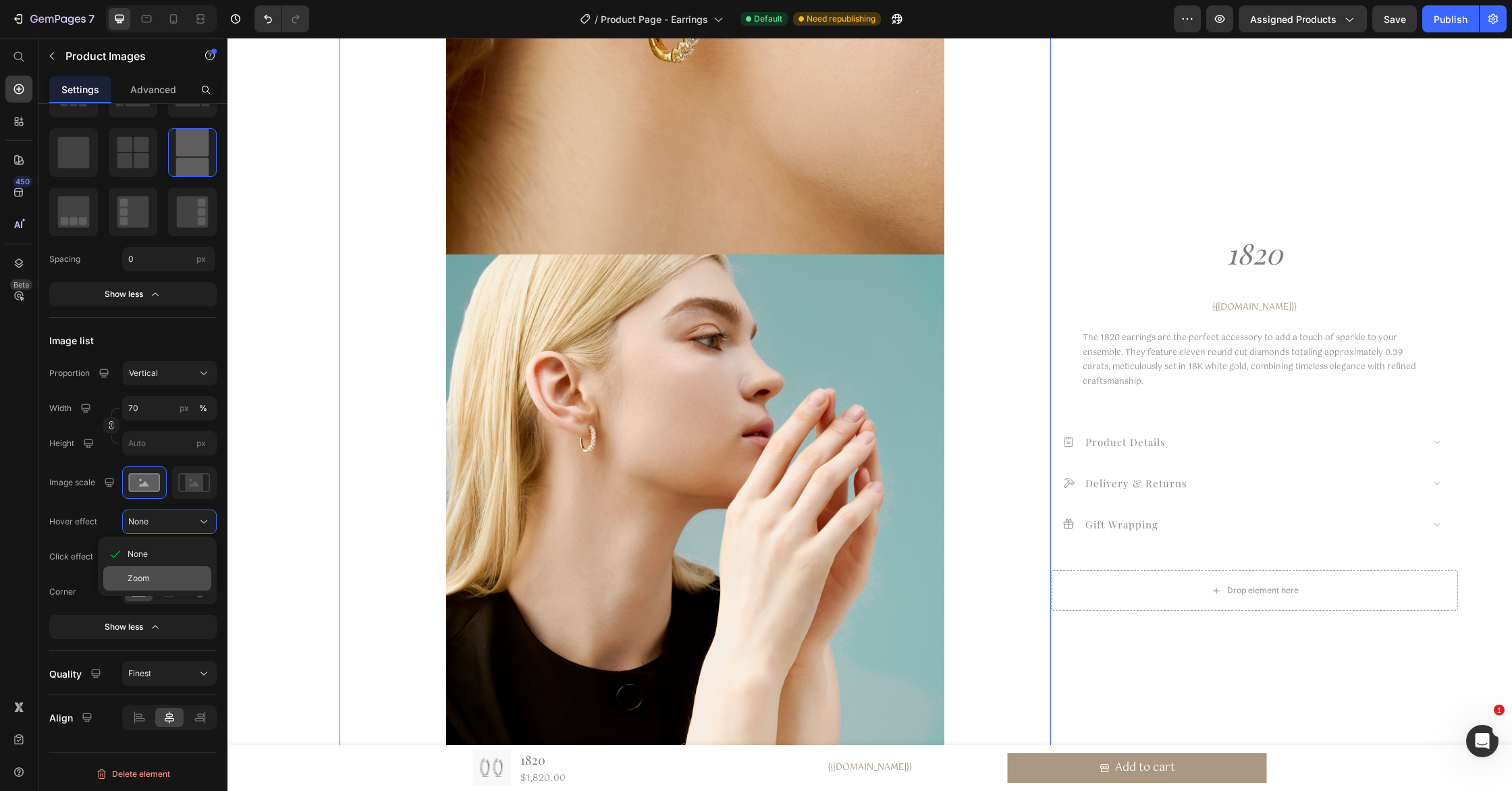 click on "Zoom" at bounding box center [167, 578] 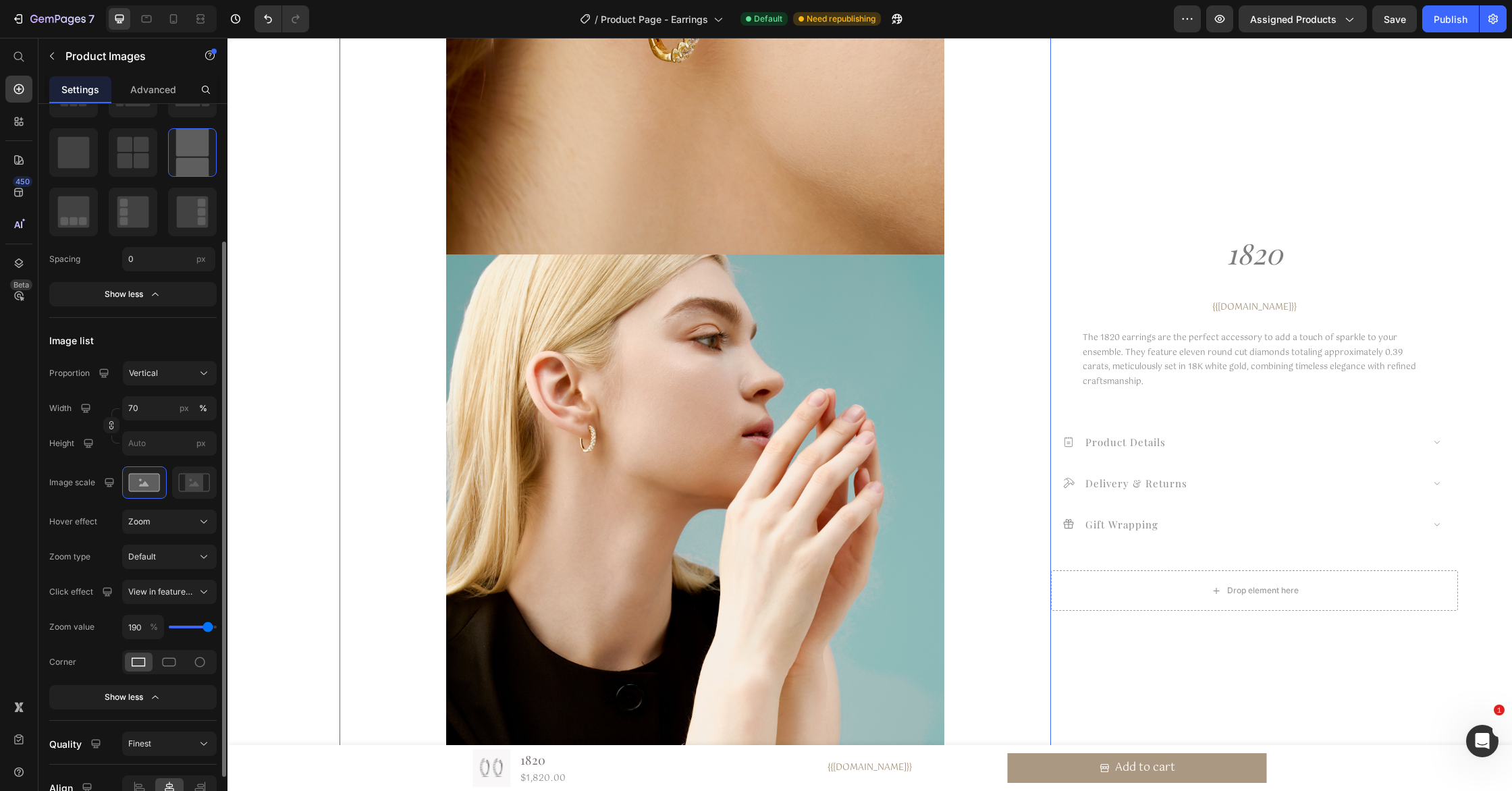 type on "180" 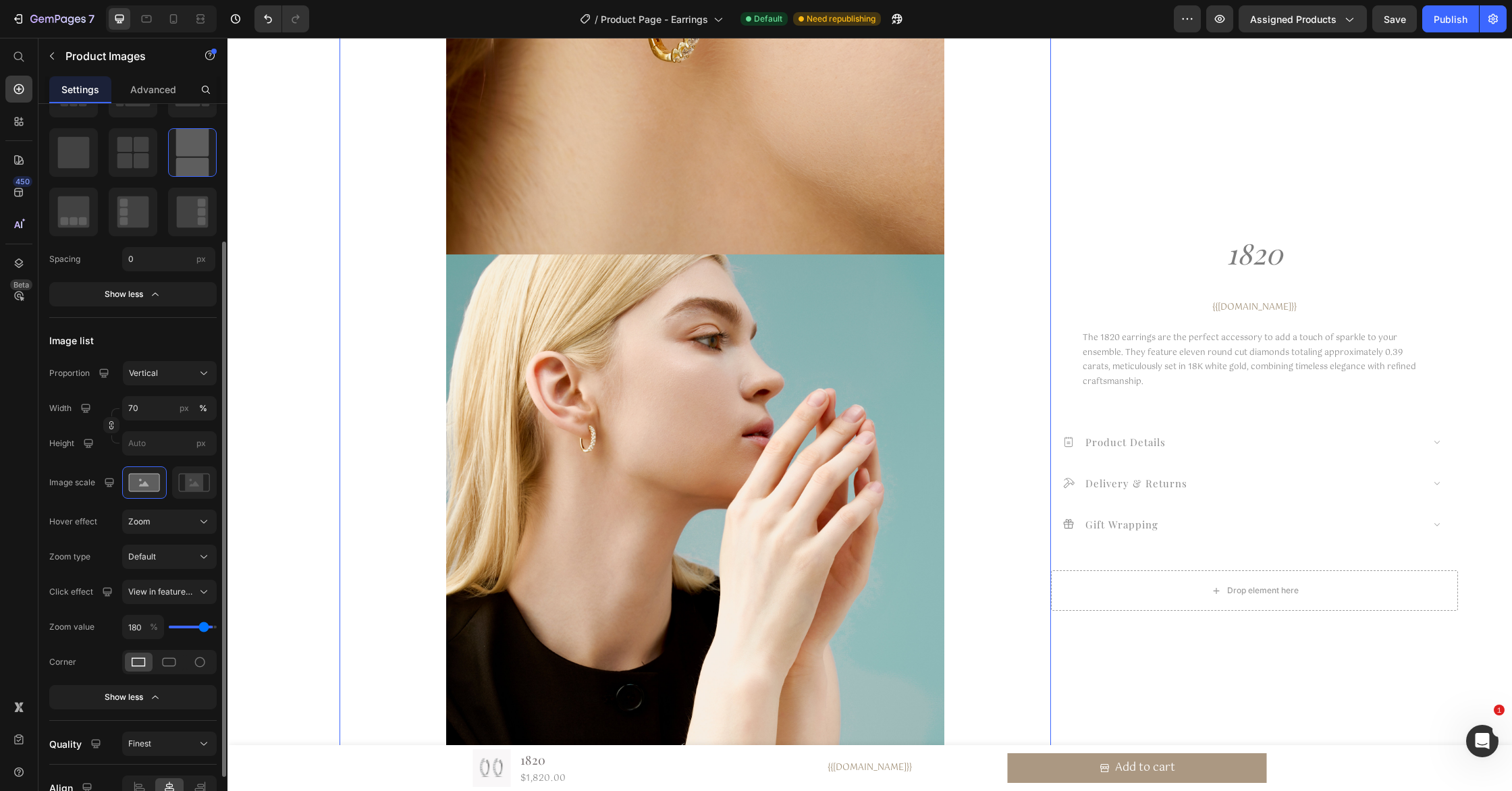 type on "170" 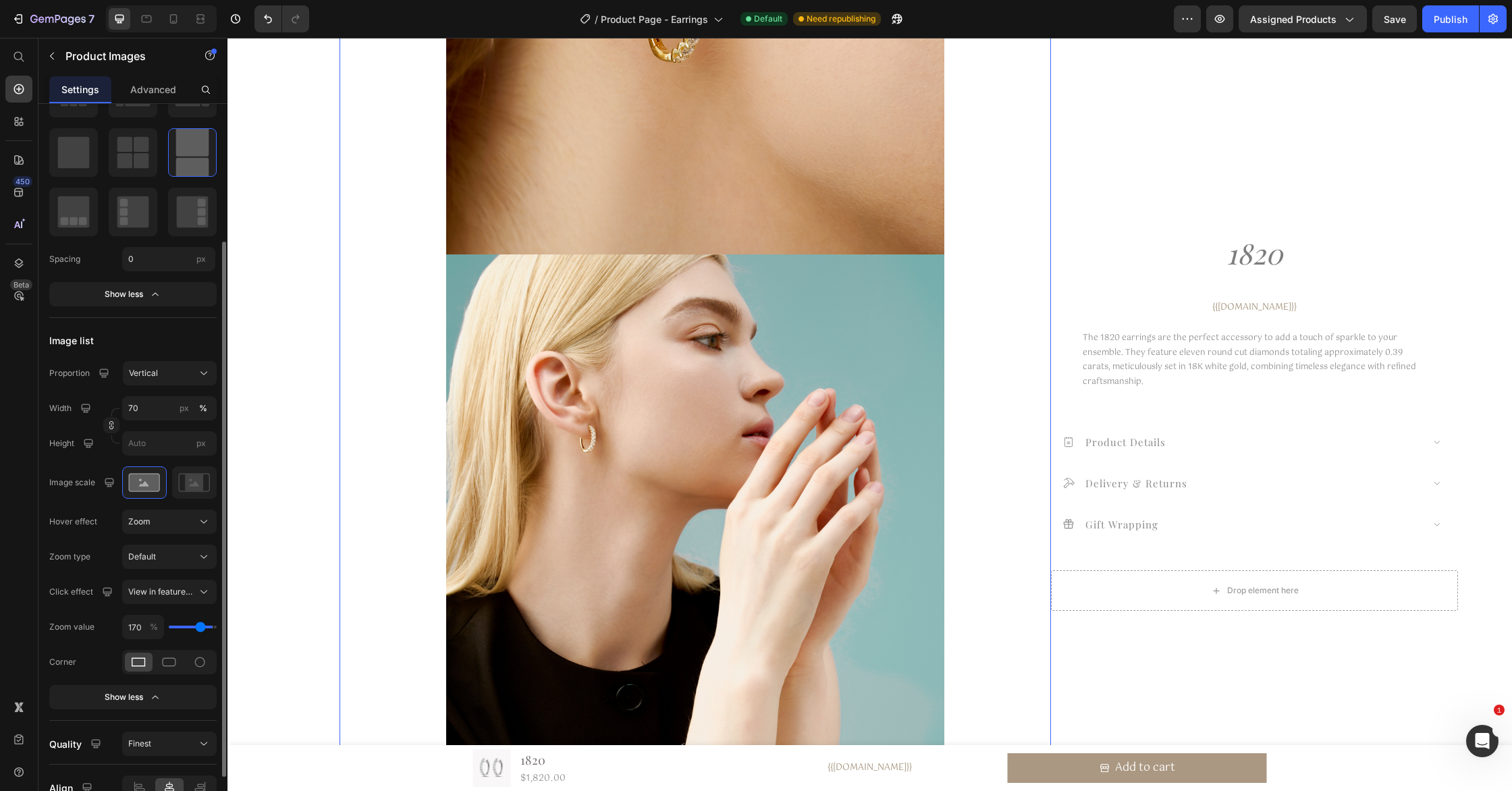 type on "160" 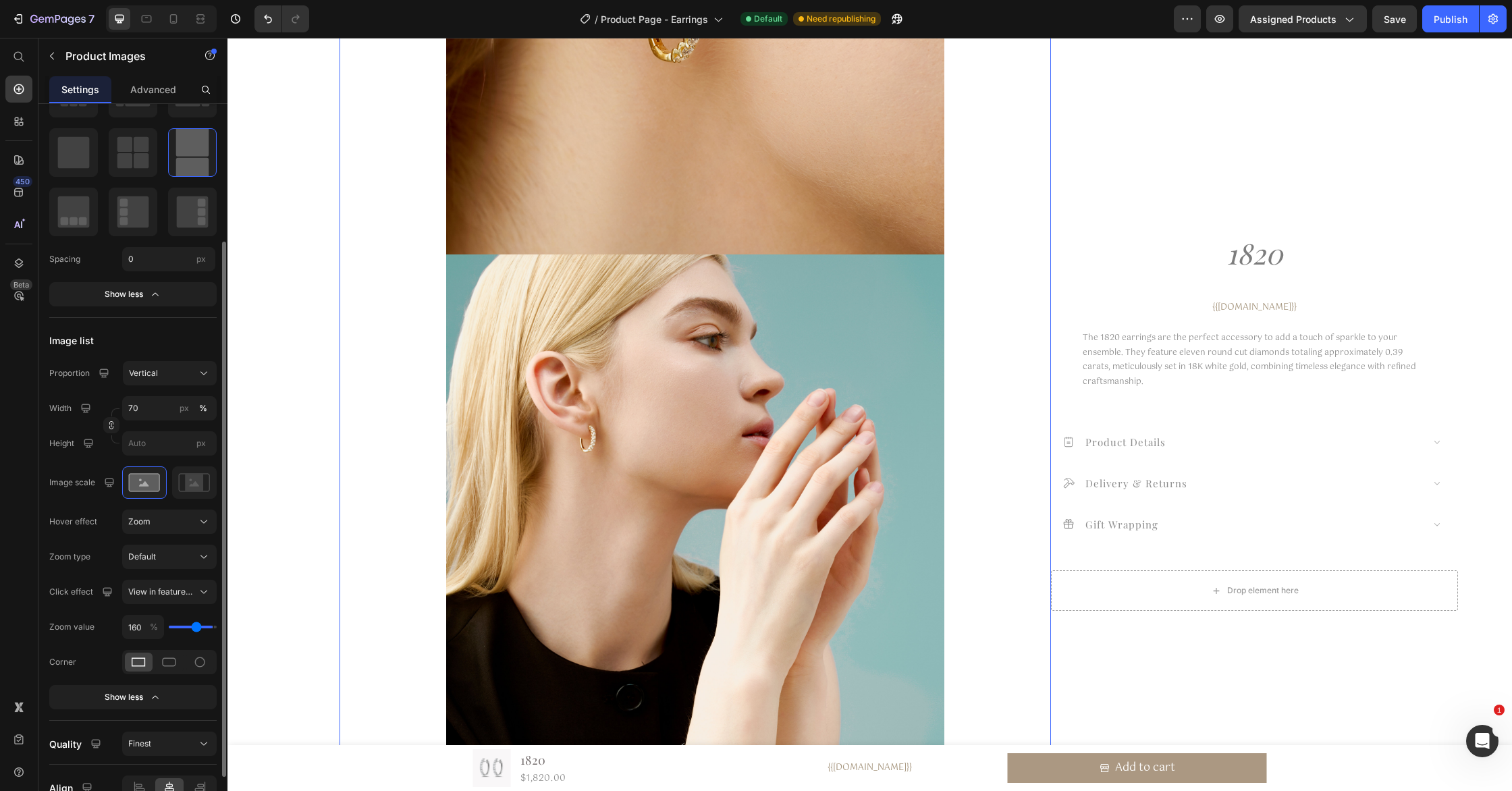 type on "150" 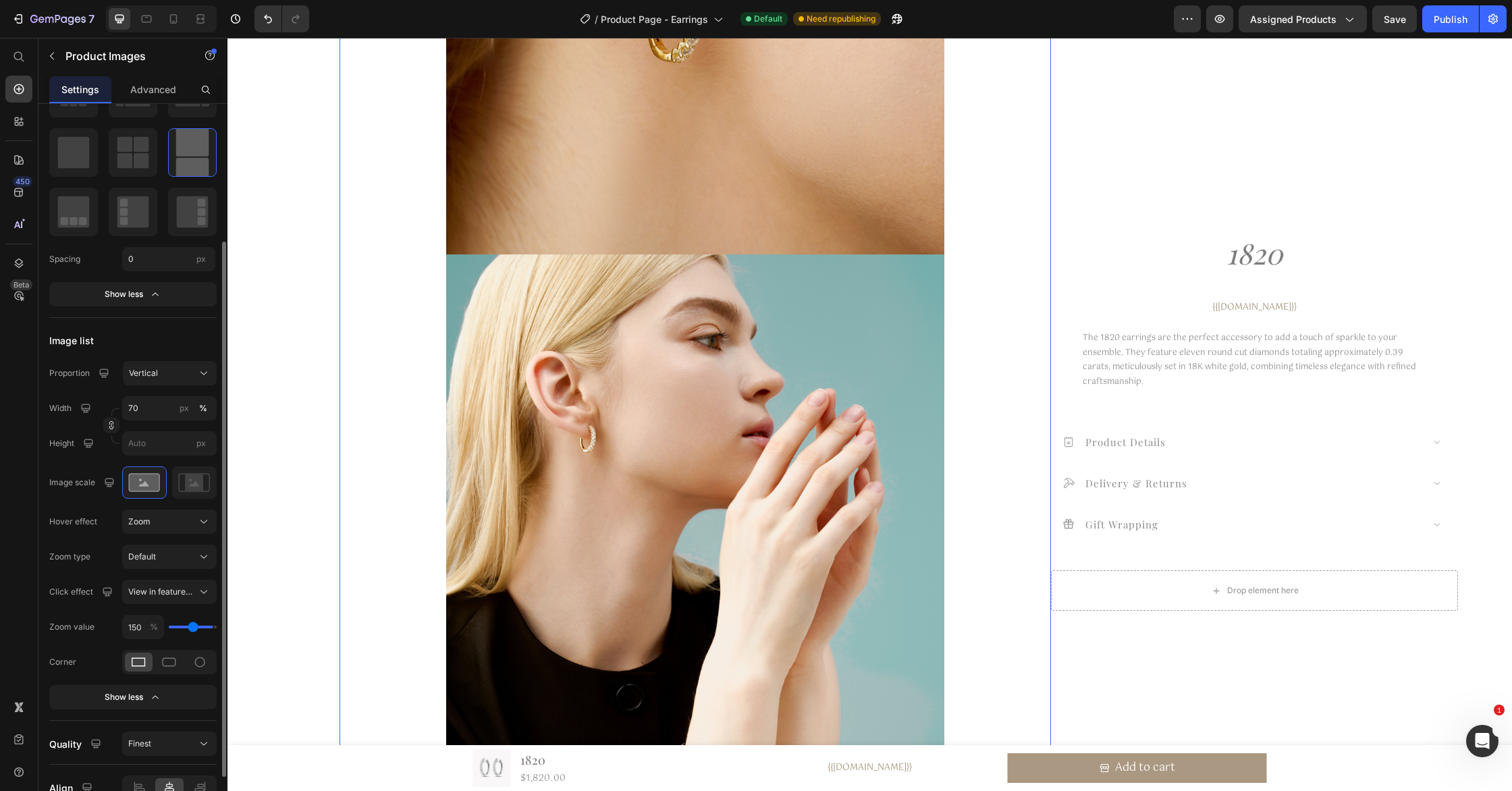 type on "140" 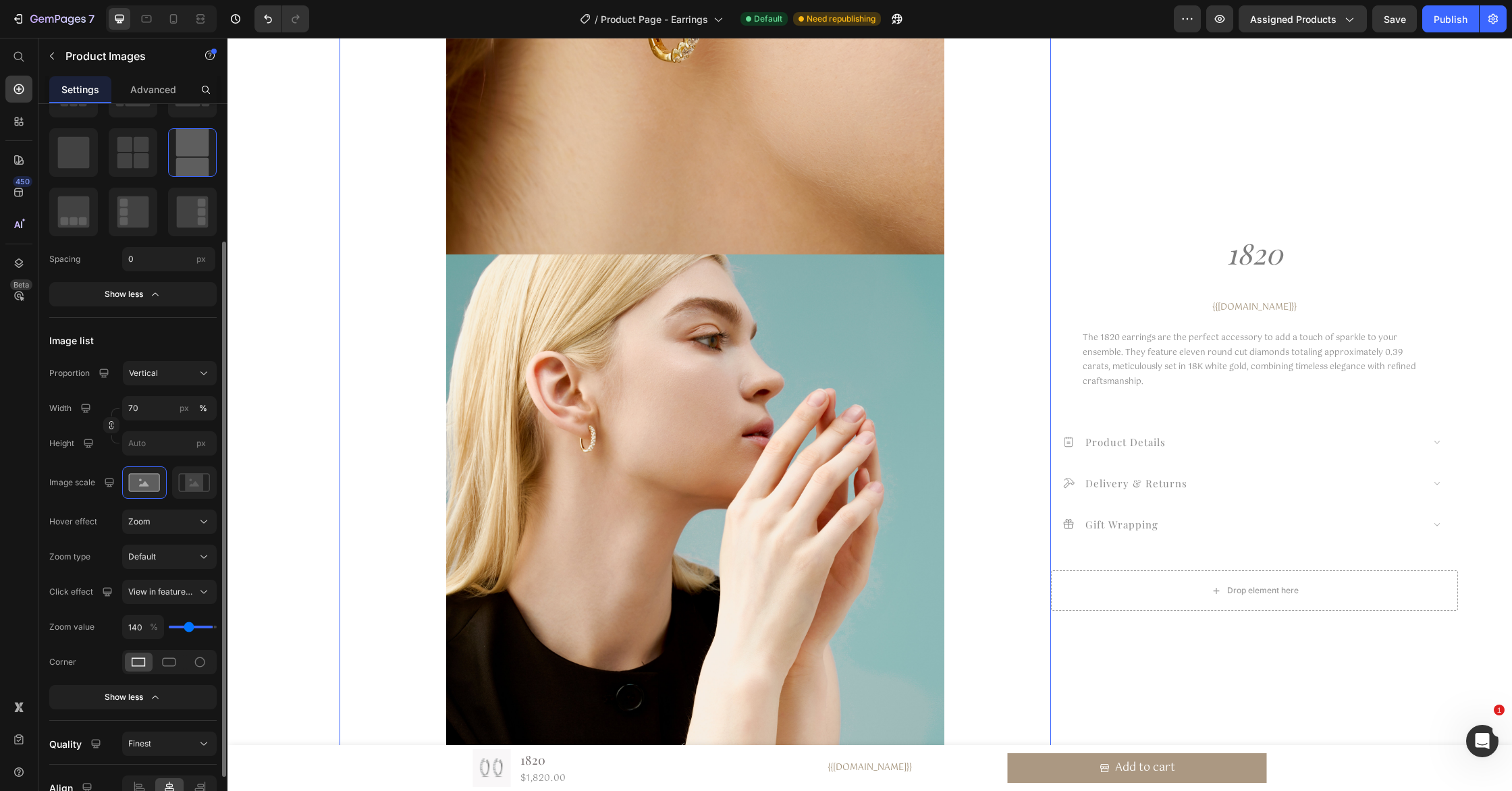 type on "130" 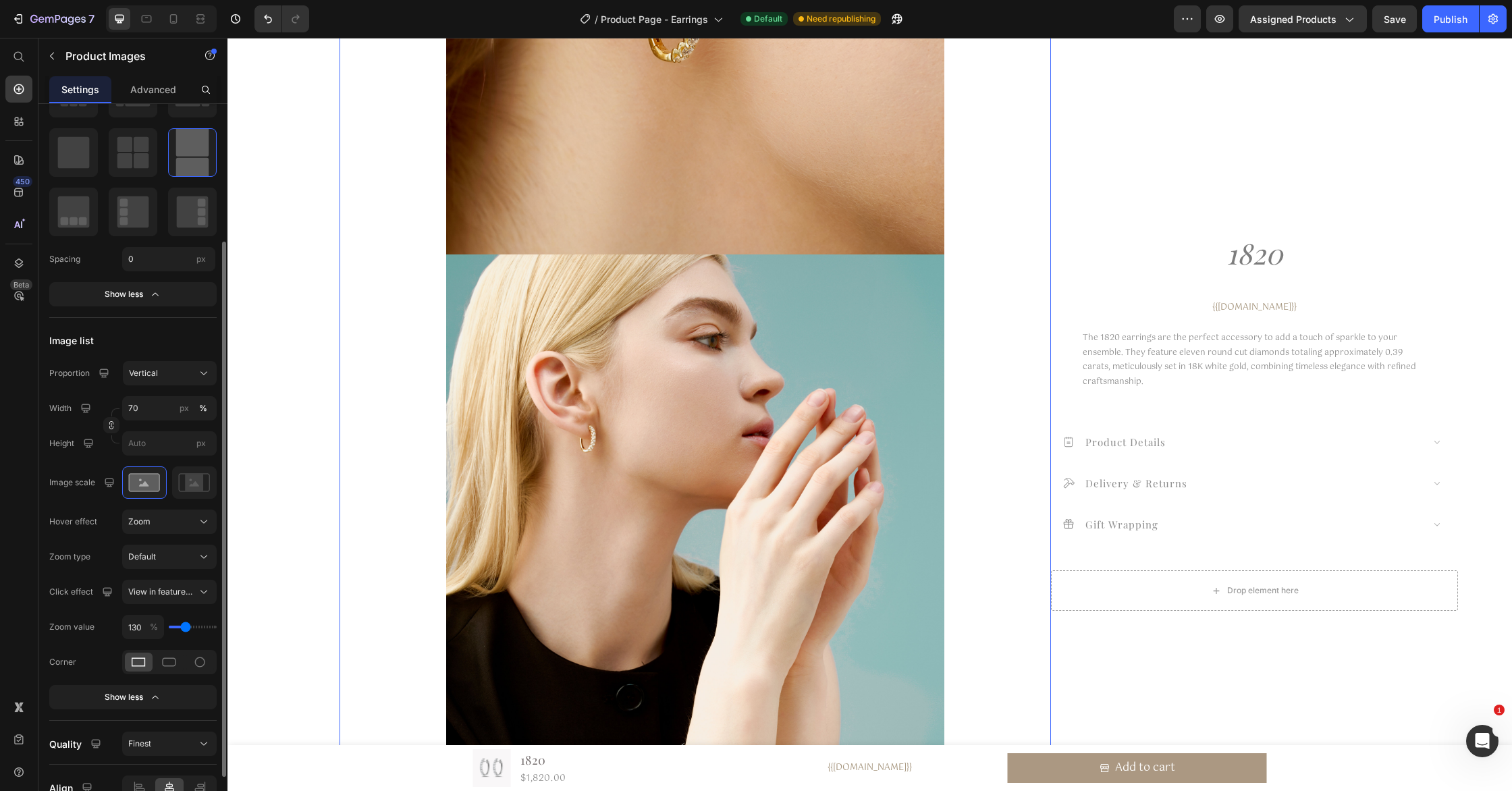 type on "120" 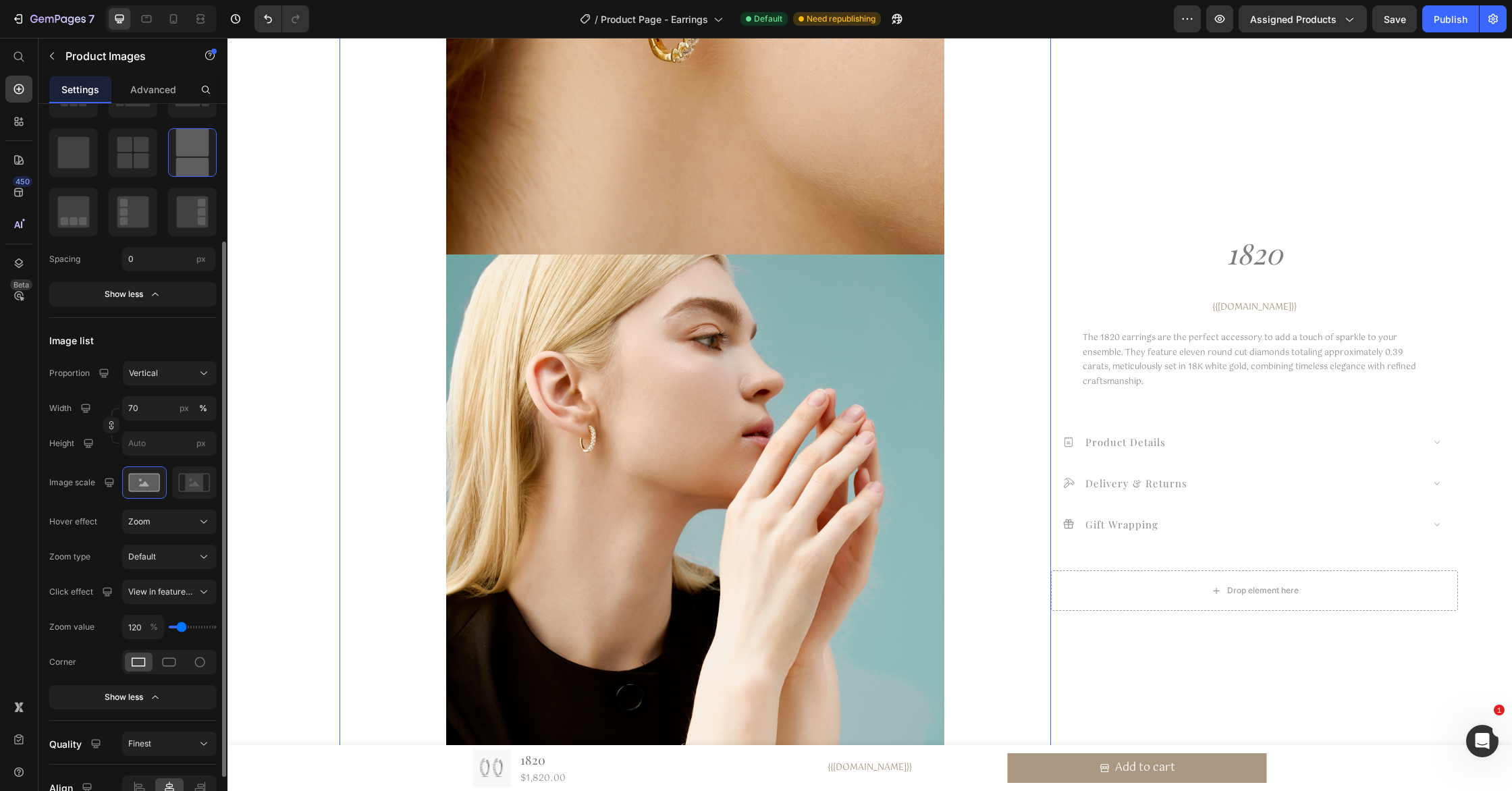 type on "110" 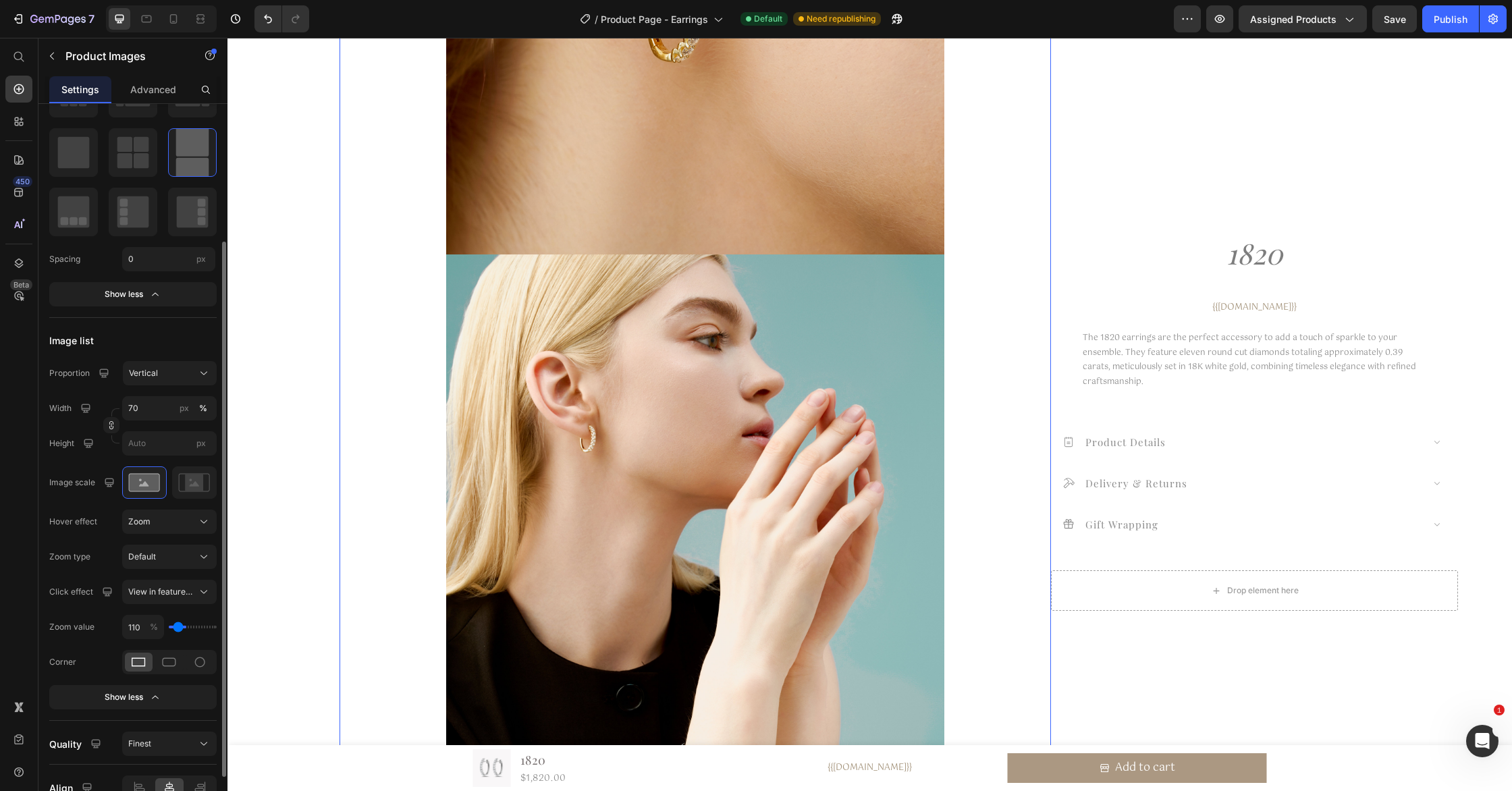 type on "100" 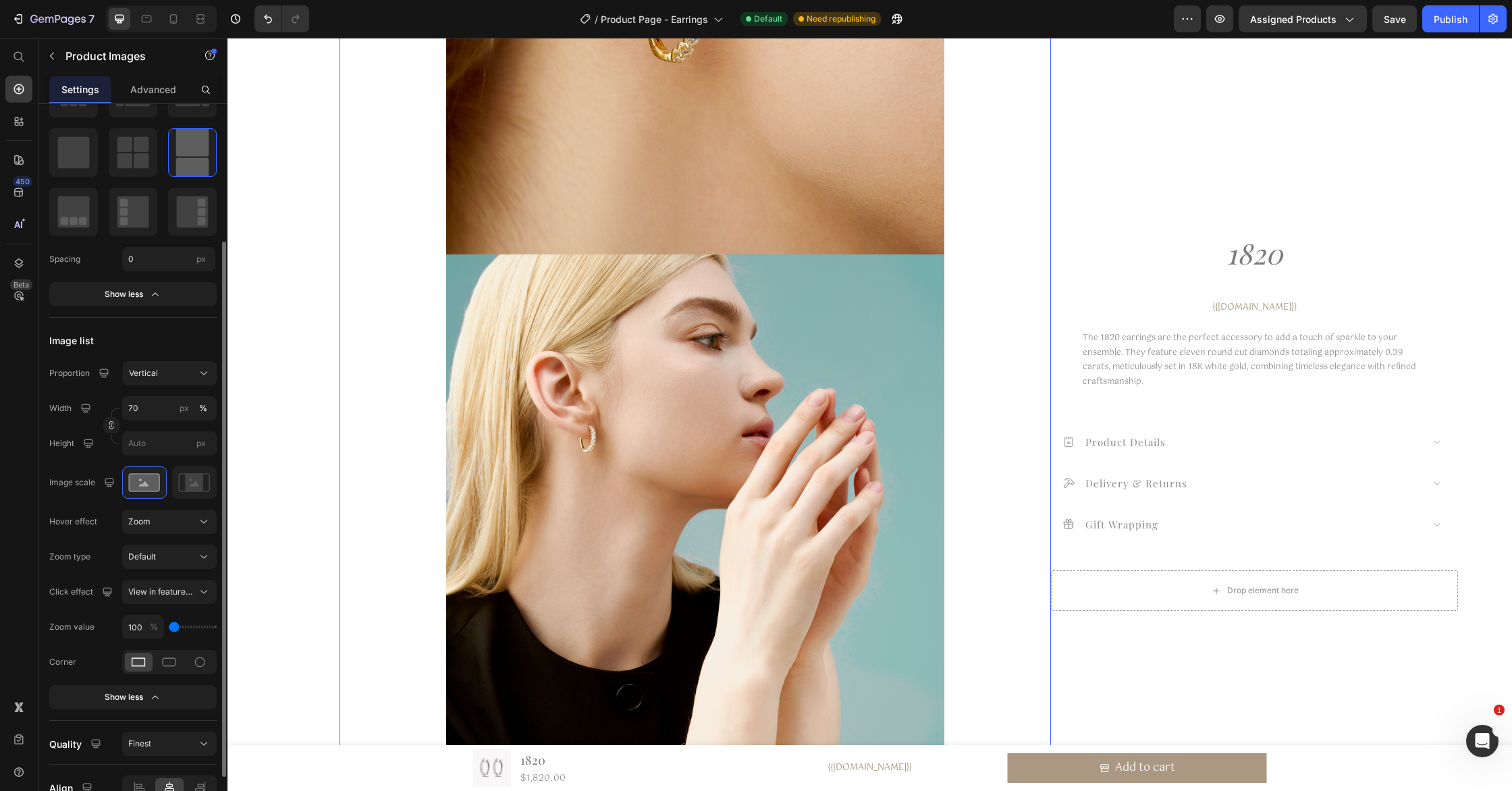 type on "110" 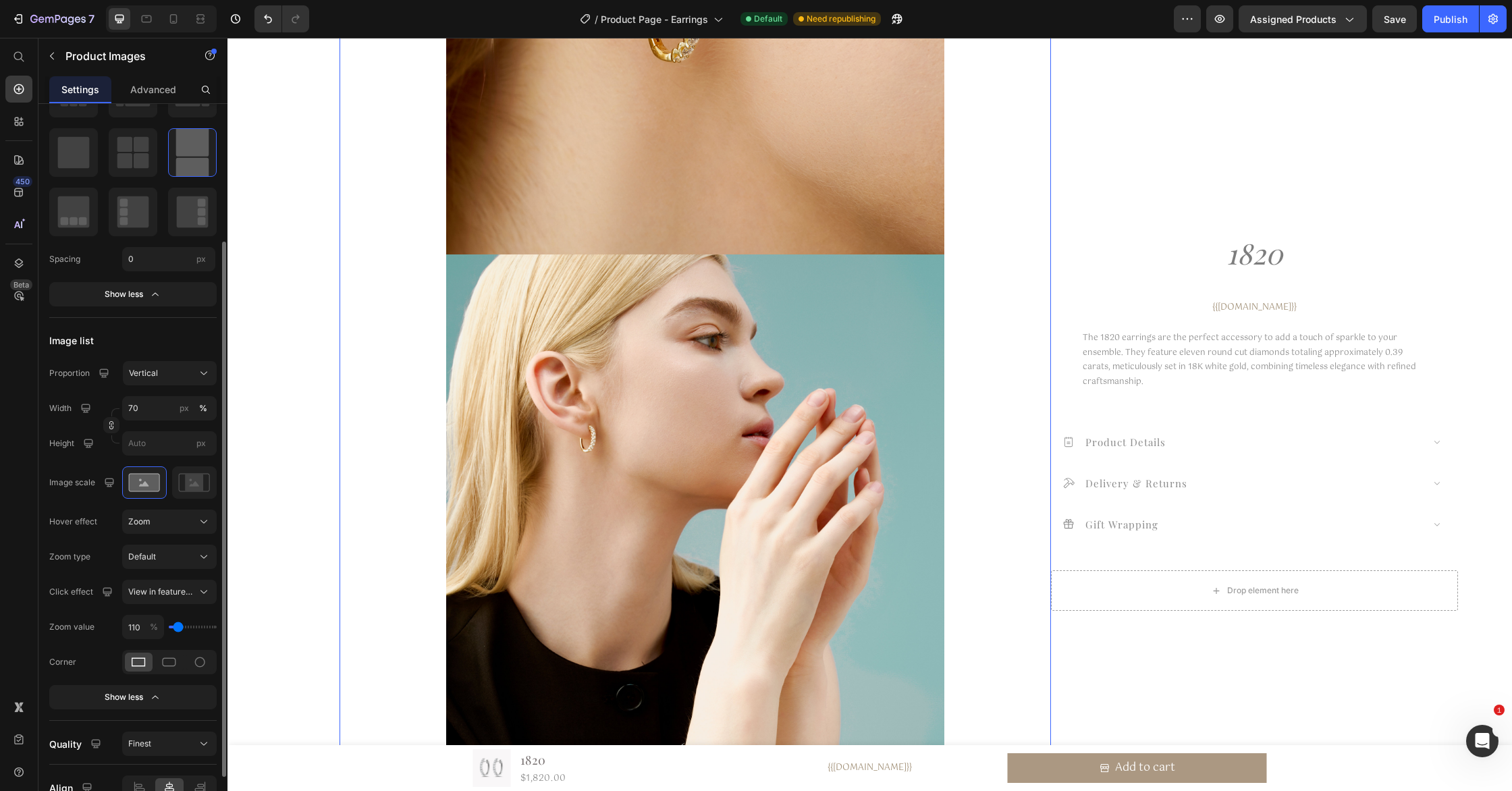type on "120" 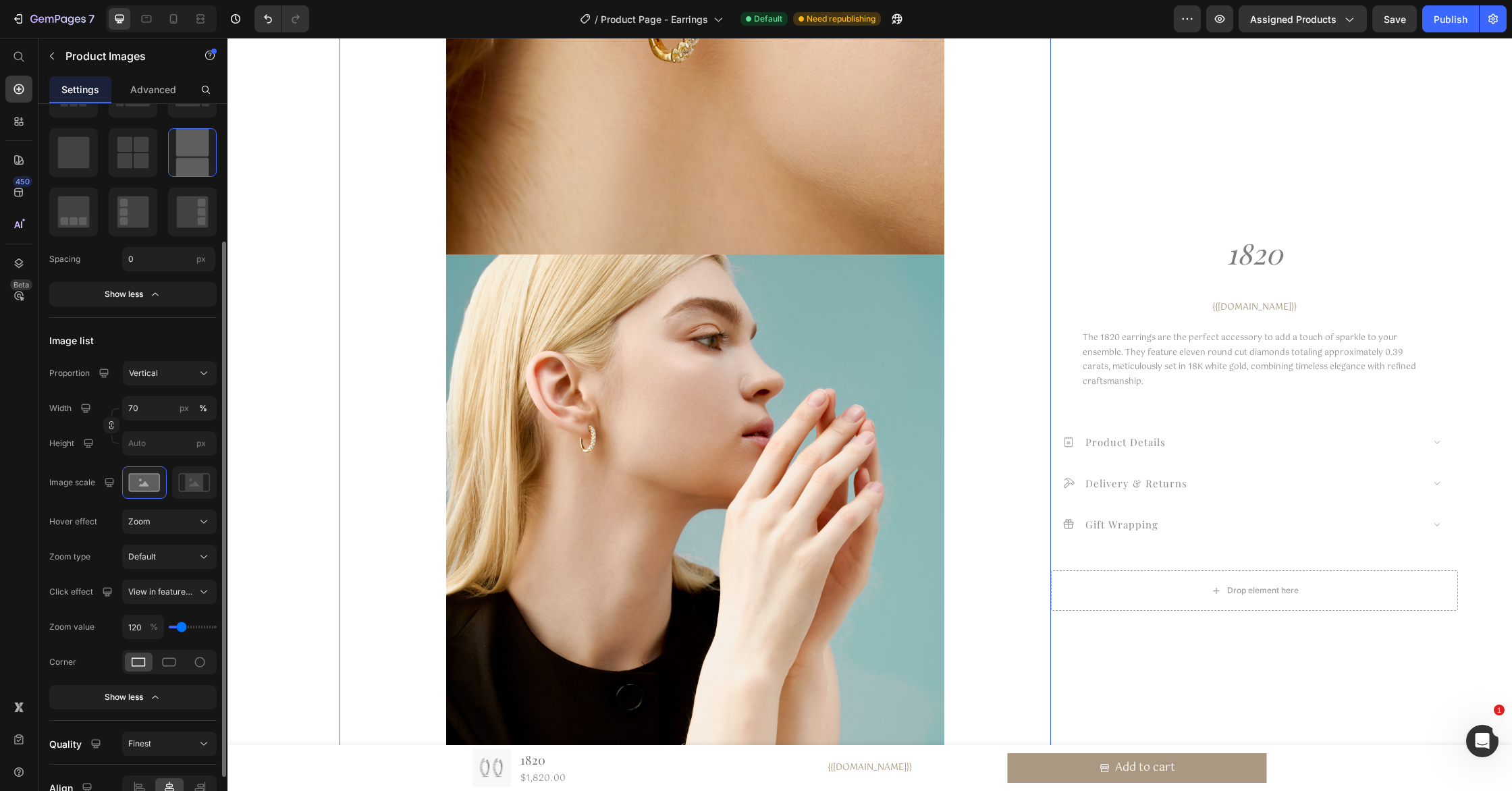 drag, startPoint x: 205, startPoint y: 629, endPoint x: 186, endPoint y: 626, distance: 19.235384 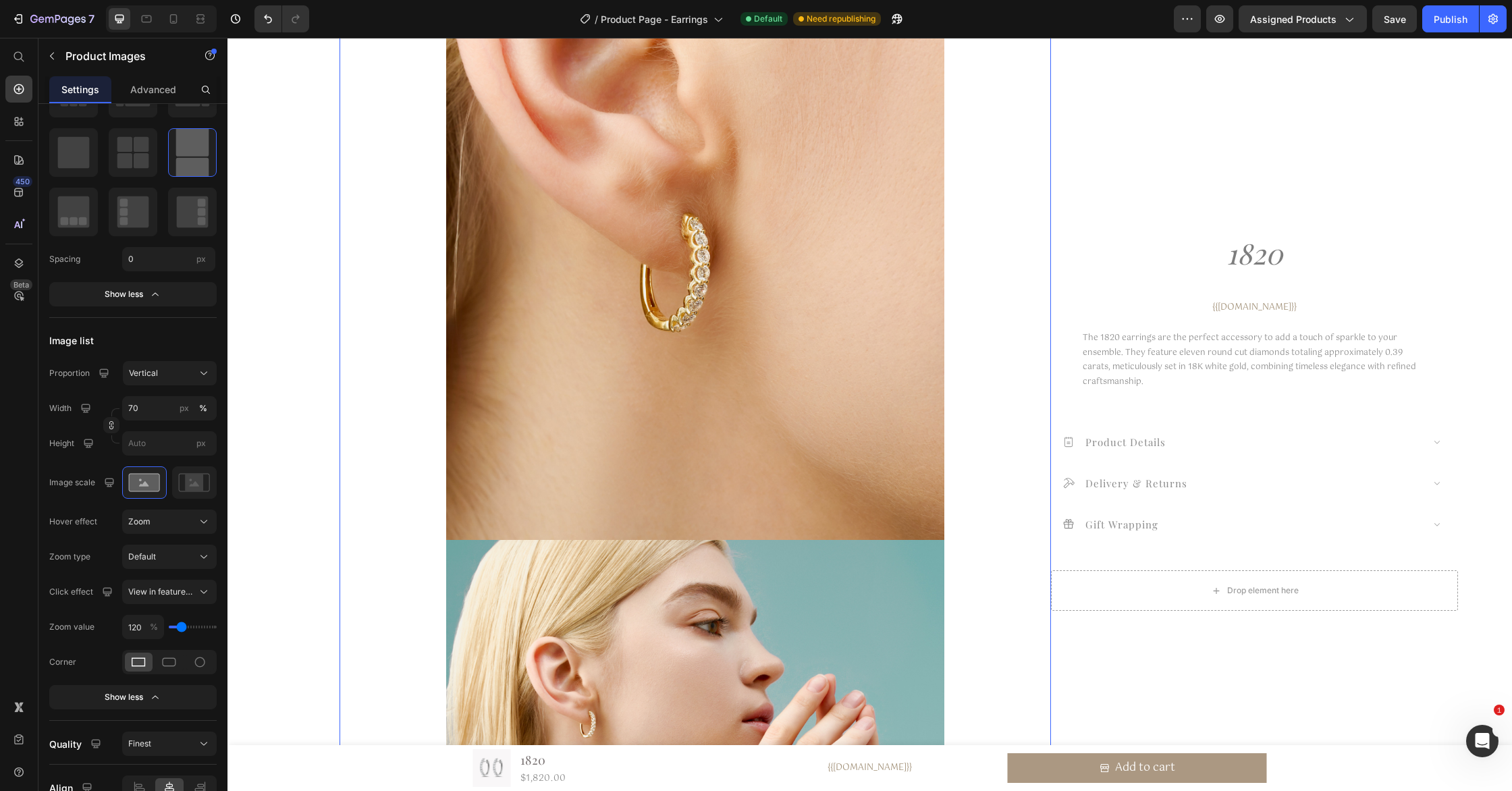 scroll, scrollTop: 790, scrollLeft: 0, axis: vertical 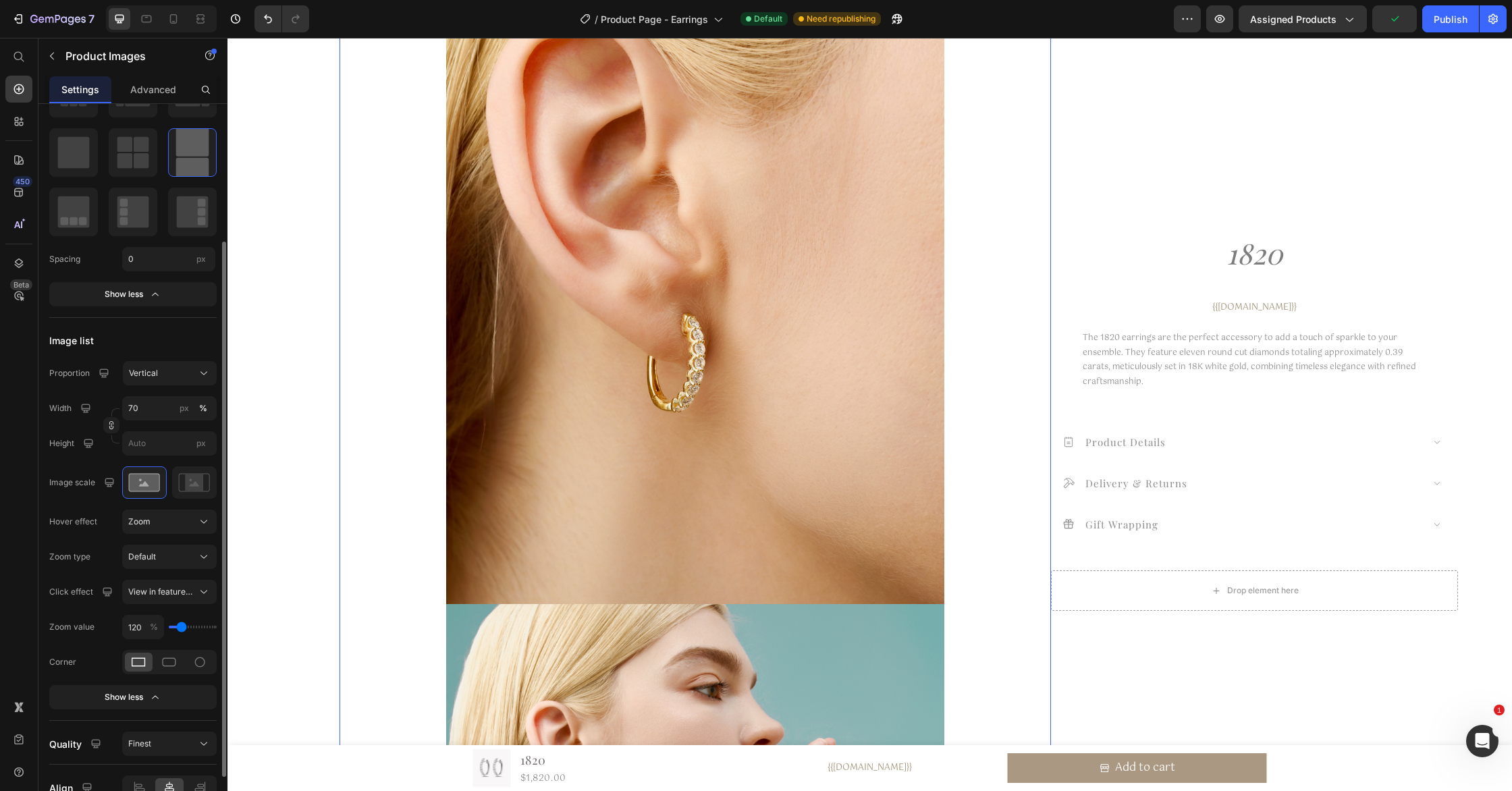 type on "130" 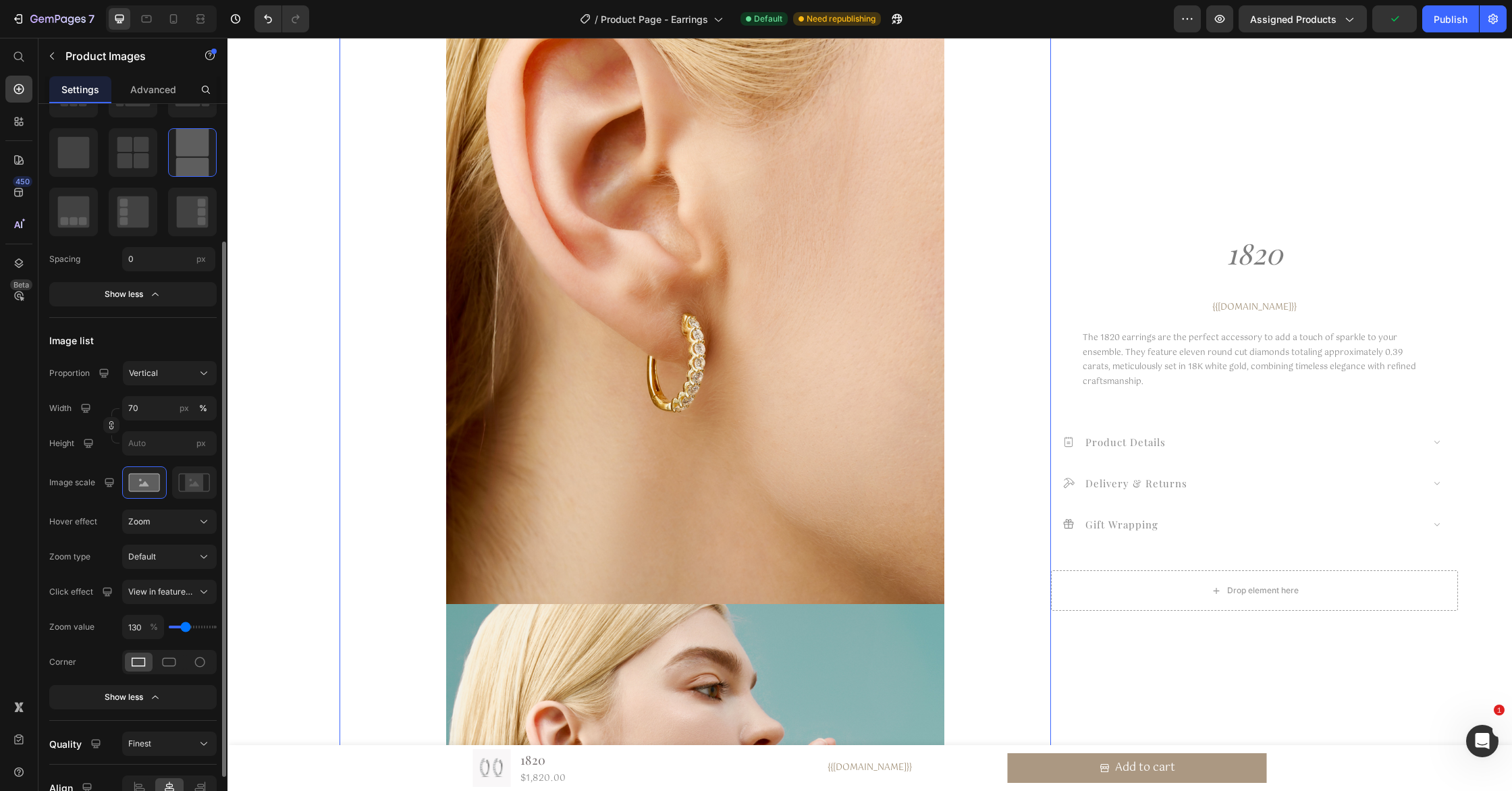 type on "120" 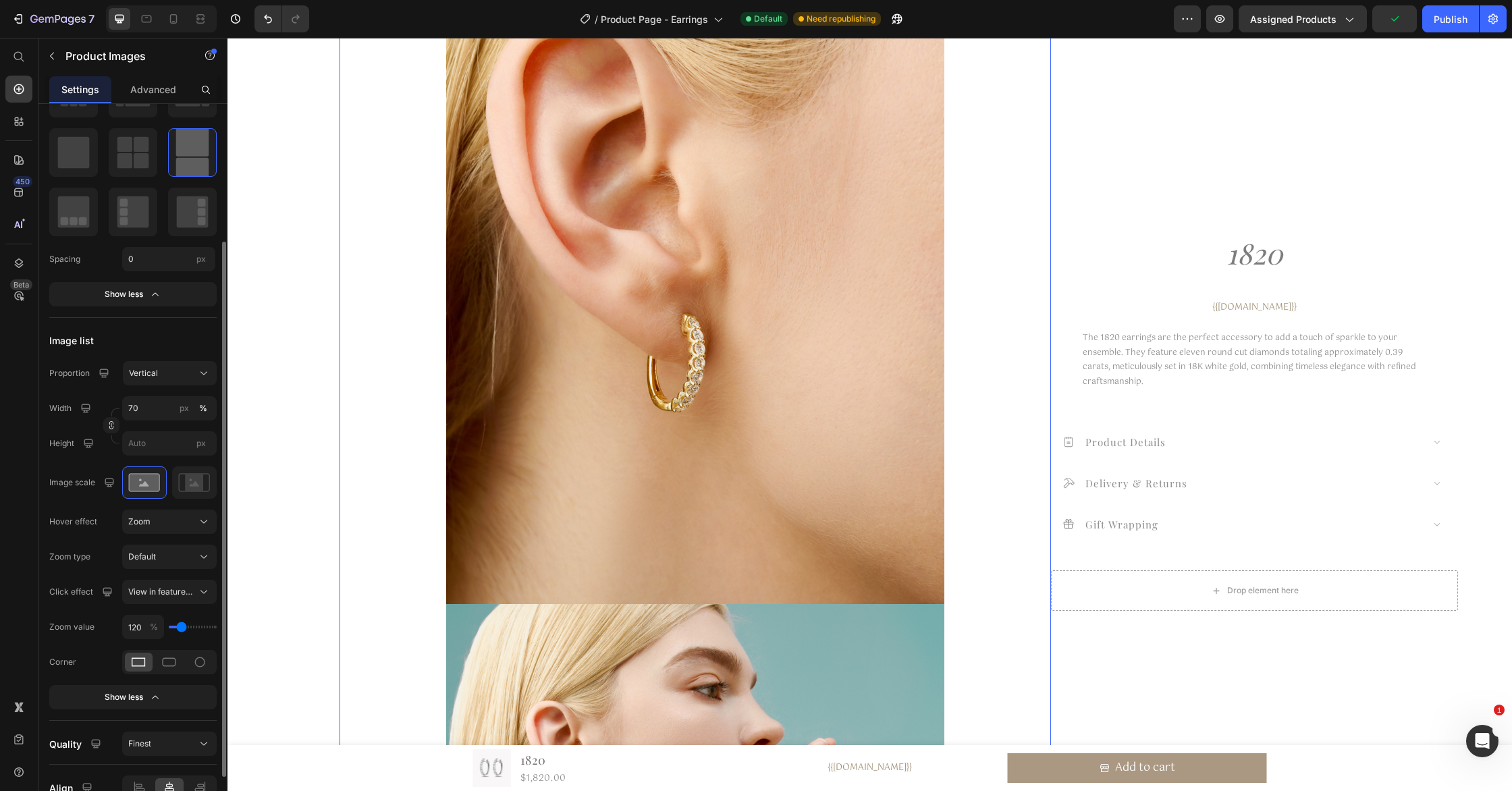 type on "110" 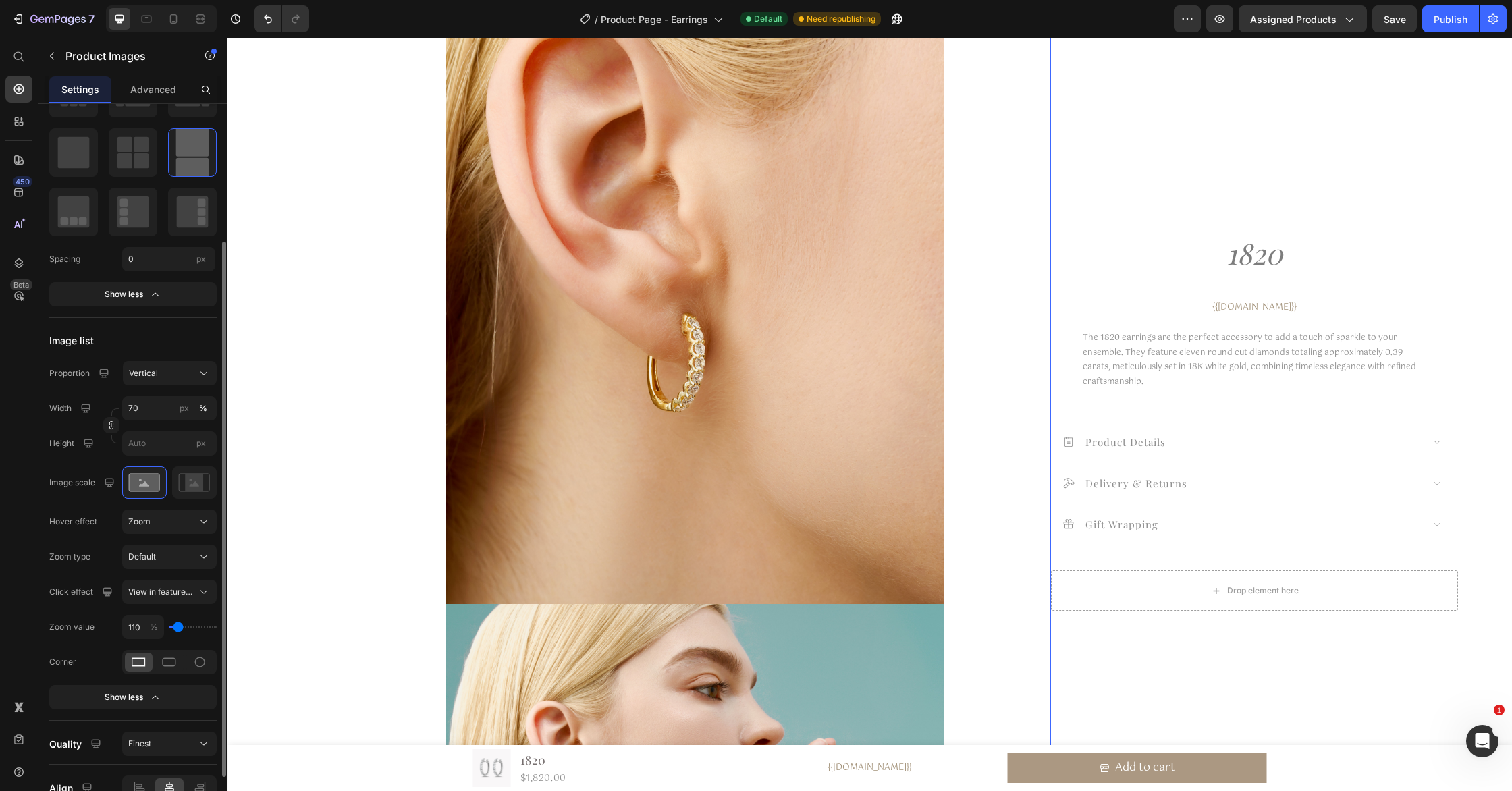 type on "100" 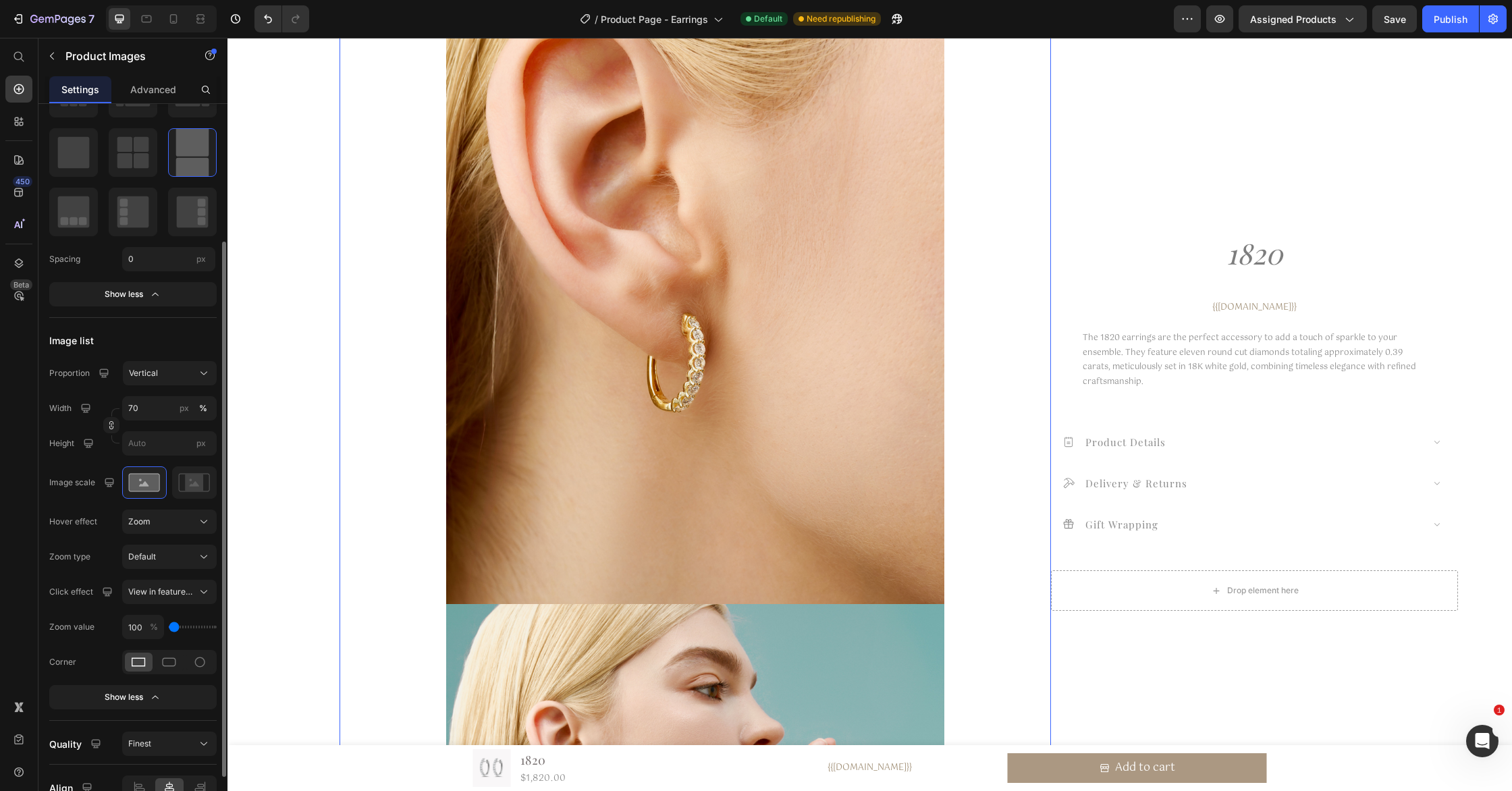 type on "100" 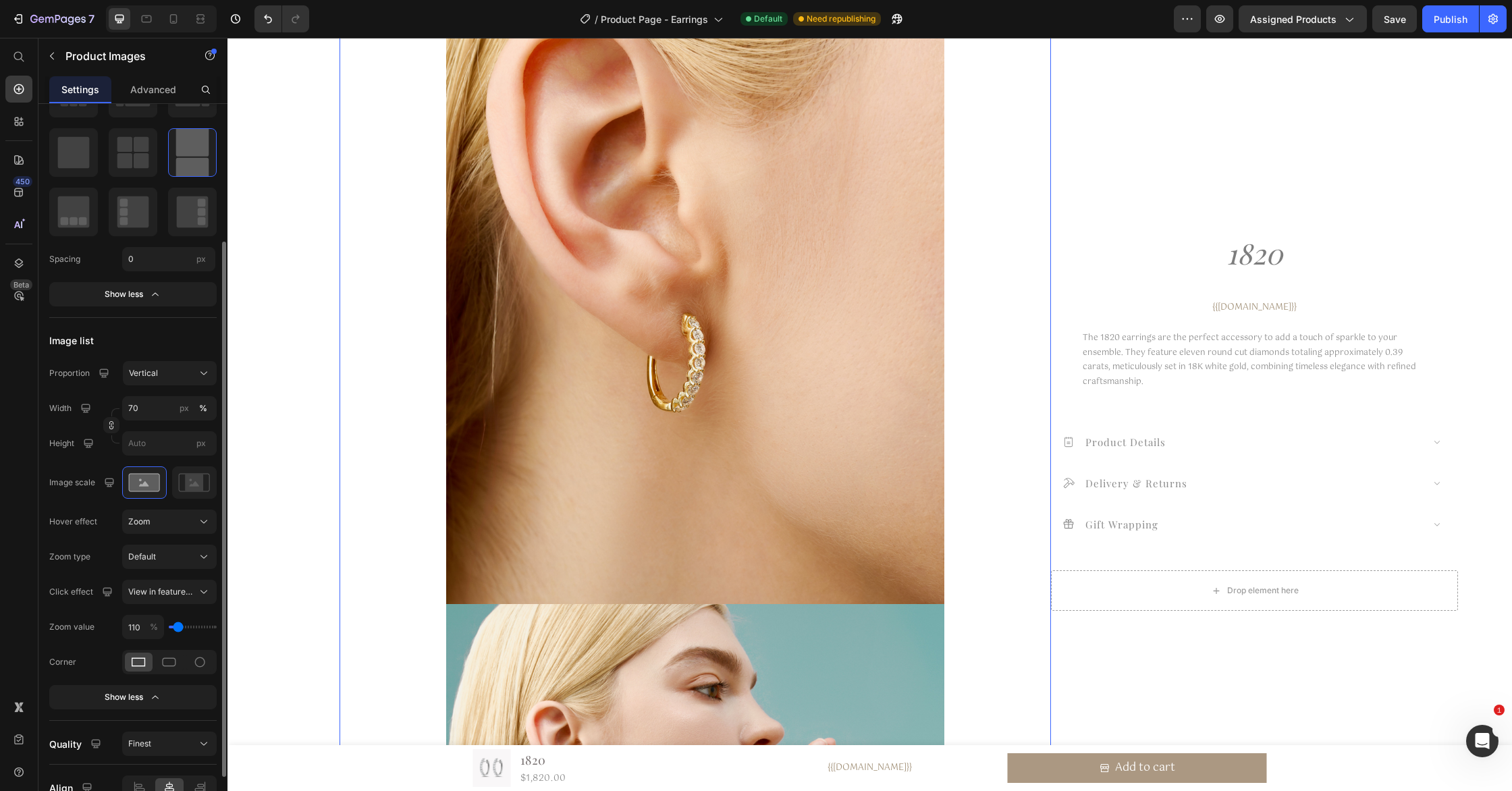 type on "110" 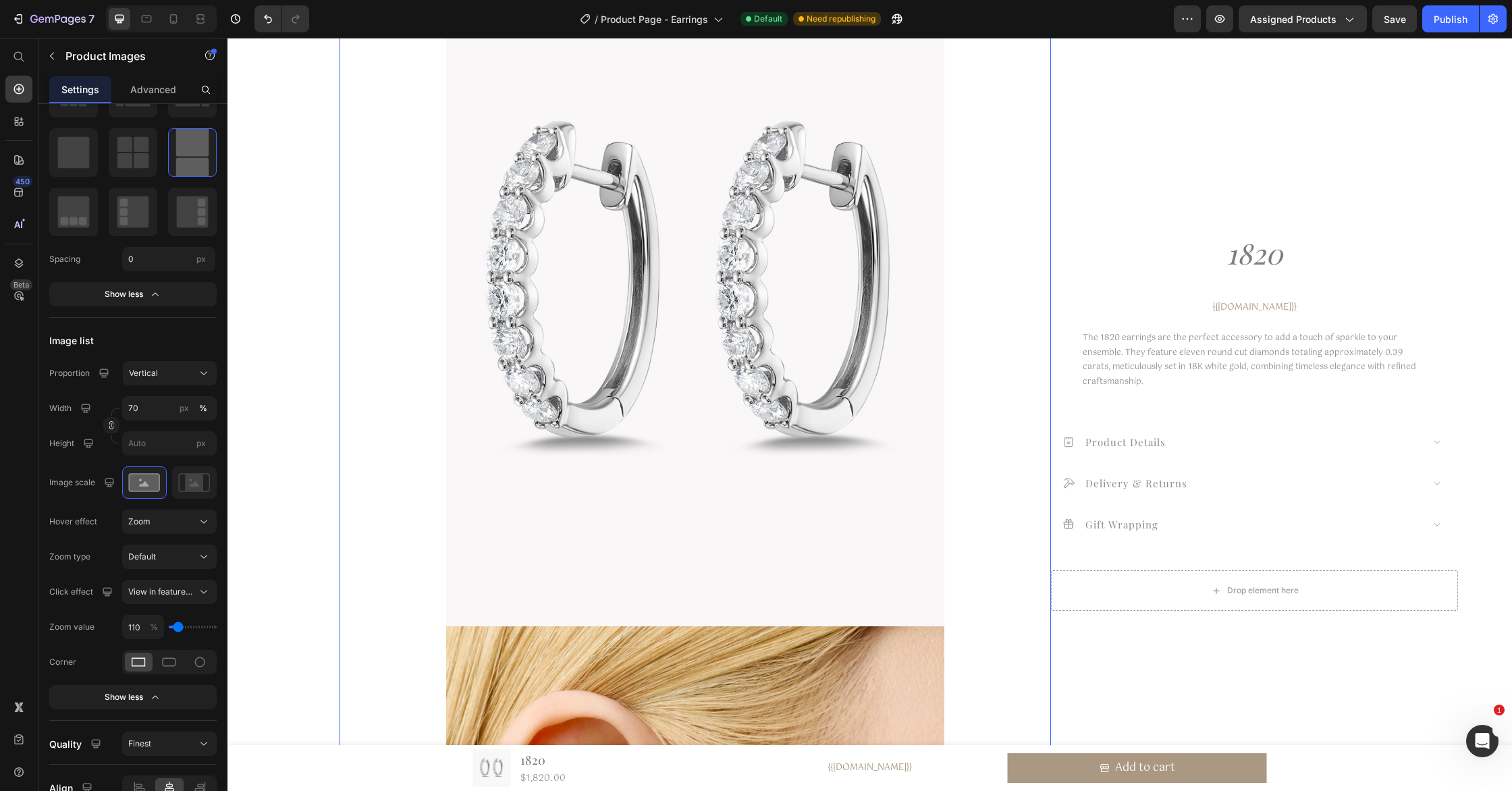scroll, scrollTop: 0, scrollLeft: 0, axis: both 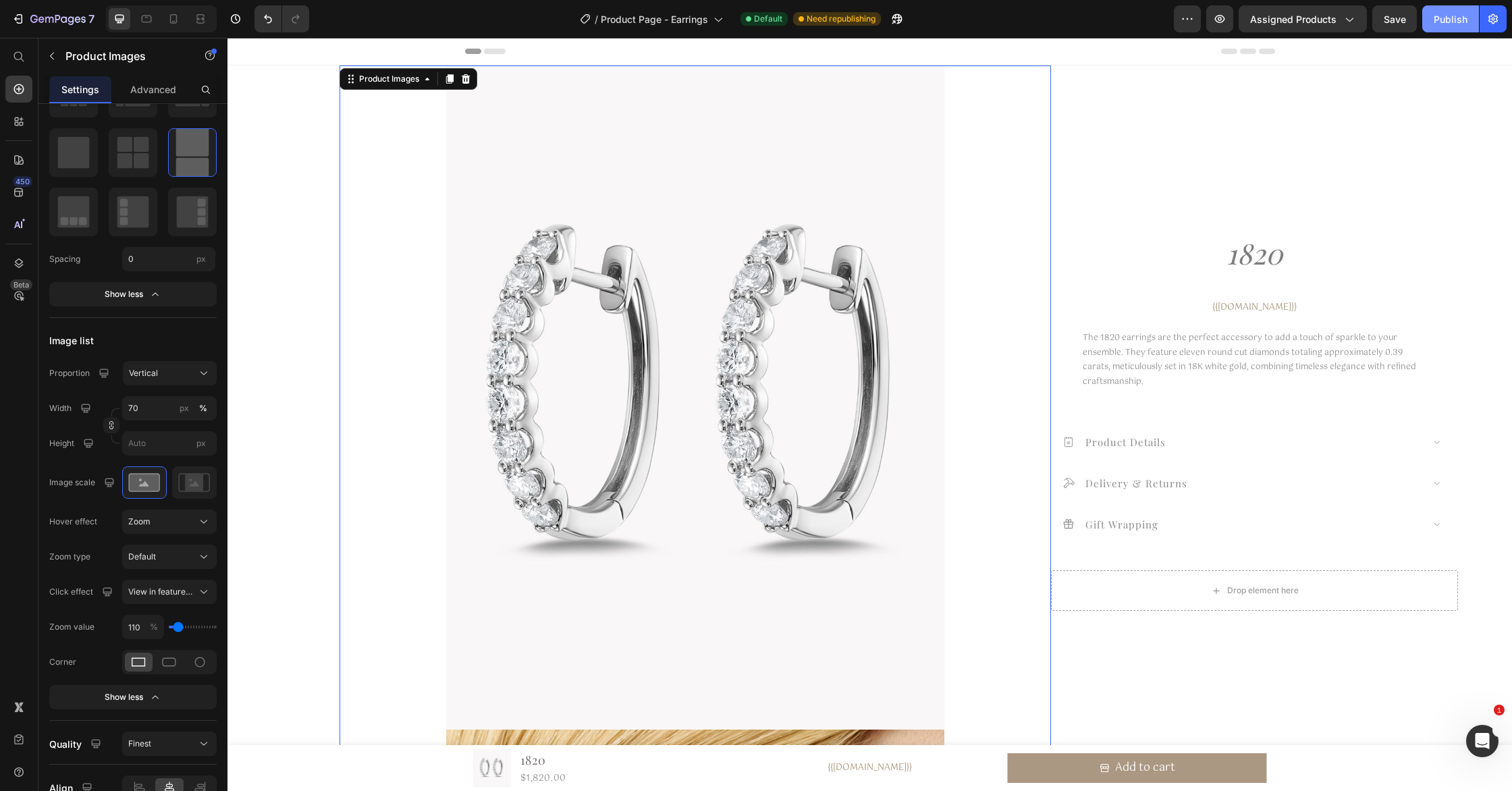 click on "Publish" at bounding box center (1451, 19) 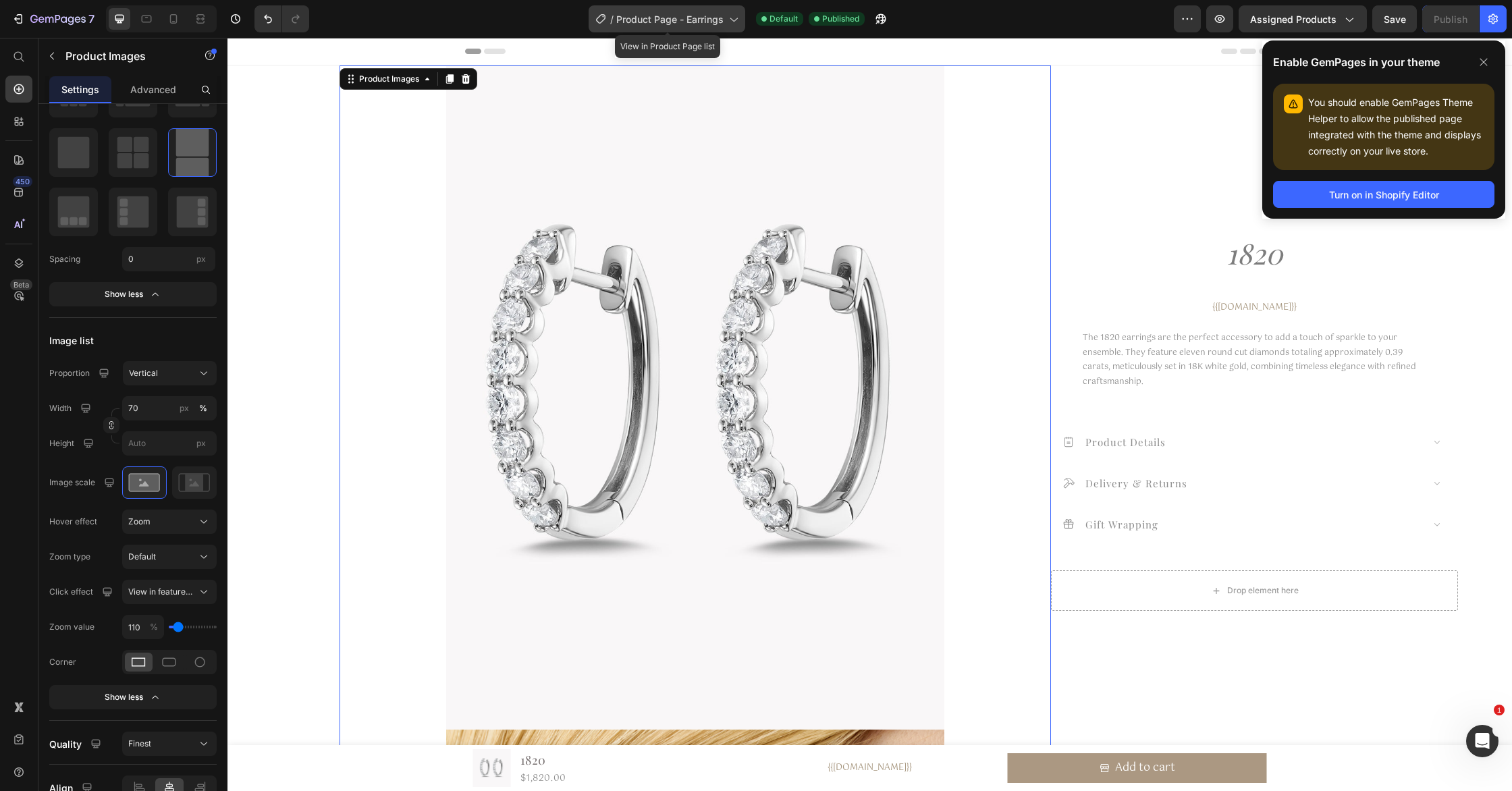 click on "Product Page - Earrings" at bounding box center (670, 19) 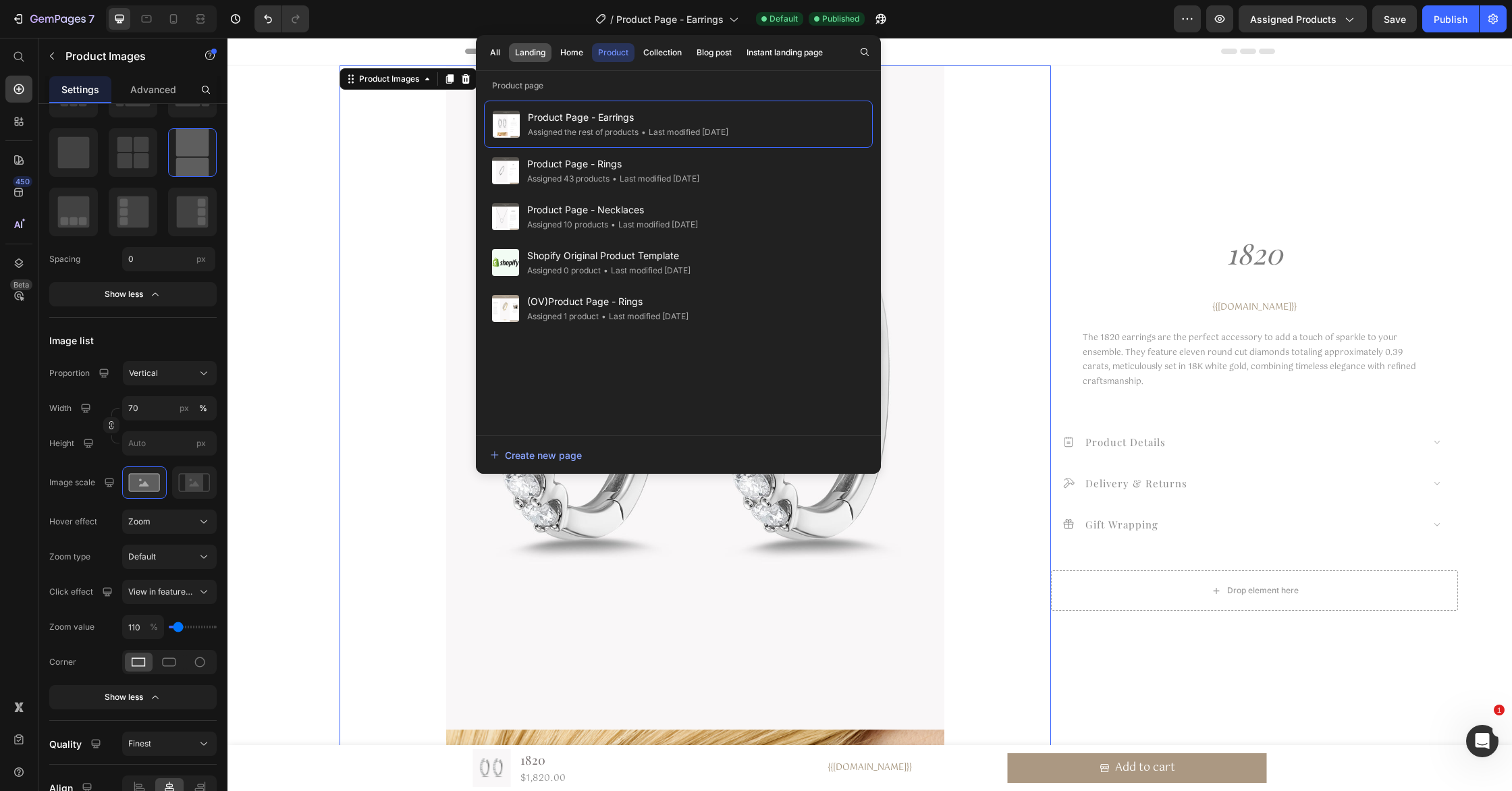 click on "Landing" at bounding box center [530, 53] 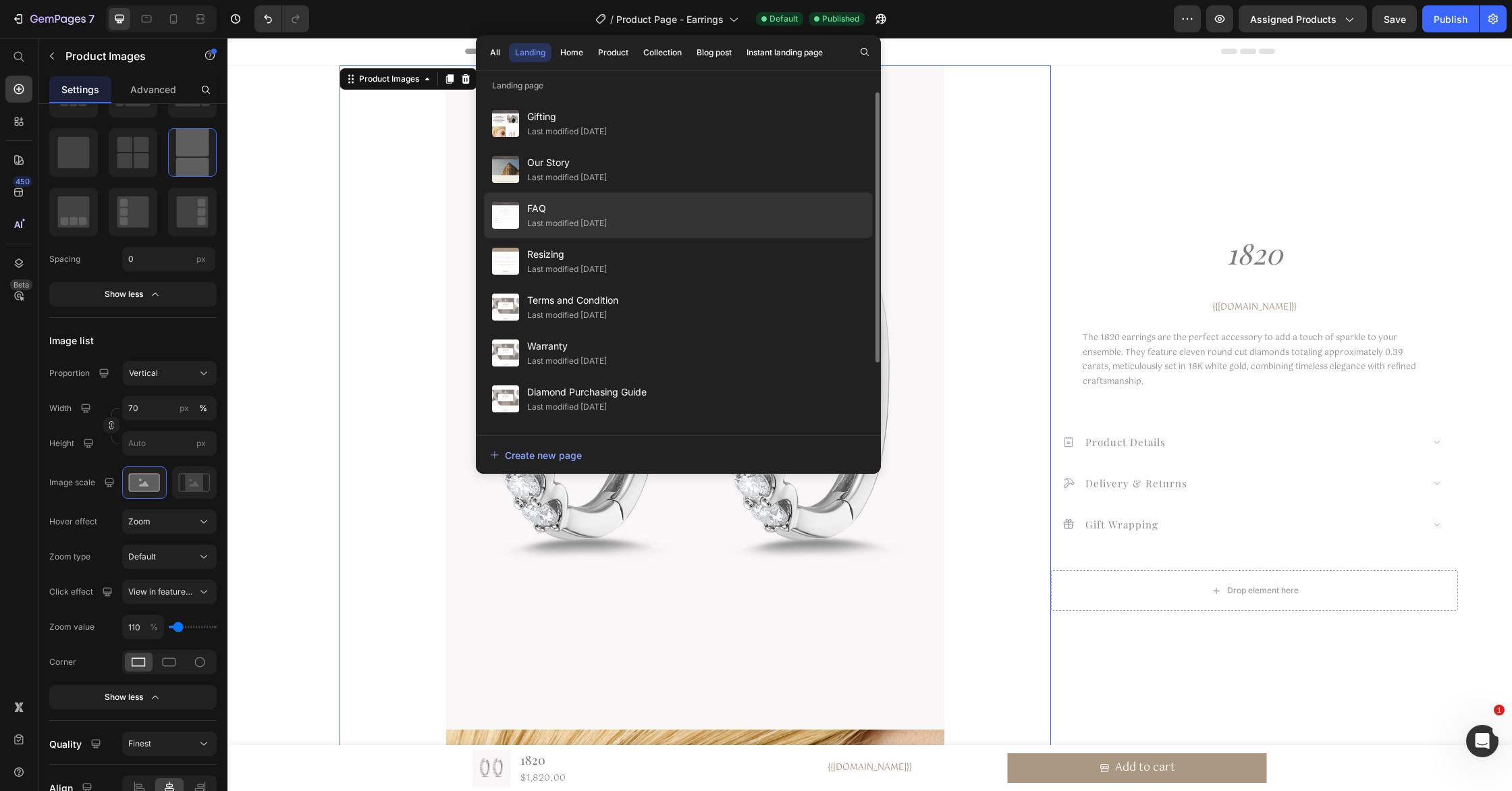 click on "Last modified [DATE]" 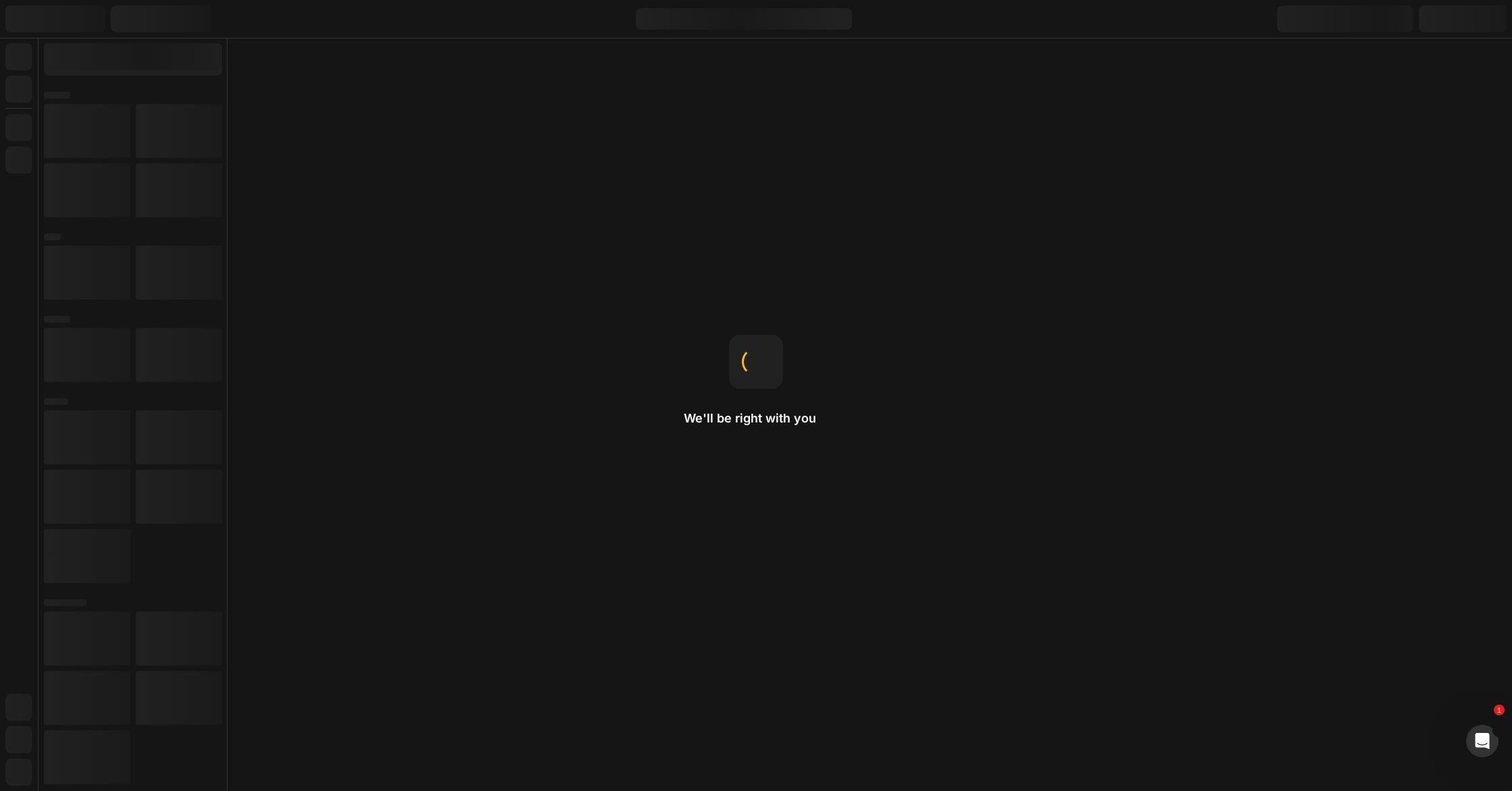 scroll, scrollTop: 0, scrollLeft: 0, axis: both 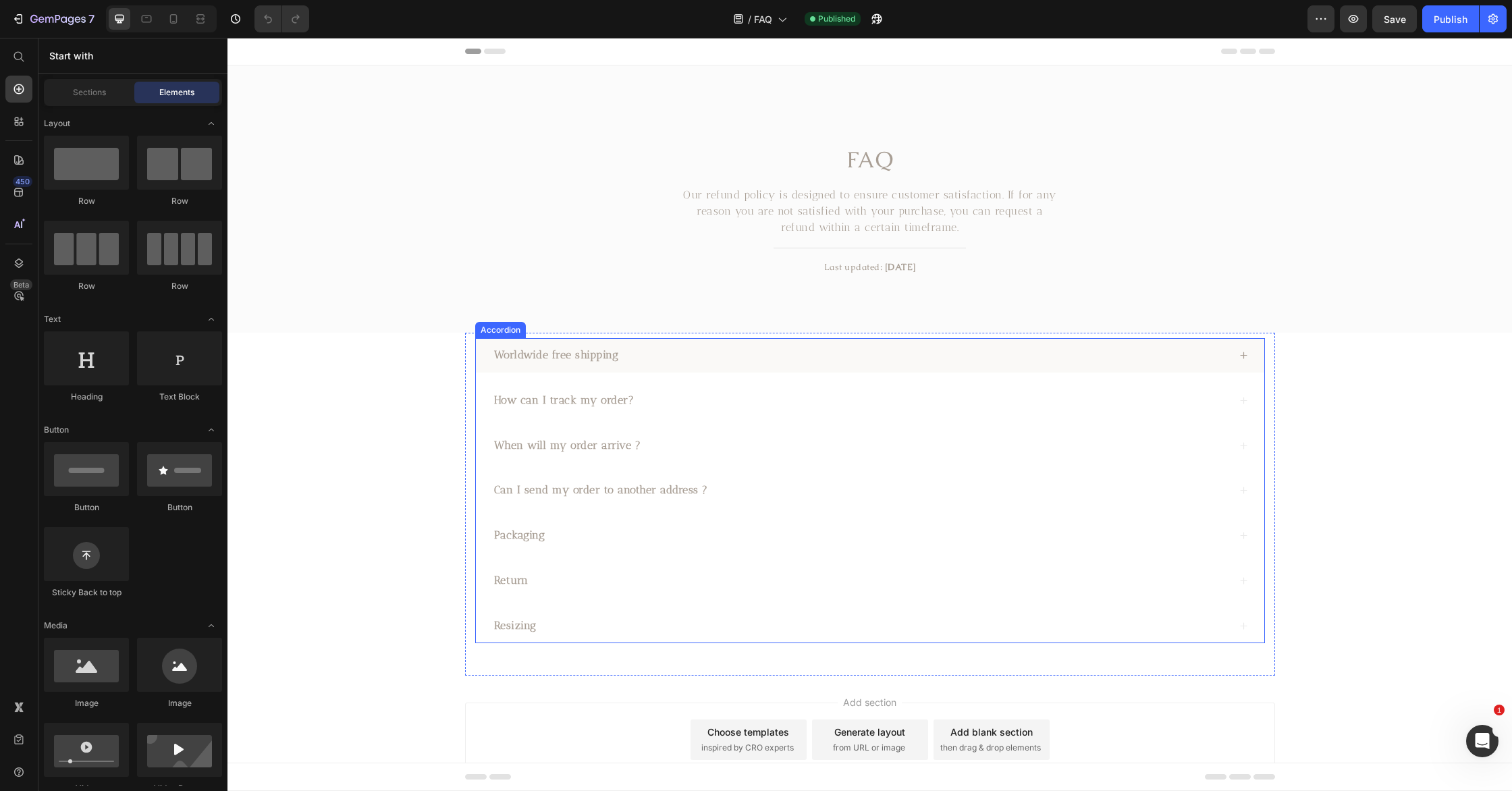 click on "Worldwide free shipping" at bounding box center (556, 355) 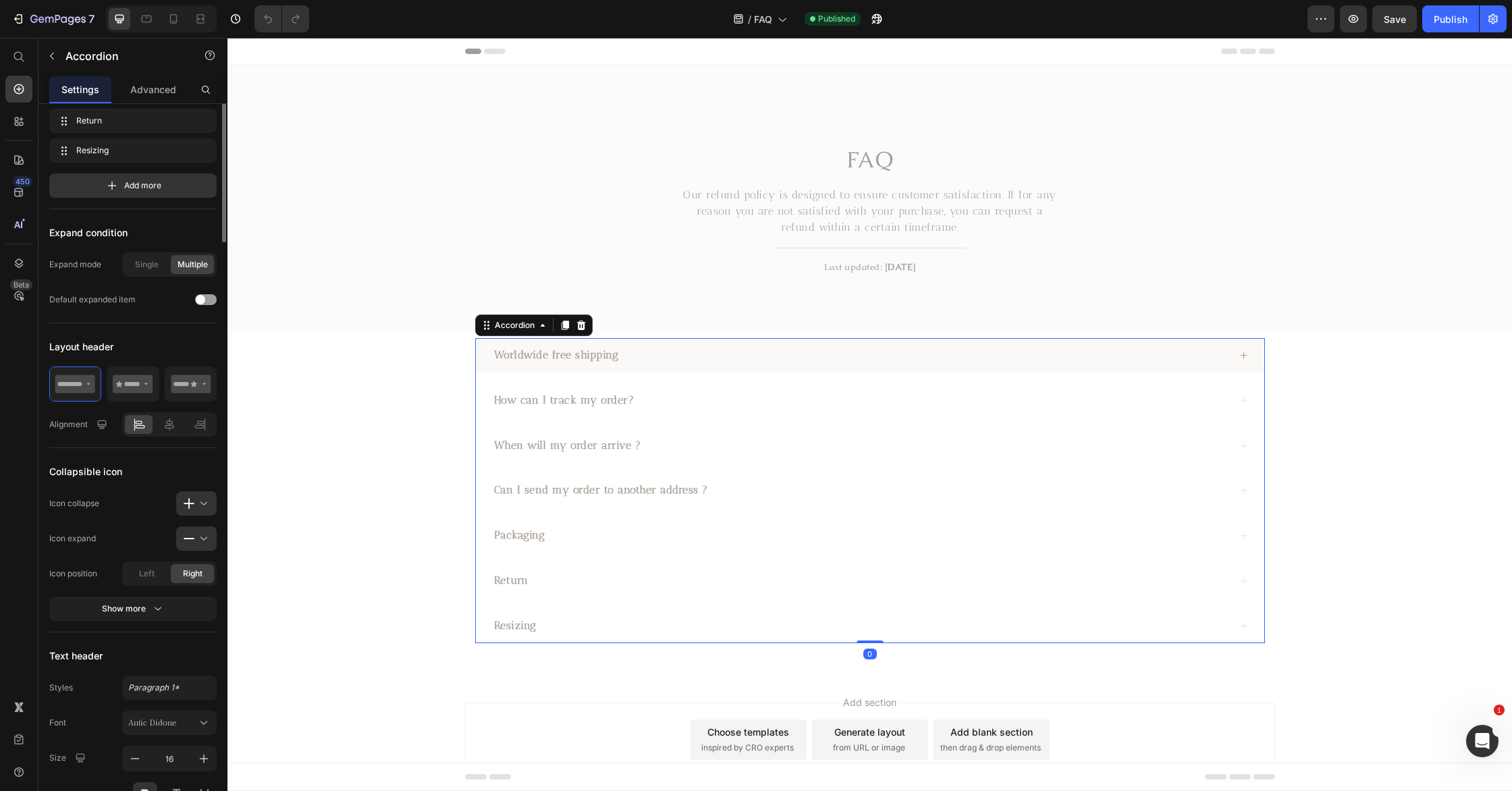 scroll, scrollTop: 0, scrollLeft: 0, axis: both 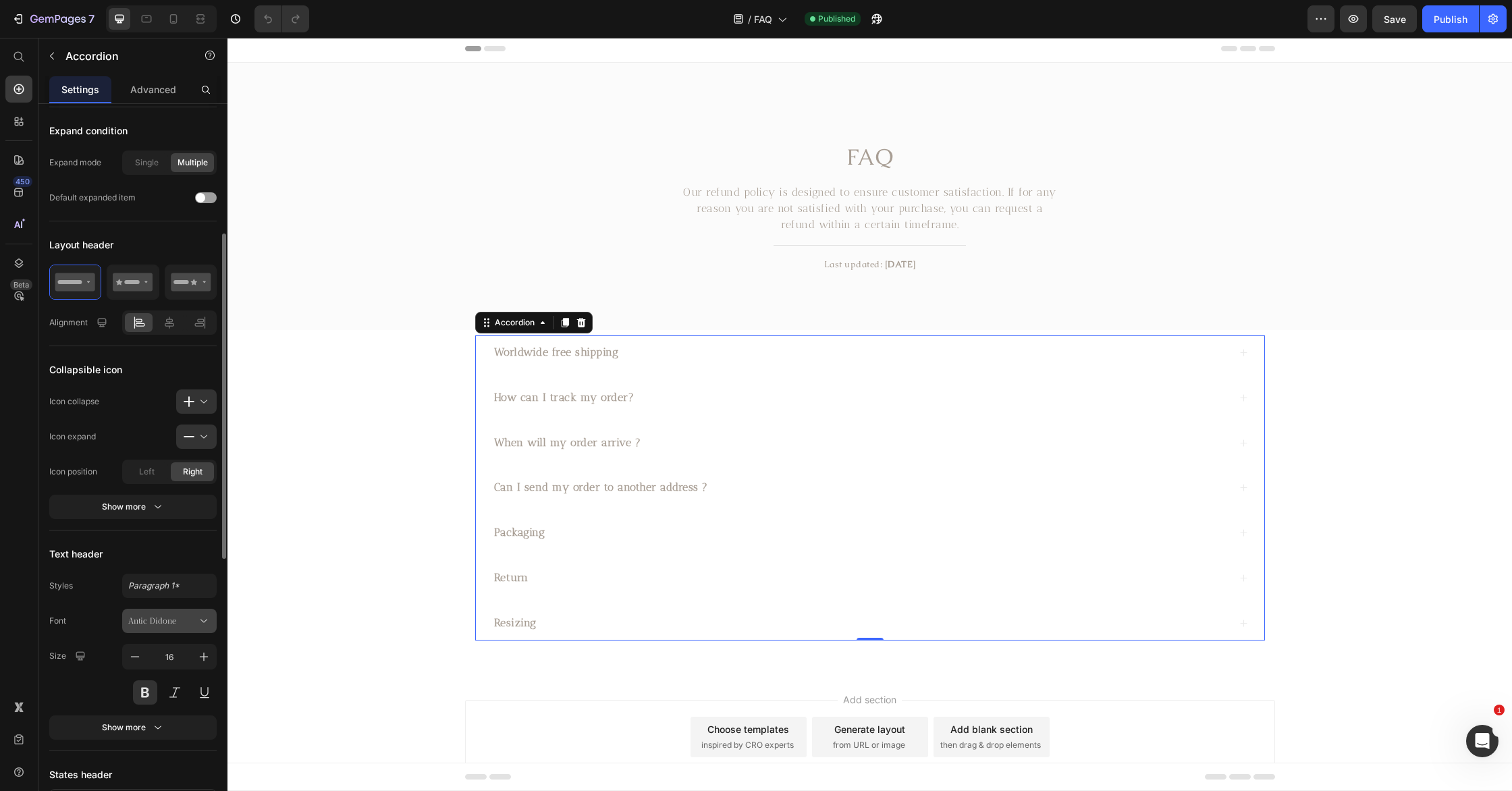 click on "Antic Didone" at bounding box center [163, 621] 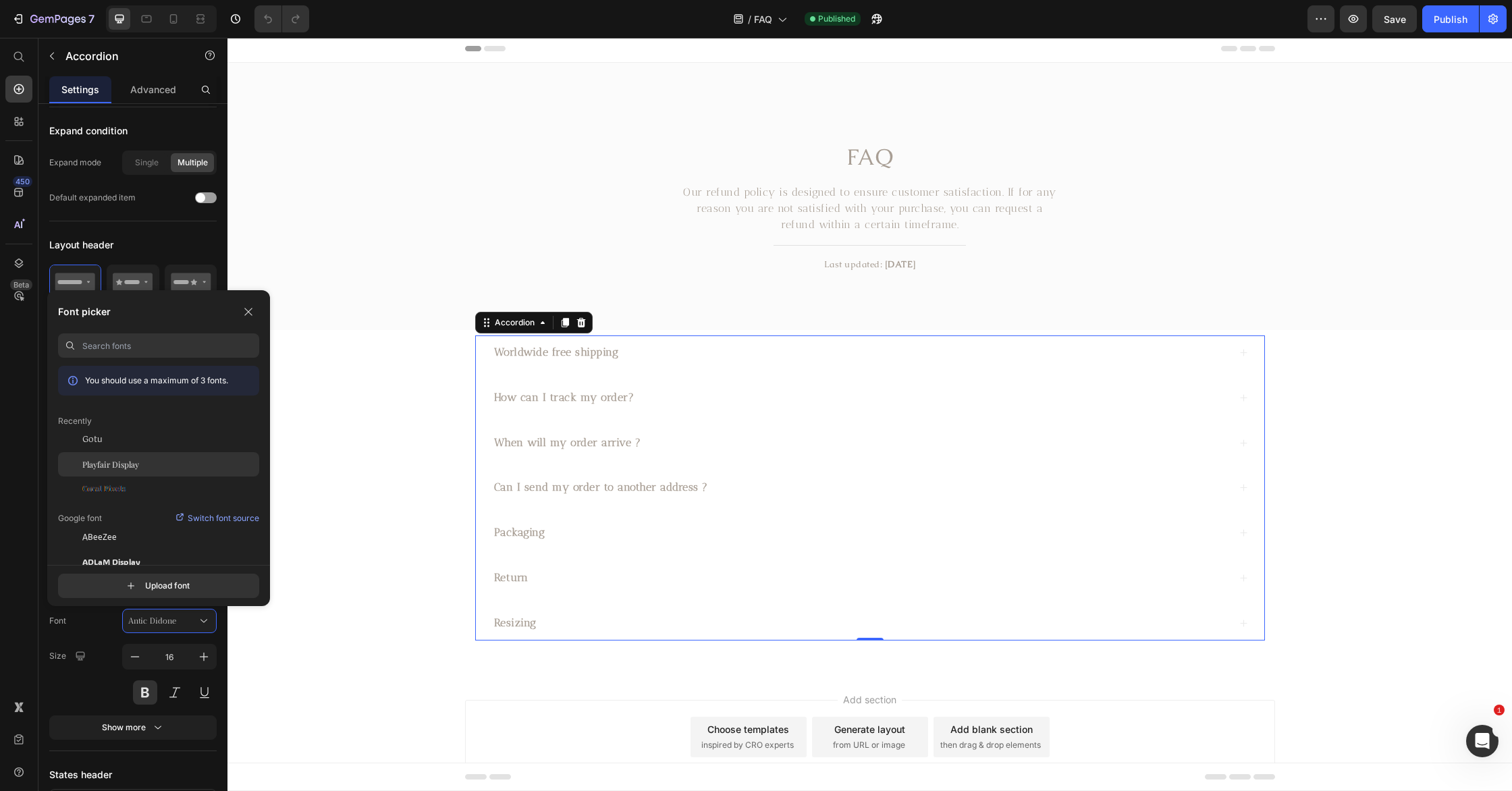 click on "Playfair Display" 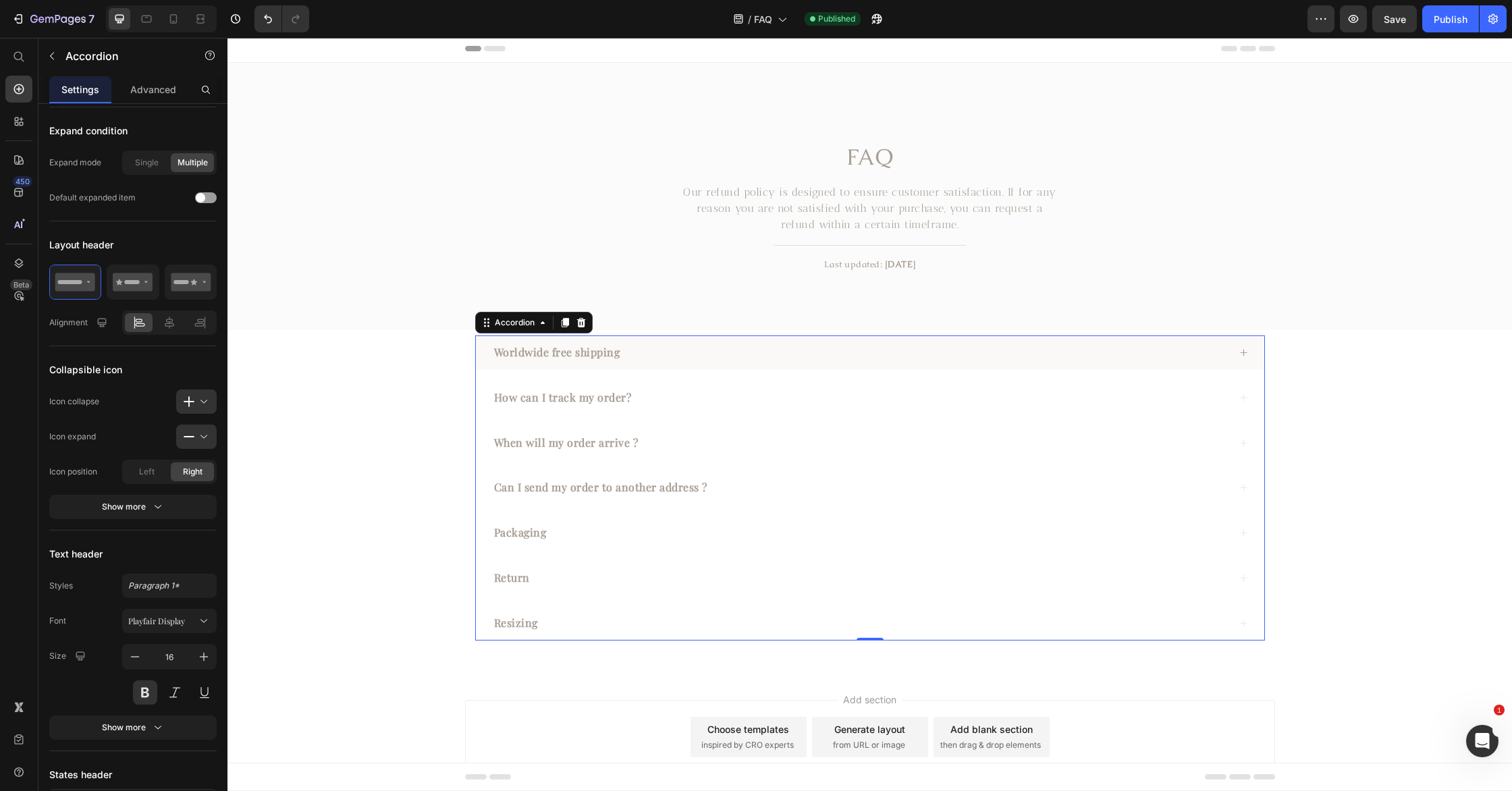 click on "Worldwide free shipping" at bounding box center (860, 352) 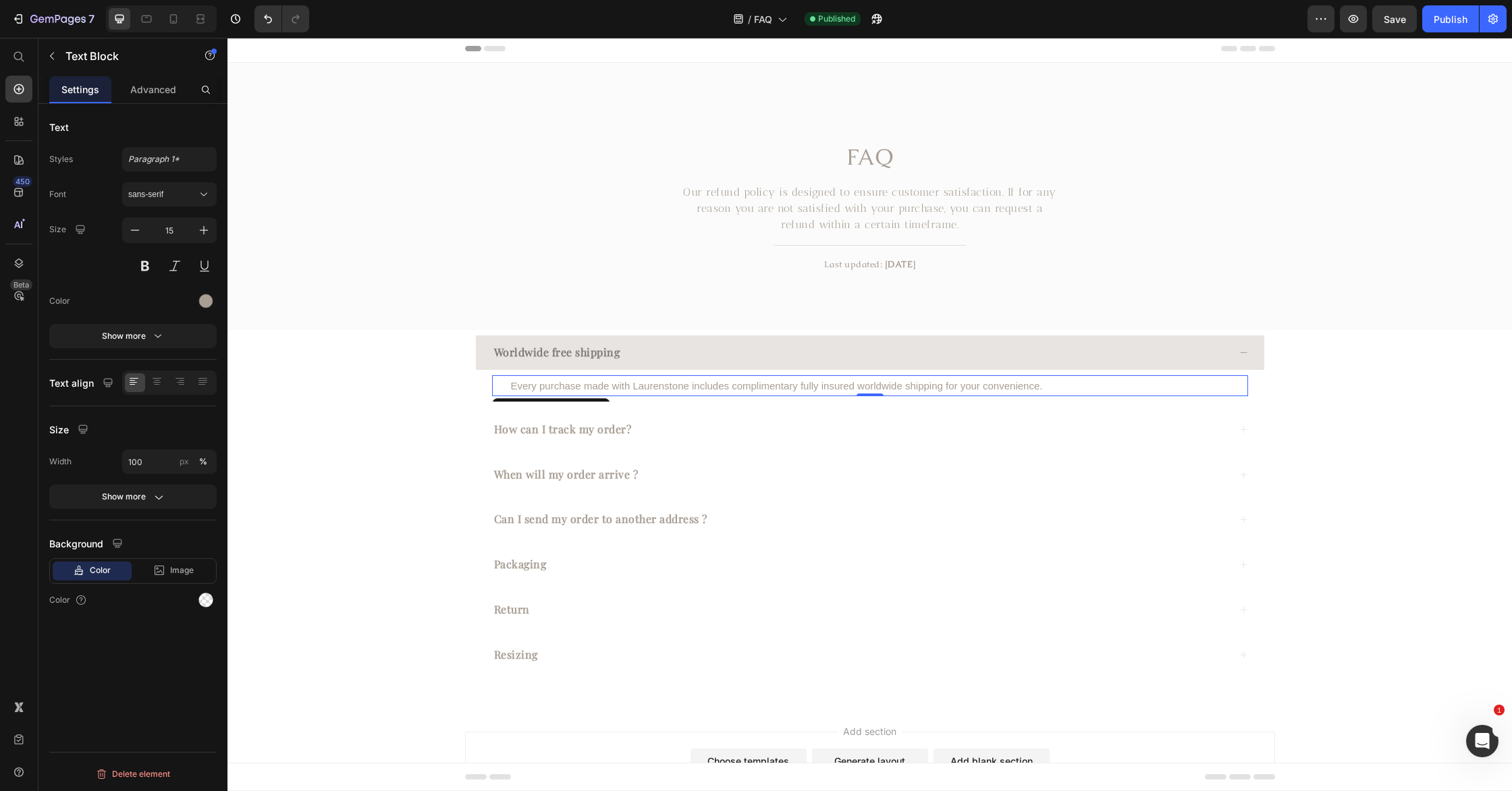 click on "Every purchase made with Laurenstone includes complimentary fully insured worldwide shipping for your convenience." at bounding box center (879, 385) 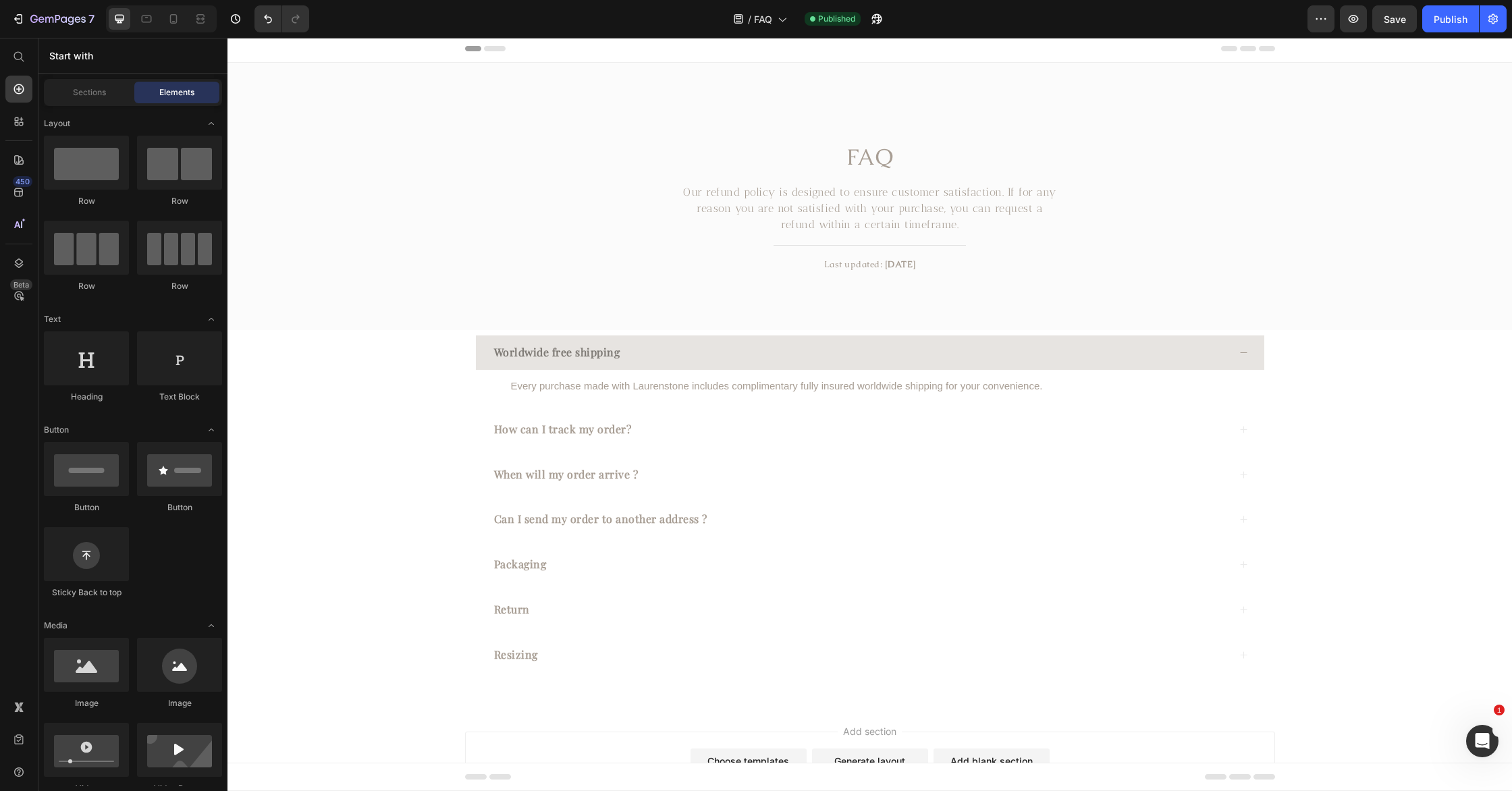 click on "FAQ Heading Our refund policy is designed to ensure customer satisfaction. If for any reason you are not satisfied with your purchase, you can request a refund within a certain timeframe.  Text block                Title Line Last updated:   April 2023 Text block Row Section 1
Worldwide free shipping Every purchase made with Laurenstone includes complimentary fully insured worldwide shipping for your convenience. Text Block
How can I track my order?
When will my order arrive ?
Can I send my order to another address ?
Packaging
Return
Resizing Accordion Section 2 Root" at bounding box center [869, 383] 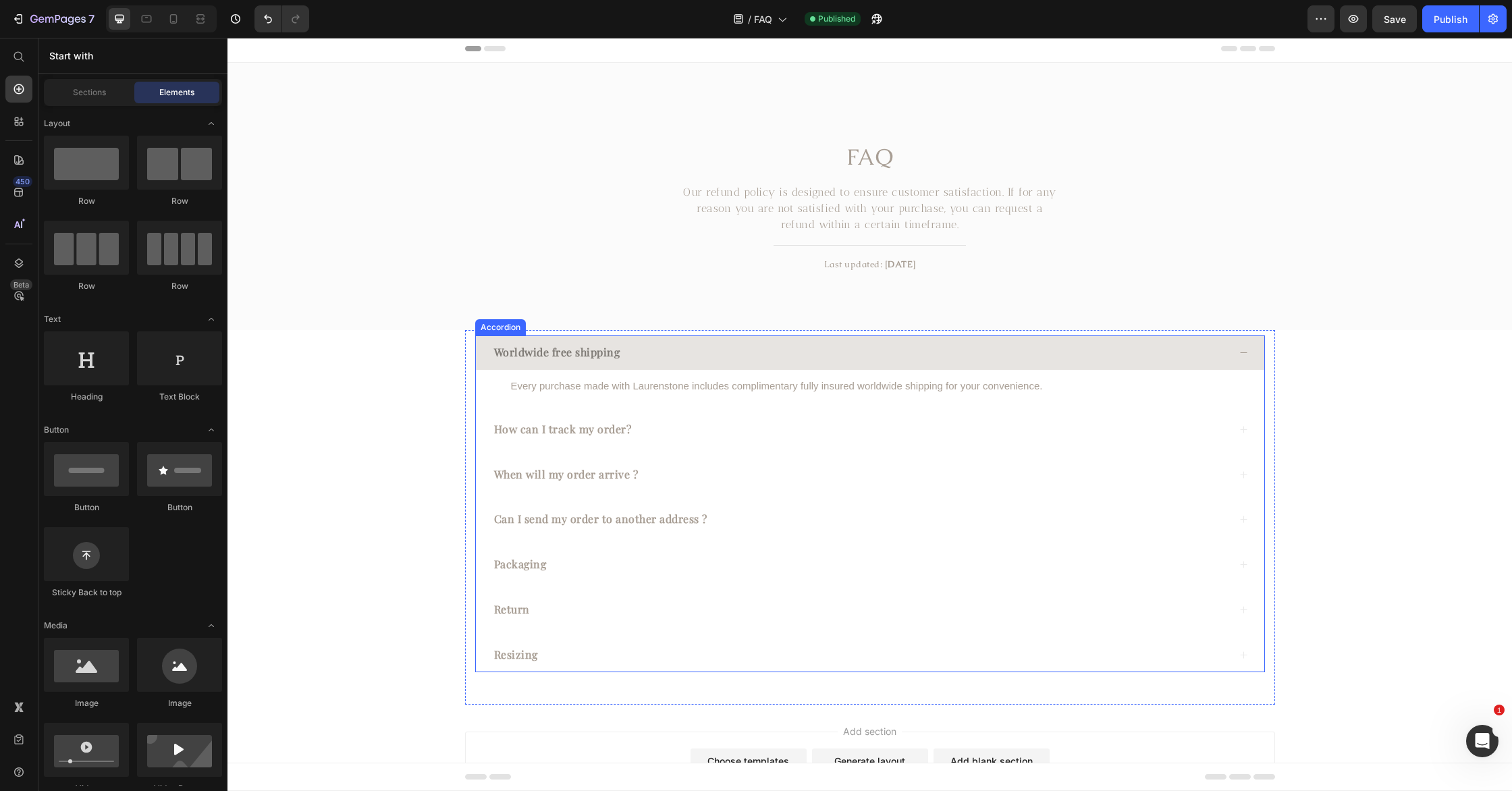 click on "Worldwide free shipping" at bounding box center (860, 352) 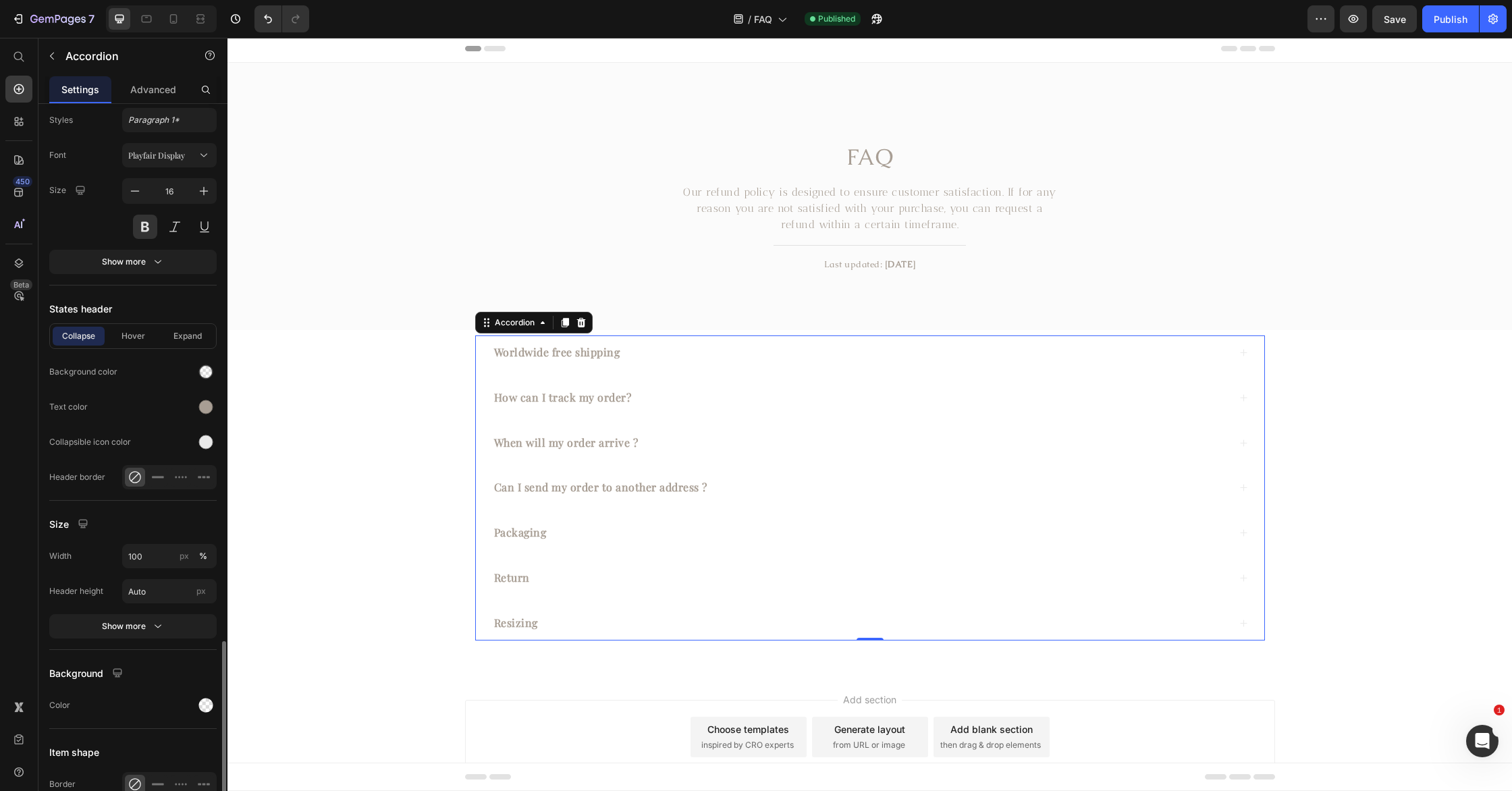 scroll, scrollTop: 892, scrollLeft: 0, axis: vertical 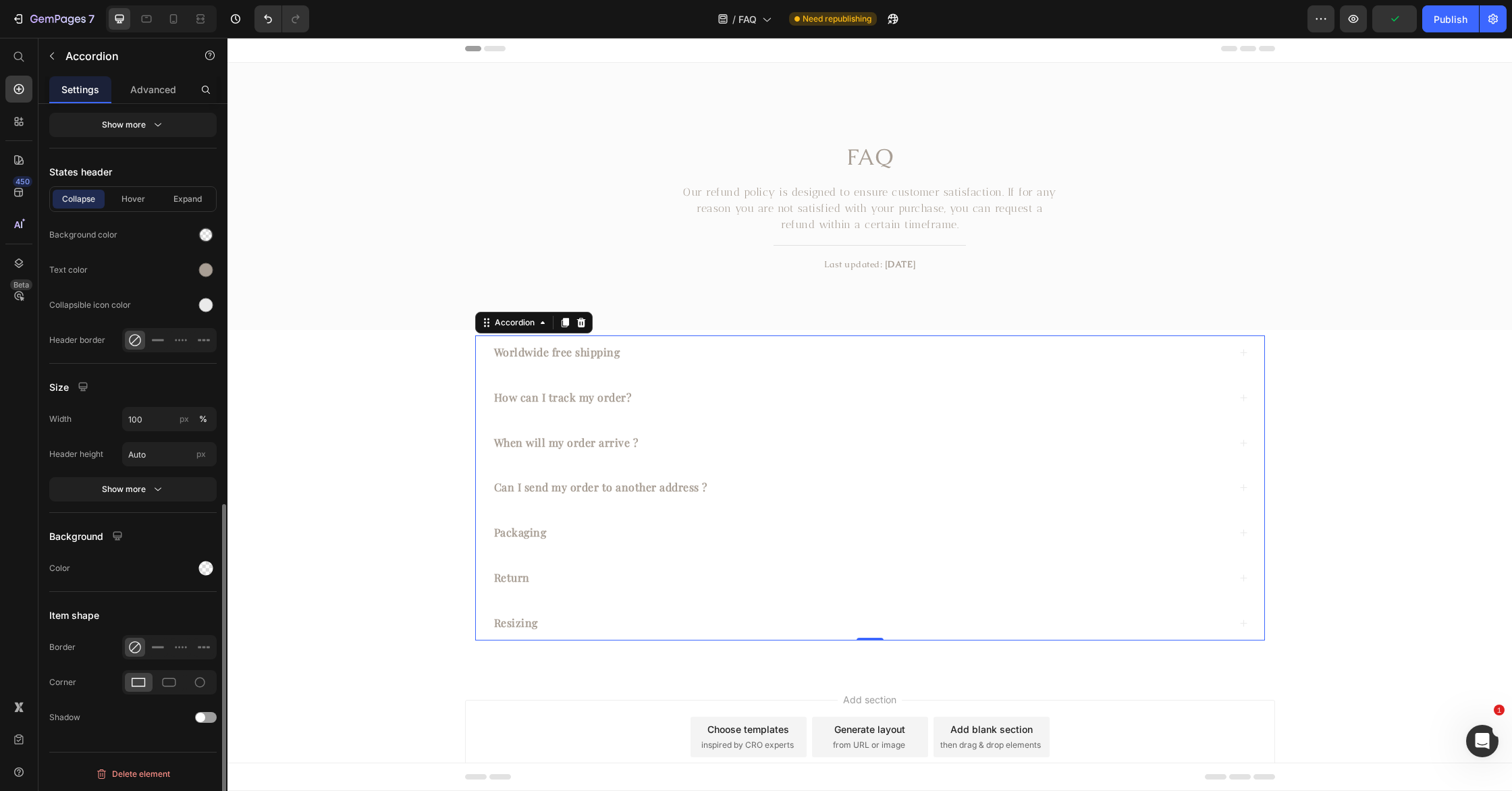 click on "Show more" at bounding box center [133, 489] 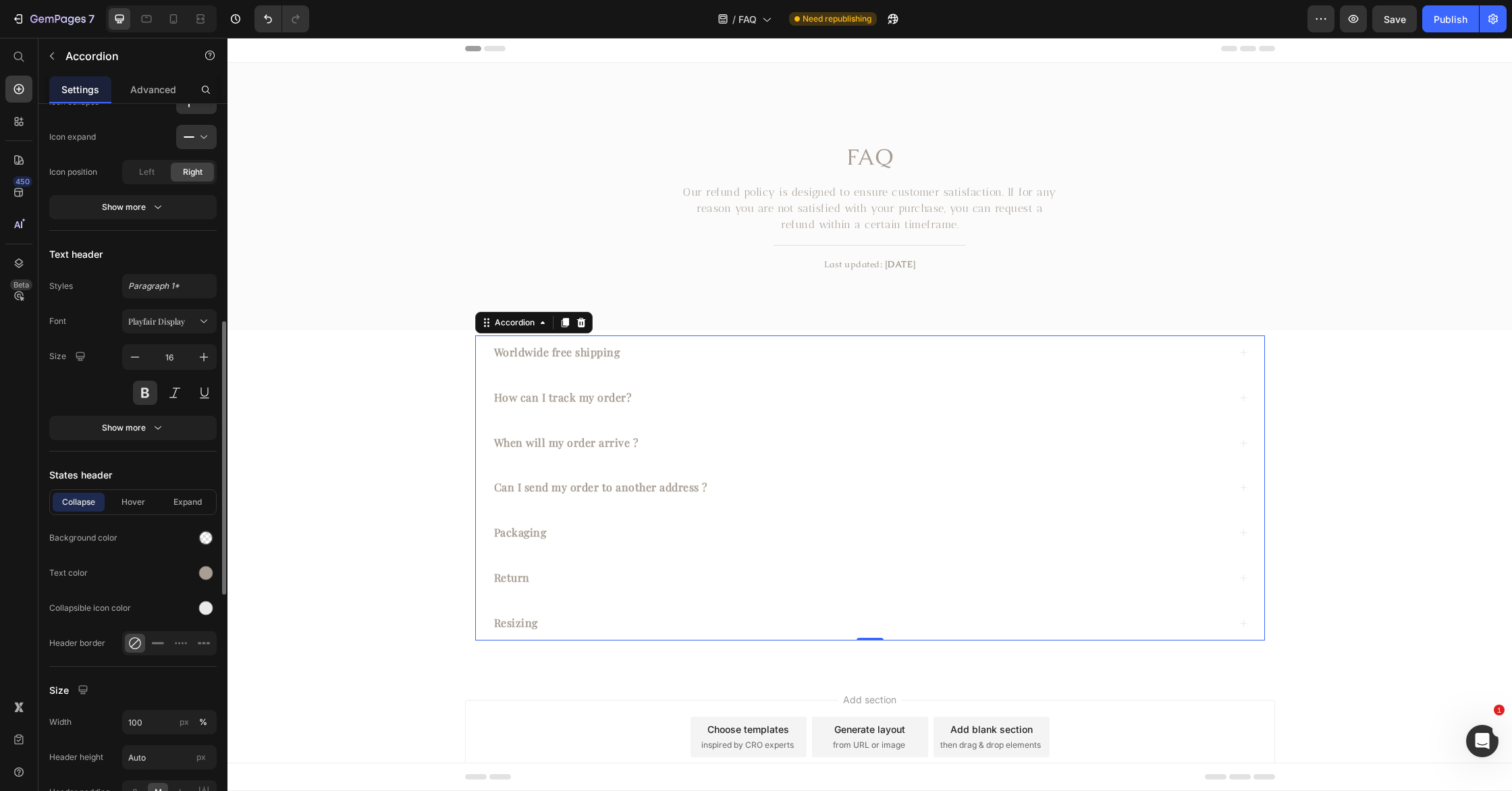 scroll, scrollTop: 572, scrollLeft: 0, axis: vertical 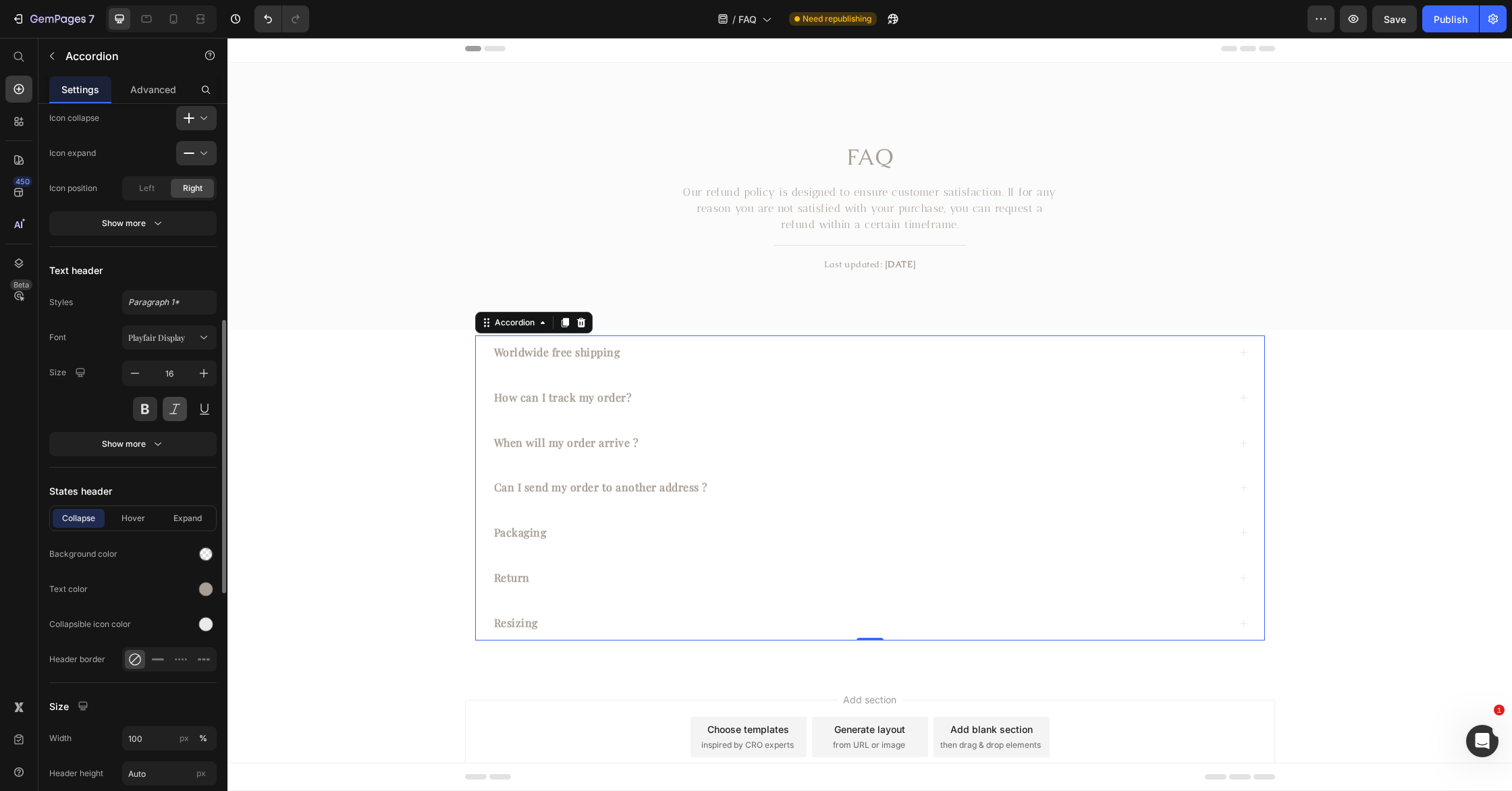 click at bounding box center [175, 409] 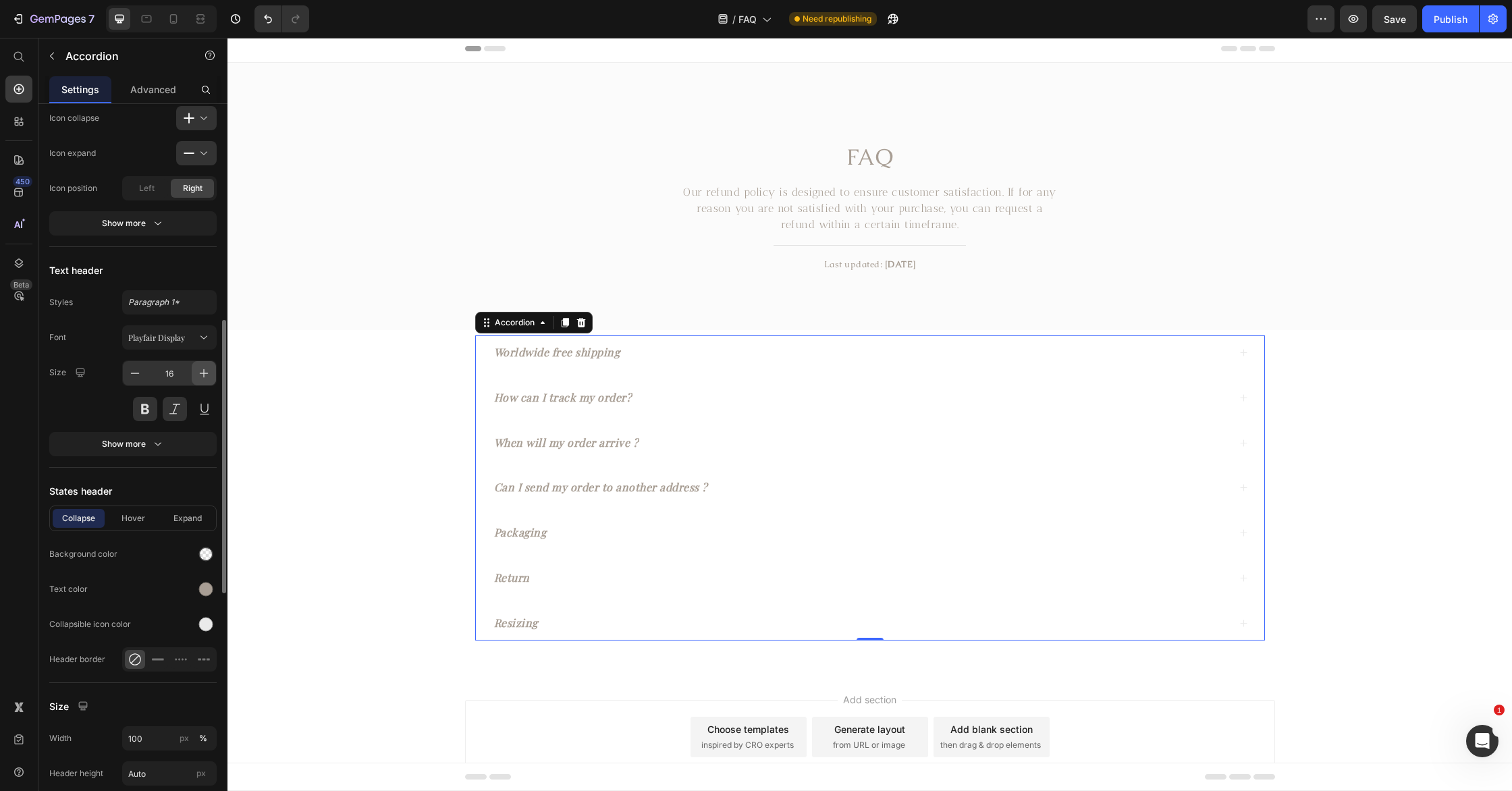 click 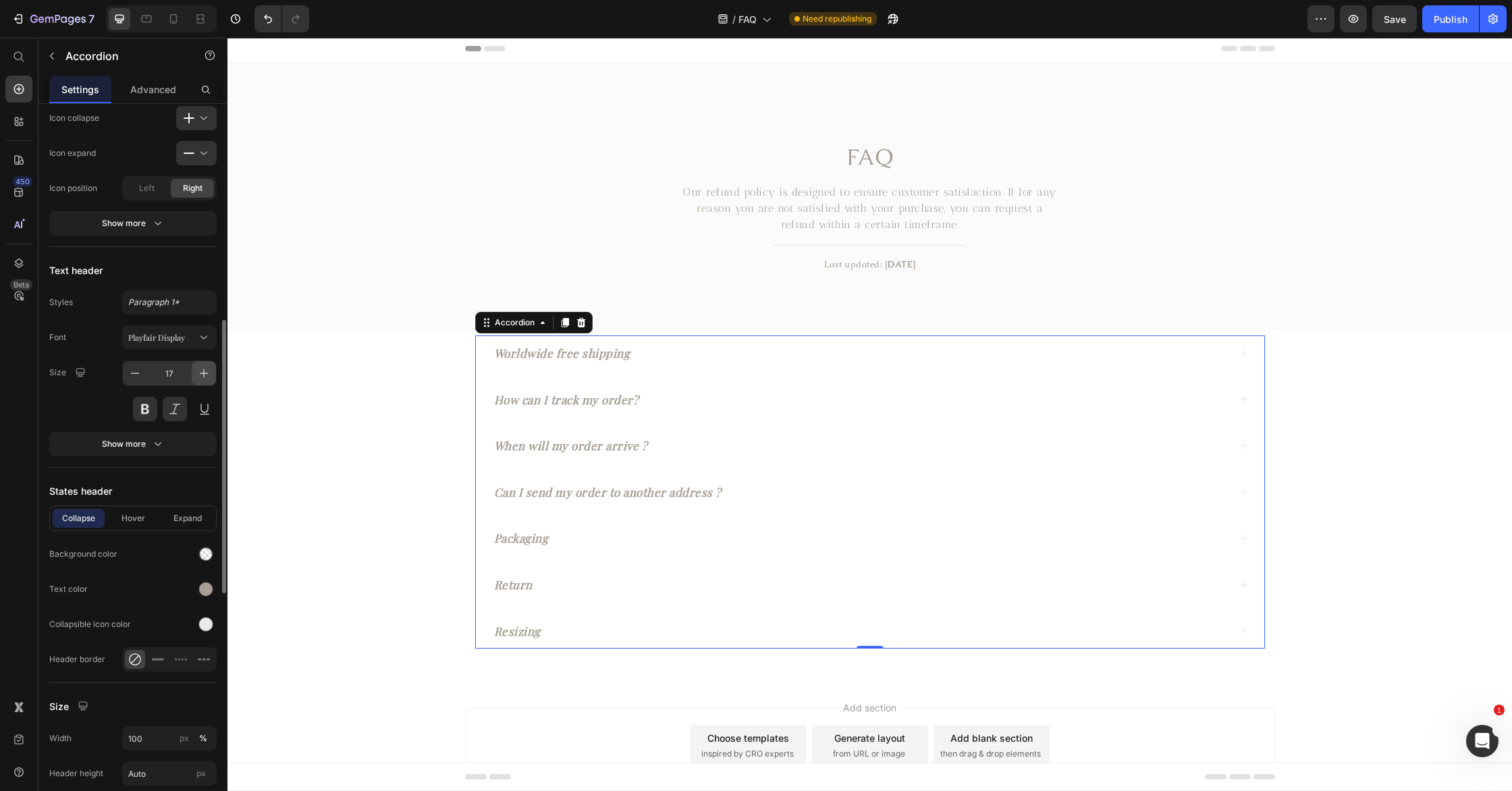 click 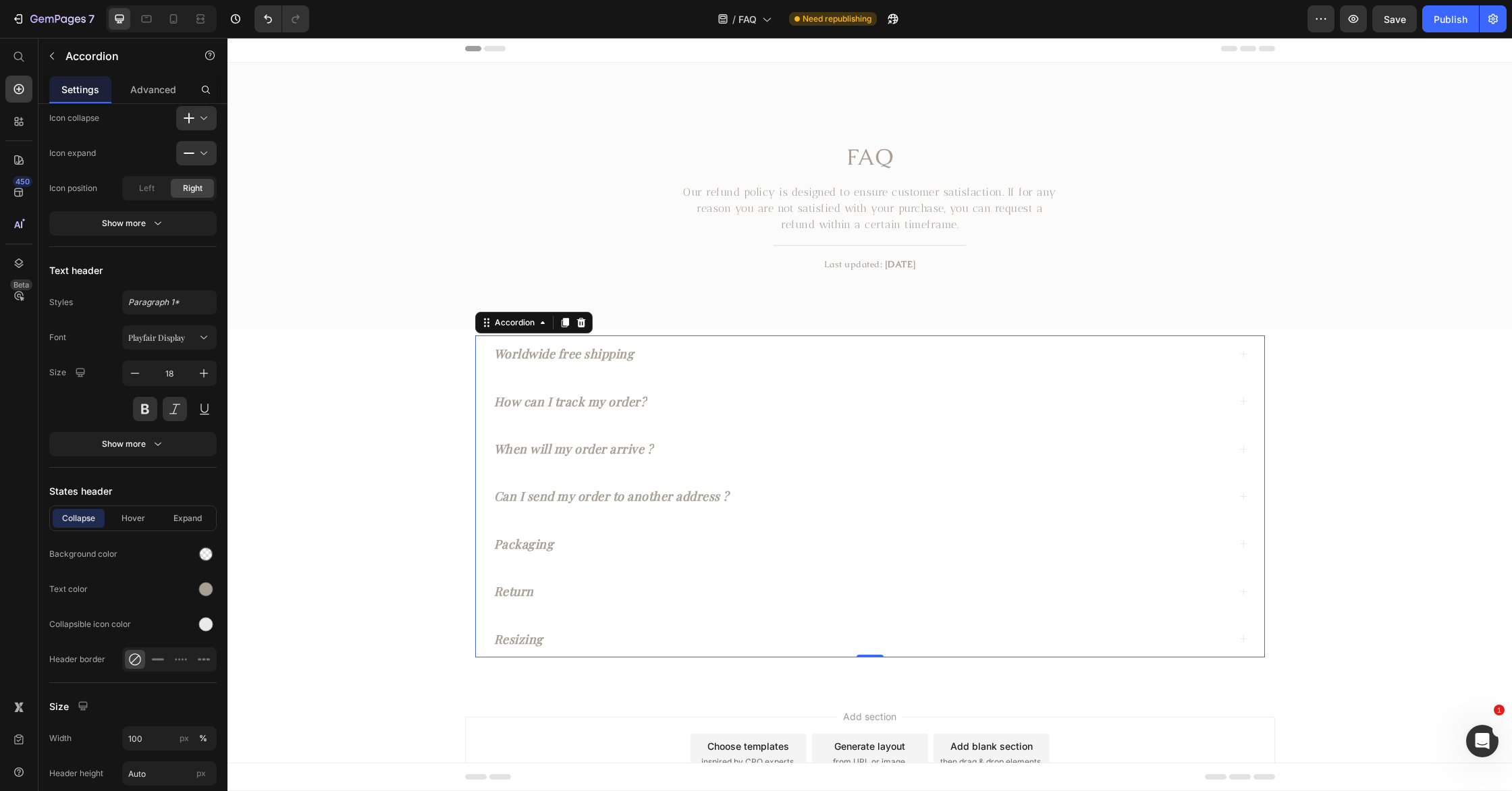 click on "FAQ Heading Our refund policy is designed to ensure customer satisfaction. If for any reason you are not satisfied with your purchase, you can request a refund within a certain timeframe.  Text block                Title Line Last updated:   April 2023 Text block Row Section 1
Worldwide free shipping
How can I track my order?
When will my order arrive ?
Can I send my order to another address ?
Packaging
Return
Resizing Accordion   0 Section 2 Root" at bounding box center (869, 376) 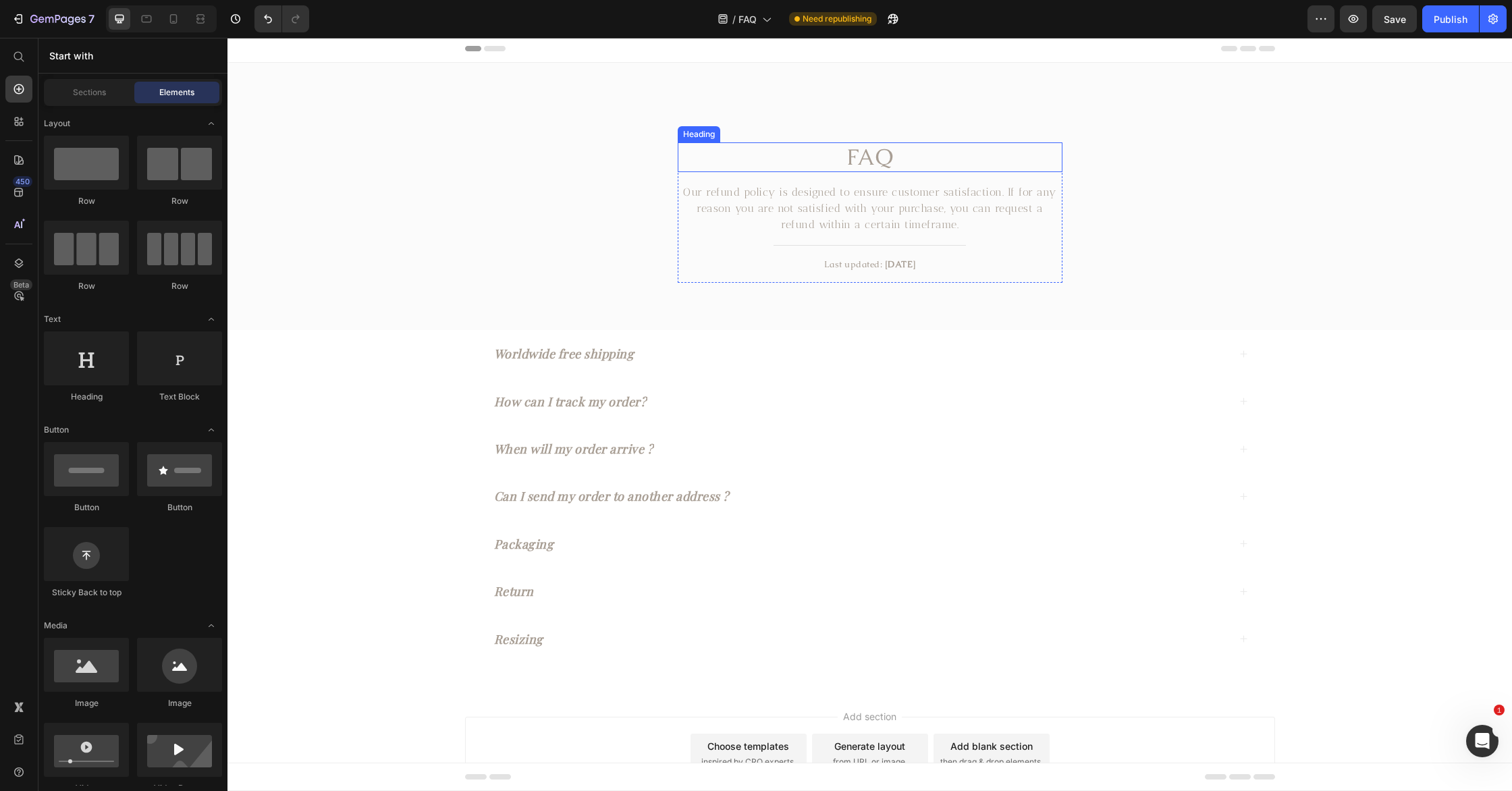 click on "FAQ" at bounding box center (870, 157) 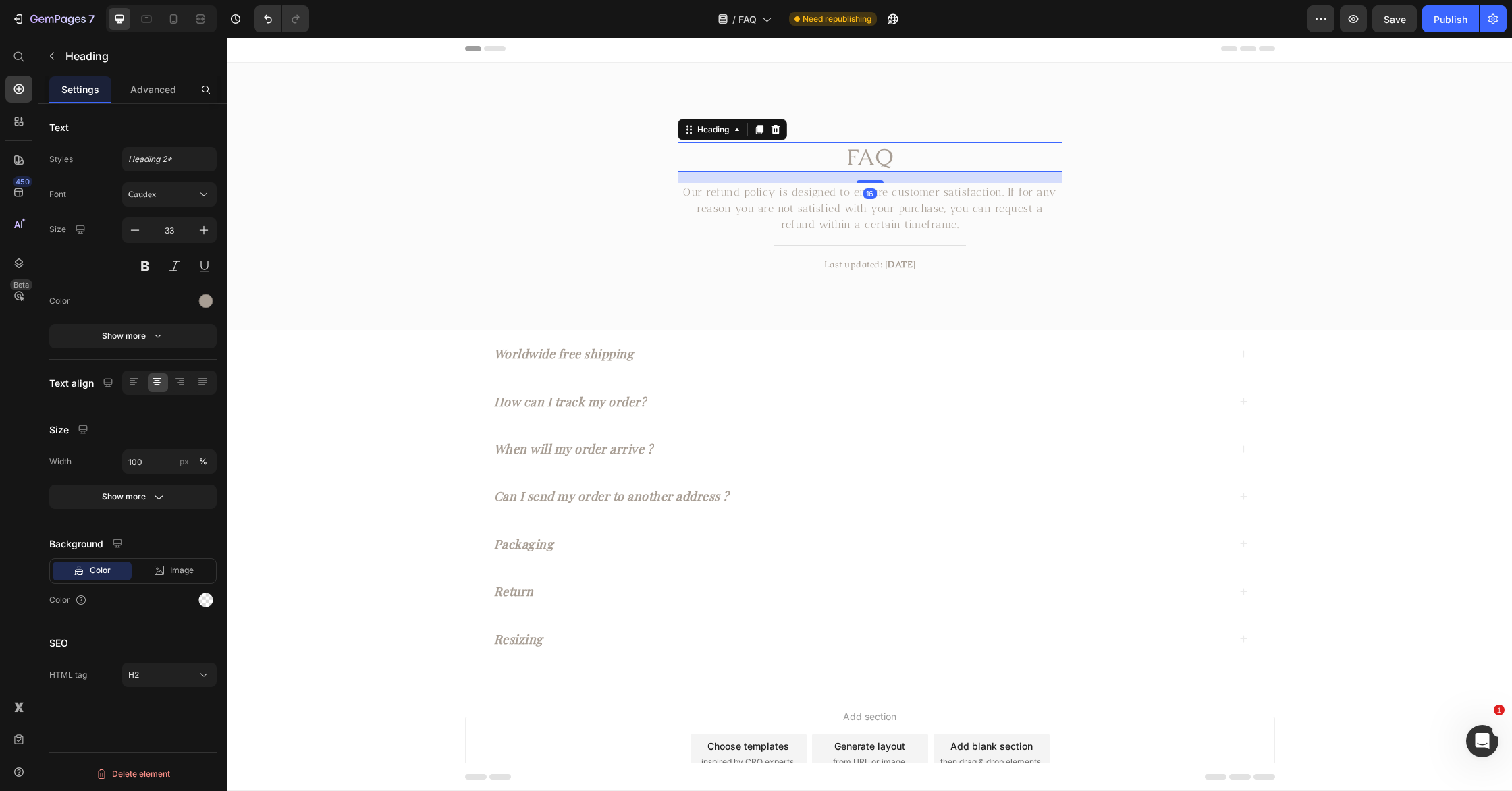 scroll, scrollTop: 0, scrollLeft: 0, axis: both 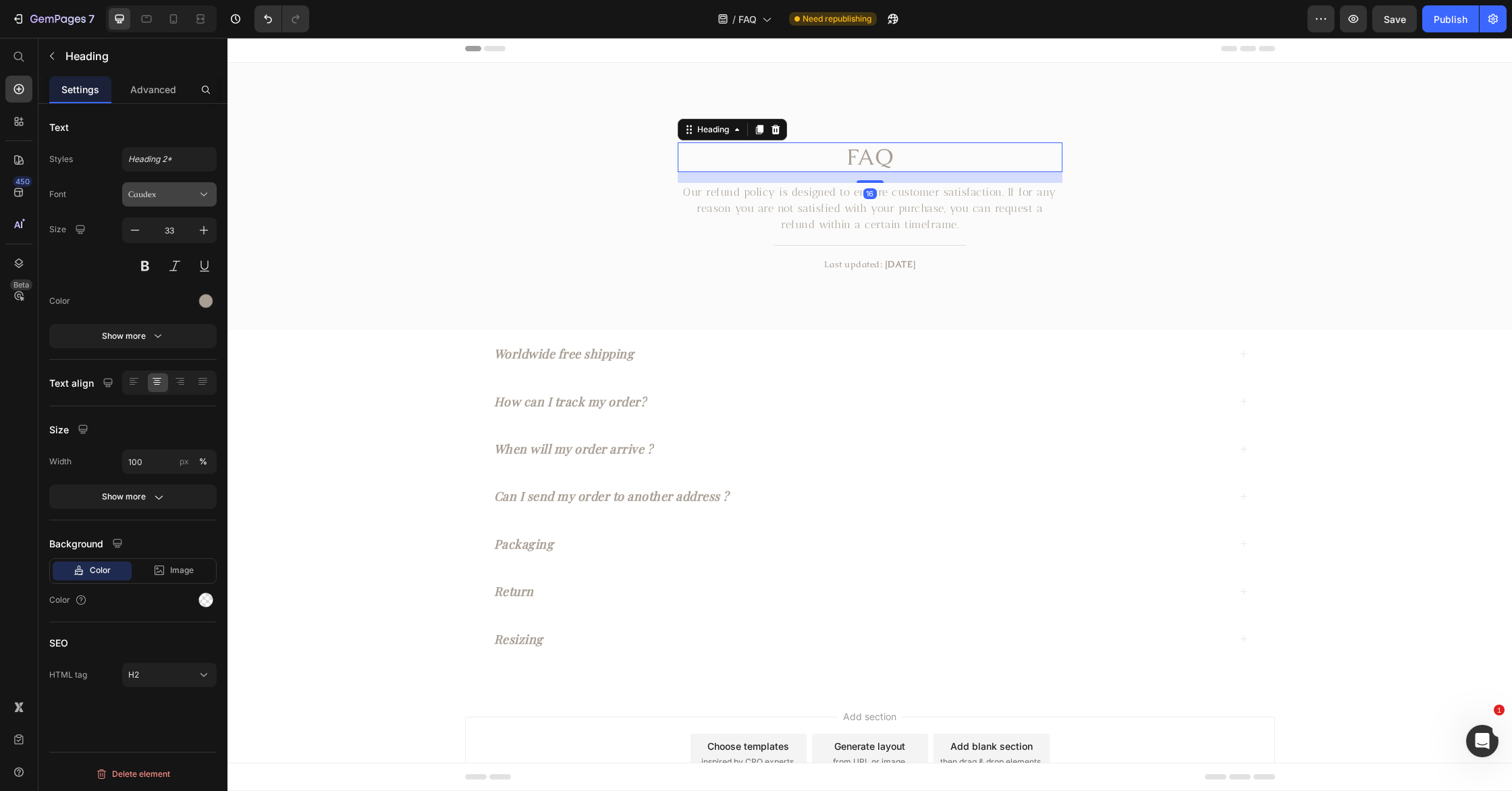 click on "Caudex" at bounding box center [163, 194] 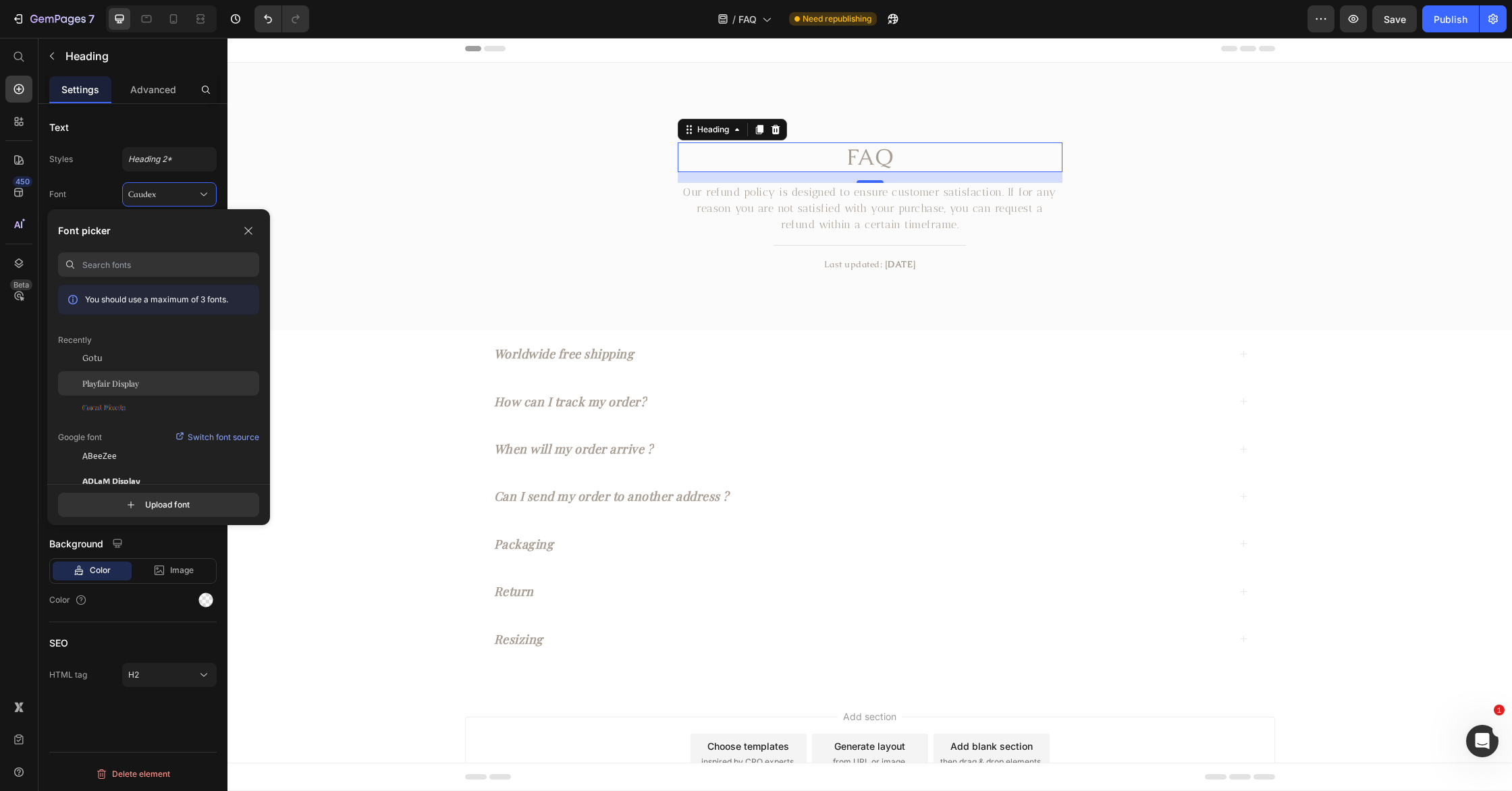 click on "Playfair Display" 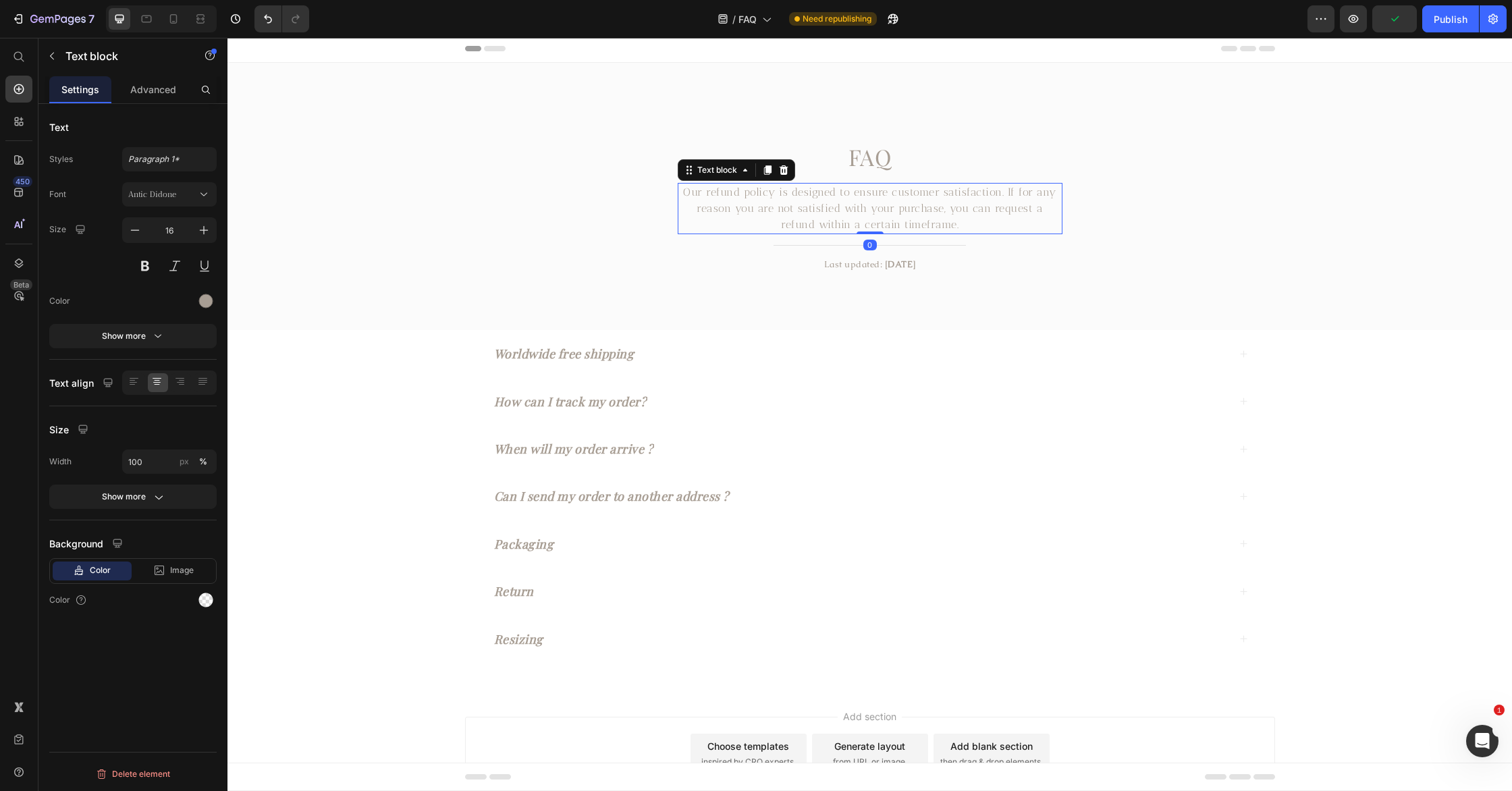 click on "Our refund policy is designed to ensure customer satisfaction. If for any reason you are not satisfied with your purchase, you can request a refund within a certain timeframe." at bounding box center [870, 209] 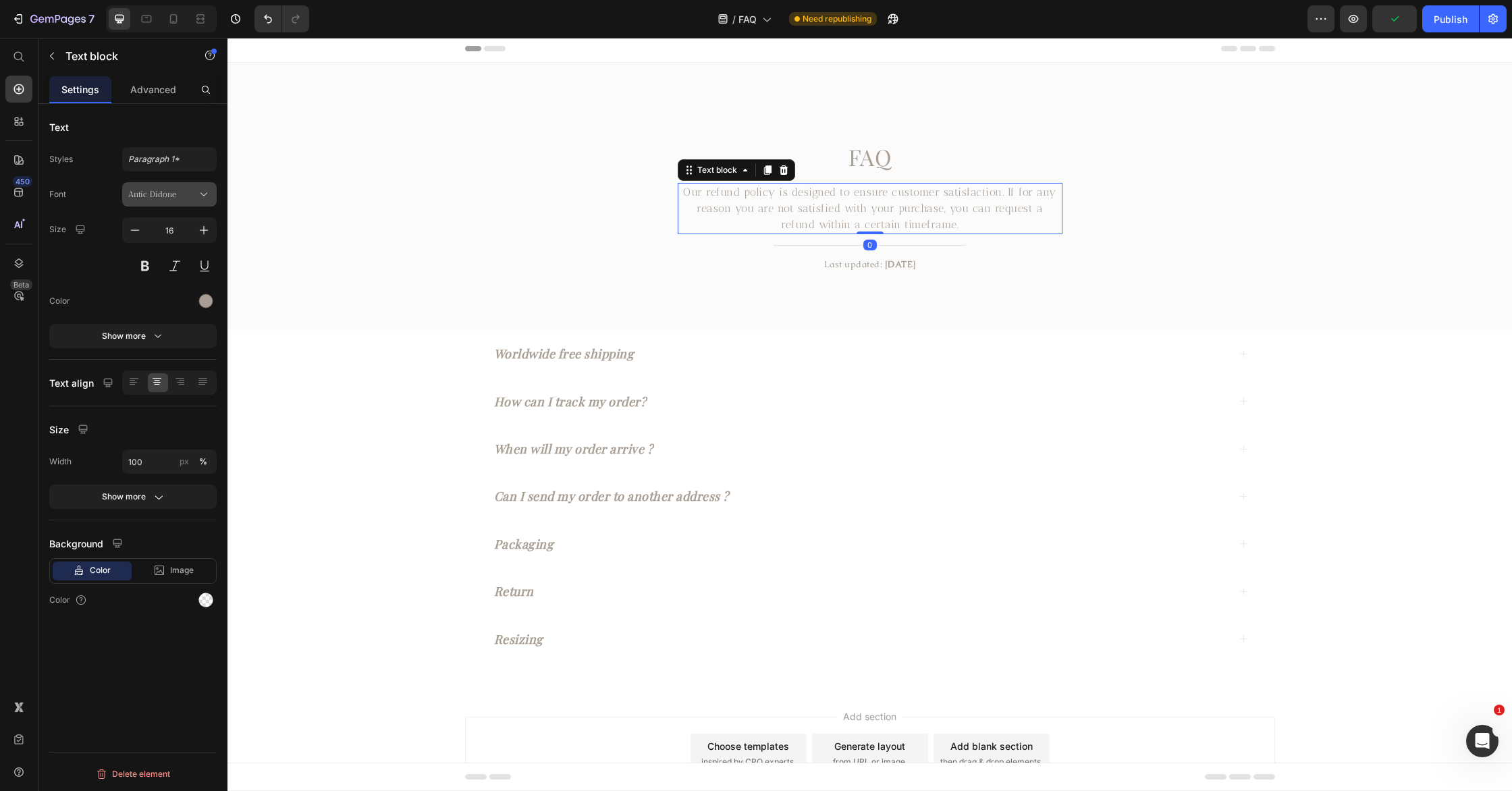 click on "Antic Didone" at bounding box center [169, 194] 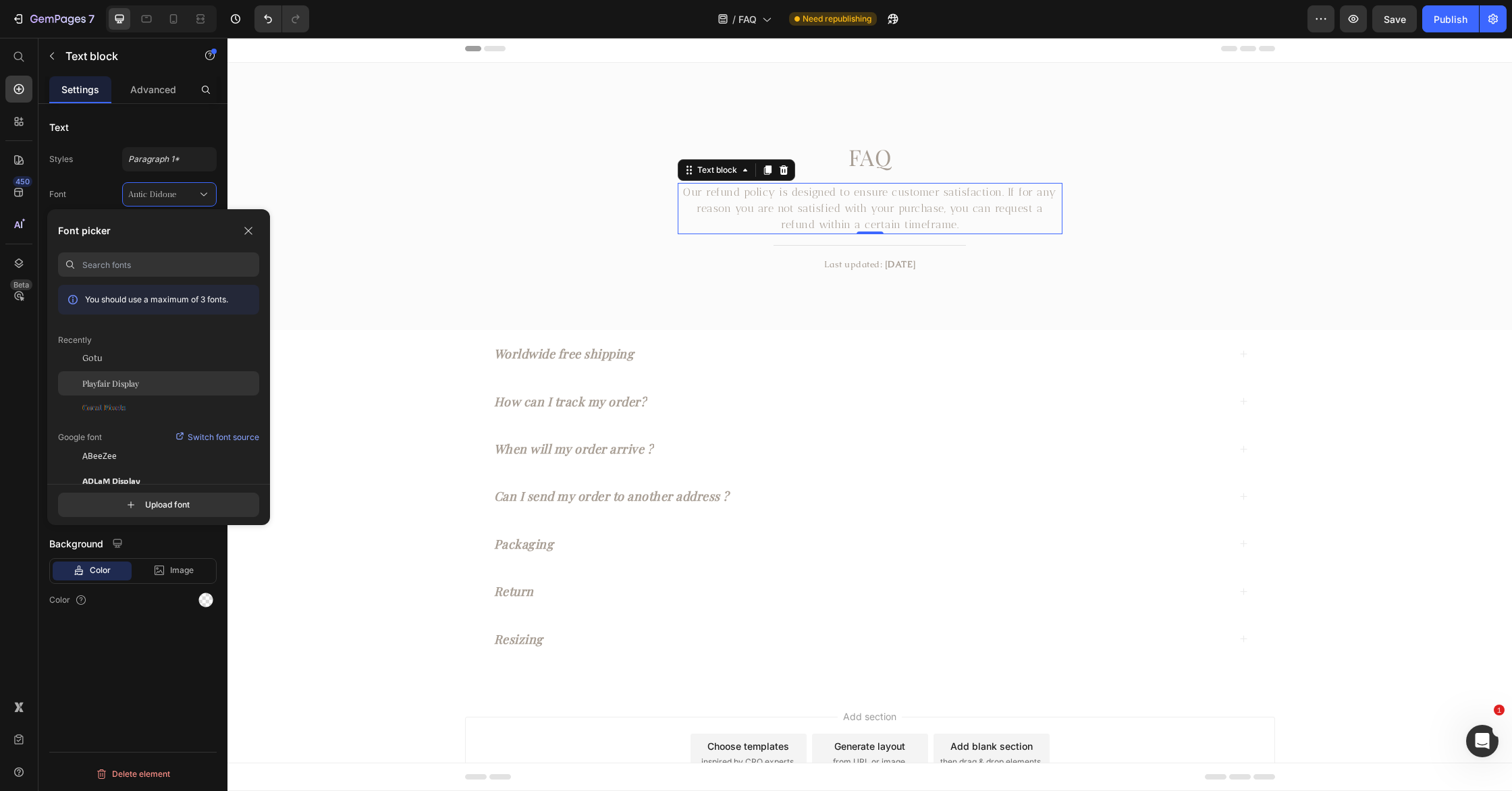 click on "Playfair Display" 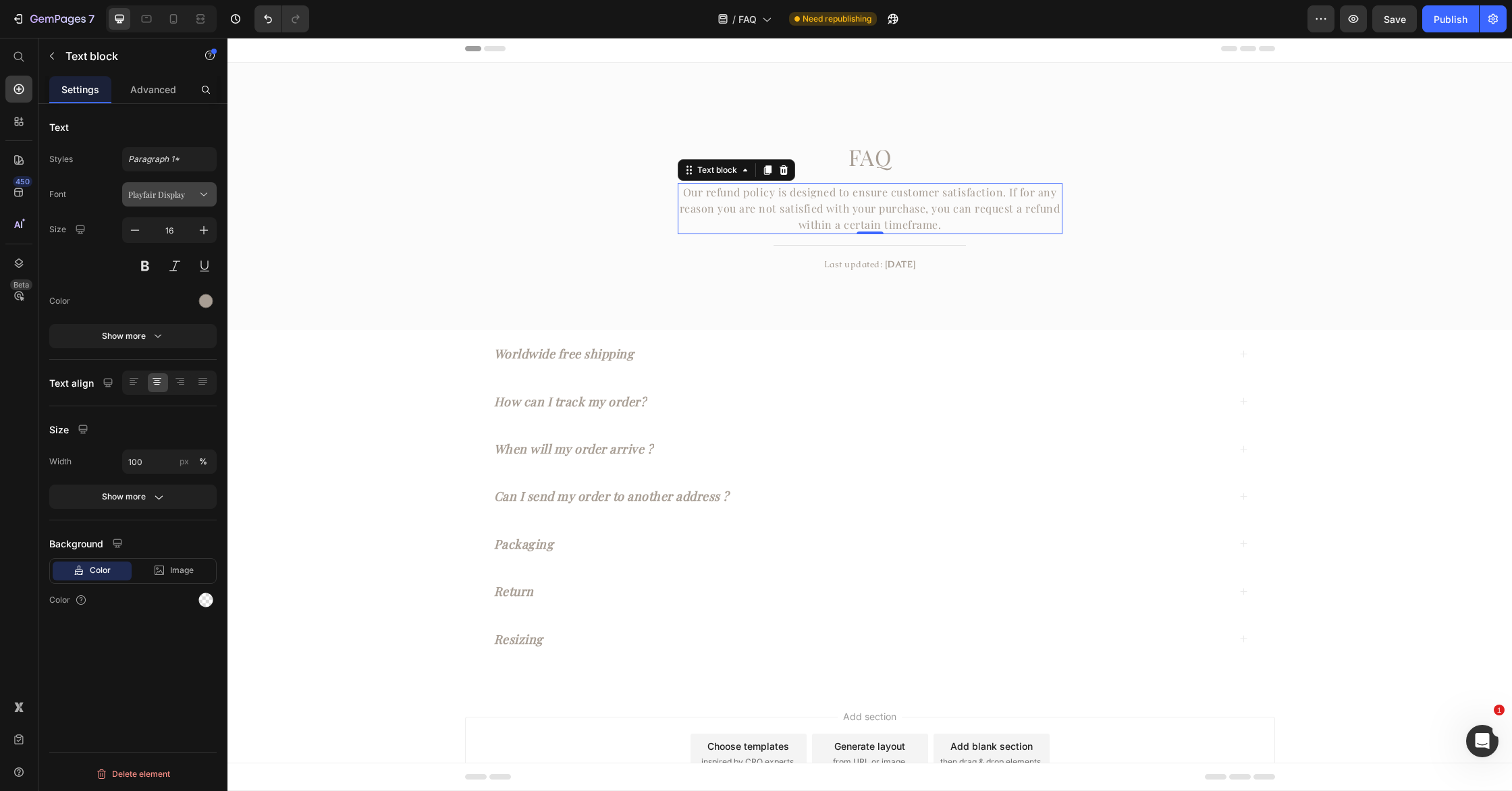 click on "Playfair Display" at bounding box center [163, 194] 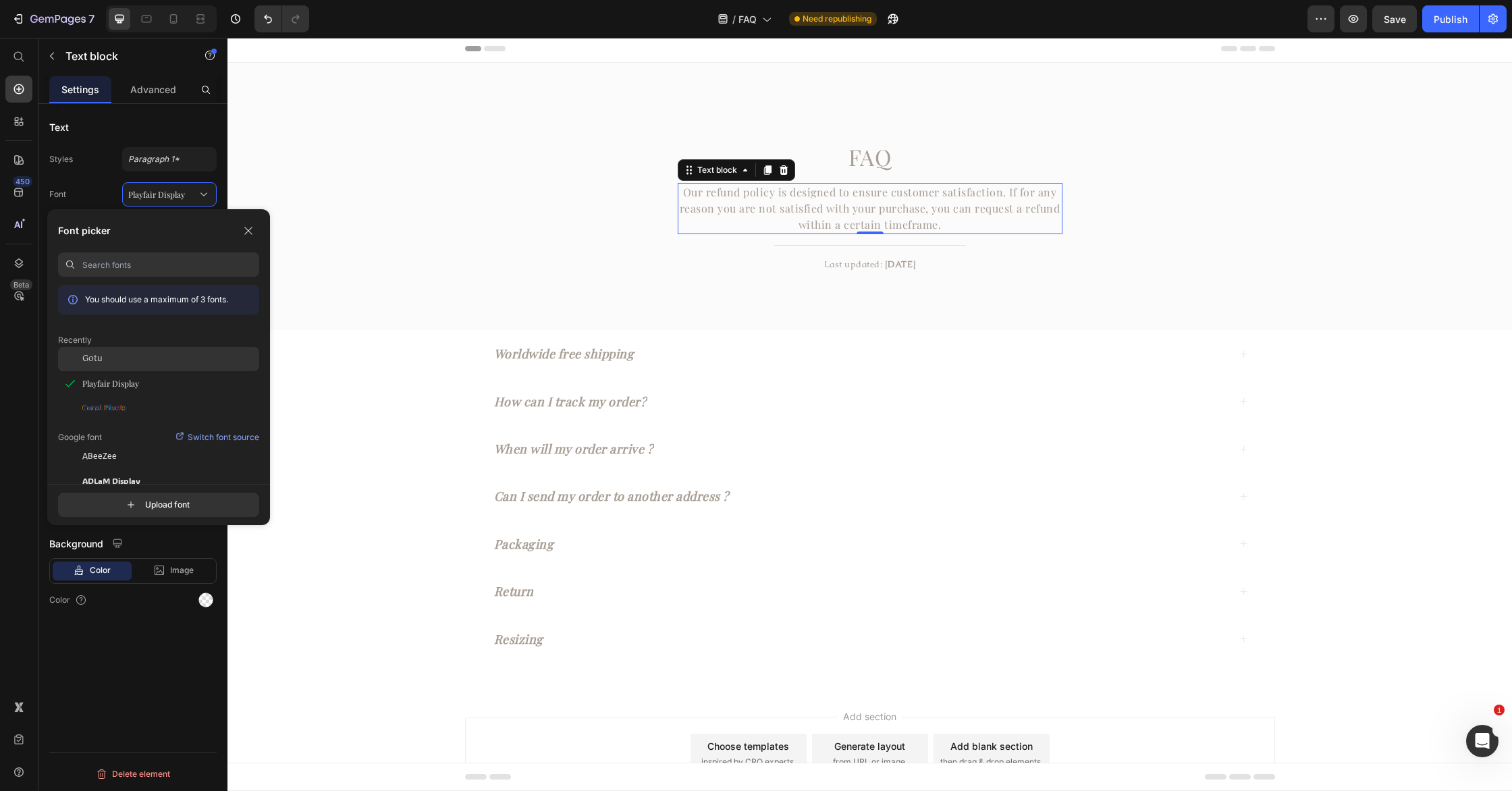 click on "Gotu" 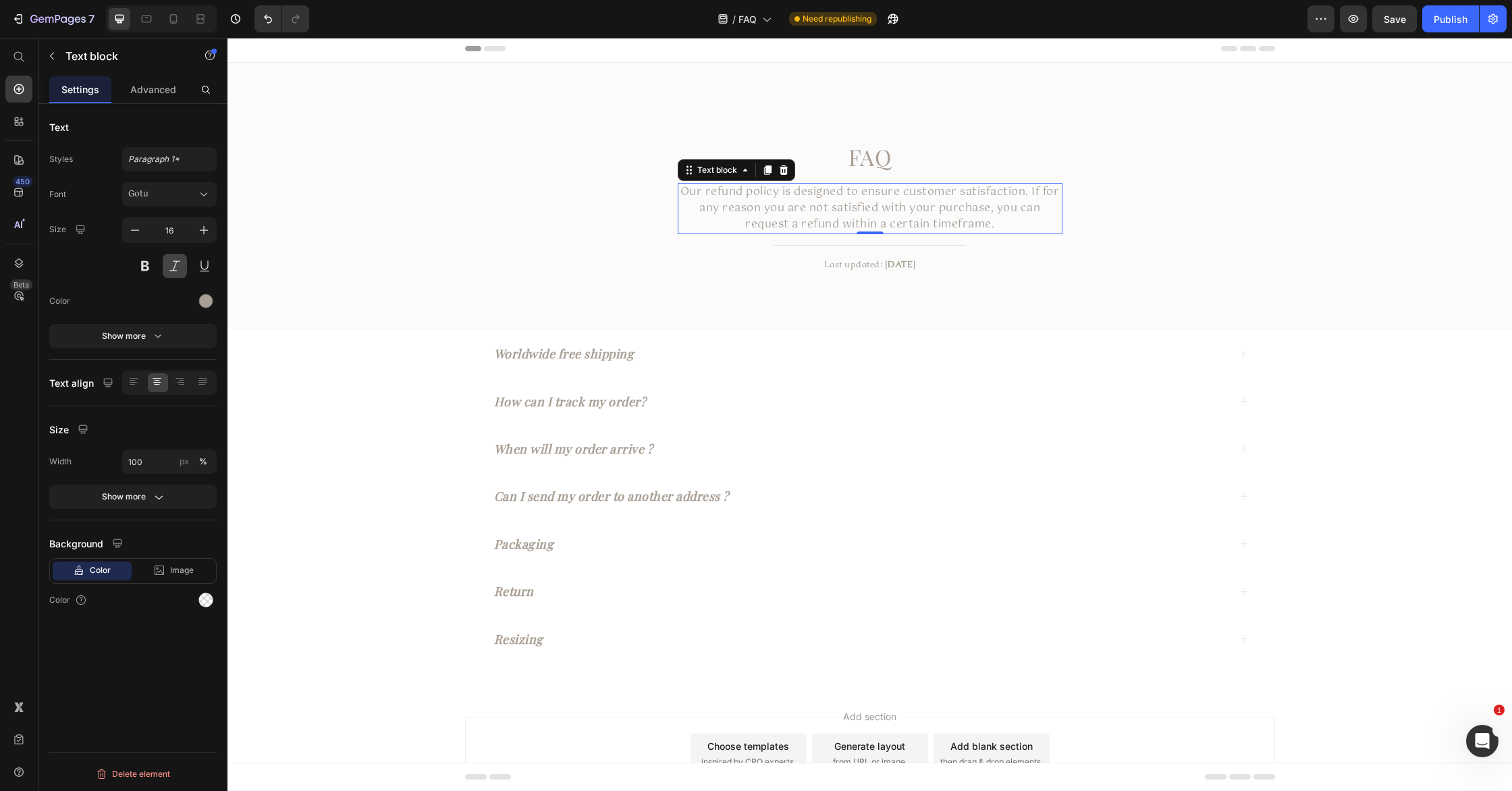 click at bounding box center (175, 266) 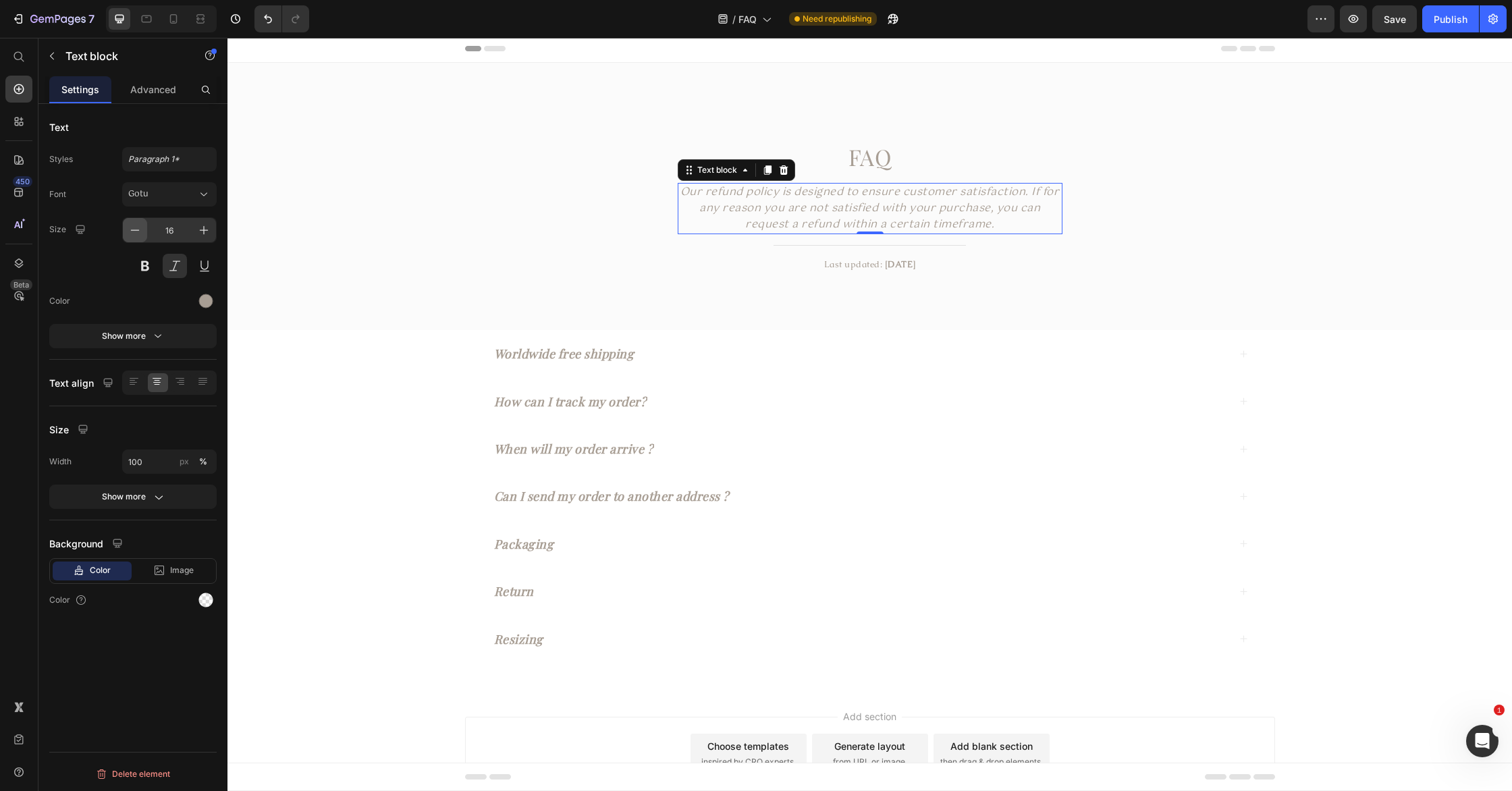 click 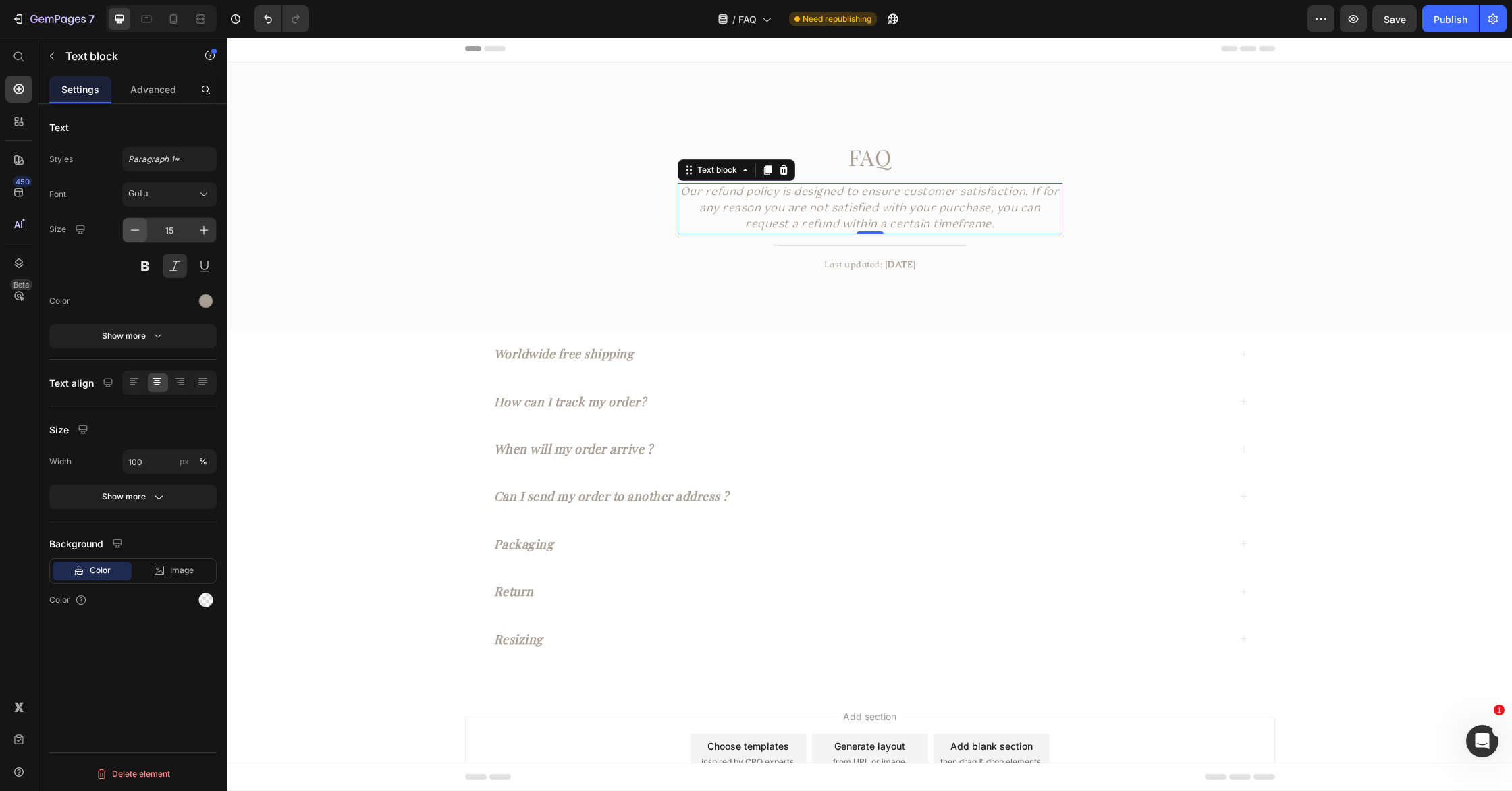 click 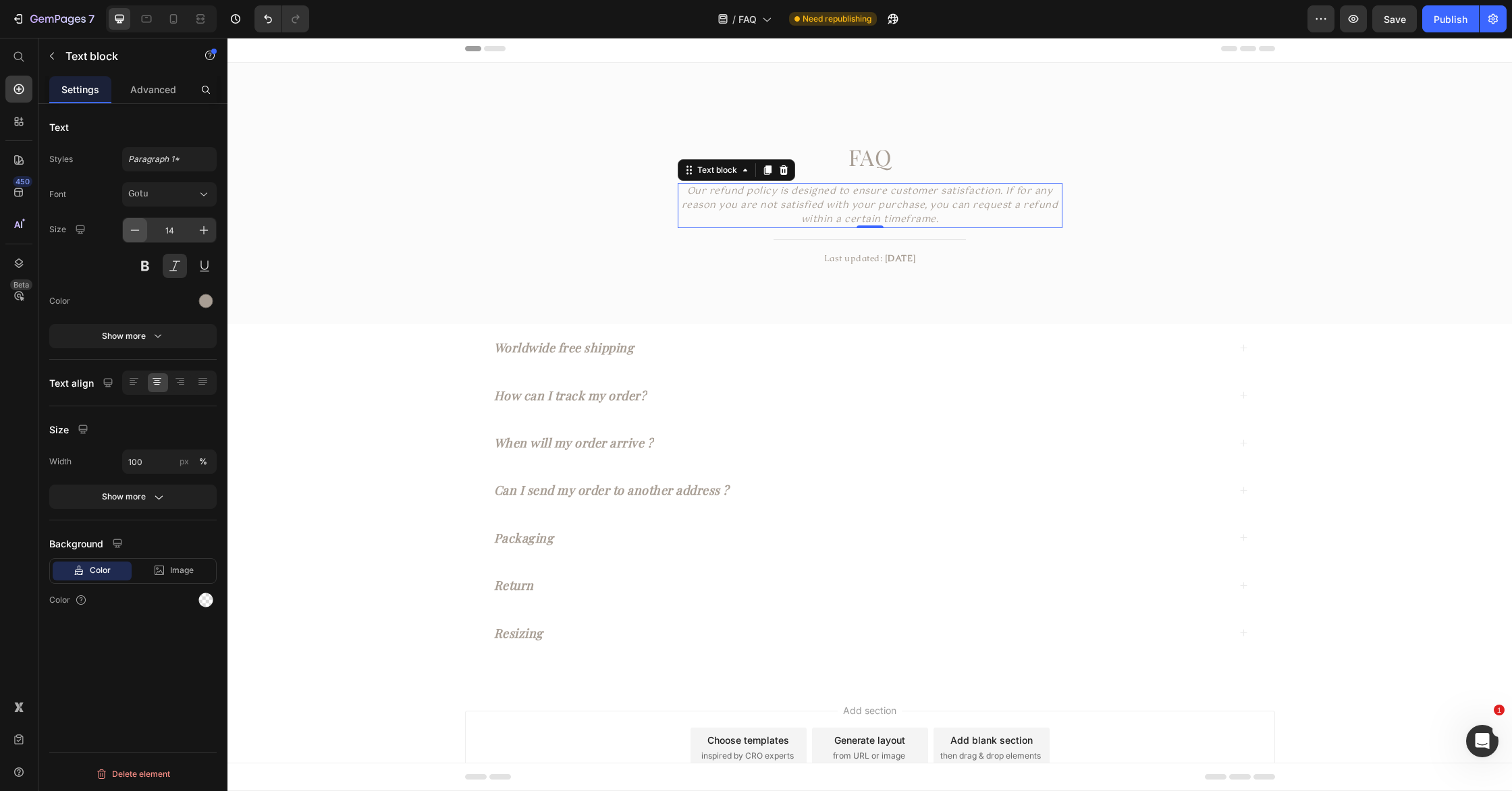 click 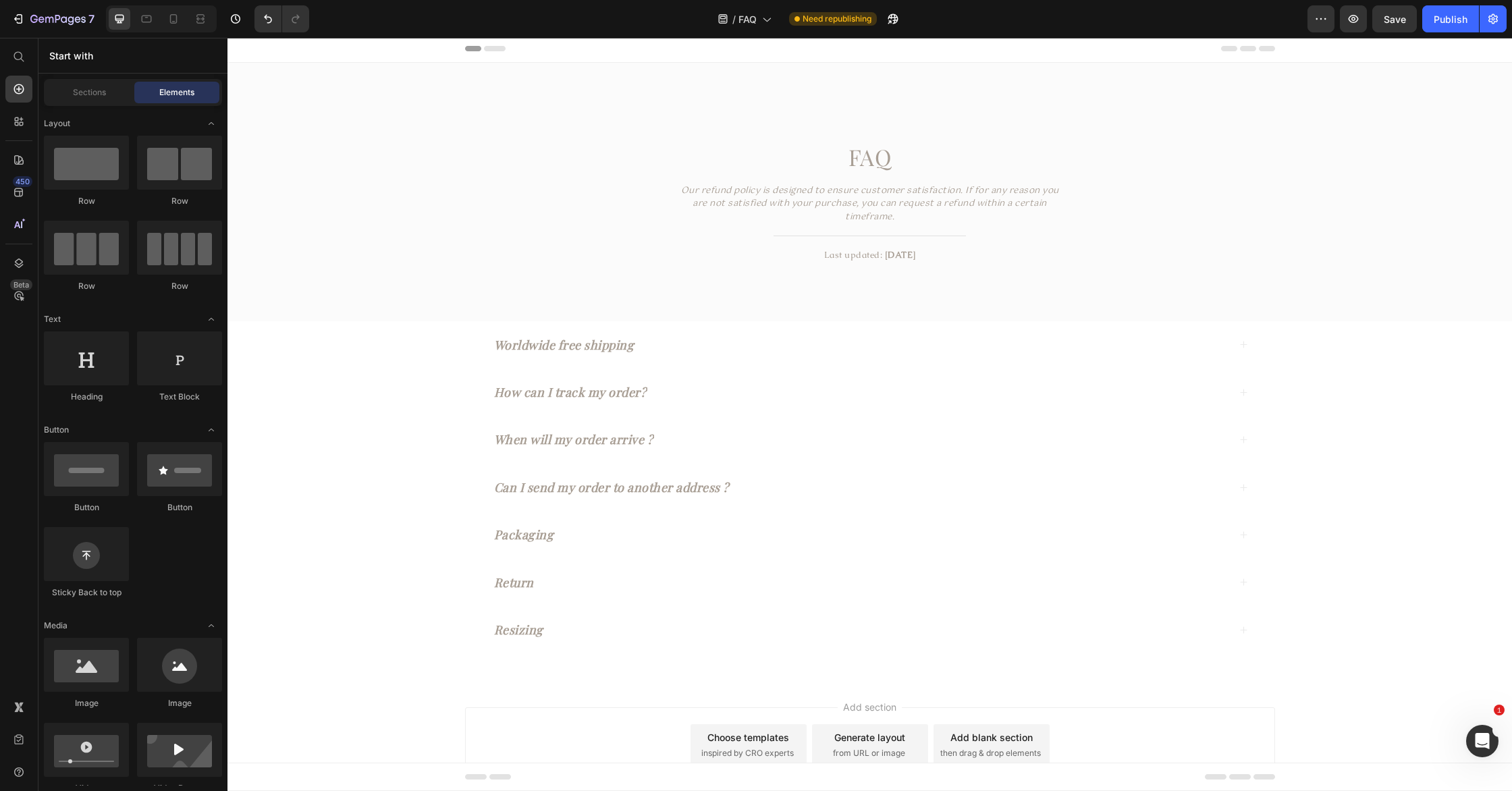 click on "FAQ Heading Our refund policy is designed to ensure customer satisfaction. If for any reason you are not satisfied with your purchase, you can request a refund within a certain timeframe.  Text block                Title Line Last updated:   April 2023 Text block Row Section 1
Worldwide free shipping
How can I track my order?
When will my order arrive ?
Can I send my order to another address ?
Packaging
Return
Resizing Accordion Section 2 Root" at bounding box center [869, 371] 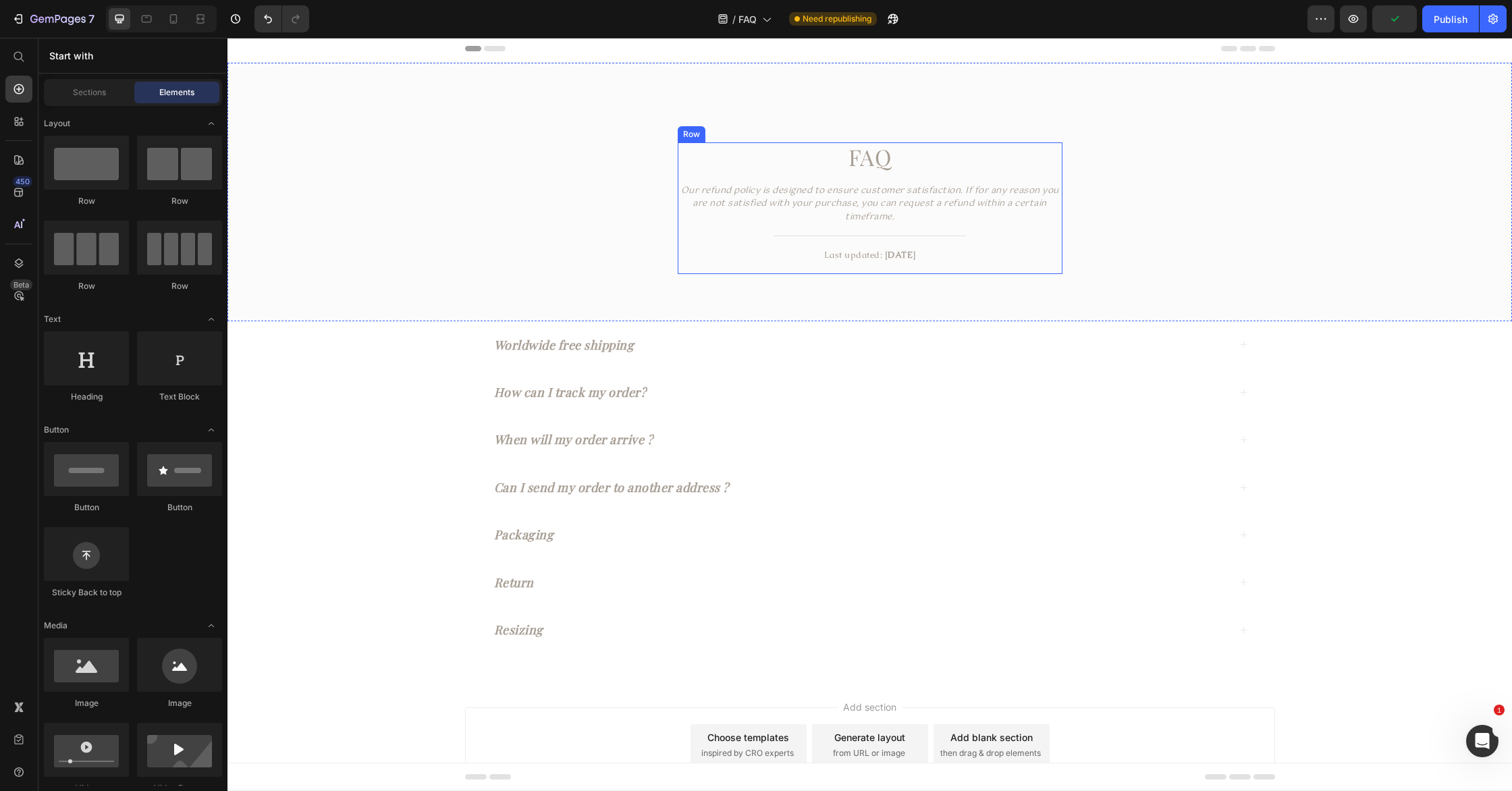 click on "FAQ Heading Our refund policy is designed to ensure customer satisfaction. If for any reason you are not satisfied with your purchase, you can request a refund within a certain timeframe.  Text block                Title Line Last updated:   April 2023 Text block" at bounding box center (870, 208) 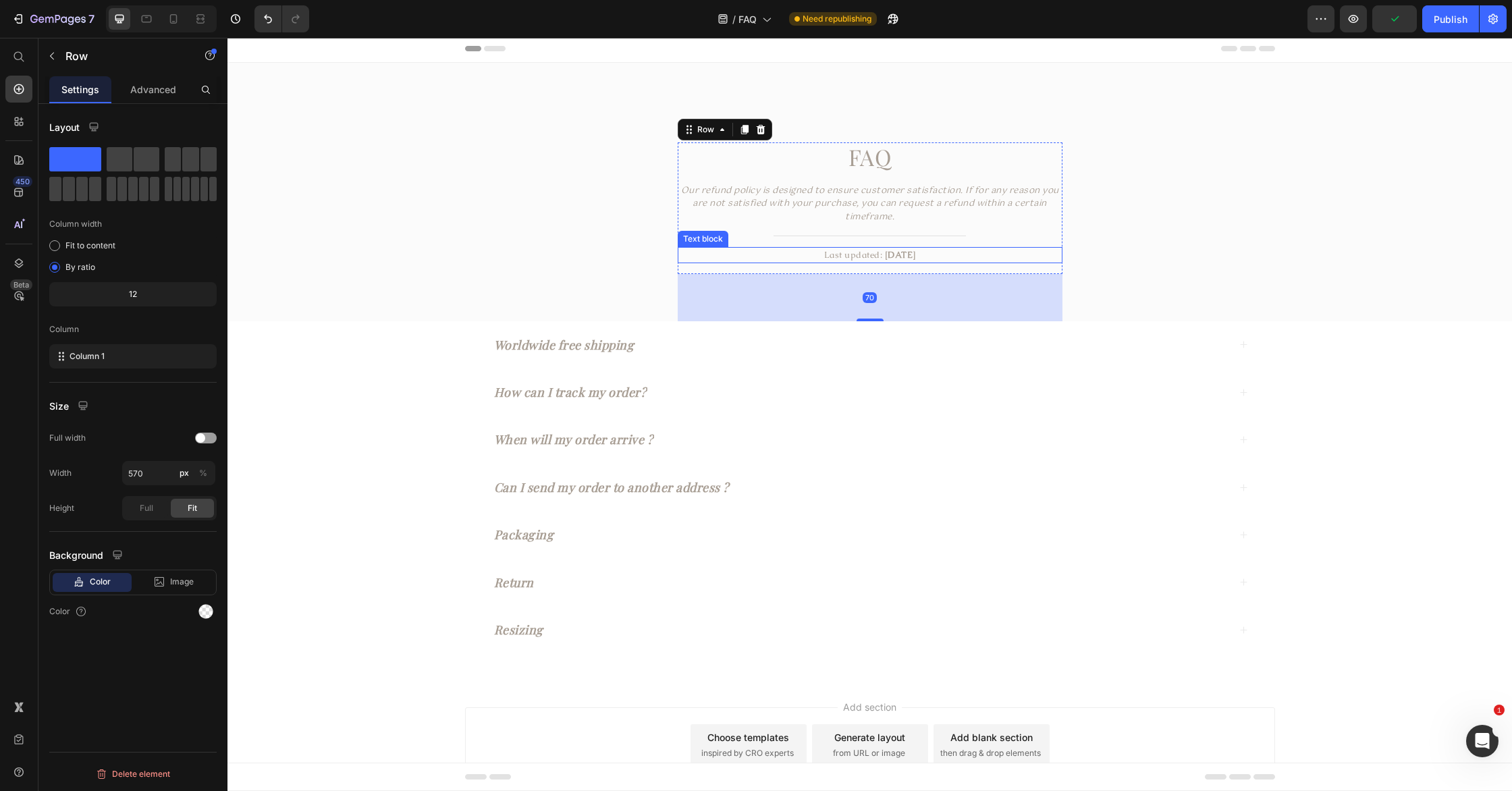 click on "April 2023" at bounding box center (900, 254) 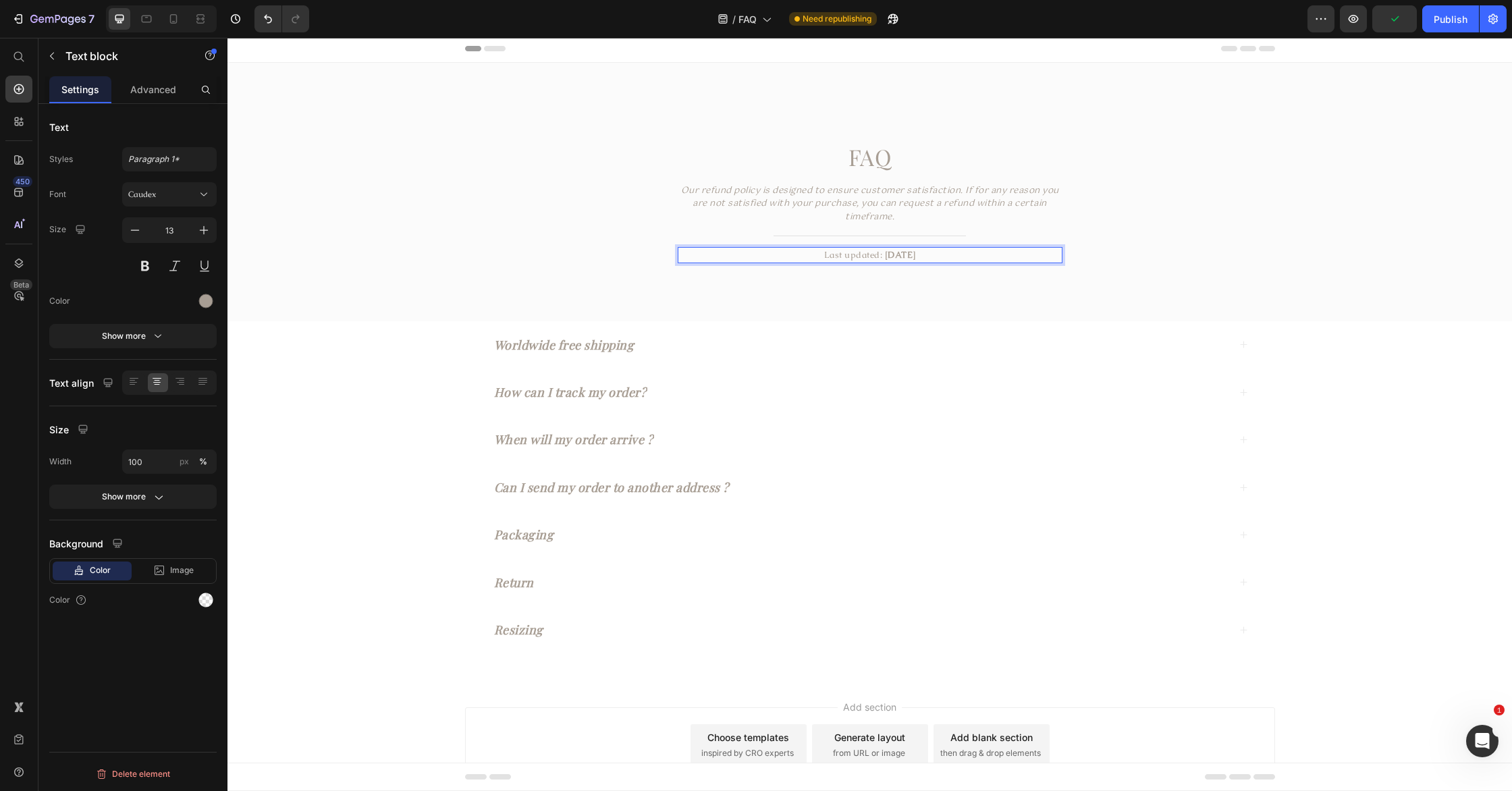 click on "April 2023" at bounding box center (900, 254) 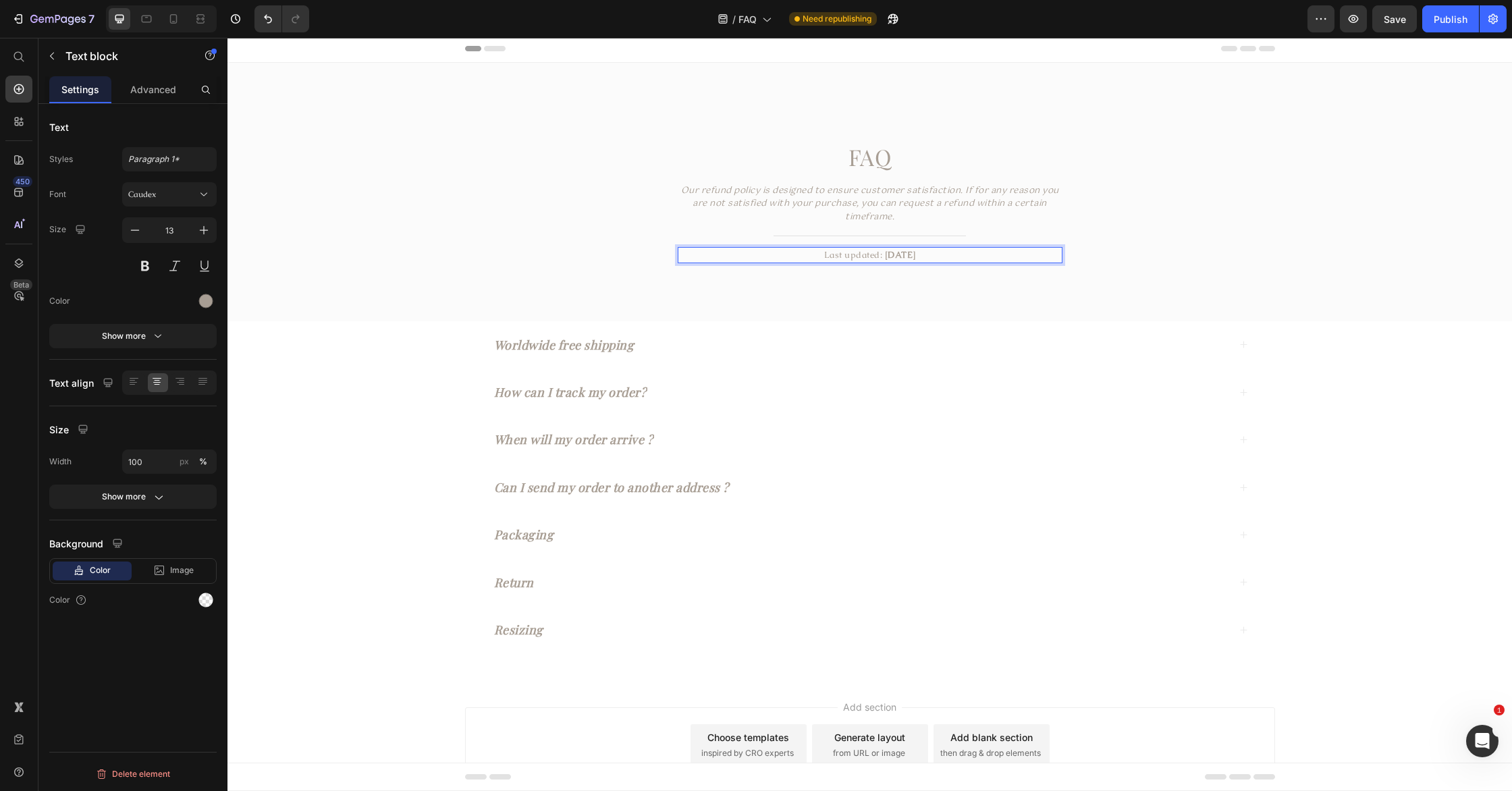 click on "FAQ Heading Our refund policy is designed to ensure customer satisfaction. If for any reason you are not satisfied with your purchase, you can request a refund within a certain timeframe.  Text block                Title Line Last updated:   April 2024 Text block   16 Row Section 1
Worldwide free shipping
How can I track my order?
When will my order arrive ?
Can I send my order to another address ?
Packaging
Return
Resizing Accordion Section 2 Root" at bounding box center [869, 371] 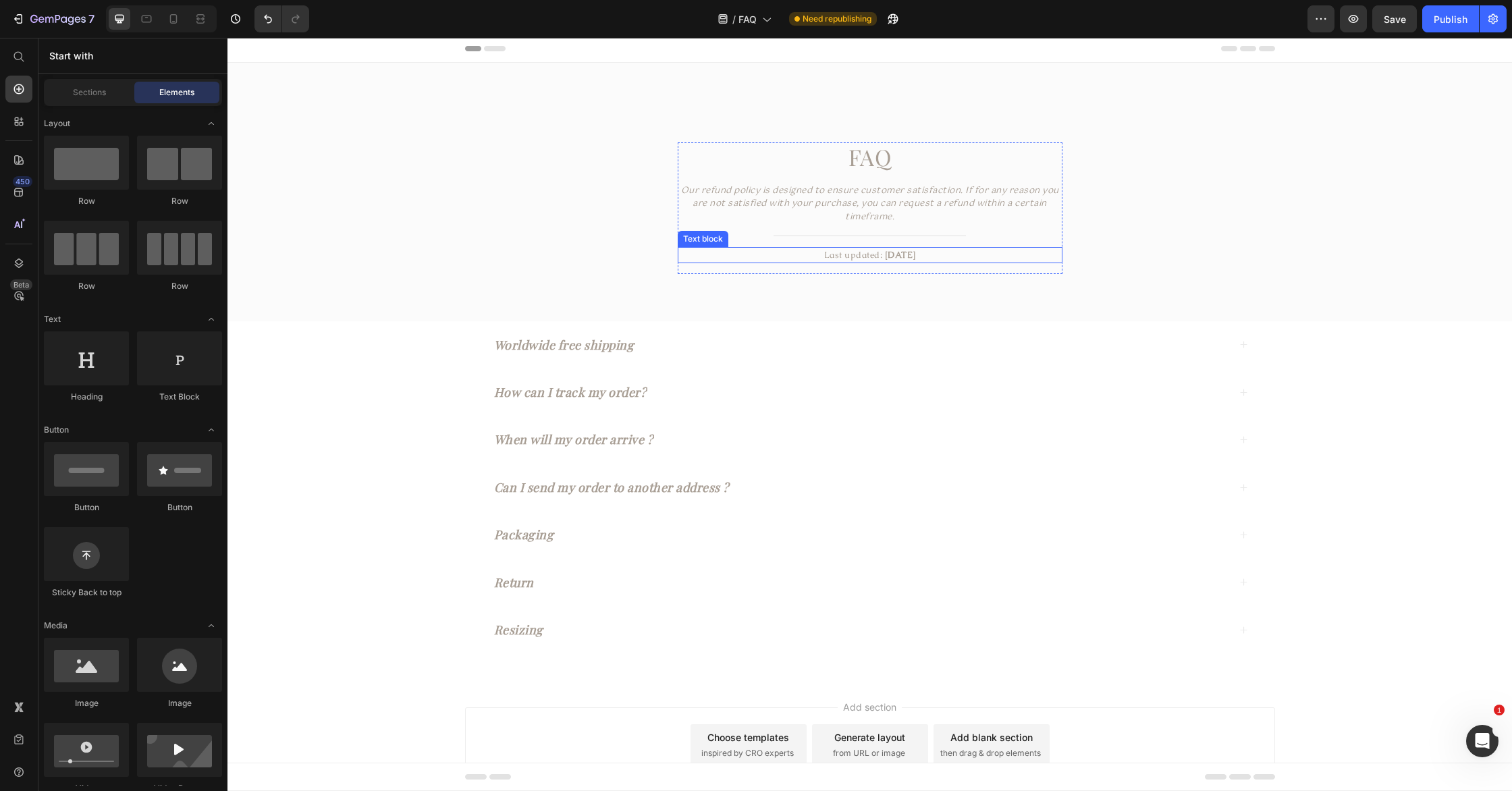 click on "Last updated:   April 2024" at bounding box center [870, 255] 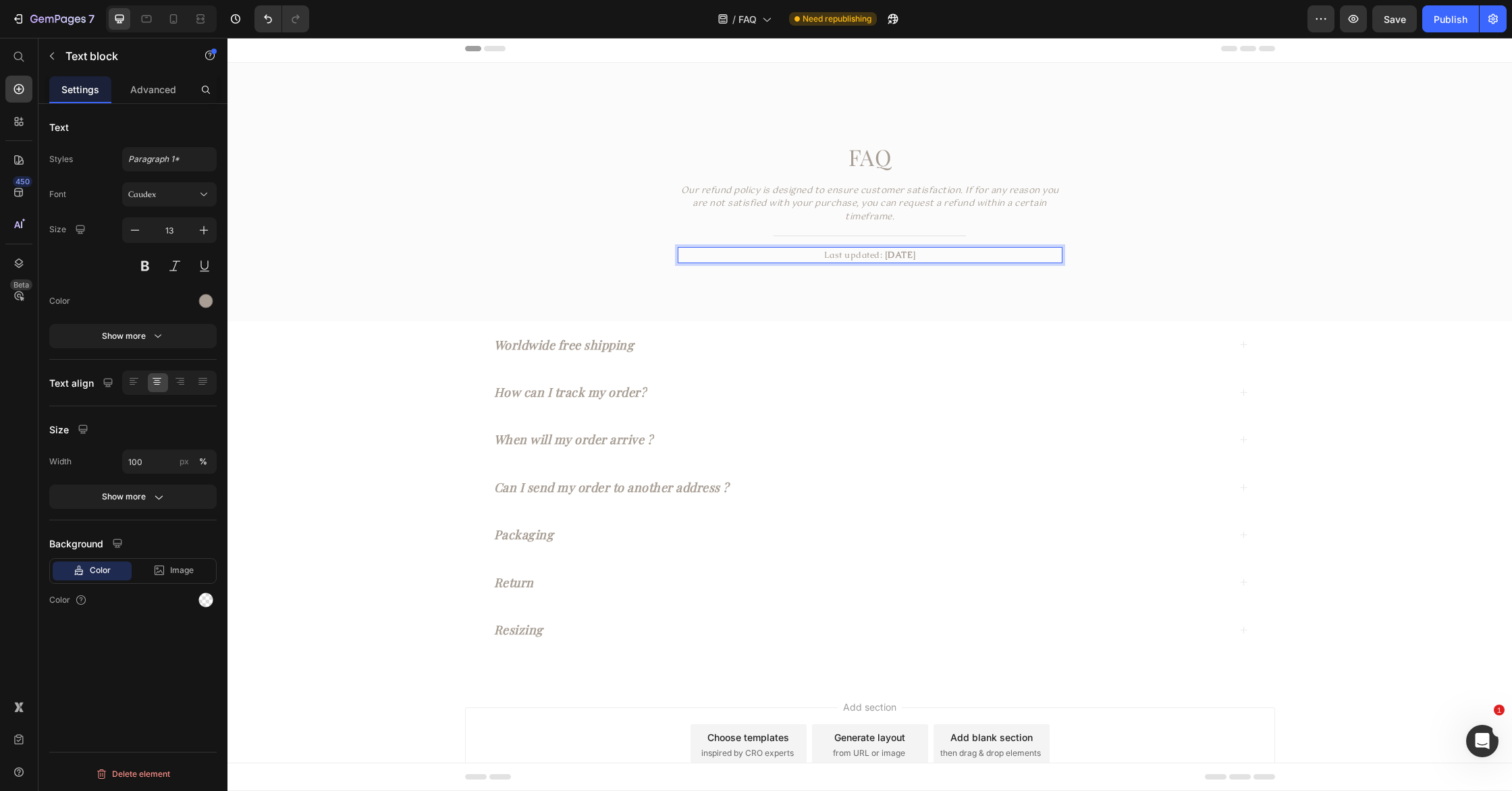 drag, startPoint x: 929, startPoint y: 256, endPoint x: 919, endPoint y: 257, distance: 10.049876 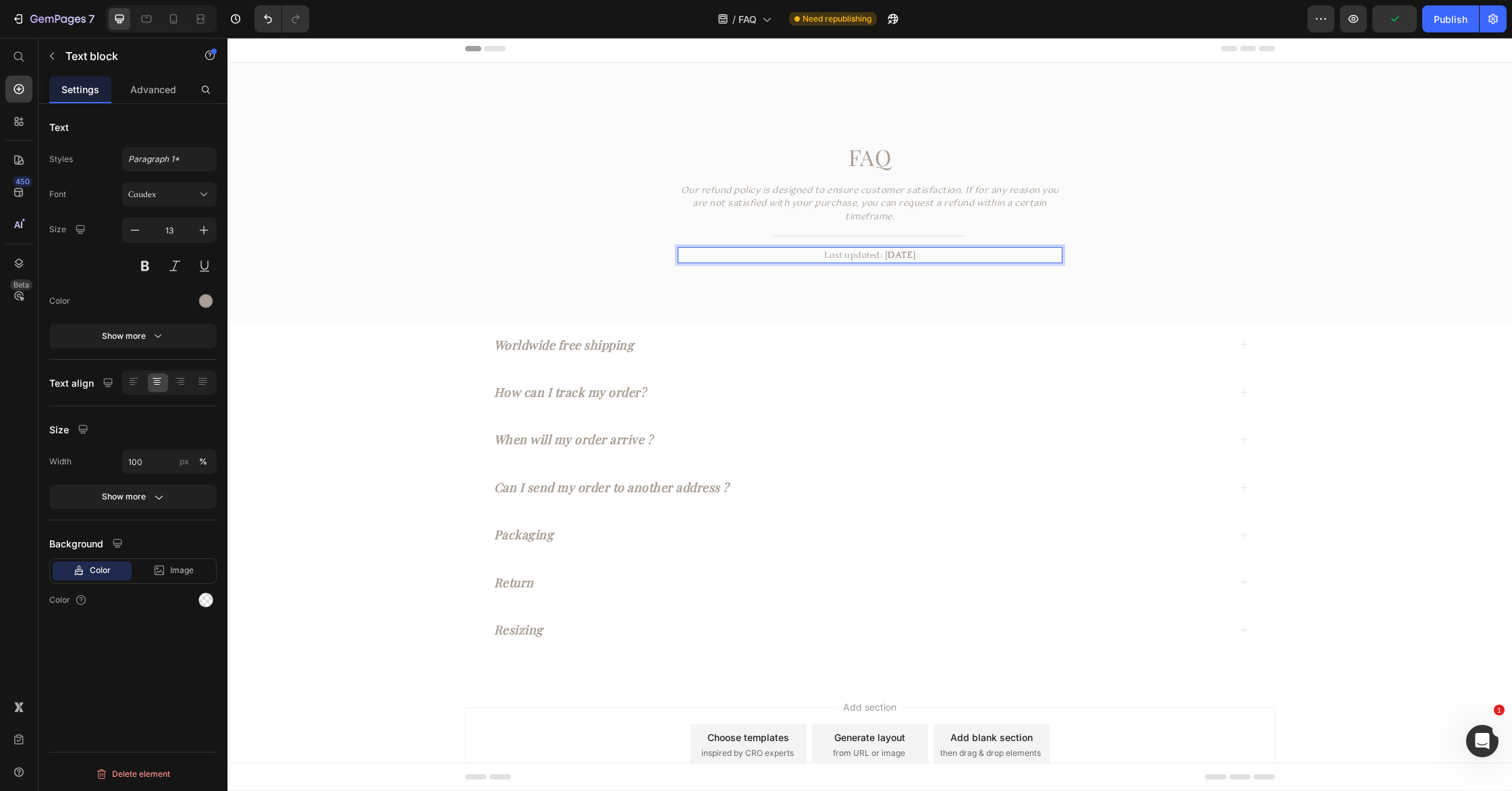 click on "FAQ Heading Our refund policy is designed to ensure customer satisfaction. If for any reason you are not satisfied with your purchase, you can request a refund within a certain timeframe.  Text block                Title Line Last updated:   April 2023 Text block   16 Row Section 1
Worldwide free shipping
How can I track my order?
When will my order arrive ?
Can I send my order to another address ?
Packaging
Return
Resizing Accordion Section 2 Root" at bounding box center (869, 371) 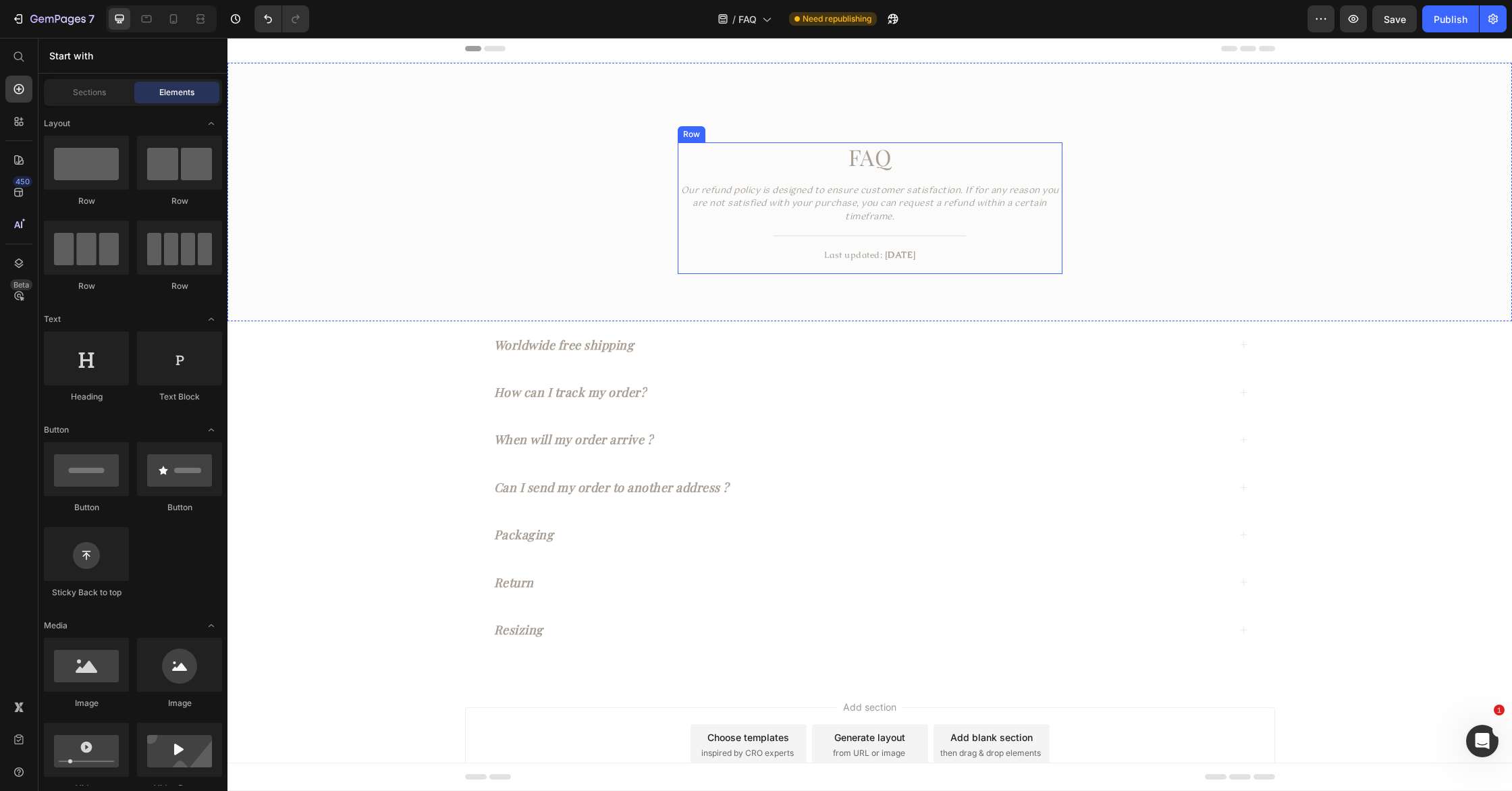 click on "Last updated:   April 2023" at bounding box center [870, 255] 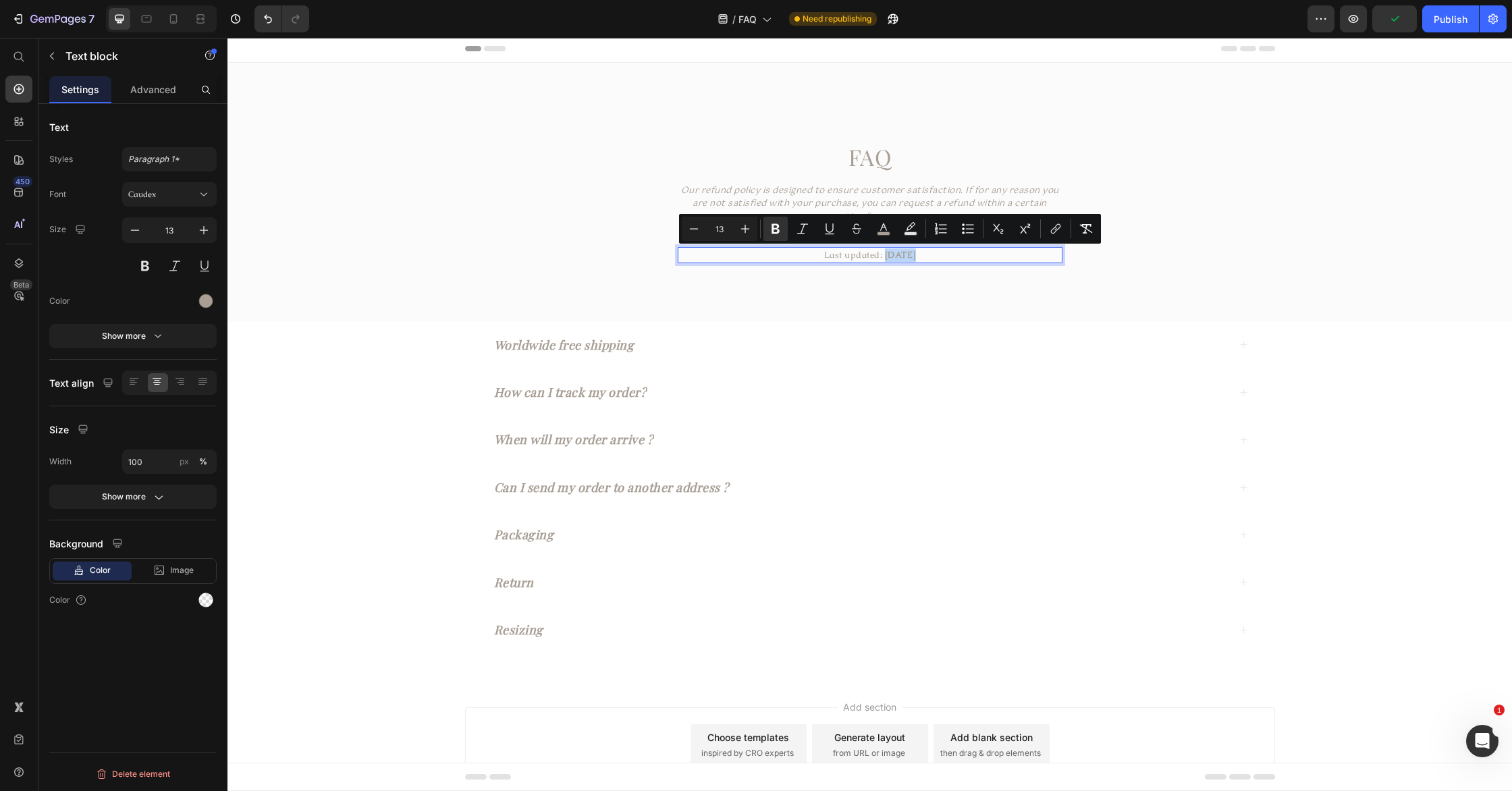drag, startPoint x: 902, startPoint y: 256, endPoint x: 880, endPoint y: 258, distance: 22.090722 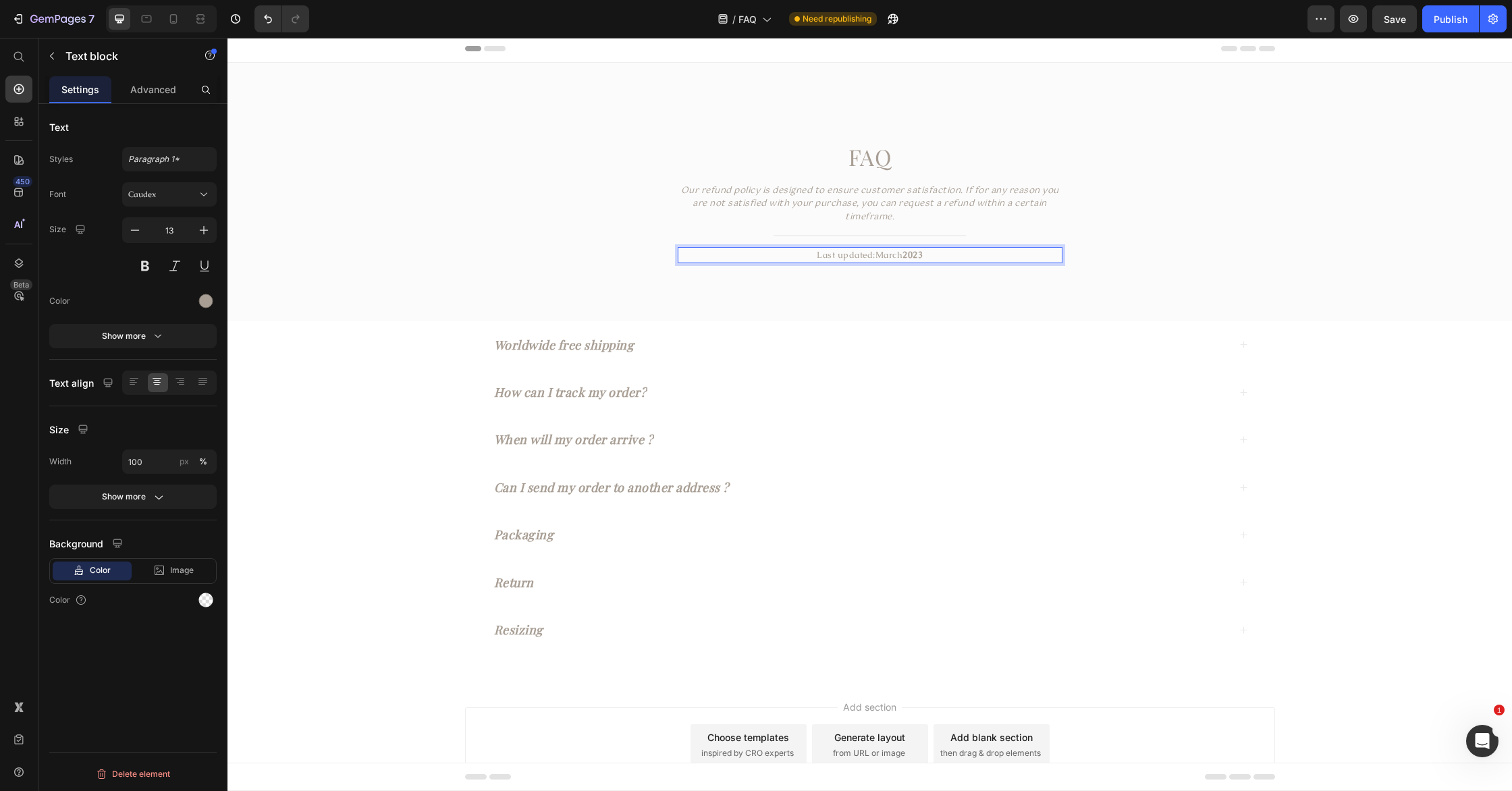 click on "Last updated:  March  2023" at bounding box center (870, 255) 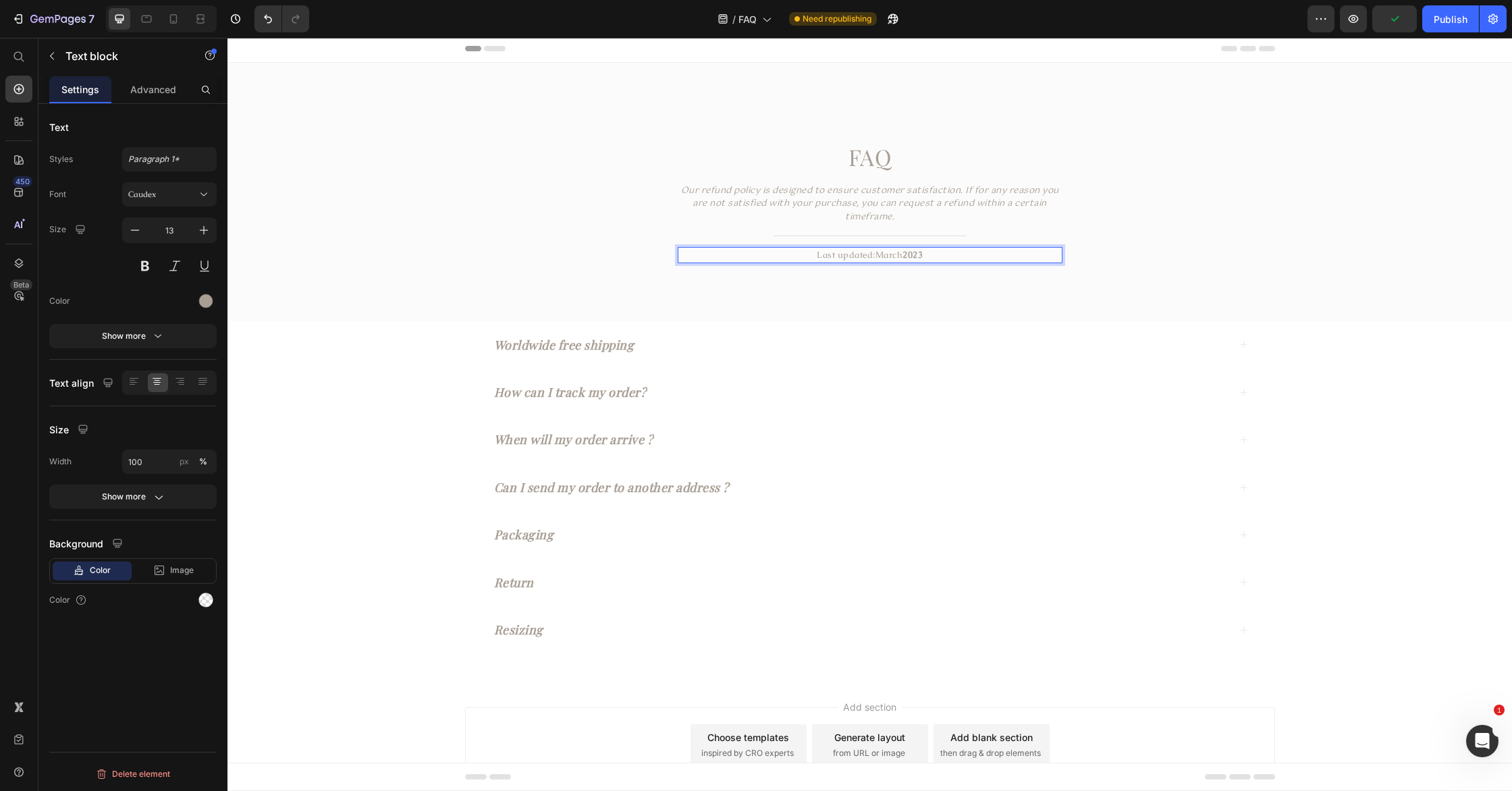 click on "March  2023" at bounding box center (899, 254) 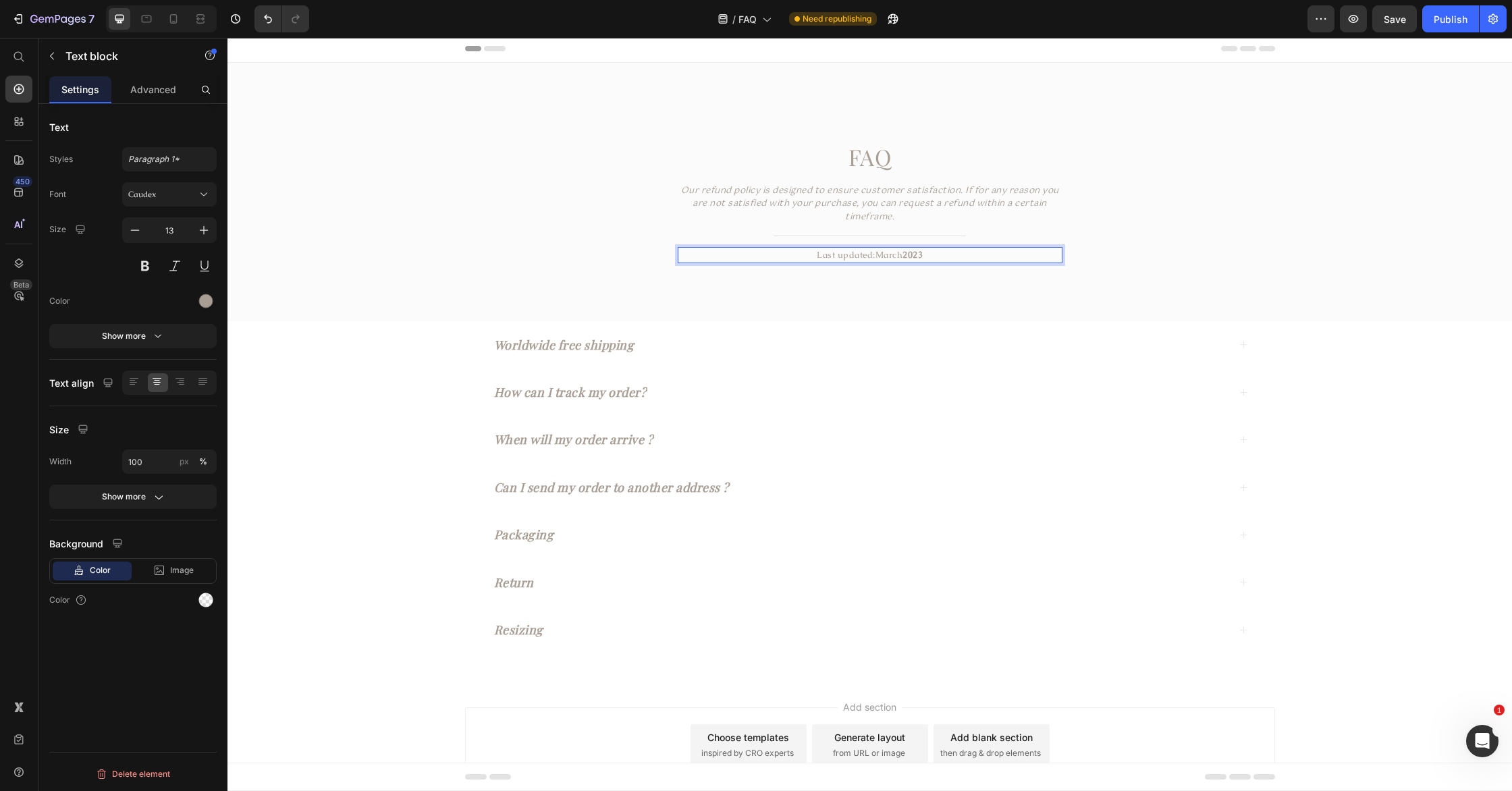click on "Last updated:  March  2023" at bounding box center [870, 255] 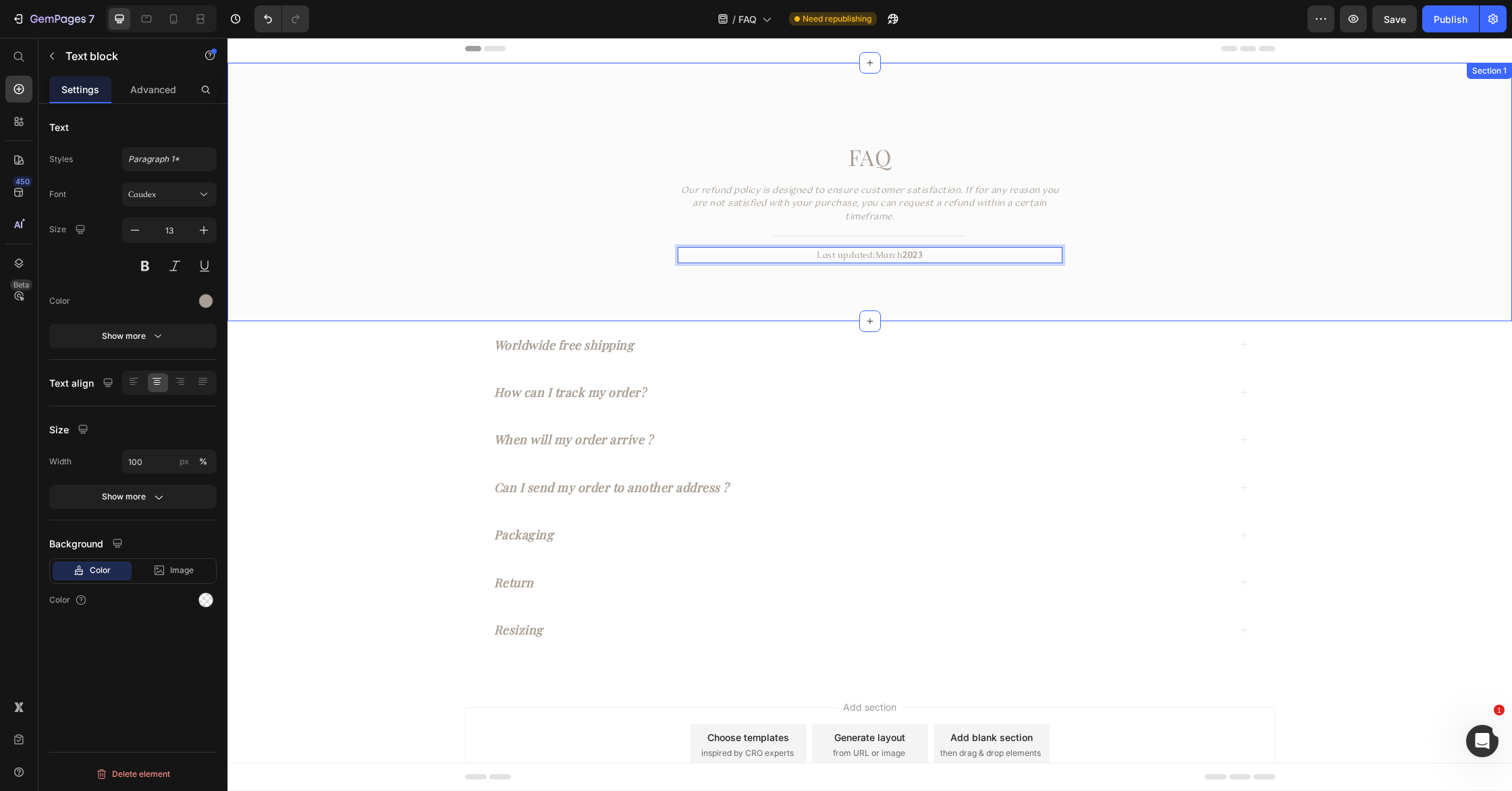click on "FAQ Heading Our refund policy is designed to ensure customer satisfaction. If for any reason you are not satisfied with your purchase, you can request a refund within a certain timeframe.  Text block                Title Line Last updated:  March  2023 Text block   16 Row" at bounding box center (869, 208) 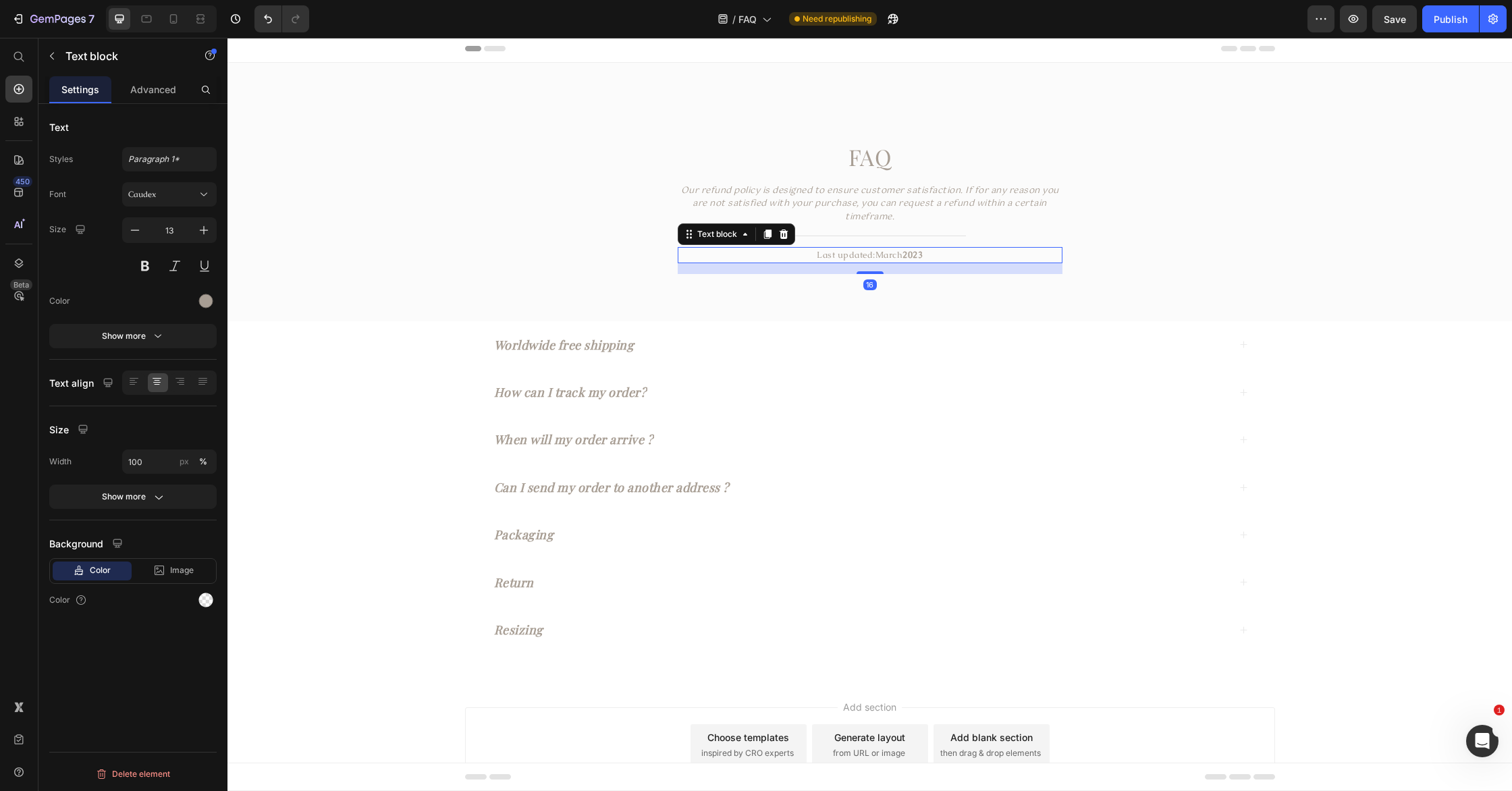 click on "2023" at bounding box center (913, 254) 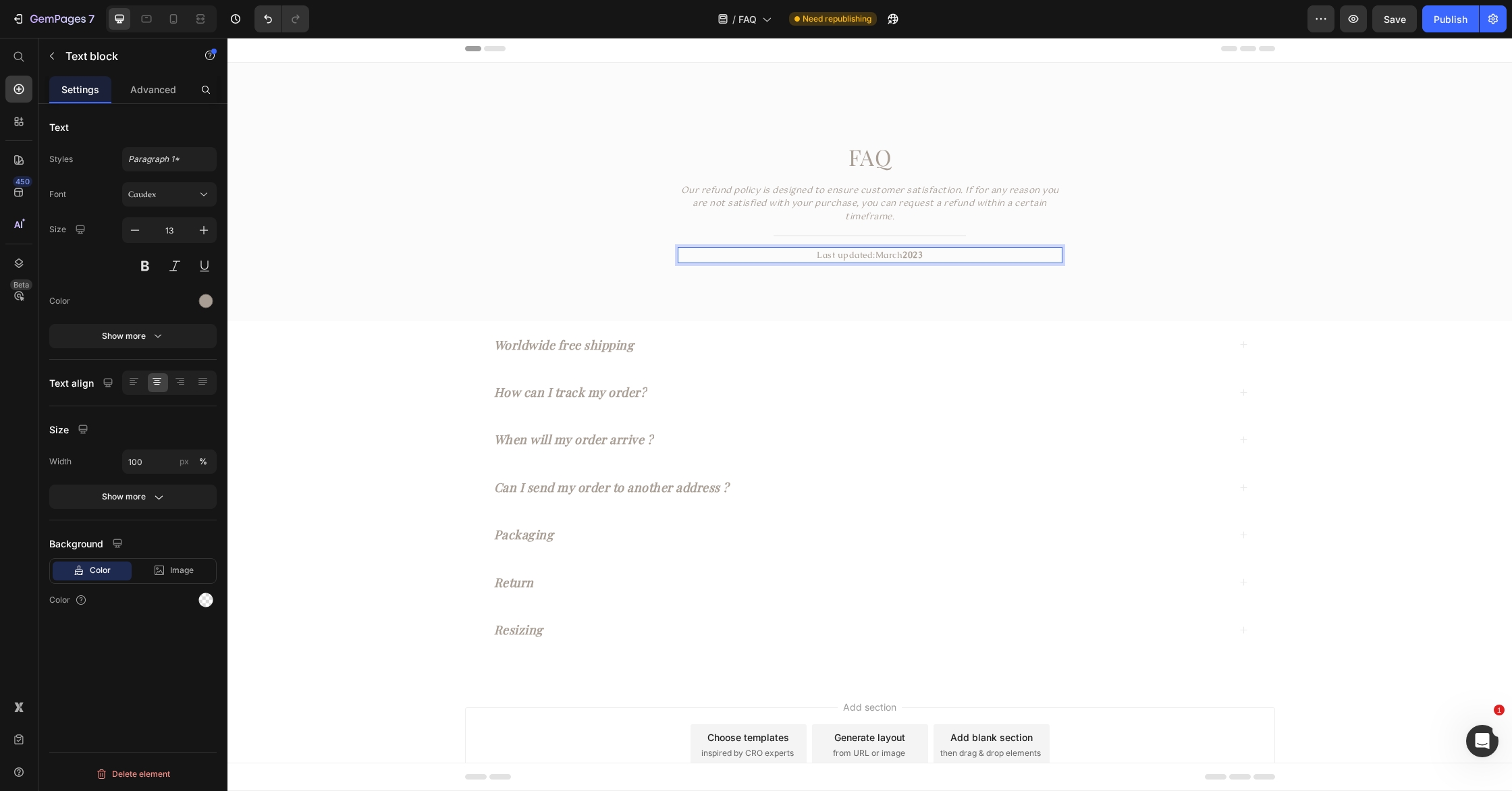 click on "2023" at bounding box center (913, 254) 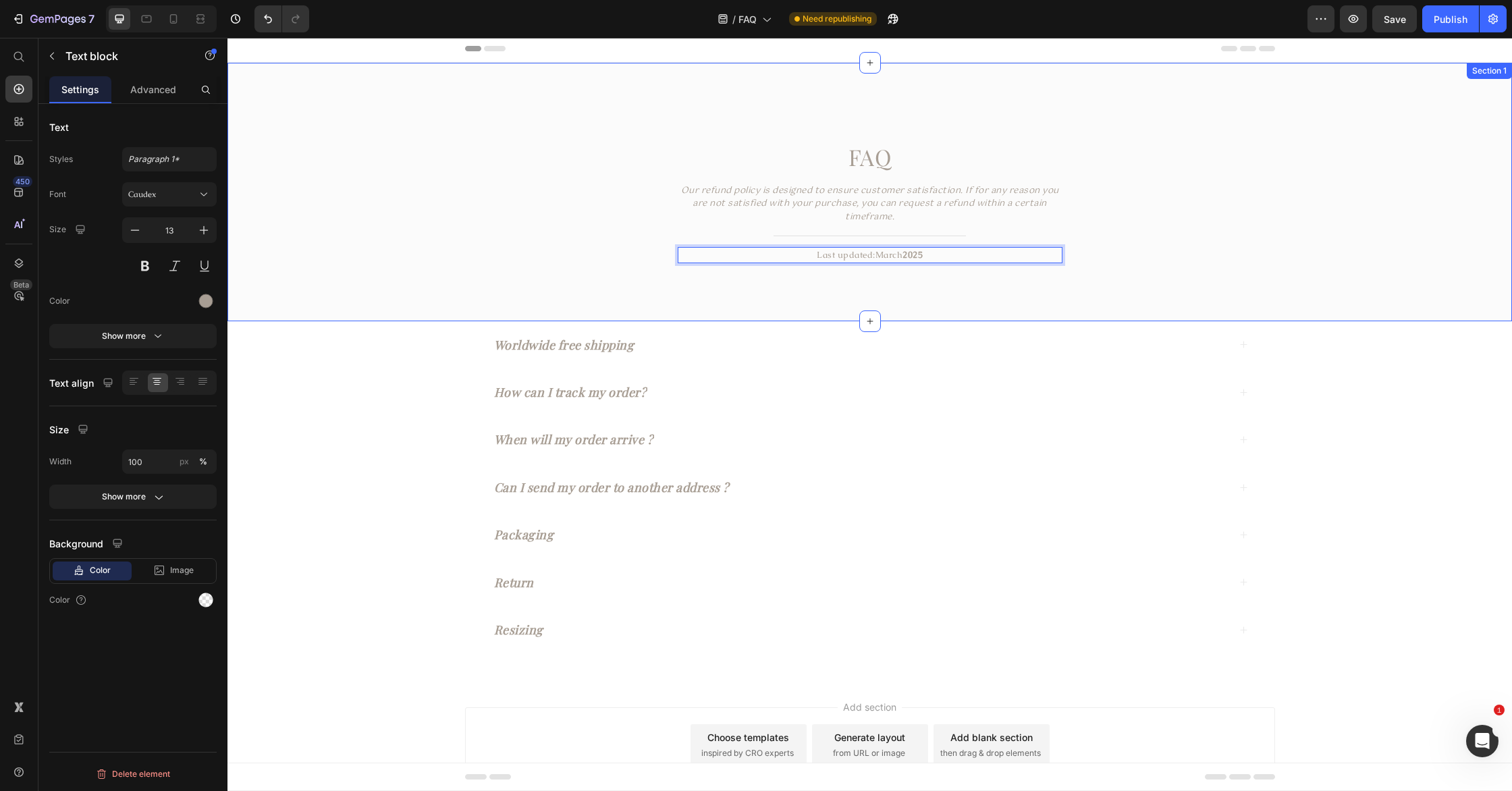 click on "FAQ Heading Our refund policy is designed to ensure customer satisfaction. If for any reason you are not satisfied with your purchase, you can request a refund within a certain timeframe.  Text block                Title Line Last updated:  March  2025 Text block   16 Row" at bounding box center [869, 208] 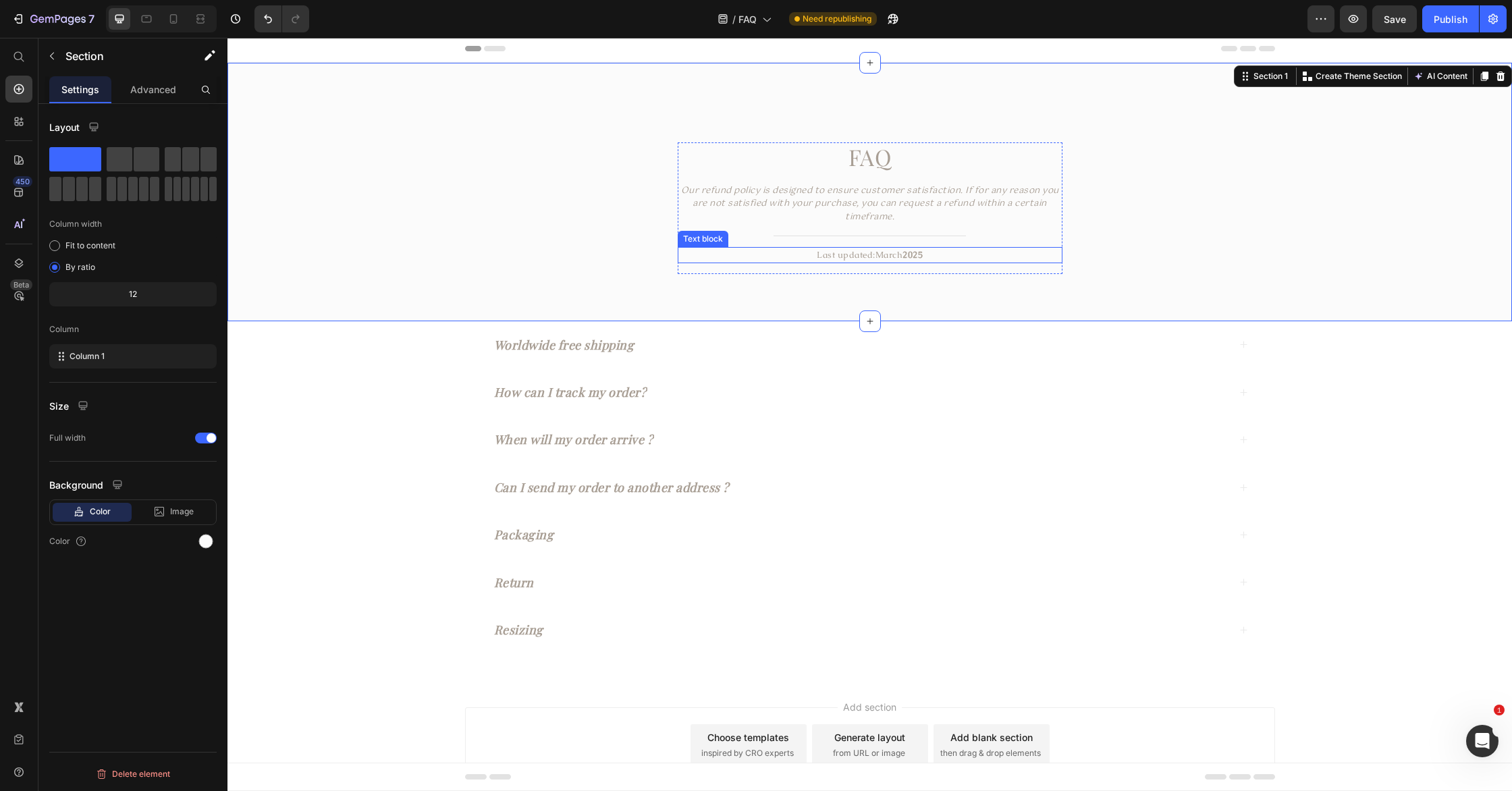 click on "March  2025" at bounding box center (899, 254) 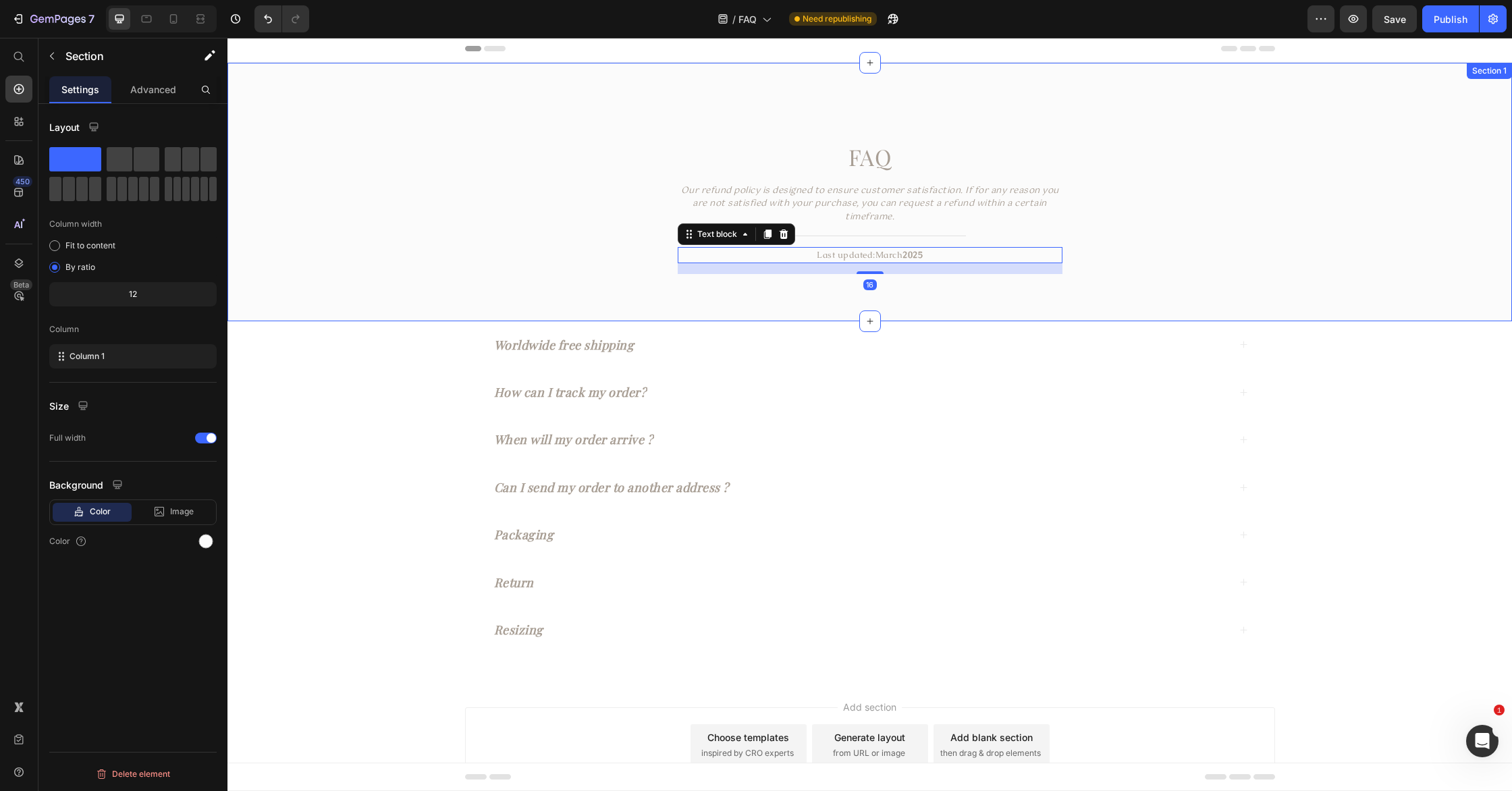 click on "FAQ Heading Our refund policy is designed to ensure customer satisfaction. If for any reason you are not satisfied with your purchase, you can request a refund within a certain timeframe.  Text block                Title Line Last updated:  March  2025 Text block   16 Row" at bounding box center [869, 208] 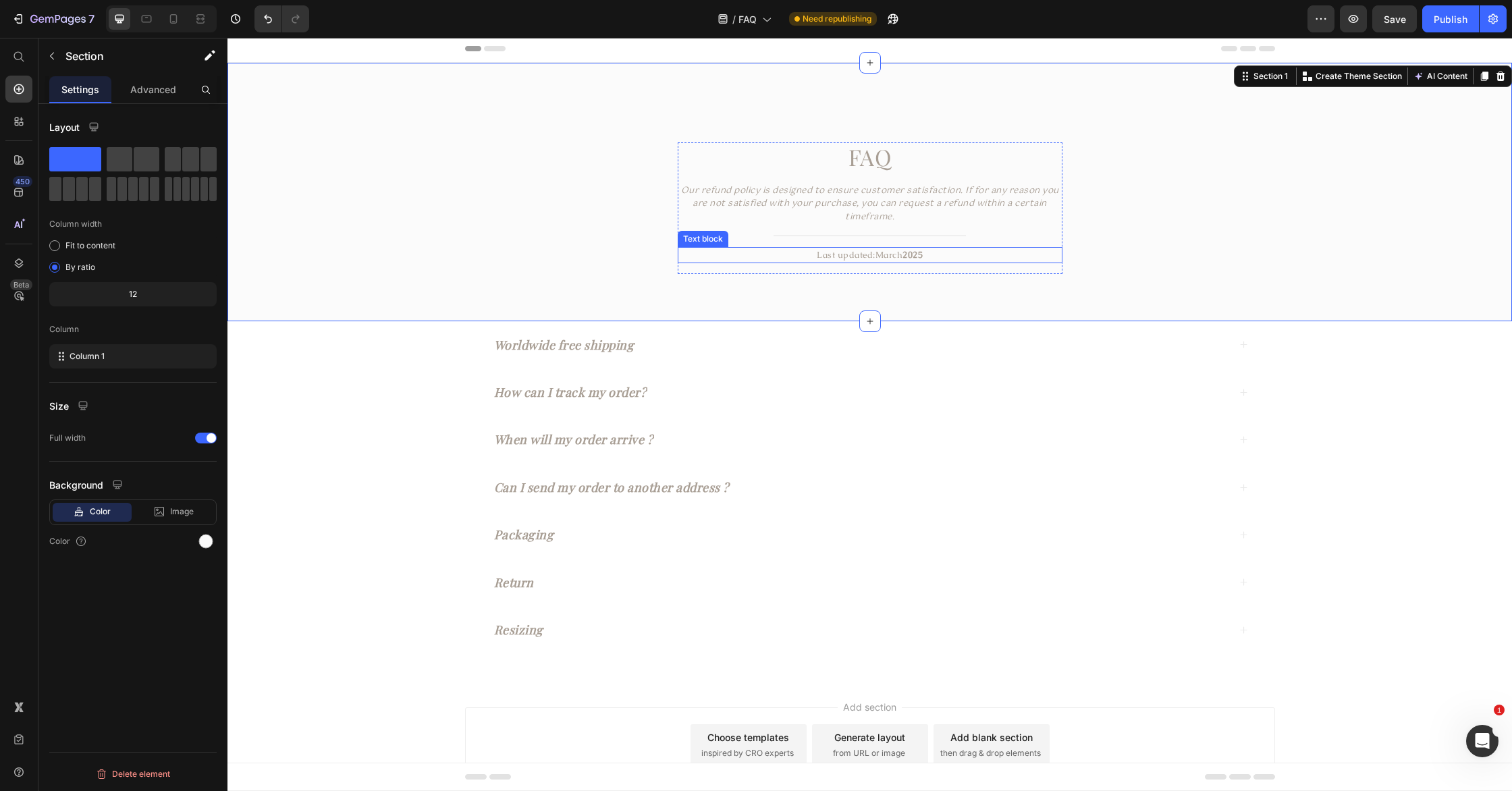 click on "Last updated:  March  2025" at bounding box center (870, 255) 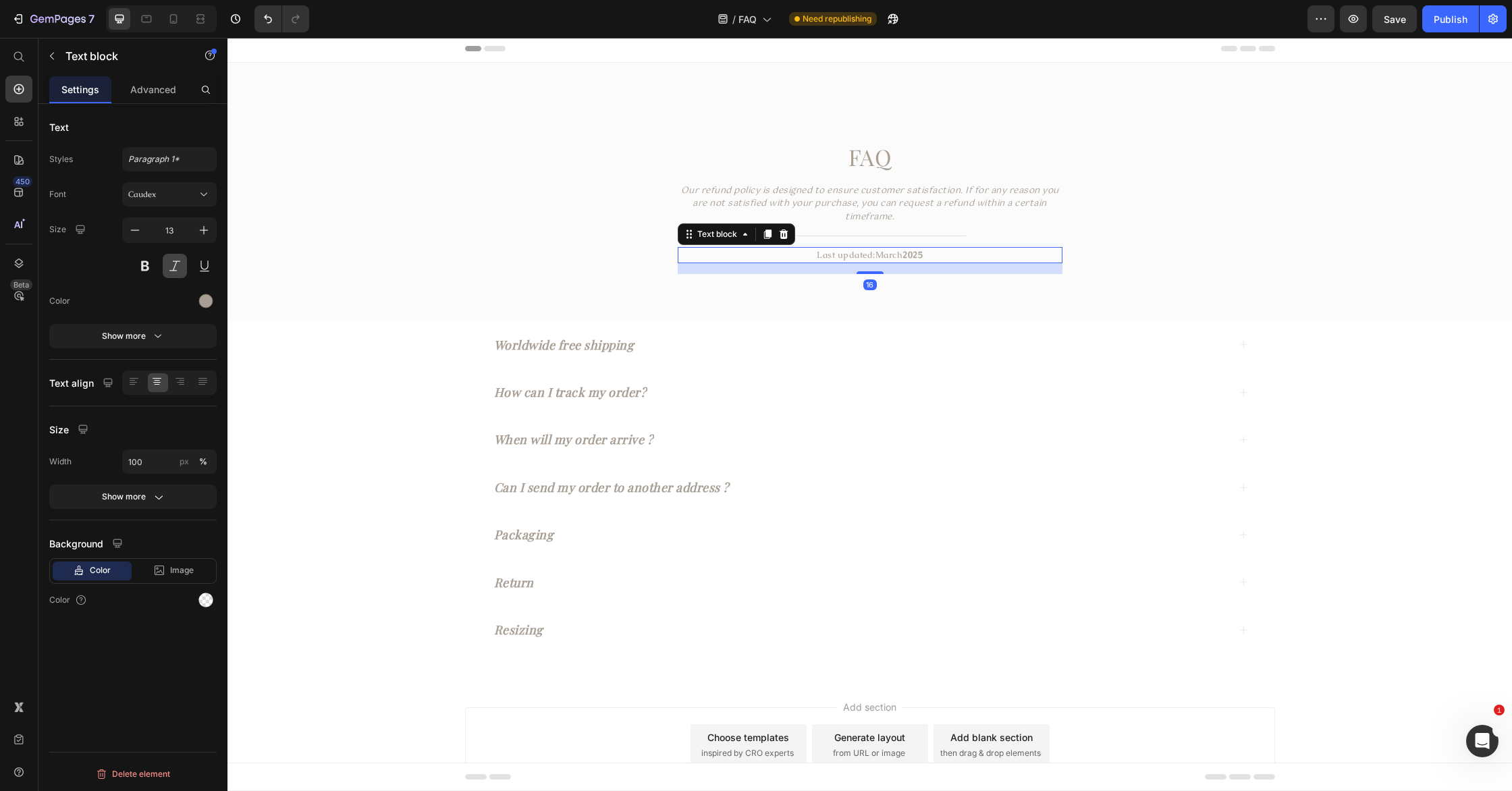 click at bounding box center [175, 266] 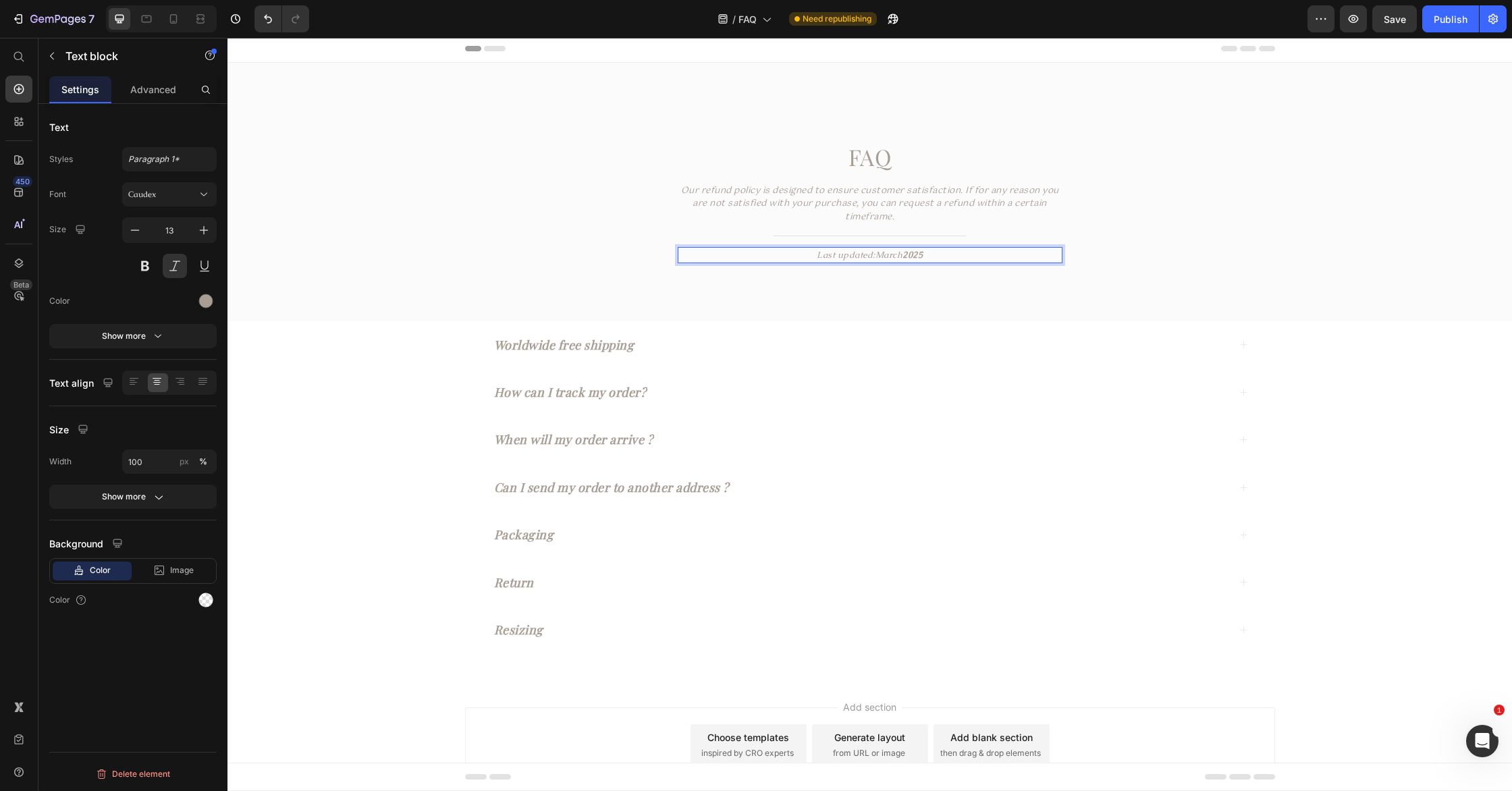 click on "Last updated:  March  2025" at bounding box center (870, 255) 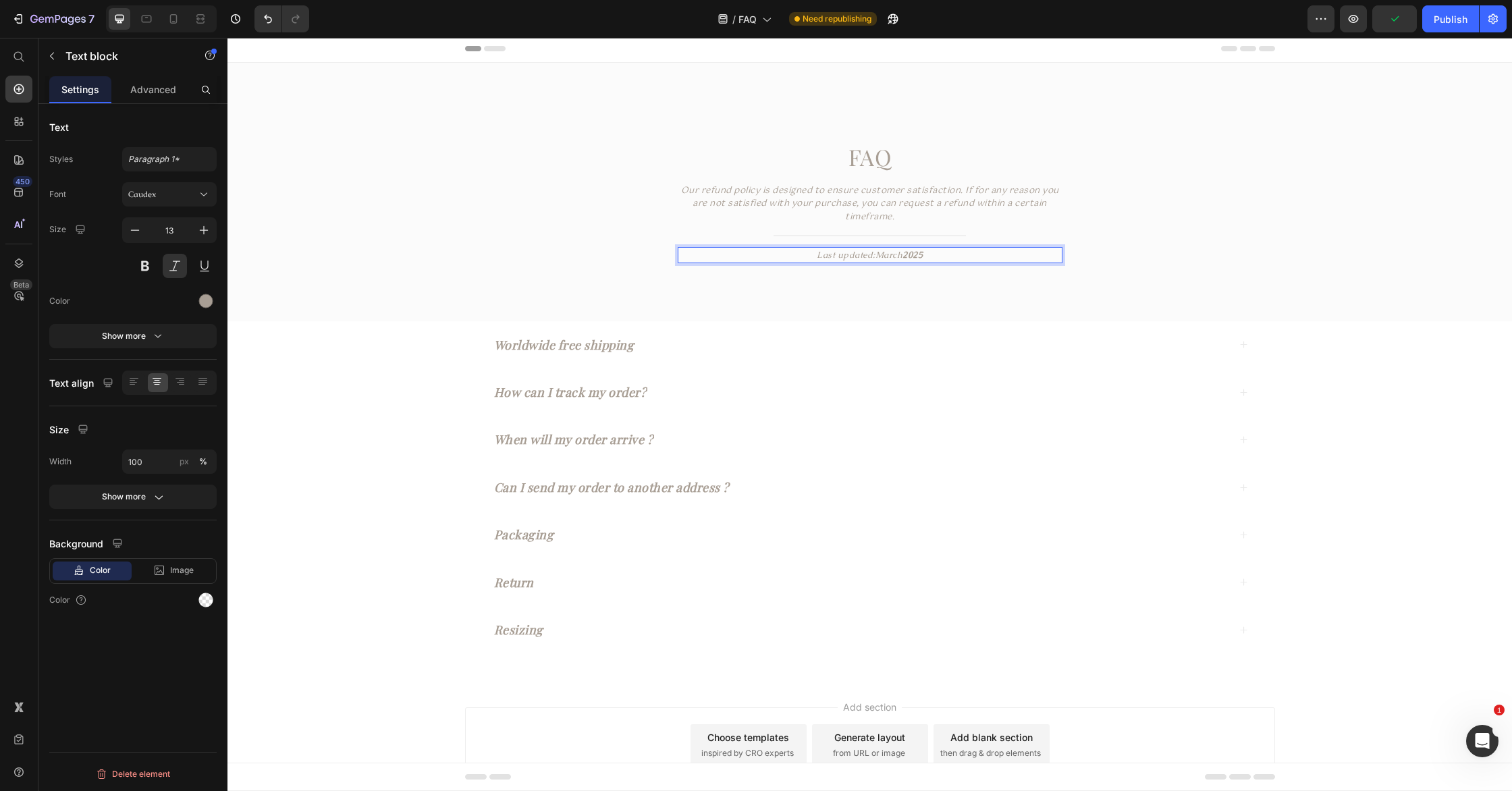 drag, startPoint x: 934, startPoint y: 256, endPoint x: 904, endPoint y: 257, distance: 30.016662 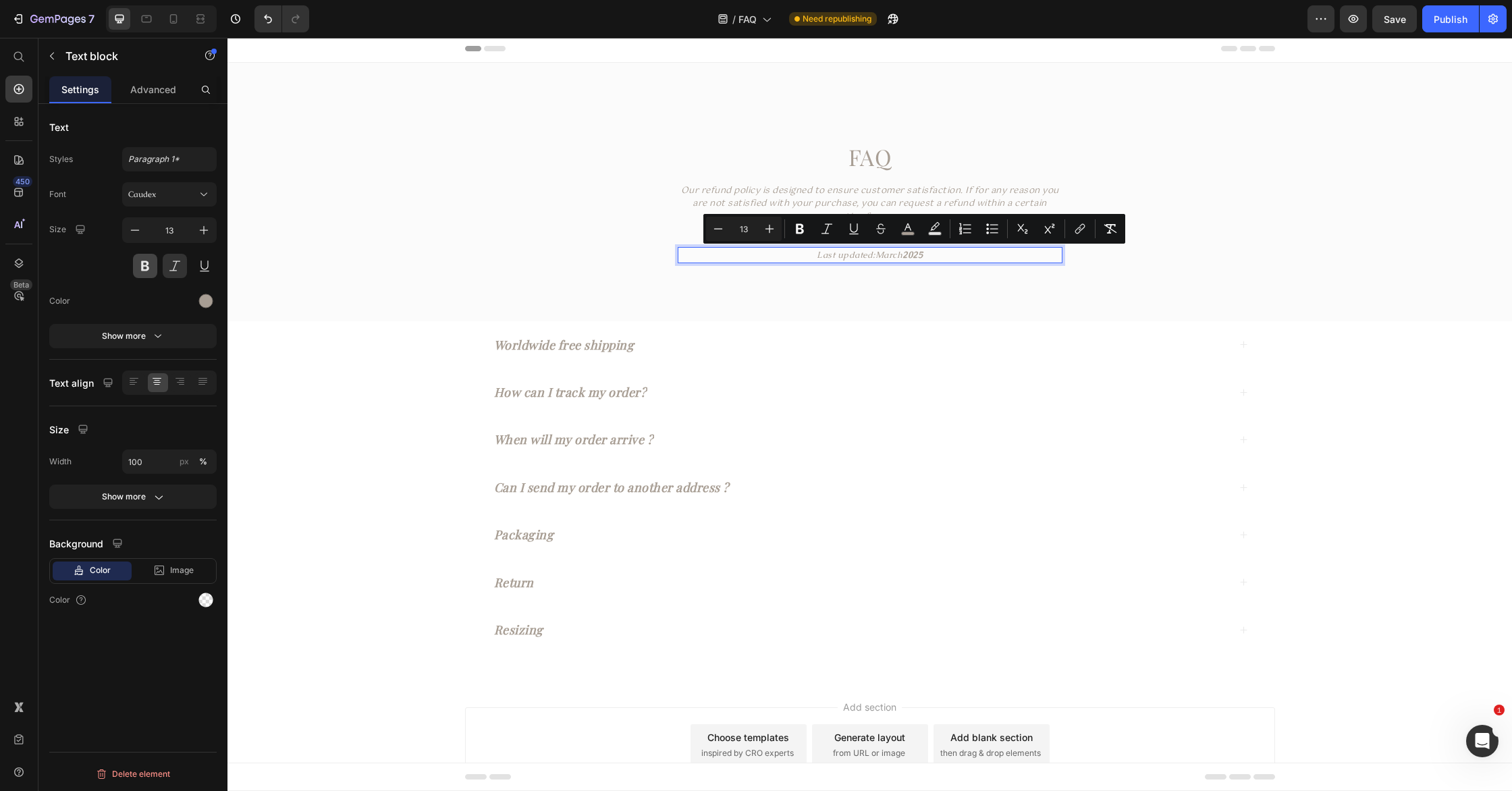 click at bounding box center (145, 266) 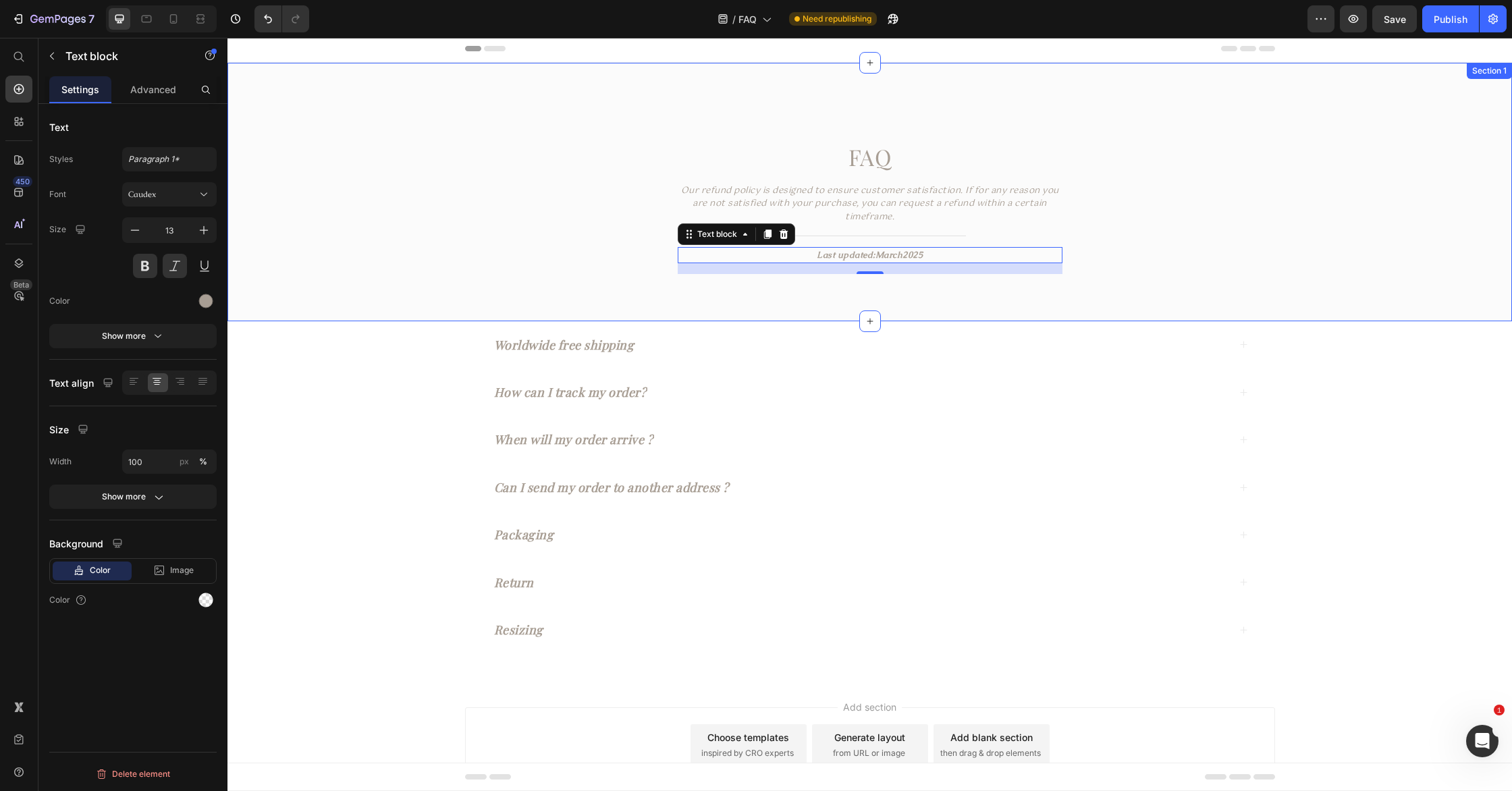 click on "FAQ Heading Our refund policy is designed to ensure customer satisfaction. If for any reason you are not satisfied with your purchase, you can request a refund within a certain timeframe.  Text block                Title Line Last updated:  March  2025 Text block   16 Row" at bounding box center (869, 208) 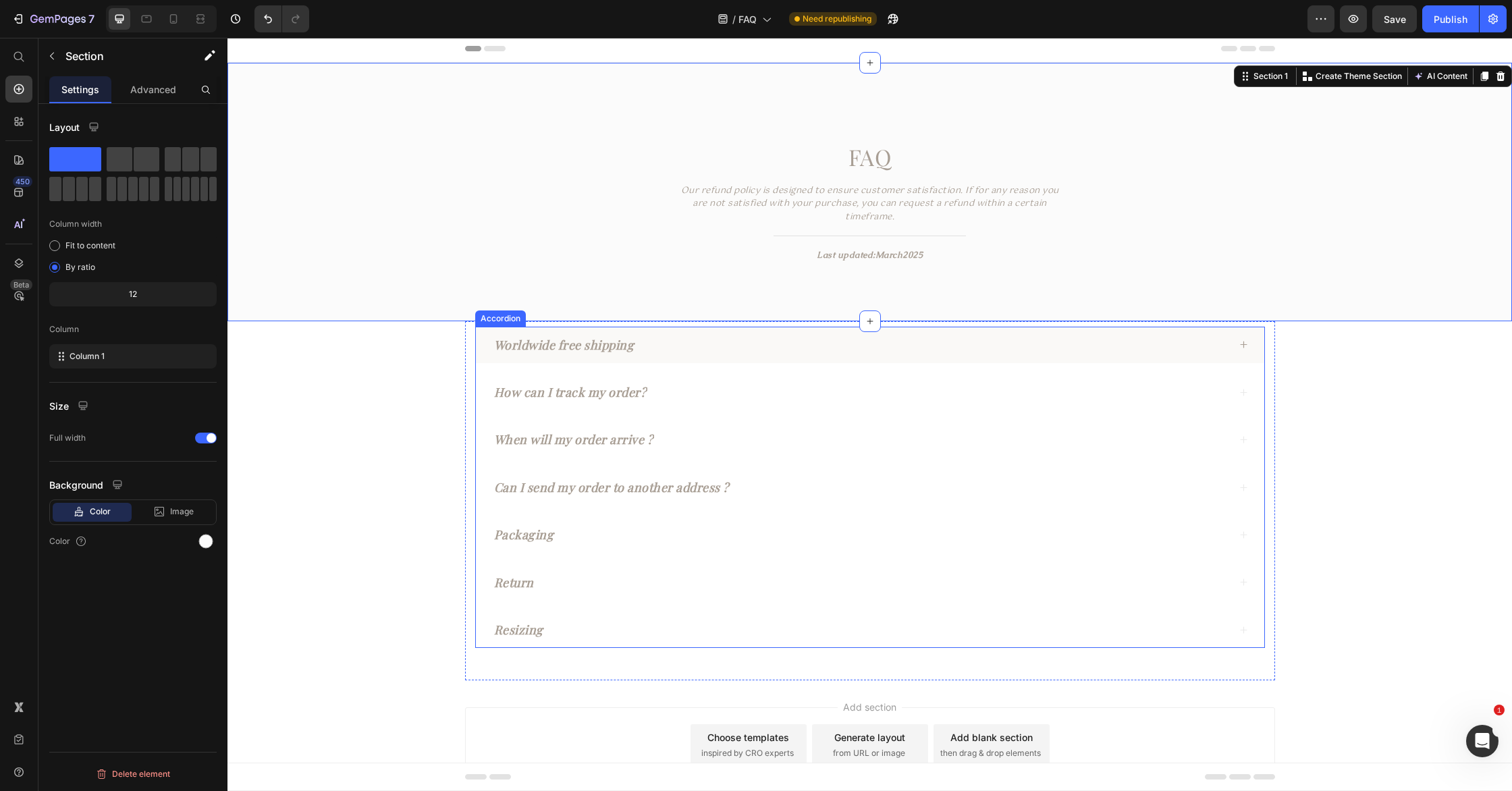 click on "Worldwide free shipping" at bounding box center [860, 345] 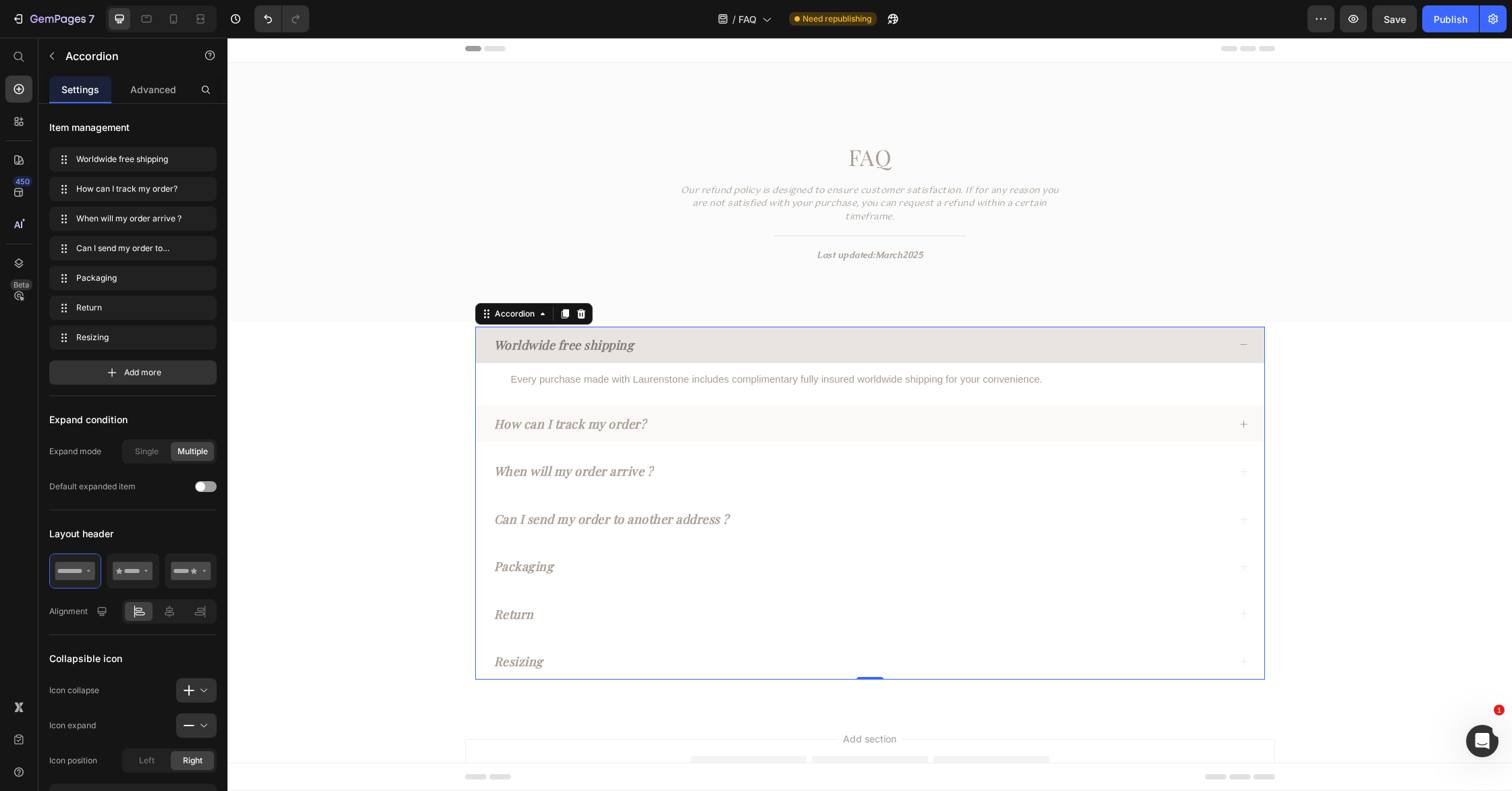 click on "How can I track my order?" at bounding box center [860, 424] 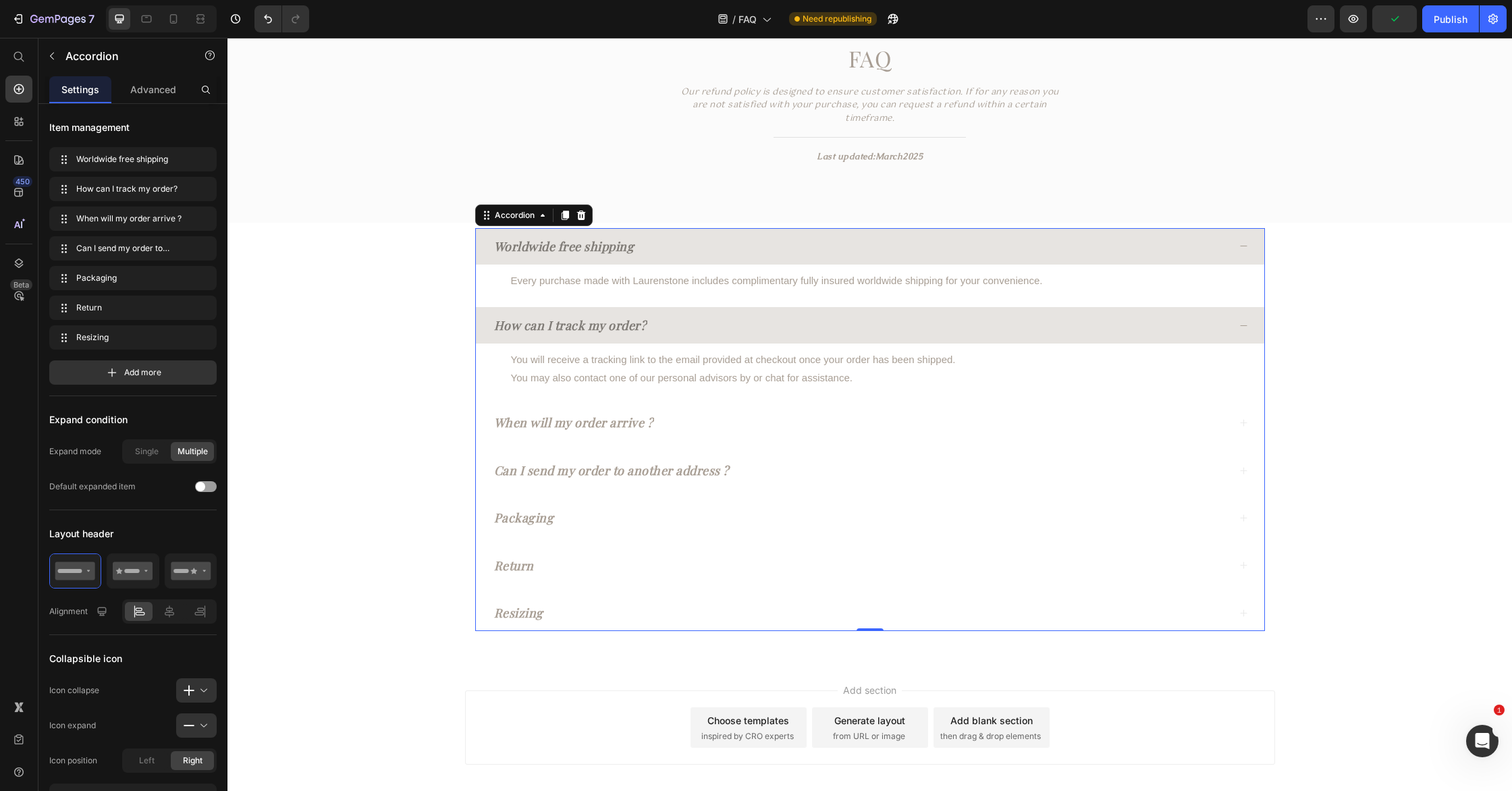 scroll, scrollTop: 102, scrollLeft: 0, axis: vertical 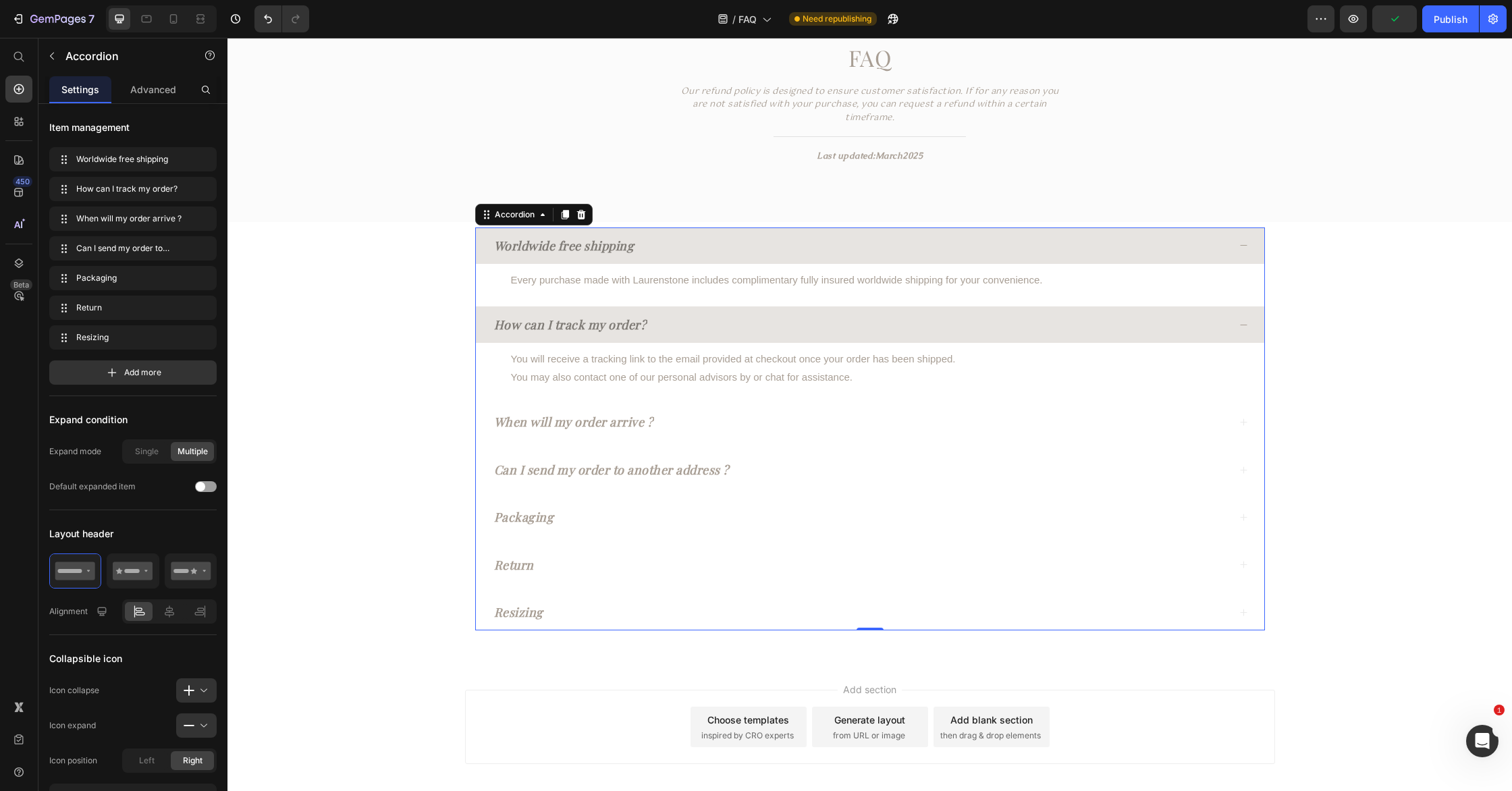 click on "When will my order arrive ?" at bounding box center [860, 422] 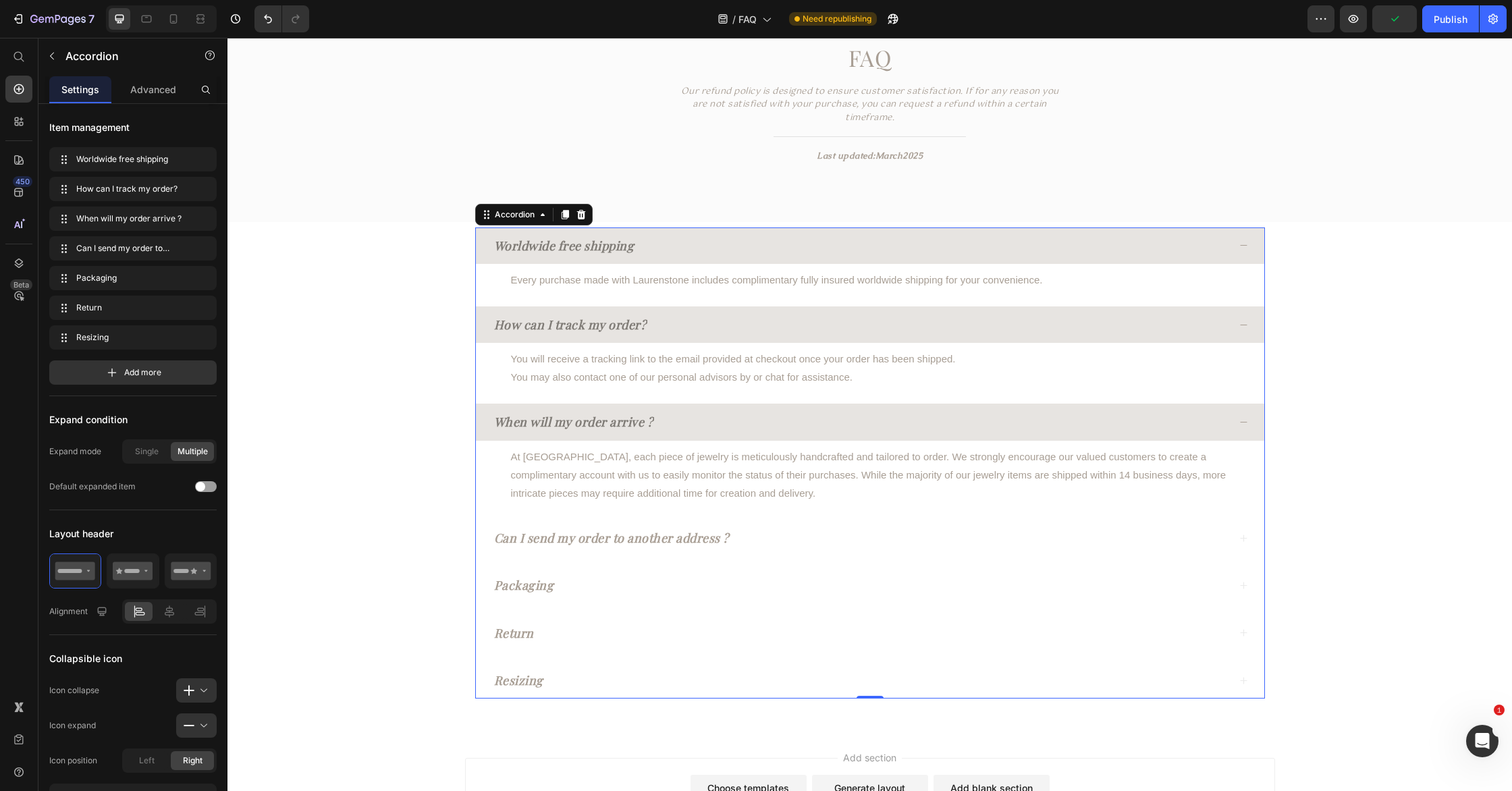scroll, scrollTop: 214, scrollLeft: 0, axis: vertical 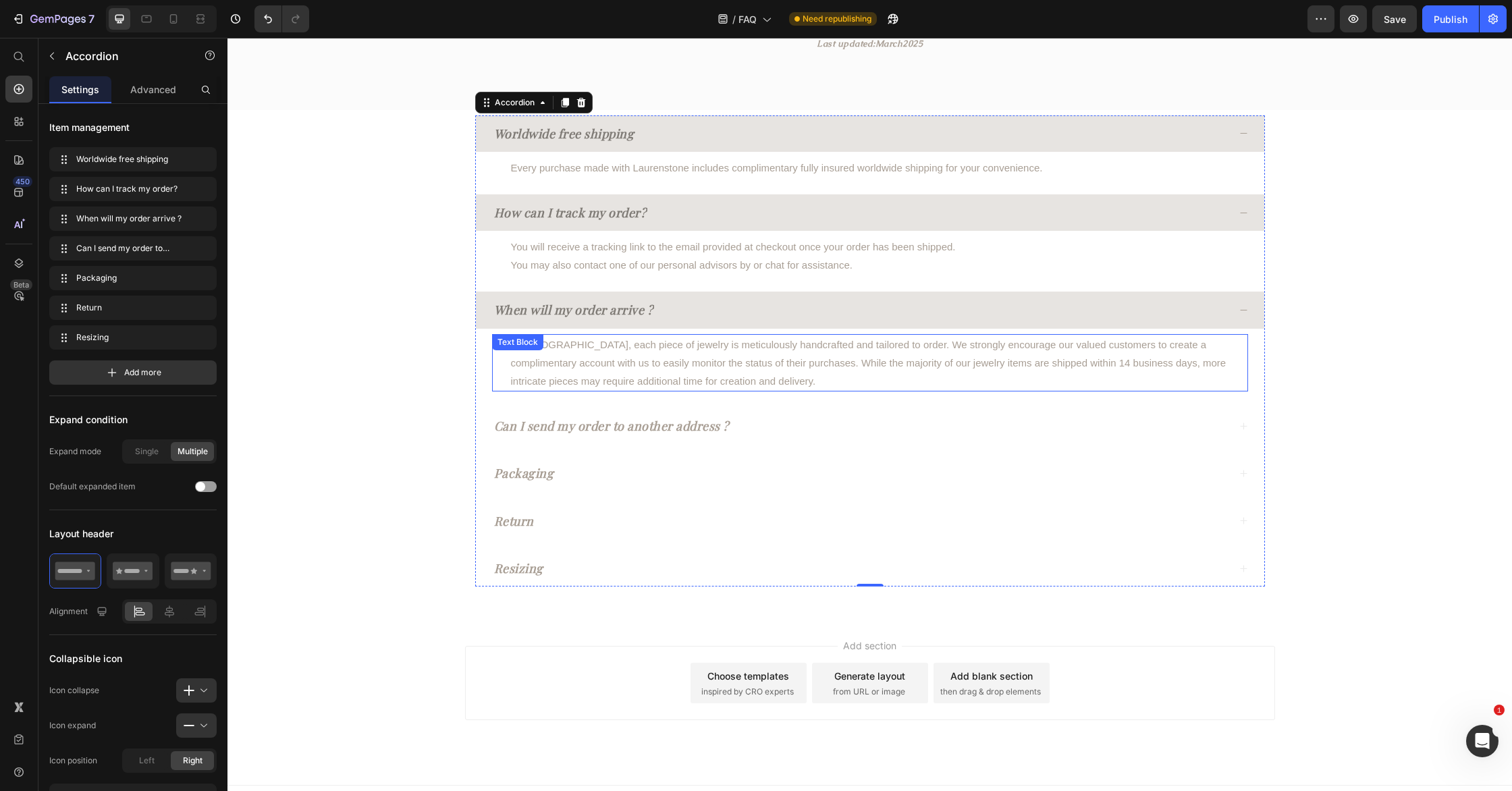 click on "At Laurenstone, each piece of jewelry is meticulously handcrafted and tailored to order. We strongly encourage our valued customers to create a complimentary account with us to easily monitor the status of their purchases. While the majority of our jewelry items are shipped within 14 business days, more intricate pieces may require additional time for creation and delivery." at bounding box center (879, 362) 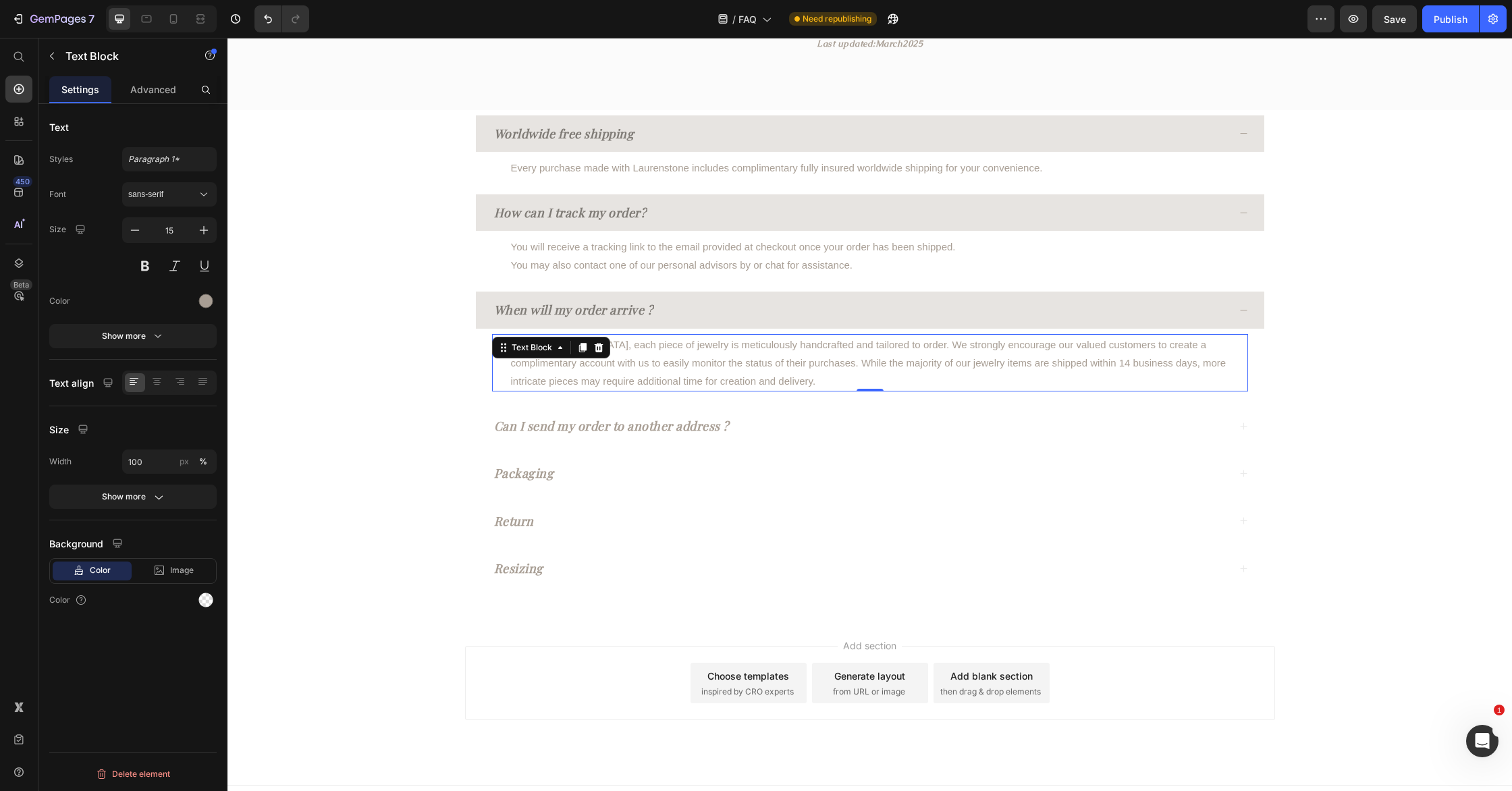 click on "At Laurenstone, each piece of jewelry is meticulously handcrafted and tailored to order. We strongly encourage our valued customers to create a complimentary account with us to easily monitor the status of their purchases. While the majority of our jewelry items are shipped within 14 business days, more intricate pieces may require additional time for creation and delivery." at bounding box center (879, 362) 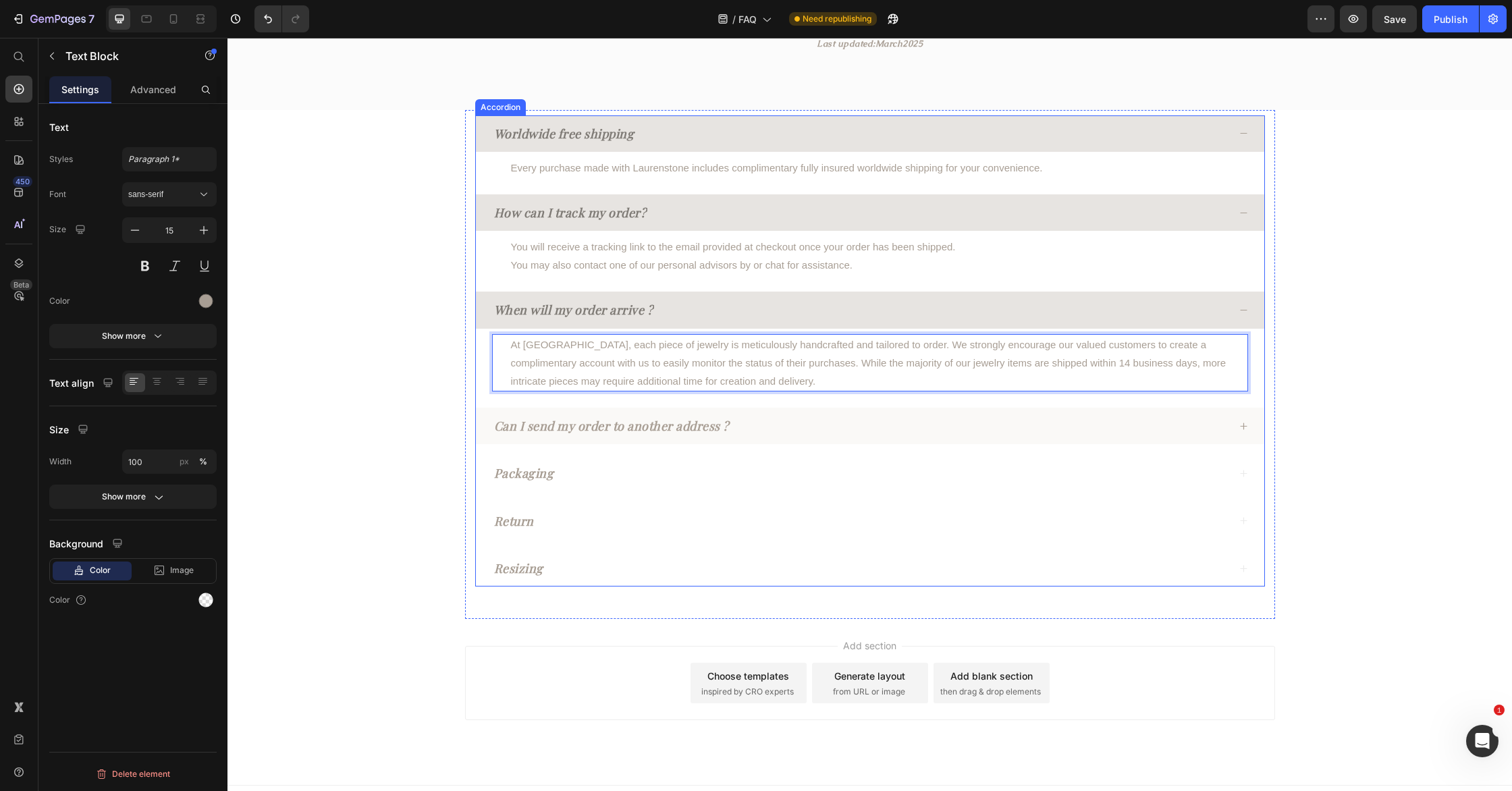 click on "Can I send my order to another address ?" at bounding box center (860, 426) 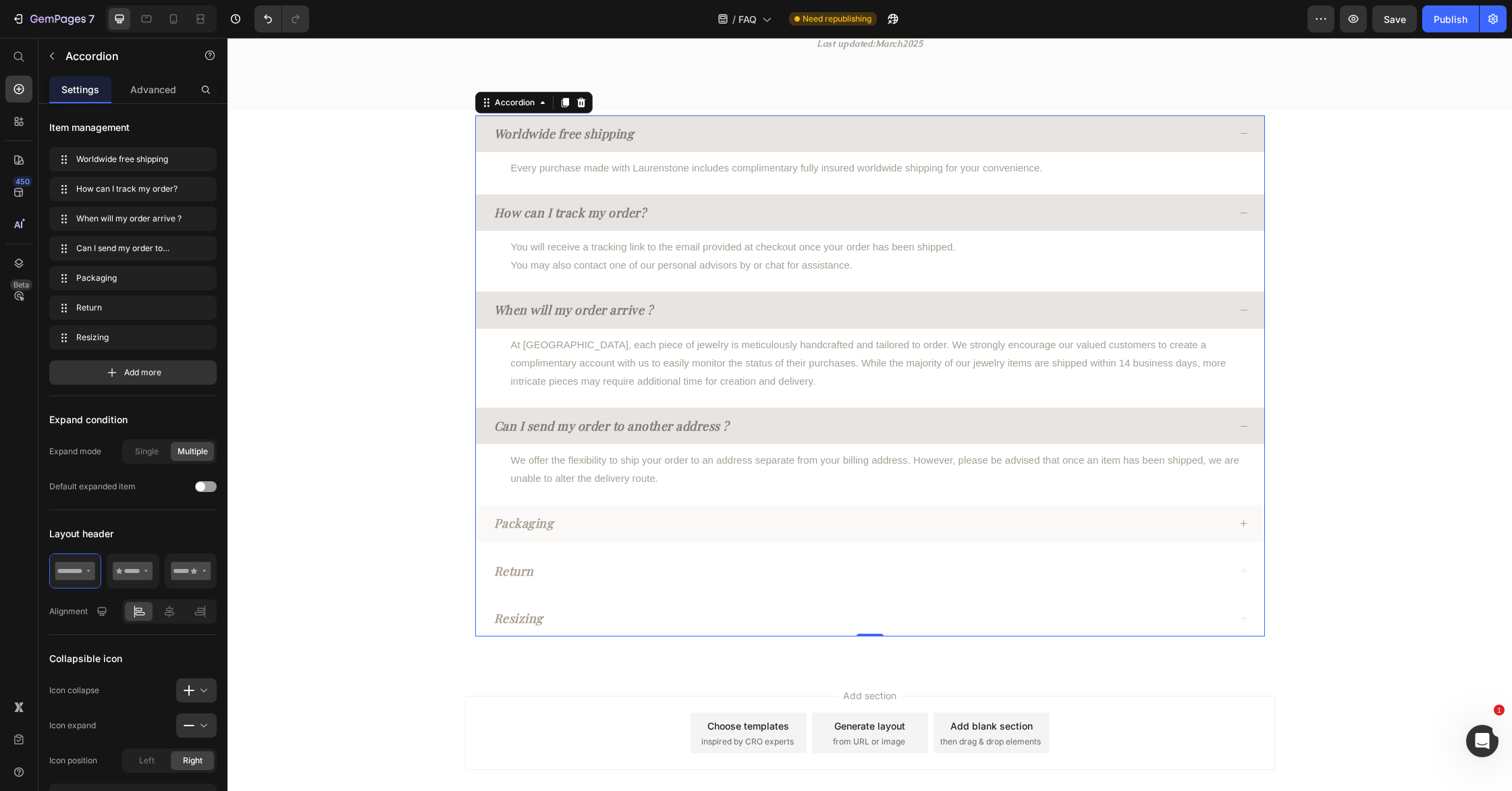 click on "Packaging" at bounding box center [860, 523] 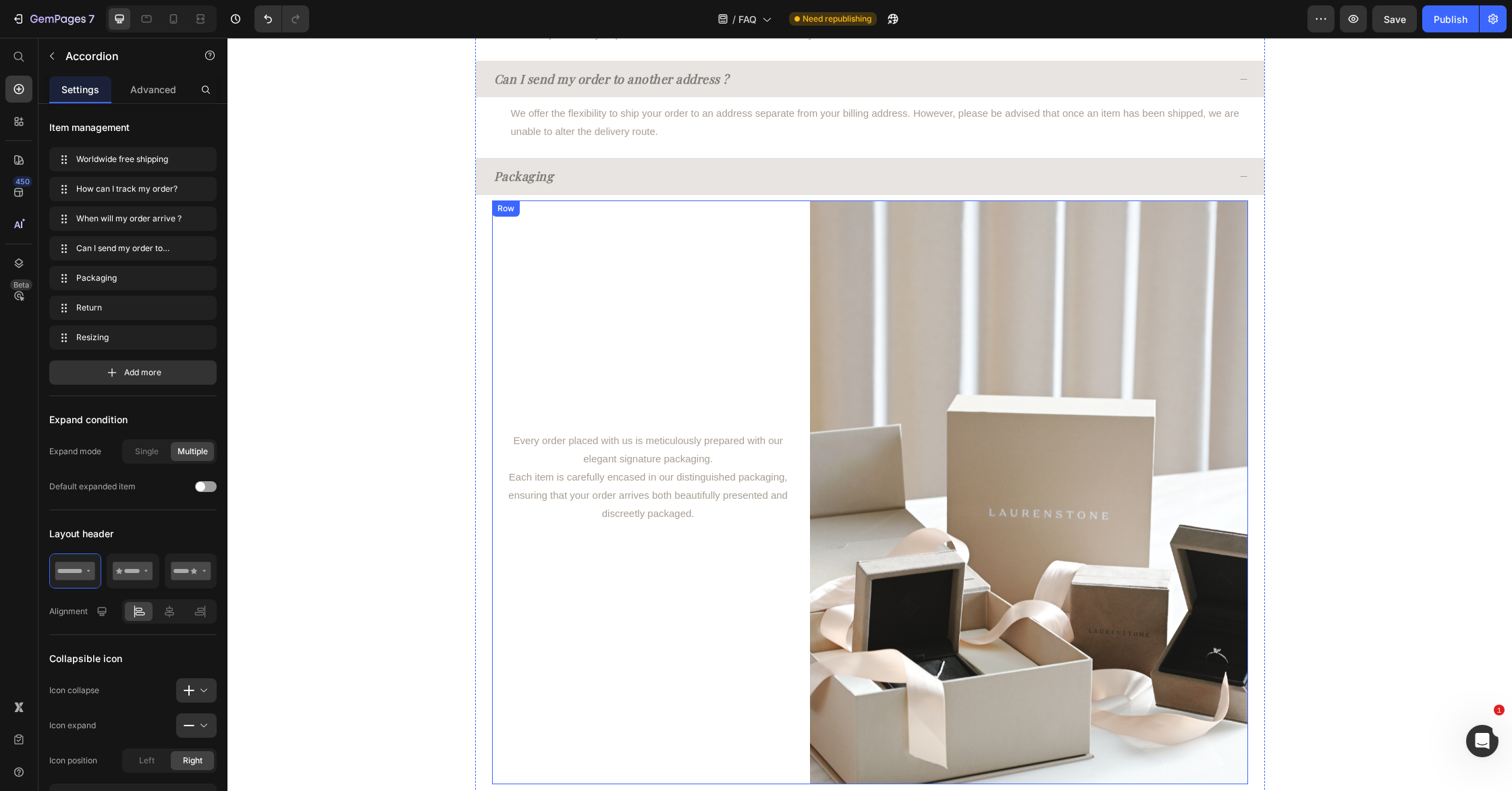 scroll, scrollTop: 520, scrollLeft: 0, axis: vertical 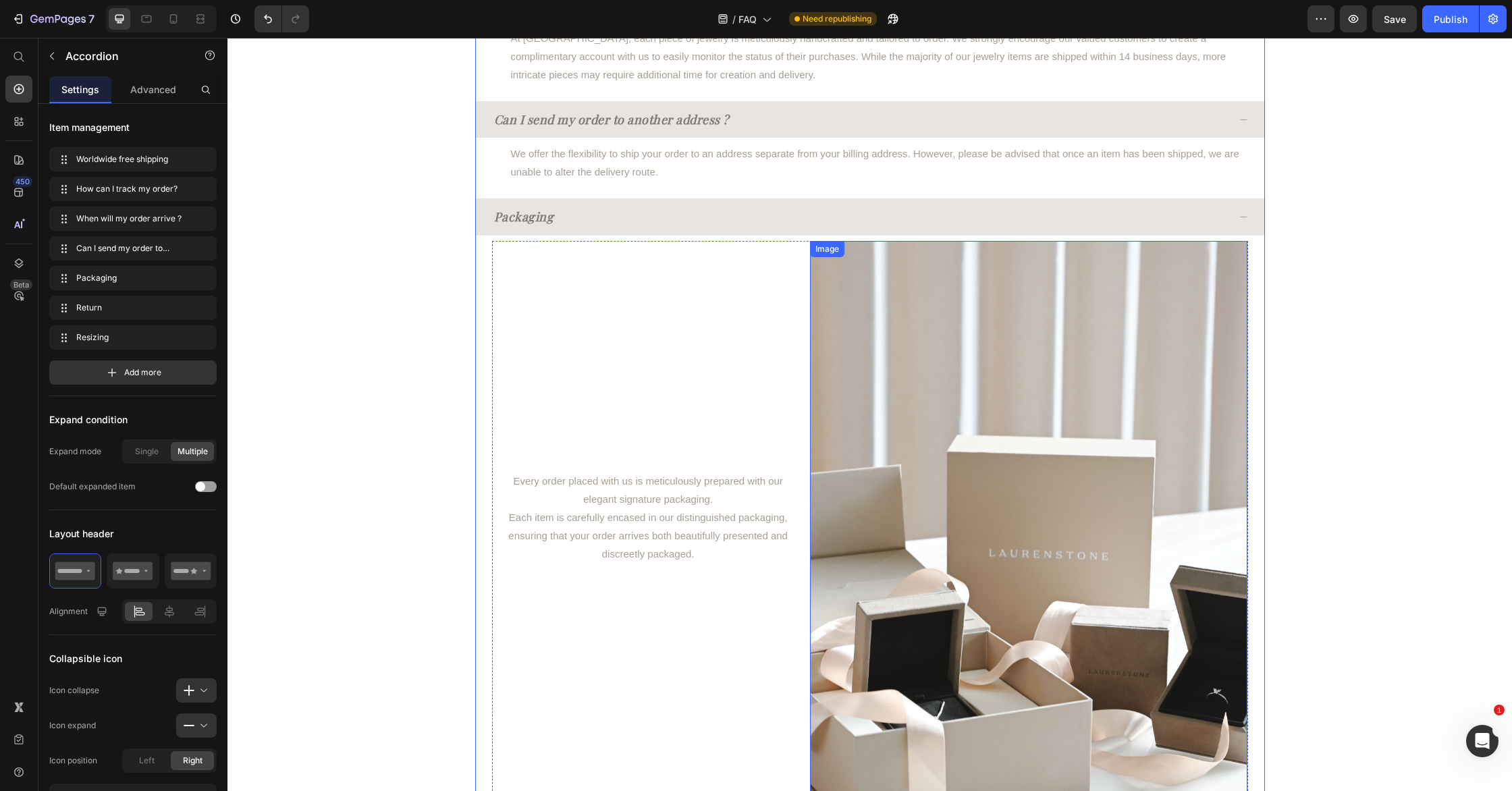 click at bounding box center (1029, 533) 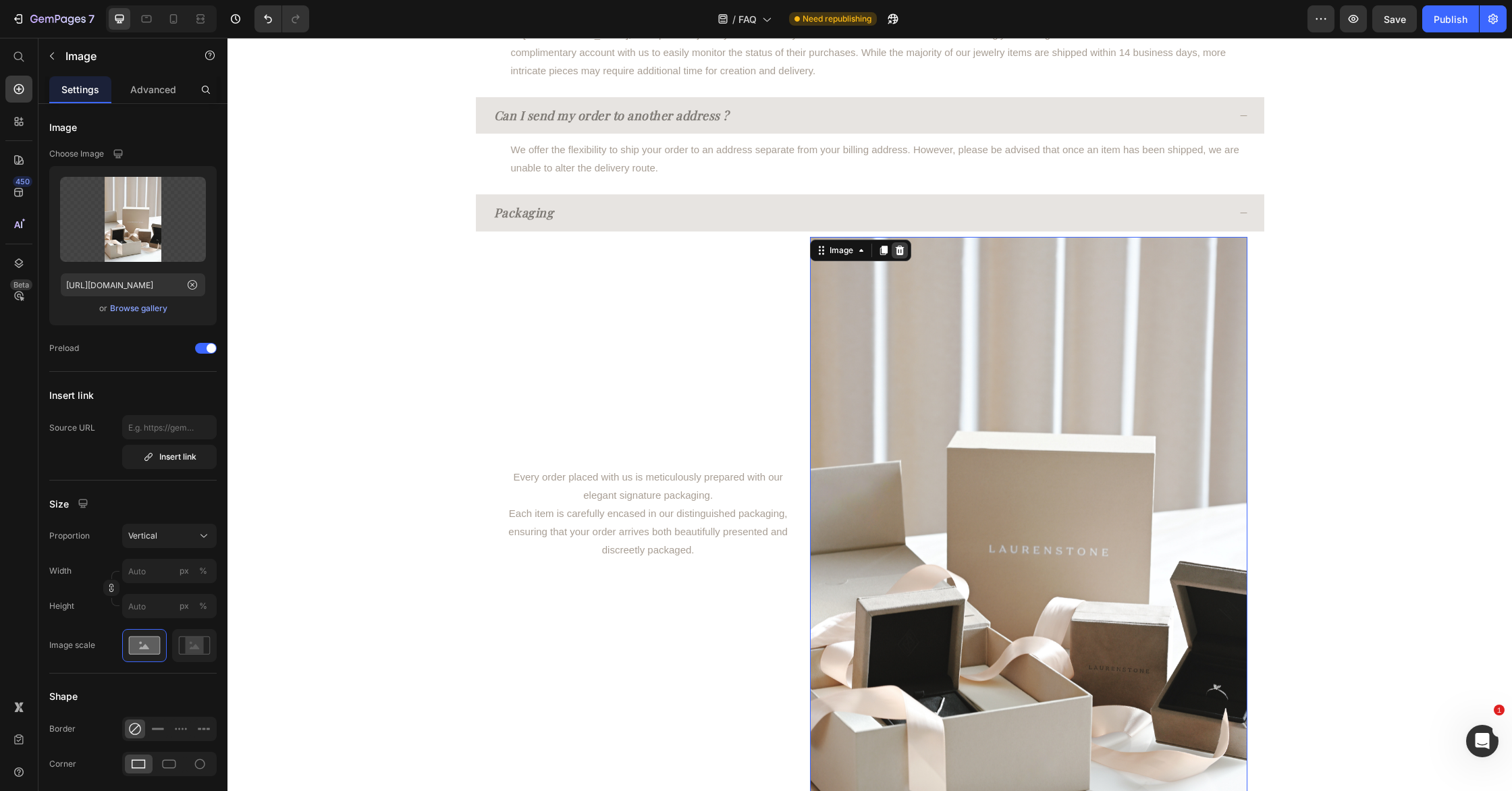 click at bounding box center [900, 250] 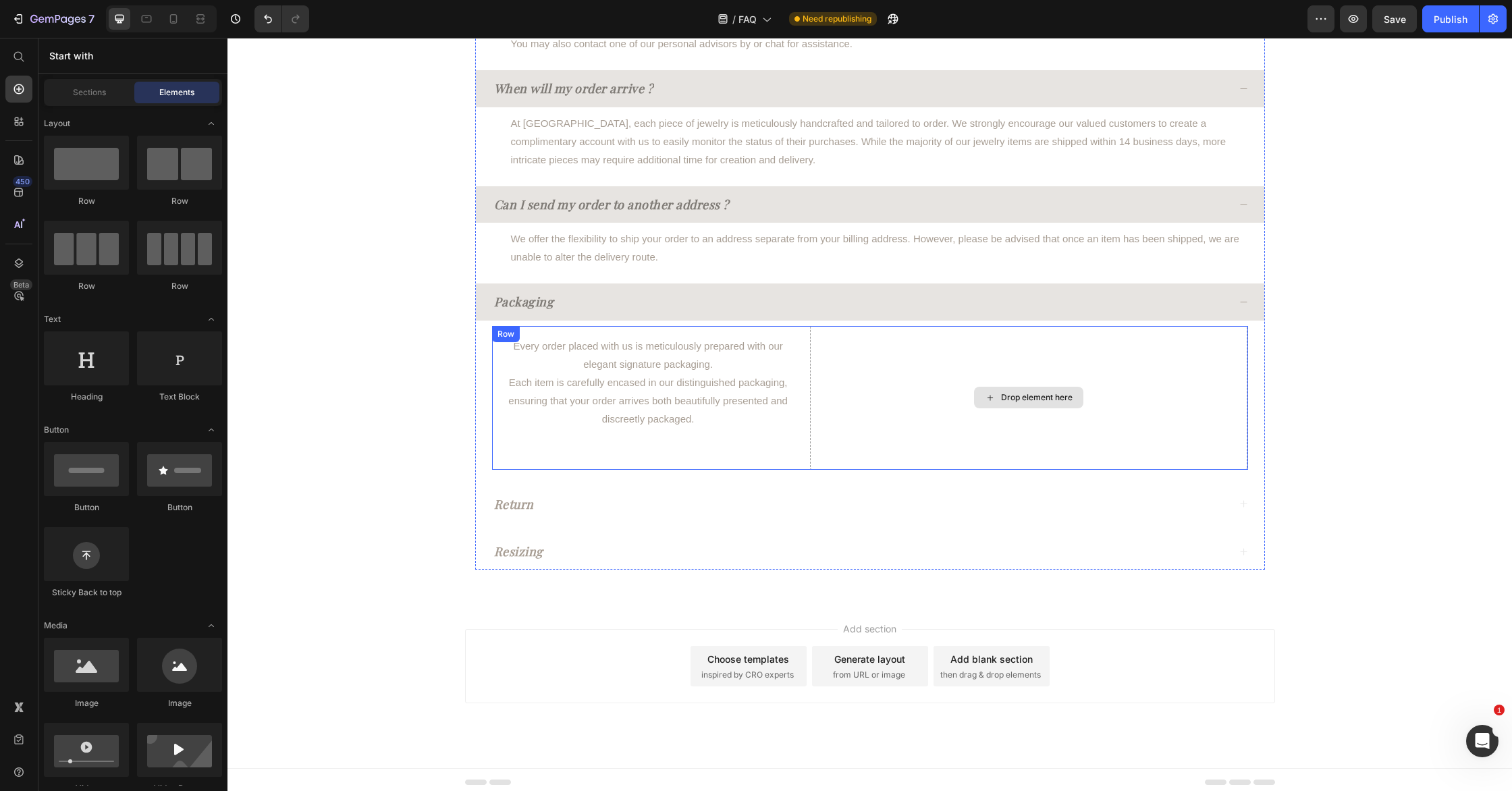 scroll, scrollTop: 437, scrollLeft: 0, axis: vertical 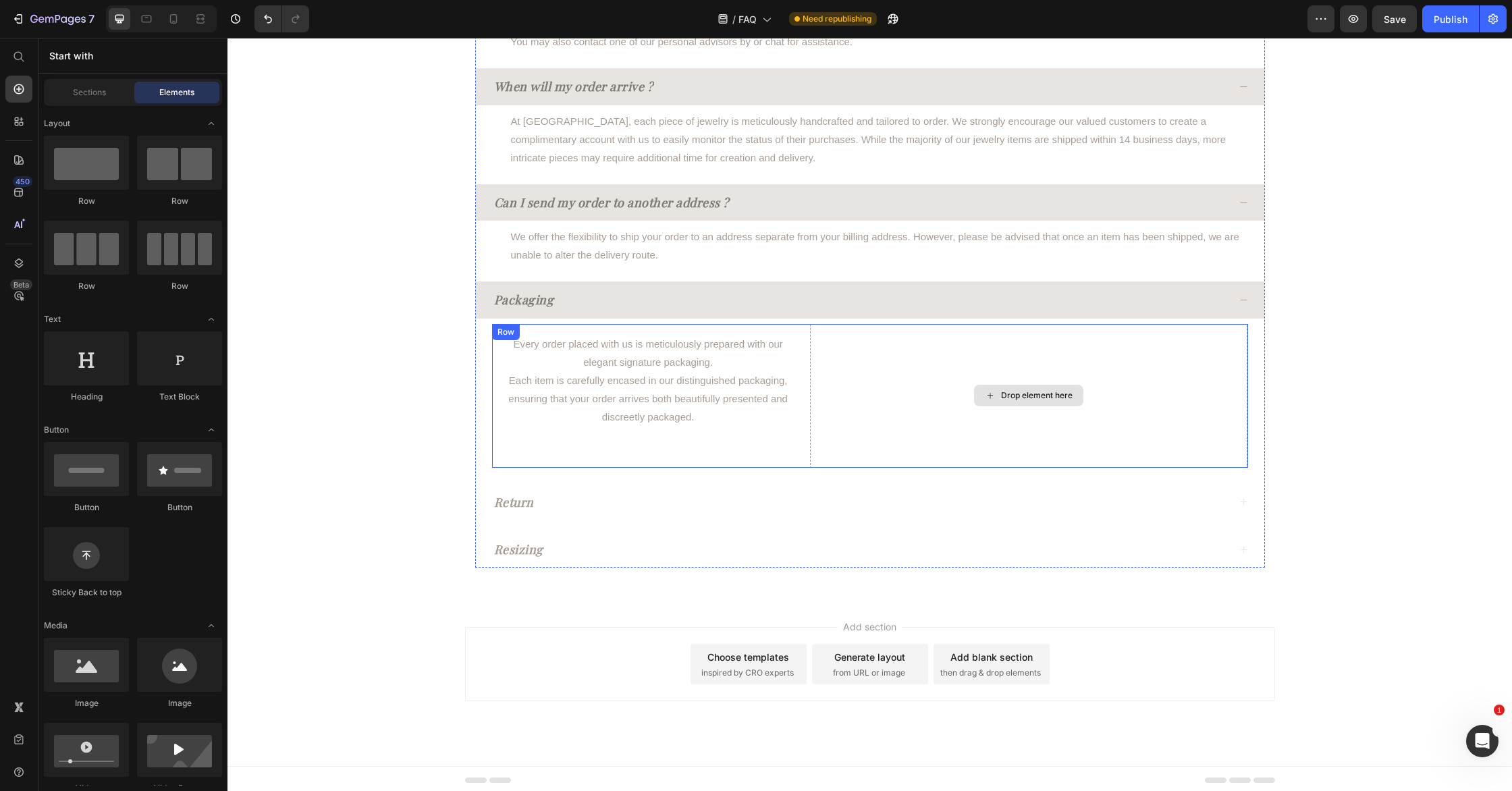 click on "Drop element here" at bounding box center (1029, 396) 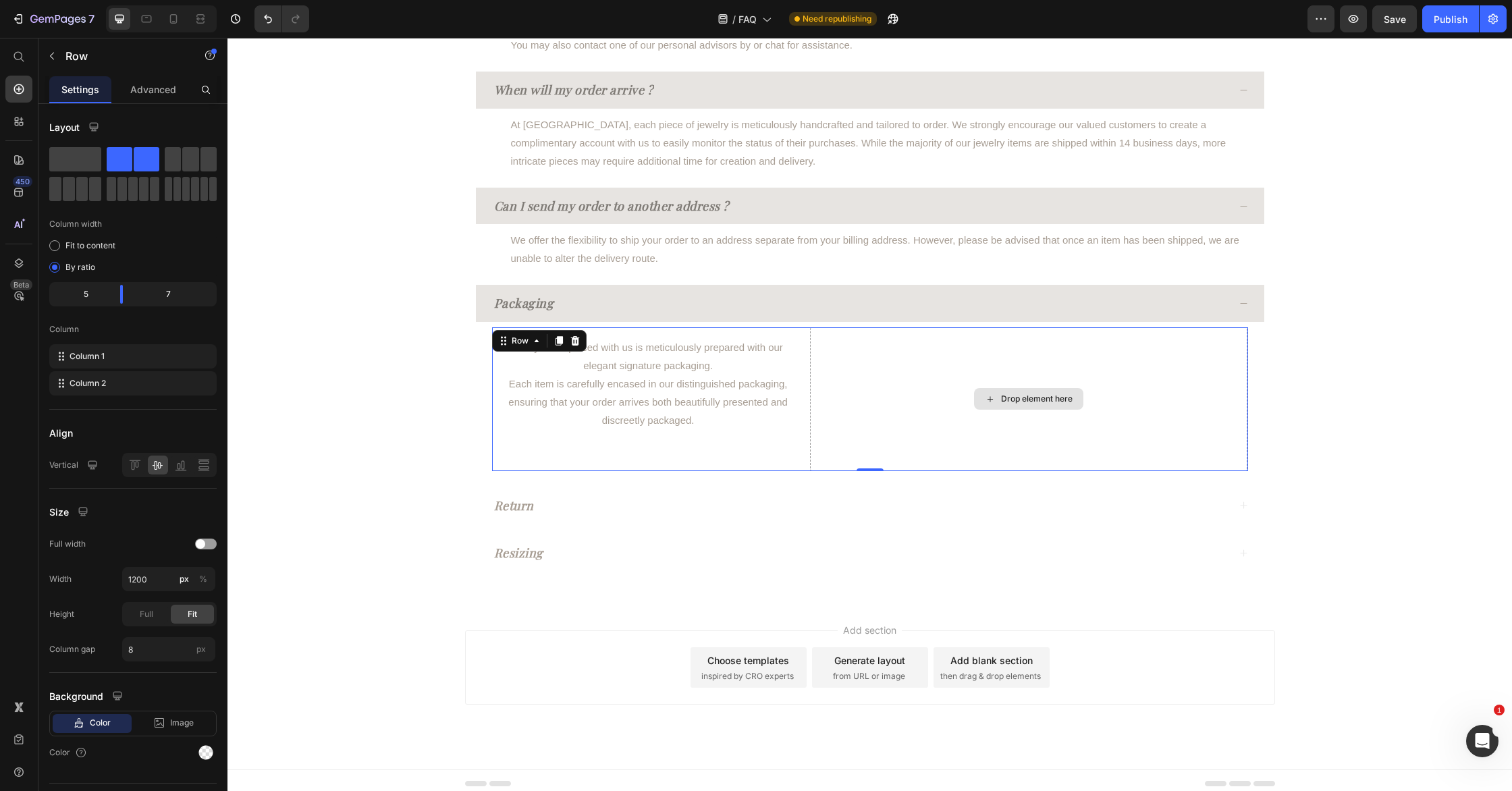 scroll, scrollTop: 433, scrollLeft: 0, axis: vertical 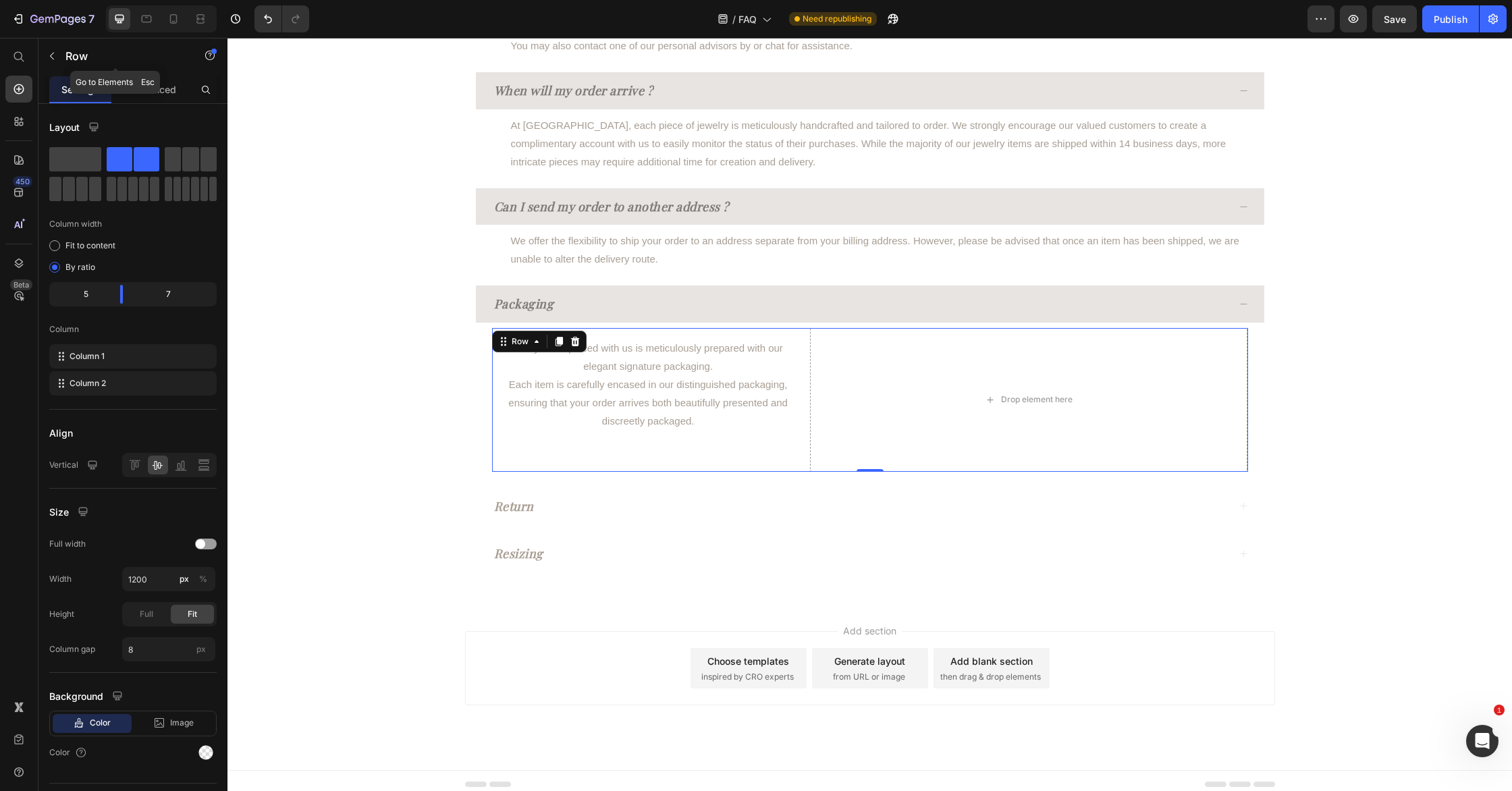 click at bounding box center [52, 56] 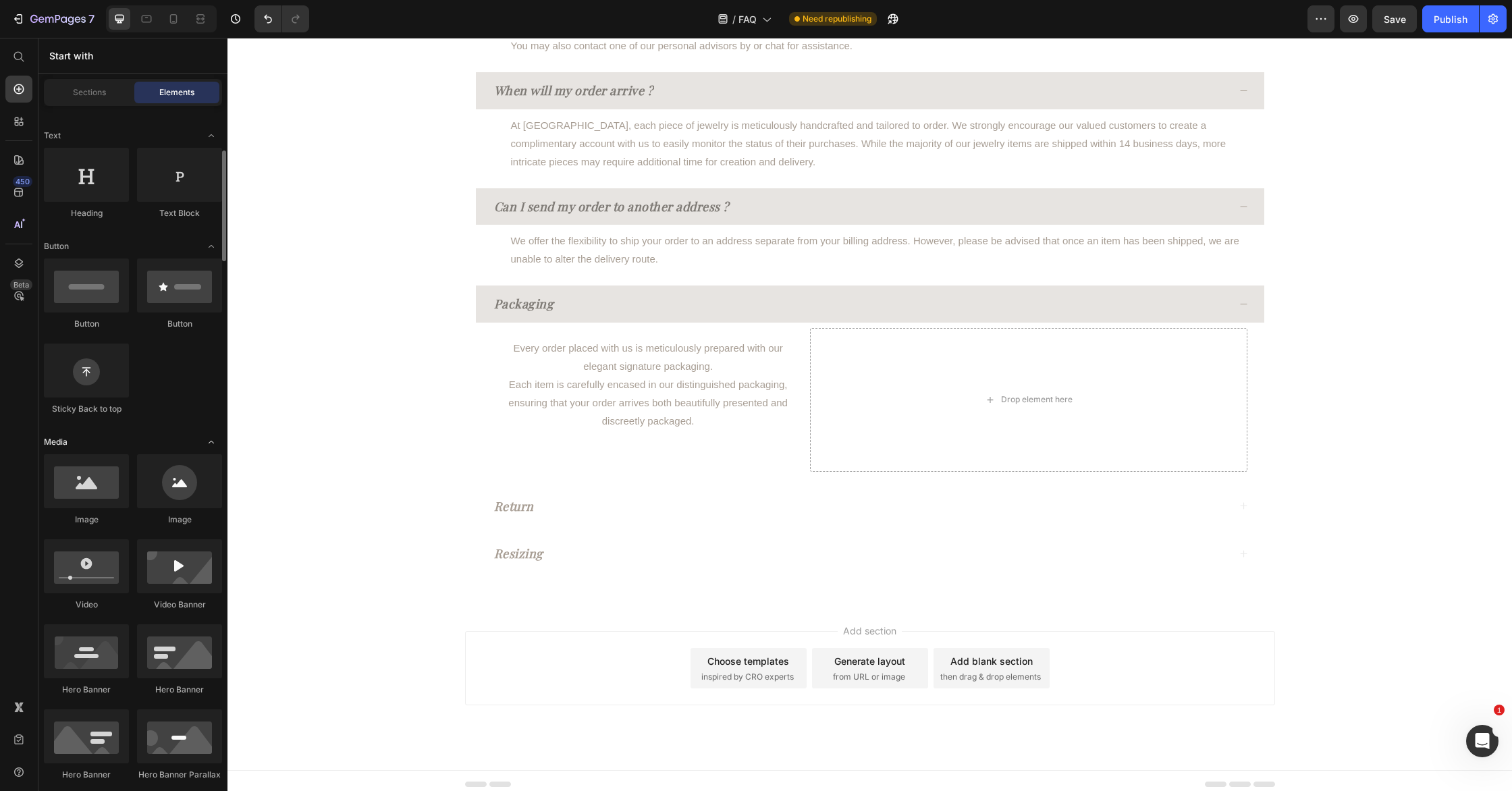 scroll, scrollTop: 196, scrollLeft: 0, axis: vertical 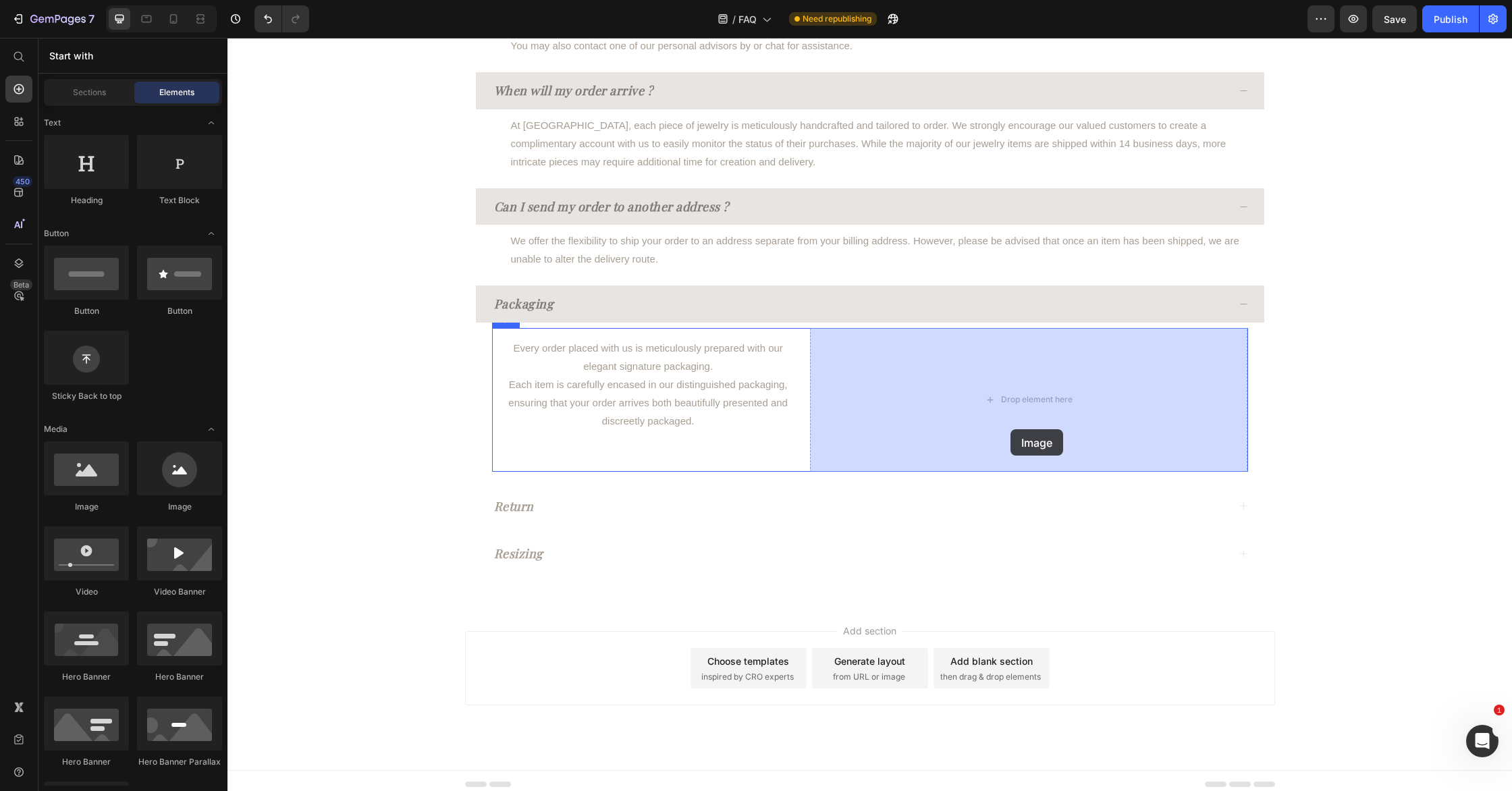 drag, startPoint x: 327, startPoint y: 517, endPoint x: 1028, endPoint y: 416, distance: 708.2387 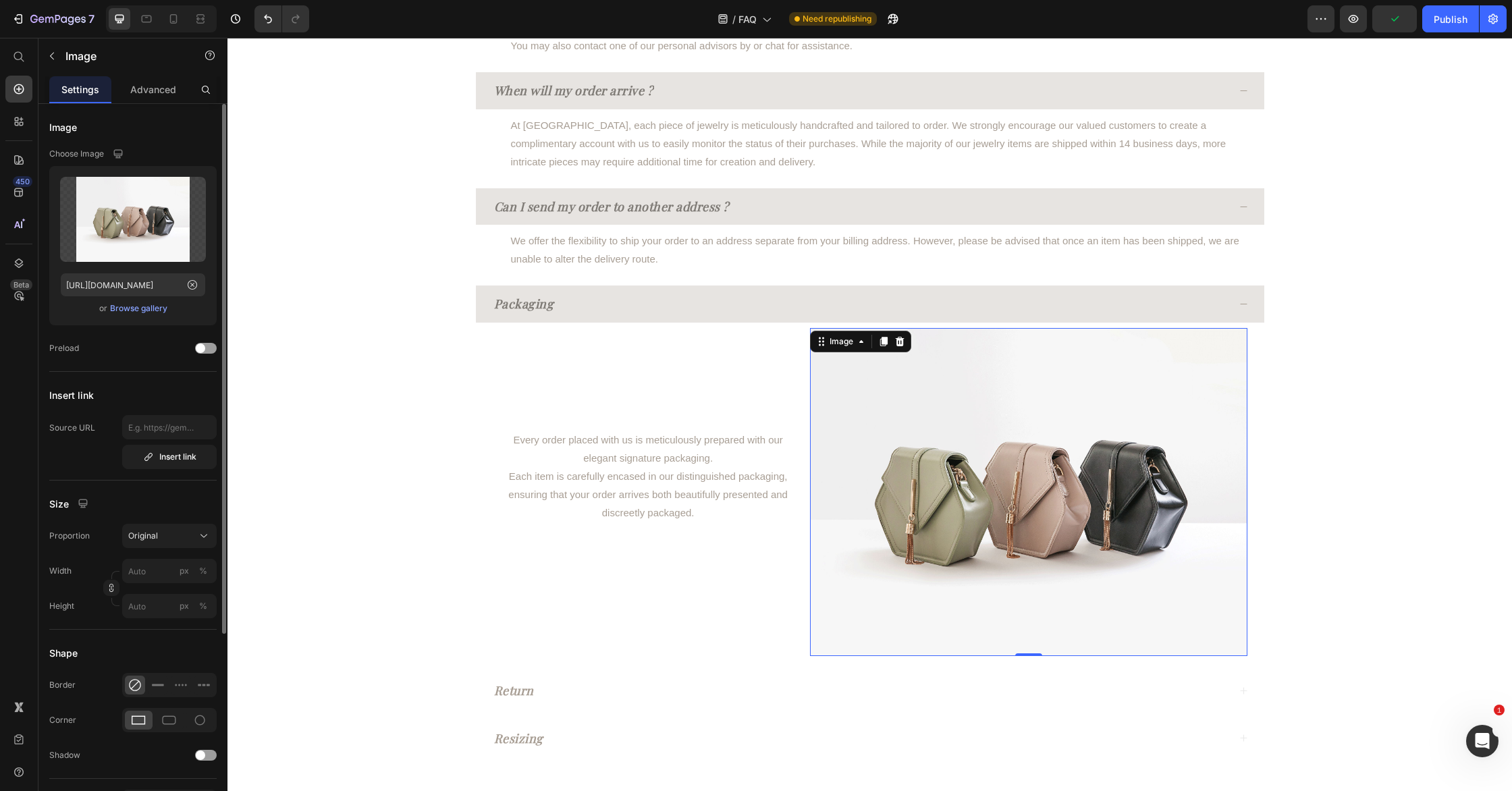 click on "Upload Image https://ucarecdn.com/ee6d5074-1640-4cc7-8933-47c8589c3dee/-/format/auto/  or   Browse gallery" at bounding box center (133, 246) 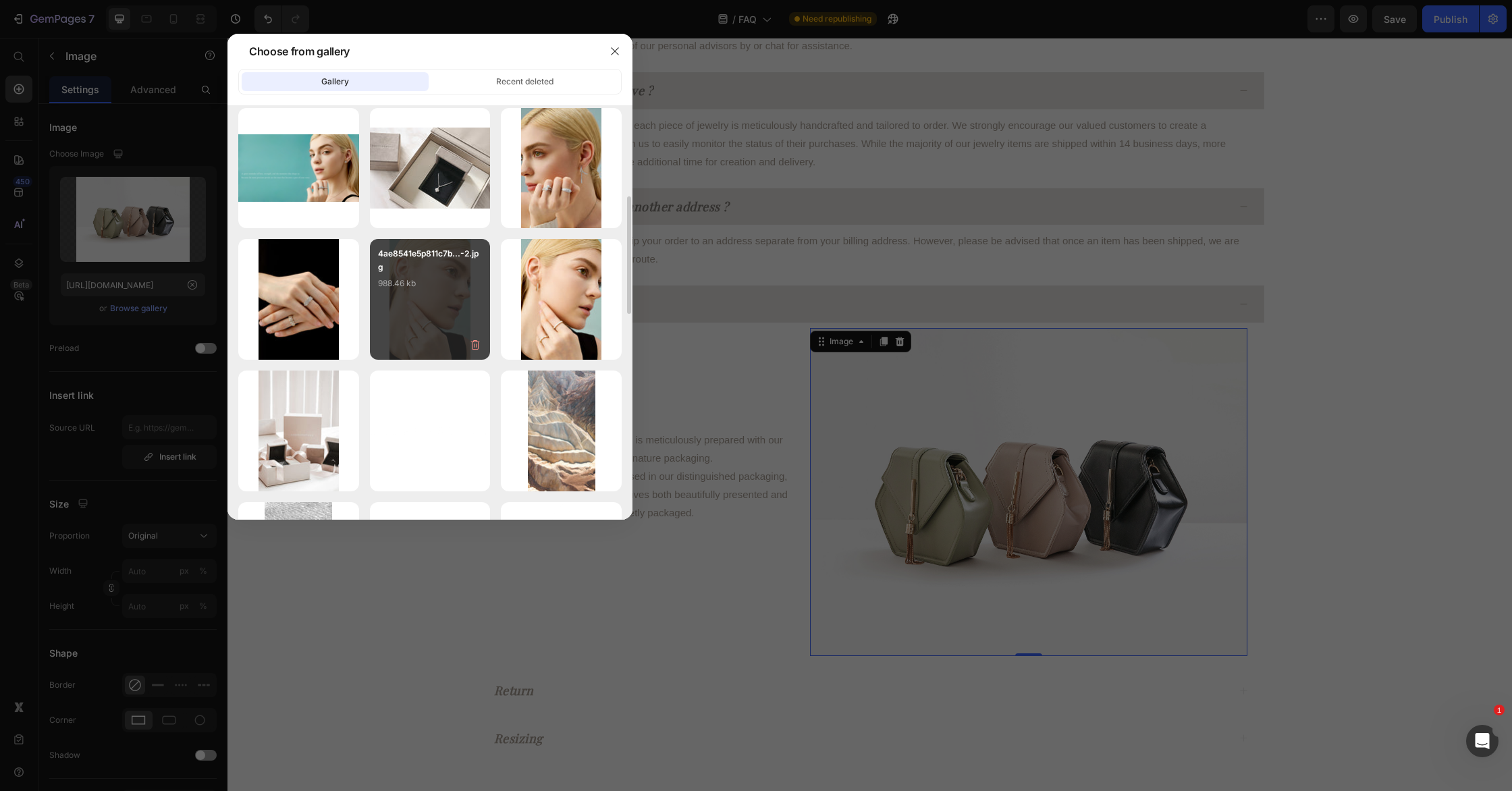 scroll, scrollTop: 543, scrollLeft: 0, axis: vertical 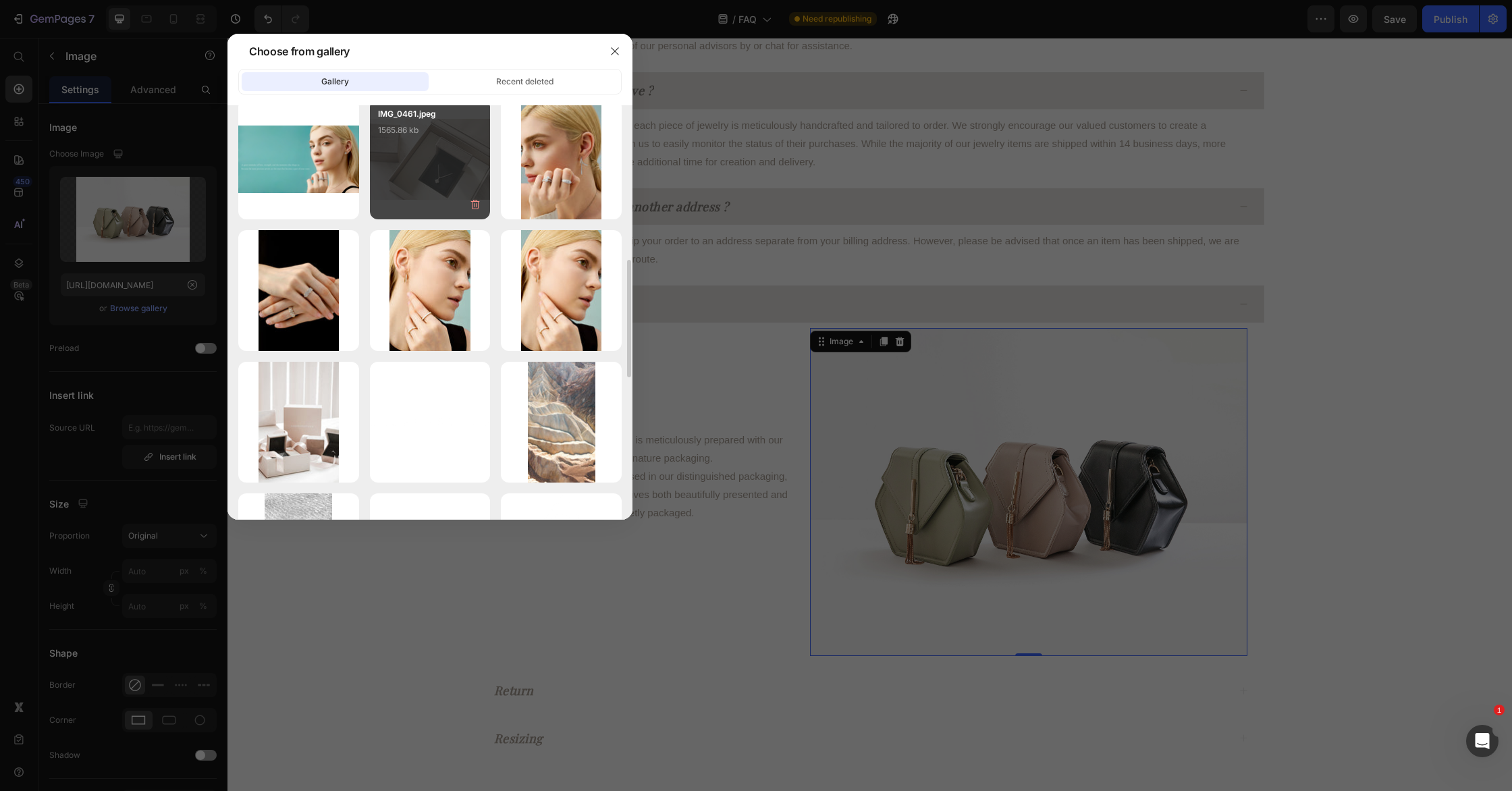 click on "IMG_0461.jpeg 1565.86 kb" at bounding box center [430, 159] 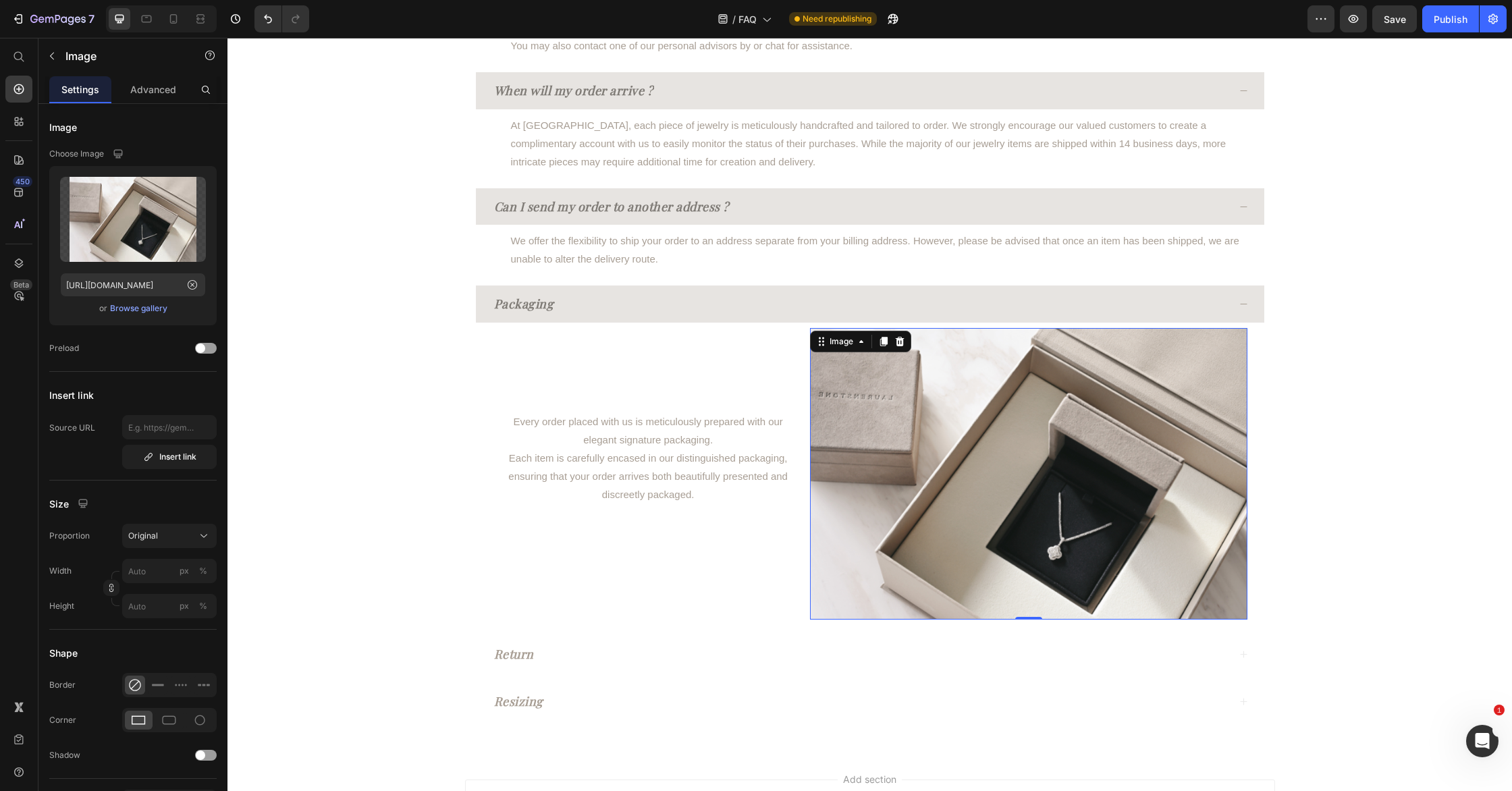 click on "FAQ Heading Our refund policy is designed to ensure customer satisfaction. If for any reason you are not satisfied with your purchase, you can request a refund within a certain timeframe.  Text block                Title Line Last updated:  March  2025 Text block Row Section 1
Worldwide free shipping Every purchase made with Laurenstone includes complimentary fully insured worldwide shipping for your convenience. Text Block
How can I track my order? You will receive a tracking link to the email provided at checkout once your order has been shipped. You may also contact one of our personal advisors by or chat for assistance. Text Block
When will my order arrive ? Text Block
Can I send my order to another address ? We offer the flexibility to ship your order to an address separate from your billing address. However, please be advised that once an item has been shipped, we are unable to alter the delivery route. Text Block
Image" at bounding box center (869, 192) 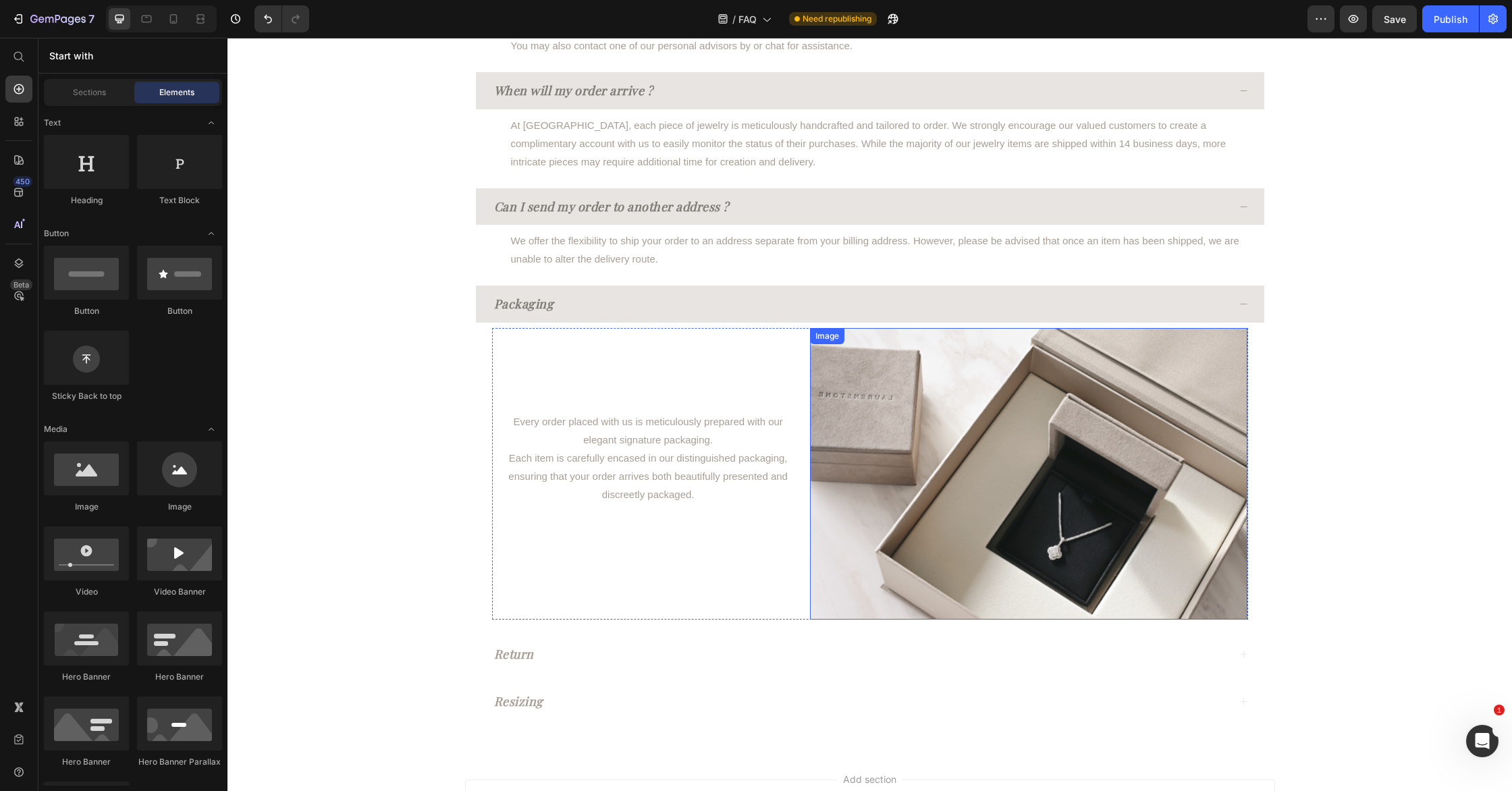 click at bounding box center [1029, 474] 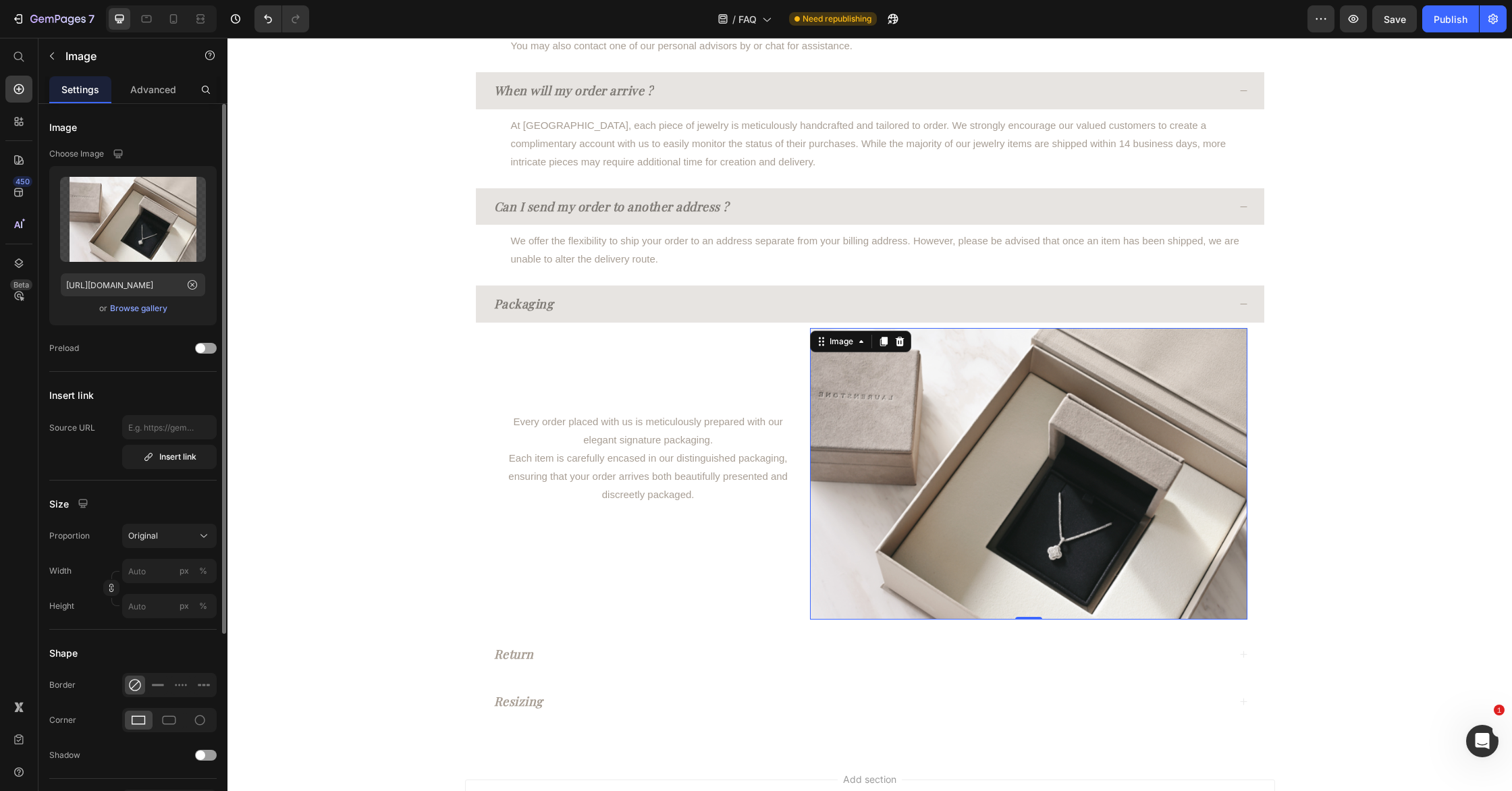 click on "Browse gallery" at bounding box center (138, 308) 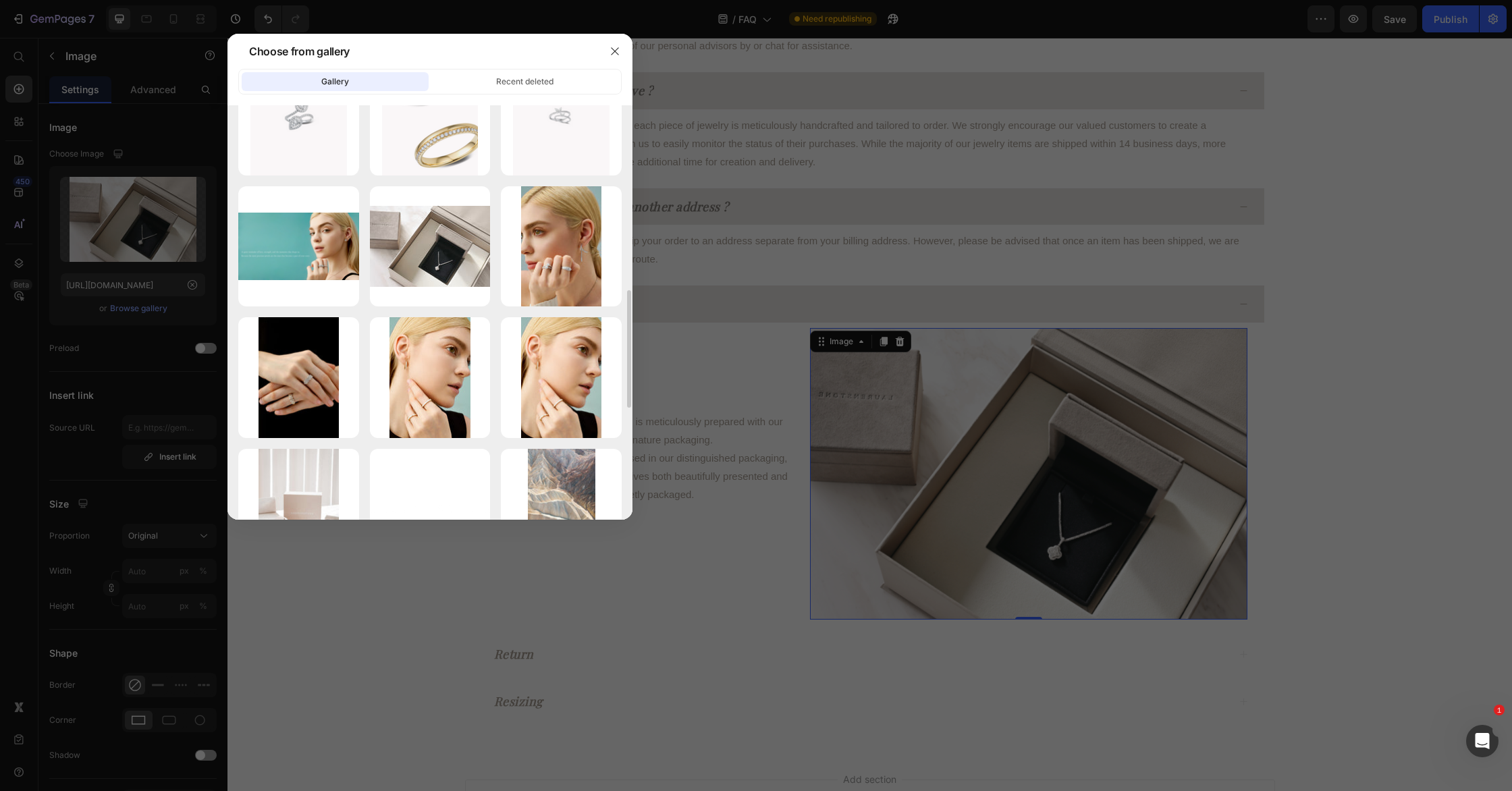 scroll, scrollTop: 499, scrollLeft: 0, axis: vertical 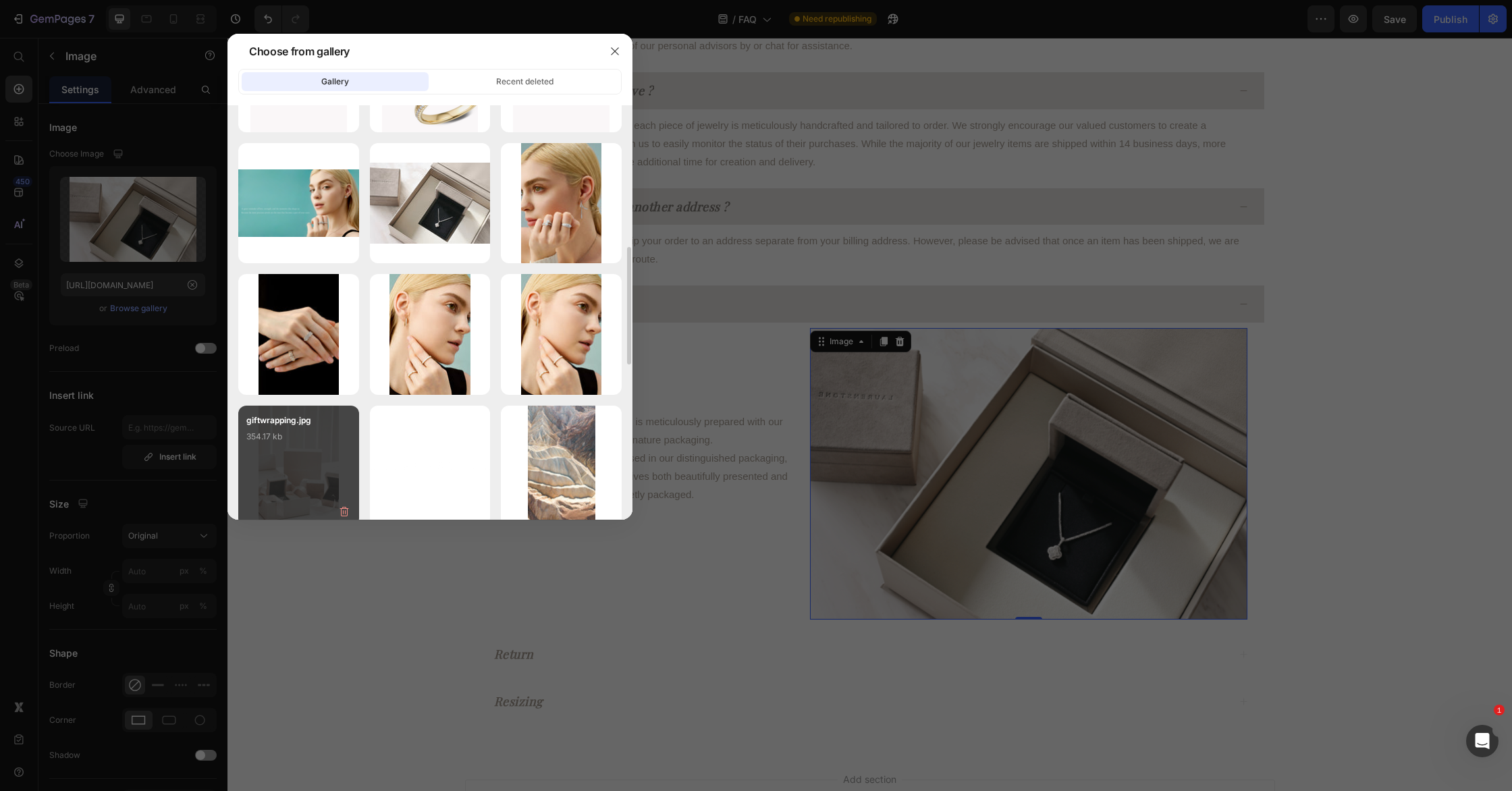 click on "giftwrapping.jpg 354.17 kb" at bounding box center (298, 441) 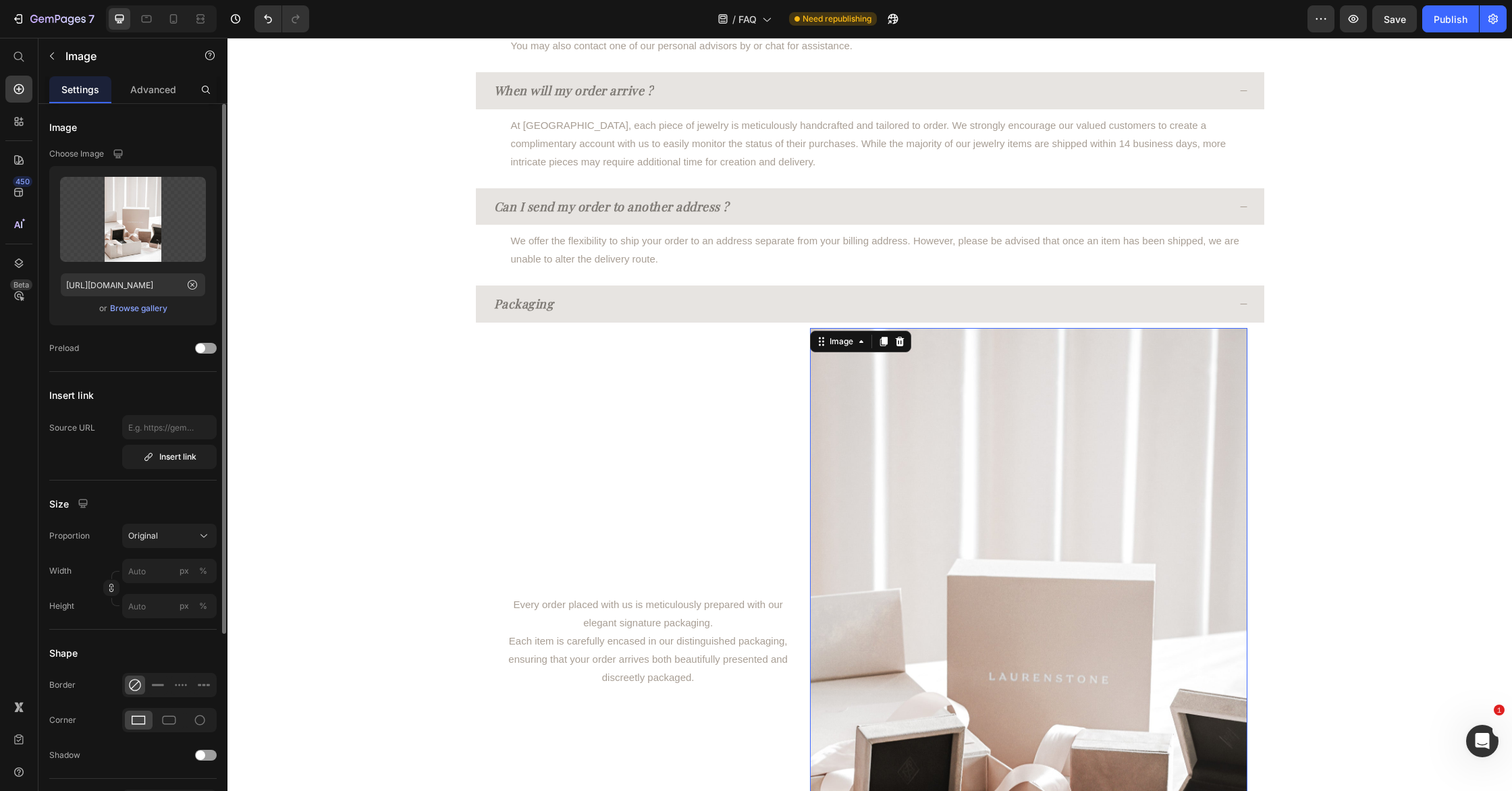 click on "Browse gallery" at bounding box center [138, 308] 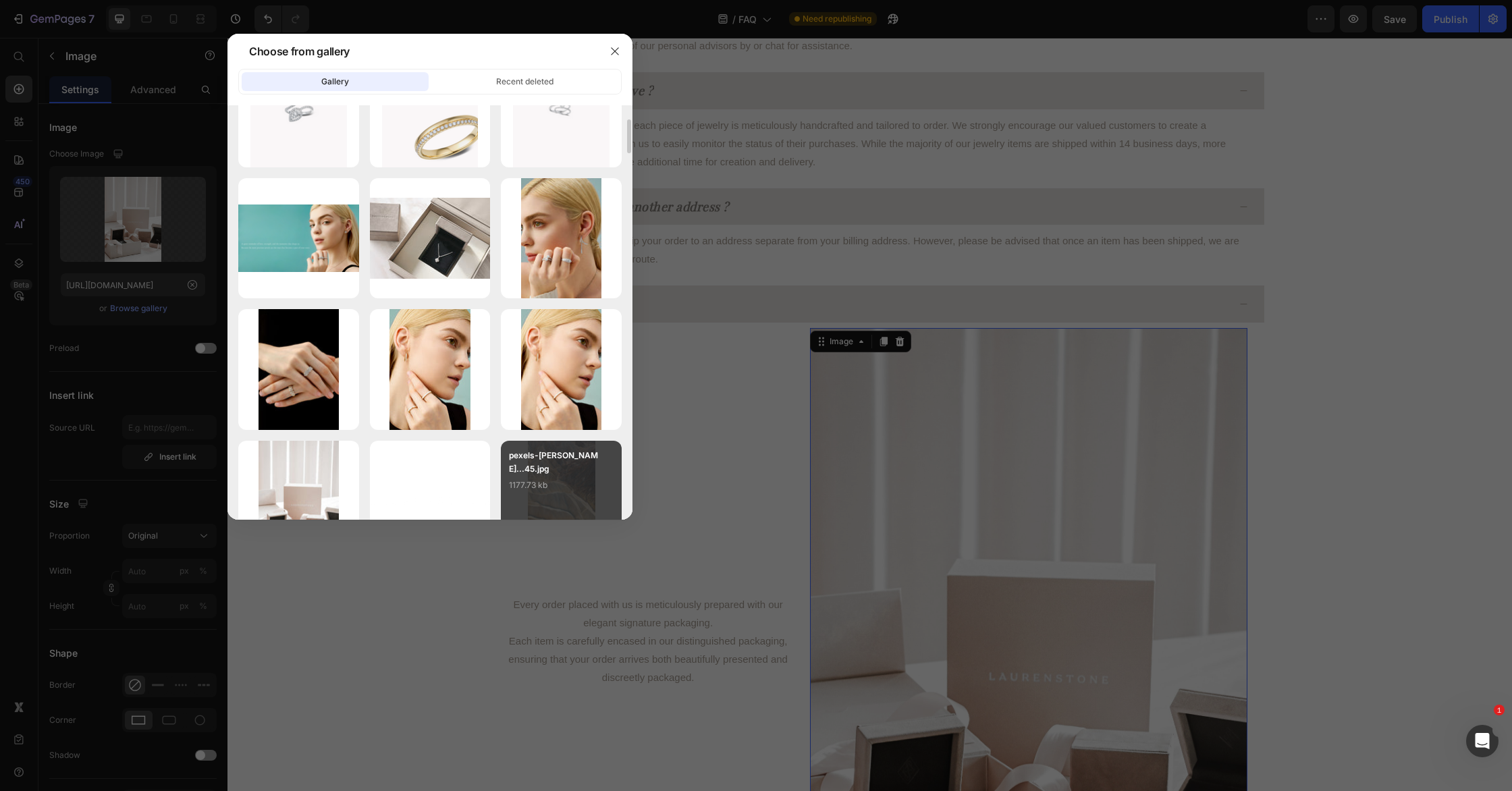 scroll, scrollTop: 441, scrollLeft: 0, axis: vertical 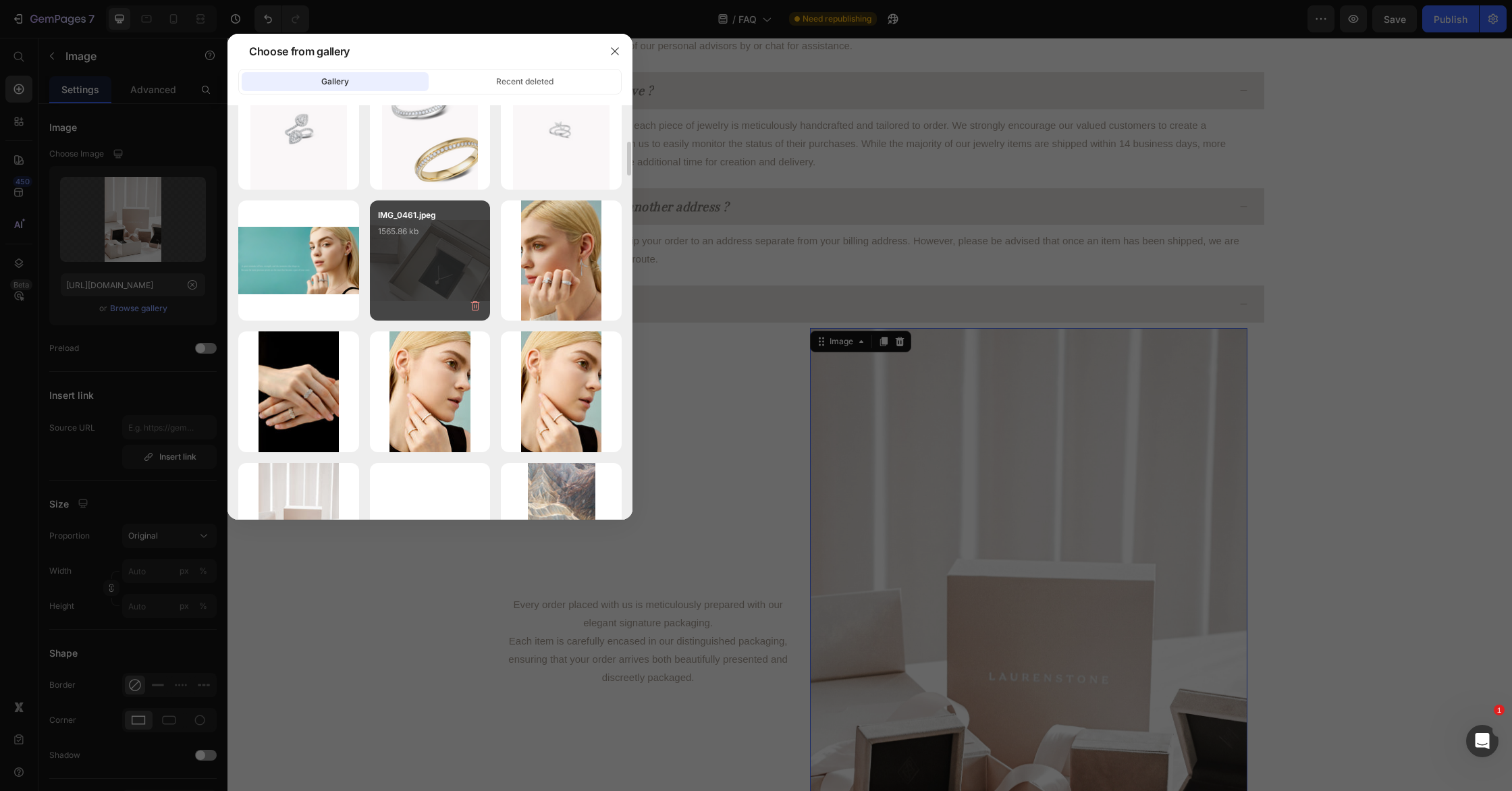 click on "IMG_0461.jpeg 1565.86 kb" at bounding box center [430, 236] 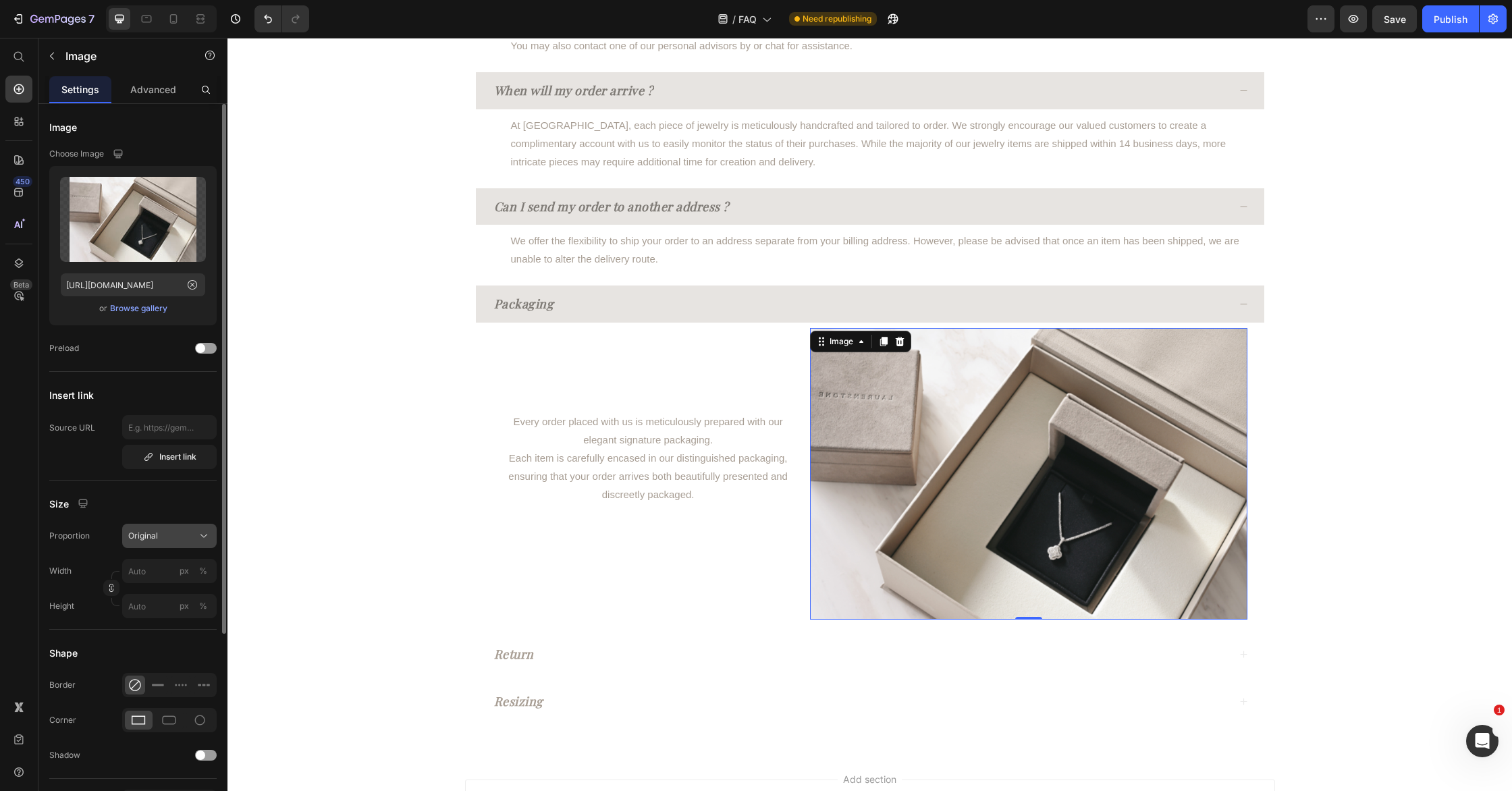 click on "Original" 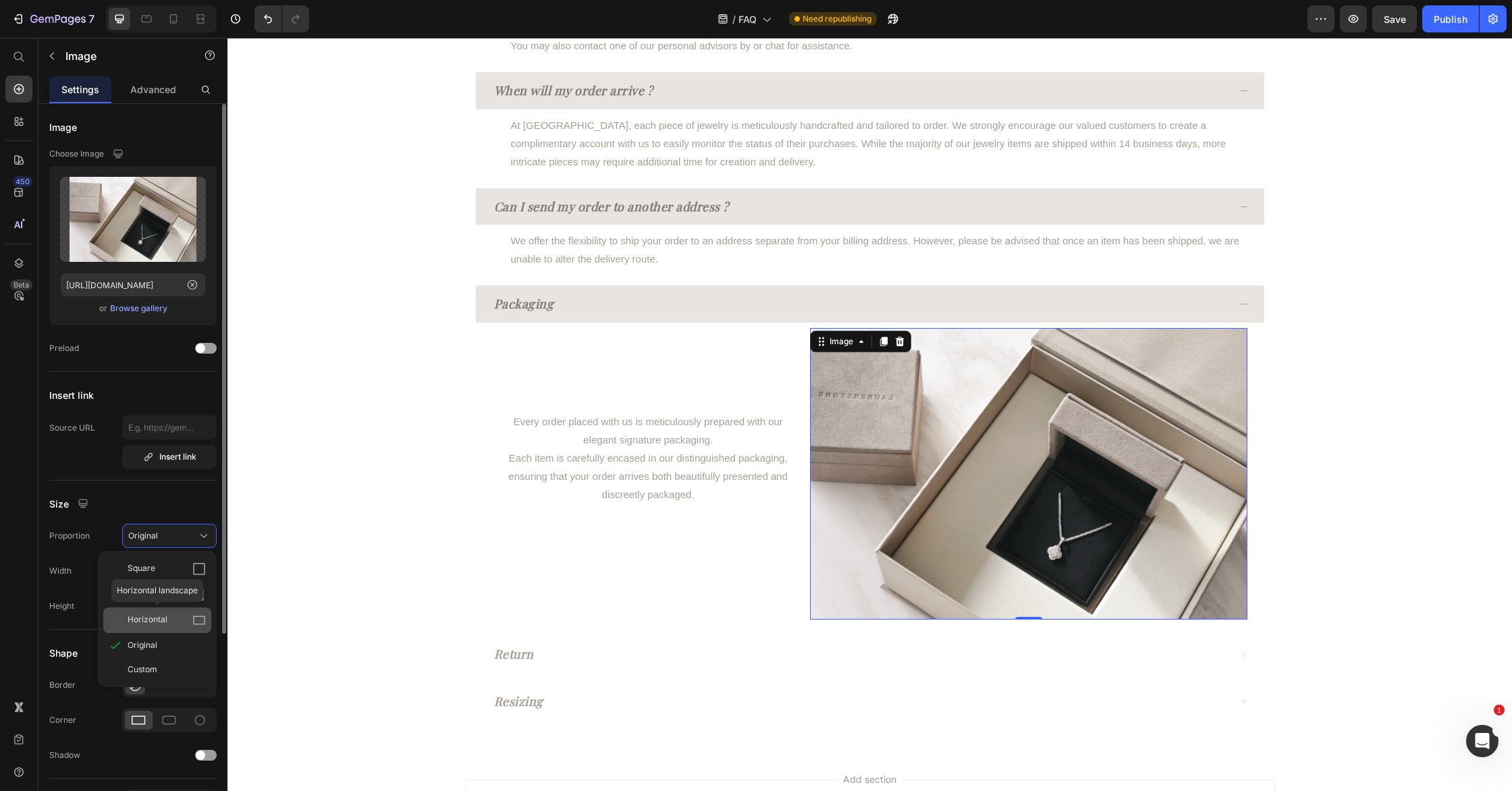click on "Horizontal" 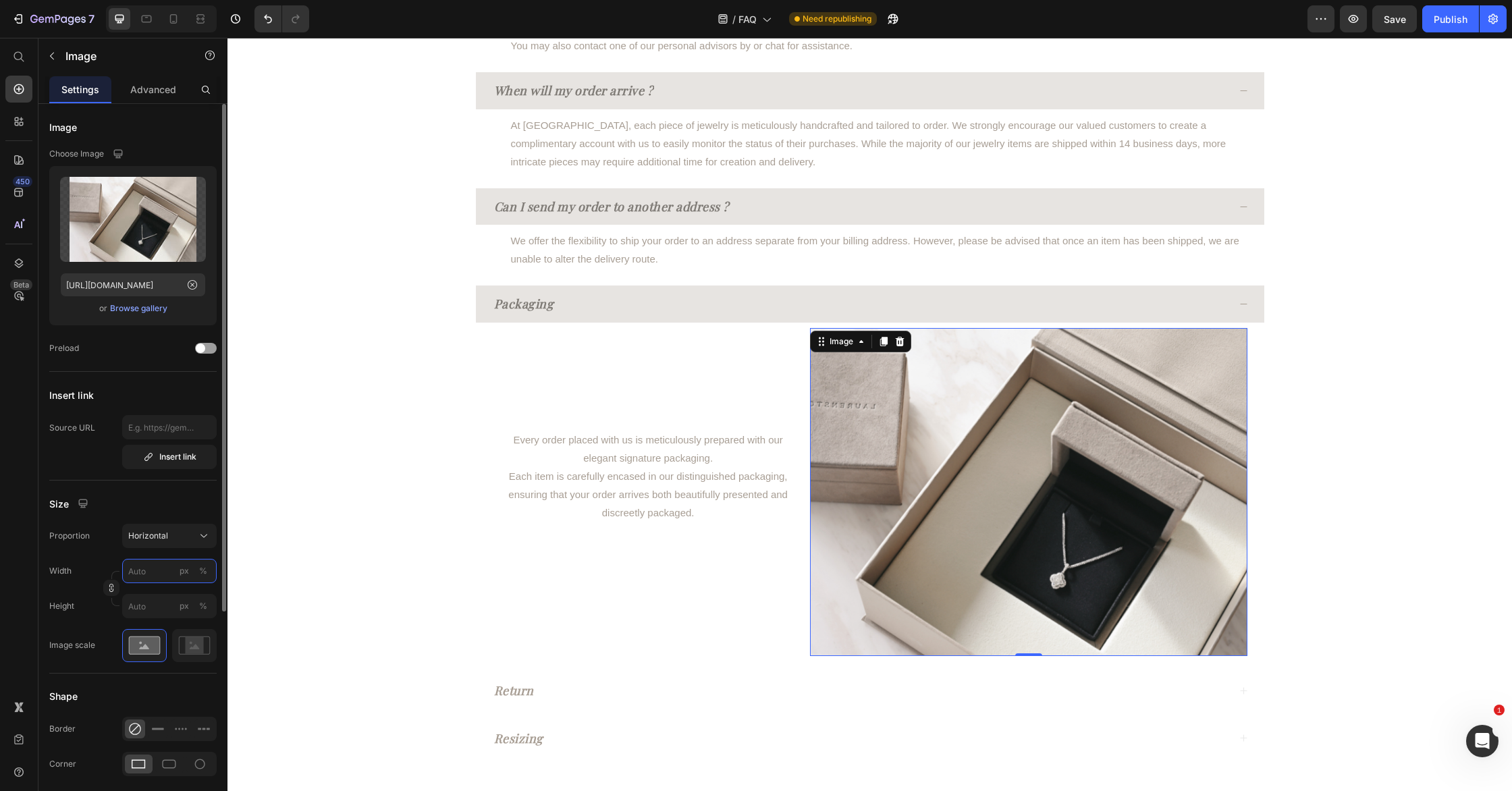 click on "px %" at bounding box center [169, 571] 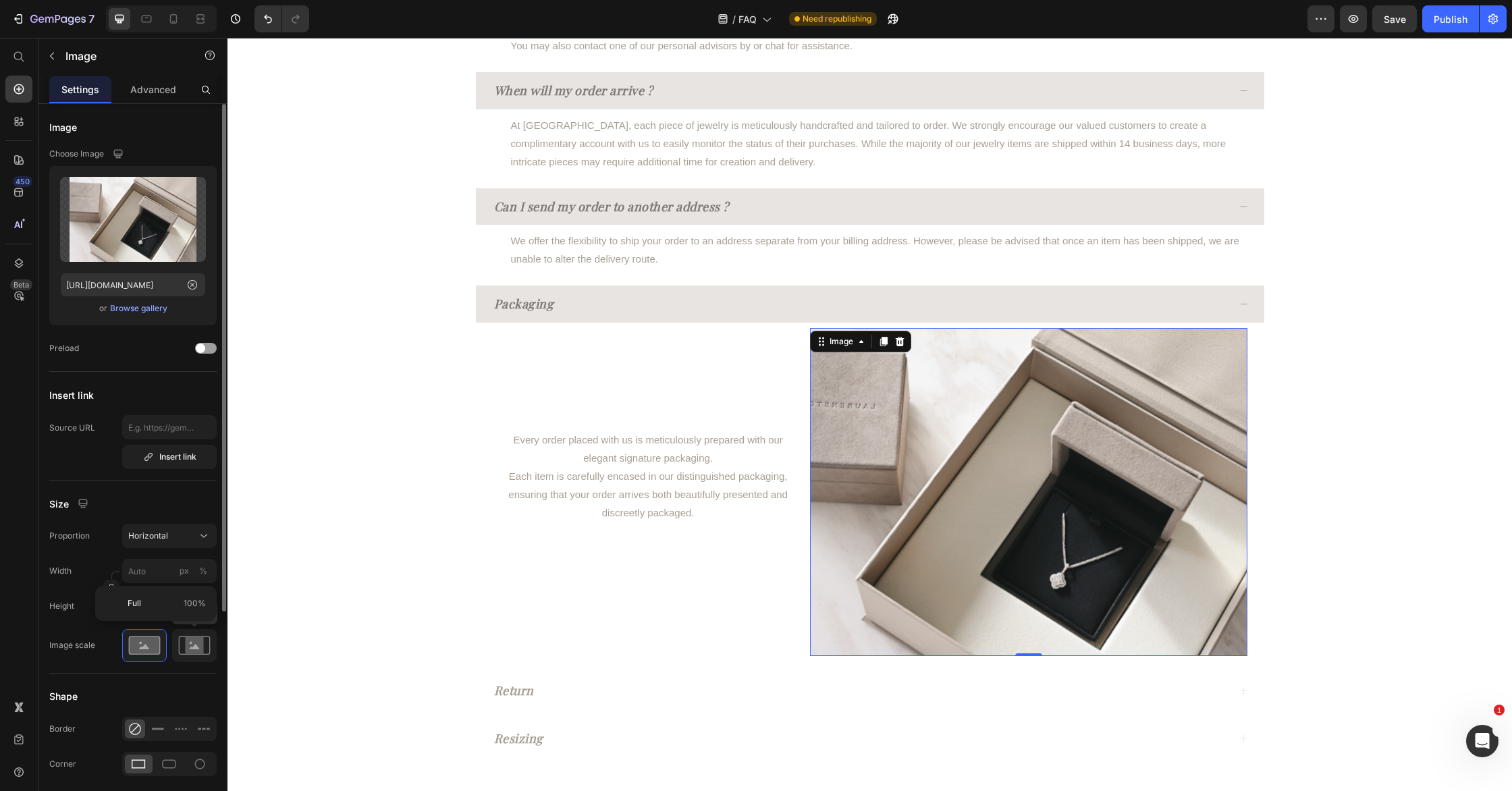 click 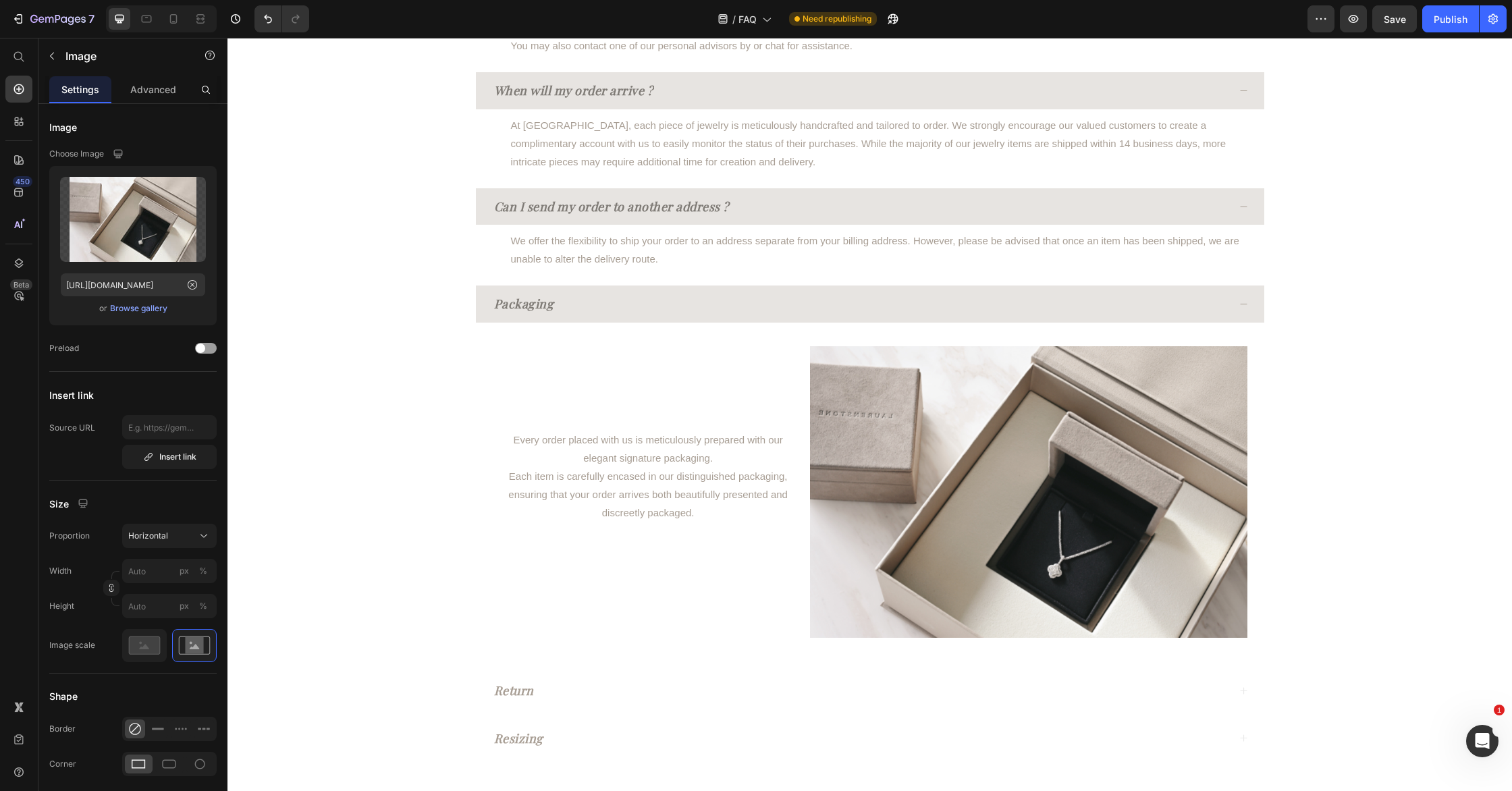 click on "FAQ Heading Our refund policy is designed to ensure customer satisfaction. If for any reason you are not satisfied with your purchase, you can request a refund within a certain timeframe.  Text block                Title Line Last updated:  March  2025 Text block Row Section 1
Worldwide free shipping Every purchase made with Laurenstone includes complimentary fully insured worldwide shipping for your convenience. Text Block
How can I track my order? You will receive a tracking link to the email provided at checkout once your order has been shipped. You may also contact one of our personal advisors by or chat for assistance. Text Block
When will my order arrive ? Text Block
Can I send my order to another address ? We offer the flexibility to ship your order to an address separate from your billing address. However, please be advised that once an item has been shipped, we are unable to alter the delivery route. Text Block
Image" at bounding box center (869, 211) 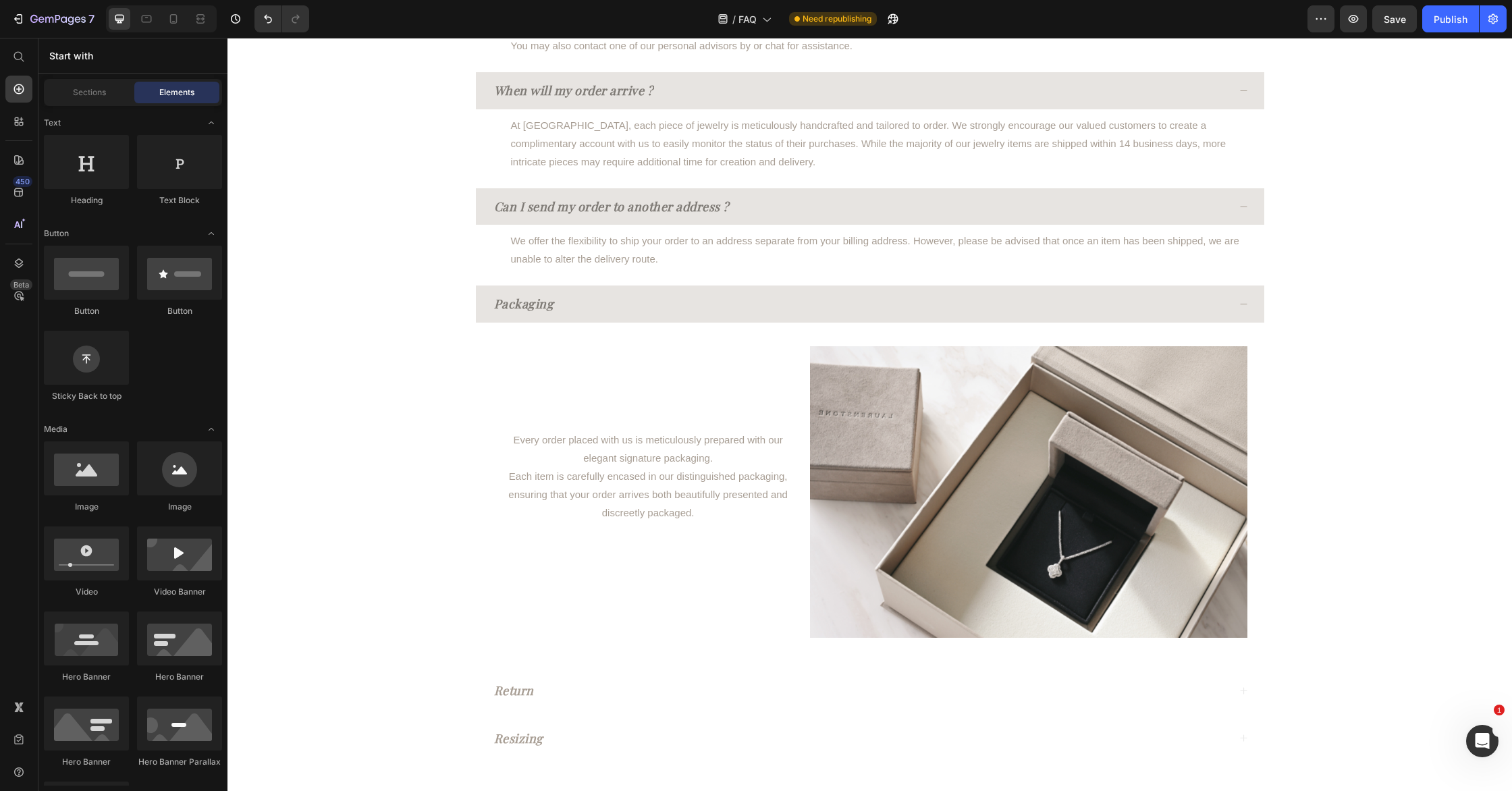 click on "FAQ Heading Our refund policy is designed to ensure customer satisfaction. If for any reason you are not satisfied with your purchase, you can request a refund within a certain timeframe.  Text block                Title Line Last updated:  March  2025 Text block Row Section 1
Worldwide free shipping Every purchase made with Laurenstone includes complimentary fully insured worldwide shipping for your convenience. Text Block
How can I track my order? You will receive a tracking link to the email provided at checkout once your order has been shipped. You may also contact one of our personal advisors by or chat for assistance. Text Block
When will my order arrive ? Text Block
Can I send my order to another address ? We offer the flexibility to ship your order to an address separate from your billing address. However, please be advised that once an item has been shipped, we are unable to alter the delivery route. Text Block
Image" at bounding box center (869, 211) 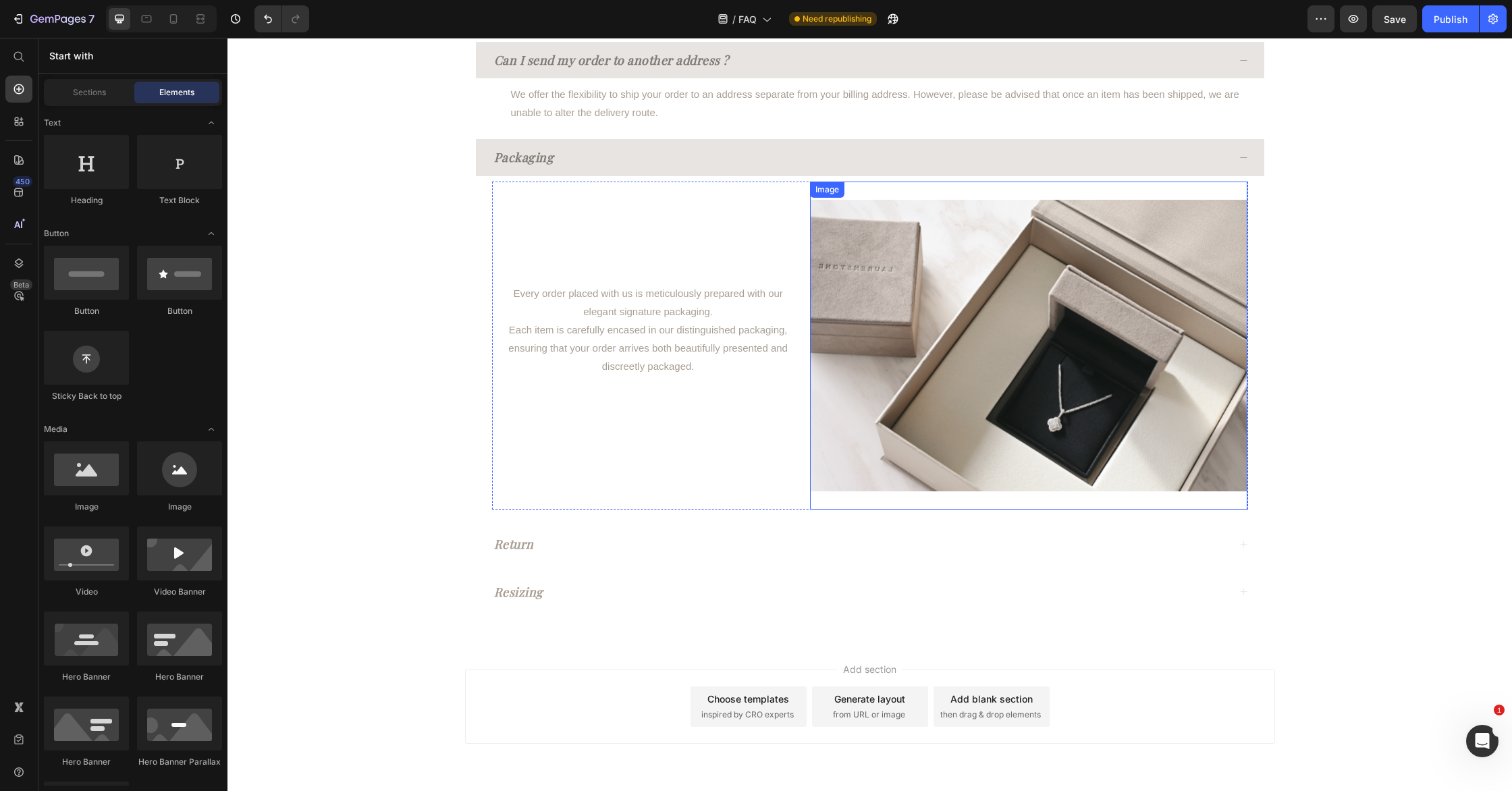 scroll, scrollTop: 580, scrollLeft: 0, axis: vertical 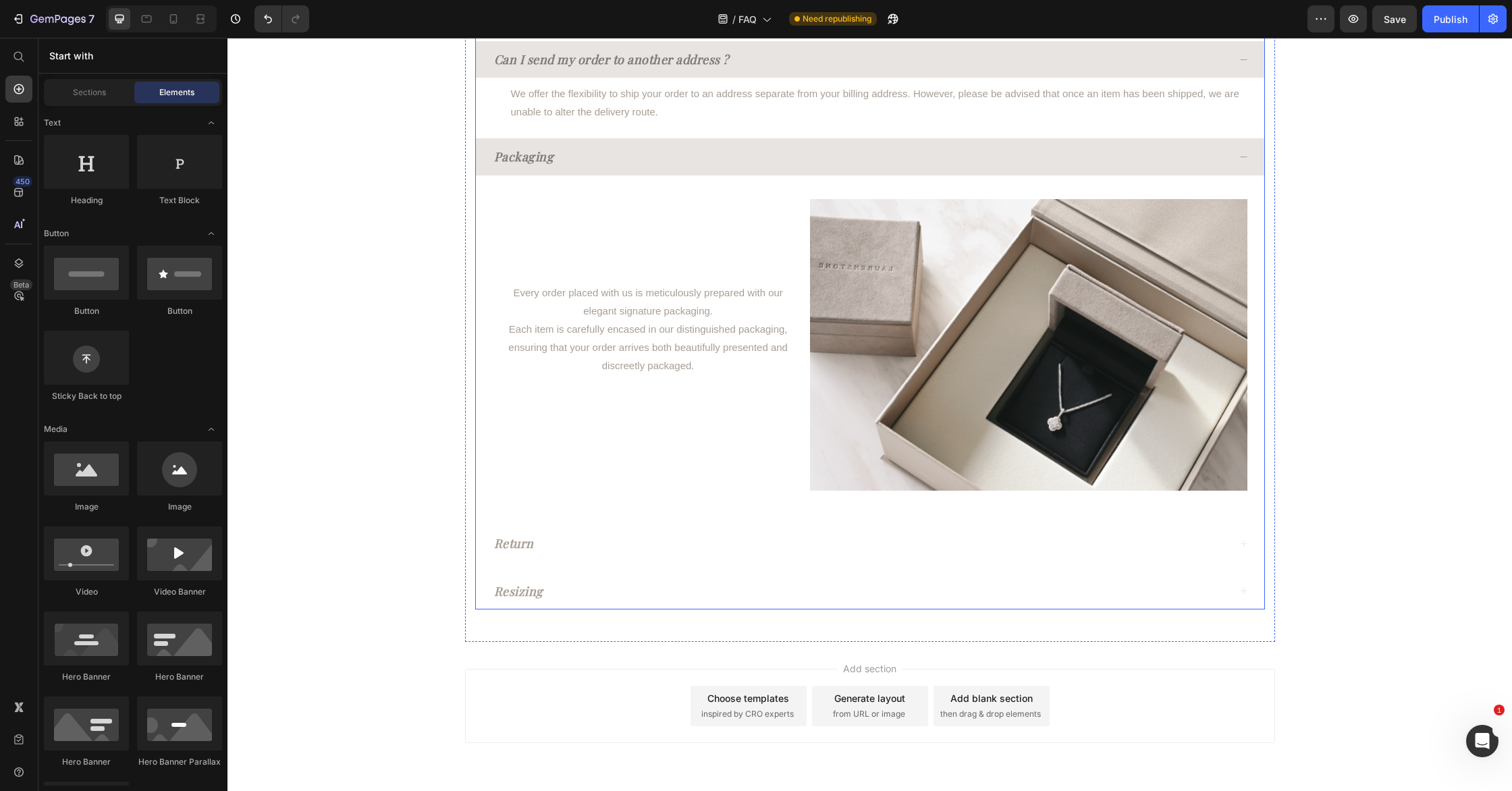 click on "Packaging" at bounding box center [860, 157] 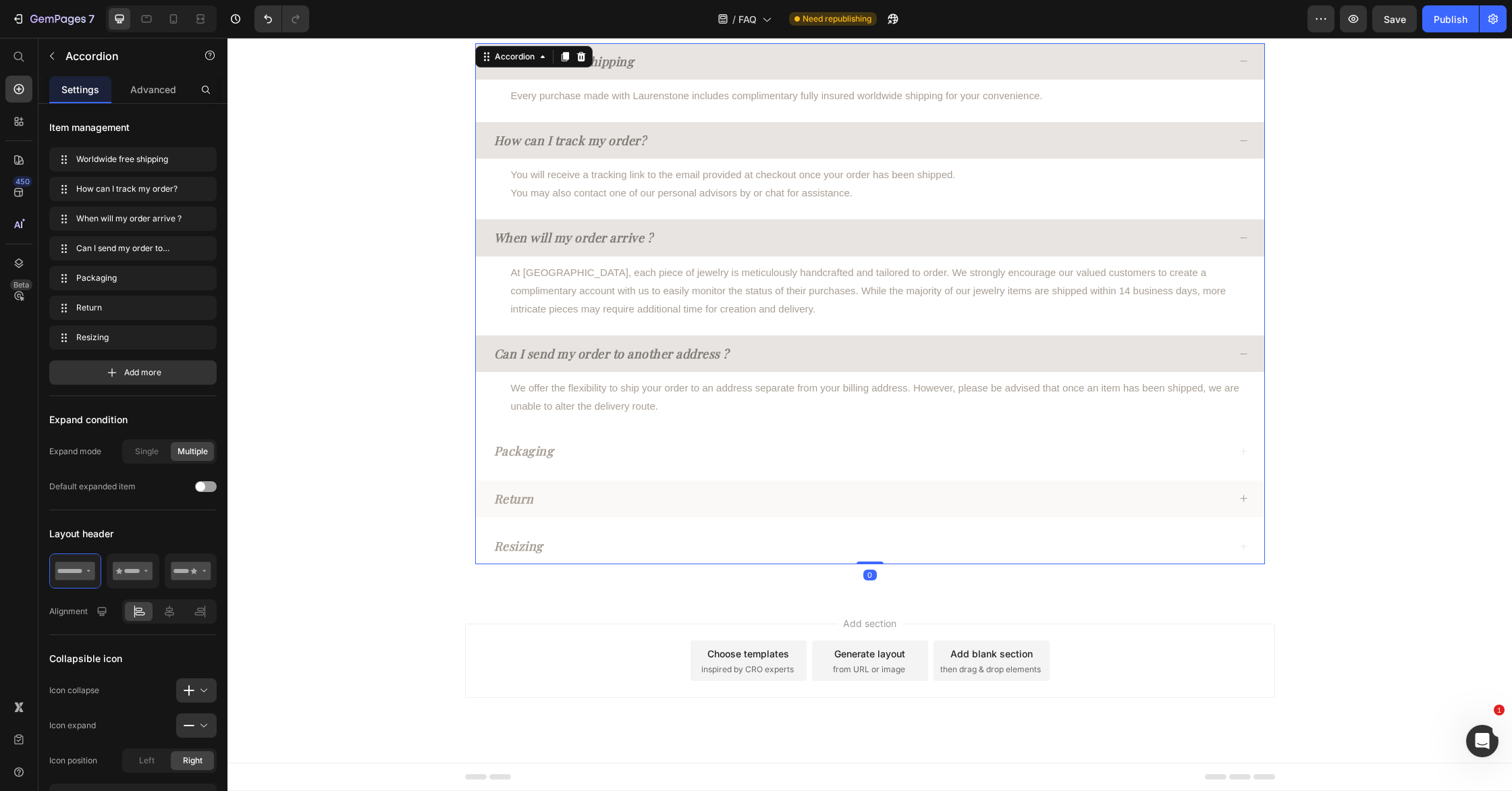 click on "Return" at bounding box center [860, 499] 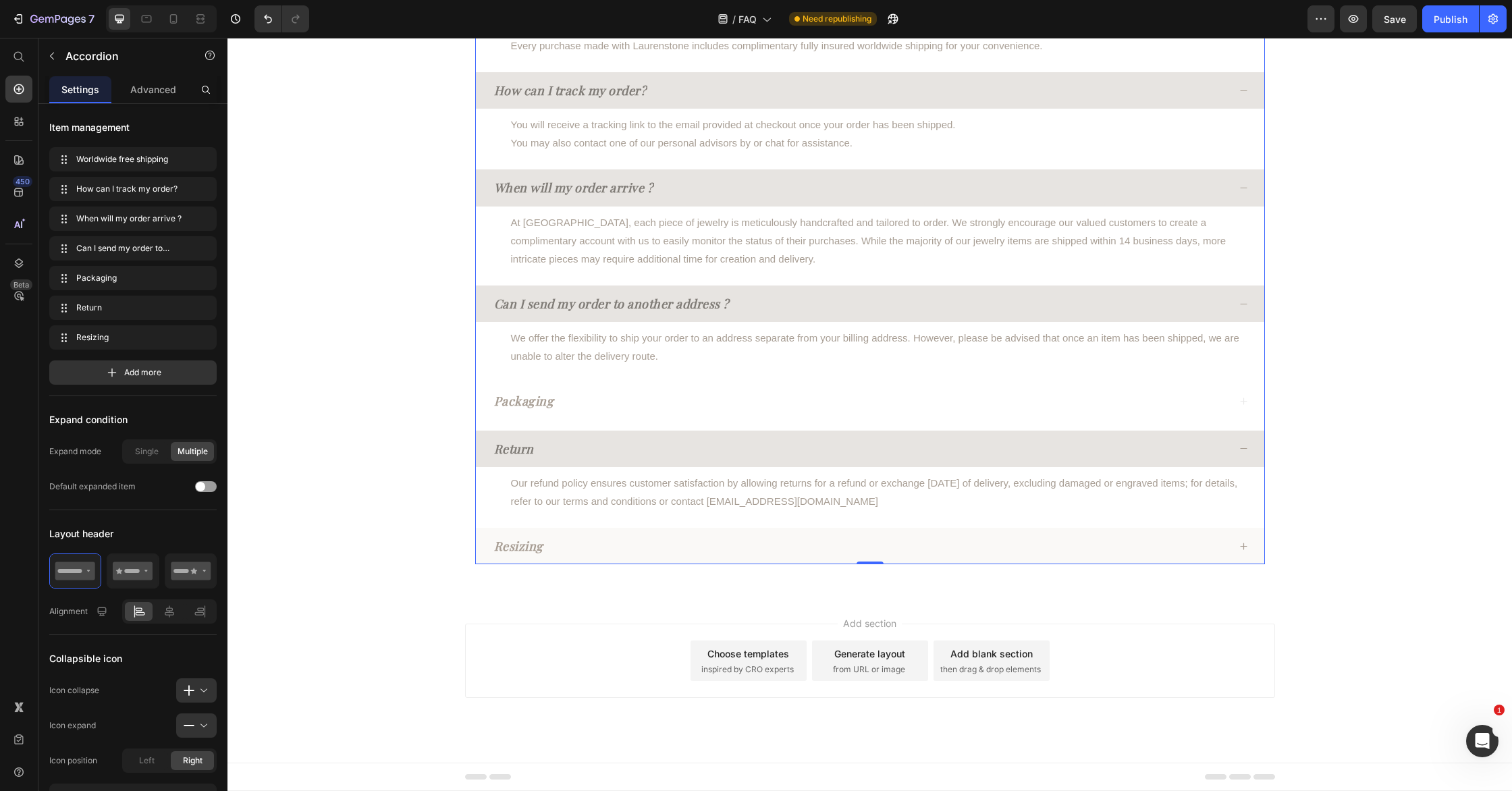 click on "Resizing" at bounding box center (860, 546) 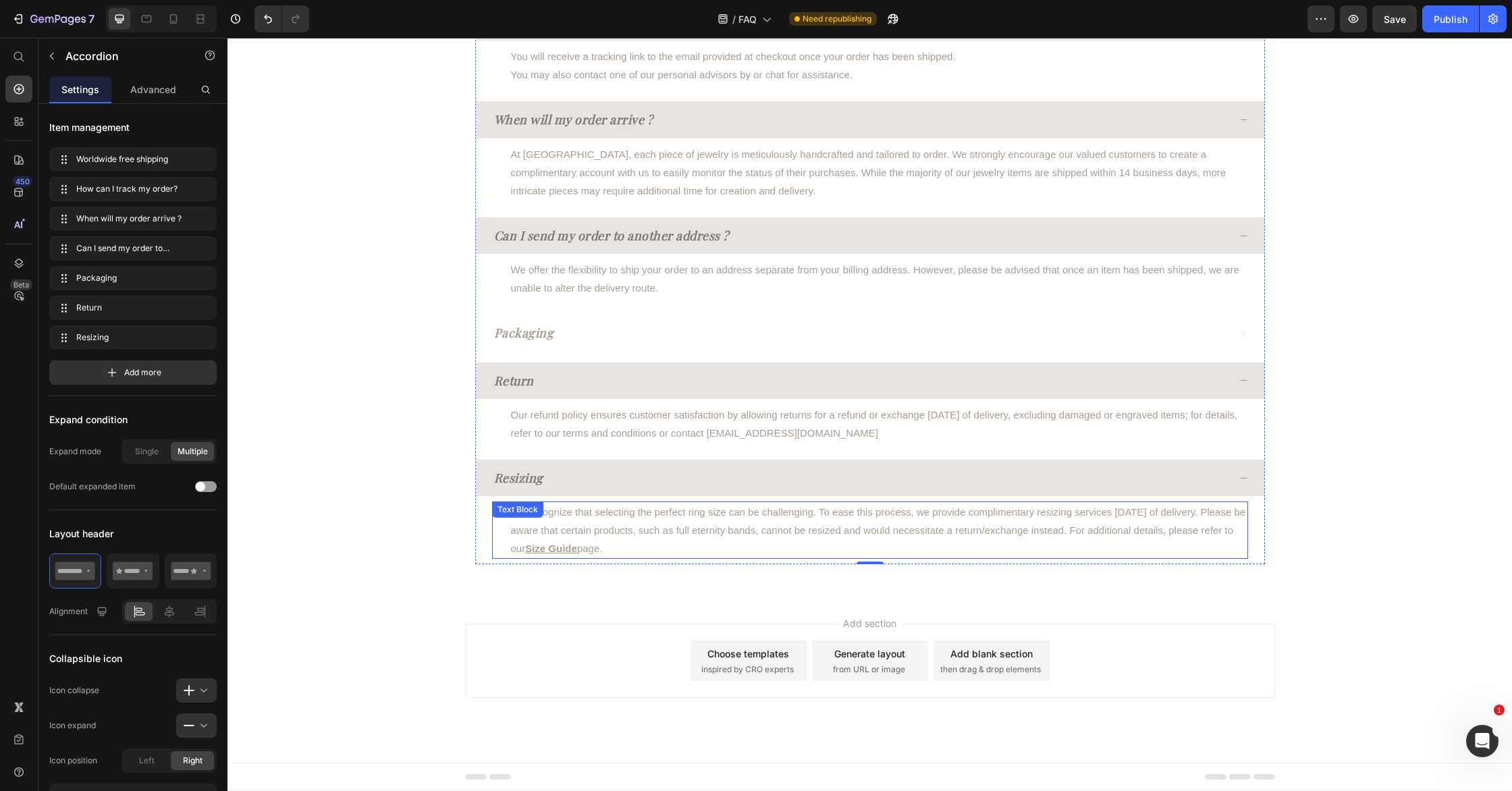 scroll, scrollTop: 404, scrollLeft: 0, axis: vertical 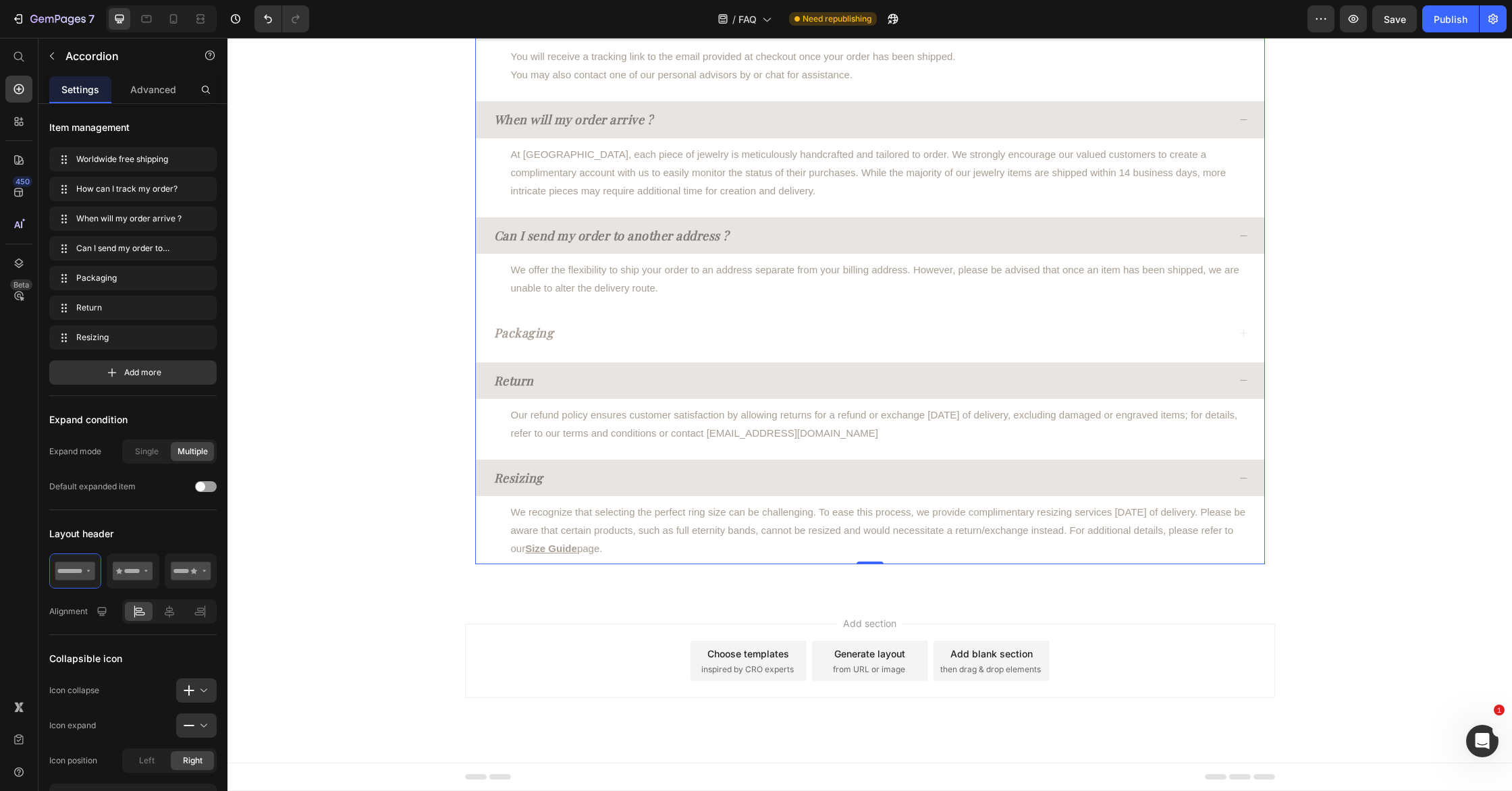 click on "FAQ Heading Our refund policy is designed to ensure customer satisfaction. If for any reason you are not satisfied with your purchase, you can request a refund within a certain timeframe.  Text block                Title Line Last updated:  March  2025 Text block Row Section 1
Worldwide free shipping Every purchase made with Laurenstone includes complimentary fully insured worldwide shipping for your convenience. Text Block
How can I track my order? You will receive a tracking link to the email provided at checkout once your order has been shipped. You may also contact one of our personal advisors by or chat for assistance. Text Block
When will my order arrive ? Text Block
Can I send my order to another address ? We offer the flexibility to ship your order to an address separate from your billing address. However, please be advised that once an item has been shipped, we are unable to alter the delivery route. Text Block
0" at bounding box center [869, 129] 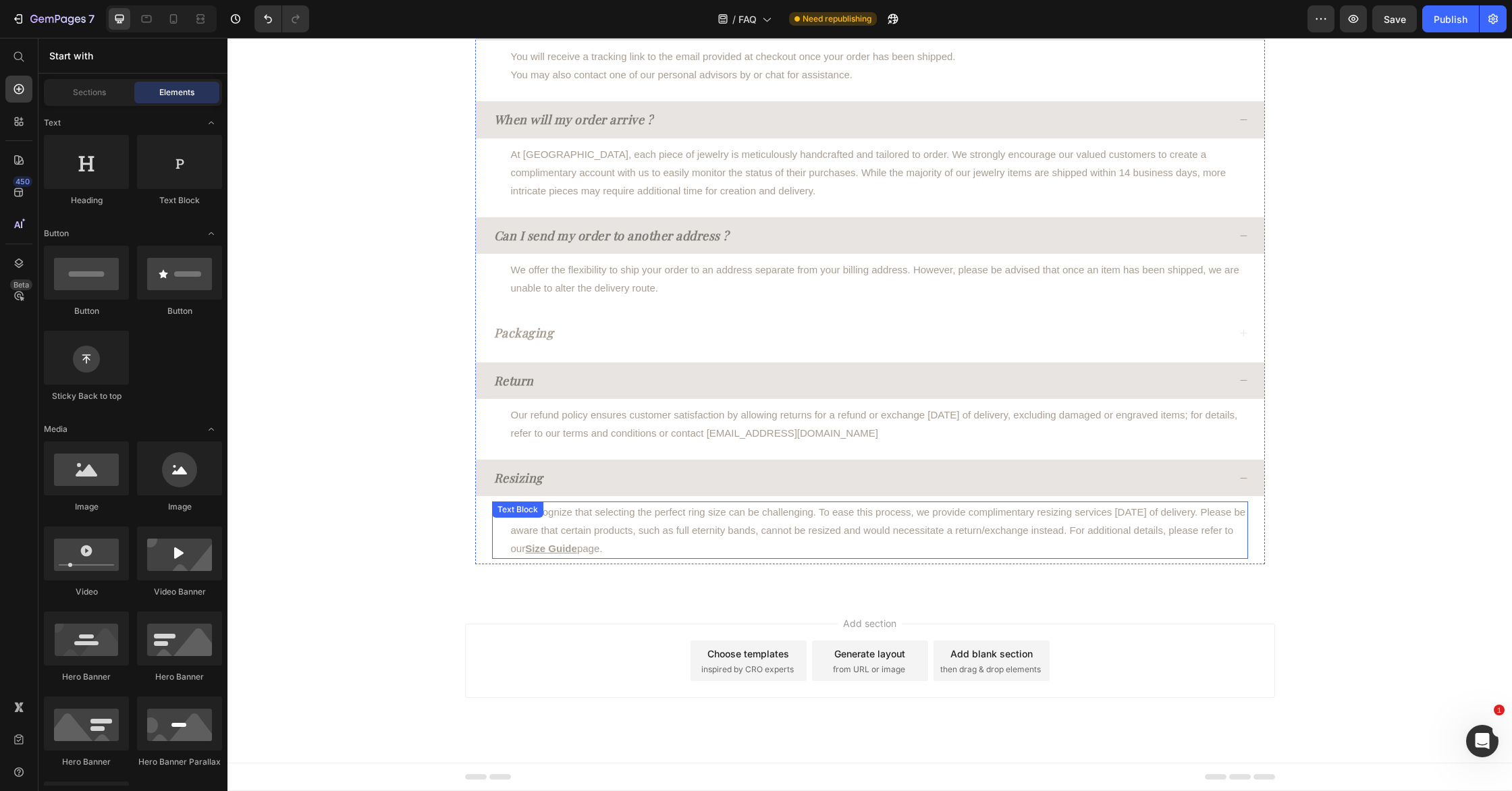 click on "Size Guide" at bounding box center [551, 548] 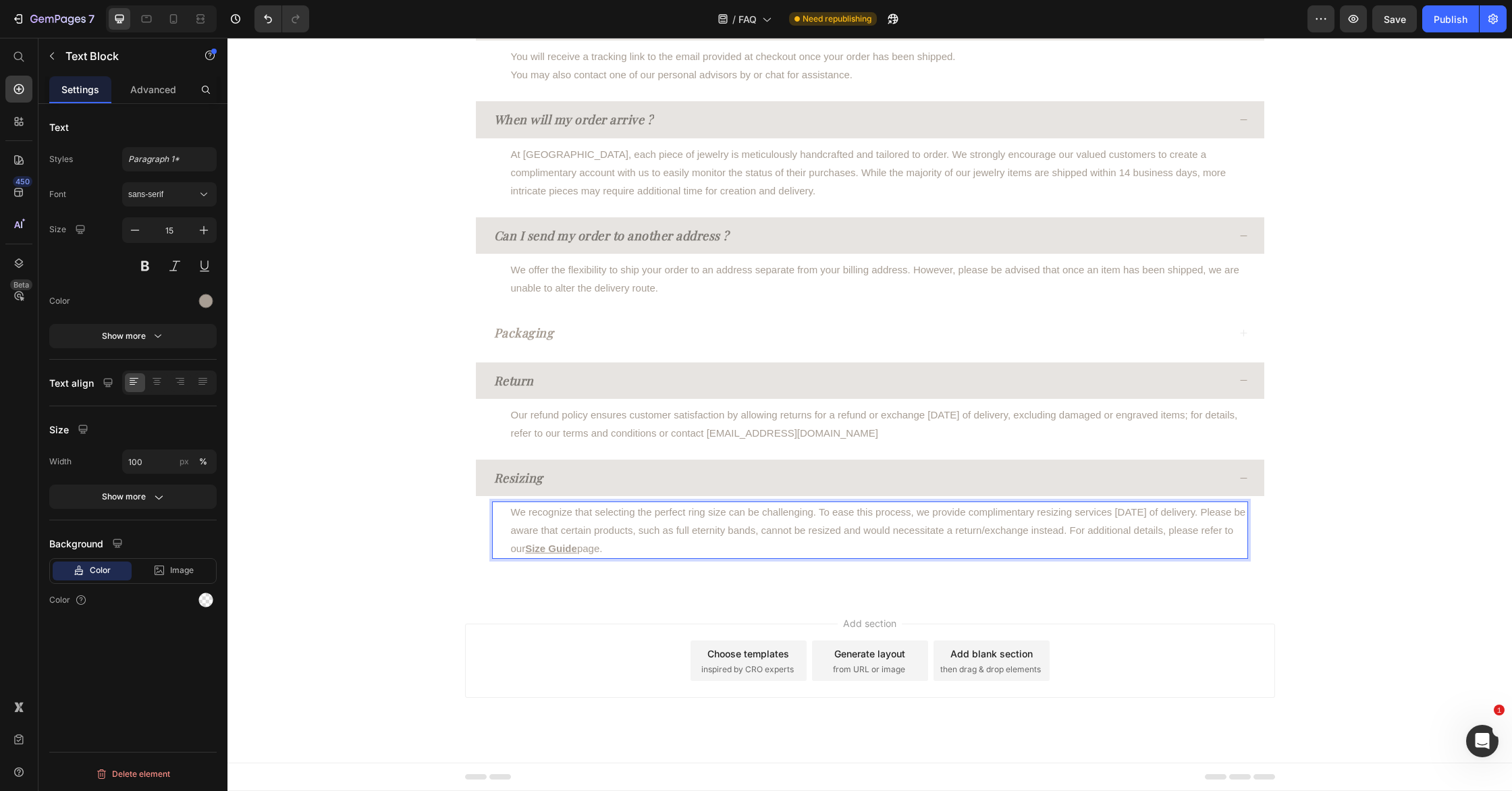 click on "We recognize that selecting the perfect ring size can be challenging. To ease this process, we provide complimentary resizing services within 30 days of delivery. Please be aware that certain products, such as full eternity bands, cannot be resized and would necessitate a return/exchange instead. For additional details, please refer to our  Size Guide  page." at bounding box center (879, 530) 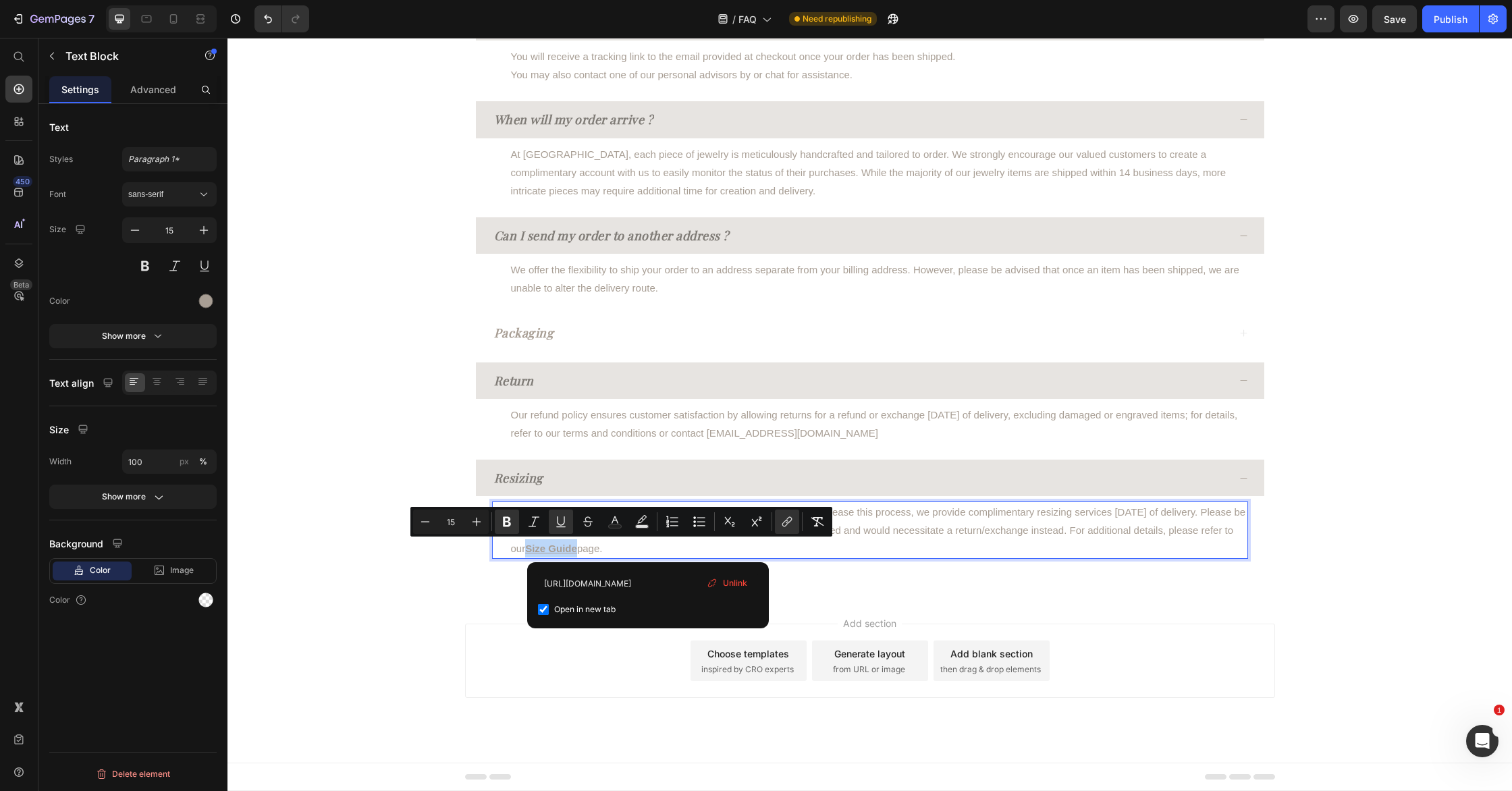 drag, startPoint x: 647, startPoint y: 551, endPoint x: 596, endPoint y: 549, distance: 51.0392 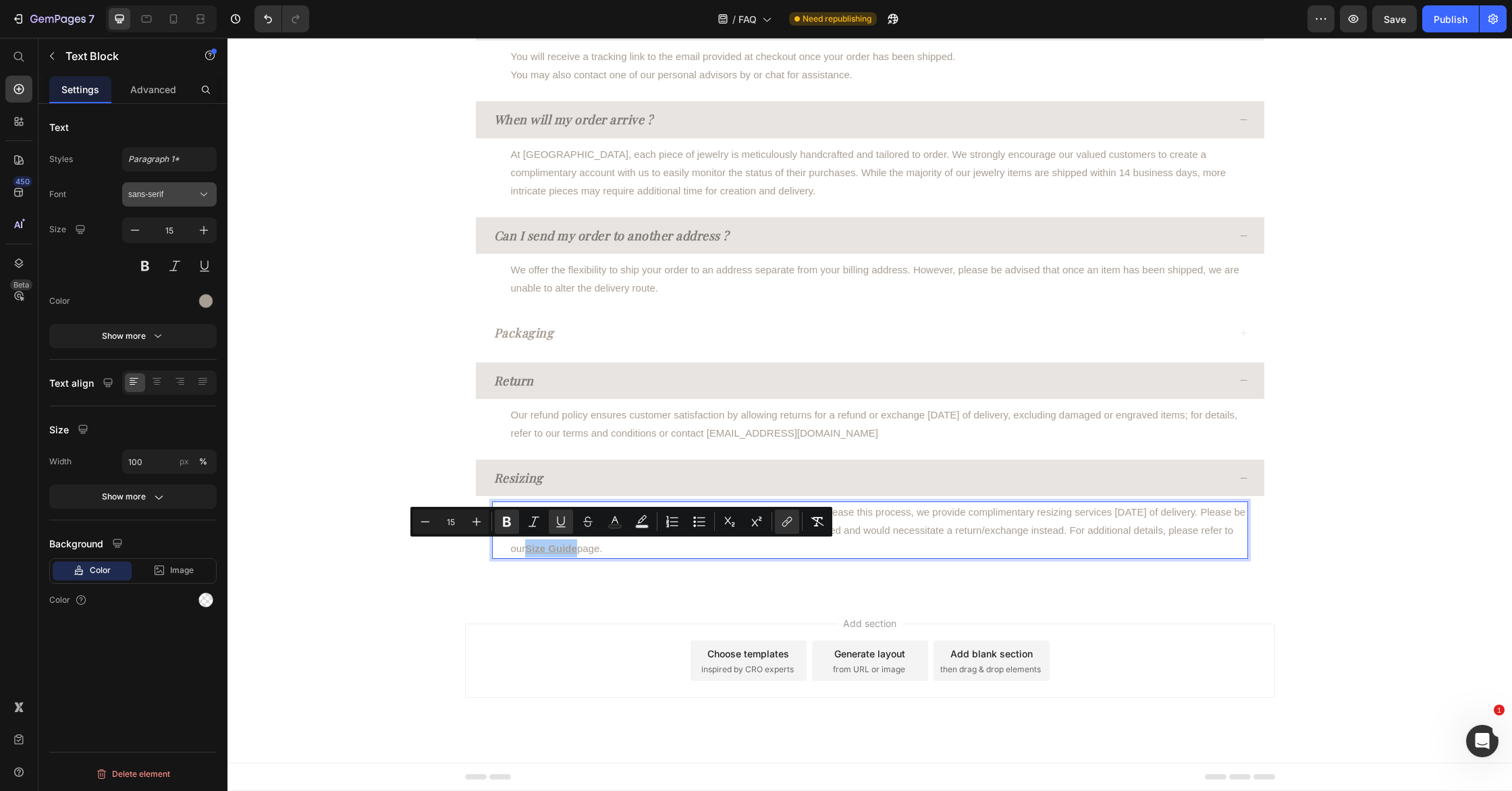 click on "sans-serif" at bounding box center (163, 194) 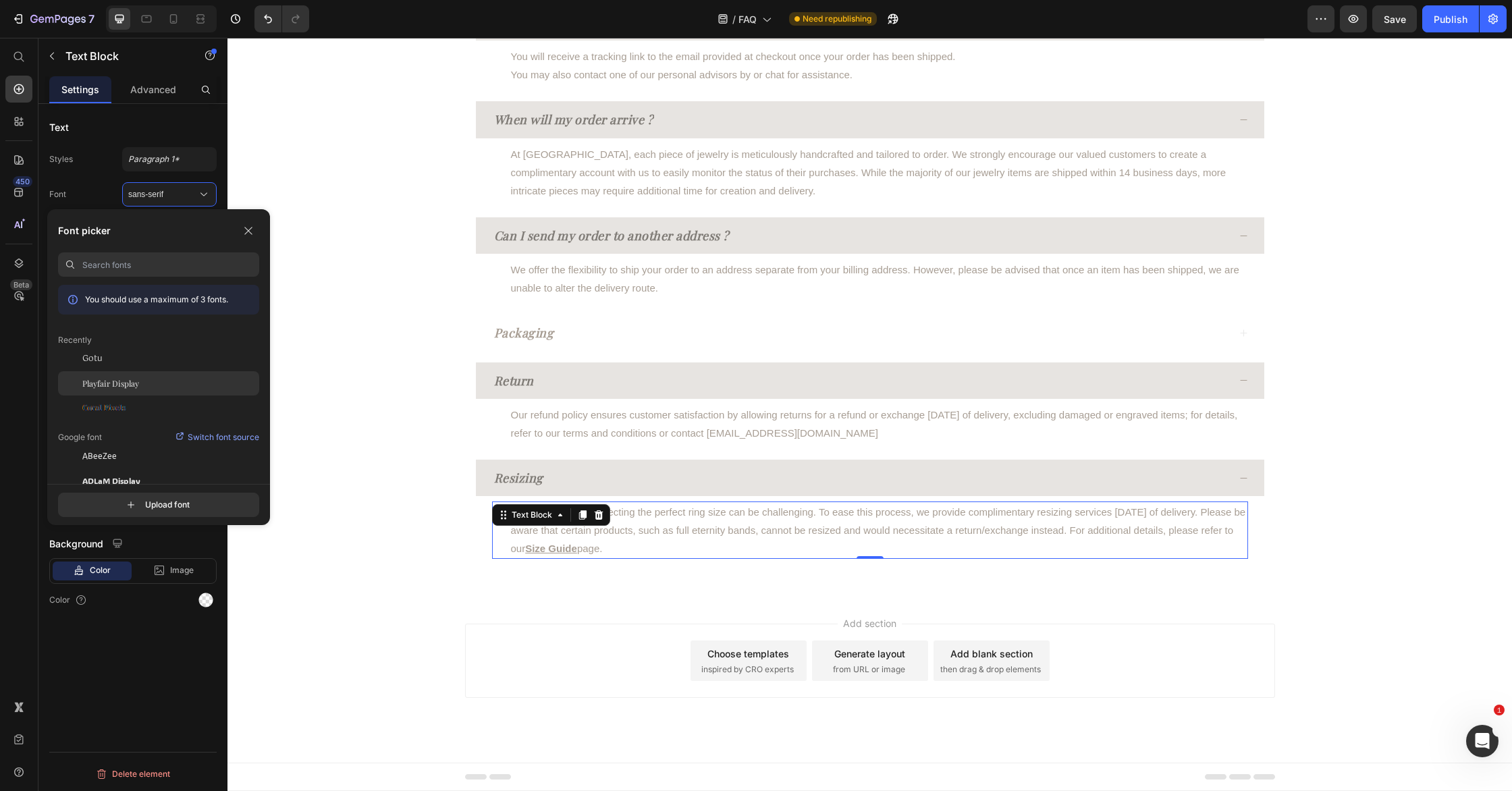click on "Playfair Display" 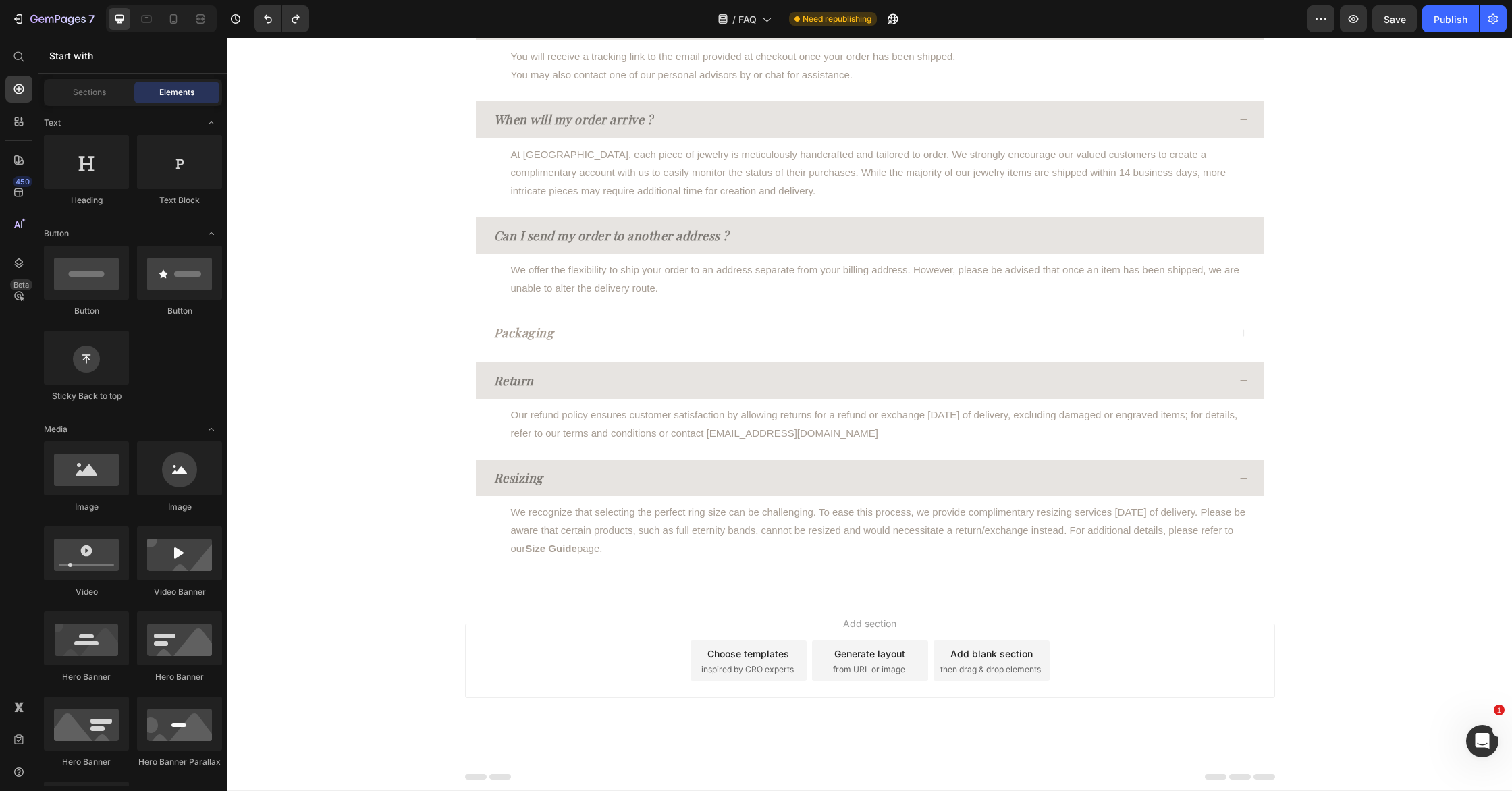 click on "FAQ Heading Our refund policy is designed to ensure customer satisfaction. If for any reason you are not satisfied with your purchase, you can request a refund within a certain timeframe.  Text block                Title Line Last updated:  March  2025 Text block Row Section 1
Worldwide free shipping Every purchase made with Laurenstone includes complimentary fully insured worldwide shipping for your convenience. Text Block
How can I track my order? You will receive a tracking link to the email provided at checkout once your order has been shipped. You may also contact one of our personal advisors by or chat for assistance. Text Block
When will my order arrive ? Text Block
Can I send my order to another address ? We offer the flexibility to ship your order to an address separate from your billing address. However, please be advised that once an item has been shipped, we are unable to alter the delivery route. Text Block
Root" at bounding box center [869, 129] 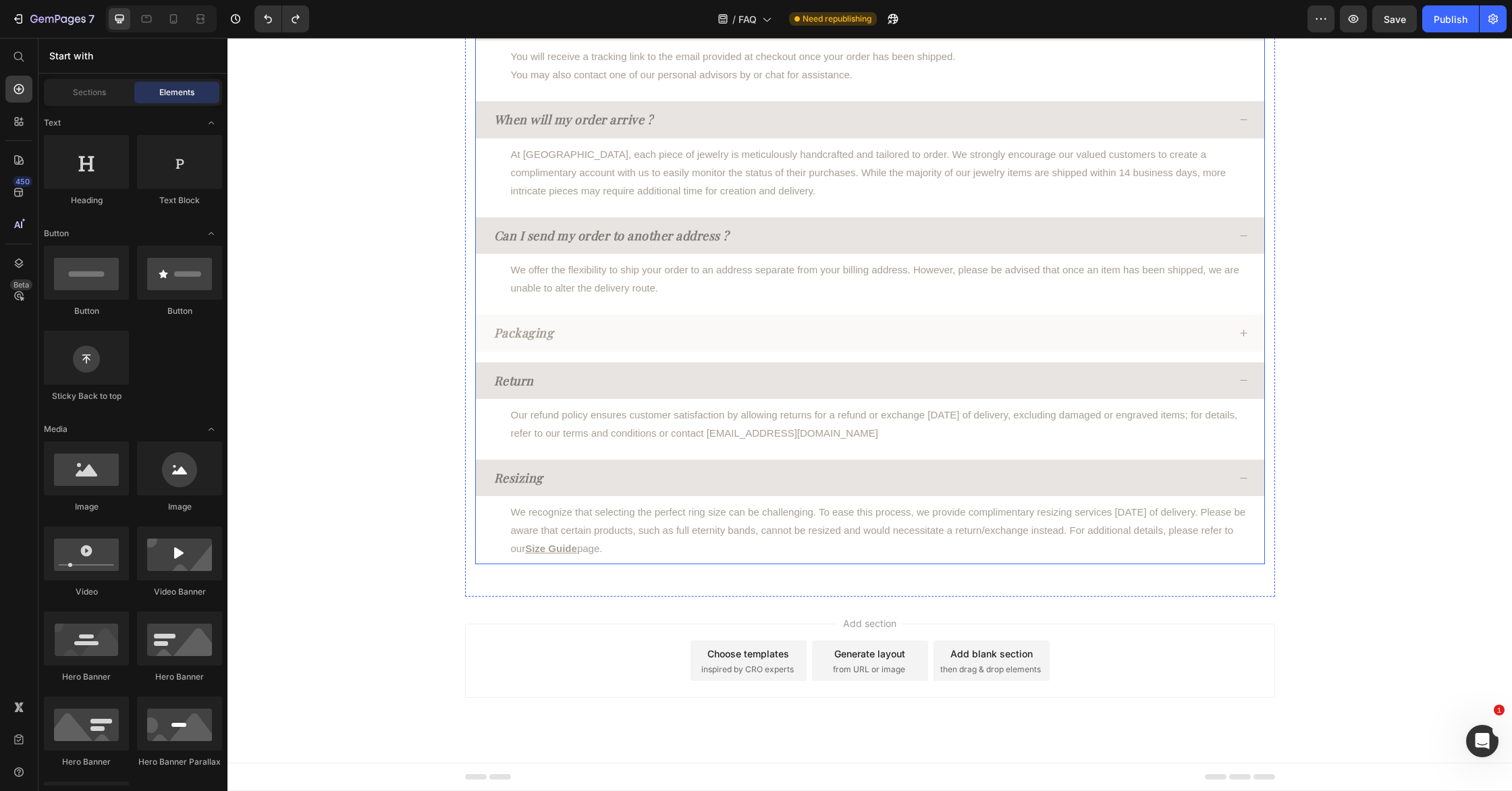 click on "Packaging" at bounding box center (870, 333) 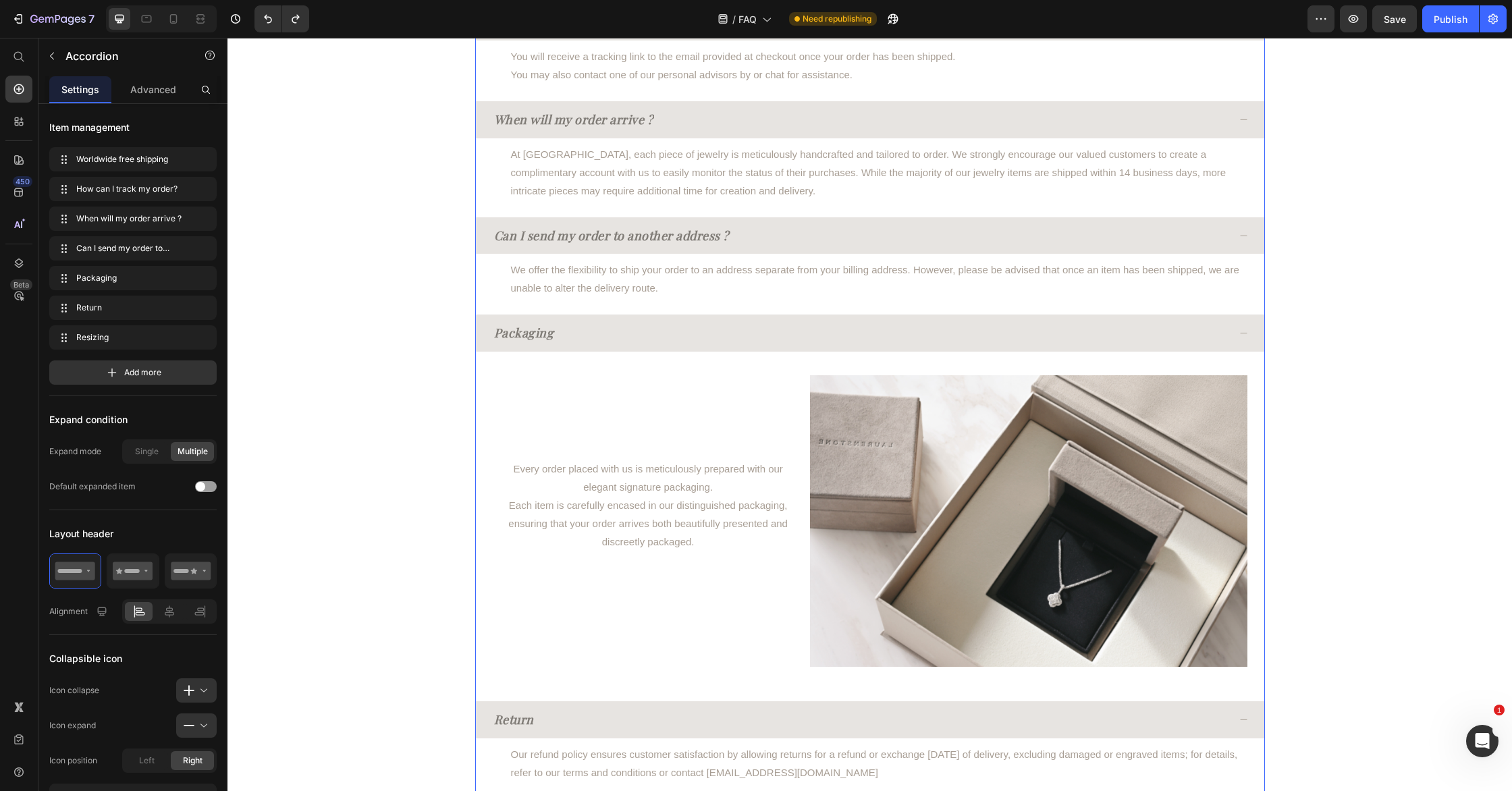 click on "Packaging" at bounding box center [870, 333] 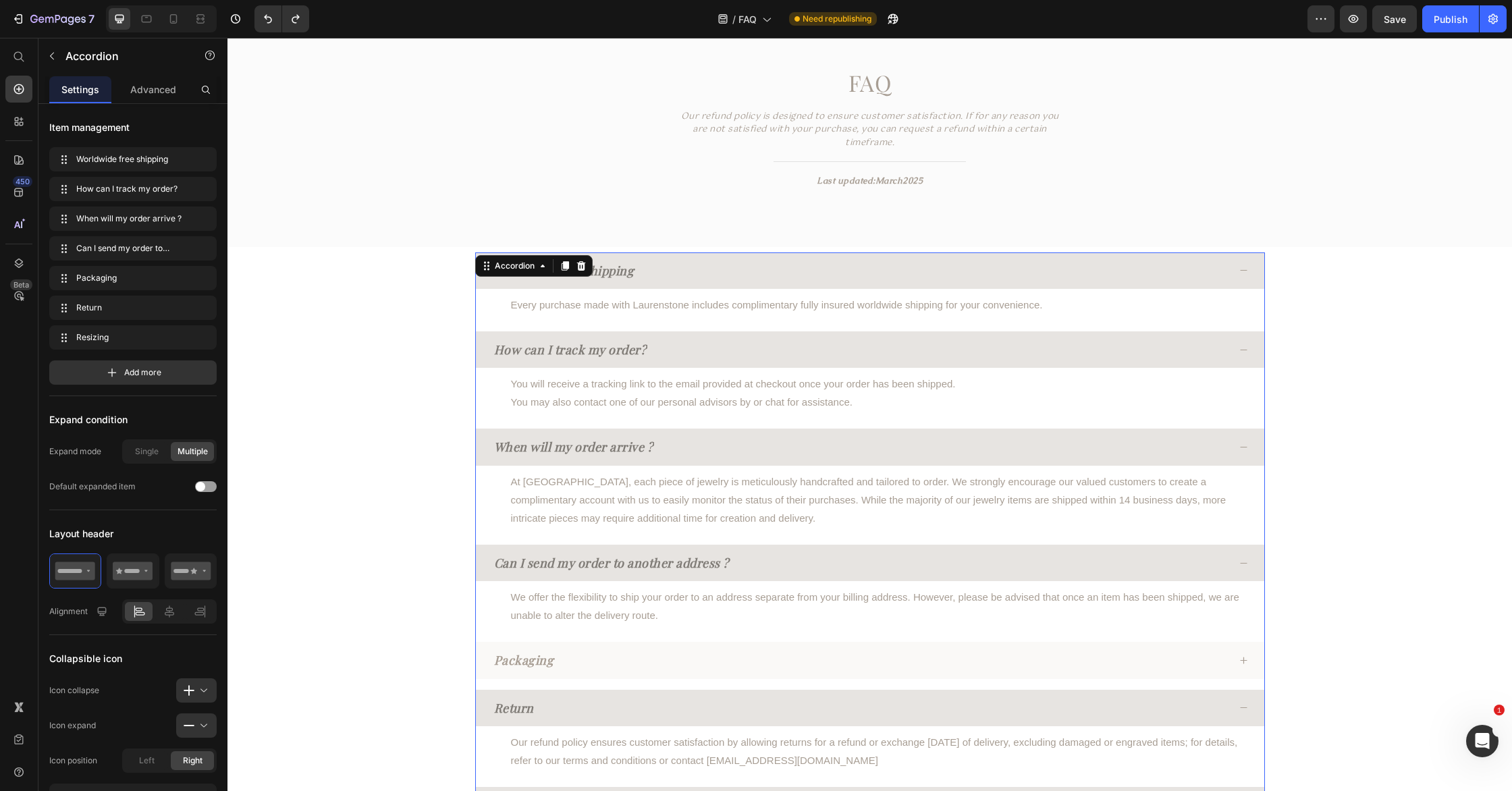 scroll, scrollTop: 0, scrollLeft: 0, axis: both 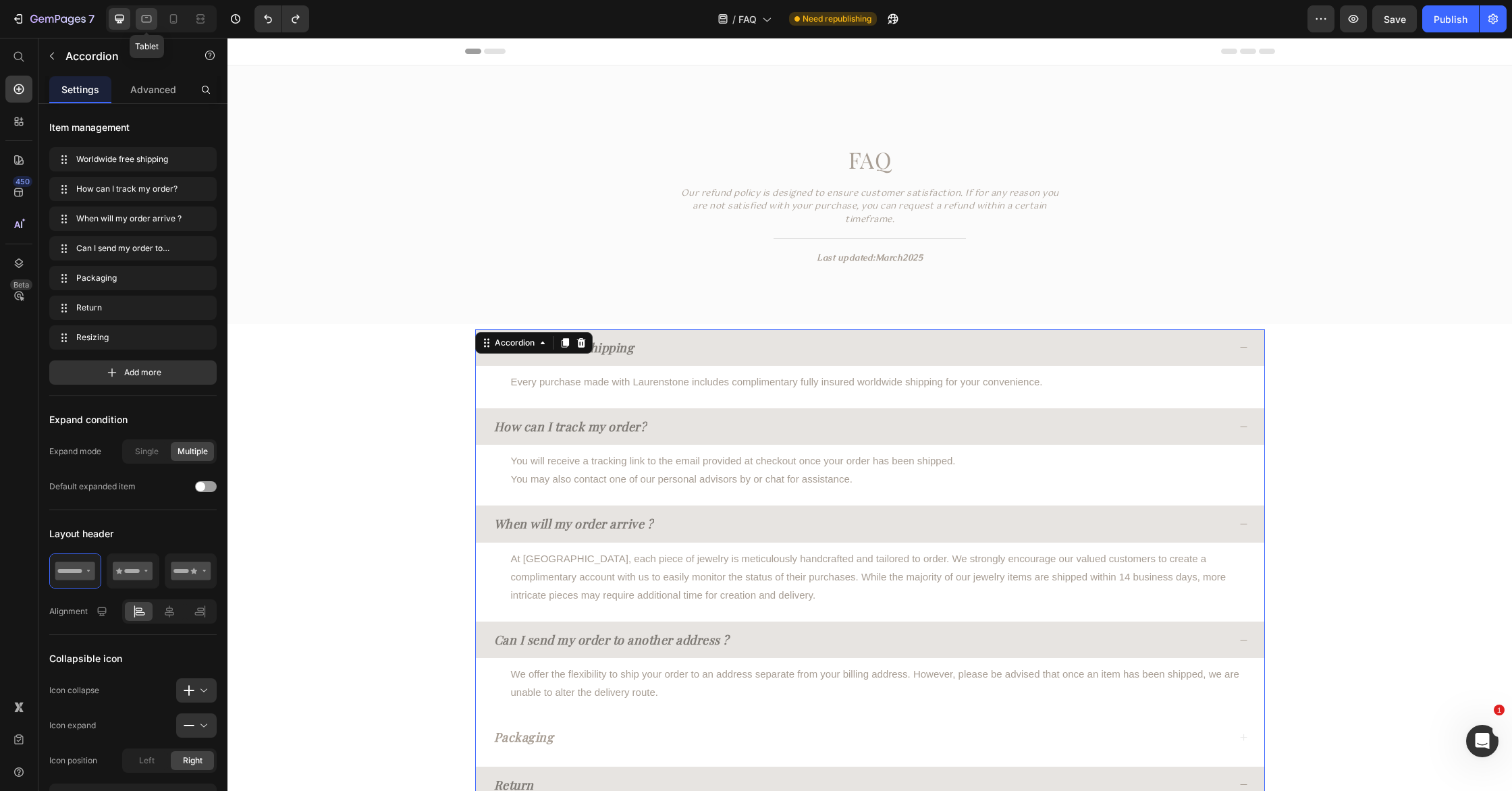 click 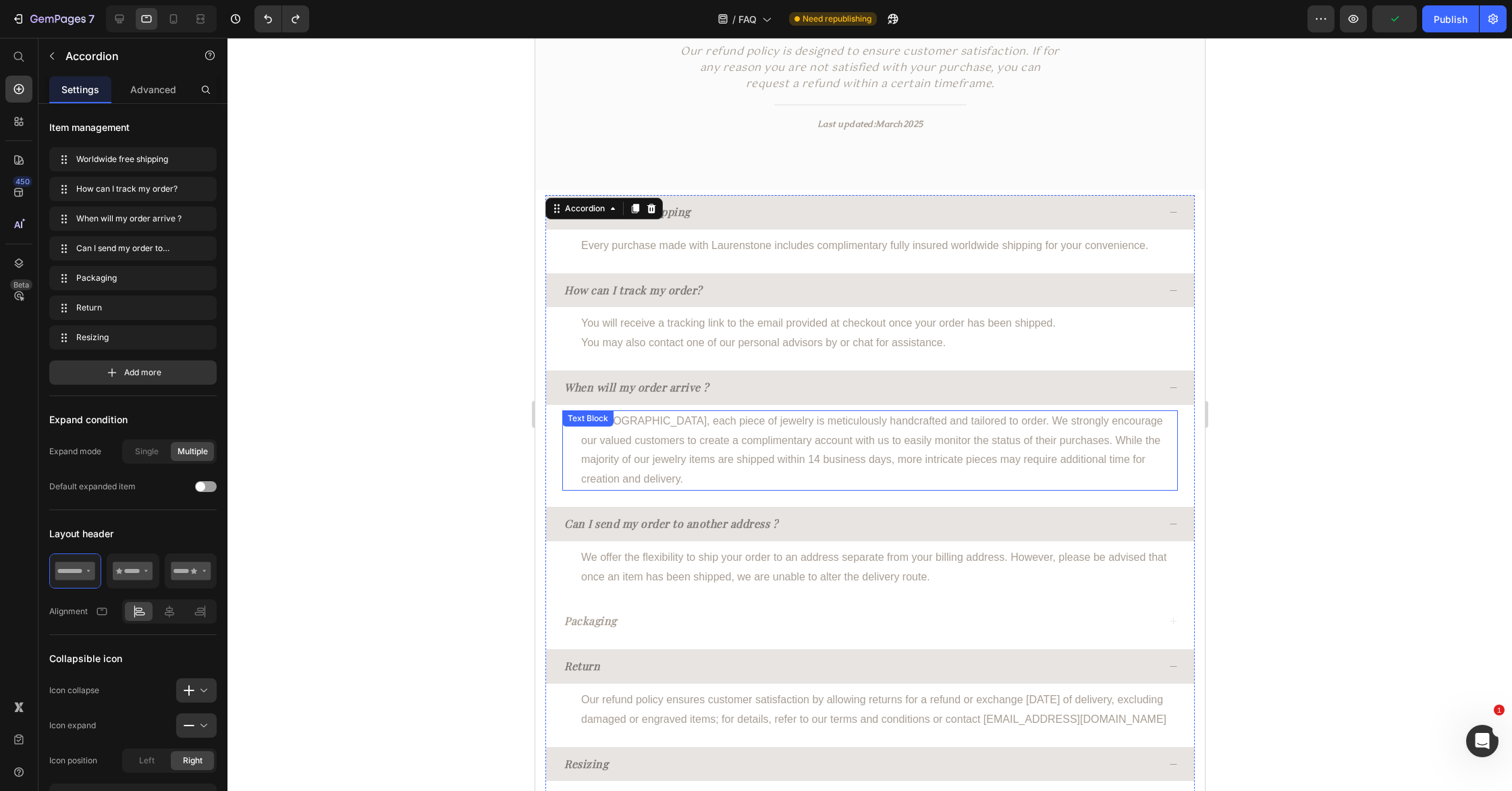 scroll, scrollTop: 0, scrollLeft: 0, axis: both 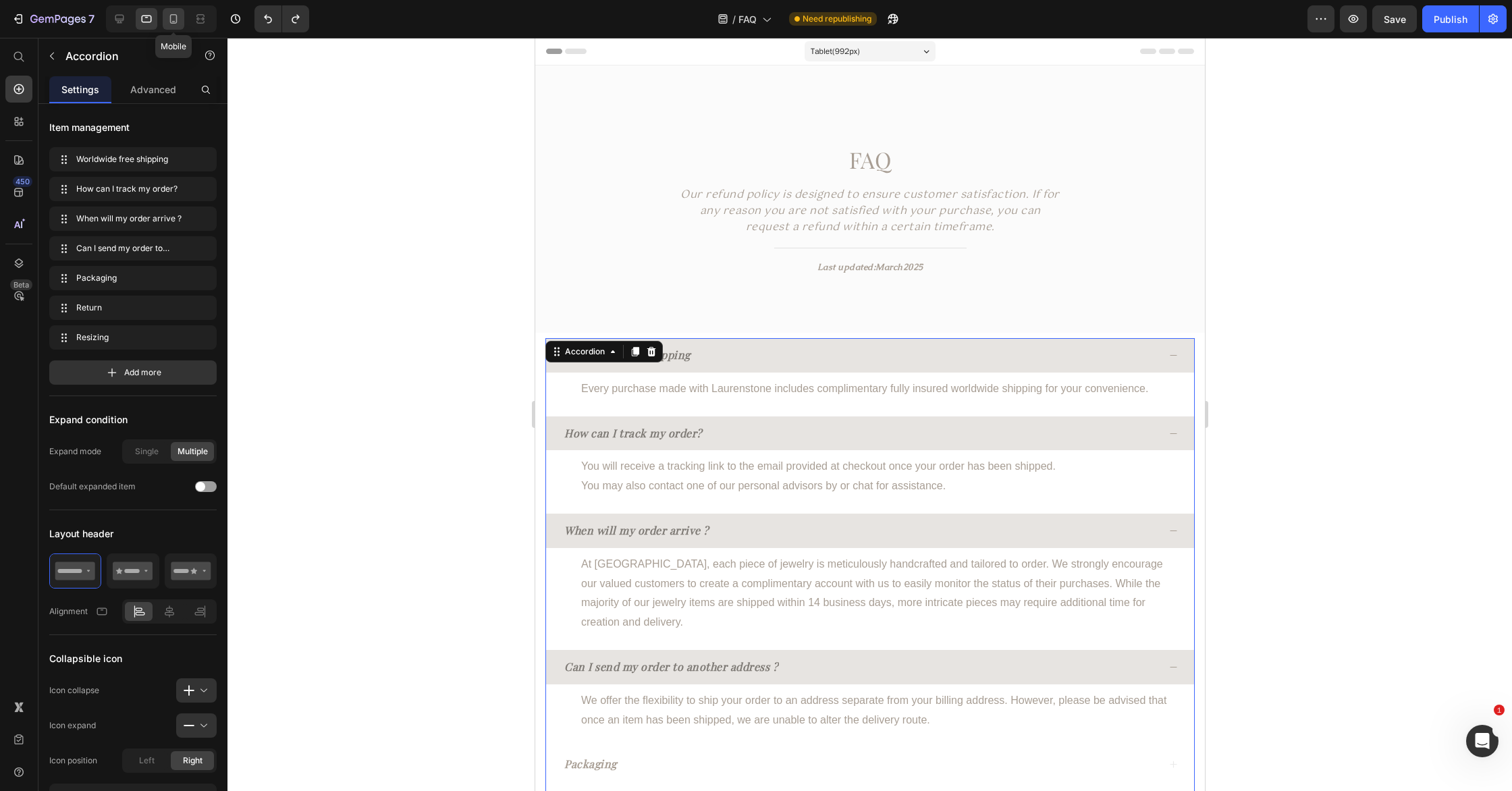 click 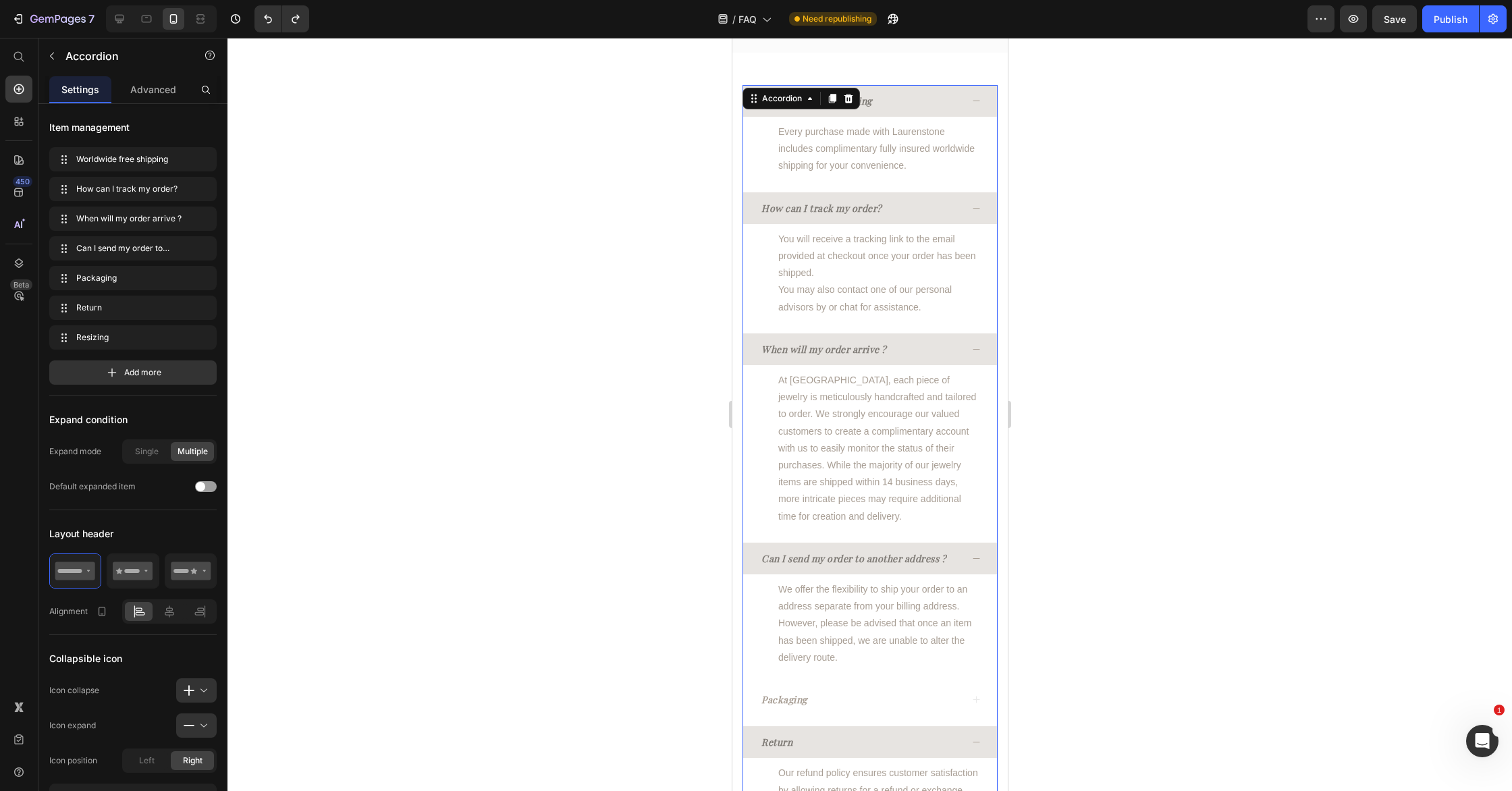 scroll, scrollTop: 0, scrollLeft: 0, axis: both 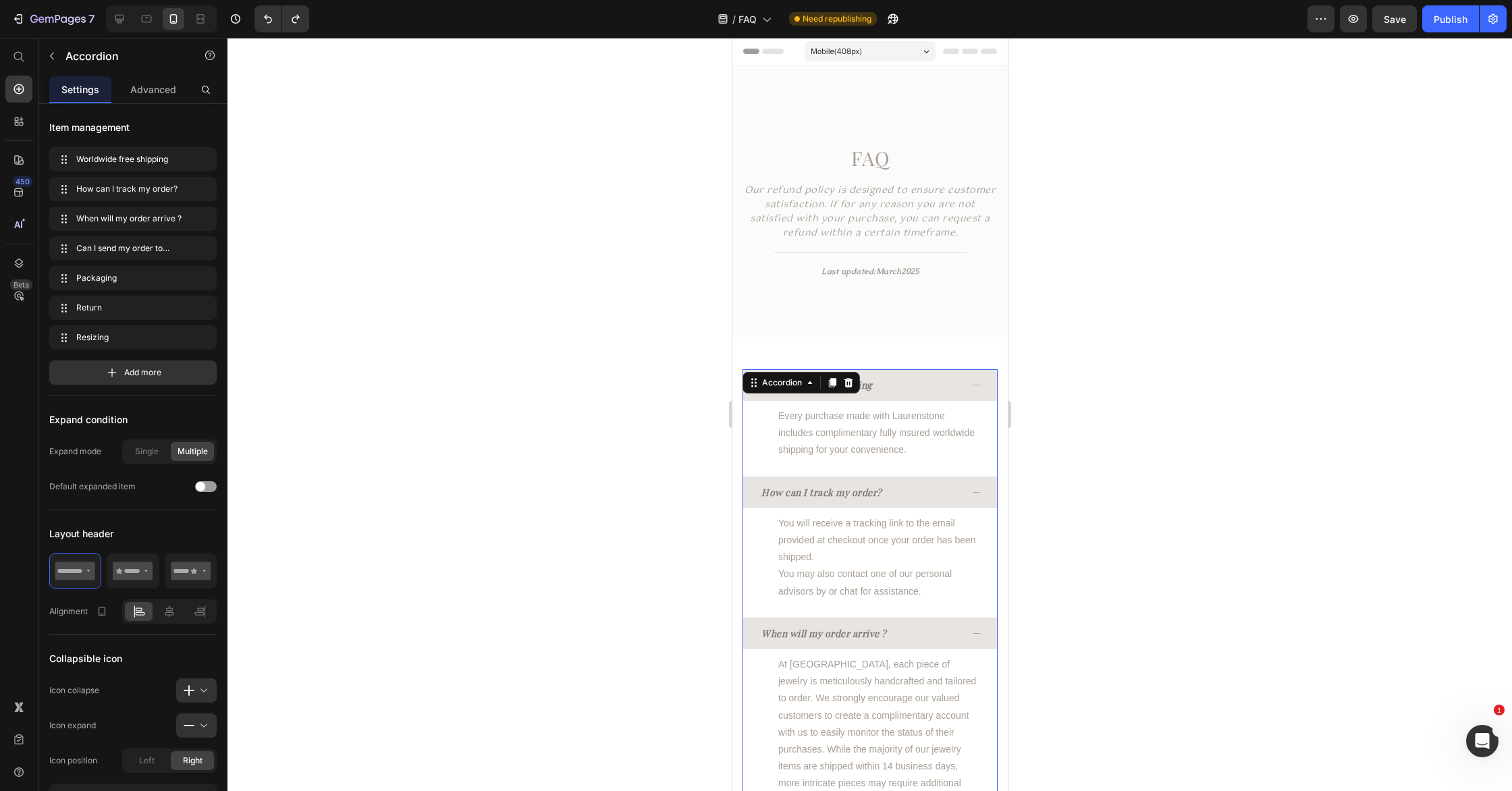 click 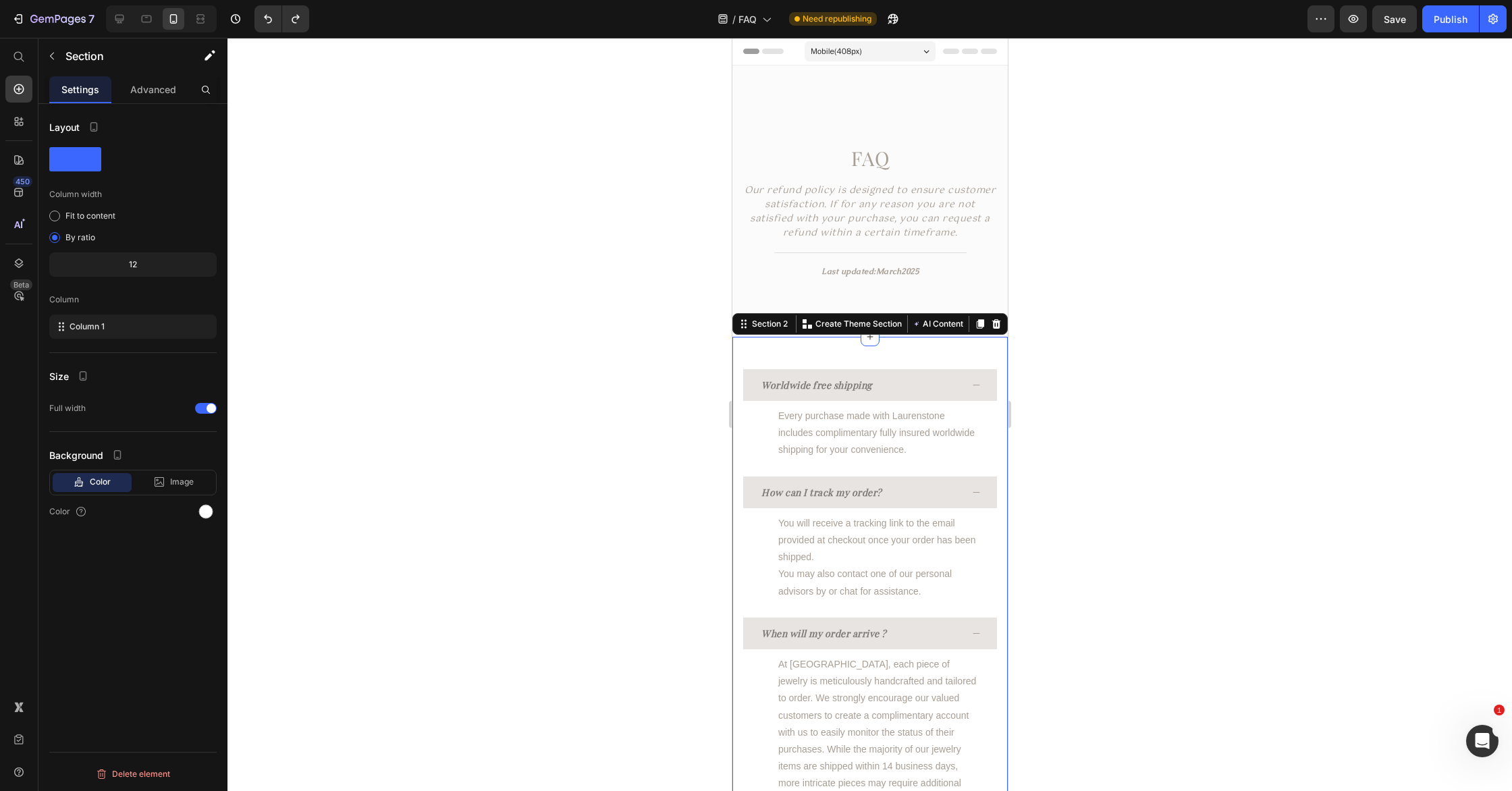 click on "Worldwide free shipping Every purchase made with Laurenstone includes complimentary fully insured worldwide shipping for your convenience. Text Block
How can I track my order? You will receive a tracking link to the email provided at checkout once your order has been shipped. You may also contact one of our personal advisors by or chat for assistance. Text Block
When will my order arrive ? At Laurenstone, each piece of jewelry is meticulously handcrafted and tailored to order. We strongly encourage our valued customers to create a complimentary account with us to easily monitor the status of their purchases. While the majority of our jewelry items are shipped within 14 business days, more intricate pieces may require additional time for creation and delivery. Text Block
Can I send my order to another address ? Text Block
Packaging
Return Text Block
Resizing Size Guide  page. Text Block Accordion" at bounding box center [869, 860] 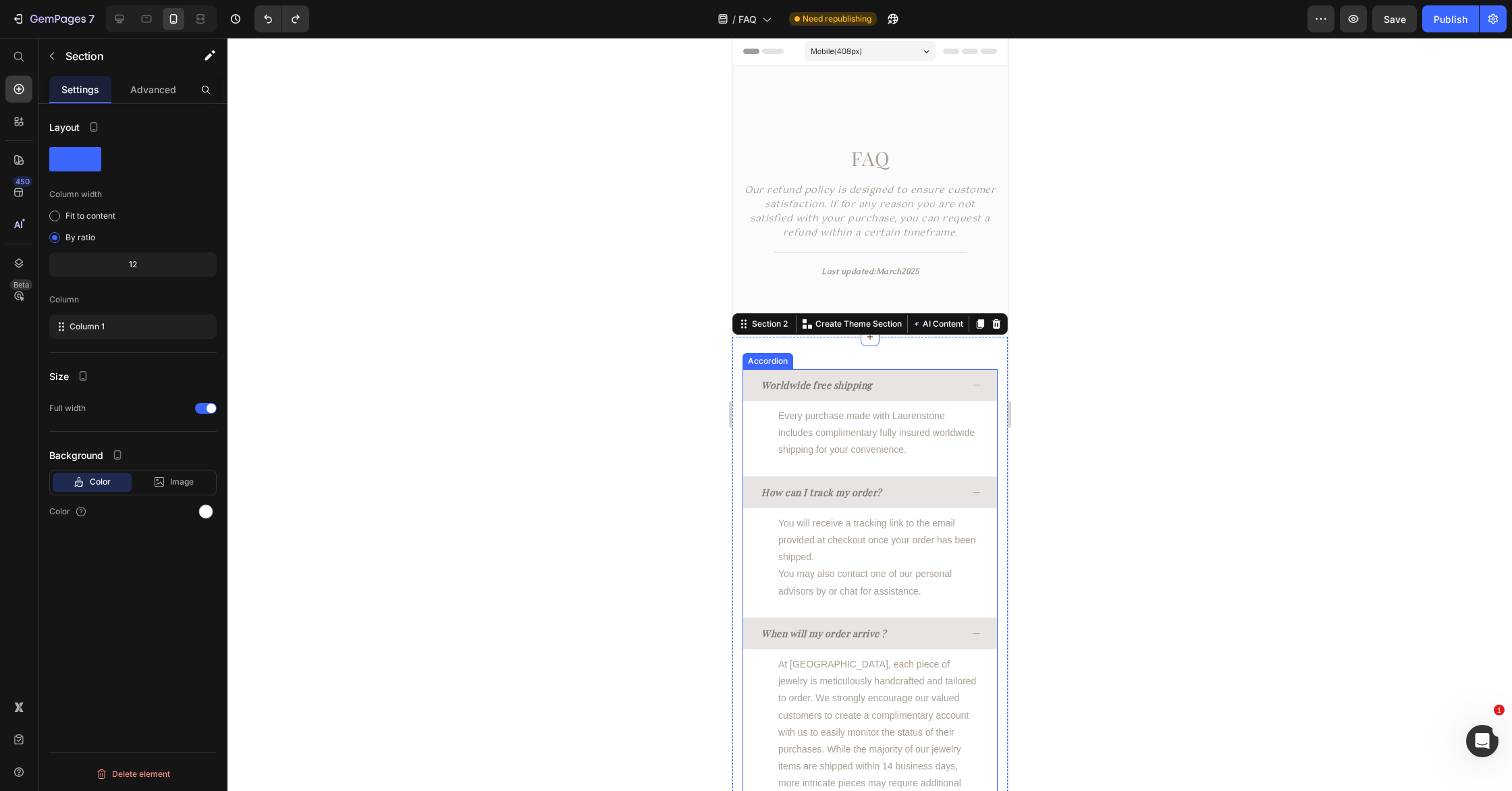 click on "Worldwide free shipping" at bounding box center [859, 385] 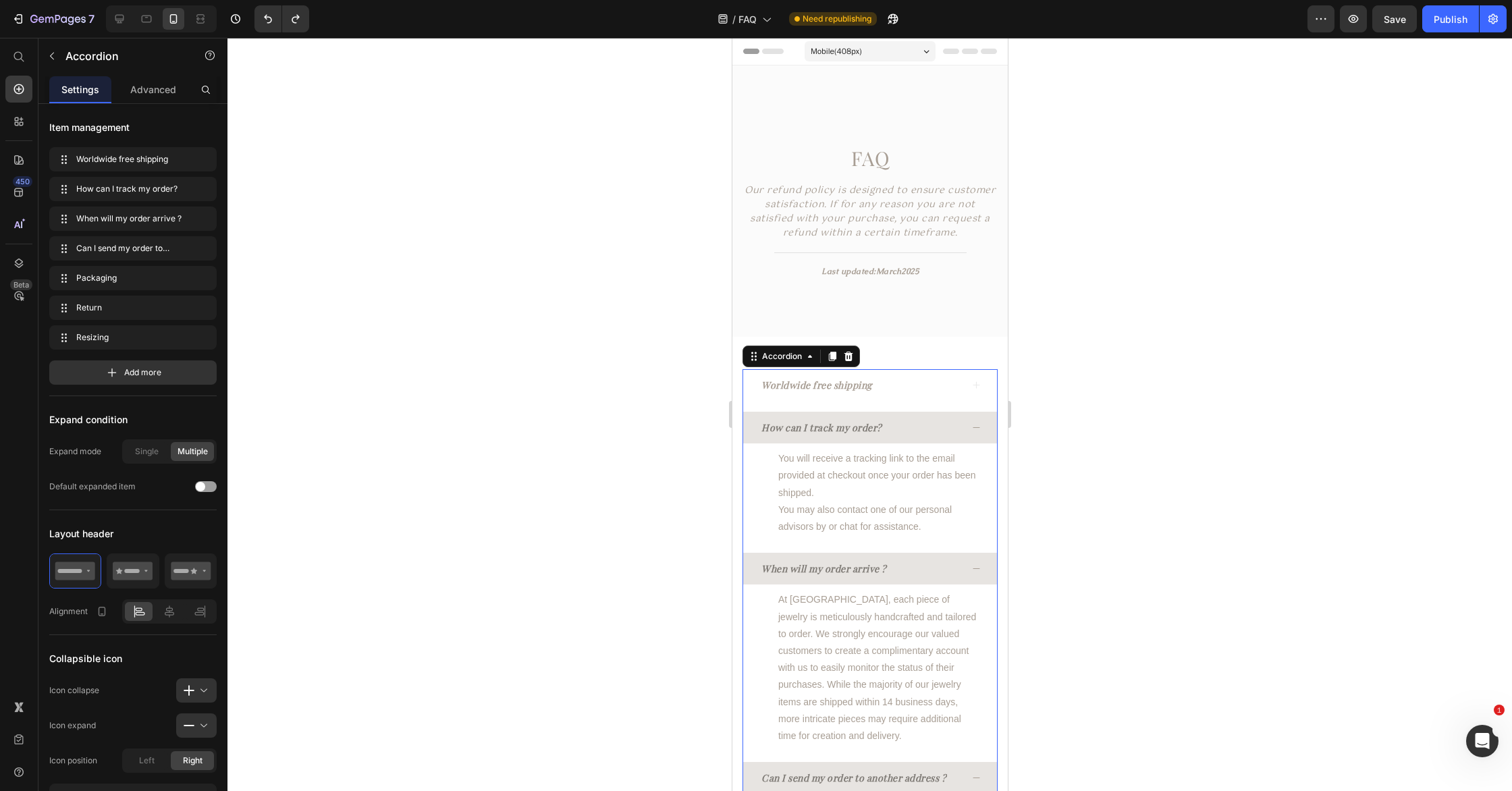 click 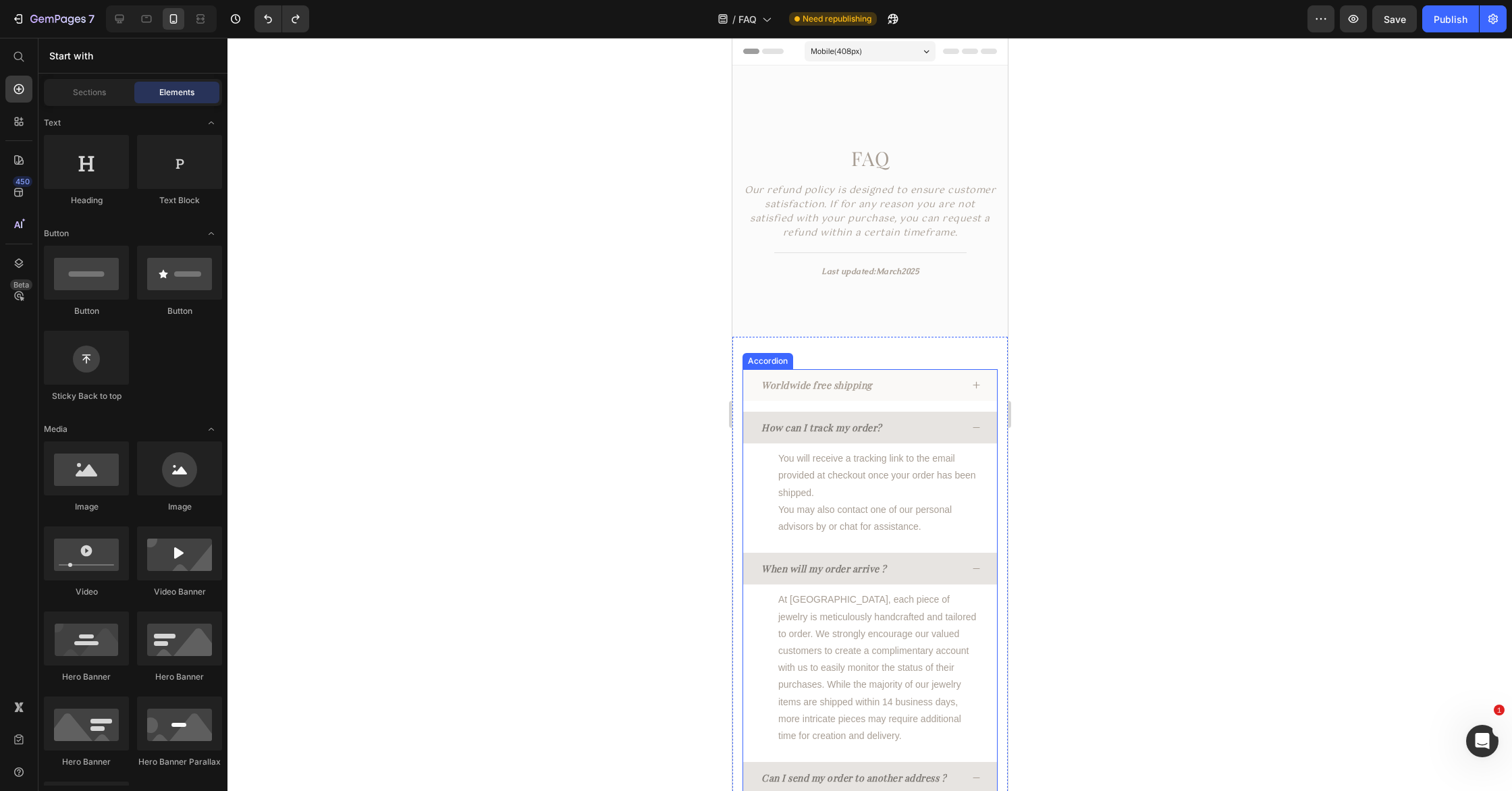 click on "Worldwide free shipping" at bounding box center [859, 385] 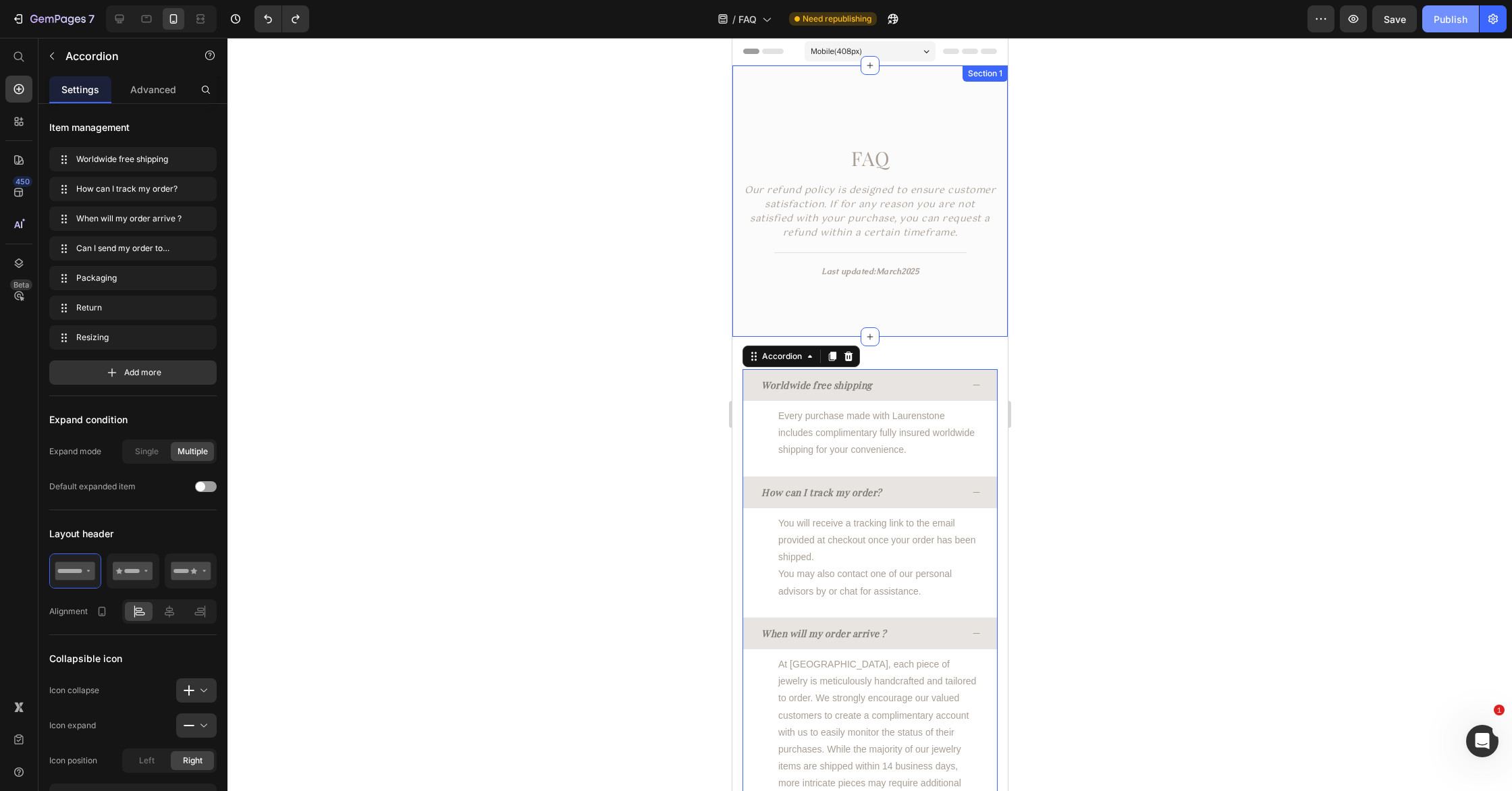 click on "Publish" at bounding box center (1451, 19) 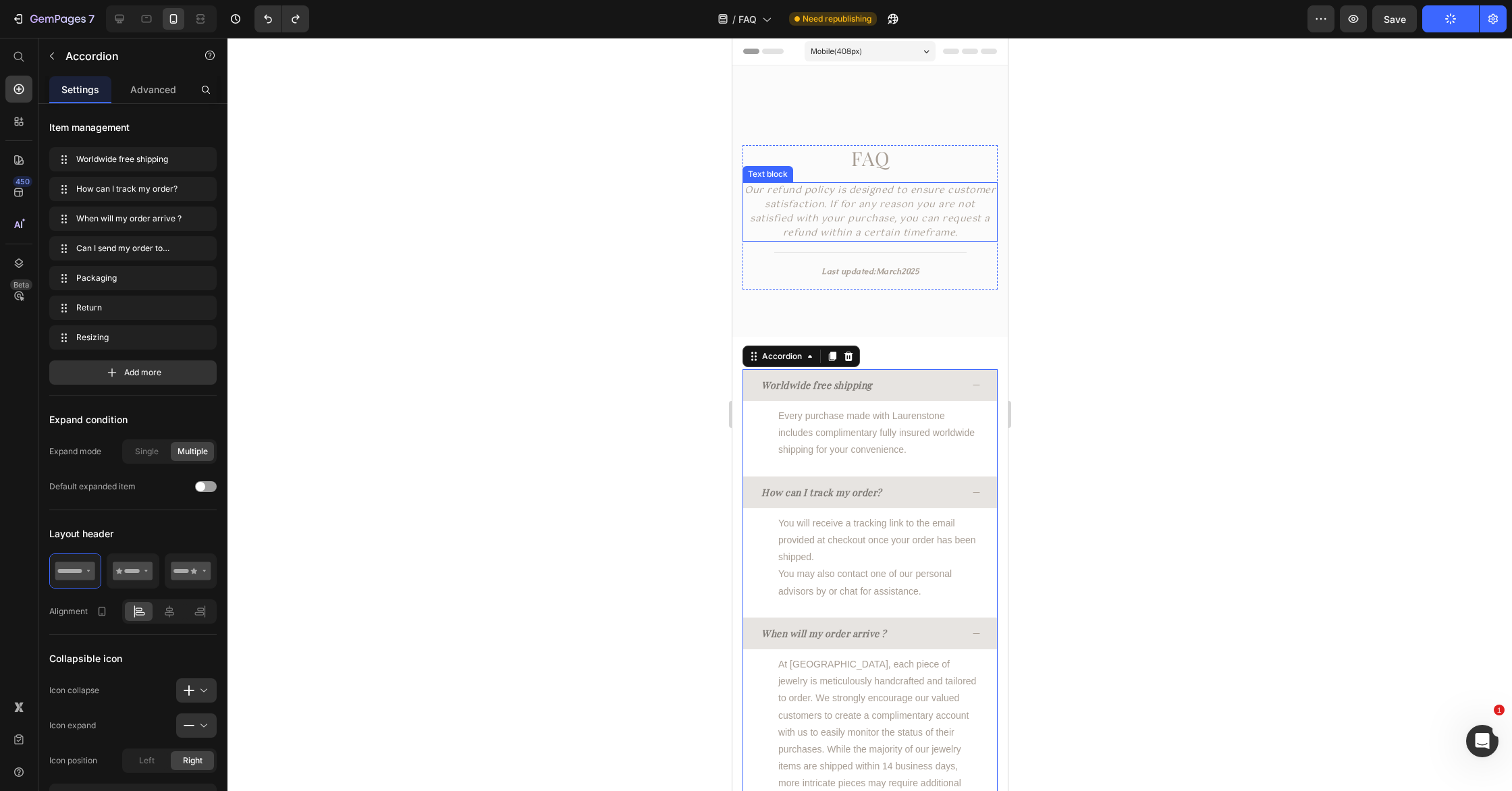click on "Our refund policy is designed to ensure customer satisfaction. If for any reason you are not satisfied with your purchase, you can request a refund within a certain timeframe." at bounding box center (869, 212) 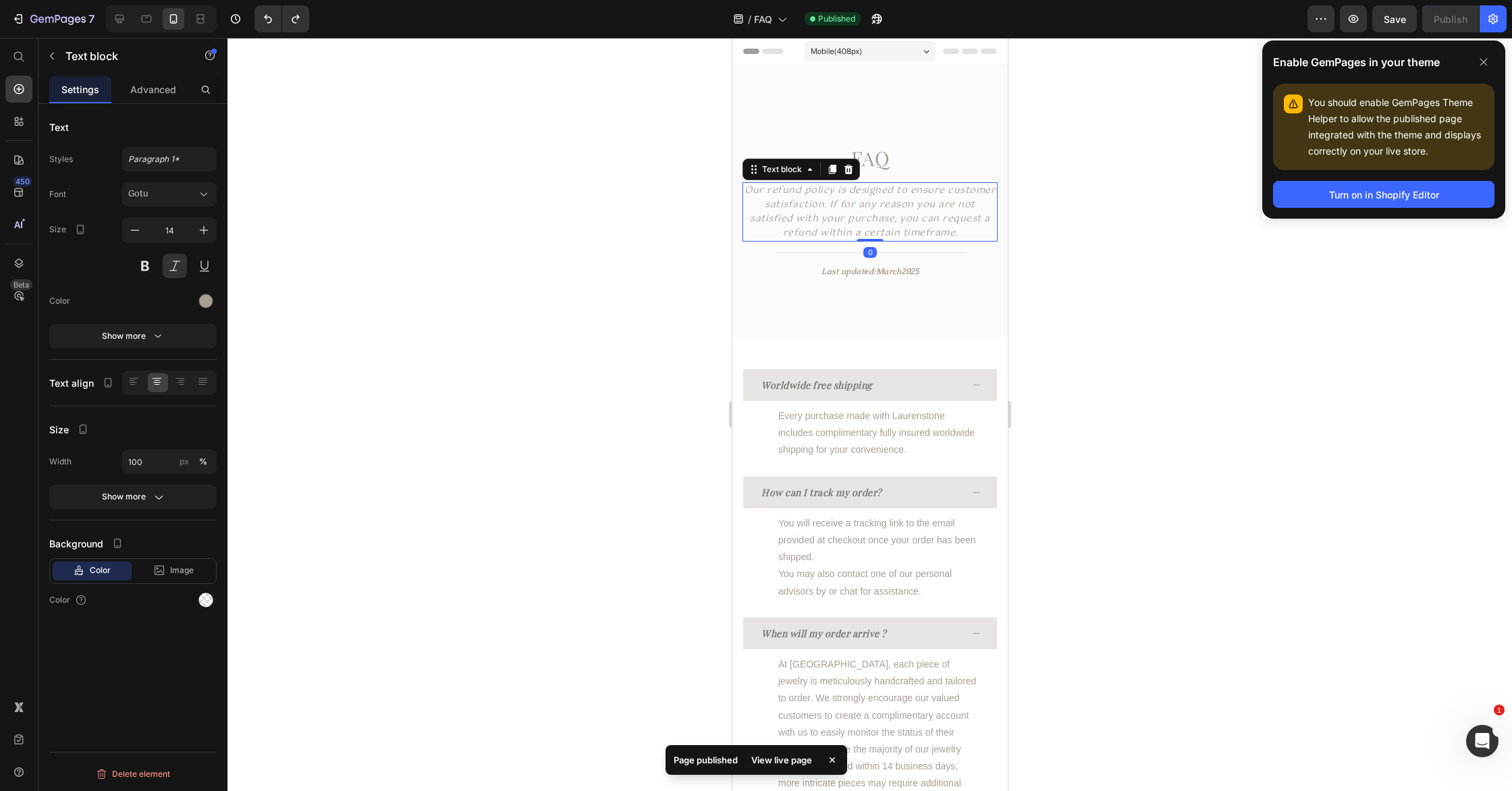 drag, startPoint x: 206, startPoint y: 300, endPoint x: 224, endPoint y: 307, distance: 19.31321 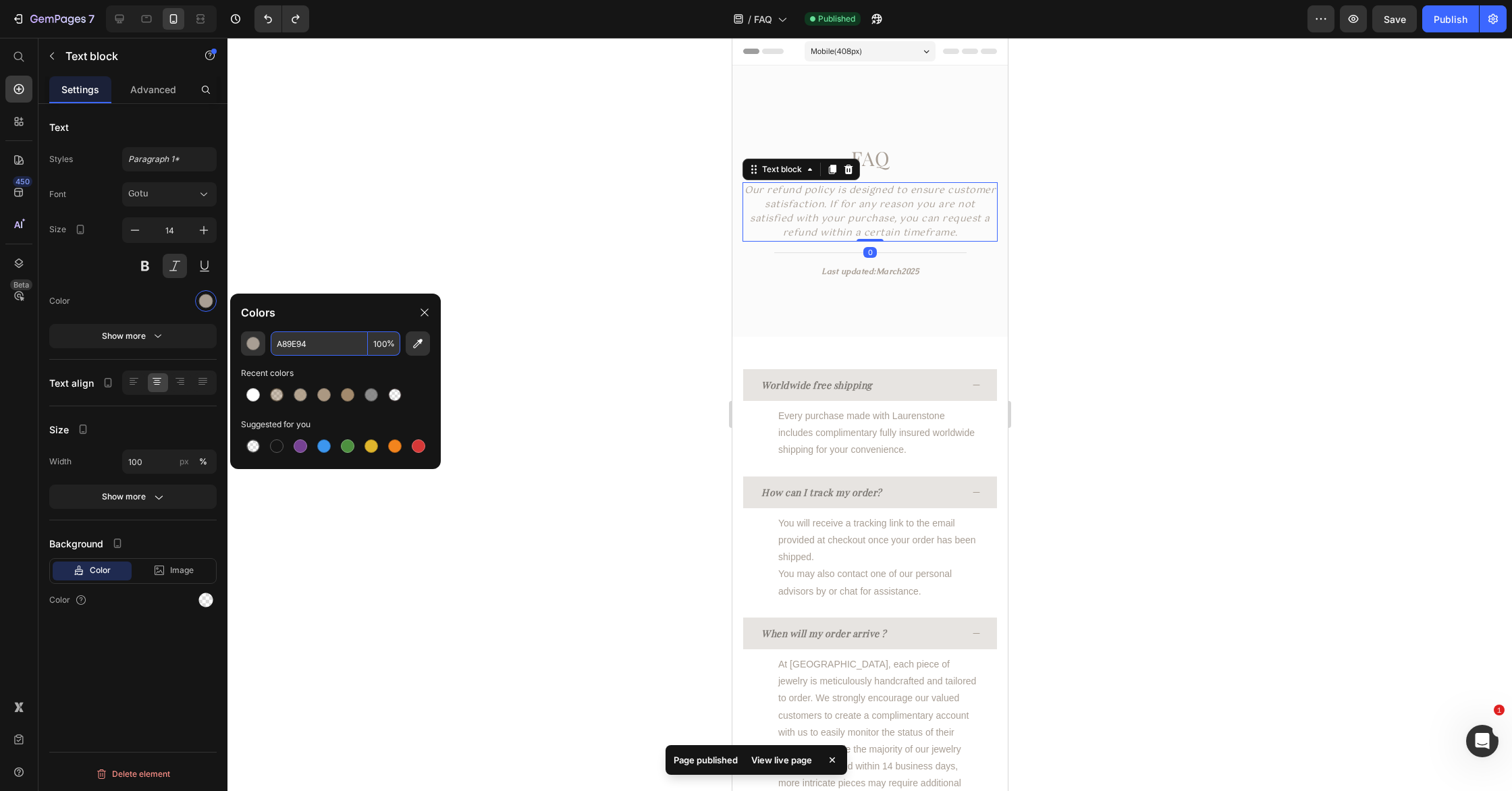 click on "A89E94" at bounding box center [319, 344] 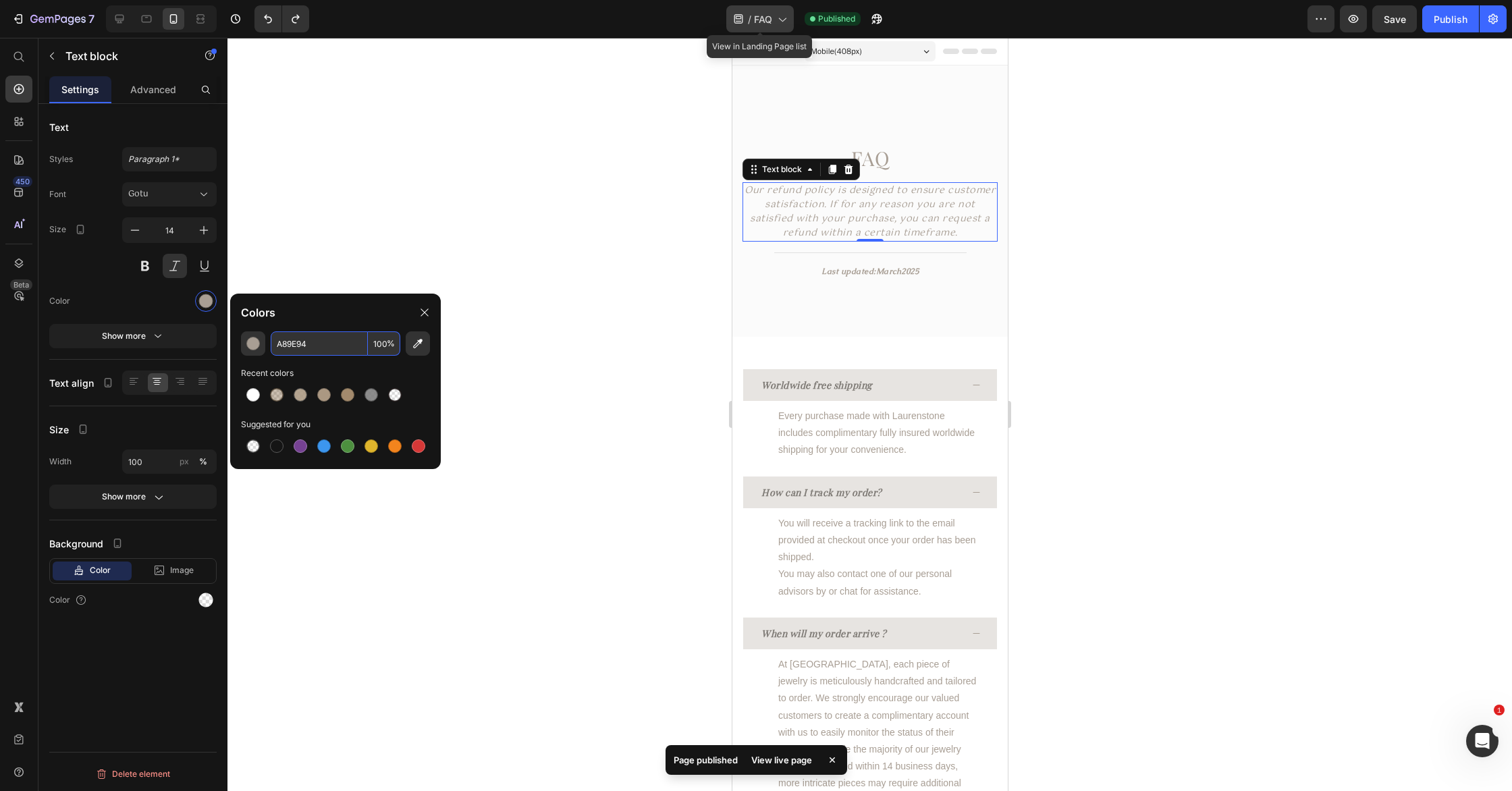 click on "FAQ" at bounding box center (763, 19) 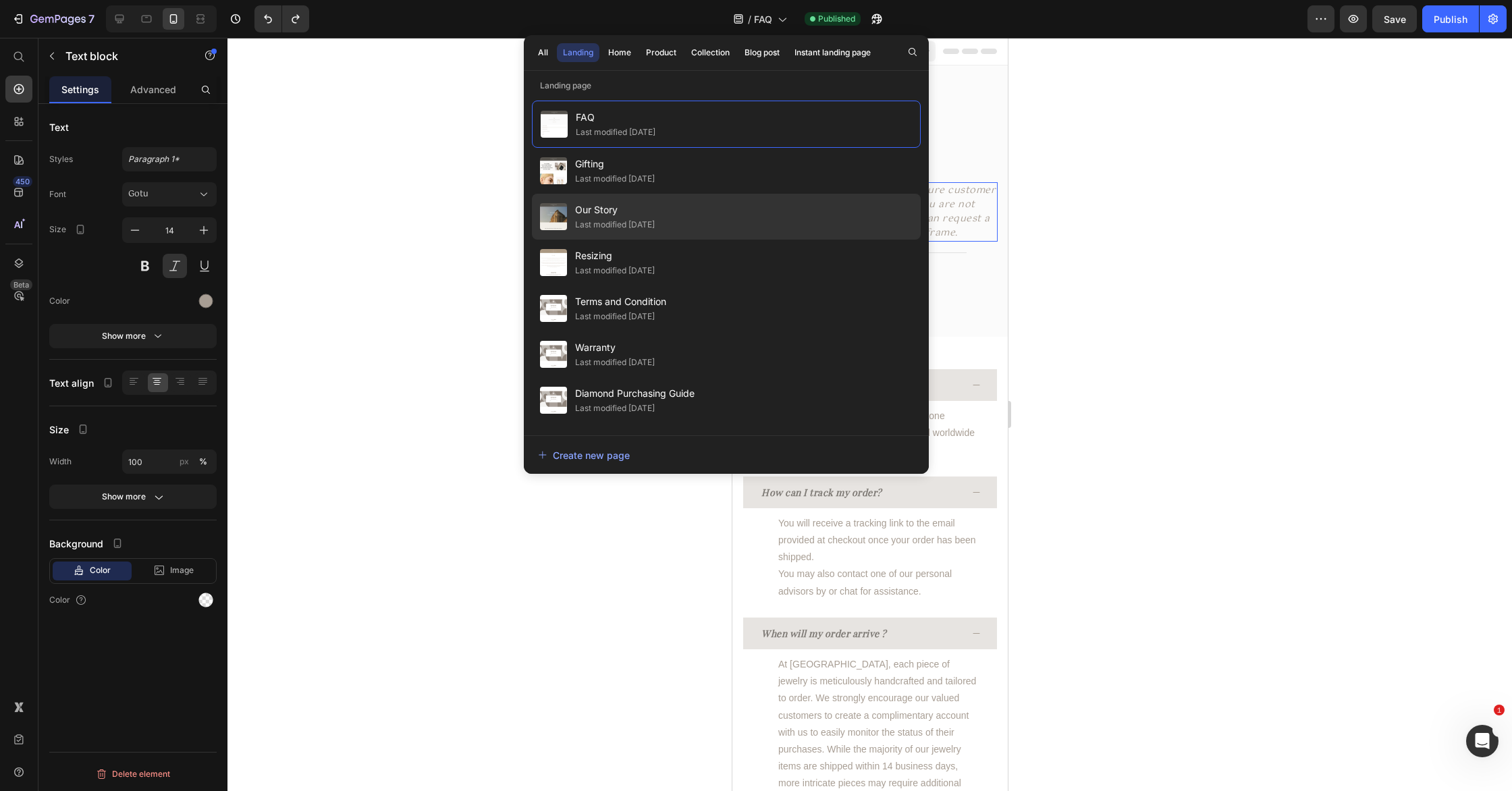 click on "Our Story" at bounding box center [615, 210] 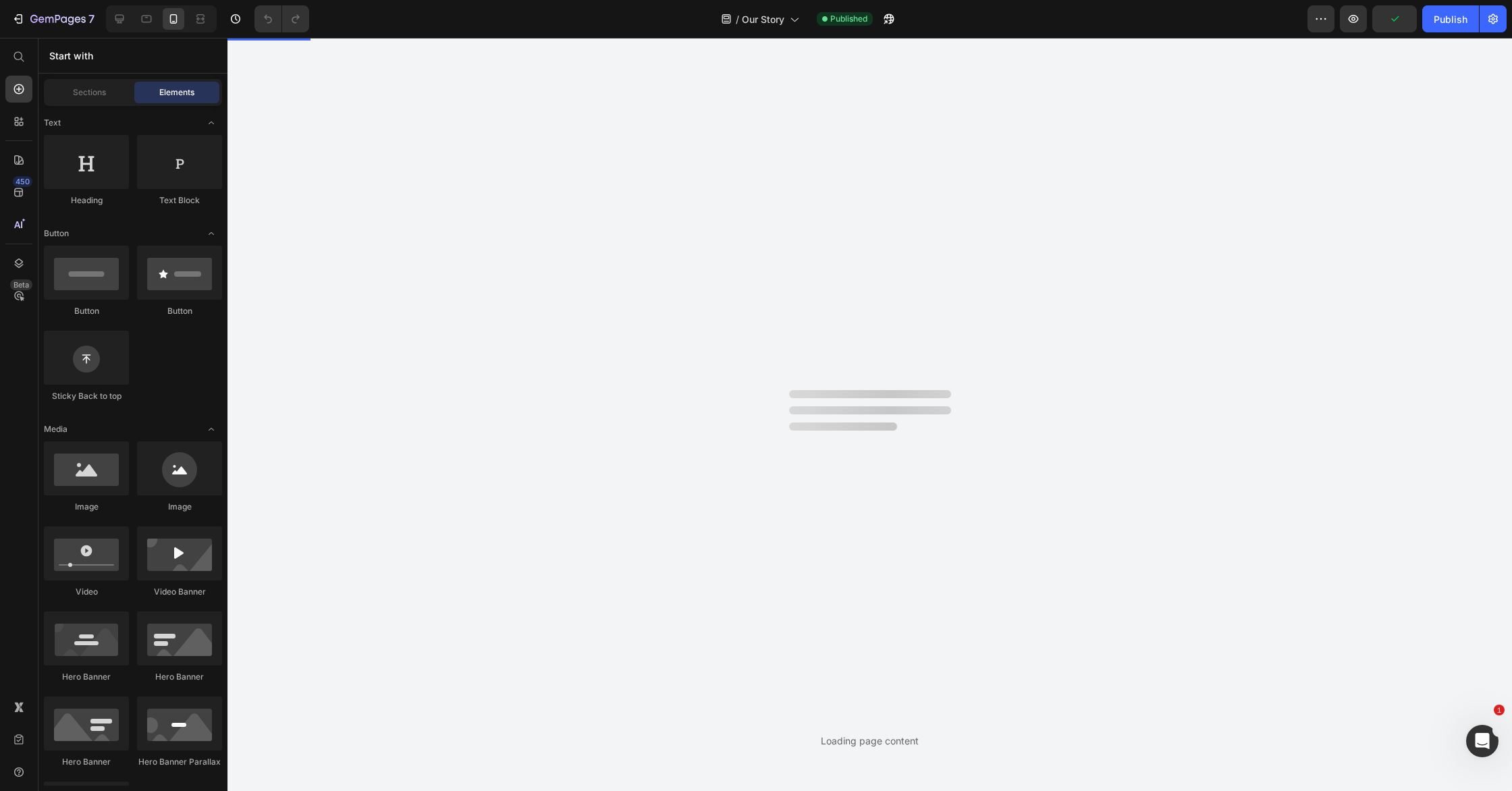 scroll, scrollTop: 0, scrollLeft: 0, axis: both 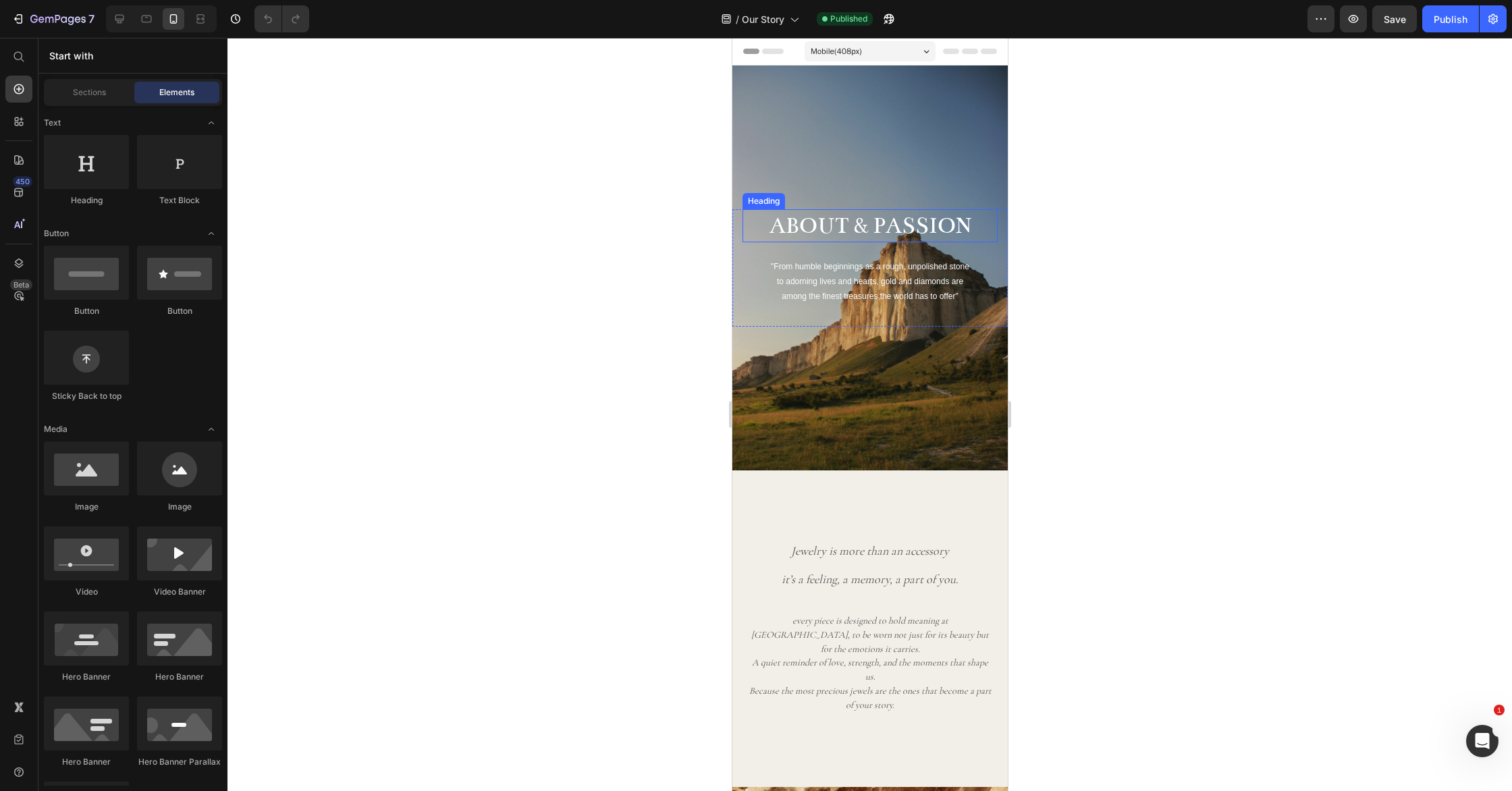 click on "ABOUT & PASSION" at bounding box center (869, 226) 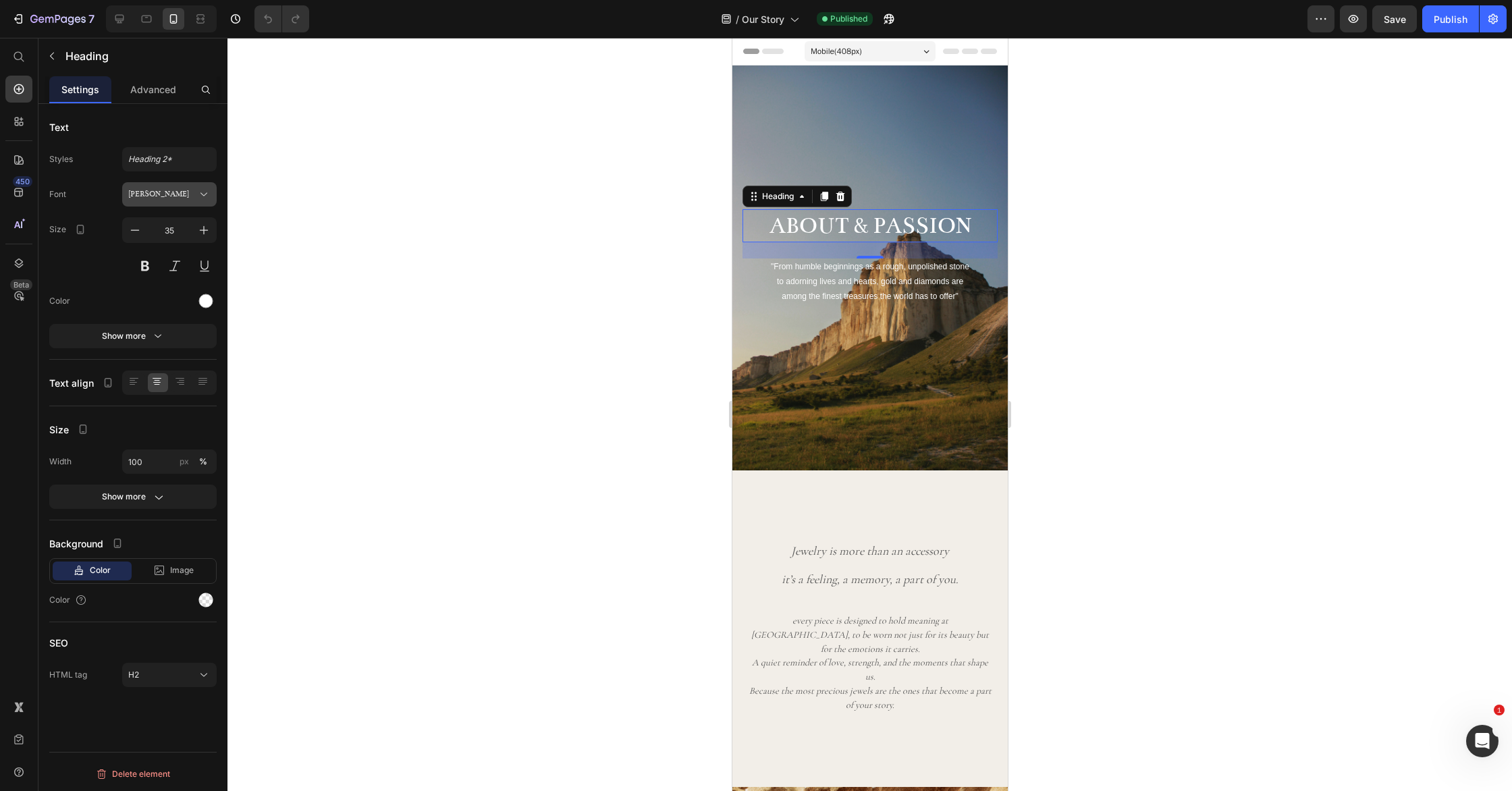 click on "Bentham" at bounding box center (169, 194) 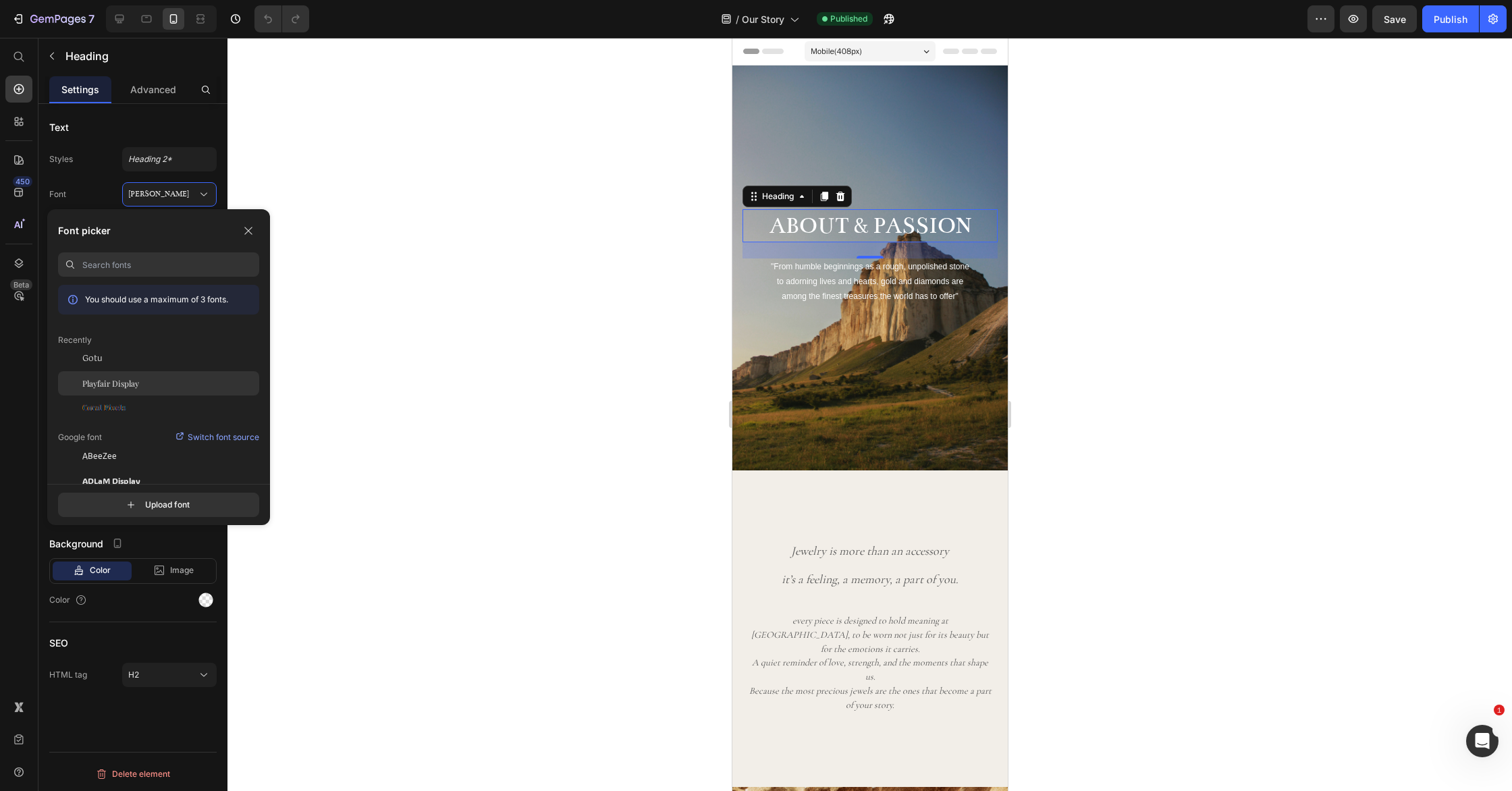 click on "Playfair Display" 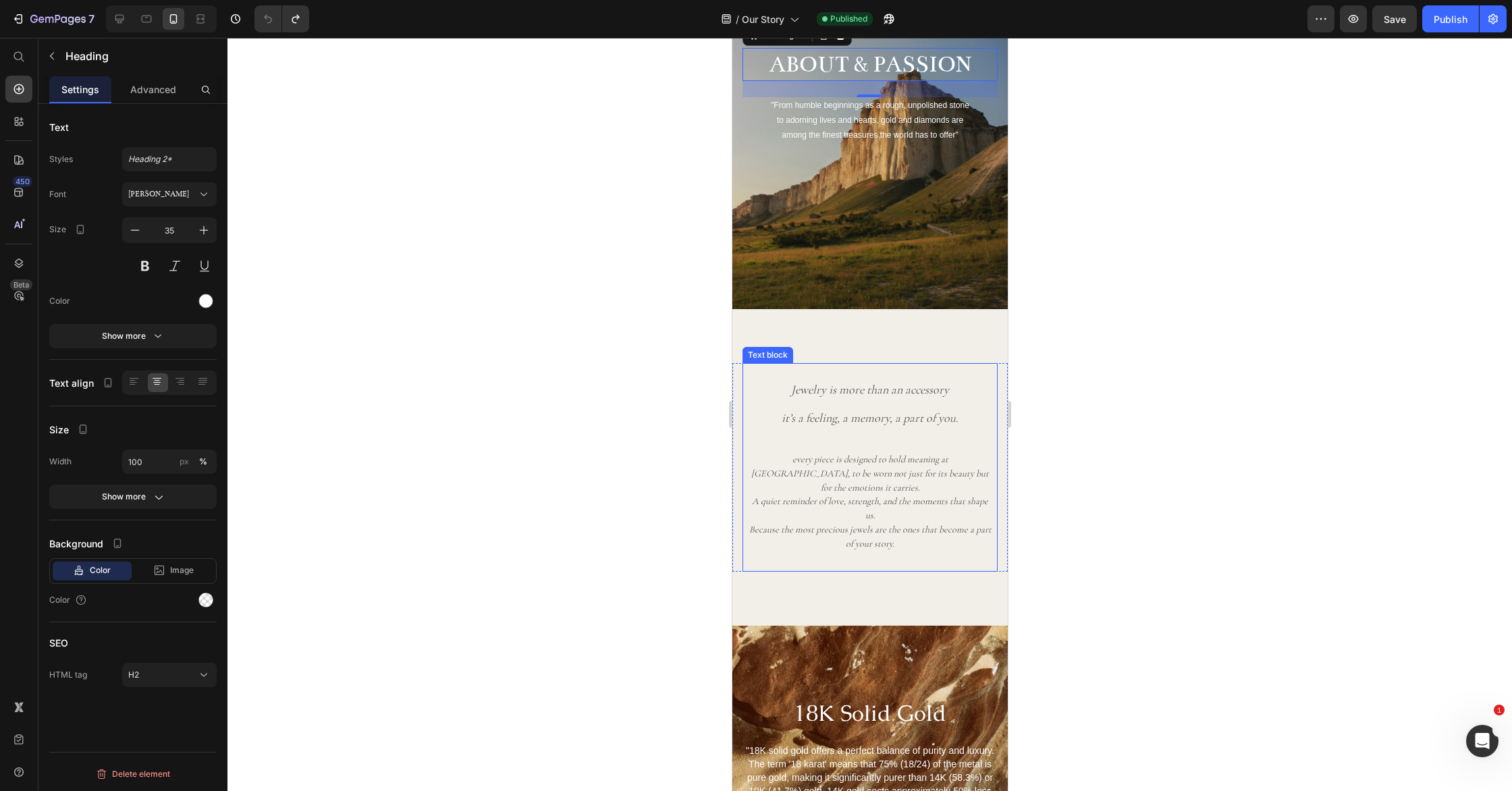 scroll, scrollTop: 174, scrollLeft: 0, axis: vertical 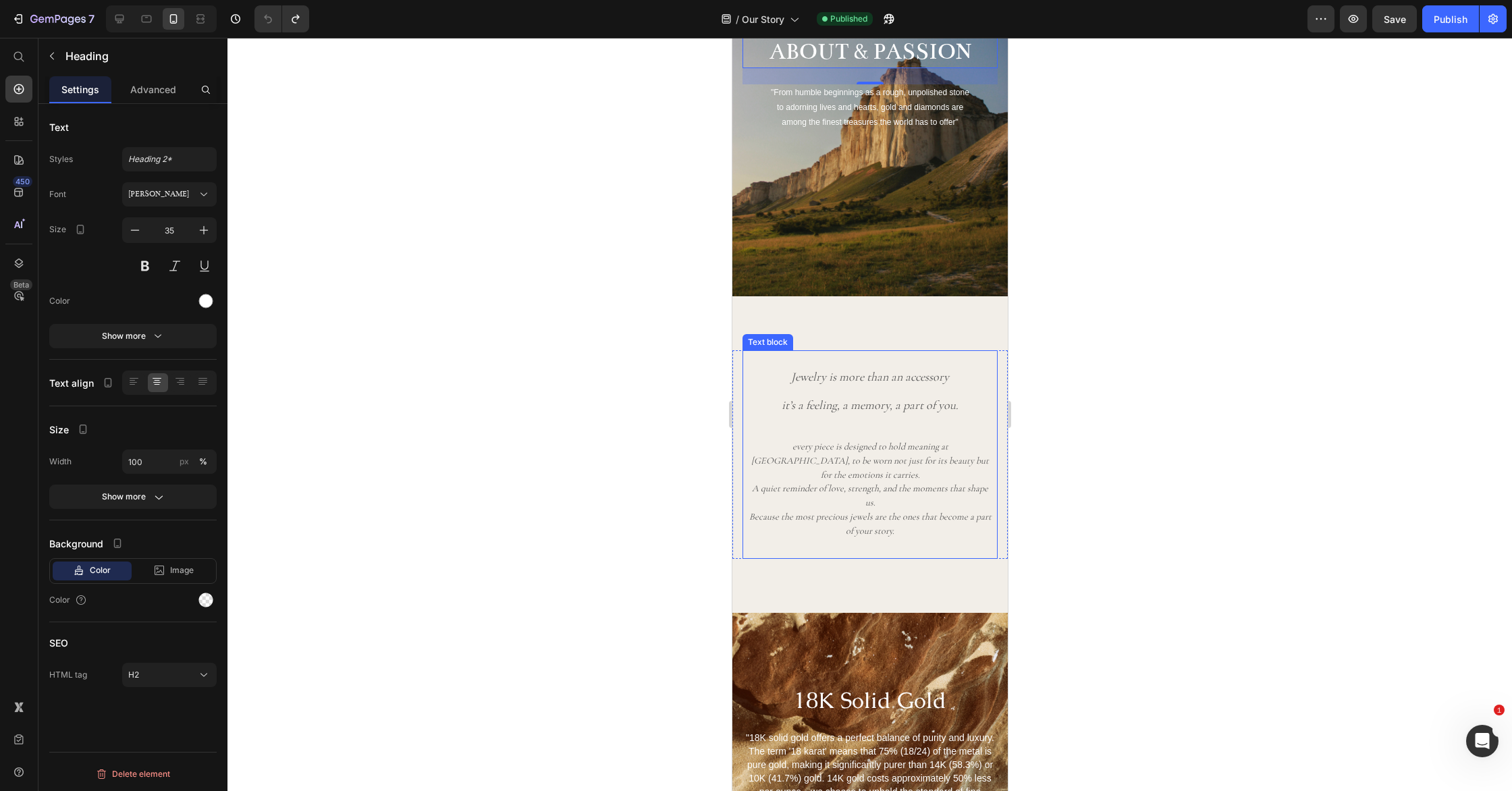 click on "Jewelry is more than an accessory" at bounding box center (869, 378) 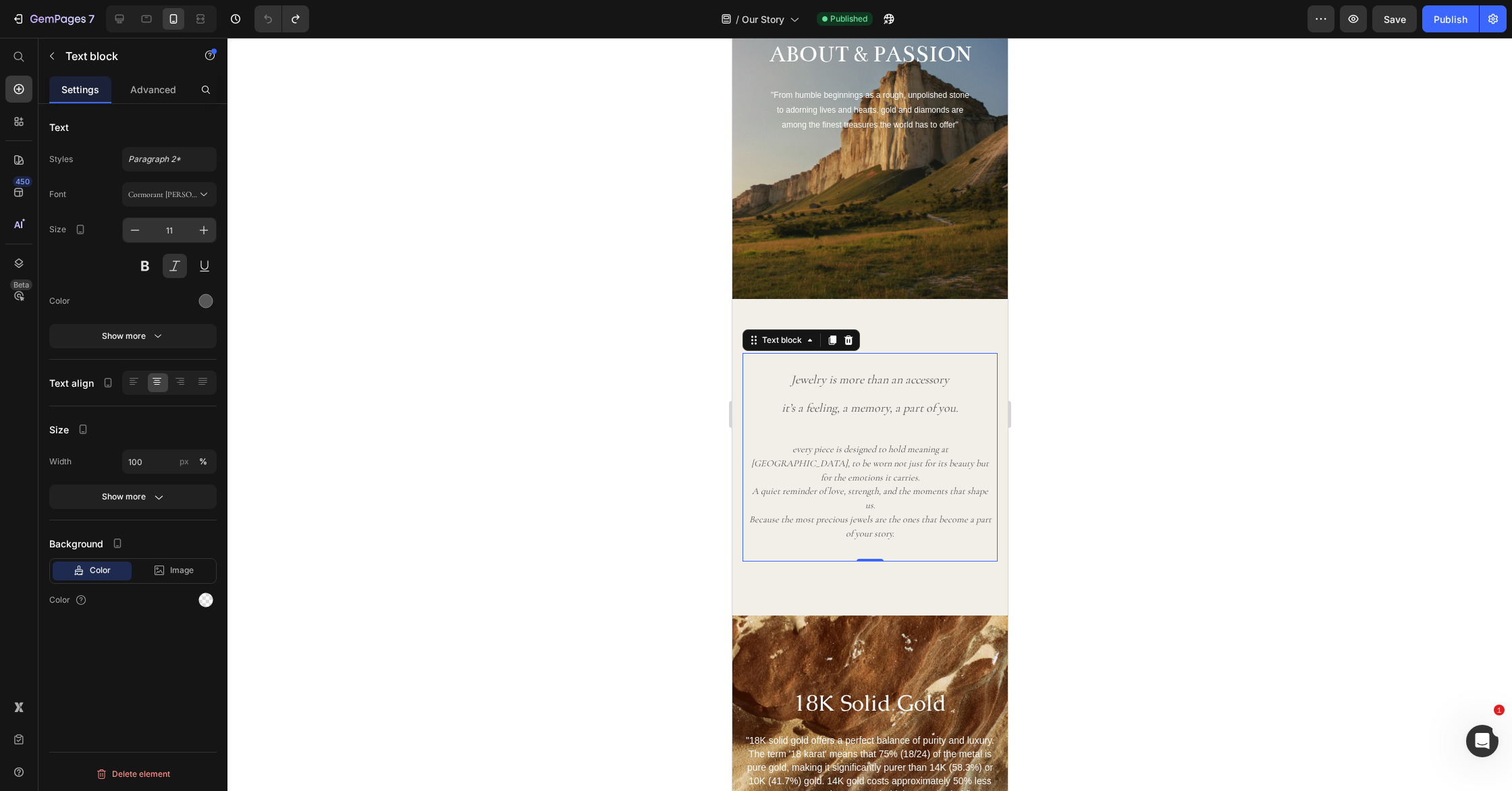 scroll, scrollTop: 173, scrollLeft: 0, axis: vertical 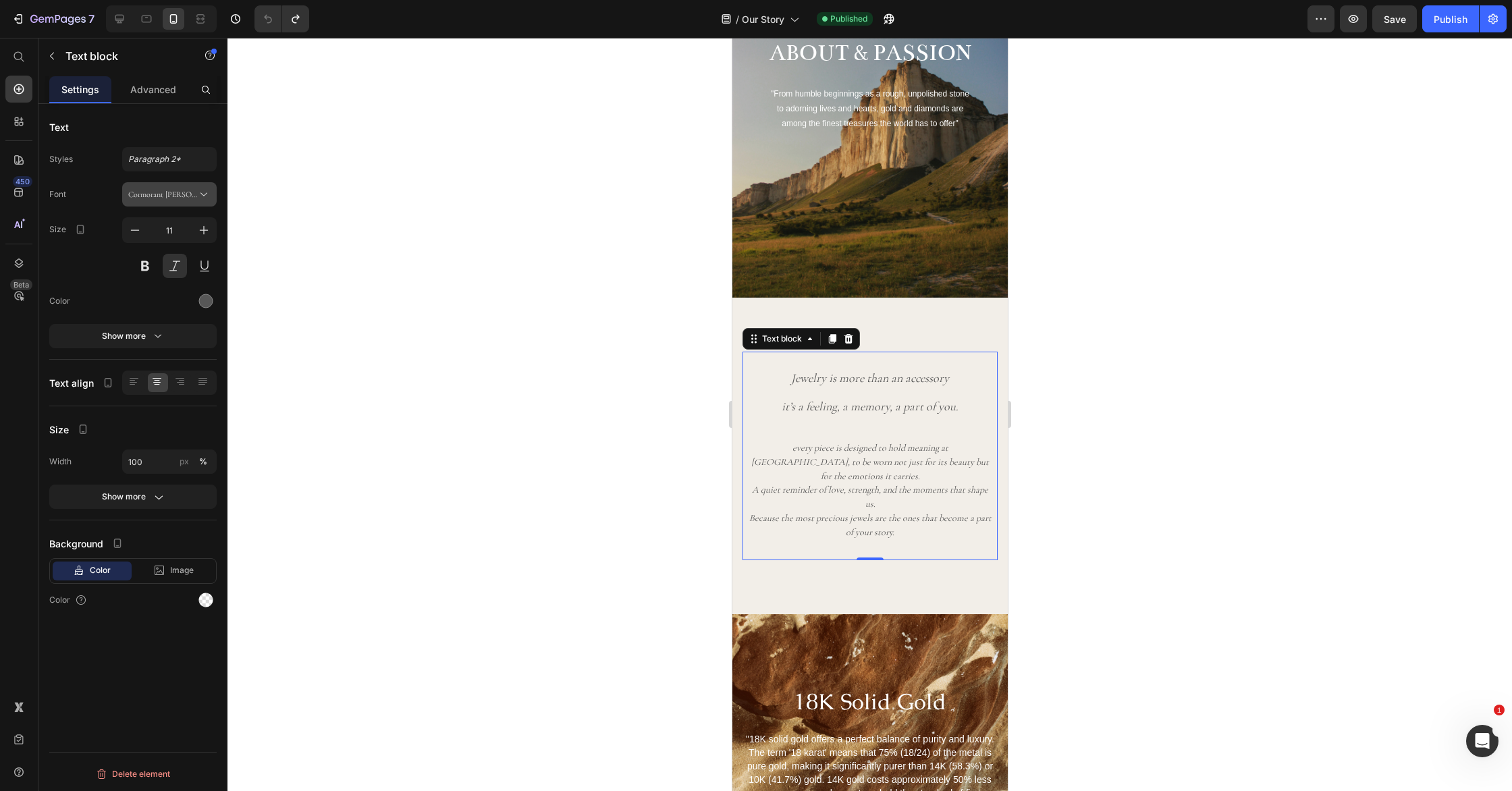click on "Cormorant [PERSON_NAME]" at bounding box center [163, 194] 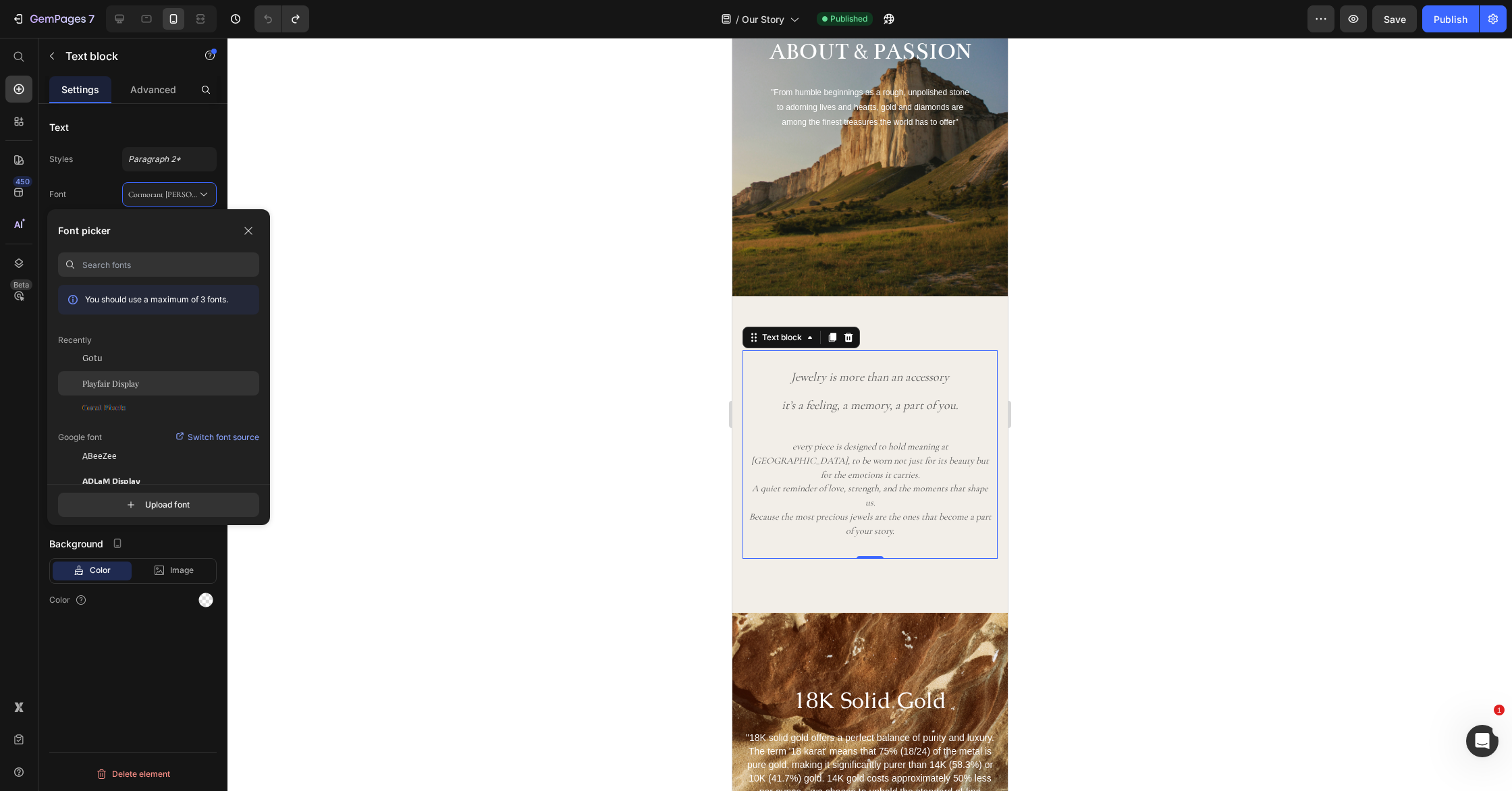 click on "Playfair Display" at bounding box center (111, 383) 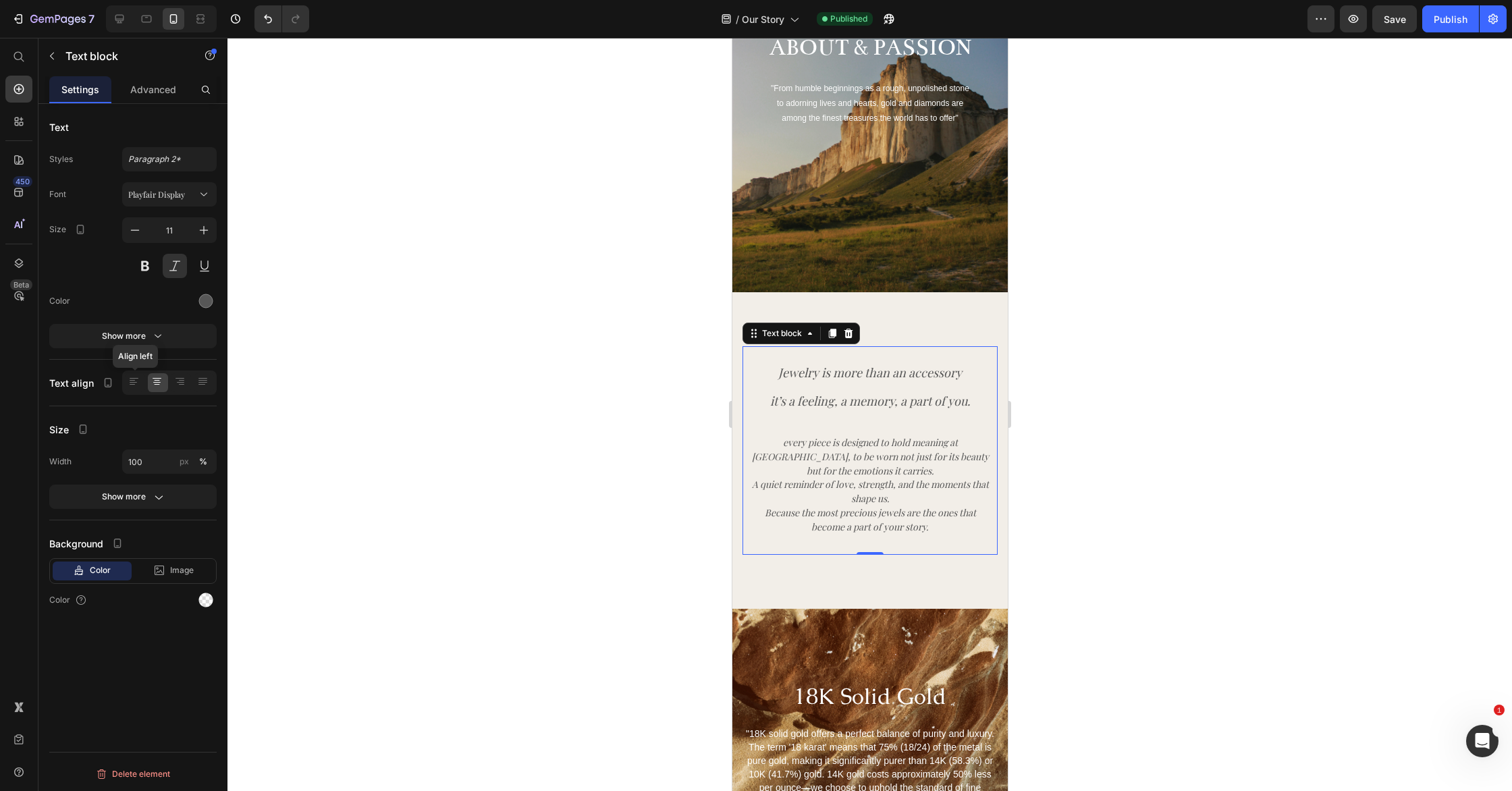 scroll, scrollTop: 180, scrollLeft: 0, axis: vertical 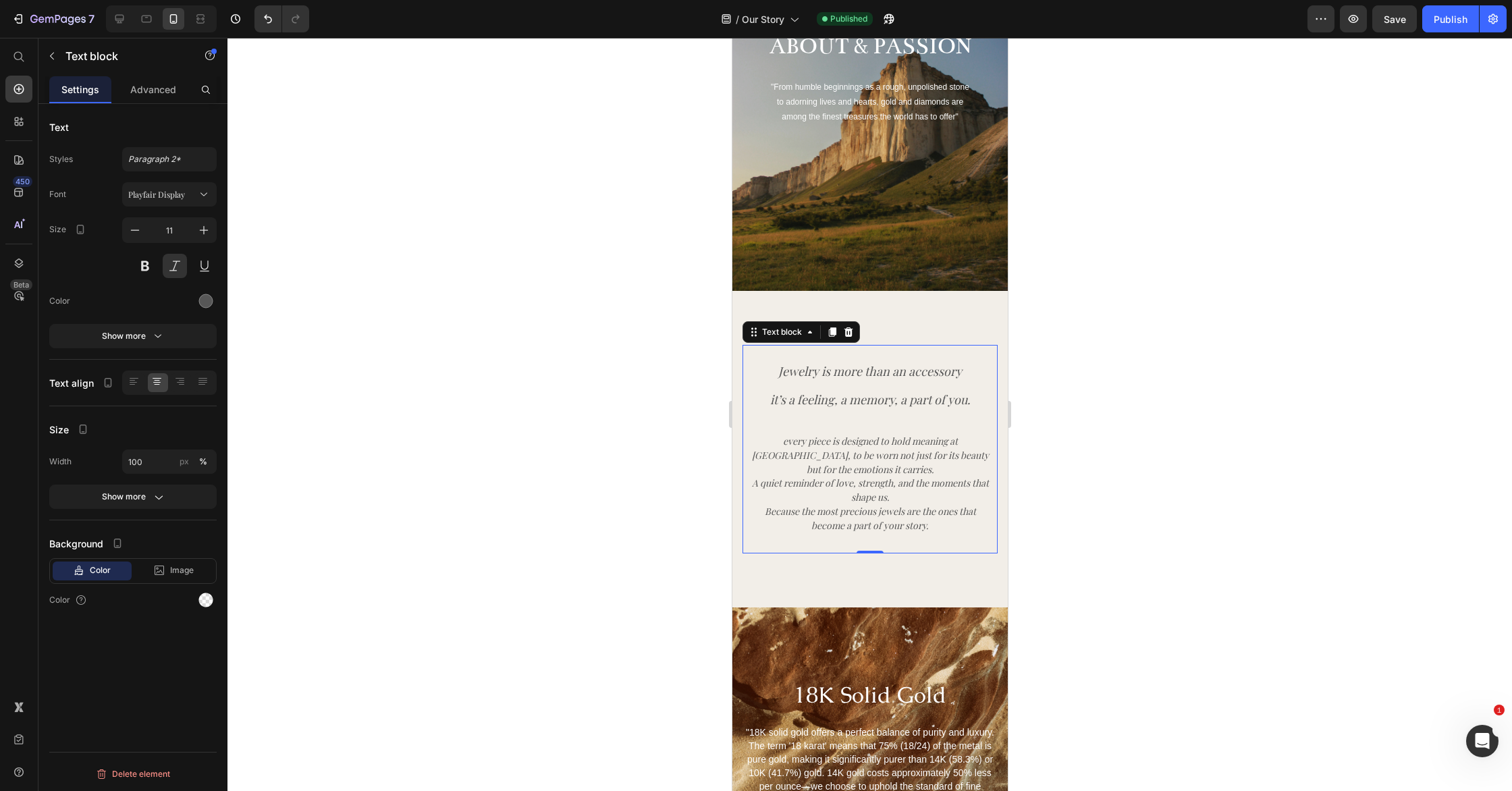 click 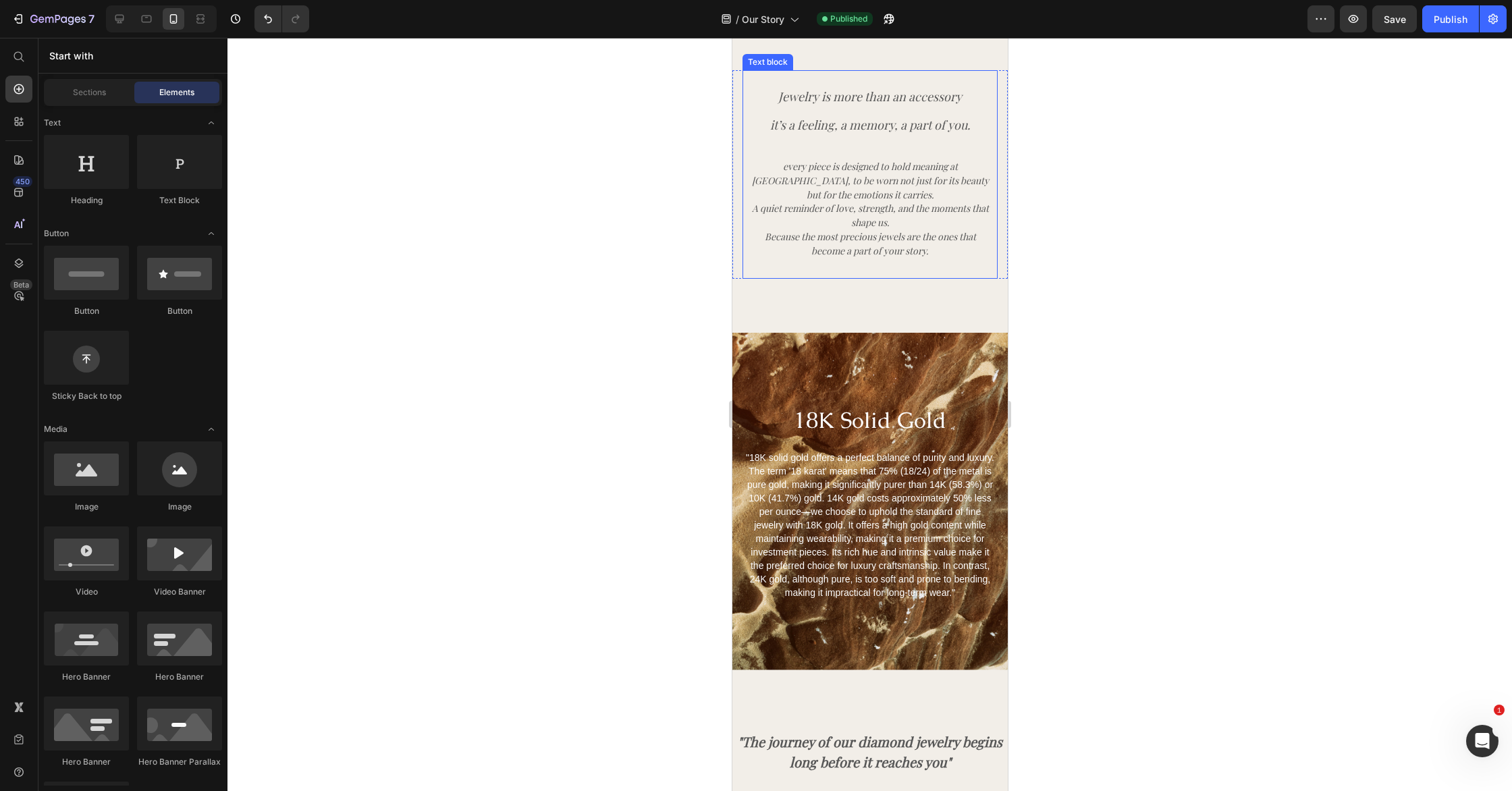 scroll, scrollTop: 564, scrollLeft: 0, axis: vertical 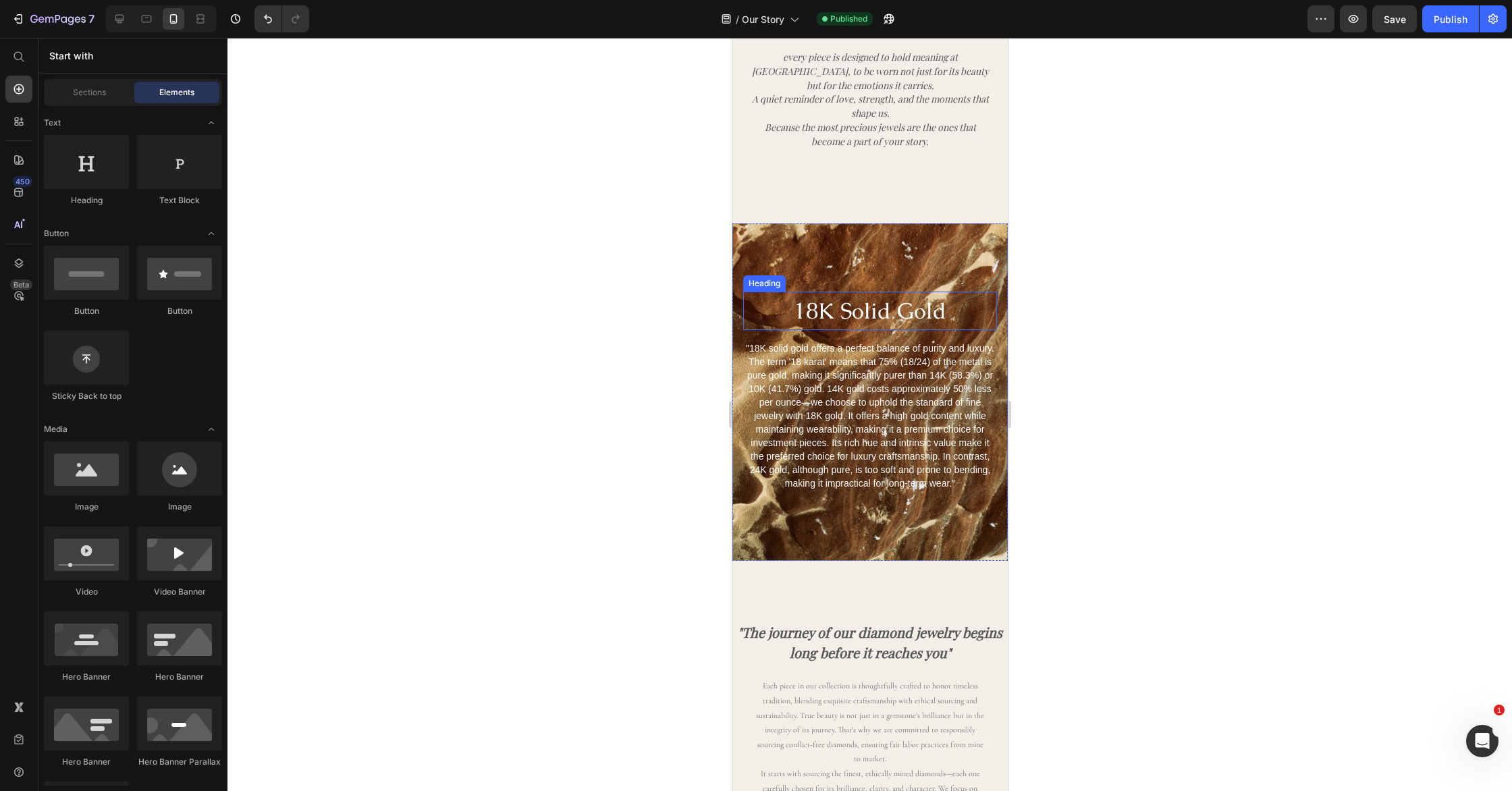 click on "18K Solid Gold" at bounding box center (869, 310) 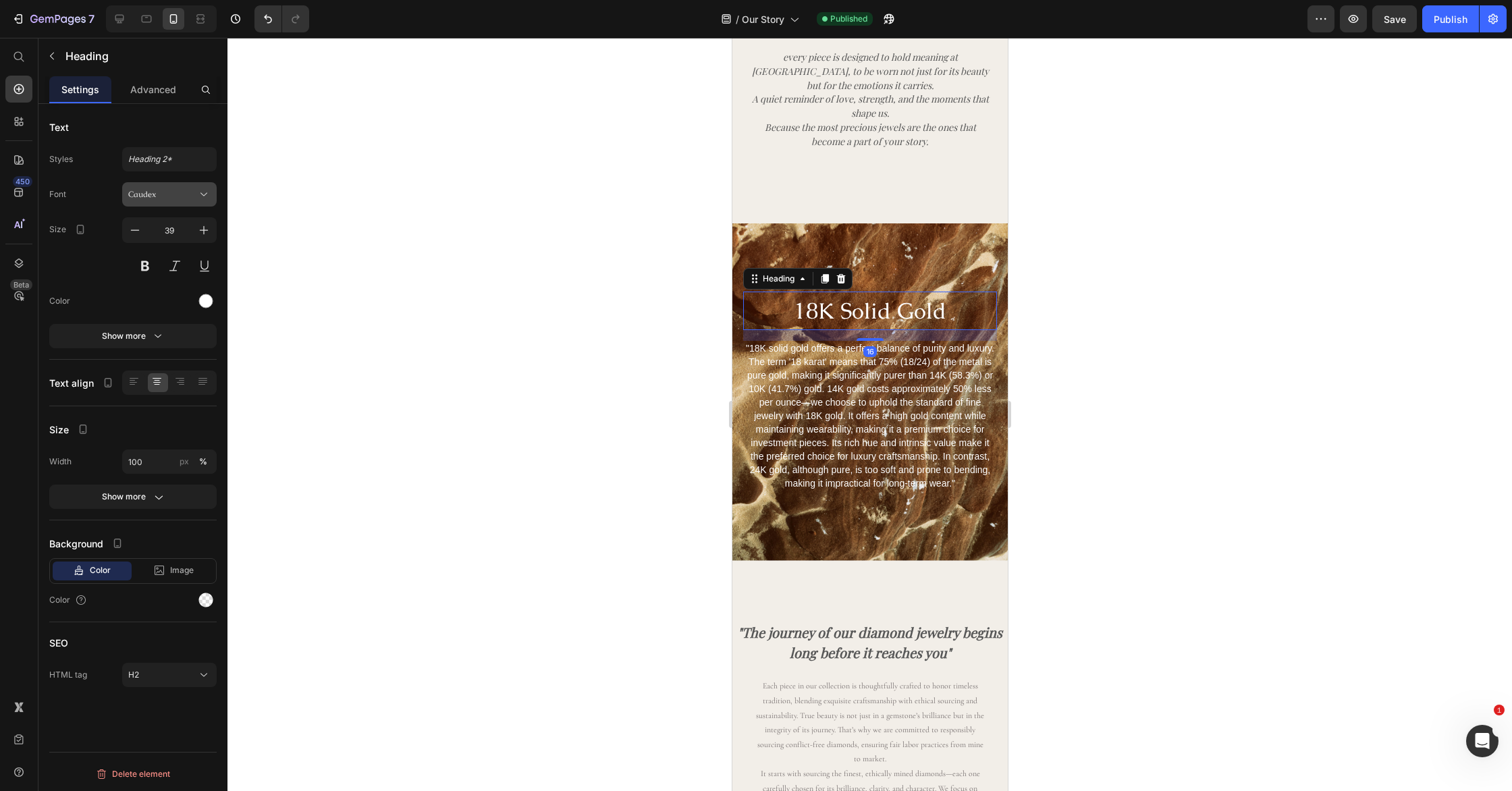 click on "Caudex" at bounding box center (163, 194) 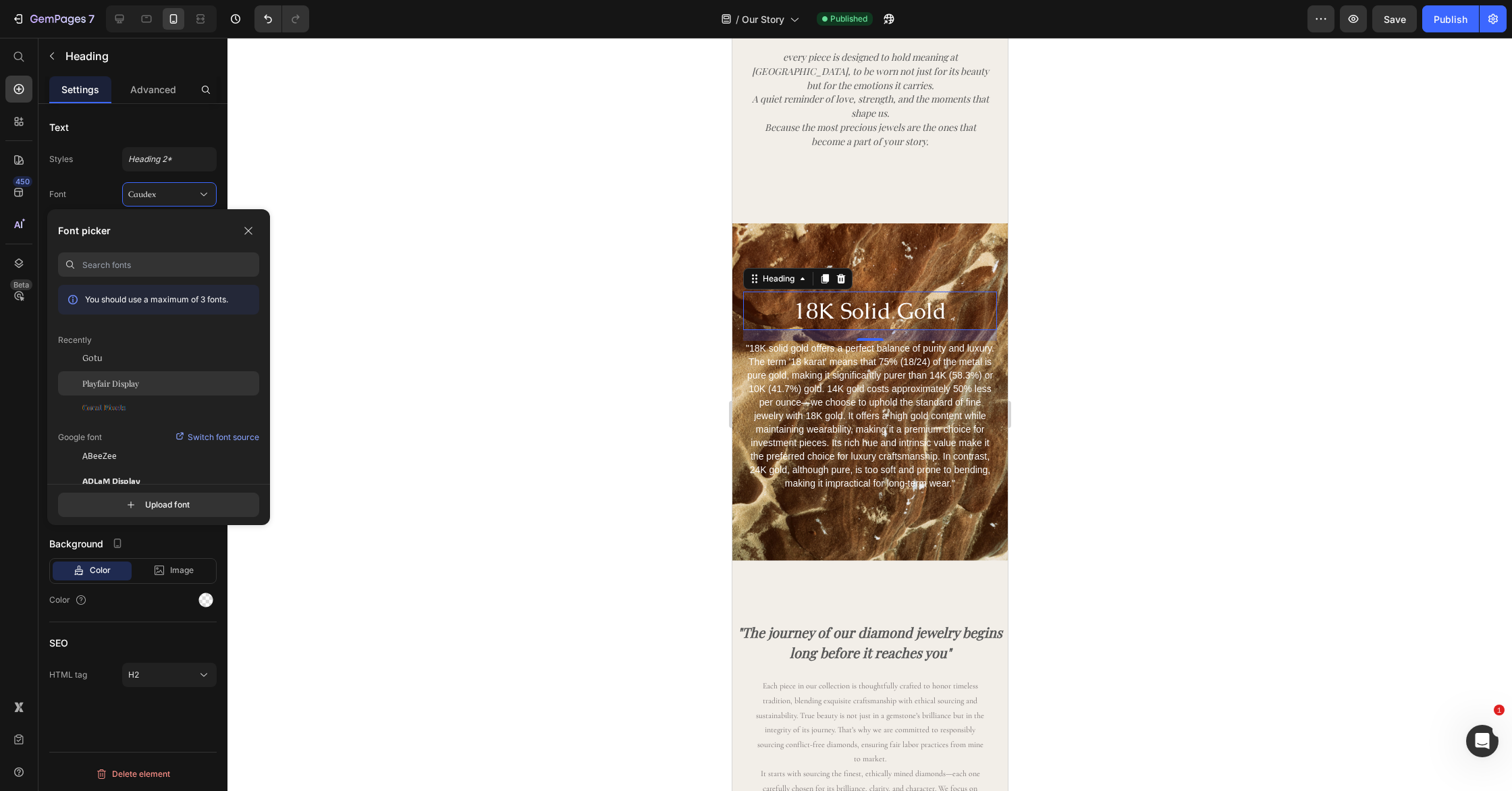 click on "Playfair Display" 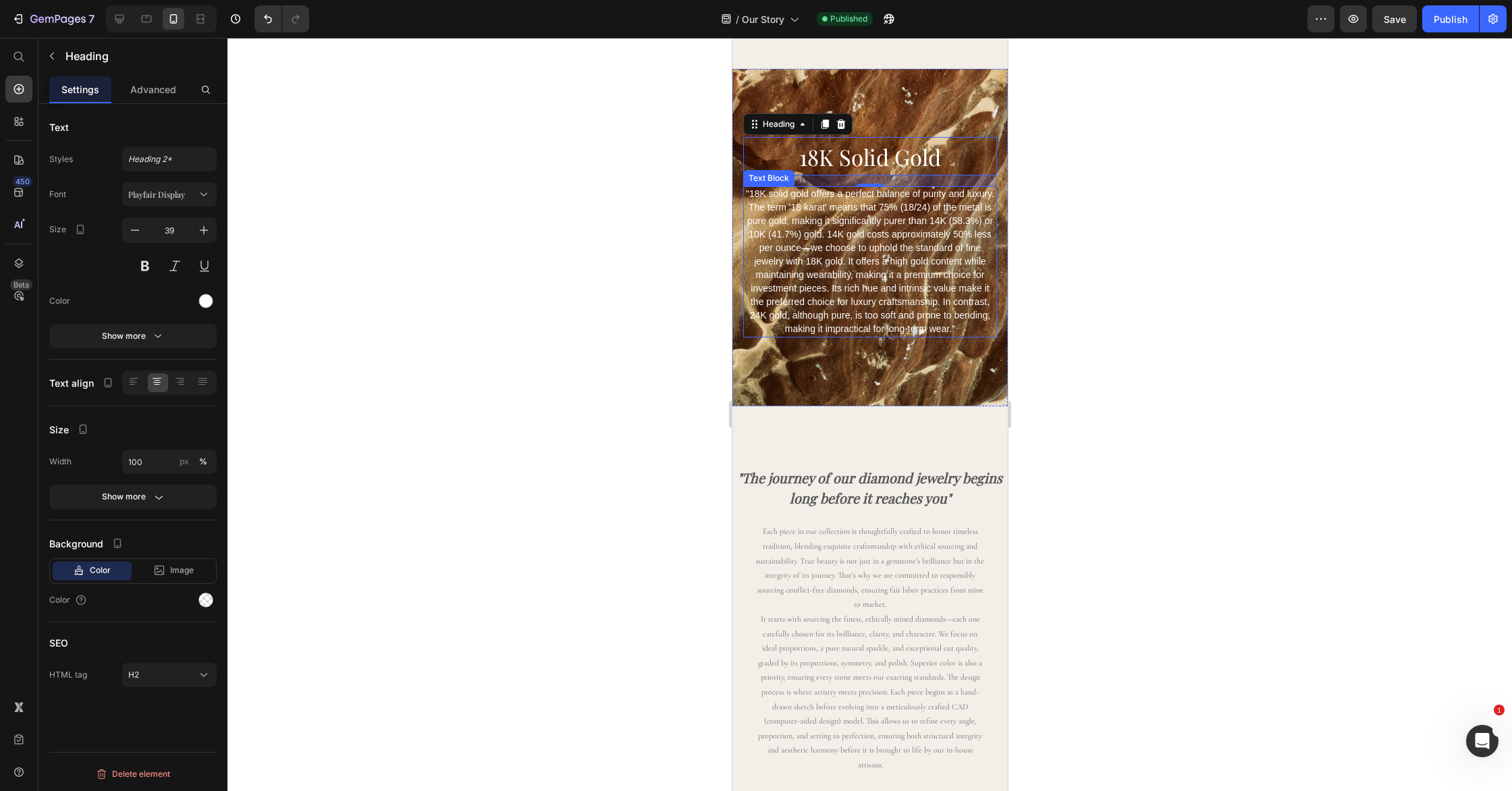 scroll, scrollTop: 728, scrollLeft: 0, axis: vertical 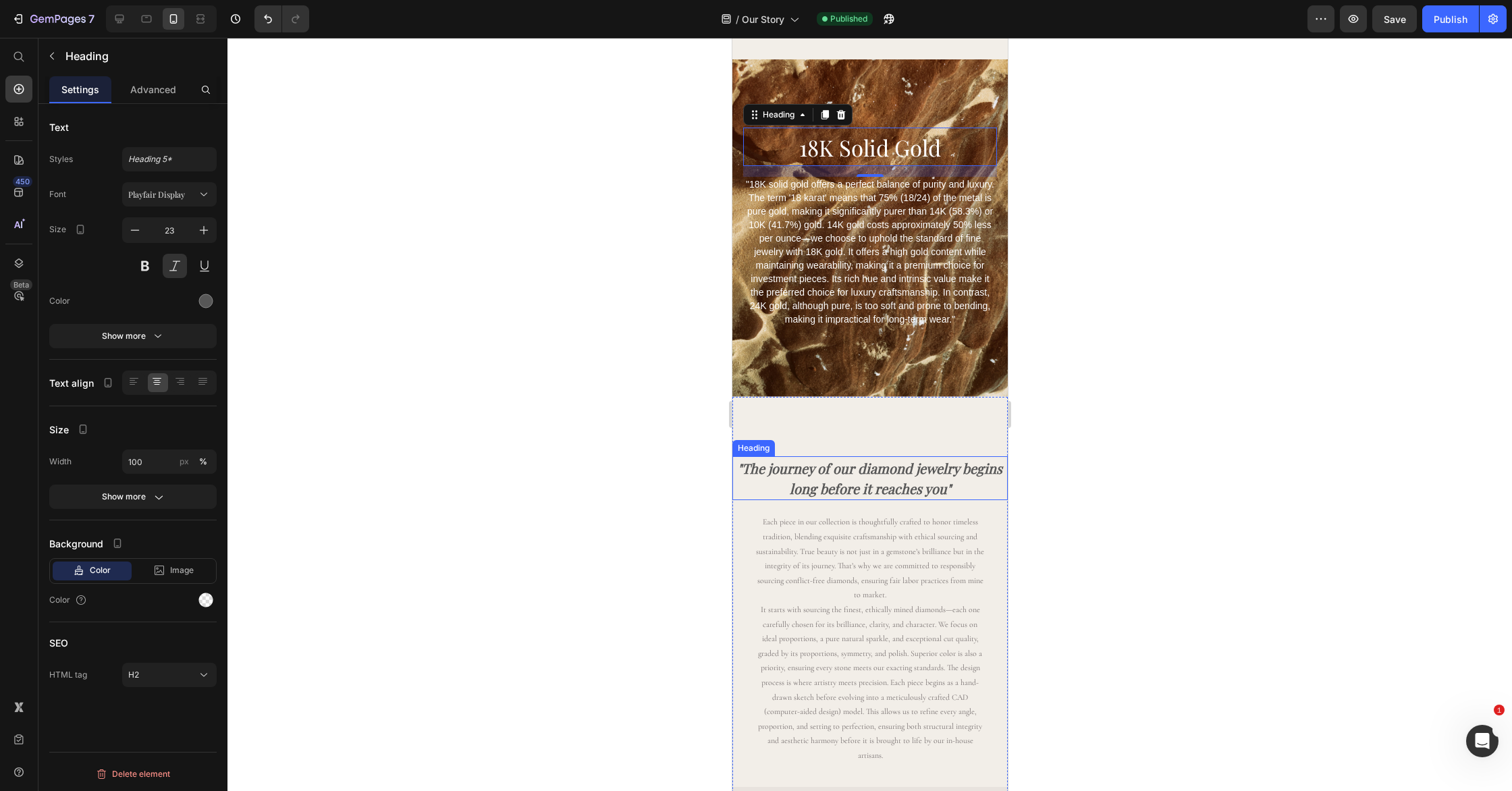 click on ""The journey of our diamond jewelry begins long before it reaches you"" at bounding box center [869, 479] 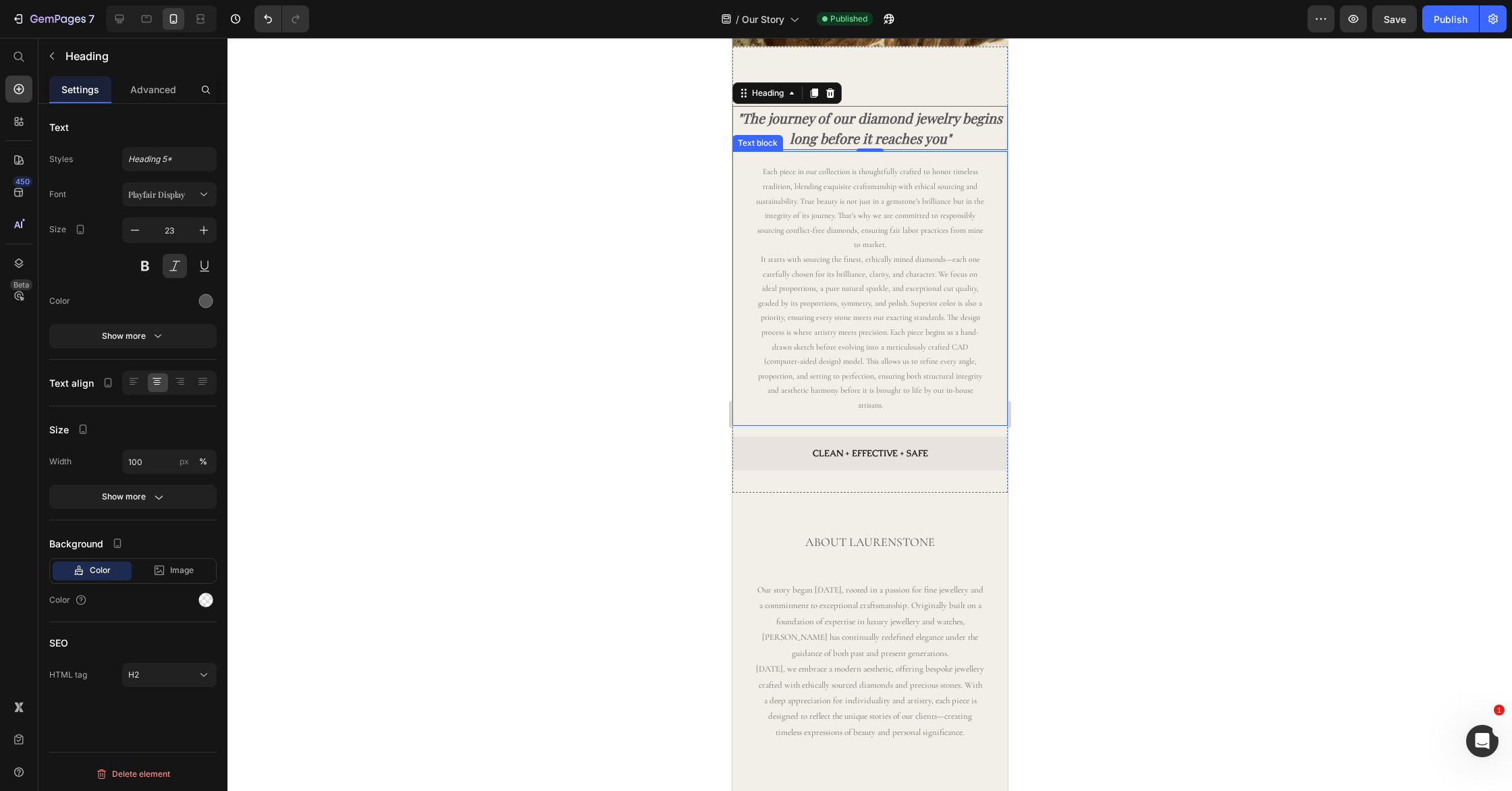 scroll, scrollTop: 1083, scrollLeft: 0, axis: vertical 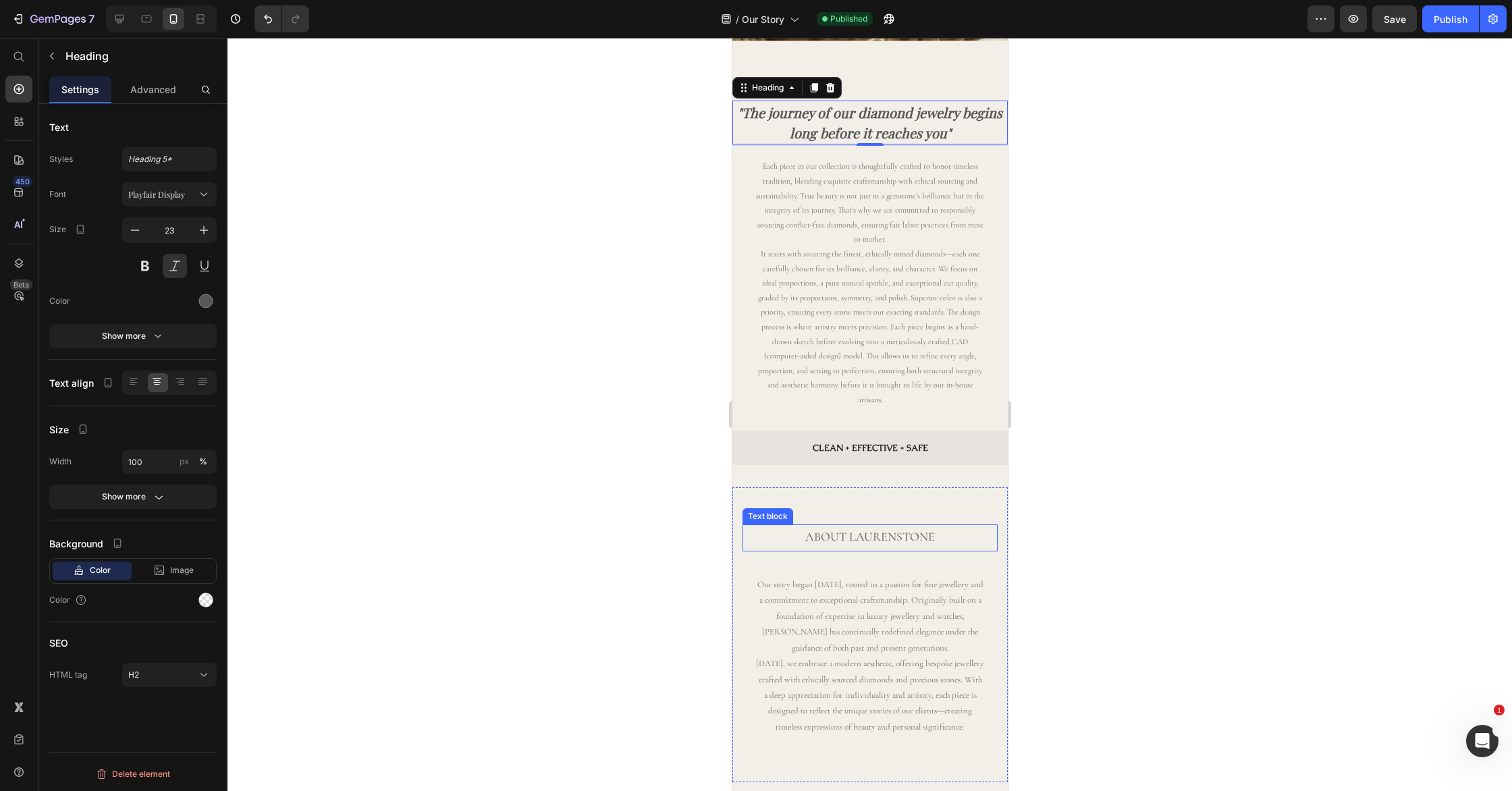 click on "ABOUT LAURENSTONE" at bounding box center [869, 537] 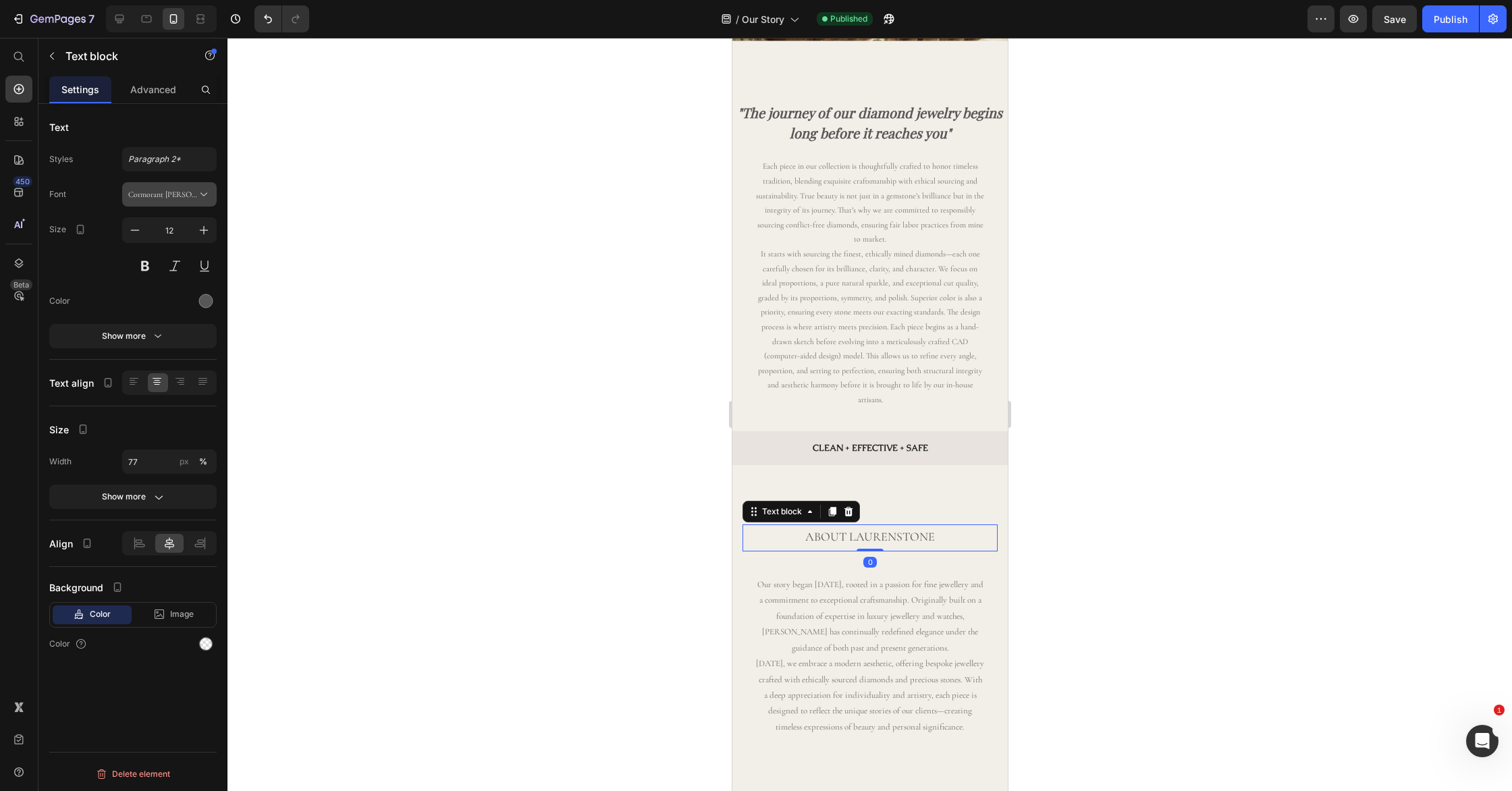 click on "Cormorant [PERSON_NAME]" at bounding box center (163, 194) 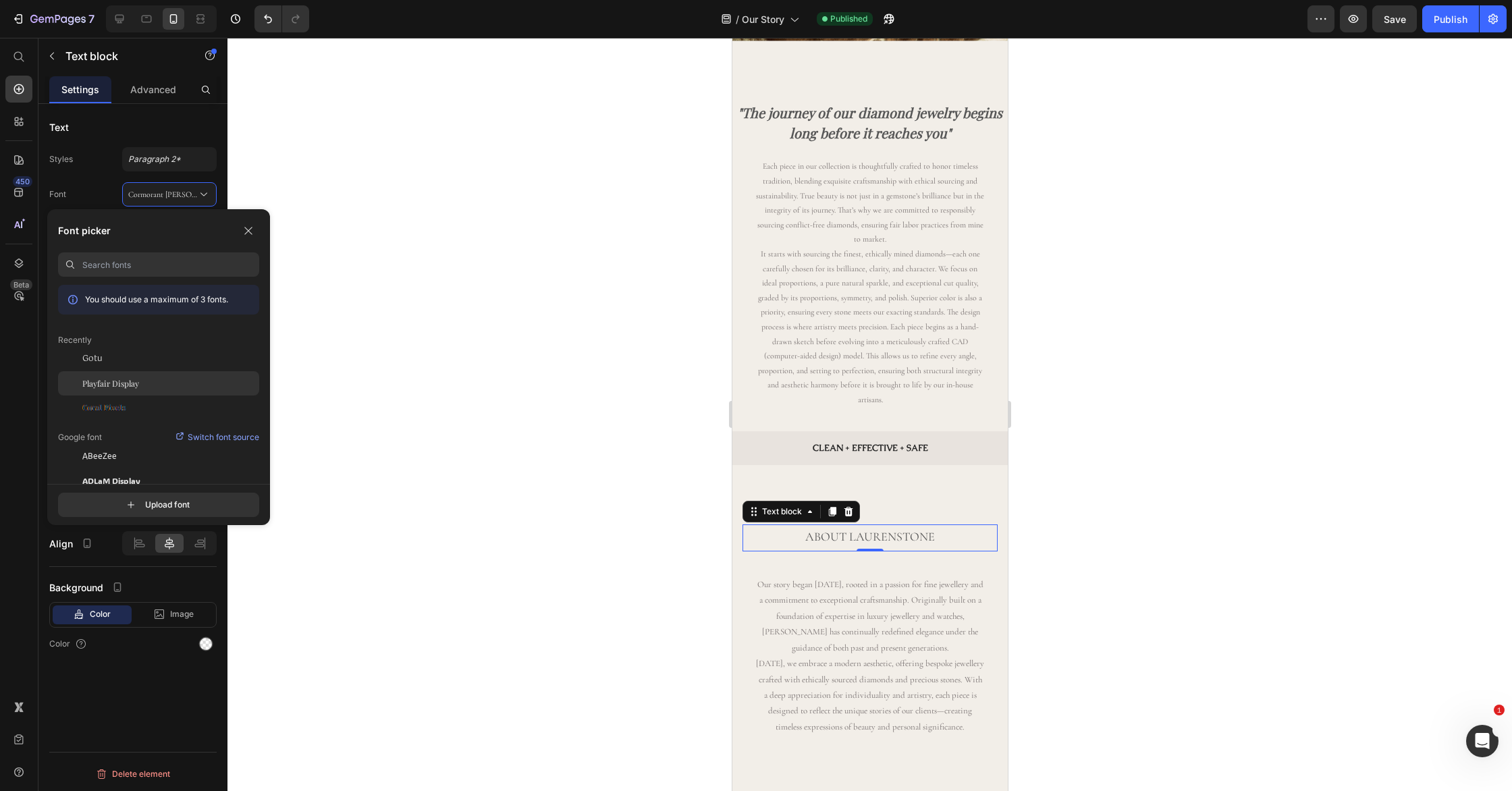 click on "Playfair Display" at bounding box center [111, 383] 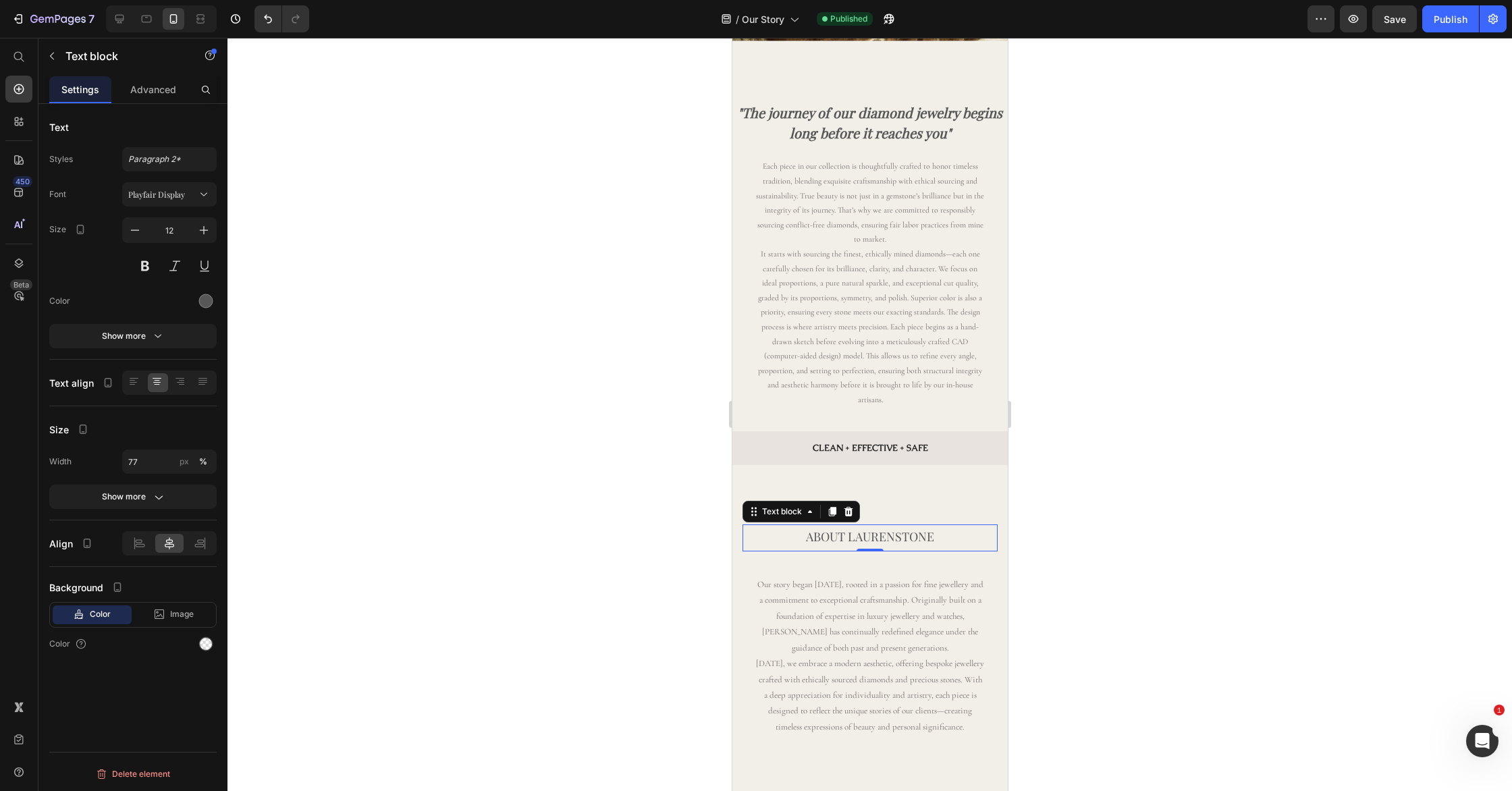 drag, startPoint x: 405, startPoint y: 366, endPoint x: 369, endPoint y: 364, distance: 36.05551 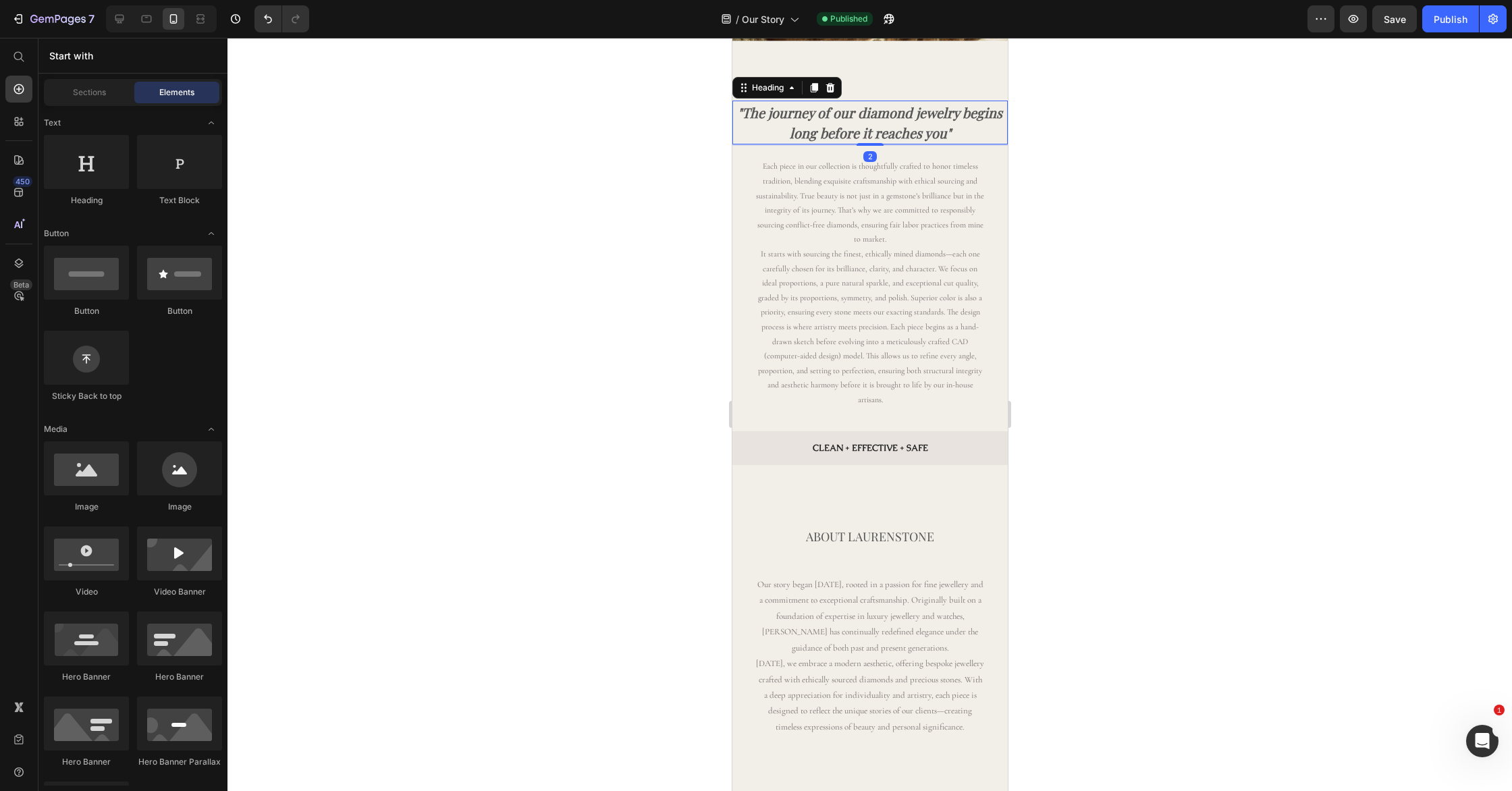 click on ""The journey of our diamond jewelry begins long before it reaches you"" at bounding box center (869, 123) 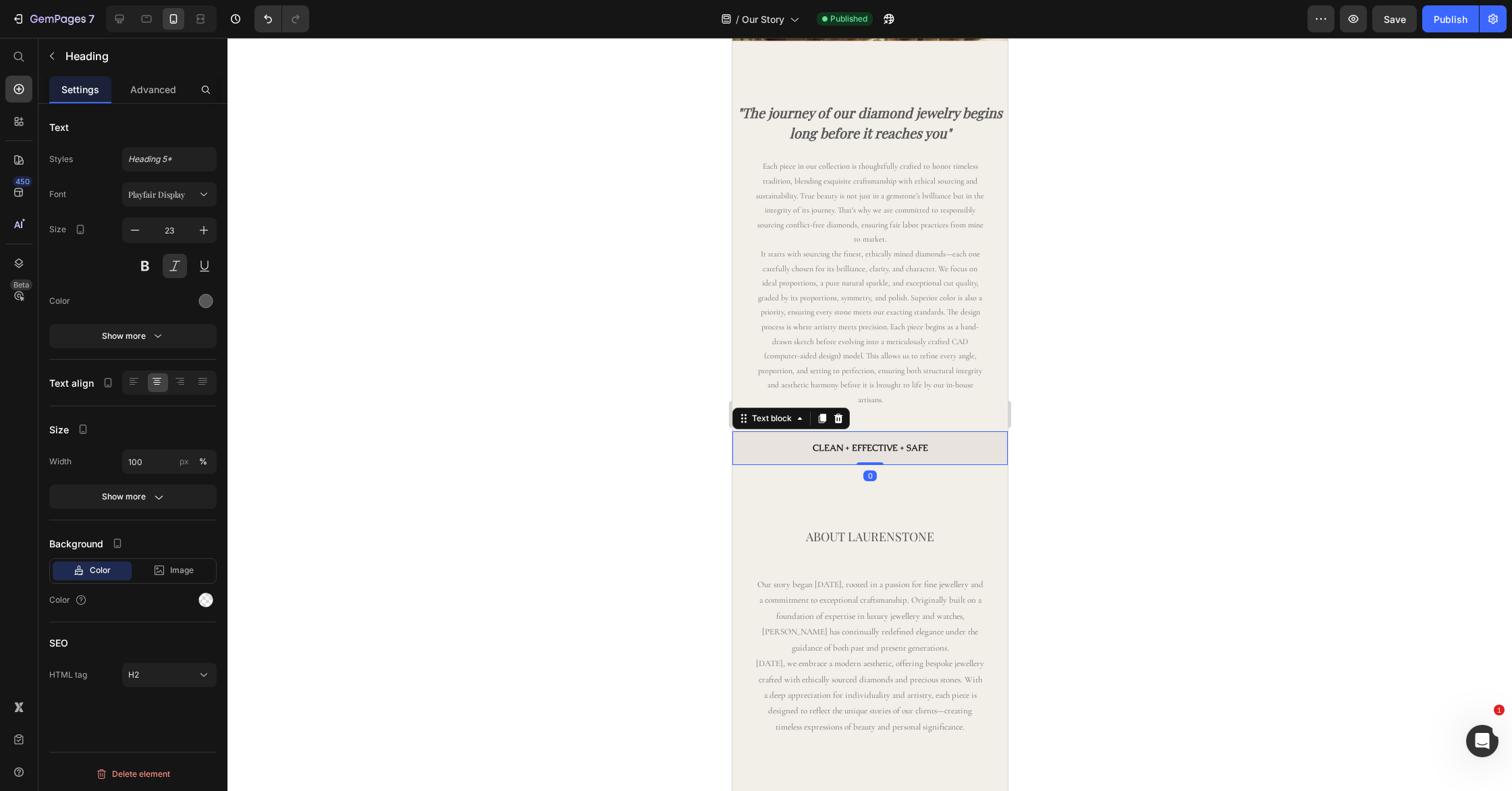 click on "Clean + Effective + Safe" at bounding box center [869, 447] 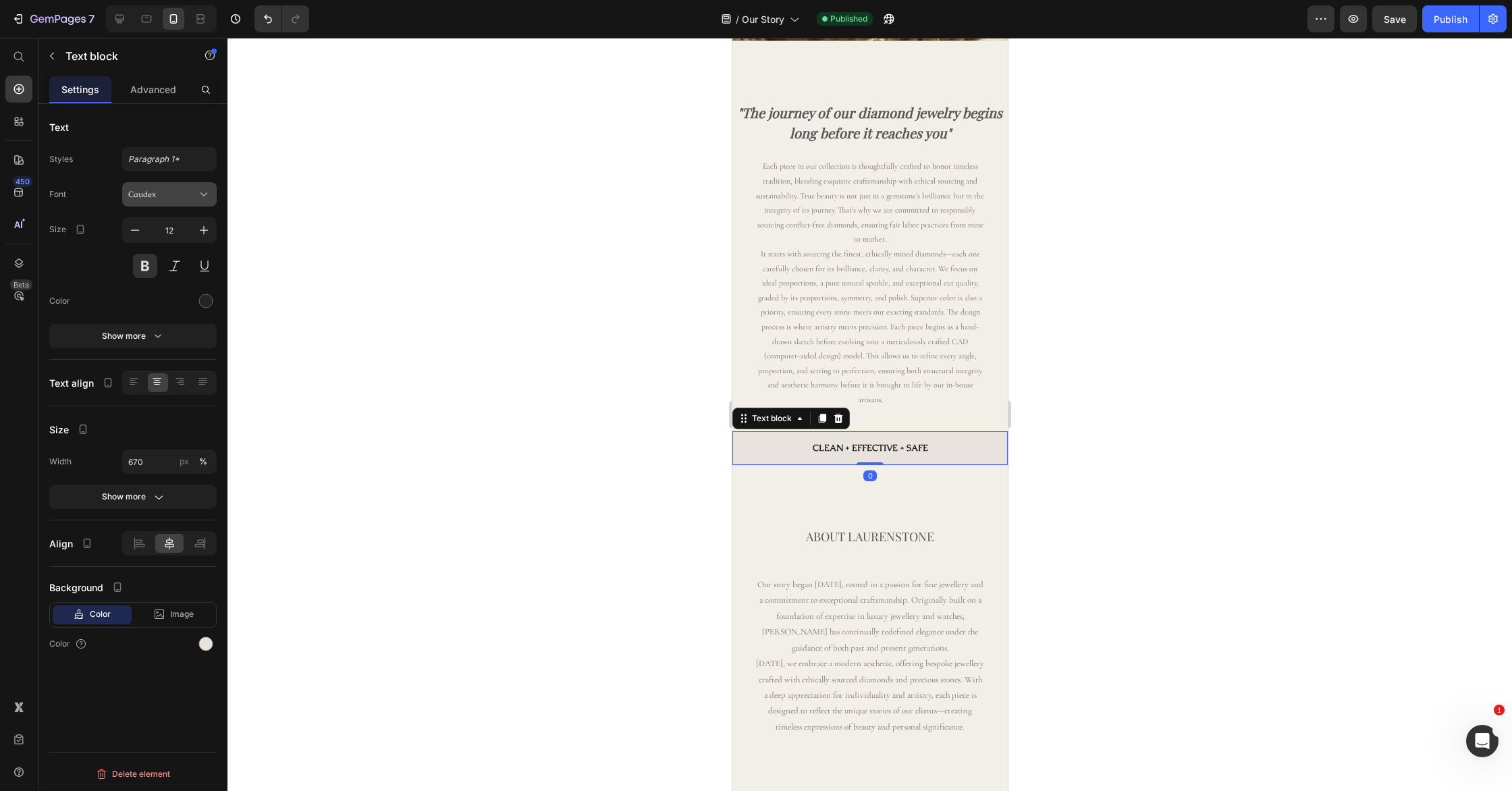 click on "Caudex" at bounding box center [169, 194] 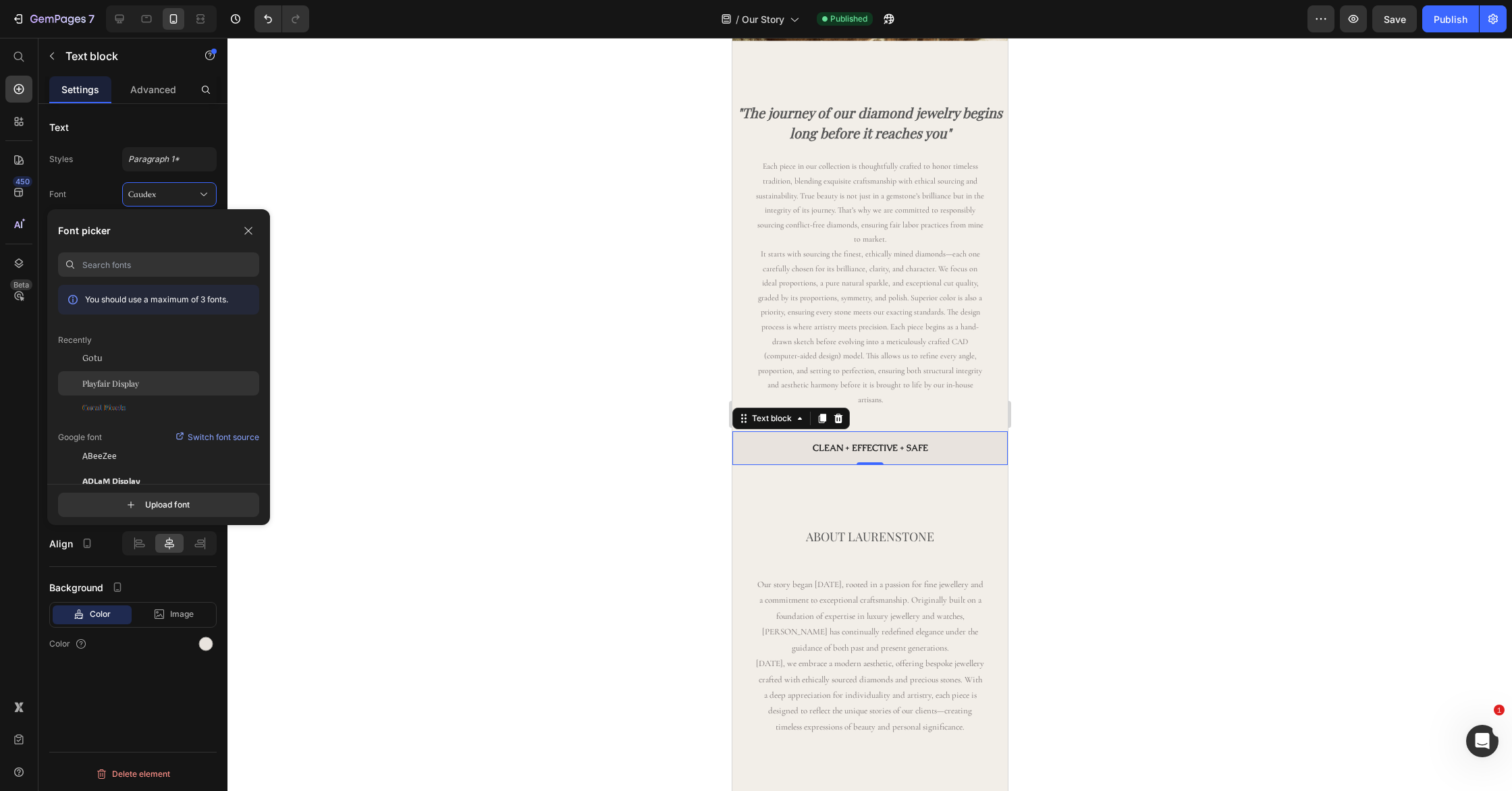 click on "Playfair Display" 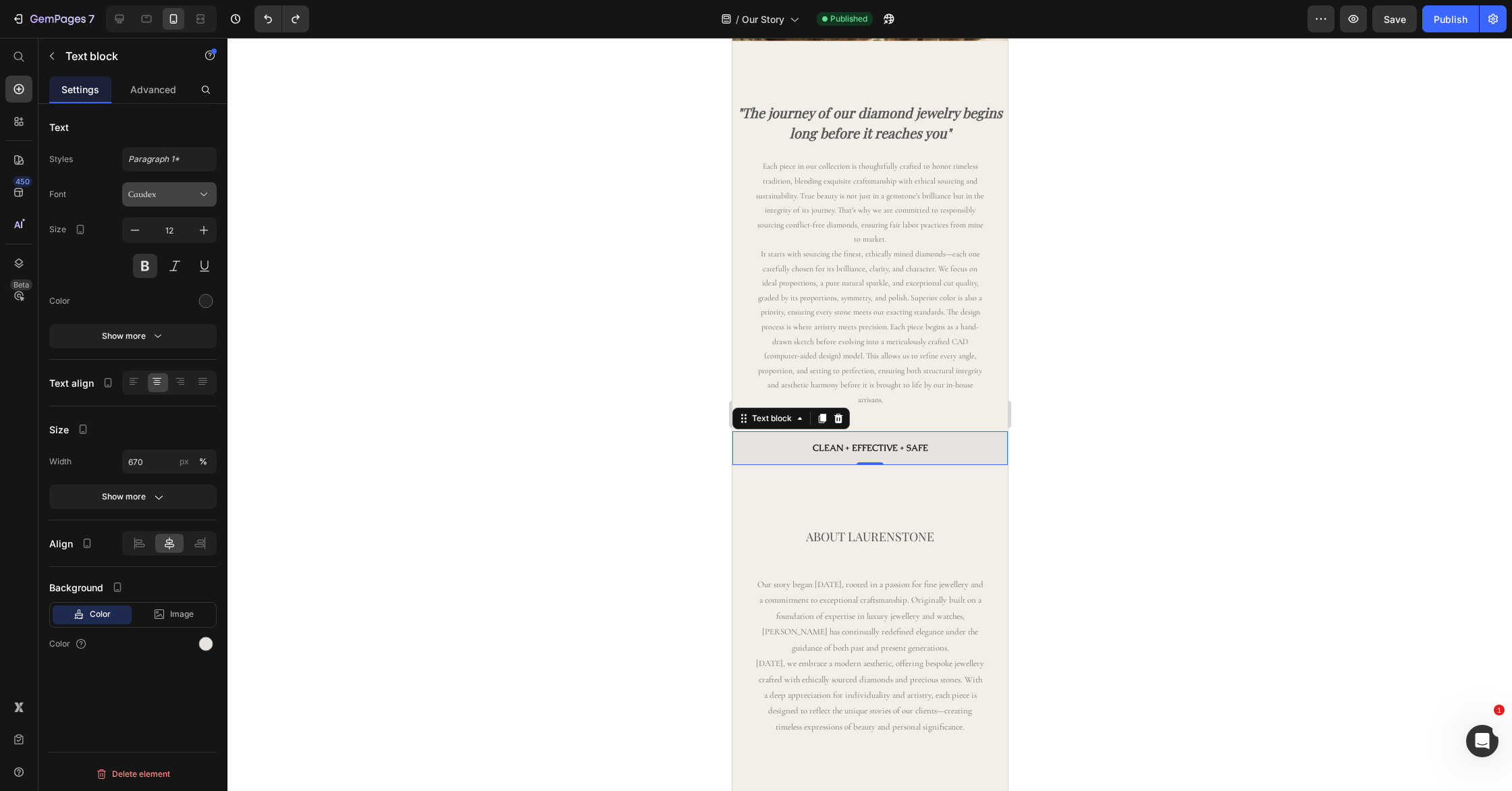 click on "Caudex" at bounding box center (163, 194) 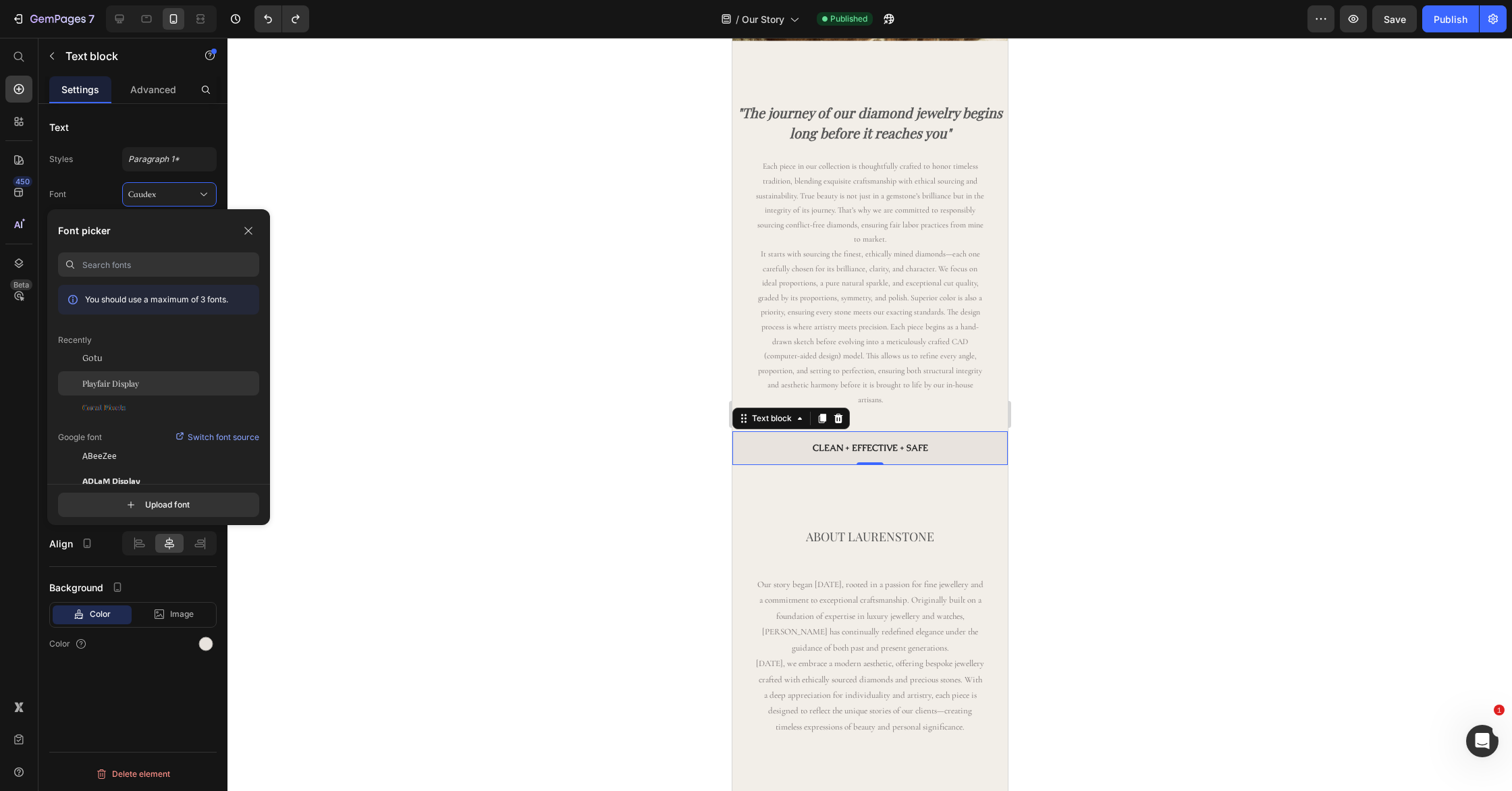click on "Playfair Display" 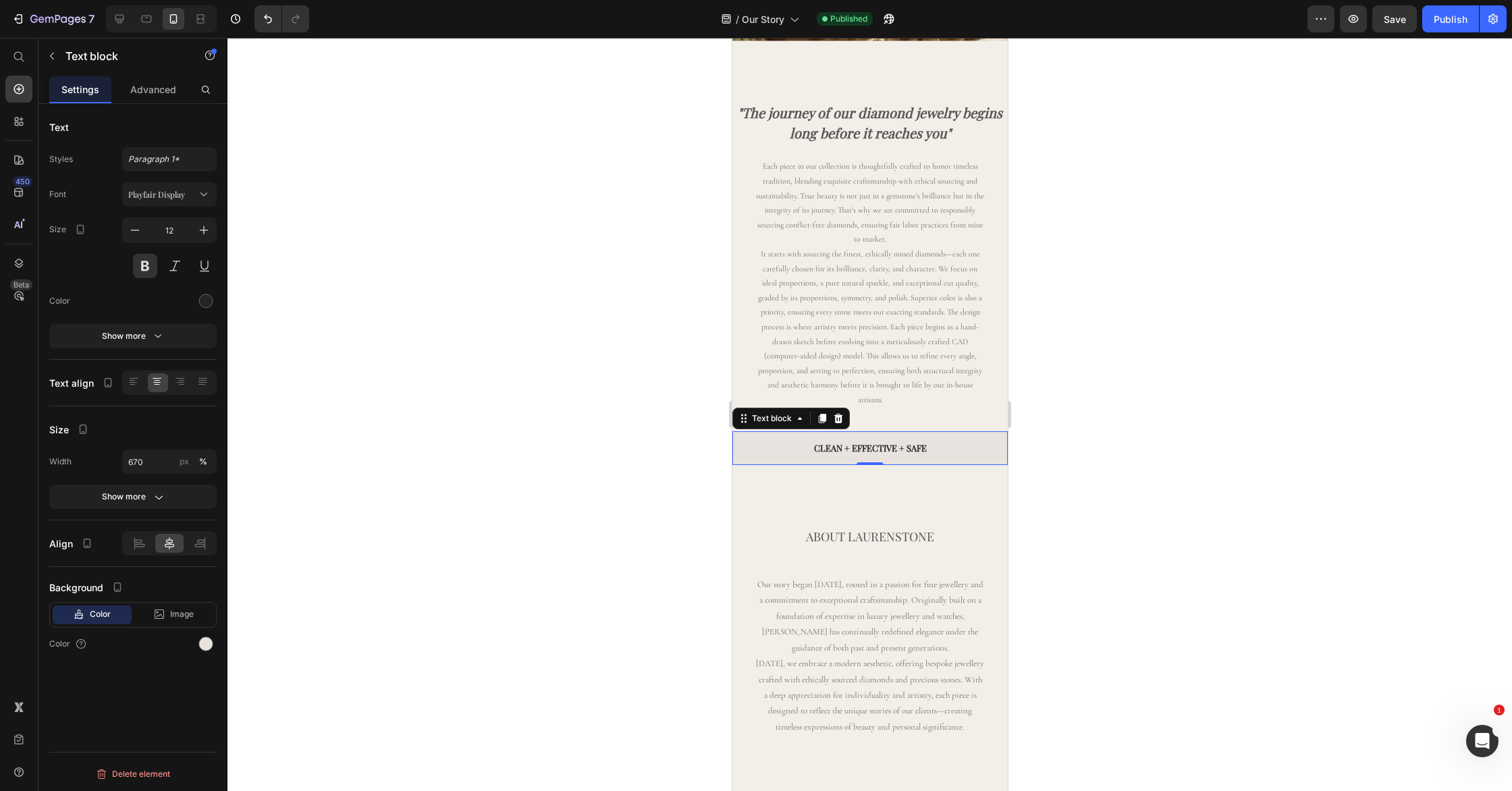 click 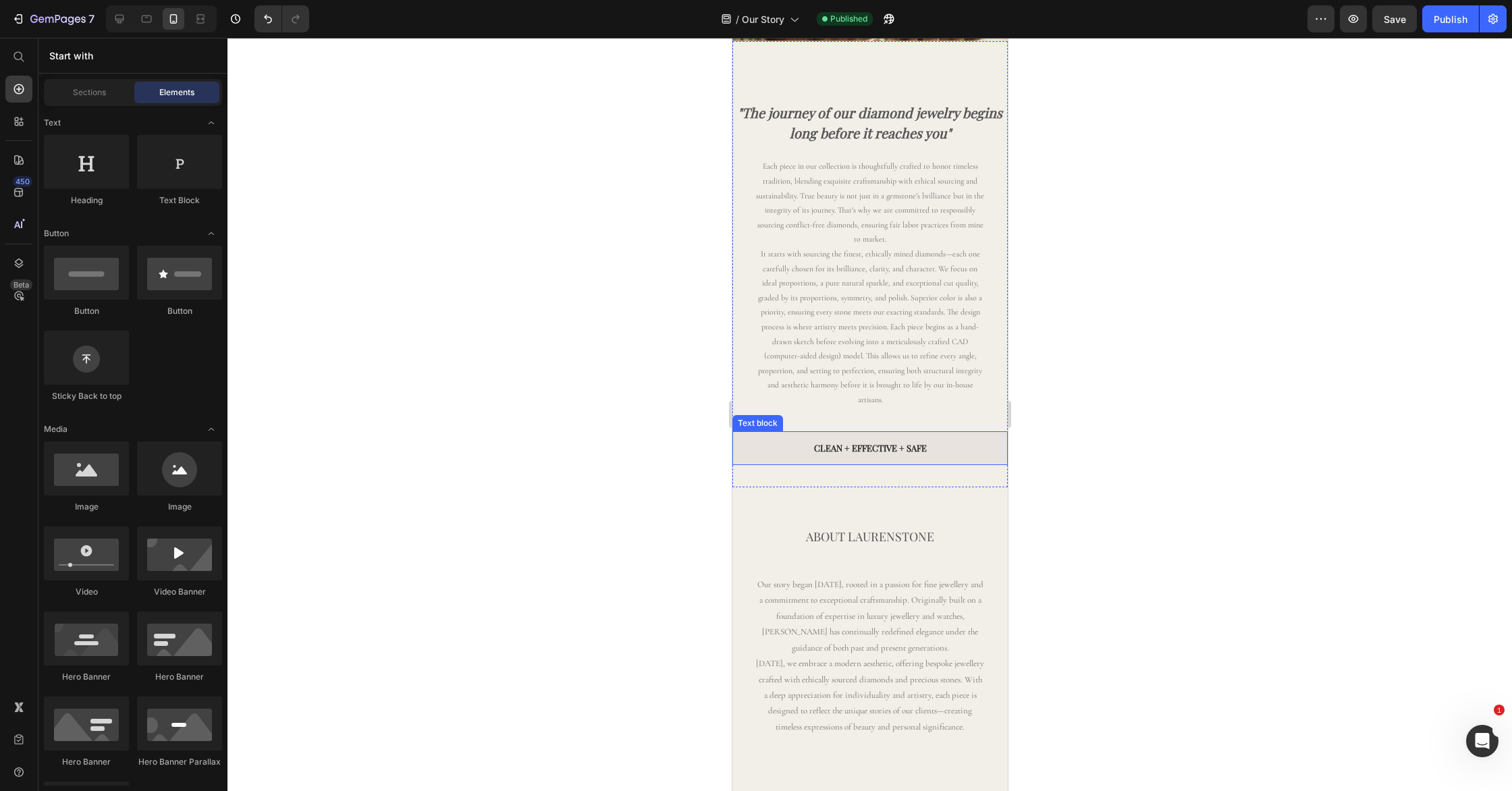 click on "Clean + Effective + Safe" at bounding box center (869, 447) 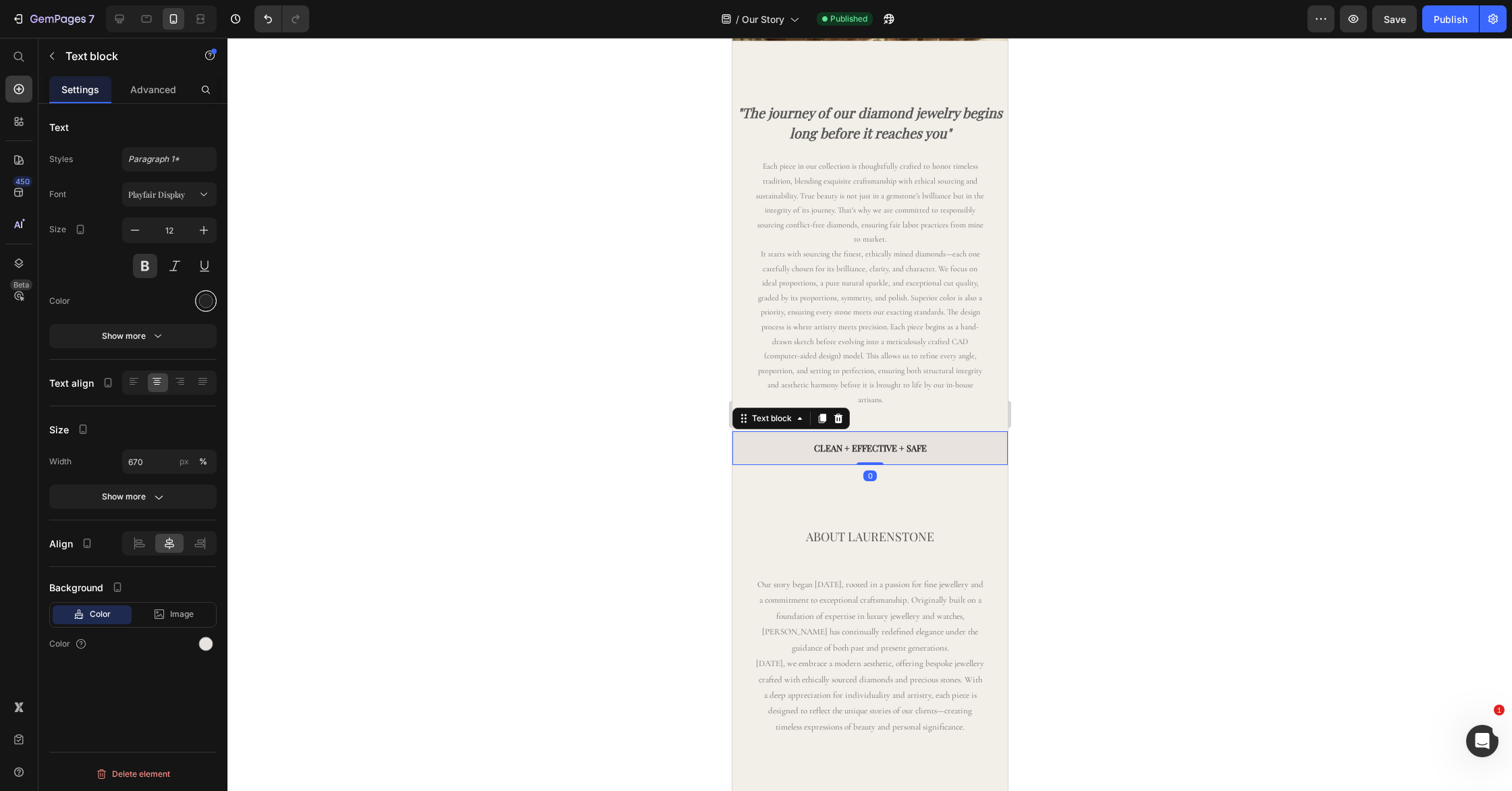 click at bounding box center [206, 301] 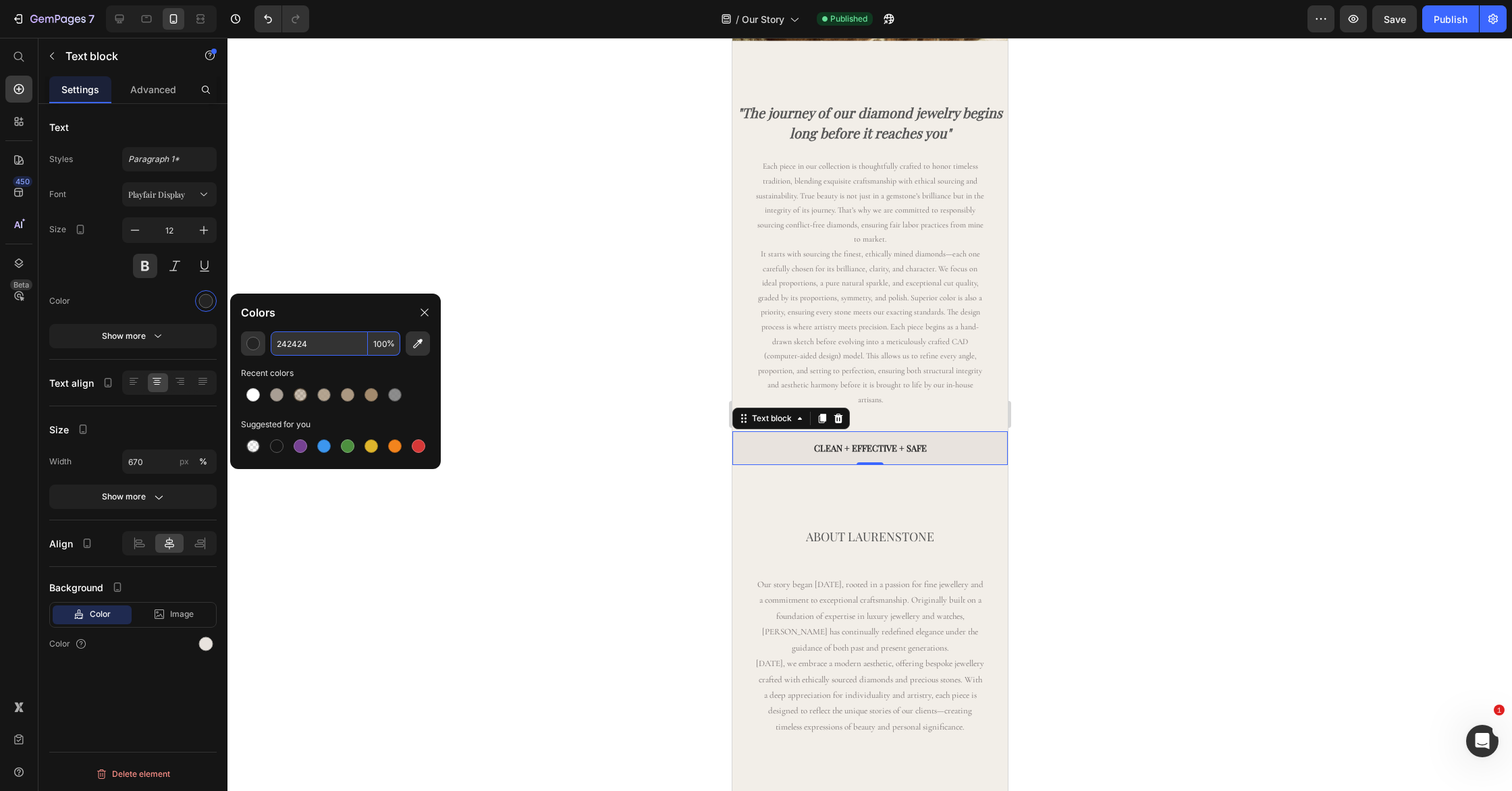click on "242424" at bounding box center [319, 344] 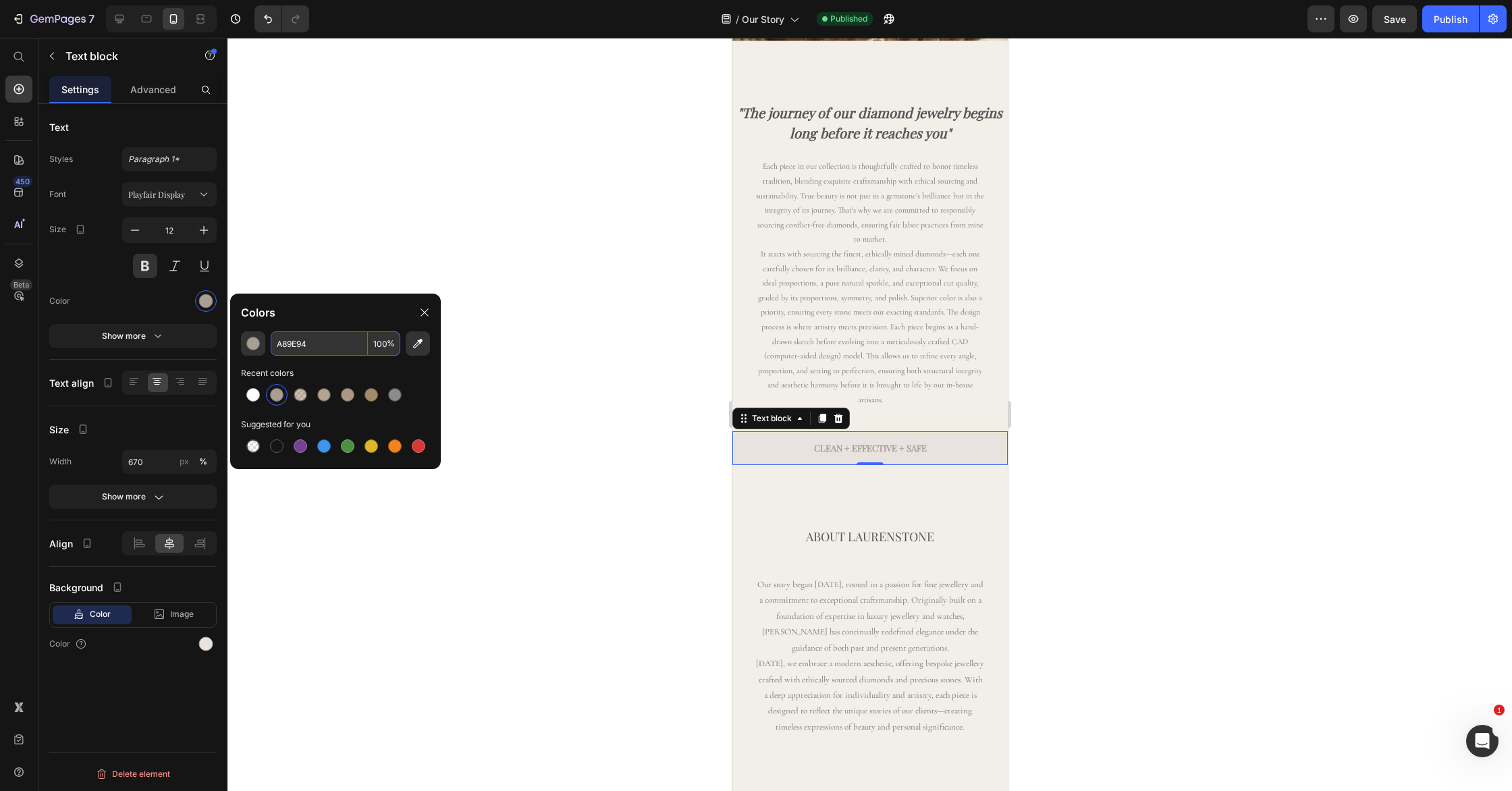 type on "A89E94" 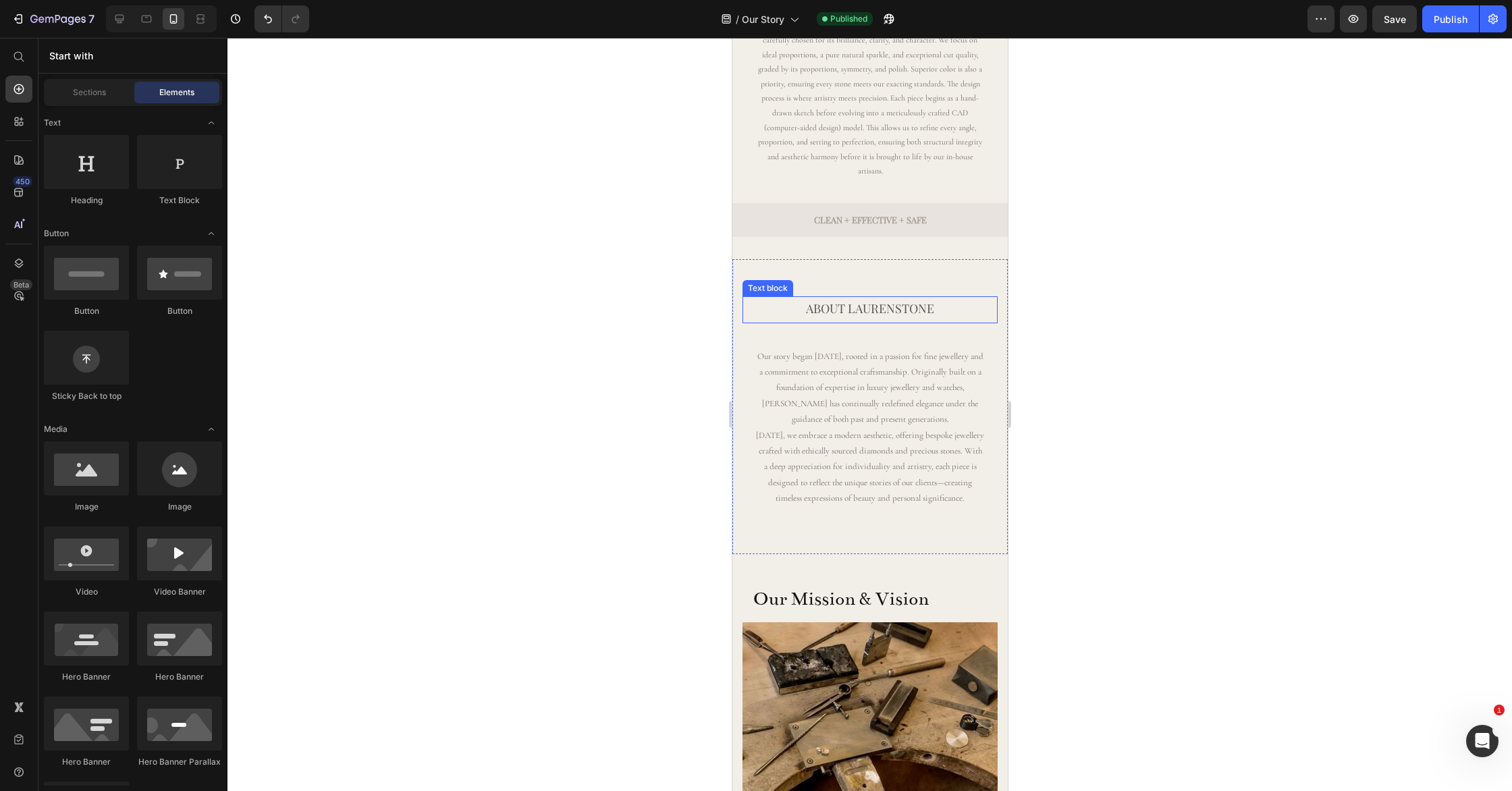 scroll, scrollTop: 1332, scrollLeft: 0, axis: vertical 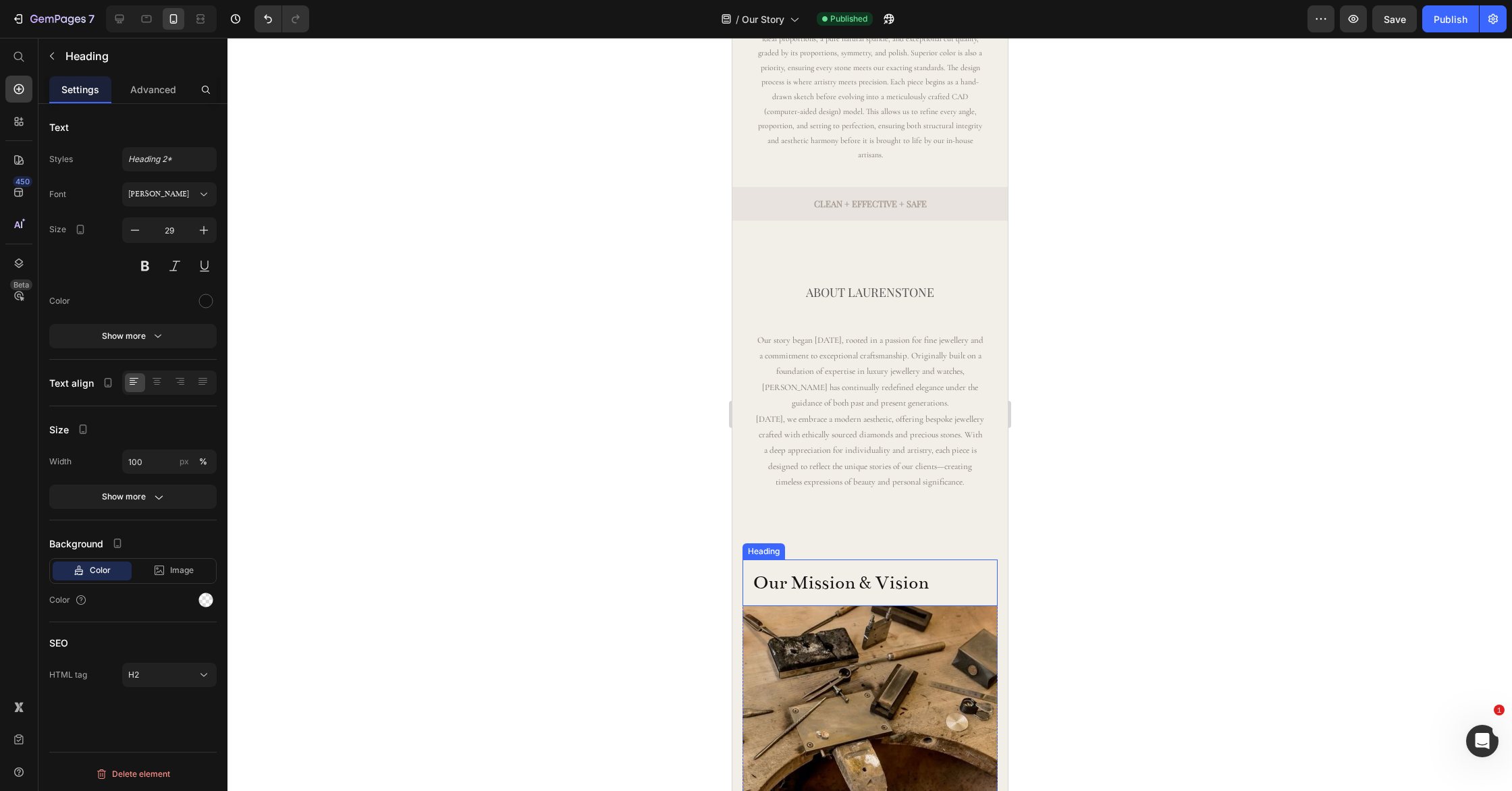 click on "Our Mission & Vision" at bounding box center (869, 583) 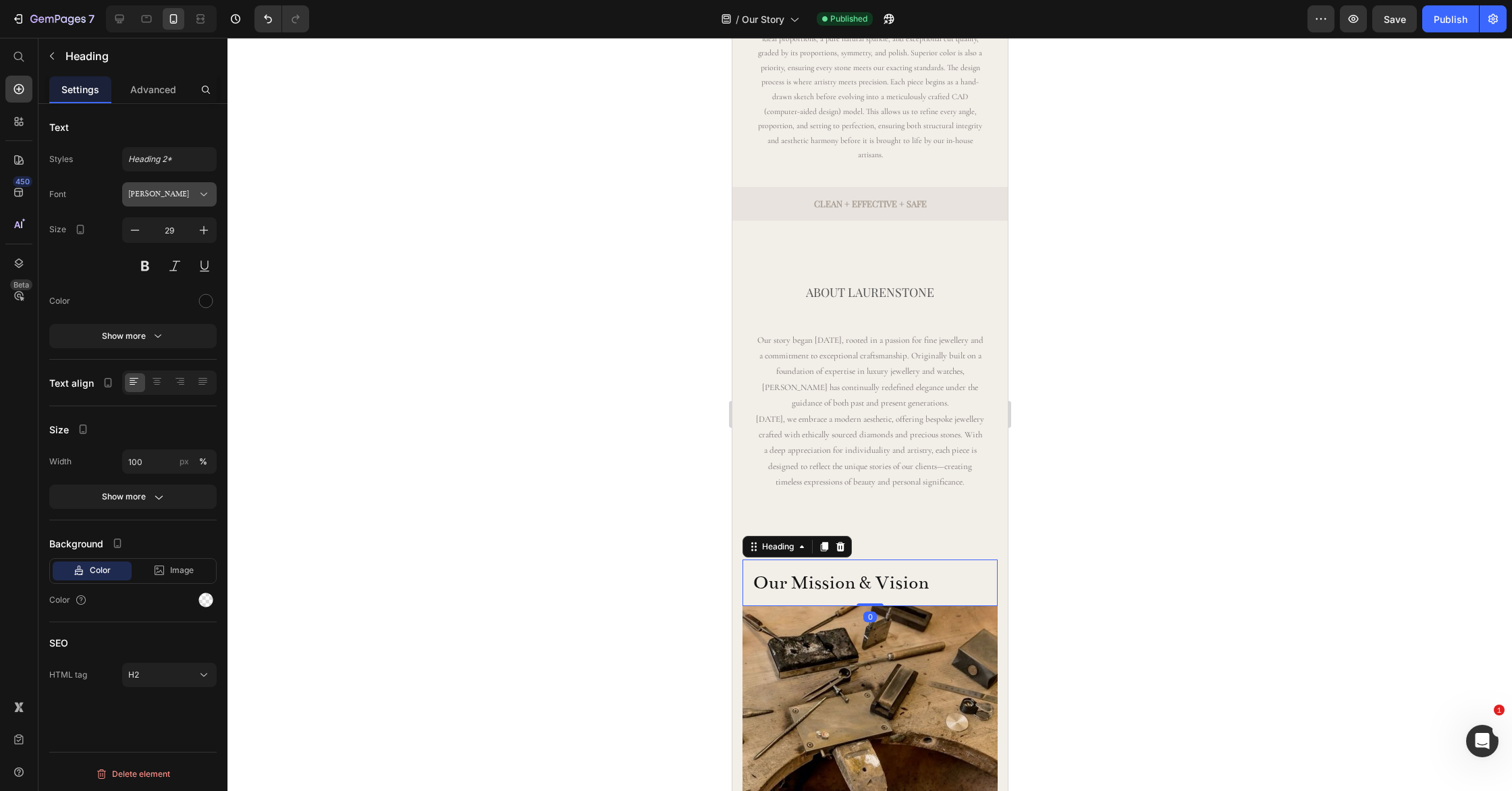click on "Bentham" at bounding box center [163, 194] 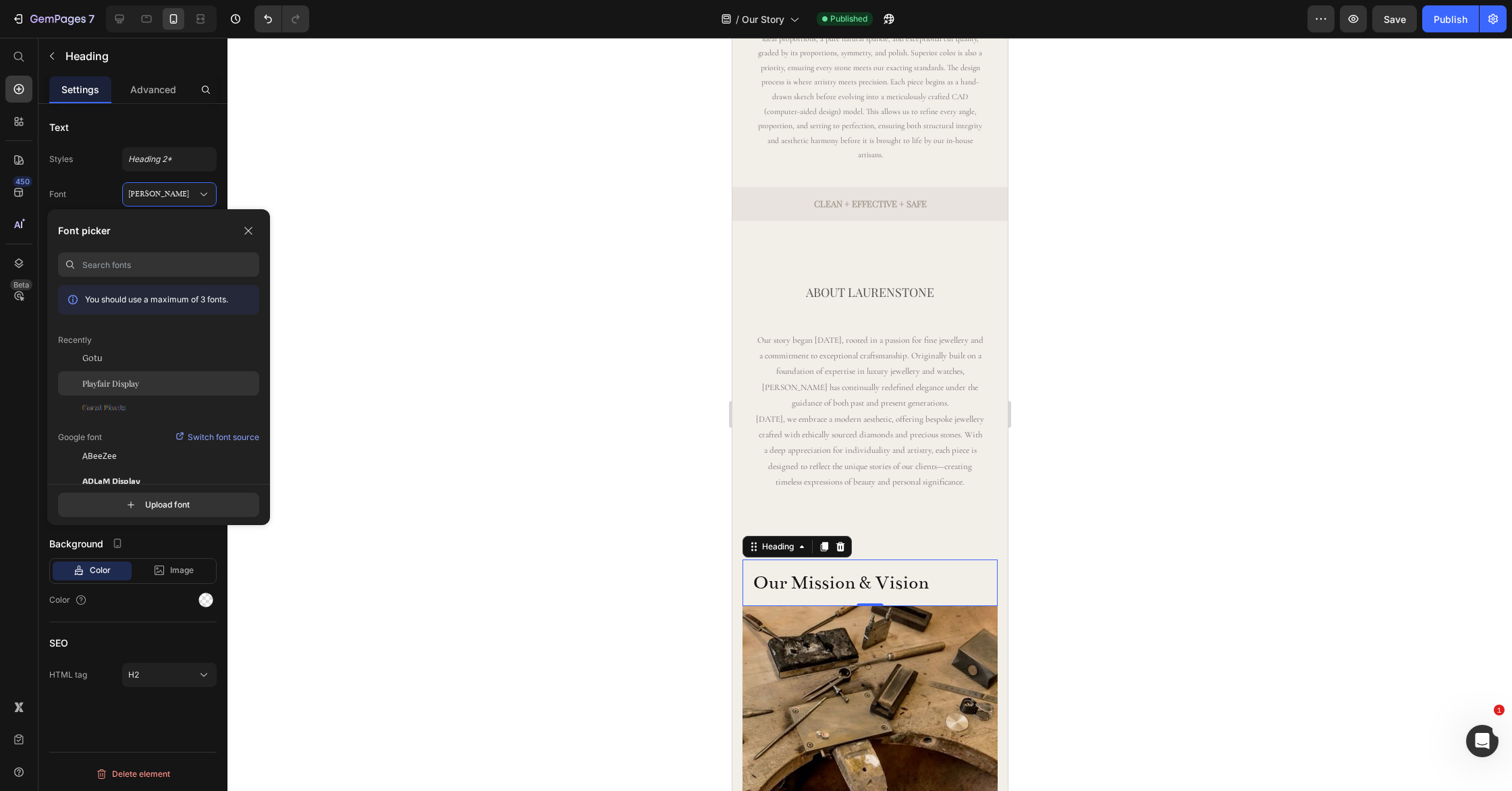 click on "Playfair Display" 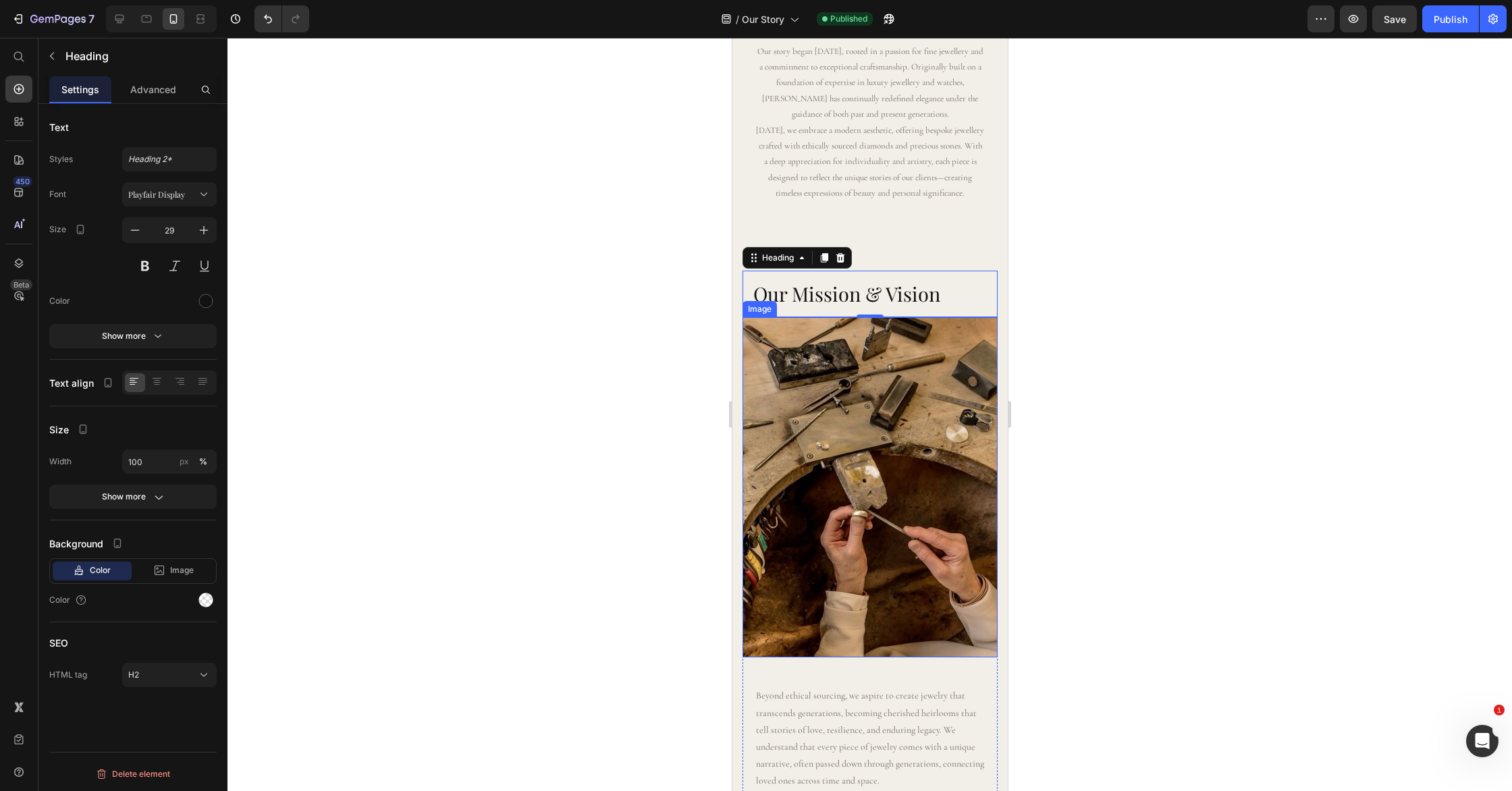 scroll, scrollTop: 1615, scrollLeft: 0, axis: vertical 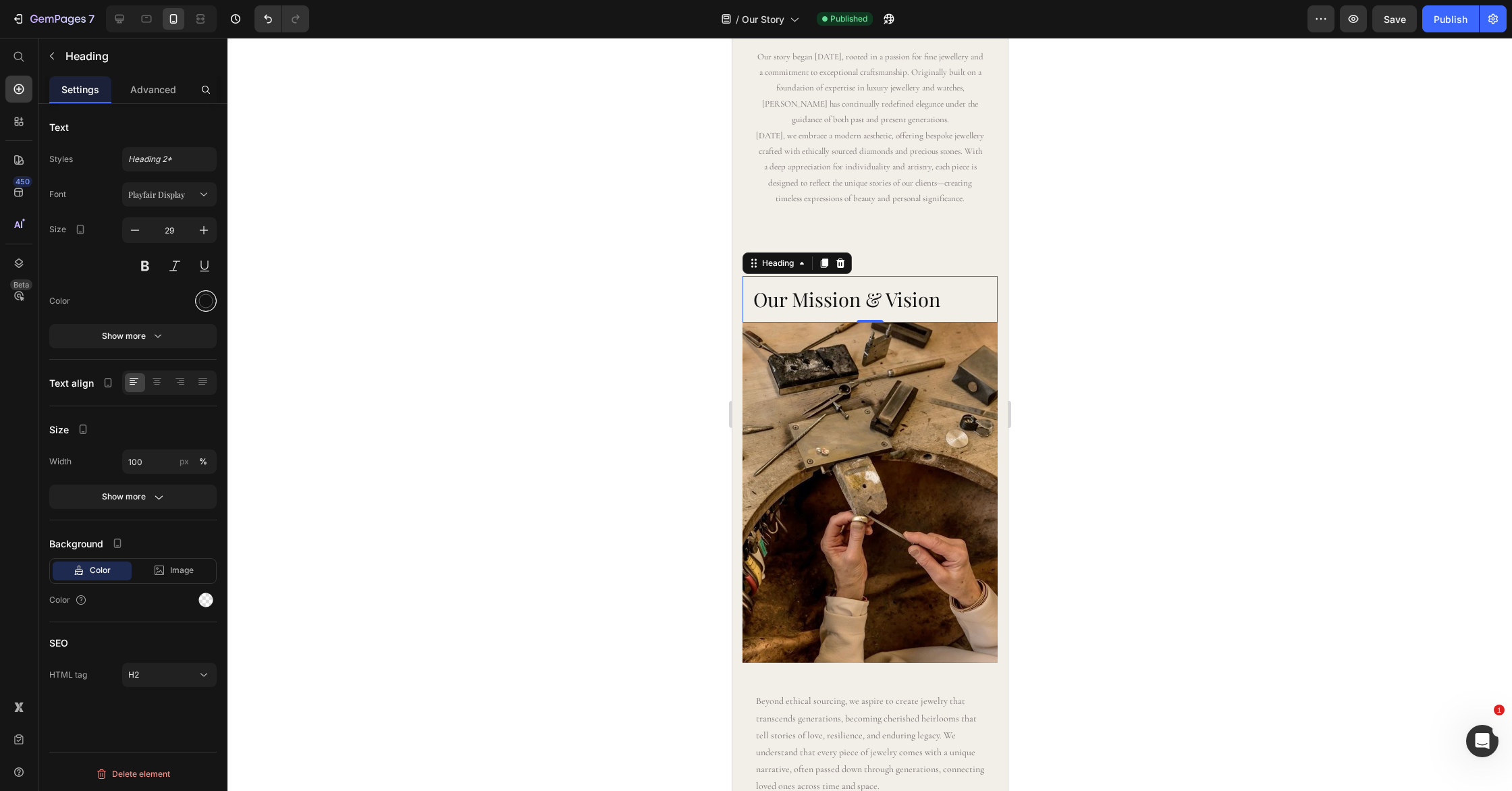 drag, startPoint x: 200, startPoint y: 306, endPoint x: 213, endPoint y: 307, distance: 13.038405 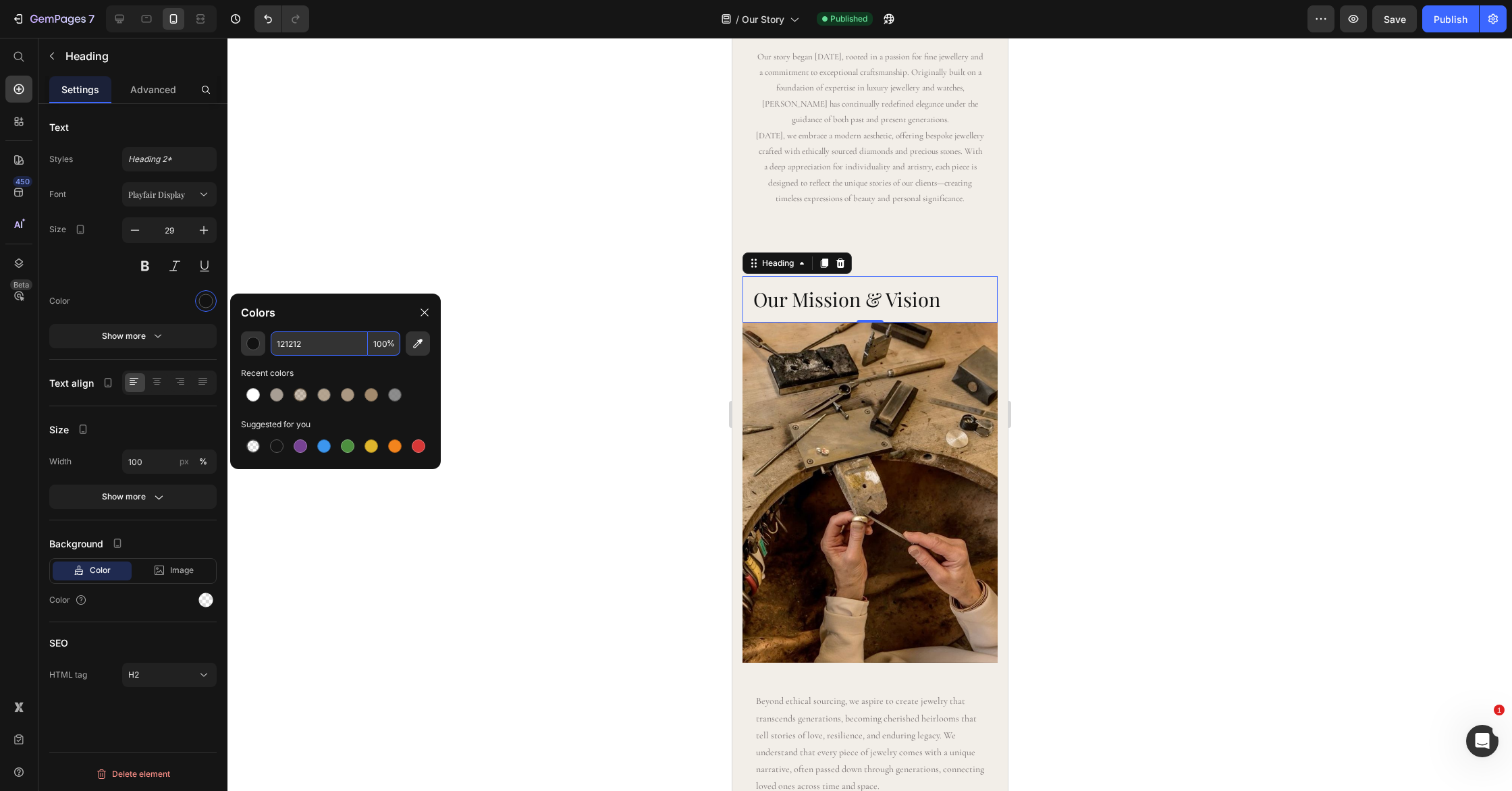click on "121212" at bounding box center [319, 344] 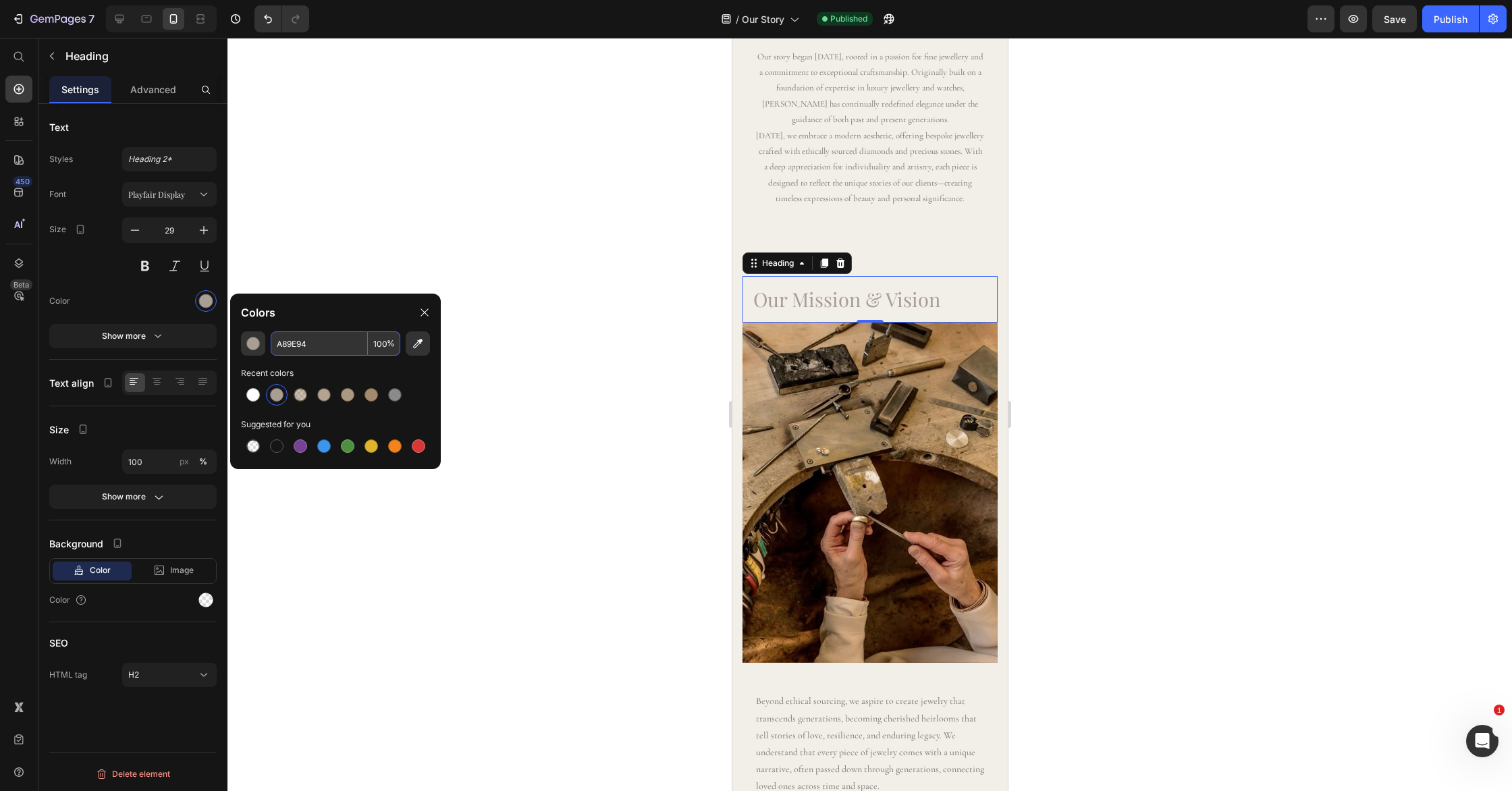 type on "A89E94" 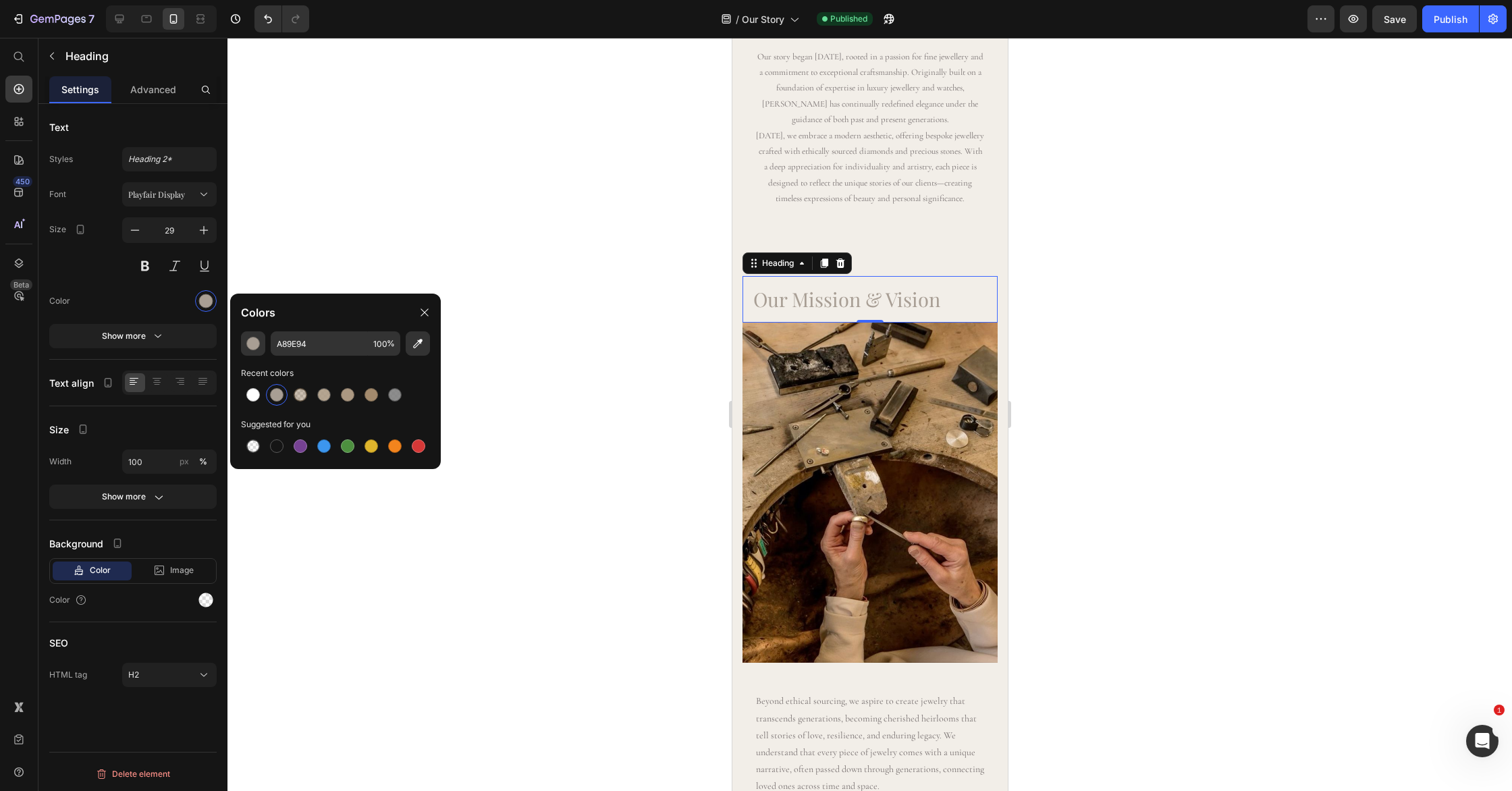 click 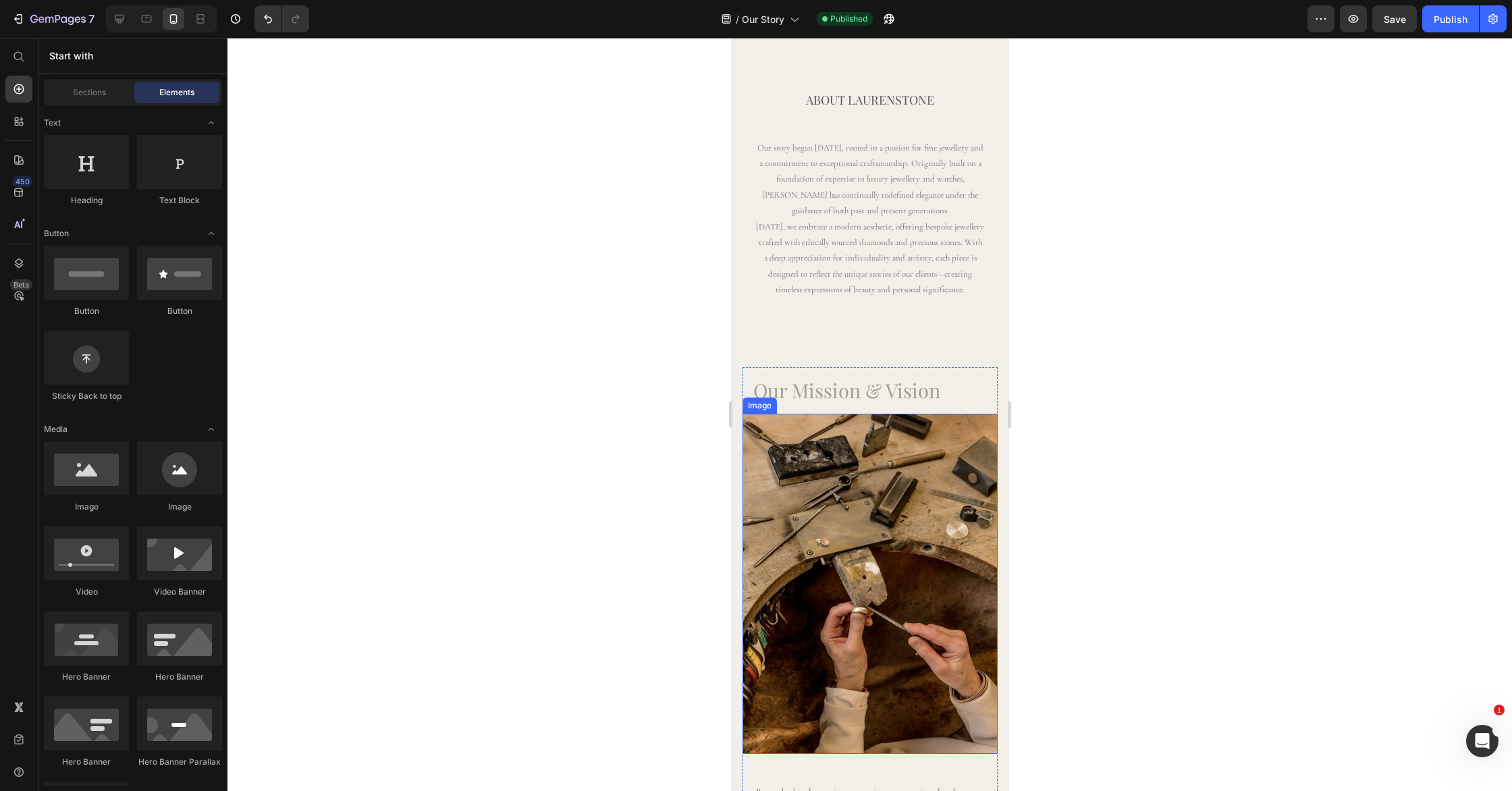 scroll, scrollTop: 1521, scrollLeft: 0, axis: vertical 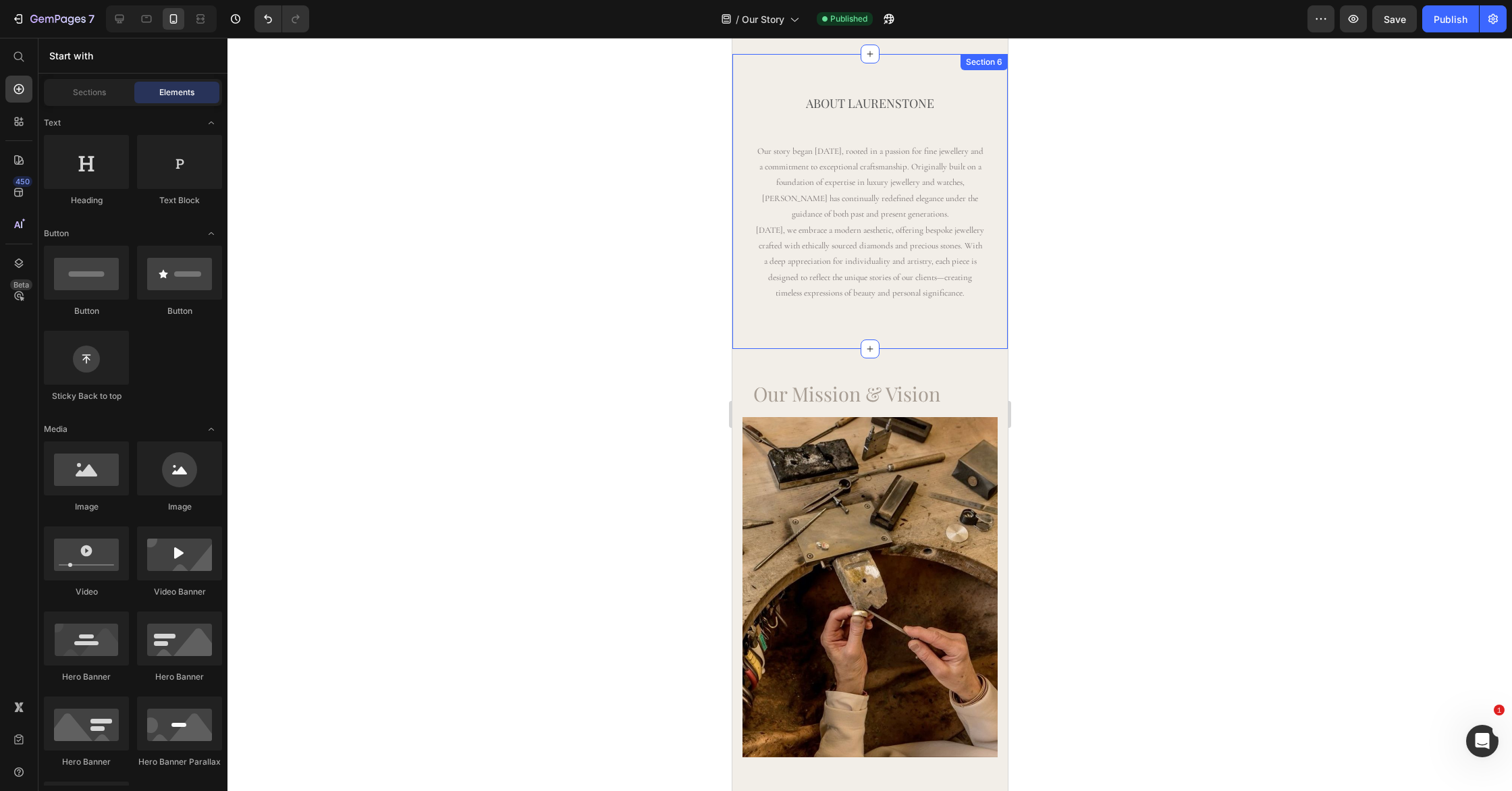 click on "ABOUT LAURENSTONE" at bounding box center (869, 105) 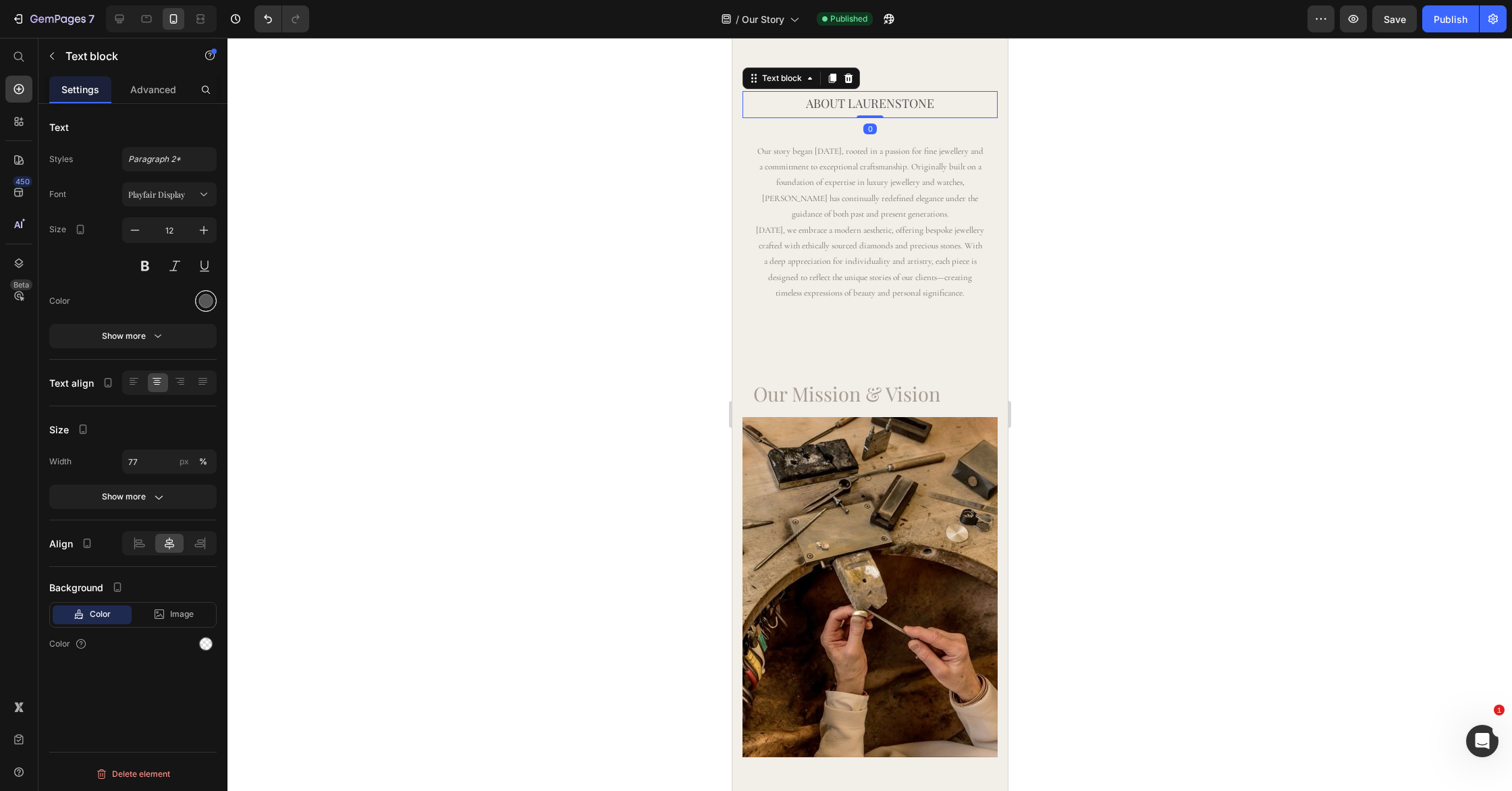 click at bounding box center [206, 301] 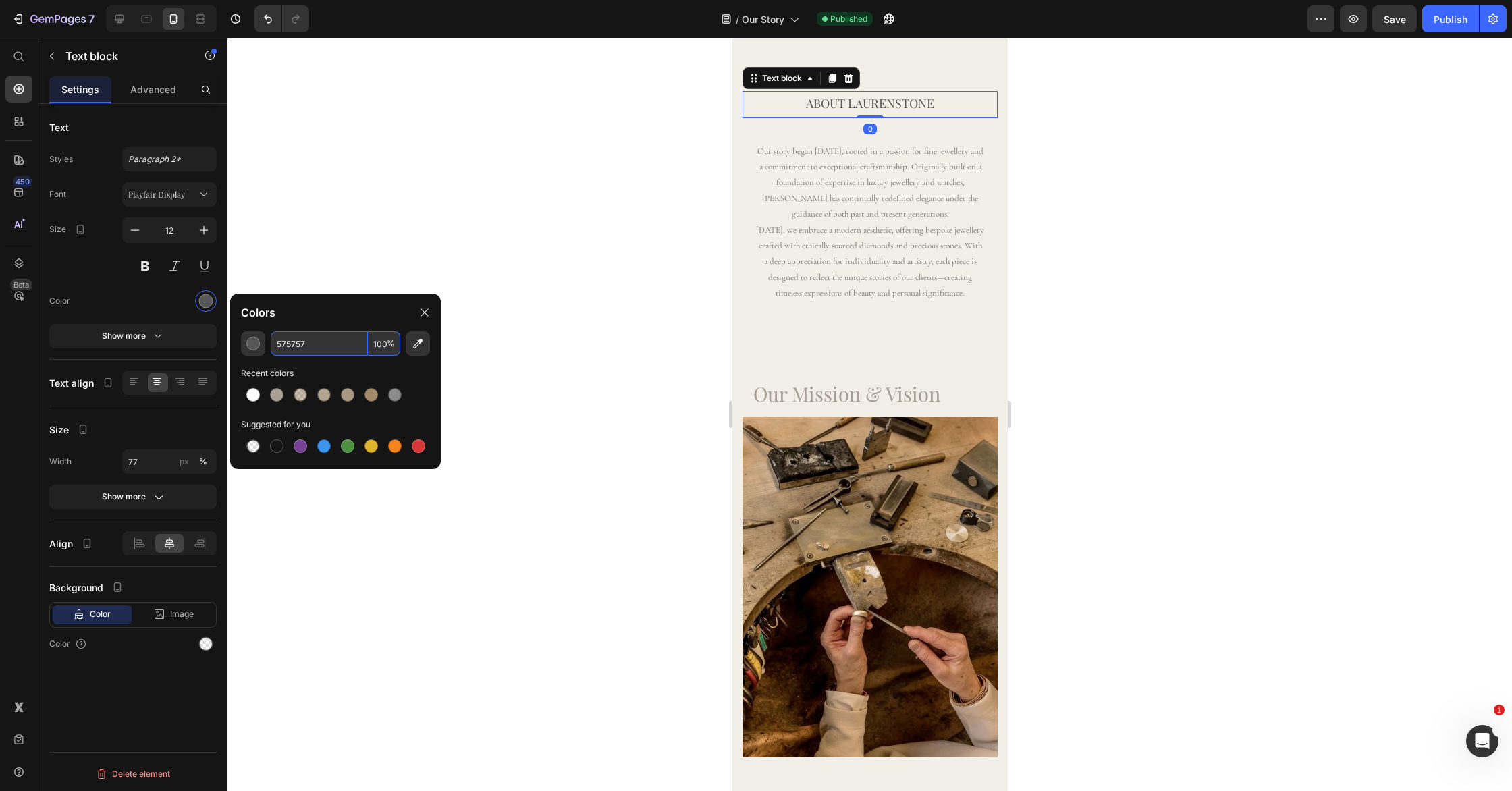 click on "575757" at bounding box center [319, 344] 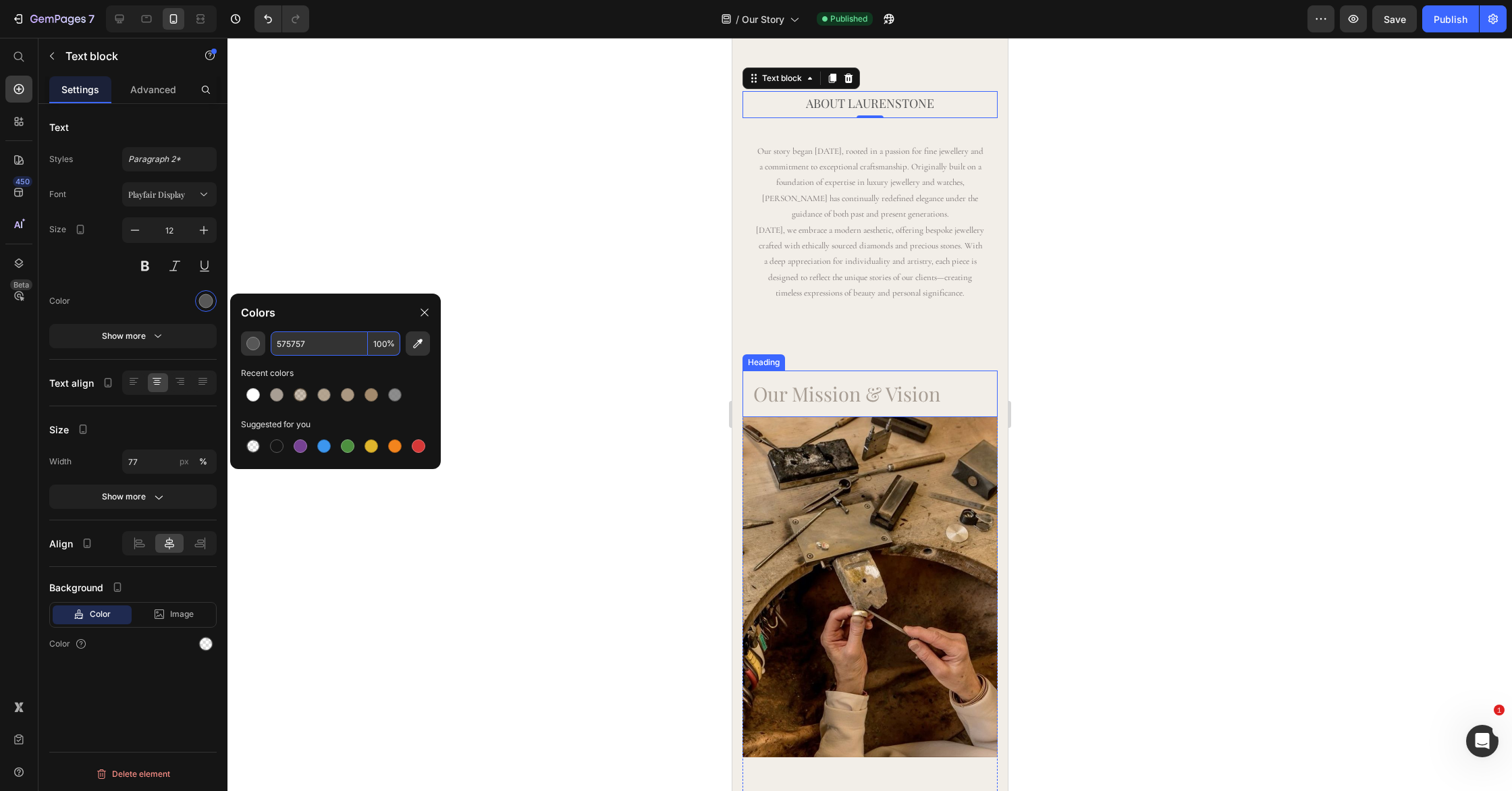 click on "Our Mission & Vision" at bounding box center (869, 394) 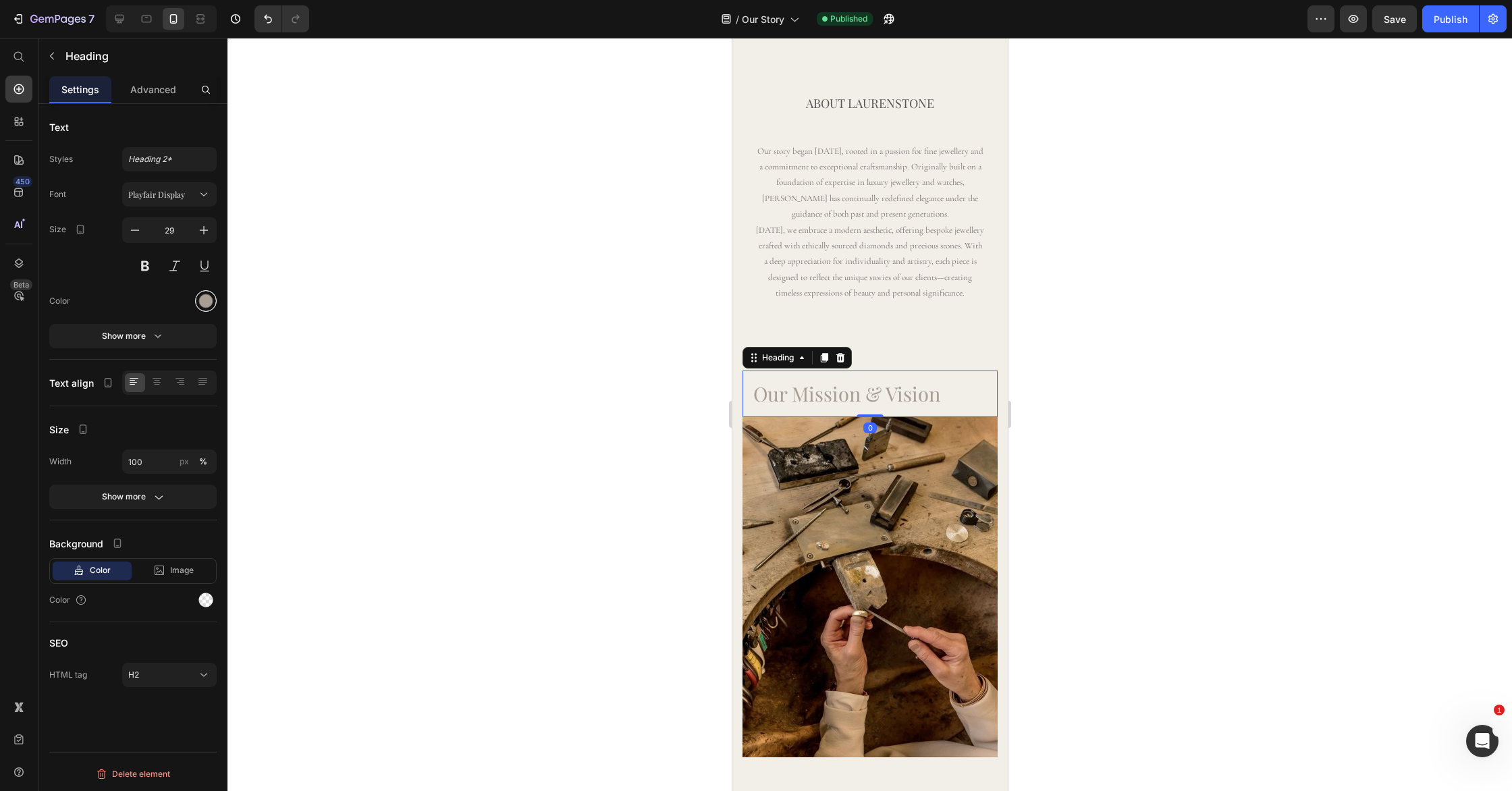 click at bounding box center [206, 301] 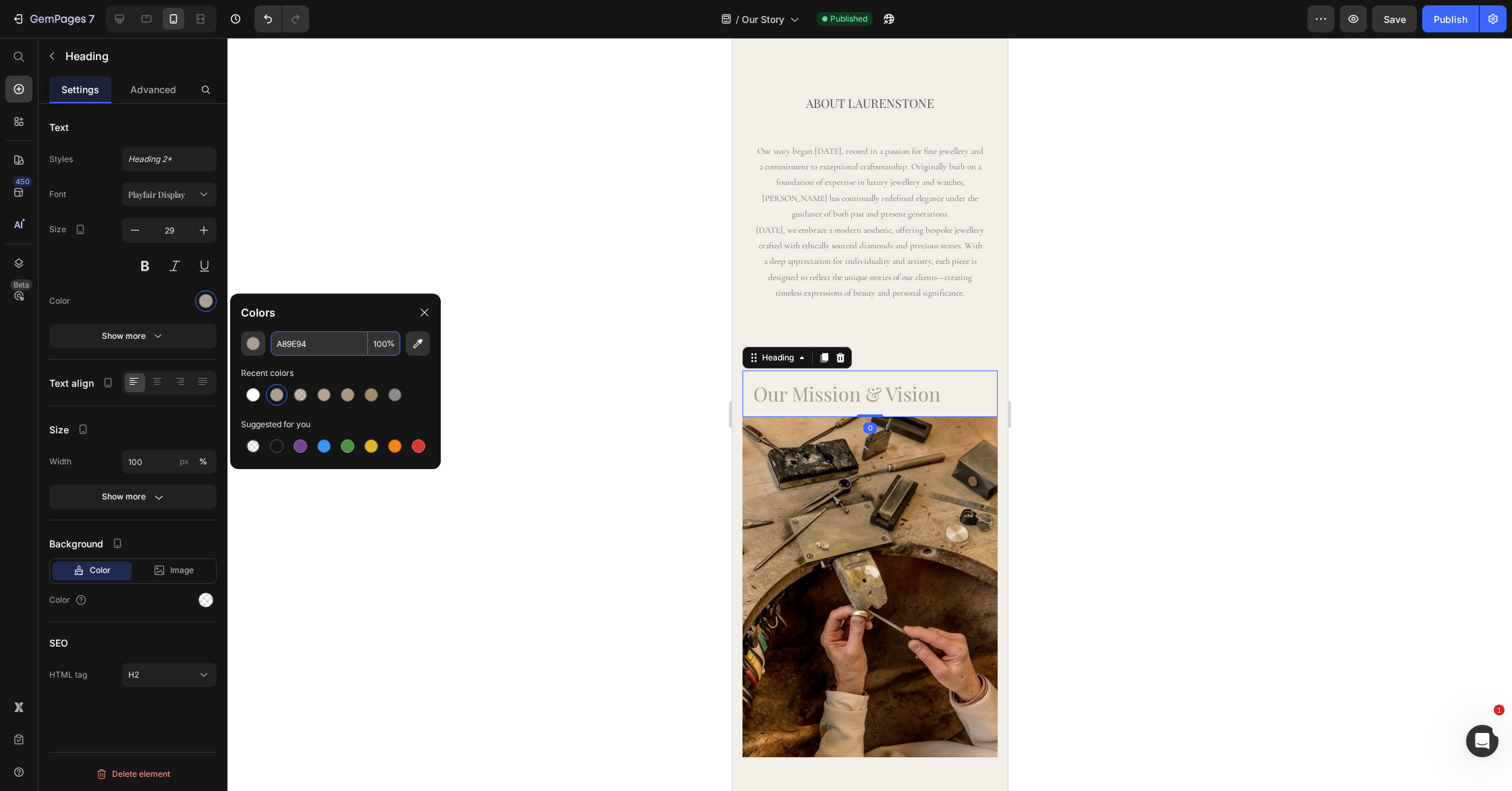 click on "A89E94" at bounding box center [319, 344] 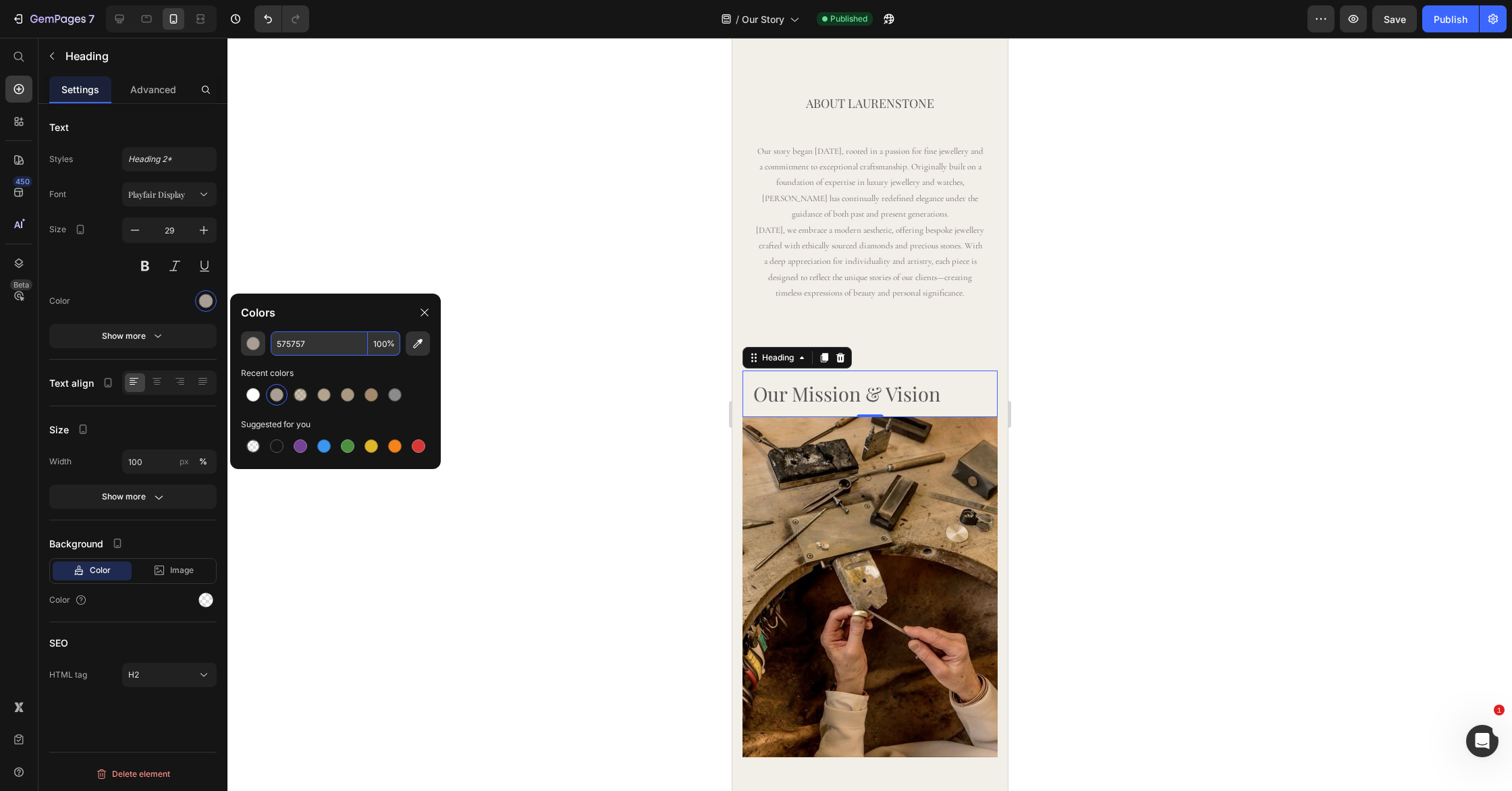 type on "575757" 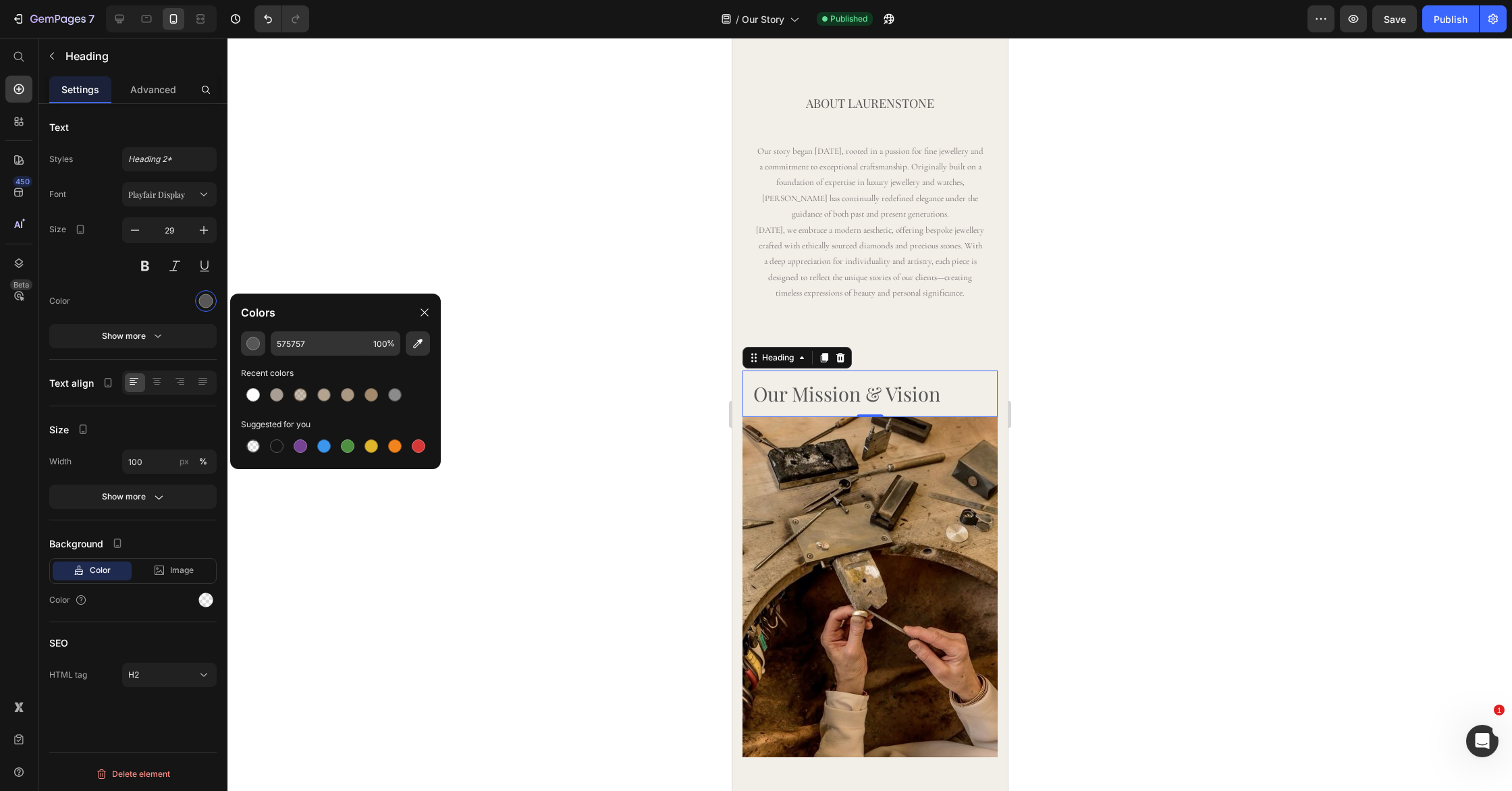 click 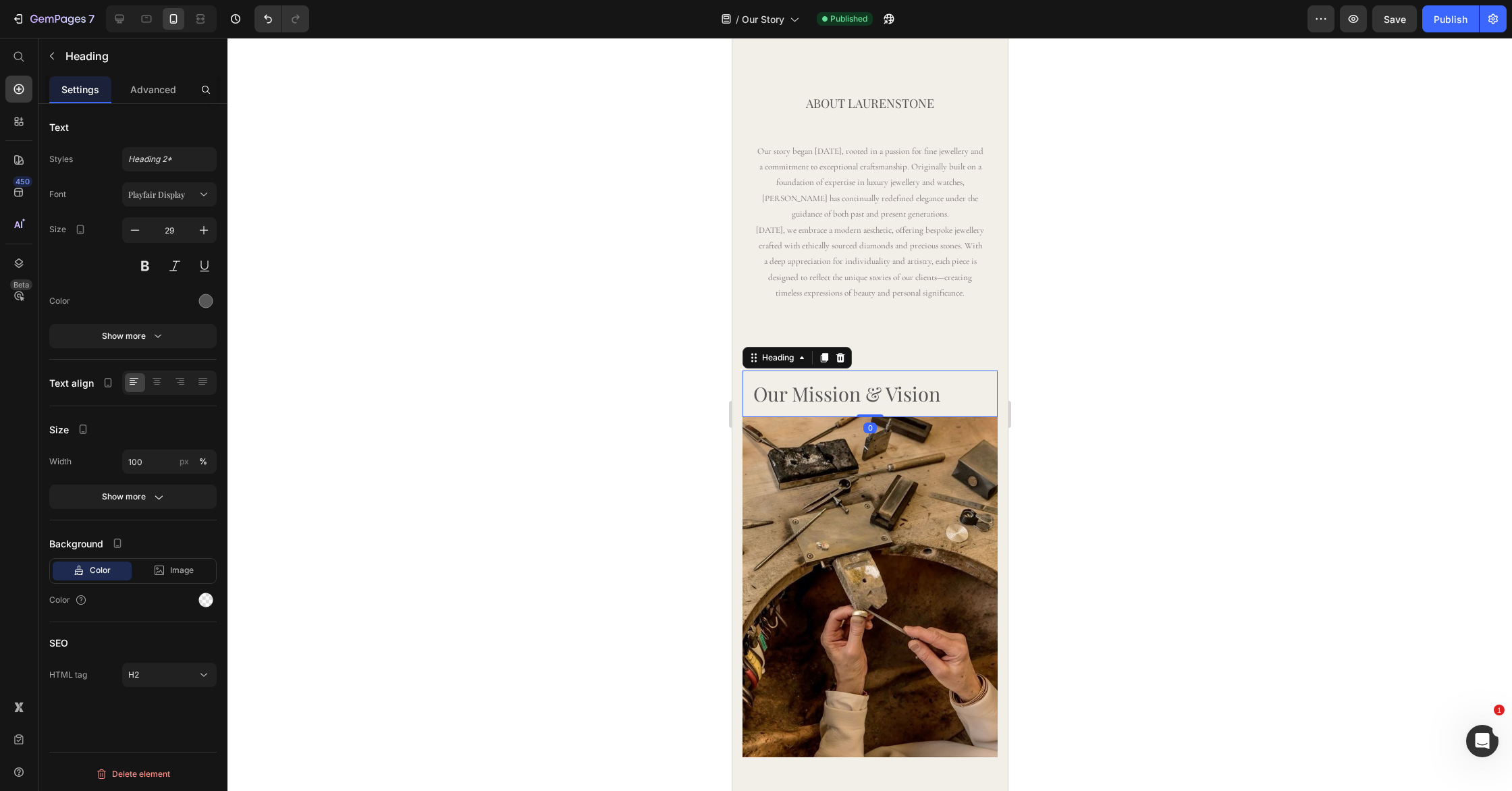 click on "Our Mission & Vision" at bounding box center (869, 394) 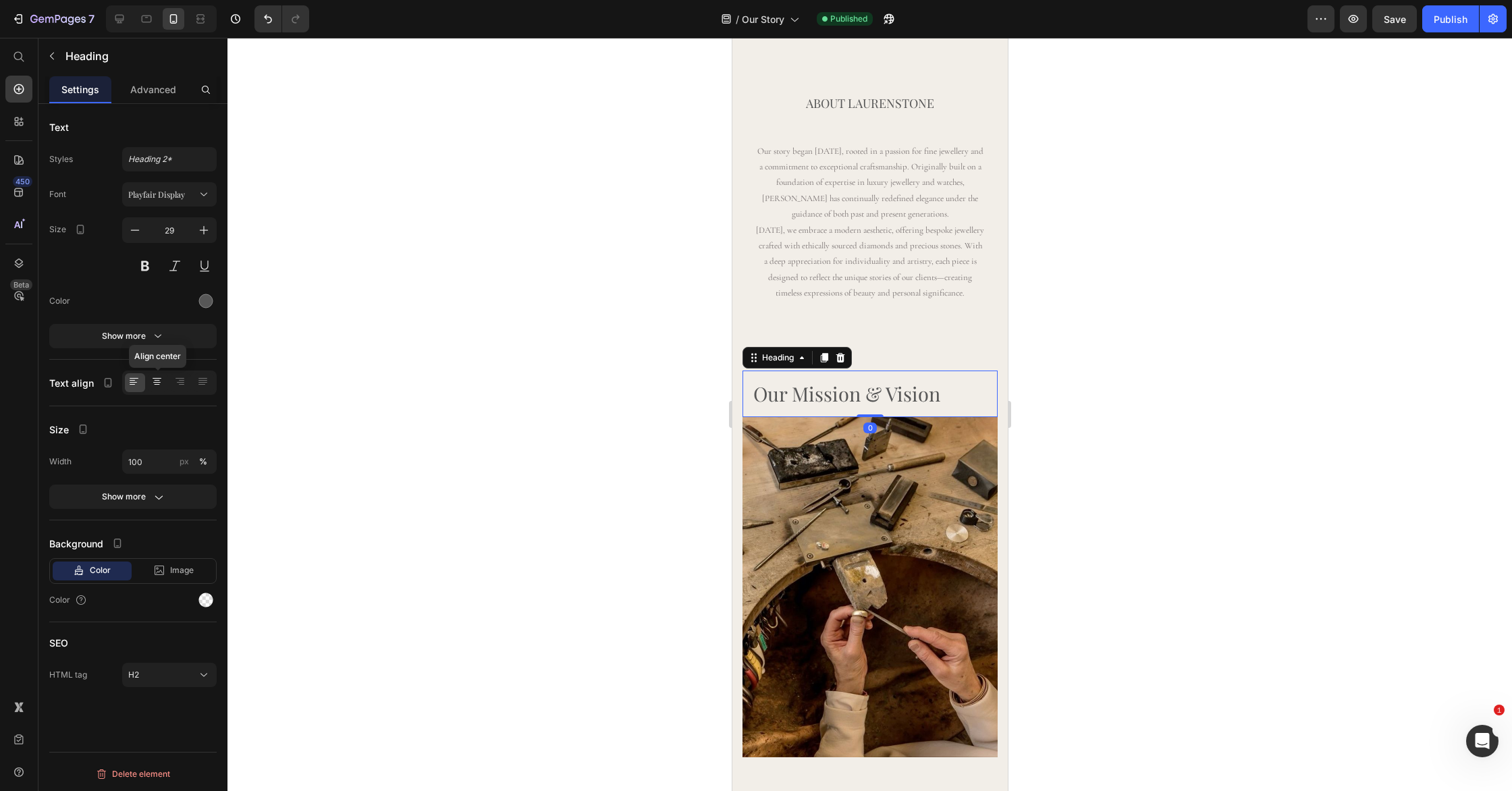 click 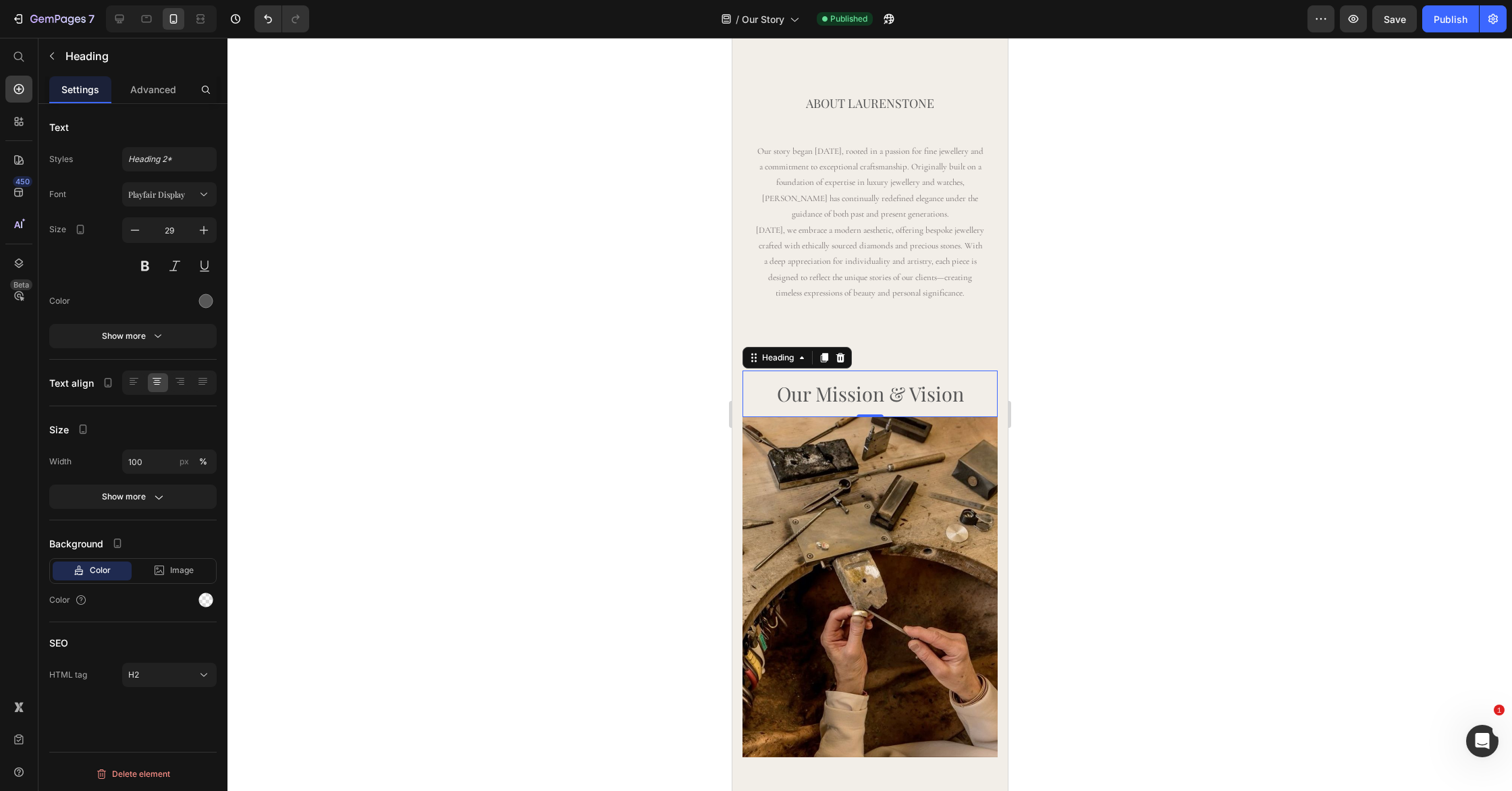 click 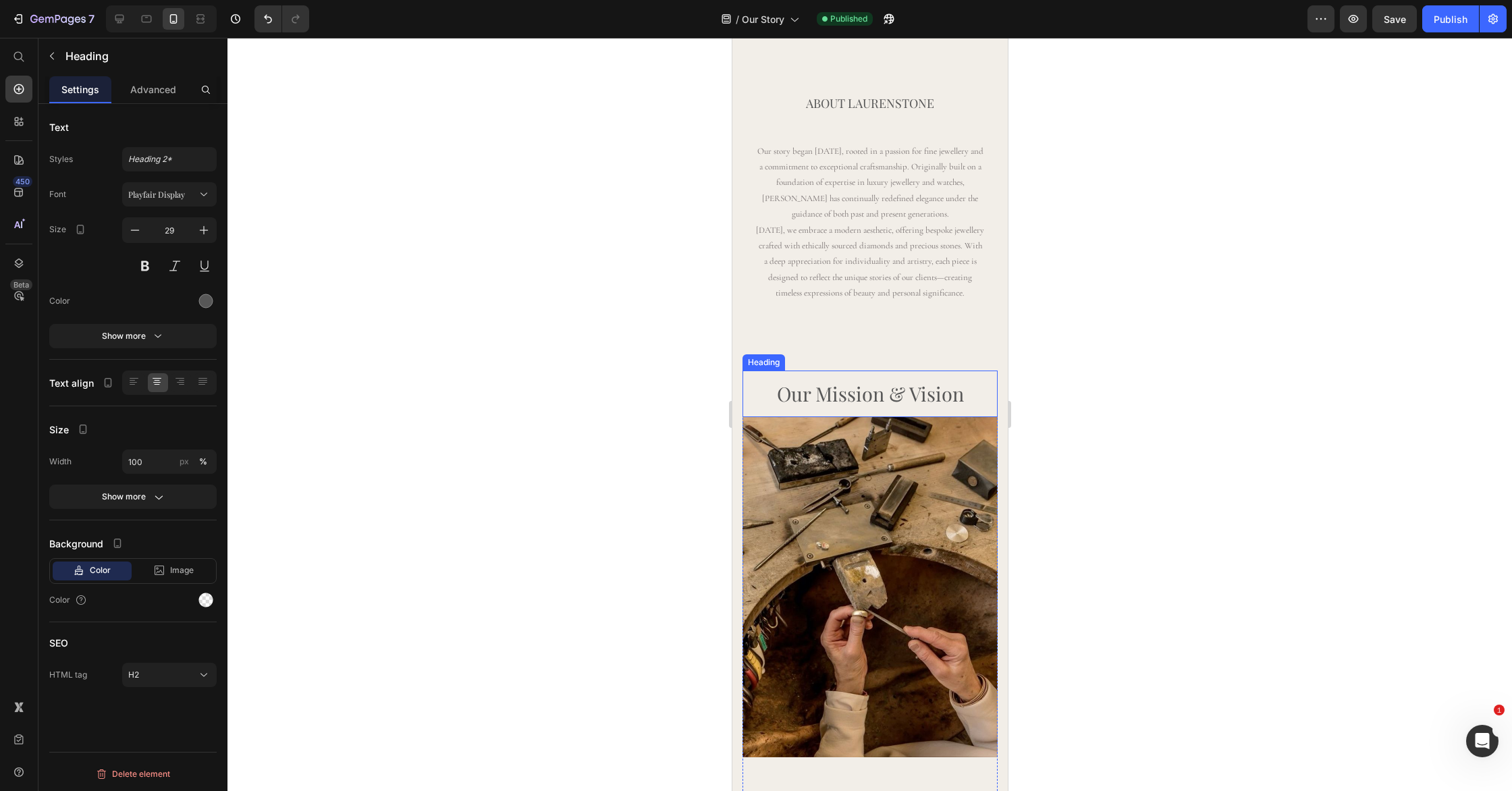 click on "Our Mission & Vision" at bounding box center (869, 394) 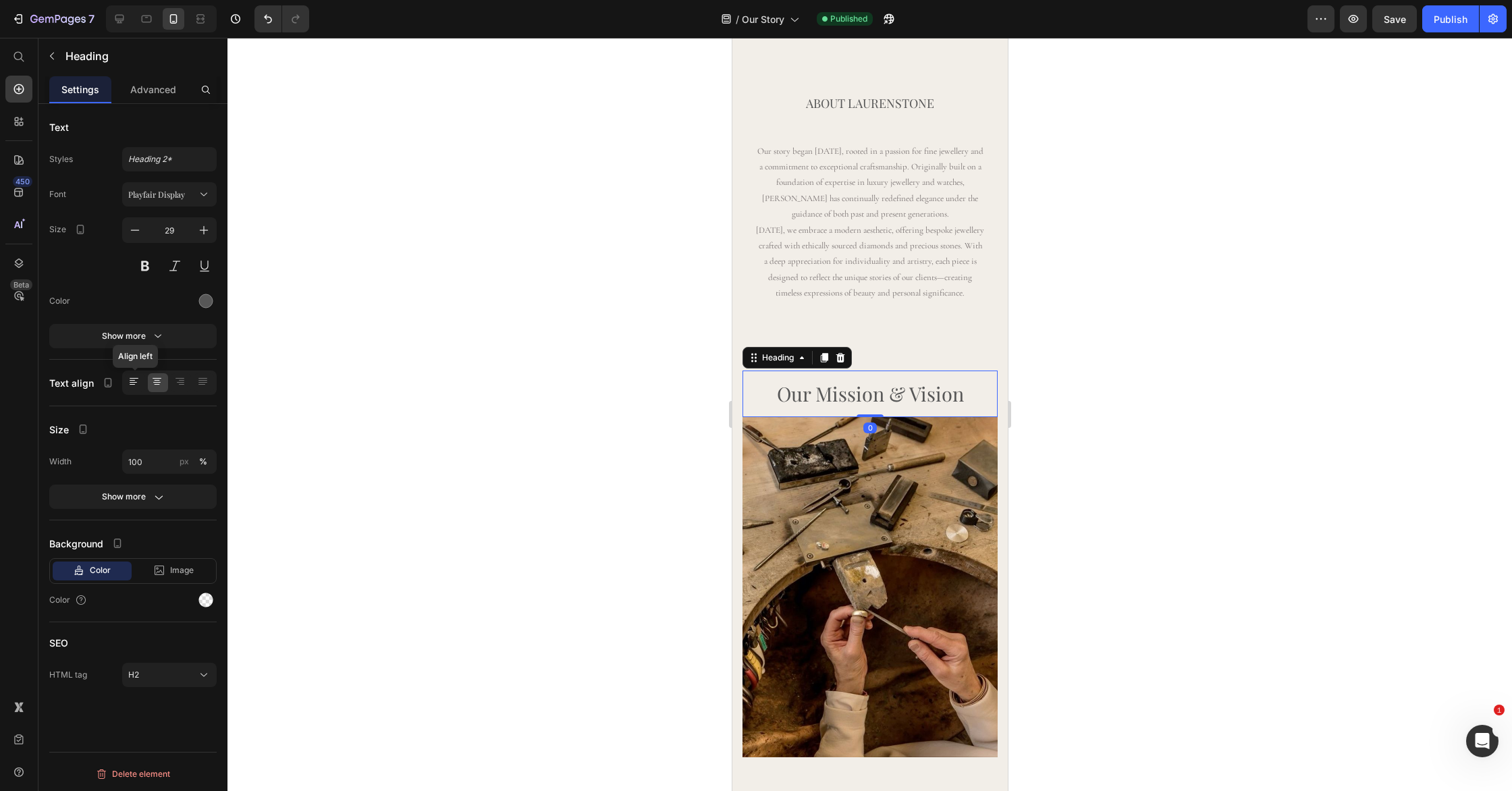 click 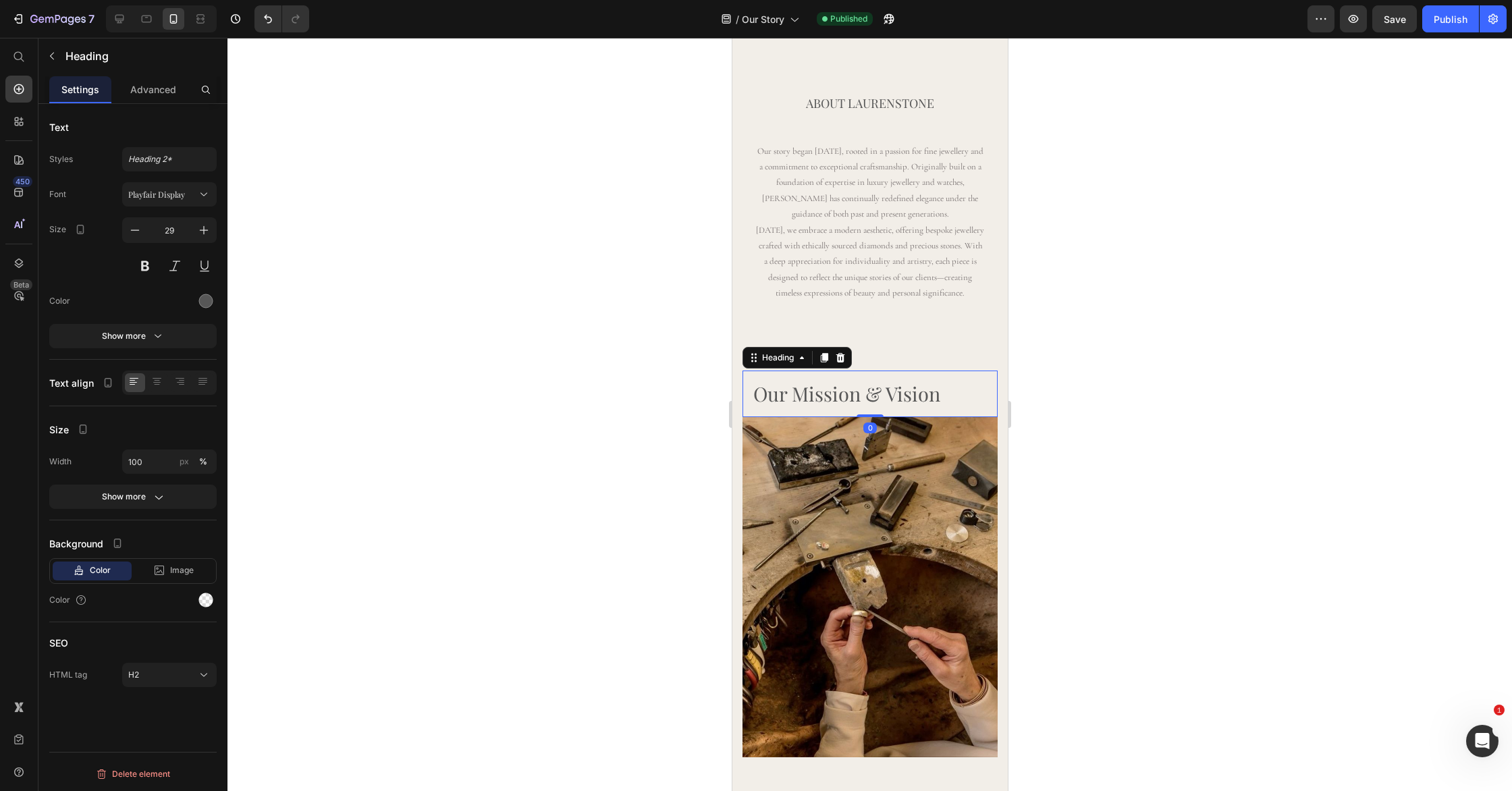 click 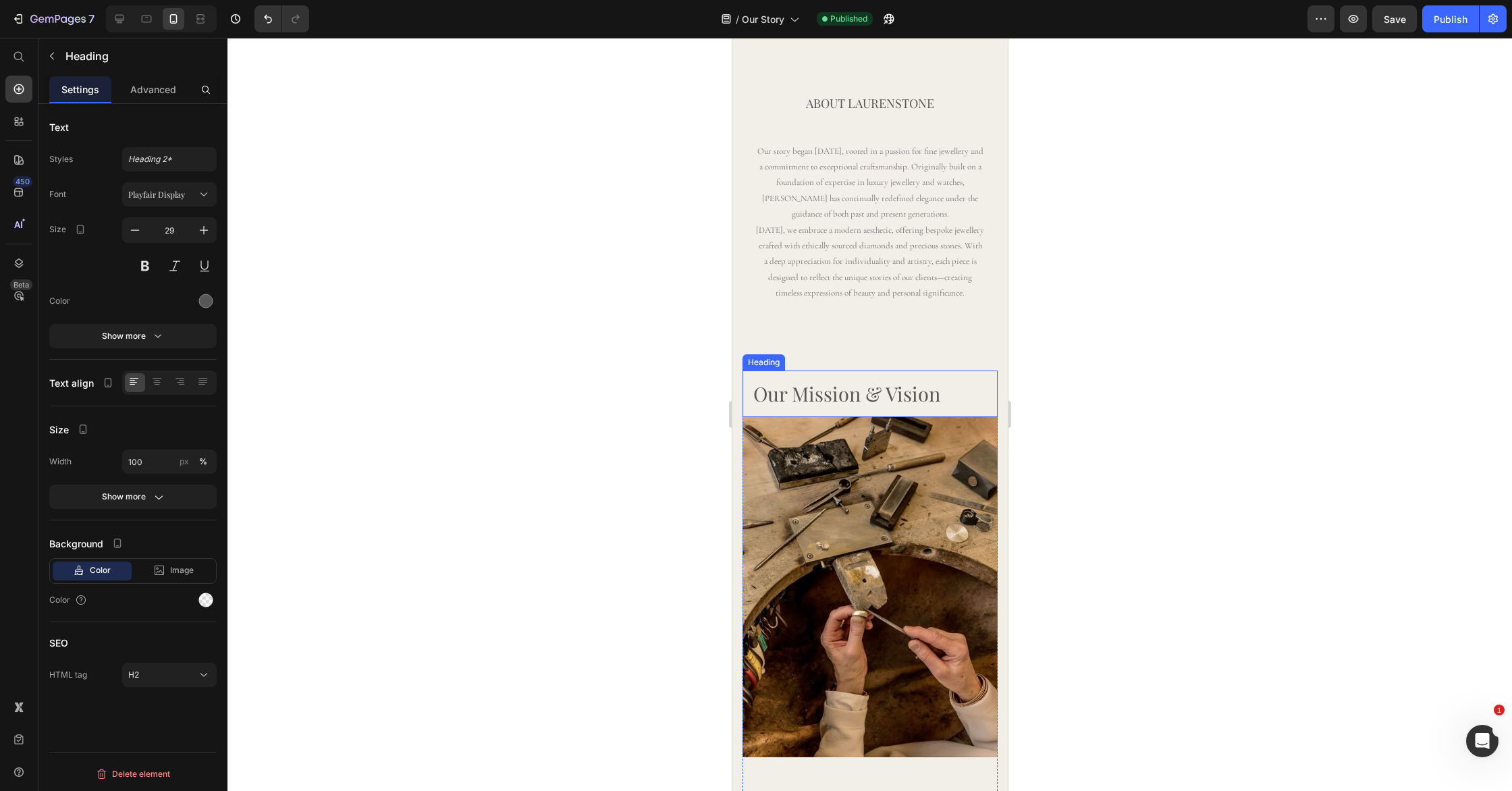 click on "Our Mission & Vision" at bounding box center [869, 394] 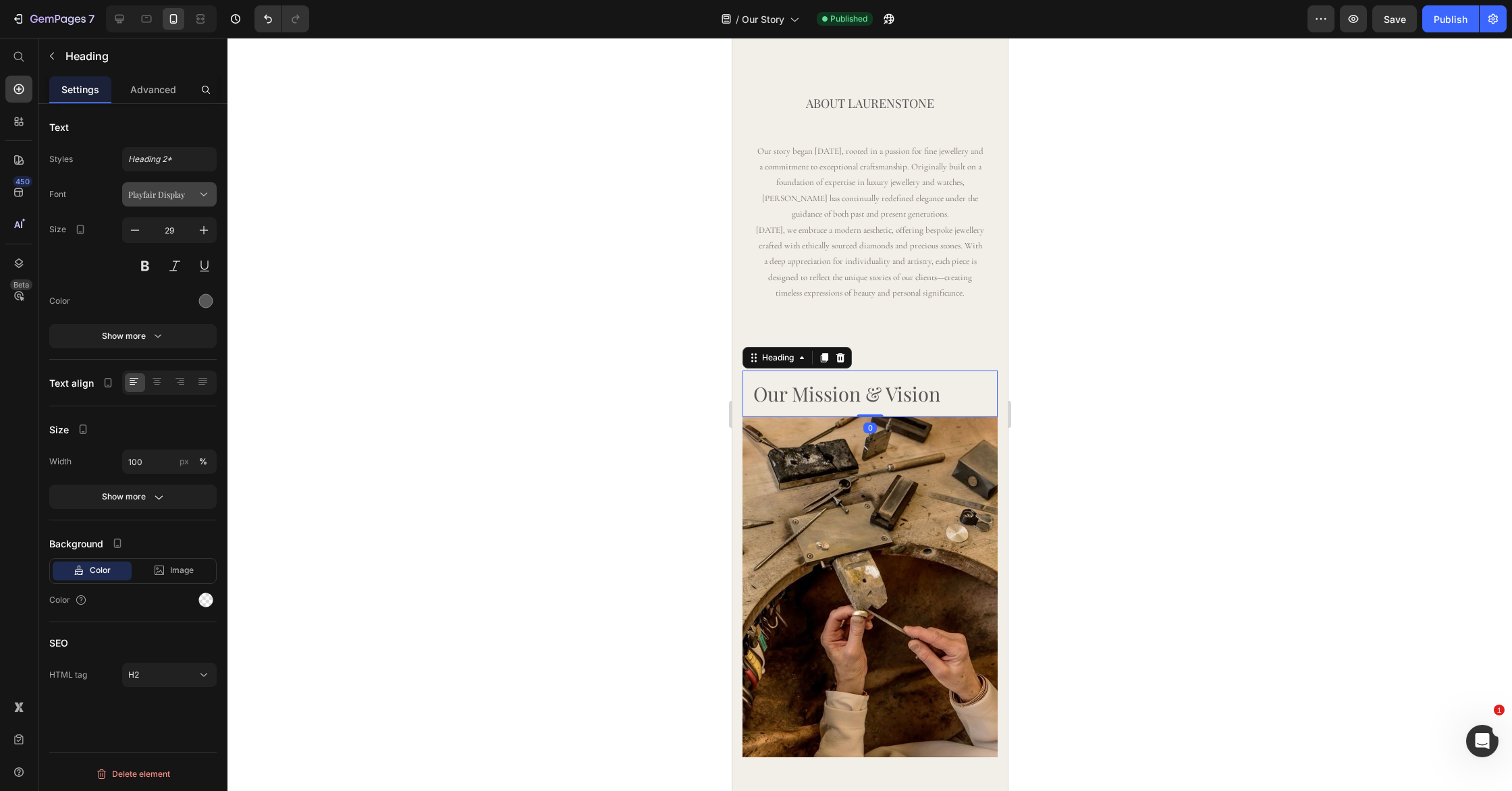 click on "Playfair Display" at bounding box center (169, 194) 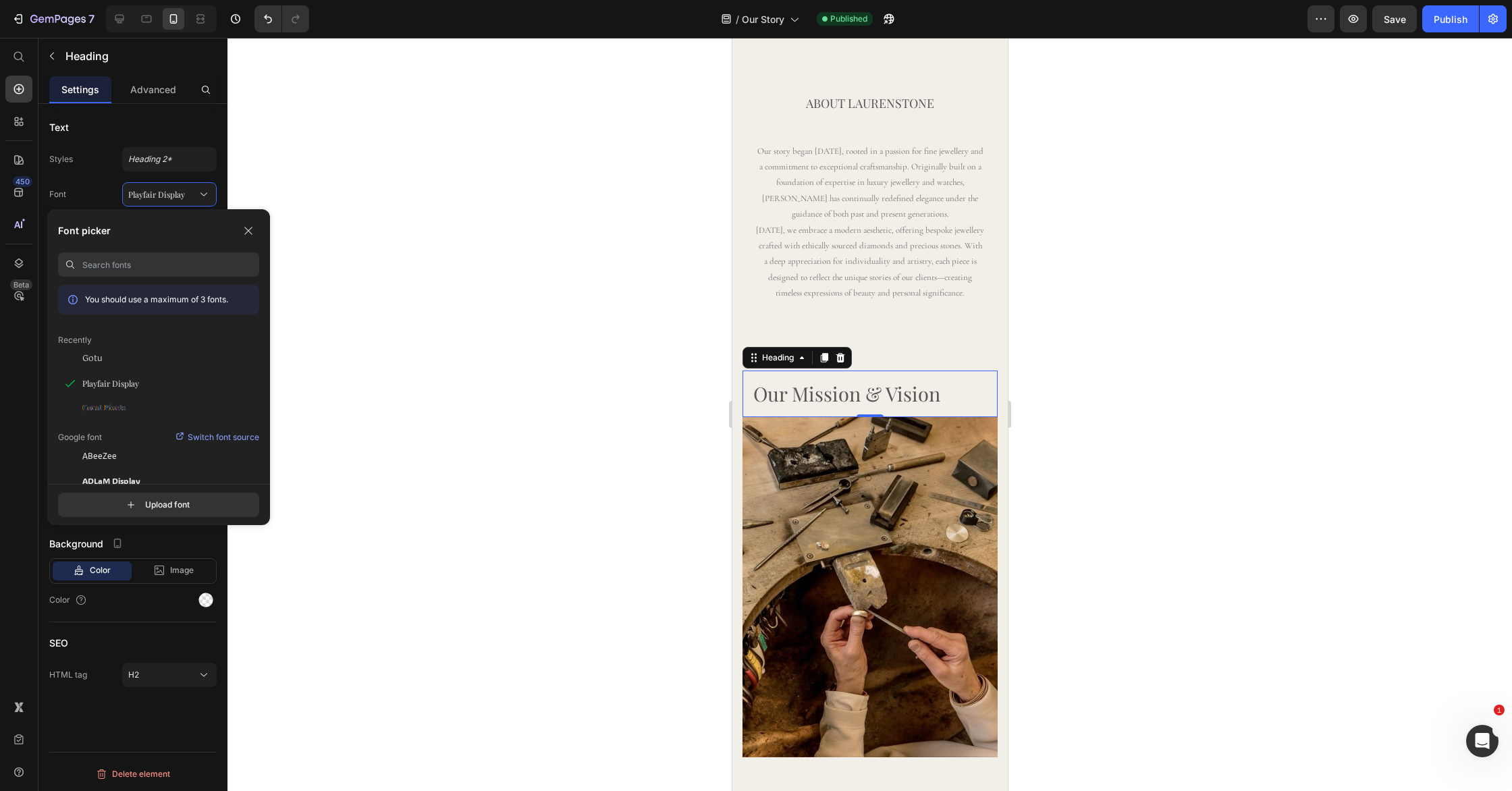 click 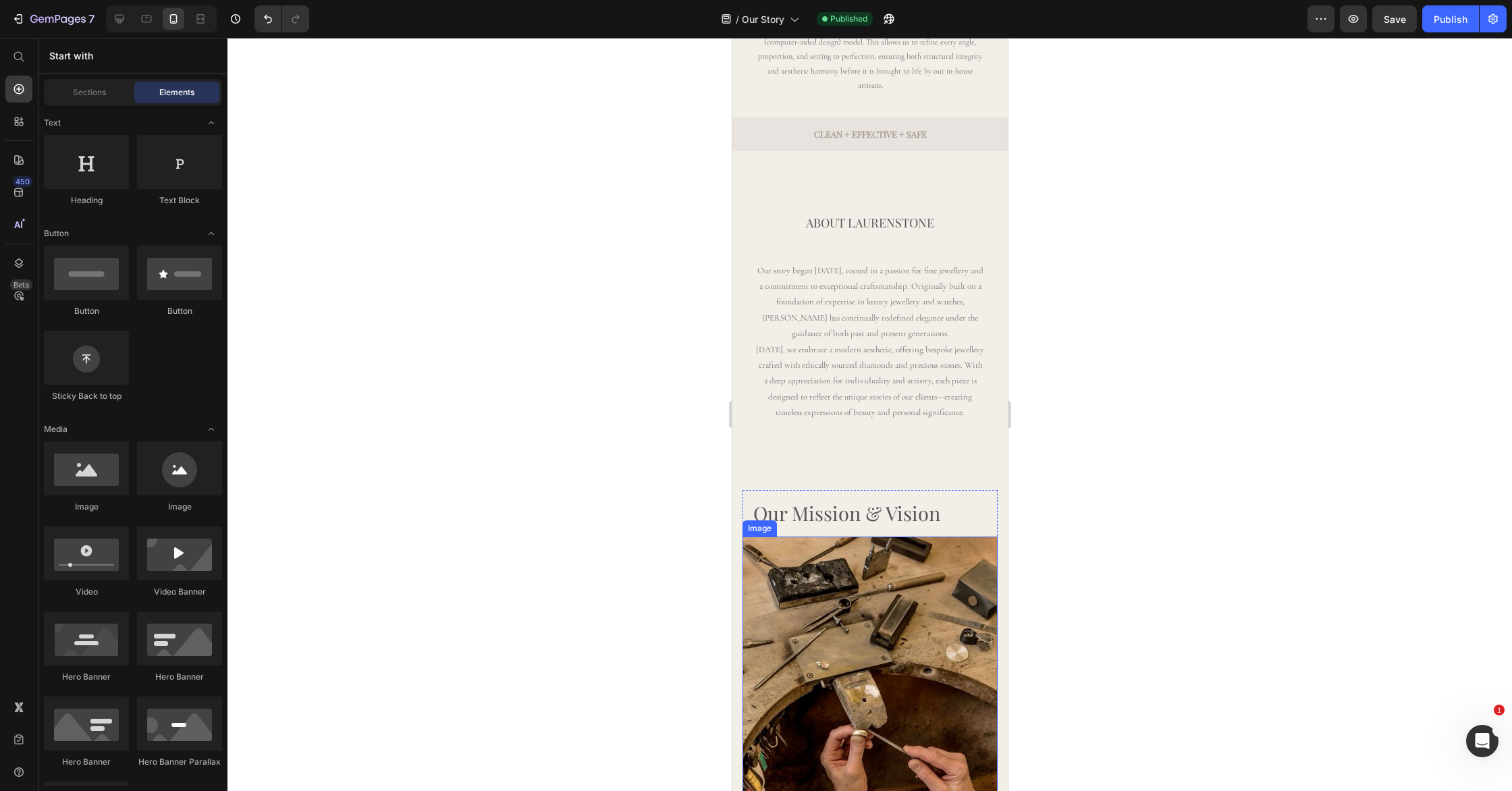 scroll, scrollTop: 1394, scrollLeft: 0, axis: vertical 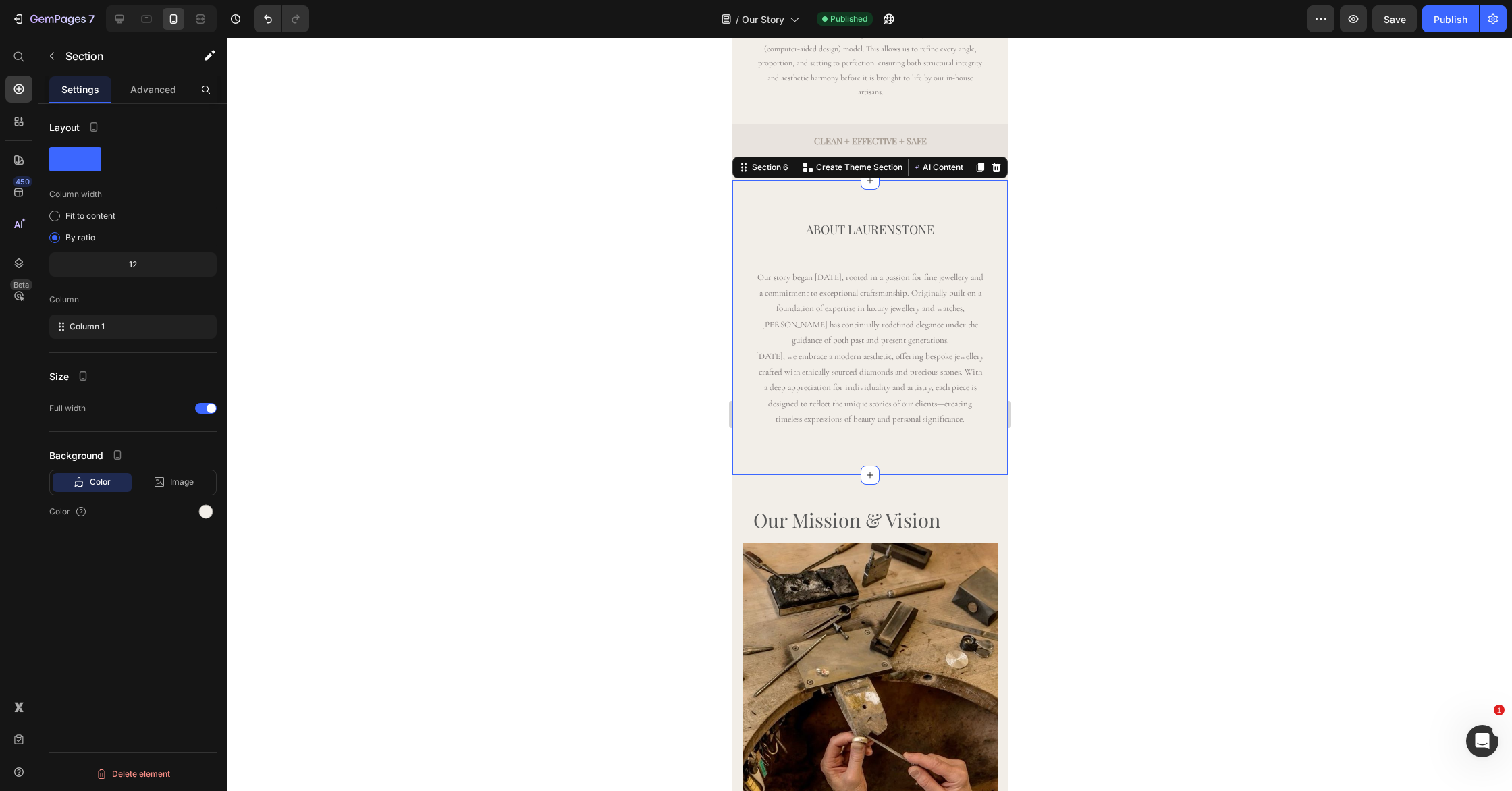 click on "ABOUT LAURENSTONE Text block Our story began 38 years ago, rooted in a passion for fine jewellery and a commitment to exceptional craftsmanship. Originally built on a foundation of expertise in luxury jewellery and watches, Laurenstone has continually redefined elegance under the guidance of both past and present generations. Today, we embrace a modern aesthetic, offering bespoke jewellery crafted with ethically sourced diamonds and precious stones. With a deep appreciation for individuality and artistry, each piece is designed to reflect the unique stories of our clients—creating timeless expressions of beauty and personal significance. Text block Section 6   You can create reusable sections Create Theme Section AI Content Write with GemAI What would you like to describe here? Tone and Voice Persuasive Product Getting products... Show more Generate" at bounding box center [869, 327] 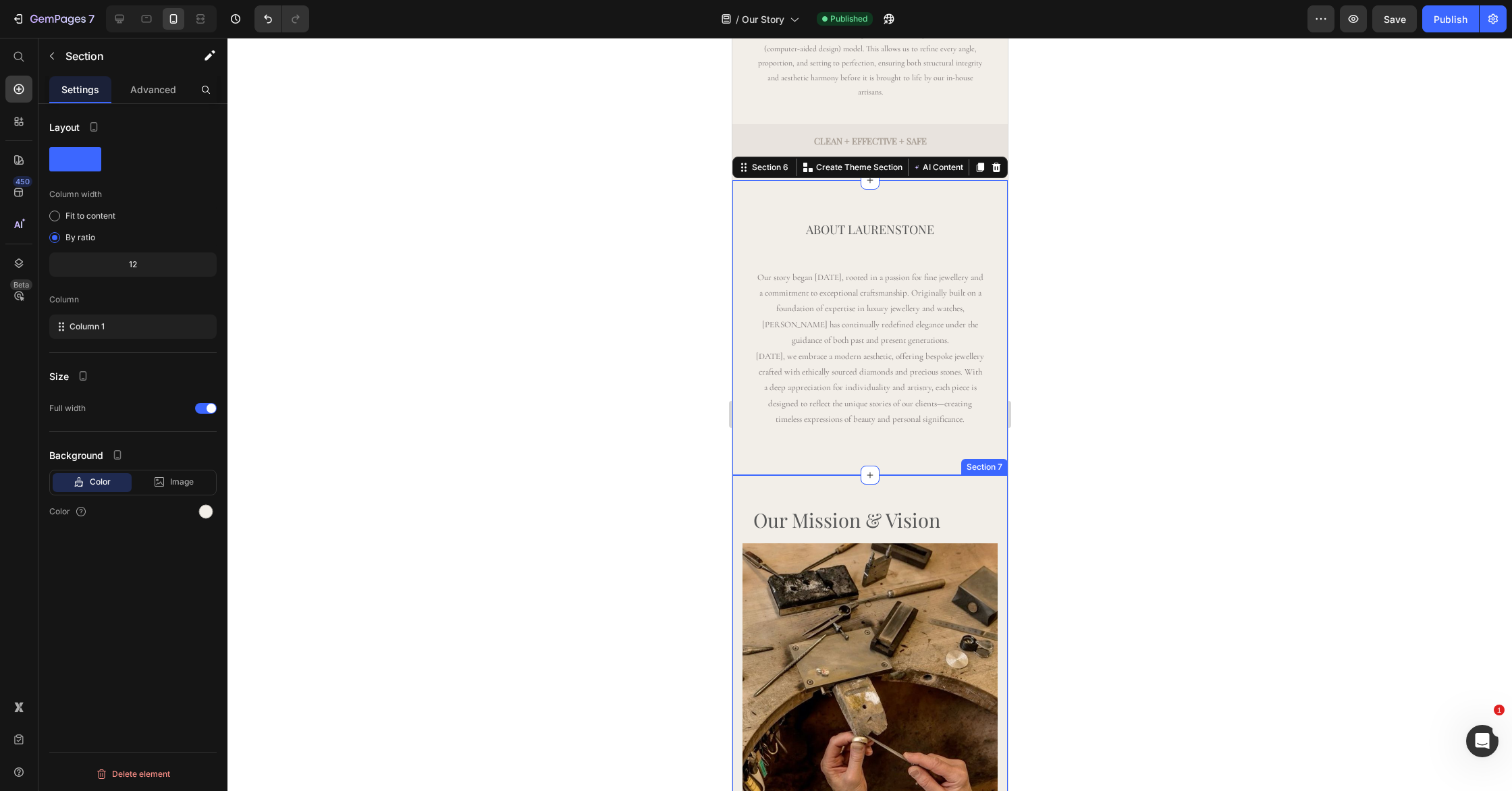 click on "Our Mission & Vision Heading Image Beyond ethical sourcing, we aspire to create jewelry that transcends generations, becoming cherished heirlooms that tell stories of love, resilience, and enduring legacy. We understand that every piece of jewelry comes with a unique narrative, often passed down through generations, connecting loved ones across time and space.  Whether it's a sparkling engagement ring symbolizing a lifelong commitment, a delicate necklace marking a milestone achievement, or a pair of earrings passed down from grandmother to granddaughter, each piece we offer is more than just a beautiful adornment—it is a tangible manifestation of cherished memories and shared experiences. Text block The Storyteller Heading you're not just purchasing jewelry; — a legacy of love, connection, and enduring beauty that will be cherished for lifetimes. Text block The Storyteller Heading Our Mission & Vision Heading   Text block Image Text block Row Section 7" at bounding box center (869, 1155) 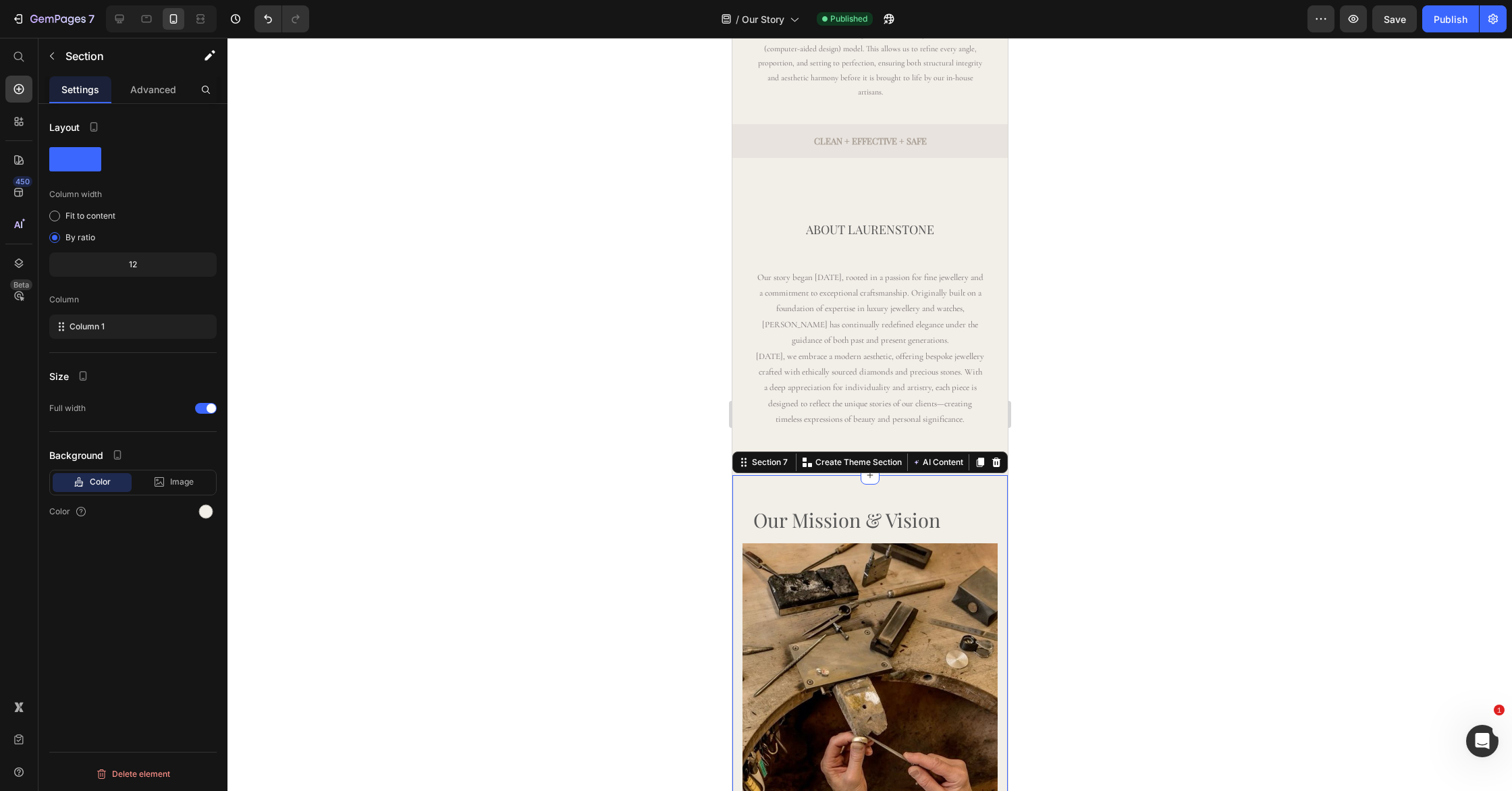 click 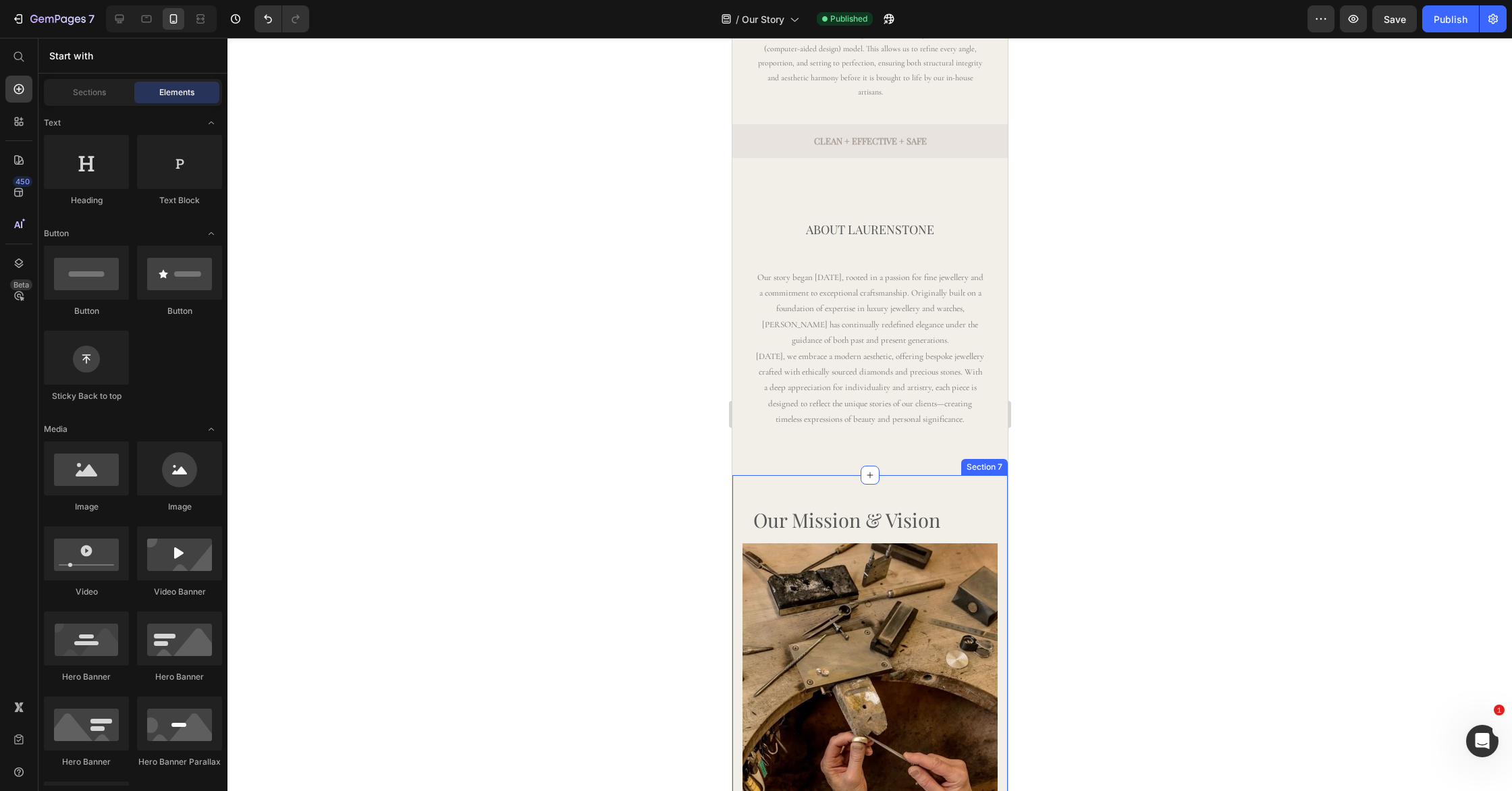 click on "Our Mission & Vision Heading Image Beyond ethical sourcing, we aspire to create jewelry that transcends generations, becoming cherished heirlooms that tell stories of love, resilience, and enduring legacy. We understand that every piece of jewelry comes with a unique narrative, often passed down through generations, connecting loved ones across time and space.  Whether it's a sparkling engagement ring symbolizing a lifelong commitment, a delicate necklace marking a milestone achievement, or a pair of earrings passed down from grandmother to granddaughter, each piece we offer is more than just a beautiful adornment—it is a tangible manifestation of cherished memories and shared experiences. Text block The Storyteller Heading you're not just purchasing jewelry; — a legacy of love, connection, and enduring beauty that will be cherished for lifetimes. Text block The Storyteller Heading Our Mission & Vision Heading   Text block Image Text block Row Section 7" at bounding box center [869, 1155] 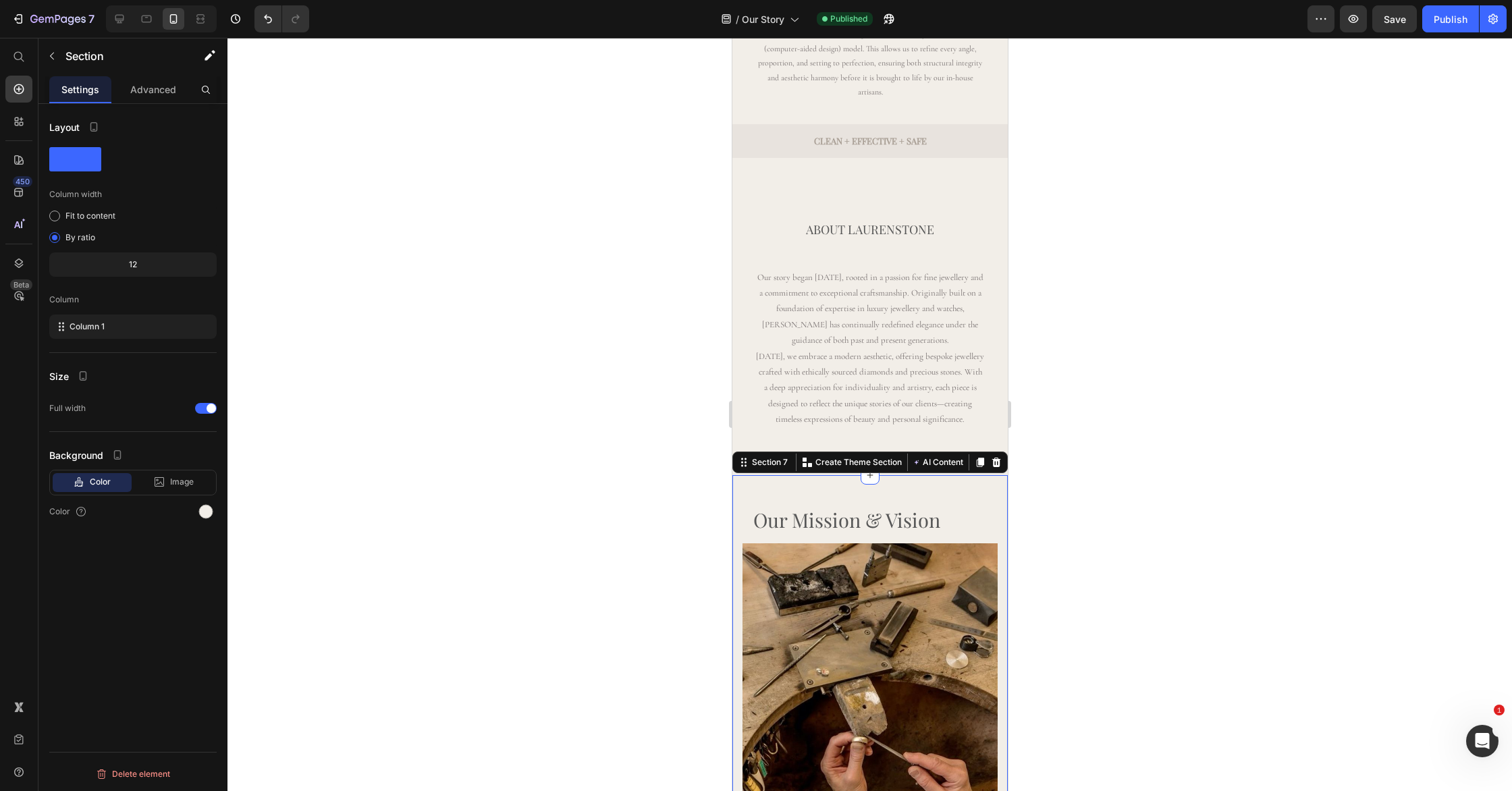 drag, startPoint x: 149, startPoint y: 93, endPoint x: 158, endPoint y: 144, distance: 51.78803 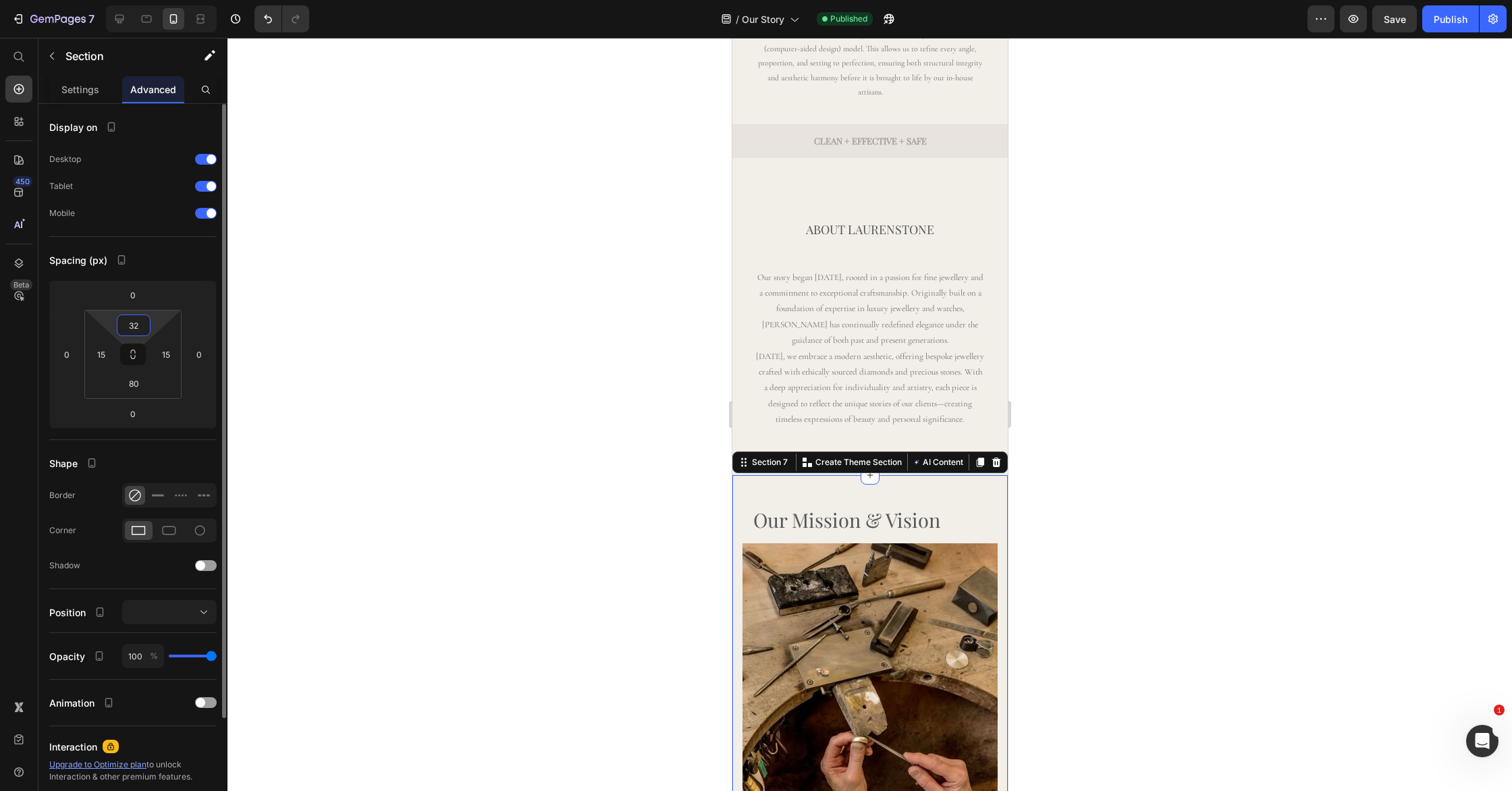 click on "32" at bounding box center [134, 325] 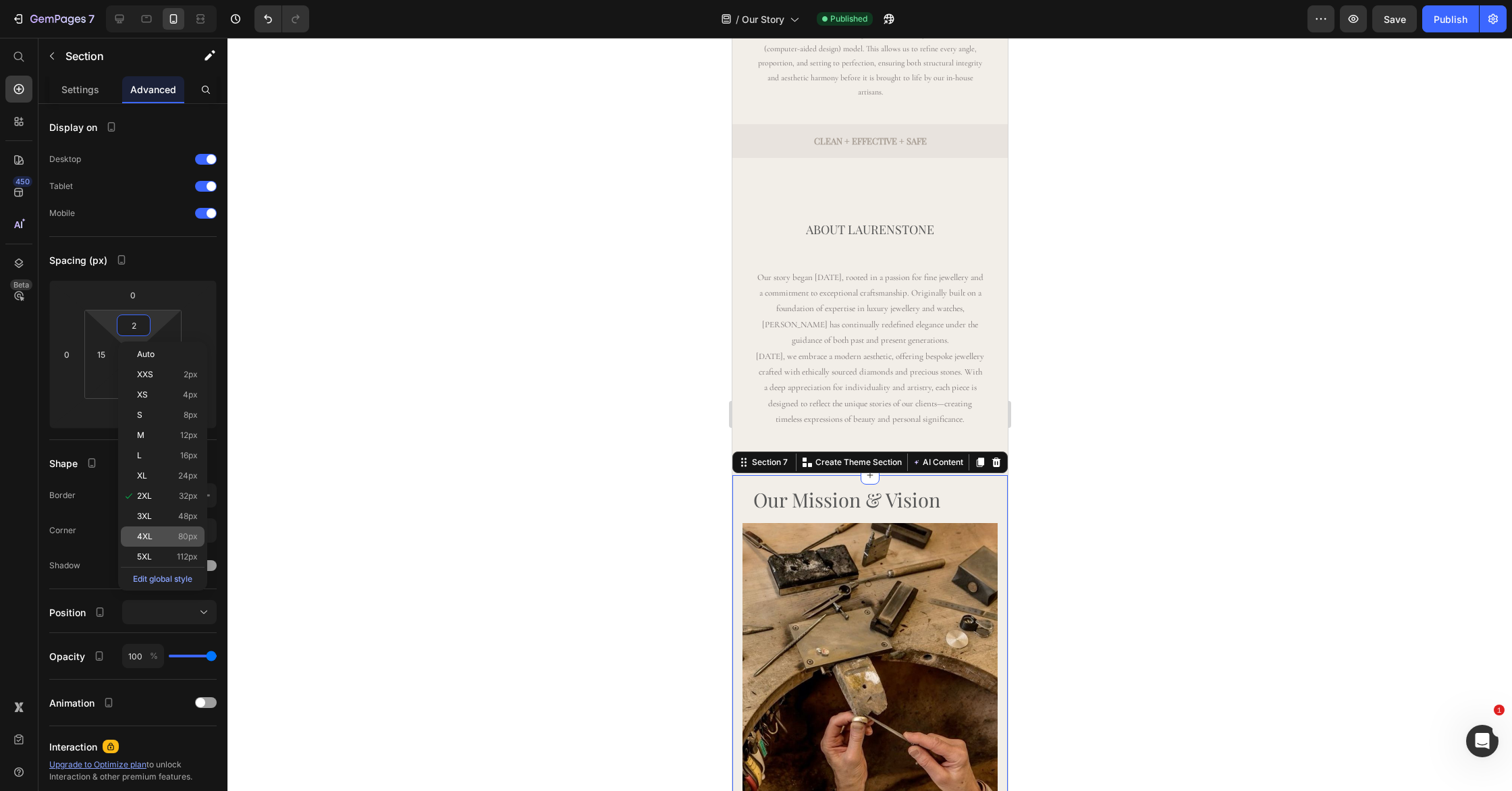 click on "4XL 80px" at bounding box center (167, 537) 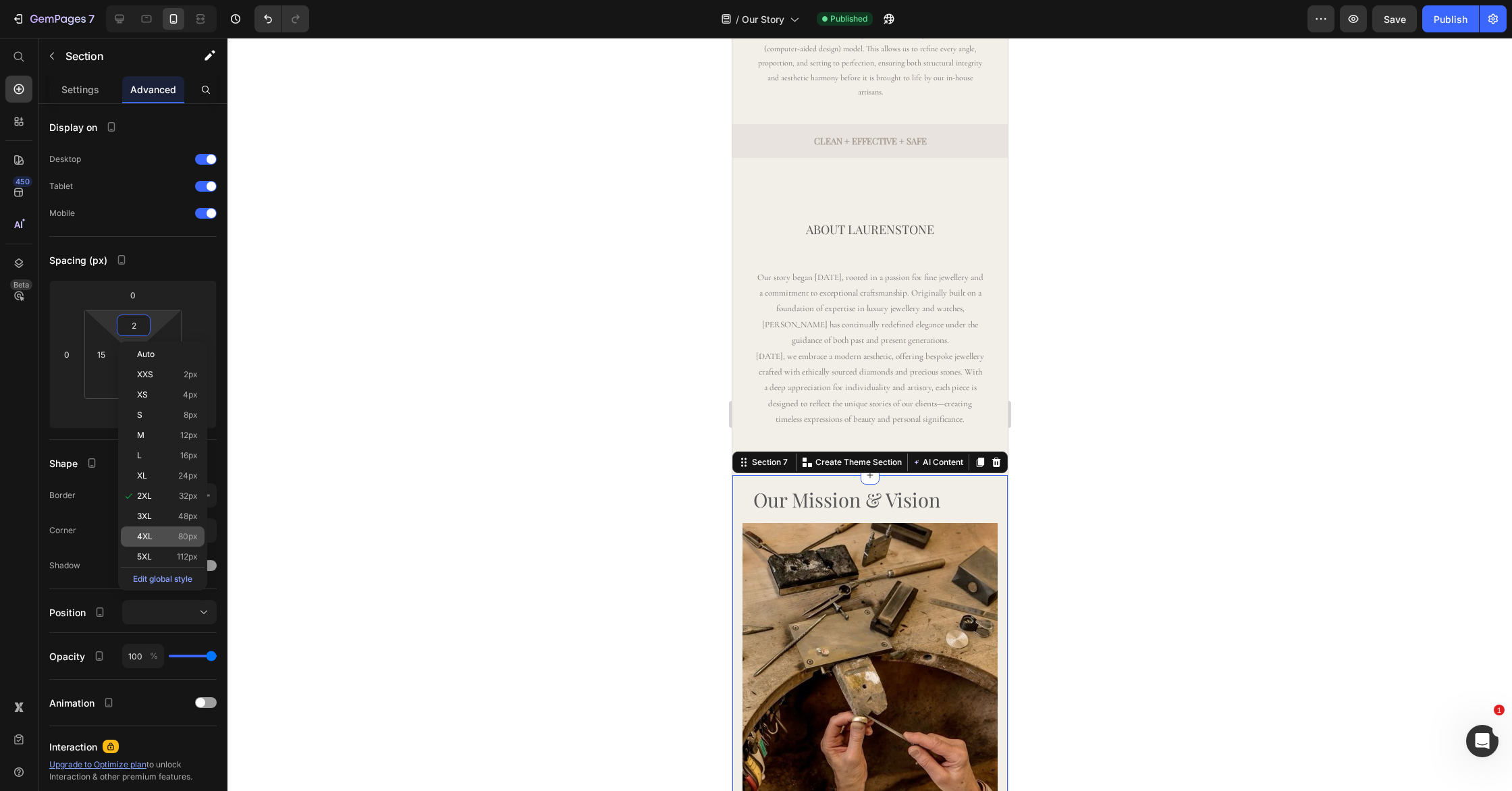 type on "80" 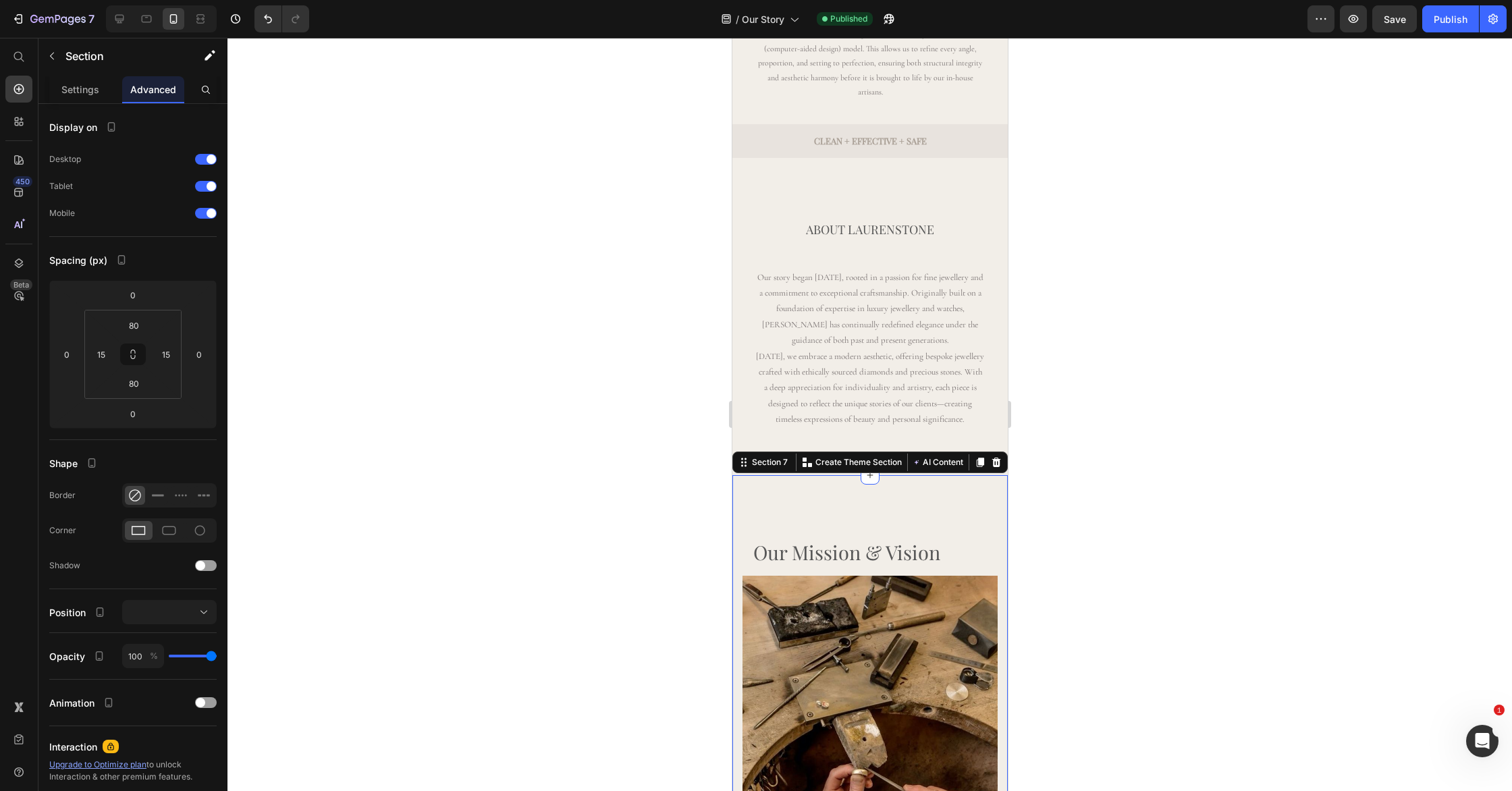 click 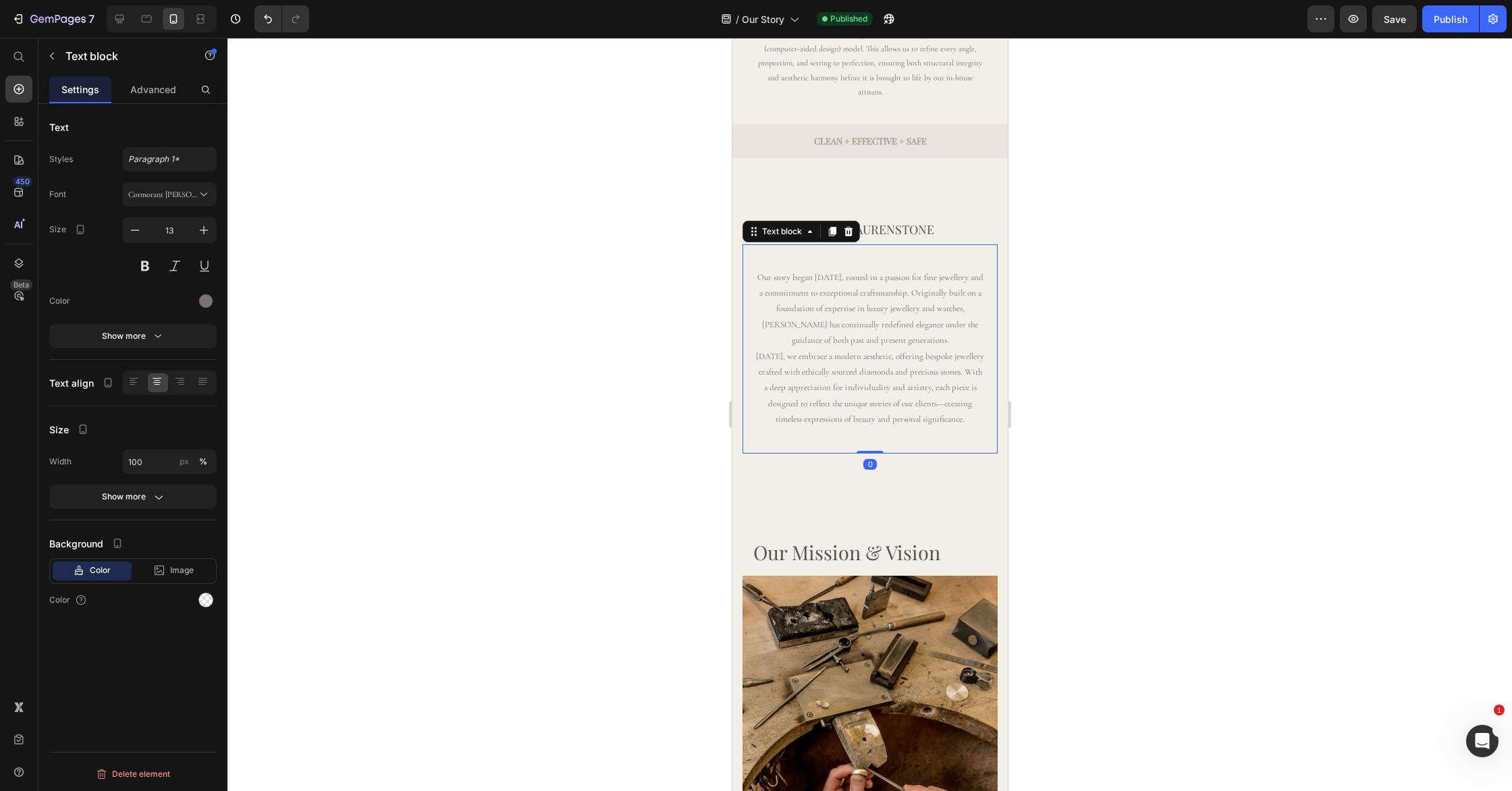 click on "Our story began 38 years ago, rooted in a passion for fine jewellery and a commitment to exceptional craftsmanship. Originally built on a foundation of expertise in luxury jewellery and watches, Laurenstone has continually redefined elegance under the guidance of both past and present generations. Today, we embrace a modern aesthetic, offering bespoke jewellery crafted with ethically sourced diamonds and precious stones. With a deep appreciation for individuality and artistry, each piece is designed to reflect the unique stories of our clients—creating timeless expressions of beauty and personal significance. Text block   0" at bounding box center (869, 349) 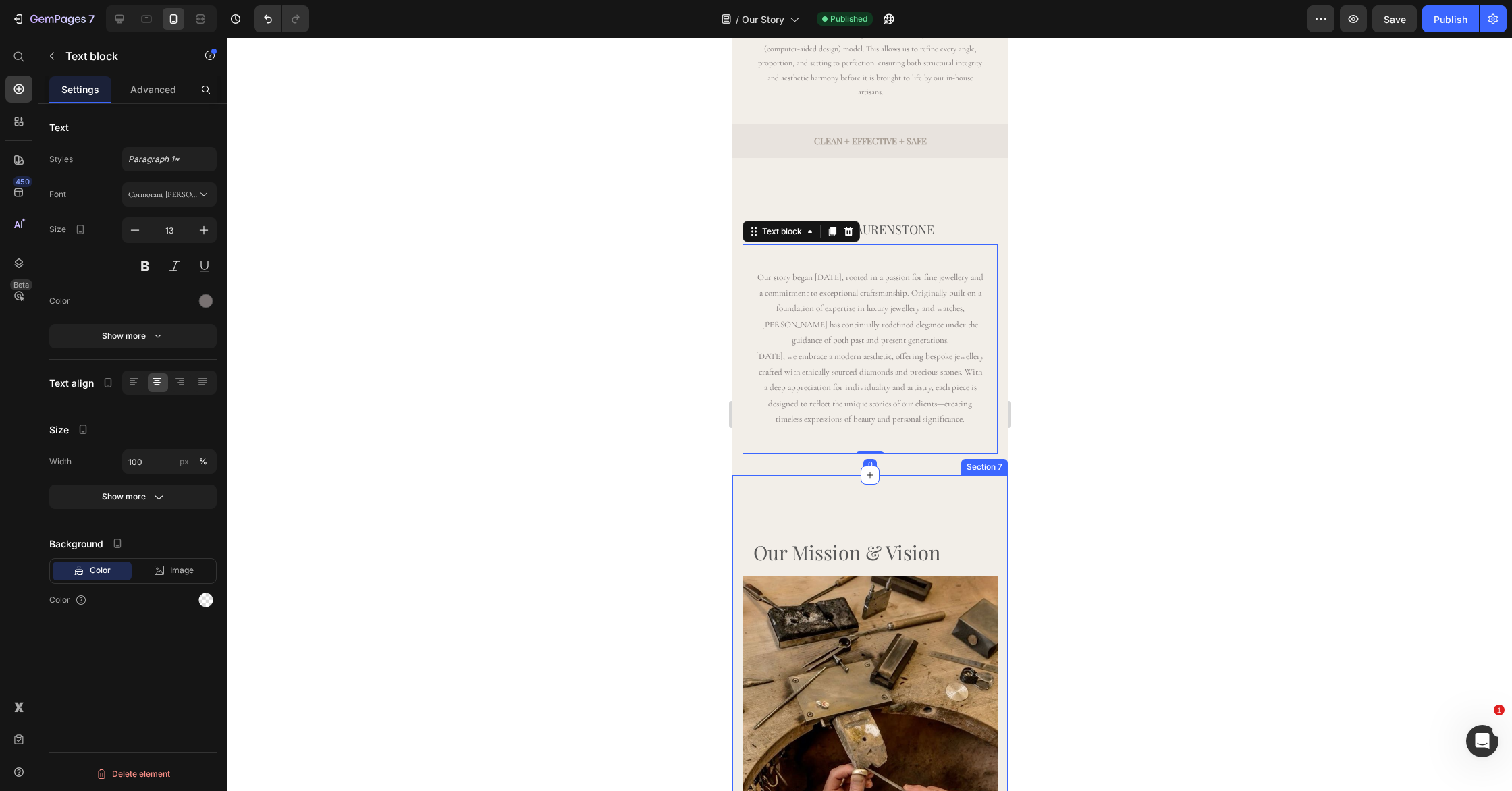 click on "Our Mission & Vision Heading Image Beyond ethical sourcing, we aspire to create jewelry that transcends generations, becoming cherished heirlooms that tell stories of love, resilience, and enduring legacy. We understand that every piece of jewelry comes with a unique narrative, often passed down through generations, connecting loved ones across time and space.  Whether it's a sparkling engagement ring symbolizing a lifelong commitment, a delicate necklace marking a milestone achievement, or a pair of earrings passed down from grandmother to granddaughter, each piece we offer is more than just a beautiful adornment—it is a tangible manifestation of cherished memories and shared experiences. Text block The Storyteller Heading you're not just purchasing jewelry; — a legacy of love, connection, and enduring beauty that will be cherished for lifetimes. Text block The Storyteller Heading Our Mission & Vision Heading   Text block Image Text block Row Section 7" at bounding box center (869, 1171) 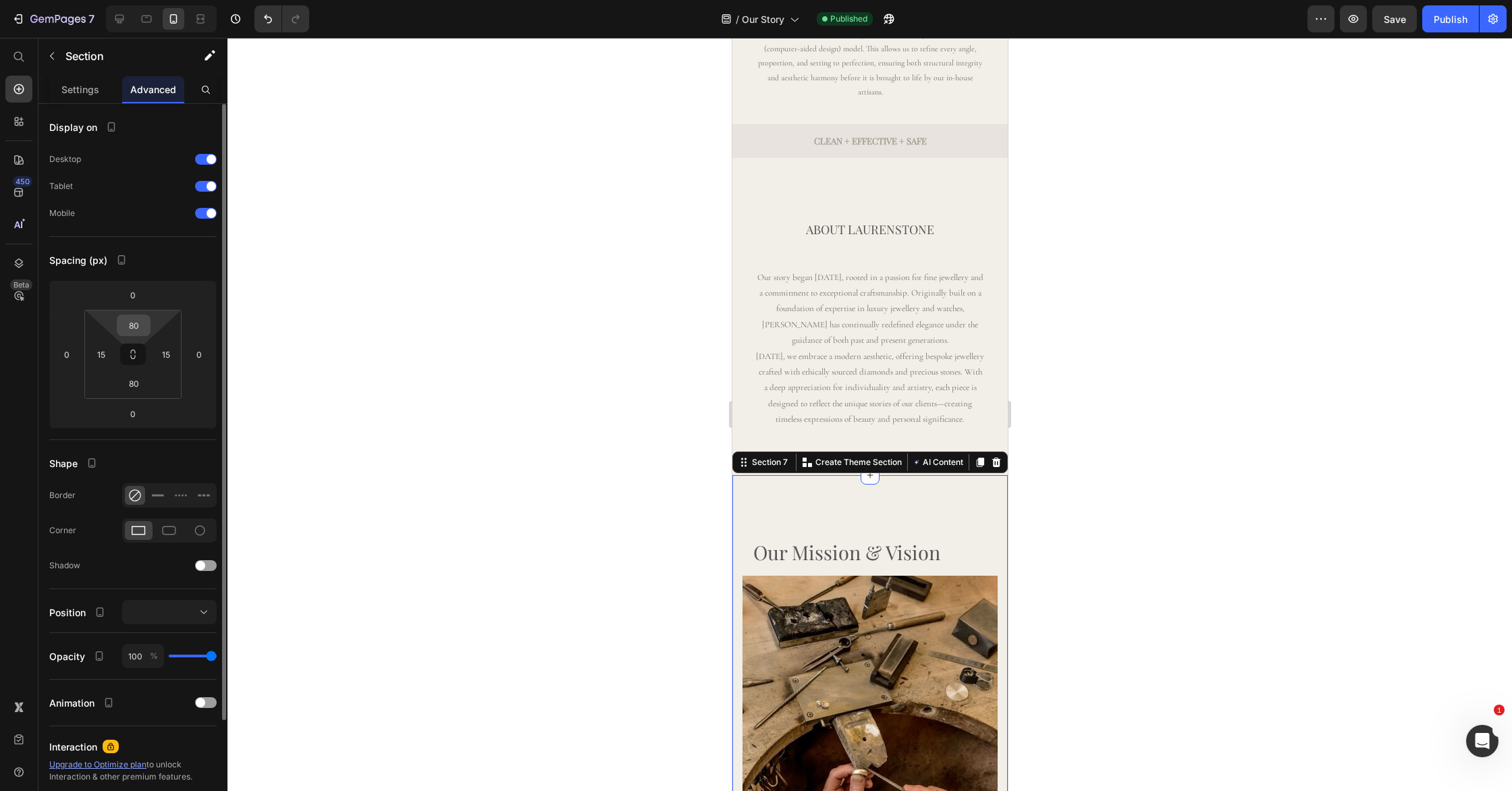 click on "80" at bounding box center (134, 325) 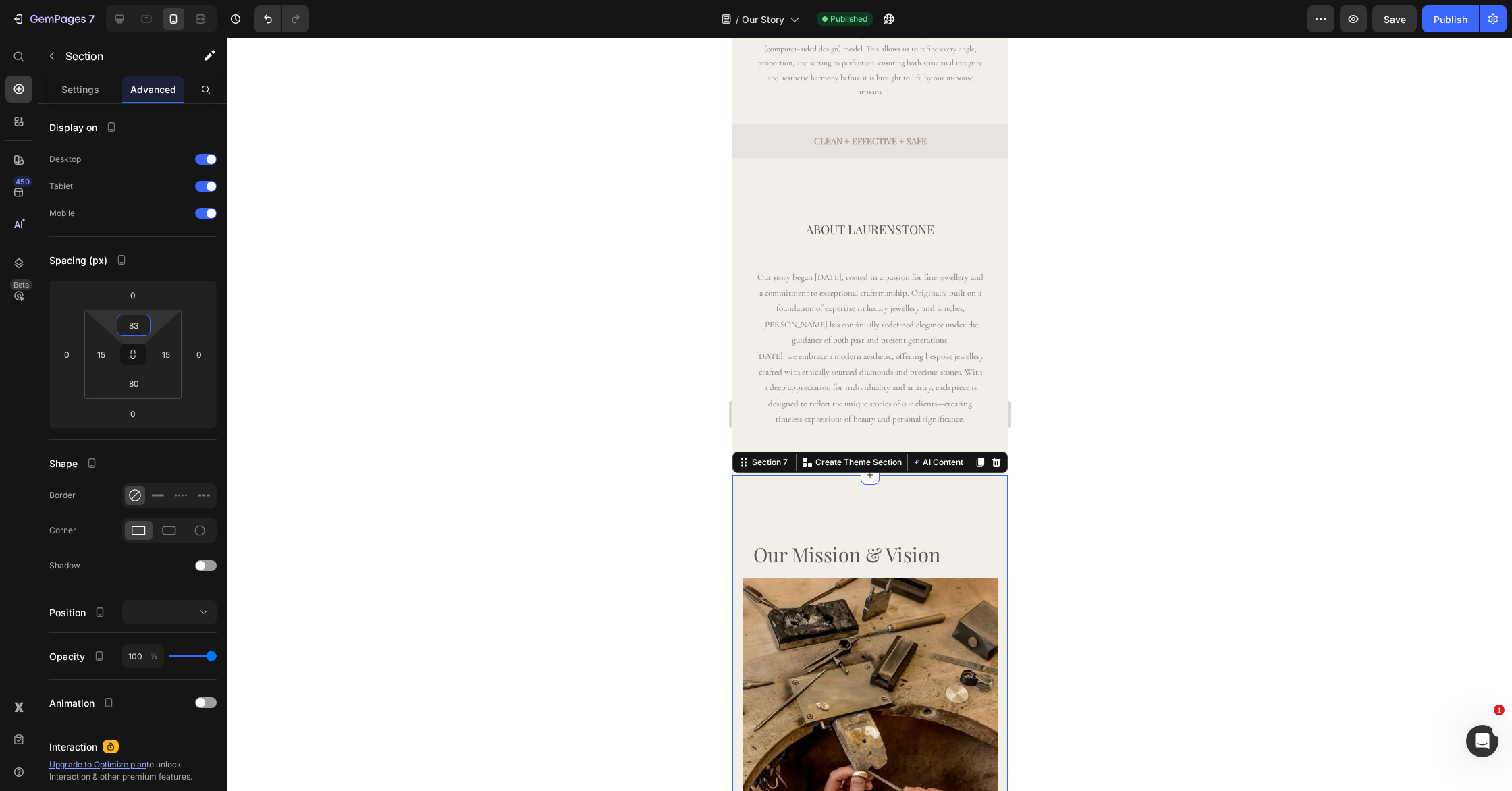 type on "83" 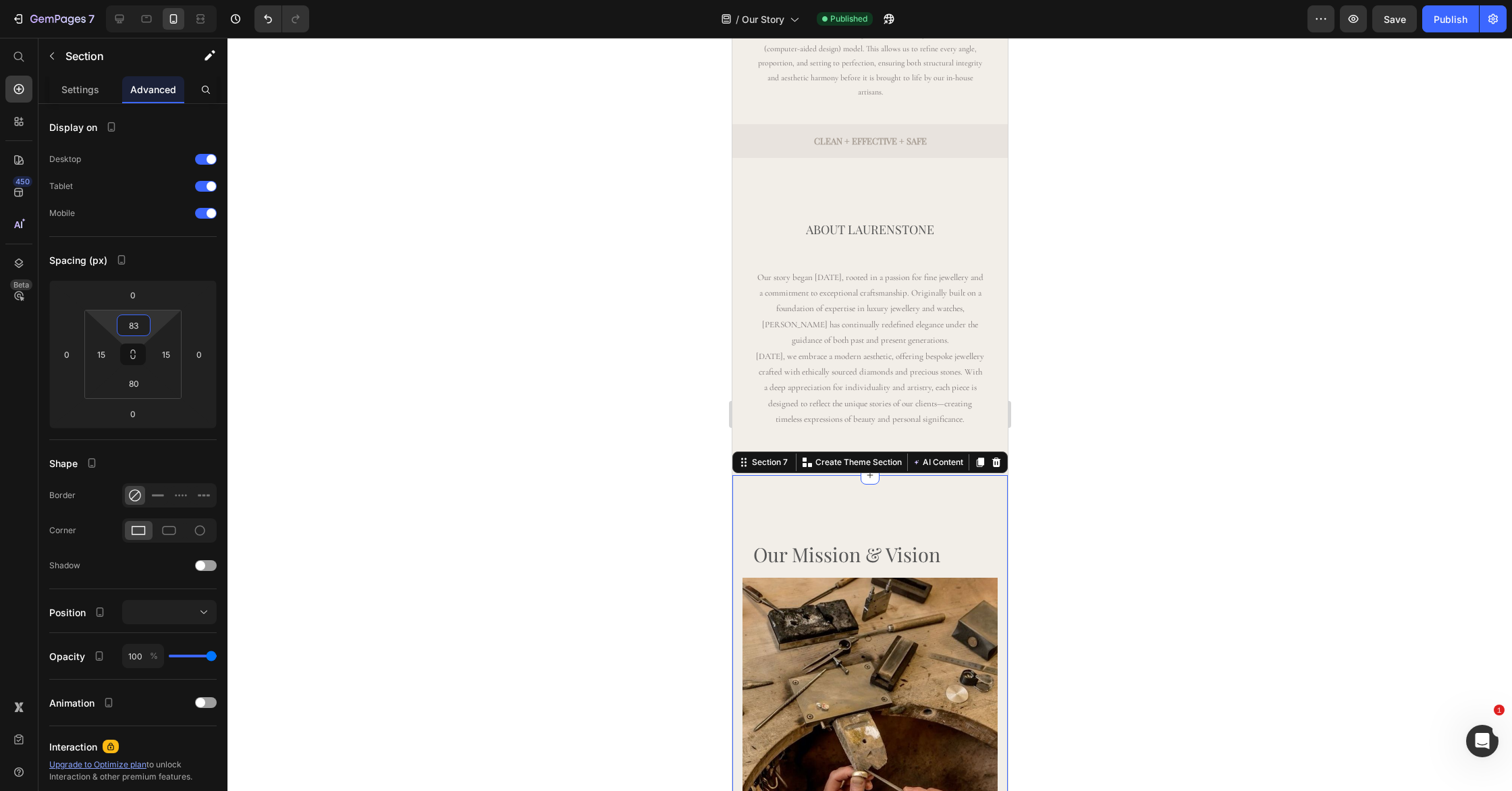 click 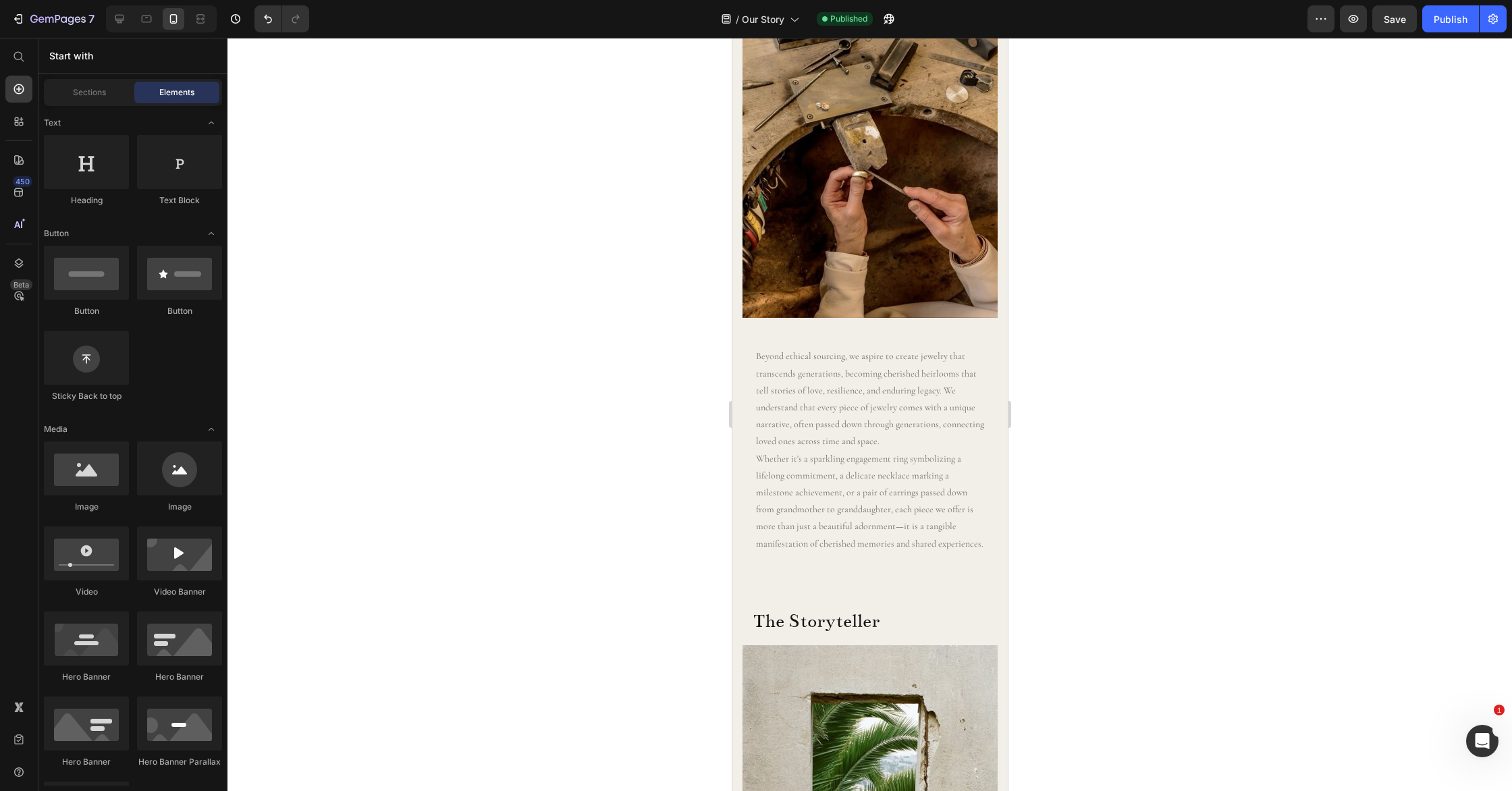 scroll, scrollTop: 2043, scrollLeft: 0, axis: vertical 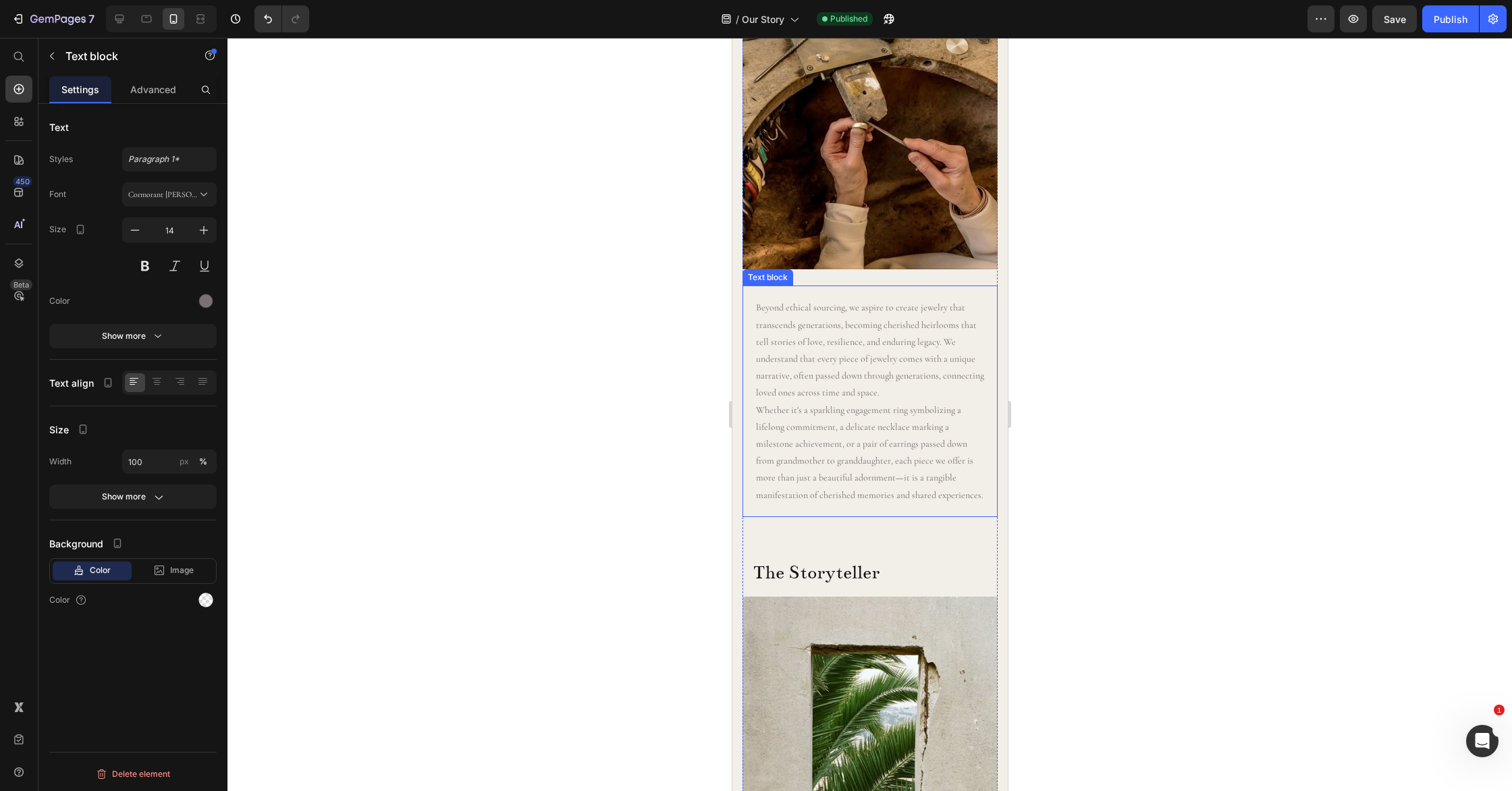 click on "Whether it's a sparkling engagement ring symbolizing a lifelong commitment, a delicate necklace marking a milestone achievement, or a pair of earrings passed down from grandmother to granddaughter, each piece we offer is more than just a beautiful adornment—it is a tangible manifestation of cherished memories and shared experiences." at bounding box center (869, 452) 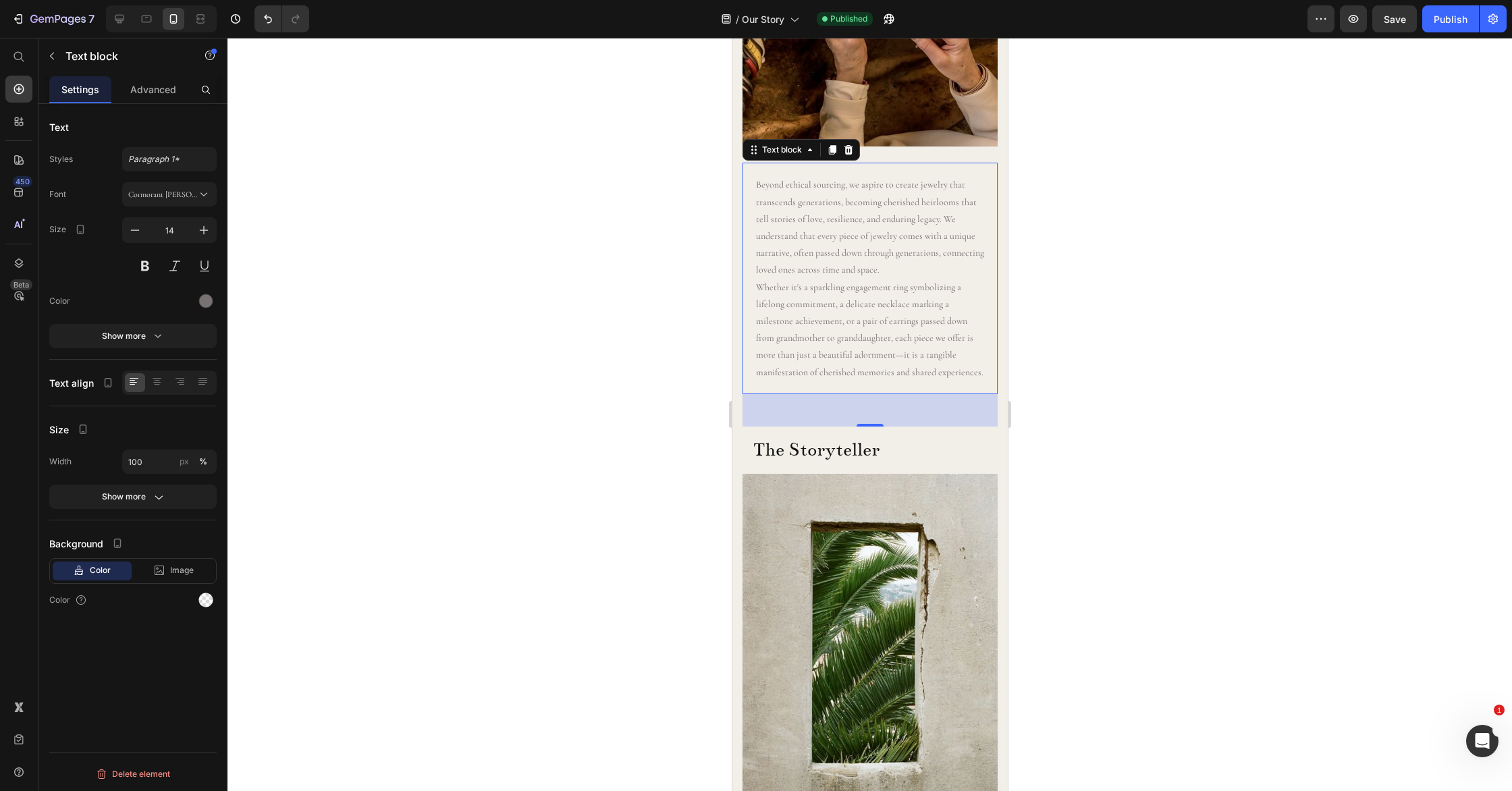 scroll, scrollTop: 2171, scrollLeft: 0, axis: vertical 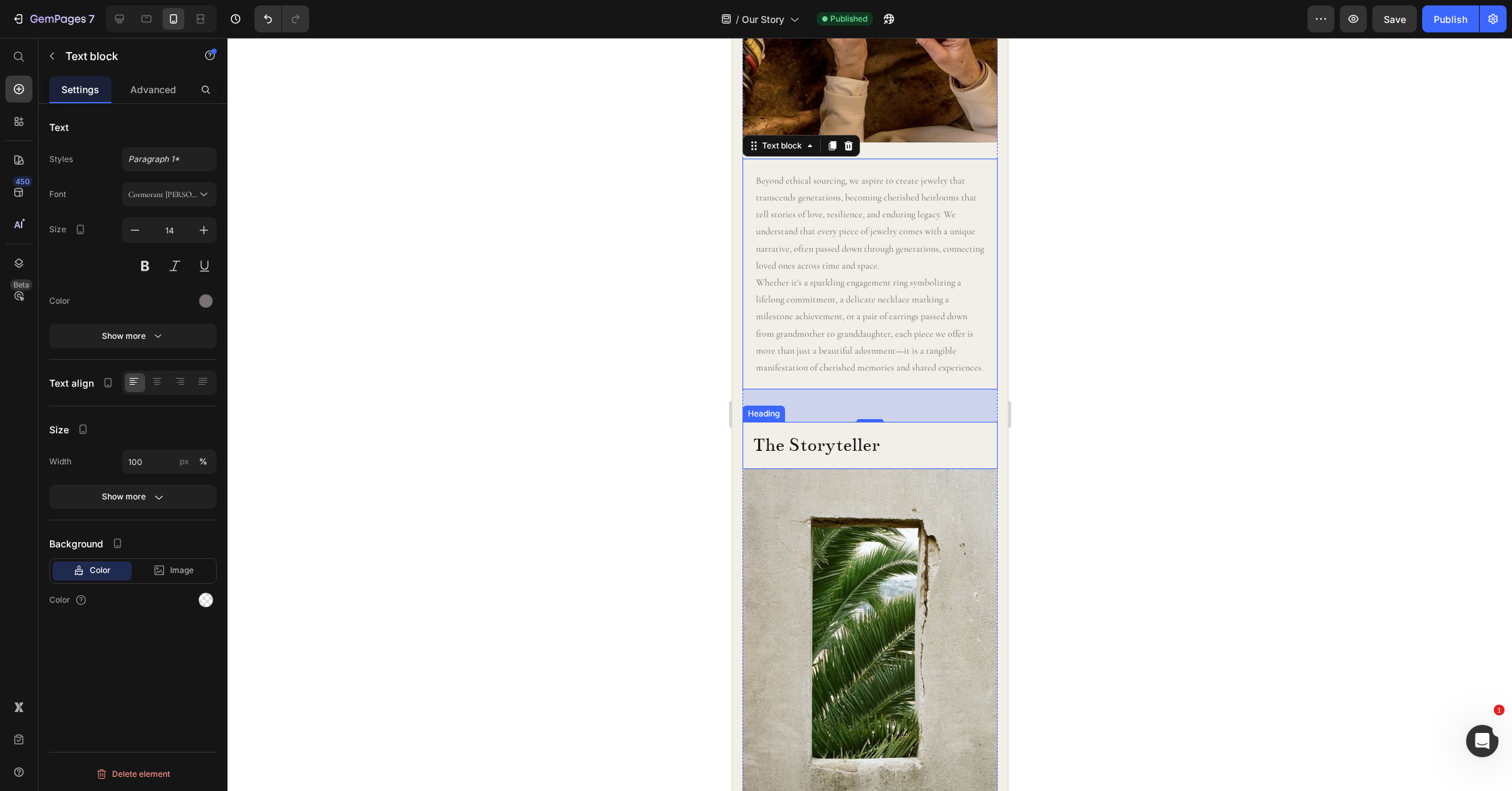 click on "The Storyteller" at bounding box center (869, 445) 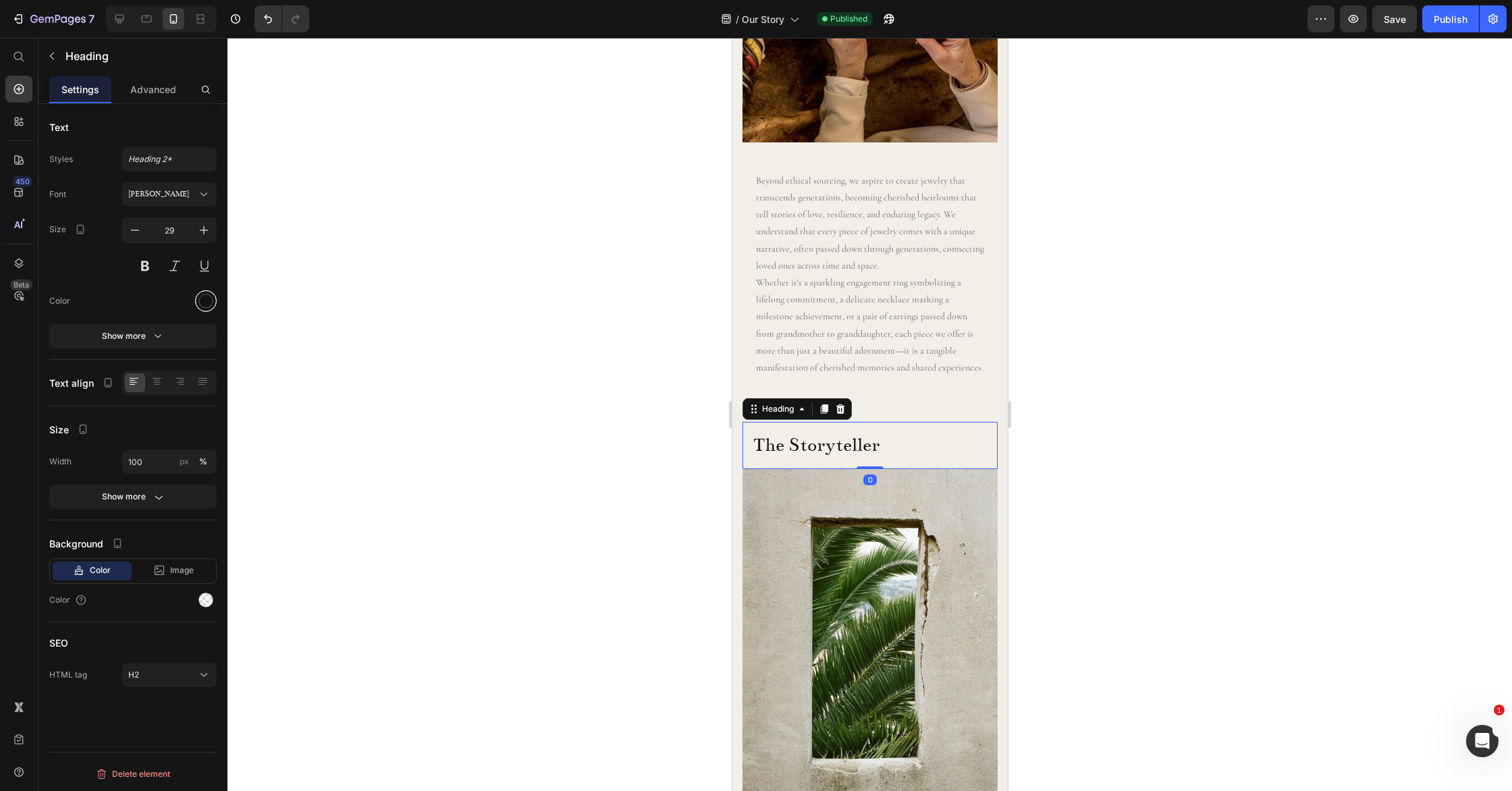 click at bounding box center (206, 301) 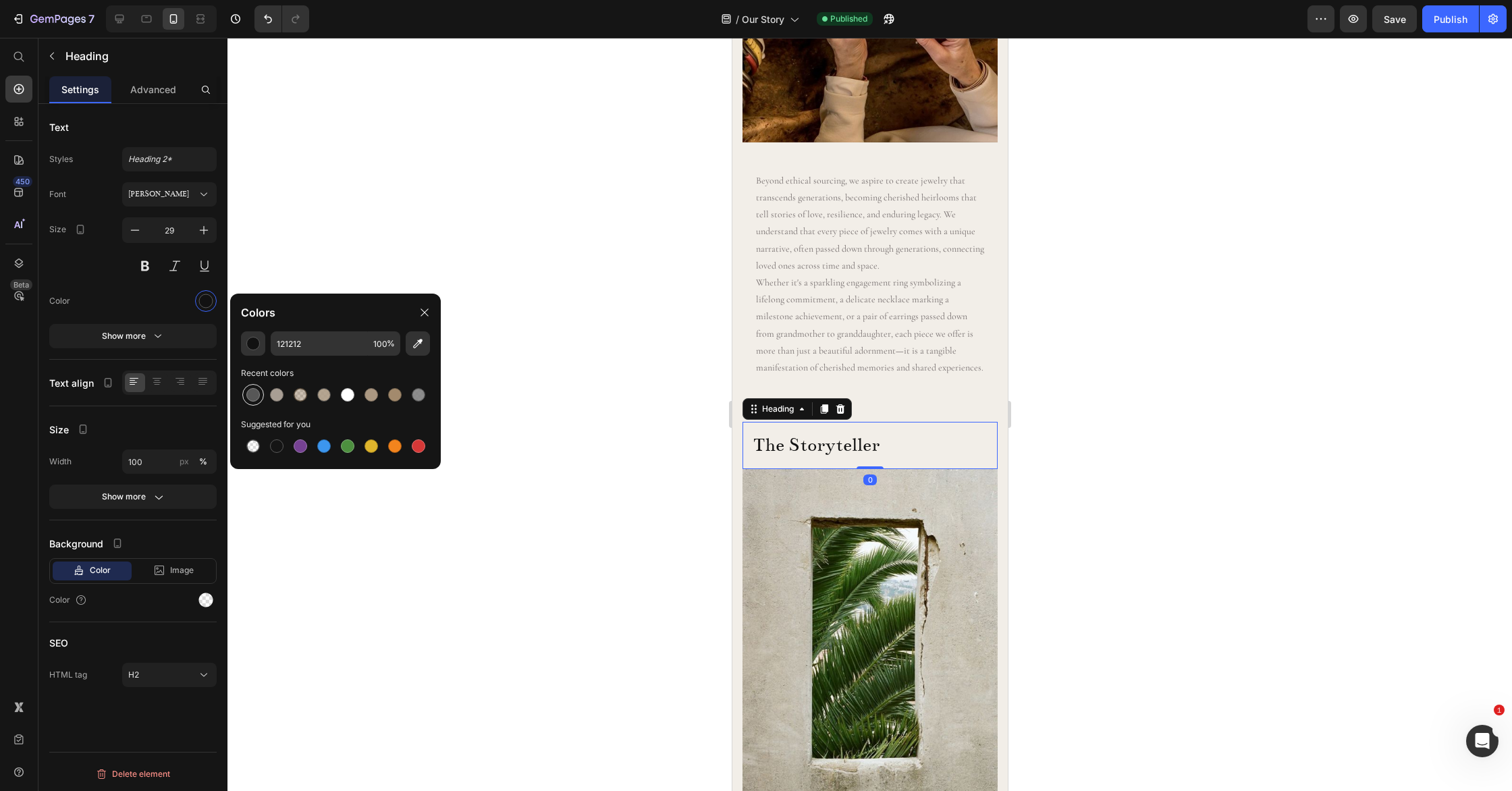 click at bounding box center [253, 395] 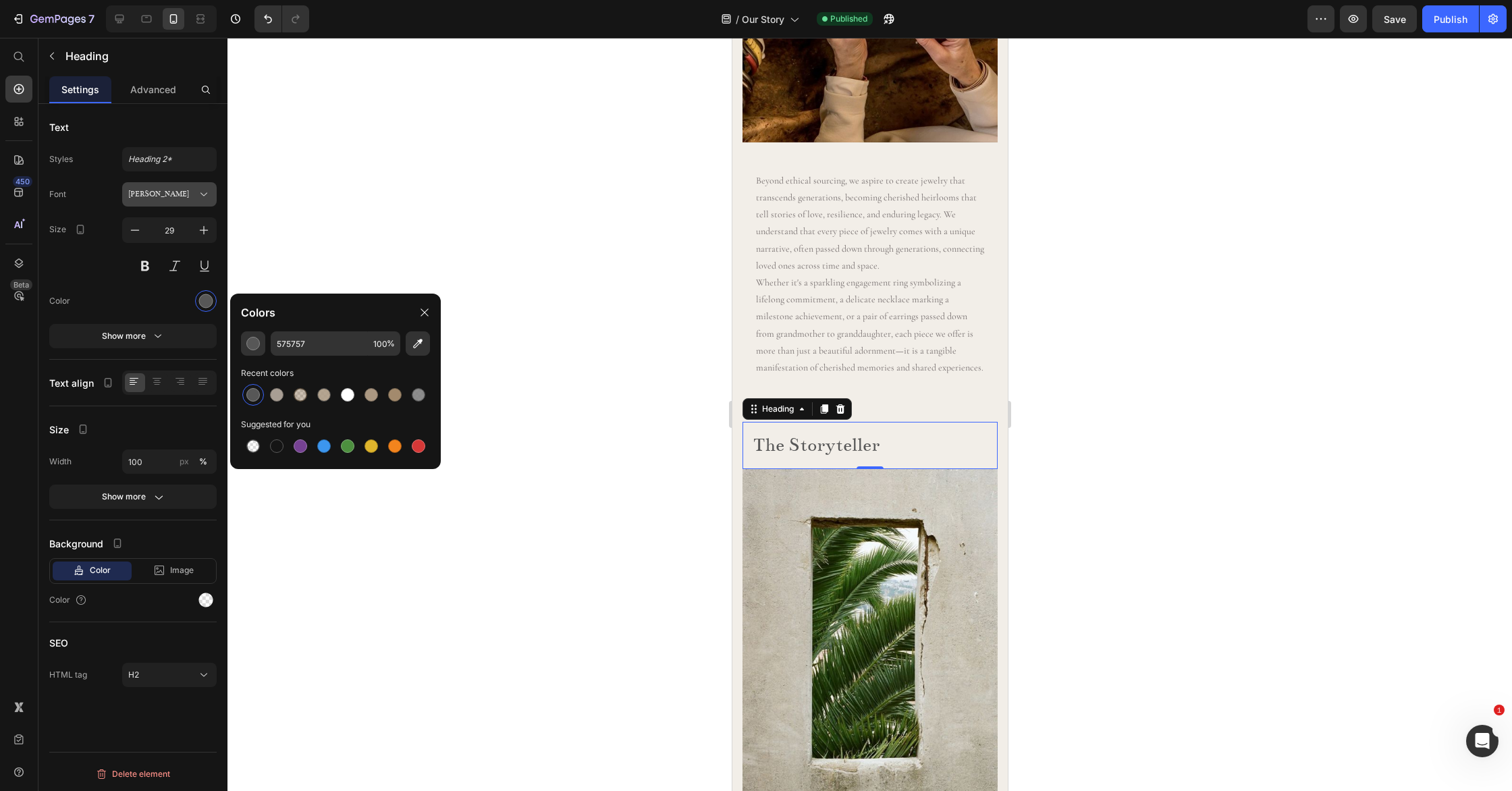 click on "Bentham" at bounding box center [169, 194] 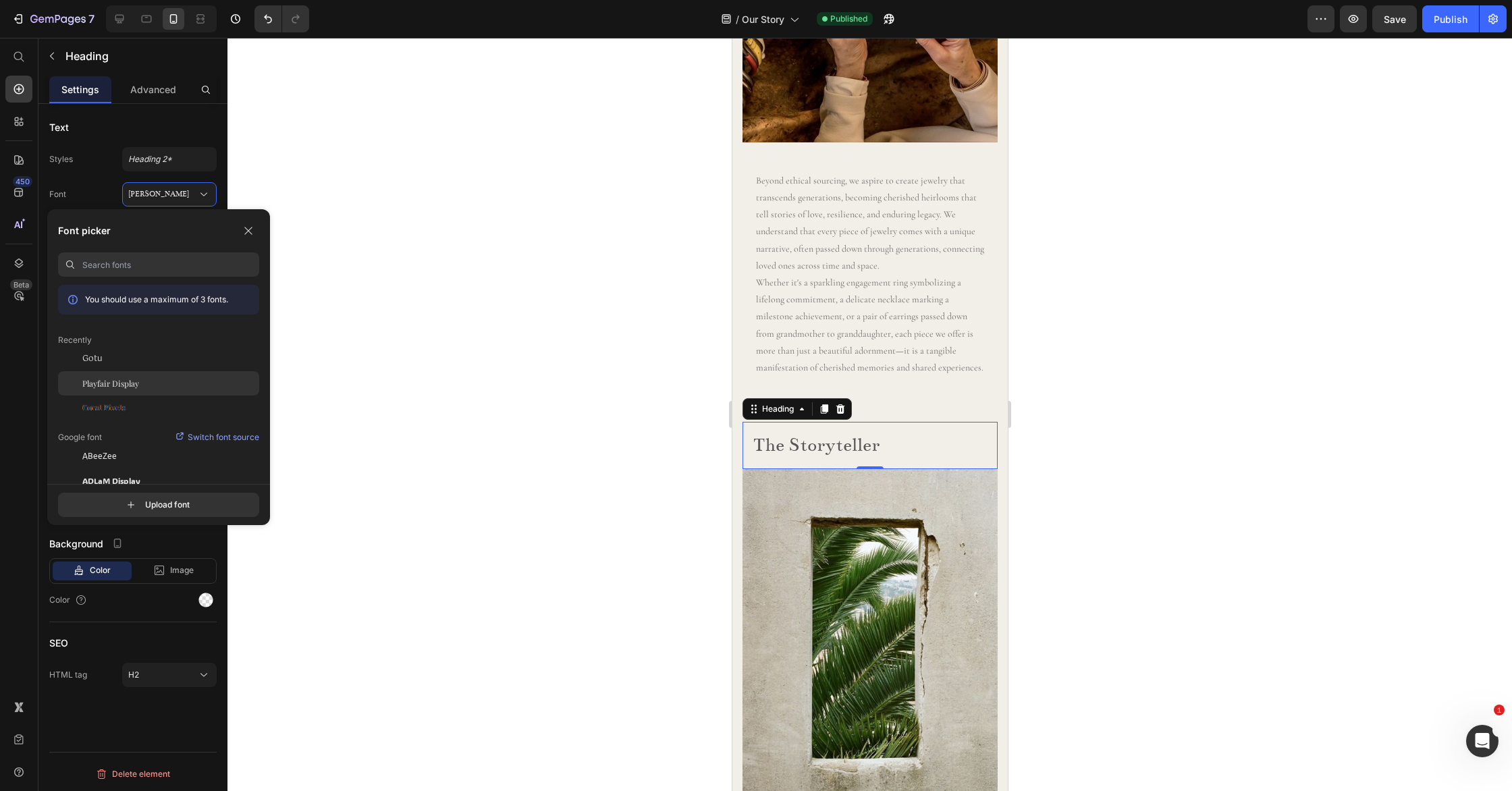 click on "Playfair Display" 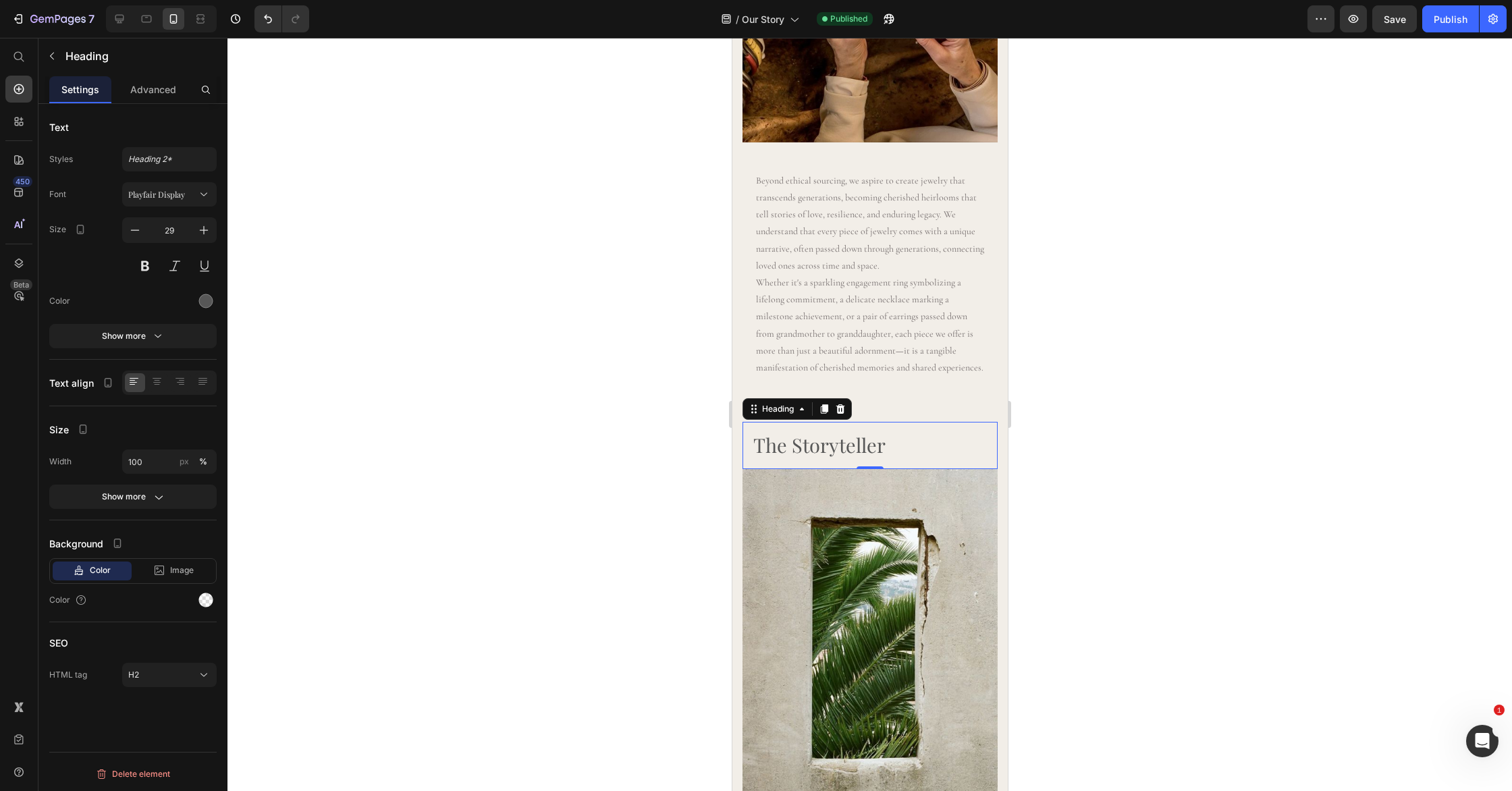 click 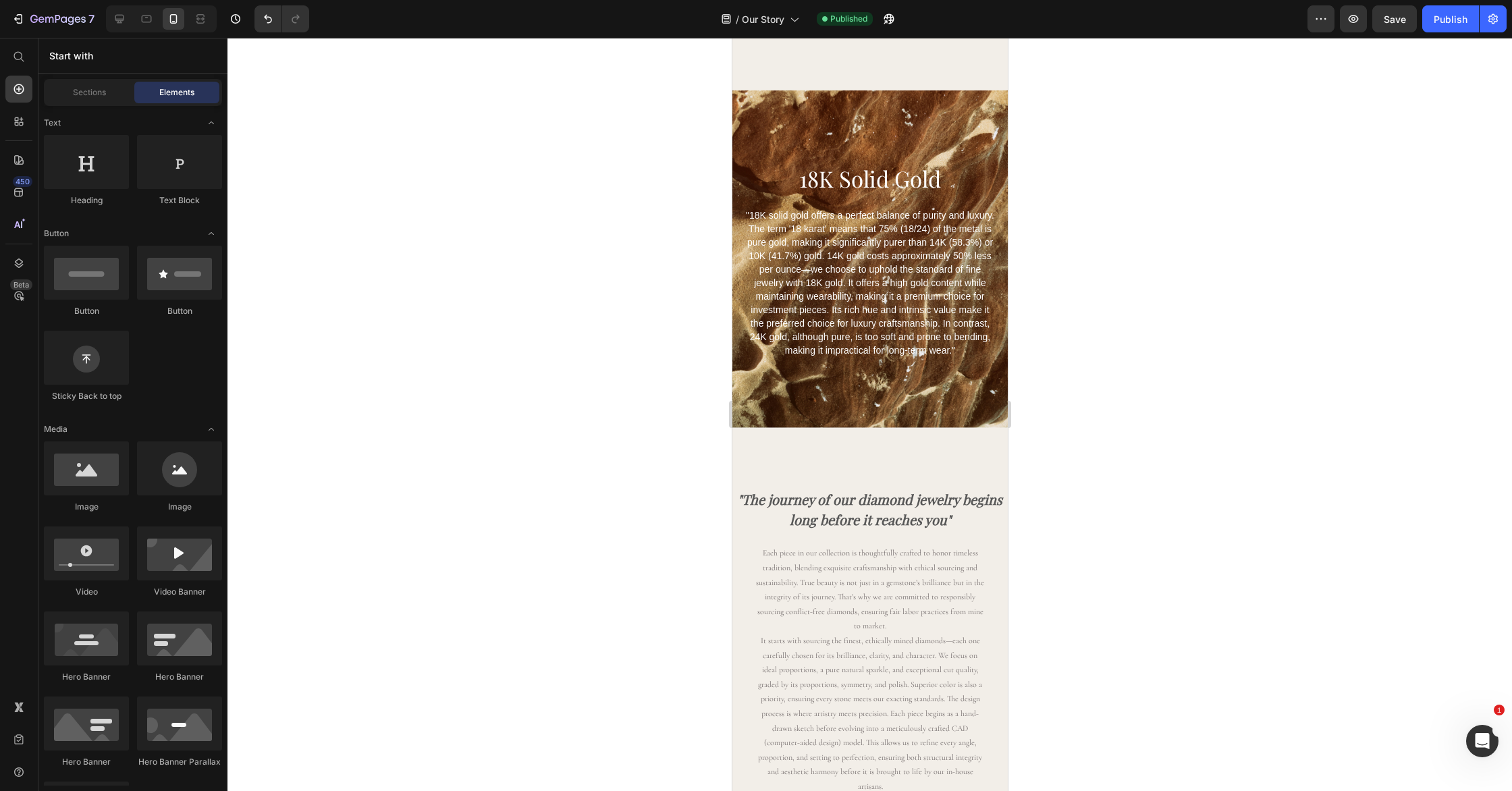 scroll, scrollTop: 692, scrollLeft: 0, axis: vertical 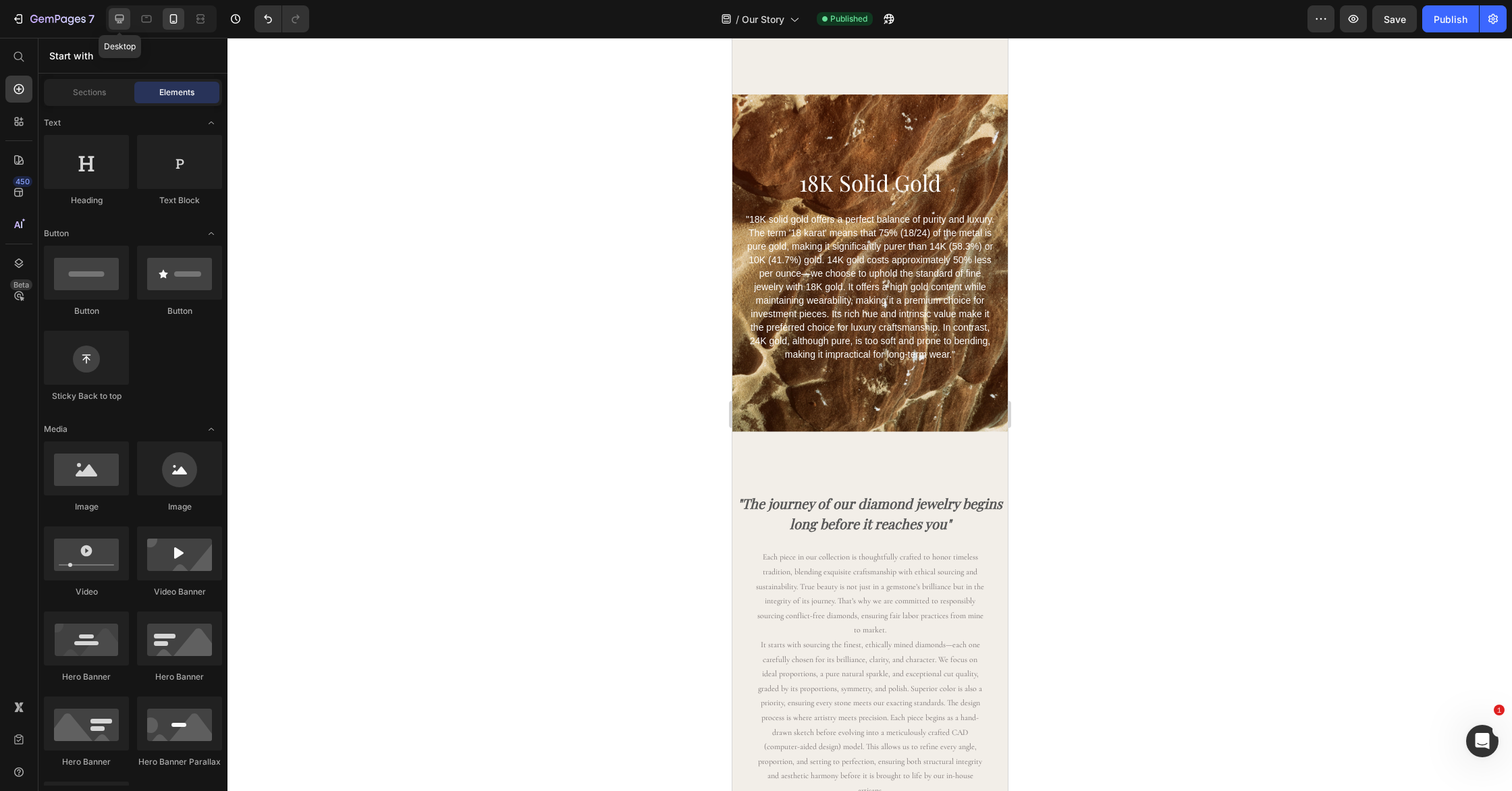 click 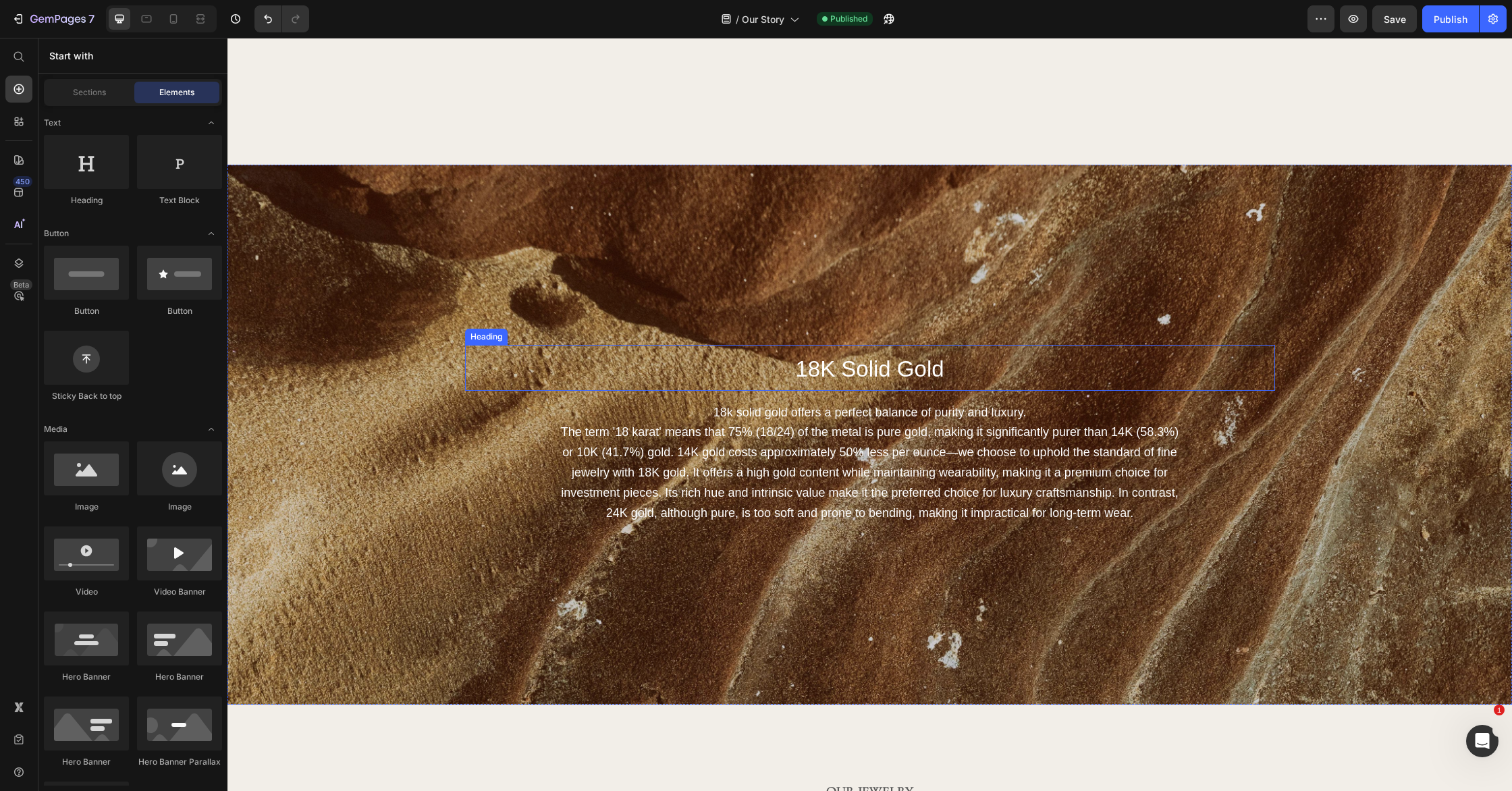 click on "18K Solid Gold" at bounding box center [869, 369] 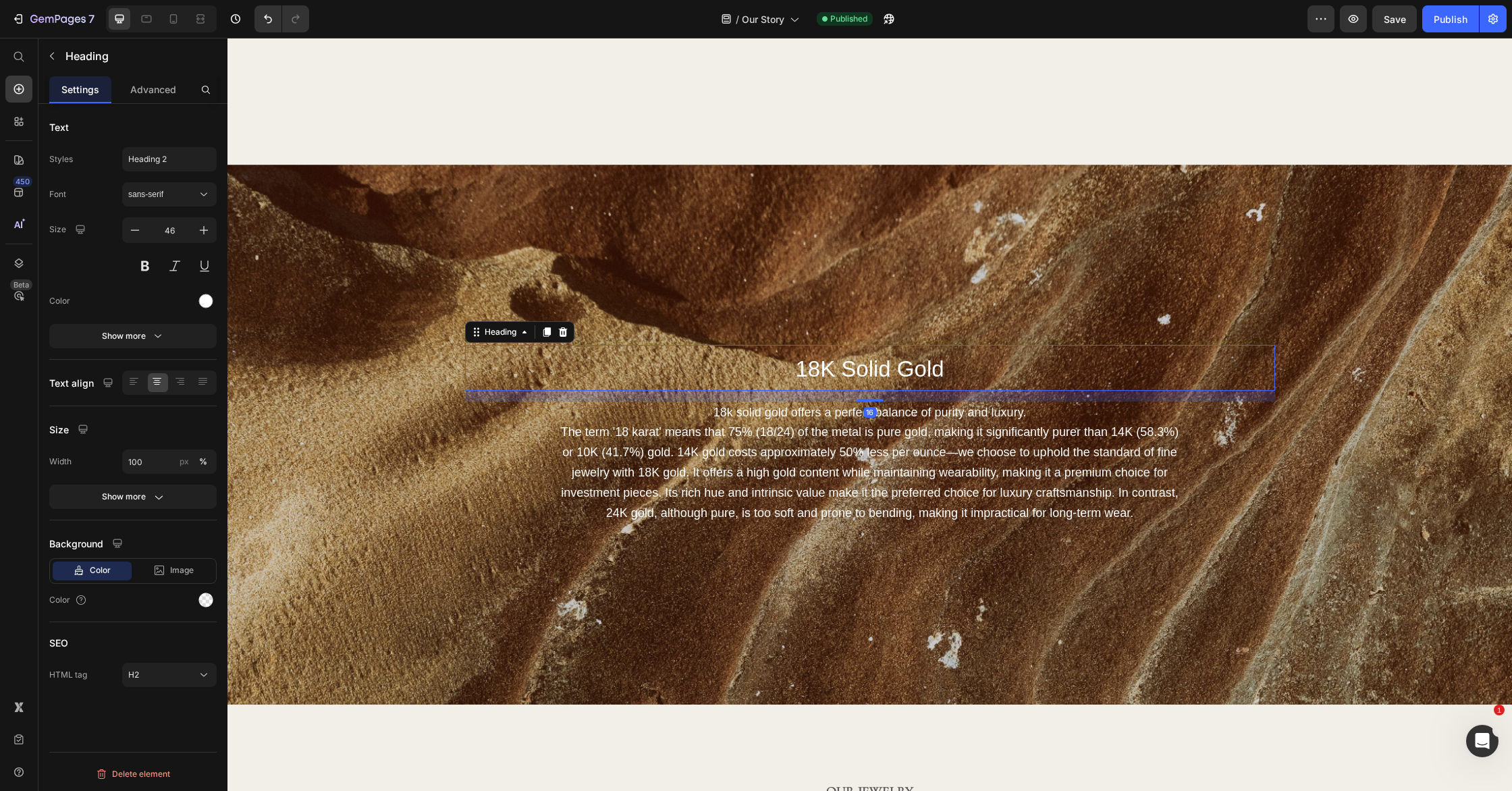 drag, startPoint x: 155, startPoint y: 196, endPoint x: 163, endPoint y: 254, distance: 58.549125 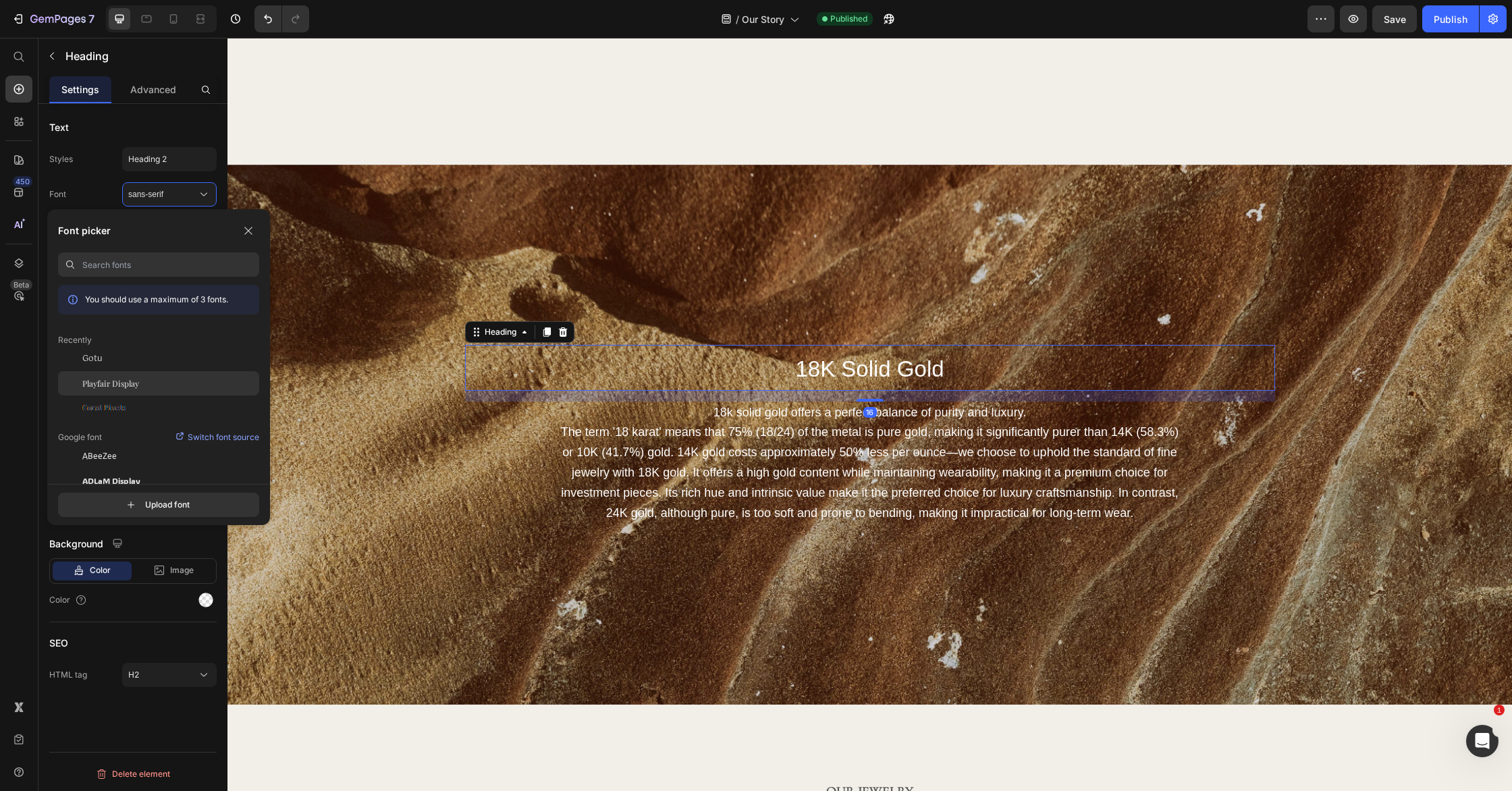 click on "Playfair Display" 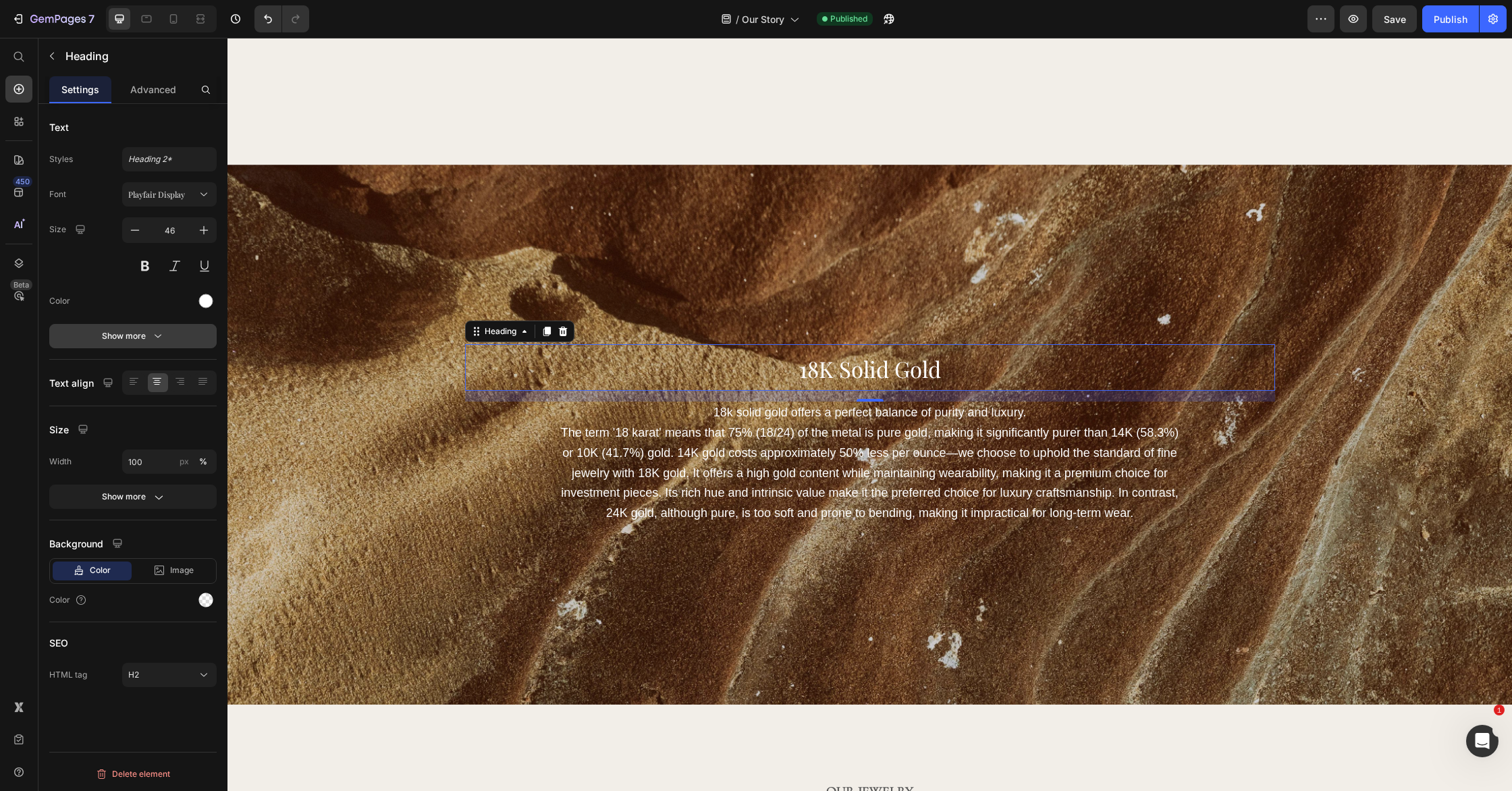 click 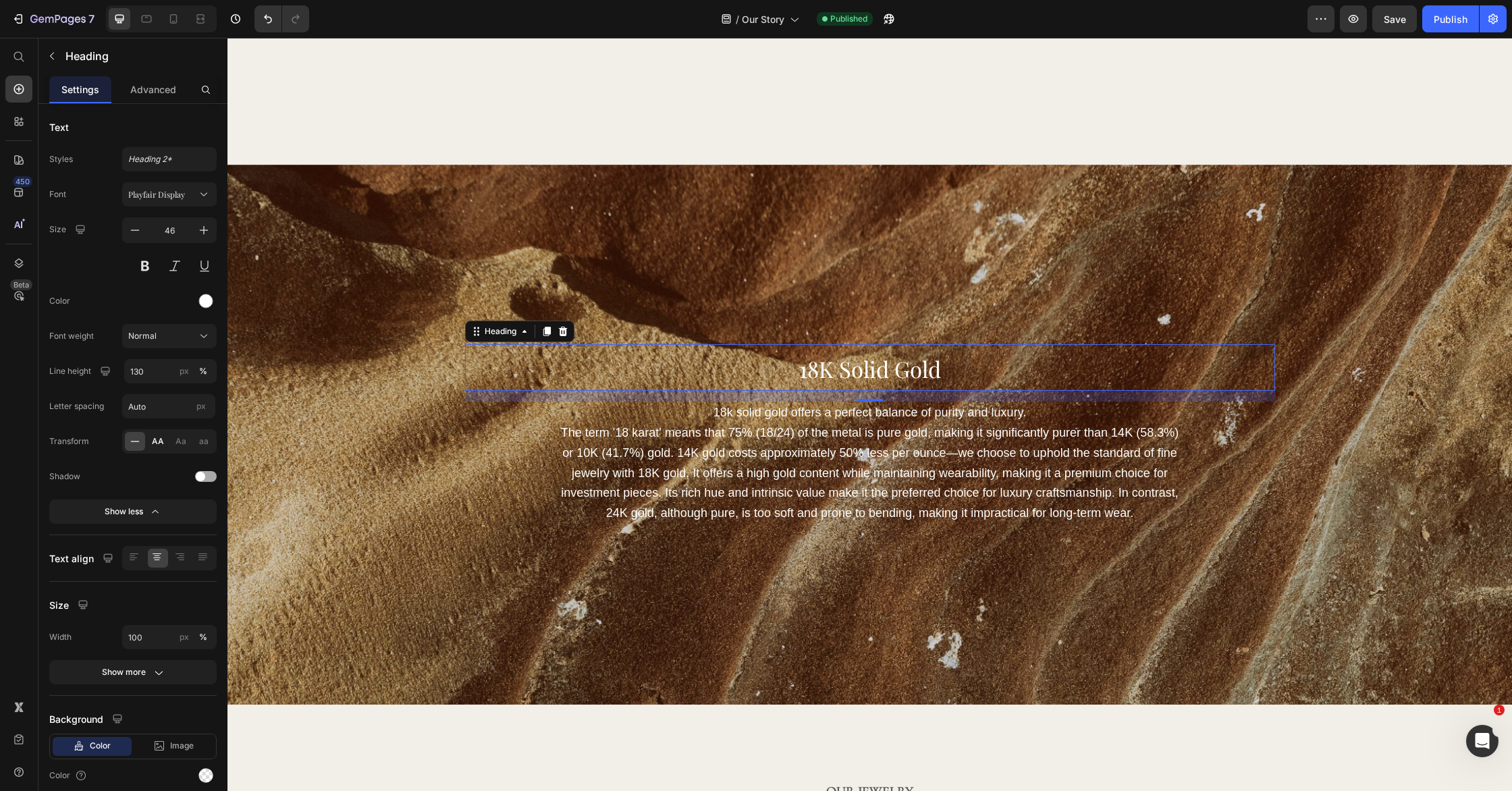 click on "AA" 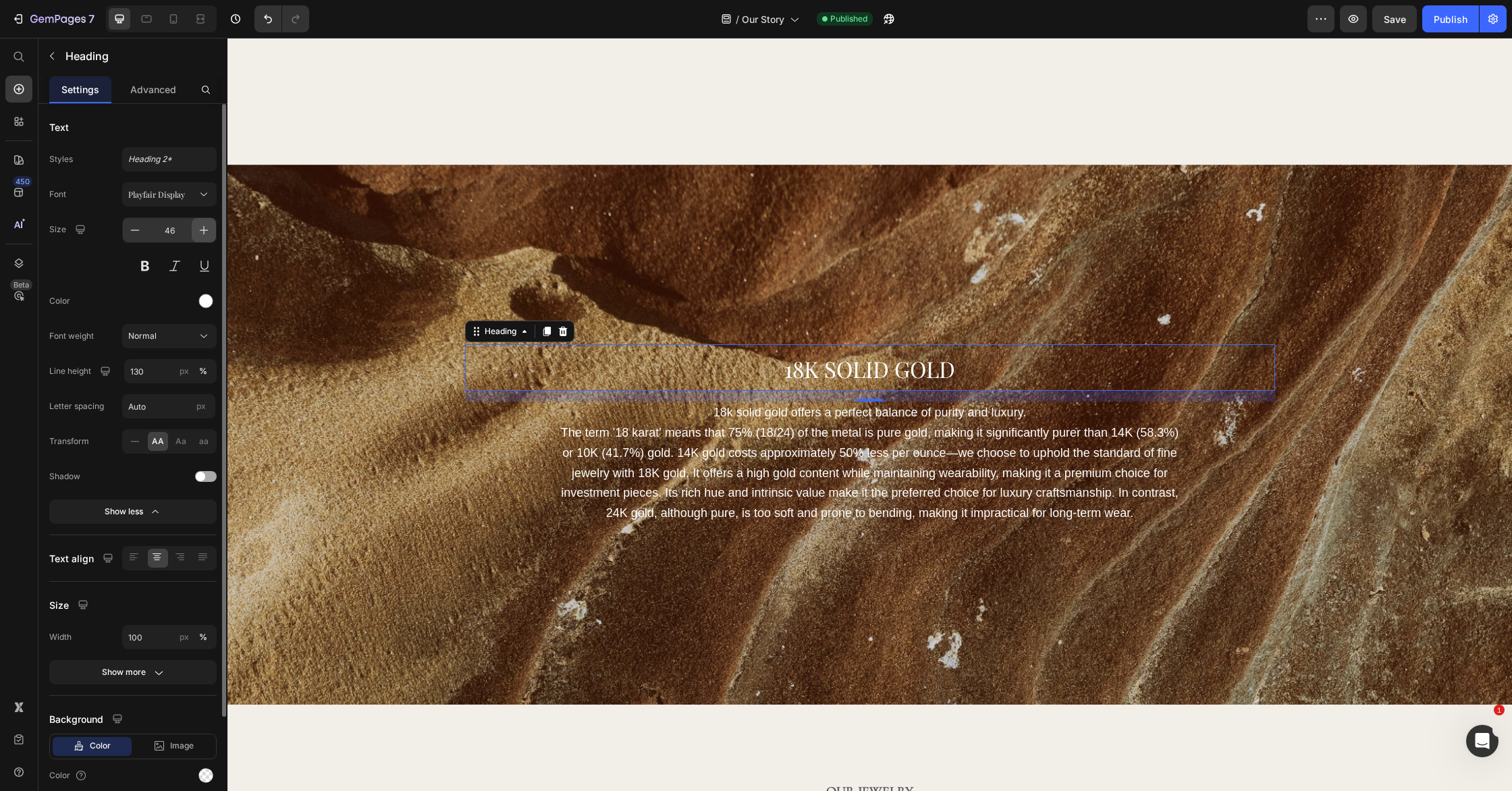 click 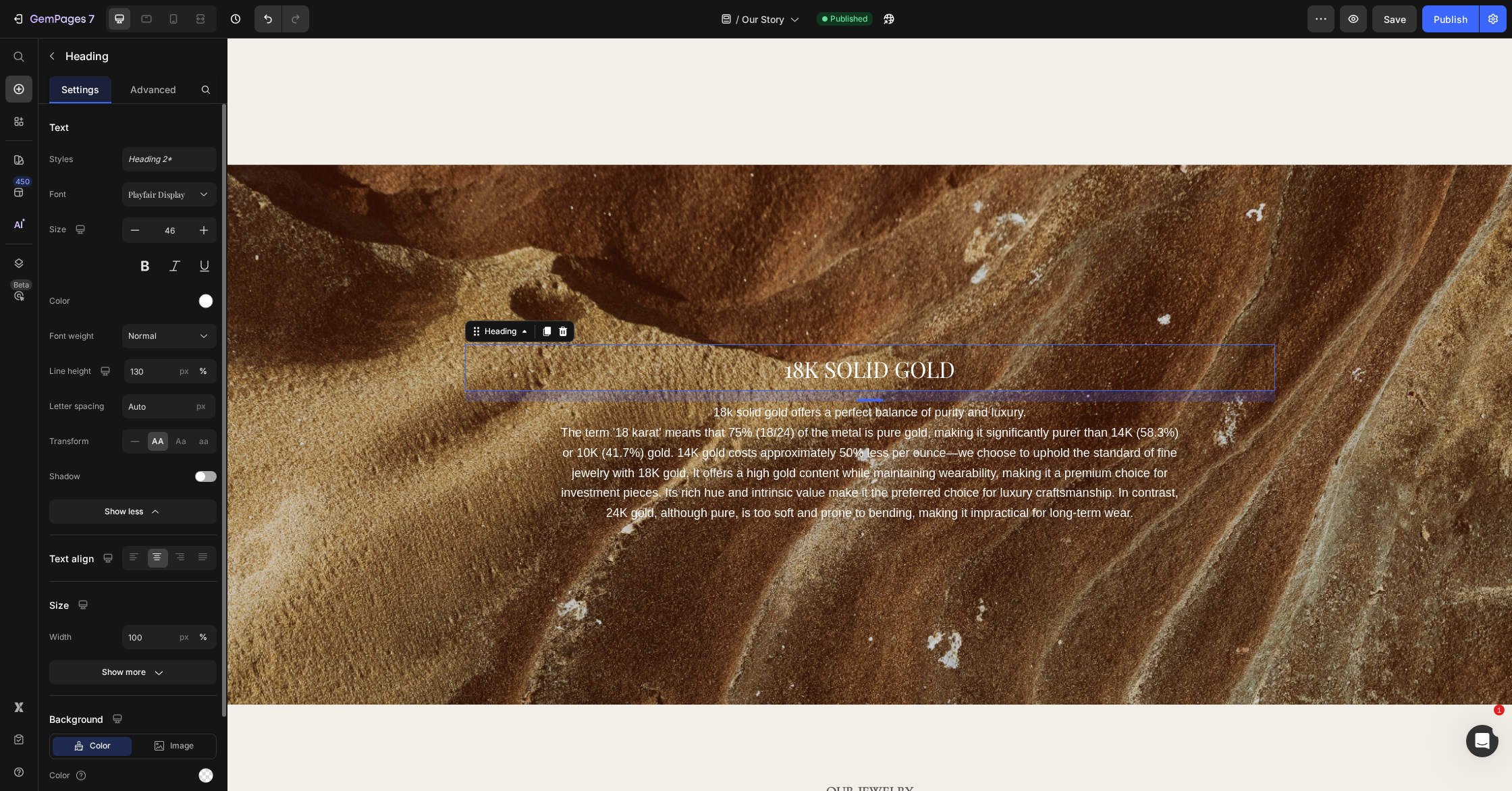 type on "47" 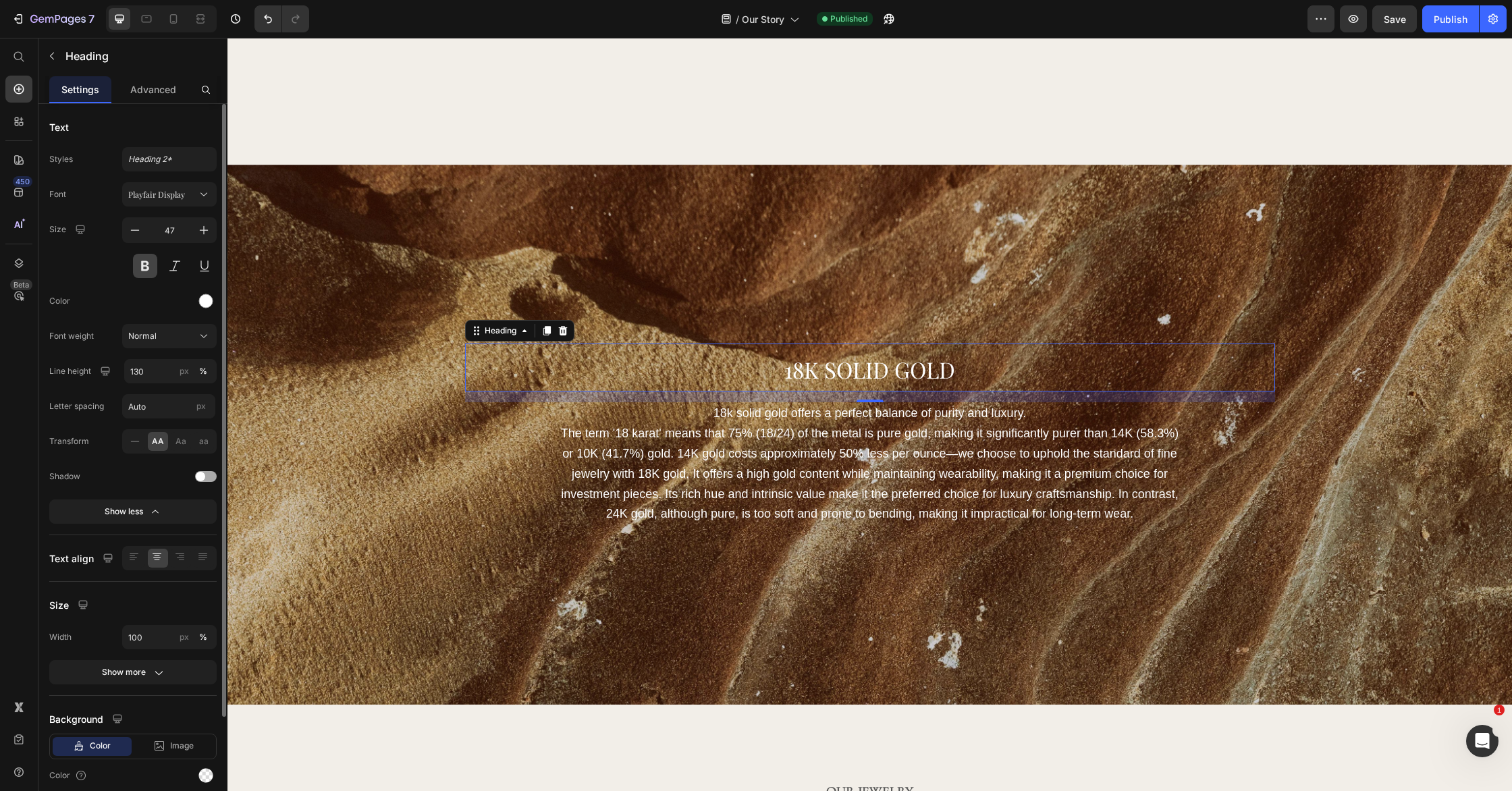 click at bounding box center (145, 266) 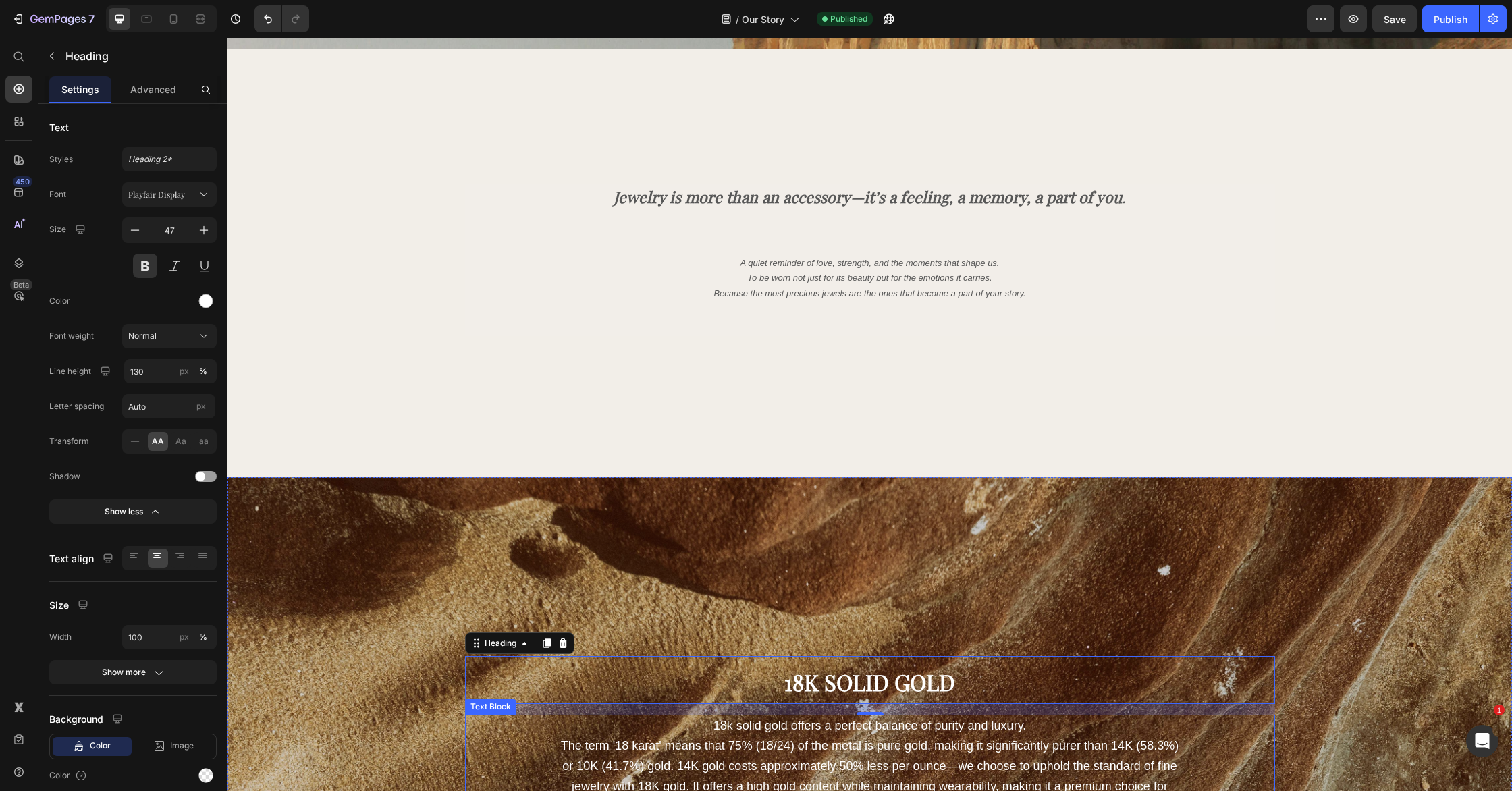 scroll, scrollTop: 7, scrollLeft: 0, axis: vertical 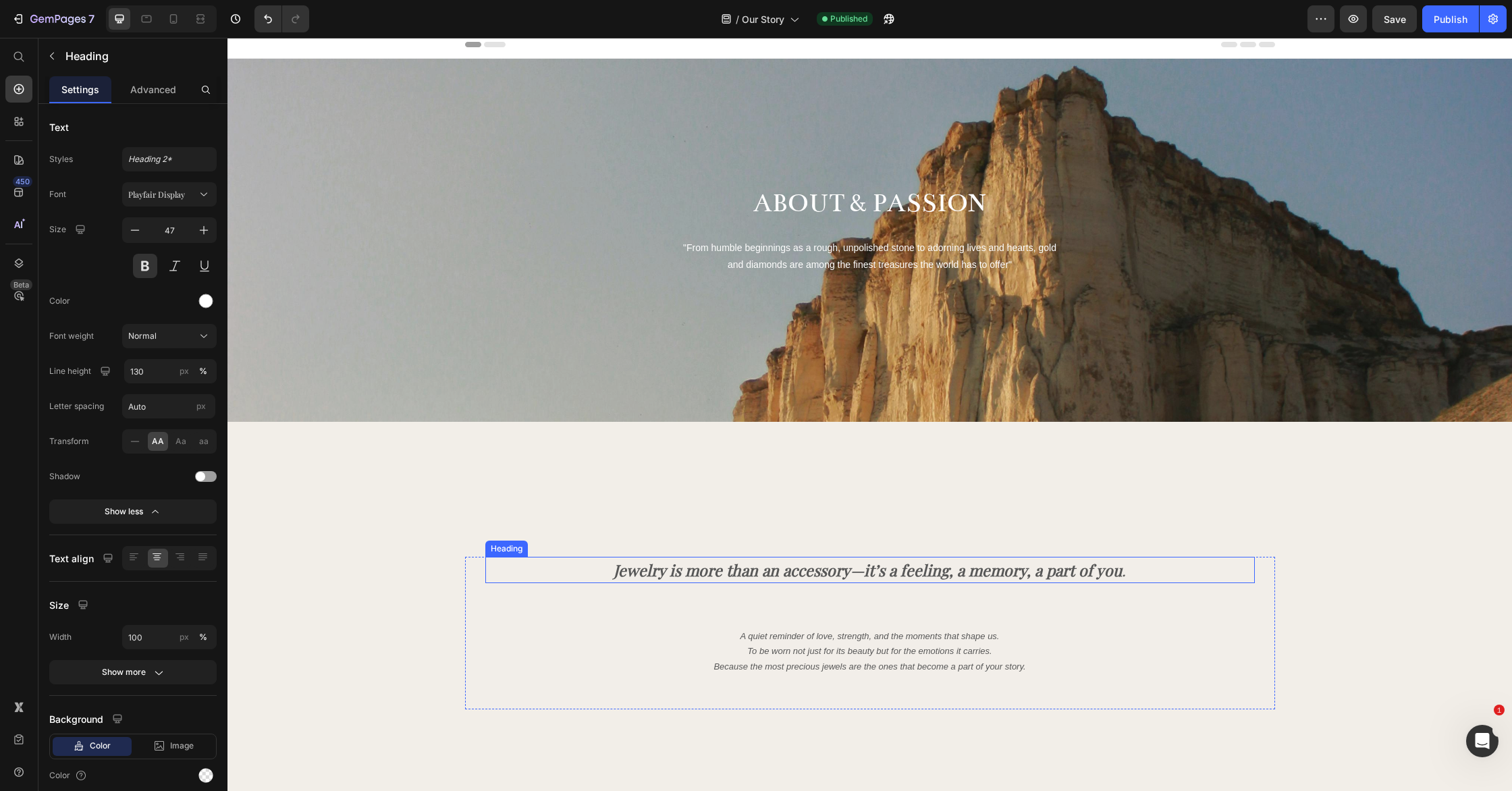 click on "Jewelry is more than an accessory—it’s a feeling, a memory, a part of you ." at bounding box center (870, 570) 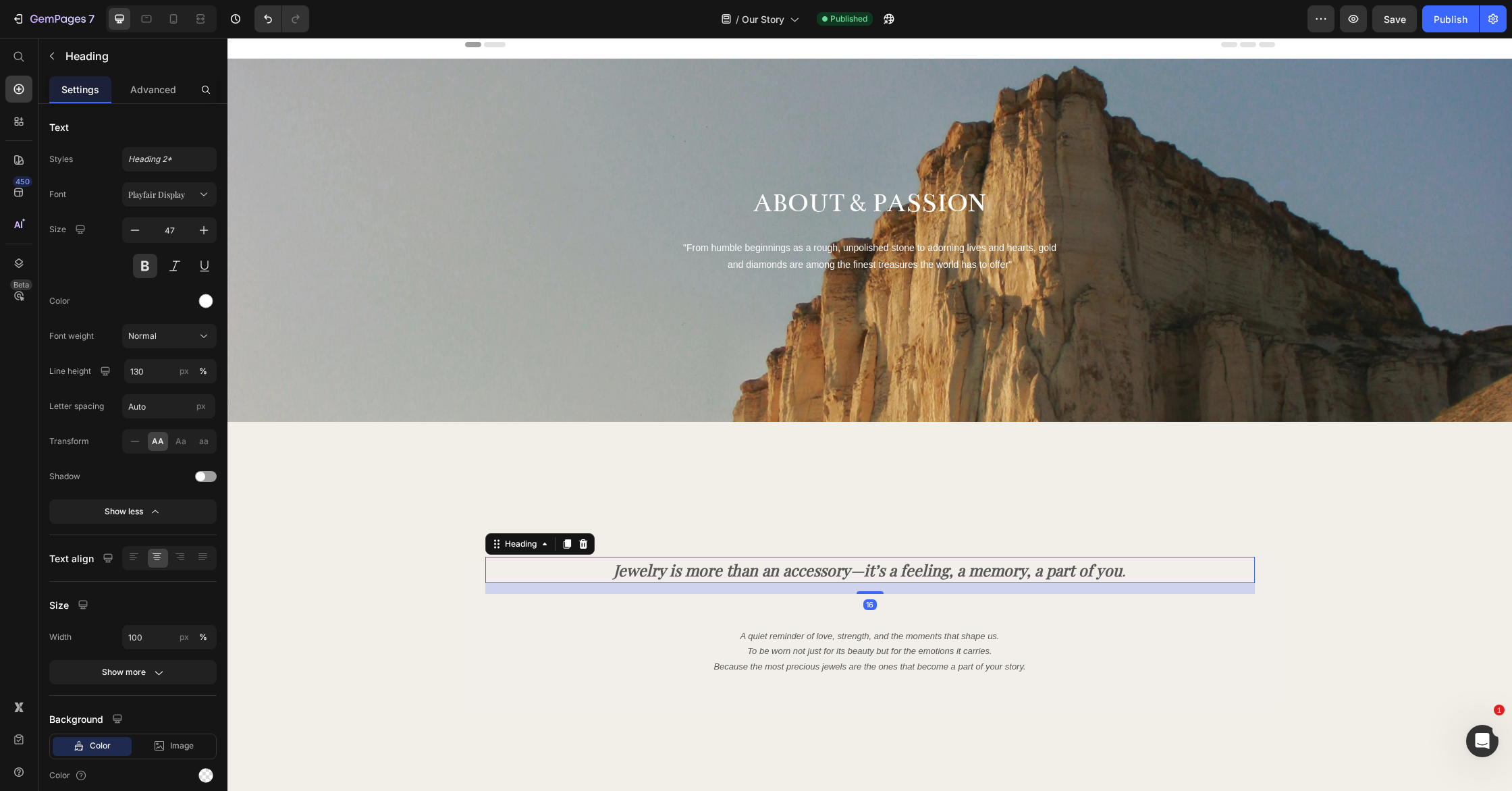 scroll, scrollTop: 0, scrollLeft: 0, axis: both 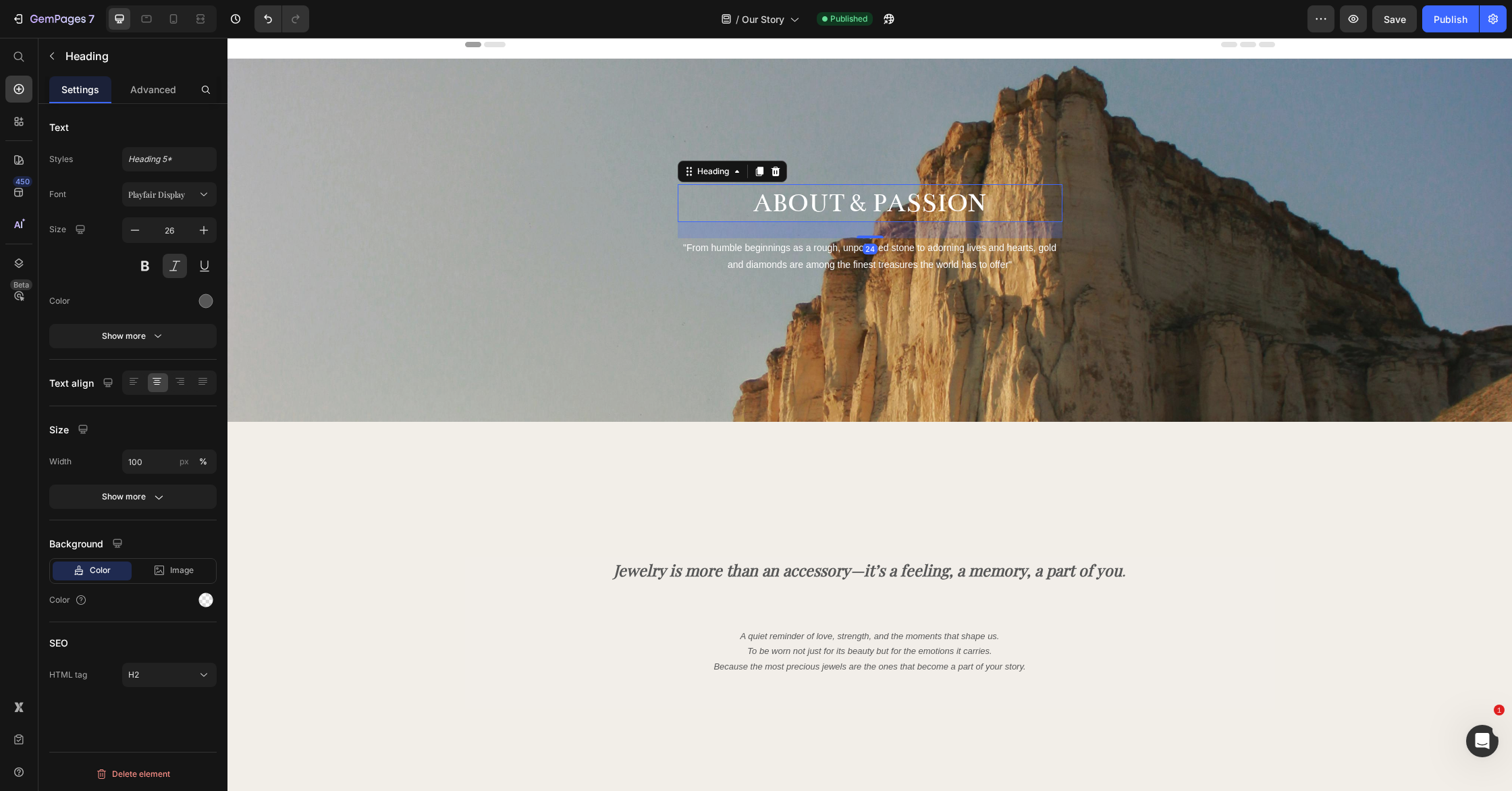 click on "ABOUT & PASSION" at bounding box center (870, 203) 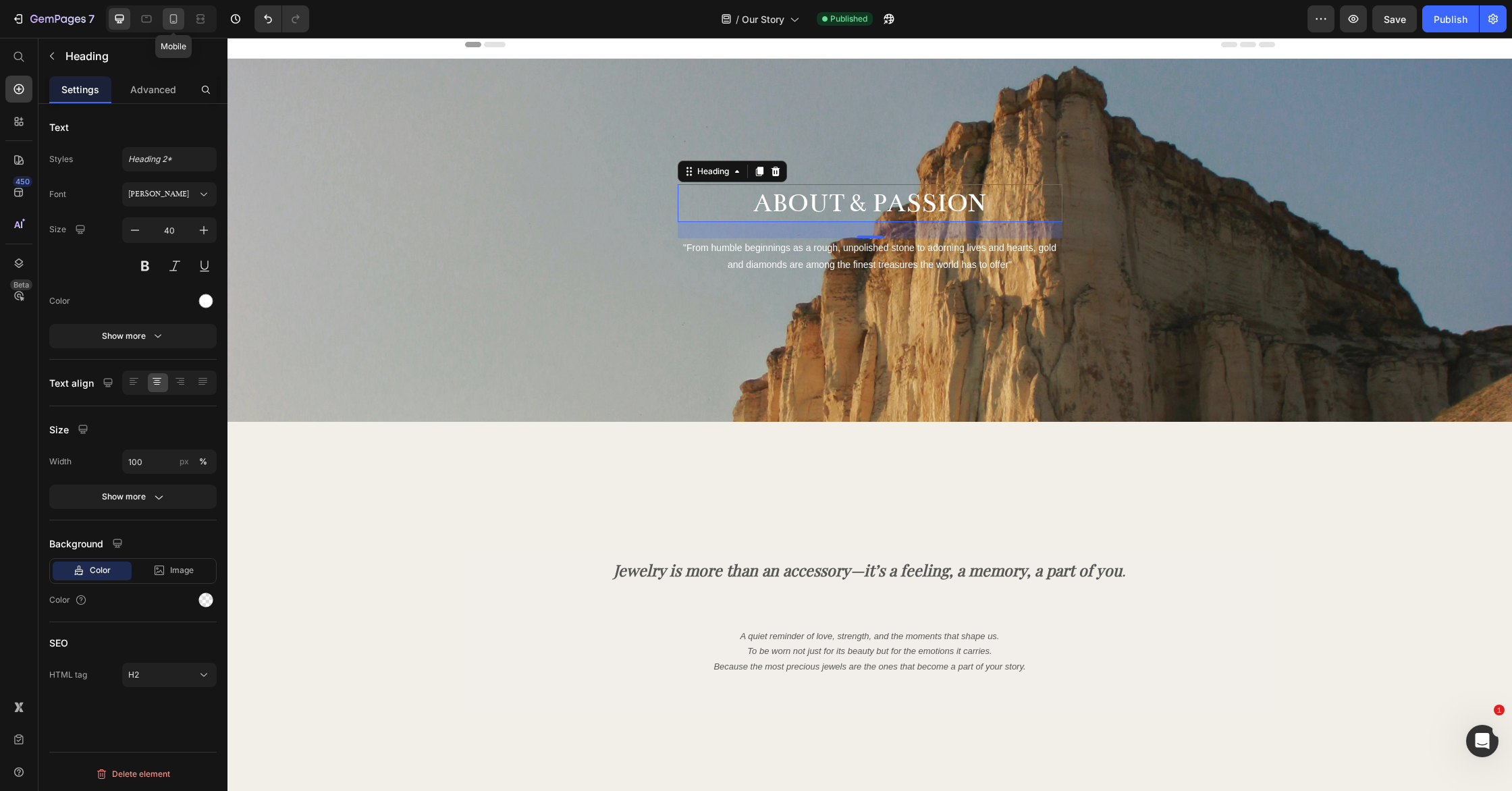 click 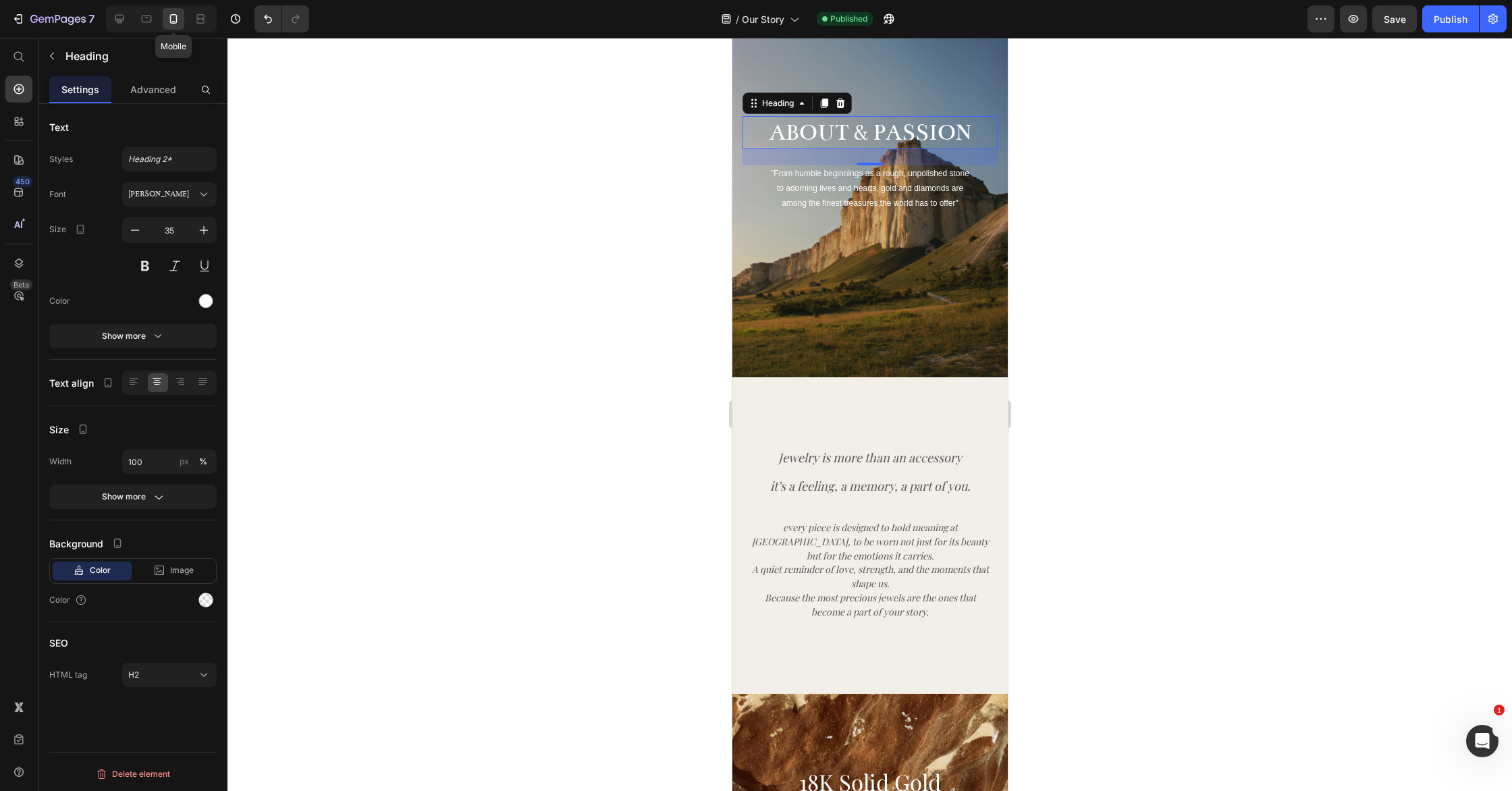 scroll, scrollTop: 124, scrollLeft: 0, axis: vertical 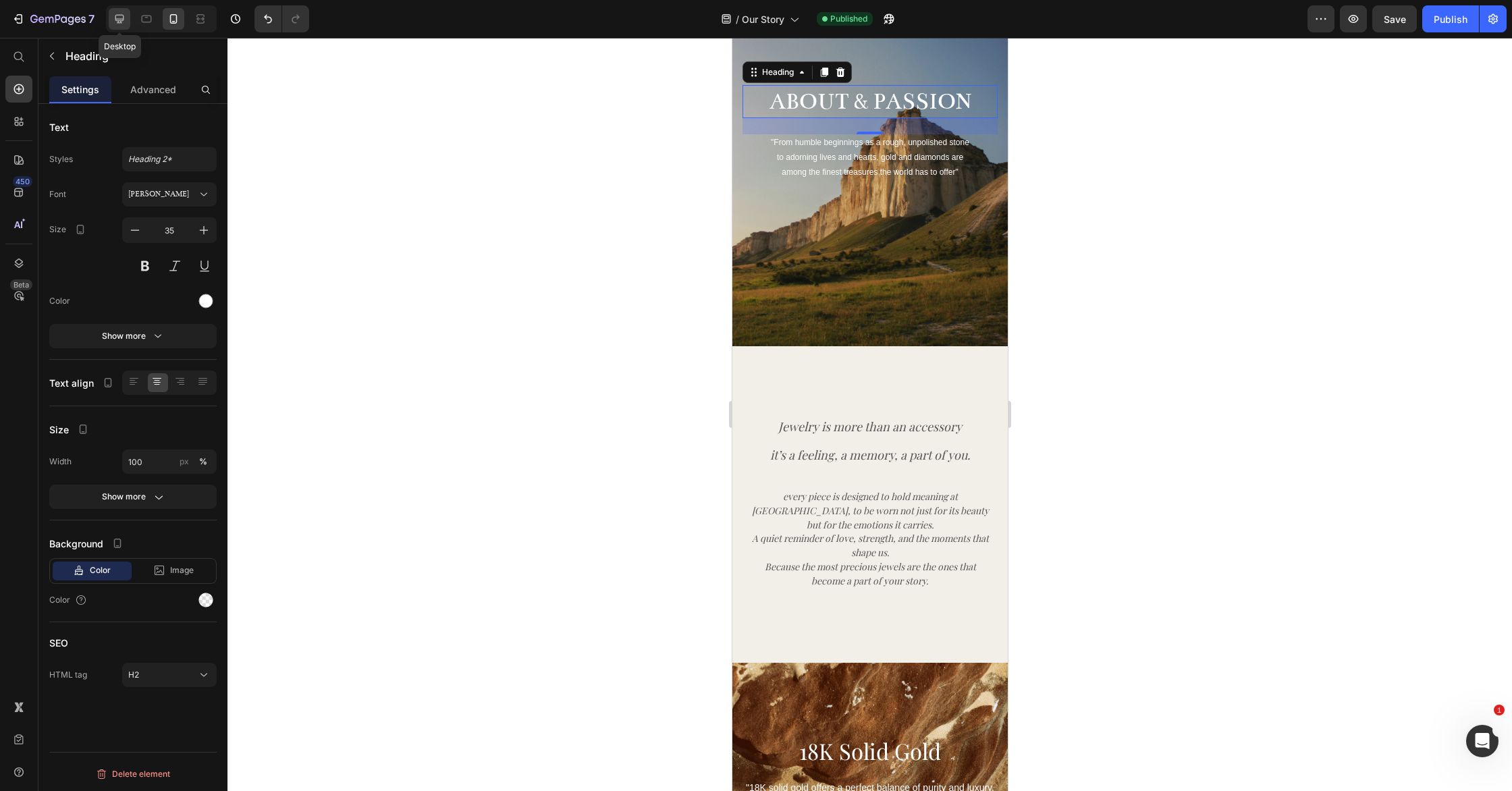 click 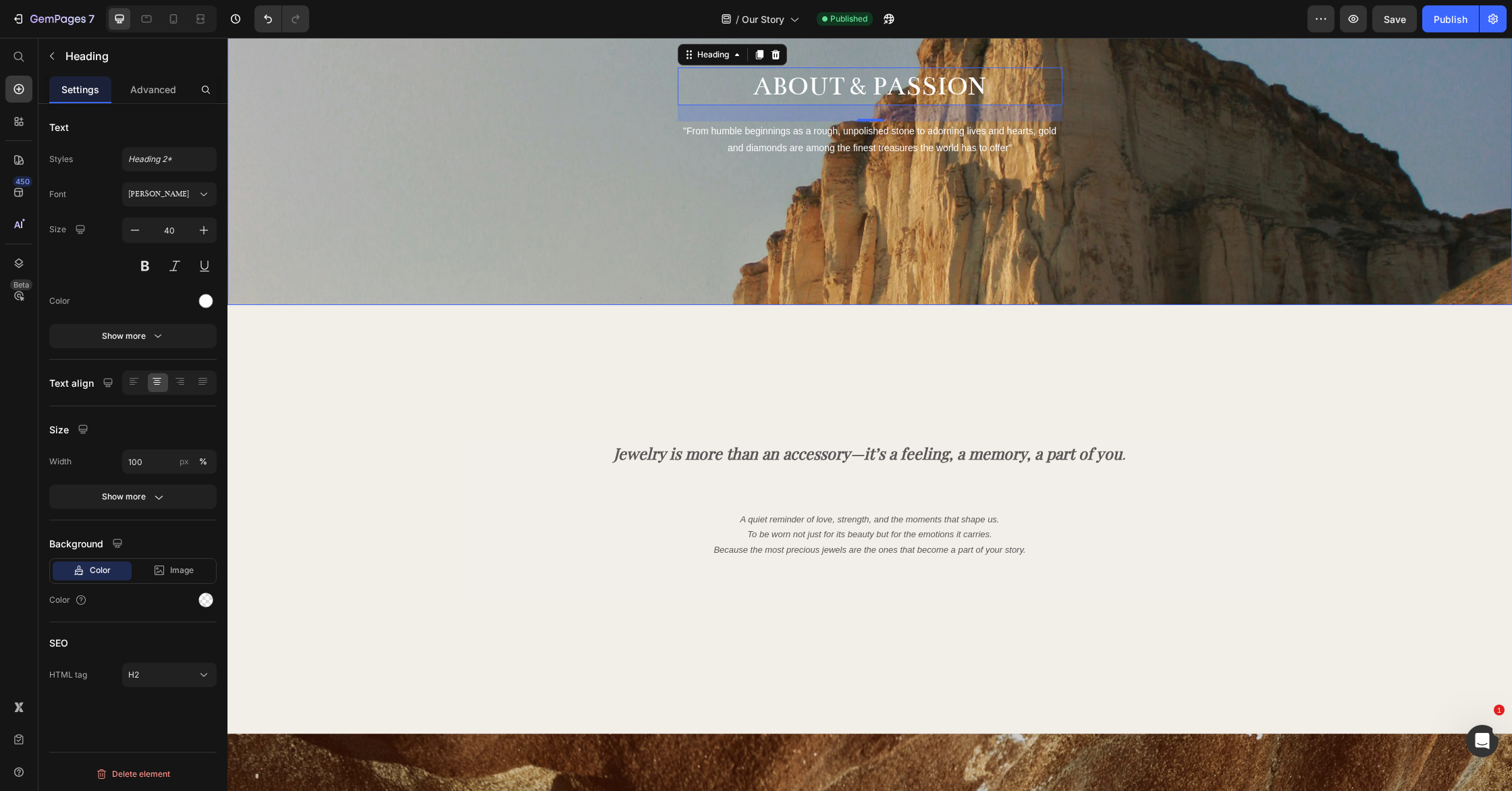 scroll, scrollTop: 106, scrollLeft: 0, axis: vertical 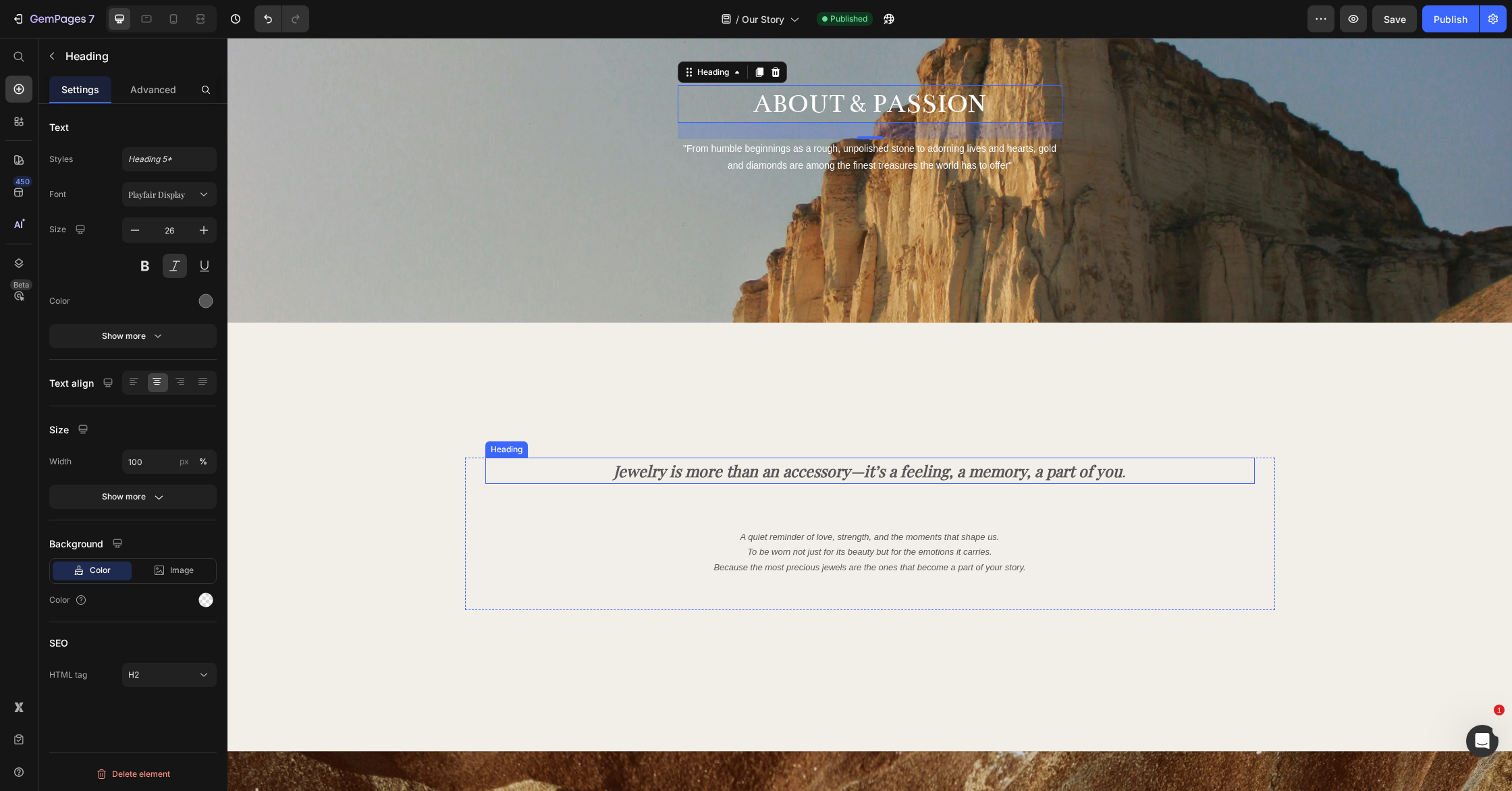 click on "Jewelry is more than an accessory—it’s a feeling, a memory, a part of you" at bounding box center (867, 470) 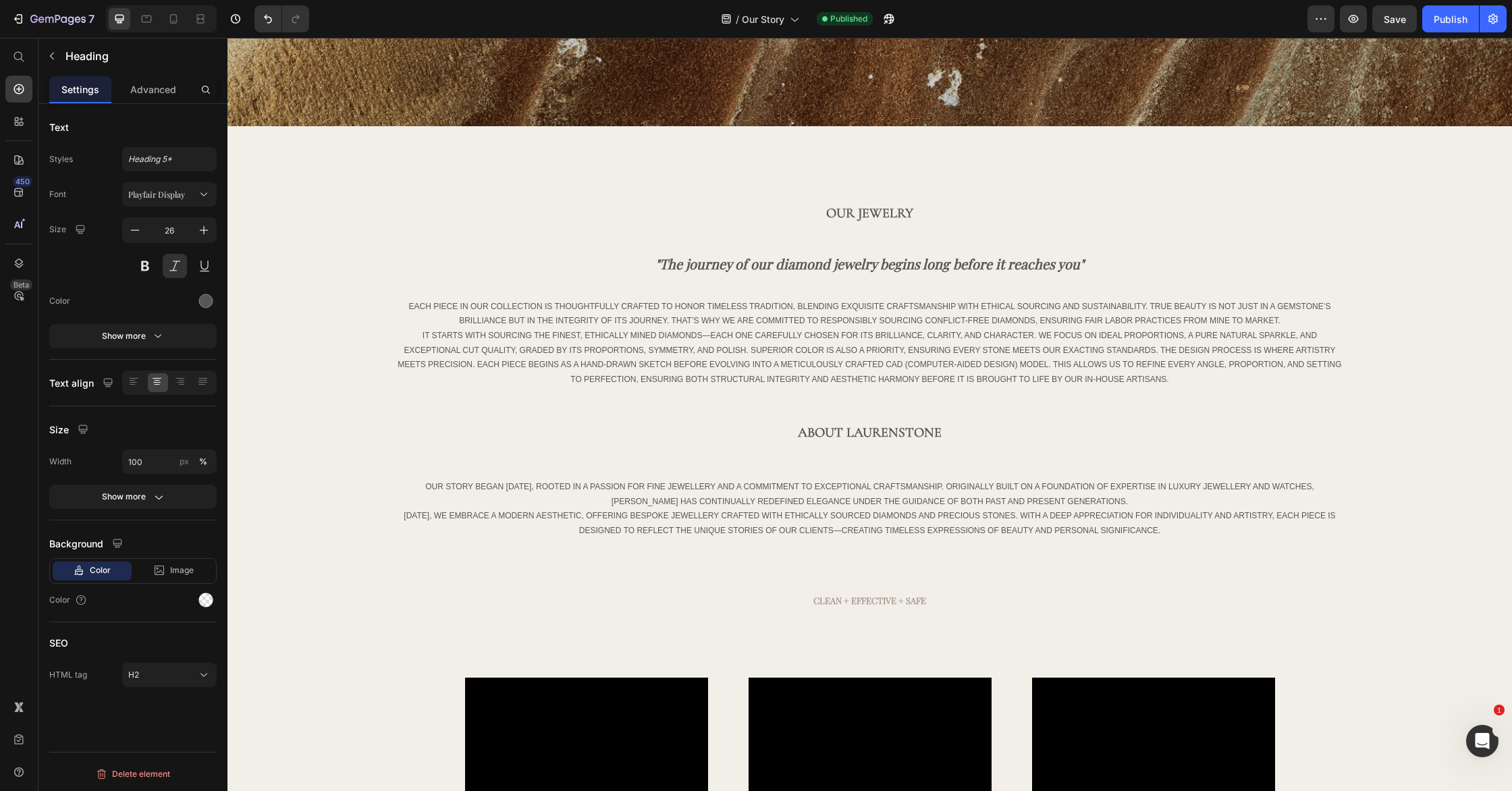 scroll, scrollTop: 1236, scrollLeft: 0, axis: vertical 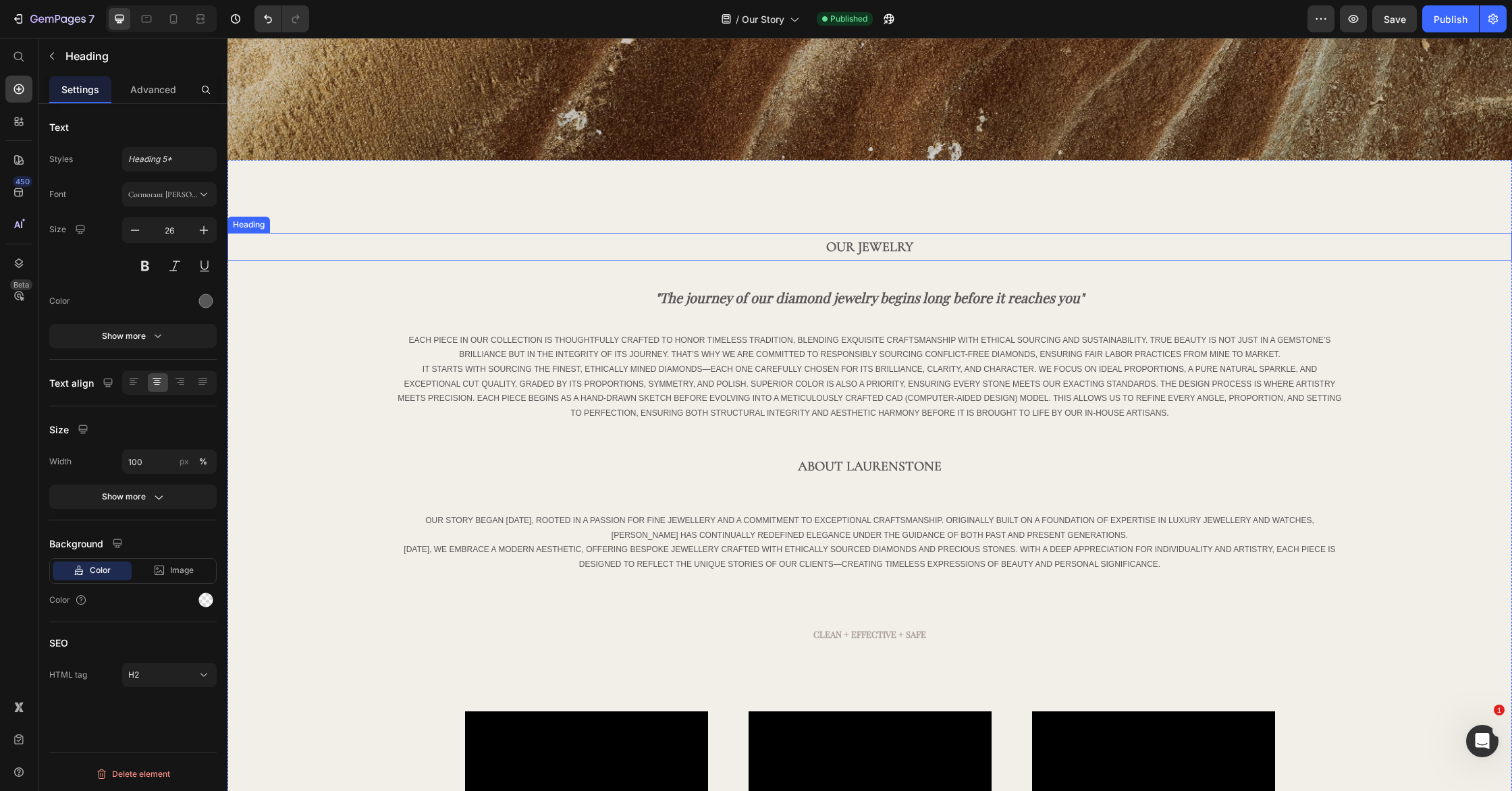 click on "OUR JEWELRY" at bounding box center (869, 247) 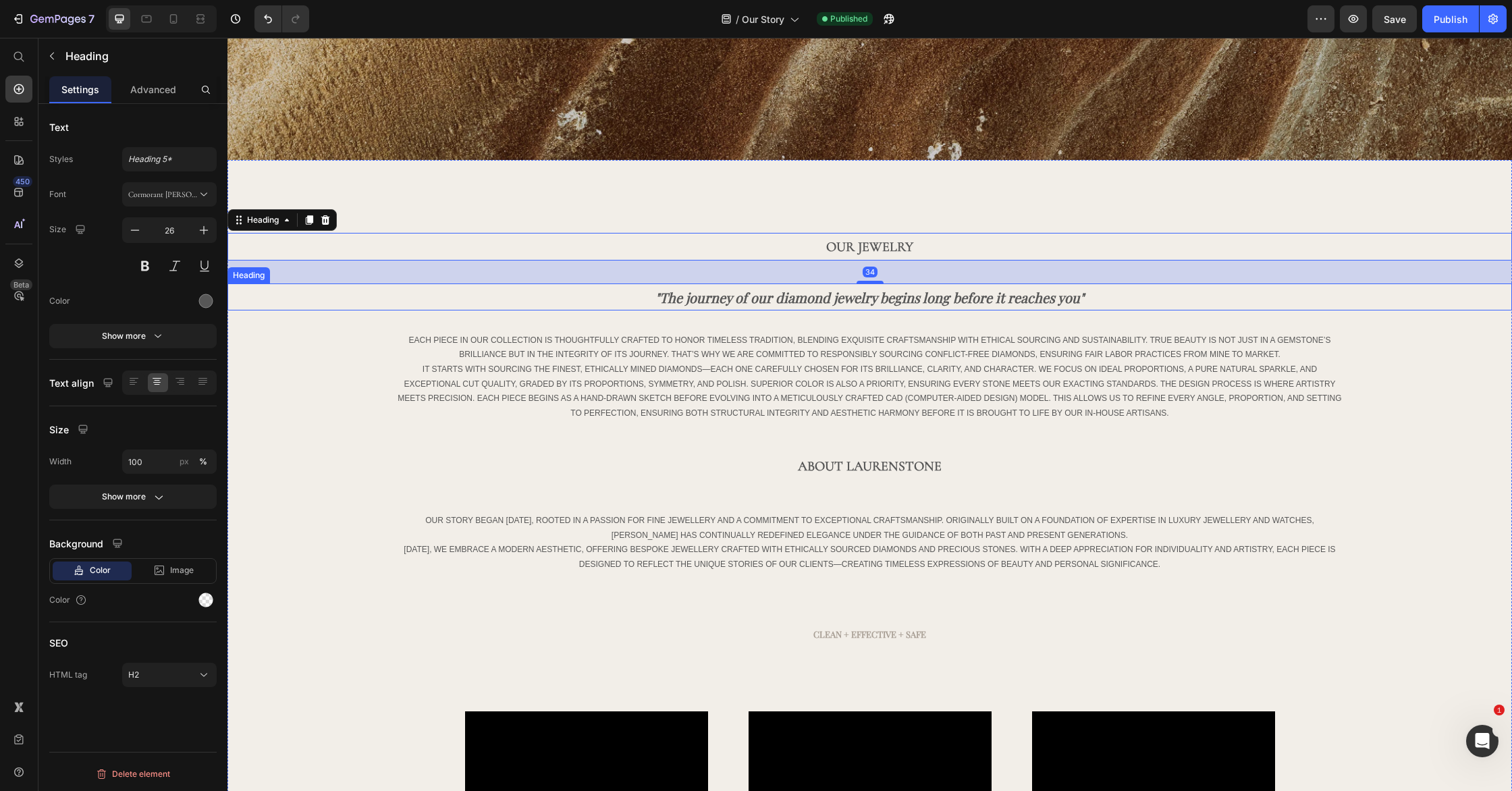 click on ""The journey of our diamond jewelry begins long before it reaches you"" at bounding box center (869, 297) 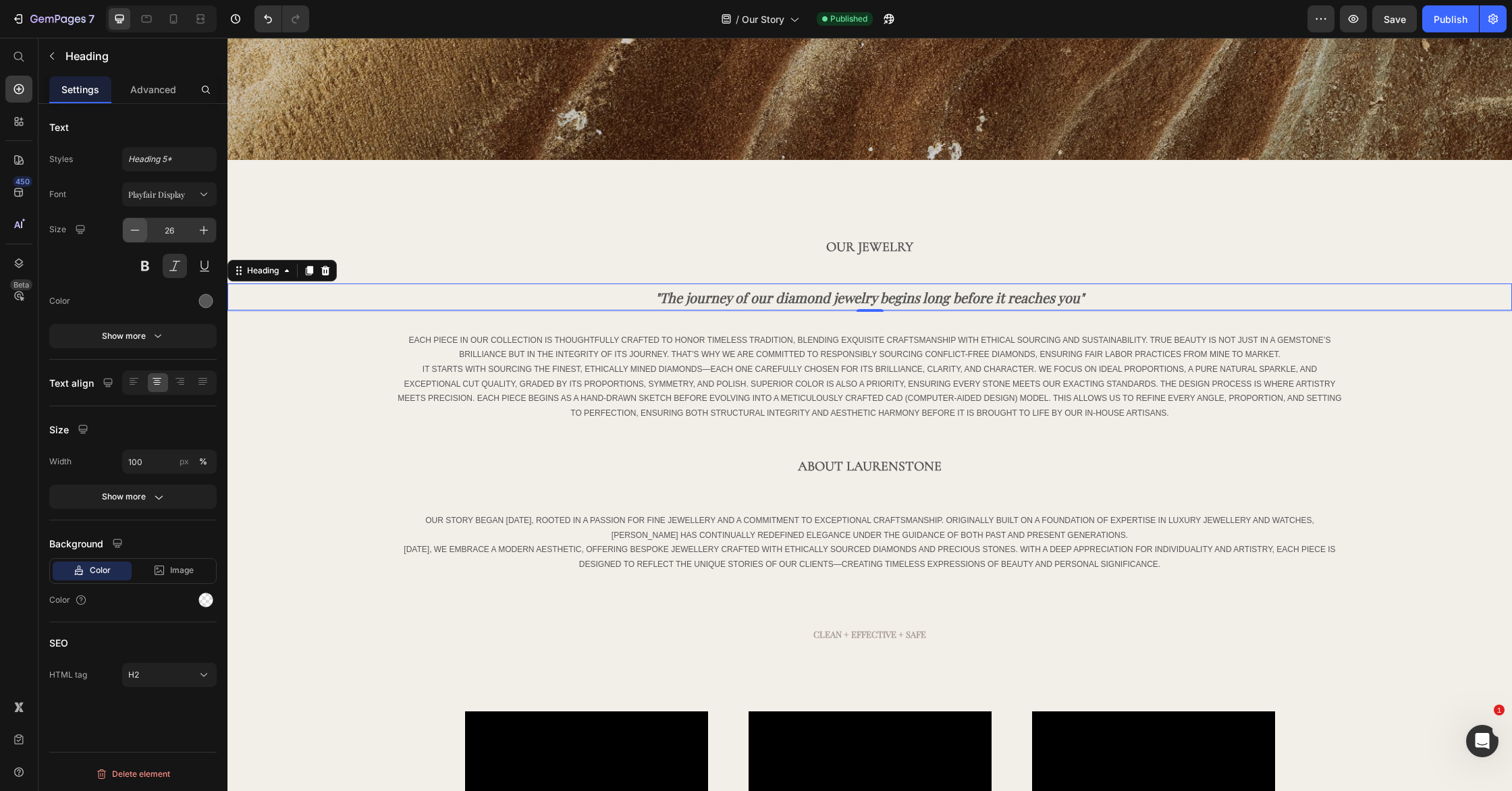 click 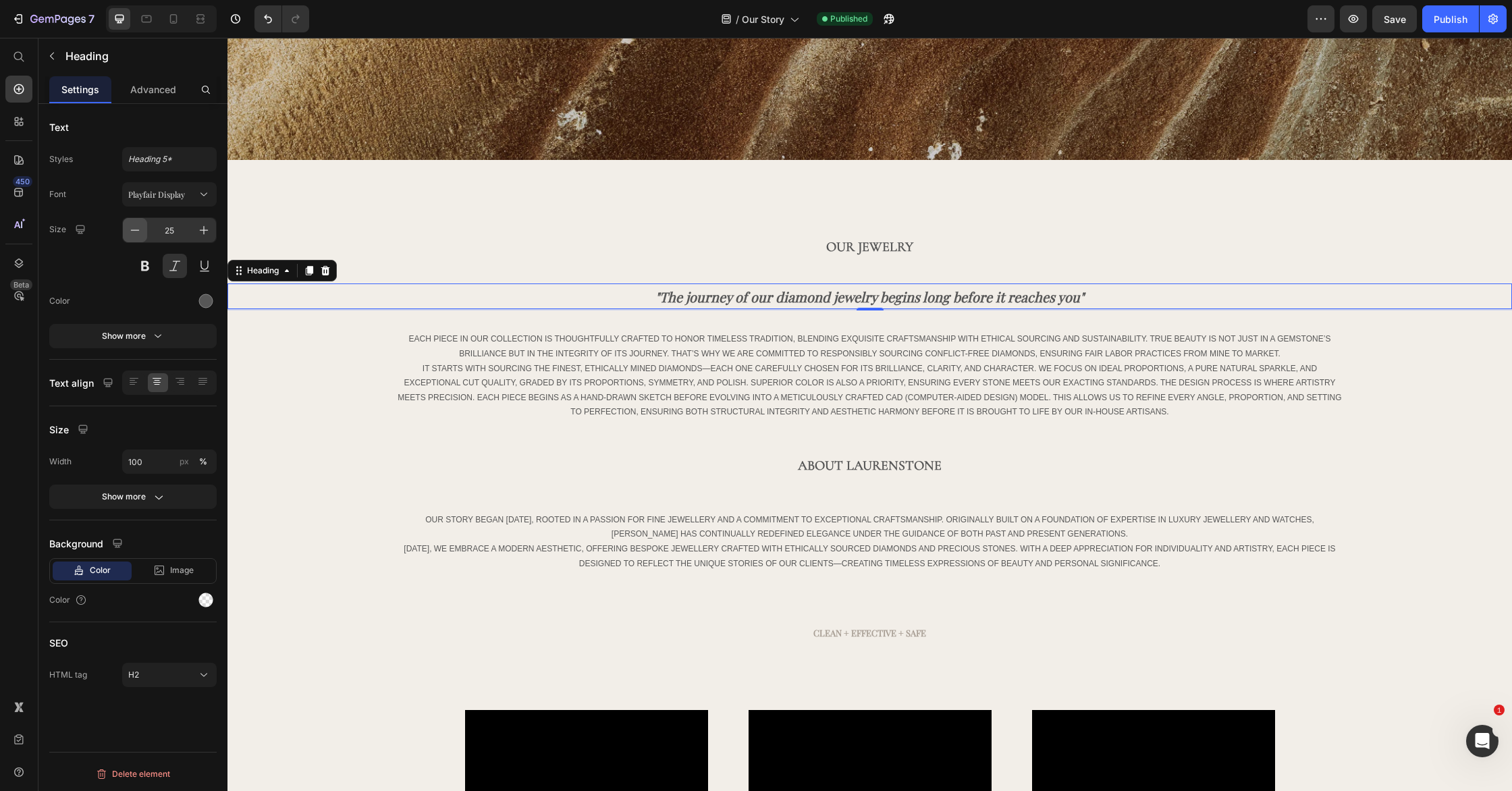 click 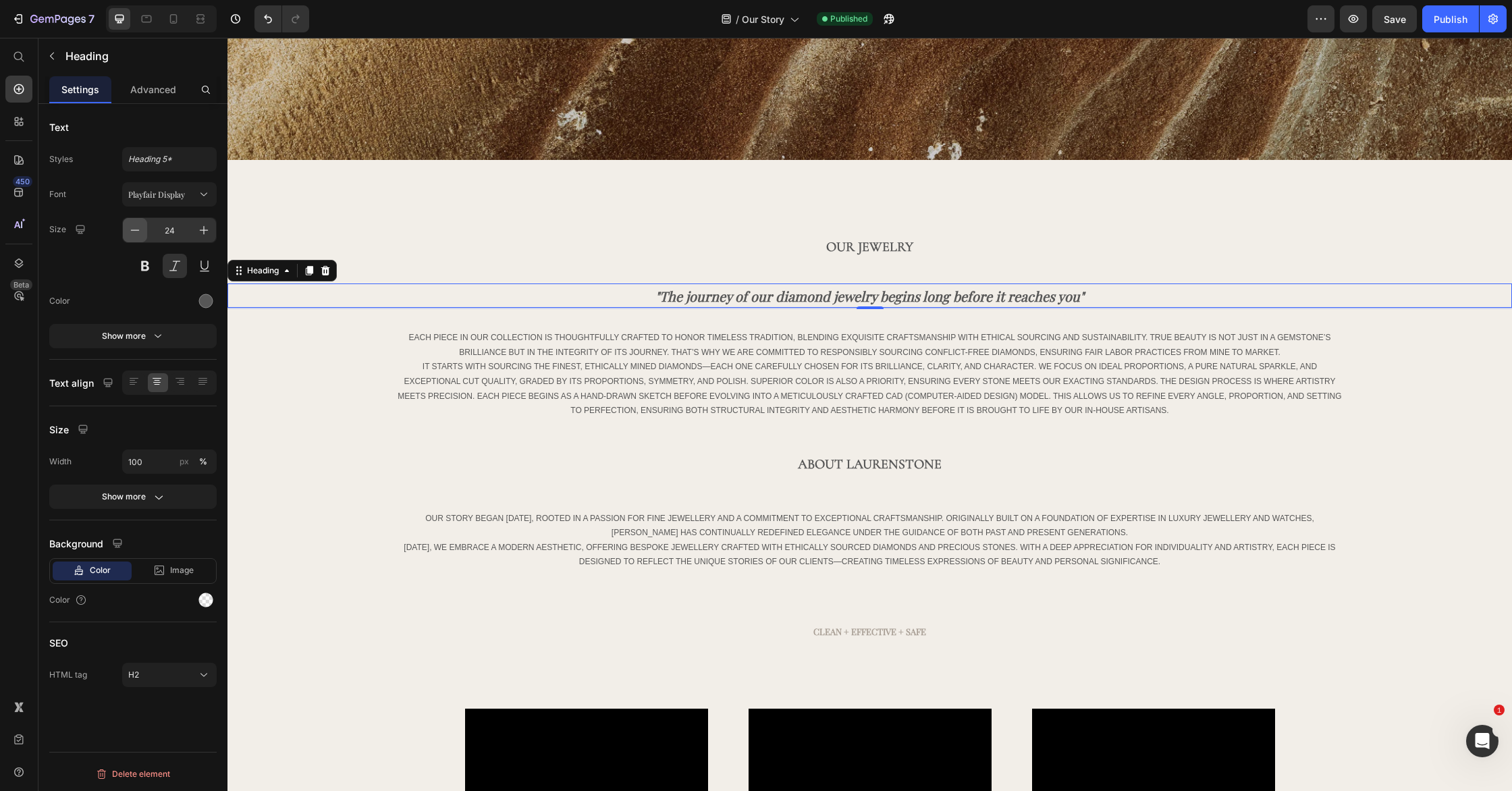 click 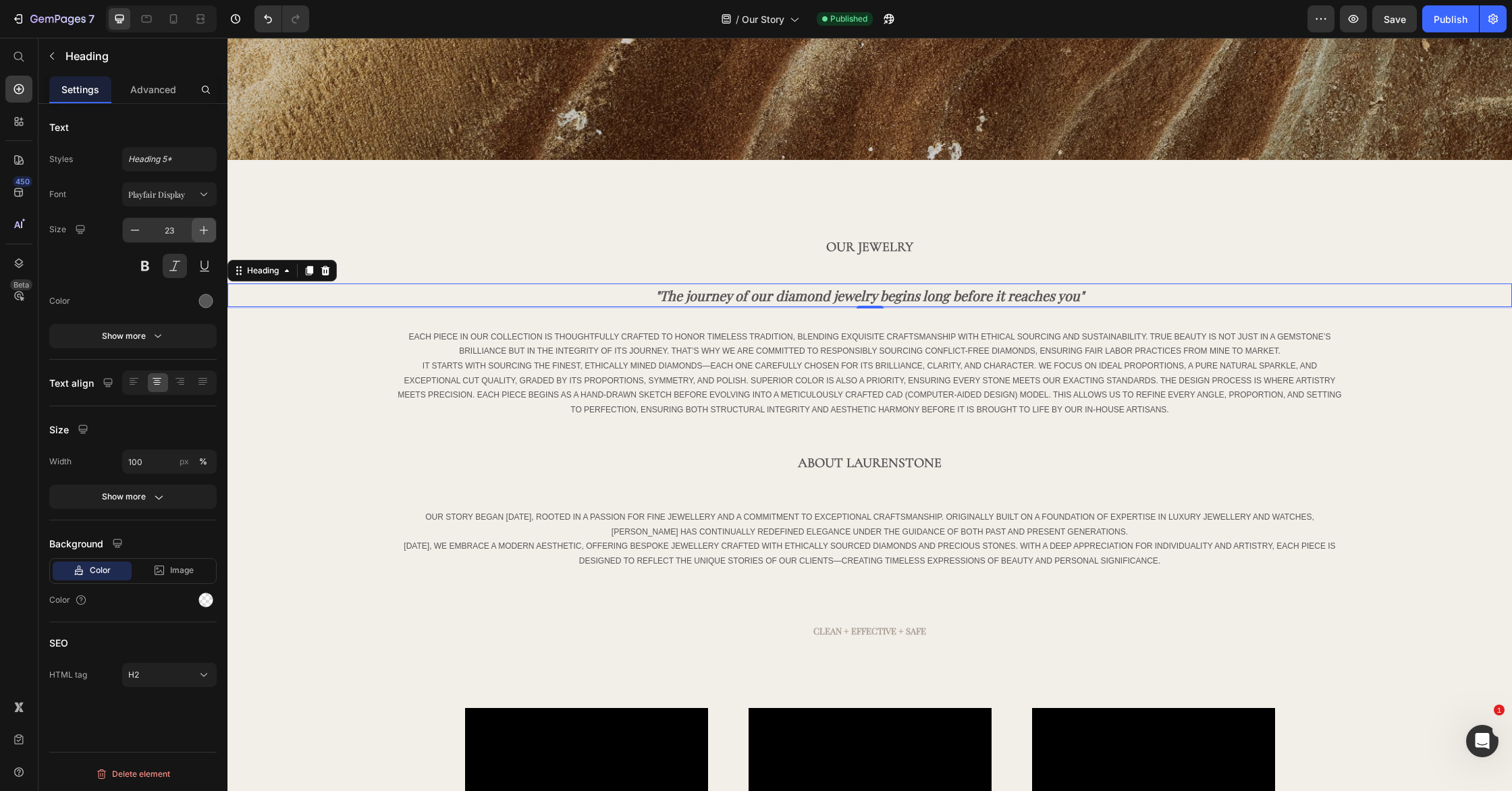 click 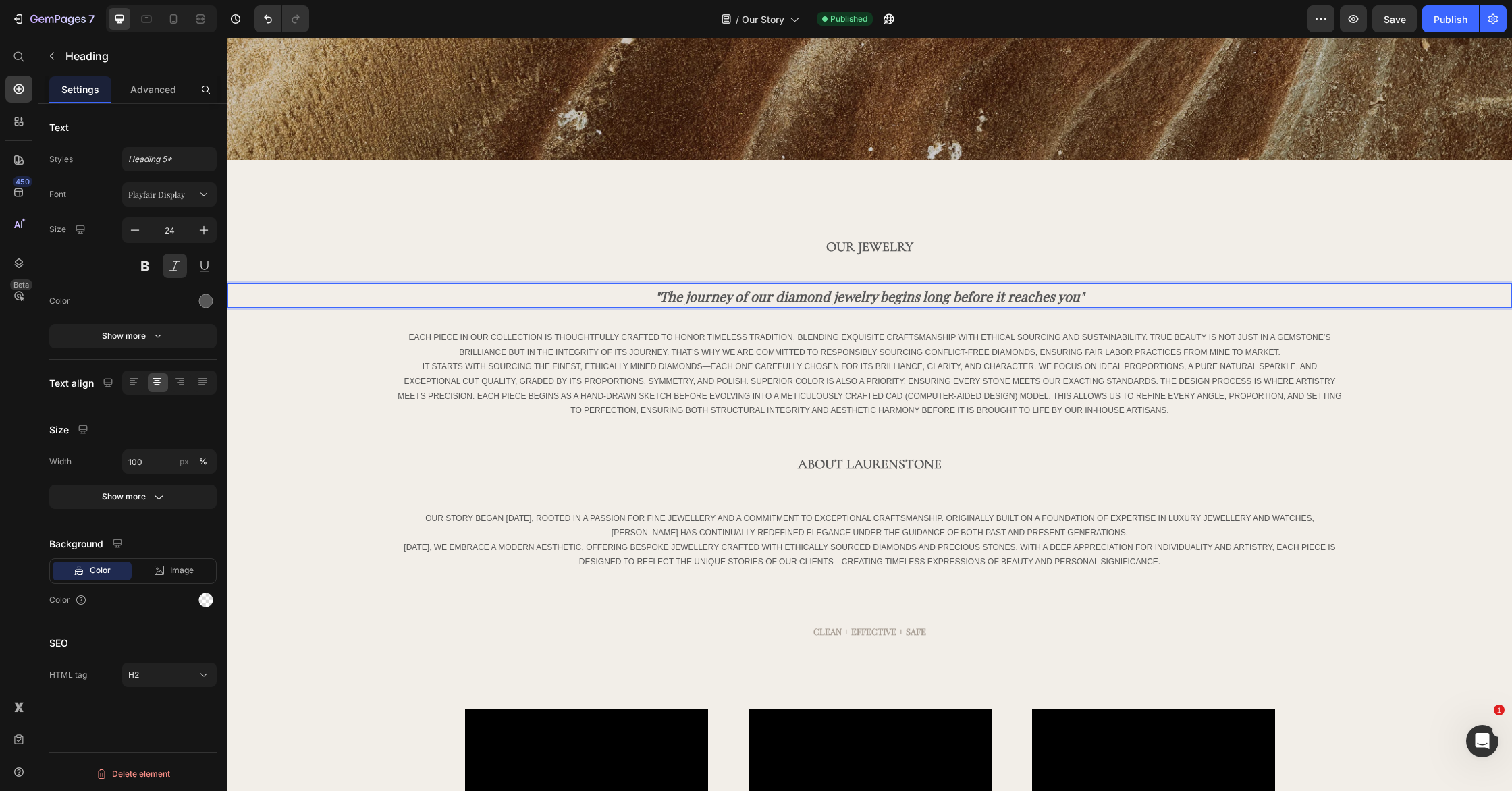 click on ""The journey of our diamond jewelry begins long before it reaches you"" at bounding box center (869, 296) 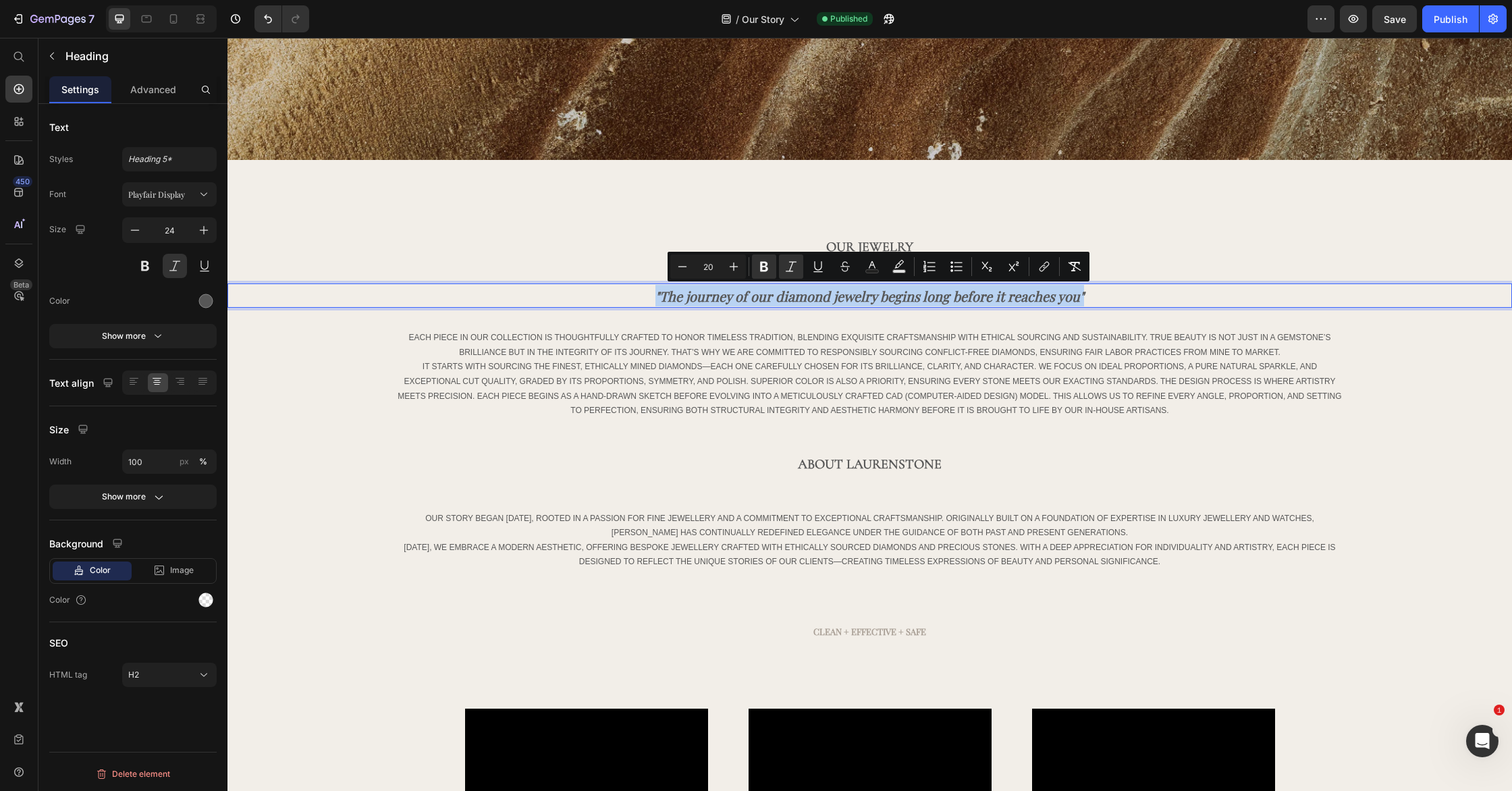 click on ""The journey of our diamond jewelry begins long before it reaches you"" at bounding box center (869, 296) 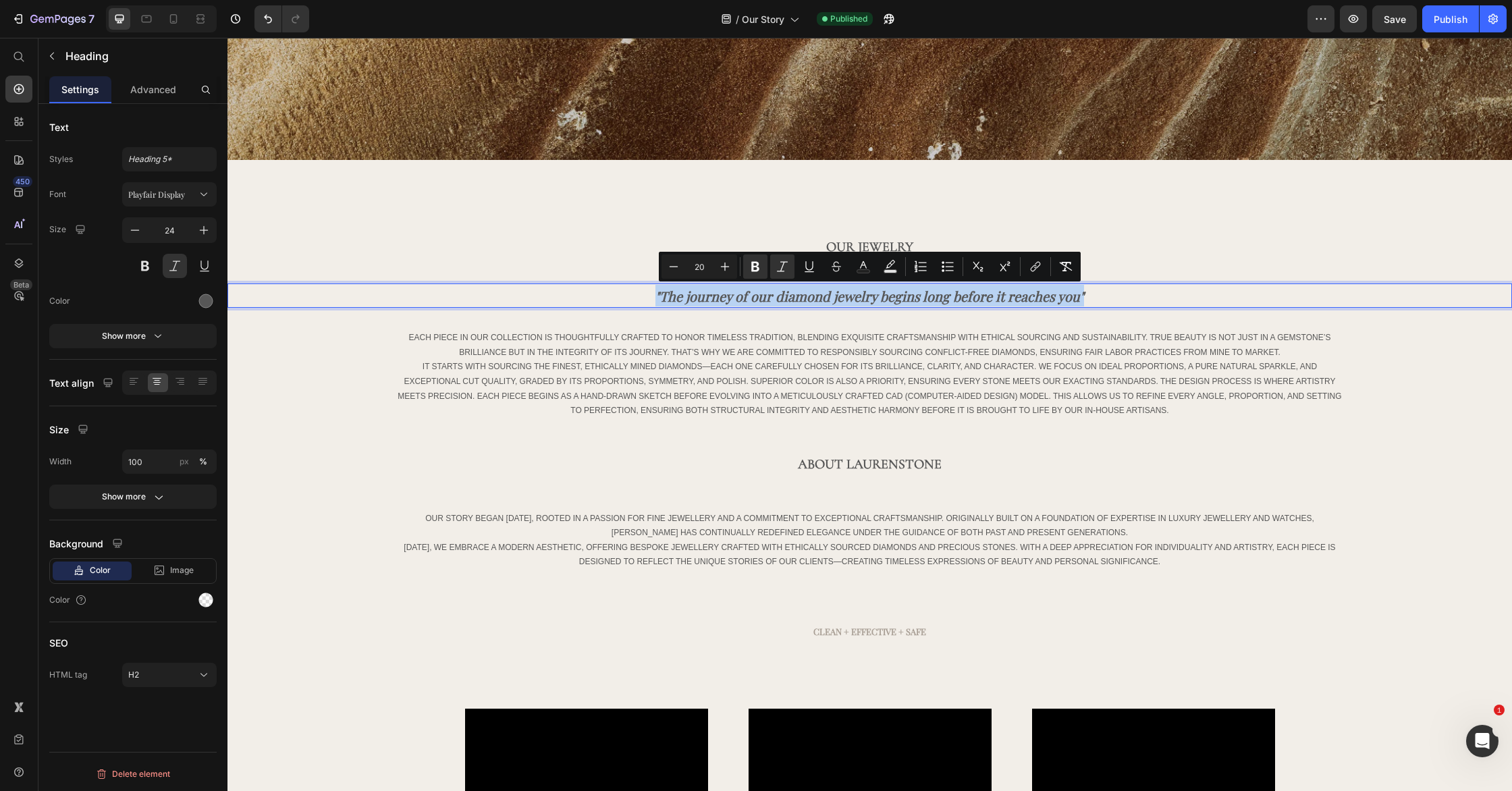 click on ""The journey of our diamond jewelry begins long before it reaches you"" at bounding box center (869, 296) 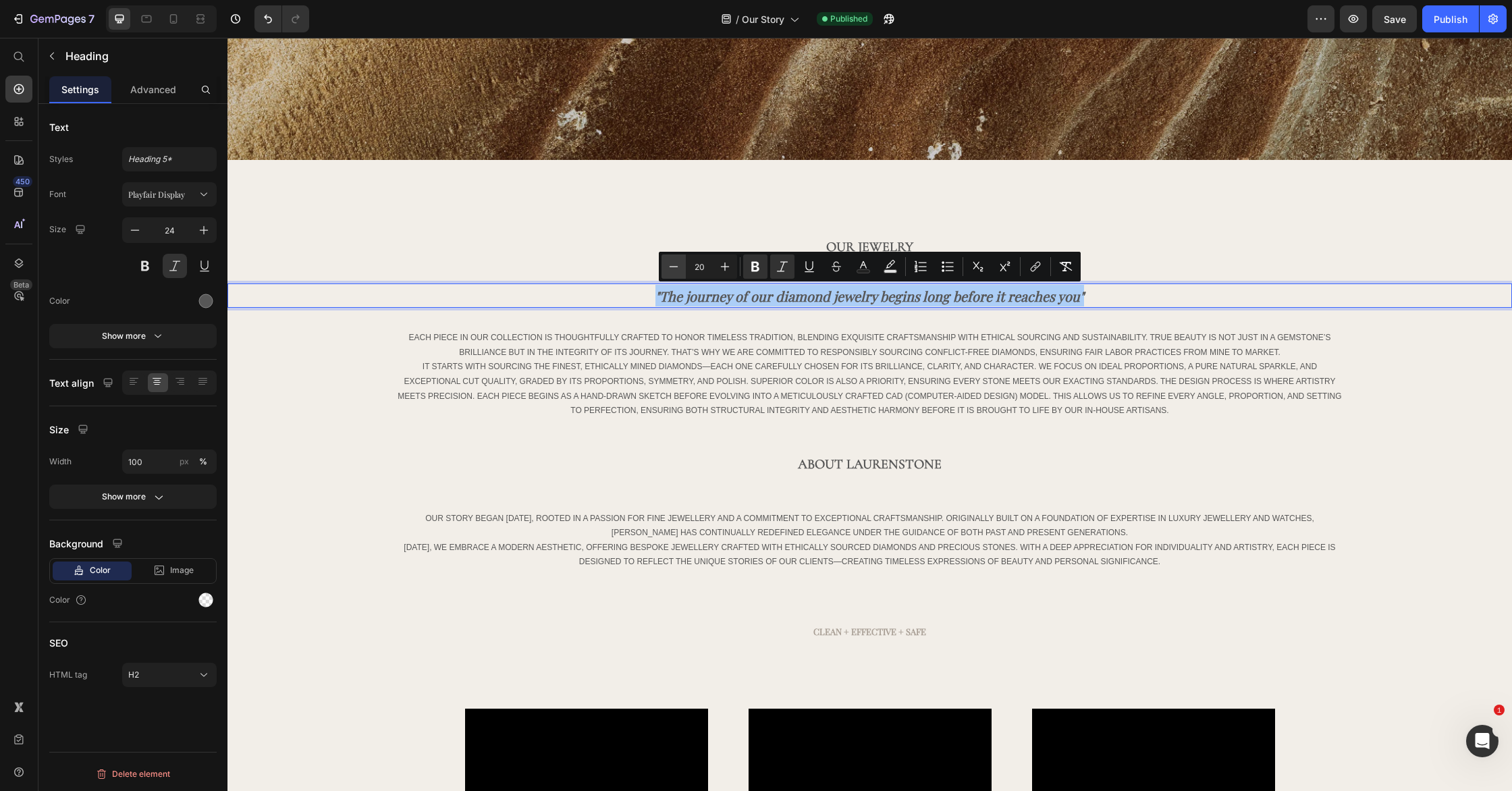 click 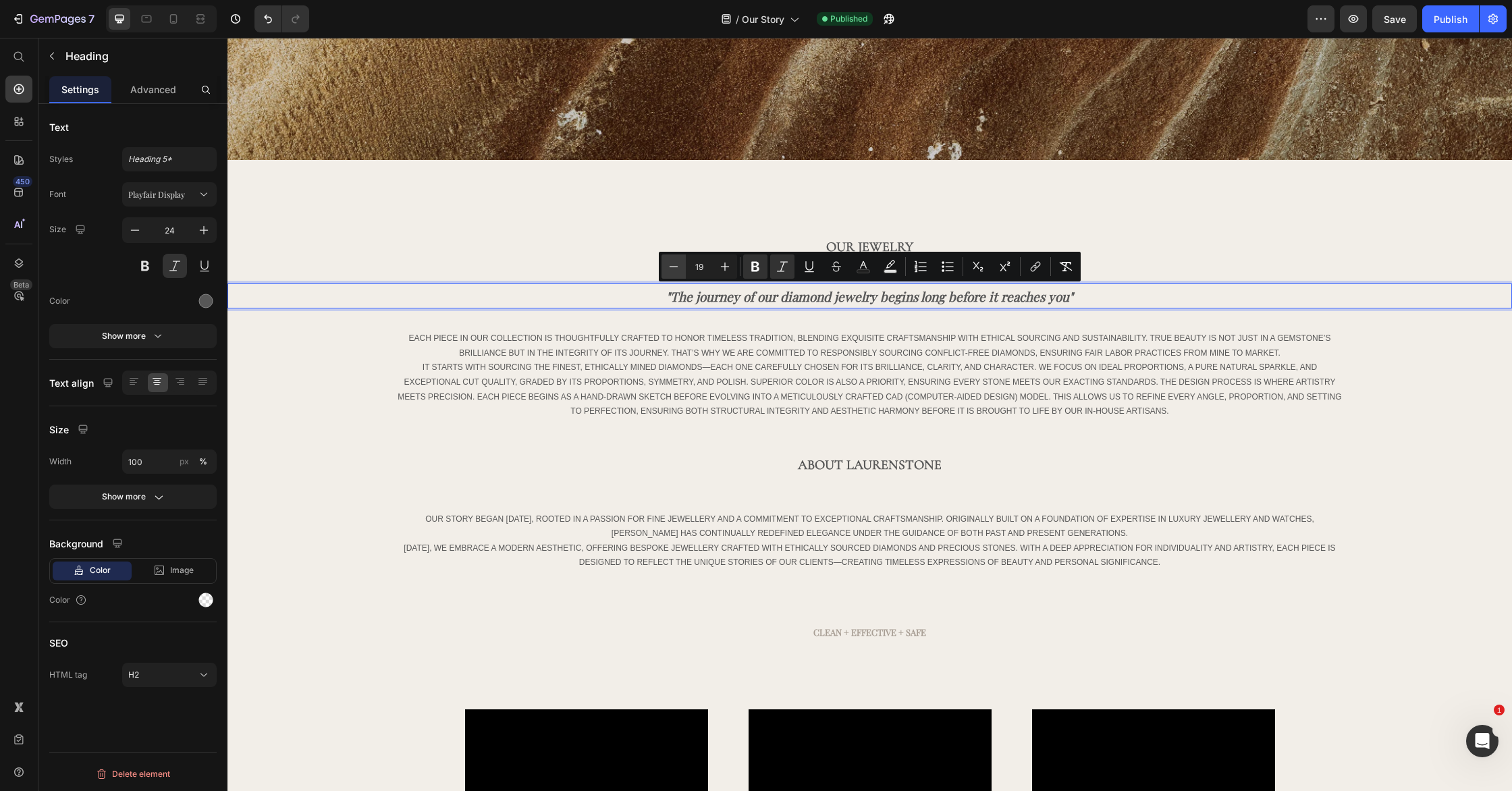 click 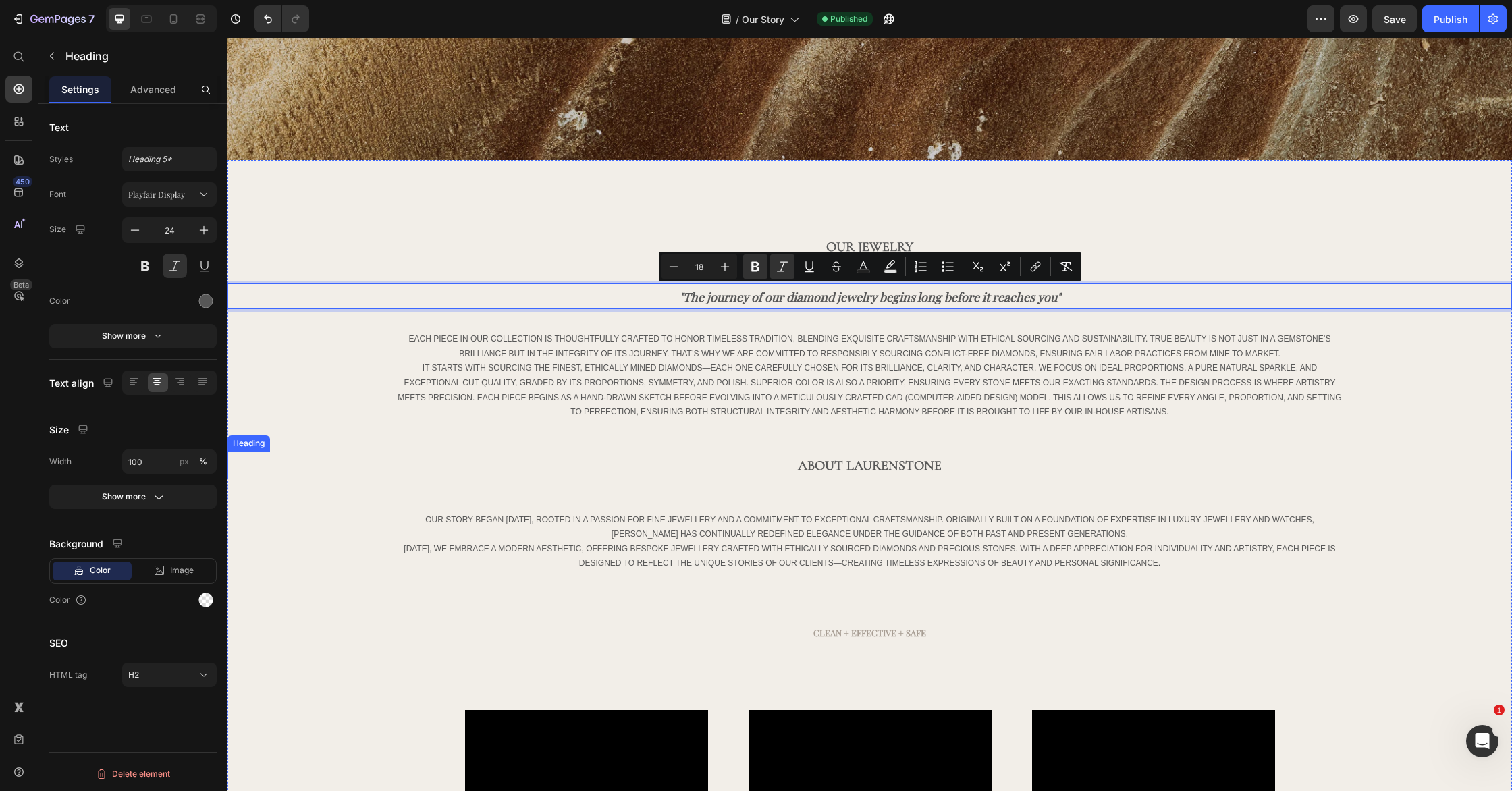 click on "ABOUT LAURENSTONE" at bounding box center (869, 465) 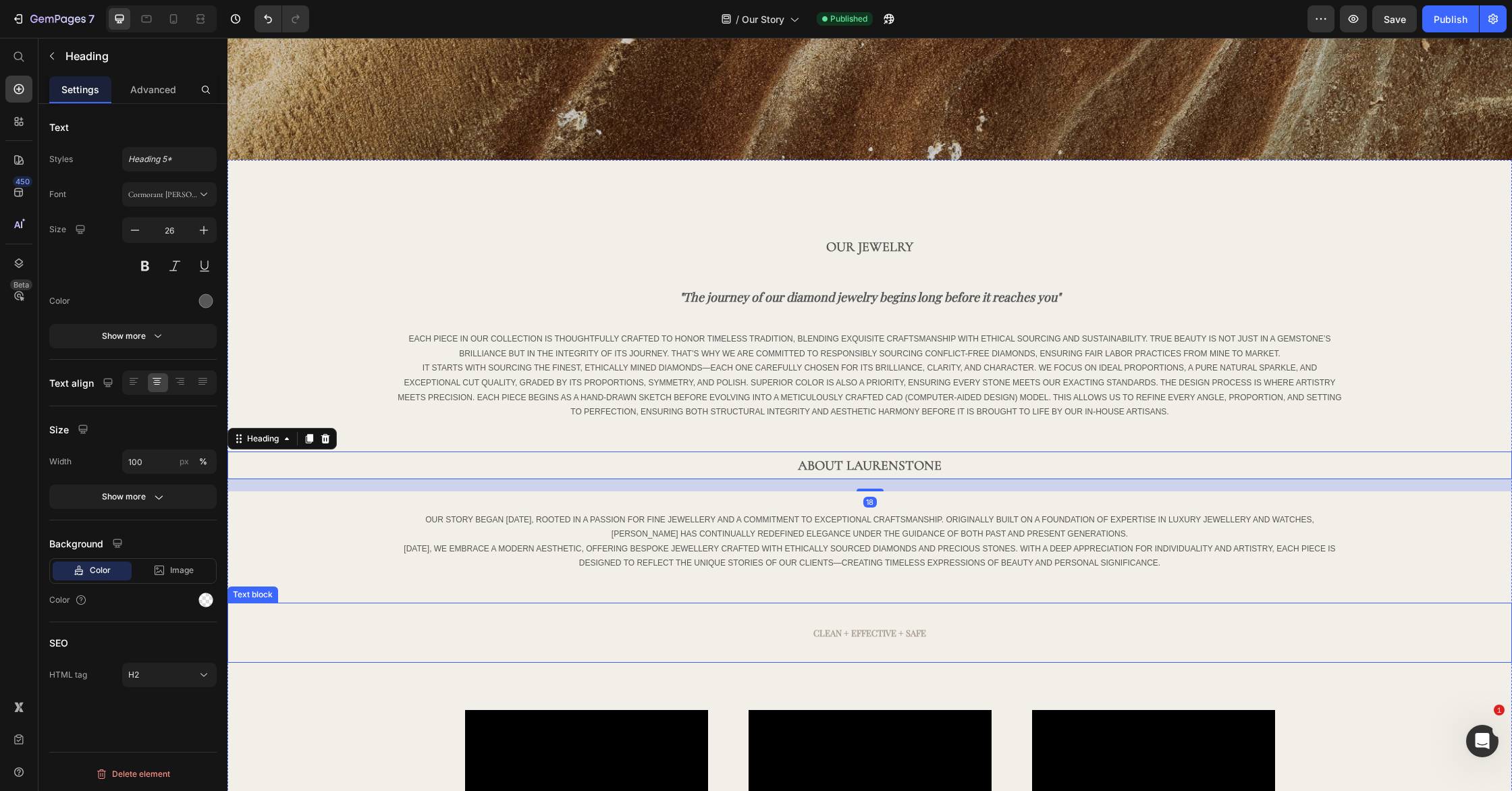 click on "Clean + Effective + Safe" at bounding box center [869, 632] 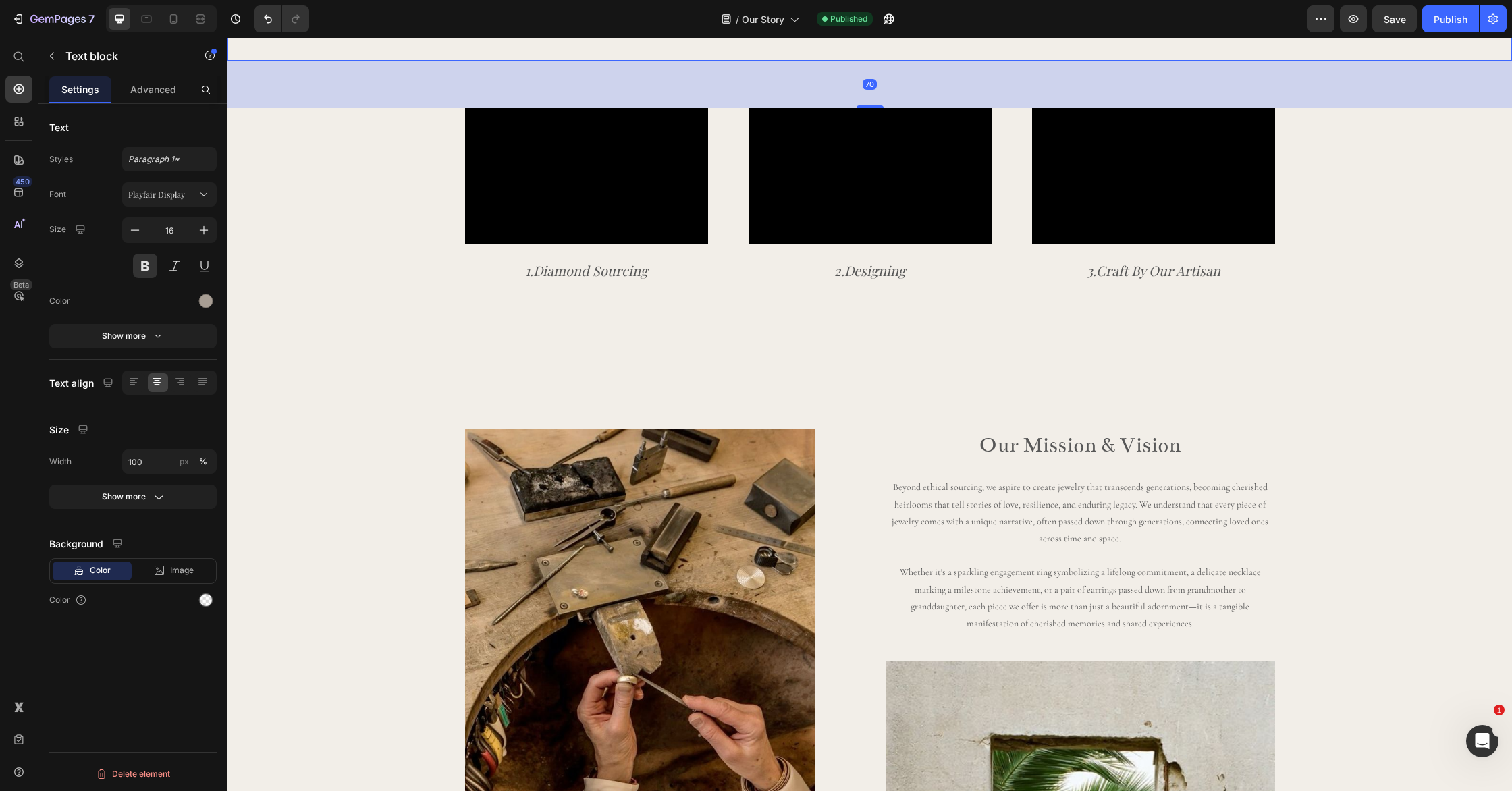 scroll, scrollTop: 1681, scrollLeft: 0, axis: vertical 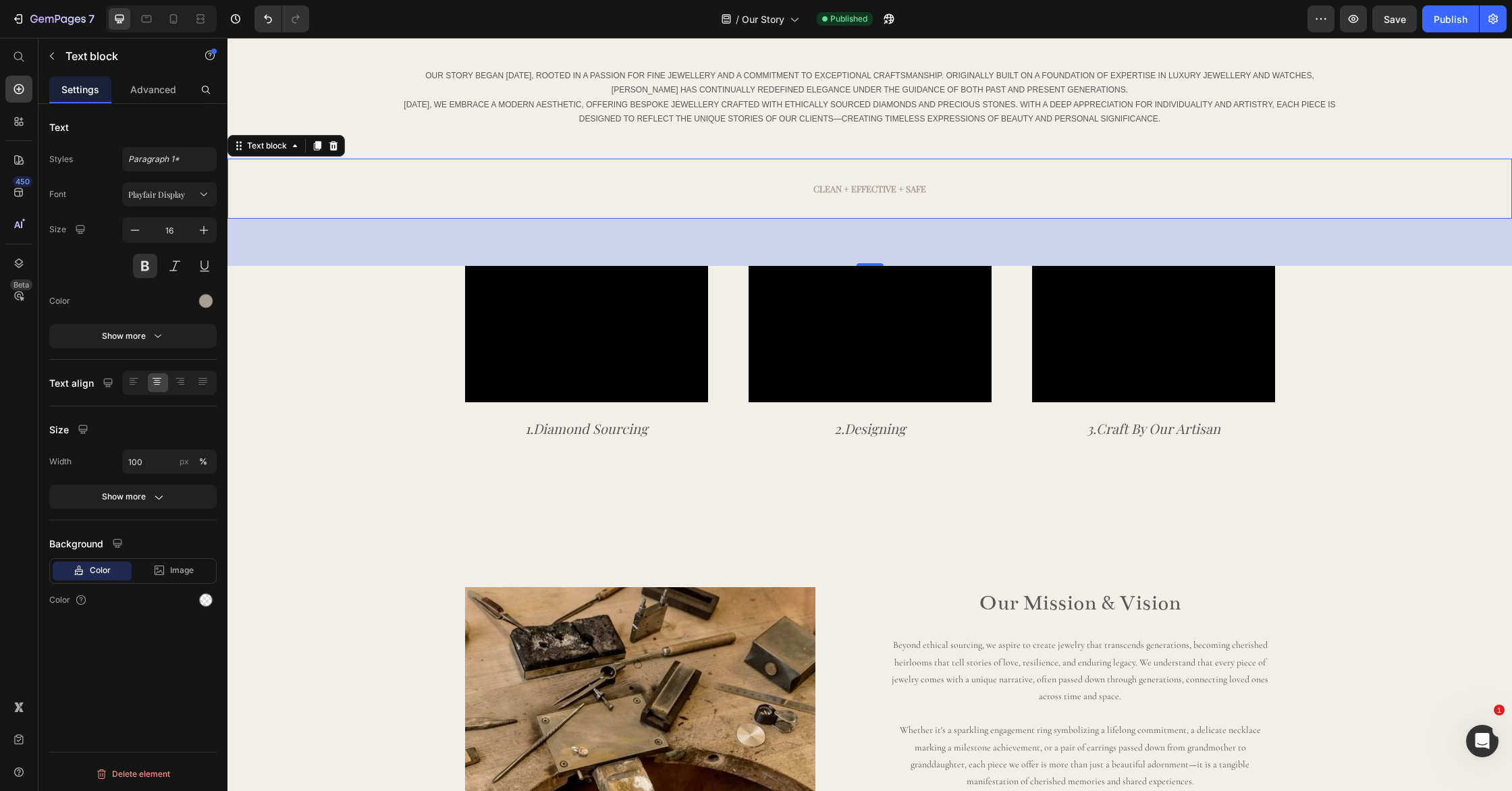 click on "Clean + Effective + Safe" at bounding box center [869, 188] 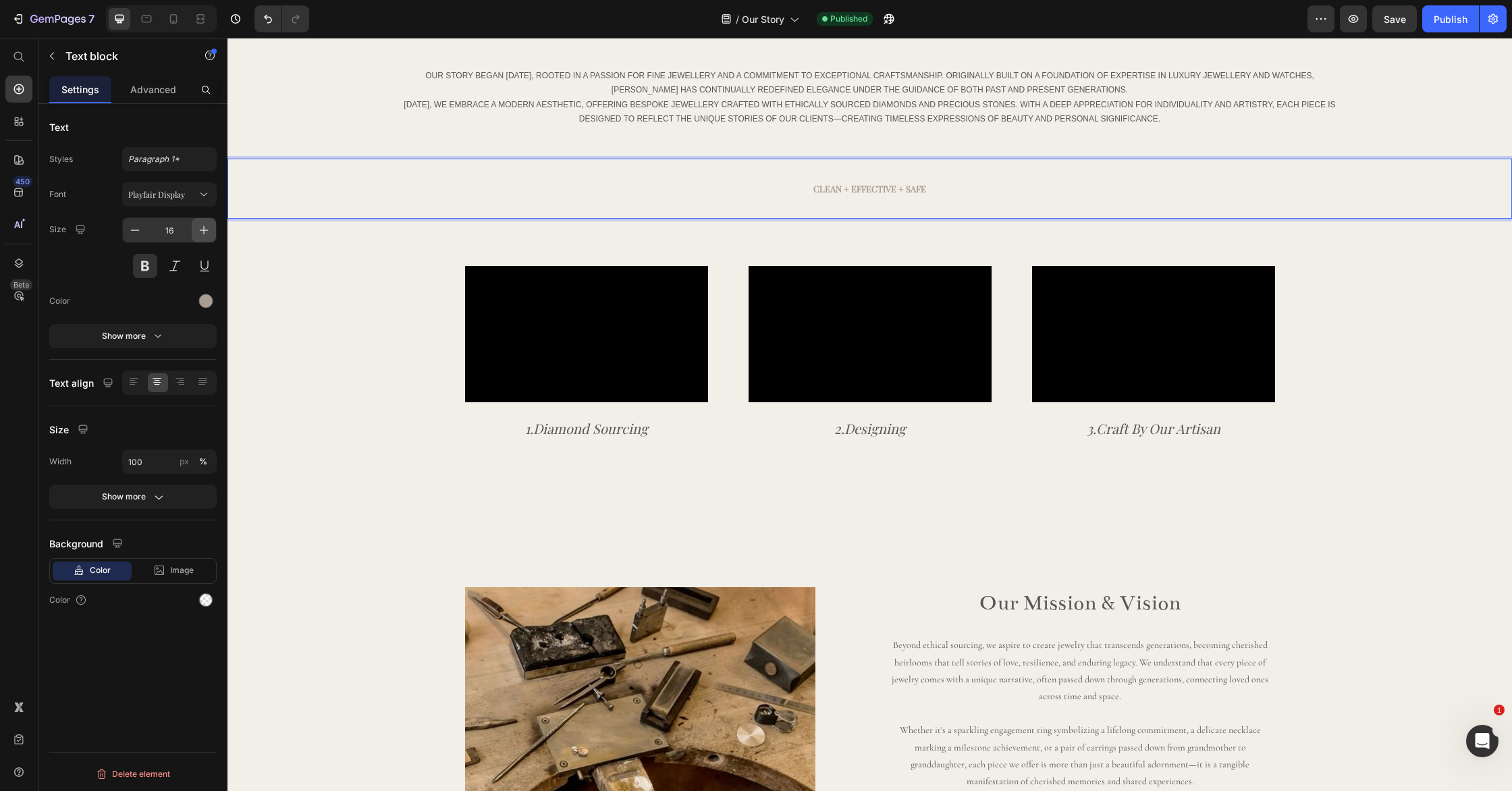 click 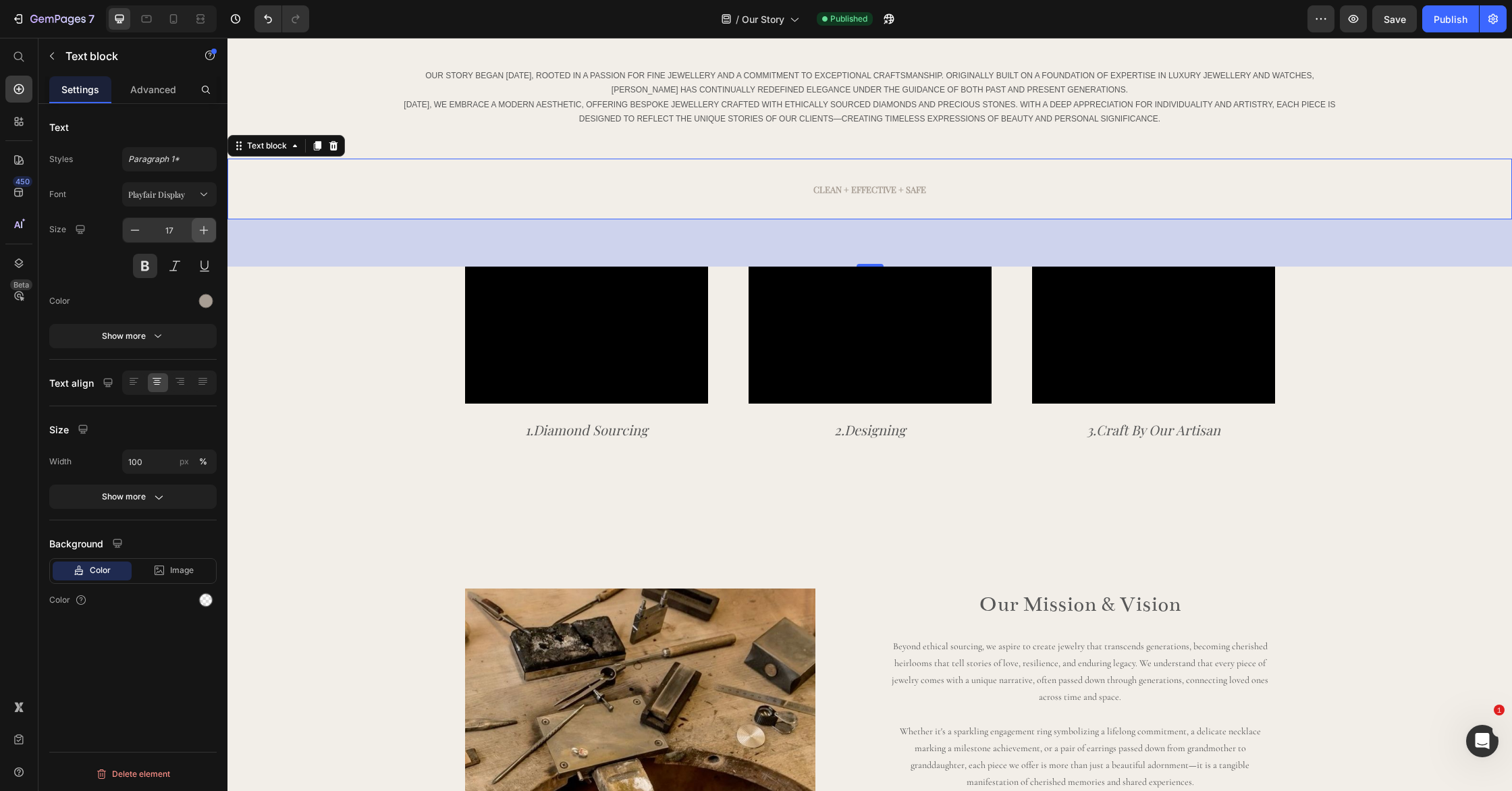 click 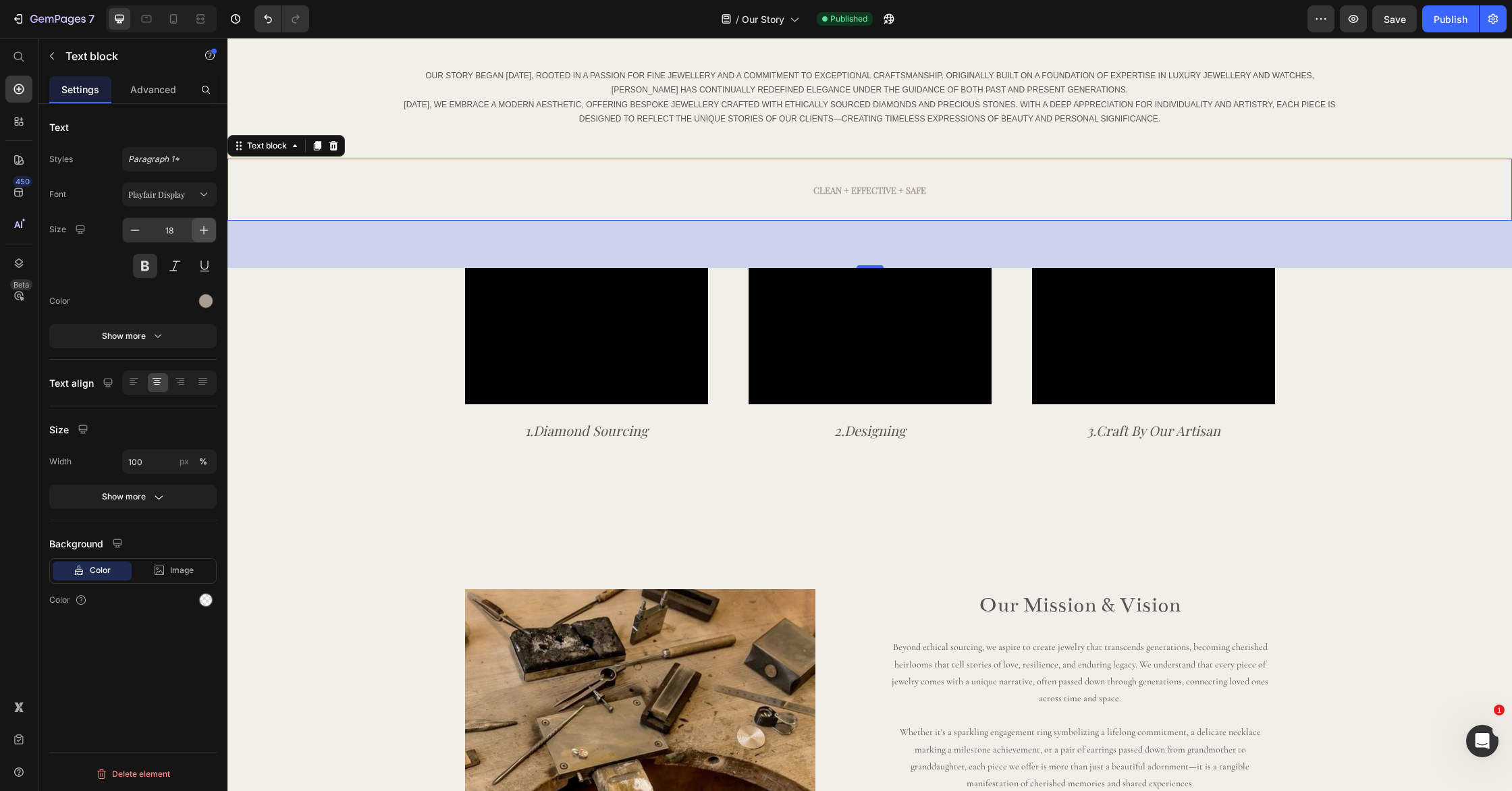 click 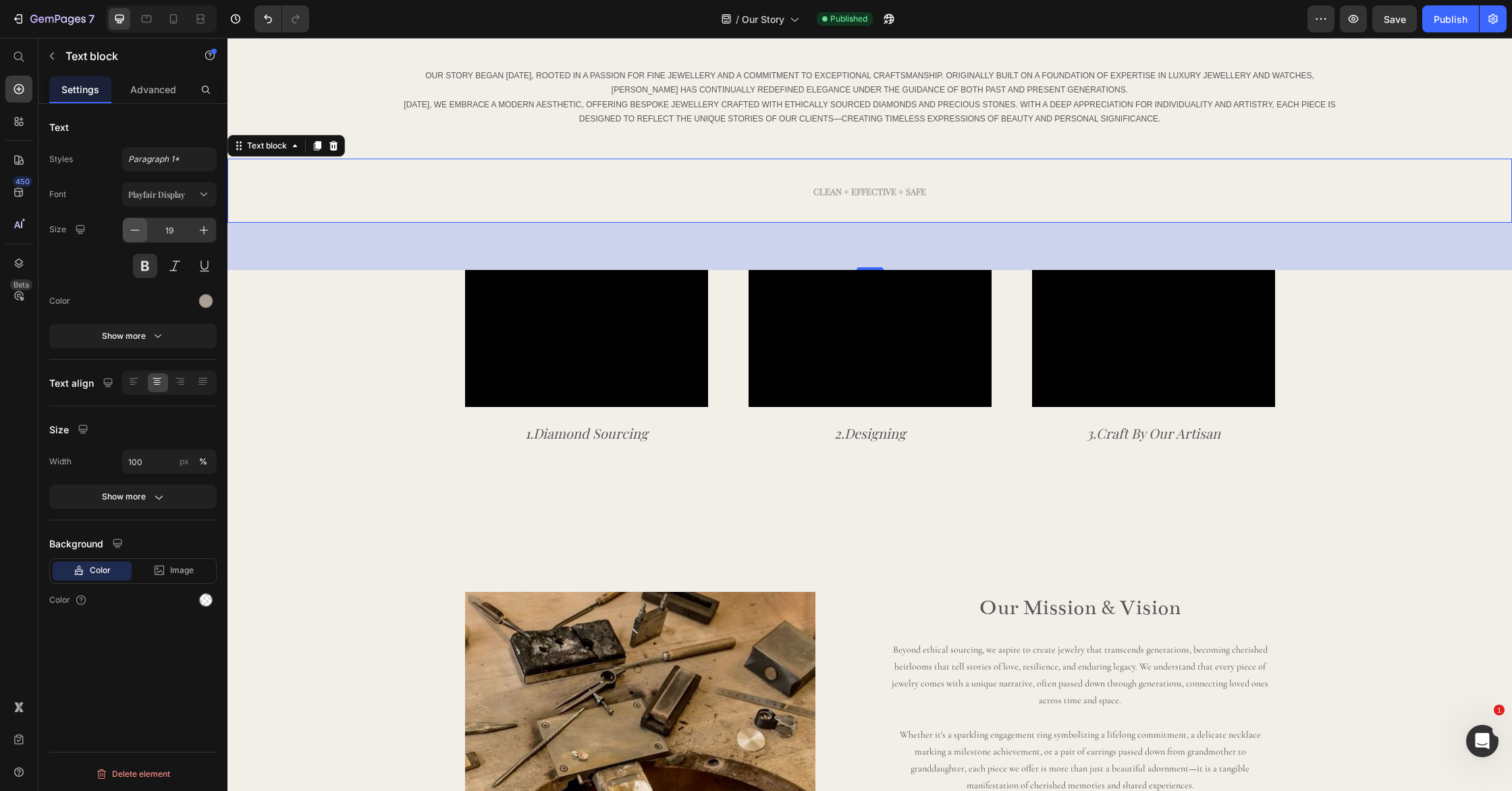 click 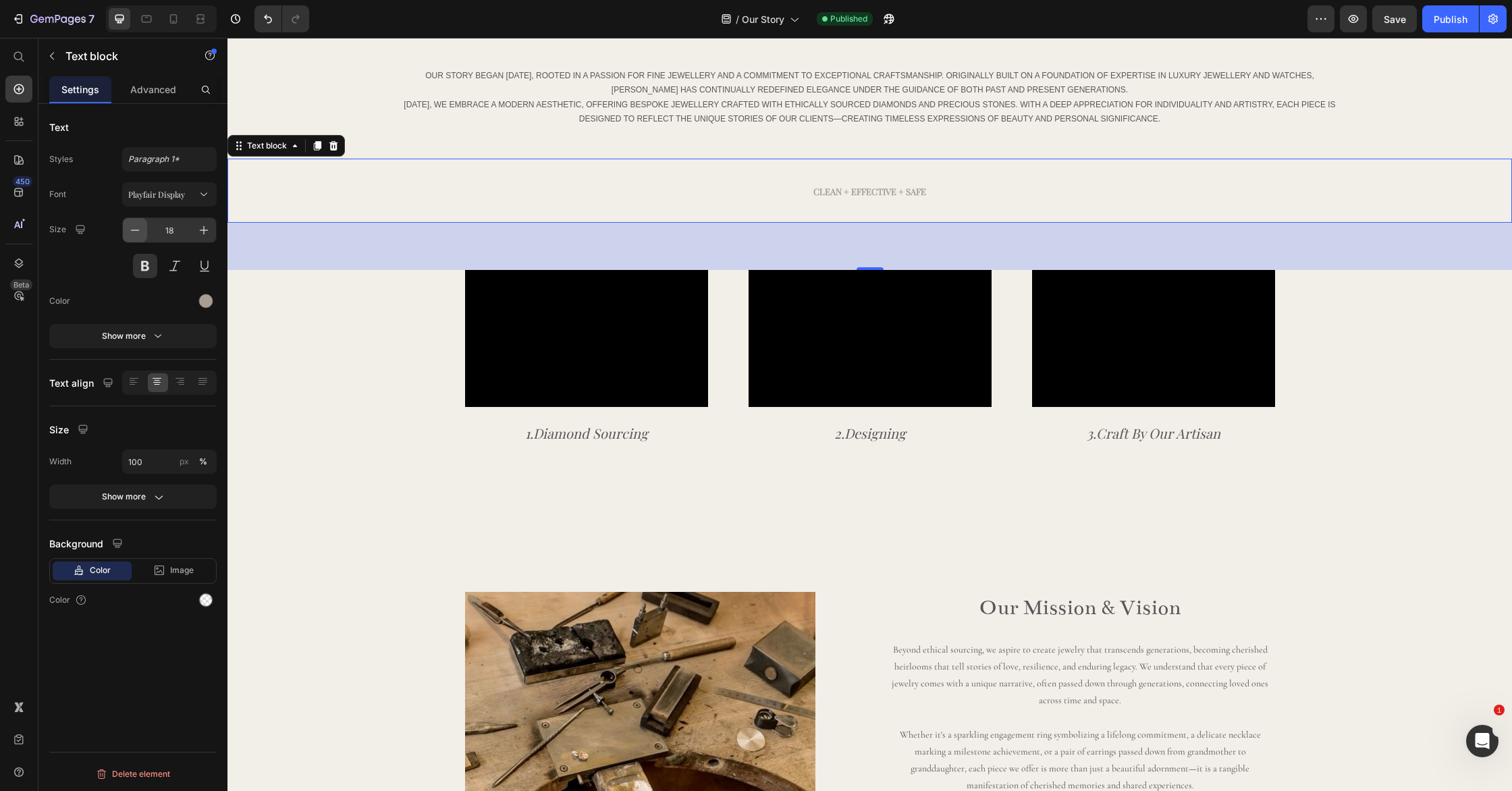 click 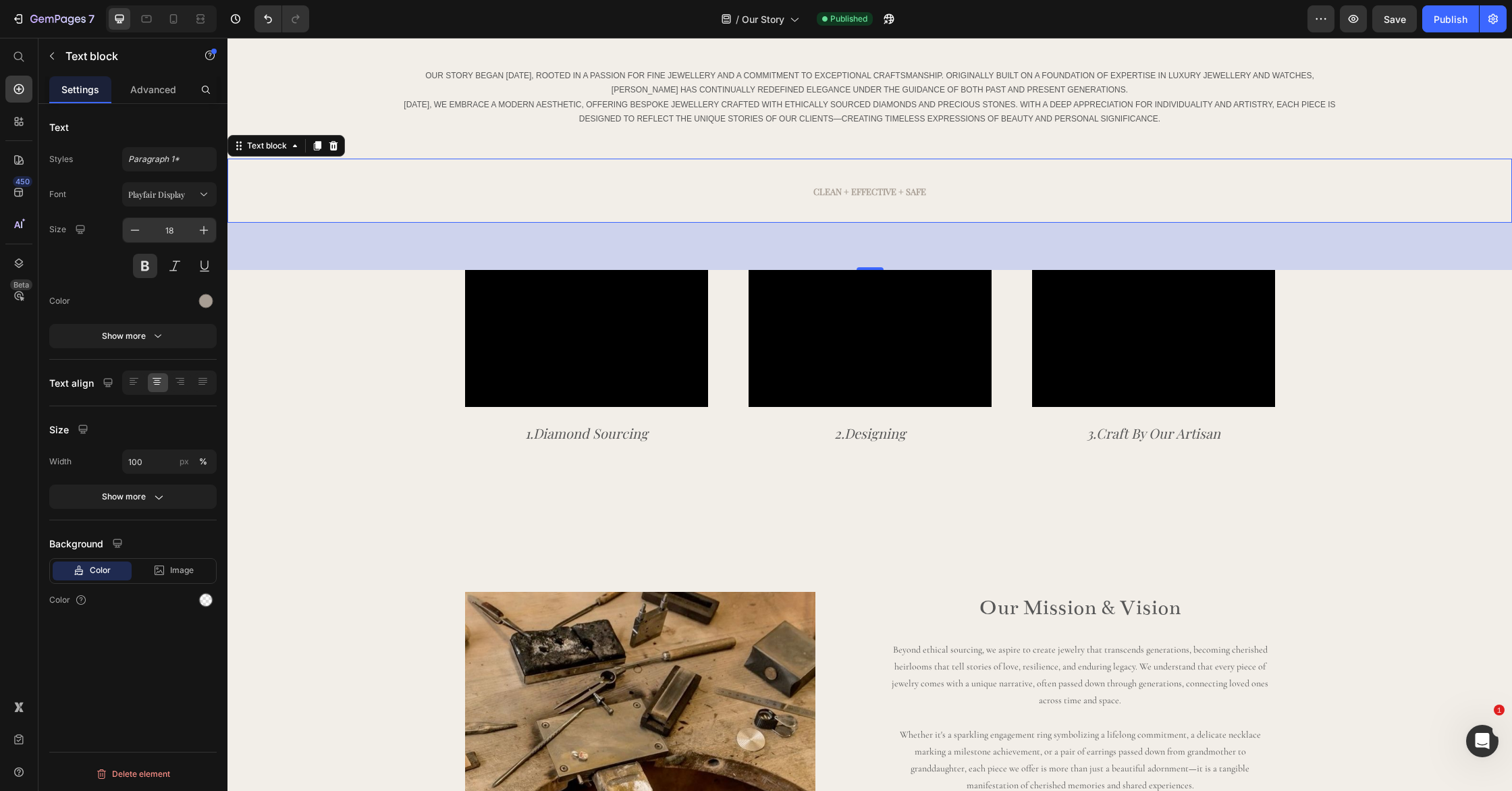 type on "17" 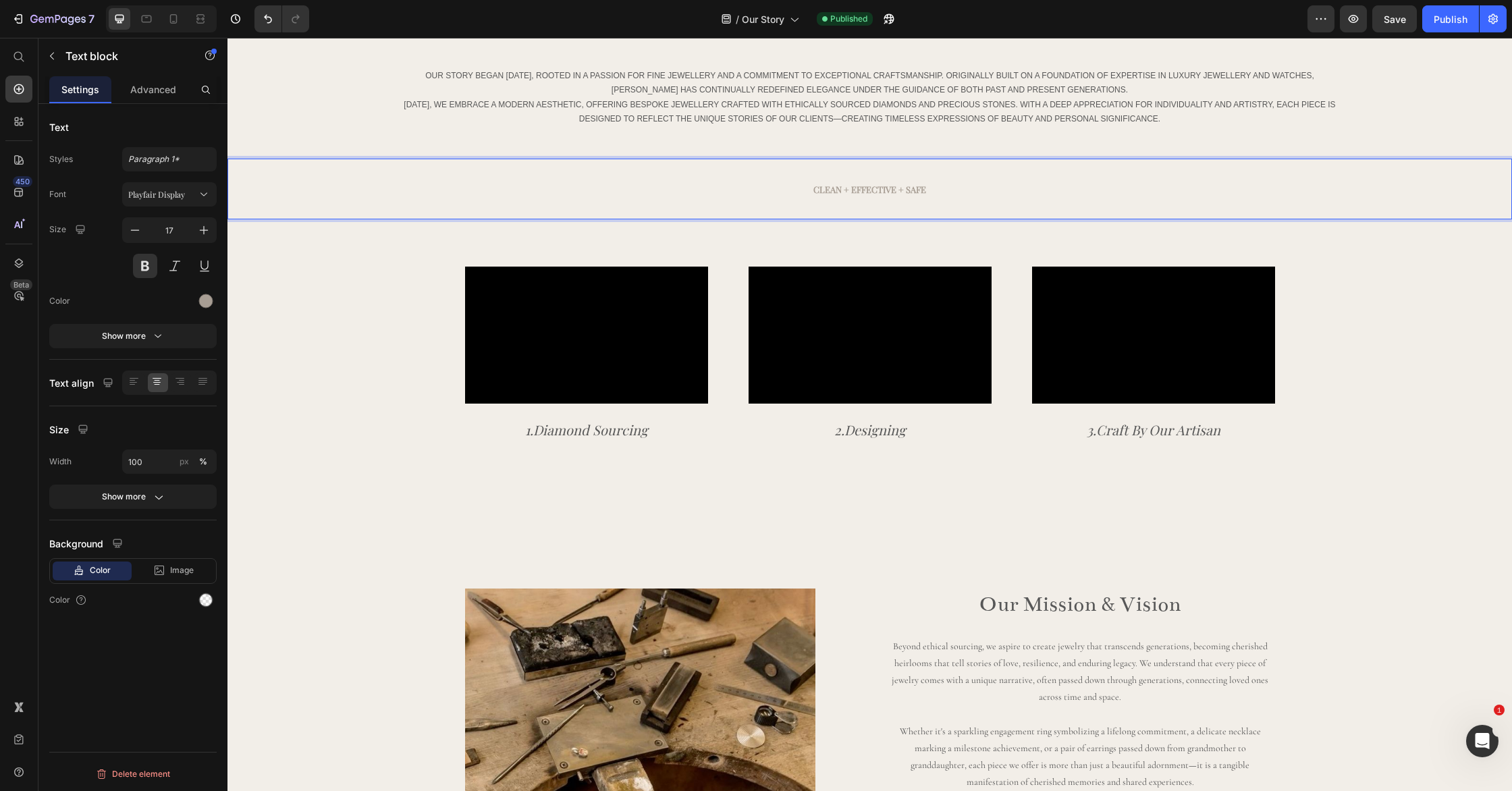 click on "Clean + Effective + Safe" at bounding box center (869, 189) 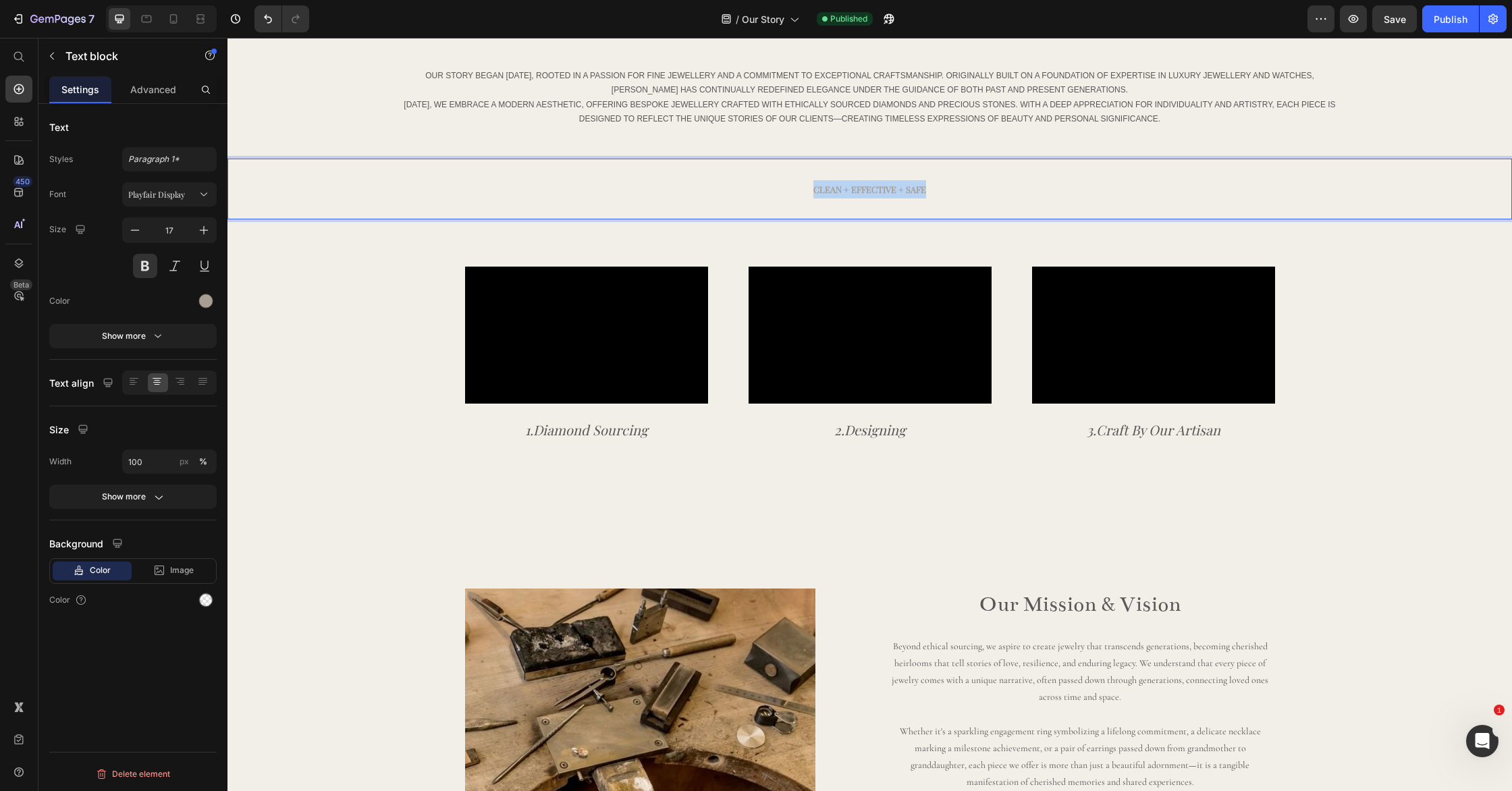 click on "Clean + Effective + Safe" at bounding box center [869, 189] 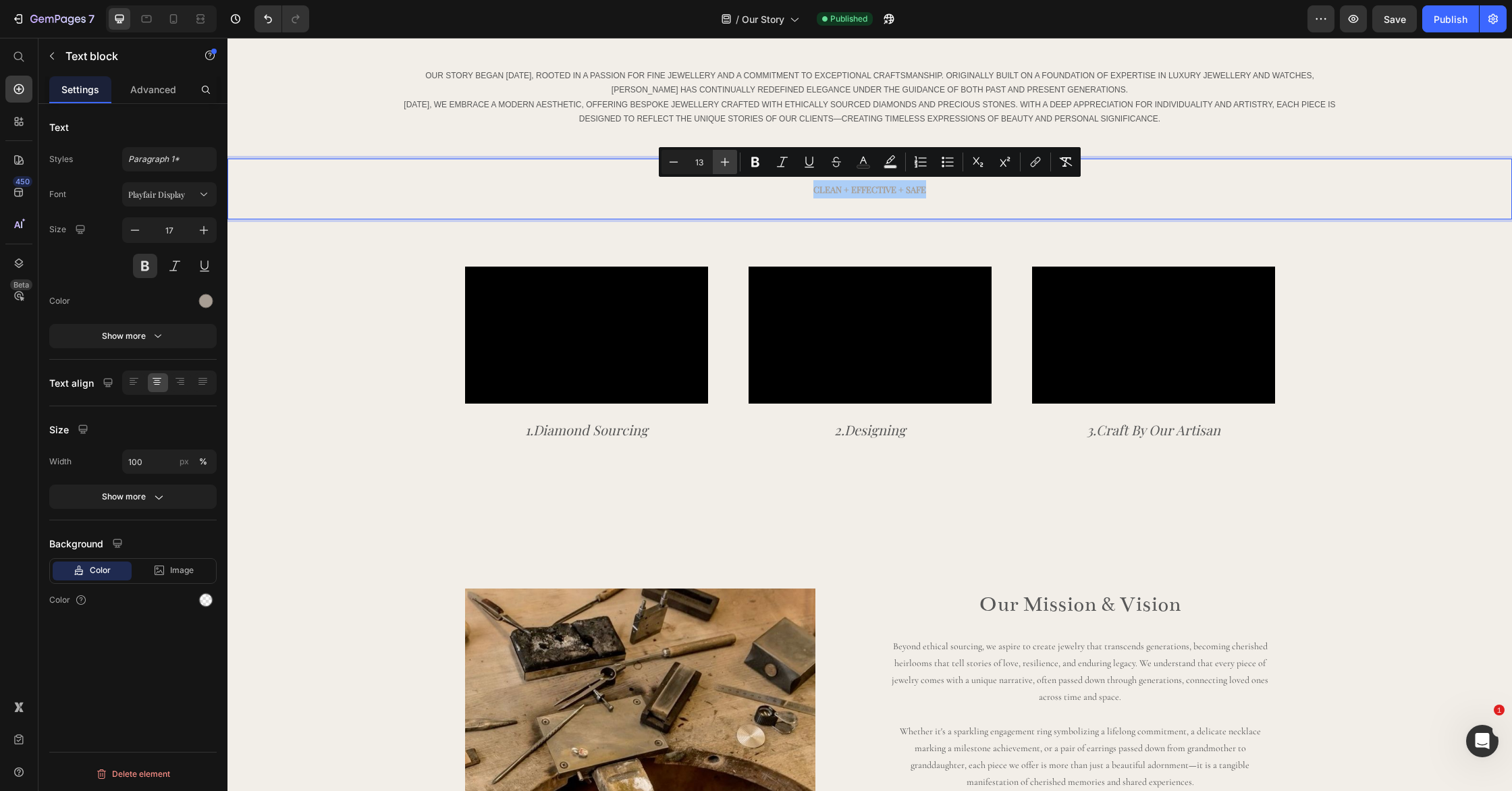 click on "Plus" at bounding box center [725, 162] 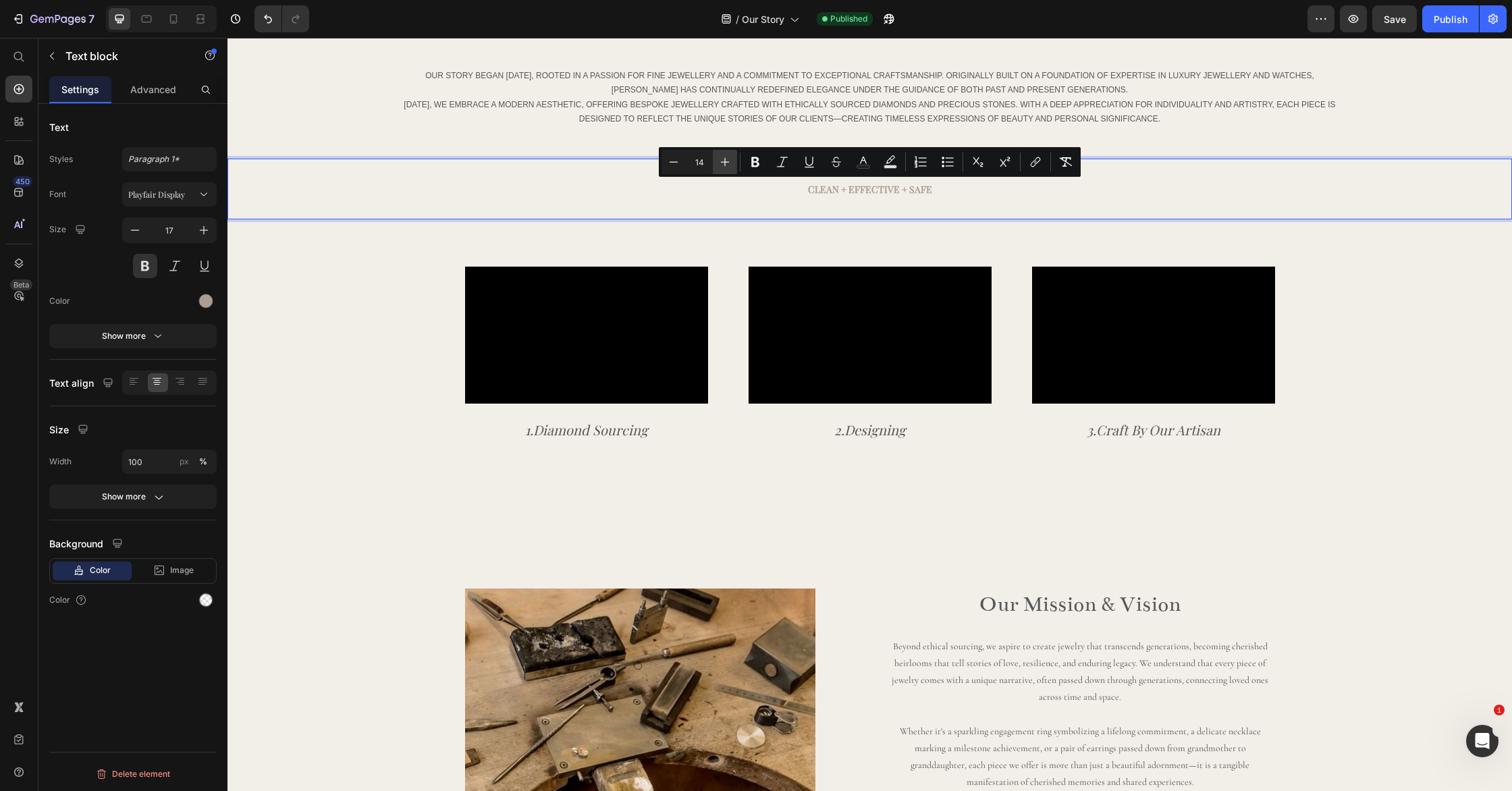 click 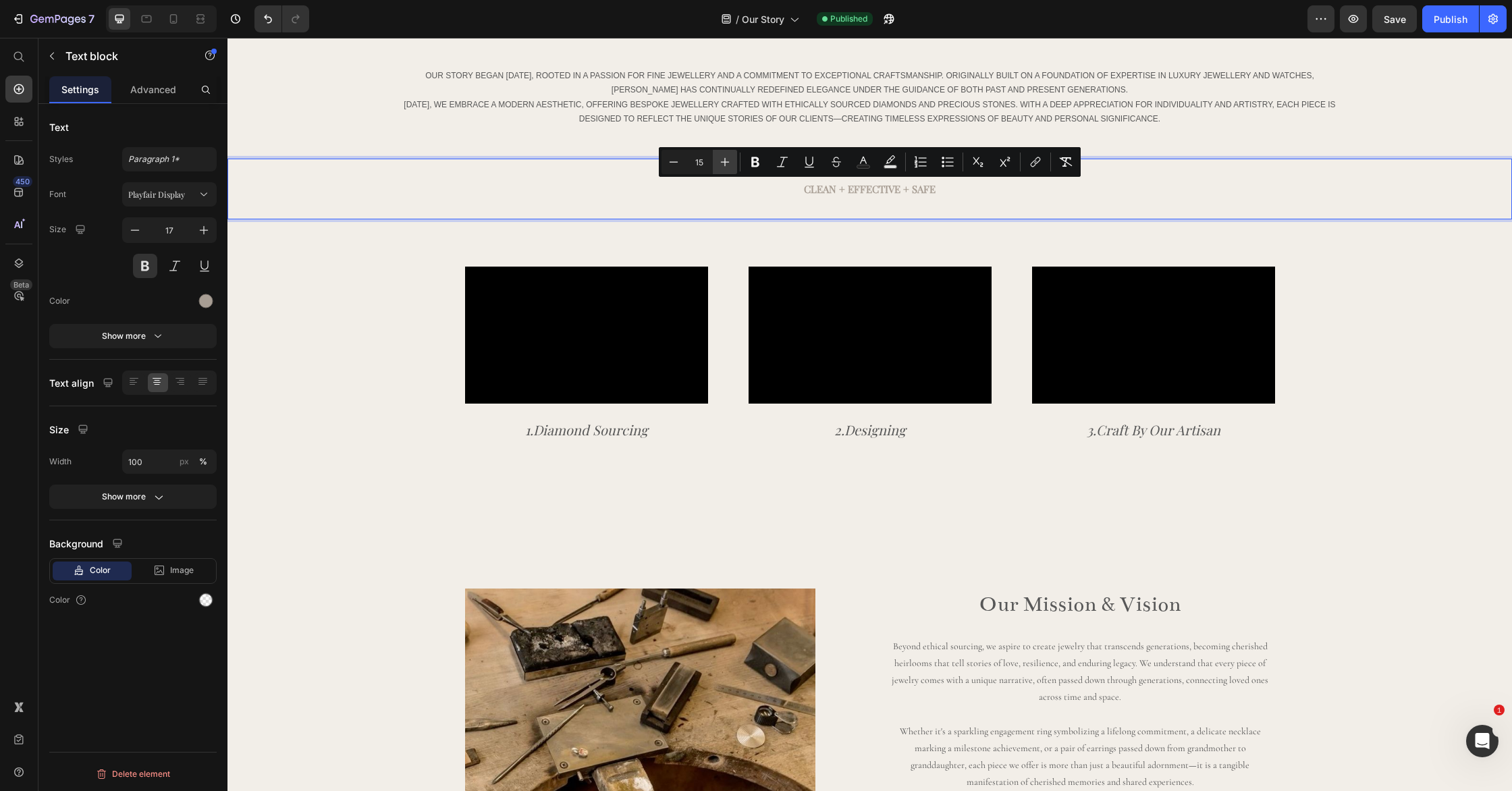 click 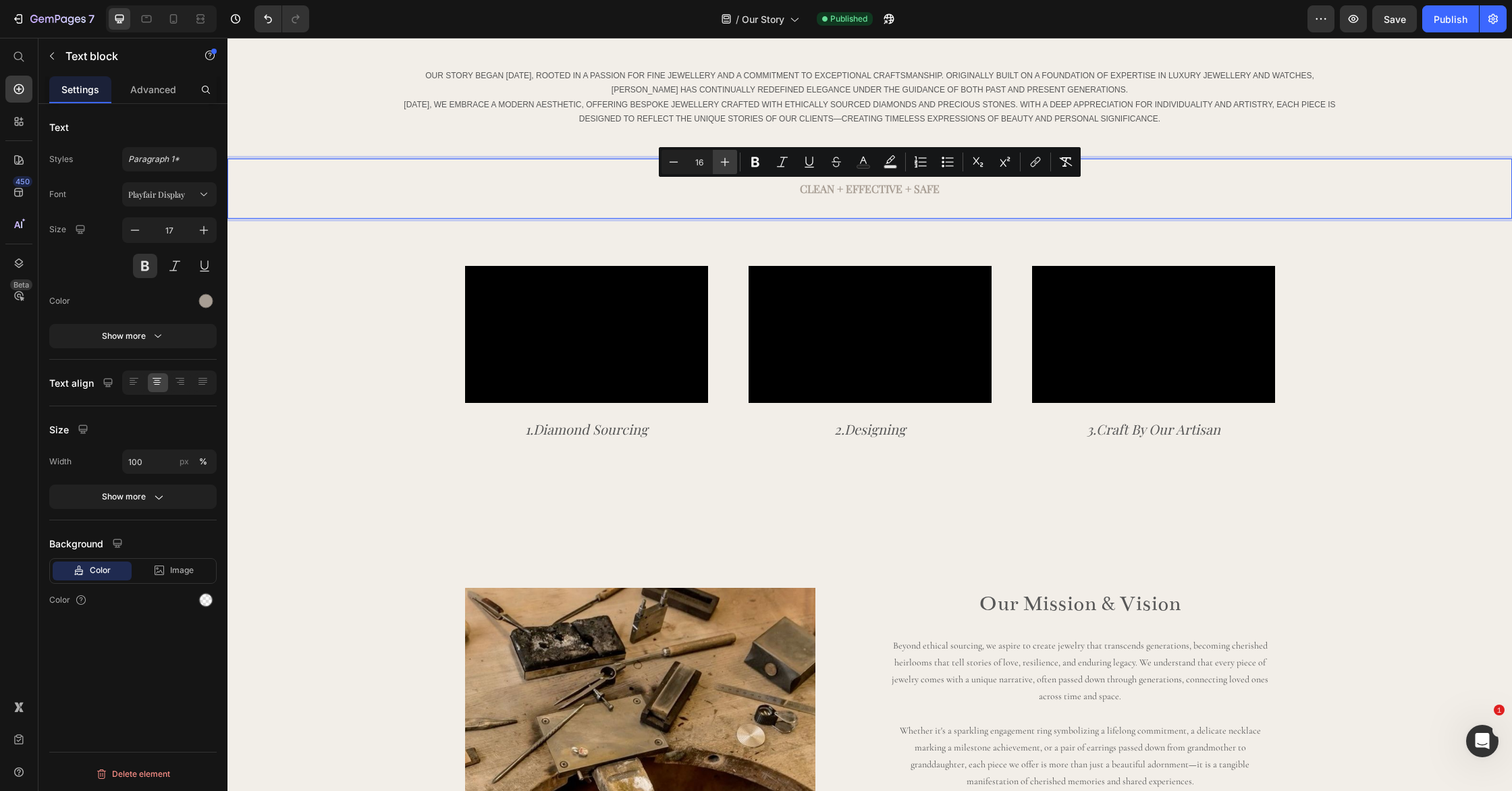 drag, startPoint x: 728, startPoint y: 161, endPoint x: 703, endPoint y: 176, distance: 29.154759 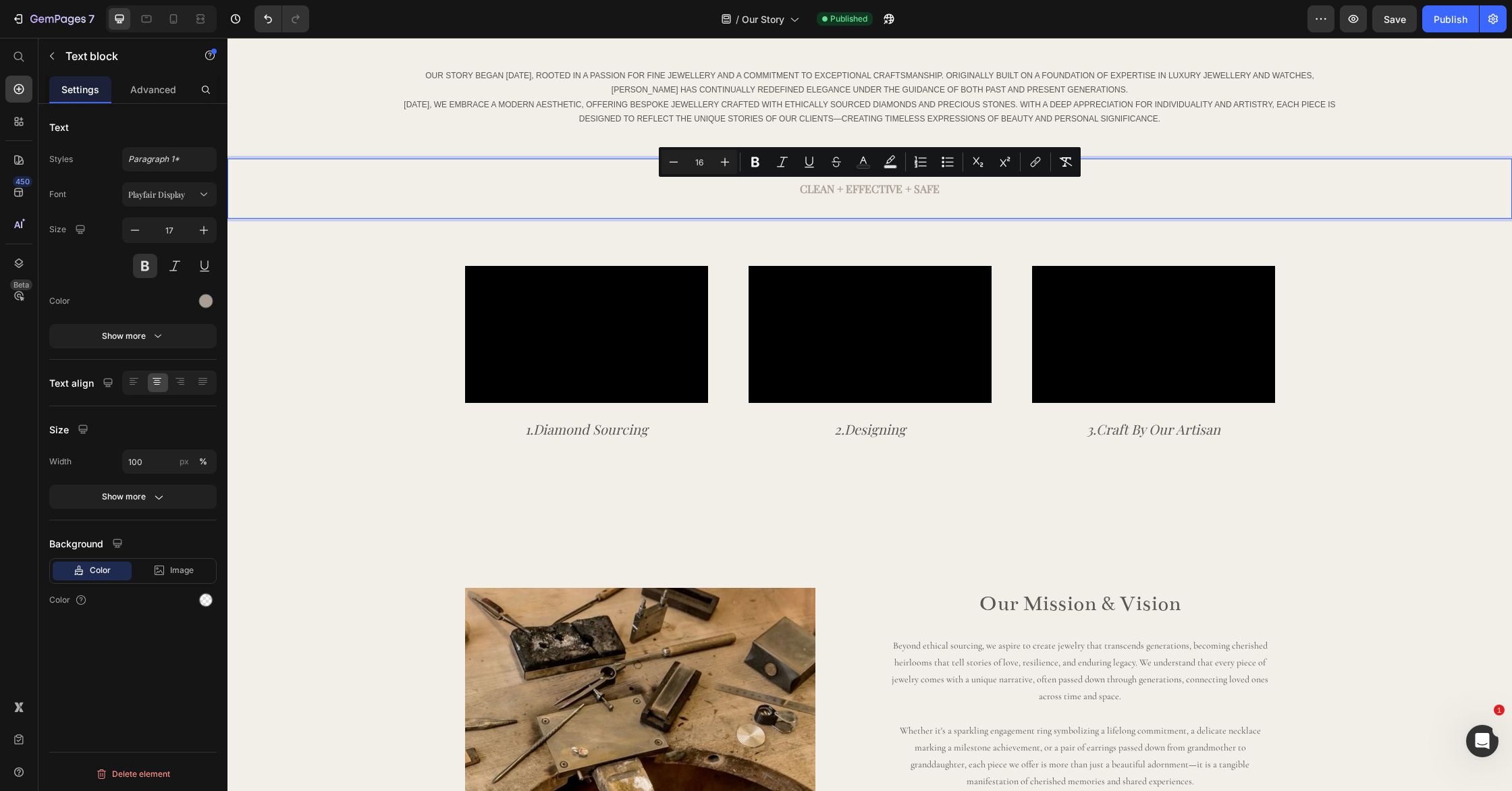 type on "17" 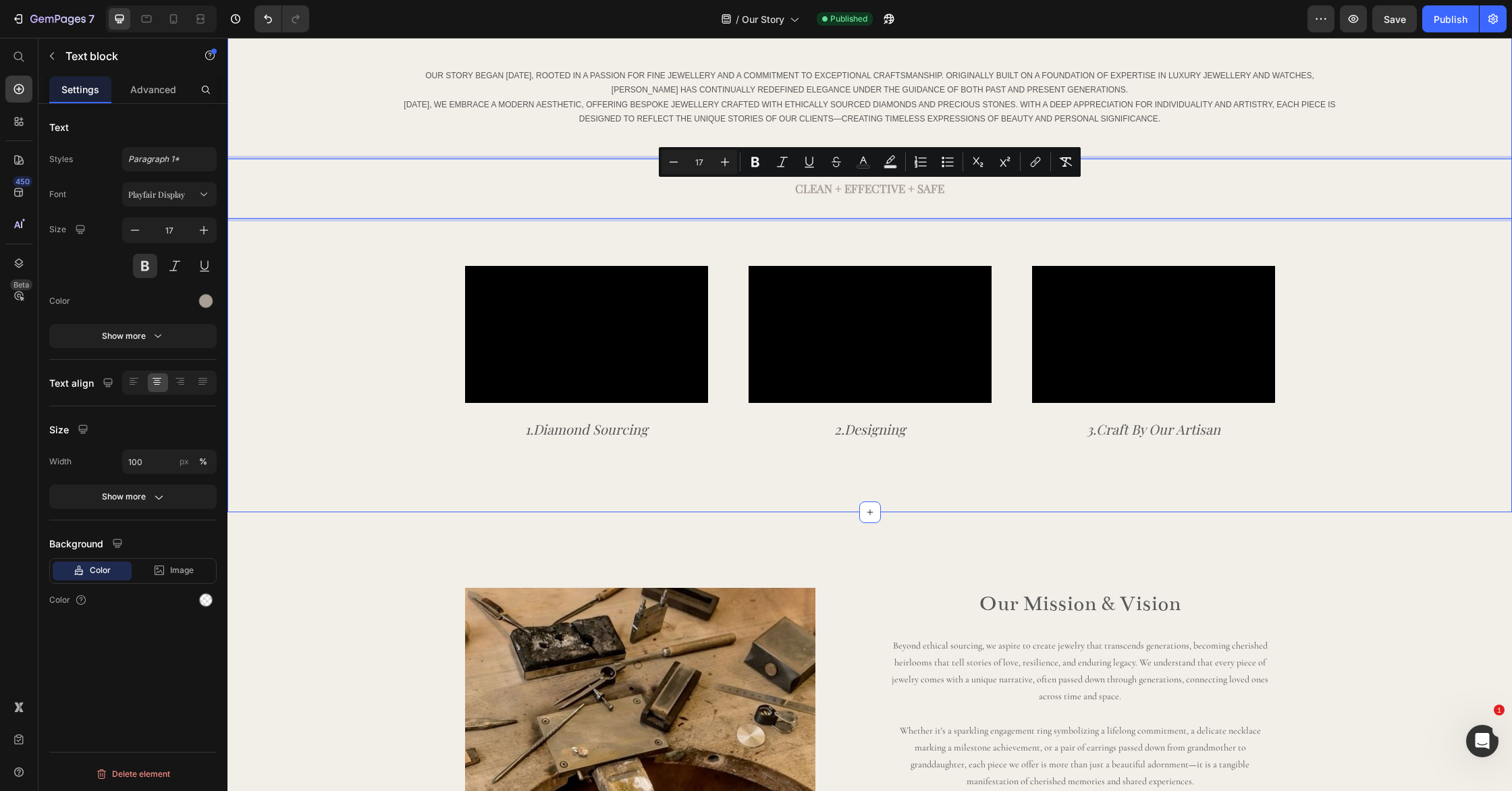 click on "OUR JEWELRY Heading ⁠⁠⁠⁠⁠⁠⁠ "The journey of our diamond jewelry begins long before it reaches you" Heading Each piece in our collection is thoughtfully crafted to honor timeless tradition, blending exquisite craftsmanship with ethical sourcing and sustainability. True beauty is not just in a gemstone’s brilliance but in the integrity of its journey. That’s why we are committed to responsibly sourcing conflict-free diamonds, ensuring fair labor practices from mine to market. Text block Each piece in our collection is thoughtfully crafted to honor timeless tradition, blending exquisite craftsmanship with ethical sourcing and sustainability. True beauty is not just in a gemstone’s brilliance but in the integrity of its journey. That’s why we are committed to responsibly sourcing conflict-free diamonds, ensuring fair labor practices from mine to market. Text block ABOUT LAURENSTONE Heading Text block Clean + Effective + Safe Text block   70 Video 1.Diamond Sourcing Text block Video Video Row" at bounding box center [869, 114] 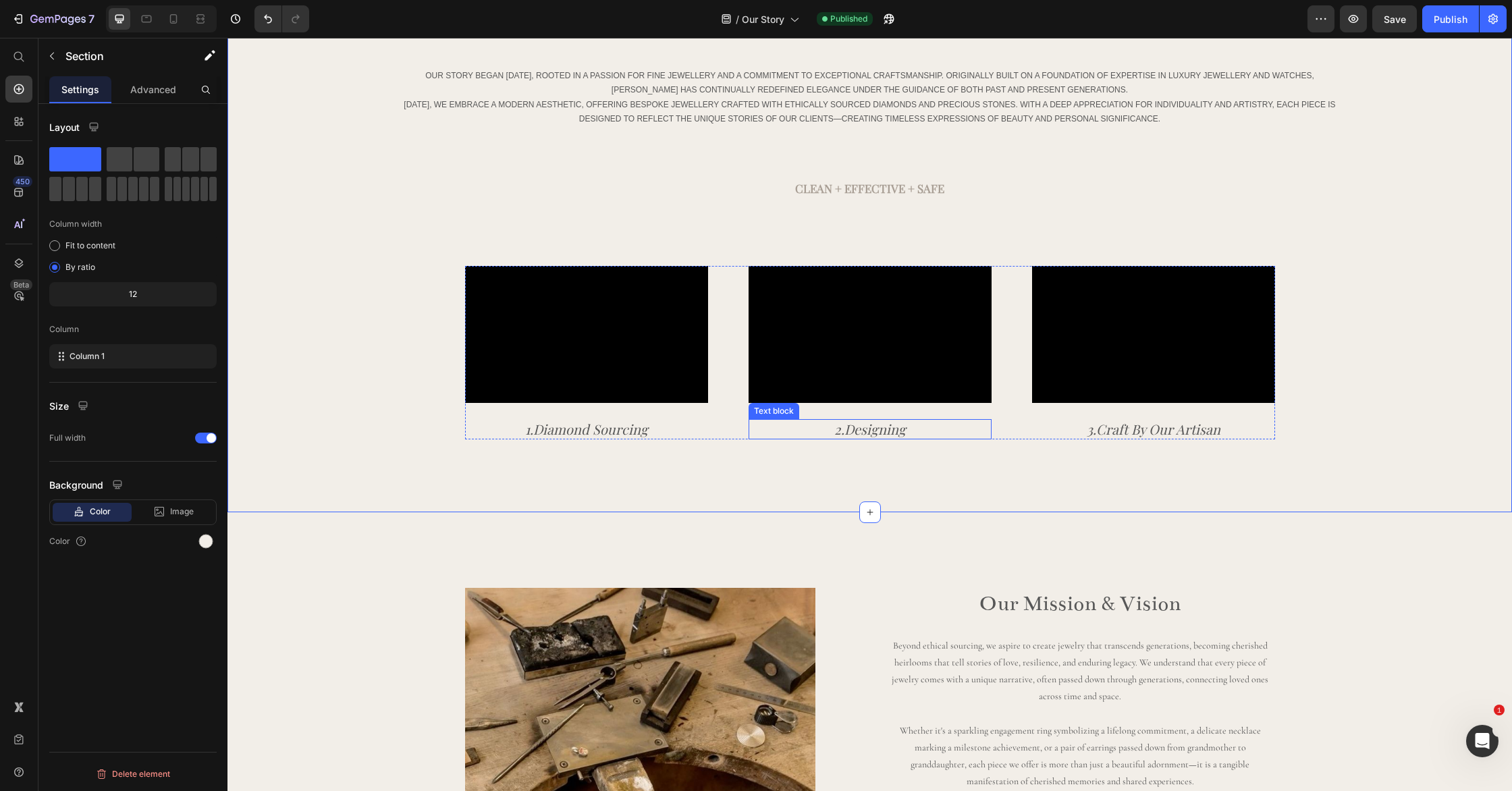 click on "2.Designing" at bounding box center (870, 429) 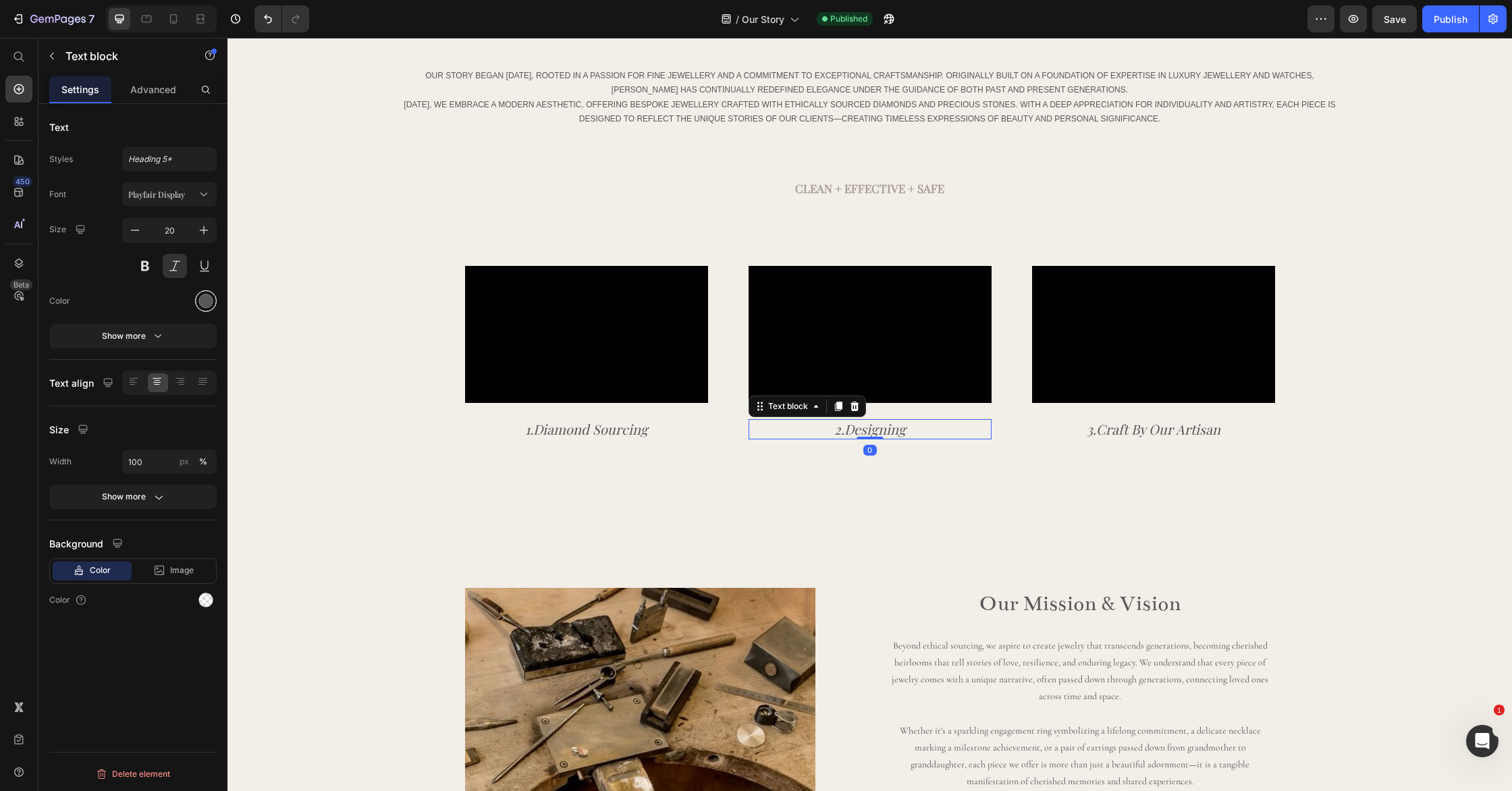 click at bounding box center [206, 301] 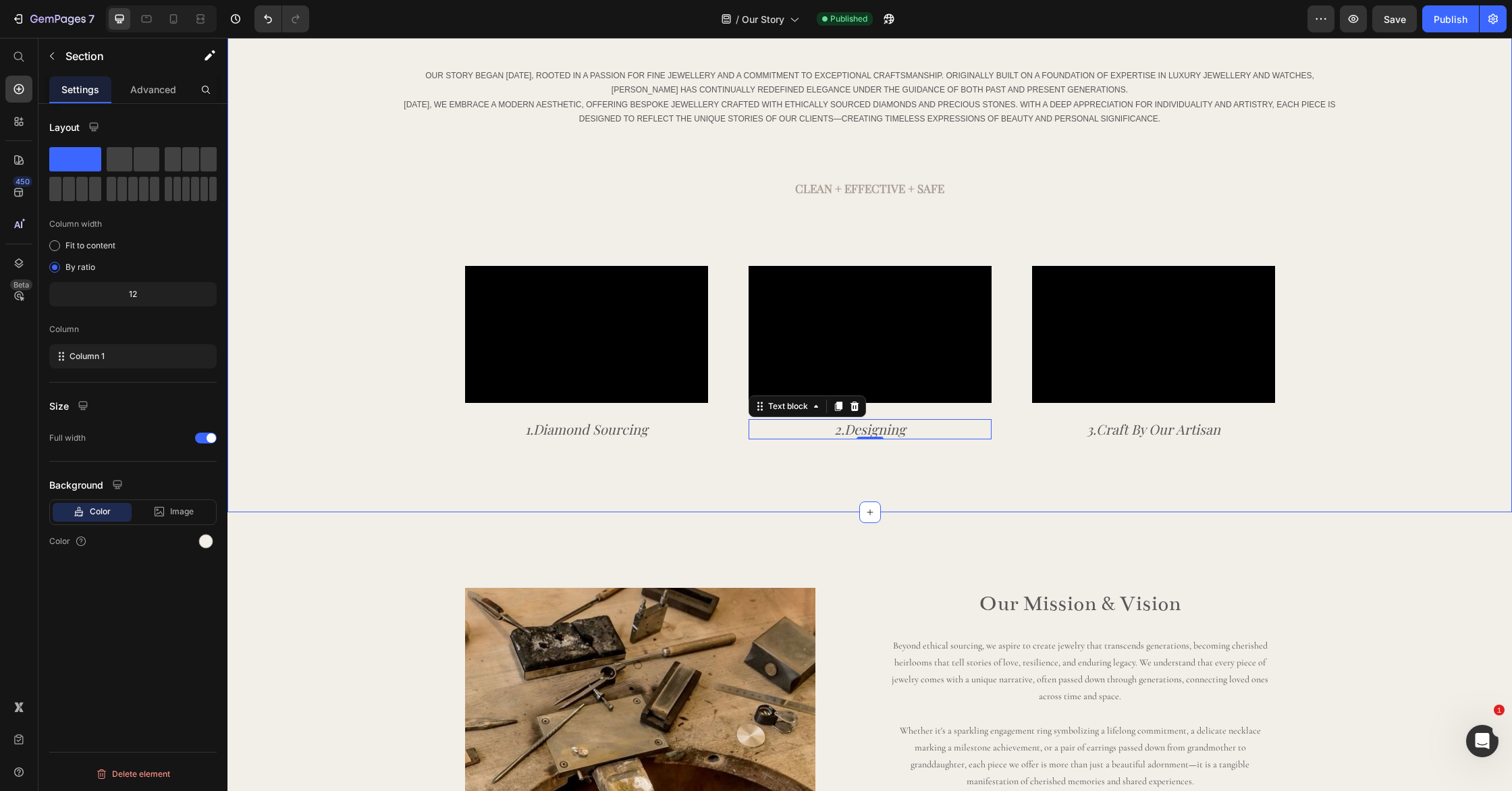 click on "OUR JEWELRY Heading ⁠⁠⁠⁠⁠⁠⁠ "The journey of our diamond jewelry begins long before it reaches you" Heading Each piece in our collection is thoughtfully crafted to honor timeless tradition, blending exquisite craftsmanship with ethical sourcing and sustainability. True beauty is not just in a gemstone’s brilliance but in the integrity of its journey. That’s why we are committed to responsibly sourcing conflict-free diamonds, ensuring fair labor practices from mine to market. Text block Each piece in our collection is thoughtfully crafted to honor timeless tradition, blending exquisite craftsmanship with ethical sourcing and sustainability. True beauty is not just in a gemstone’s brilliance but in the integrity of its journey. That’s why we are committed to responsibly sourcing conflict-free diamonds, ensuring fair labor practices from mine to market. Text block ABOUT LAURENSTONE Heading Text block Clean + Effective + Safe Text block Video 1.Diamond Sourcing Text block Video 2.Designing" at bounding box center (869, 114) 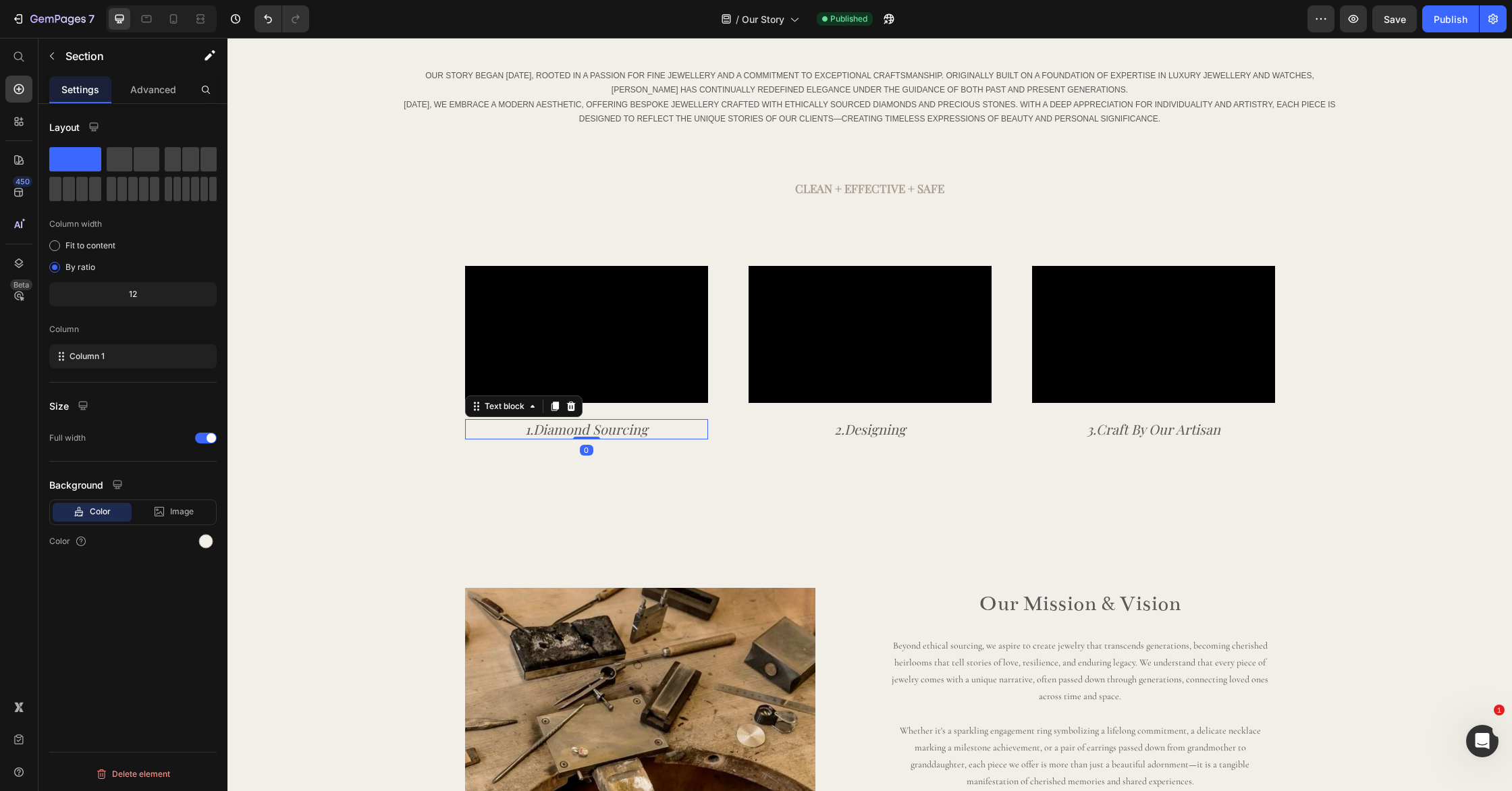 click on "1.Diamond Sourcing" at bounding box center [587, 429] 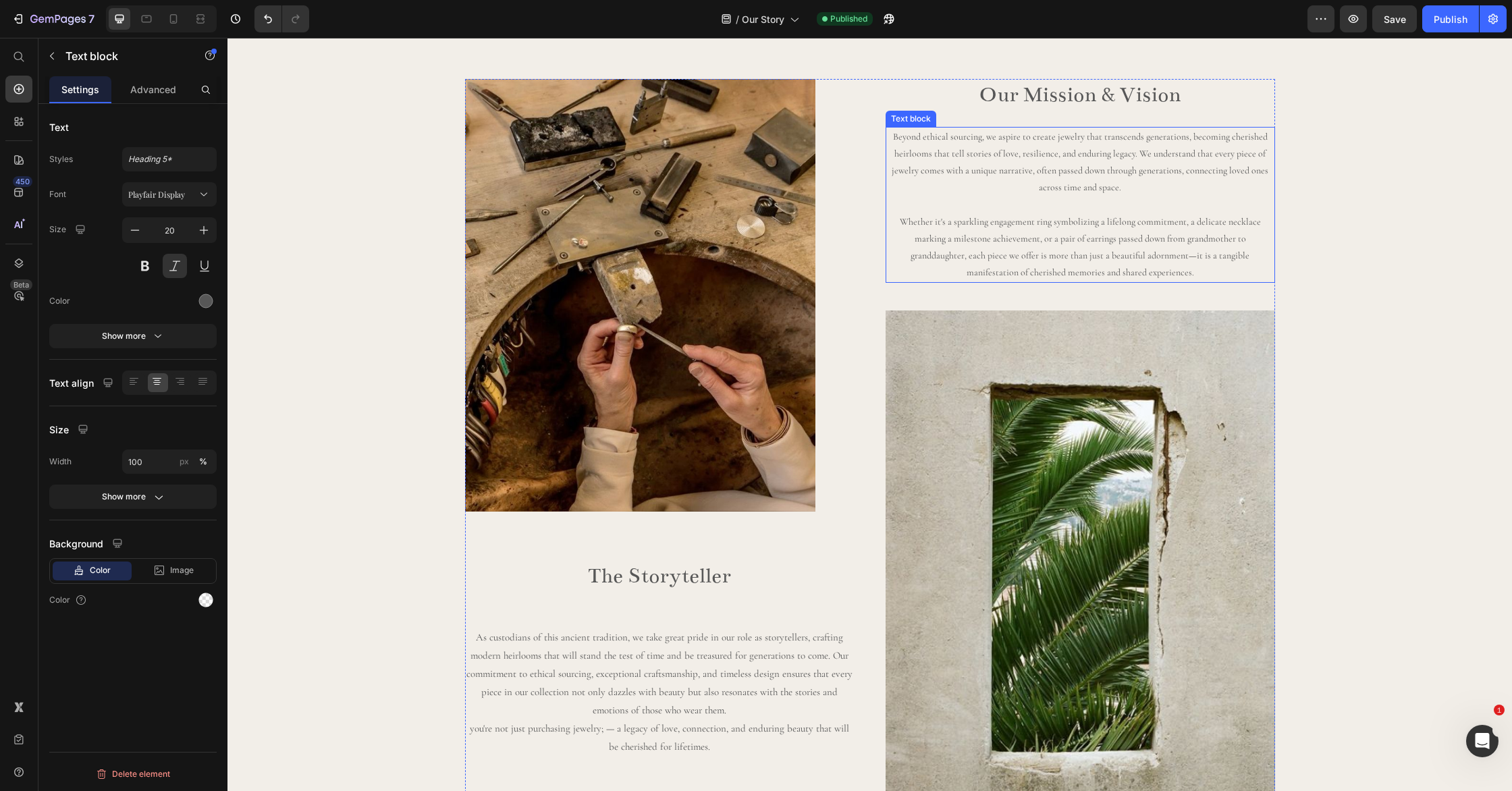 scroll, scrollTop: 2412, scrollLeft: 0, axis: vertical 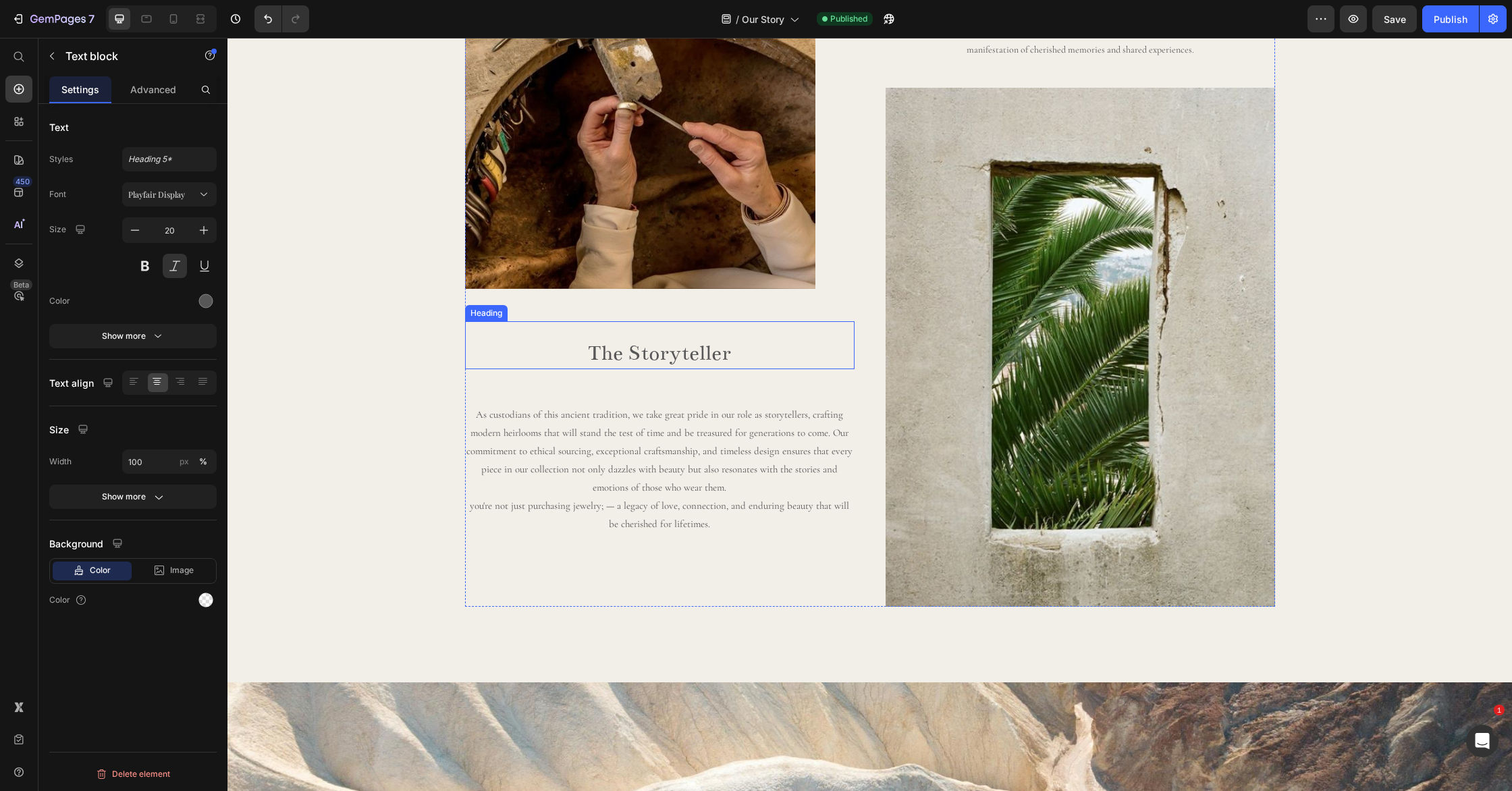 click on "The Storyteller" at bounding box center [659, 353] 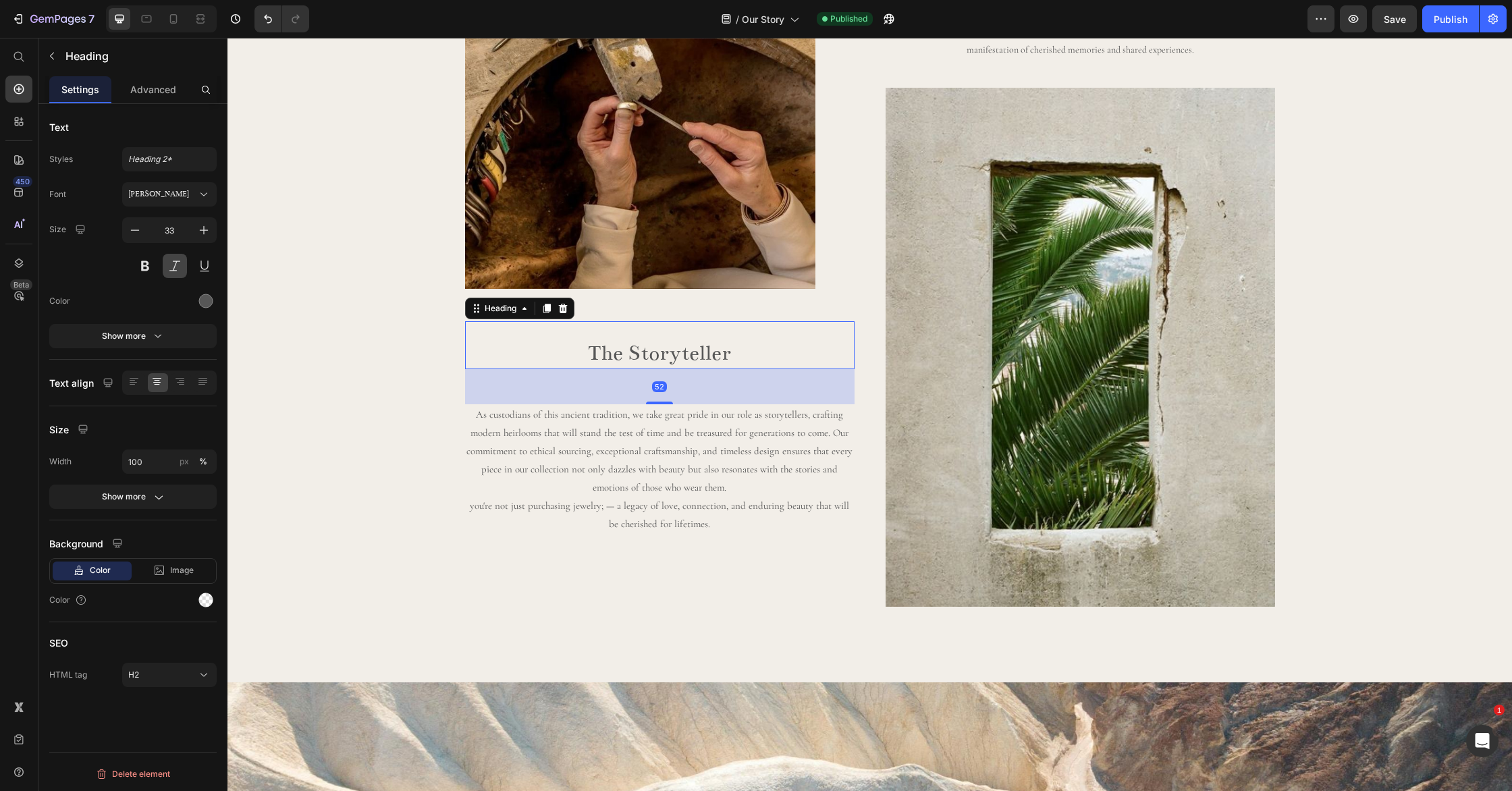 click at bounding box center (175, 266) 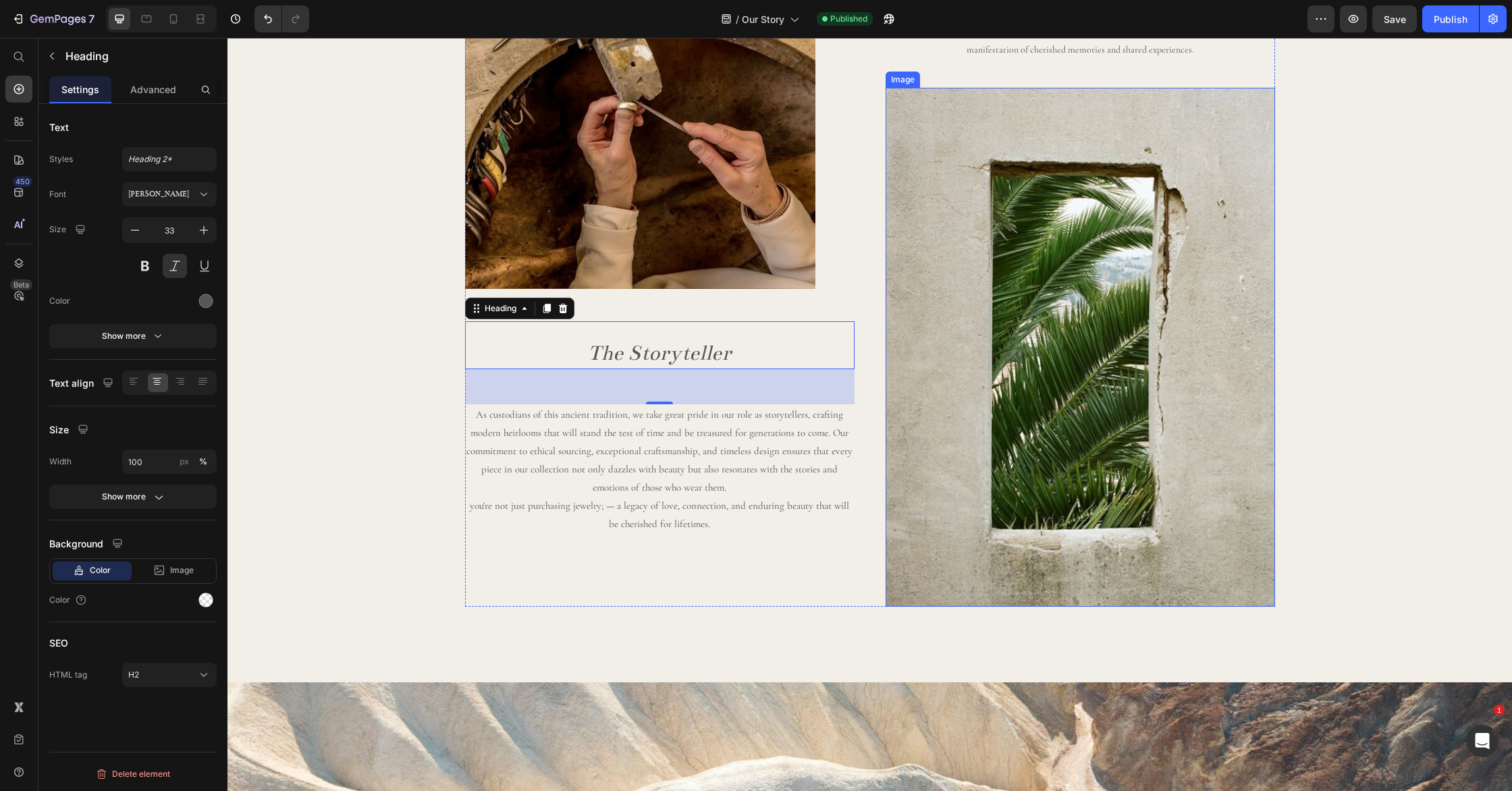 scroll, scrollTop: 2212, scrollLeft: 0, axis: vertical 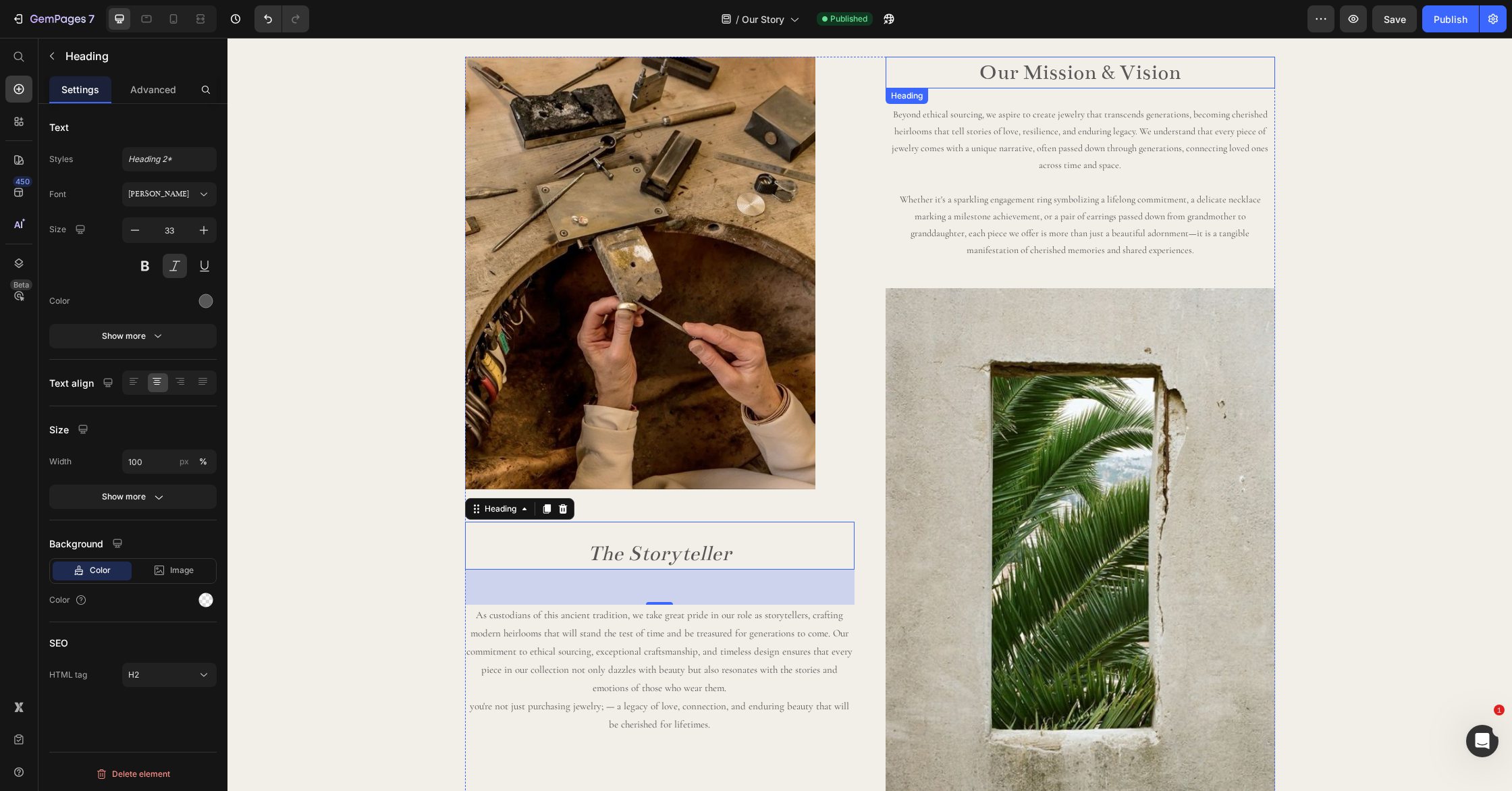 click on "Our Mission & Vision" at bounding box center [1080, 72] 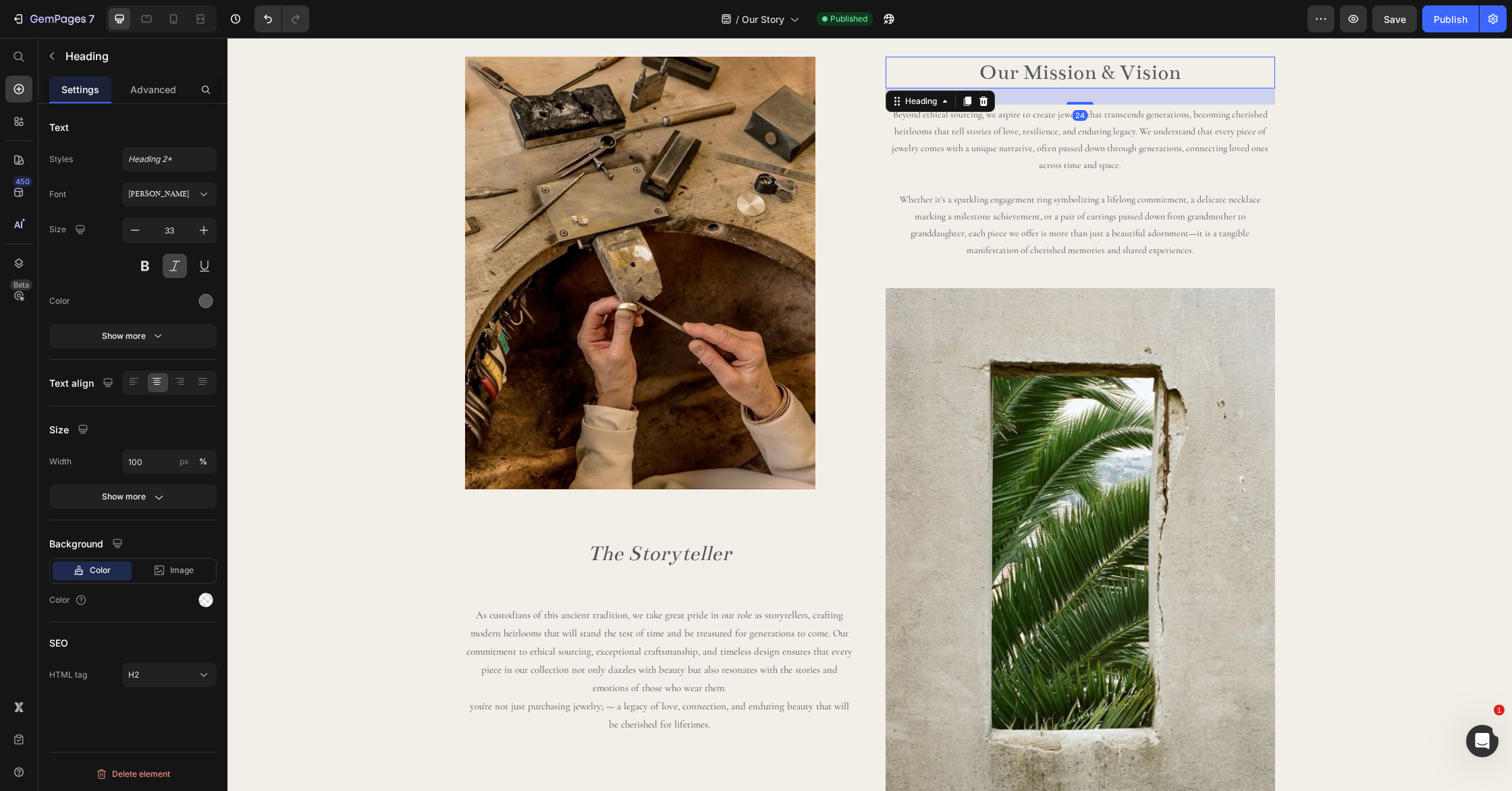 click at bounding box center [175, 266] 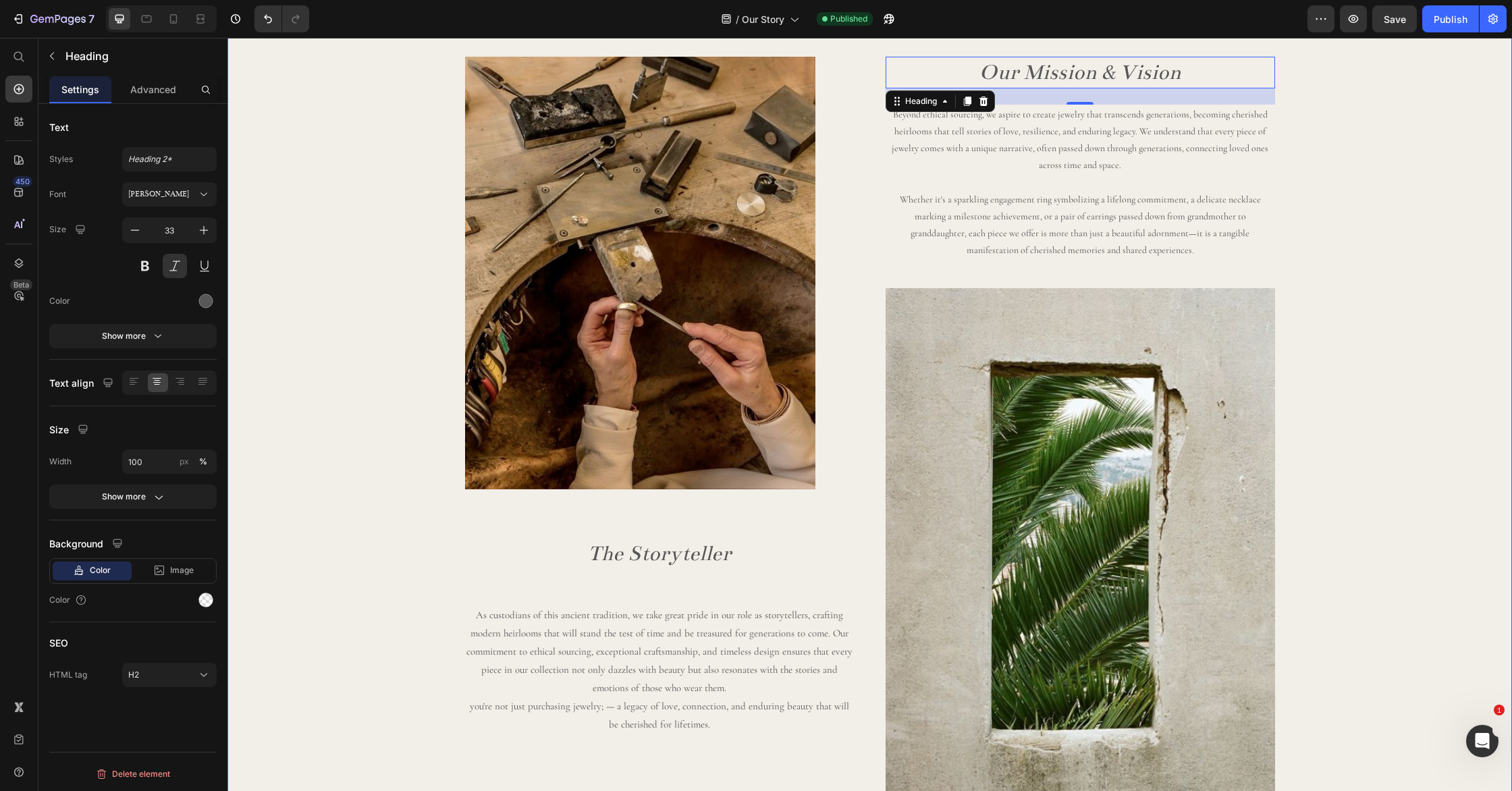 click on "Our Mission & Vision Heading Image Beyond ethical sourcing, we aspire to create jewelry that transcends generations, becoming cherished heirlooms that tell stories of love, resilience, and enduring legacy. We understand that every piece of jewelry comes with a unique narrative, often passed down through generations, connecting loved ones across time and space.  Whether it's a sparkling engagement ring symbolizing a lifelong commitment, a delicate necklace marking a milestone achievement, or a pair of earrings passed down from grandmother to granddaughter, each piece we offer is more than just a beautiful adornment—it is a tangible manifestation of cherished memories and shared experiences. Text block The Storyteller Heading you're not just purchasing jewelry; — a legacy of love, connection, and enduring beauty that will be cherished for lifetimes. Text block The Storyteller Heading Our Mission & Vision Heading   24   Text block Image Text block Row" at bounding box center (869, 432) 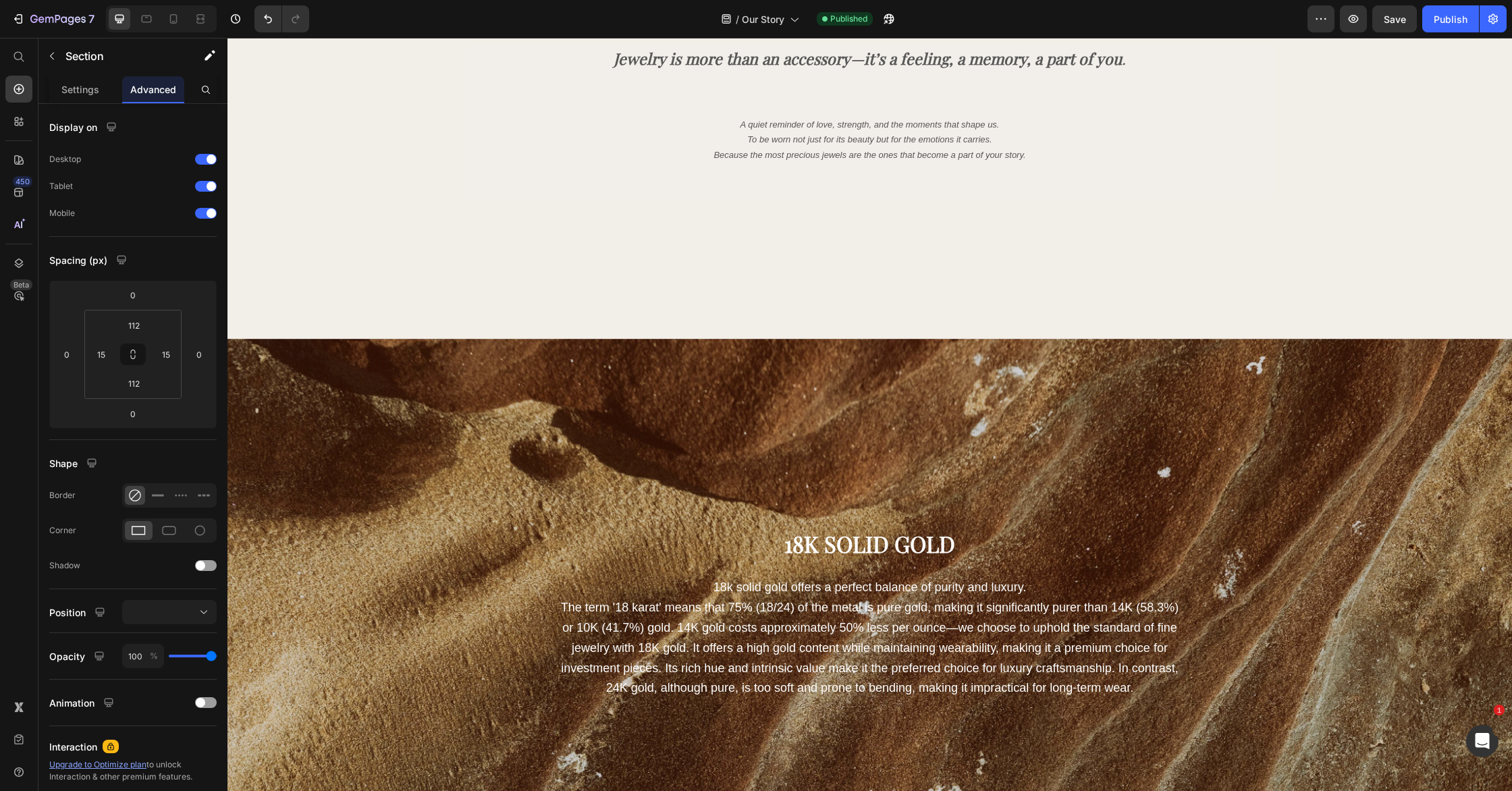 scroll, scrollTop: 373, scrollLeft: 0, axis: vertical 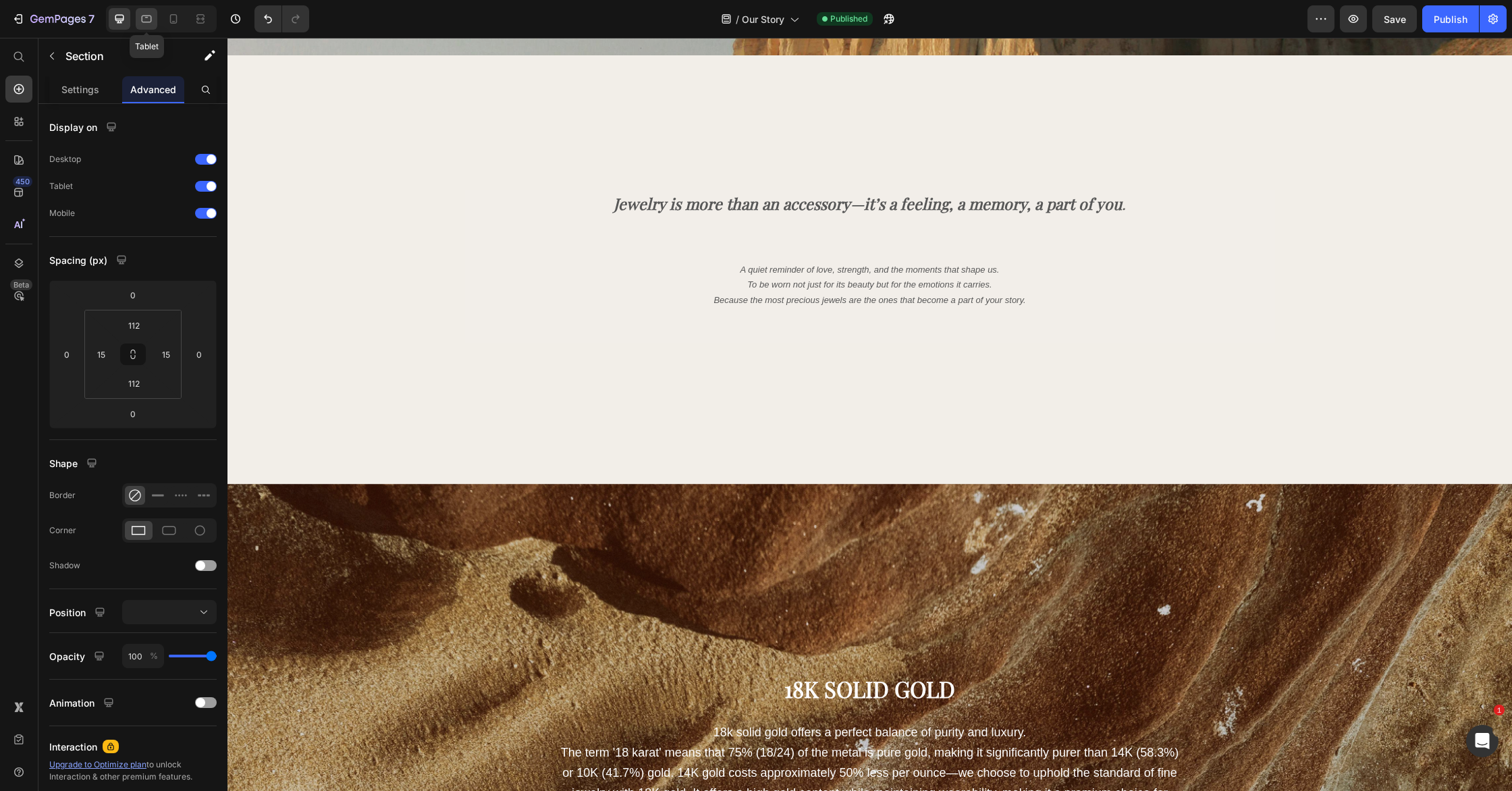 click 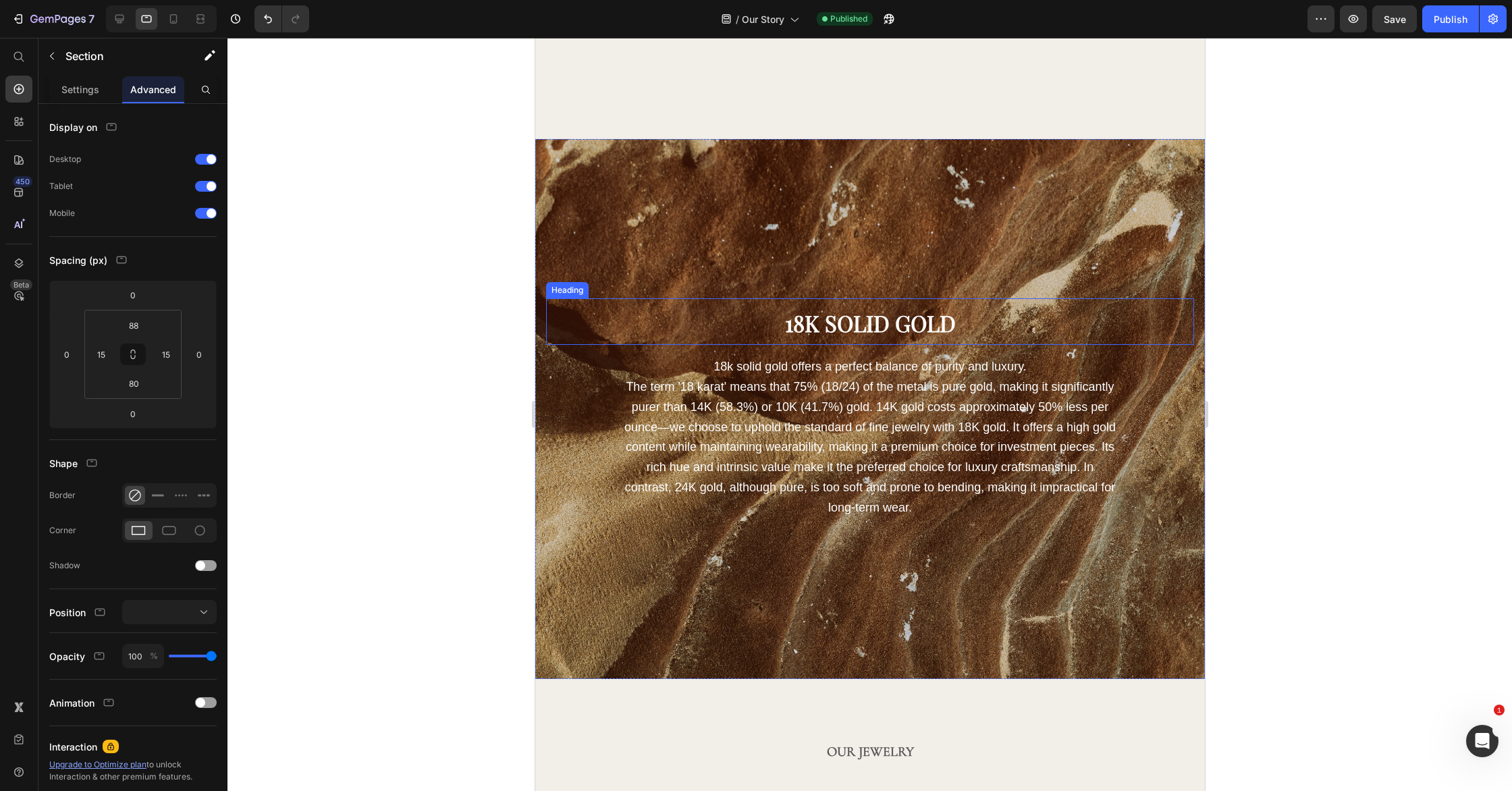 click on "18K Solid Gold" at bounding box center (869, 323) 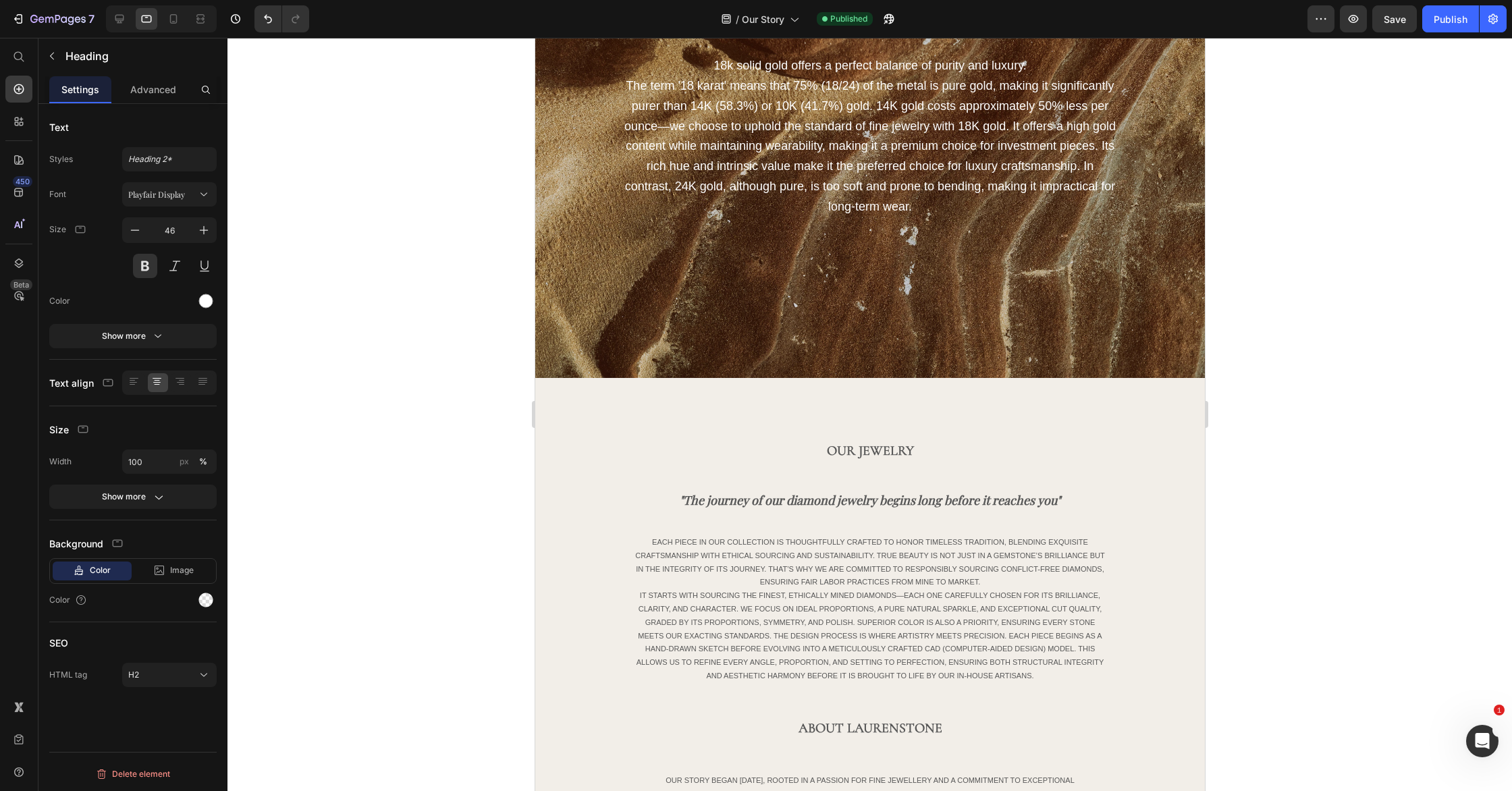 scroll, scrollTop: 0, scrollLeft: 0, axis: both 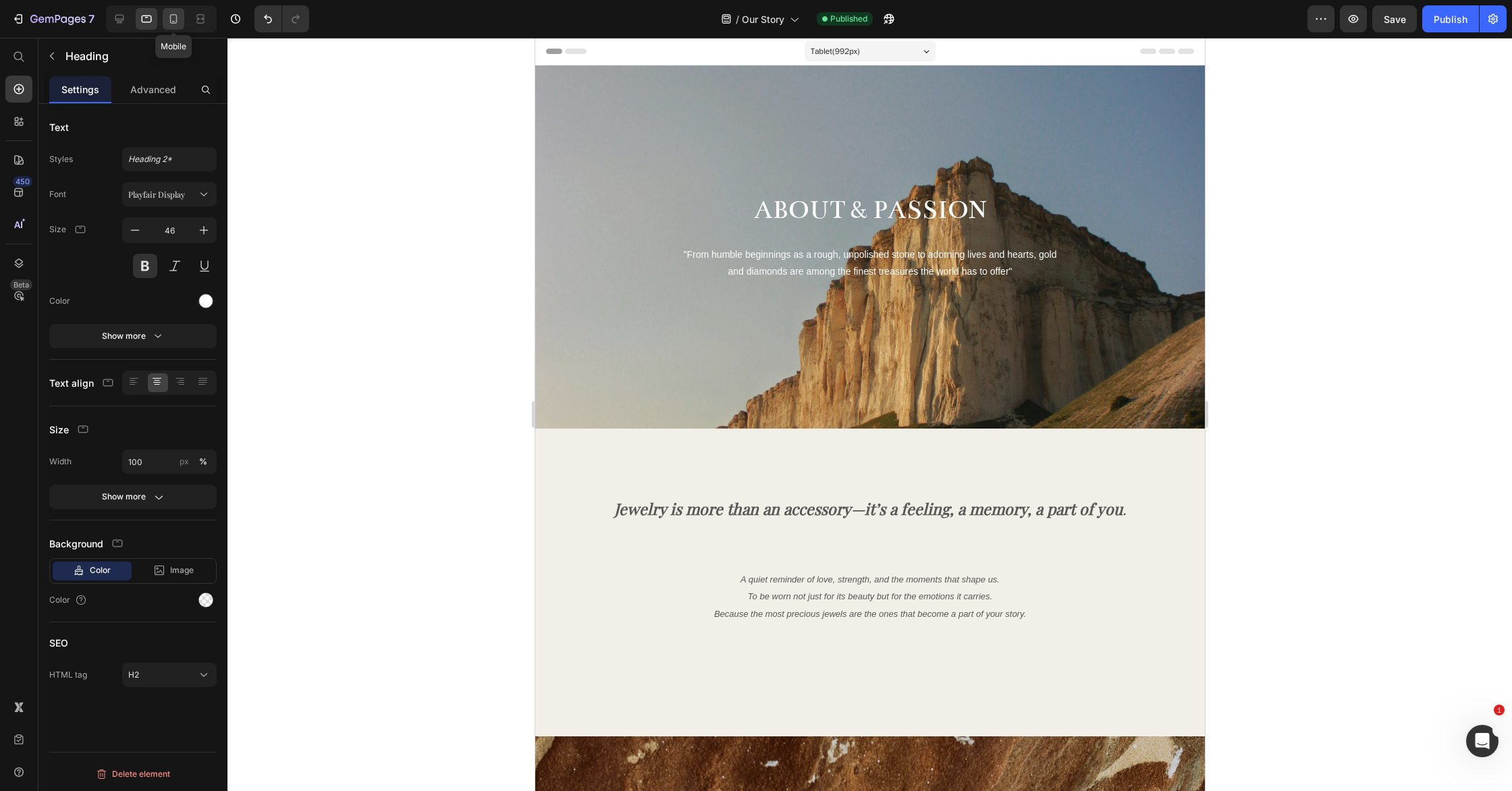 click 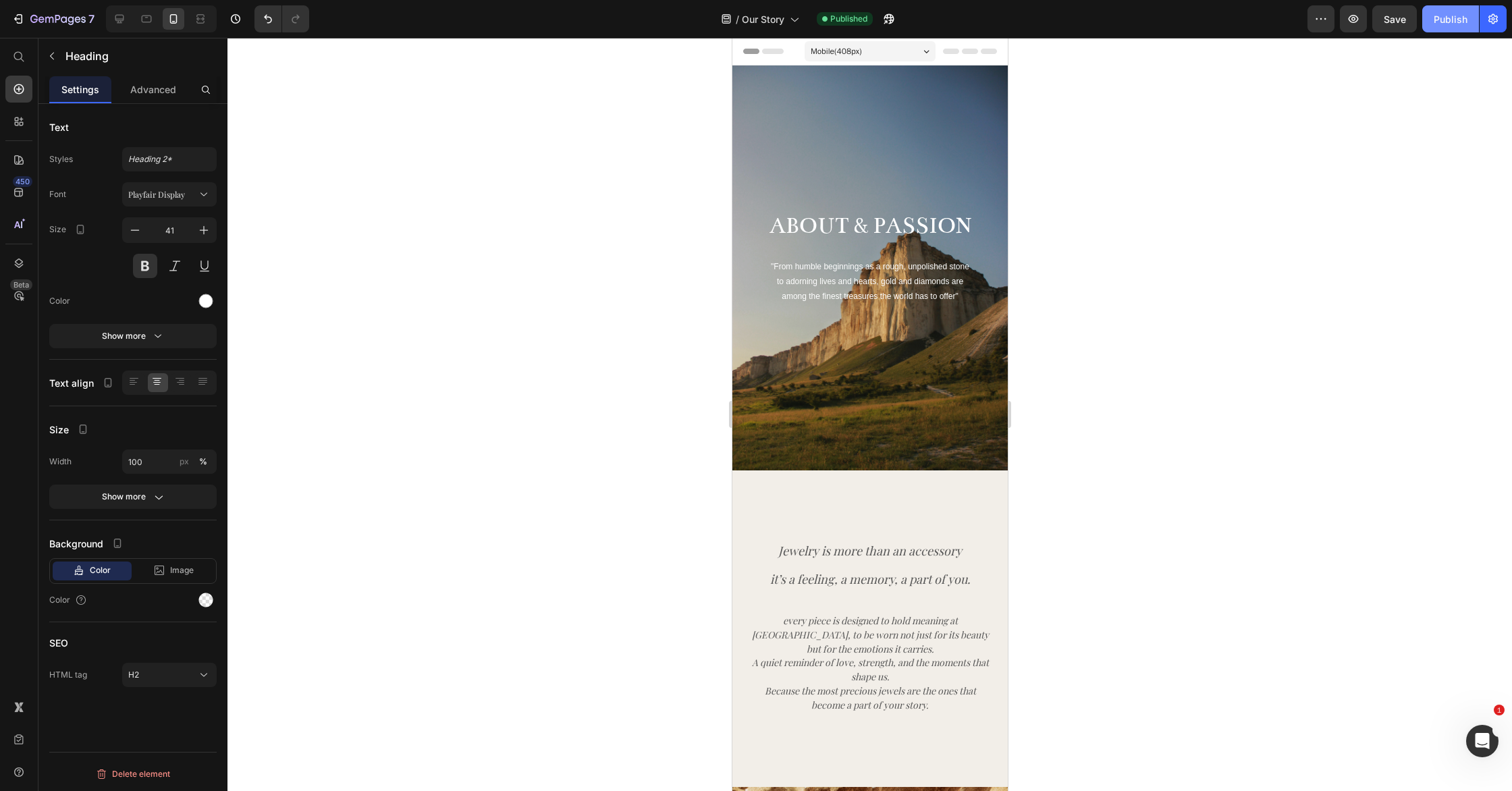click on "Publish" at bounding box center [1451, 19] 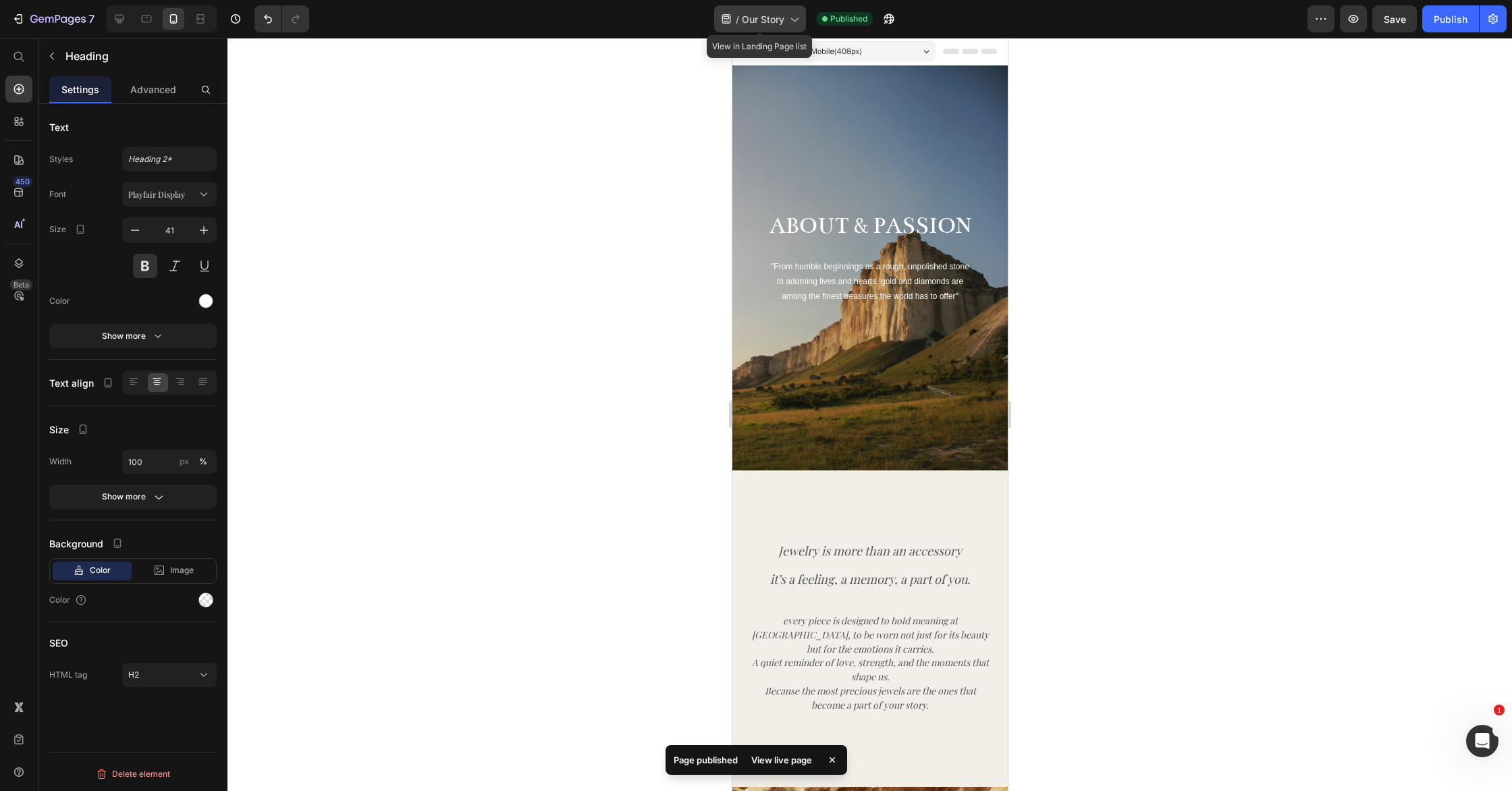 click on "Our Story" at bounding box center [763, 19] 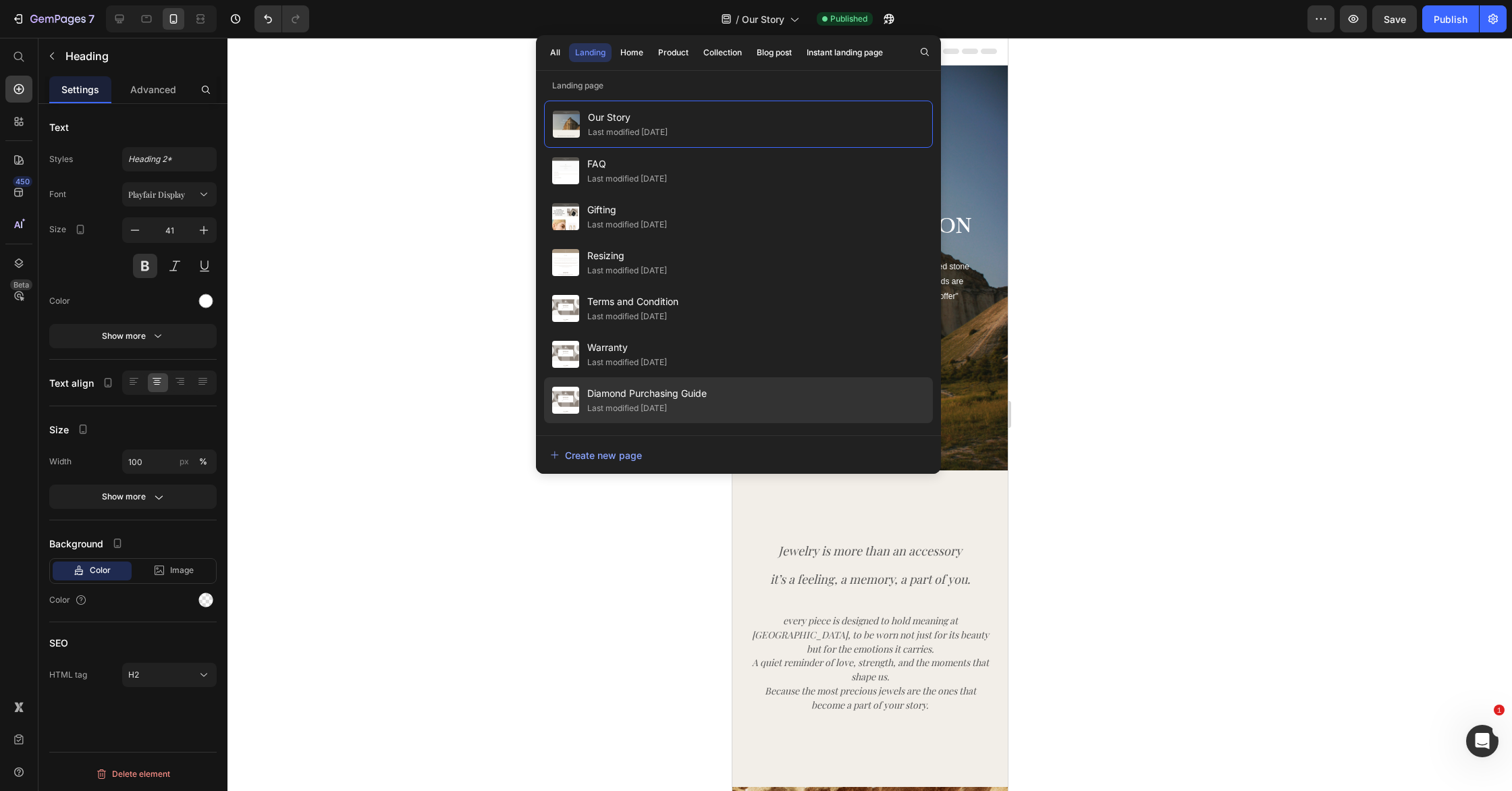 click on "Diamond Purchasing Guide" at bounding box center (647, 393) 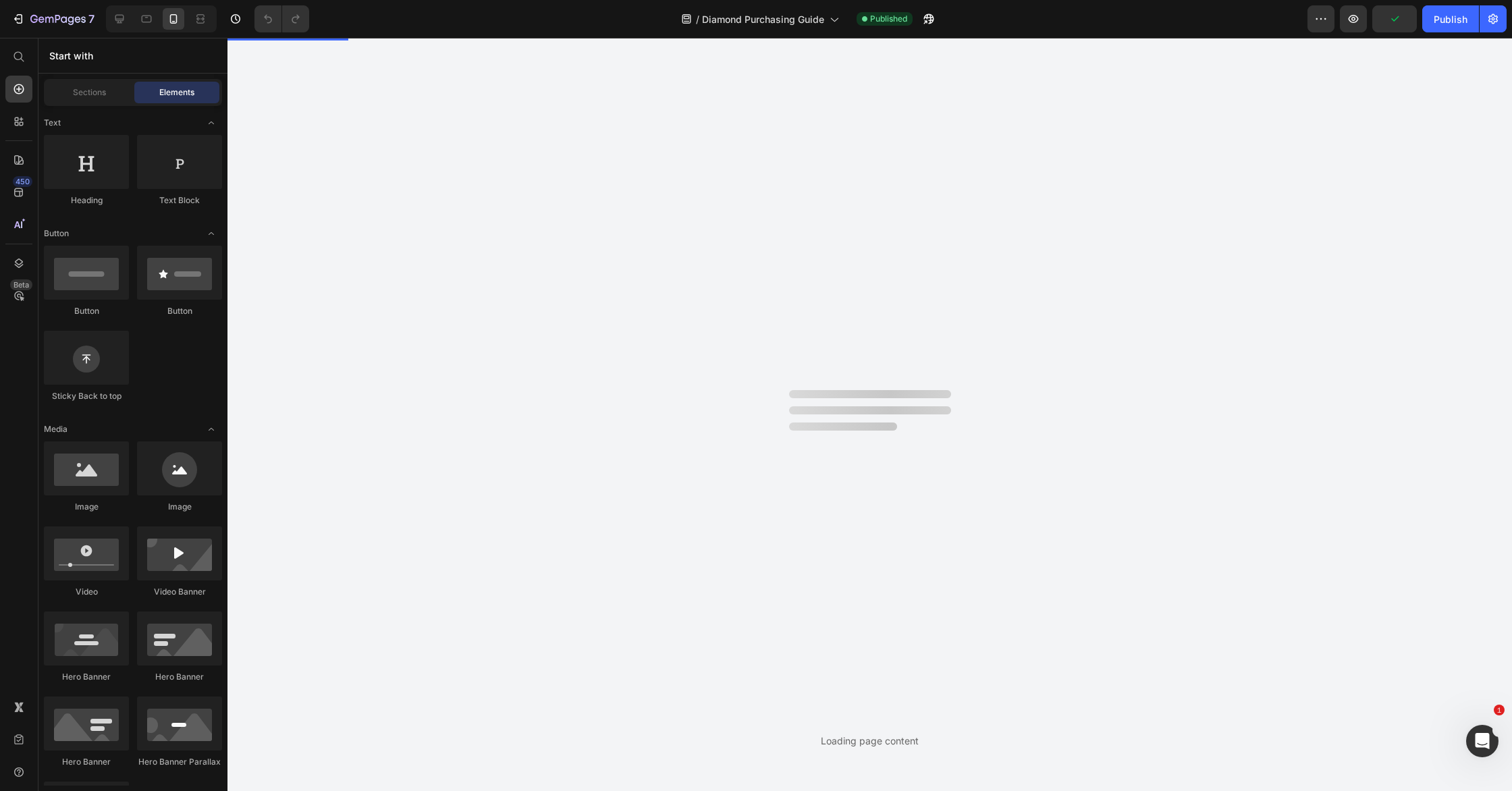 scroll, scrollTop: 0, scrollLeft: 0, axis: both 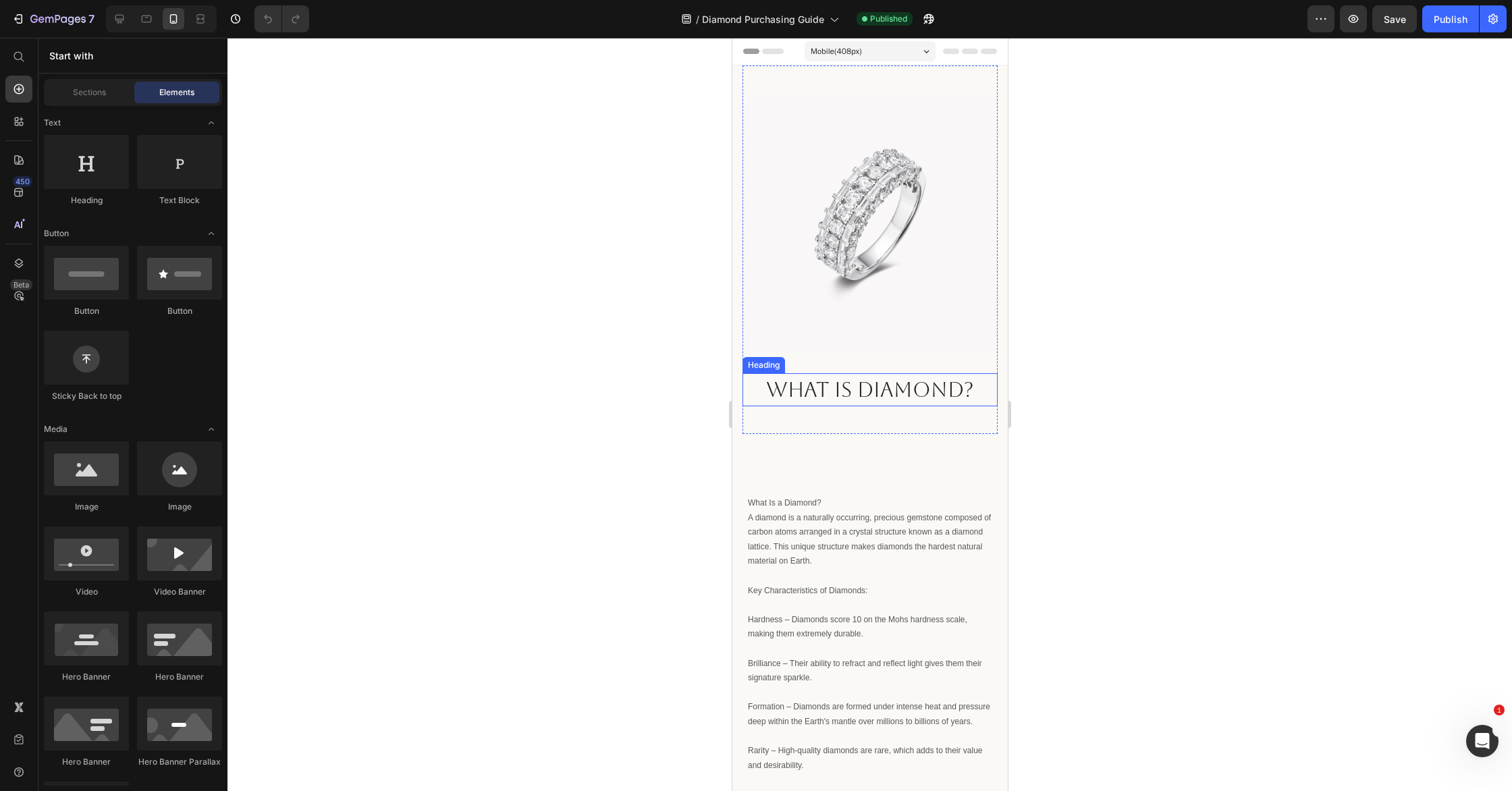click on "What Is Diamond?" at bounding box center (869, 389) 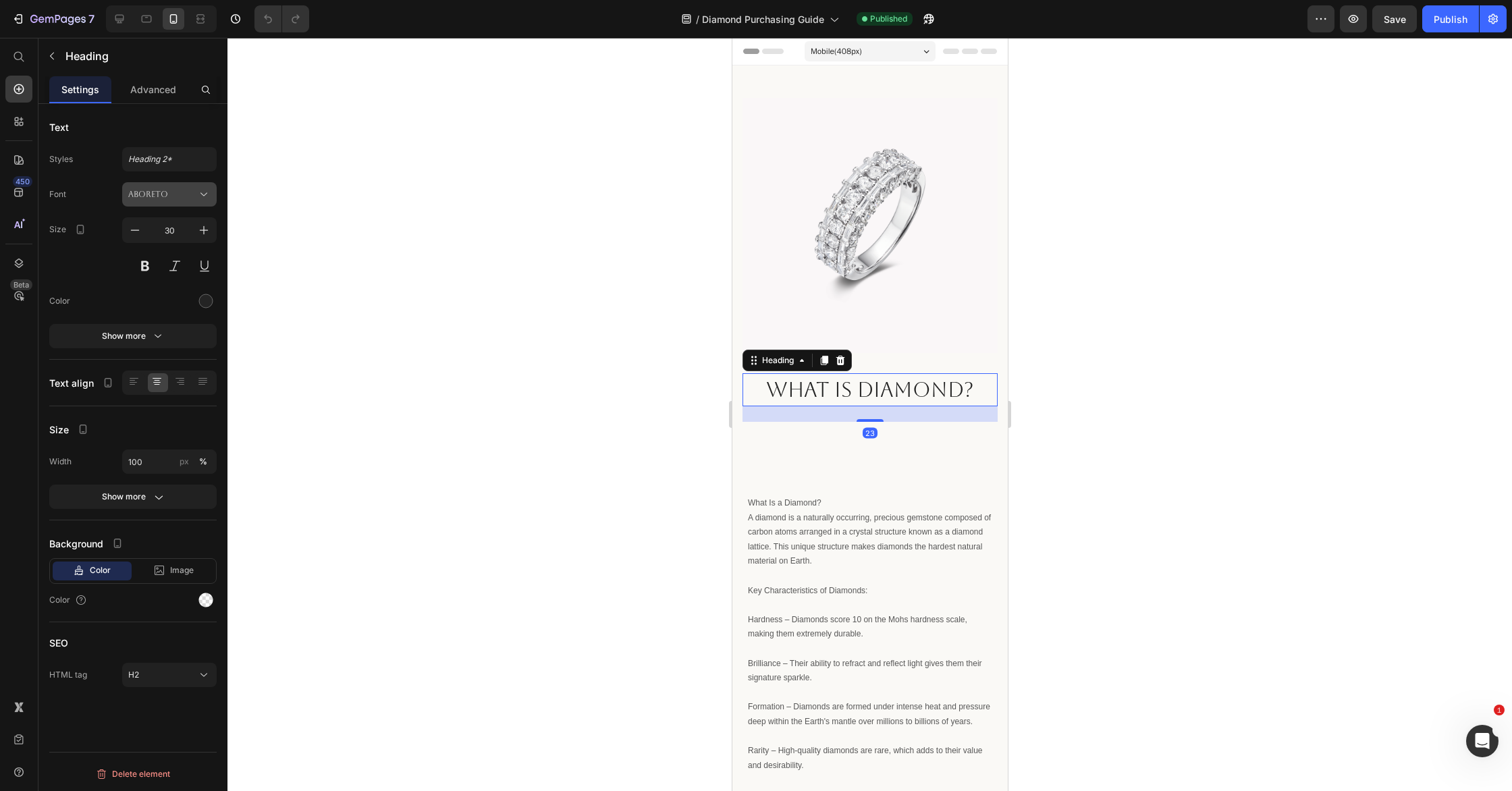 click on "Aboreto" at bounding box center [163, 194] 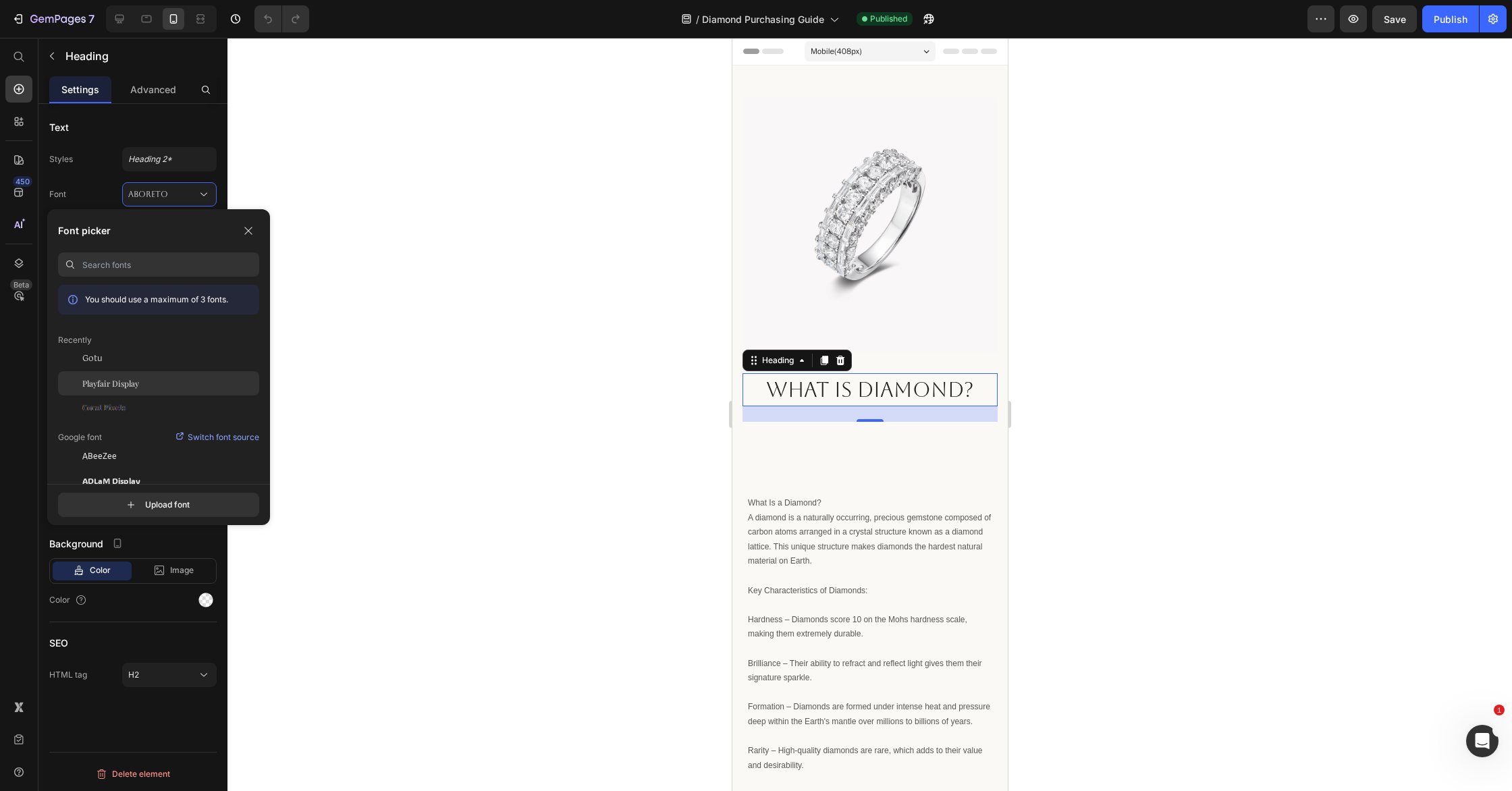 click on "Playfair Display" 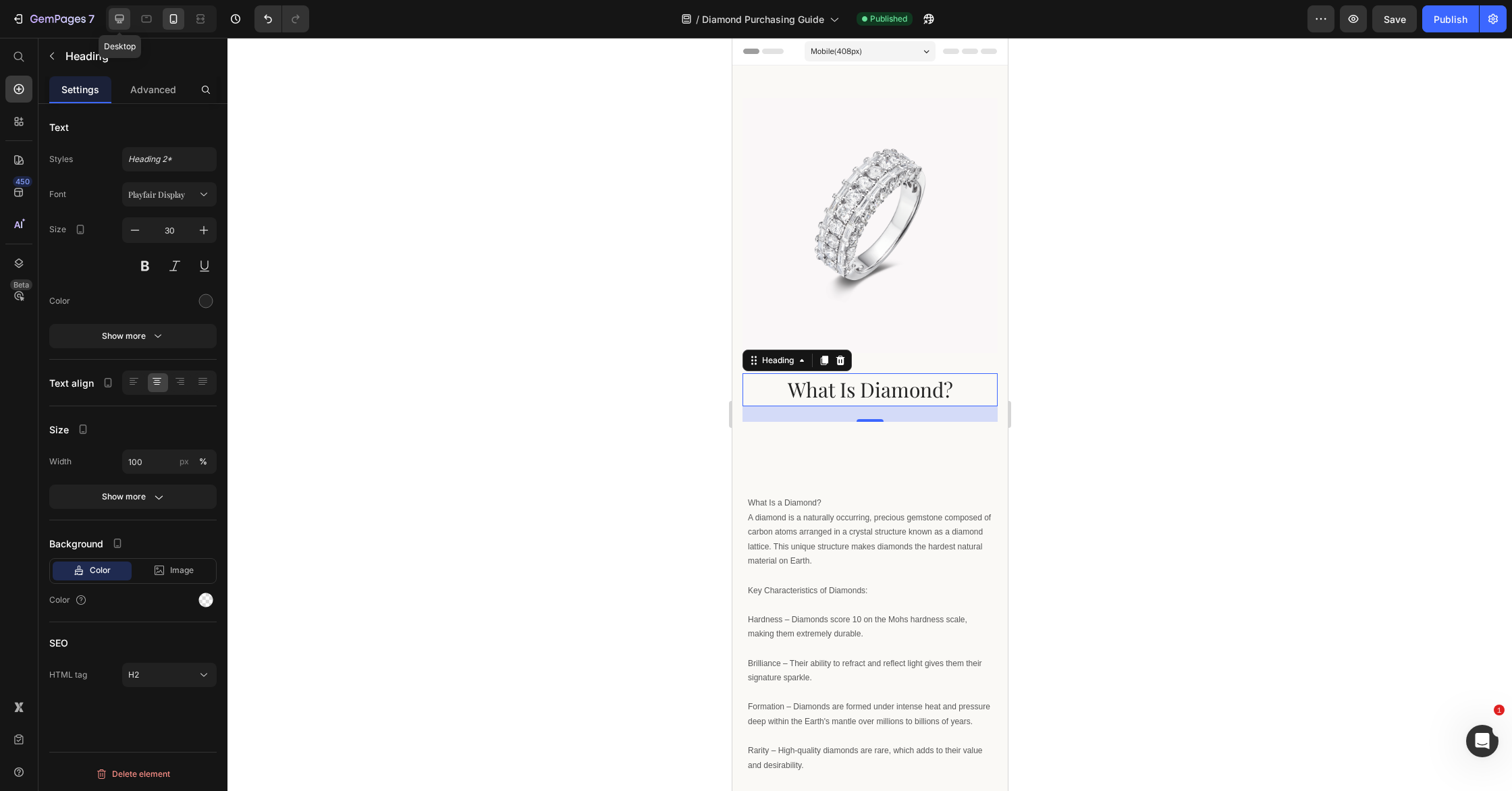 click 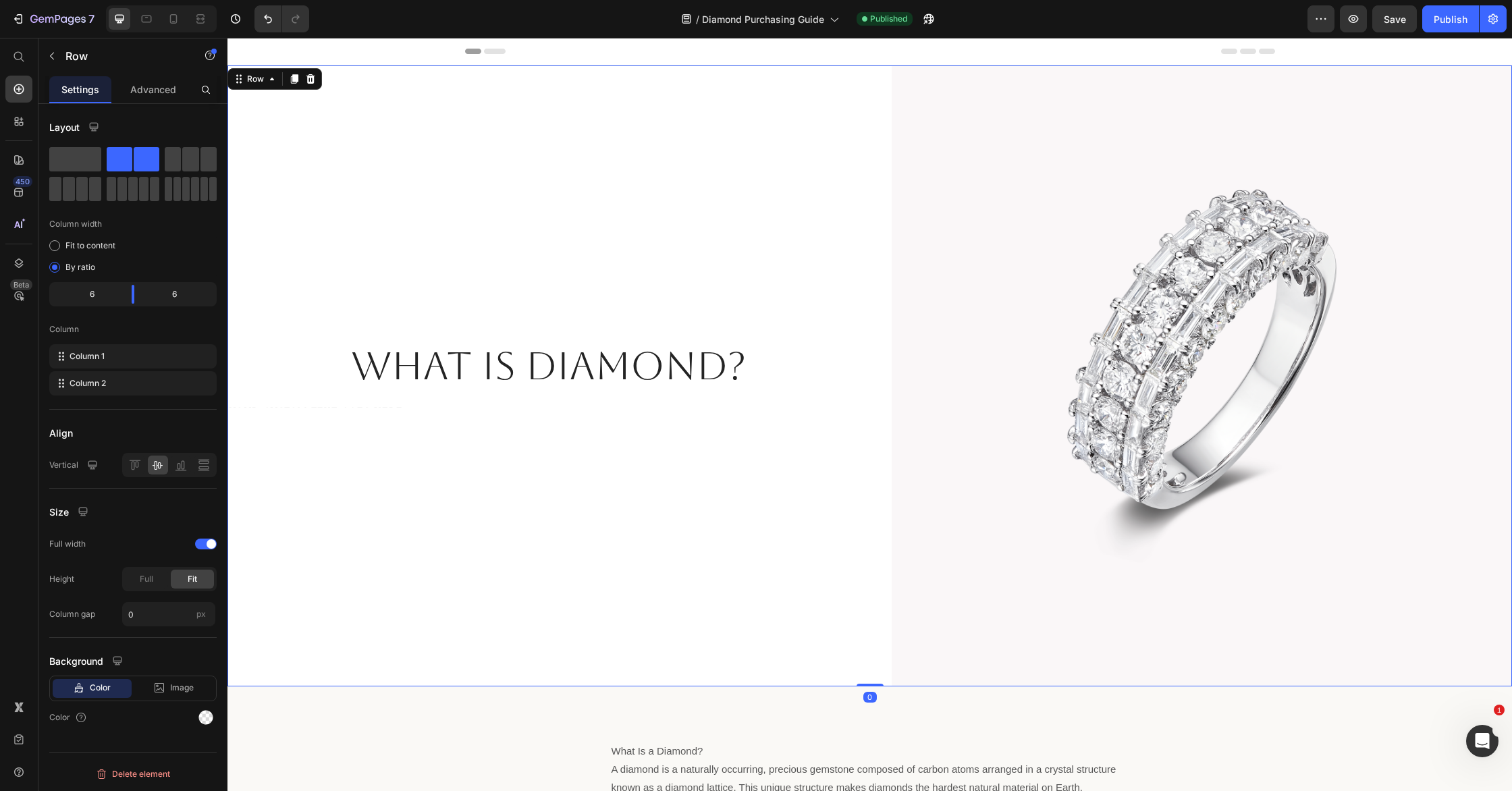 click on "What Is Diamond?  Heading Text Block" at bounding box center [549, 376] 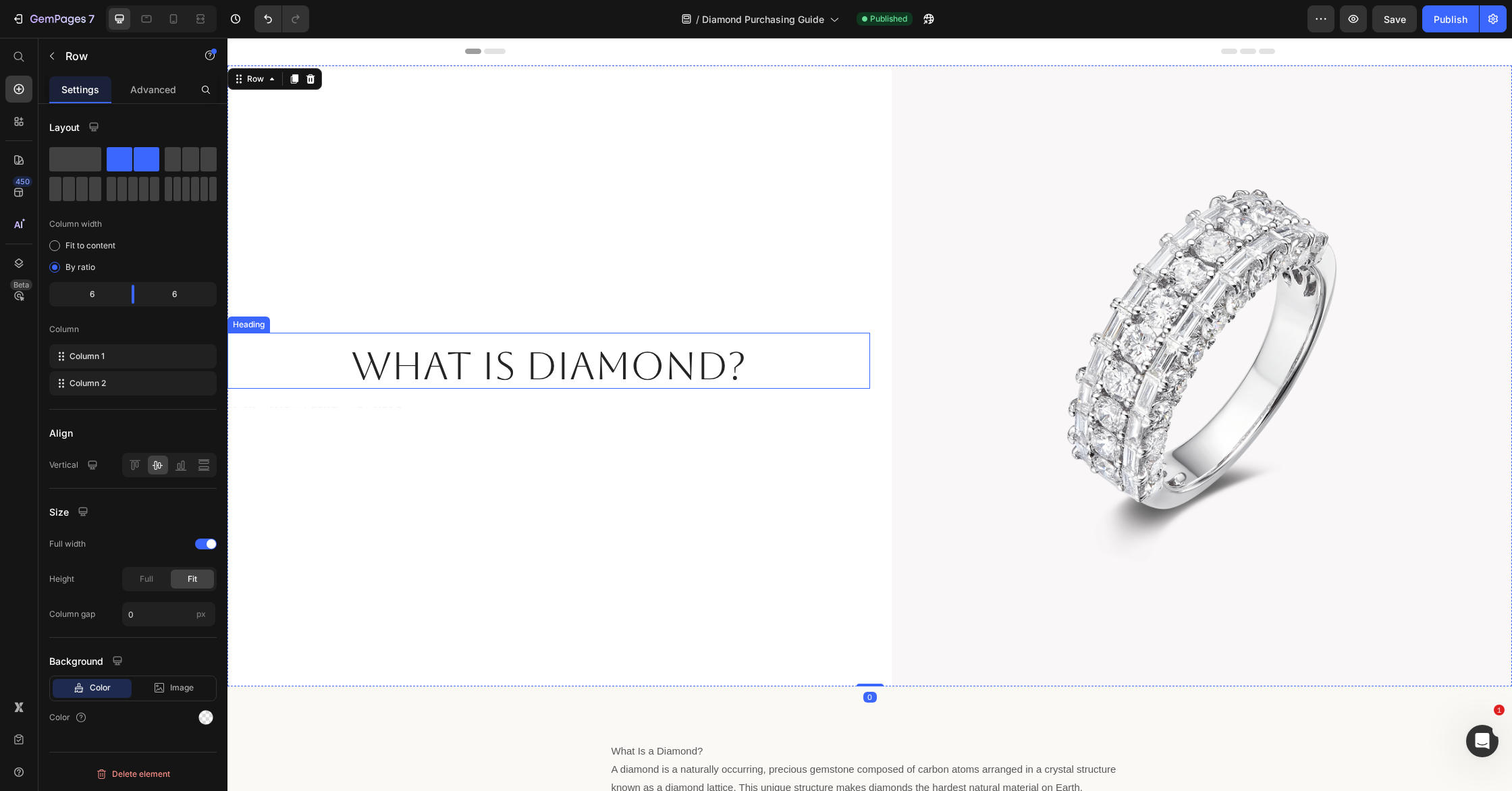 click on "What Is Diamond?" at bounding box center [549, 366] 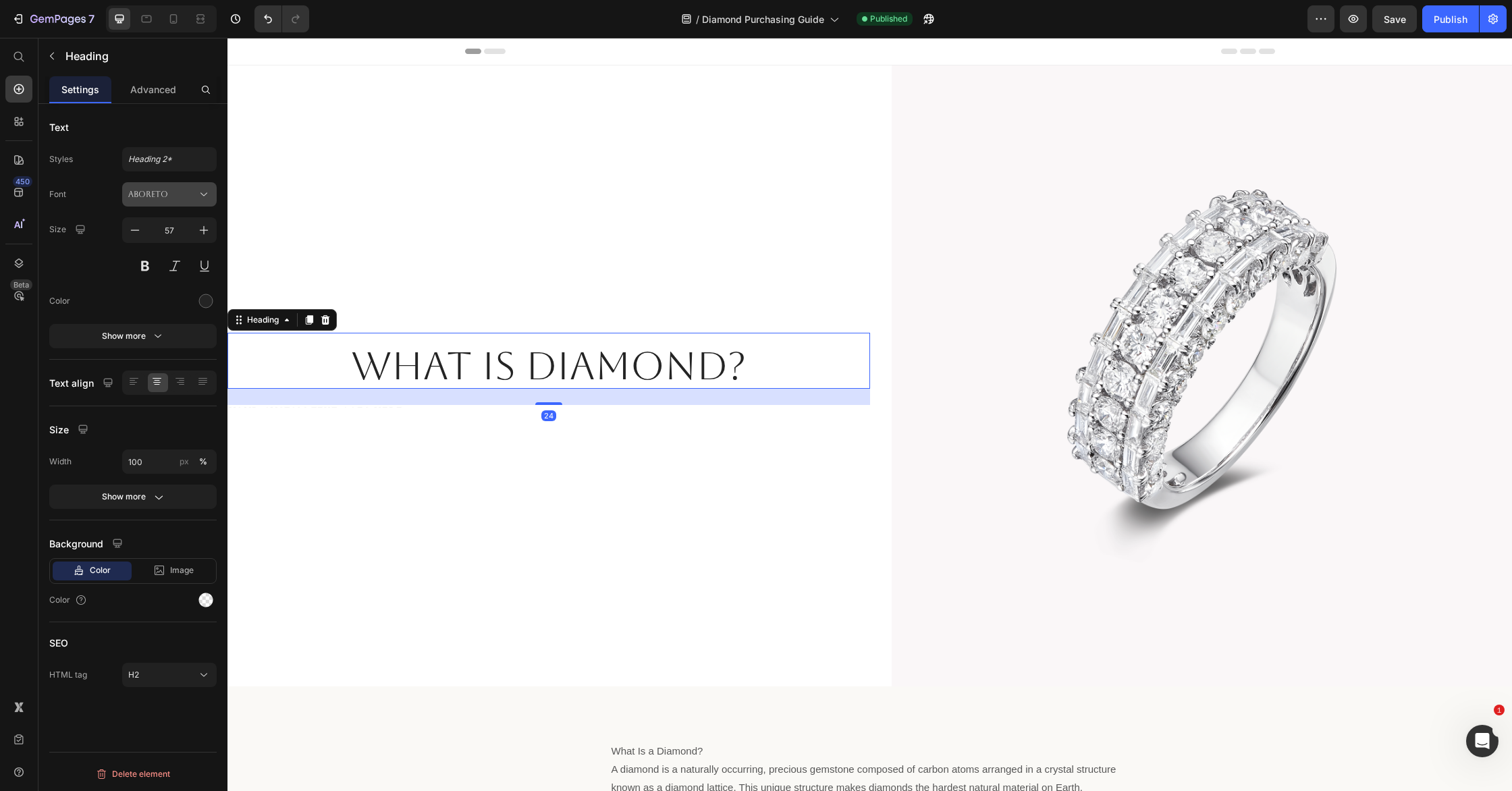 click on "Aboreto" at bounding box center (163, 194) 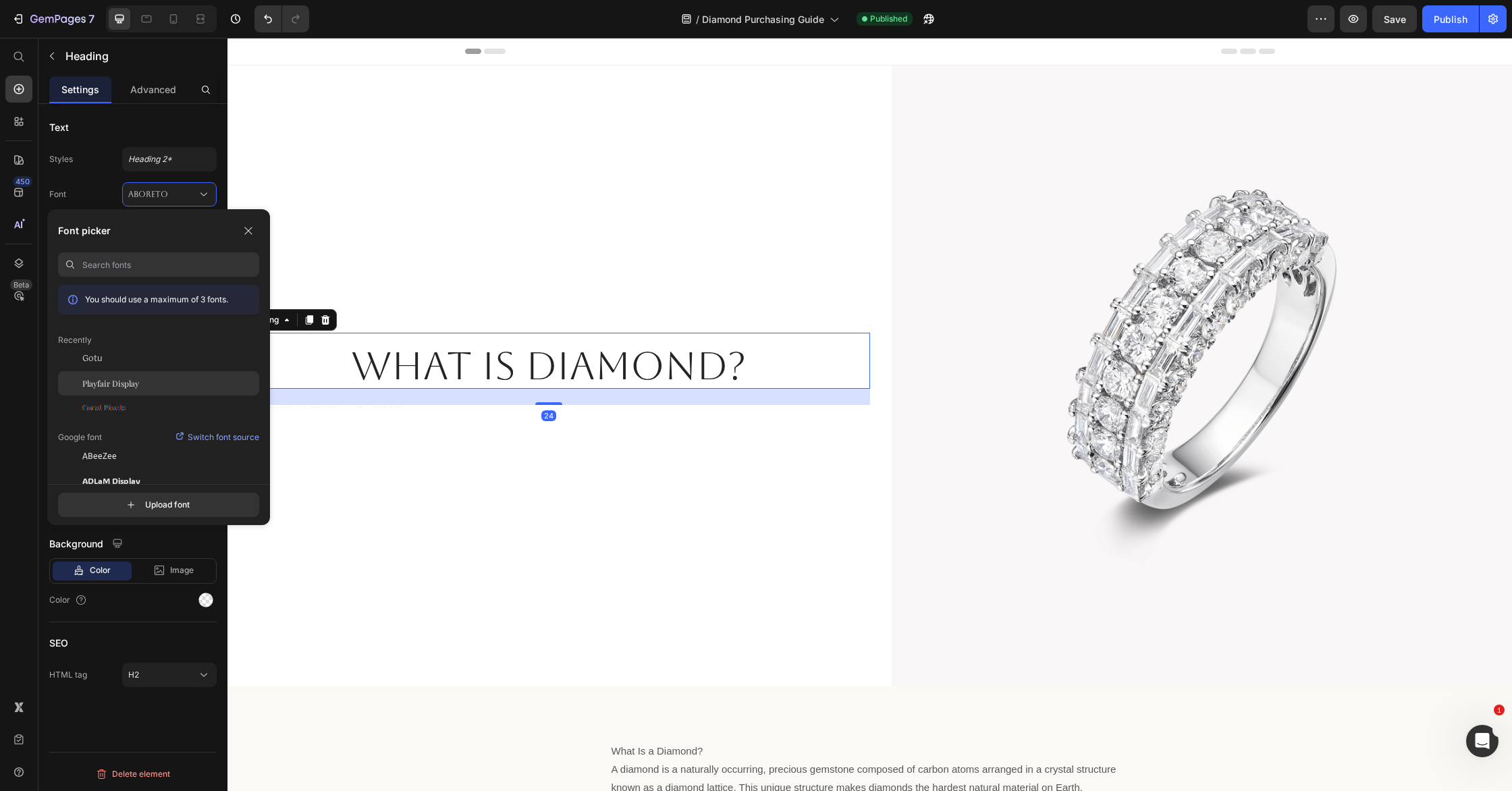 click on "Playfair Display" 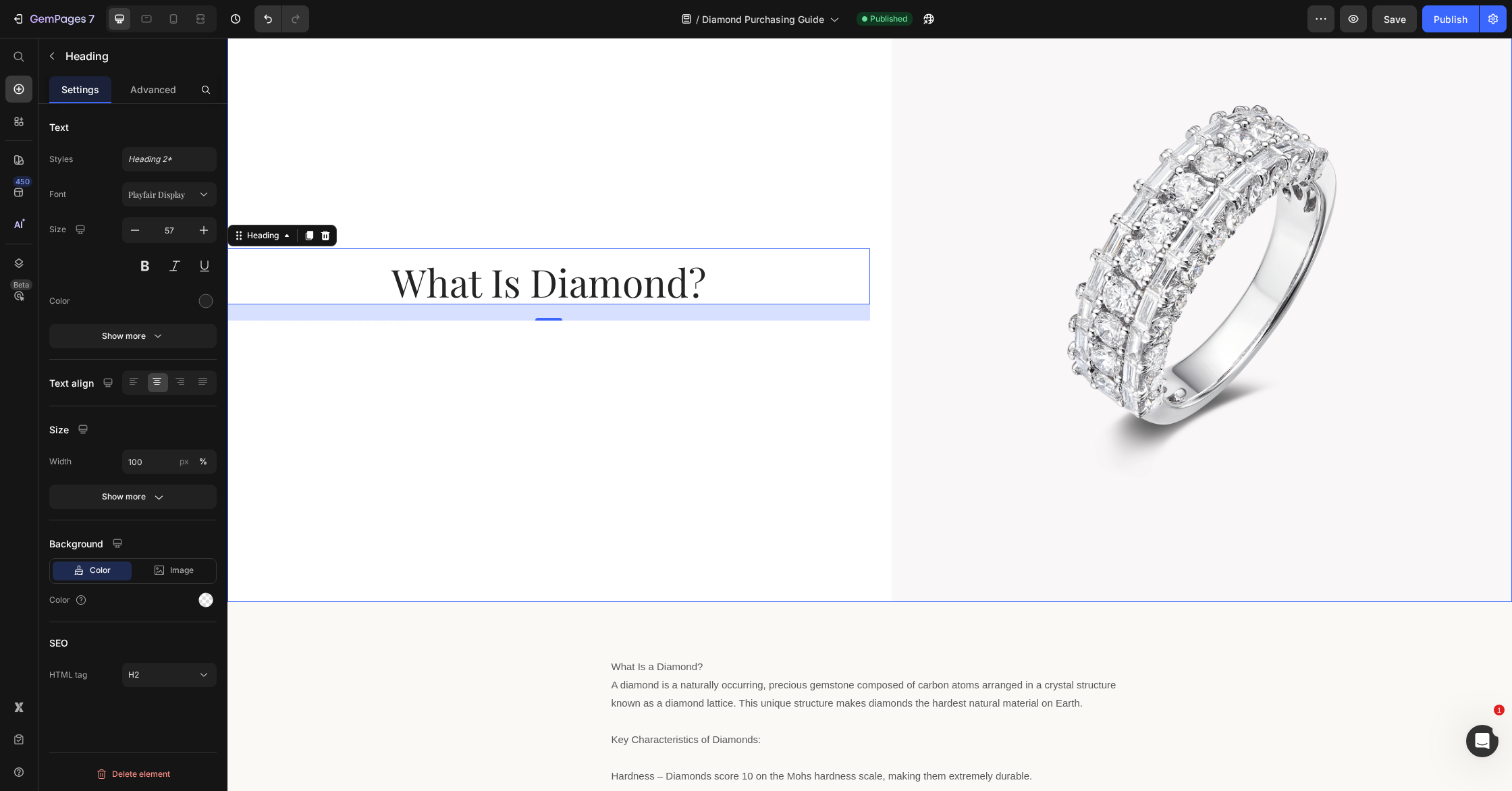 scroll, scrollTop: 134, scrollLeft: 0, axis: vertical 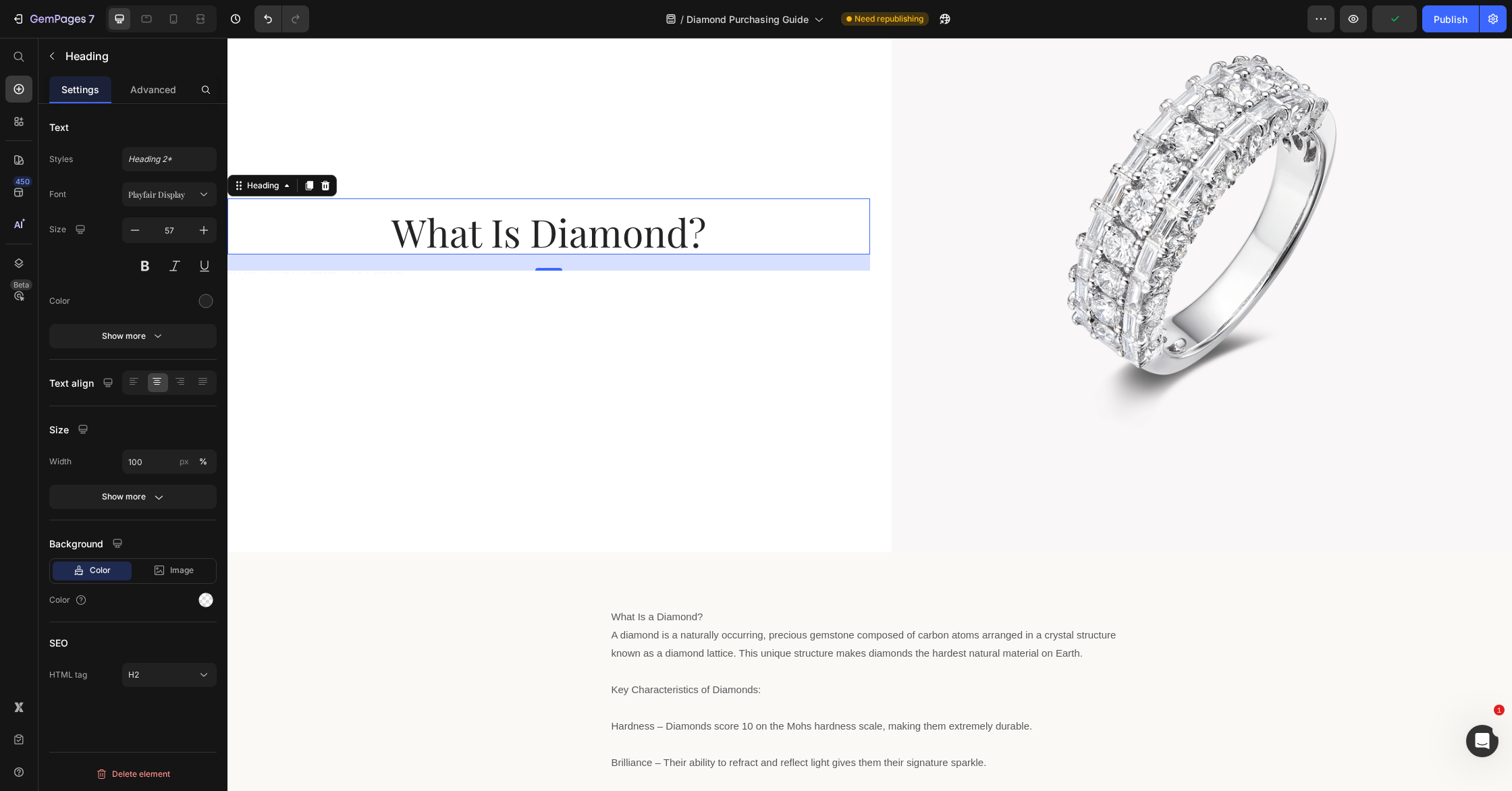 click on "What Is Diamond?" at bounding box center (549, 231) 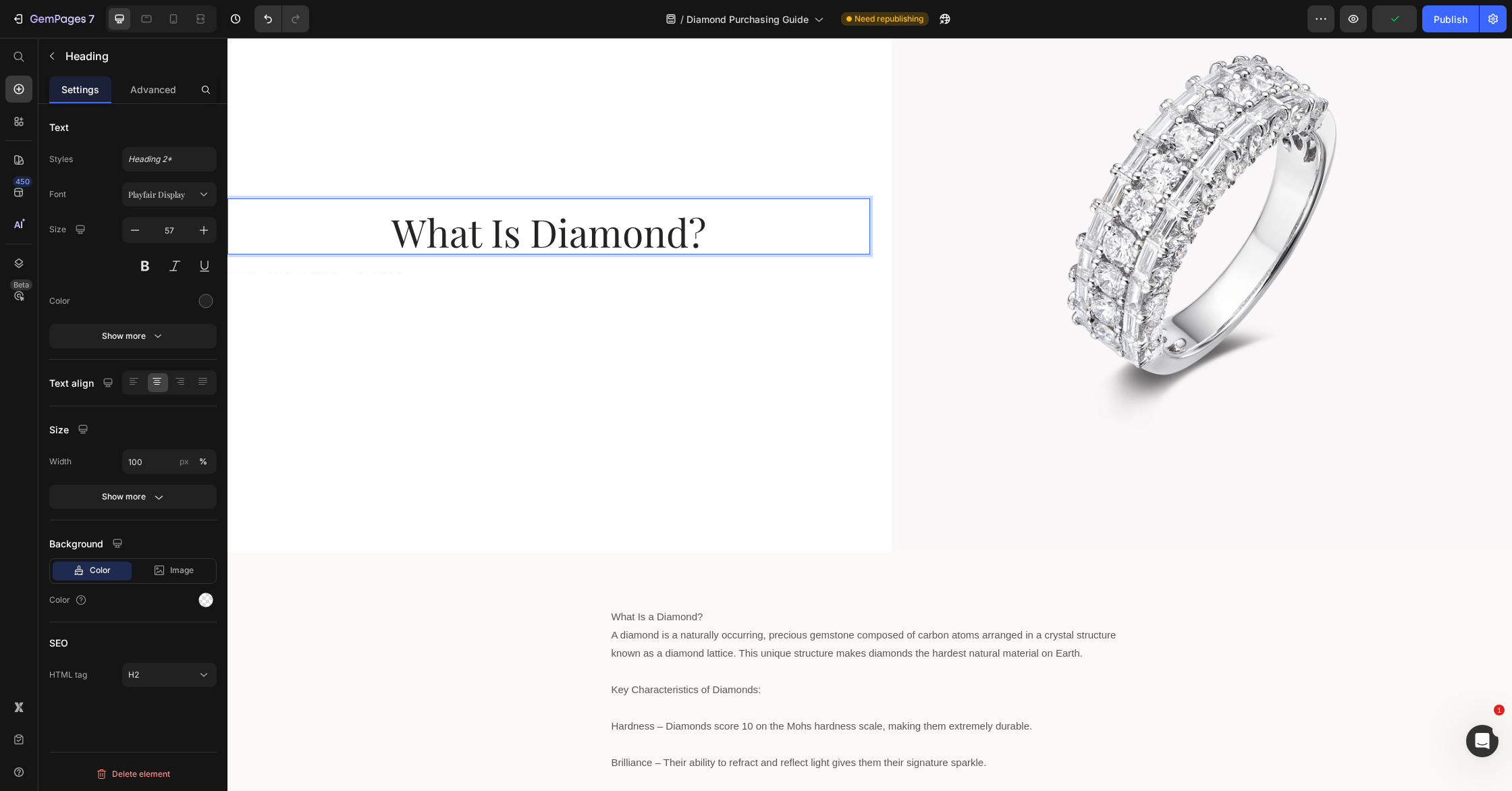 click on "What Is Diamond?" at bounding box center (549, 231) 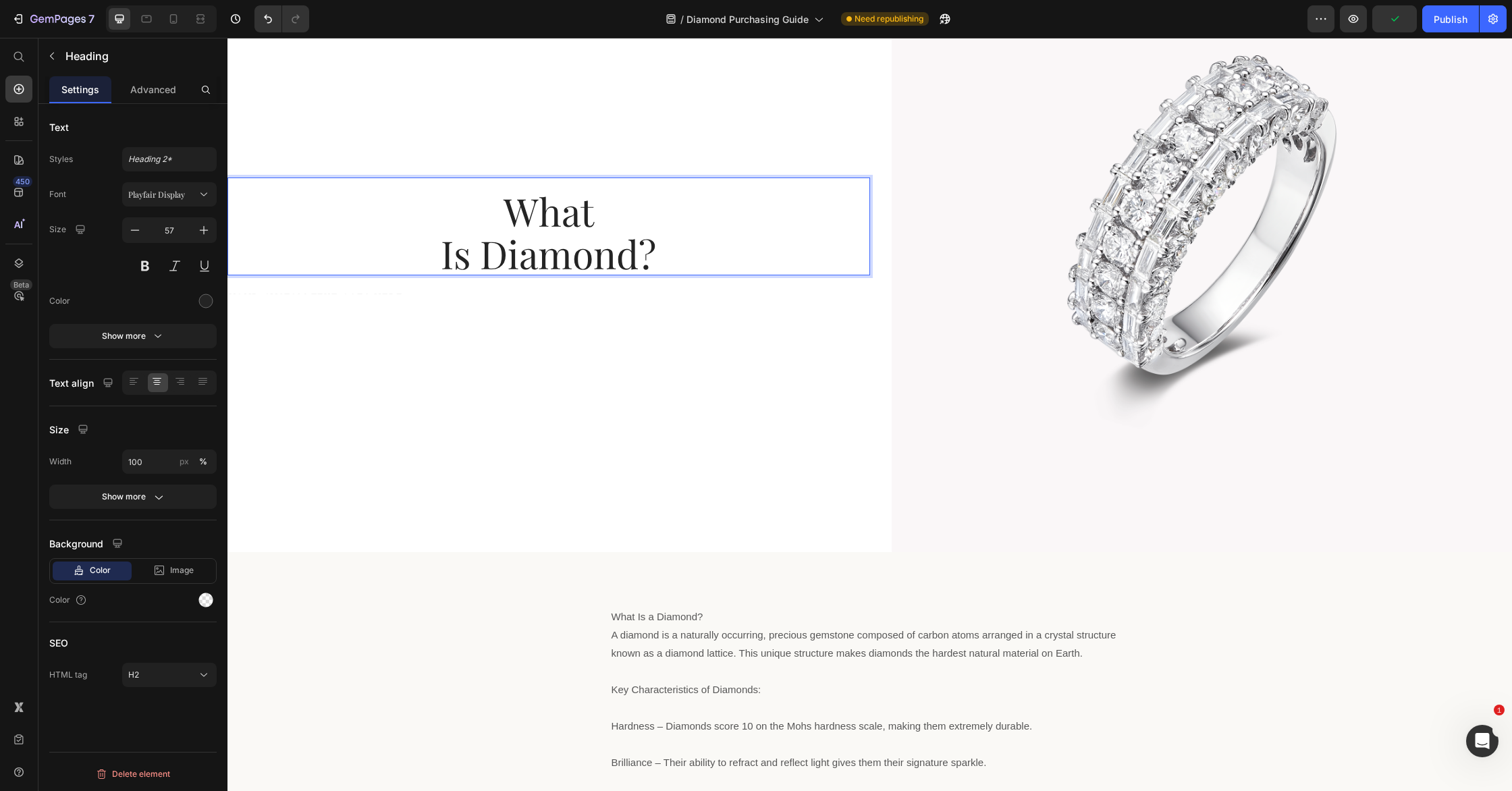 scroll, scrollTop: 113, scrollLeft: 0, axis: vertical 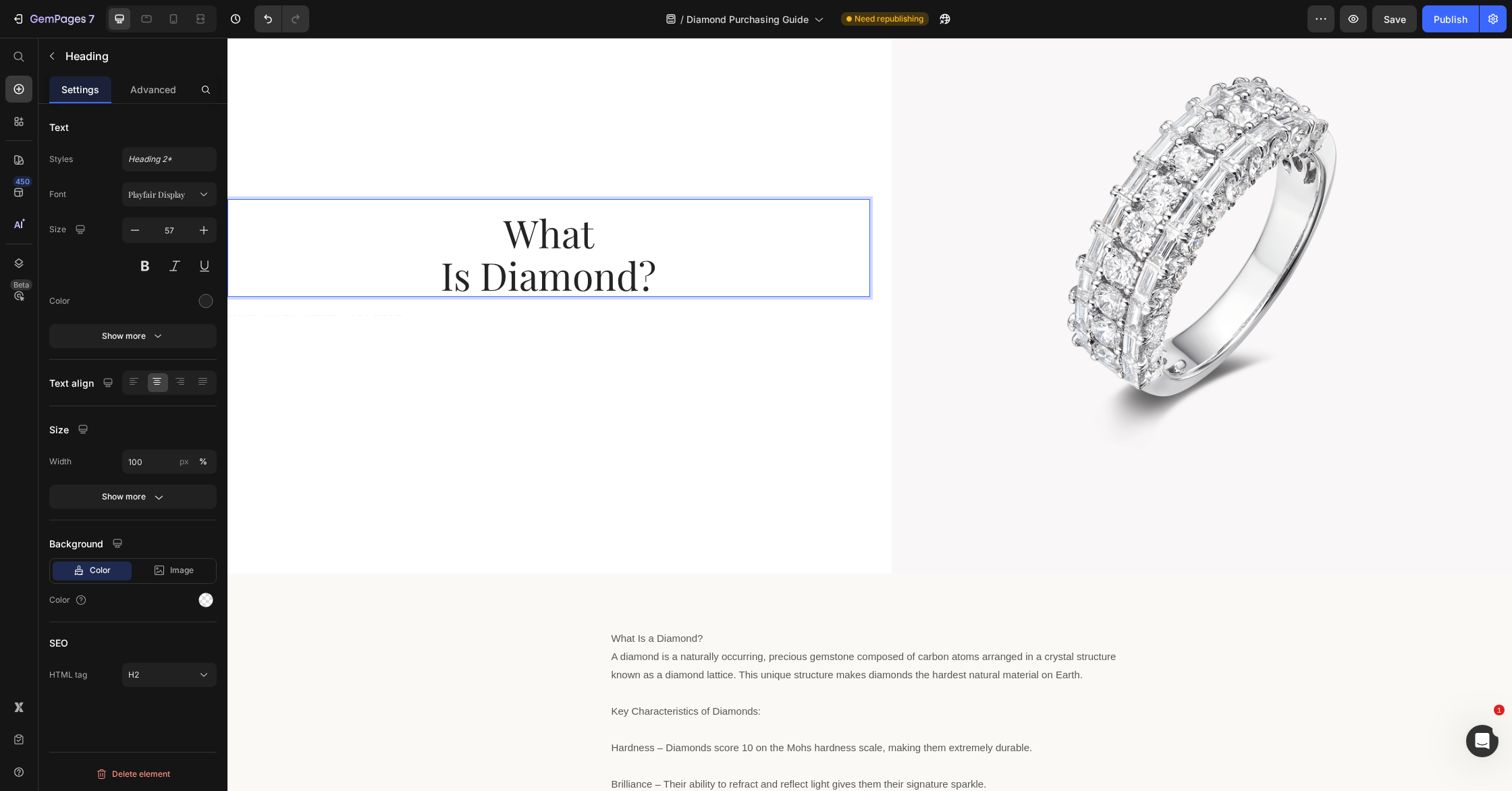 click on "What  Is Diamond?" at bounding box center (549, 253) 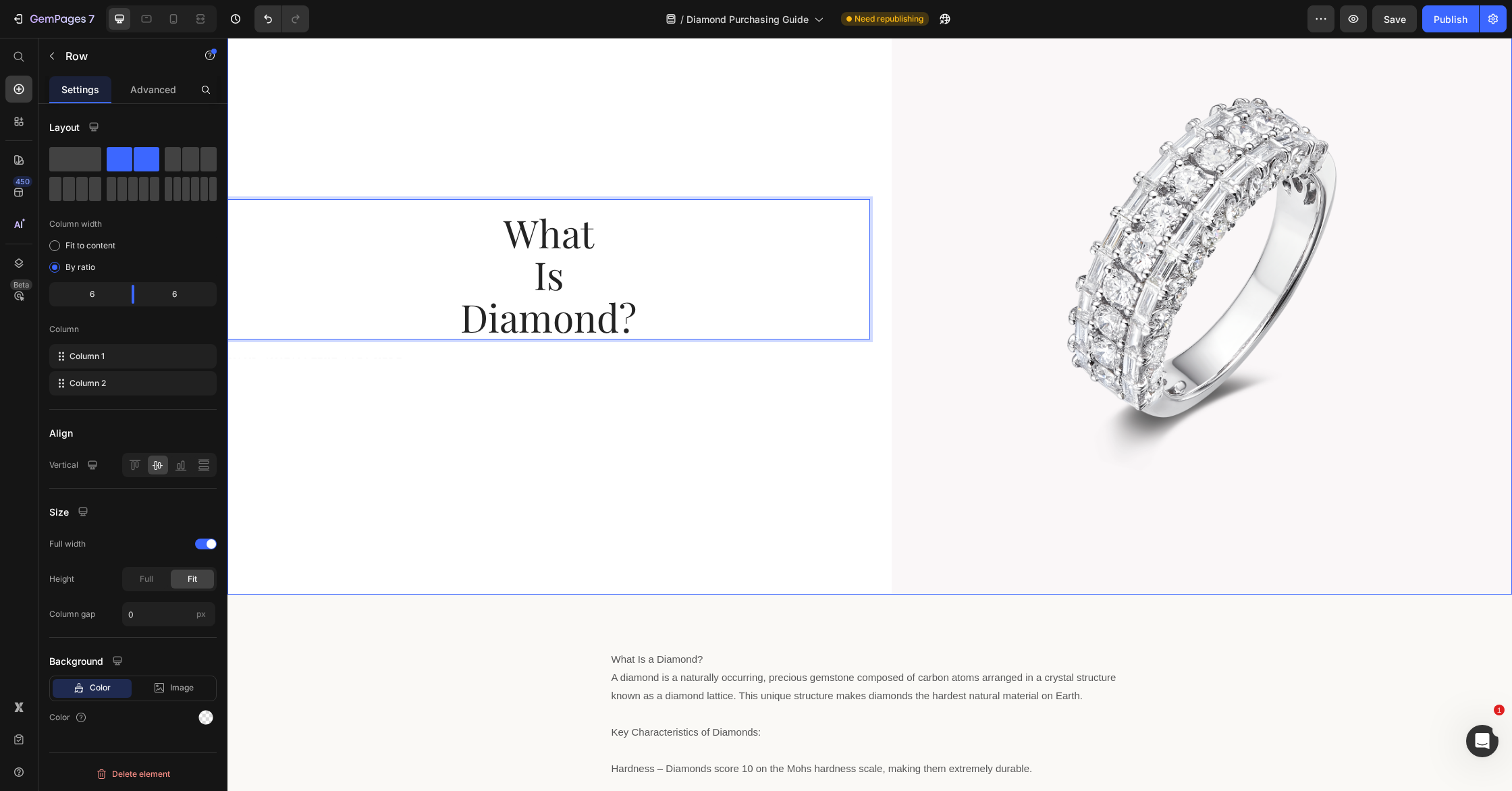 click on "What  Is  Diamond?  Heading   24 Text Block" at bounding box center [549, 284] 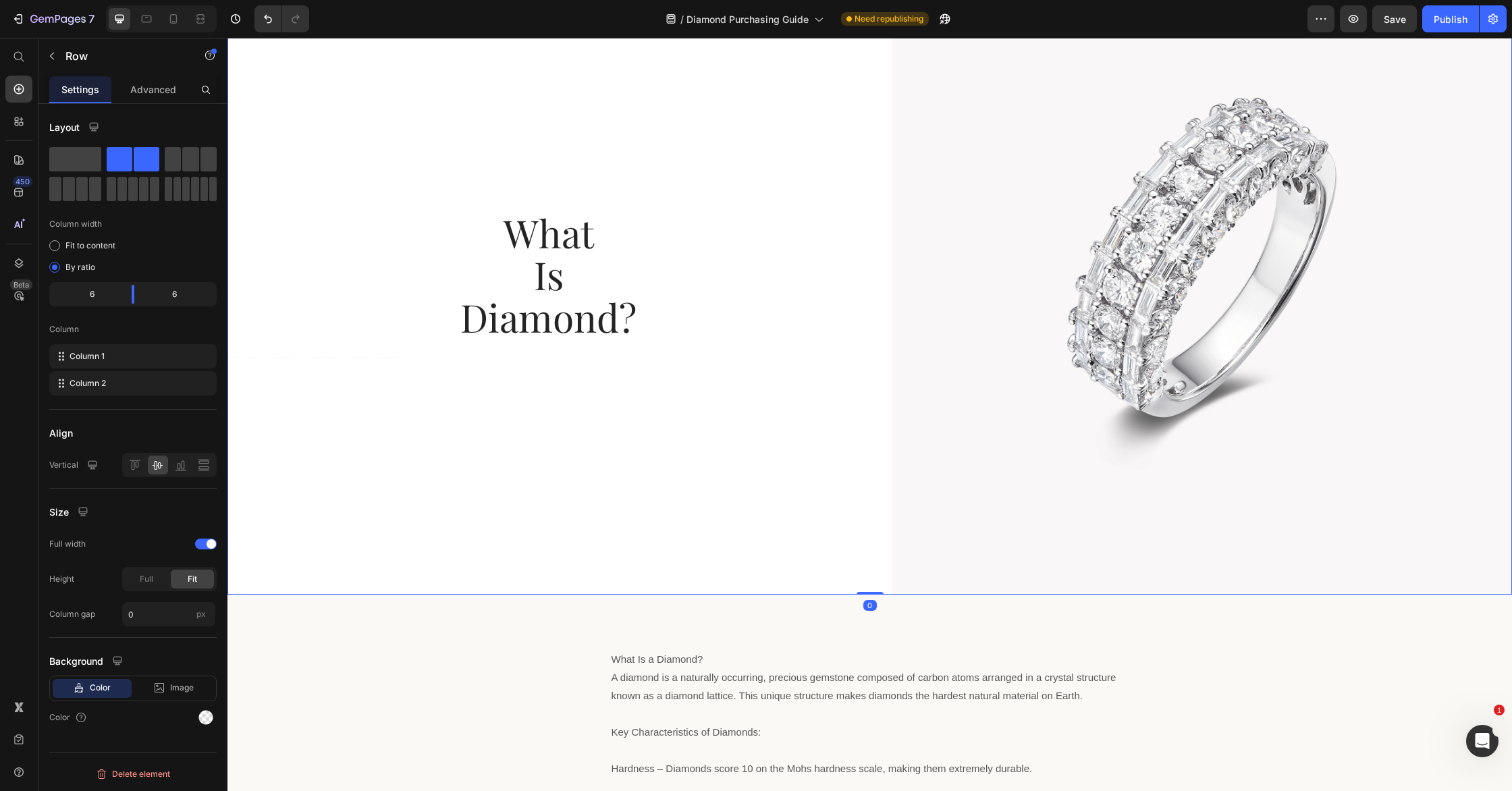 click on "What  Is  Diamond?  Heading Text Block" at bounding box center [549, 284] 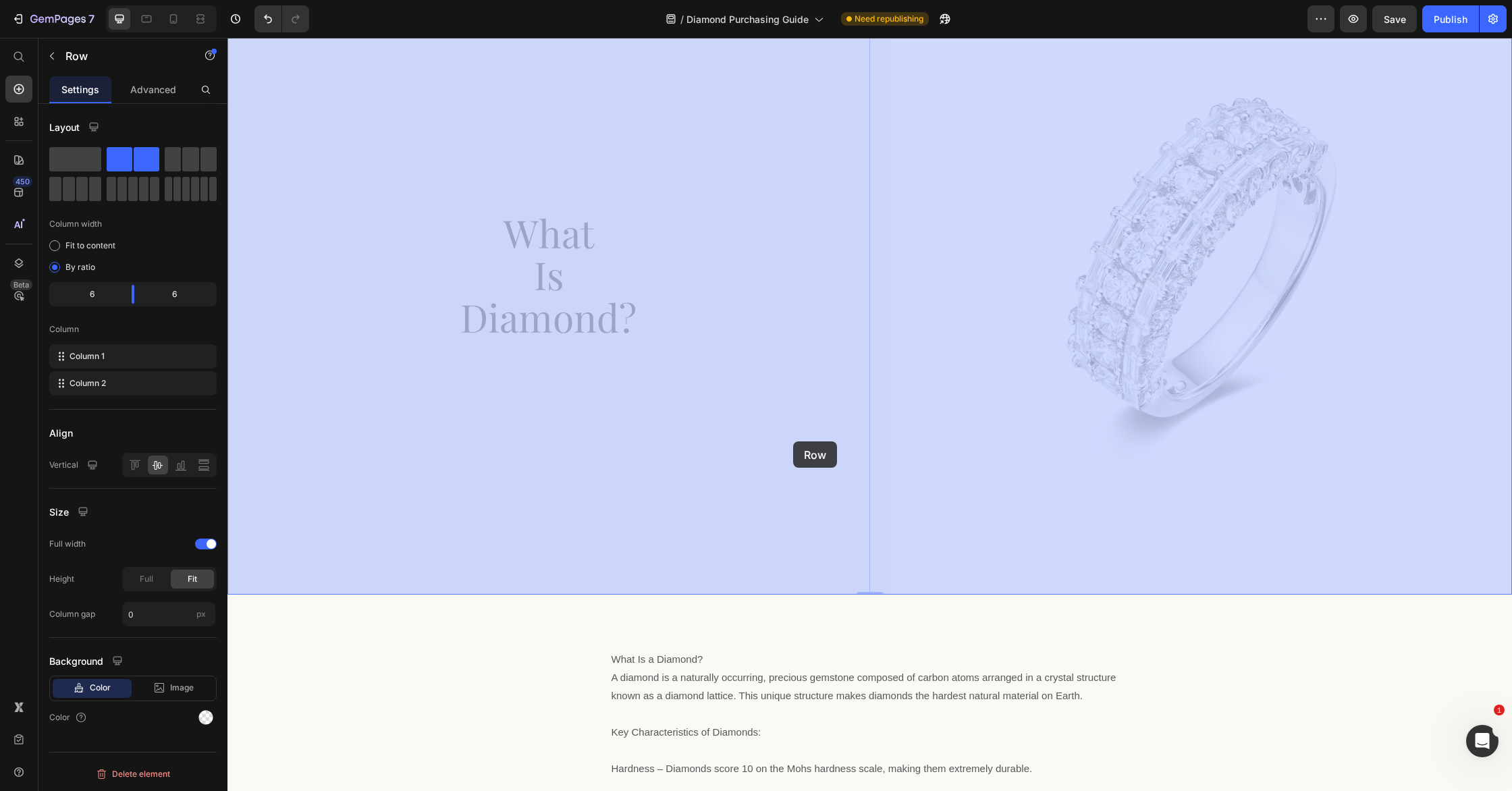 drag, startPoint x: 660, startPoint y: 395, endPoint x: 793, endPoint y: 441, distance: 140.73024 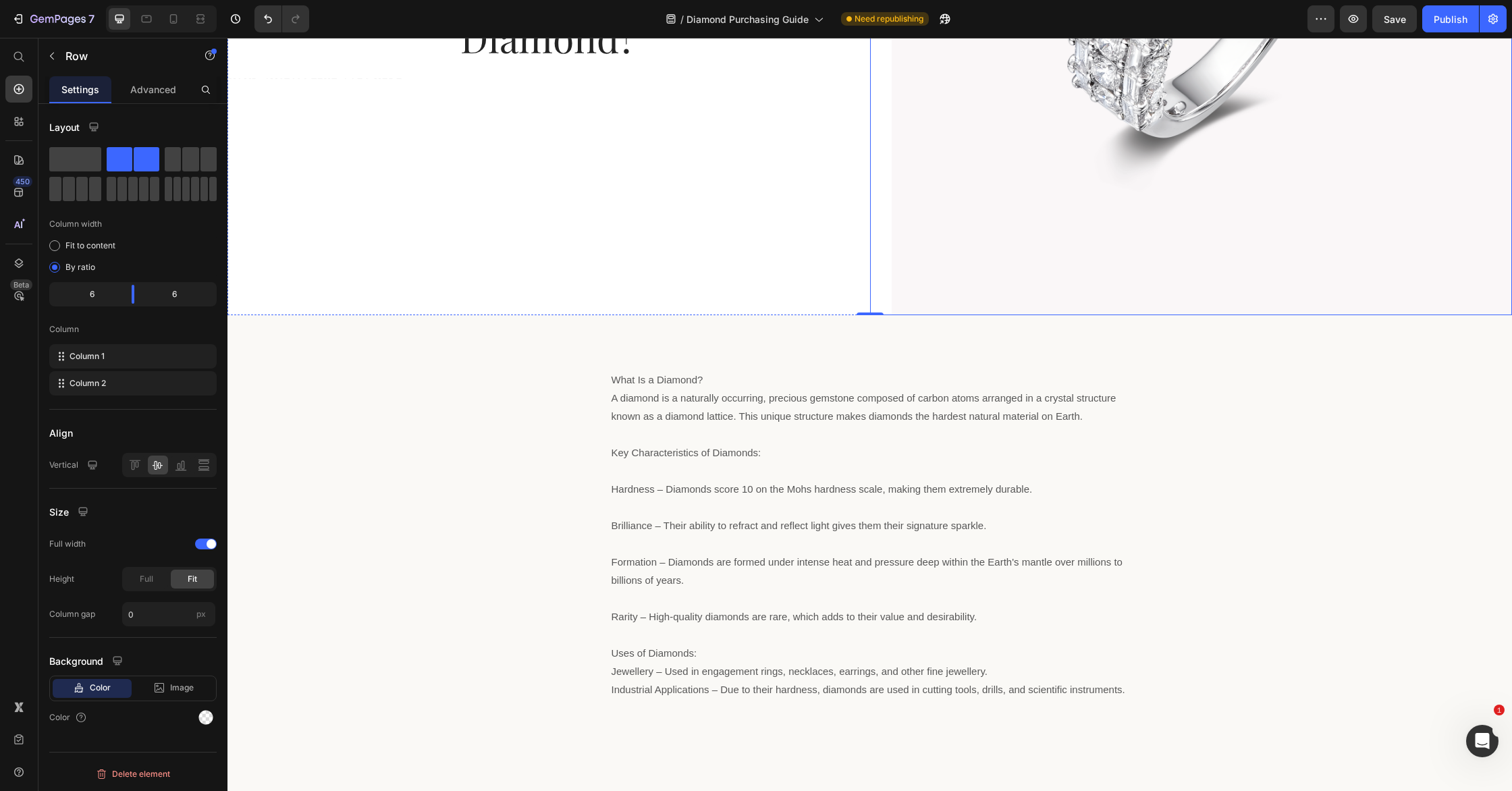 scroll, scrollTop: 377, scrollLeft: 0, axis: vertical 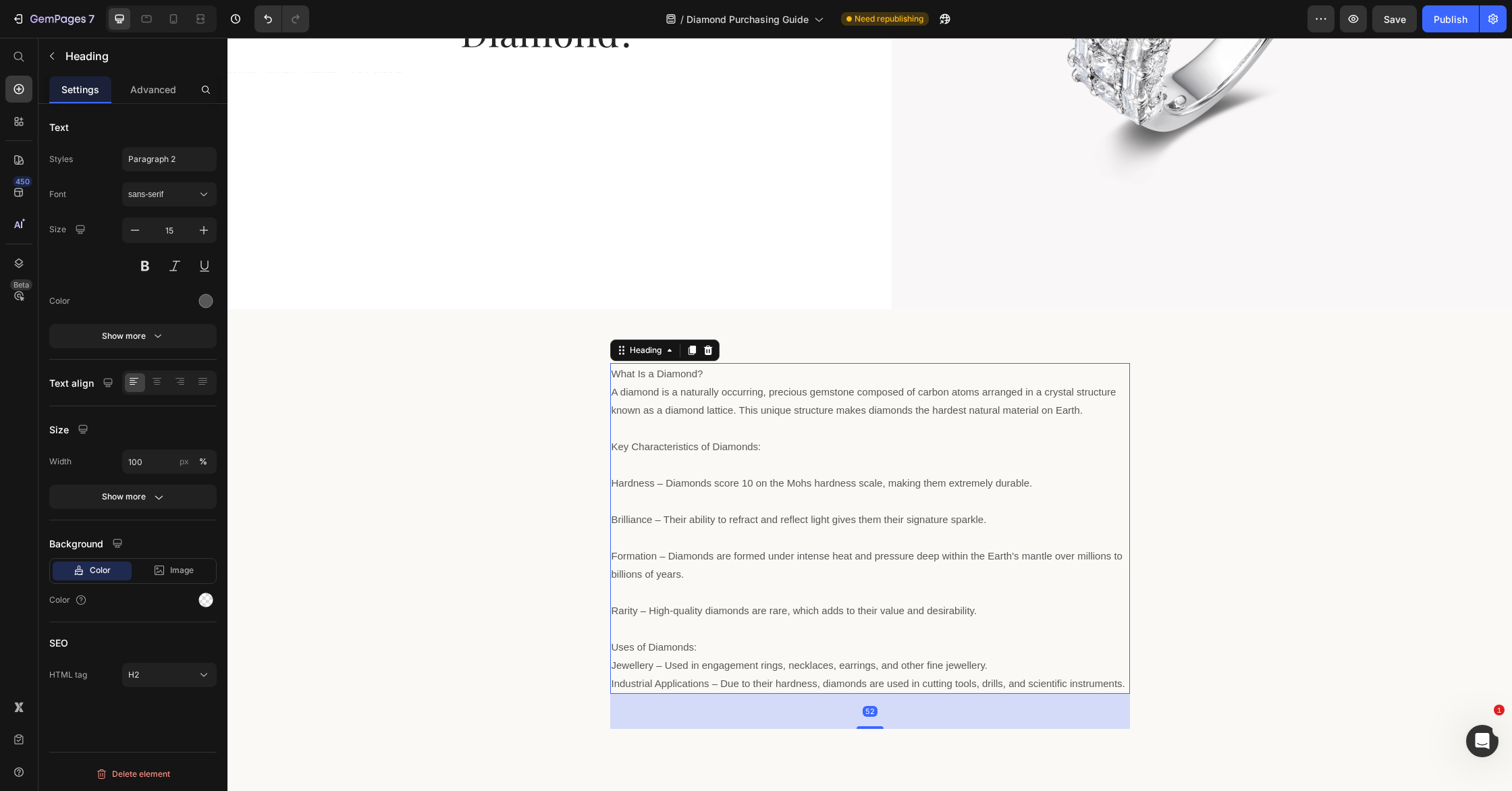 click on "What Is a Diamond? A diamond is a naturally occurring, precious gemstone composed of carbon atoms arranged in a crystal structure known as a diamond lattice. This unique structure makes diamonds the hardest natural material on Earth. Key Characteristics of Diamonds: Hardness – Diamonds score 10 on the Mohs hardness scale, making them extremely durable.   Brilliance – Their ability to refract and reflect light gives them their signature sparkle.   Formation – Diamonds are formed under intense heat and pressure deep within the Earth's mantle over millions to billions of years.   Rarity – High-quality diamonds are rare, which adds to their value and desirability. Uses of Diamonds: Jewellery – Used in engagement rings, necklaces, earrings, and other fine jewellery. Industrial Applications – Due to their hardness, diamonds are used in cutting tools, drills, and scientific instruments." at bounding box center [870, 528] 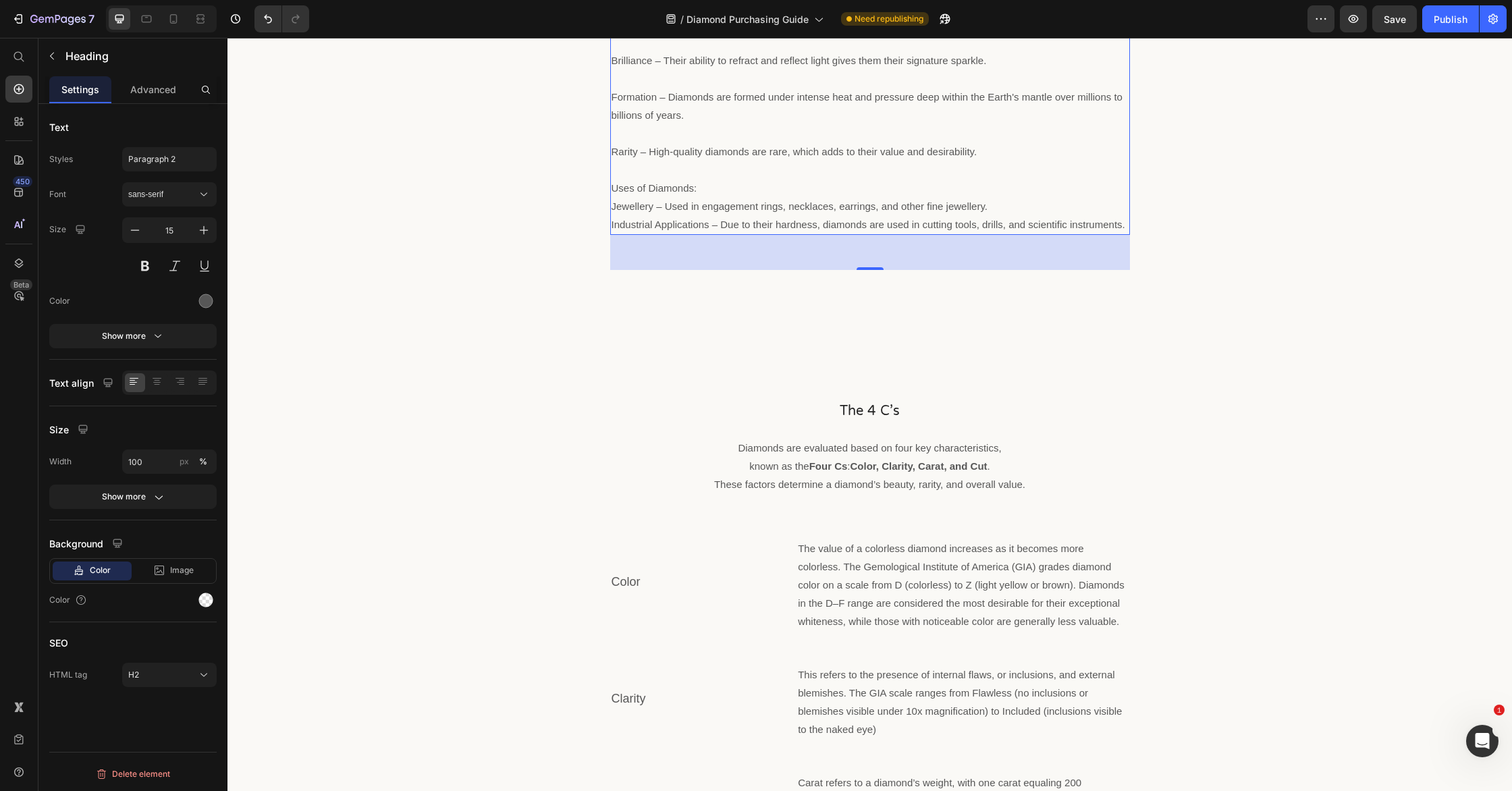 scroll, scrollTop: 857, scrollLeft: 0, axis: vertical 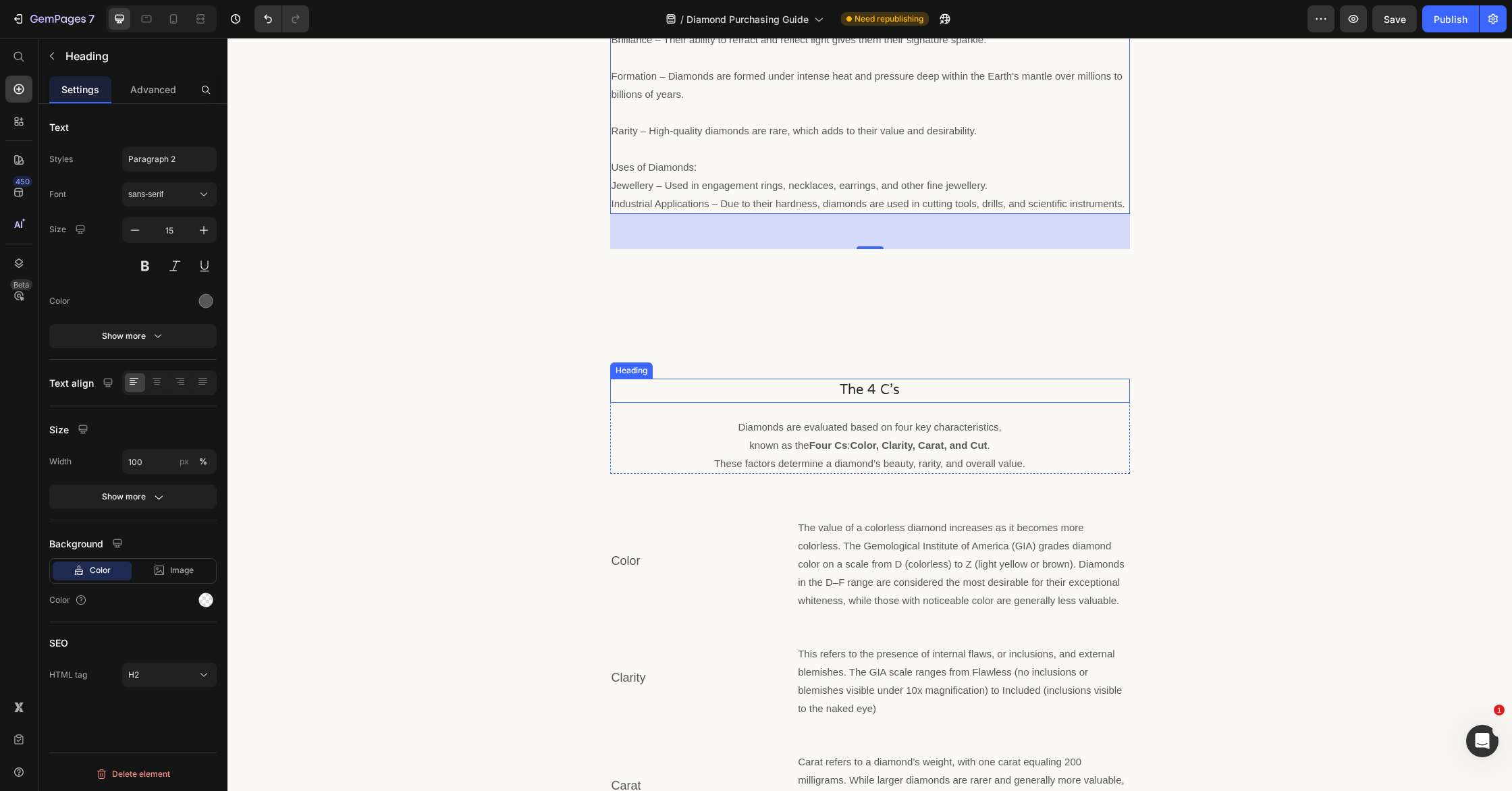 click on "The 4 C's" at bounding box center (870, 391) 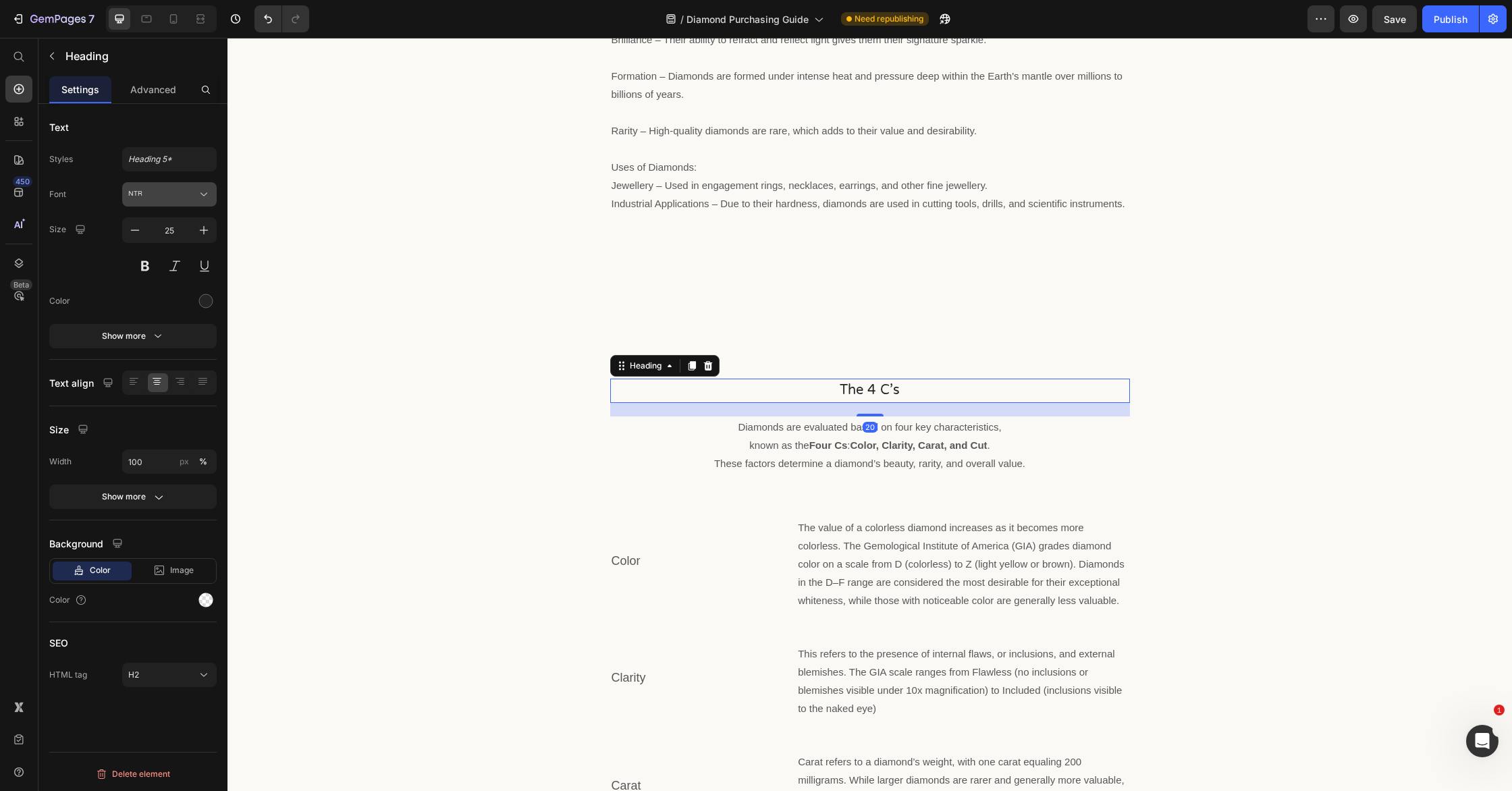 click on "NTR" at bounding box center [169, 194] 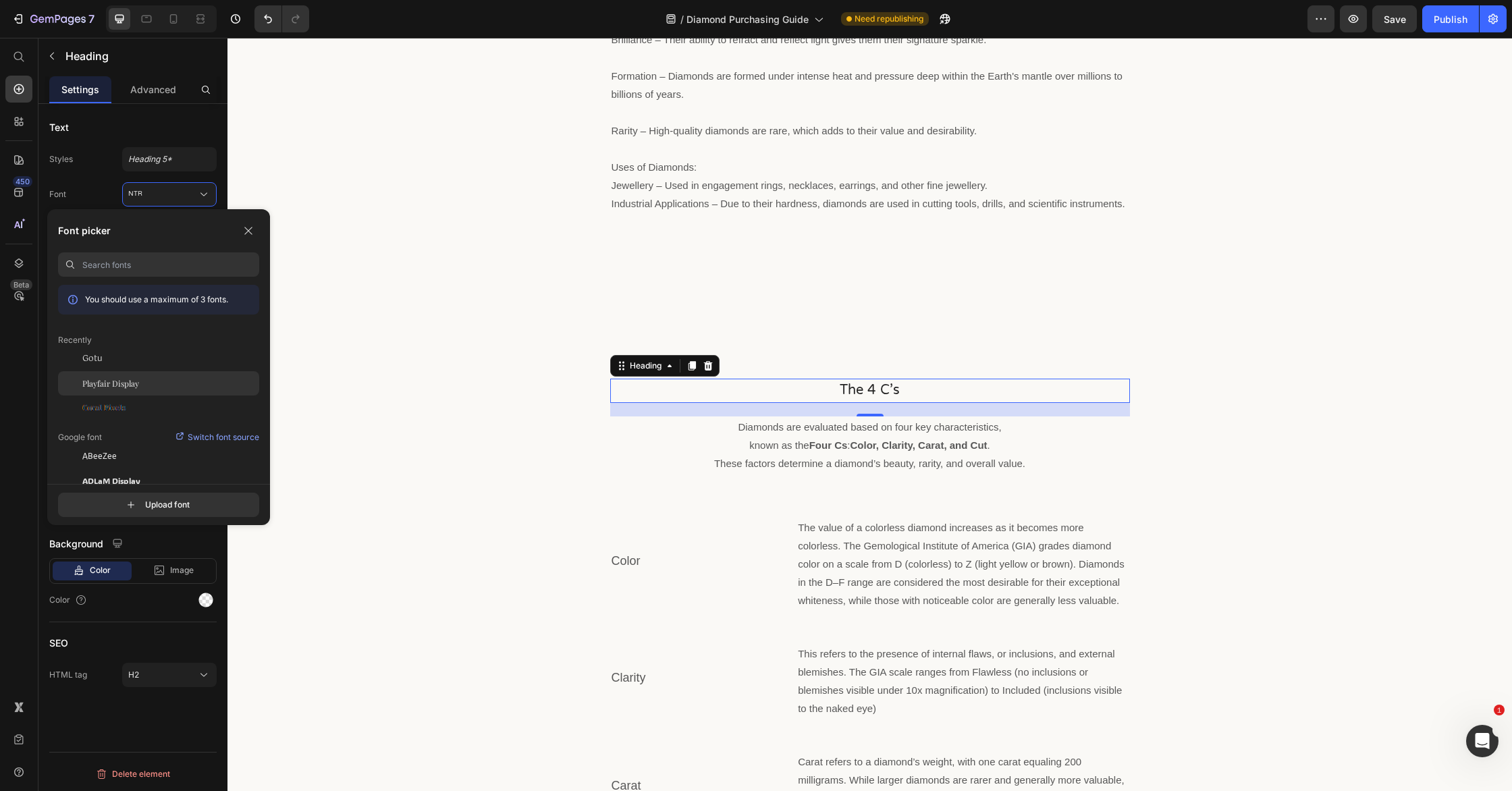 click on "Playfair Display" 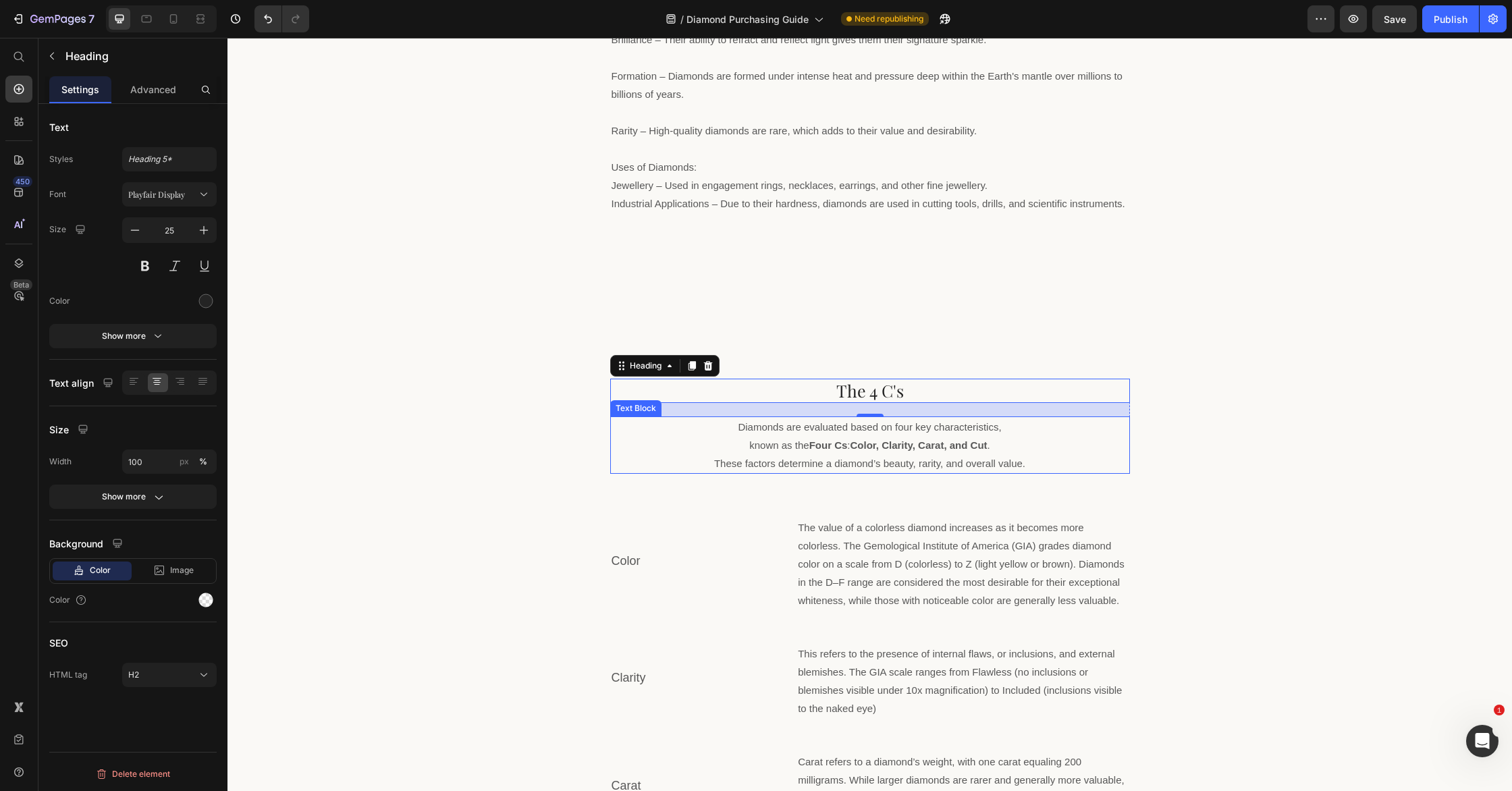 click on "known as the  Four Cs :  Color, Clarity, Carat, and Cut ." at bounding box center [870, 445] 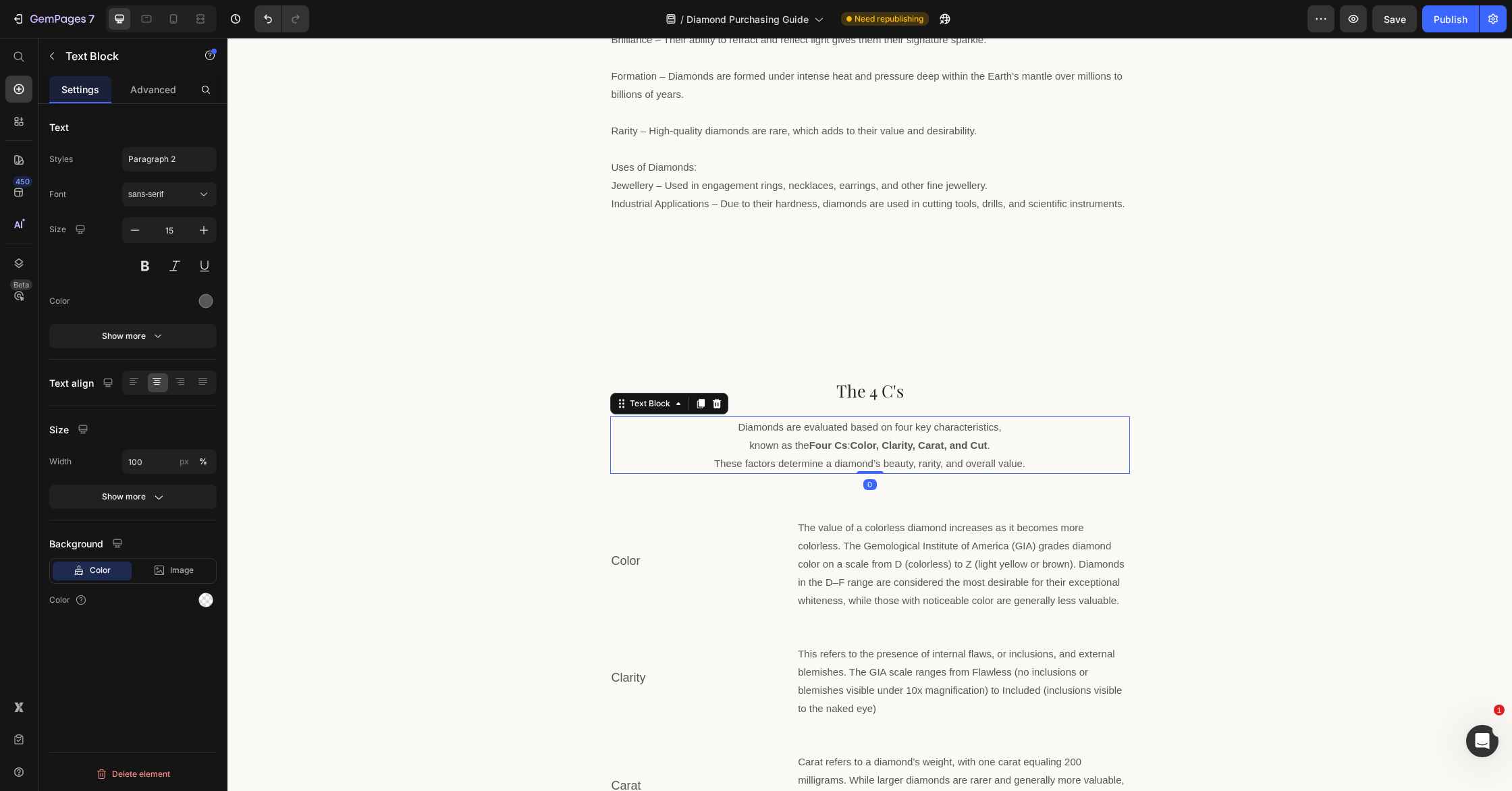 drag, startPoint x: 138, startPoint y: 192, endPoint x: 189, endPoint y: 279, distance: 100.84642 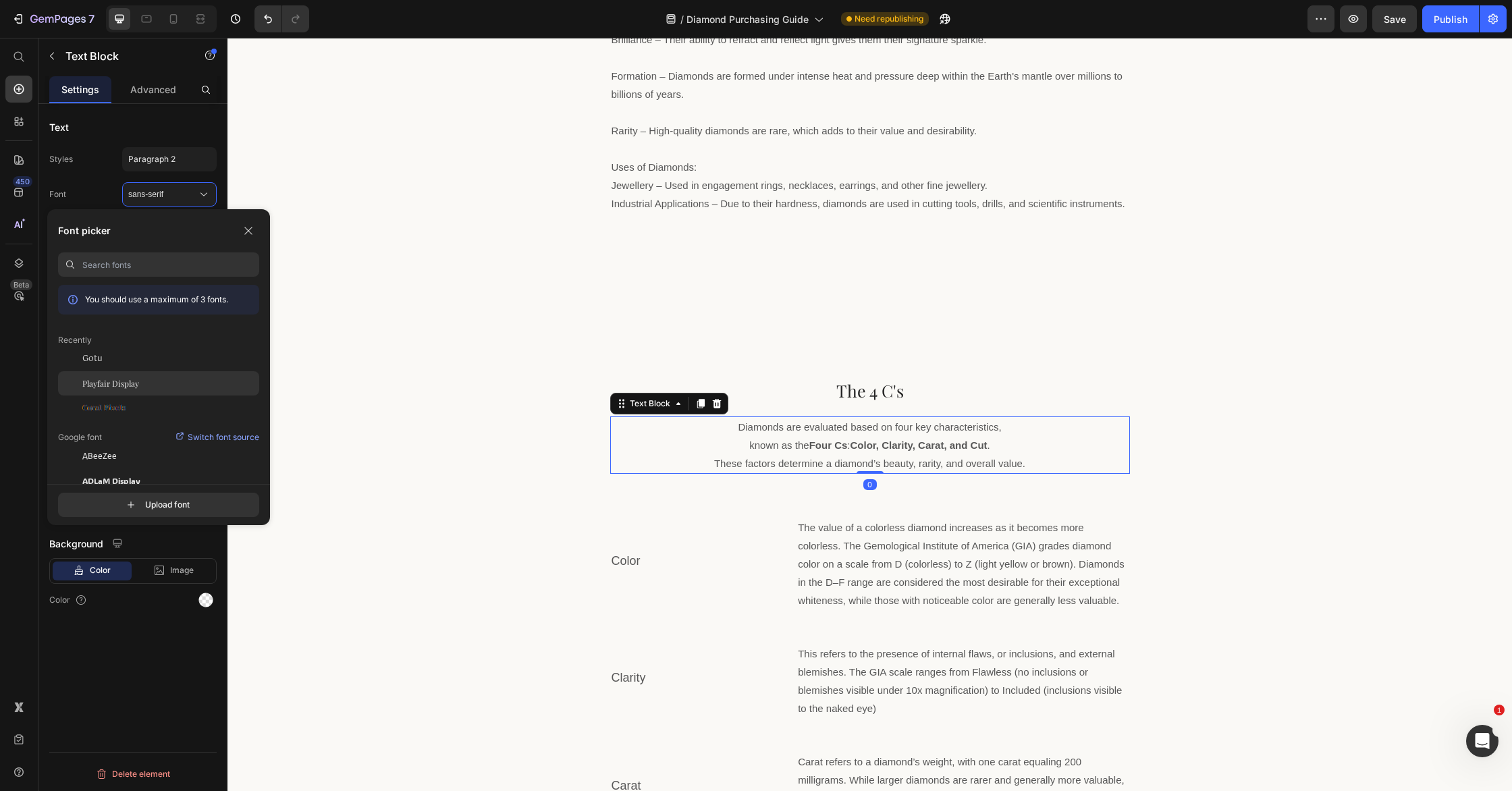 click on "Playfair Display" 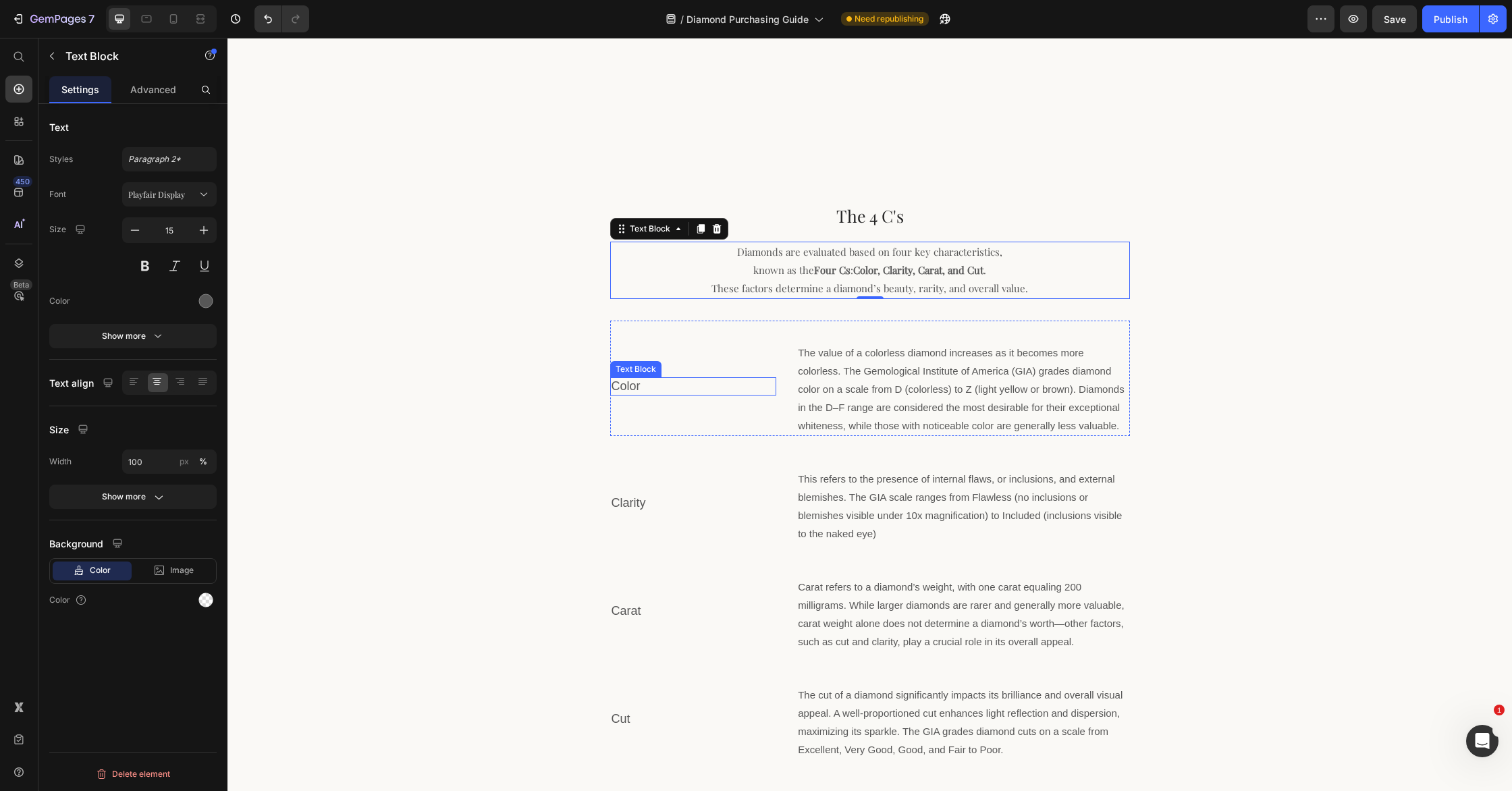 scroll, scrollTop: 1033, scrollLeft: 0, axis: vertical 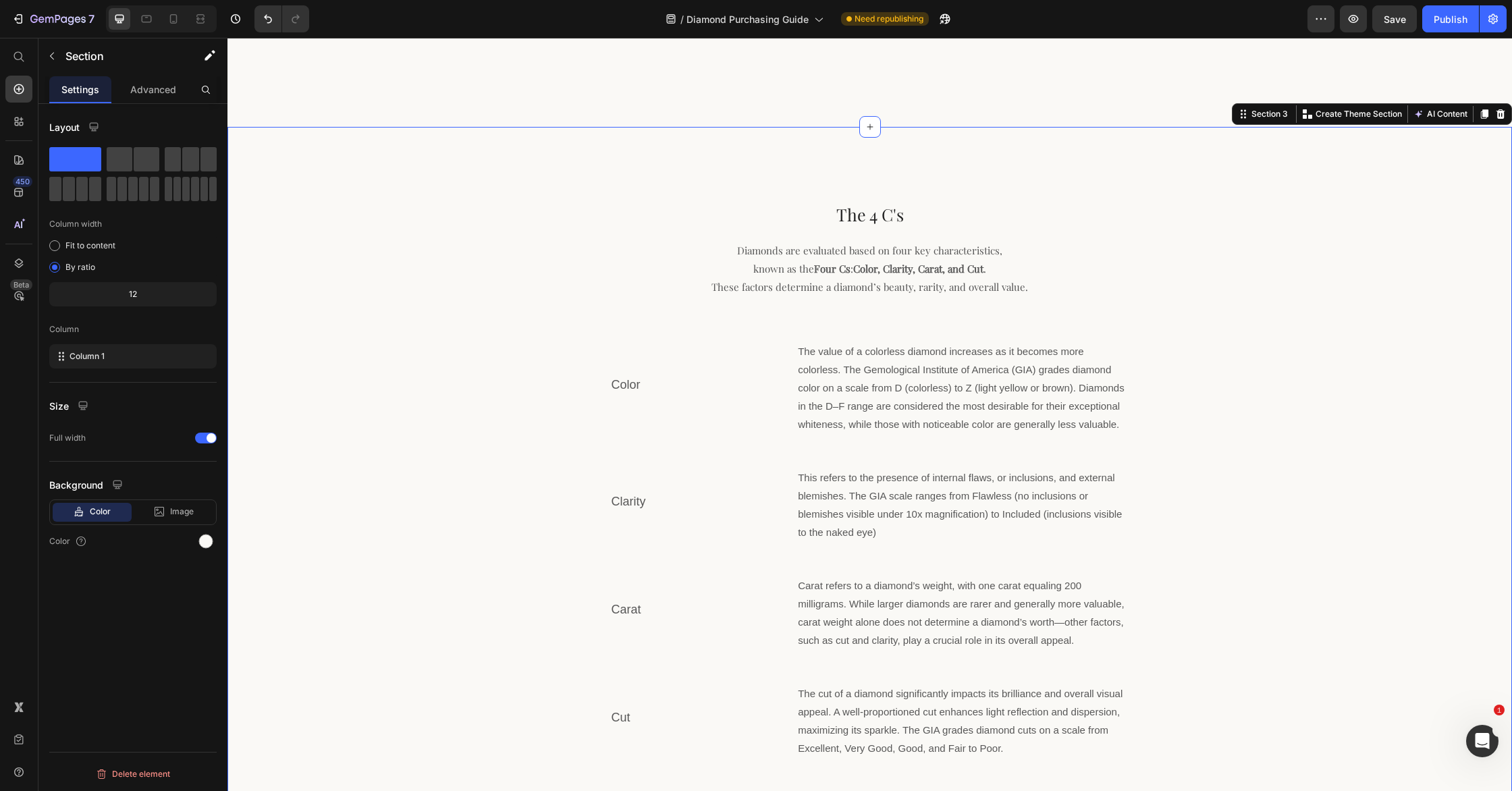 click on "The 4 C's  Heading Diamonds are evaluated based on four key characteristics,  known as the  Four Cs :  Color, Clarity, Carat, and Cut .  These factors determine a diamond’s beauty, rarity, and overall value. Text Block Row Color Text Block The value of a colorless diamond increases as it becomes more colorless. The Gemological Institute of America (GIA) grades diamond color on a scale from D (colorless) to Z (light yellow or brown). Diamonds in the D–F range are considered the most desirable for their exceptional whiteness, while those with noticeable color are generally less valuable. Text Block Row Clarity Text Block This refers to the presence of internal flaws, or inclusions, and external blemishes. The GIA scale ranges from Flawless (no inclusions or blemishes visible under 10x magnification) to Included (inclusions visible to the naked eye) Text Block Row Carat Text Block Text Block Row Cut Text Block Text Block Row" at bounding box center (869, 497) 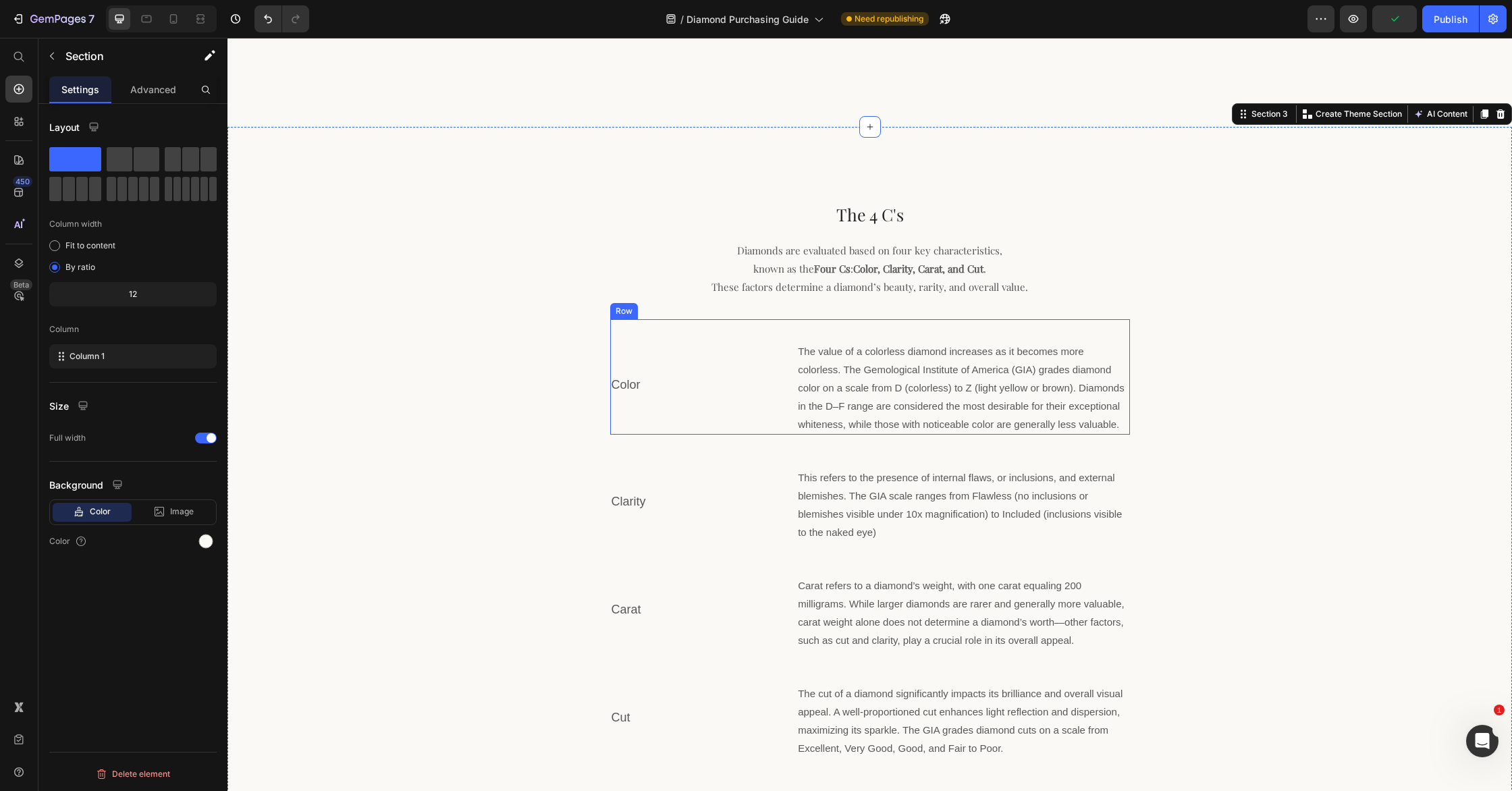 click on "Color Text Block" at bounding box center [693, 387] 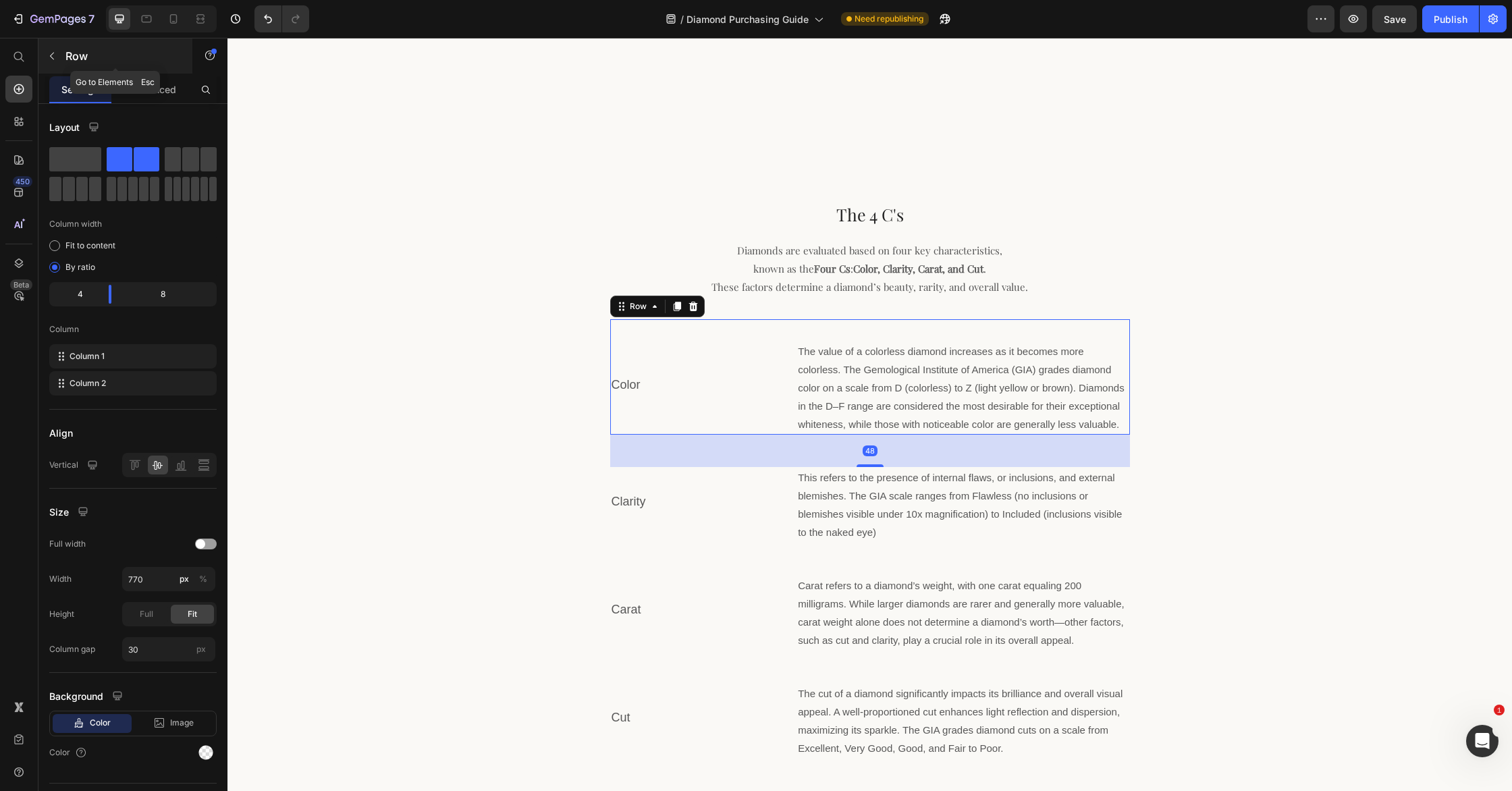 click at bounding box center [52, 56] 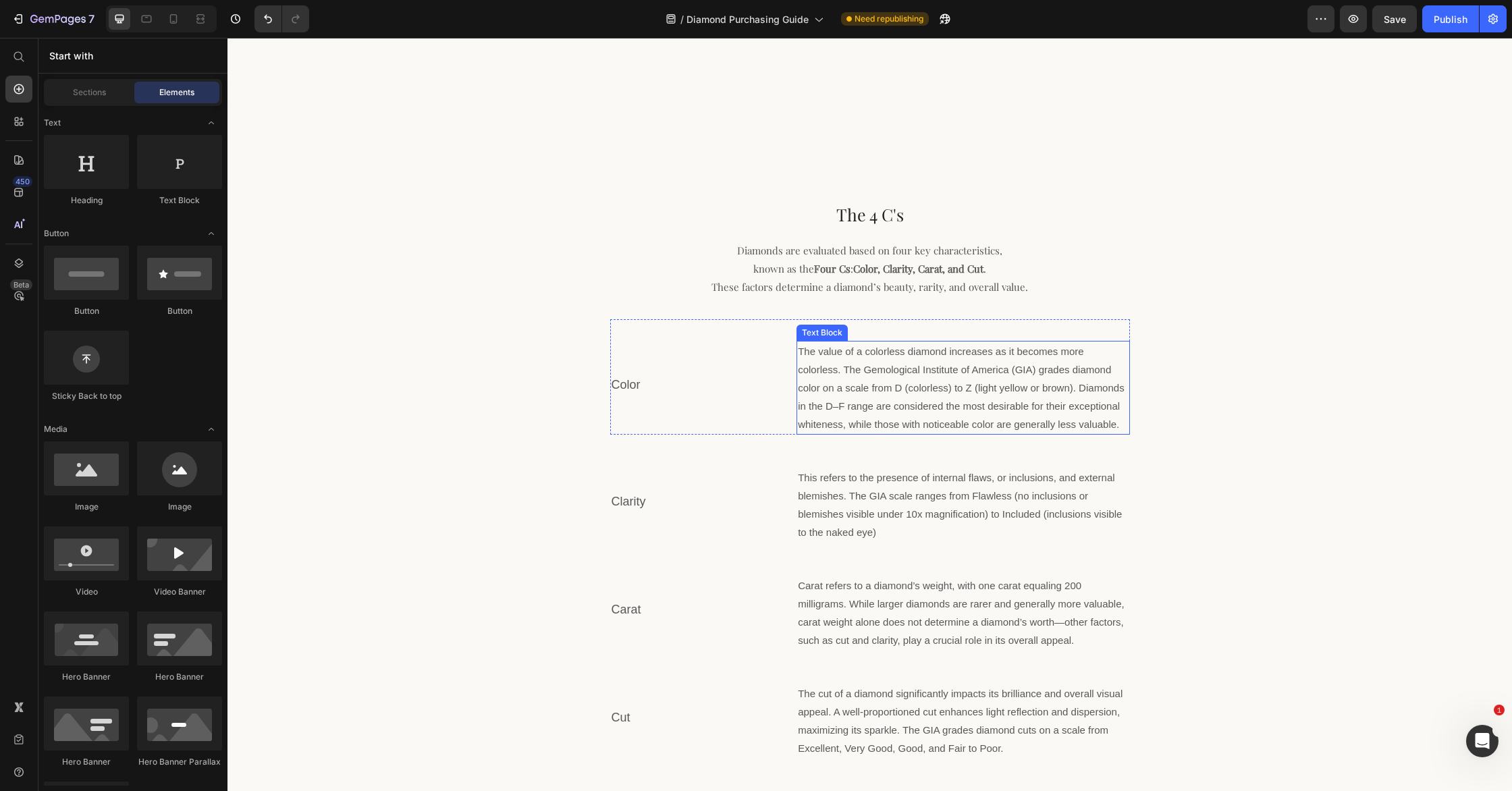 click on "The value of a colorless diamond increases as it becomes more colorless. The Gemological Institute of America (GIA) grades diamond color on a scale from D (colorless) to Z (light yellow or brown). Diamonds in the D–F range are considered the most desirable for their exceptional whiteness, while those with noticeable color are generally less valuable." at bounding box center (963, 387) 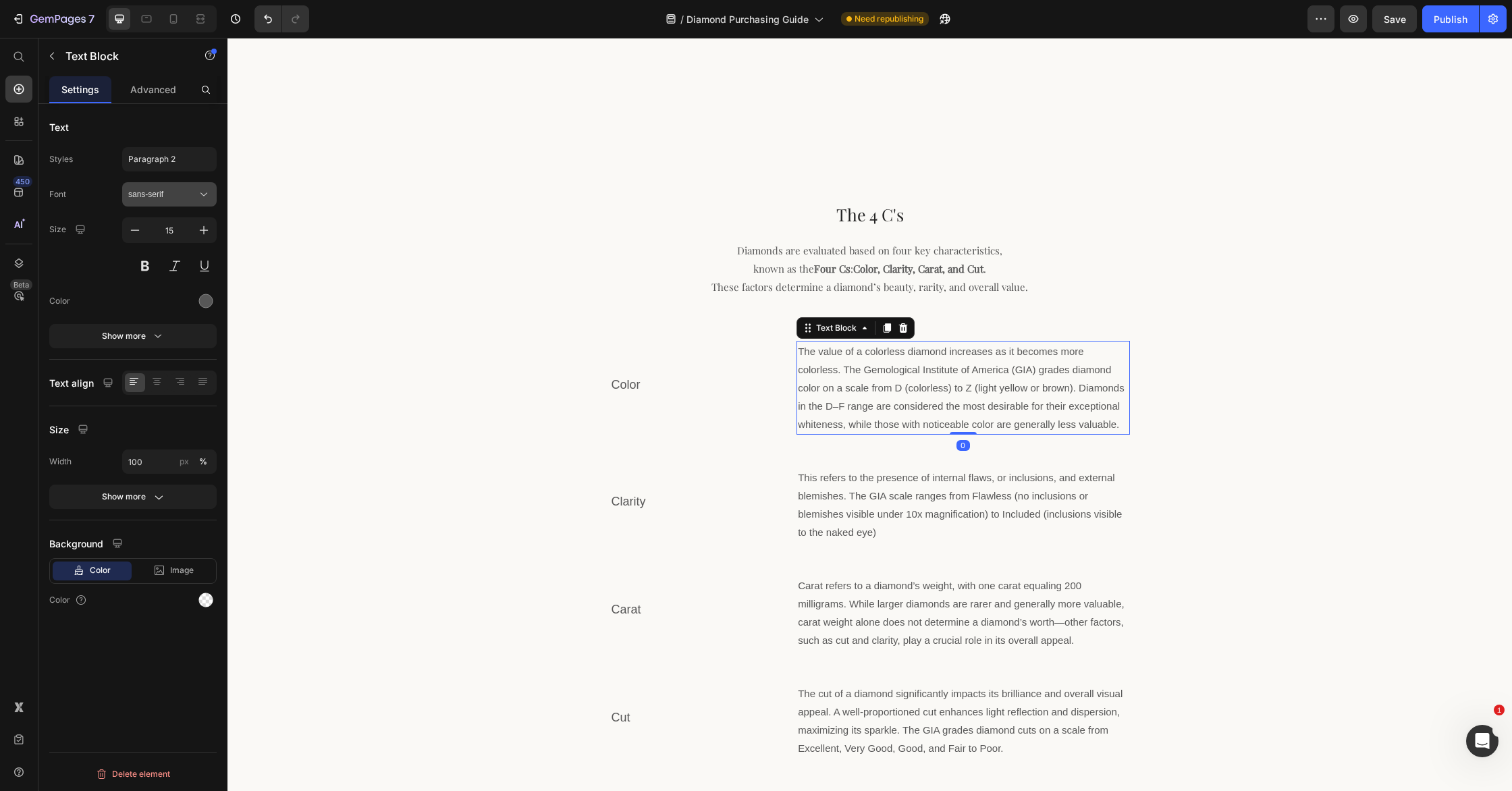click on "sans-serif" at bounding box center [163, 194] 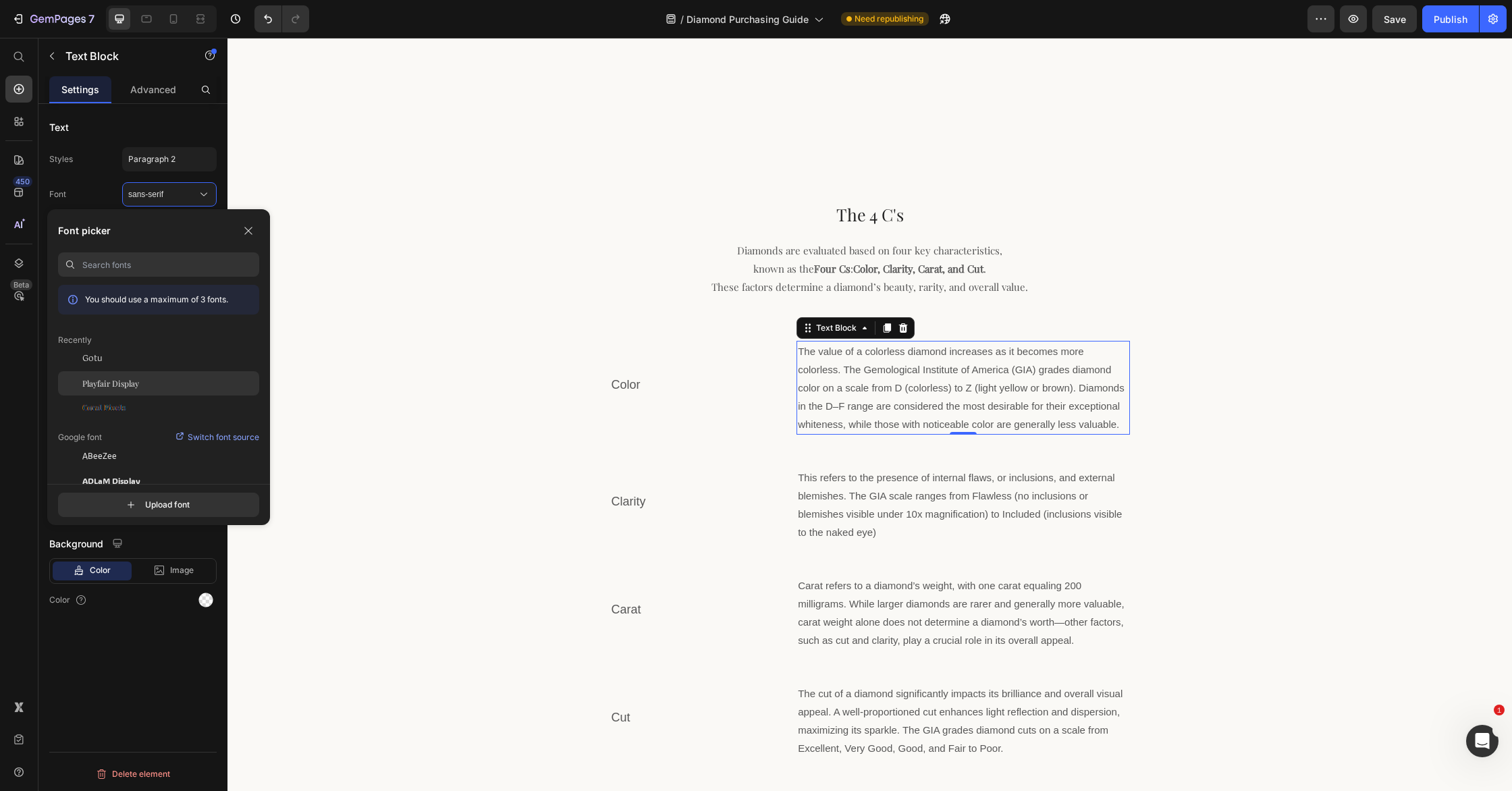 click on "Playfair Display" 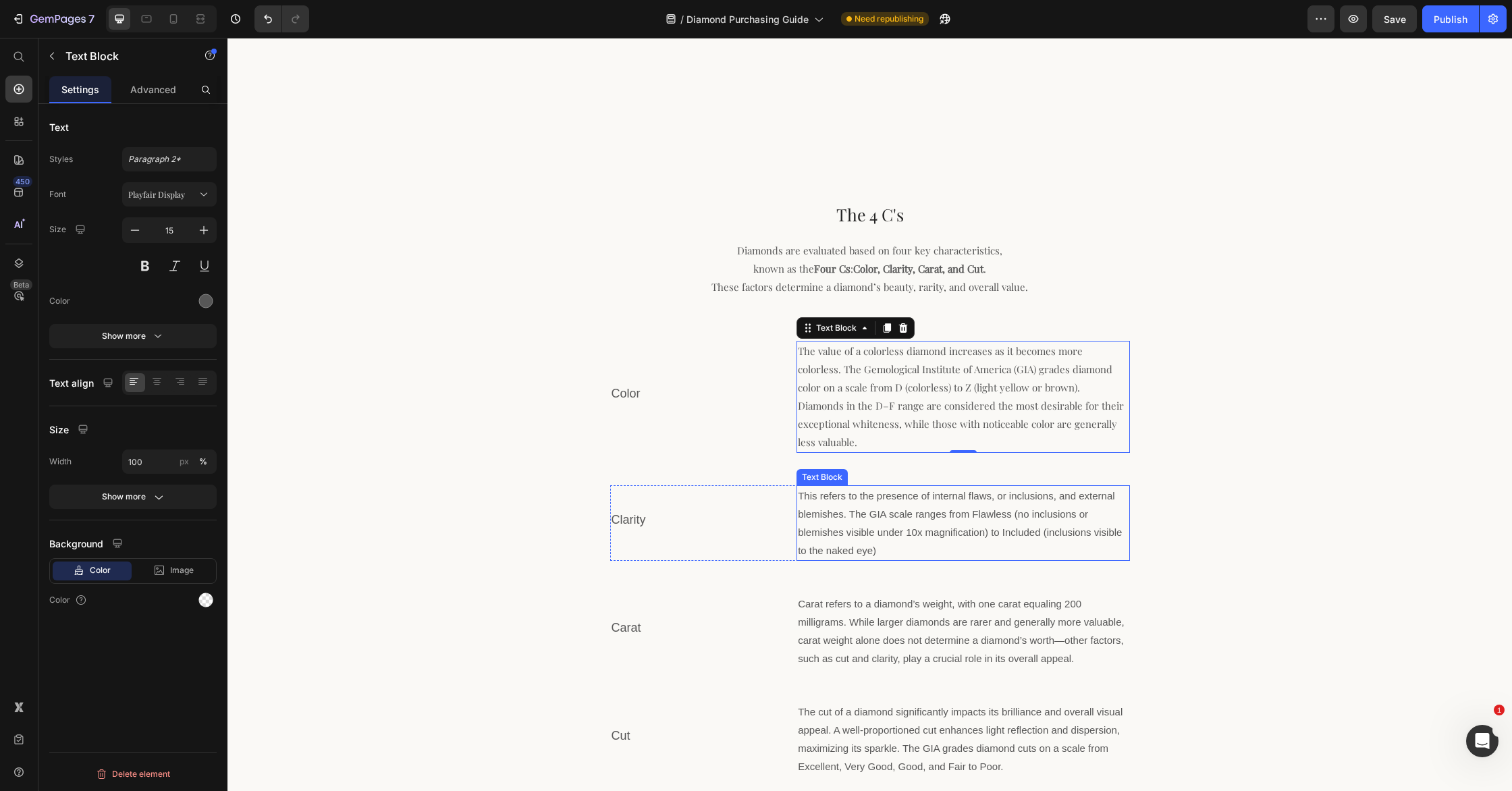 click on "This refers to the presence of internal flaws, or inclusions, and external blemishes. The GIA scale ranges from Flawless (no inclusions or blemishes visible under 10x magnification) to Included (inclusions visible to the naked eye)" at bounding box center [963, 523] 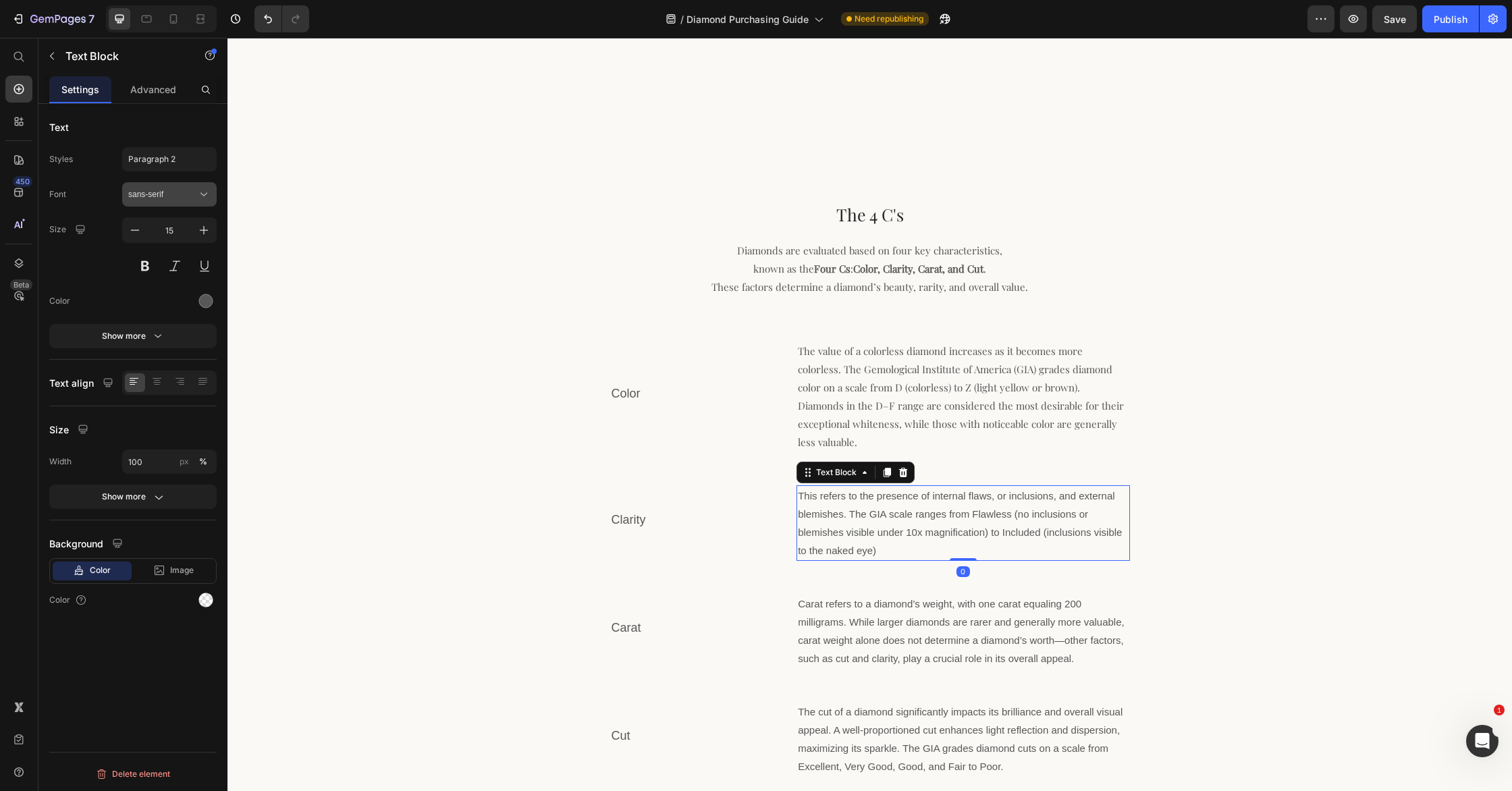 click on "sans-serif" at bounding box center (163, 194) 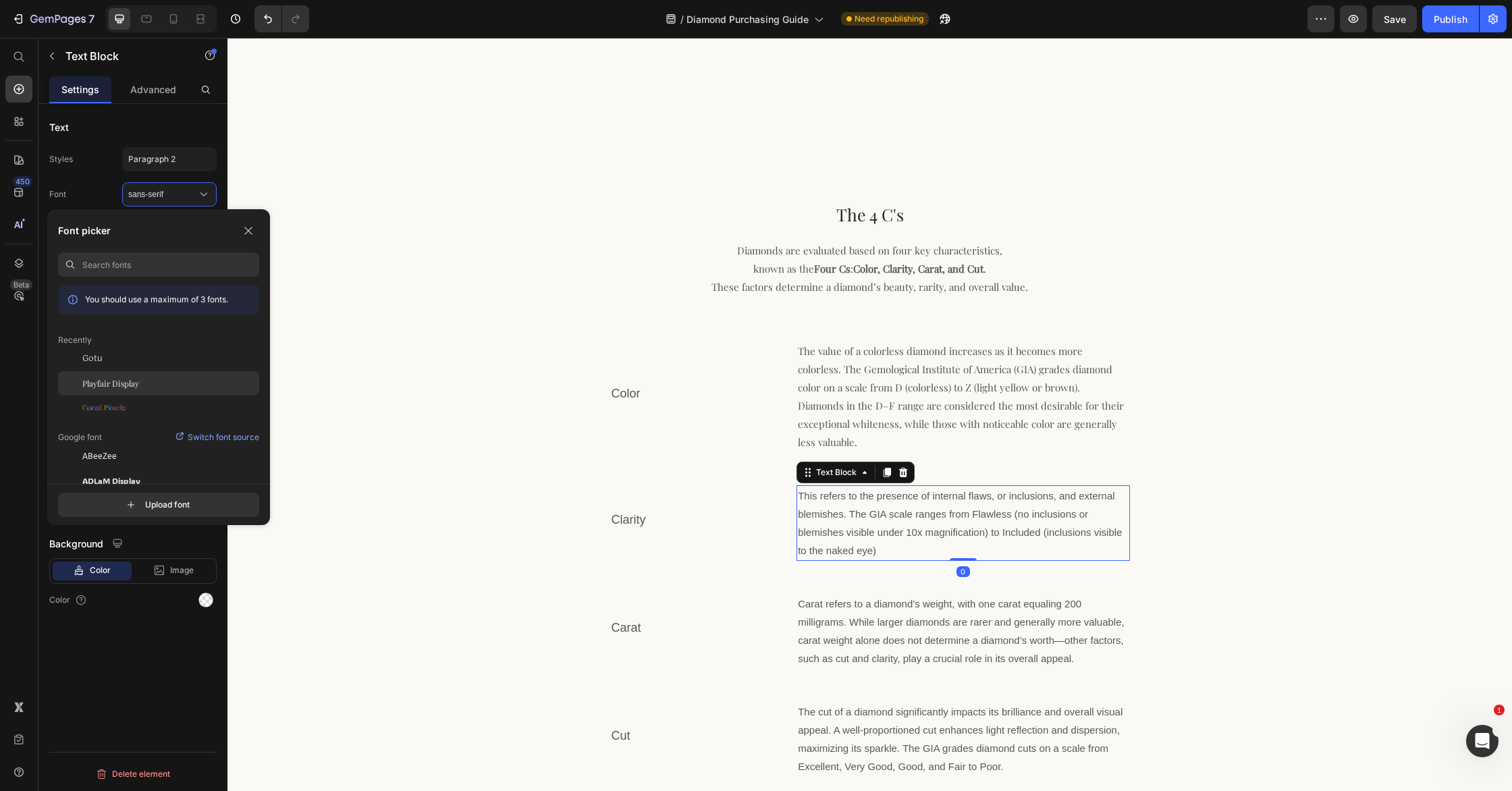click on "Playfair Display" 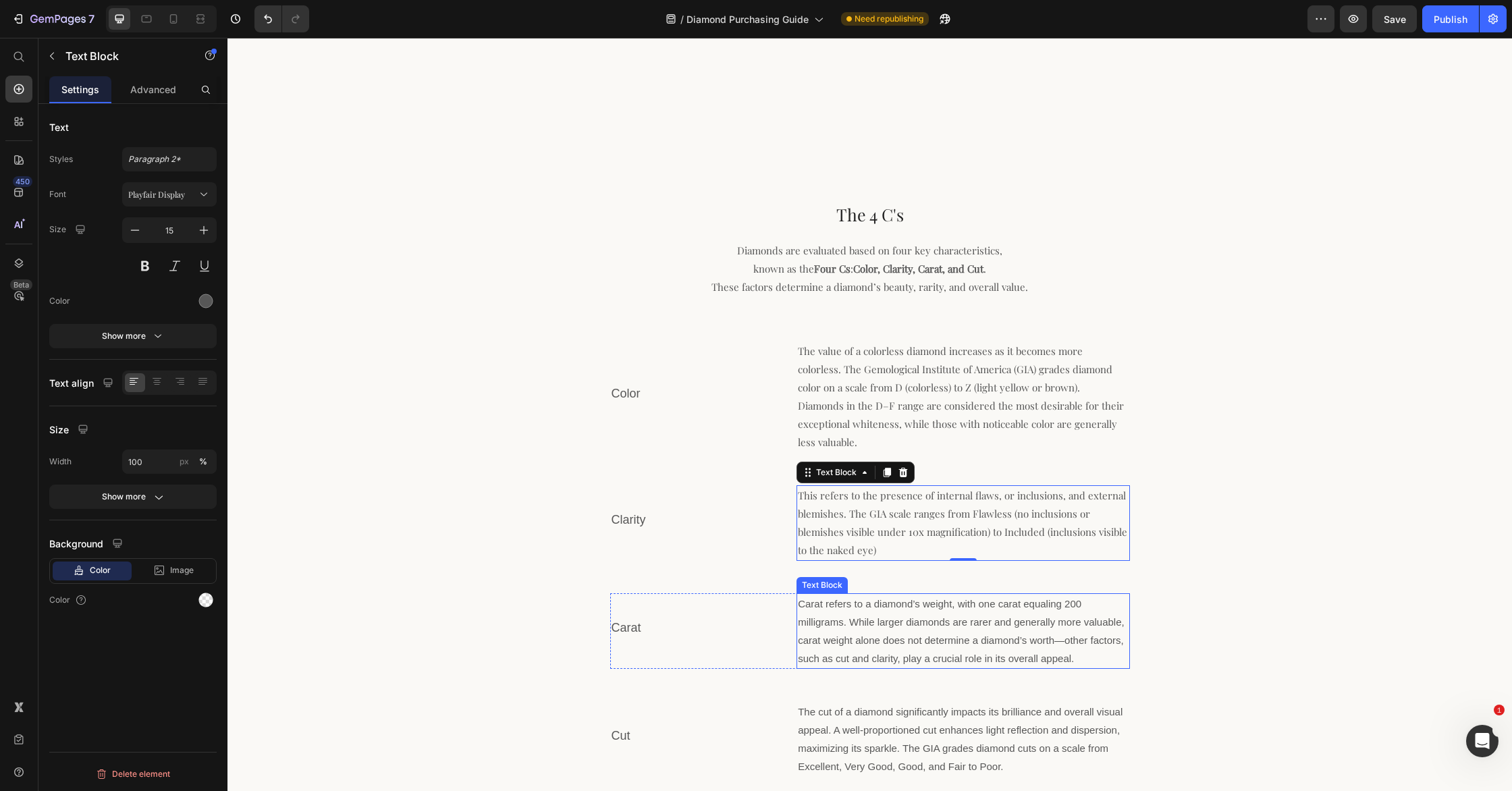 drag, startPoint x: 907, startPoint y: 611, endPoint x: 824, endPoint y: 582, distance: 87.92042 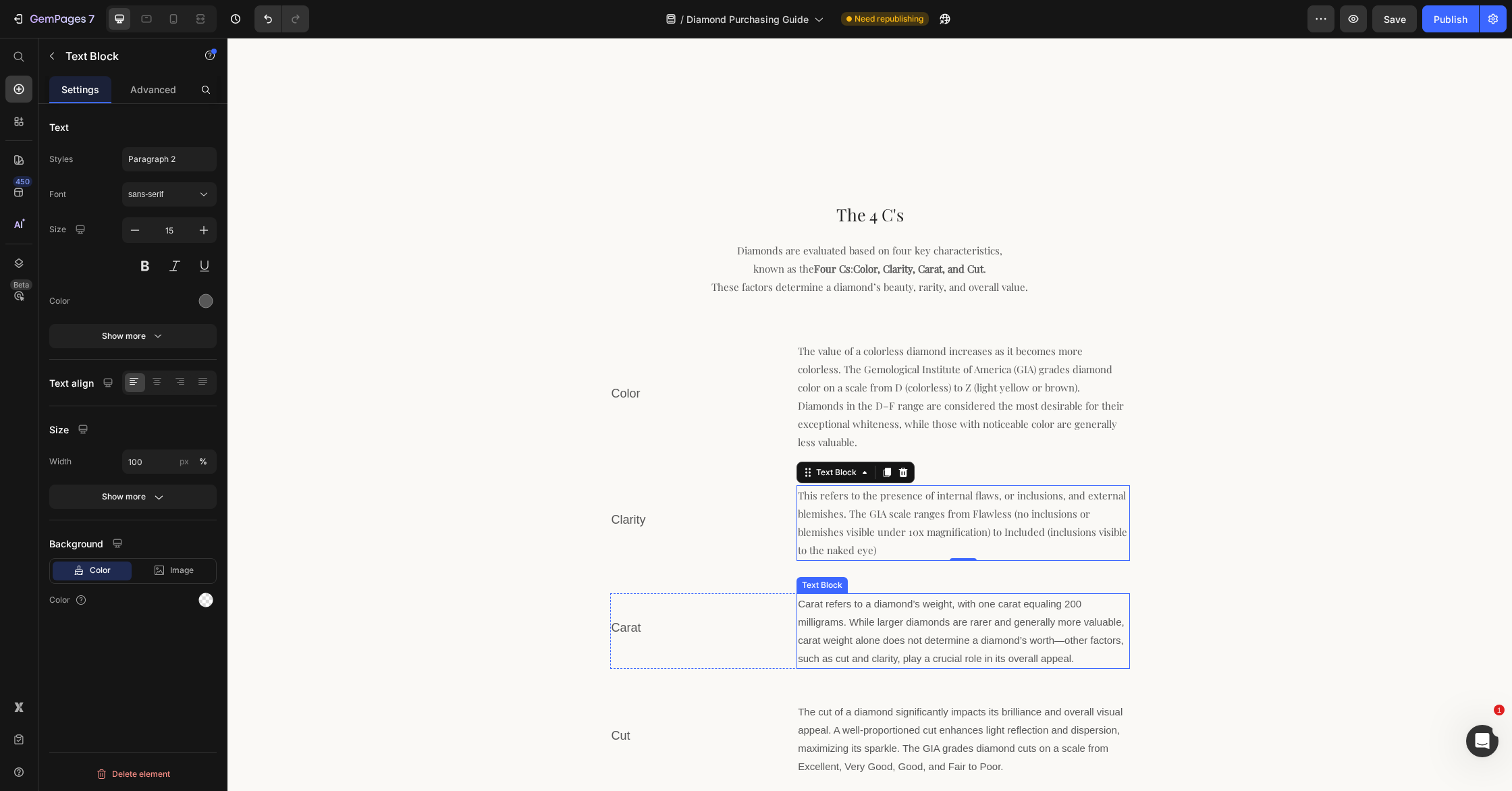 scroll, scrollTop: 1033, scrollLeft: 0, axis: vertical 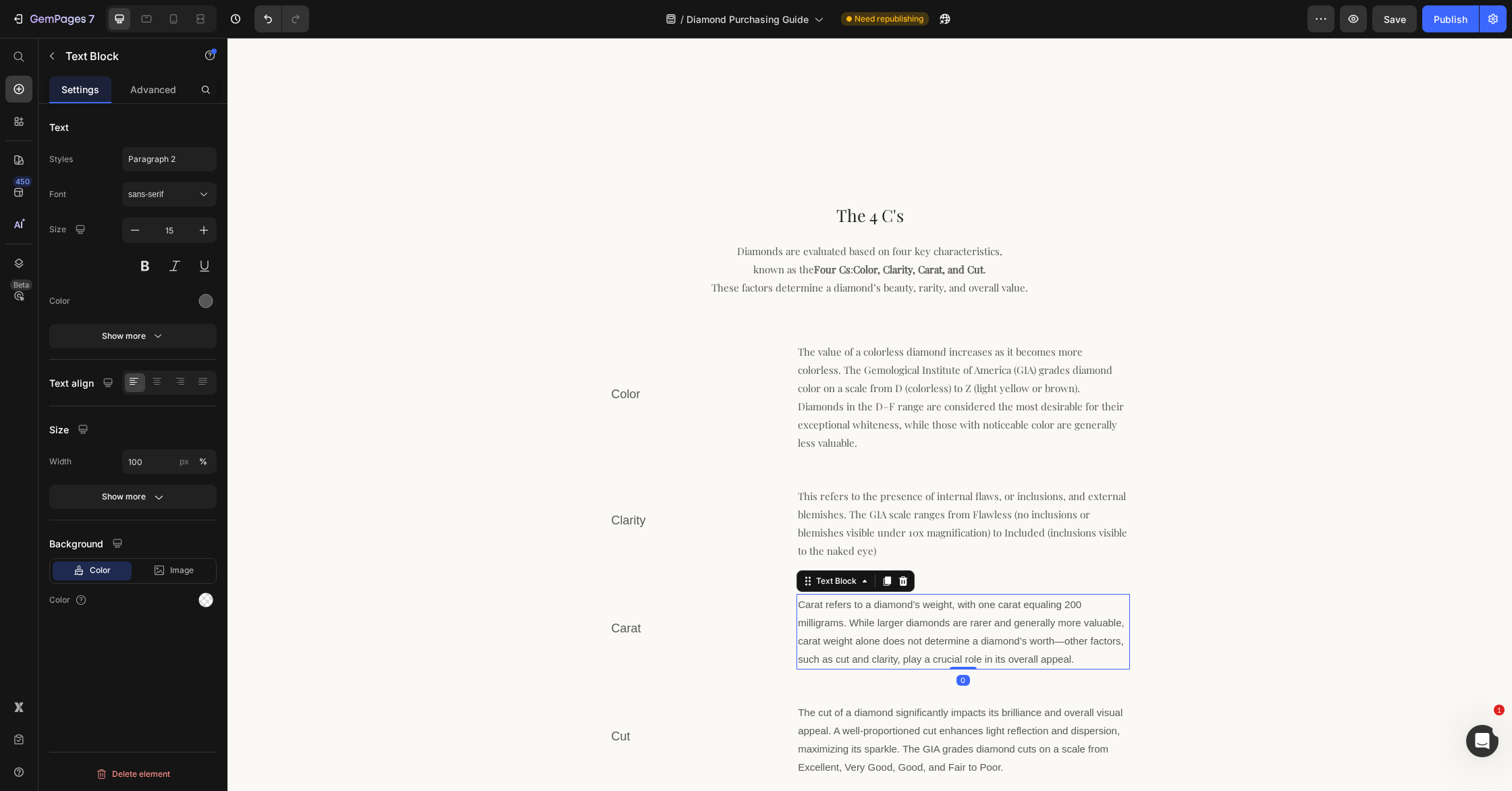 drag, startPoint x: 140, startPoint y: 202, endPoint x: 152, endPoint y: 285, distance: 83.863 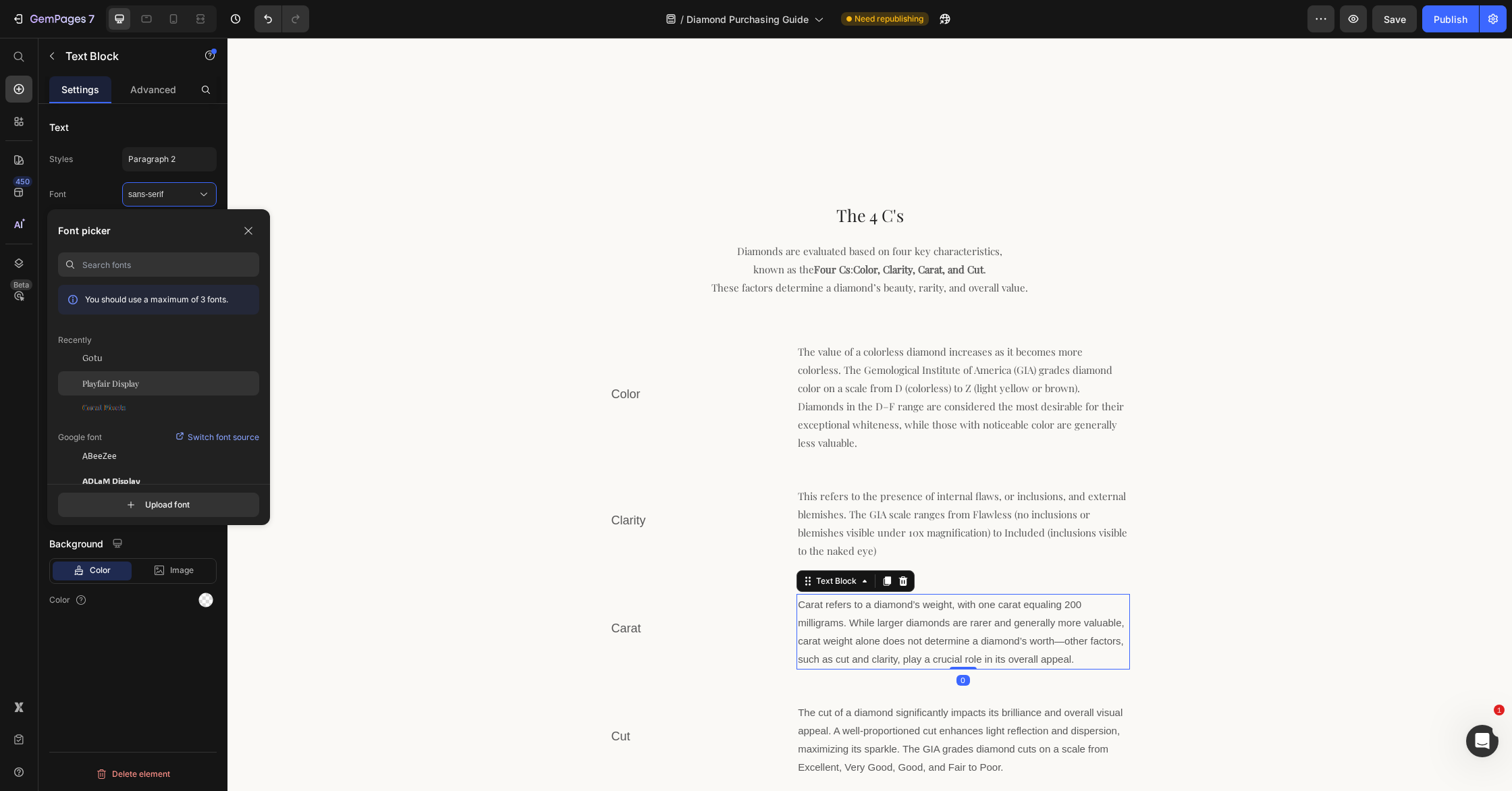 click on "Playfair Display" 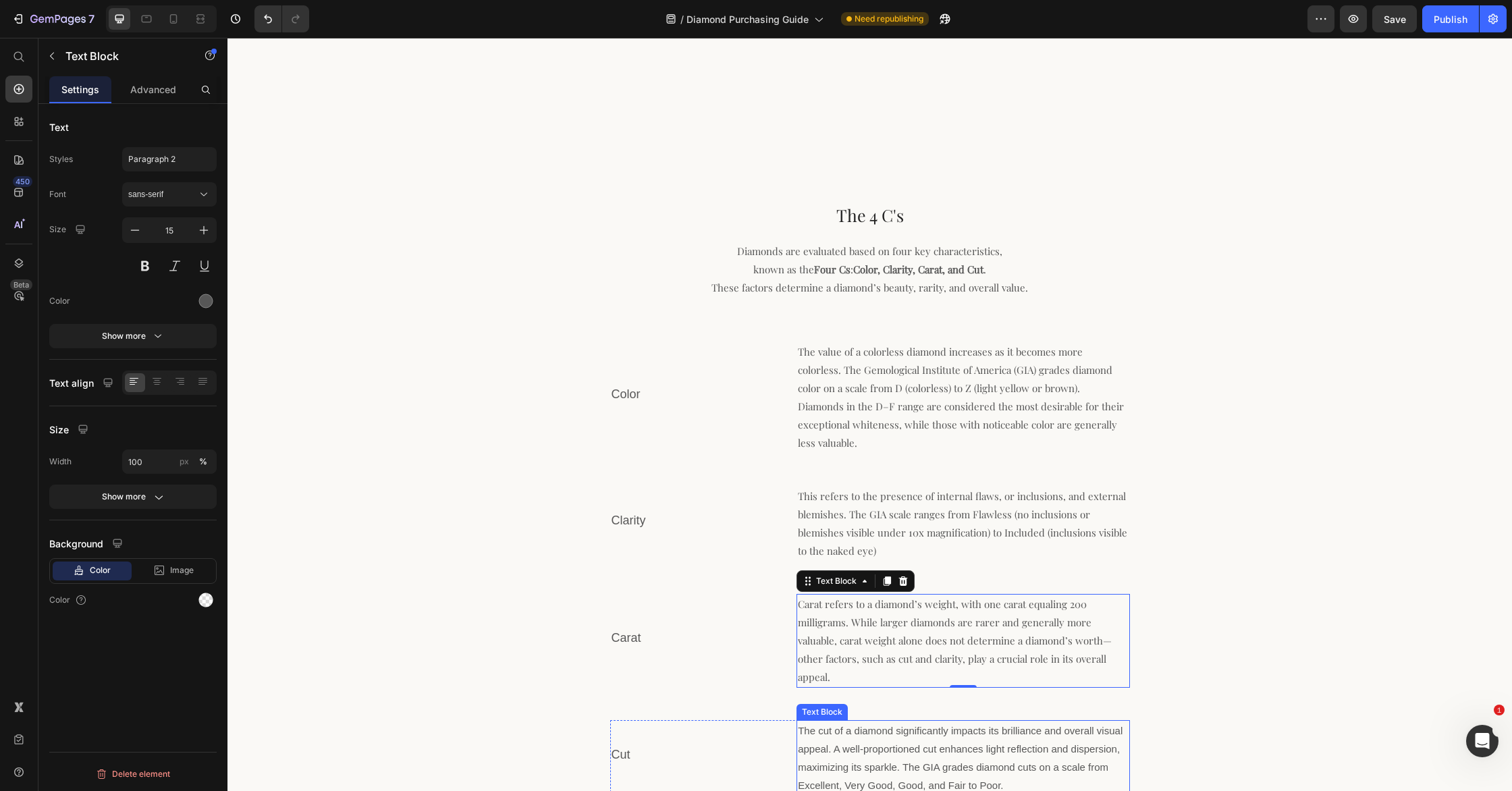 click on "The cut of a diamond significantly impacts its brilliance and overall visual appeal. A well-proportioned cut enhances light reflection and dispersion, maximizing its sparkle. The GIA grades diamond cuts on a scale from Excellent, Very Good, Good, and Fair to Poor." at bounding box center (963, 758) 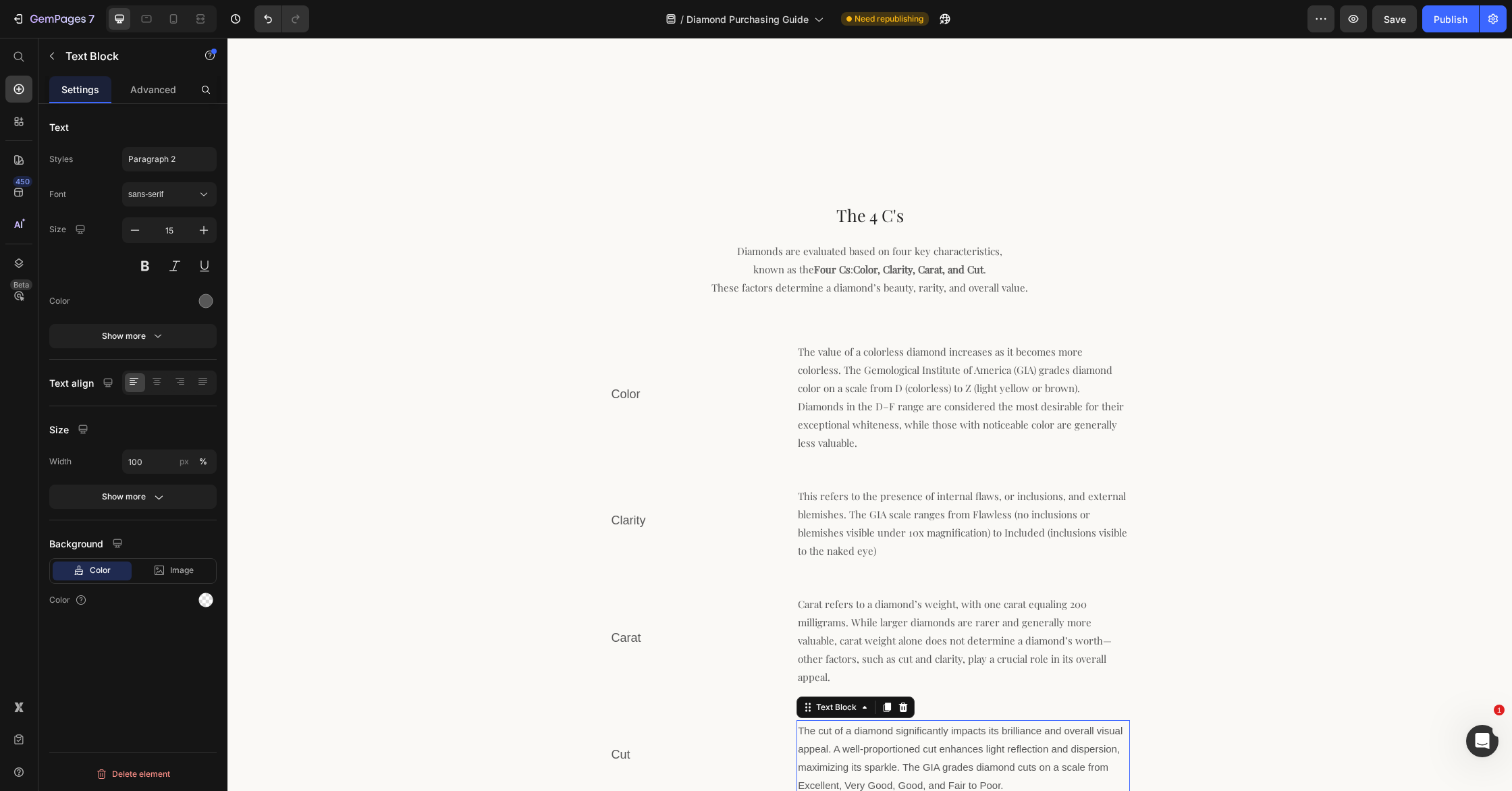 drag, startPoint x: 182, startPoint y: 193, endPoint x: 181, endPoint y: 250, distance: 57.00877 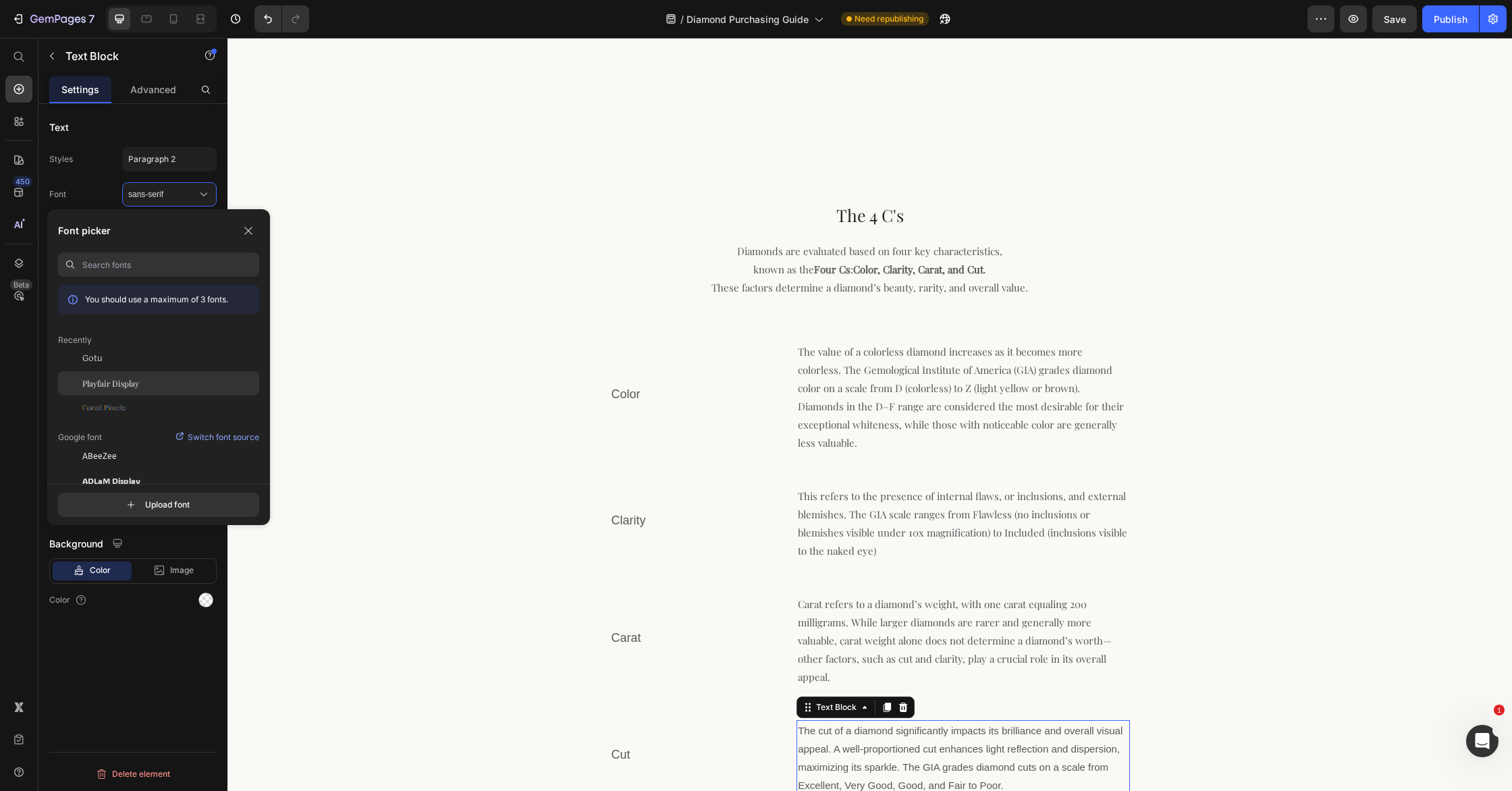 click on "Playfair Display" 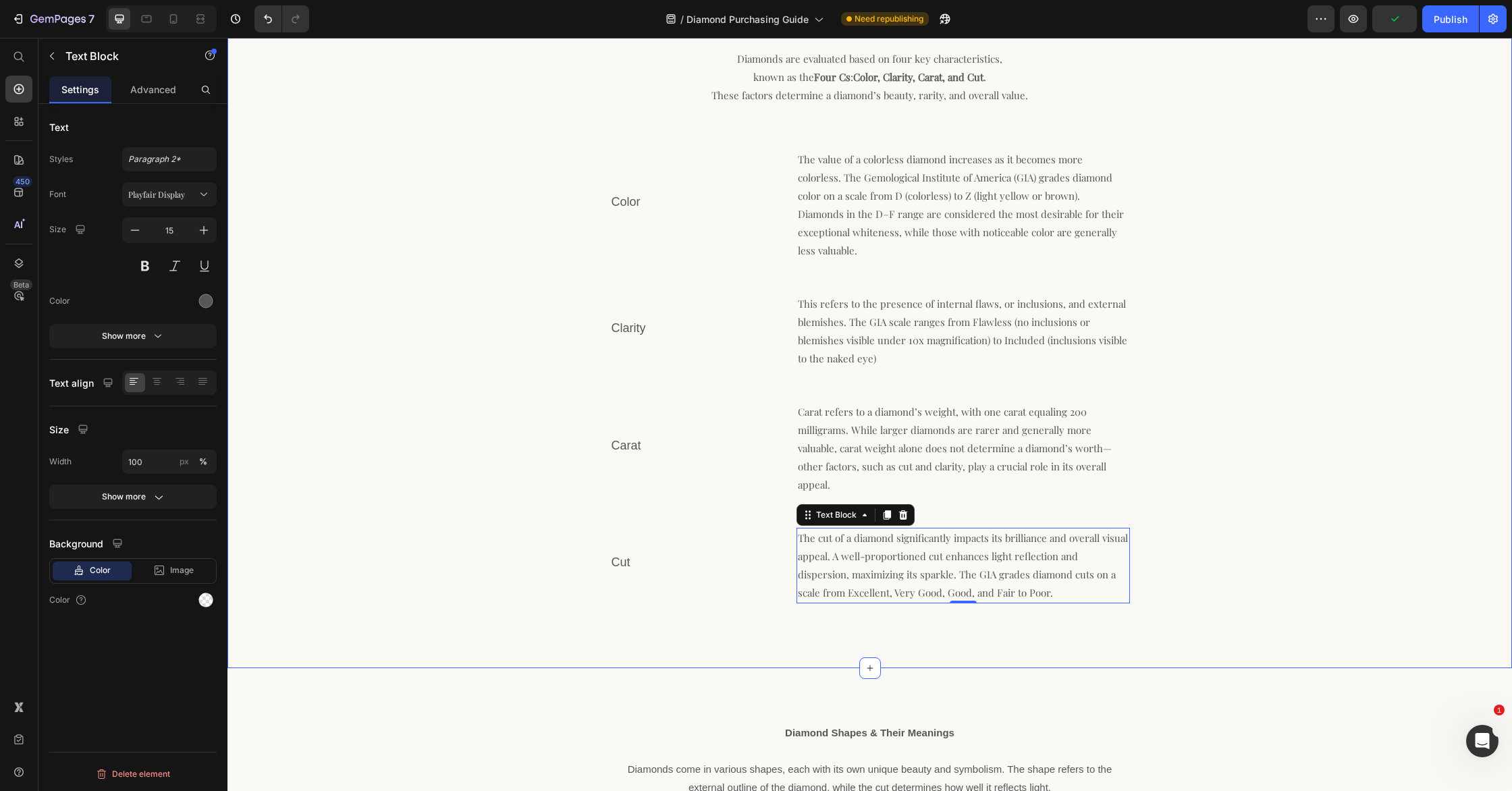 scroll, scrollTop: 1096, scrollLeft: 0, axis: vertical 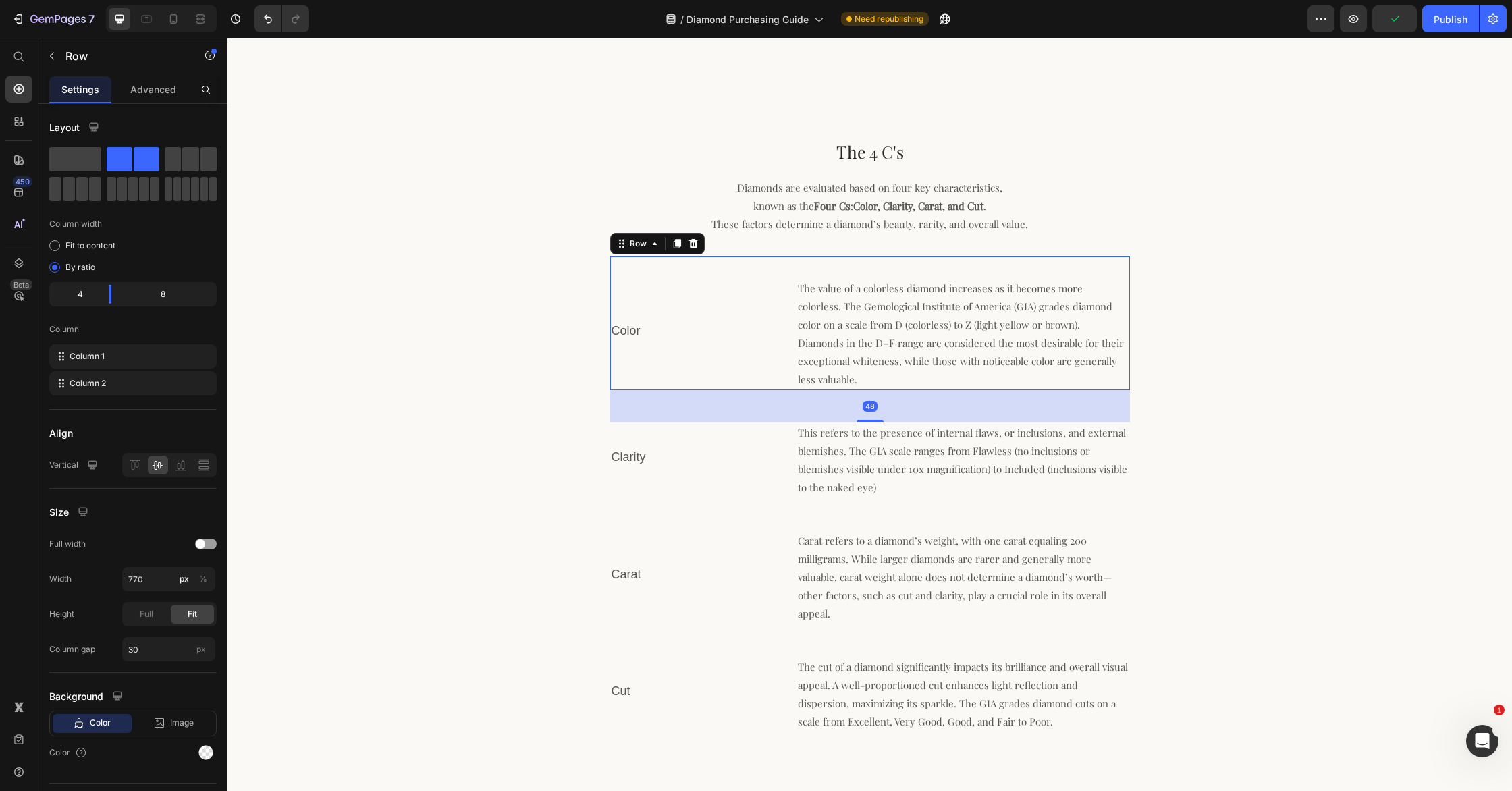 click on "Color Text Block" at bounding box center (693, 334) 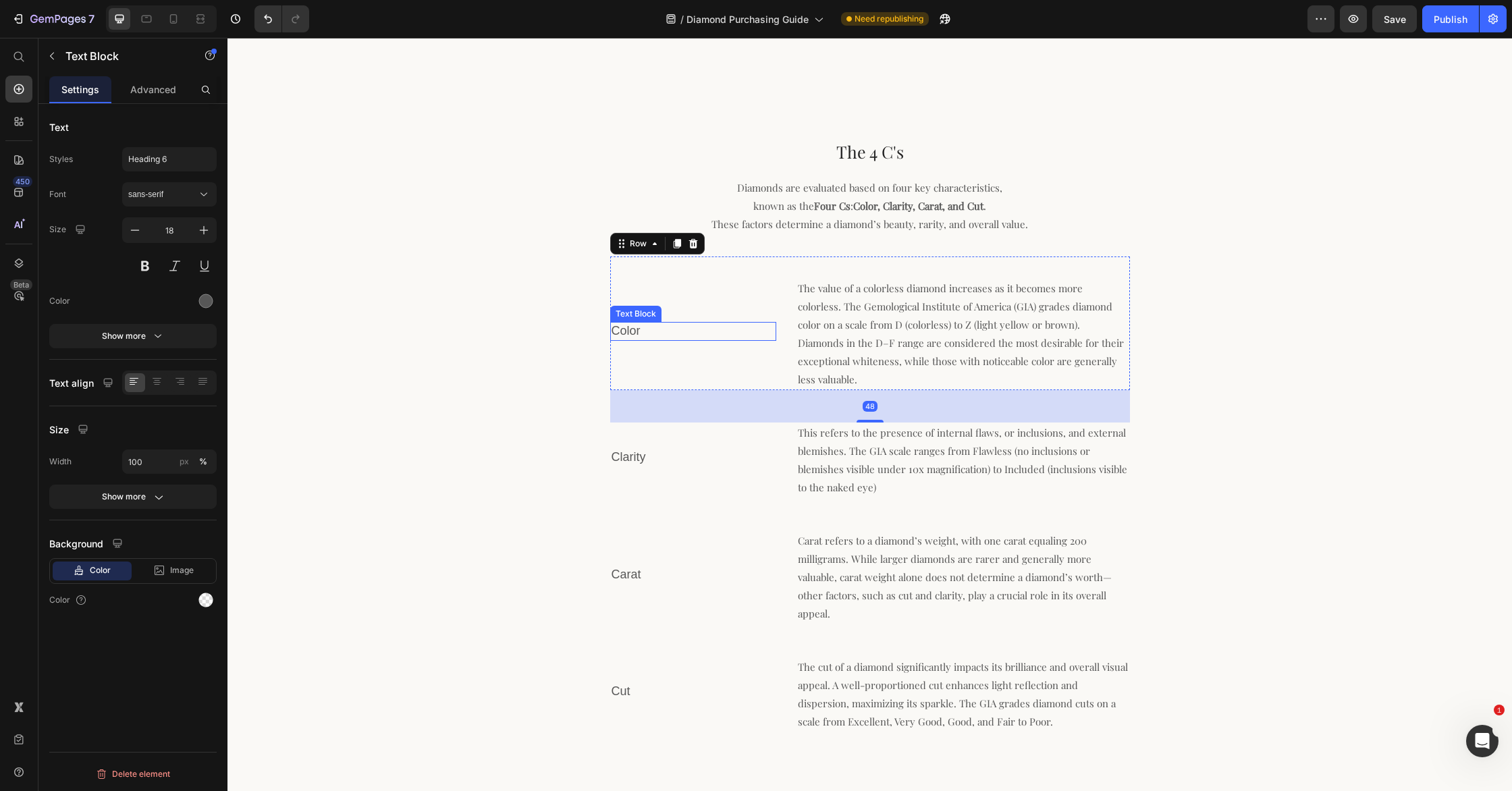 click on "Color" at bounding box center [693, 331] 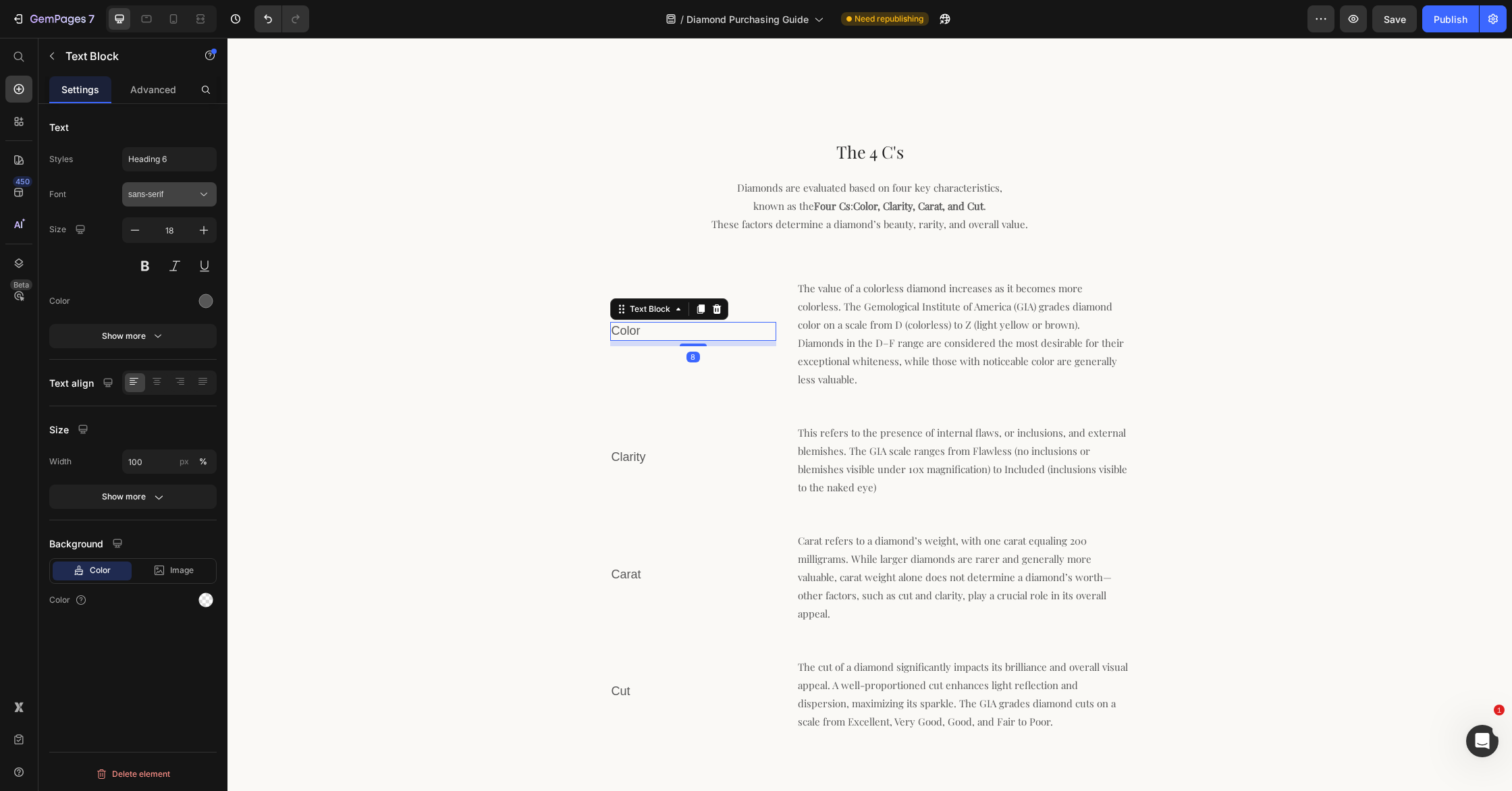 click on "sans-serif" at bounding box center [163, 194] 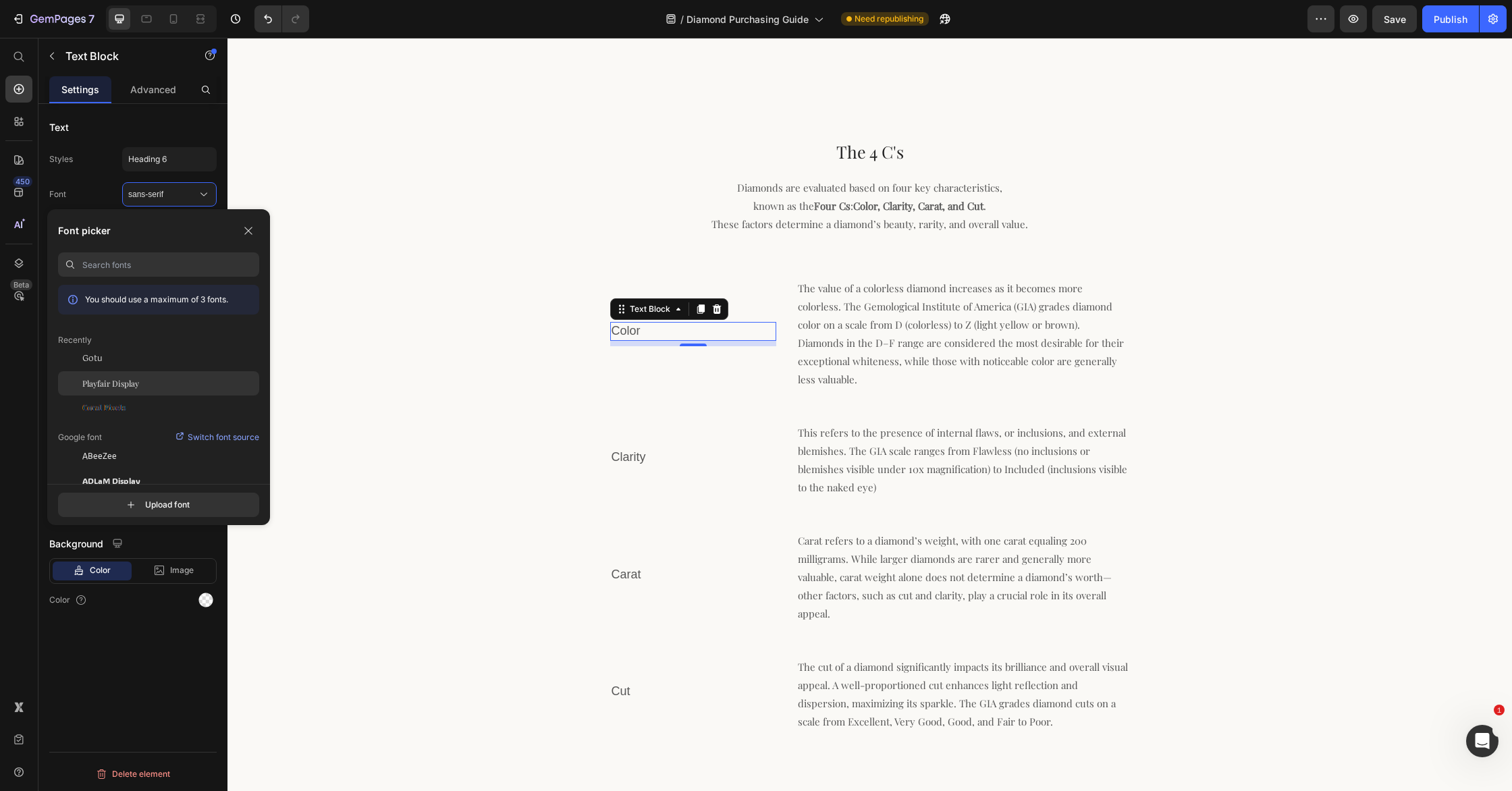 click on "Playfair Display" 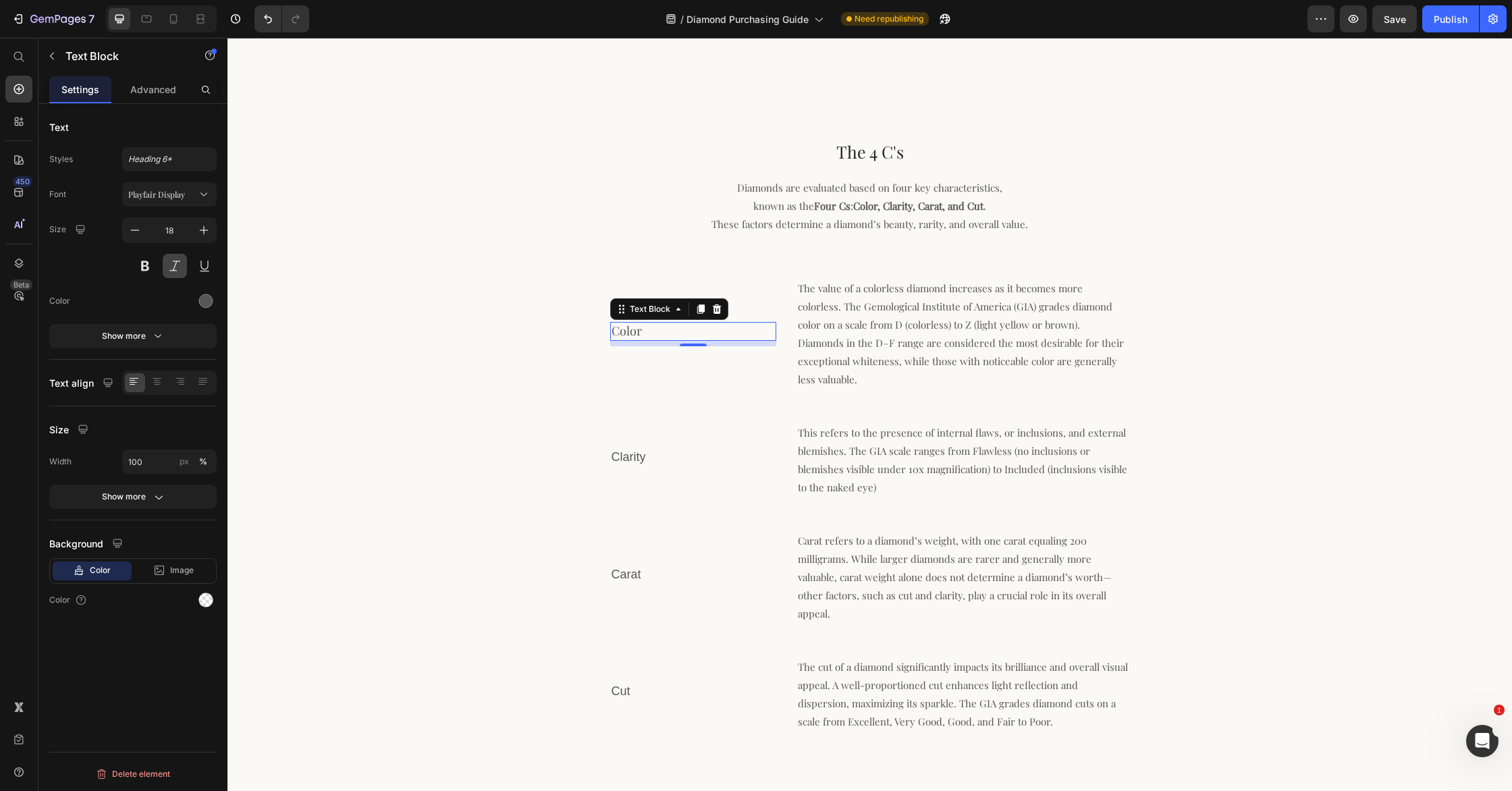click at bounding box center [175, 266] 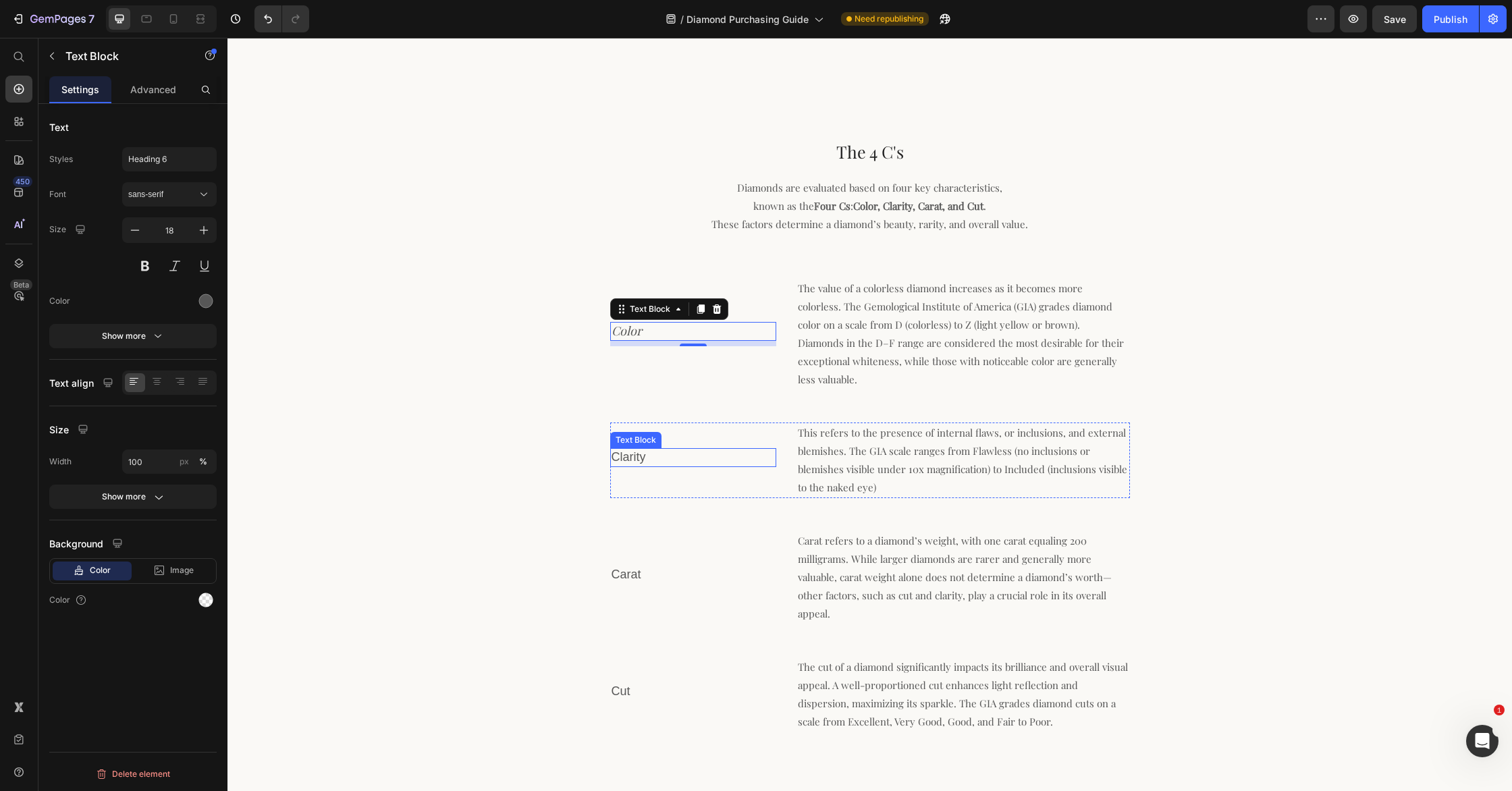 click on "Clarity" at bounding box center [693, 457] 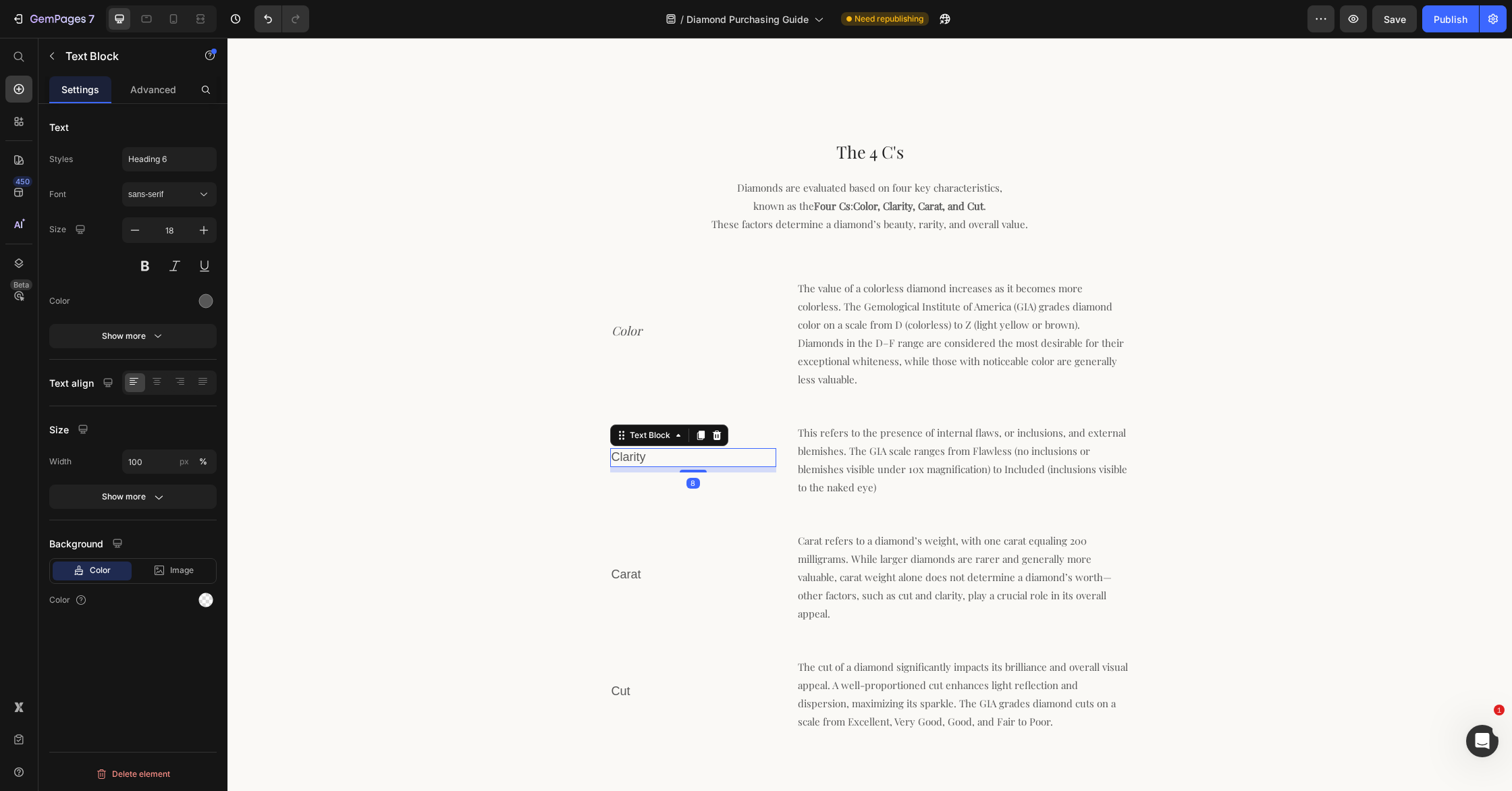 drag, startPoint x: 163, startPoint y: 199, endPoint x: 155, endPoint y: 238, distance: 39.81206 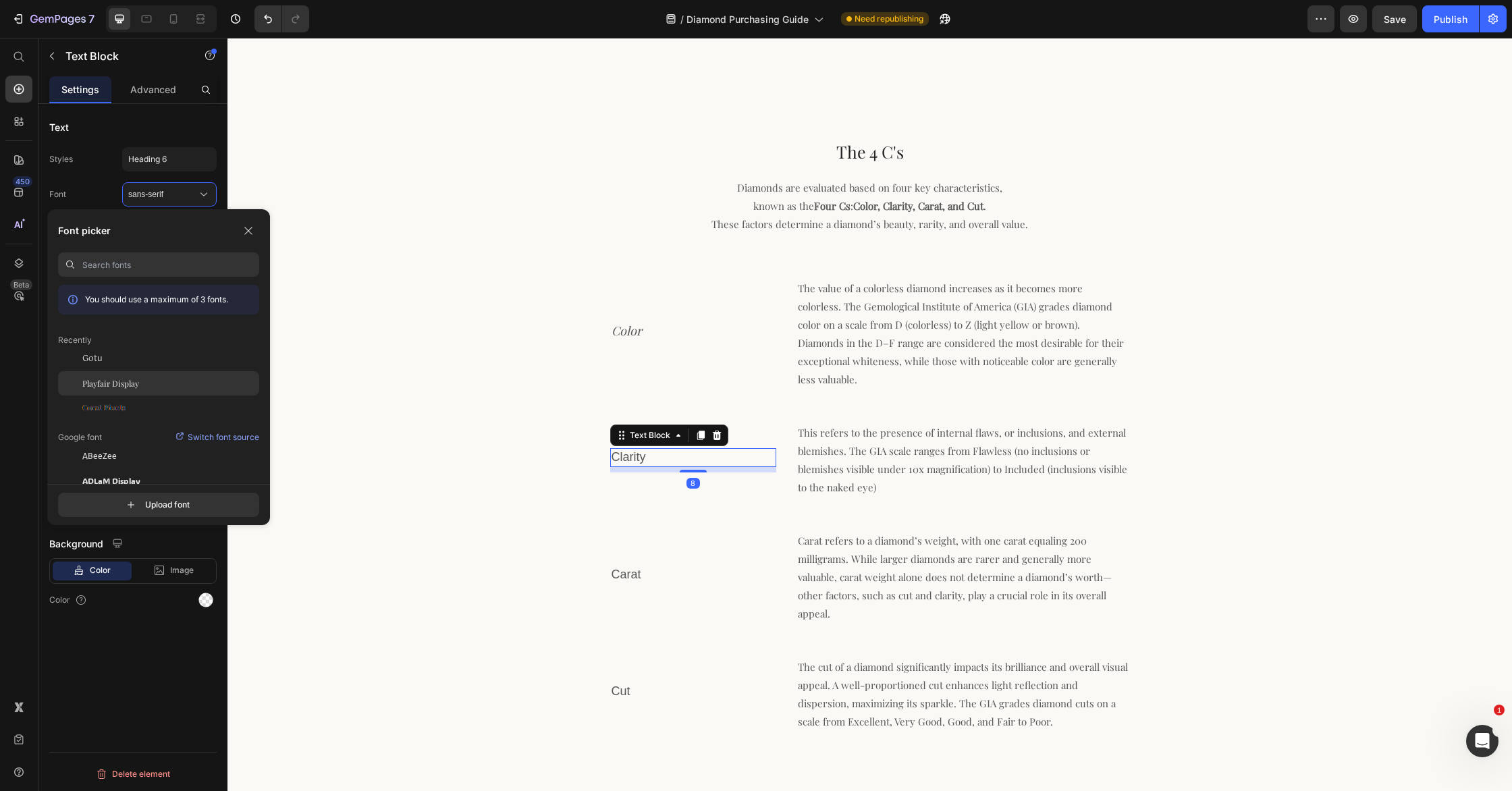 click on "Playfair Display" at bounding box center [111, 383] 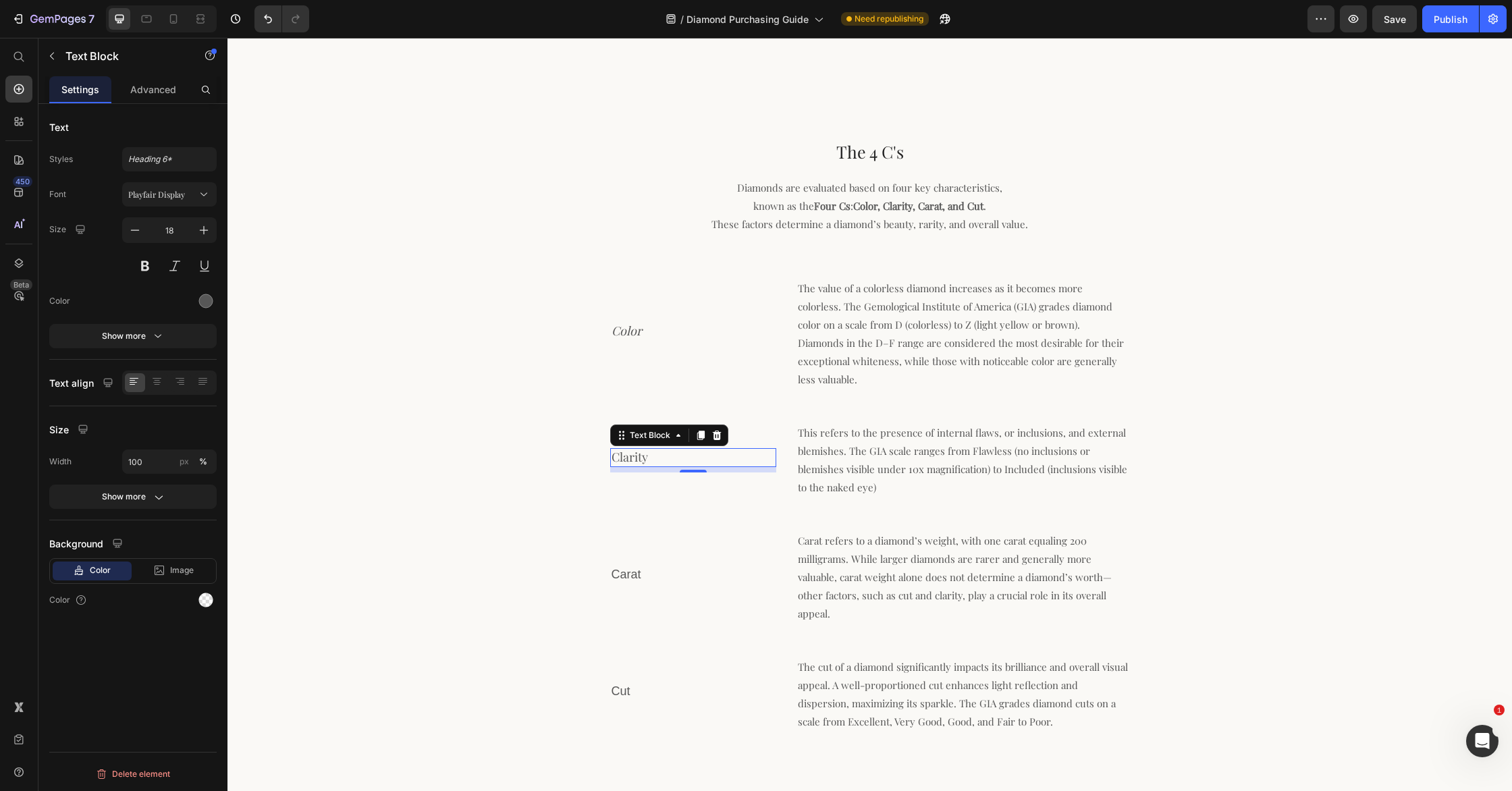drag, startPoint x: 178, startPoint y: 261, endPoint x: 187, endPoint y: 267, distance: 10.816654 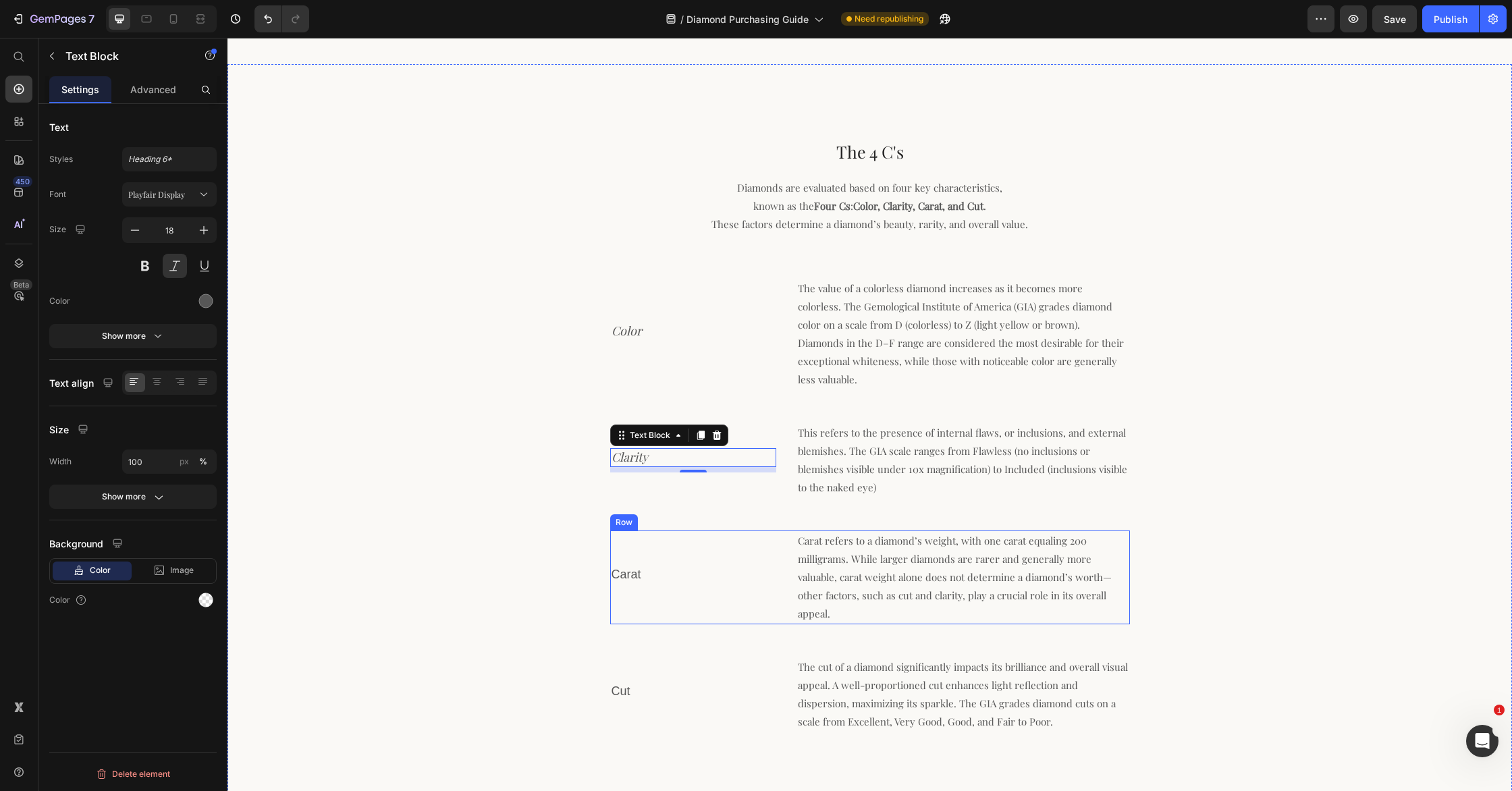 click on "Carat" at bounding box center [693, 574] 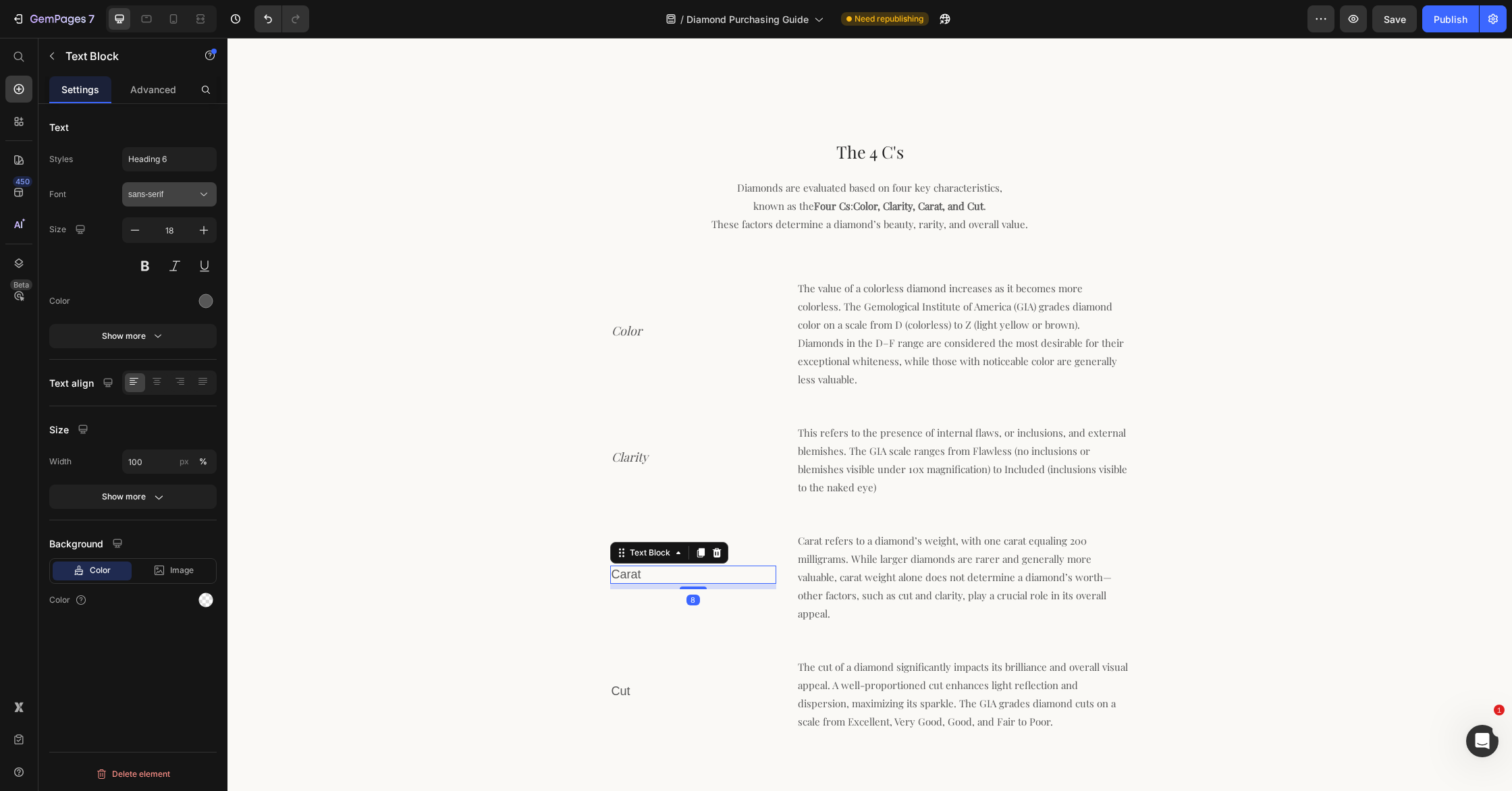 click on "sans-serif" at bounding box center (169, 194) 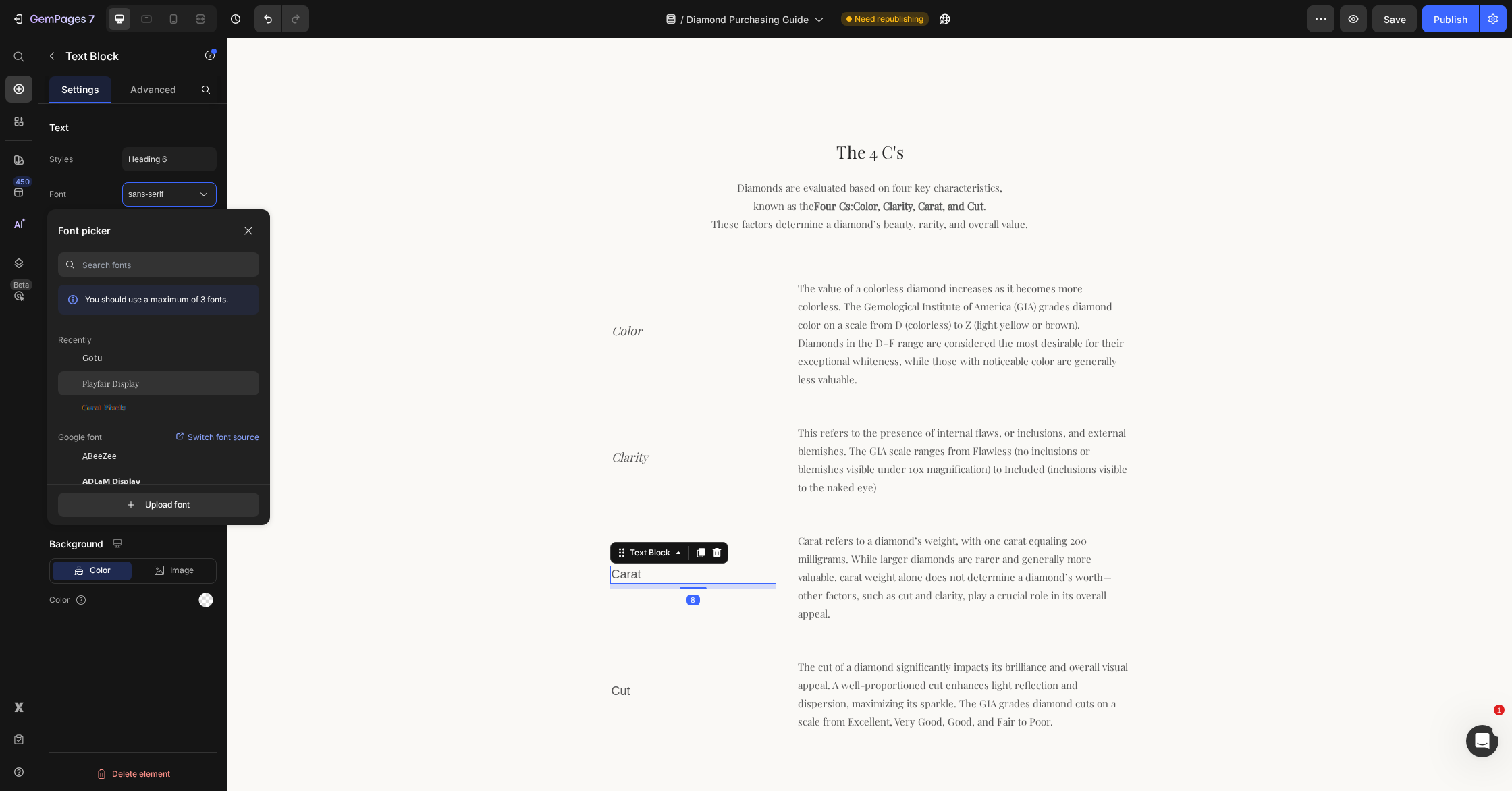 click on "Playfair Display" 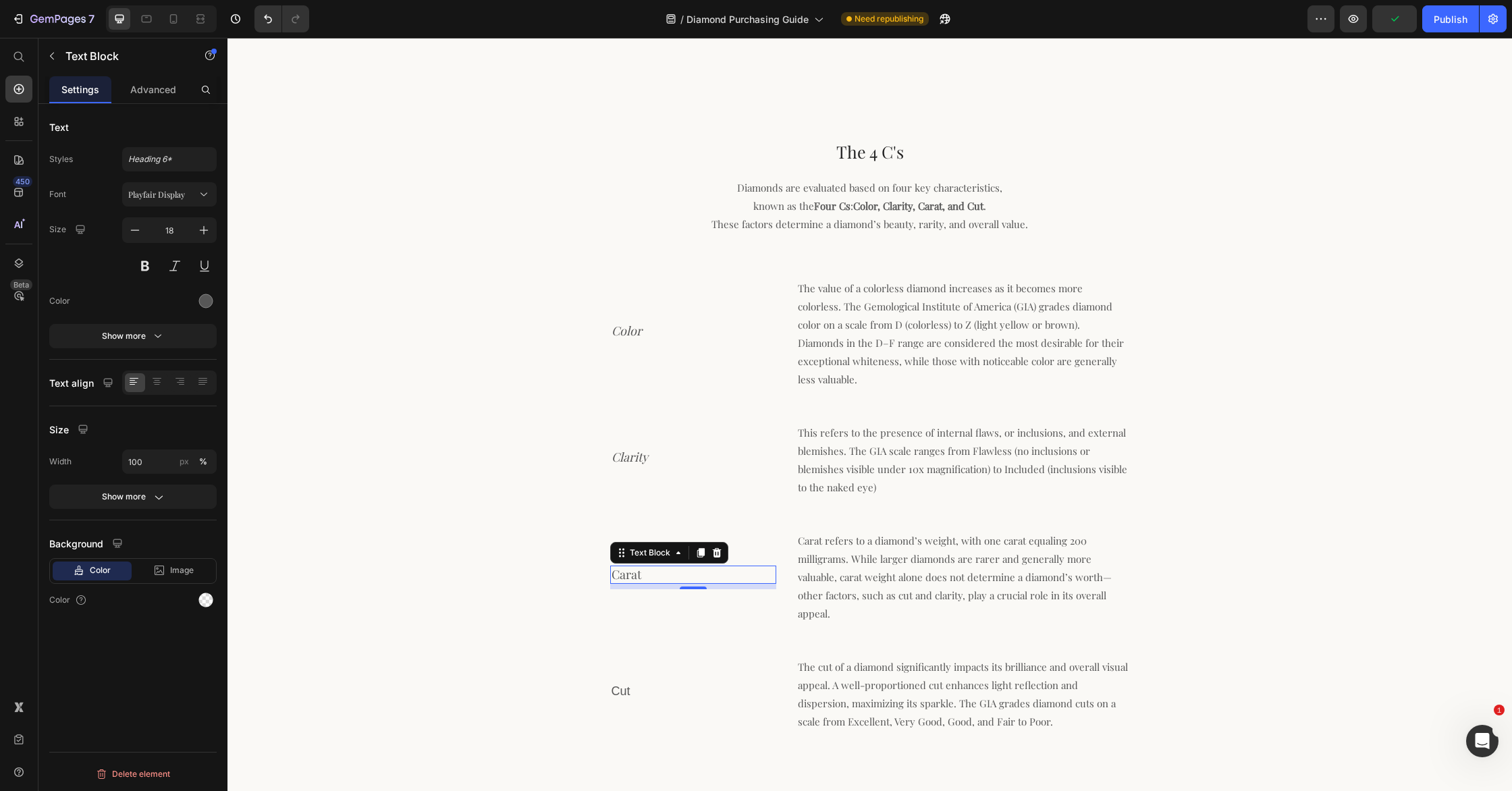drag, startPoint x: 172, startPoint y: 265, endPoint x: 192, endPoint y: 284, distance: 27.586228 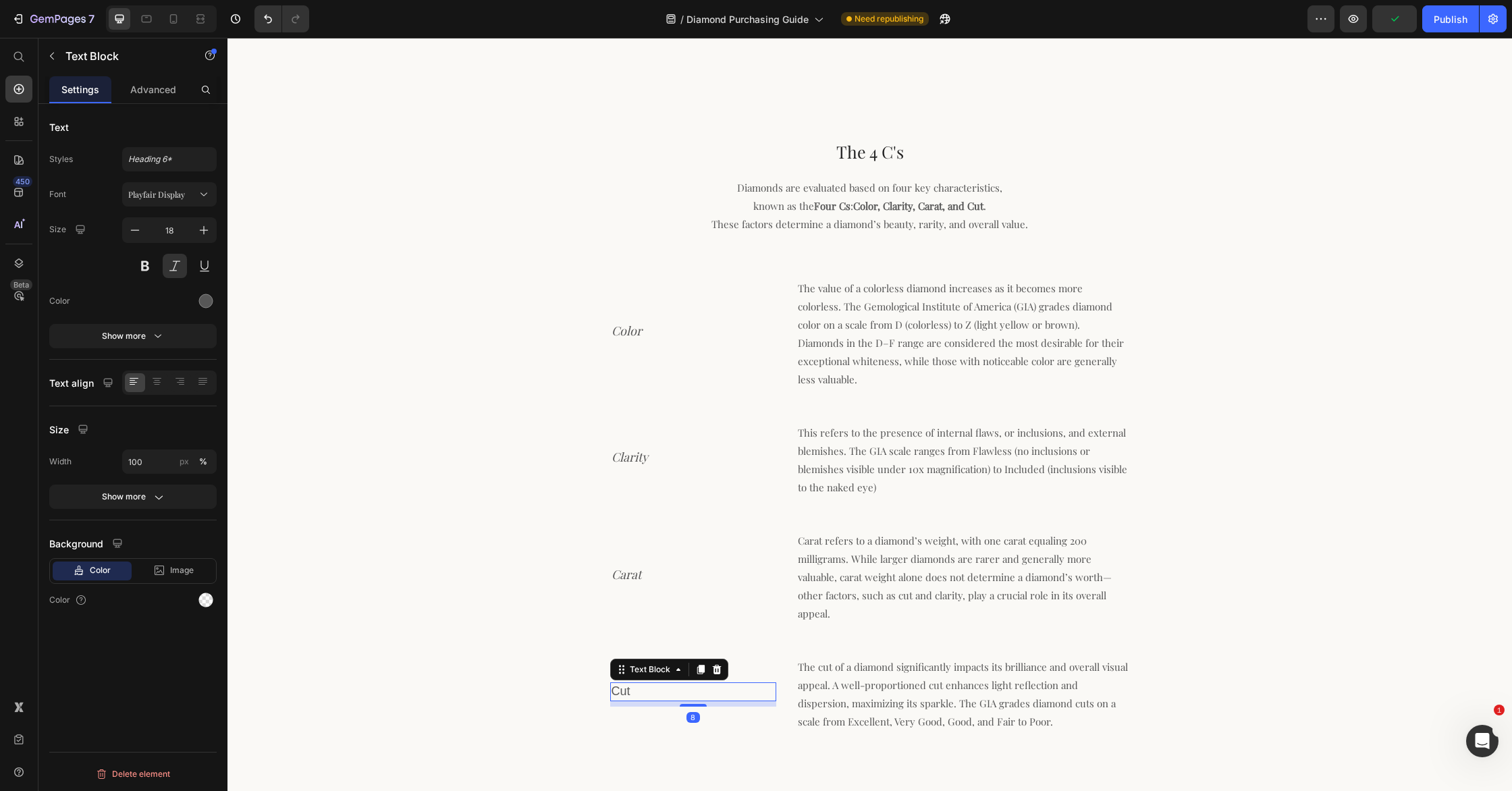 click on "Cut" at bounding box center [693, 691] 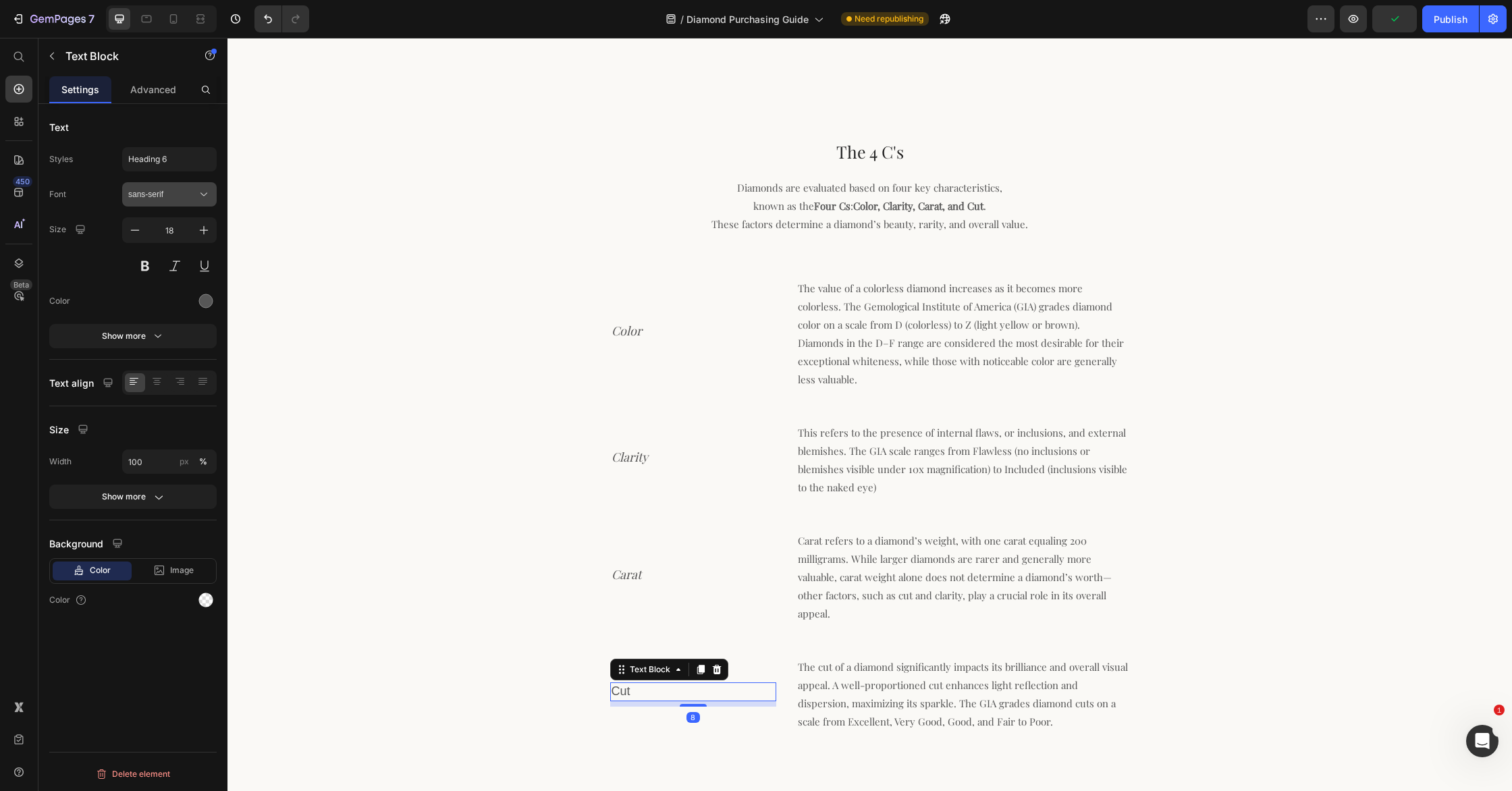 click on "sans-serif" at bounding box center (163, 194) 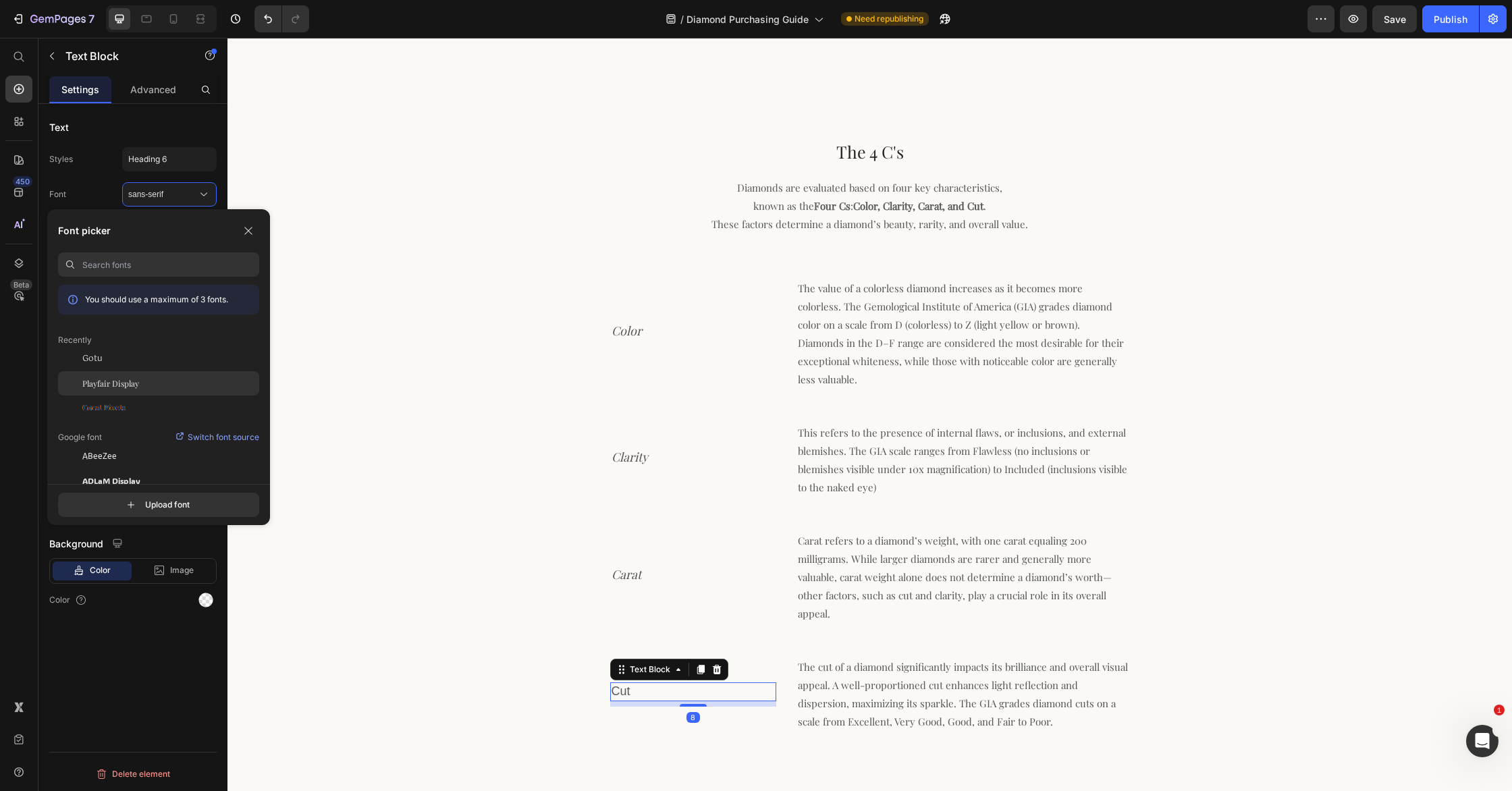 click on "Playfair Display" at bounding box center (111, 383) 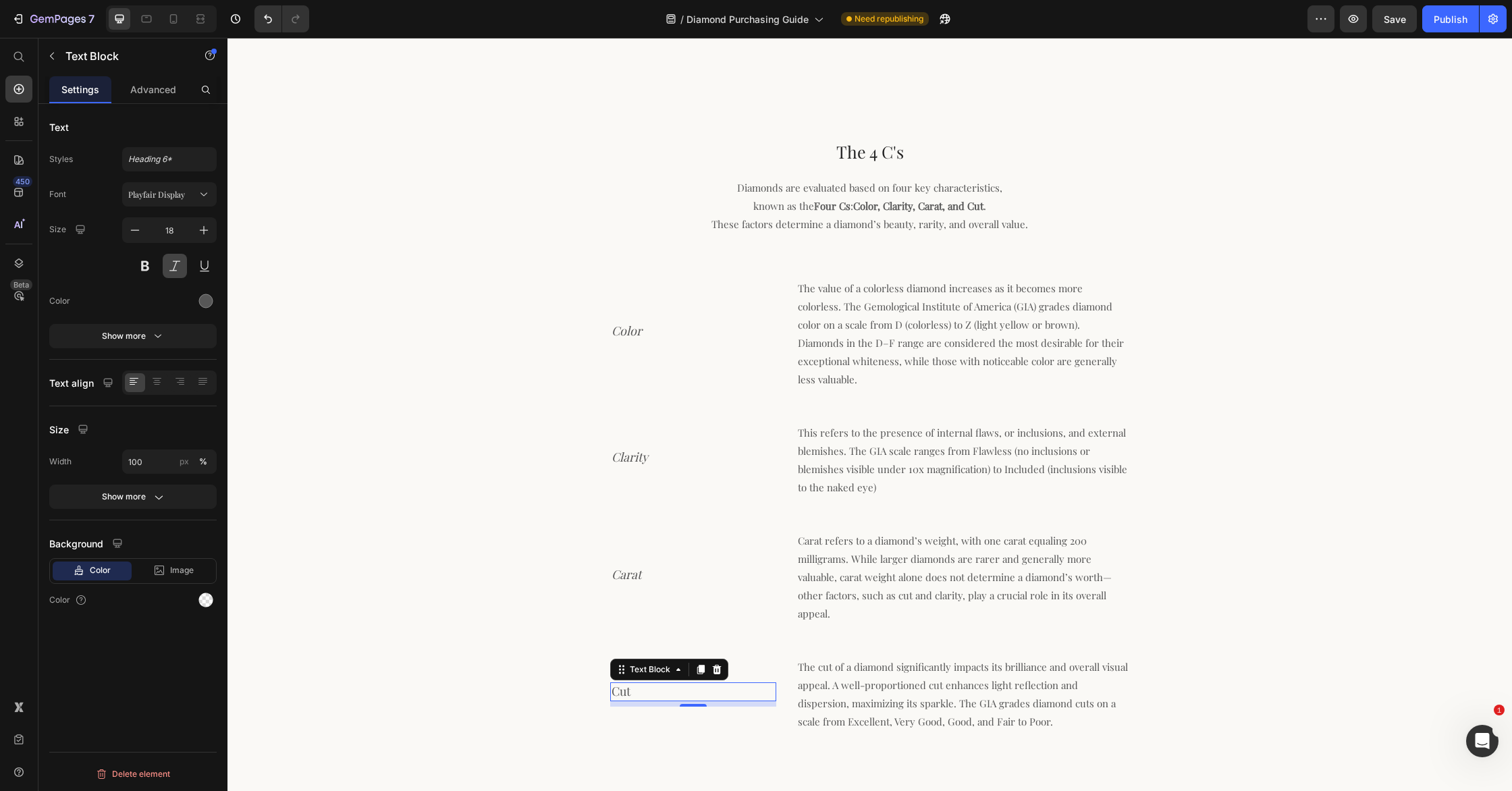 click at bounding box center [175, 266] 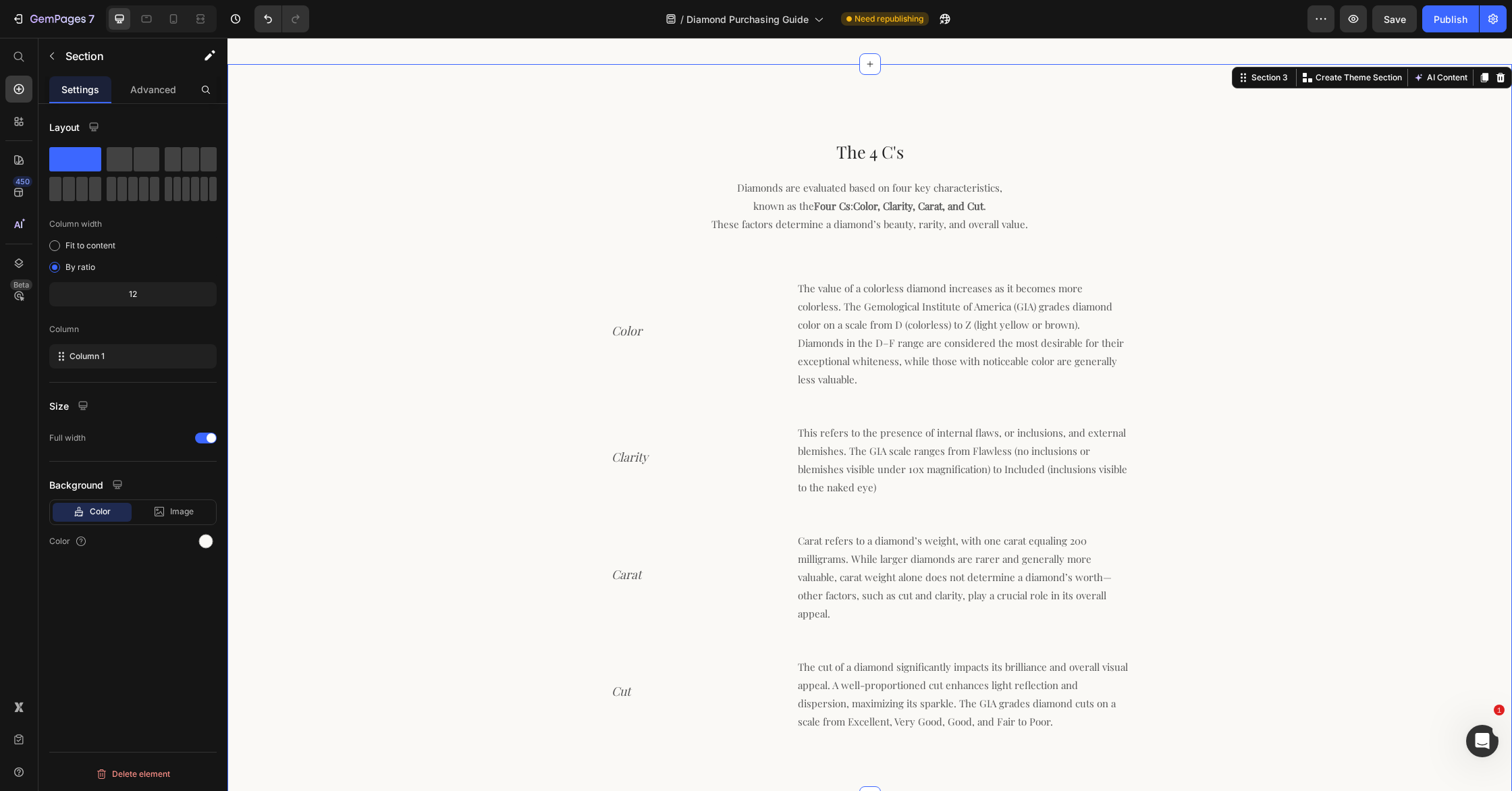 click on "The 4 C's  Heading Diamonds are evaluated based on four key characteristics,  known as the  Four Cs :  Color, Clarity, Carat, and Cut .  These factors determine a diamond’s beauty, rarity, and overall value. Text Block Row Color Text Block The value of a colorless diamond increases as it becomes more colorless. The Gemological Institute of America (GIA) grades diamond color on a scale from D (colorless) to Z (light yellow or brown). Diamonds in the D–F range are considered the most desirable for their exceptional whiteness, while those with noticeable color are generally less valuable. Text Block Row Clarity Text Block This refers to the presence of internal flaws, or inclusions, and external blemishes. The GIA scale ranges from Flawless (no inclusions or blemishes visible under 10x magnification) to Included (inclusions visible to the naked eye) Text Block Row Carat Text Block Text Block Row Cut Text Block Text Block Row" at bounding box center [869, 452] 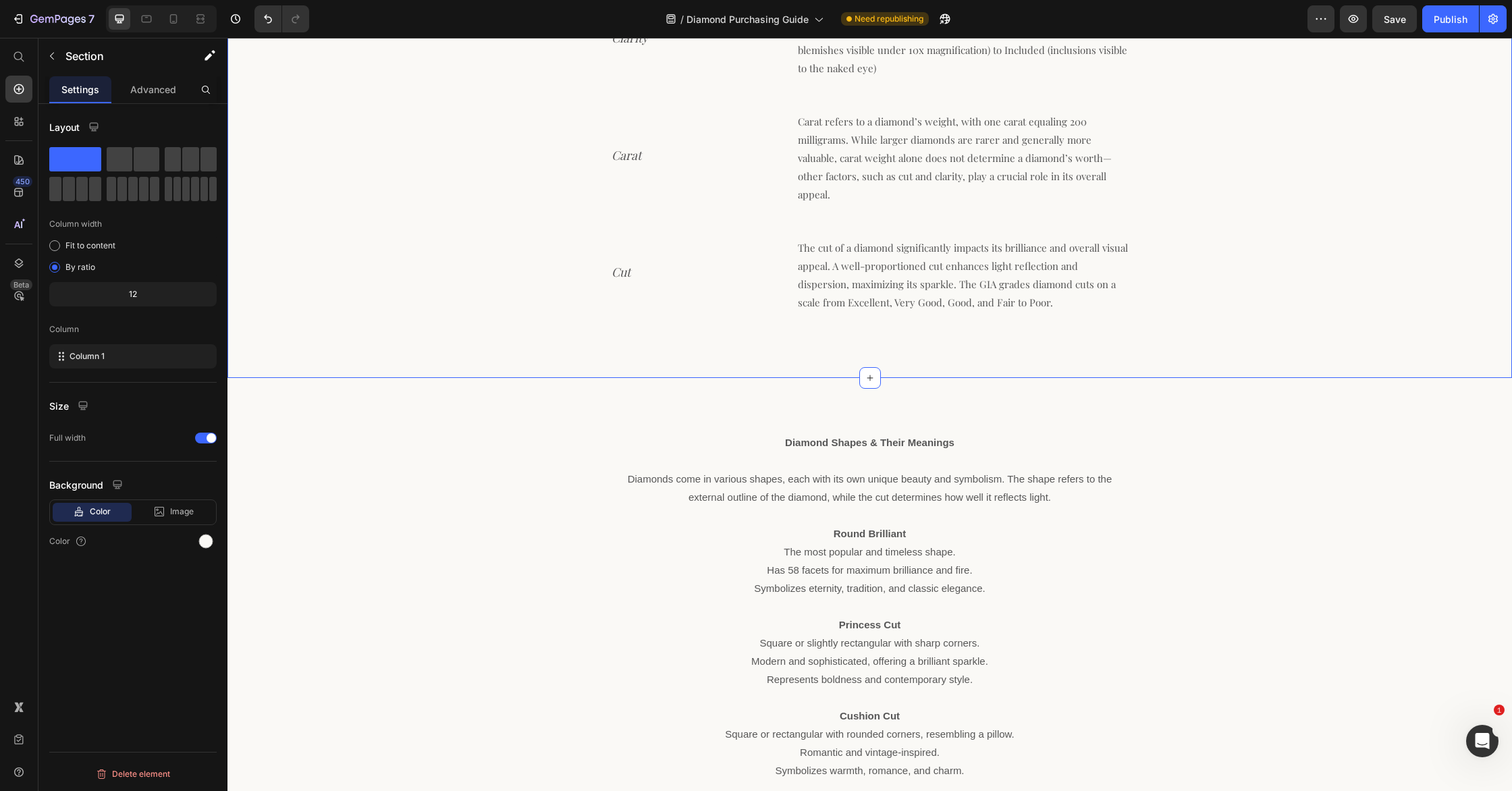 scroll, scrollTop: 1517, scrollLeft: 0, axis: vertical 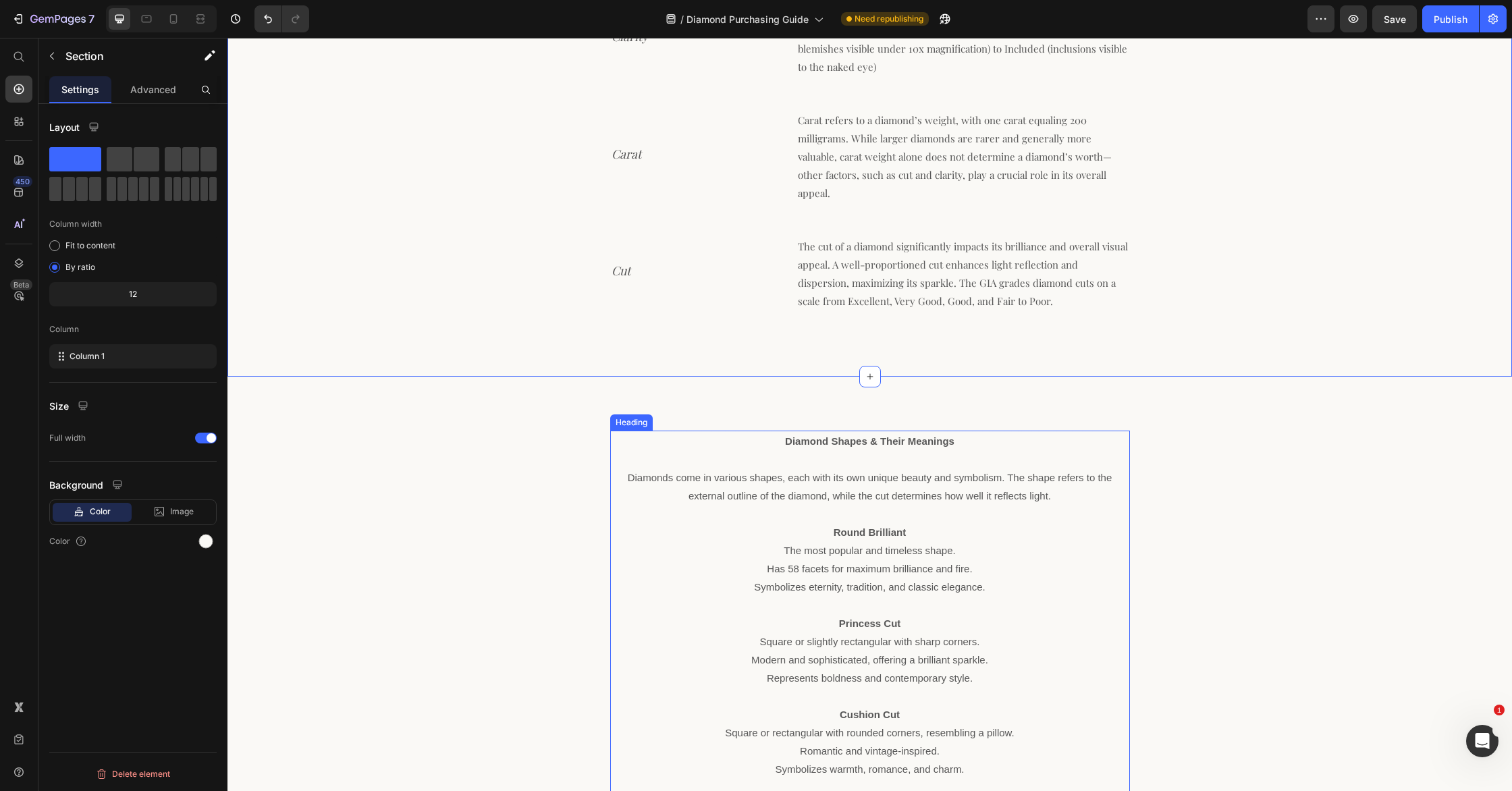 click on "Diamond Shapes & Their Meanings Diamonds come in various shapes, each with its own unique beauty and symbolism. The shape refers to the external outline of the diamond, while the cut determines how well it reflects light. Round Brilliant The most popular and timeless shape. Has 58 facets for maximum brilliance and fire. Symbolizes eternity, tradition, and classic elegance. Princess Cut Square or slightly rectangular with sharp corners. Modern and sophisticated, offering a brilliant sparkle. Represents boldness and contemporary style. Cushion Cut Square or rectangular with rounded corners, resembling a pillow. Romantic and vintage-inspired. Symbolizes warmth, romance, and charm. Emerald Cut Rectangular with step-cut facets for a hall-of-mirrors effect. Elegant and refined, often chosen for its understated beauty. Represents sophistication and confidence. Oval Cut Elongated, round shape with excellent brilliance. Creates an illusion of longer, slender fingers when worn in rings. Marquise Cut Pear Cut Heart Cut" at bounding box center [870, 951] 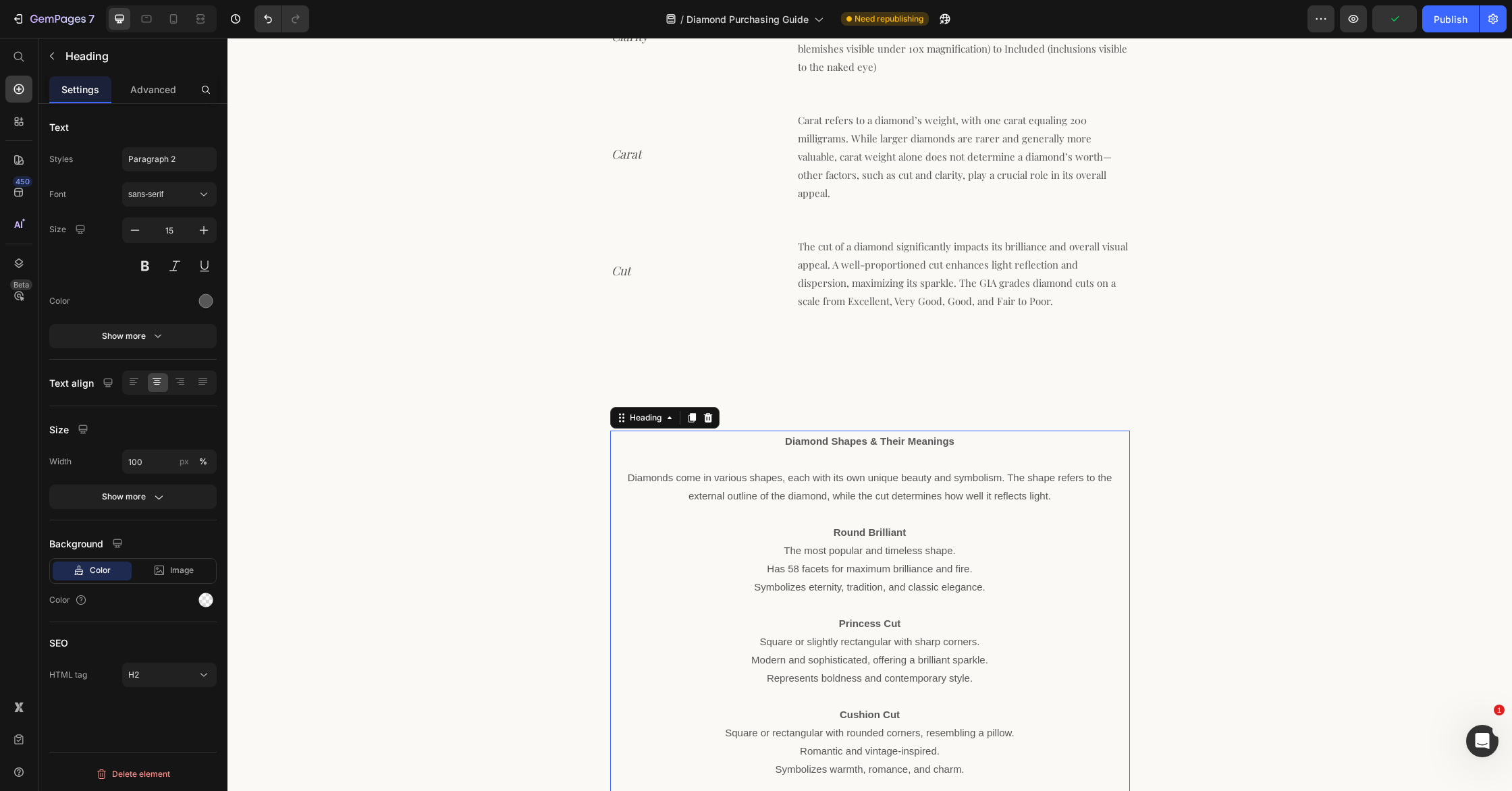 drag, startPoint x: 169, startPoint y: 196, endPoint x: 169, endPoint y: 209, distance: 13 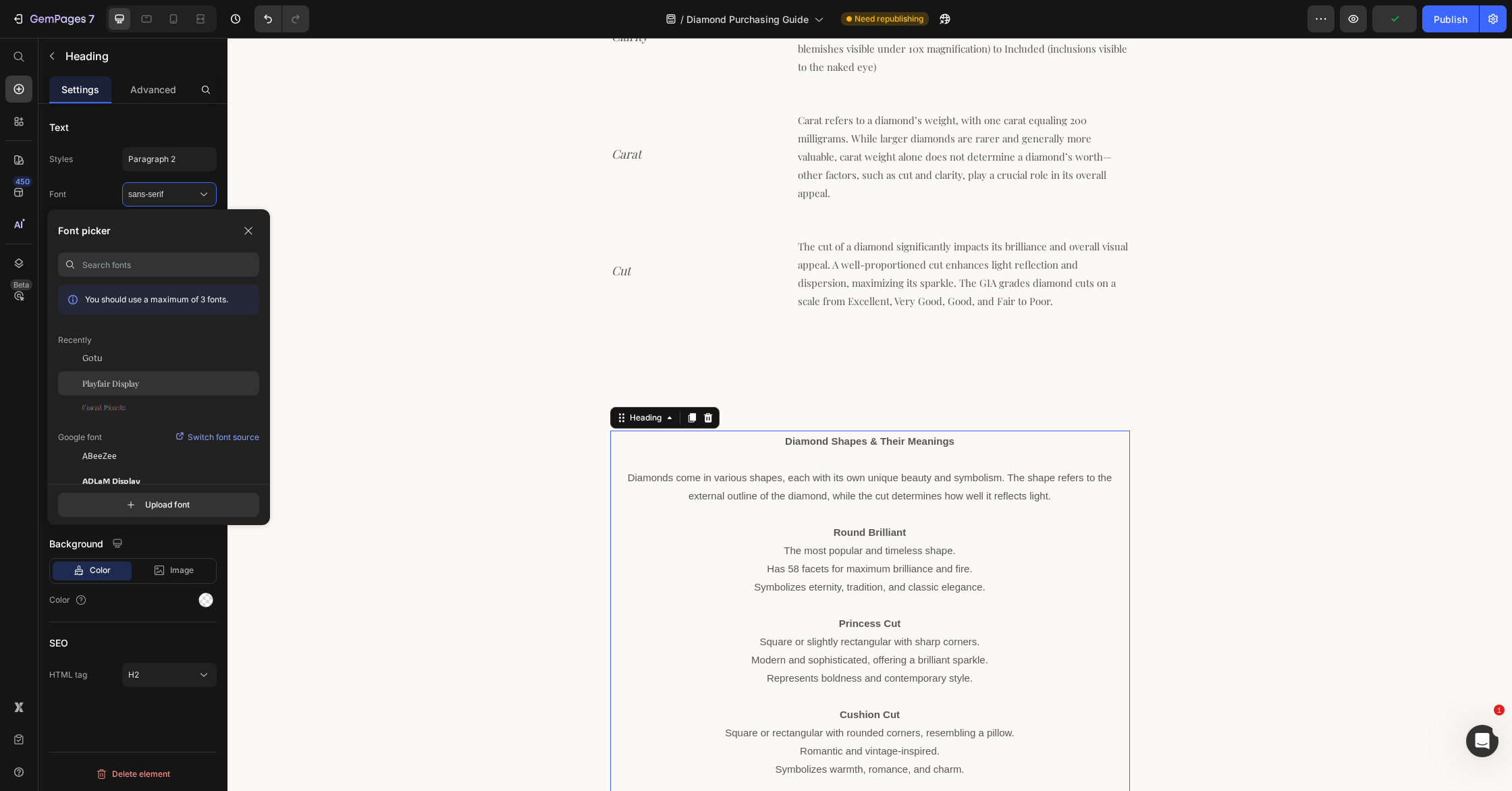 click on "Playfair Display" at bounding box center [111, 383] 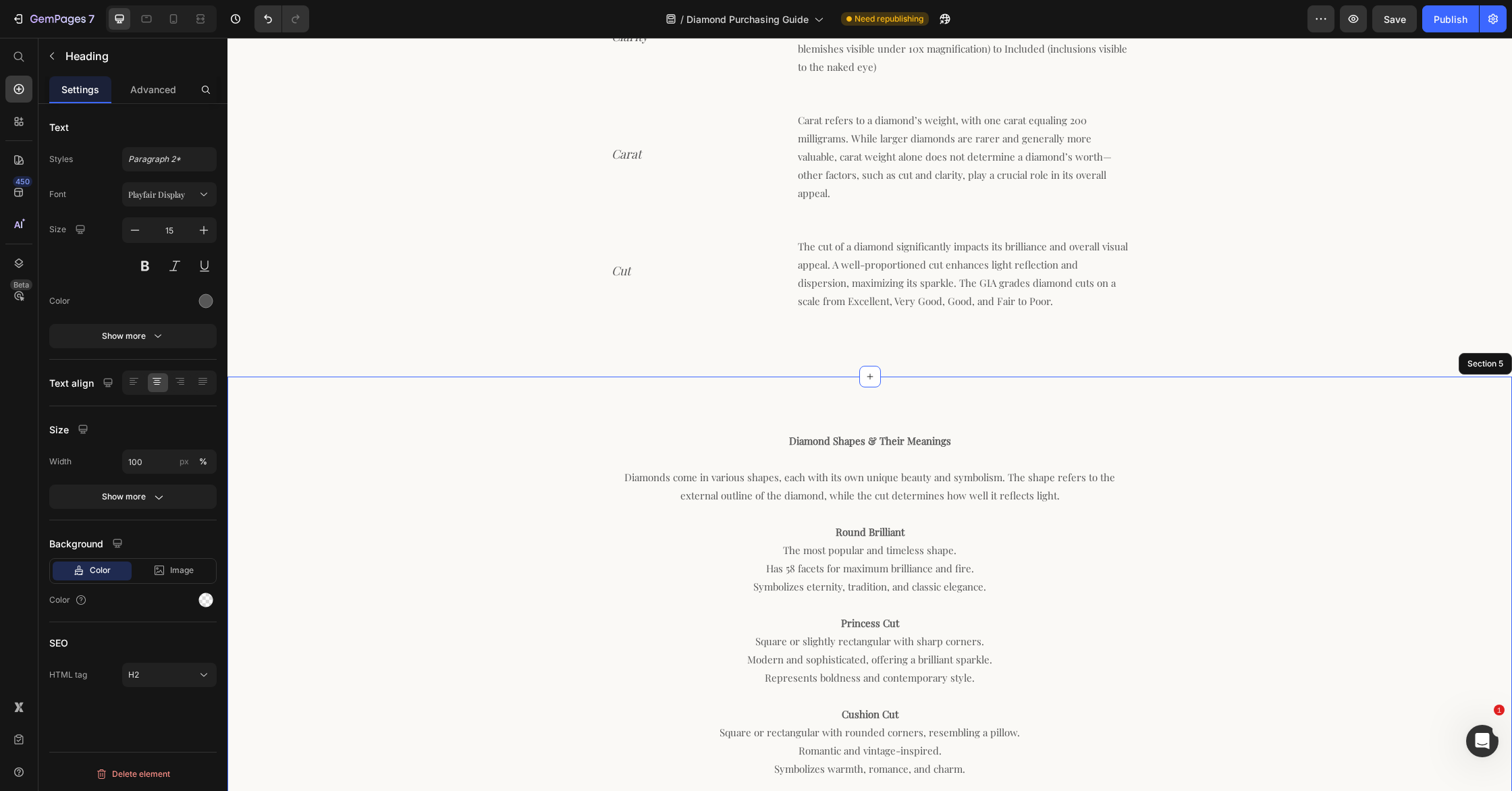 click on "Diamond Shapes & Their Meanings Diamonds come in various shapes, each with its own unique beauty and symbolism. The shape refers to the external outline of the diamond, while the cut determines how well it reflects light. Round Brilliant The most popular and timeless shape. Has 58 facets for maximum brilliance and fire. Symbolizes eternity, tradition, and classic elegance. Princess Cut Square or slightly rectangular with sharp corners. Modern and sophisticated, offering a brilliant sparkle. Represents boldness and contemporary style. Cushion Cut Square or rectangular with rounded corners, resembling a pillow. Romantic and vintage-inspired. Symbolizes warmth, romance, and charm. Emerald Cut Rectangular with step-cut facets for a hall-of-mirrors effect. Elegant and refined, often chosen for its understated beauty. Represents sophistication and confidence. Oval Cut Elongated, round shape with excellent brilliance. Creates an illusion of longer, slender fingers when worn in rings. Marquise Cut Pear Cut Heart Cut" at bounding box center [869, 979] 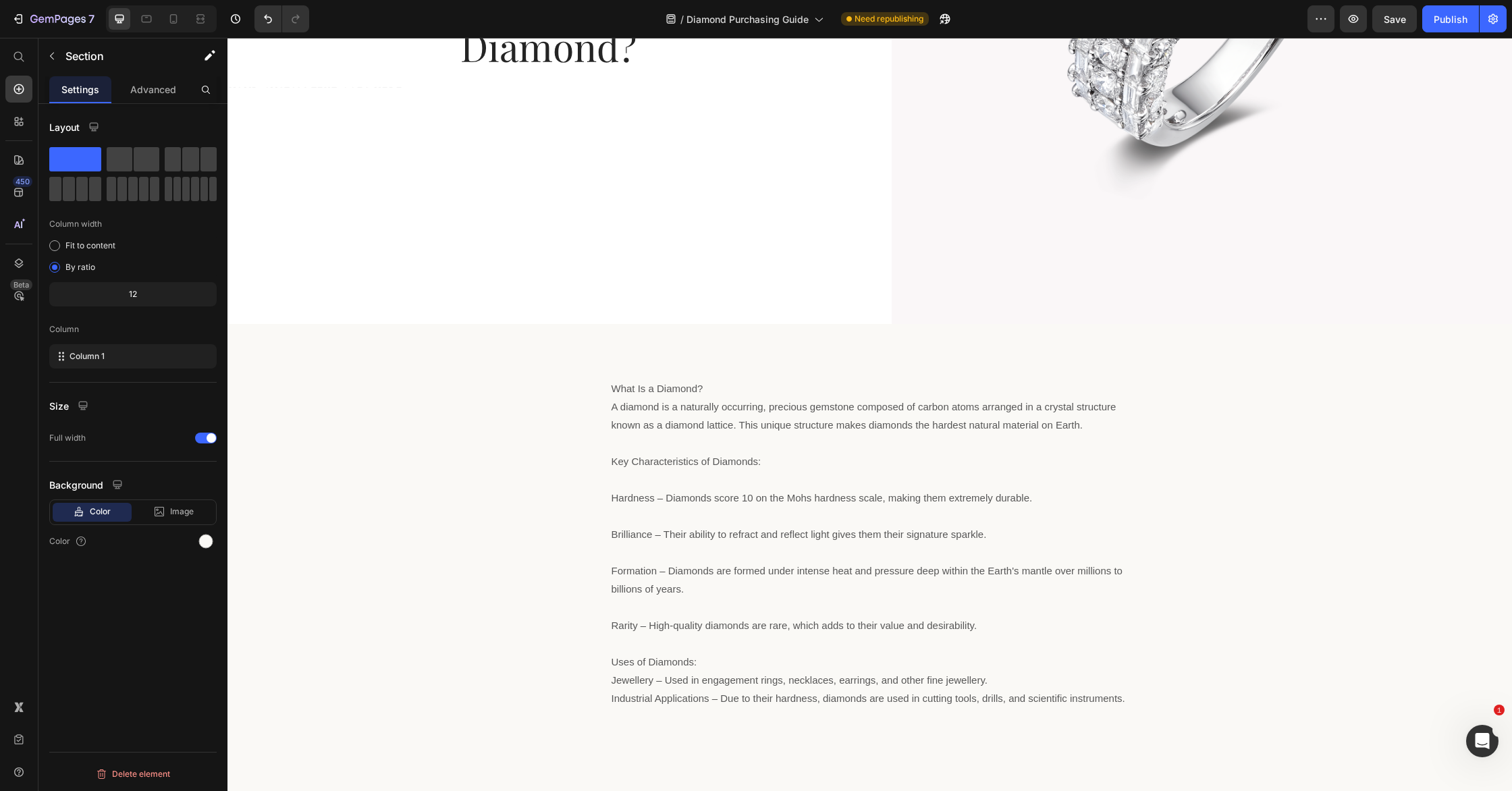 scroll, scrollTop: 366, scrollLeft: 0, axis: vertical 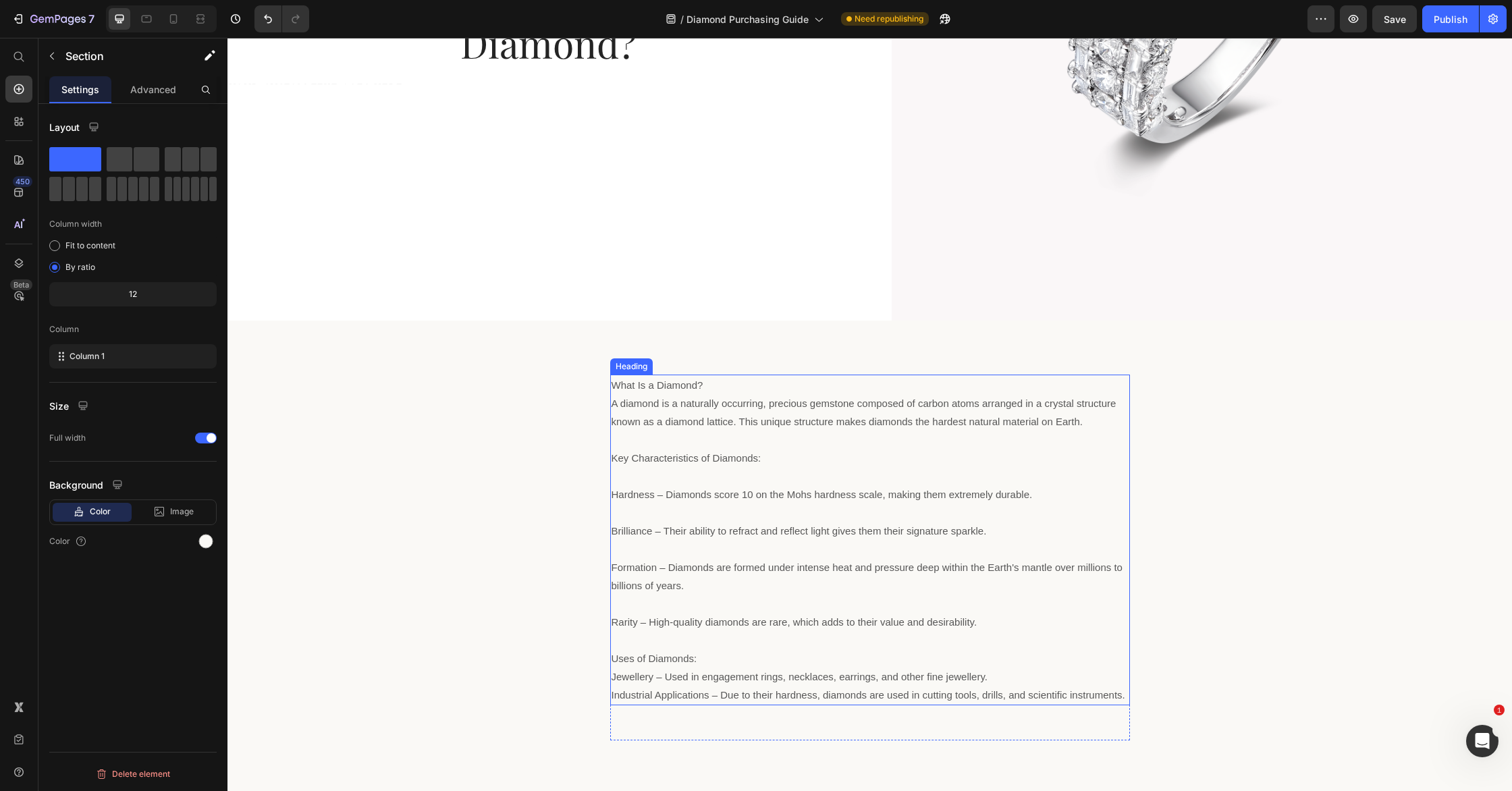 click on "What Is a Diamond? A diamond is a naturally occurring, precious gemstone composed of carbon atoms arranged in a crystal structure known as a diamond lattice. This unique structure makes diamonds the hardest natural material on Earth. Key Characteristics of Diamonds: Hardness – Diamonds score 10 on the Mohs hardness scale, making them extremely durable.   Brilliance – Their ability to refract and reflect light gives them their signature sparkle.   Formation – Diamonds are formed under intense heat and pressure deep within the Earth's mantle over millions to billions of years.   Rarity – High-quality diamonds are rare, which adds to their value and desirability. Uses of Diamonds: Jewellery – Used in engagement rings, necklaces, earrings, and other fine jewellery. Industrial Applications – Due to their hardness, diamonds are used in cutting tools, drills, and scientific instruments." at bounding box center [870, 540] 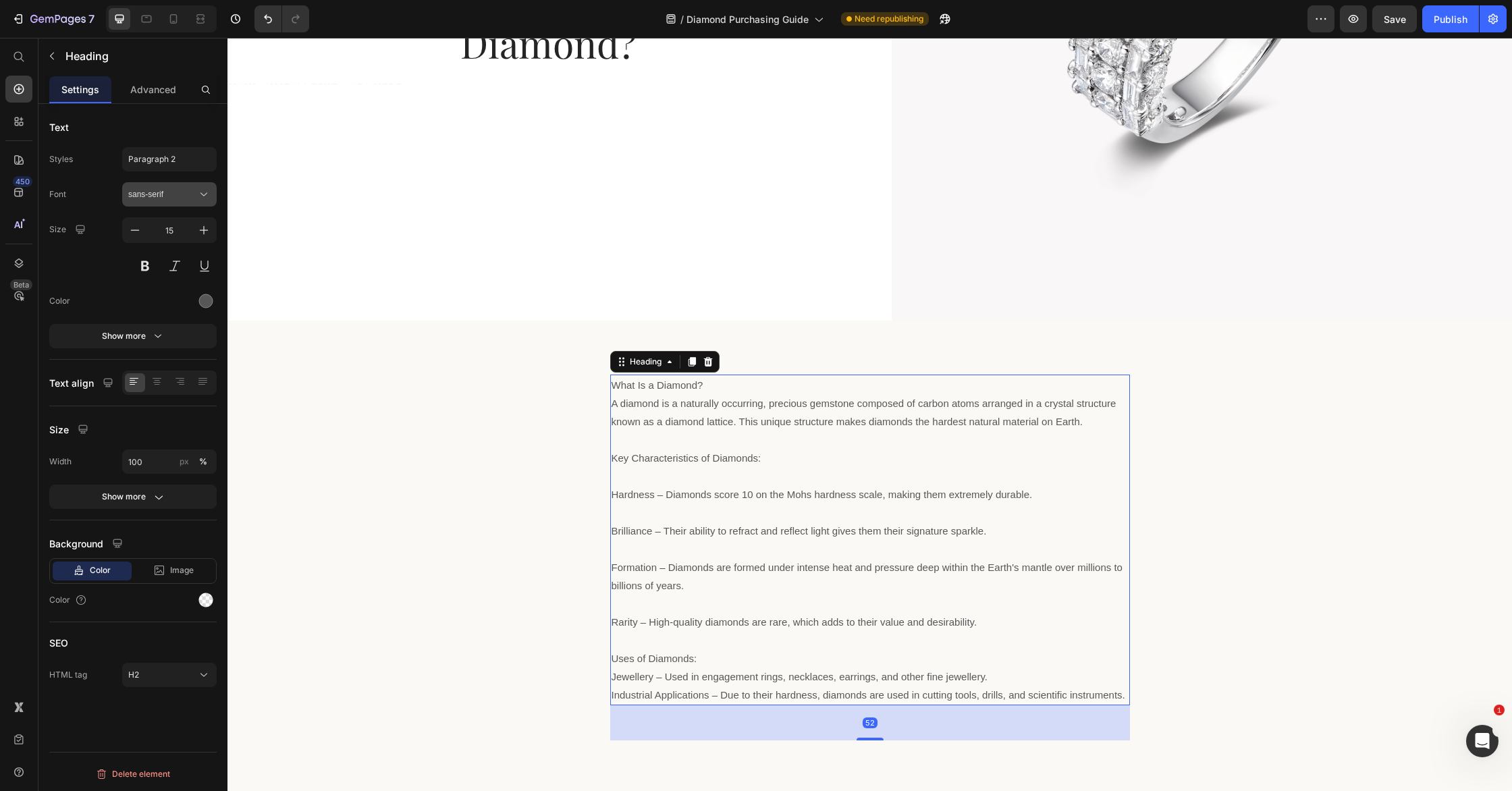 click on "sans-serif" at bounding box center [163, 194] 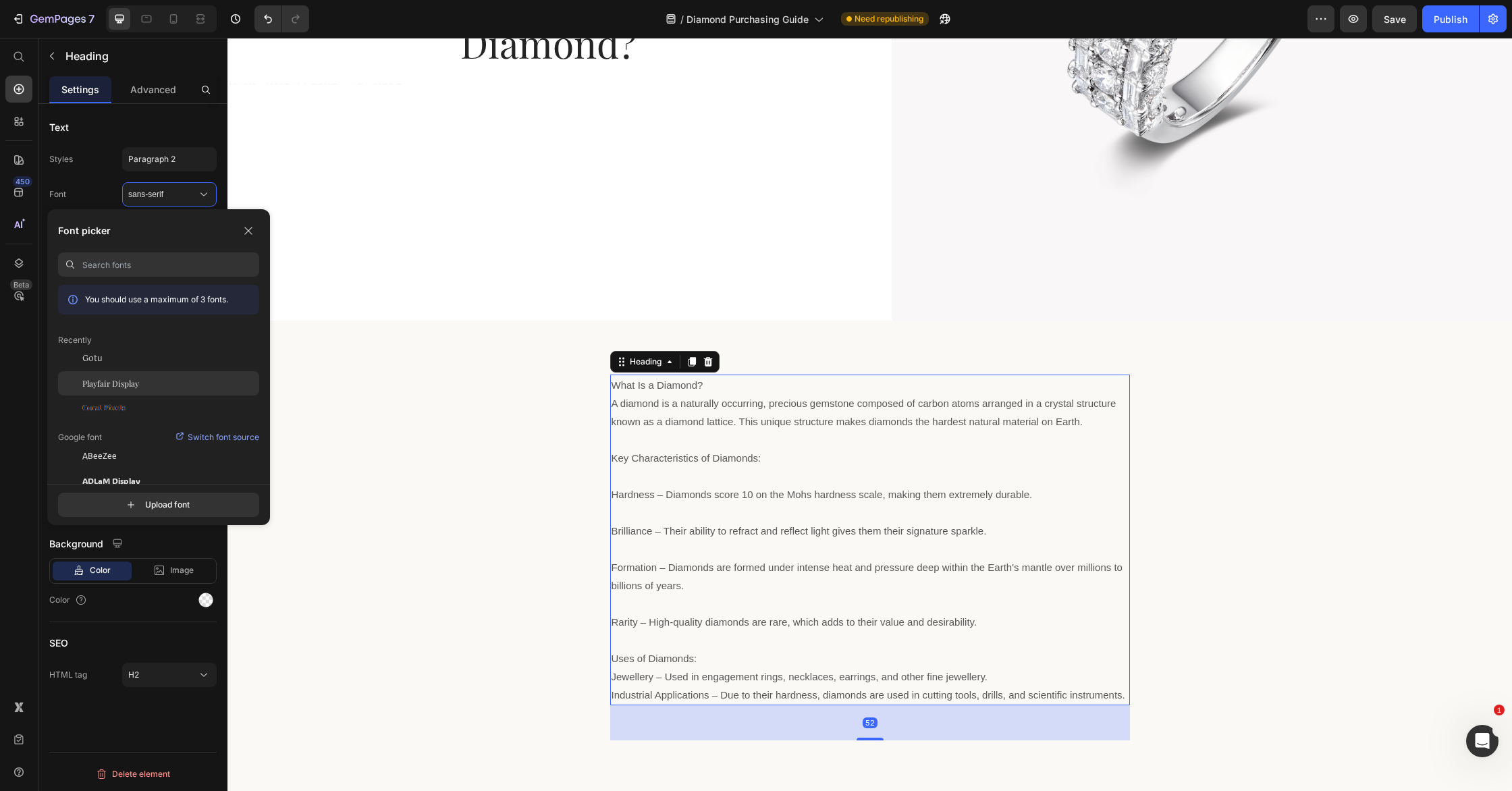 click on "Playfair Display" 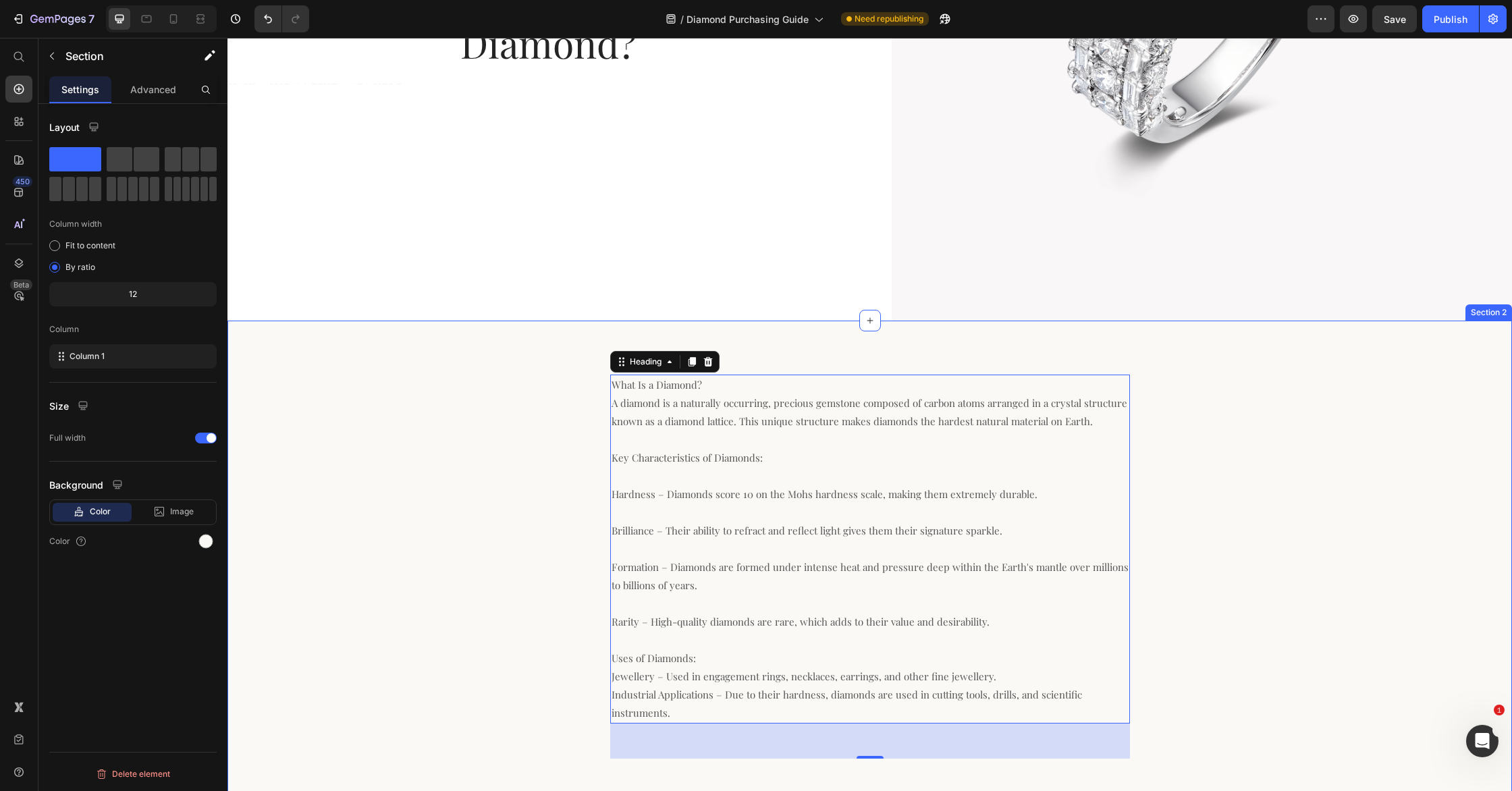 click on "What Is a Diamond? A diamond is a naturally occurring, precious gemstone composed of carbon atoms arranged in a crystal structure known as a diamond lattice. This unique structure makes diamonds the hardest natural material on Earth. Key Characteristics of Diamonds: Hardness – Diamonds score 10 on the Mohs hardness scale, making them extremely durable.   Brilliance – Their ability to refract and reflect light gives them their signature sparkle.   Formation – Diamonds are formed under intense heat and pressure deep within the Earth's mantle over millions to billions of years.   Rarity – High-quality diamonds are rare, which adds to their value and desirability. Uses of Diamonds: Jewellery – Used in engagement rings, necklaces, earrings, and other fine jewellery. Industrial Applications – Due to their hardness, diamonds are used in cutting tools, drills, and scientific instruments.  Heading   52 Row" at bounding box center (869, 577) 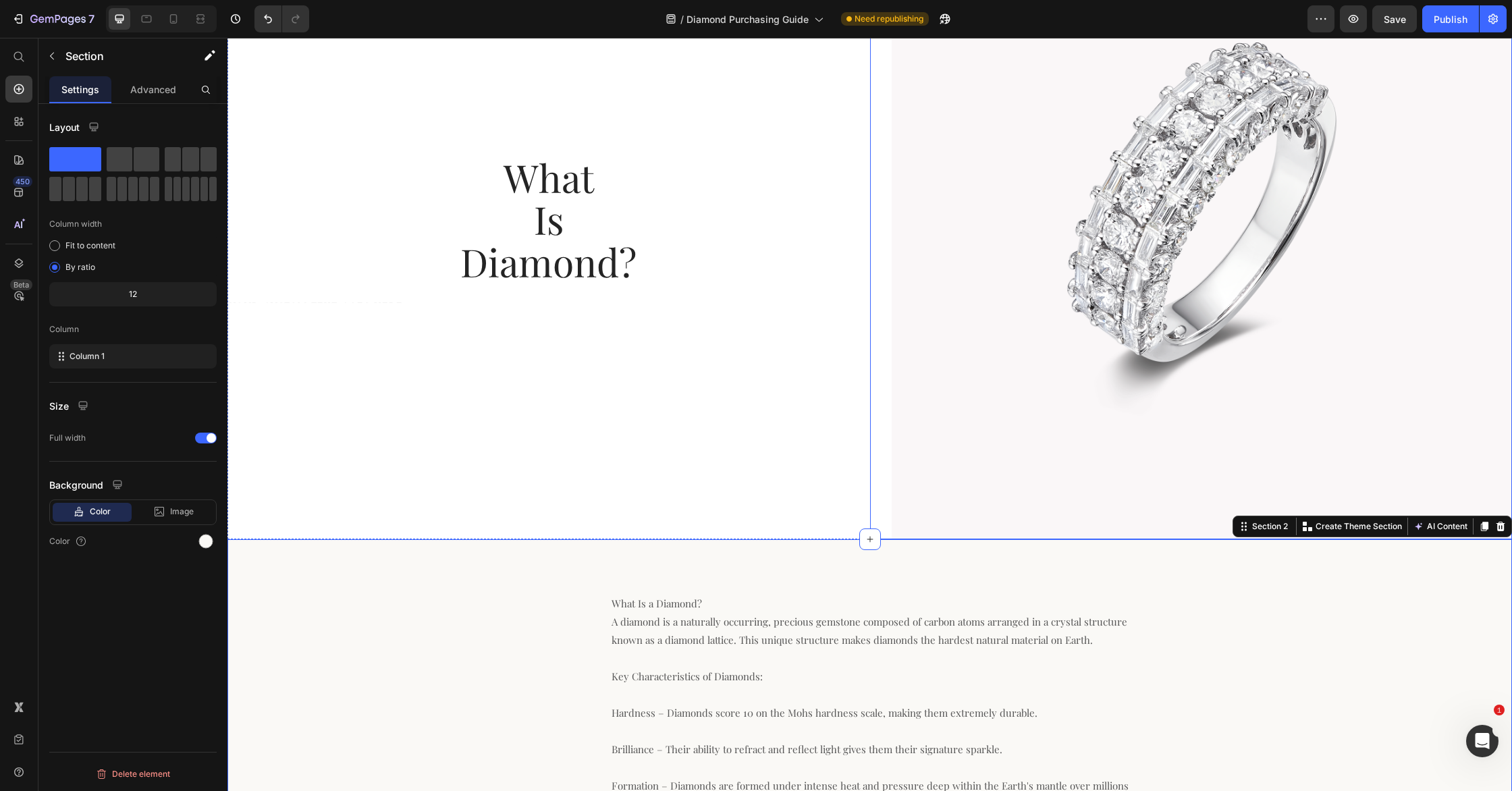 scroll, scrollTop: 142, scrollLeft: 0, axis: vertical 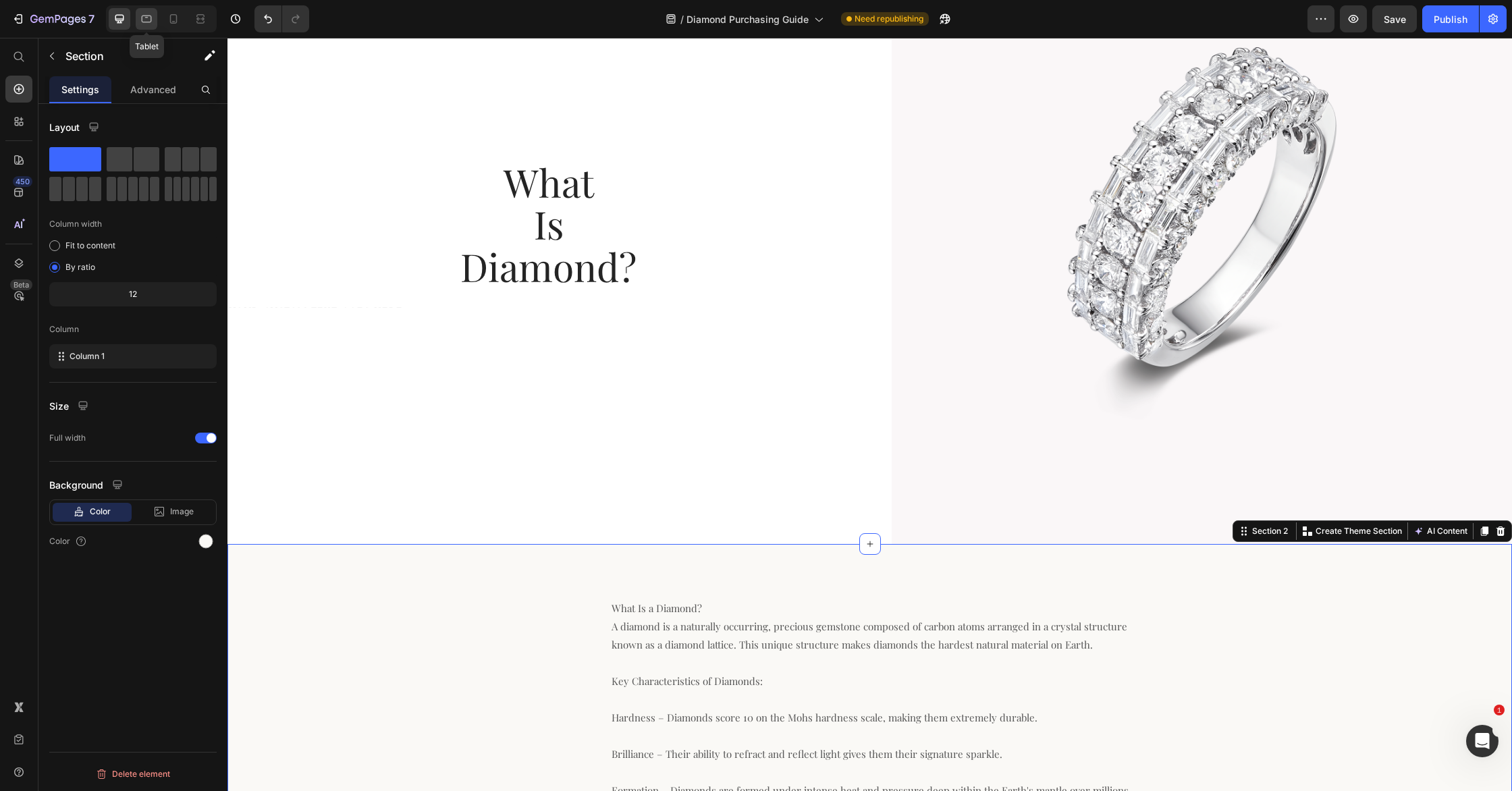click 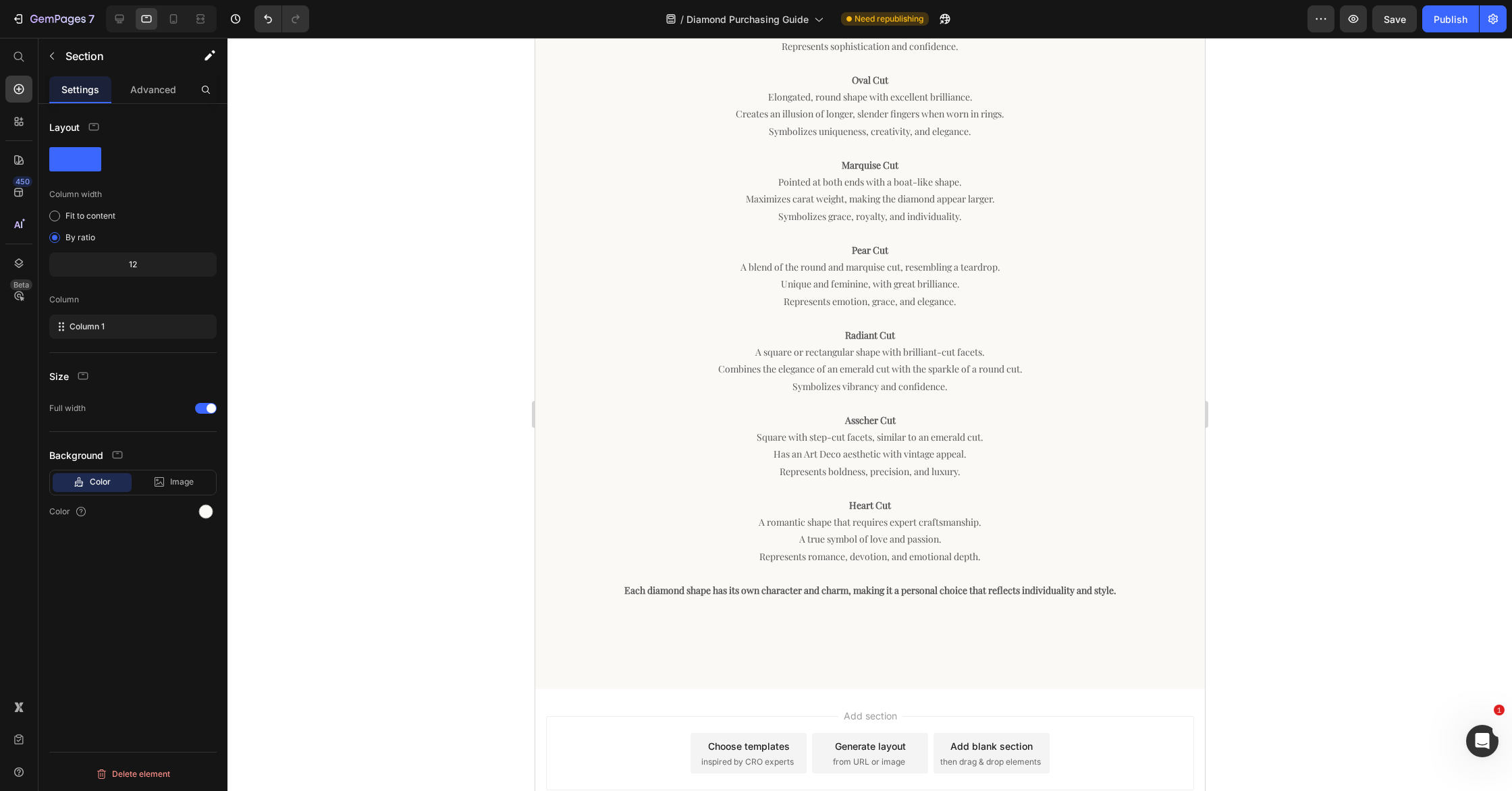 scroll, scrollTop: 2001, scrollLeft: 0, axis: vertical 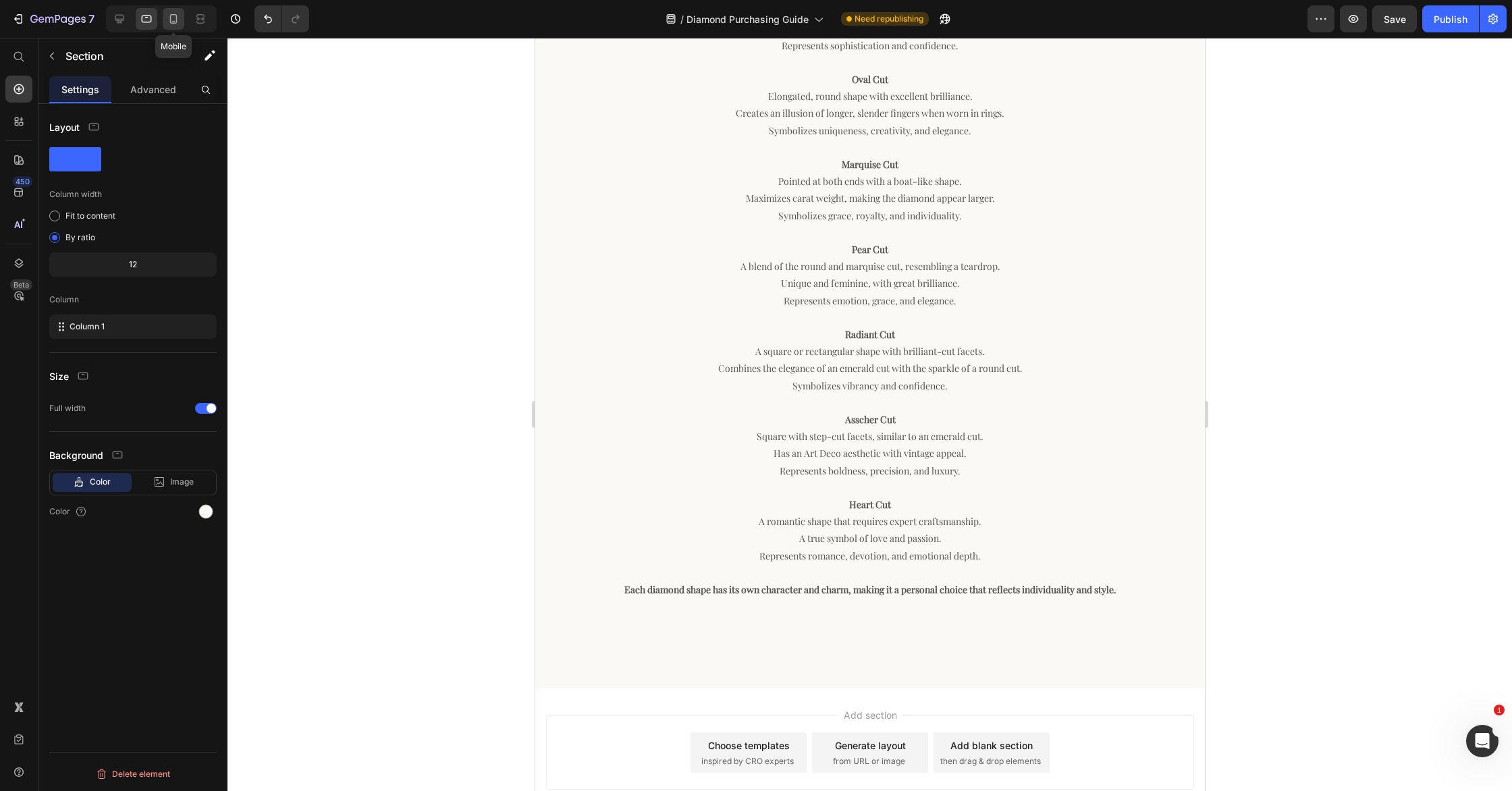 click 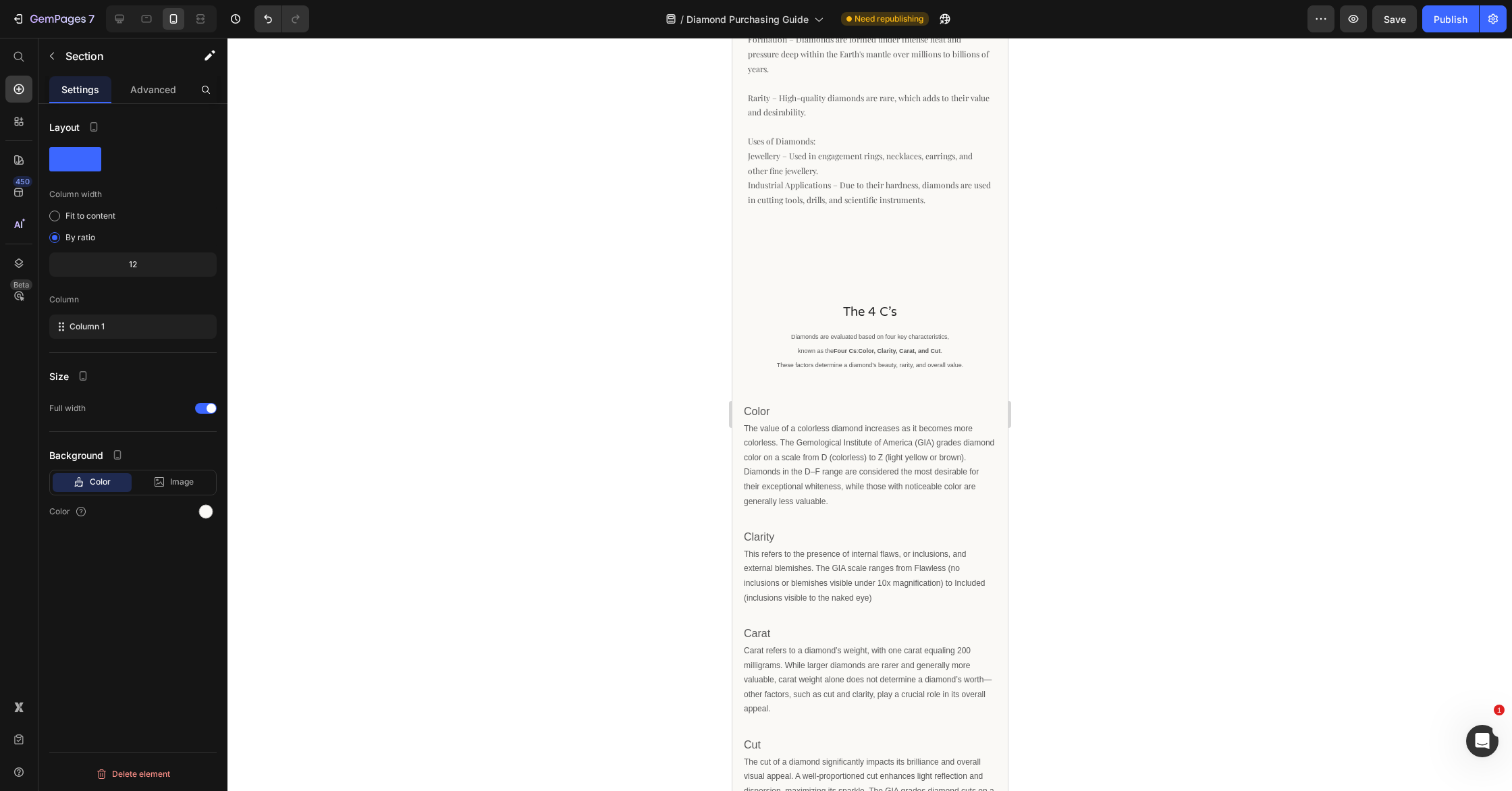 scroll, scrollTop: 381, scrollLeft: 0, axis: vertical 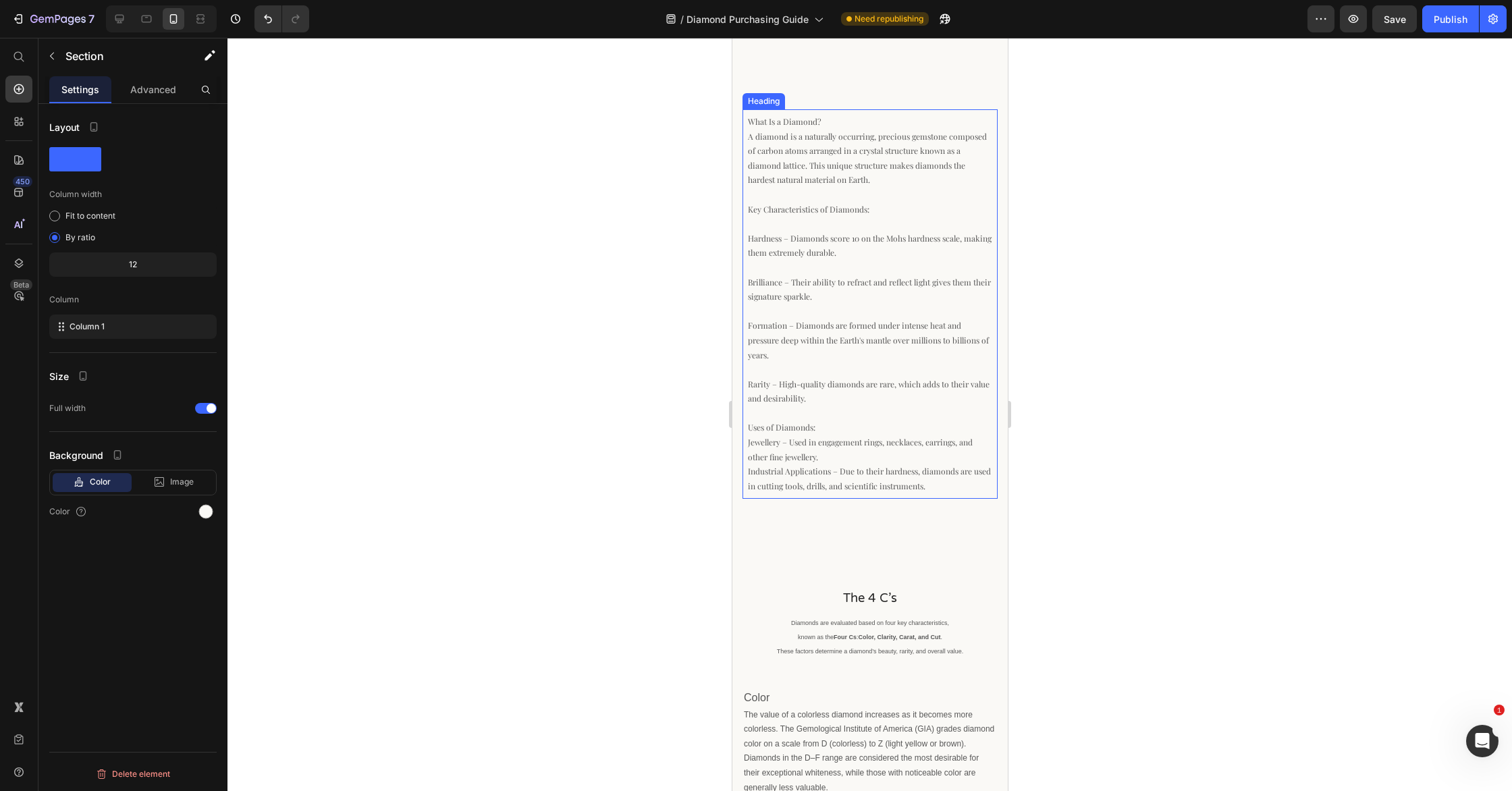 click on "What Is a Diamond? A diamond is a naturally occurring, precious gemstone composed of carbon atoms arranged in a crystal structure known as a diamond lattice. This unique structure makes diamonds the hardest natural material on Earth. Key Characteristics of Diamonds: Hardness – Diamonds score 10 on the Mohs hardness scale, making them extremely durable.   Brilliance – Their ability to refract and reflect light gives them their signature sparkle.   Formation – Diamonds are formed under intense heat and pressure deep within the Earth's mantle over millions to billions of years.   Rarity – High-quality diamonds are rare, which adds to their value and desirability. Uses of Diamonds: Jewellery – Used in engagement rings, necklaces, earrings, and other fine jewellery. Industrial Applications – Due to their hardness, diamonds are used in cutting tools, drills, and scientific instruments." at bounding box center (869, 304) 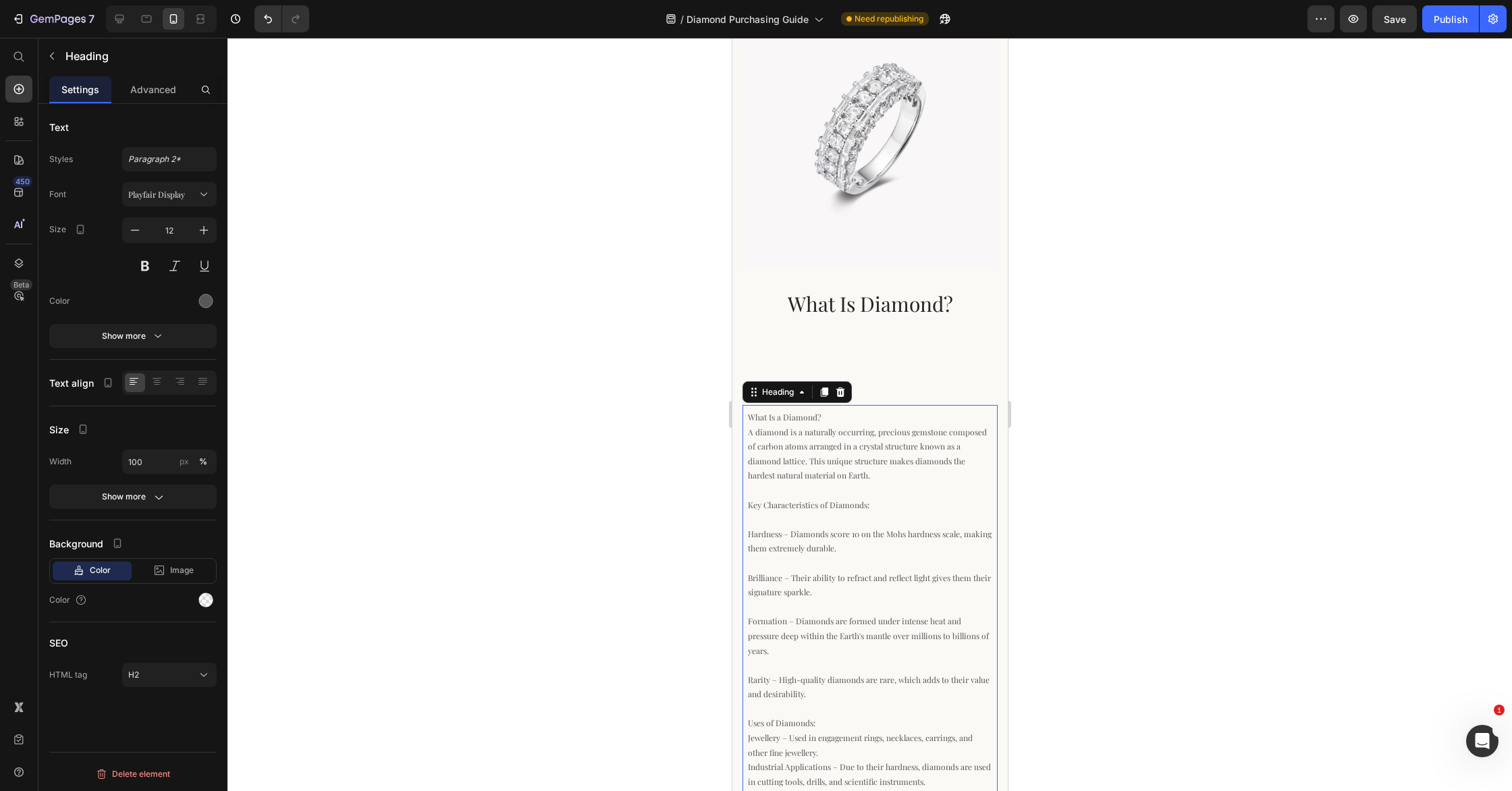 scroll, scrollTop: 0, scrollLeft: 0, axis: both 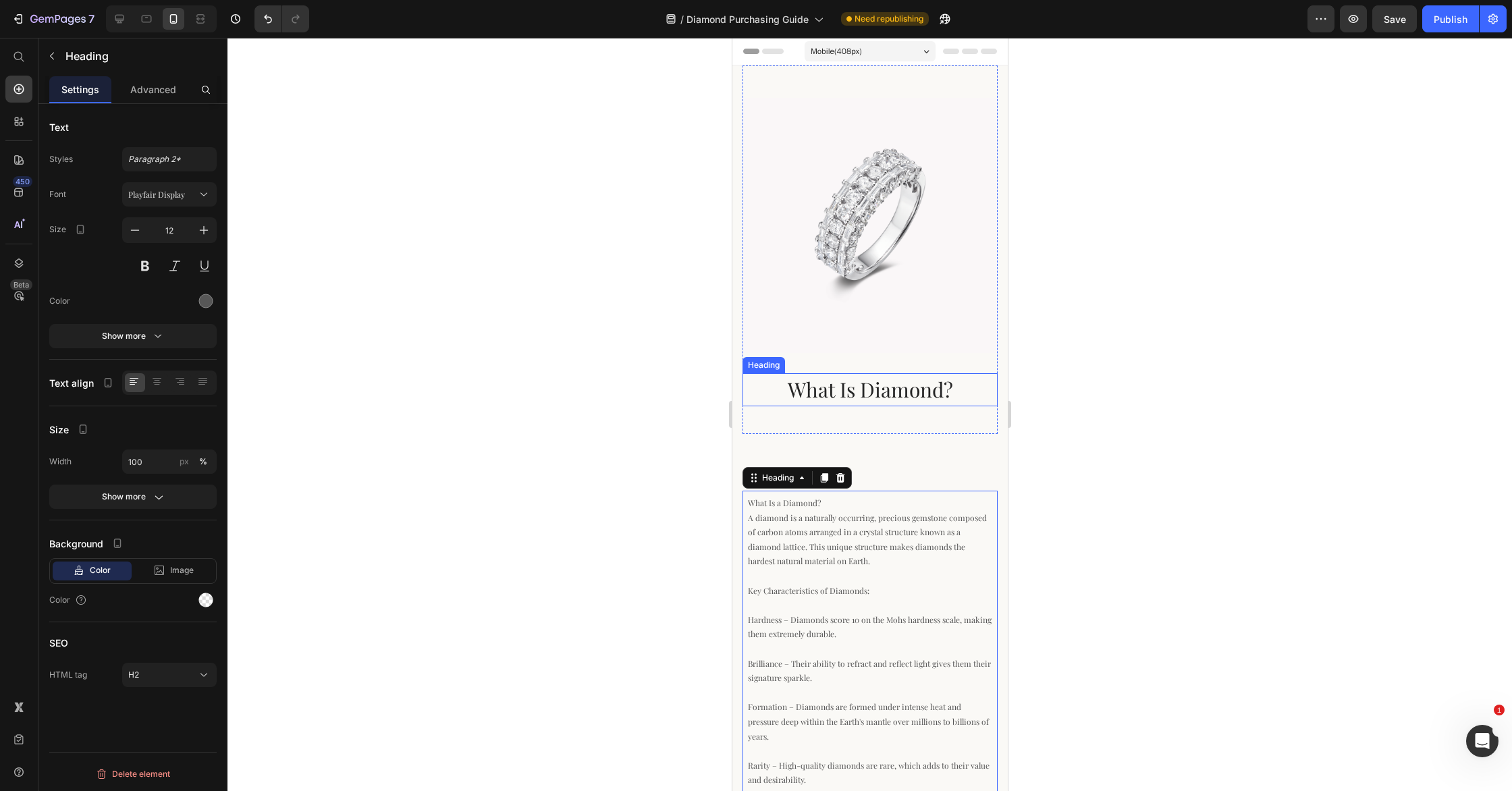 click on "What Is Diamond?" at bounding box center (869, 389) 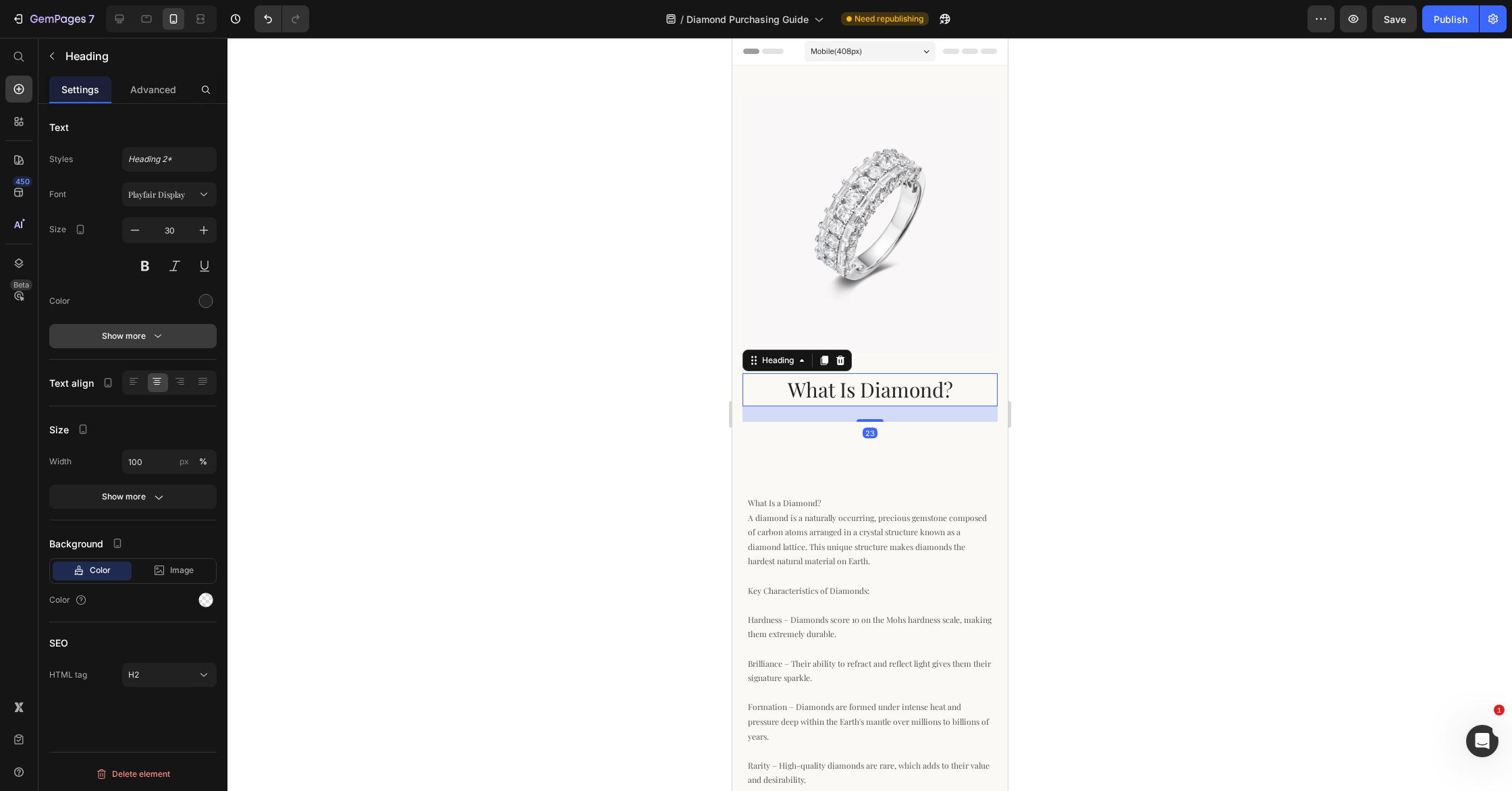 click on "Show more" at bounding box center (133, 336) 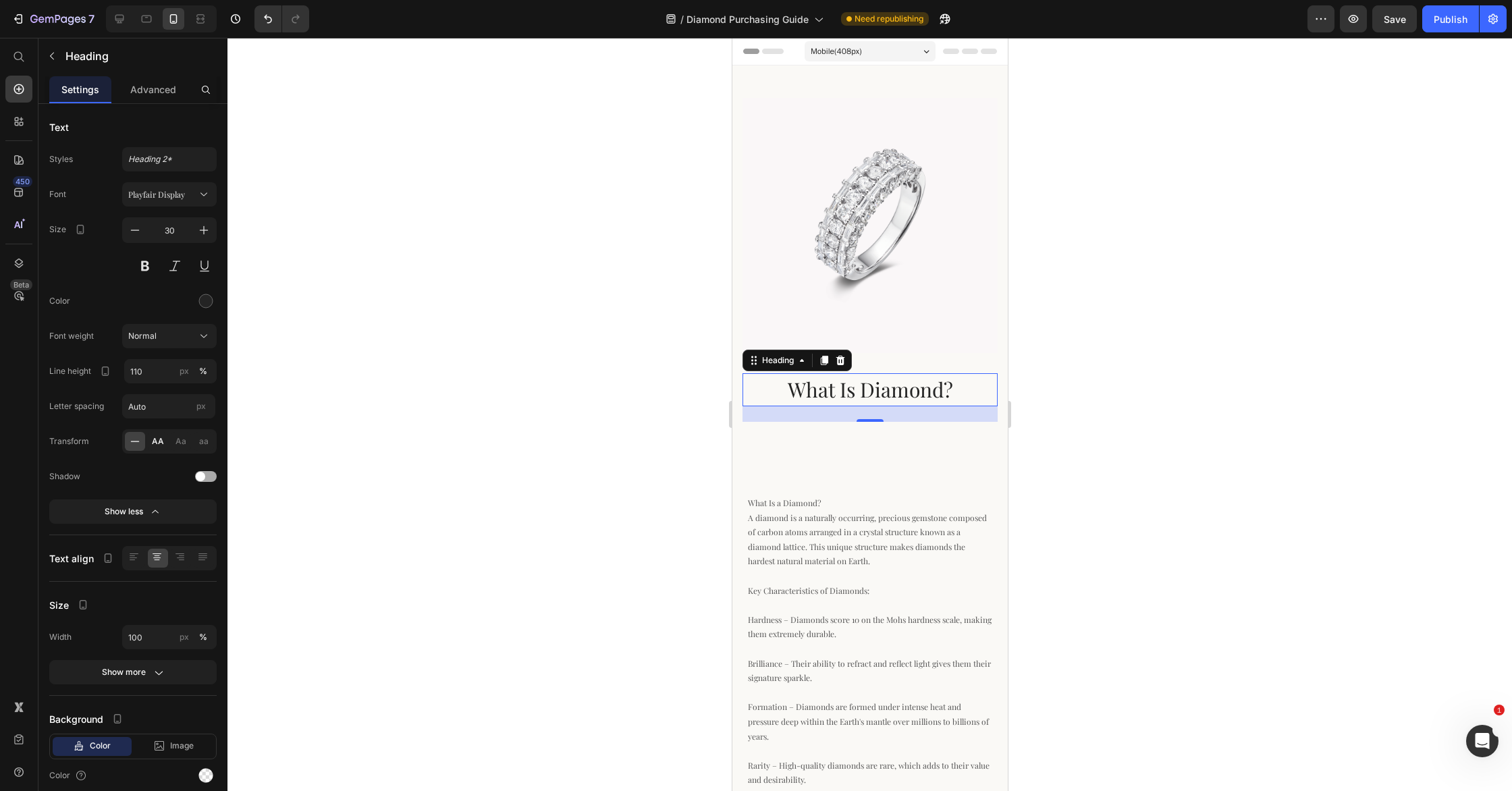 click on "AA" 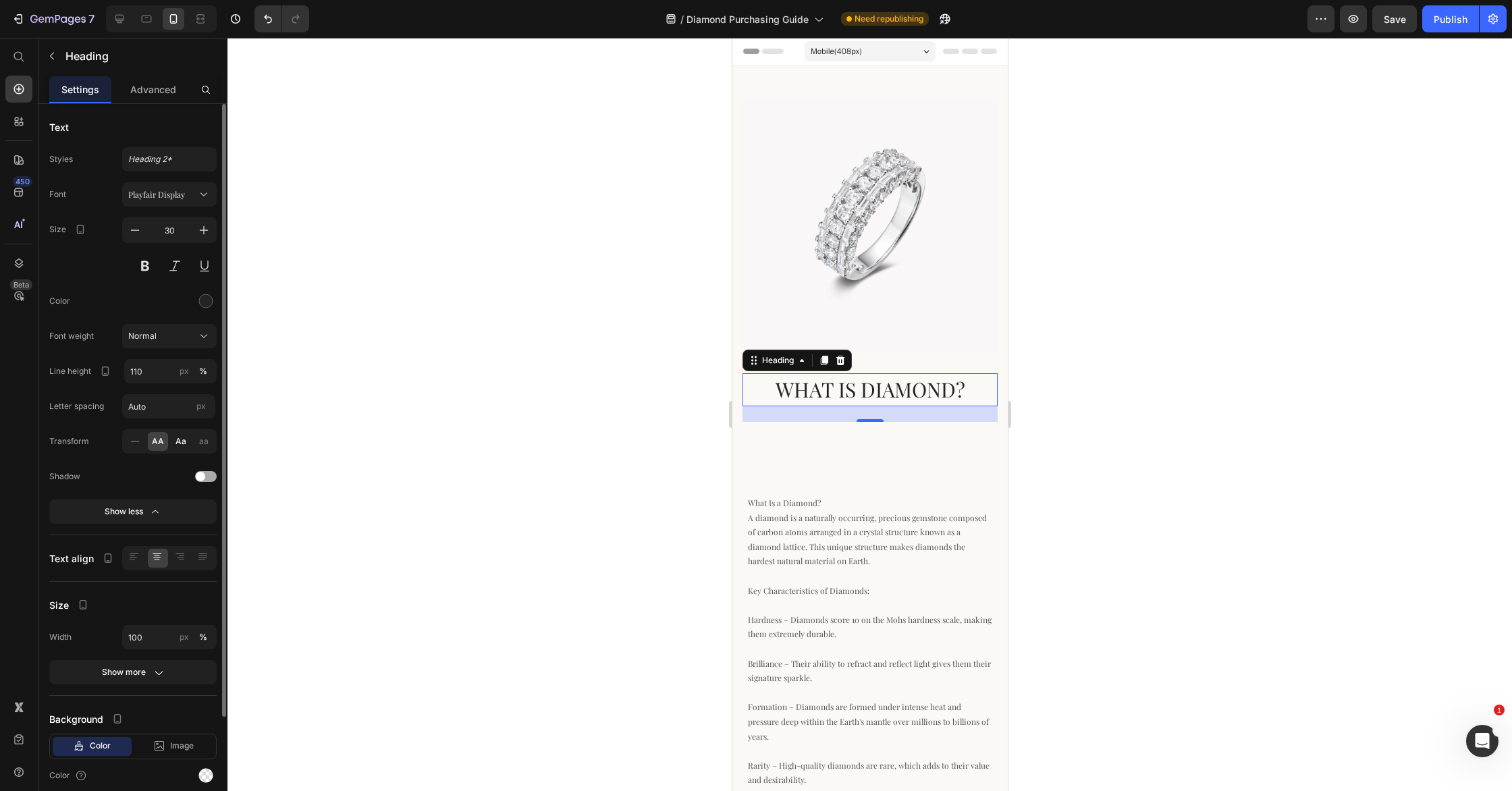 click on "Aa" 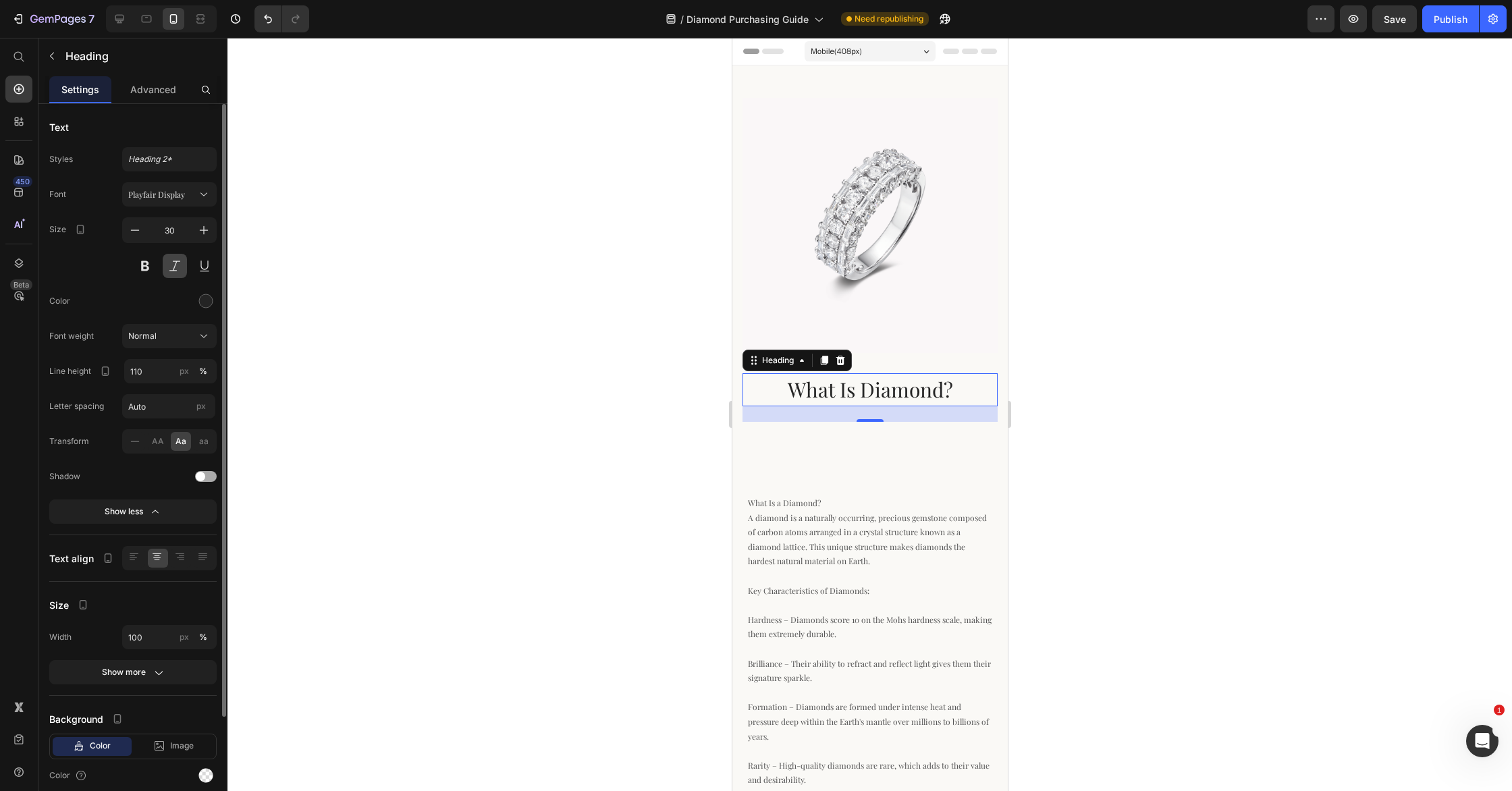 click at bounding box center [175, 266] 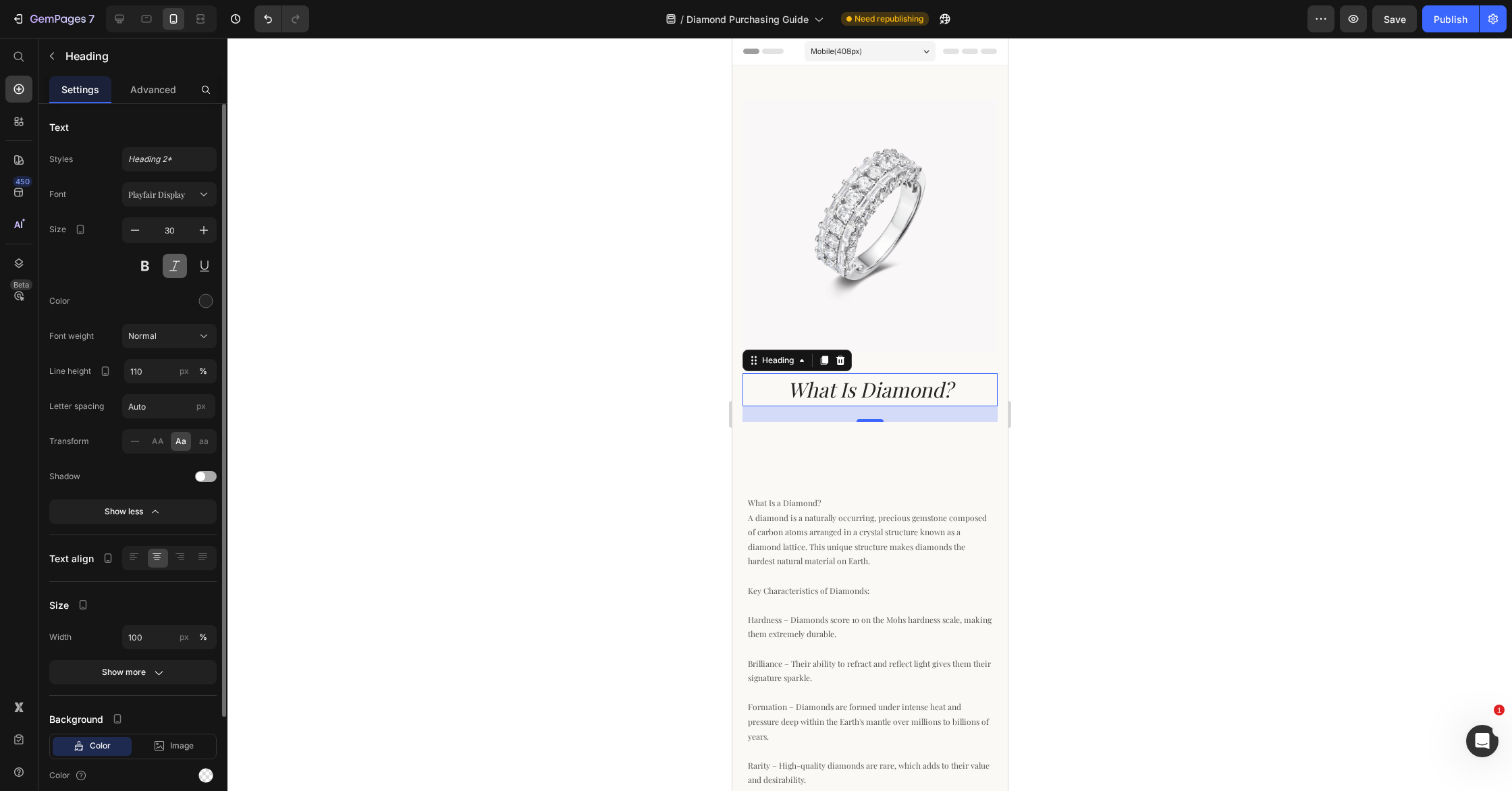 click at bounding box center (175, 266) 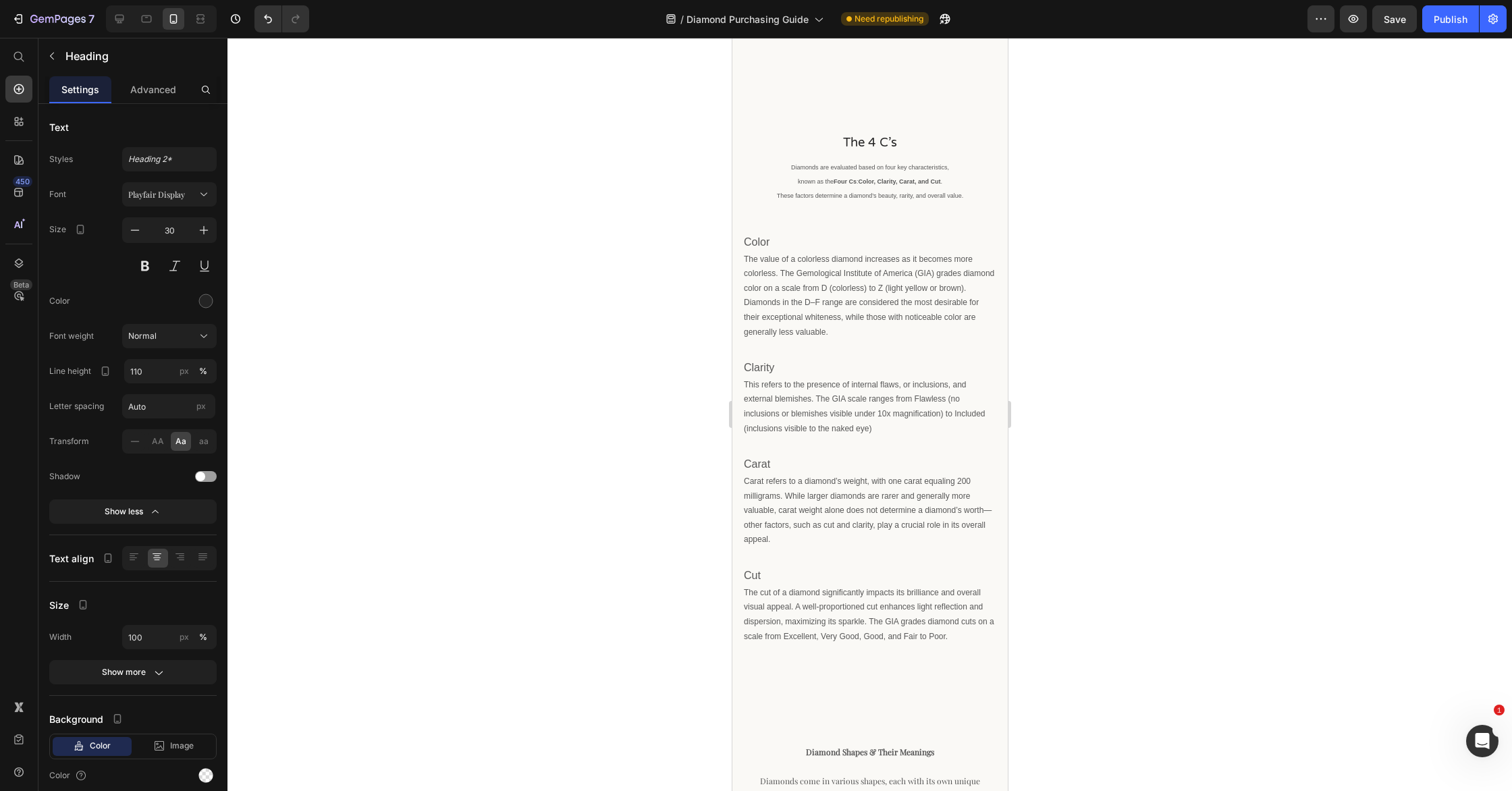 scroll, scrollTop: 827, scrollLeft: 0, axis: vertical 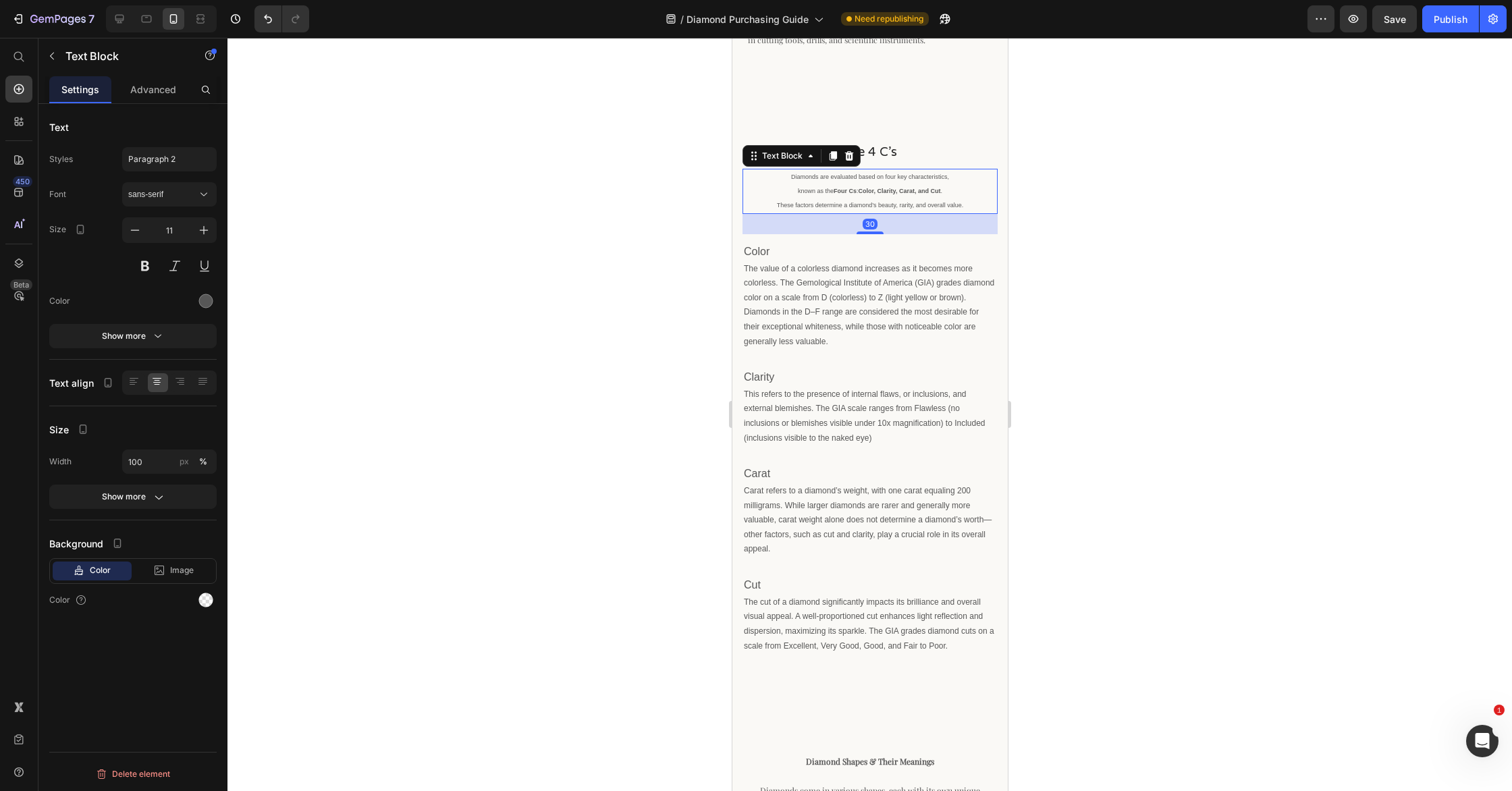 click on "These factors determine a diamond’s beauty, rarity, and overall value." at bounding box center (869, 205) 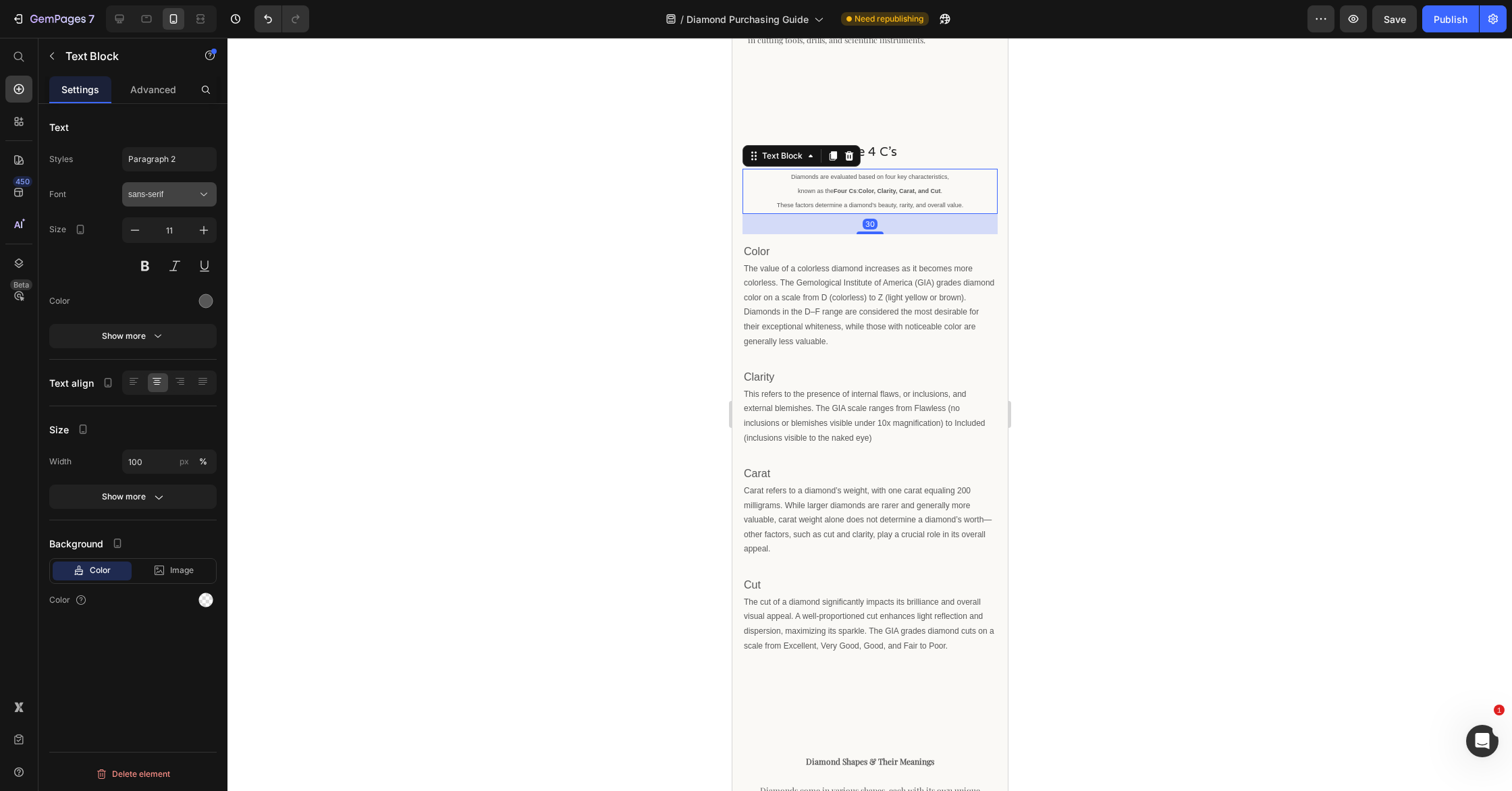 click on "sans-serif" at bounding box center (169, 194) 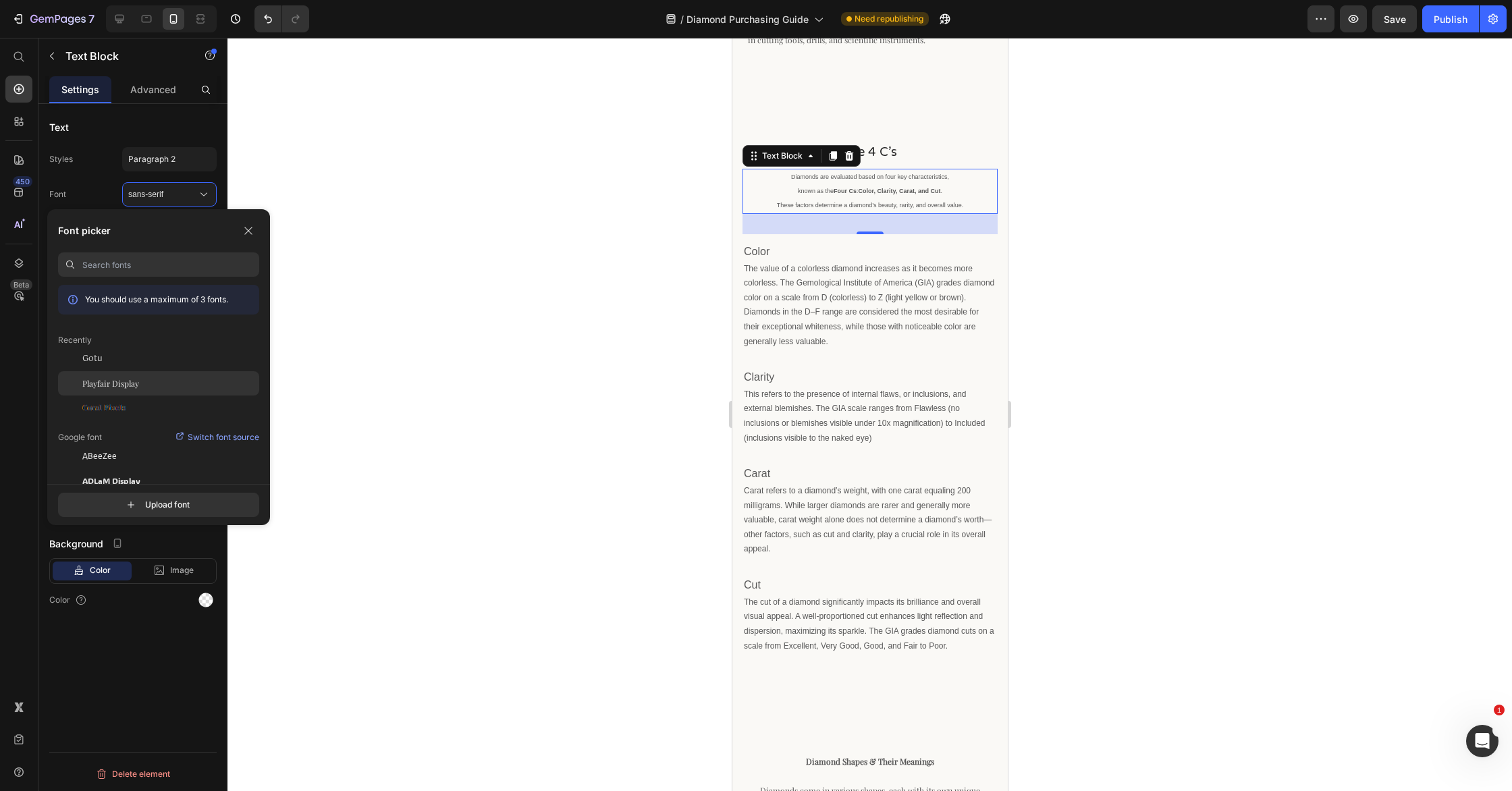 click on "Playfair Display" 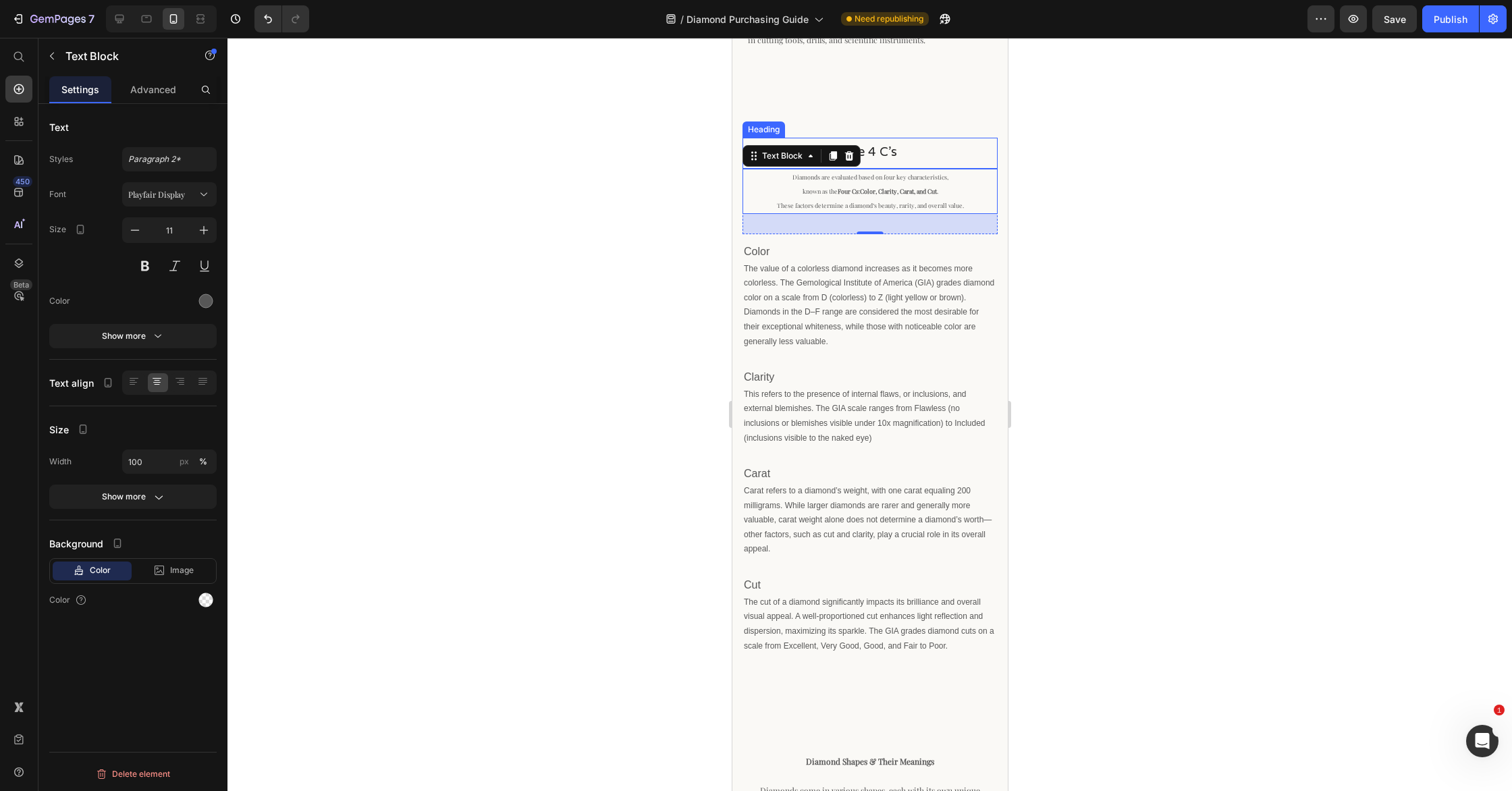 click on "The 4 C's" at bounding box center (869, 153) 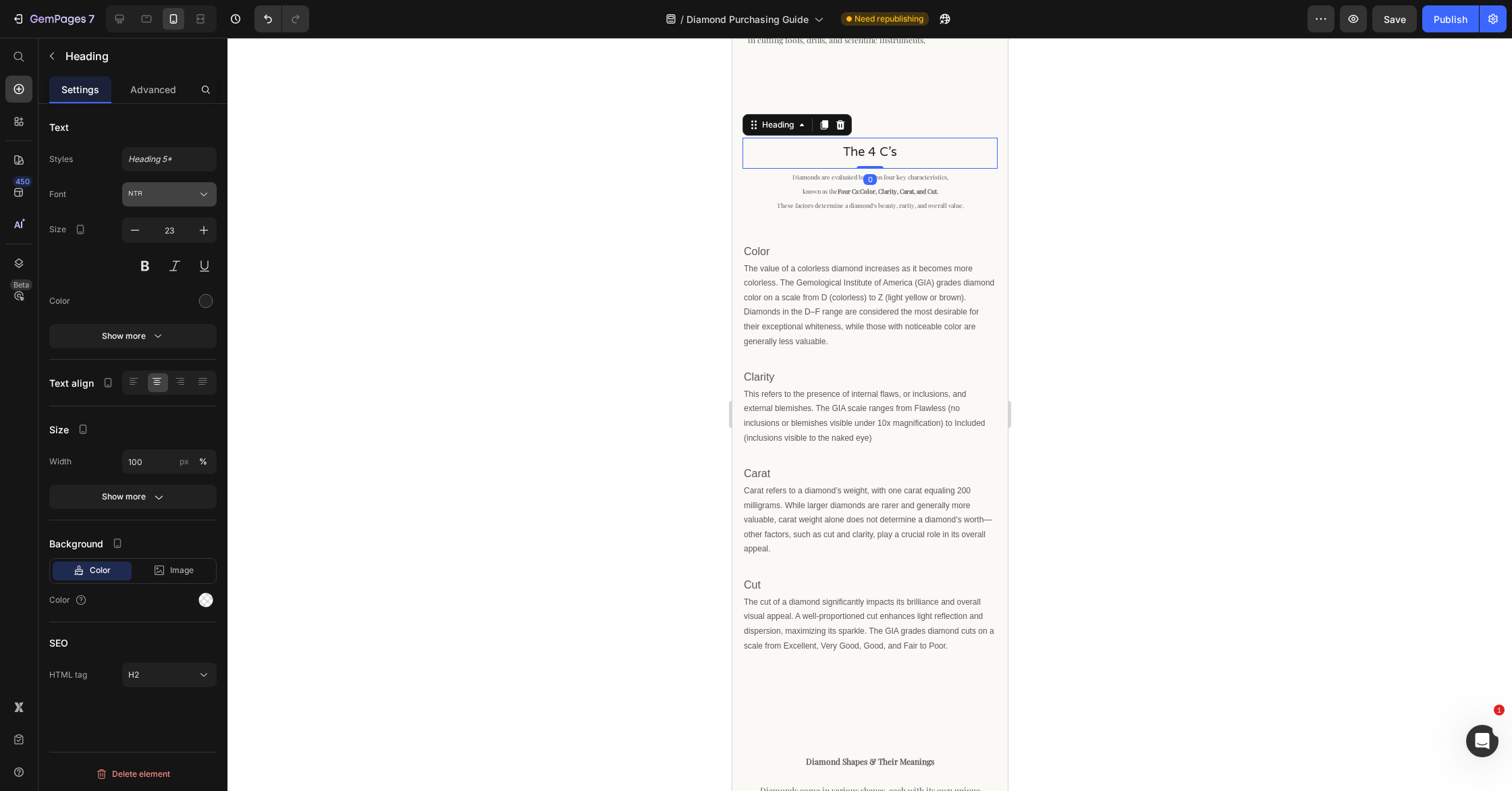 click on "NTR" at bounding box center [169, 194] 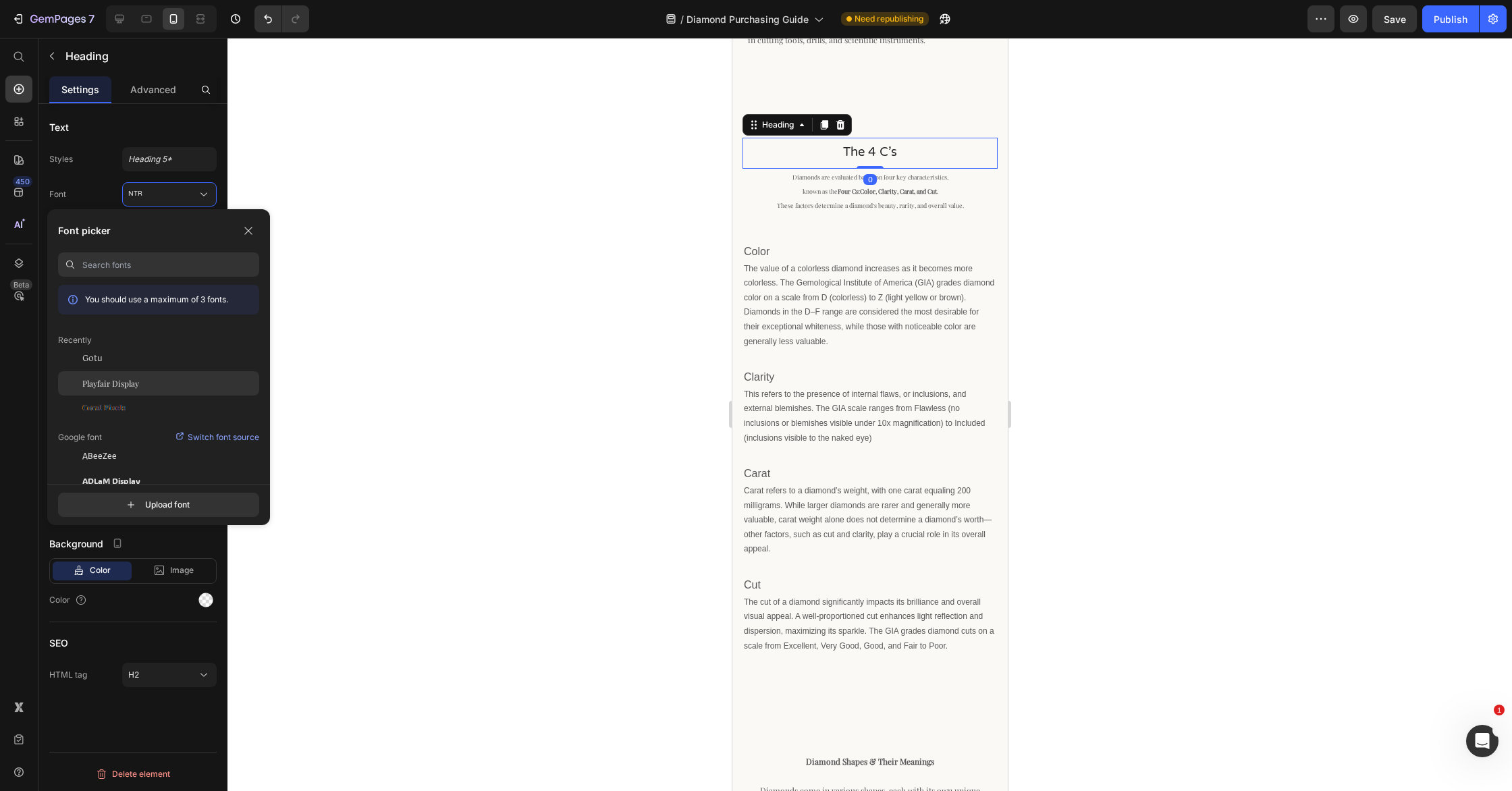 click on "Playfair Display" 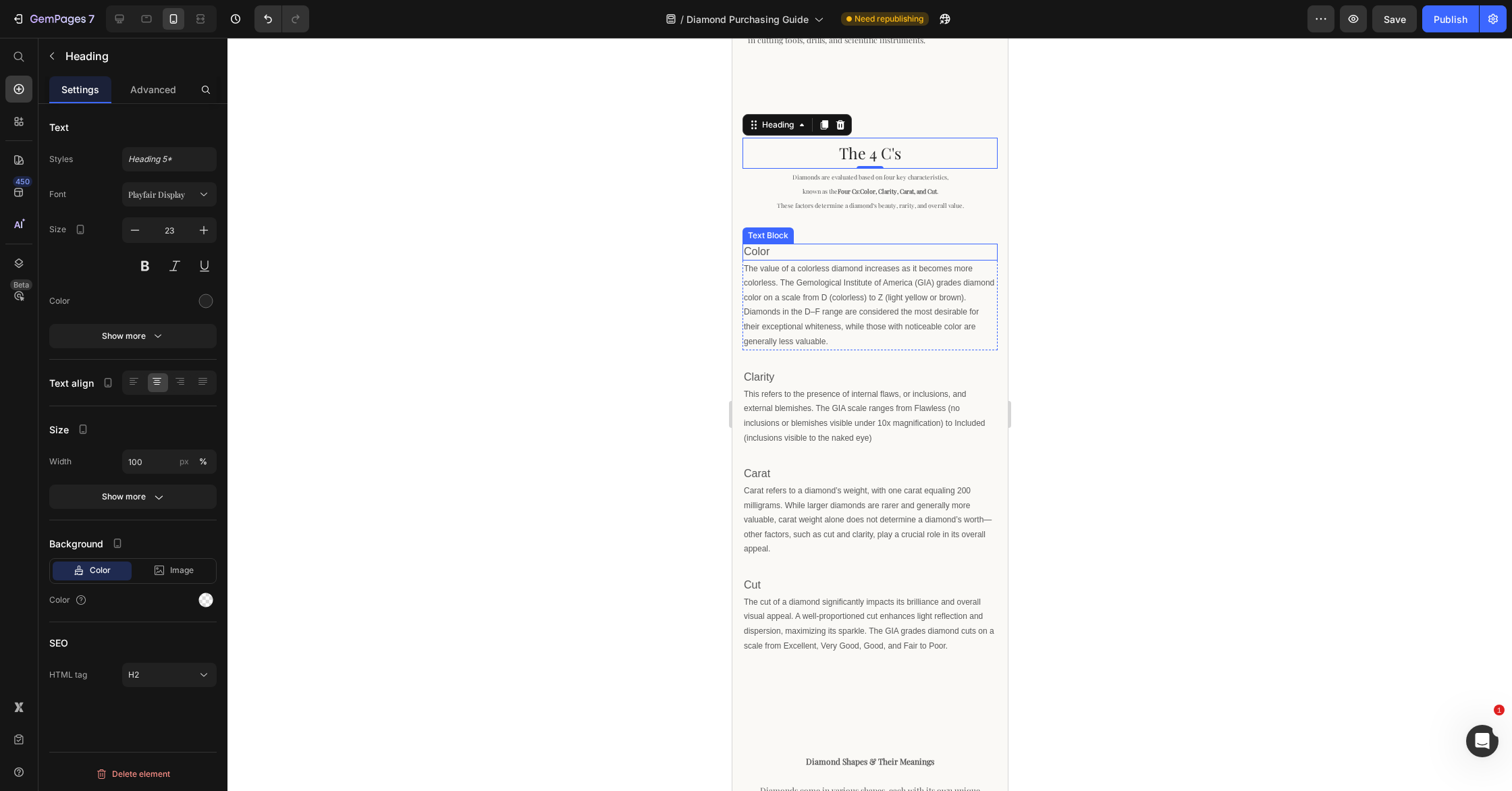 click on "Color" at bounding box center (869, 252) 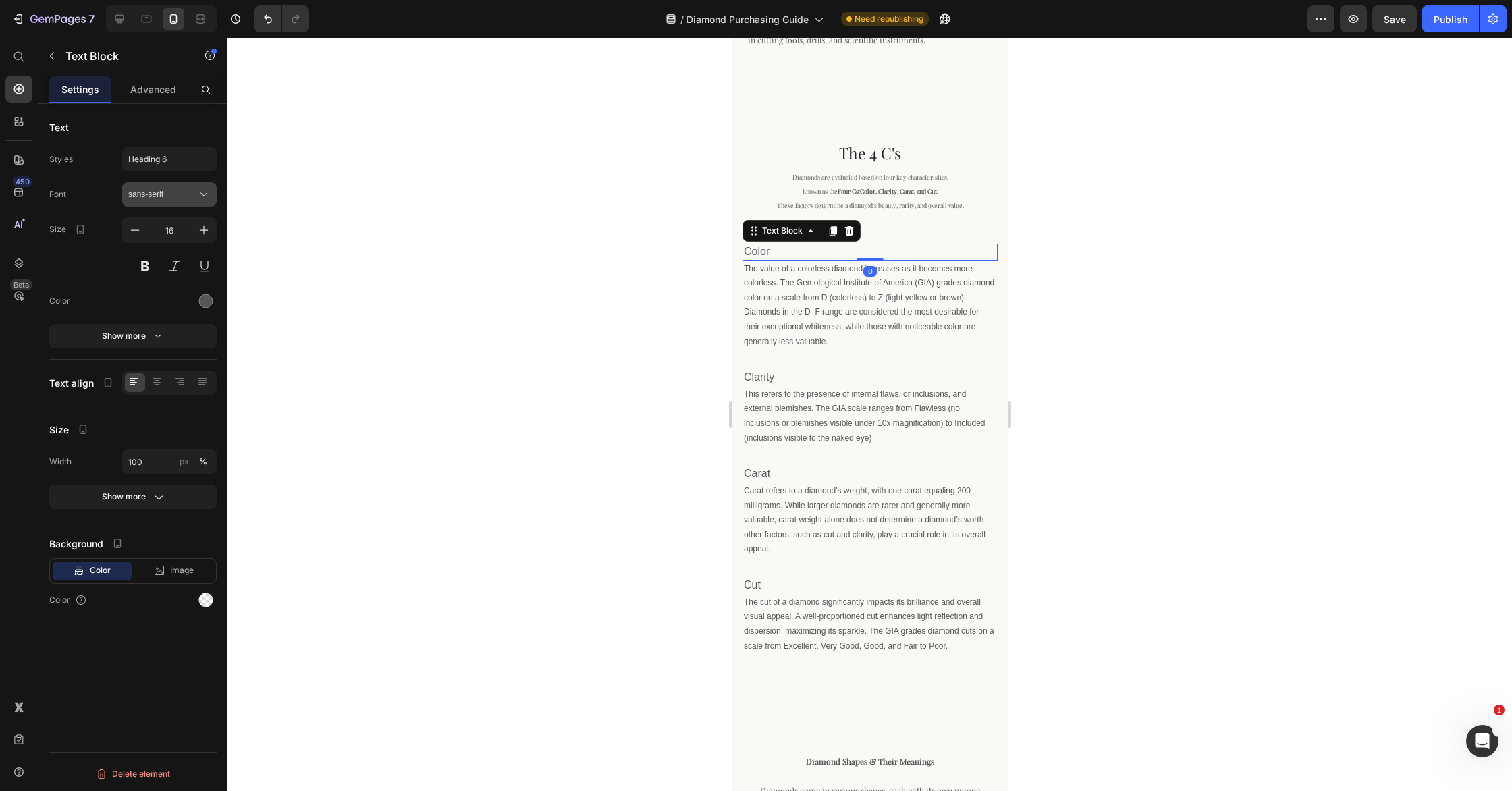 click on "sans-serif" at bounding box center (169, 194) 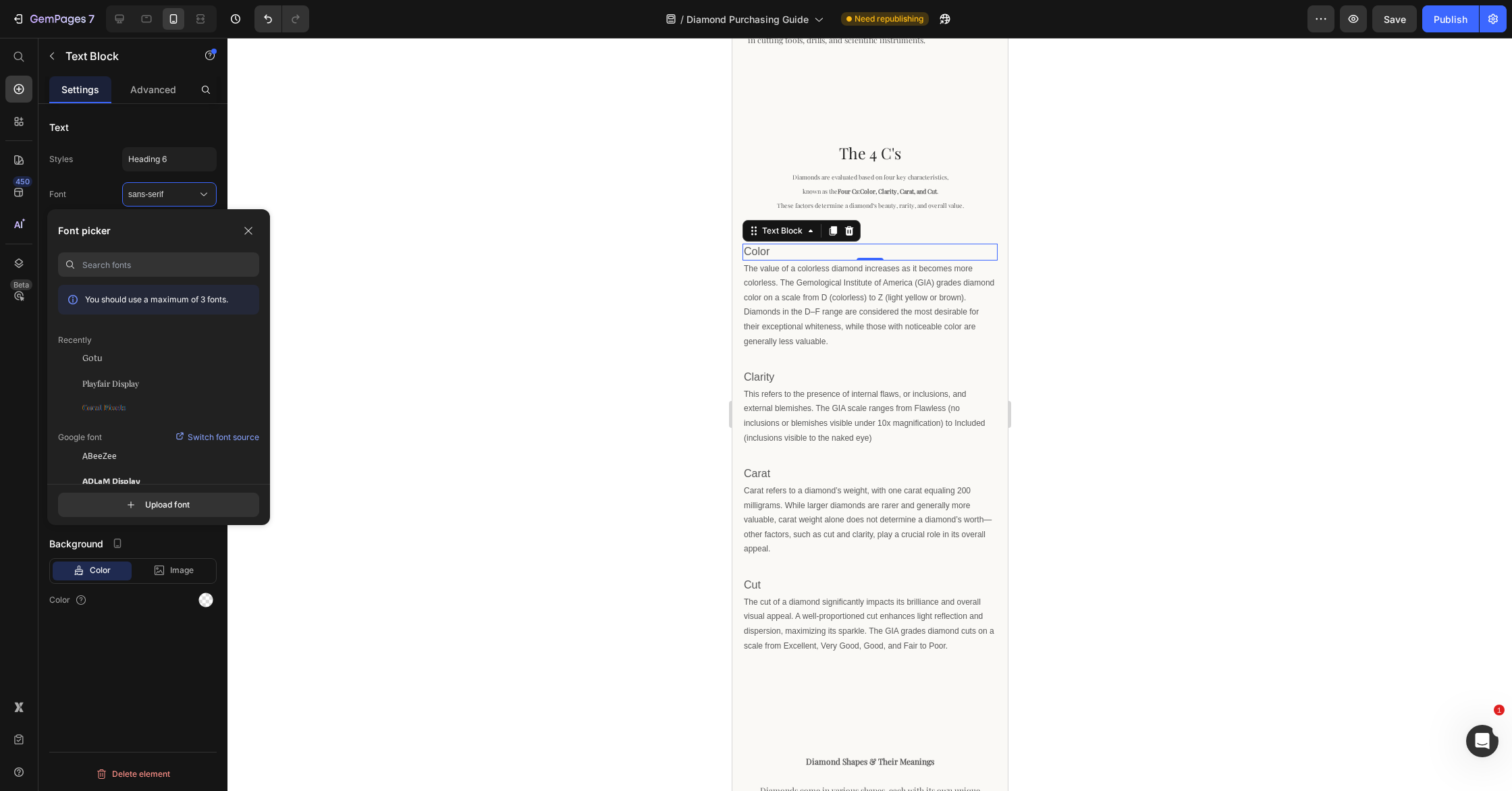drag, startPoint x: 177, startPoint y: 378, endPoint x: 176, endPoint y: 327, distance: 51.0098 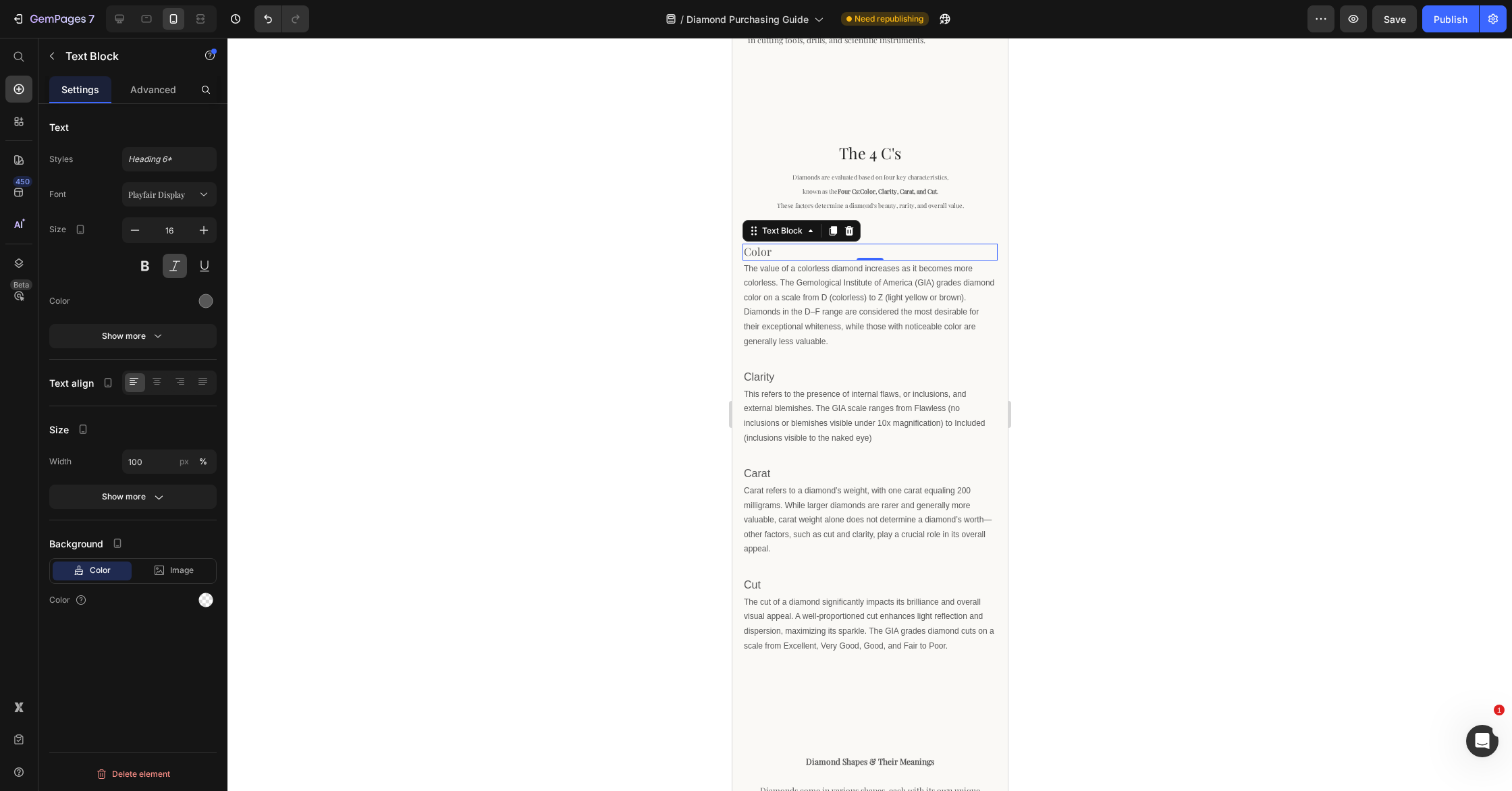 click at bounding box center [175, 266] 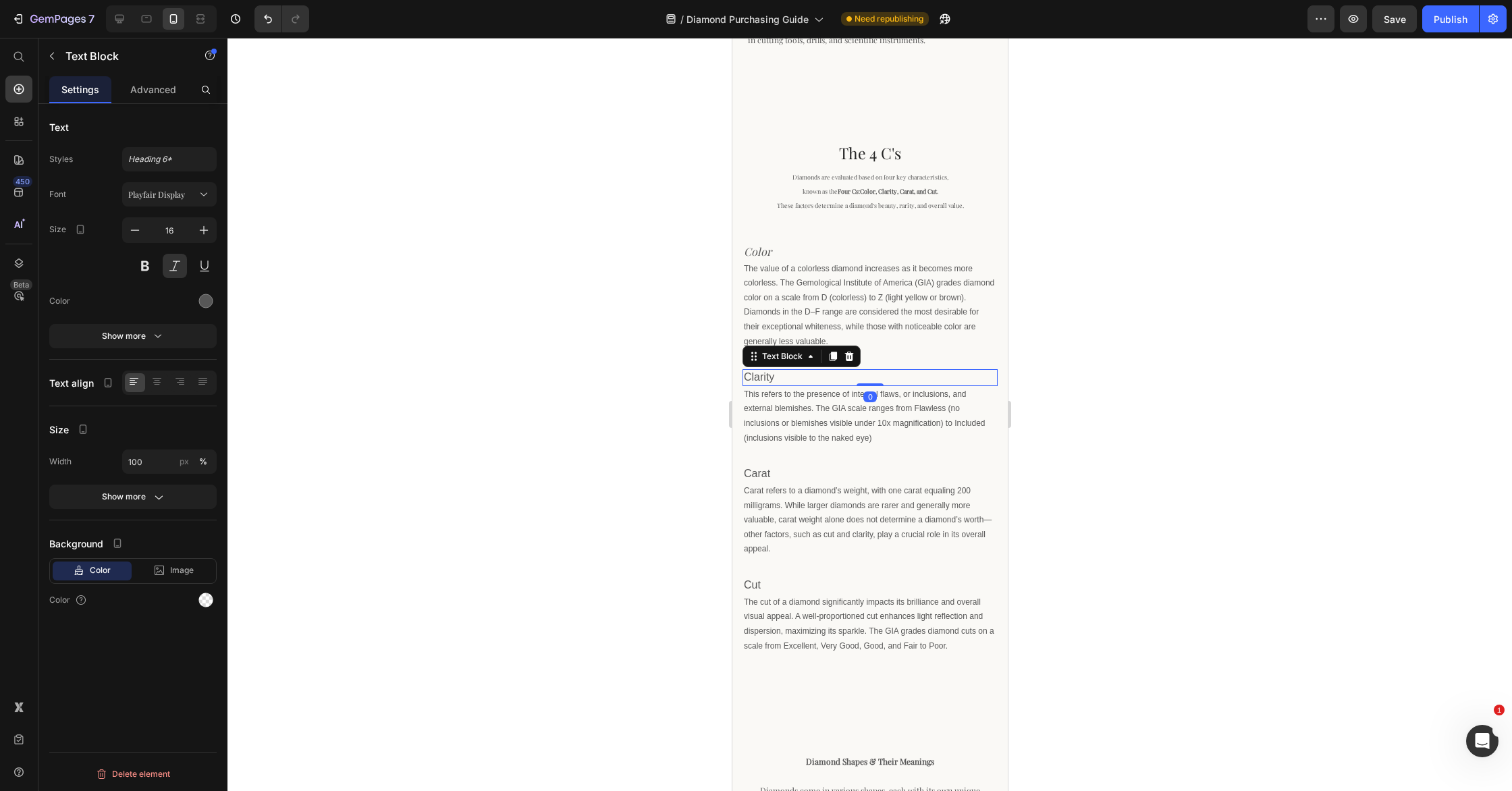 drag, startPoint x: 804, startPoint y: 377, endPoint x: 1444, endPoint y: 416, distance: 641.1872 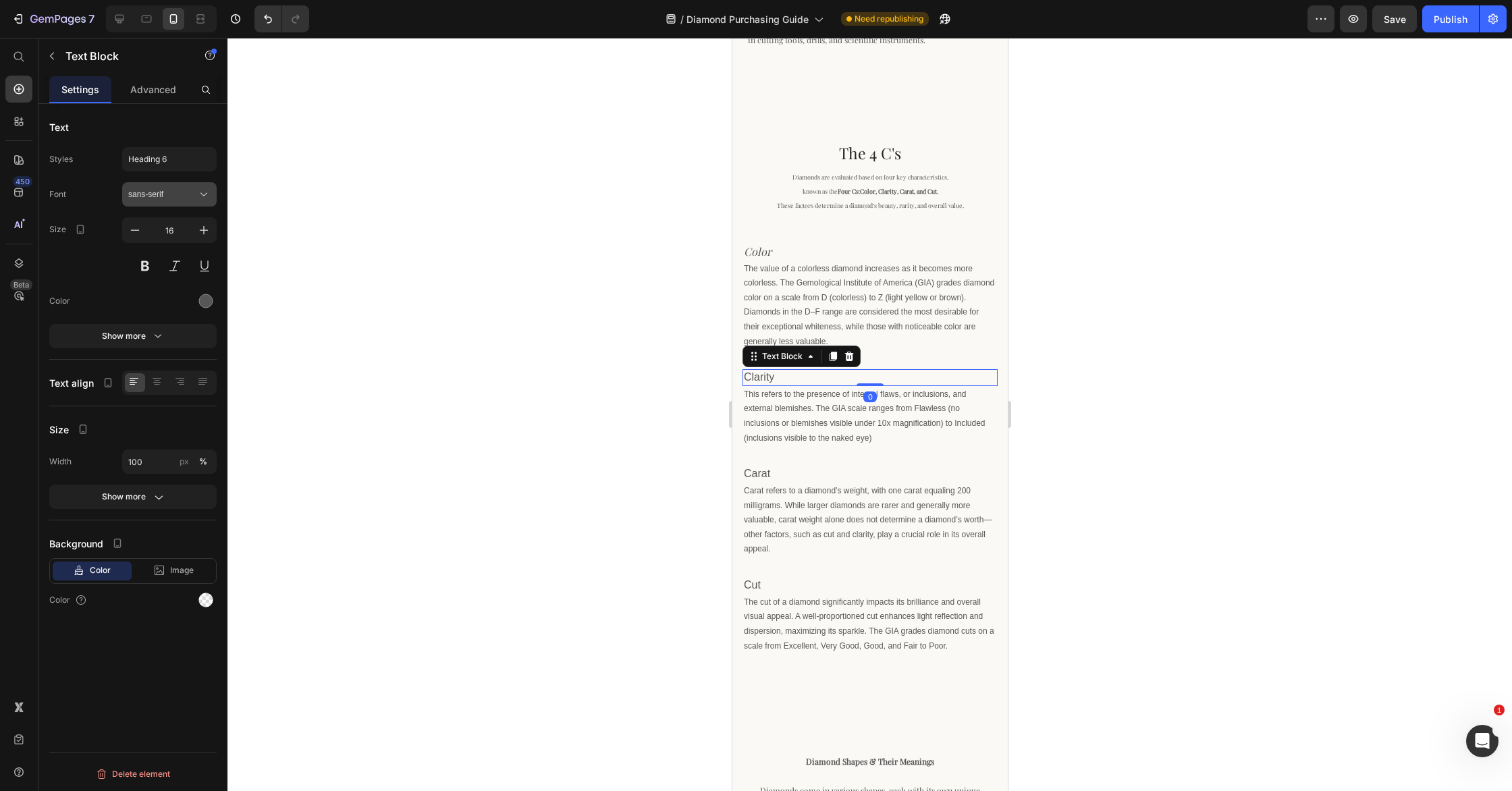 click on "sans-serif" at bounding box center [169, 194] 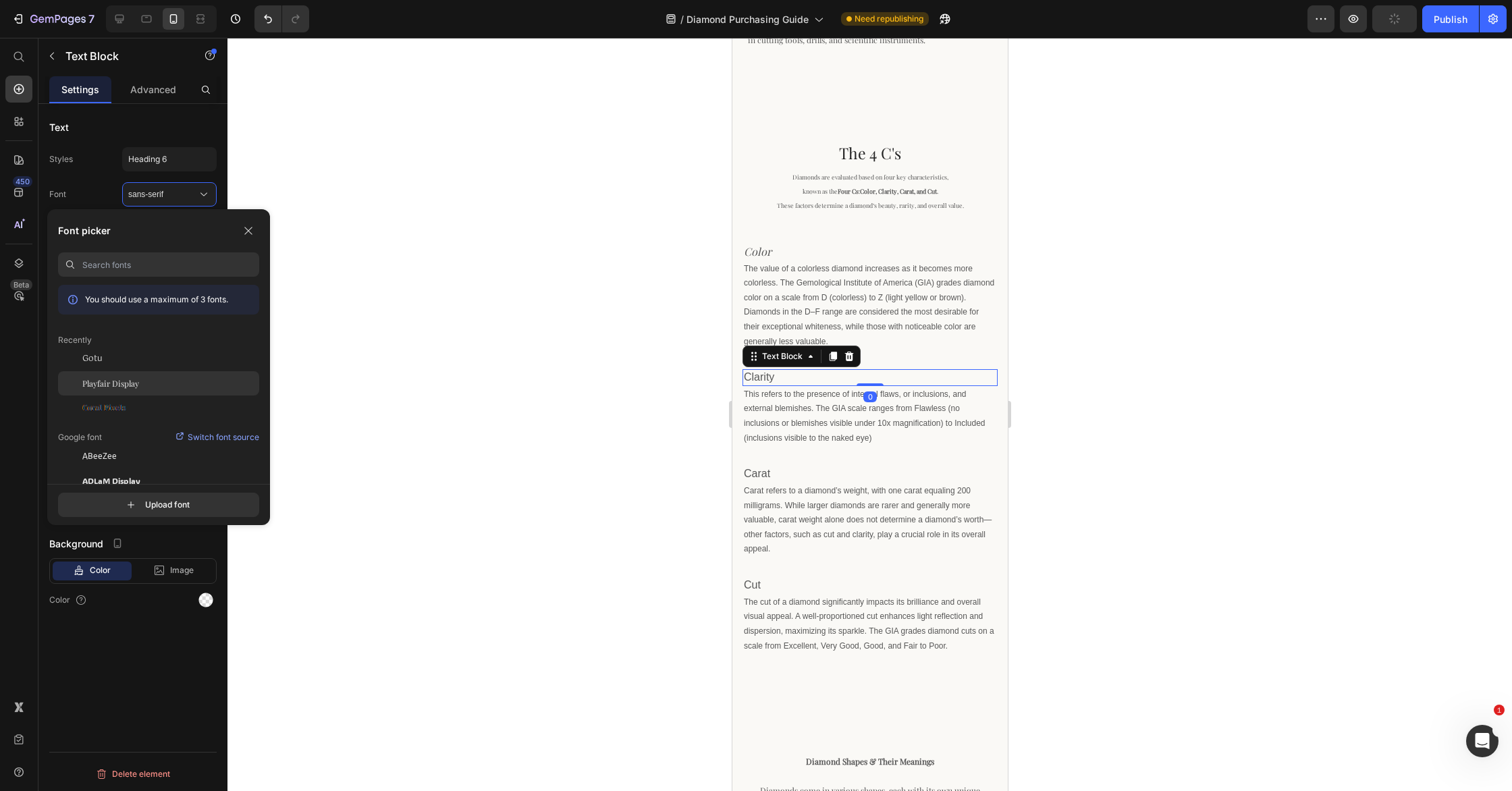 click on "Playfair Display" 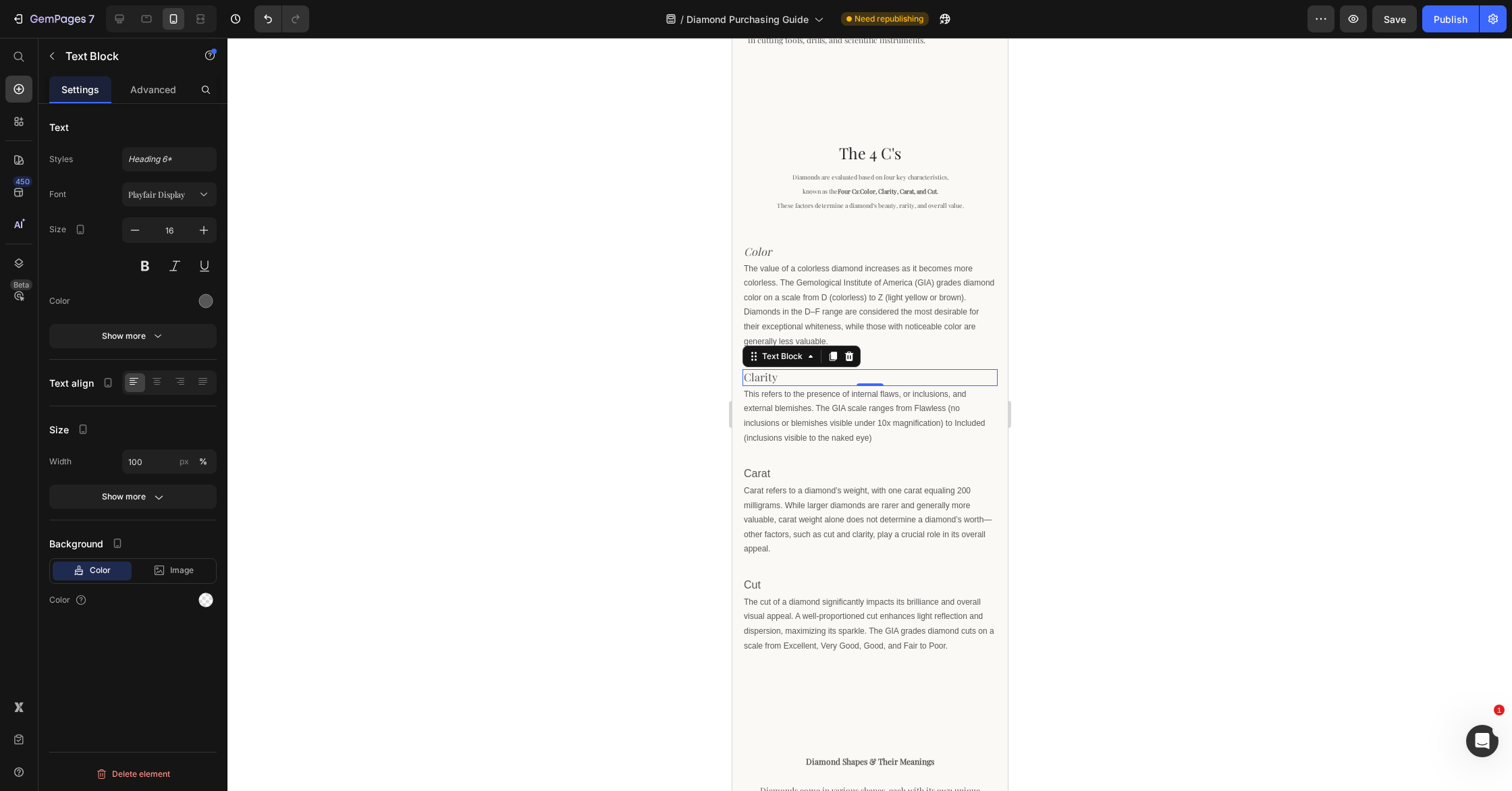drag, startPoint x: 179, startPoint y: 265, endPoint x: 252, endPoint y: 288, distance: 76.53757 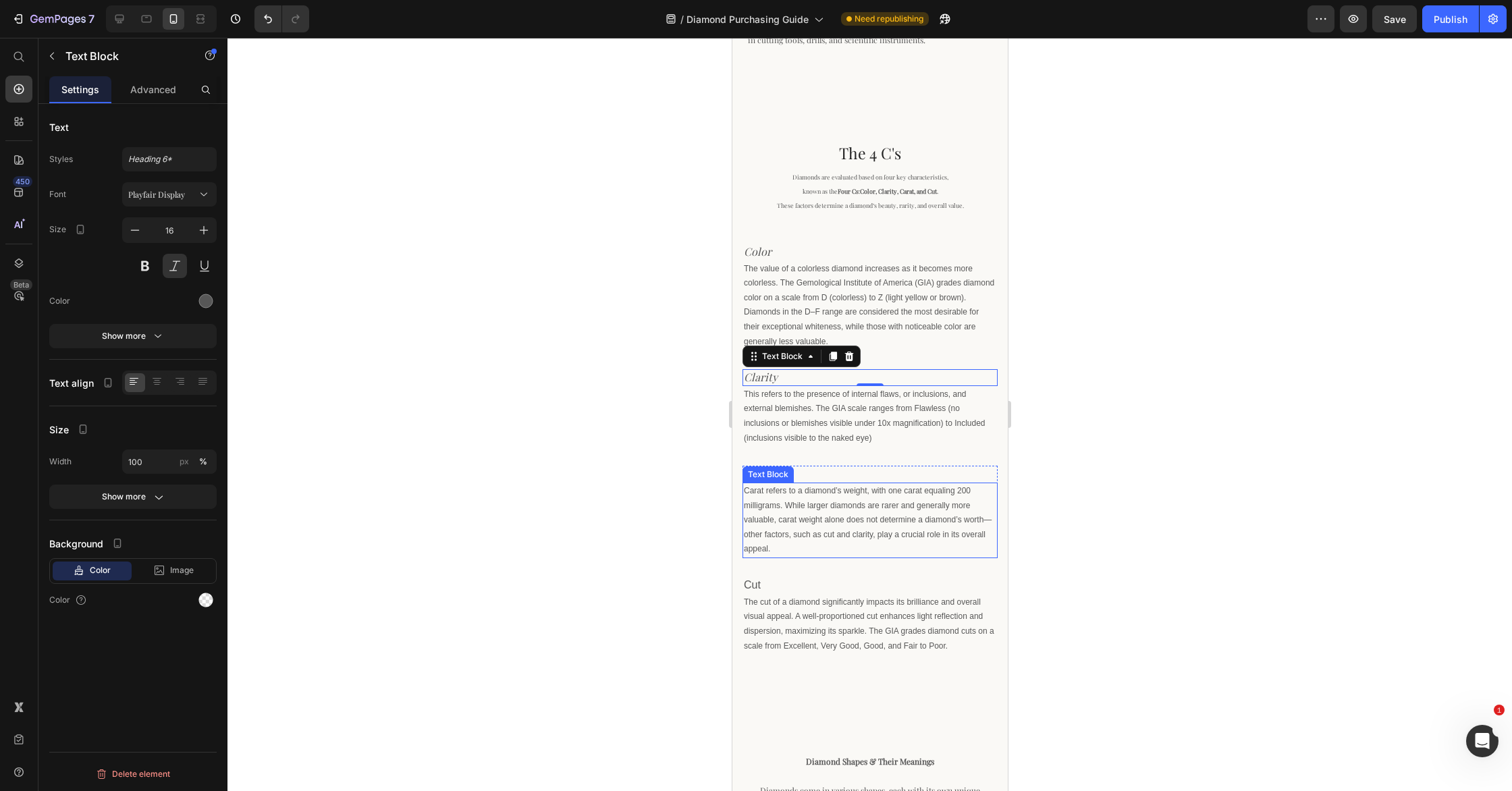 click on "Text Block" at bounding box center (767, 474) 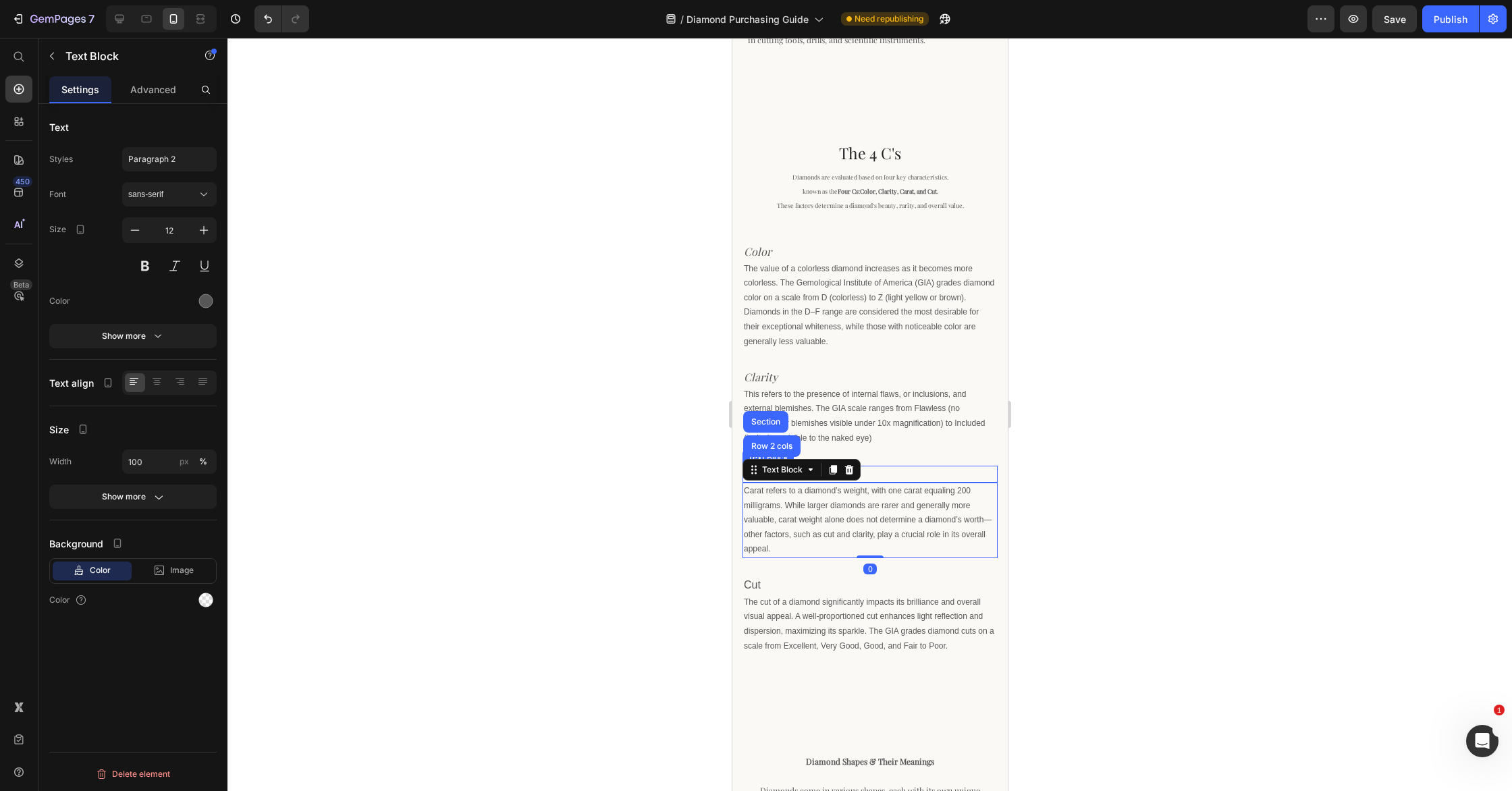 click on "Carat" at bounding box center (869, 474) 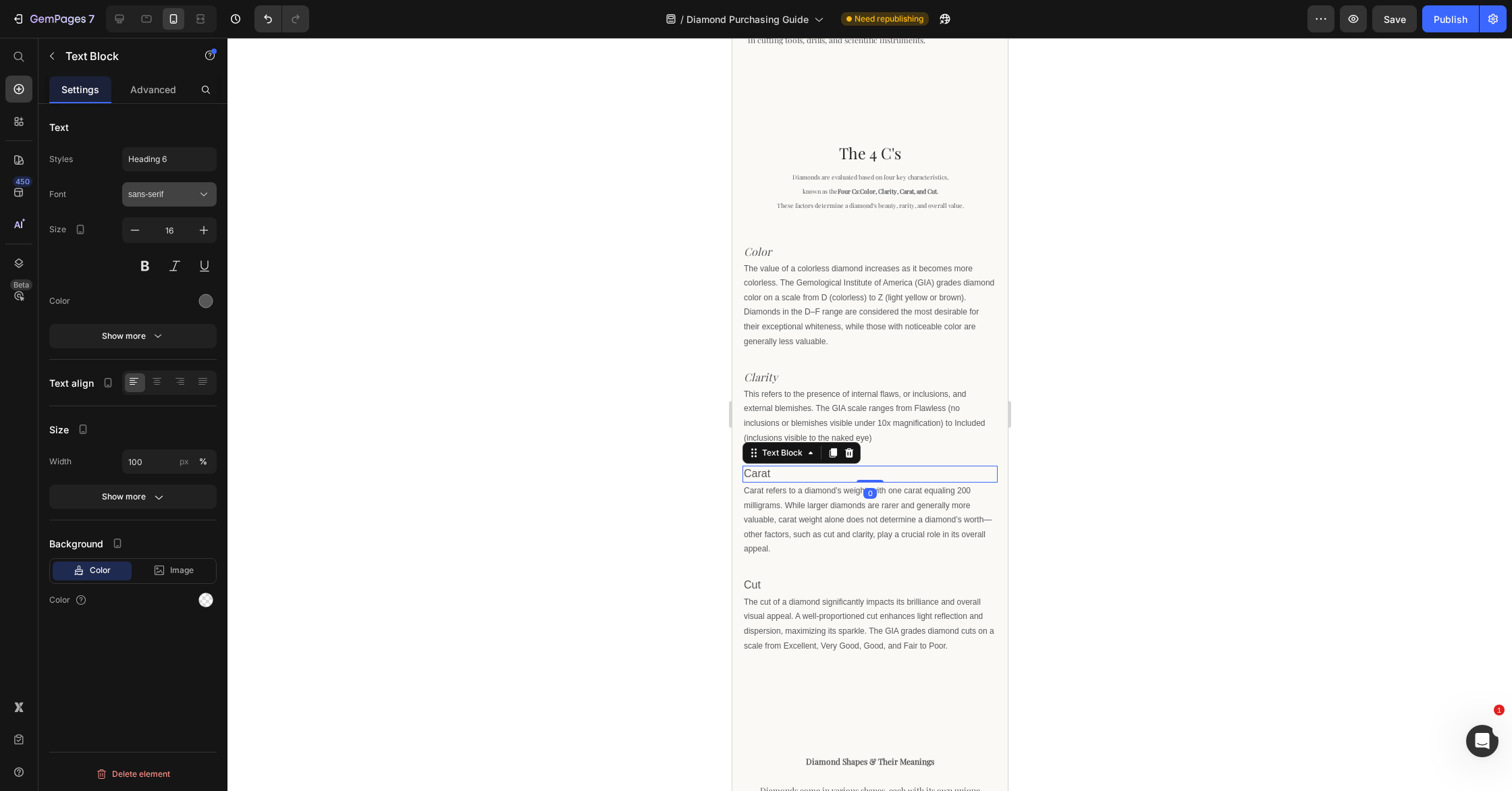 click 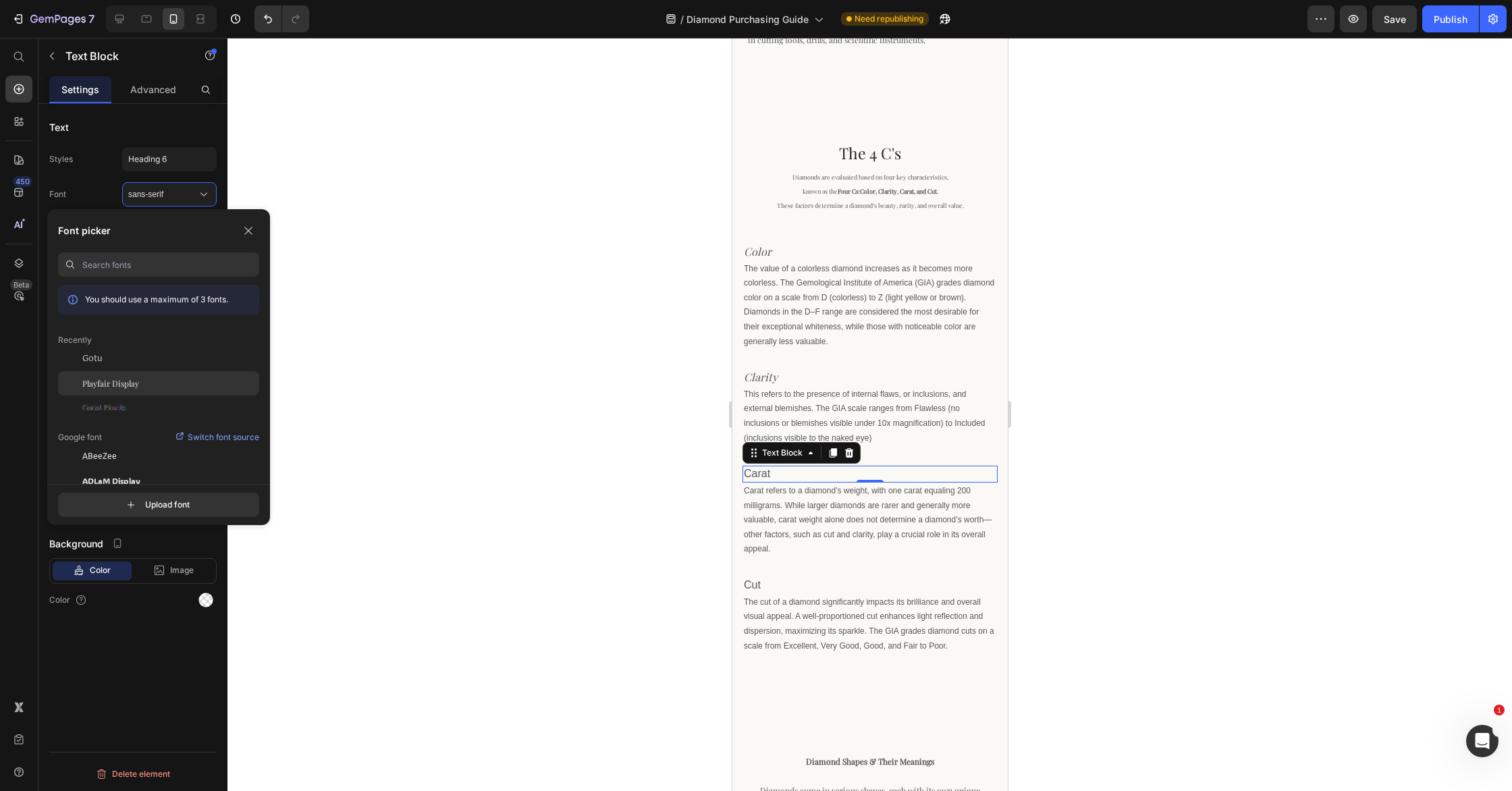 click on "Playfair Display" 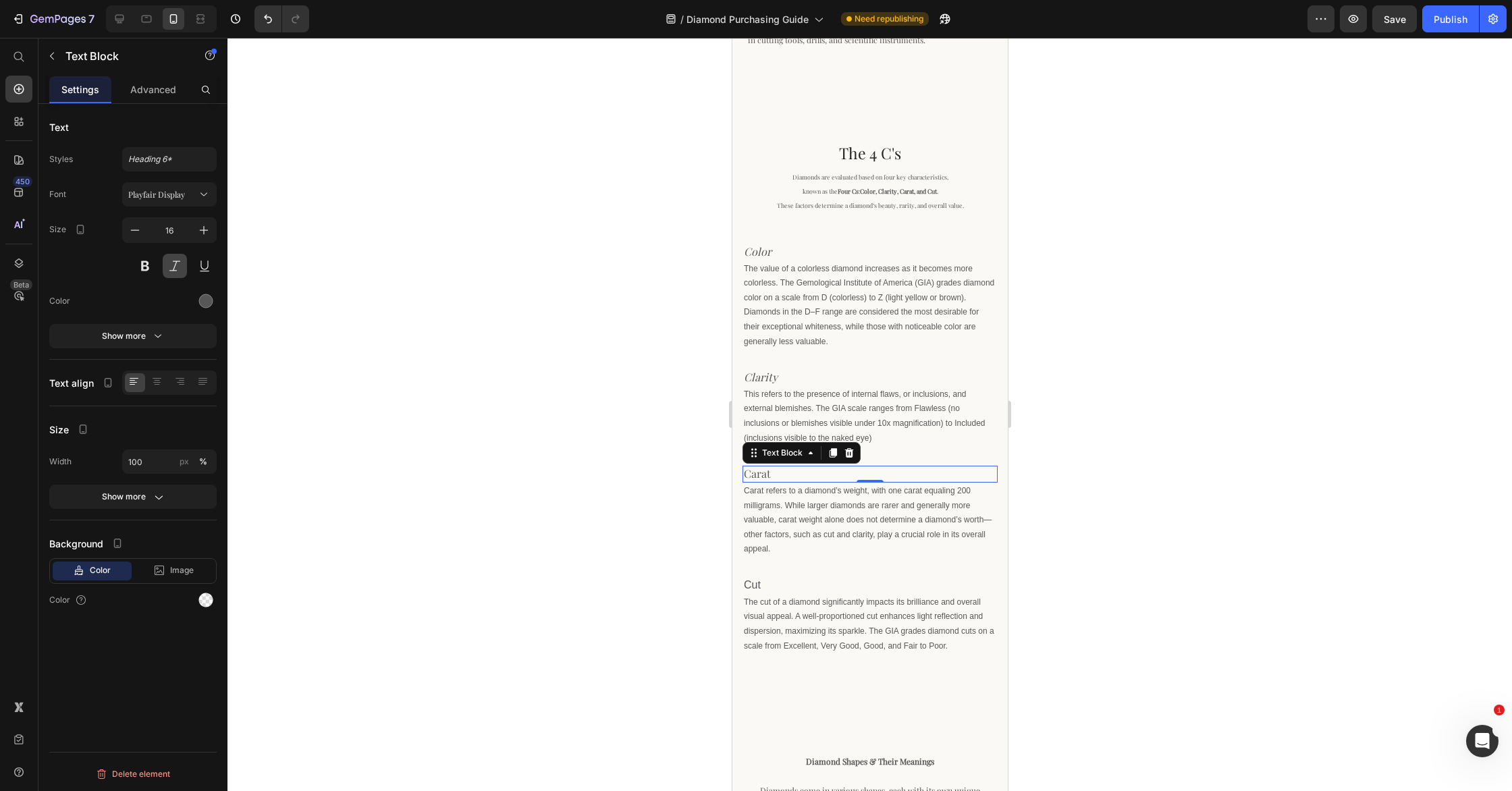 click at bounding box center [175, 266] 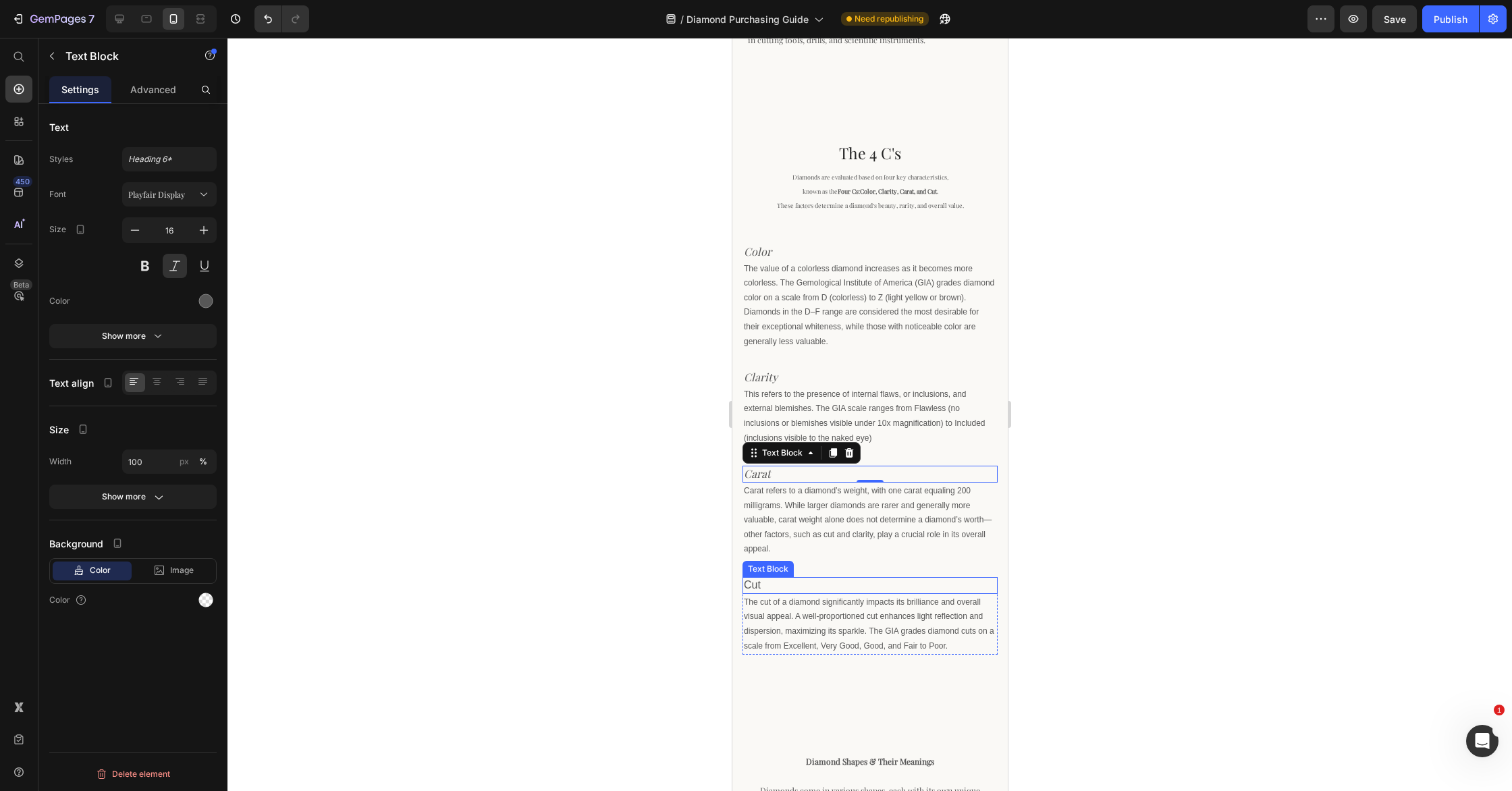click on "Cut" at bounding box center [869, 585] 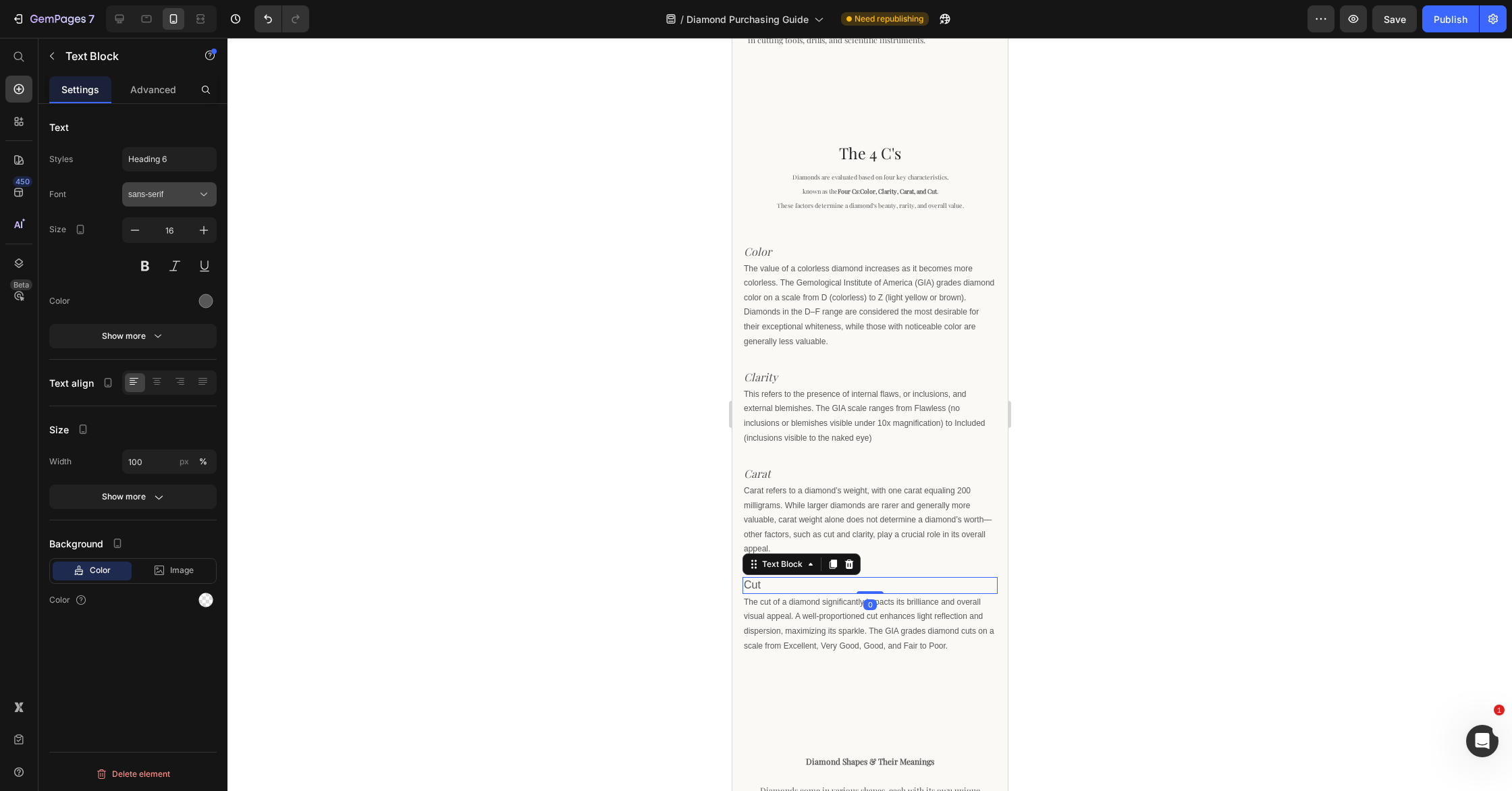 click on "sans-serif" at bounding box center (163, 194) 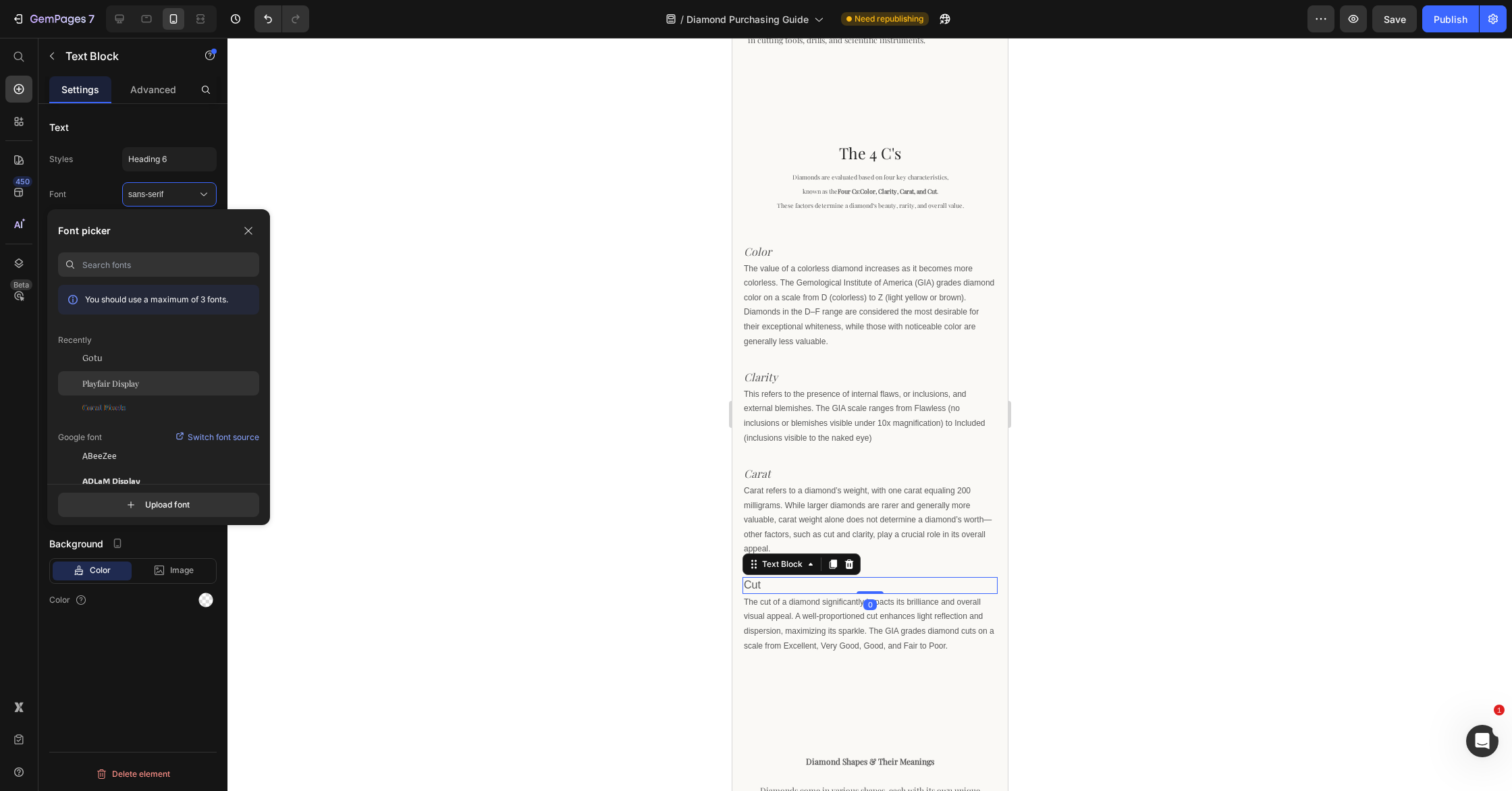 click on "Playfair Display" 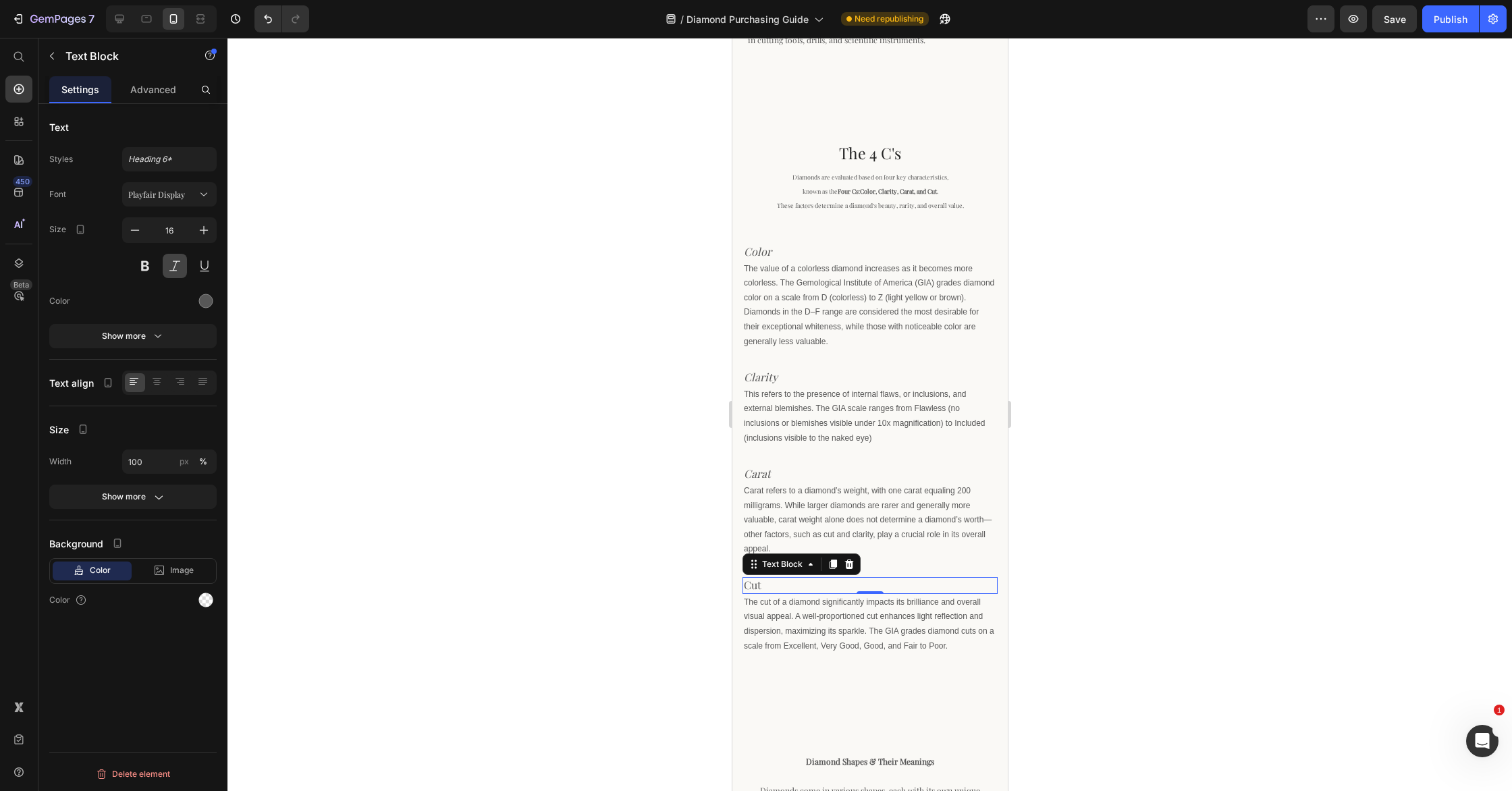 click at bounding box center (175, 266) 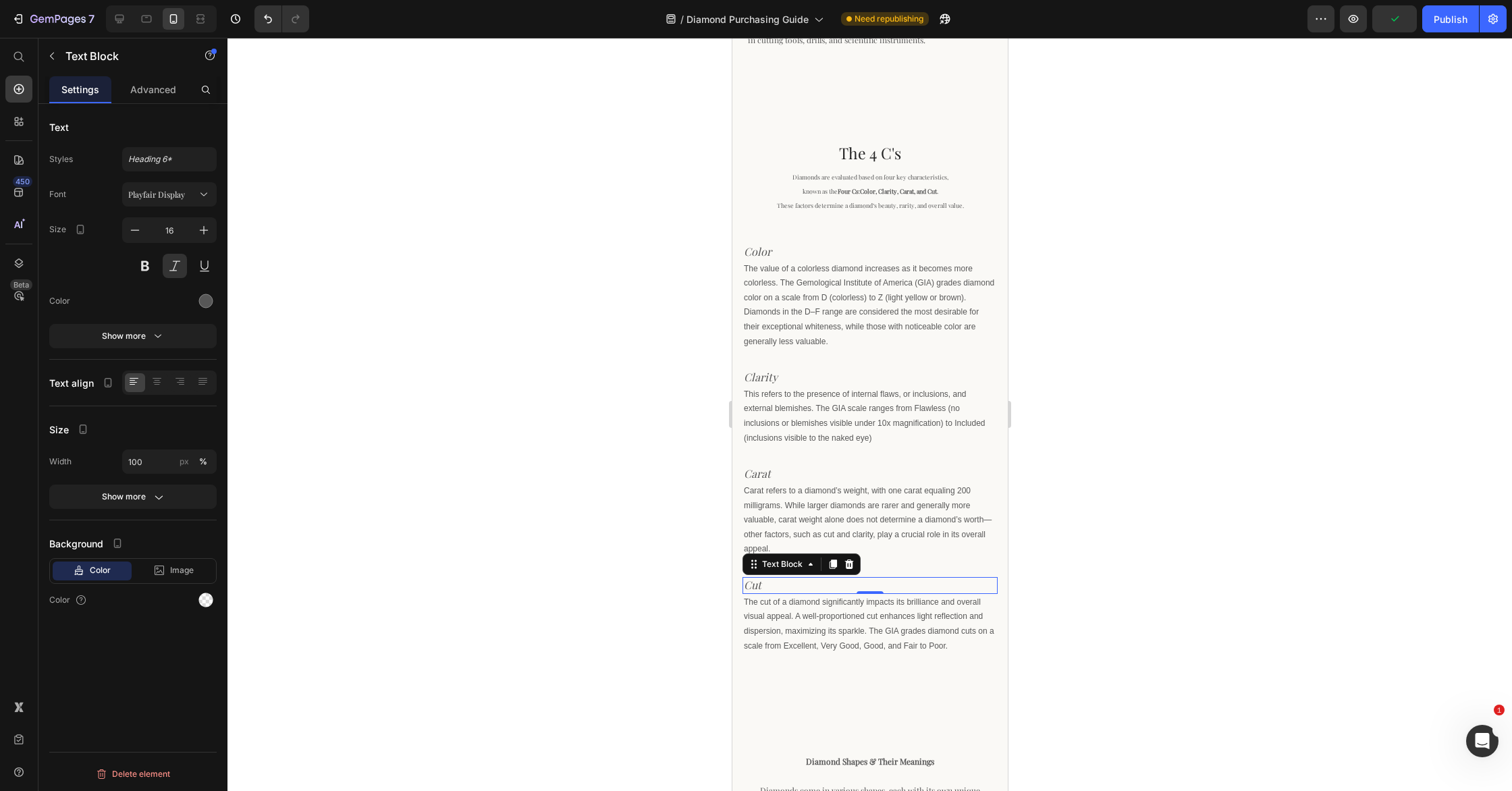 click 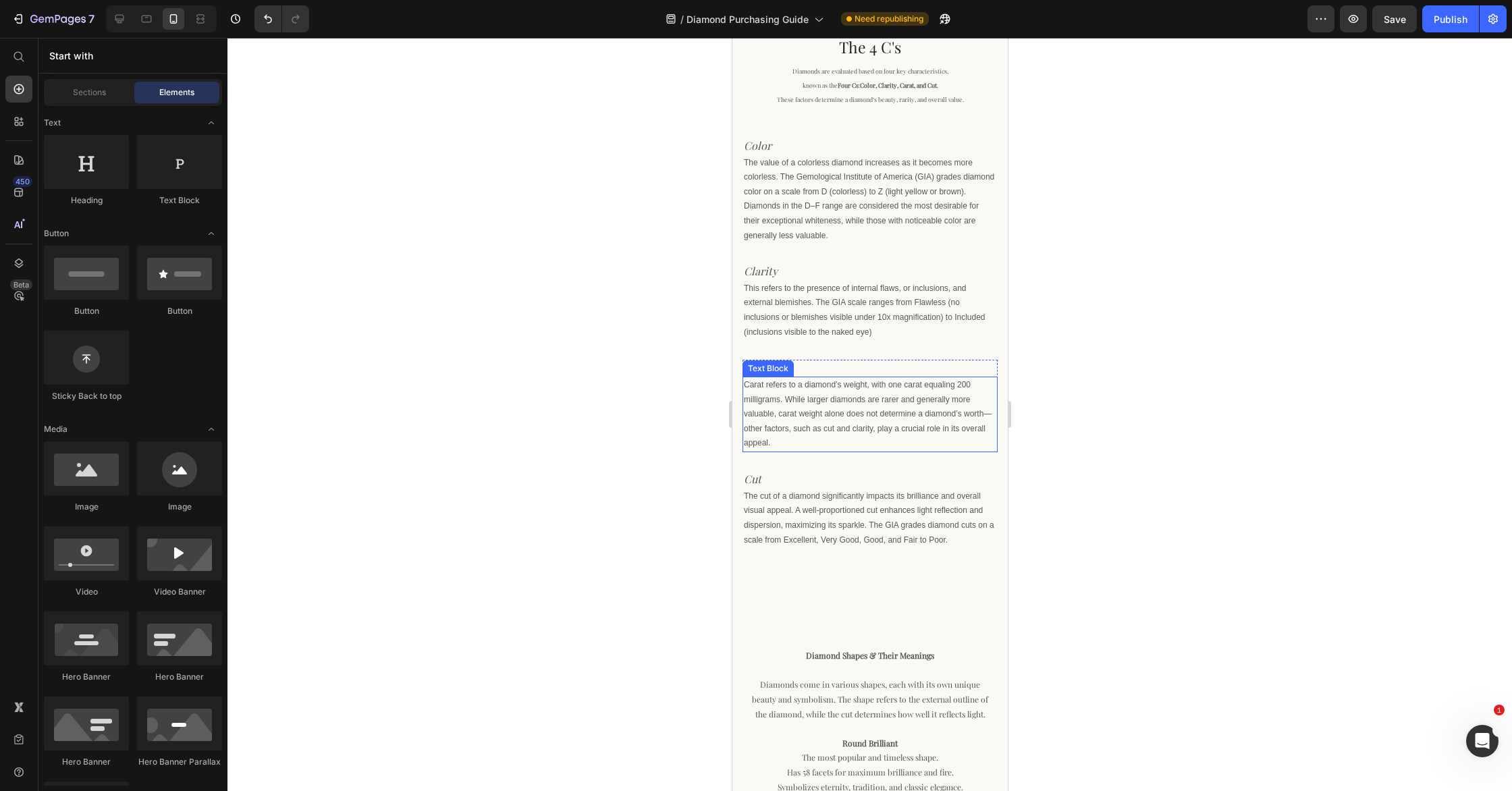 scroll, scrollTop: 934, scrollLeft: 0, axis: vertical 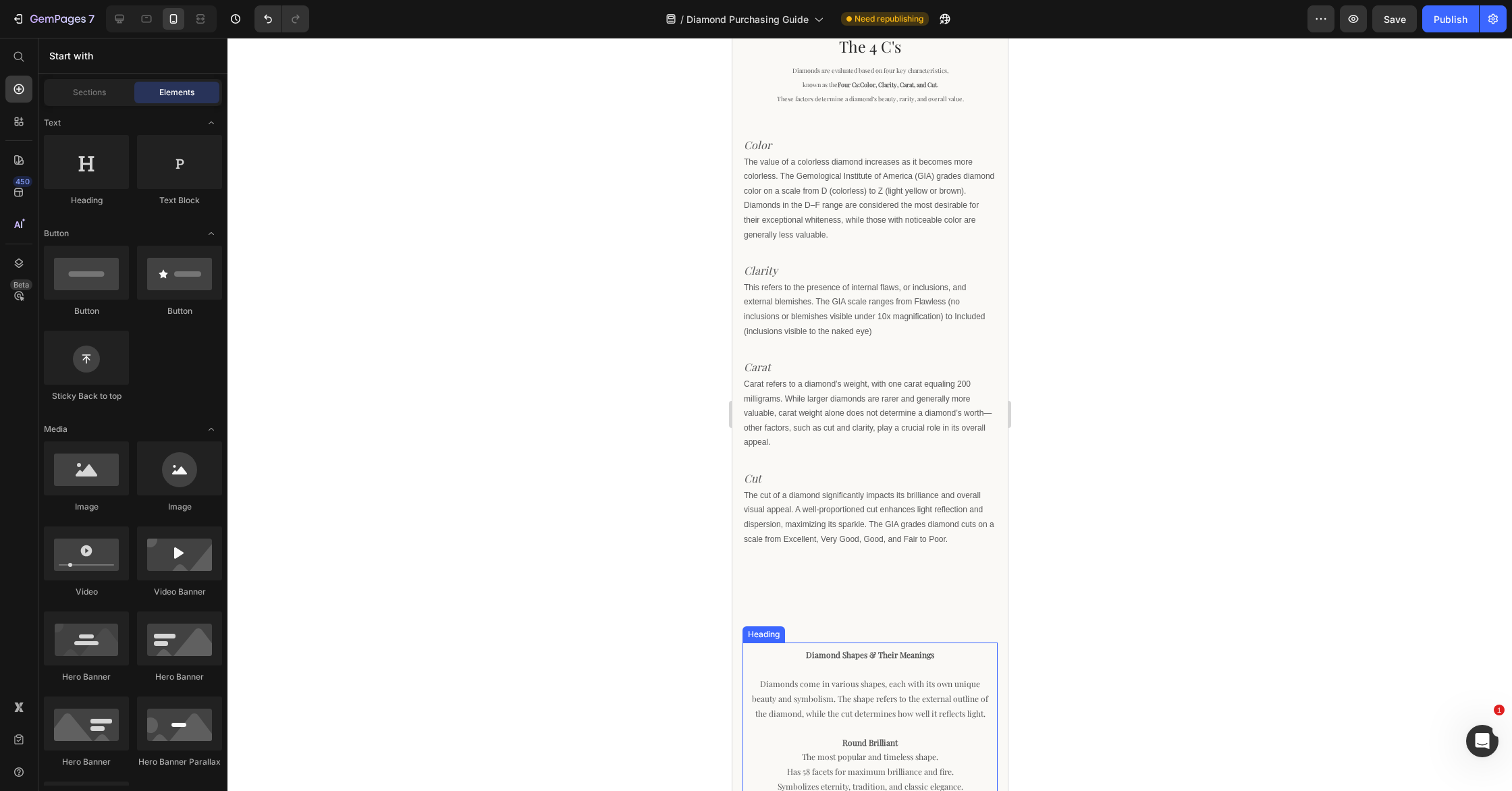 click on "Diamond Shapes & Their Meanings Diamonds come in various shapes, each with its own unique beauty and symbolism. The shape refers to the external outline of the diamond, while the cut determines how well it reflects light. Round Brilliant The most popular and timeless shape. Has 58 facets for maximum brilliance and fire. Symbolizes eternity, tradition, and classic elegance. Princess Cut Square or slightly rectangular with sharp corners. Modern and sophisticated, offering a brilliant sparkle. Represents boldness and contemporary style. Cushion Cut Square or rectangular with rounded corners, resembling a pillow. Romantic and vintage-inspired. Symbolizes warmth, romance, and charm. Emerald Cut Rectangular with step-cut facets for a hall-of-mirrors effect. Elegant and refined, often chosen for its understated beauty. Represents sophistication and confidence. Oval Cut Elongated, round shape with excellent brilliance. Creates an illusion of longer, slender fingers when worn in rings. Marquise Cut Pear Cut Heart Cut" at bounding box center [869, 1078] 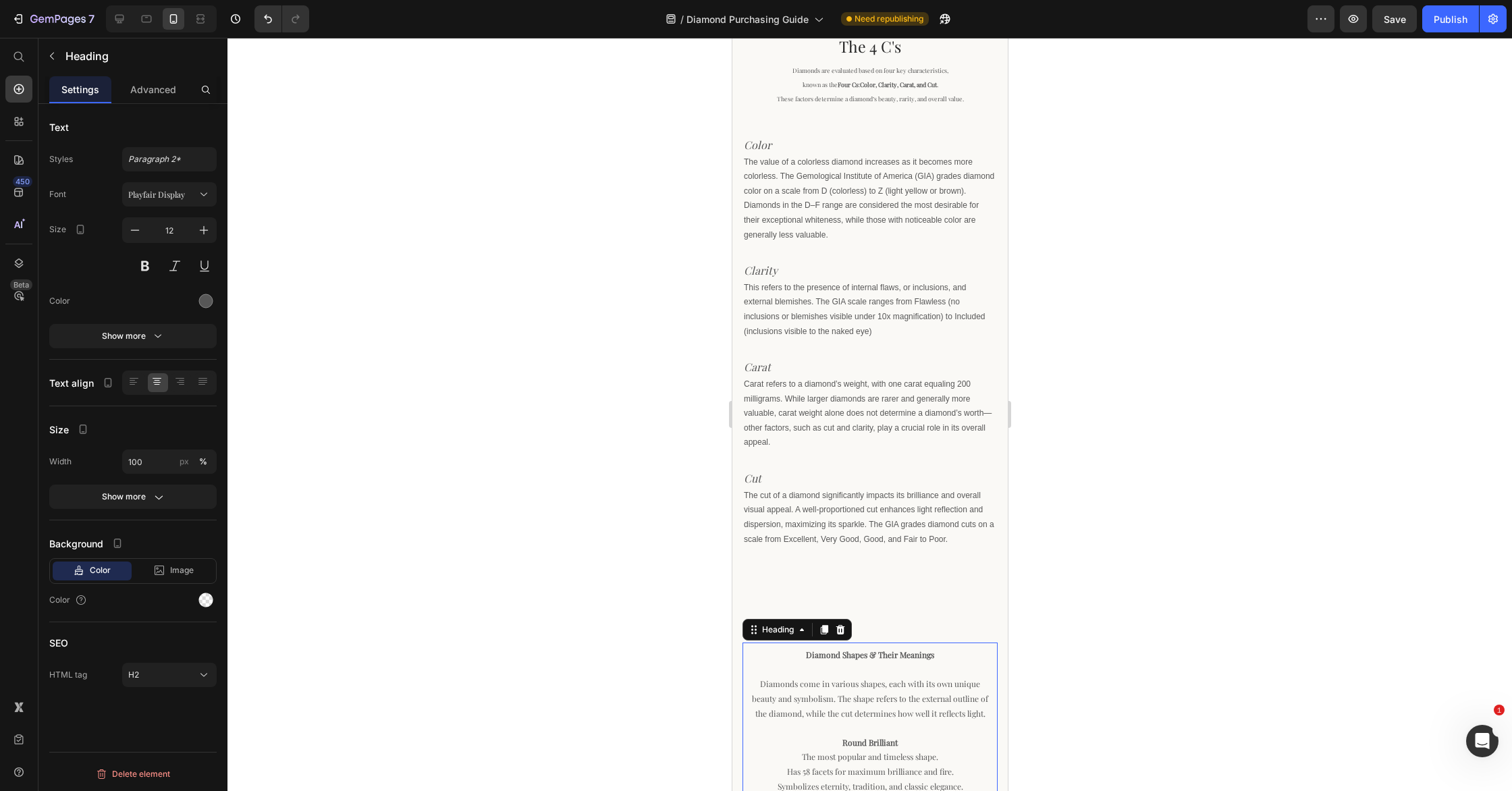drag, startPoint x: 1215, startPoint y: 472, endPoint x: 1187, endPoint y: 472, distance: 28 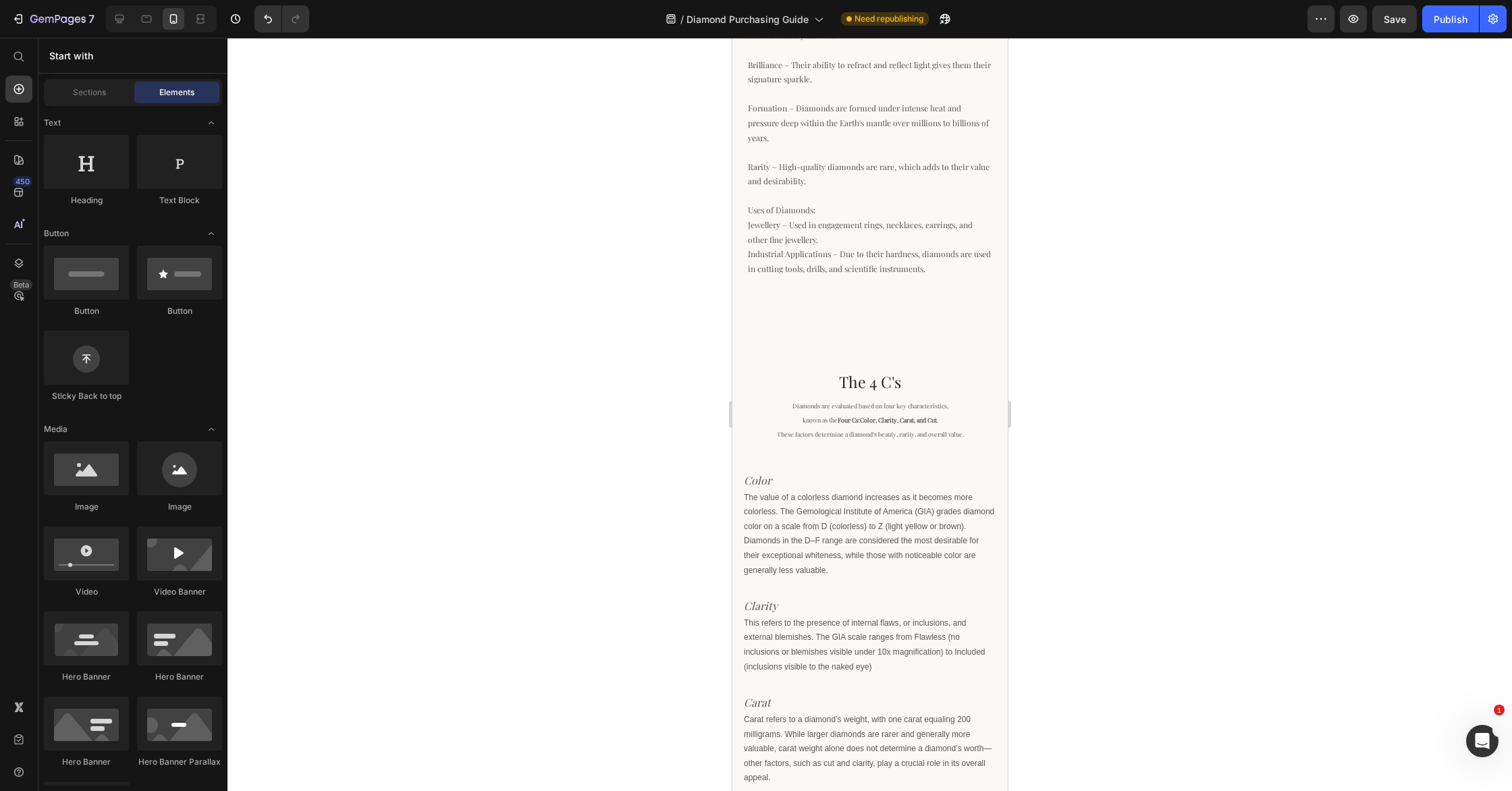 scroll, scrollTop: 0, scrollLeft: 0, axis: both 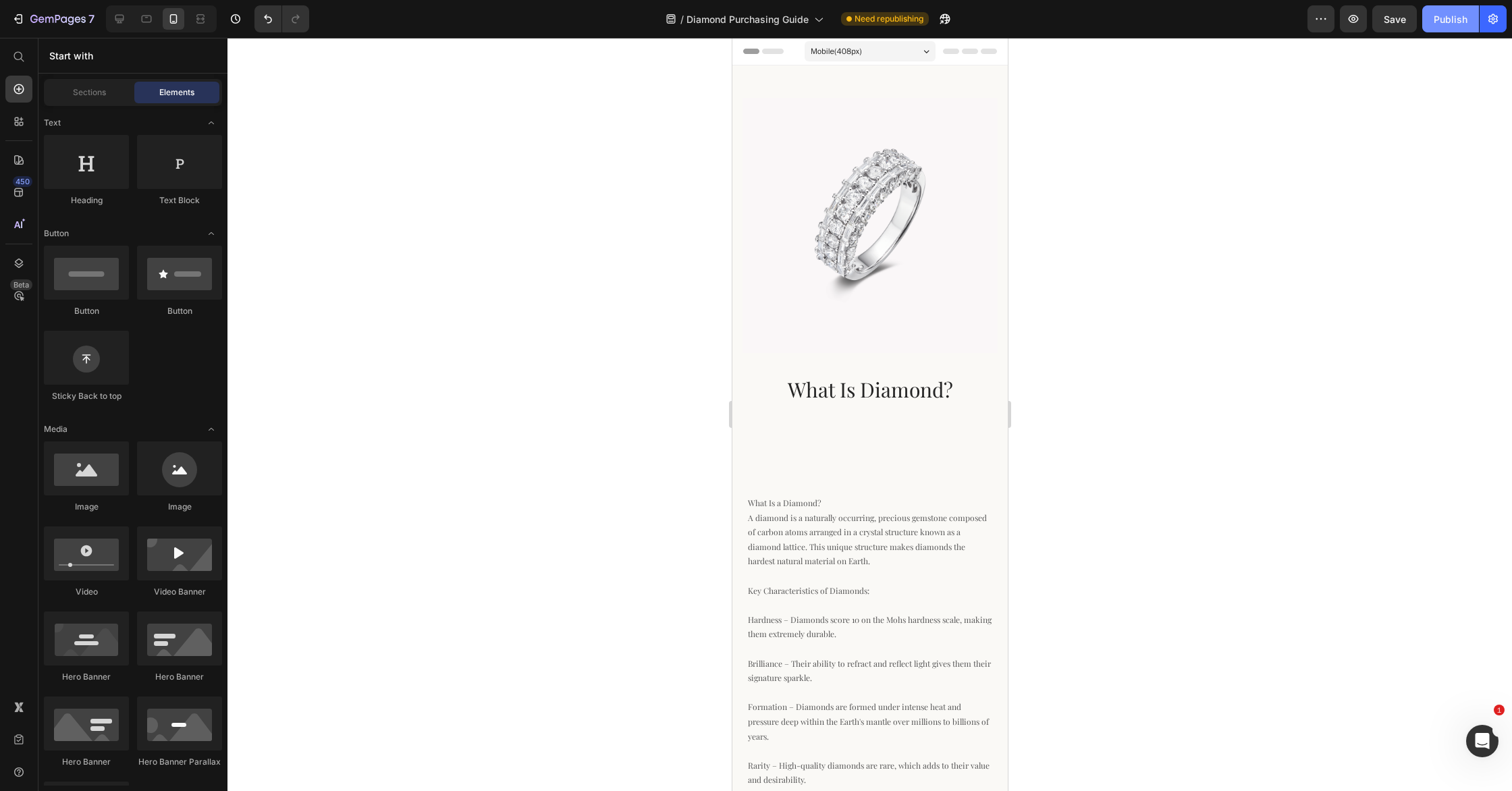 click on "Publish" at bounding box center [1451, 19] 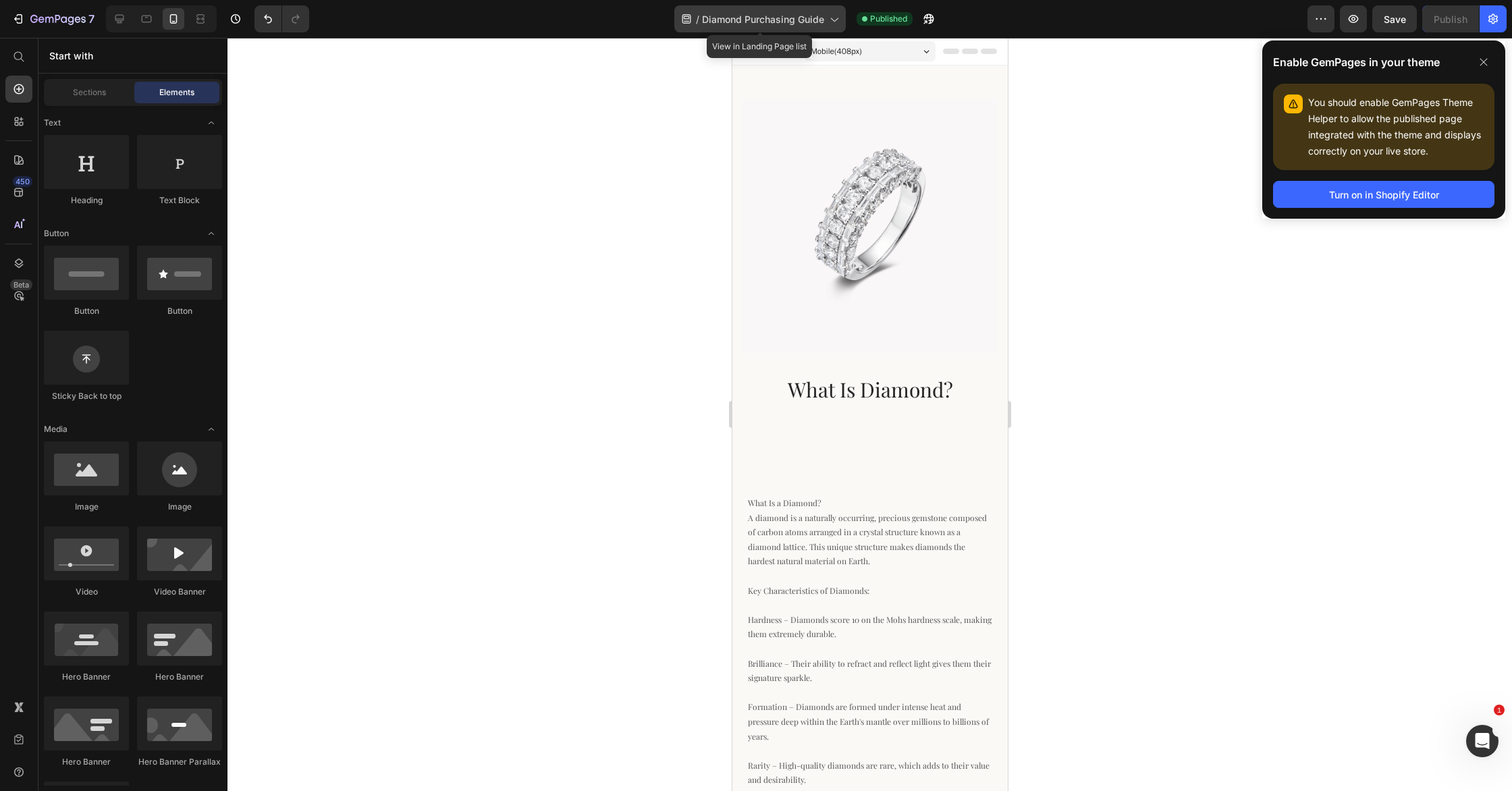 click on "Diamond Purchasing Guide" at bounding box center (763, 19) 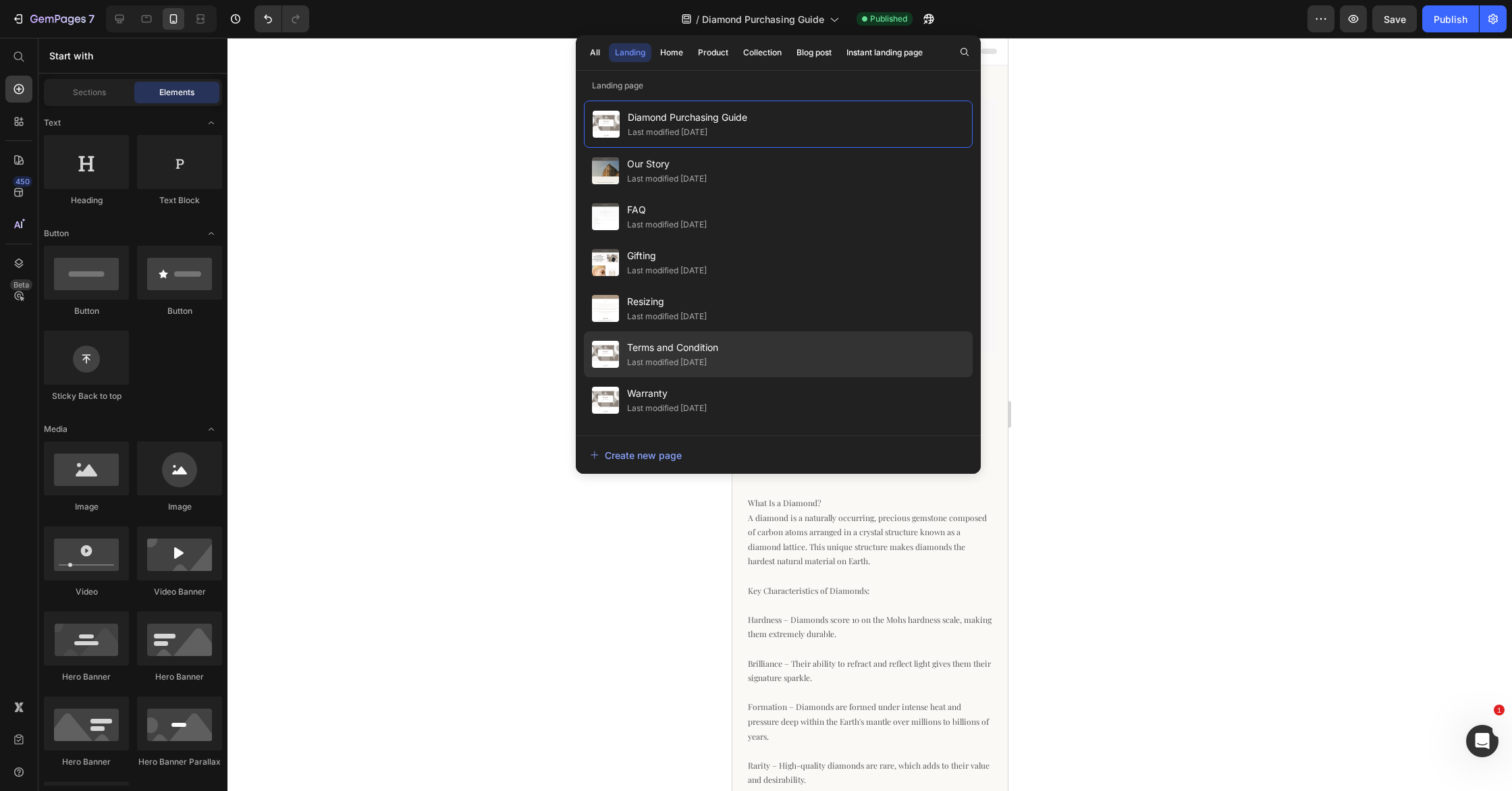 scroll, scrollTop: 85, scrollLeft: 0, axis: vertical 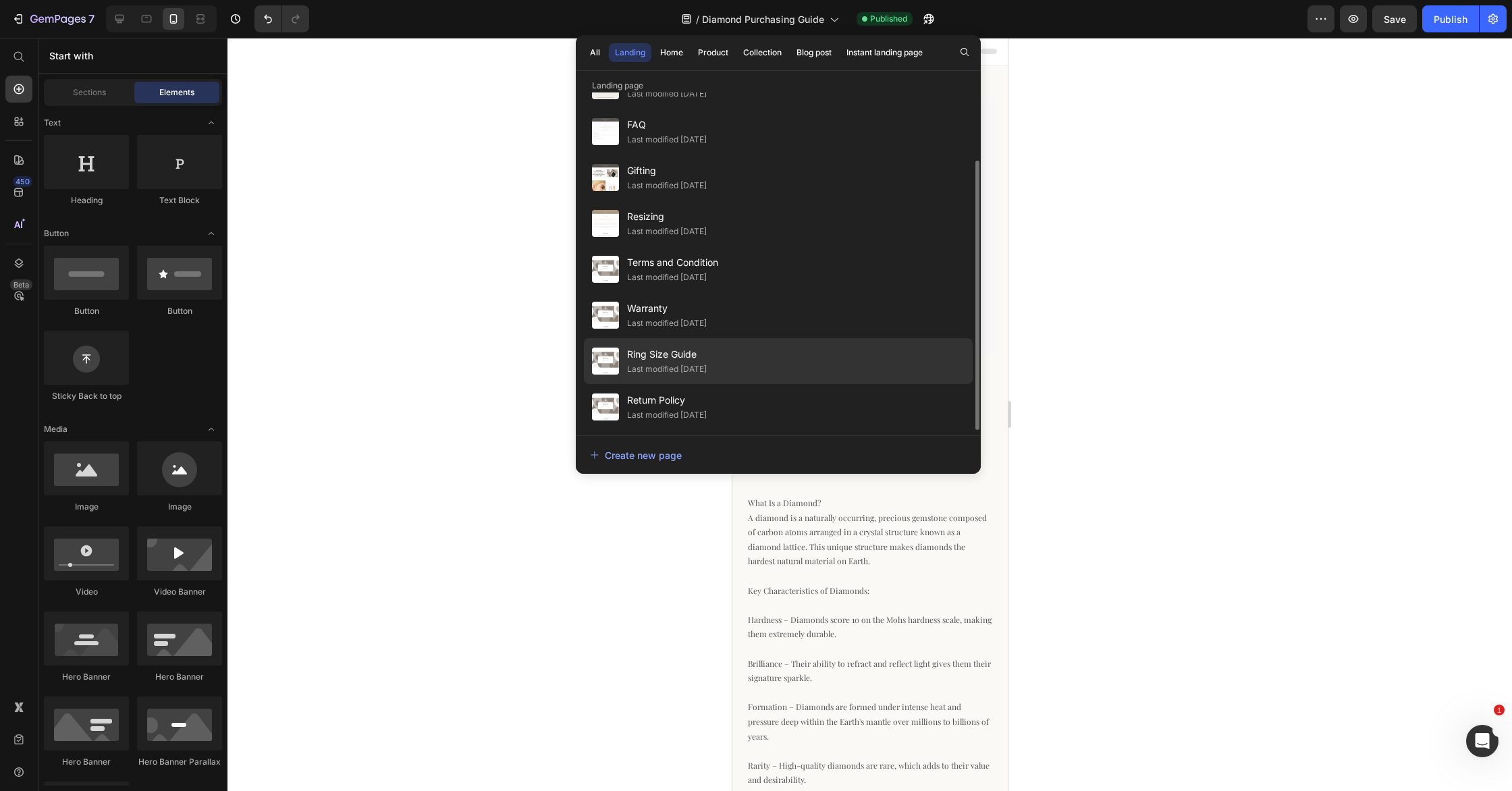 click on "Last modified 4 months ago" 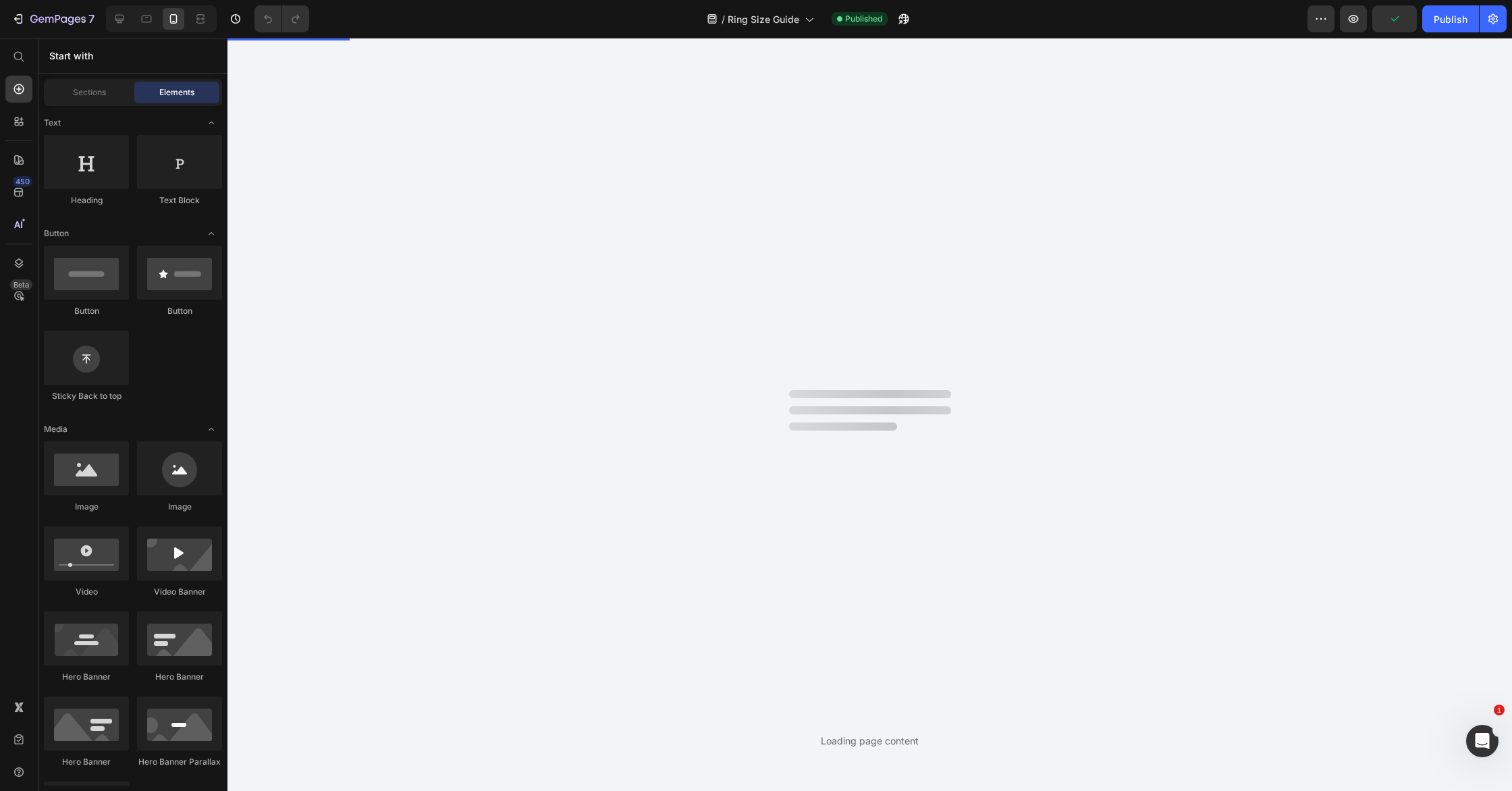 scroll, scrollTop: 0, scrollLeft: 0, axis: both 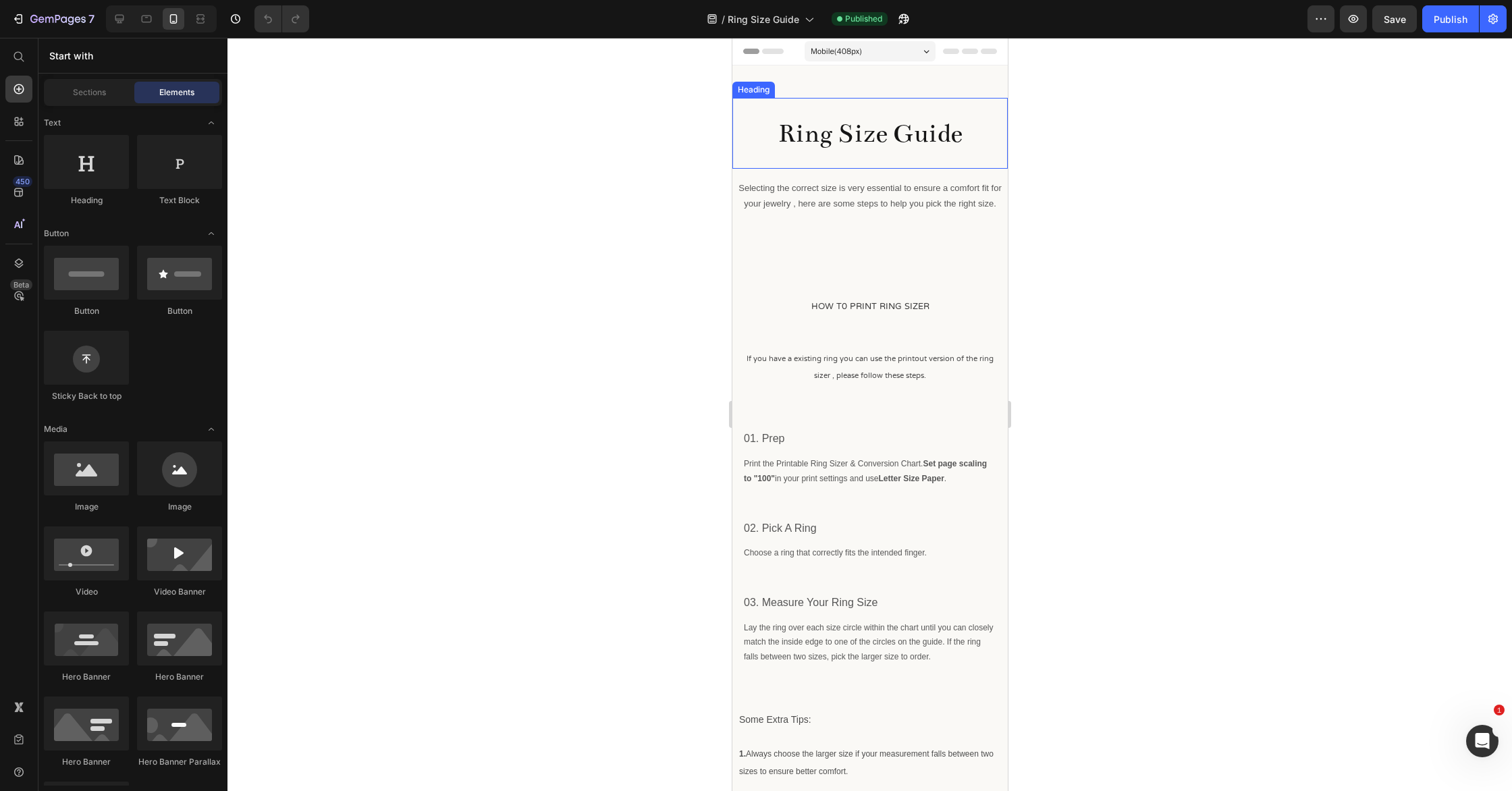 click on "Ring Size Guide" at bounding box center [869, 133] 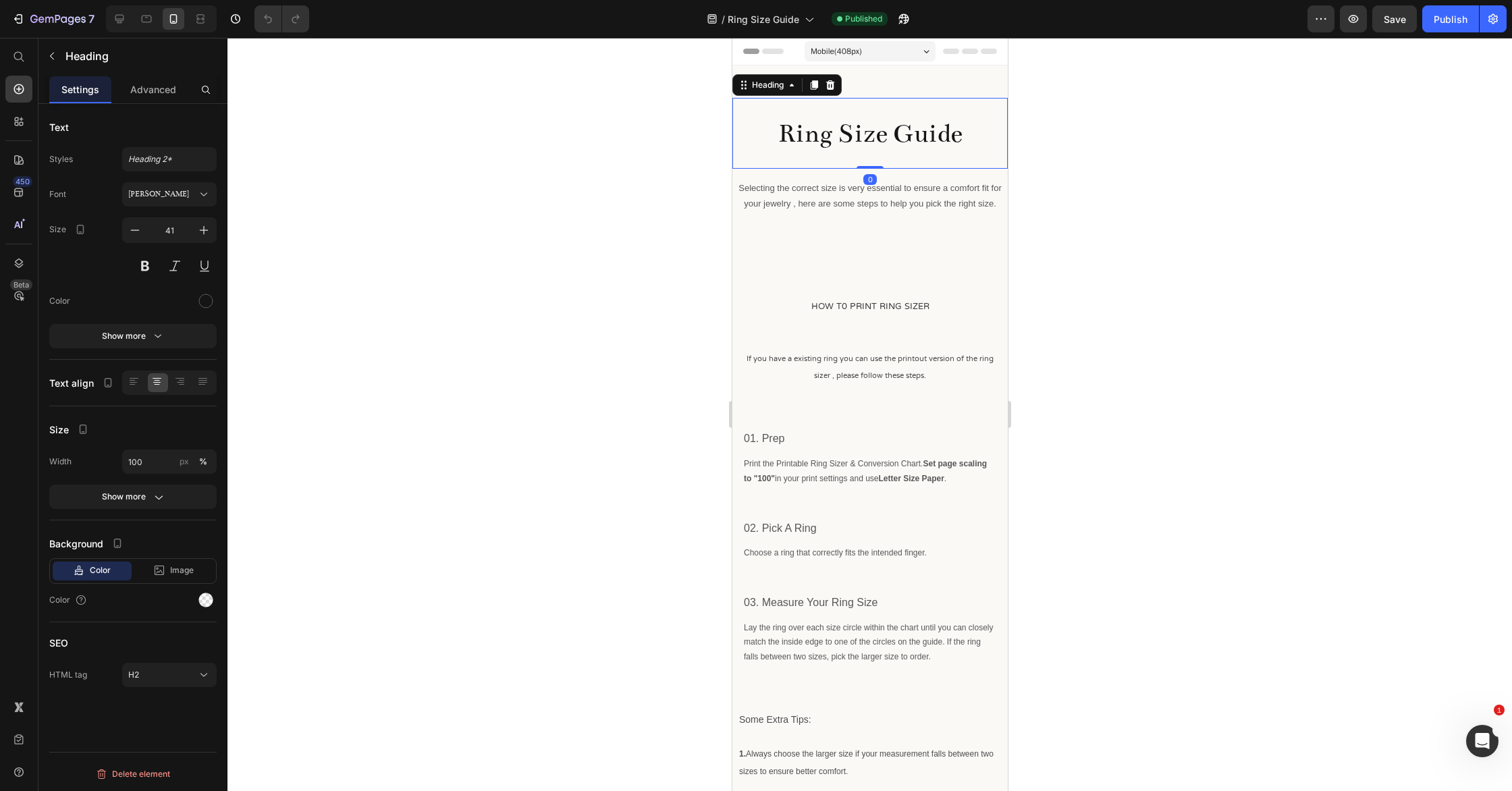 drag, startPoint x: 174, startPoint y: 192, endPoint x: 190, endPoint y: 234, distance: 44.94441 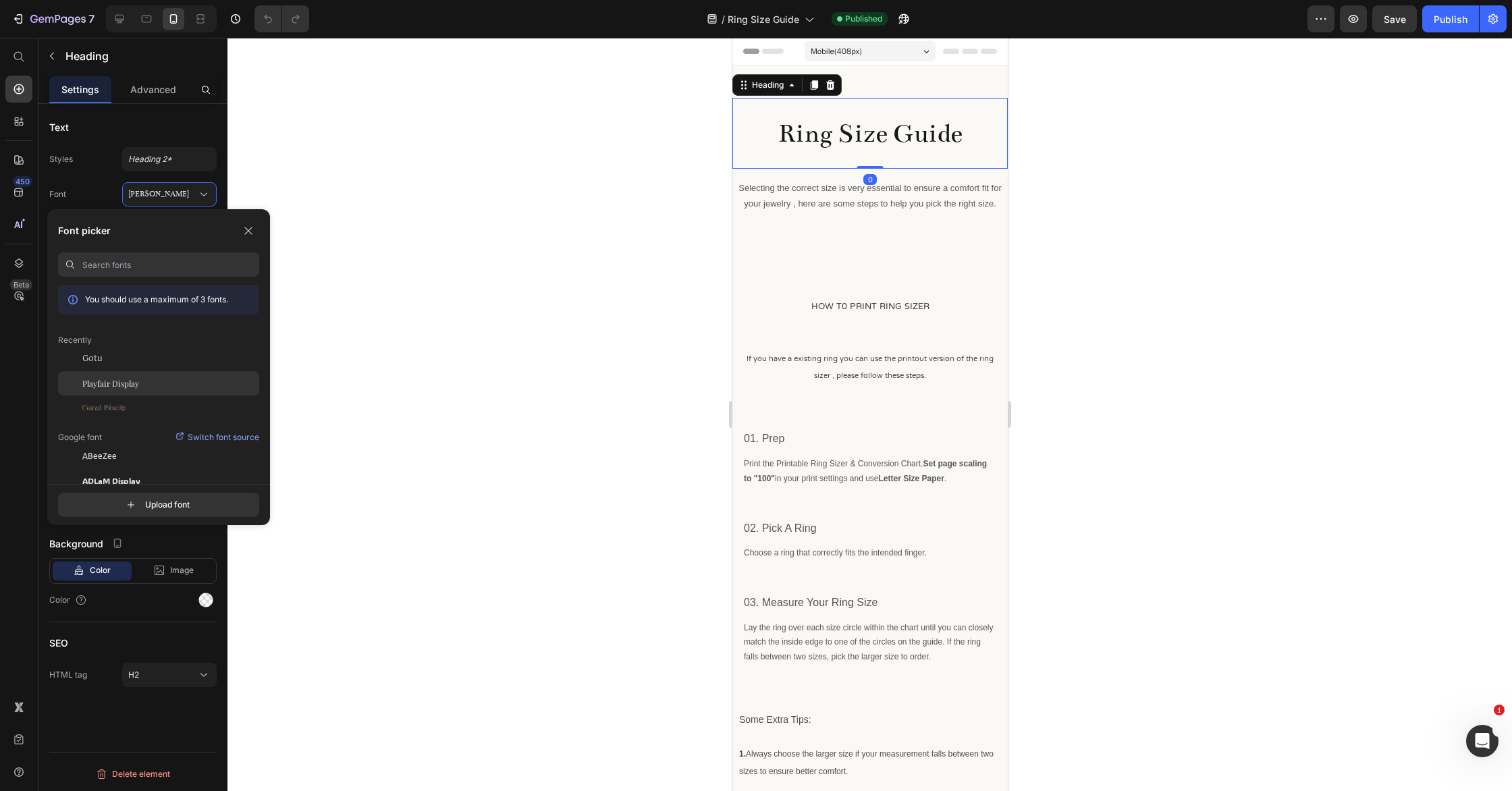 click on "Playfair Display" 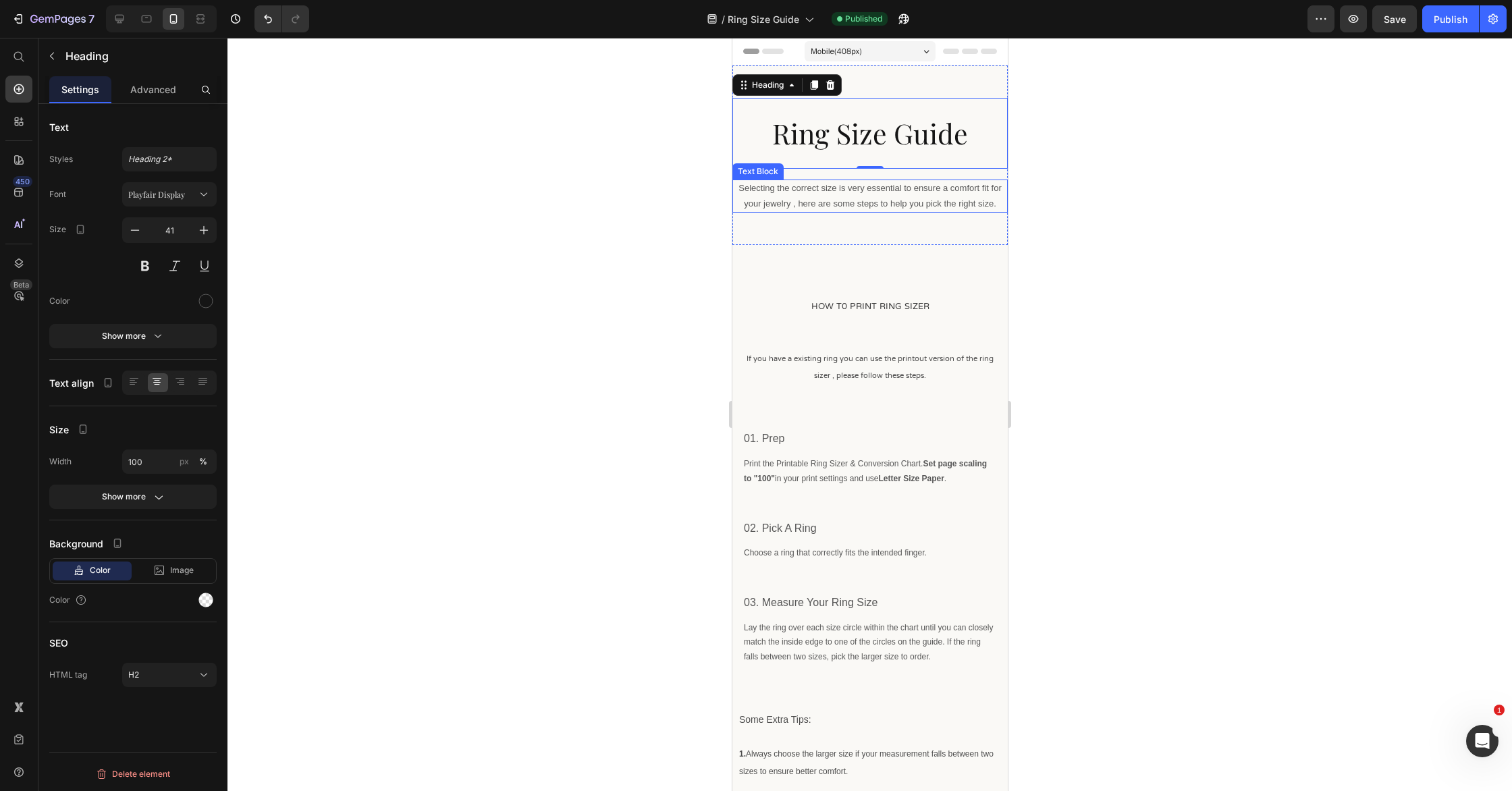 click on "Selecting the correct size is very essential to ensure a comfort fit for your jewelry , here are some steps to help you pick the right size." at bounding box center [869, 196] 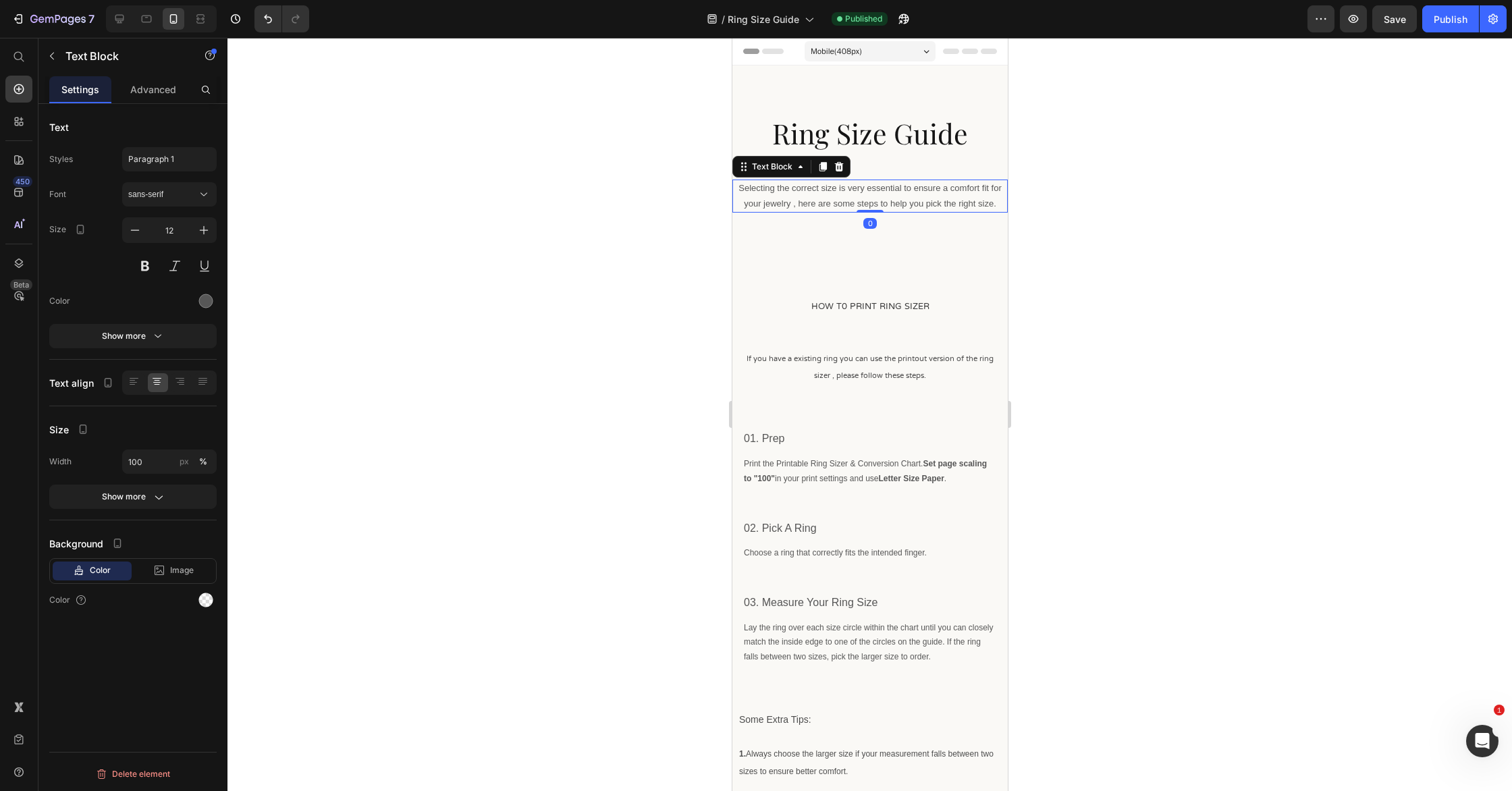 drag, startPoint x: 151, startPoint y: 196, endPoint x: 158, endPoint y: 256, distance: 60.40695 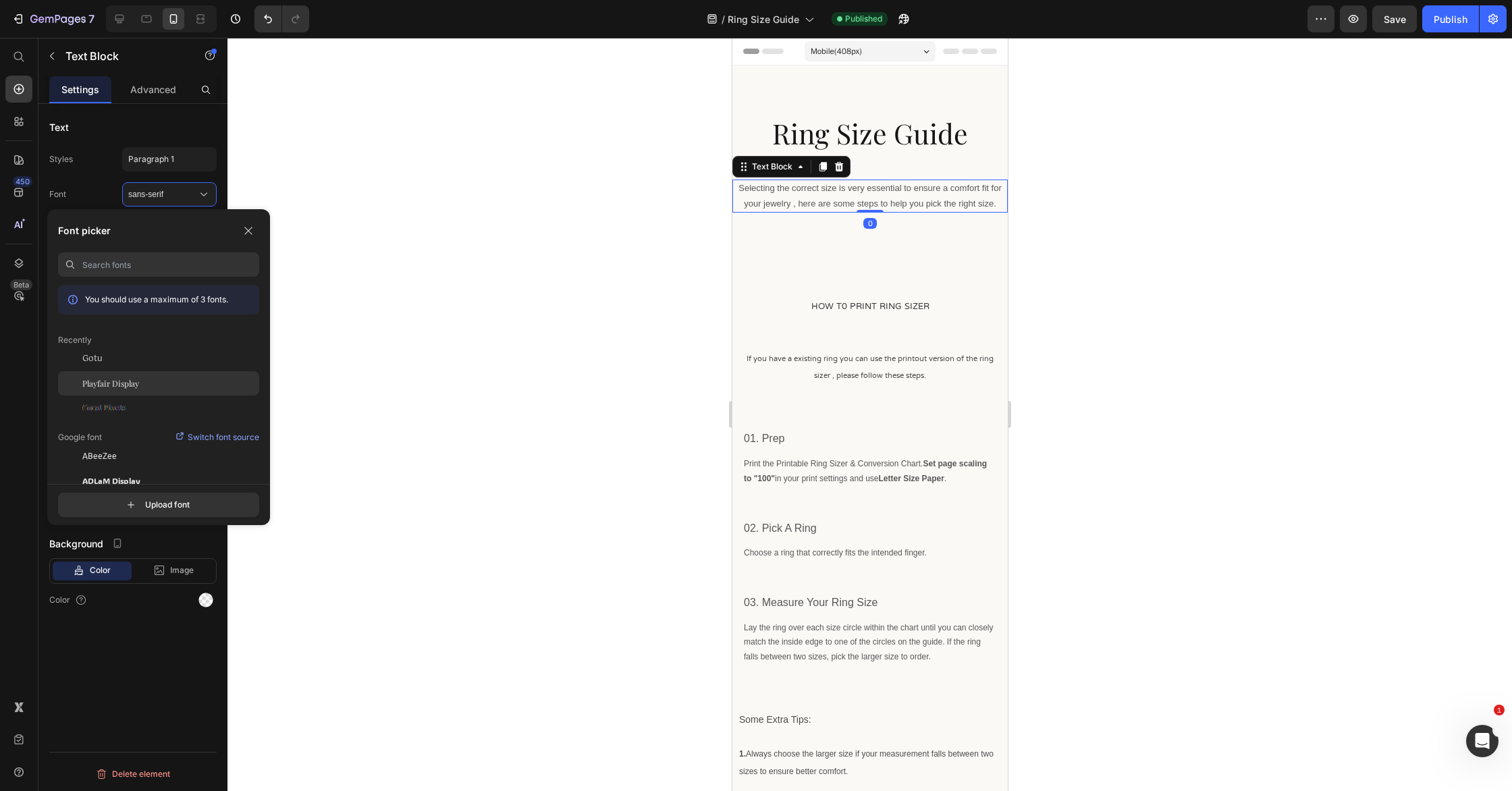 click on "Playfair Display" 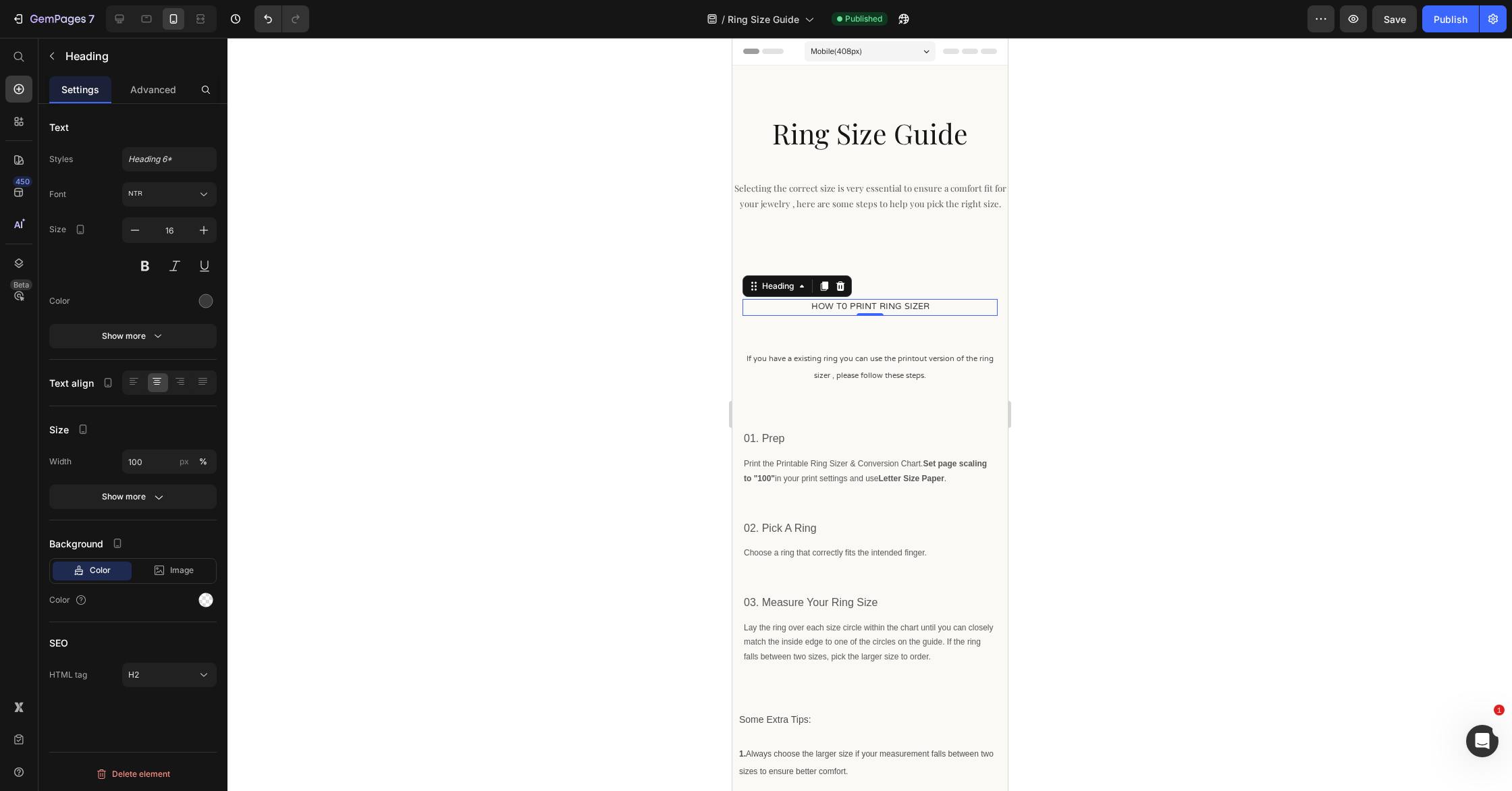 click on "HOW T0 PRINT RING SIZER" at bounding box center [869, 307] 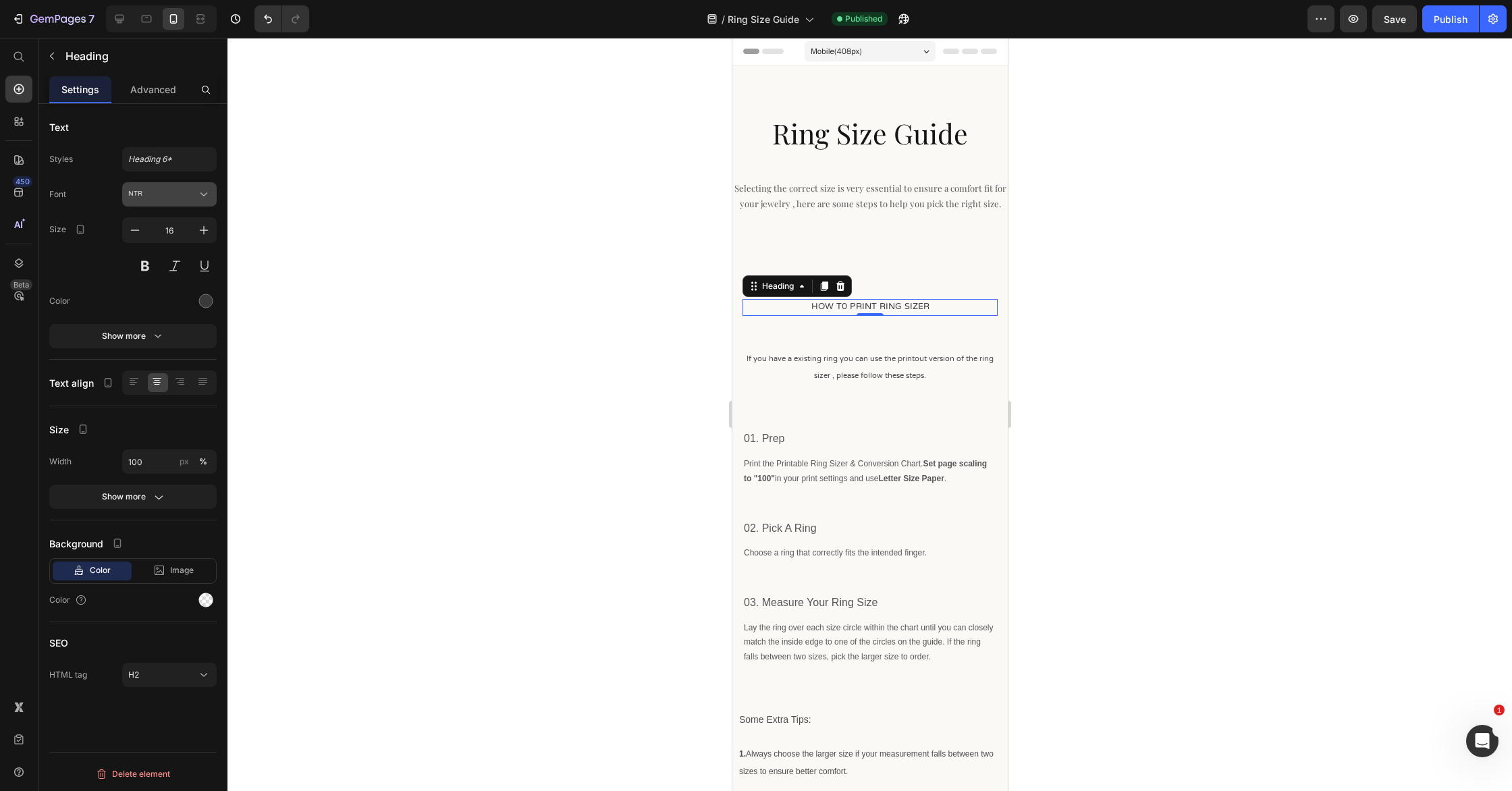 click on "NTR" at bounding box center (163, 194) 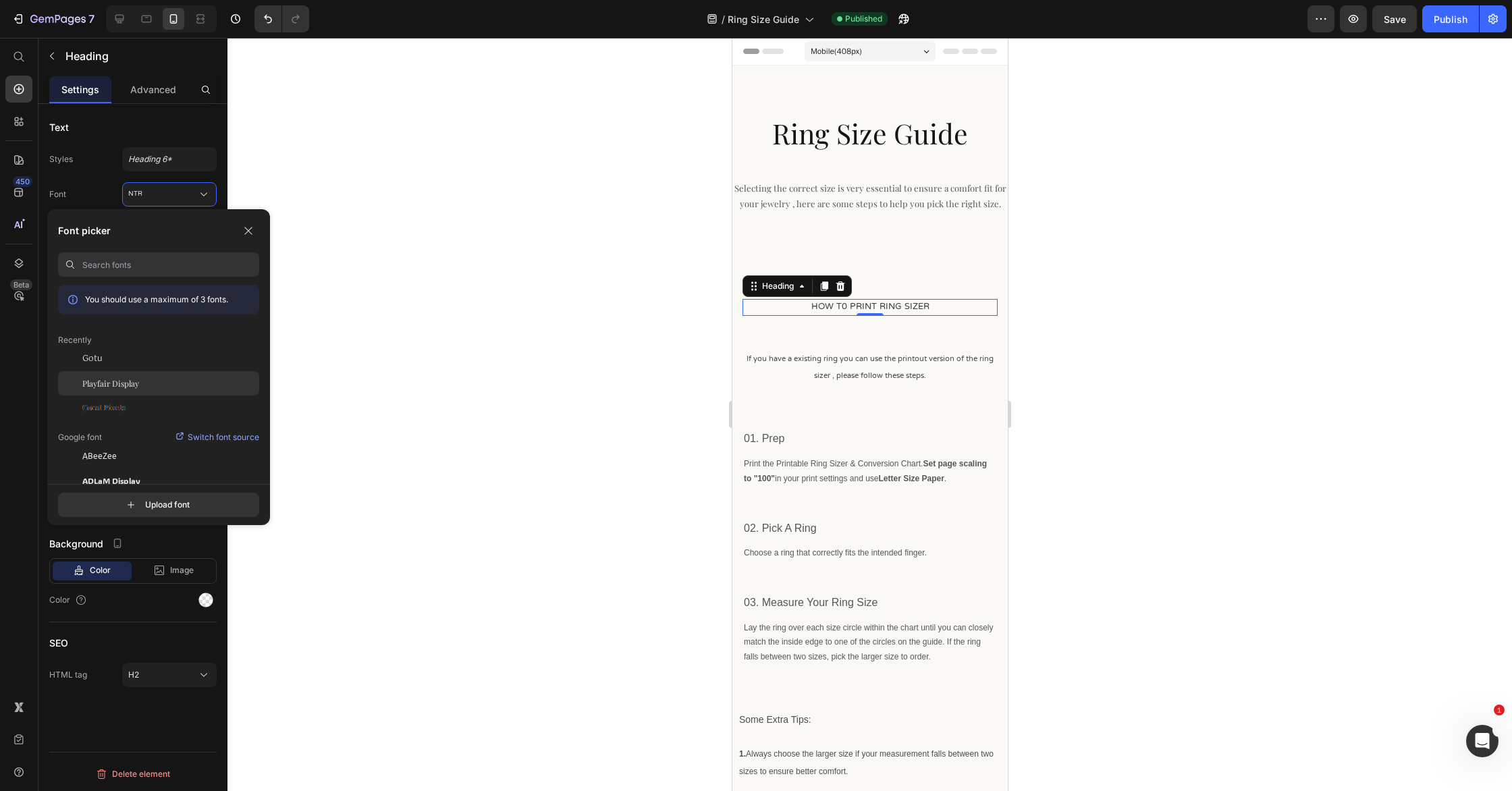 click on "Playfair Display" at bounding box center [111, 383] 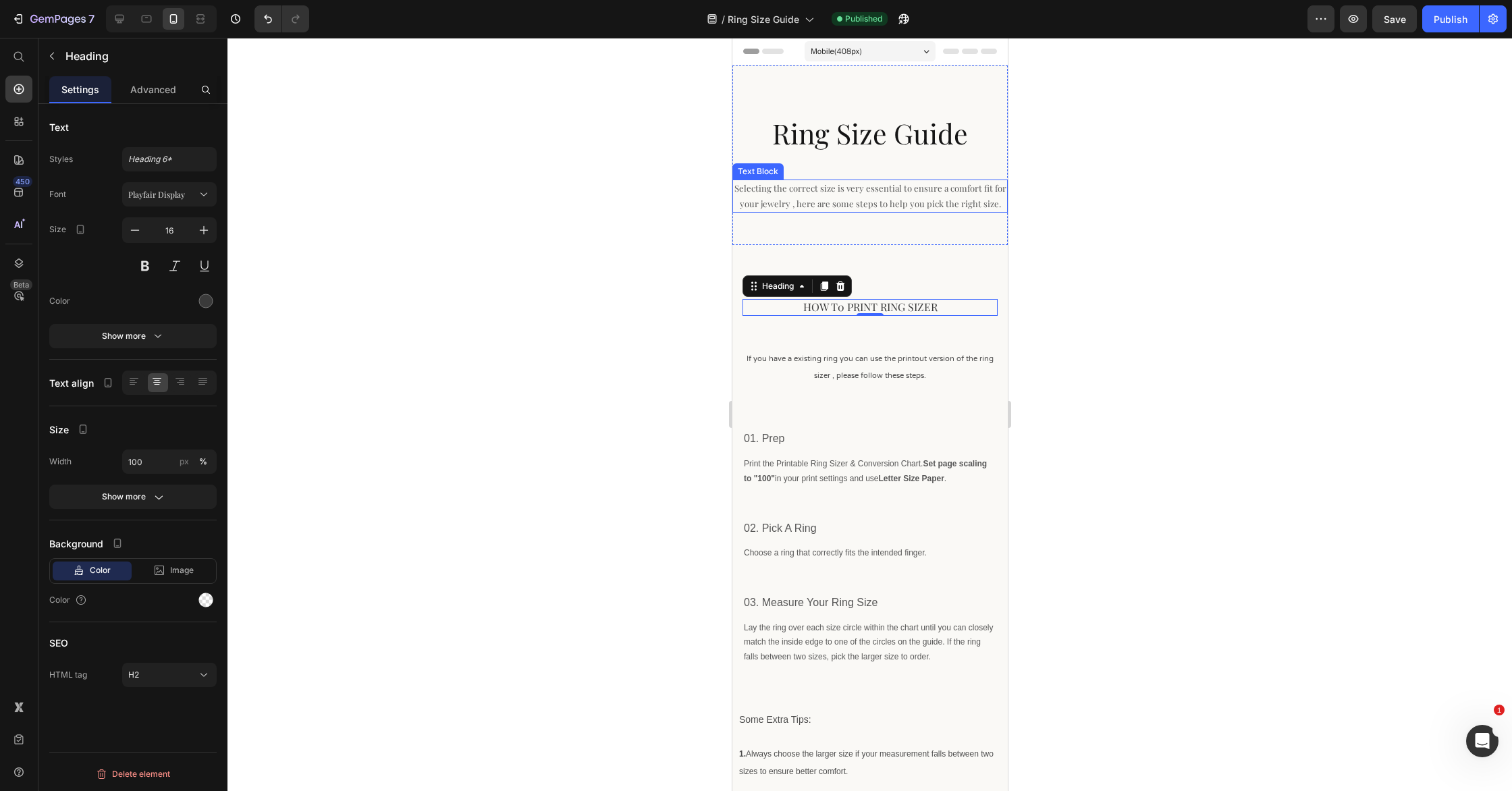 click on "Selecting the correct size is very essential to ensure a comfort fit for your jewelry , here are some steps to help you pick the right size." at bounding box center (869, 196) 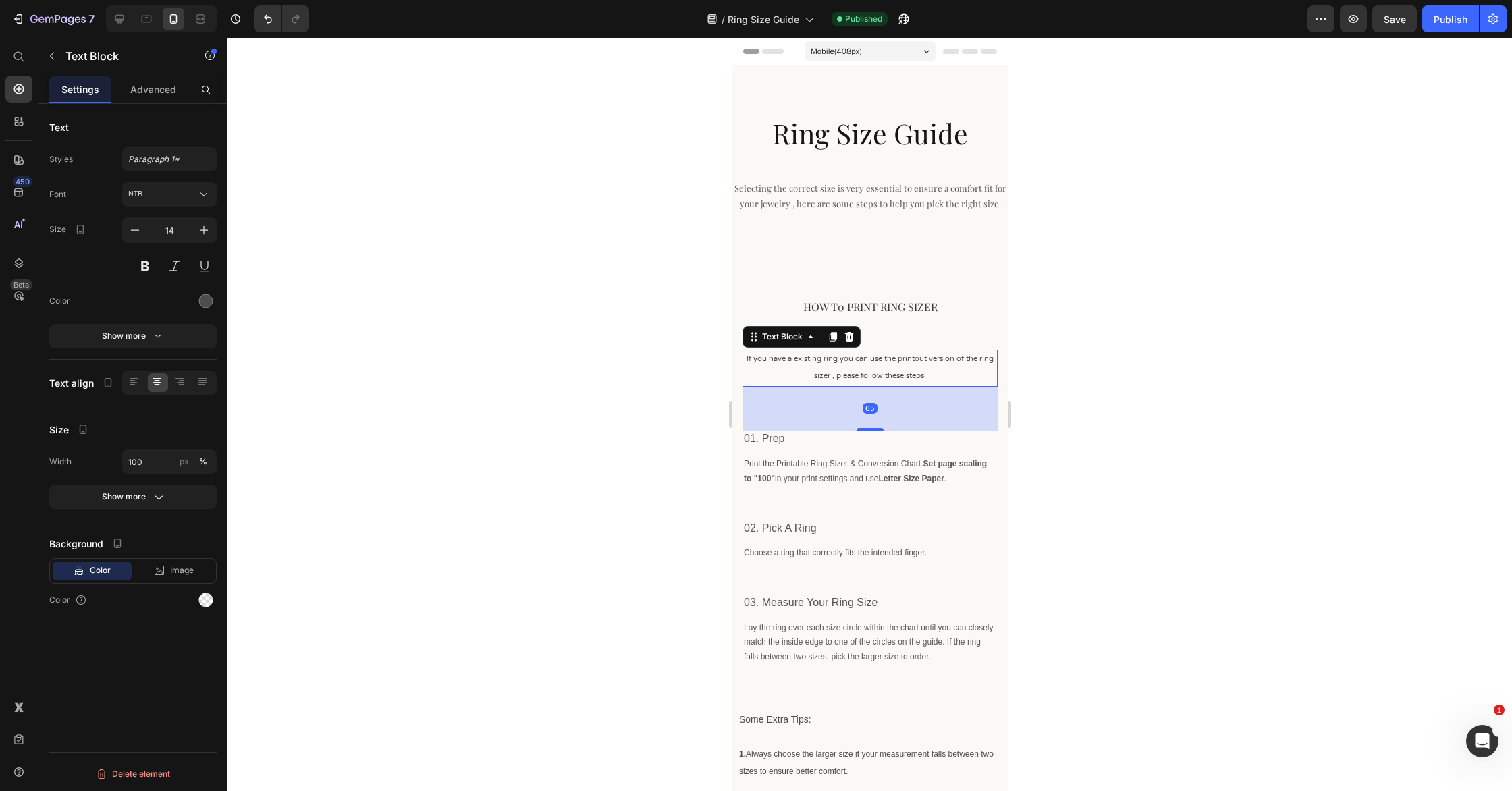 click on "If you have a existing ring you can use the printout version of the ring sizer , please follow these steps." at bounding box center [869, 368] 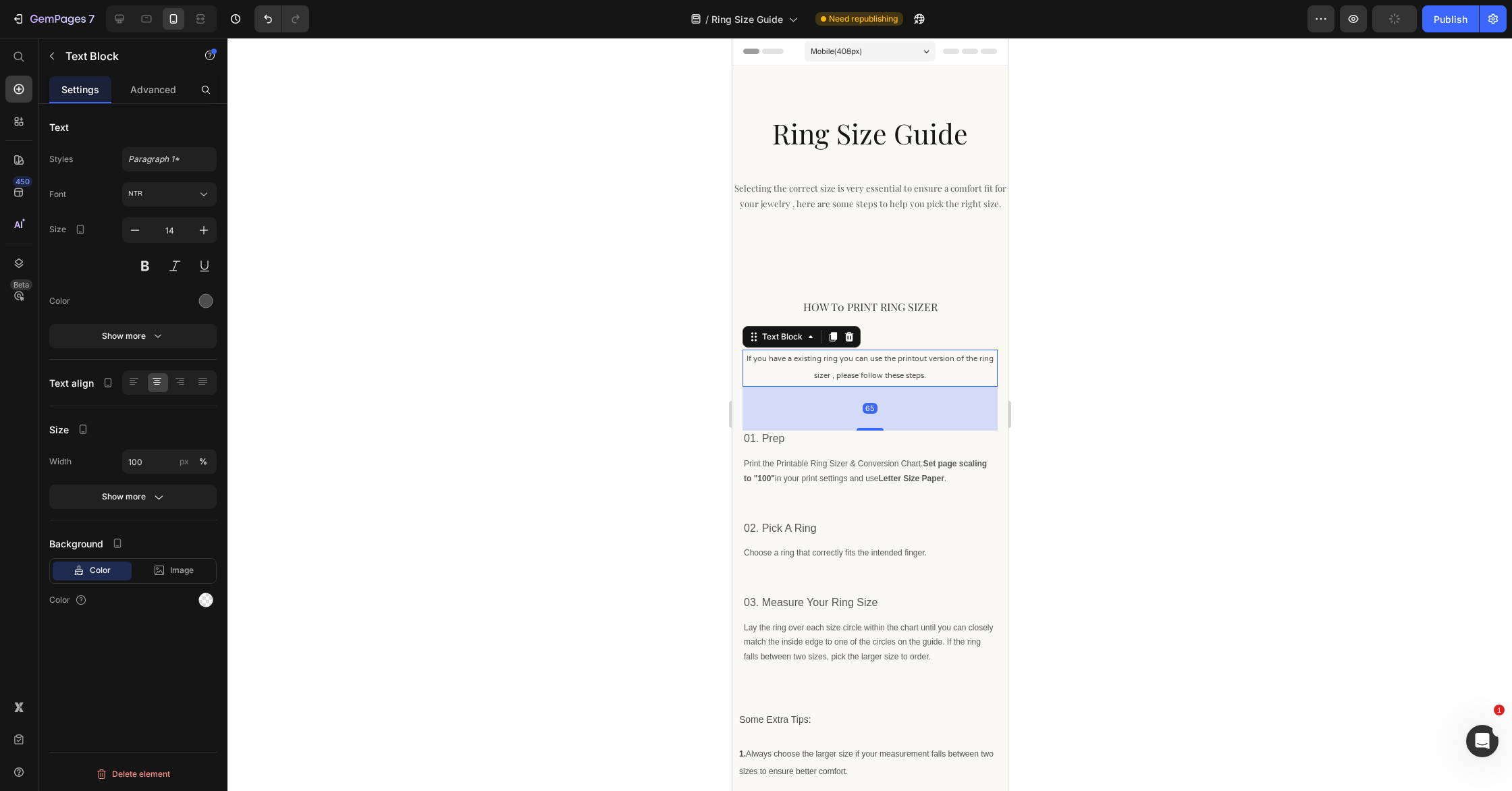 drag, startPoint x: 159, startPoint y: 198, endPoint x: 162, endPoint y: 207, distance: 9.48683 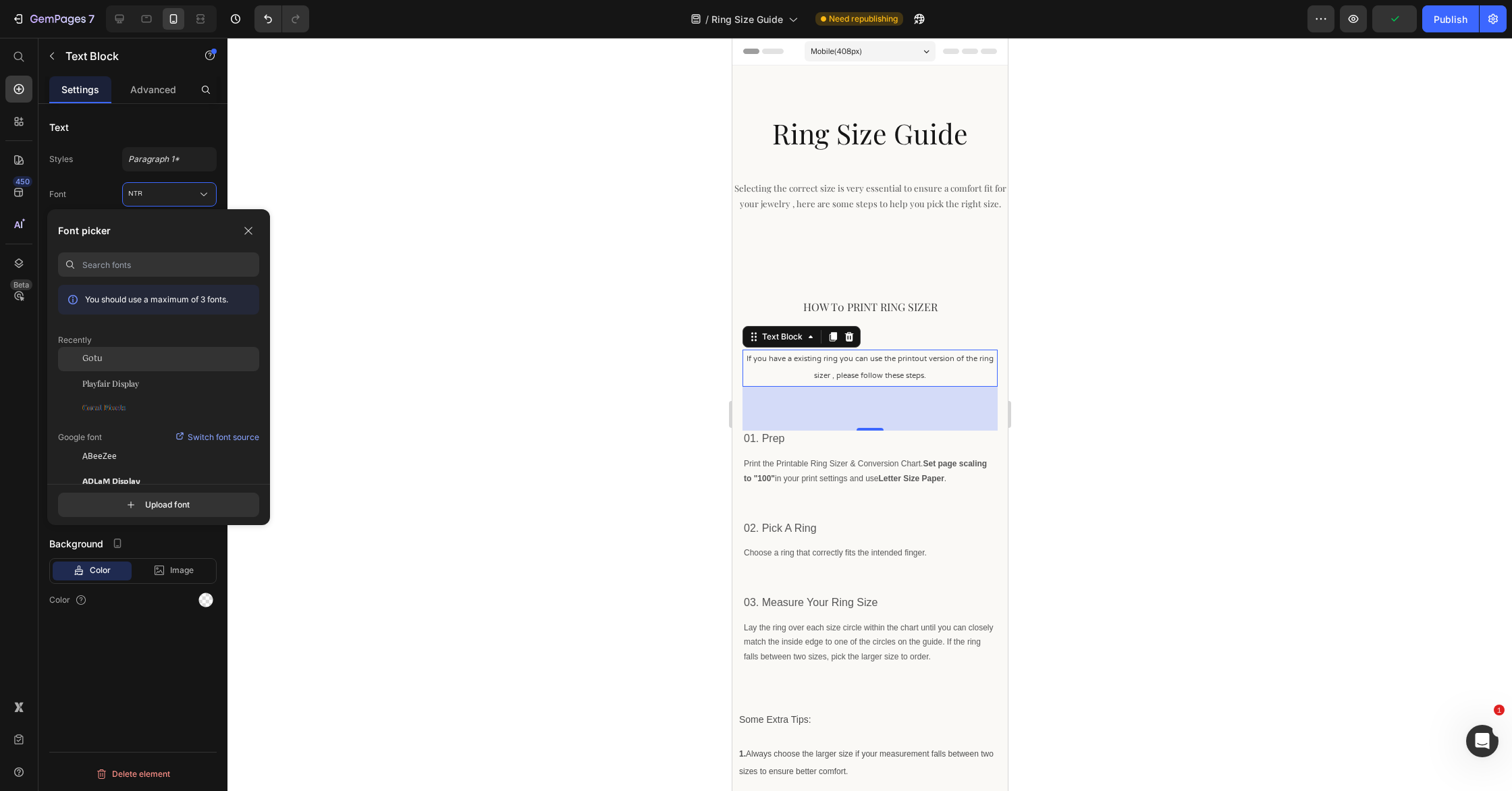 click on "Gotu" 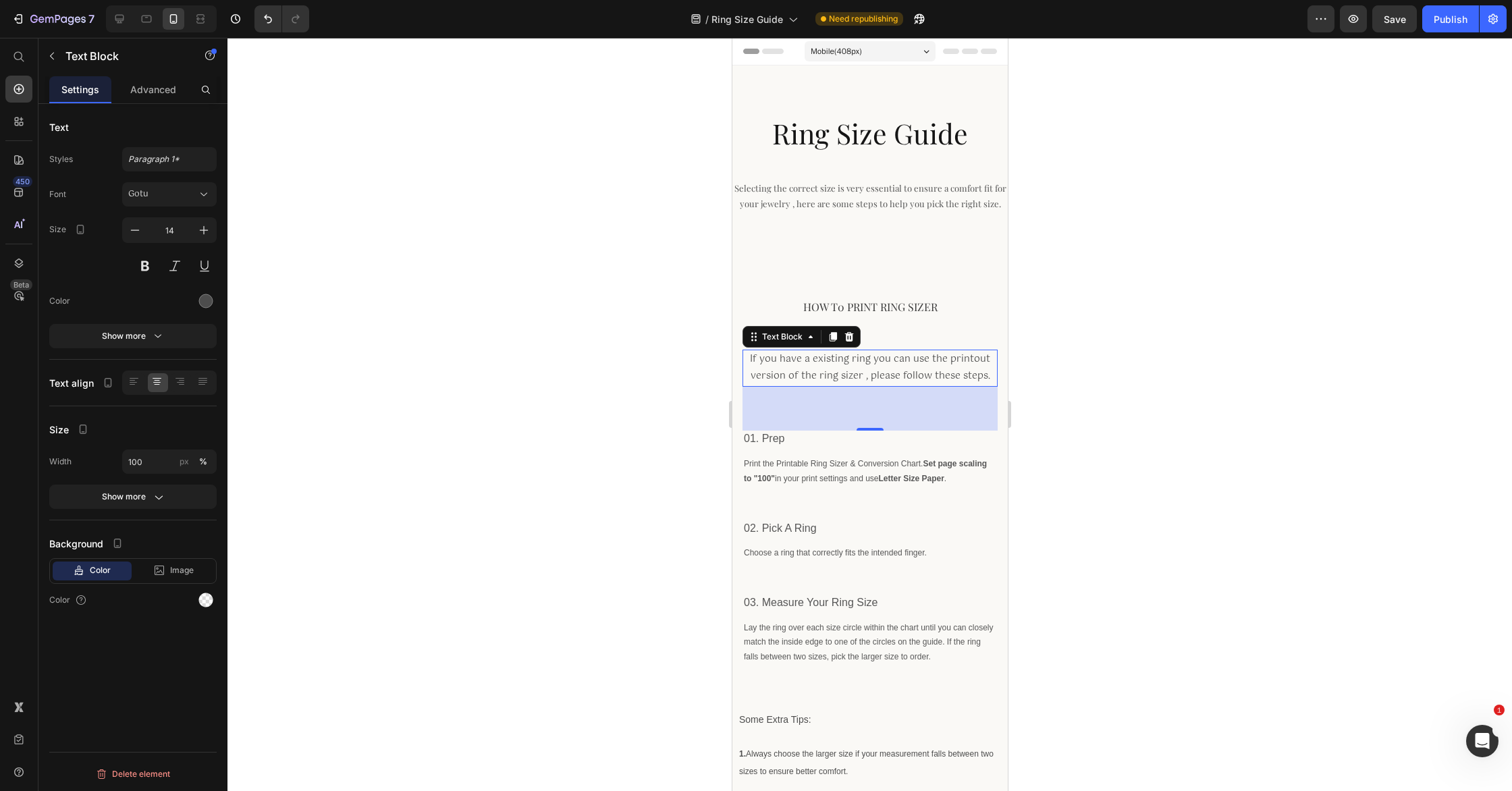 click 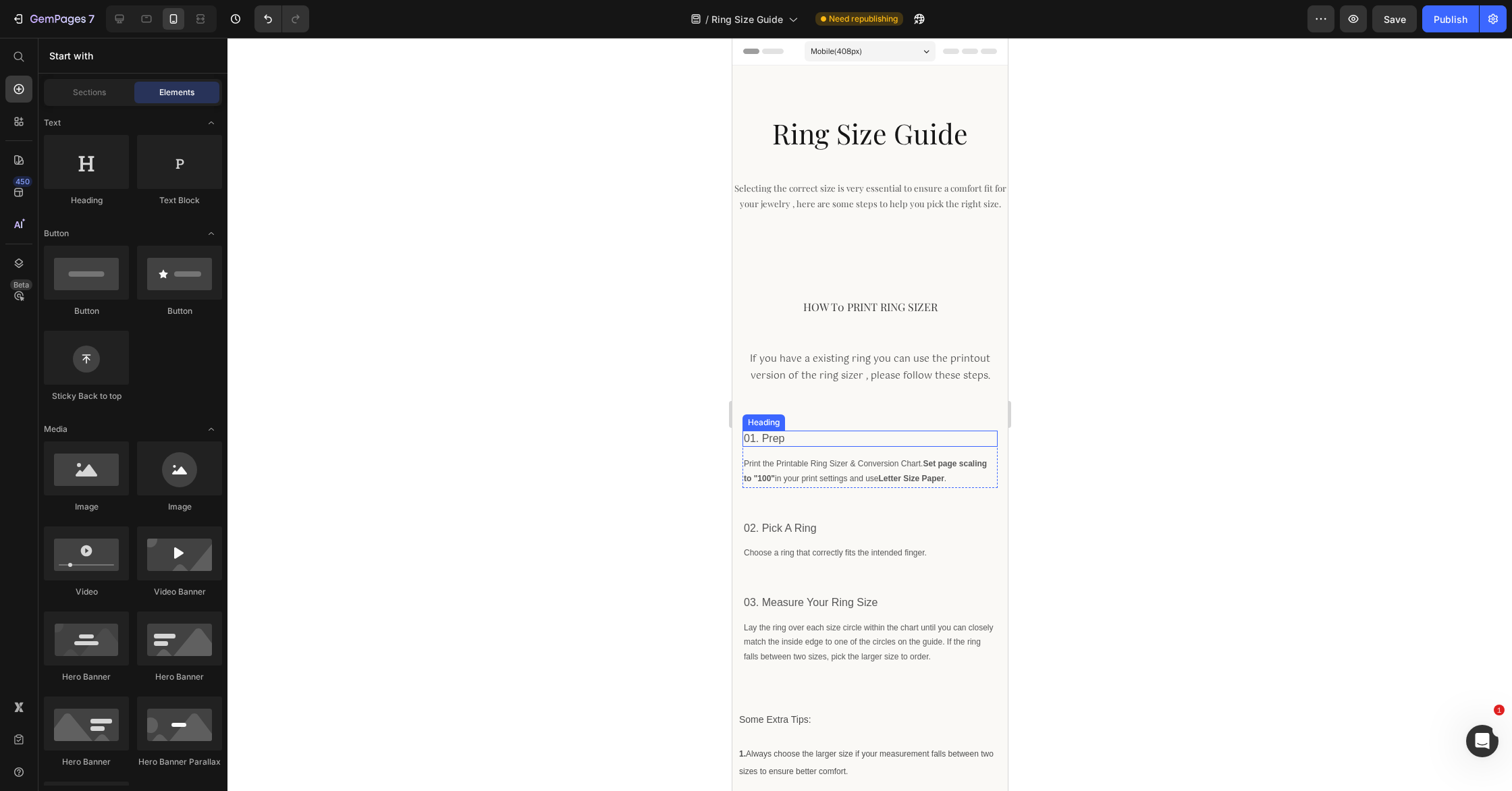 click on "01. Prep" at bounding box center (869, 439) 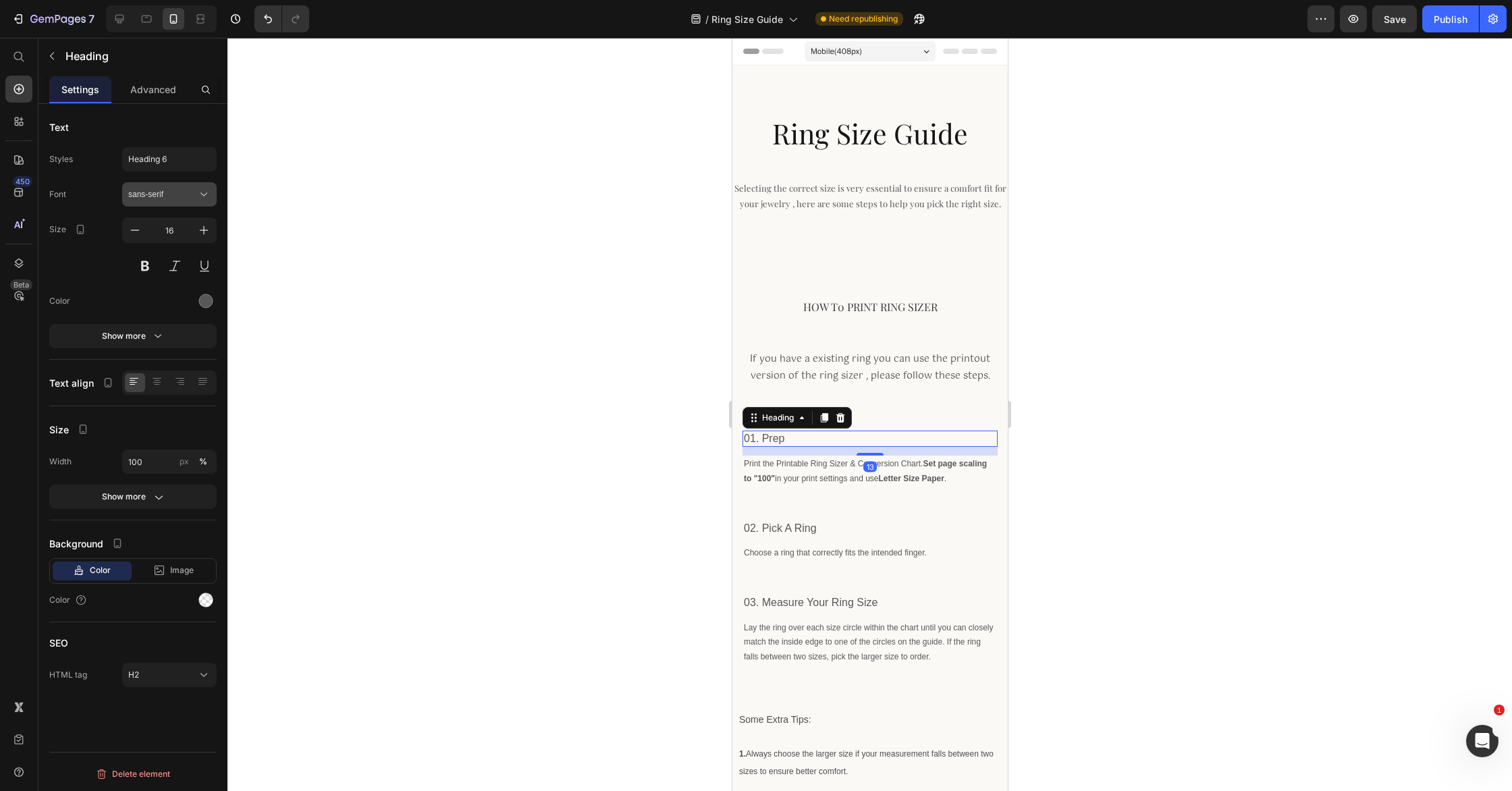 drag, startPoint x: 178, startPoint y: 194, endPoint x: 178, endPoint y: 304, distance: 110 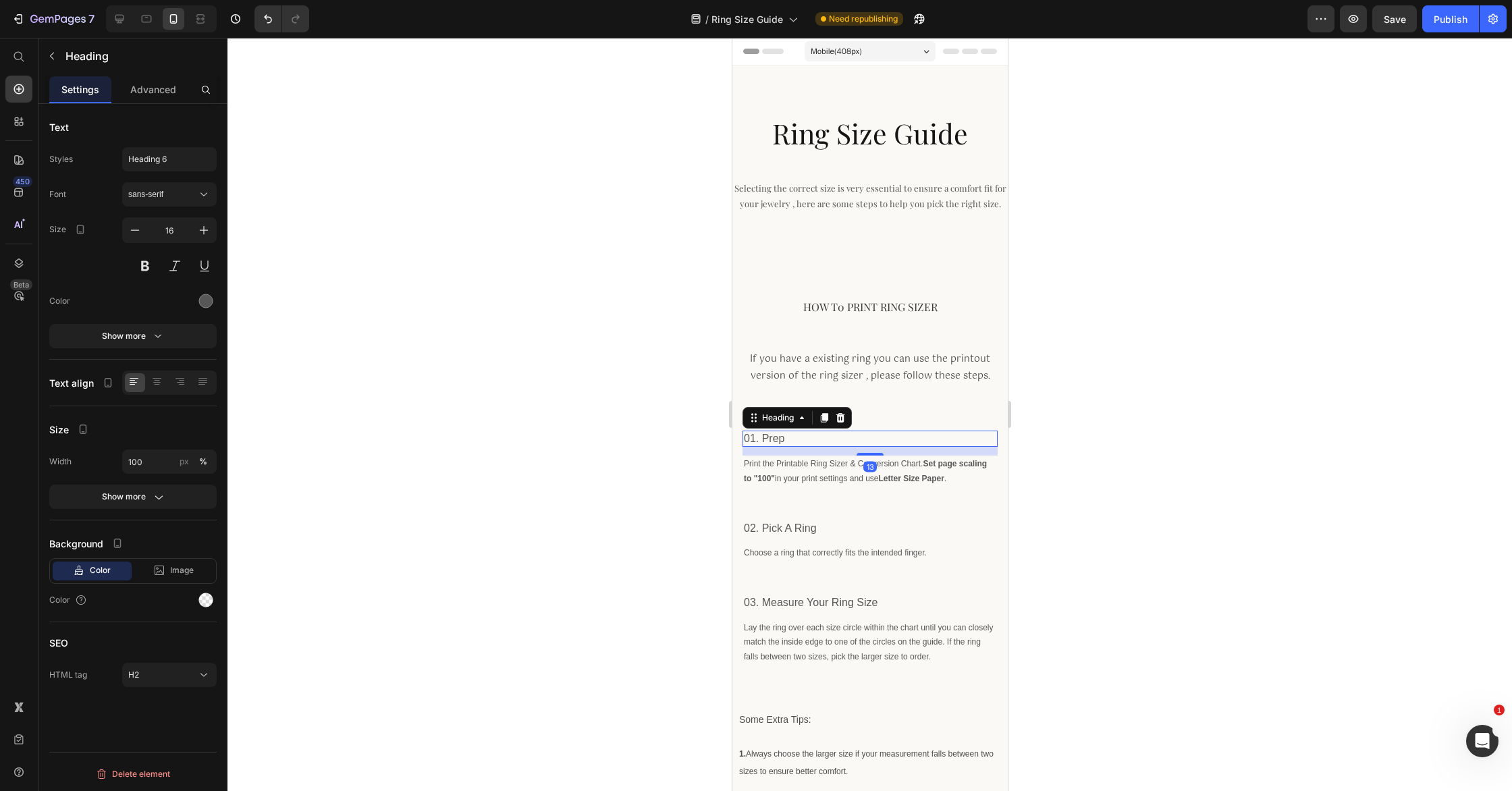 click on "sans-serif" at bounding box center [163, 194] 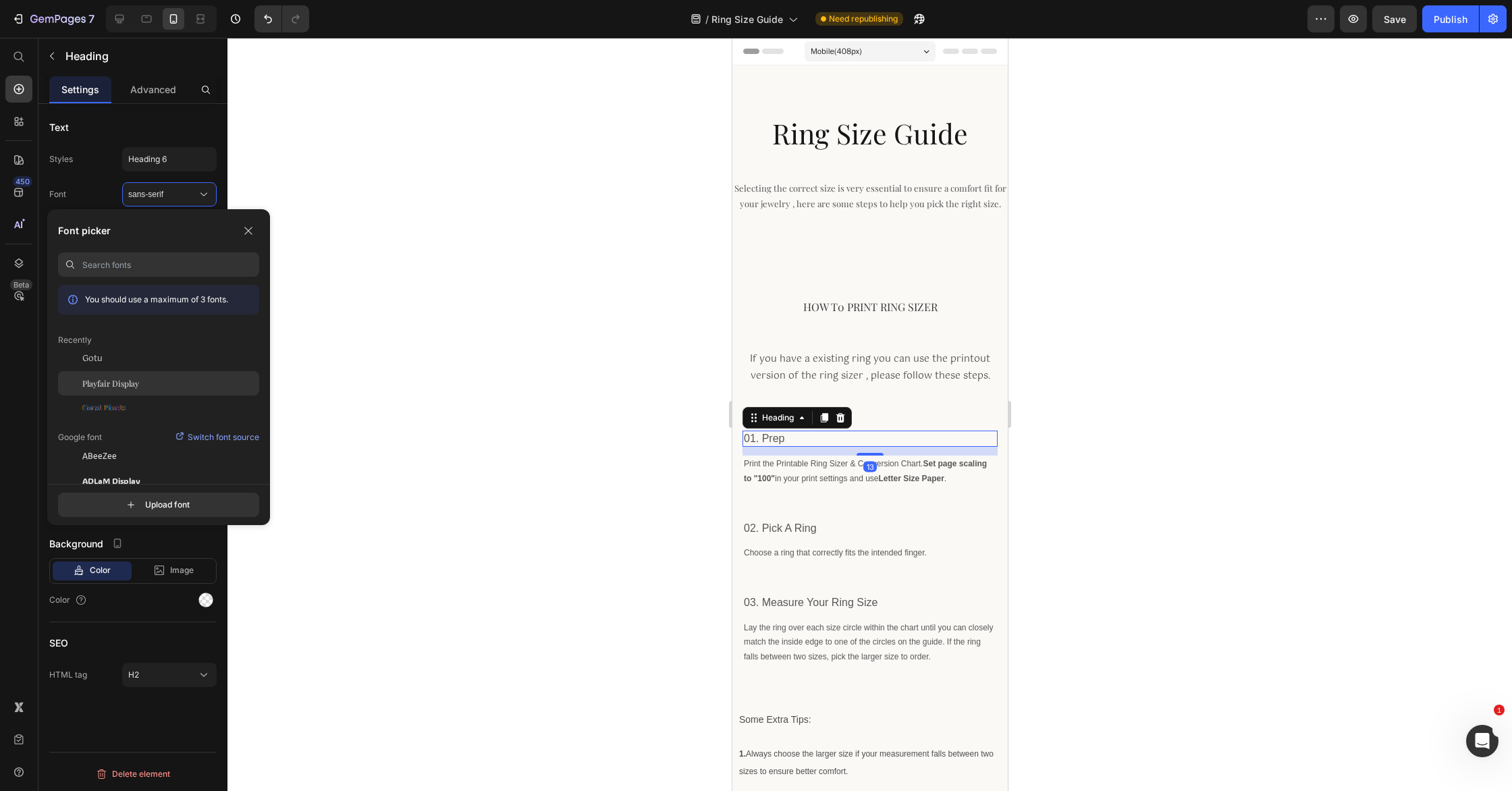click on "Playfair Display" 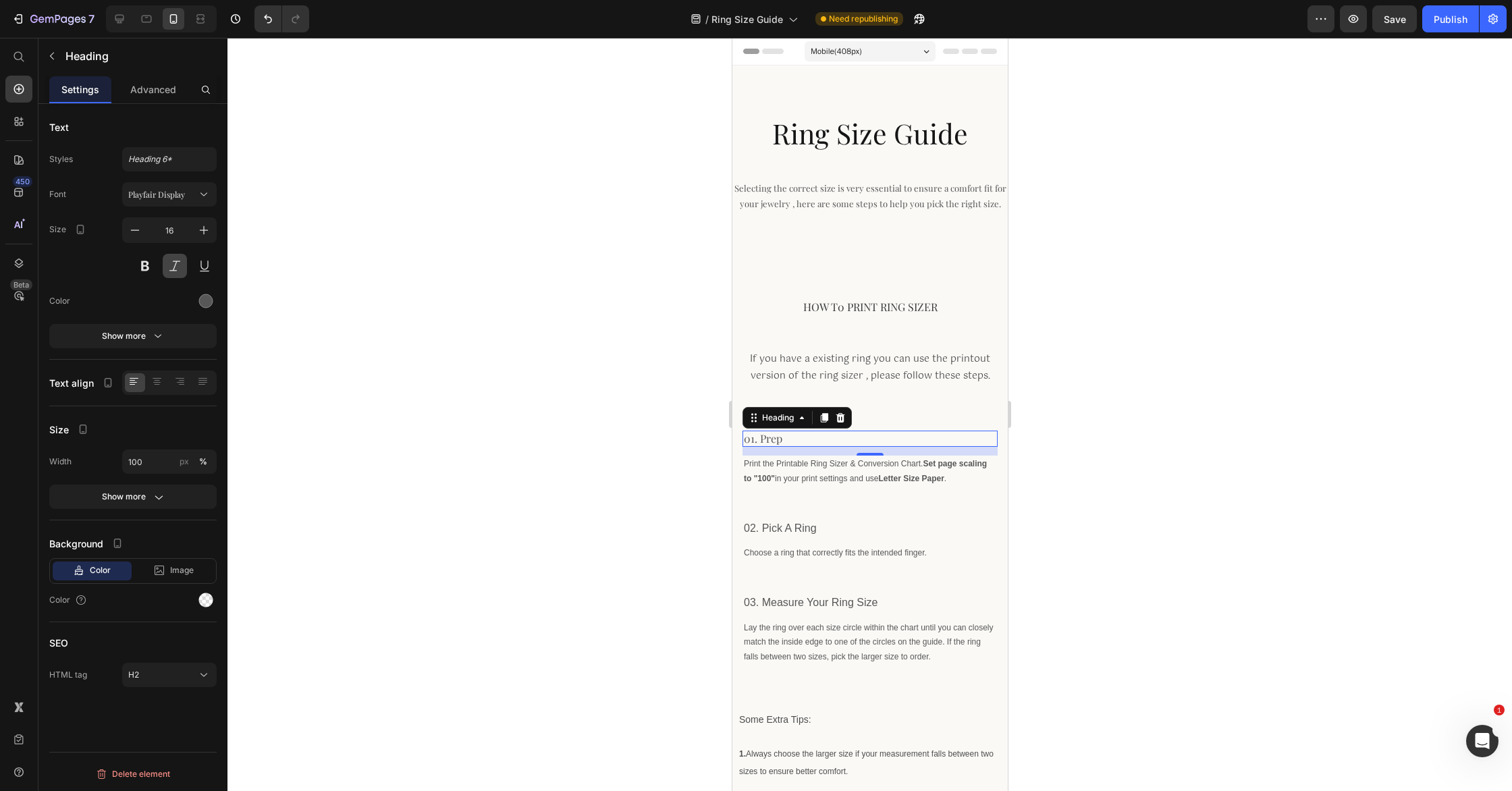click at bounding box center [175, 266] 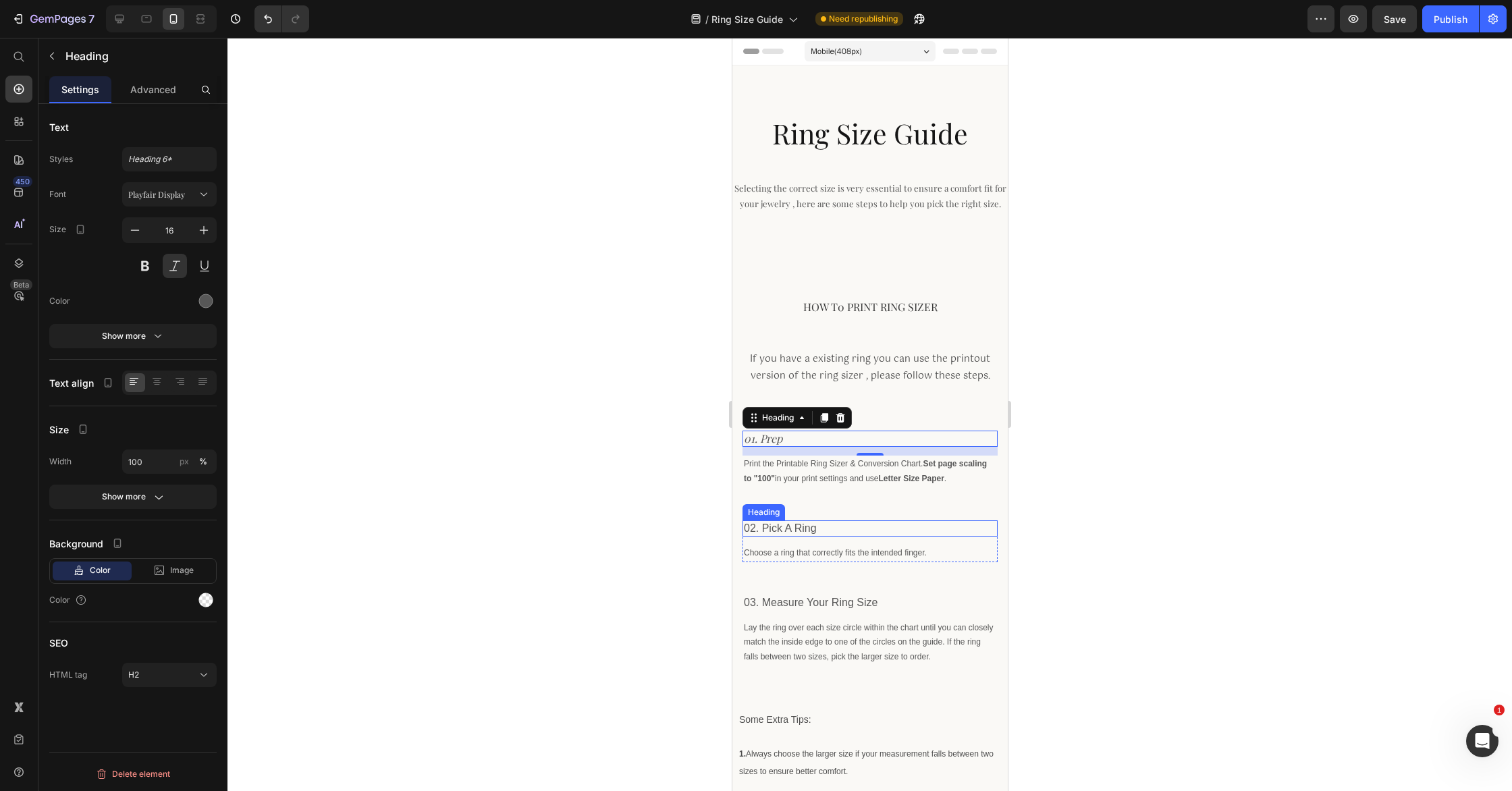 click on "02. Pick A Ring" at bounding box center (869, 528) 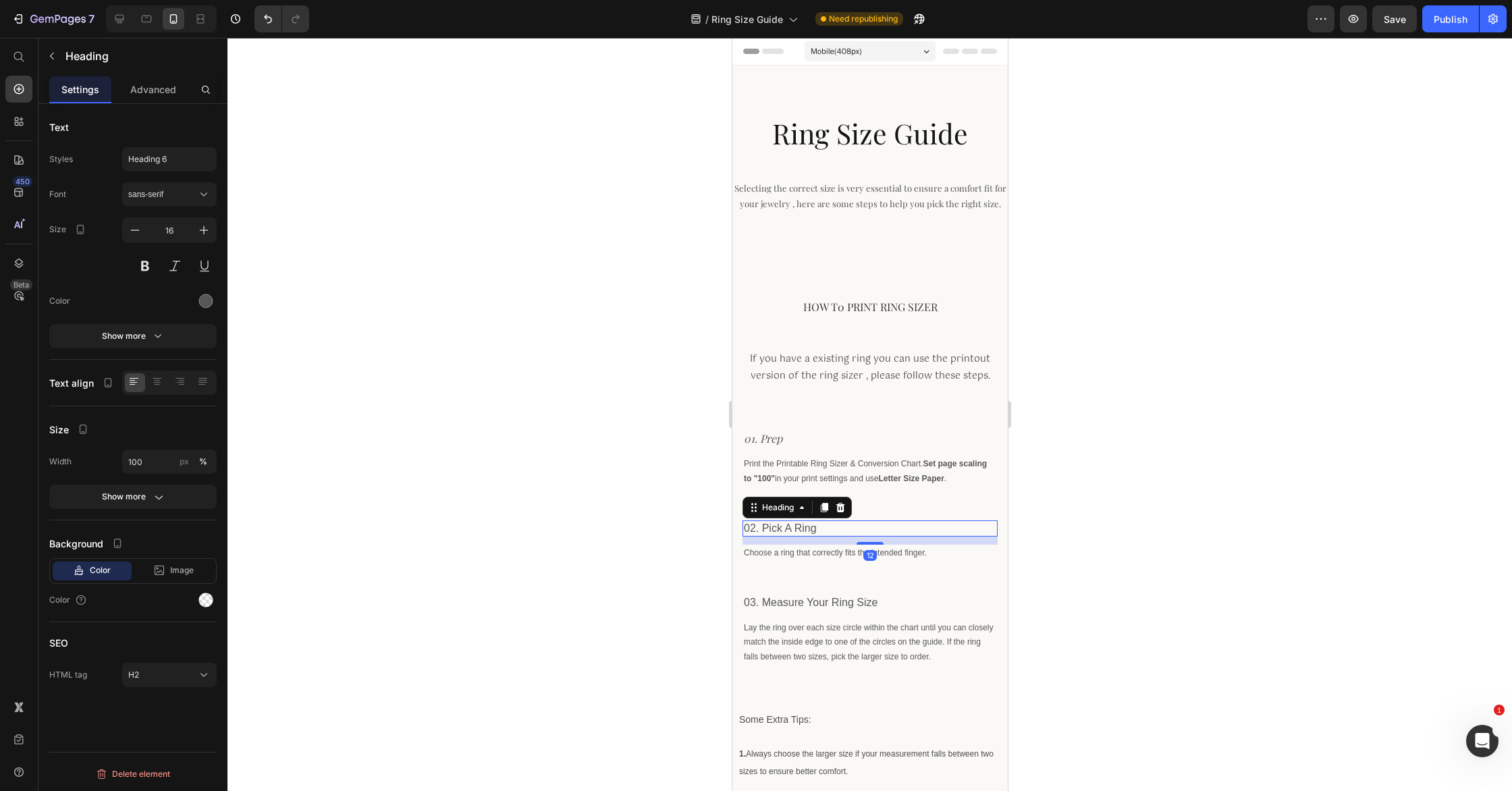 drag, startPoint x: 161, startPoint y: 199, endPoint x: 186, endPoint y: 265, distance: 70.5762 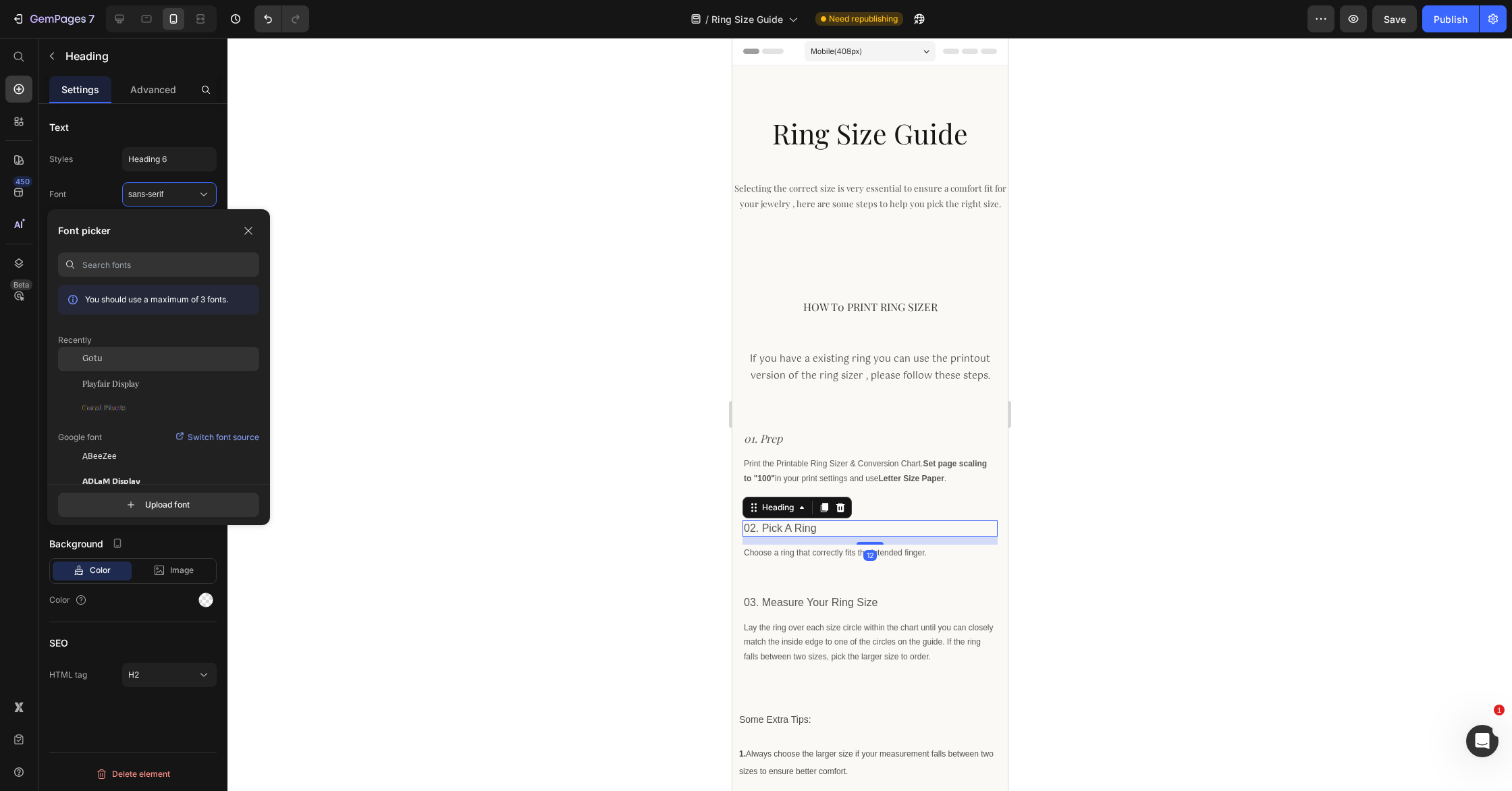 drag, startPoint x: 167, startPoint y: 381, endPoint x: 164, endPoint y: 354, distance: 27.166155 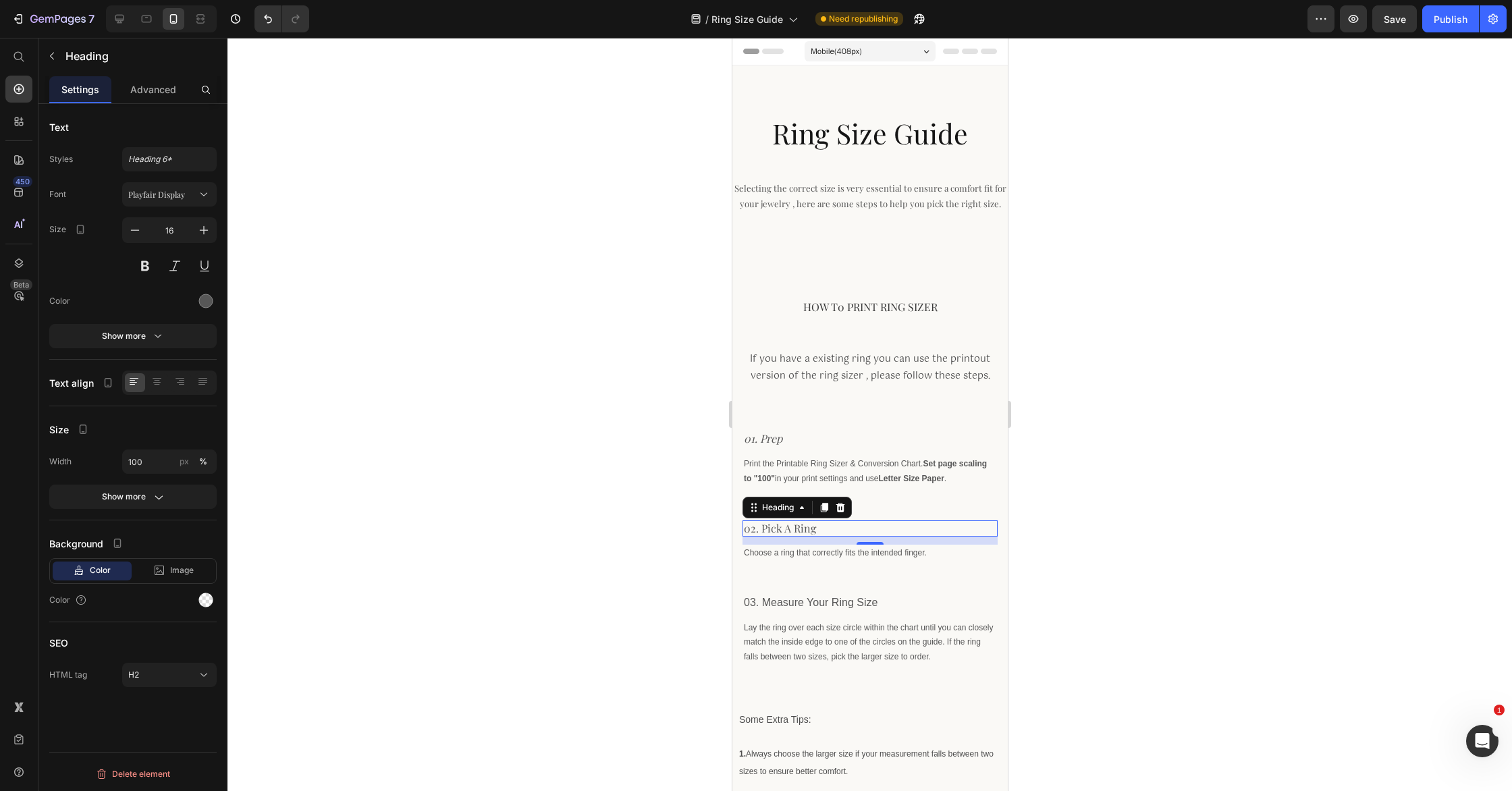 drag, startPoint x: 173, startPoint y: 262, endPoint x: 302, endPoint y: 373, distance: 170.18226 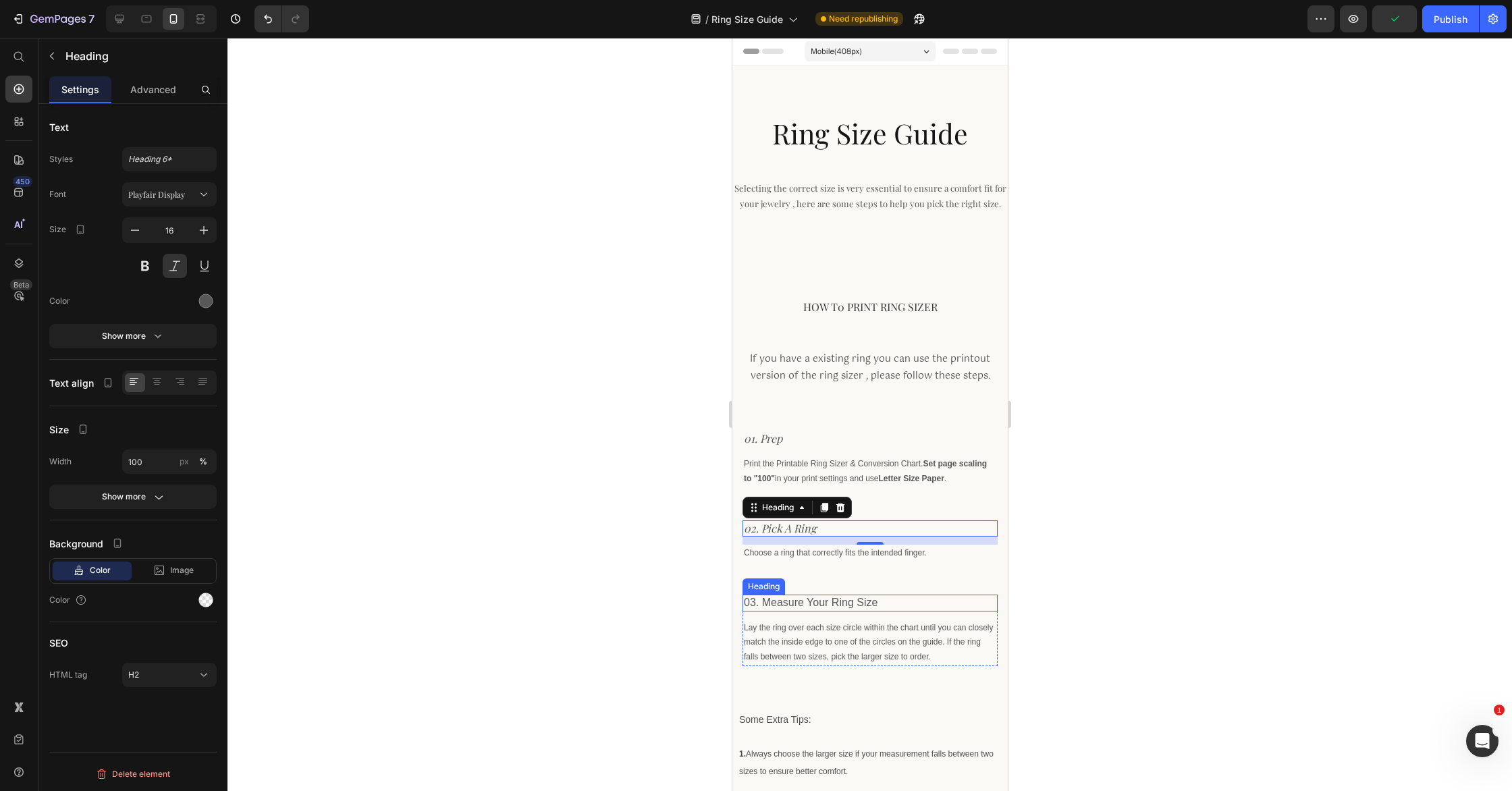 click on "03. Measure Your Ring Size" at bounding box center (869, 603) 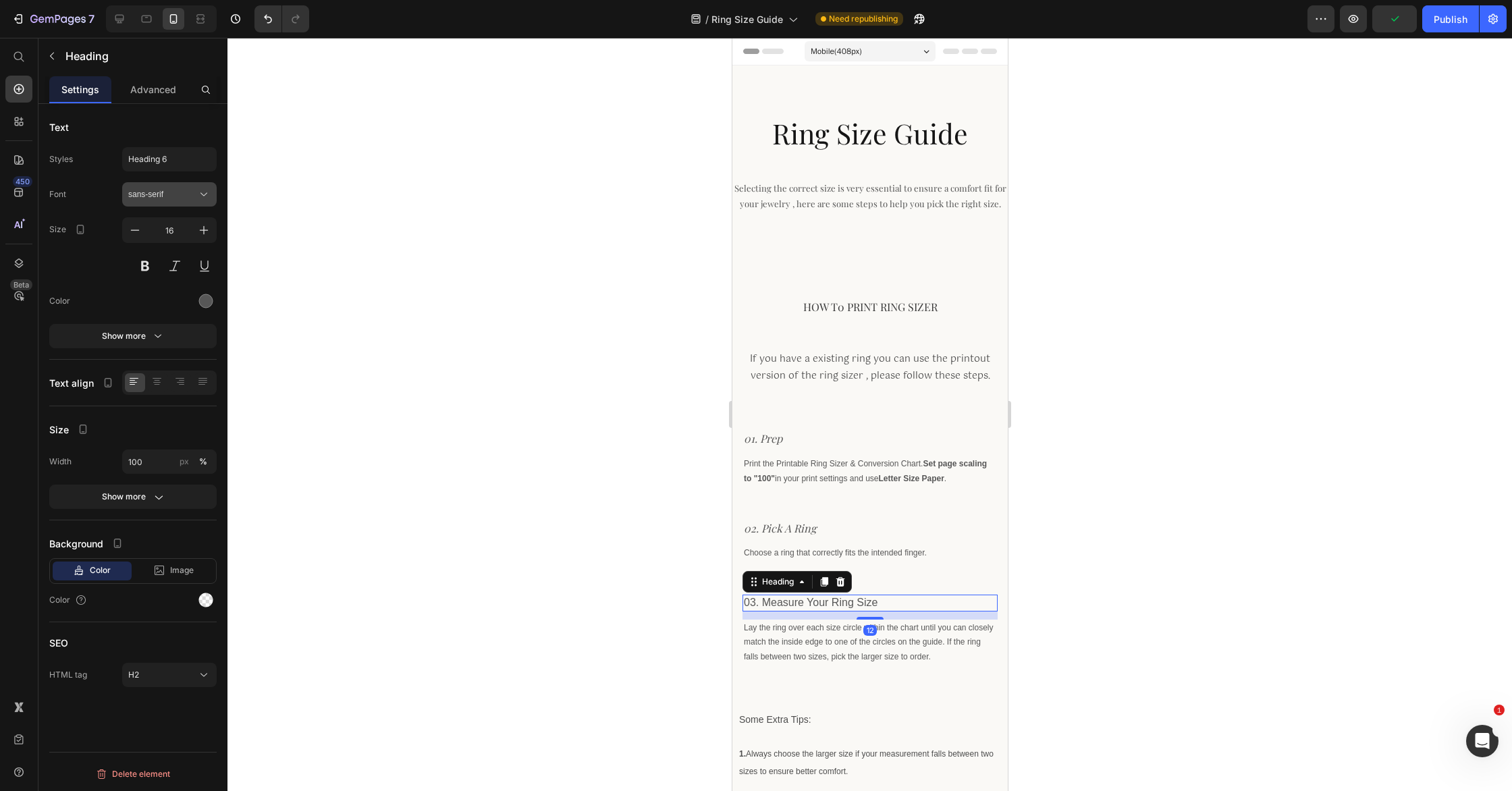 click on "sans-serif" at bounding box center [163, 194] 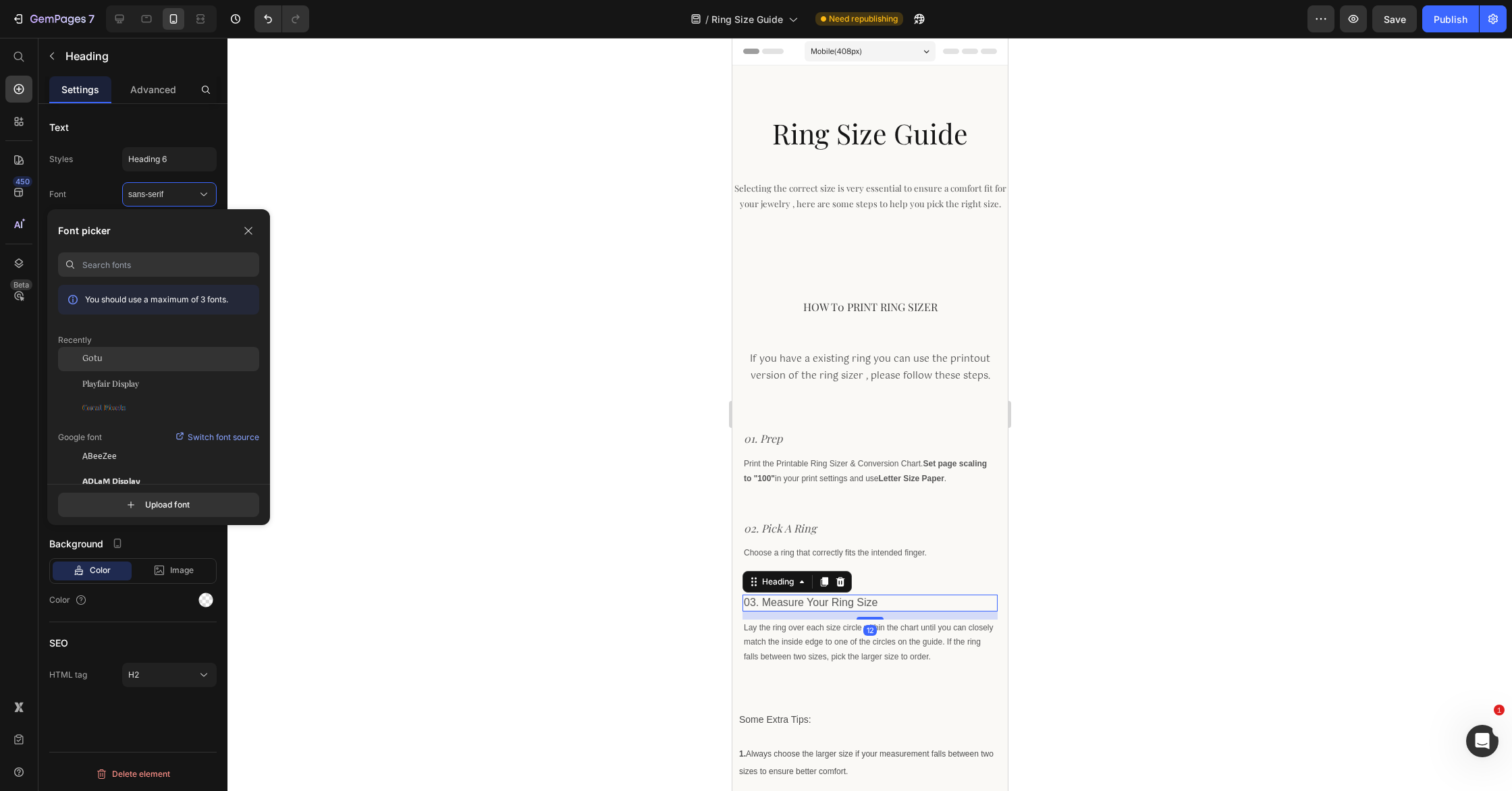 drag, startPoint x: 157, startPoint y: 382, endPoint x: 158, endPoint y: 359, distance: 23.021729 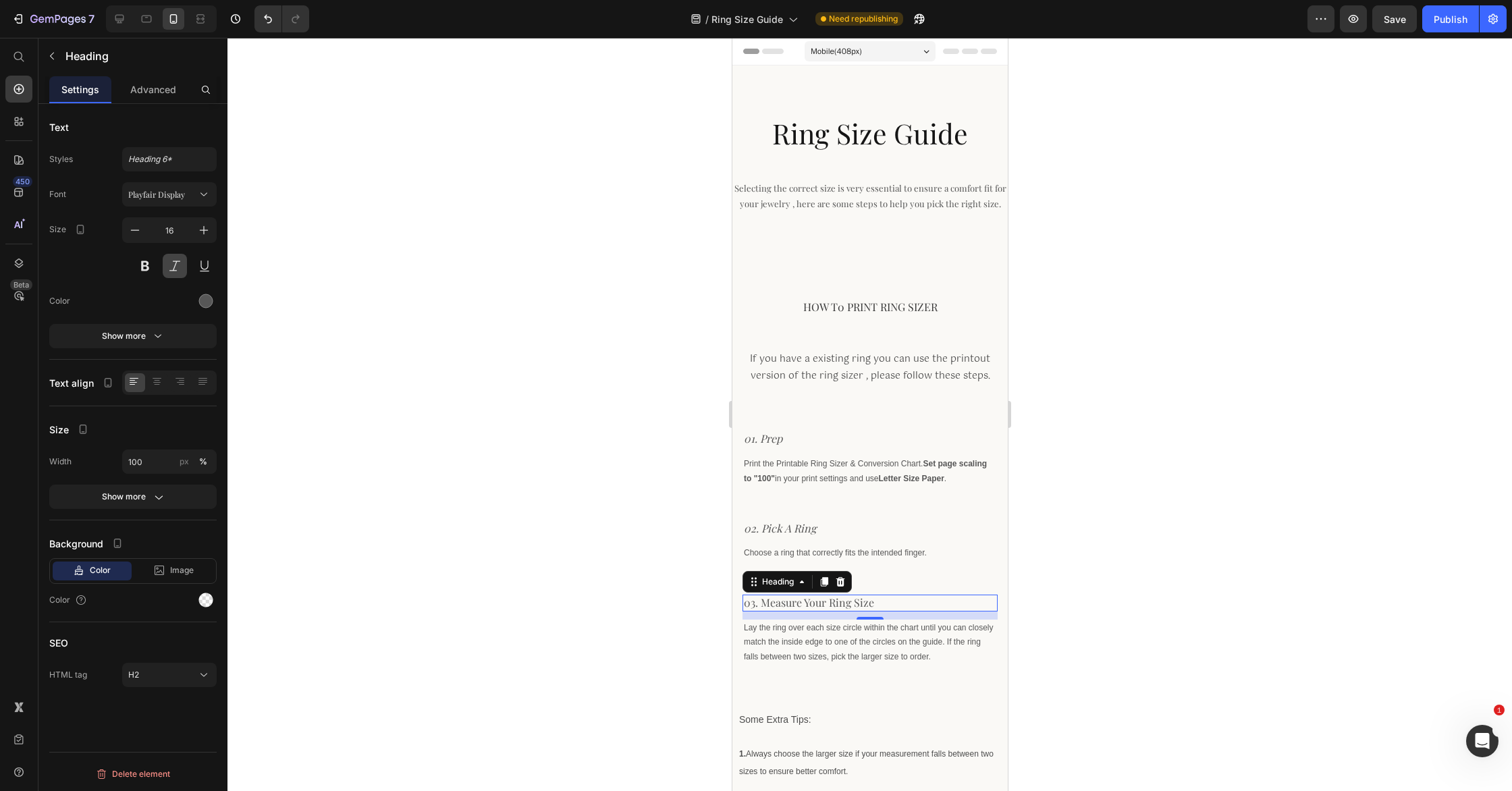 click at bounding box center (175, 266) 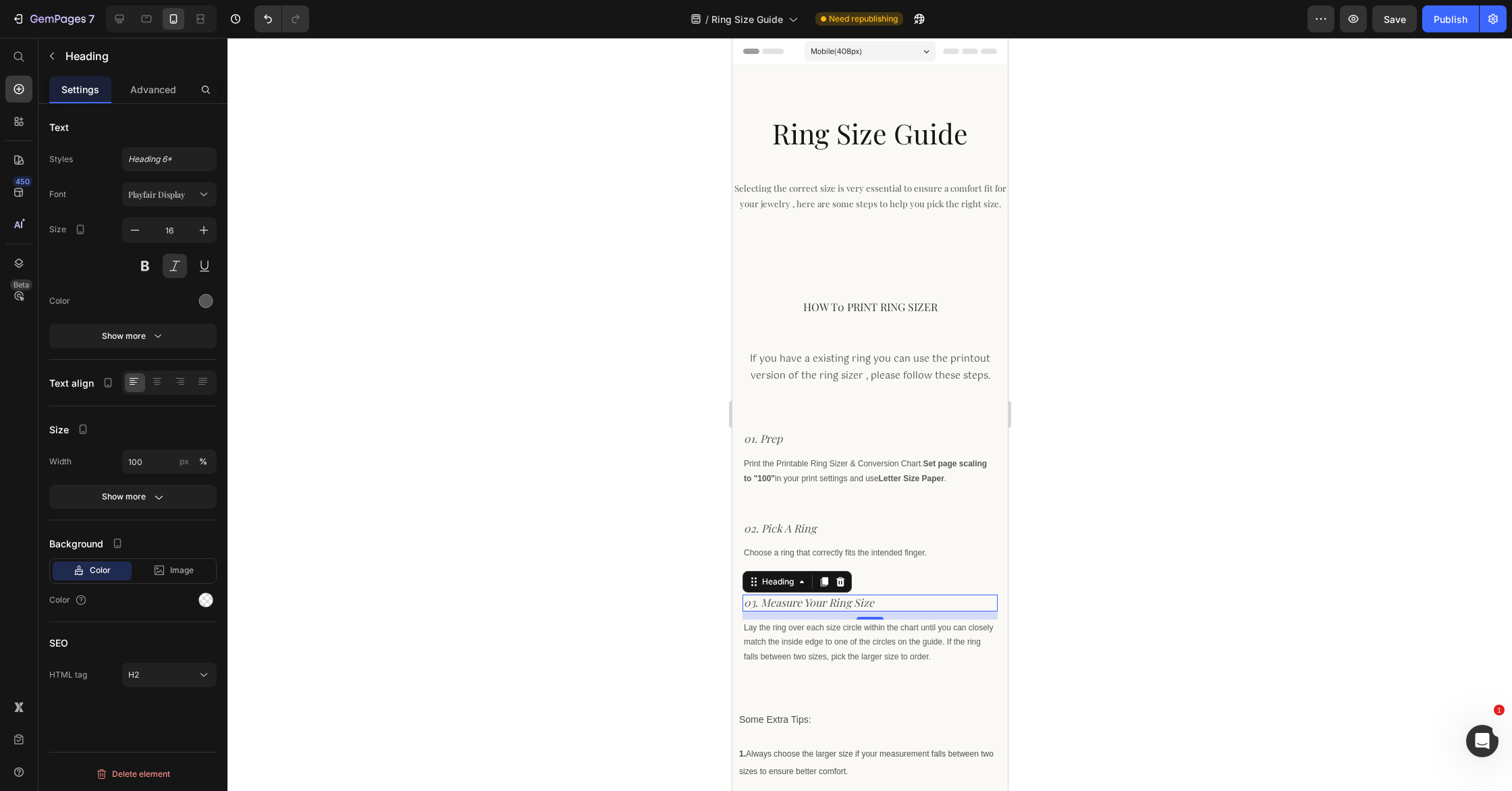 click 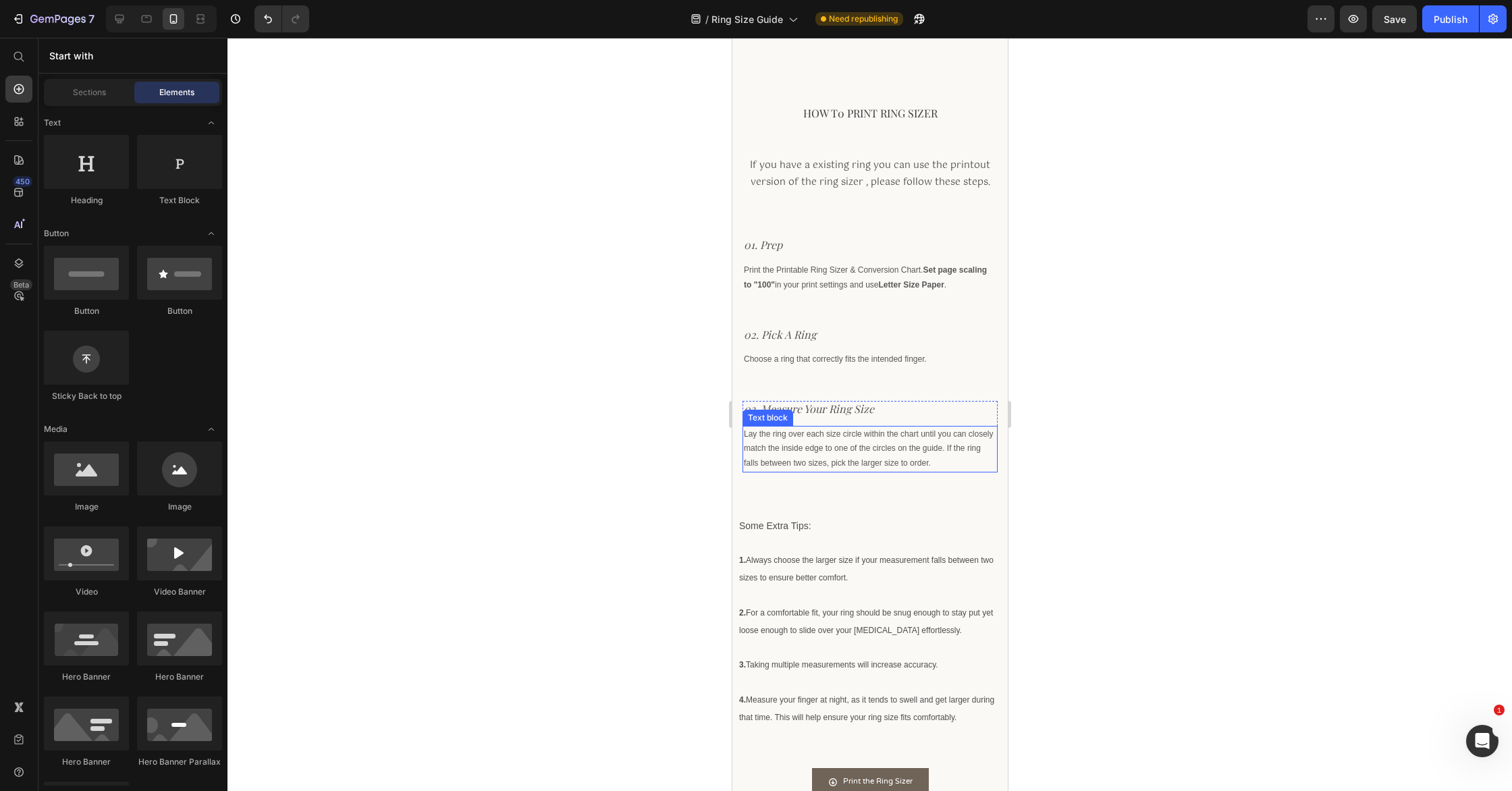 scroll, scrollTop: 194, scrollLeft: 0, axis: vertical 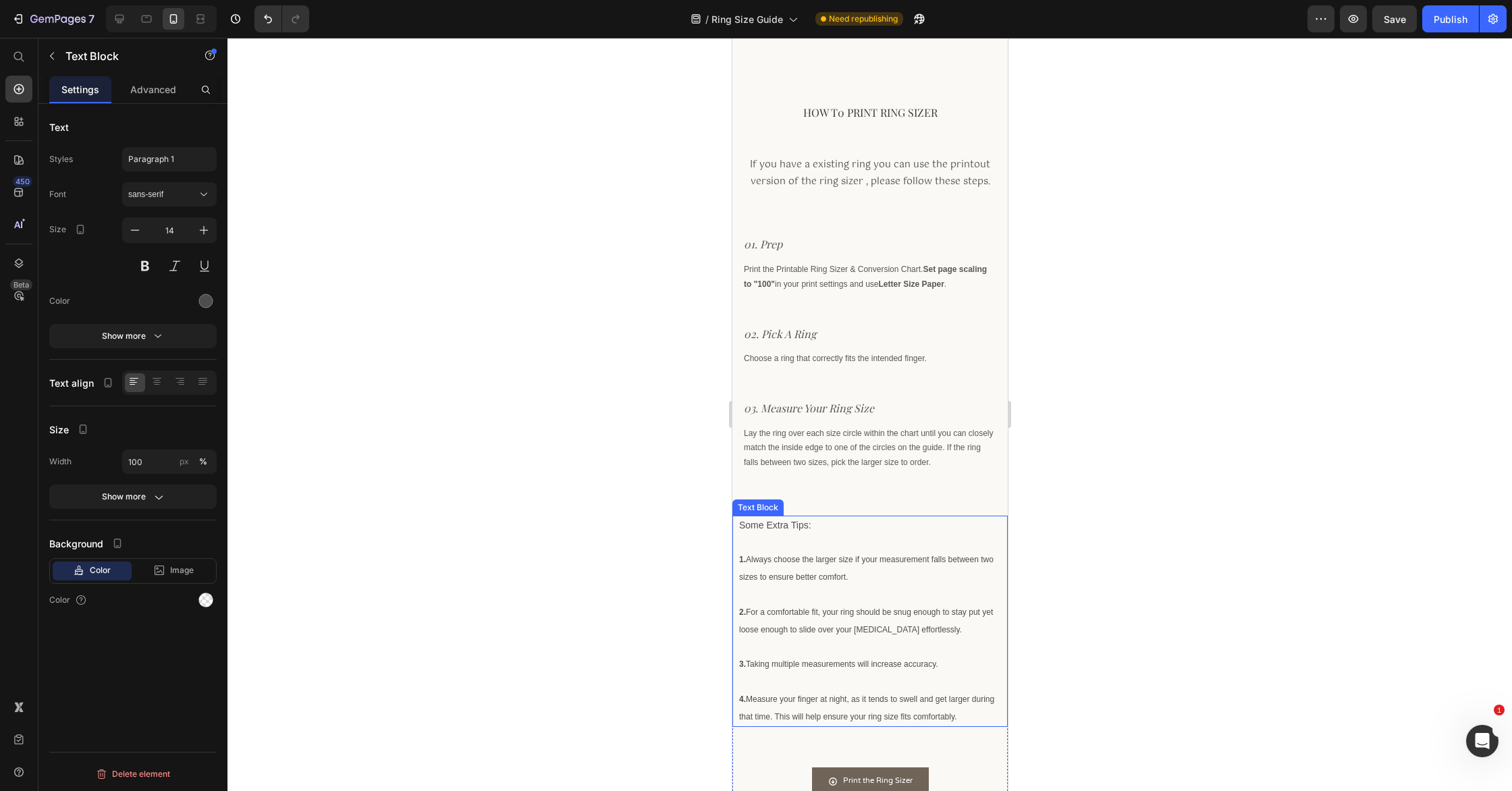 click on "Some Extra Tips:" at bounding box center [869, 525] 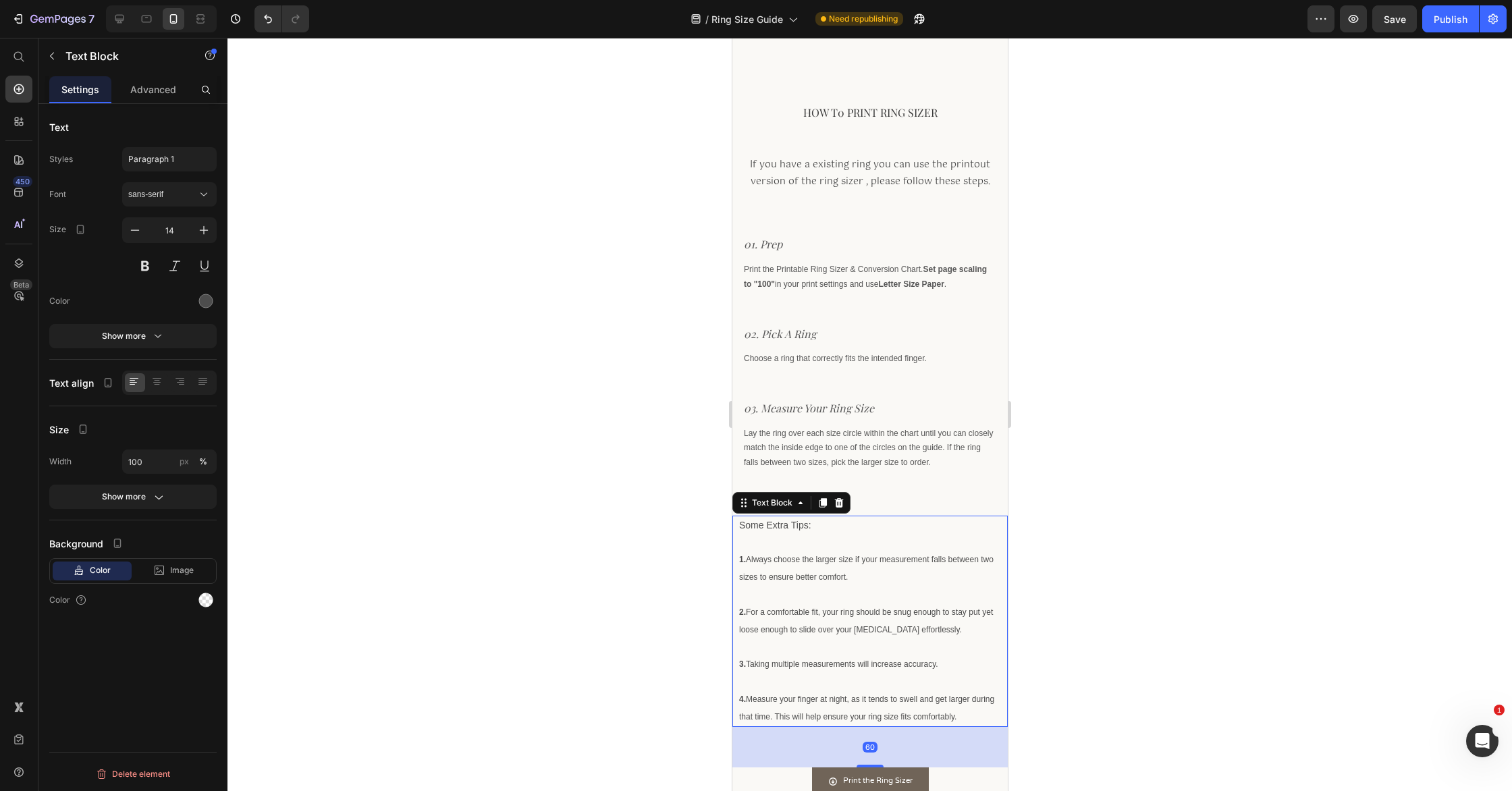 drag, startPoint x: 857, startPoint y: 533, endPoint x: 840, endPoint y: 536, distance: 17.262677 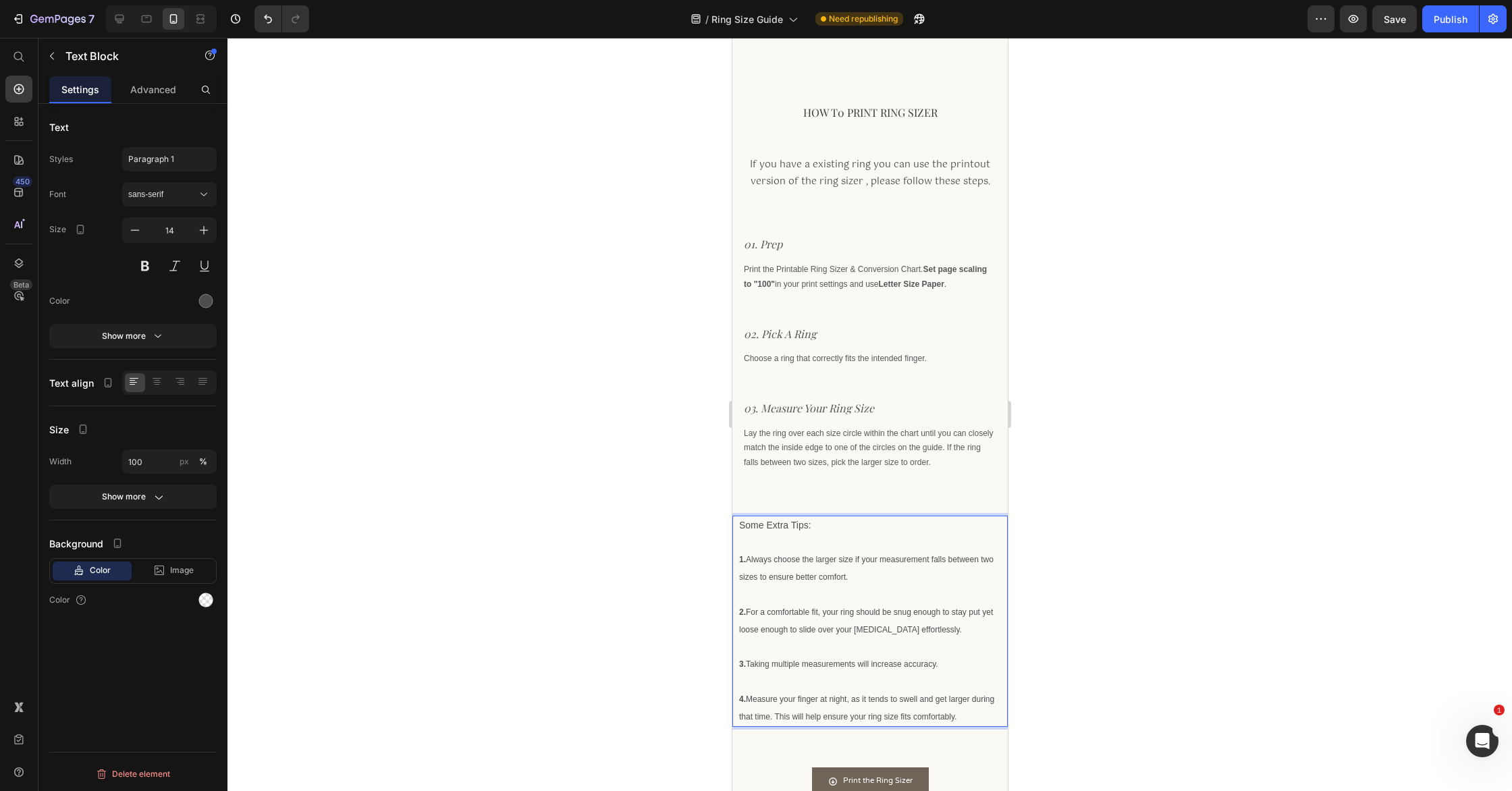 click on "Some Extra Tips:" at bounding box center [869, 525] 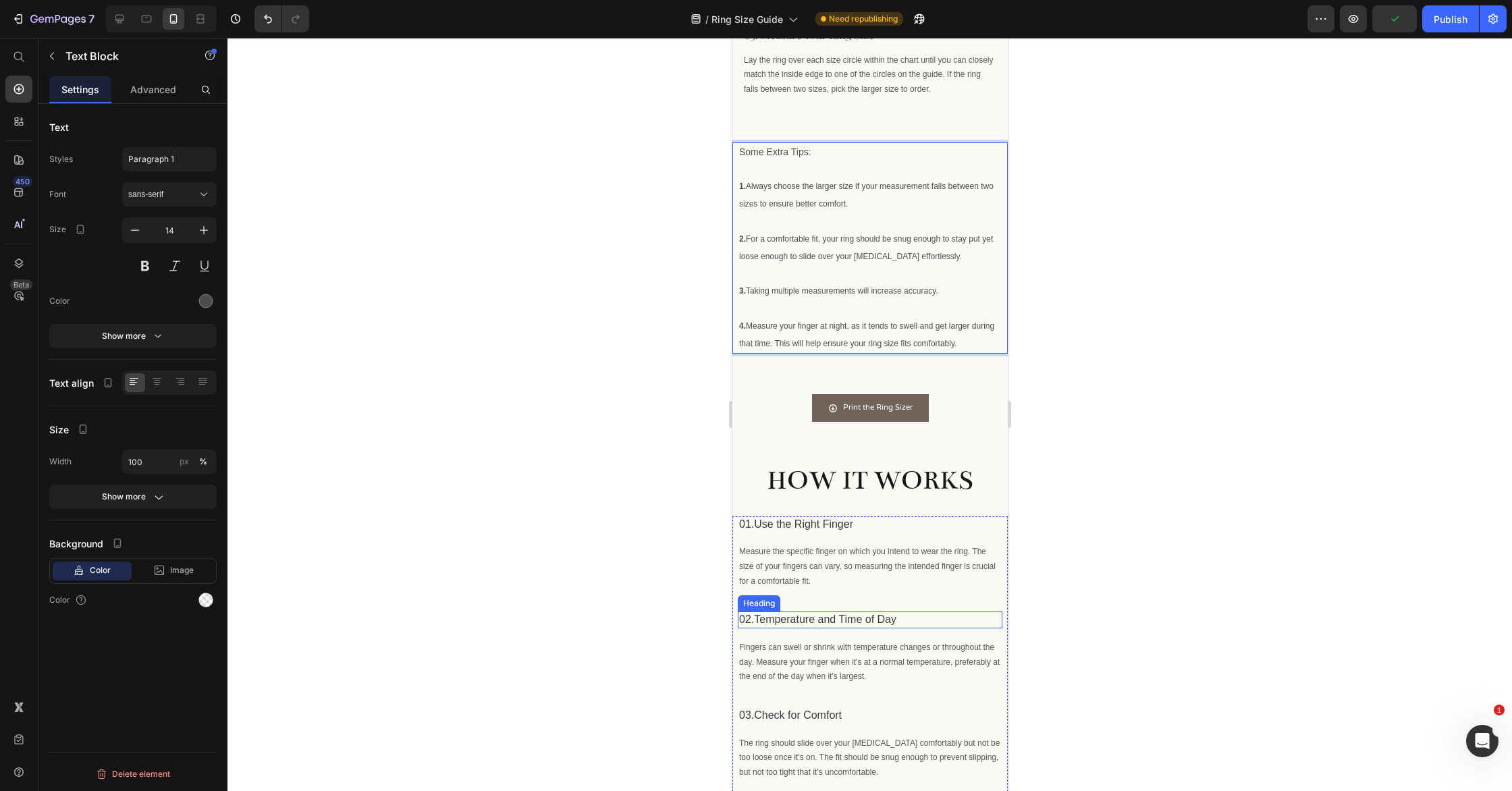 scroll, scrollTop: 580, scrollLeft: 0, axis: vertical 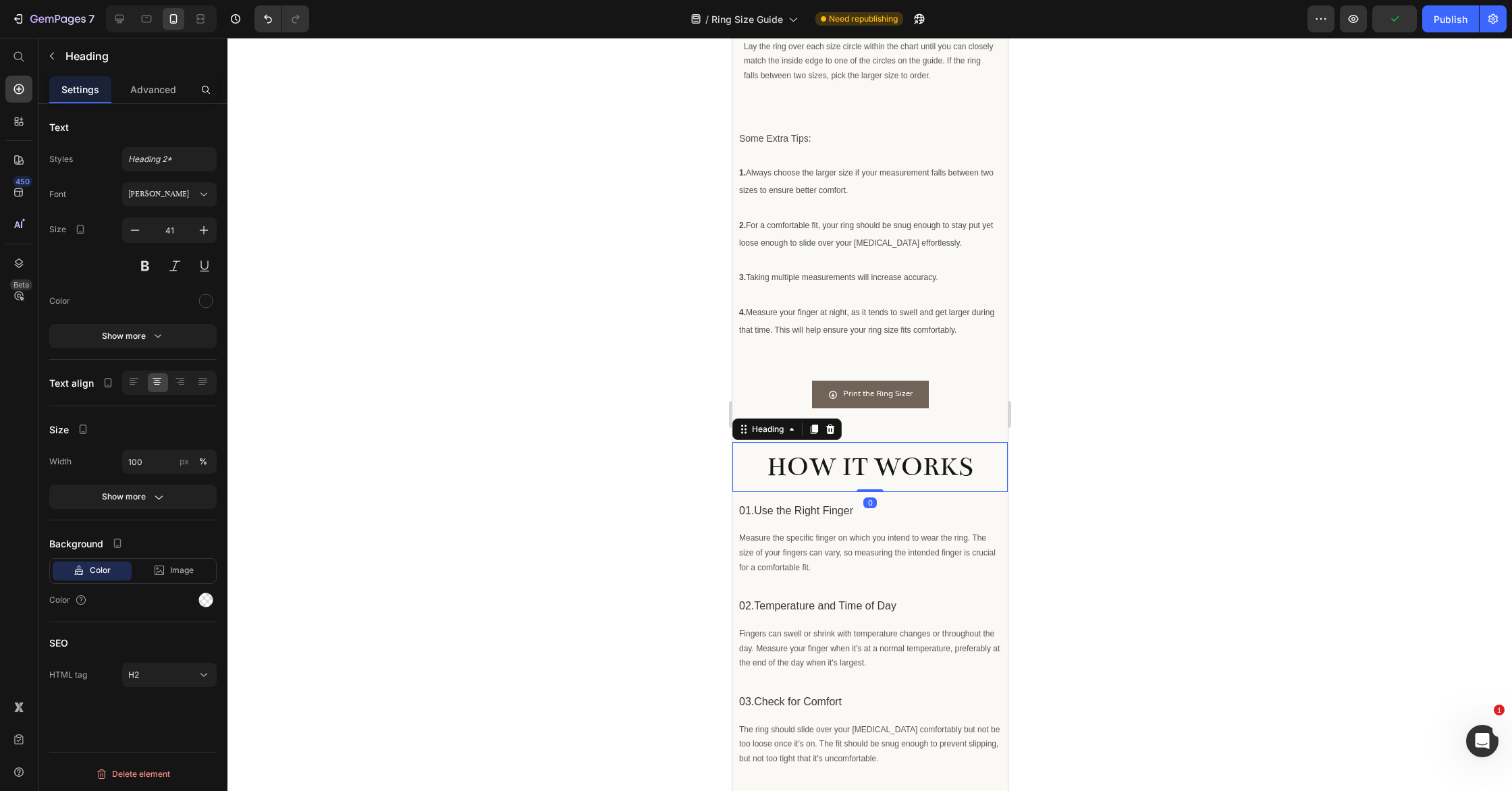 click on "HOW IT WORKS" at bounding box center [869, 466] 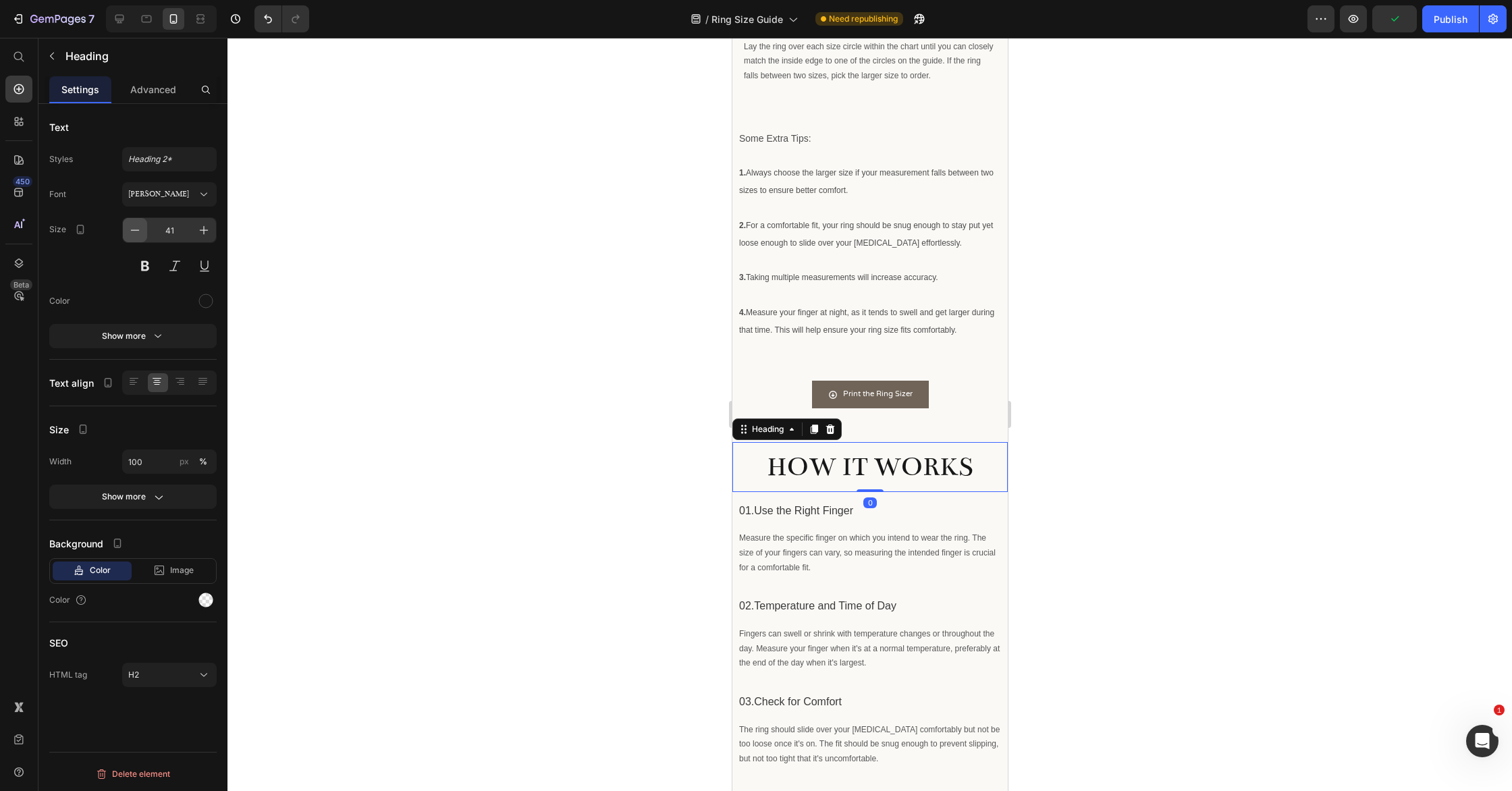 click 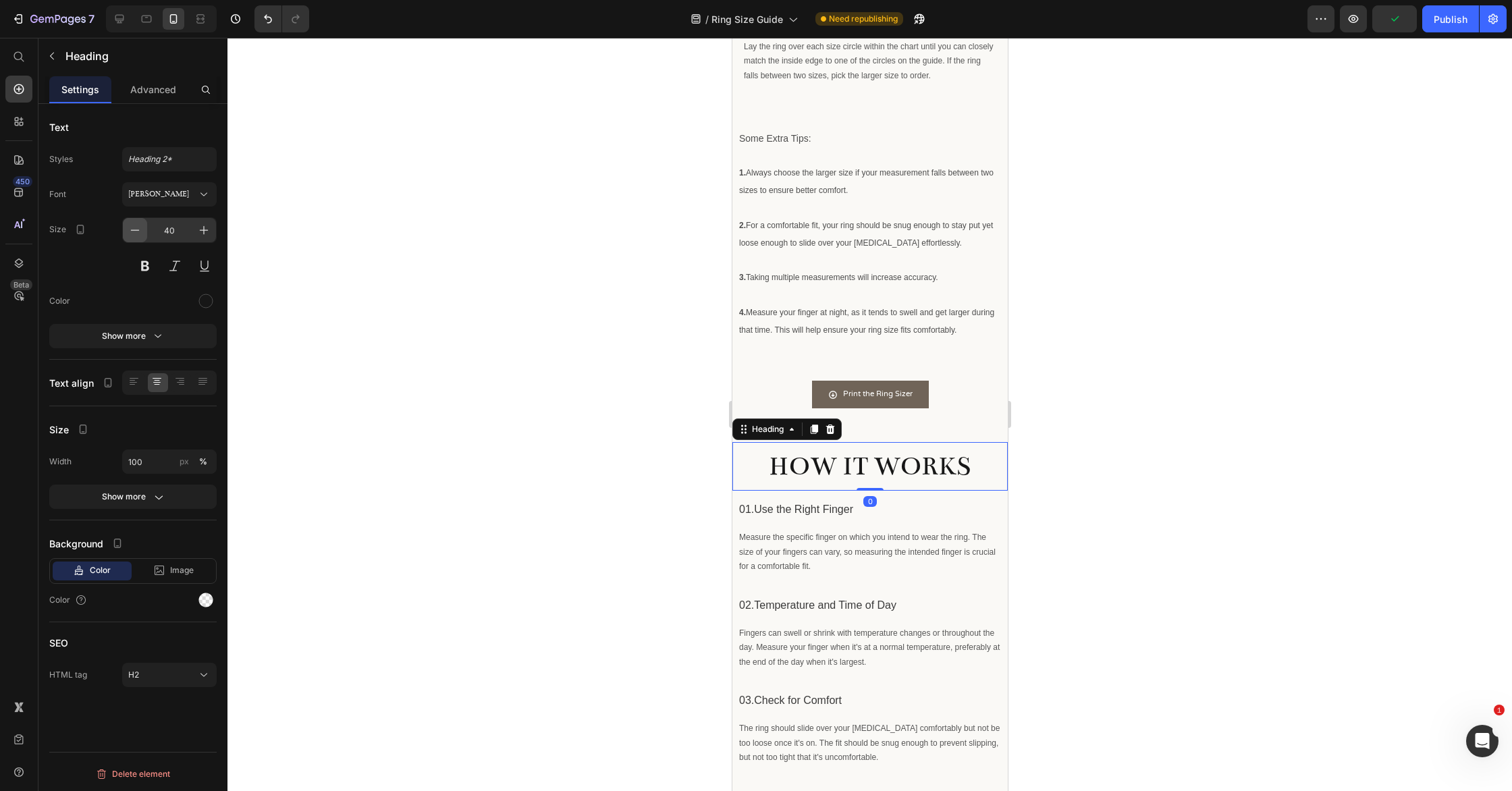 click 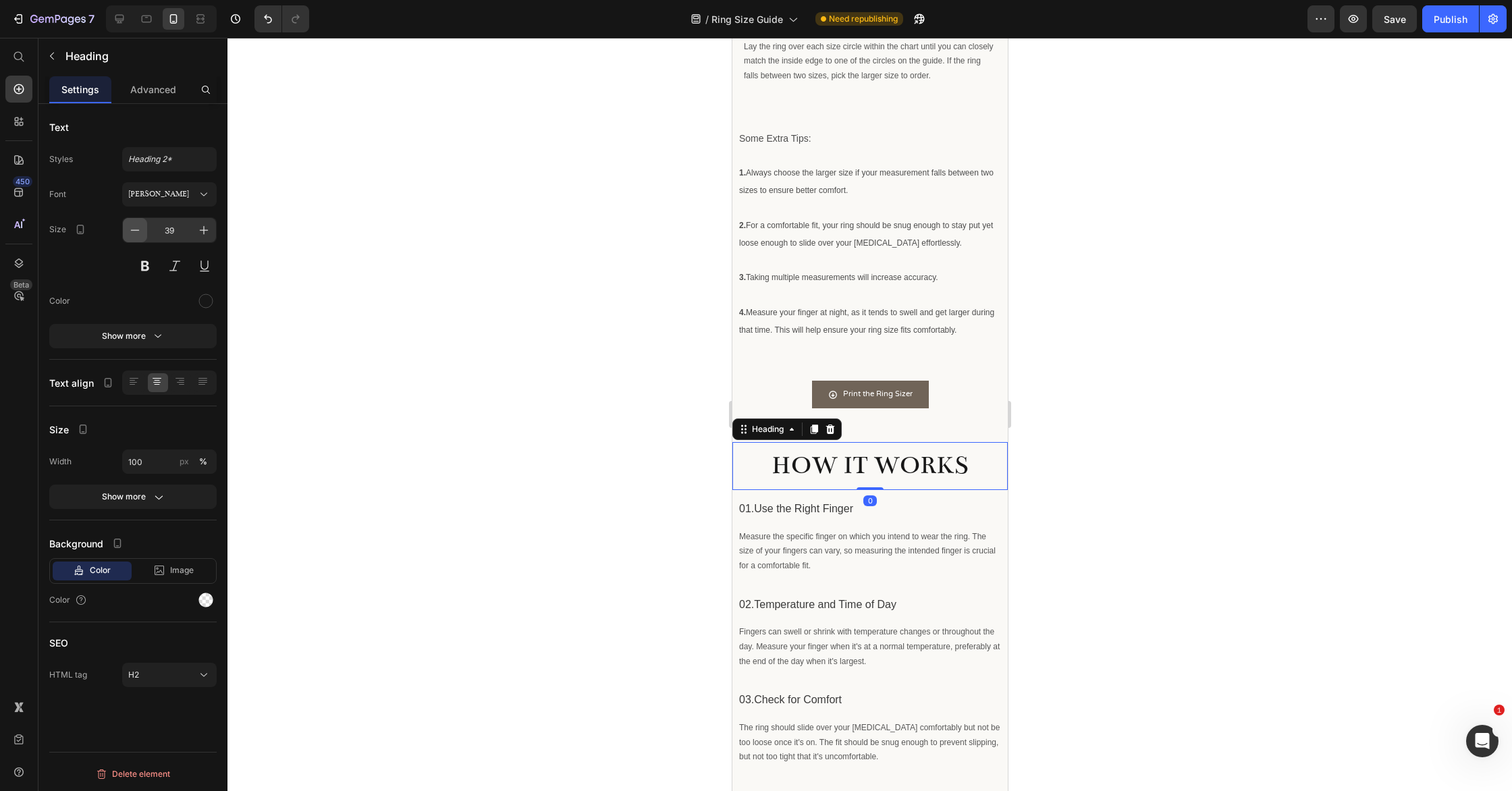 click 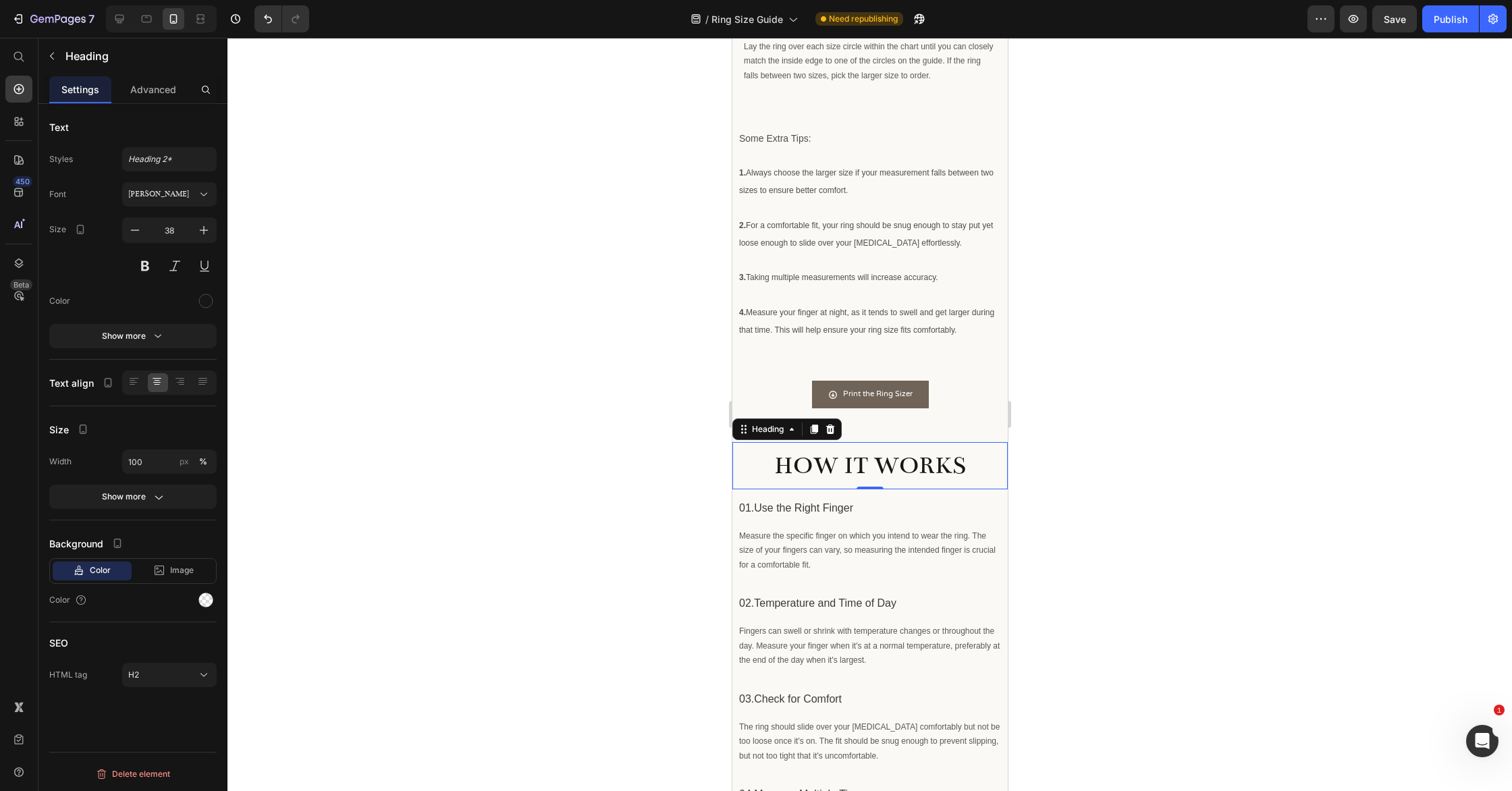 drag, startPoint x: 161, startPoint y: 198, endPoint x: 170, endPoint y: 245, distance: 47.85394 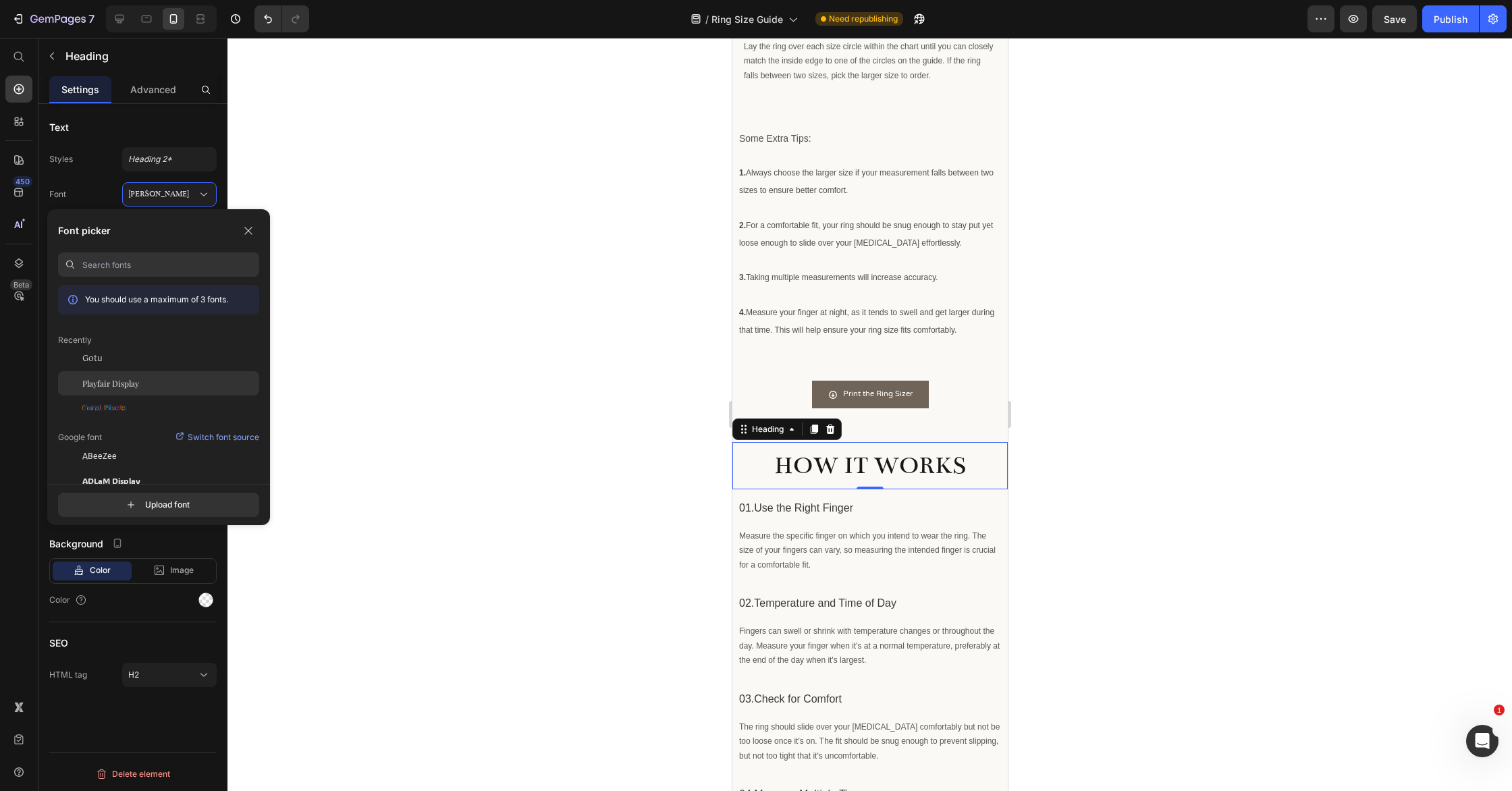 click on "Playfair Display" 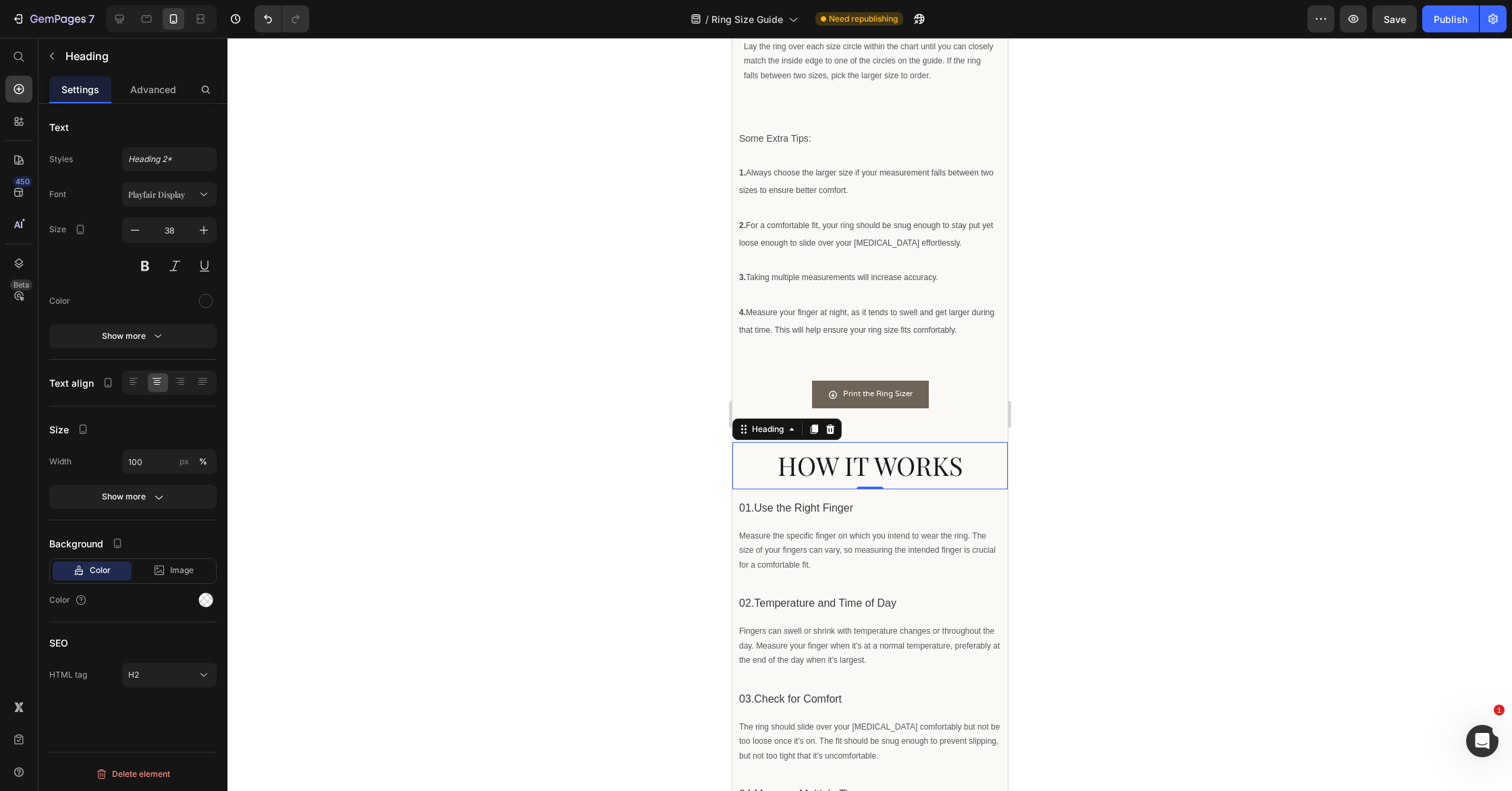 click on "38" at bounding box center [169, 248] 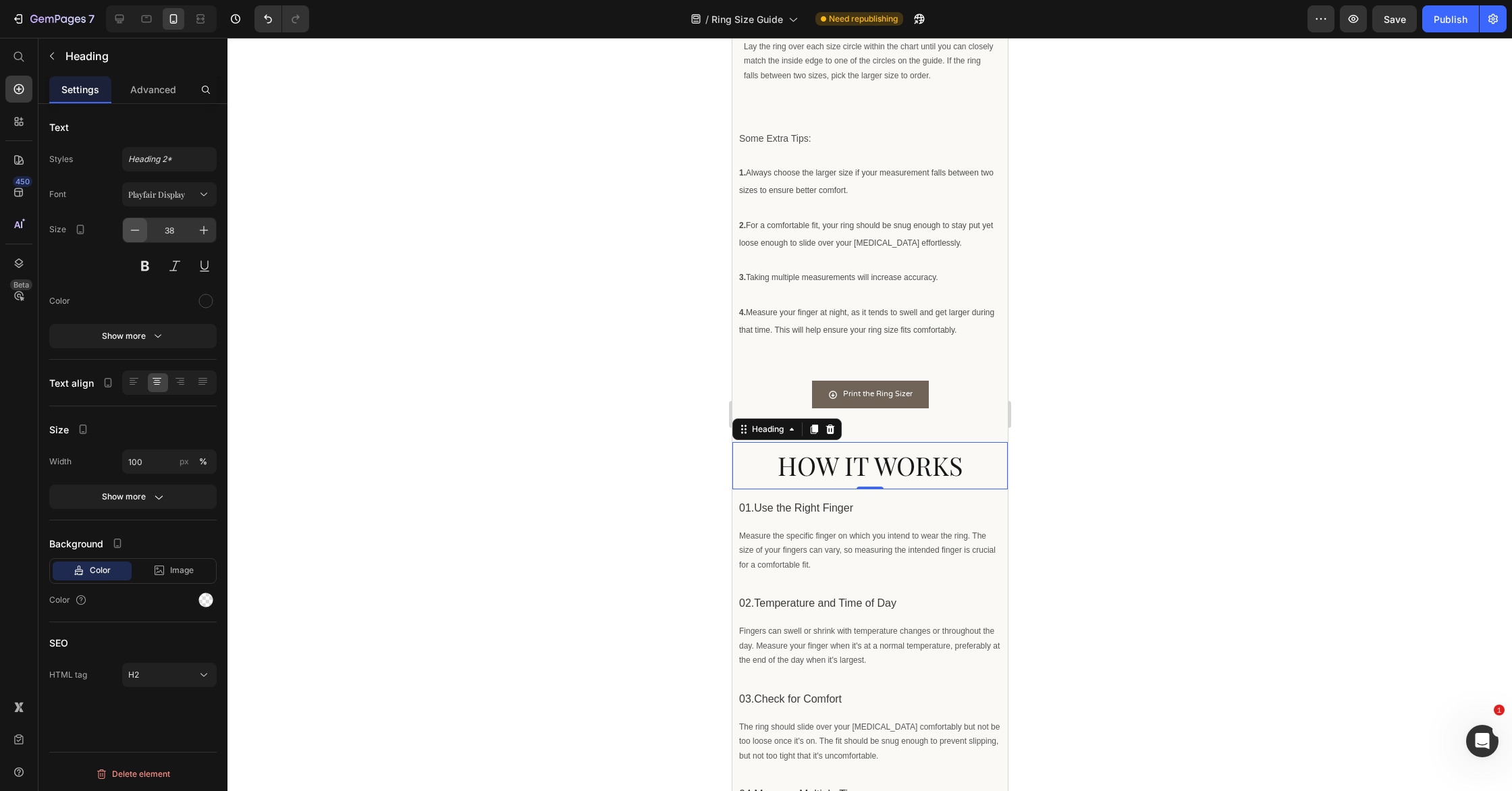 click 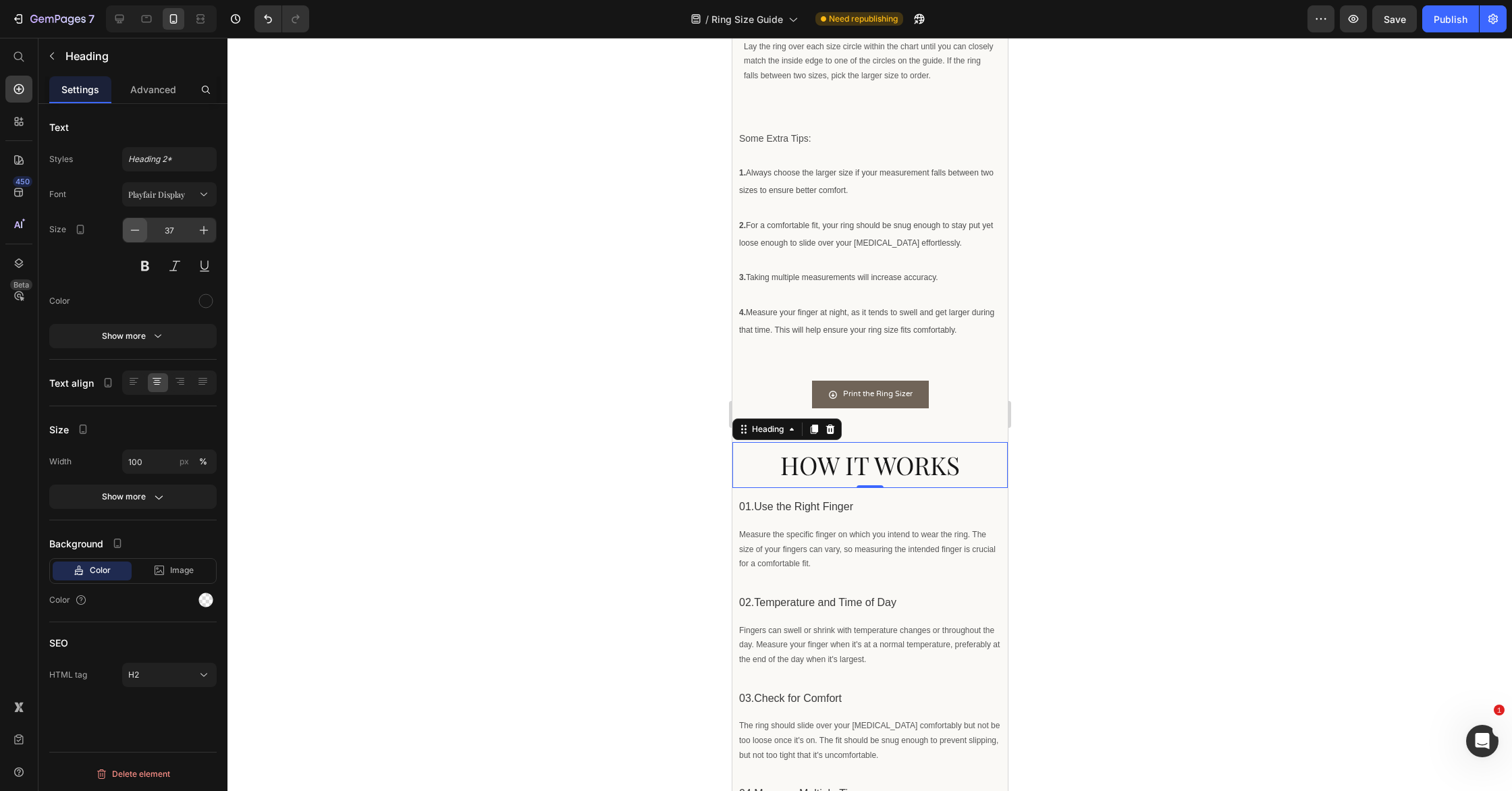 click 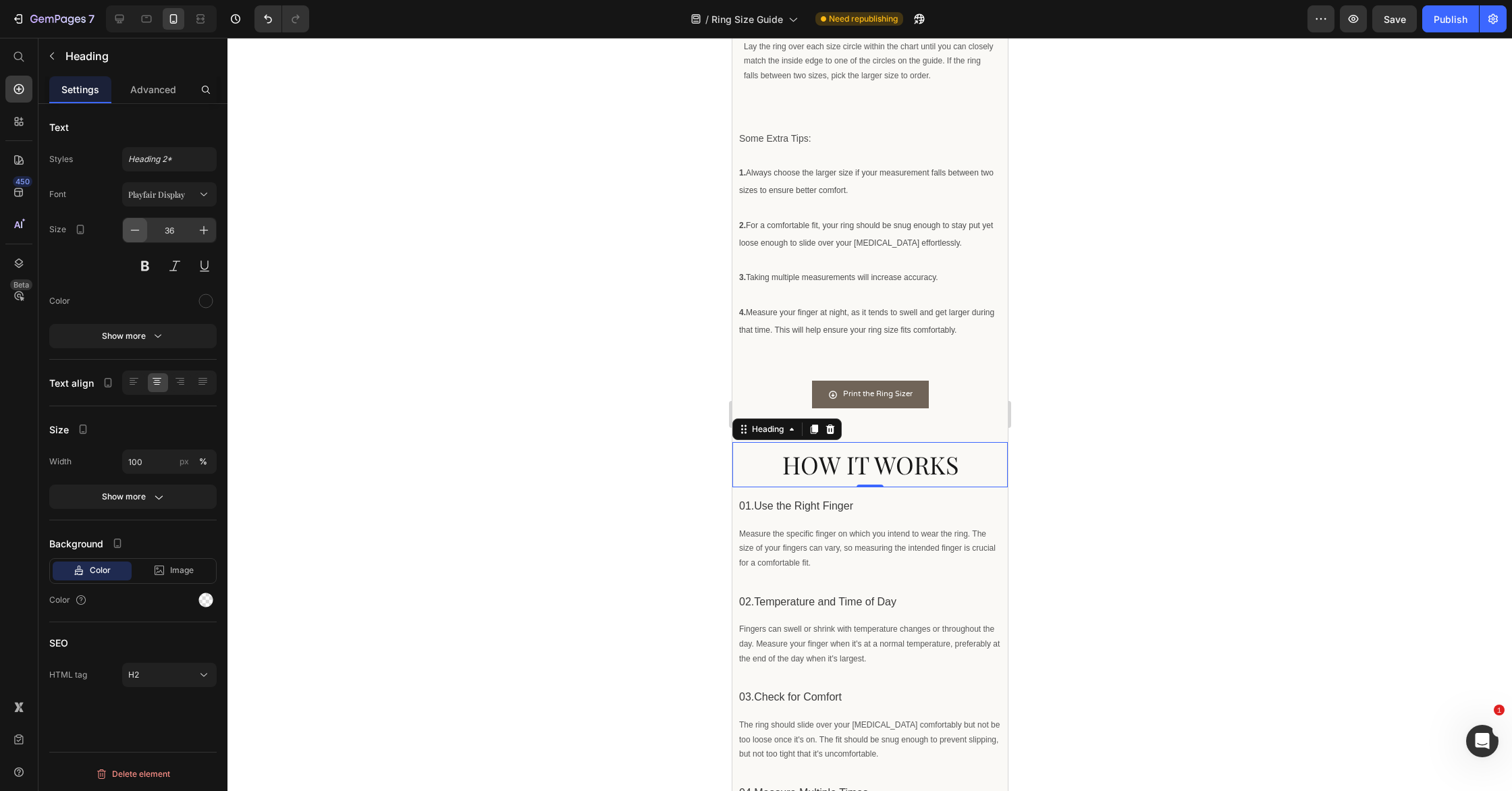 click 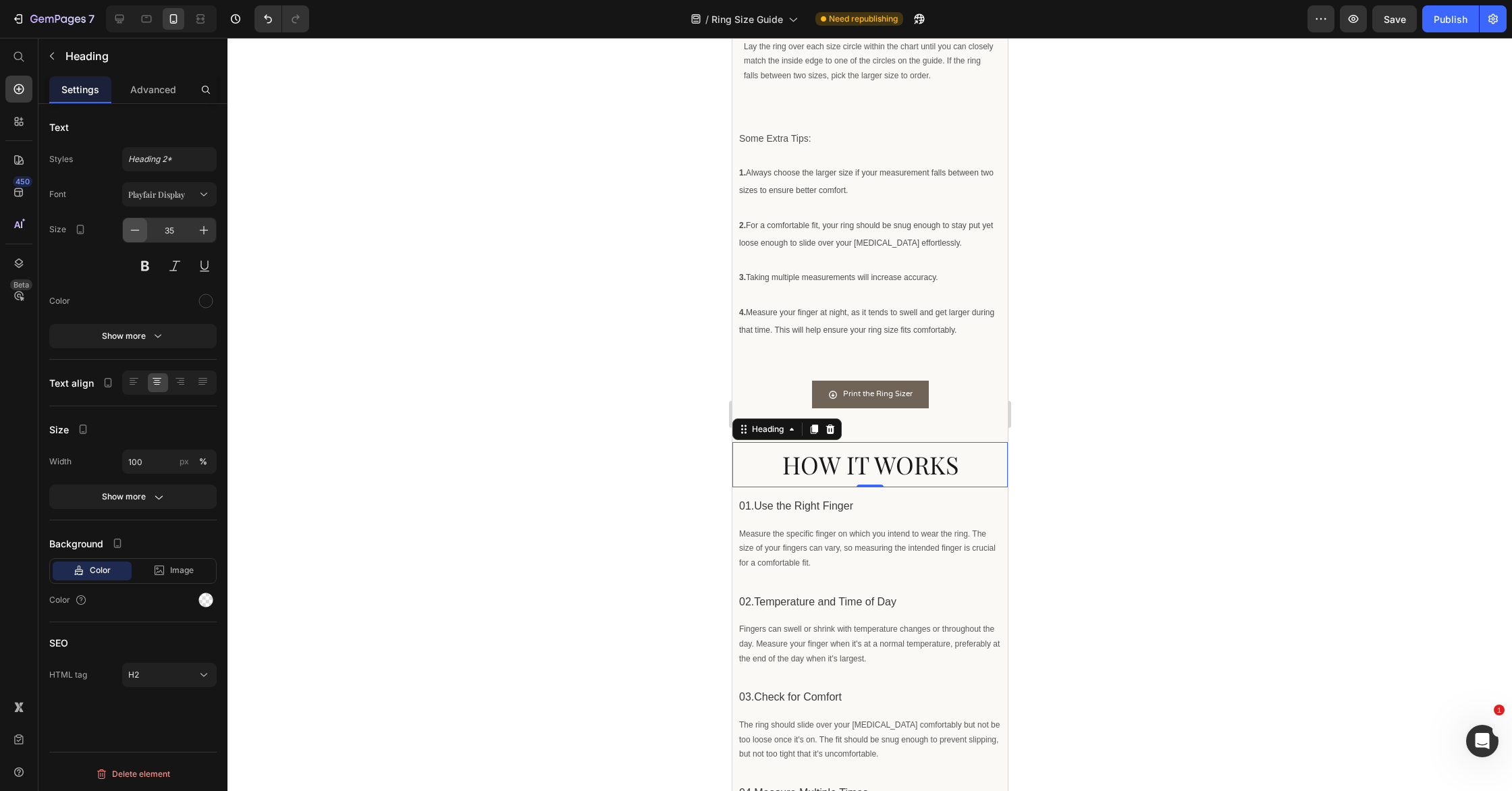 click 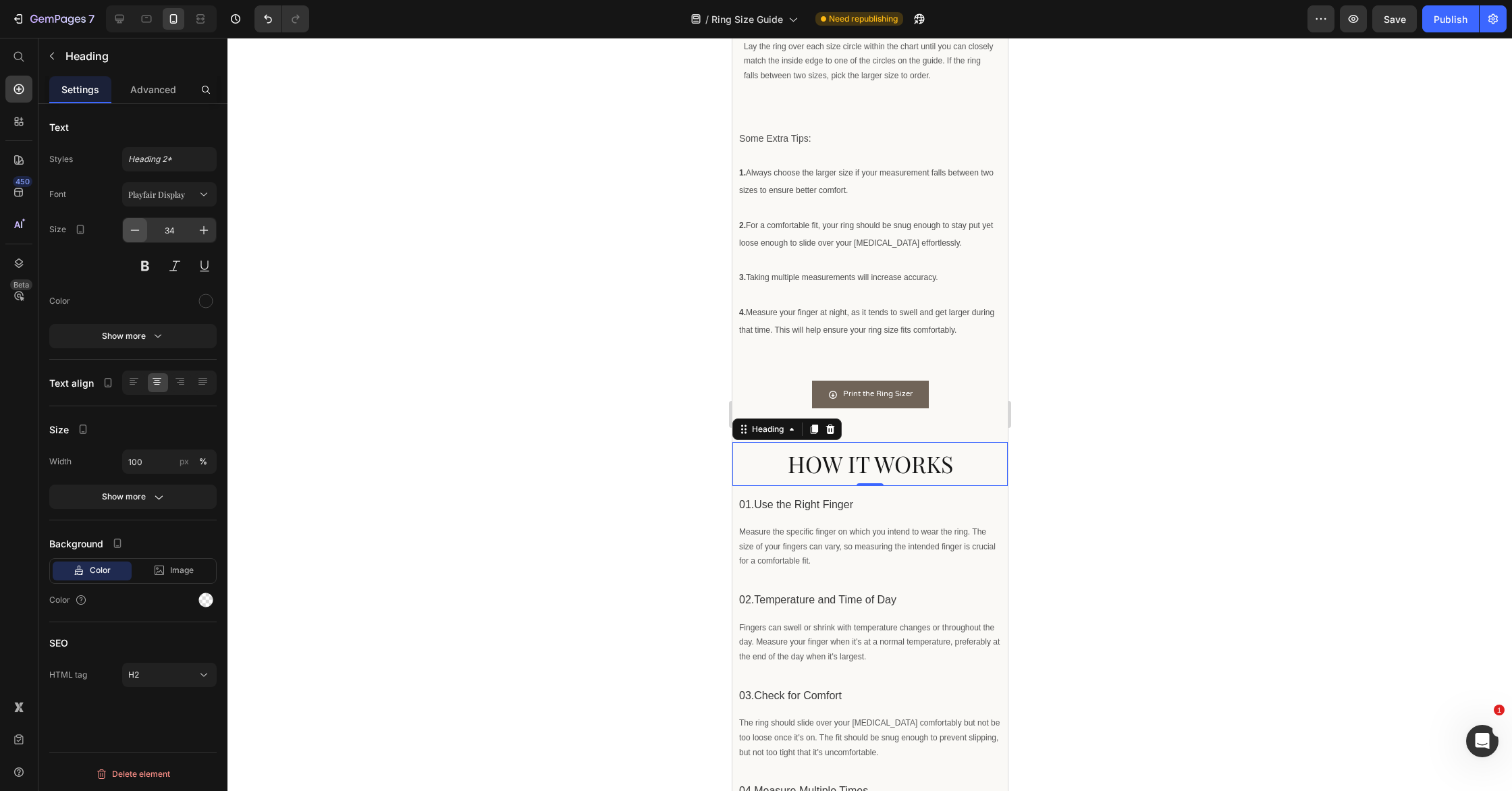 click 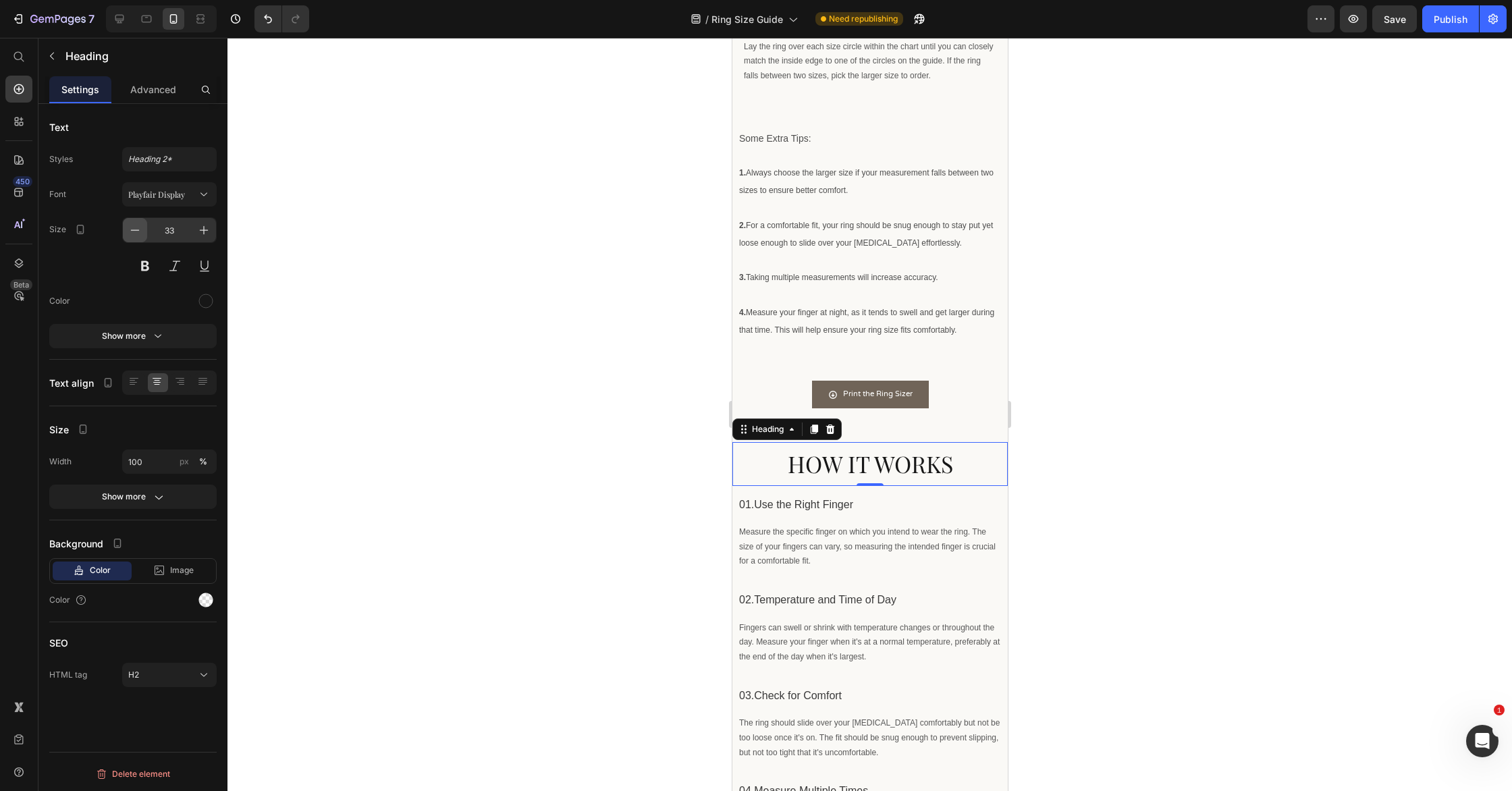 click 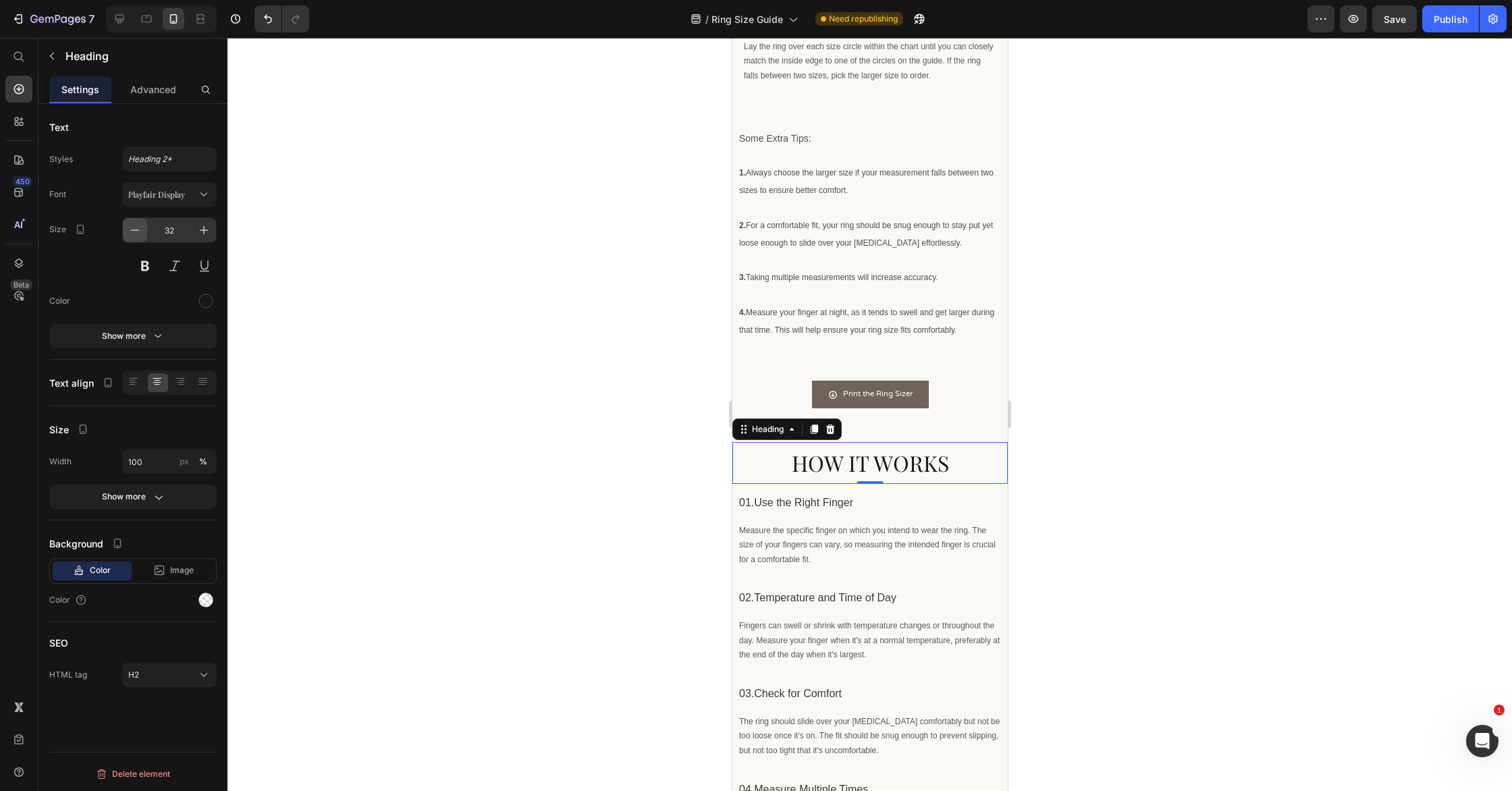 click 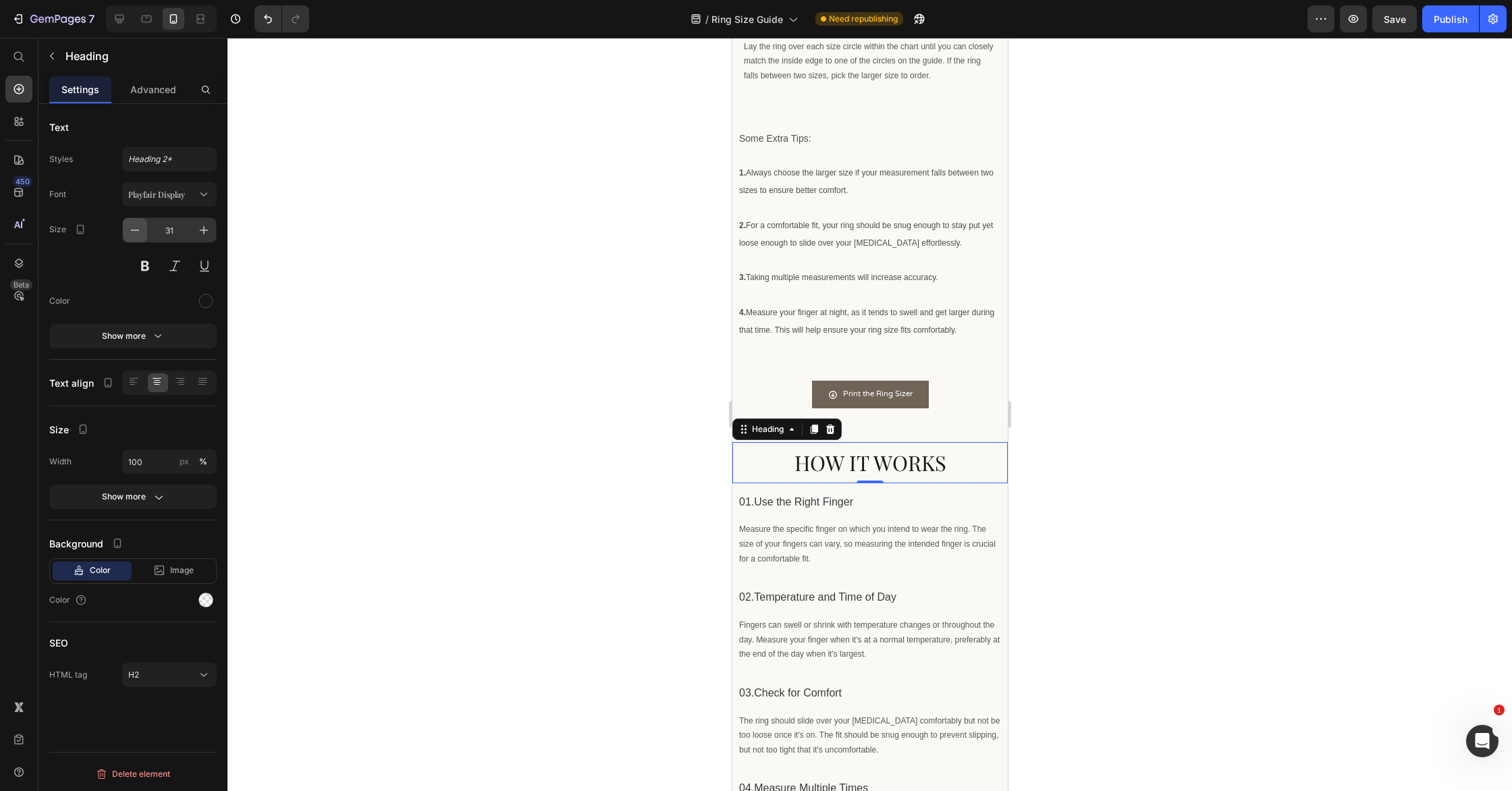 click 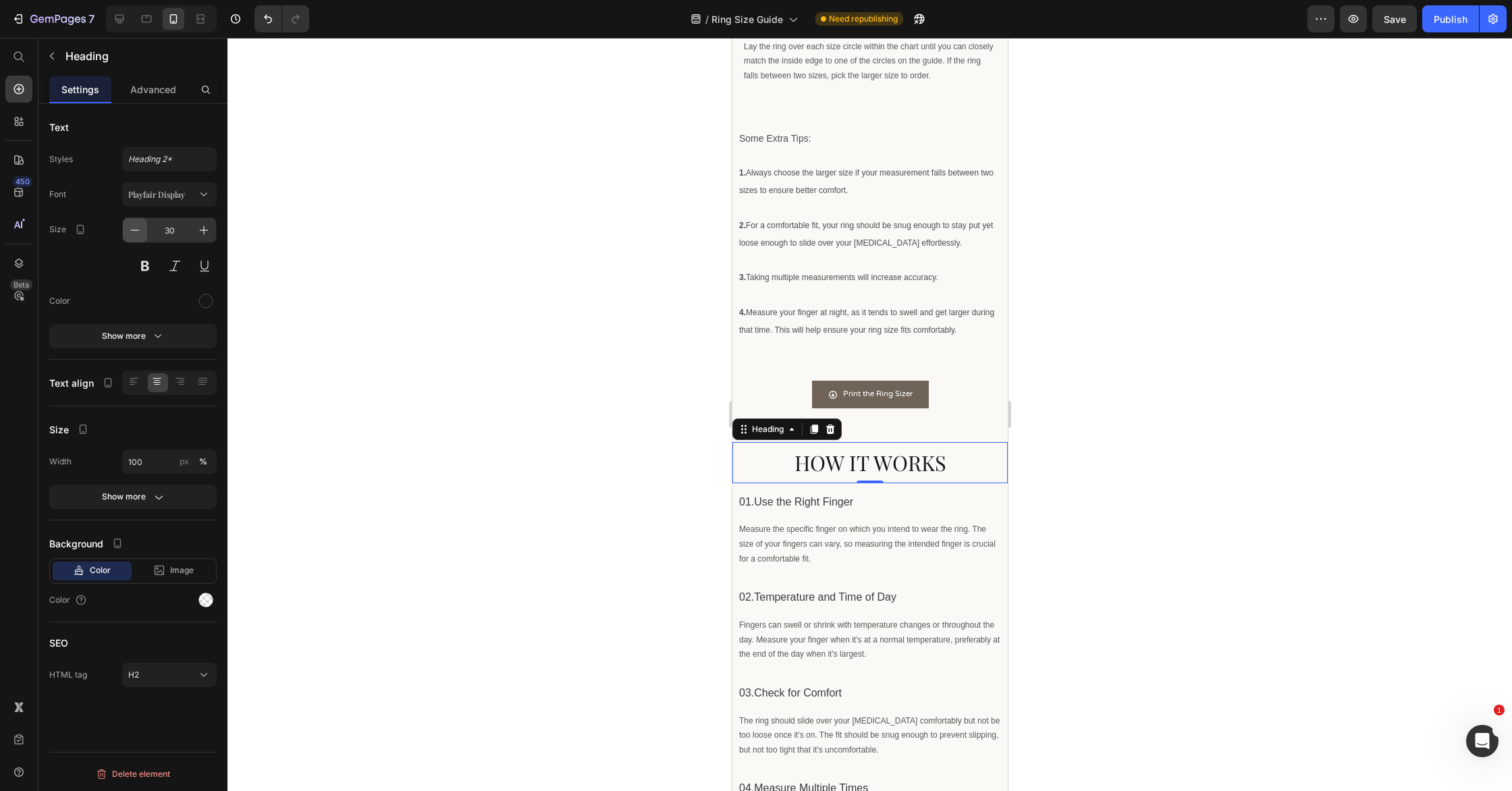 click 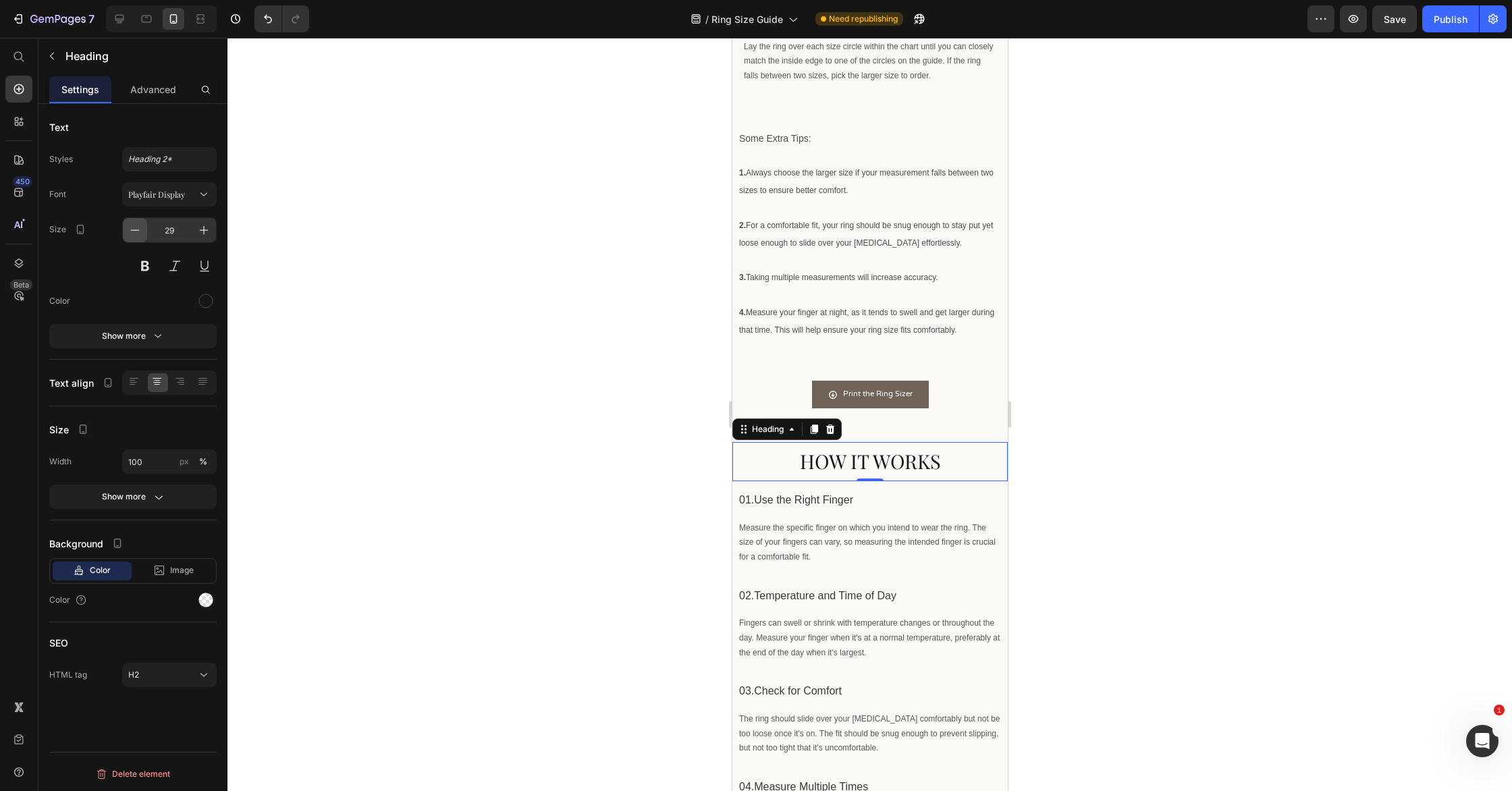 click 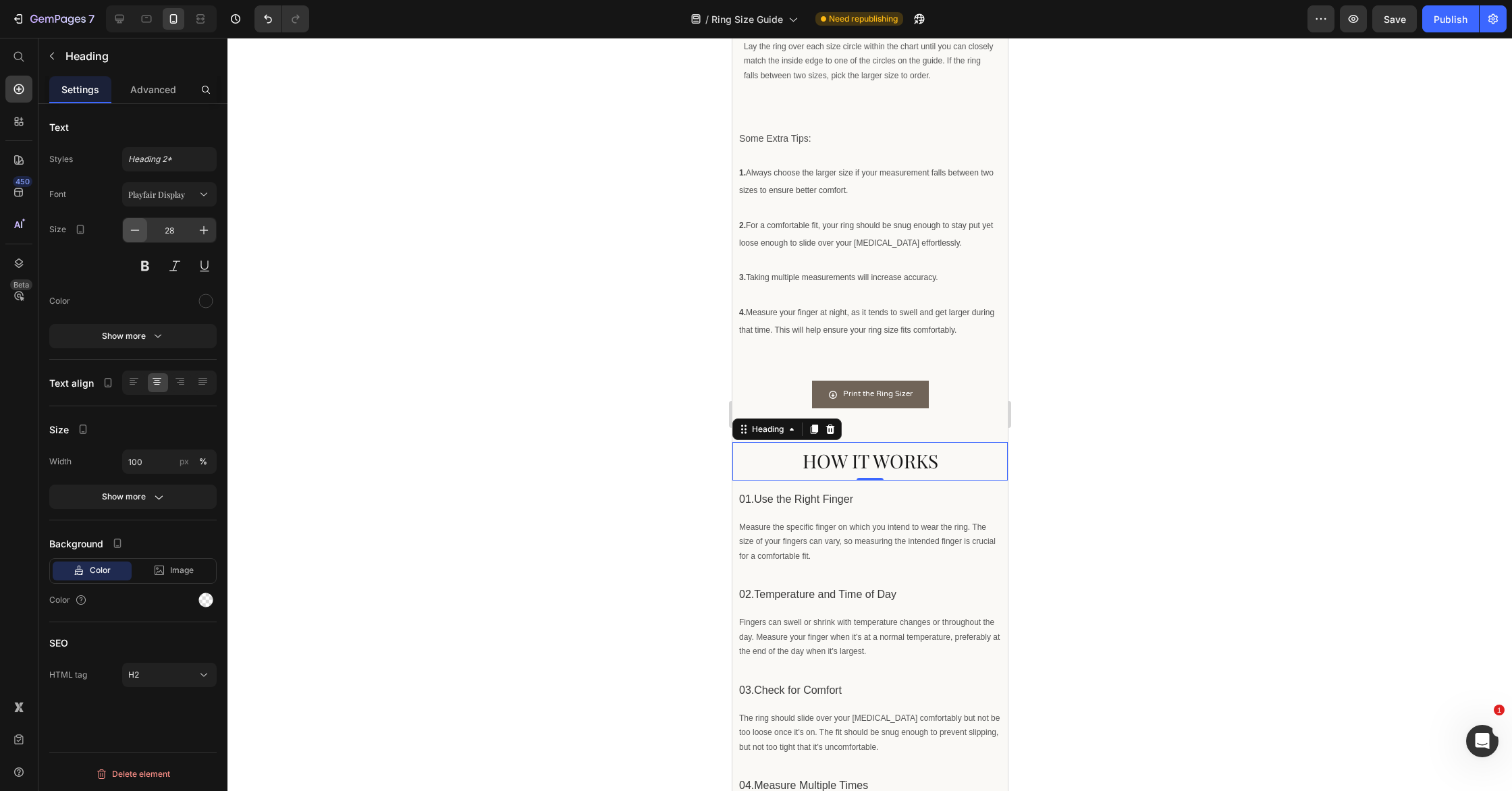 click 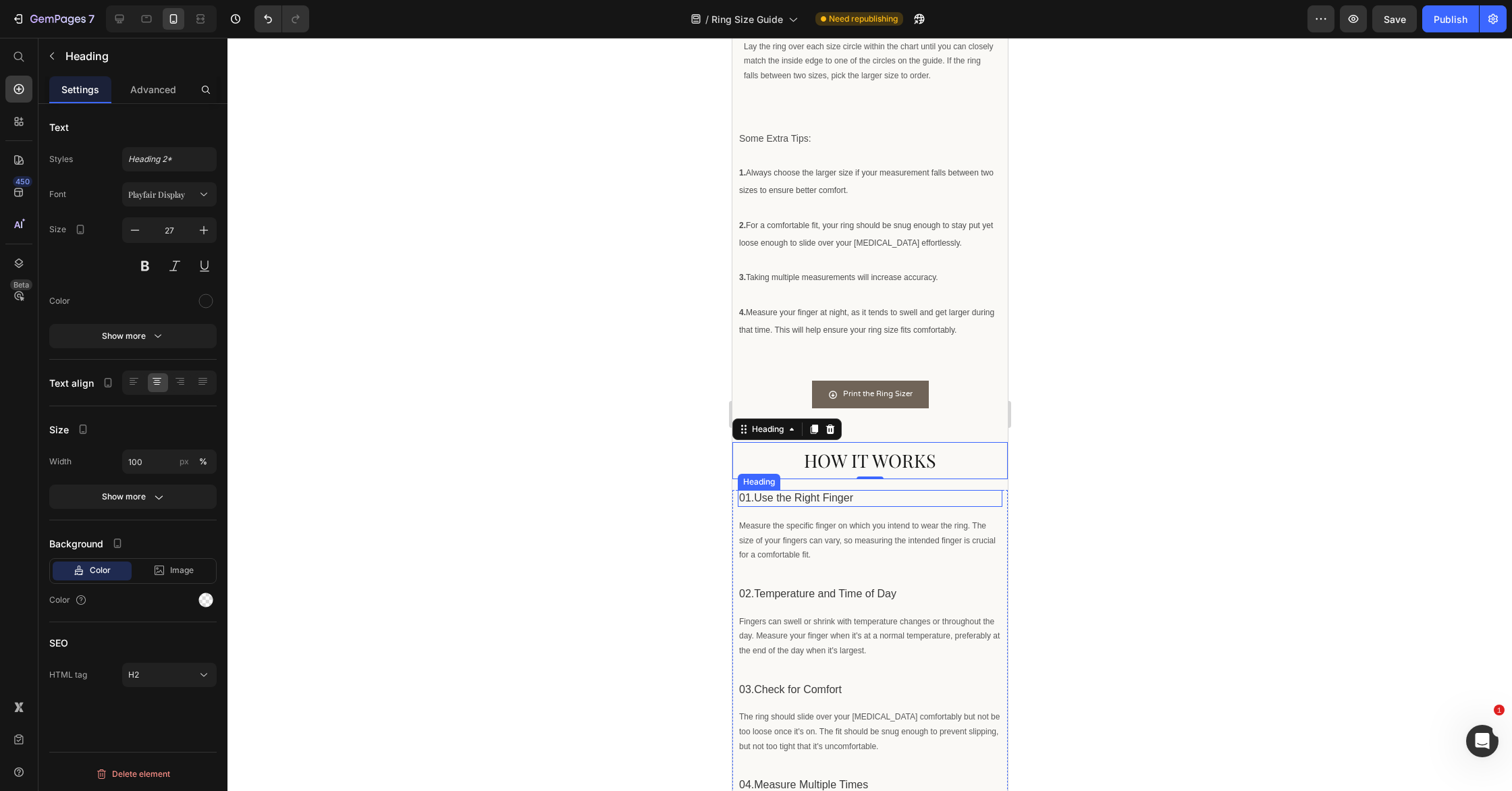 click on "01.Use the Right Finger" at bounding box center (869, 498) 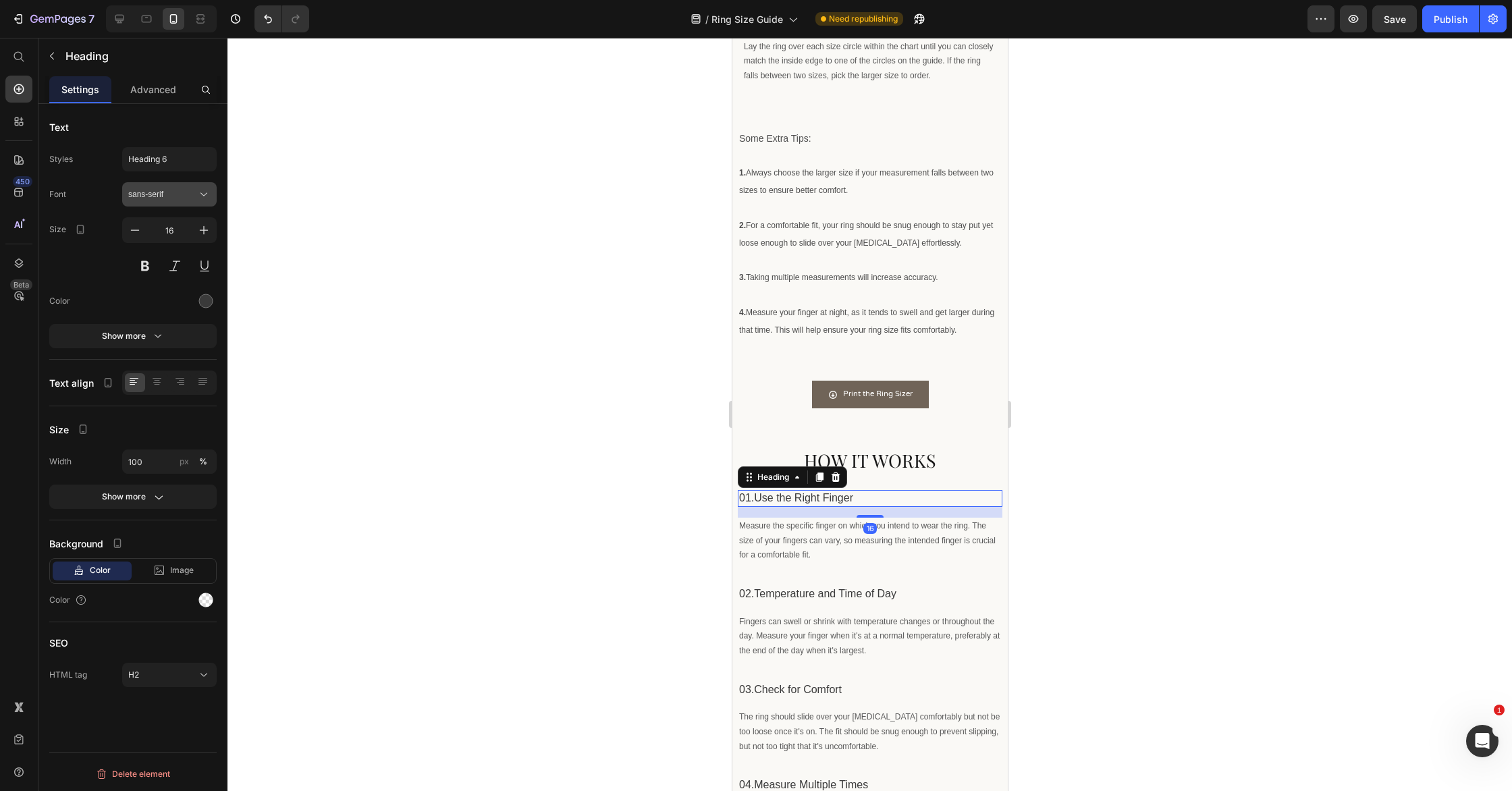 click on "sans-serif" at bounding box center [169, 194] 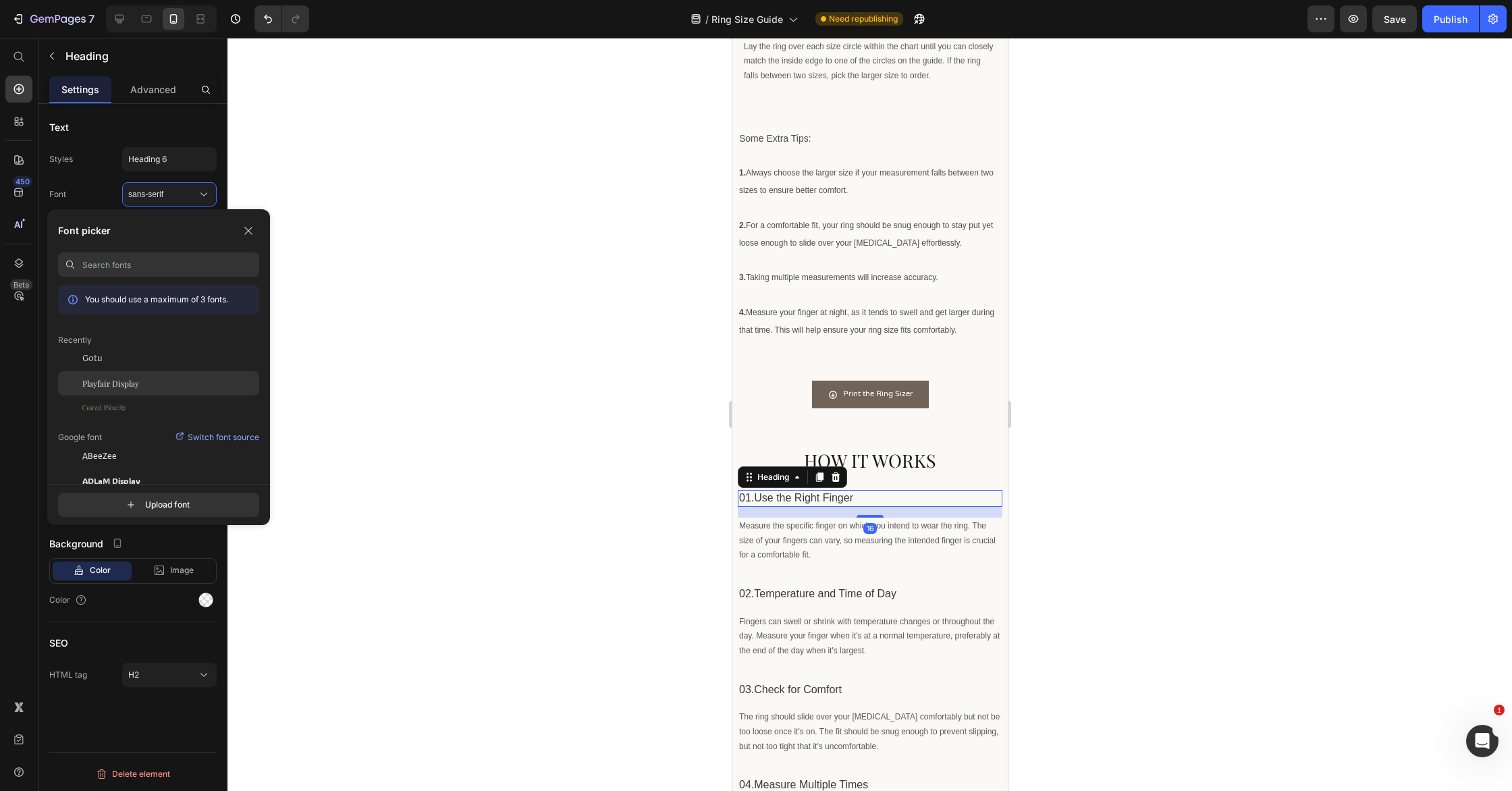 click on "Playfair Display" 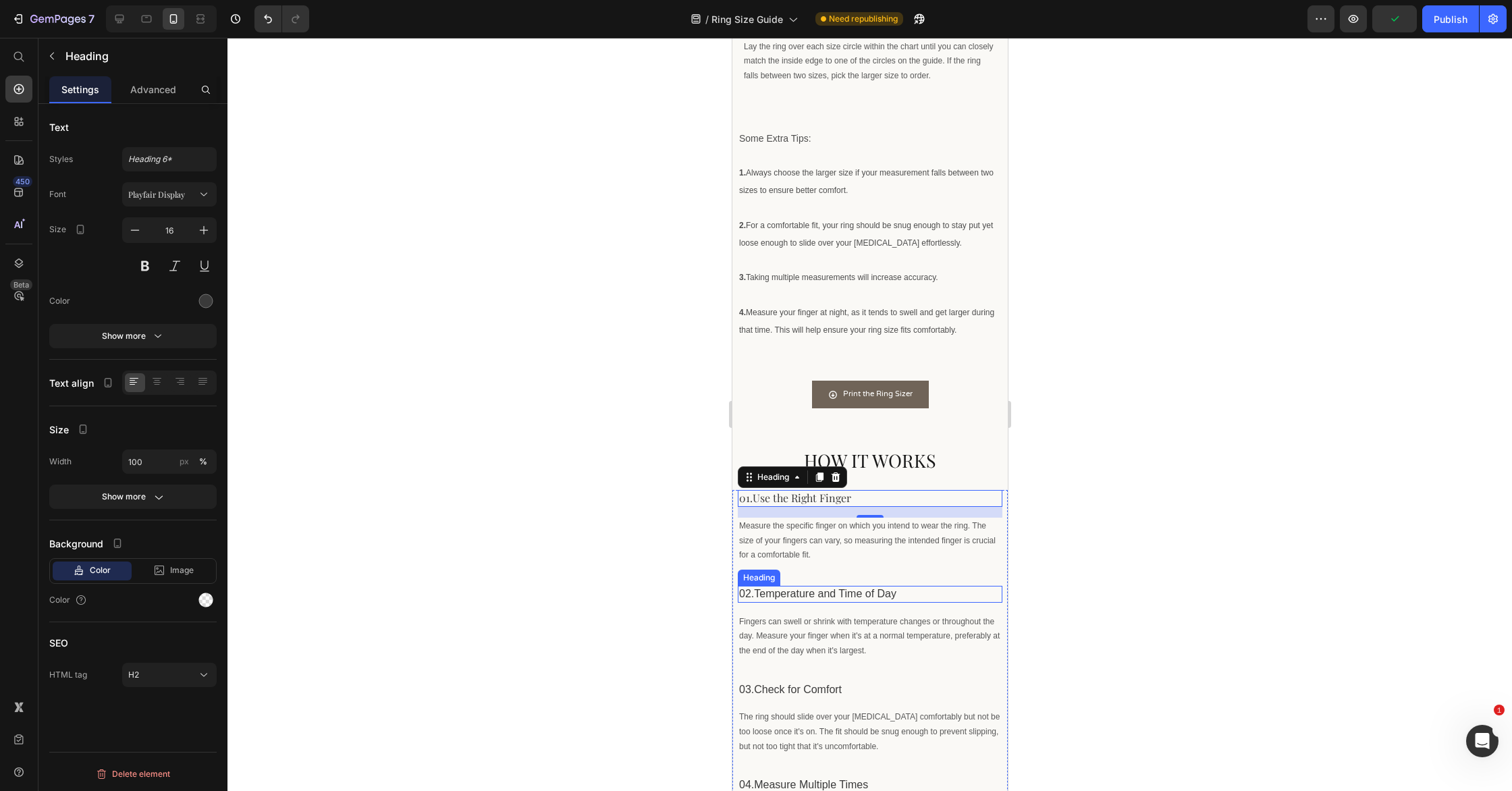 click on "02.Temperature and Time of Day" at bounding box center [869, 594] 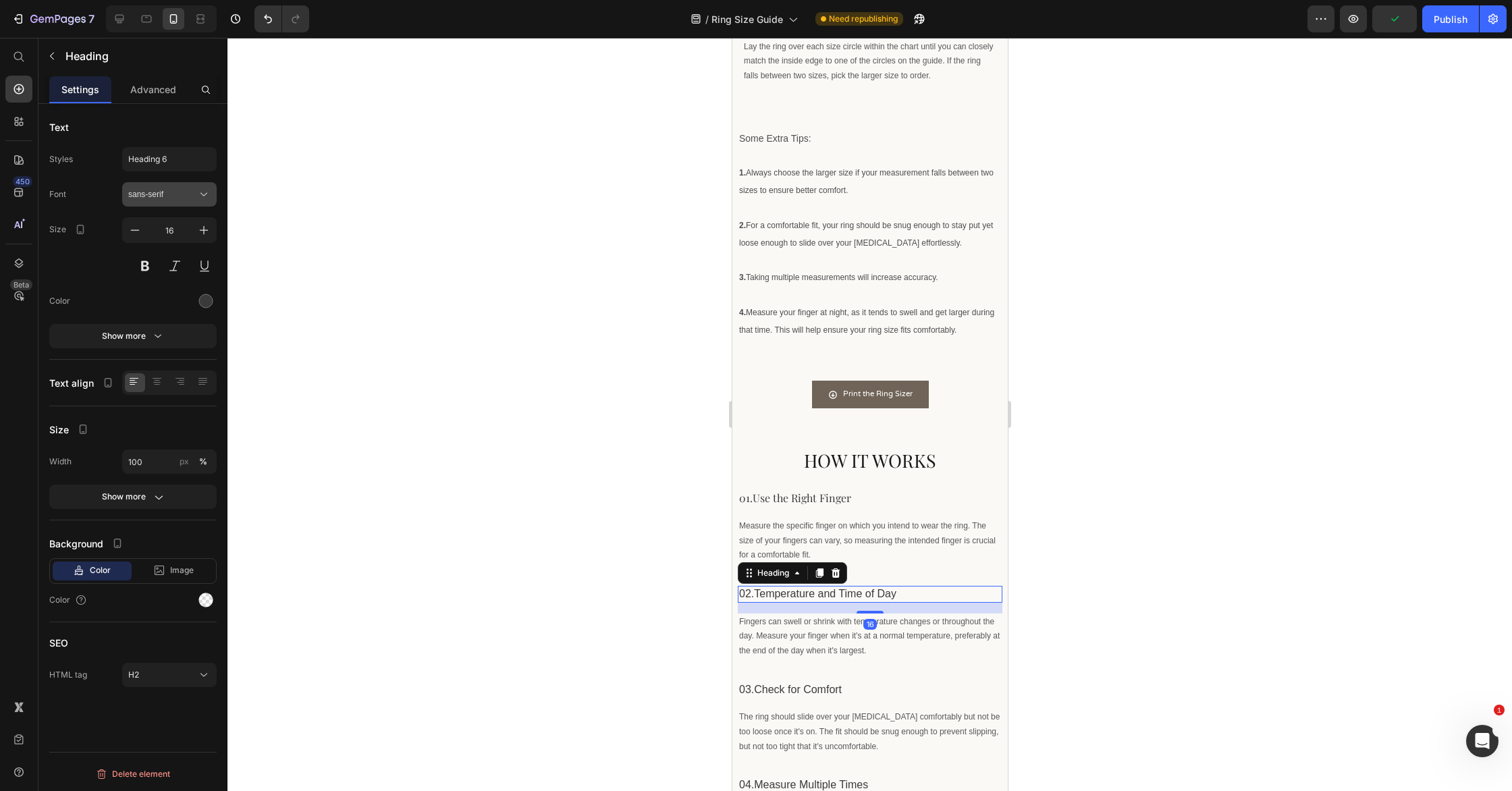 click on "sans-serif" at bounding box center (163, 194) 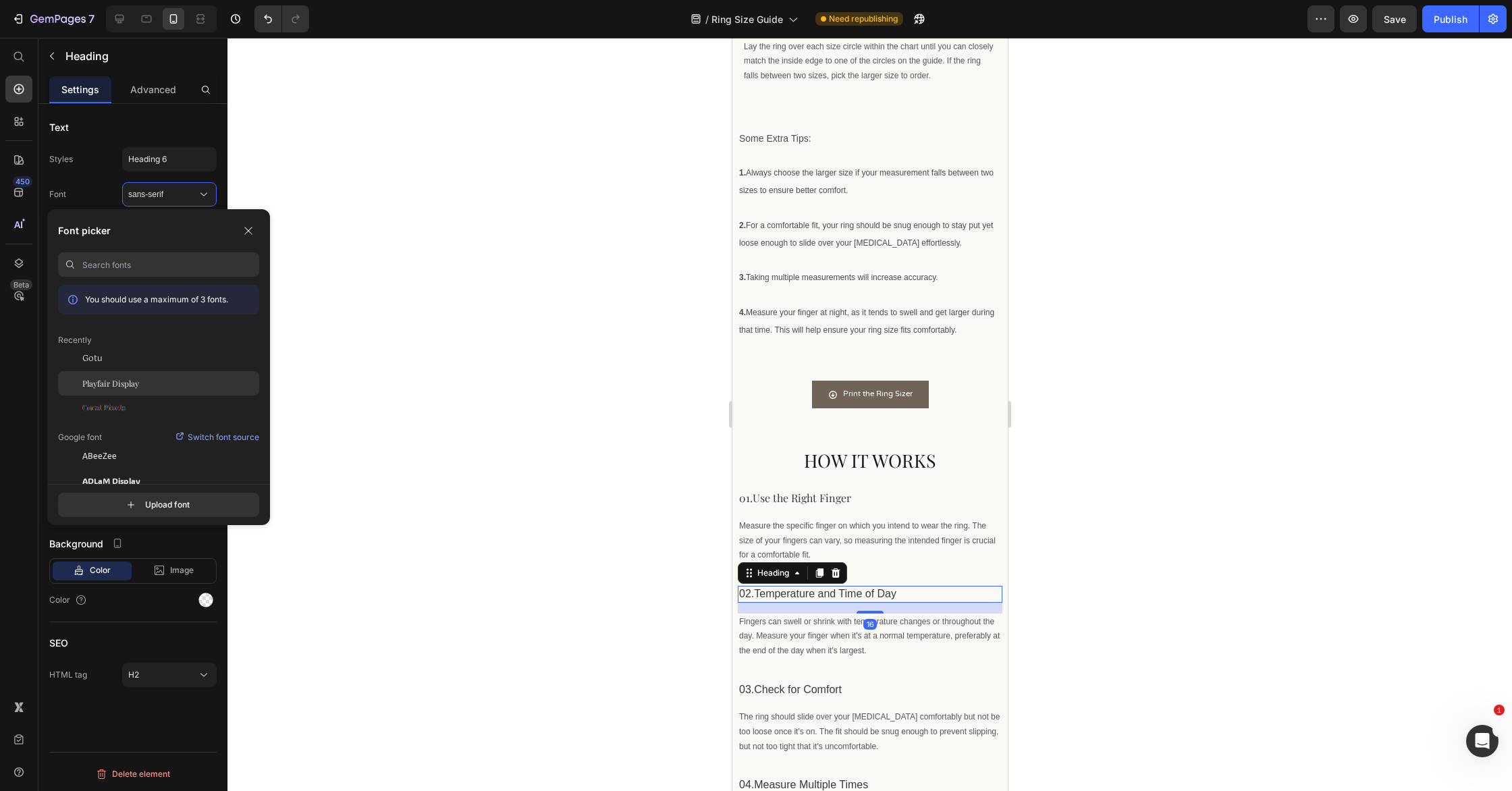 click on "Playfair Display" 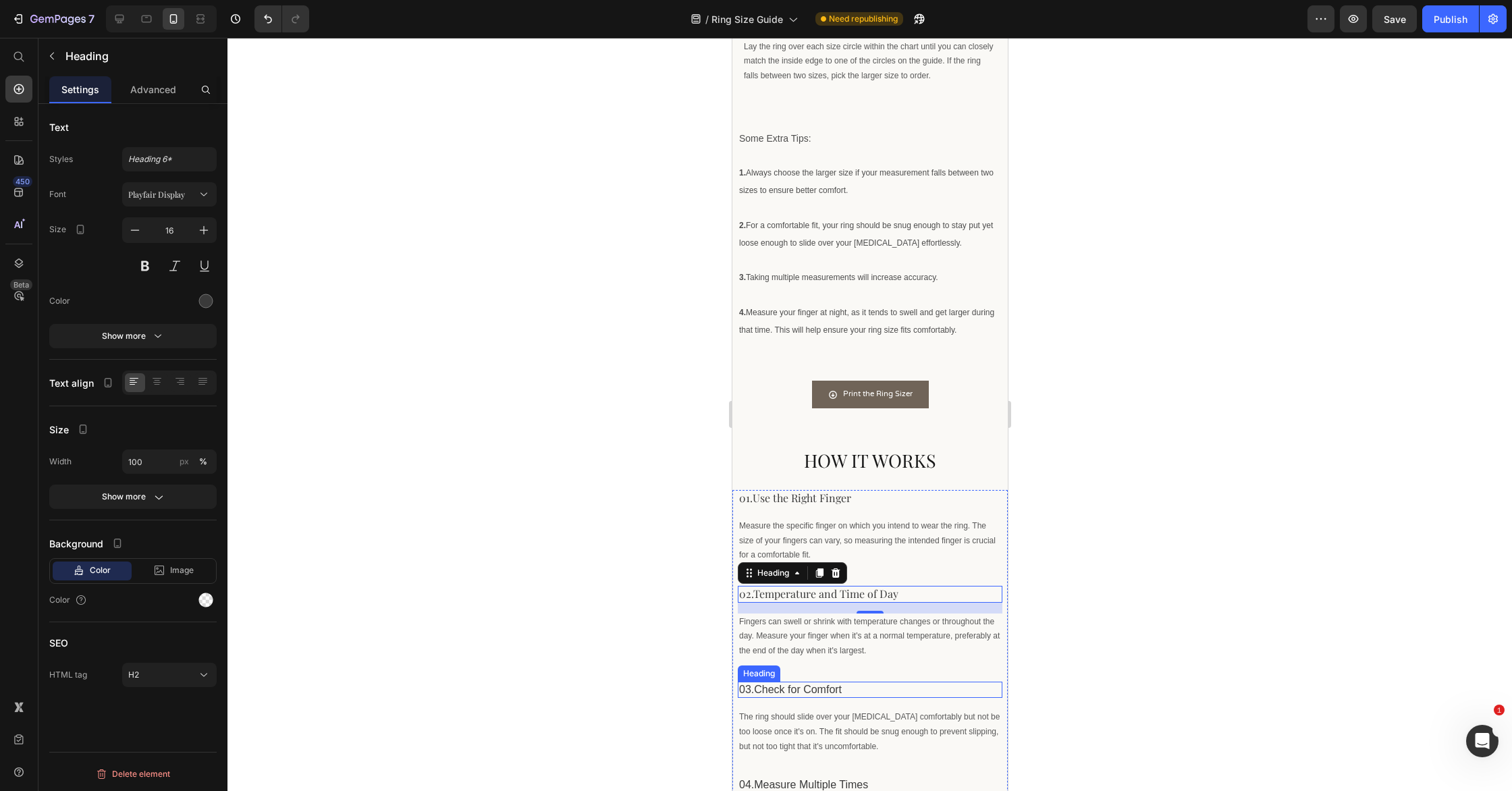 click on "03.Check for Comfort" at bounding box center (869, 690) 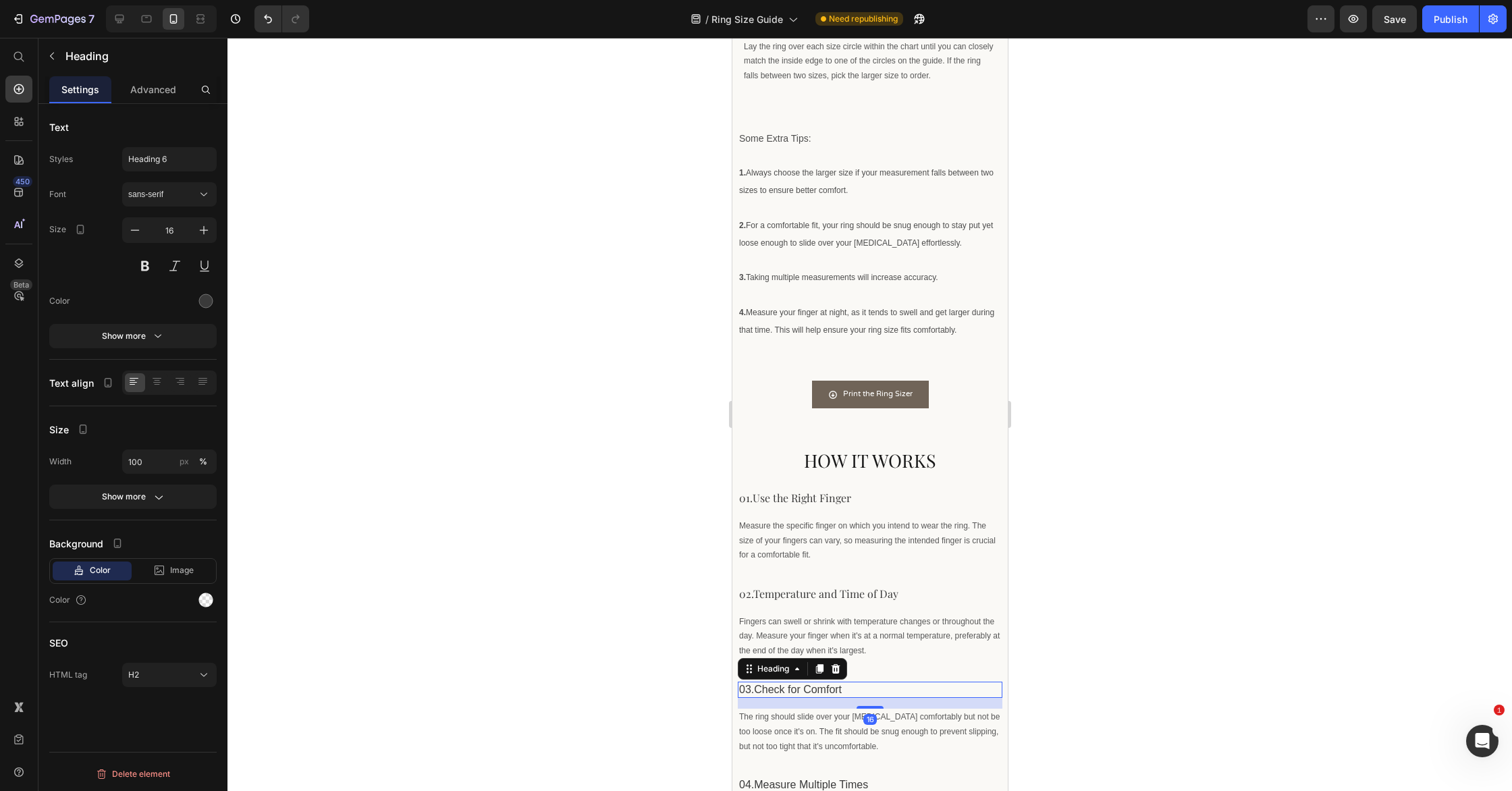 click on "sans-serif" at bounding box center [163, 194] 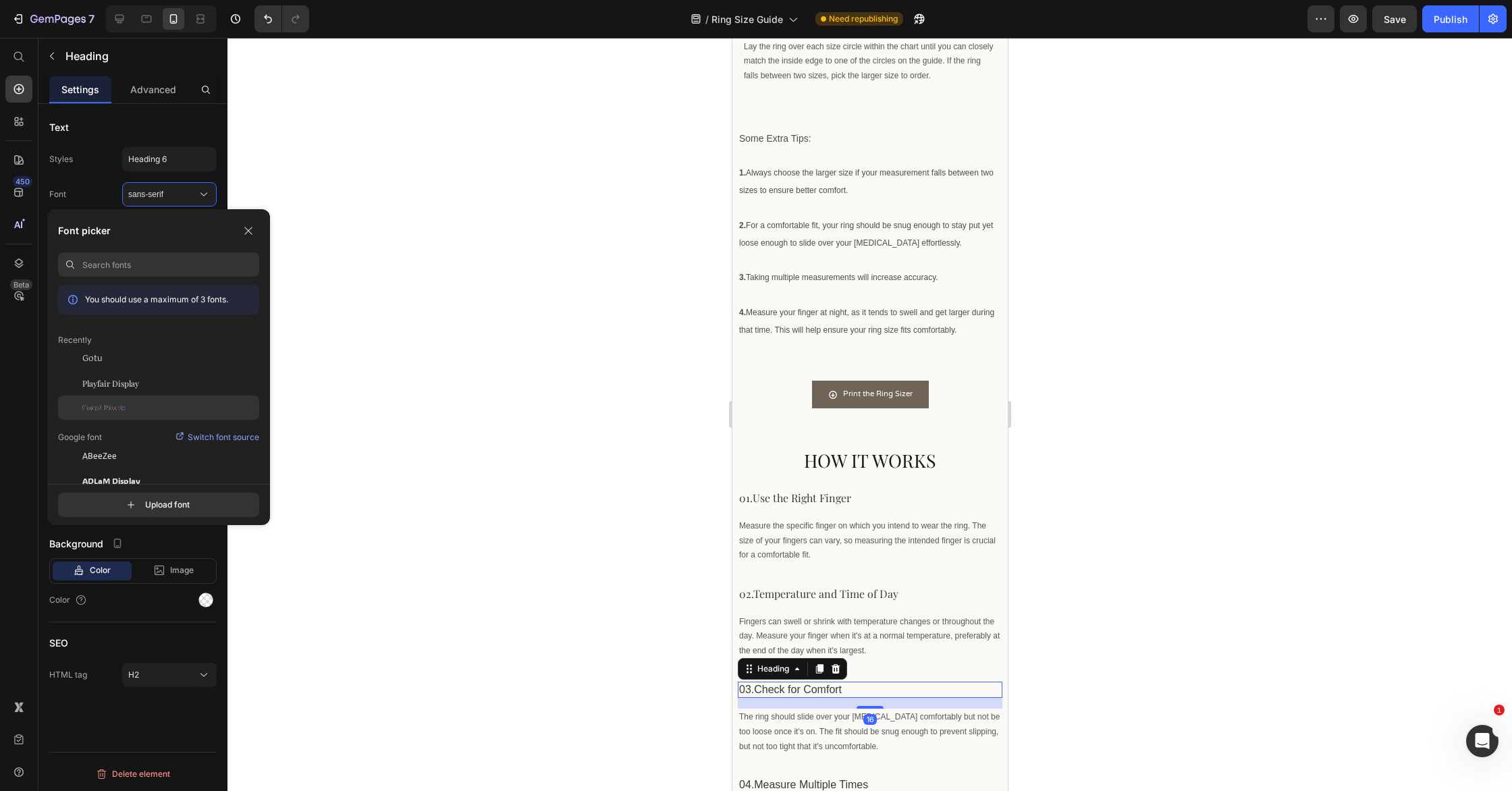 drag, startPoint x: 190, startPoint y: 387, endPoint x: 237, endPoint y: 404, distance: 49.979996 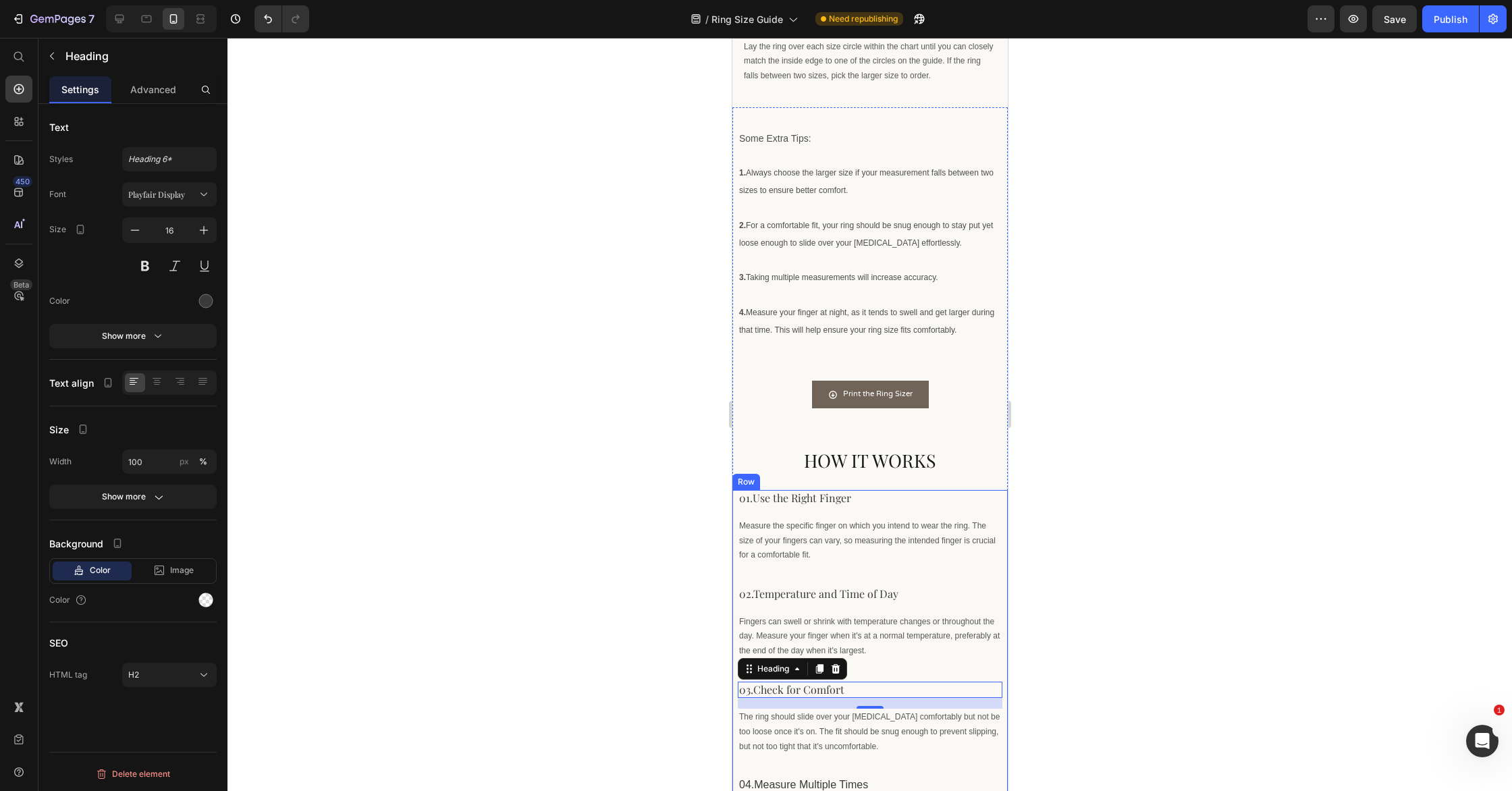 scroll, scrollTop: 594, scrollLeft: 0, axis: vertical 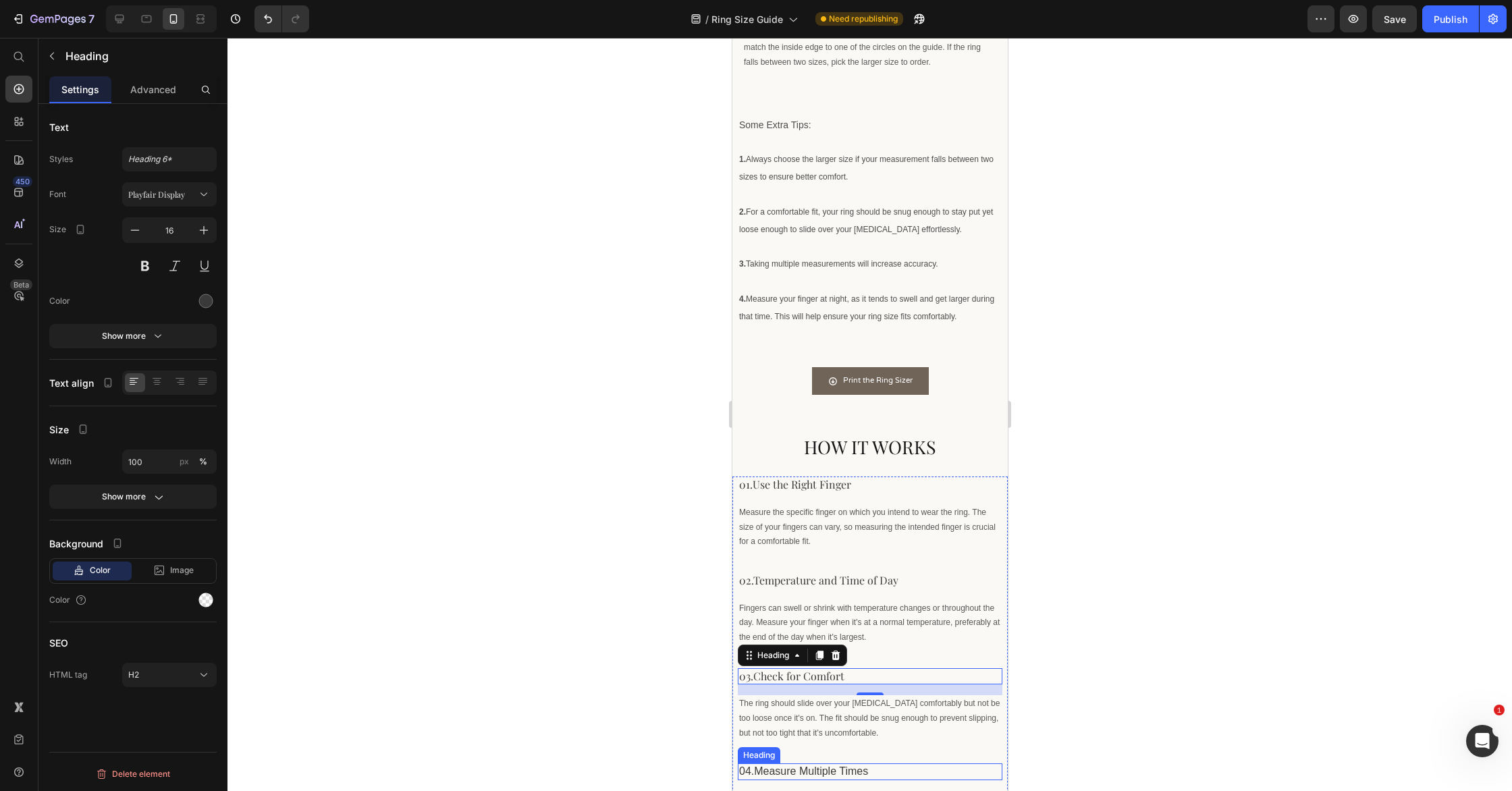 click on "04.Measure Multiple Times" at bounding box center (869, 771) 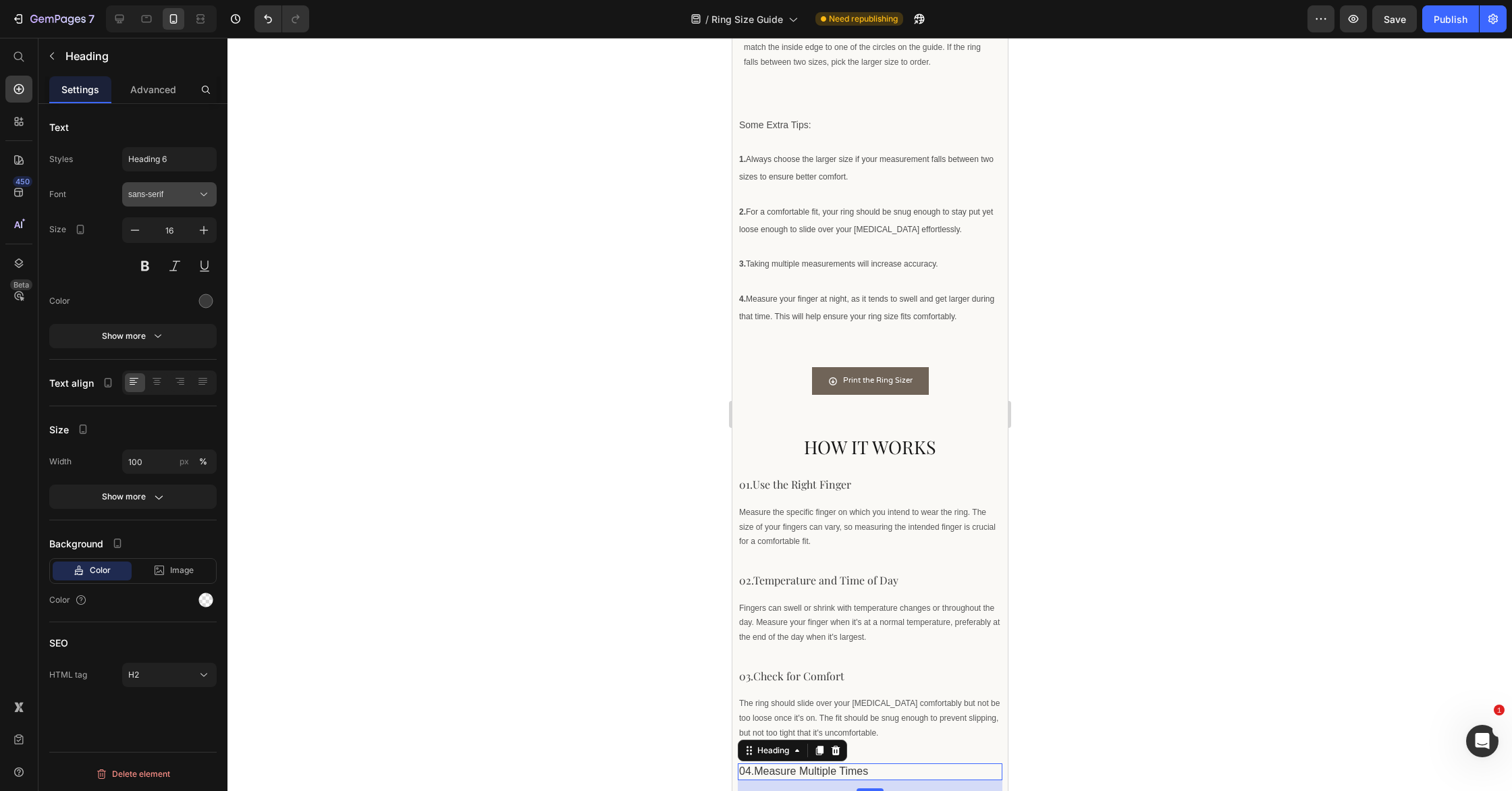 click on "sans-serif" at bounding box center (169, 194) 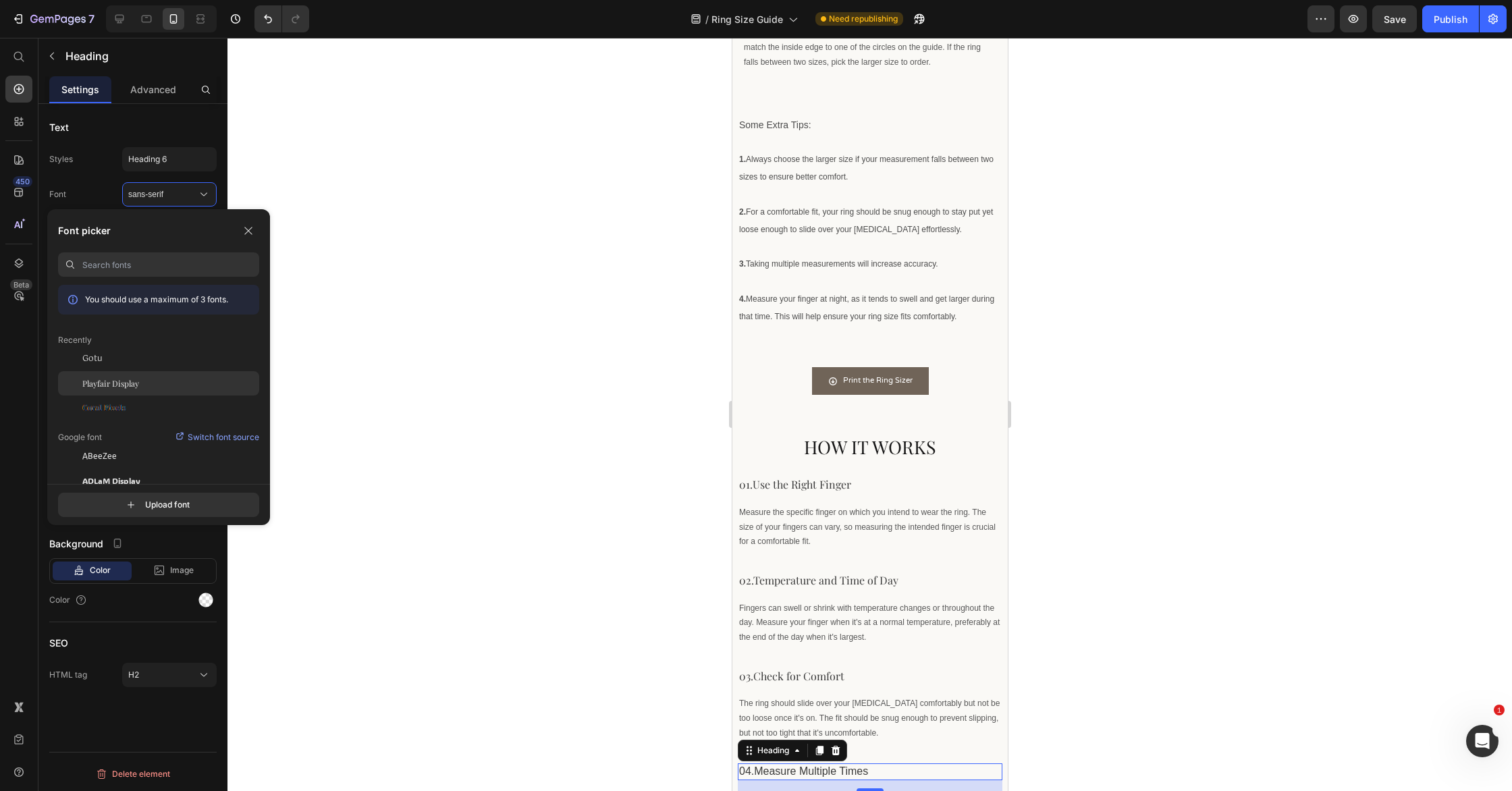 click on "Playfair Display" 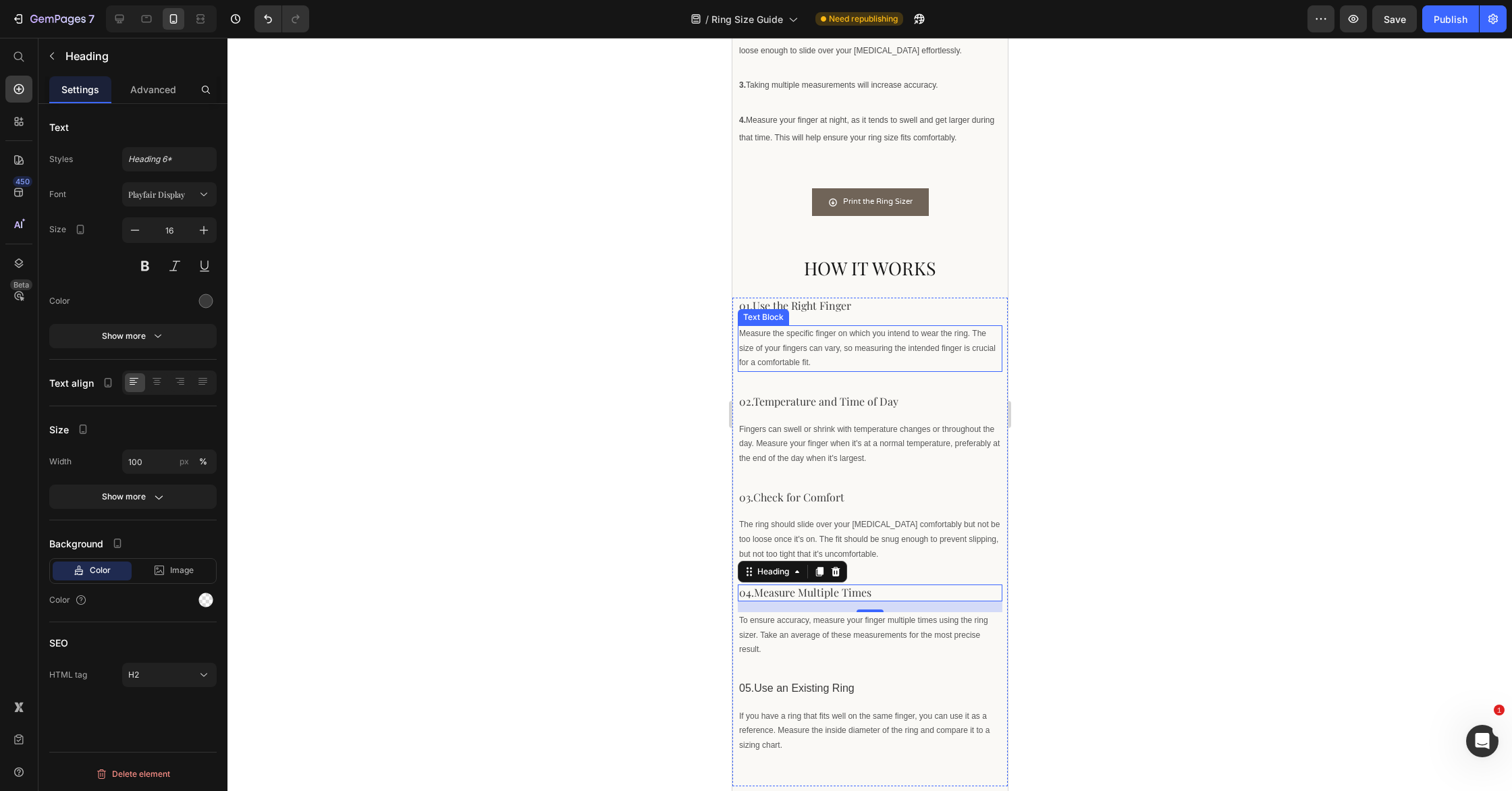 scroll, scrollTop: 892, scrollLeft: 0, axis: vertical 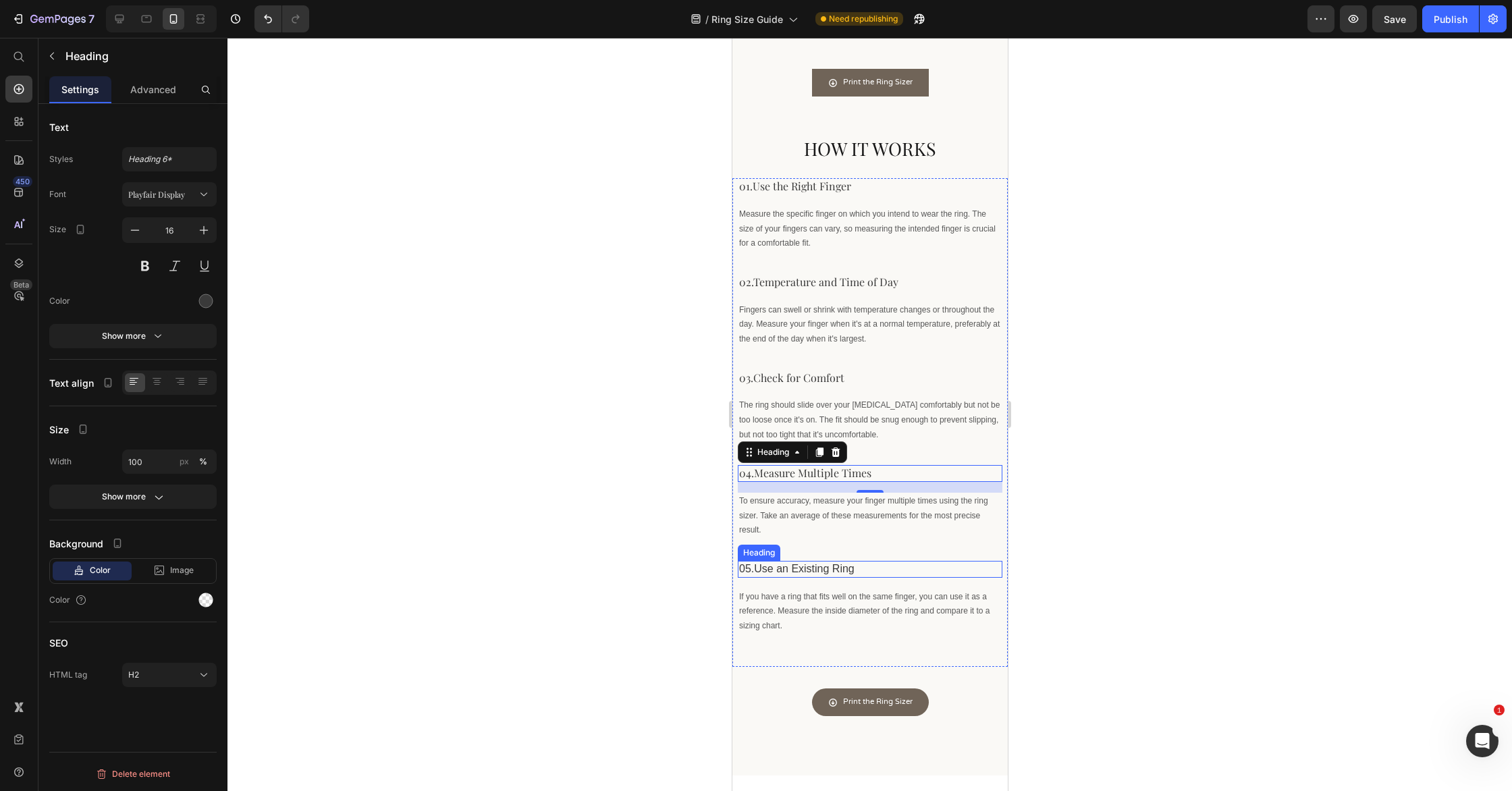 click on "05.Use an Existing Ring" at bounding box center (869, 569) 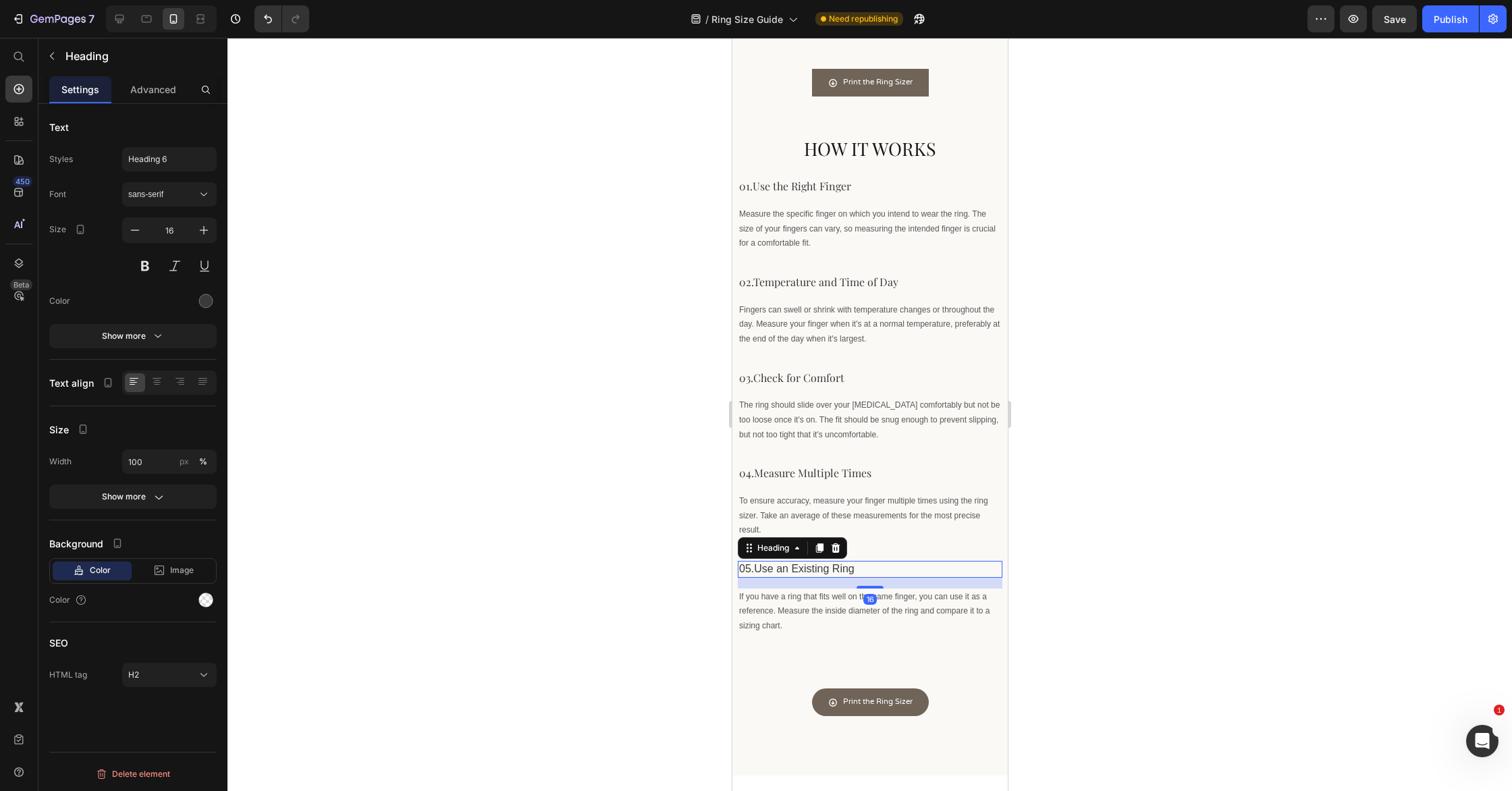 drag, startPoint x: 169, startPoint y: 194, endPoint x: 184, endPoint y: 290, distance: 97.165 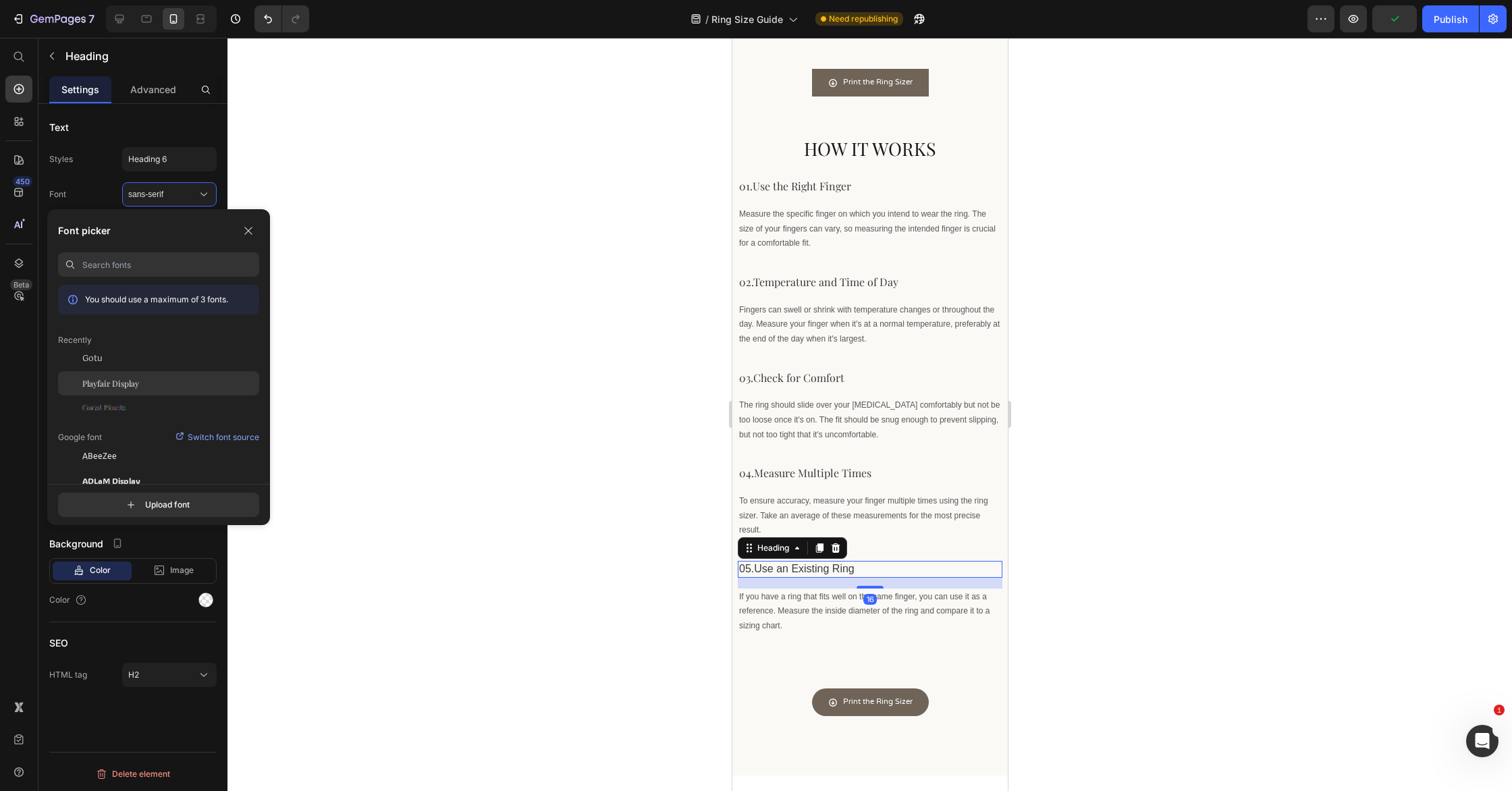 click on "Playfair Display" 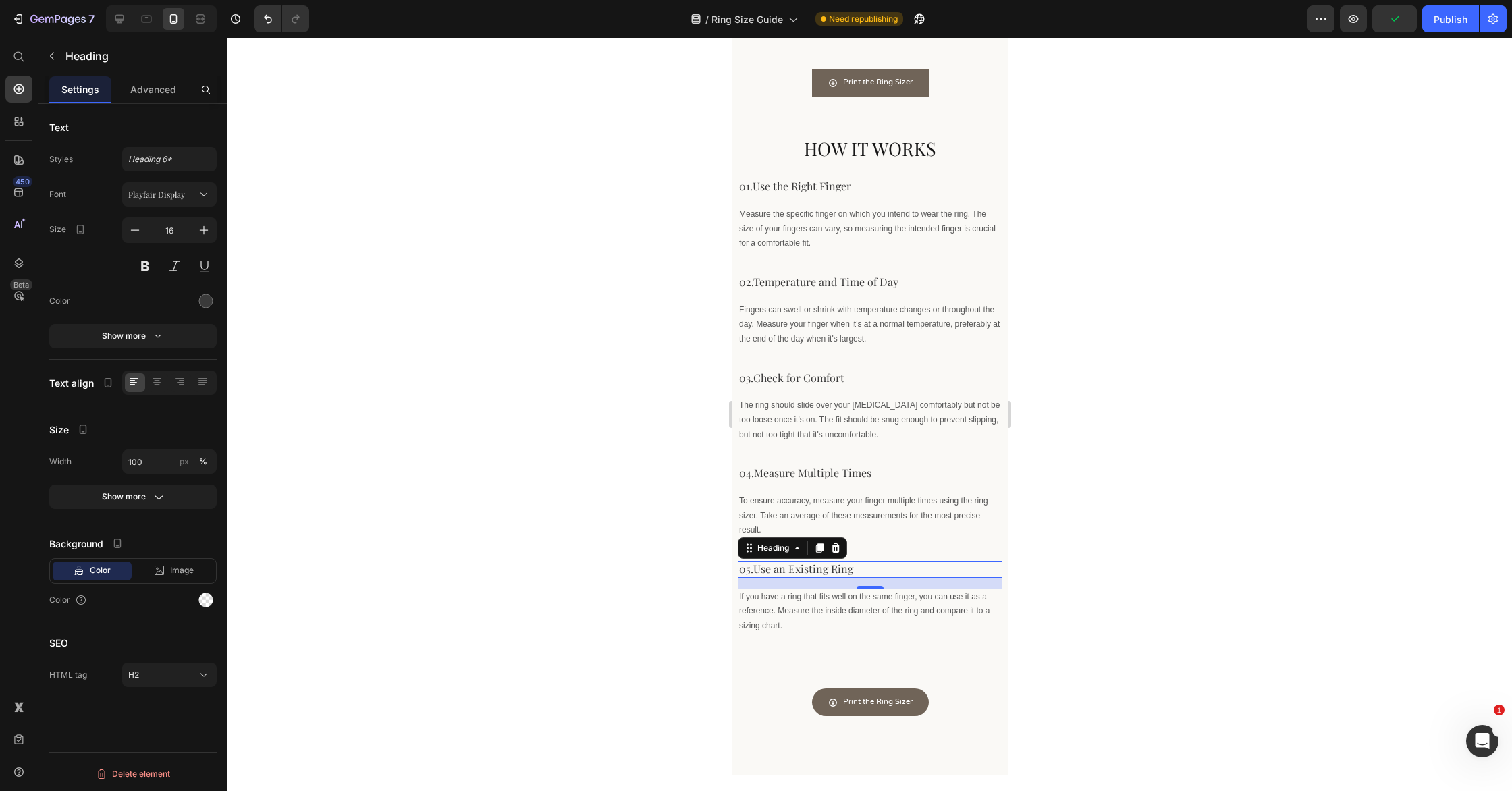 click 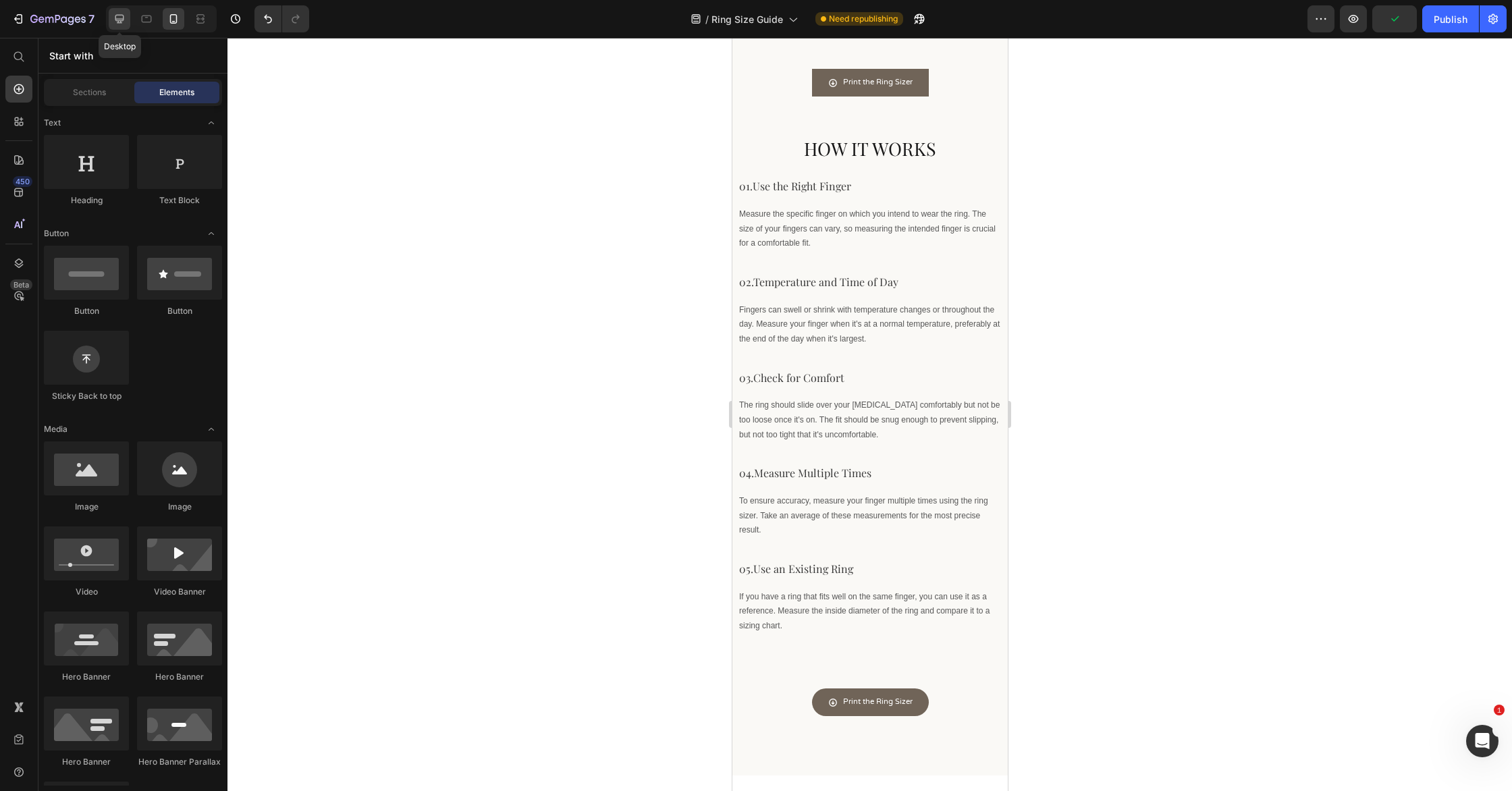 click 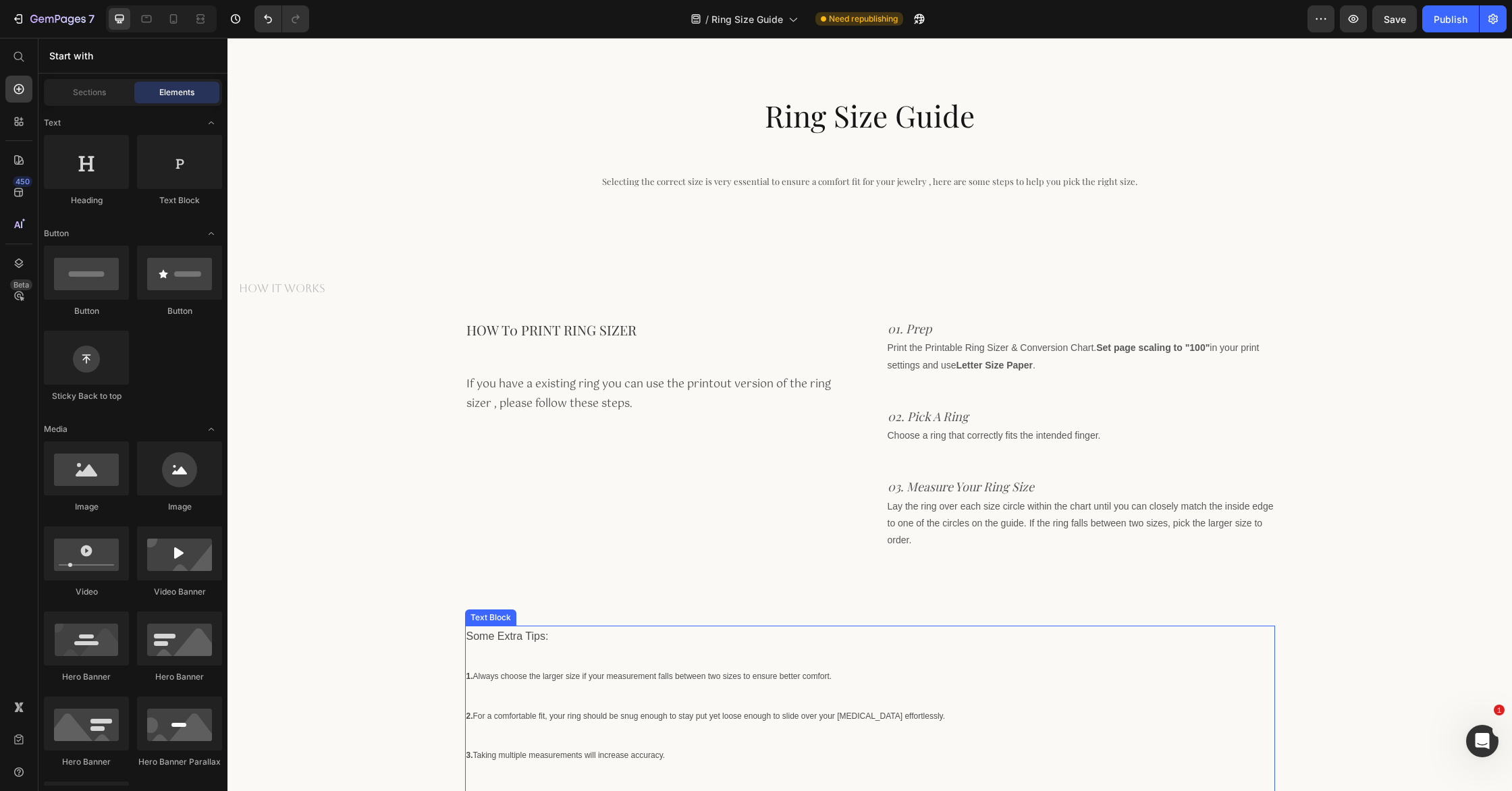 scroll, scrollTop: 5, scrollLeft: 0, axis: vertical 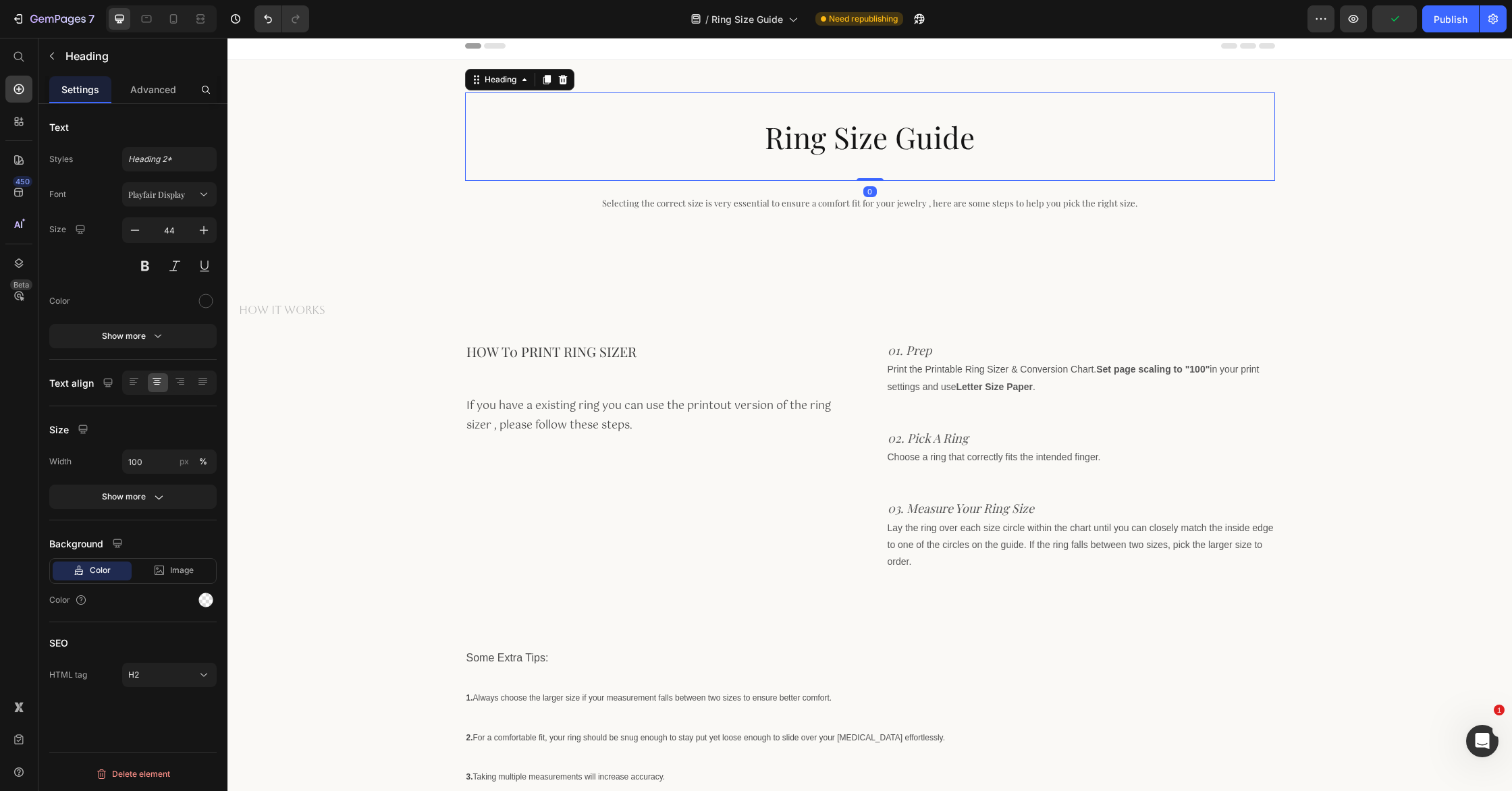 click on "Ring Size Guide" at bounding box center (870, 136) 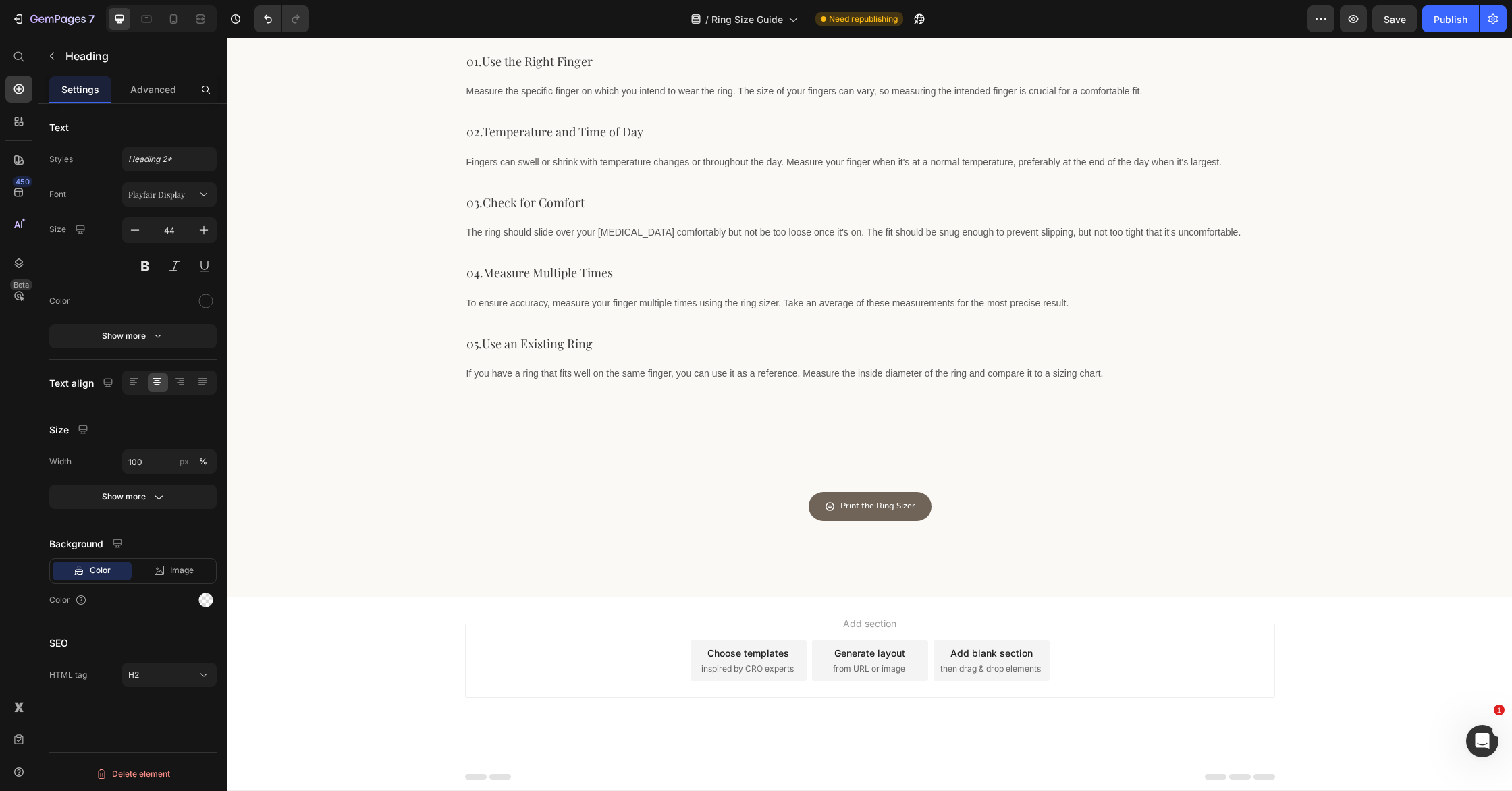 scroll, scrollTop: 983, scrollLeft: 0, axis: vertical 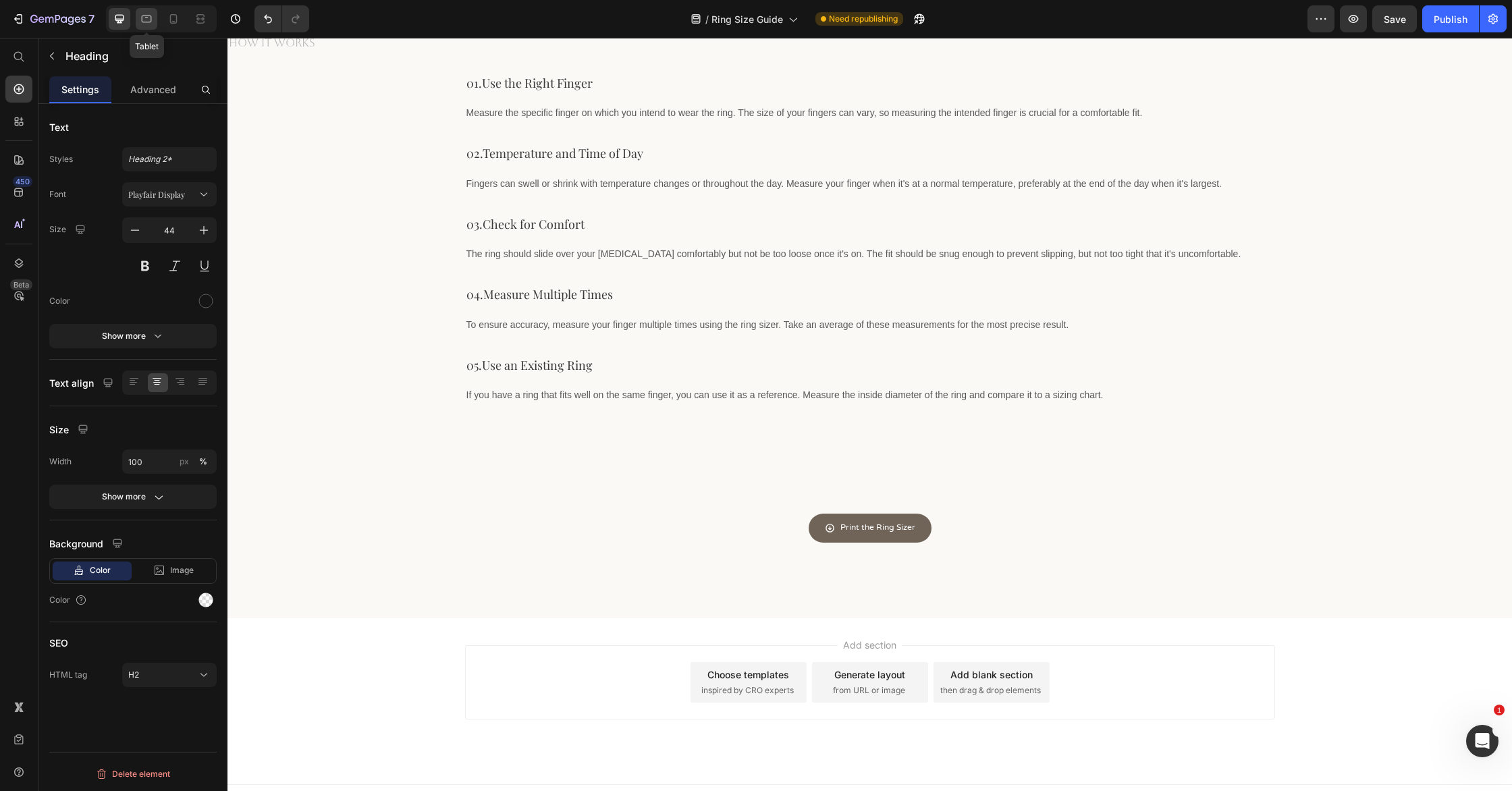 click 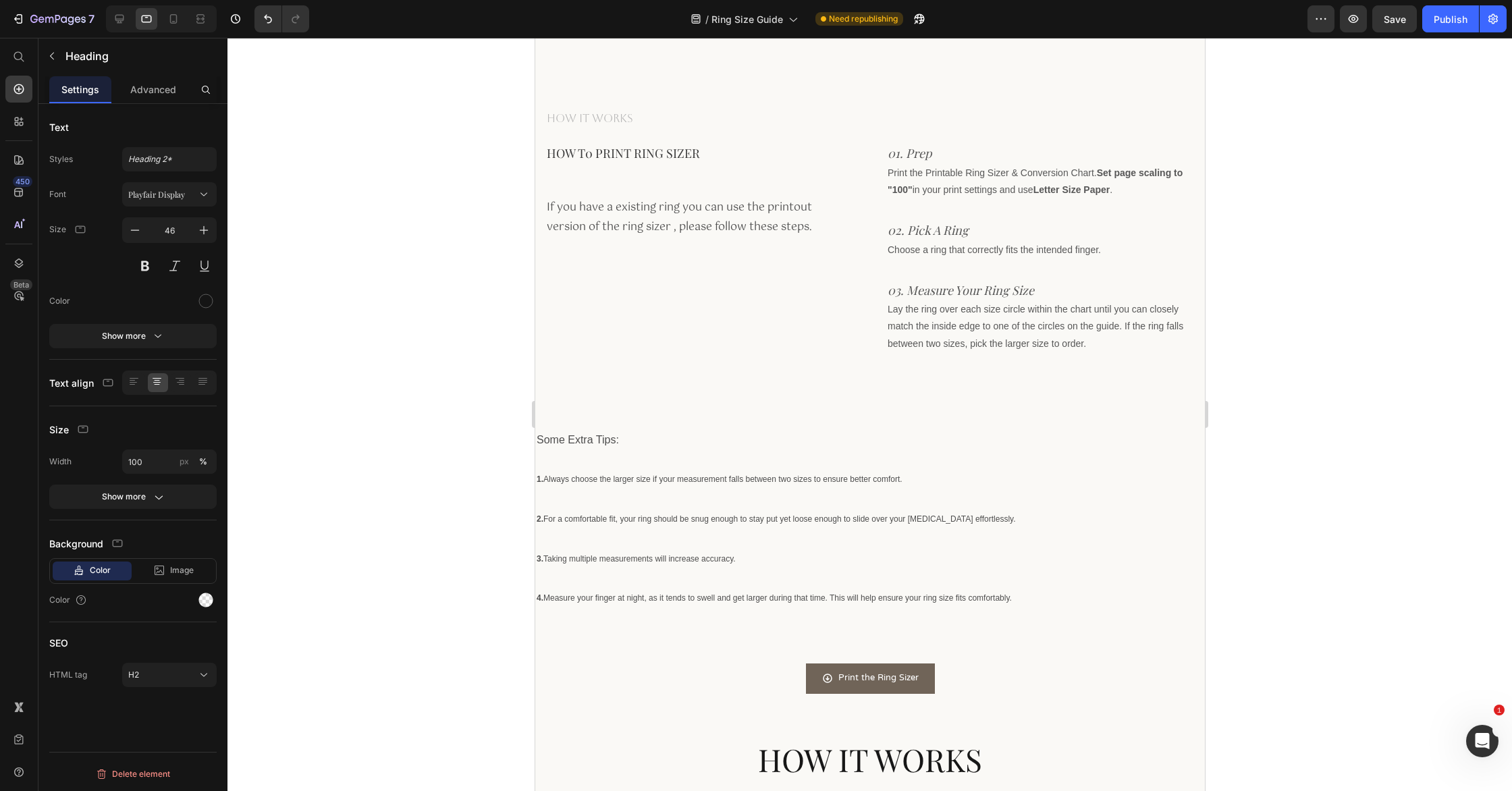 scroll, scrollTop: 0, scrollLeft: 0, axis: both 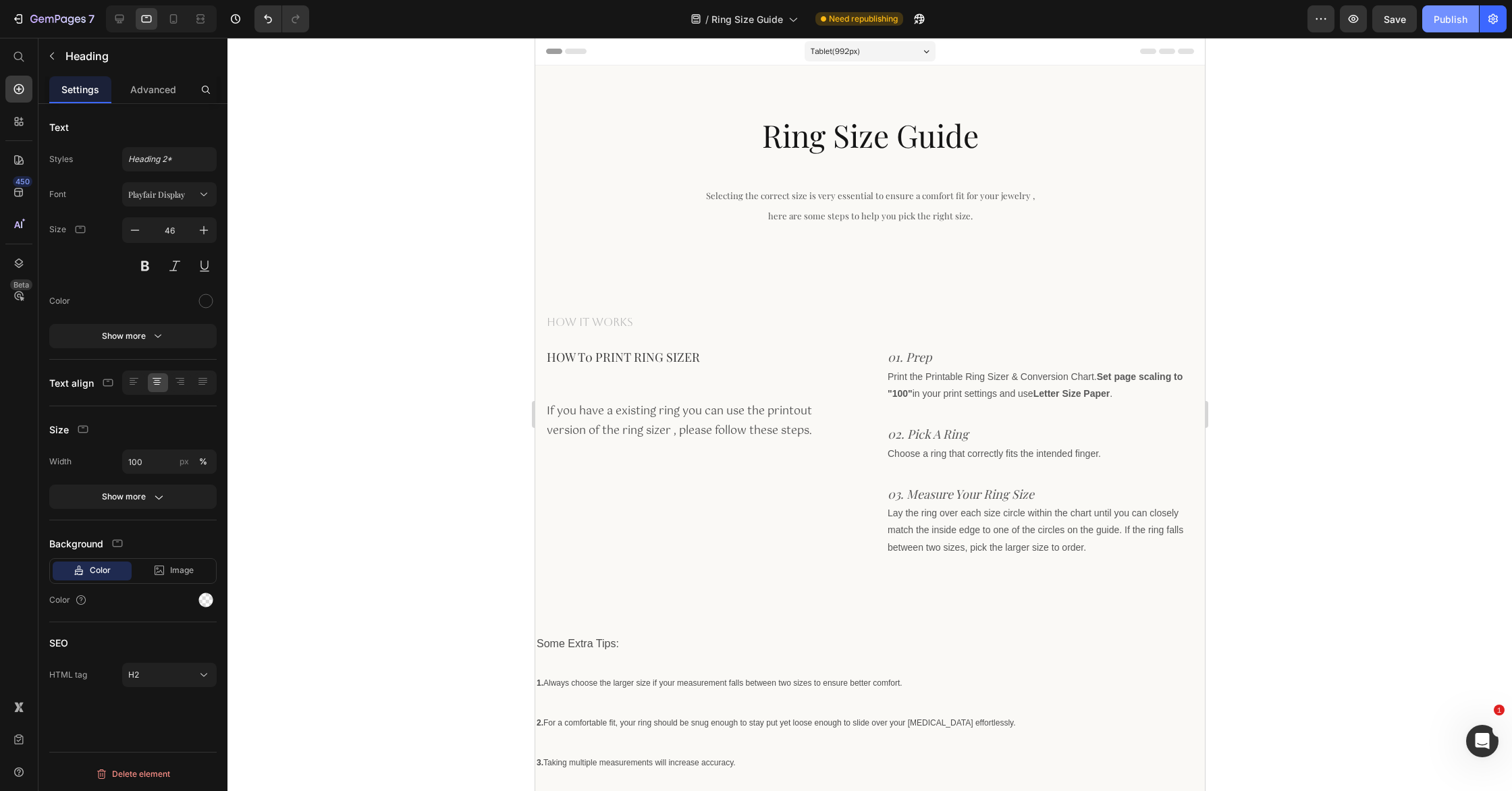 click on "Publish" at bounding box center [1451, 19] 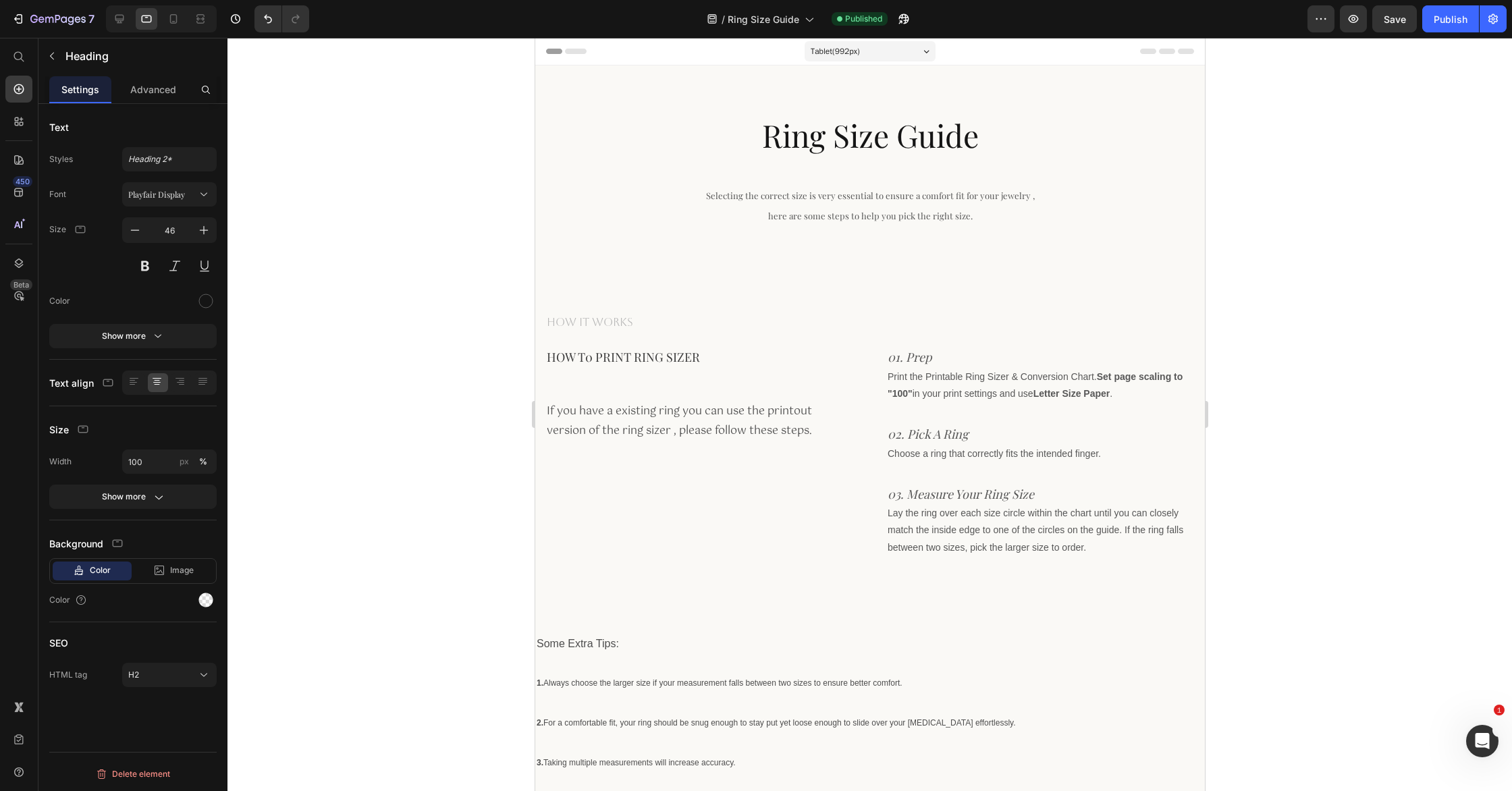 click on "Ring Size Guide" at bounding box center (869, 136) 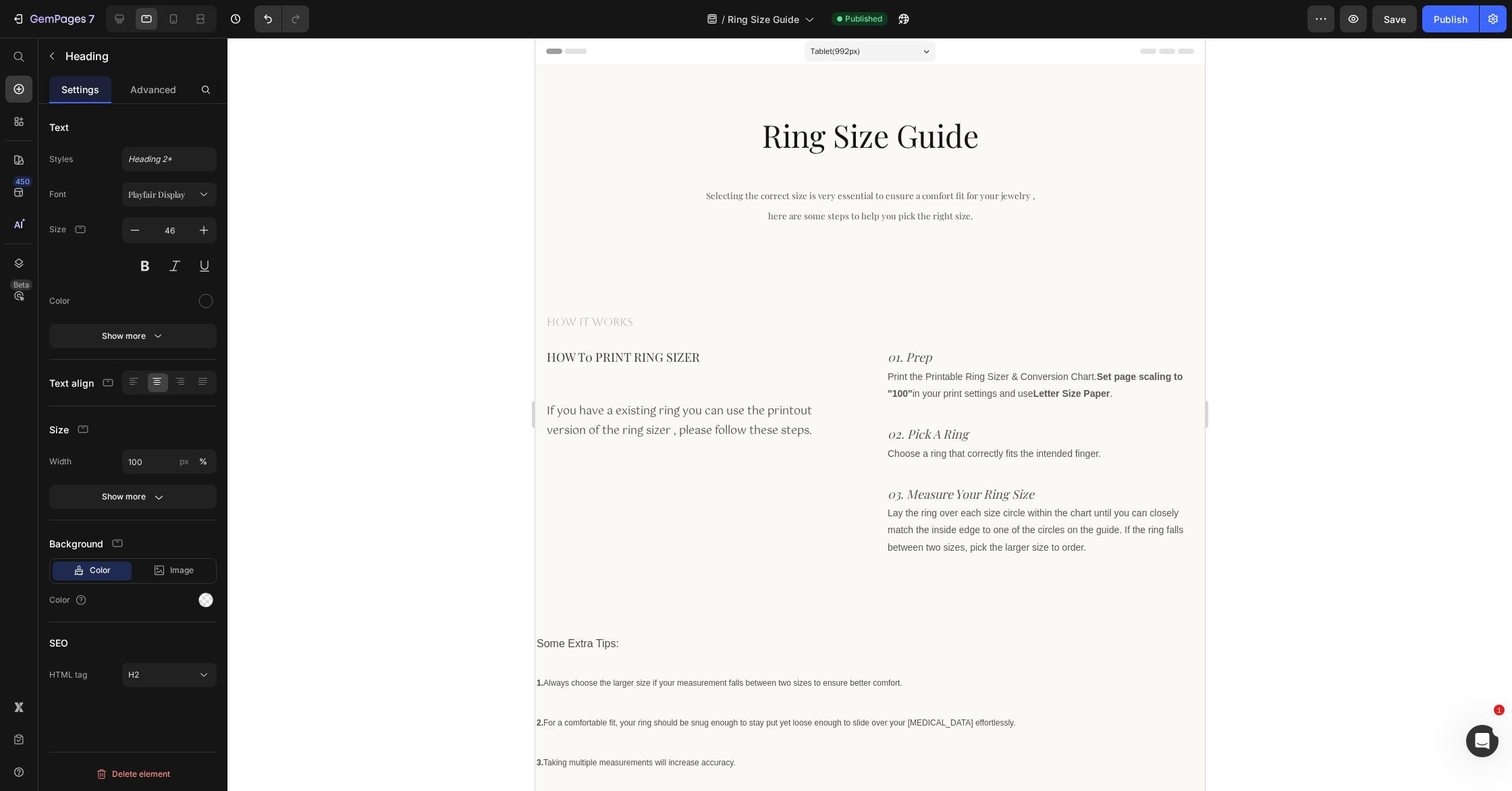 click on "Ring Size Guide" at bounding box center (869, 136) 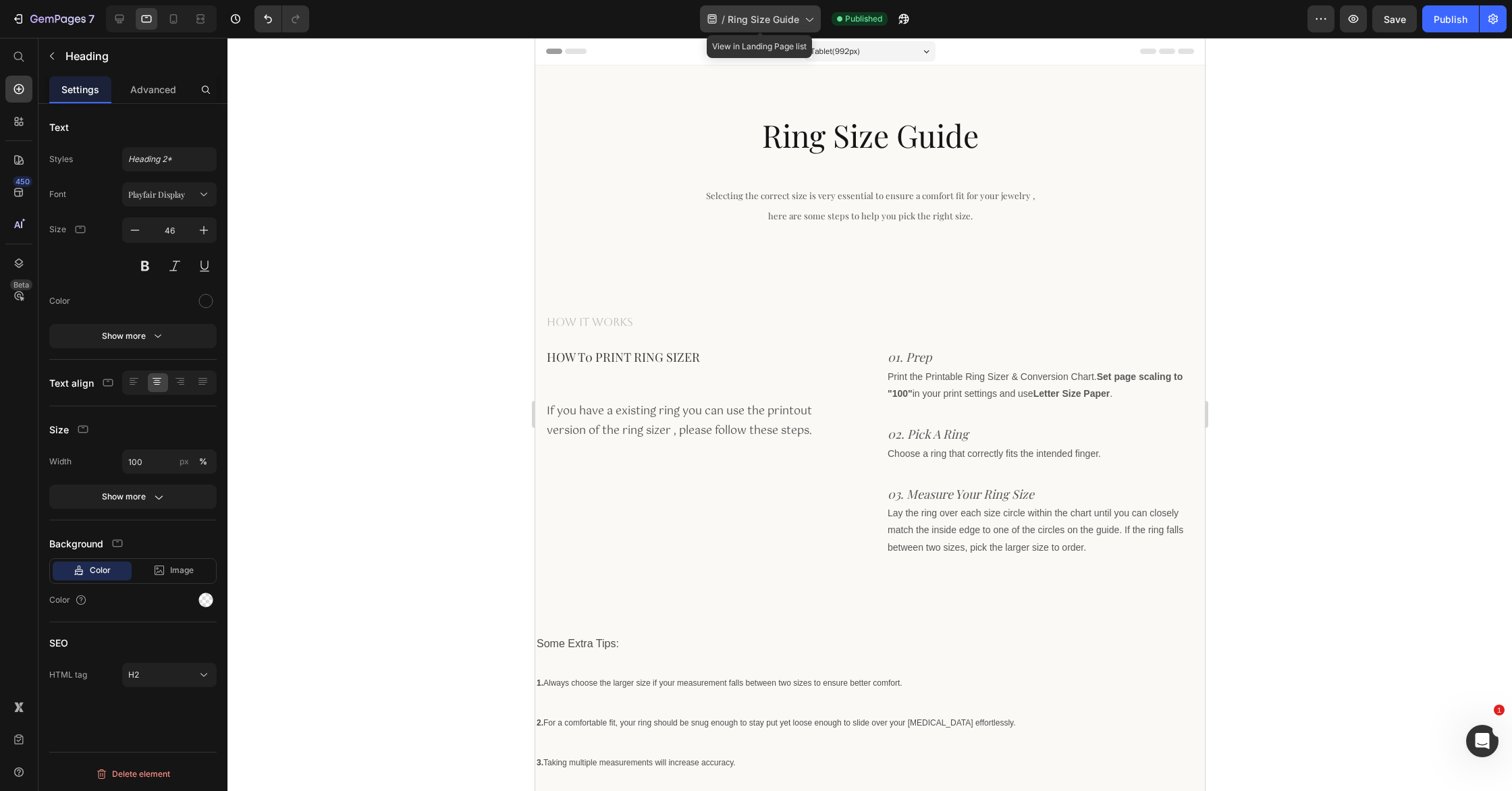 click on "Ring Size Guide" at bounding box center [763, 19] 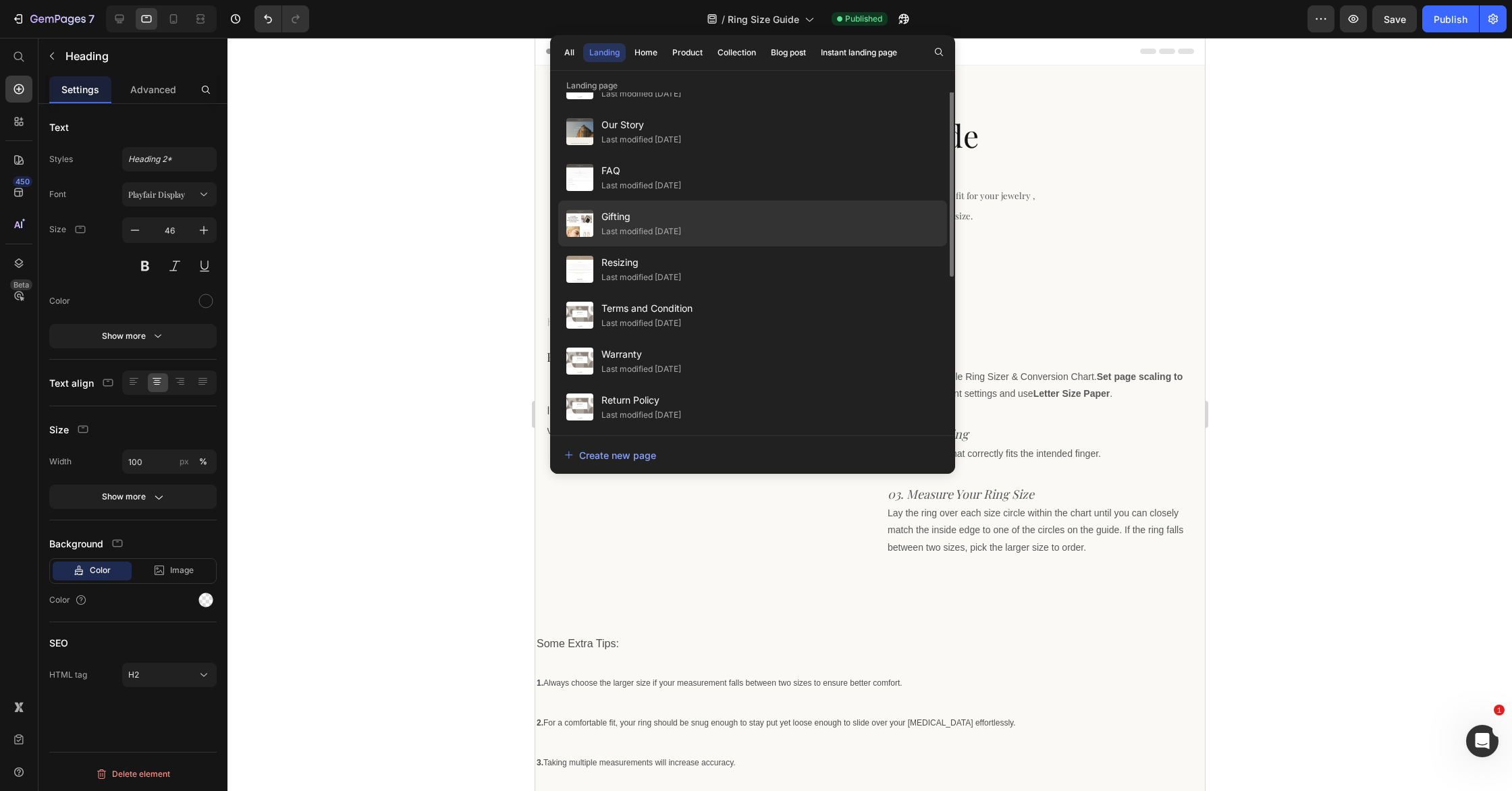 scroll, scrollTop: 0, scrollLeft: 0, axis: both 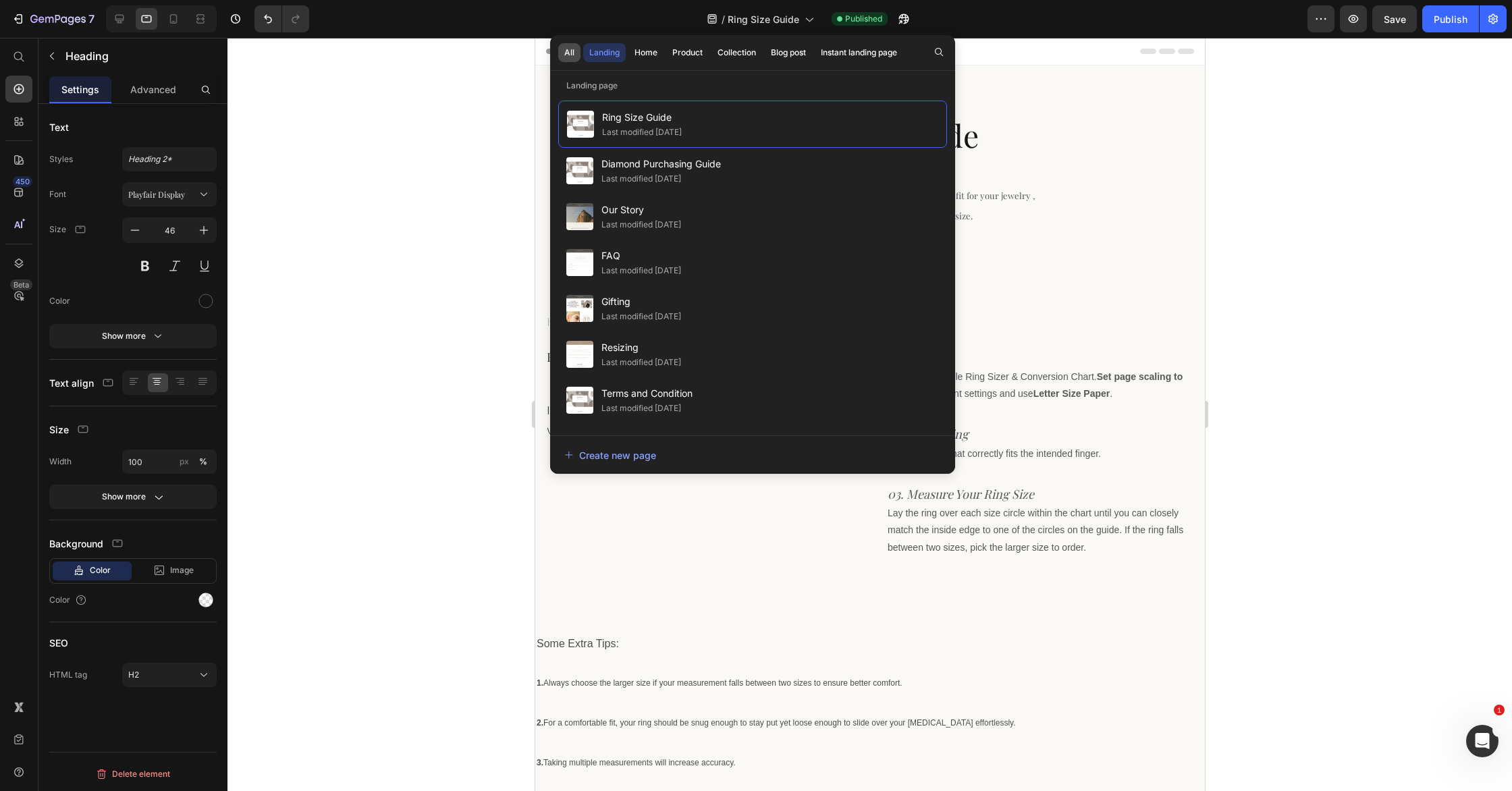 click on "All" 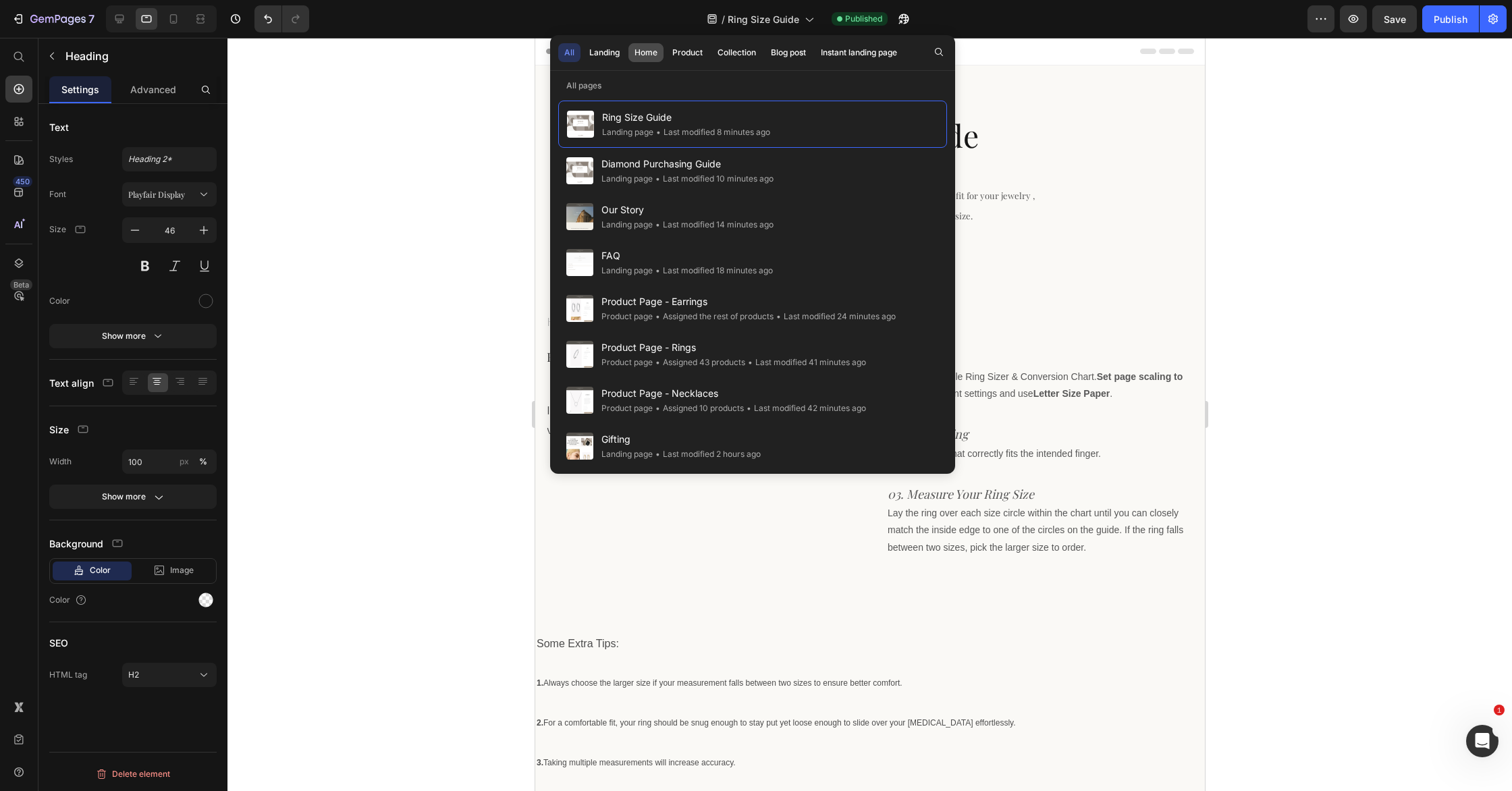 click on "Home" at bounding box center (646, 53) 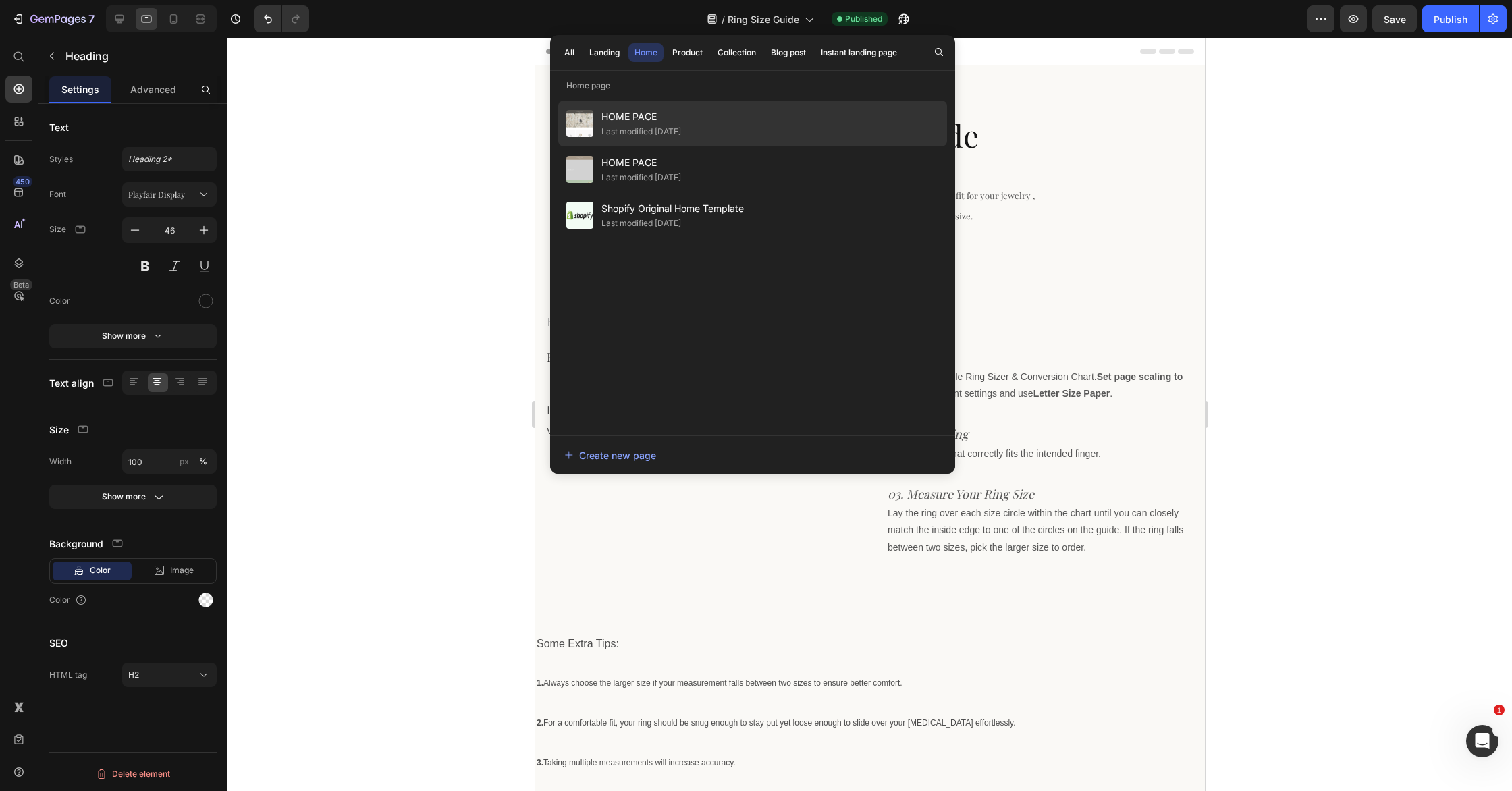 click on "Last modified [DATE]" 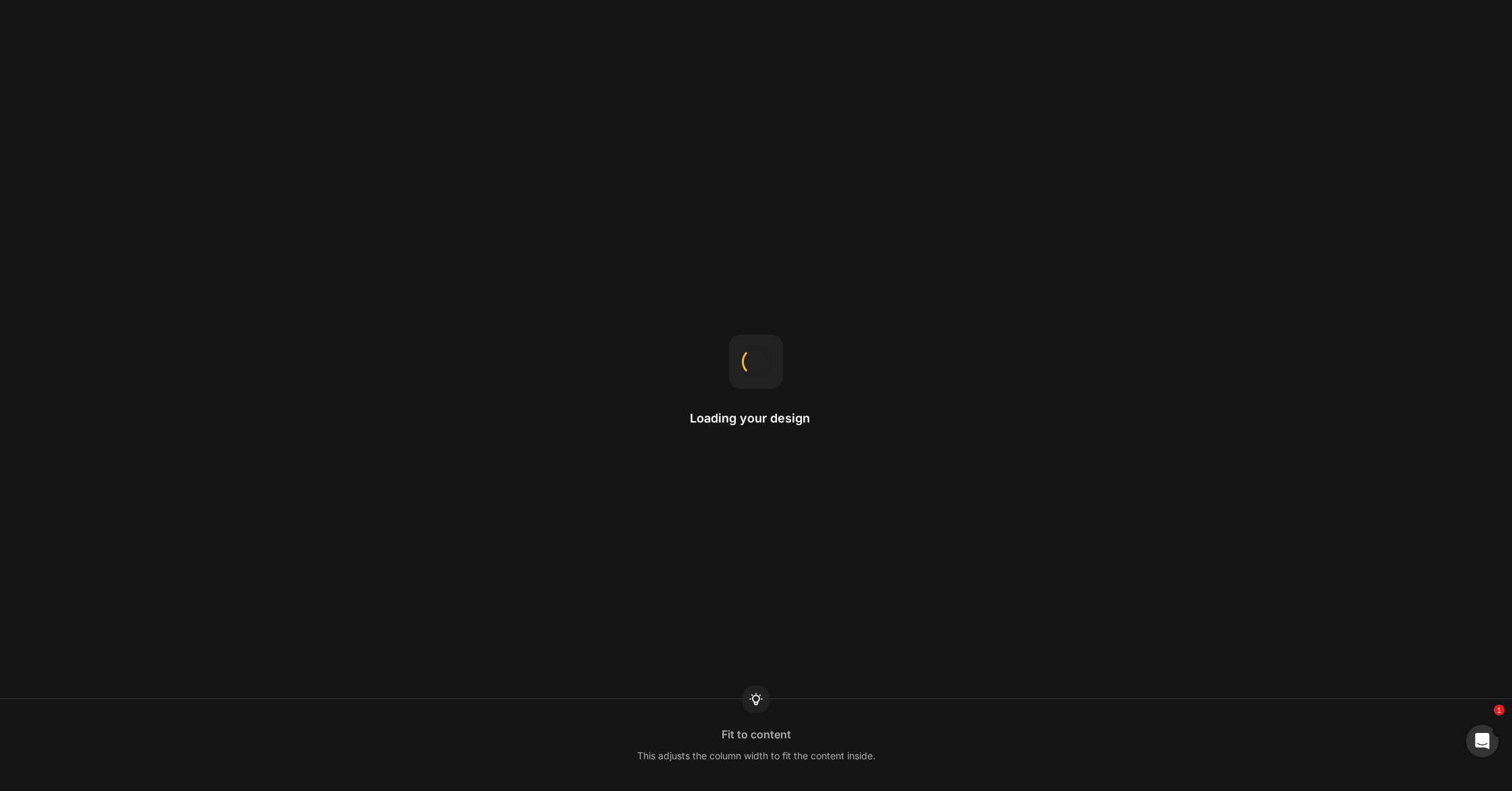 scroll, scrollTop: 0, scrollLeft: 0, axis: both 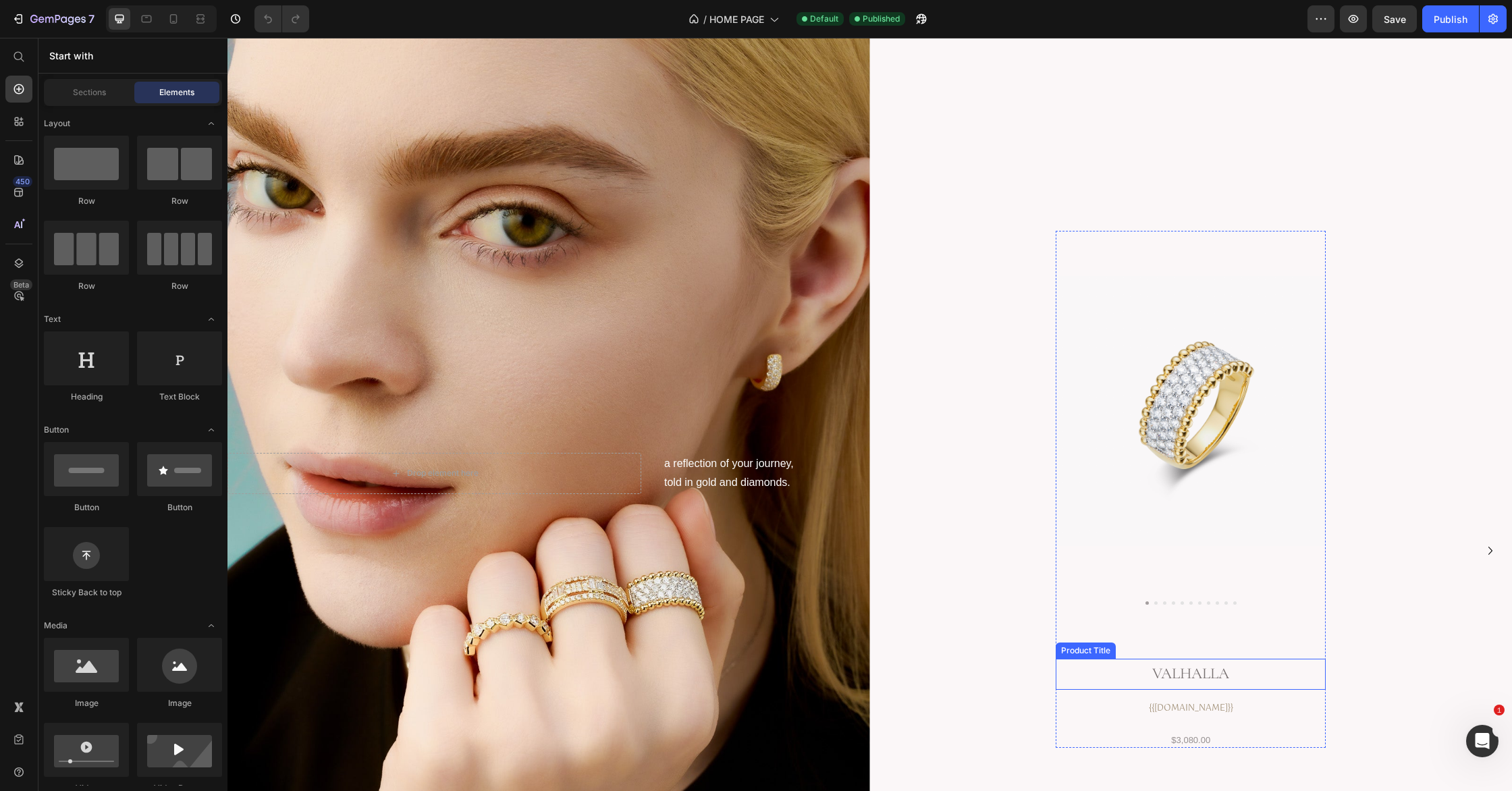 click on "Valhalla" at bounding box center [1191, 674] 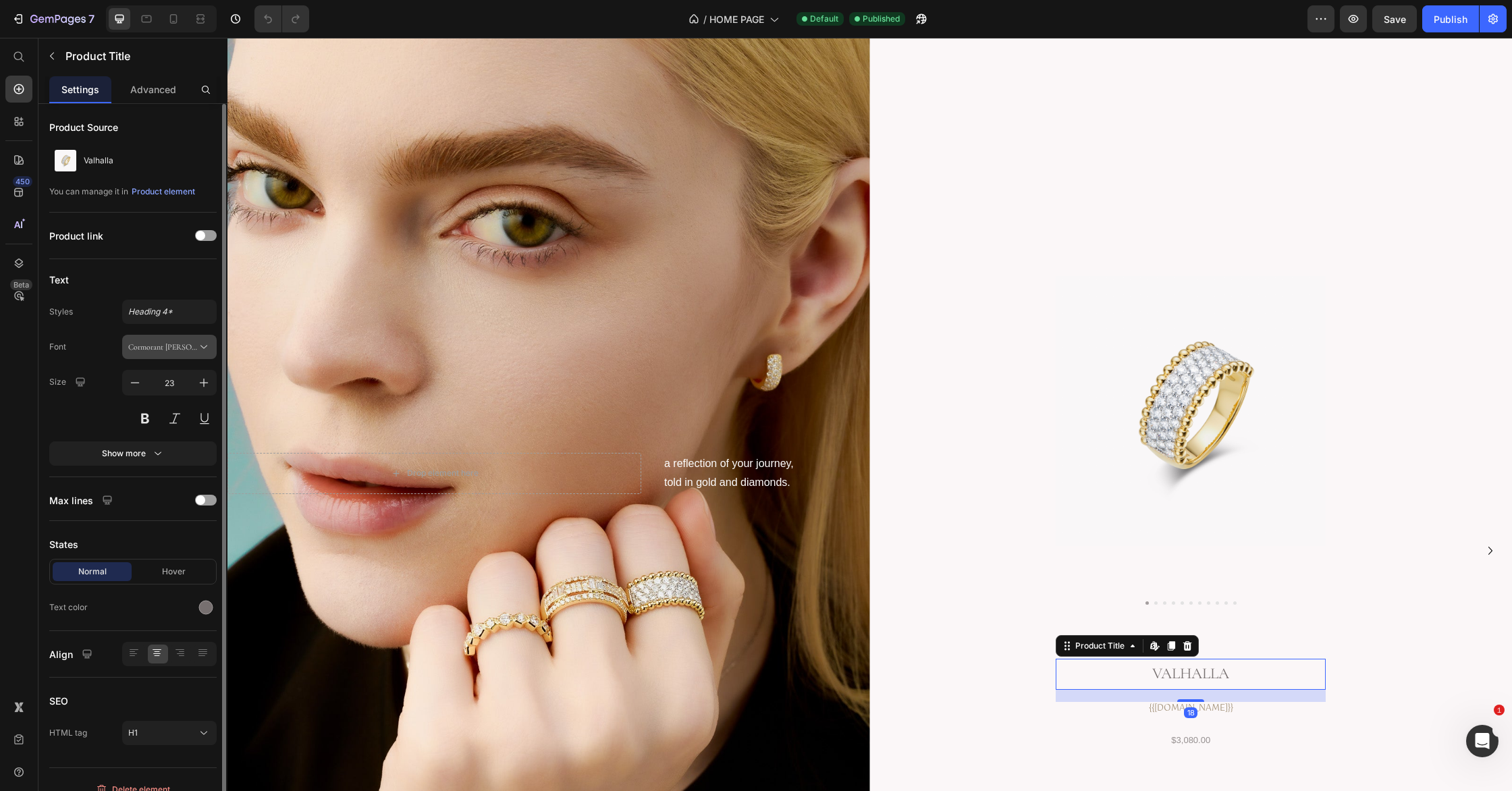 click on "Cormorant Garamond" at bounding box center (163, 347) 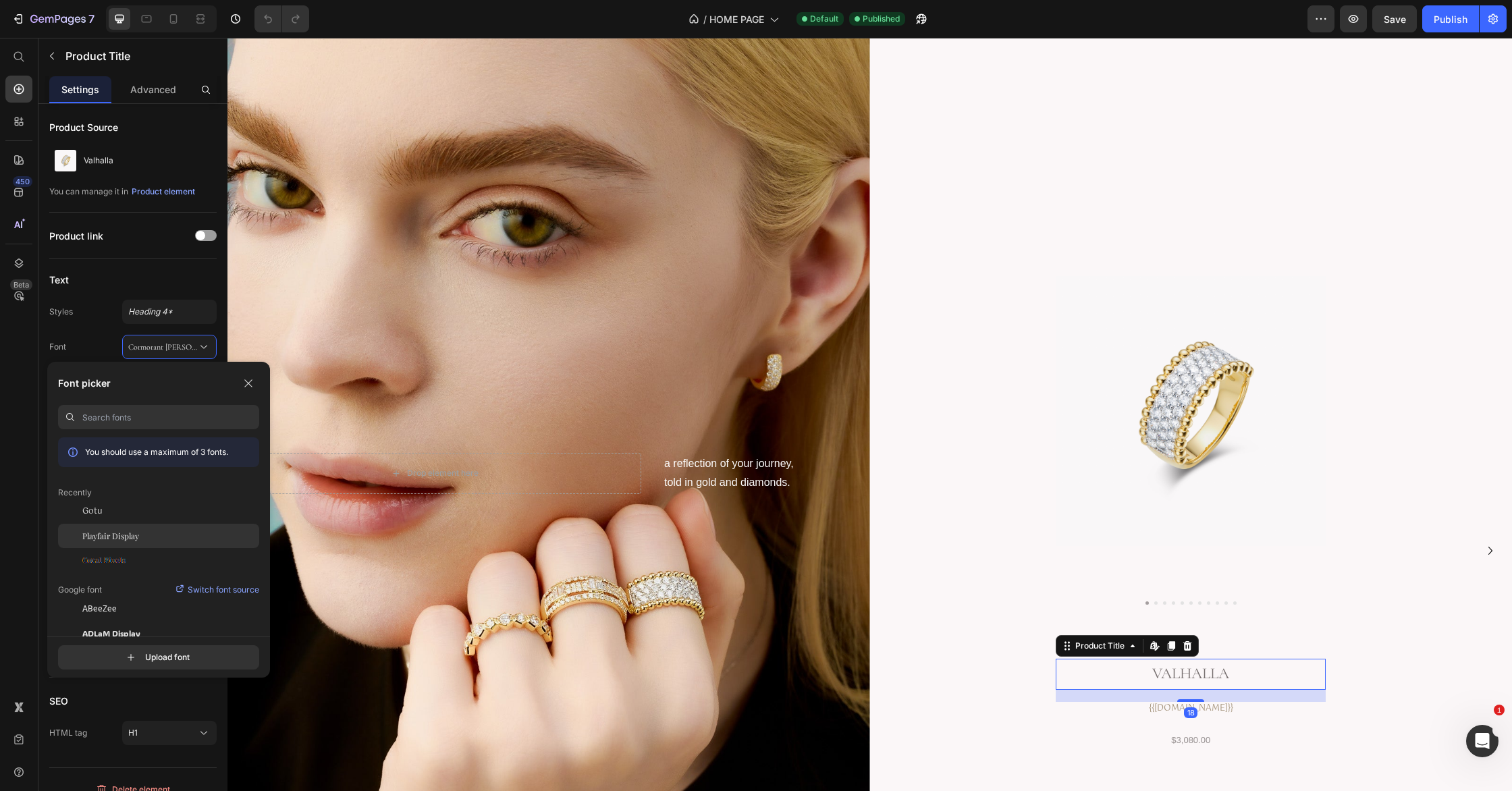 click on "Playfair Display" 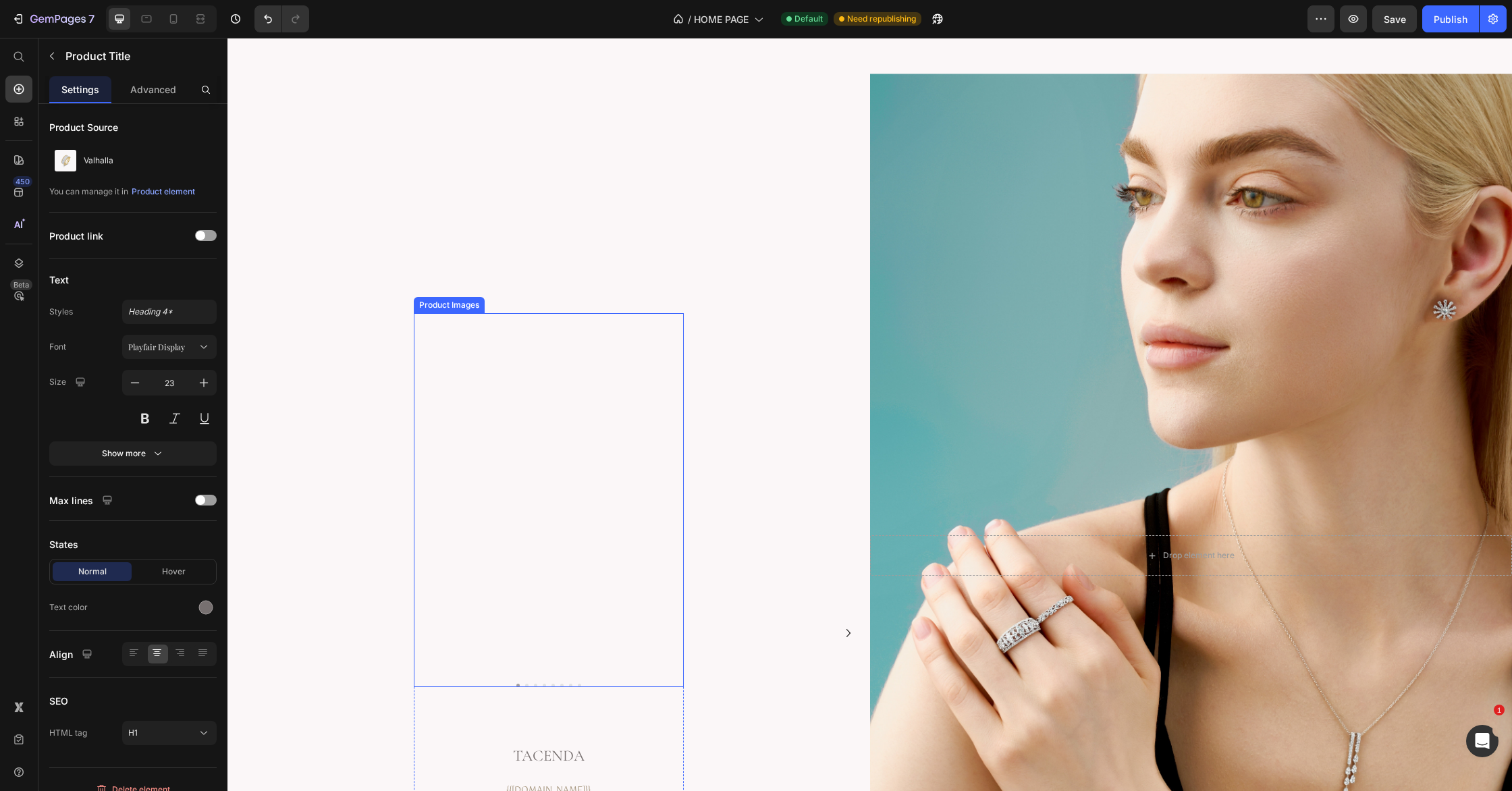 scroll, scrollTop: 4730, scrollLeft: 0, axis: vertical 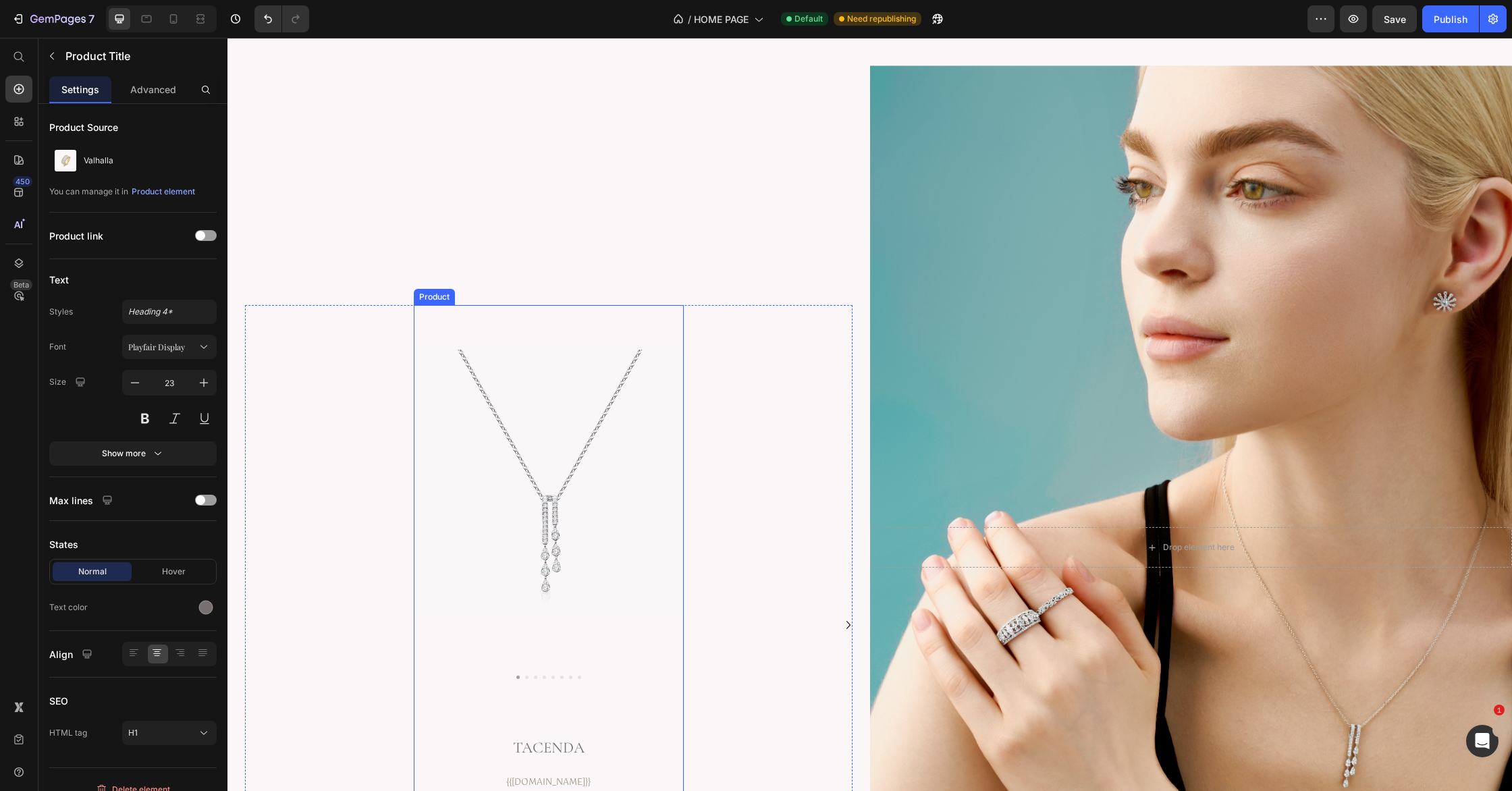 click on "Tacenda" at bounding box center [549, 748] 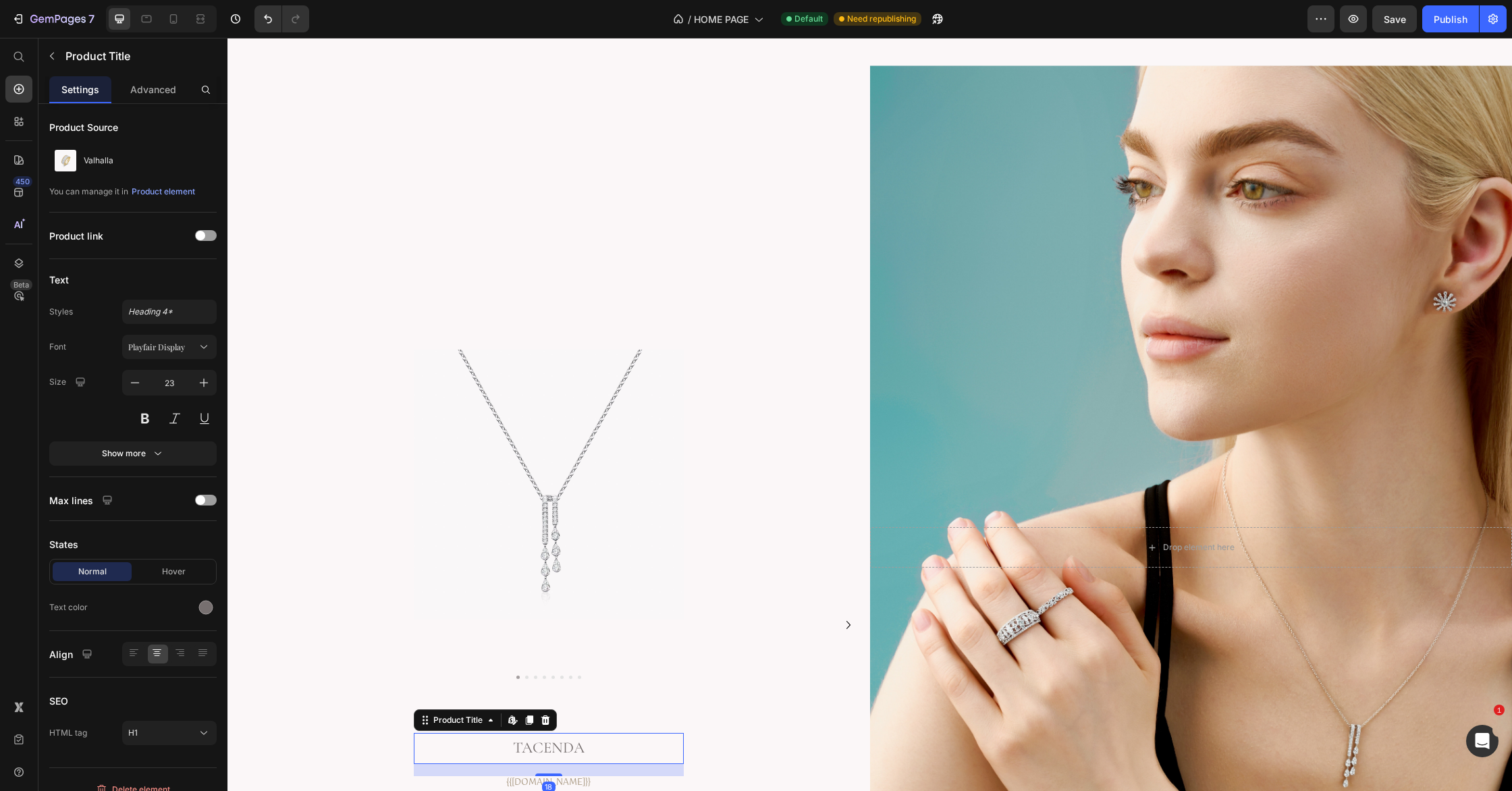 scroll, scrollTop: 16, scrollLeft: 0, axis: vertical 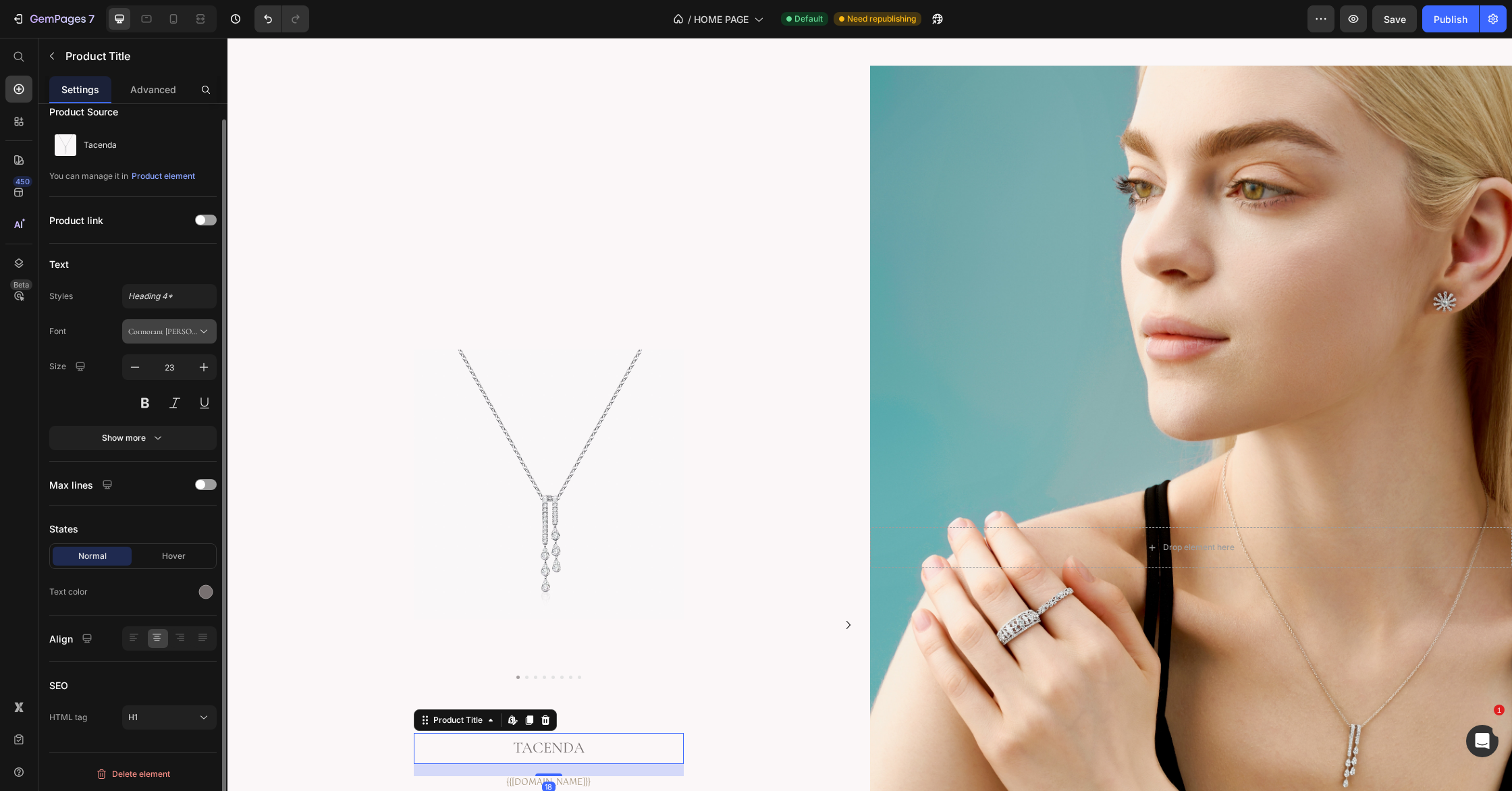 click on "Cormorant Garamond" at bounding box center [163, 331] 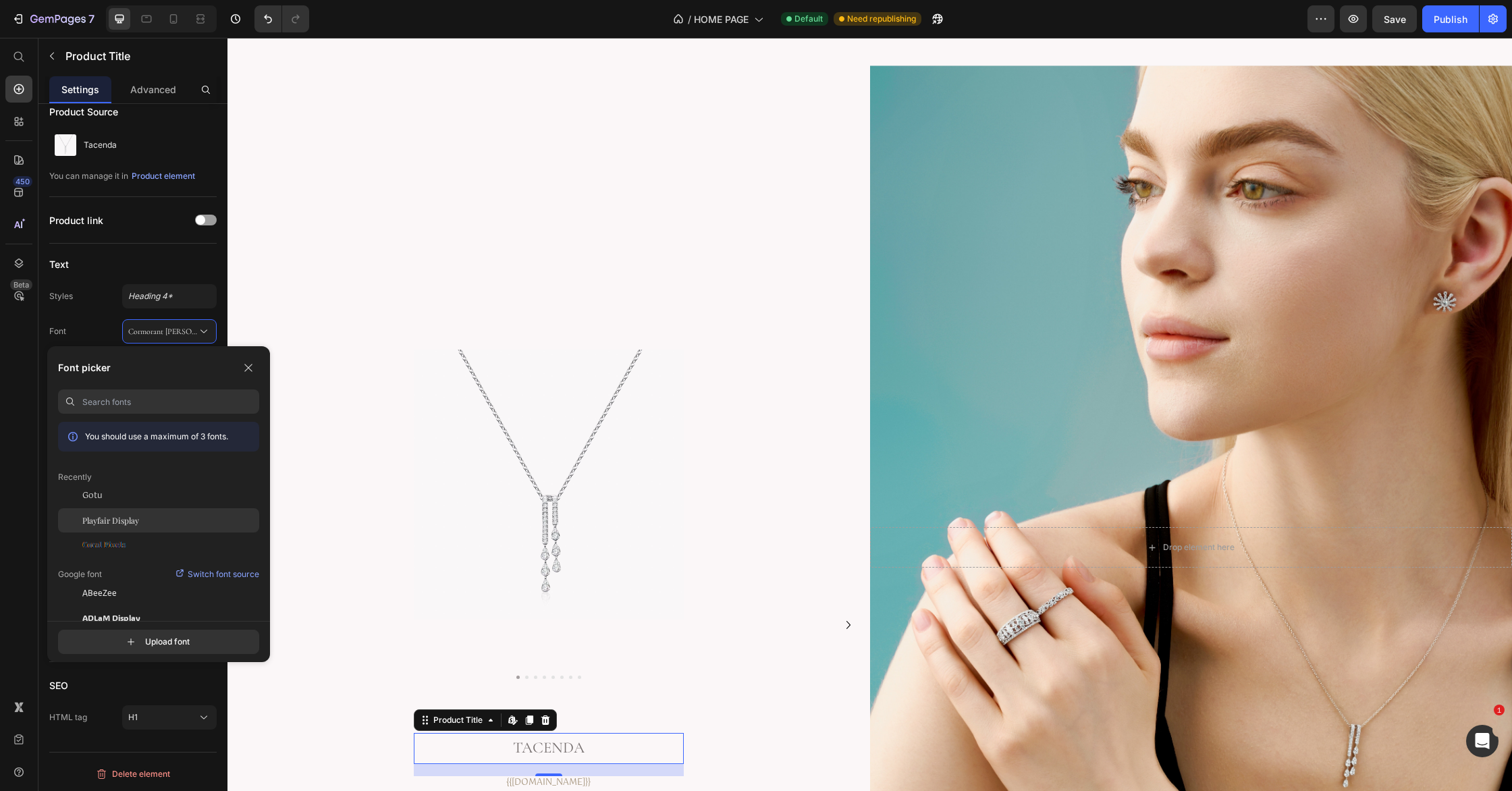 click on "Playfair Display" at bounding box center (111, 520) 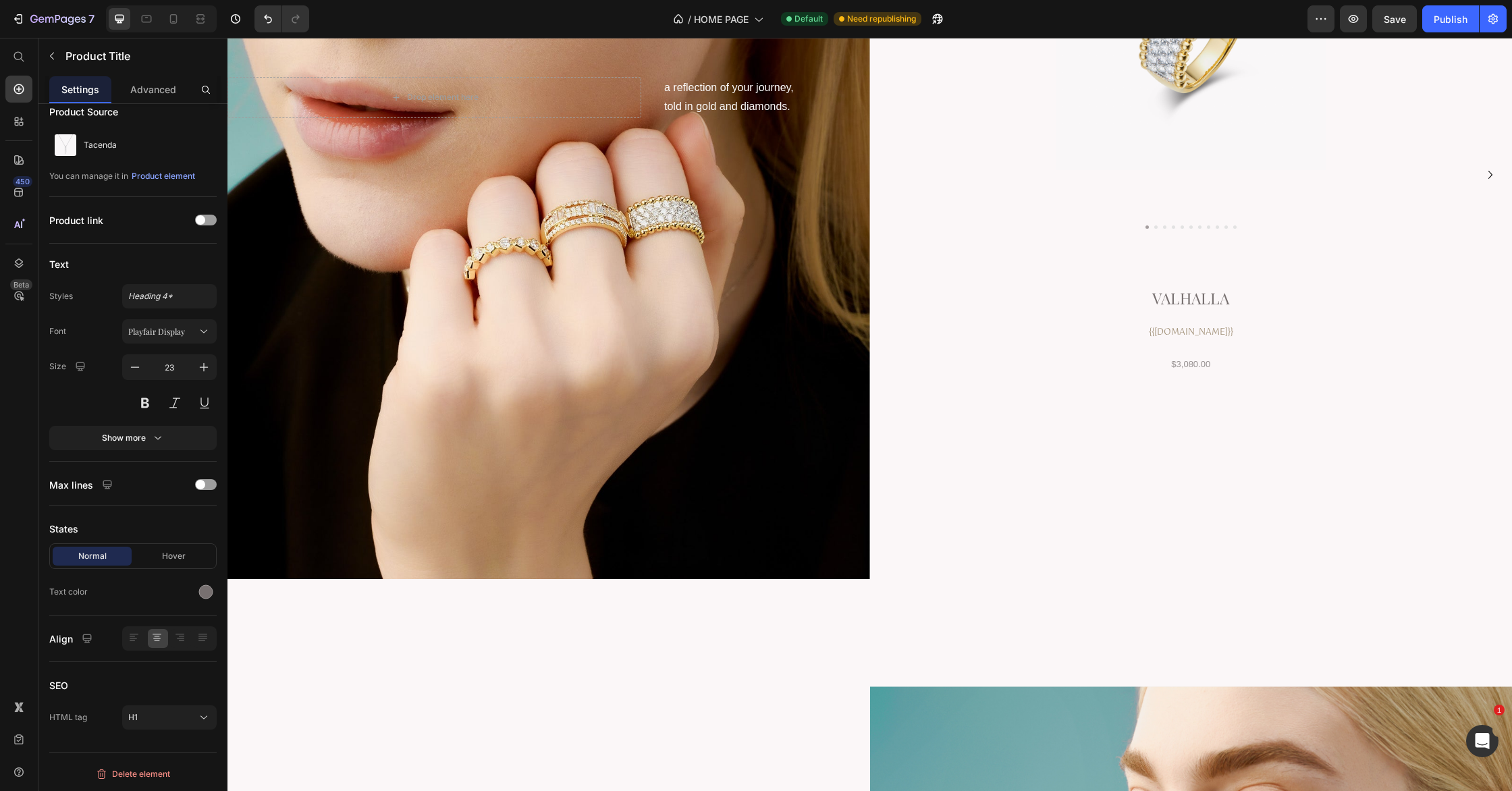 scroll, scrollTop: 4004, scrollLeft: 0, axis: vertical 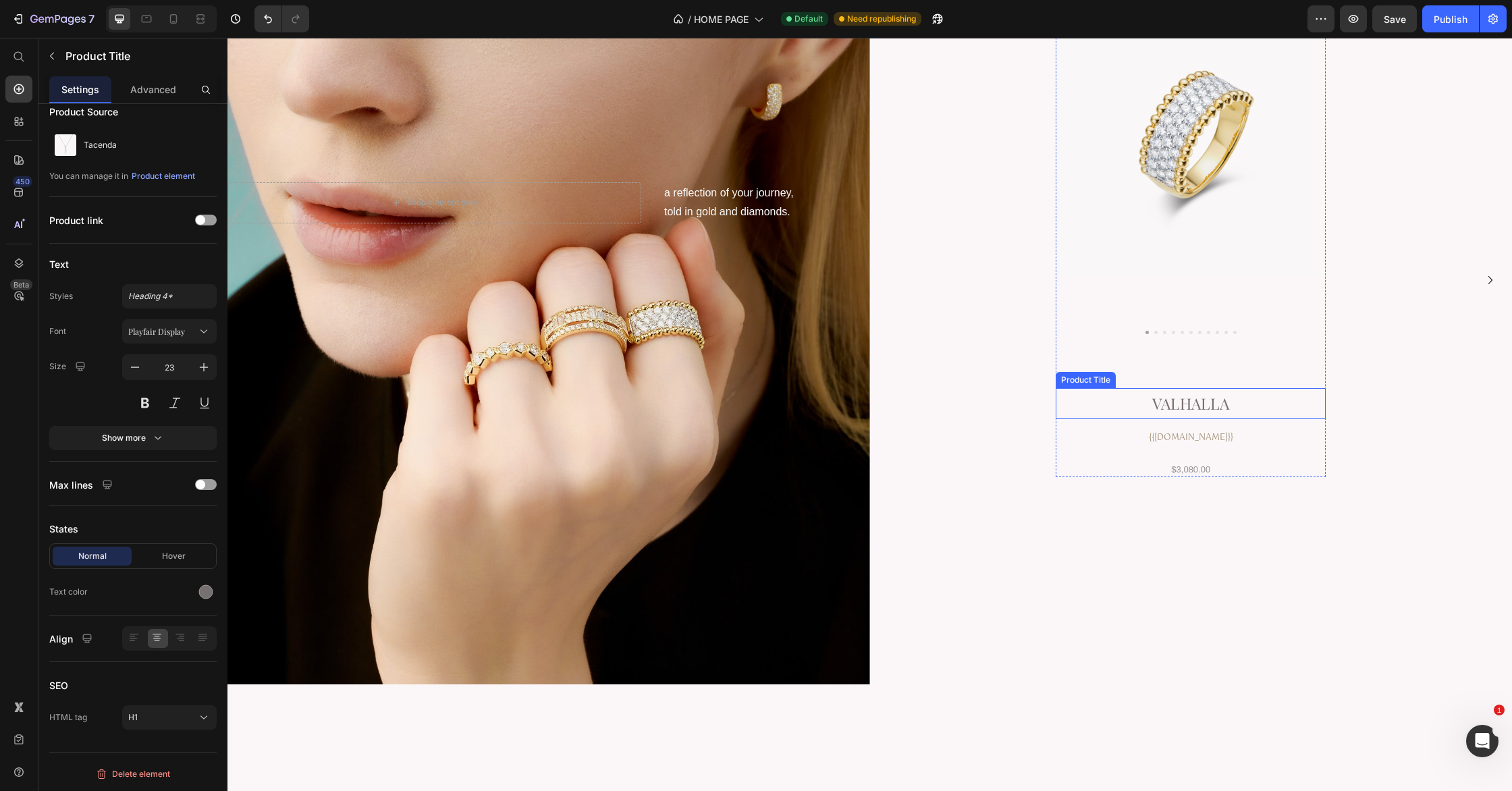 click on "Valhalla" at bounding box center [1191, 403] 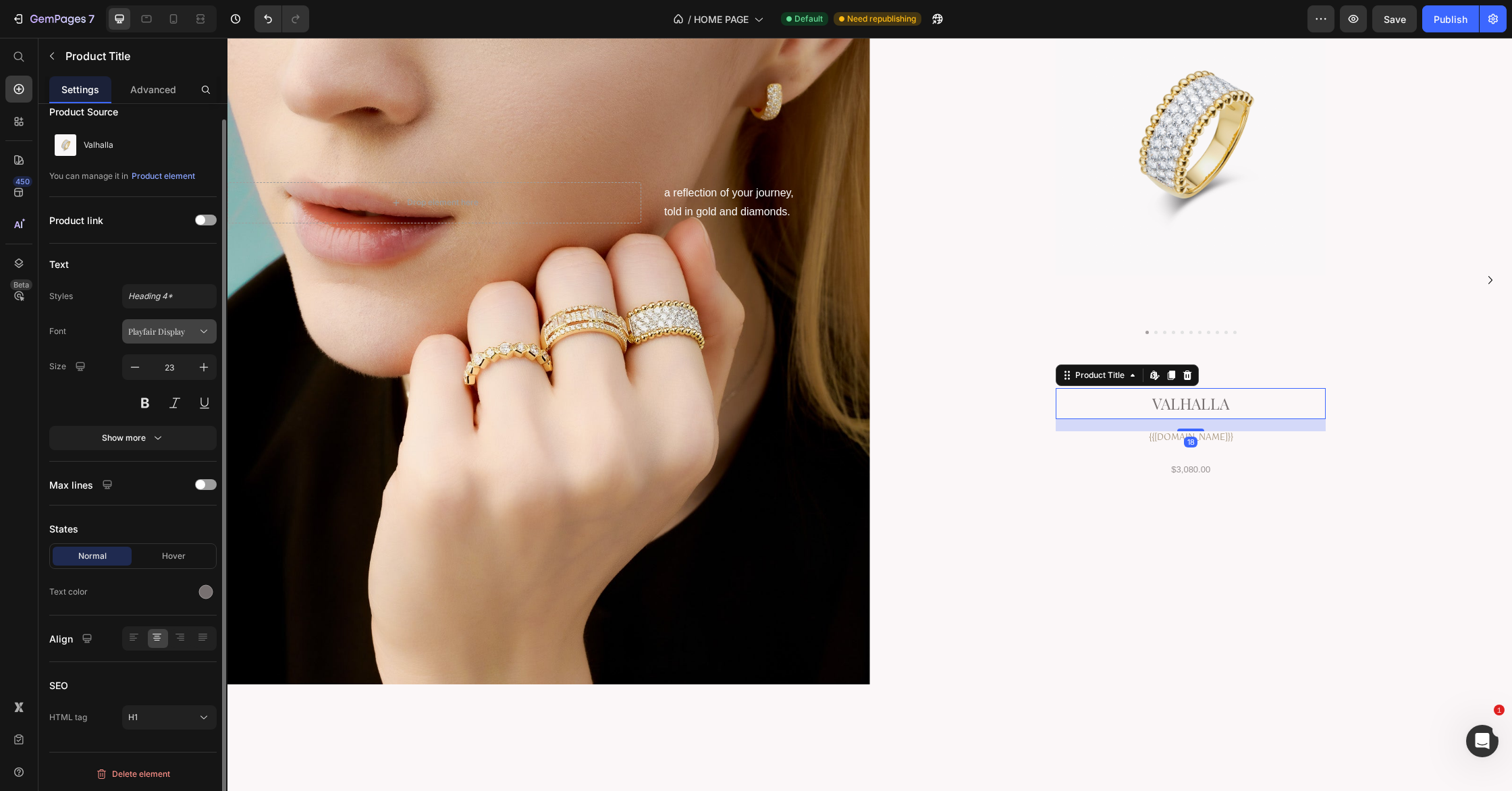 click on "Playfair Display" at bounding box center [169, 331] 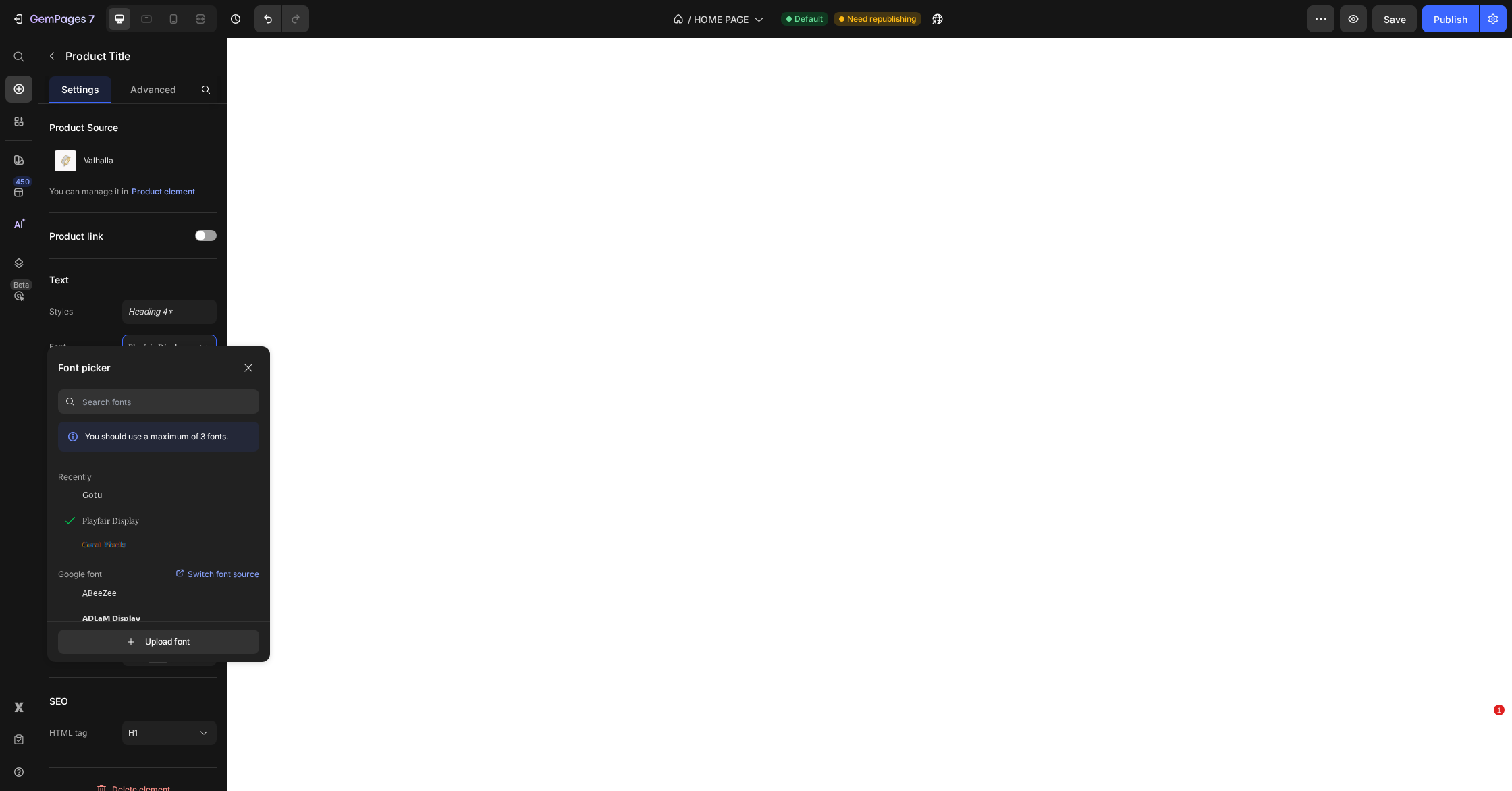 scroll, scrollTop: 0, scrollLeft: 0, axis: both 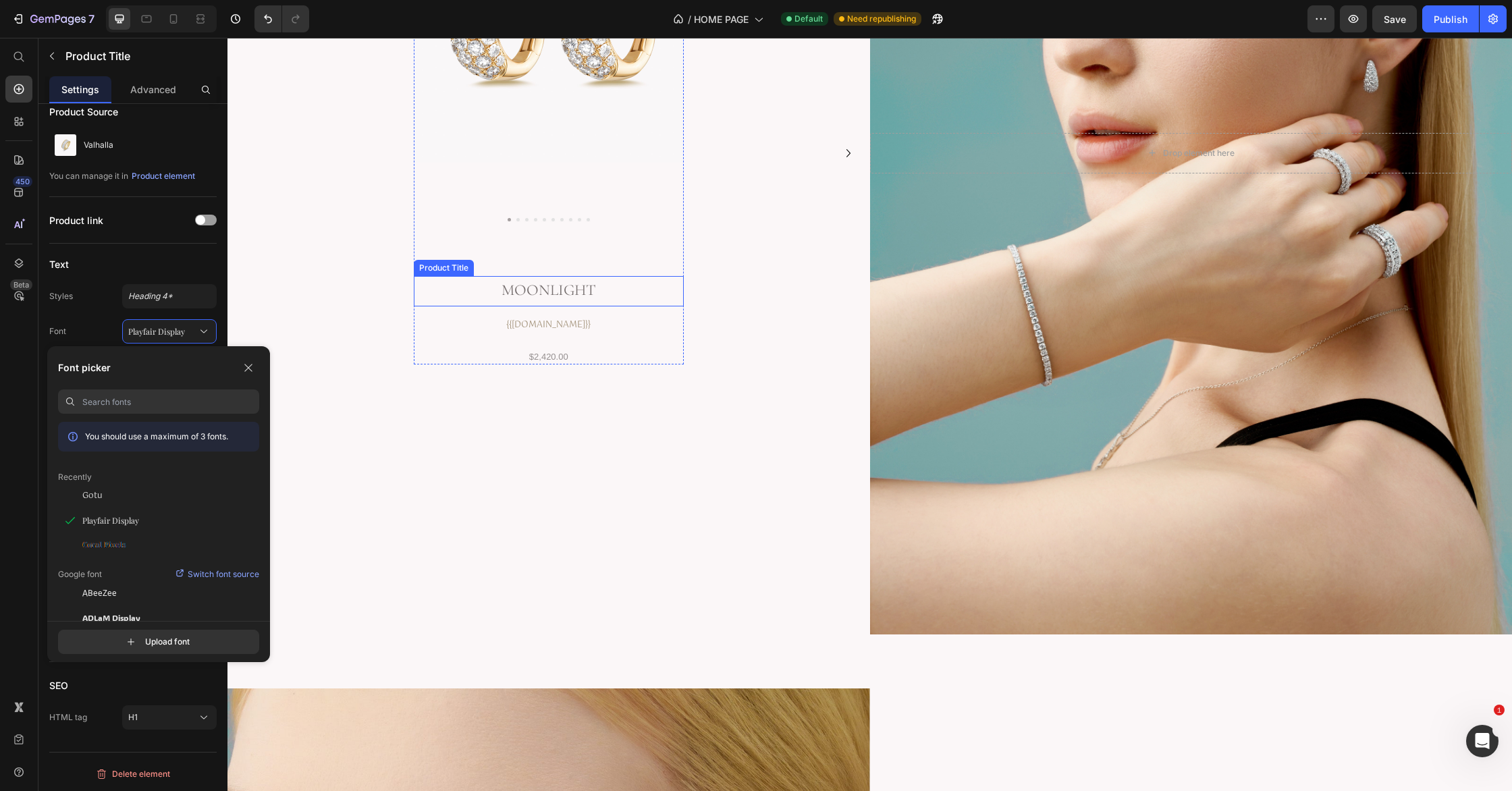 click on "Moonlight" at bounding box center [549, 291] 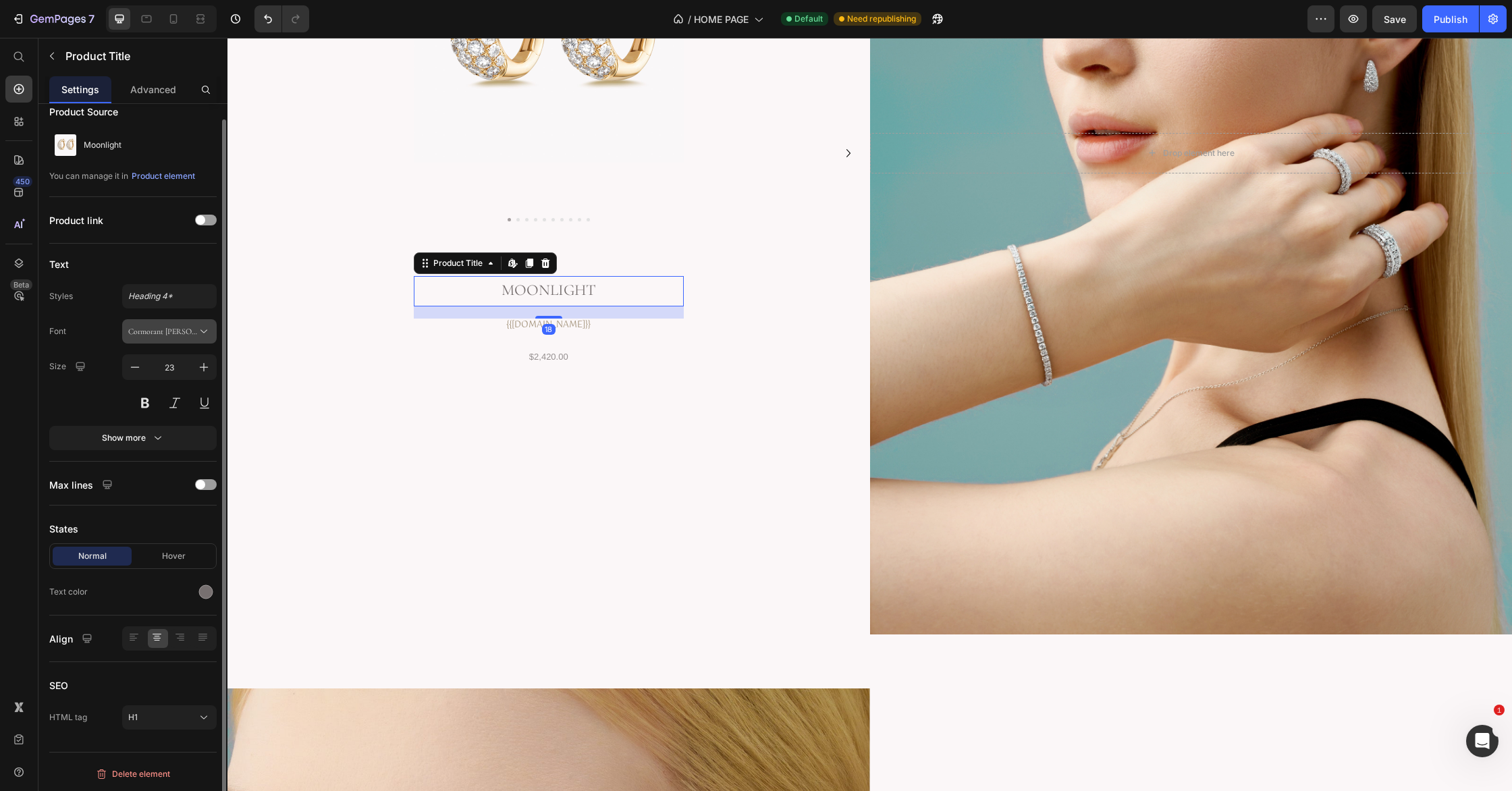 click on "Cormorant [PERSON_NAME]" at bounding box center (163, 331) 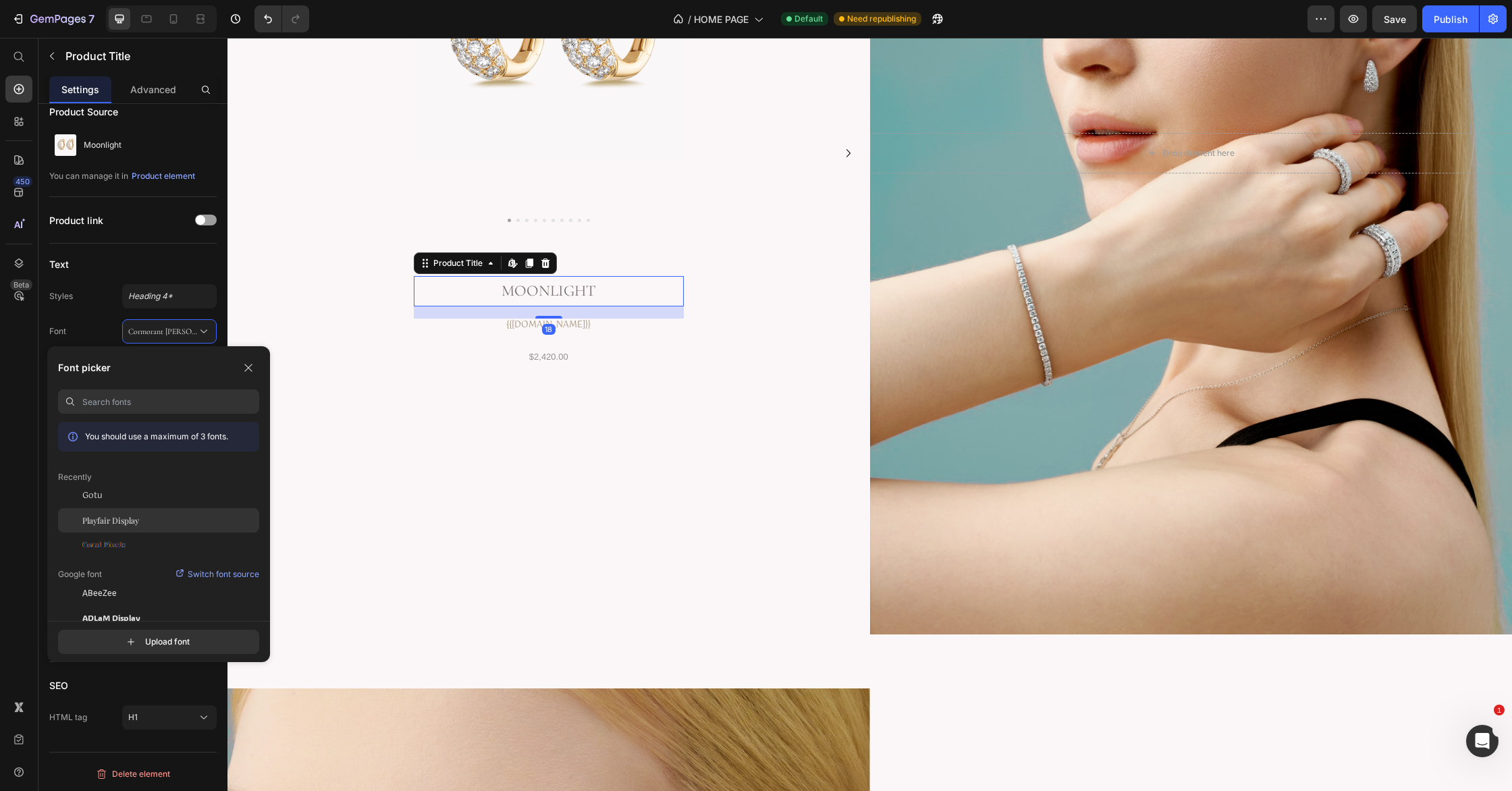 click on "Playfair Display" 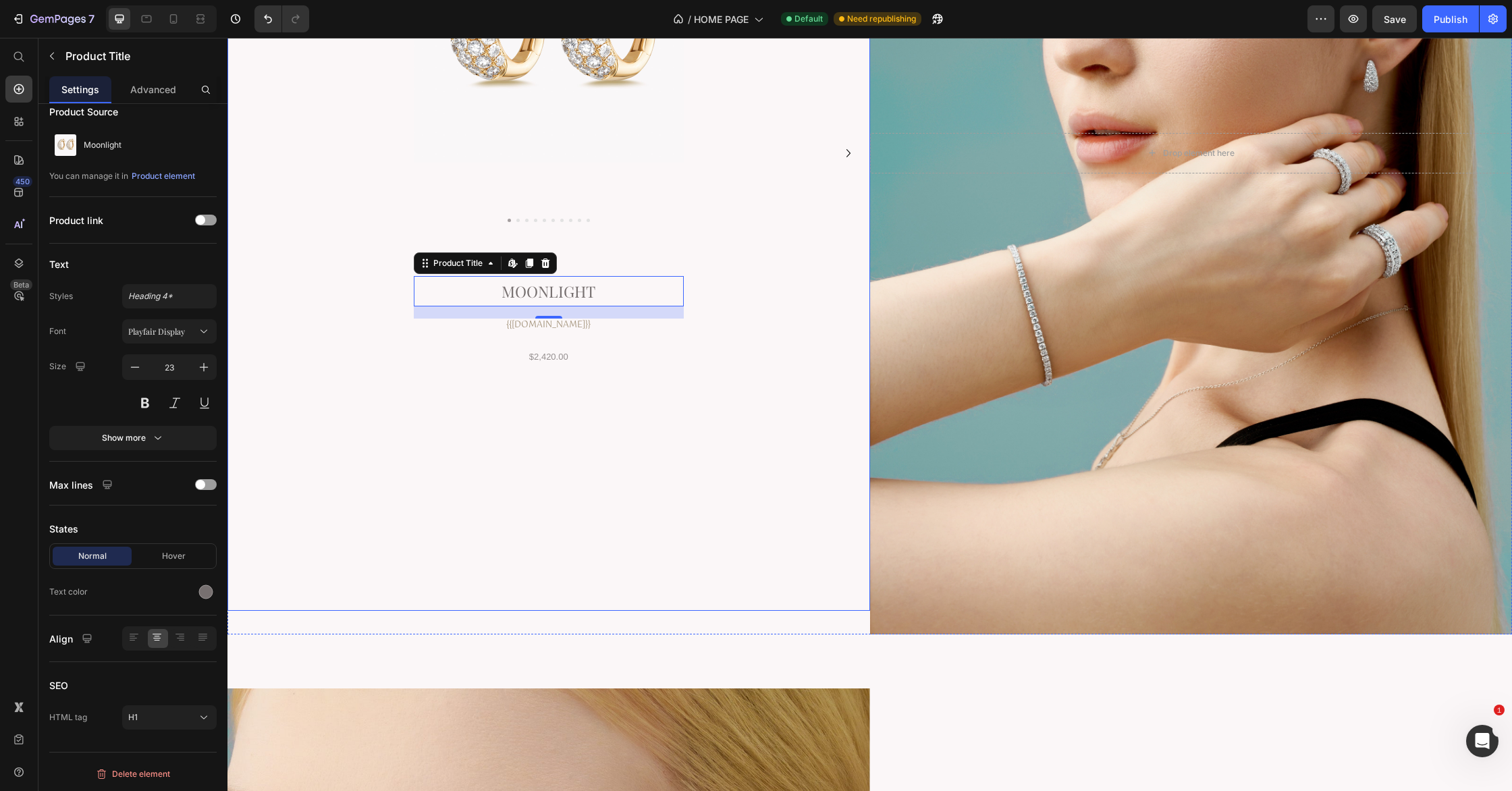 click 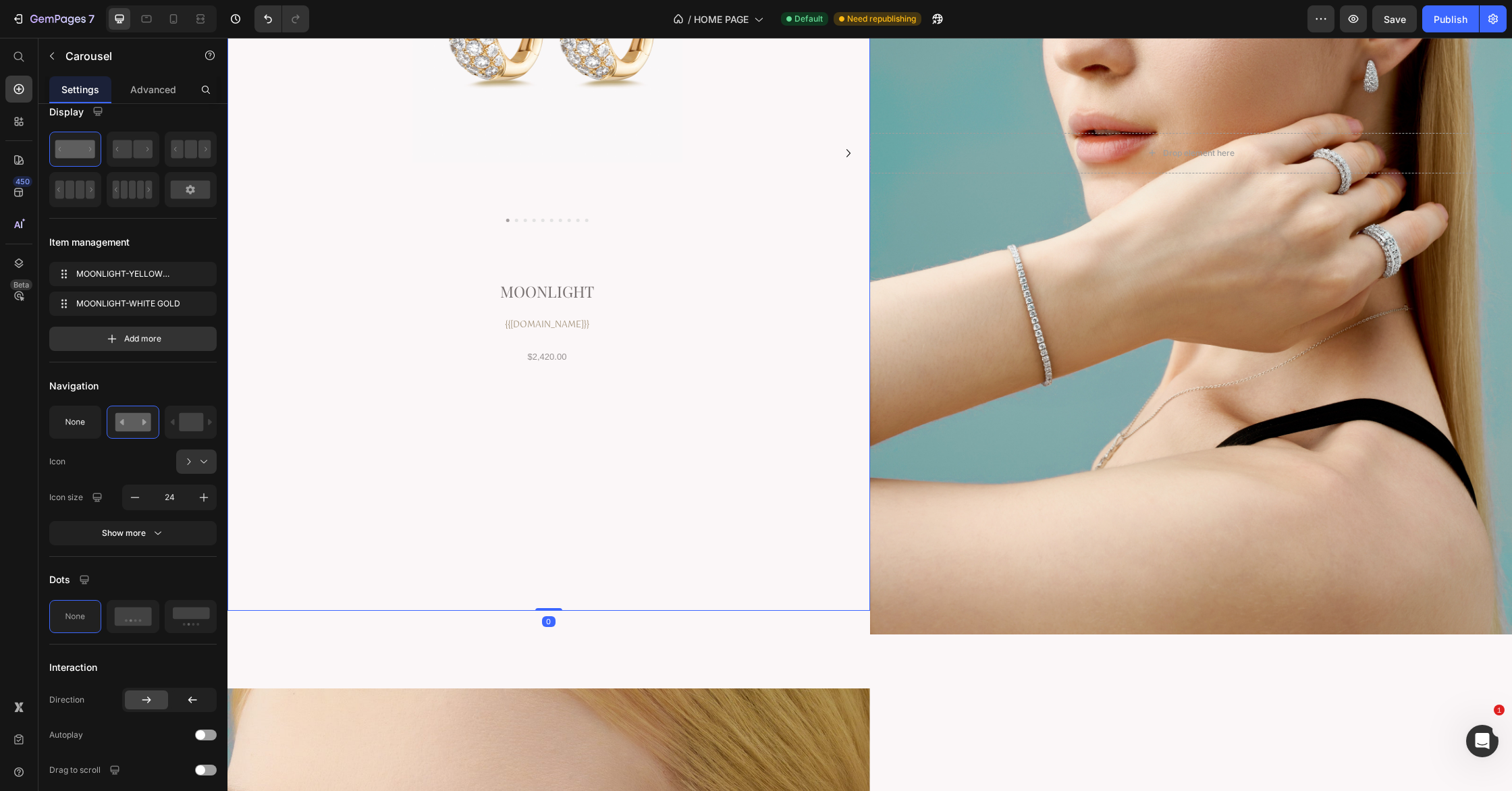 scroll, scrollTop: 0, scrollLeft: 0, axis: both 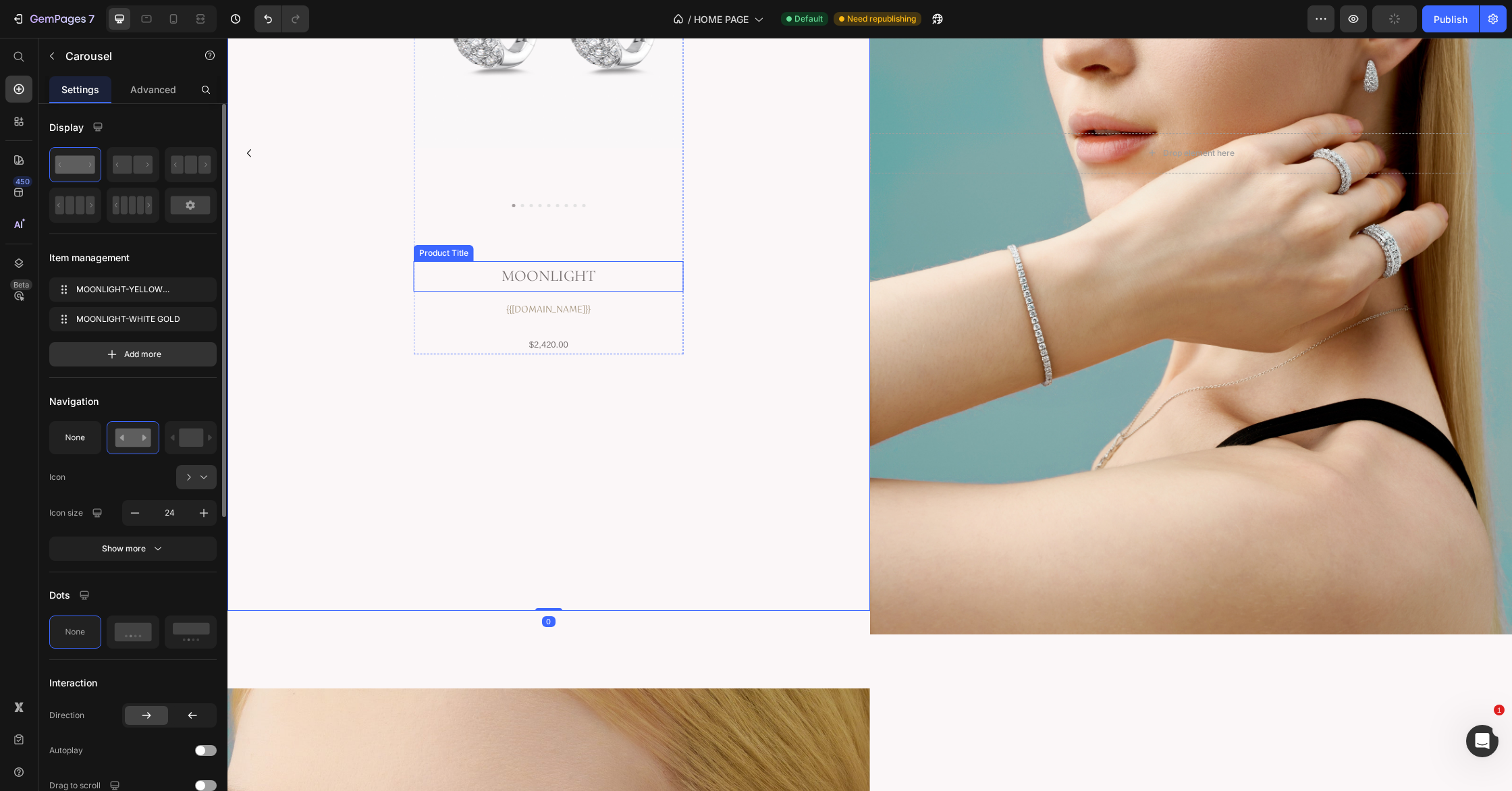 click on "Moonlight" at bounding box center (549, 276) 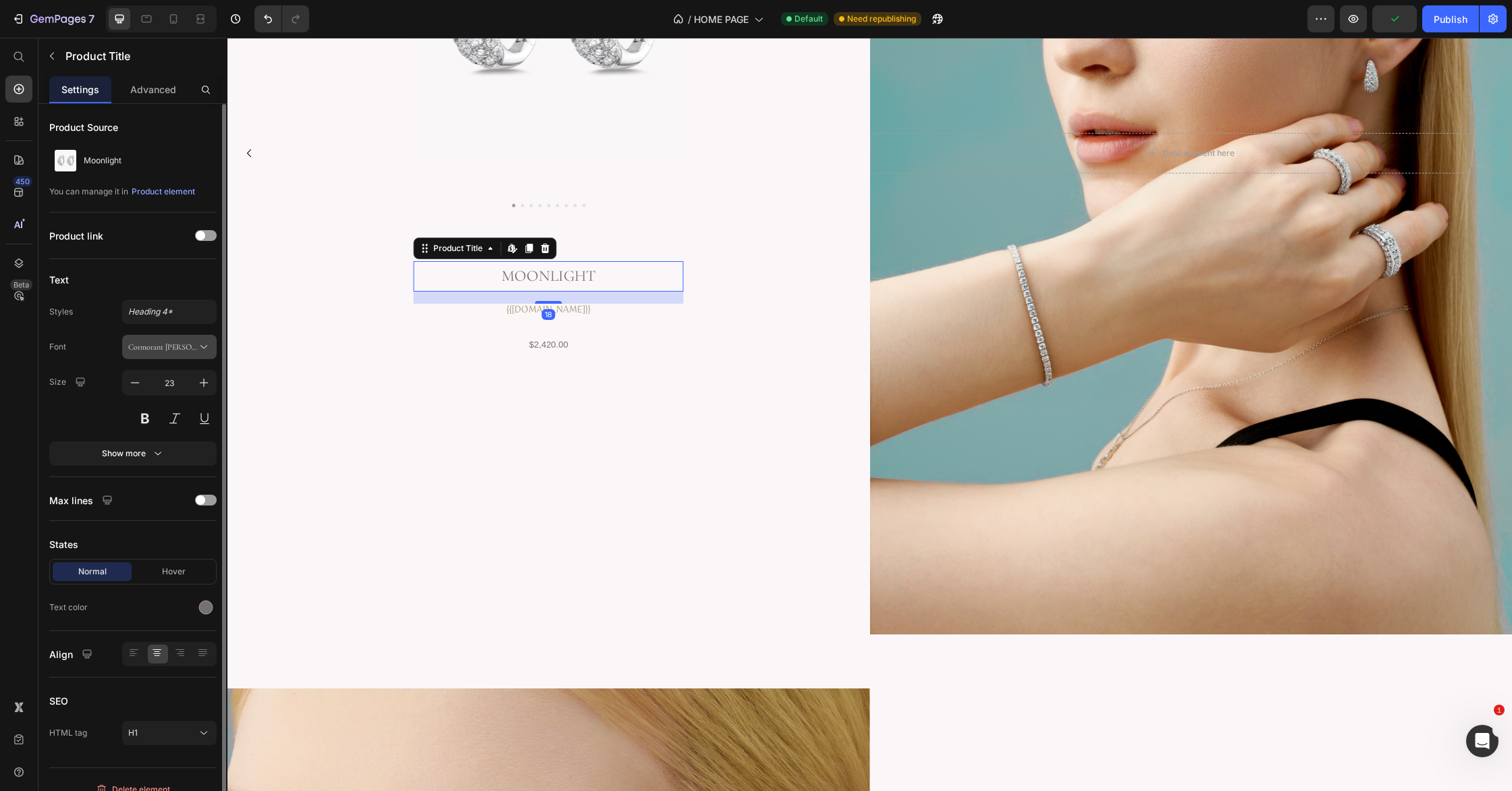 click on "Cormorant [PERSON_NAME]" at bounding box center (169, 347) 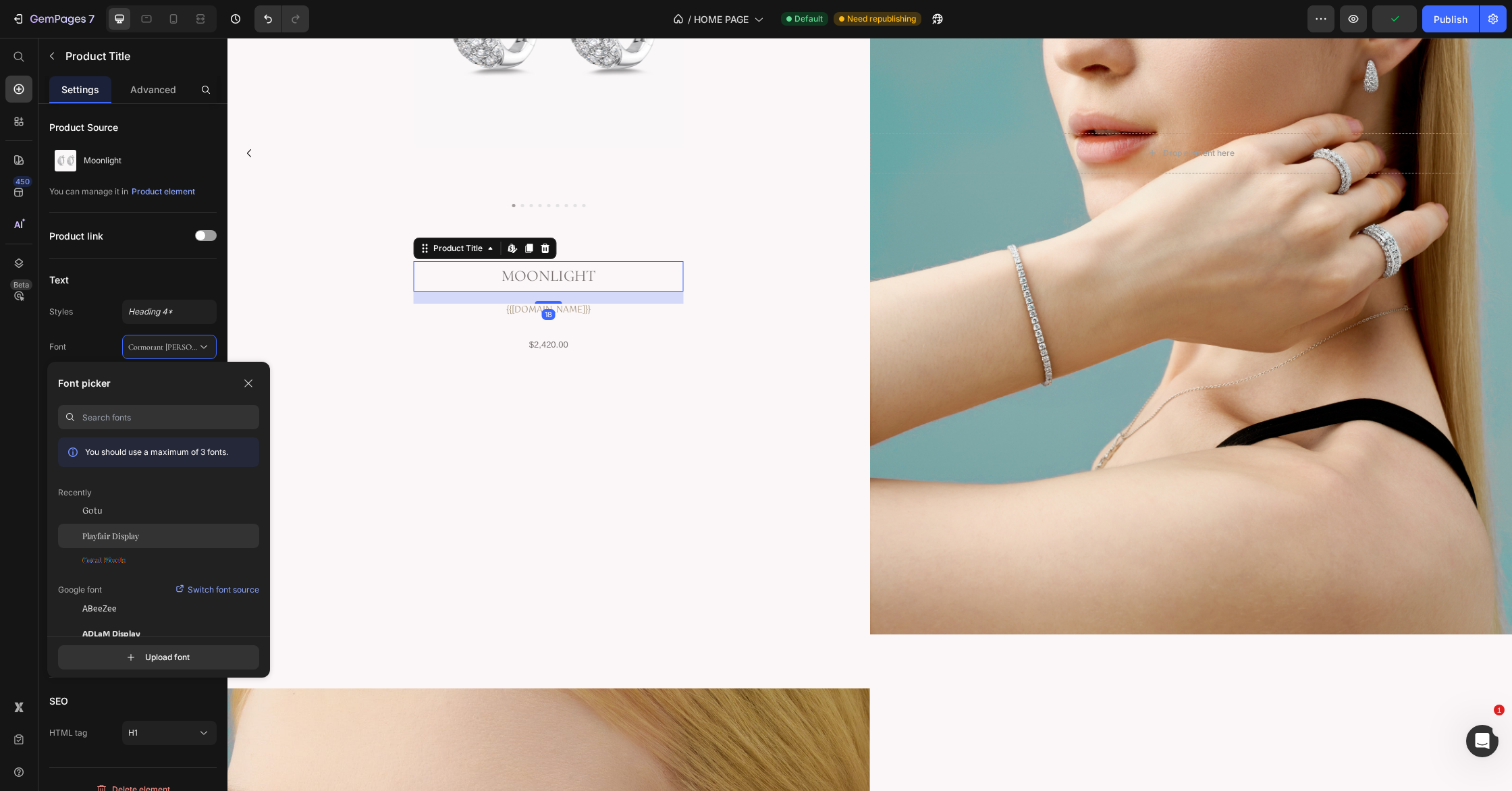 click on "Playfair Display" 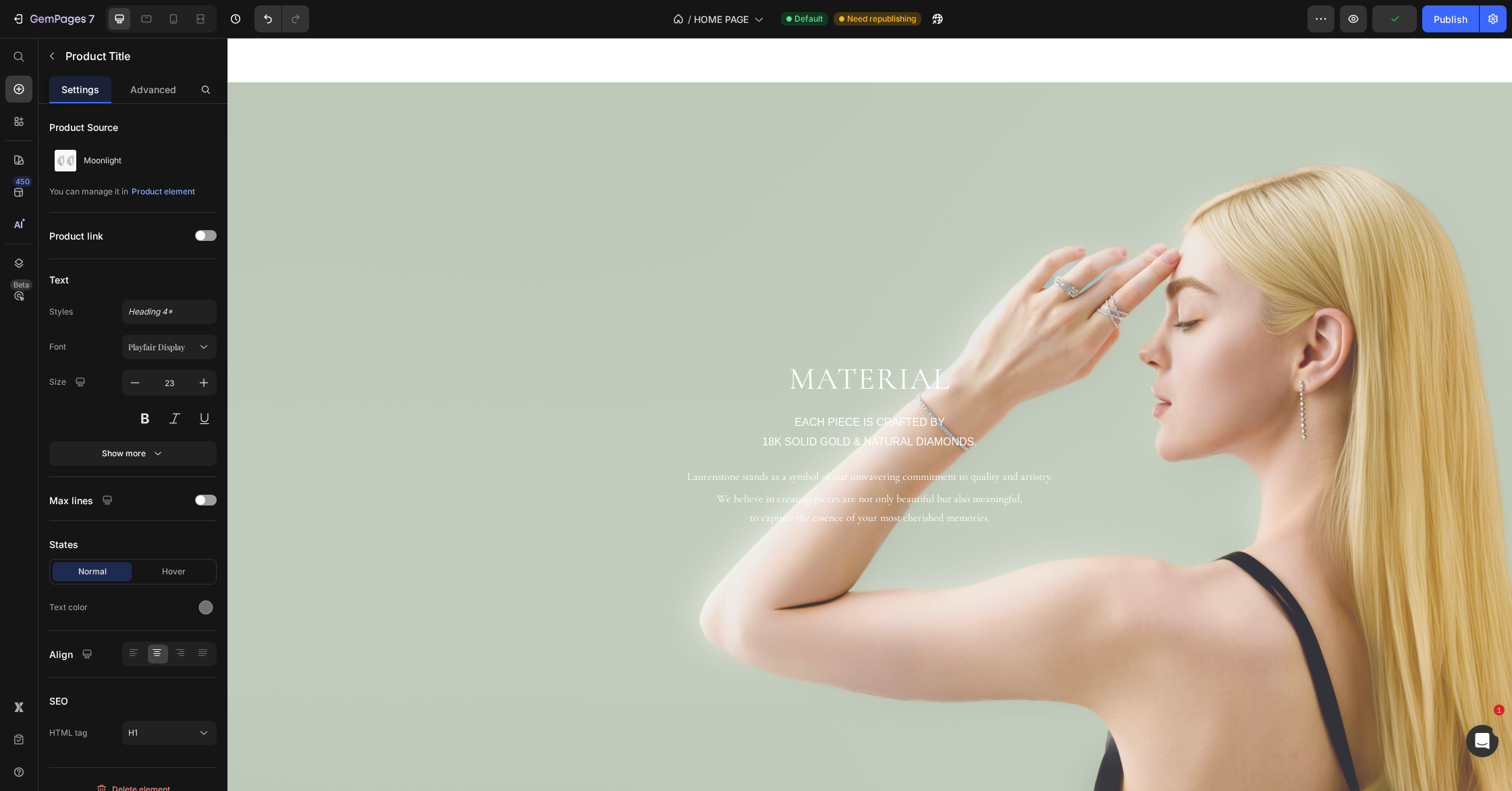 scroll, scrollTop: 1189, scrollLeft: 0, axis: vertical 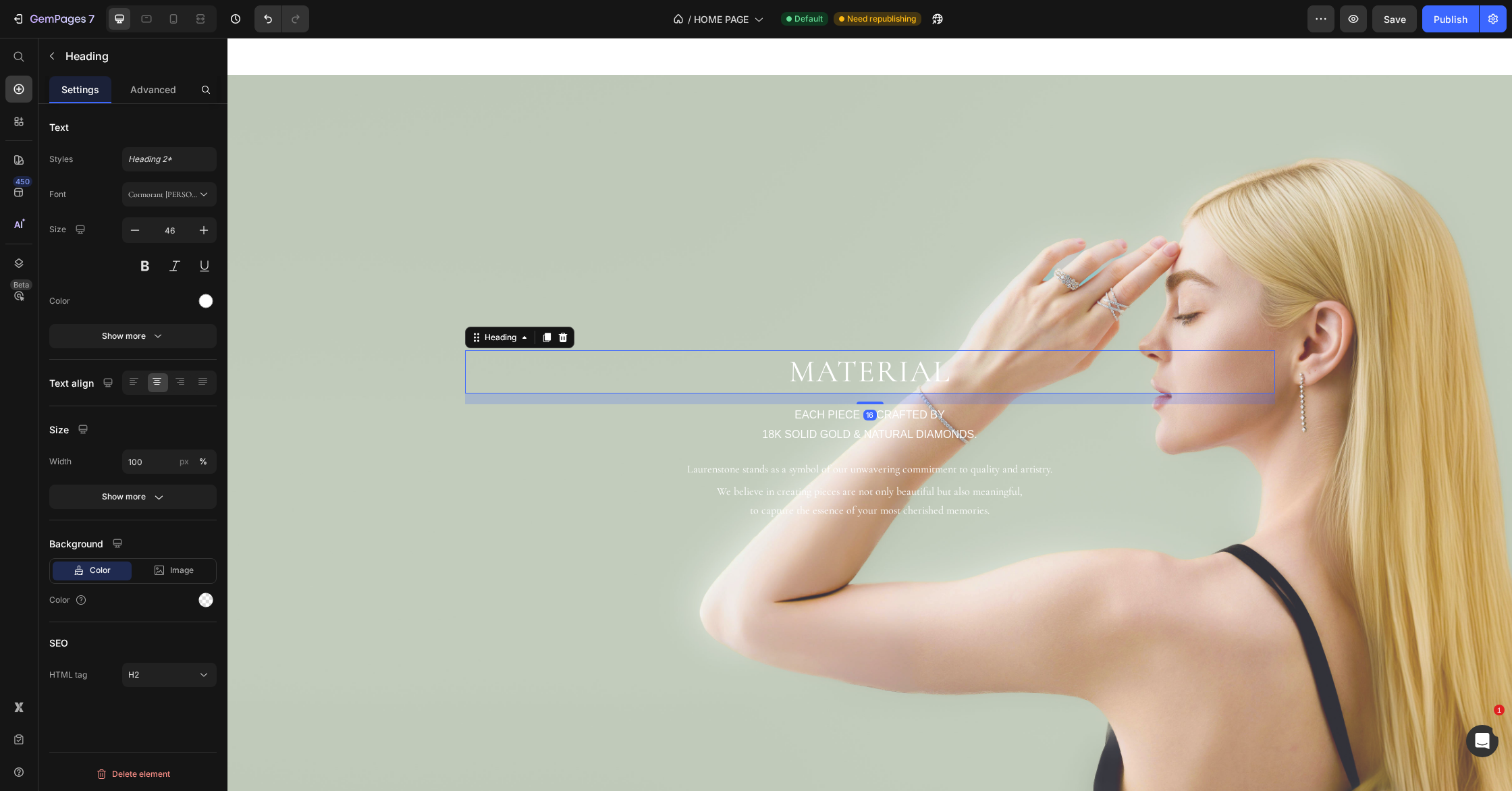 click on "MATERIAL" at bounding box center (870, 372) 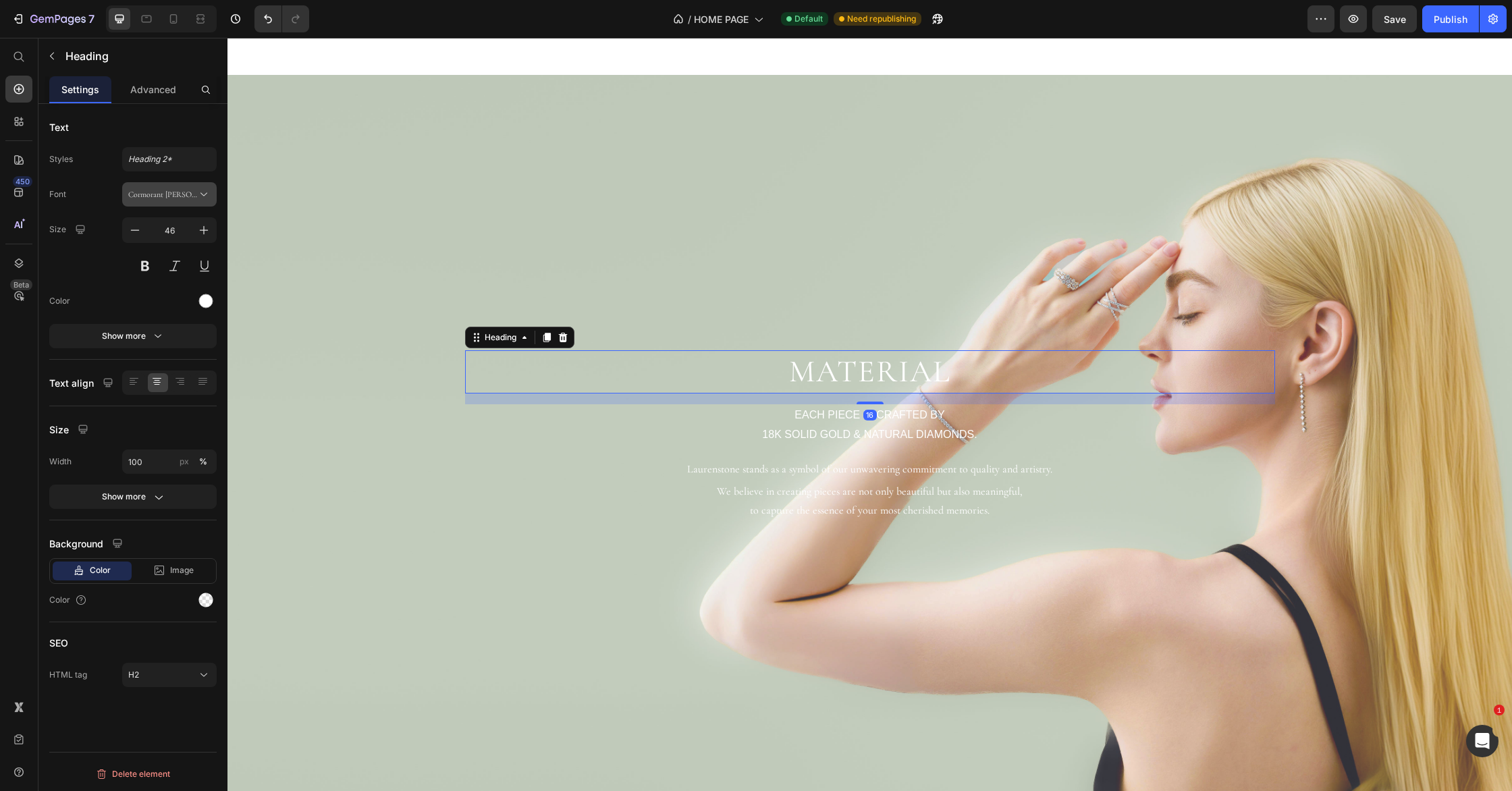 click on "Cormorant [PERSON_NAME]" at bounding box center [169, 194] 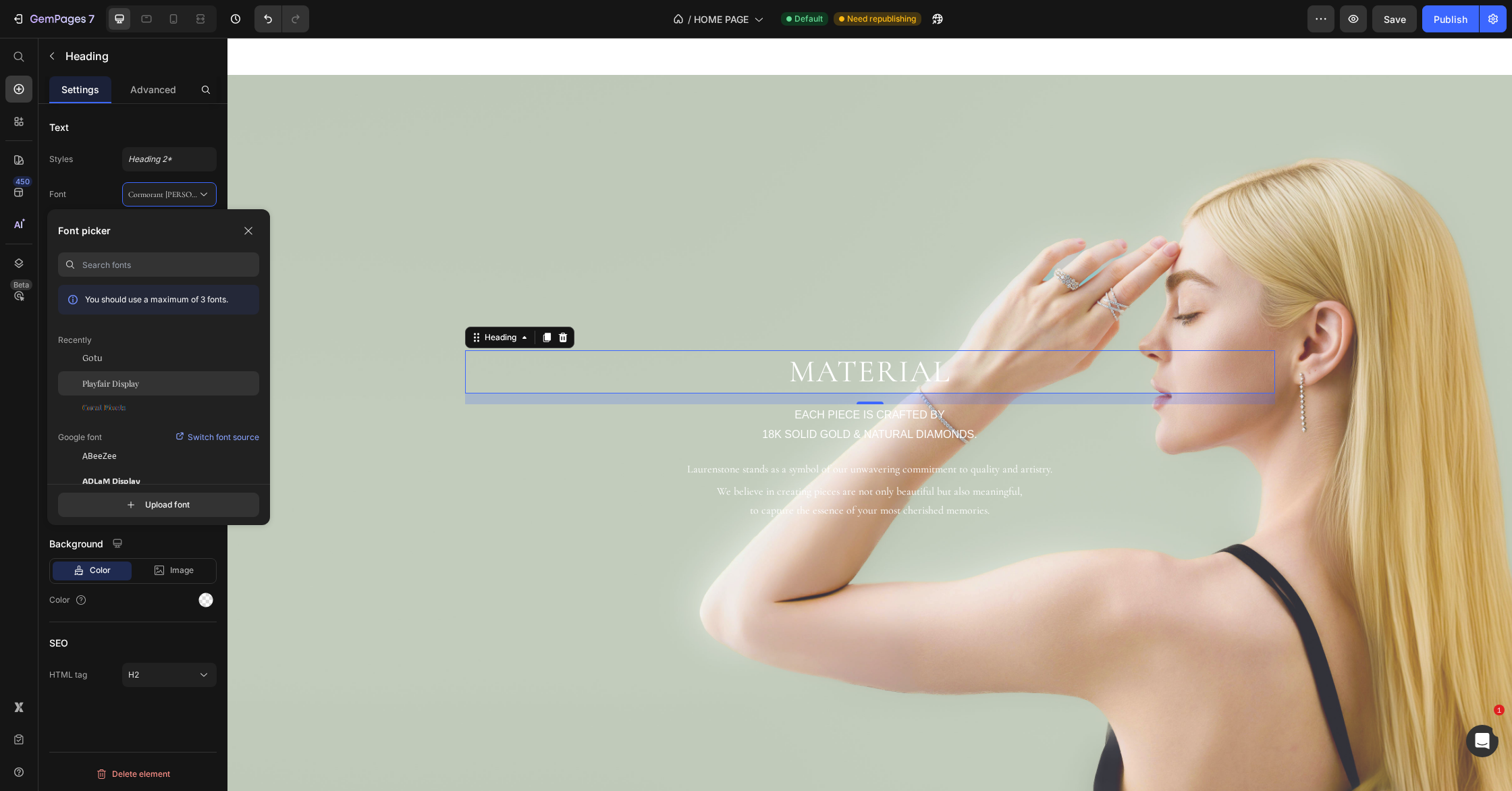 click on "Playfair Display" 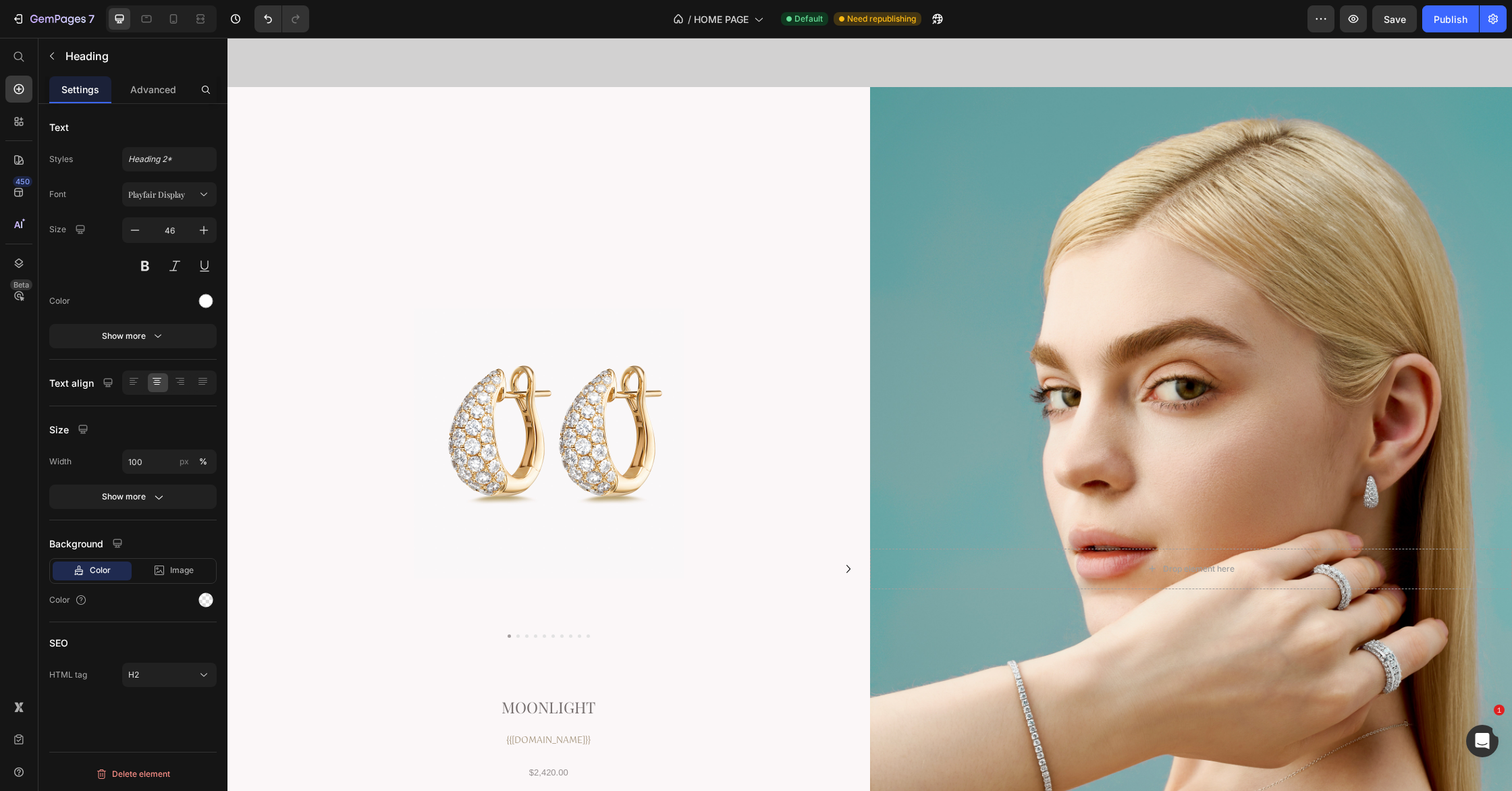 scroll, scrollTop: 3013, scrollLeft: 0, axis: vertical 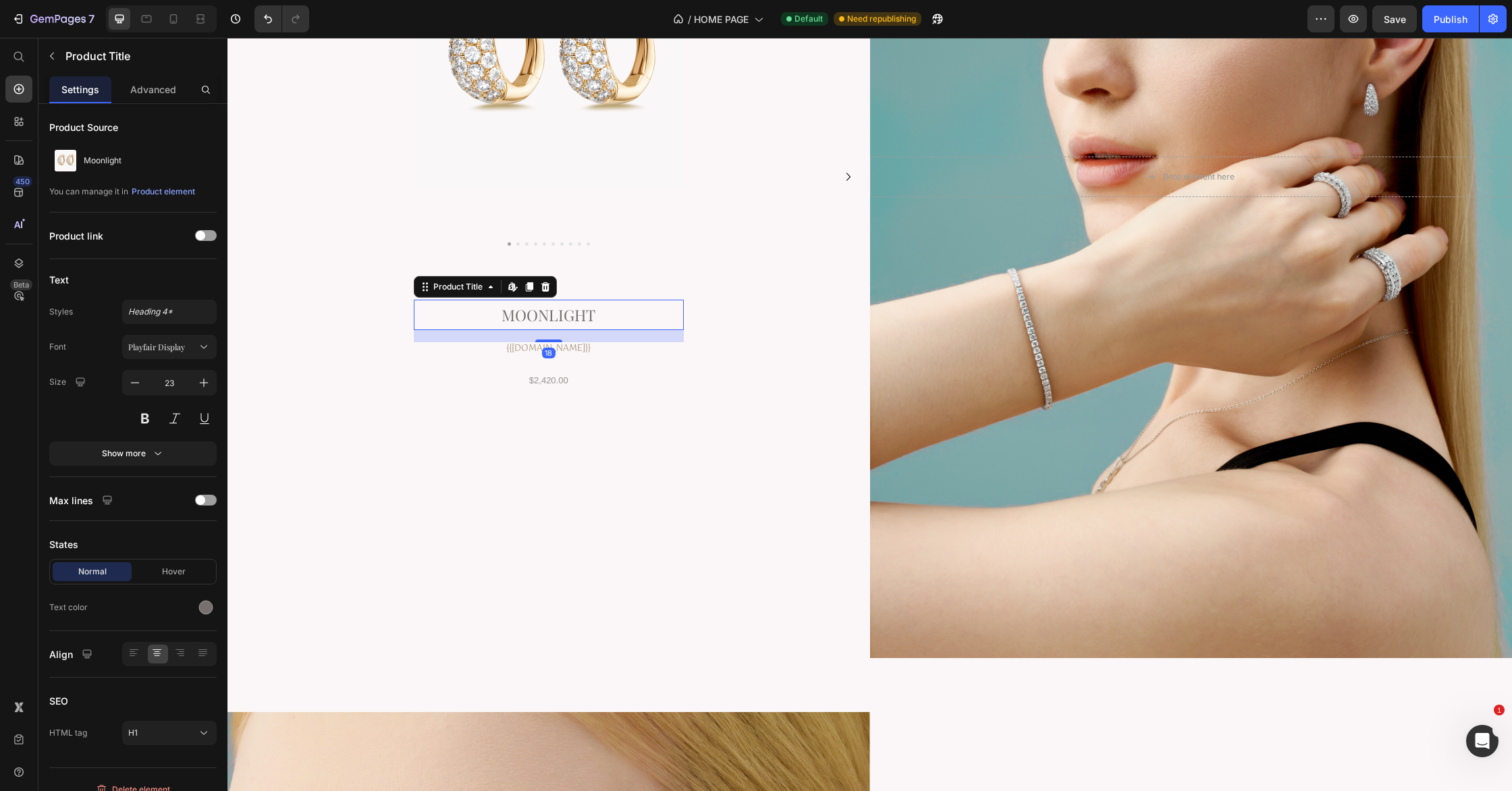 click on "Moonlight" at bounding box center [549, 315] 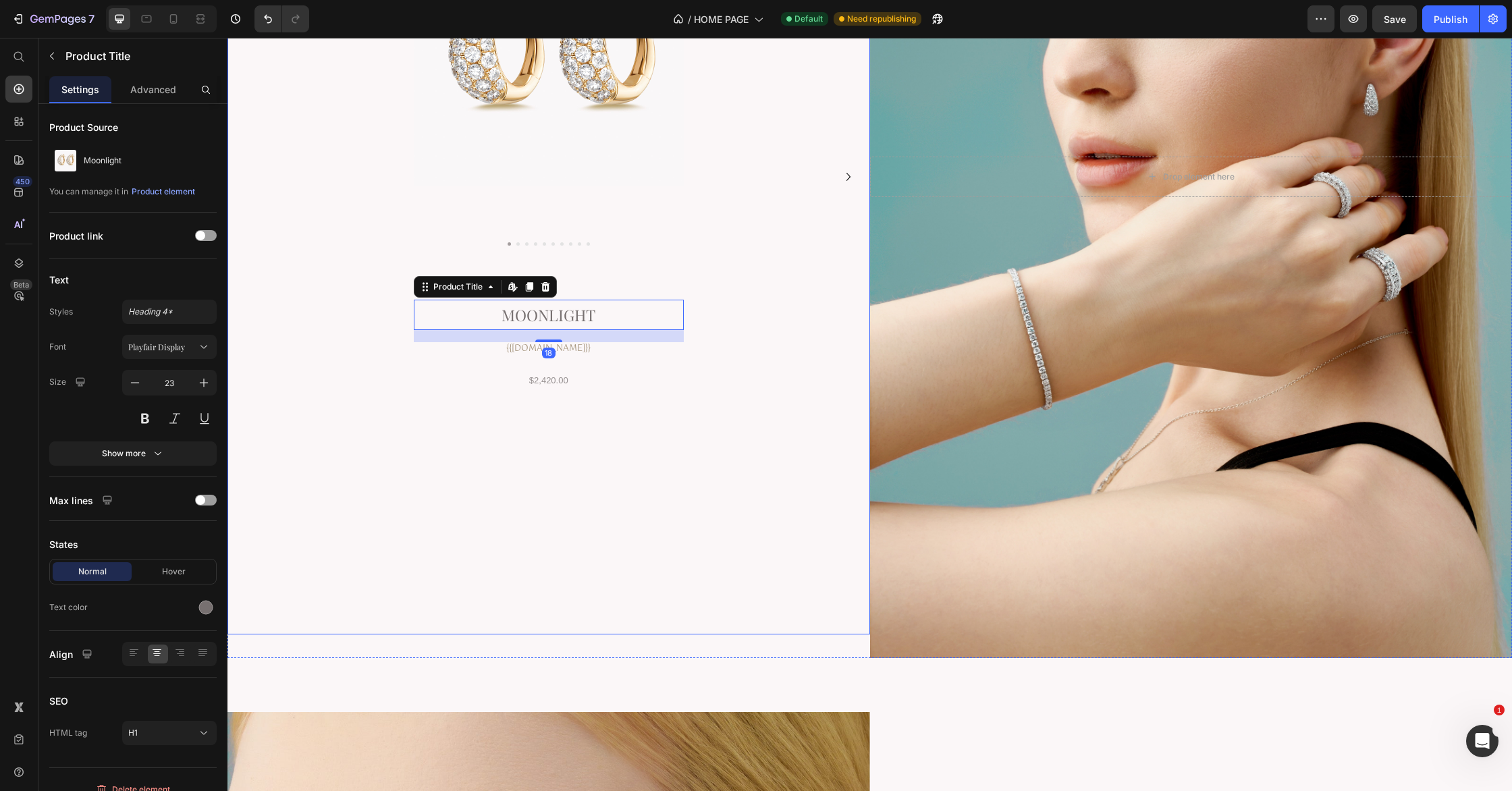 click 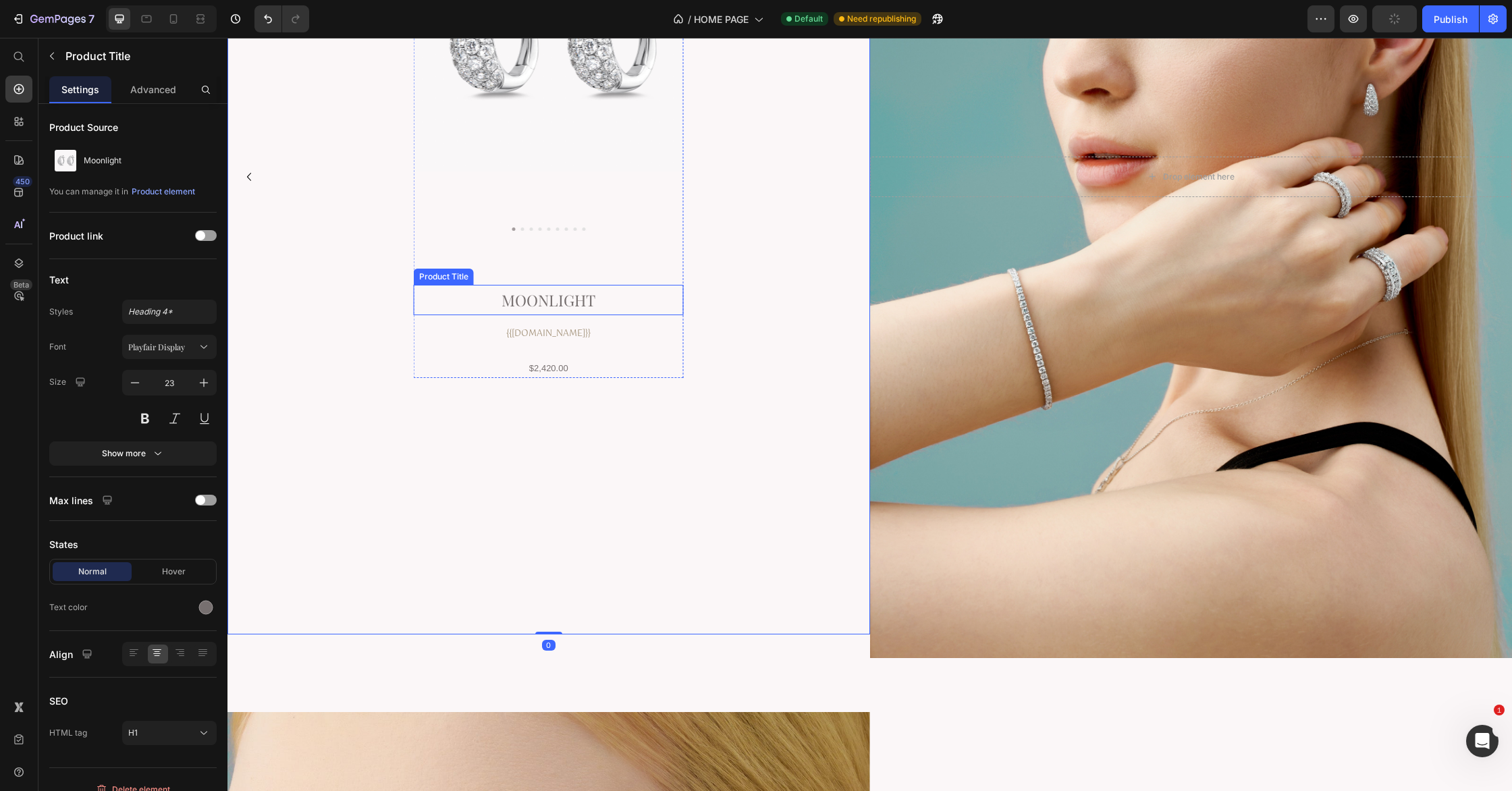 click on "Moonlight" at bounding box center (549, 300) 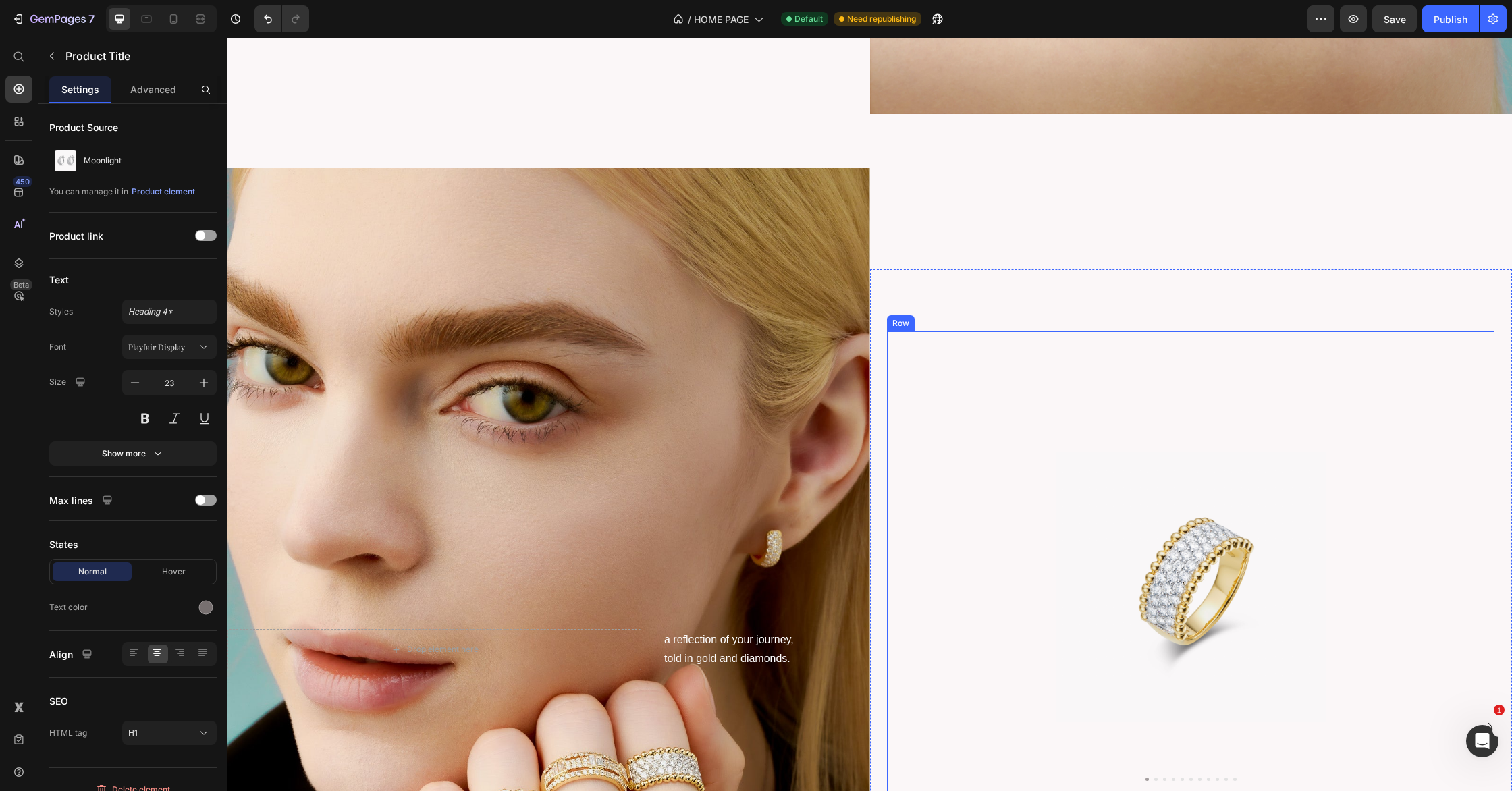 scroll, scrollTop: 3640, scrollLeft: 0, axis: vertical 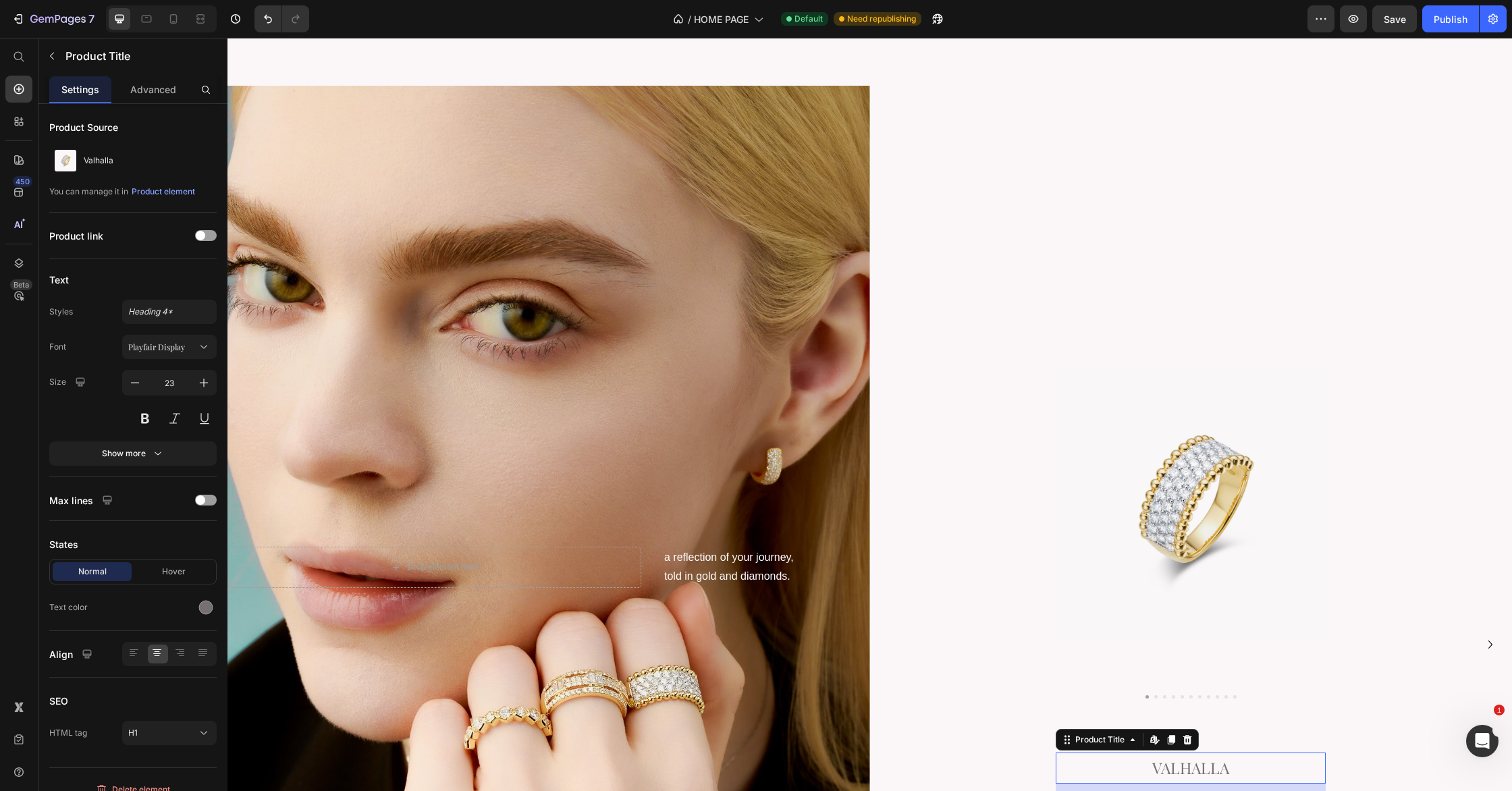 click on "Valhalla" at bounding box center [1191, 767] 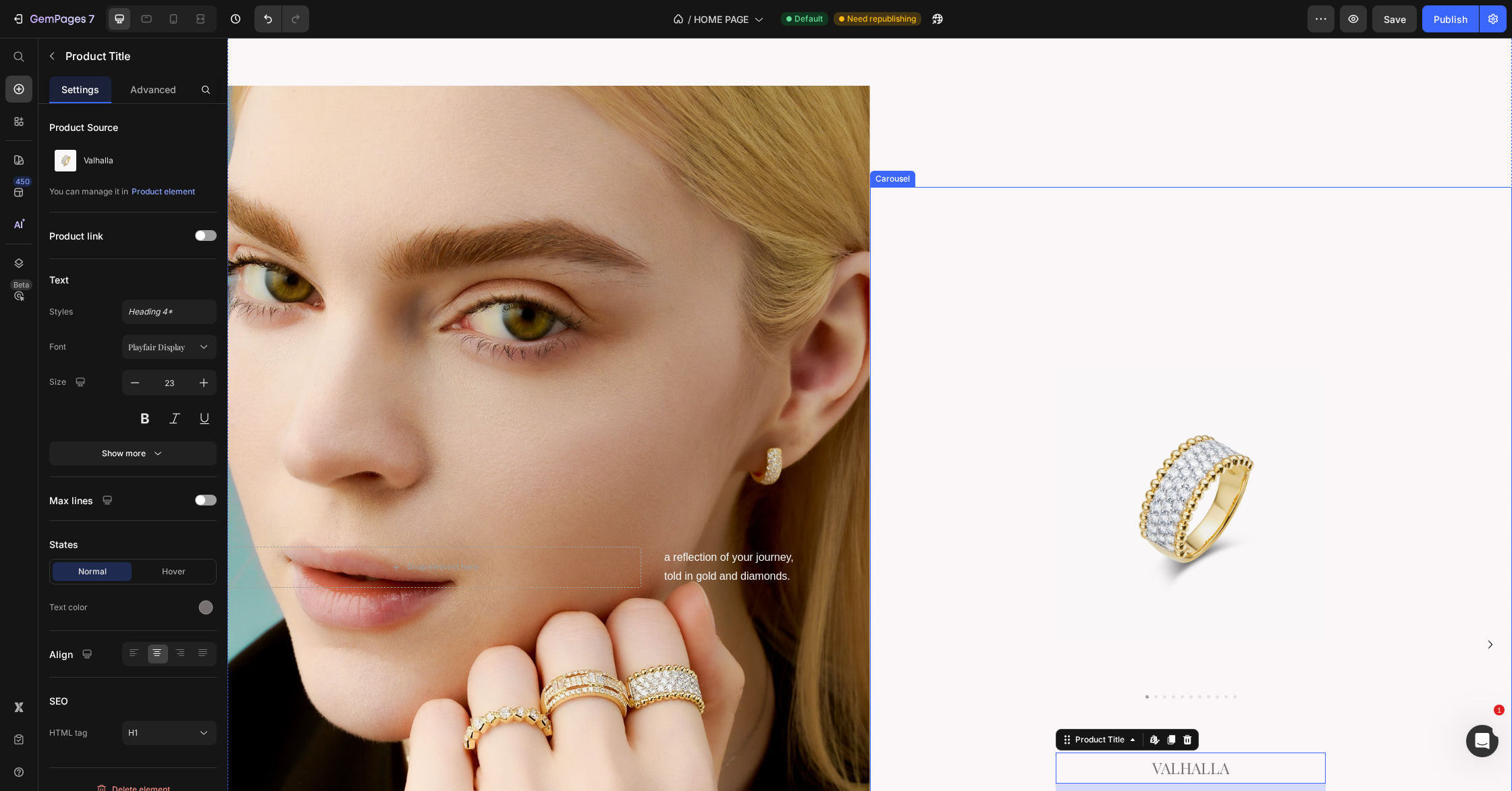 click 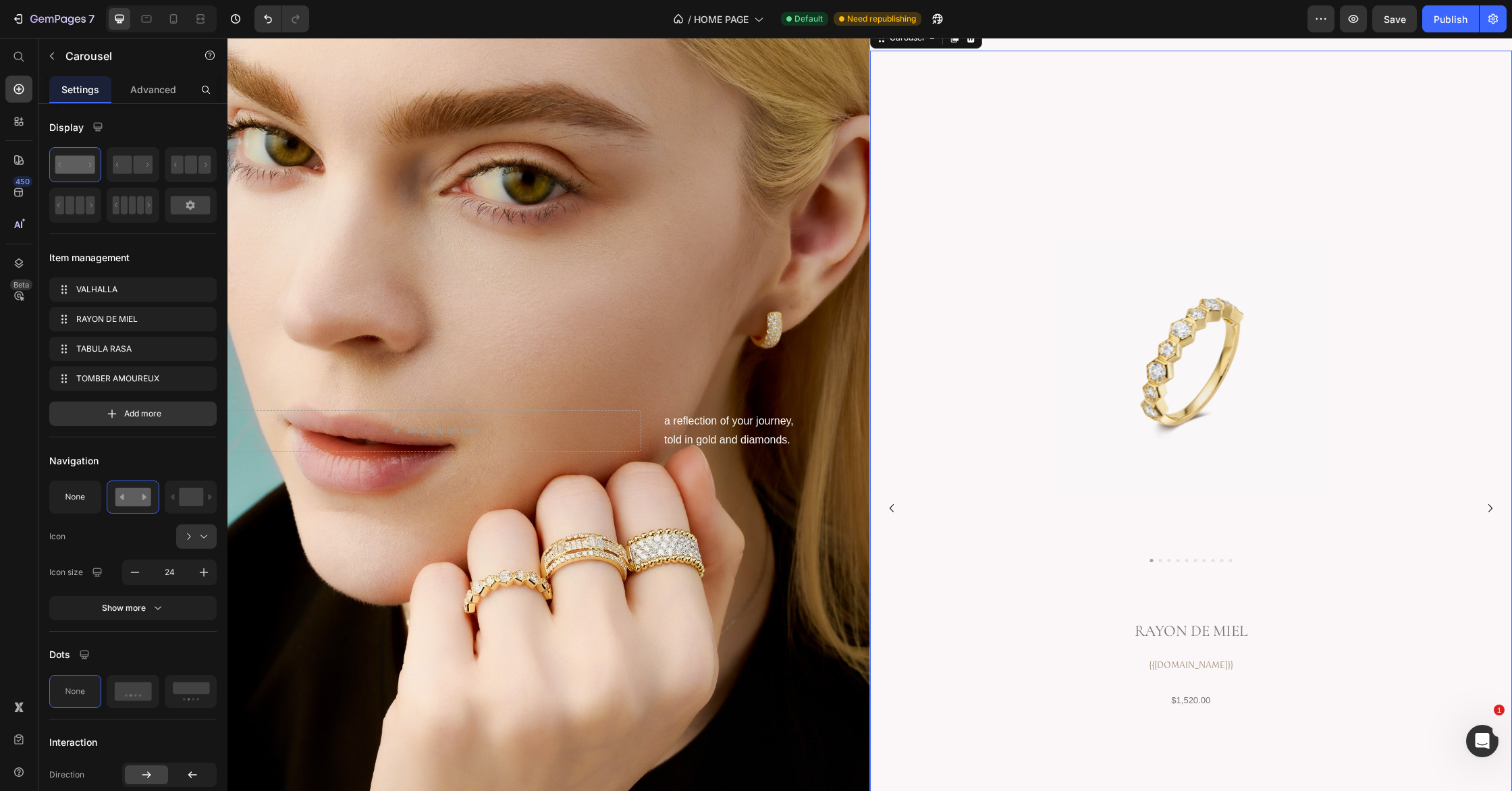 scroll, scrollTop: 3778, scrollLeft: 0, axis: vertical 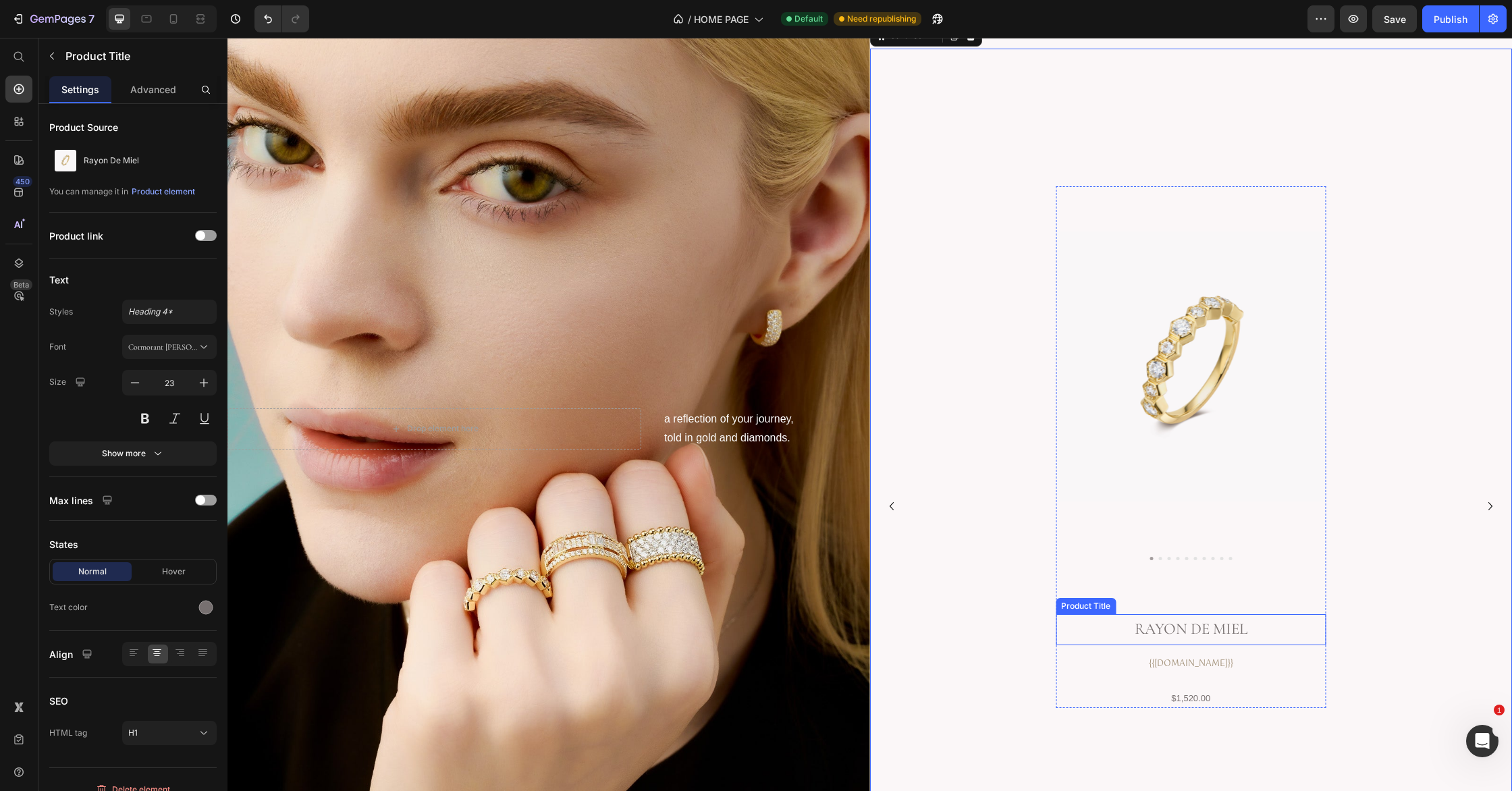 click on "Rayon De Miel" at bounding box center (1191, 629) 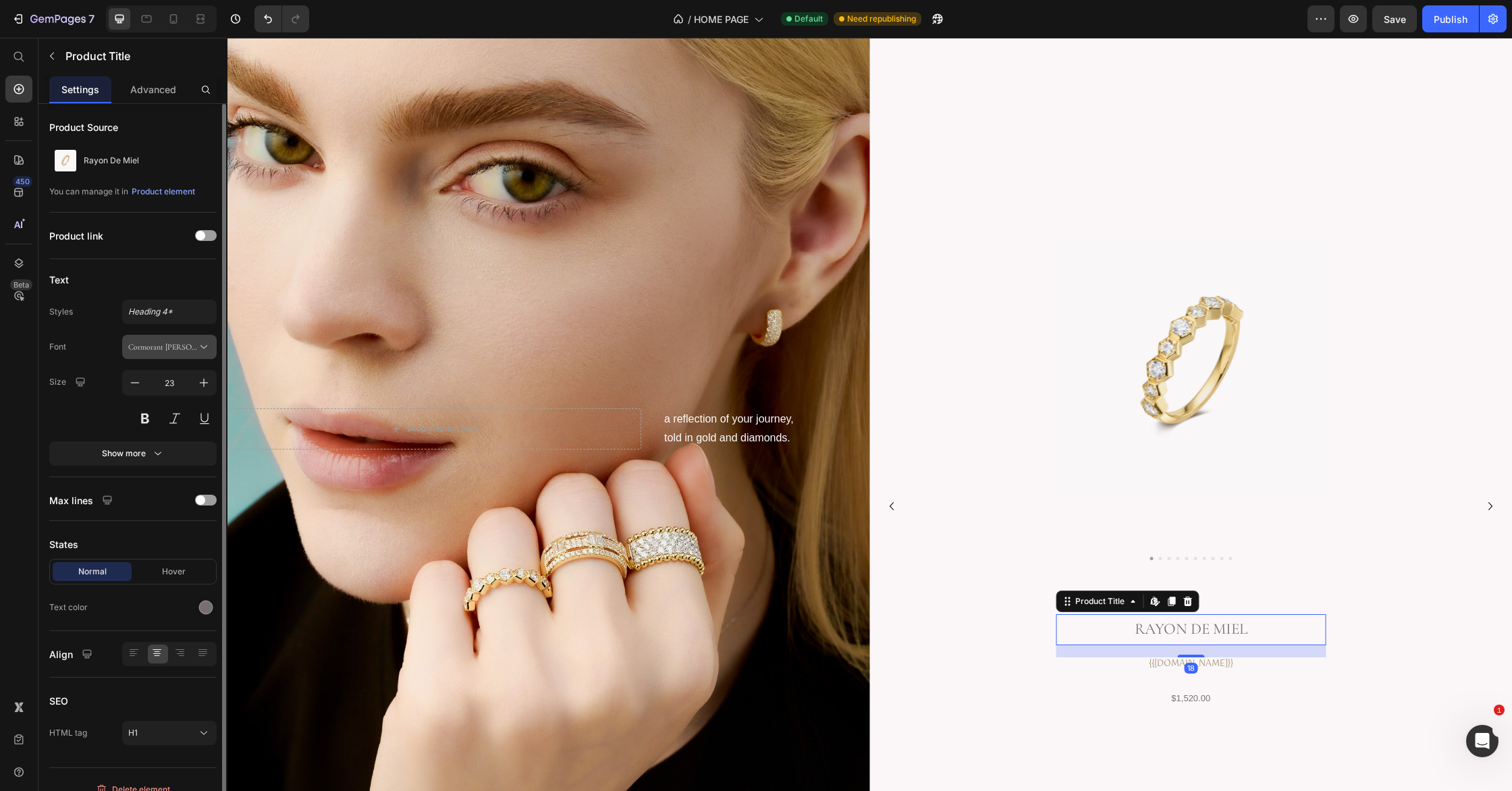 click 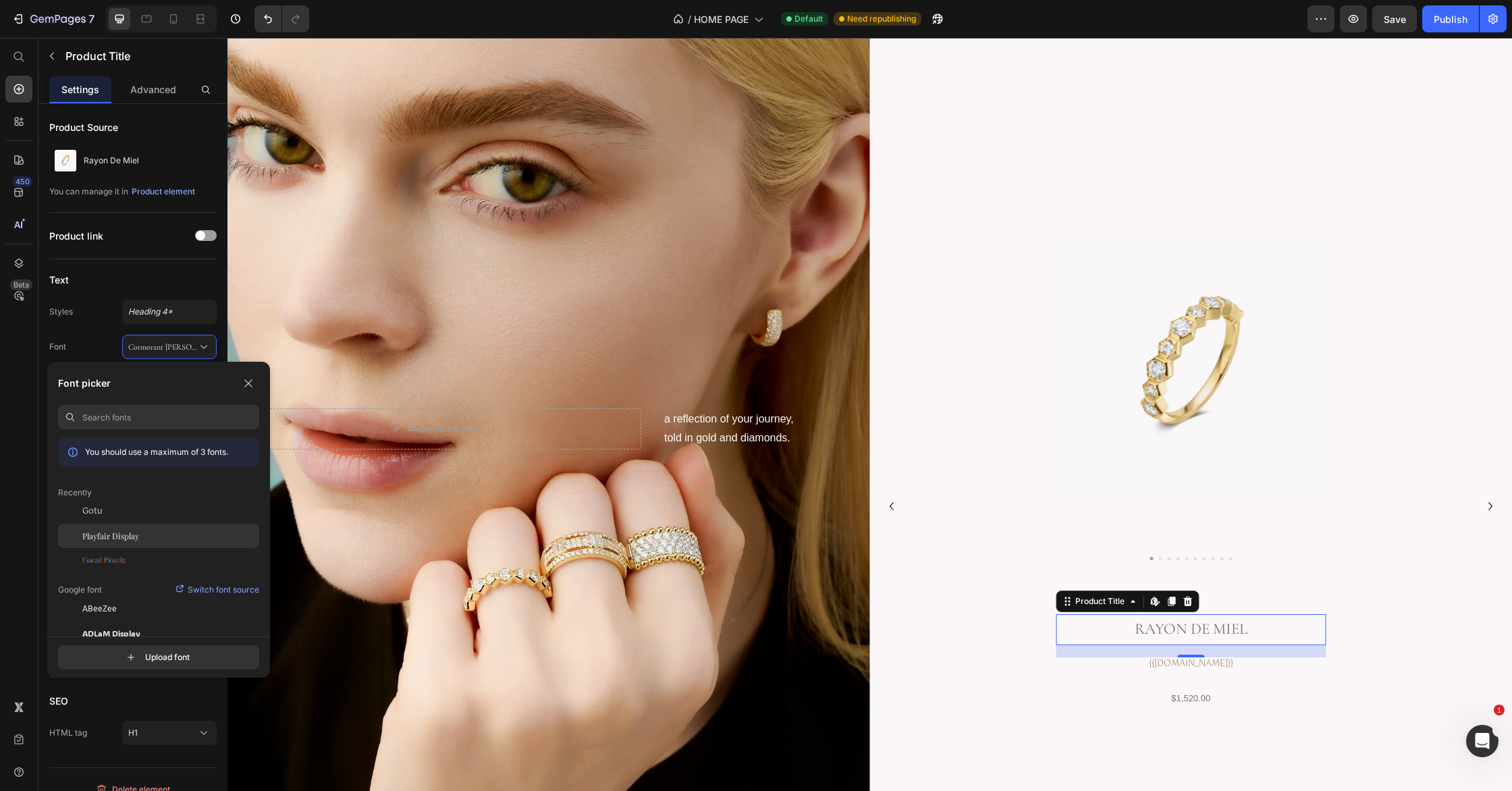click on "Playfair Display" 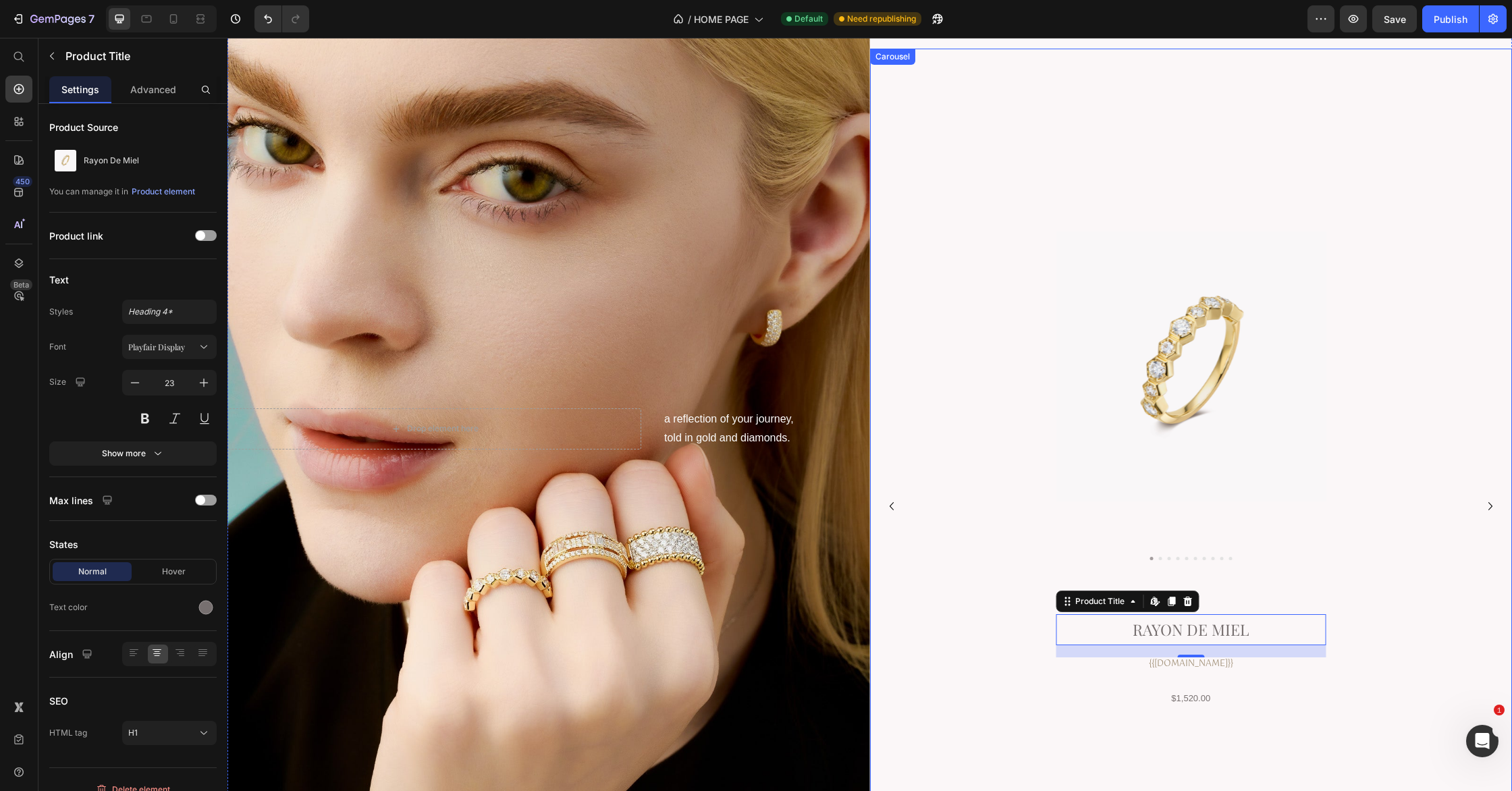 drag, startPoint x: 1489, startPoint y: 506, endPoint x: 1480, endPoint y: 509, distance: 9.486833 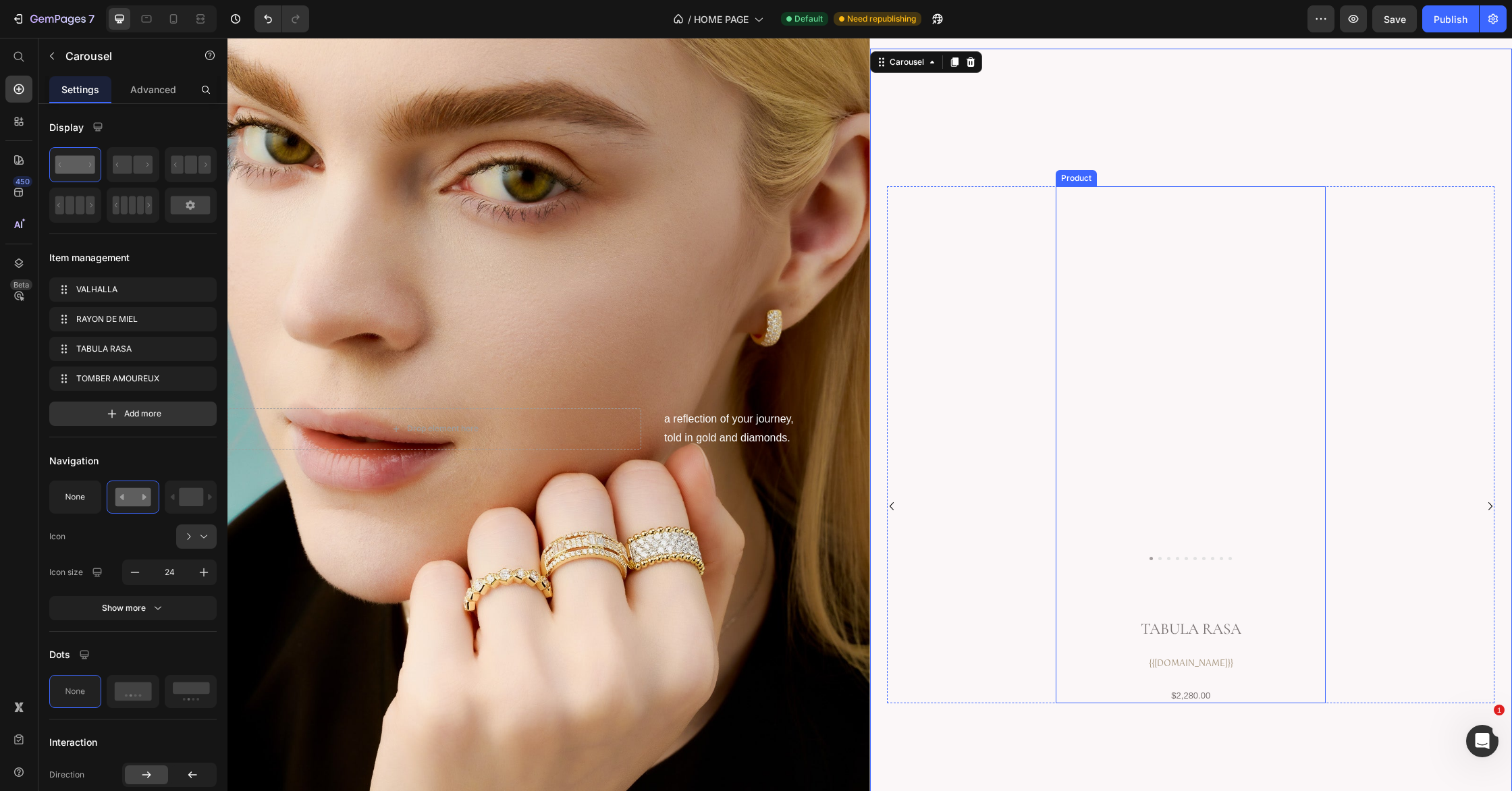click on "Tabula Rasa" at bounding box center (1191, 629) 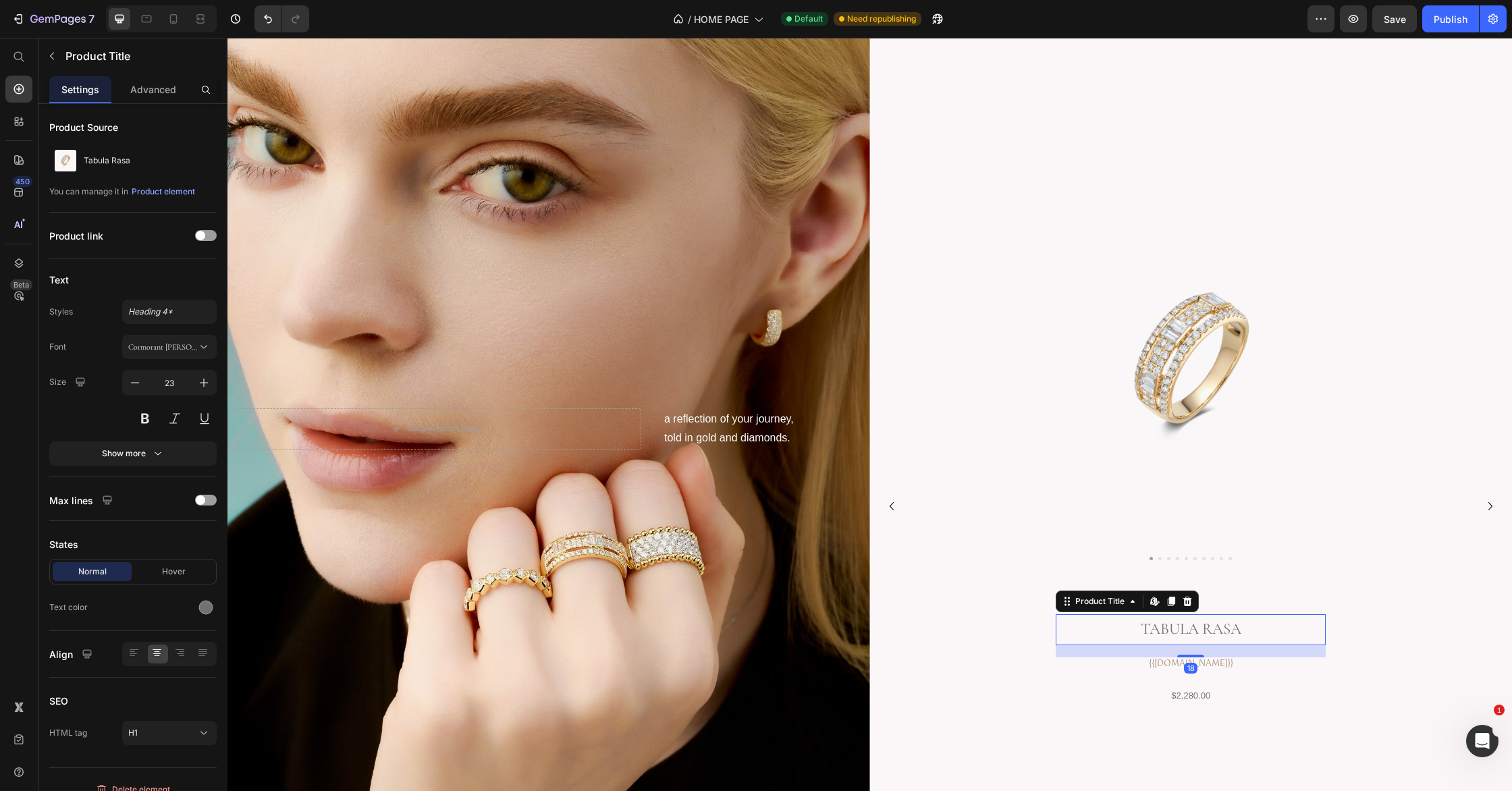 drag, startPoint x: 176, startPoint y: 348, endPoint x: 182, endPoint y: 436, distance: 88.20431 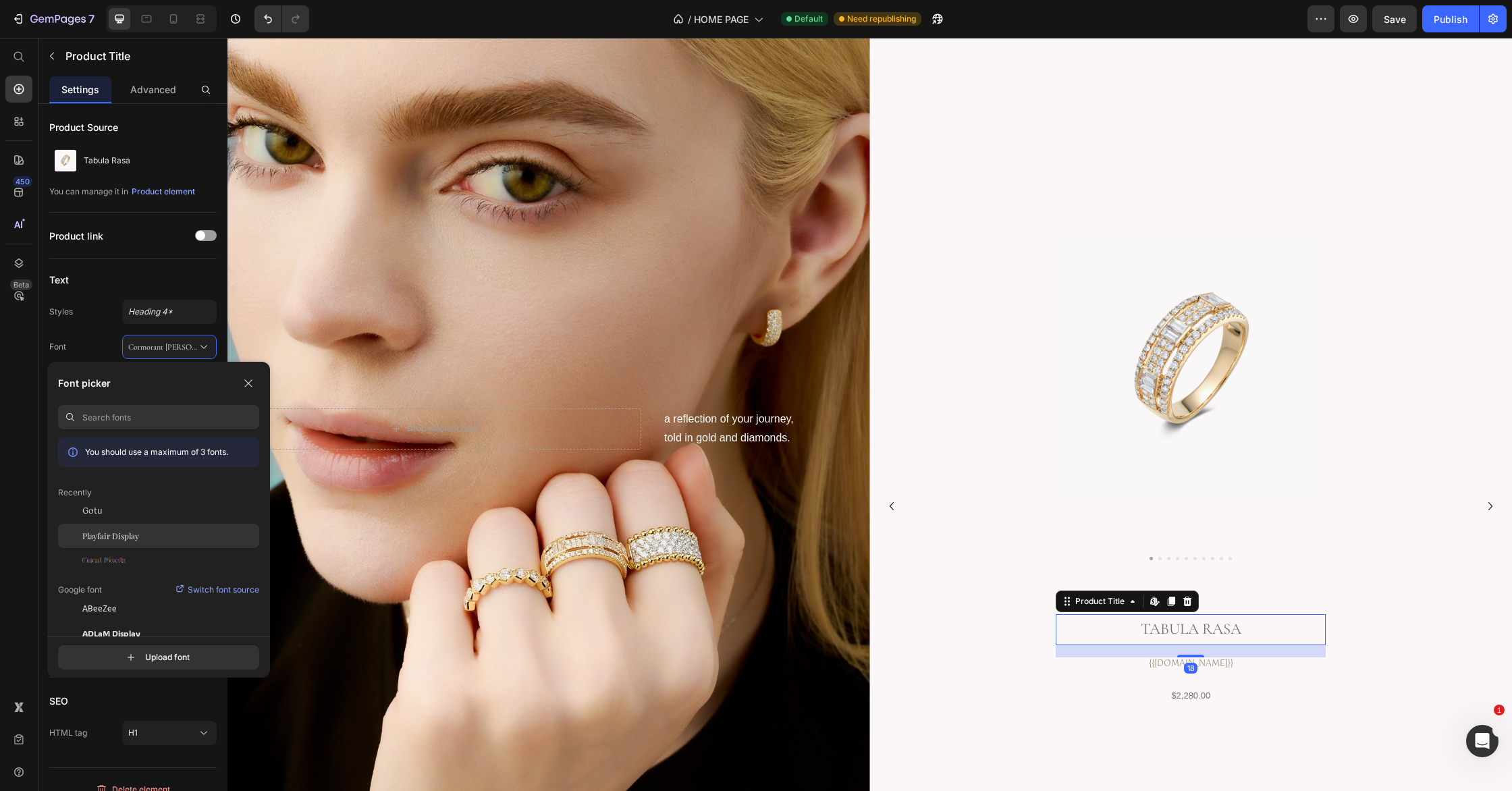 click on "Playfair Display" 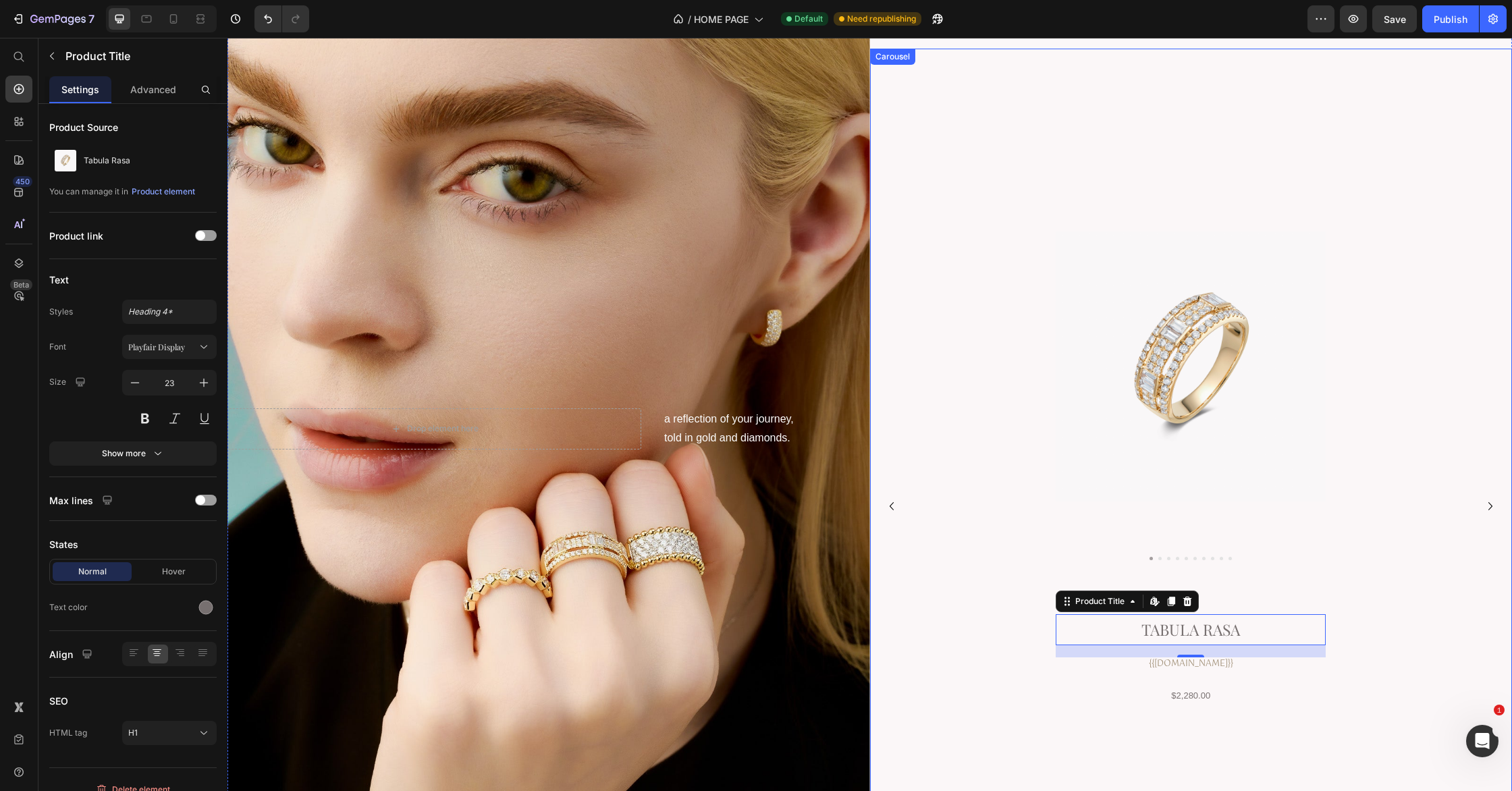 click 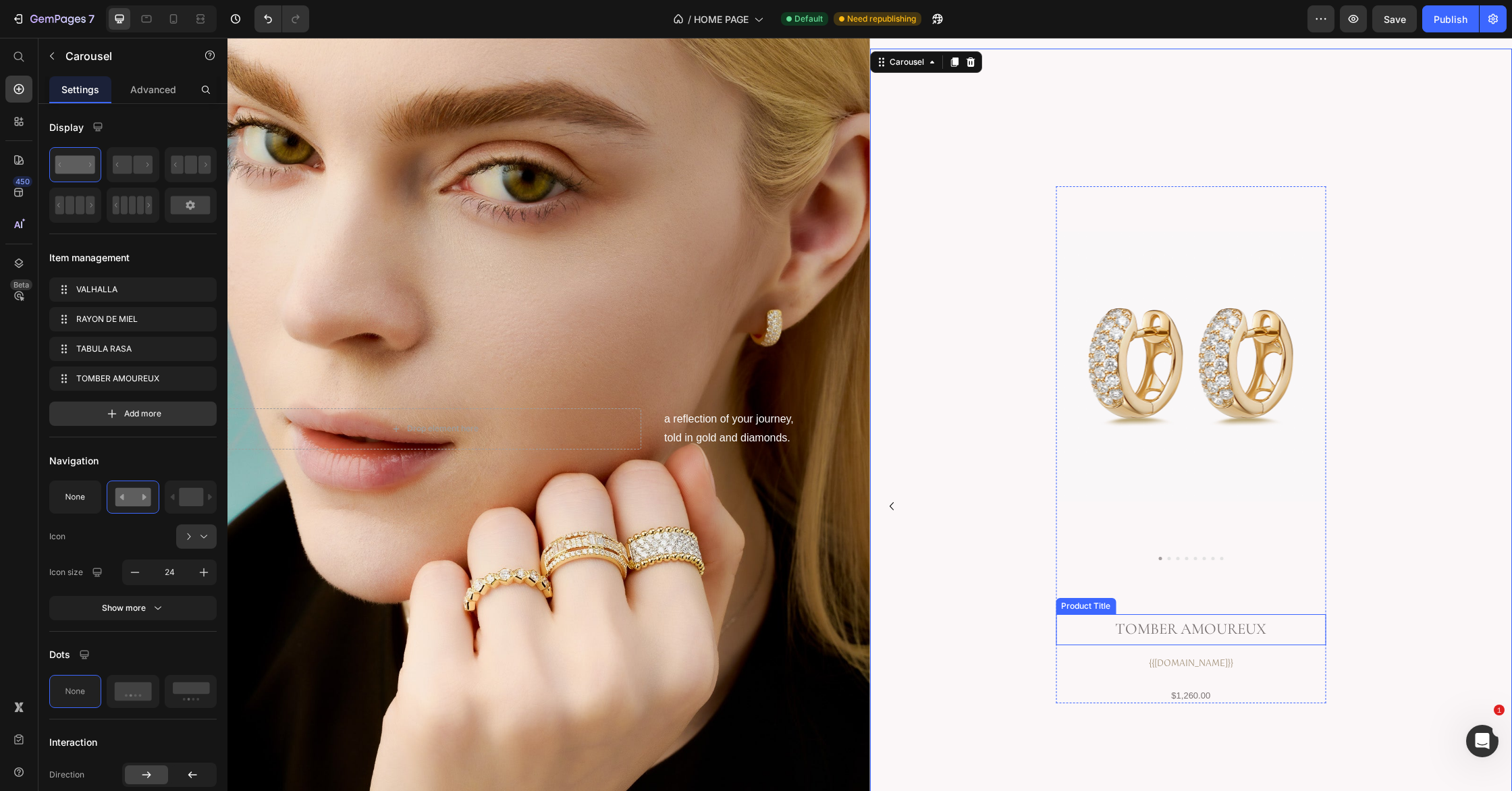 click on "Tomber Amoureux" at bounding box center (1191, 629) 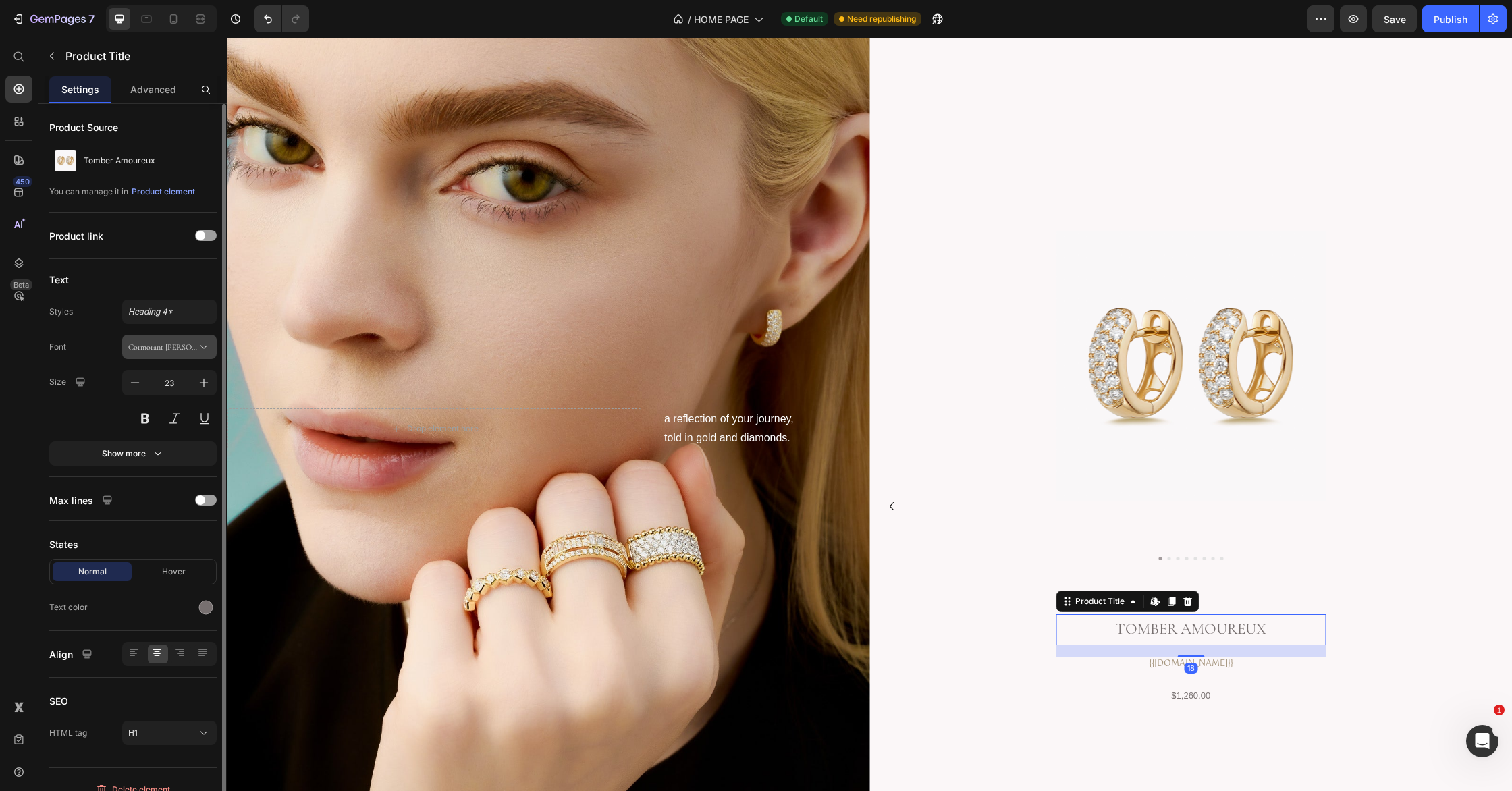 click on "Cormorant [PERSON_NAME]" at bounding box center (169, 347) 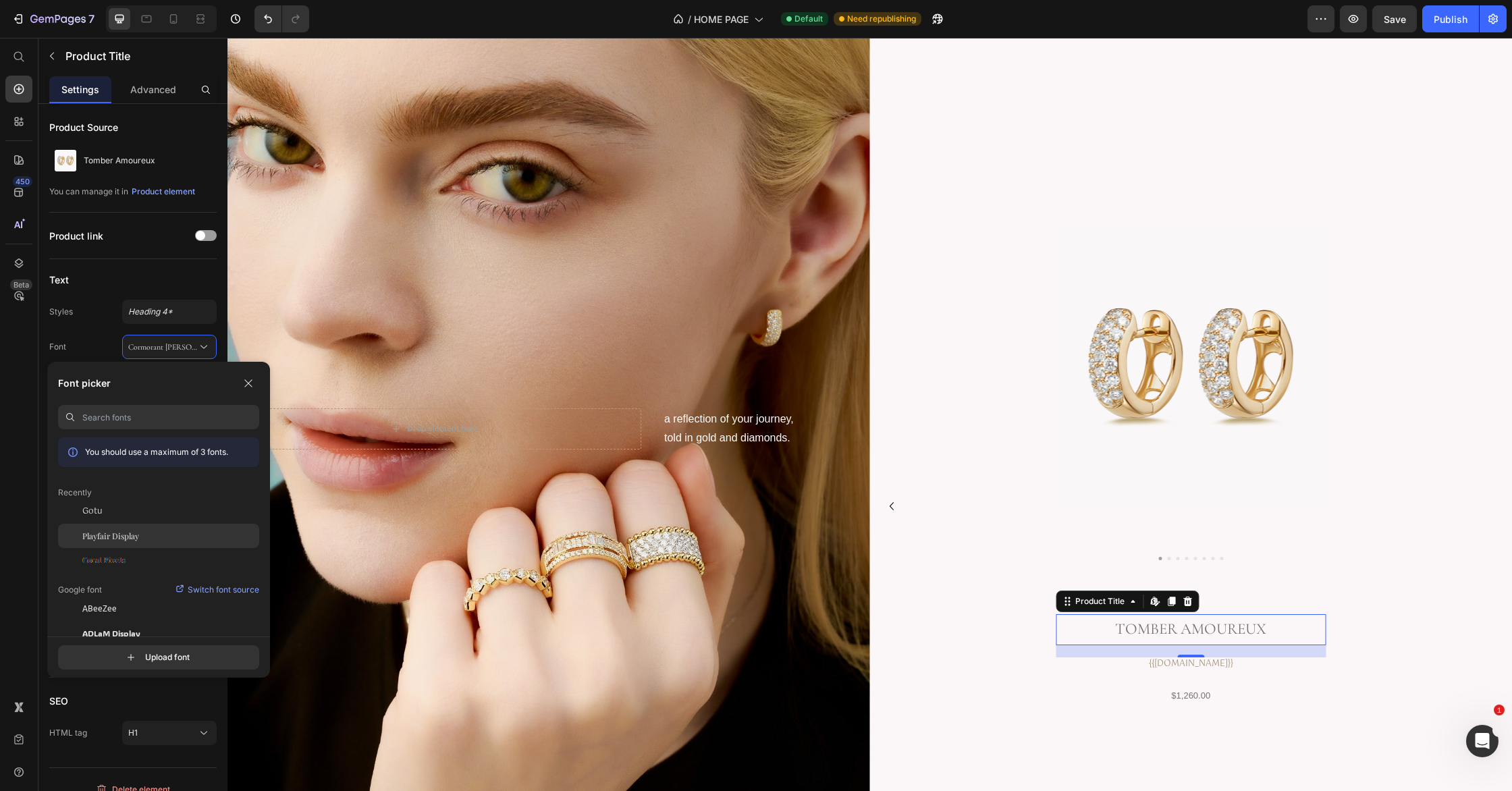 click on "Playfair Display" 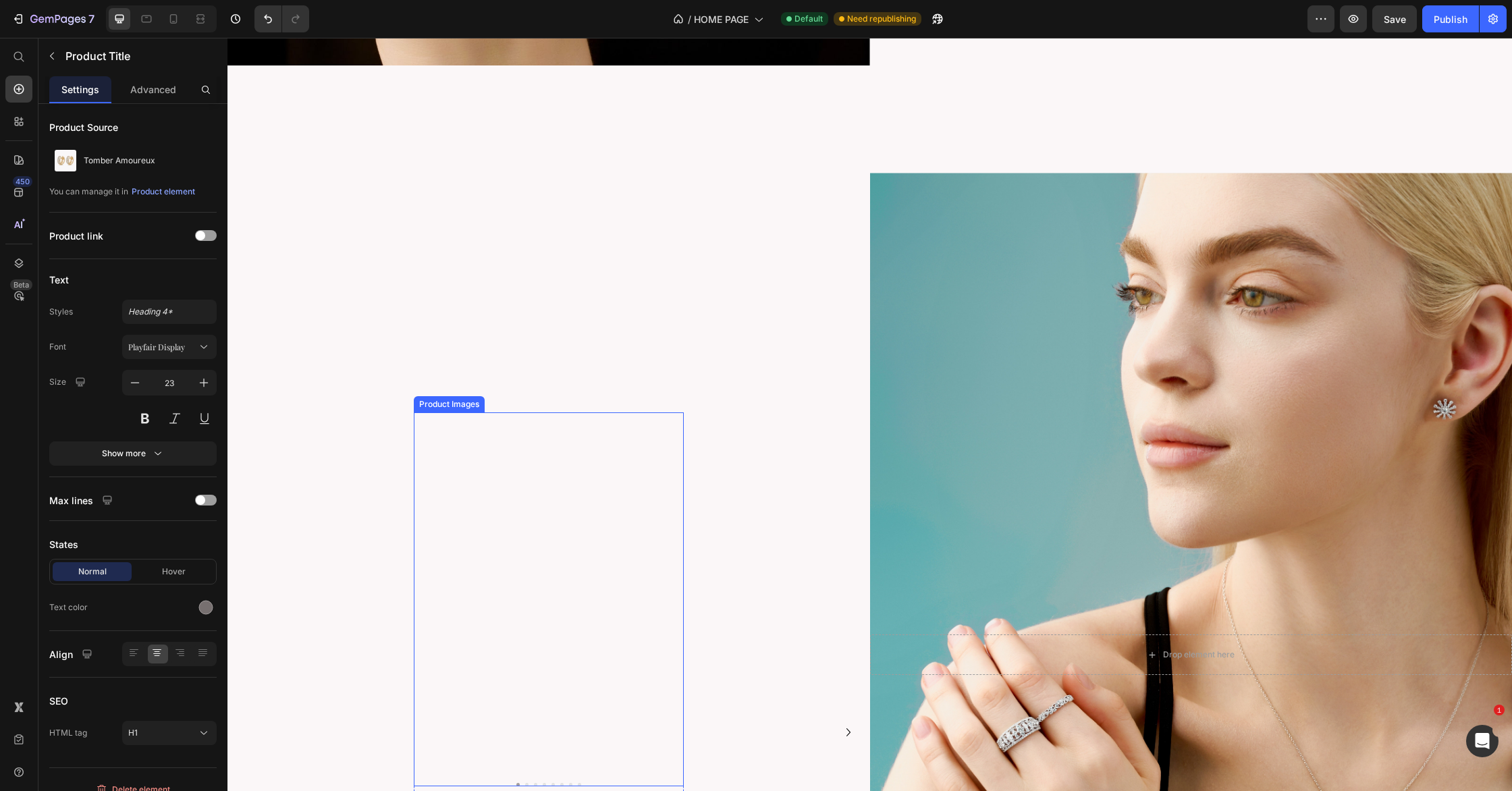 scroll, scrollTop: 4977, scrollLeft: 0, axis: vertical 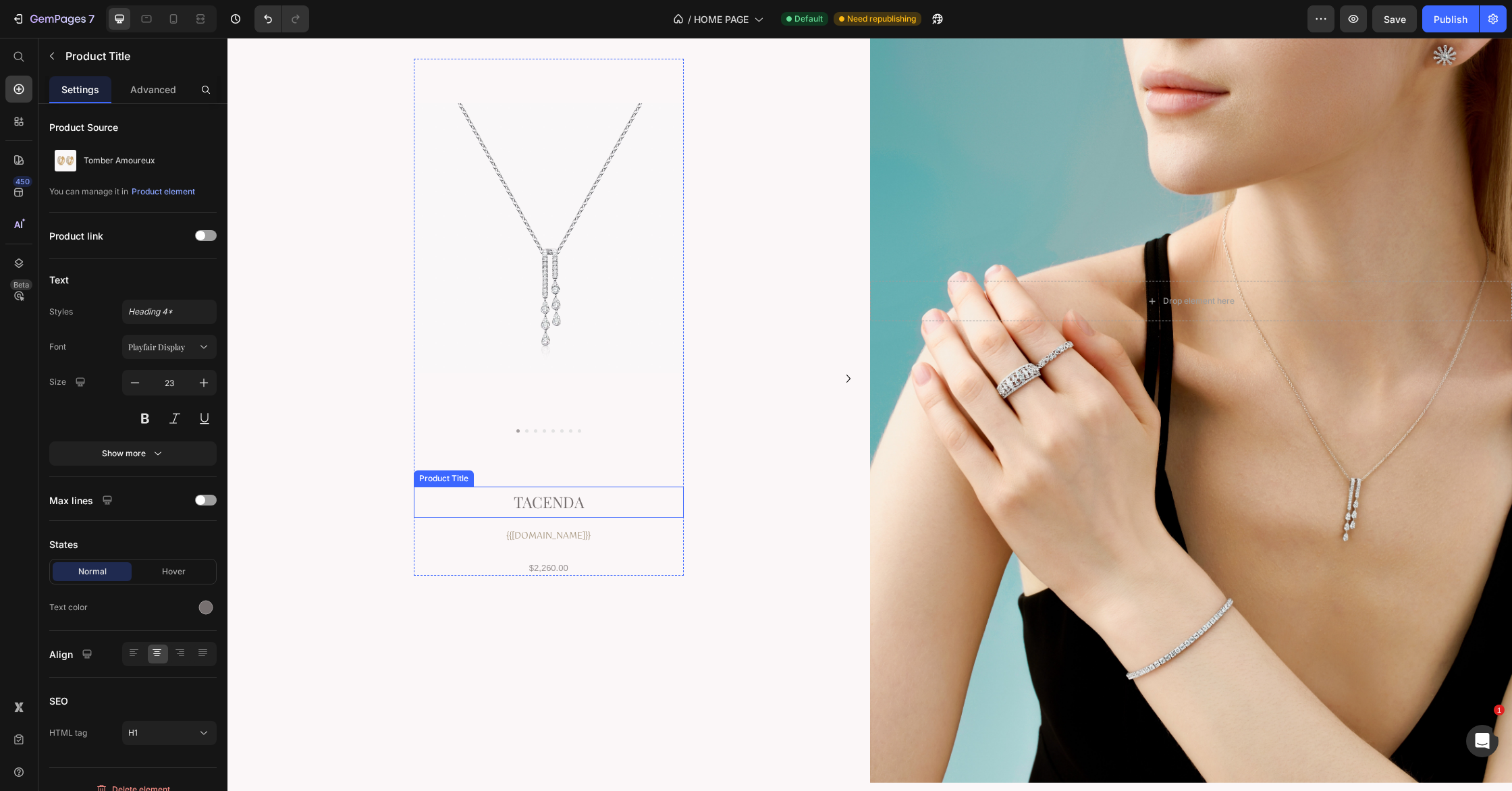 click on "Tacenda" at bounding box center (549, 501) 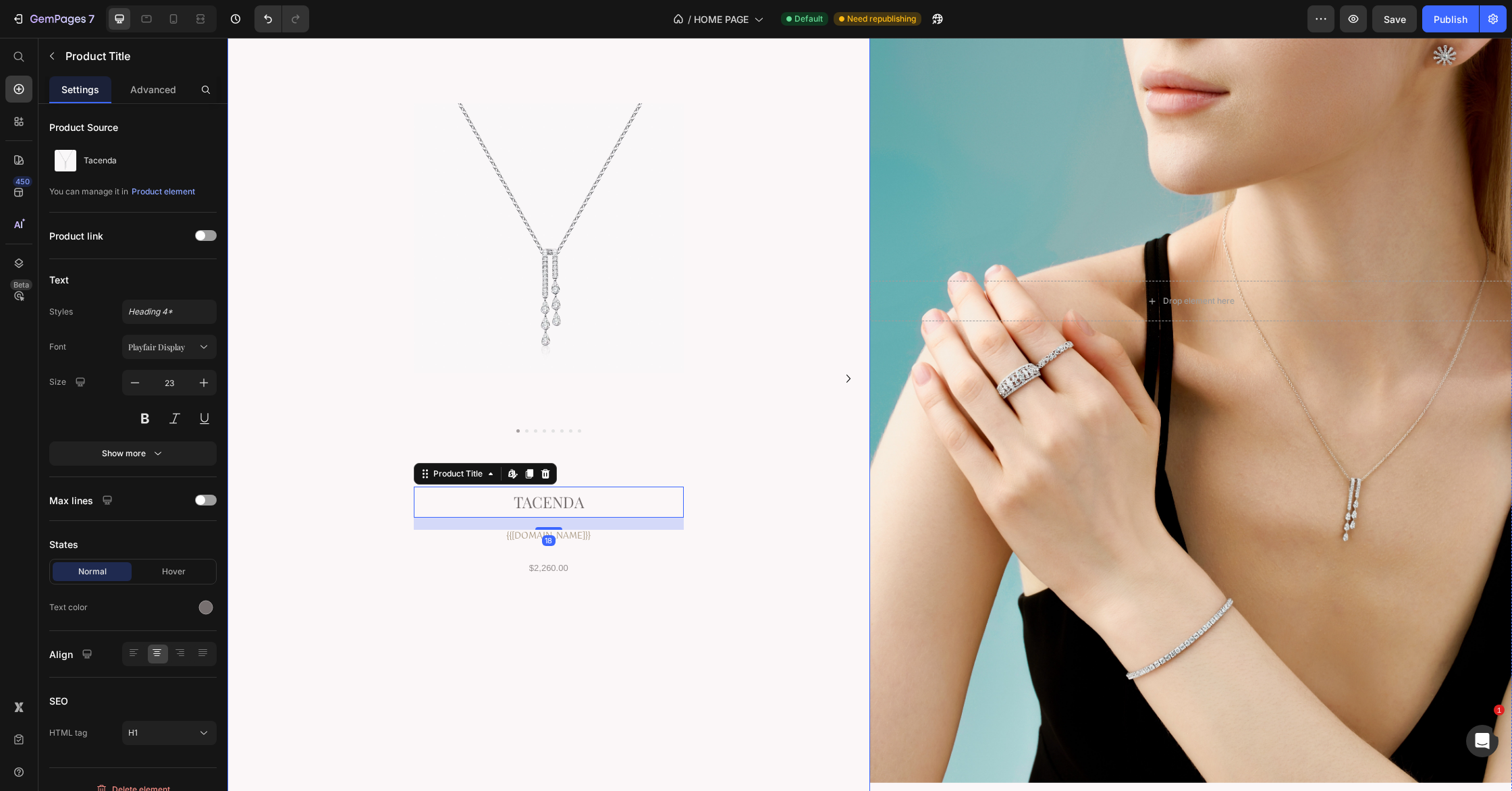 click 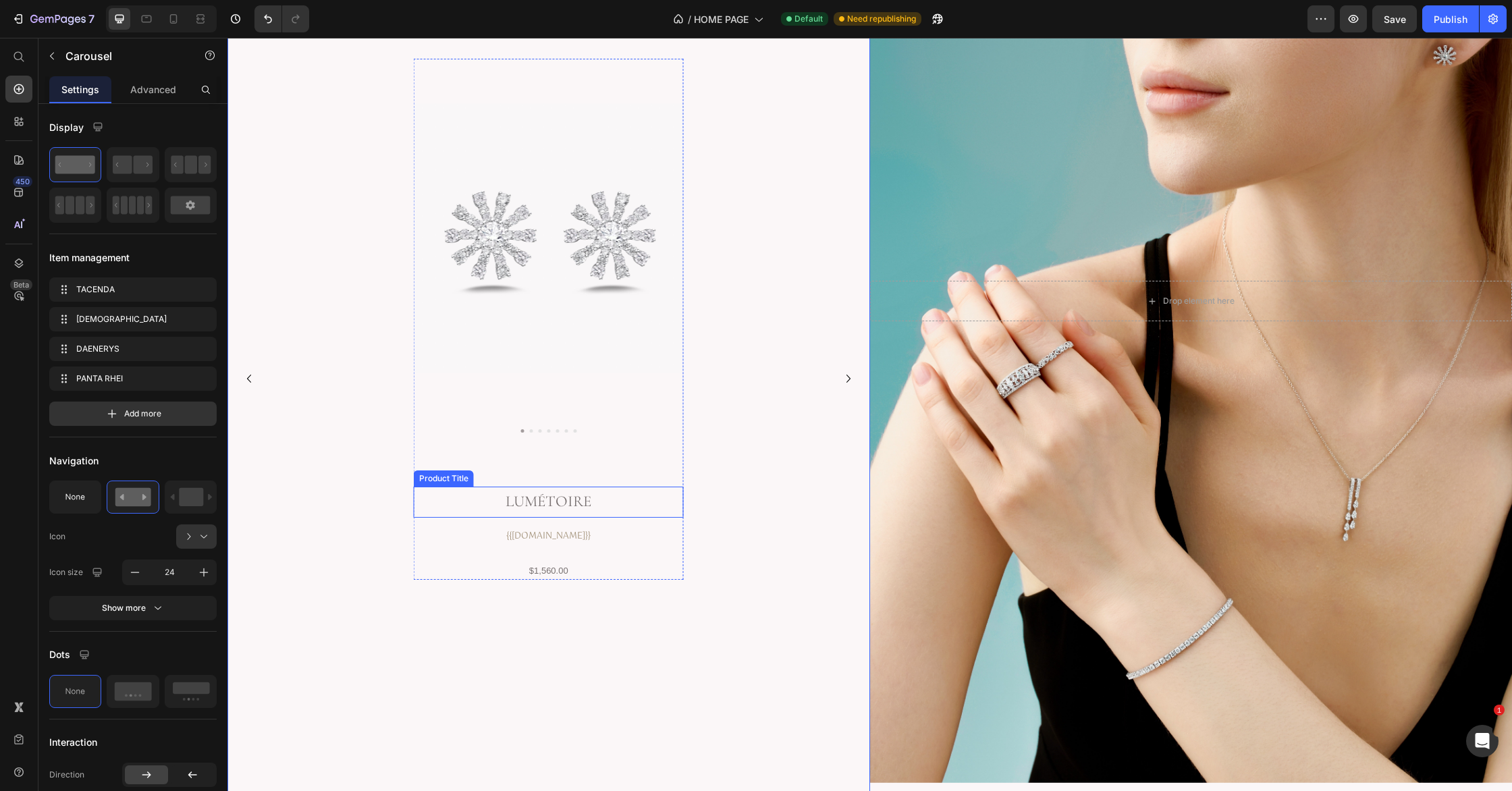 click on "Lumétoire" at bounding box center [549, 501] 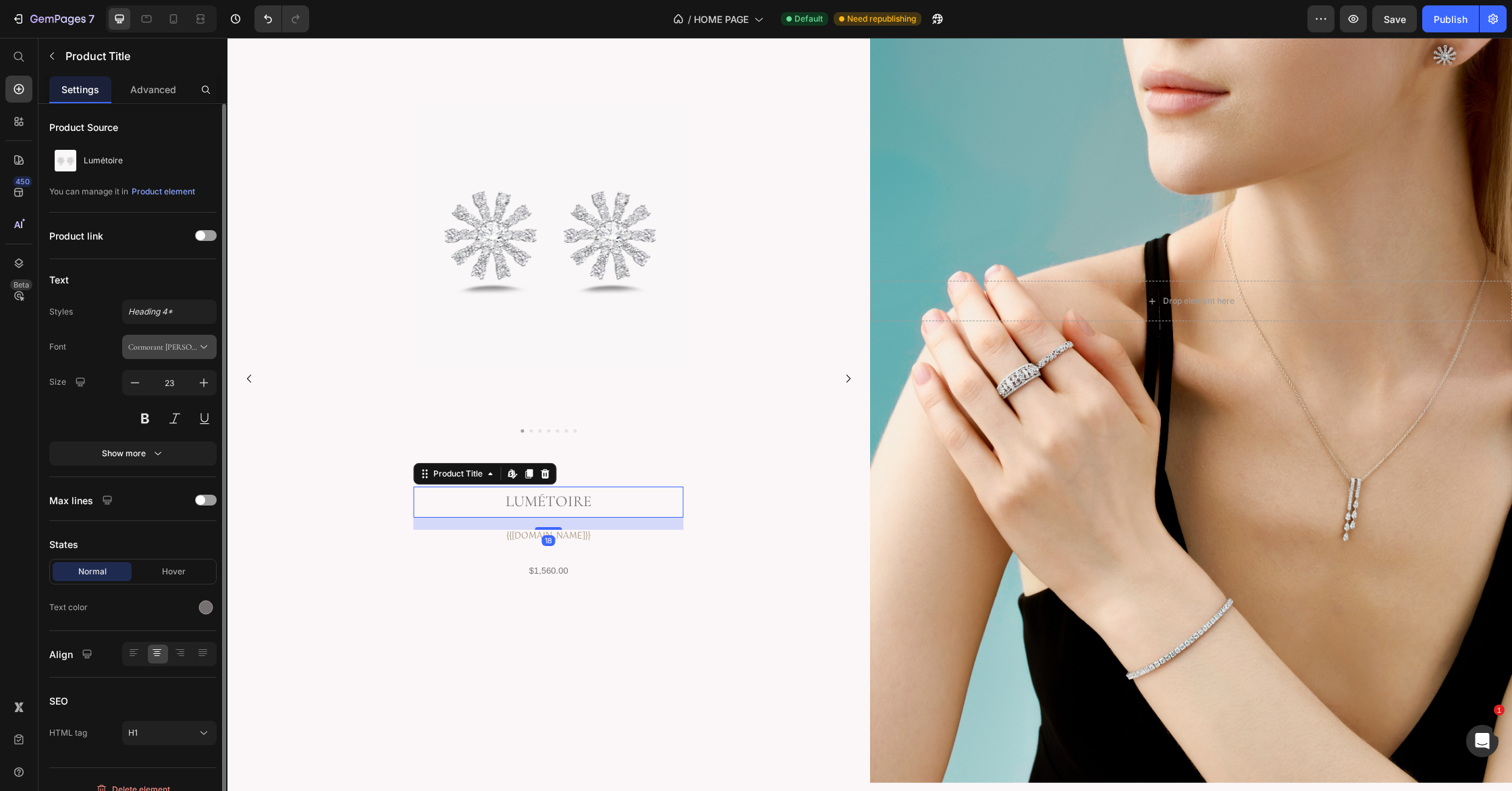 drag, startPoint x: 153, startPoint y: 346, endPoint x: 149, endPoint y: 357, distance: 11.7047 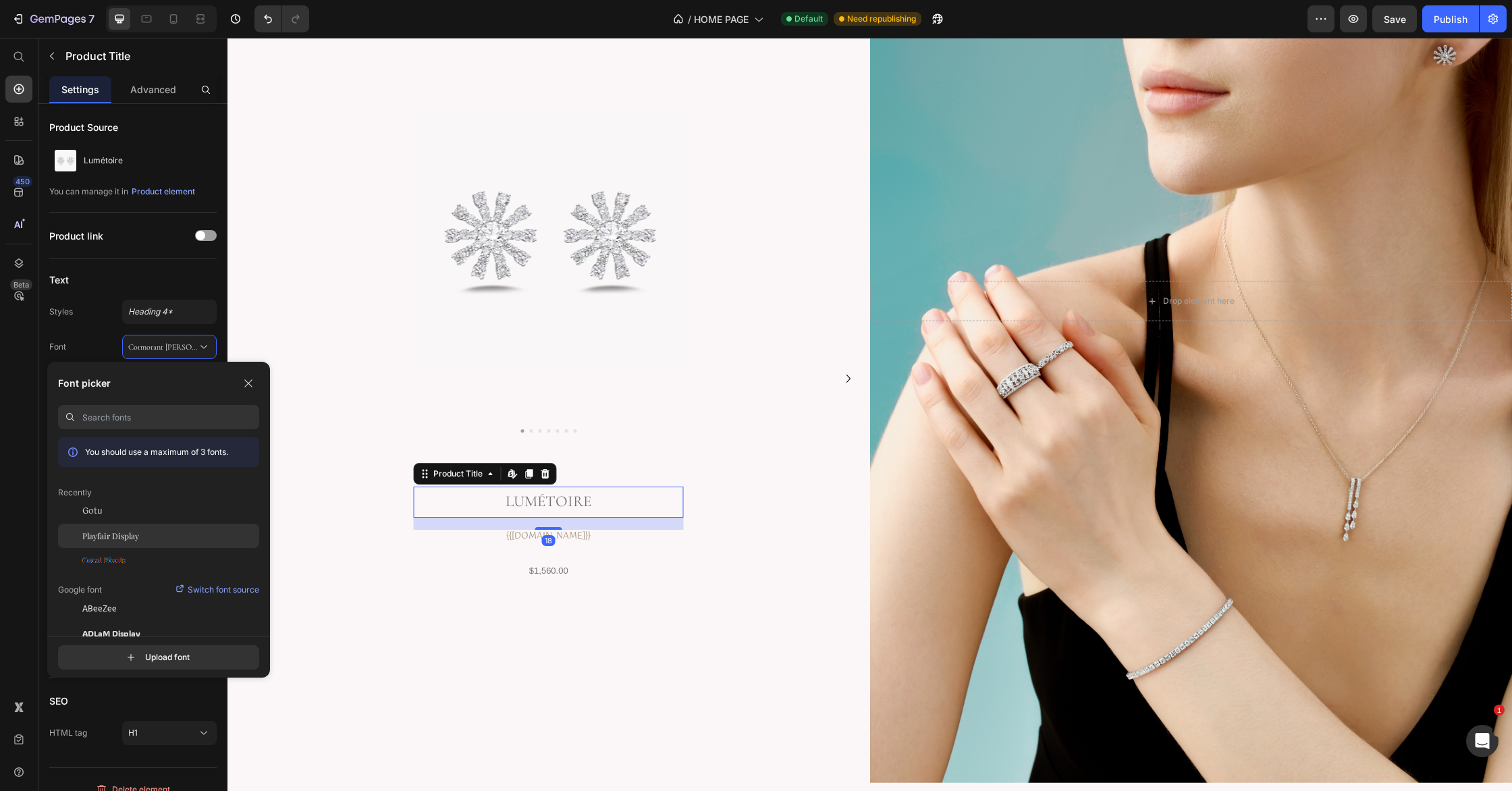 click on "Playfair Display" at bounding box center [111, 536] 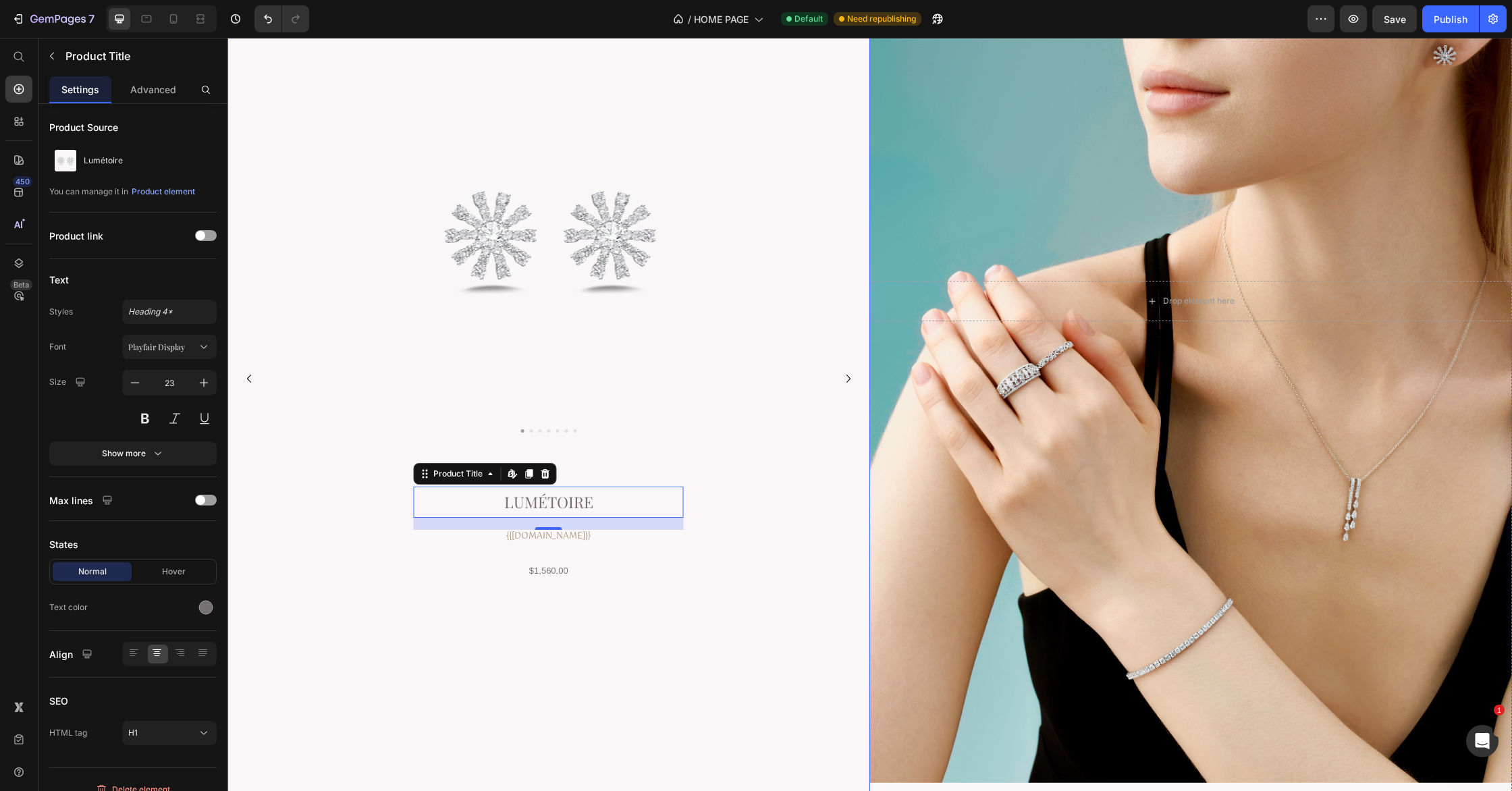 click 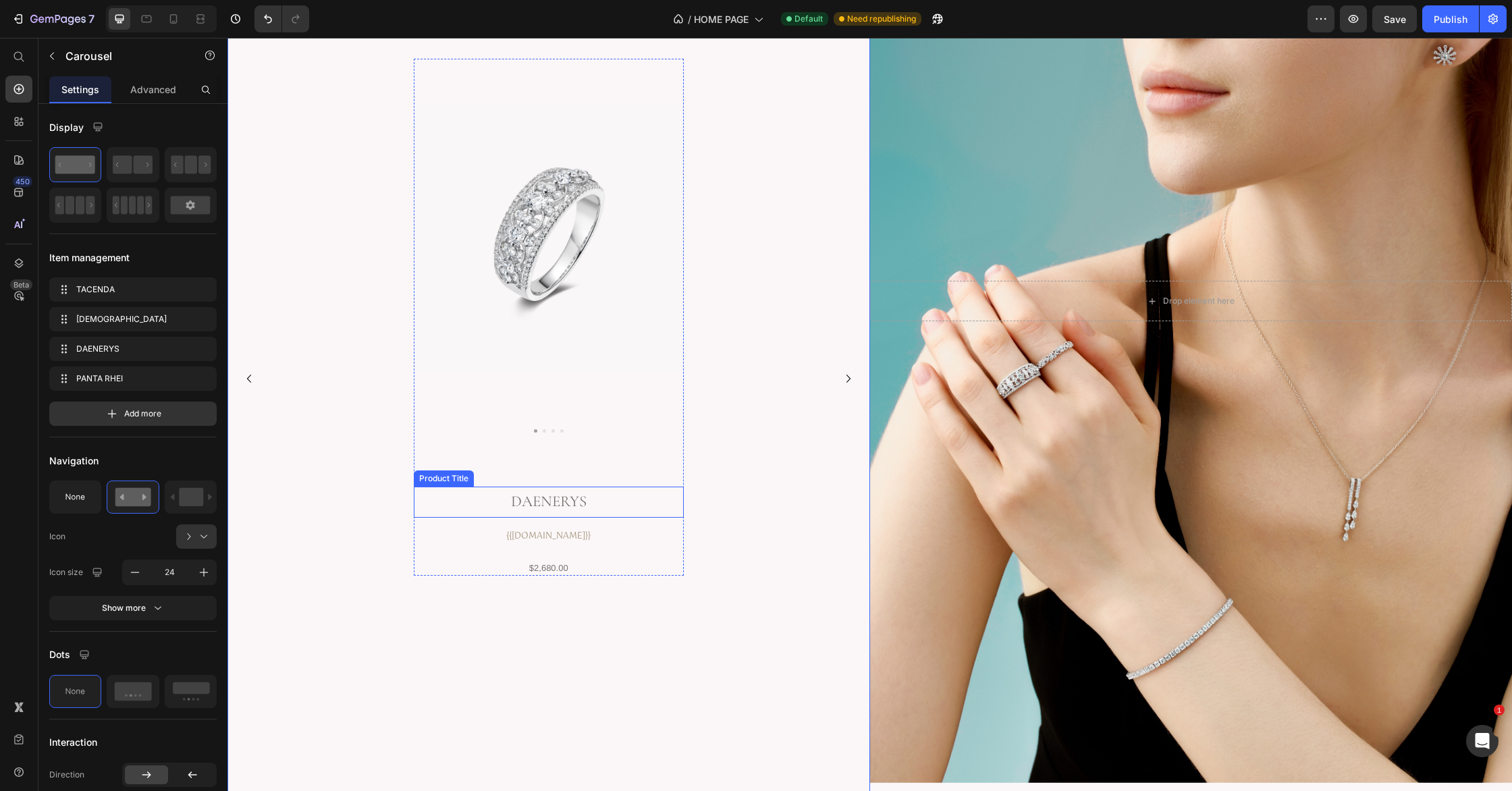 click on "Daenerys" at bounding box center (549, 501) 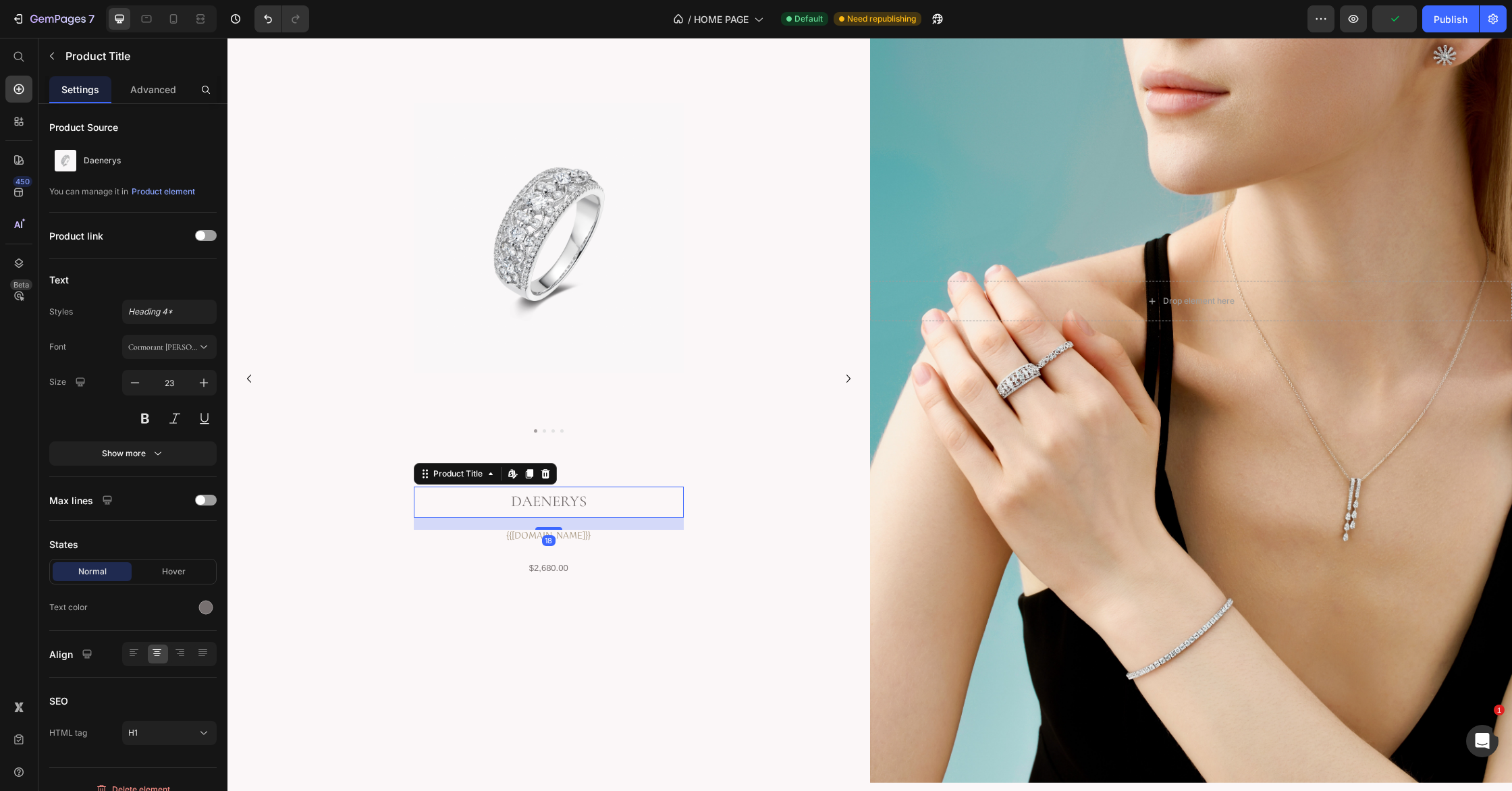 drag, startPoint x: 174, startPoint y: 339, endPoint x: 182, endPoint y: 377, distance: 38.832976 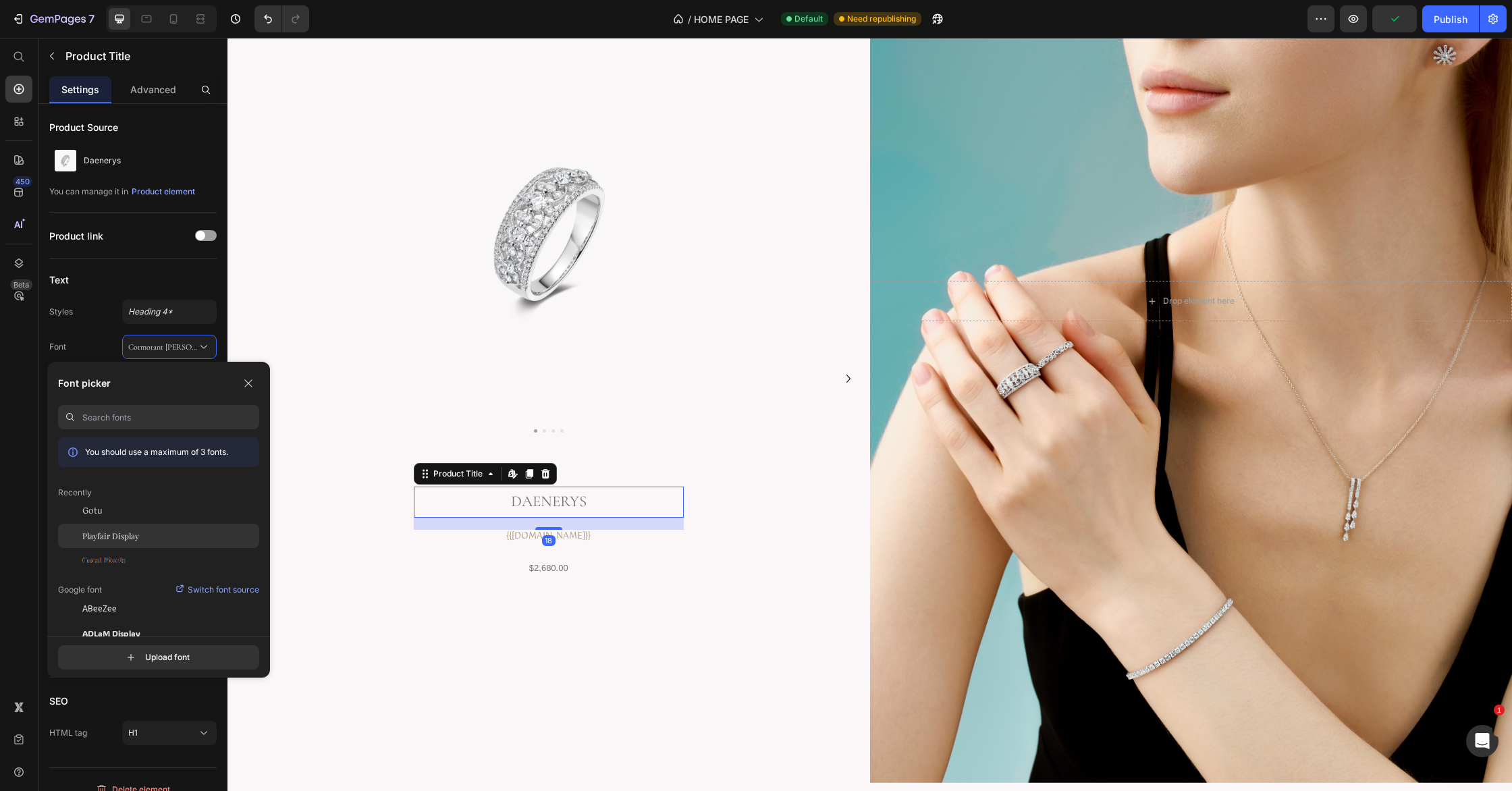 click on "Playfair Display" 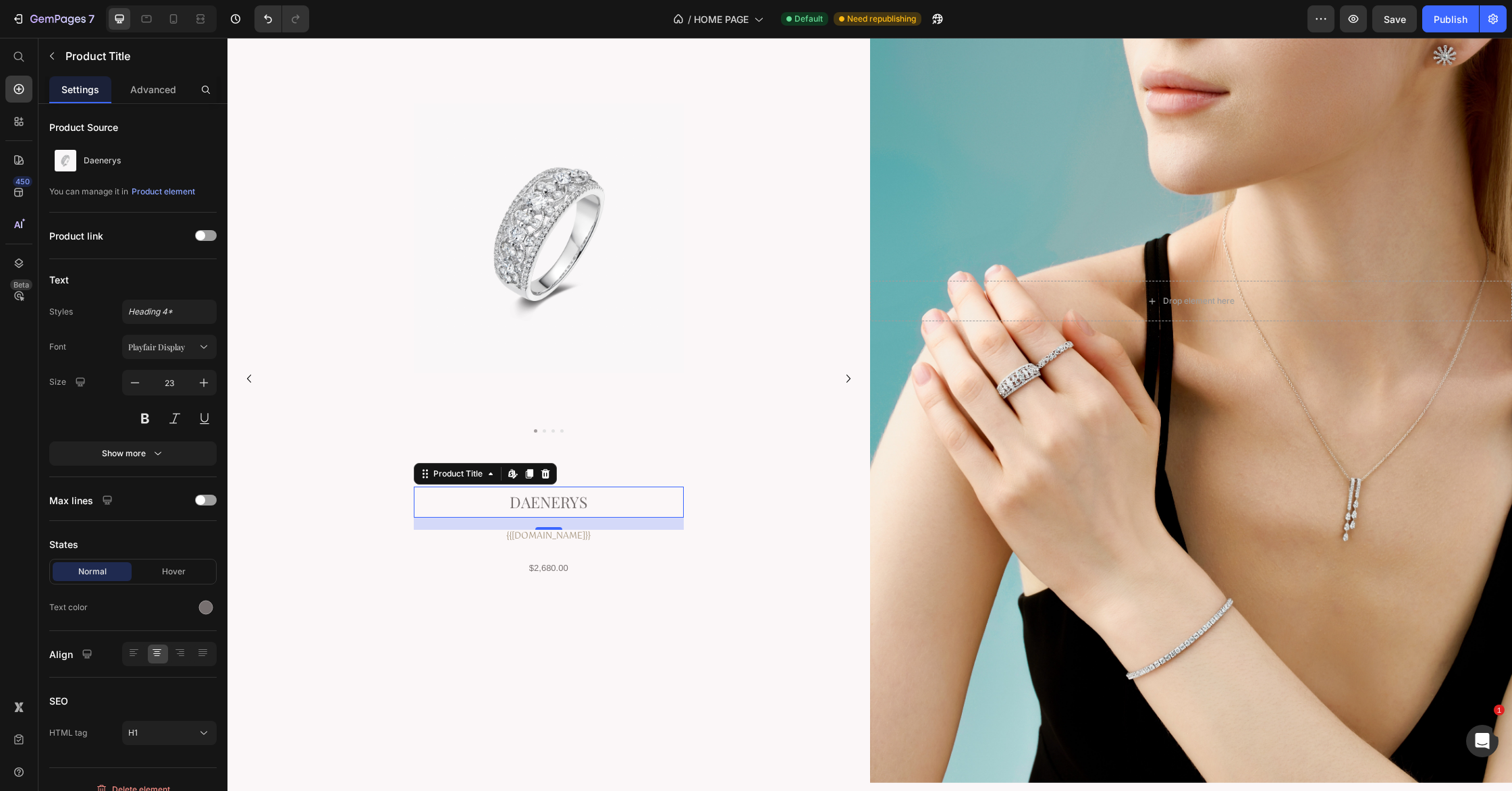 scroll, scrollTop: 5, scrollLeft: 0, axis: vertical 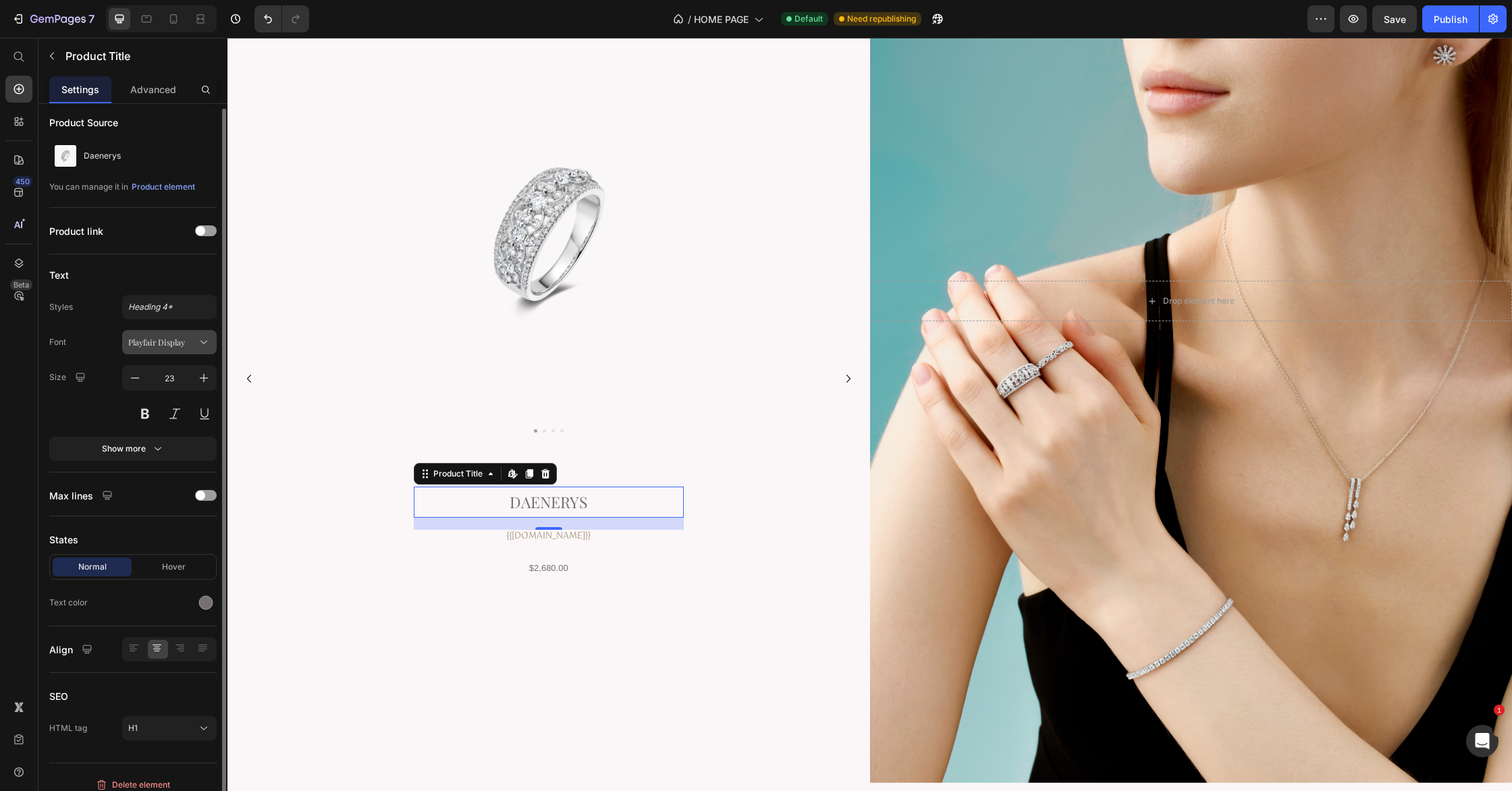 click on "Playfair Display" at bounding box center (163, 342) 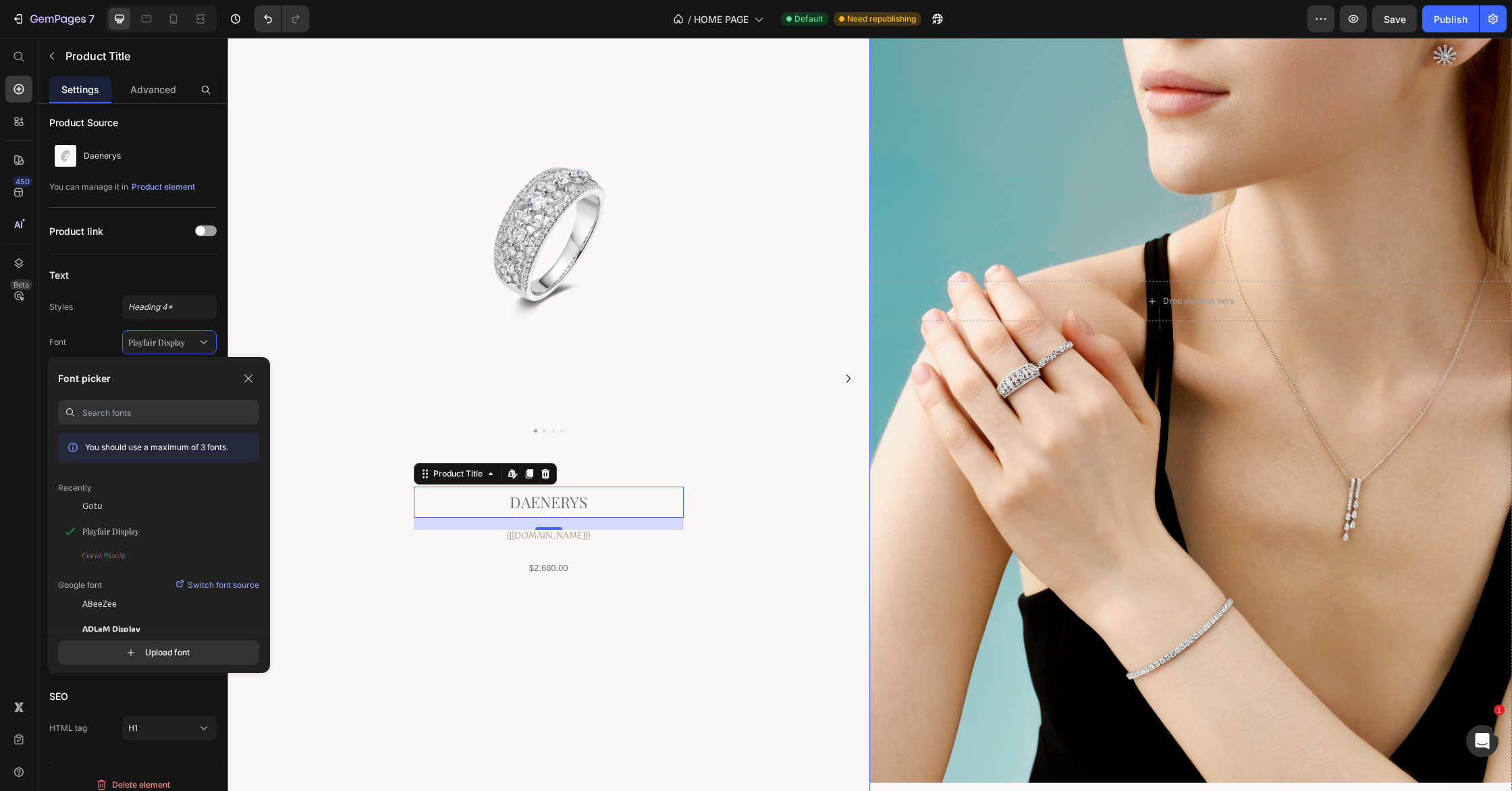 click 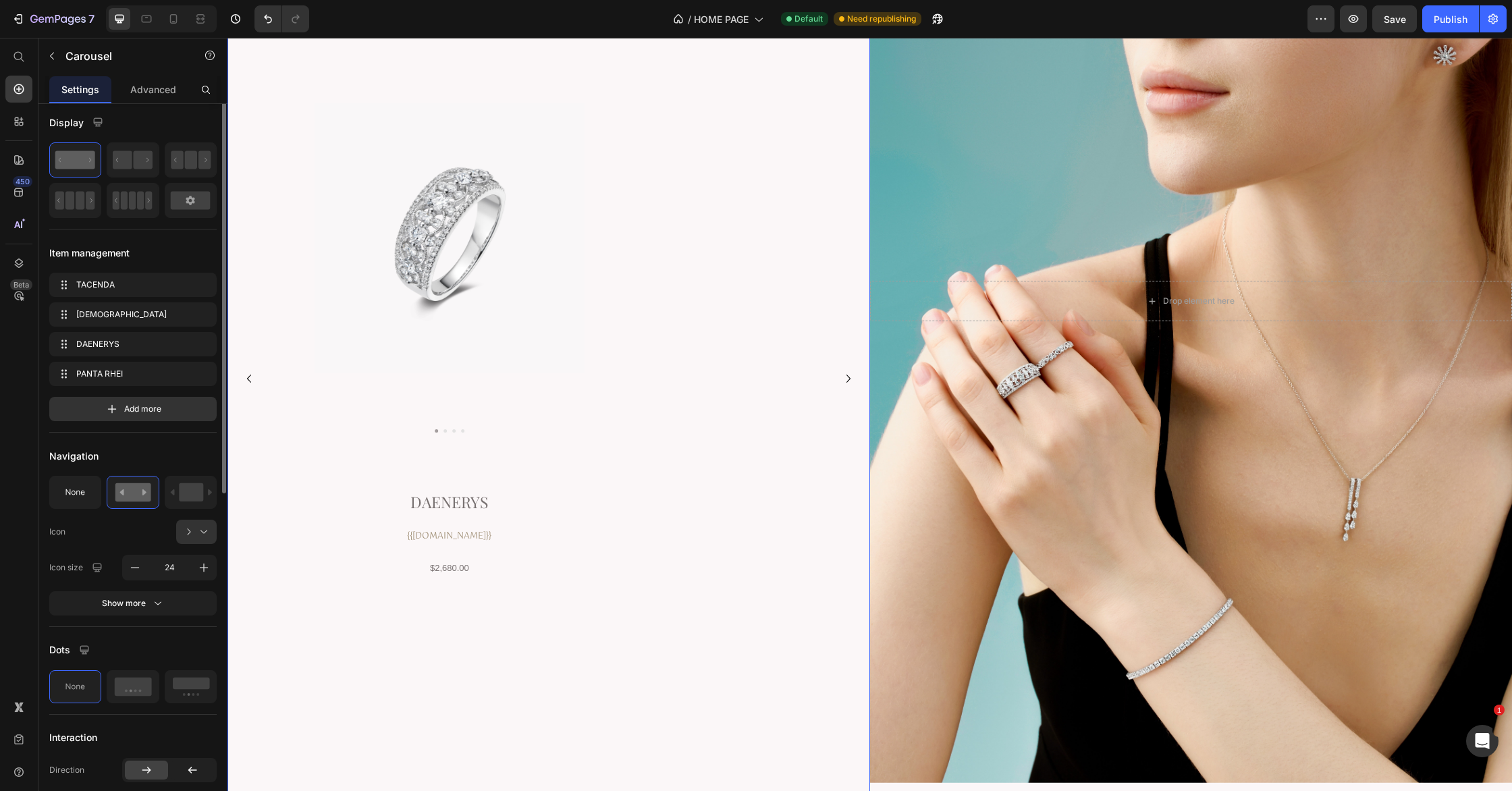 scroll, scrollTop: 0, scrollLeft: 0, axis: both 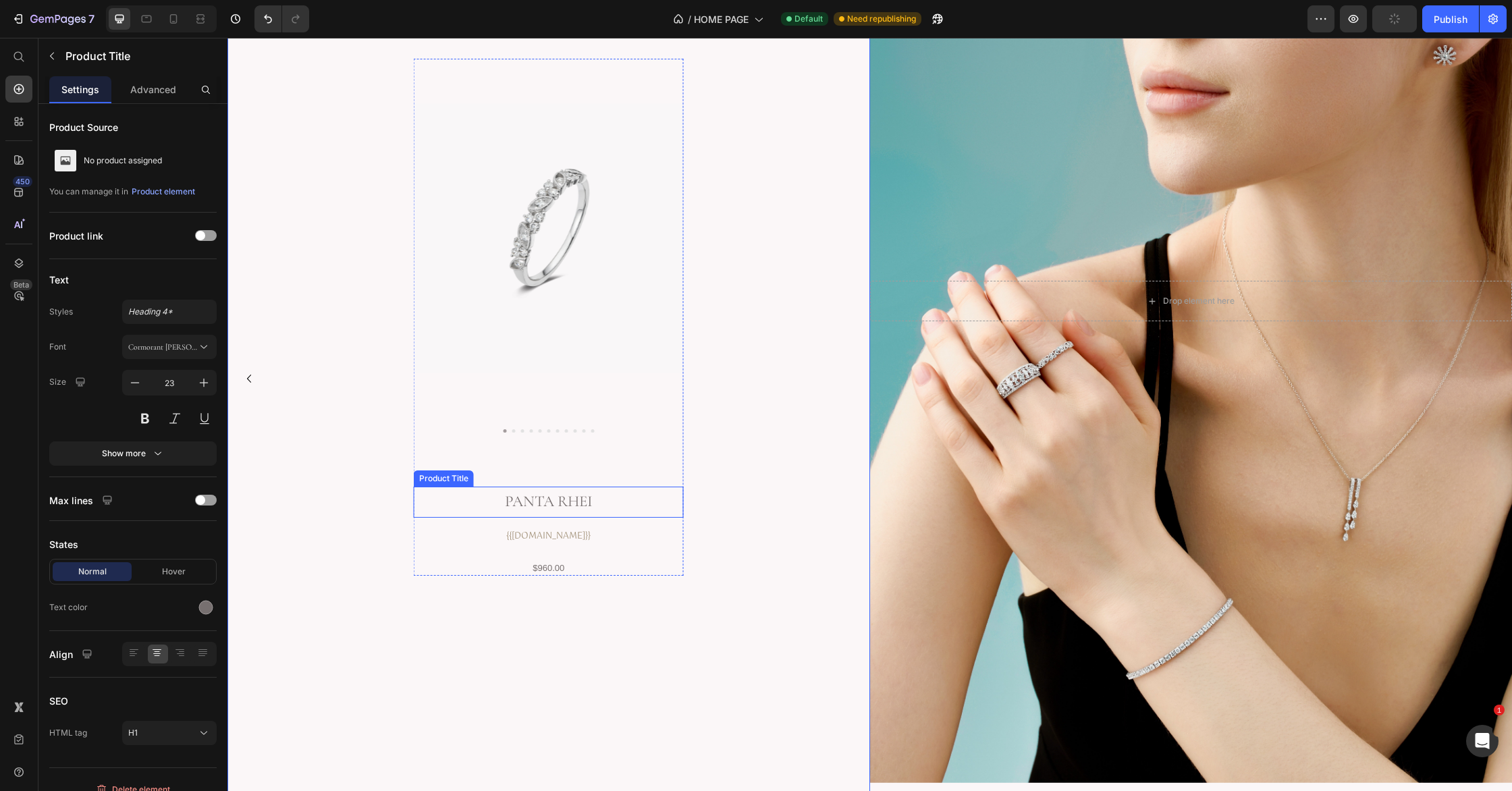 click on "Panta Rhei" at bounding box center [549, 501] 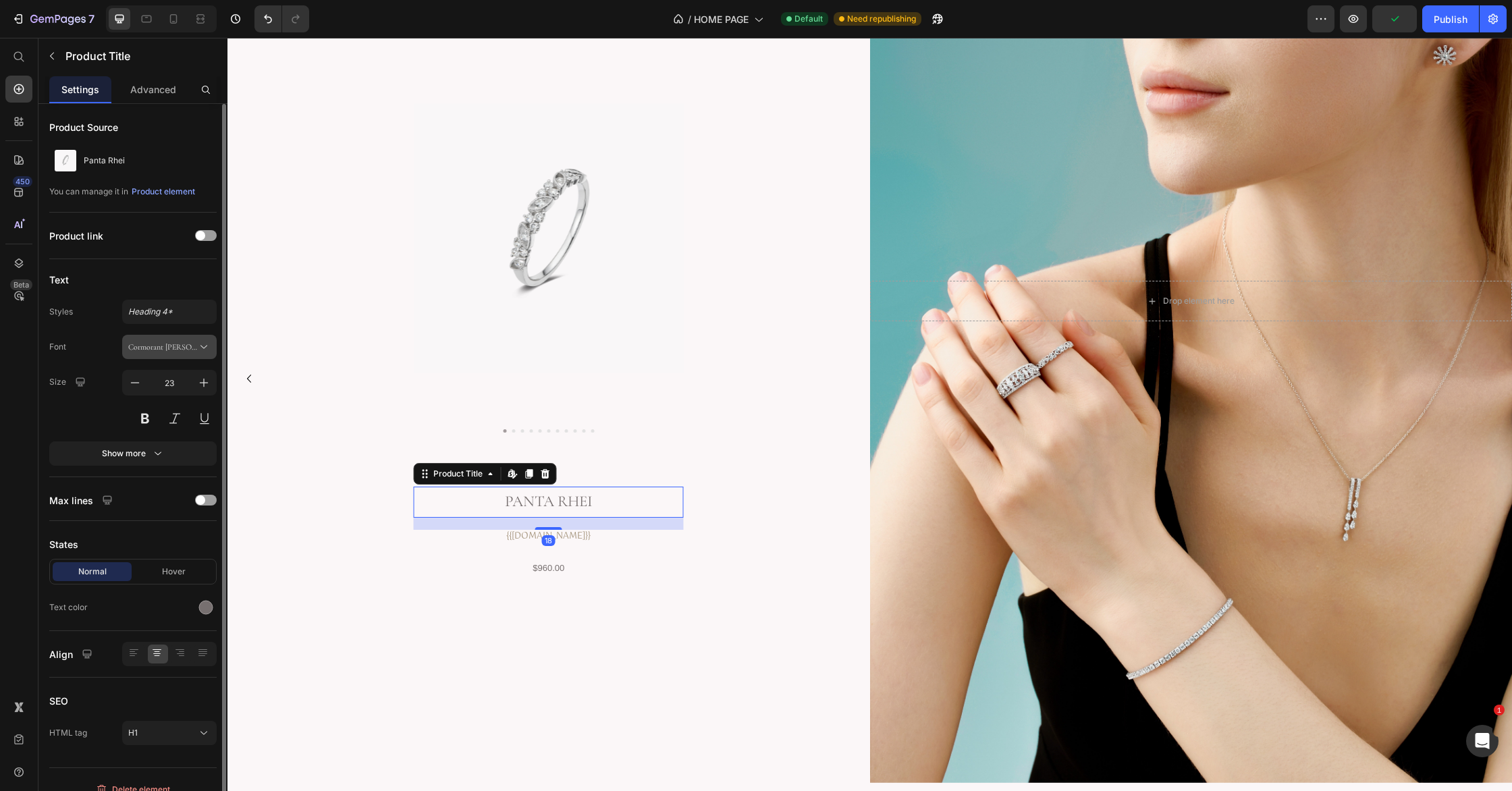 click on "Cormorant [PERSON_NAME]" at bounding box center (169, 347) 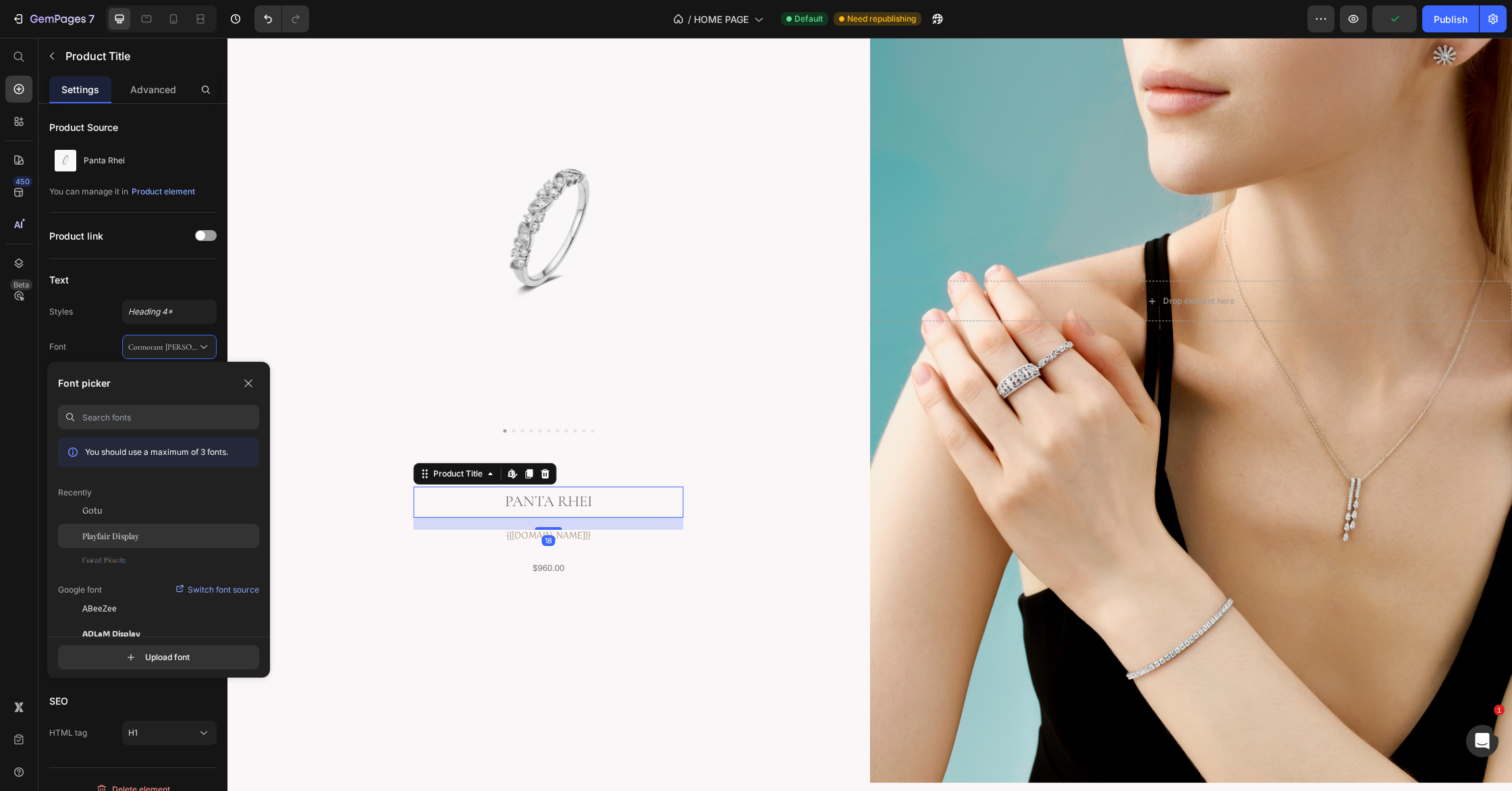 click on "Playfair Display" 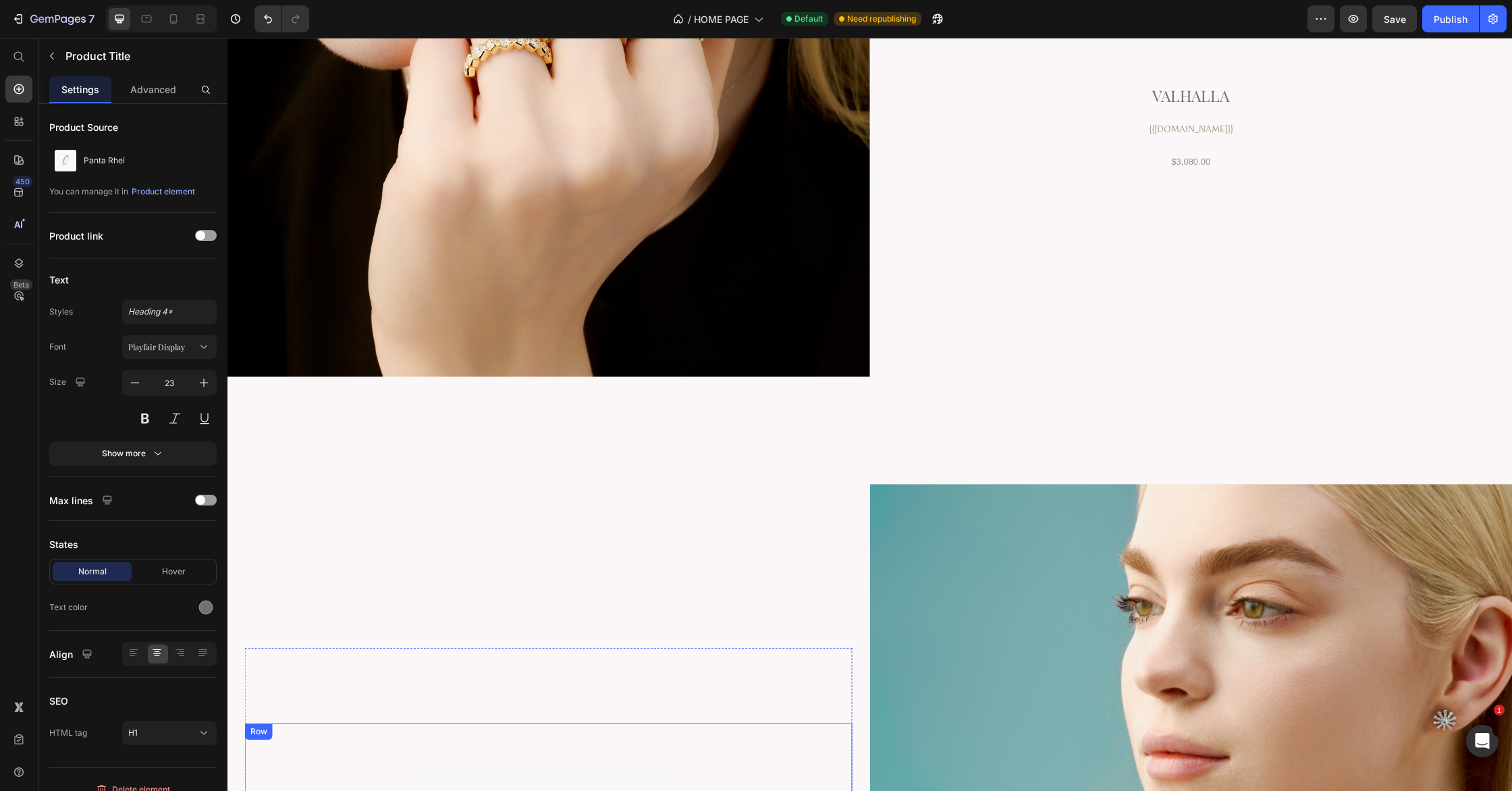 scroll, scrollTop: 4268, scrollLeft: 0, axis: vertical 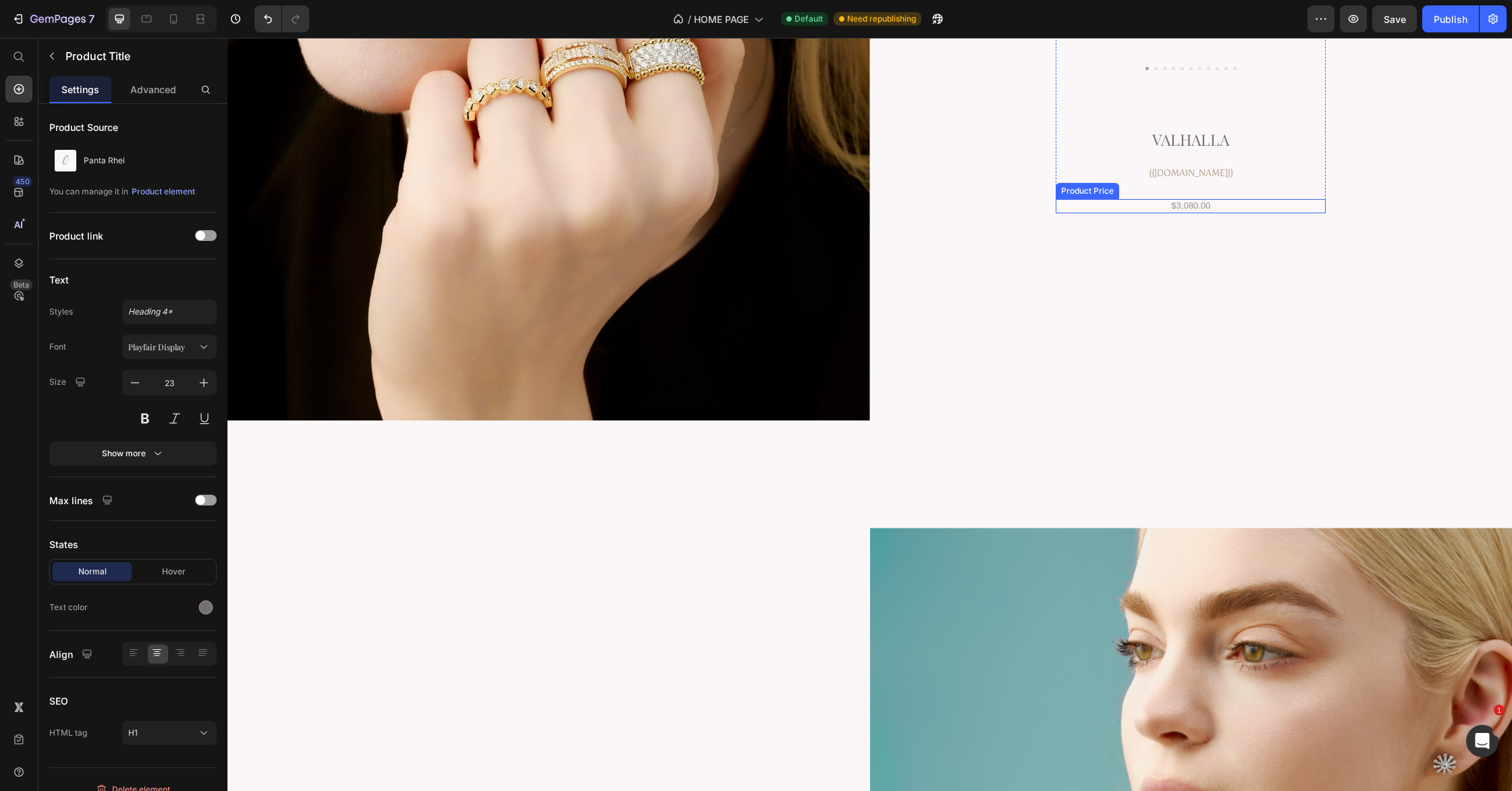 click on "$3,080.00" at bounding box center (1191, 206) 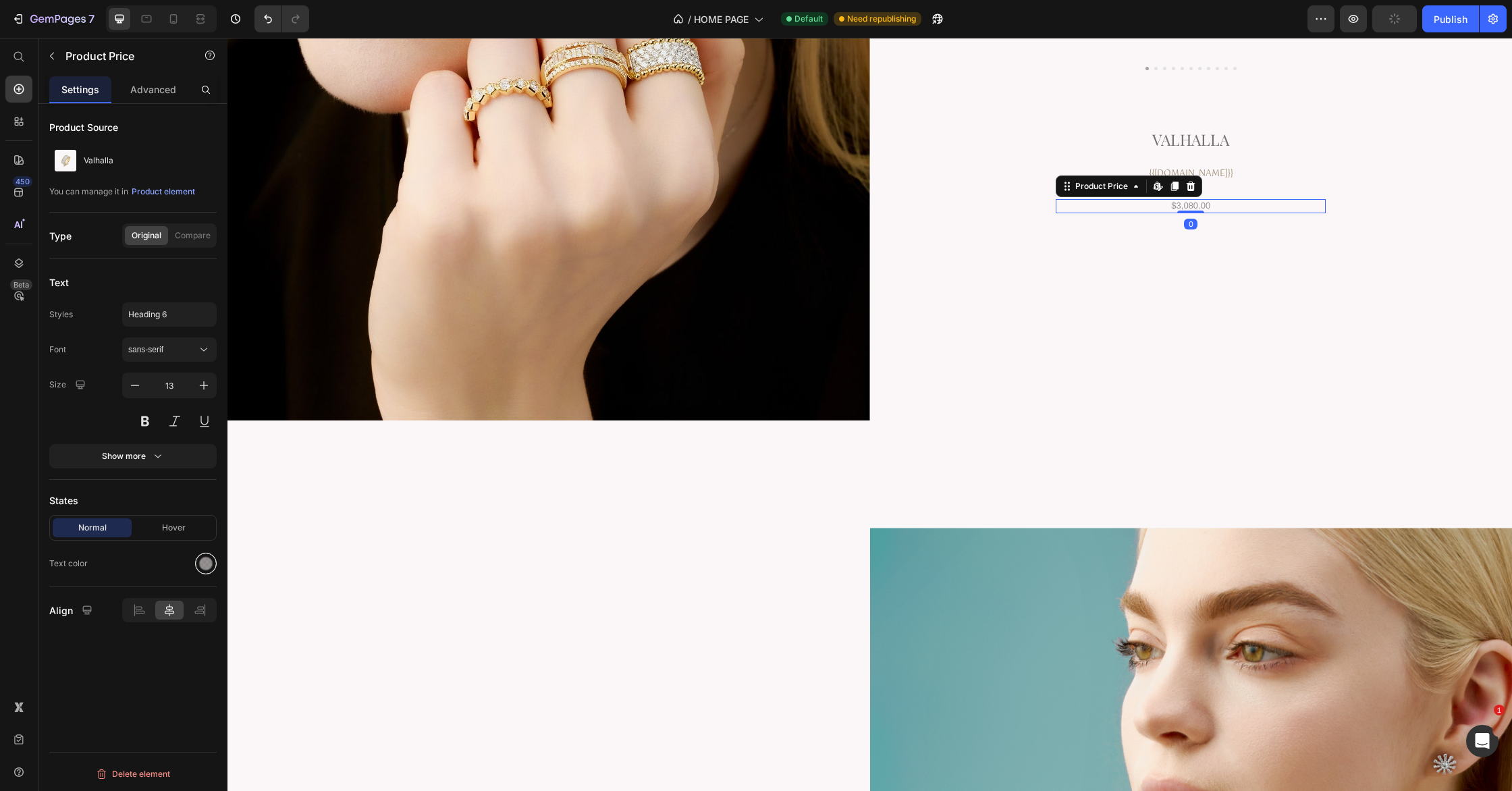 click at bounding box center [206, 564] 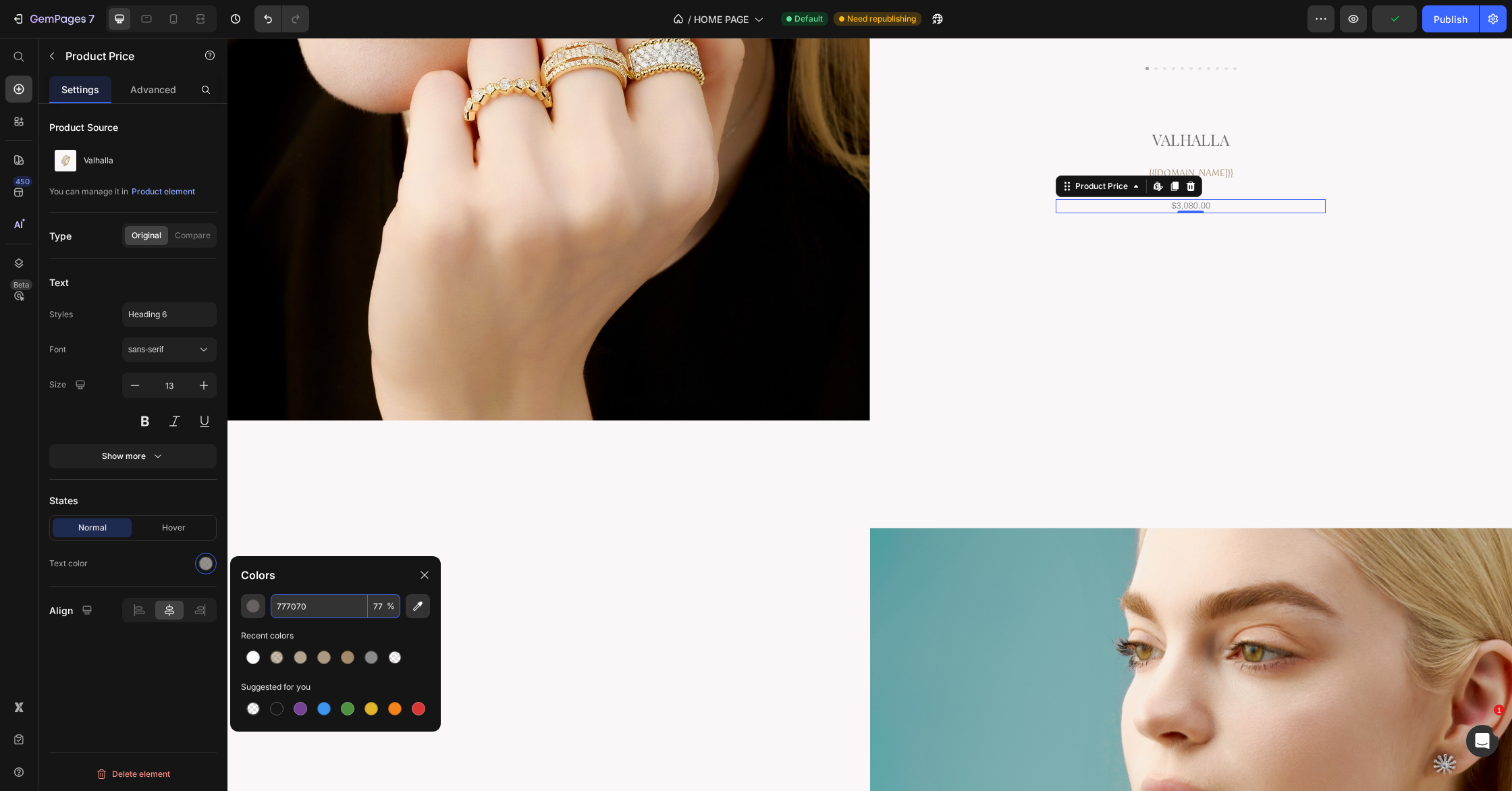 click on "777070" at bounding box center (319, 606) 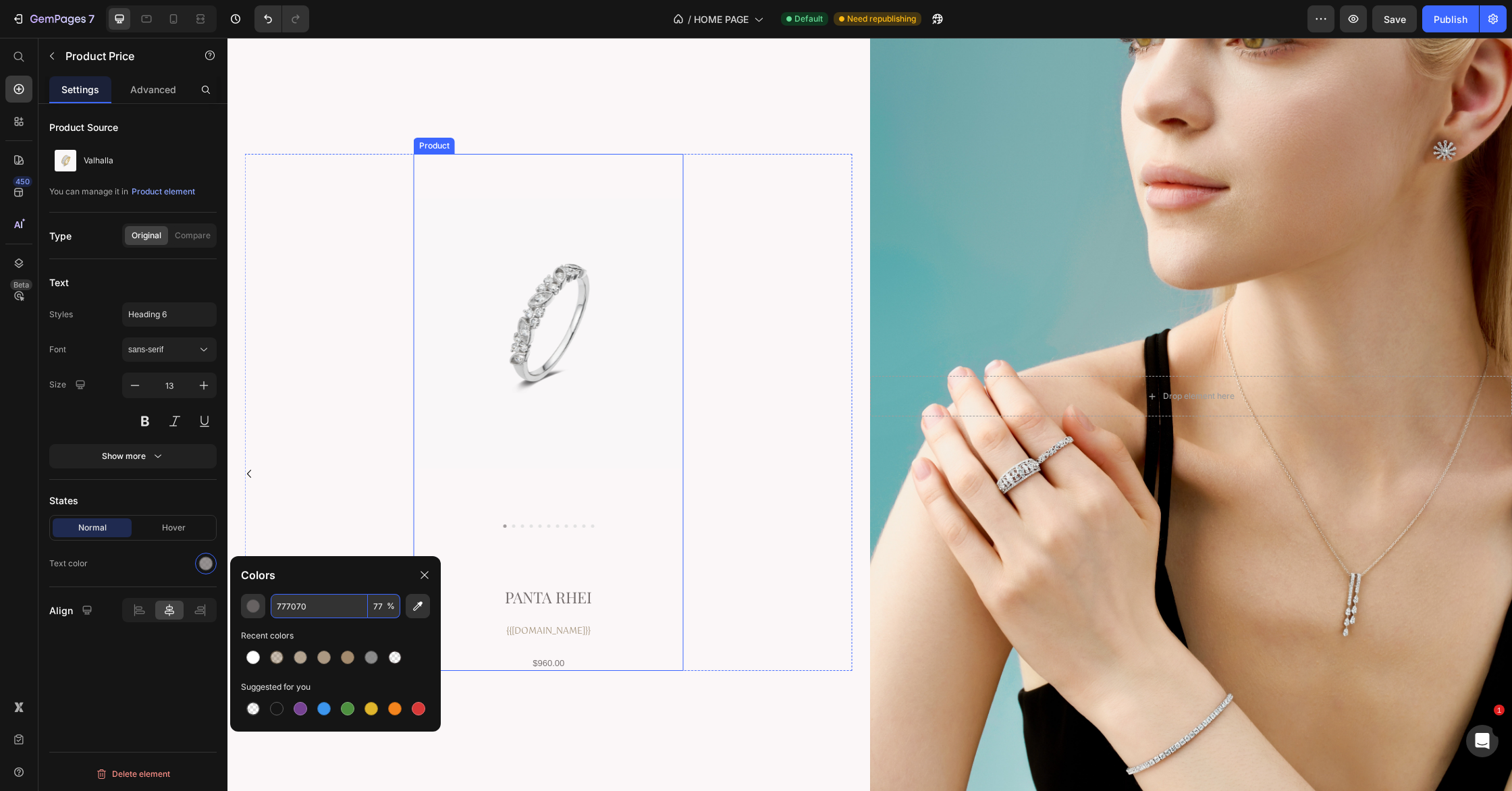scroll, scrollTop: 4884, scrollLeft: 0, axis: vertical 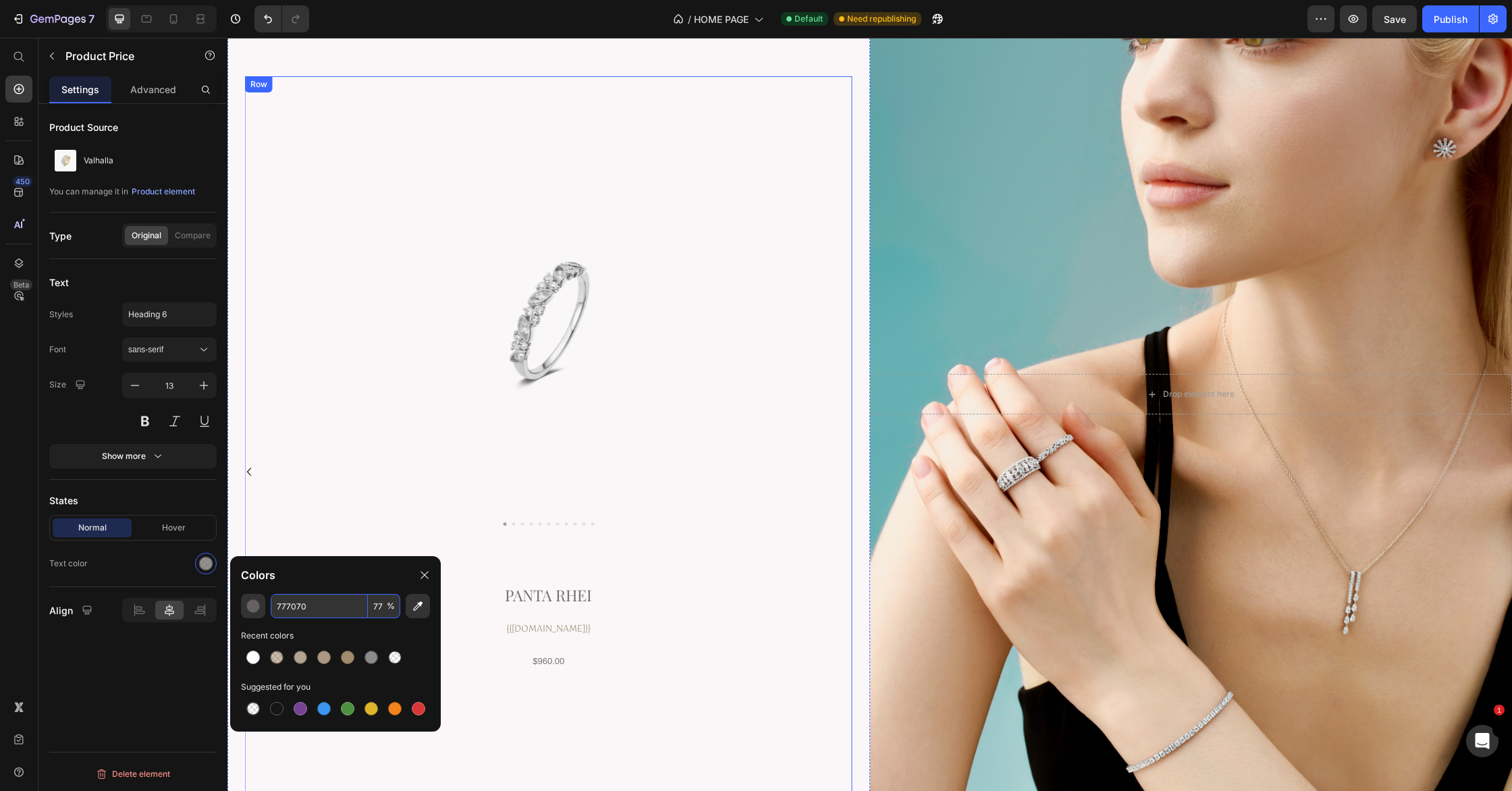 click on "$960.00" at bounding box center [549, 661] 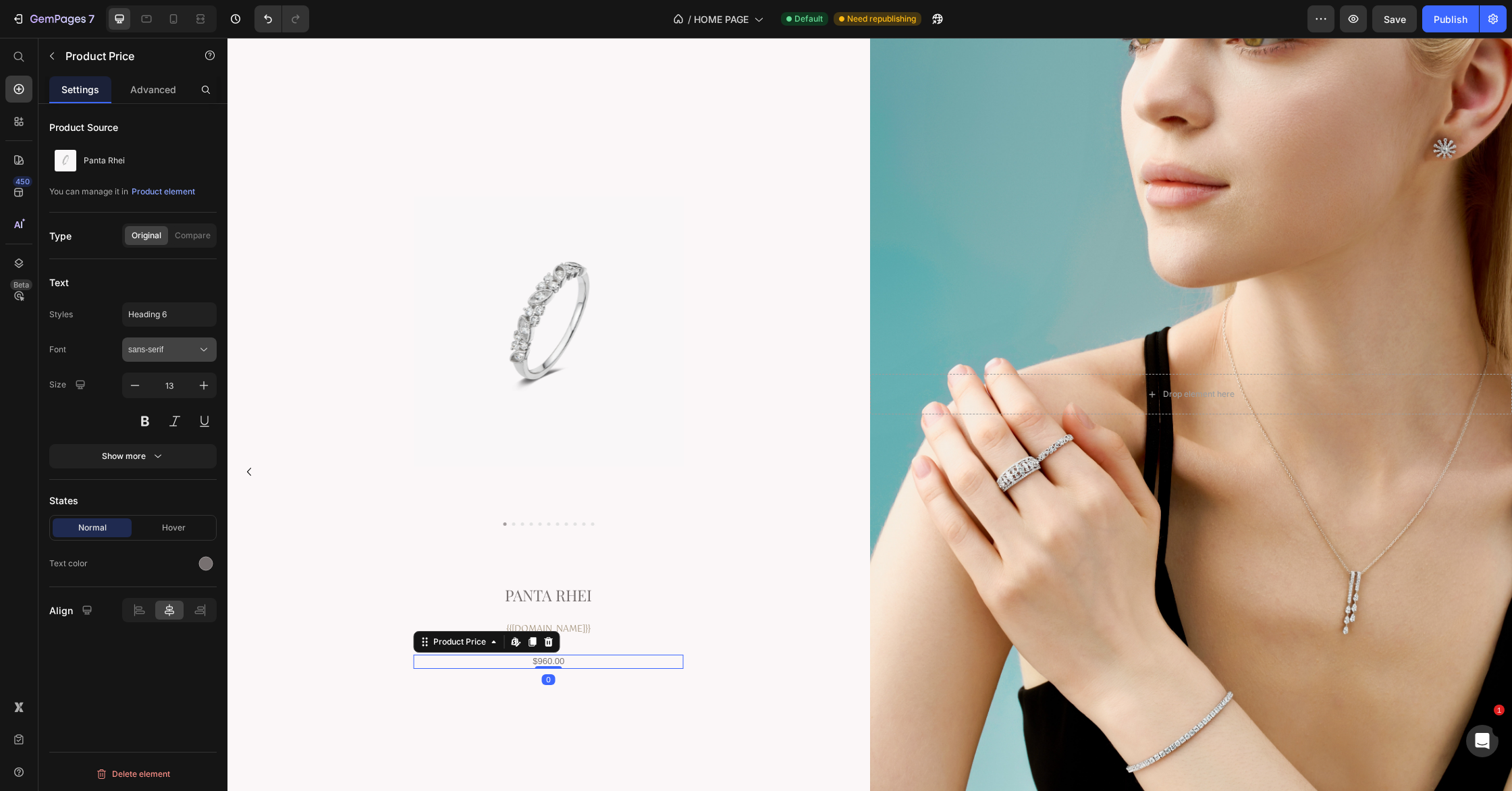 click on "sans-serif" at bounding box center [163, 350] 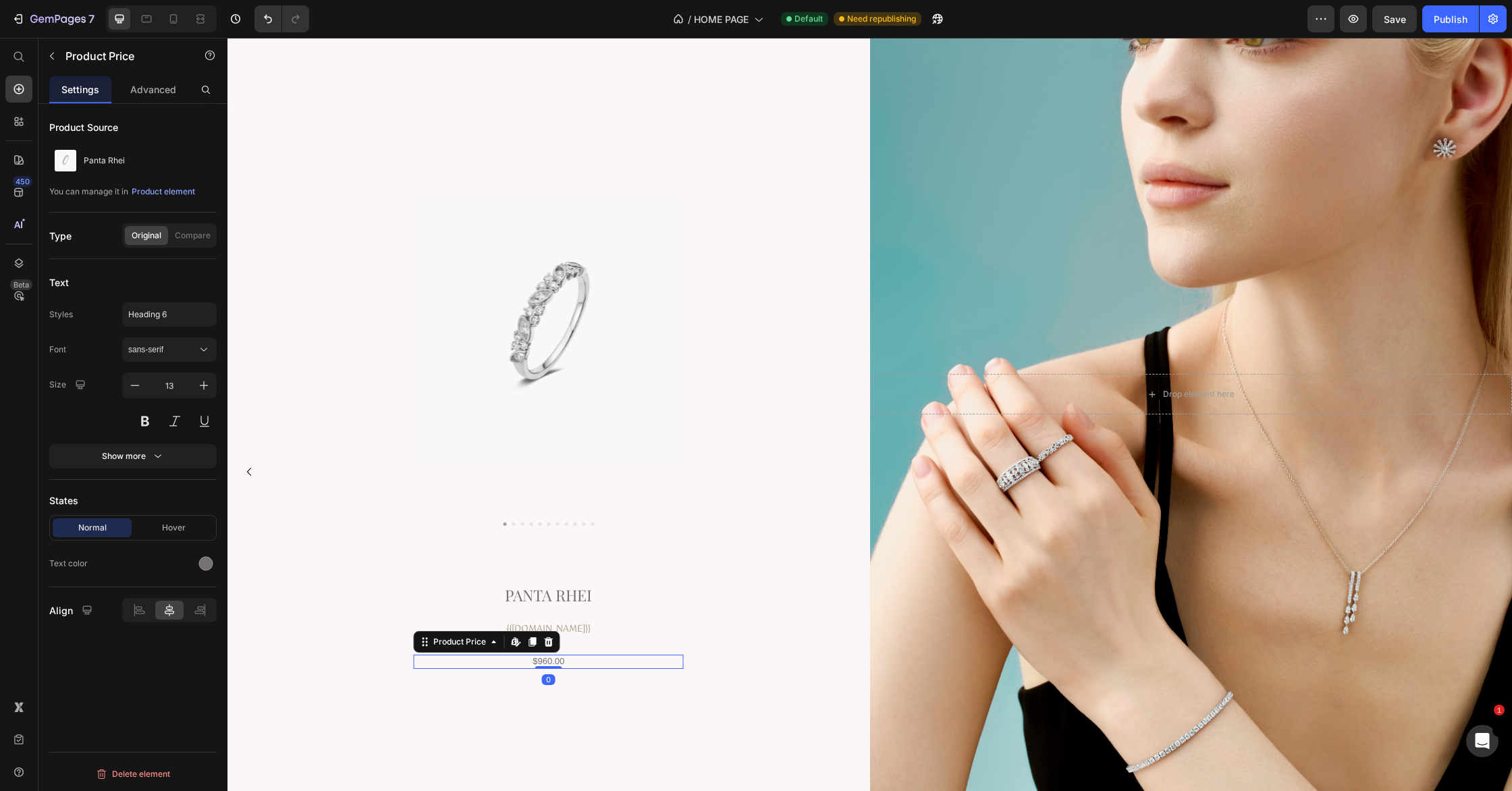 drag, startPoint x: 183, startPoint y: 295, endPoint x: 221, endPoint y: 373, distance: 86.76405 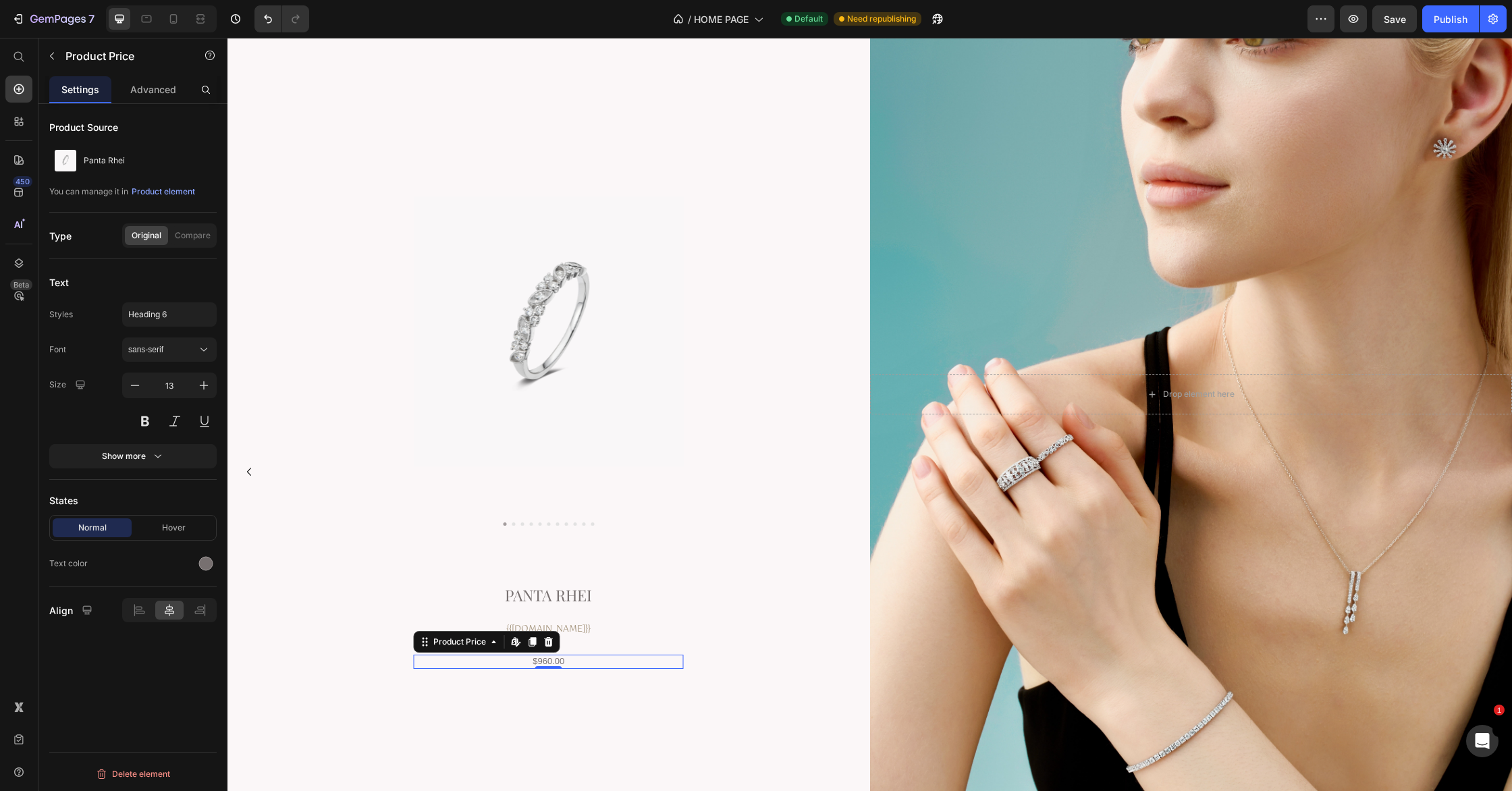 drag, startPoint x: 213, startPoint y: 567, endPoint x: 221, endPoint y: 567, distance: 8 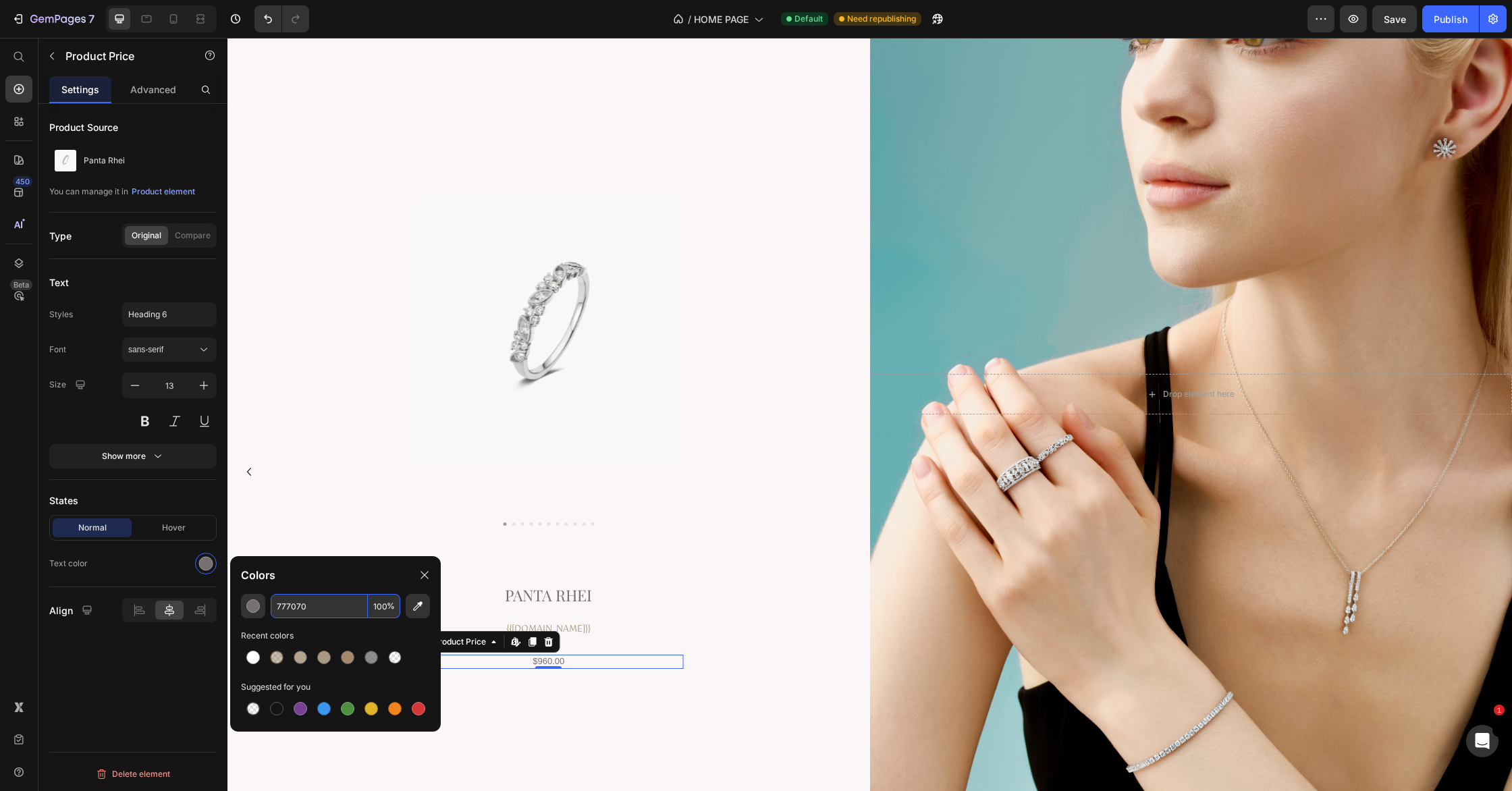 click on "777070" at bounding box center [319, 606] 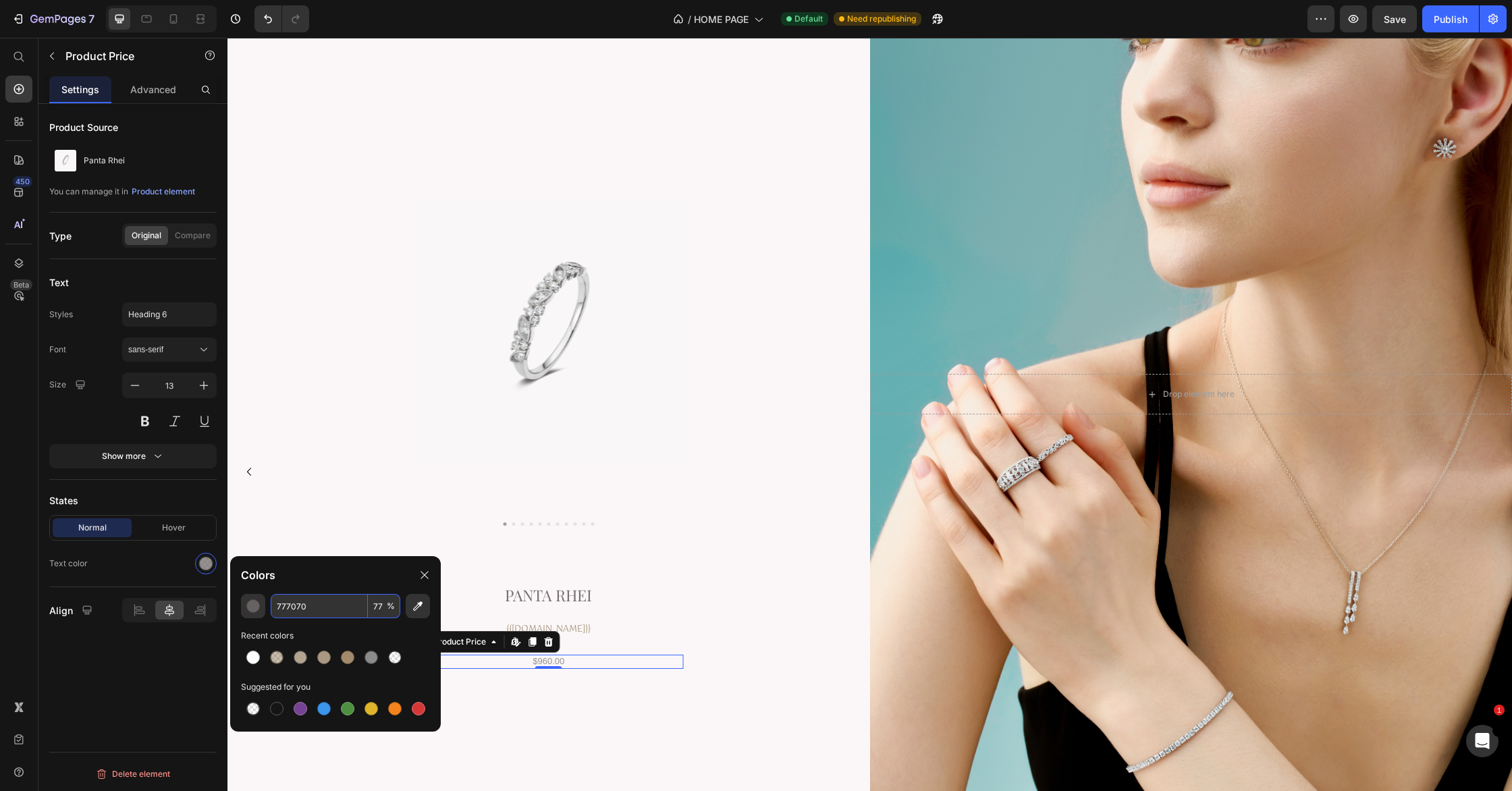type on "77" 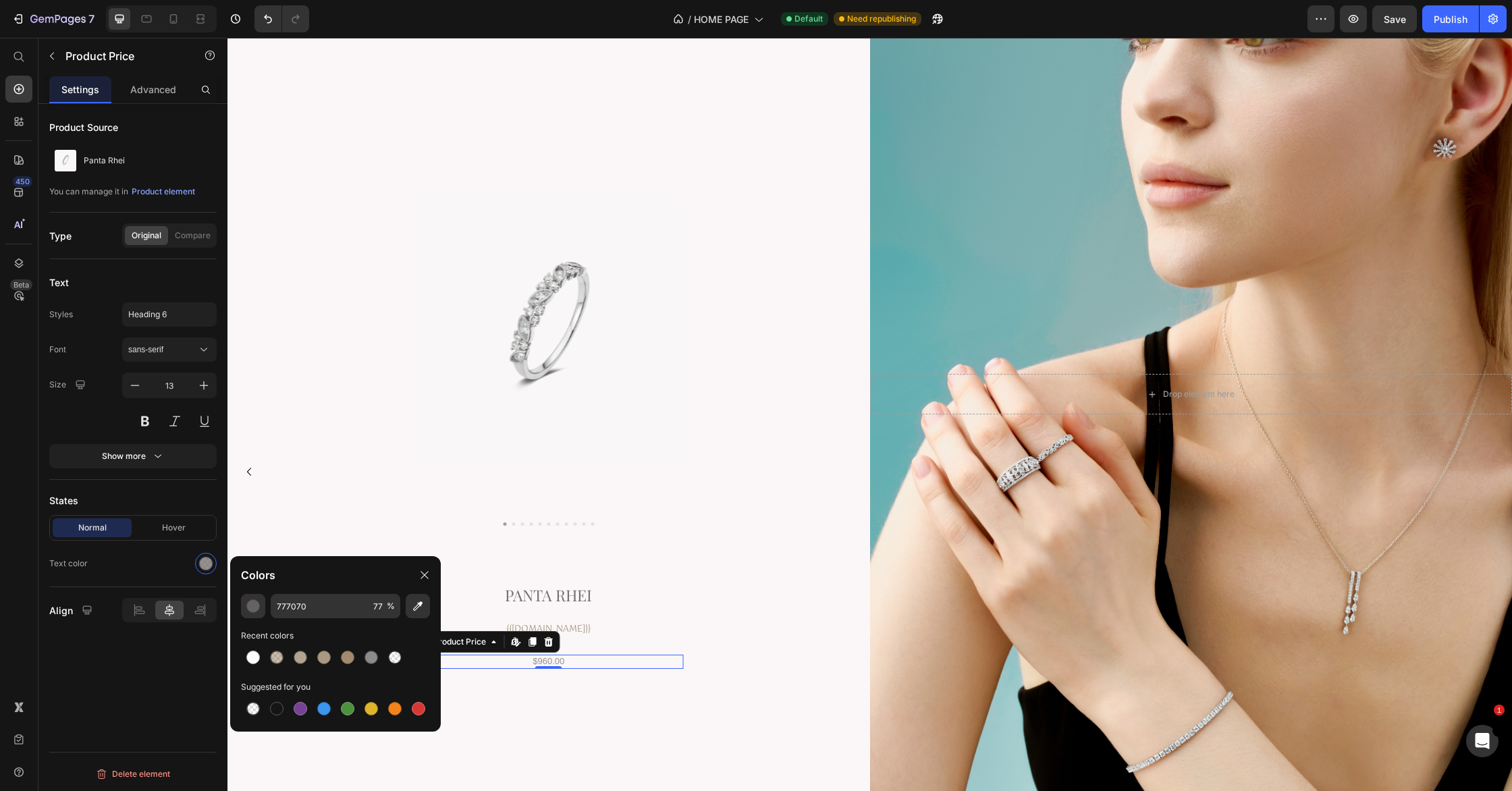 click on "Product Source Panta Rhei  You can manage it in   Product element  Type Original Compare Text Styles Heading 6 Font sans-serif Size 13 Show more States Normal Hover Text color Align  Delete element" at bounding box center (133, 466) 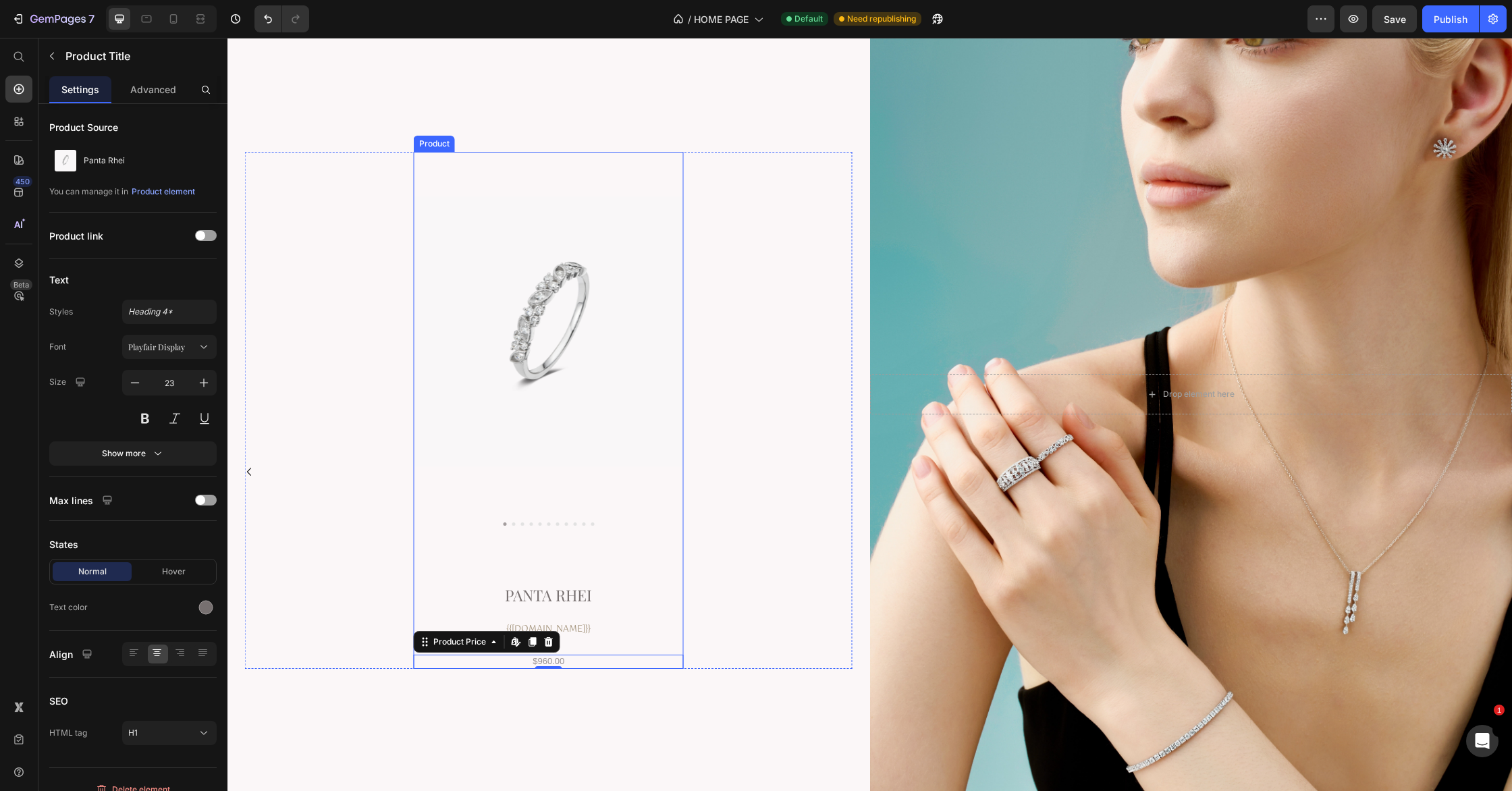 click on "Panta Rhei" at bounding box center (549, 595) 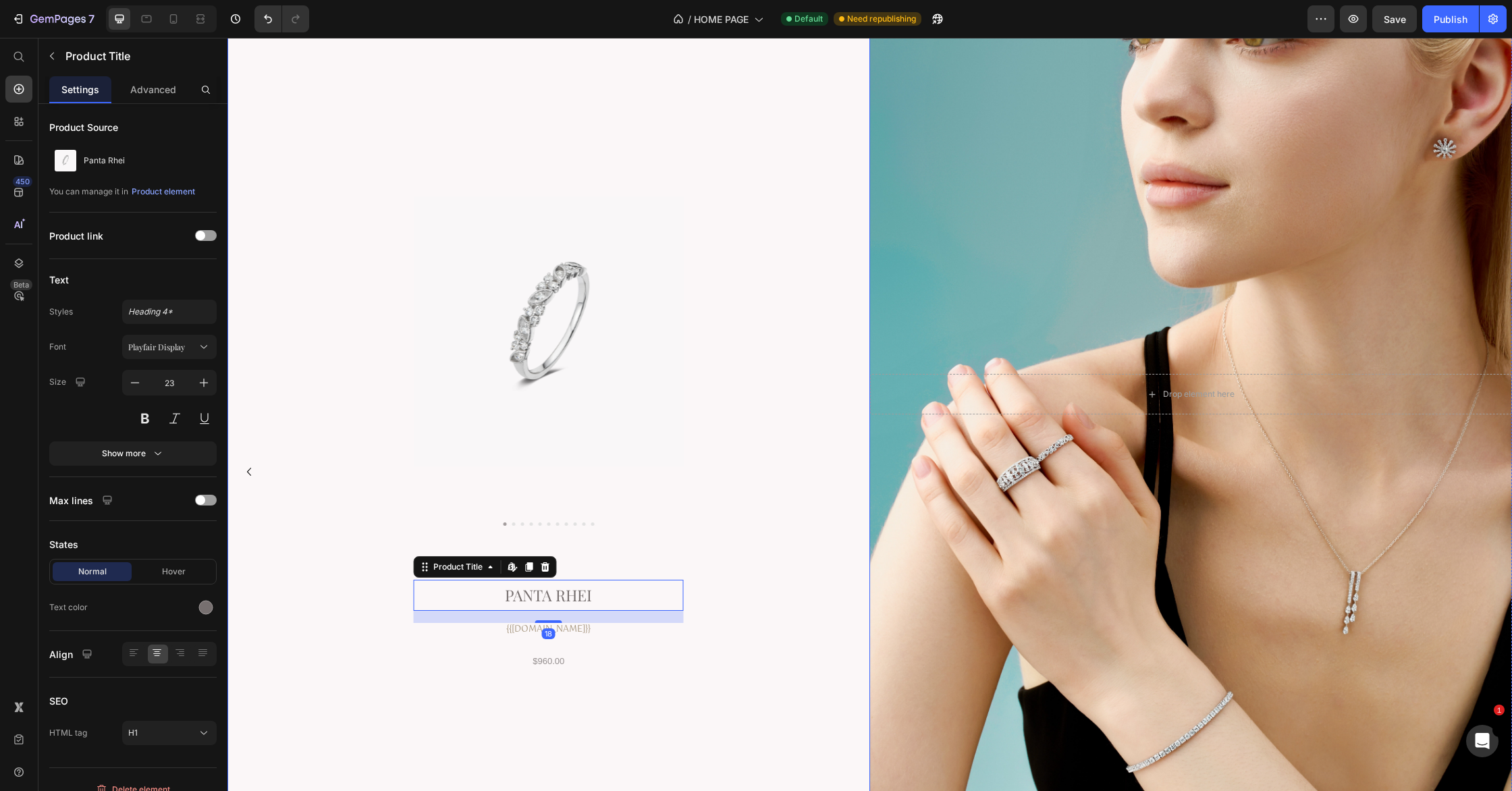 click 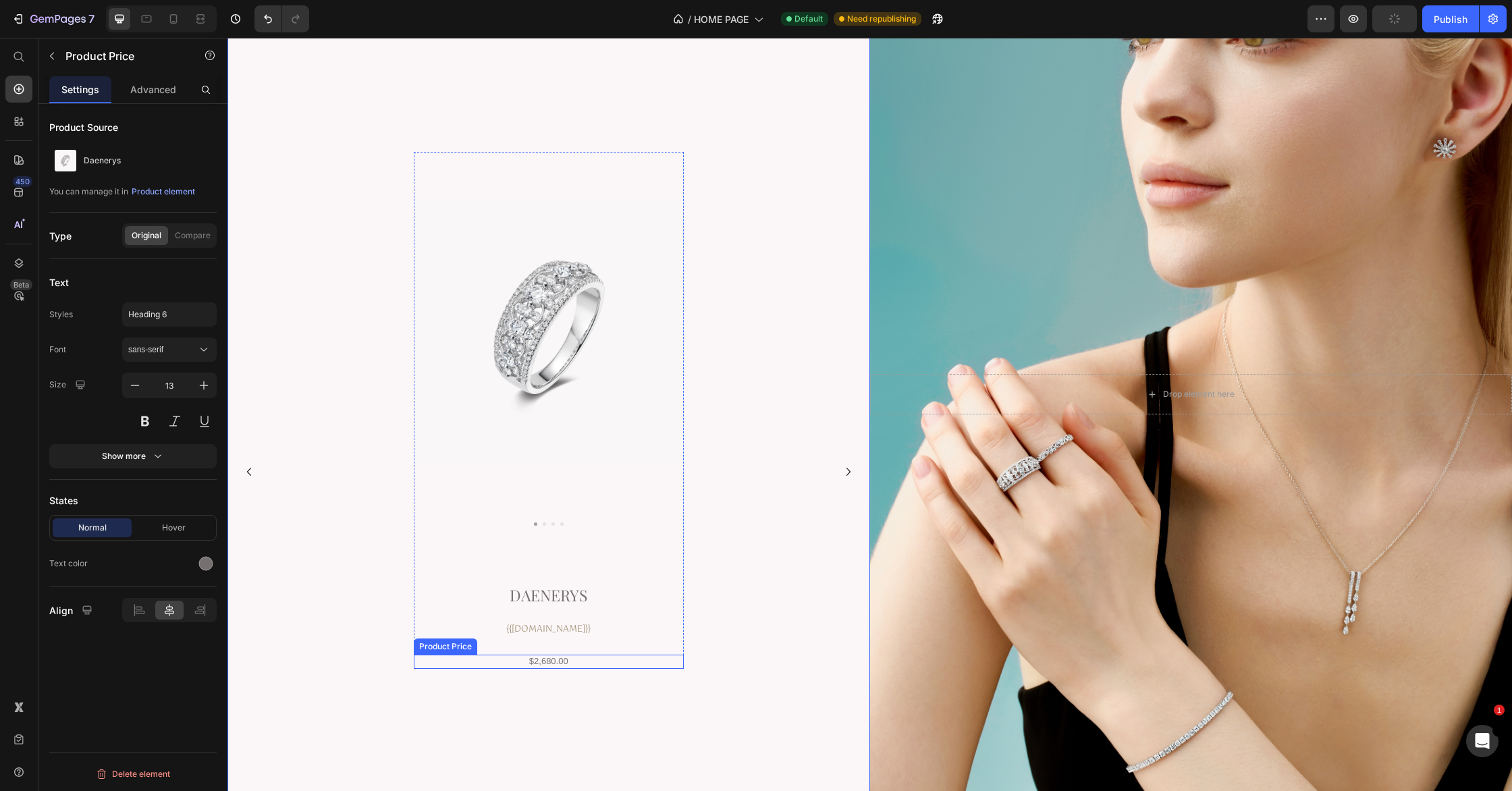 click on "$2,680.00" at bounding box center [549, 661] 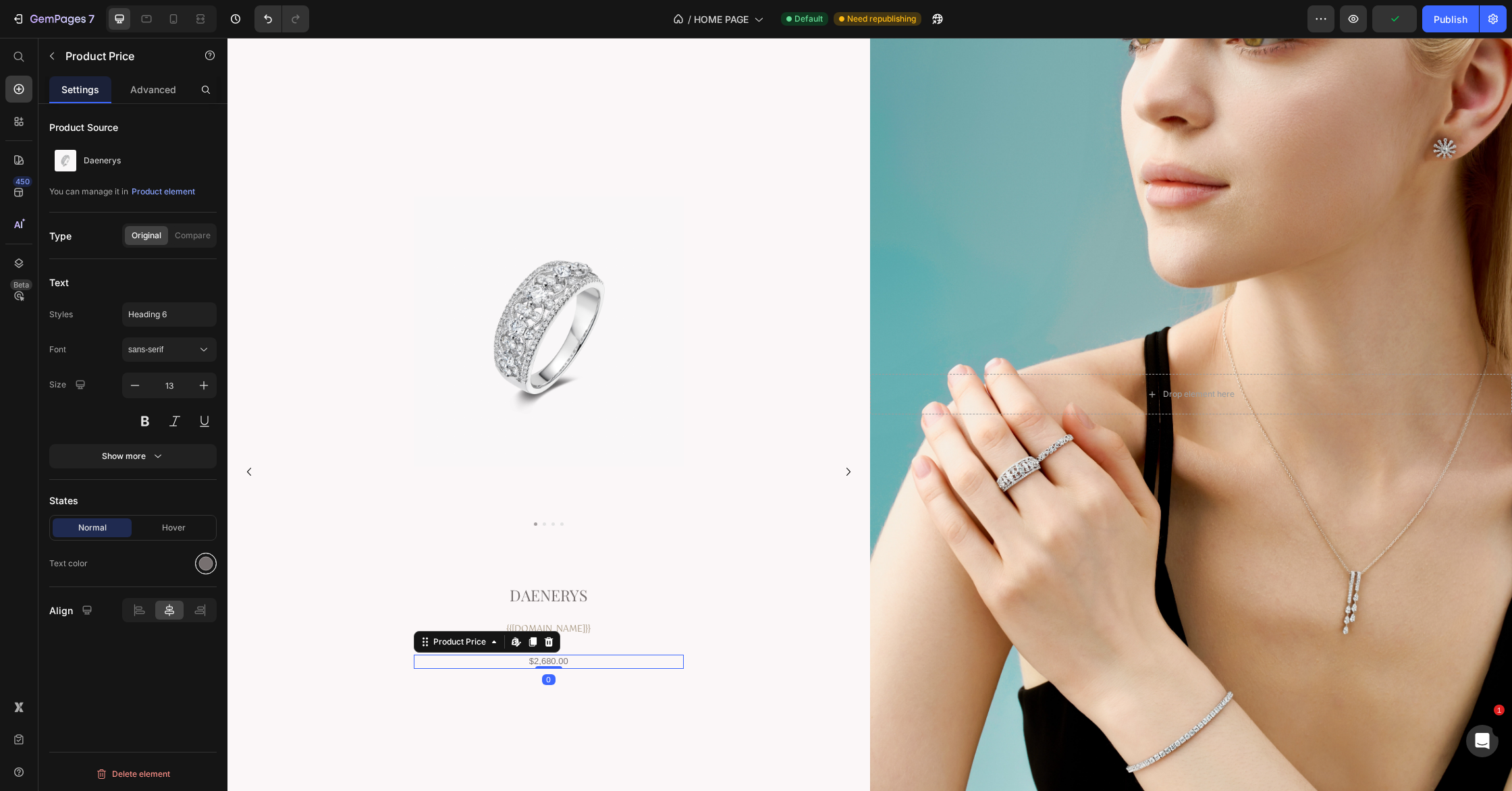 click at bounding box center (206, 564) 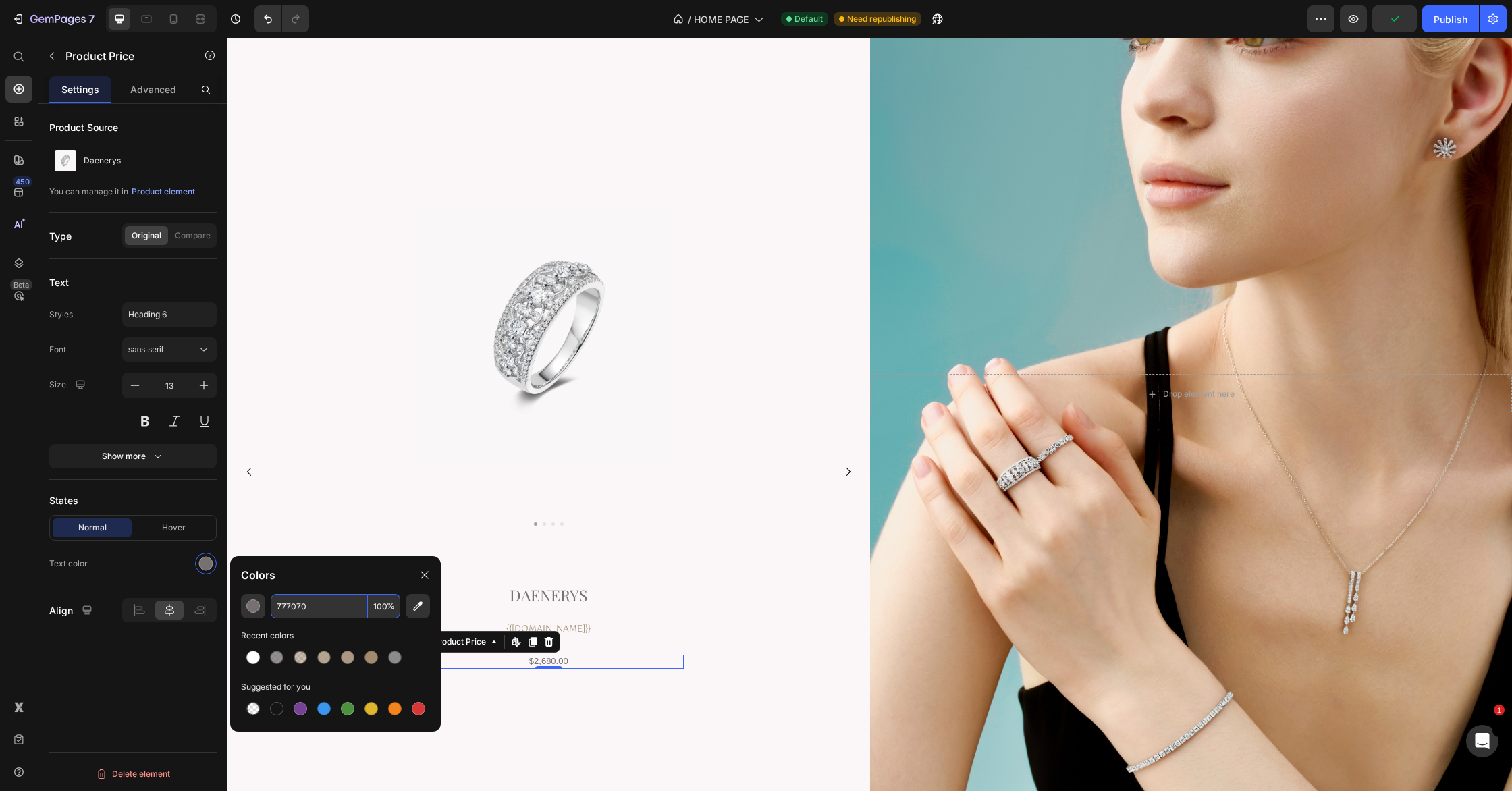click on "%" at bounding box center (391, 606) 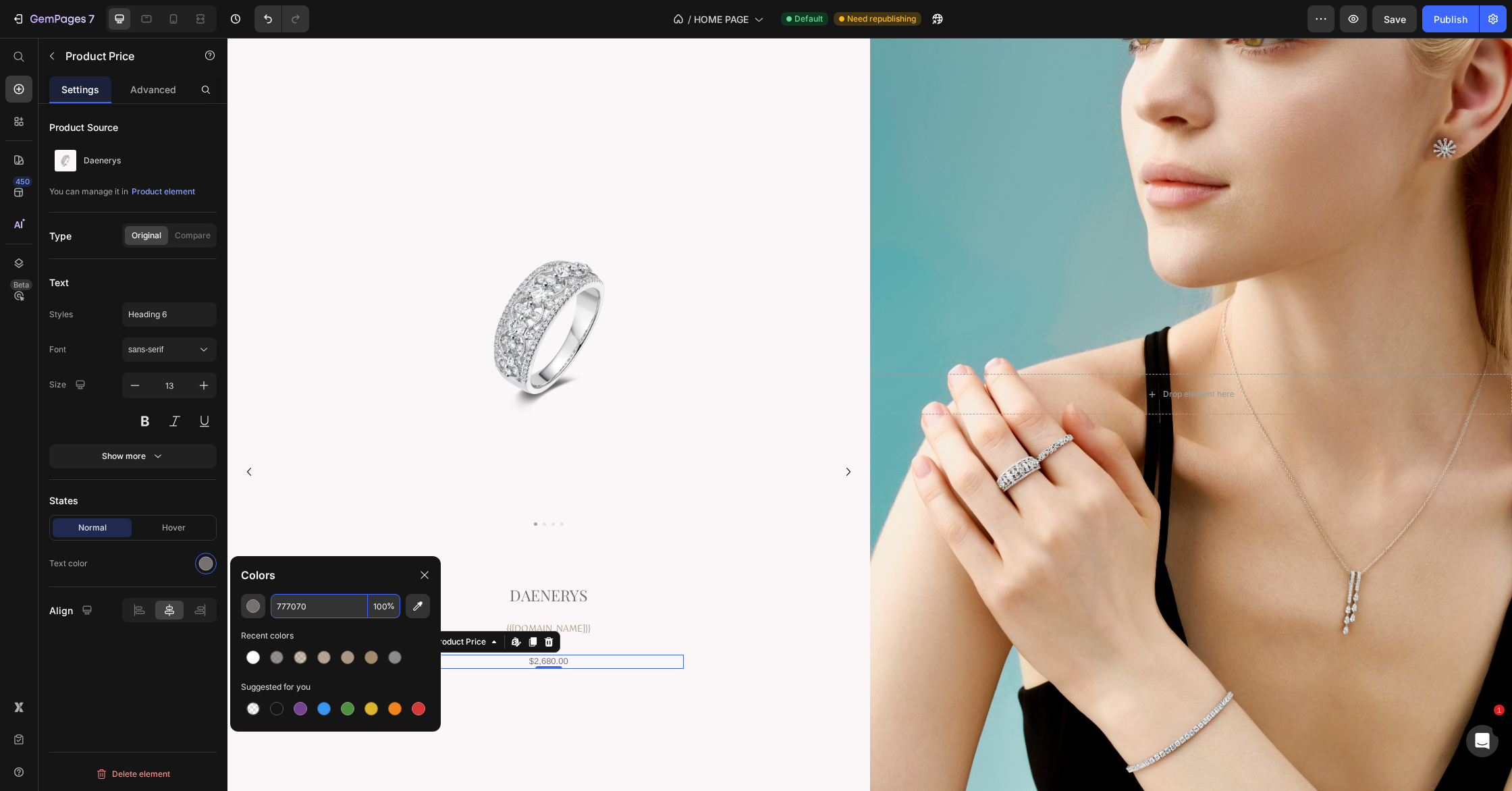 drag, startPoint x: 385, startPoint y: 609, endPoint x: 358, endPoint y: 604, distance: 27.45906 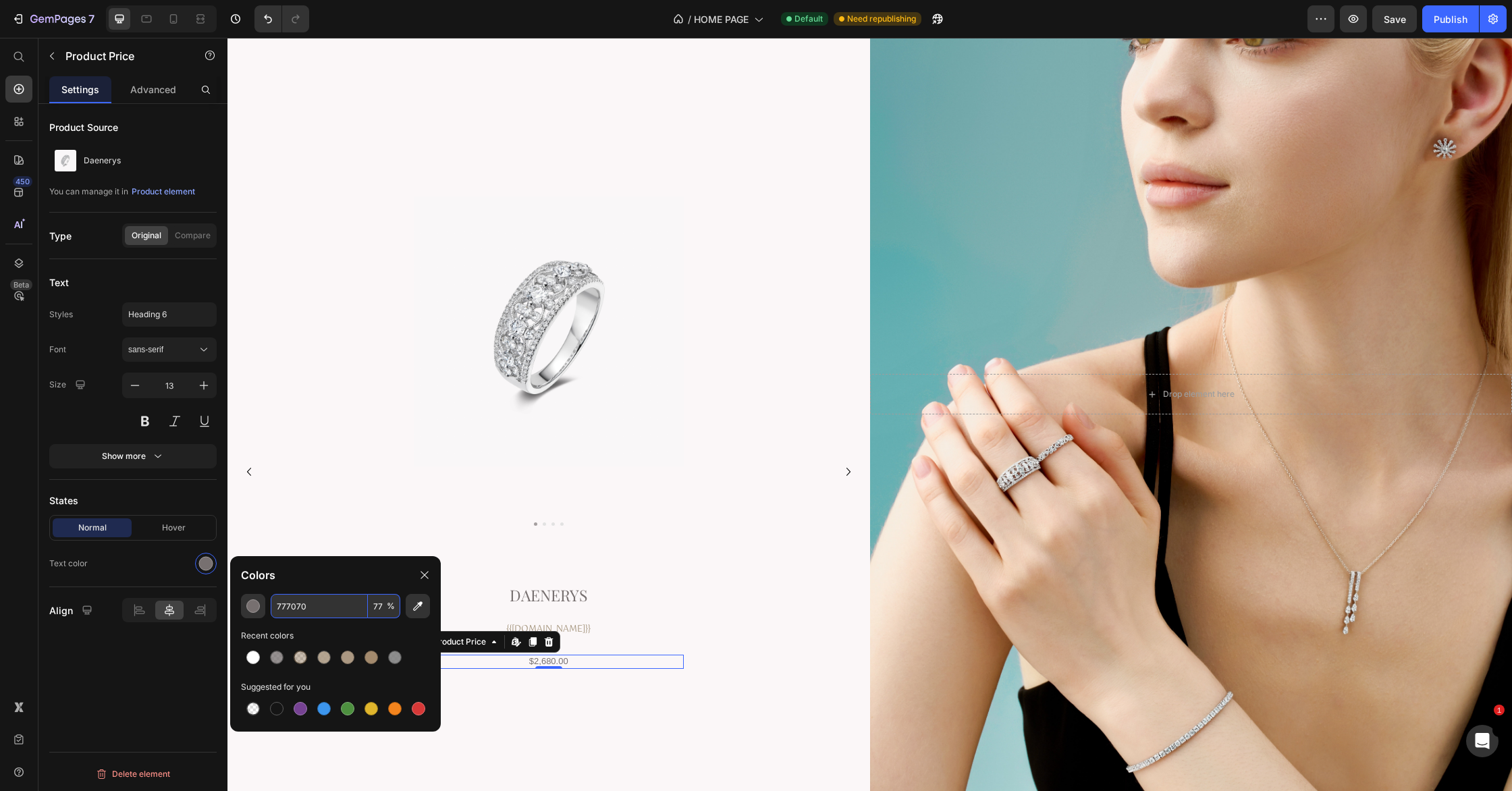type on "77" 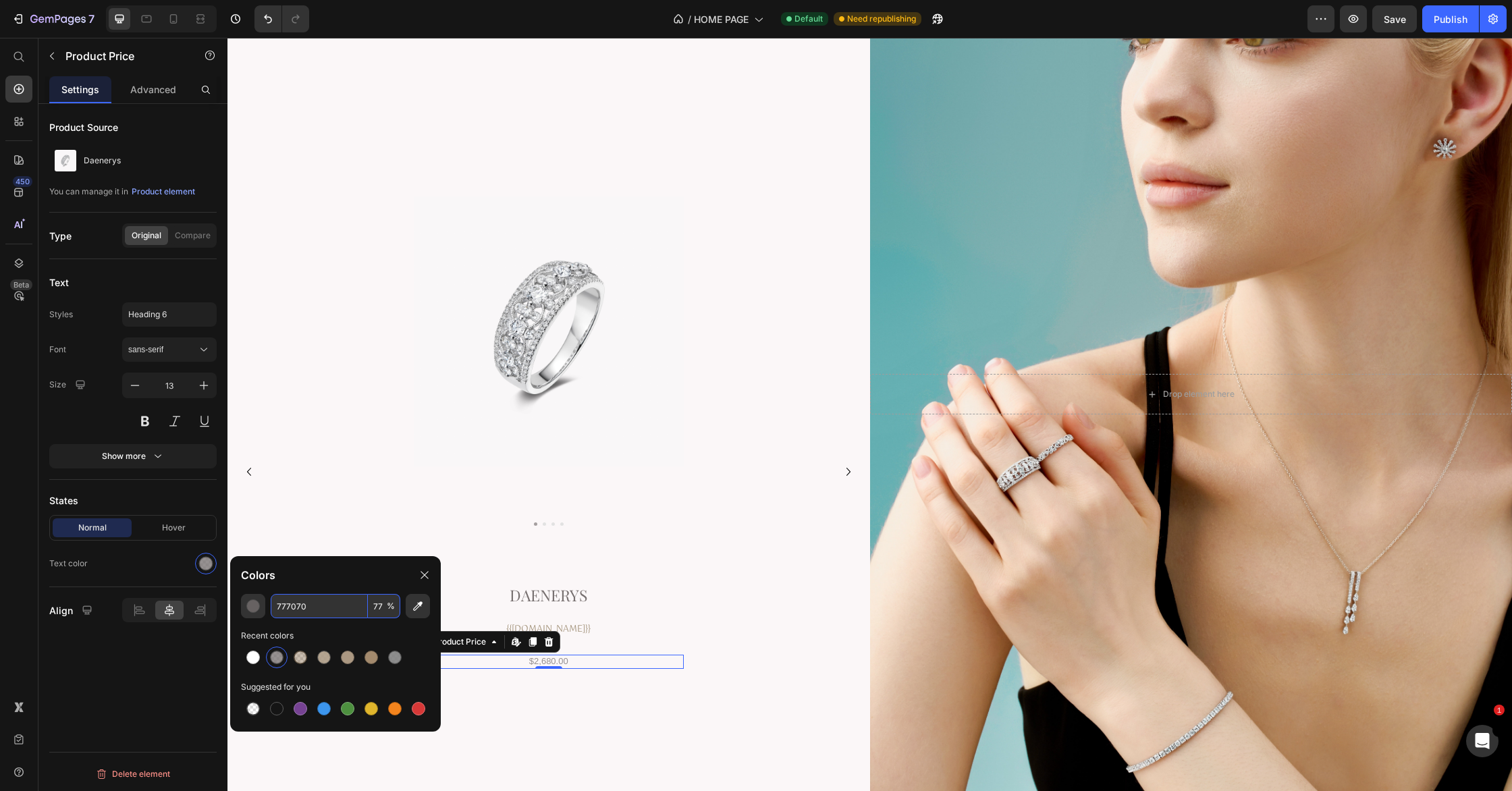 click on "Text color" 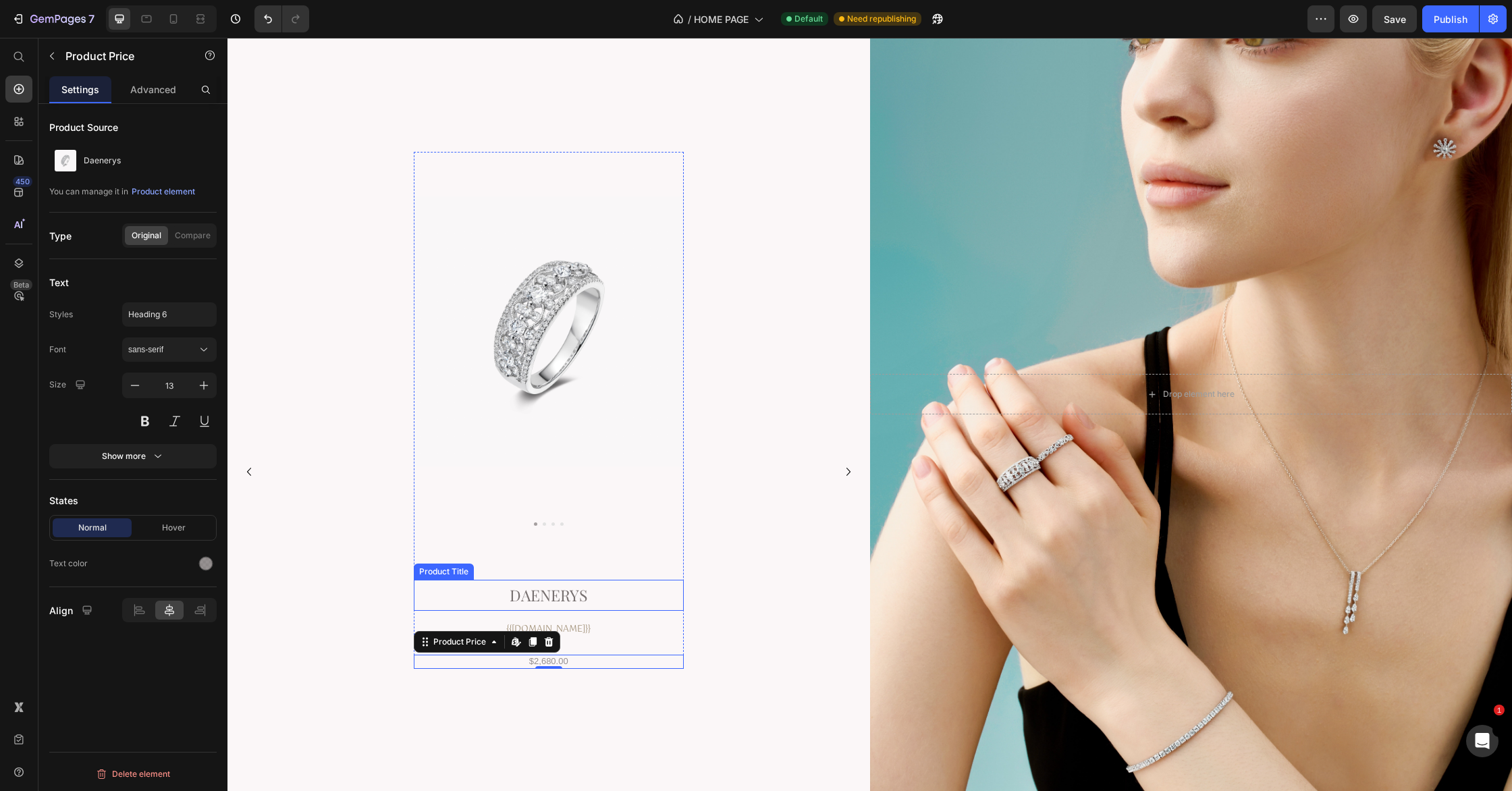 click on "Daenerys" at bounding box center (549, 595) 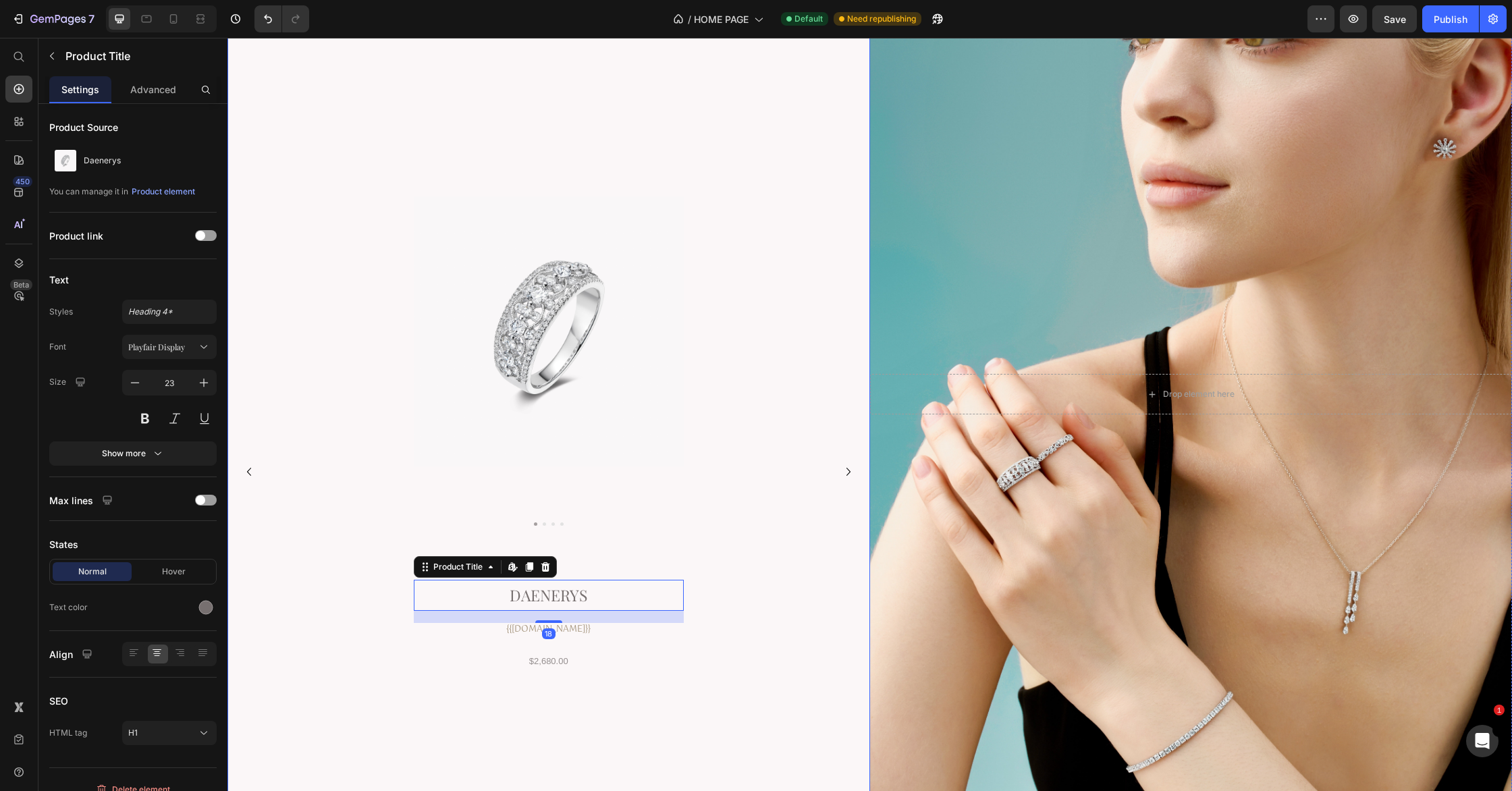 click 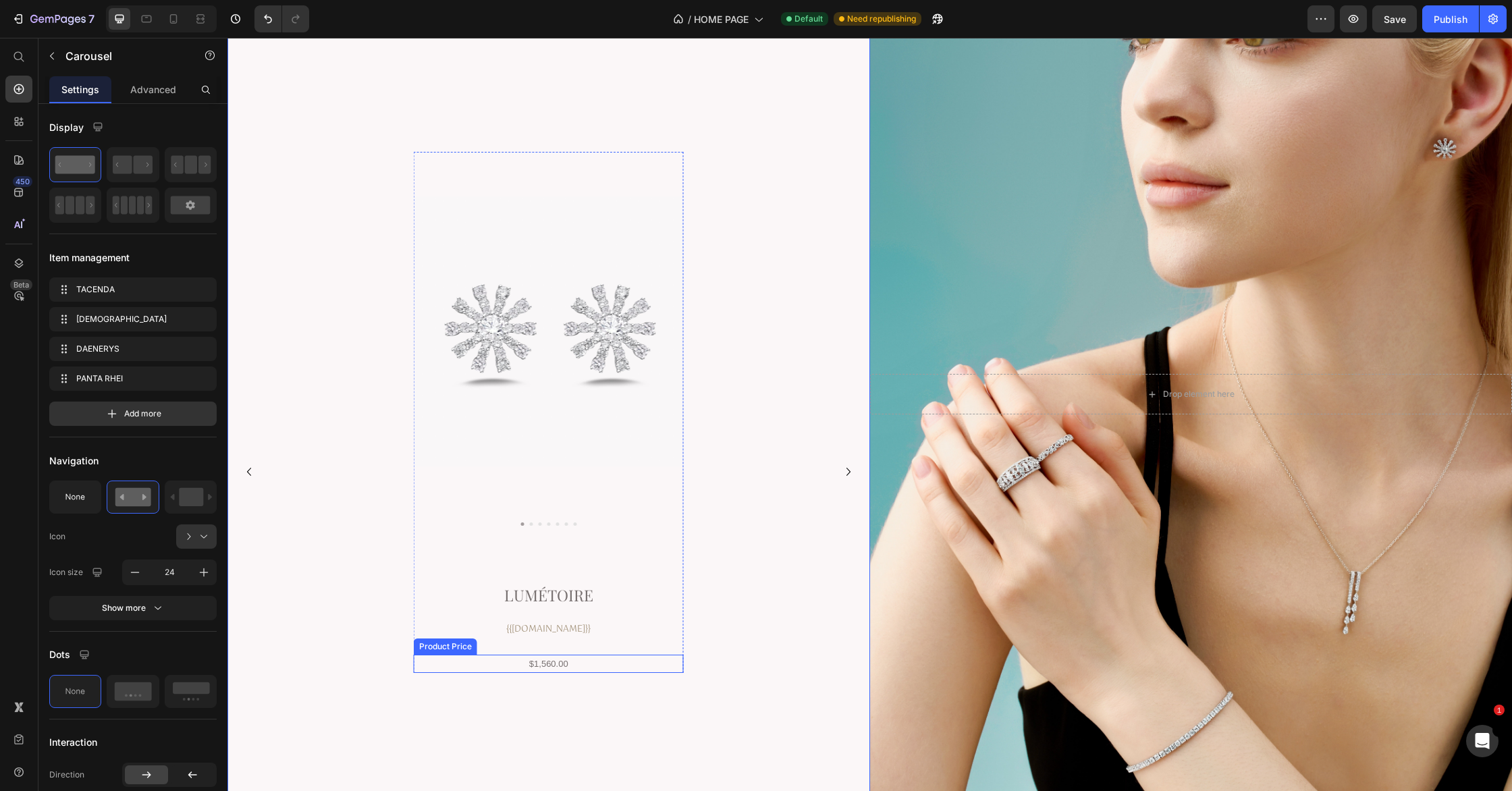 click on "$1,560.00" at bounding box center [549, 663] 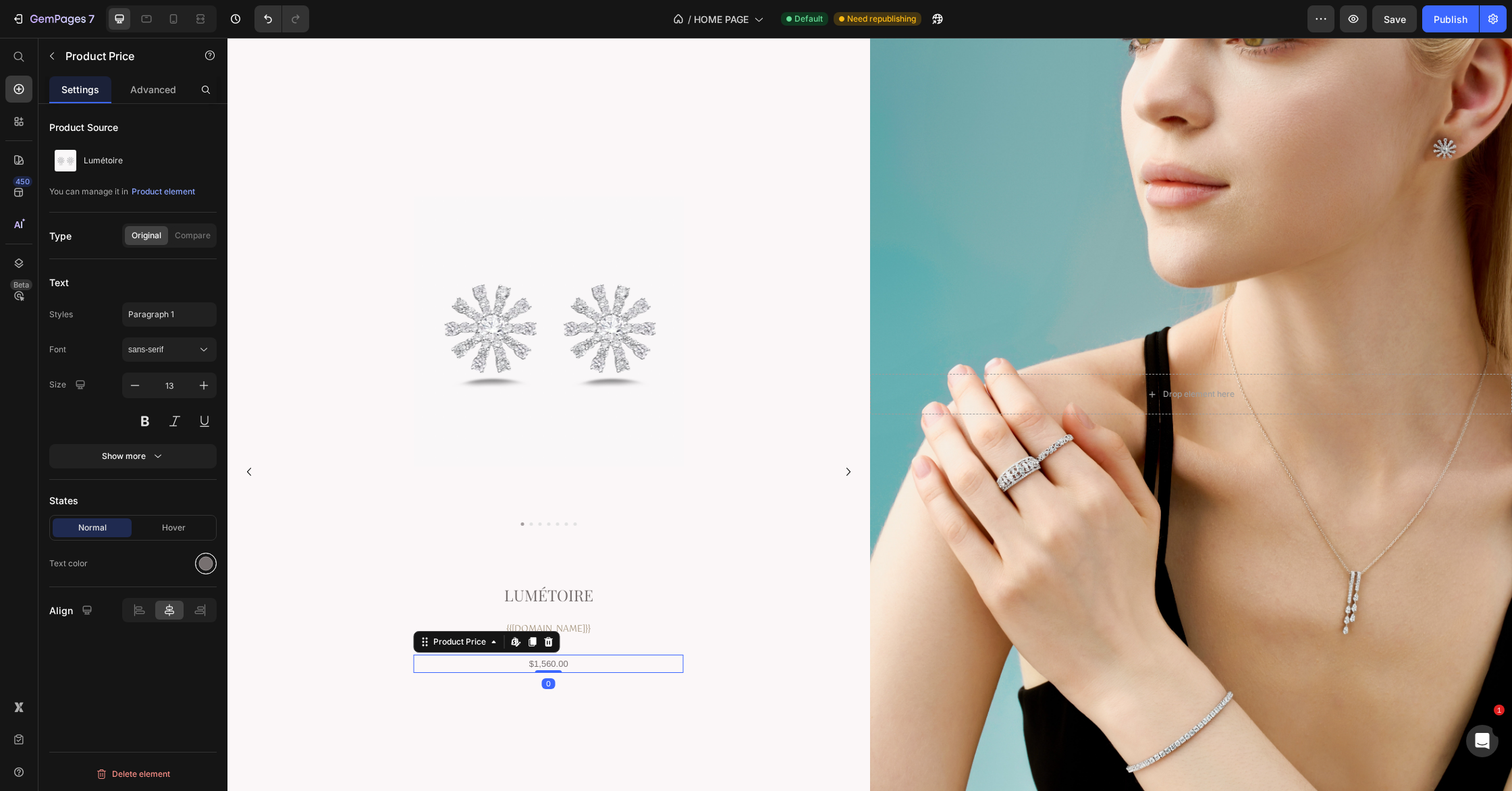 click at bounding box center (206, 564) 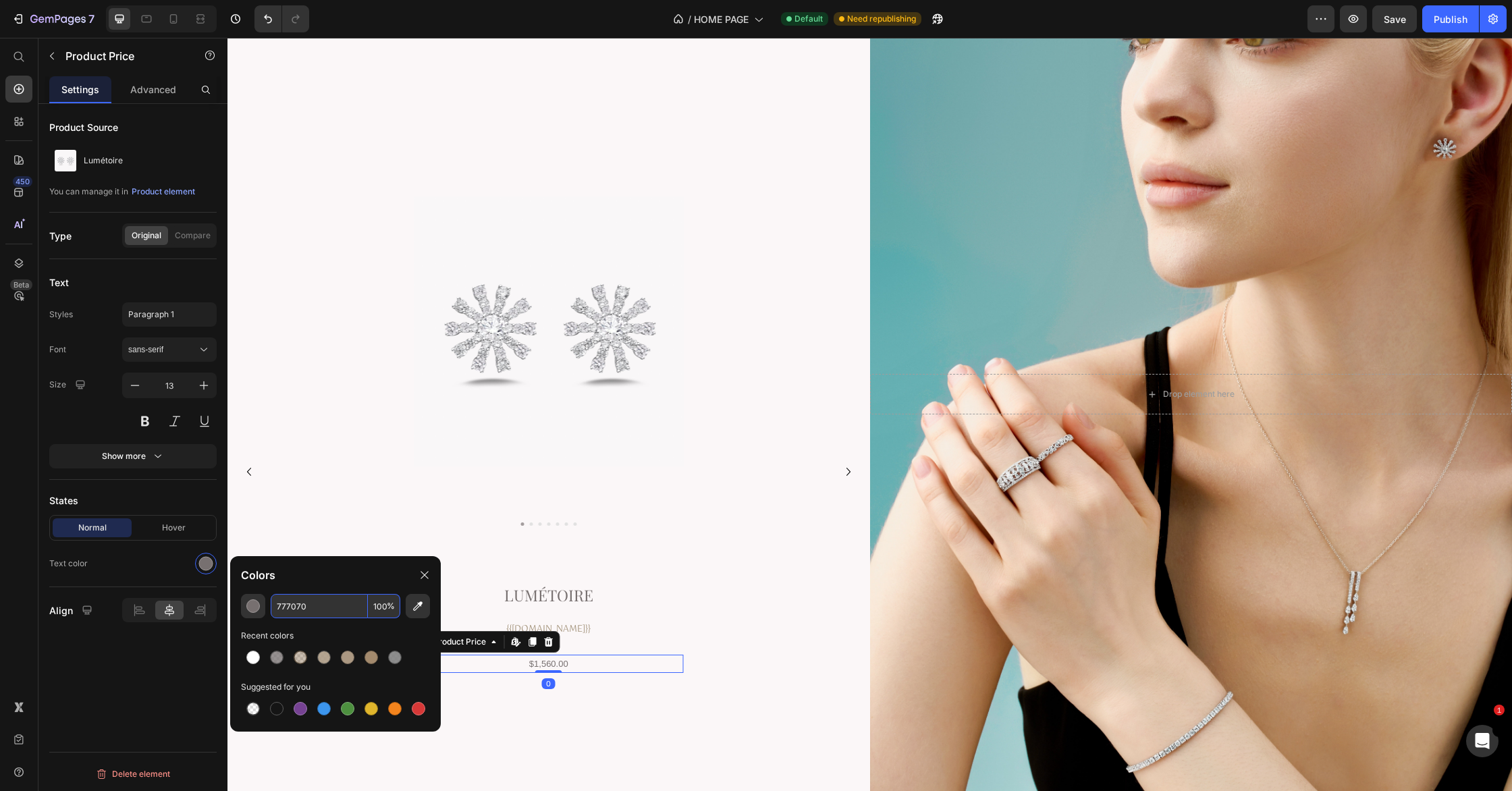 click on "%" at bounding box center (391, 606) 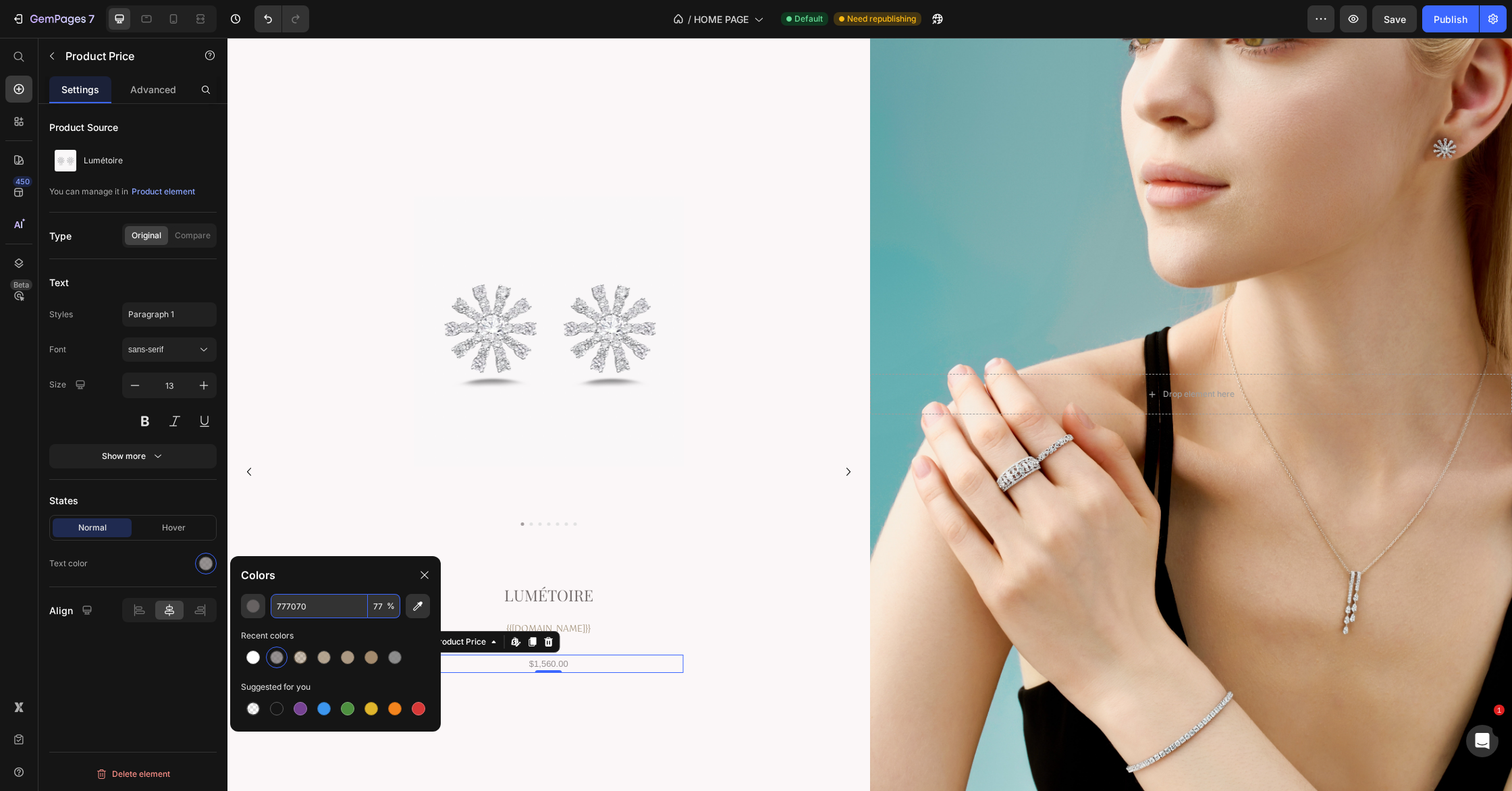 type on "77" 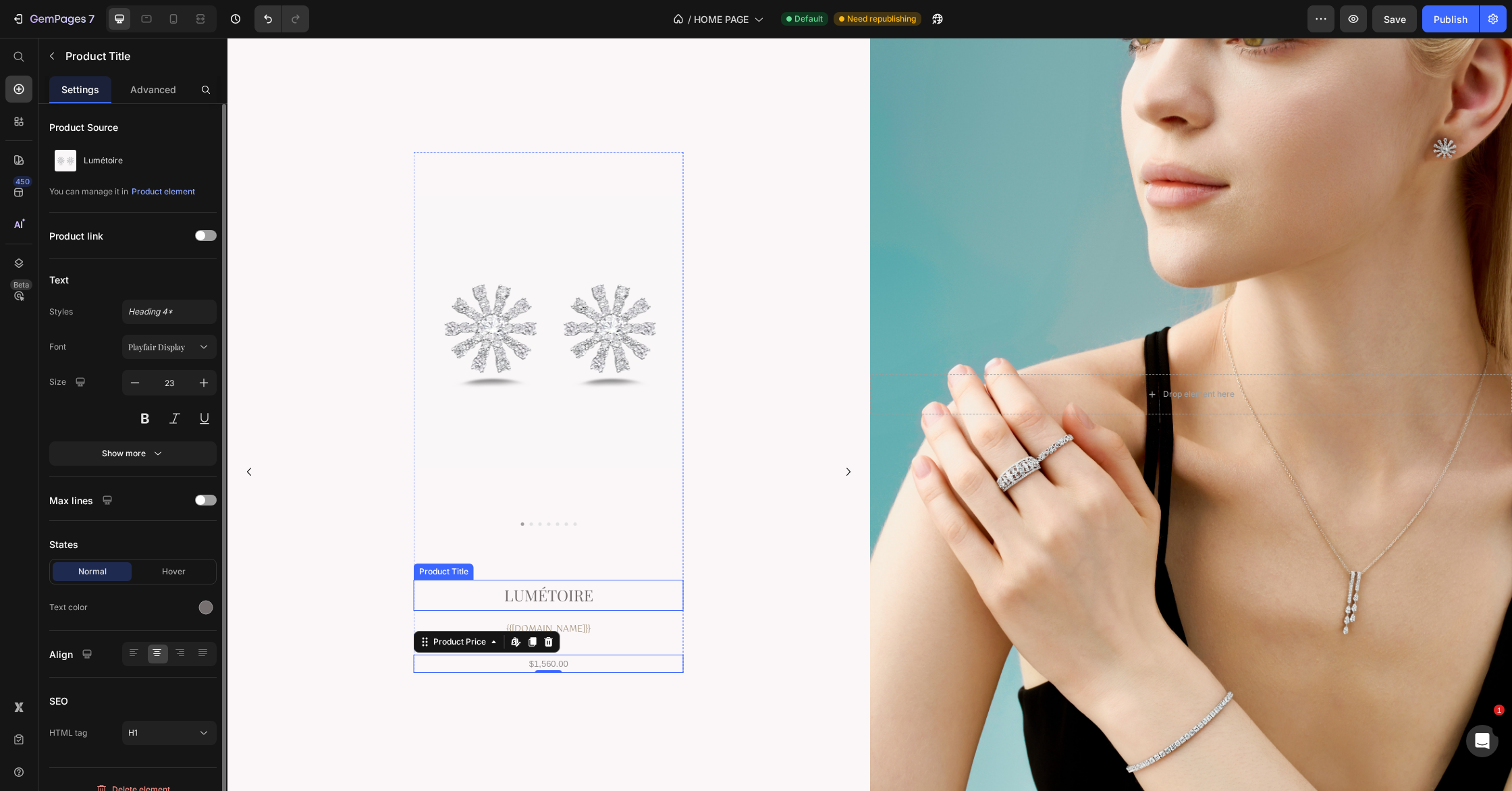 click on "Lumétoire" at bounding box center (549, 595) 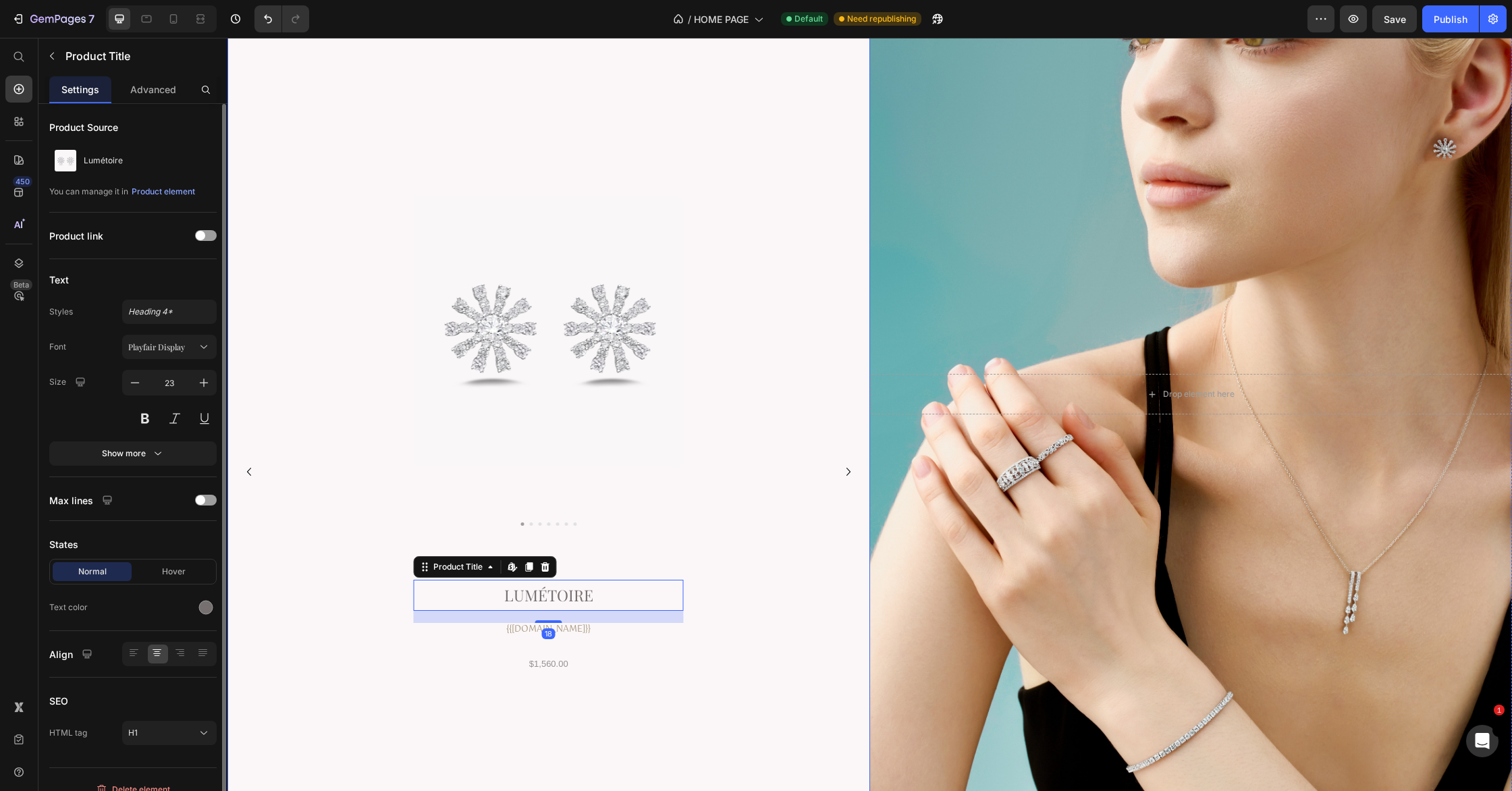 click 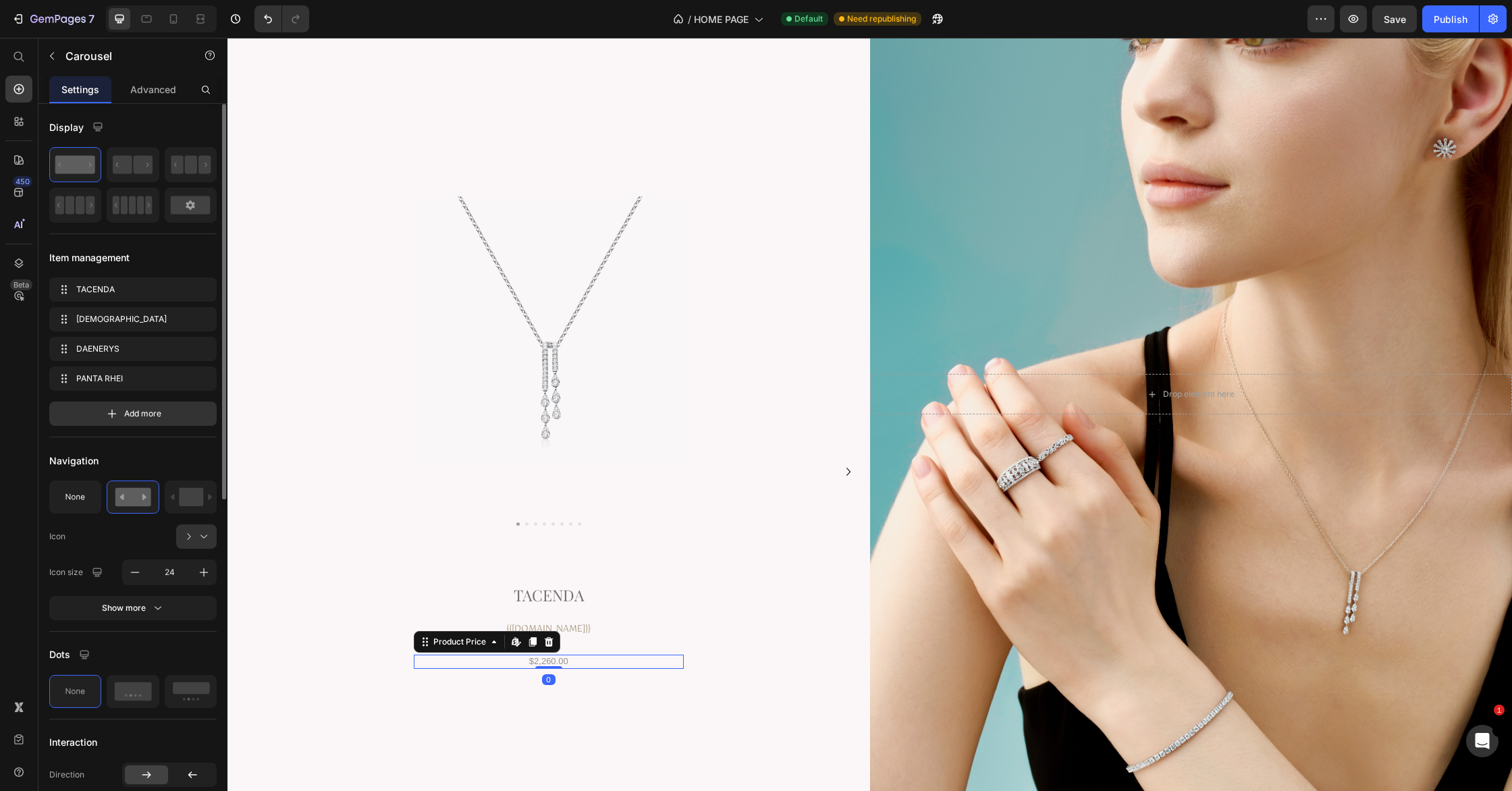 click on "$2,260.00" at bounding box center (549, 661) 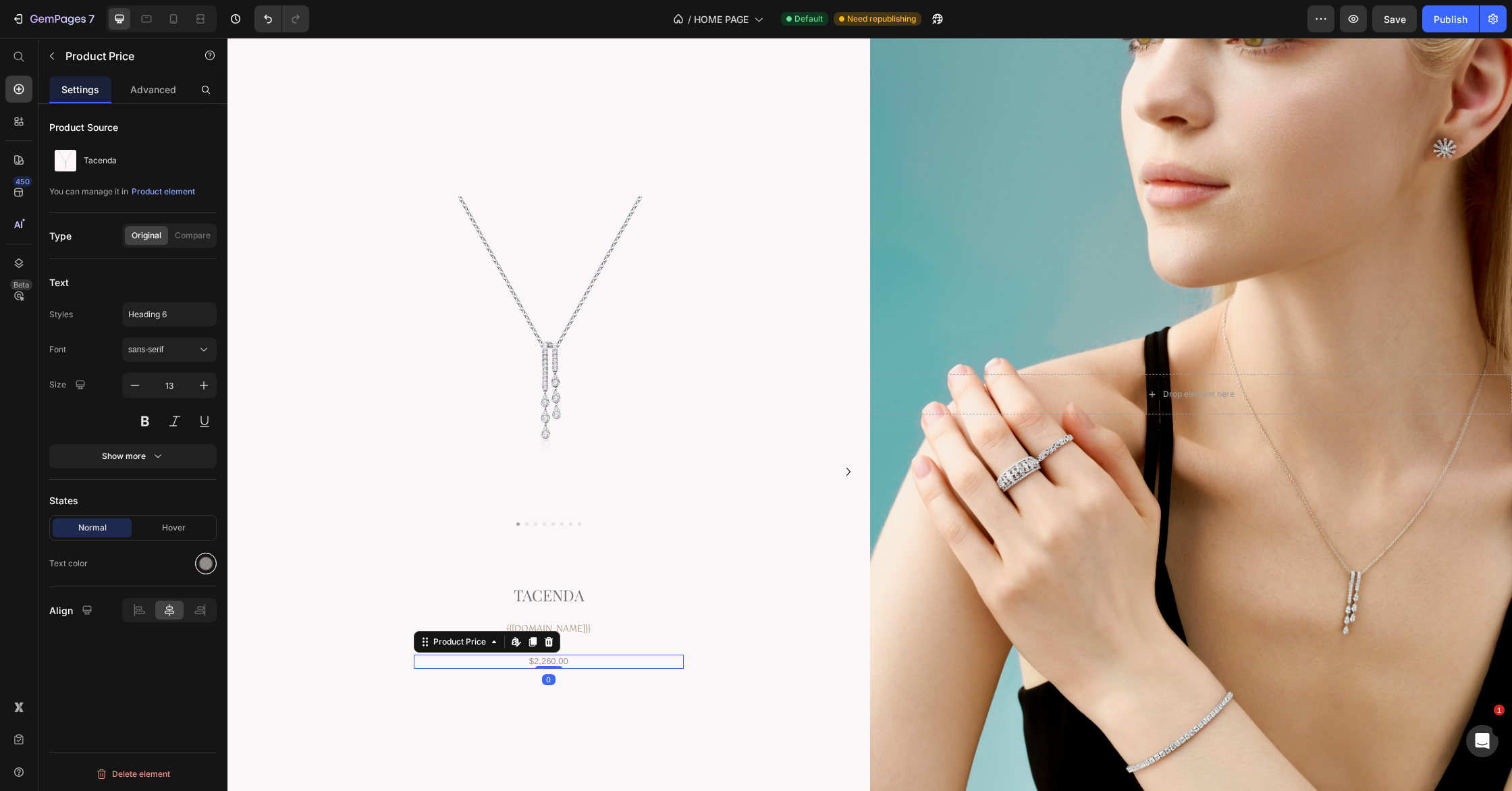 click at bounding box center (206, 564) 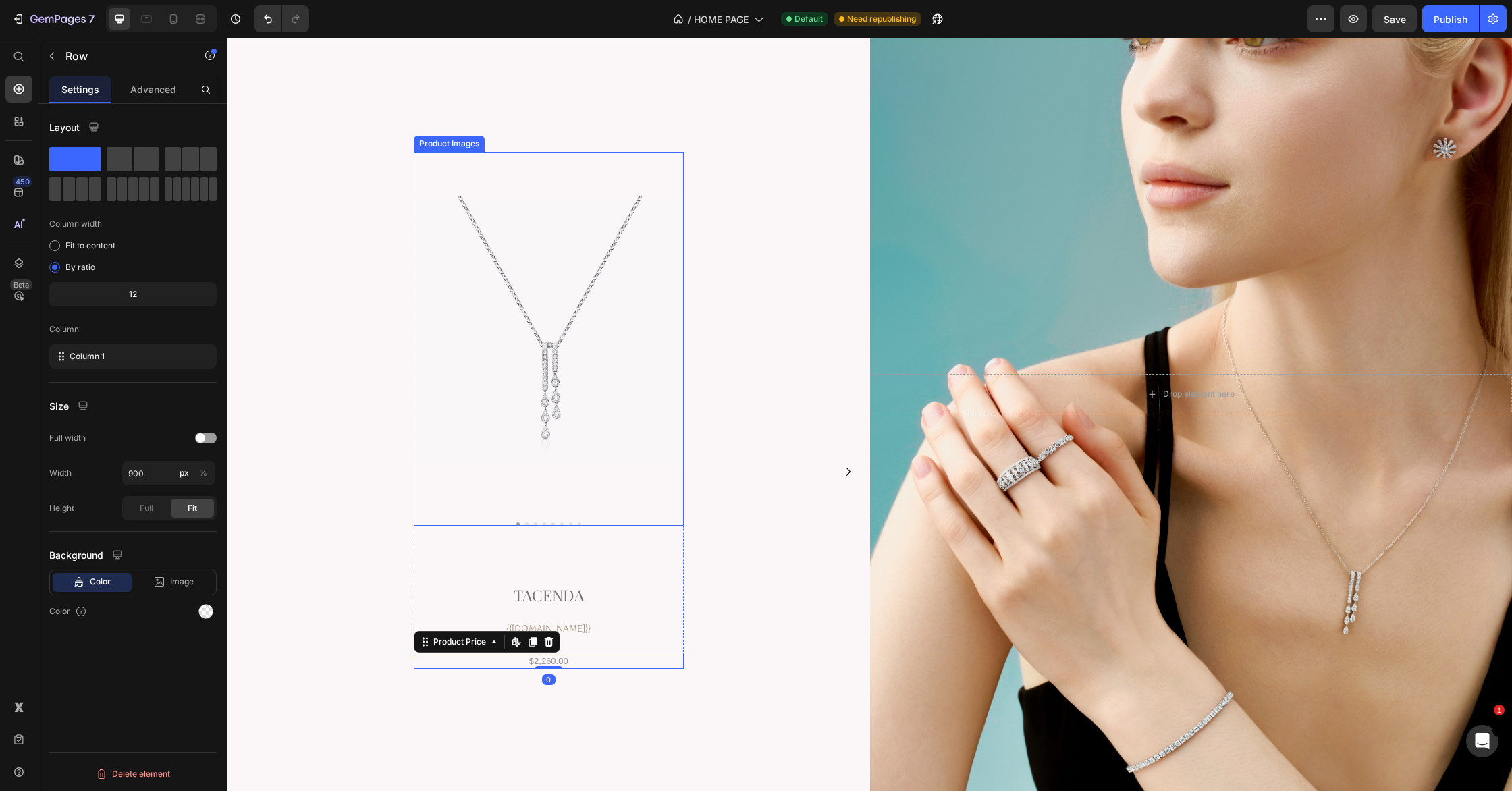 click on "Product Images Tacenda Product Title {{[DOMAIN_NAME]}} Custom Code $2,260.00 Product Price   Edit content in Shopify 0 Product" at bounding box center [549, 410] 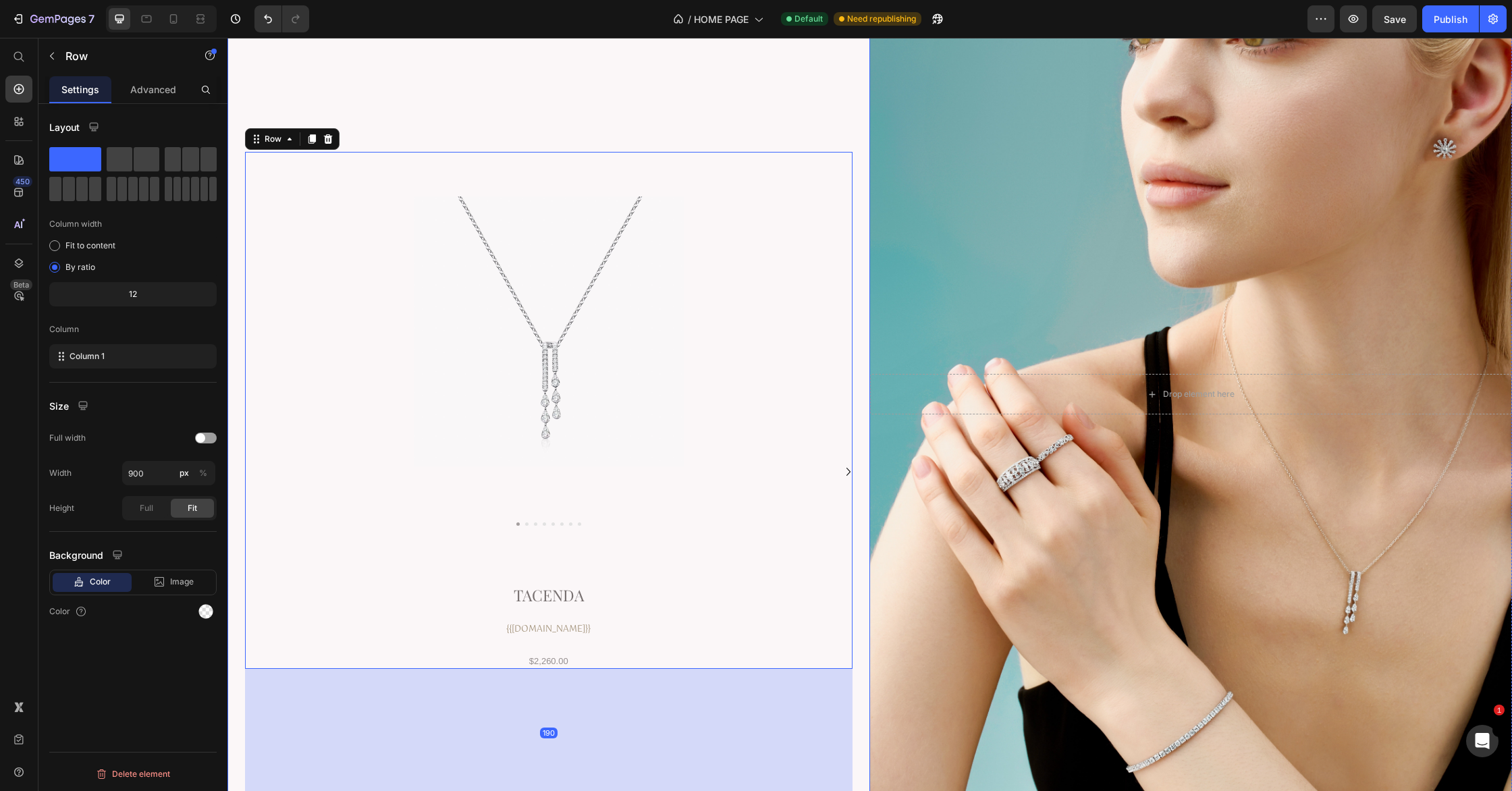click 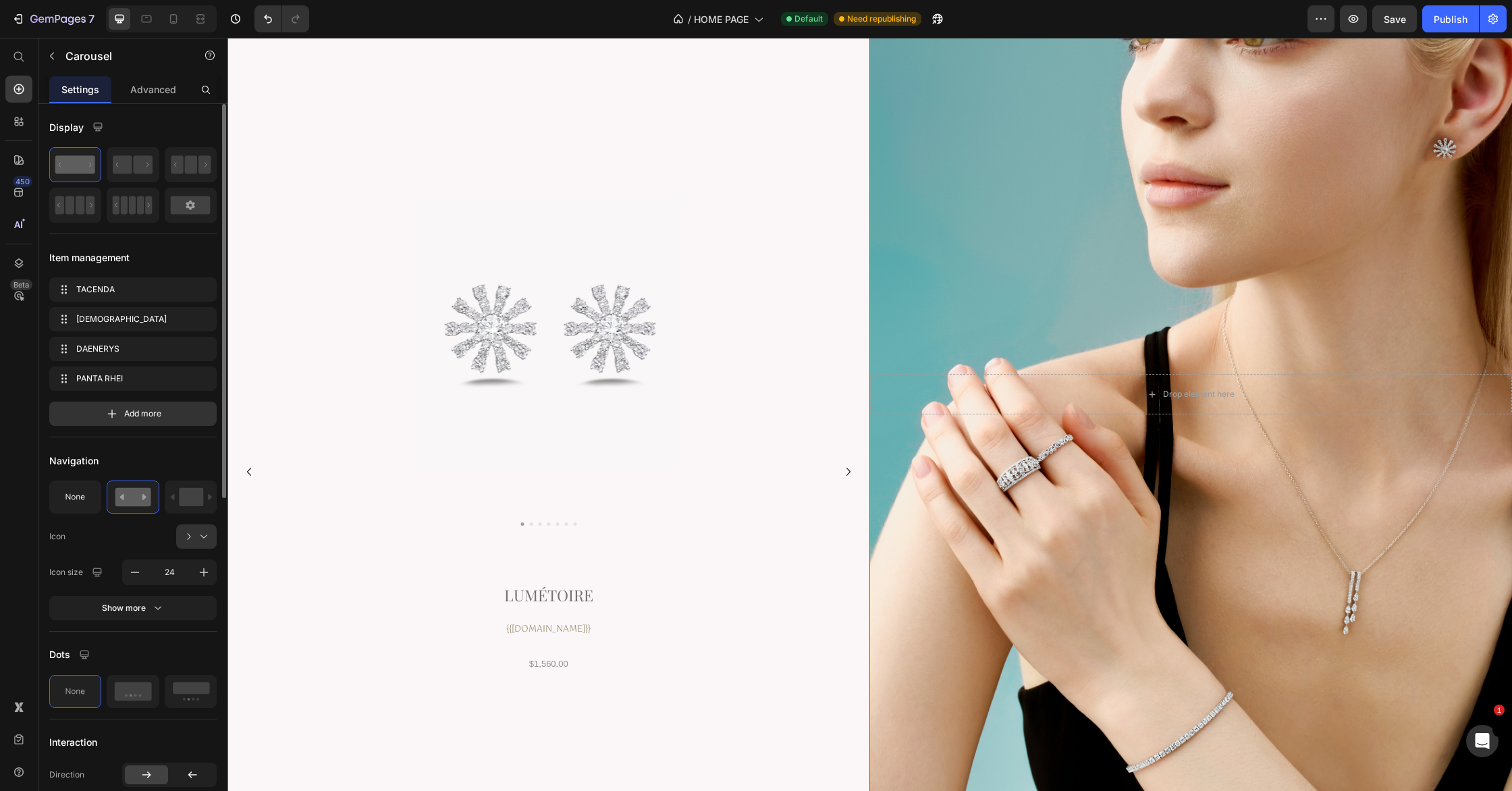 click 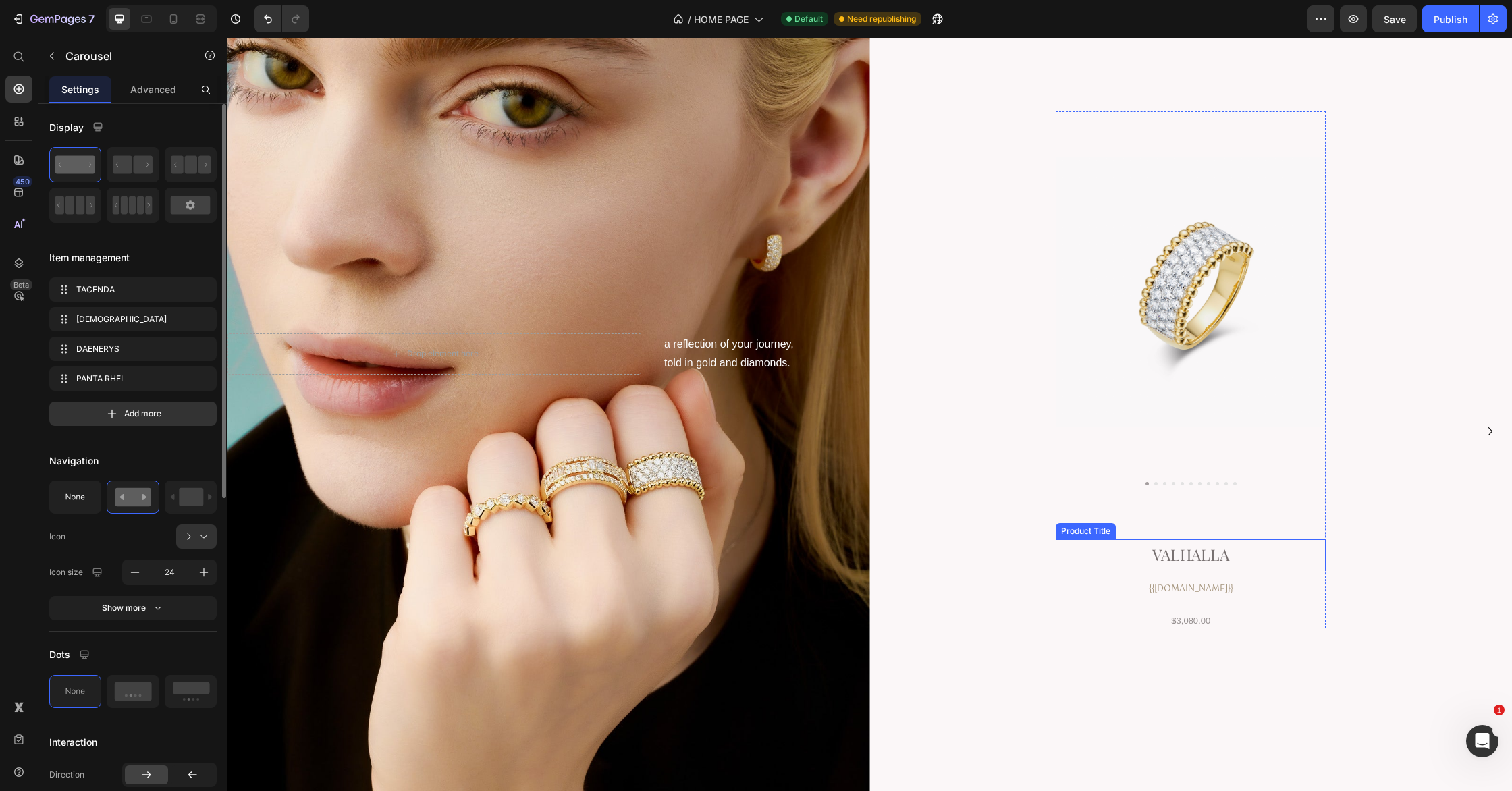 scroll, scrollTop: 3846, scrollLeft: 0, axis: vertical 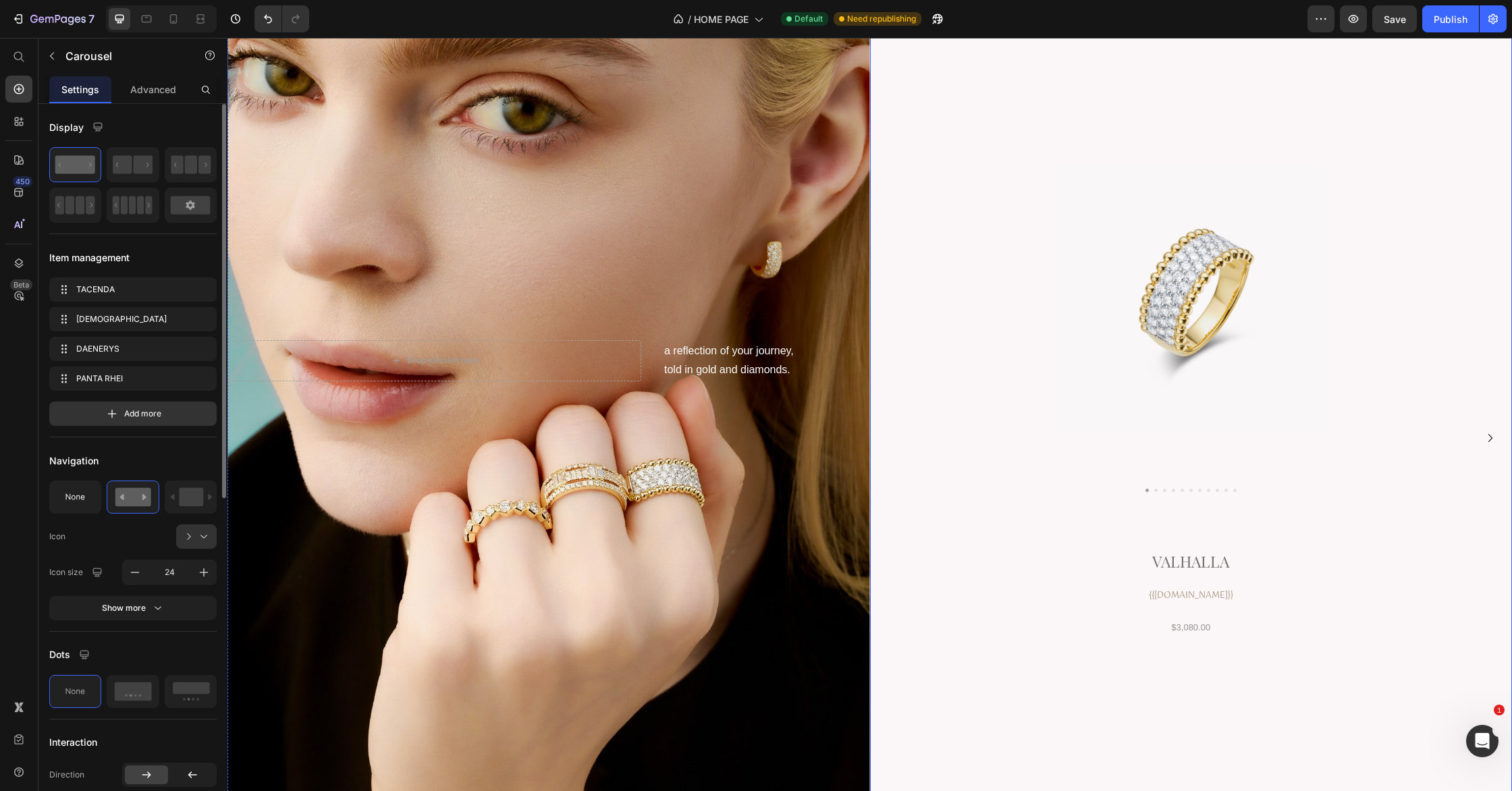 click 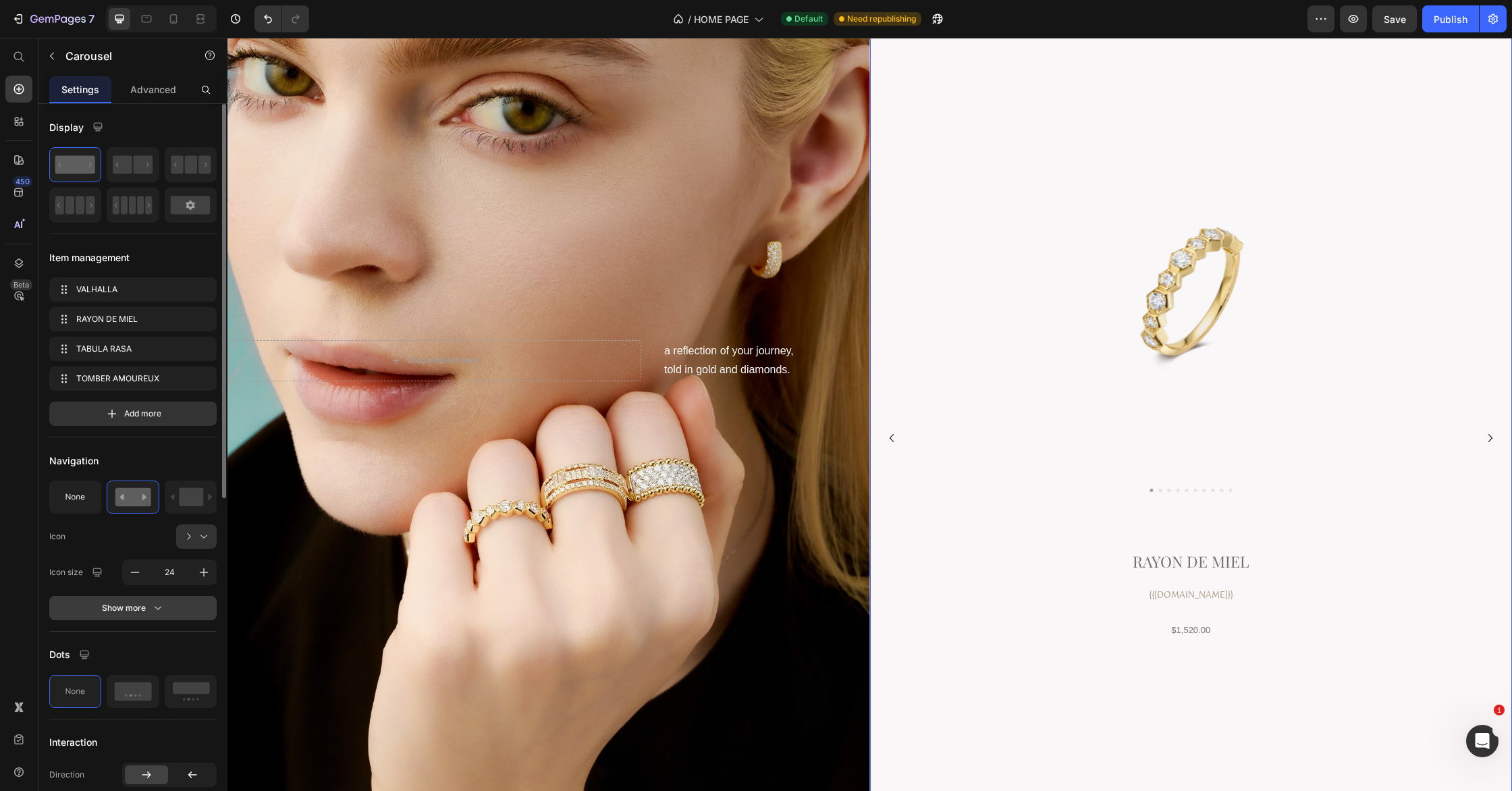 click 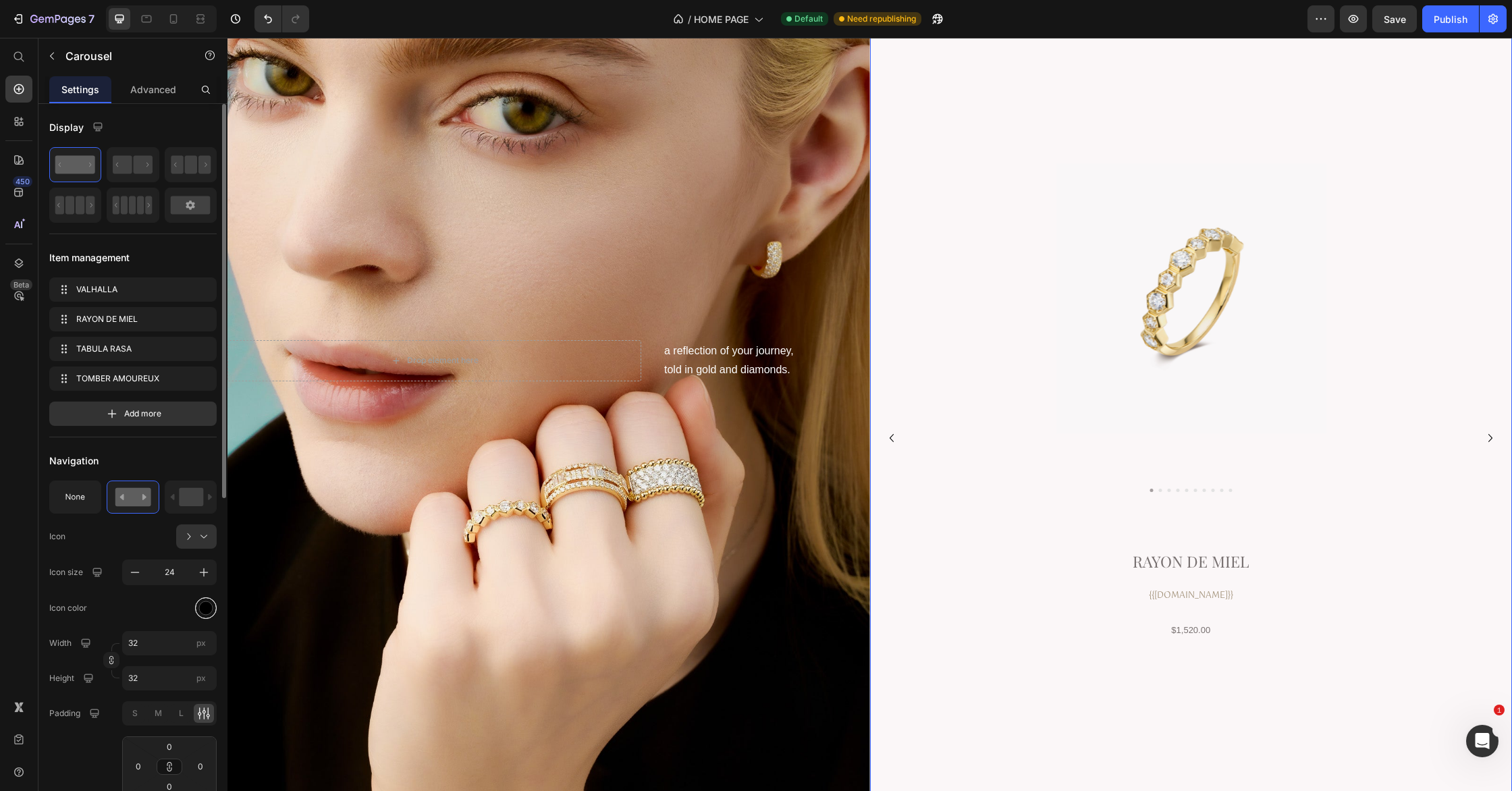 click at bounding box center [206, 607] 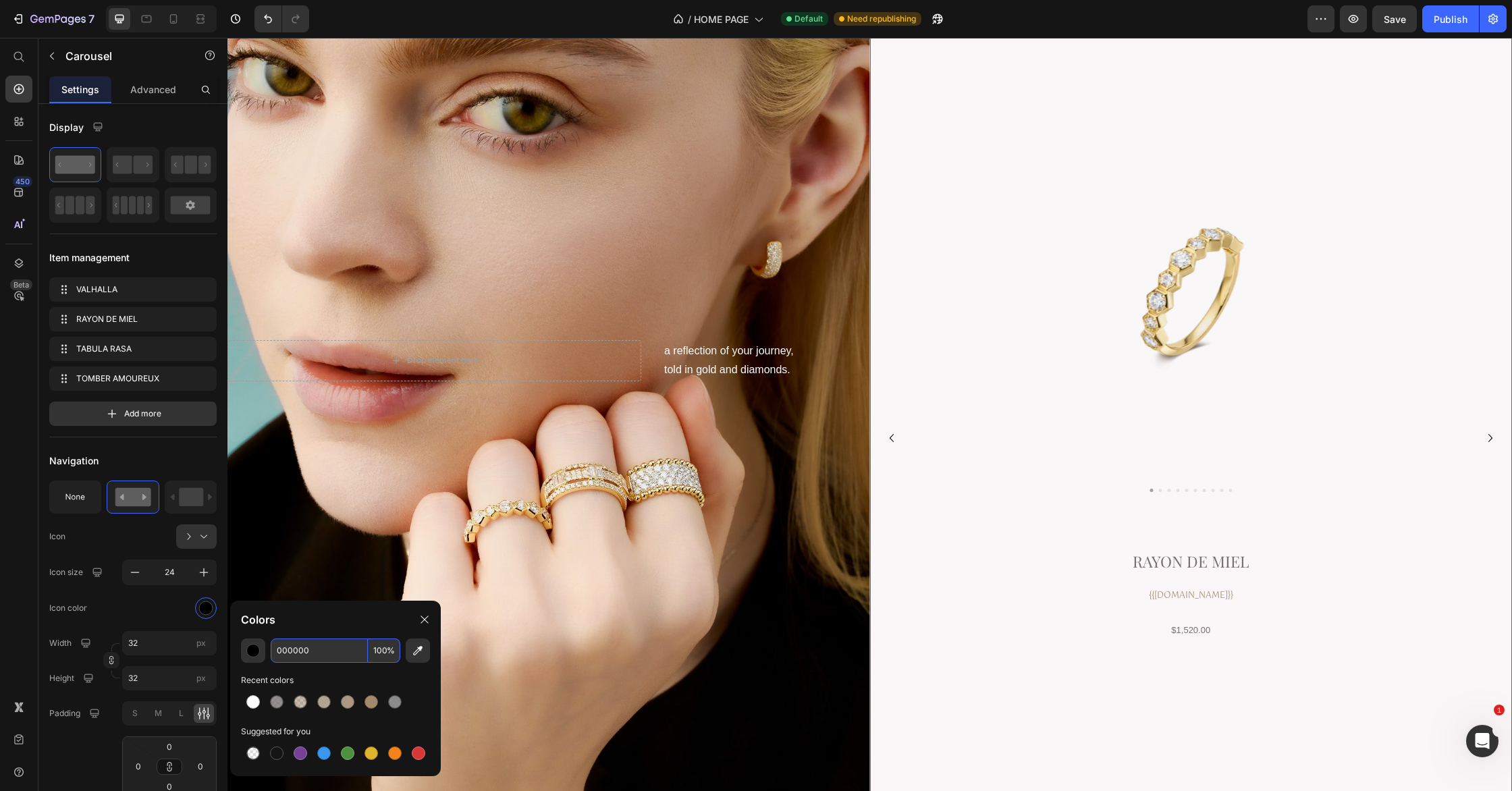 click on "000000" at bounding box center [319, 651] 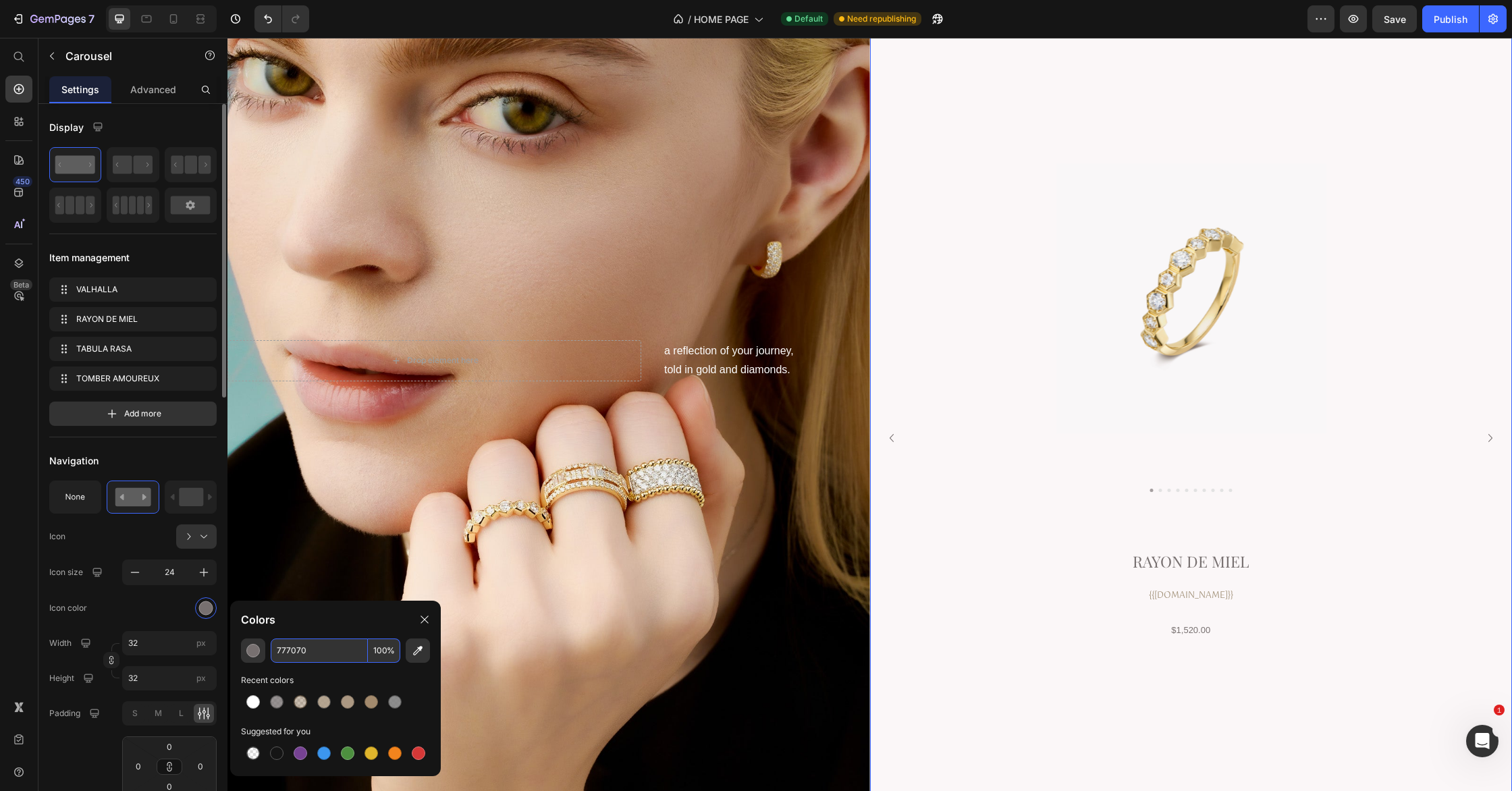 type on "777070" 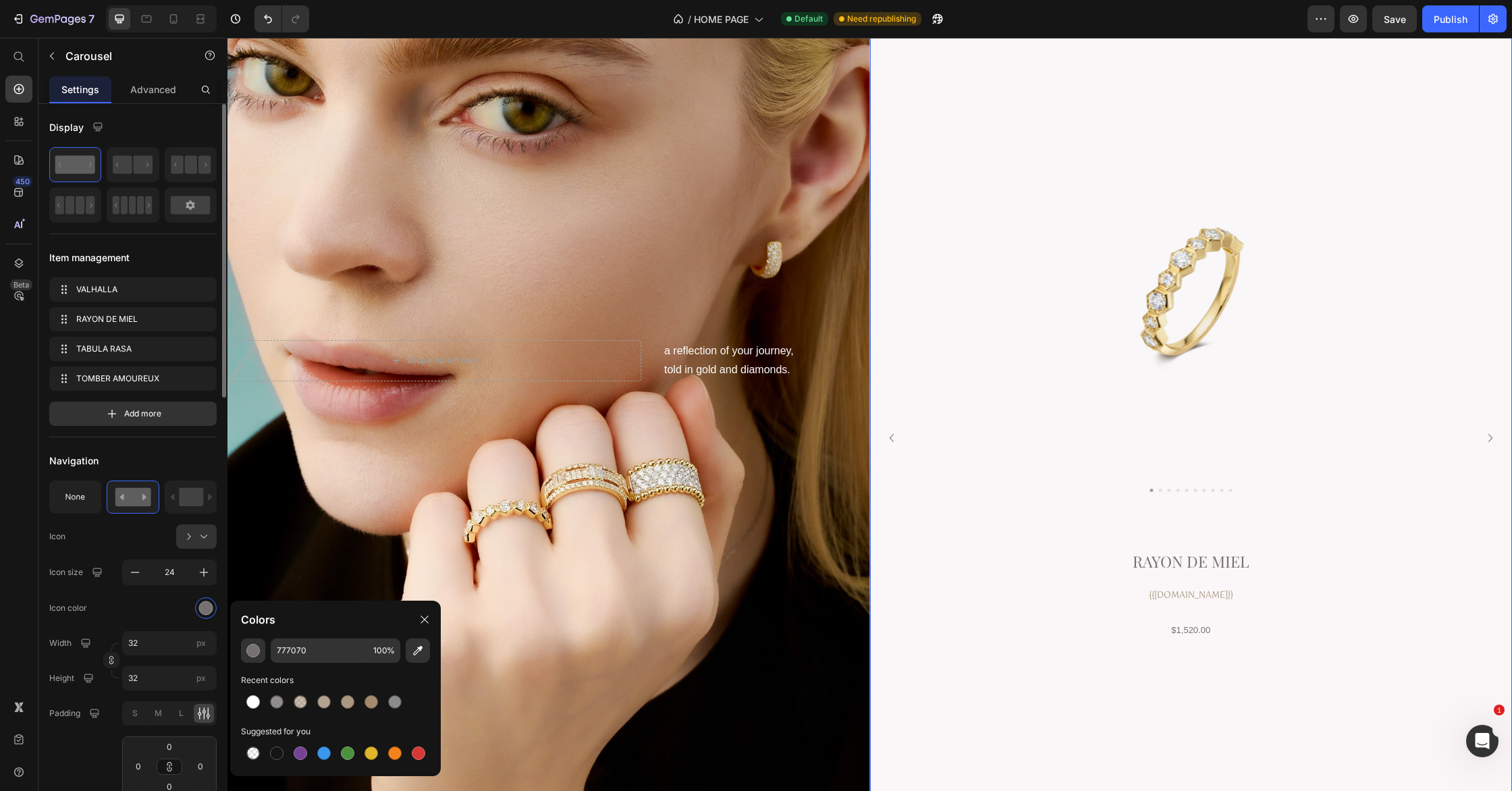 click on "Icon color" 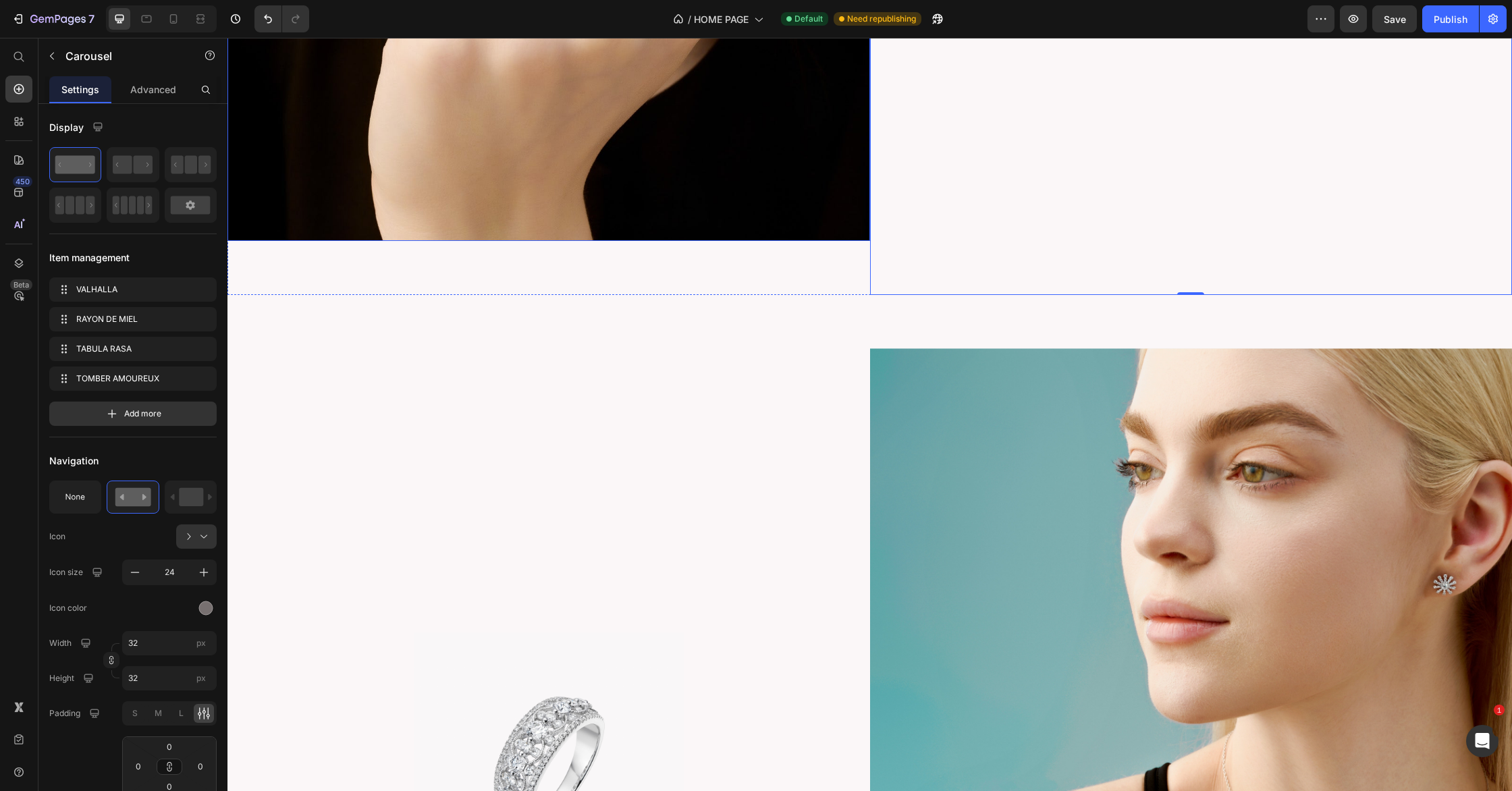 scroll, scrollTop: 4903, scrollLeft: 0, axis: vertical 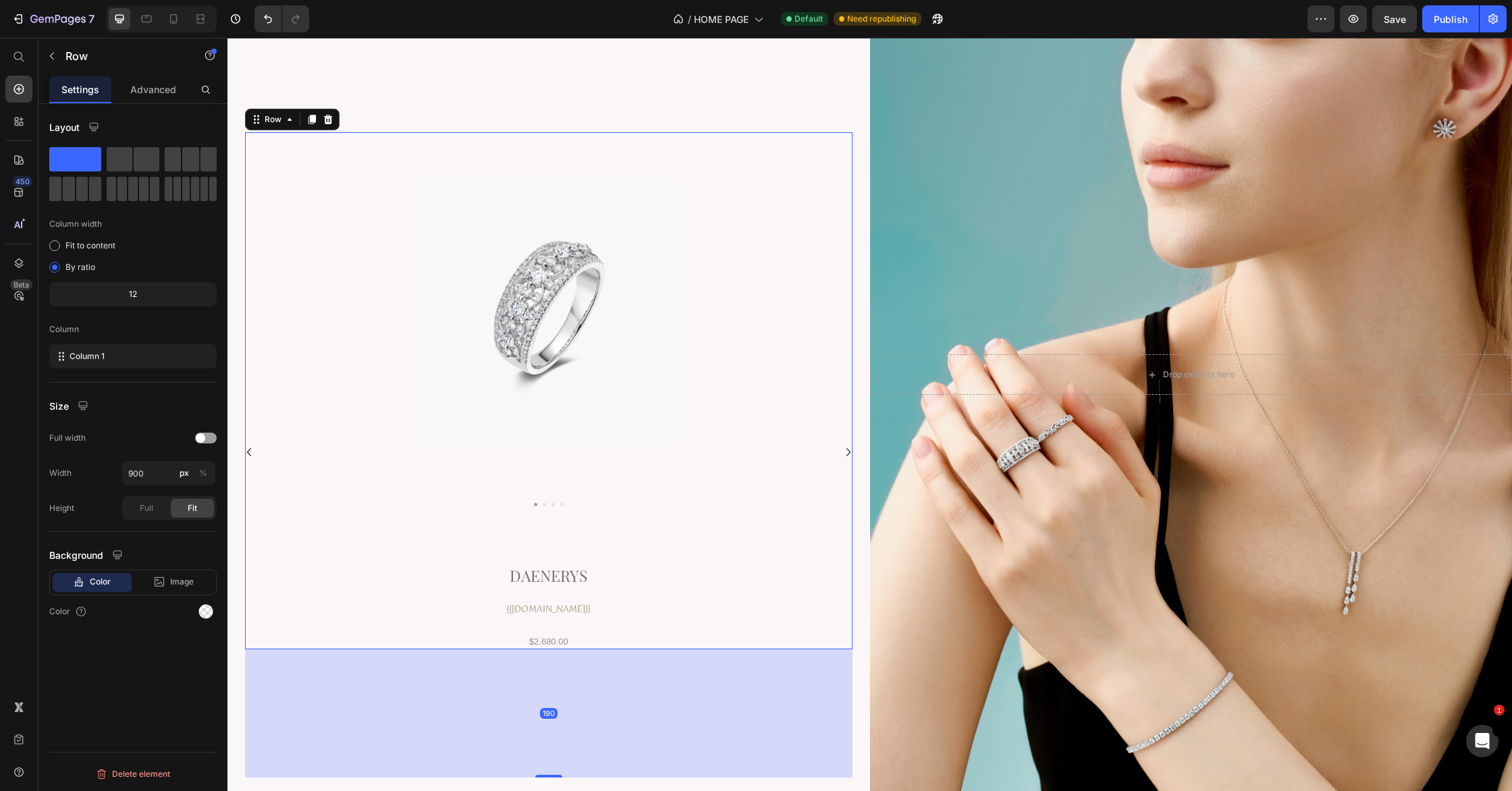 click on "Product Images Daenerys Product Title {{[DOMAIN_NAME]}} Custom Code $2,680.00 Product Price Product" at bounding box center [549, 391] 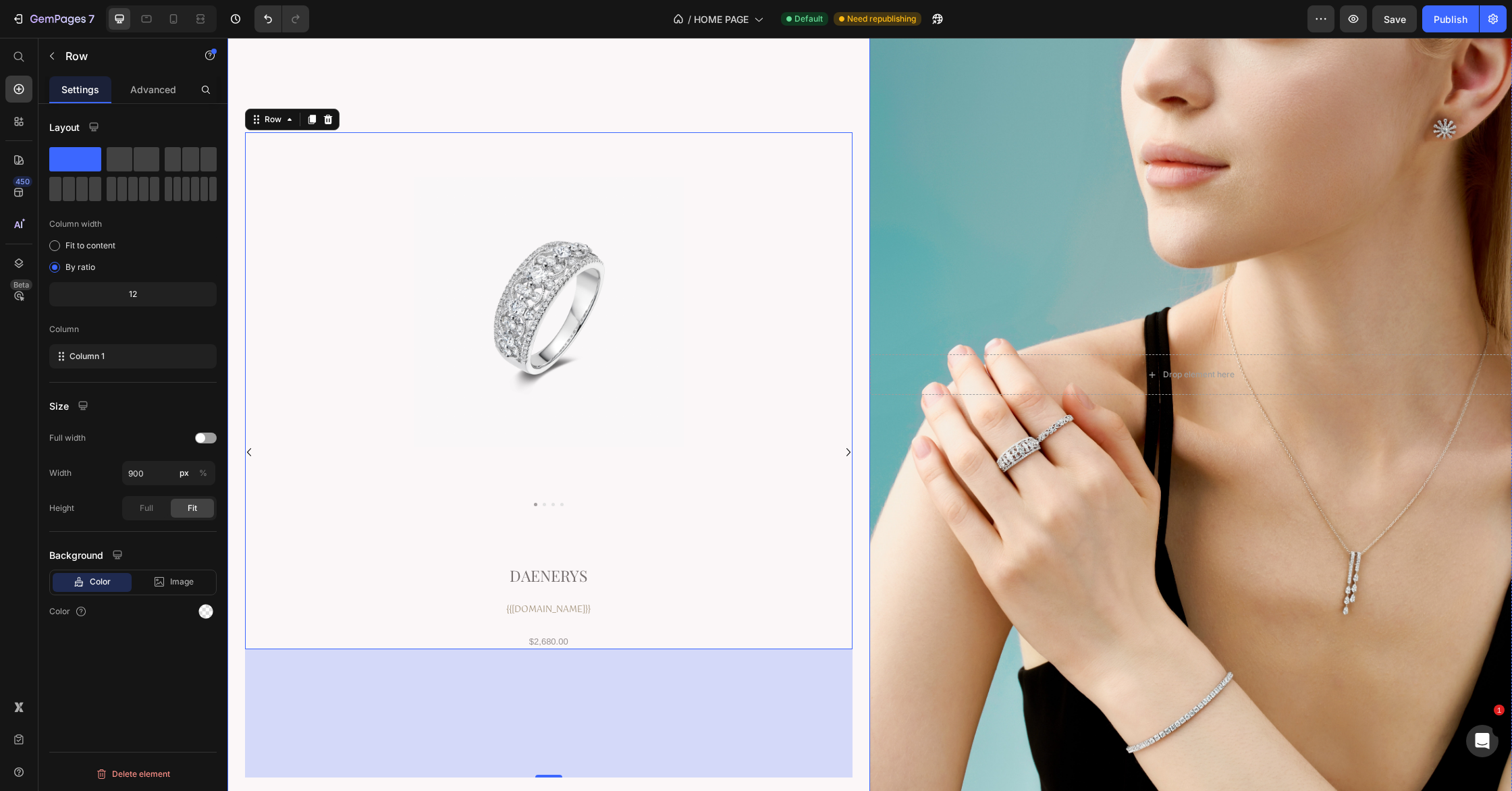 click 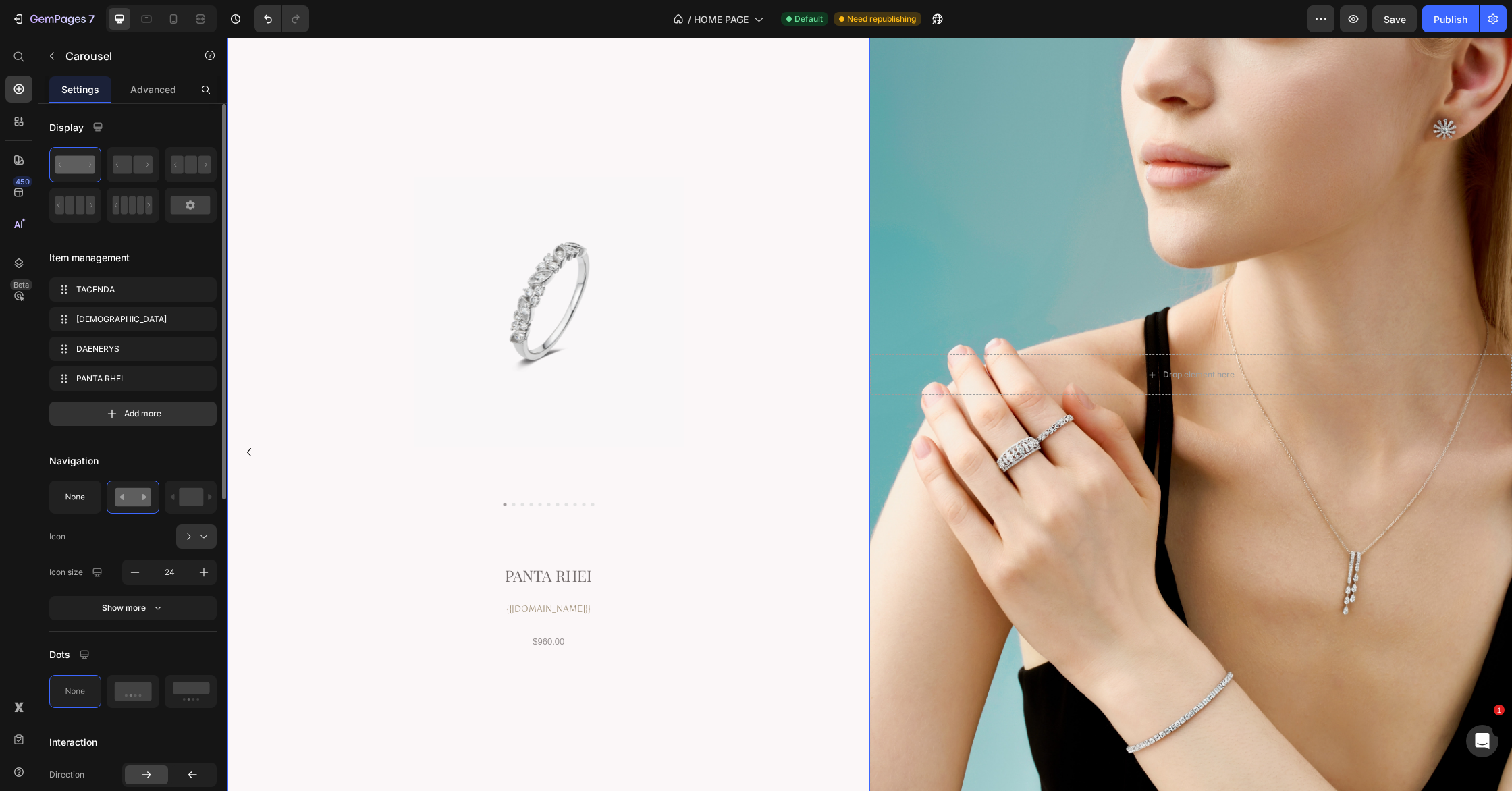 click on "Navigation Icon
Icon size 24 Show more" 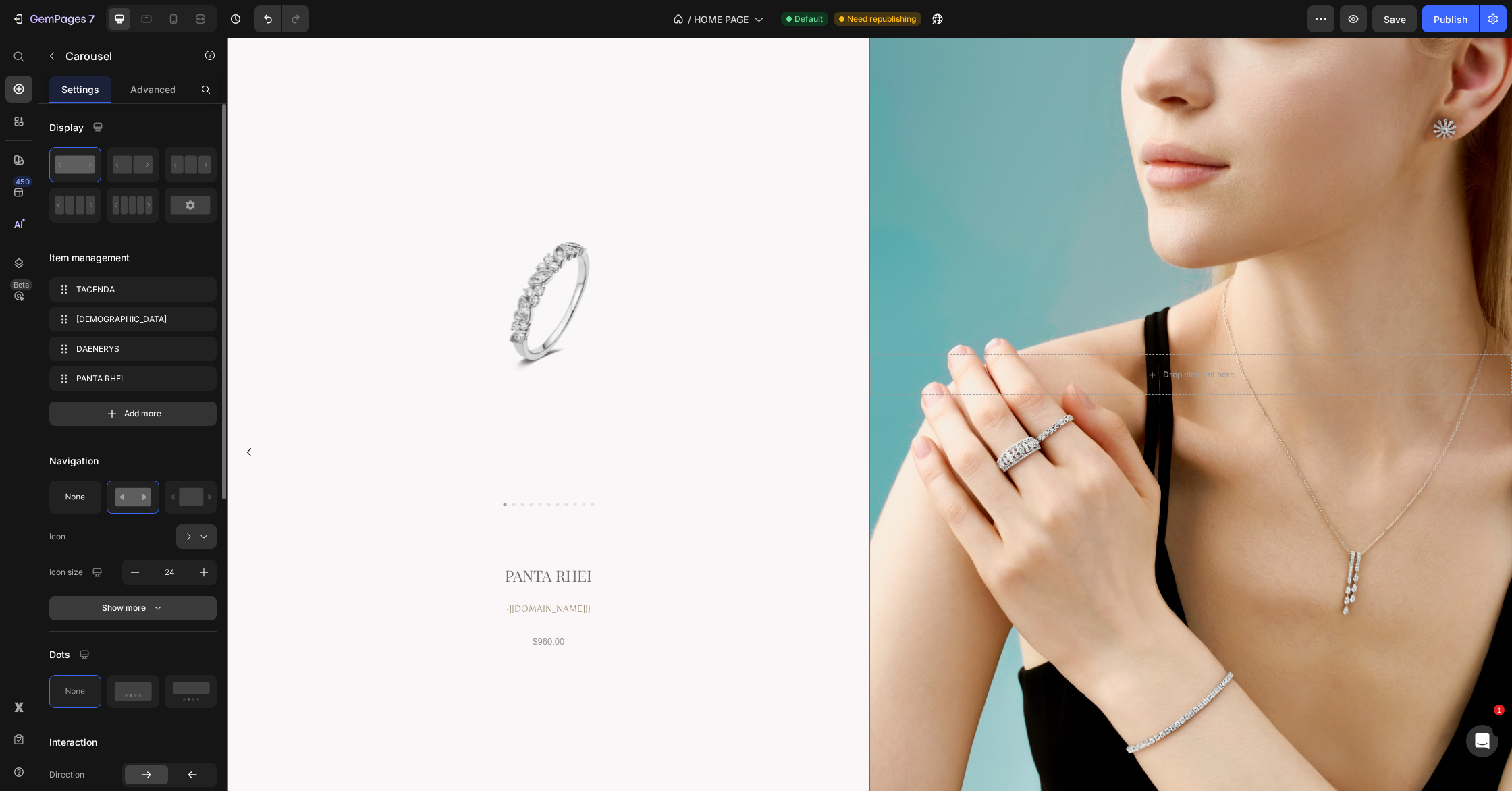 click 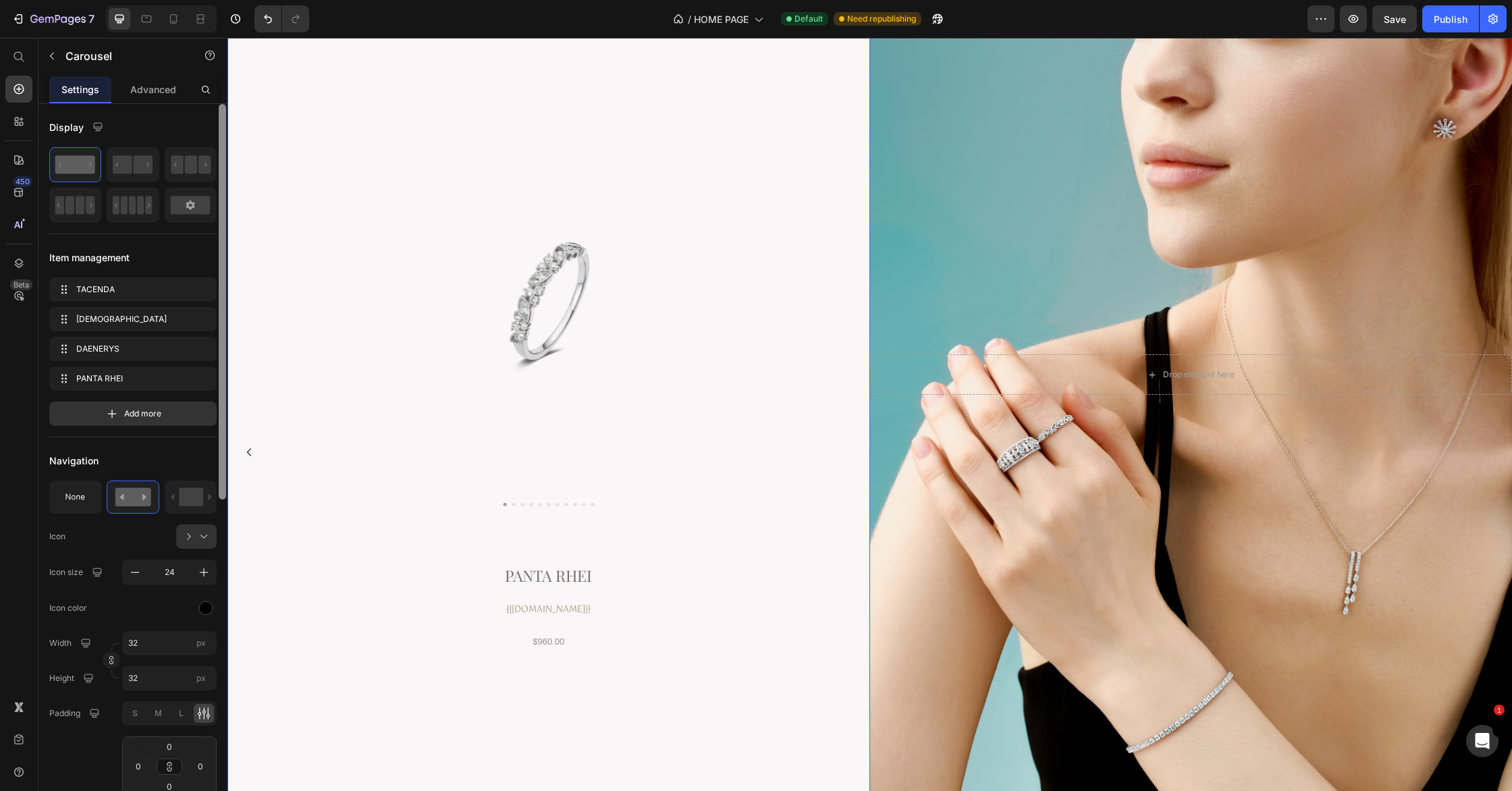 drag, startPoint x: 202, startPoint y: 607, endPoint x: 220, endPoint y: 618, distance: 21.09502 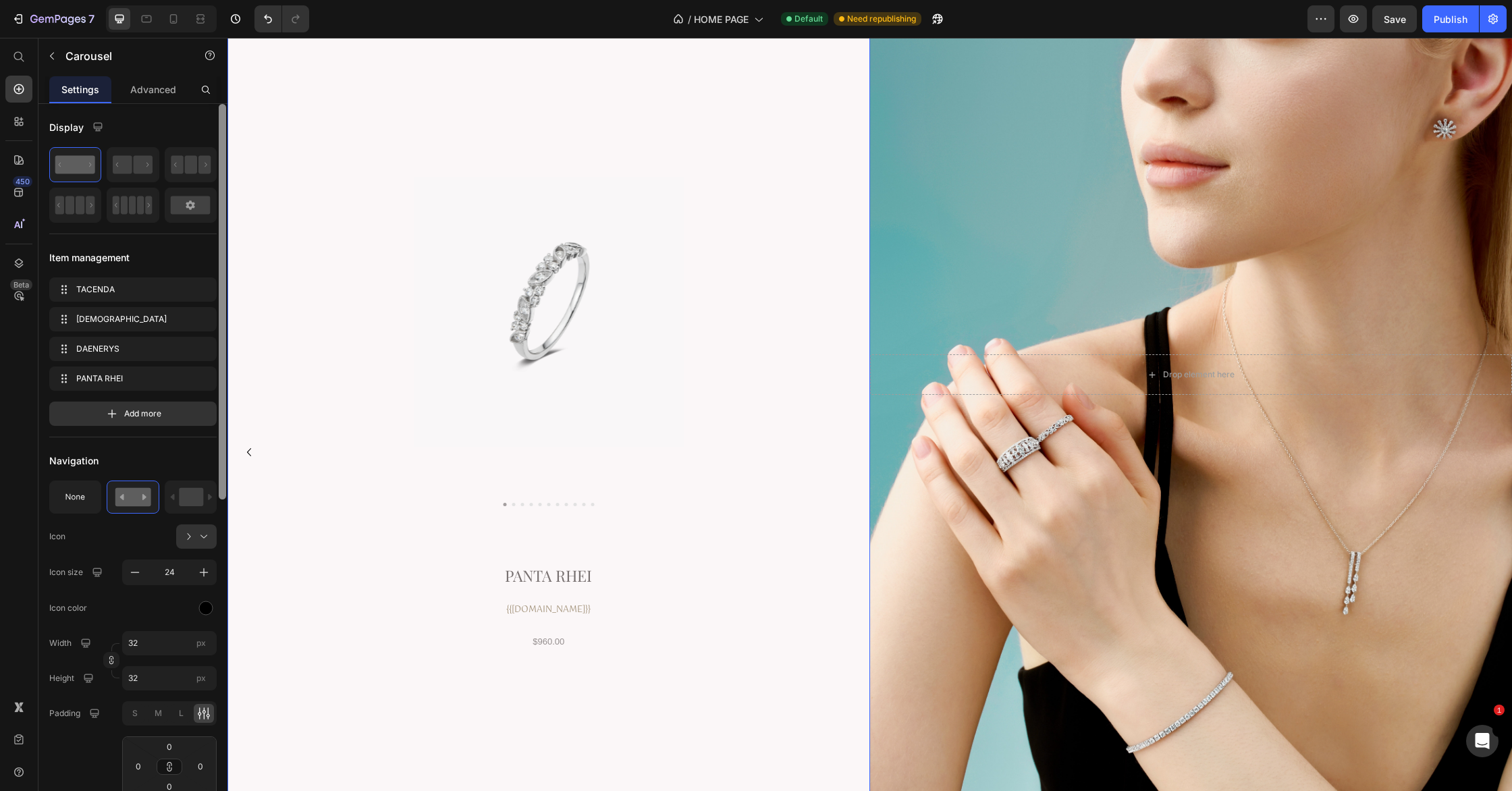 click at bounding box center (206, 607) 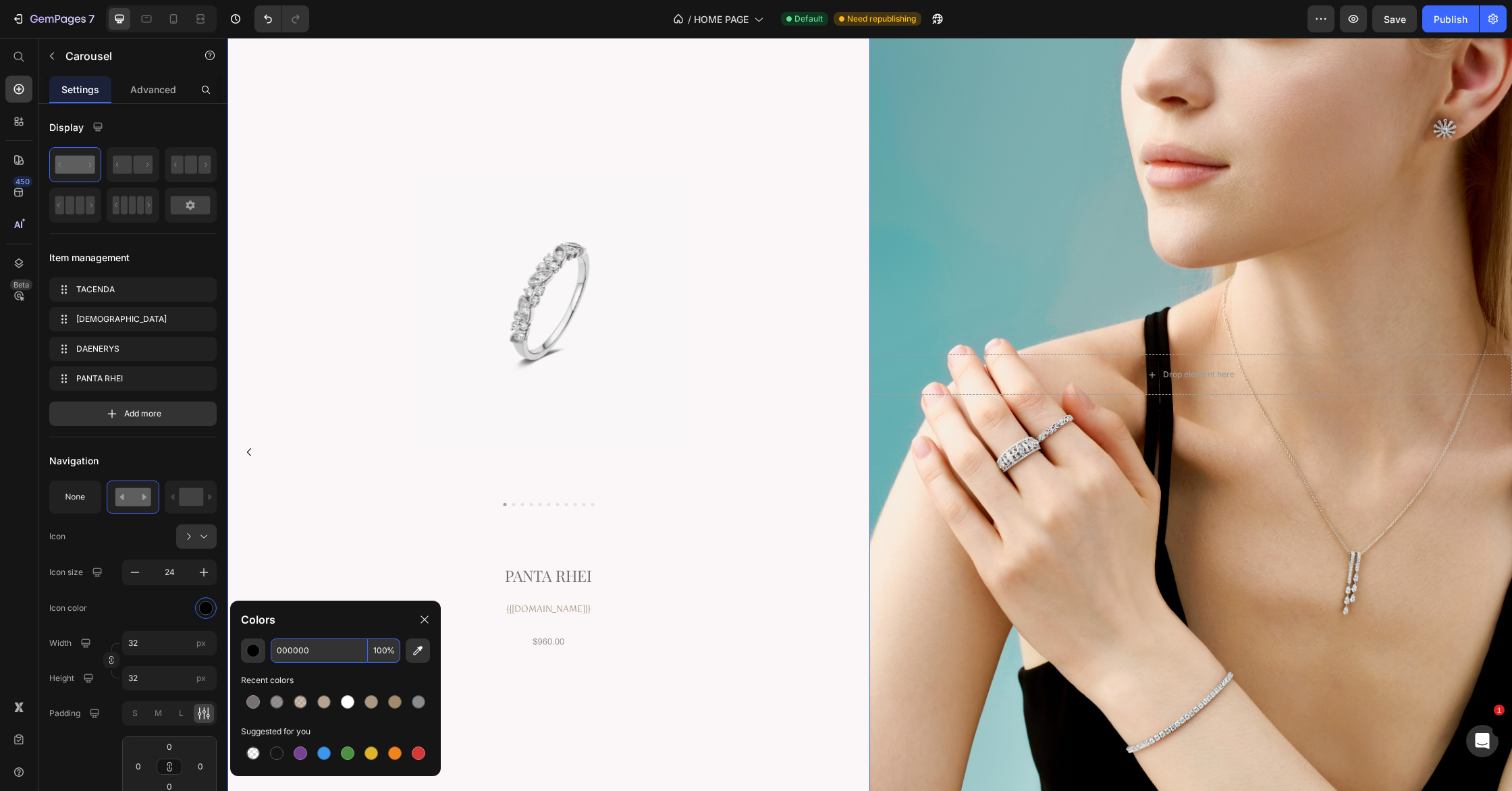 click on "000000" at bounding box center [319, 651] 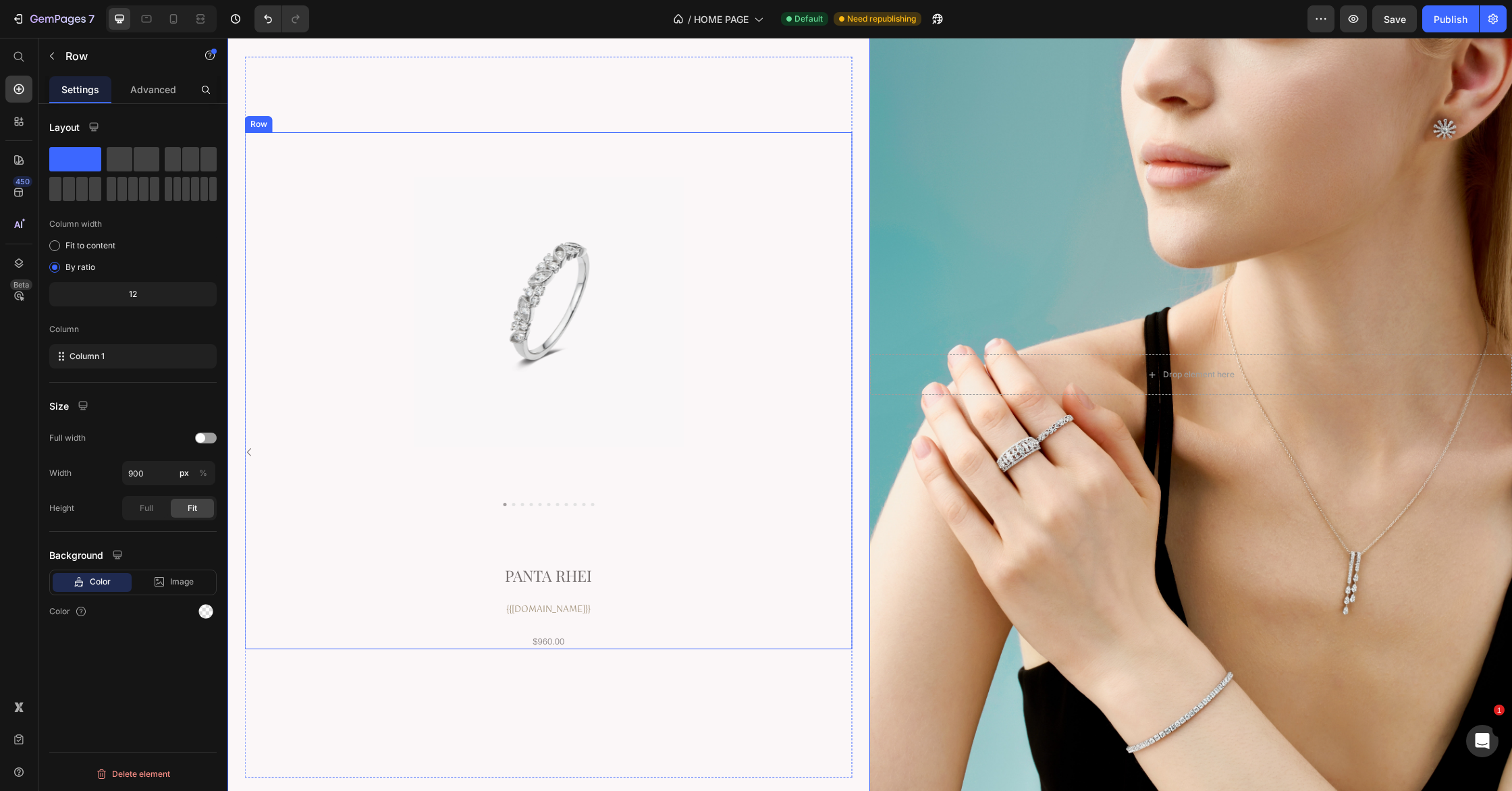 click on "Product Images Panta Rhei Product Title {{product.metafields.custom.gold}} Custom Code $960.00 Product Price Product" at bounding box center (549, 391) 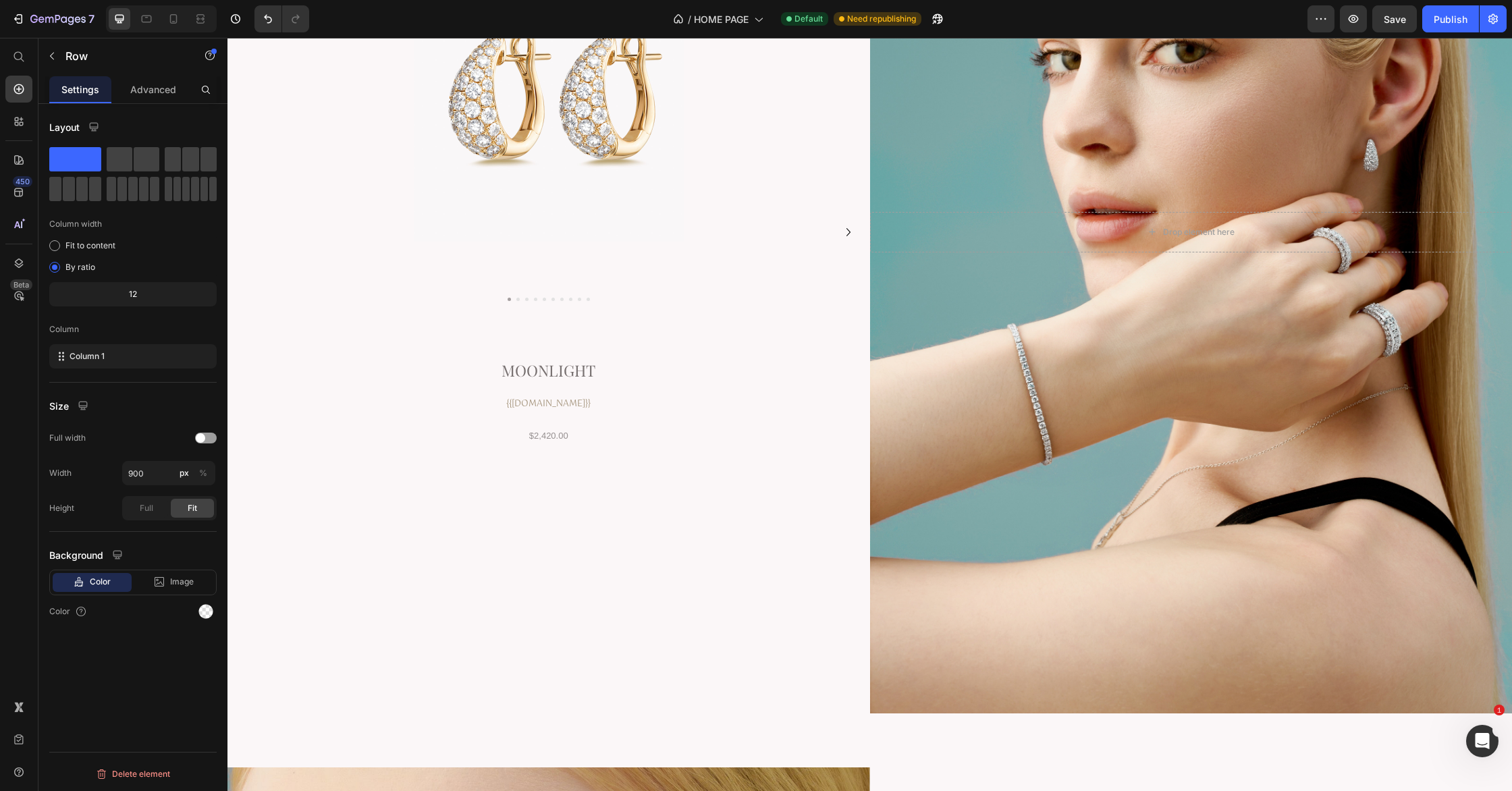 scroll, scrollTop: 2953, scrollLeft: 0, axis: vertical 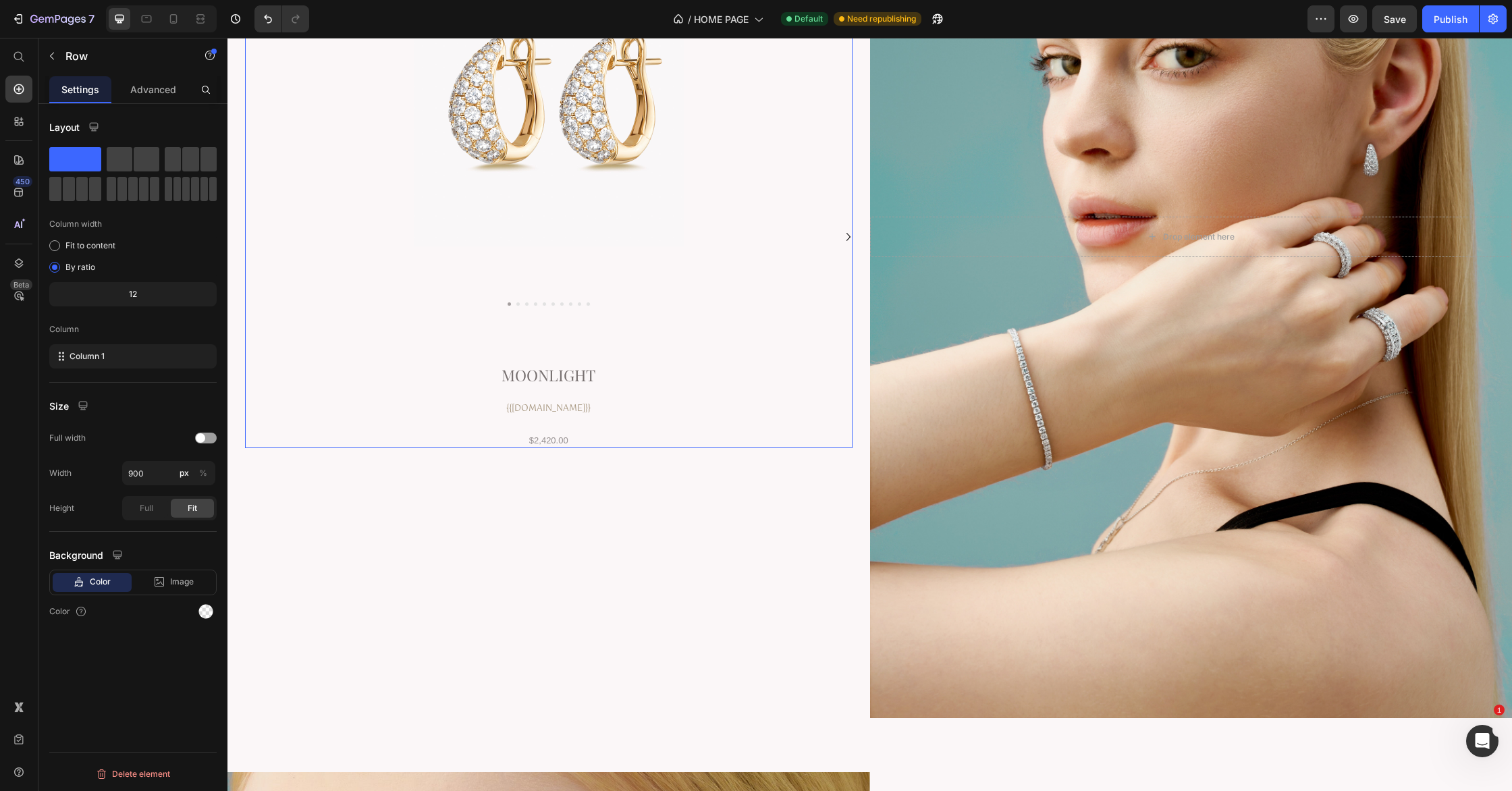 click on "Product Images Moonlight Product Title {{product.metafields.custom.gold}} Custom Code $2,420.00 Product Price Product" at bounding box center [549, 190] 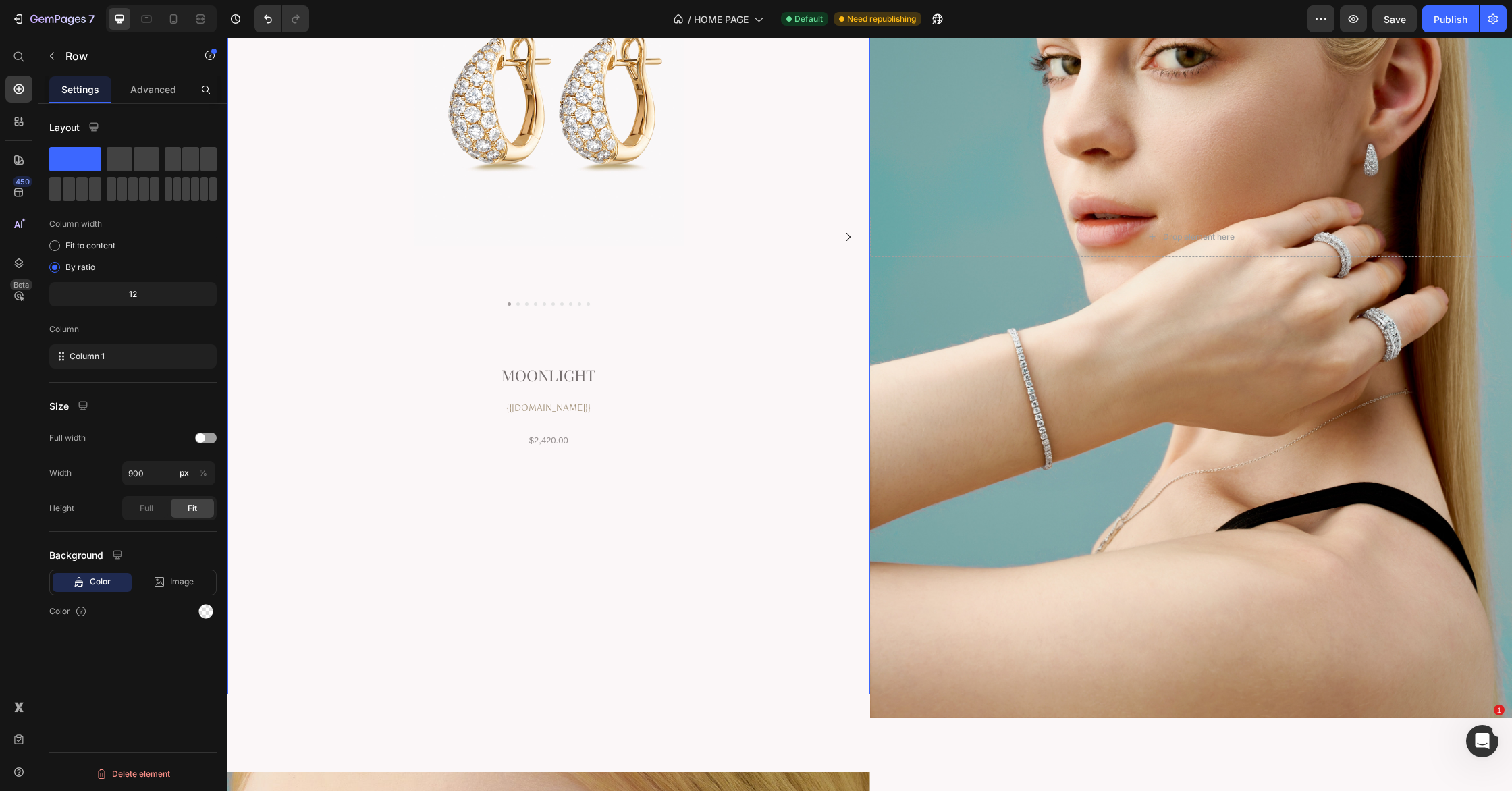 click on "Product Images Moonlight Product Title {{product.metafields.custom.gold}} Custom Code $2,420.00 Product Price Product Row   0 Row" at bounding box center [549, 313] 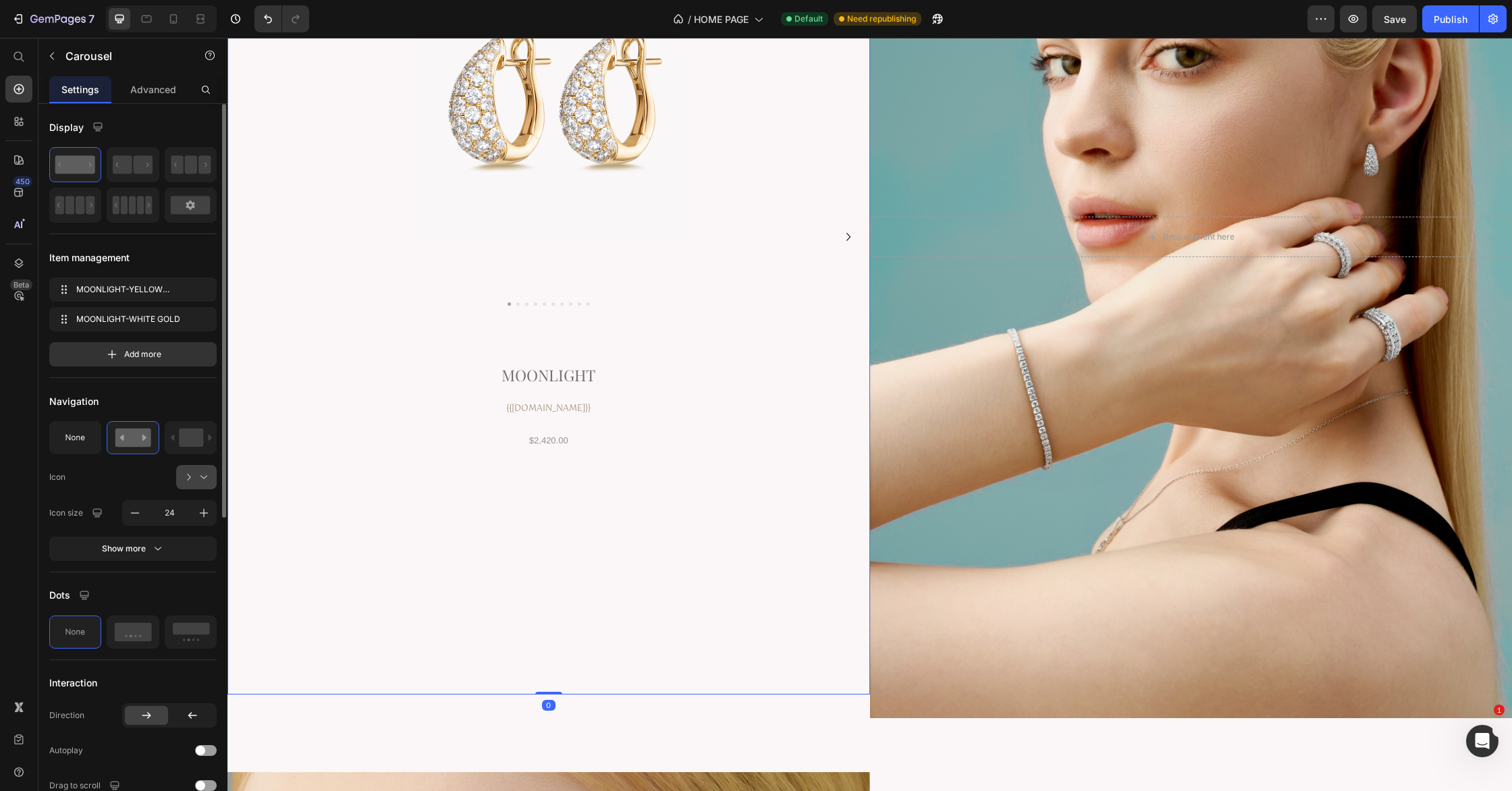 click at bounding box center [202, 477] 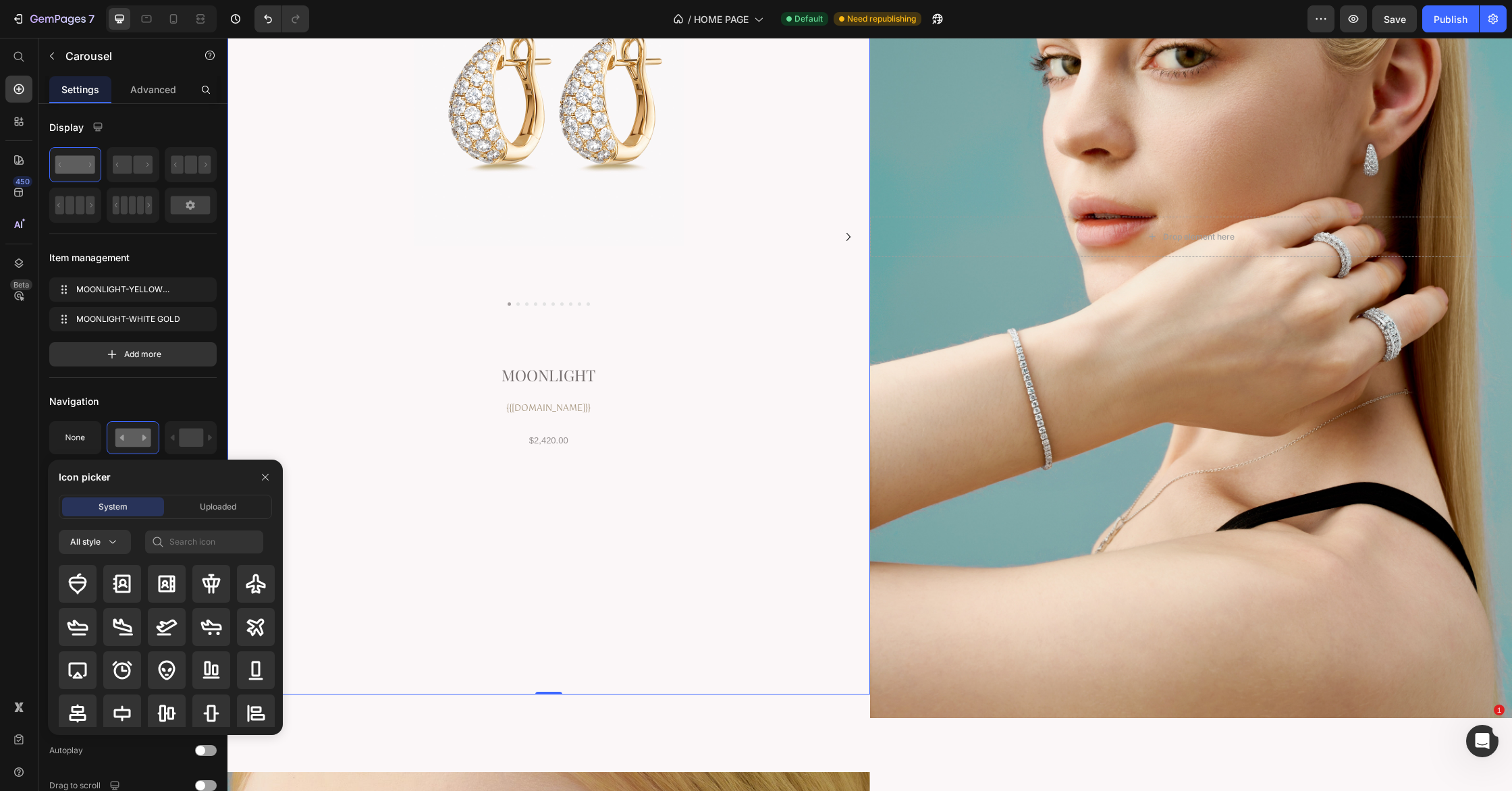 drag, startPoint x: 180, startPoint y: 402, endPoint x: 185, endPoint y: 613, distance: 211.0592 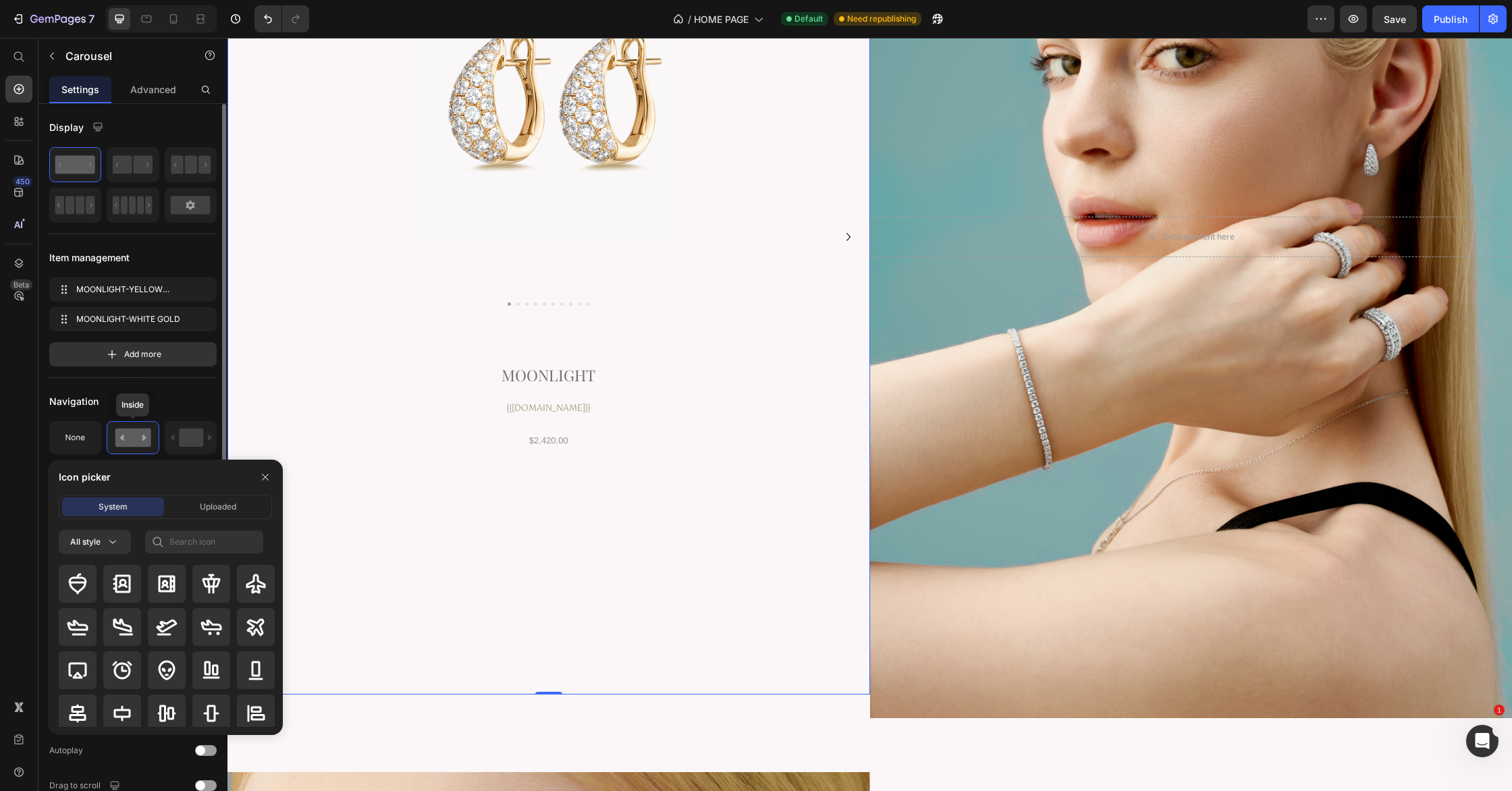 click on "Navigation" at bounding box center (133, 401) 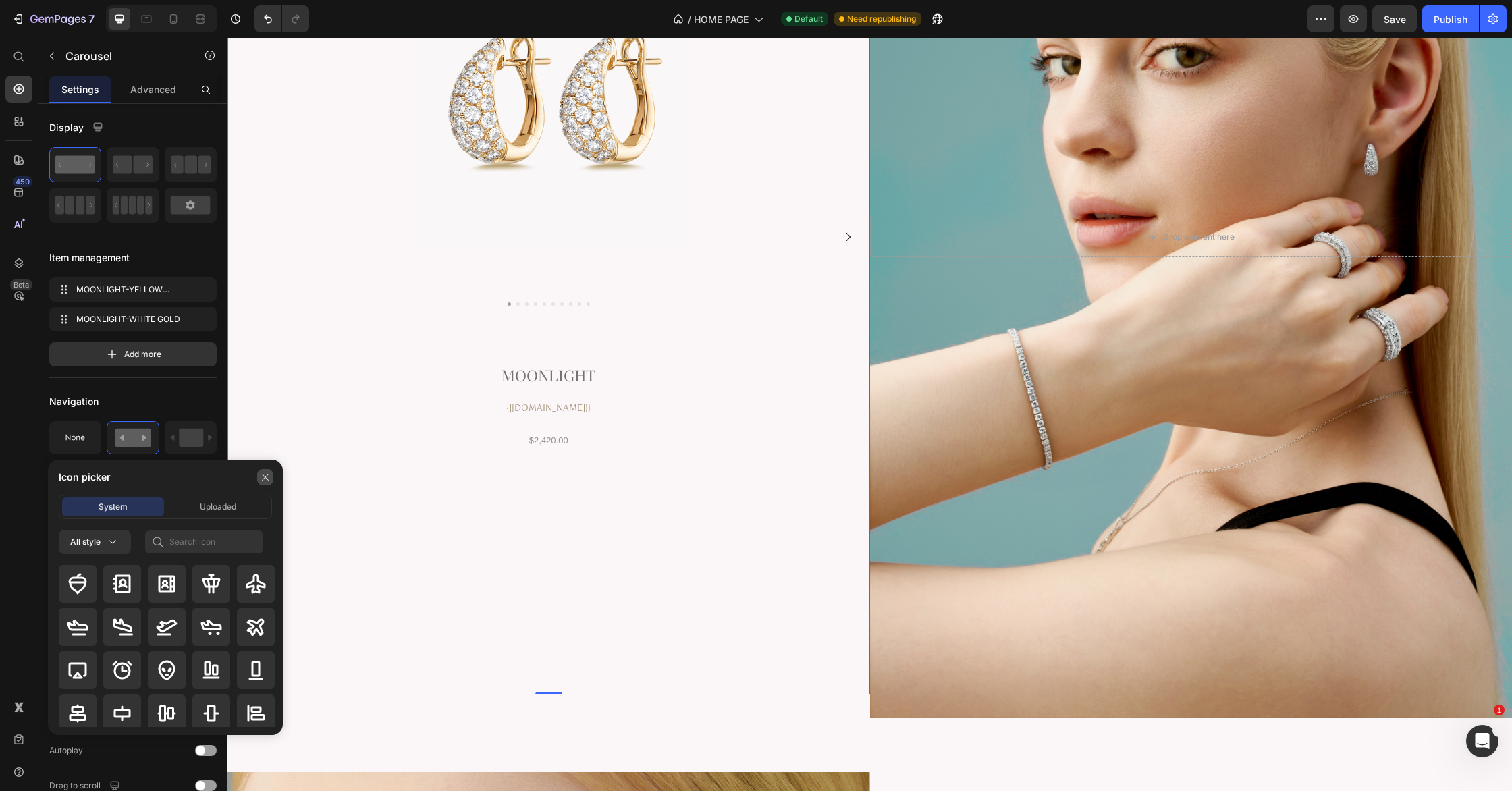 click 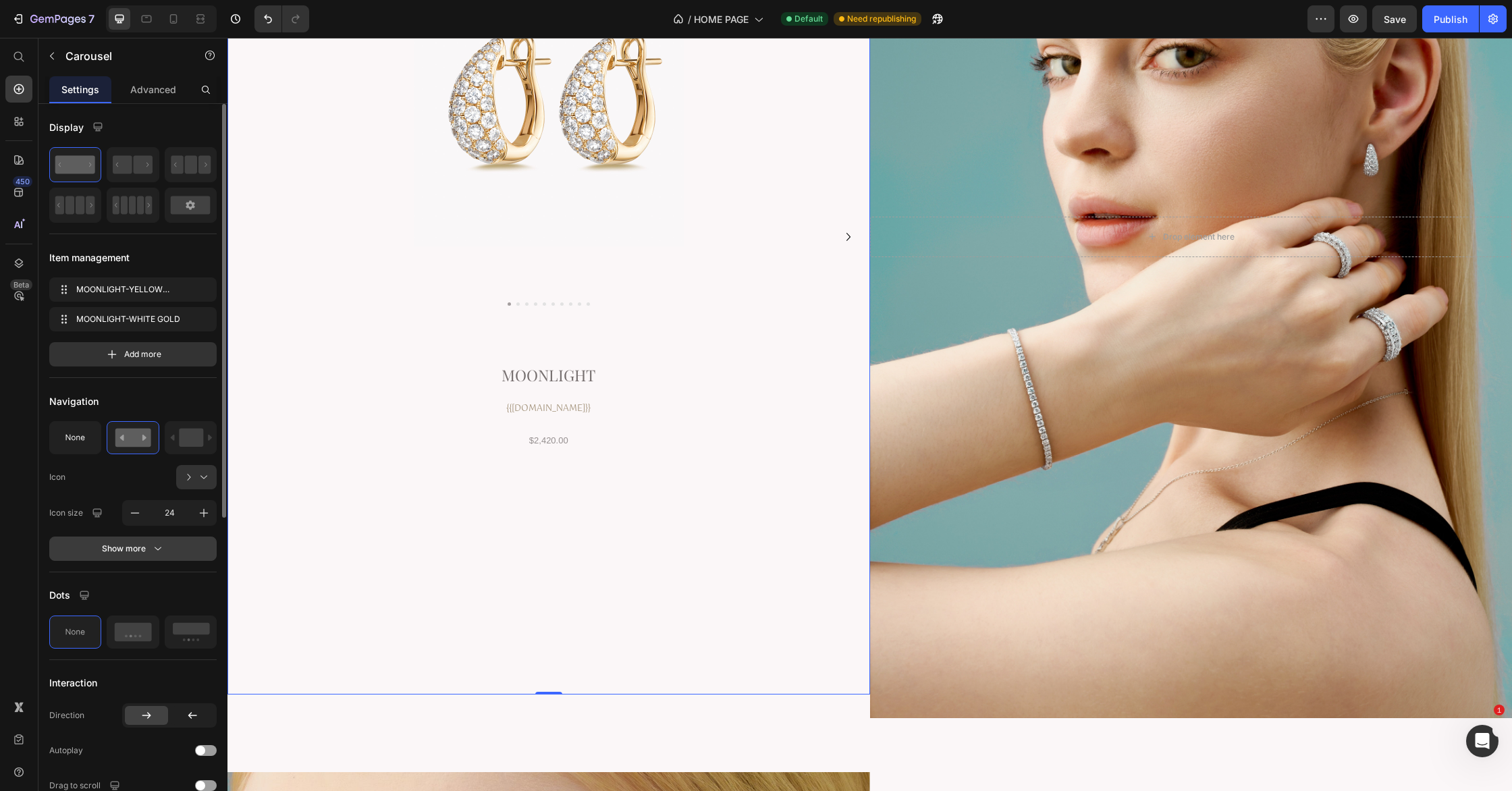 click on "Show more" at bounding box center (133, 549) 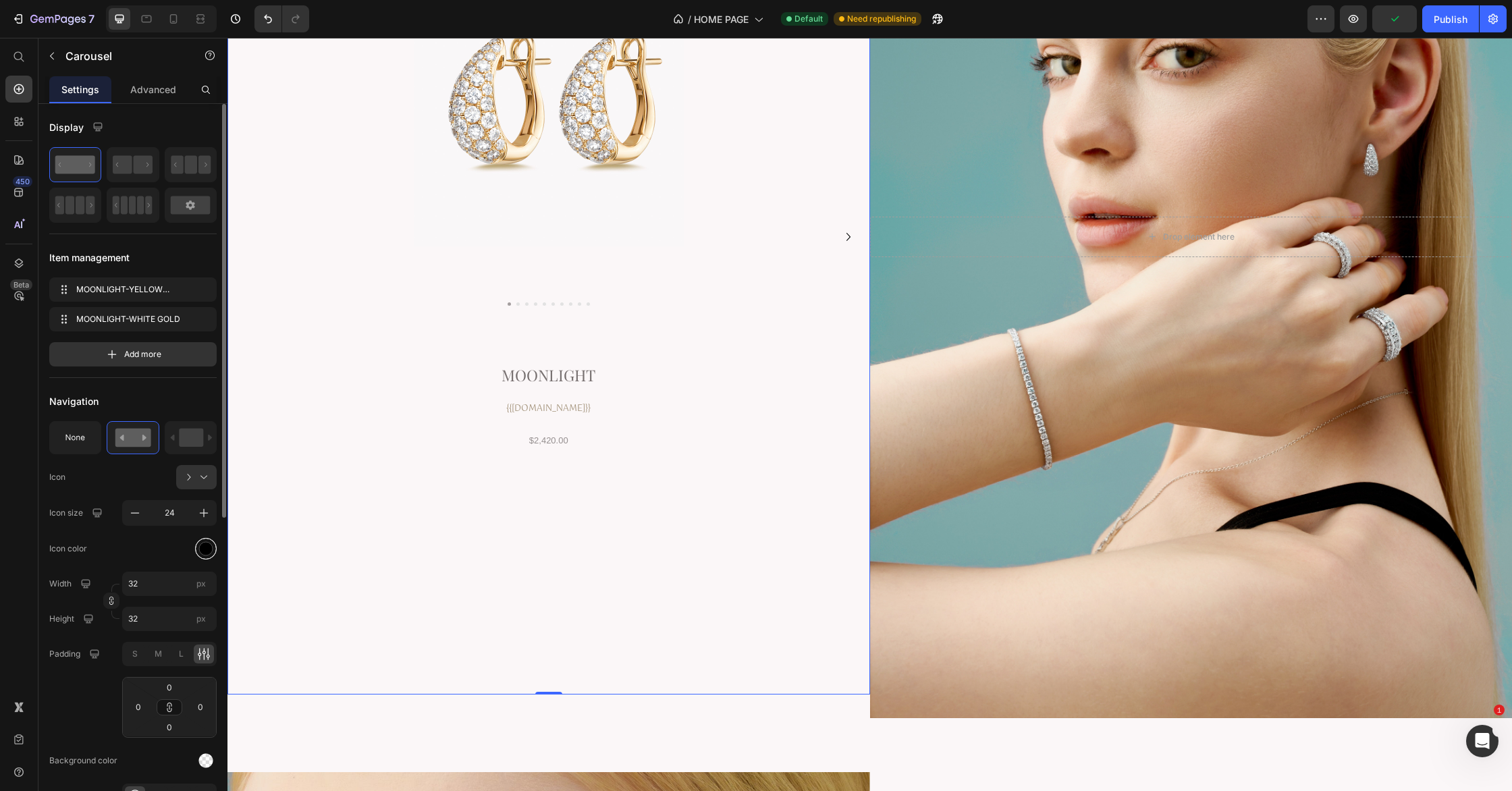 click at bounding box center [206, 548] 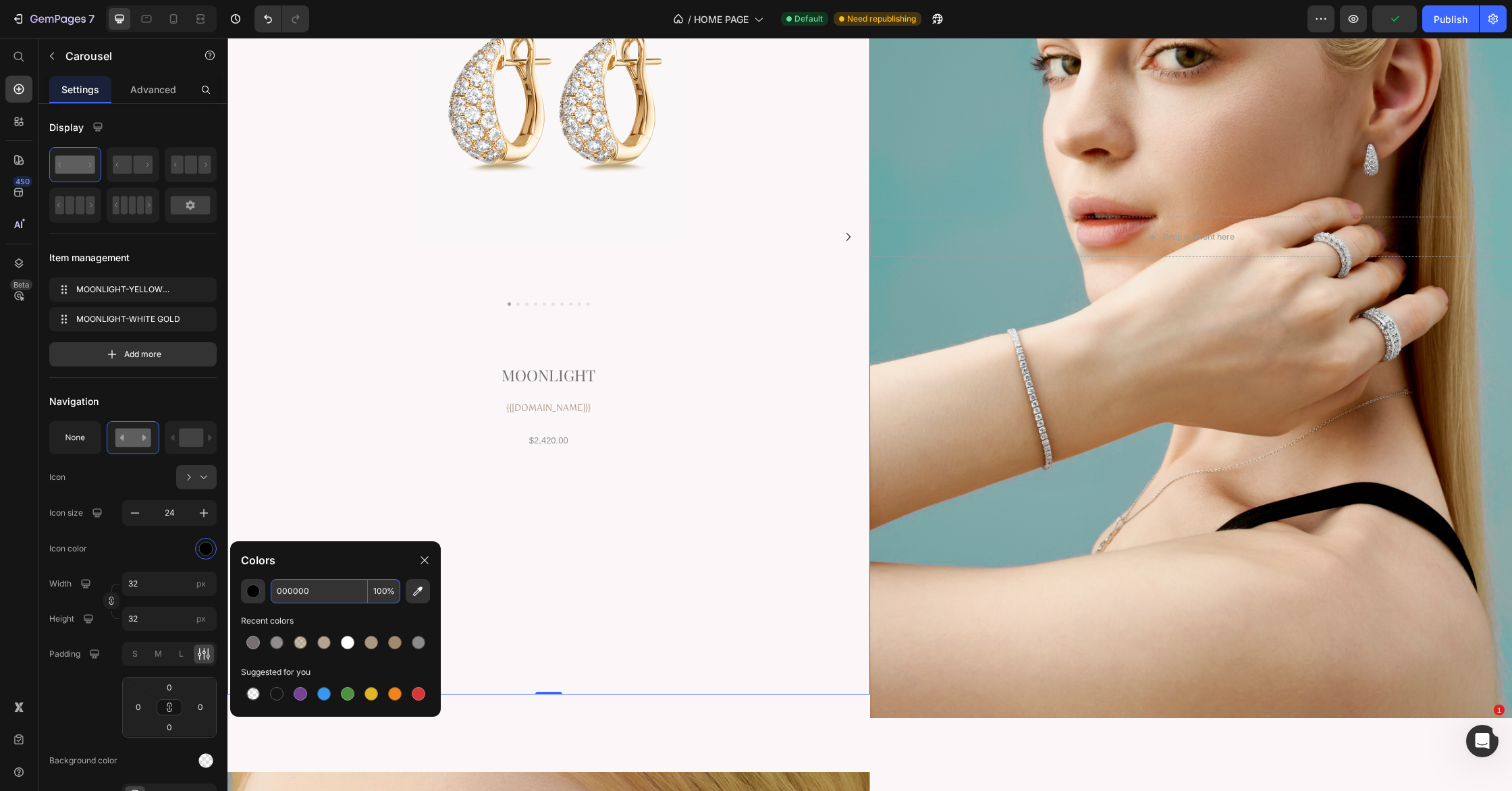 click on "000000" at bounding box center (319, 591) 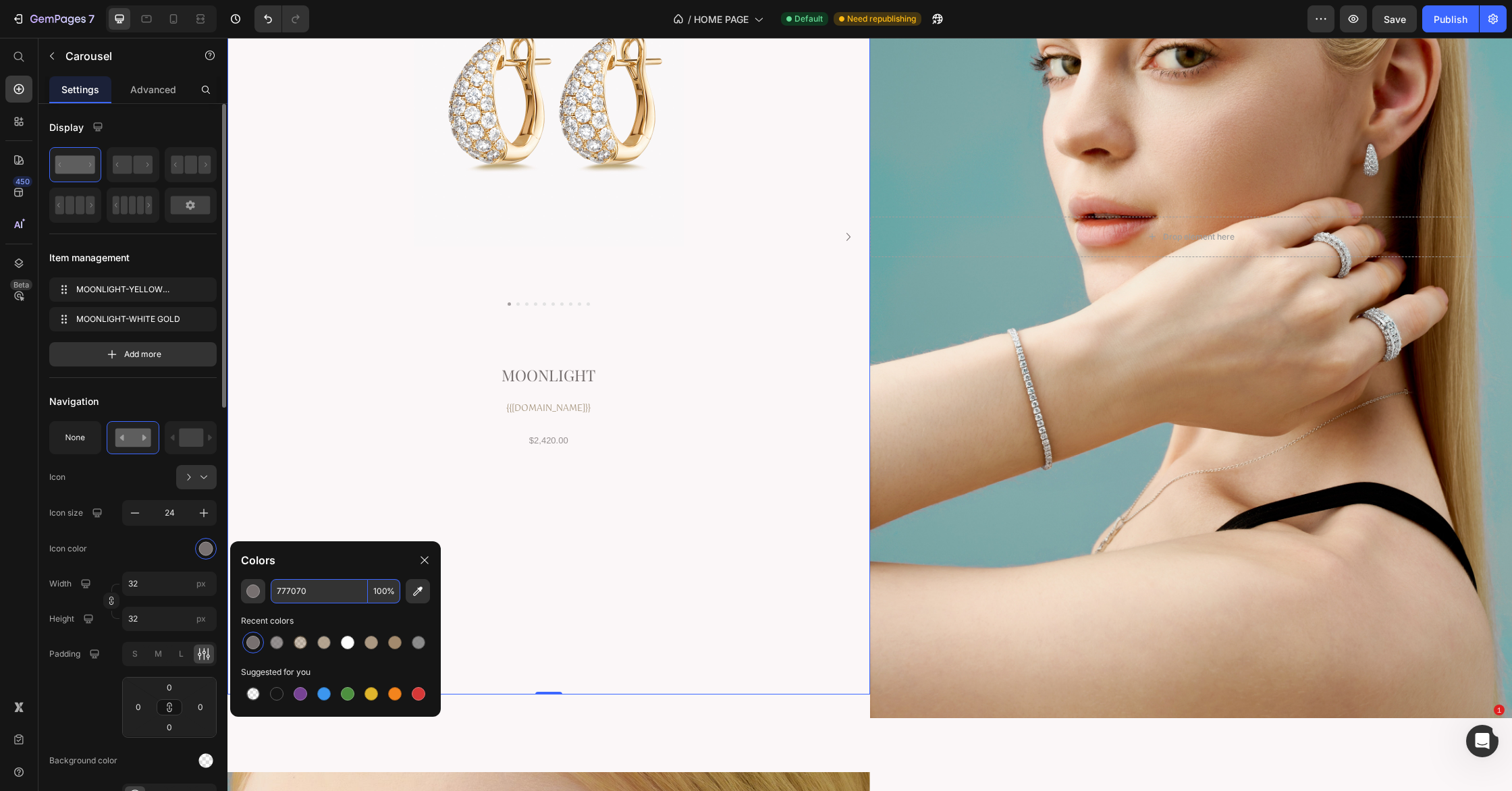 type on "777070" 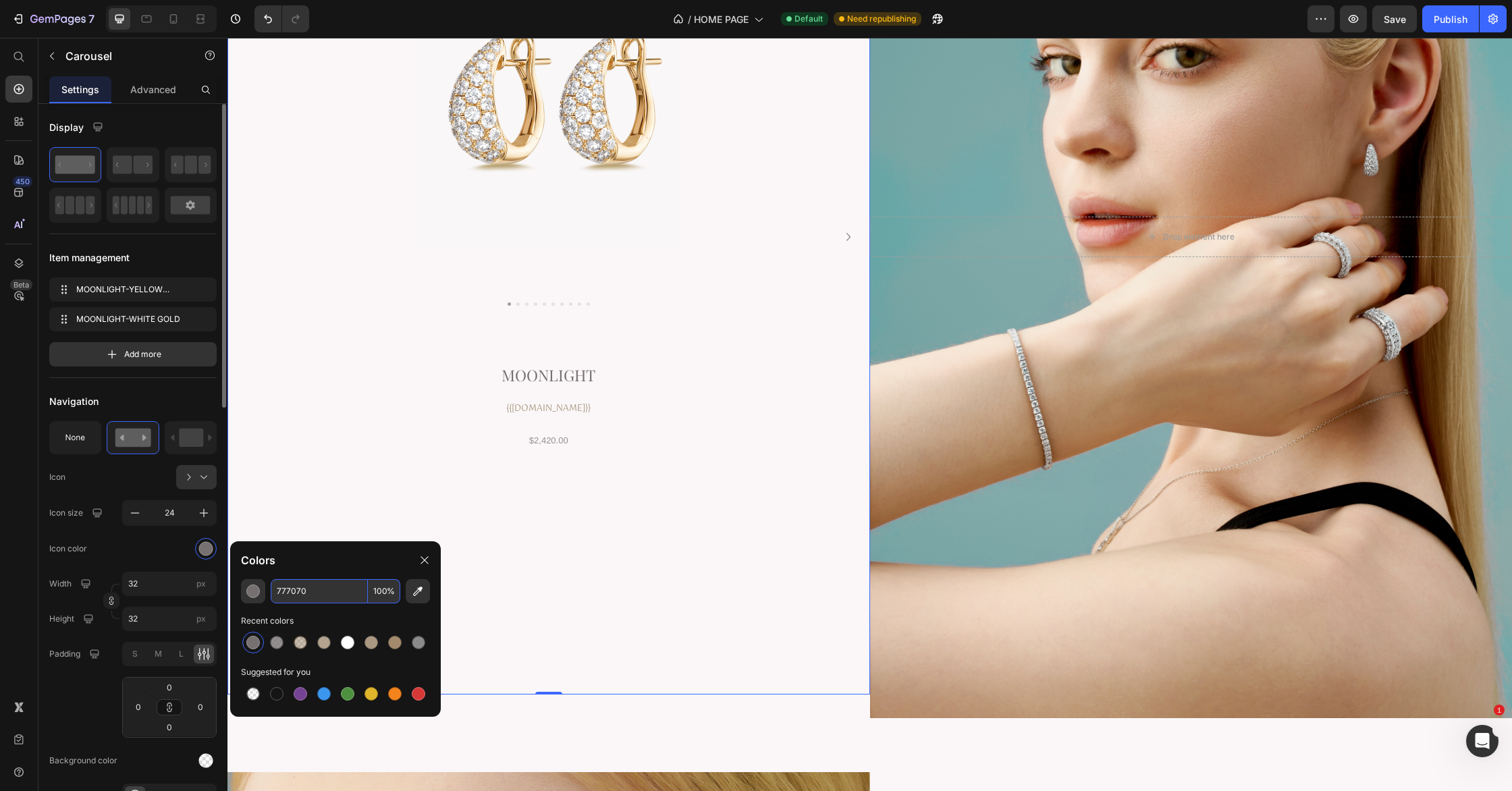 click on "Icon color" 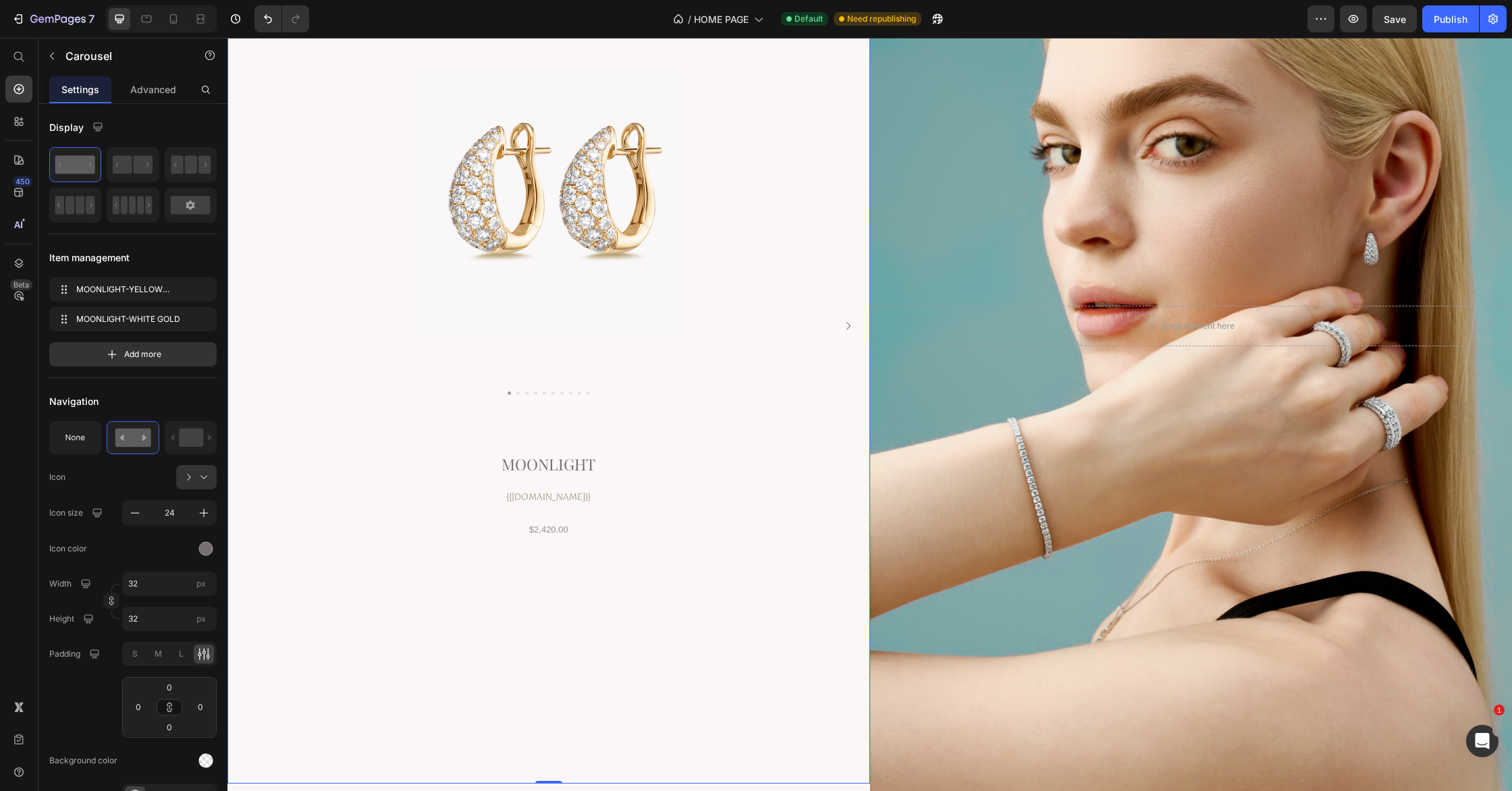 scroll, scrollTop: 2852, scrollLeft: 0, axis: vertical 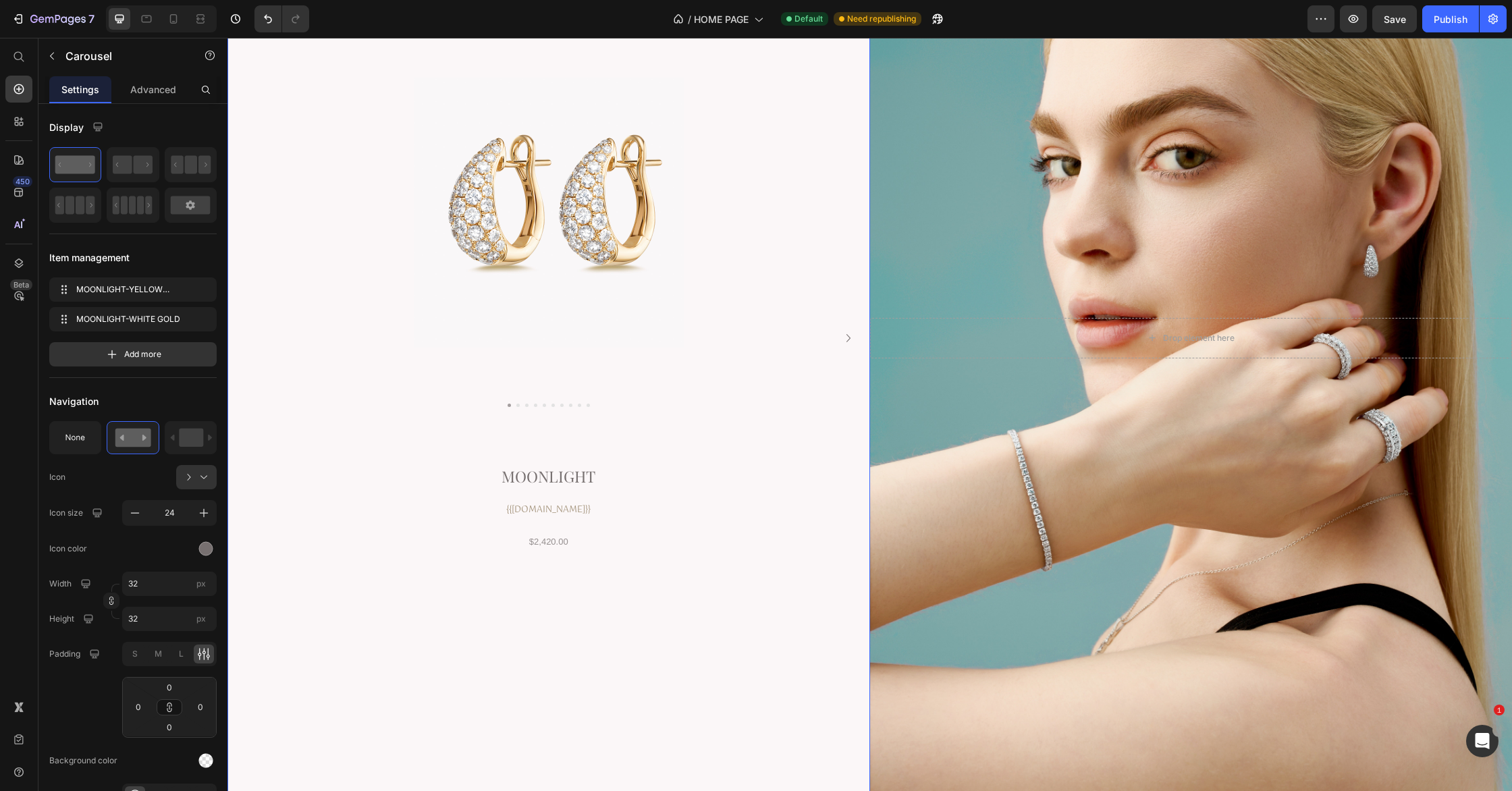 click 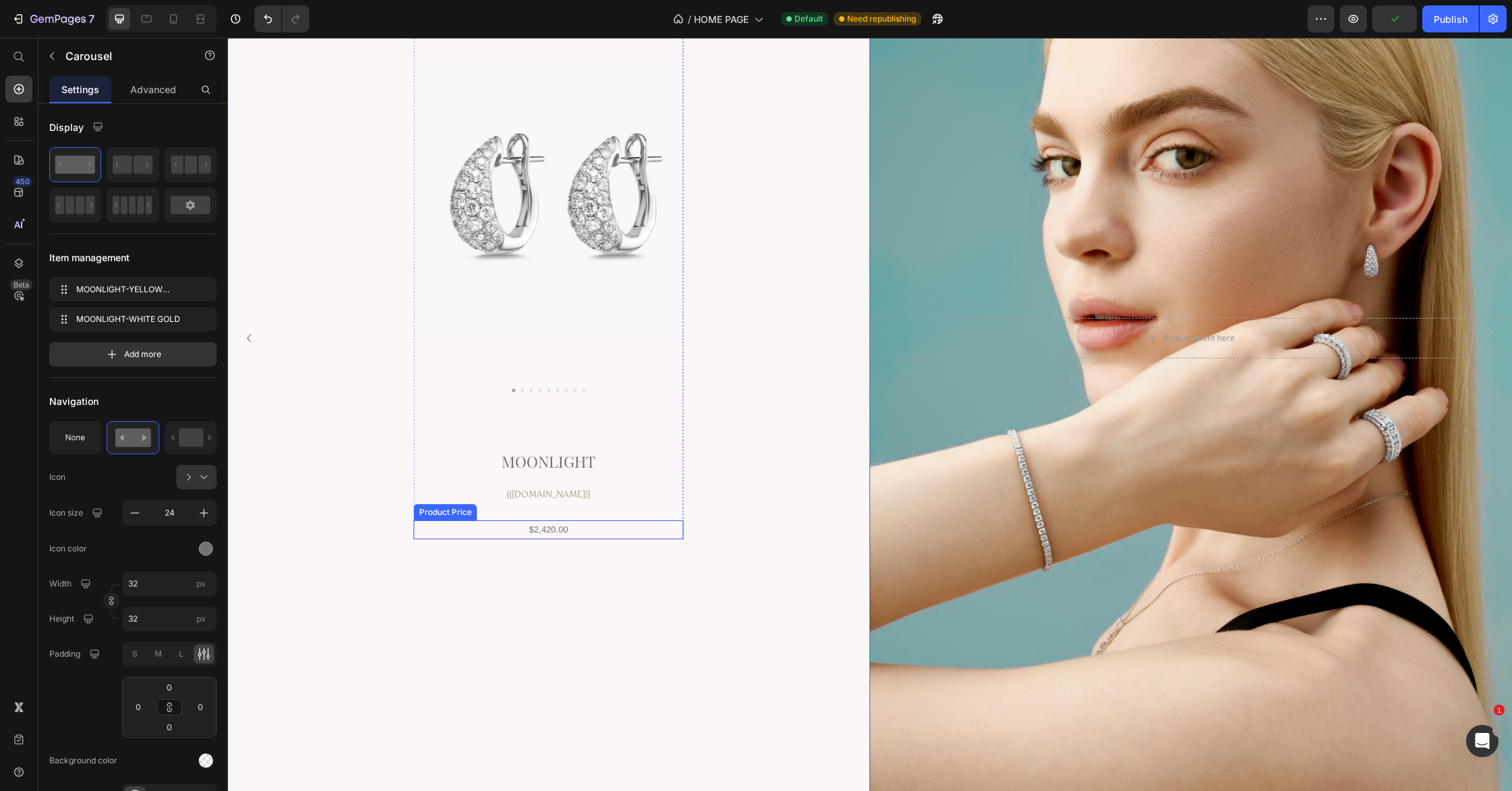 click on "$2,420.00" at bounding box center (549, 529) 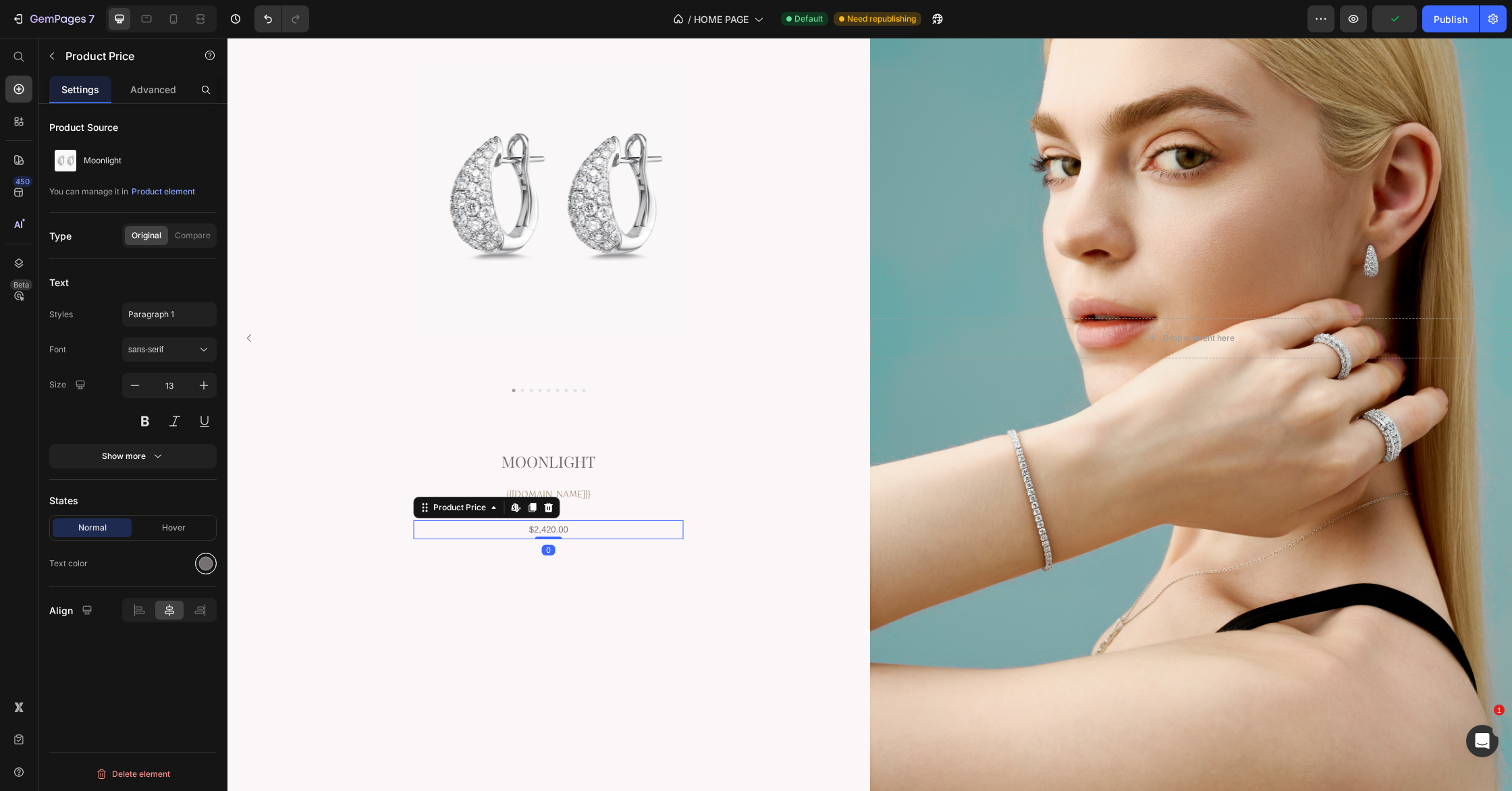 click at bounding box center (206, 564) 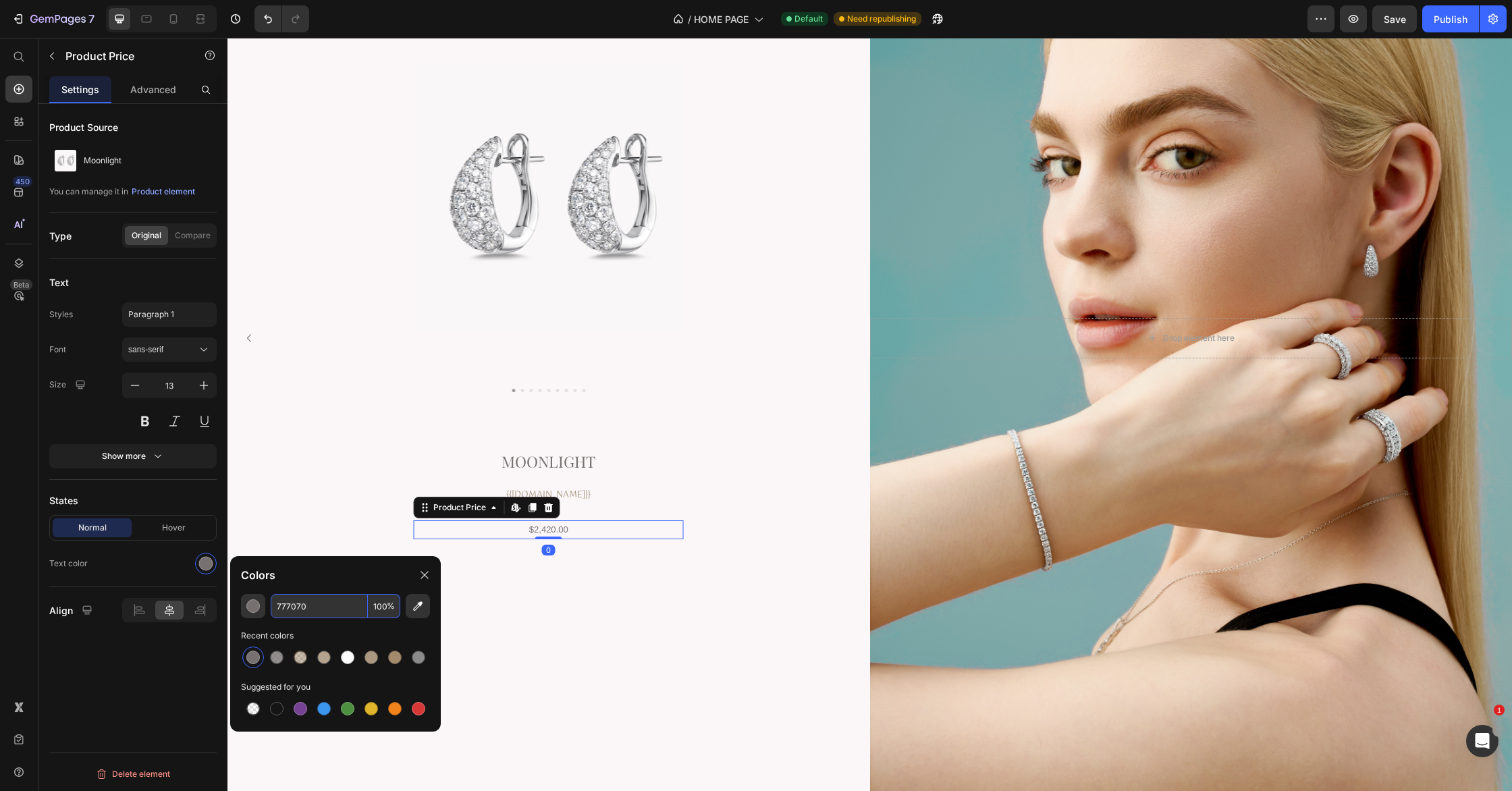 drag, startPoint x: 380, startPoint y: 605, endPoint x: 400, endPoint y: 609, distance: 20.396078 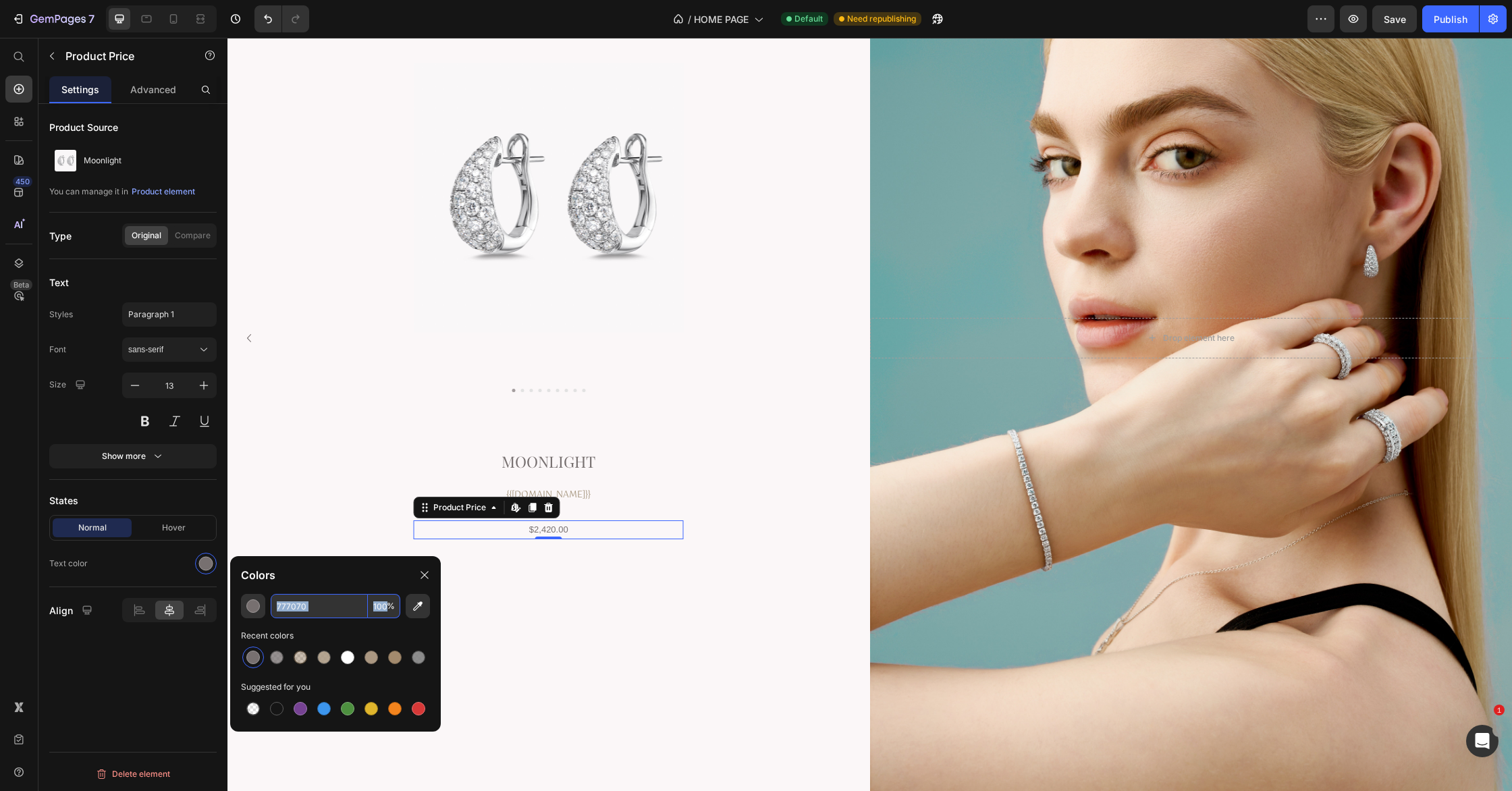 drag, startPoint x: 389, startPoint y: 607, endPoint x: 358, endPoint y: 607, distance: 31 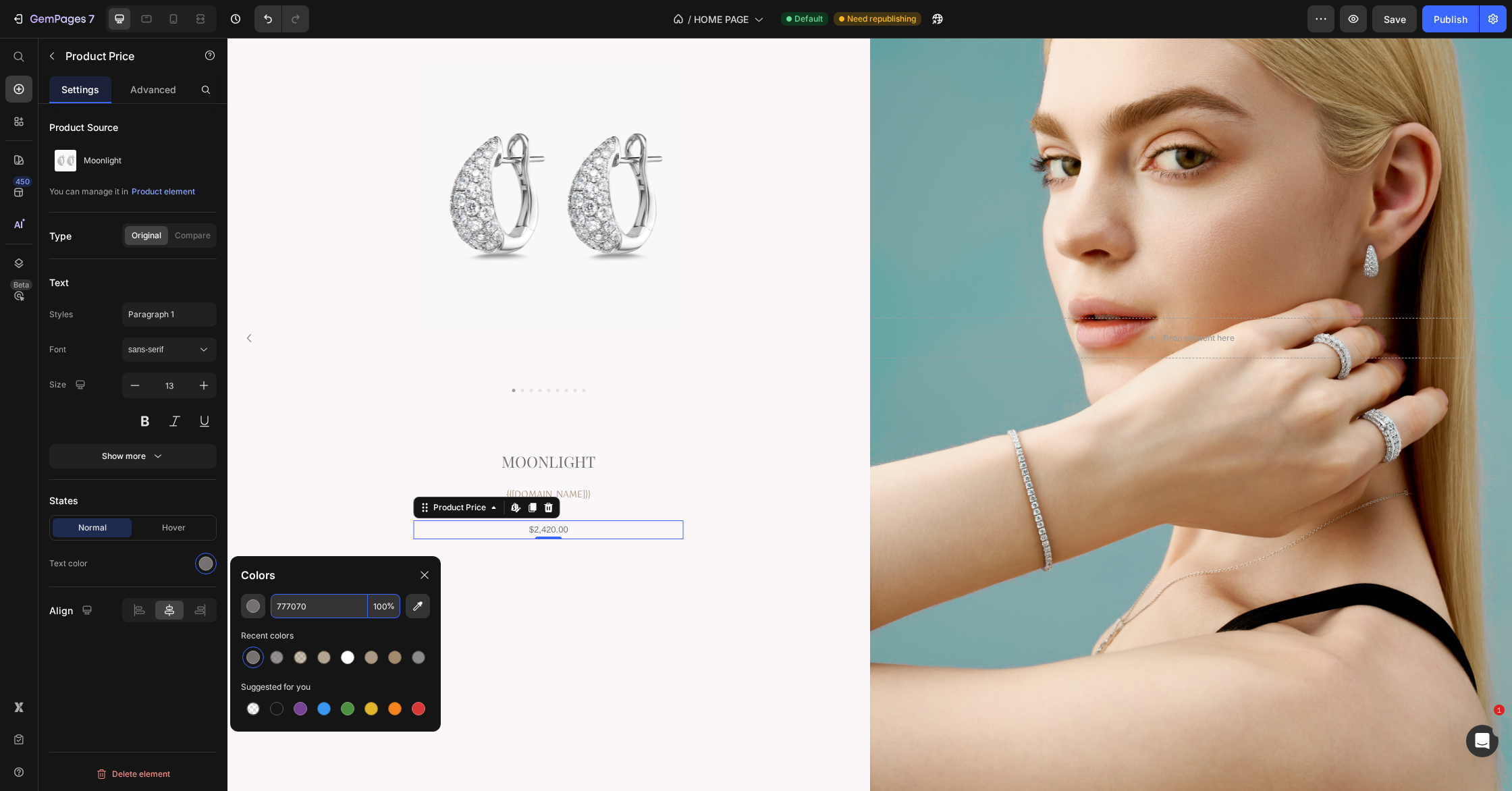 click on "100" at bounding box center (384, 606) 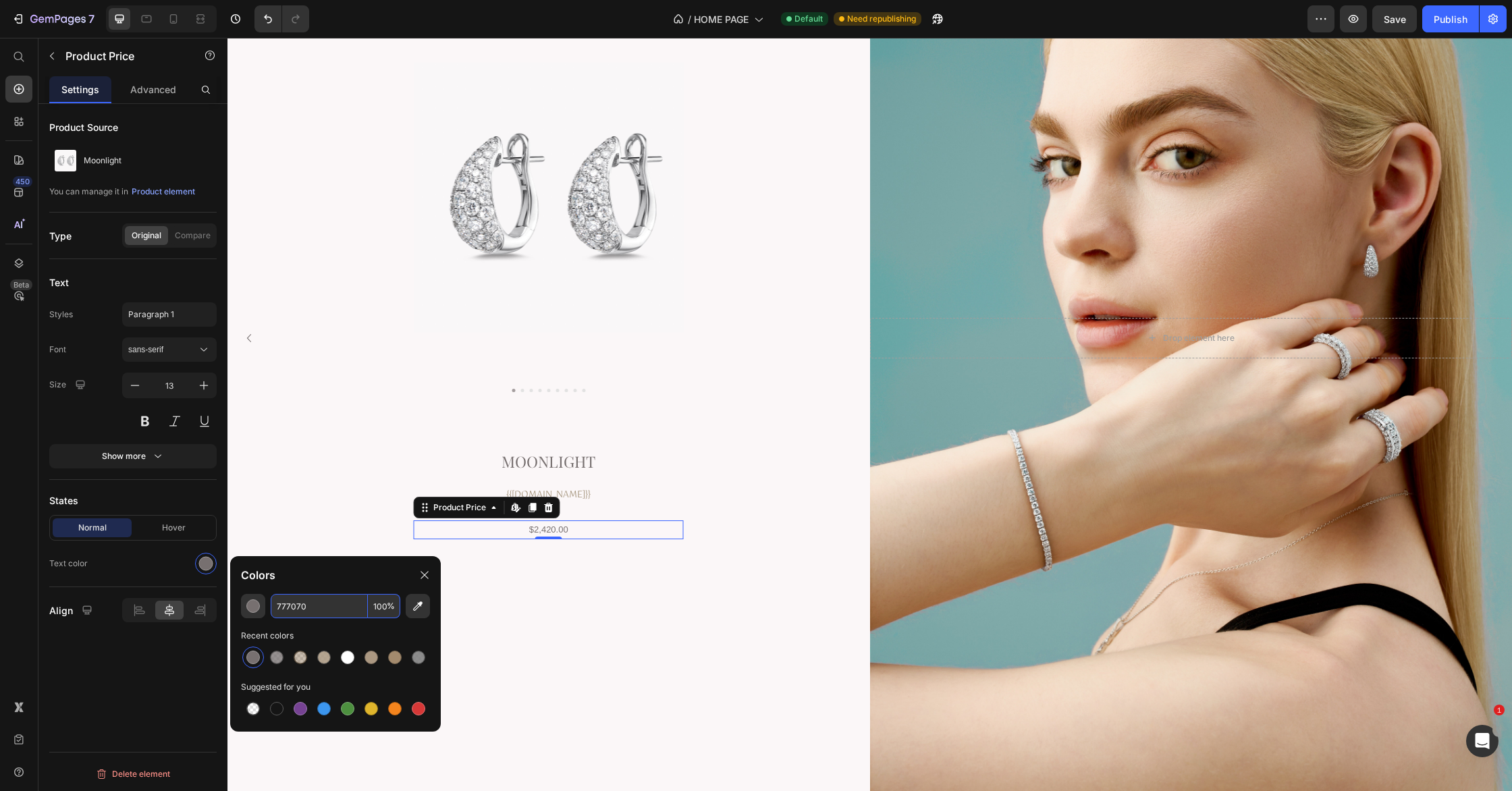 drag, startPoint x: 384, startPoint y: 607, endPoint x: 394, endPoint y: 608, distance: 10.049876 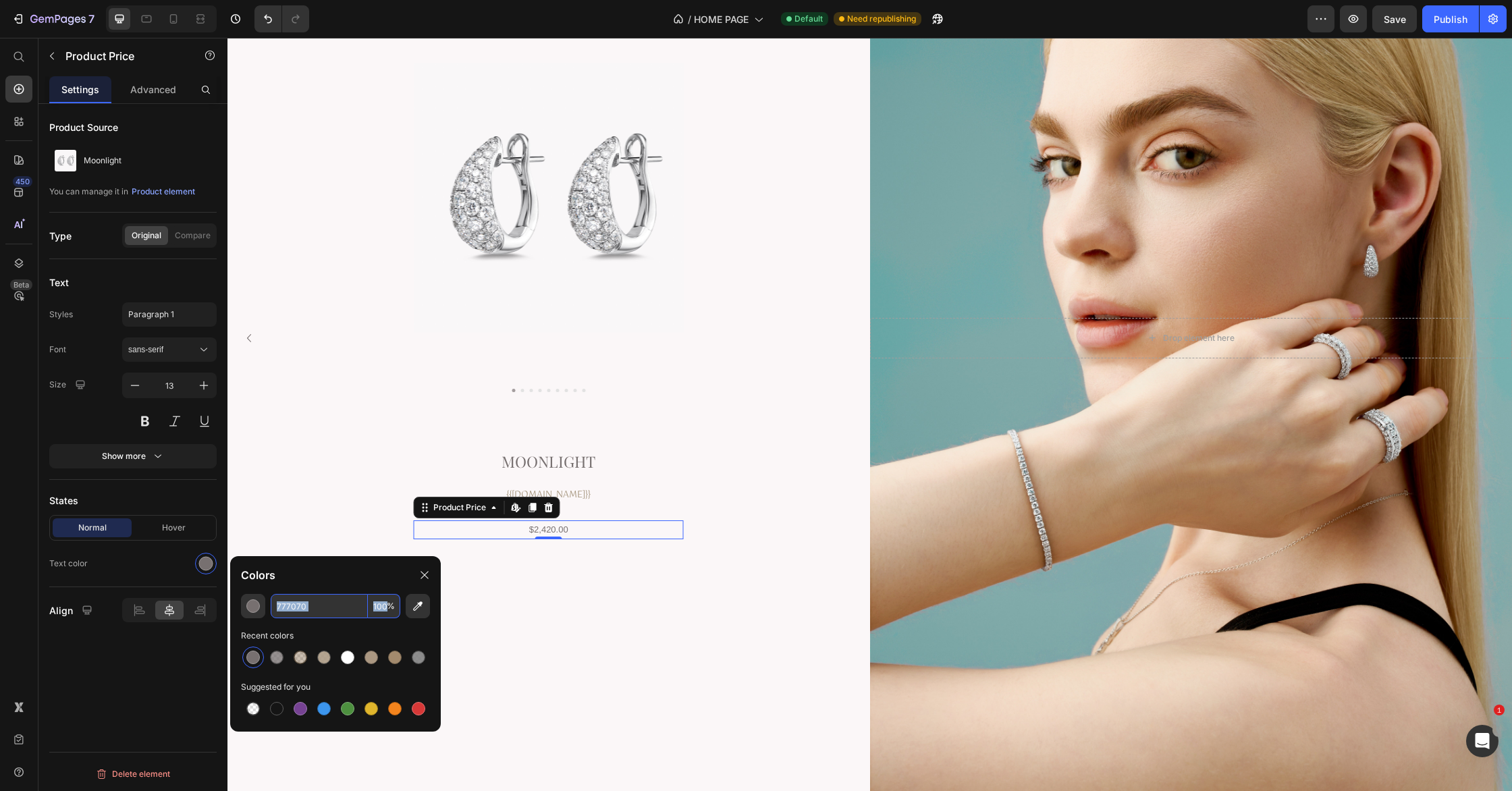 drag, startPoint x: 387, startPoint y: 608, endPoint x: 339, endPoint y: 605, distance: 48.09366 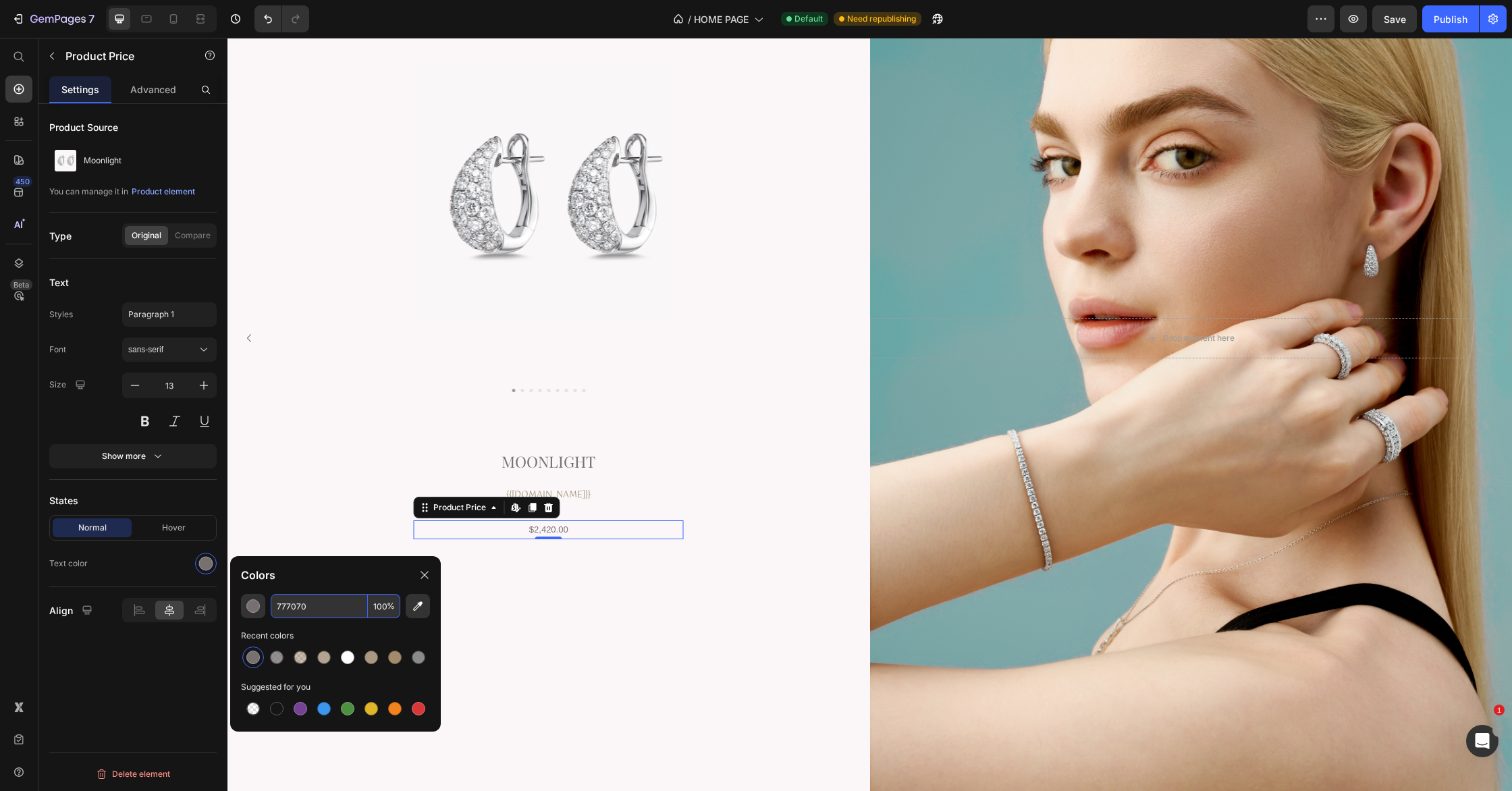 click on "100" at bounding box center [384, 606] 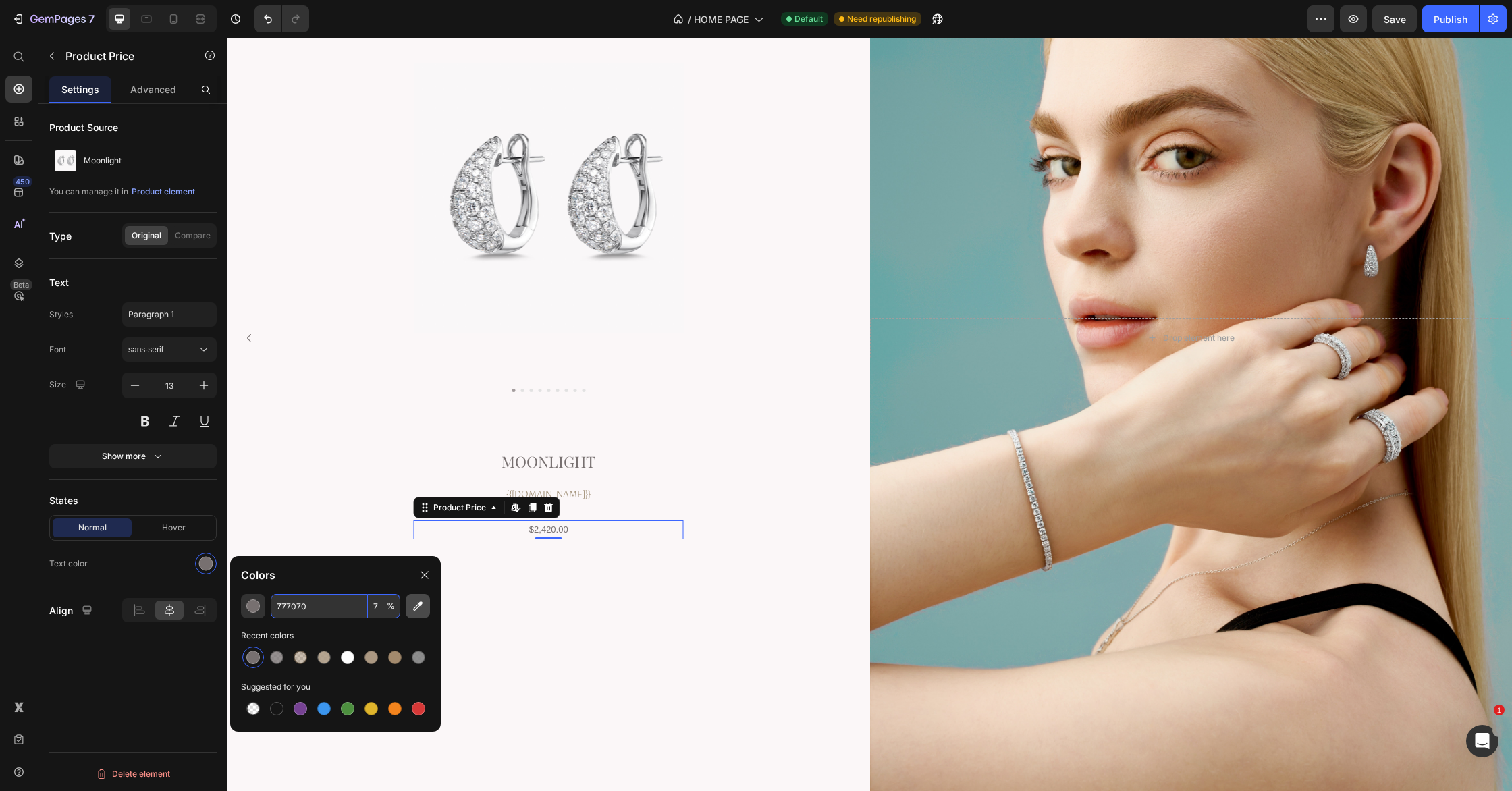 type on "77" 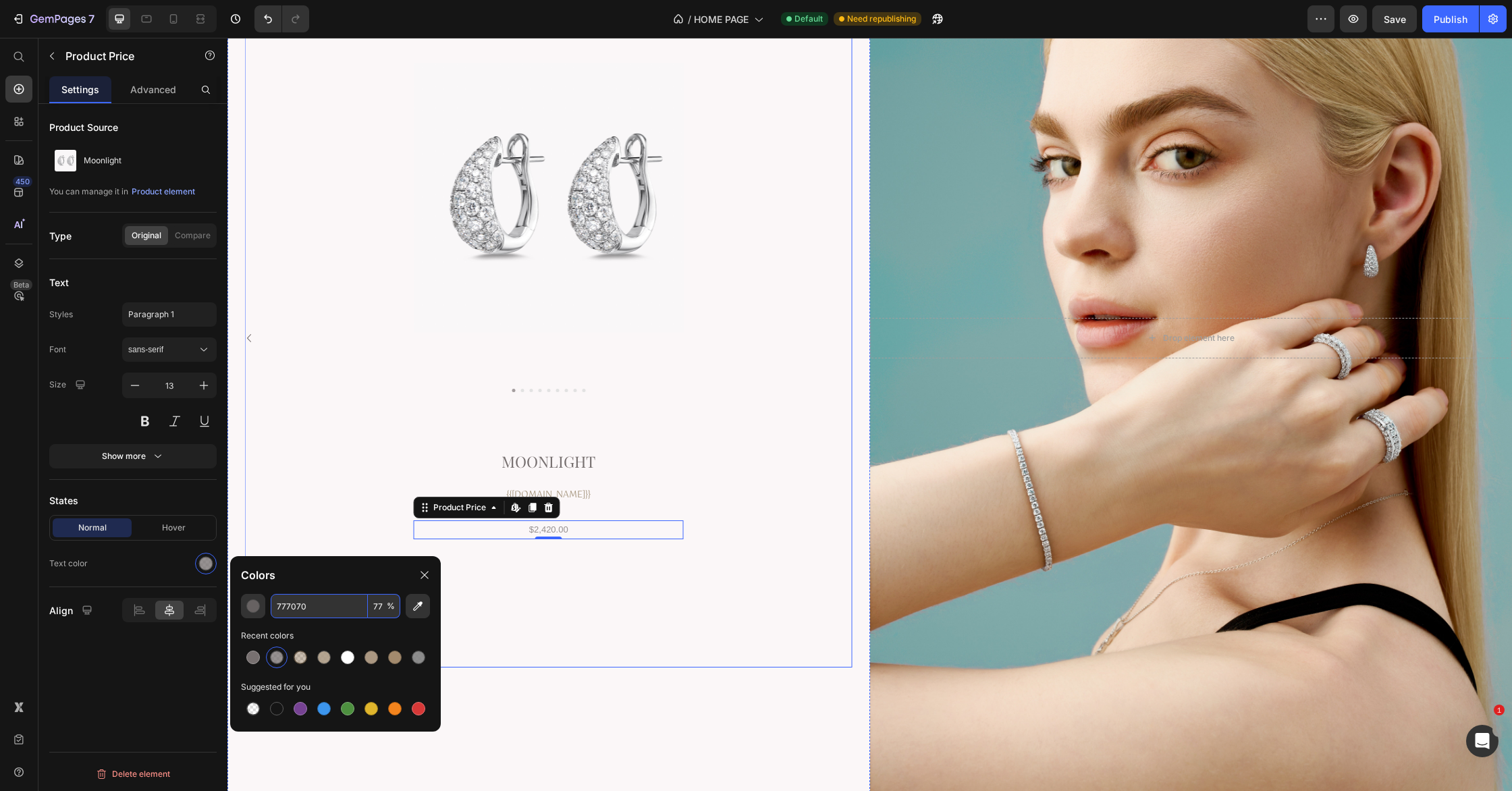click on "Product Images Moonlight Product Title {{product.metafields.custom.gold}} Custom Code $2,420.00 Product Price   Edit content in Shopify 0 Product" at bounding box center (549, 278) 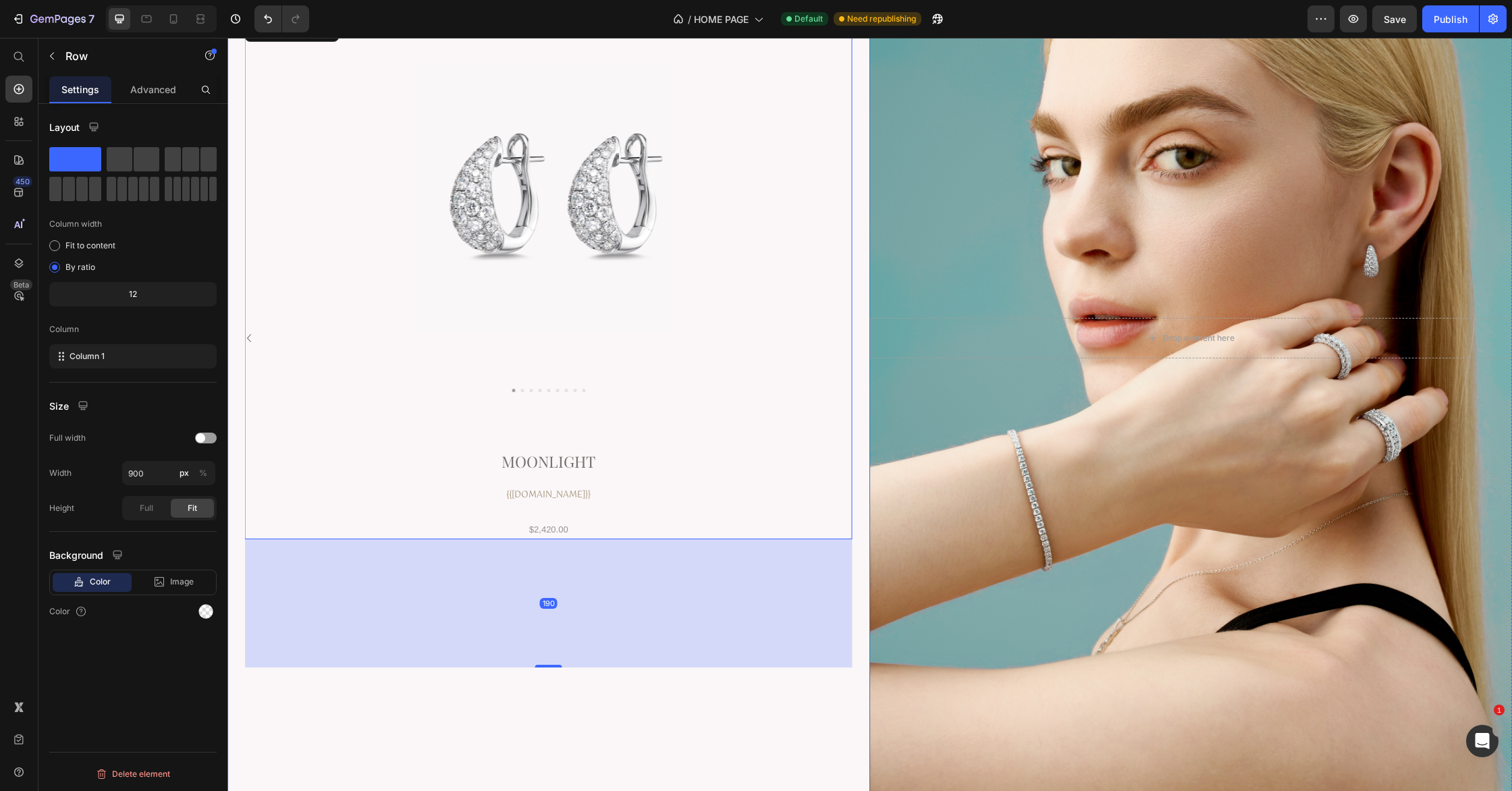 click 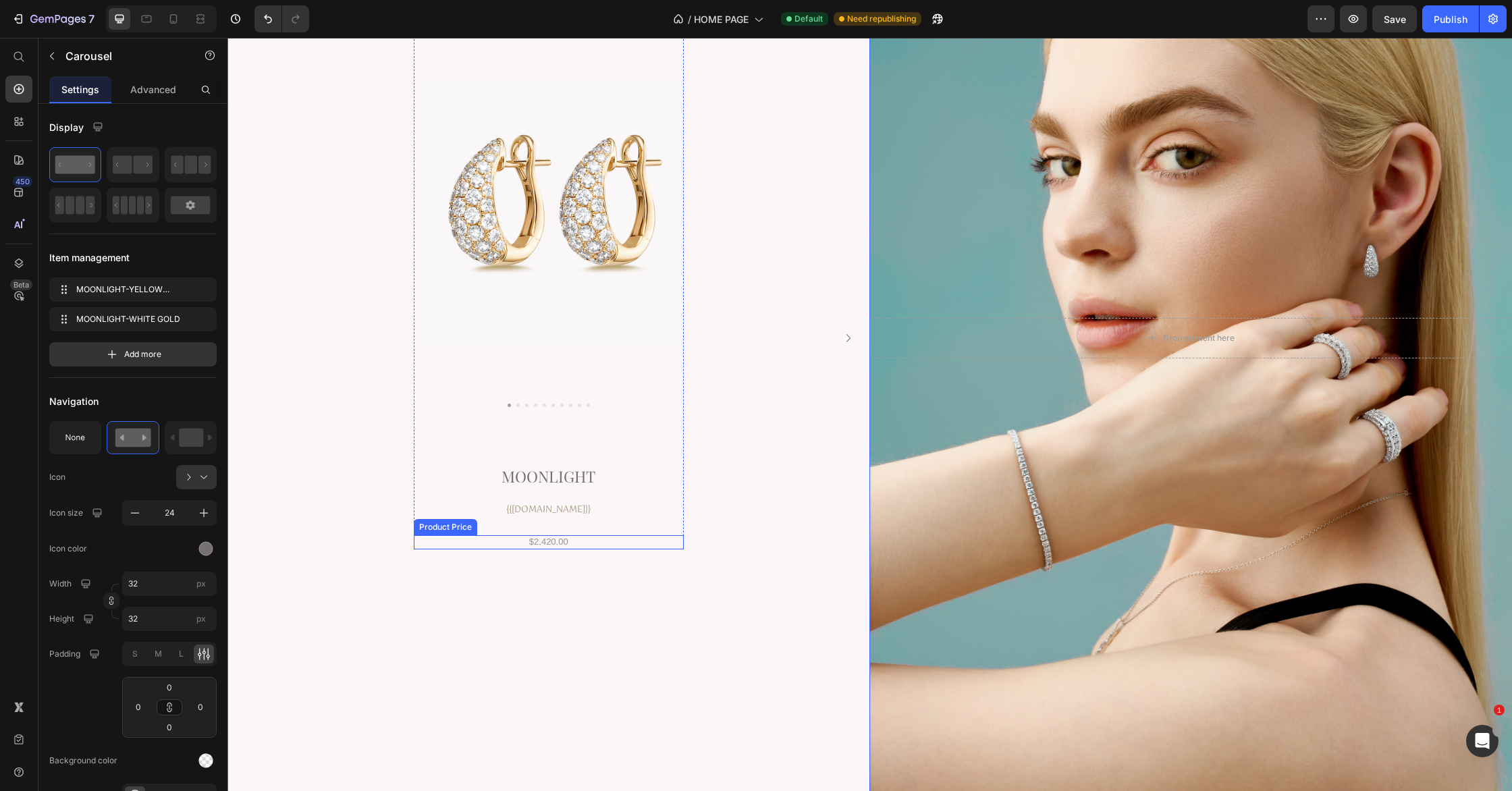 click on "$2,420.00" at bounding box center [549, 542] 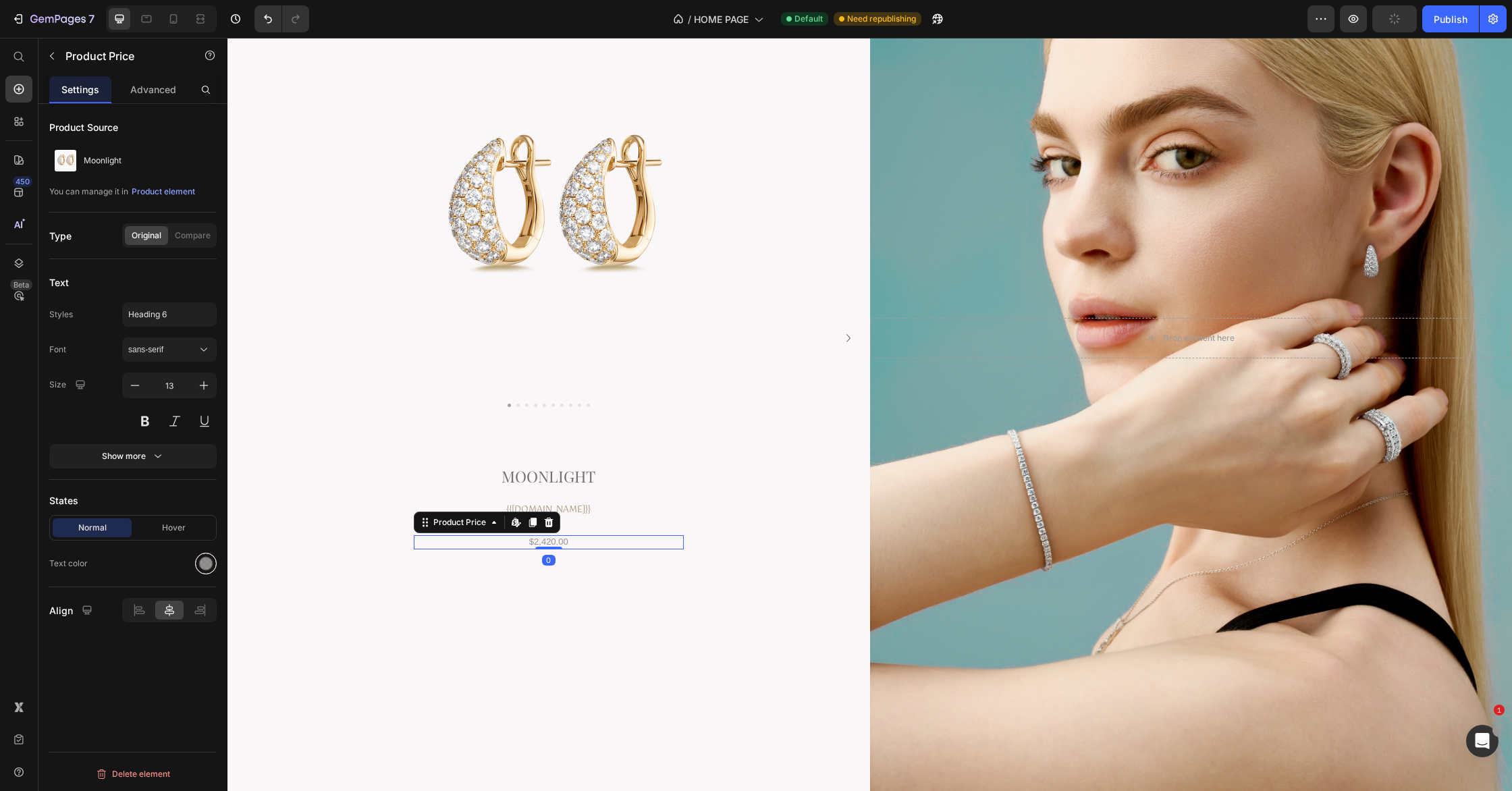 click at bounding box center [206, 564] 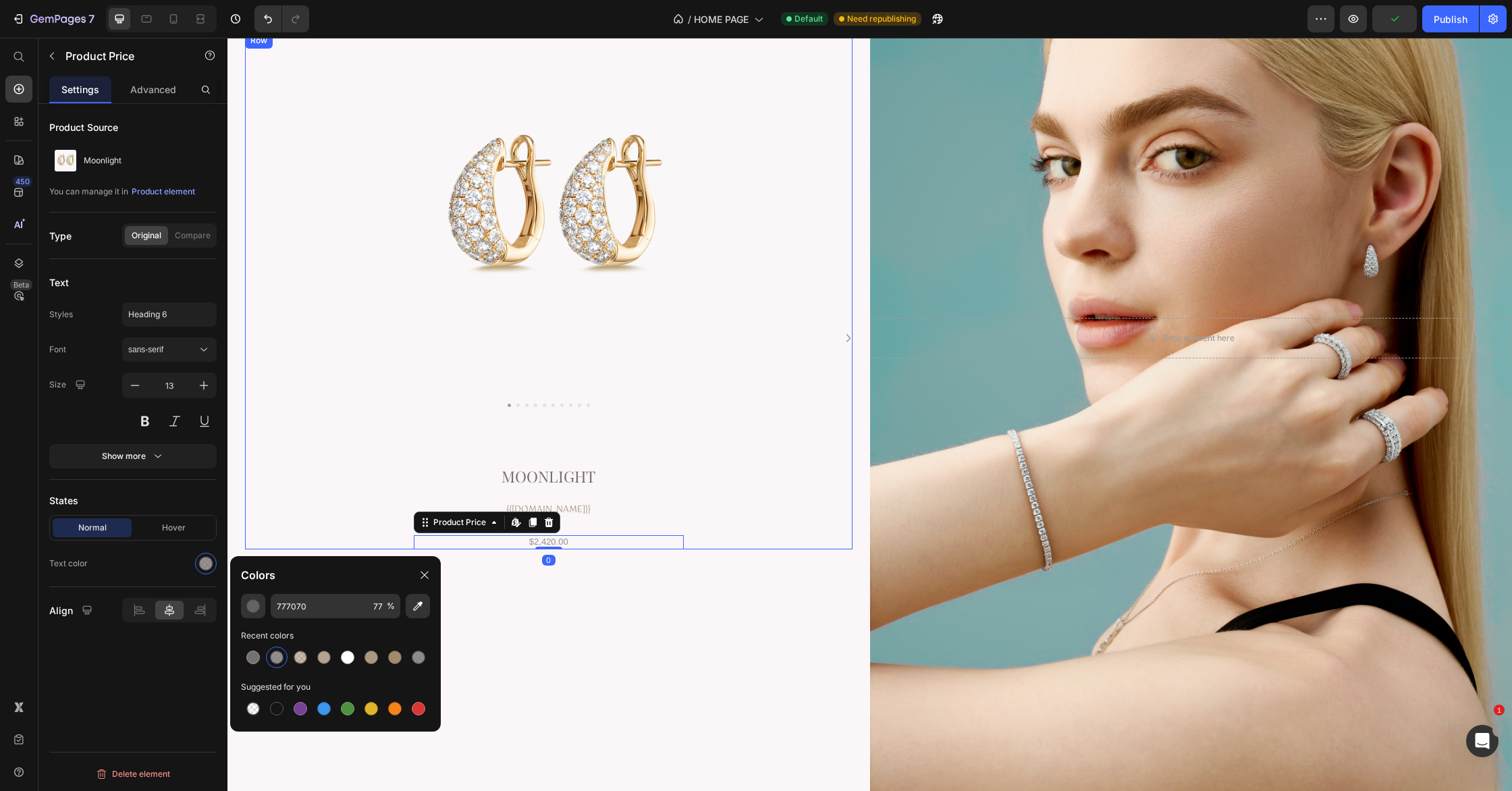 drag, startPoint x: 317, startPoint y: 472, endPoint x: 634, endPoint y: 479, distance: 317.07728 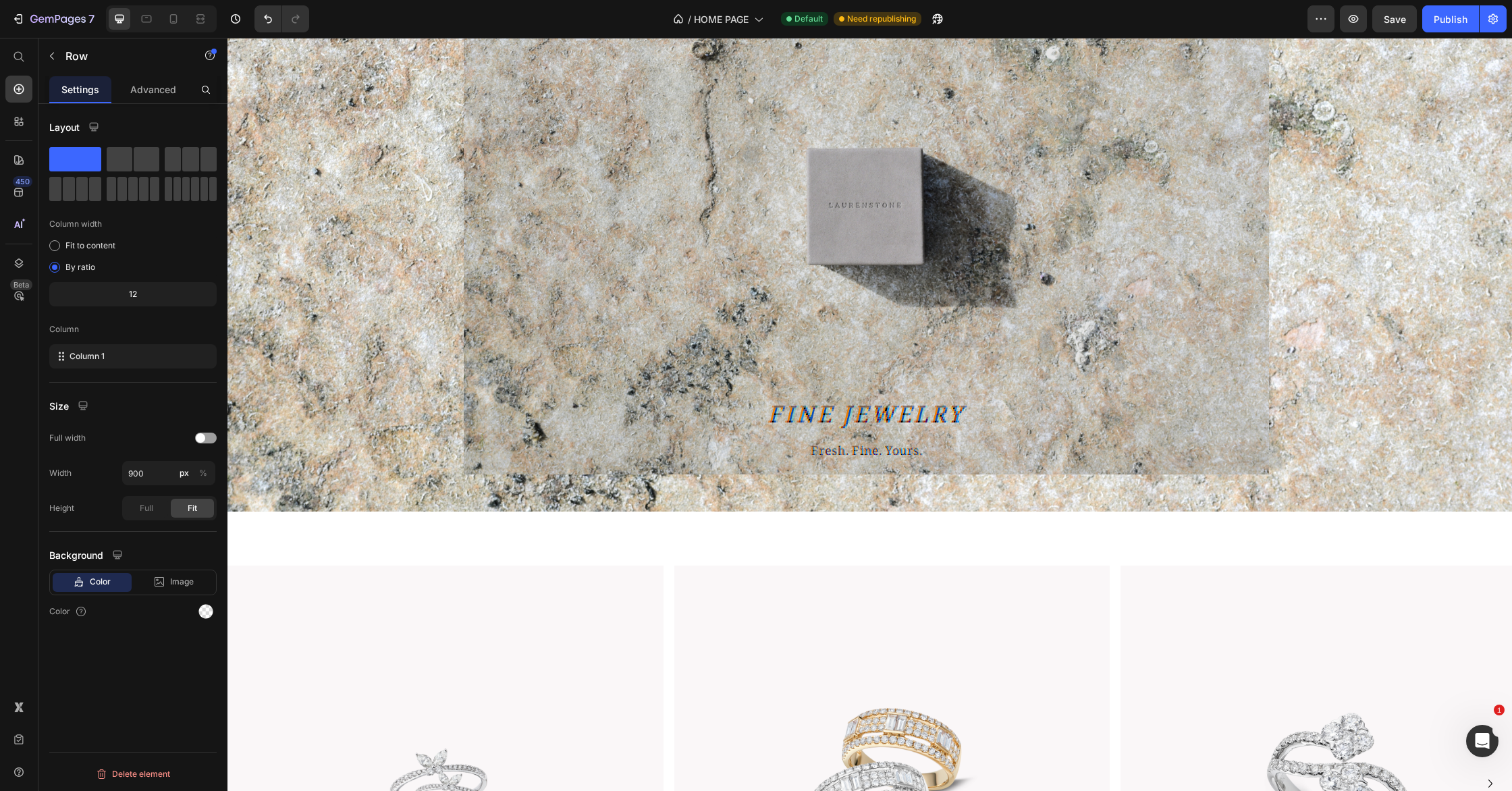 scroll, scrollTop: 0, scrollLeft: 0, axis: both 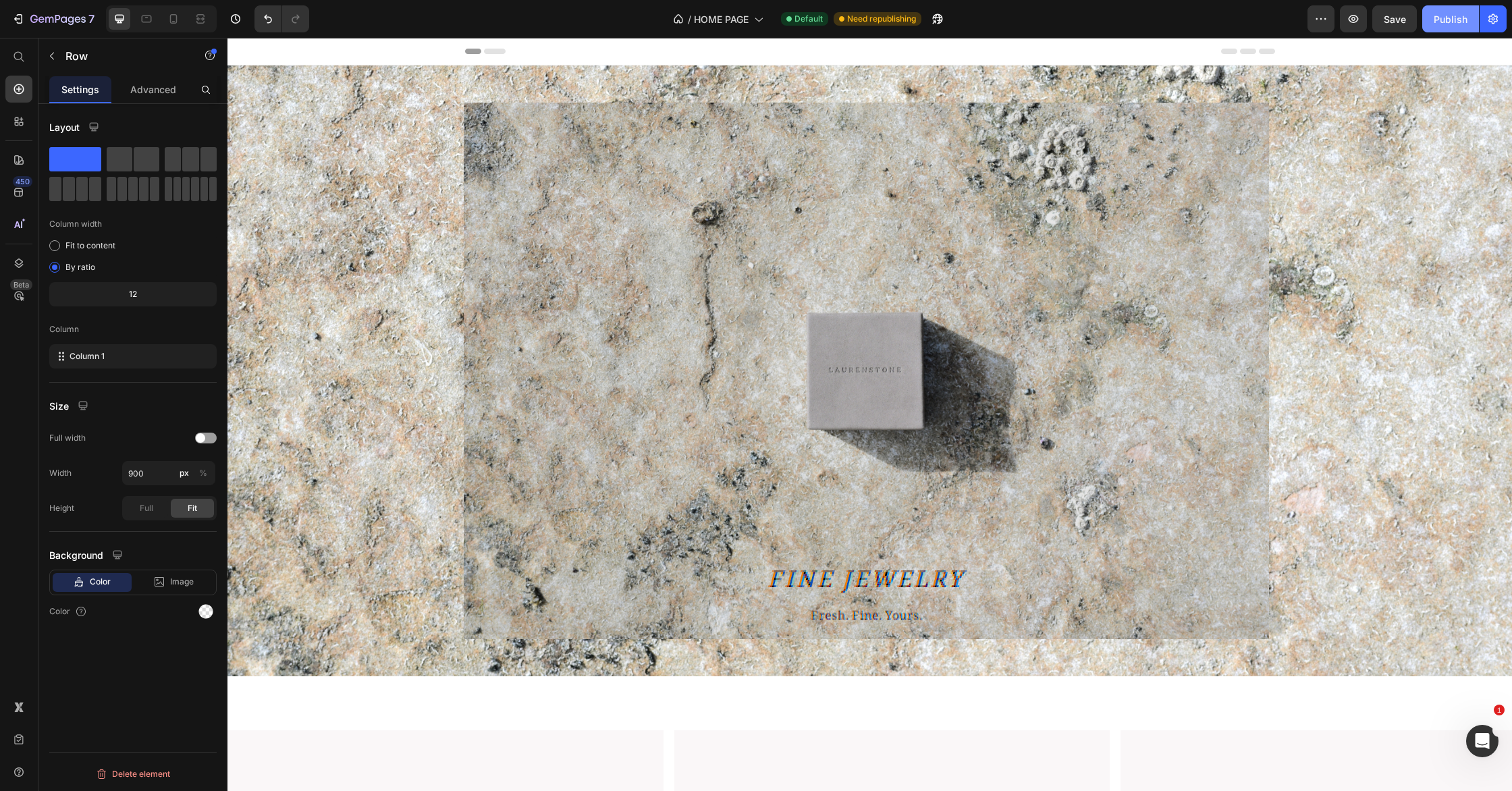 click on "Publish" at bounding box center [1451, 19] 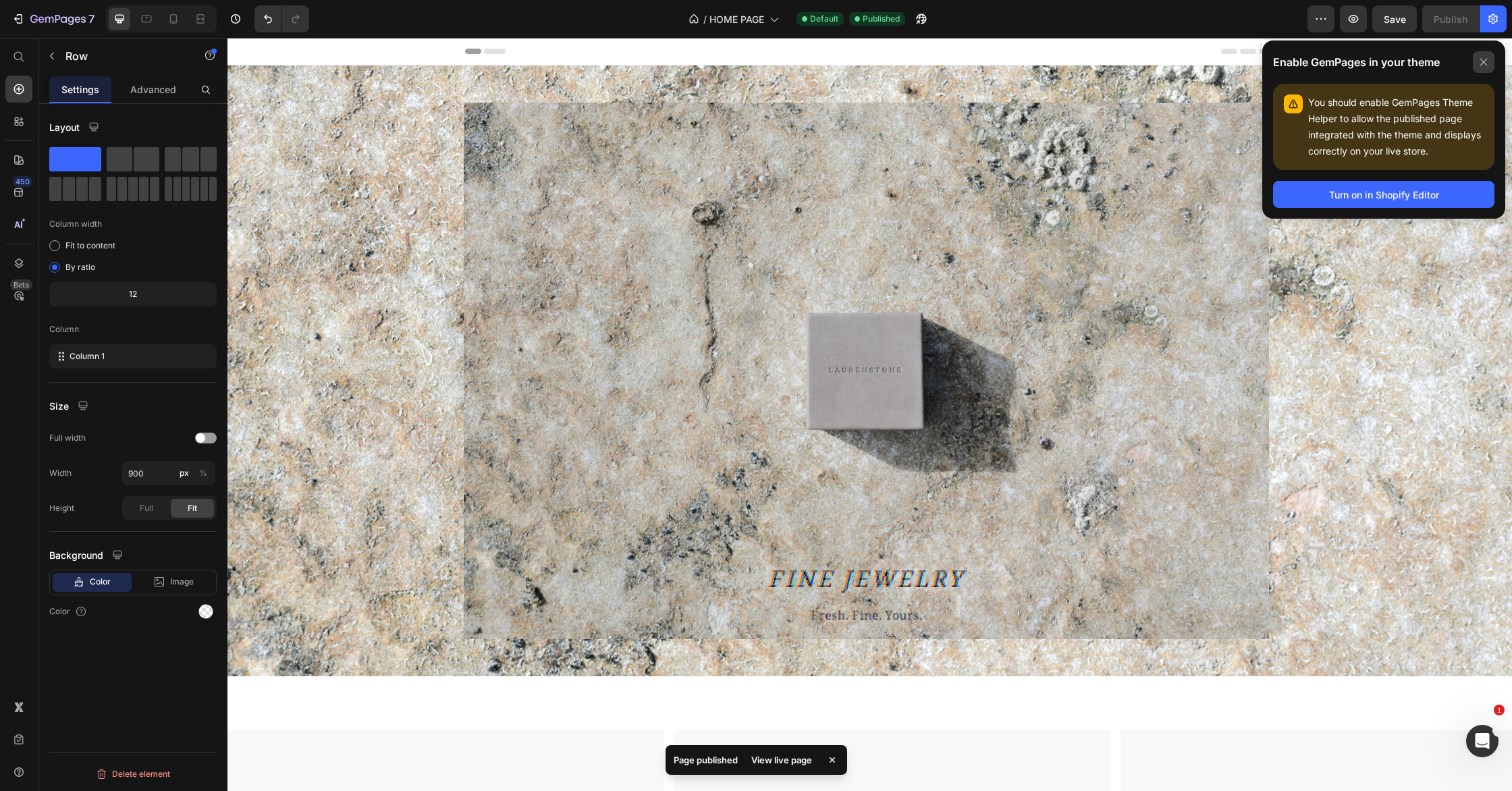 click 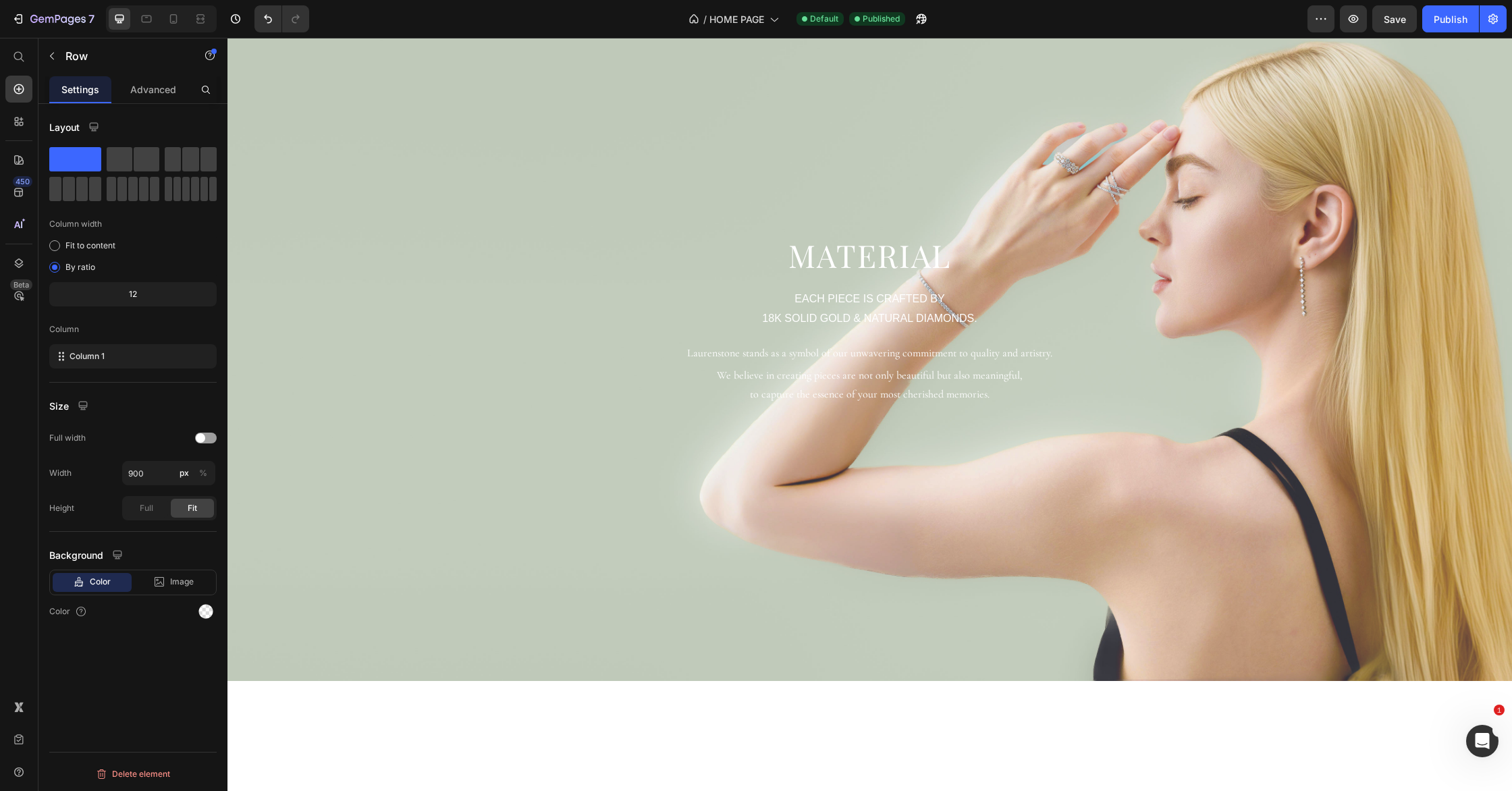 scroll, scrollTop: 0, scrollLeft: 0, axis: both 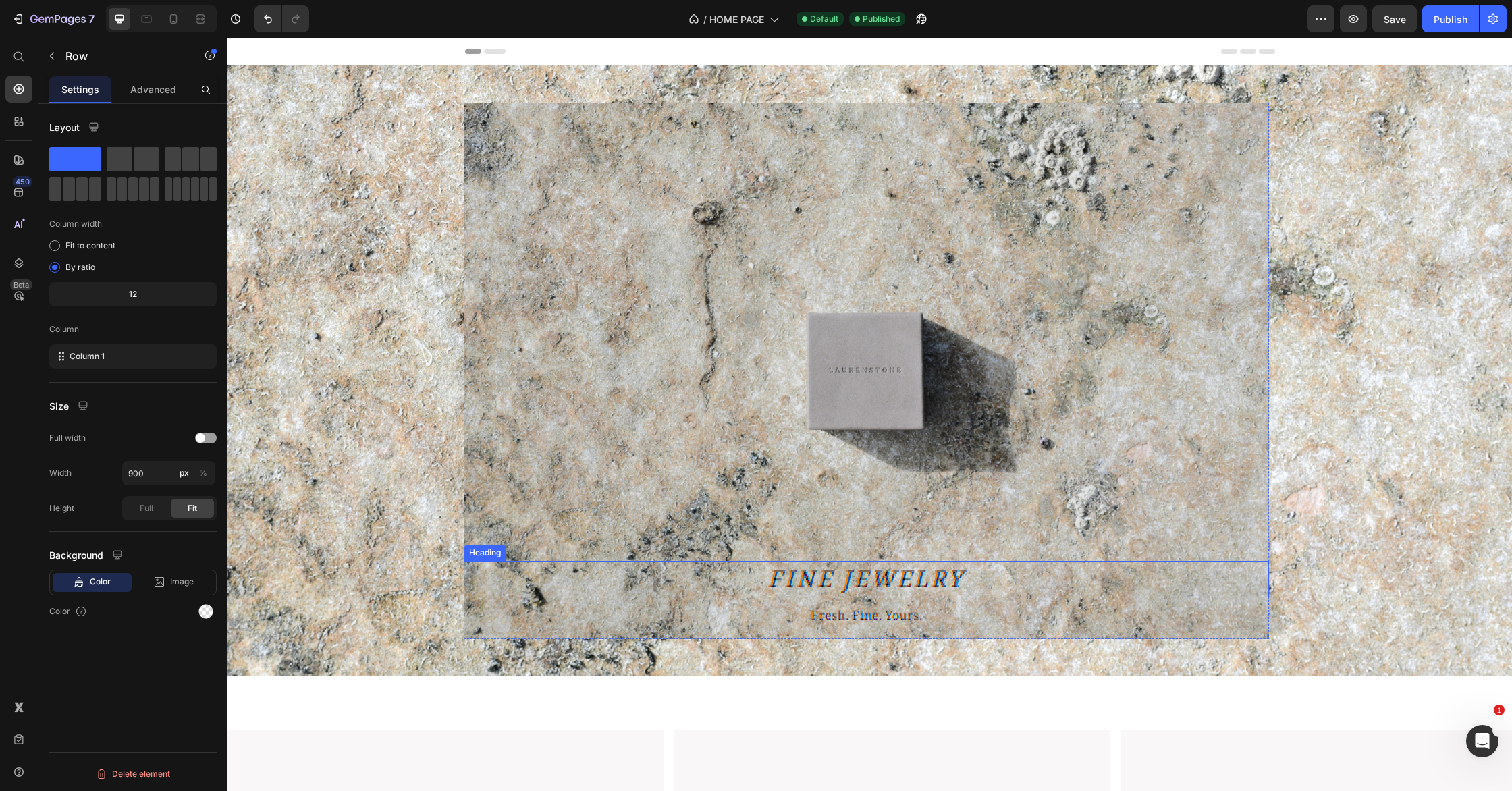 click on "Fine Jewelry" at bounding box center (866, 579) 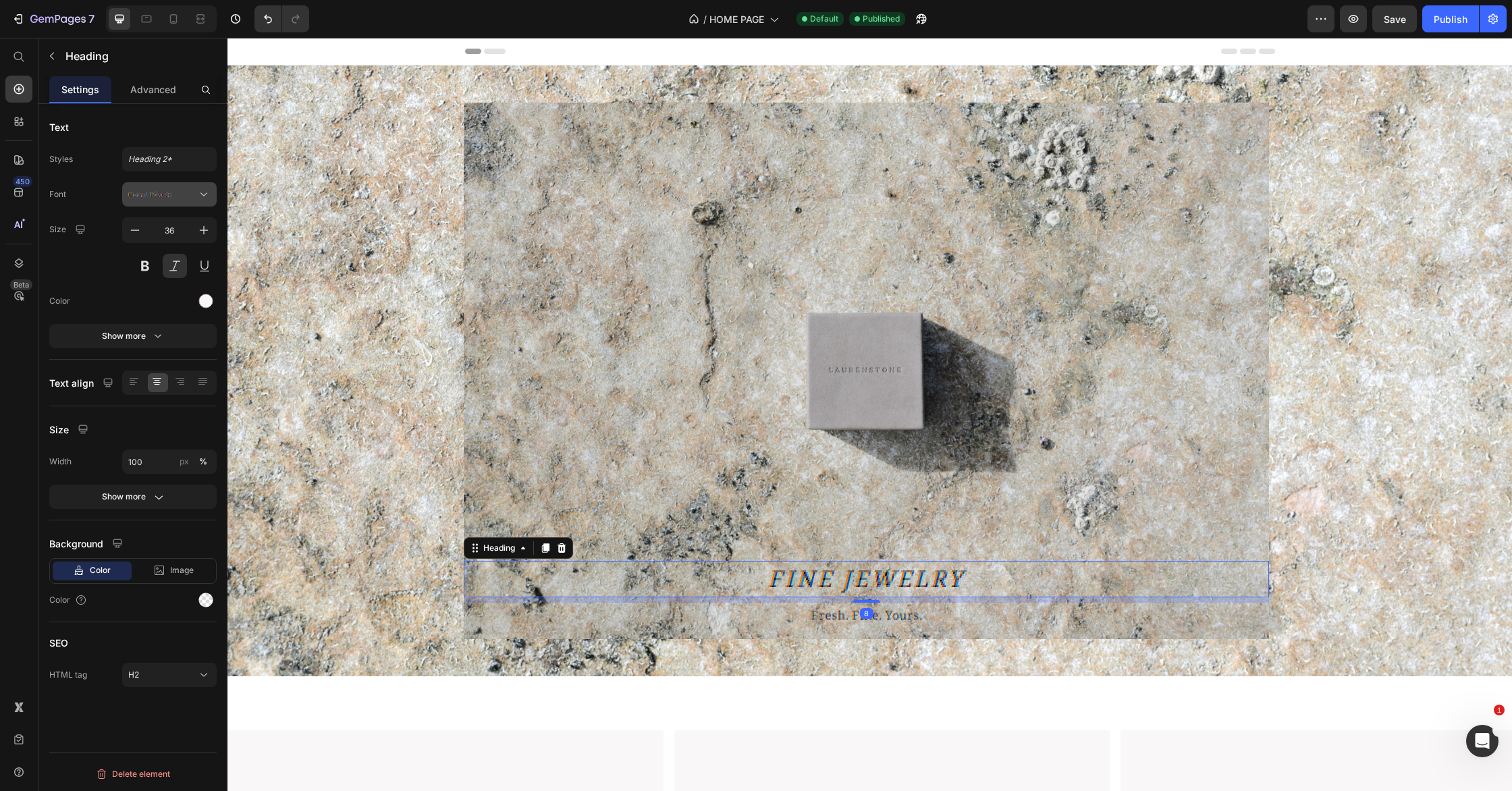 click on "Coral Pixels" at bounding box center [163, 194] 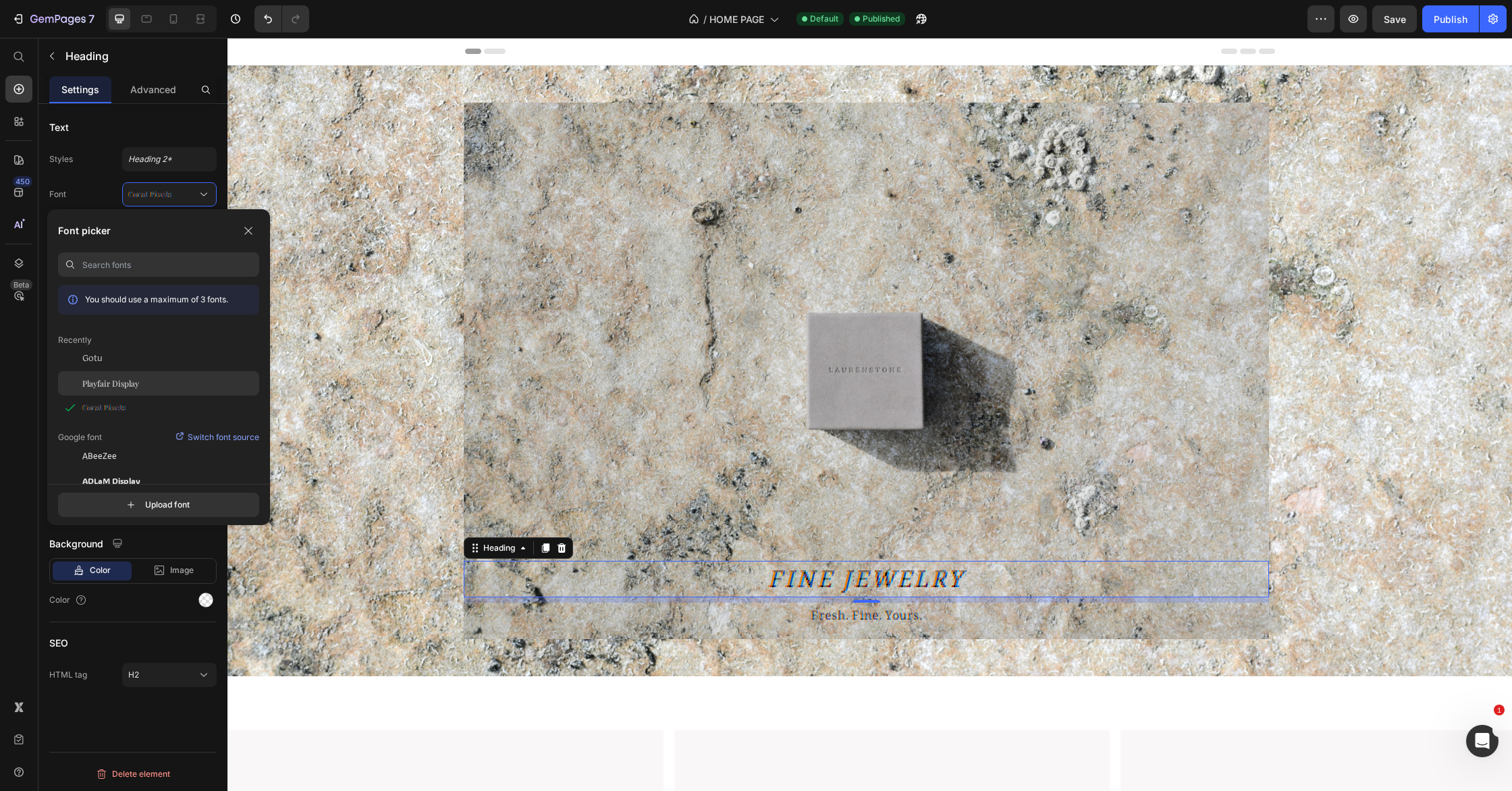 click on "Playfair Display" 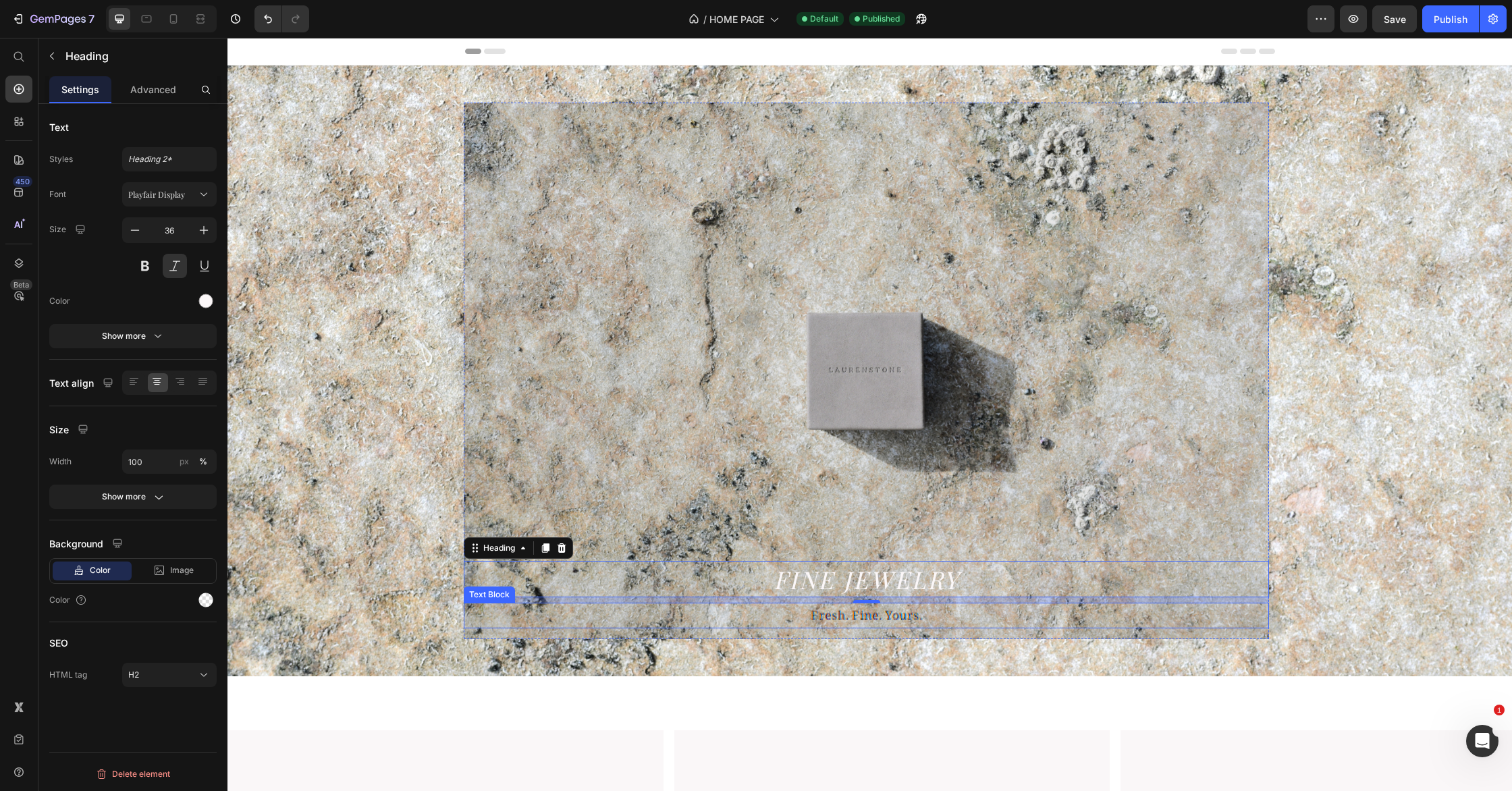 click on "Fresh. Fine. Yours." at bounding box center (866, 616) 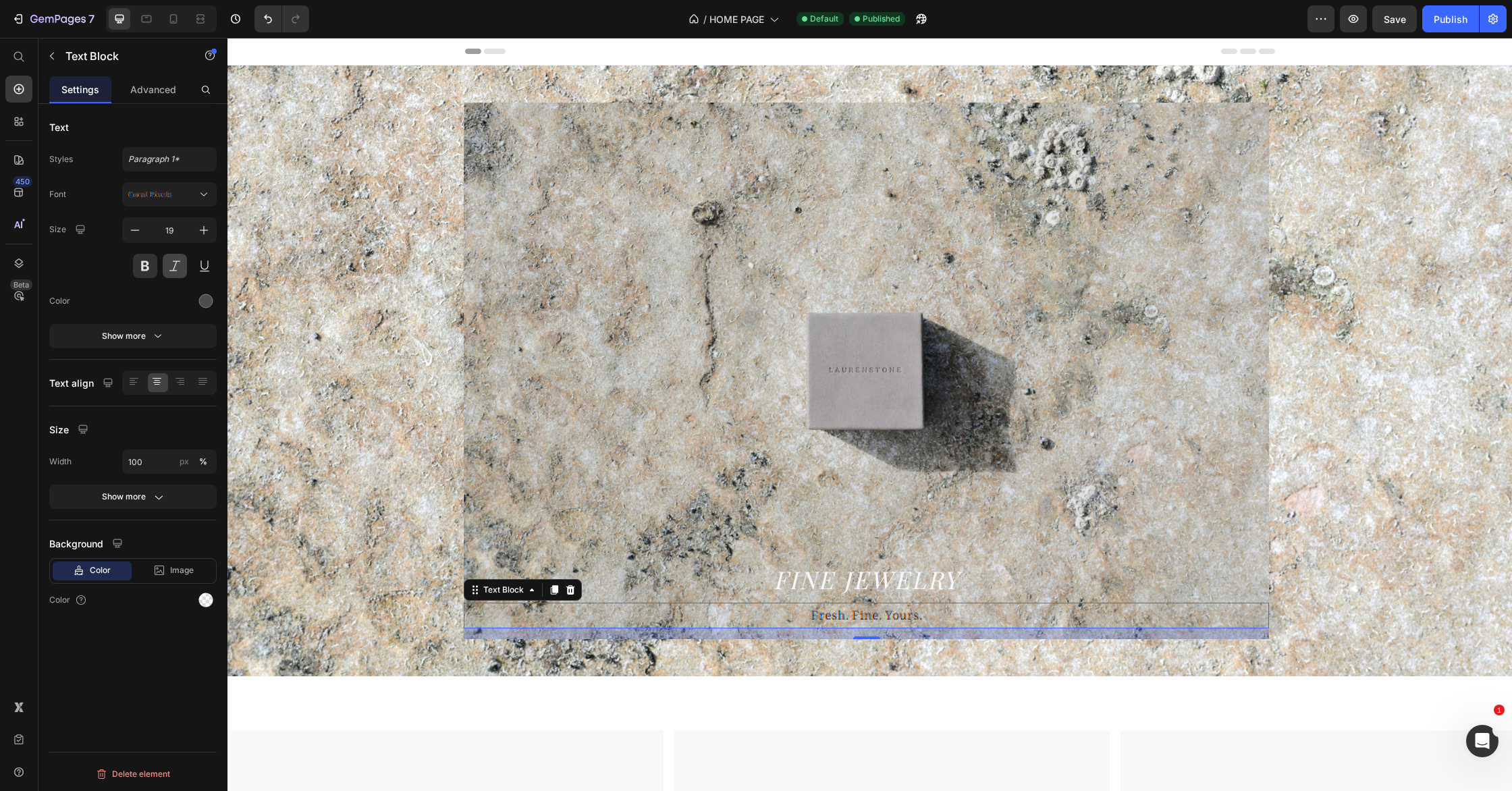 click at bounding box center (175, 266) 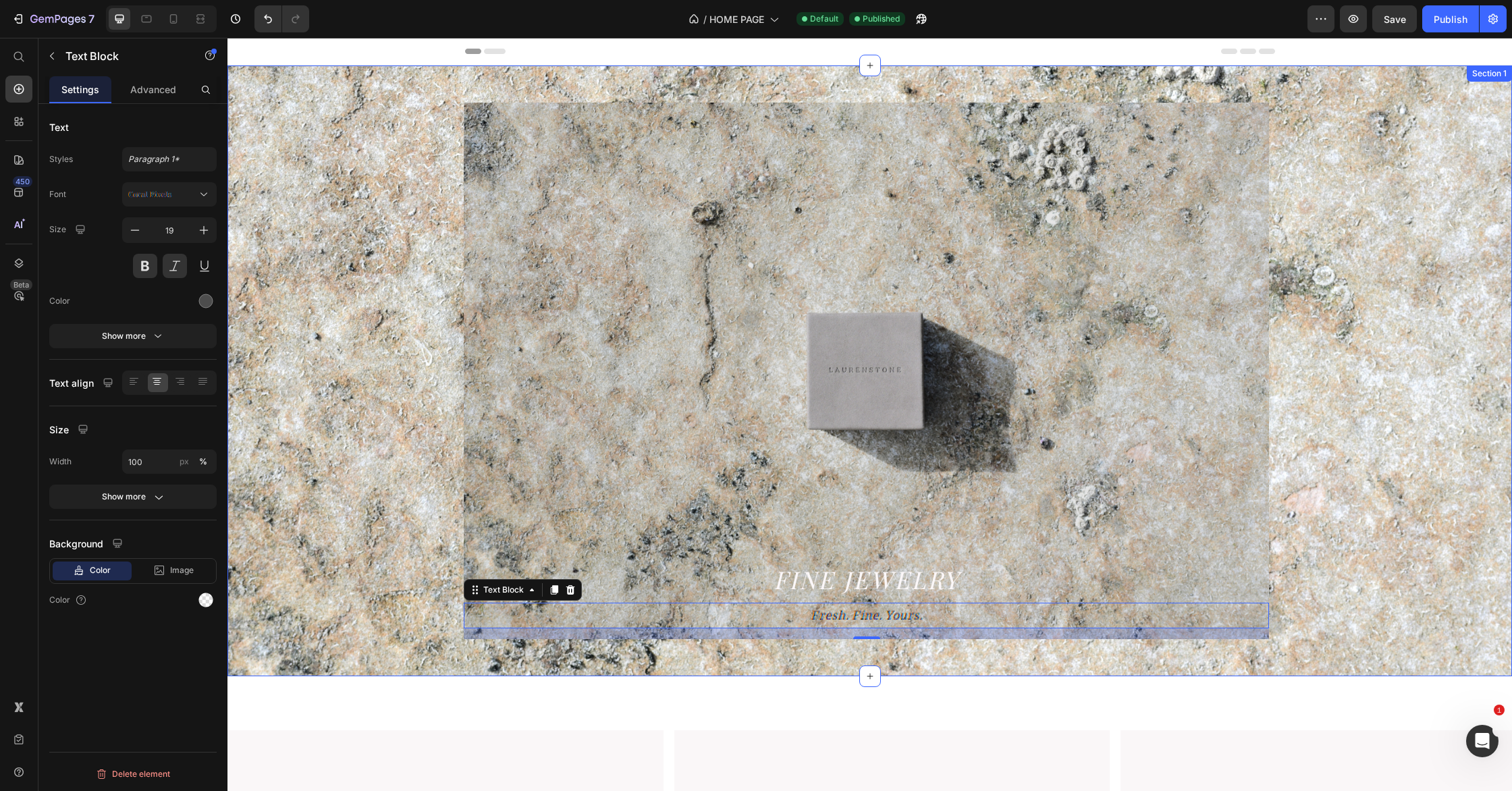 click on "Fine Jewelry Heading Fresh. Fine. Yours. Text Block   16 Hero Banner Section 1" at bounding box center (869, 371) 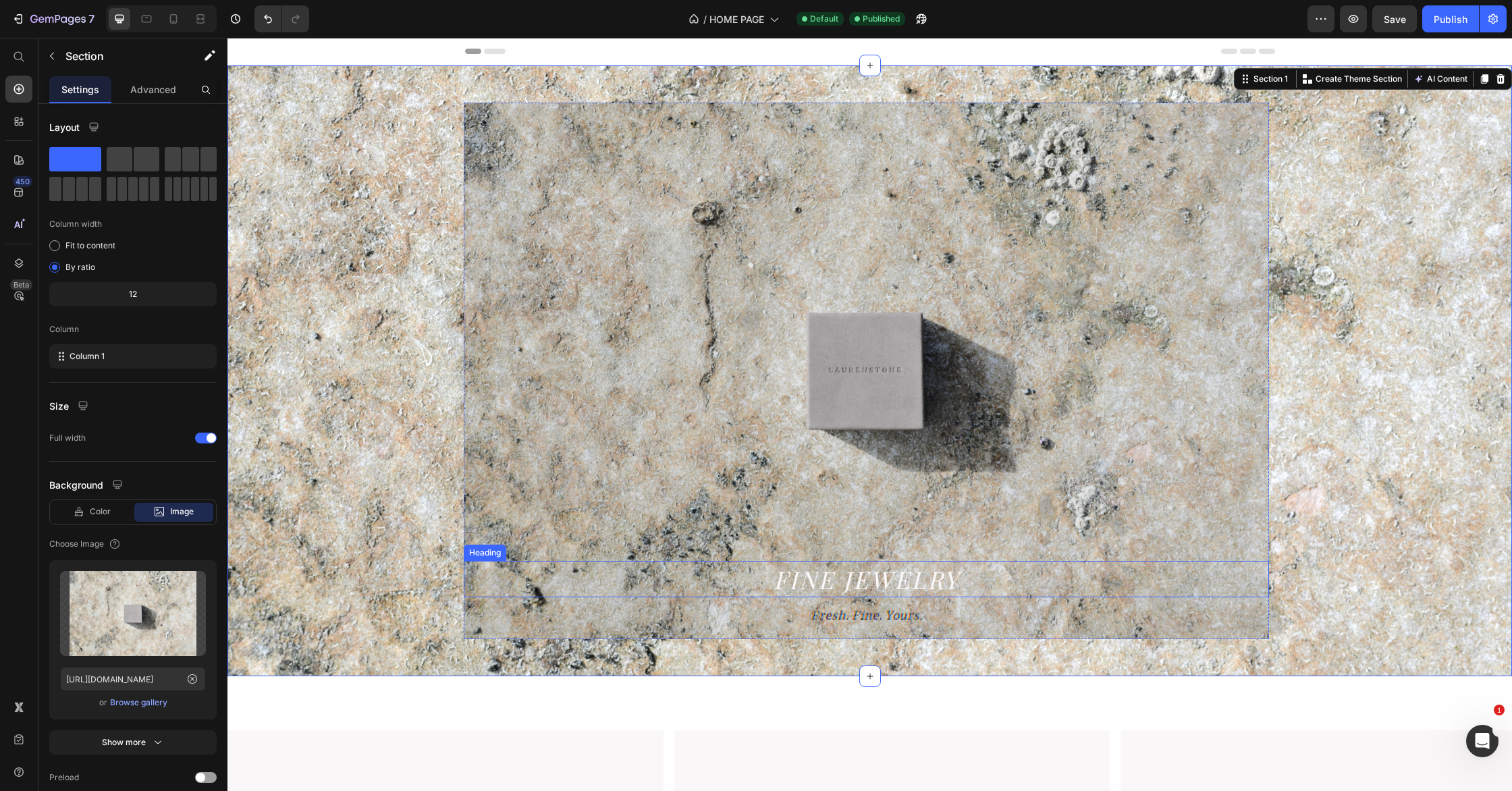 click on "Fine Jewelry" at bounding box center [866, 579] 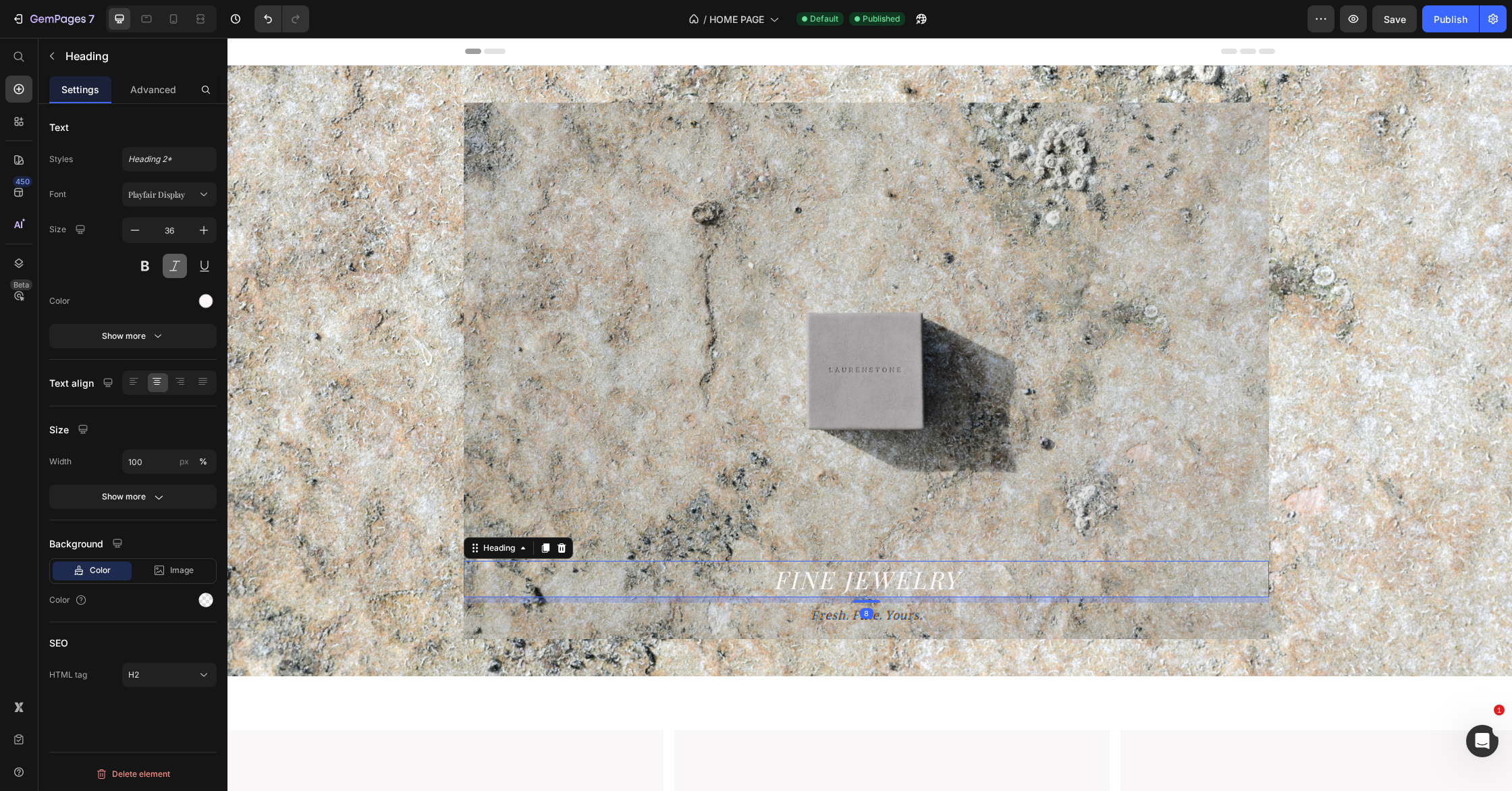 click at bounding box center (175, 266) 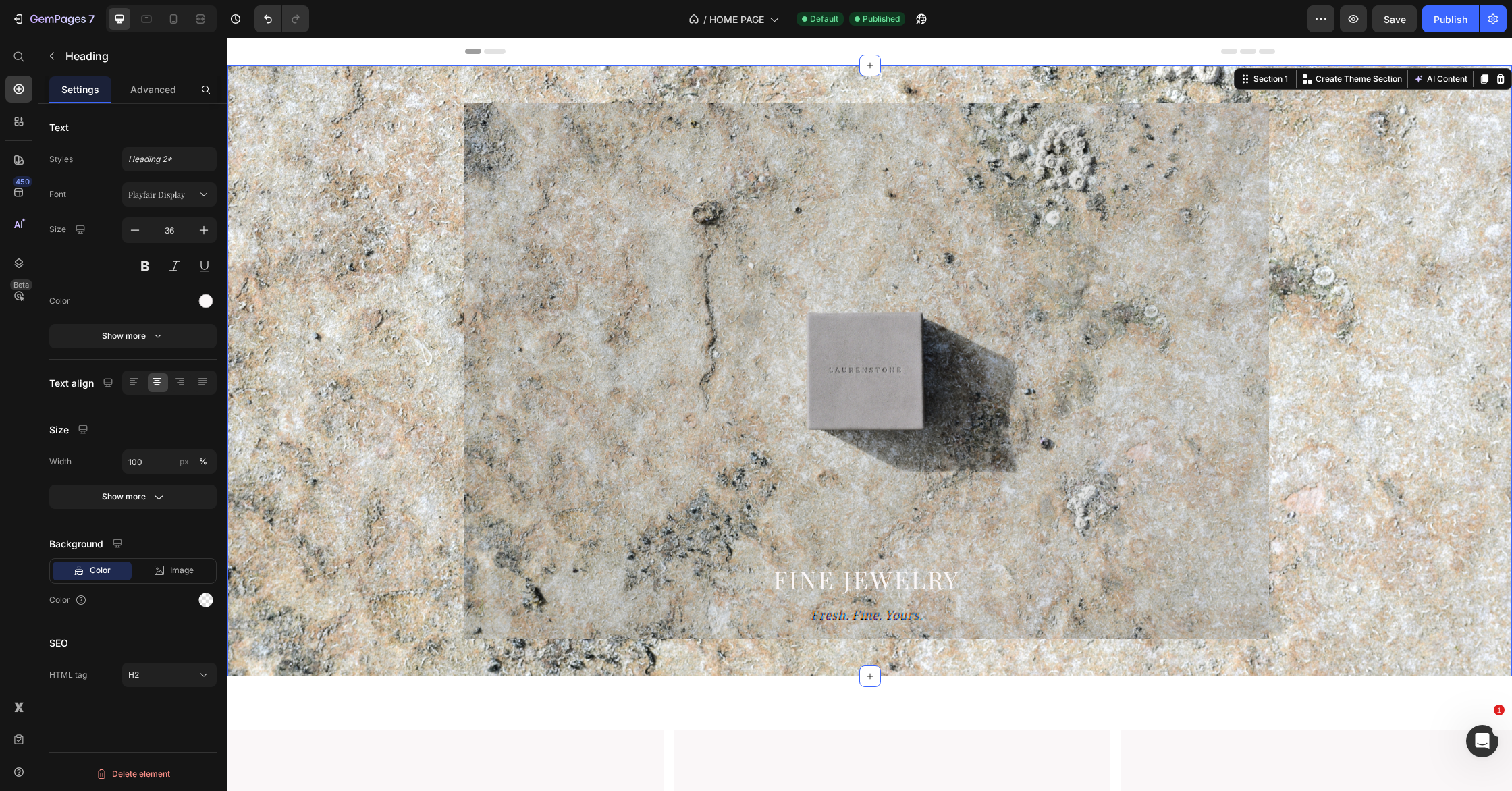 click on "Fine Jewelry Heading Fresh. Fine. Yours. Text Block Hero Banner Section 1   You can create reusable sections Create Theme Section AI Content Write with GemAI What would you like to describe here? Tone and Voice Persuasive Product Koselig Show more Generate" at bounding box center [869, 371] 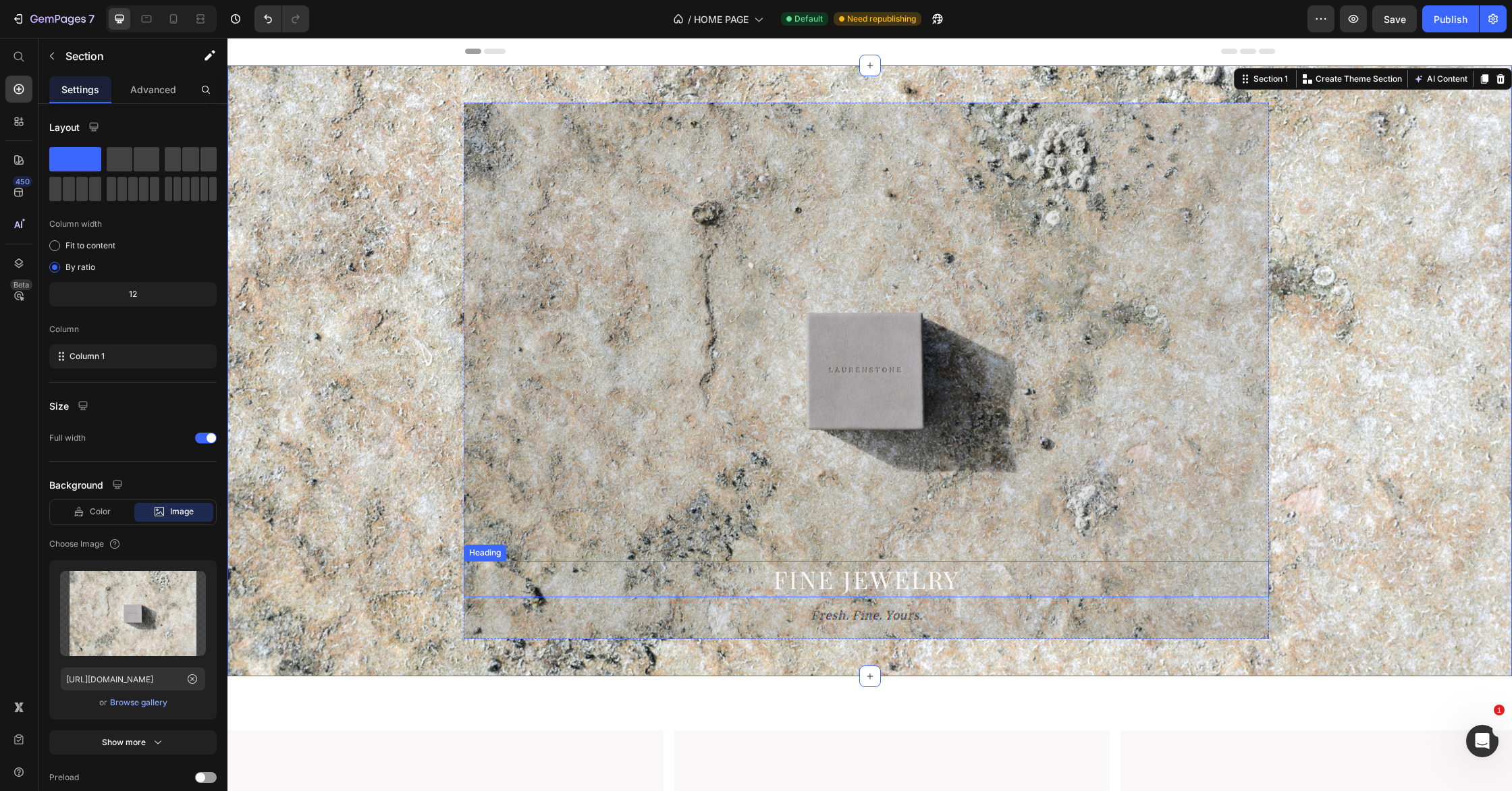 click on "Fine Jewelry" at bounding box center [866, 579] 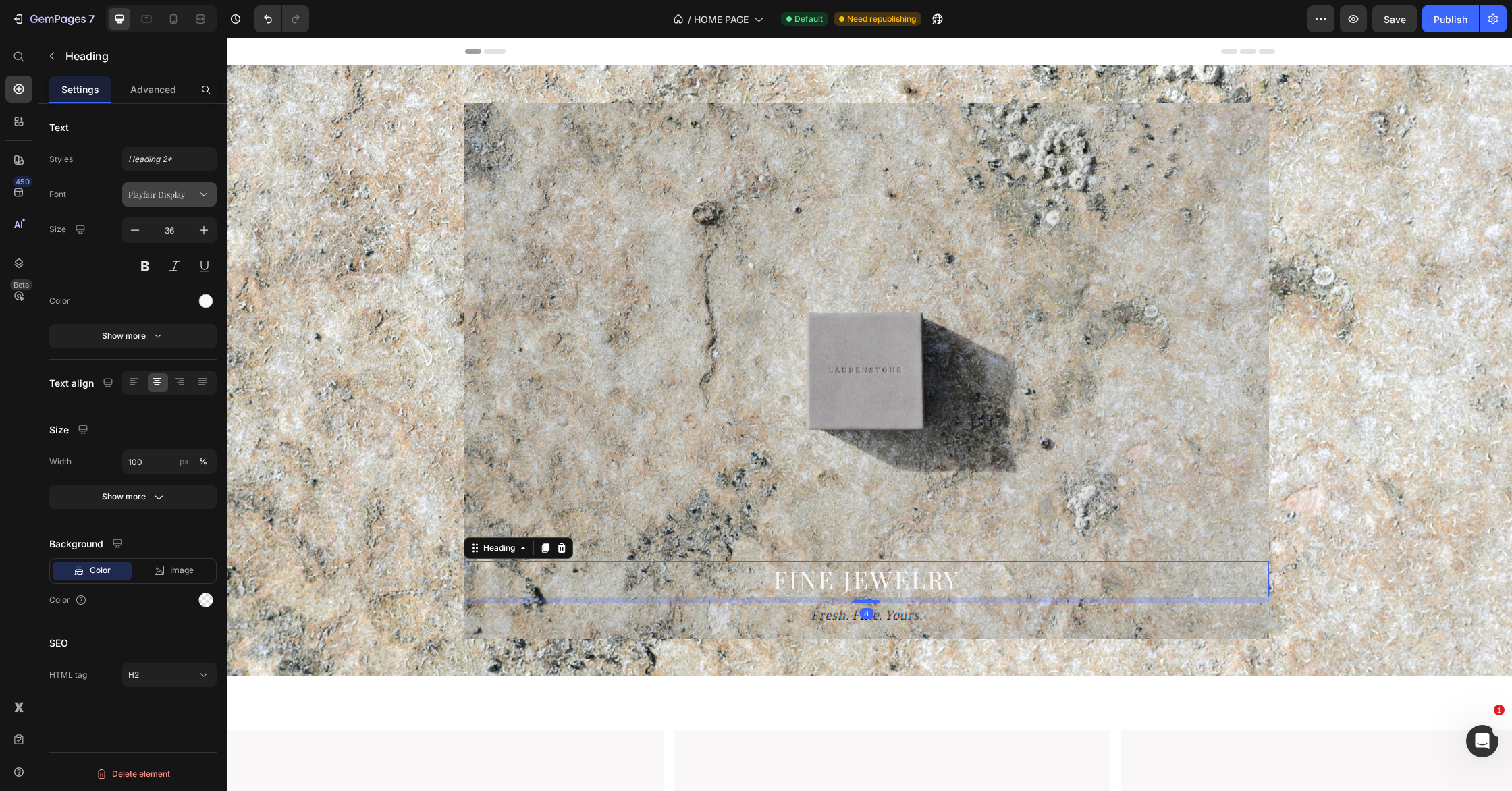 click on "Playfair Display" at bounding box center [169, 194] 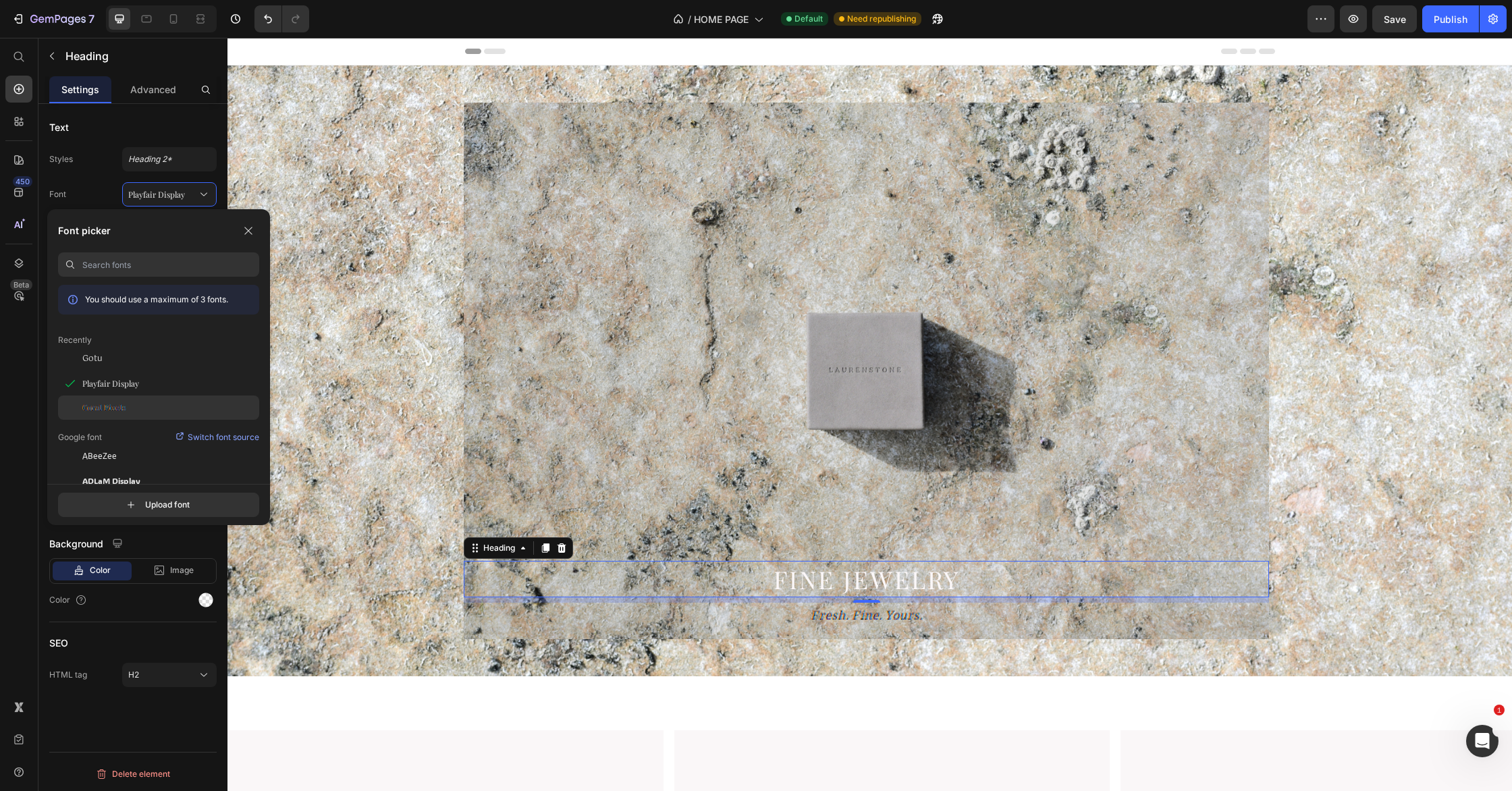 click on "Coral Pixels" 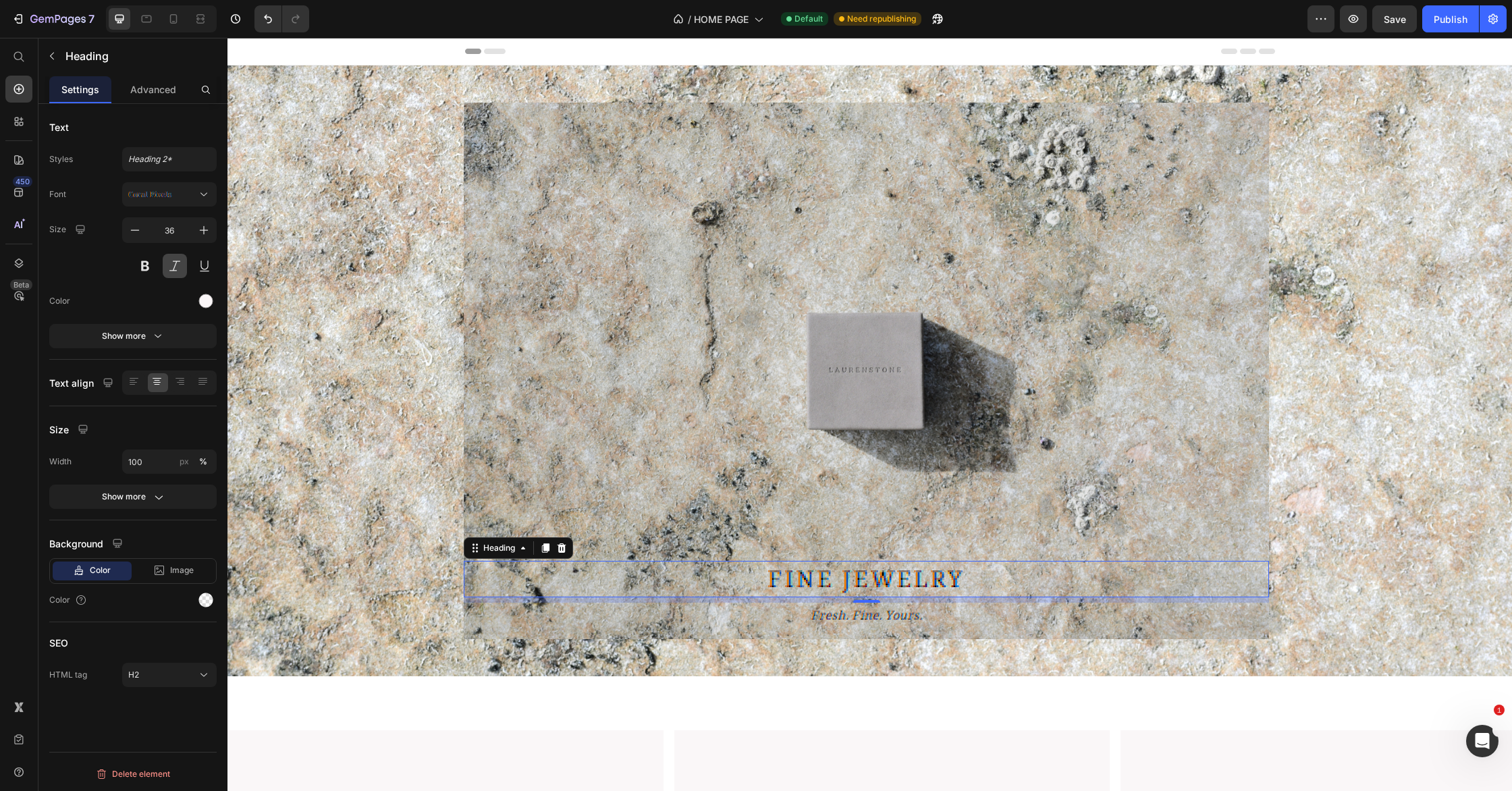 click at bounding box center (175, 266) 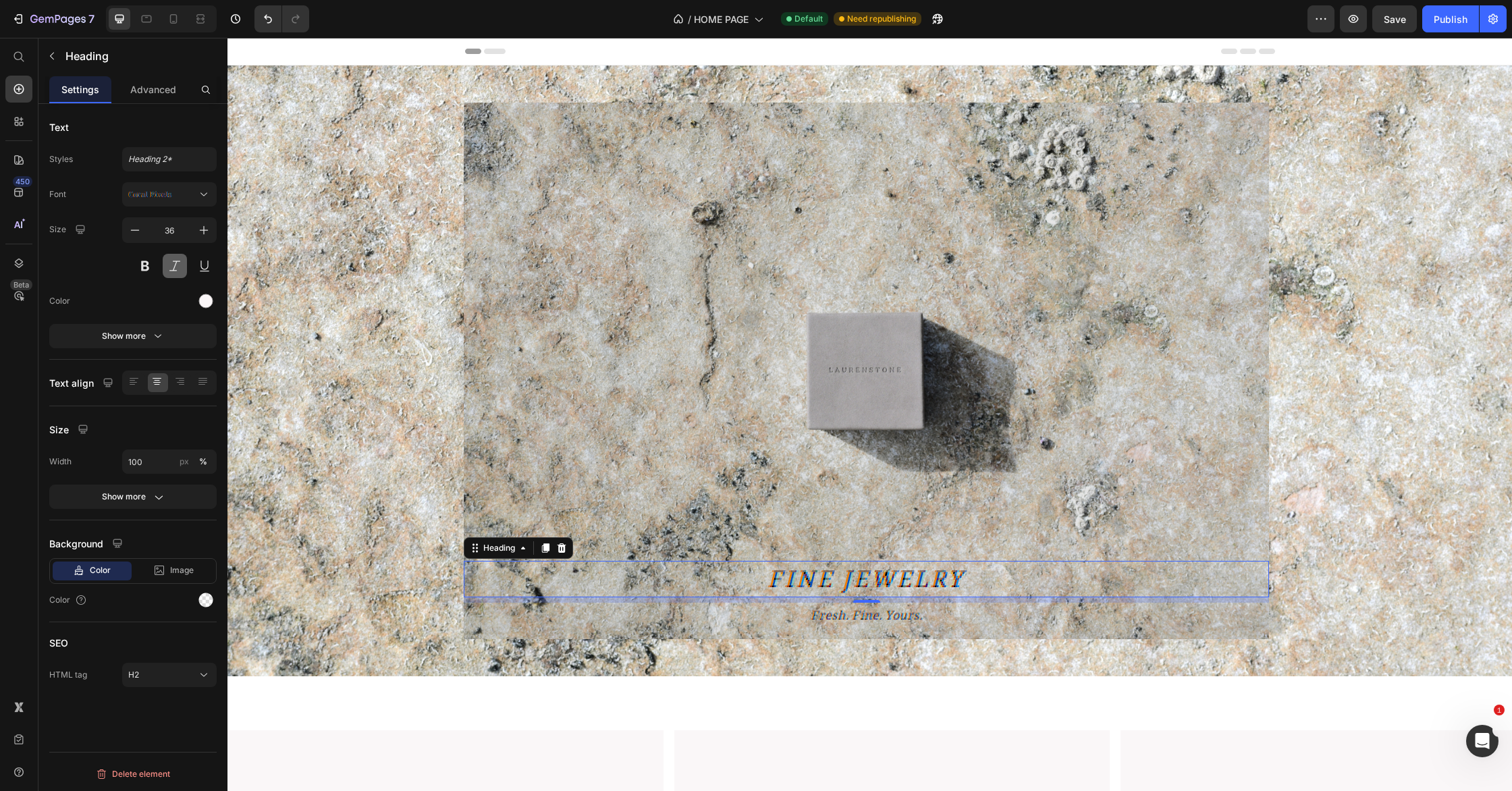 click at bounding box center (175, 266) 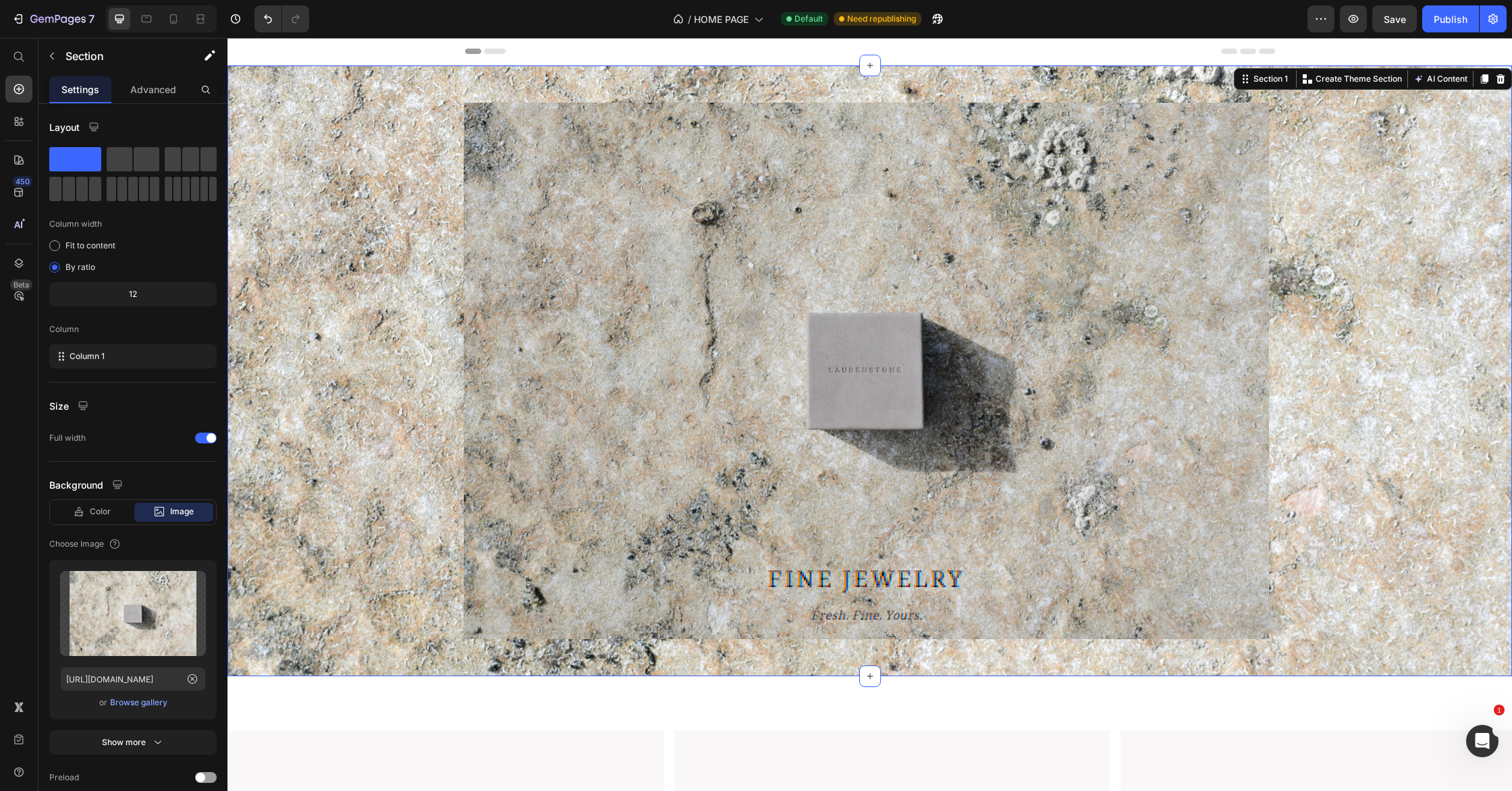 click on "Fine Jewelry Heading Fresh. Fine. Yours. Text Block Hero Banner Section 1   You can create reusable sections Create Theme Section AI Content Write with GemAI What would you like to describe here? Tone and Voice Persuasive Product Koselig Show more Generate" at bounding box center (869, 371) 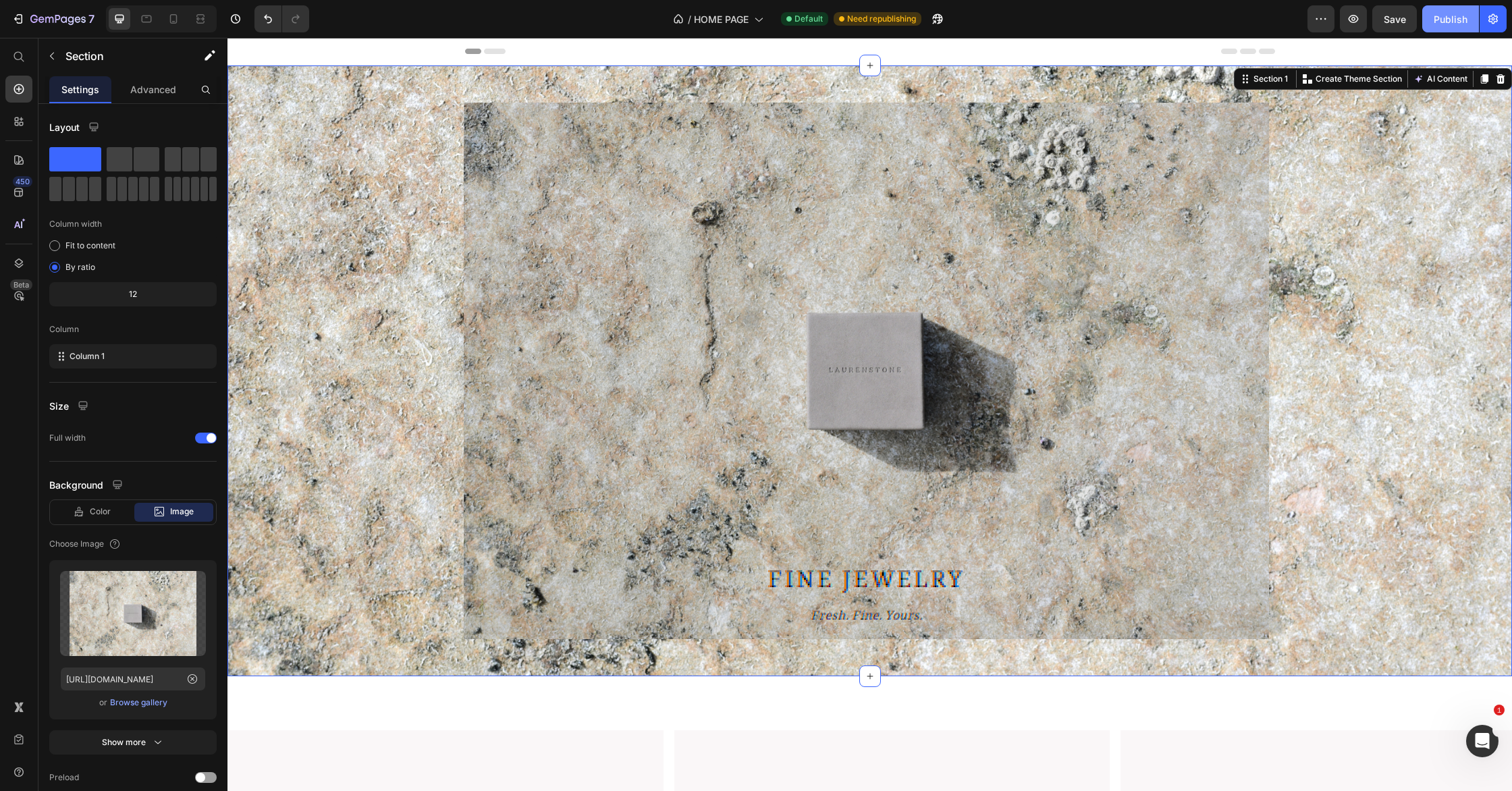 click on "Publish" at bounding box center (1451, 19) 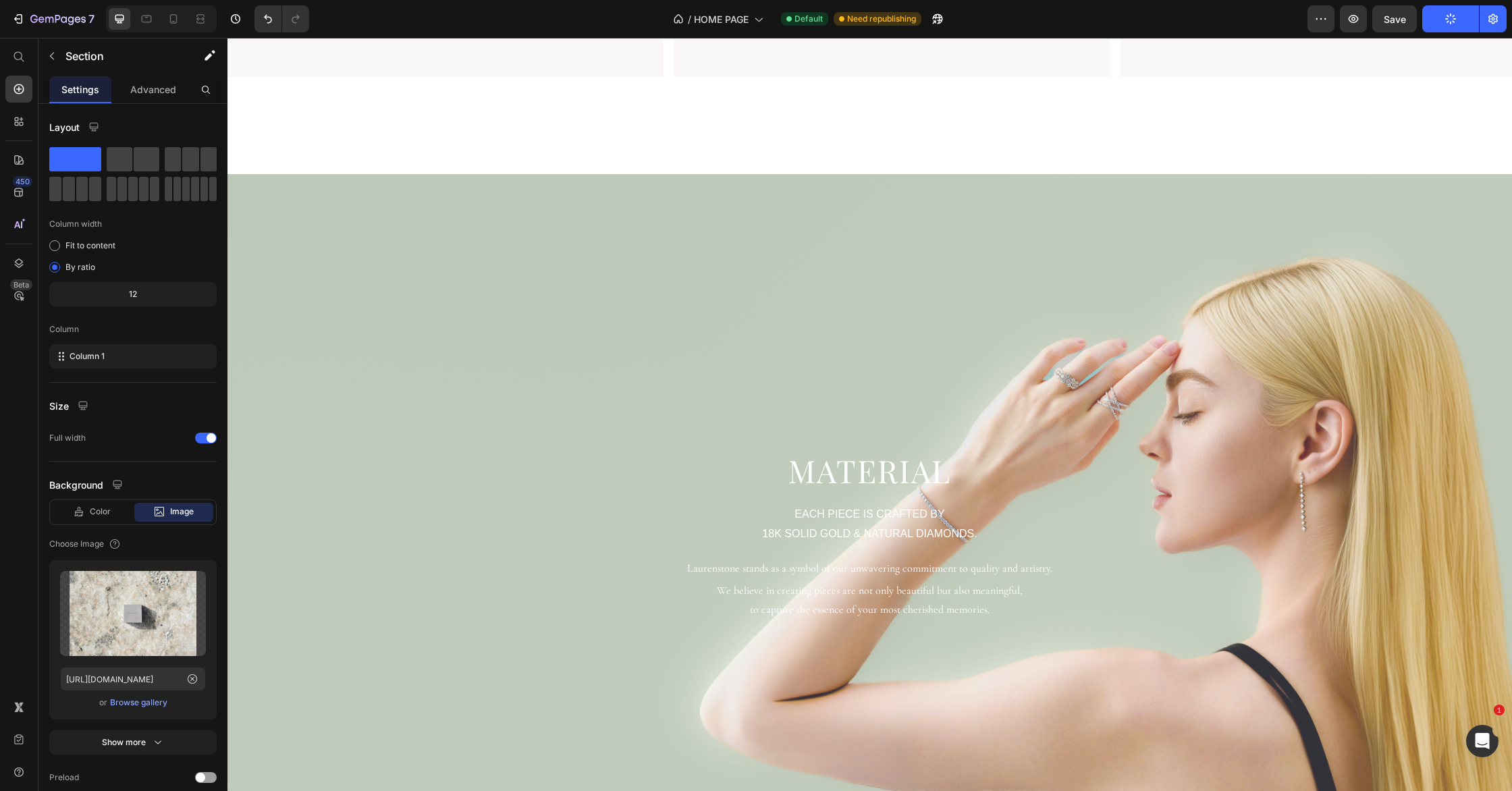 scroll, scrollTop: 1108, scrollLeft: 0, axis: vertical 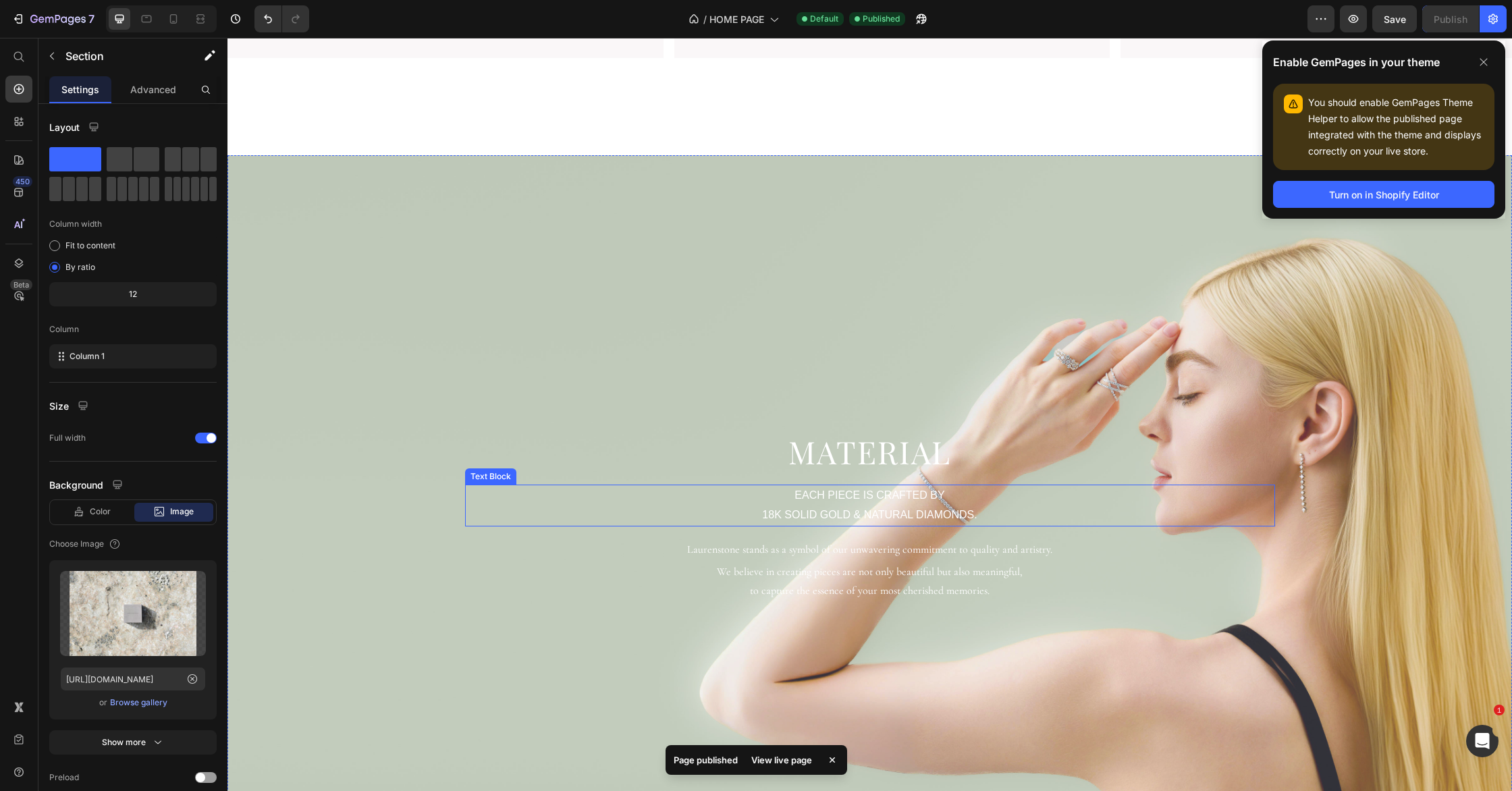drag, startPoint x: 859, startPoint y: 512, endPoint x: 869, endPoint y: 522, distance: 14.142136 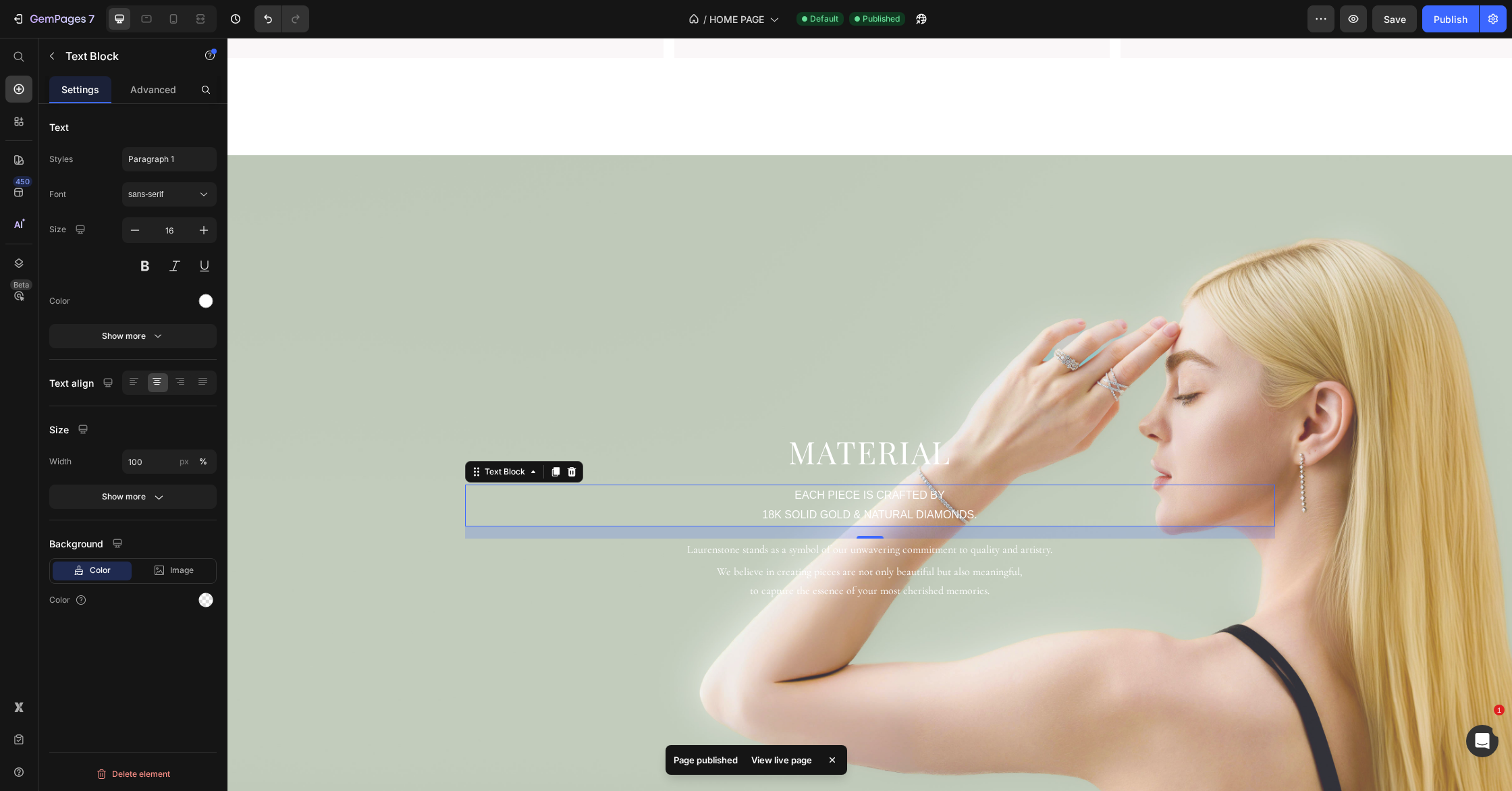 drag, startPoint x: 177, startPoint y: 192, endPoint x: 186, endPoint y: 218, distance: 27.51363 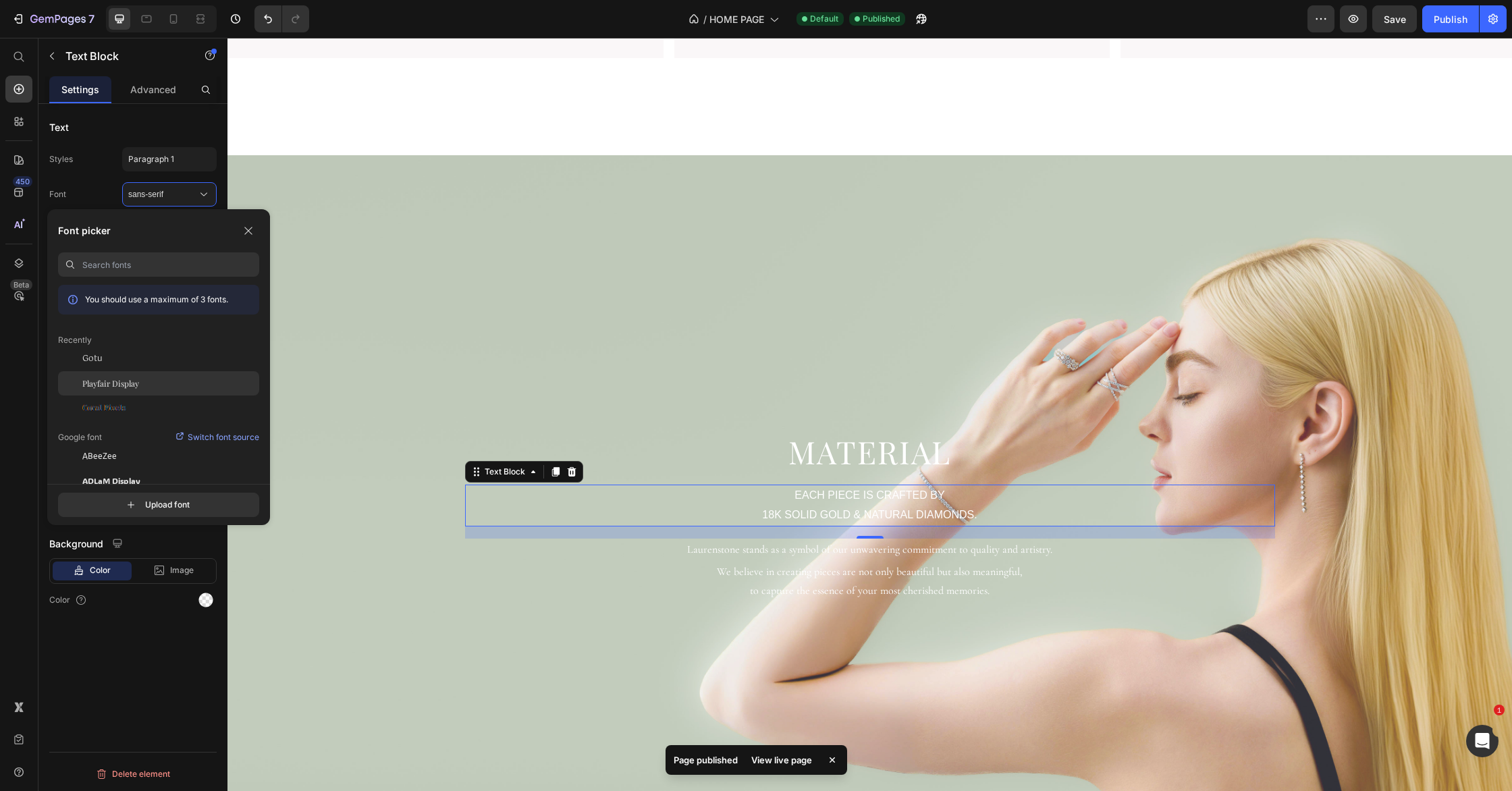 click on "Playfair Display" 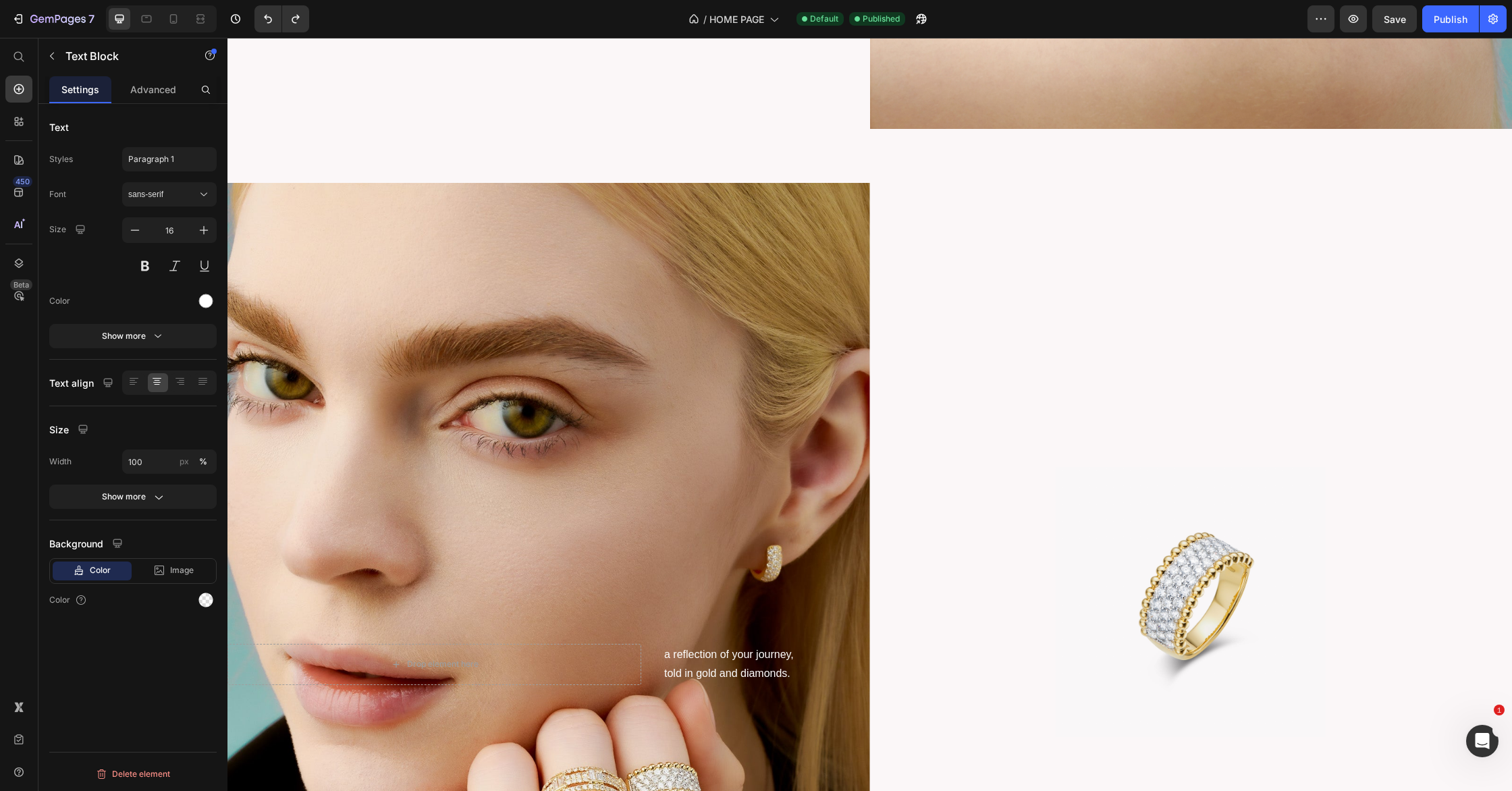 scroll, scrollTop: 4167, scrollLeft: 0, axis: vertical 